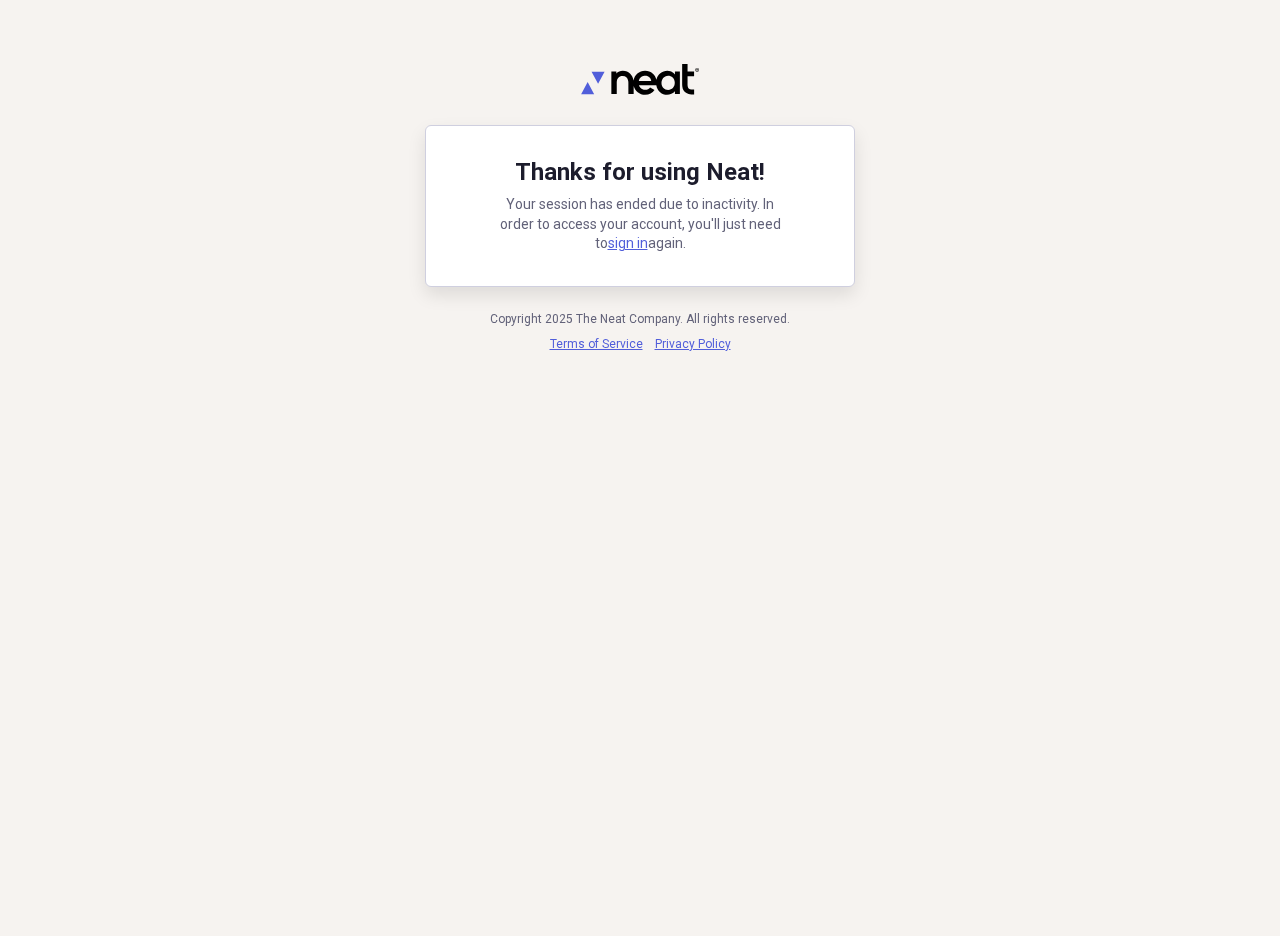scroll, scrollTop: 0, scrollLeft: 0, axis: both 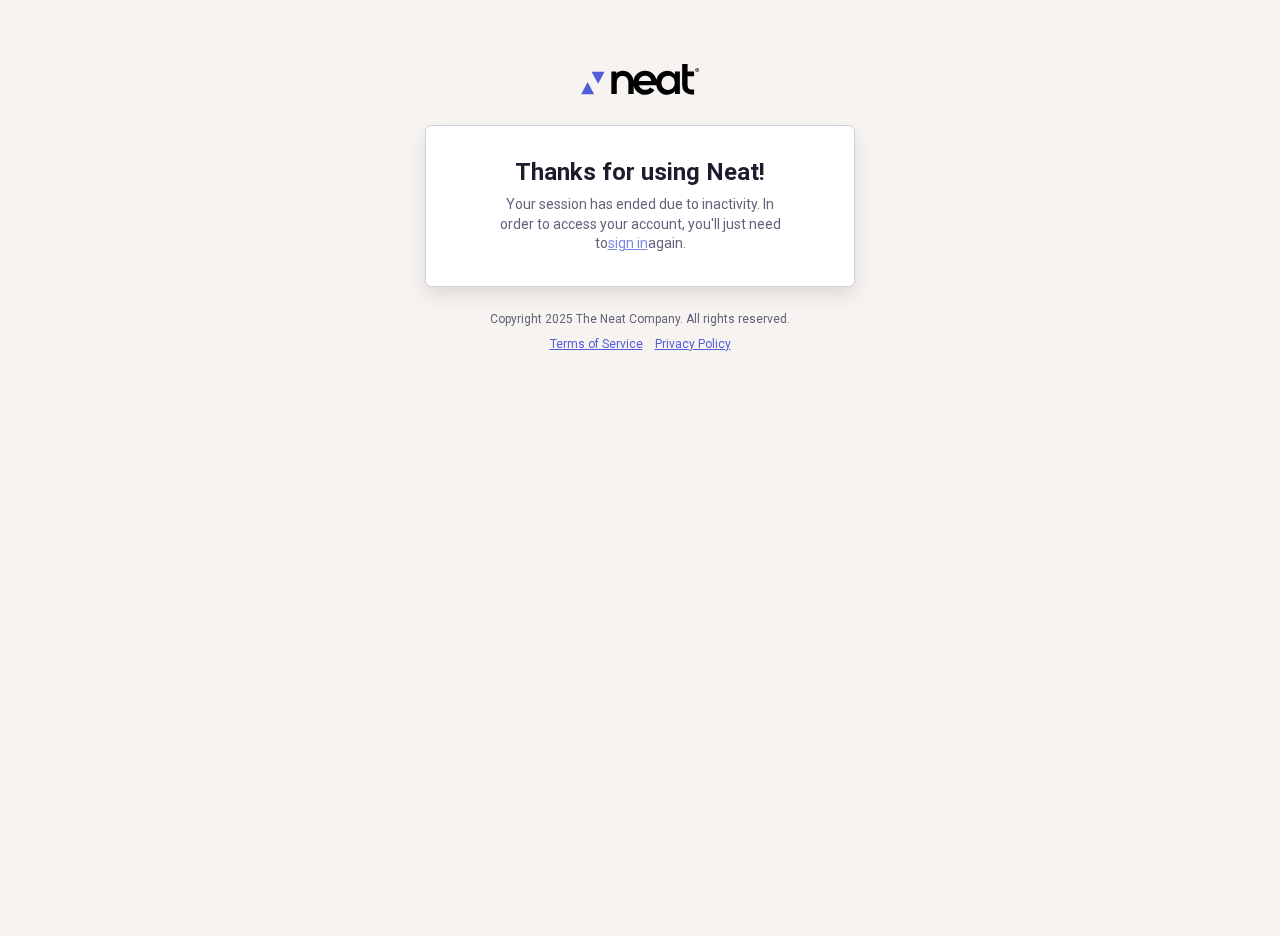 click on "sign in" at bounding box center [628, 243] 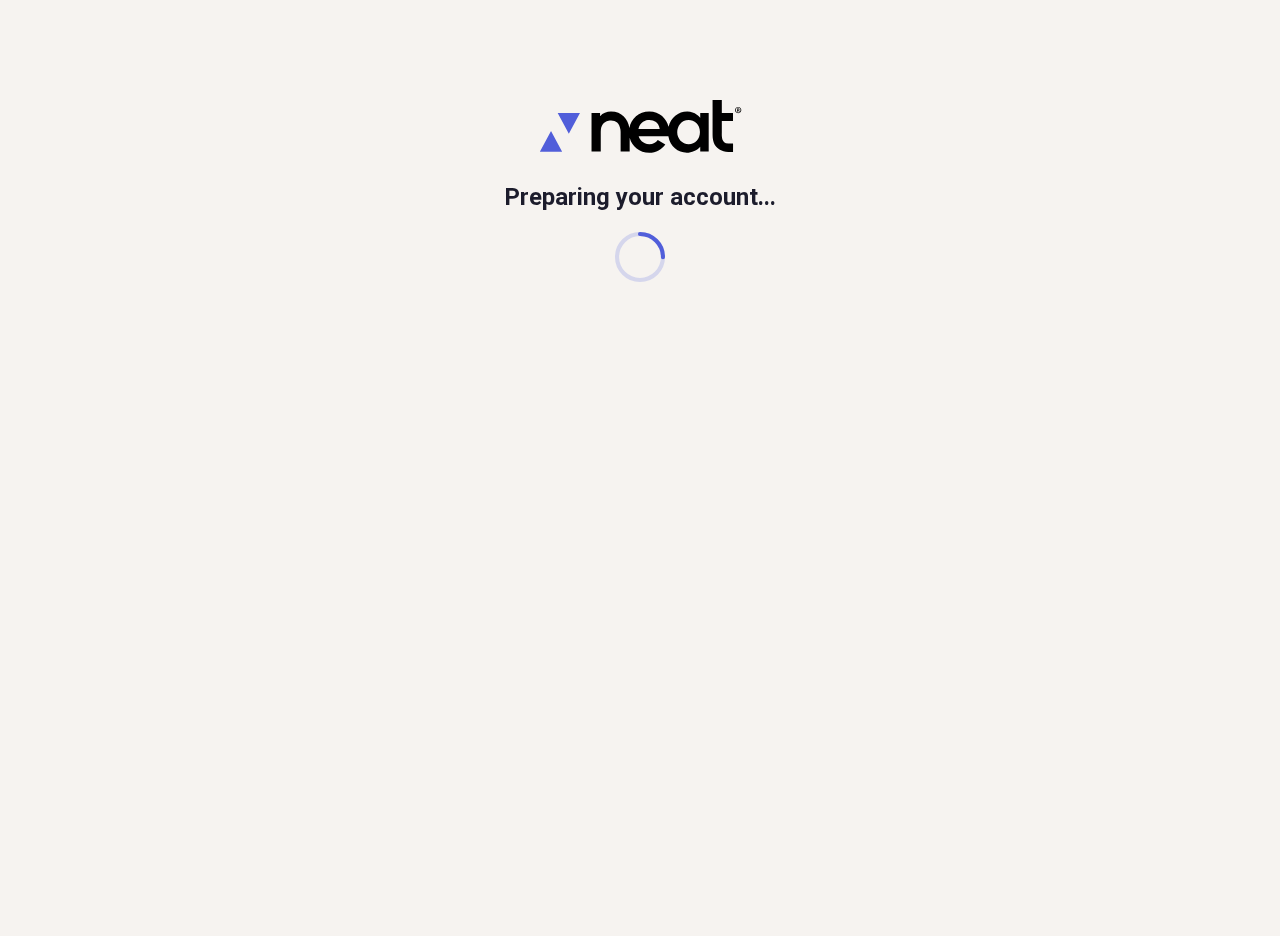 scroll, scrollTop: 0, scrollLeft: 0, axis: both 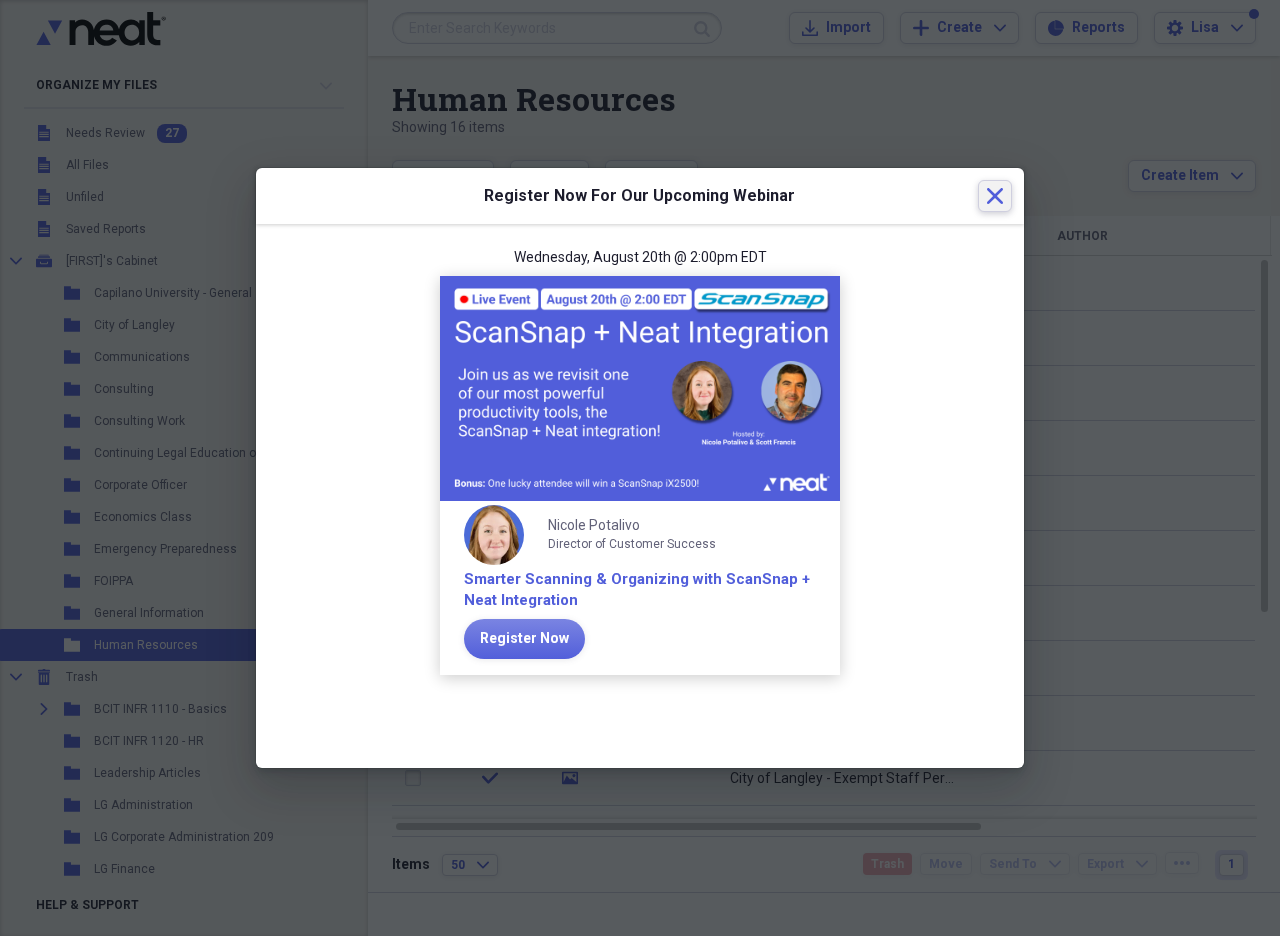 click on "Close" at bounding box center (995, 196) 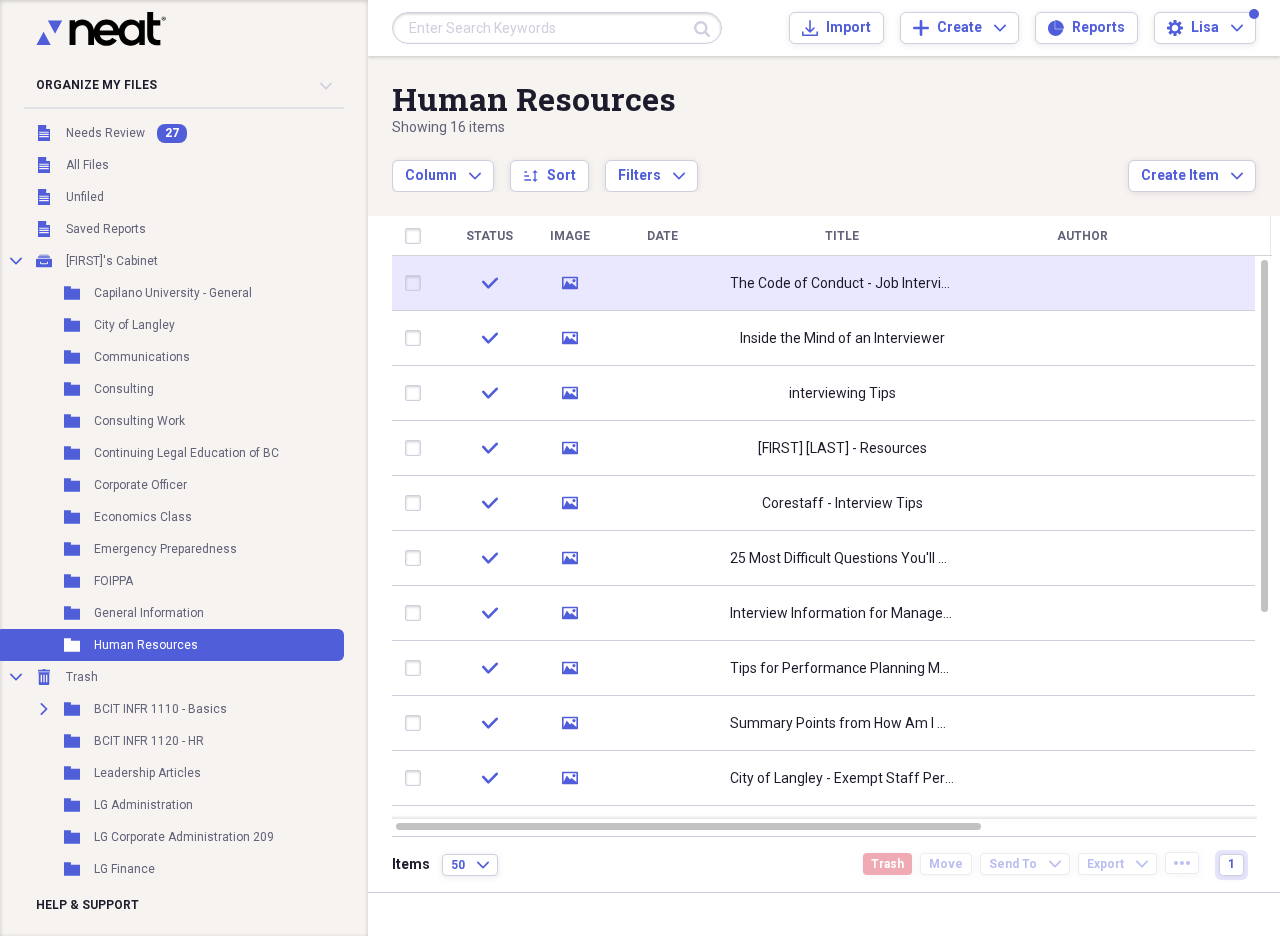 click 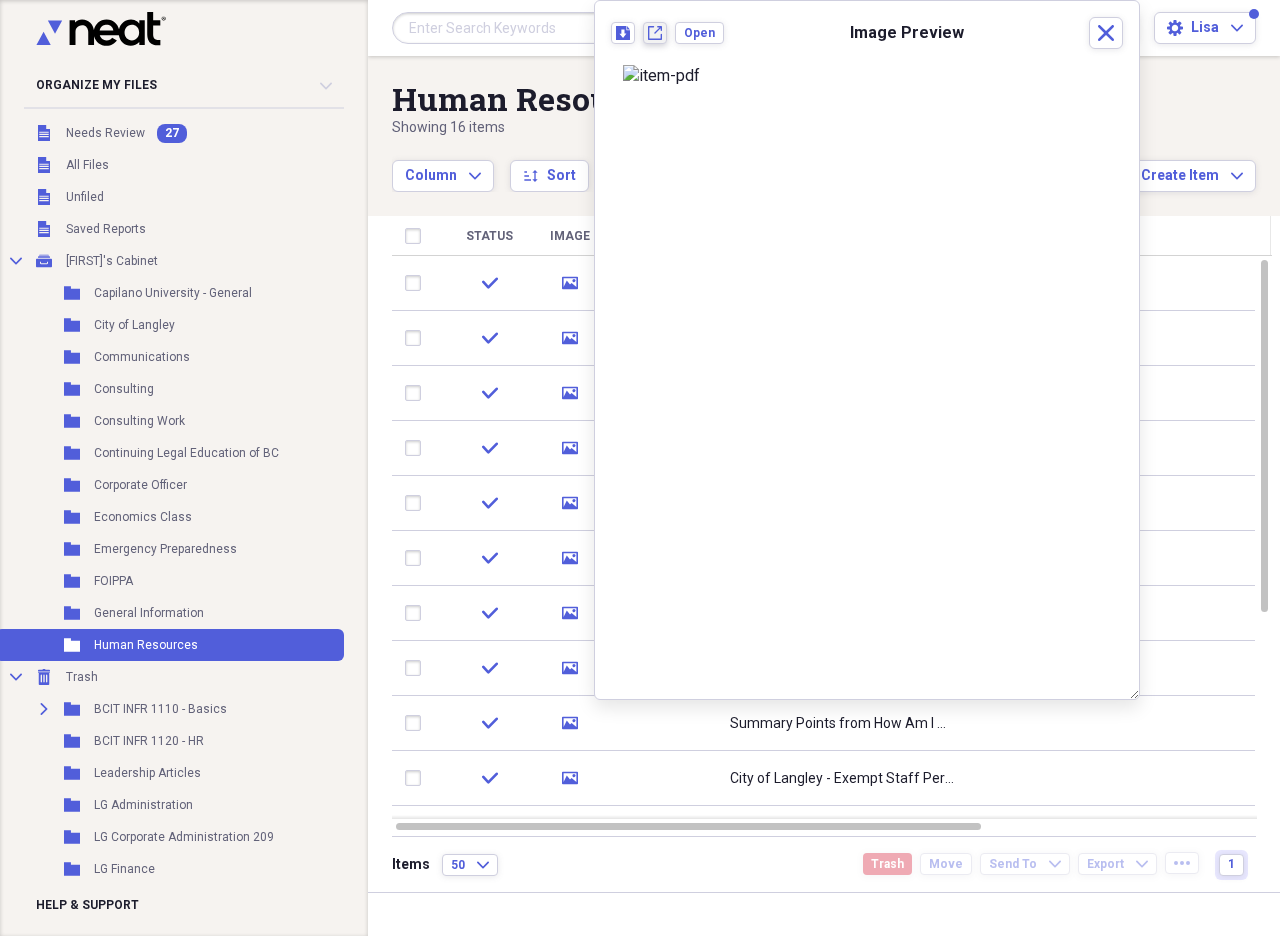 click on "New tab" 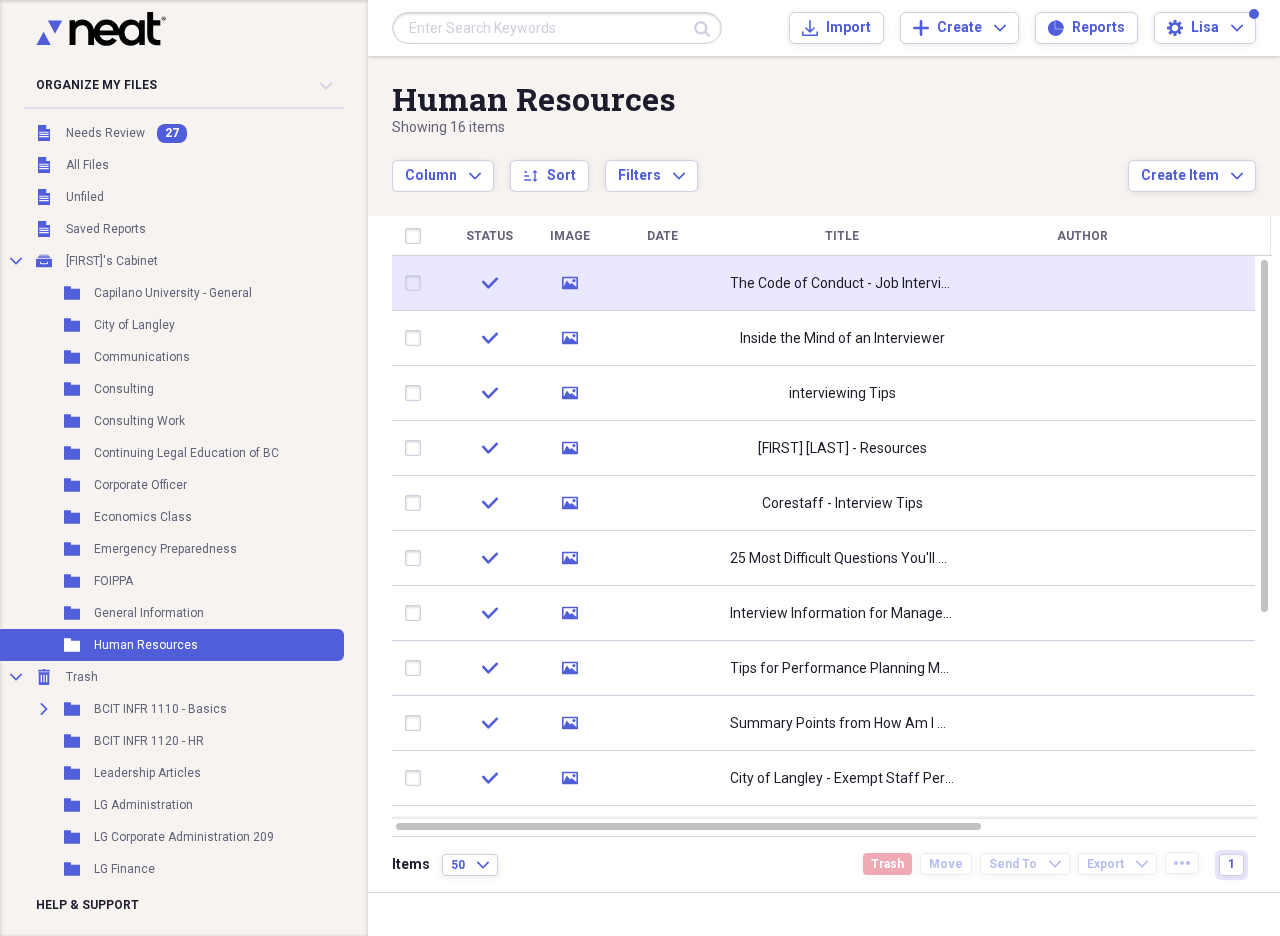 click at bounding box center (417, 283) 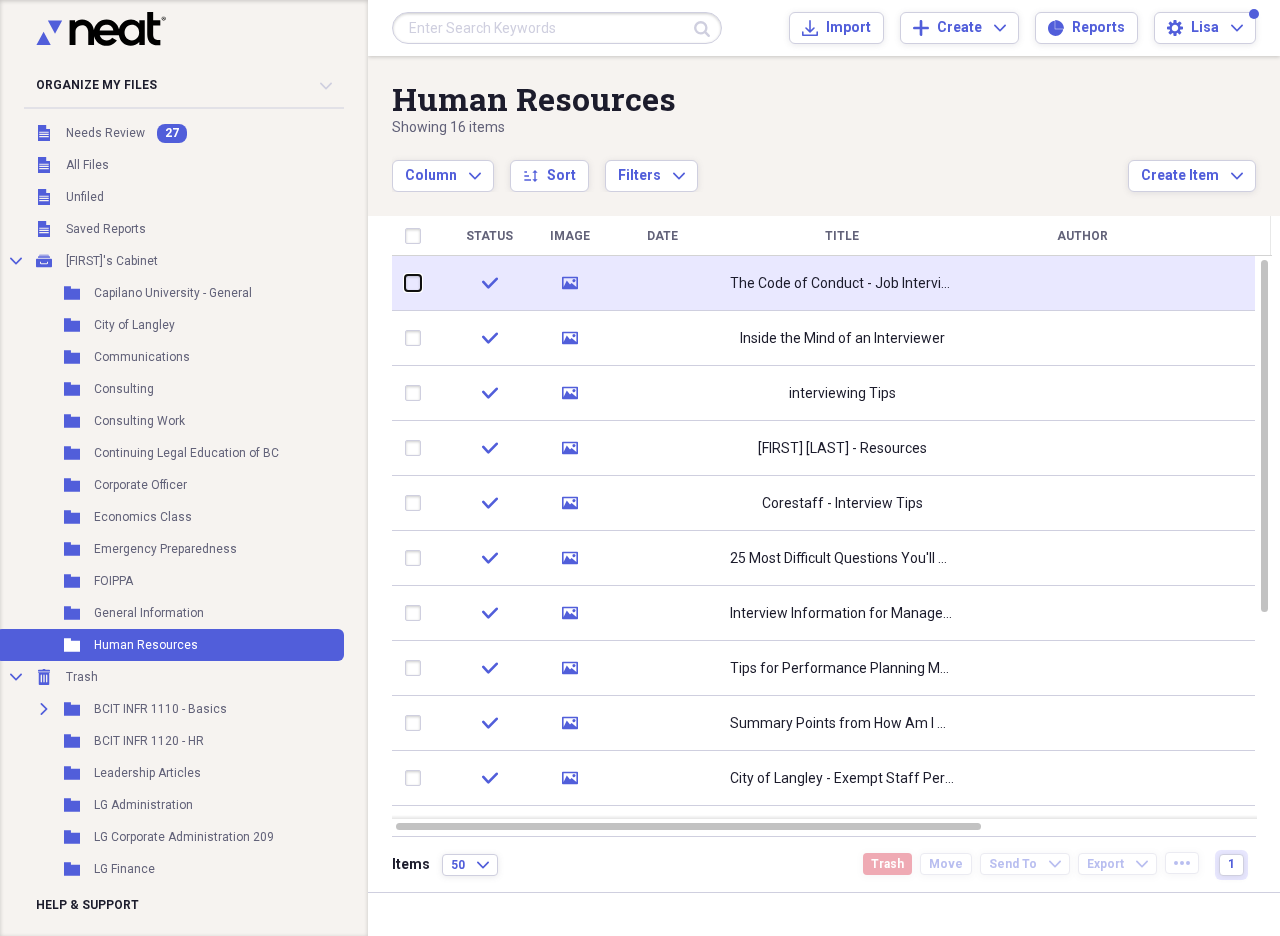 click at bounding box center (405, 283) 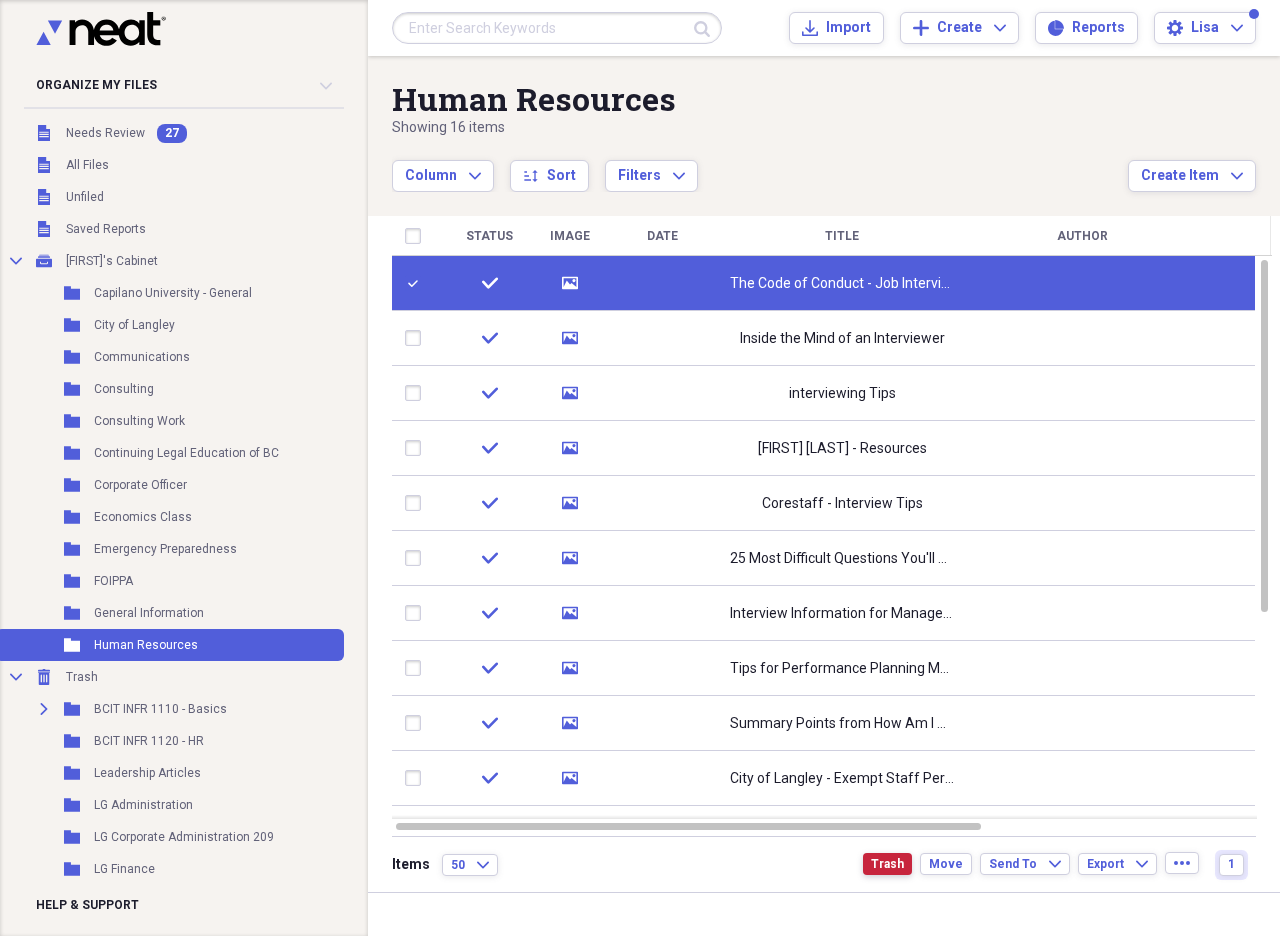 click on "Trash" at bounding box center [887, 864] 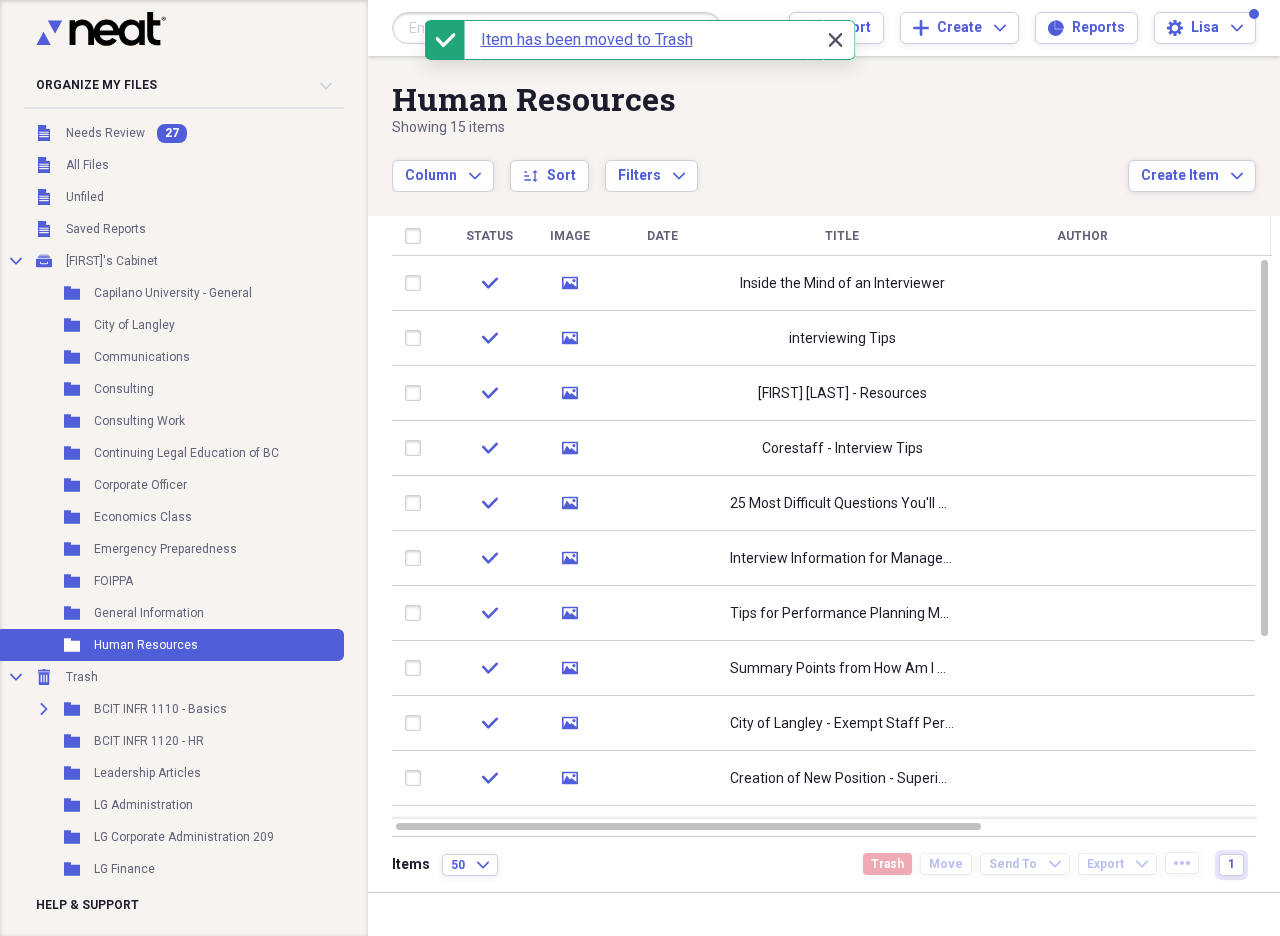 click on "Close" 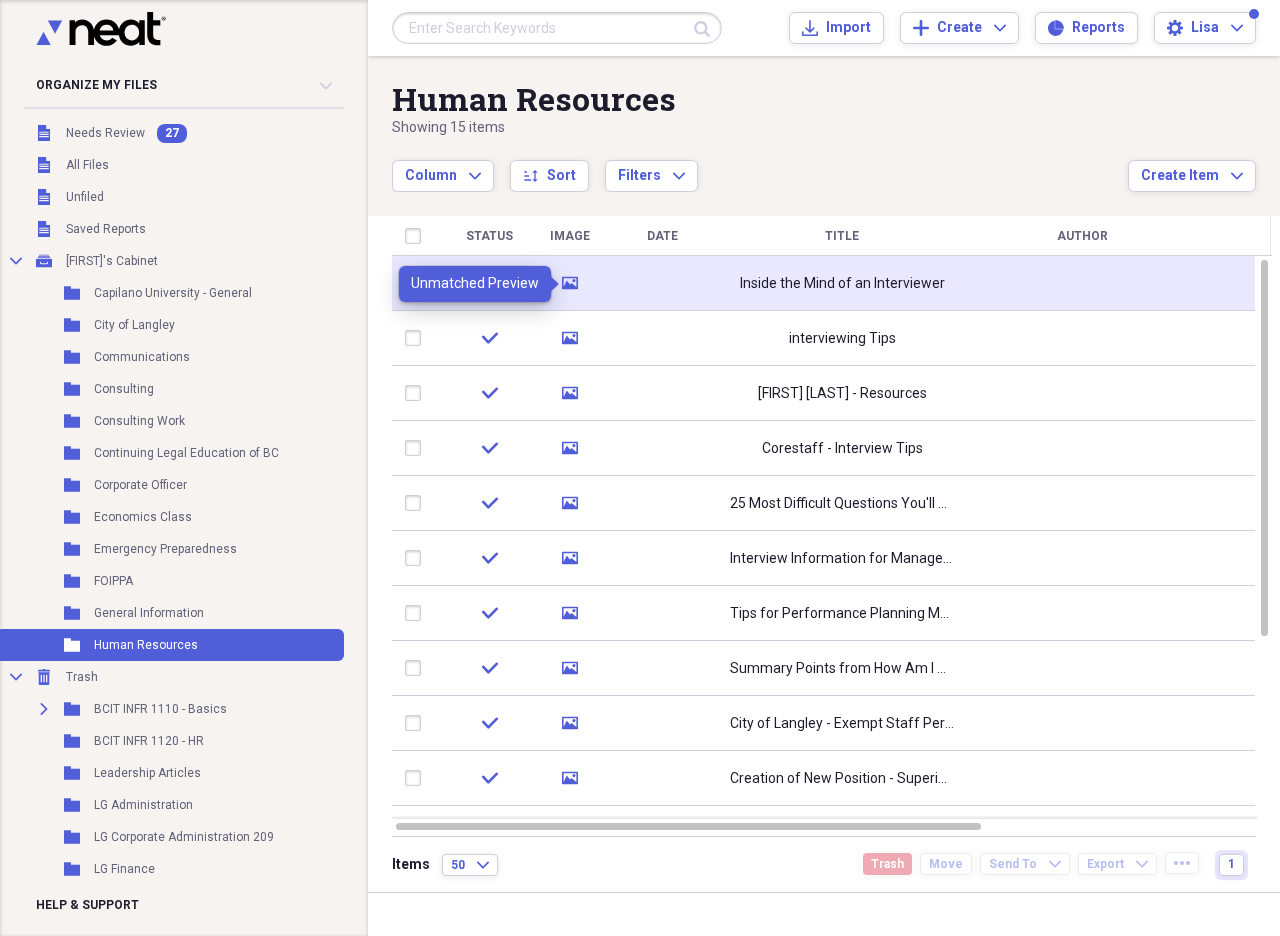 click 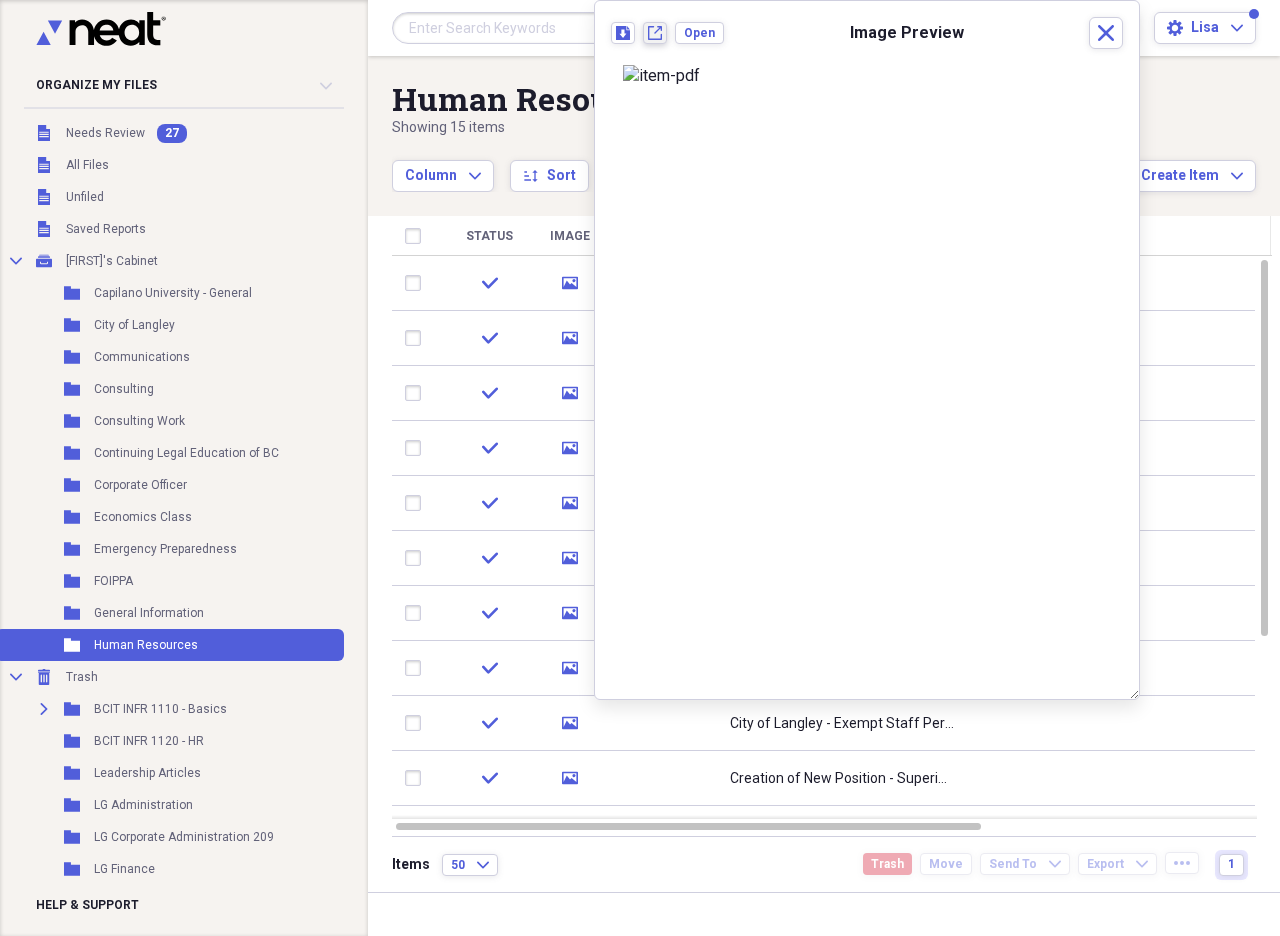click on "New tab" 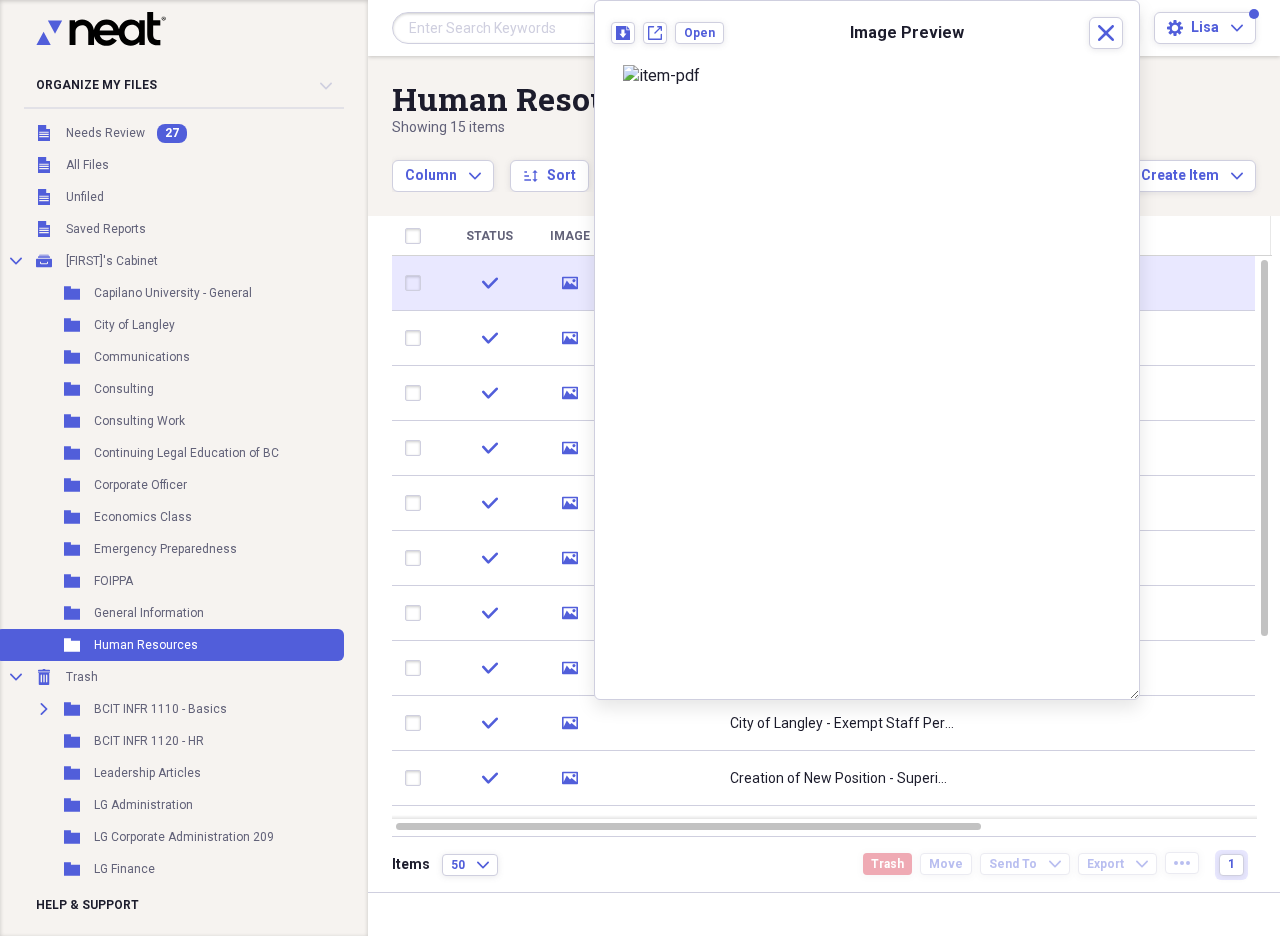 click at bounding box center (417, 283) 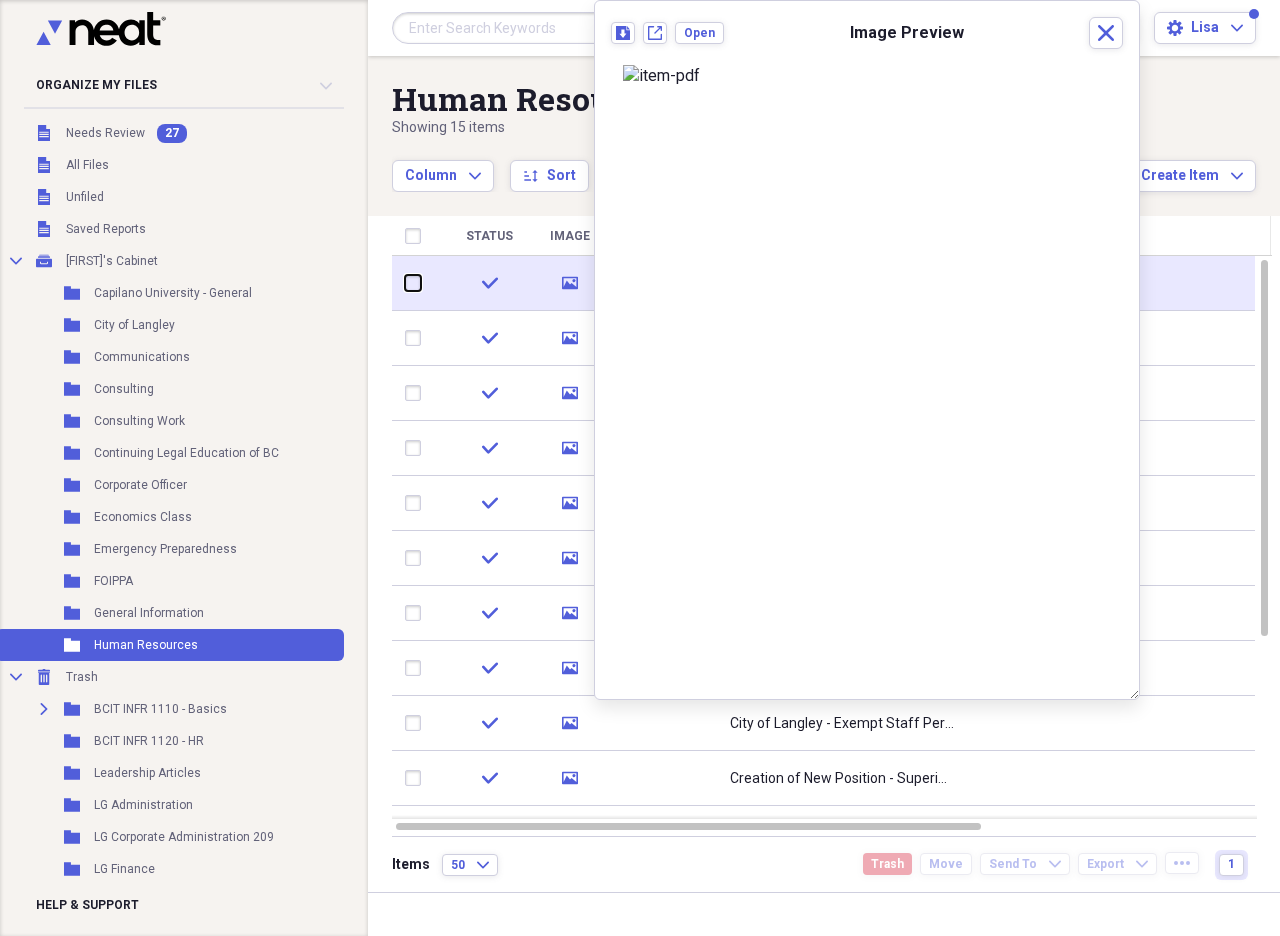 click at bounding box center [405, 283] 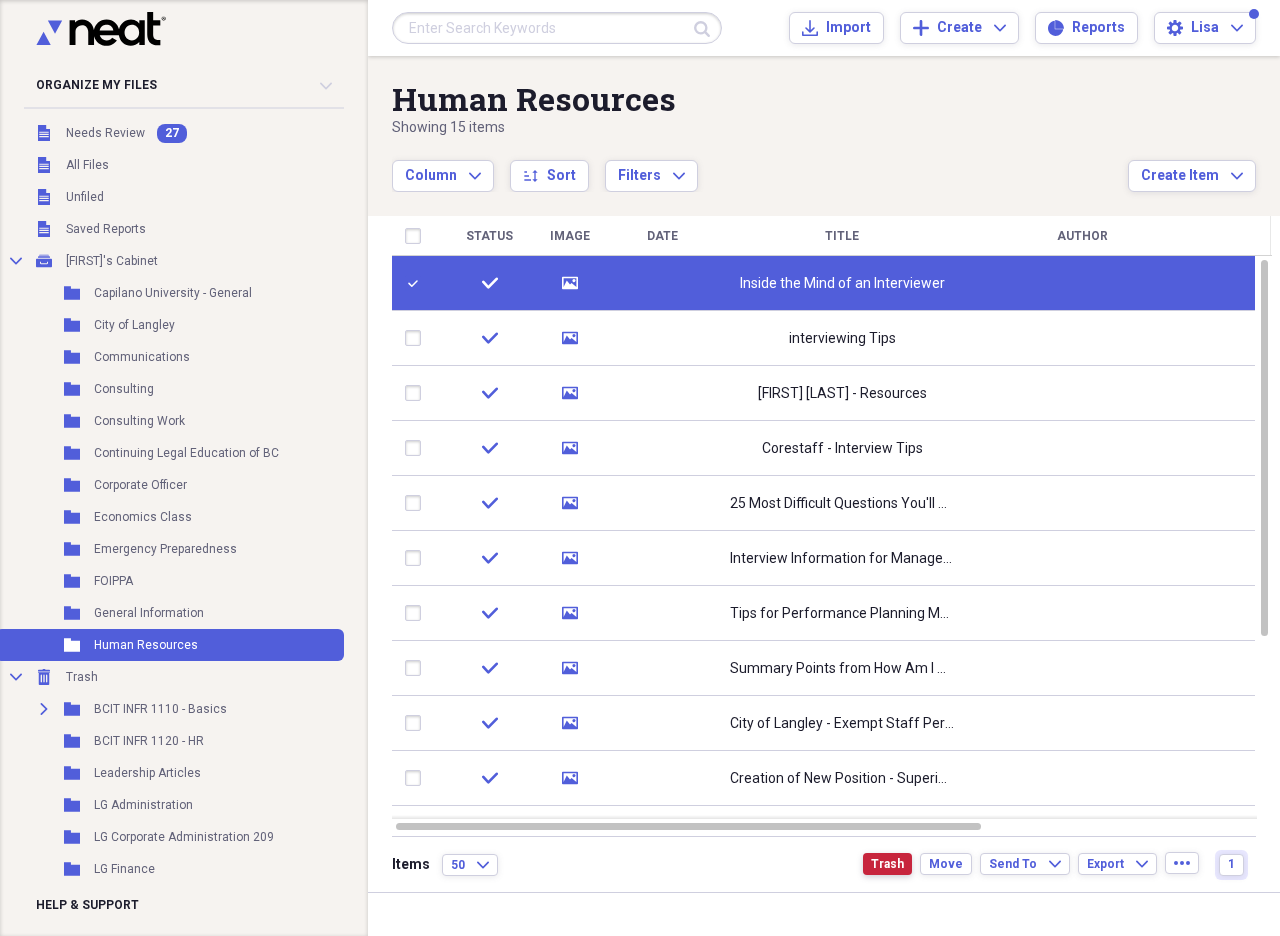 click on "Trash" at bounding box center (887, 864) 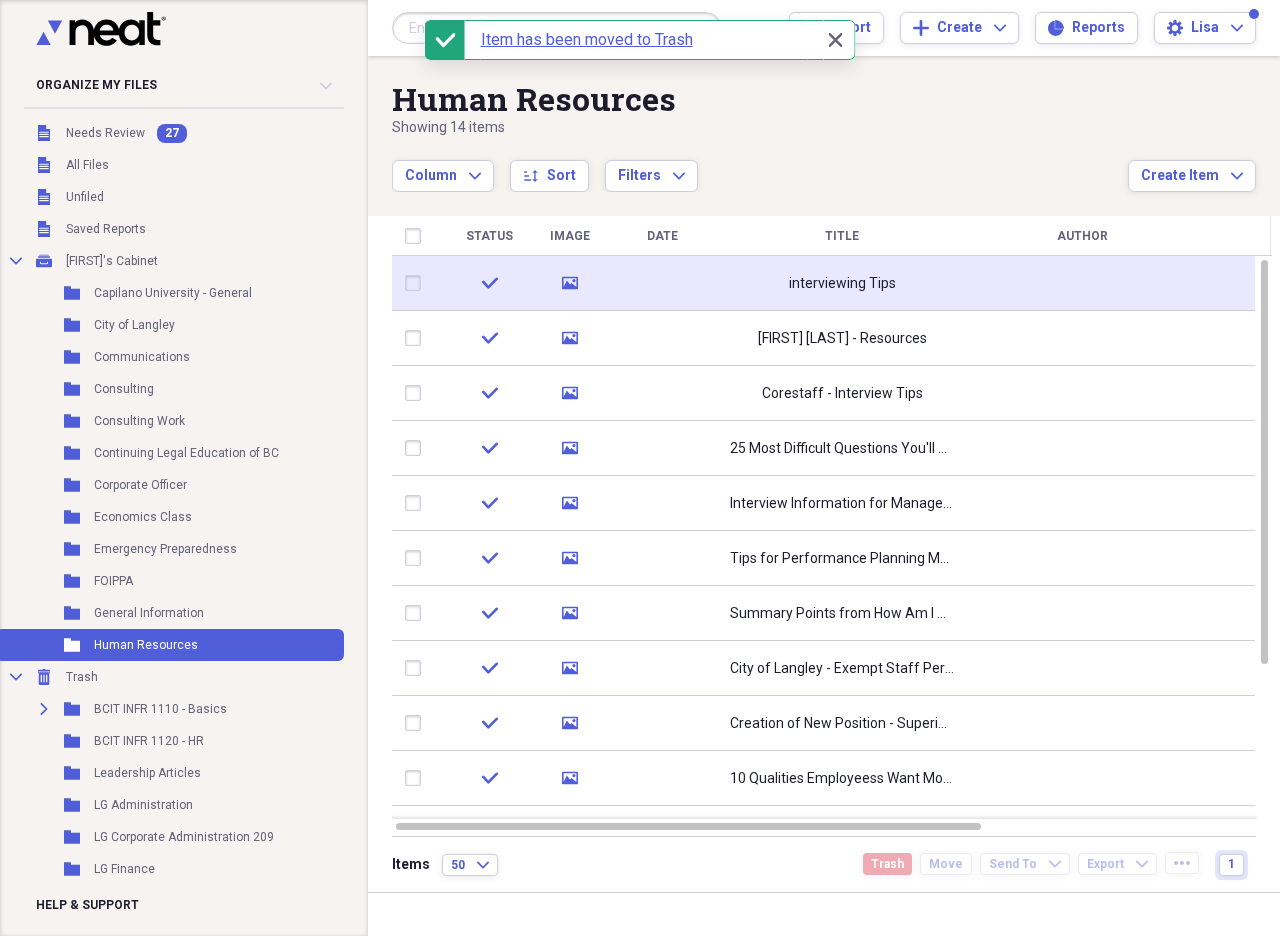 click 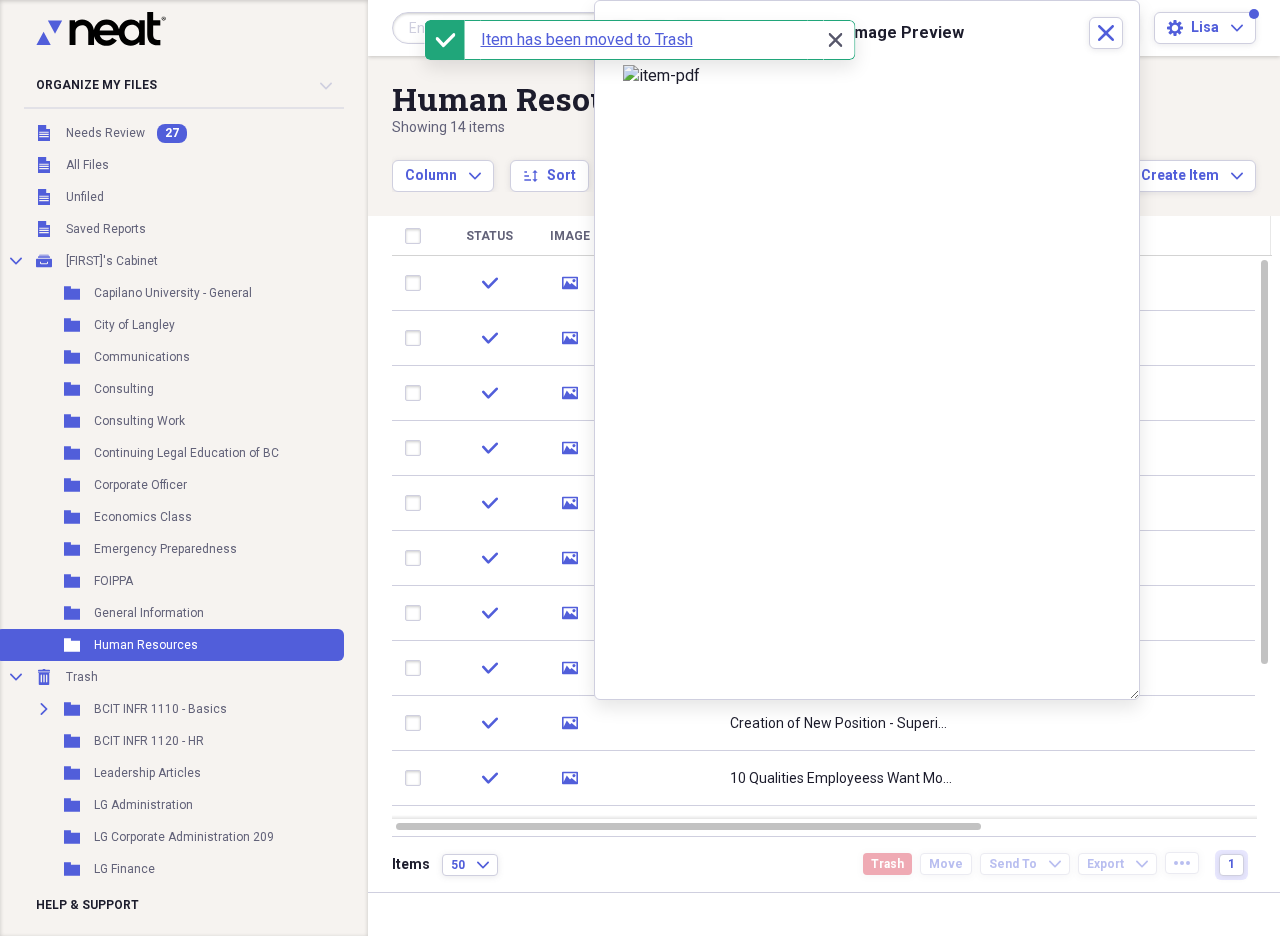 click 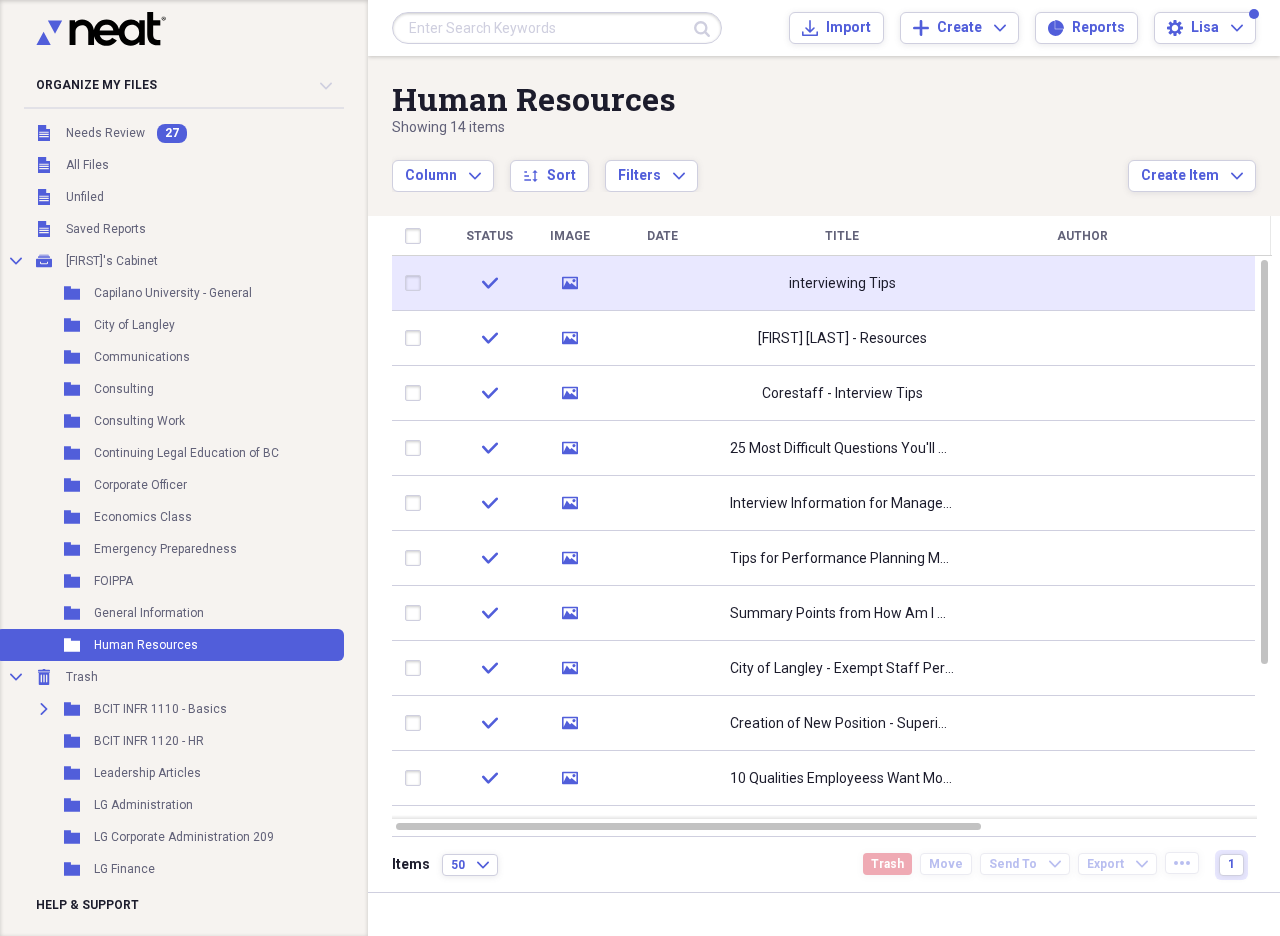 click on "media" 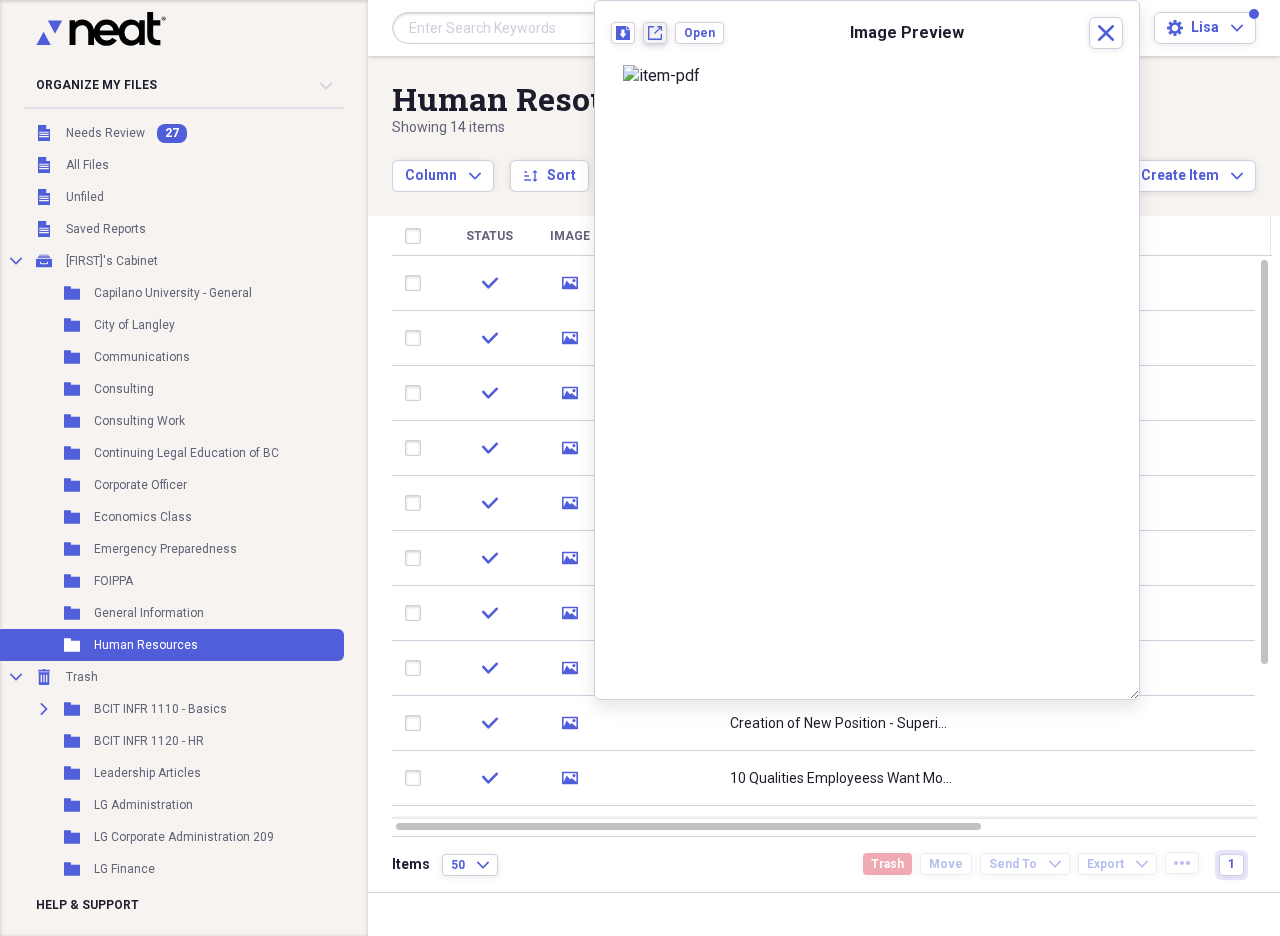 click on "New tab" 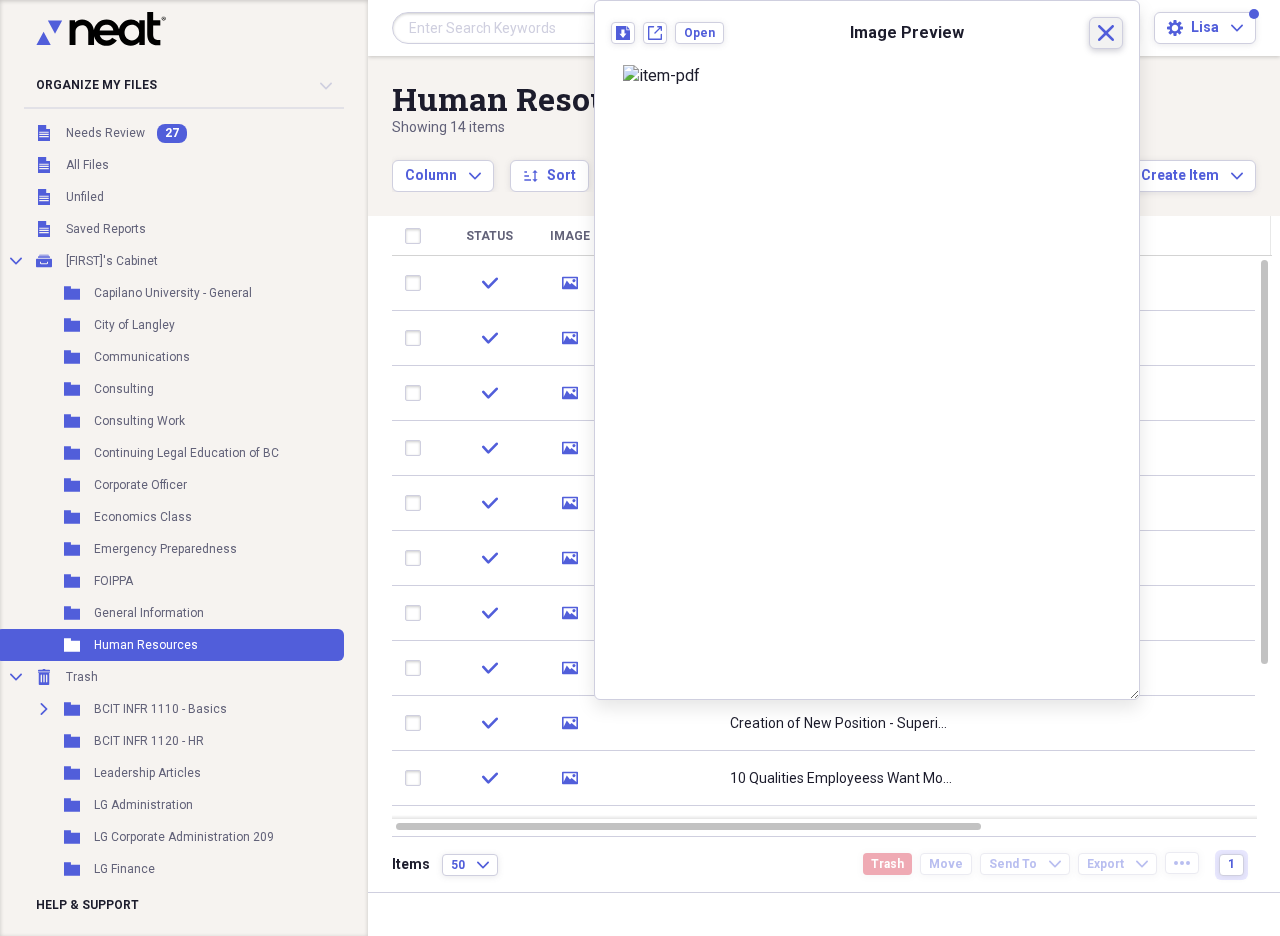 click 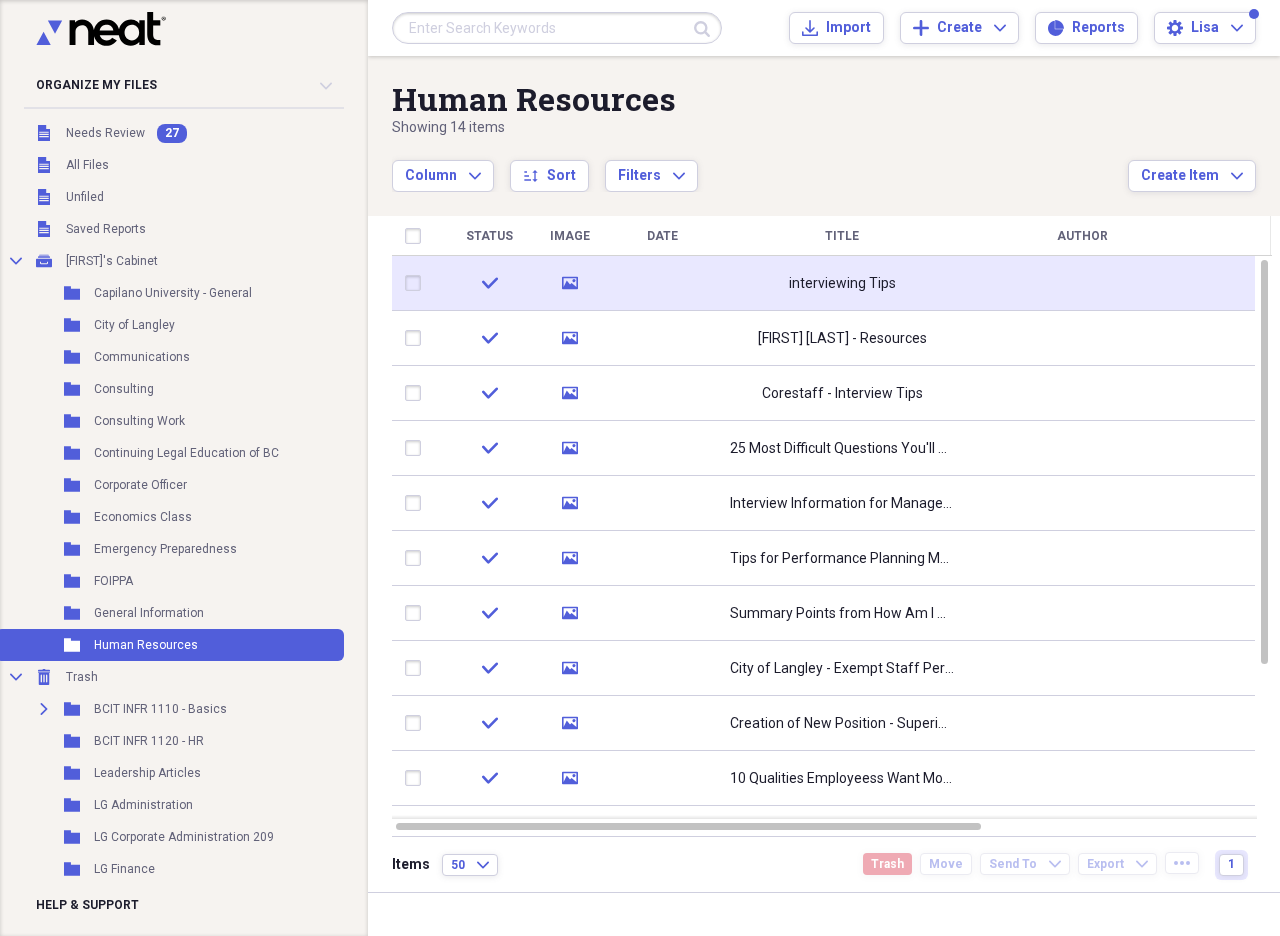click at bounding box center [417, 283] 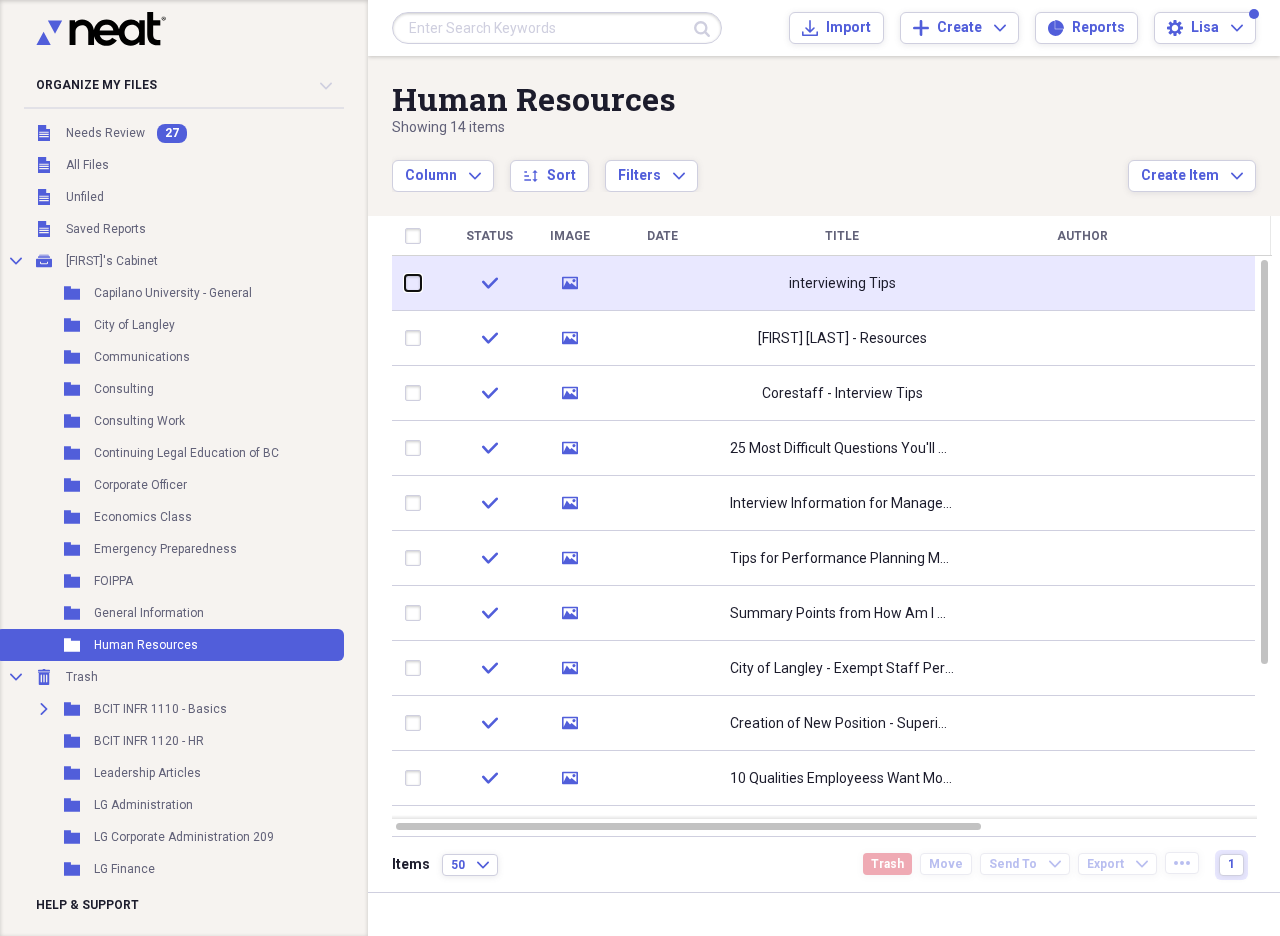 click at bounding box center (405, 283) 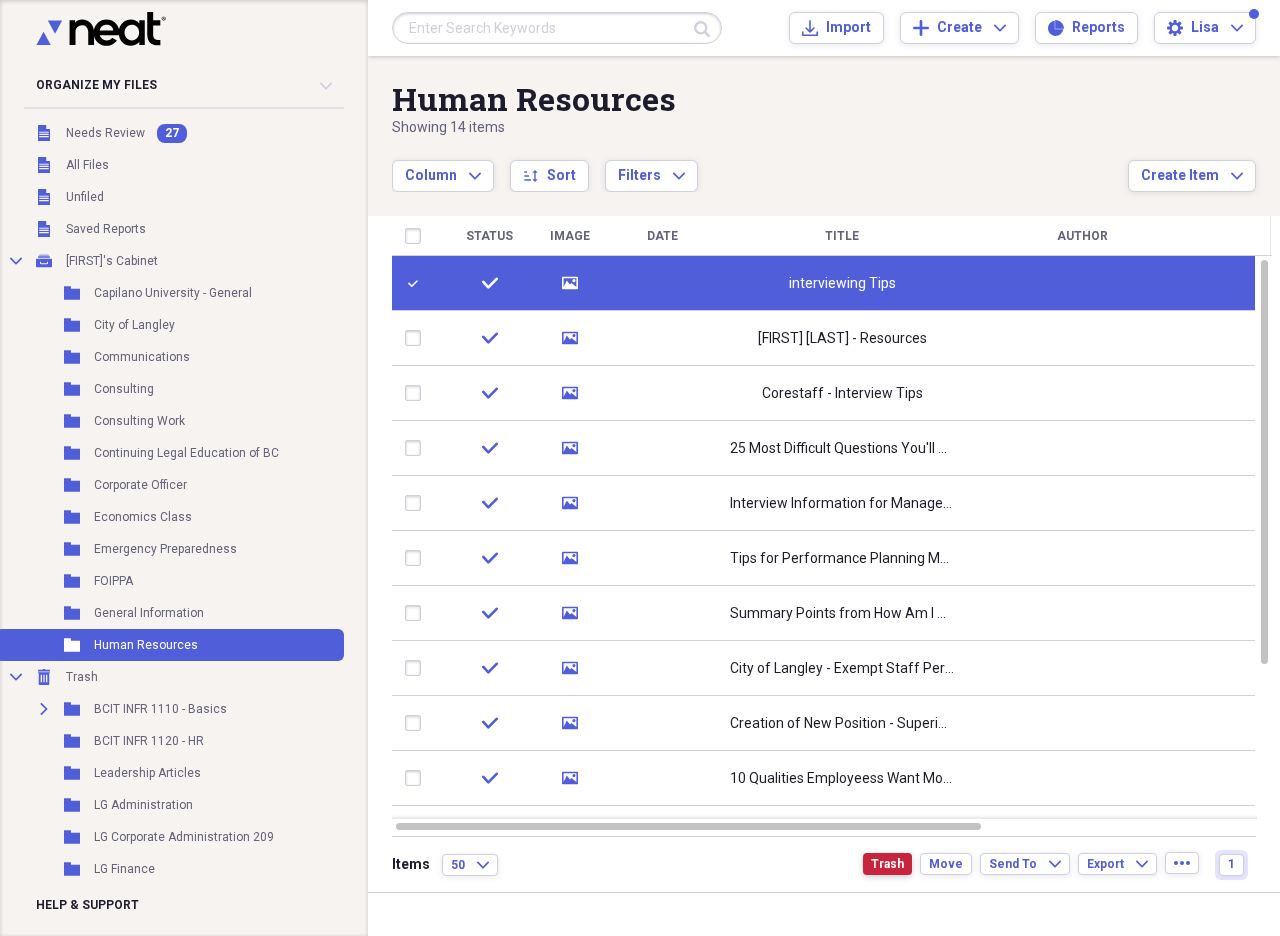 click on "Trash" at bounding box center (887, 864) 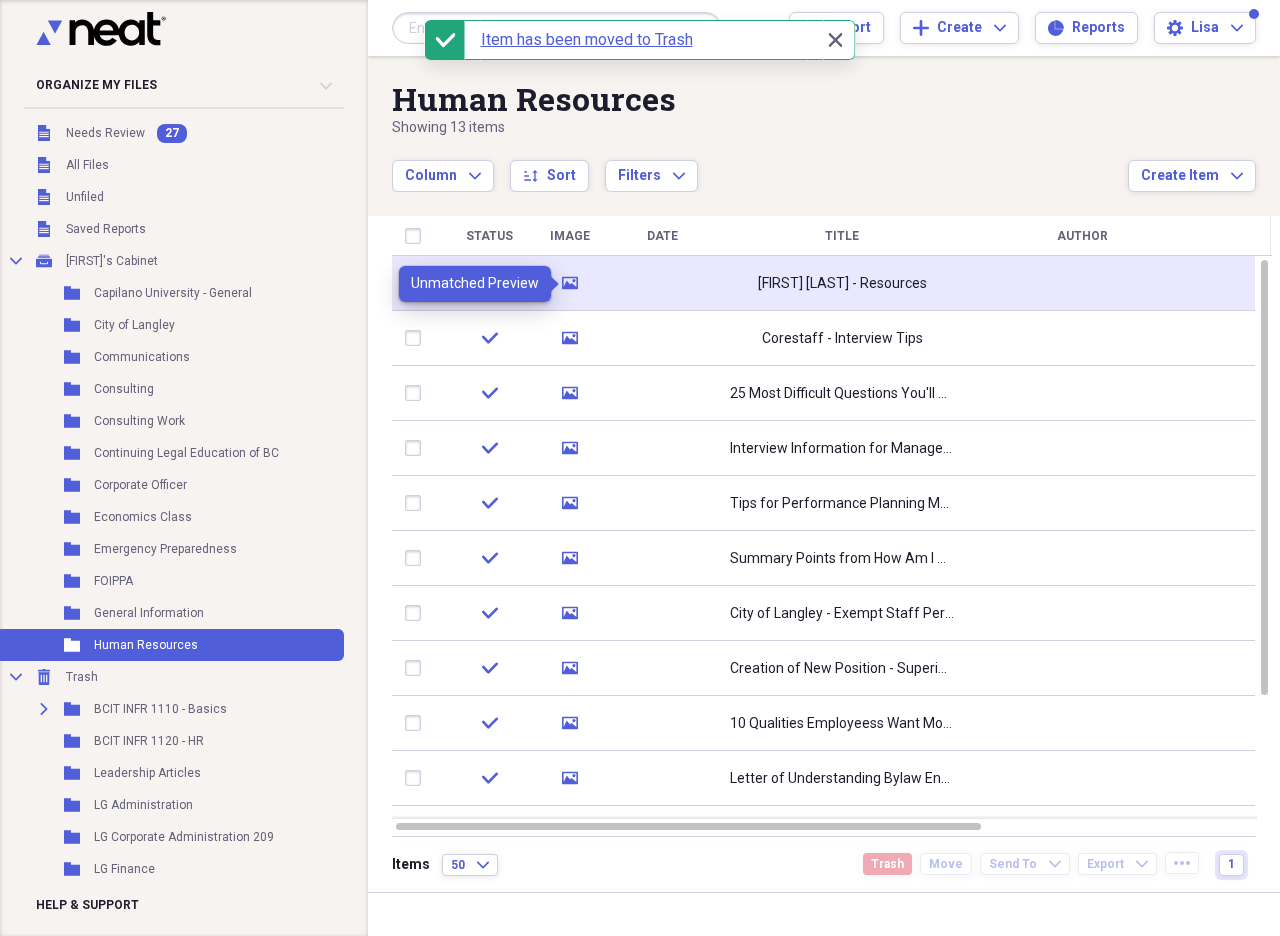 click 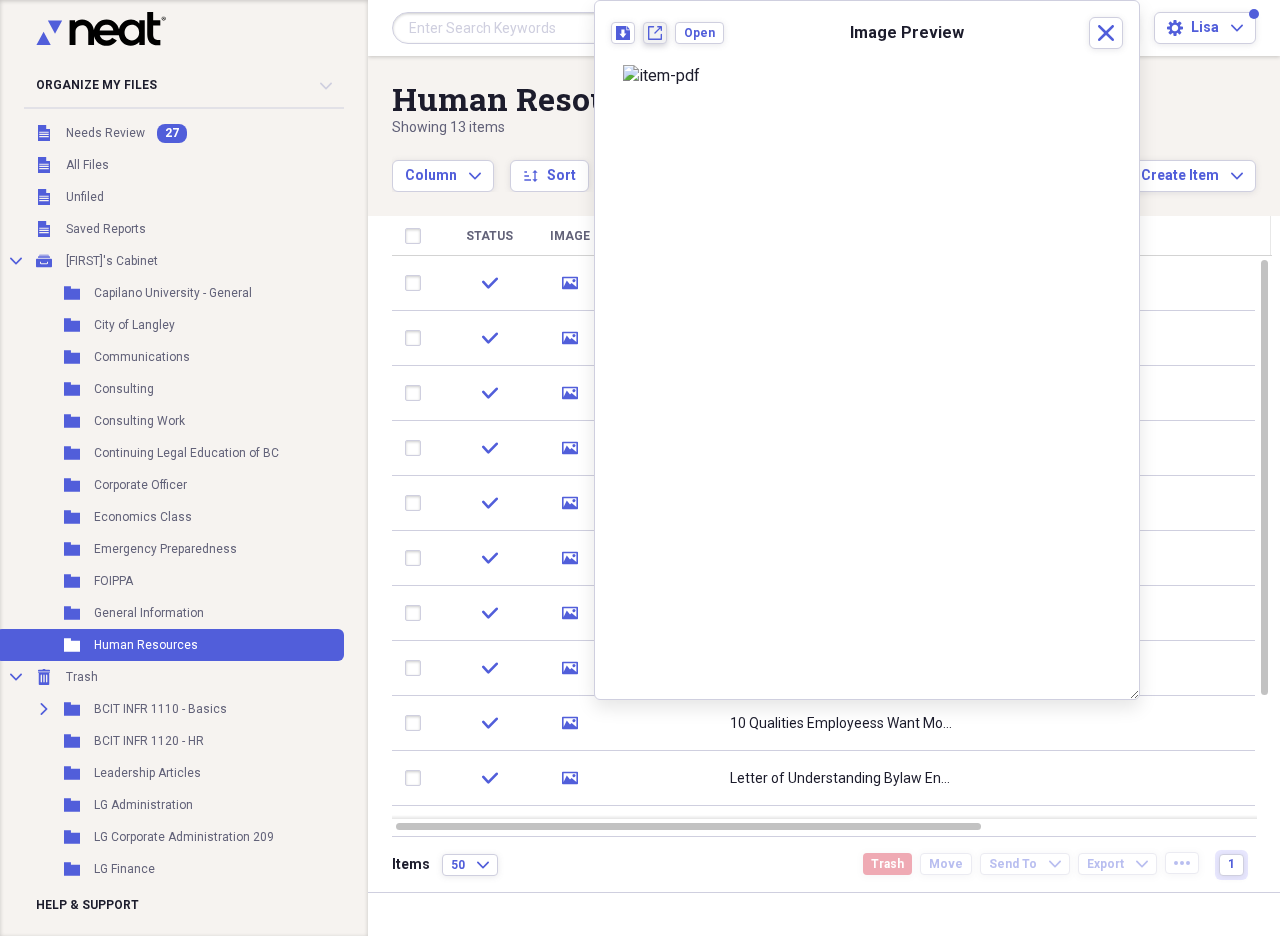 click on "New tab" 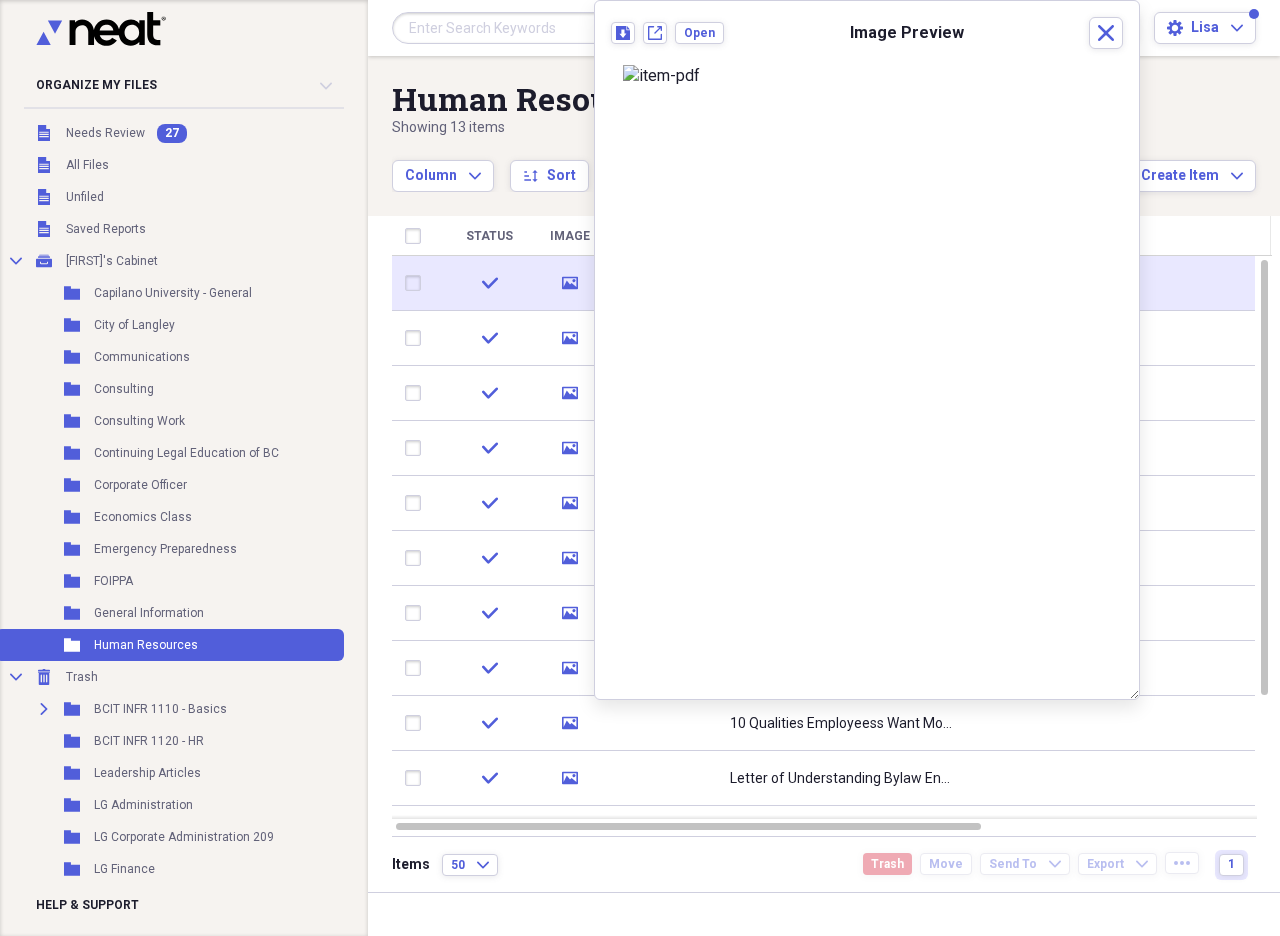click at bounding box center (417, 283) 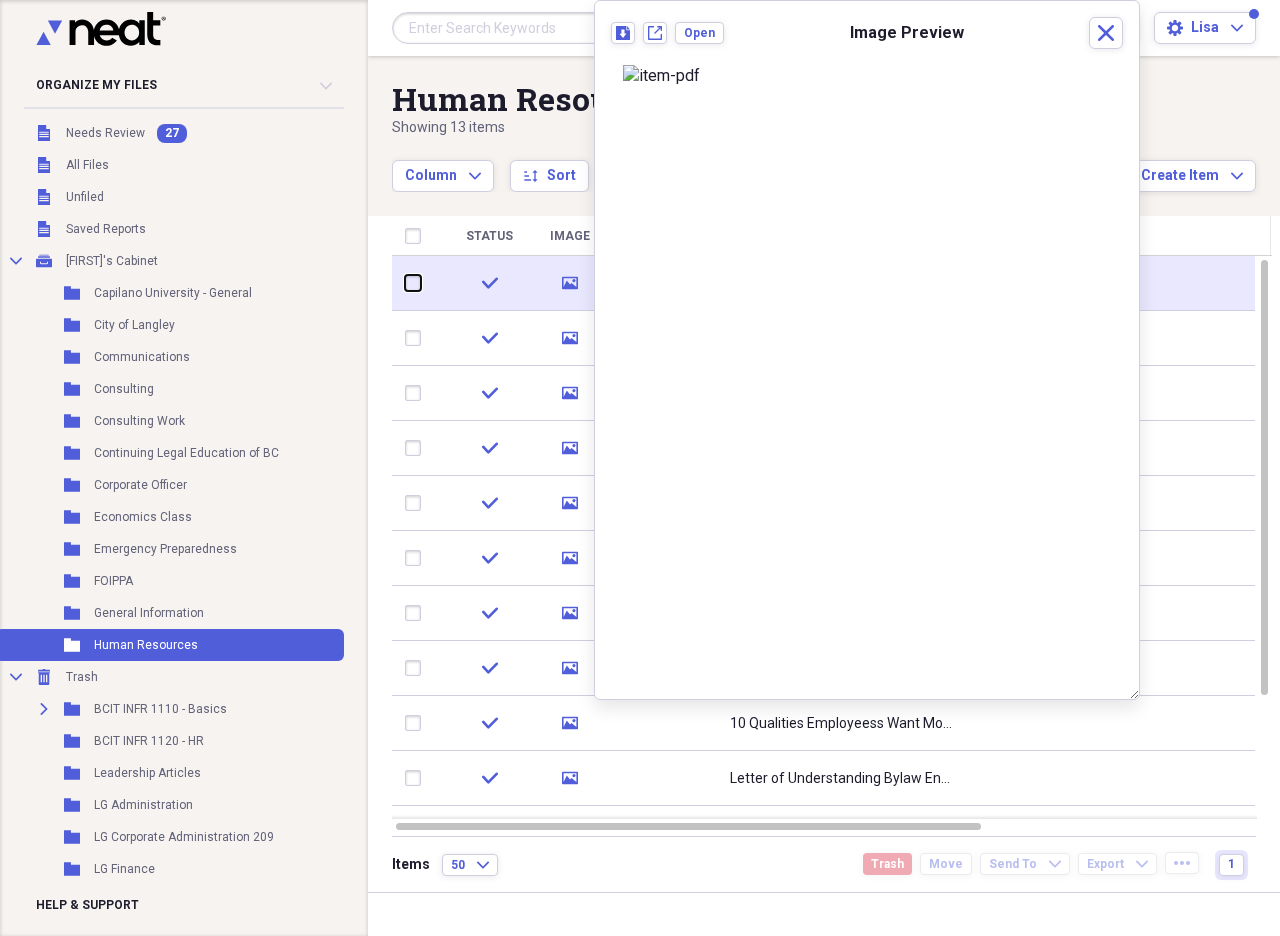 click at bounding box center (405, 283) 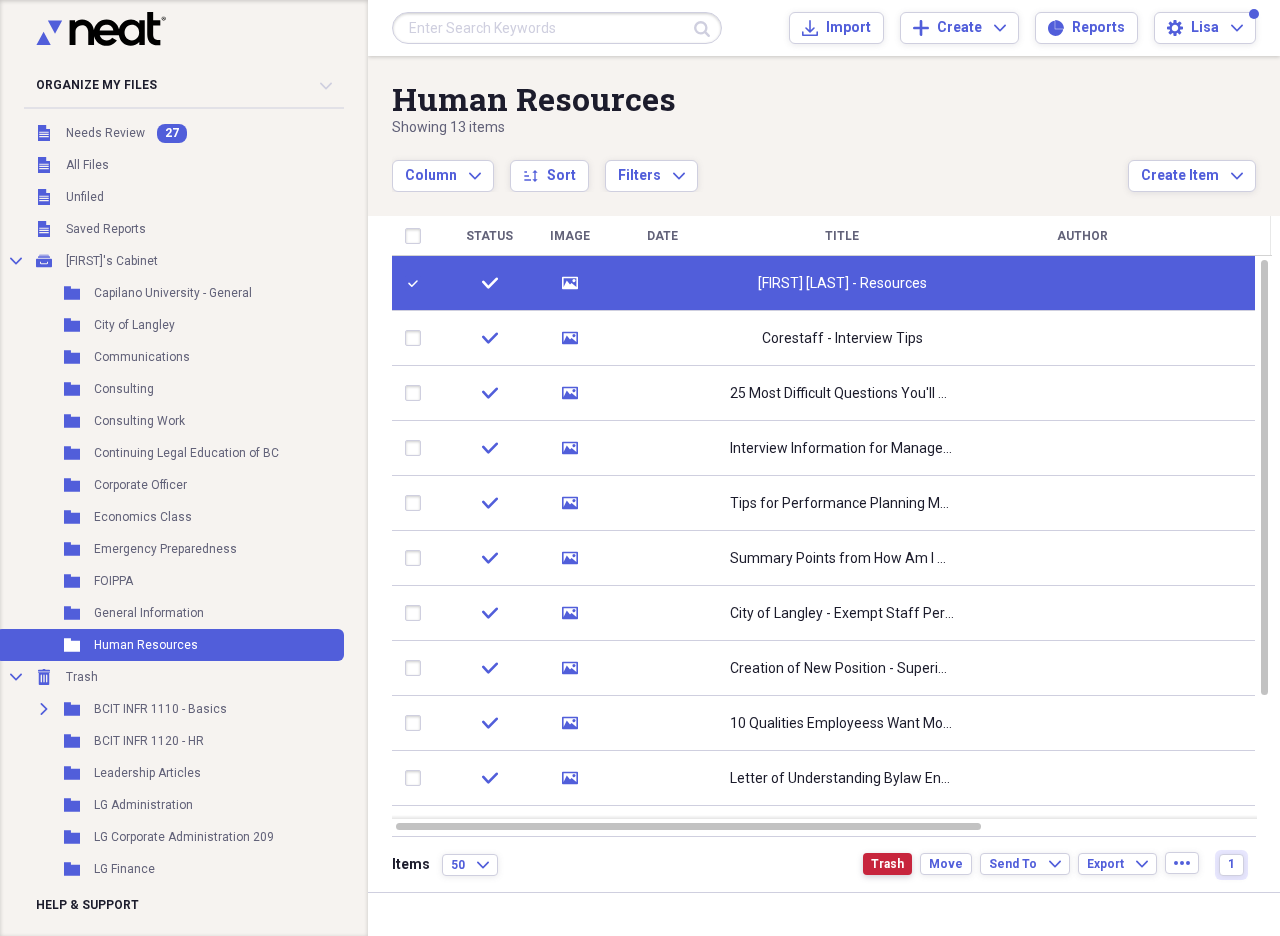 click on "Trash" at bounding box center (887, 864) 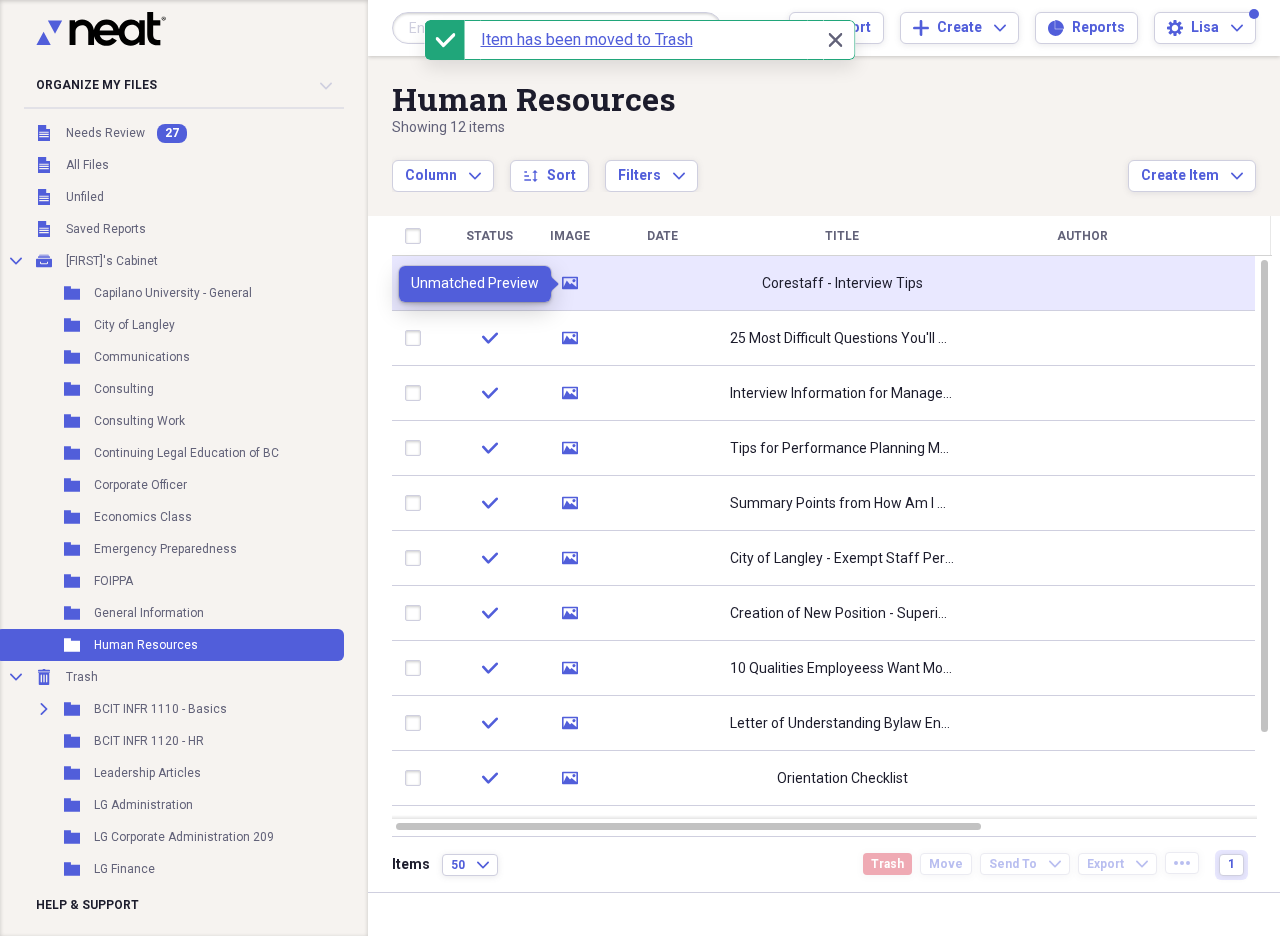 click on "media" 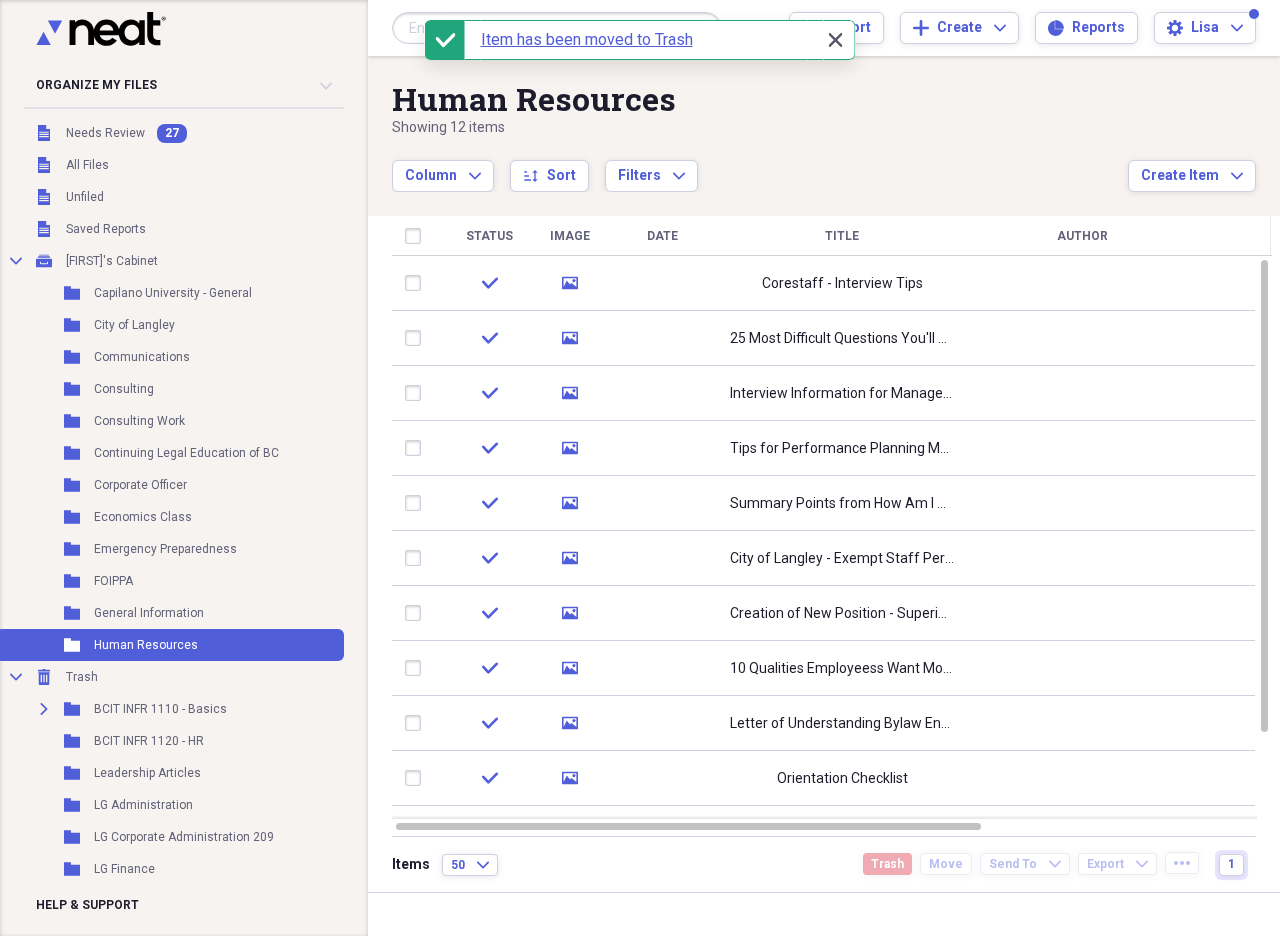 click on "Close" 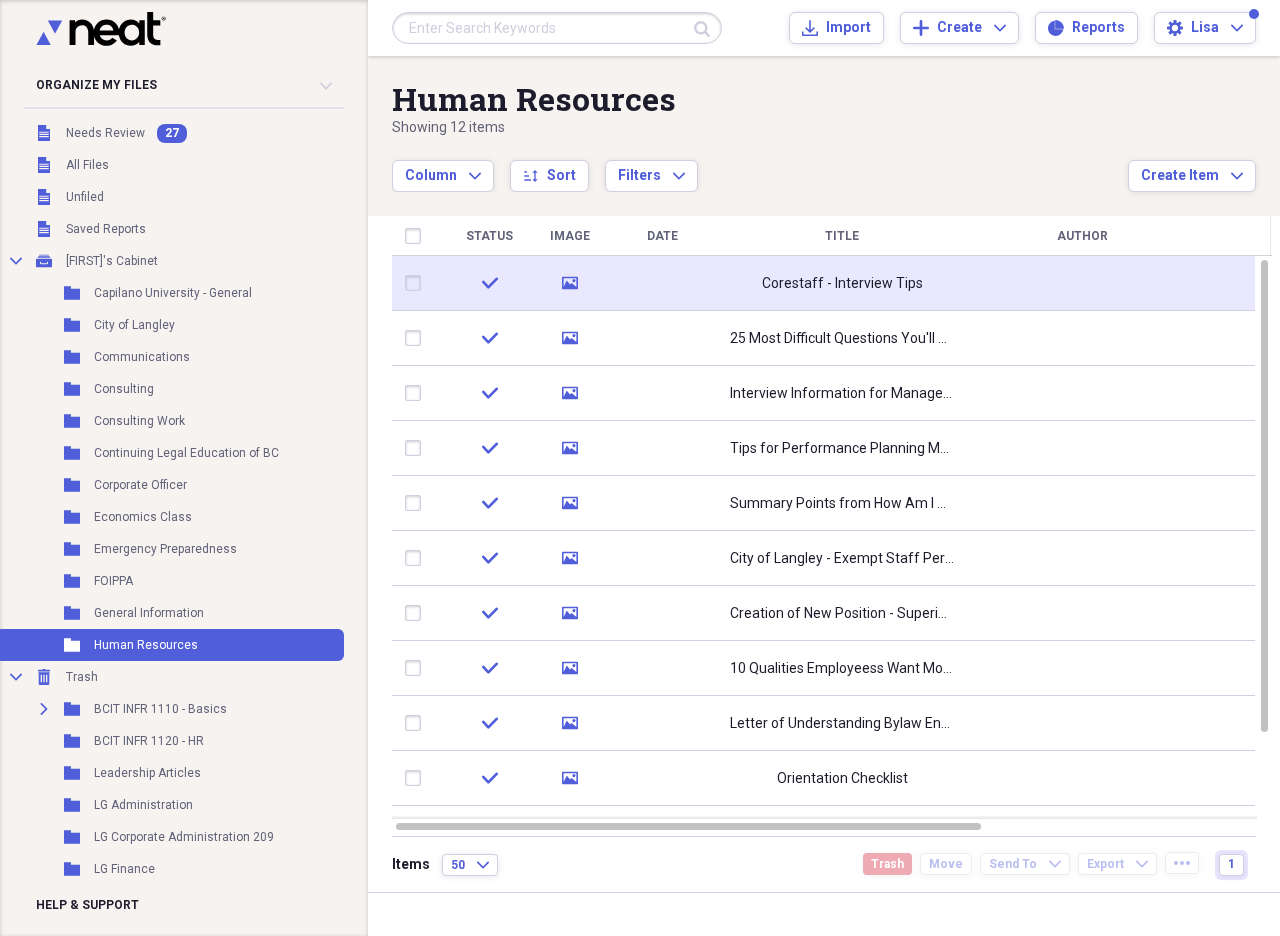 click 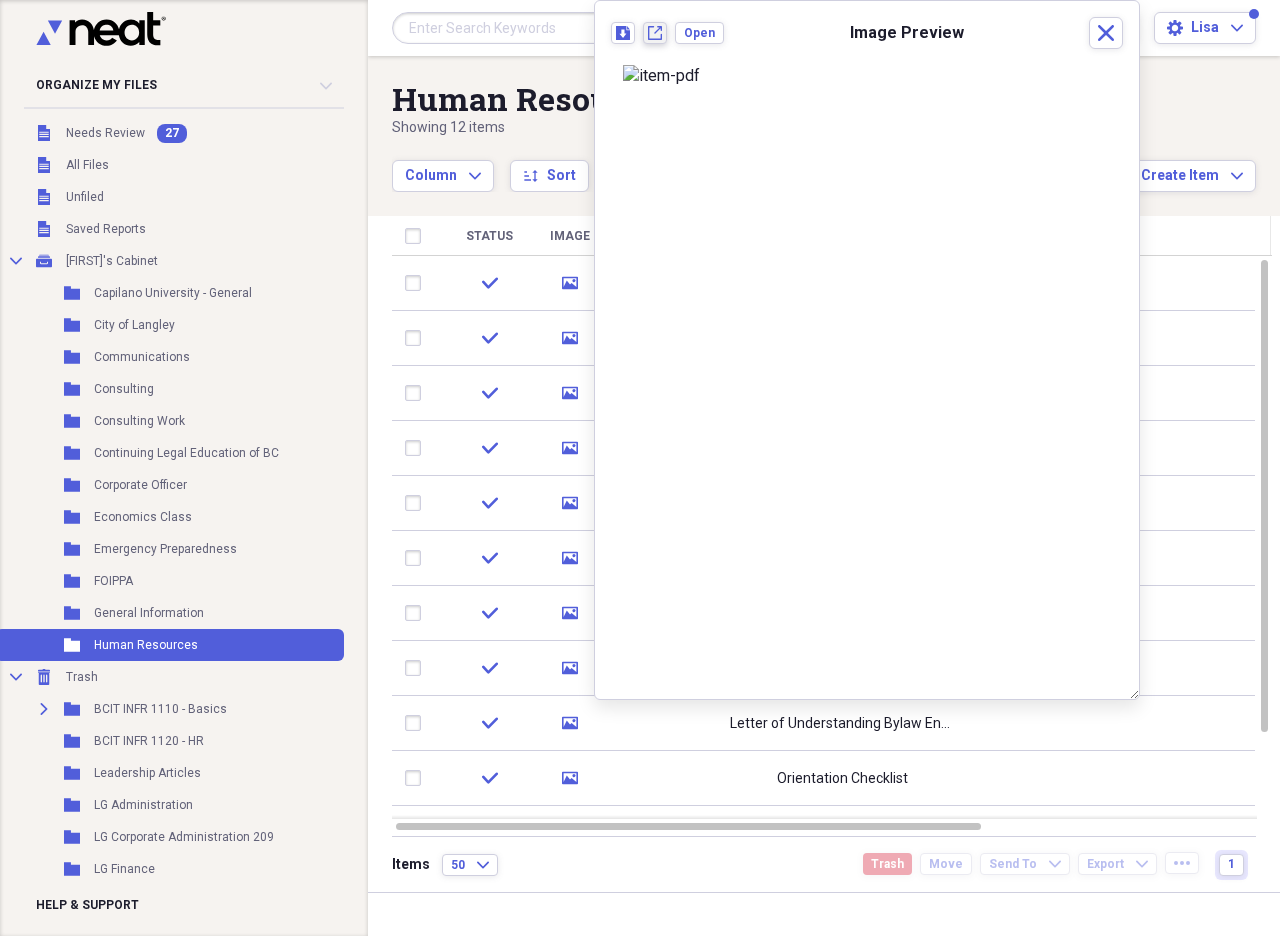 click on "New tab" 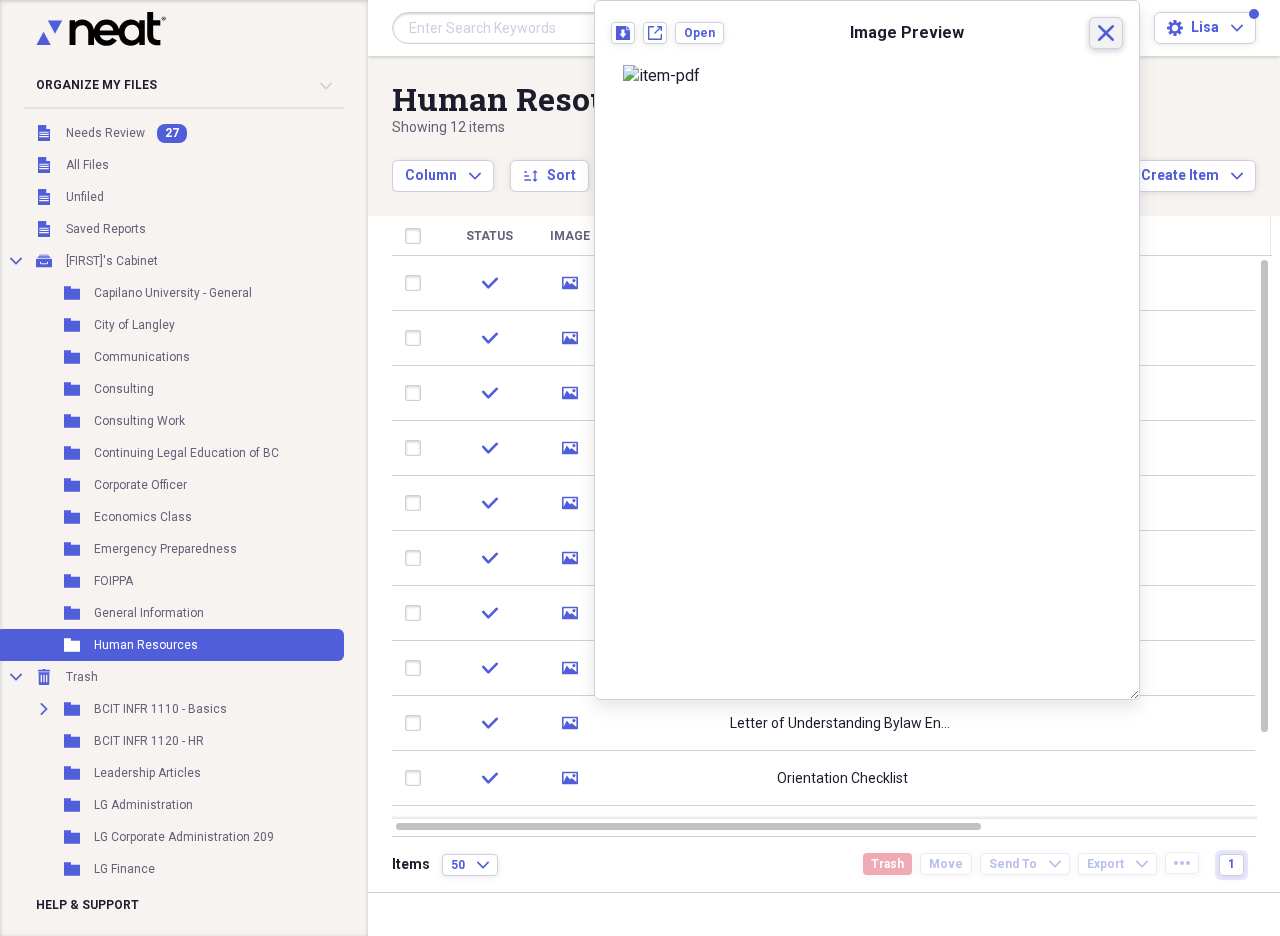 drag, startPoint x: 1108, startPoint y: 35, endPoint x: 1097, endPoint y: 35, distance: 11 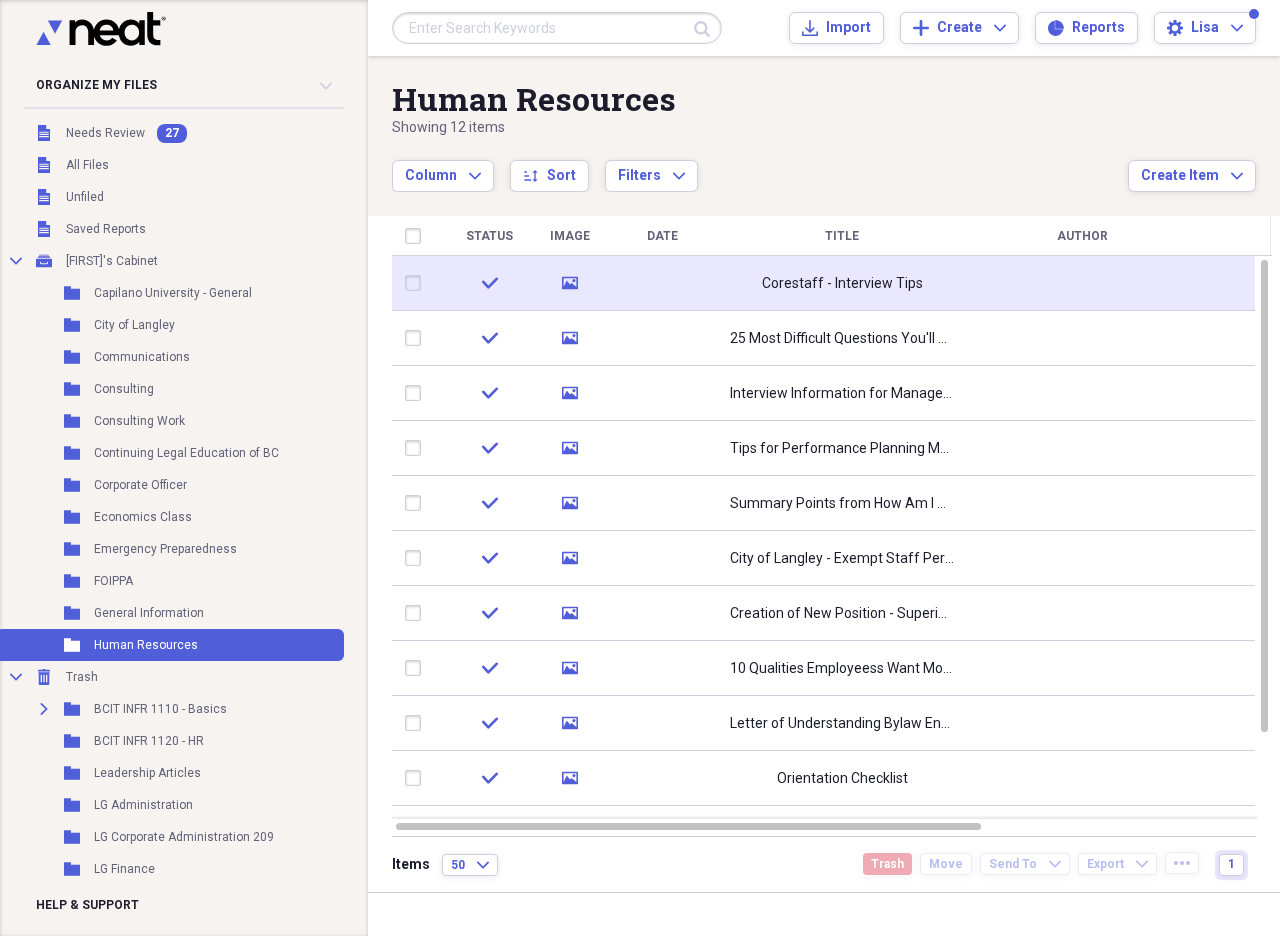 click at bounding box center [417, 283] 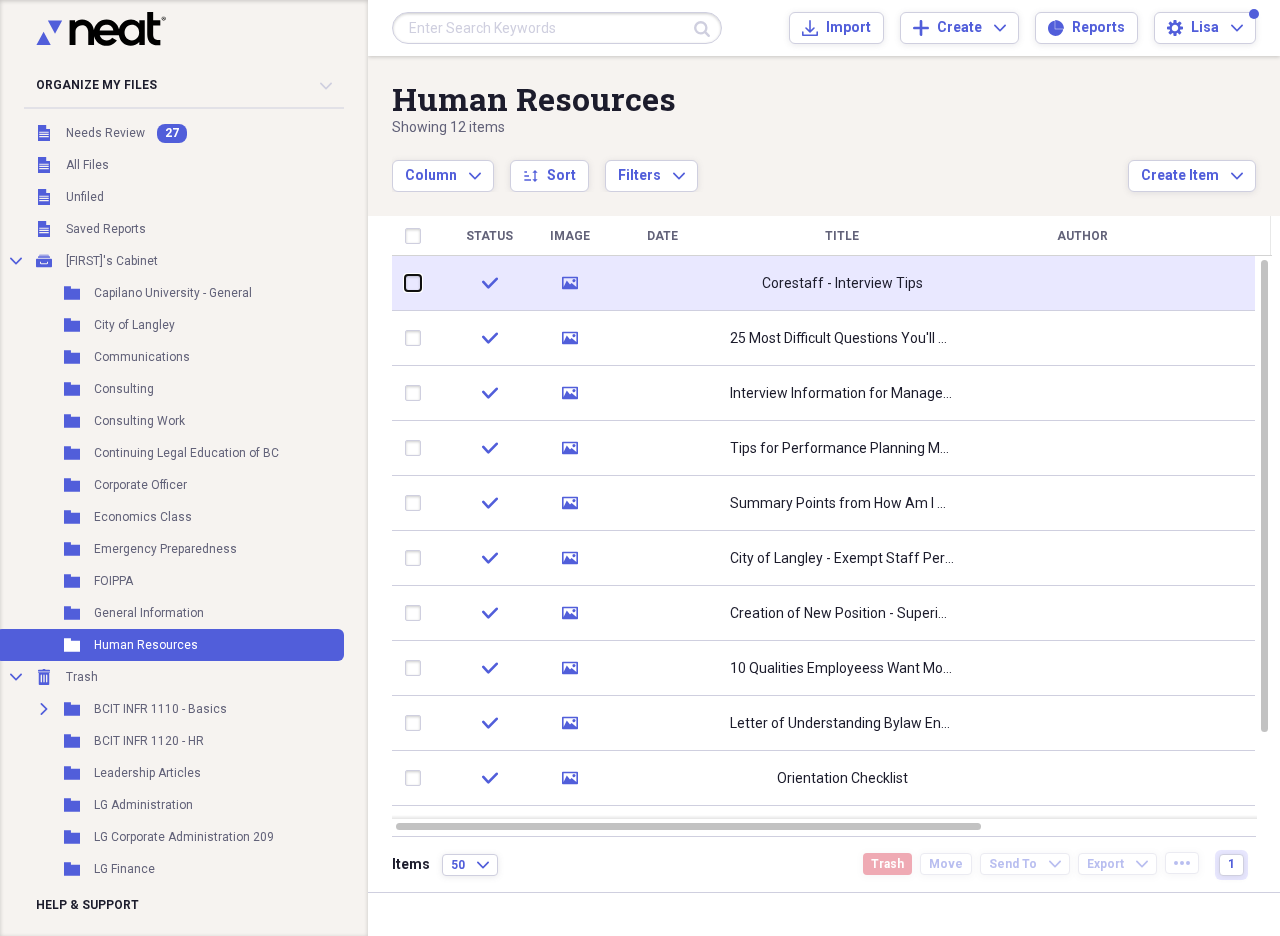 click at bounding box center [405, 283] 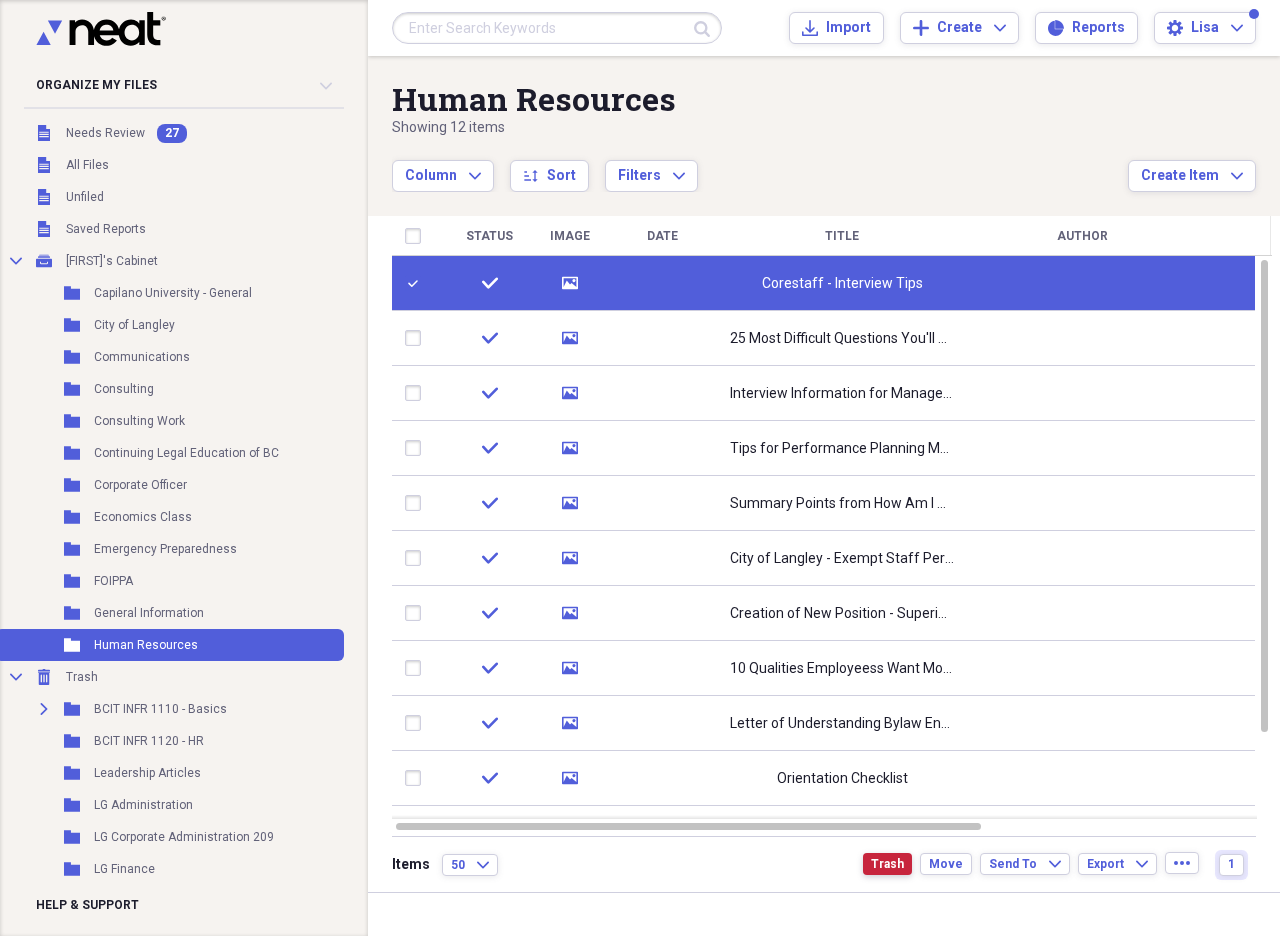 click on "Trash" at bounding box center (887, 864) 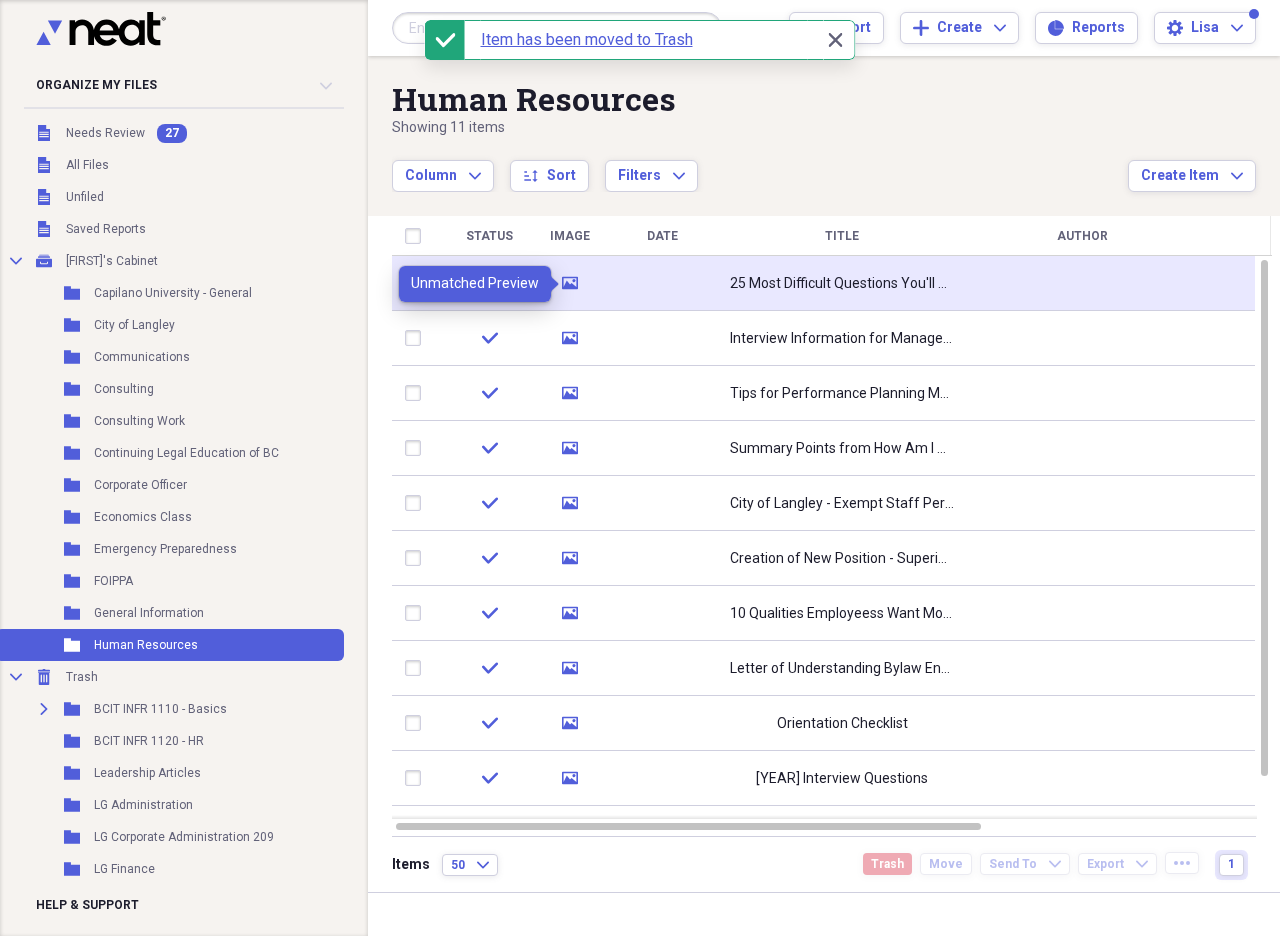 click 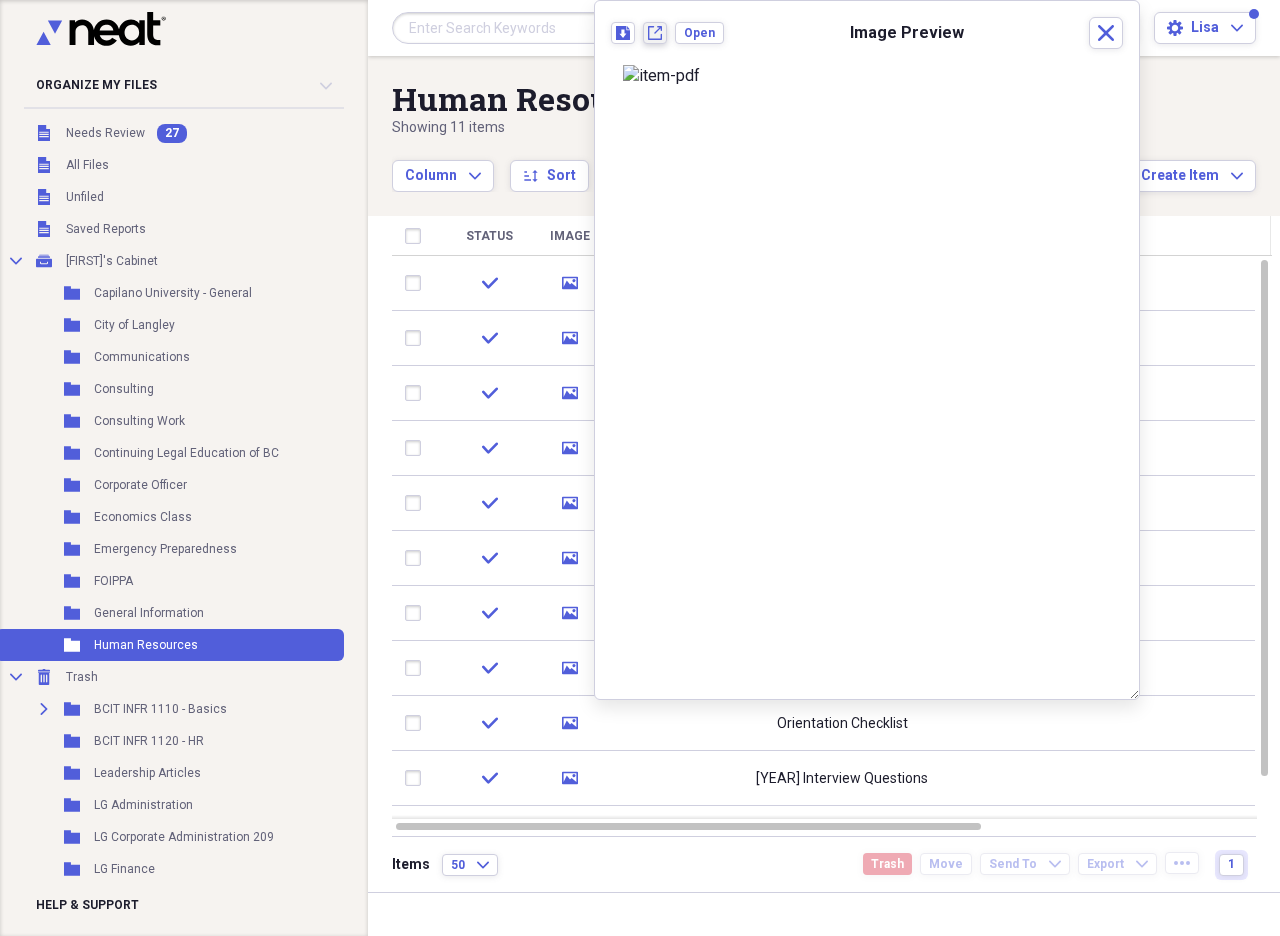 click on "New tab" 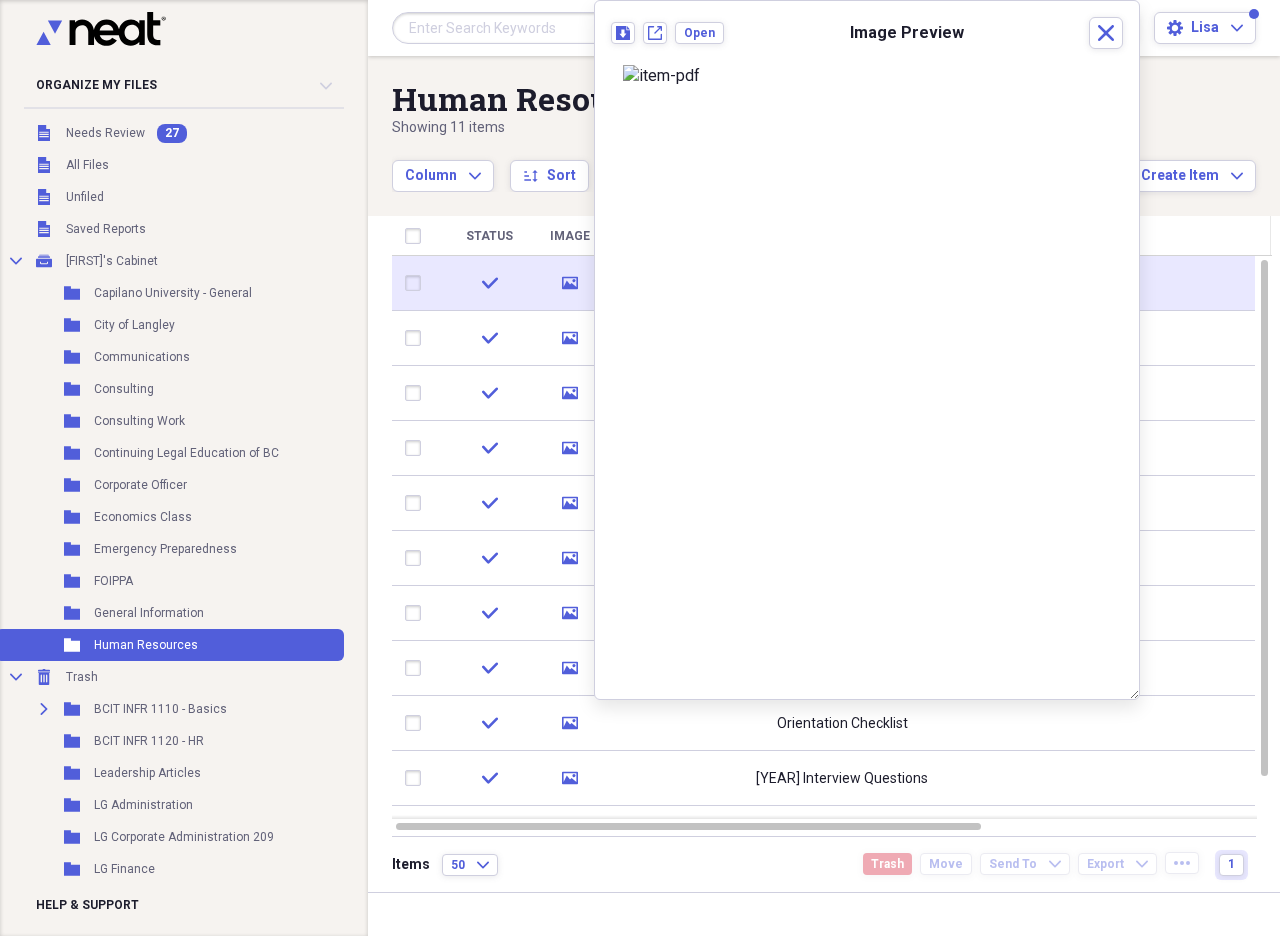 click at bounding box center [417, 283] 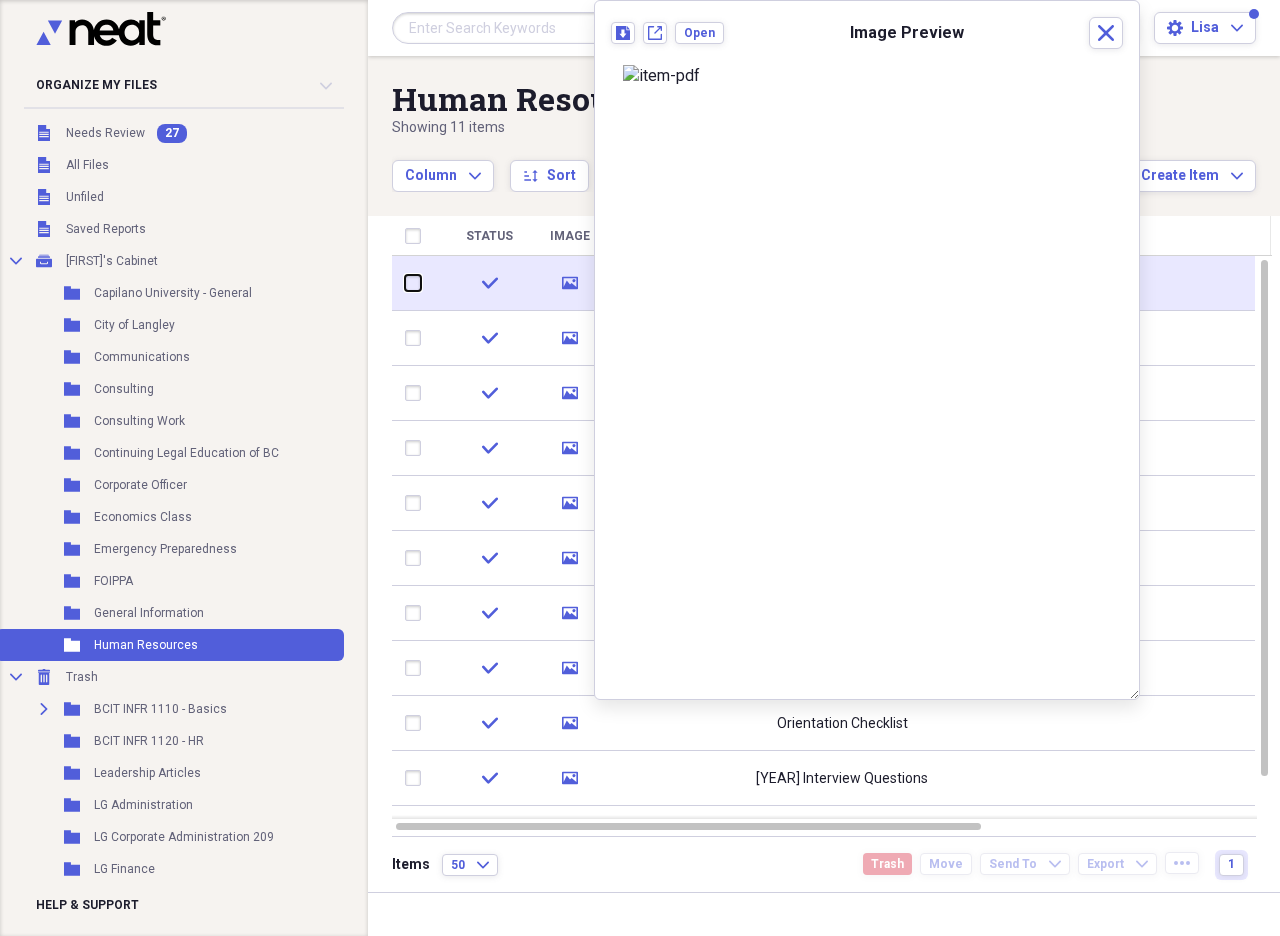 click at bounding box center (405, 283) 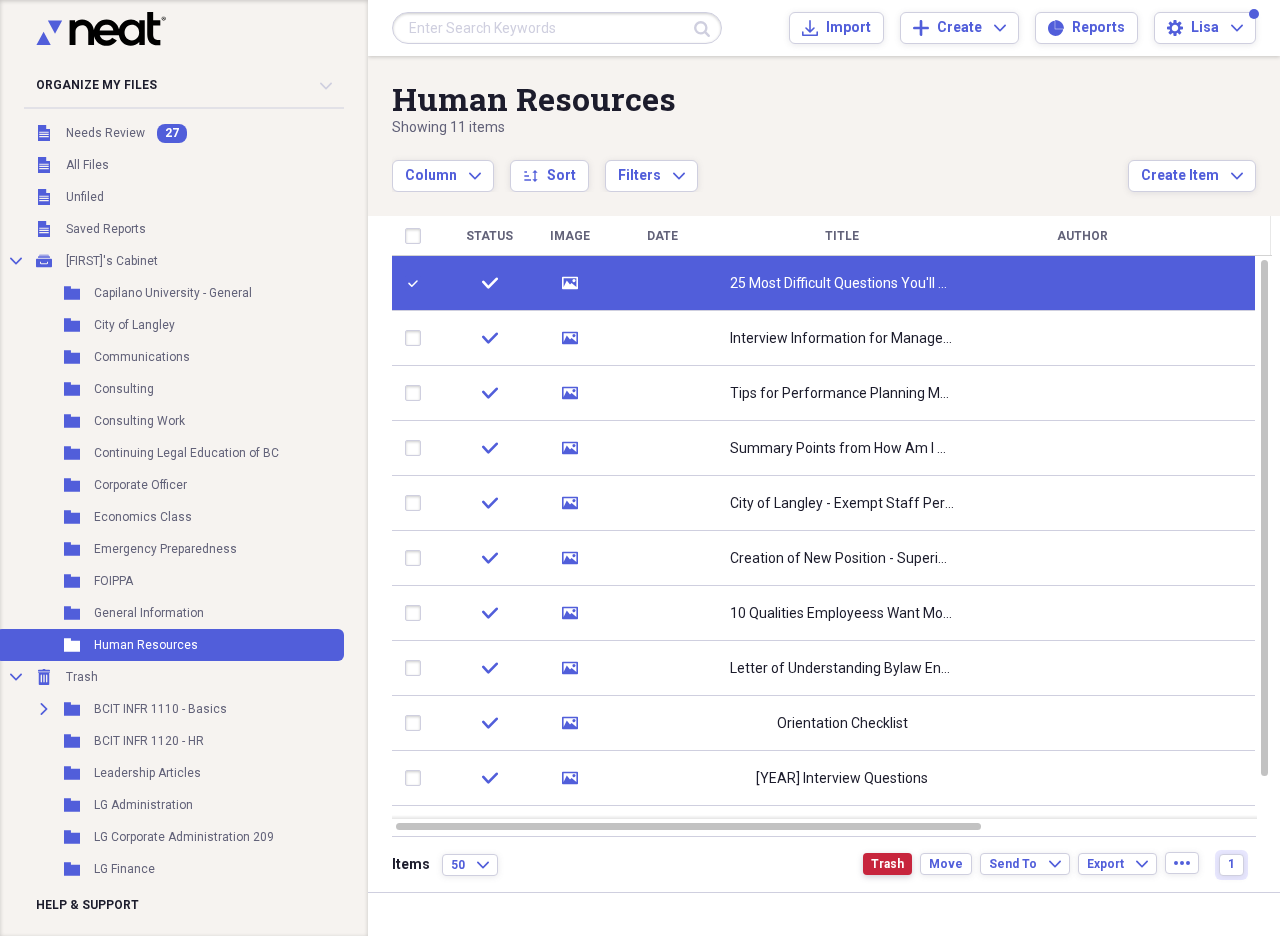 click on "Trash" at bounding box center [887, 864] 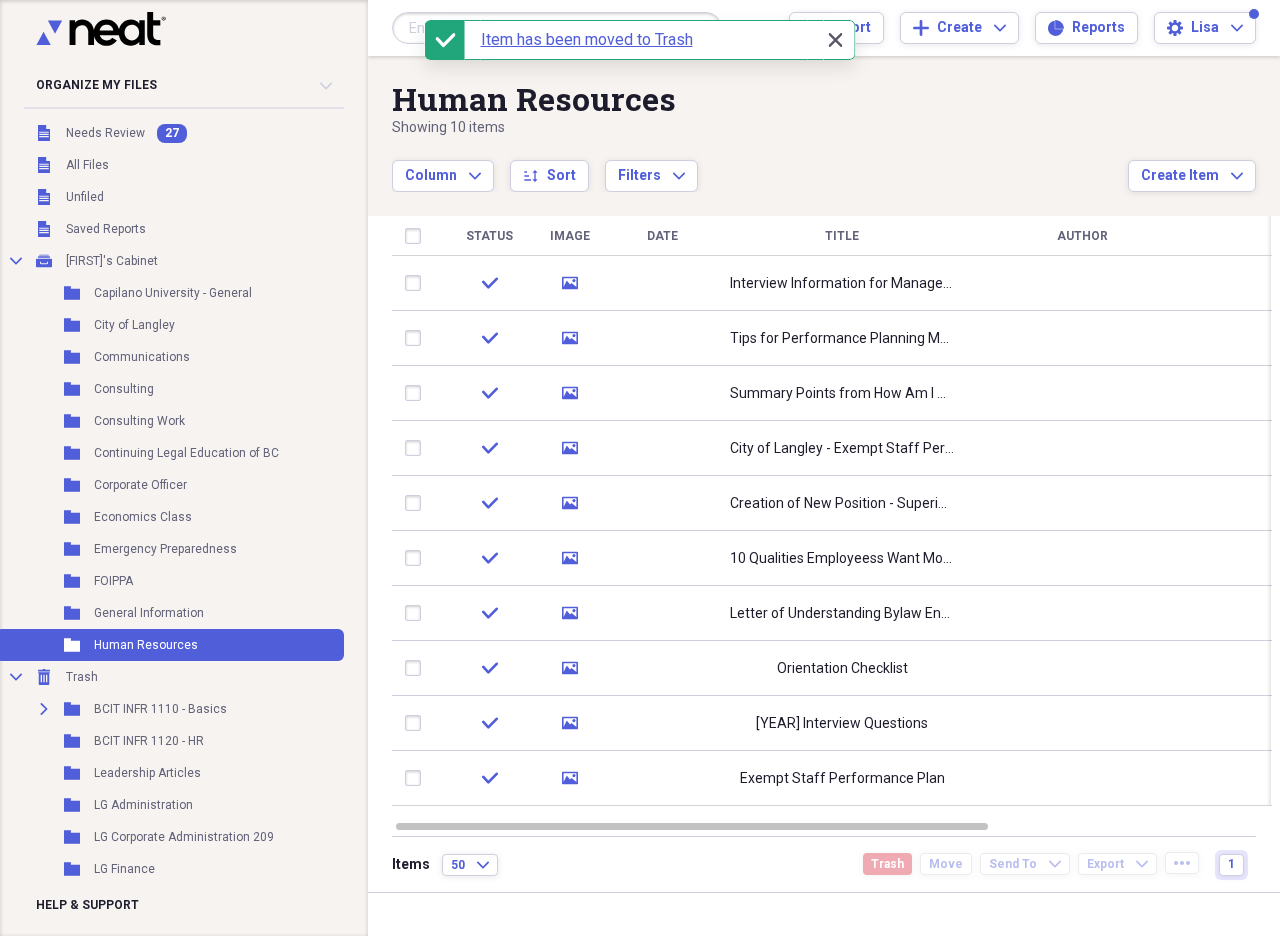 click on "Close" 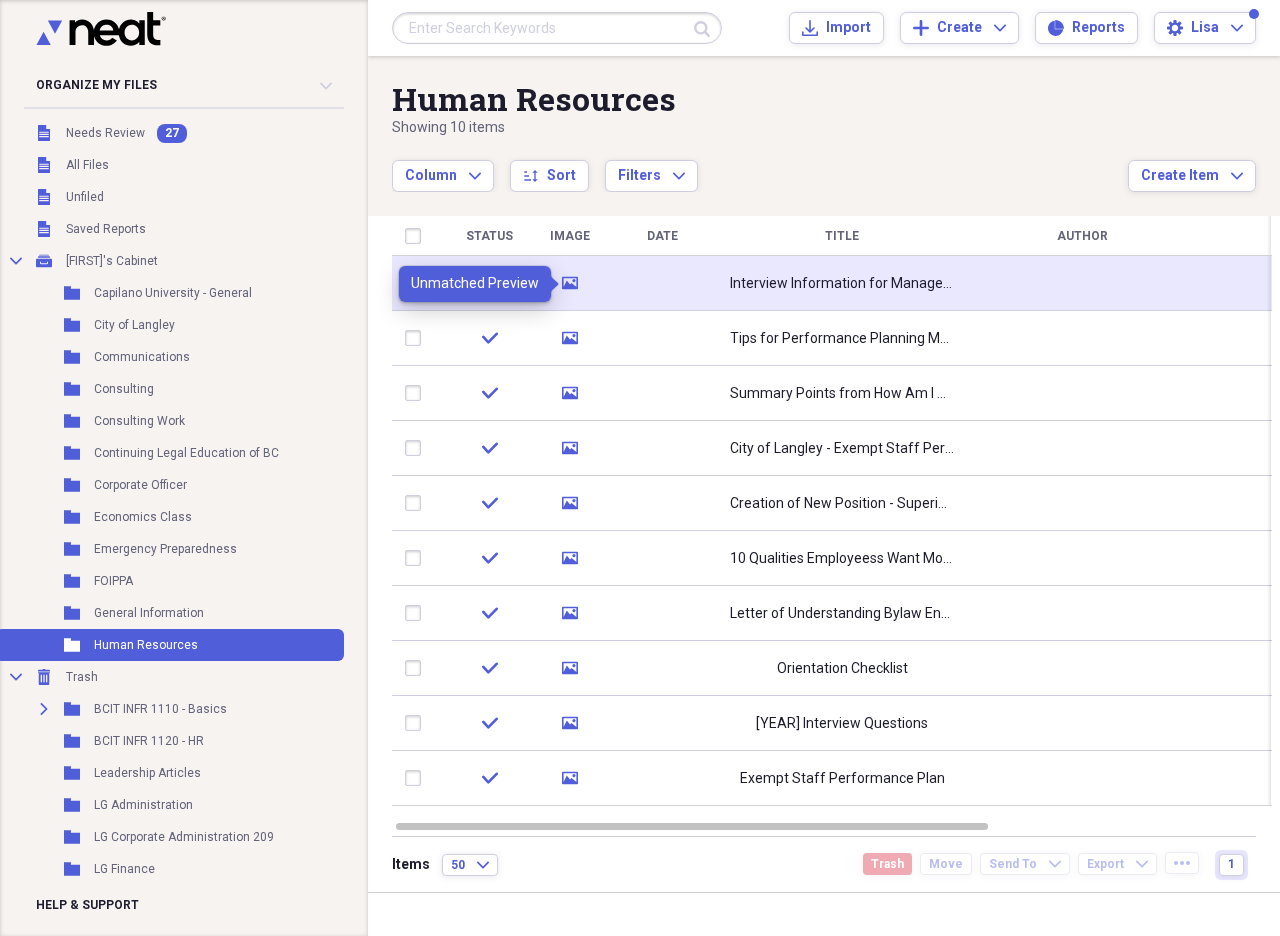 click on "media" 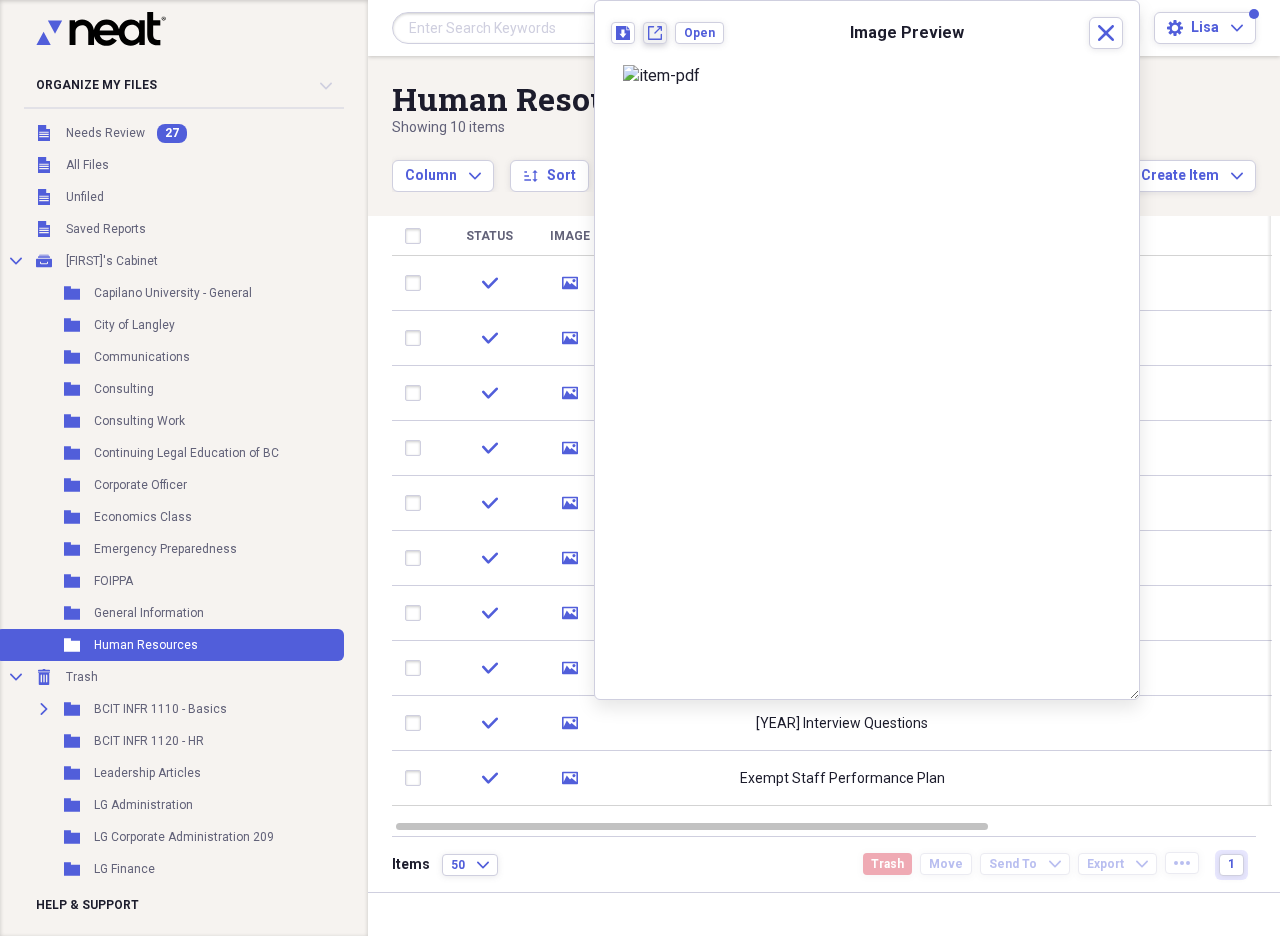 click on "New tab" 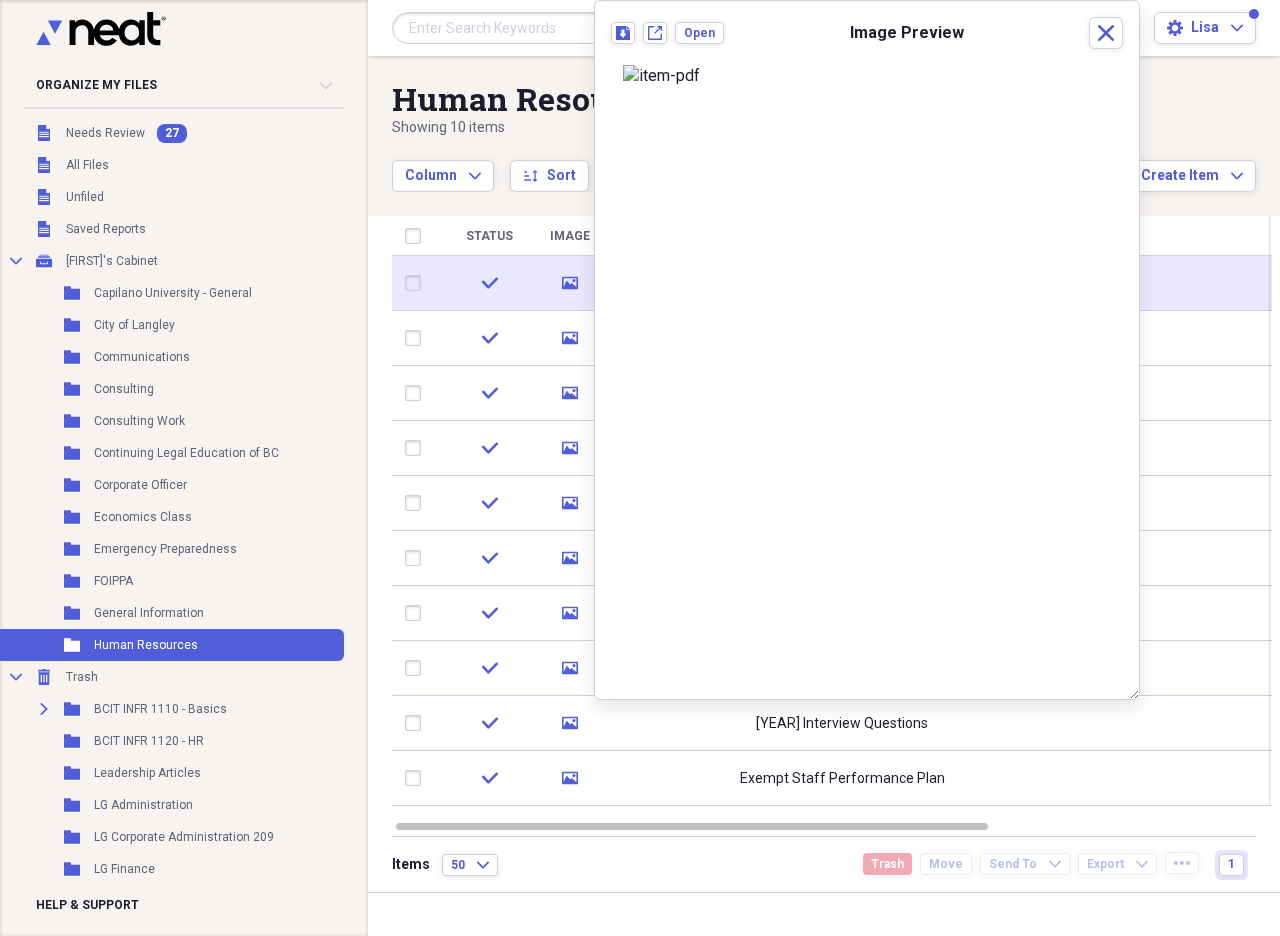 click at bounding box center [417, 283] 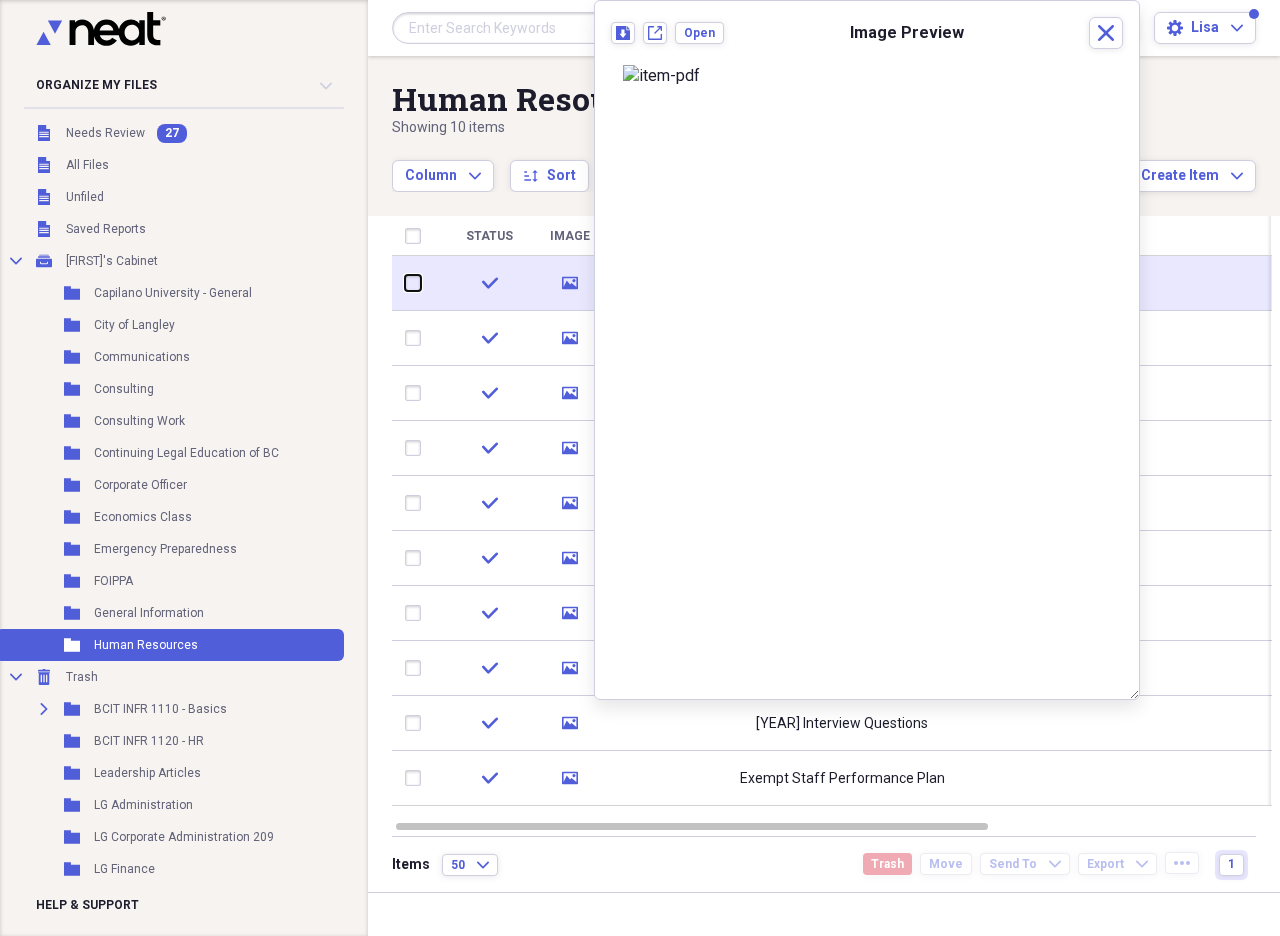 click at bounding box center [405, 283] 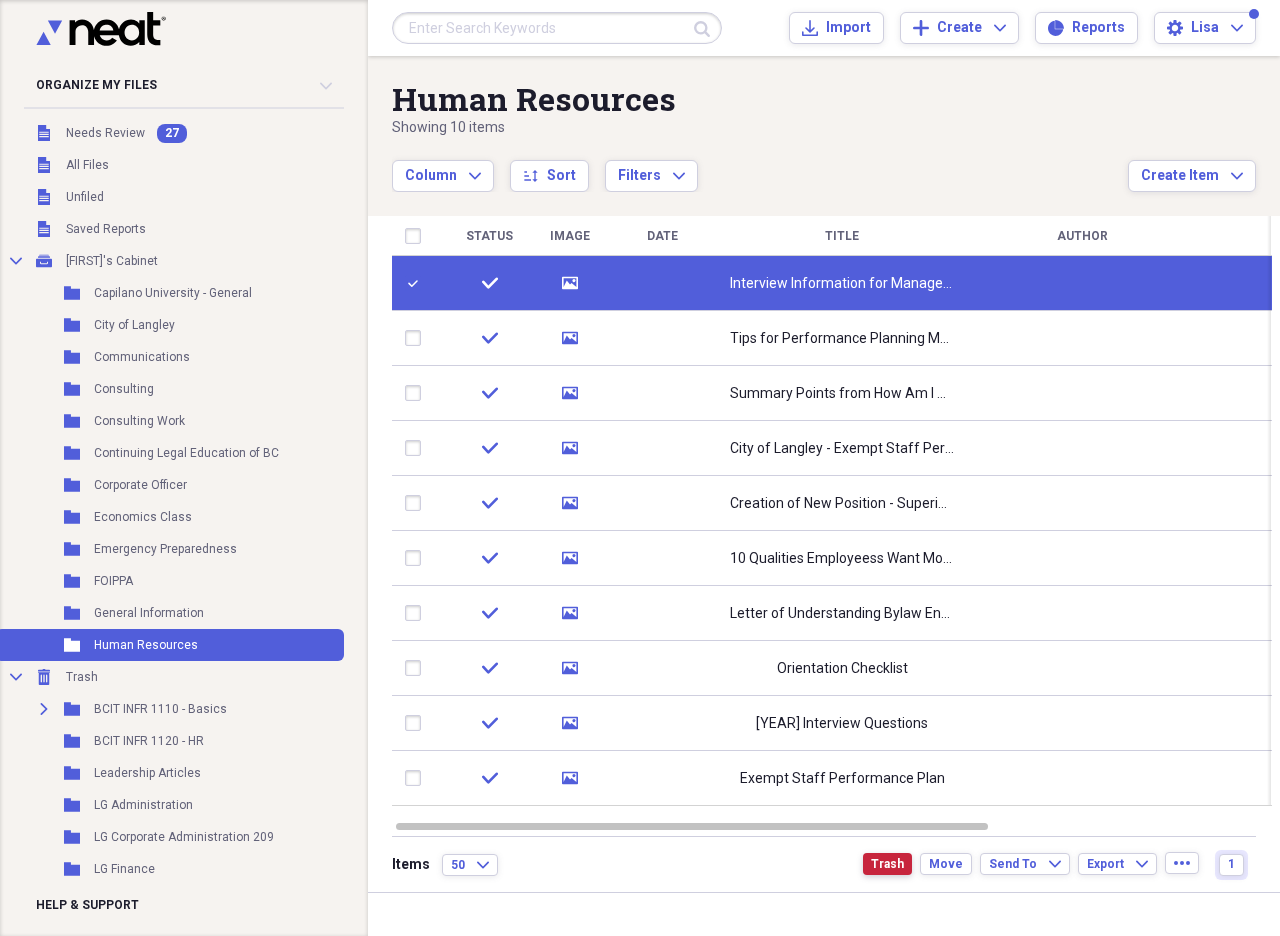 click on "Trash" at bounding box center [887, 864] 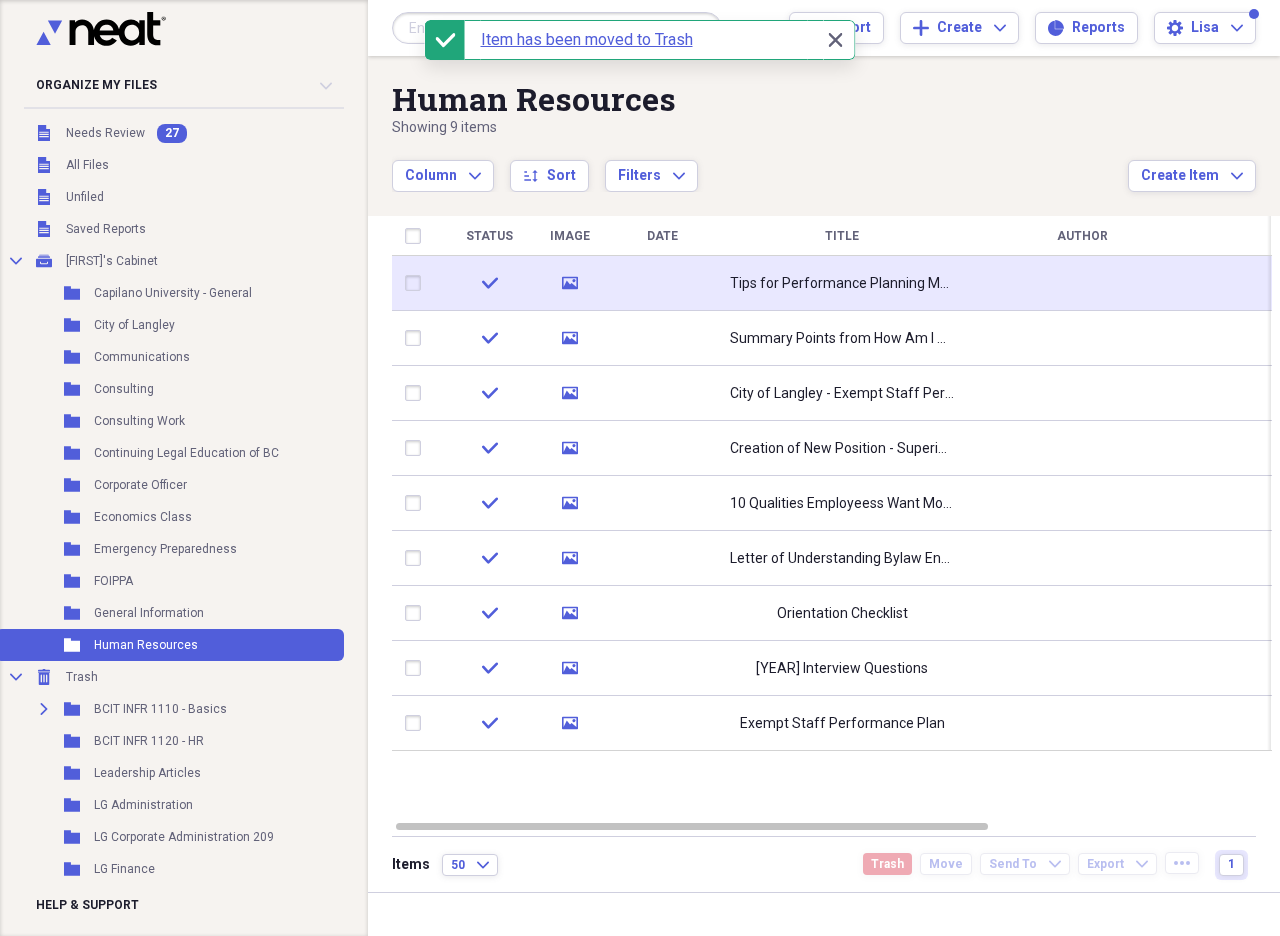 click 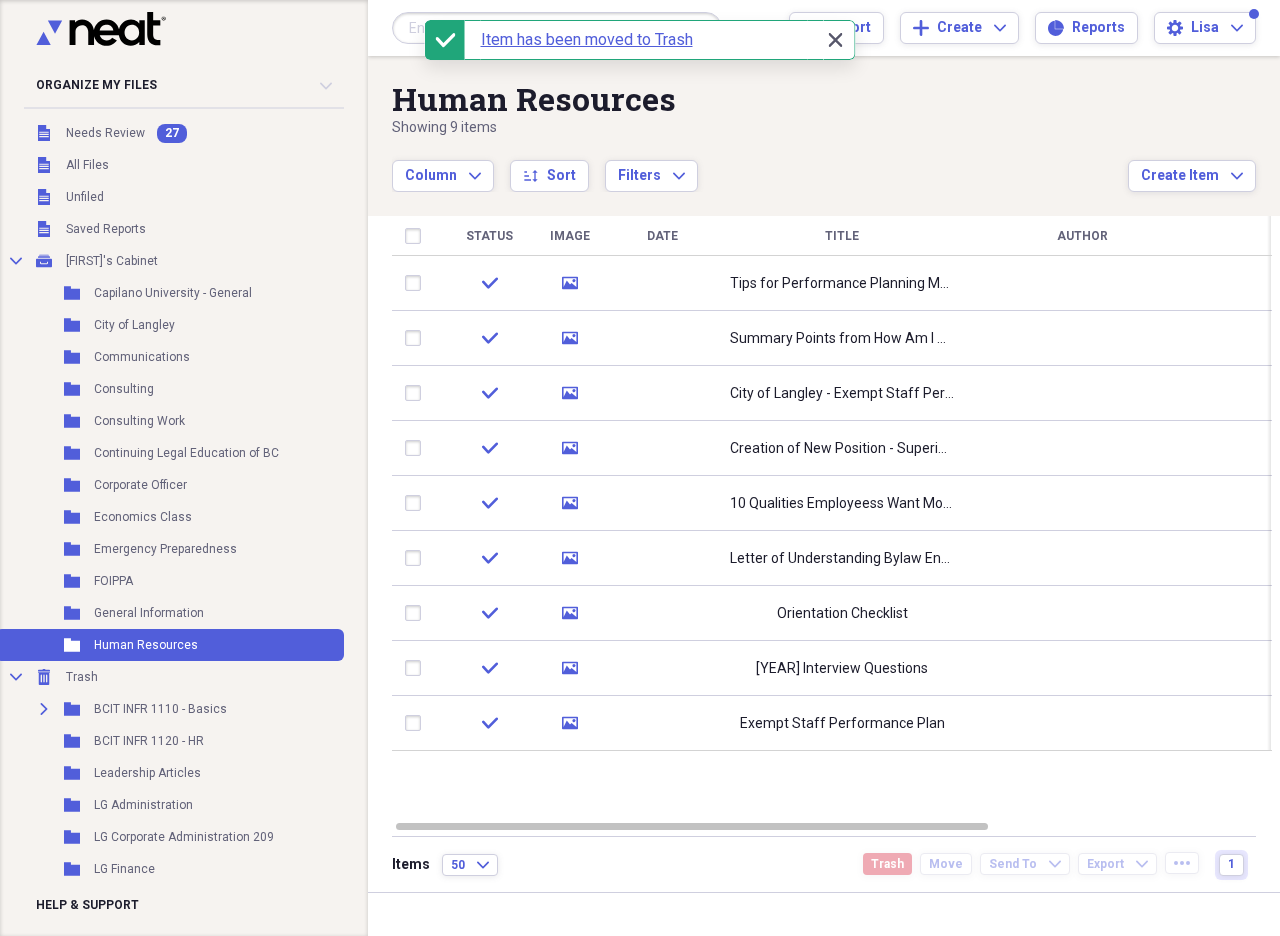 click 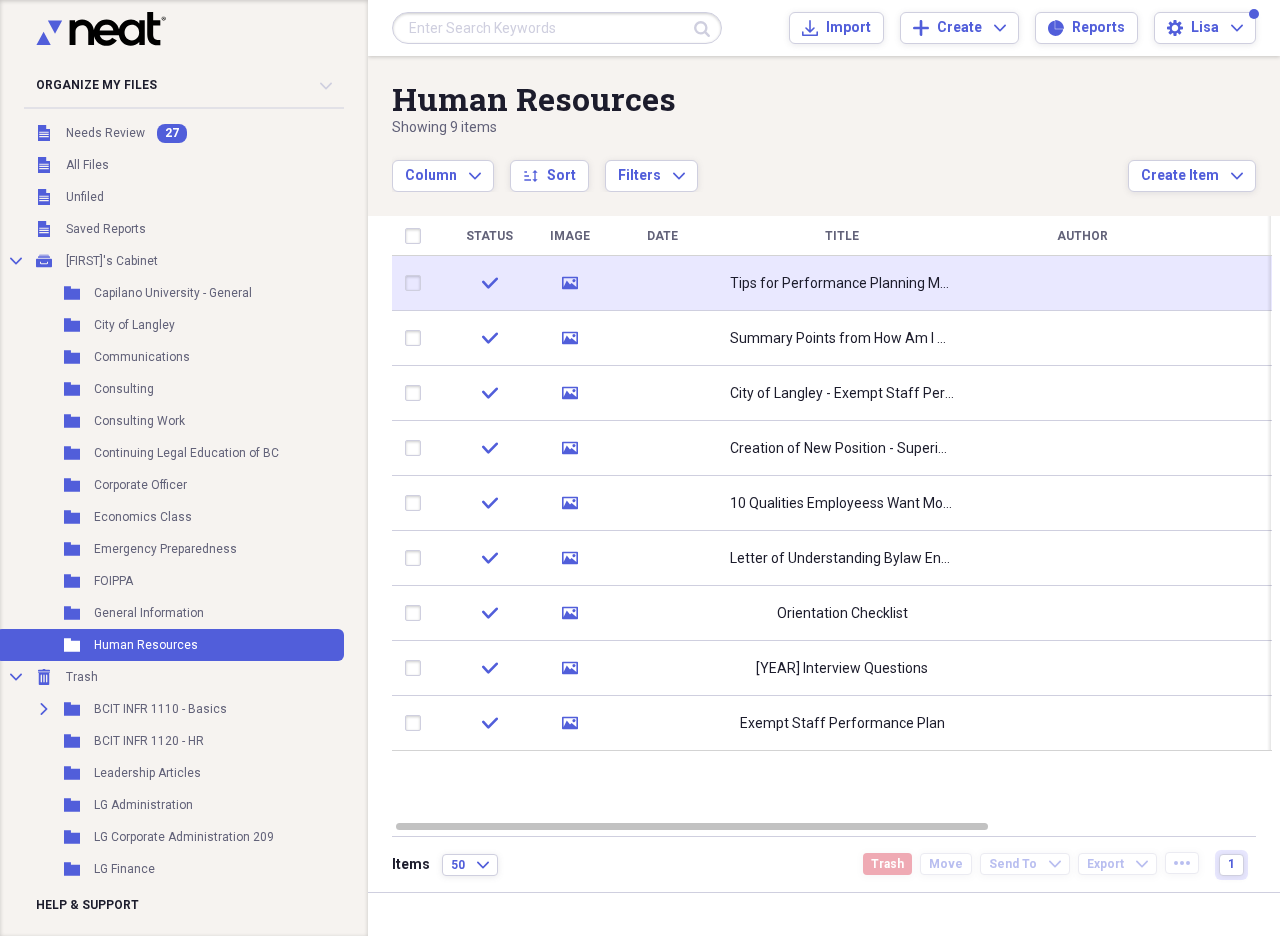 click 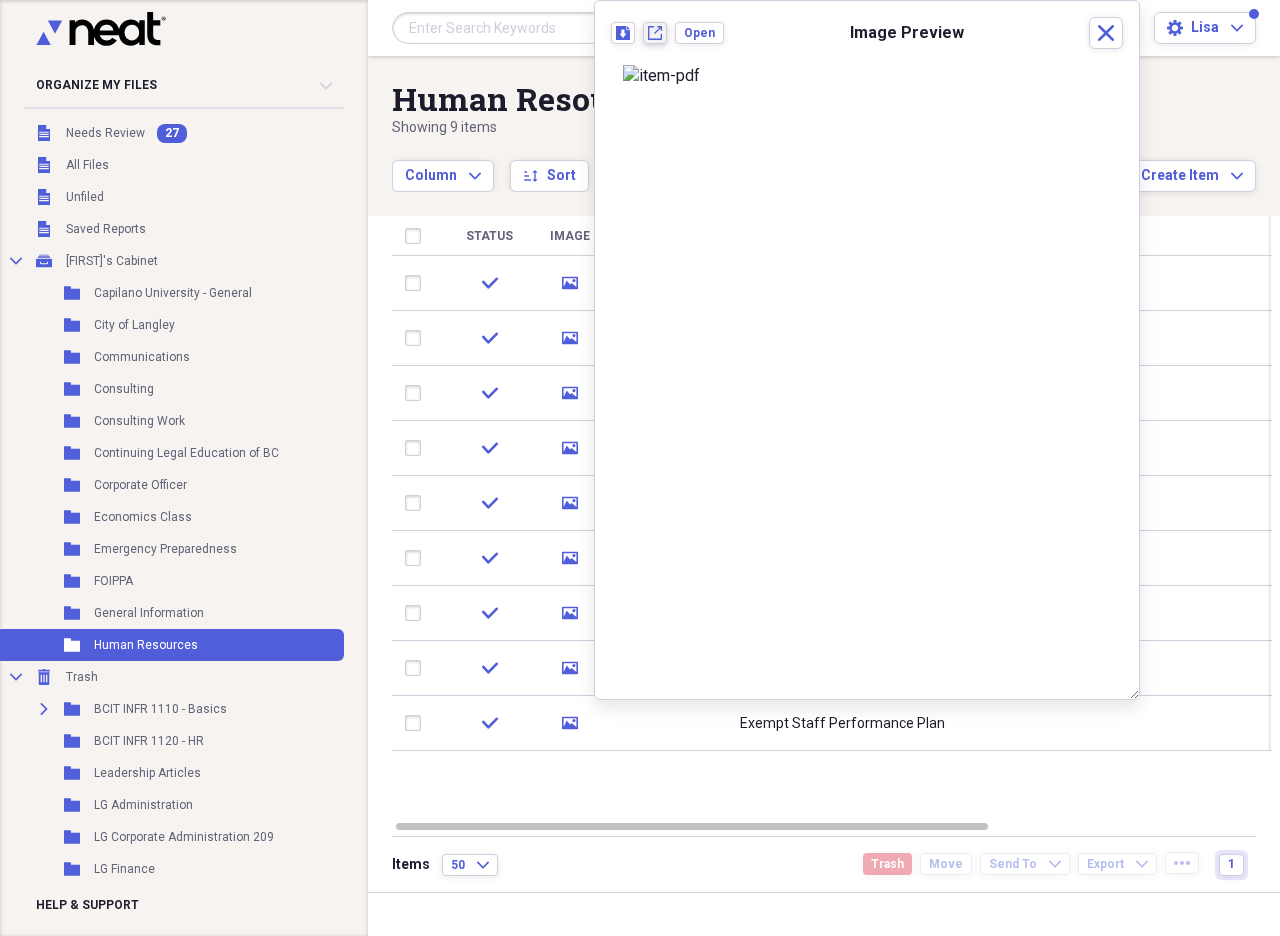 click on "New tab" 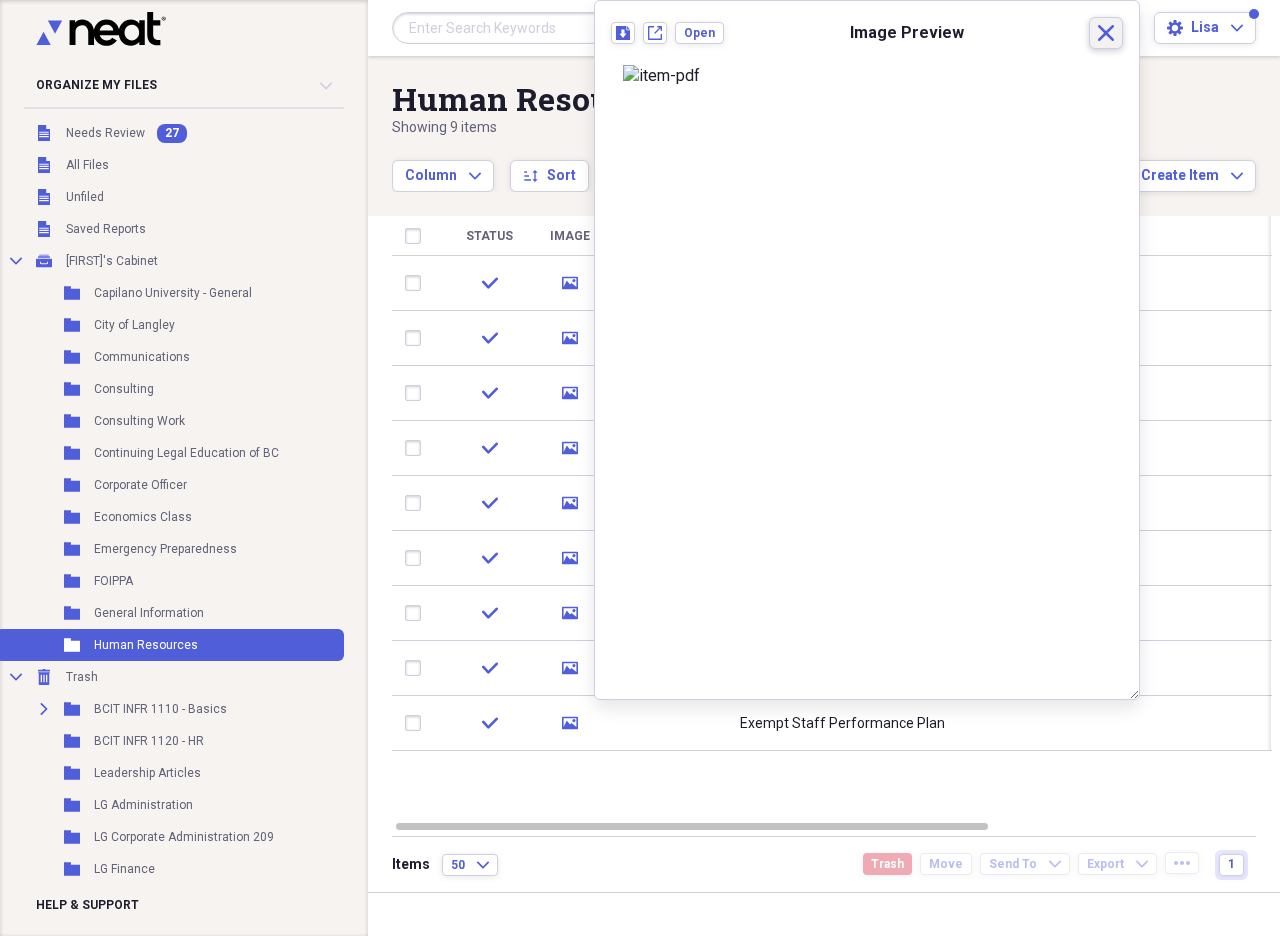 click 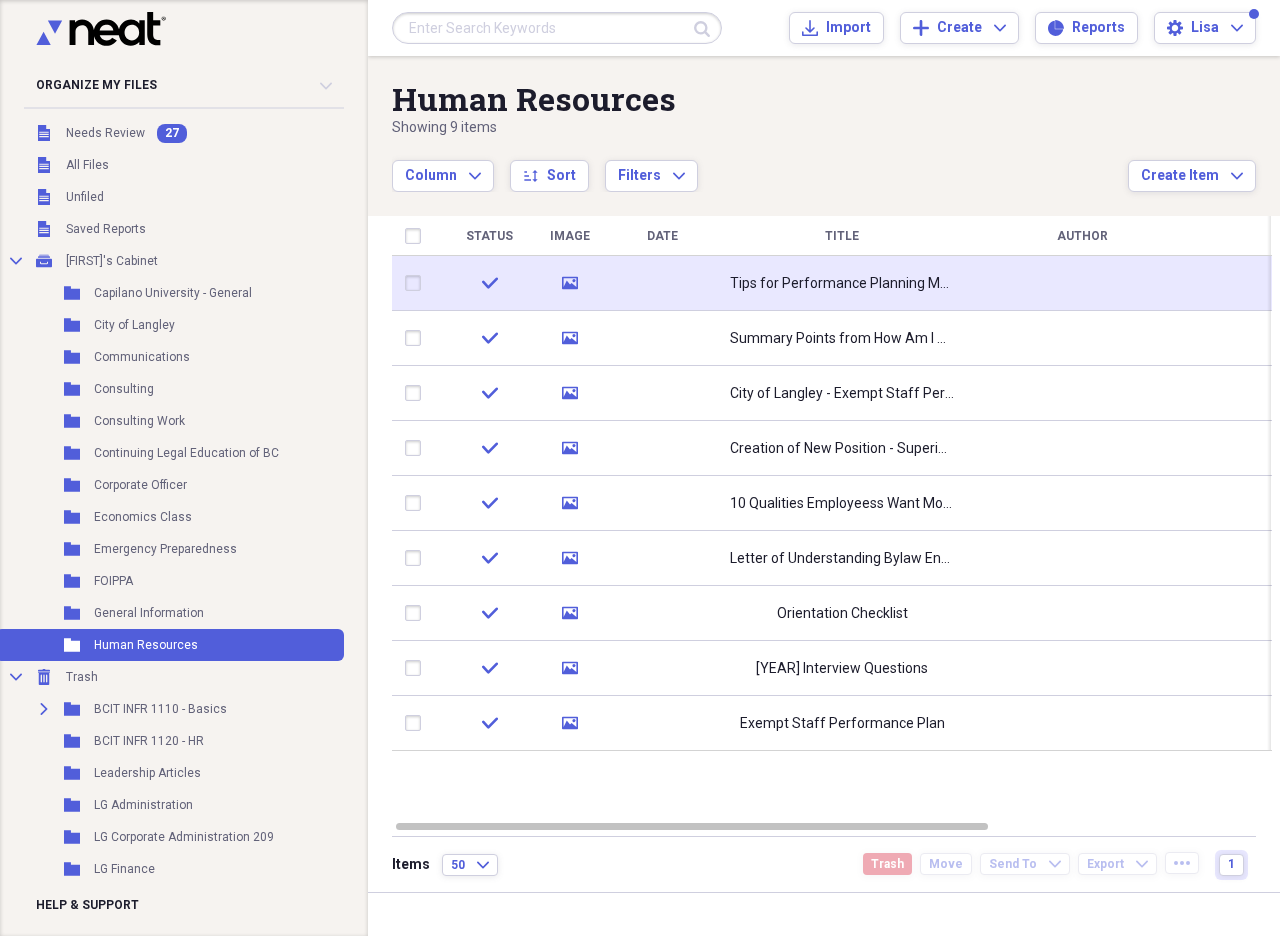 click at bounding box center [417, 283] 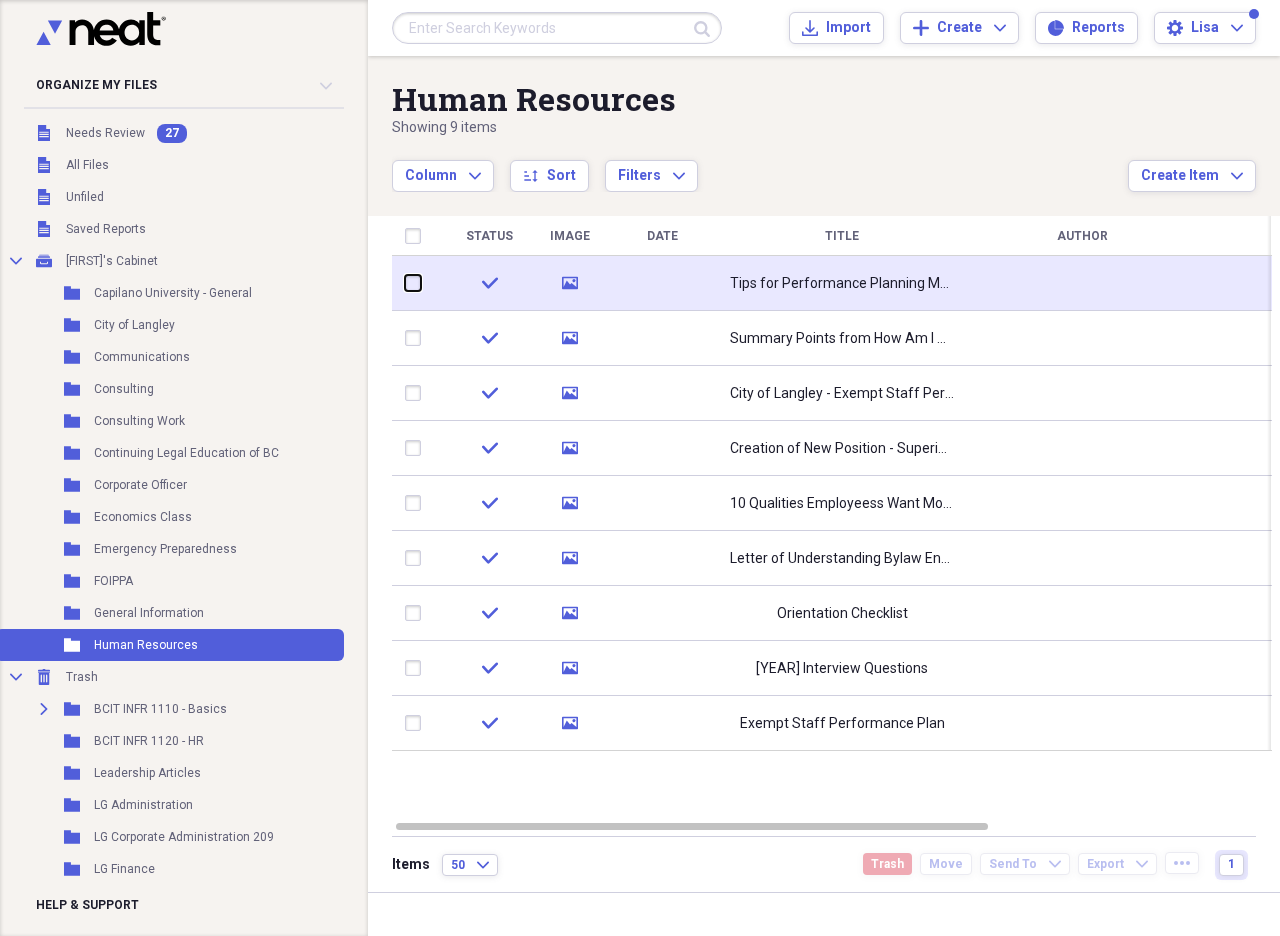 click at bounding box center [405, 283] 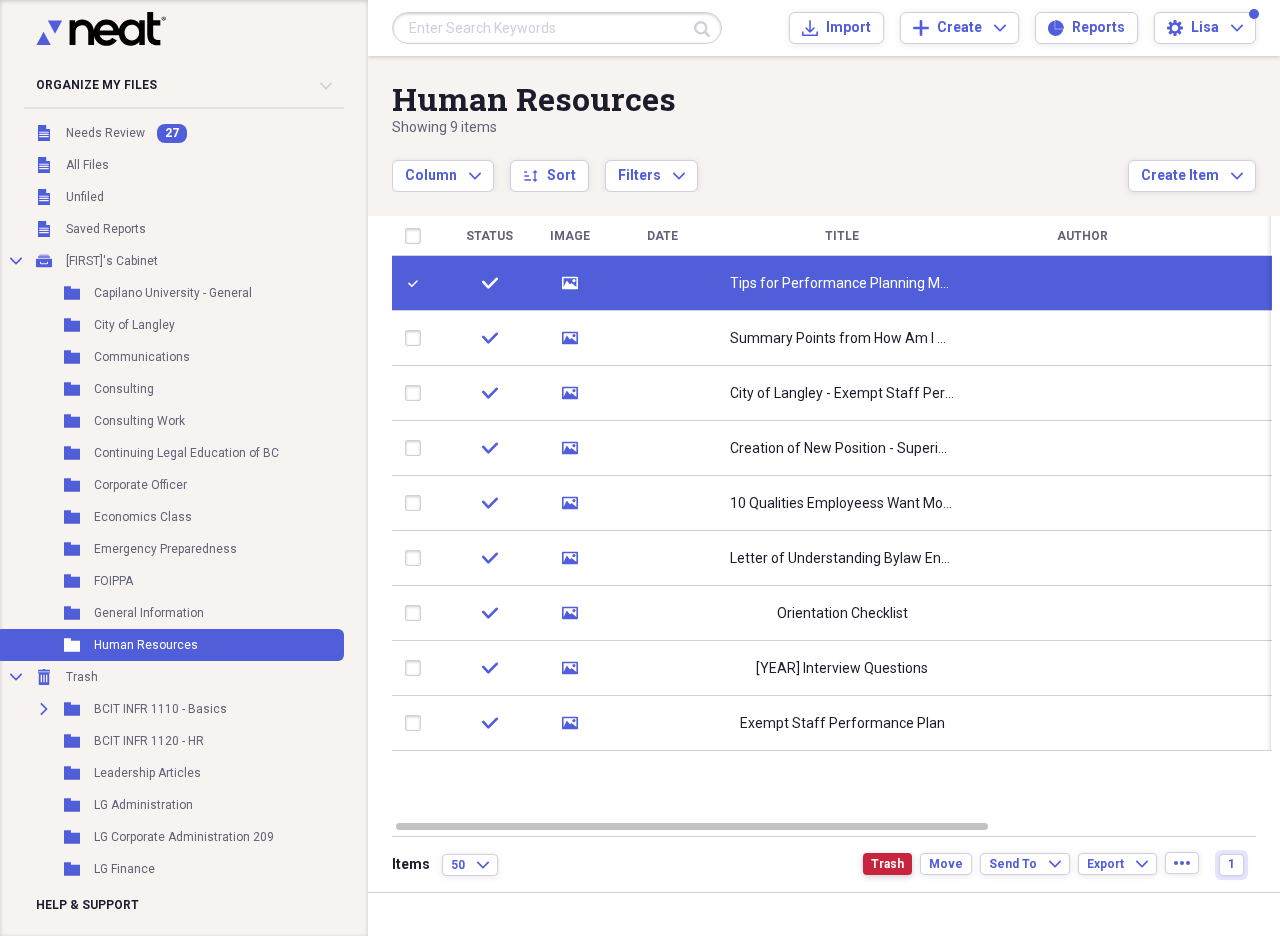 click on "Trash" at bounding box center (887, 864) 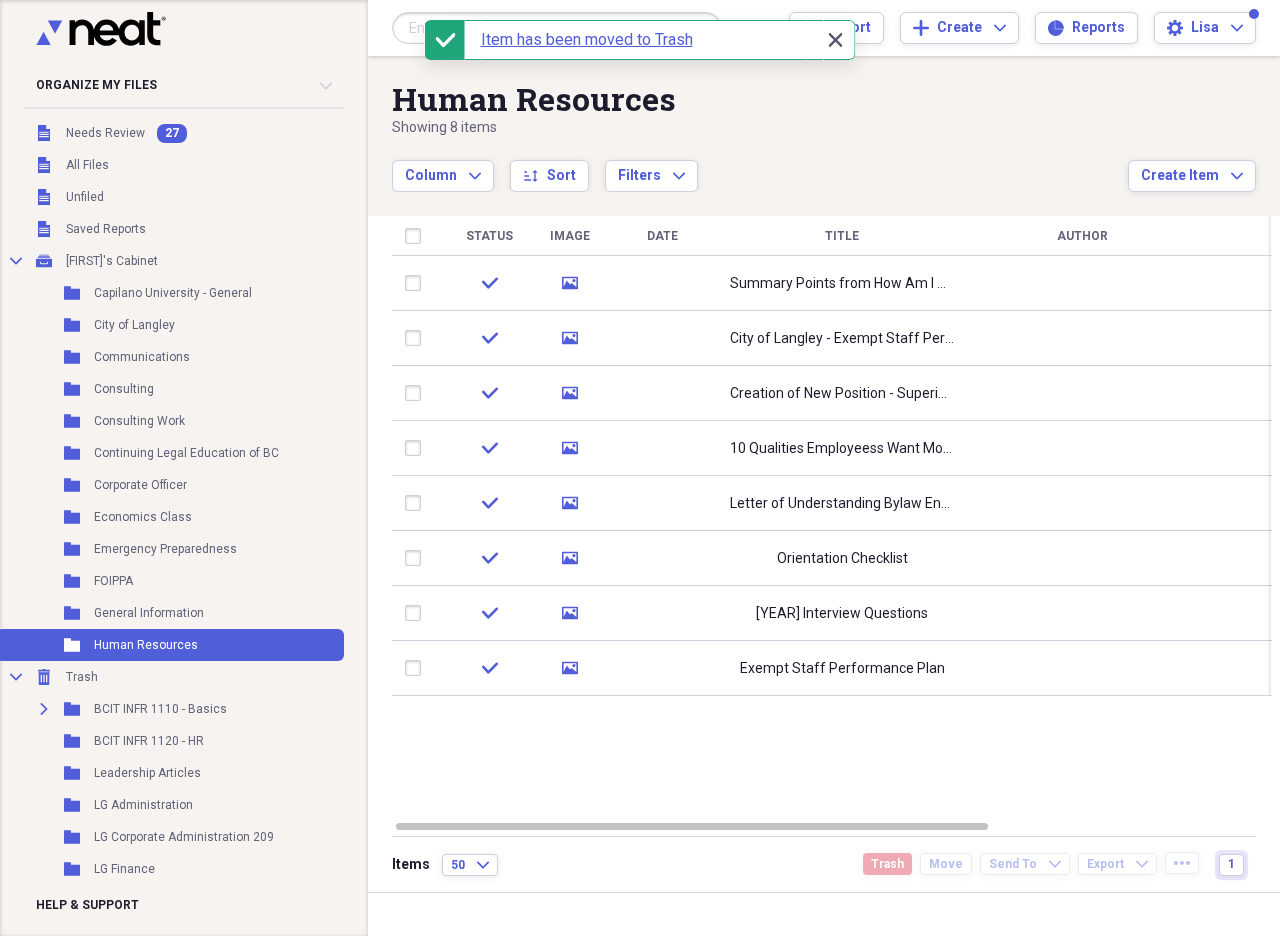click on "Close Close" at bounding box center [835, 40] 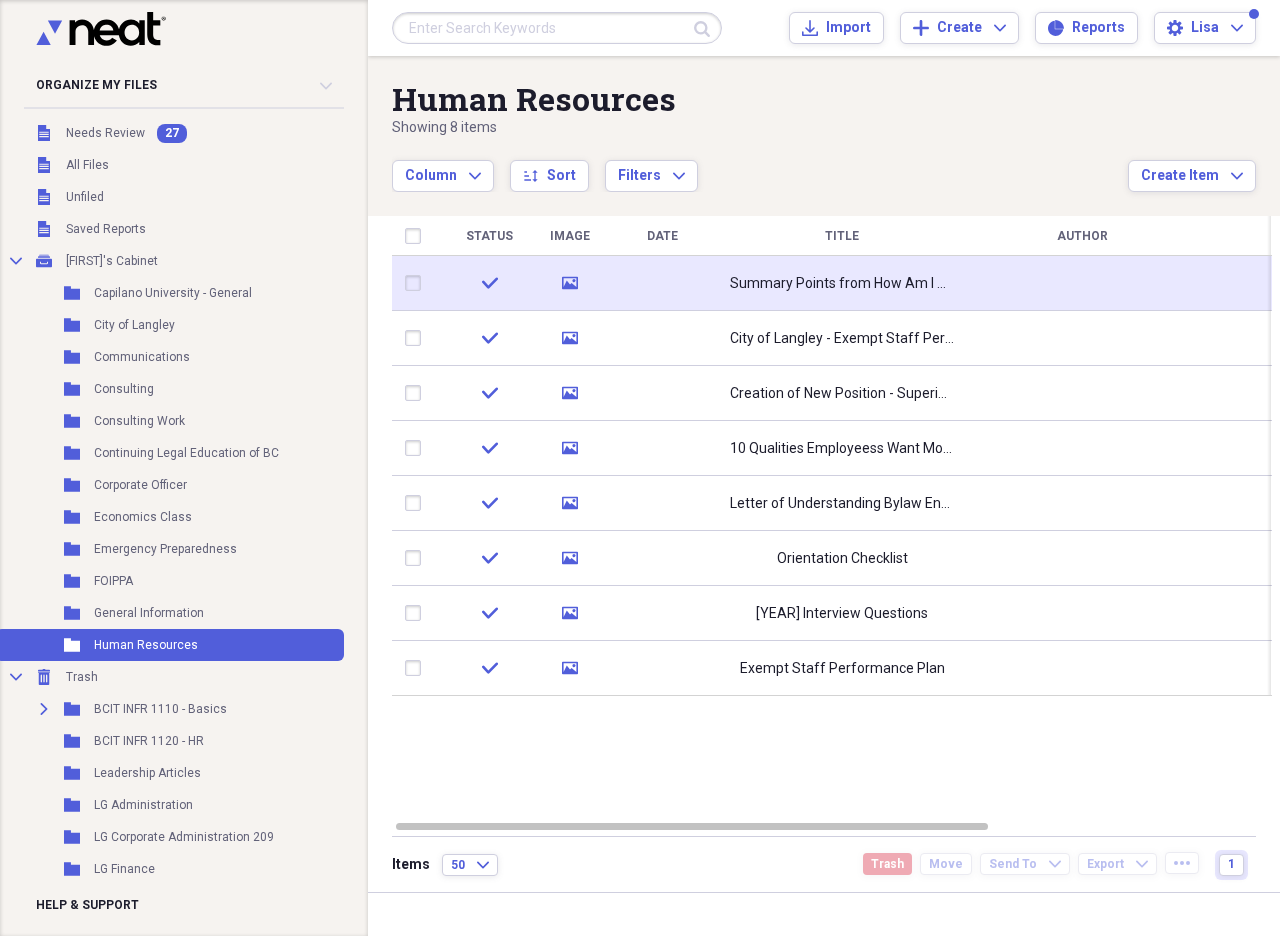 click on "media" 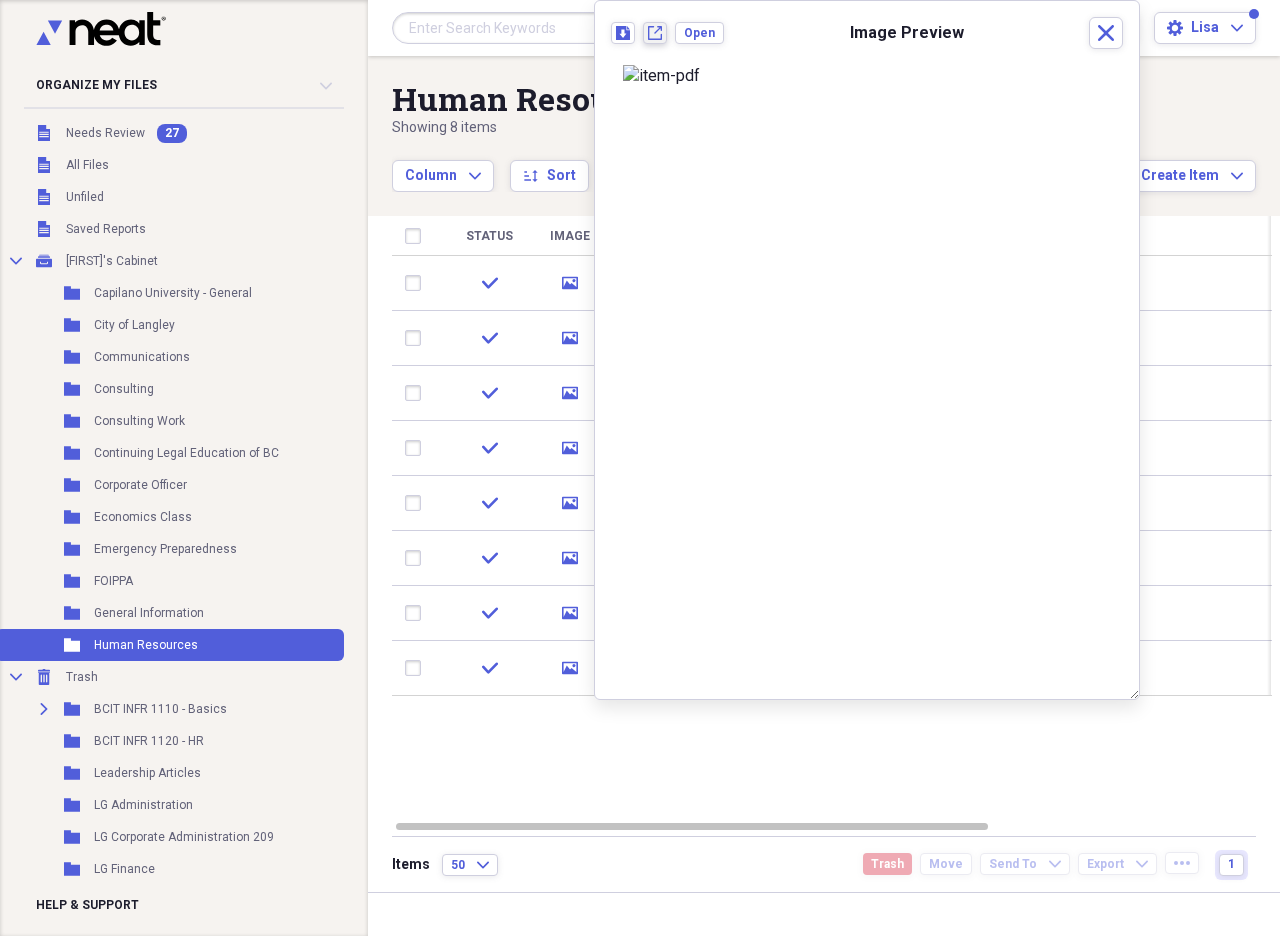 click on "New tab" 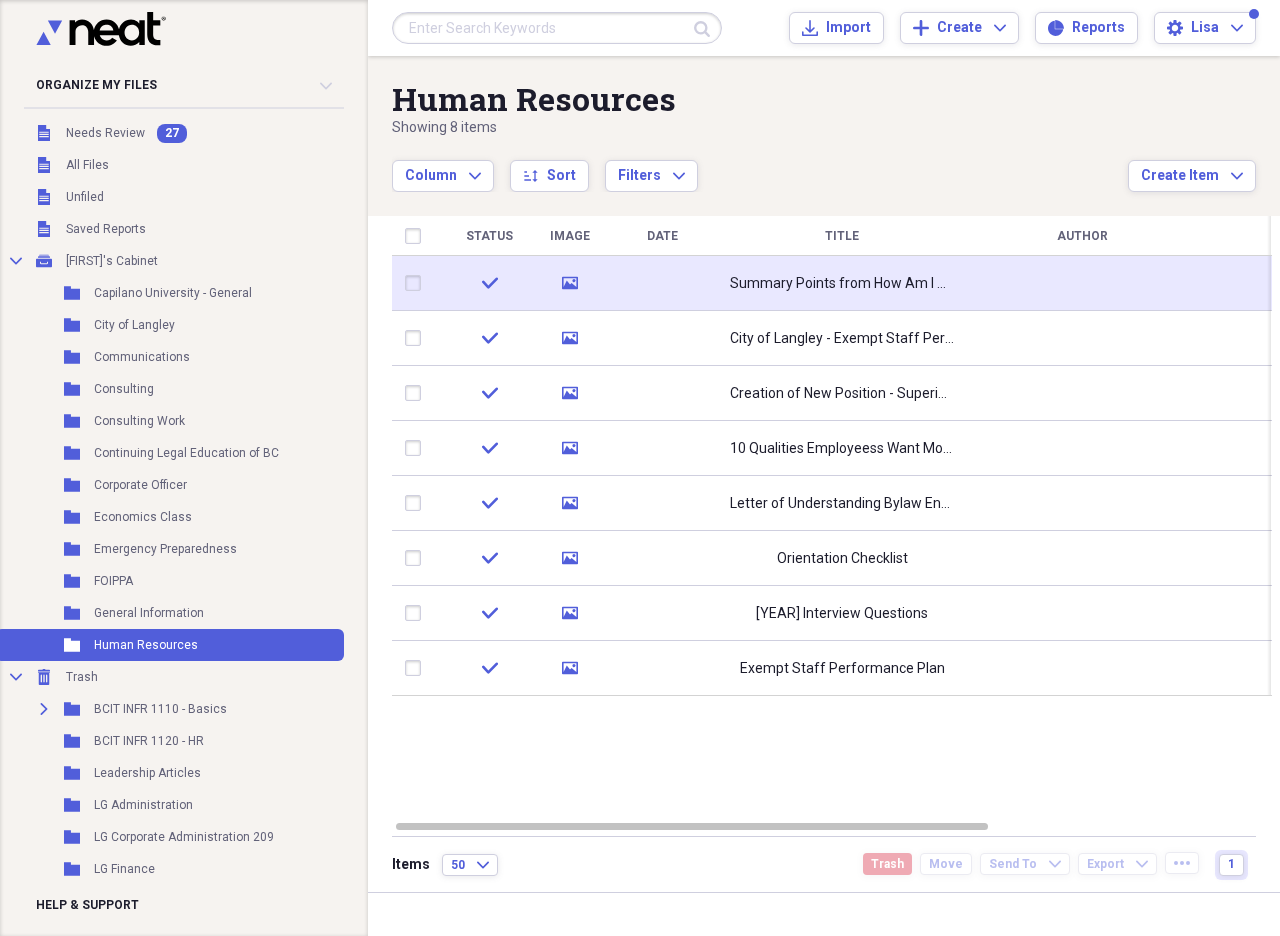 click at bounding box center [417, 283] 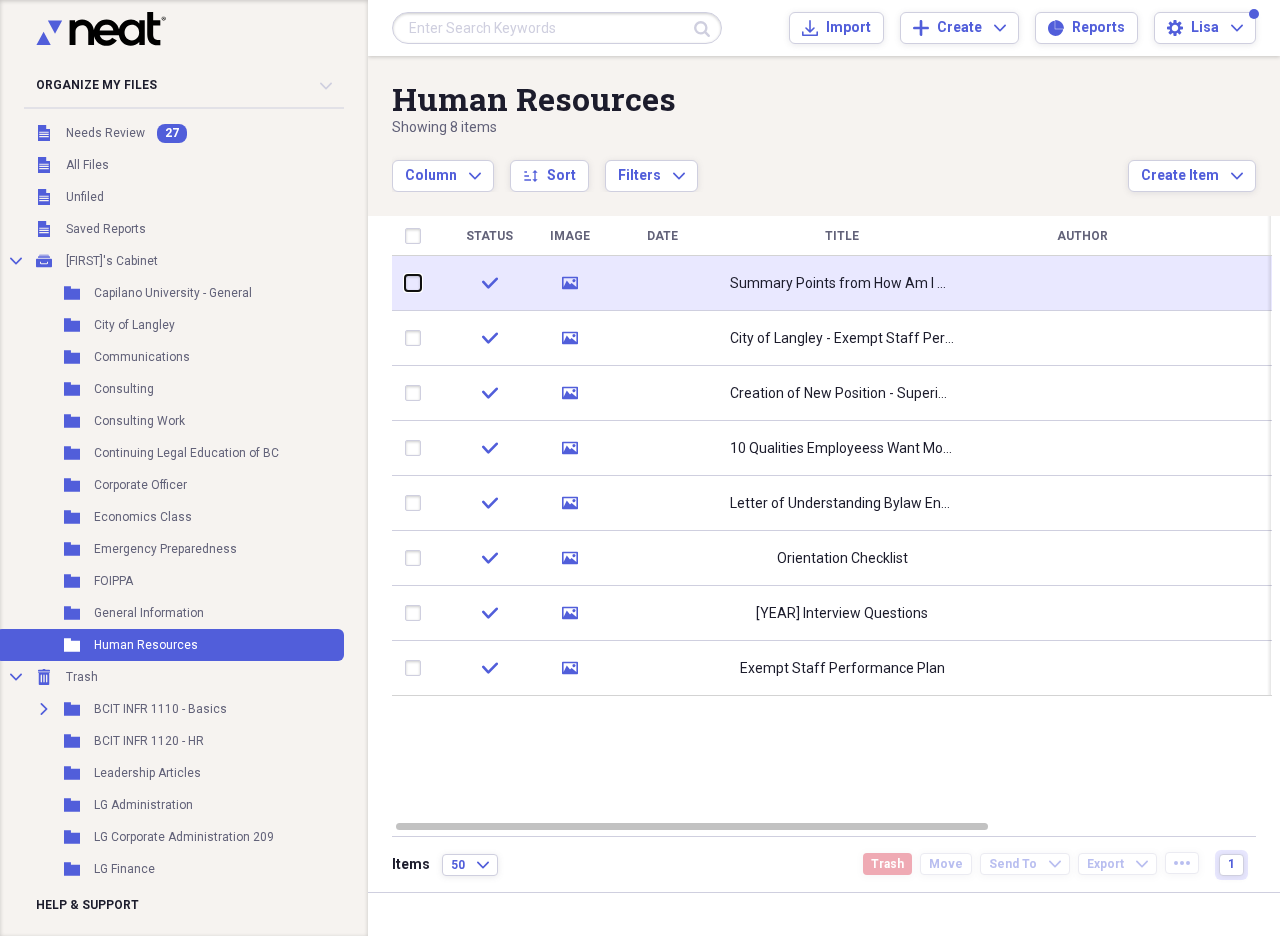click at bounding box center (405, 283) 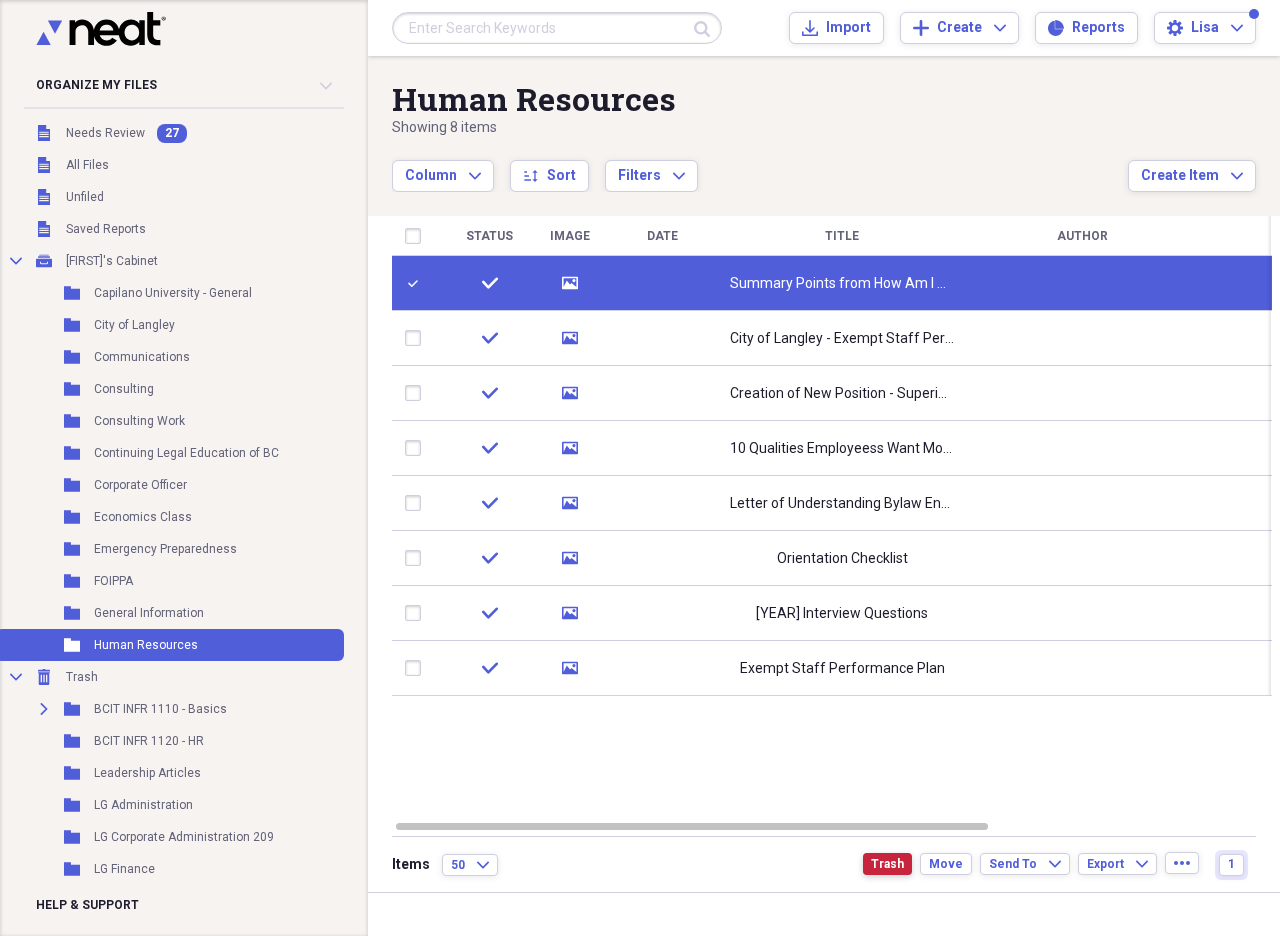 click on "Trash" at bounding box center (887, 864) 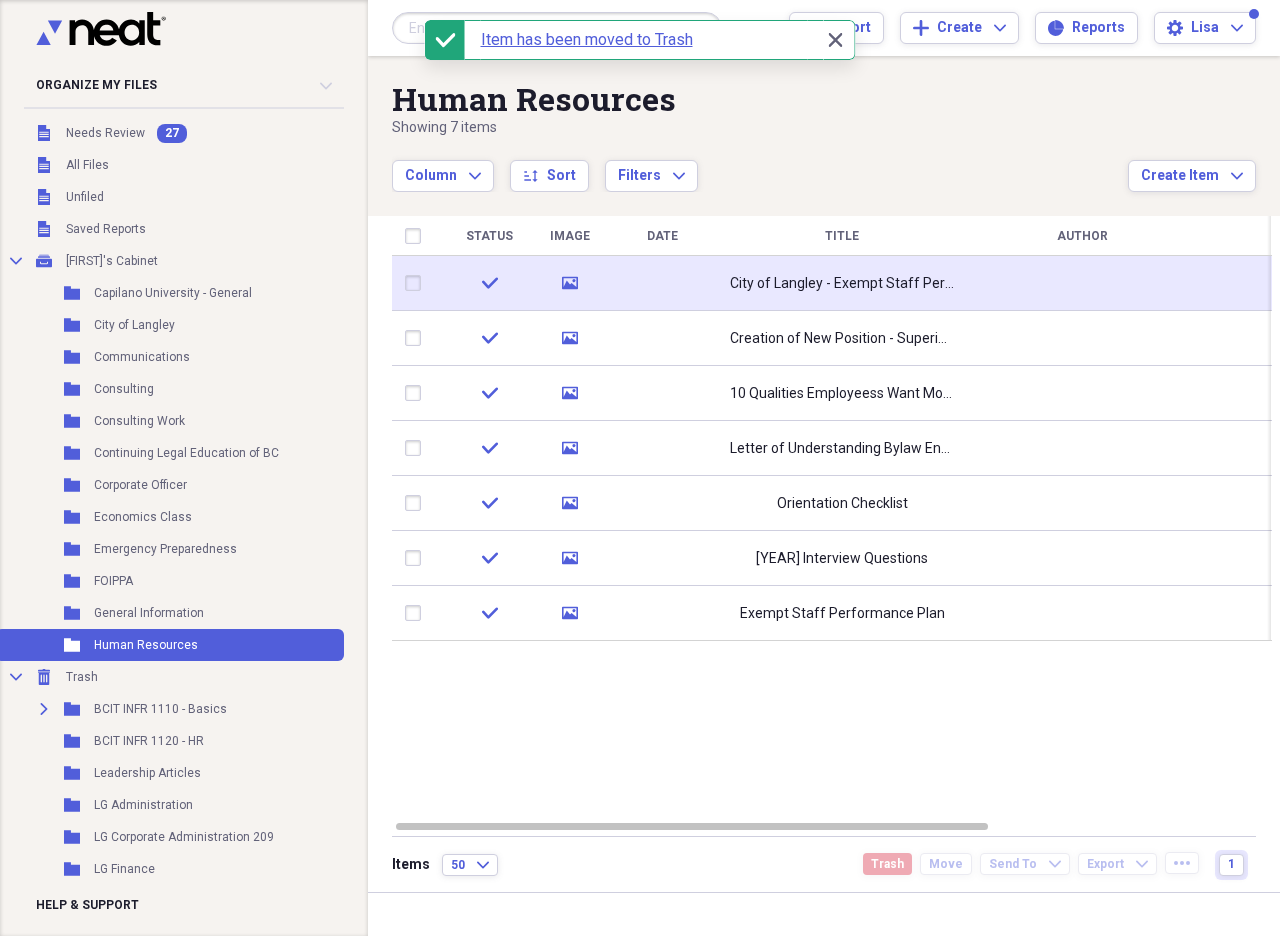 click 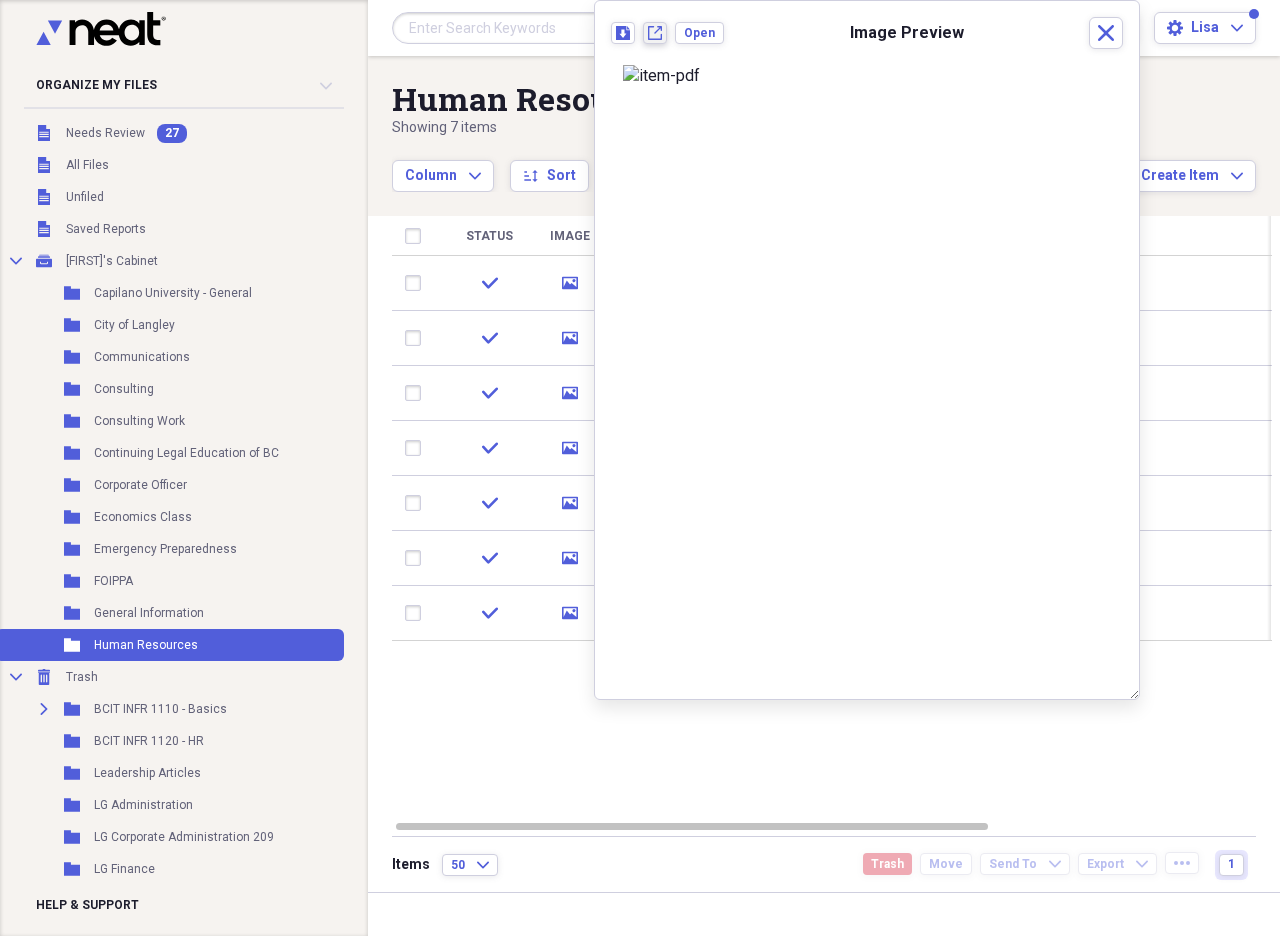 click on "New tab" 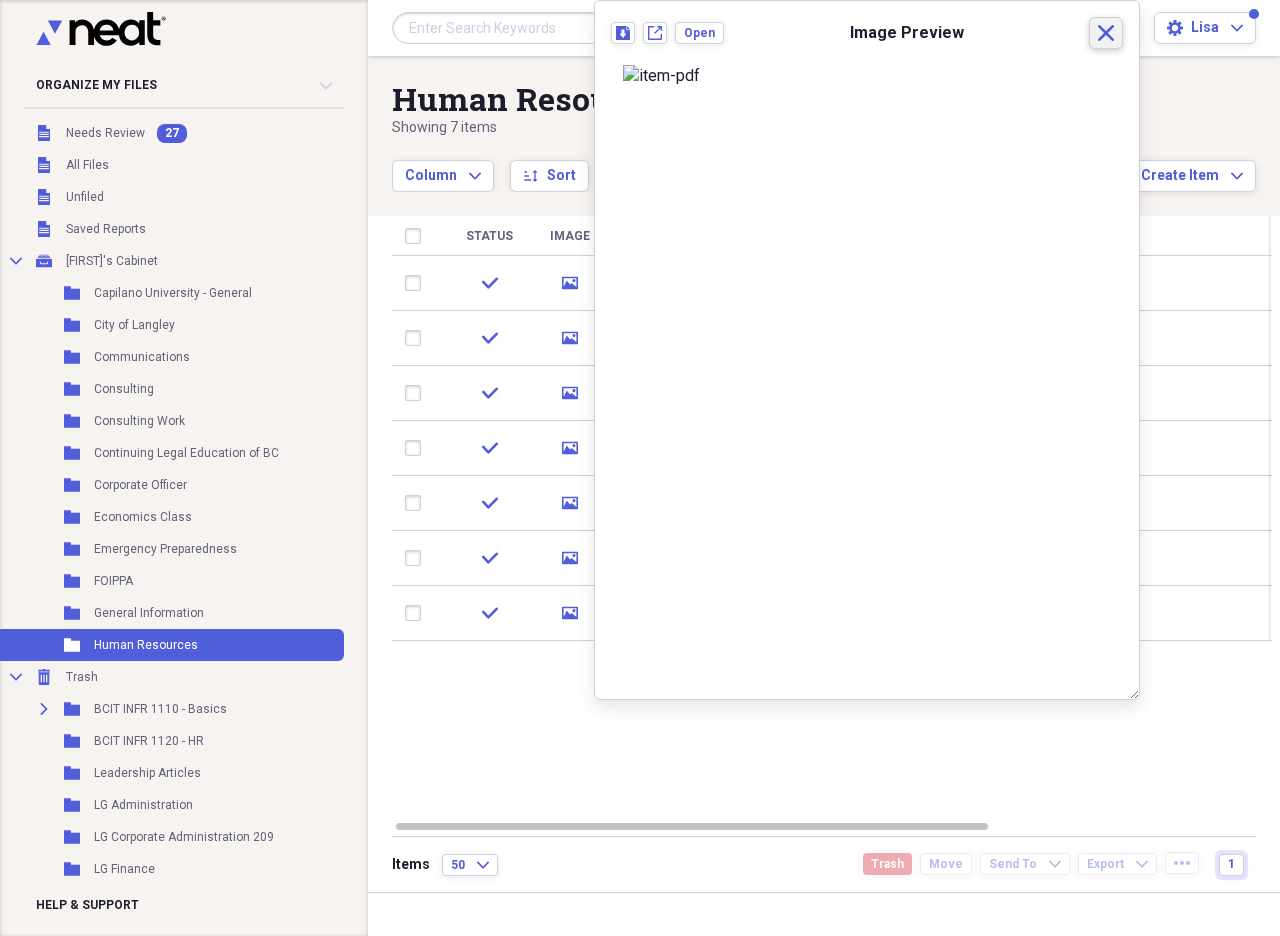 click on "Close" at bounding box center [1106, 33] 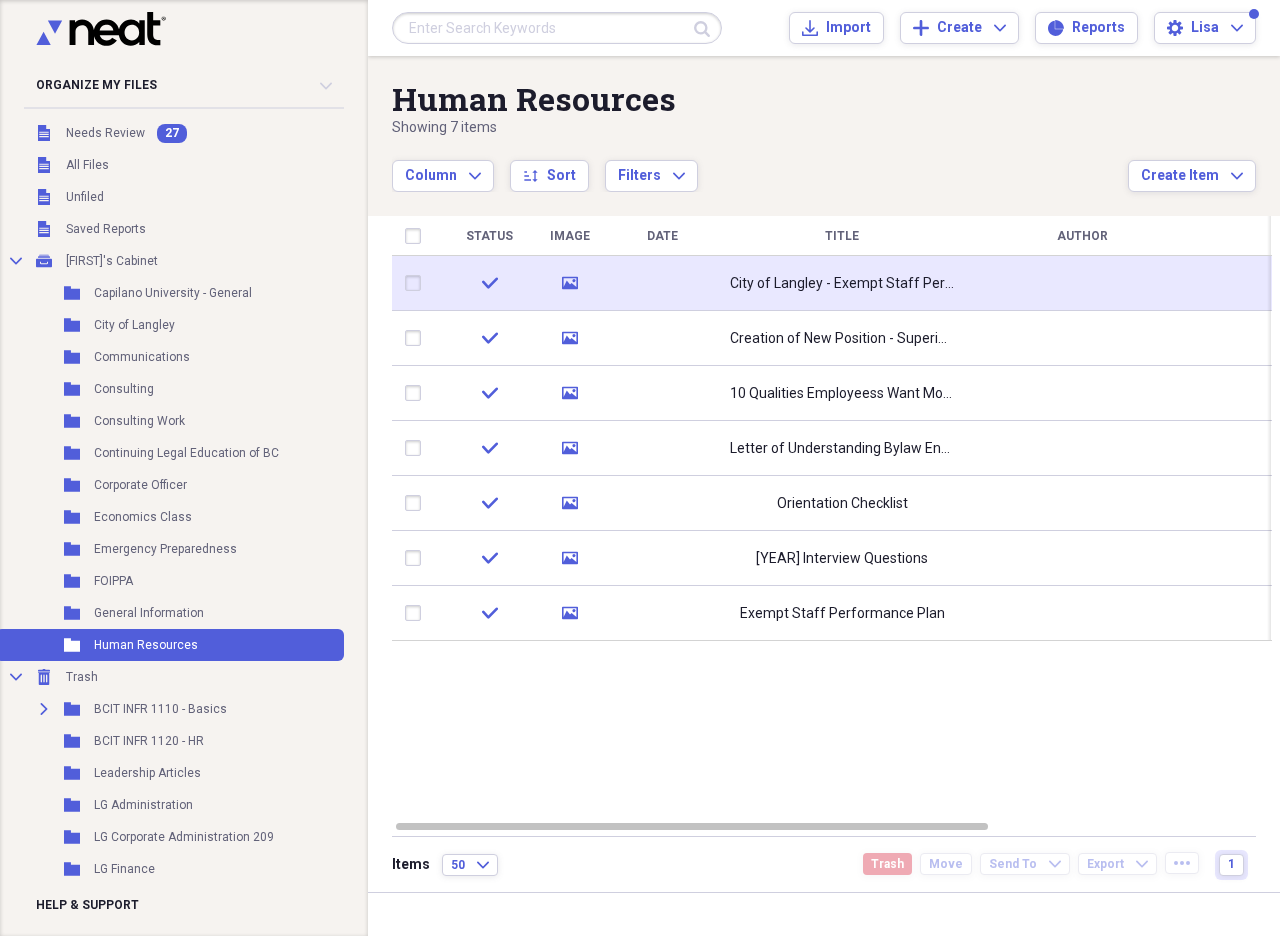 click at bounding box center (417, 283) 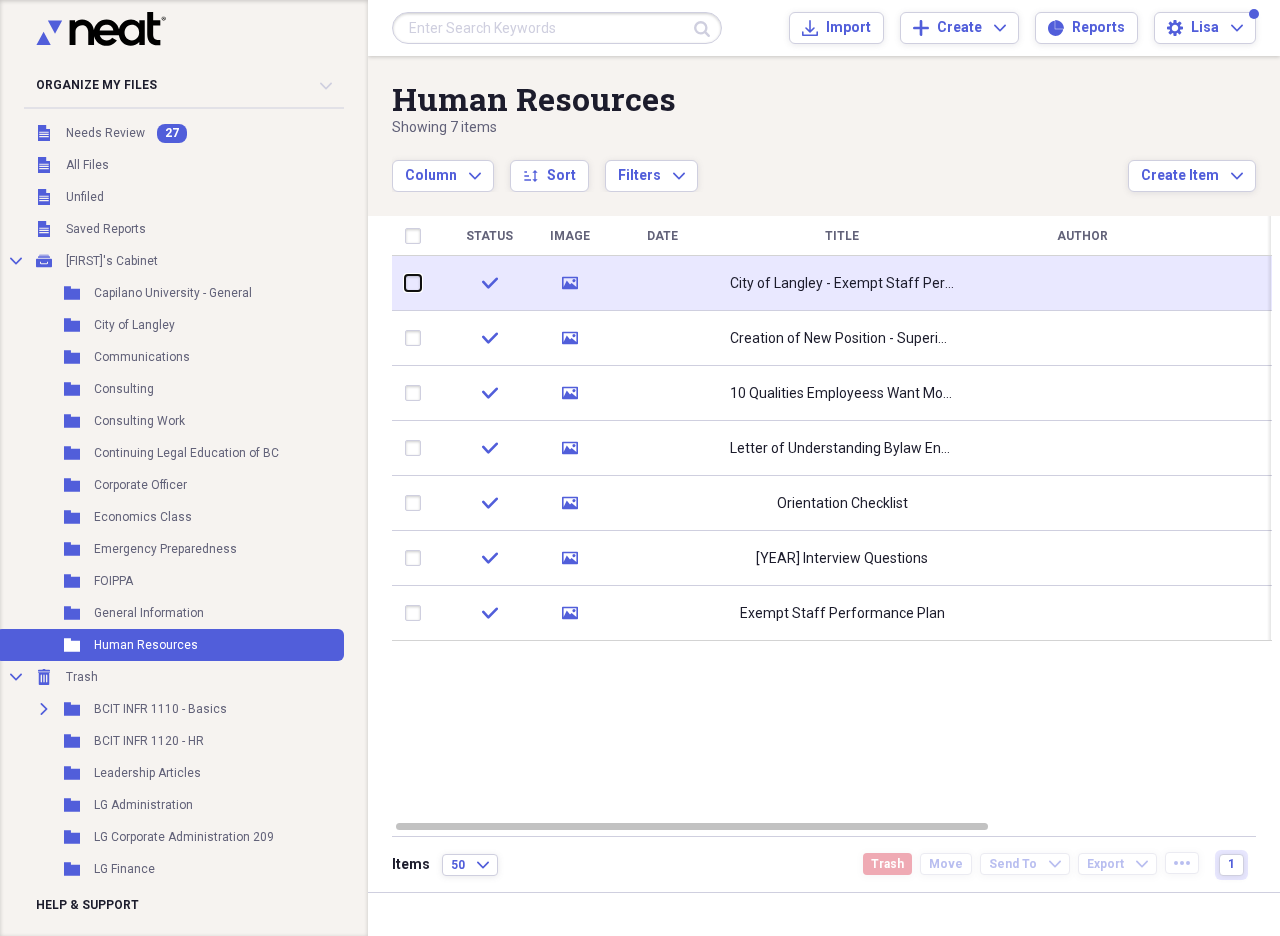 click at bounding box center (405, 283) 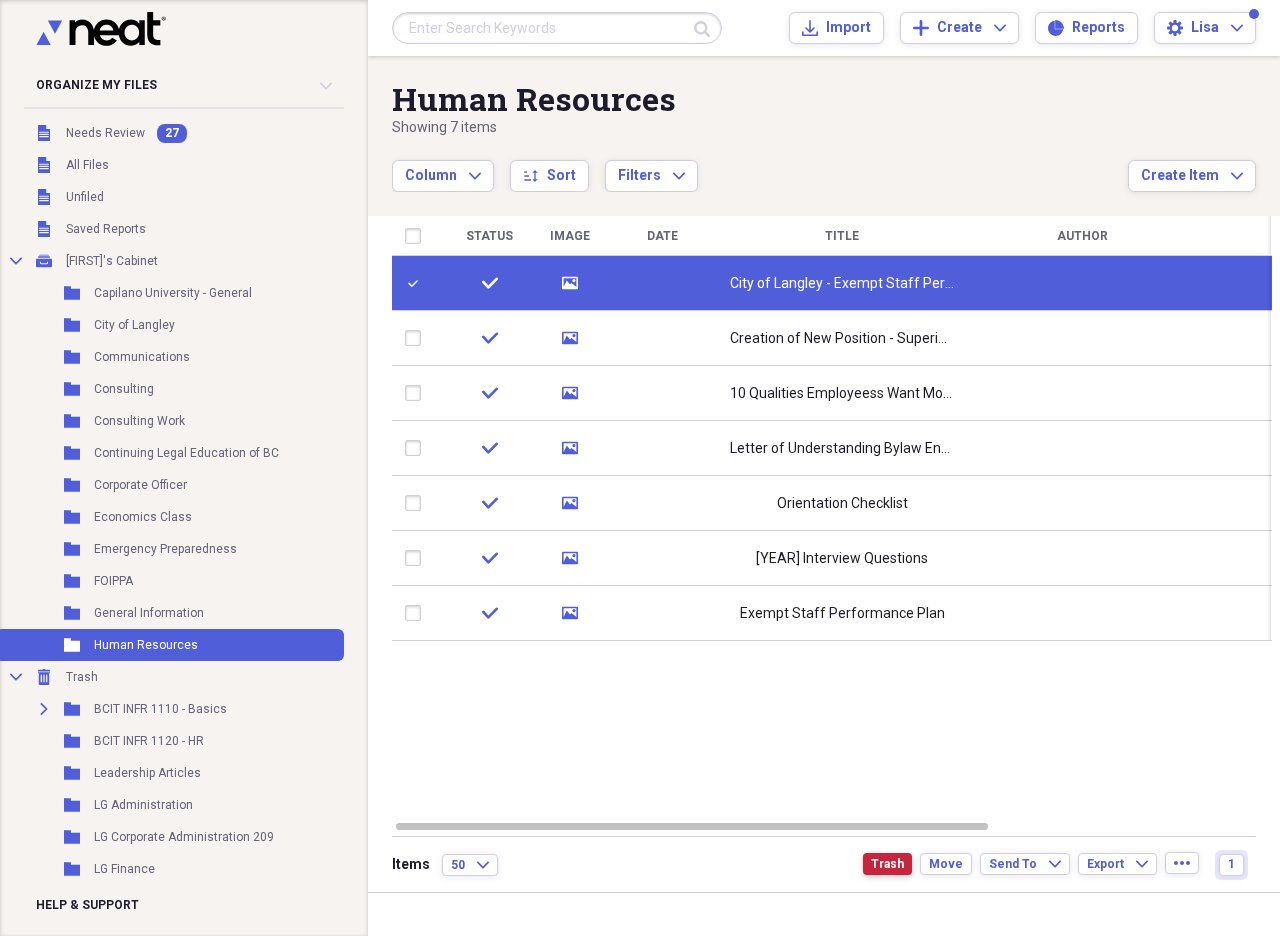 click on "Trash" at bounding box center [887, 864] 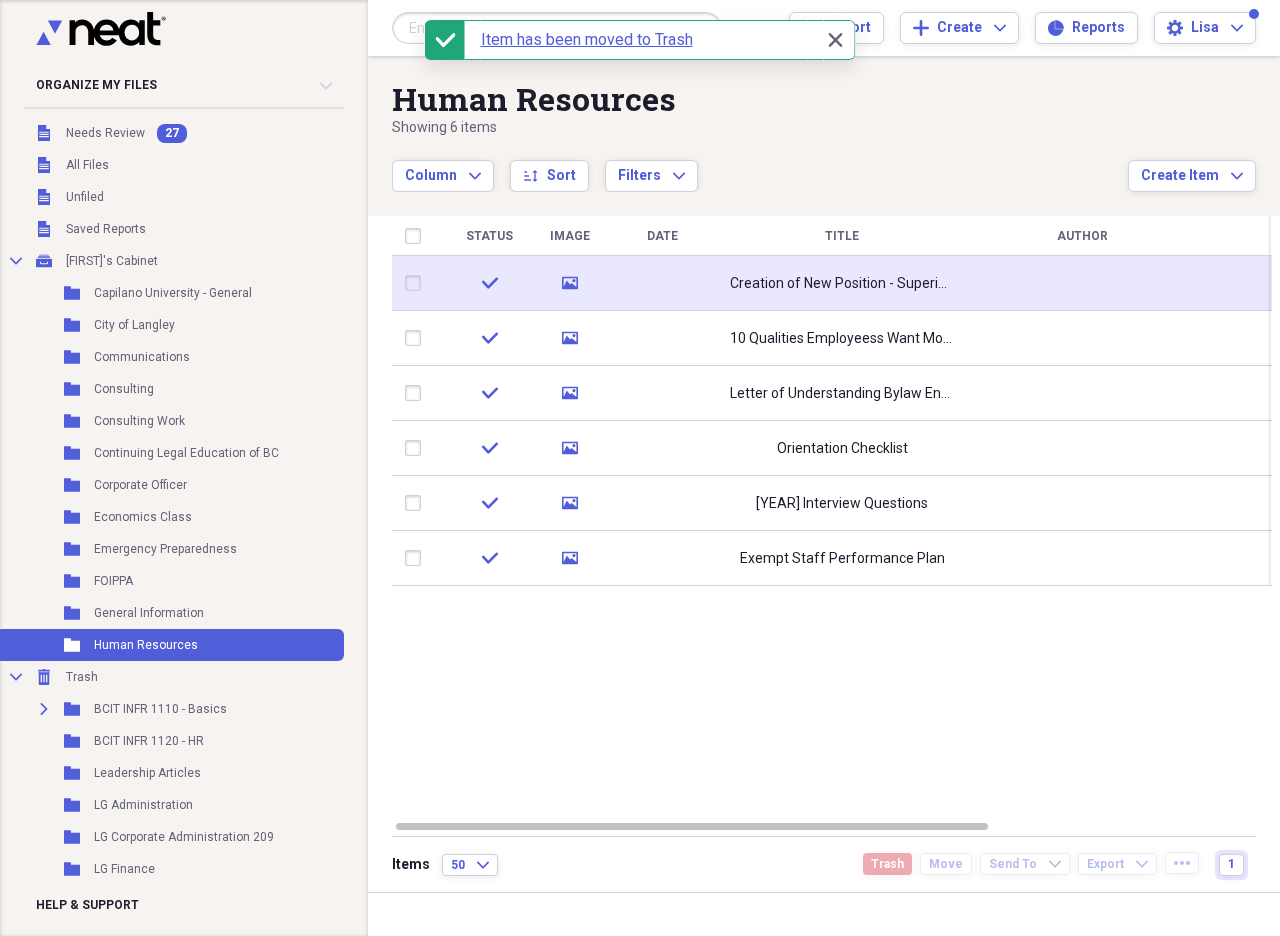 click 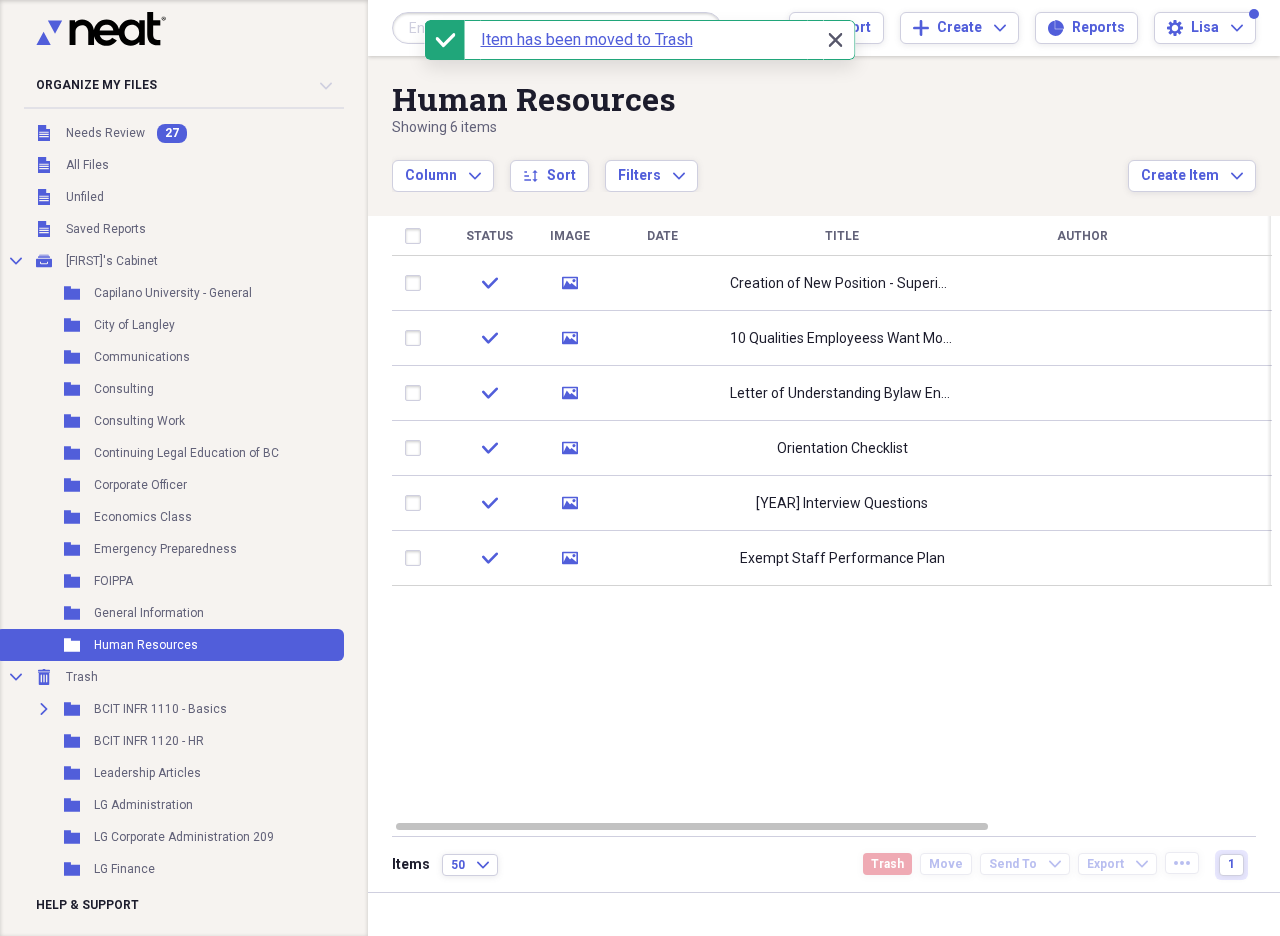 click 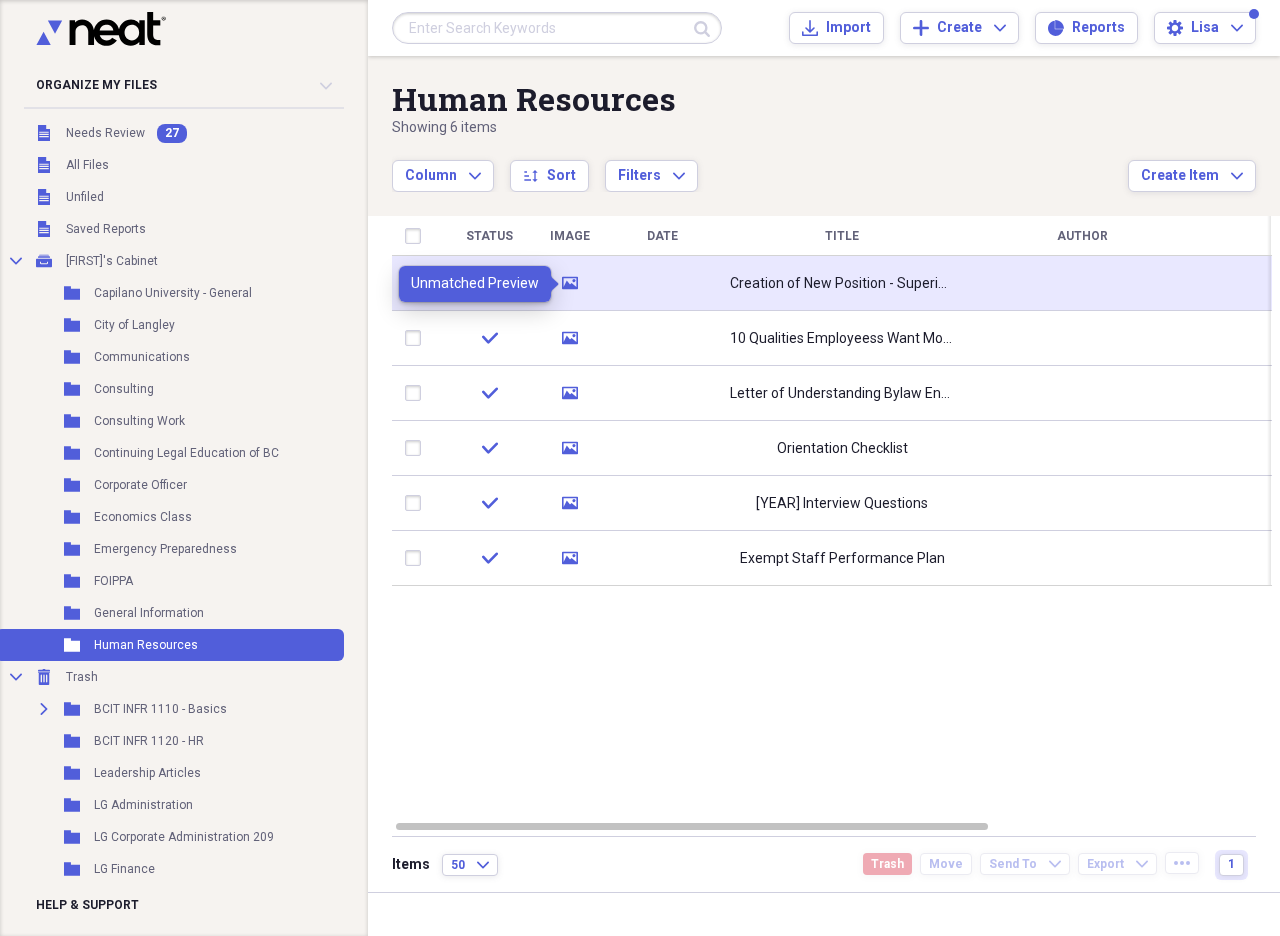 click 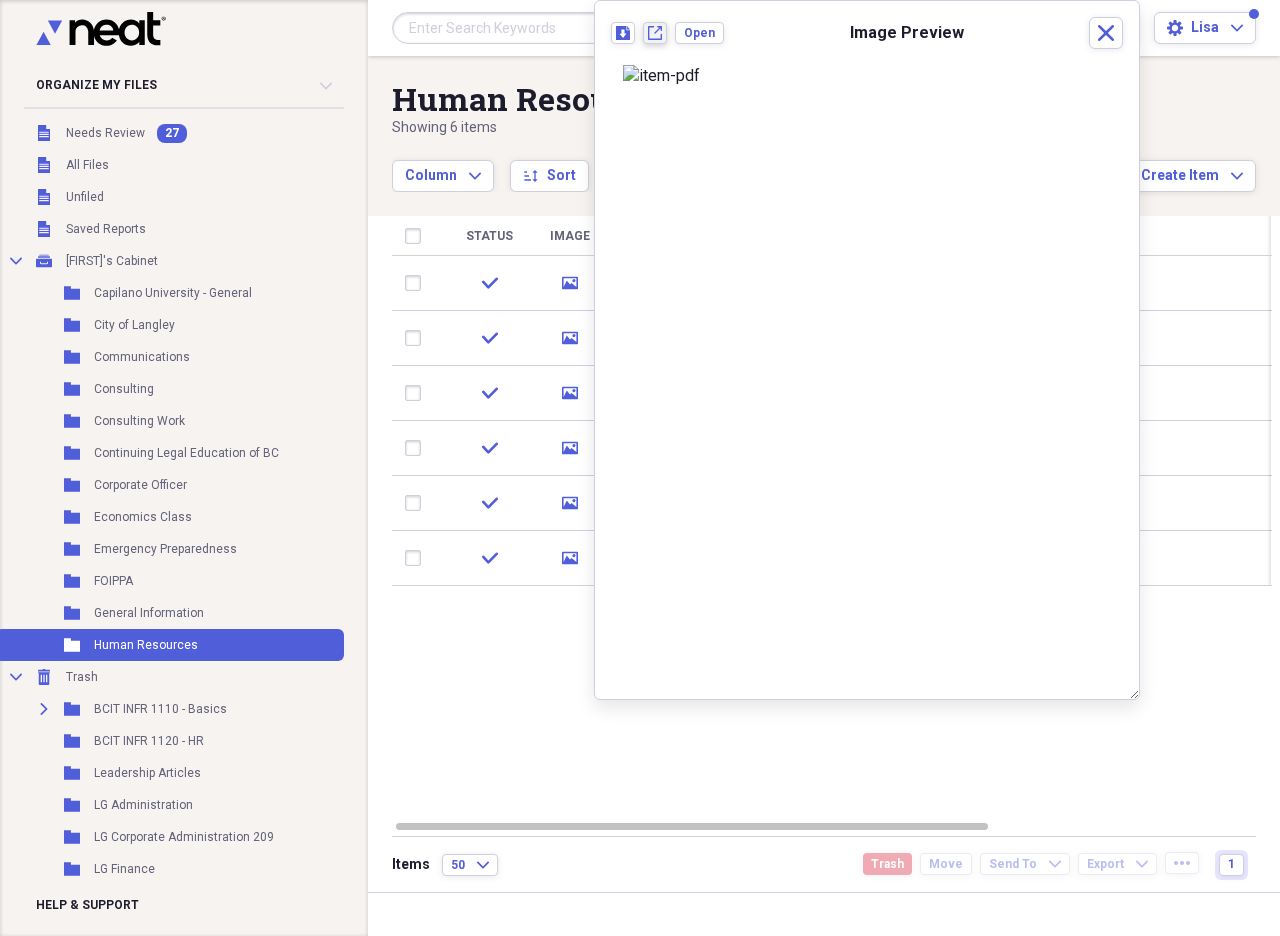 click 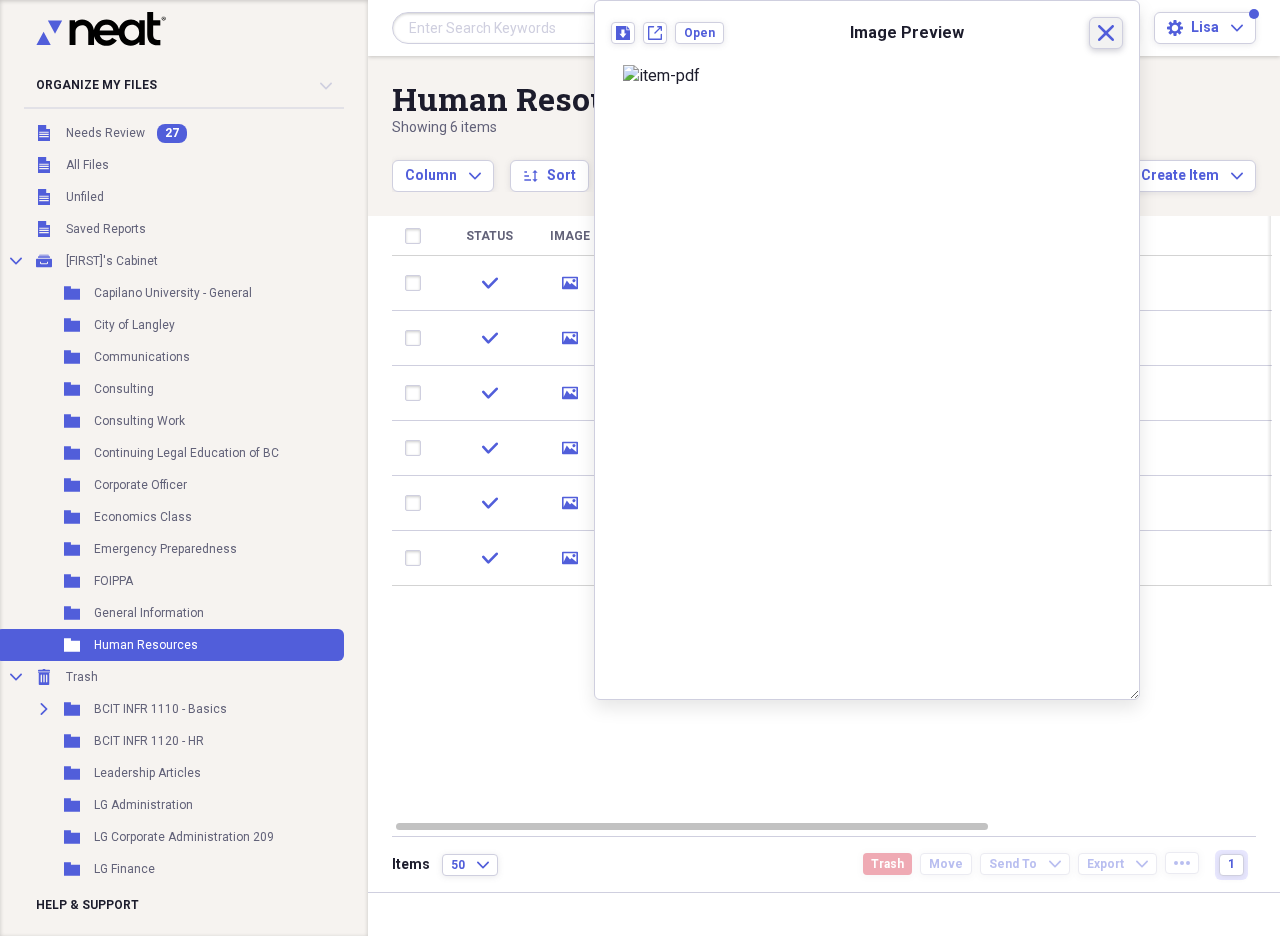 click on "Close" 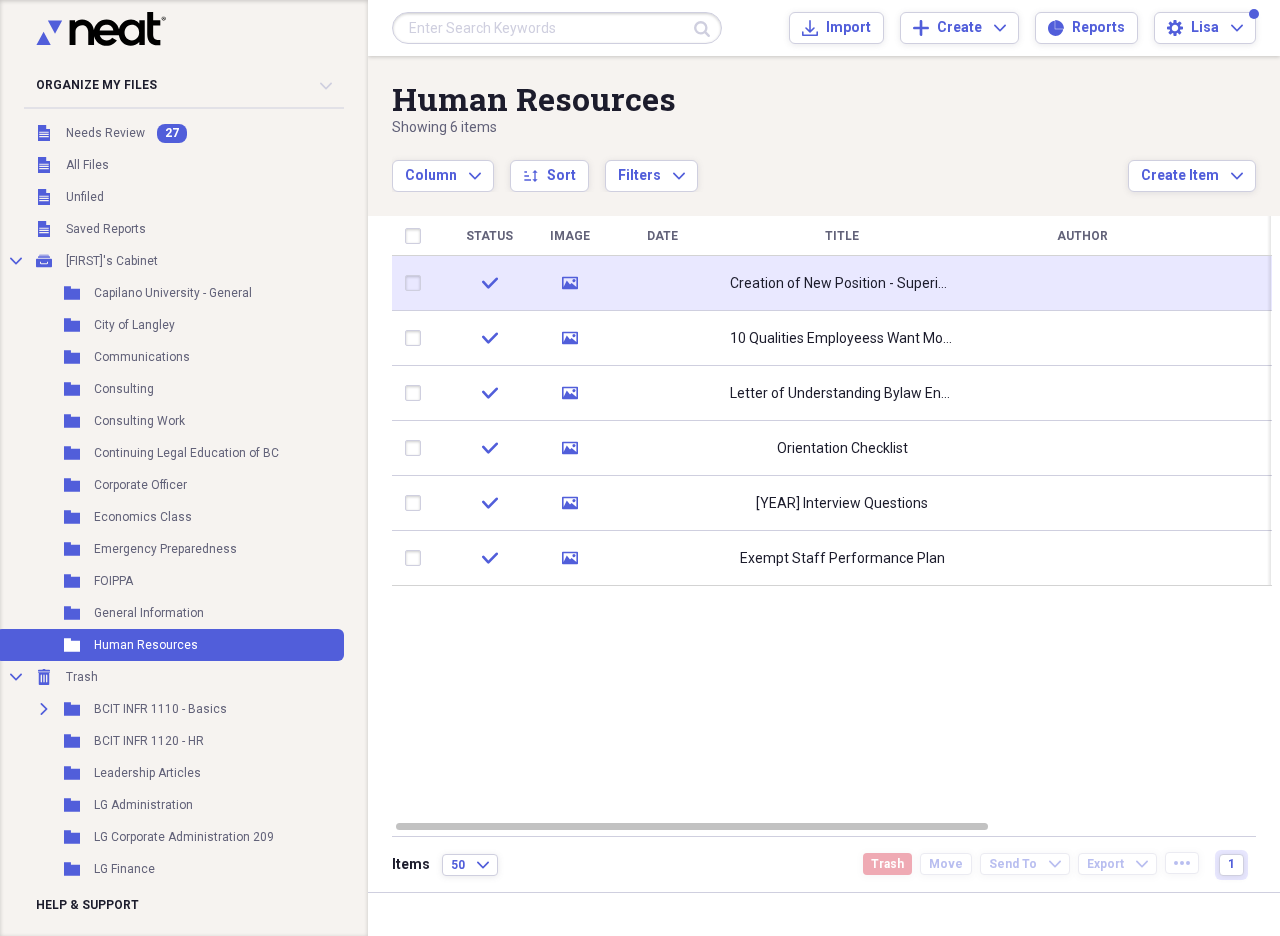 click at bounding box center [417, 283] 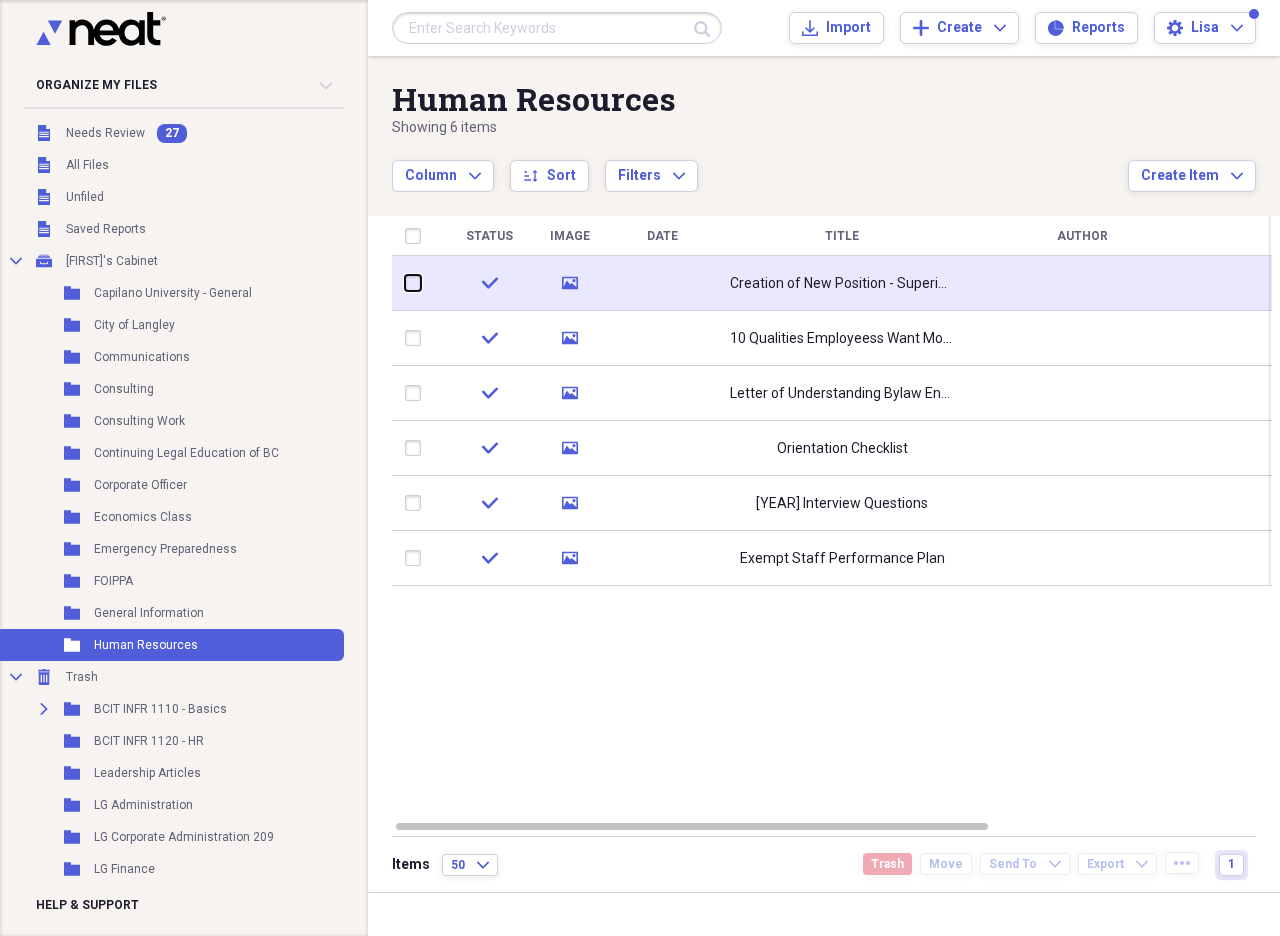 click at bounding box center [405, 283] 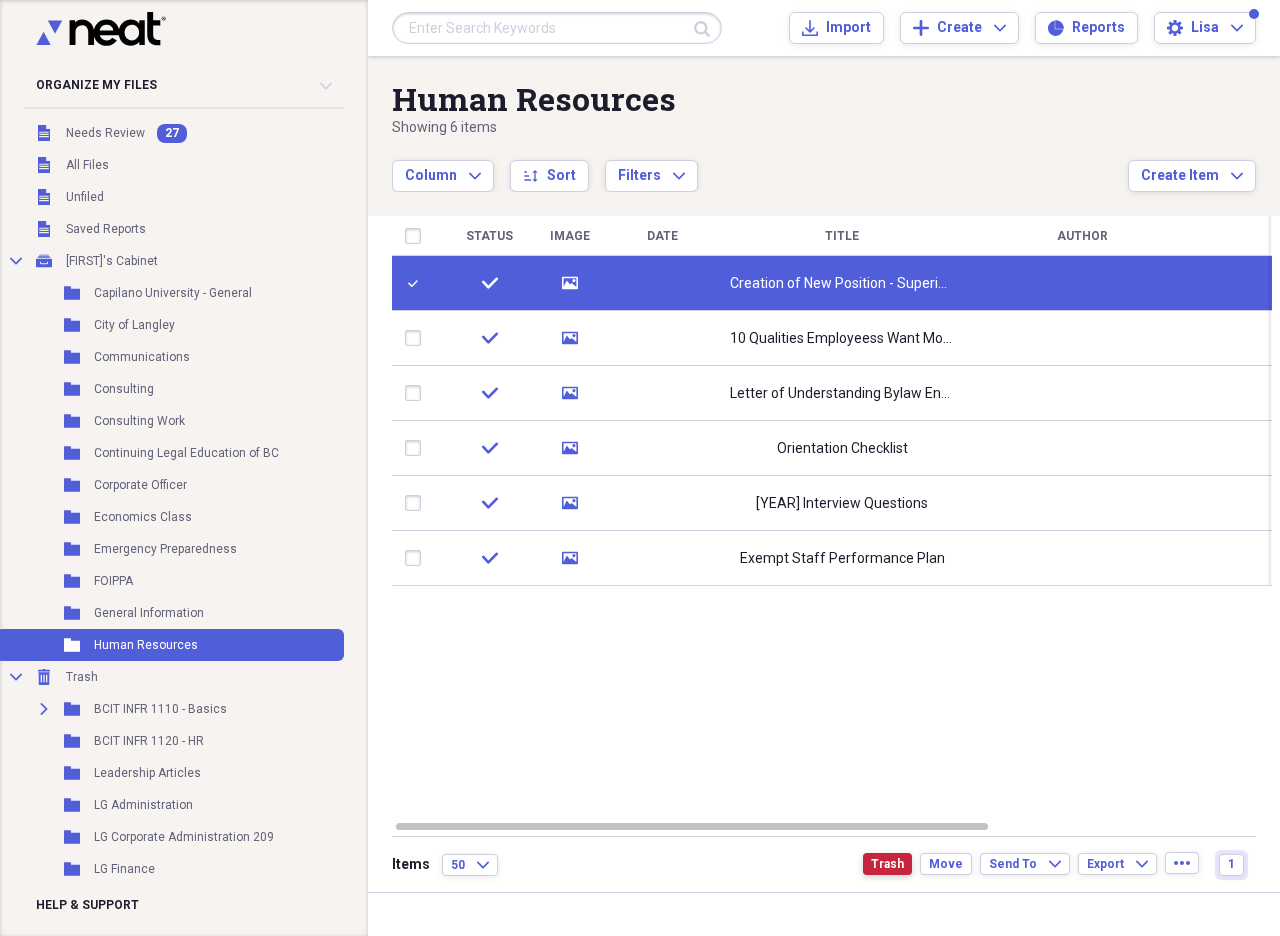 click on "Trash" at bounding box center [887, 864] 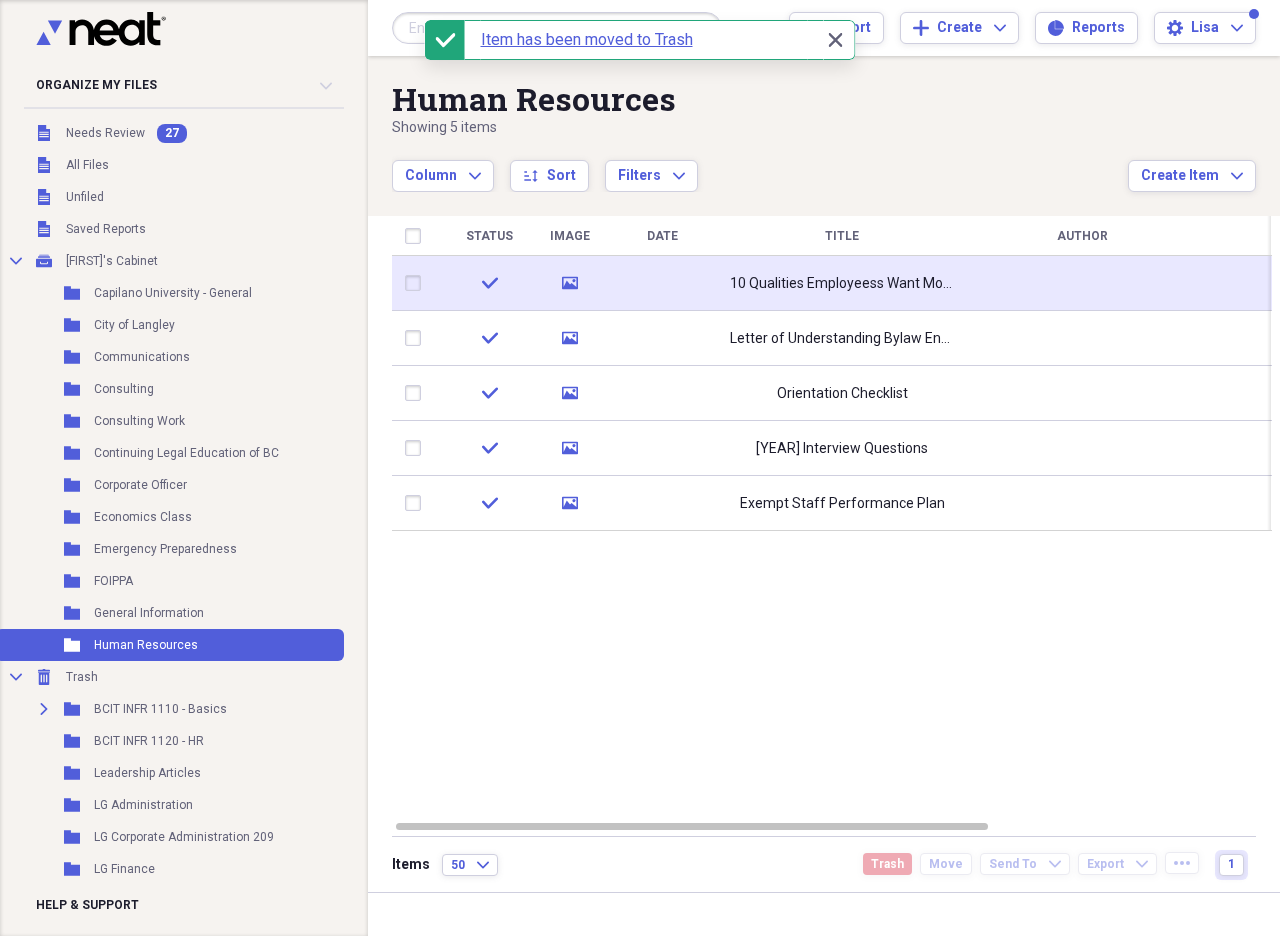 click on "media" 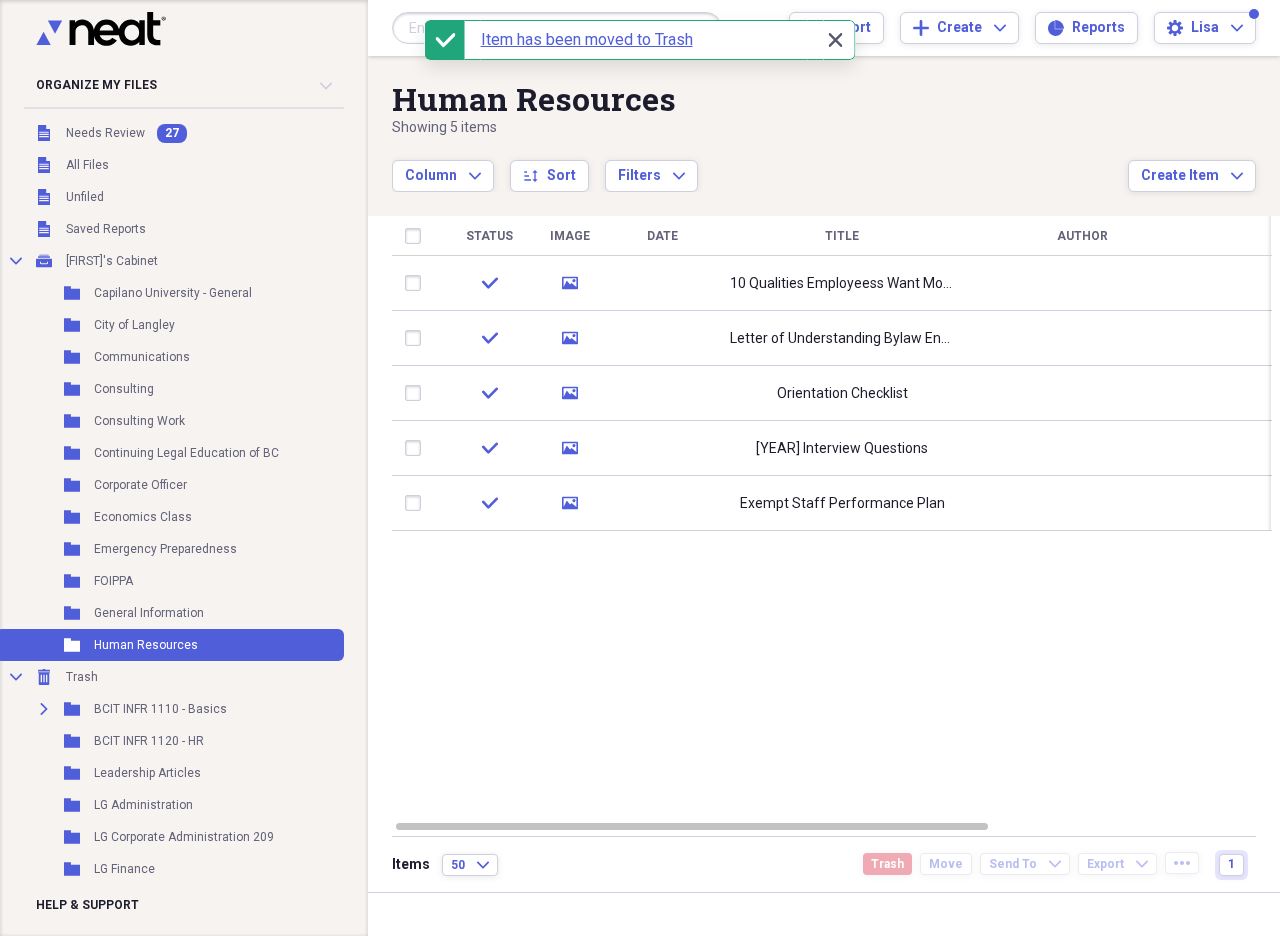 click on "Close" 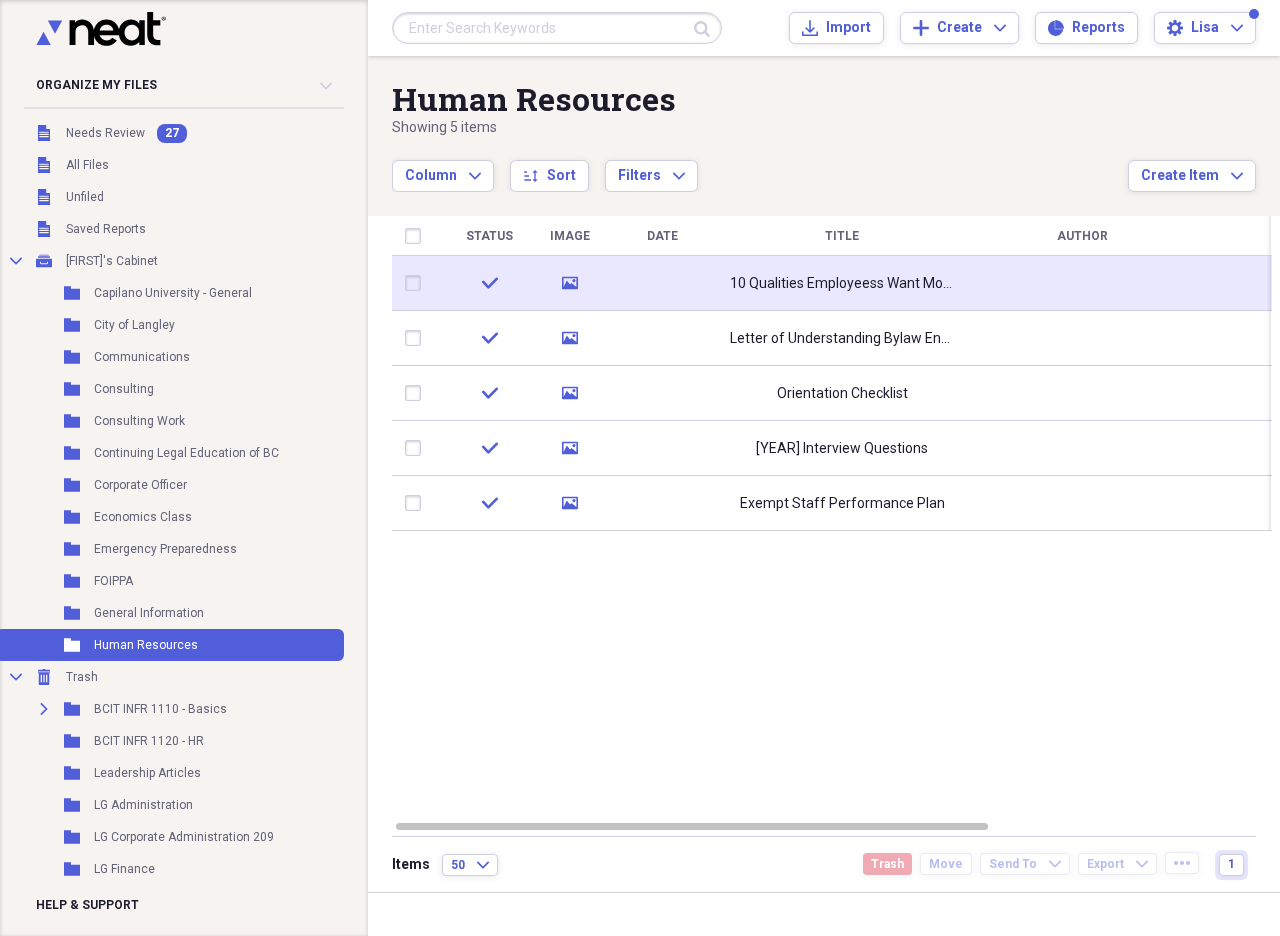 click on "media" 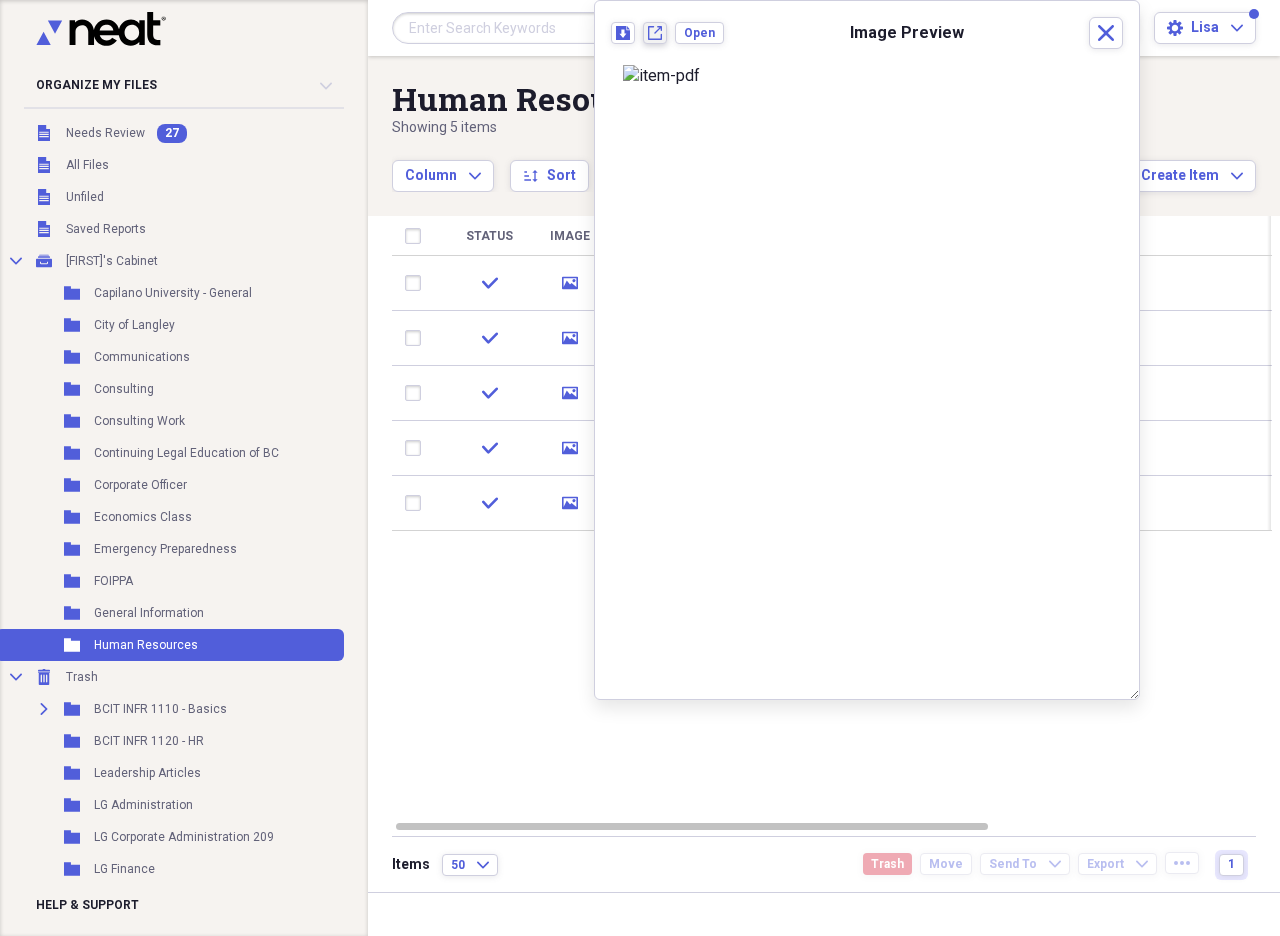 click on "New tab" 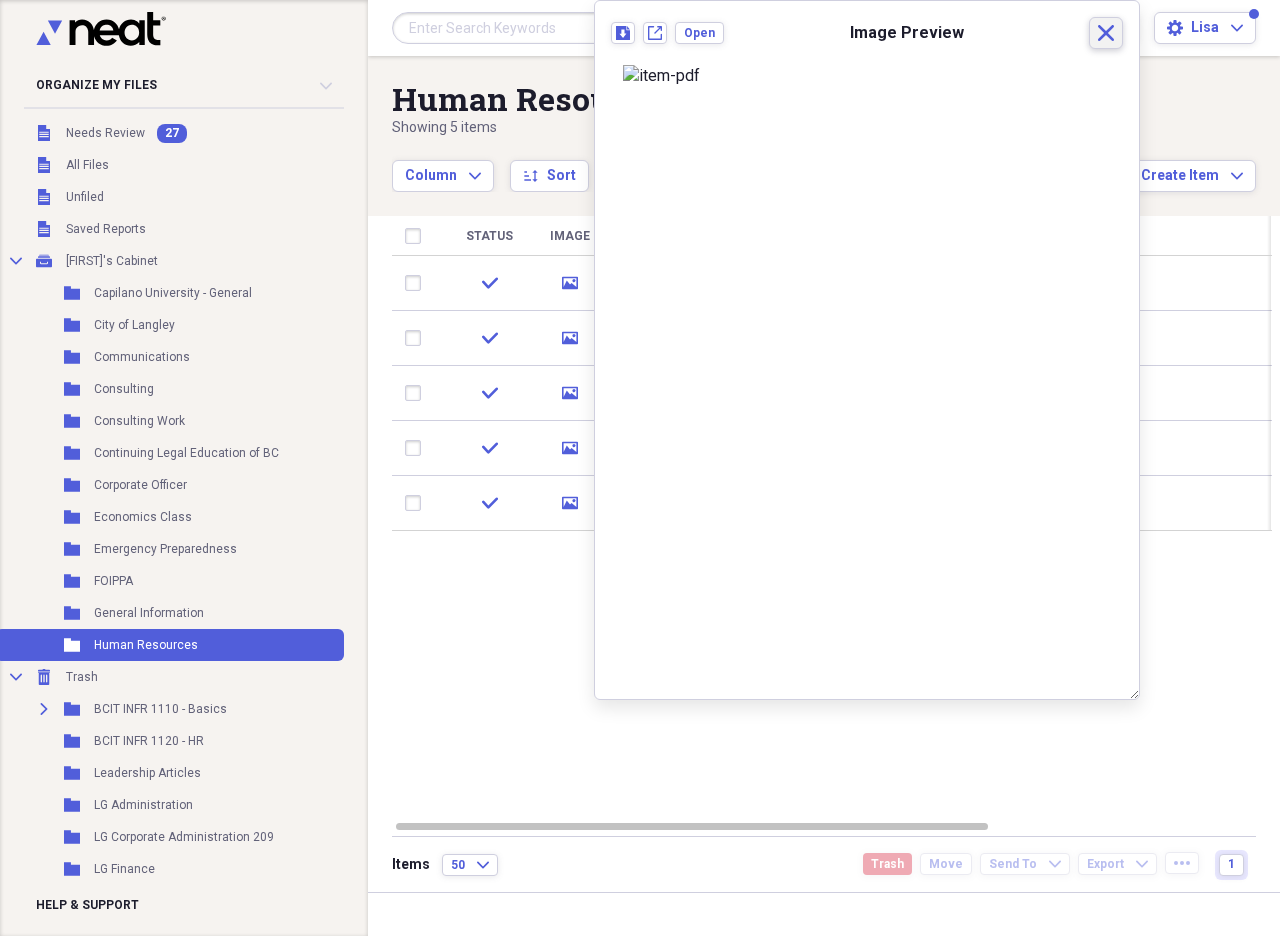 click on "Close" 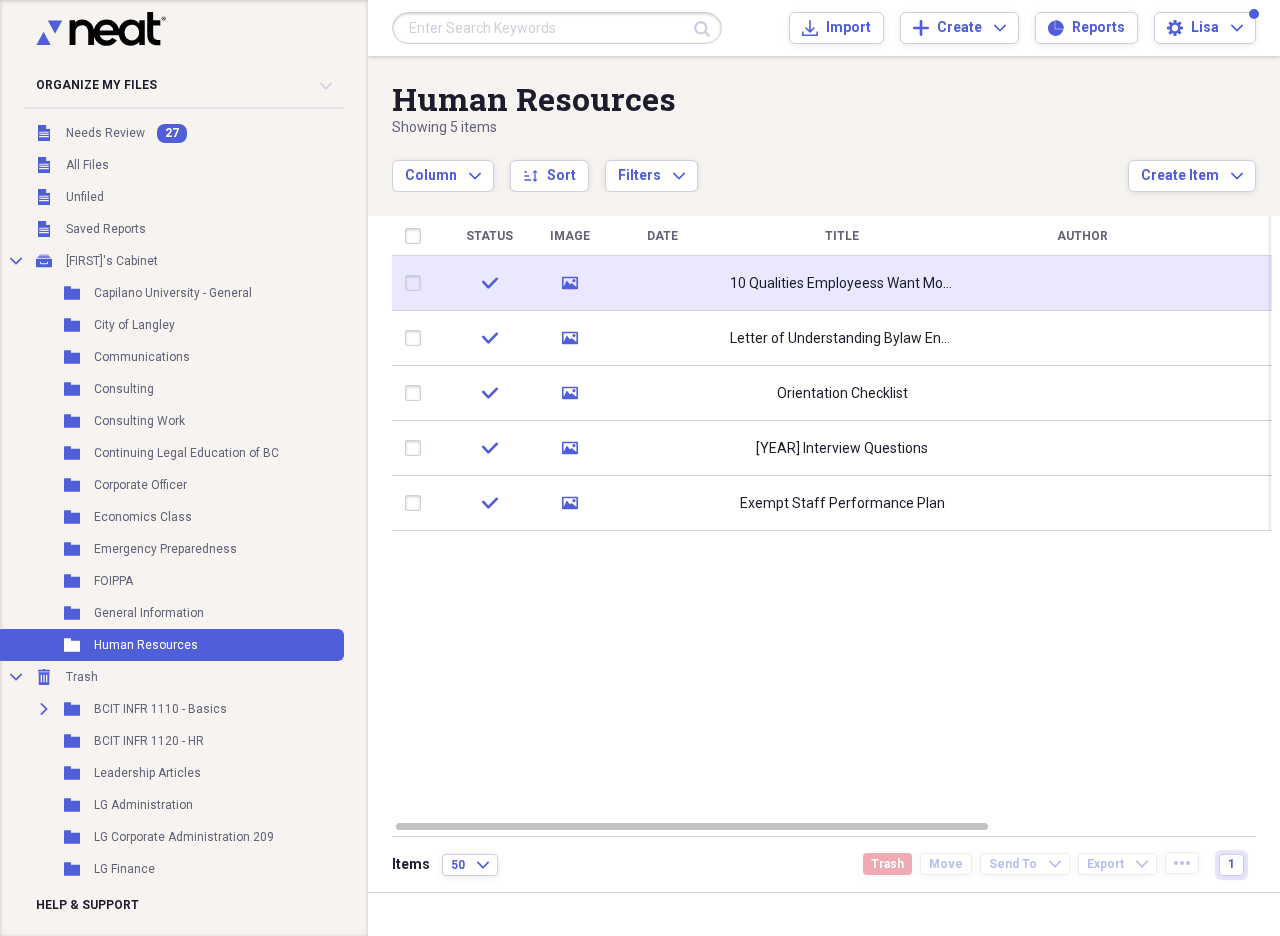 click at bounding box center (417, 283) 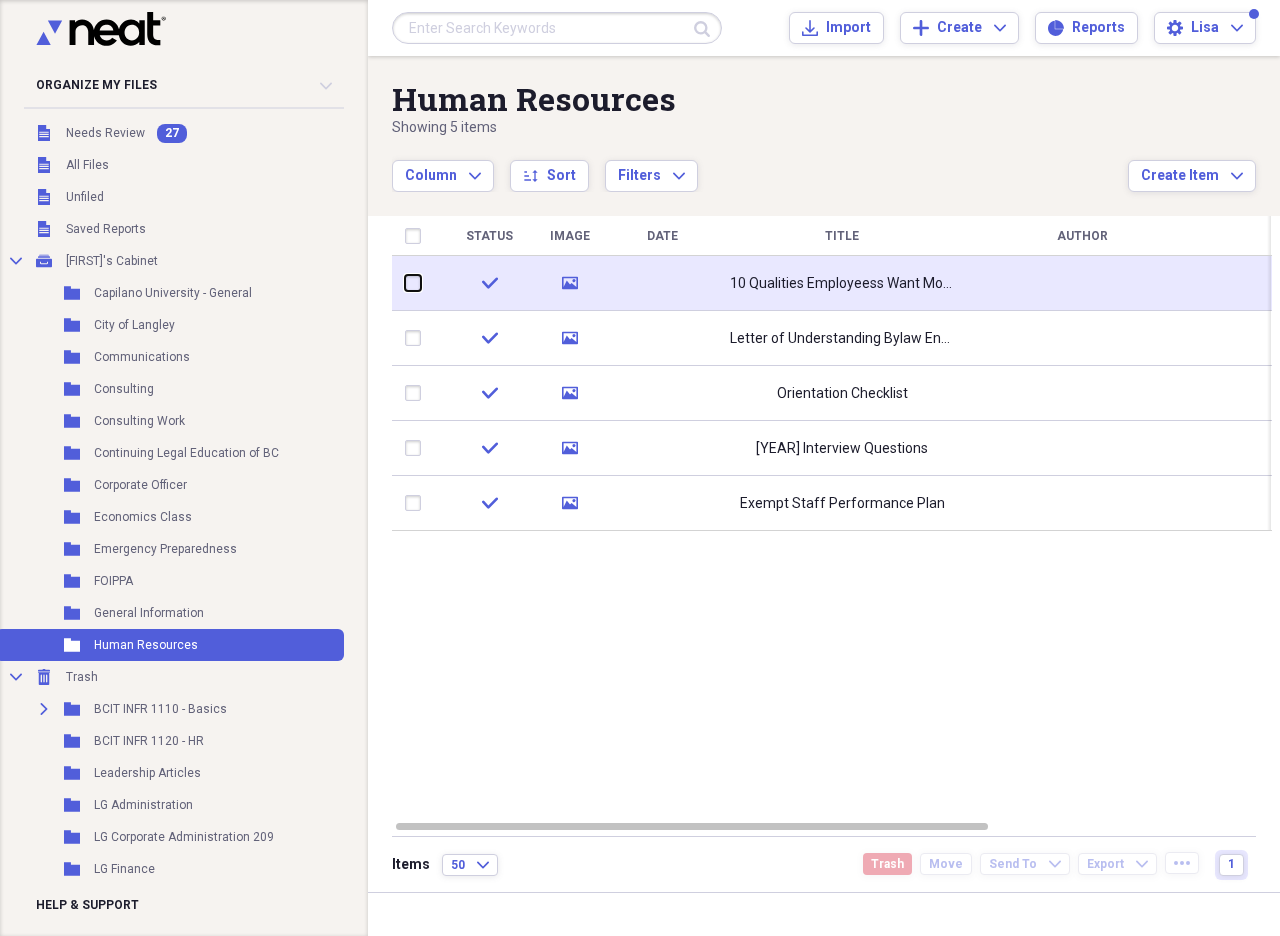 click at bounding box center (405, 283) 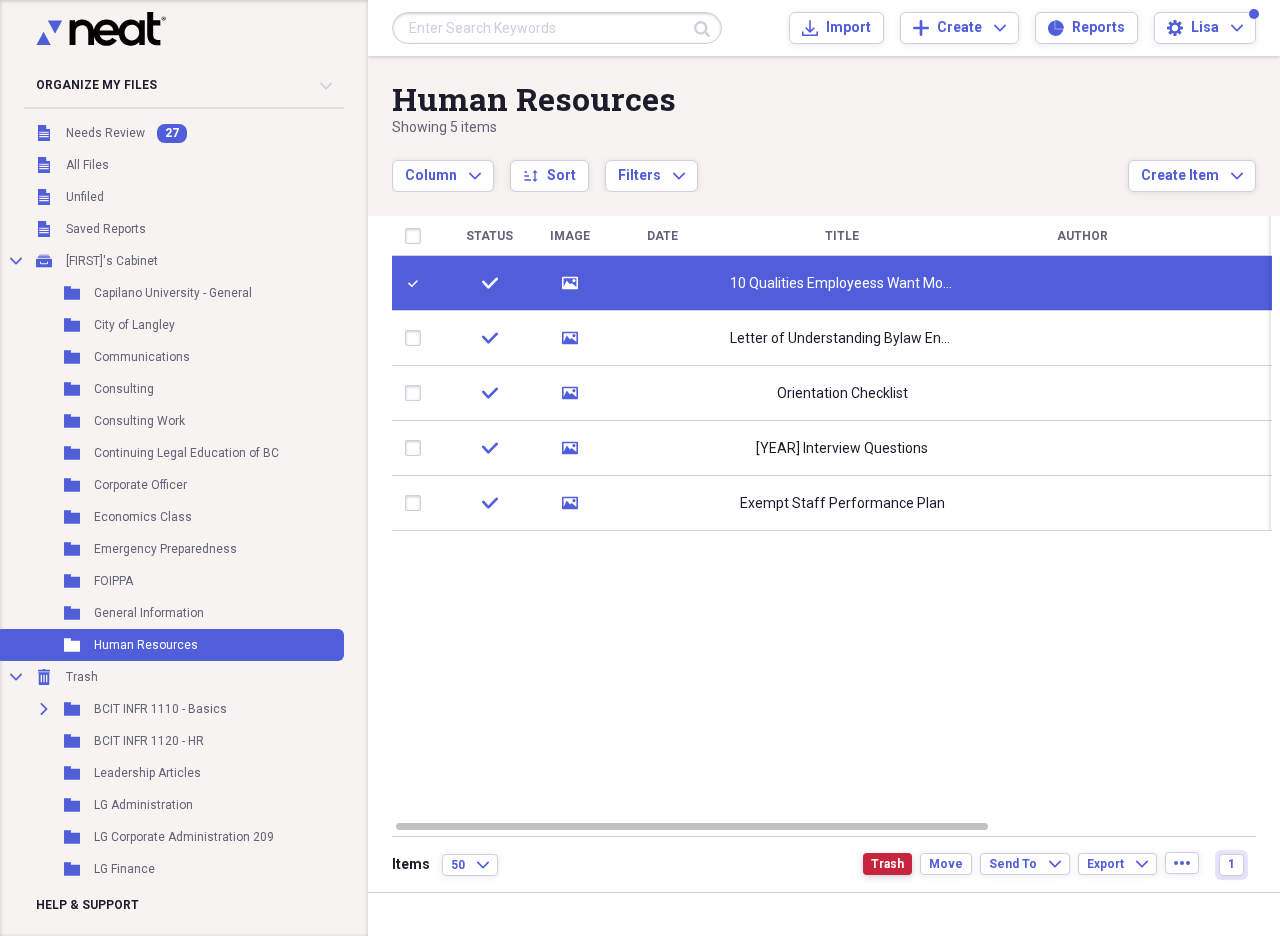 click on "Trash" at bounding box center (887, 864) 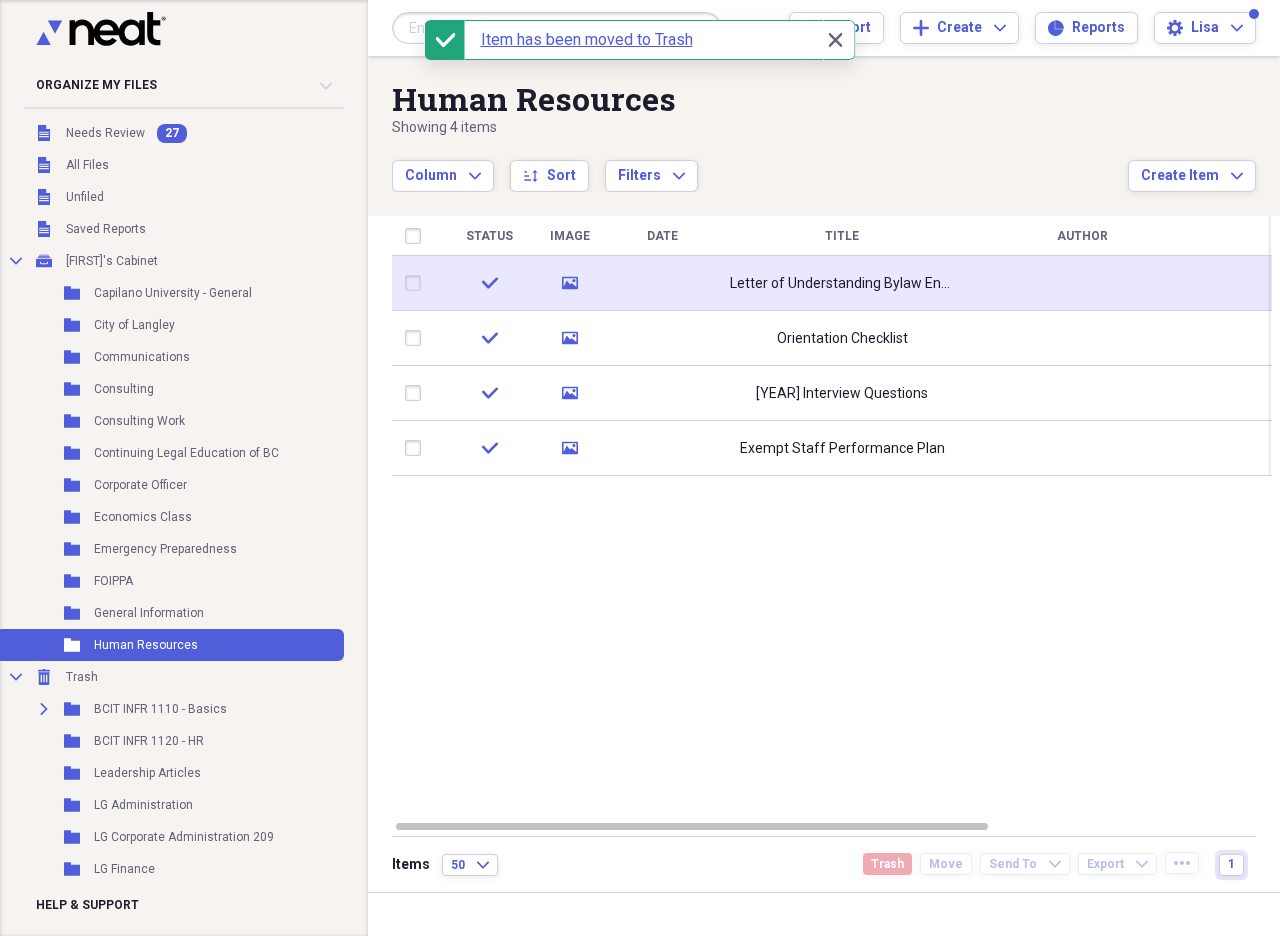 click 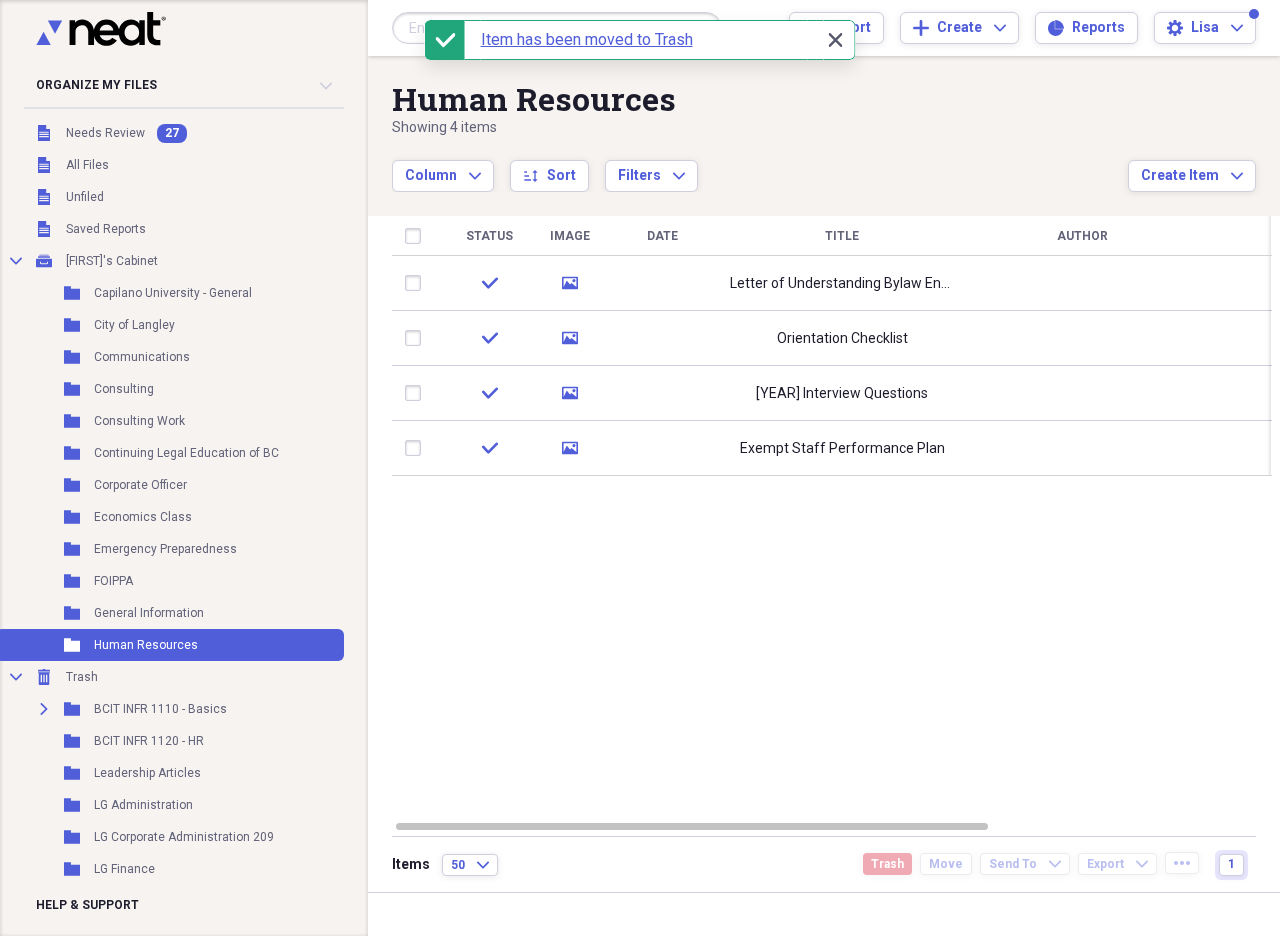 click on "Close" 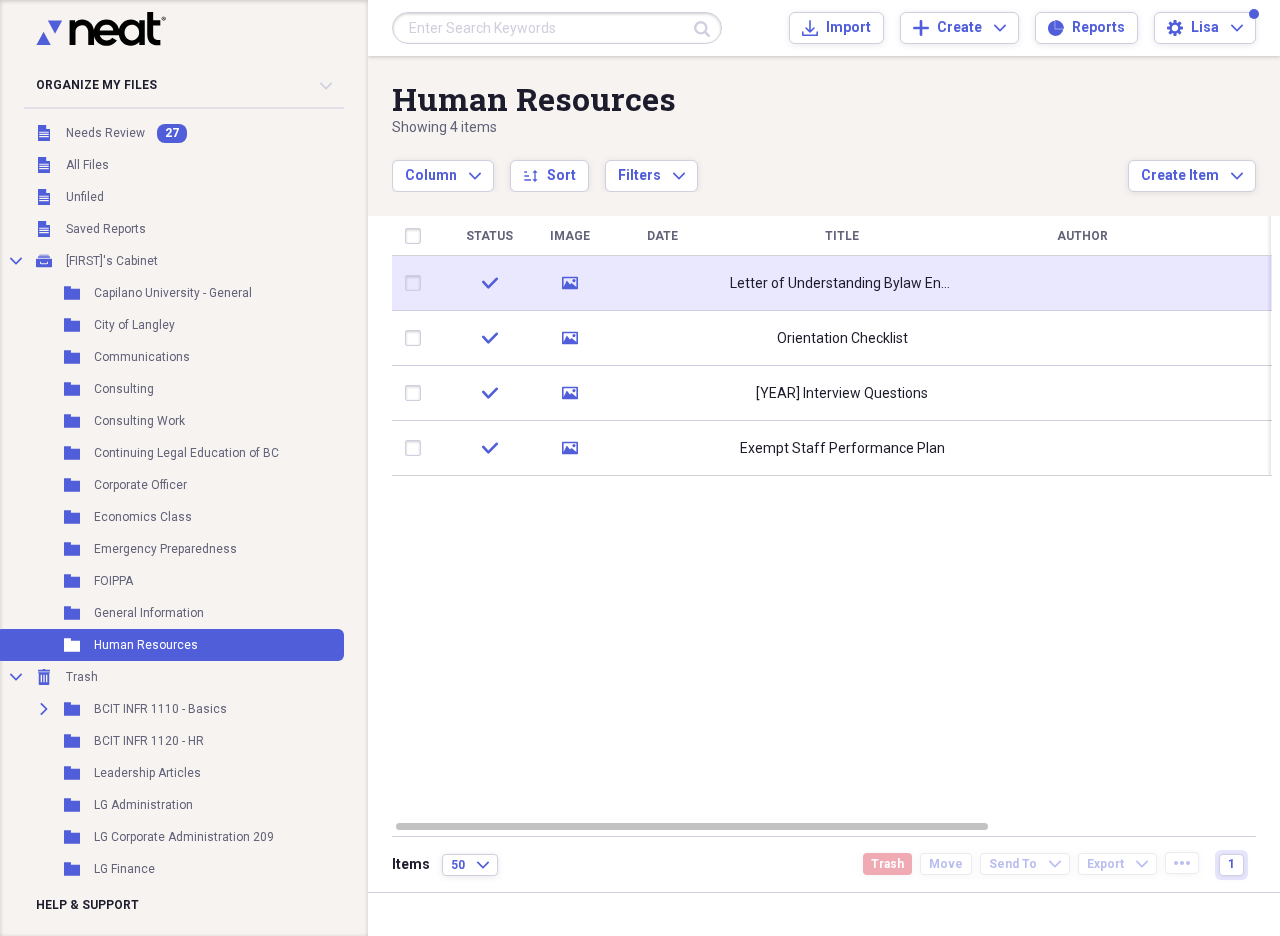 click on "media" at bounding box center (570, 283) 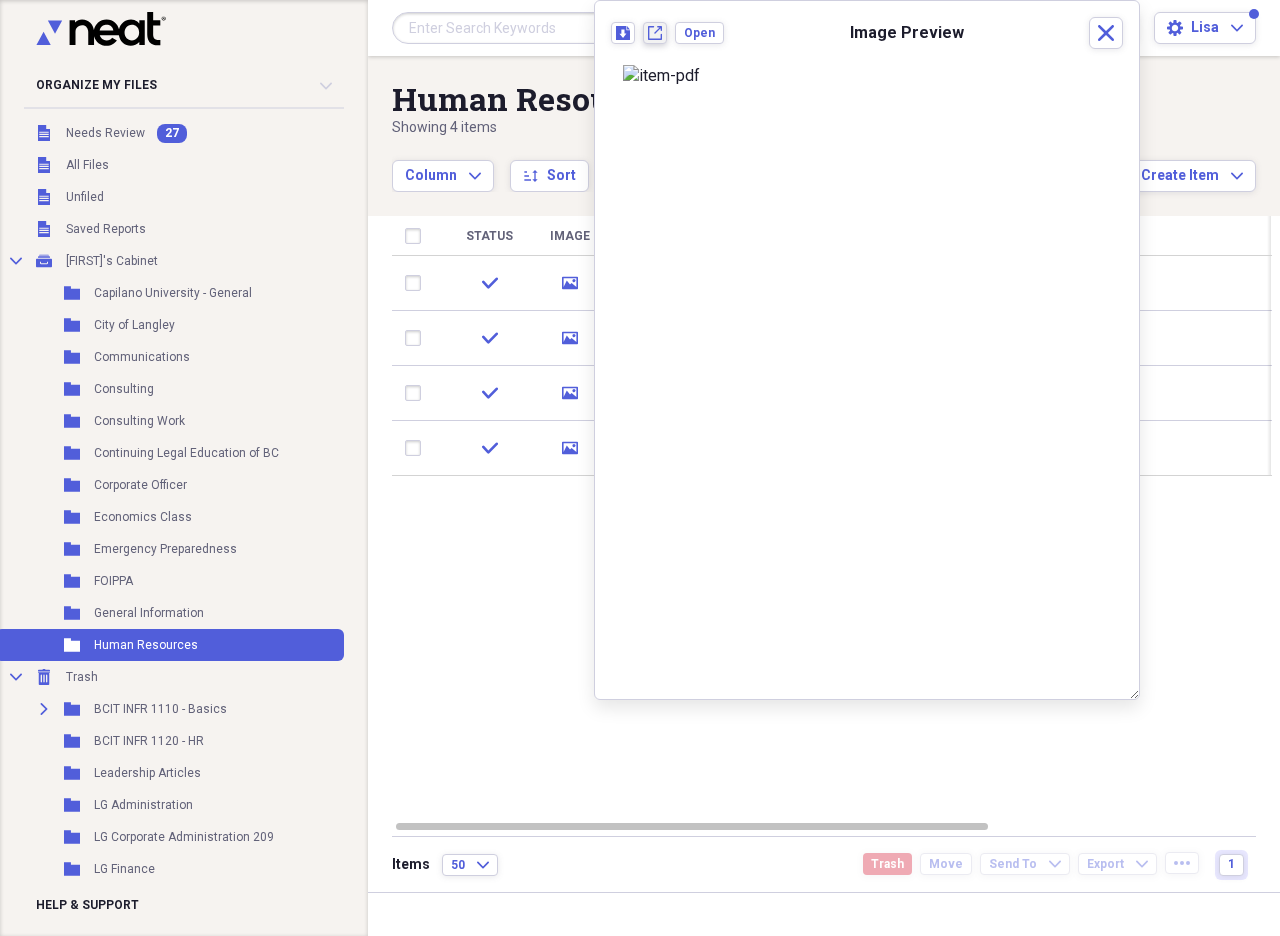 click on "New tab" 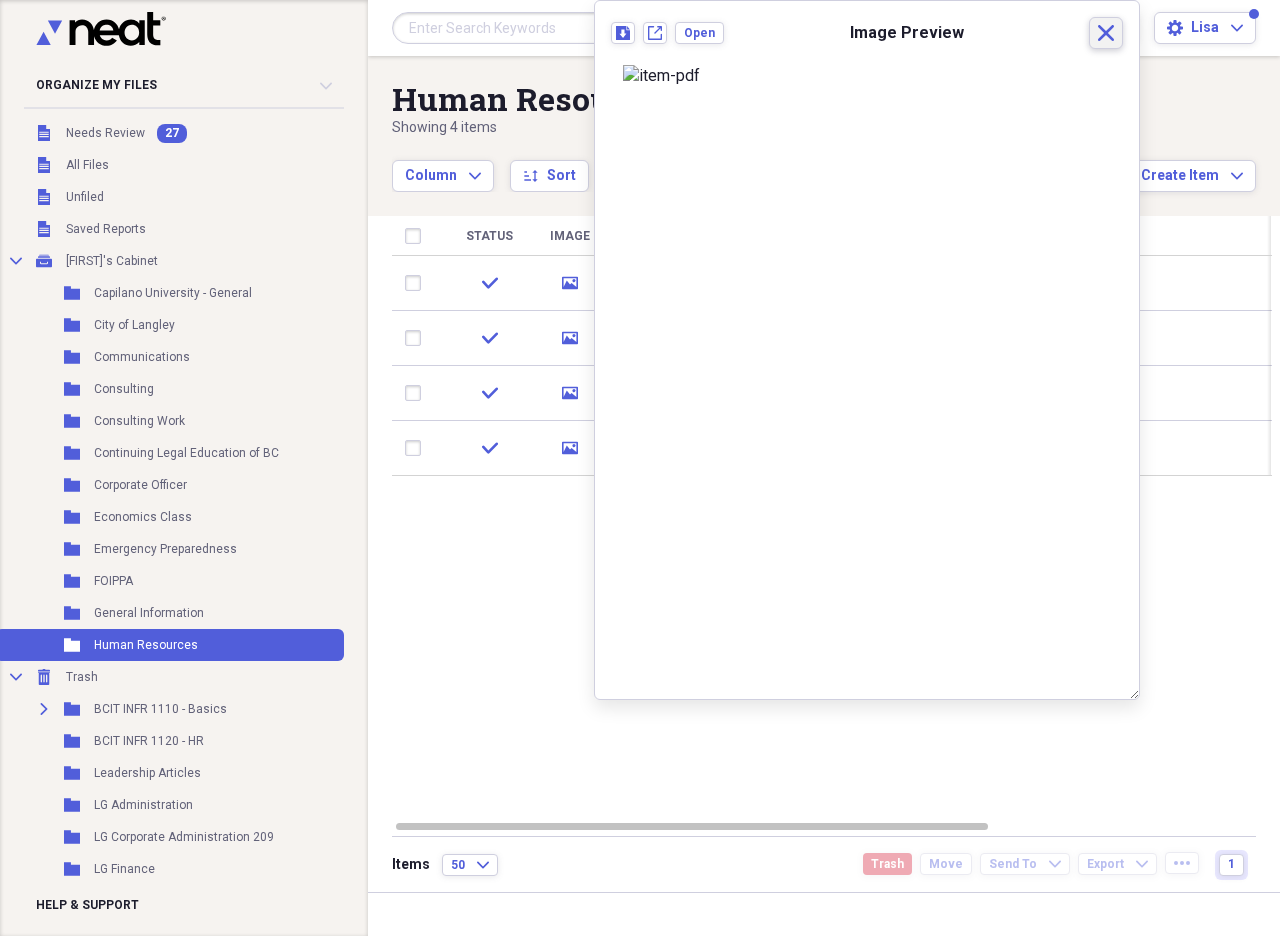 click on "Close" at bounding box center (1106, 33) 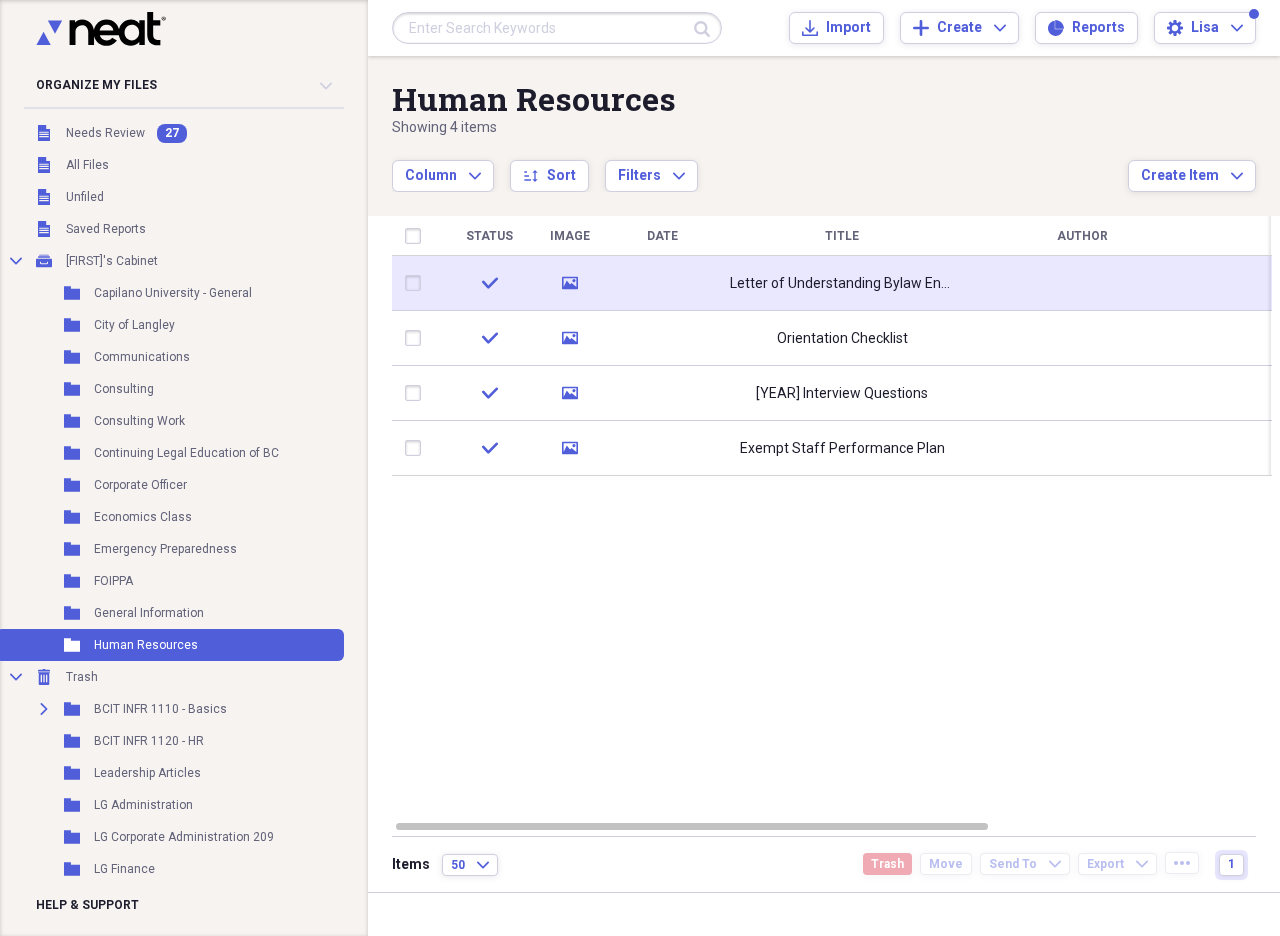 click at bounding box center [417, 283] 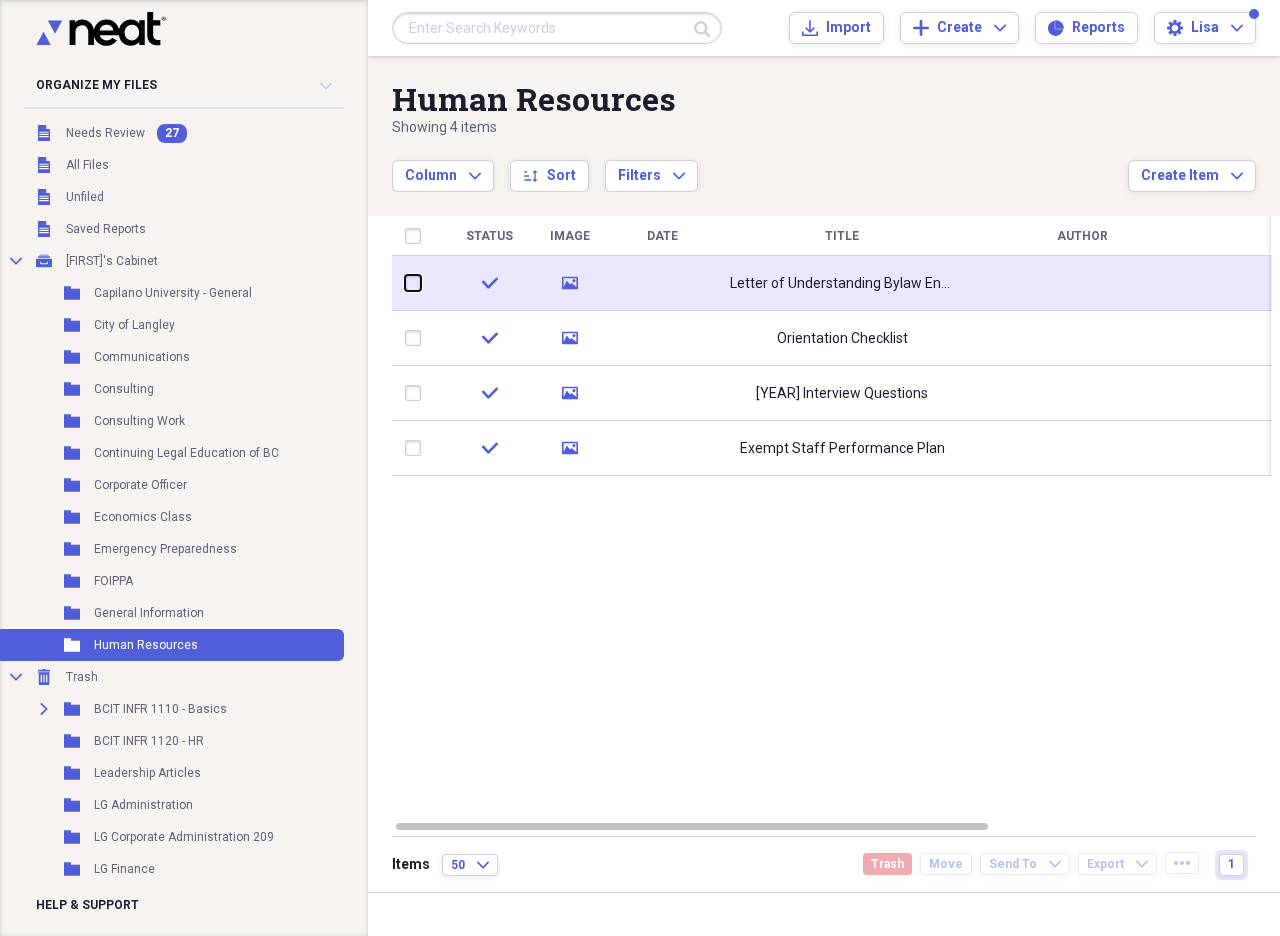 click at bounding box center [405, 283] 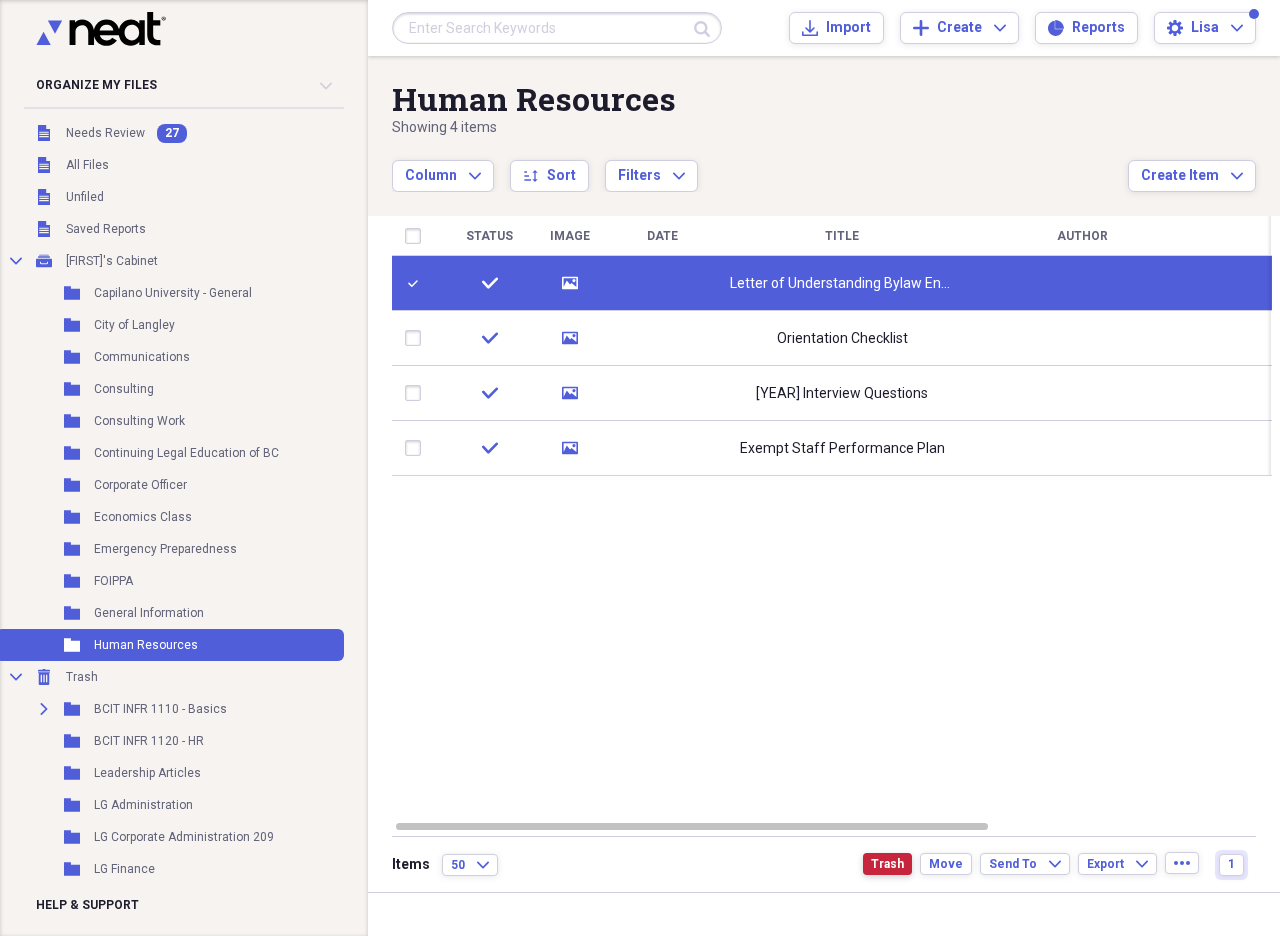 click on "Trash" at bounding box center [887, 864] 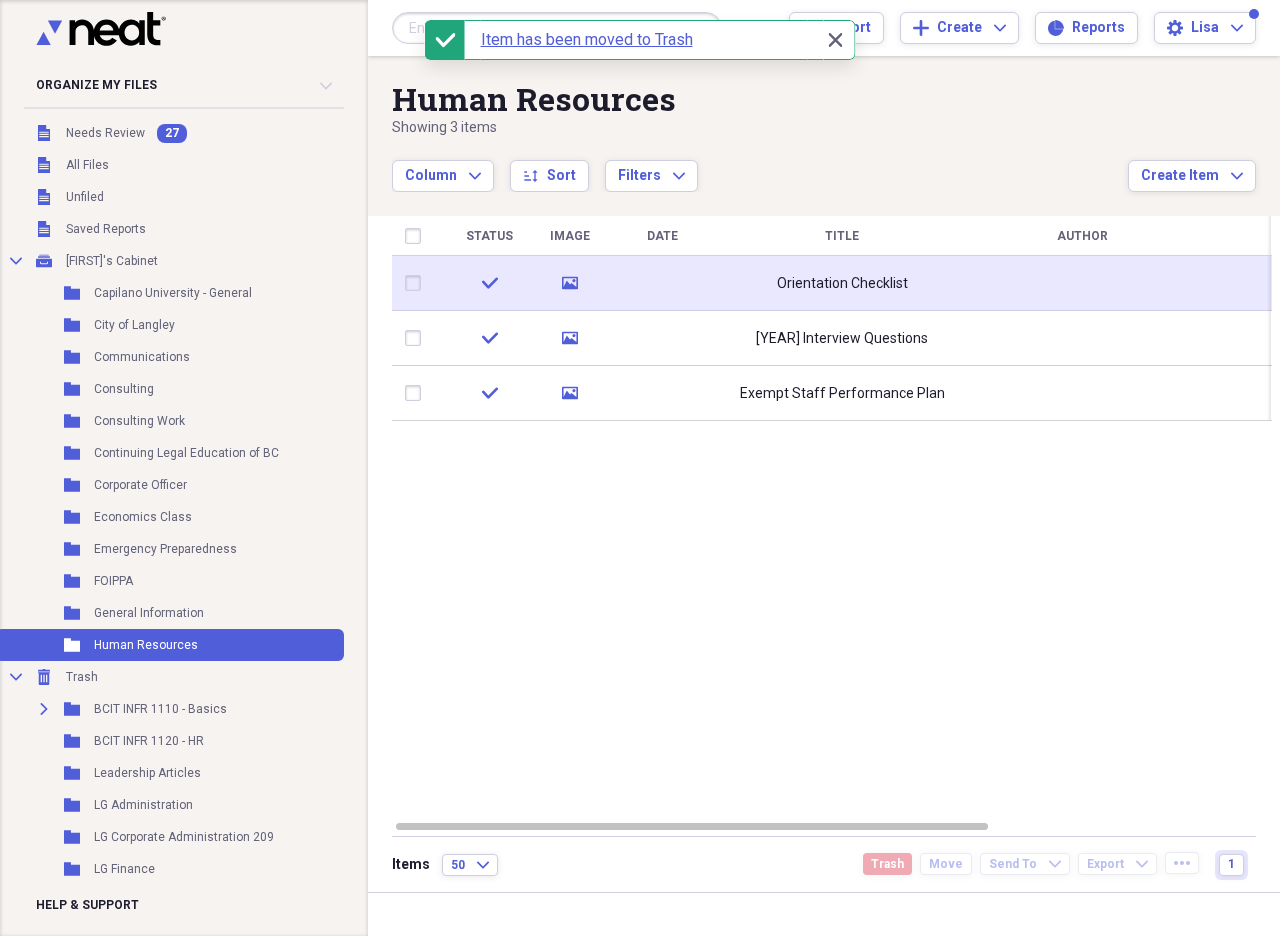 click on "media" 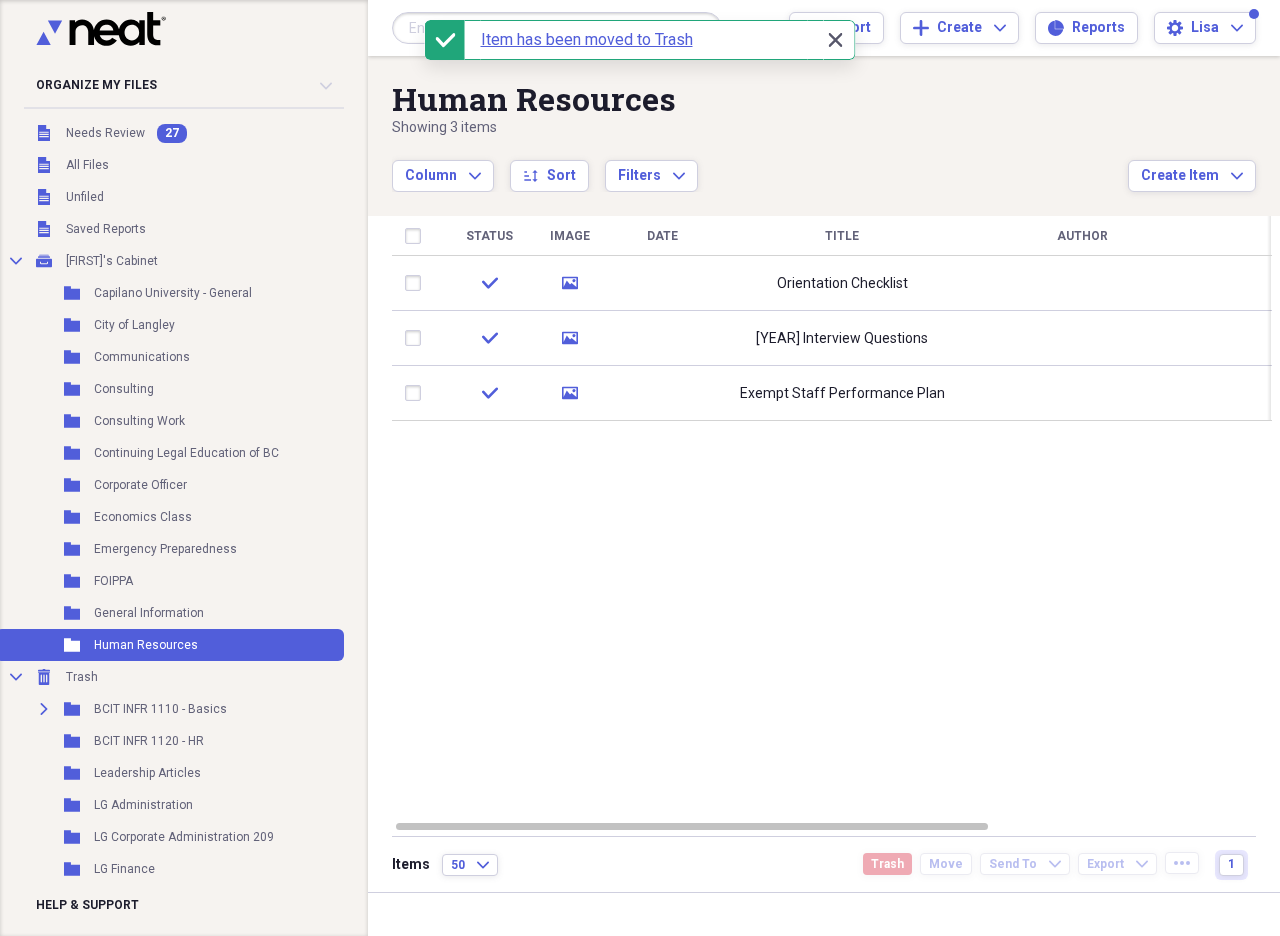 click on "Close Close" at bounding box center [835, 40] 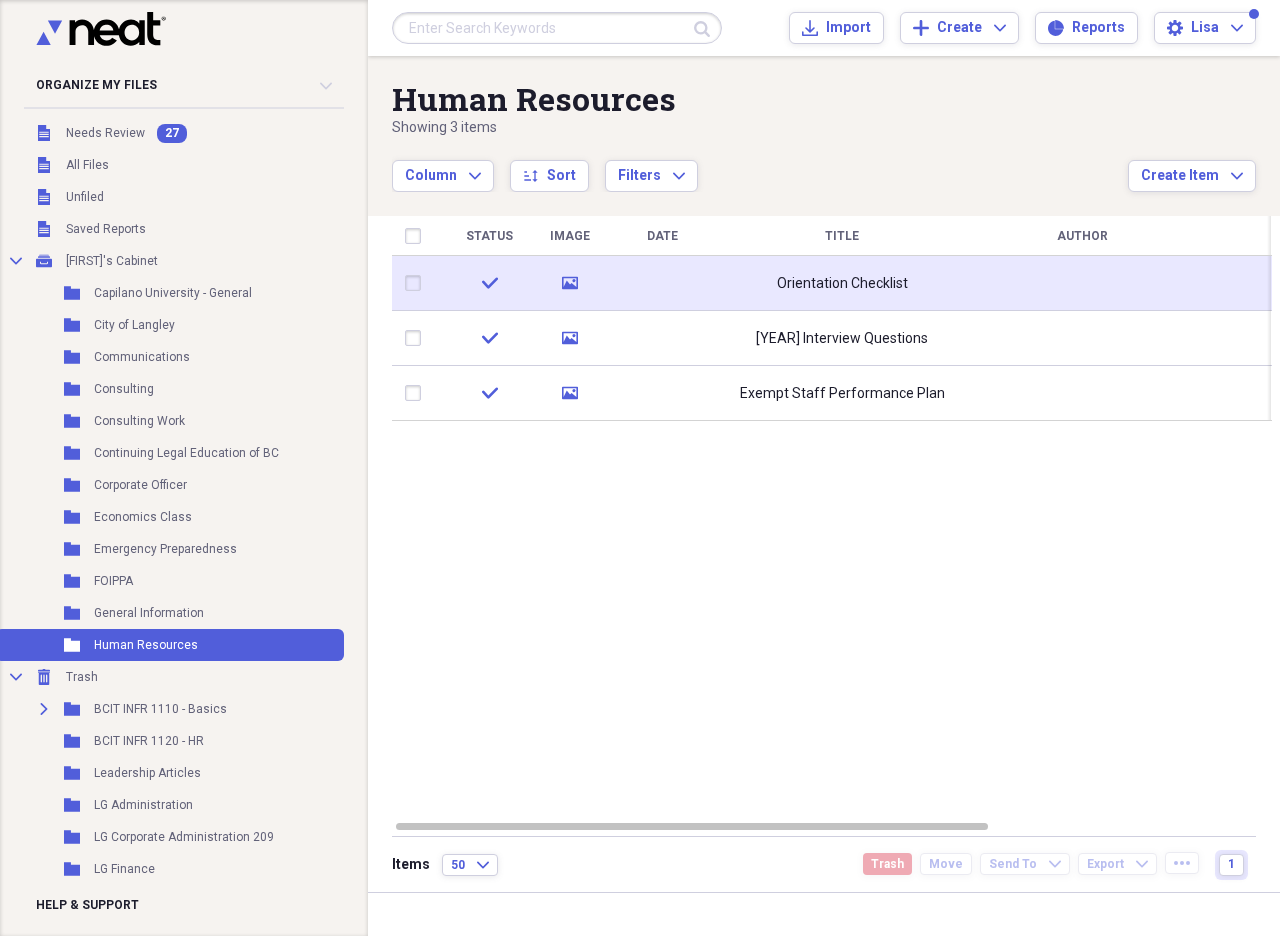 click 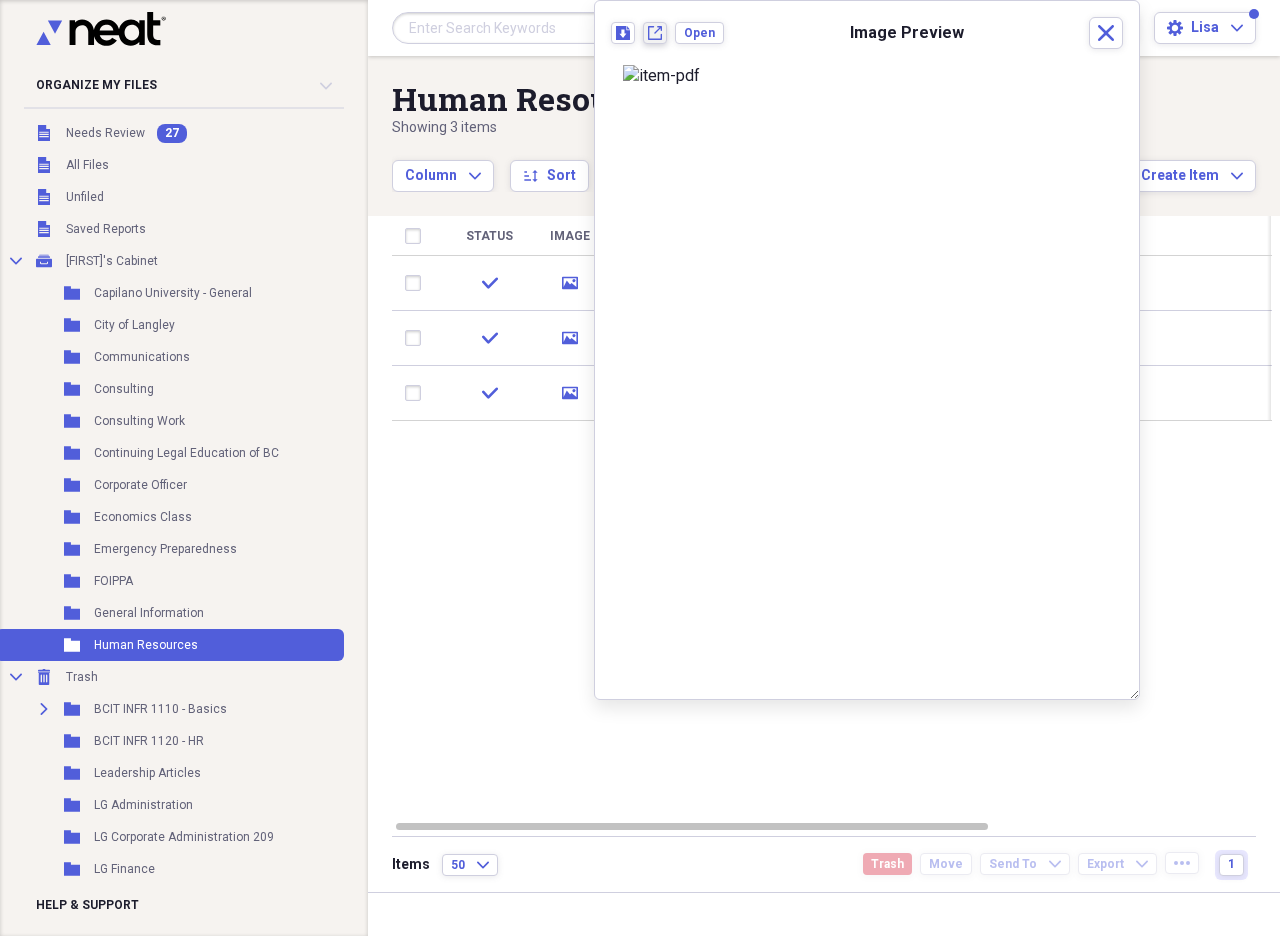 click on "New tab" 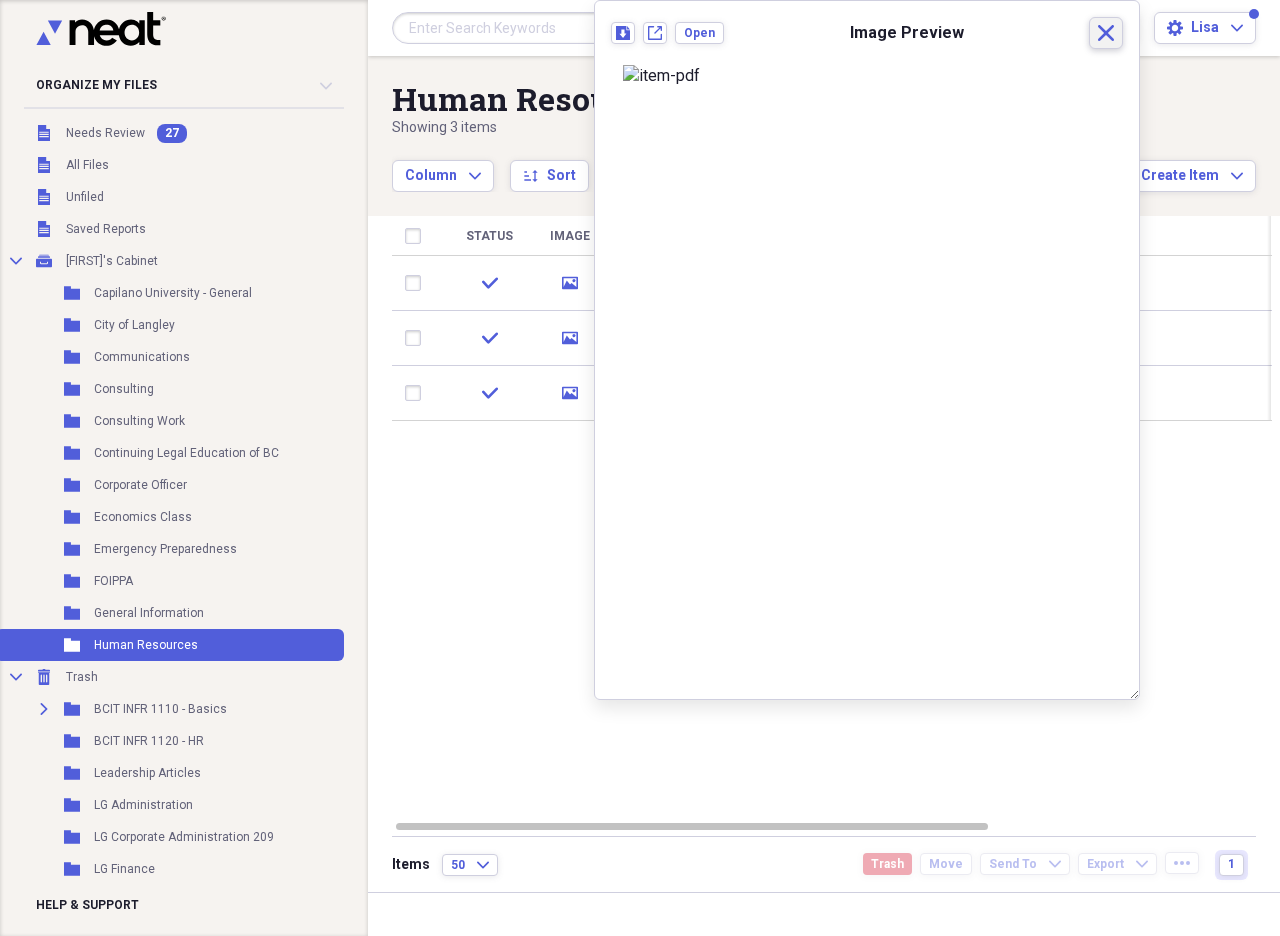 click on "Close" 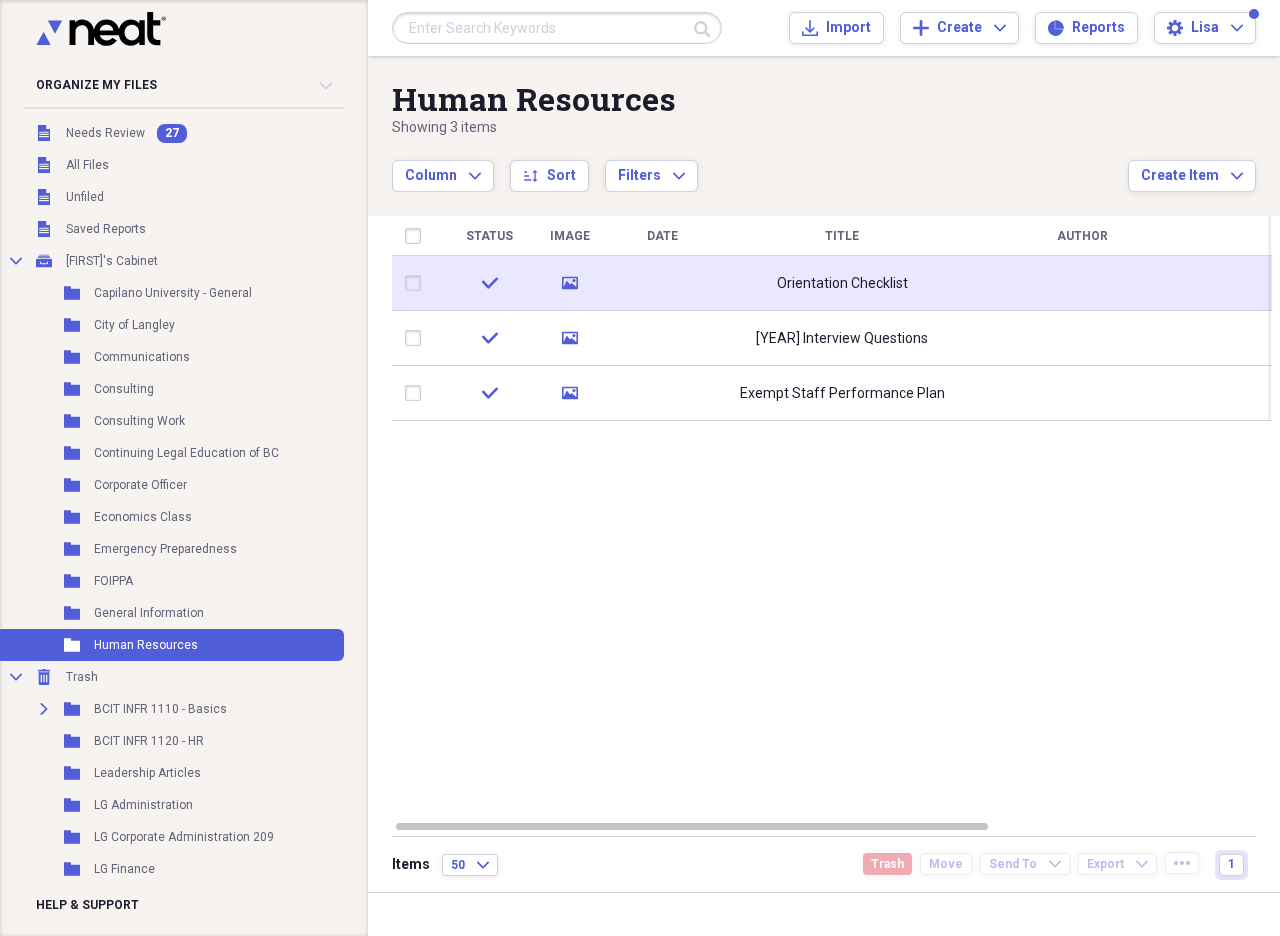 click at bounding box center (417, 283) 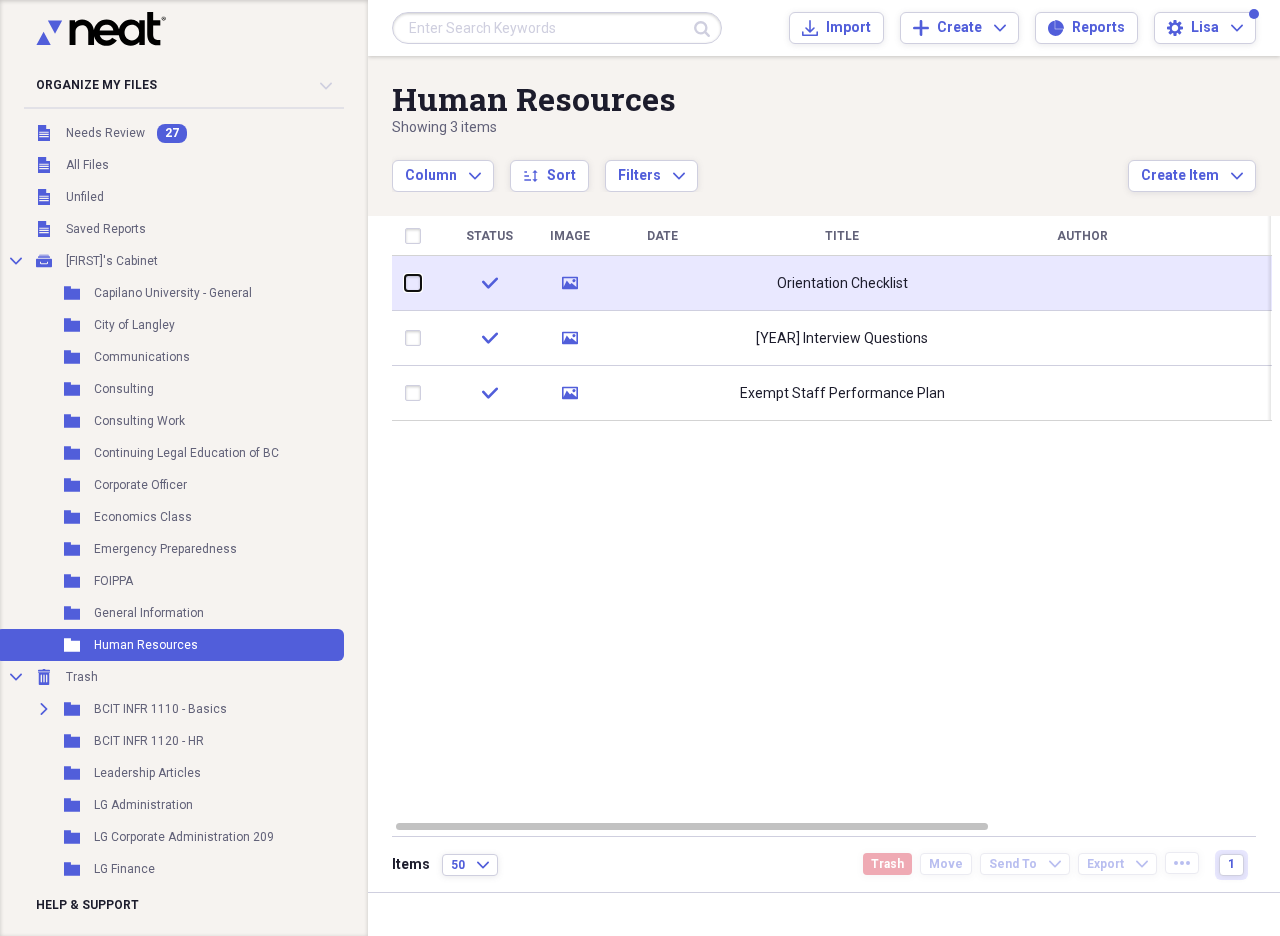 click at bounding box center (405, 283) 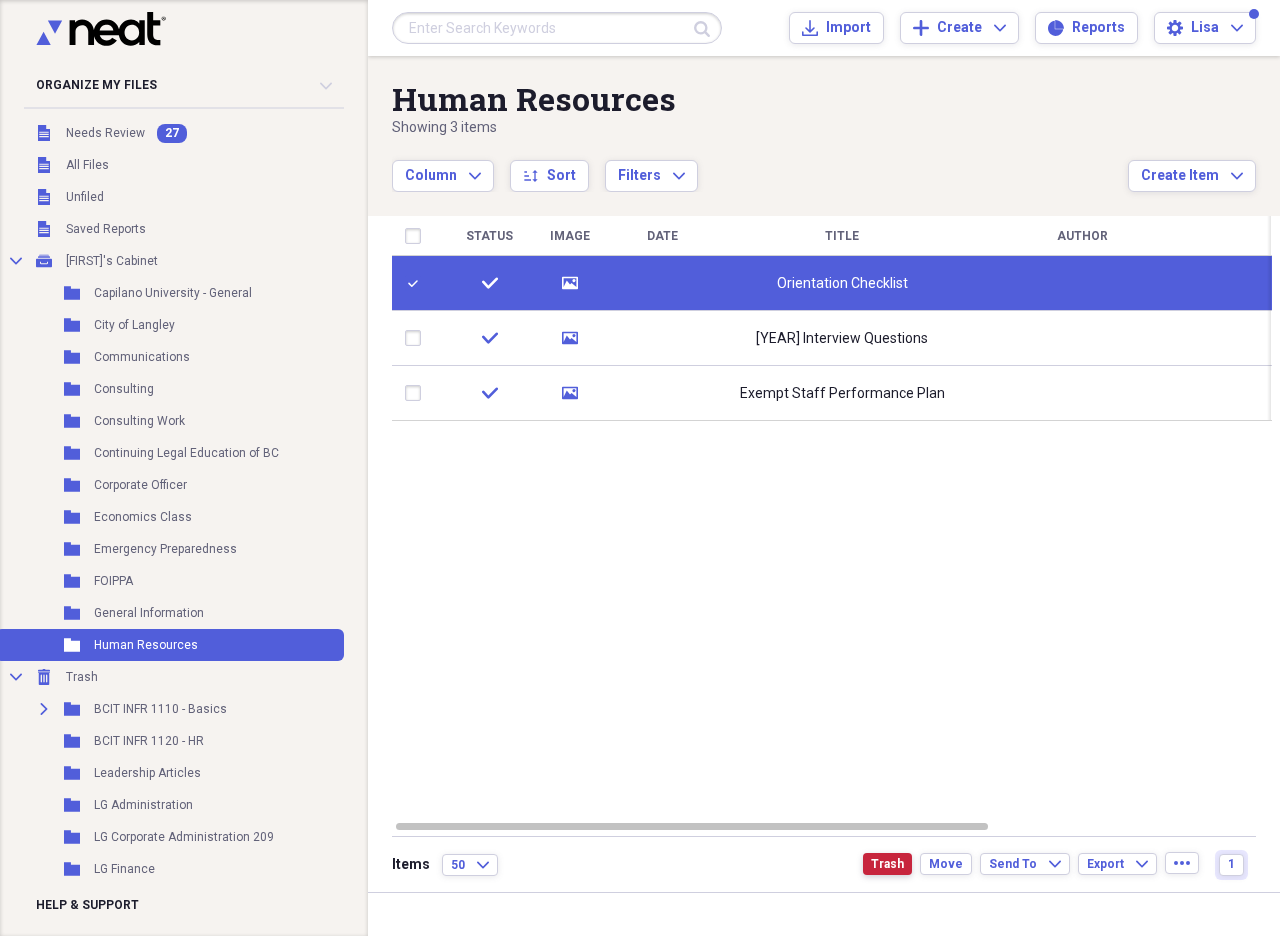 click on "Trash" at bounding box center (887, 864) 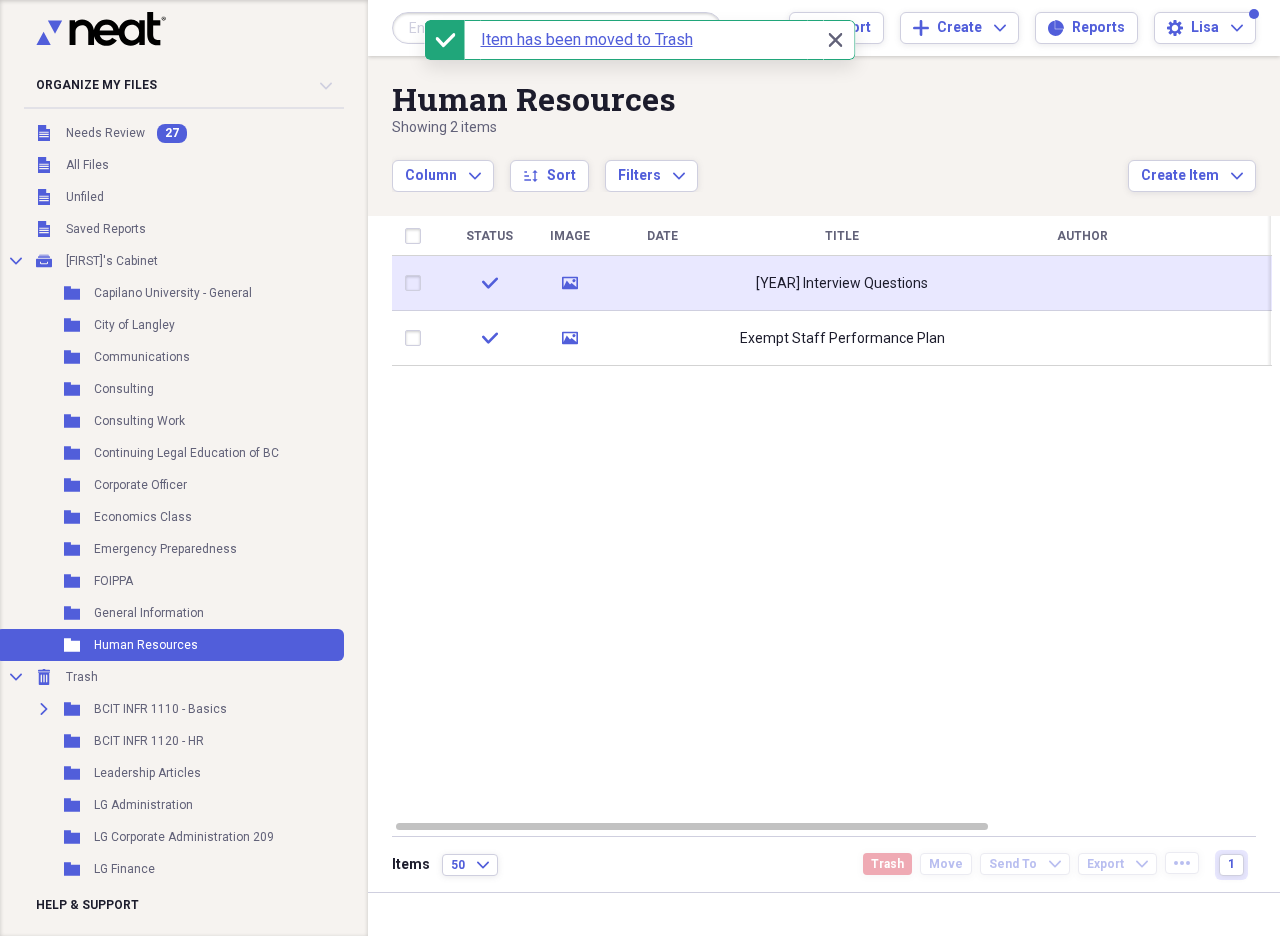click 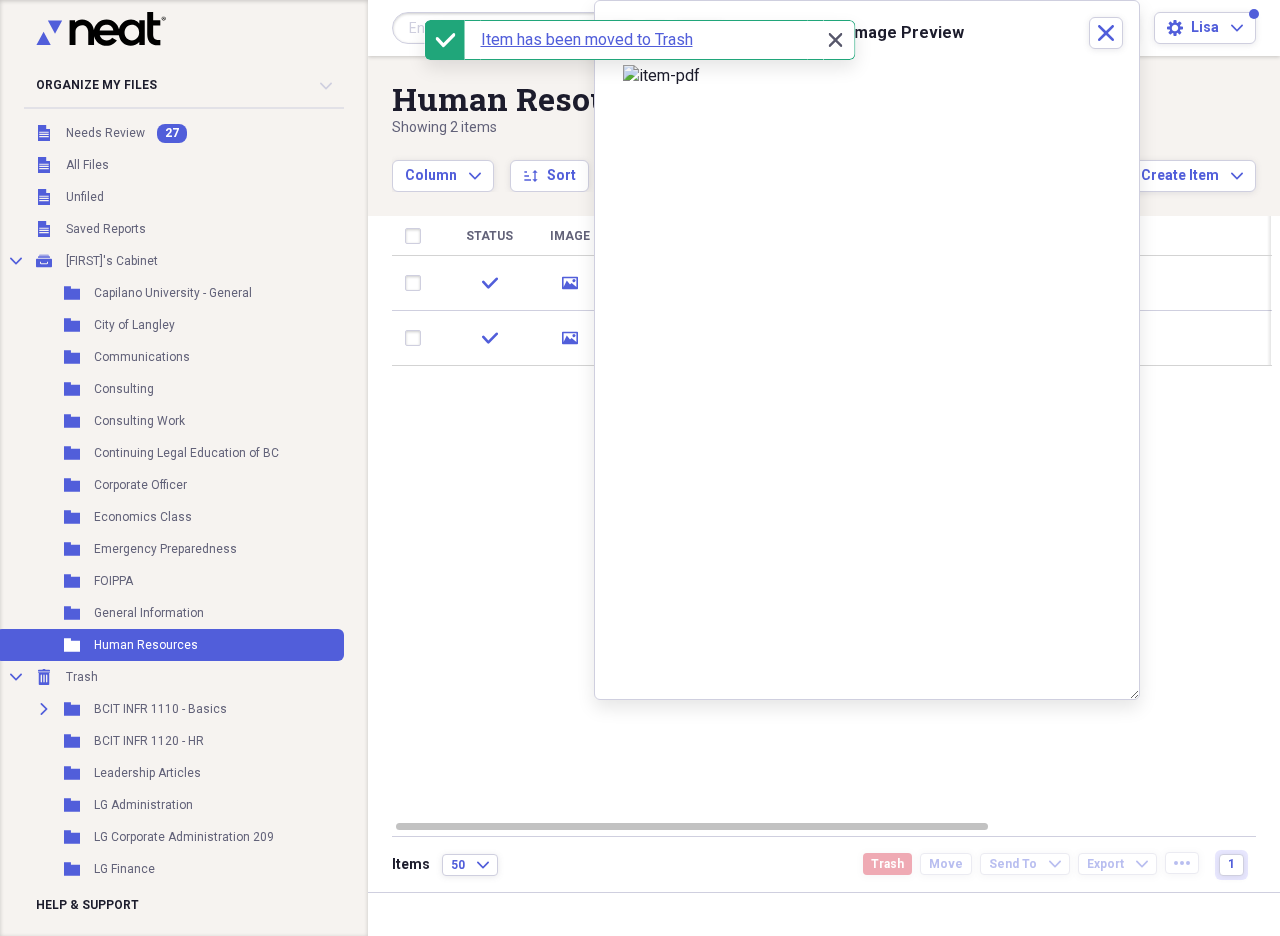 click on "Close" 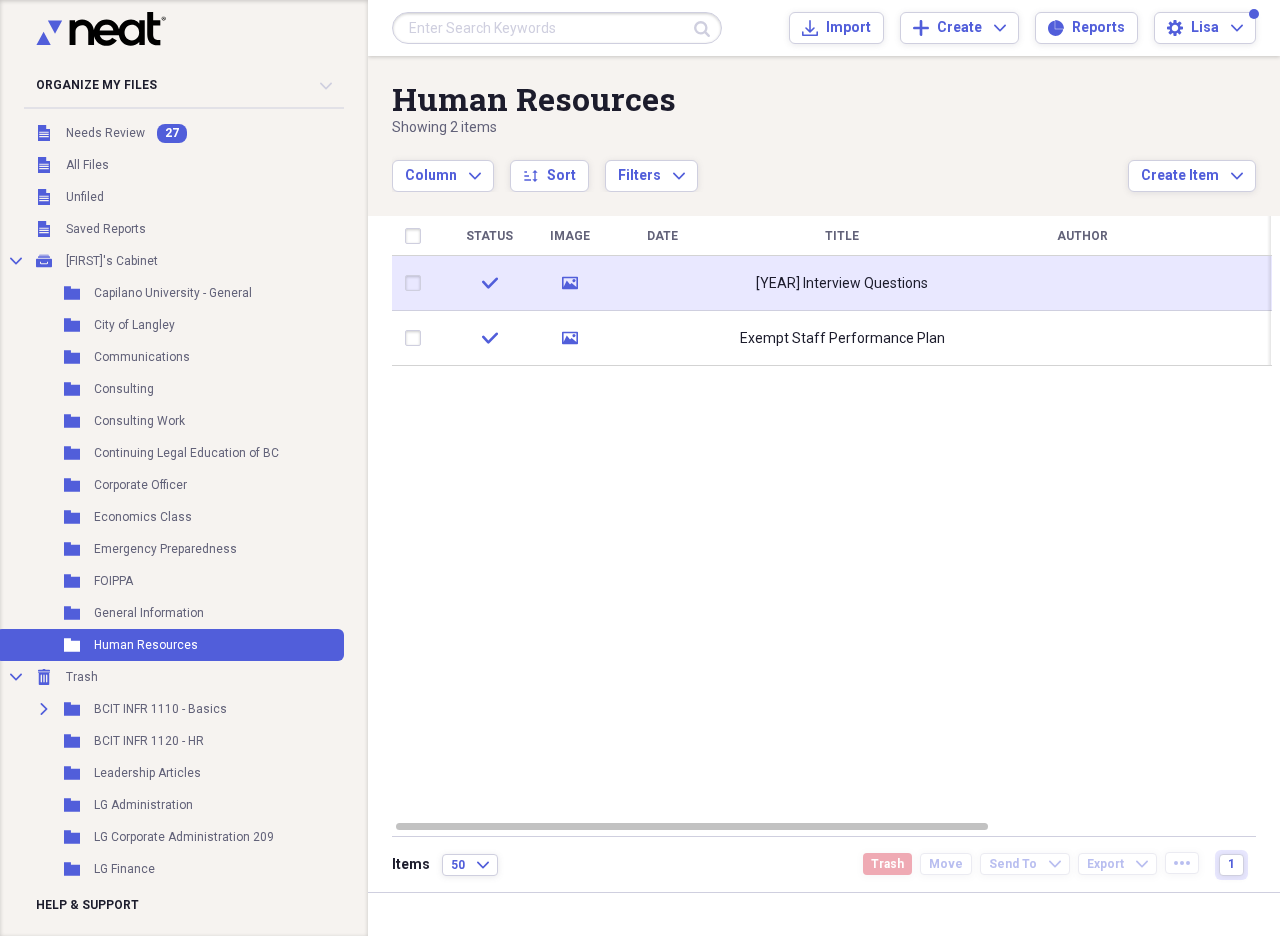 click on "media" 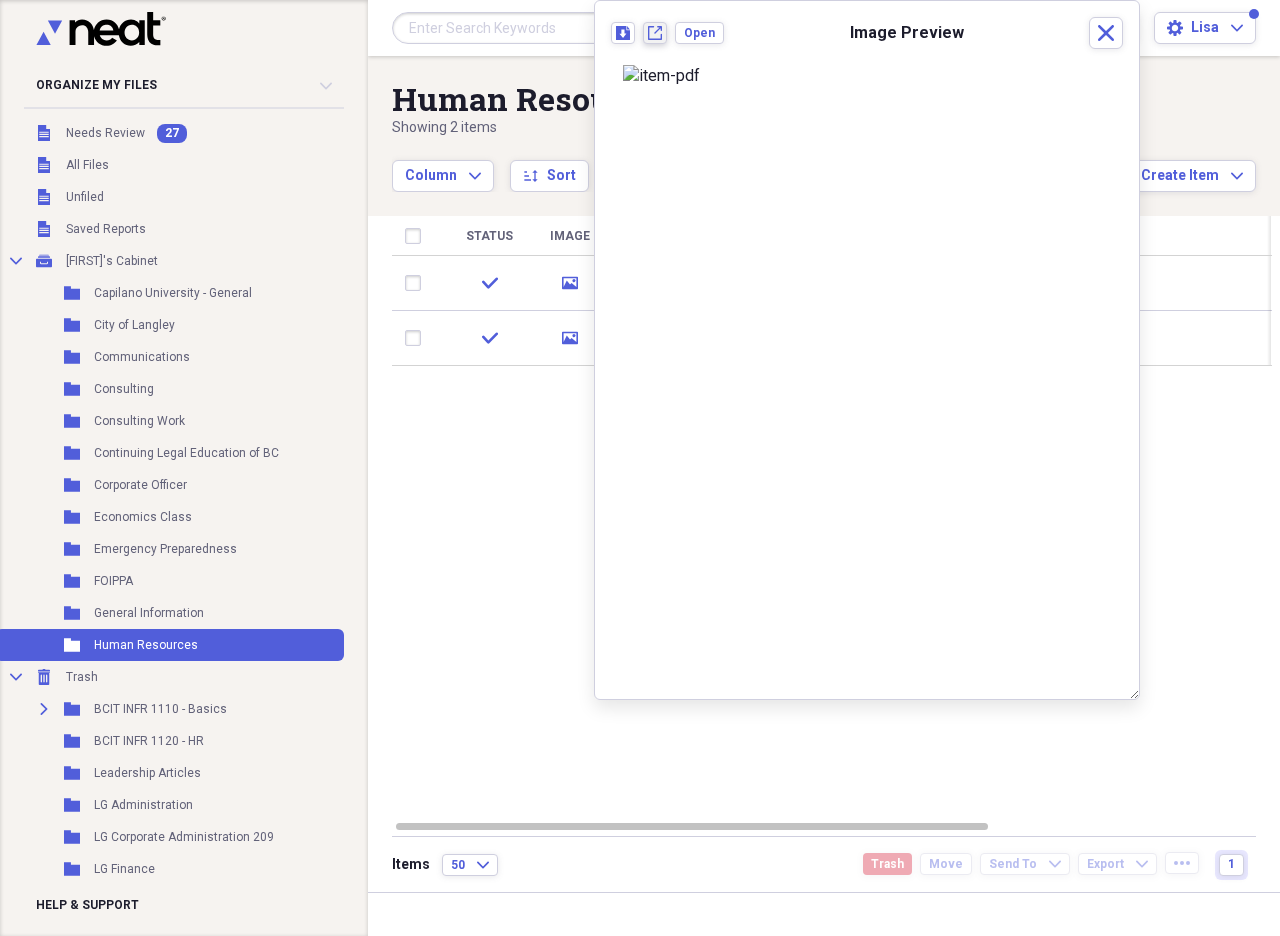 click on "New tab" 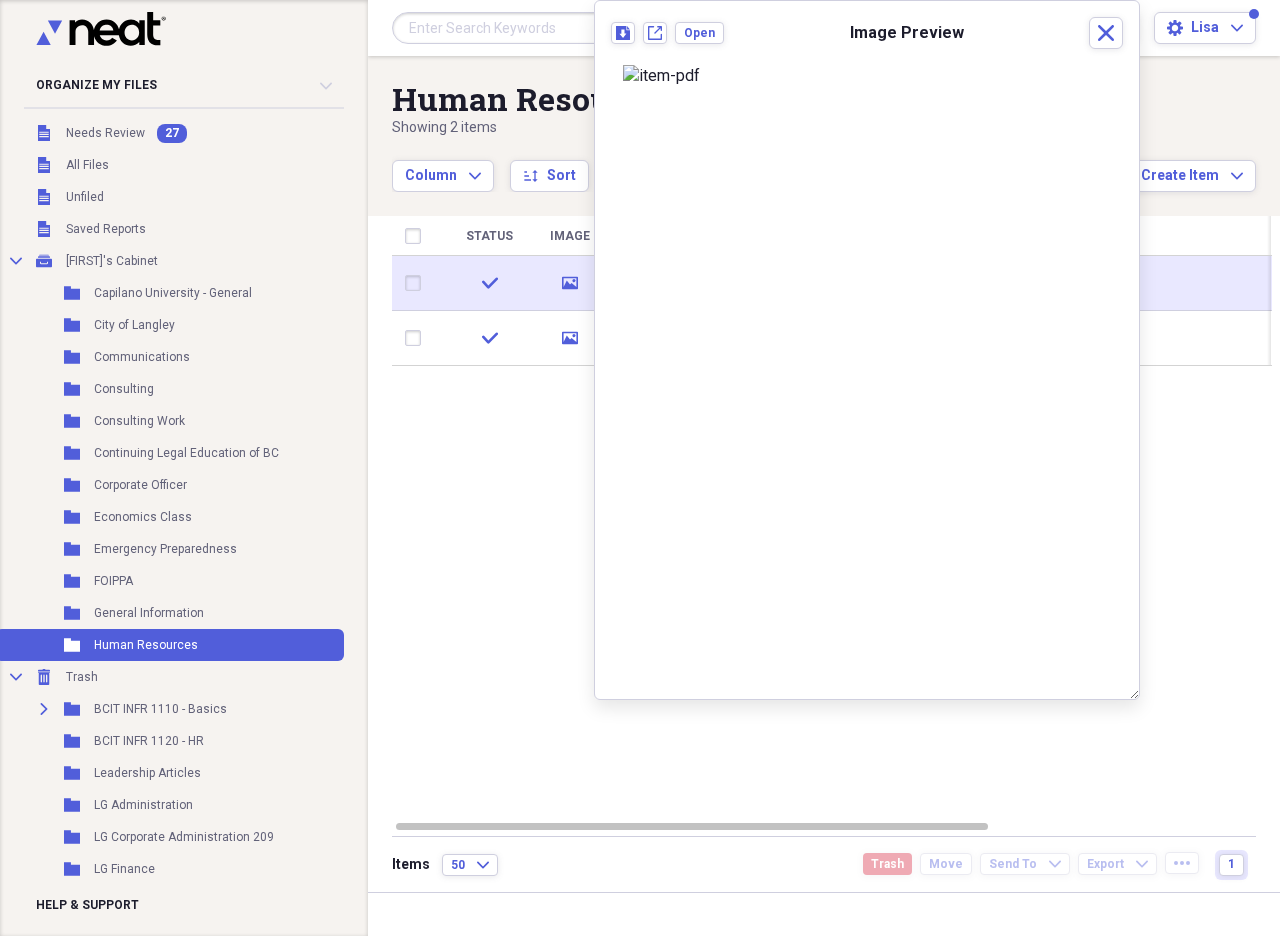 click at bounding box center [417, 283] 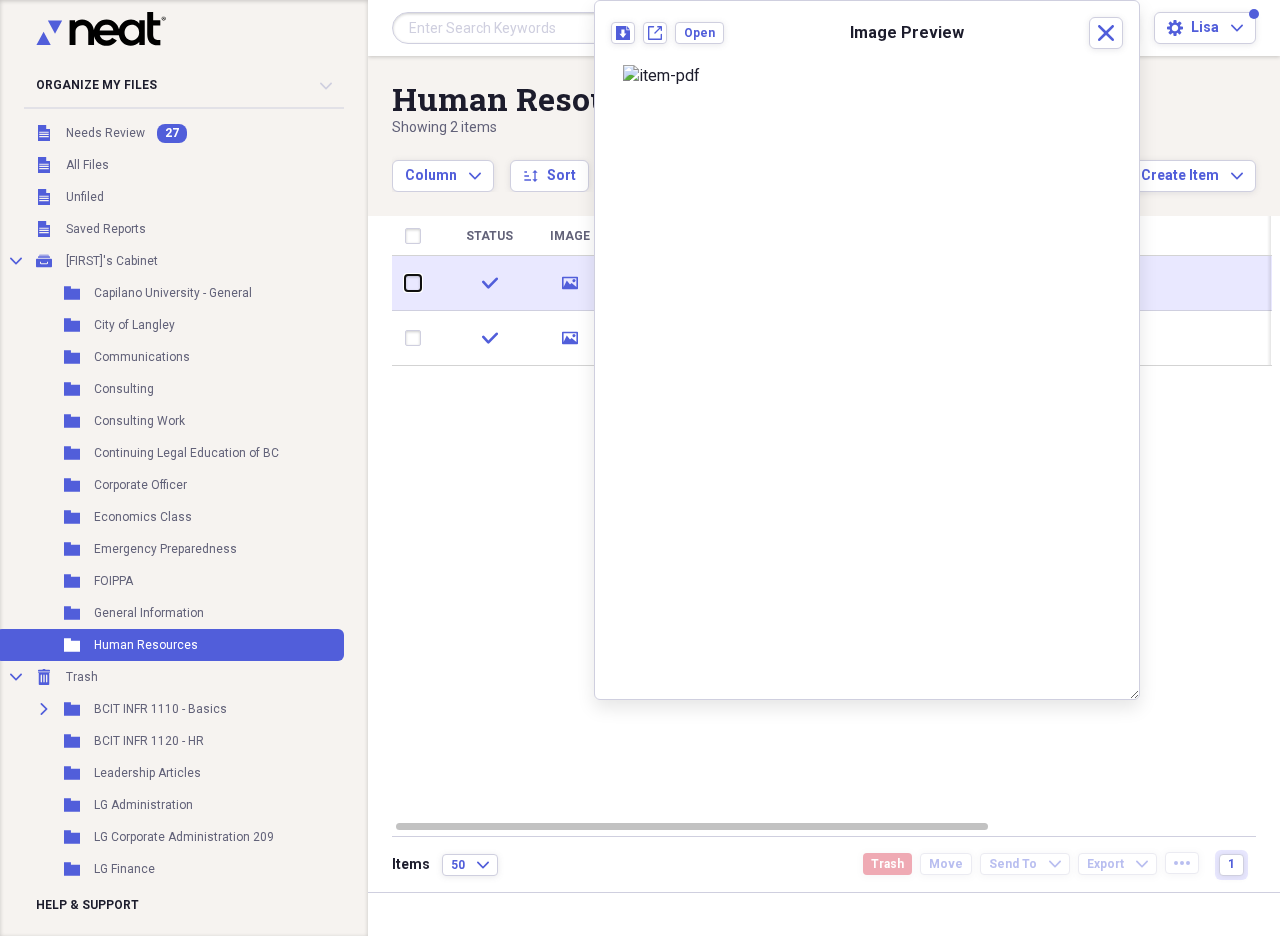 click at bounding box center (405, 283) 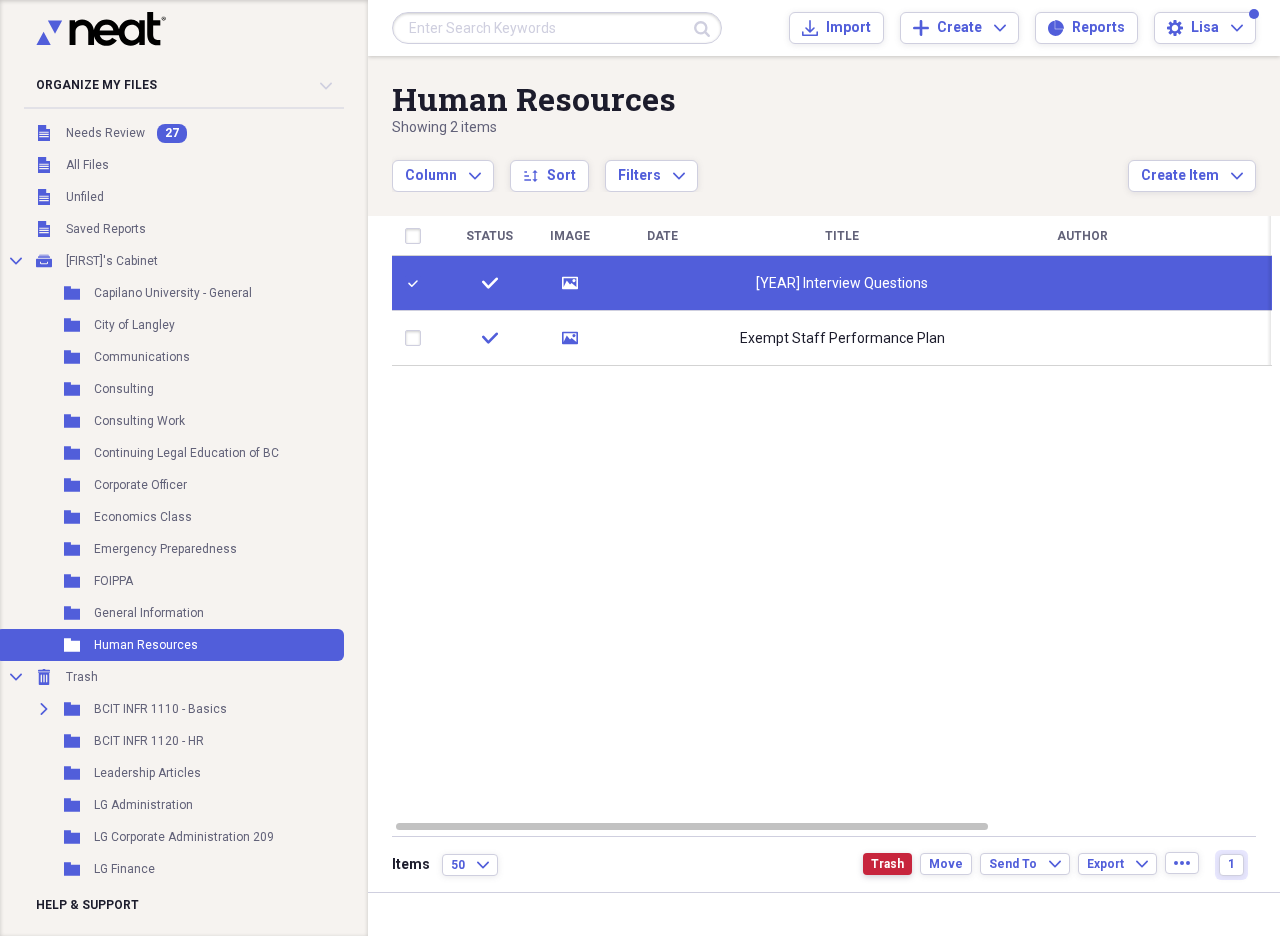 click on "Trash" at bounding box center (887, 864) 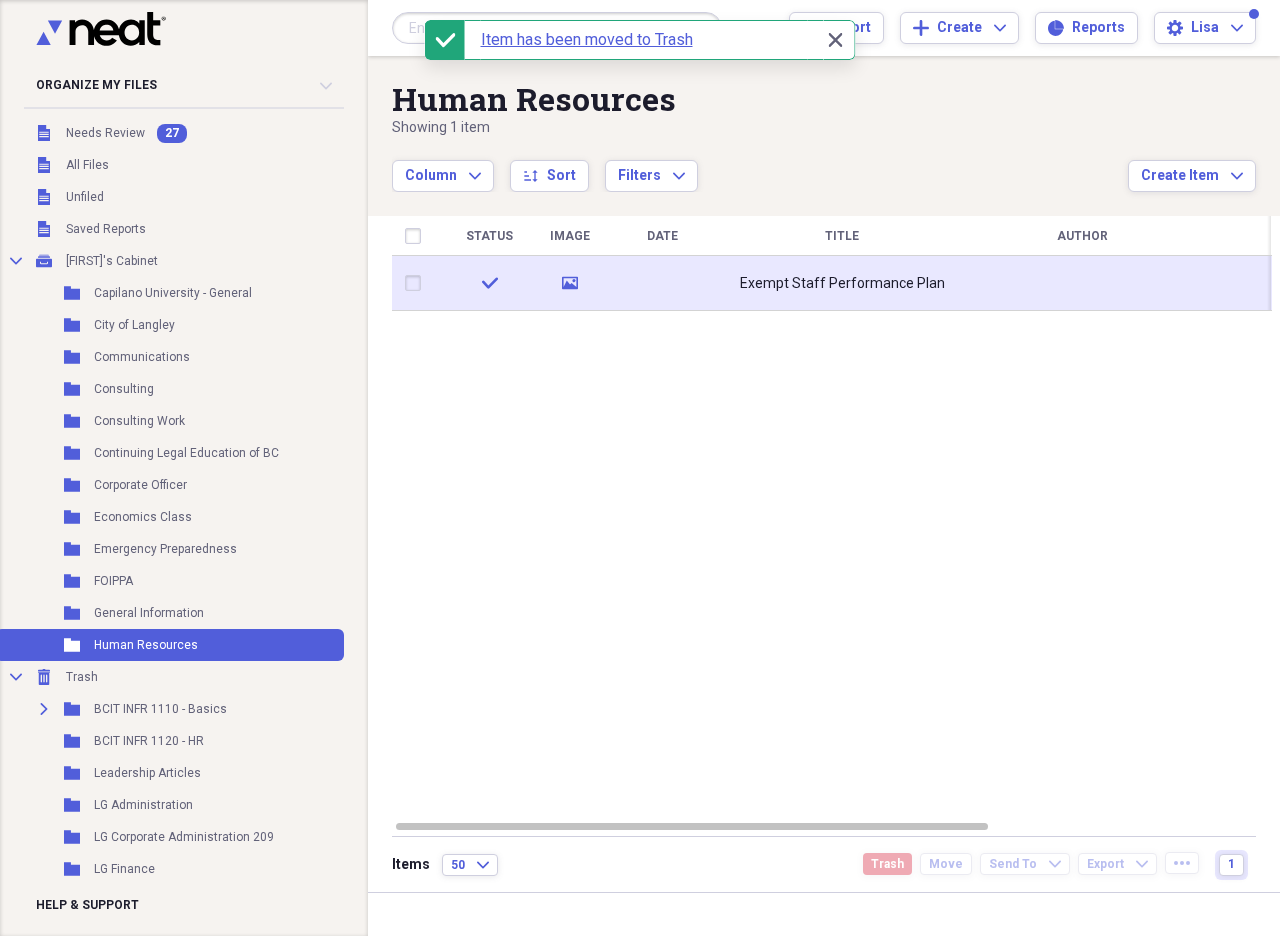 click on "media" 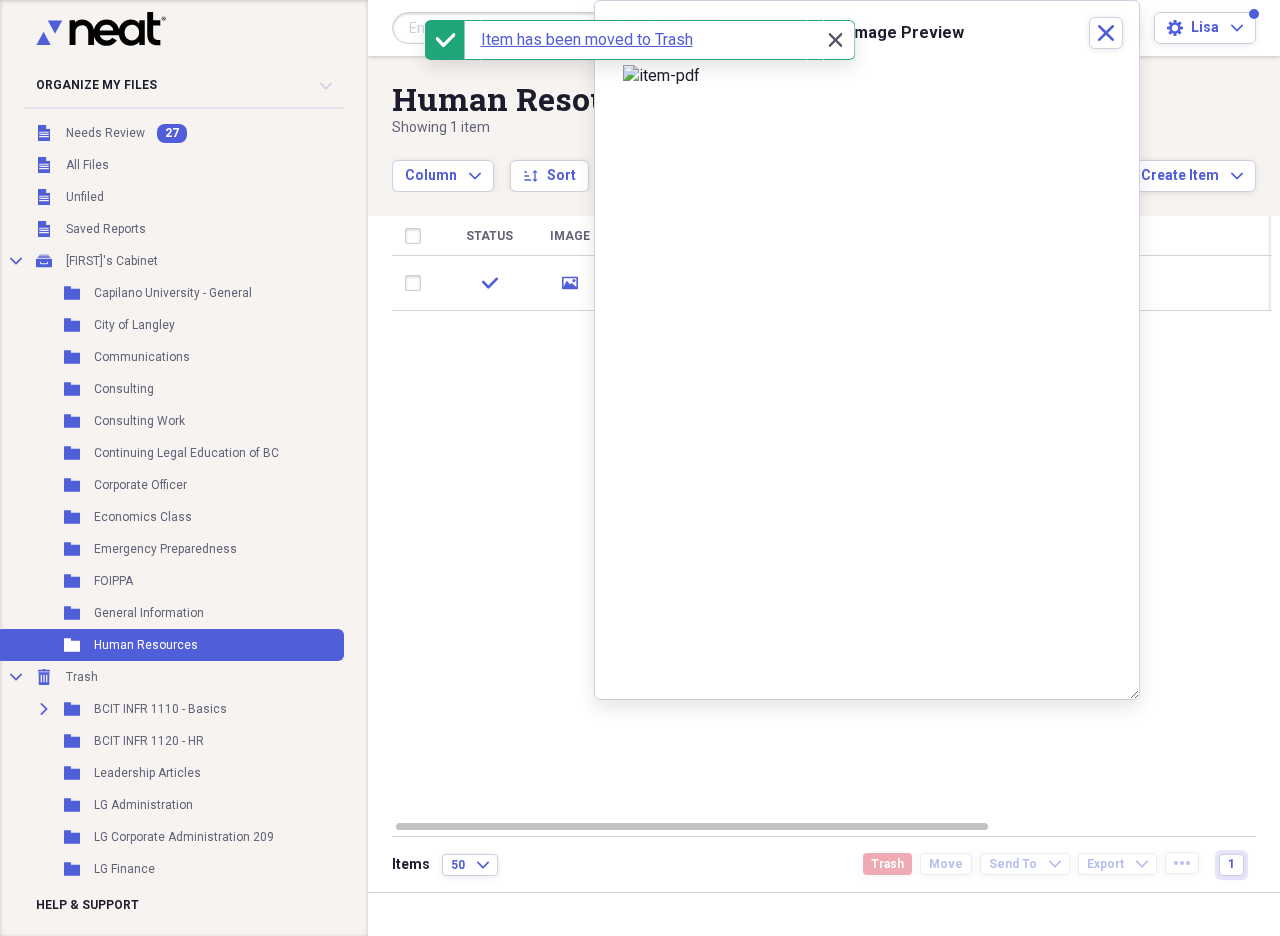 click on "Close" 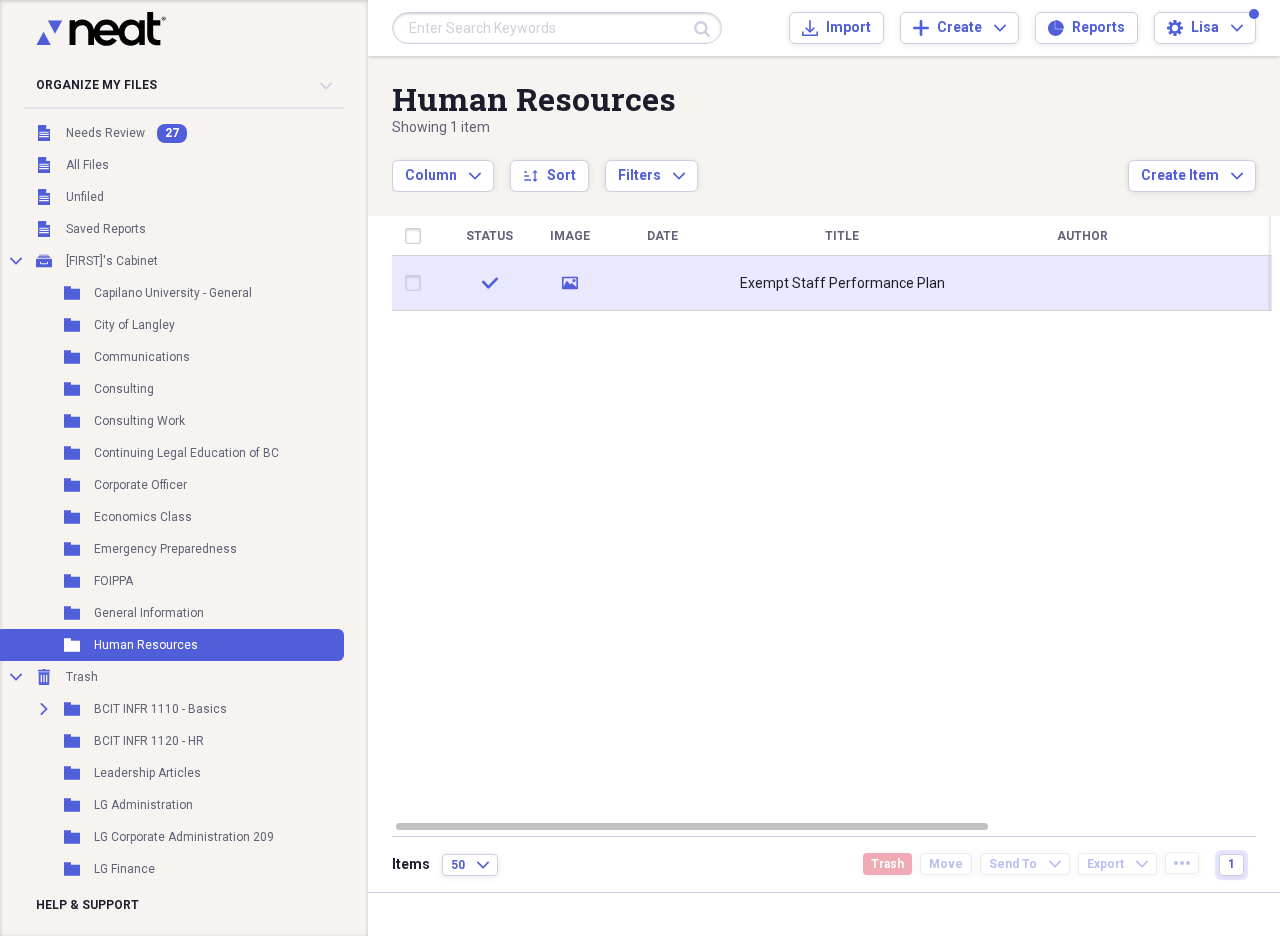 click 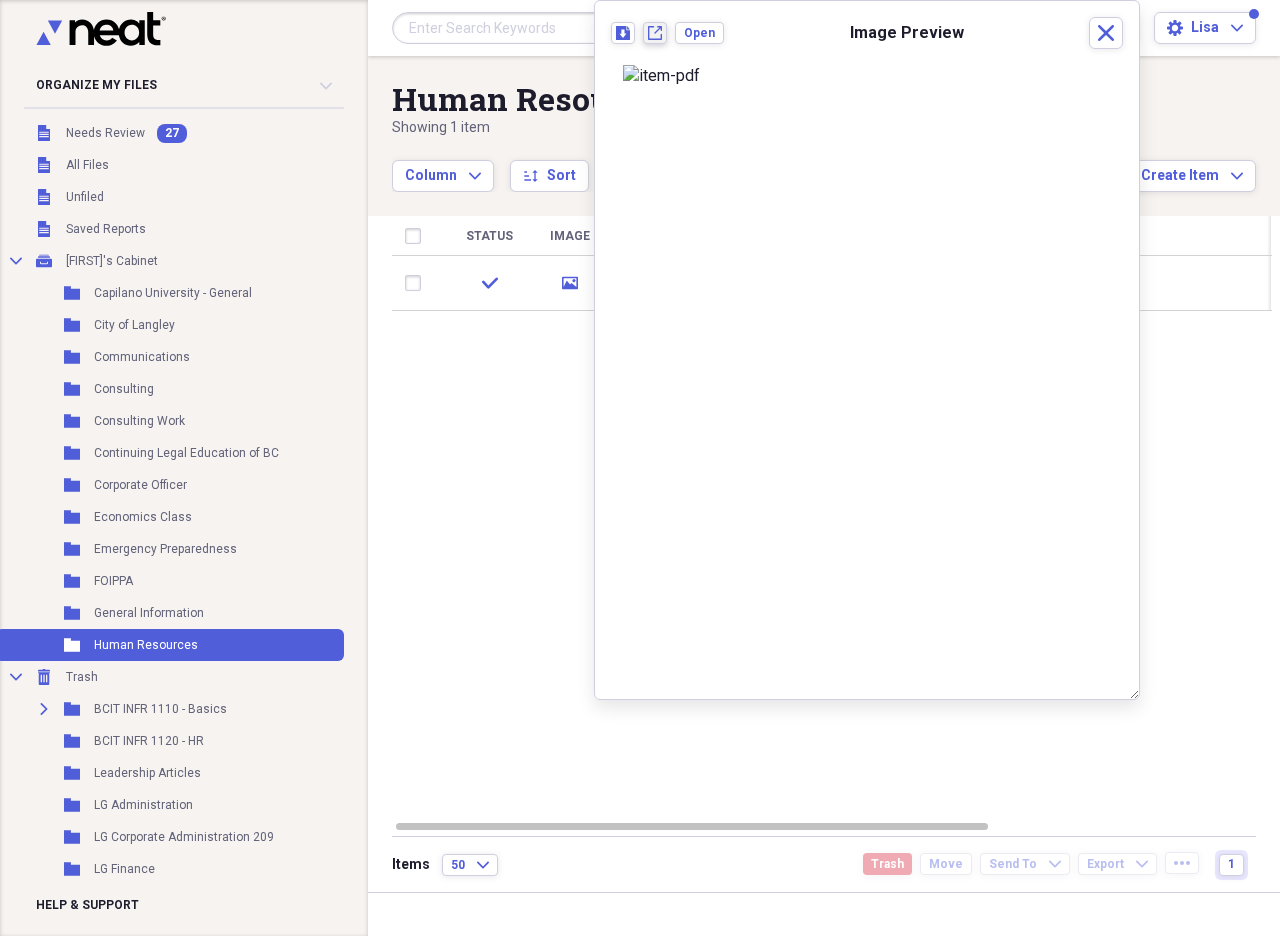 click on "New tab" at bounding box center [655, 33] 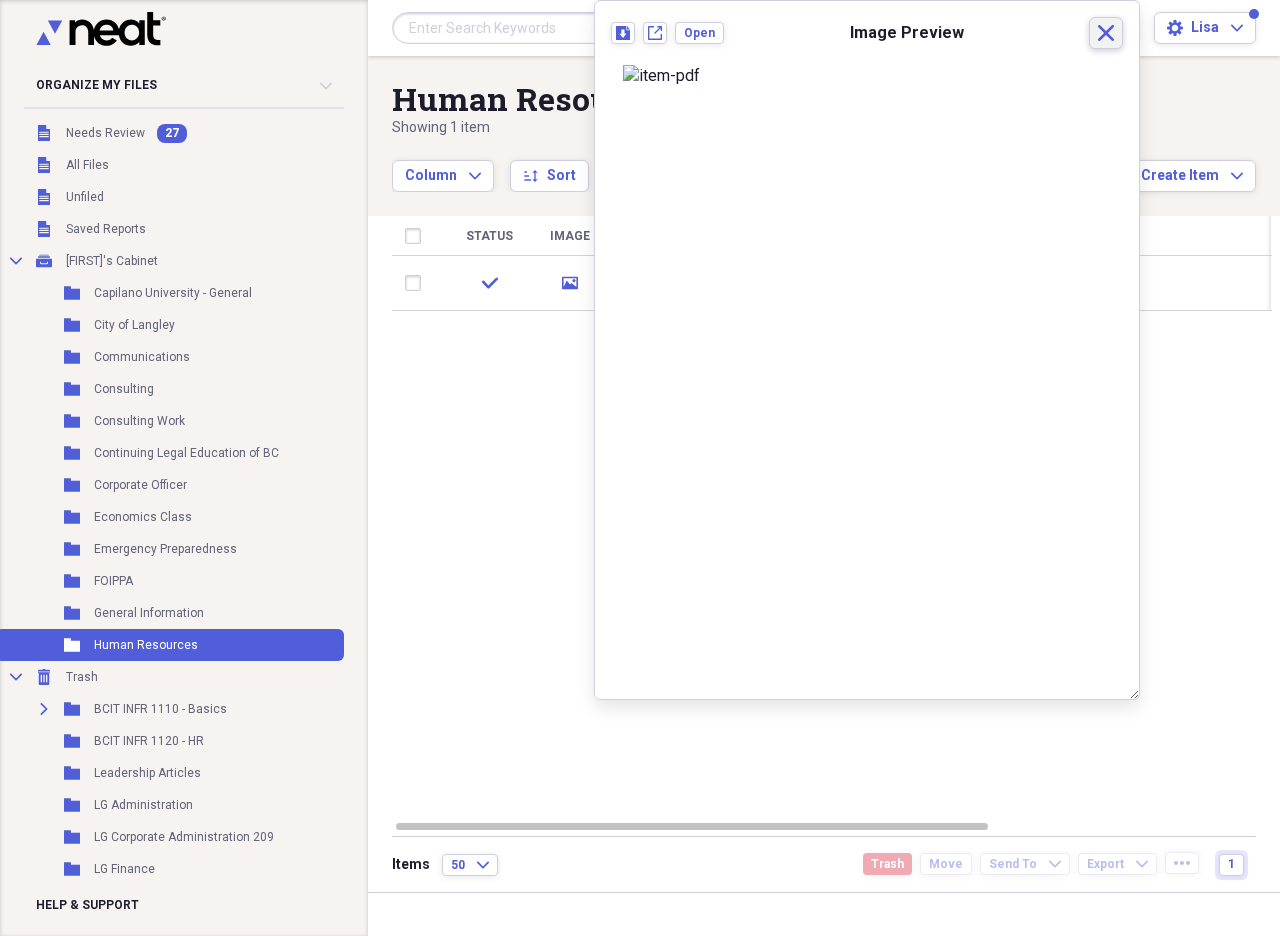 click 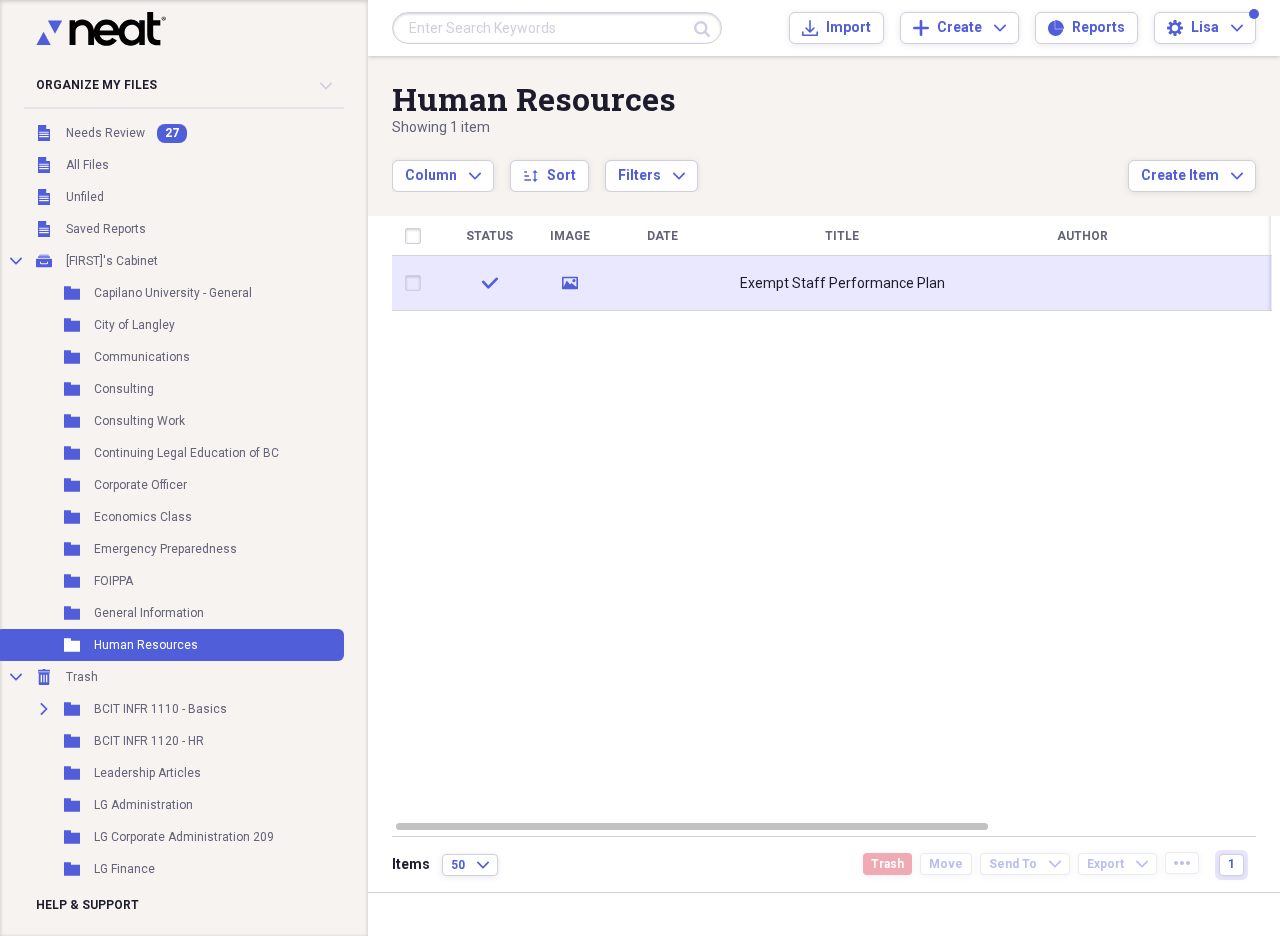 click at bounding box center [417, 283] 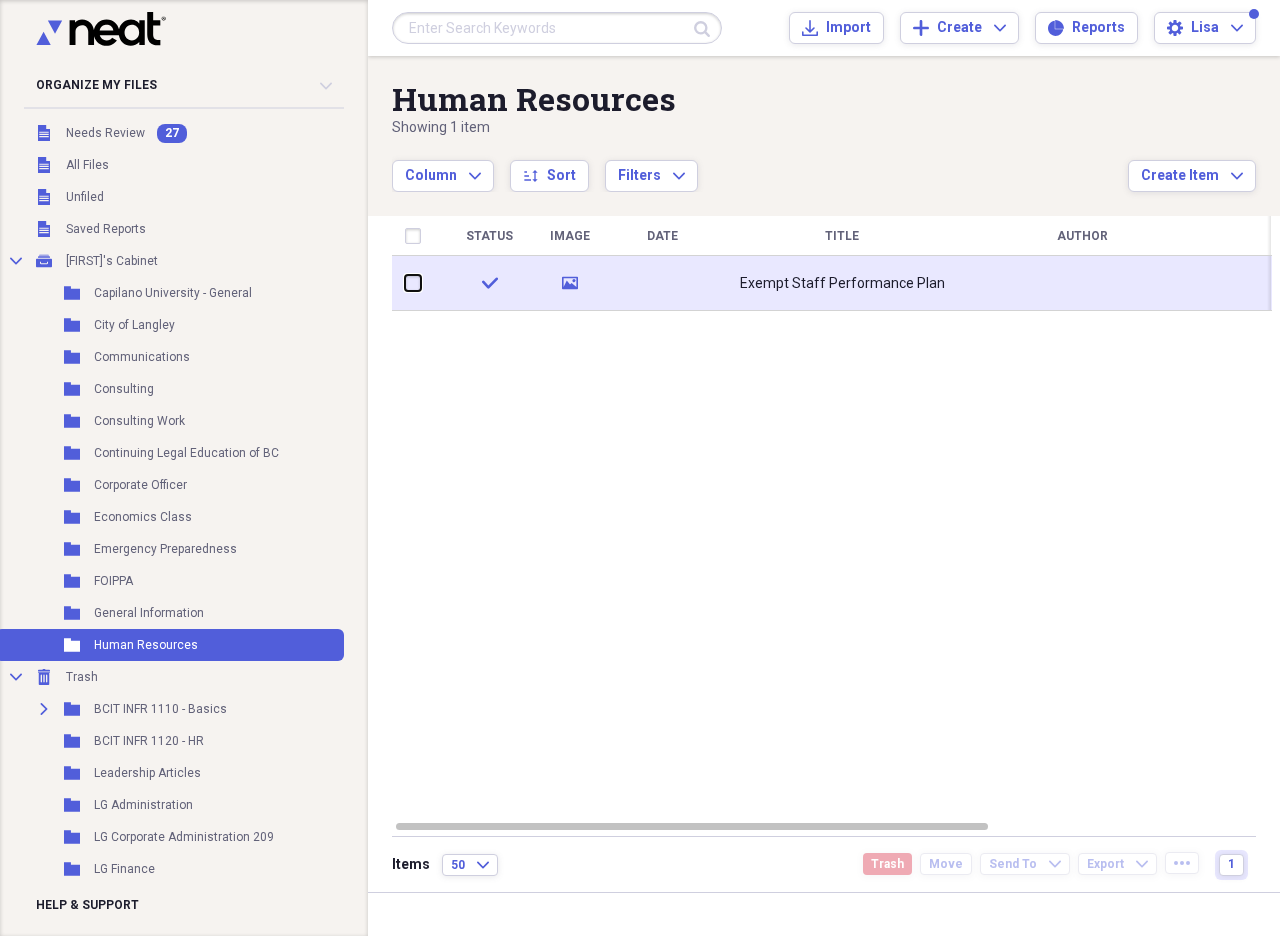 click at bounding box center [405, 283] 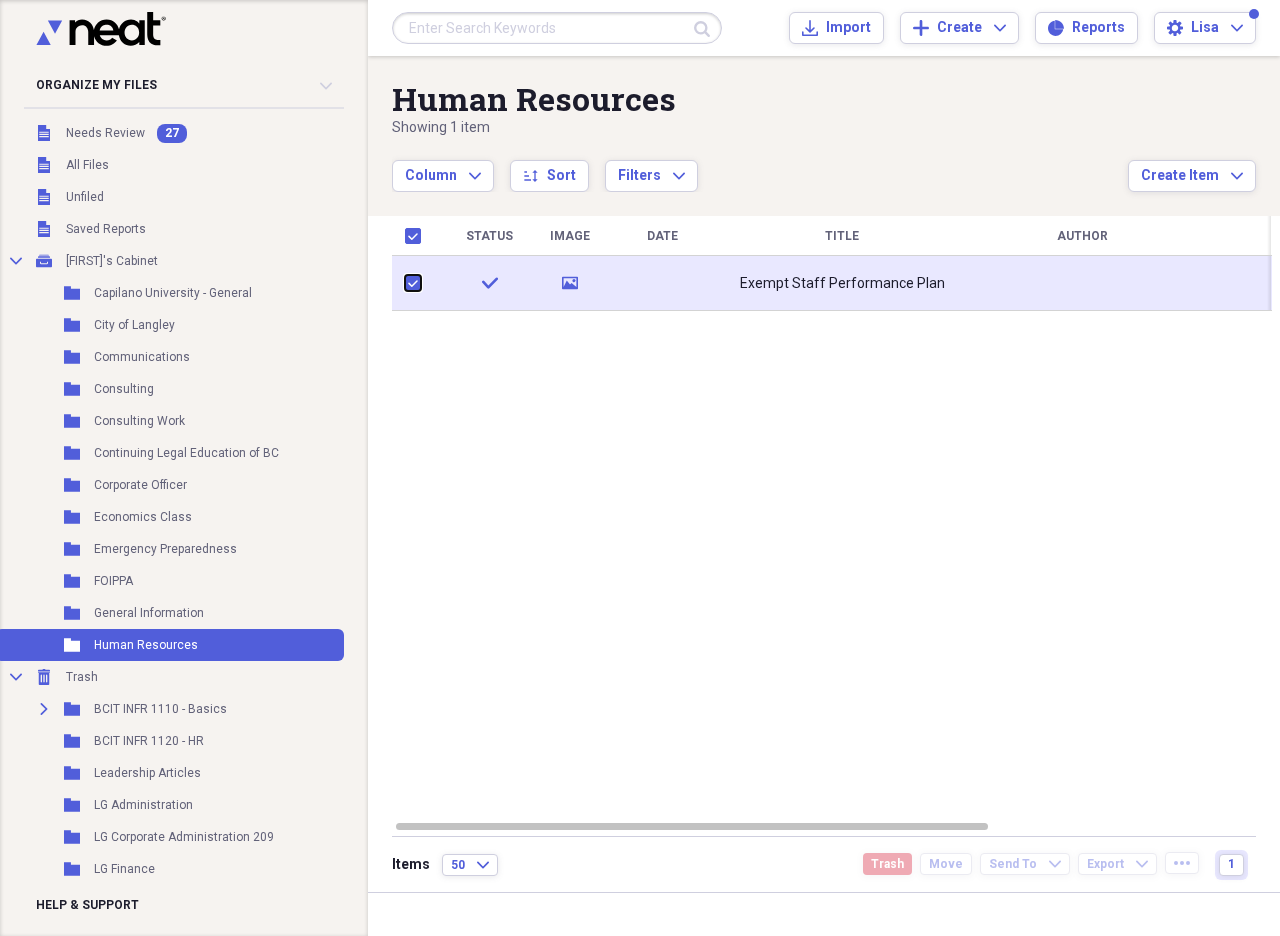 checkbox on "true" 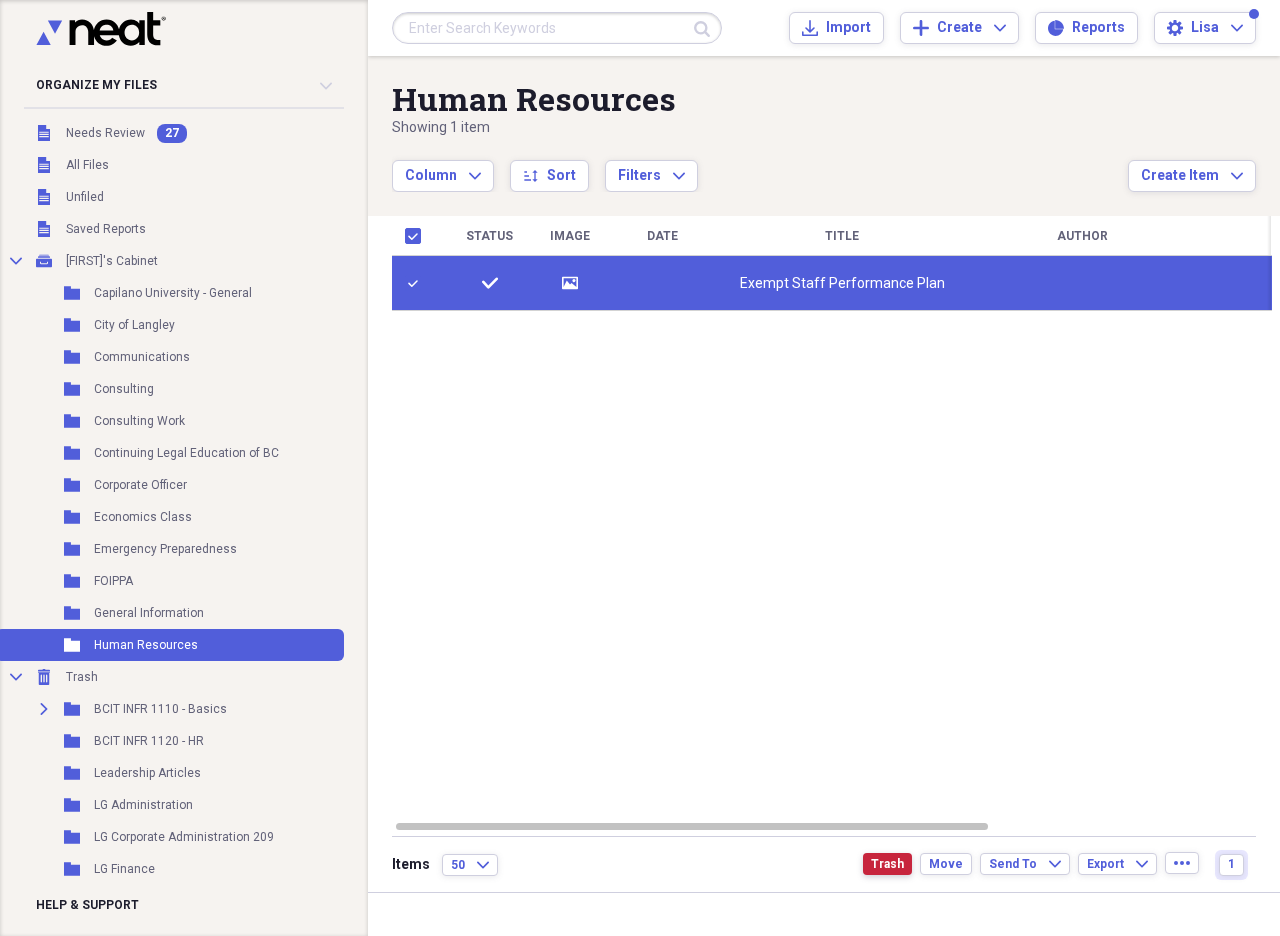 click on "Trash" at bounding box center (887, 864) 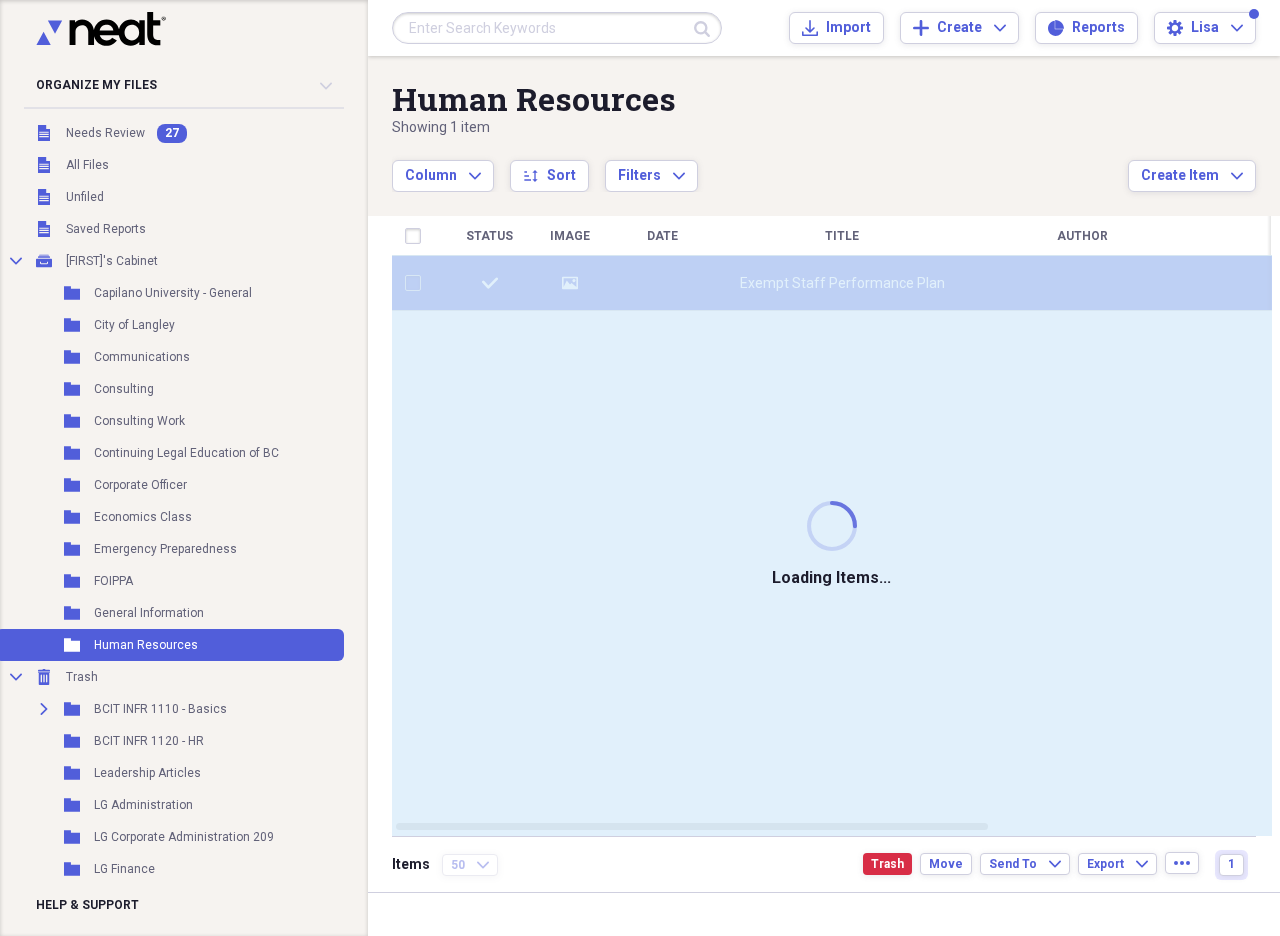 checkbox on "false" 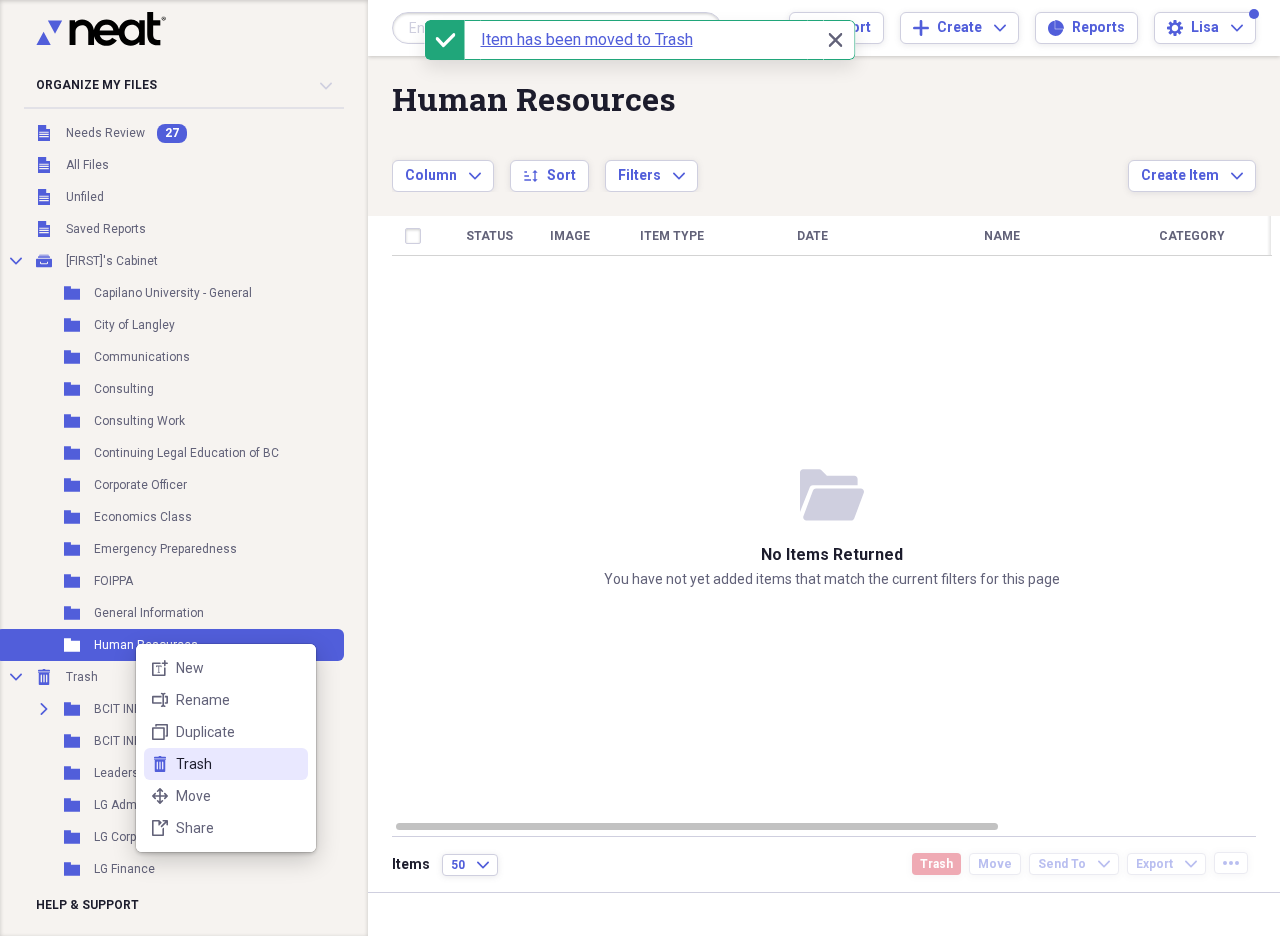 click on "Trash" at bounding box center (238, 764) 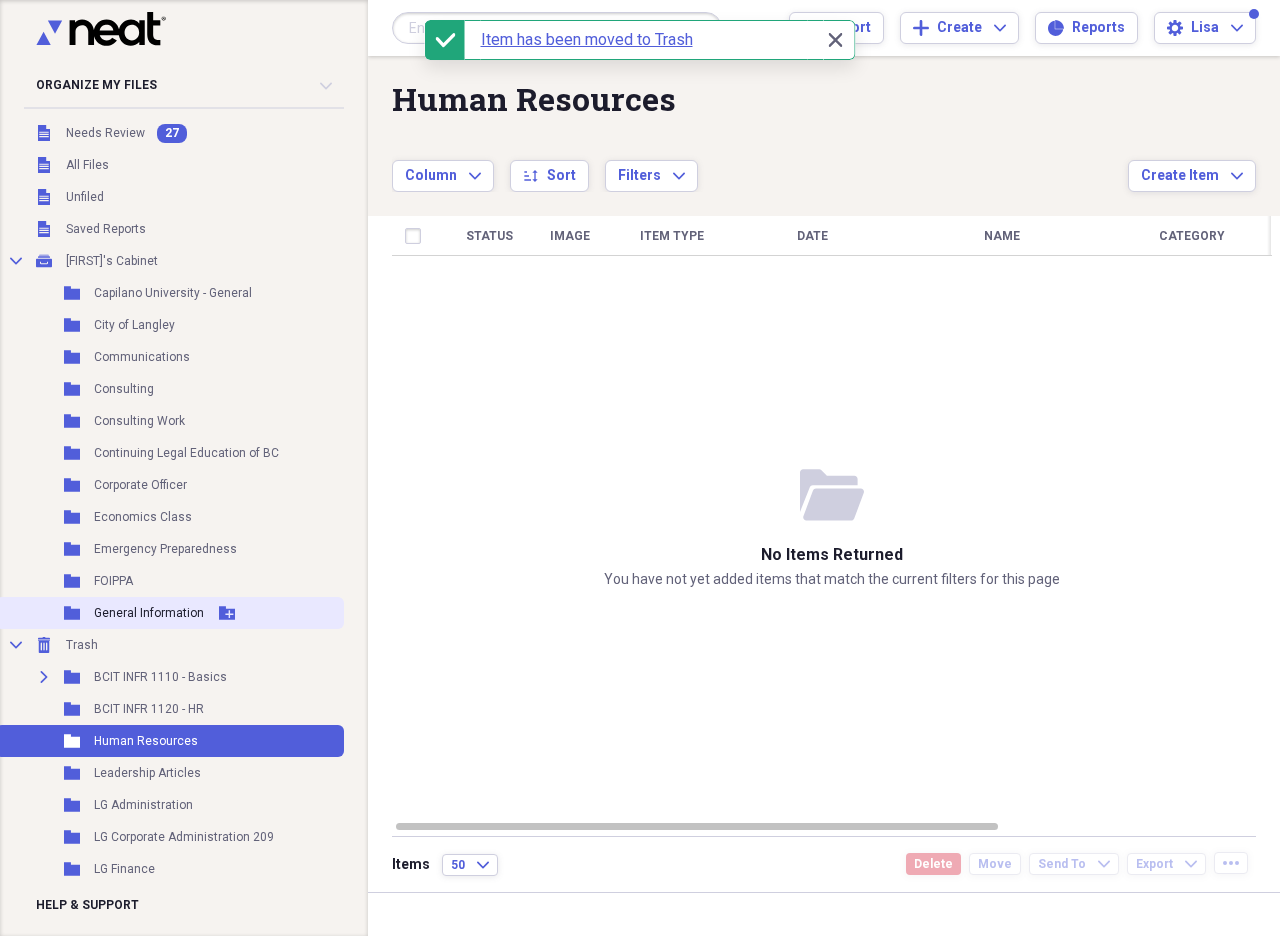 click on "General Information" at bounding box center (149, 613) 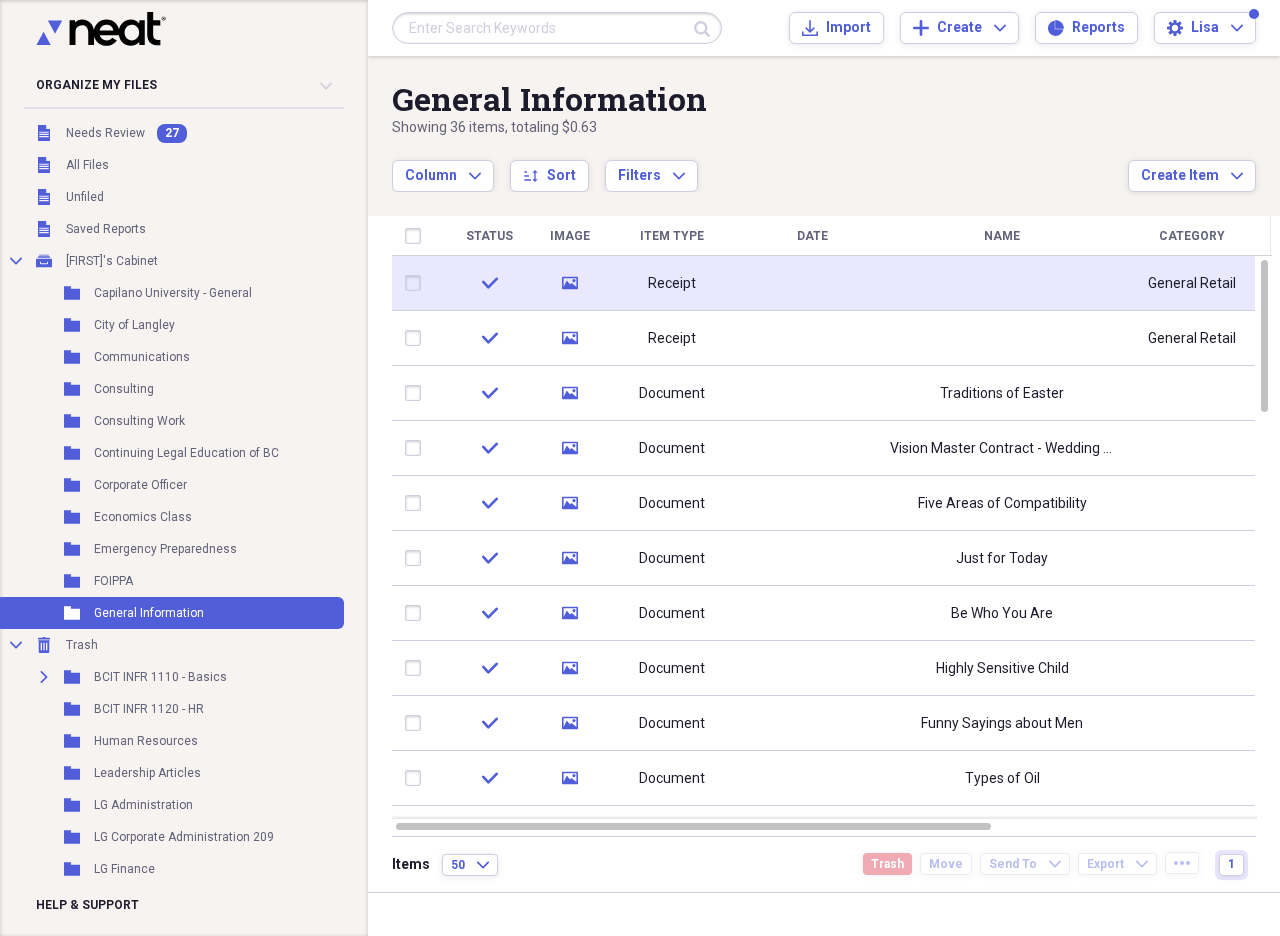 click on "Receipt" at bounding box center (672, 284) 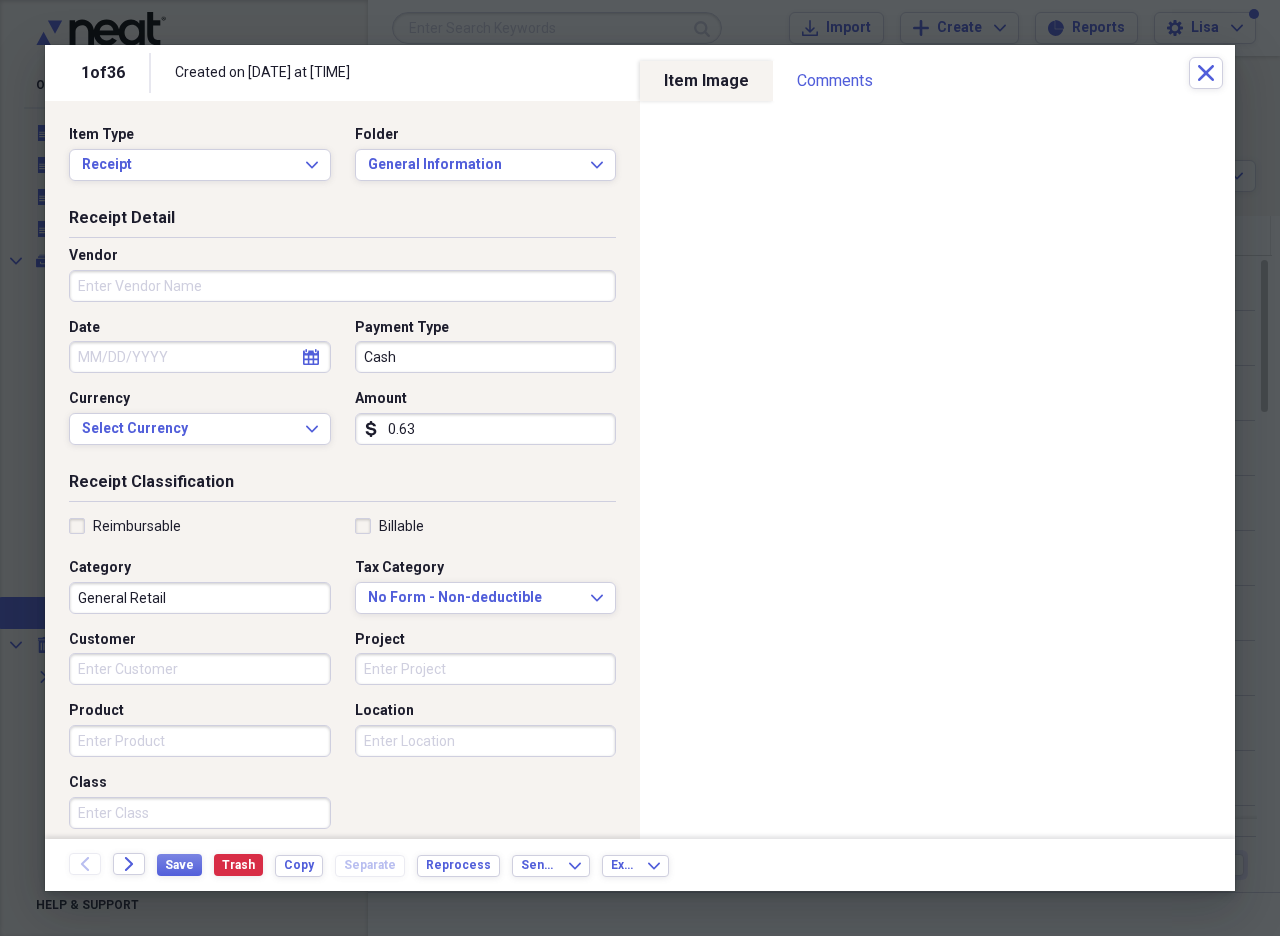 drag, startPoint x: 950, startPoint y: 72, endPoint x: 761, endPoint y: 81, distance: 189.21416 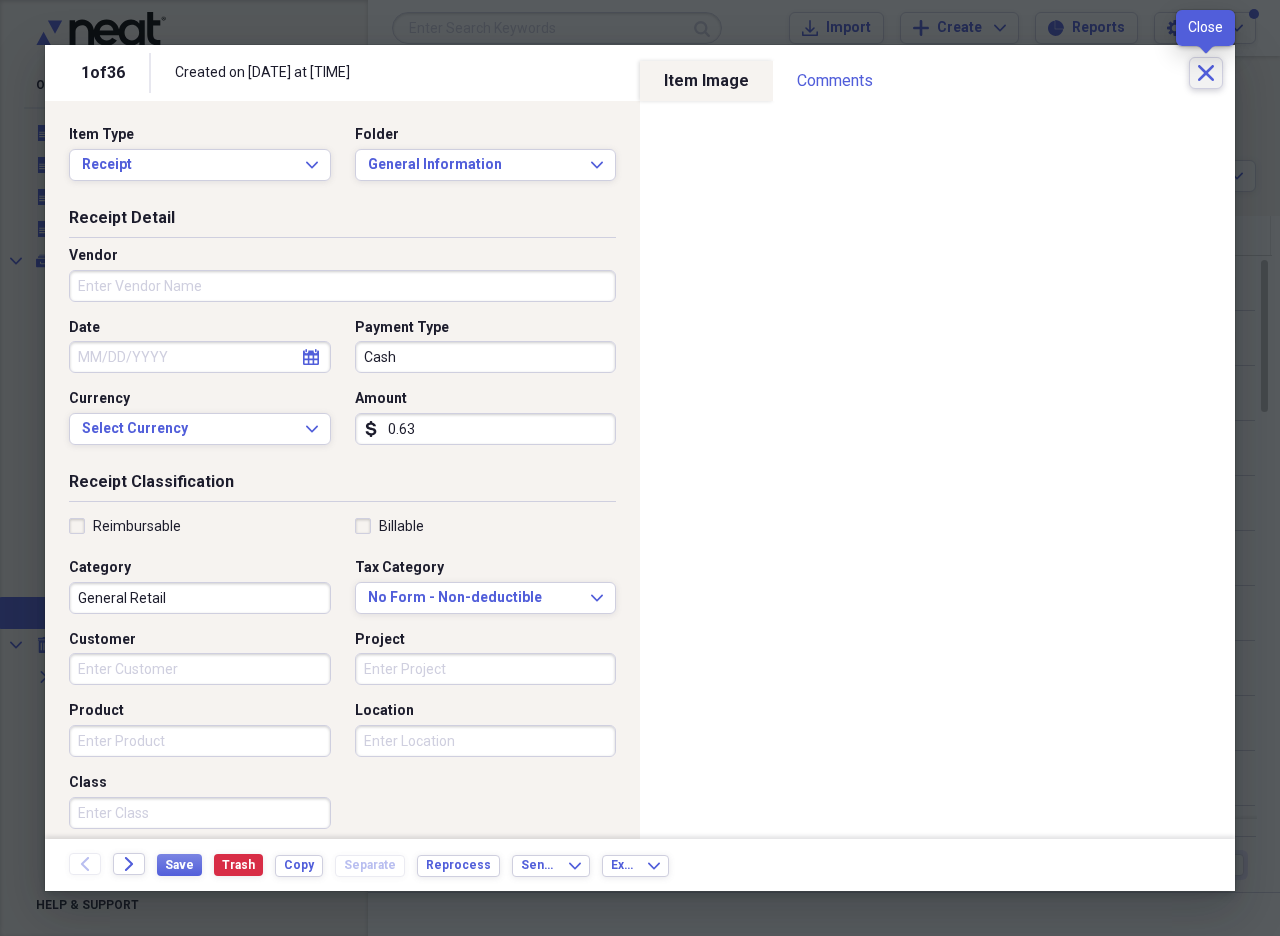 click on "Close" 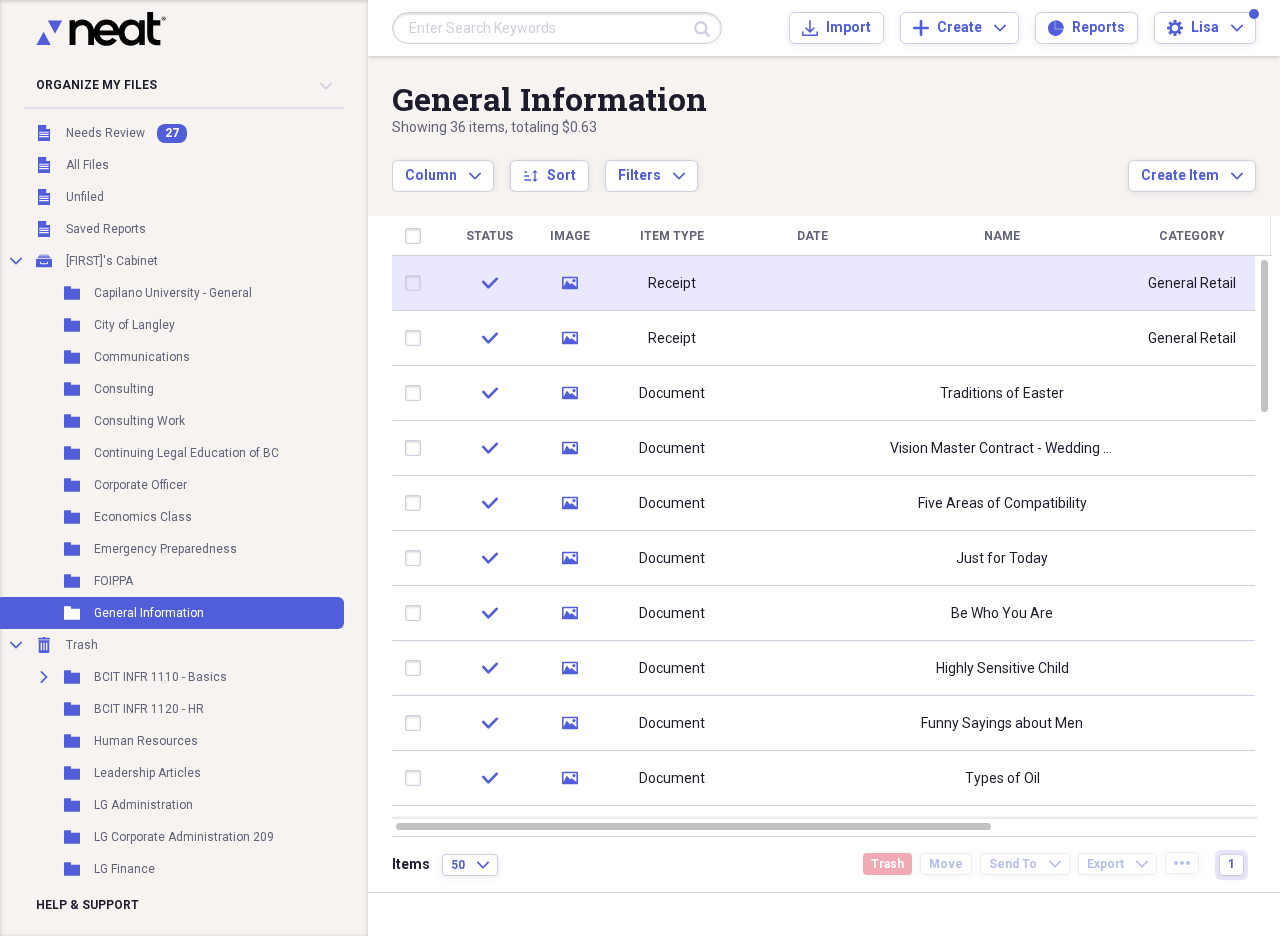 click at bounding box center [417, 283] 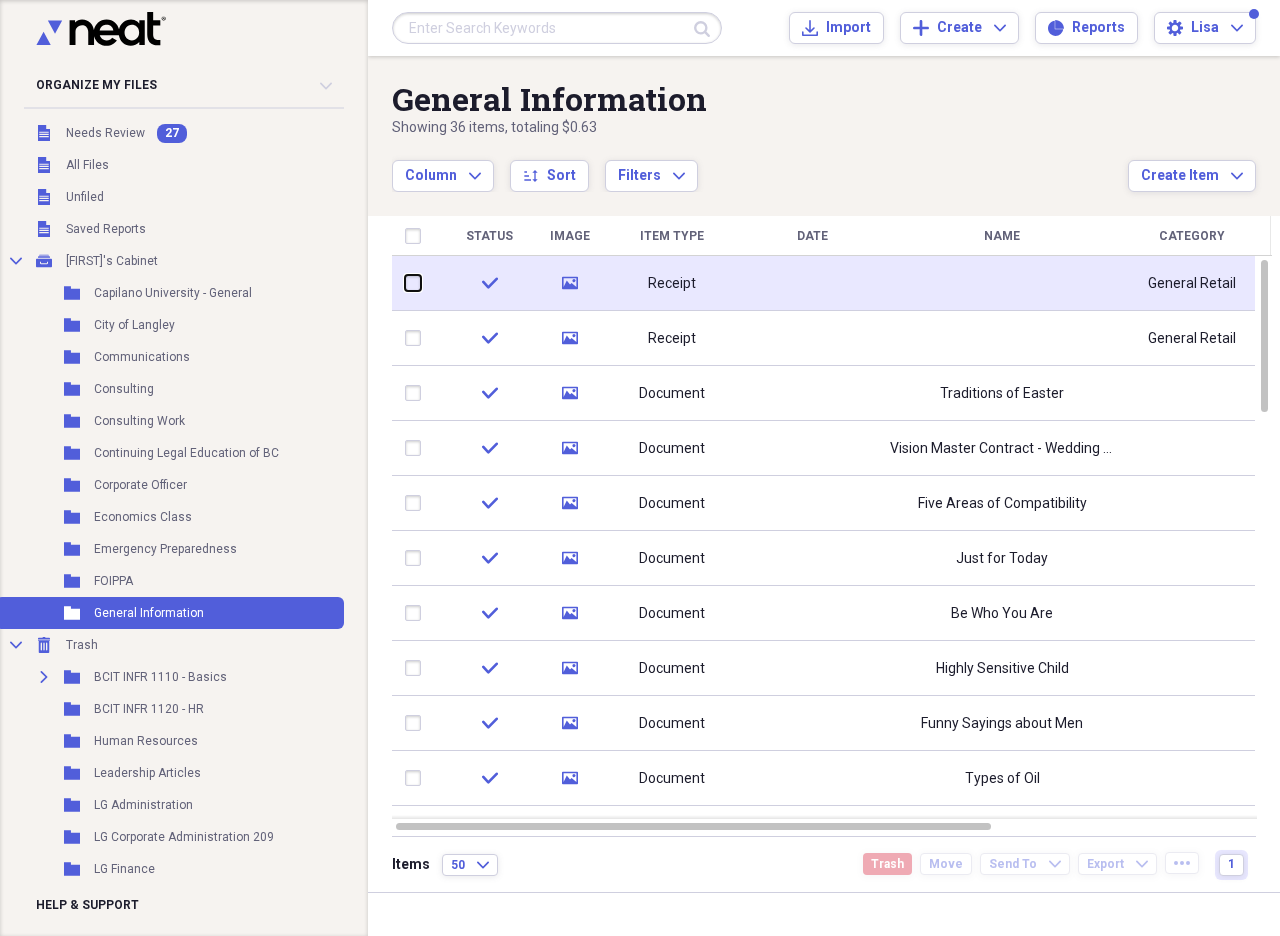 click at bounding box center [405, 283] 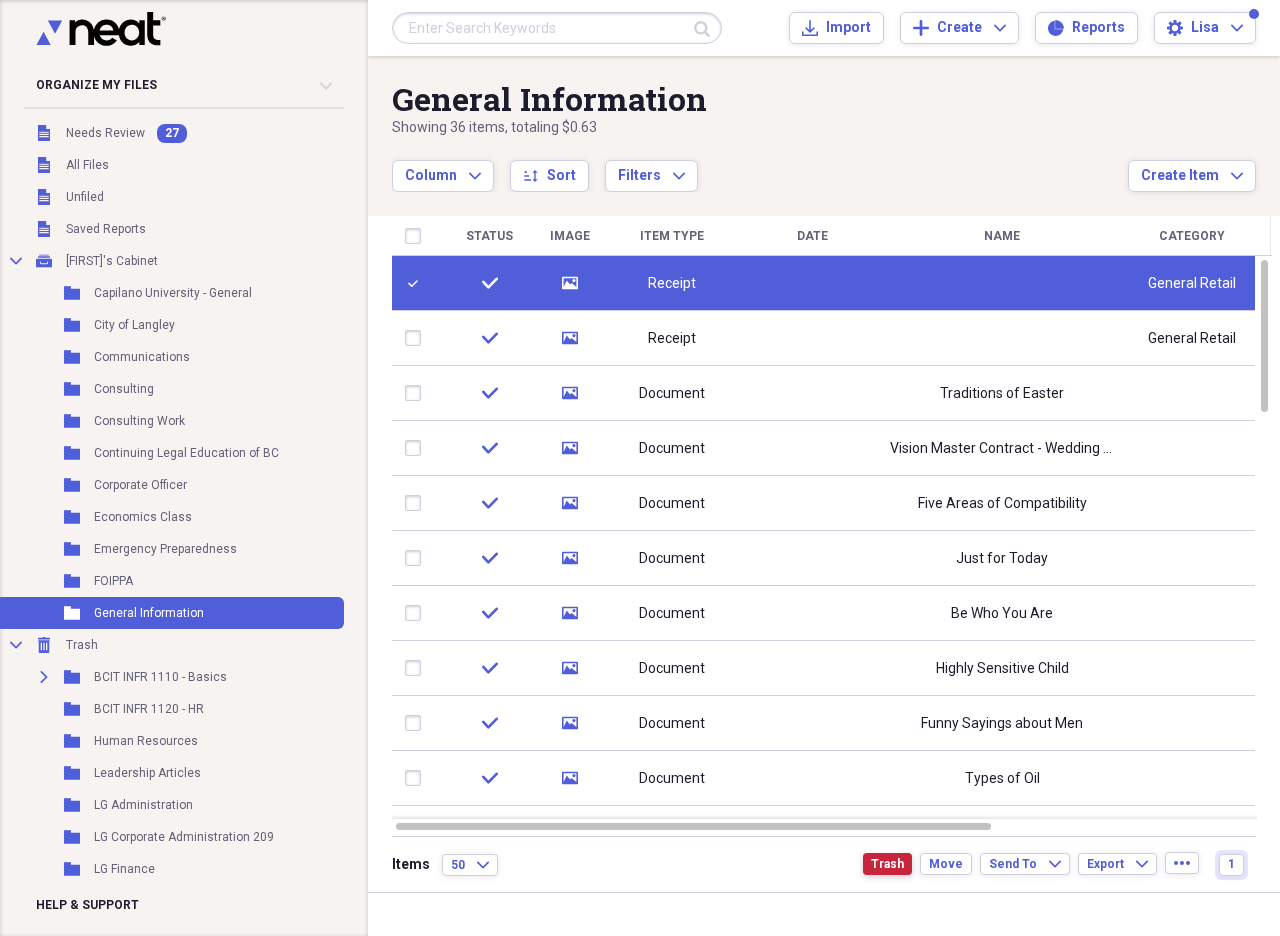 click on "Trash" at bounding box center (887, 864) 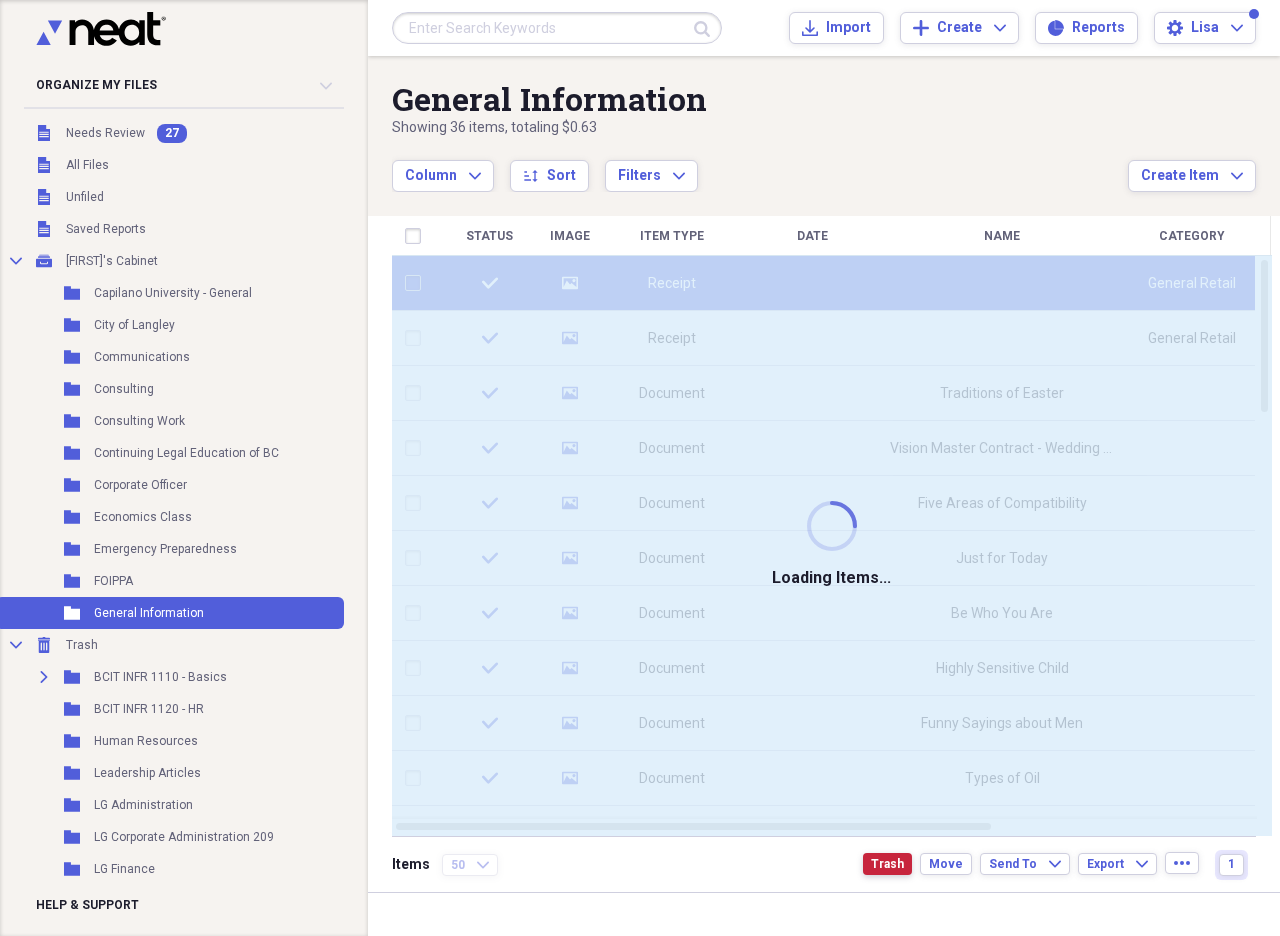 checkbox on "false" 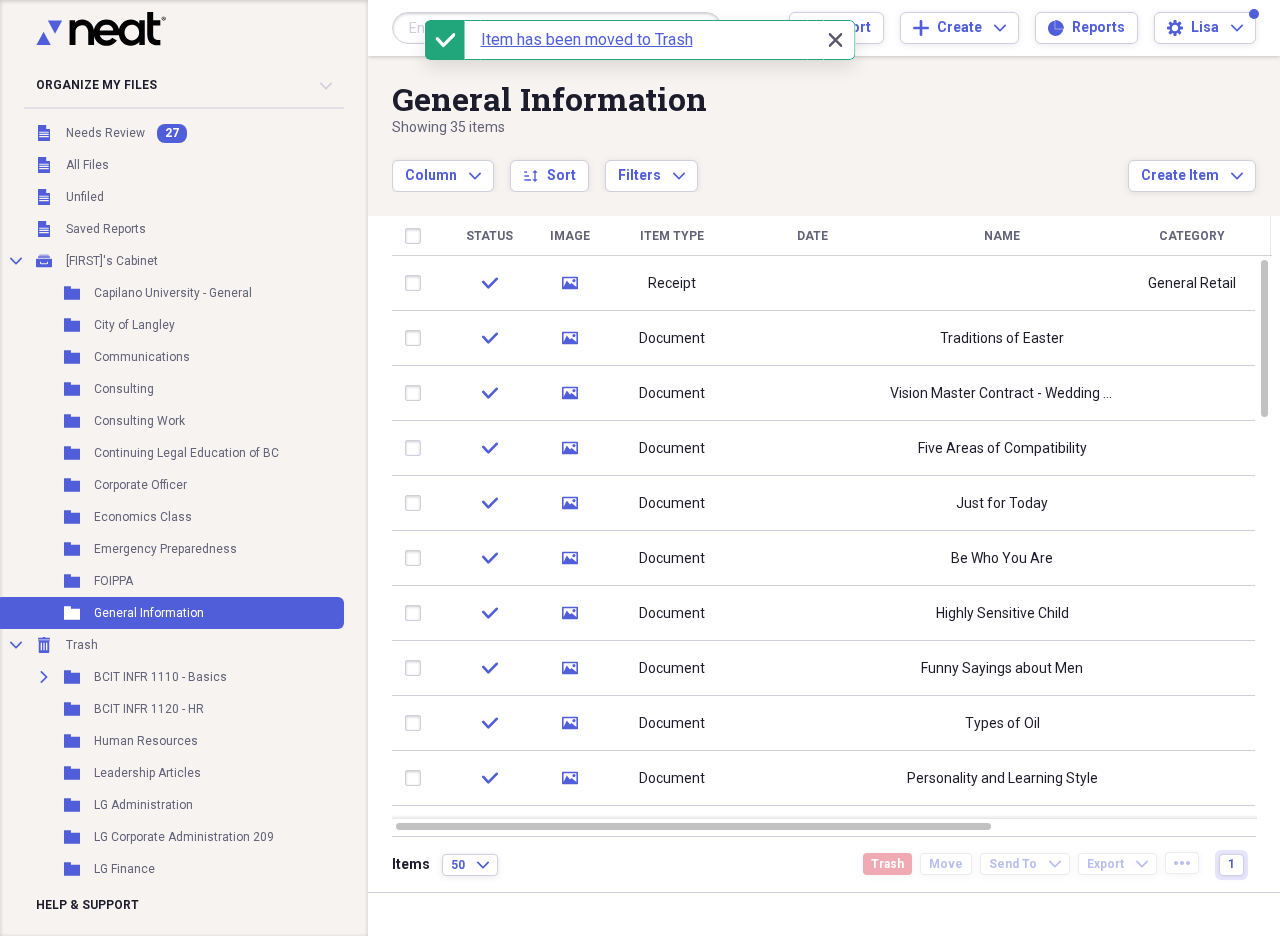 click on "Close" 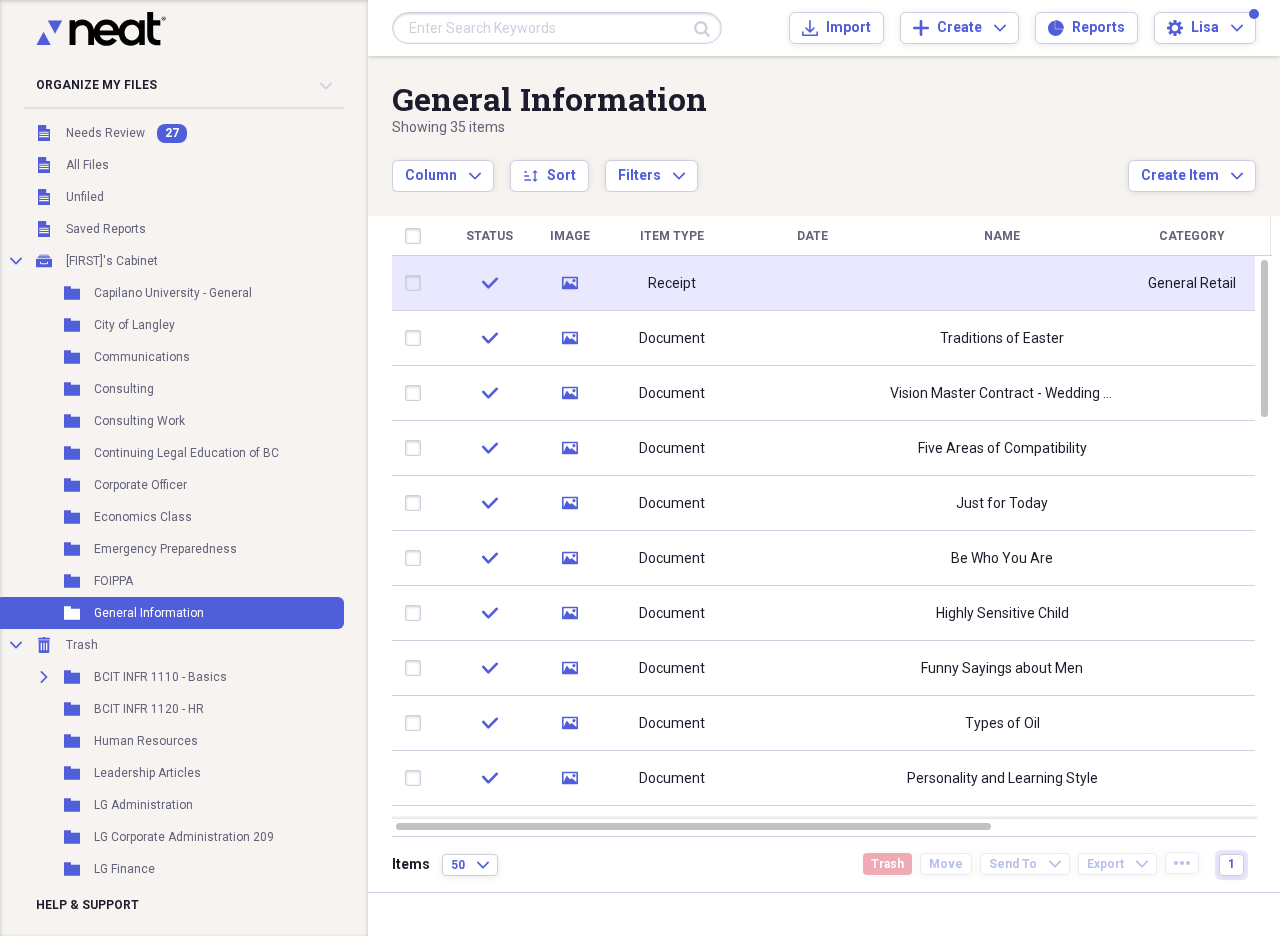 click on "Receipt" at bounding box center (672, 284) 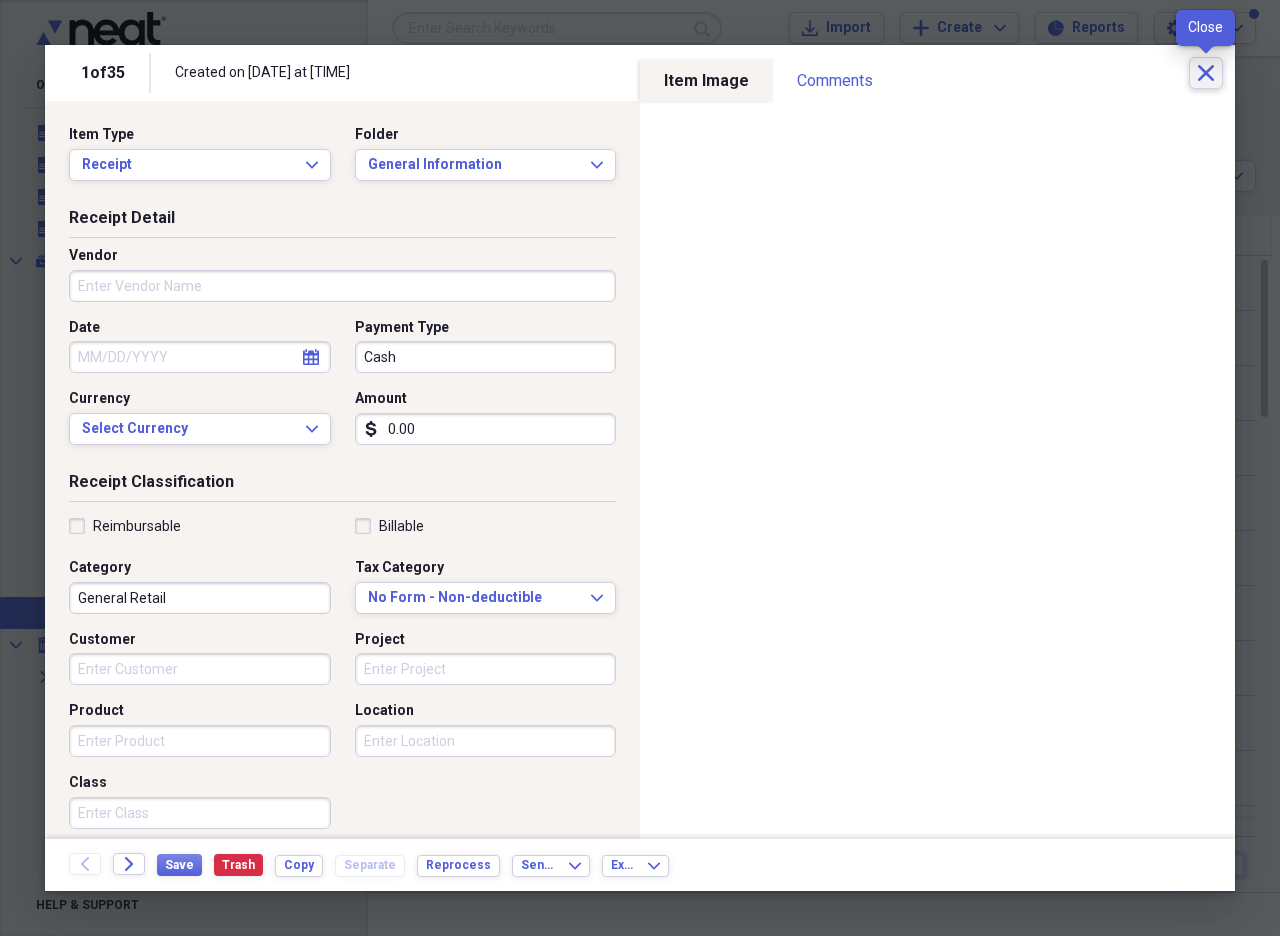 click on "Close" 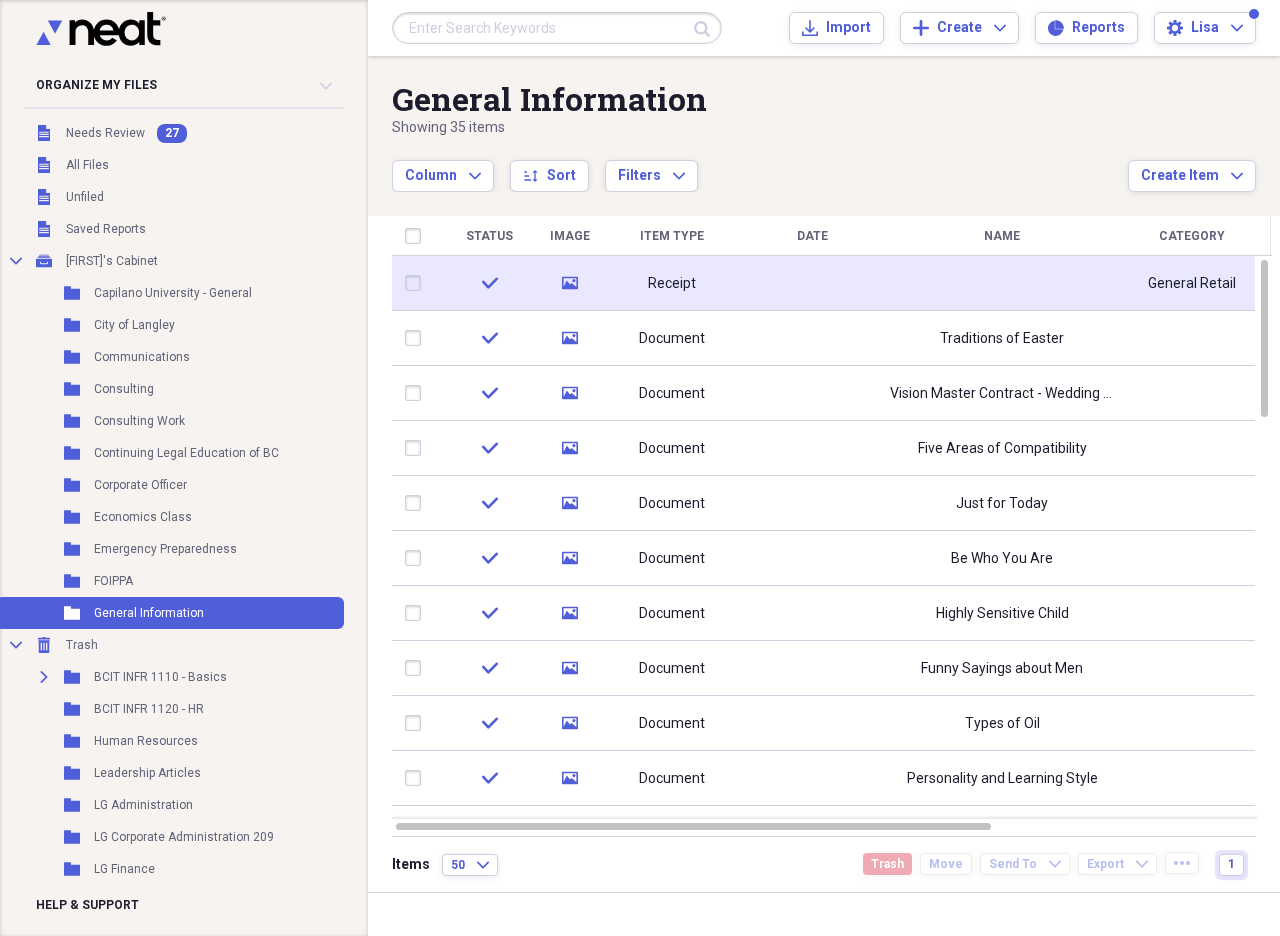 click at bounding box center (417, 283) 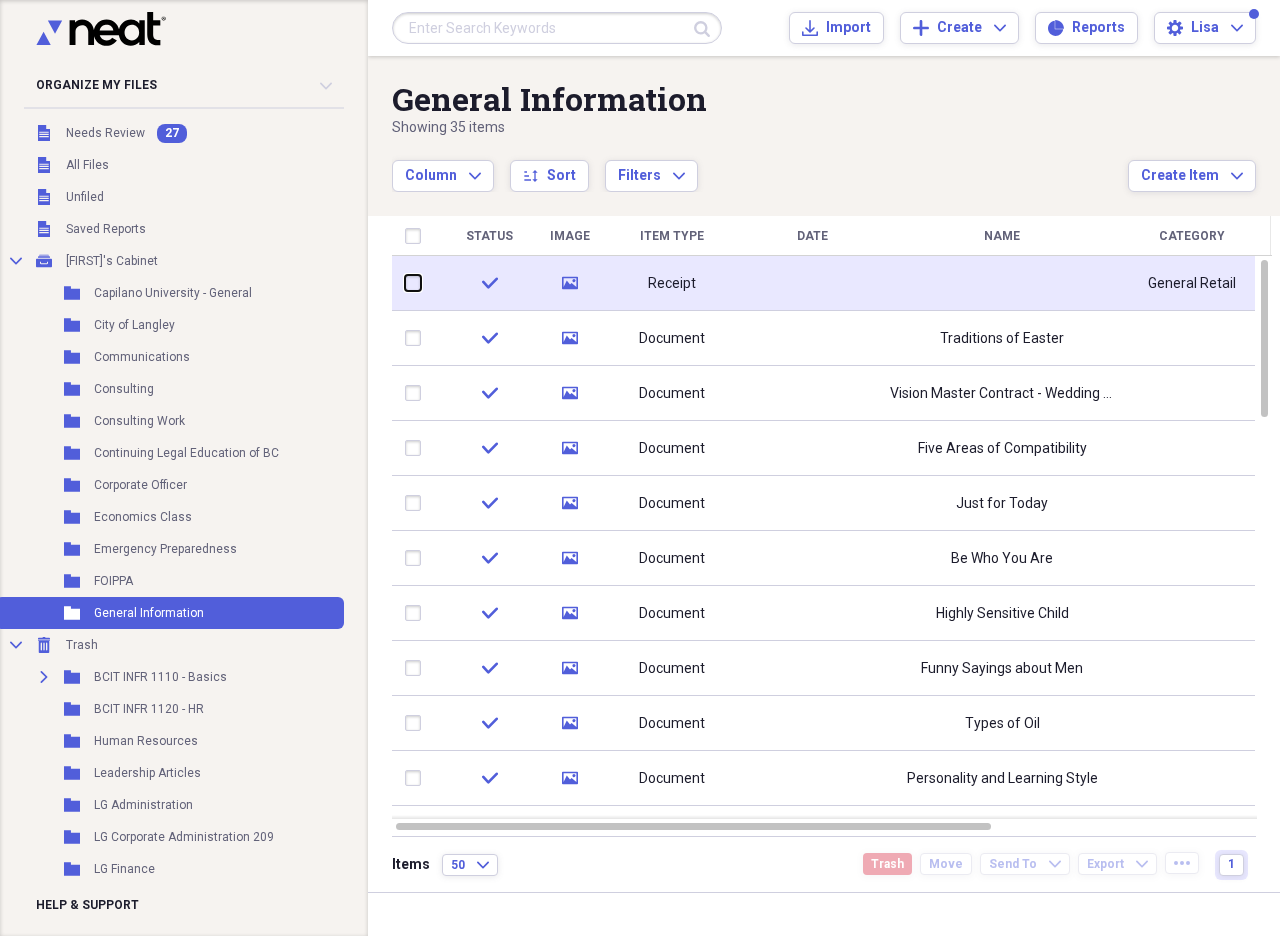 click at bounding box center [405, 283] 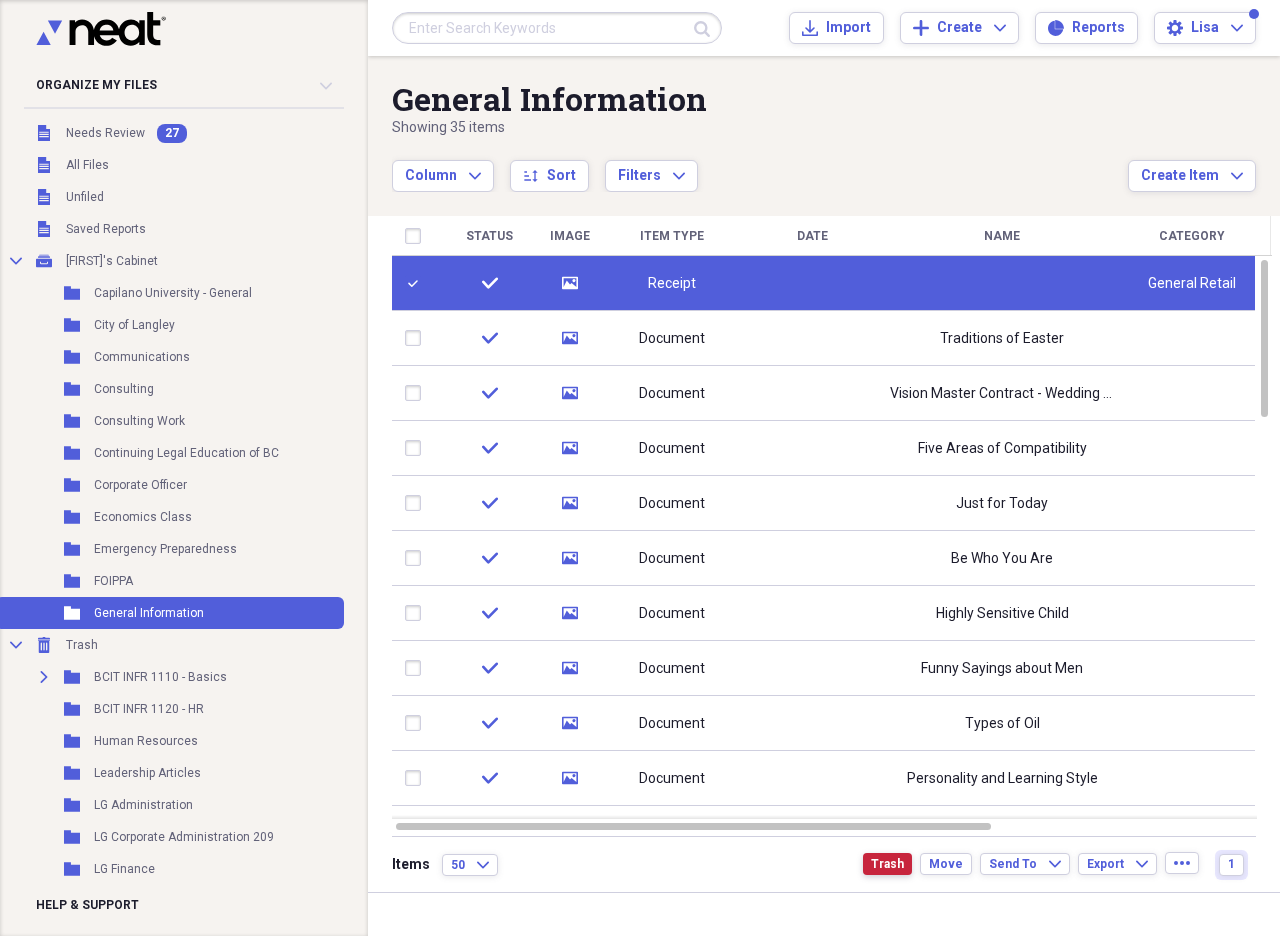 click on "Trash" at bounding box center [887, 864] 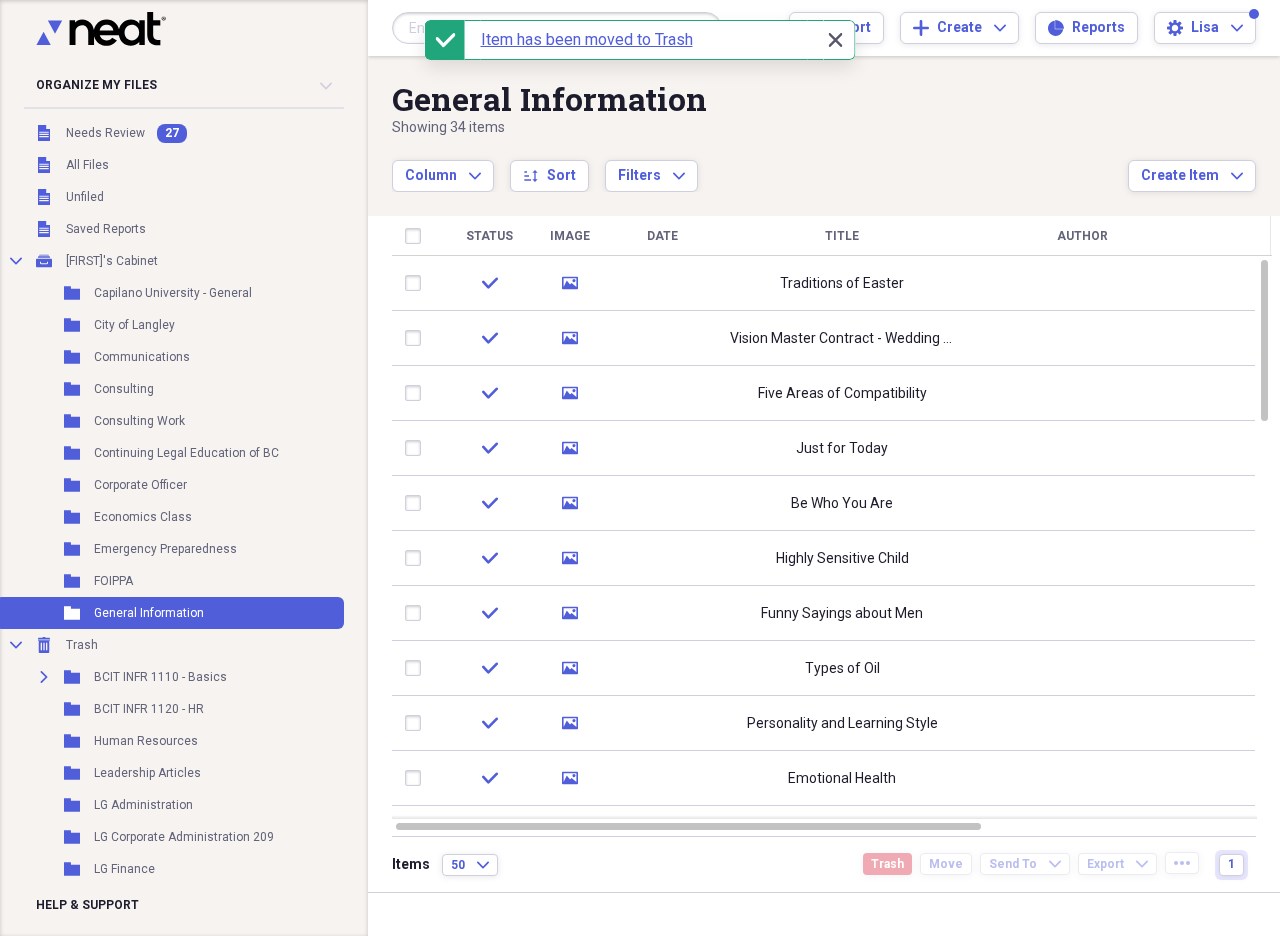 click on "Close" 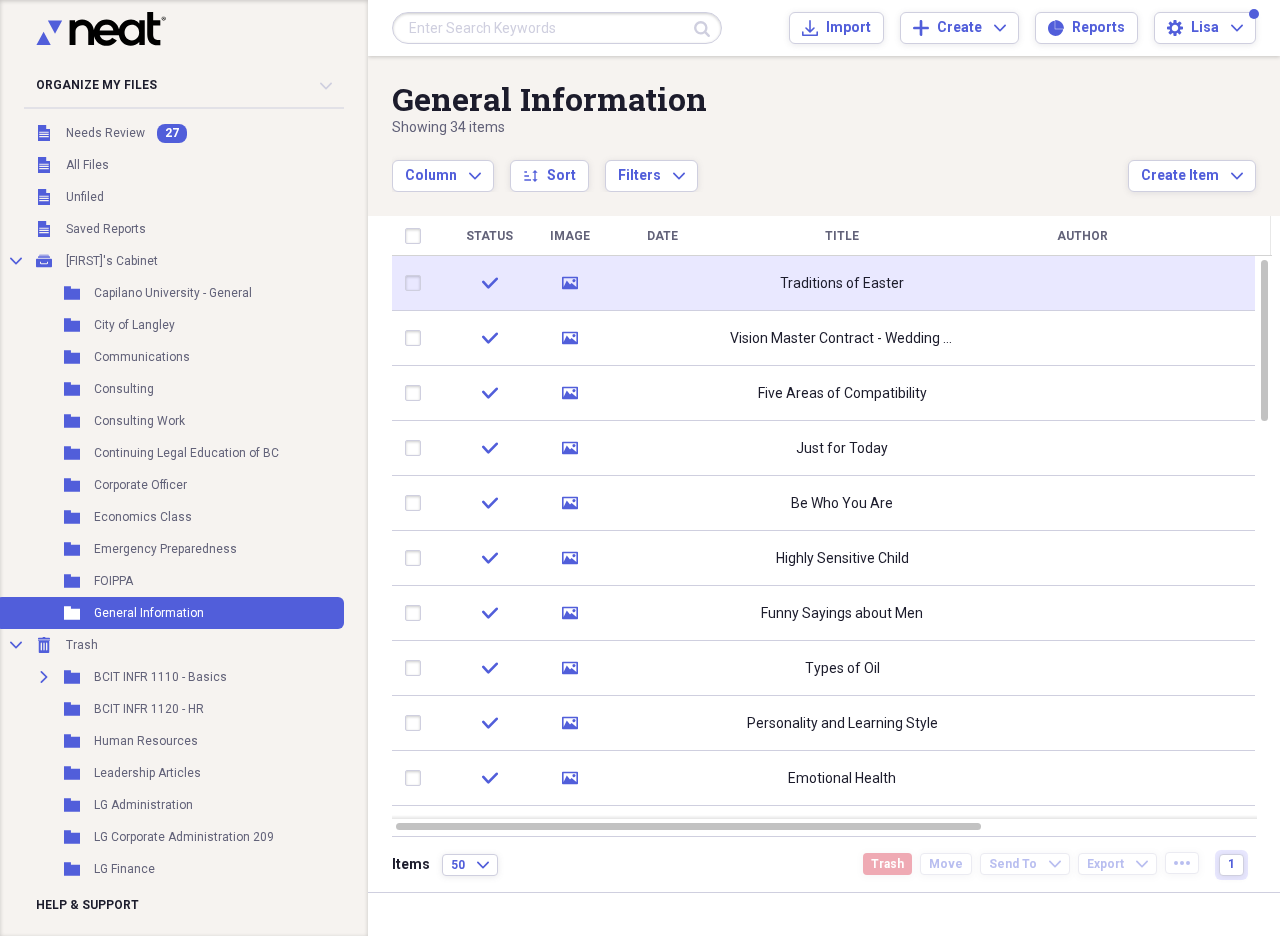 click 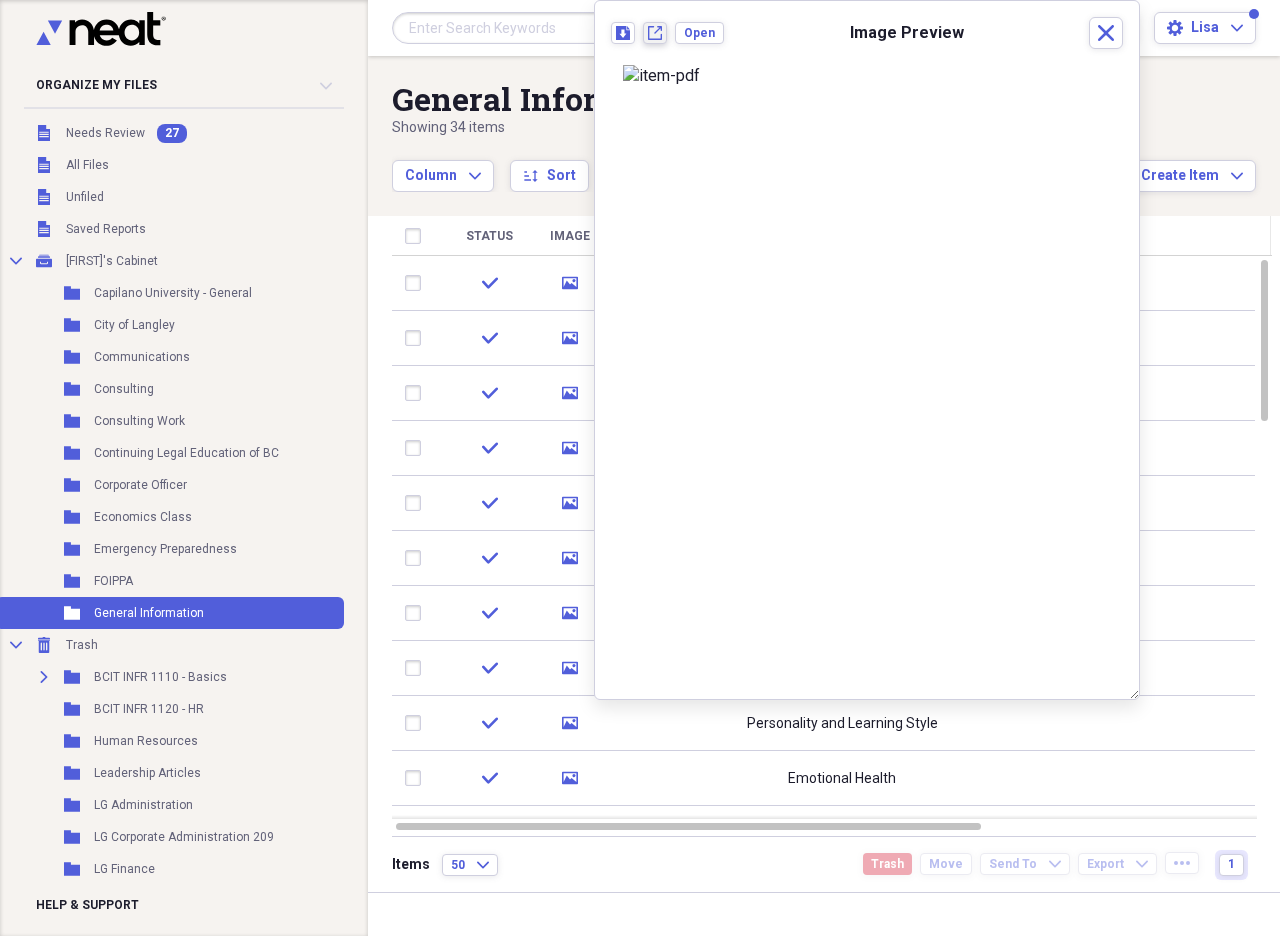 click on "New tab" 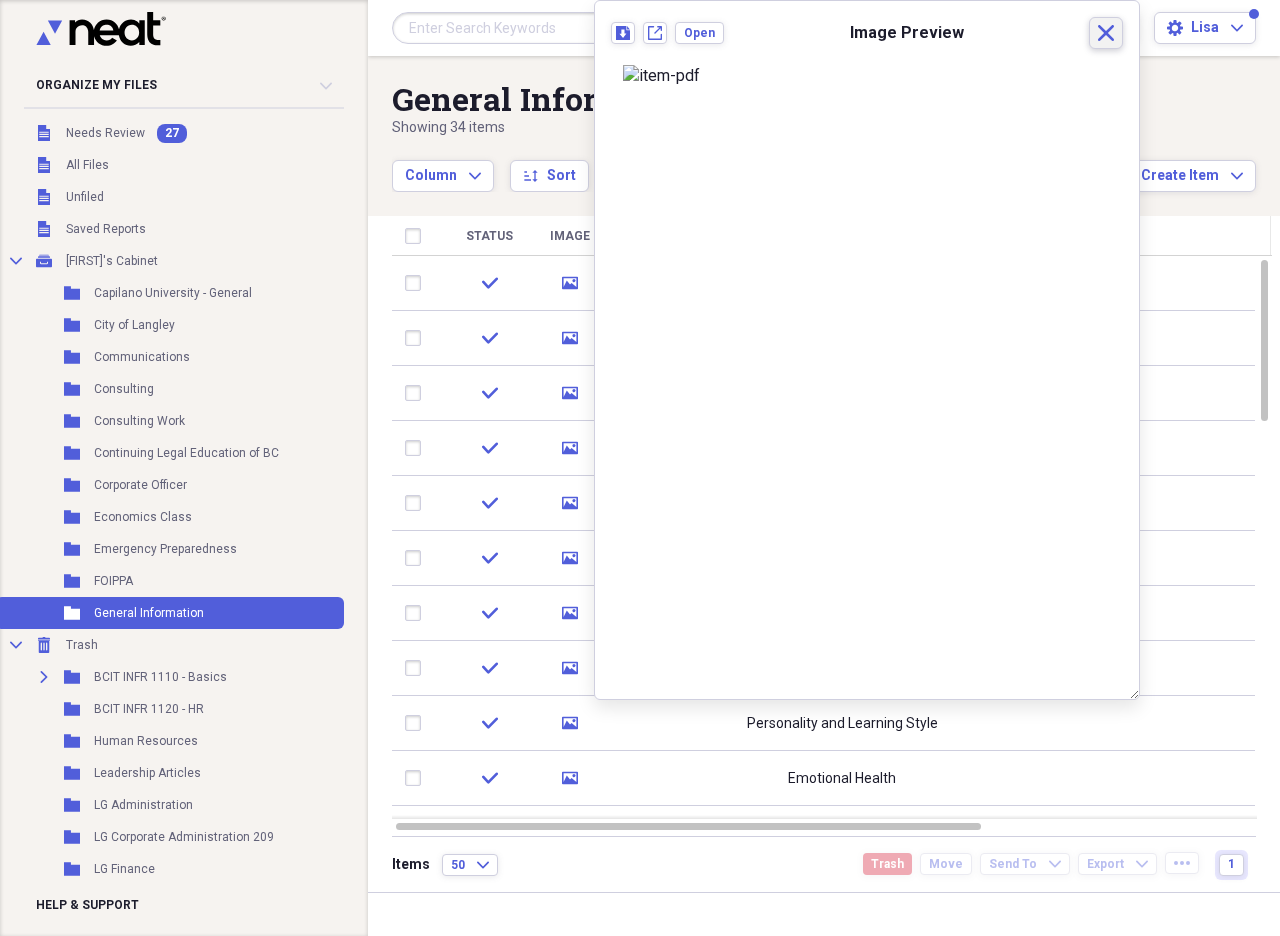 drag, startPoint x: 1099, startPoint y: 25, endPoint x: 997, endPoint y: 53, distance: 105.773346 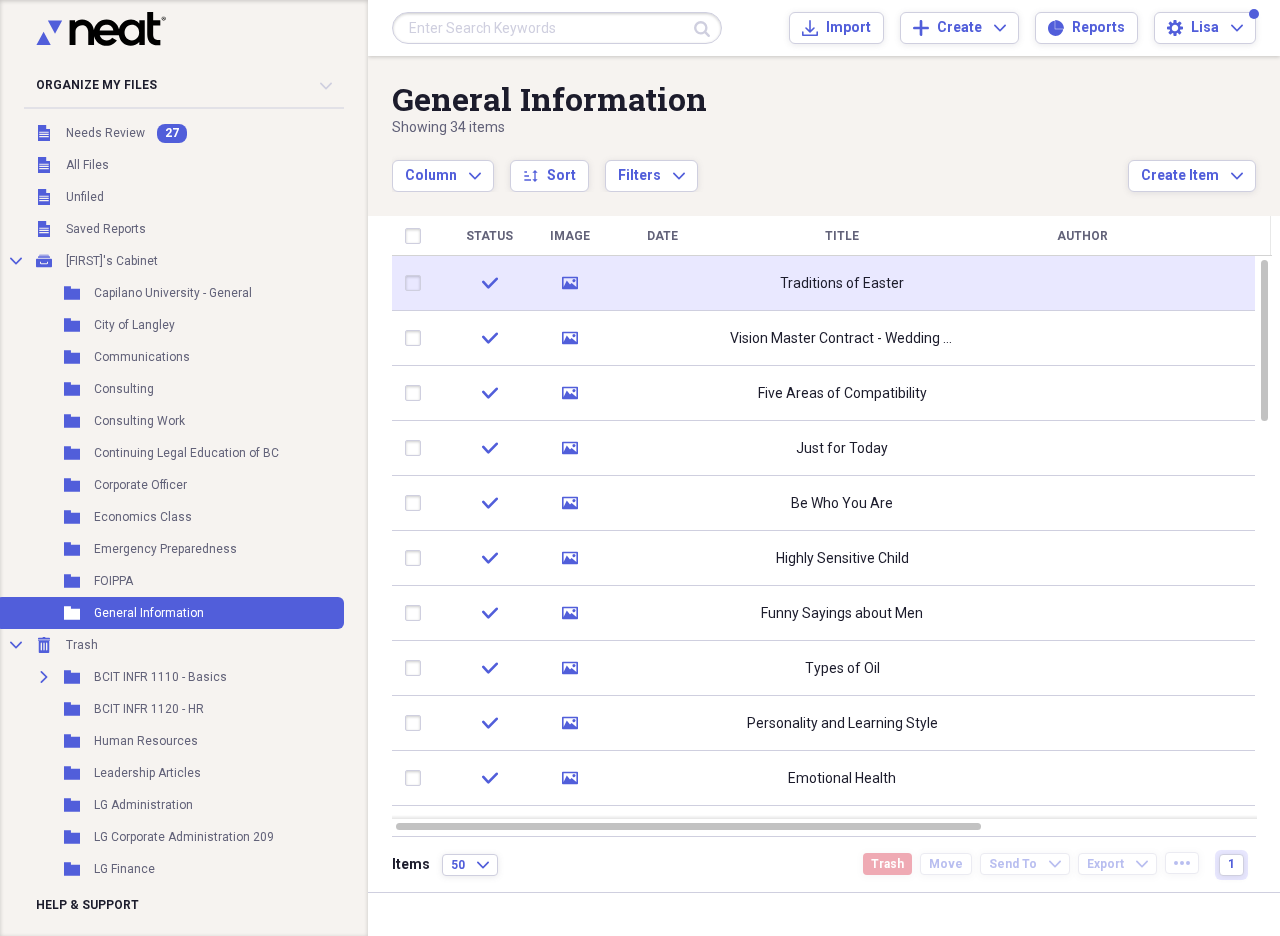 click at bounding box center (417, 283) 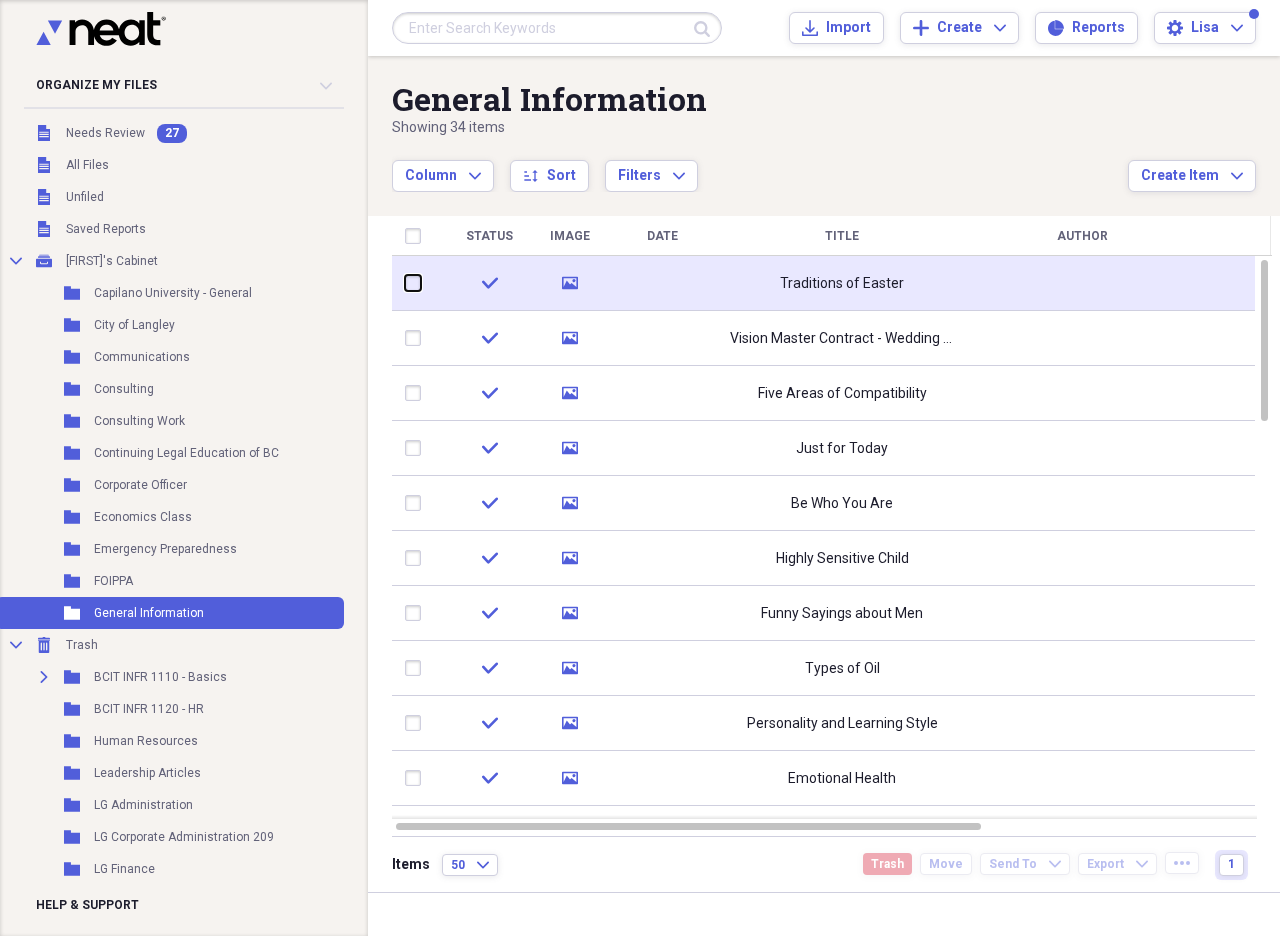 click at bounding box center (405, 283) 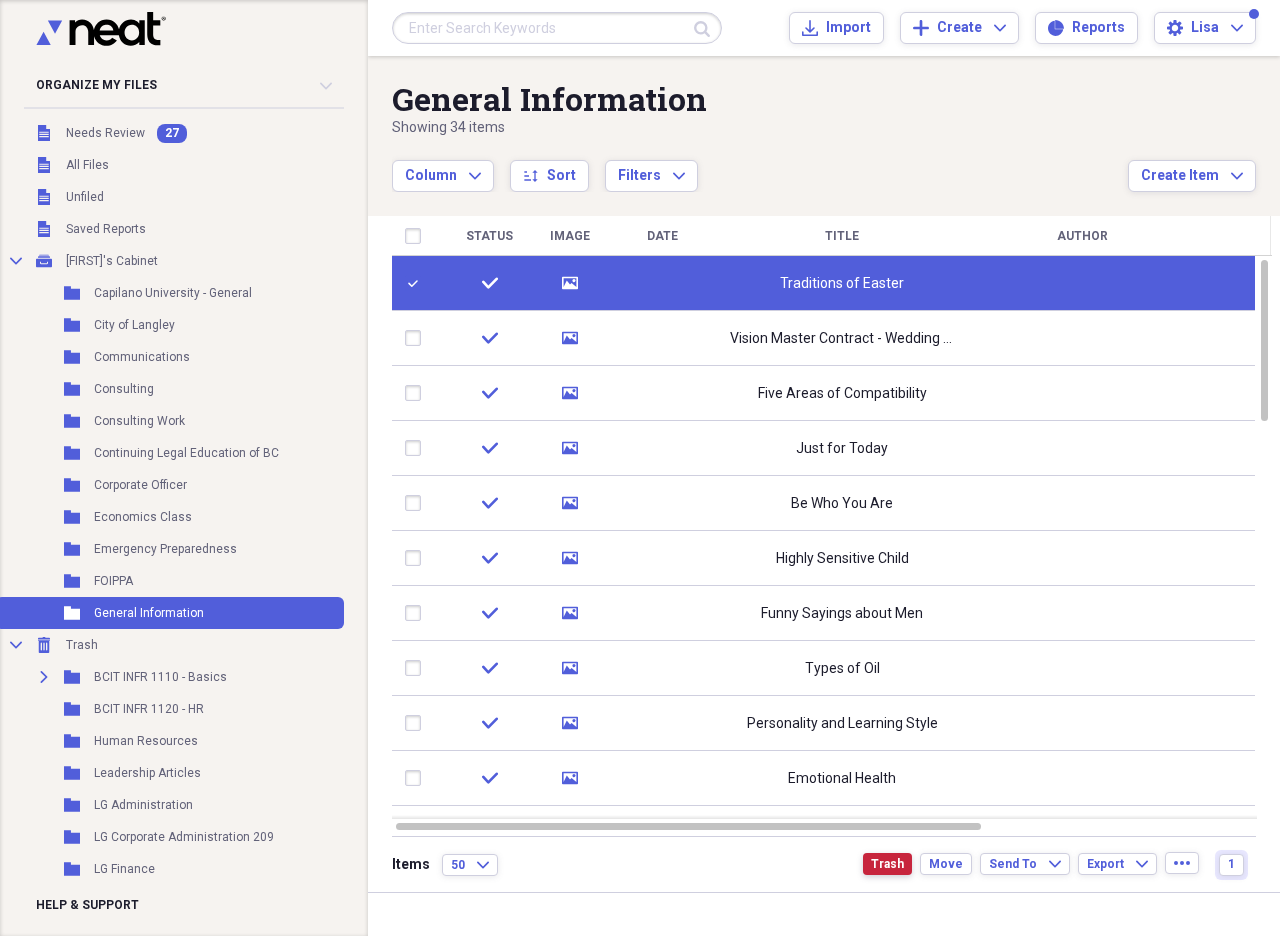 click on "Trash" at bounding box center (887, 864) 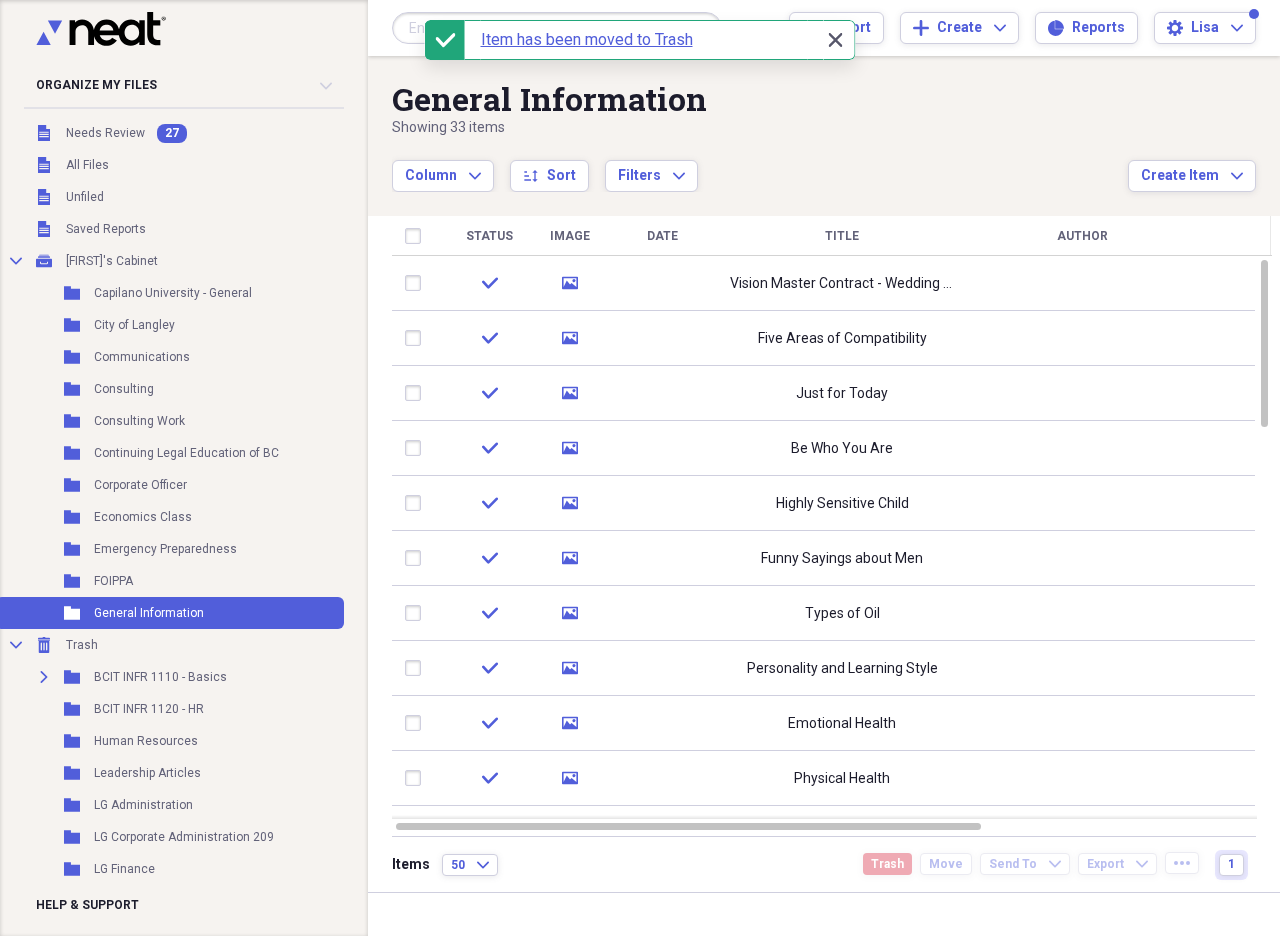 click on "Close" 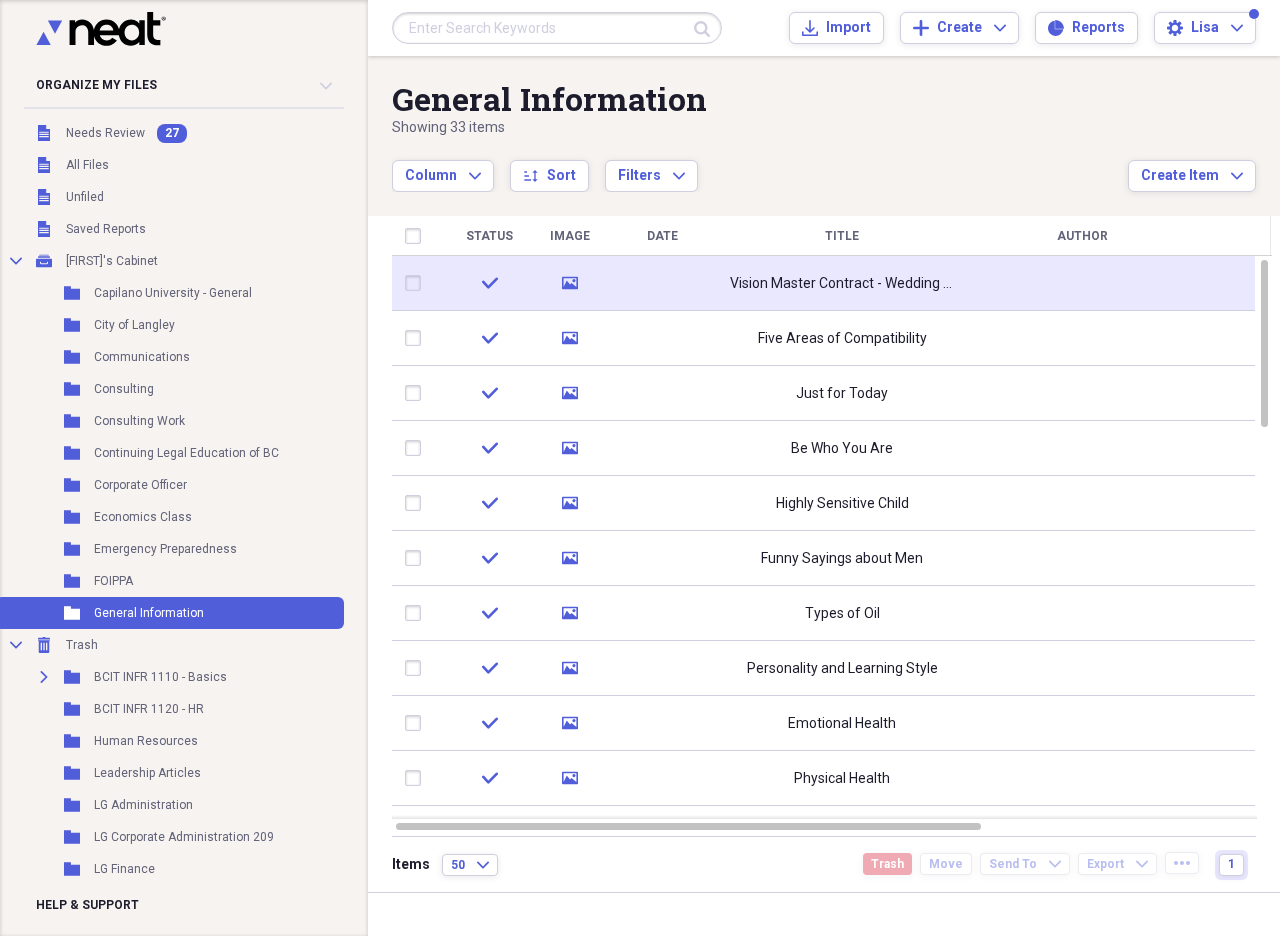click 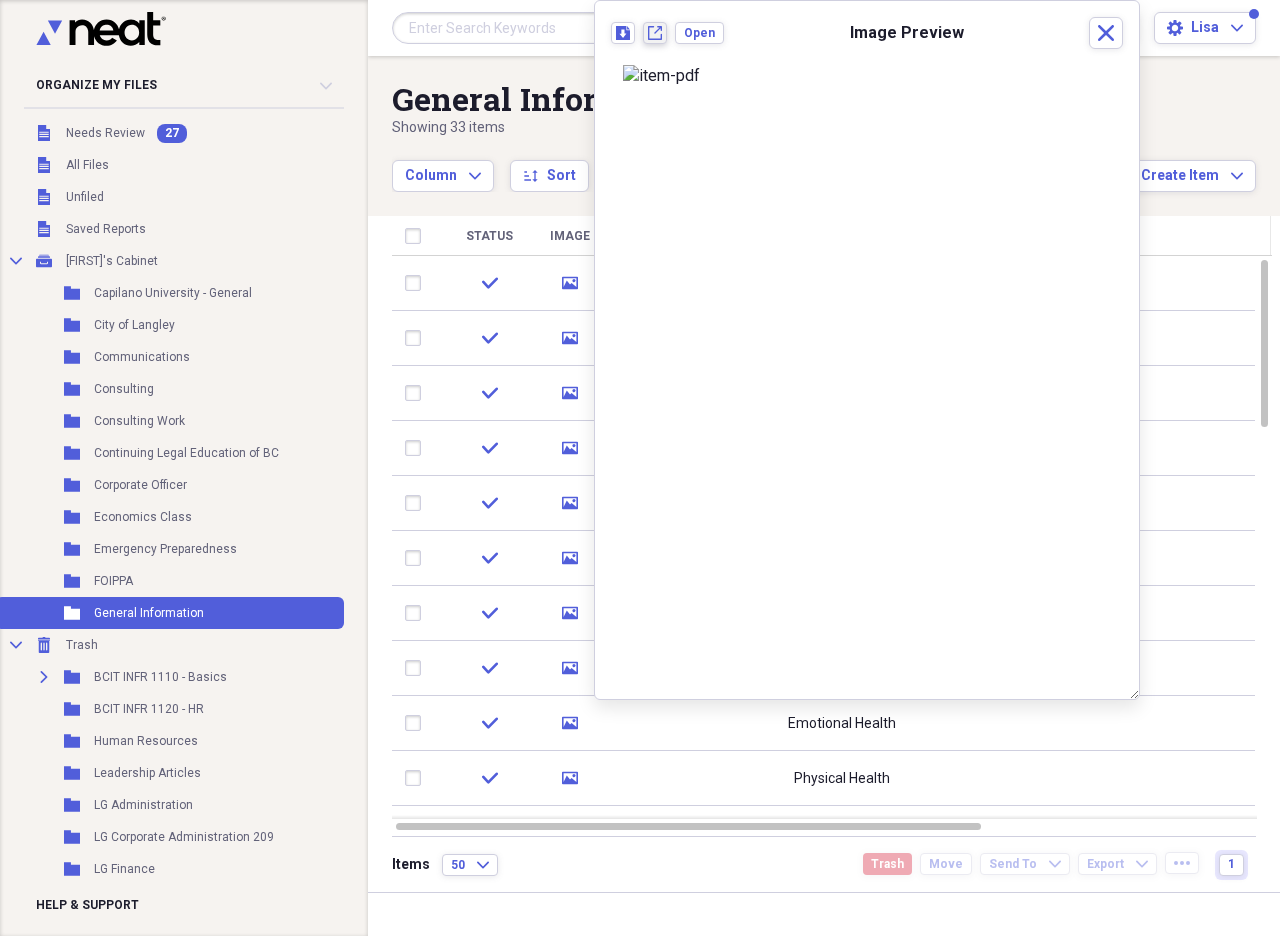 drag, startPoint x: 820, startPoint y: 198, endPoint x: 654, endPoint y: 34, distance: 233.34952 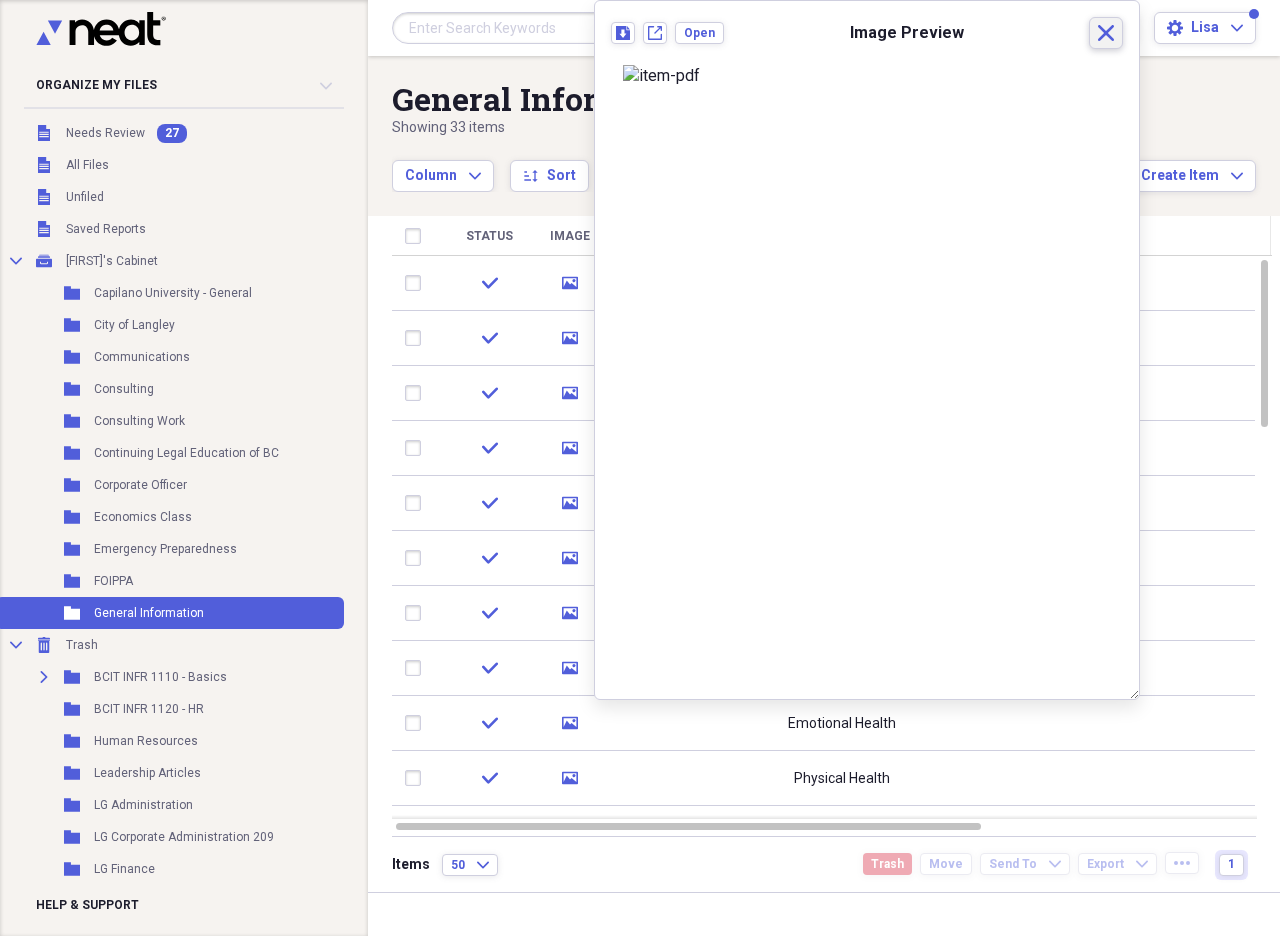 click 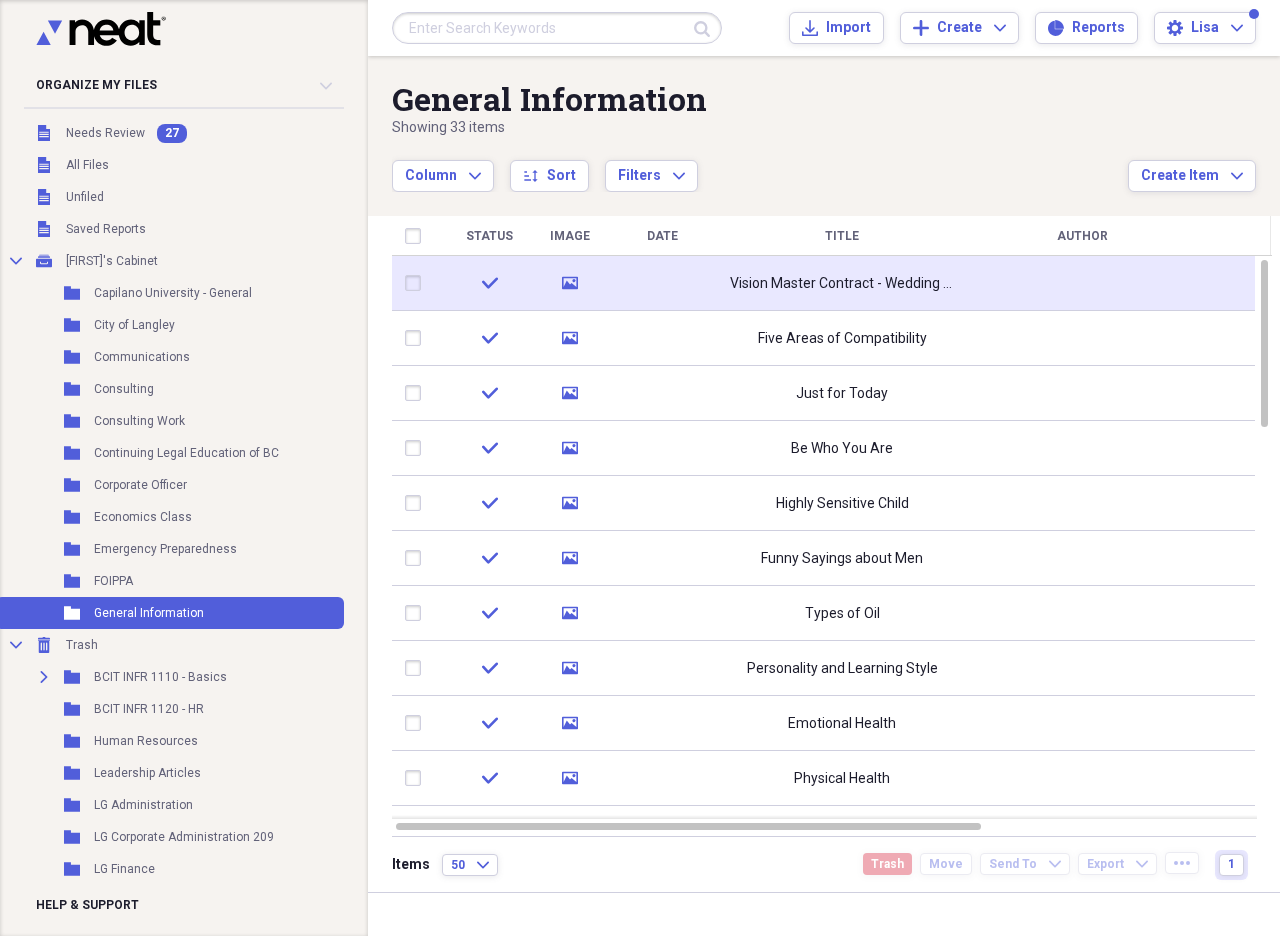 drag, startPoint x: 410, startPoint y: 286, endPoint x: 423, endPoint y: 291, distance: 13.928389 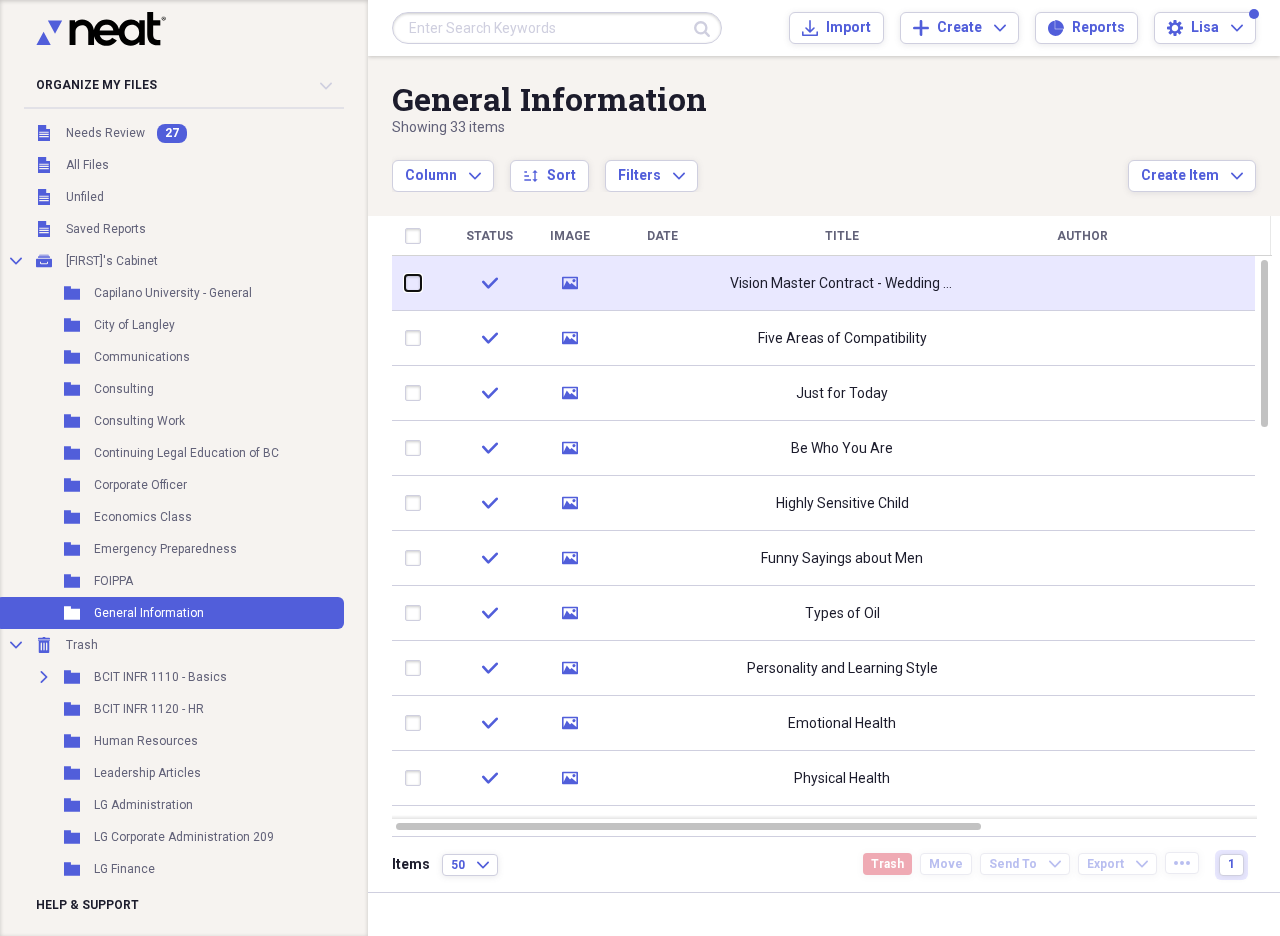 click at bounding box center [405, 283] 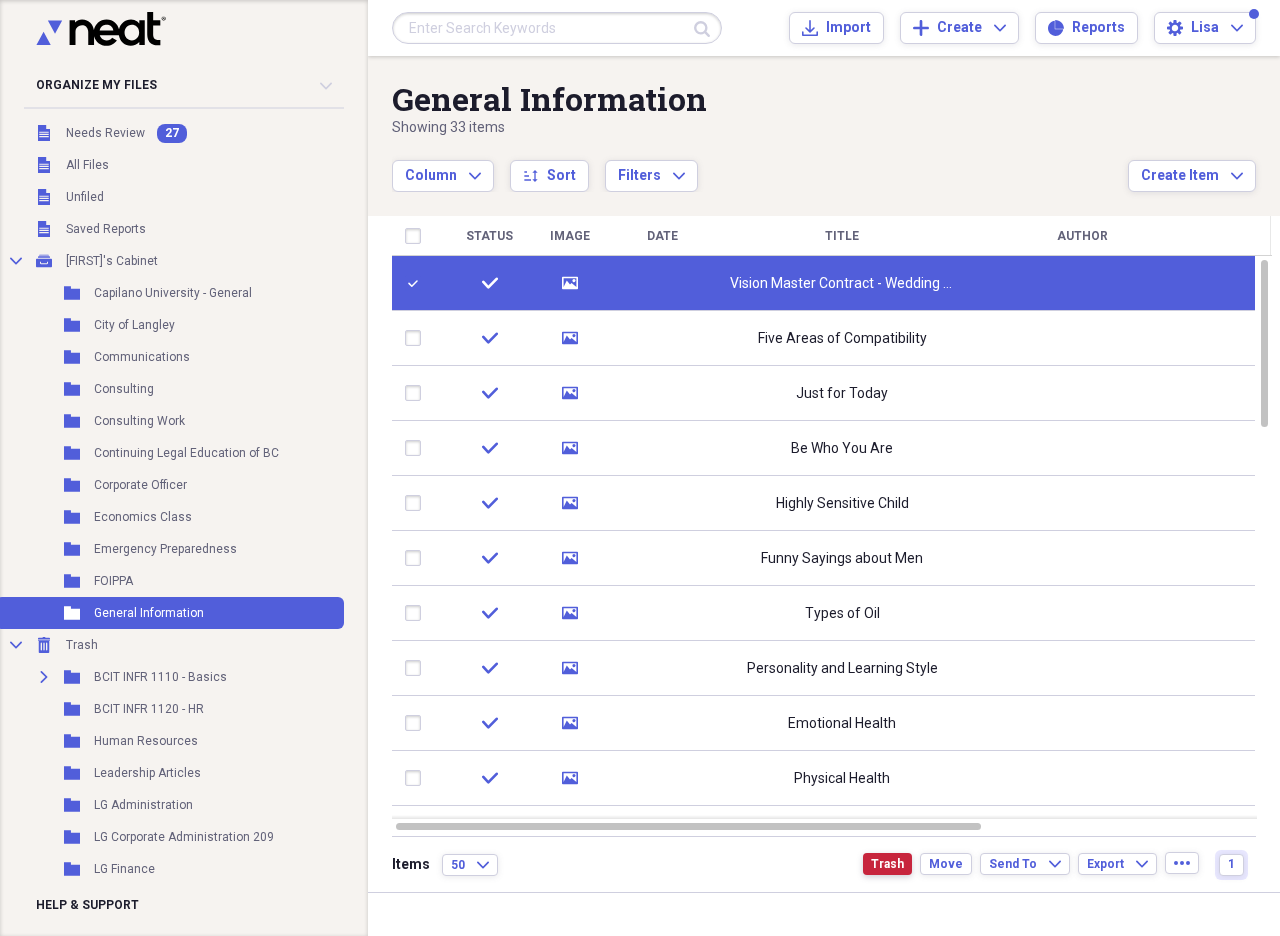 click on "Trash" at bounding box center (887, 864) 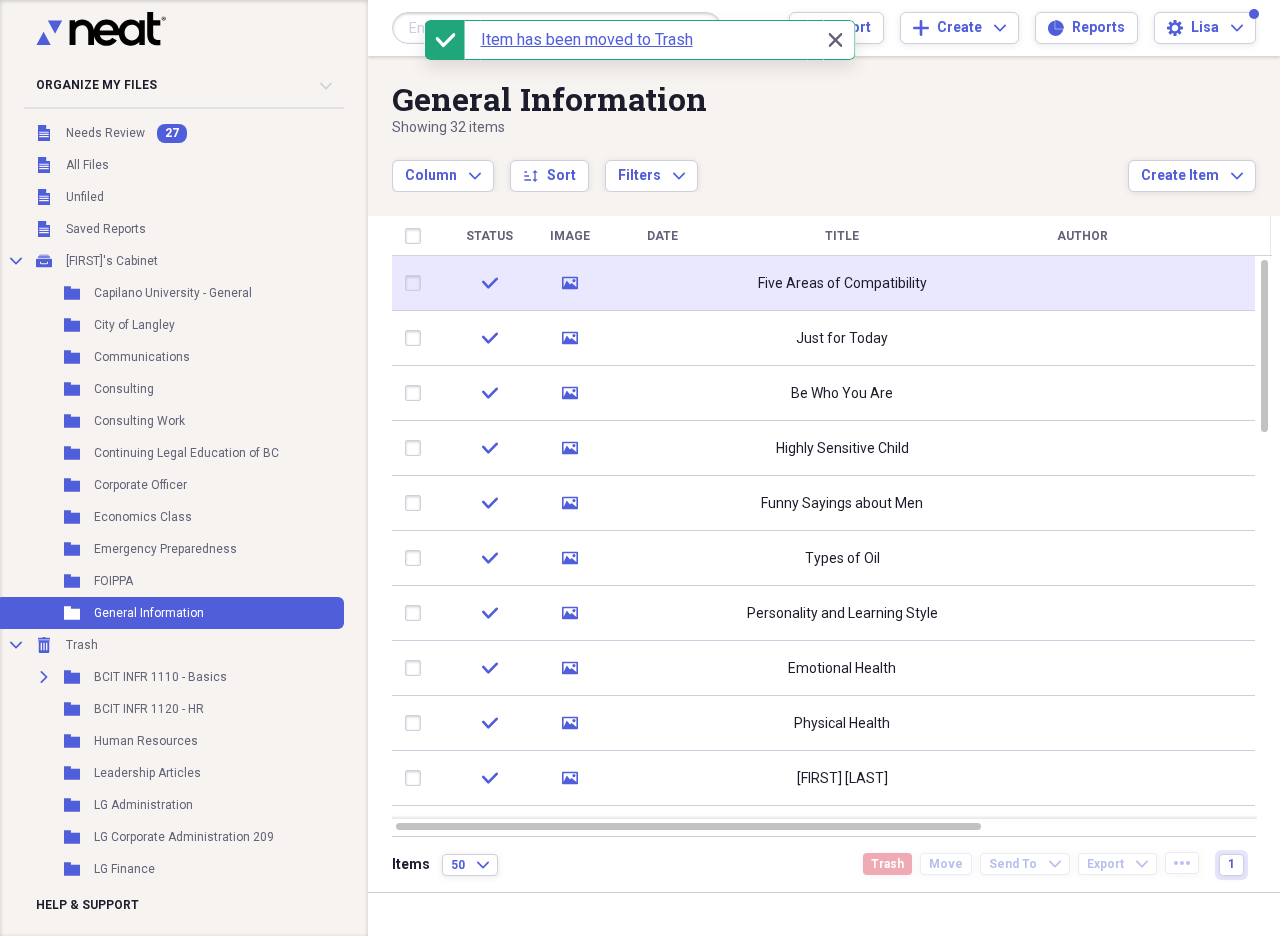 click on "media" at bounding box center [569, 283] 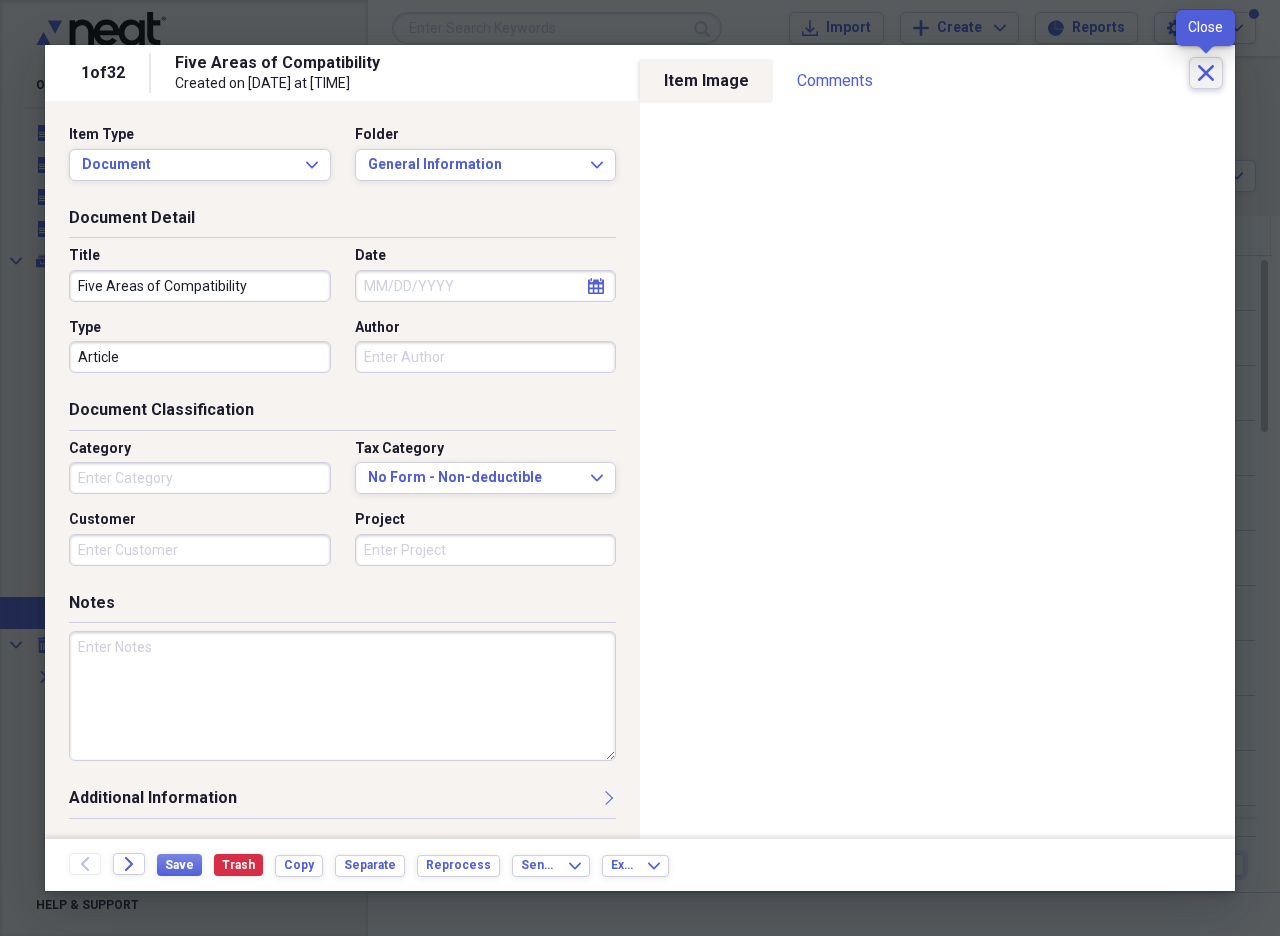 click on "Close" at bounding box center [1206, 73] 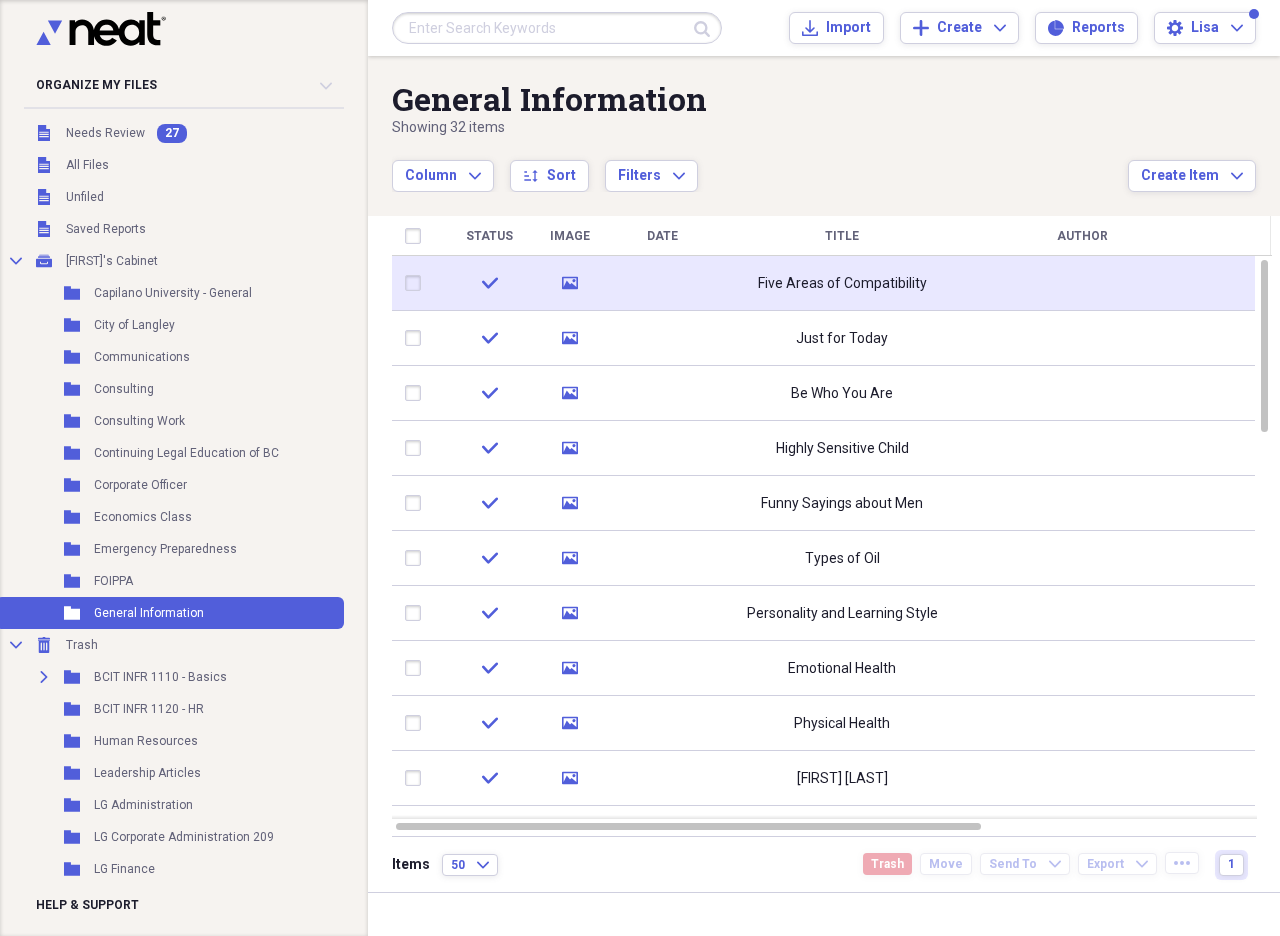 click at bounding box center (417, 283) 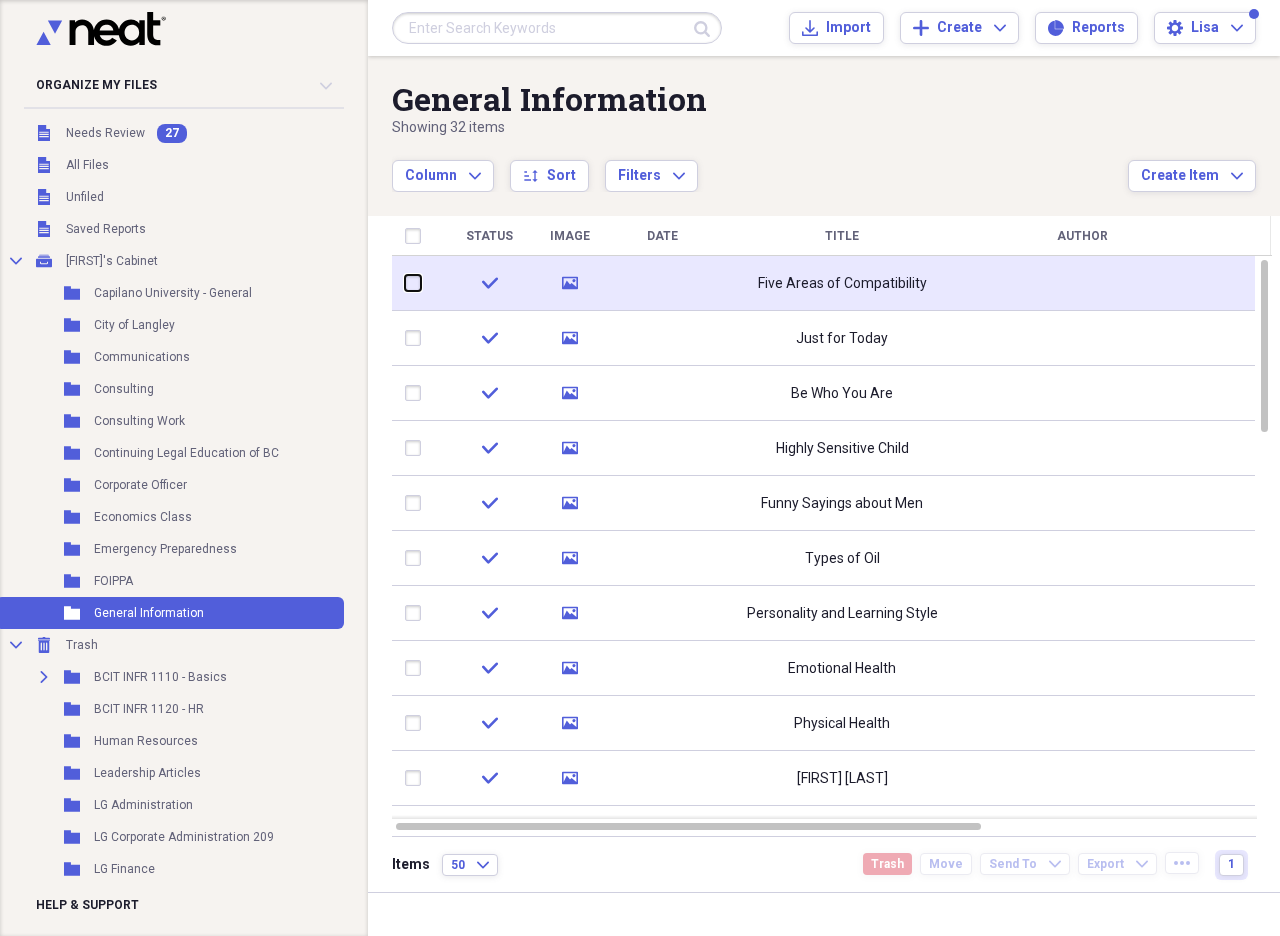 click at bounding box center [405, 283] 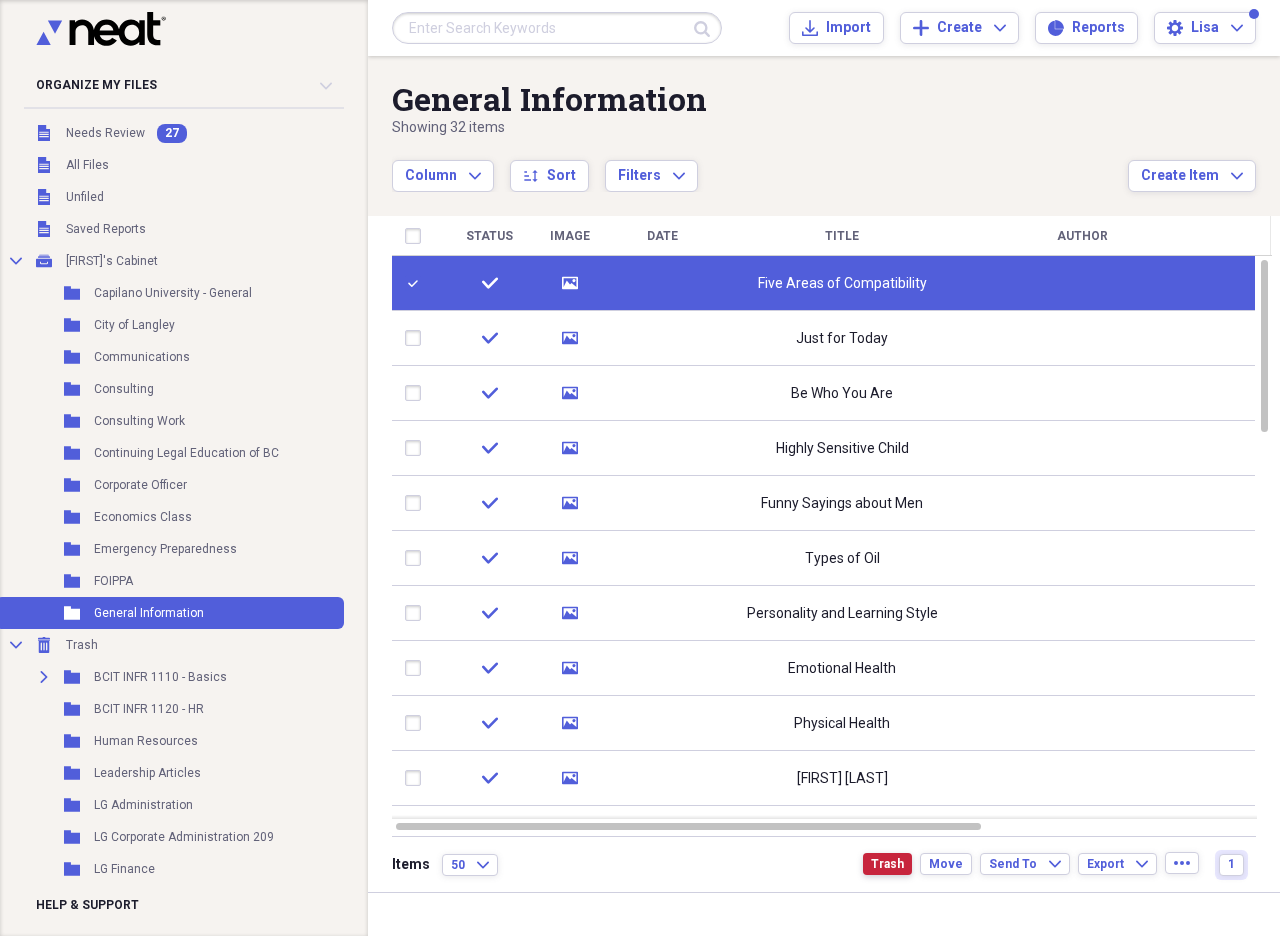 click on "Trash" at bounding box center (887, 864) 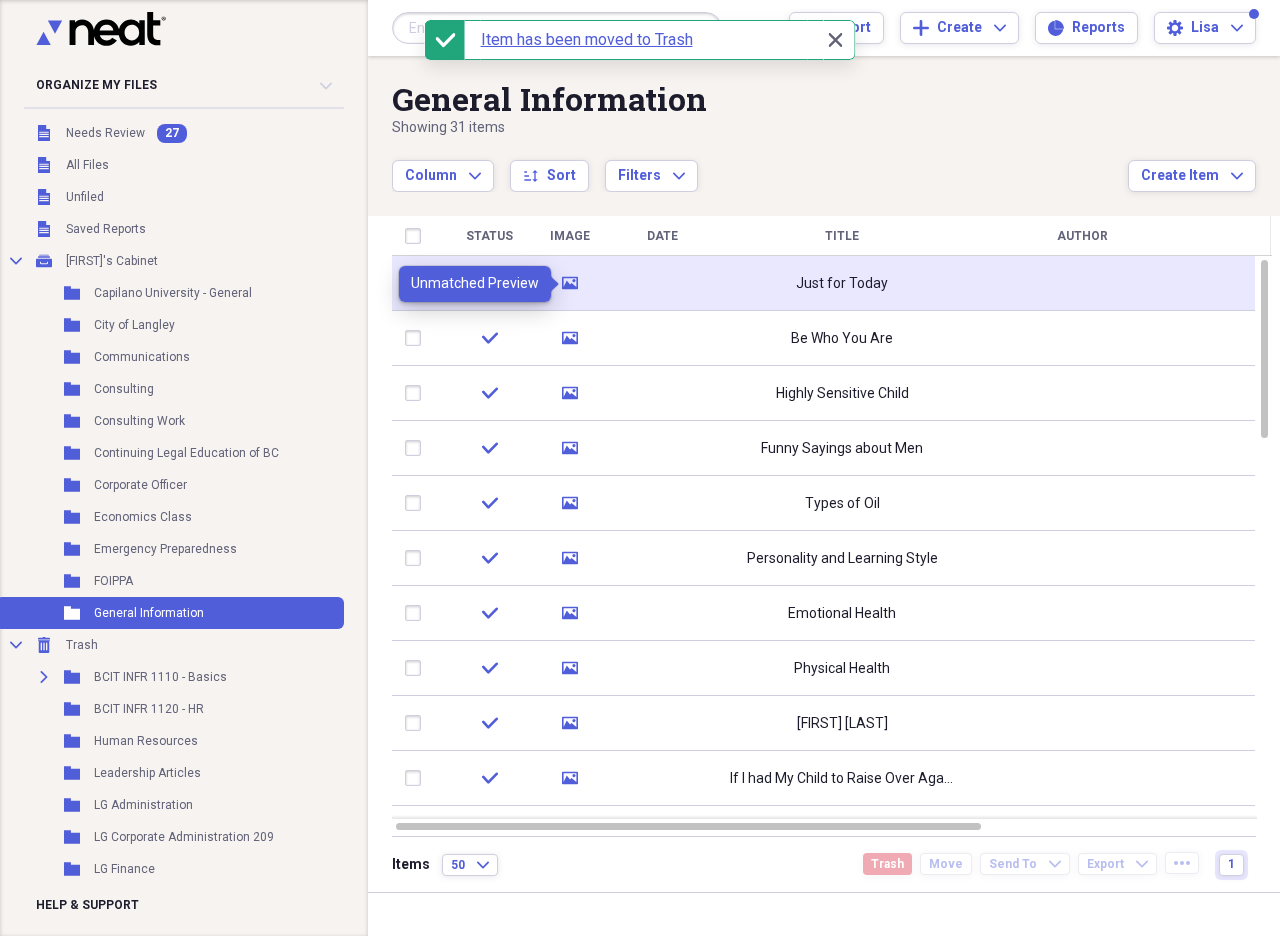 click on "media" 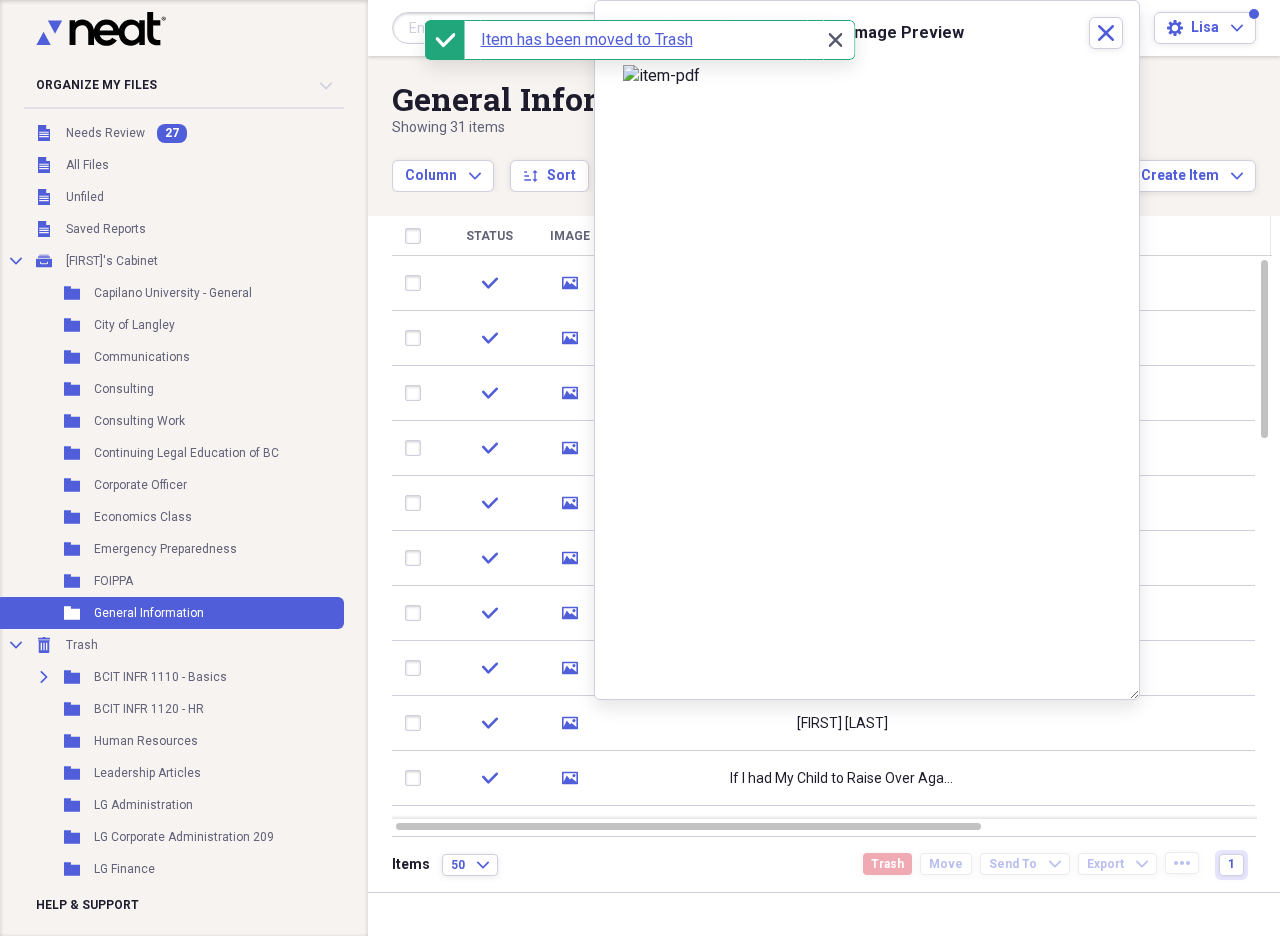 click 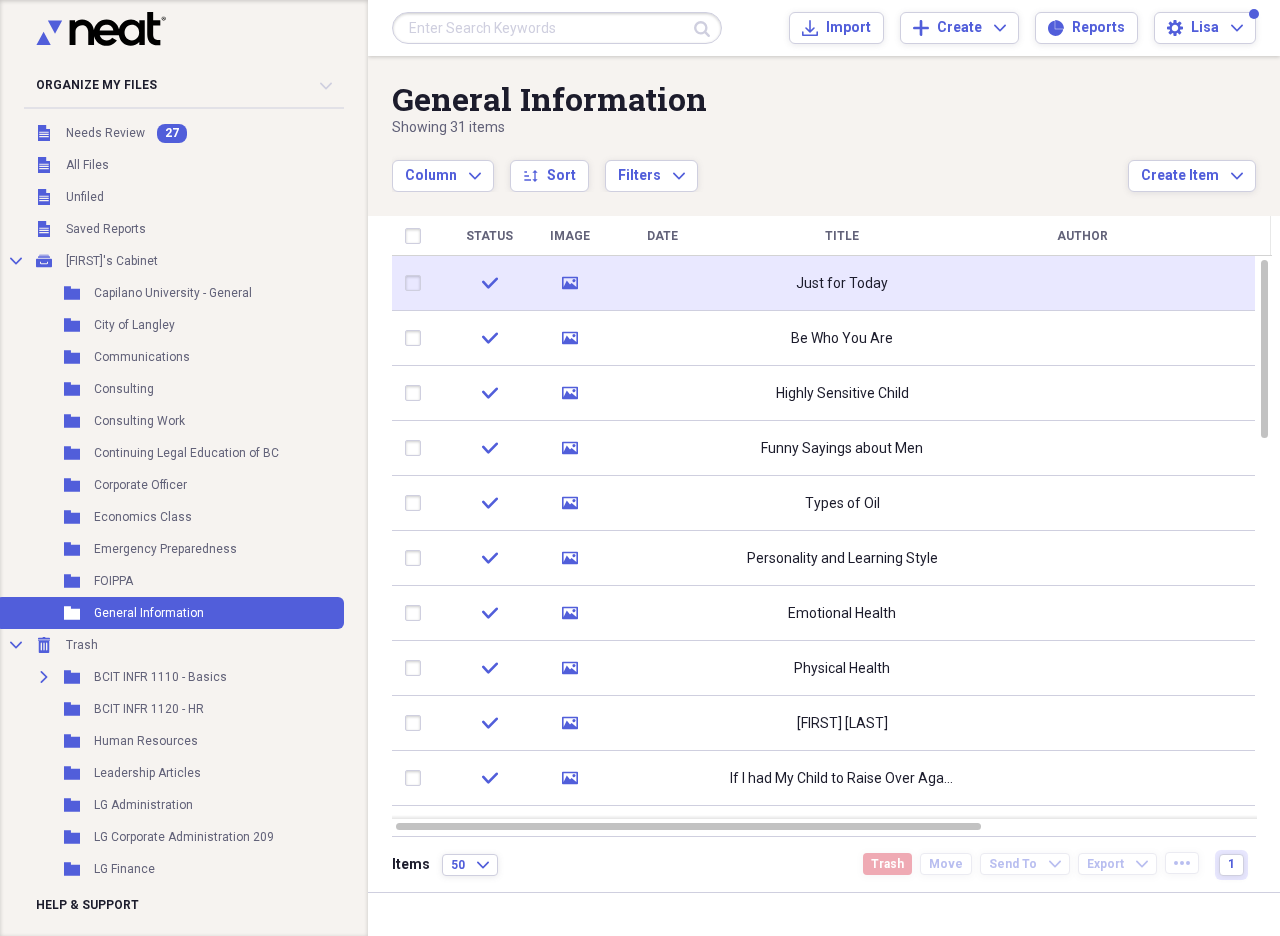 click on "media" 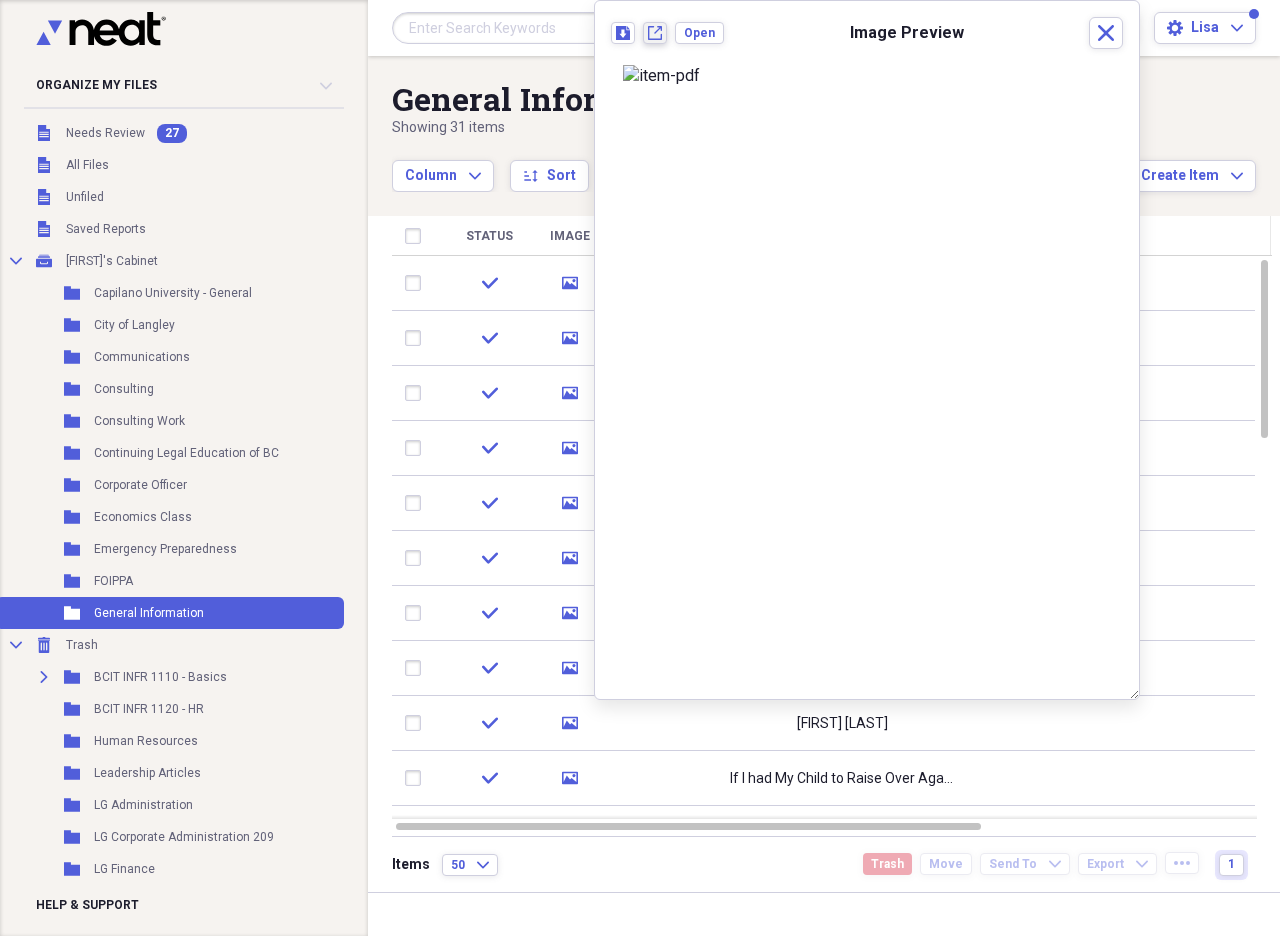click on "New tab" 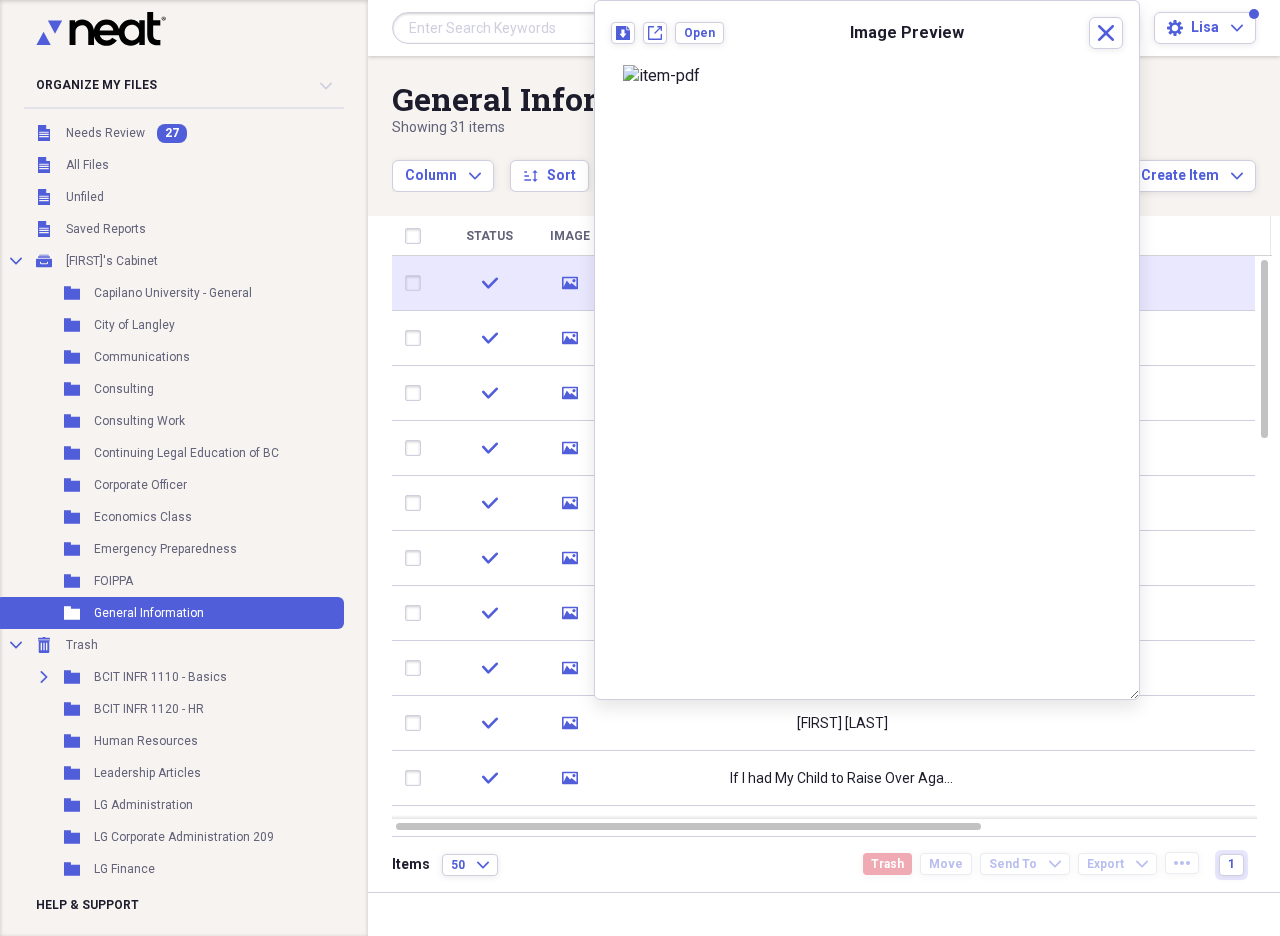 click at bounding box center (417, 283) 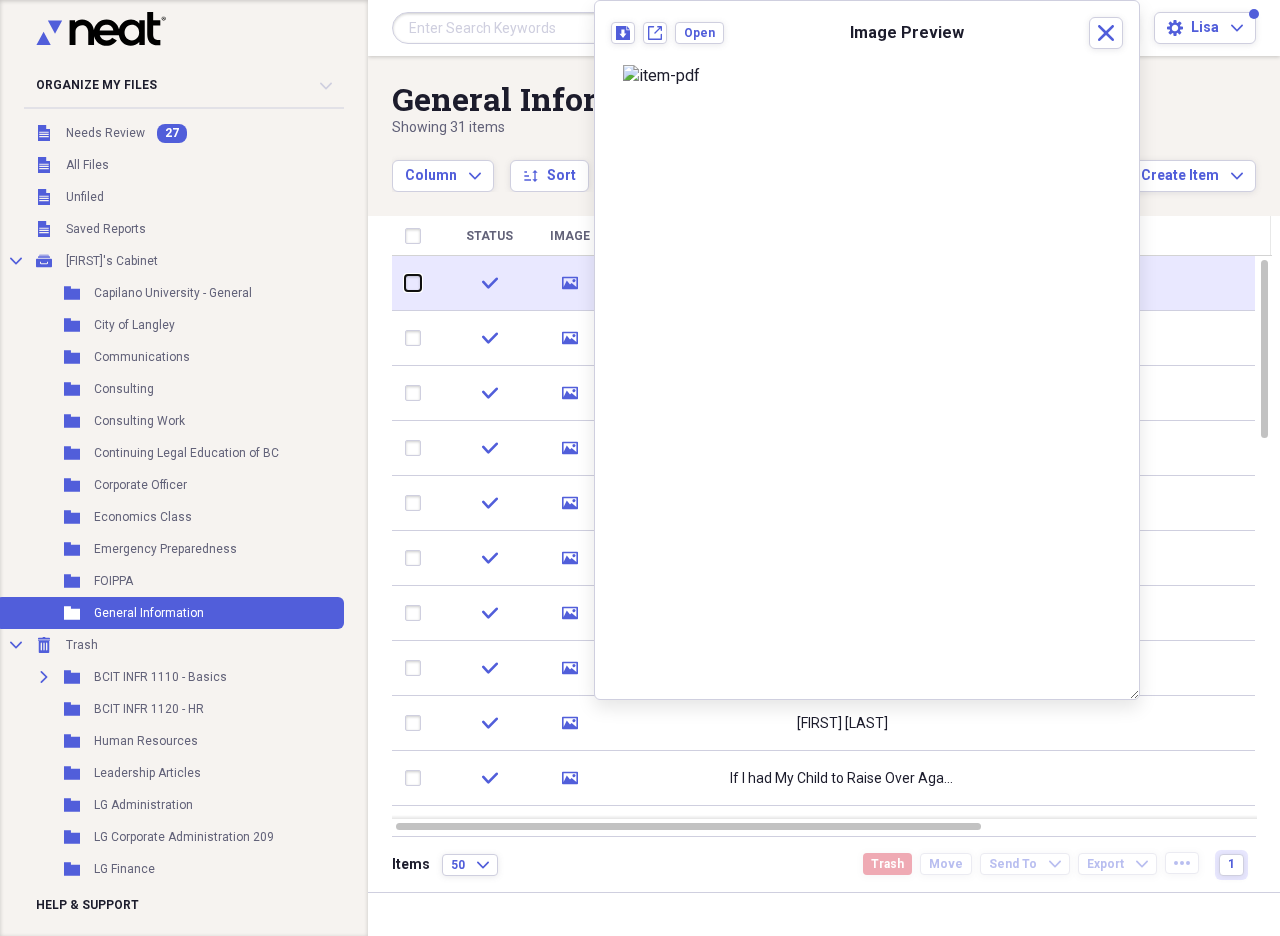 click at bounding box center [405, 283] 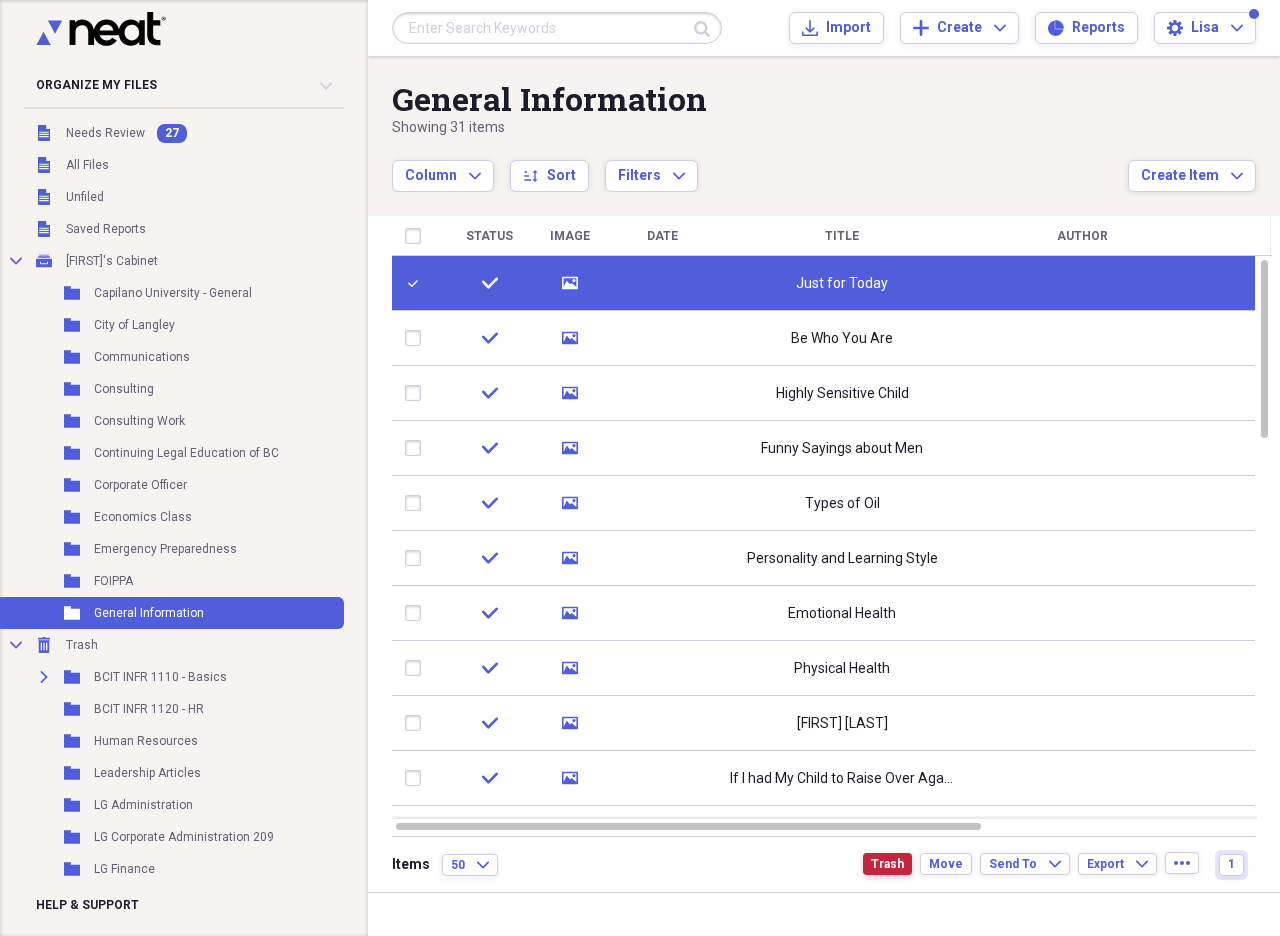 click on "Trash" at bounding box center (887, 864) 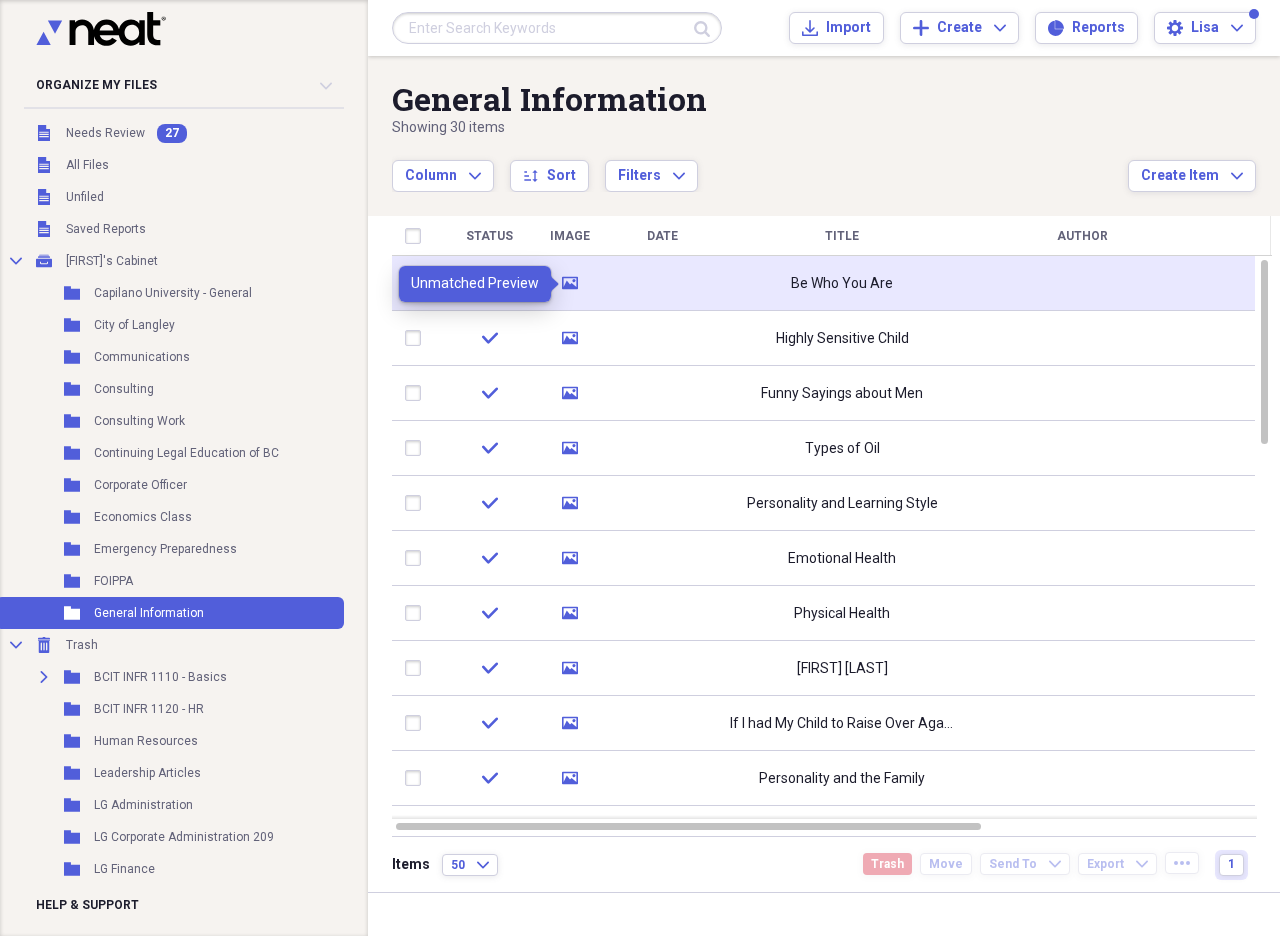 click 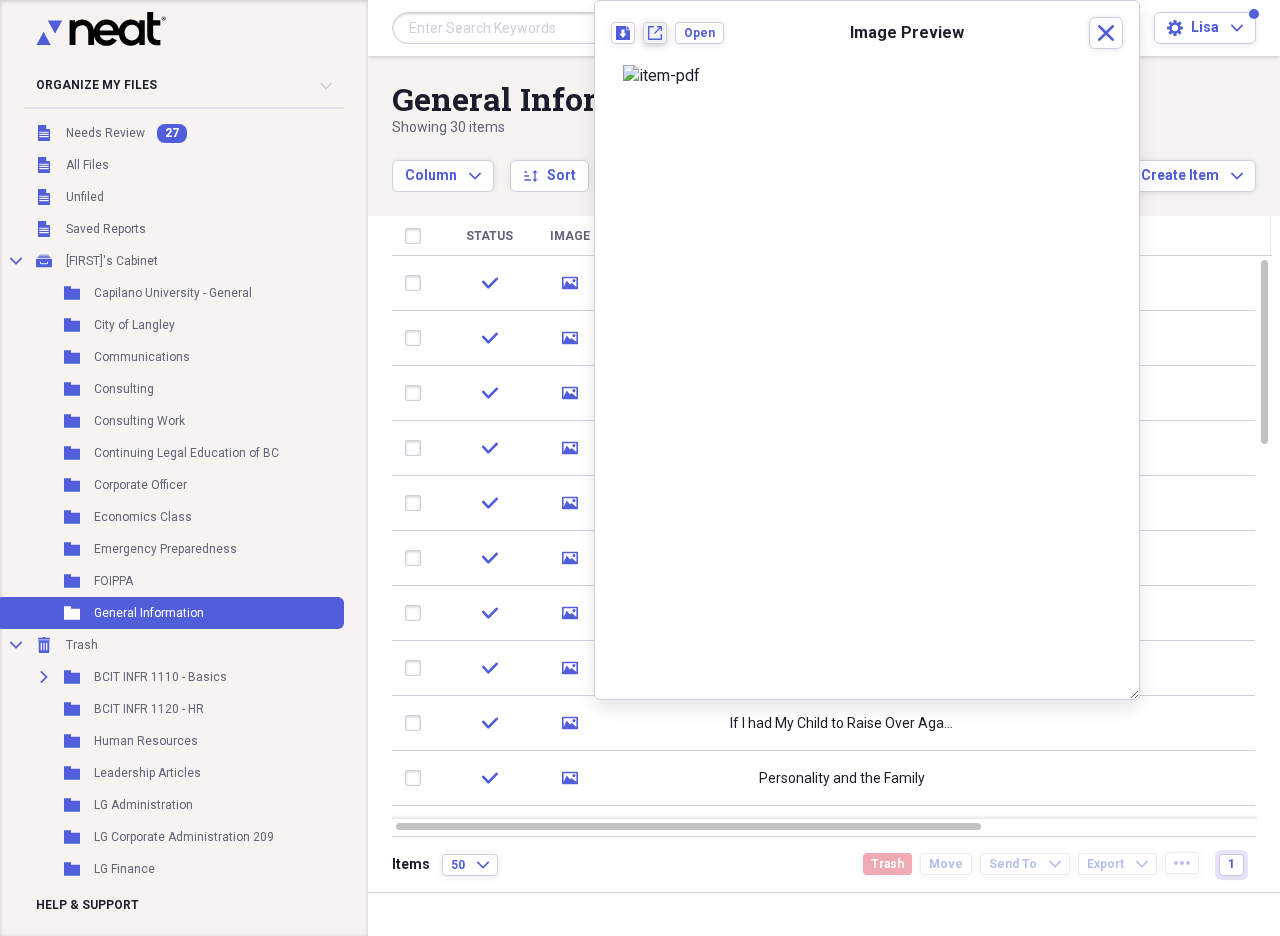click 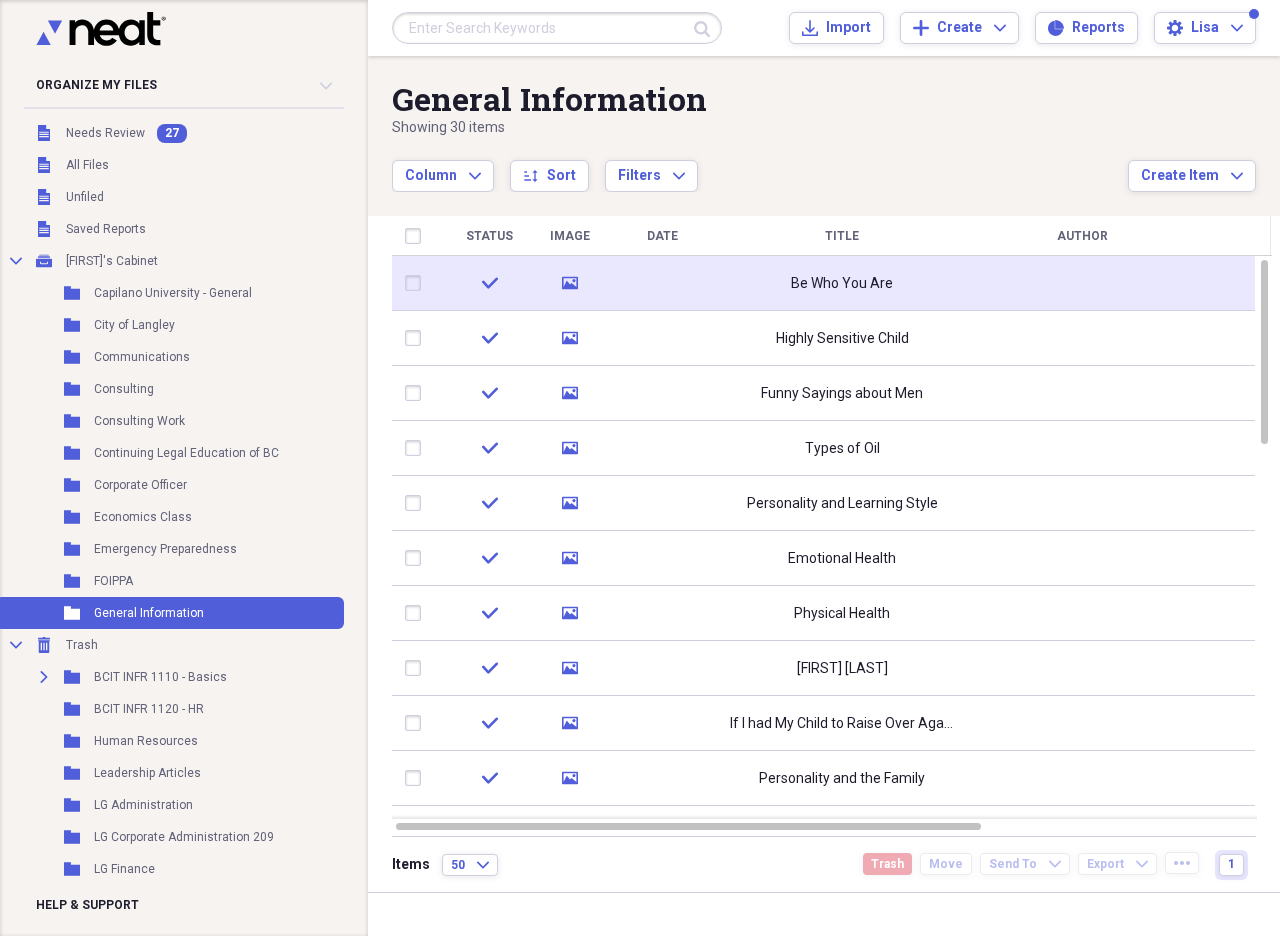 click at bounding box center (417, 283) 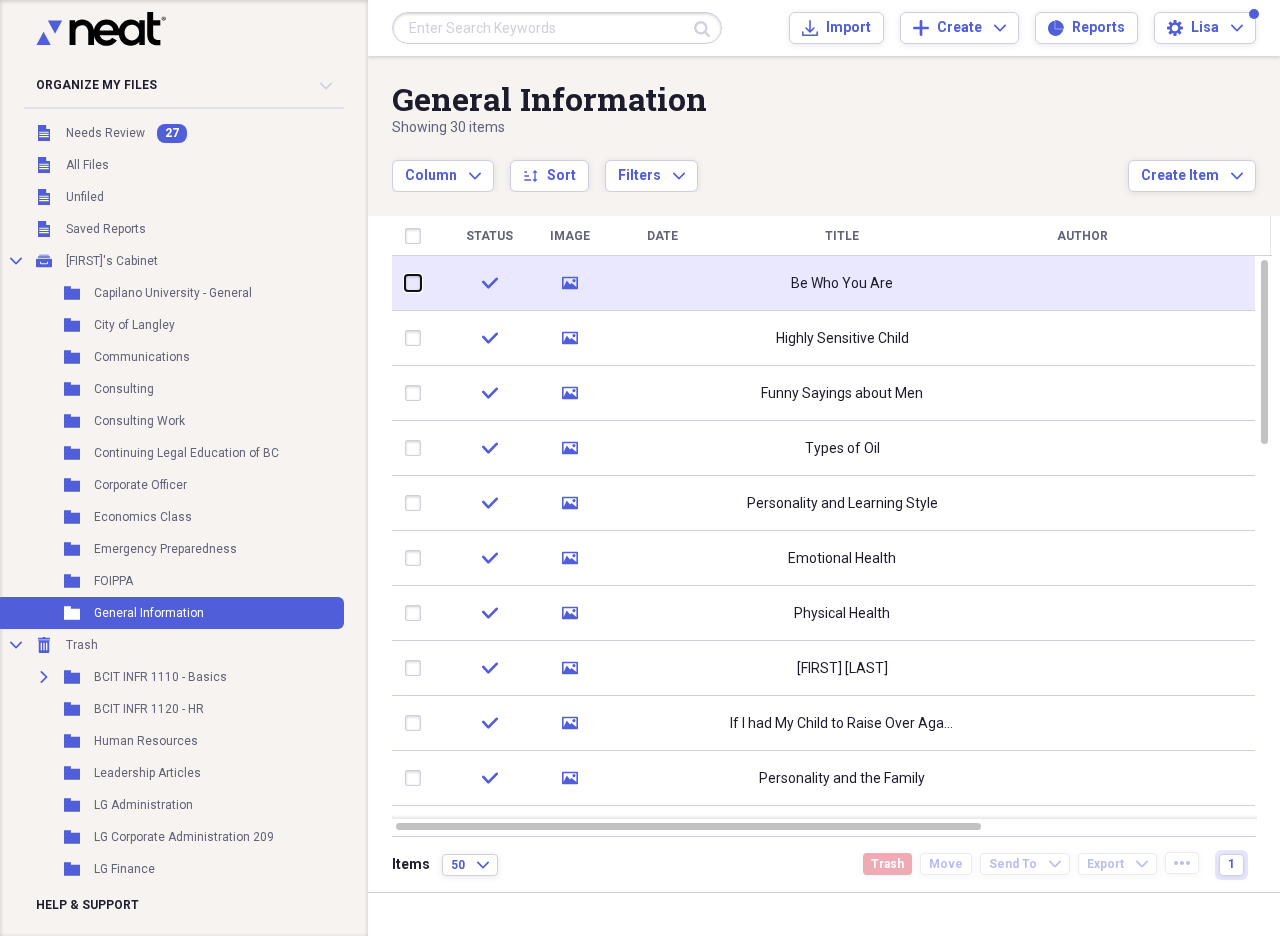 click at bounding box center (405, 283) 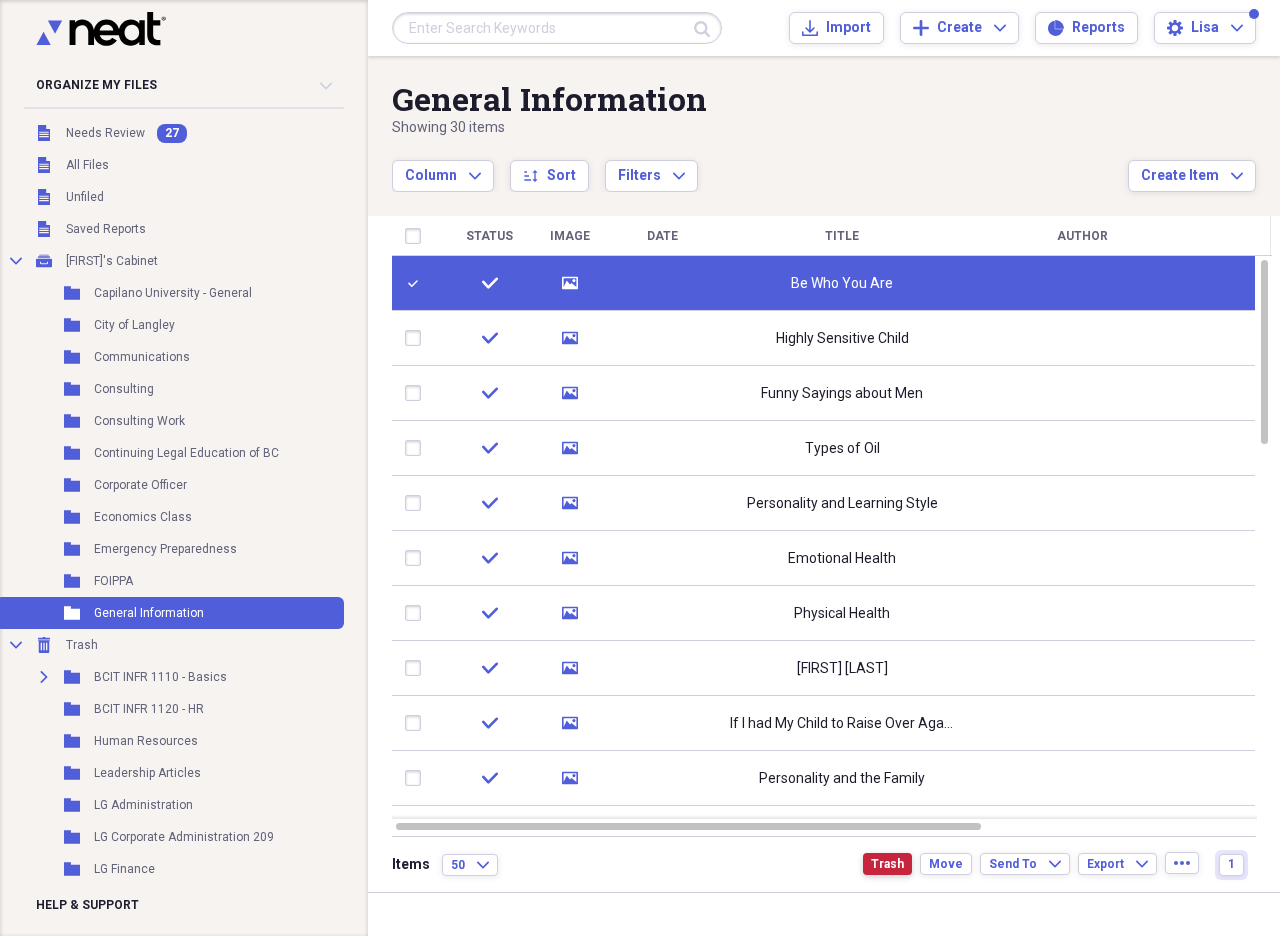click on "Trash" at bounding box center (887, 864) 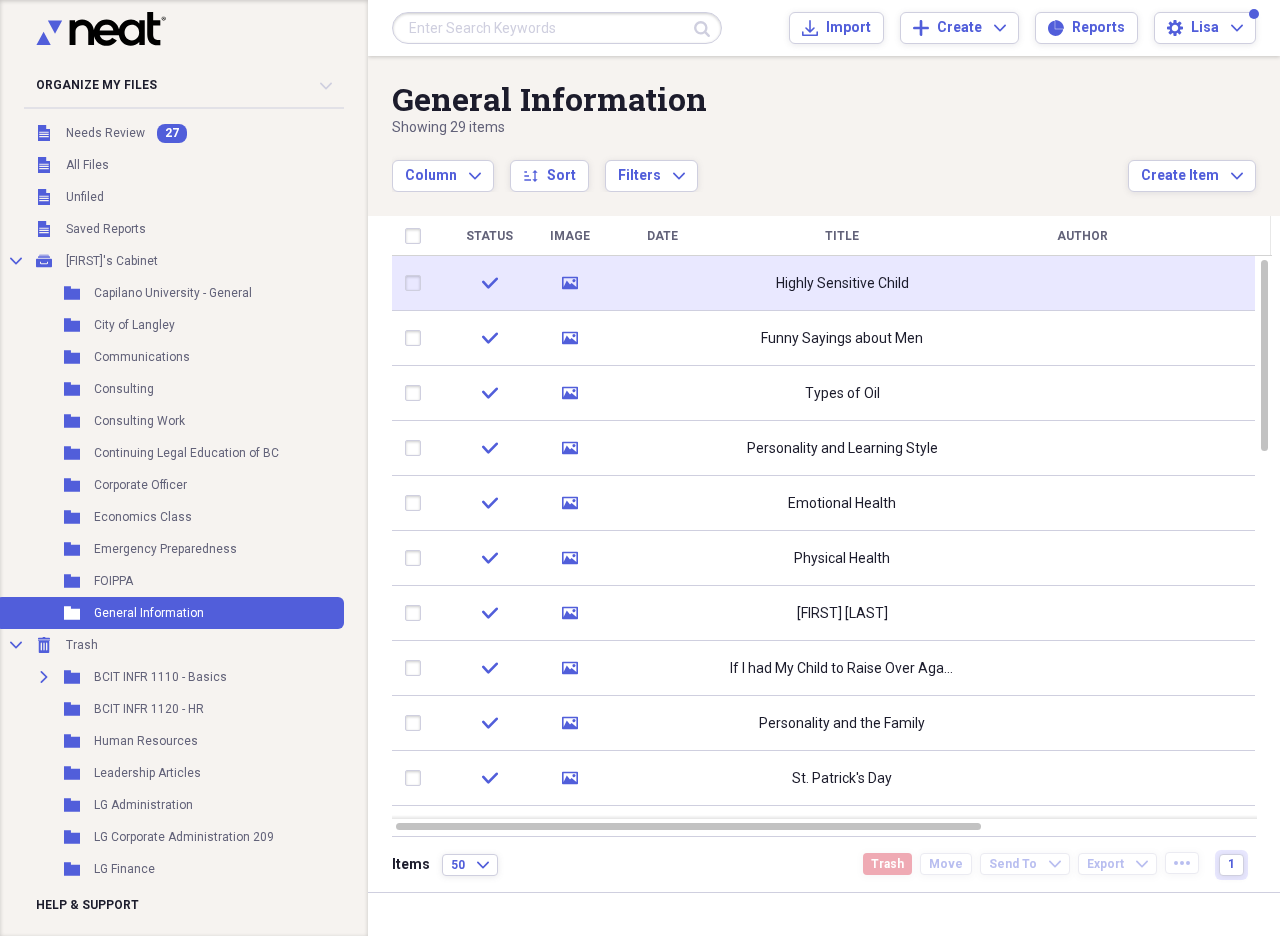 click on "media" 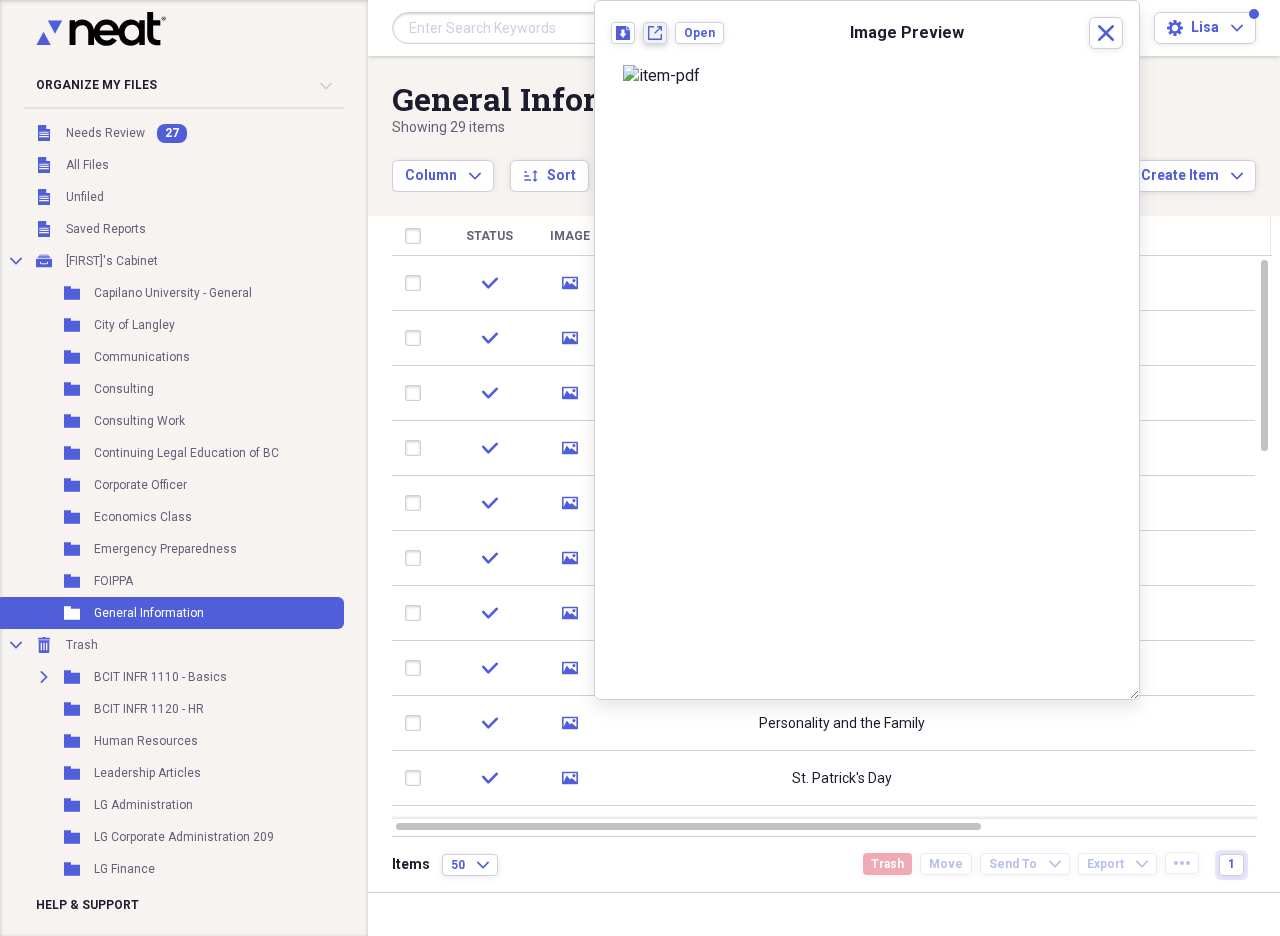 click on "New tab" 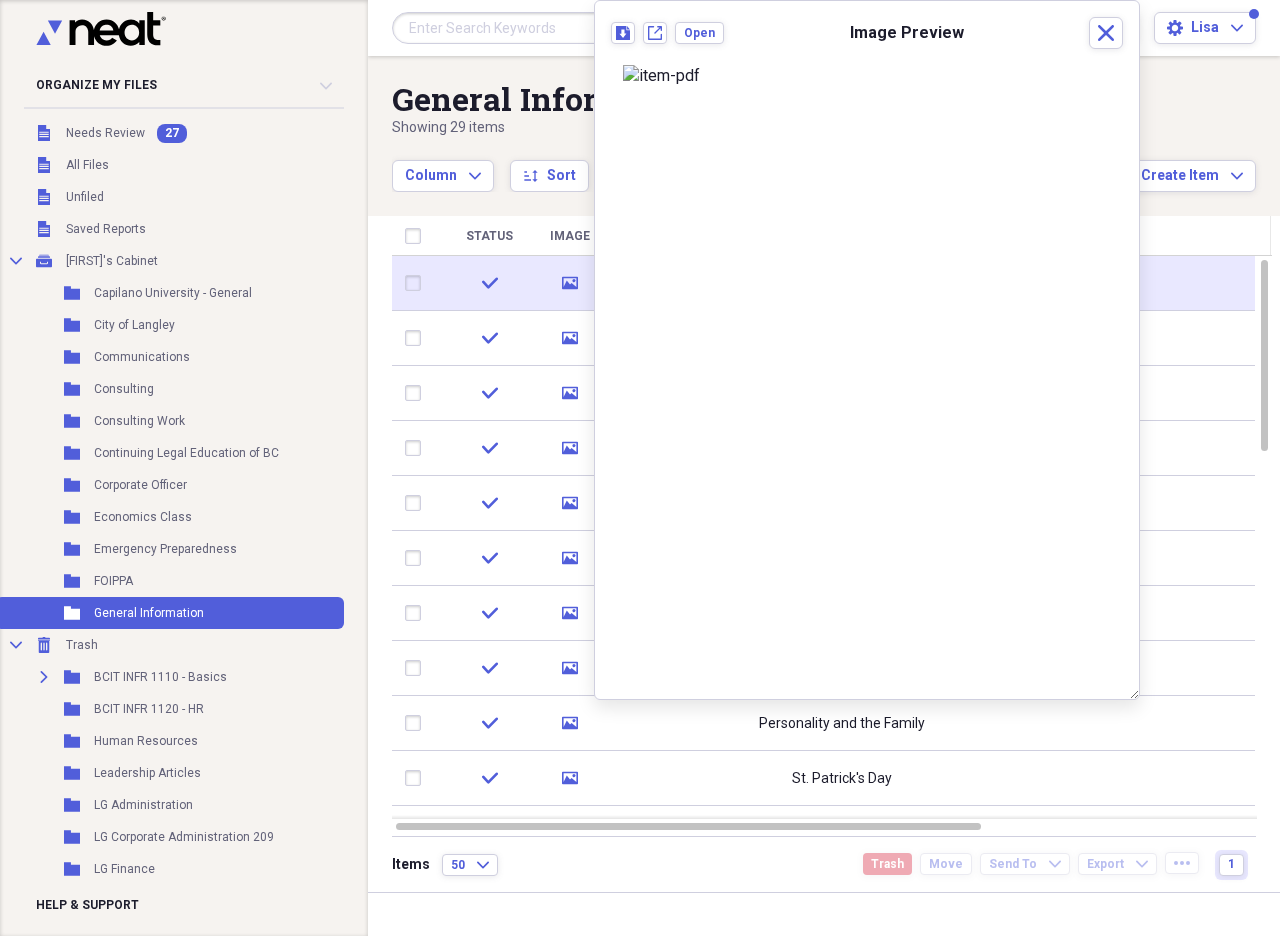 click at bounding box center [417, 283] 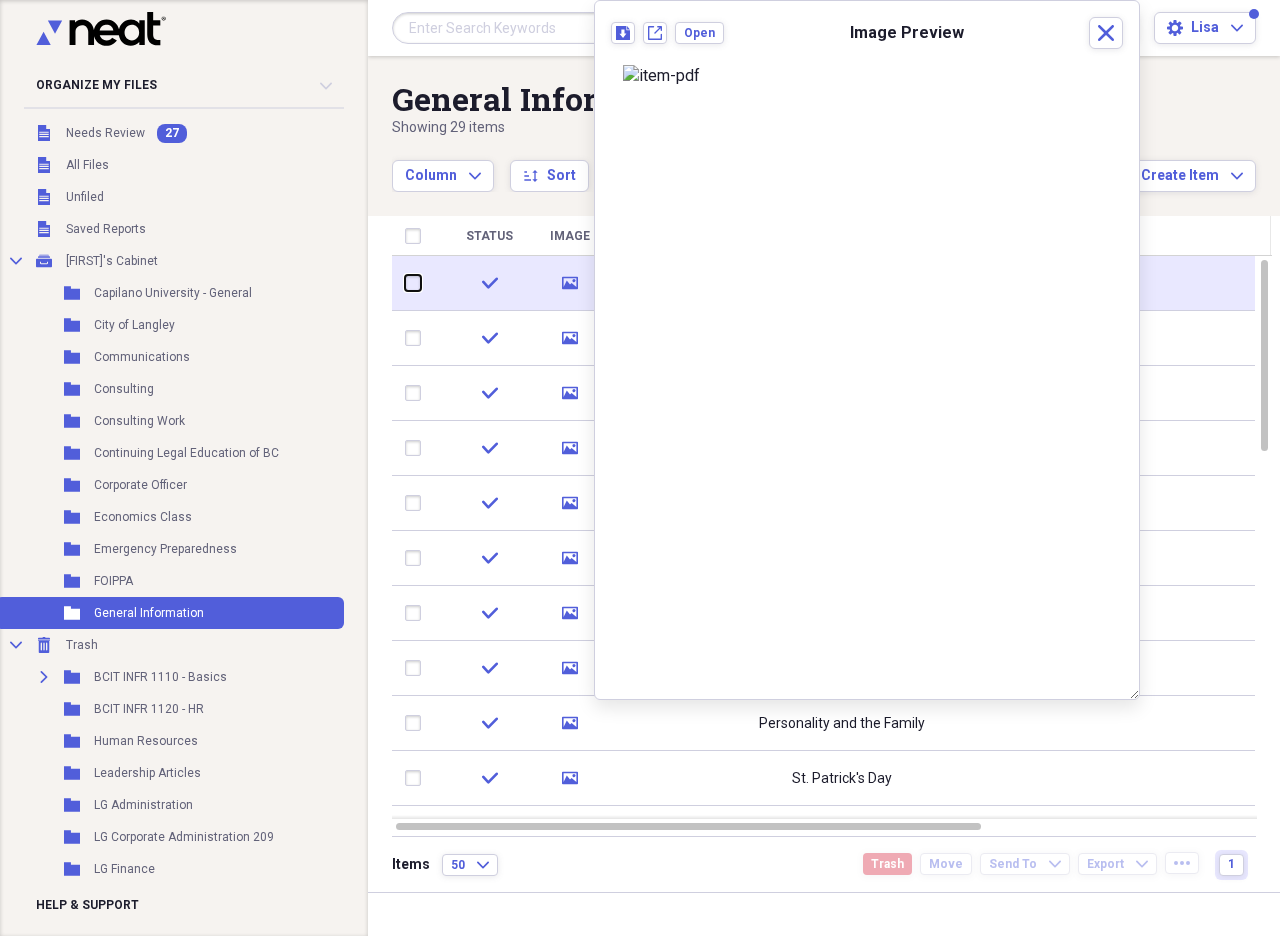 click at bounding box center (405, 283) 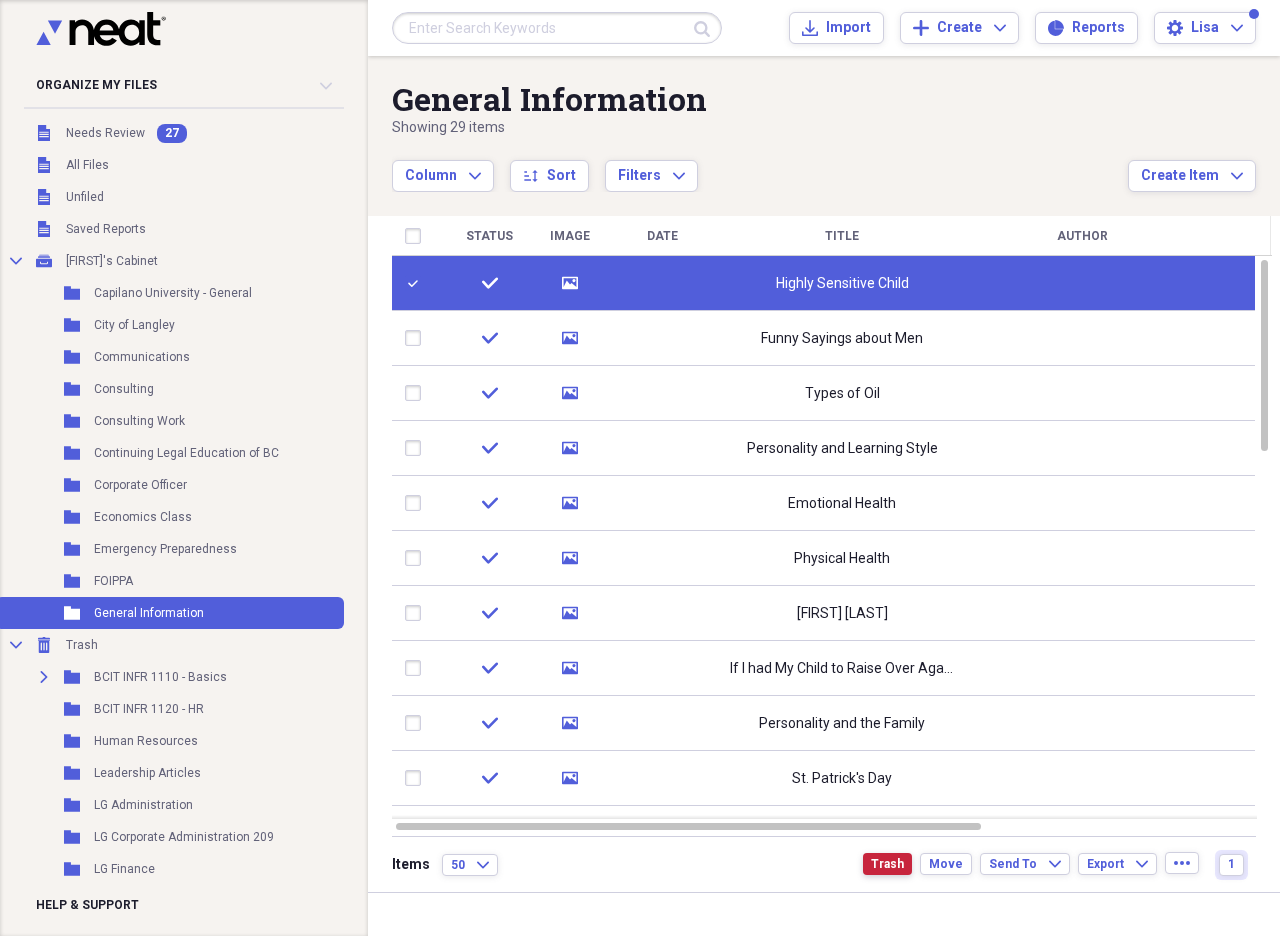 click on "Trash" at bounding box center (887, 864) 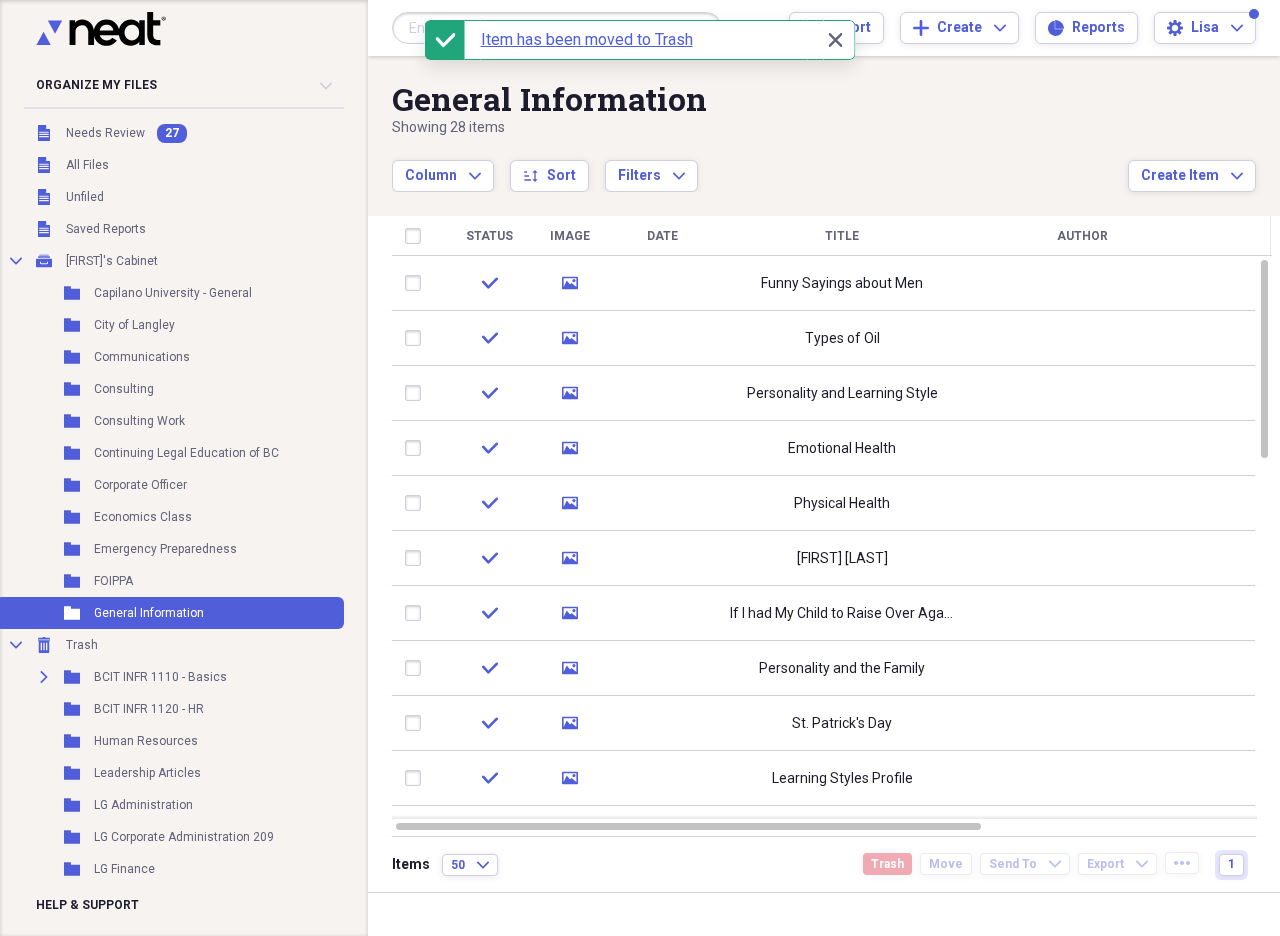 click at bounding box center (816, 40) 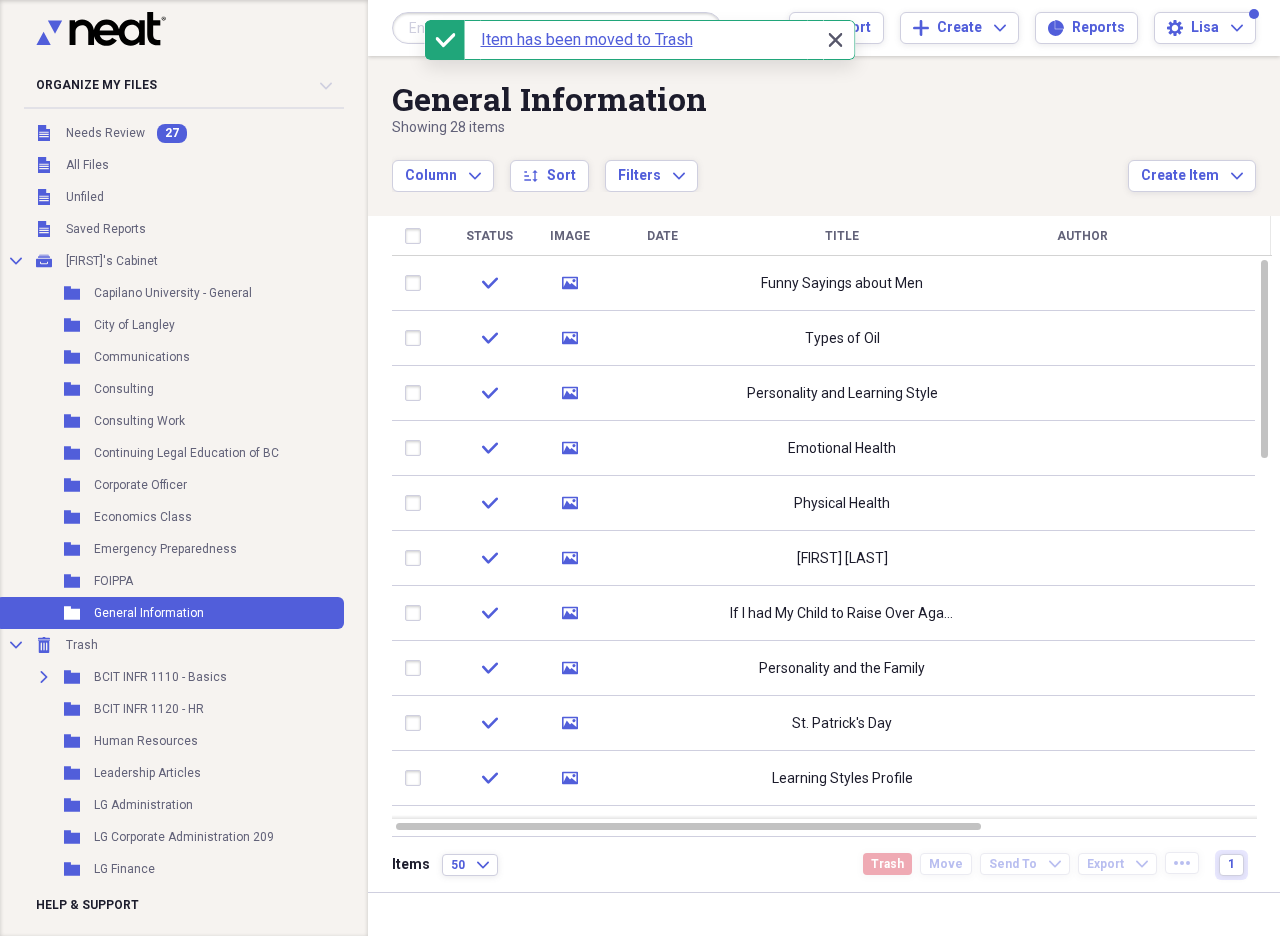 click on "Close" 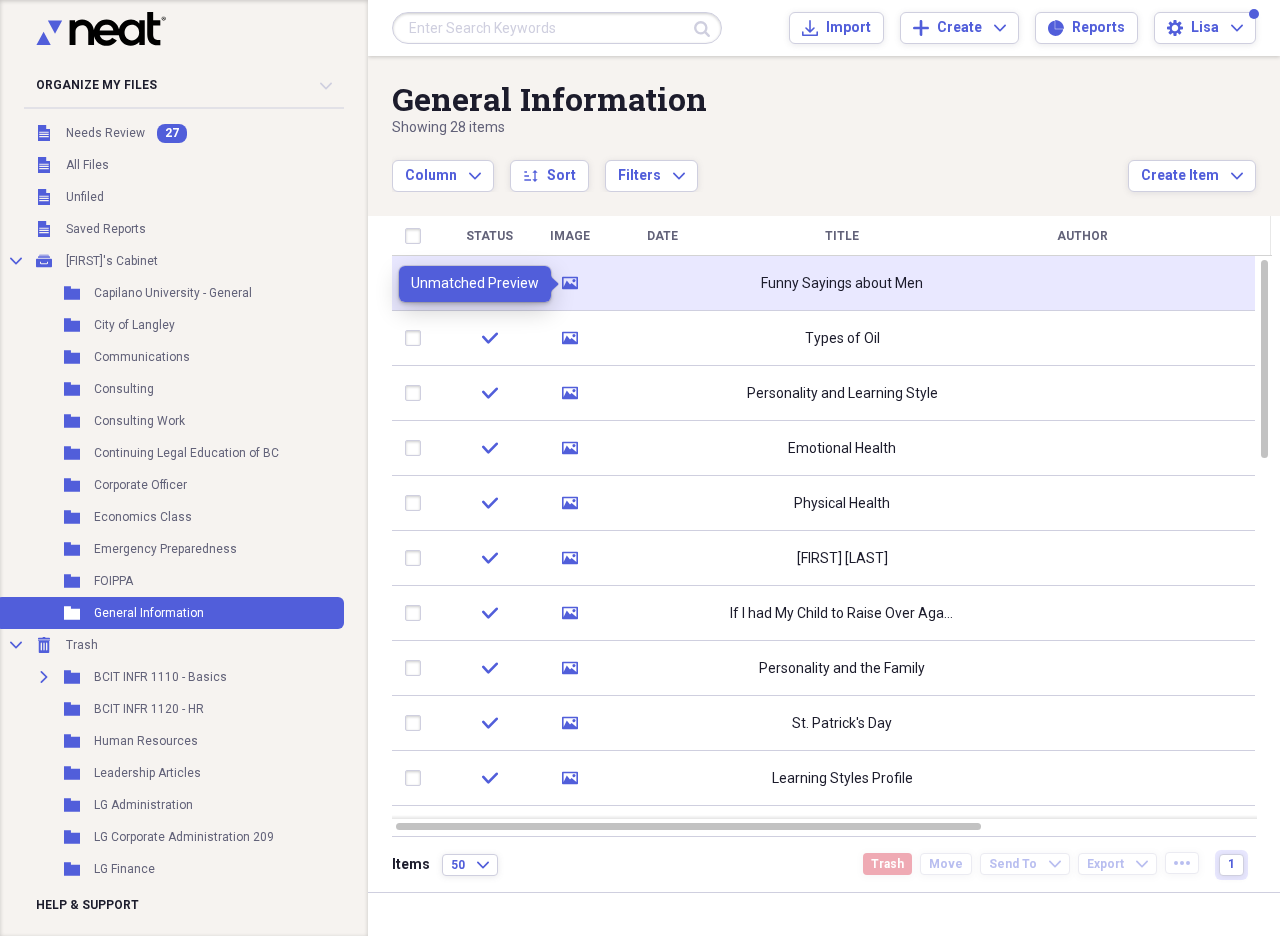 click 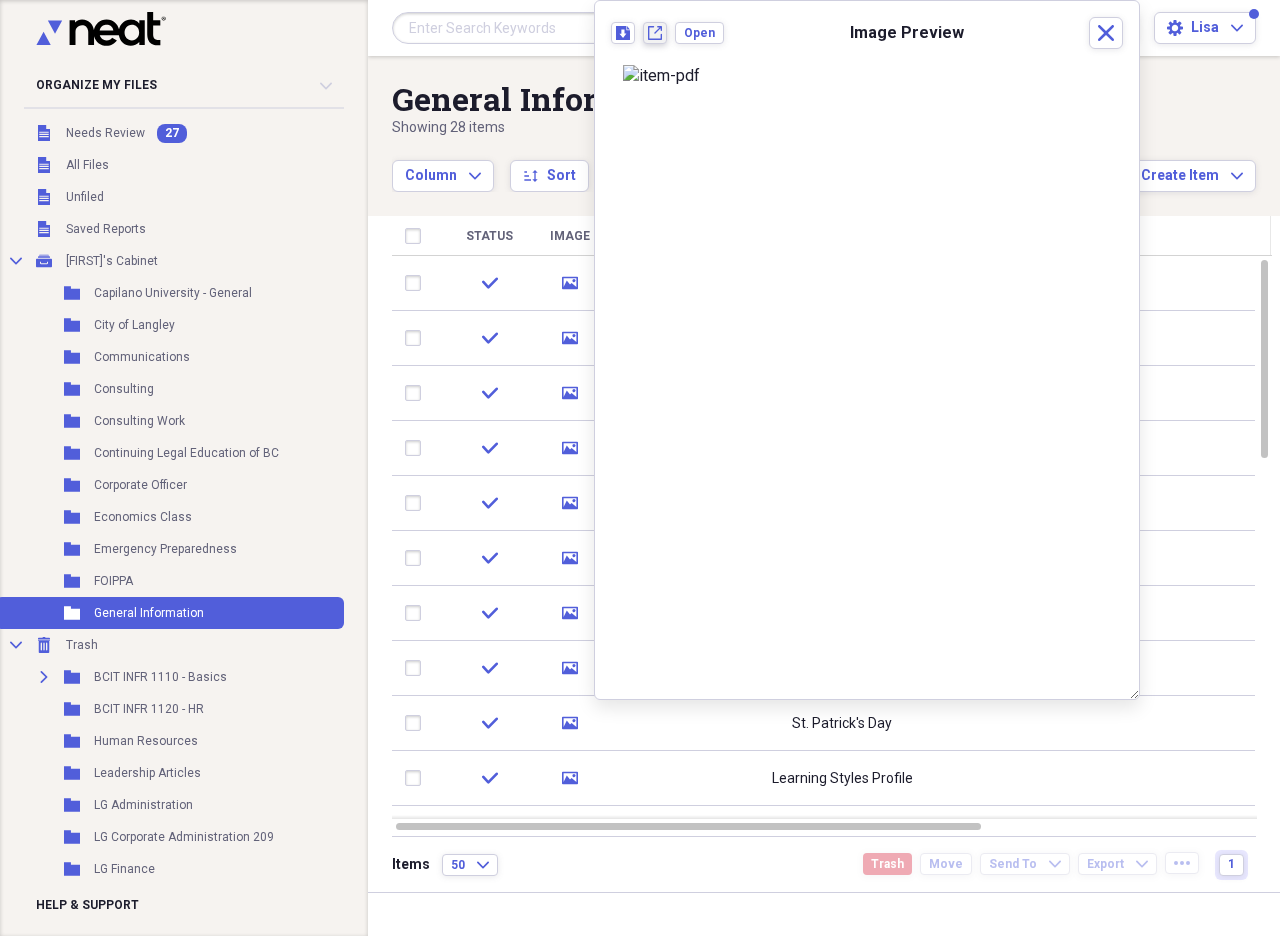 click on "New tab" 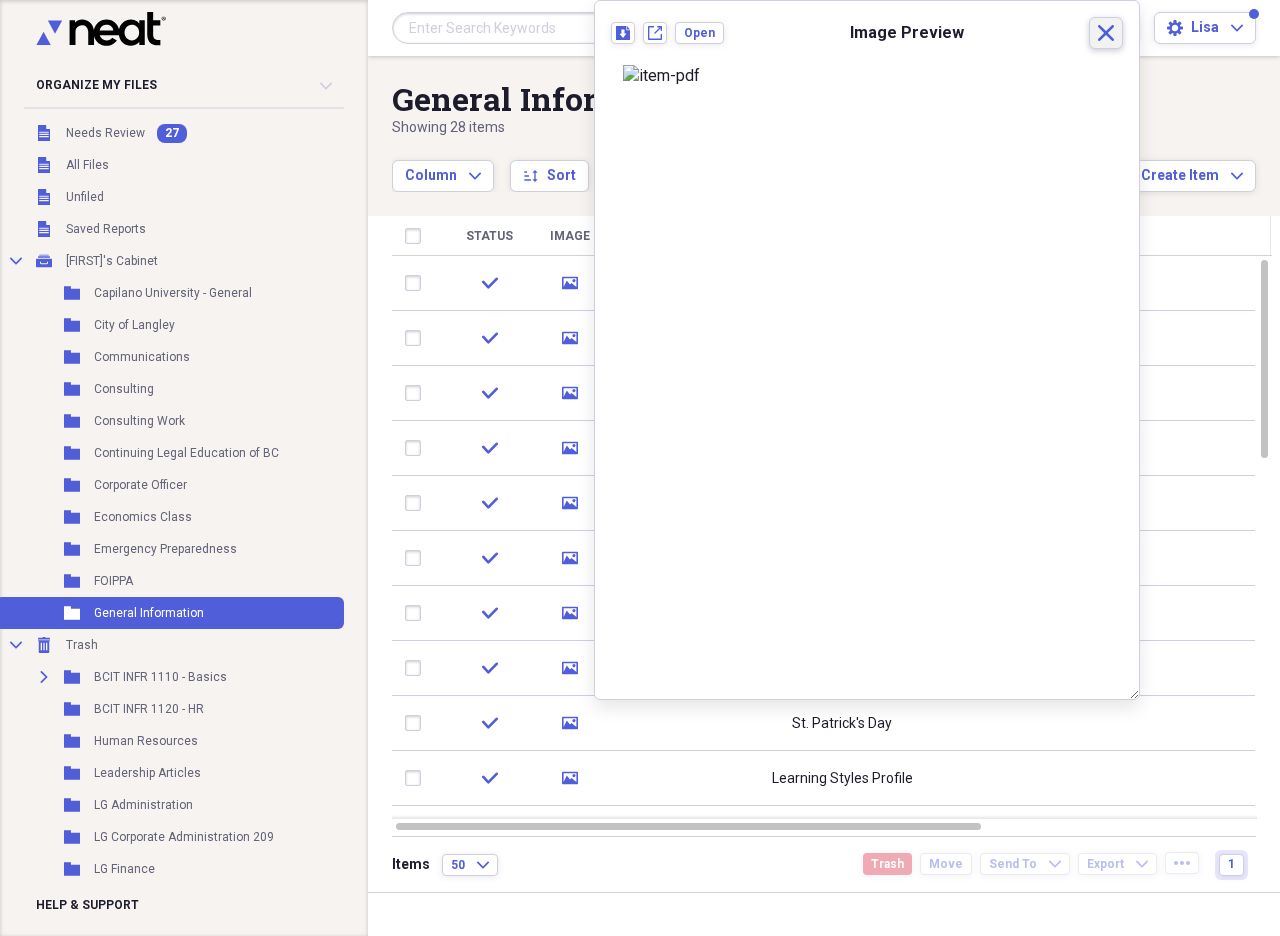 click on "Close" 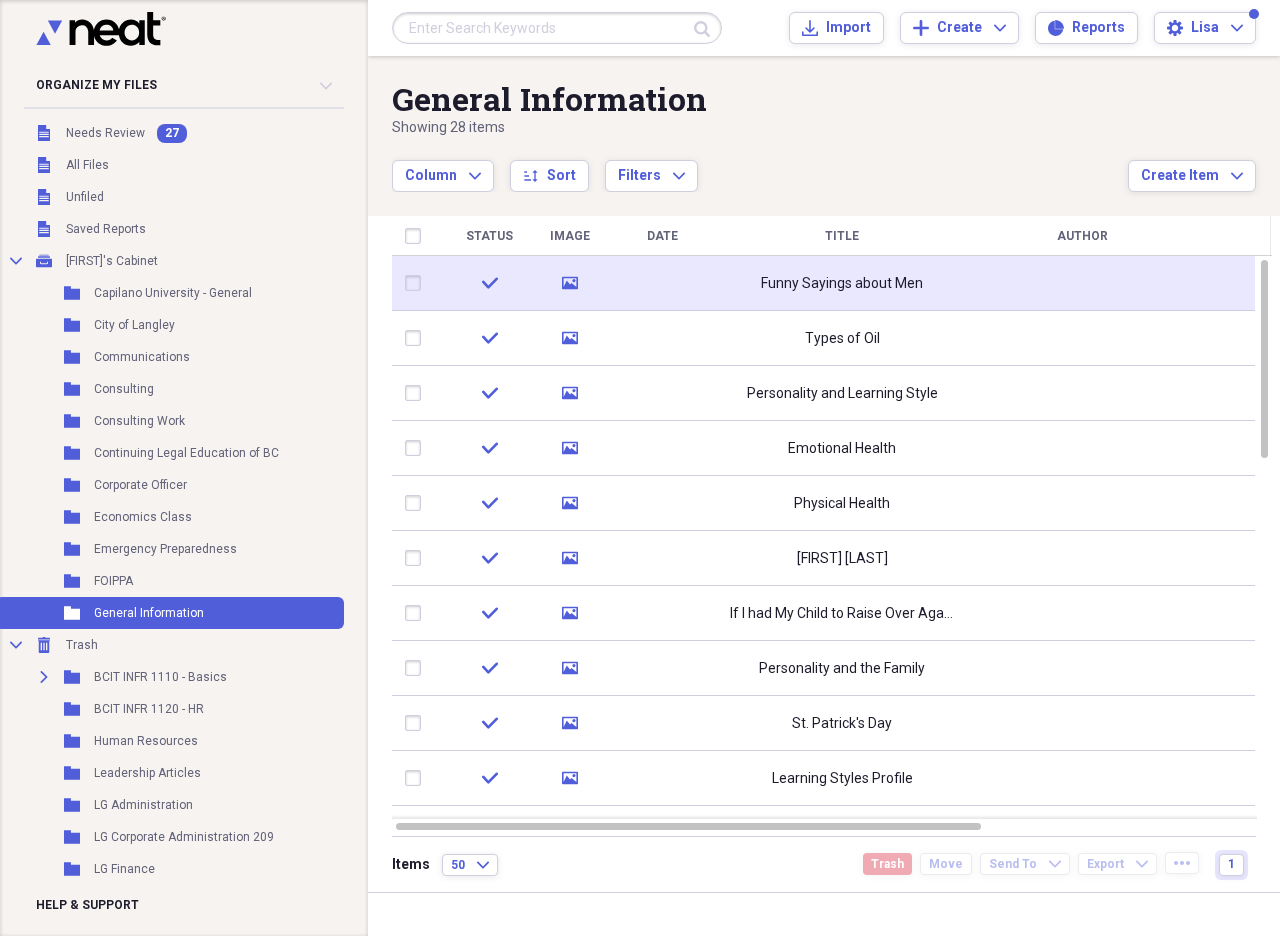 click at bounding box center [417, 283] 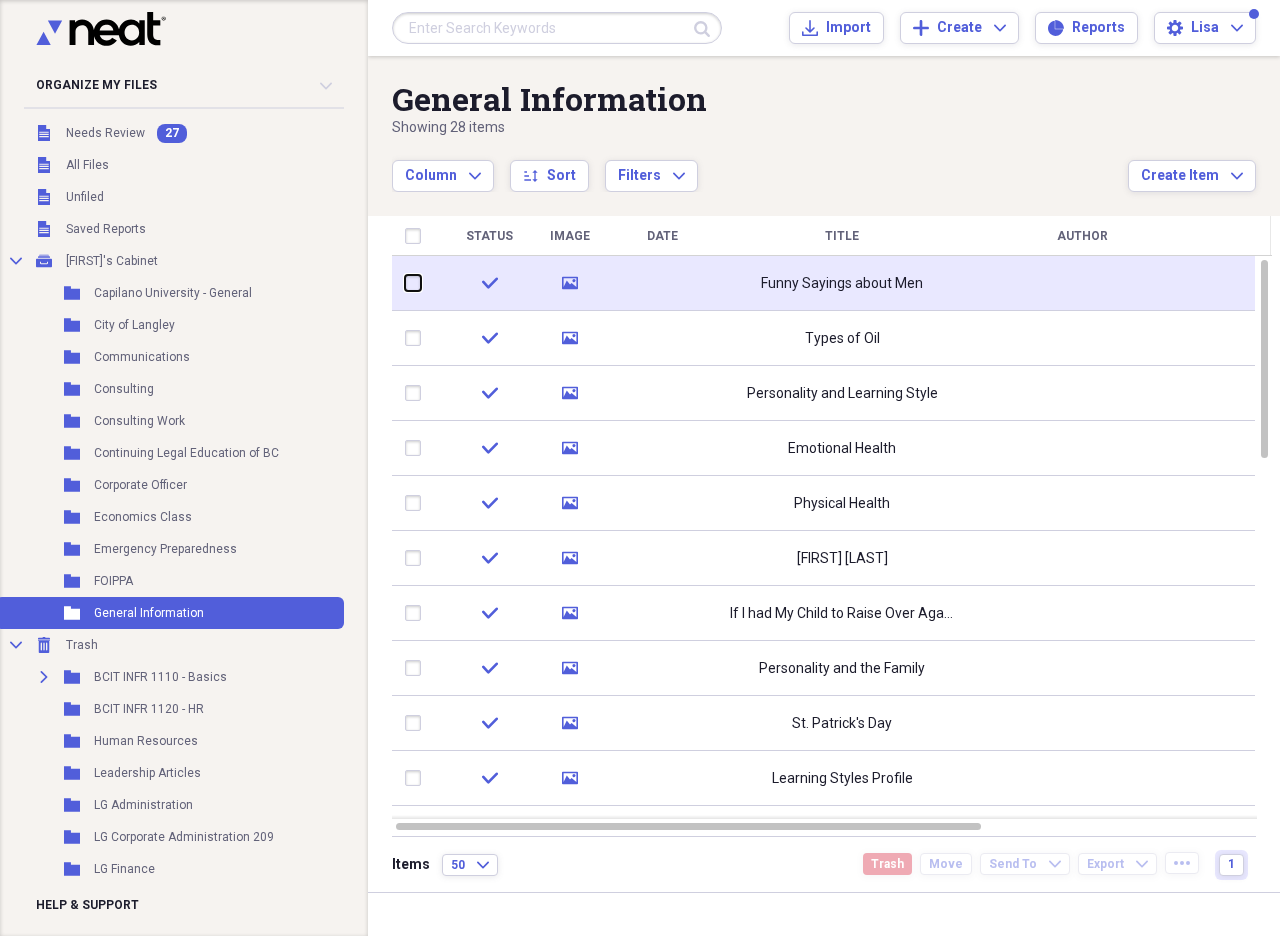 click at bounding box center (405, 283) 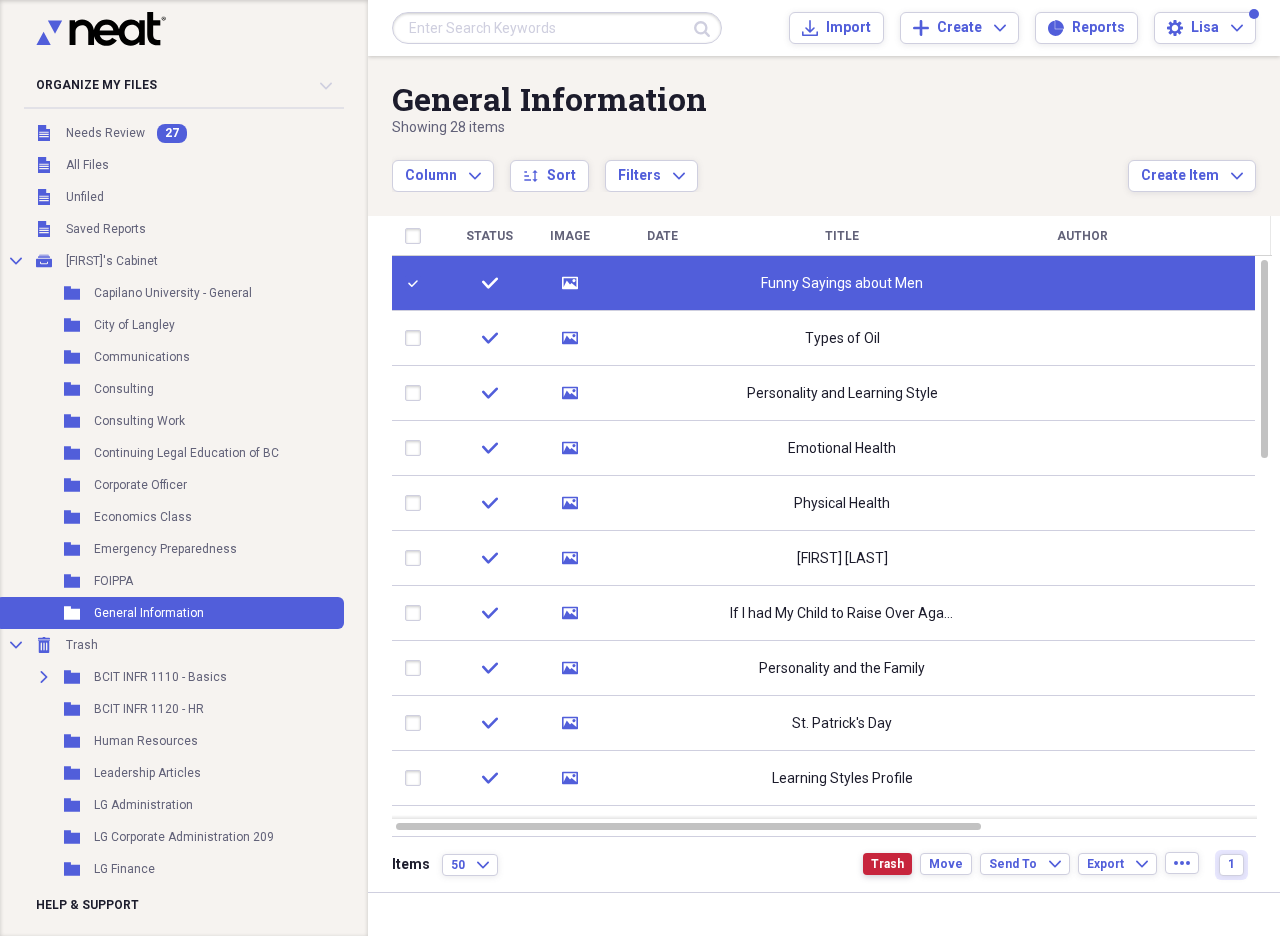 click on "Trash" at bounding box center (887, 864) 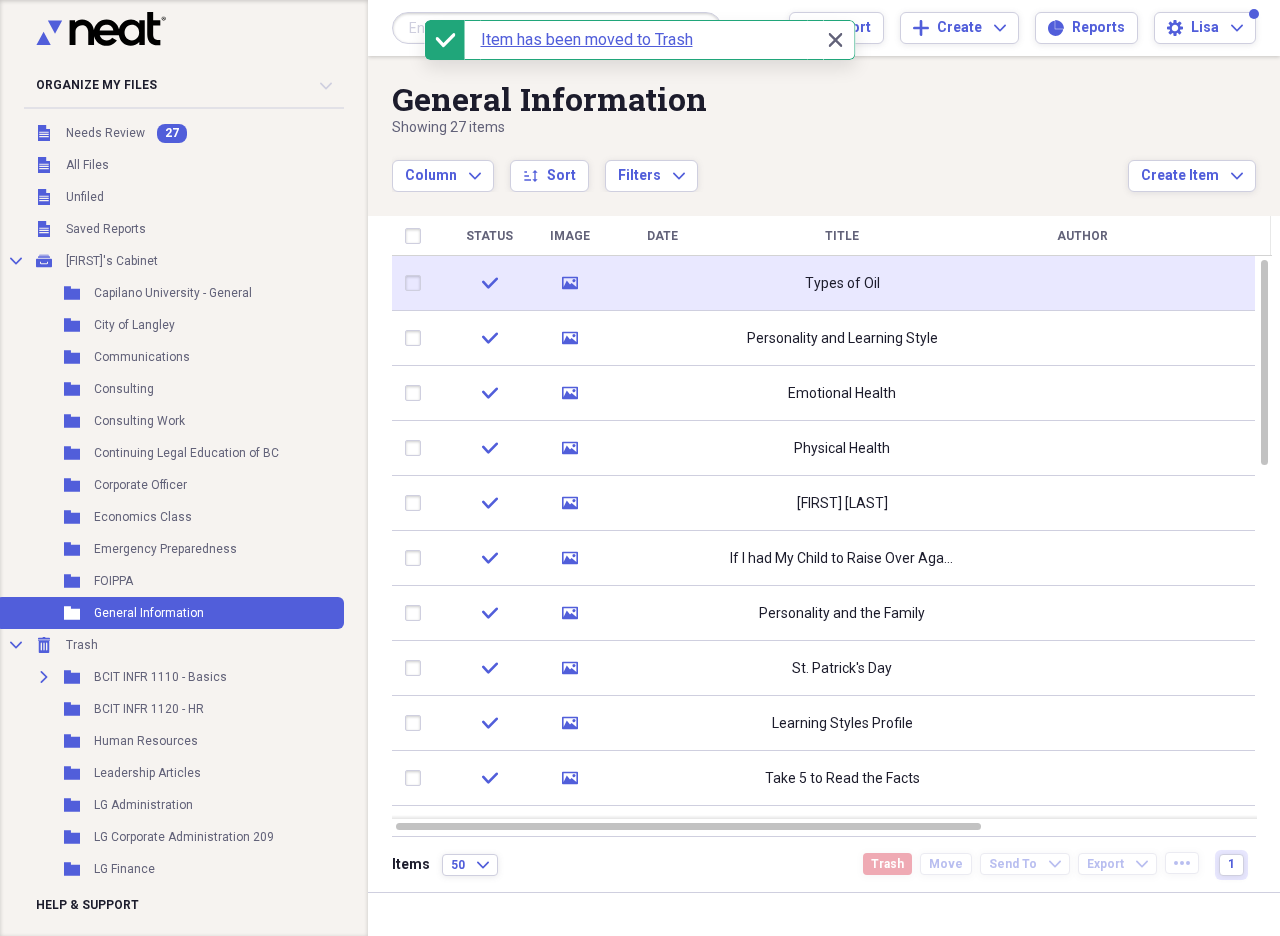 click on "media" 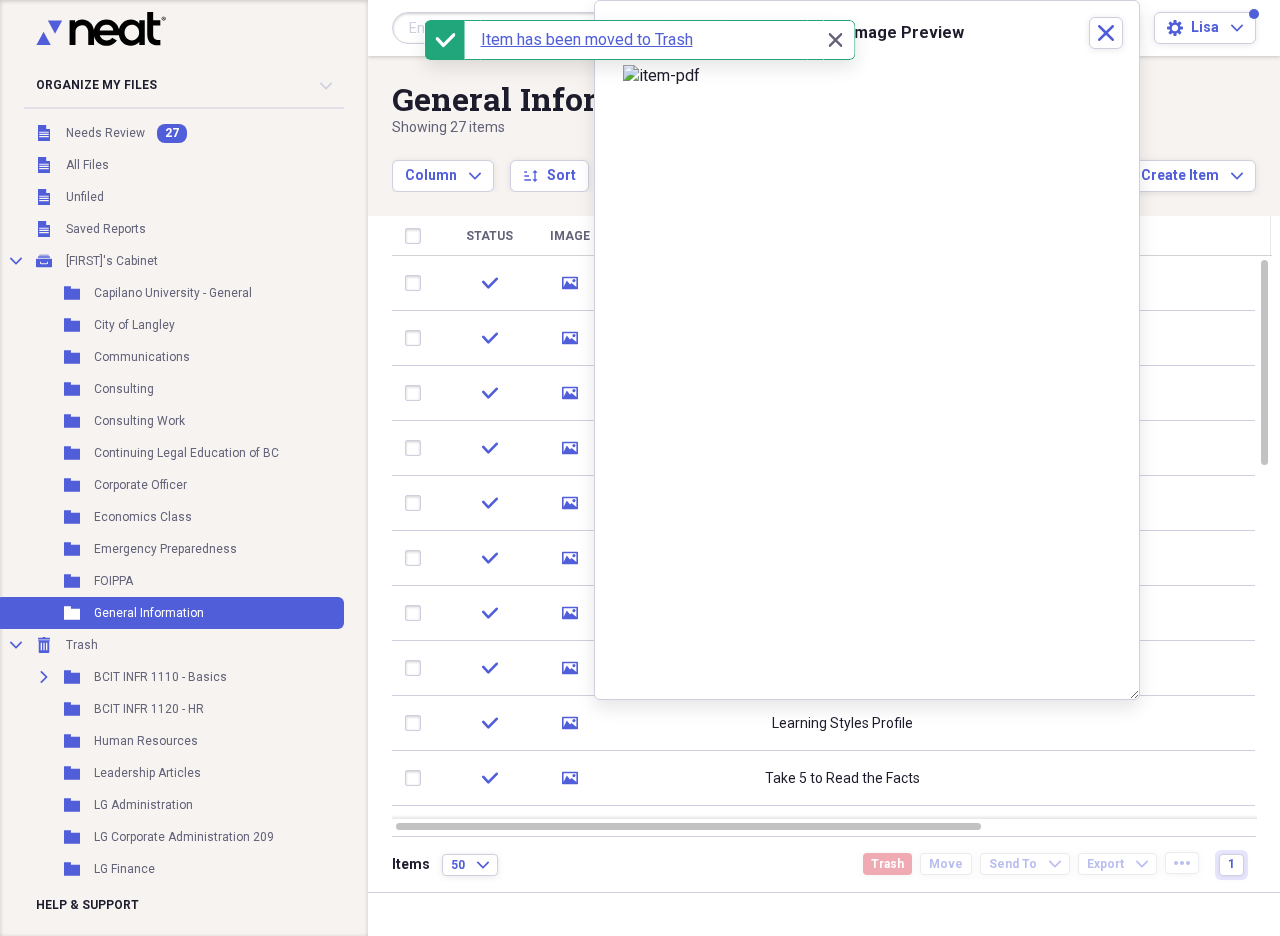 click on "Close Close" at bounding box center [840, 40] 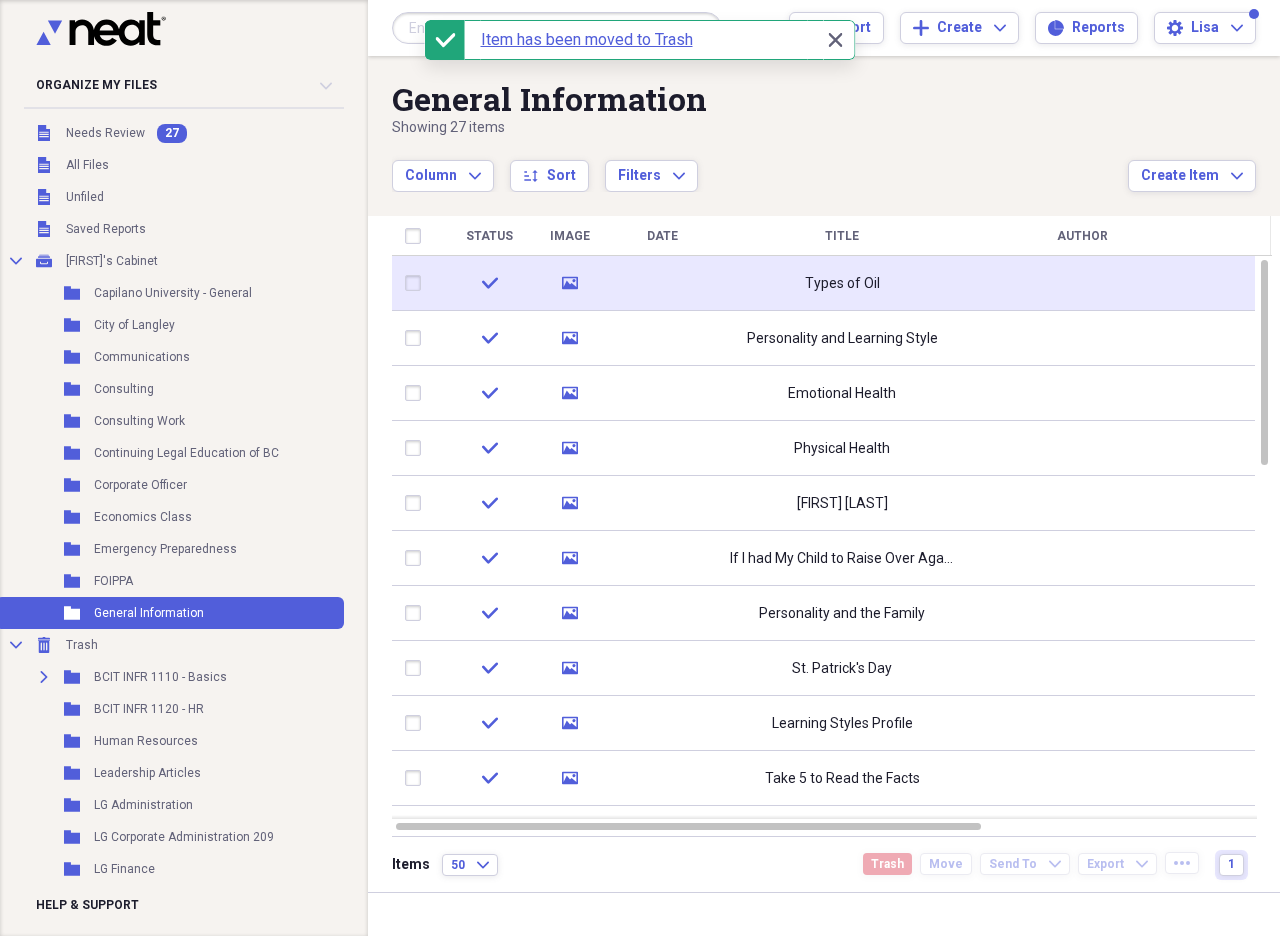 click on "media" 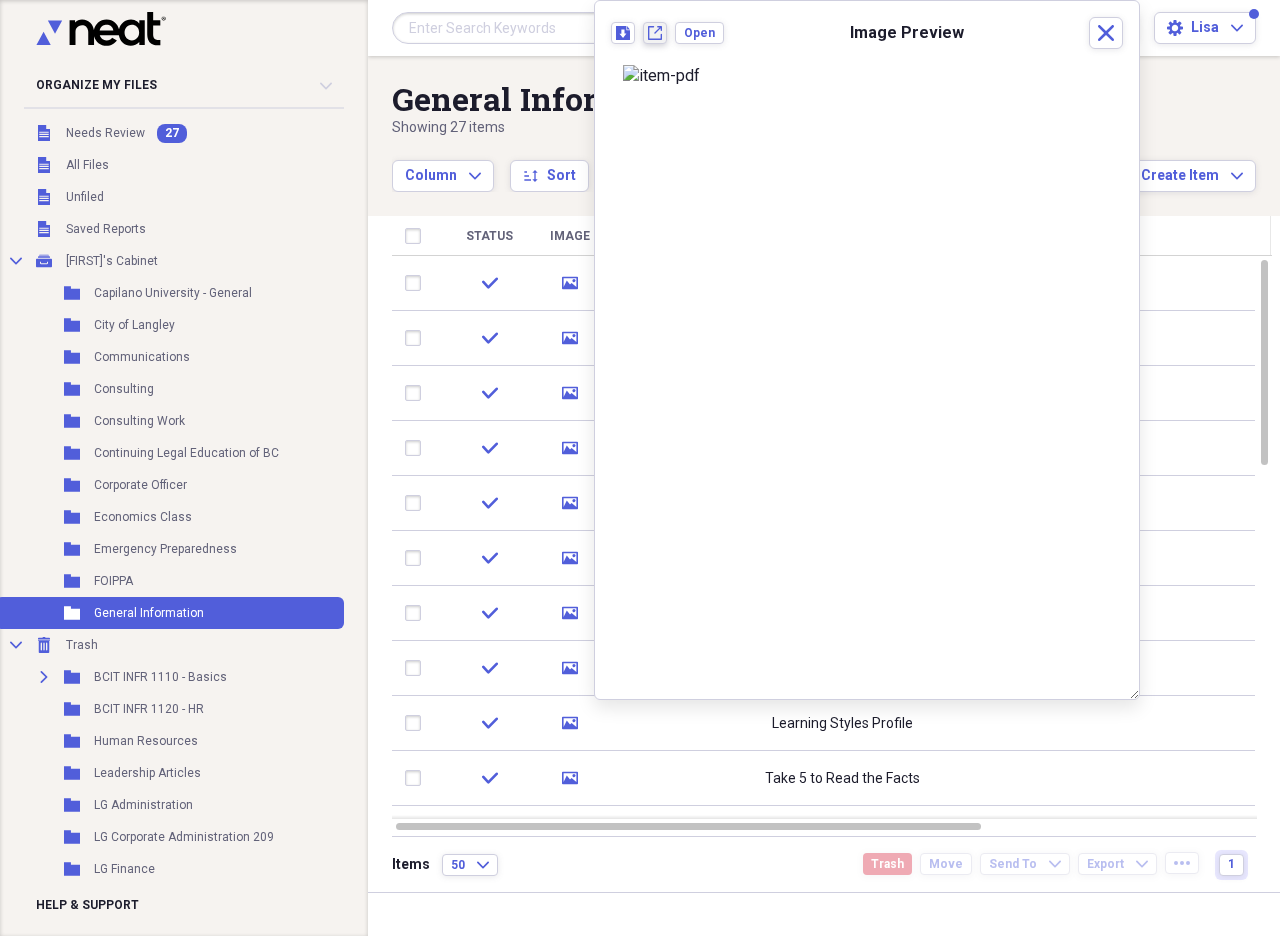 click on "New tab" 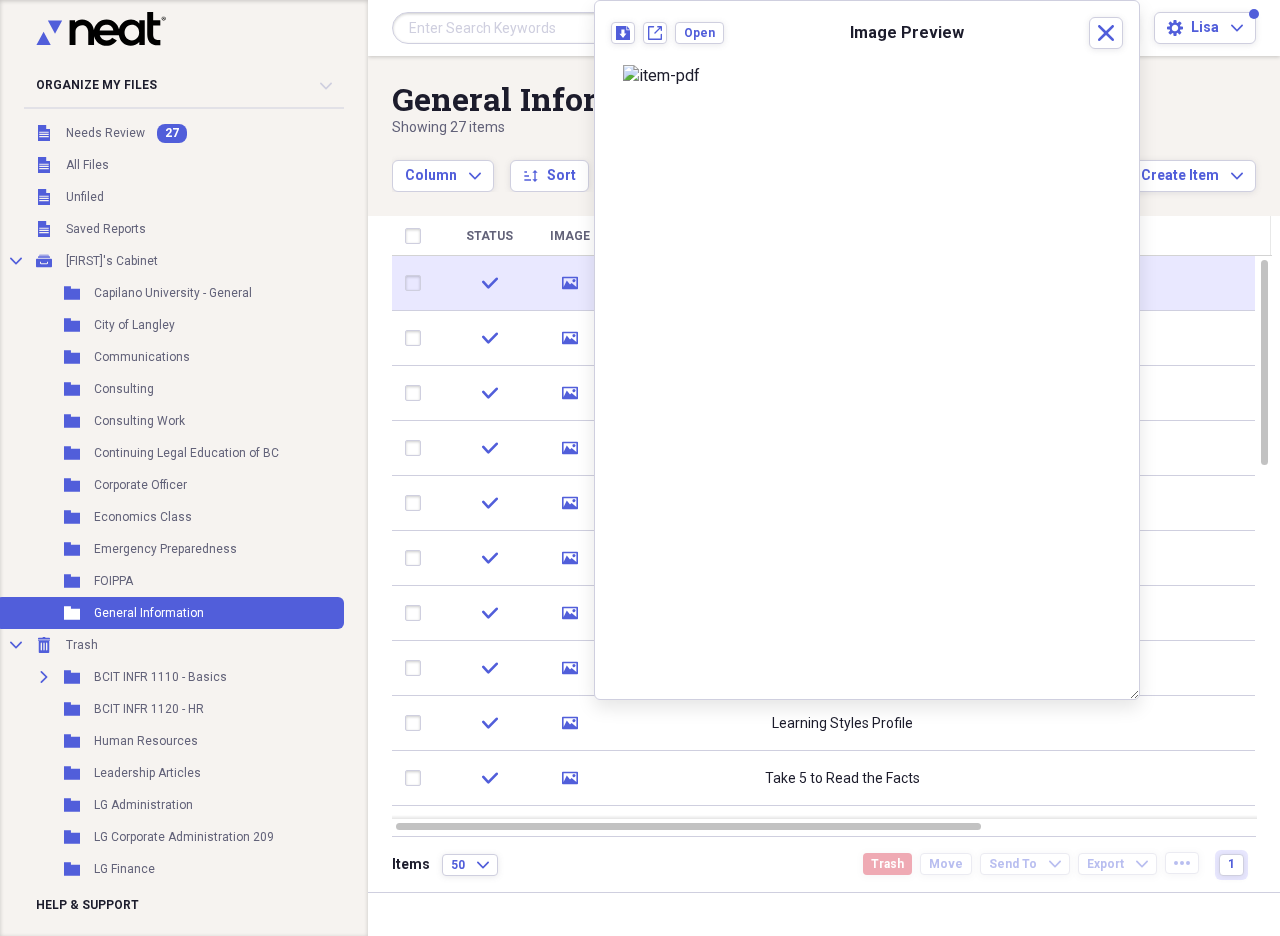 click at bounding box center (417, 283) 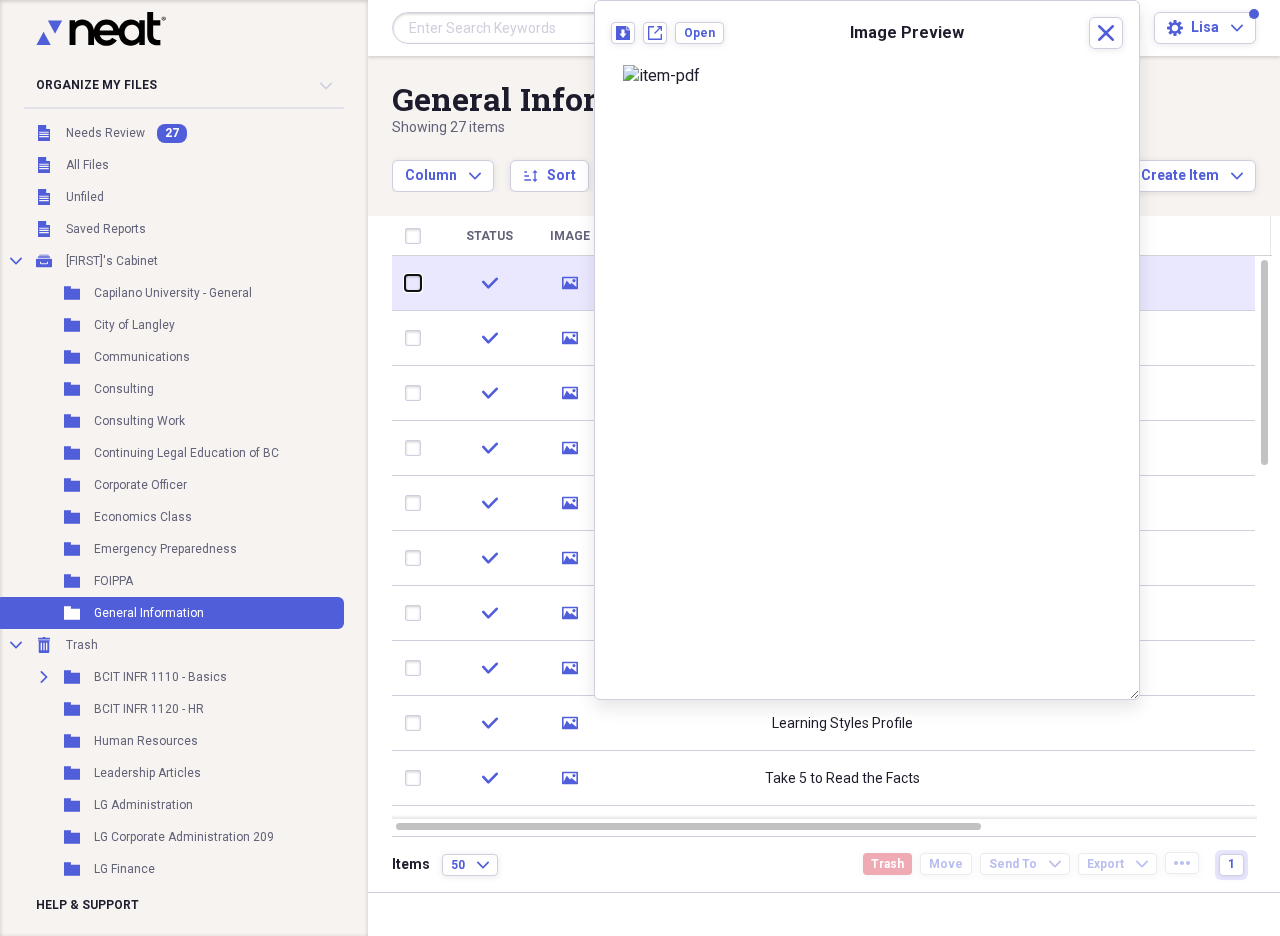 click at bounding box center [405, 283] 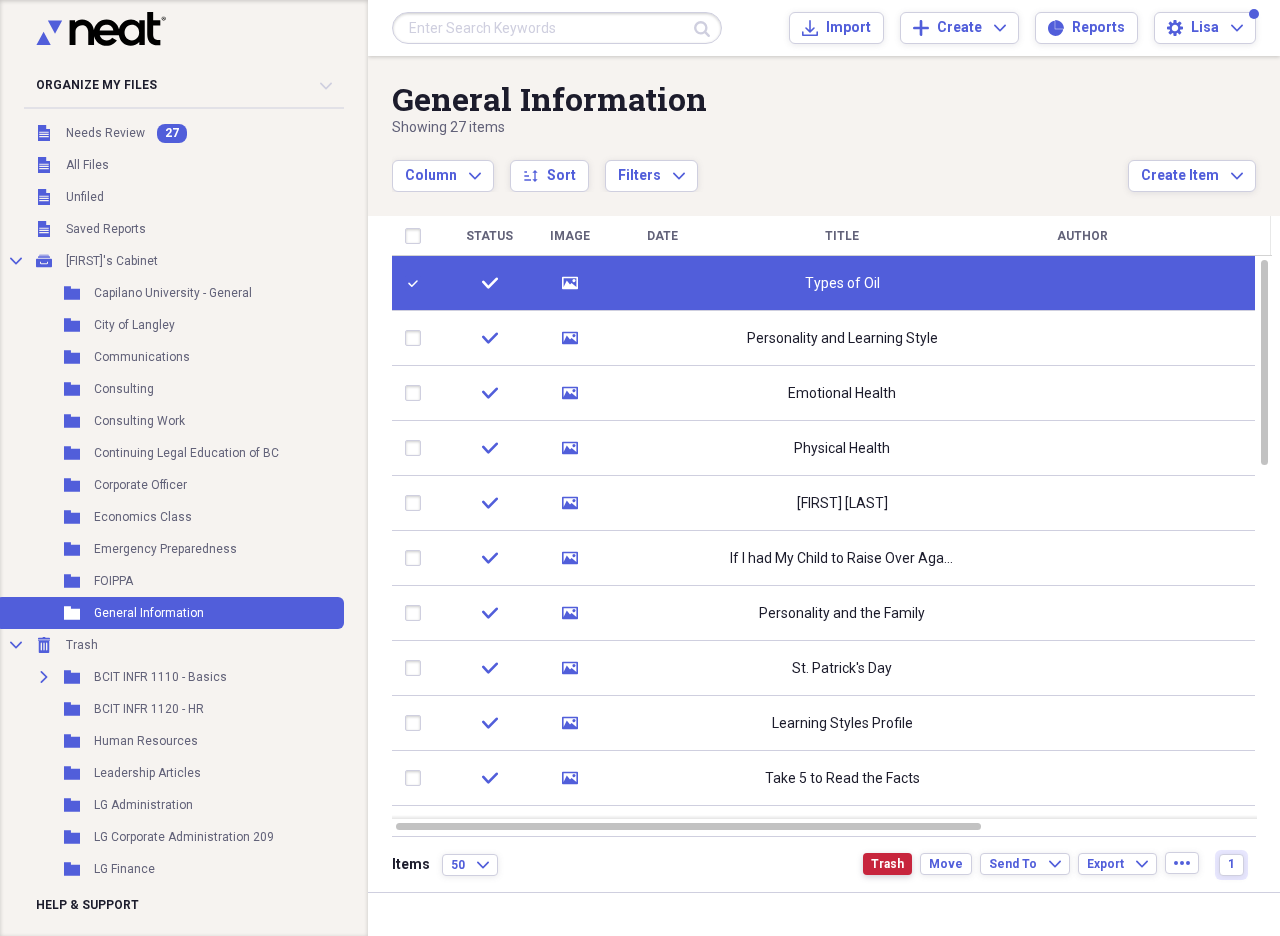 click on "Trash" at bounding box center (887, 864) 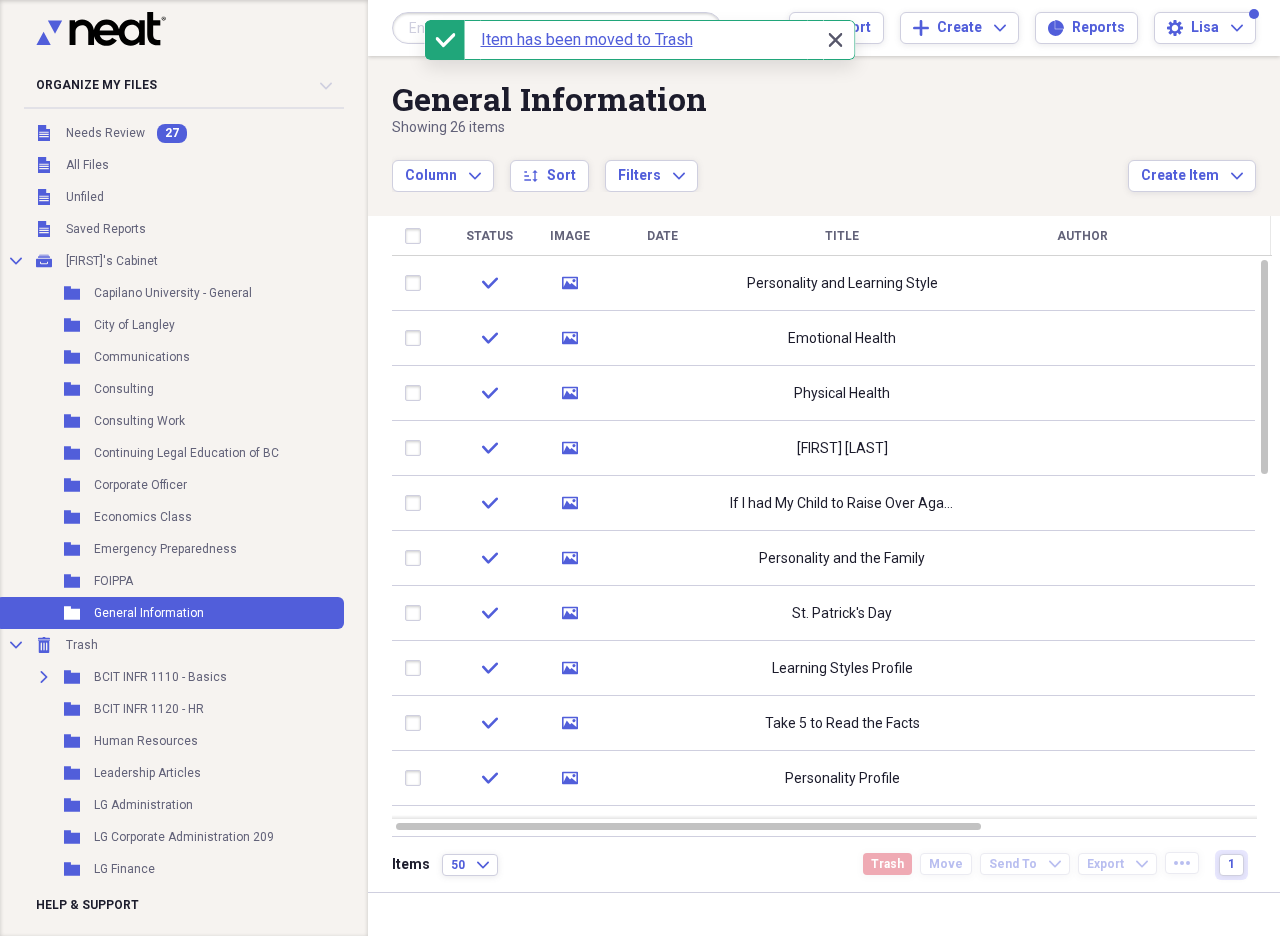 click on "Close Close" at bounding box center [835, 40] 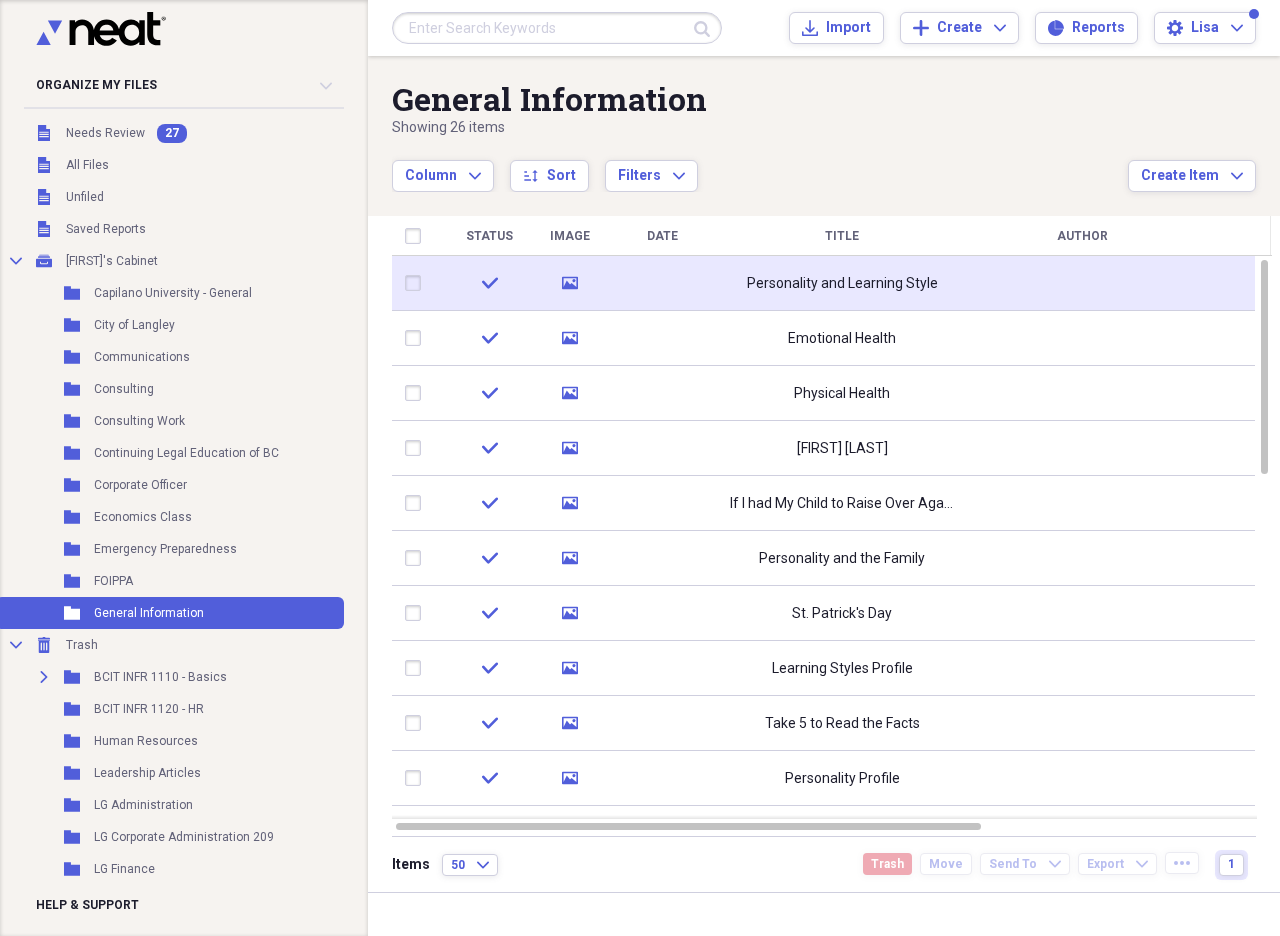 click on "media" 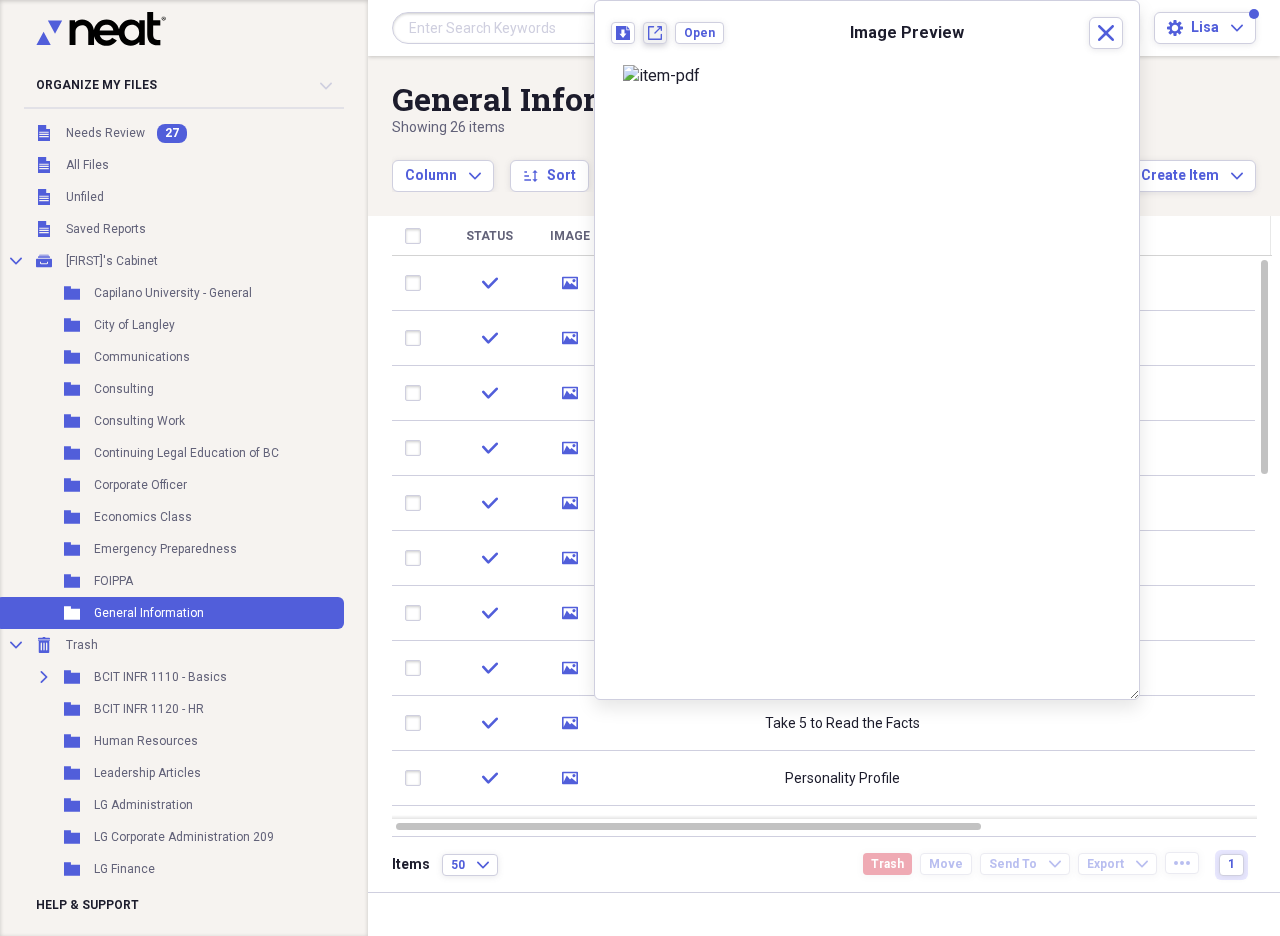 drag, startPoint x: 721, startPoint y: 127, endPoint x: 654, endPoint y: 35, distance: 113.81125 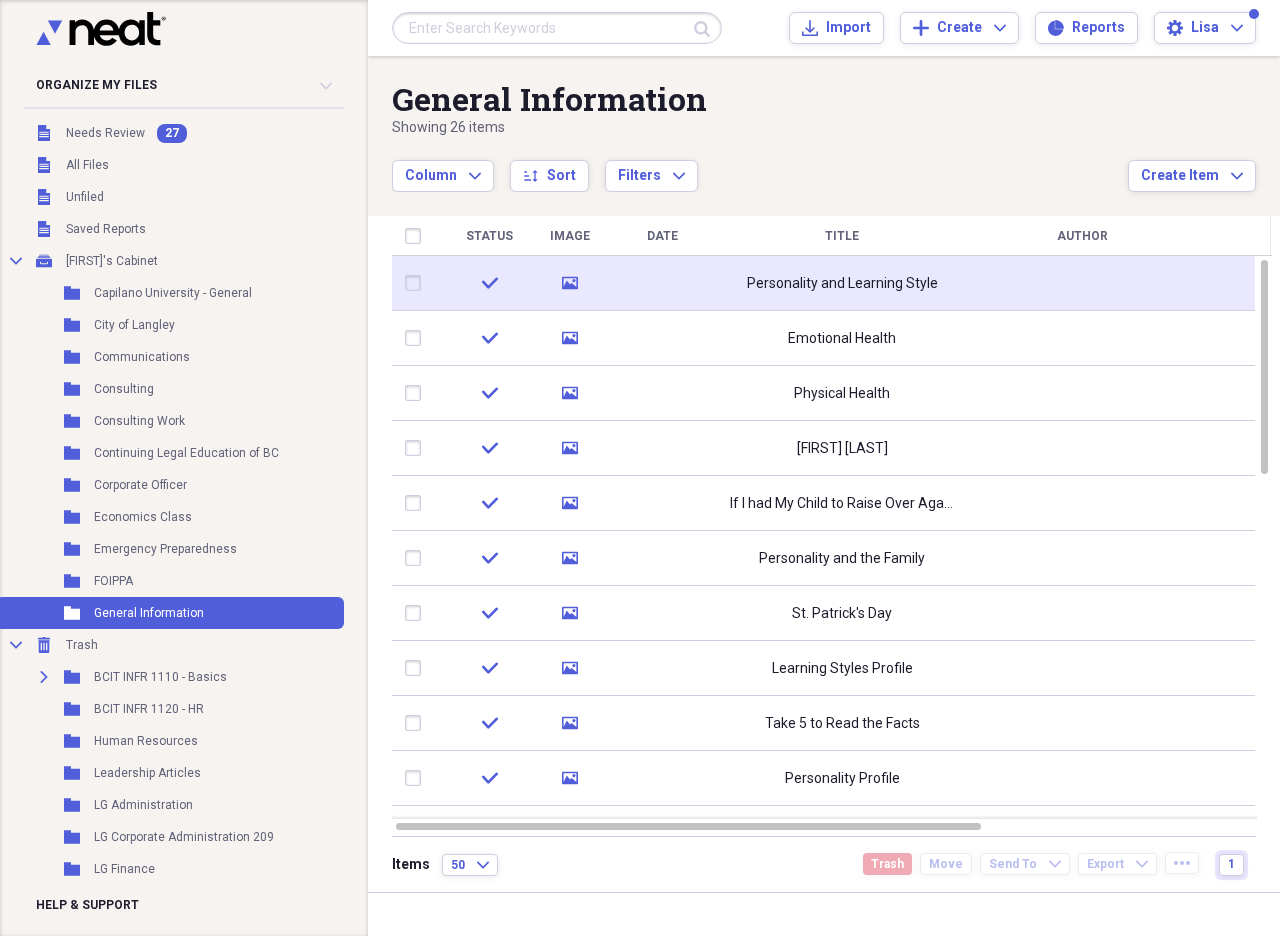 click at bounding box center (417, 283) 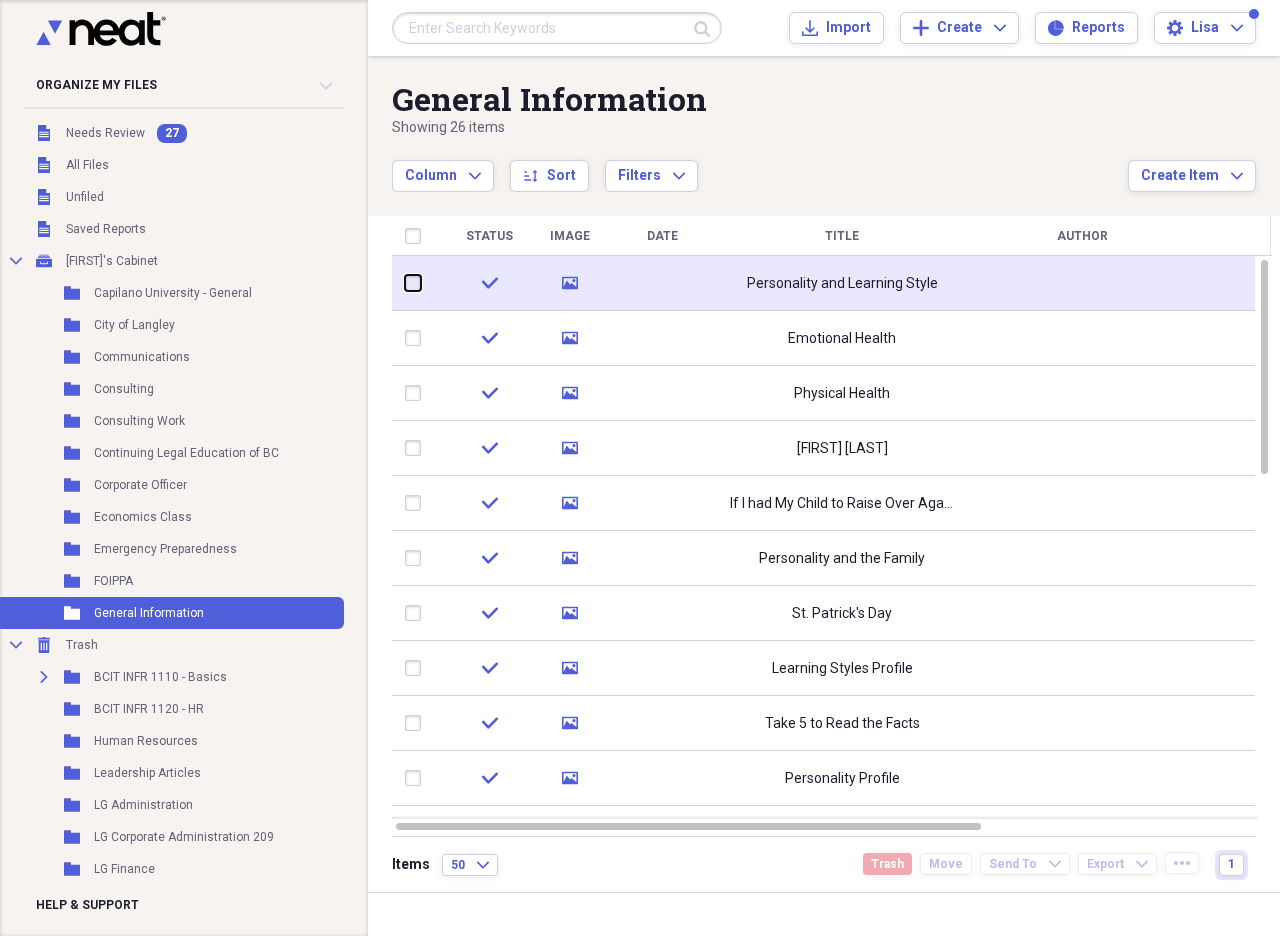 click at bounding box center (405, 283) 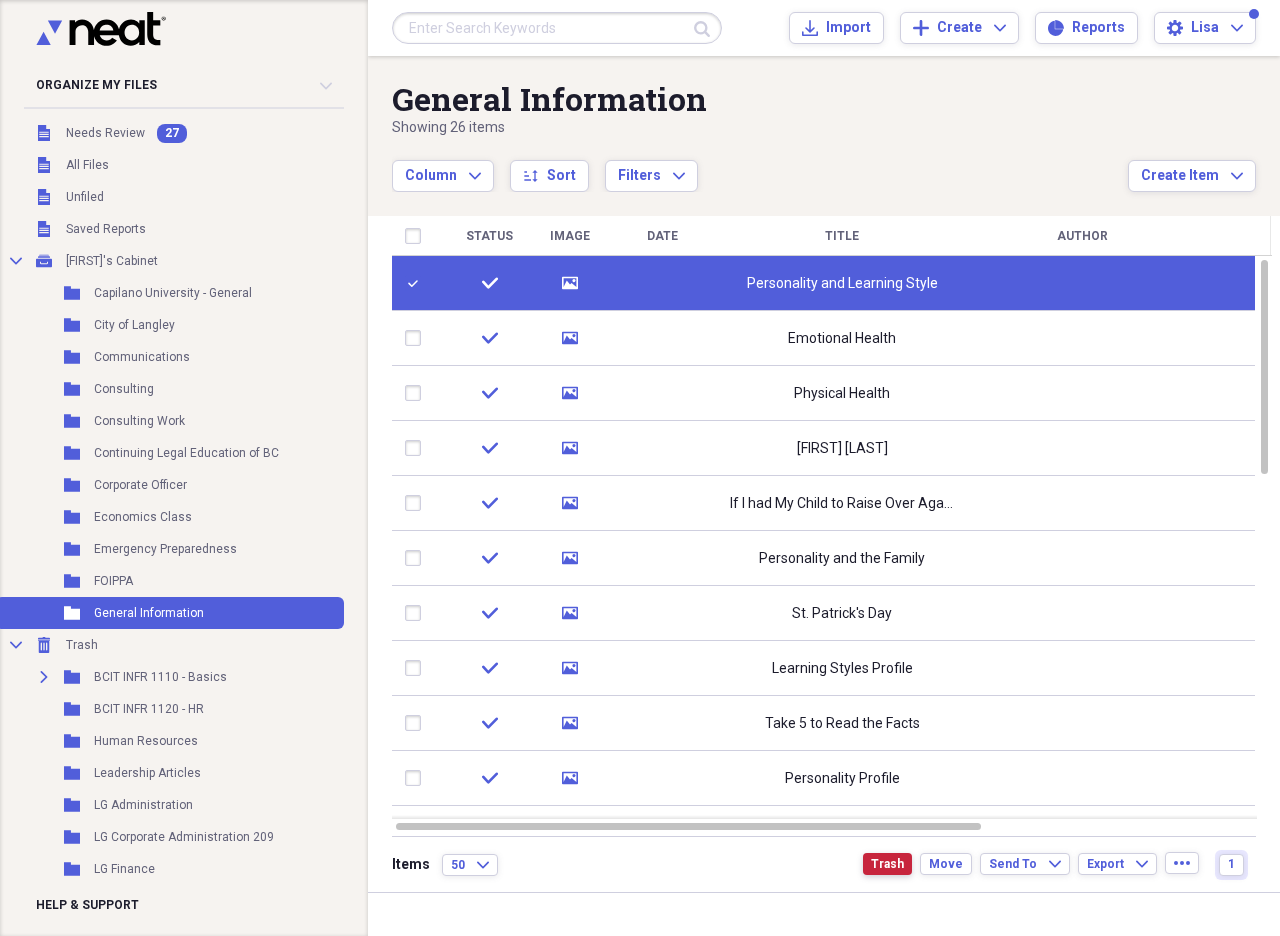 click on "Trash" at bounding box center [887, 864] 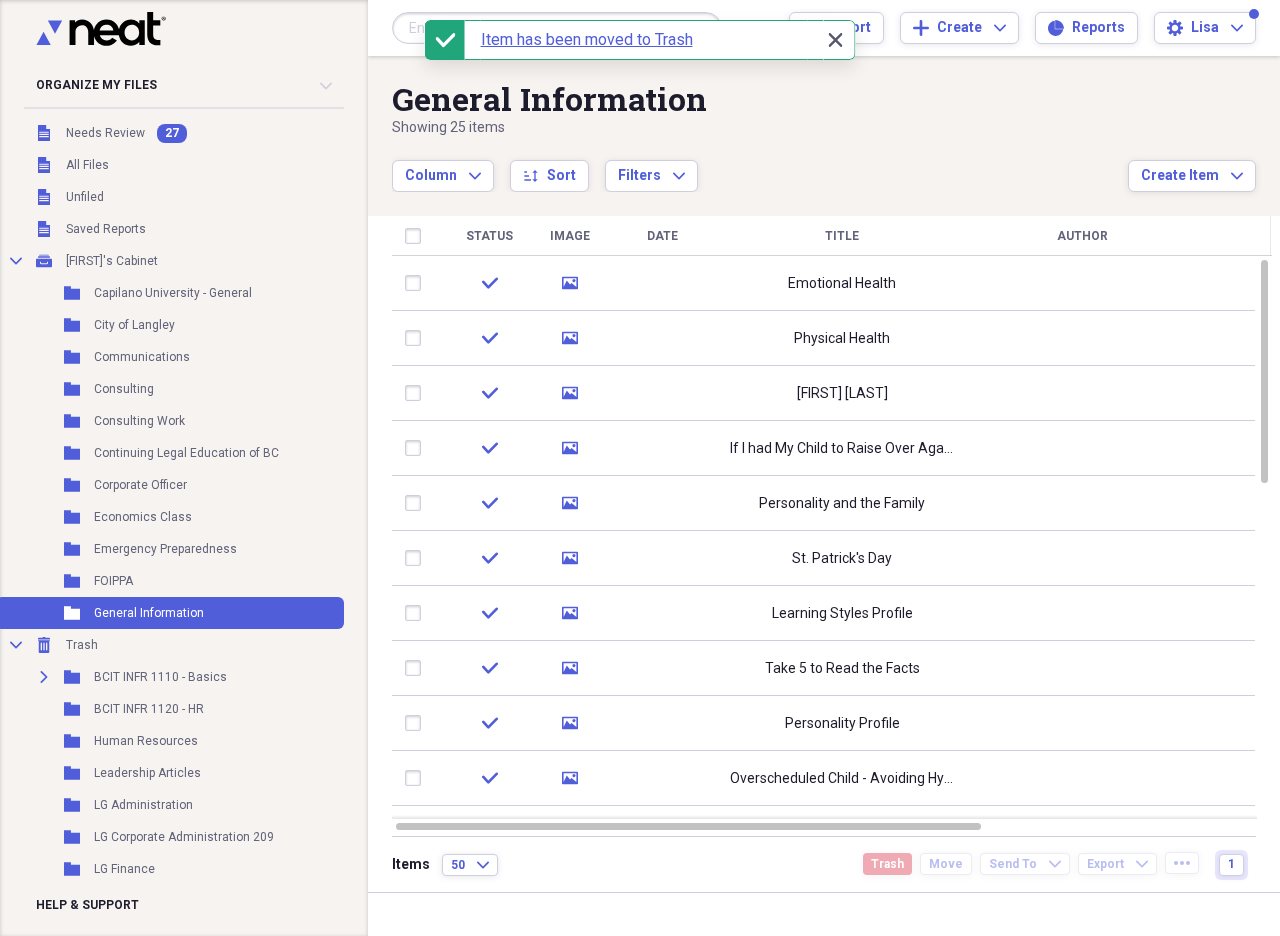 click 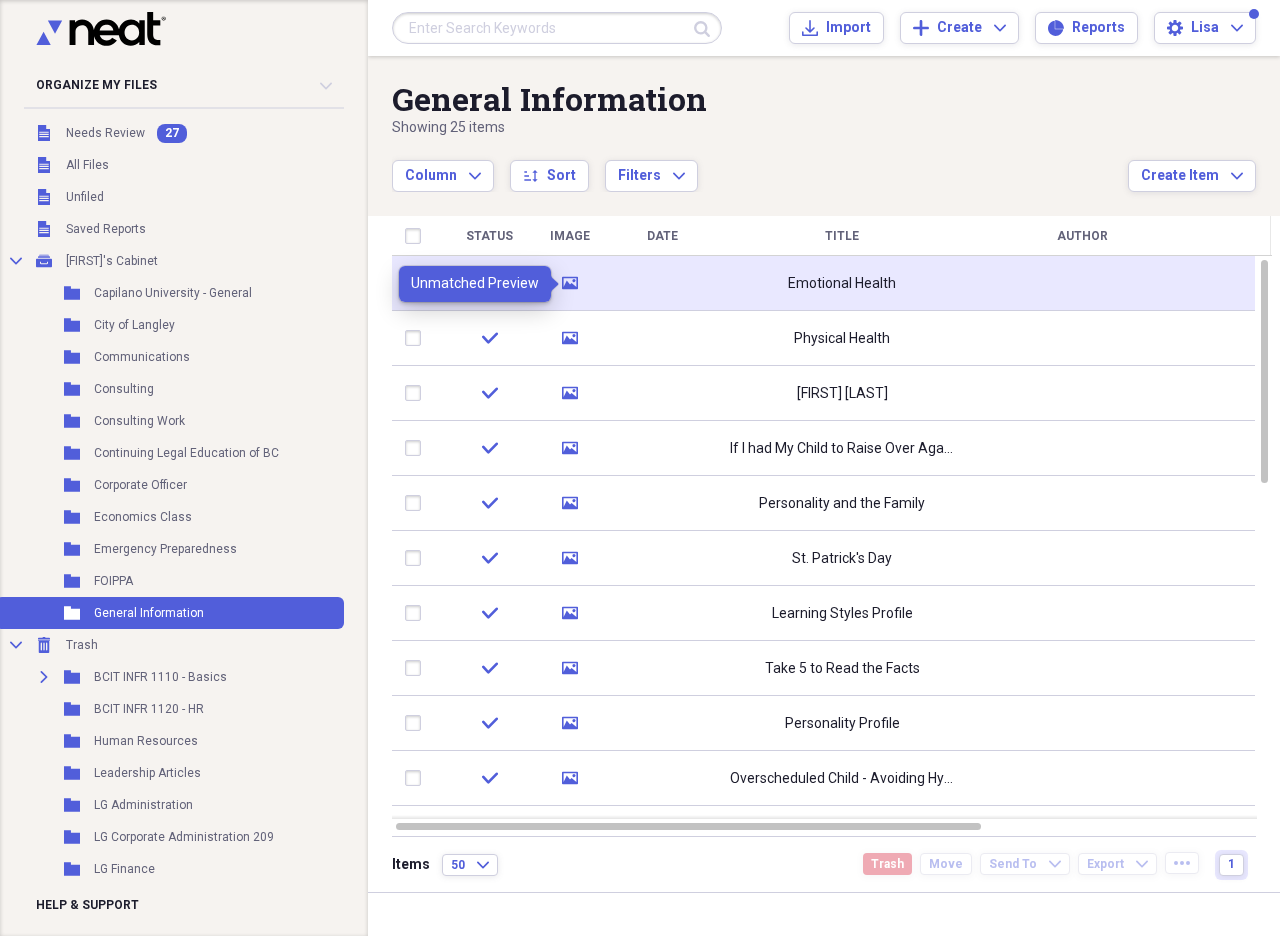 click 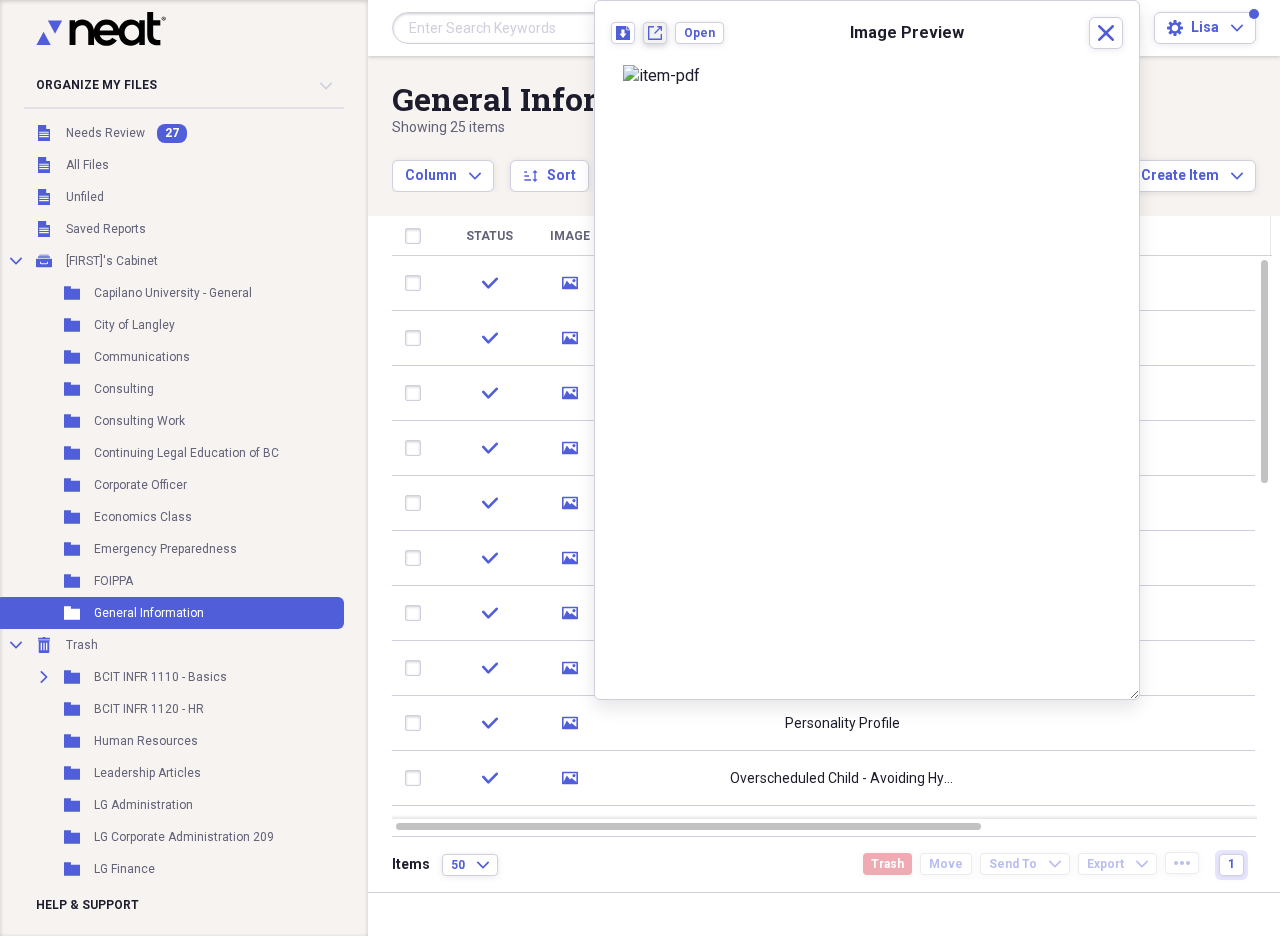 click 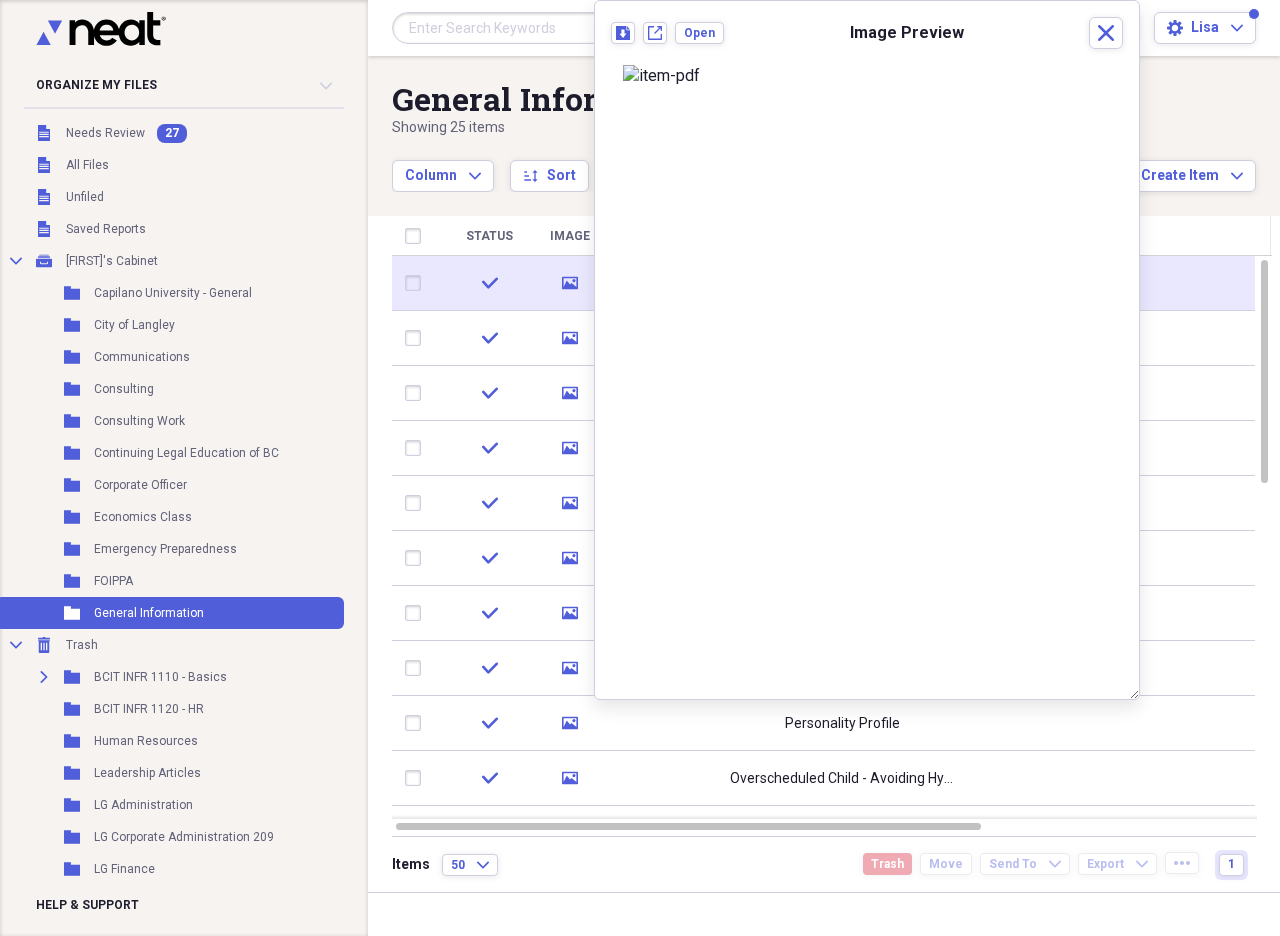 click at bounding box center (417, 283) 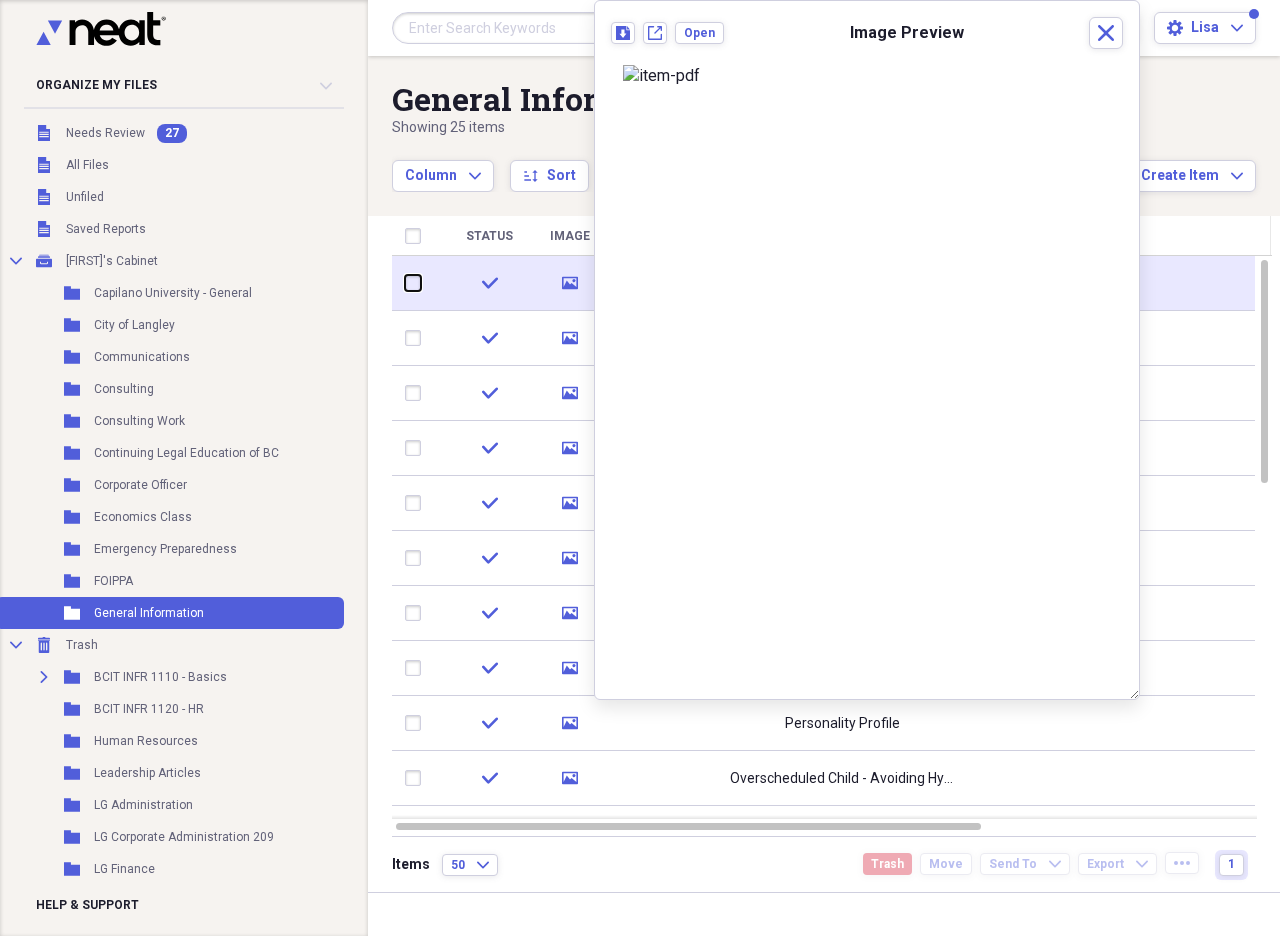 click at bounding box center (405, 283) 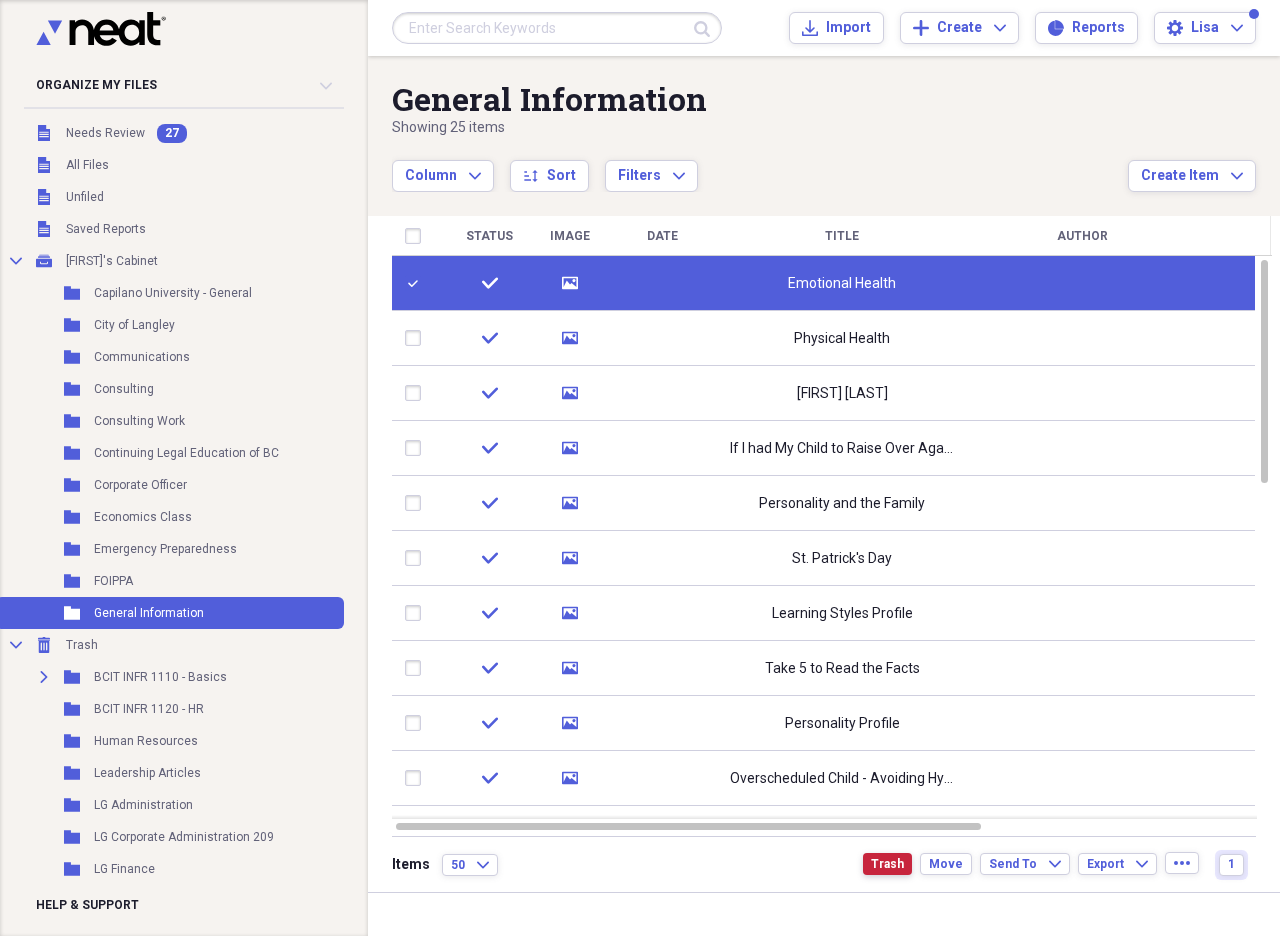 click on "Trash" at bounding box center (887, 864) 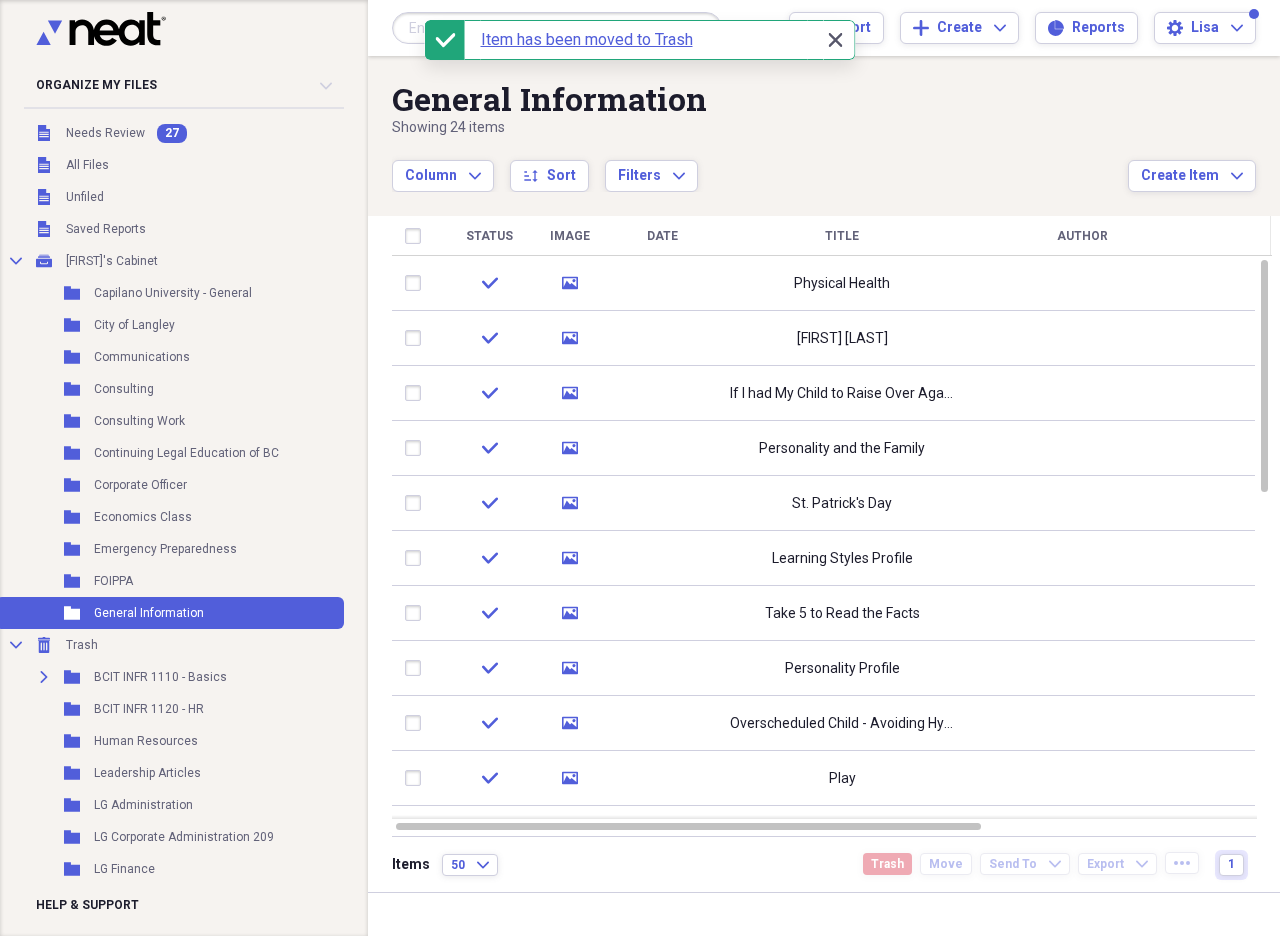 click on "Close" 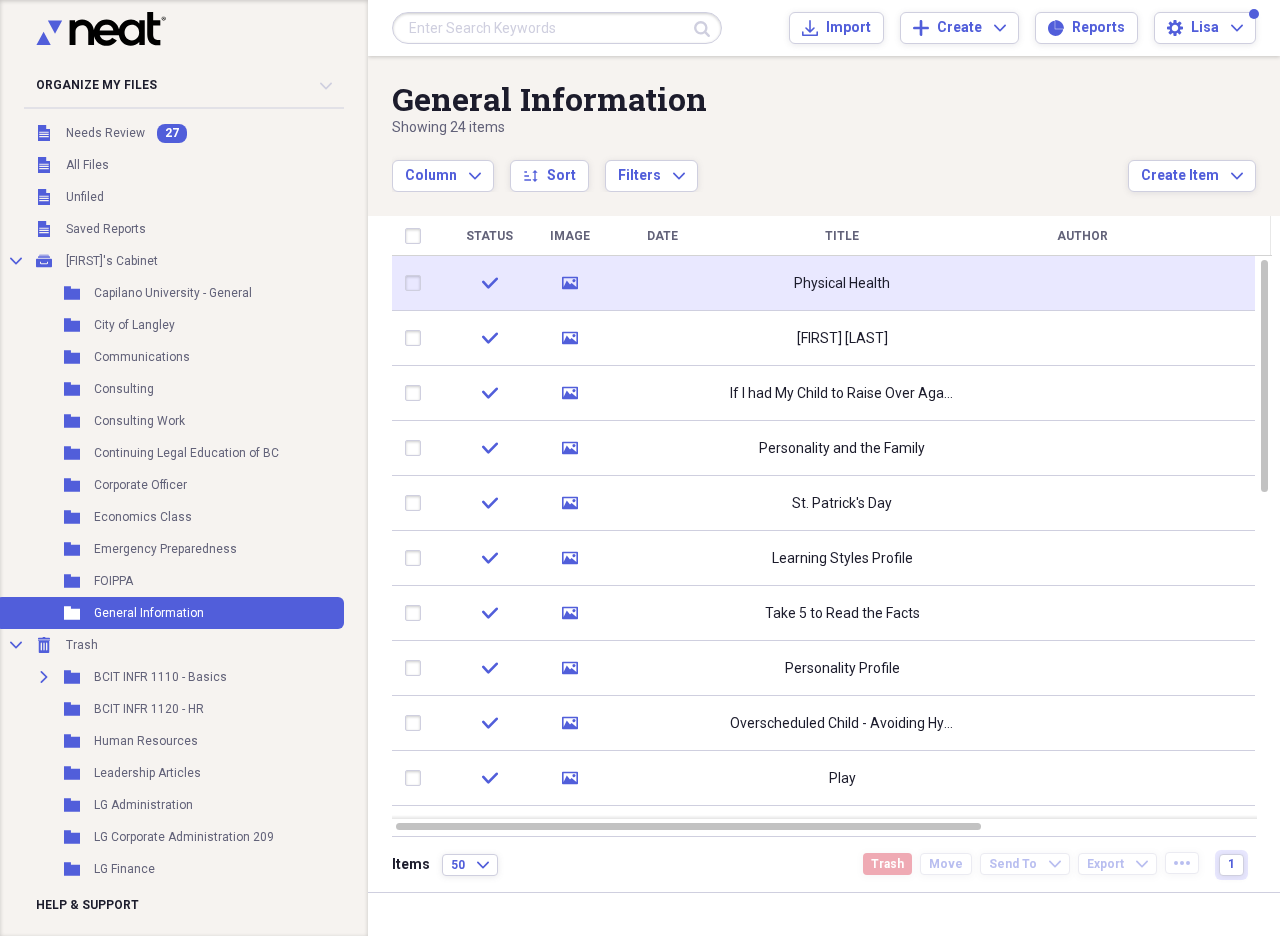 click 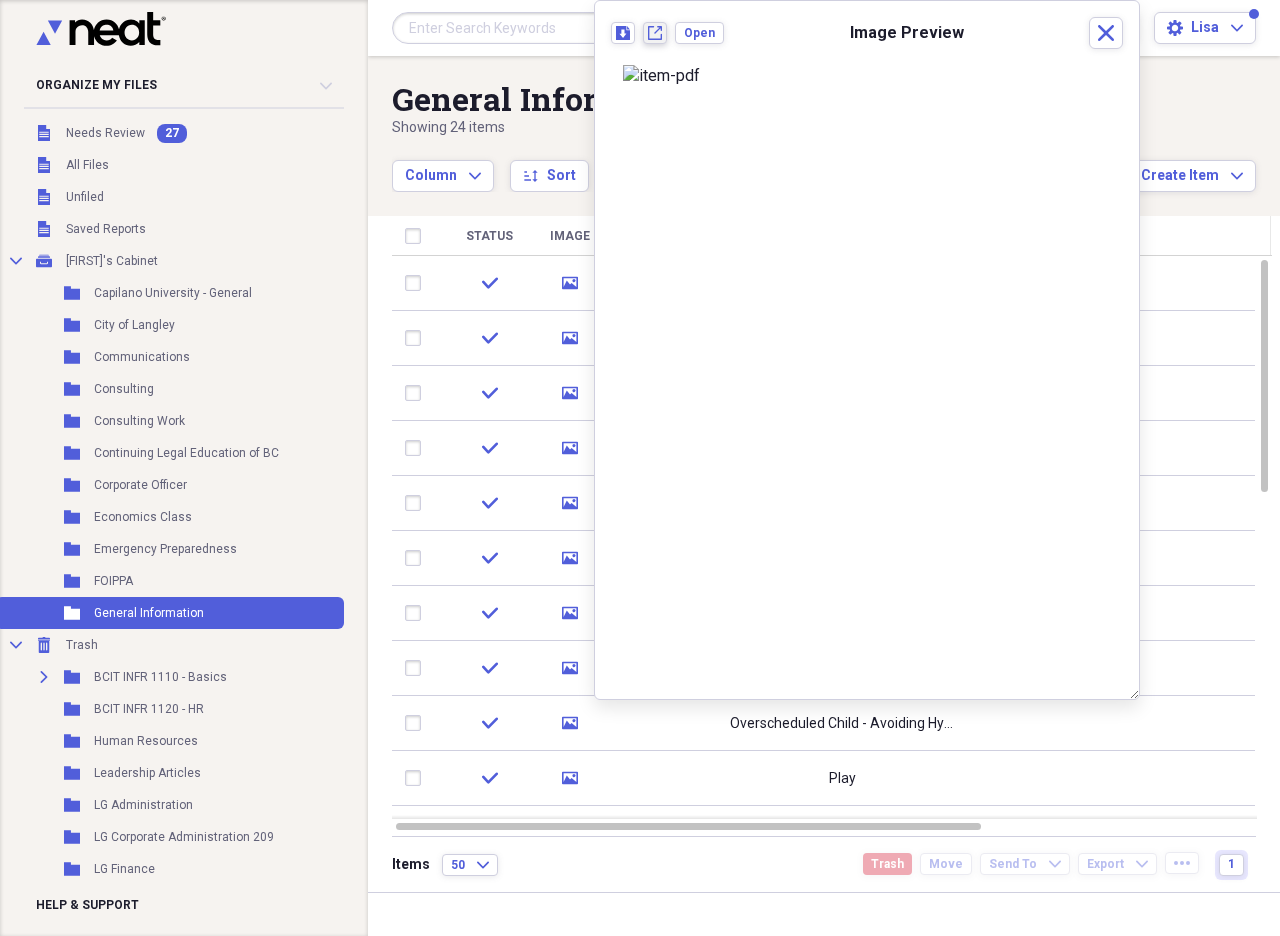 click on "New tab" 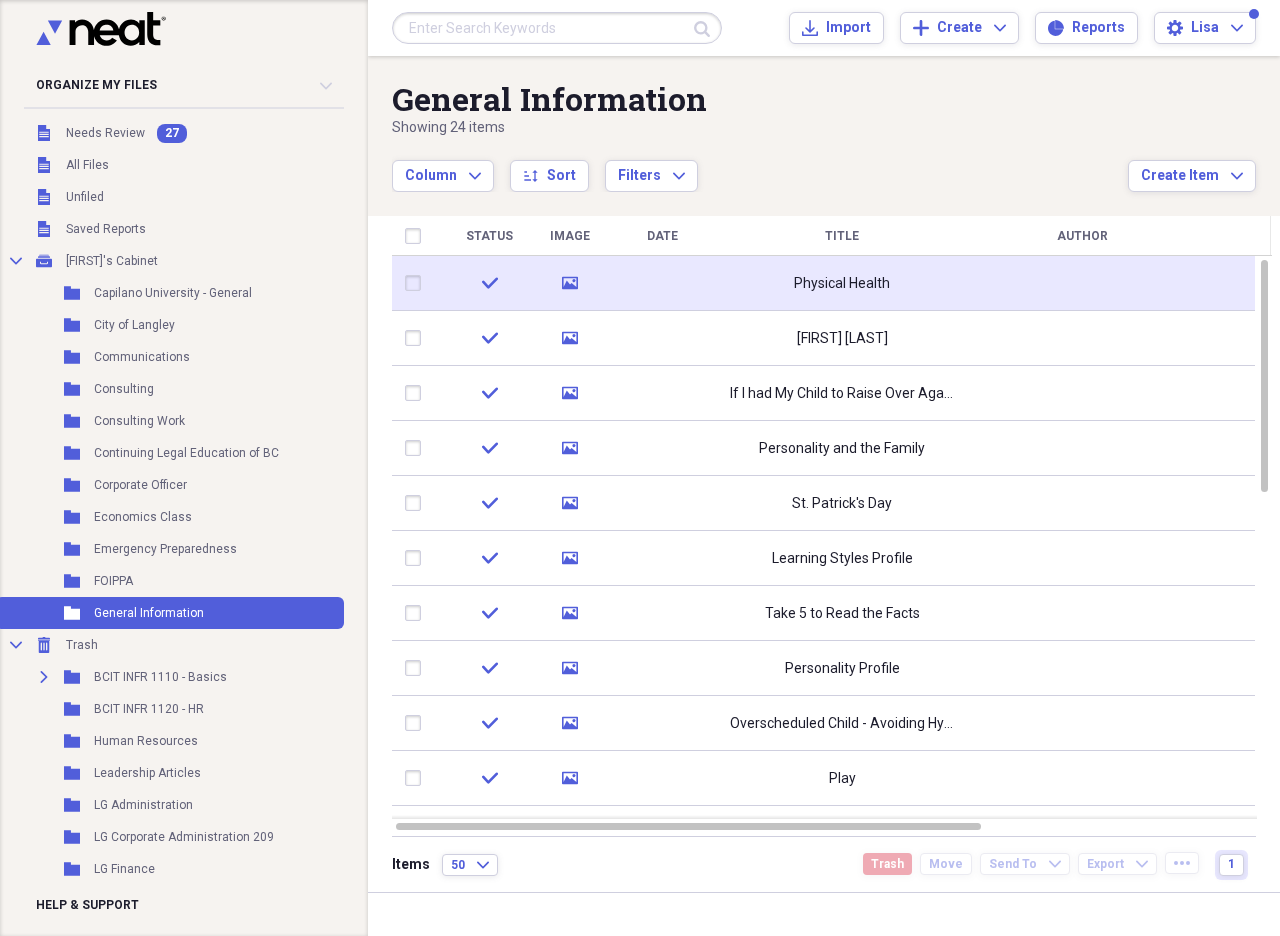 click at bounding box center (417, 283) 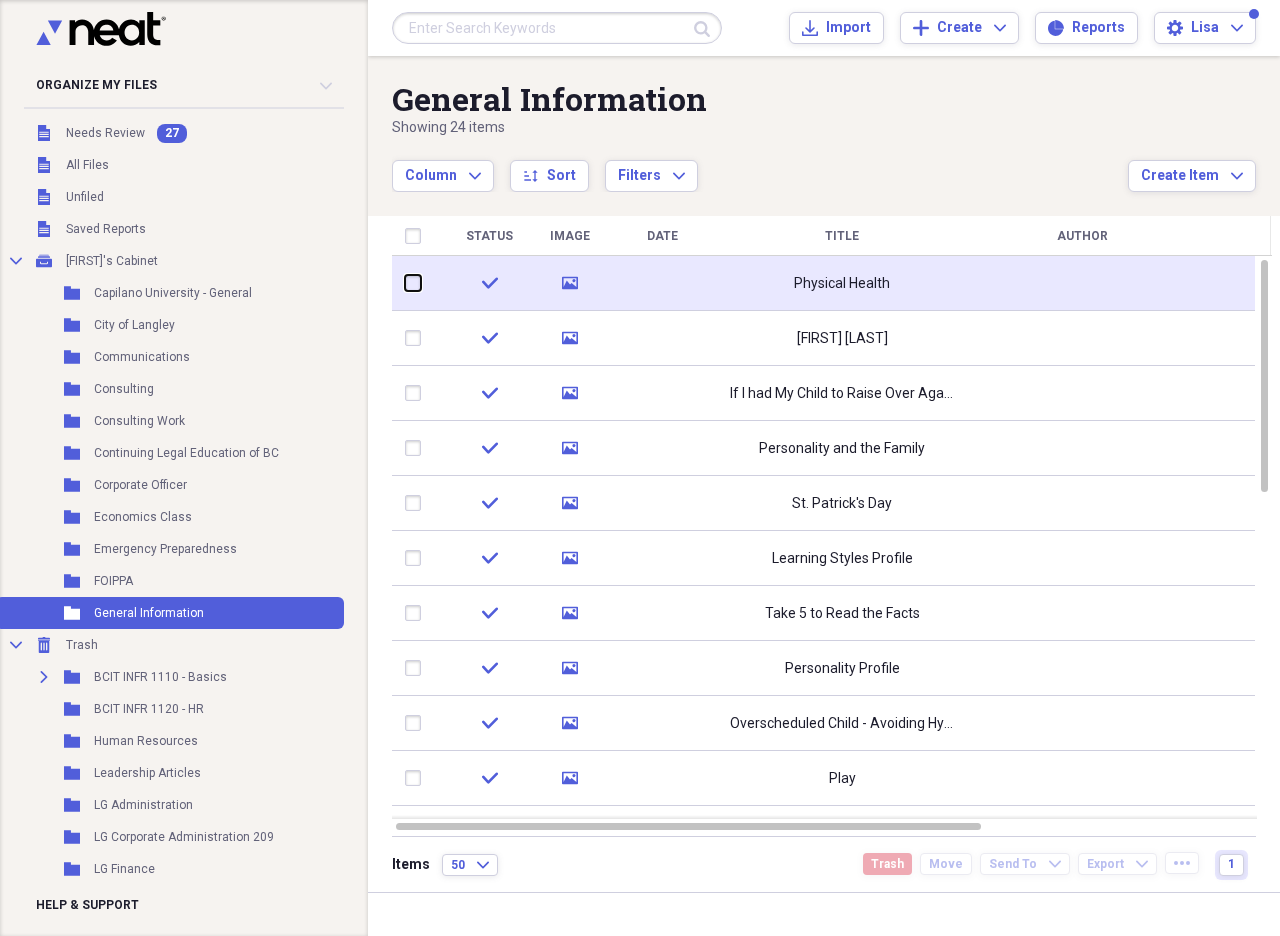 click at bounding box center (405, 283) 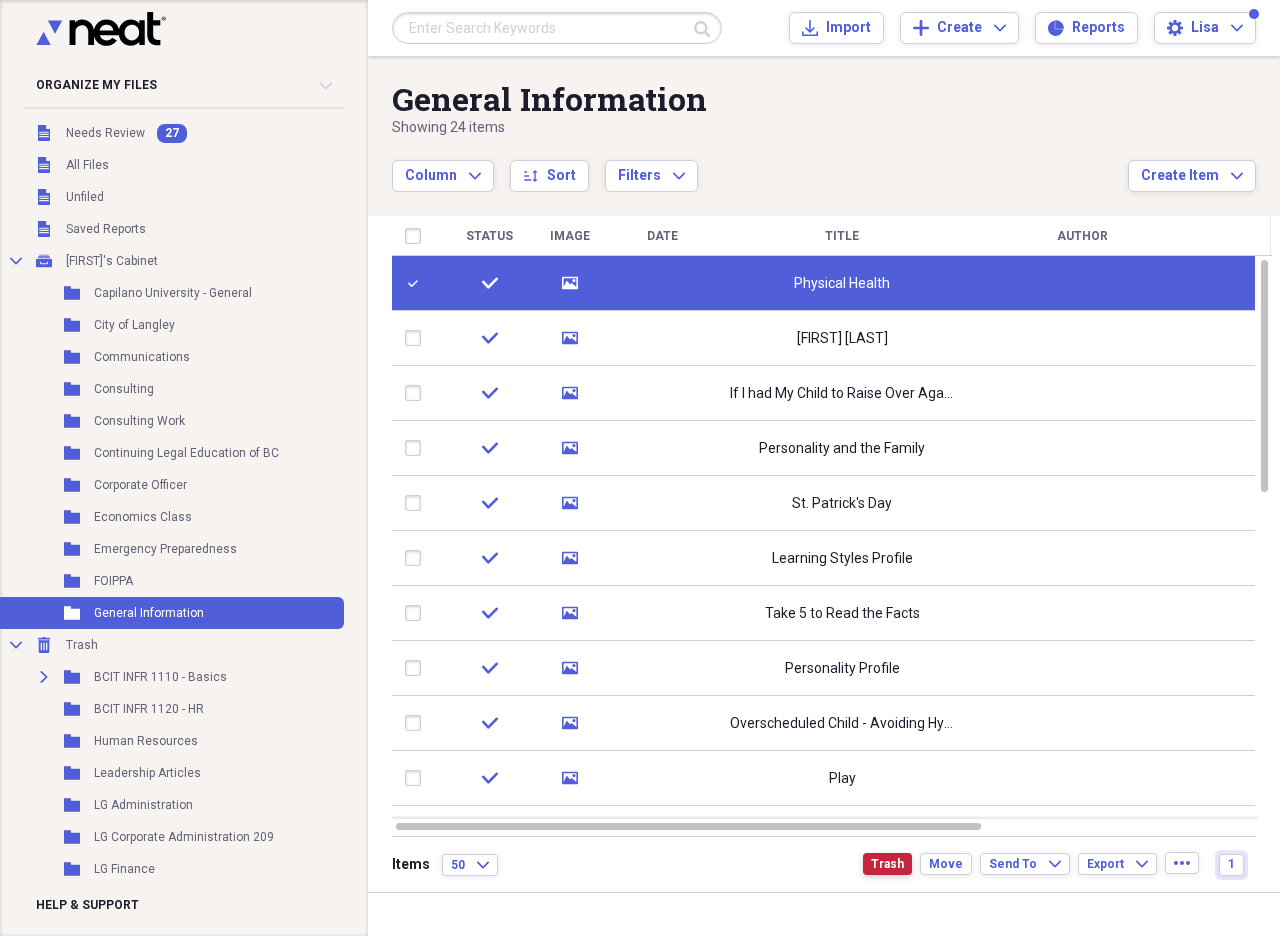 click on "Trash" at bounding box center [887, 864] 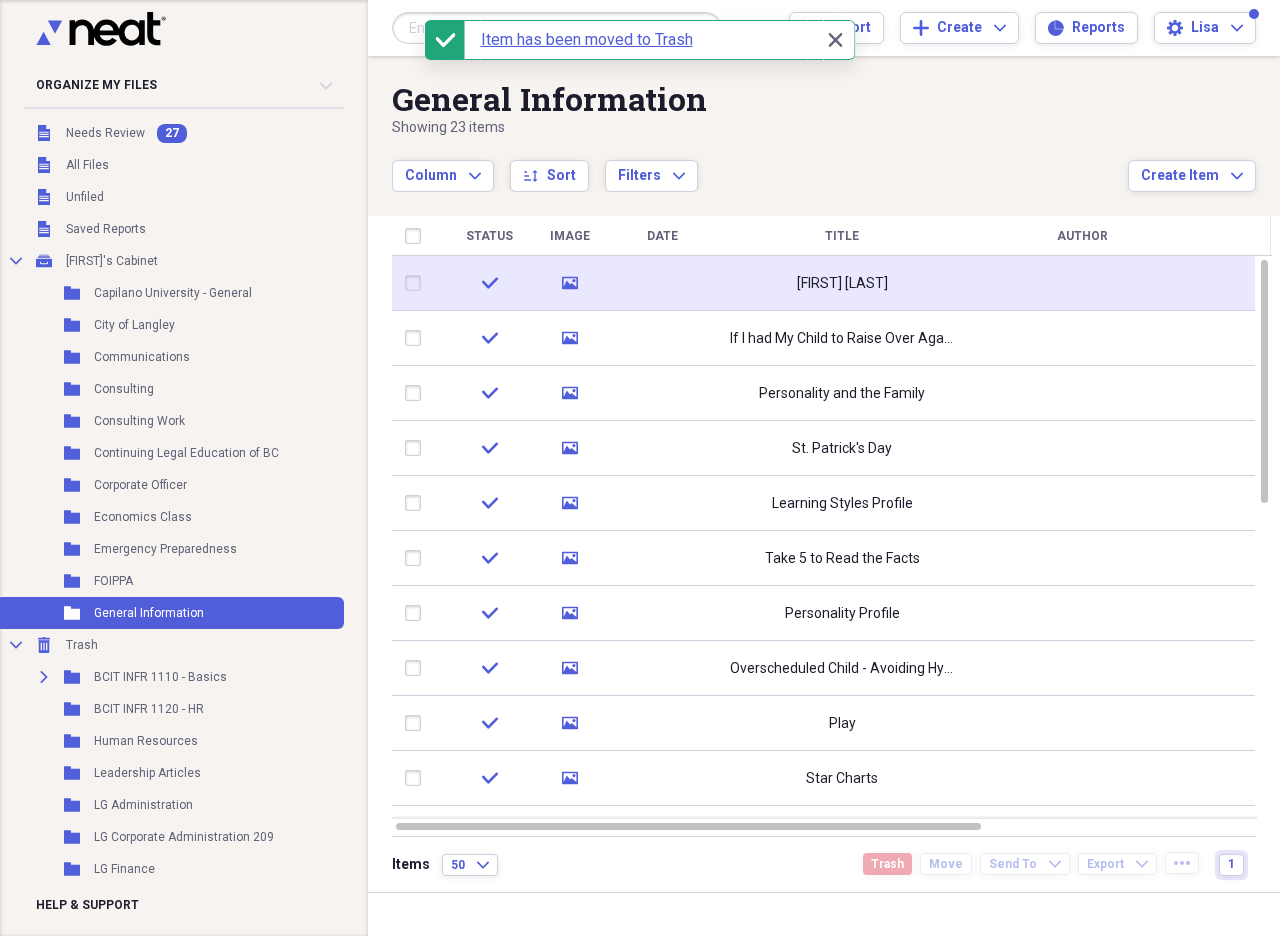 click 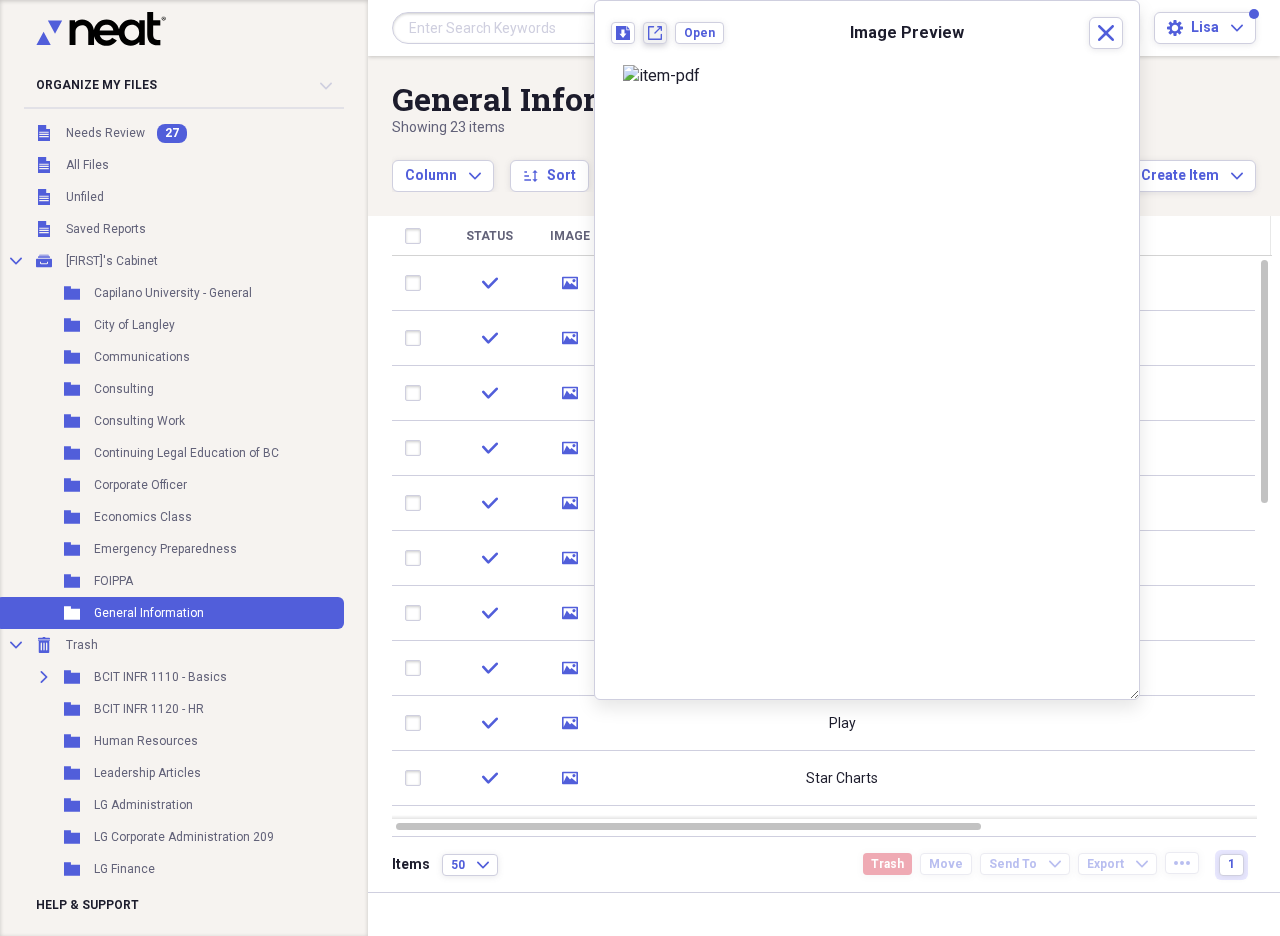 click 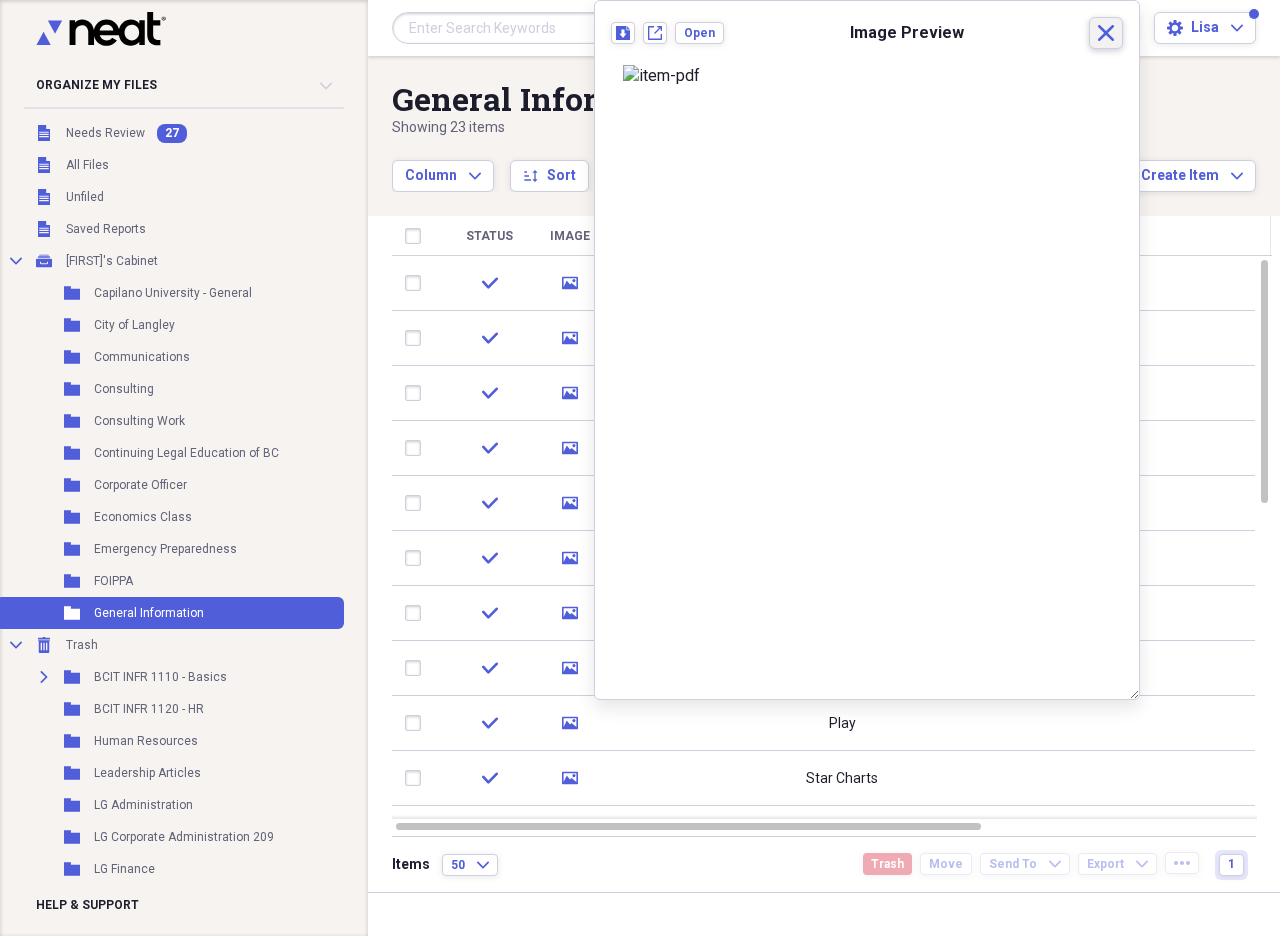 click on "Close" 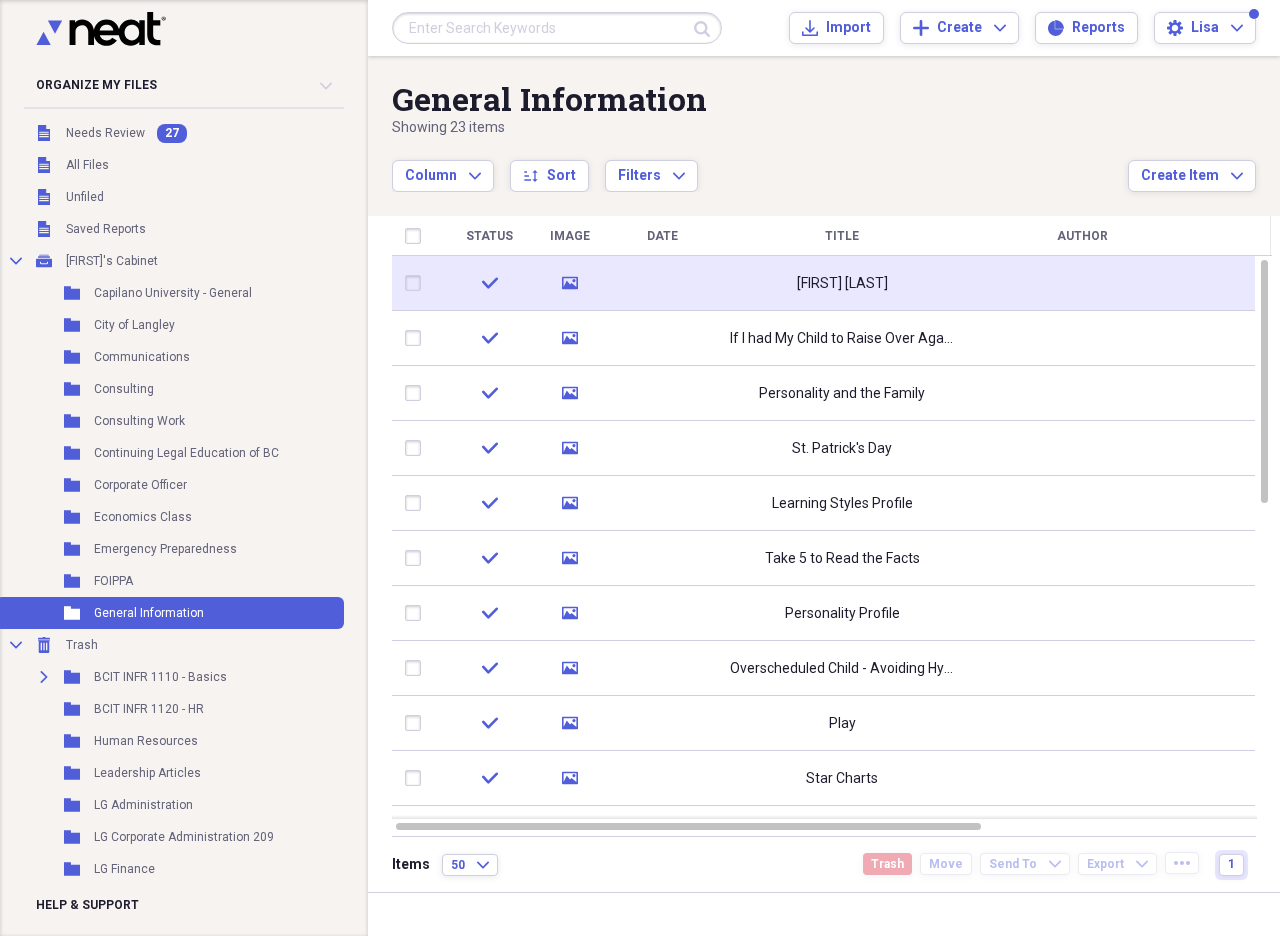 click at bounding box center [417, 283] 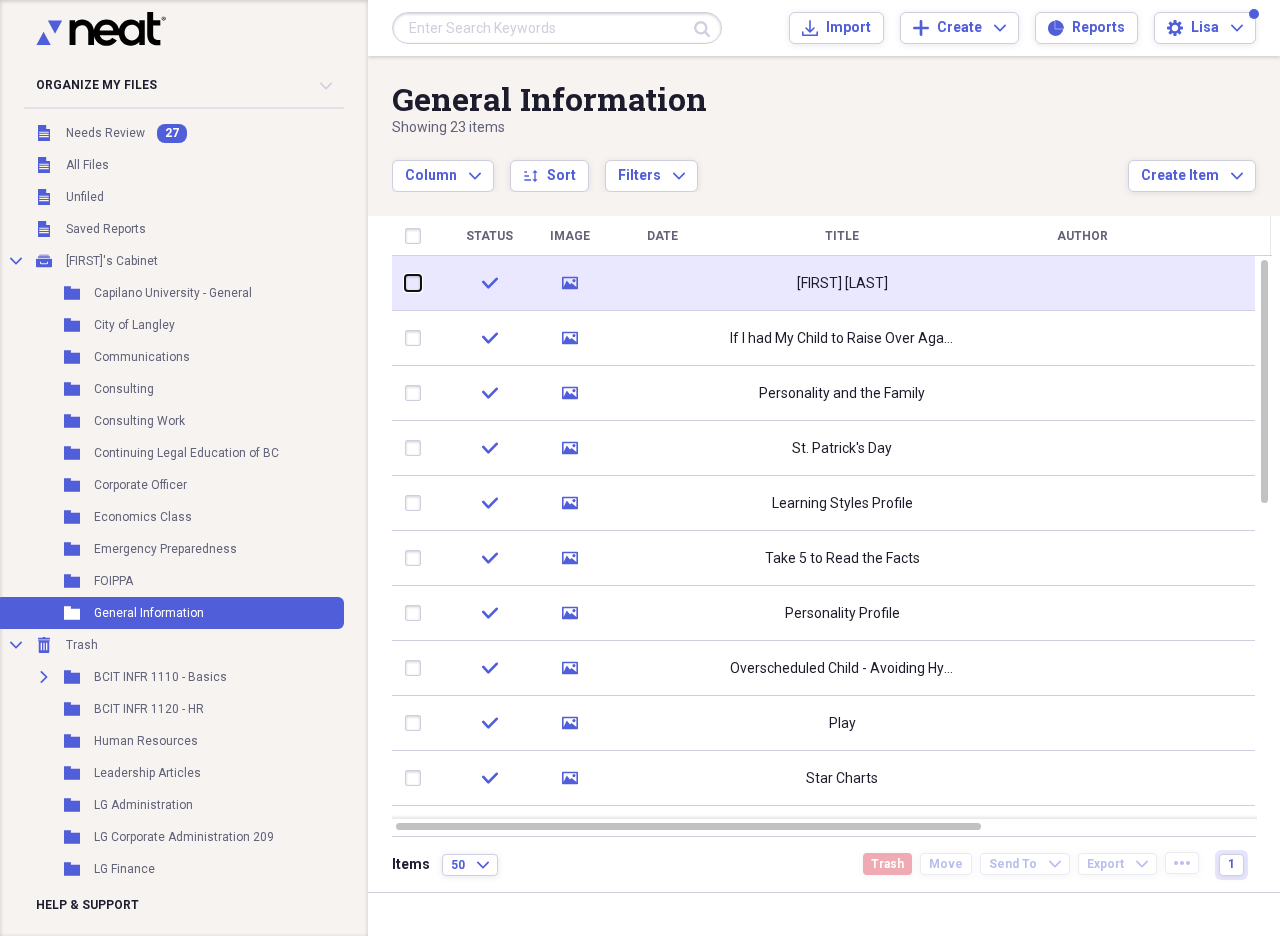 click at bounding box center [405, 283] 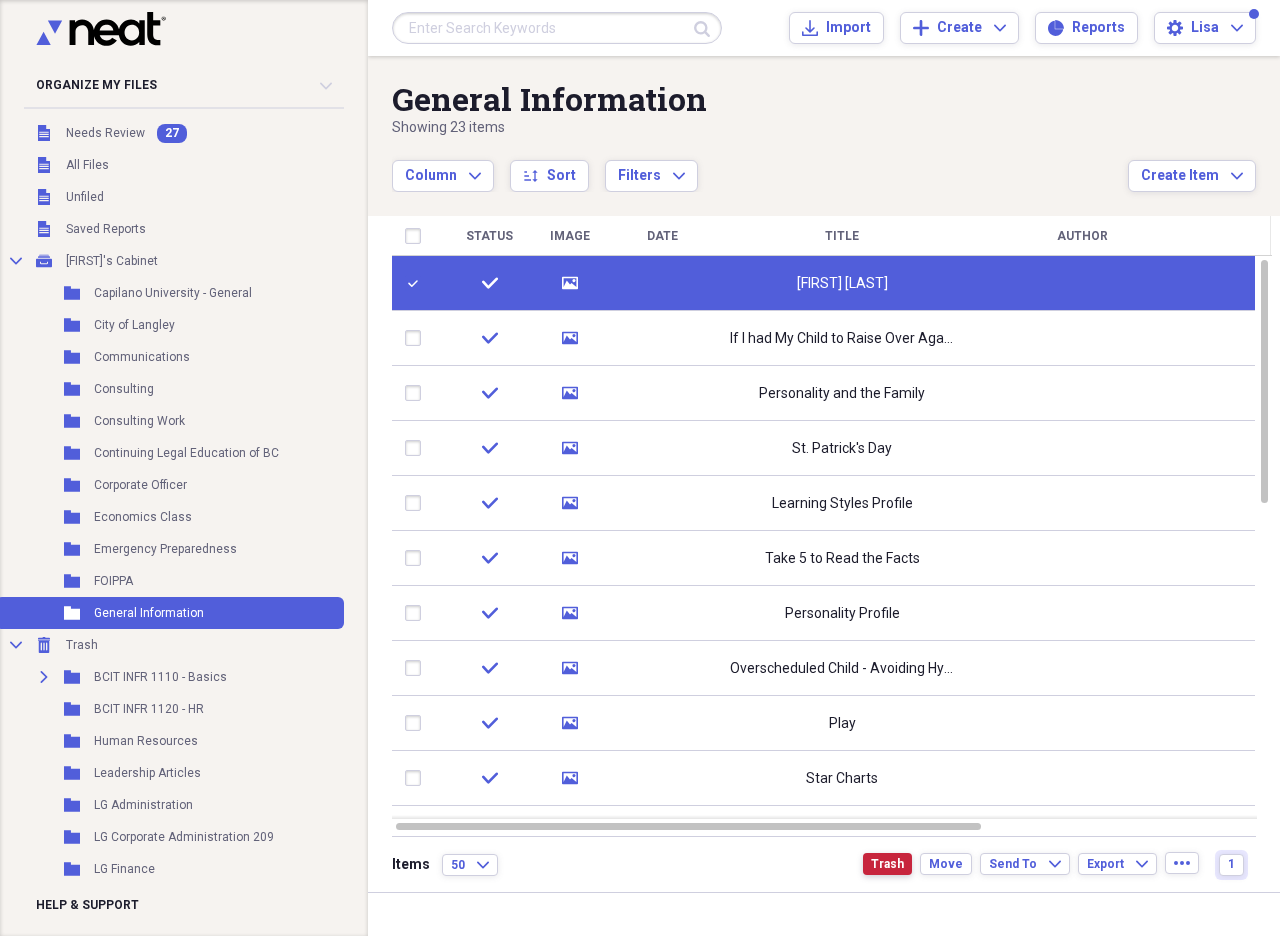 click on "Trash" at bounding box center [887, 864] 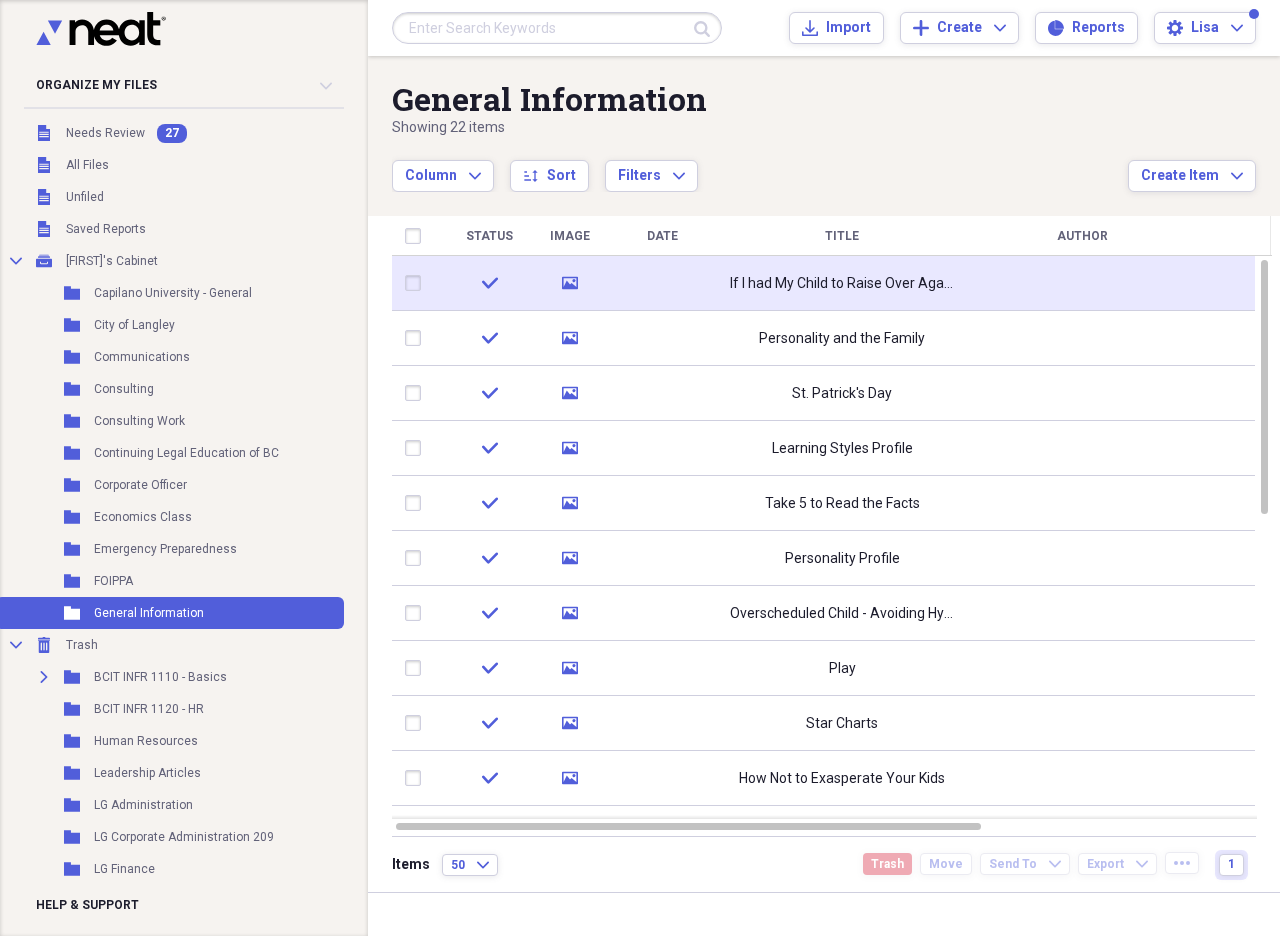 click on "media" 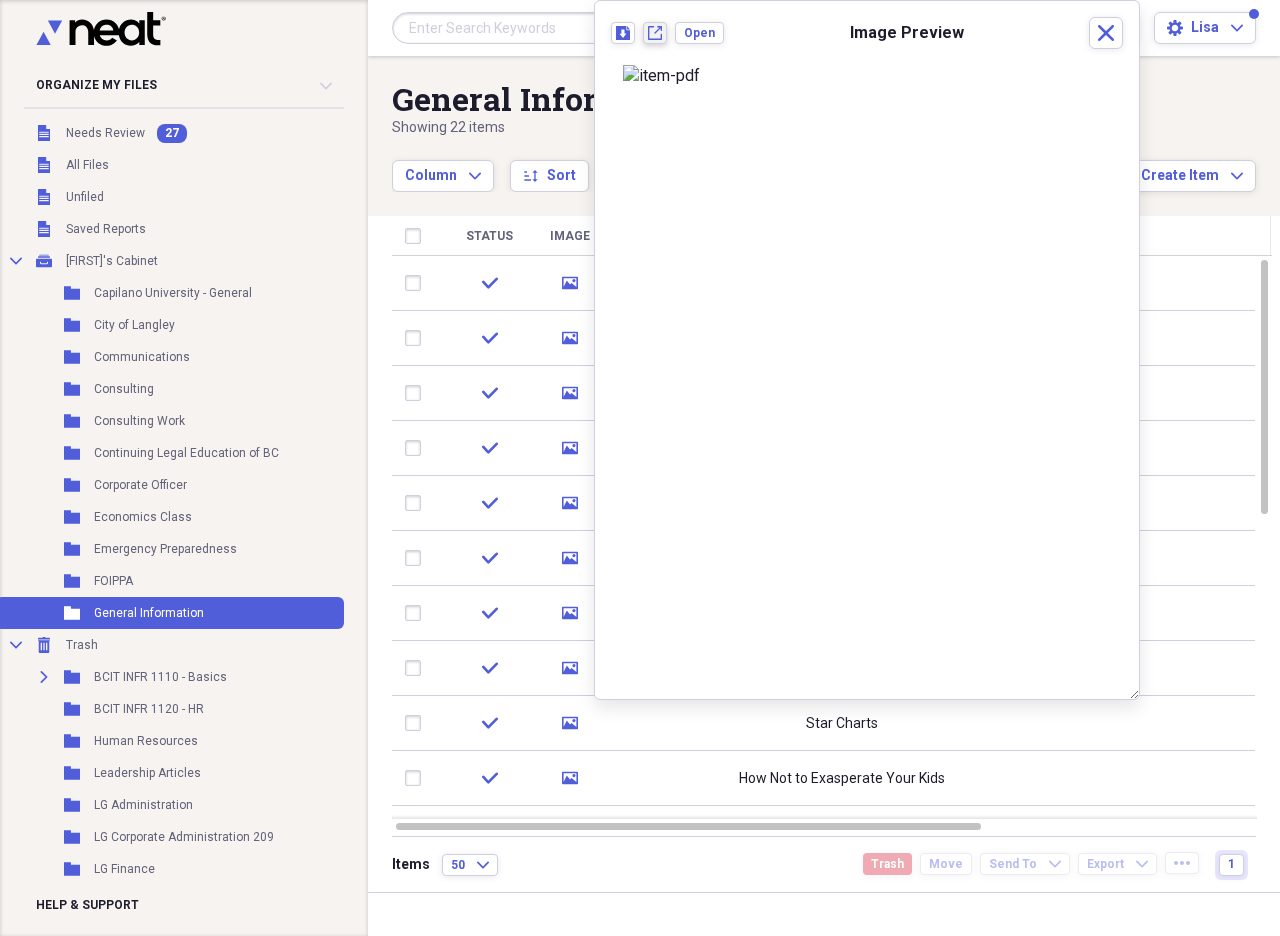 click on "New tab" 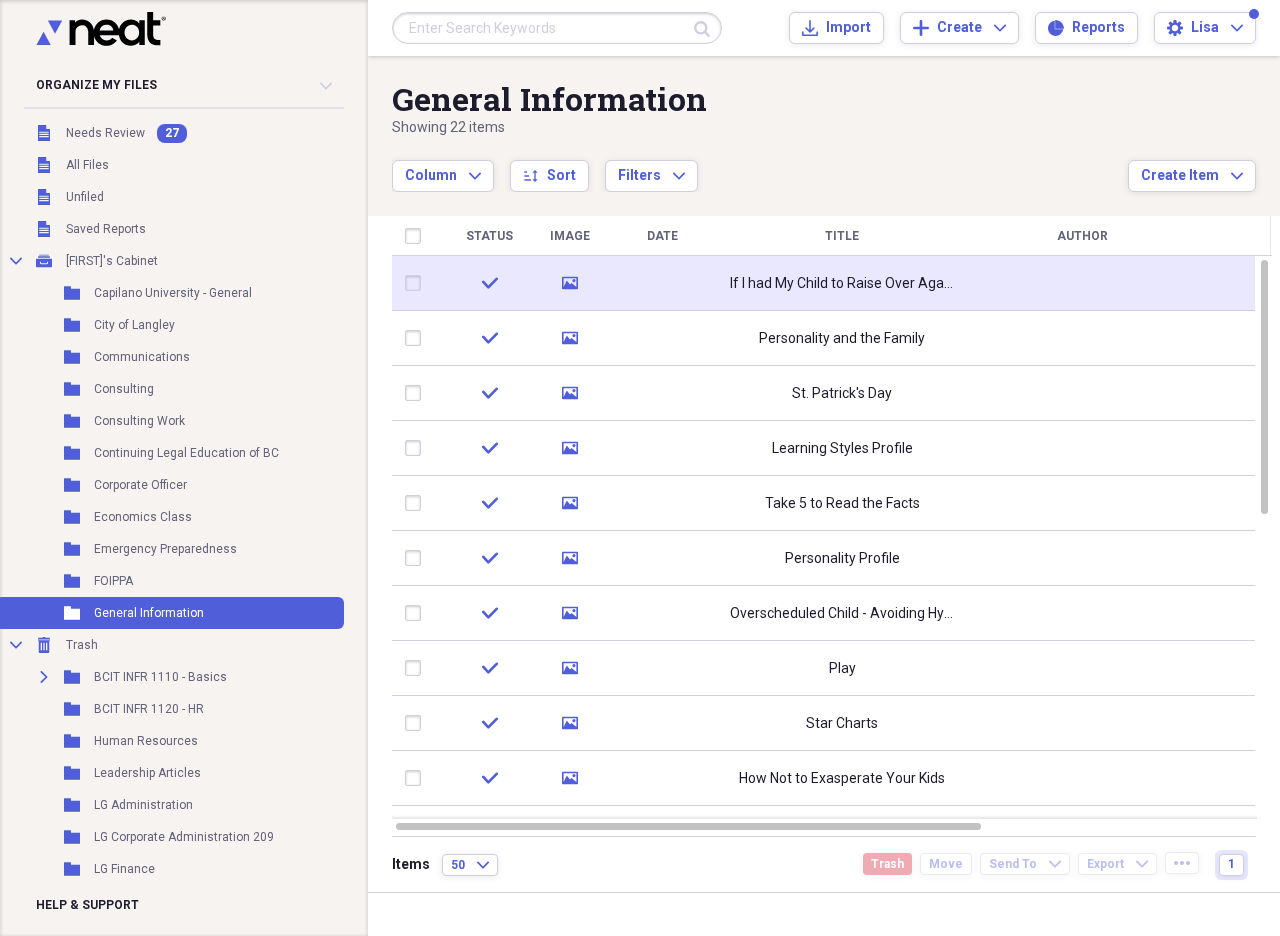 click at bounding box center (417, 283) 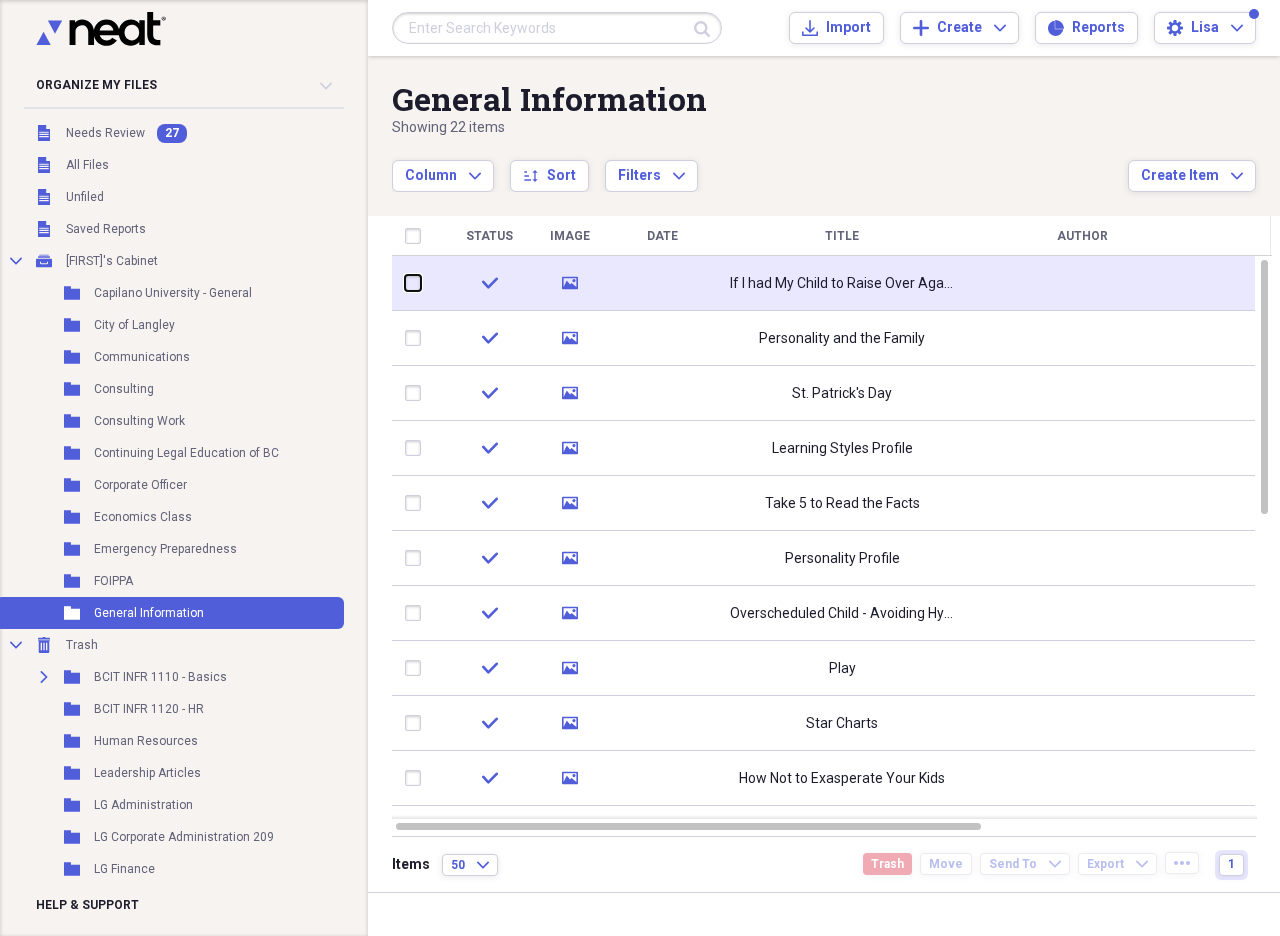 click at bounding box center [405, 283] 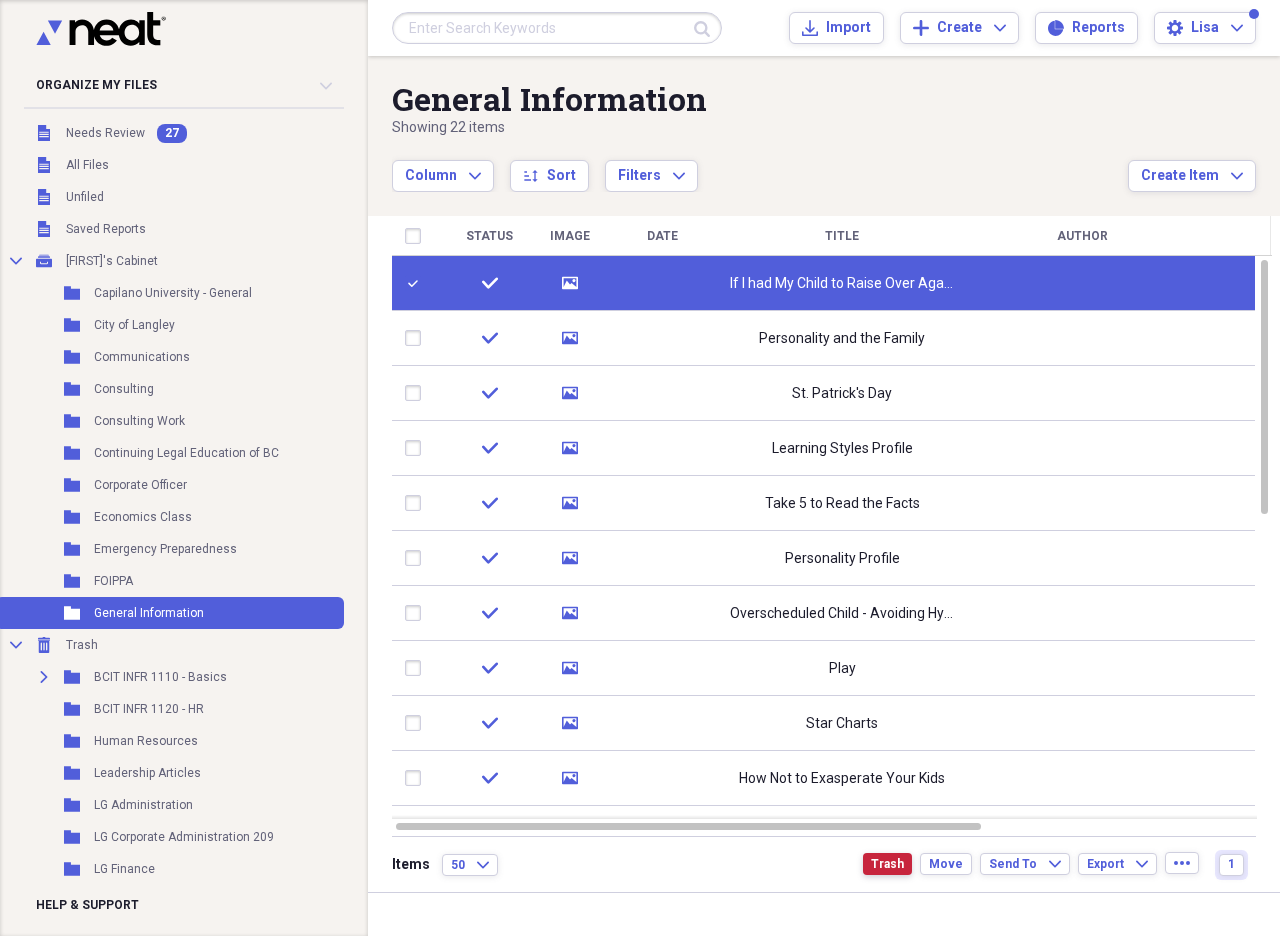 click on "Trash" at bounding box center (887, 864) 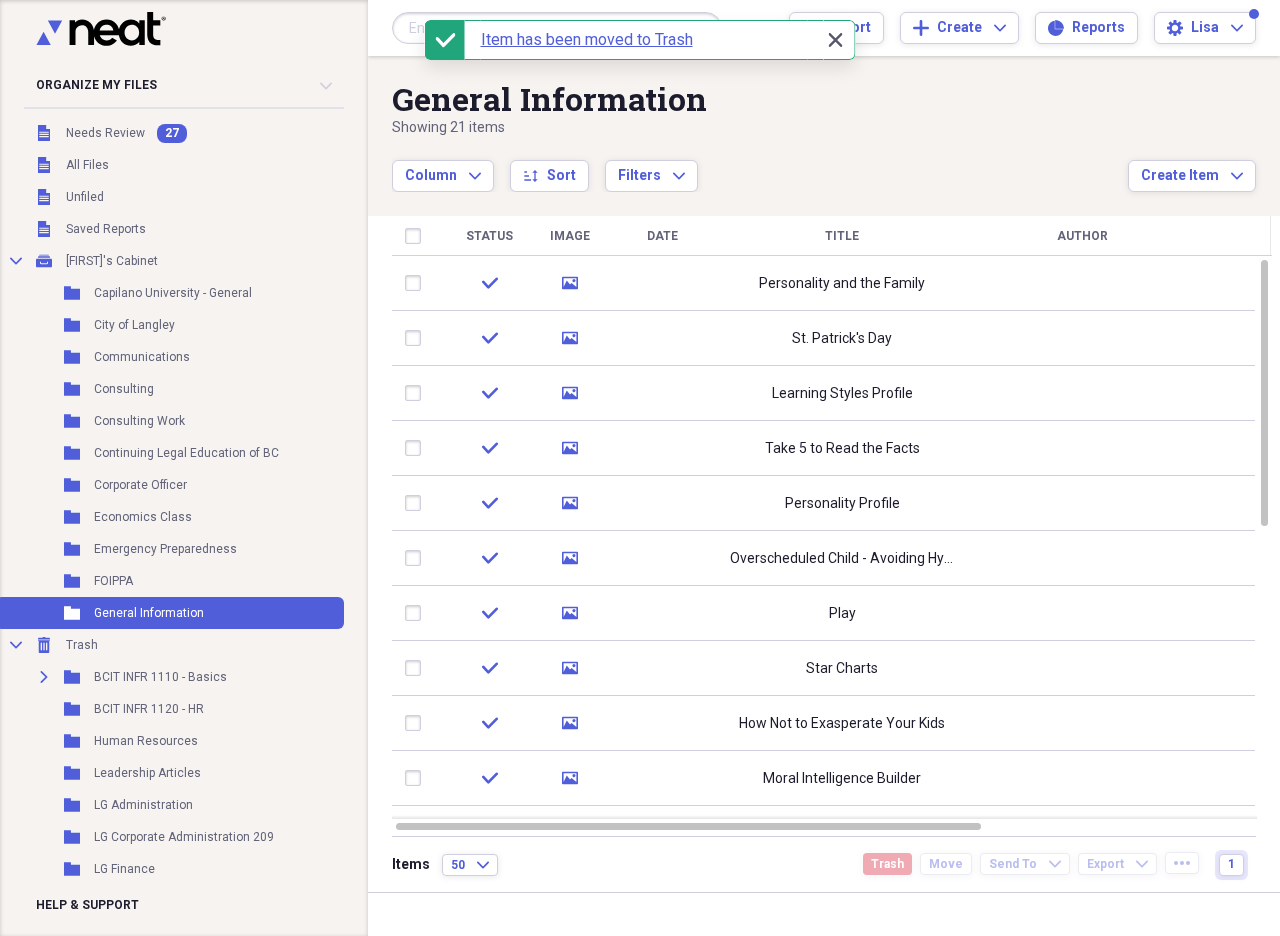 click on "Close" 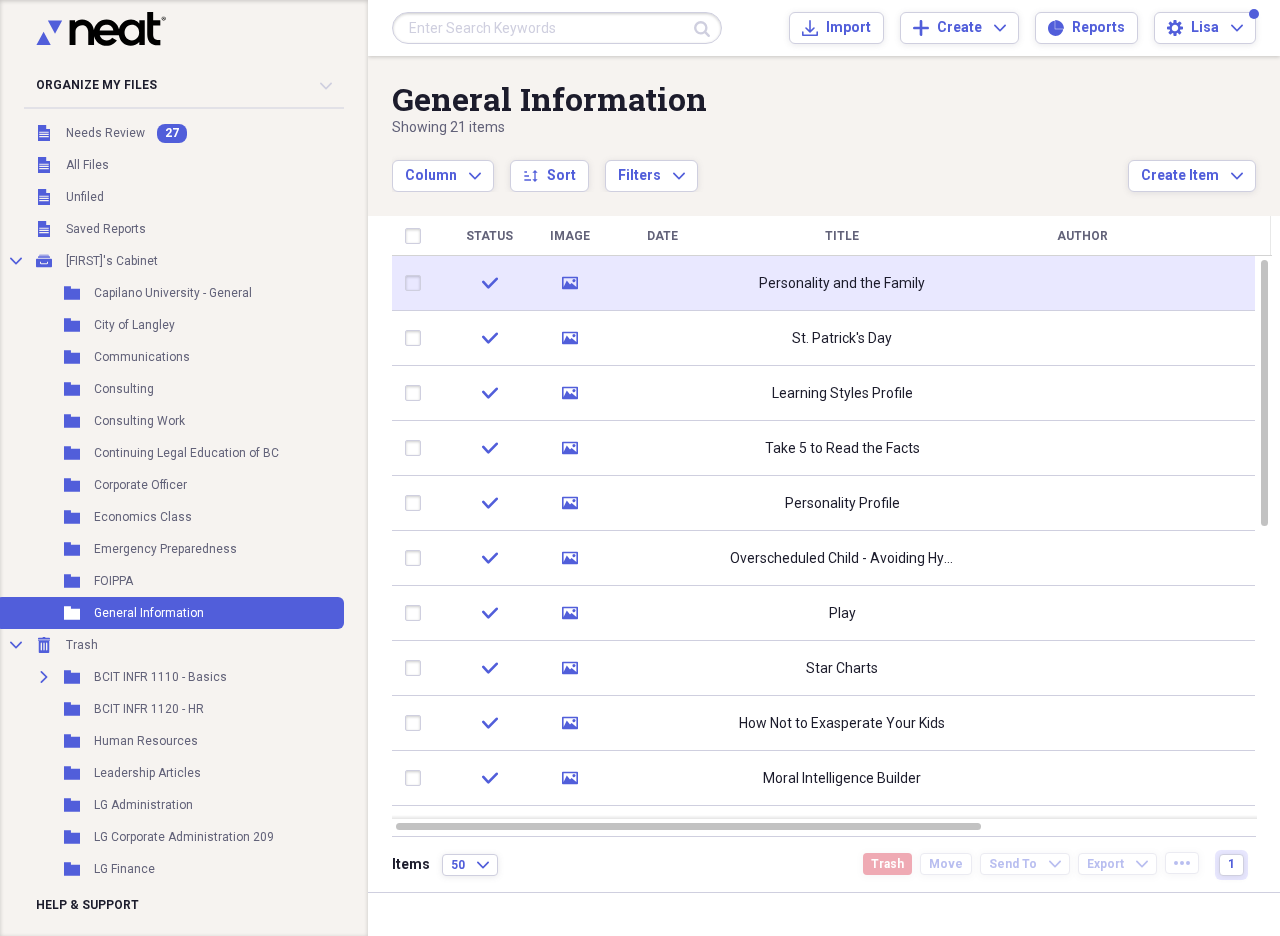 click on "media" 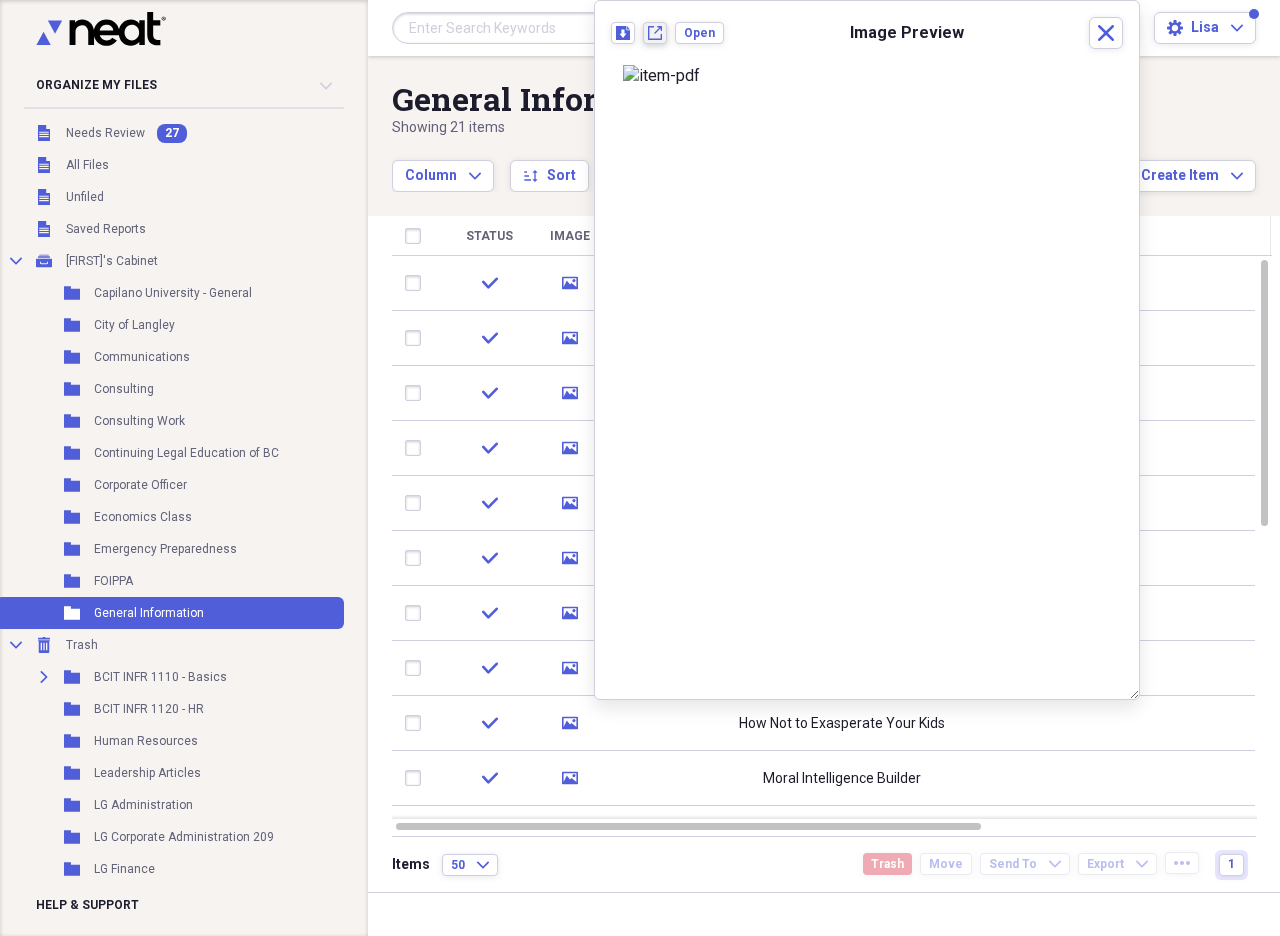 click on "New tab" 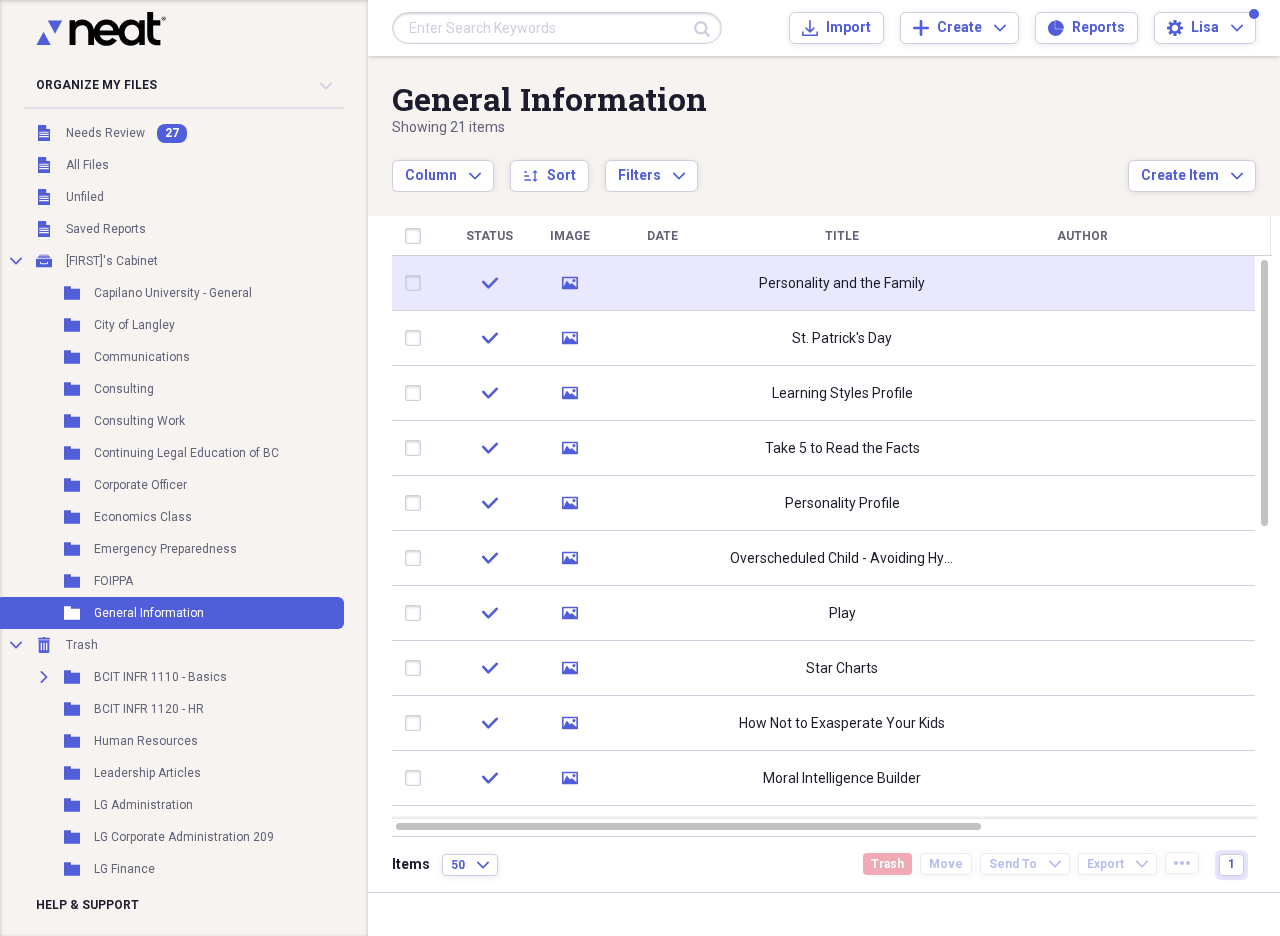 click at bounding box center [417, 283] 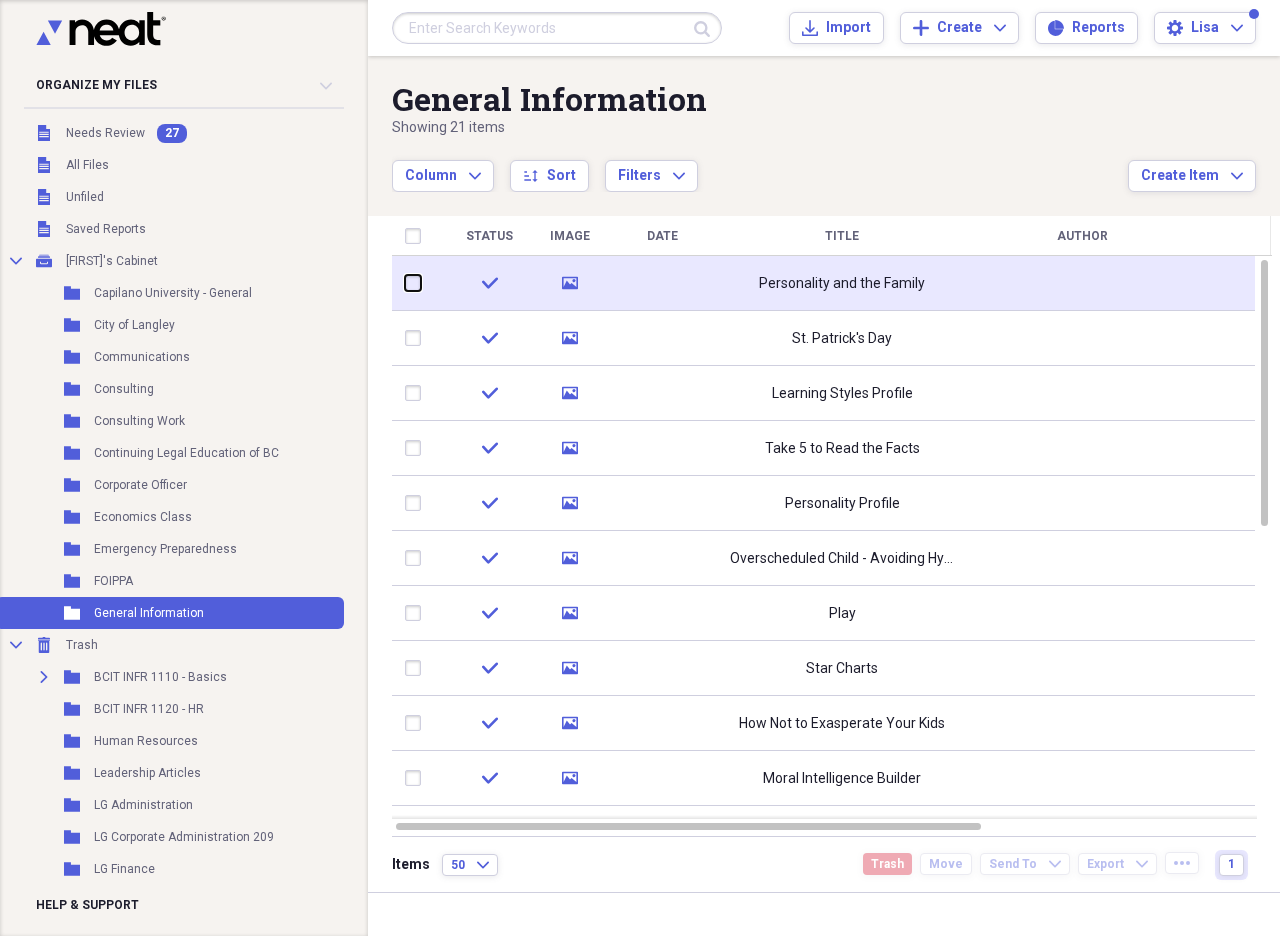 click at bounding box center (405, 283) 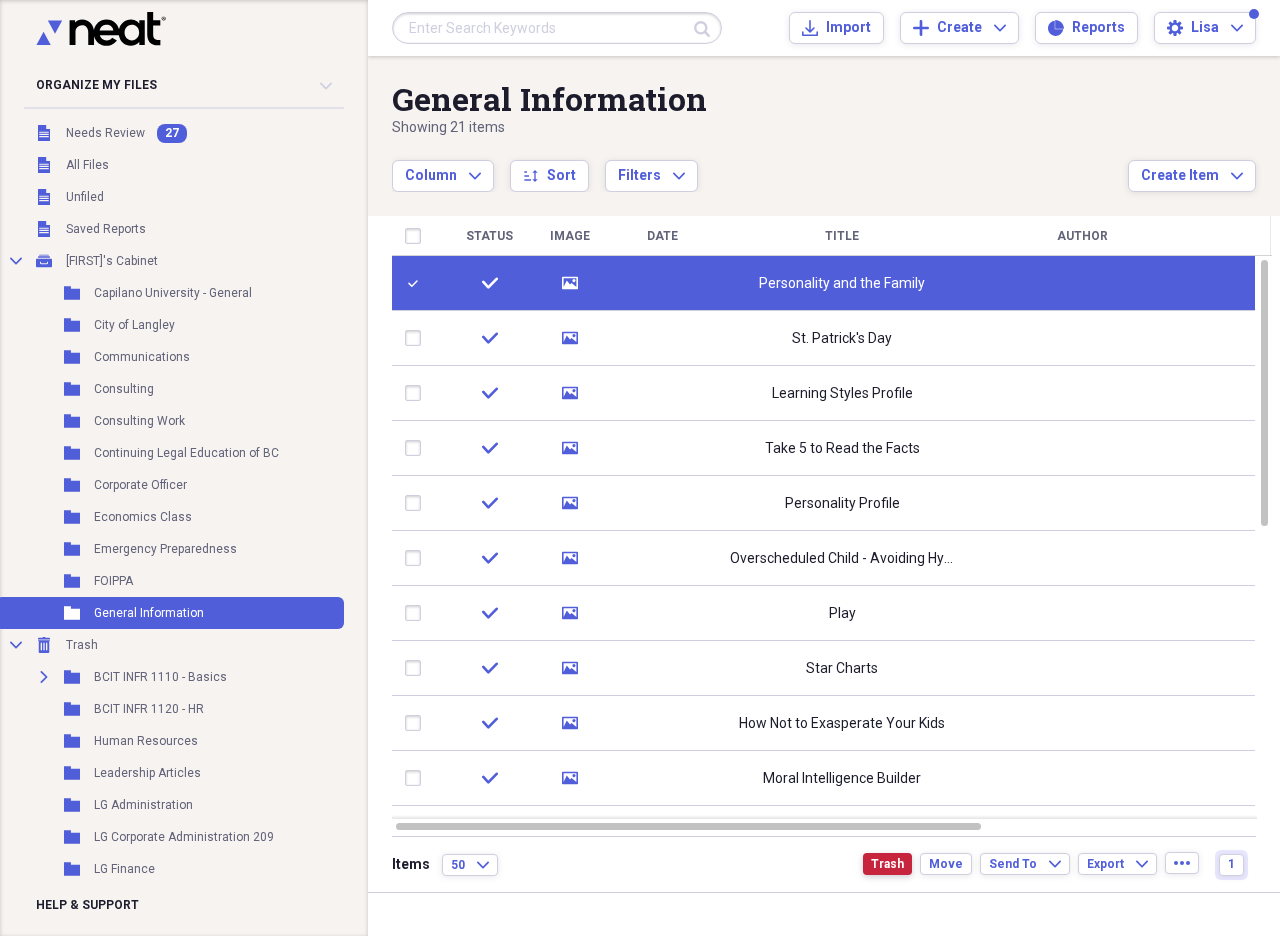 click on "Trash" at bounding box center (887, 864) 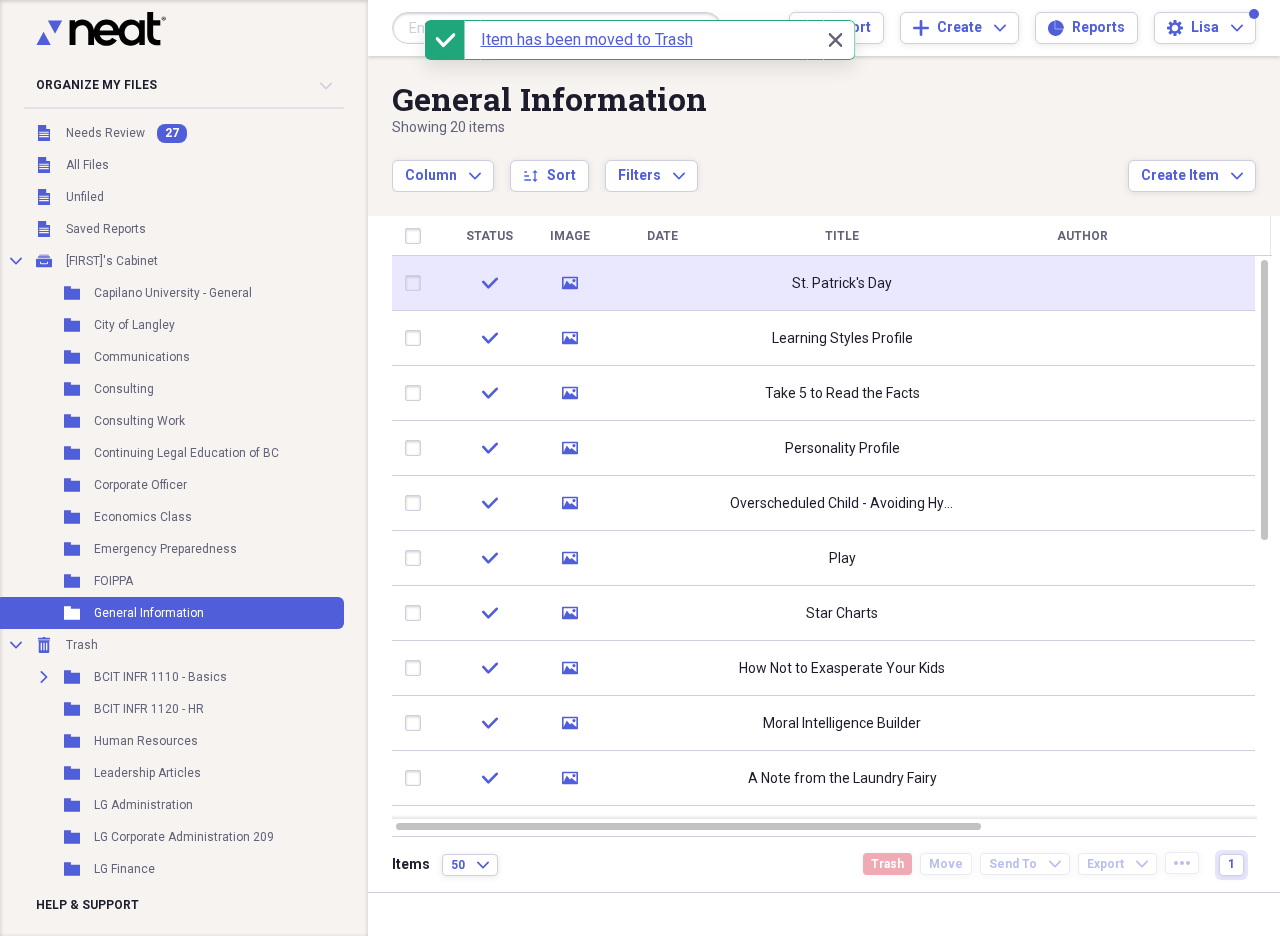 click on "media" 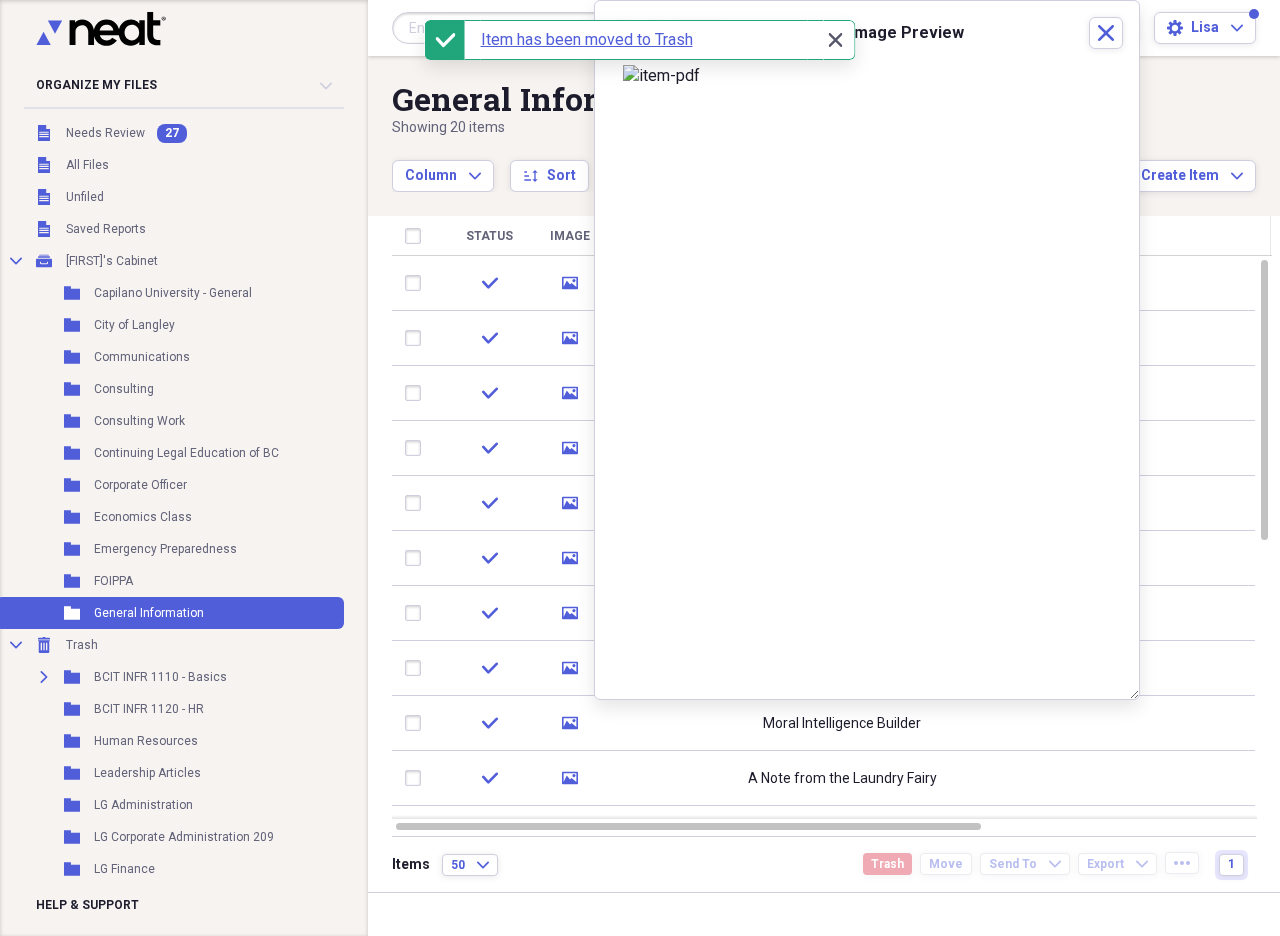 click 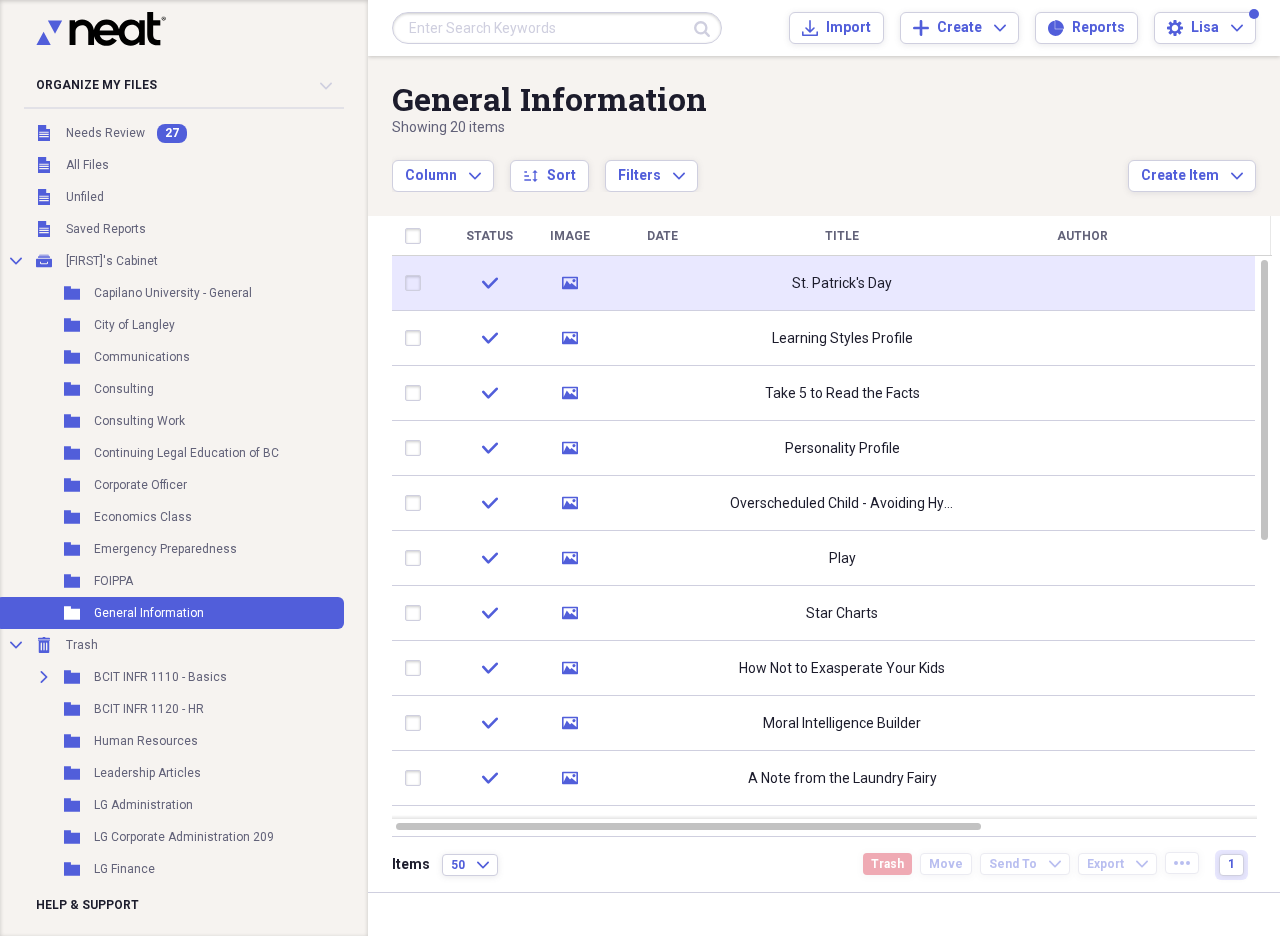 click on "media" 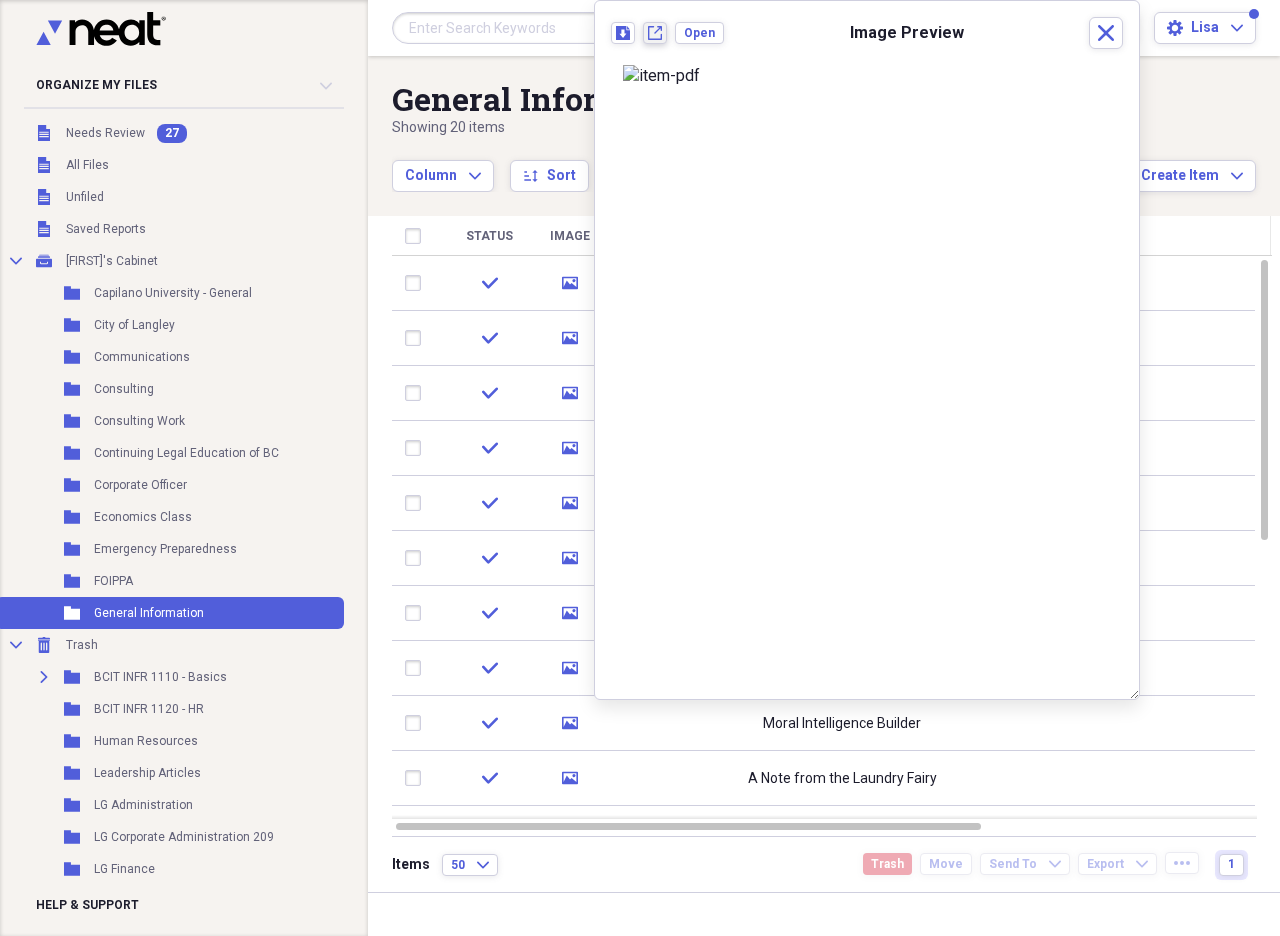 click on "New tab" 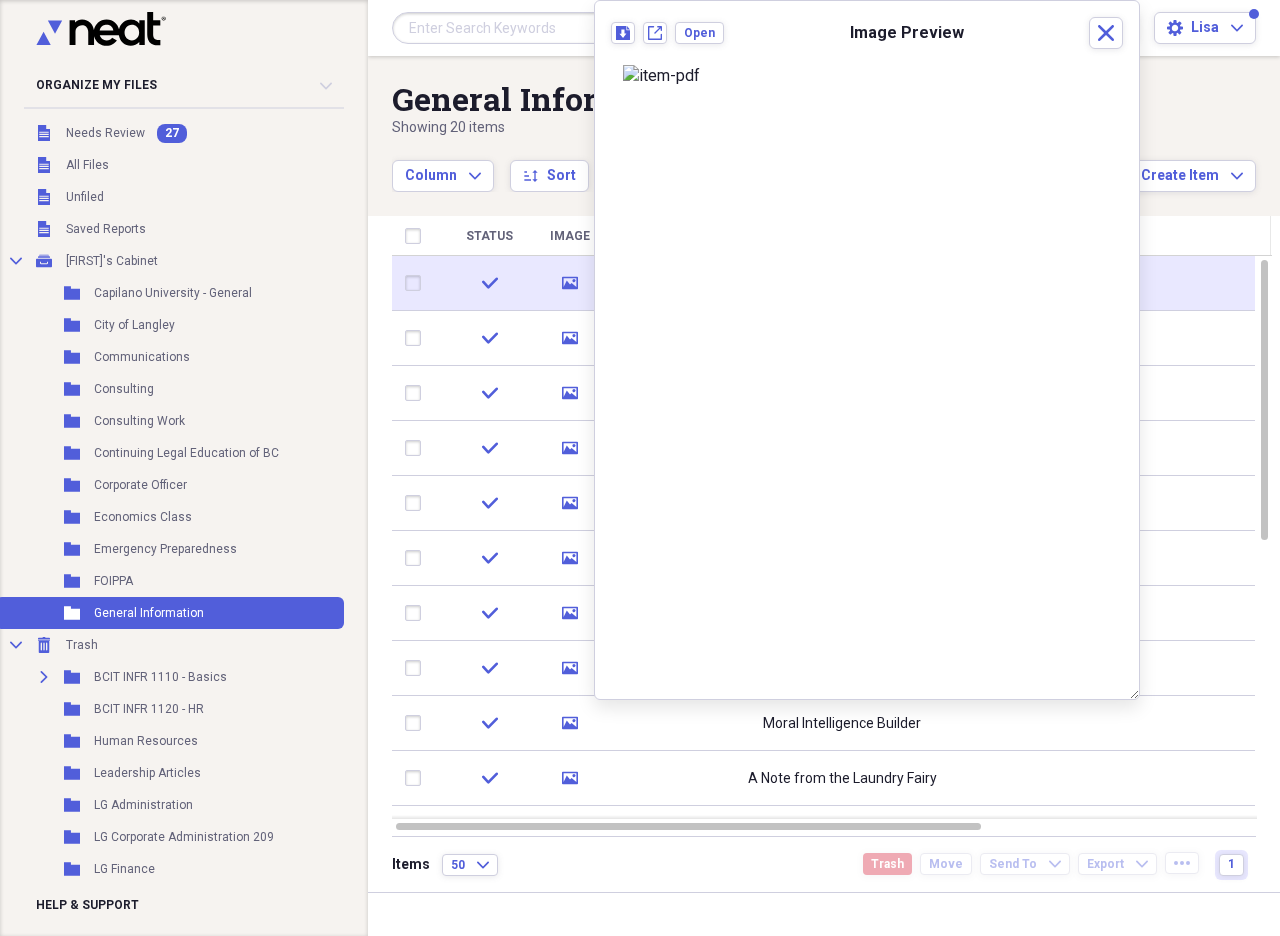 click at bounding box center [417, 283] 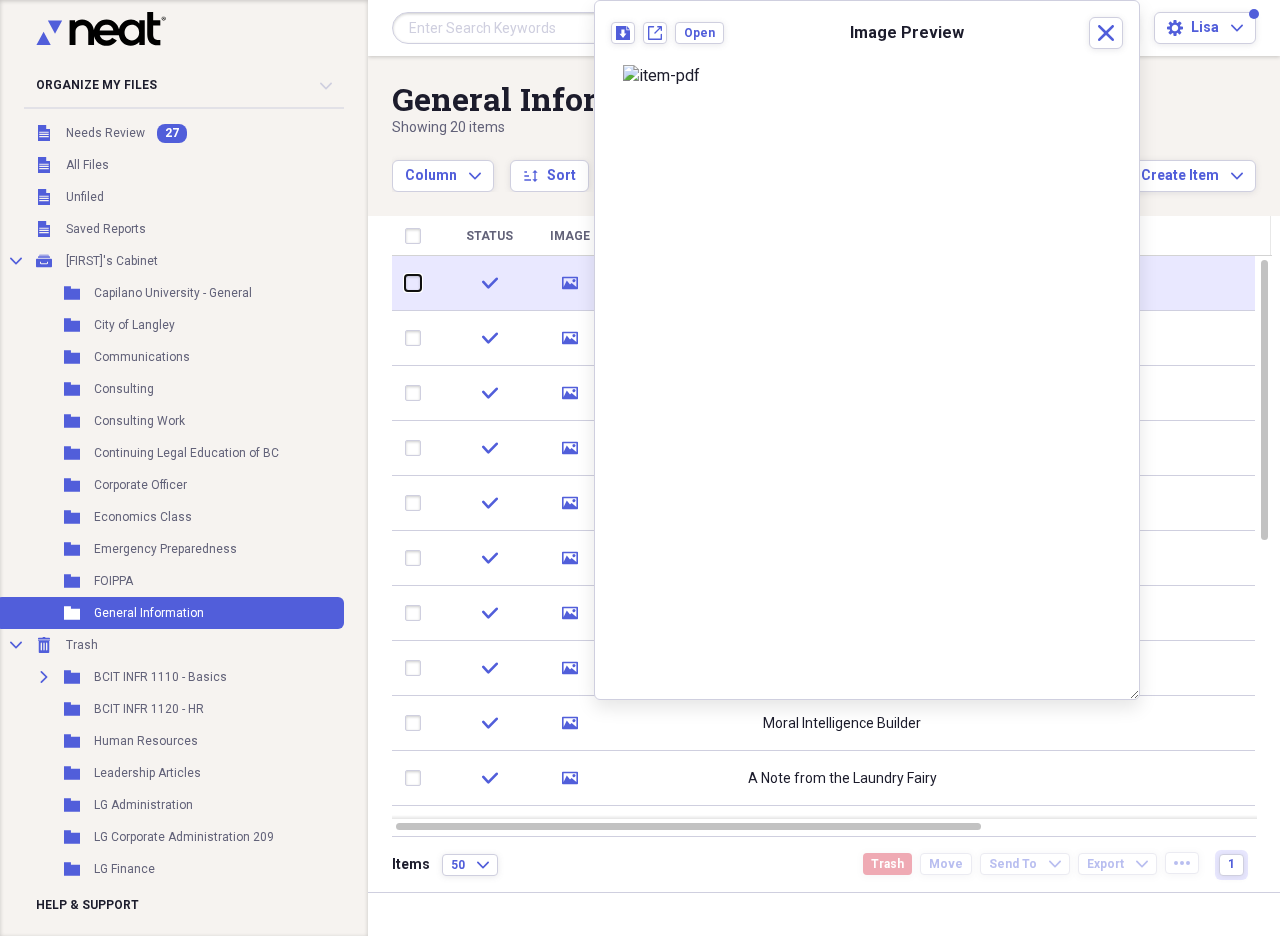 click at bounding box center [405, 283] 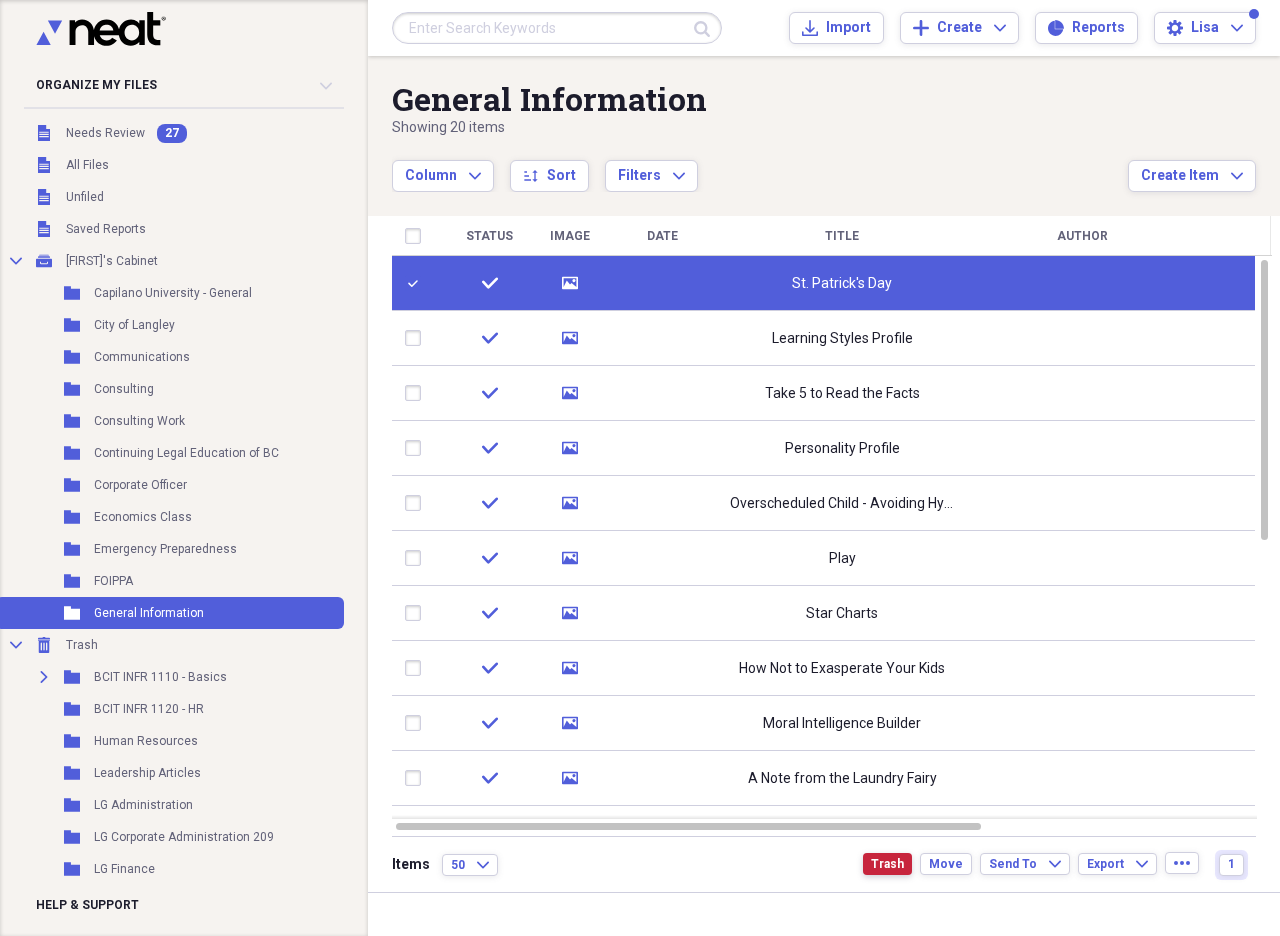click on "Trash" at bounding box center [887, 864] 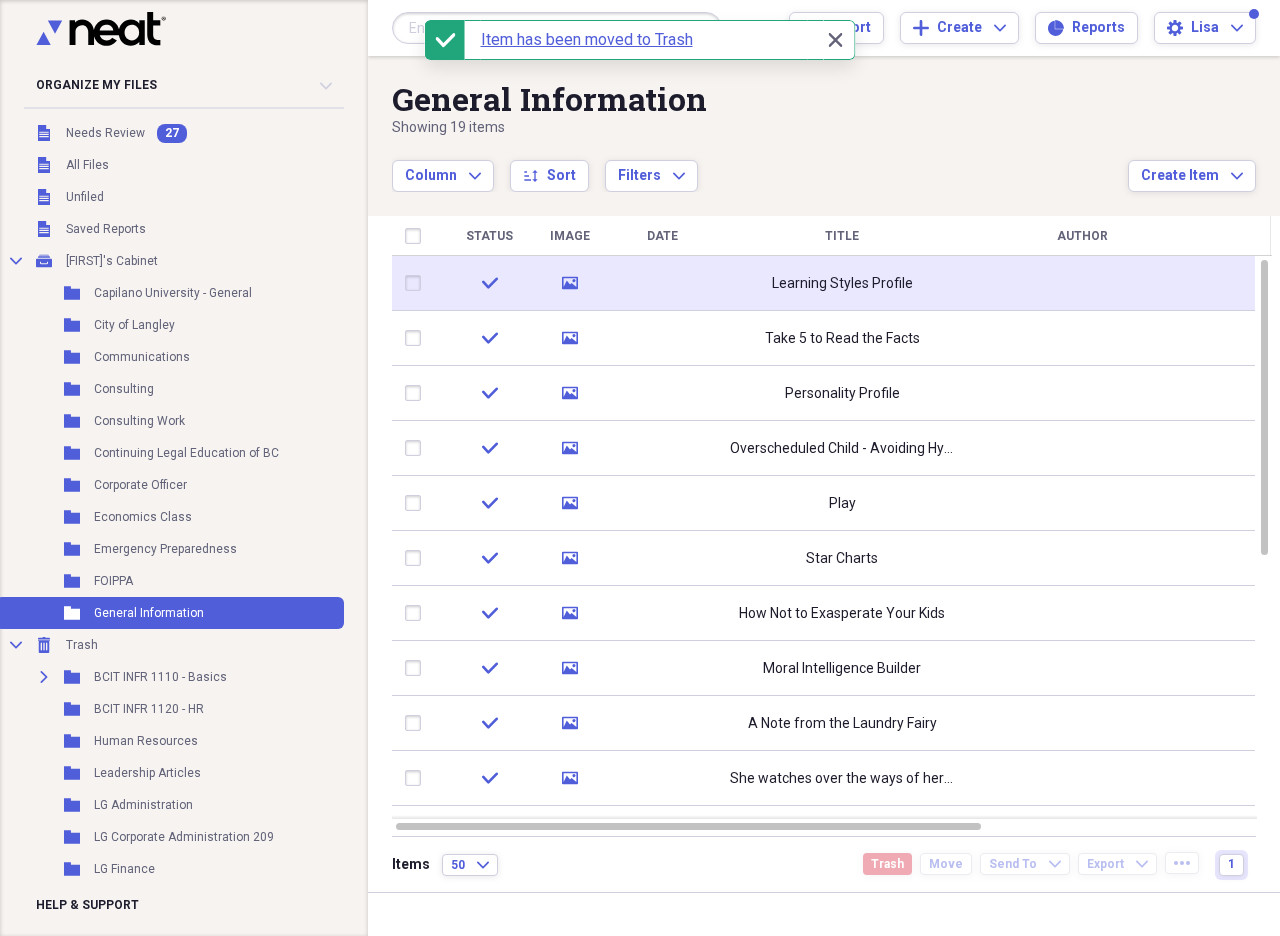 click 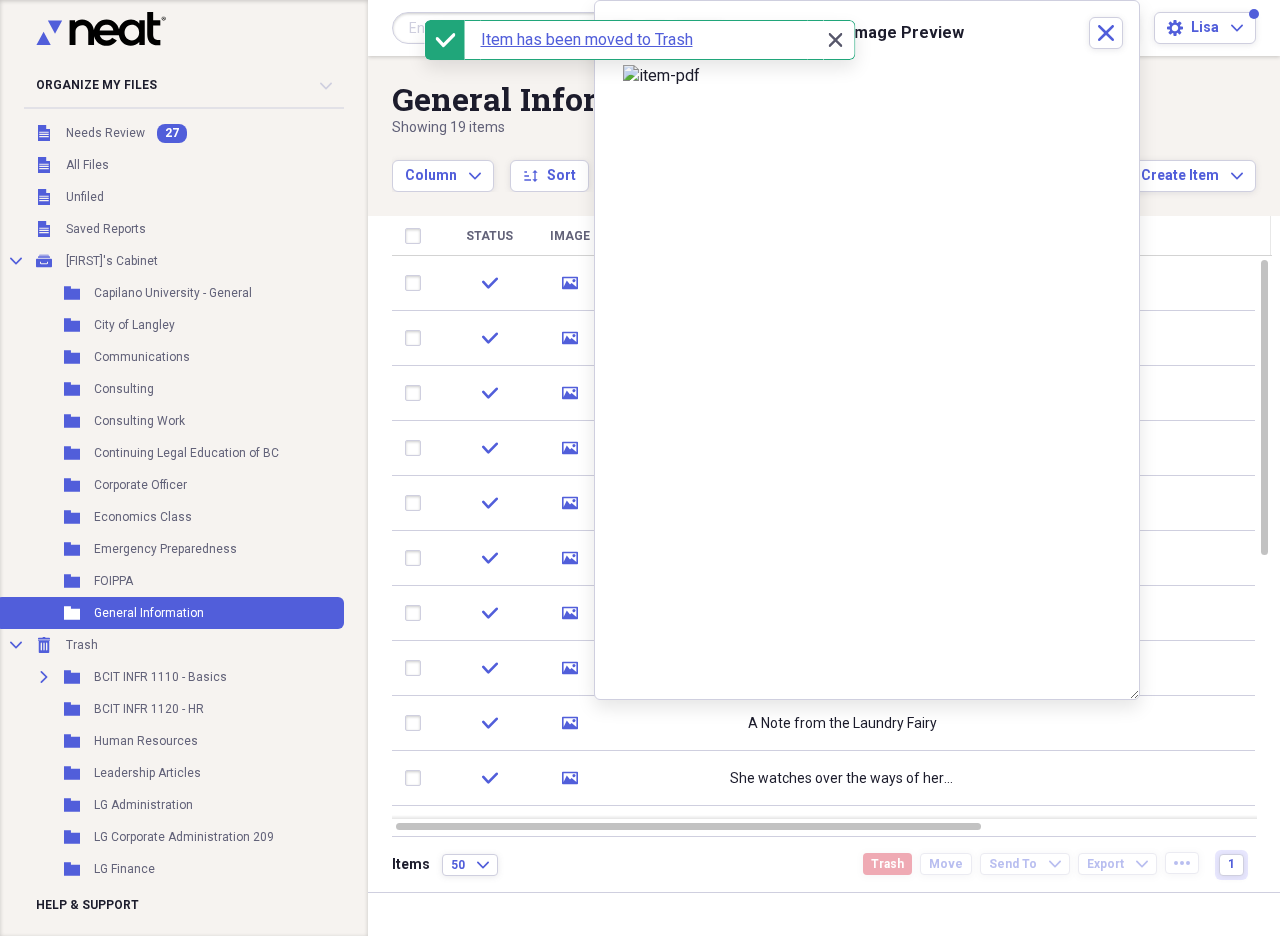 click on "Close" 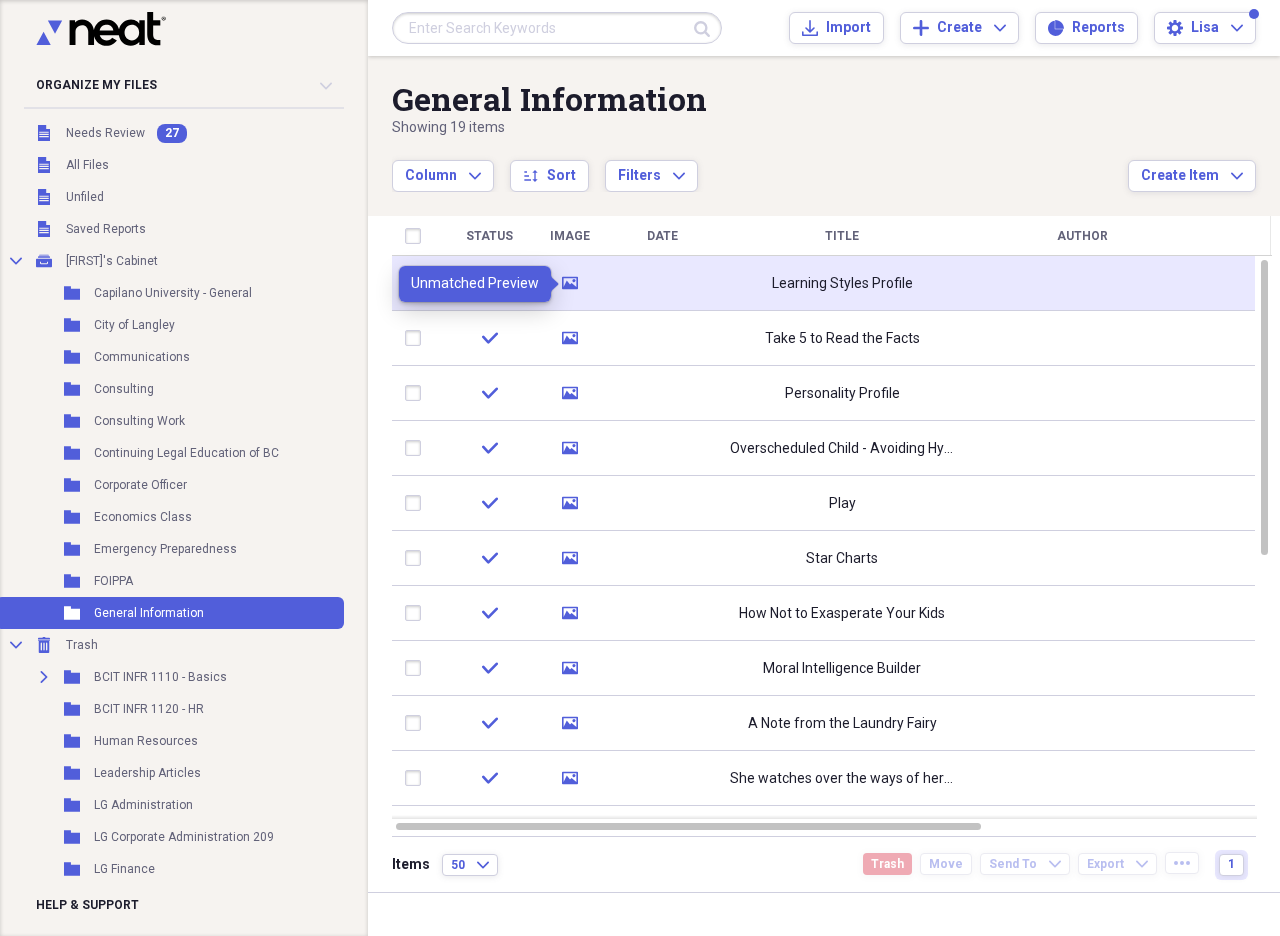 click 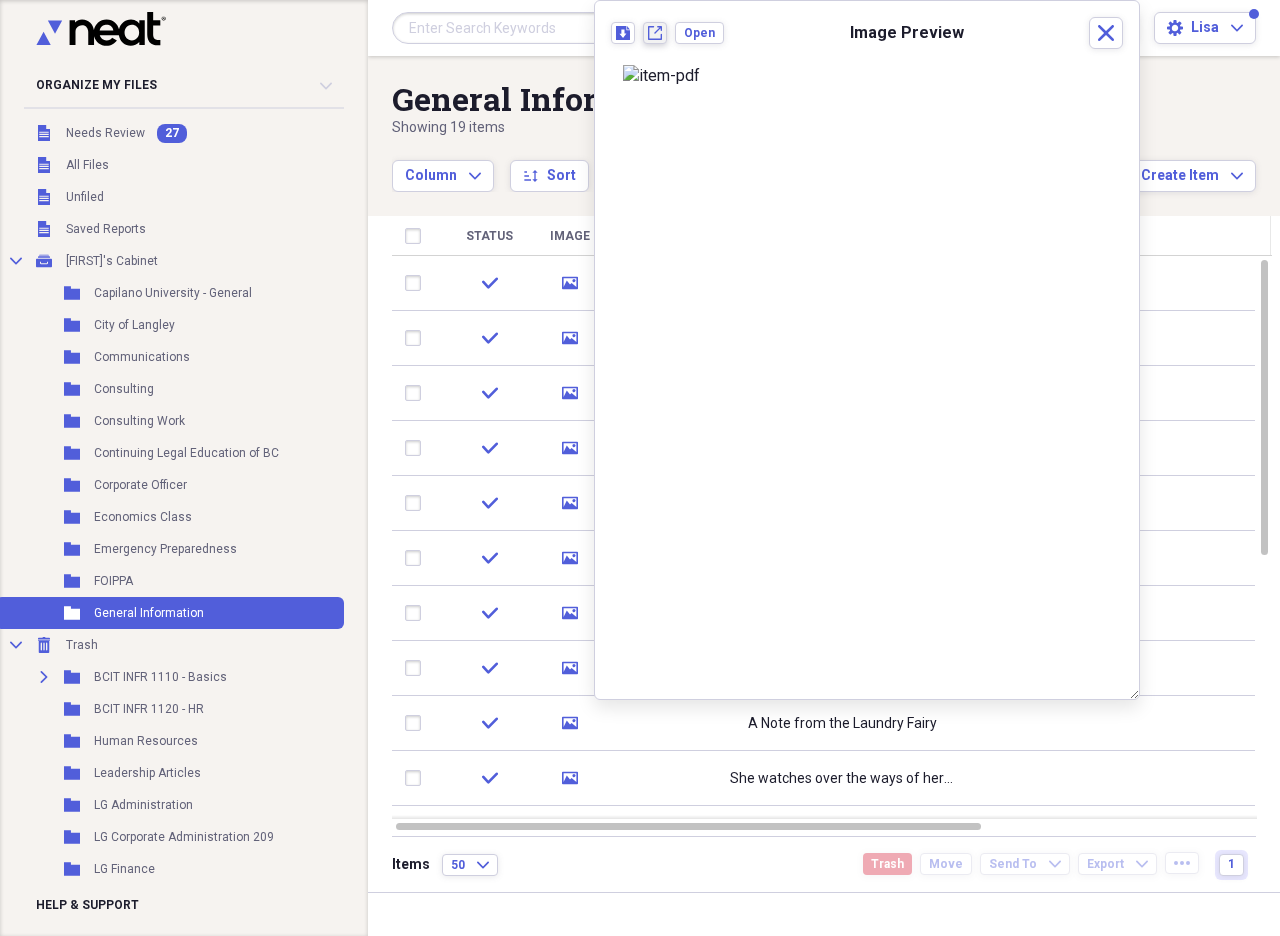 click on "New tab" 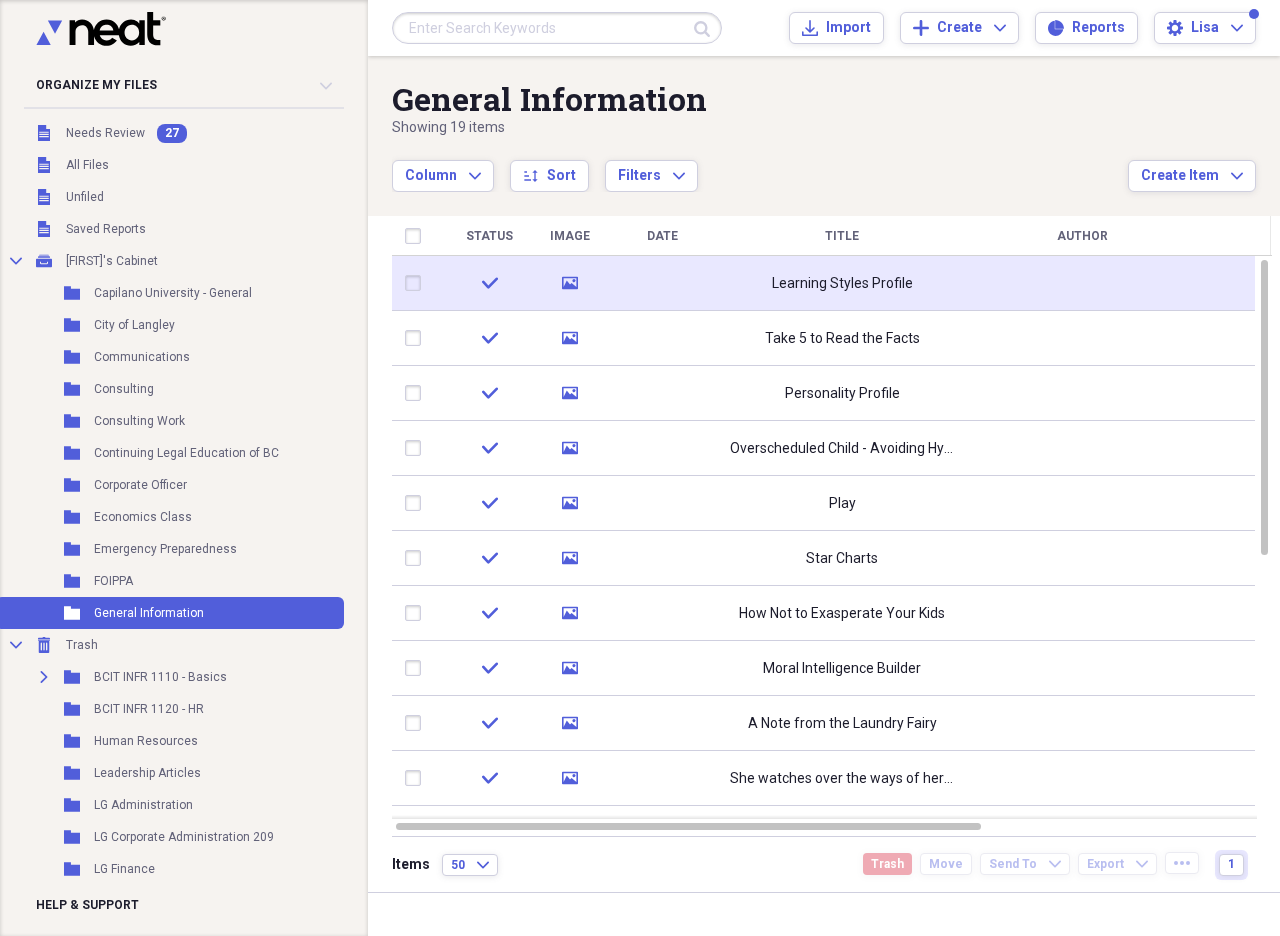 click at bounding box center (417, 283) 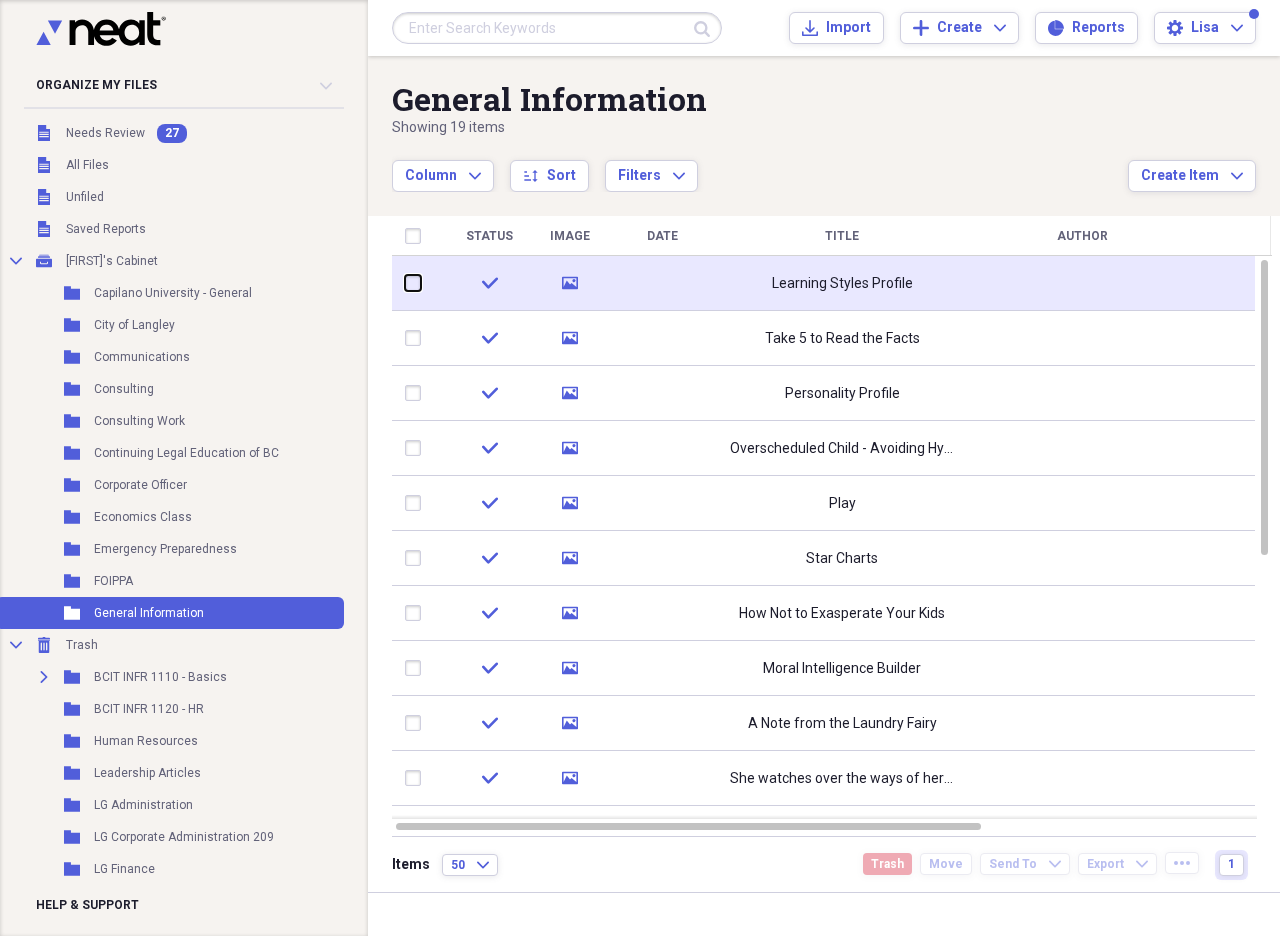 click at bounding box center (405, 283) 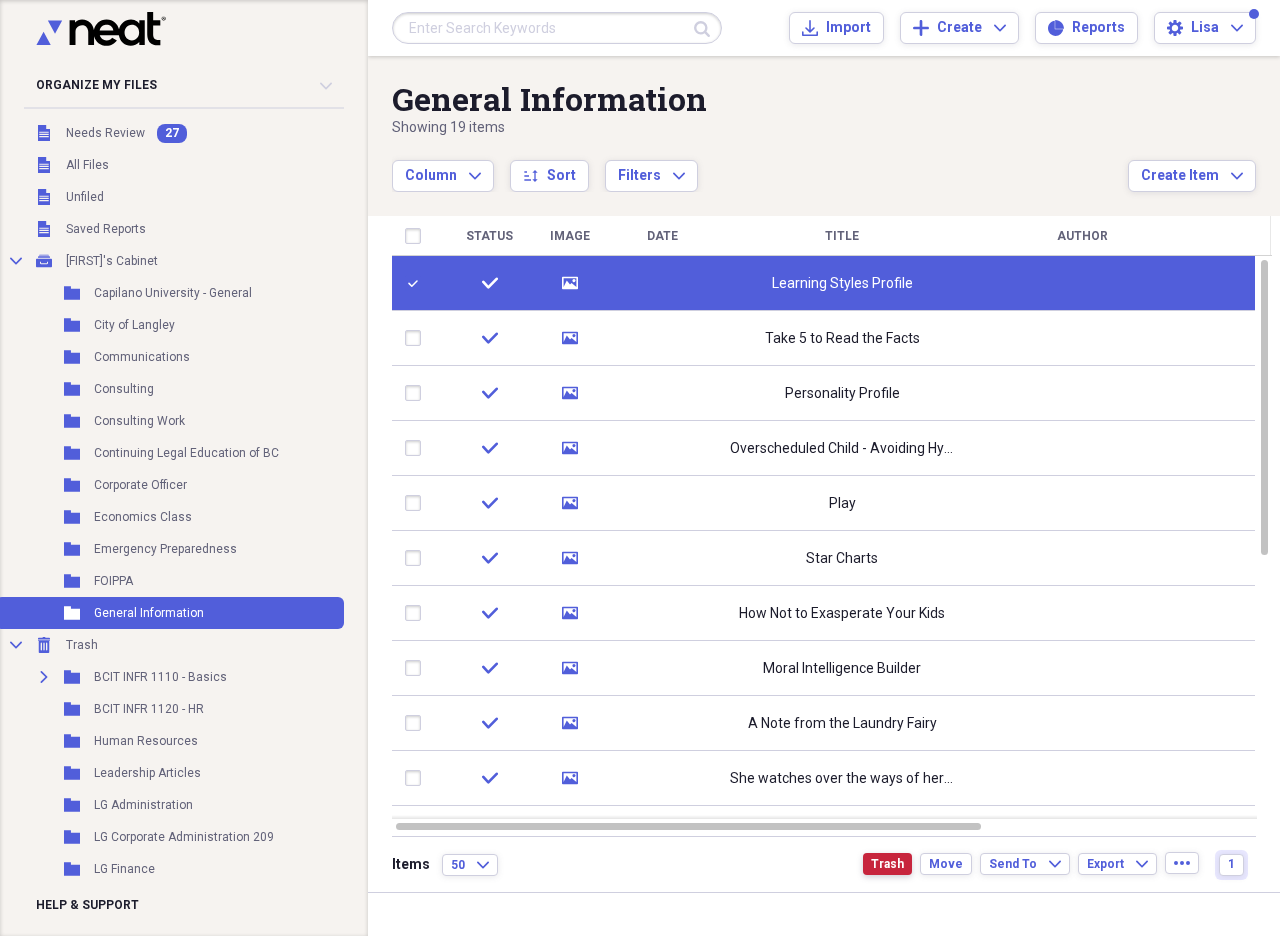 click on "Trash" at bounding box center [887, 864] 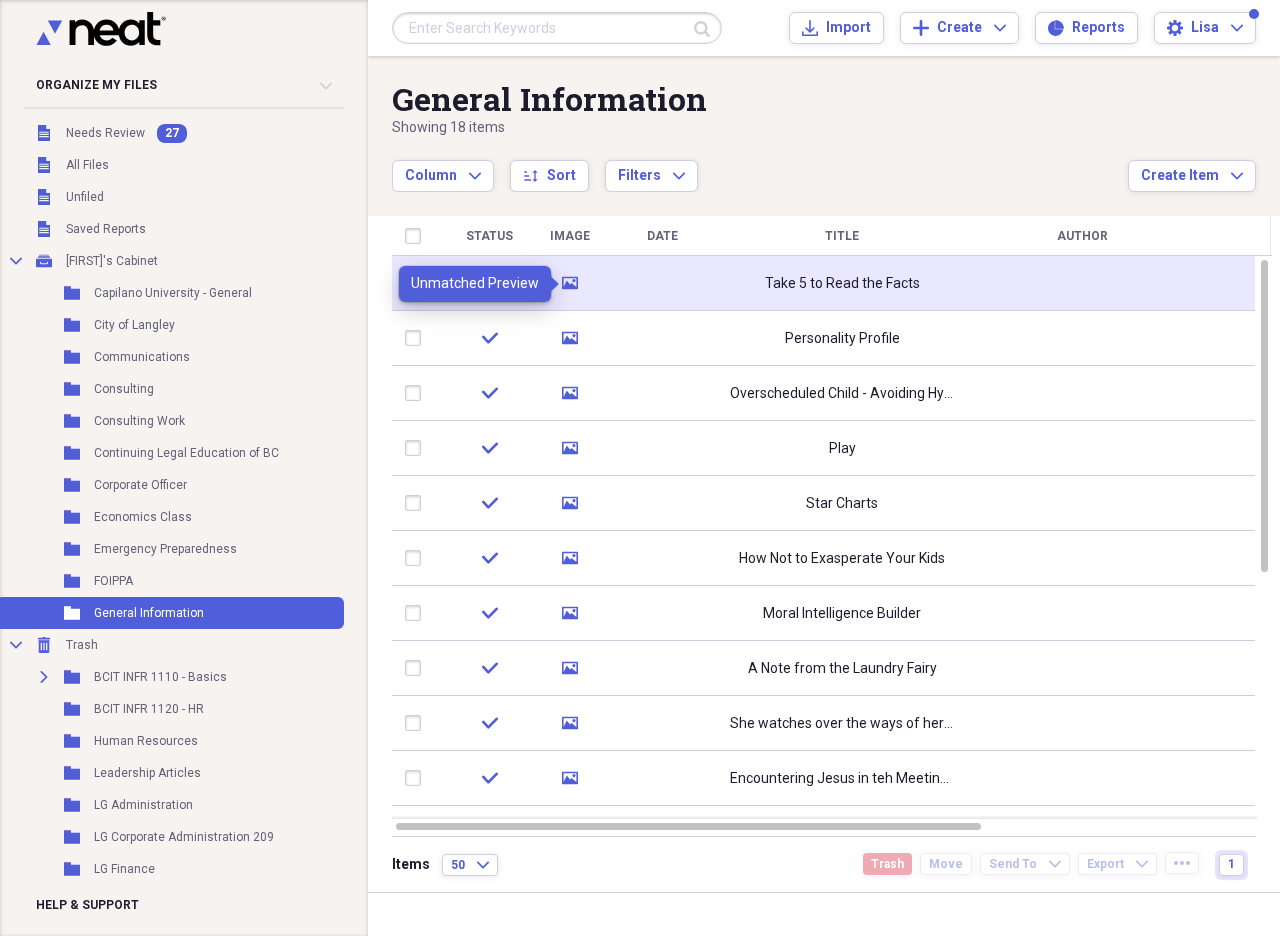 click 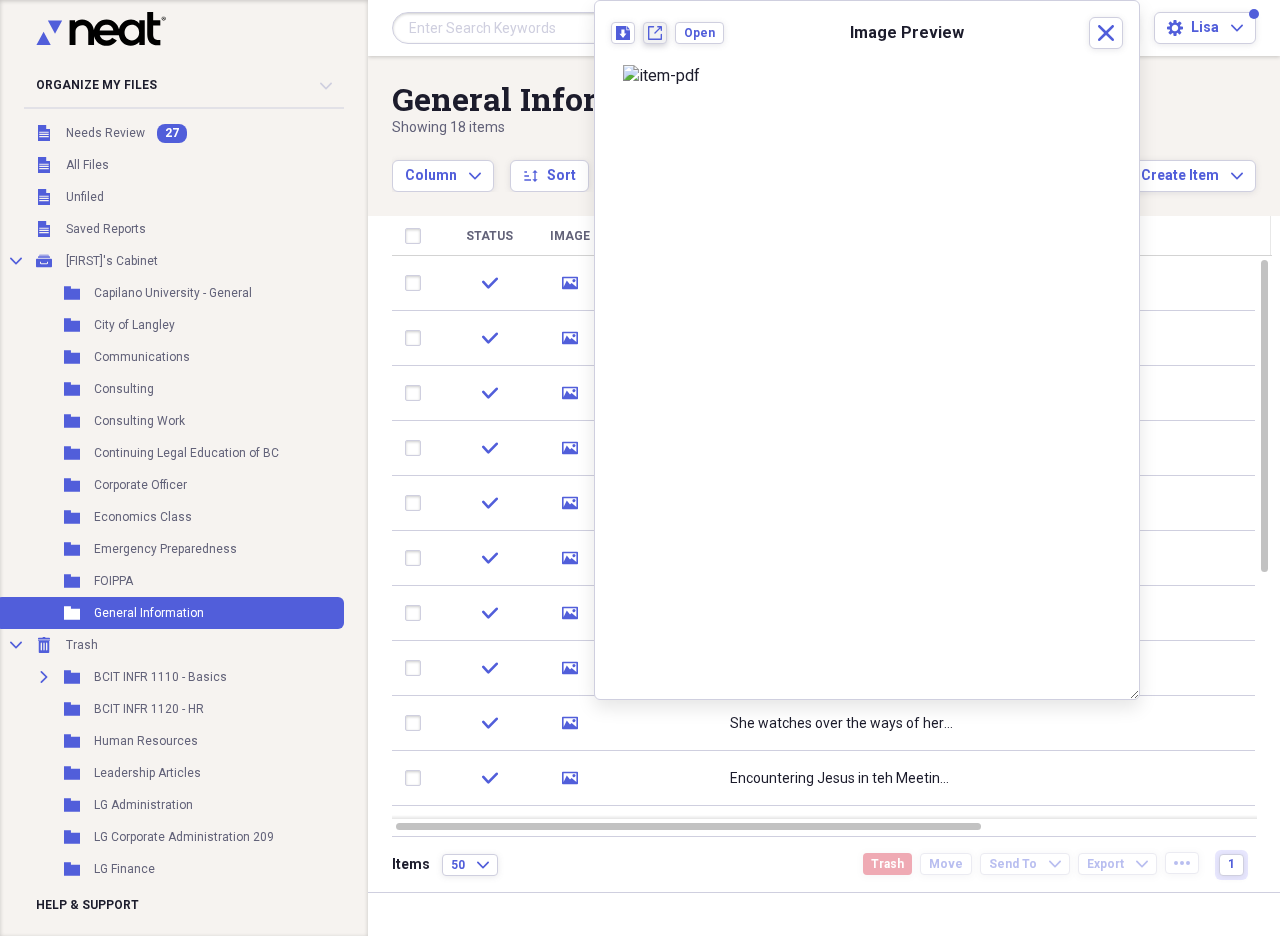 click on "New tab" 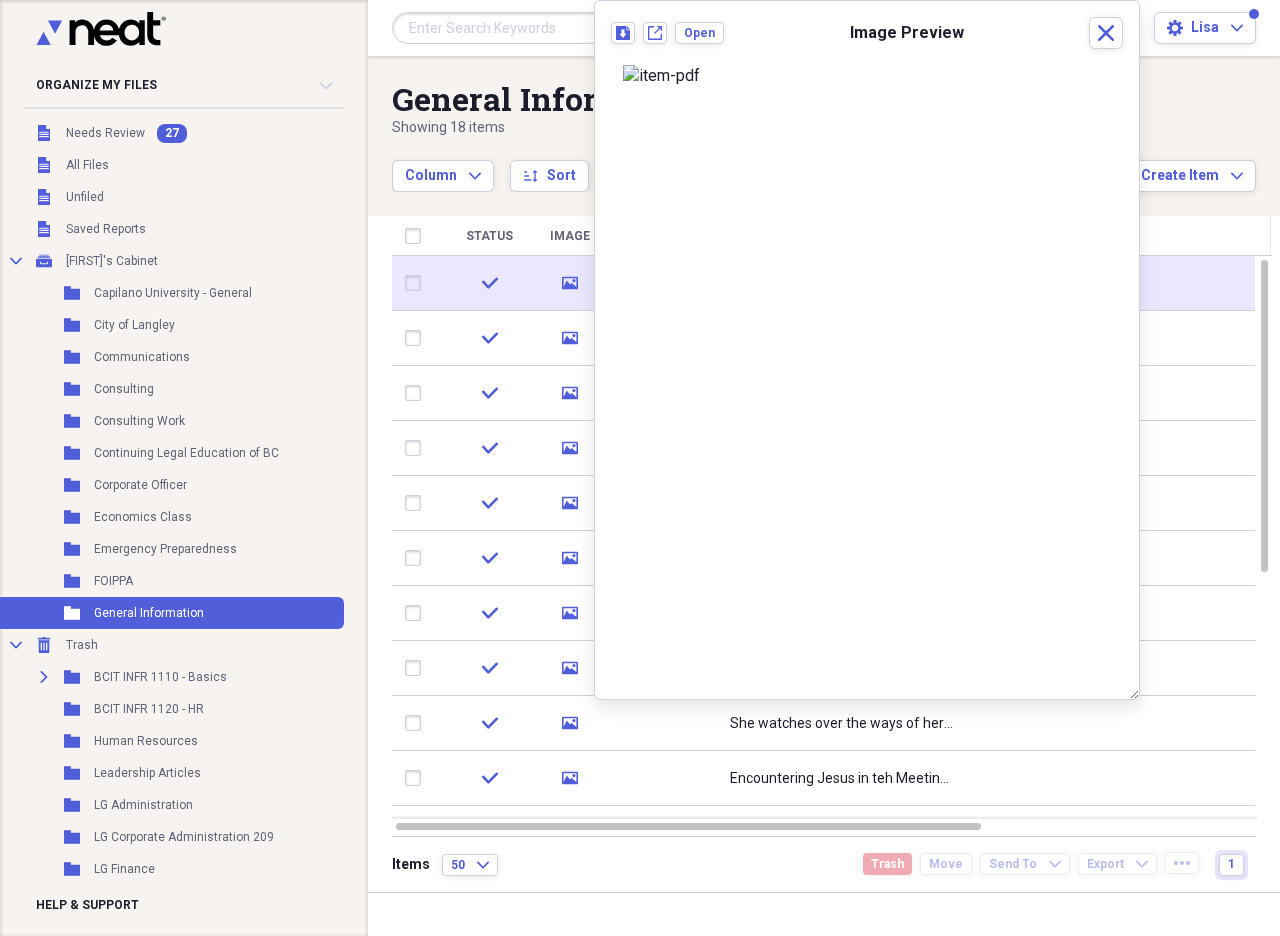 click at bounding box center (417, 283) 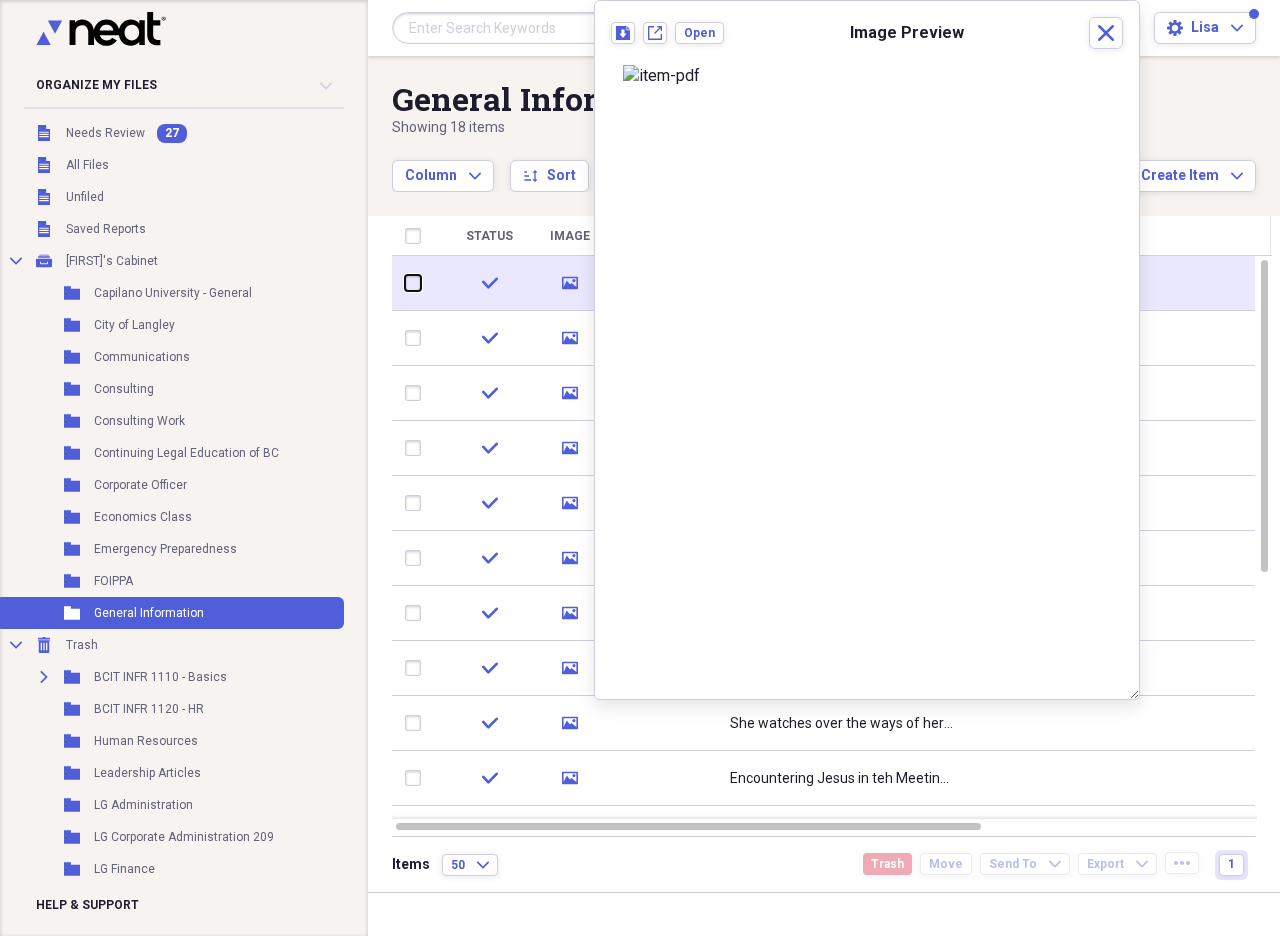 click at bounding box center [405, 283] 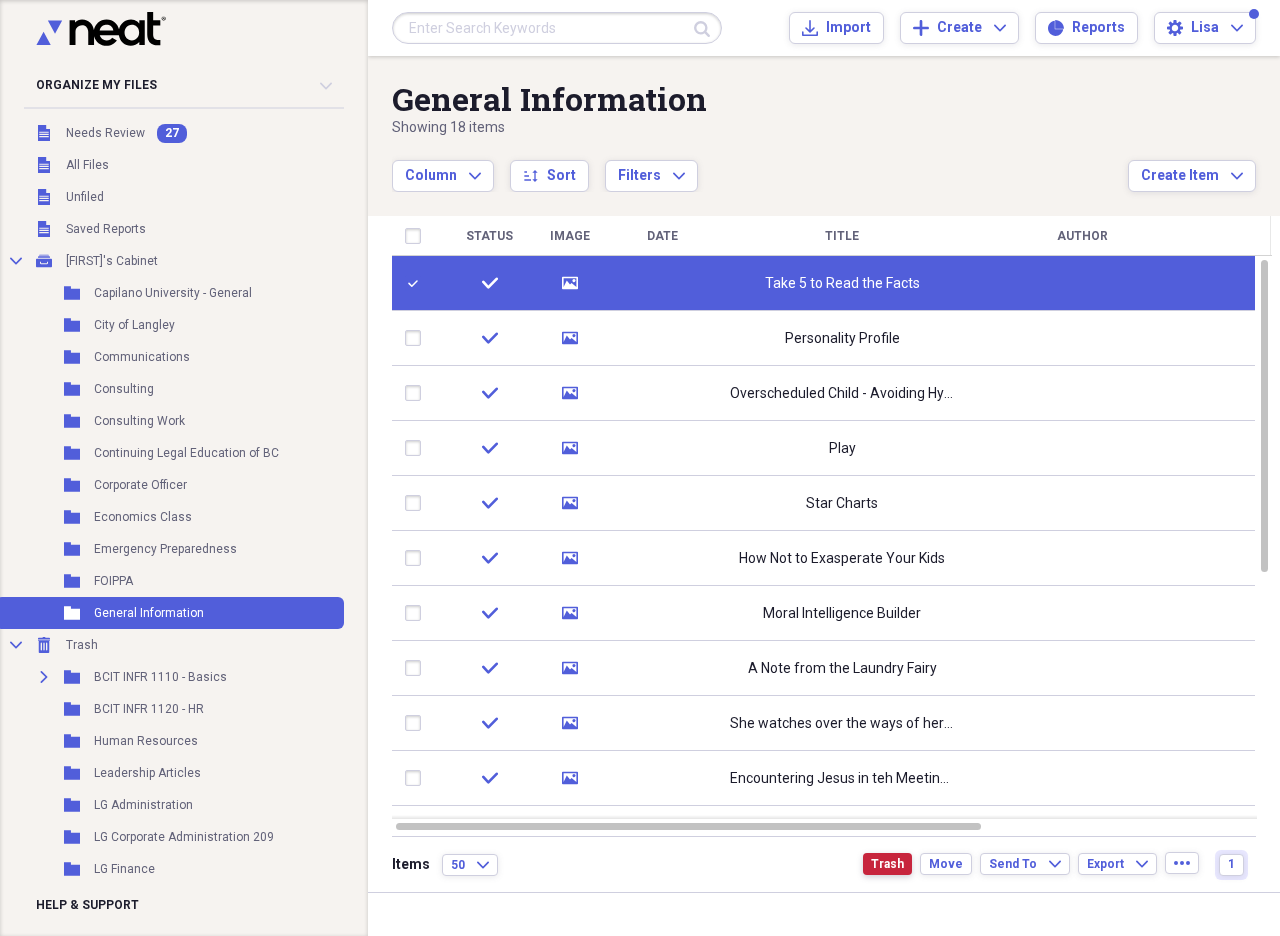 click on "Trash" at bounding box center [887, 864] 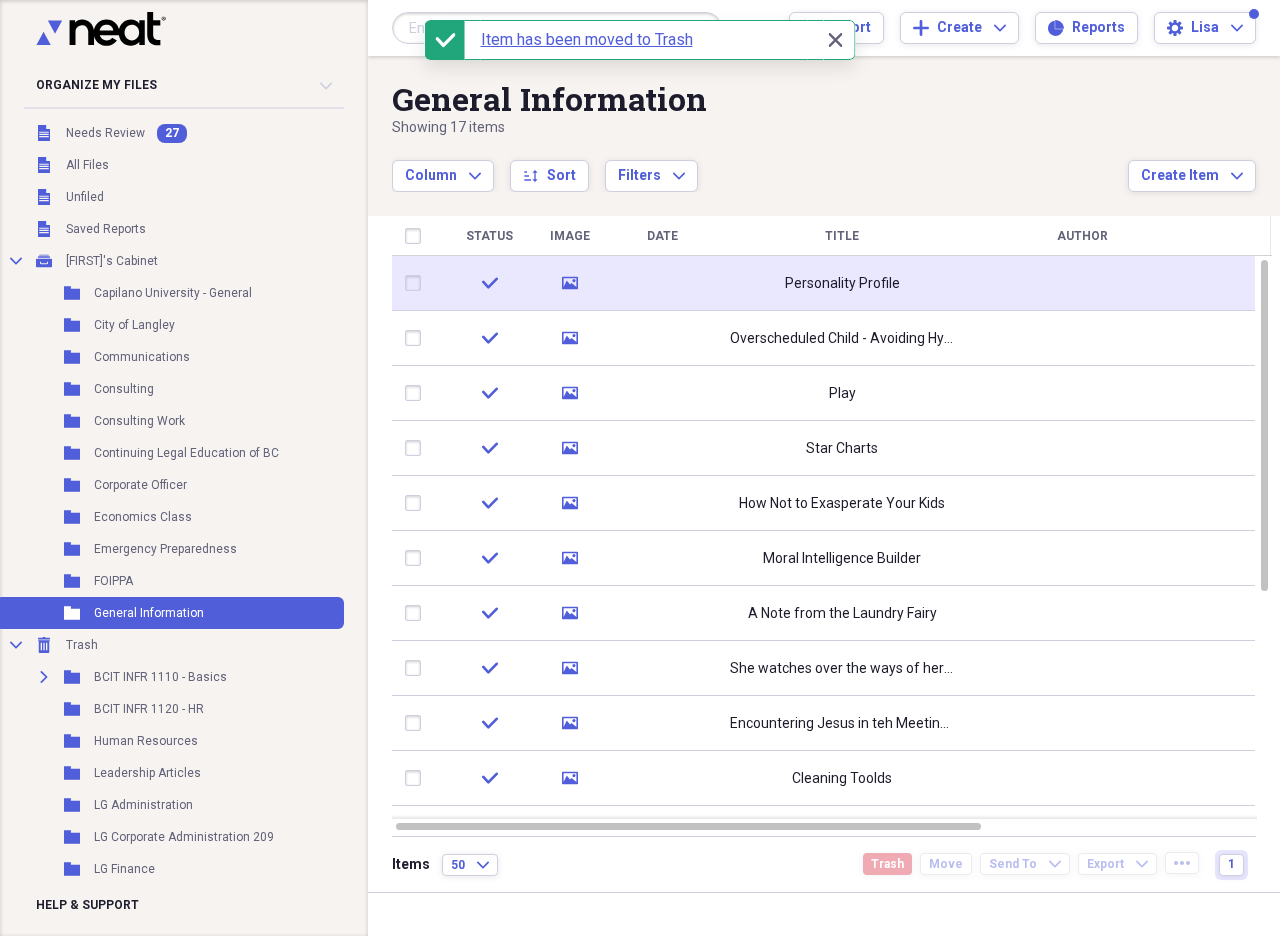 click on "media" 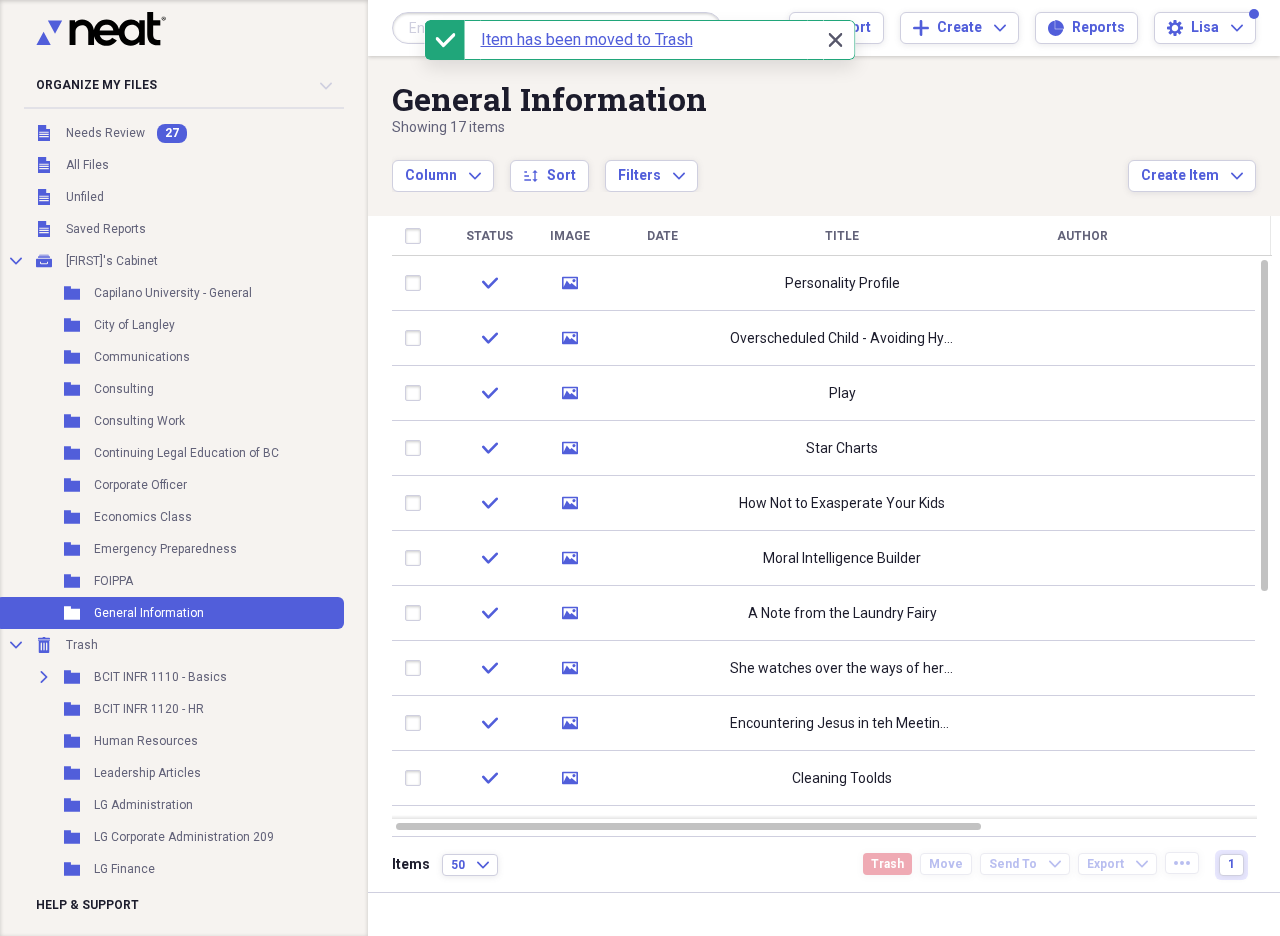 click on "Close Close" at bounding box center (835, 40) 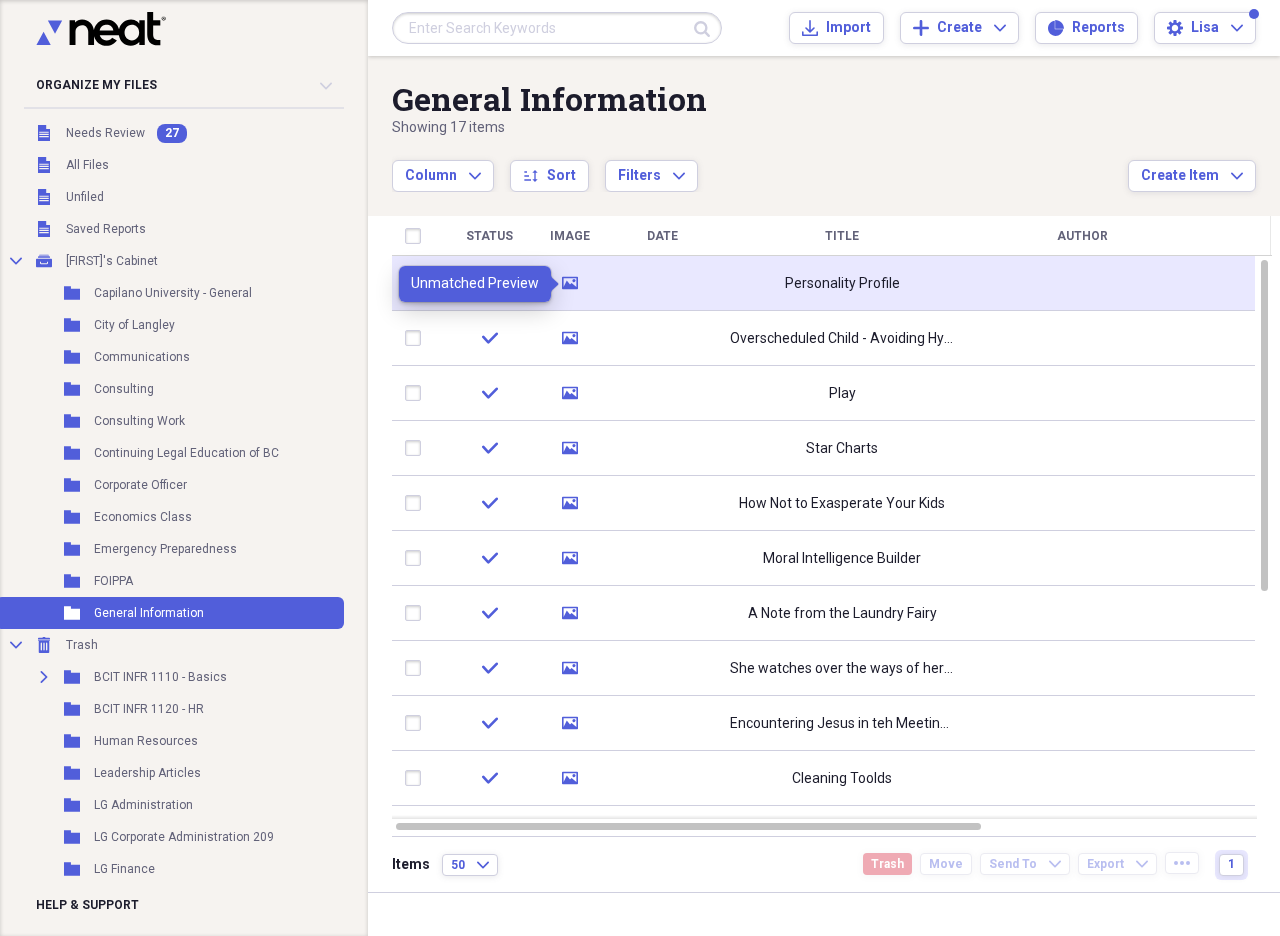 click 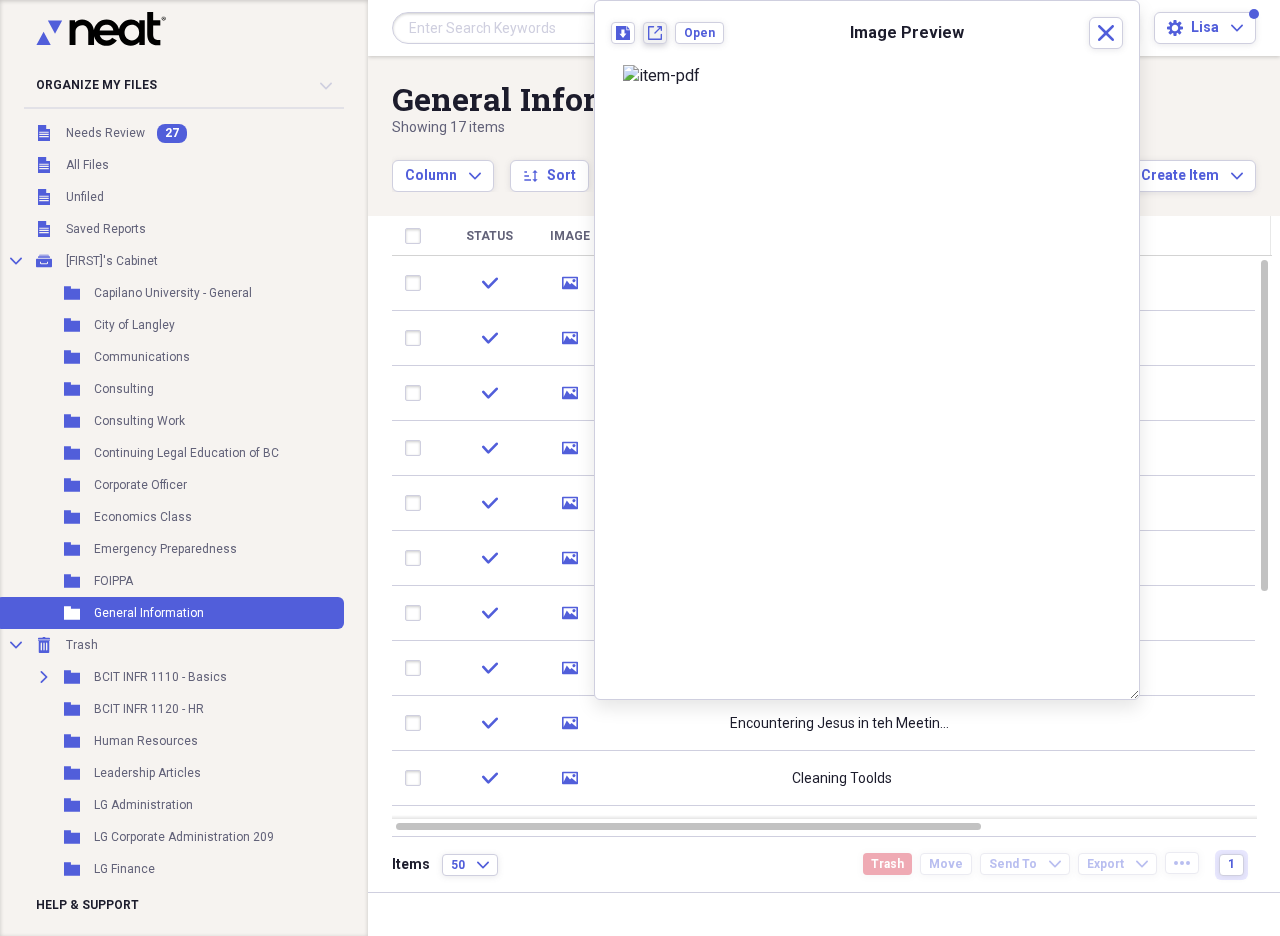 click on "New tab" 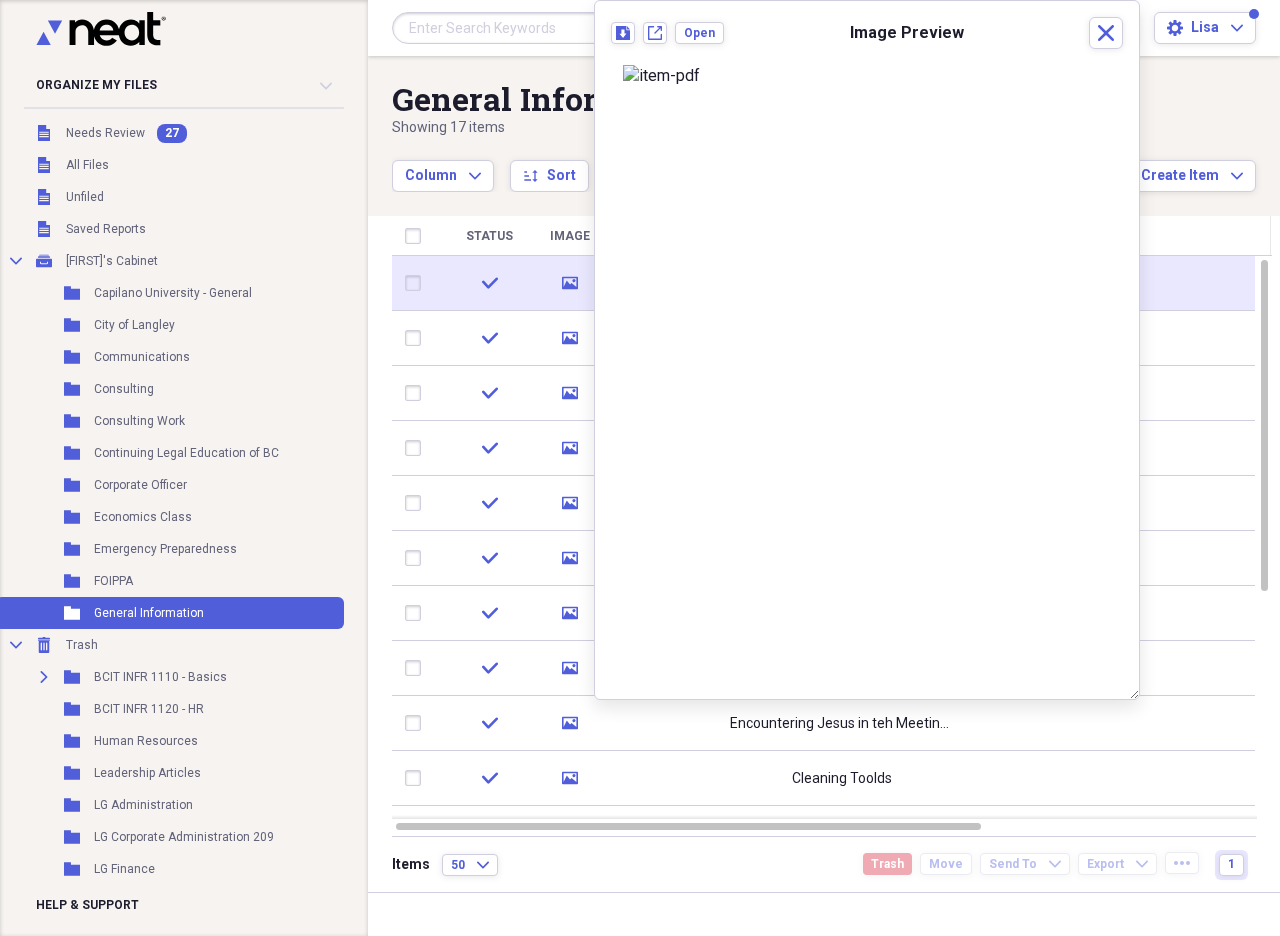 click at bounding box center [417, 283] 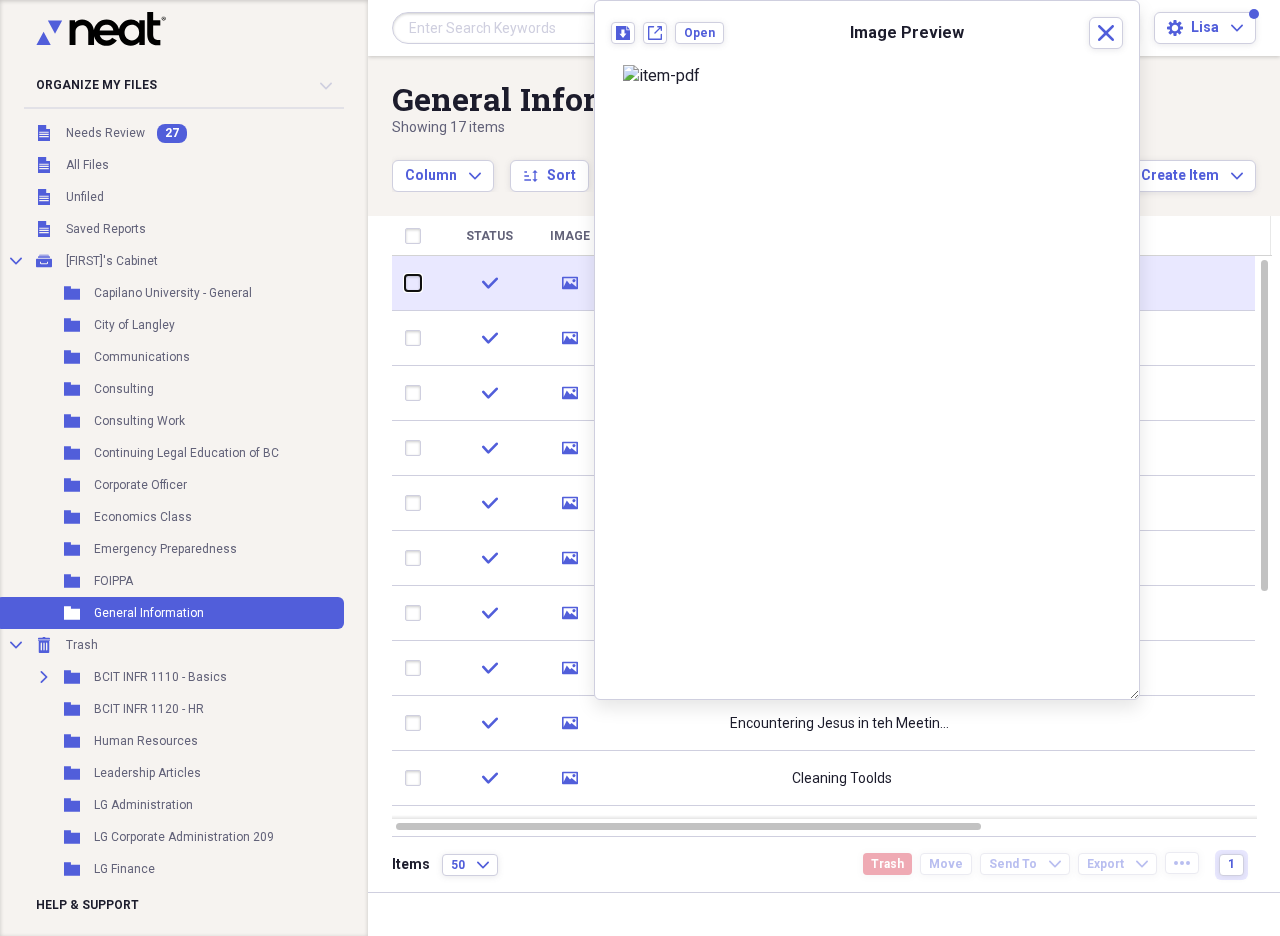 click at bounding box center (405, 283) 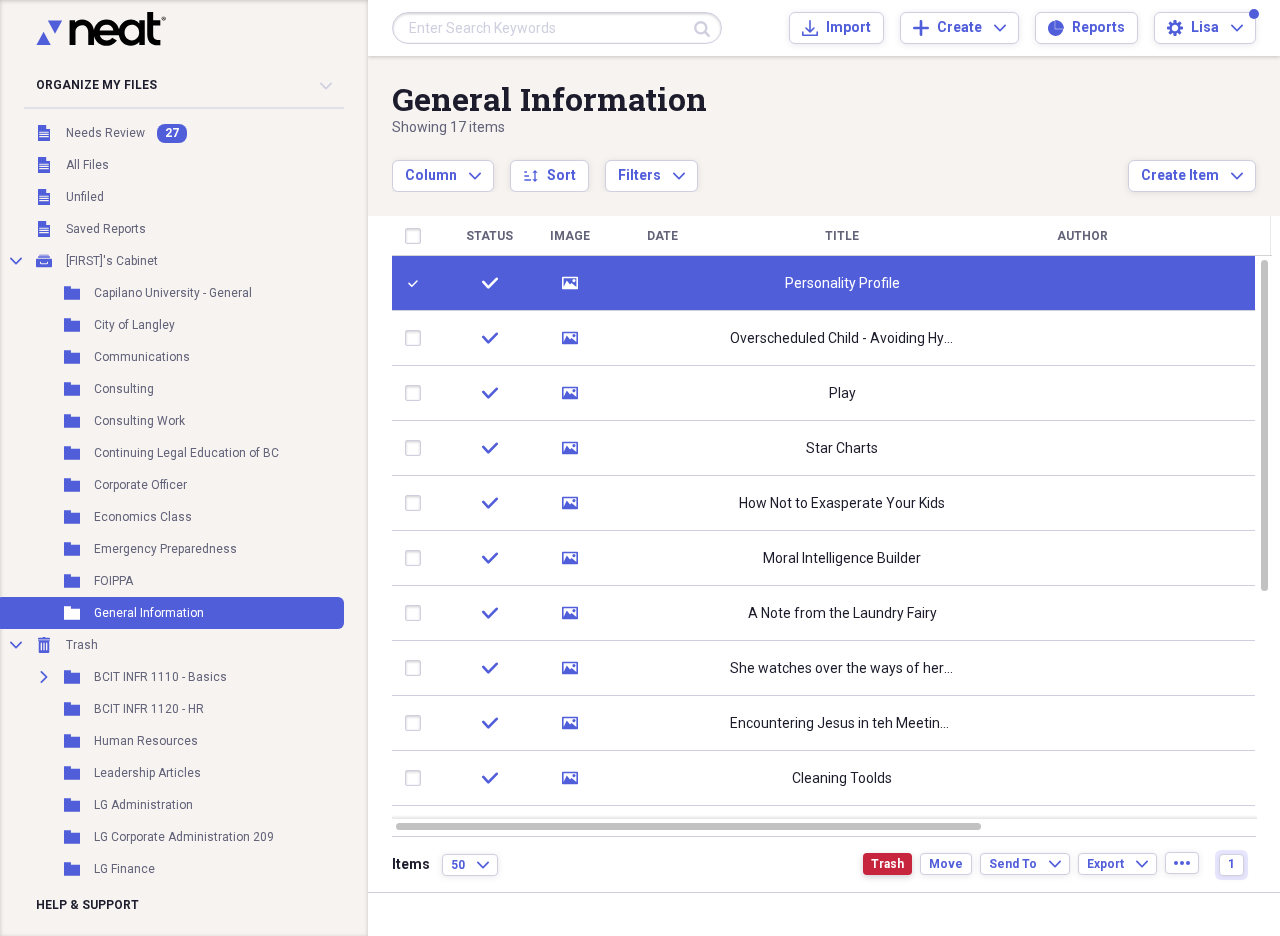 click on "Trash" at bounding box center [887, 864] 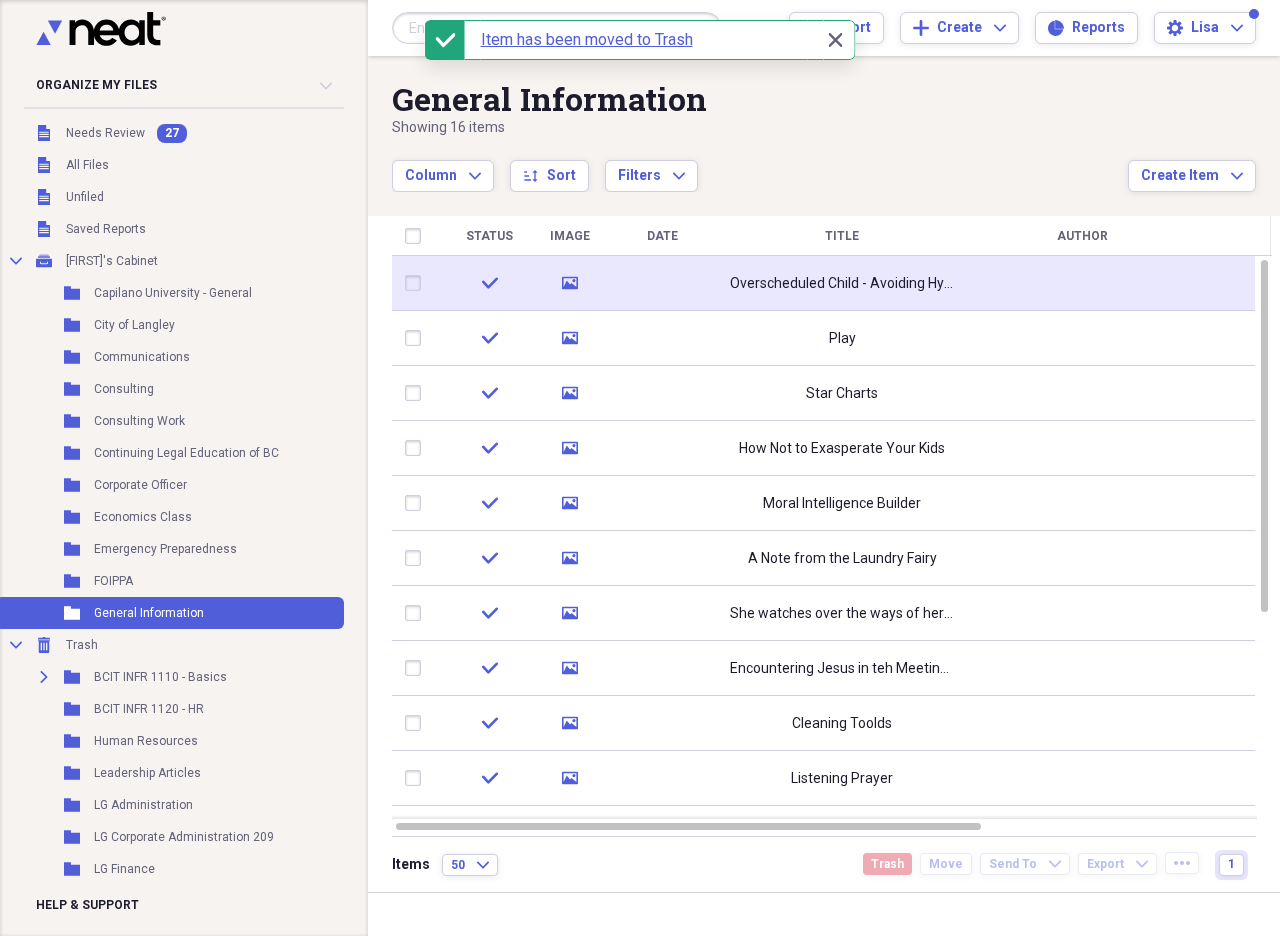 click 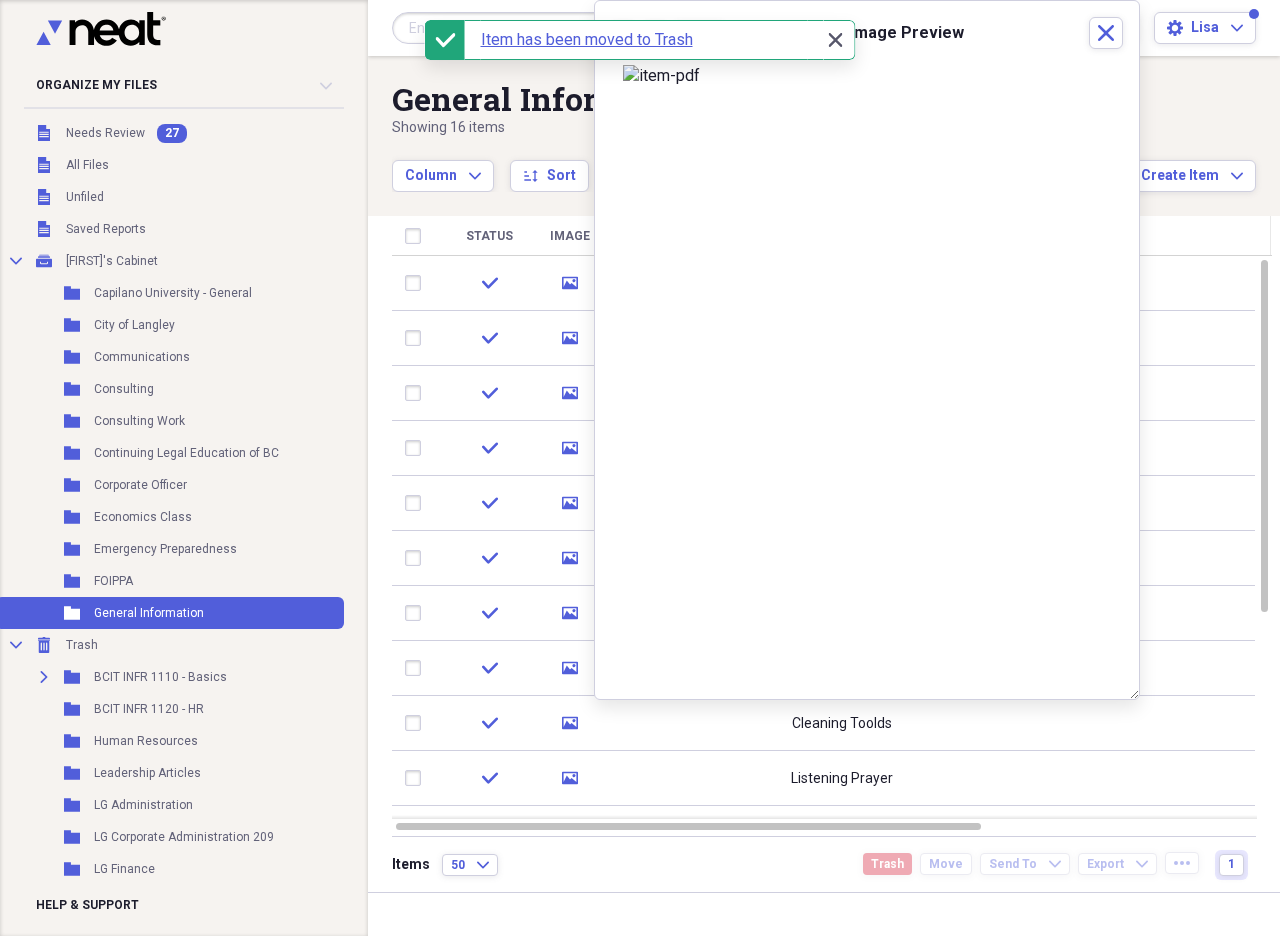 click 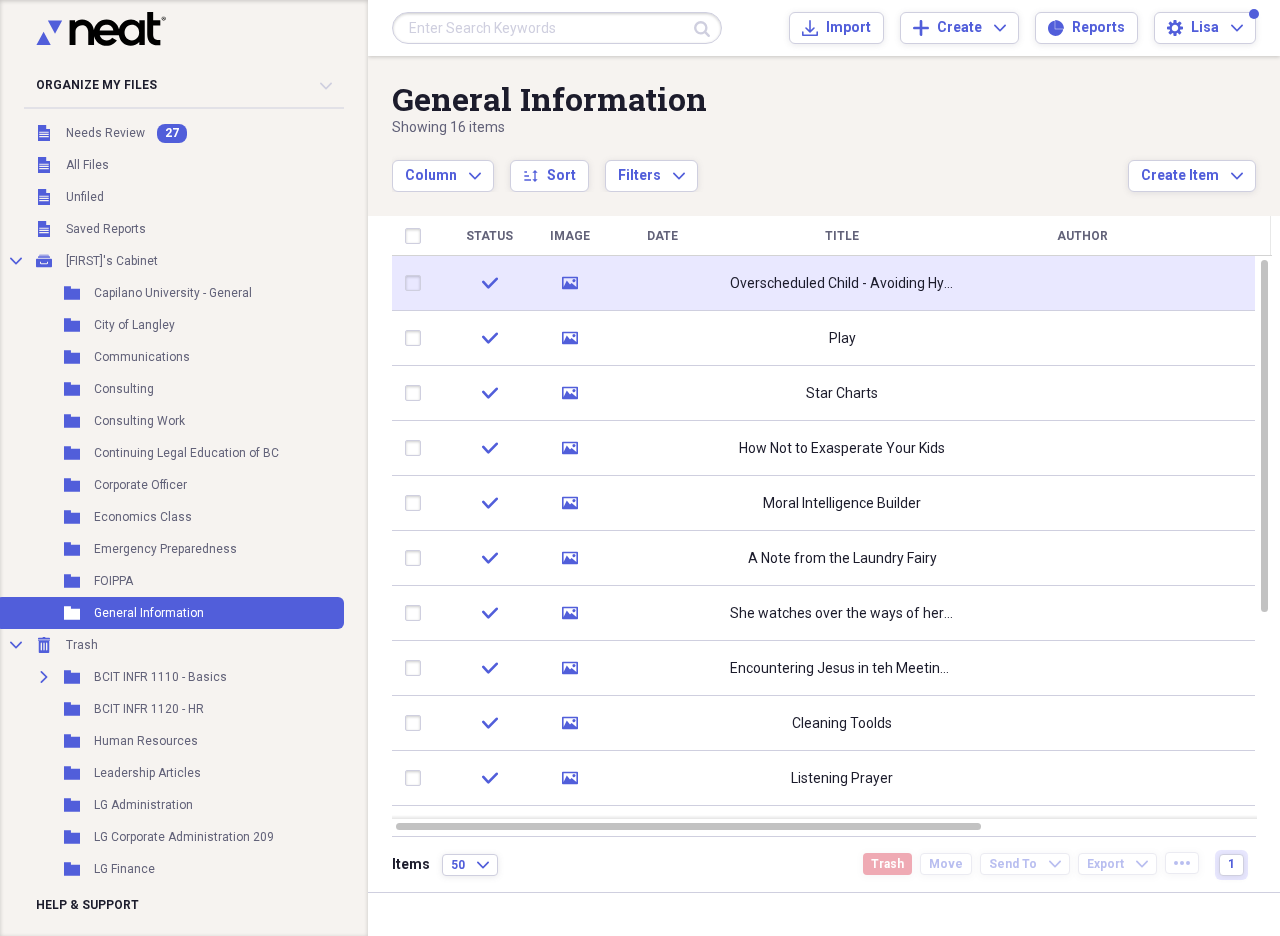 click on "media" at bounding box center [570, 283] 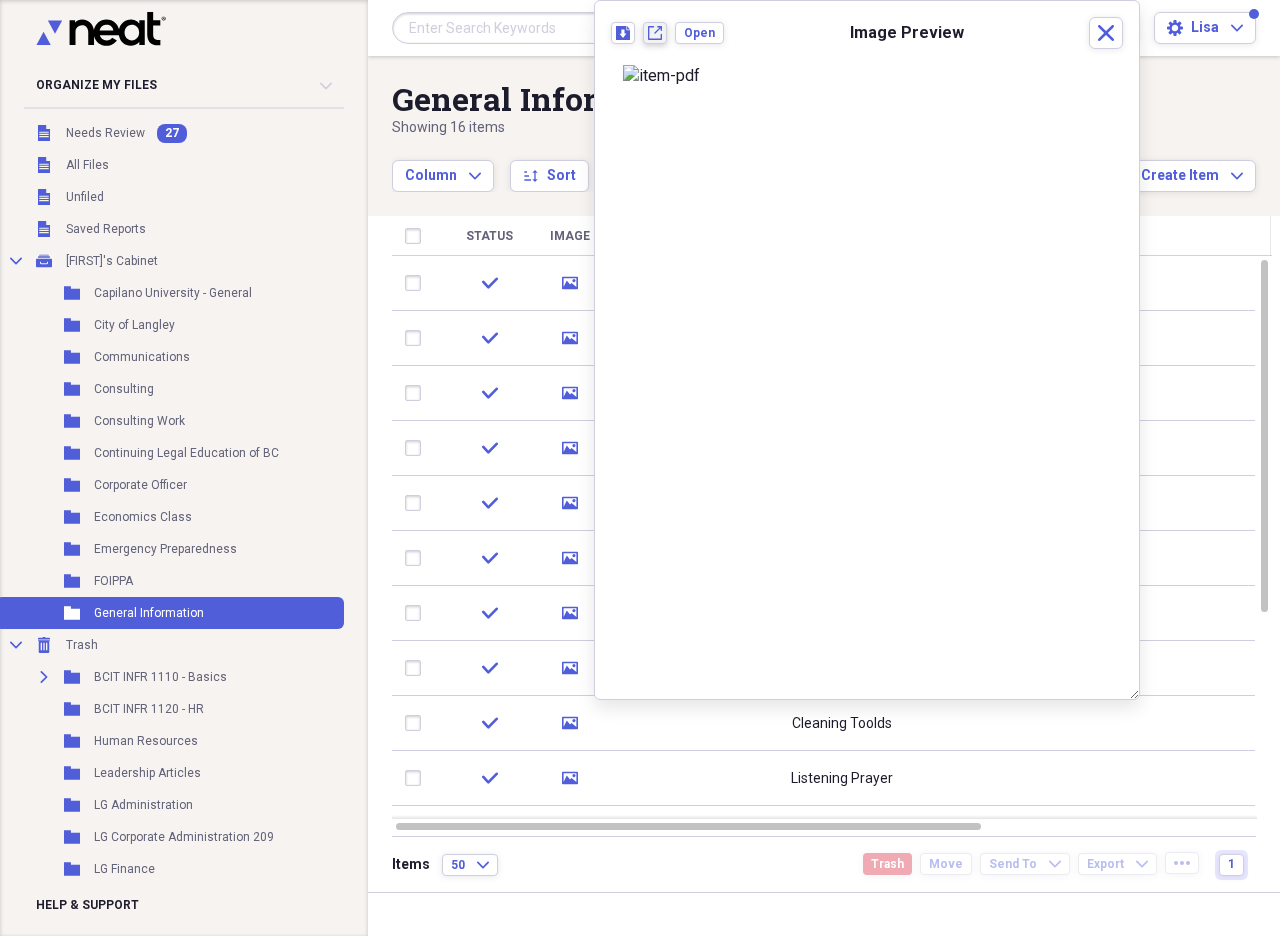 click 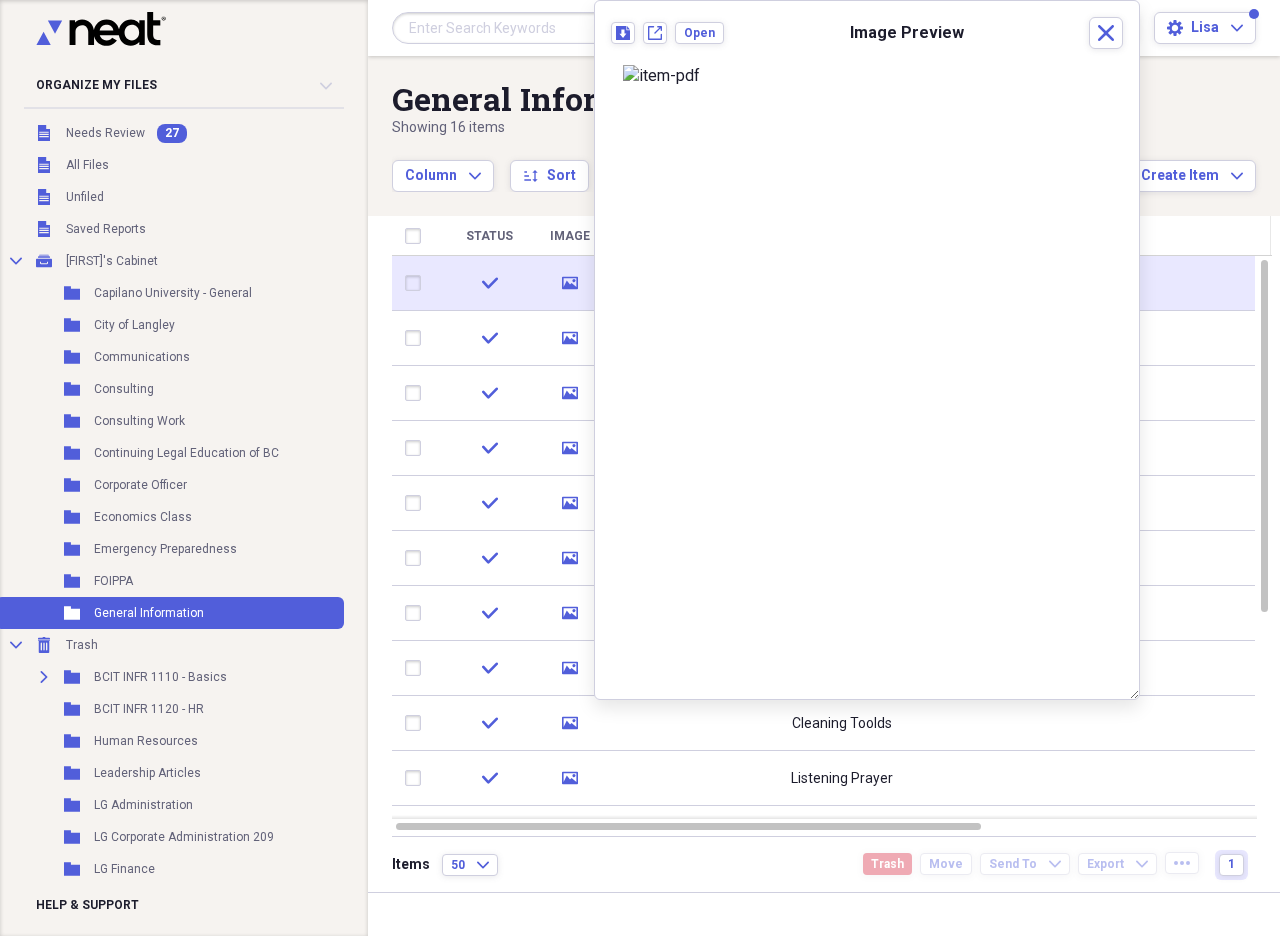 click at bounding box center (417, 283) 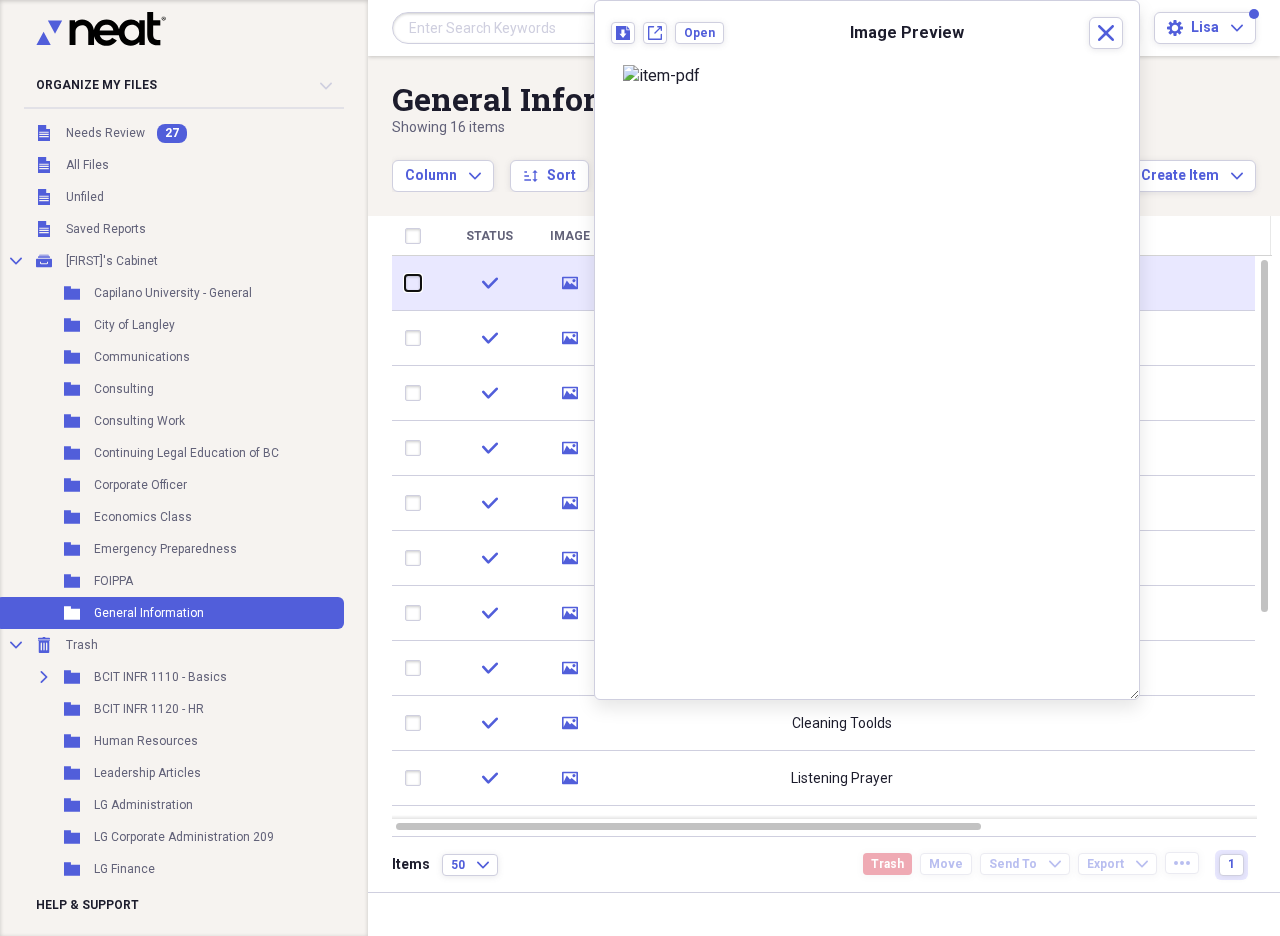 click at bounding box center [405, 283] 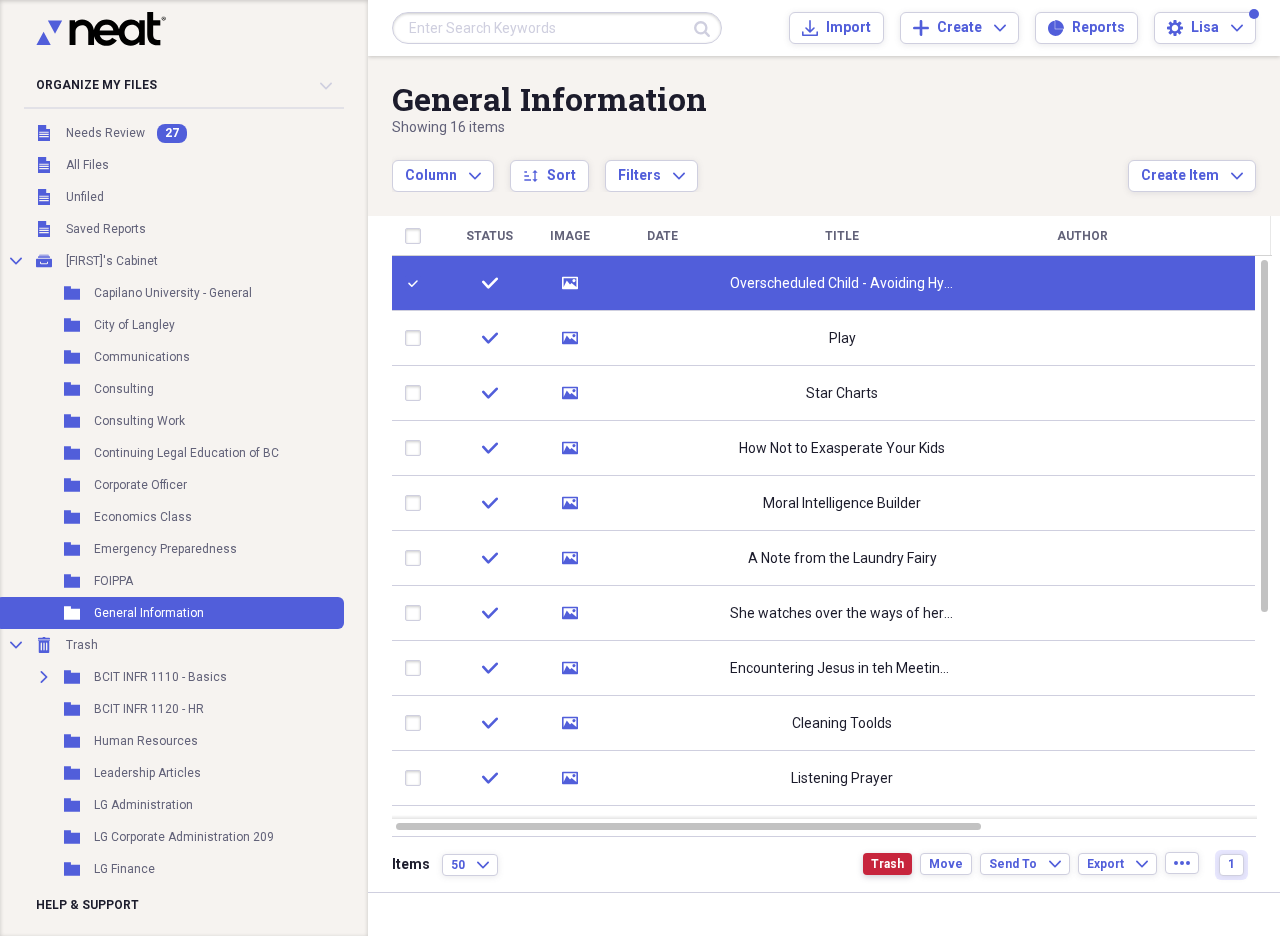 click on "Trash" at bounding box center [887, 864] 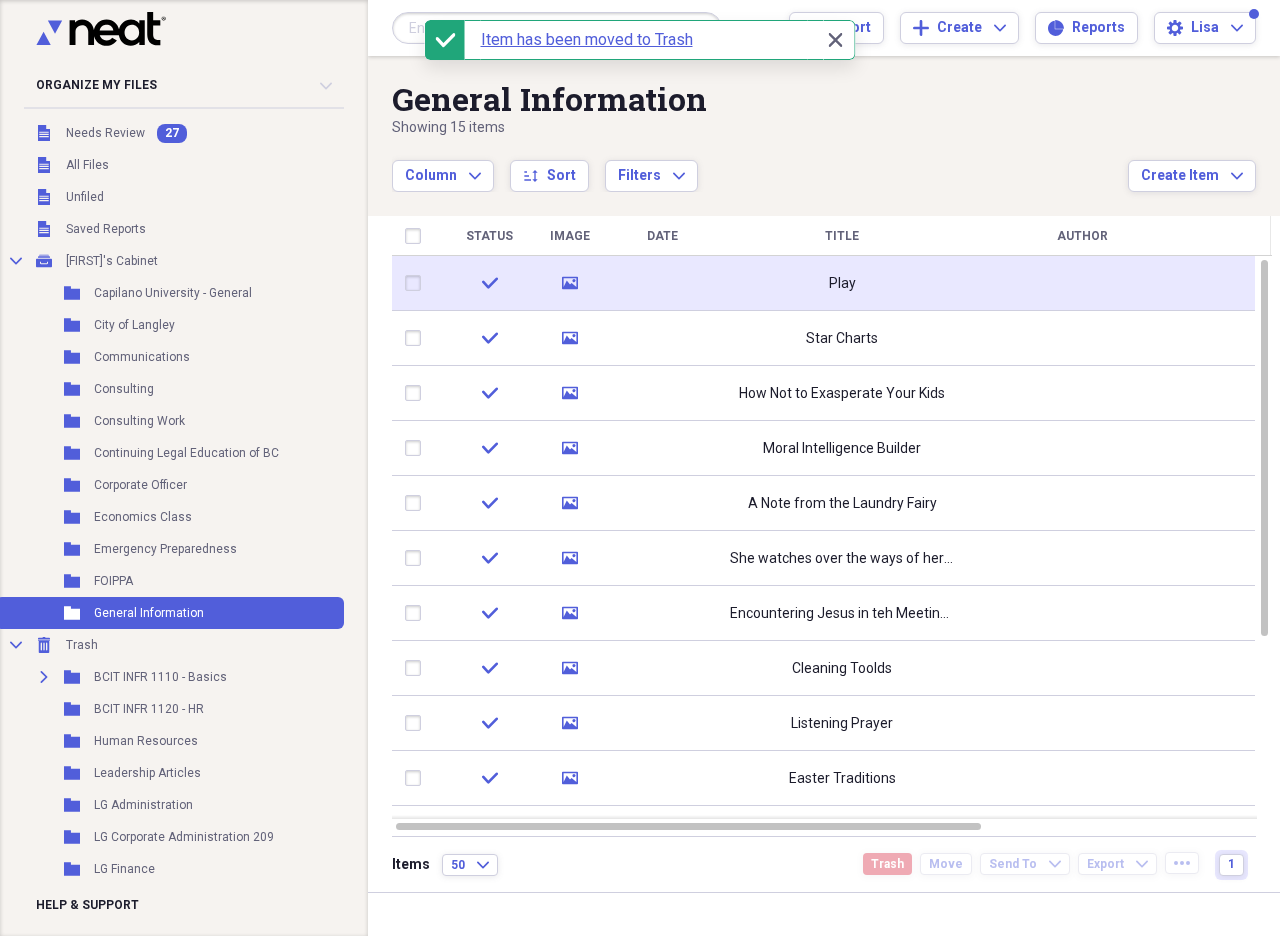click on "media" 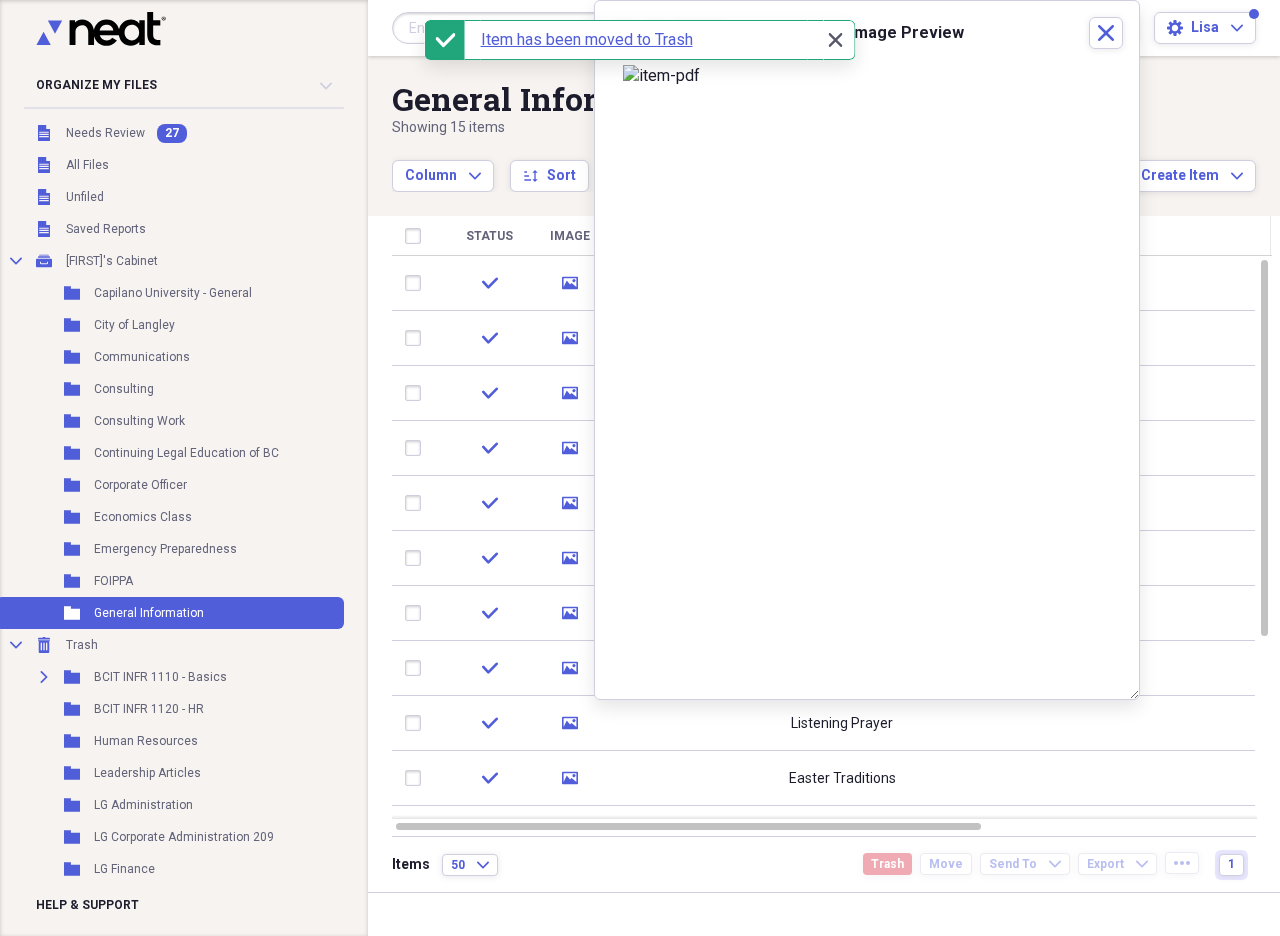 click on "Close" 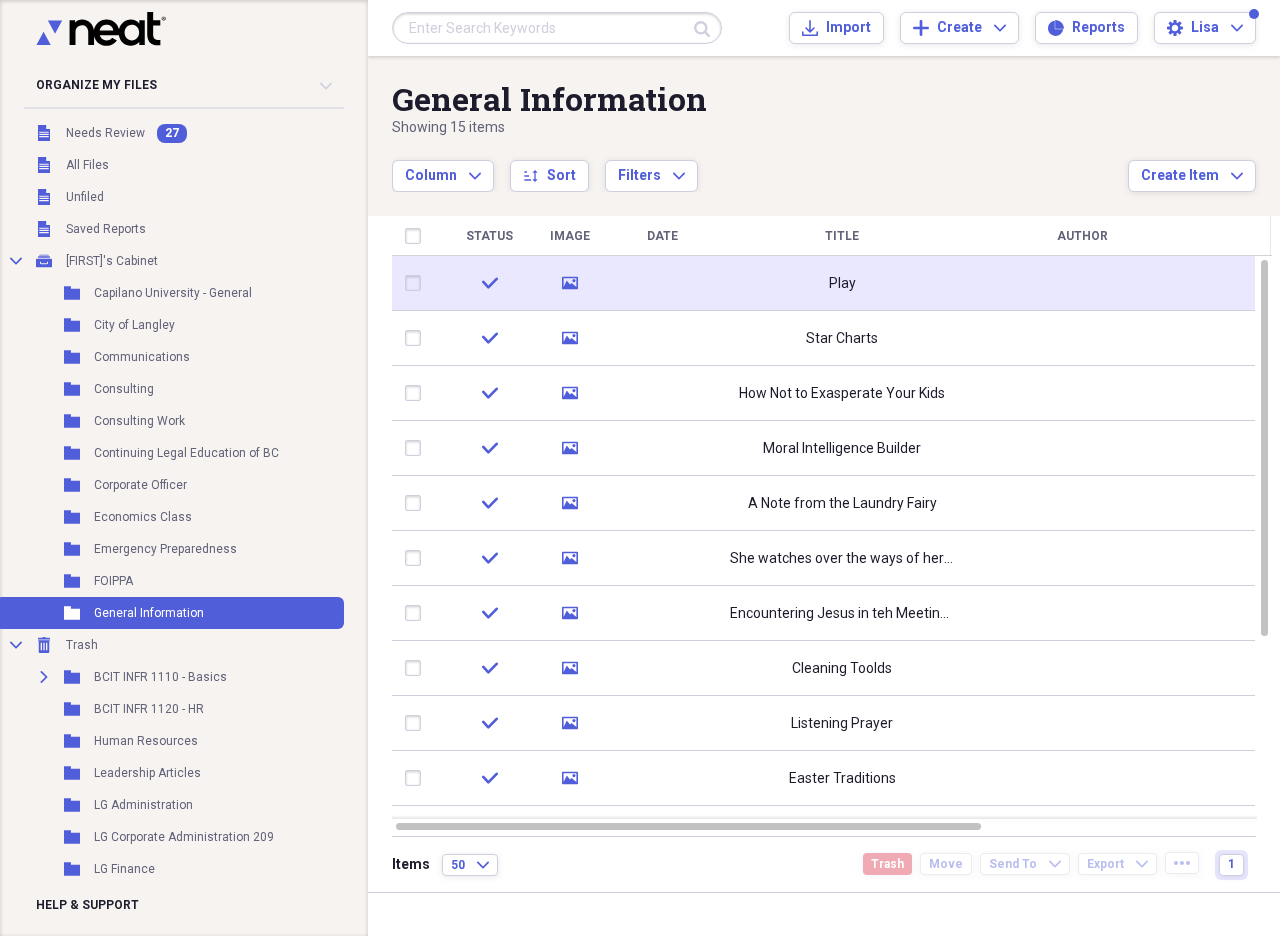 click on "media" 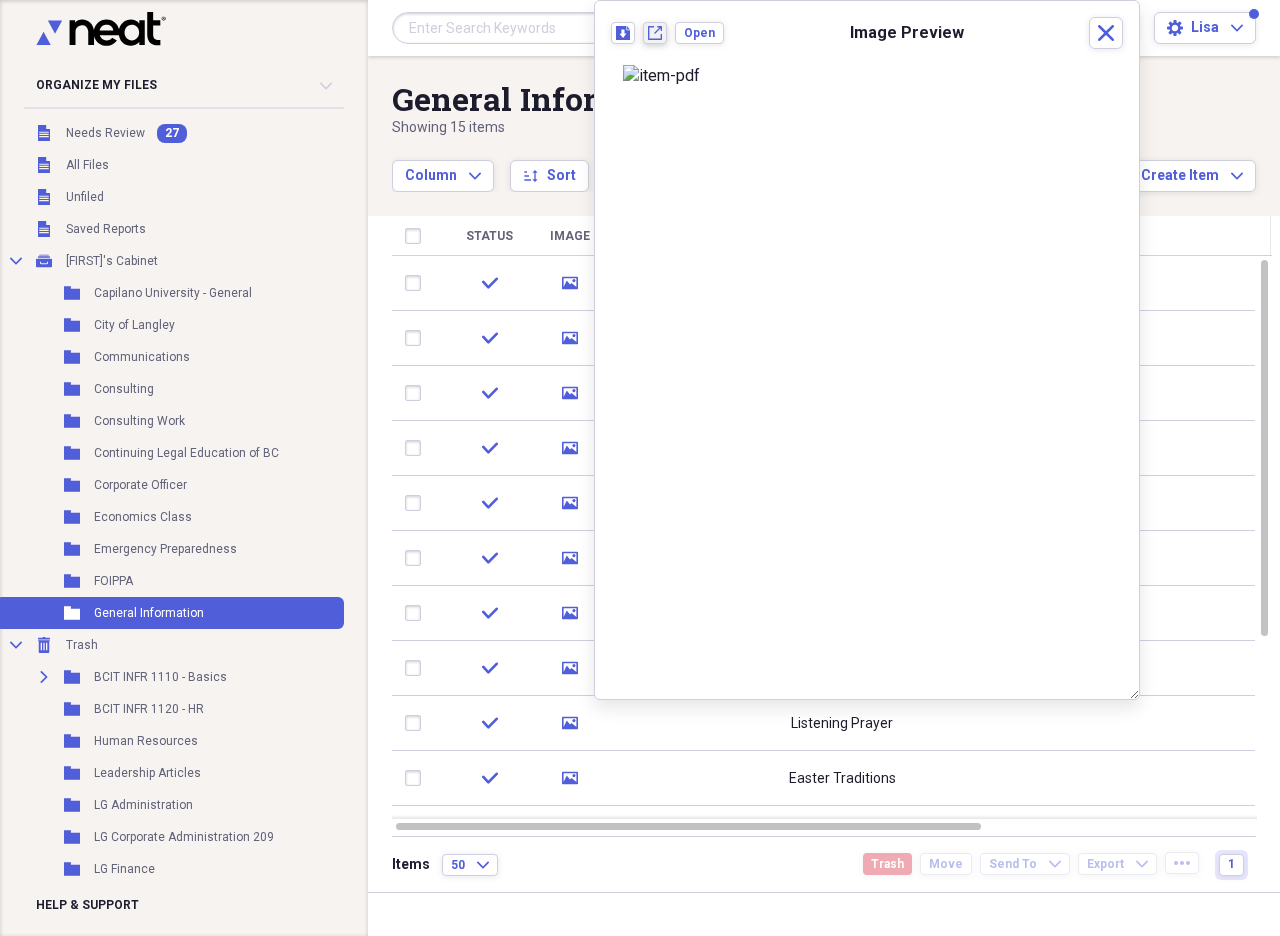 click on "New tab" 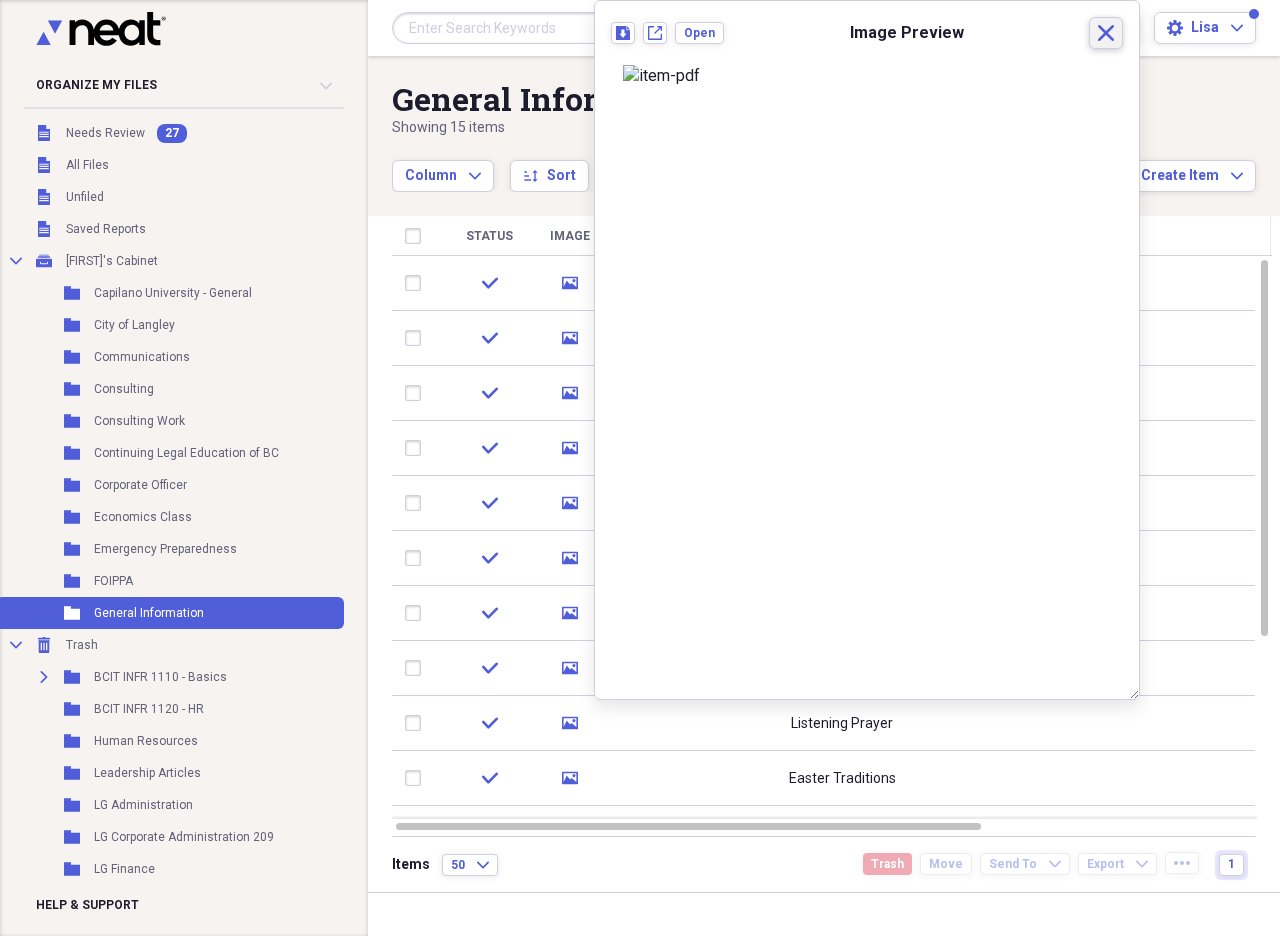 drag, startPoint x: 1102, startPoint y: 27, endPoint x: 1042, endPoint y: 38, distance: 61 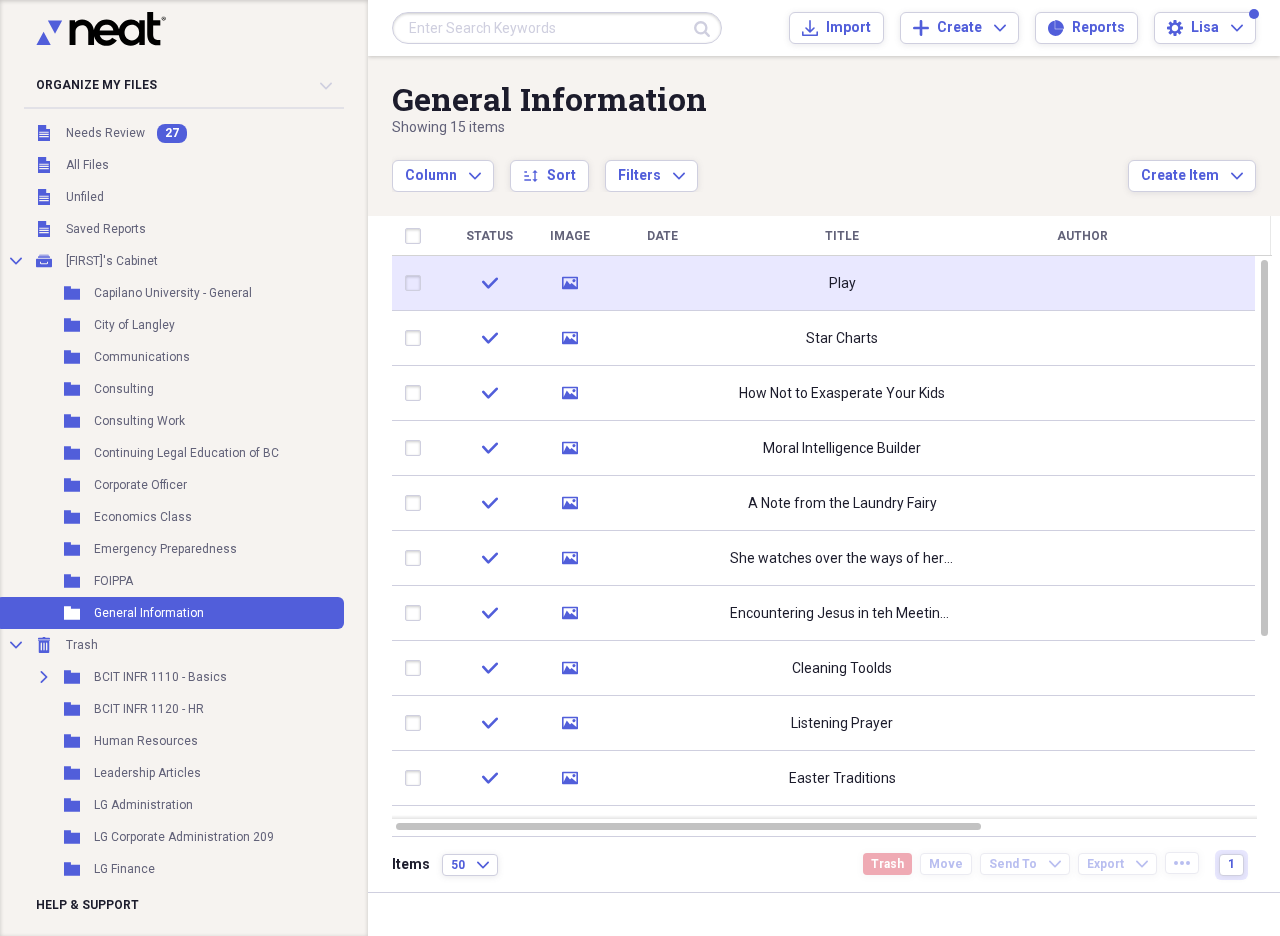 click at bounding box center (417, 283) 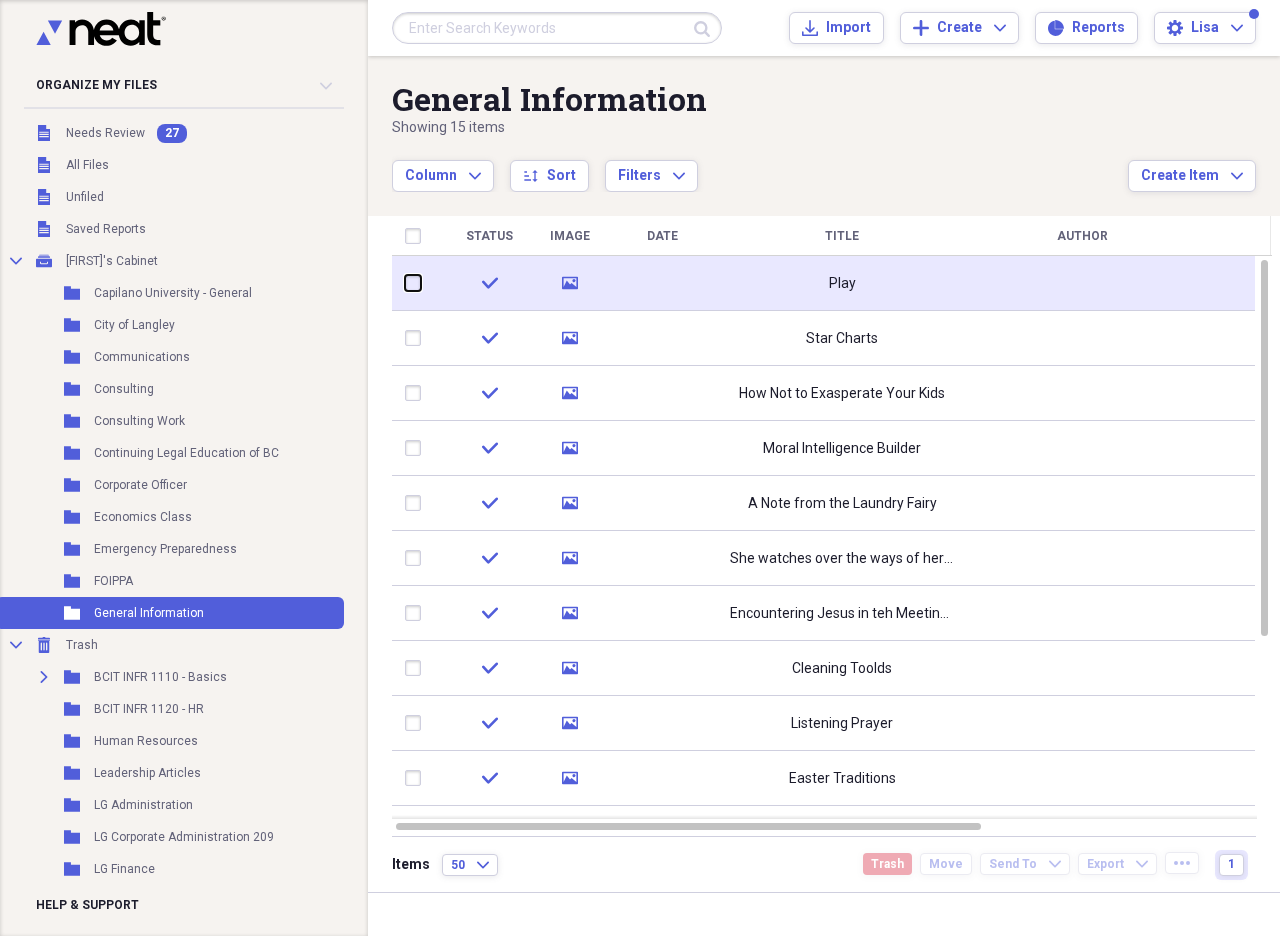 click at bounding box center [405, 283] 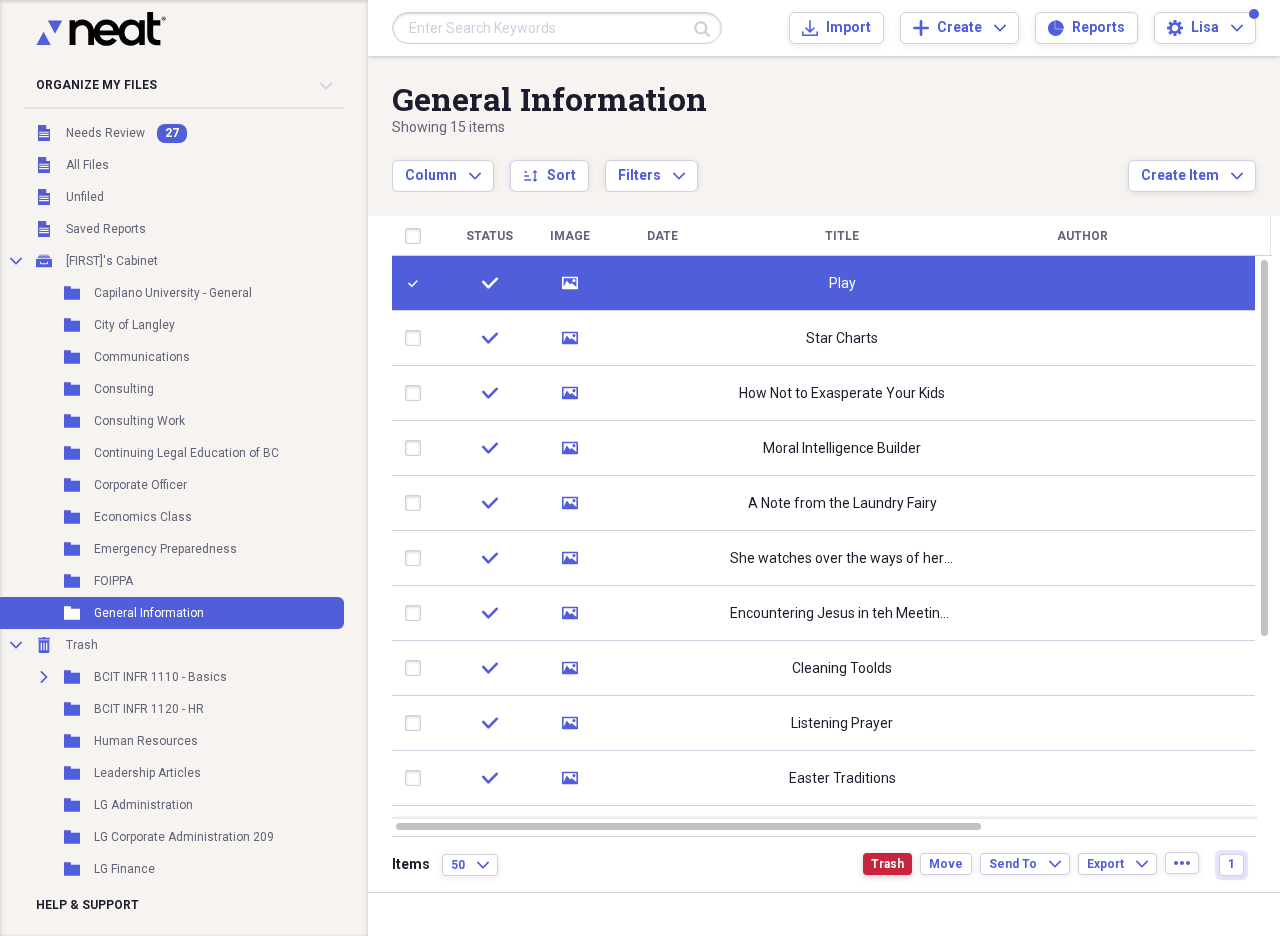 click on "Trash" at bounding box center [887, 864] 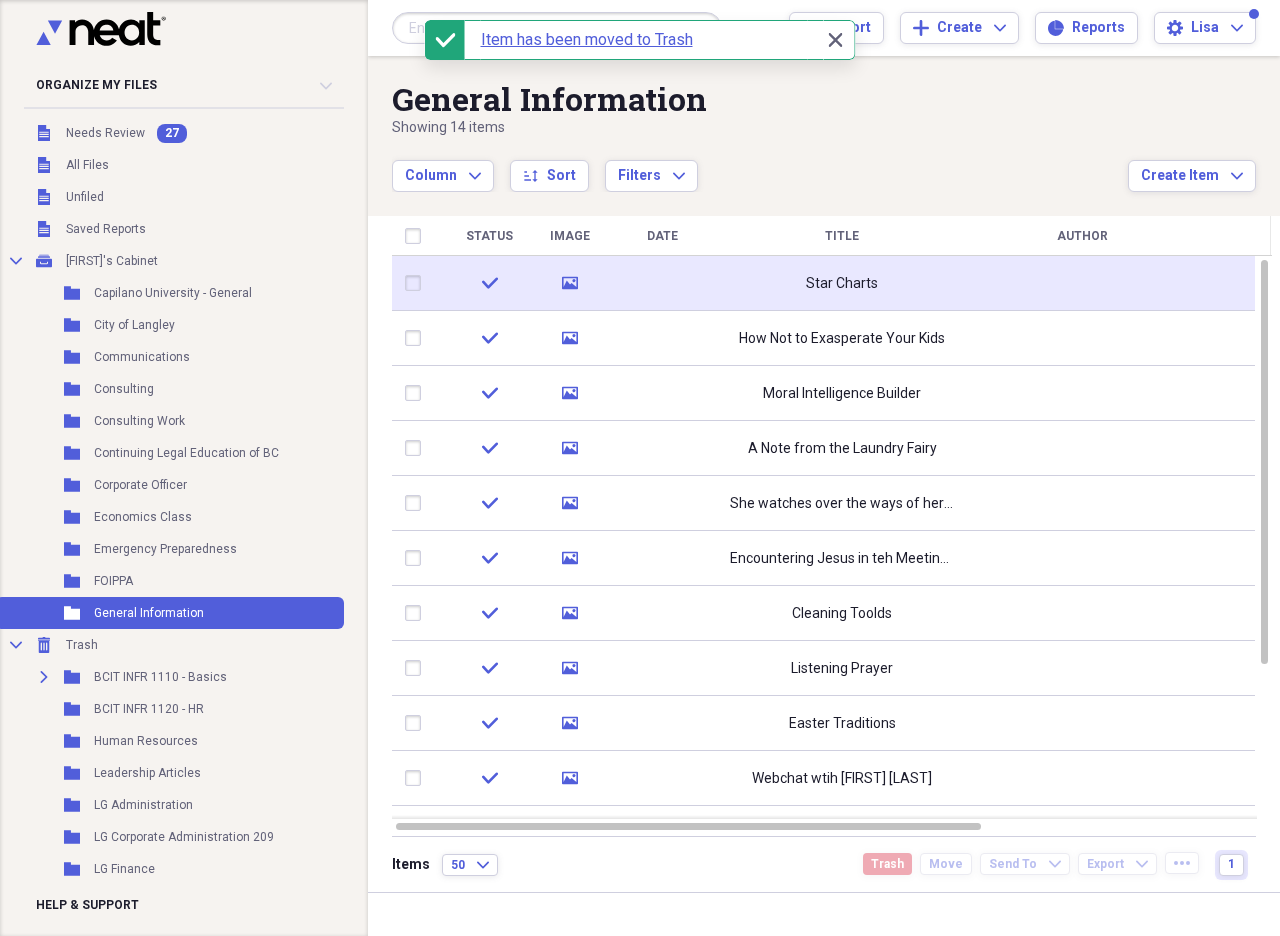 click 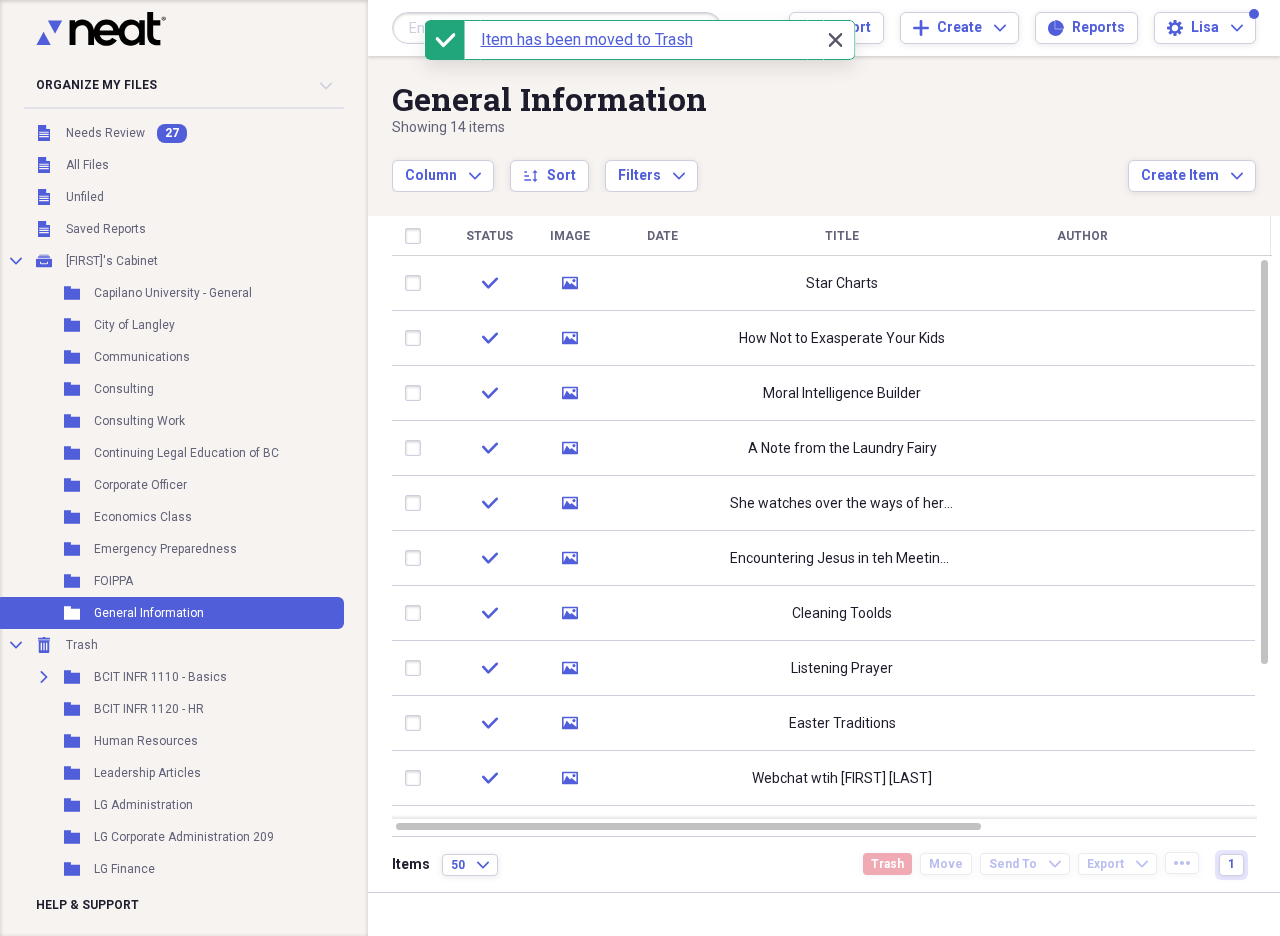 click 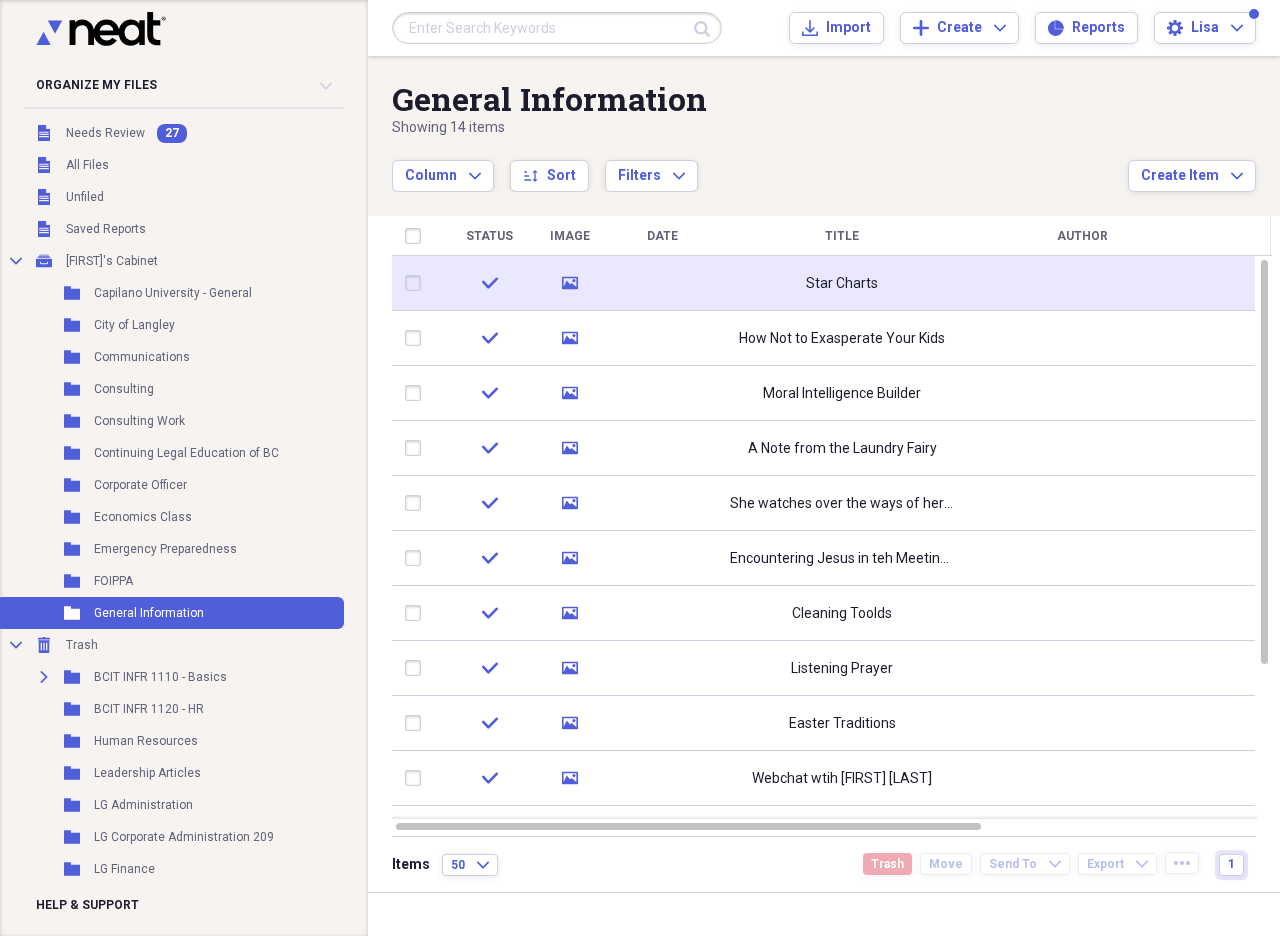 click 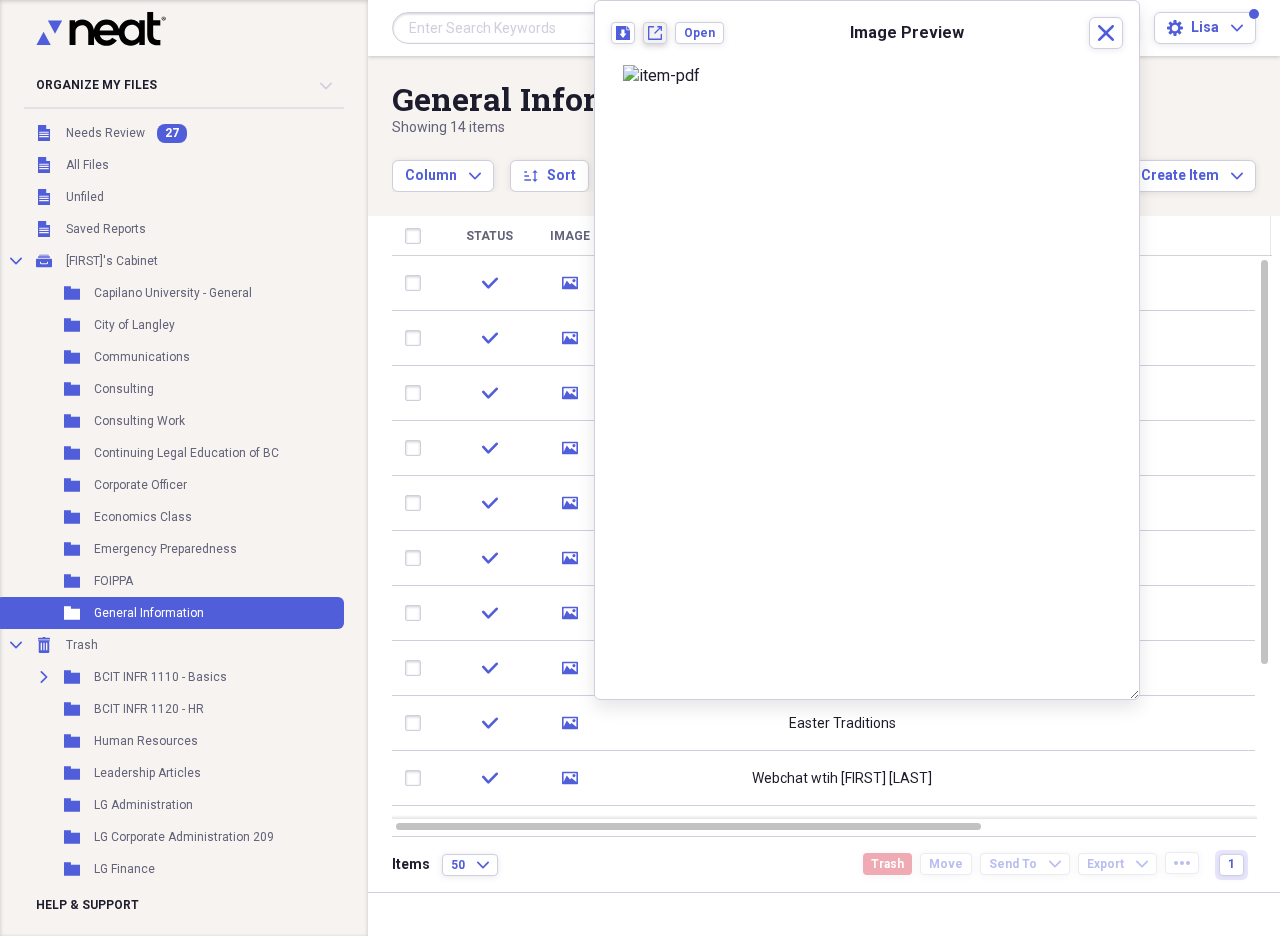 click on "New tab" at bounding box center (655, 33) 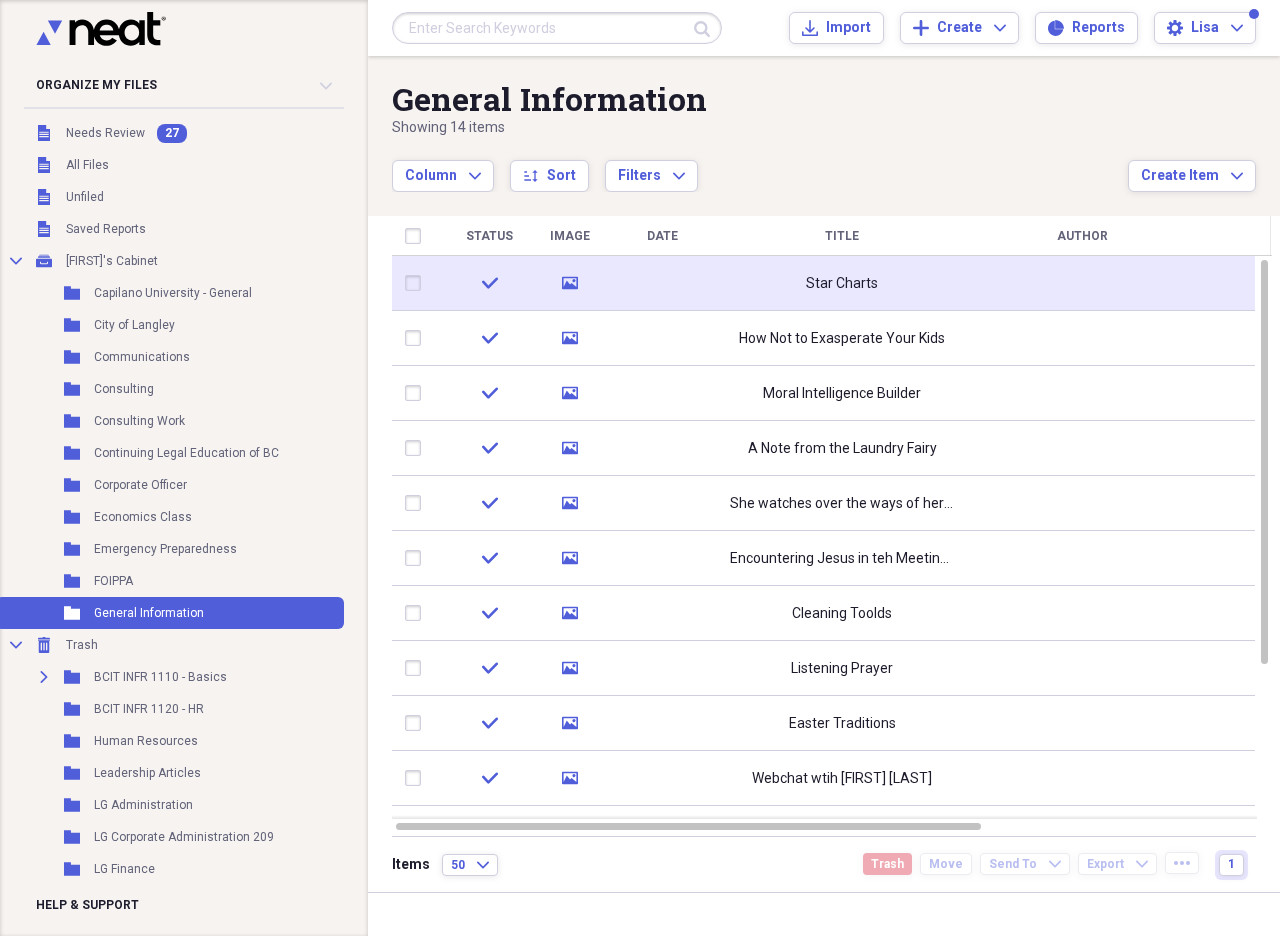 click at bounding box center (417, 283) 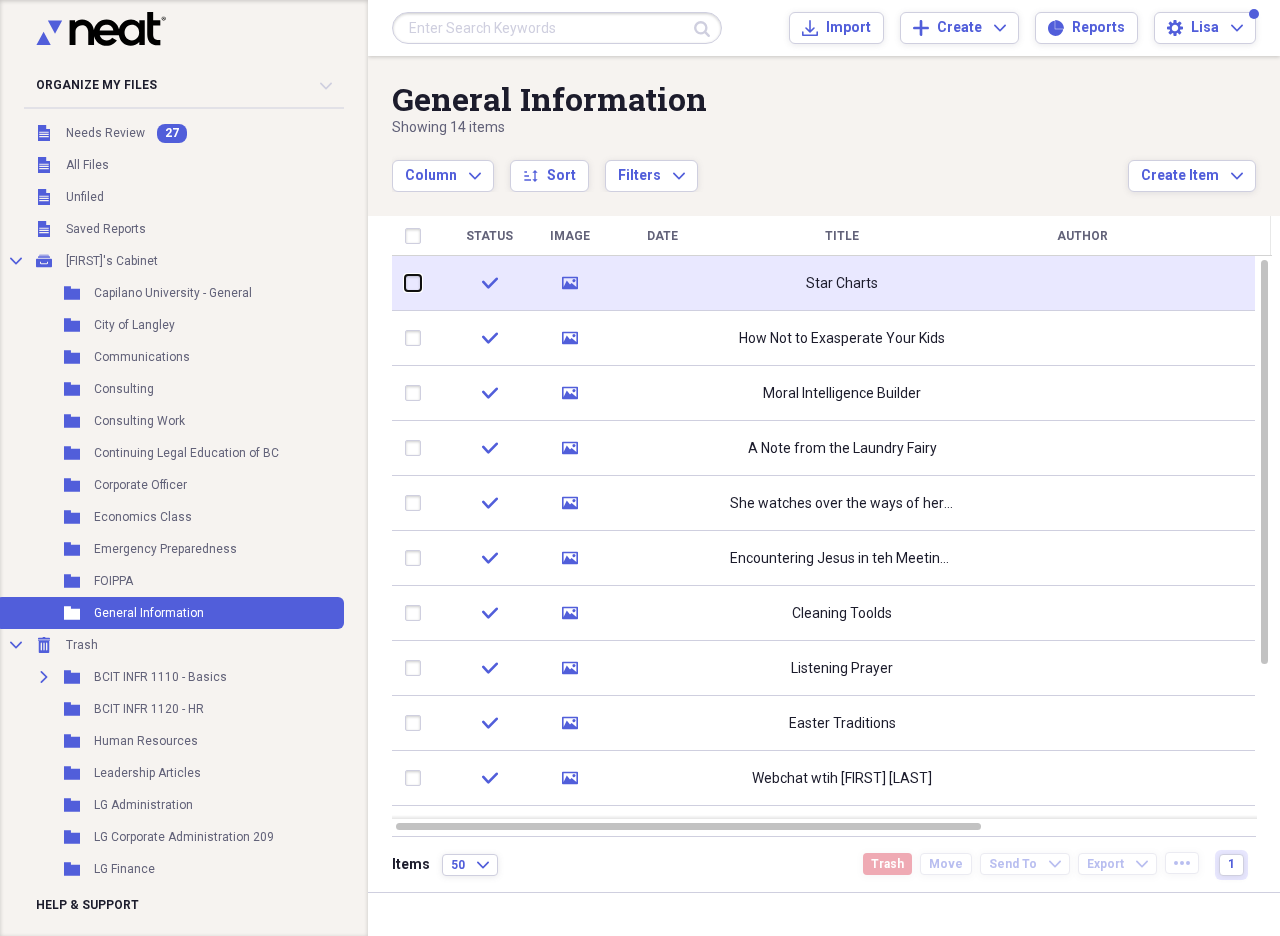 click at bounding box center (405, 283) 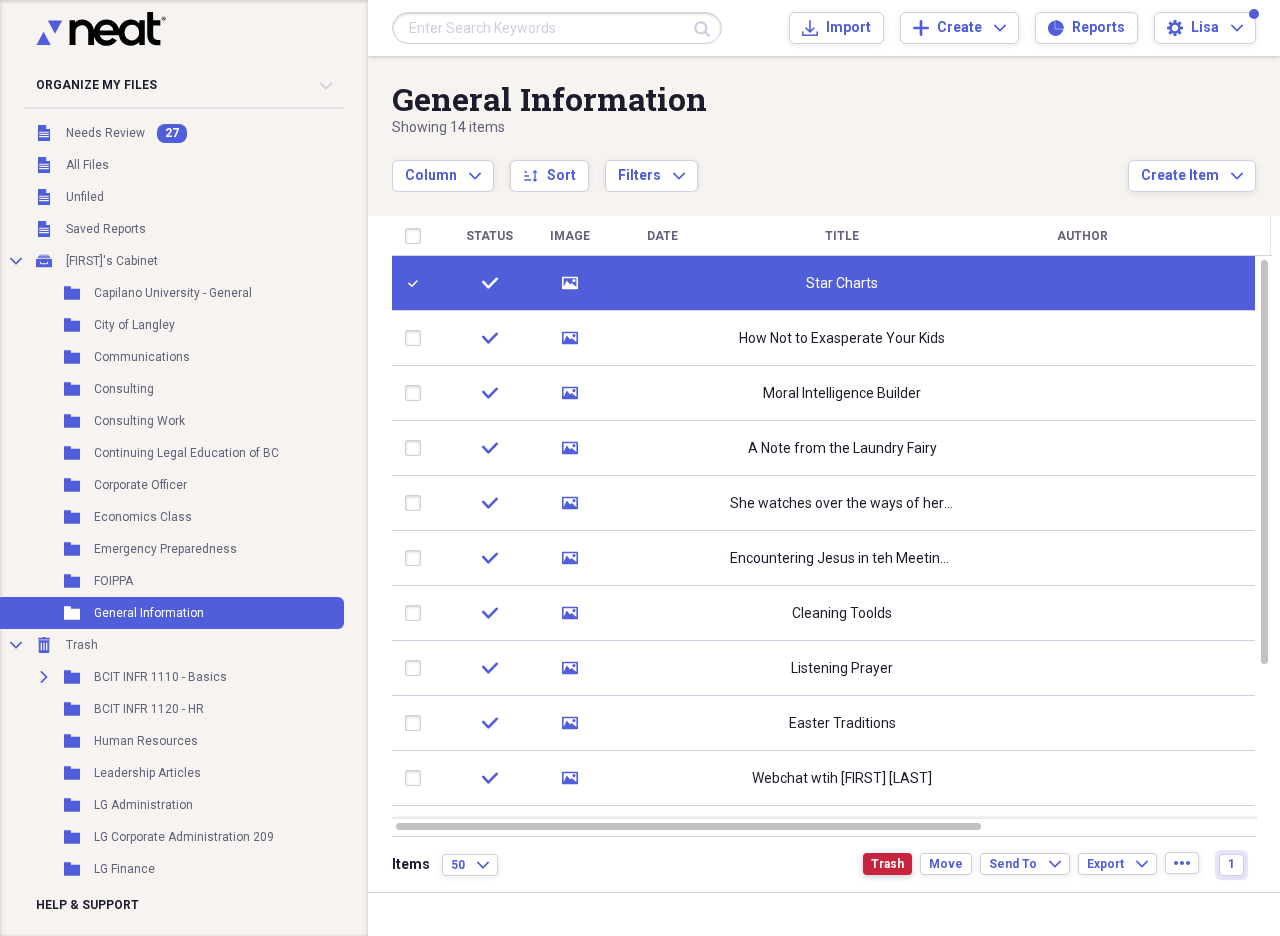 click on "Trash" at bounding box center (887, 864) 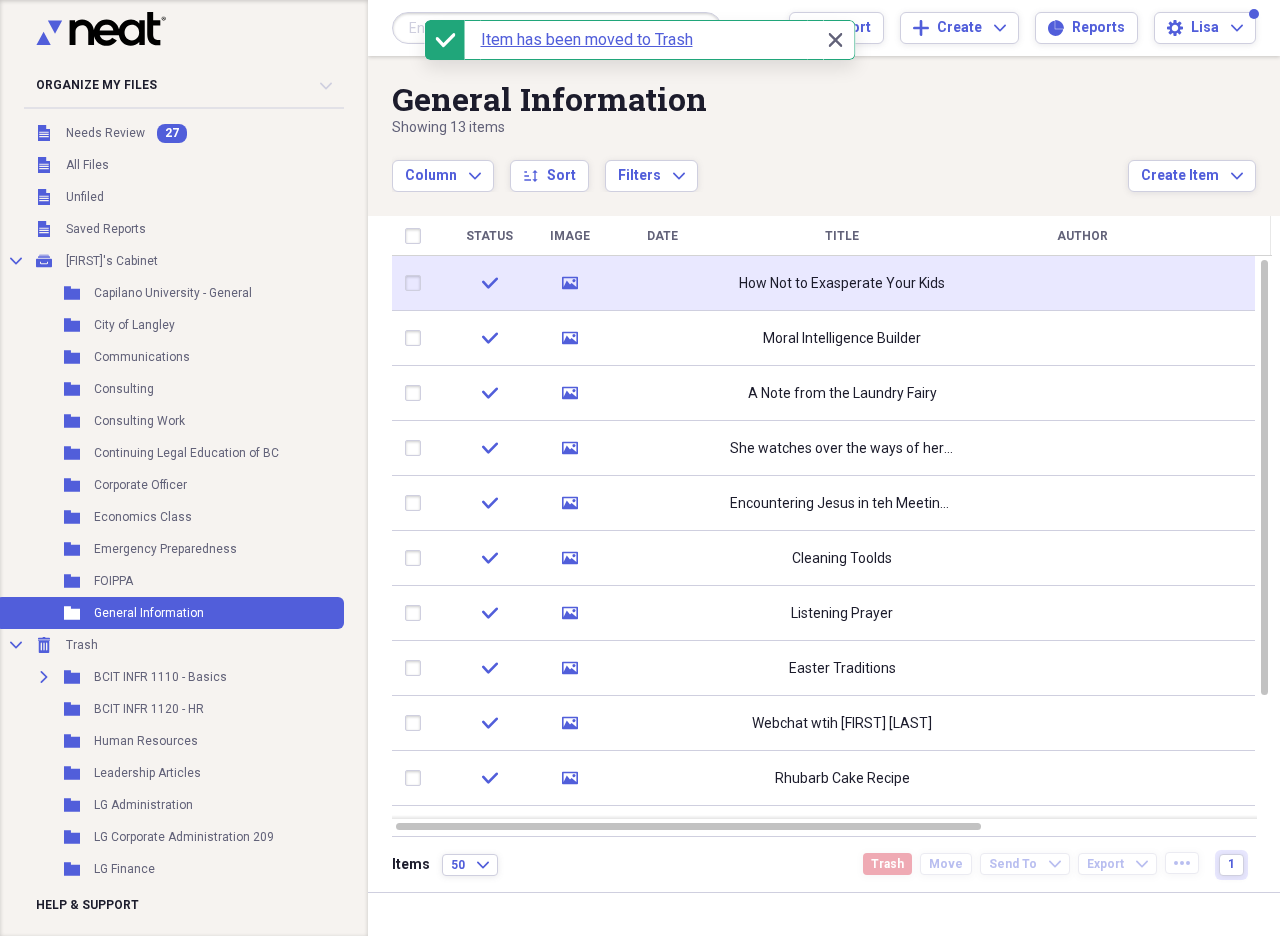 click on "media" 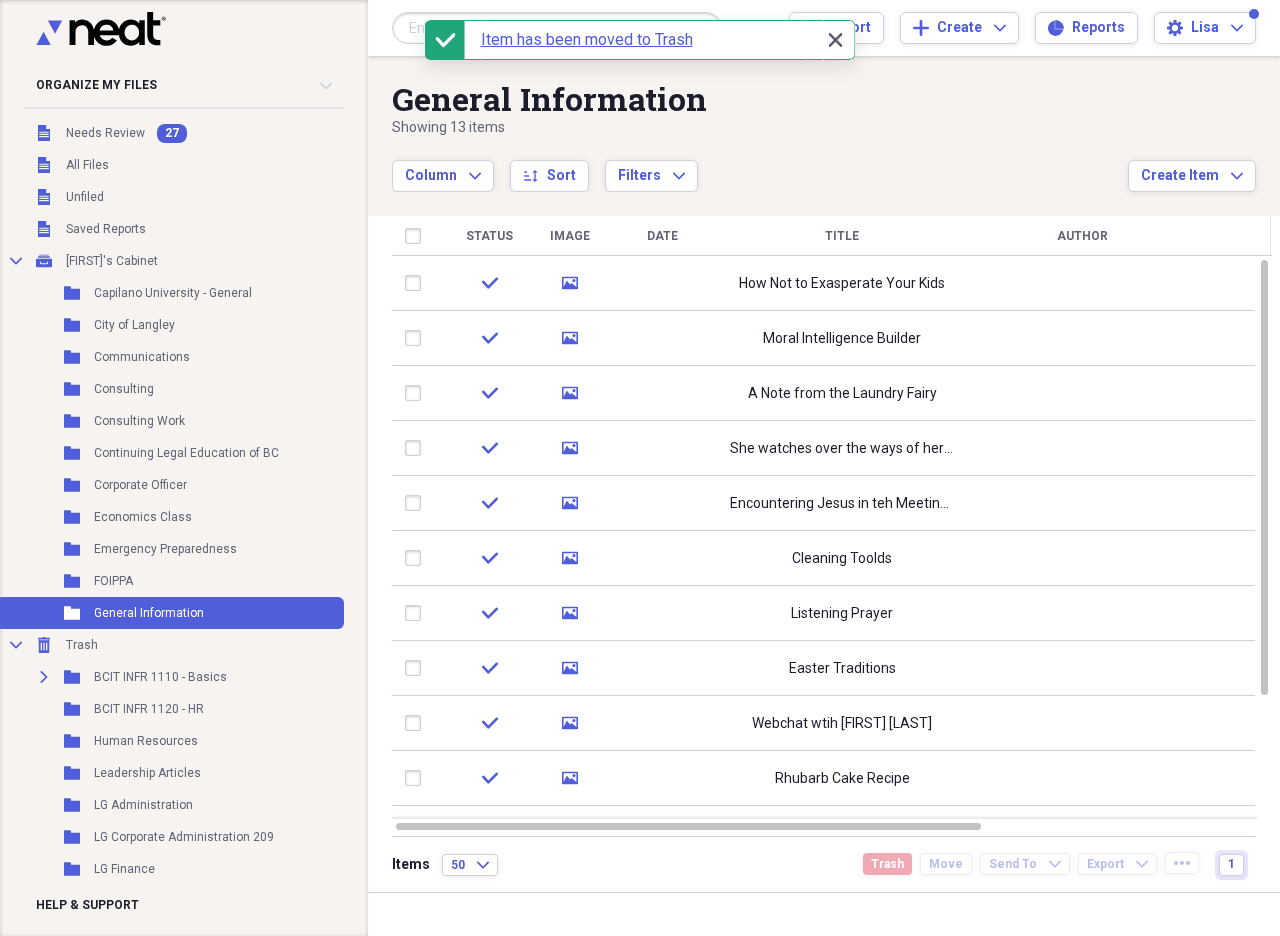 click on "Close" 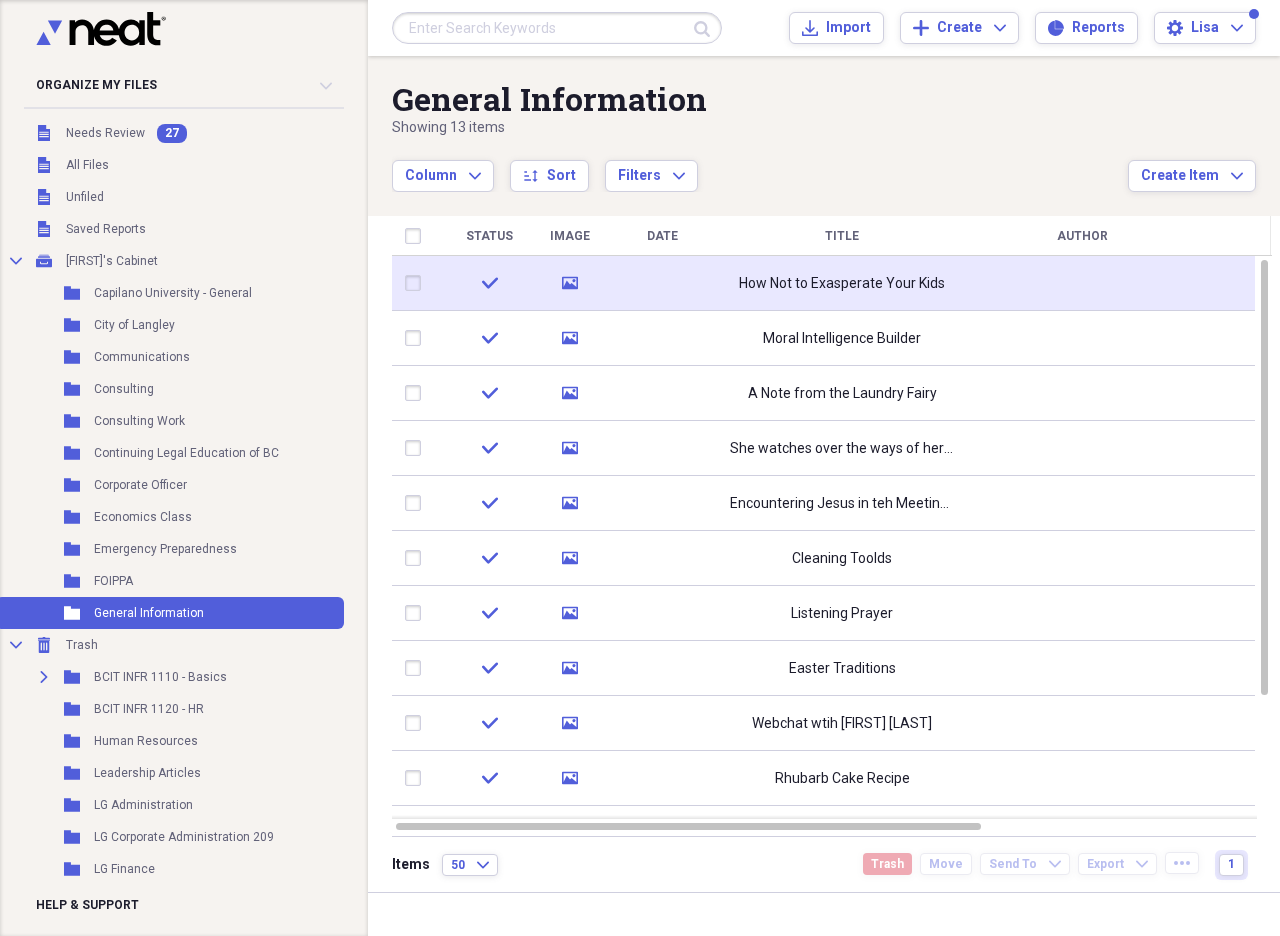 click on "media" 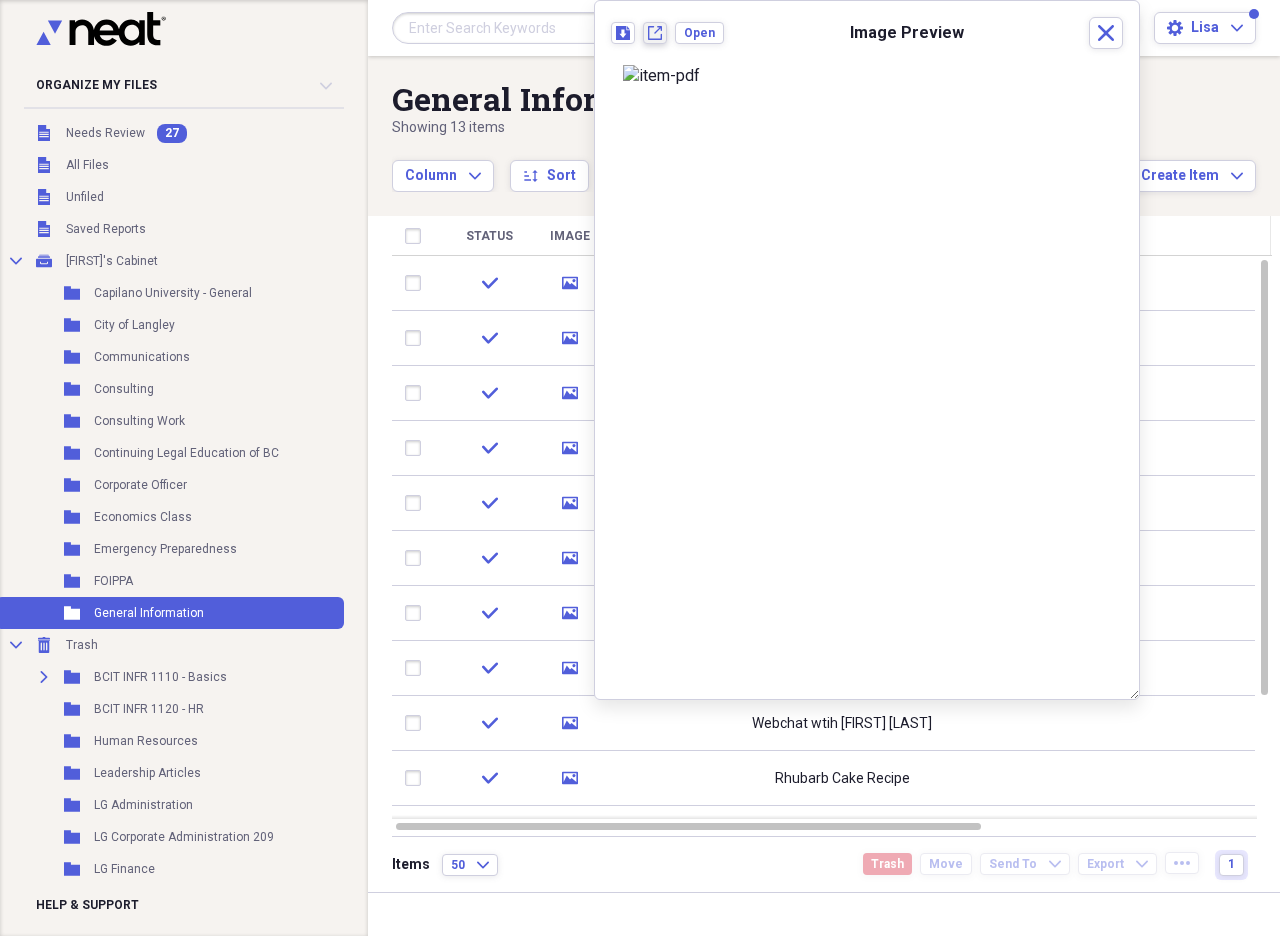 click on "New tab" 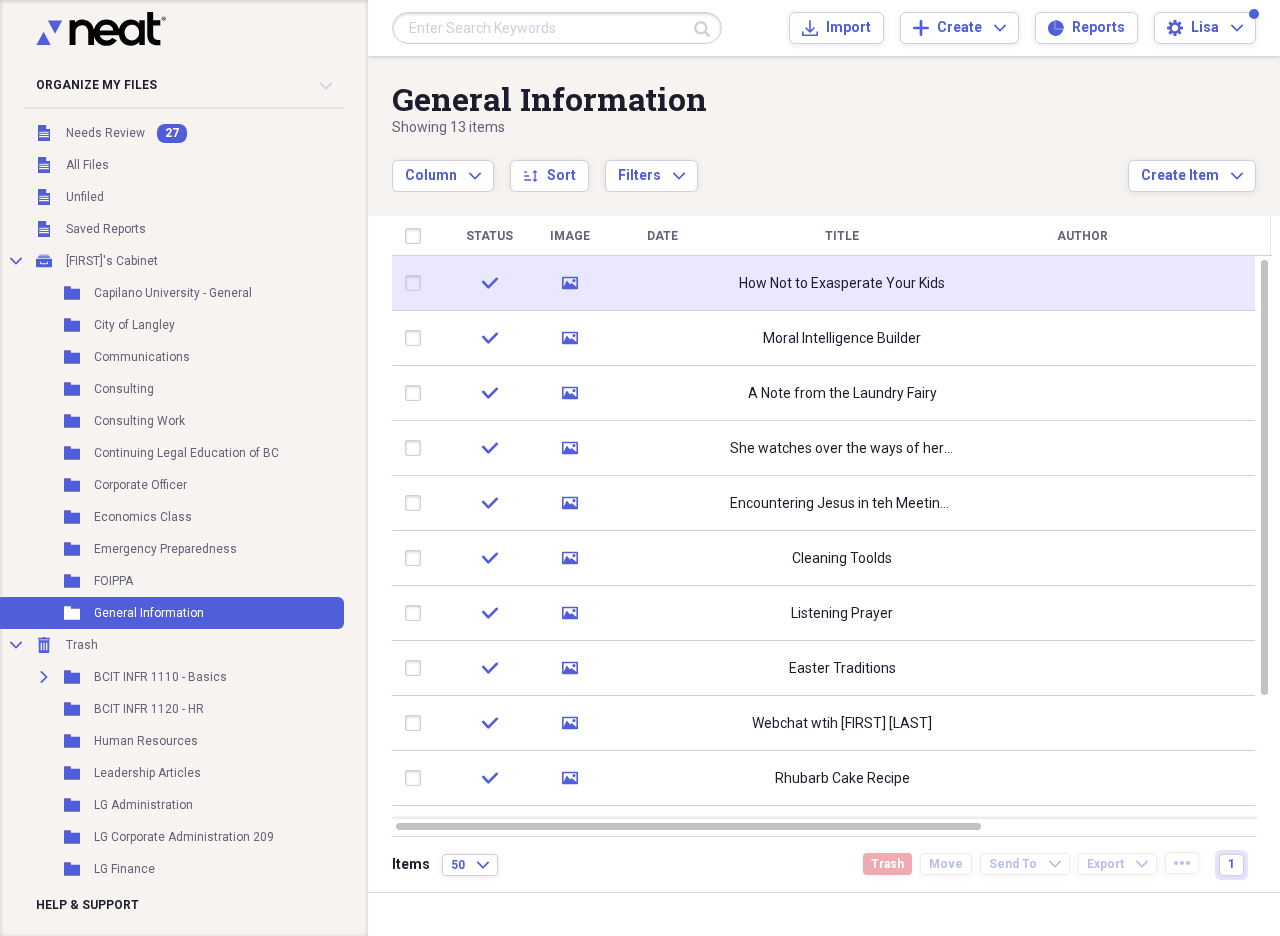 click at bounding box center [417, 283] 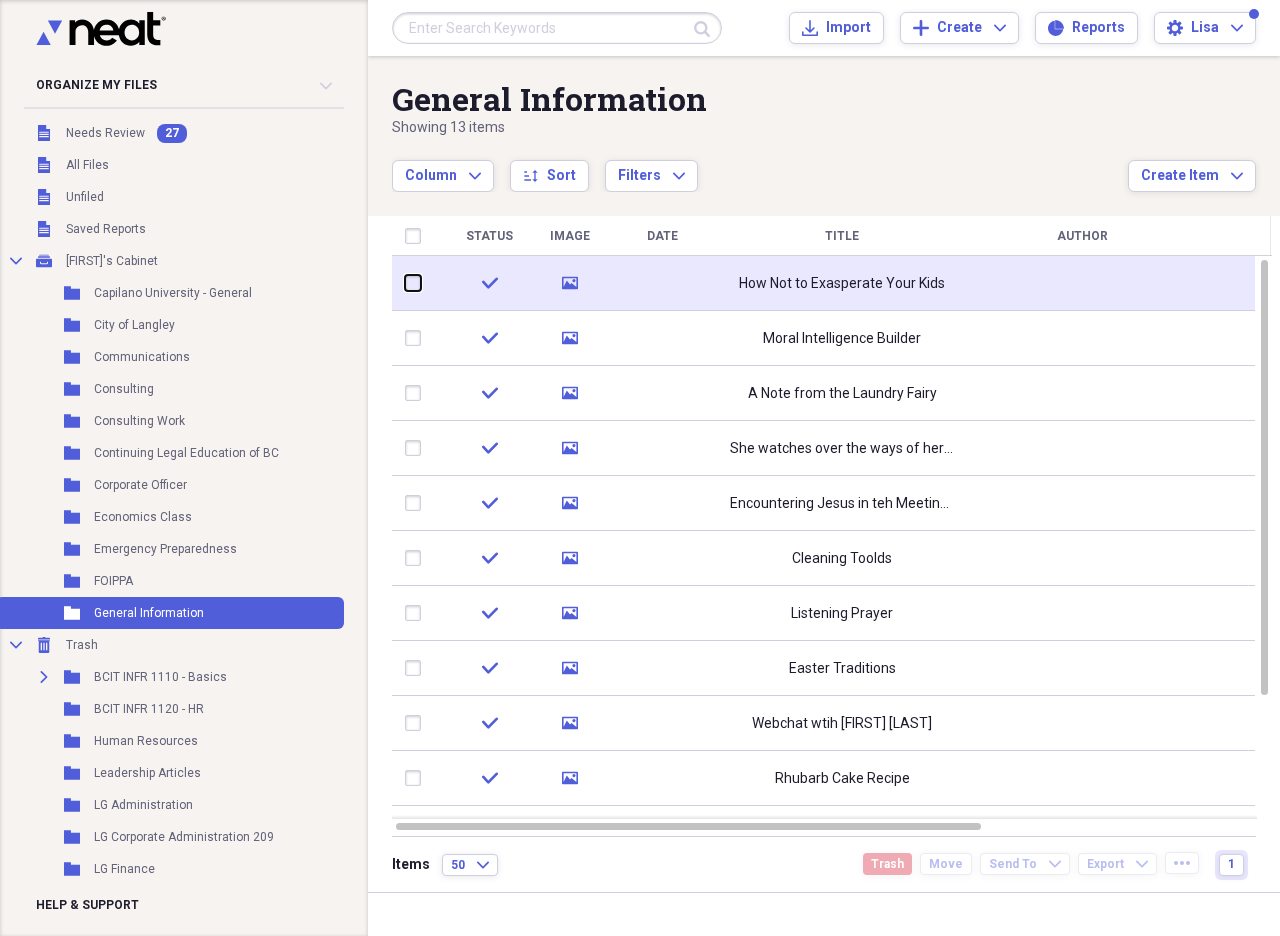 click at bounding box center [405, 283] 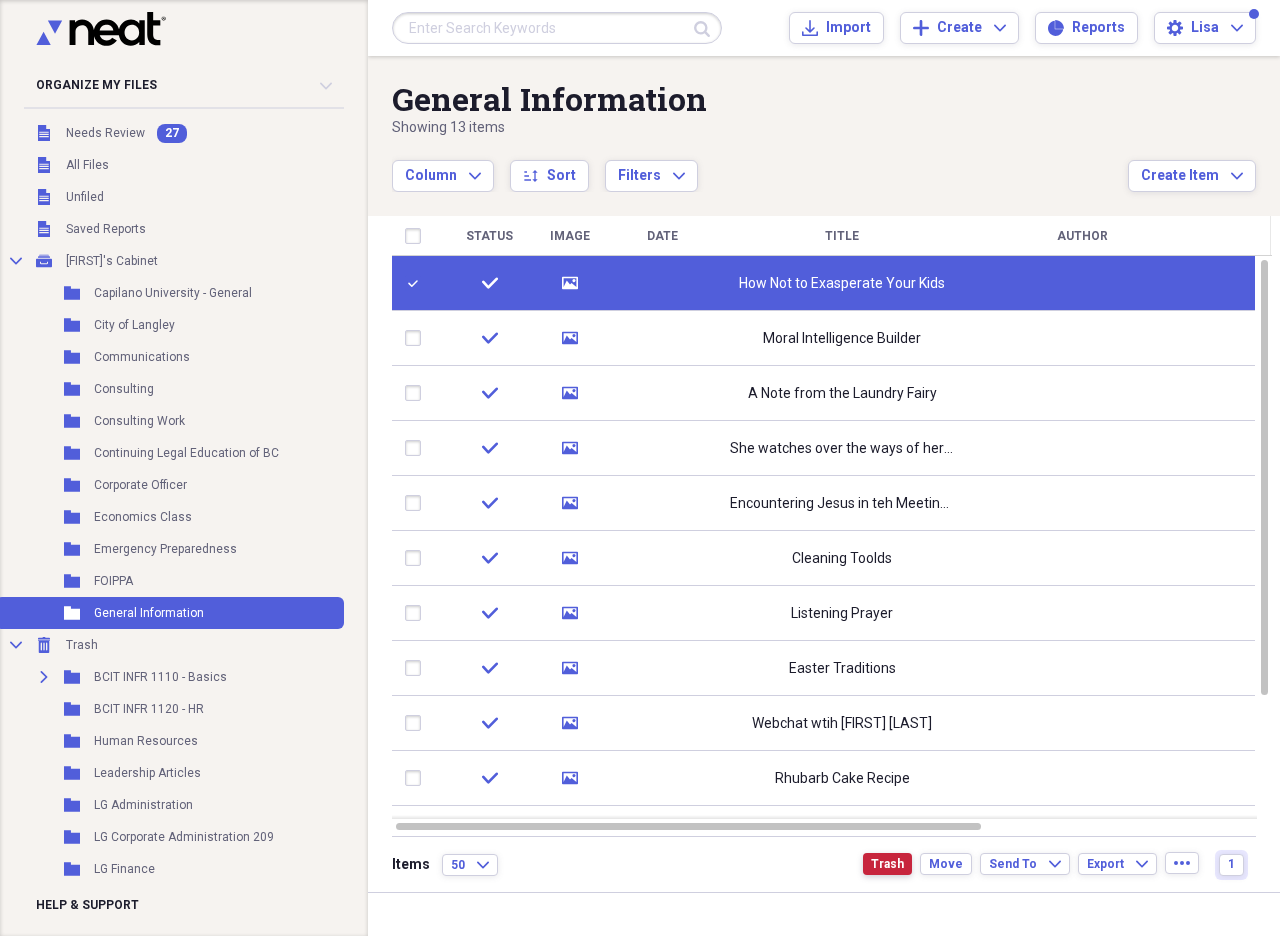 click on "Trash" at bounding box center (887, 864) 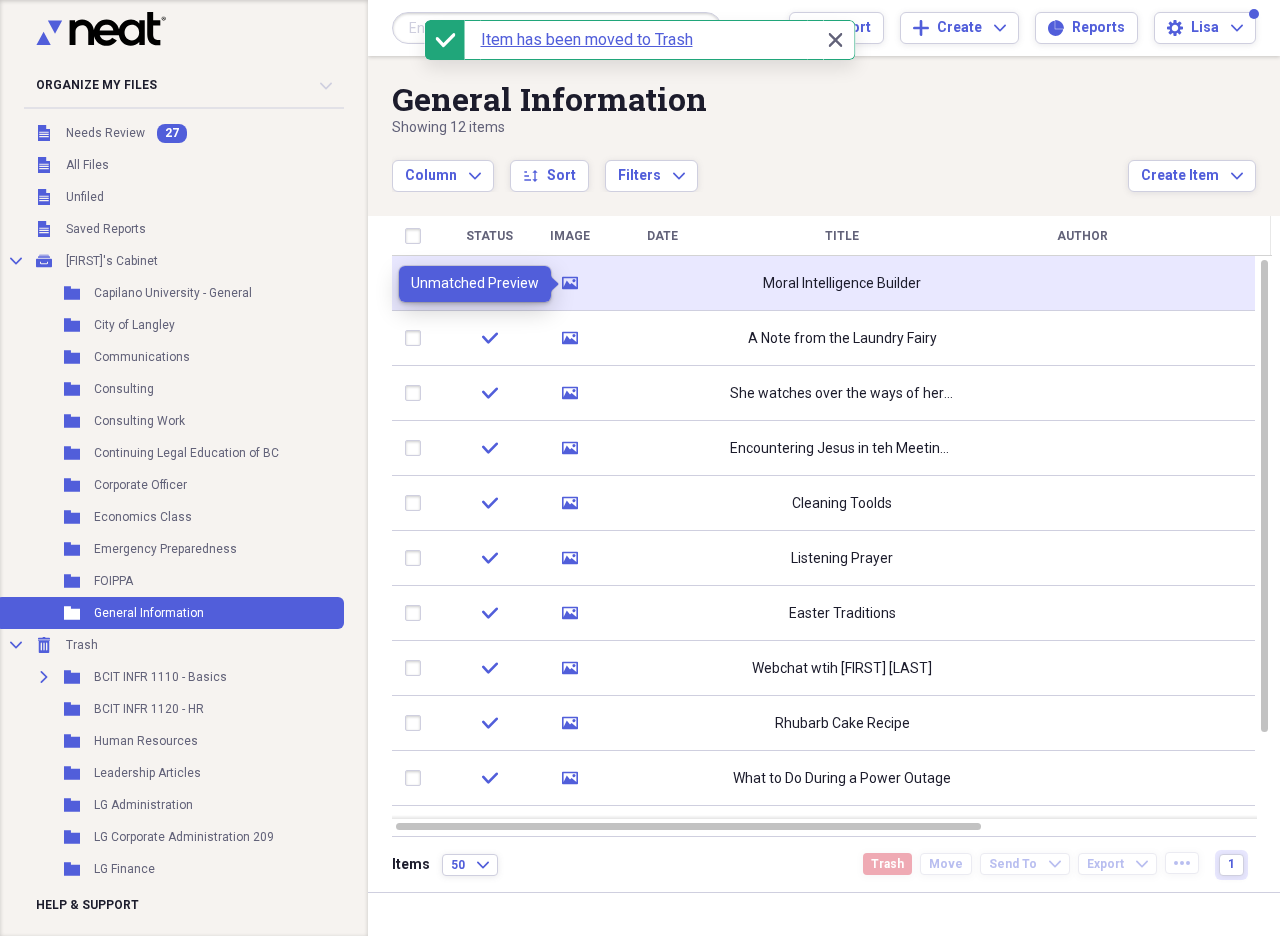 click on "media" at bounding box center (570, 283) 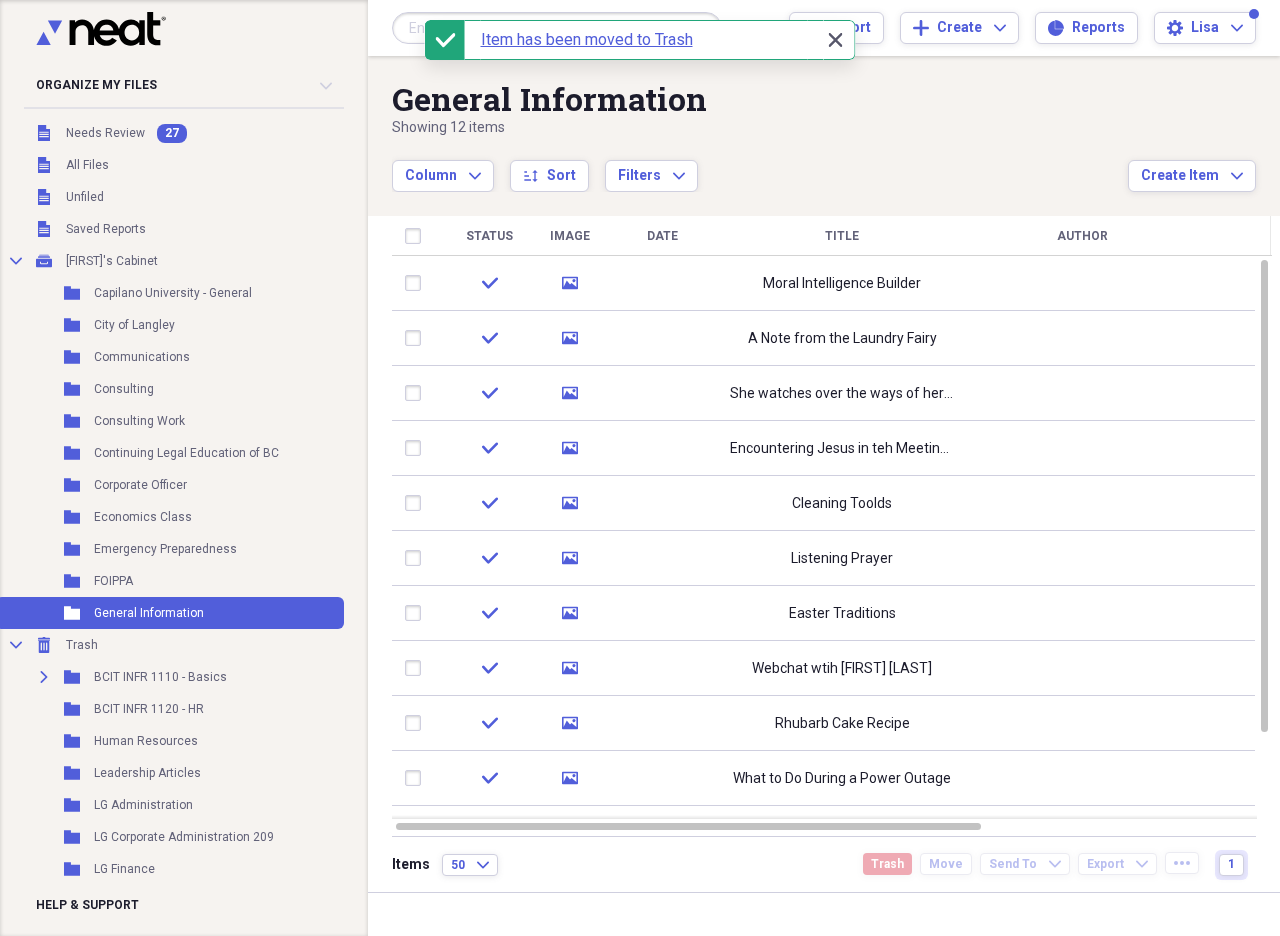 click on "Close" 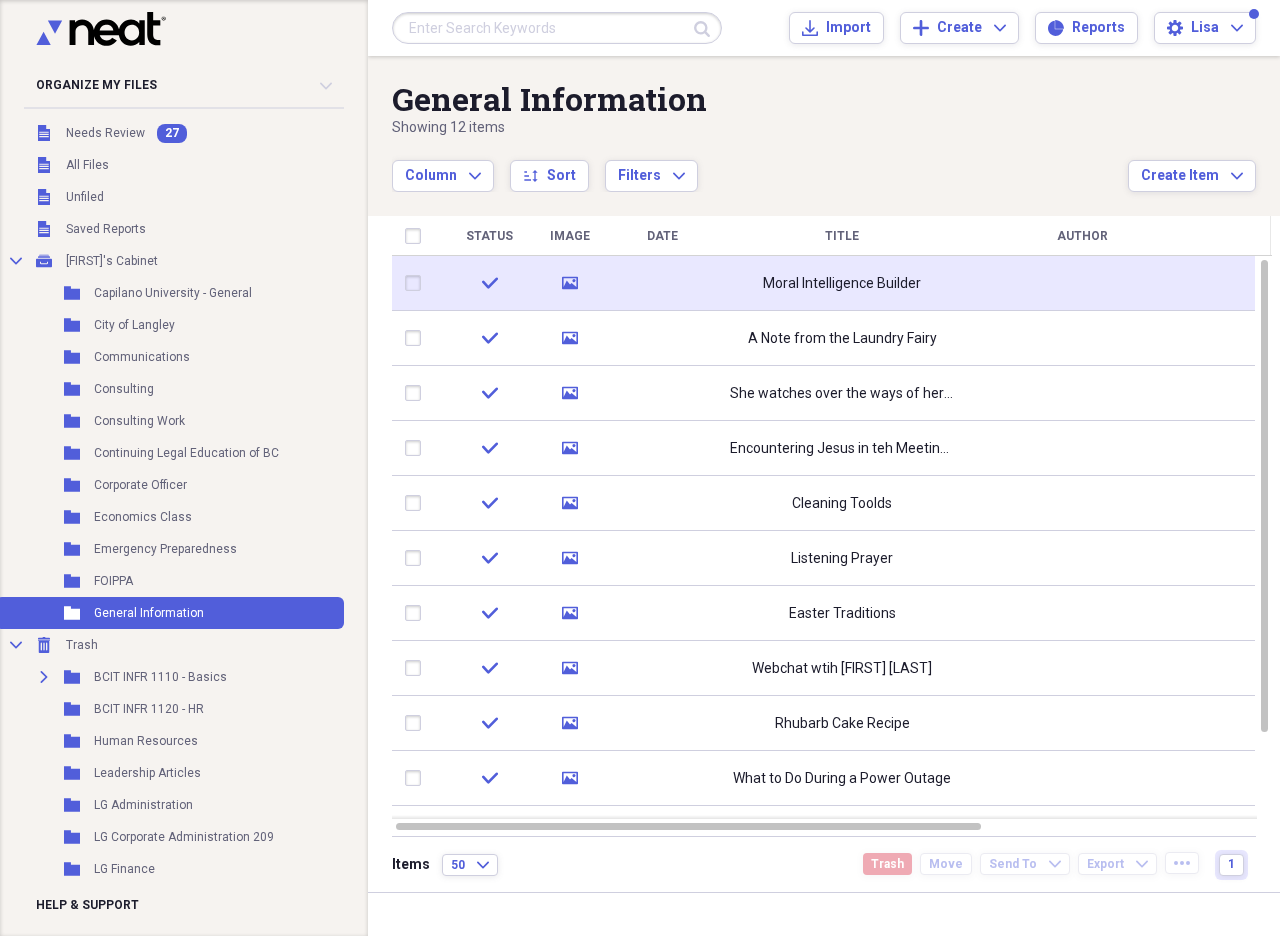 click on "media" 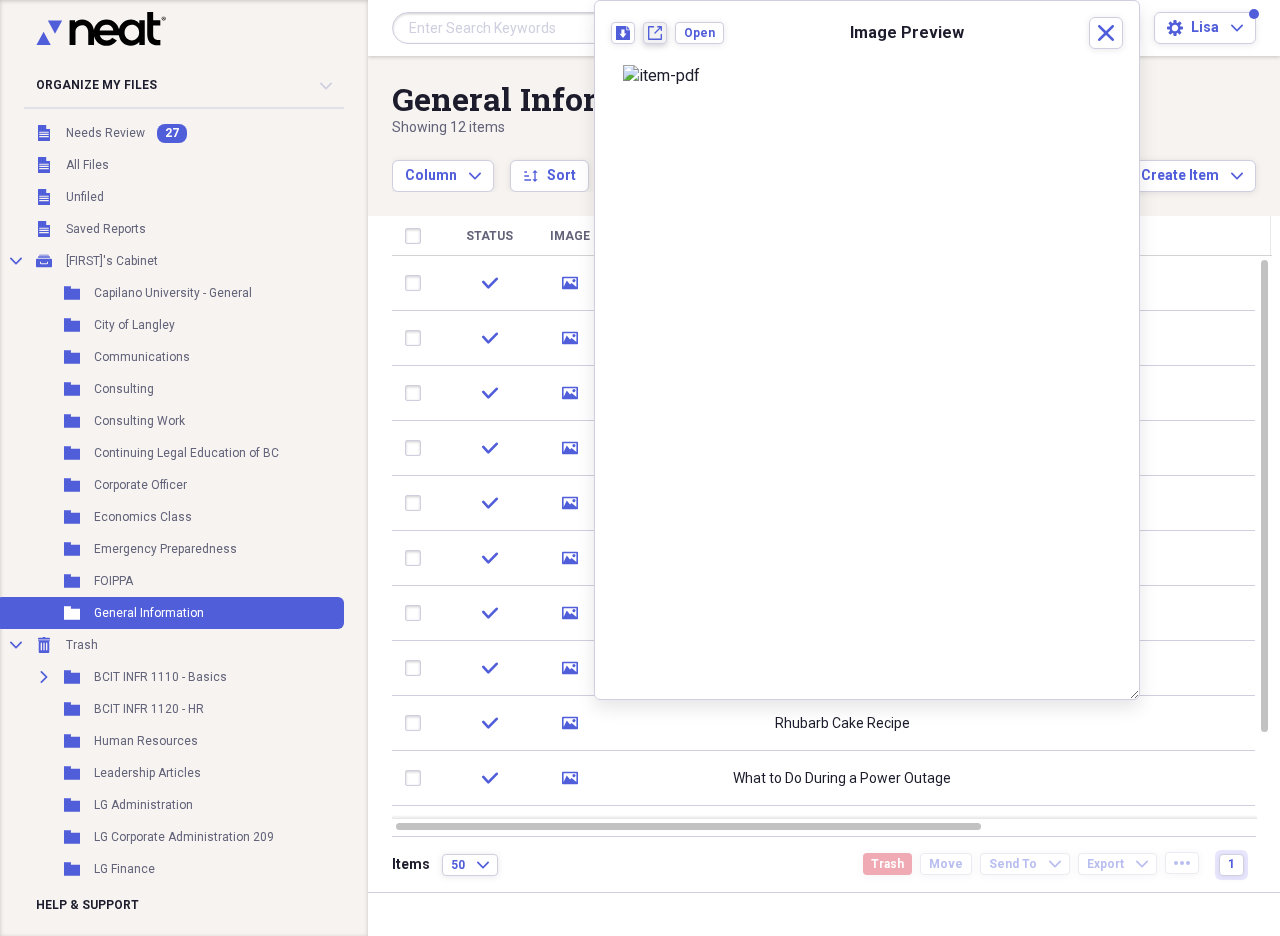click on "New tab" 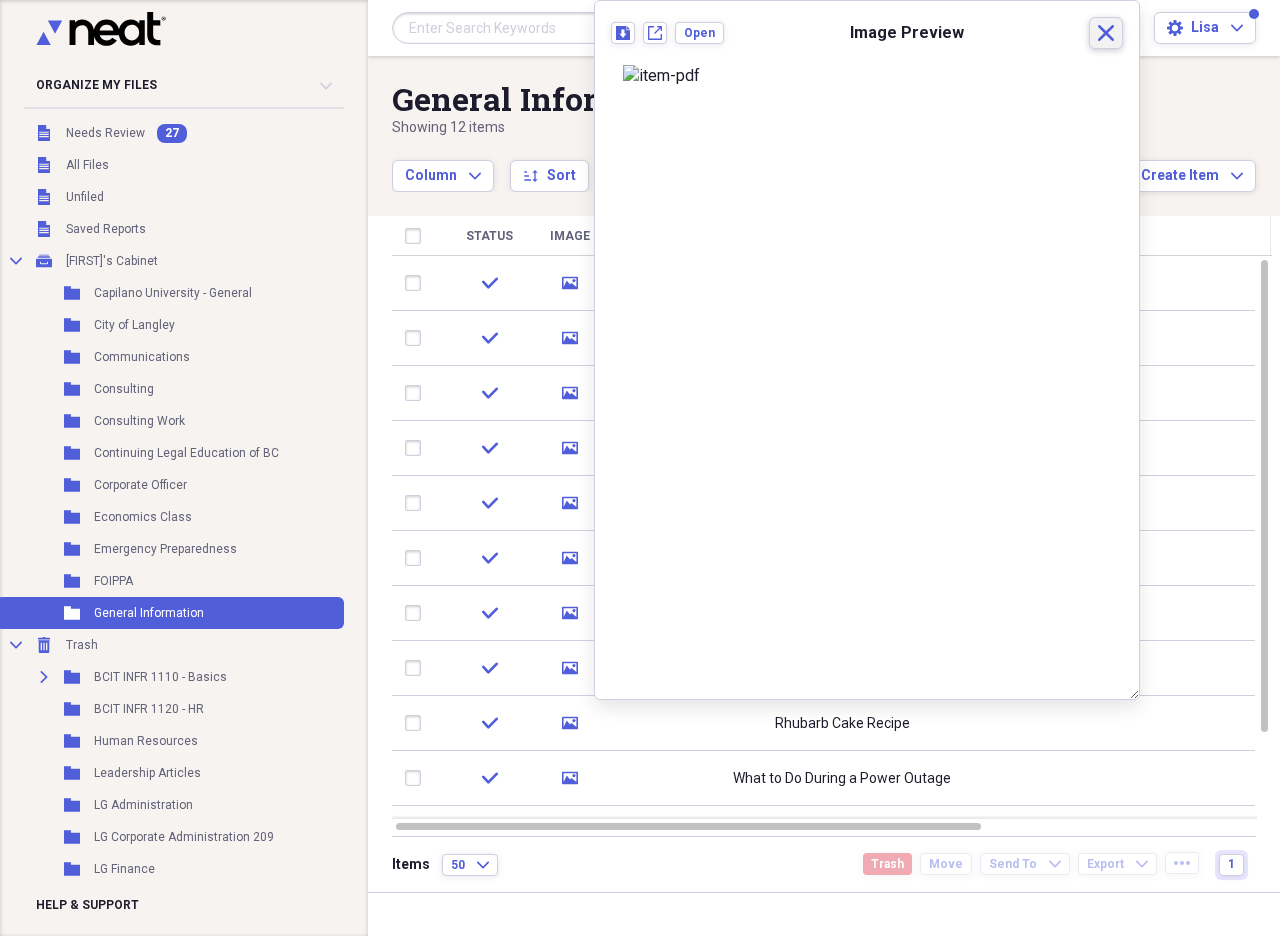 click 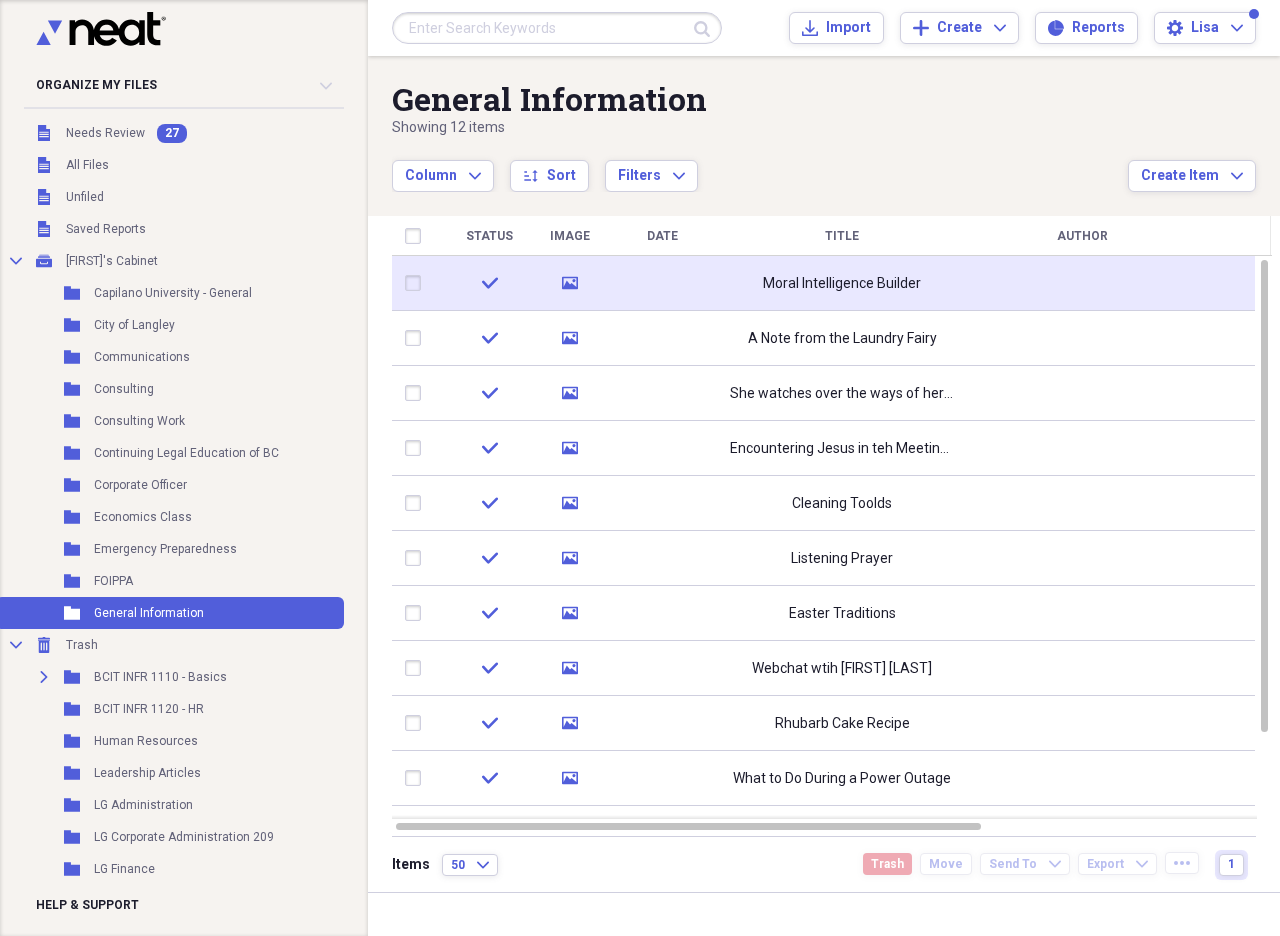 click at bounding box center (417, 283) 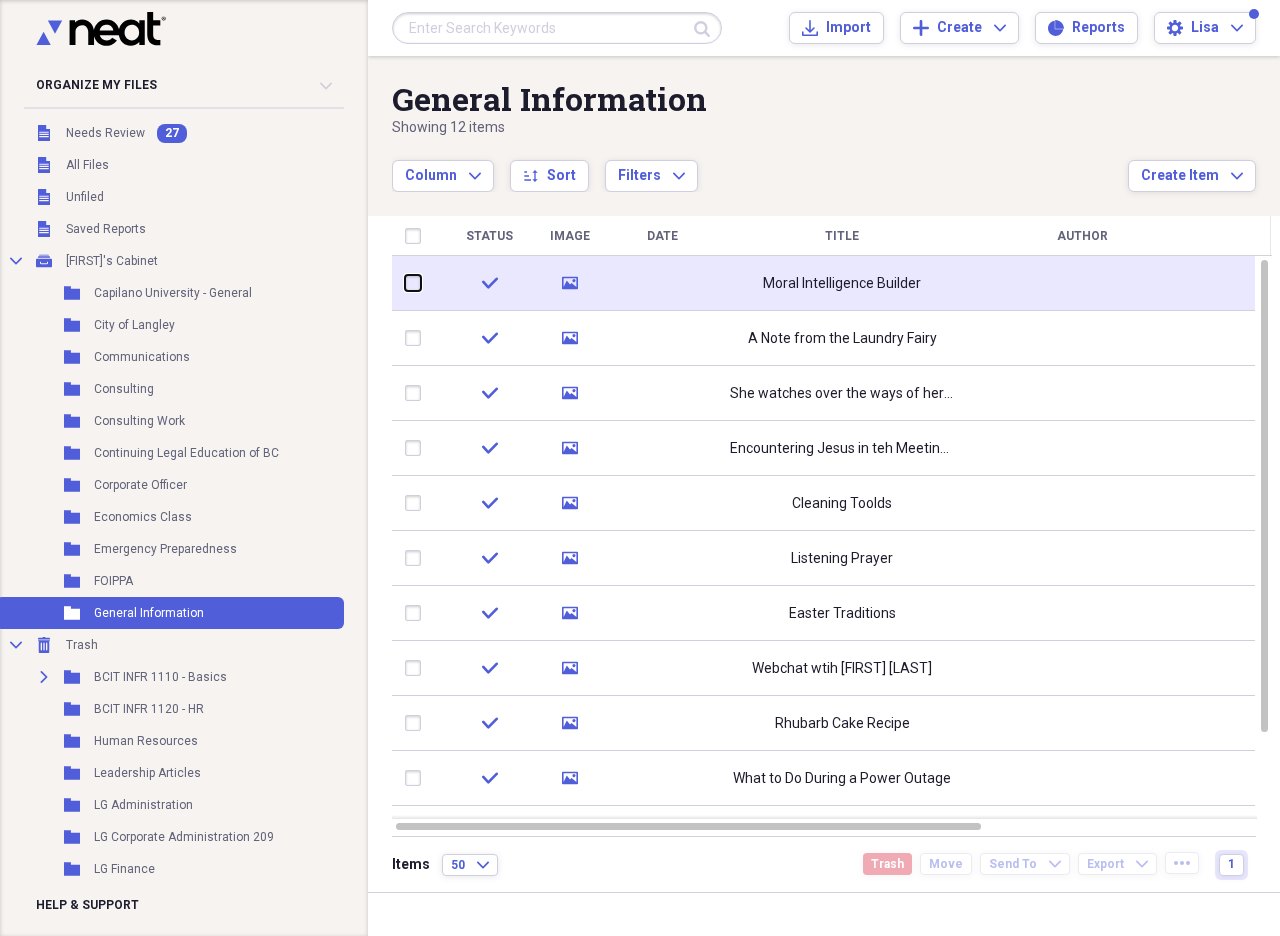click at bounding box center (405, 283) 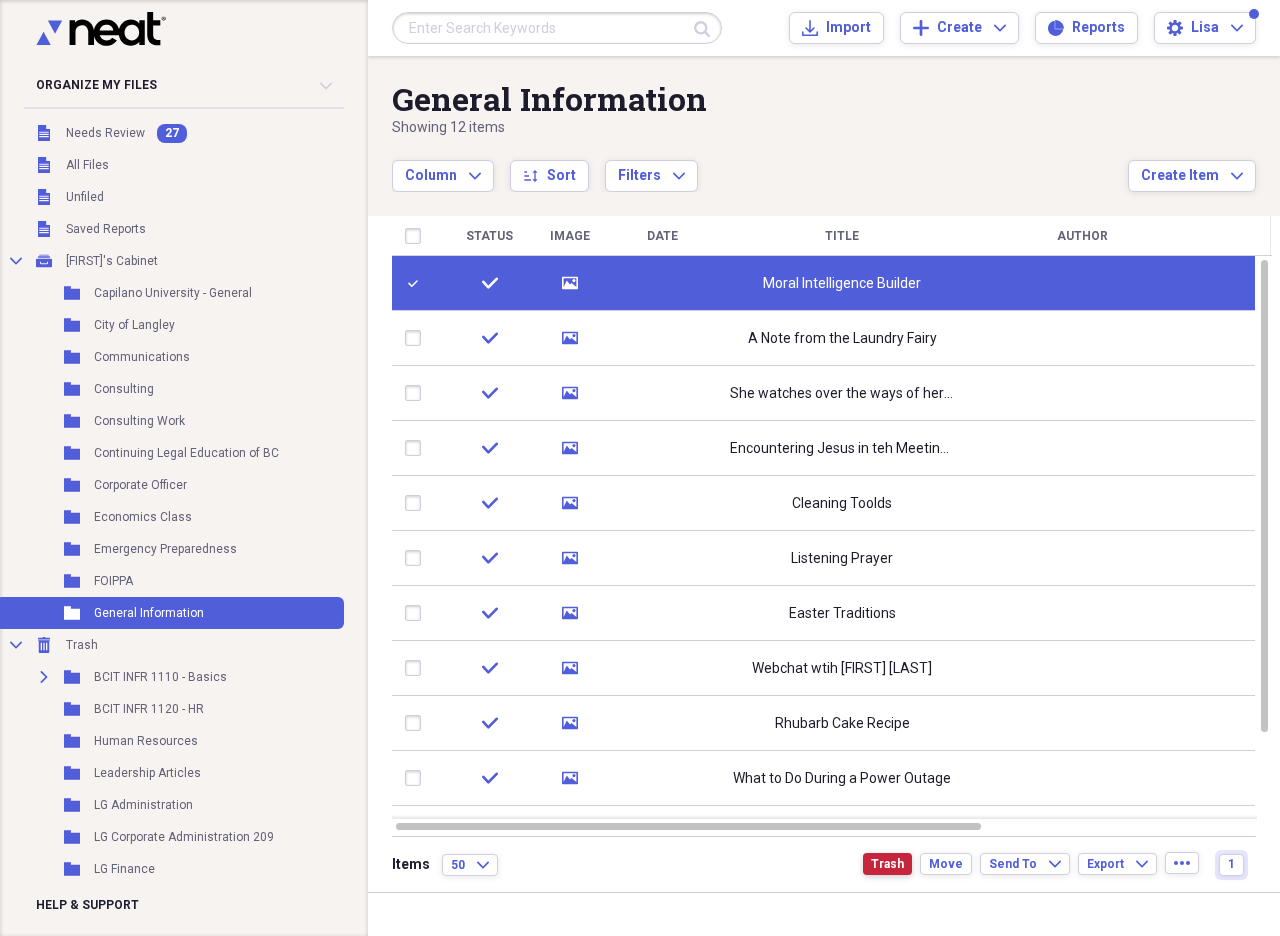 click on "Trash" at bounding box center [887, 864] 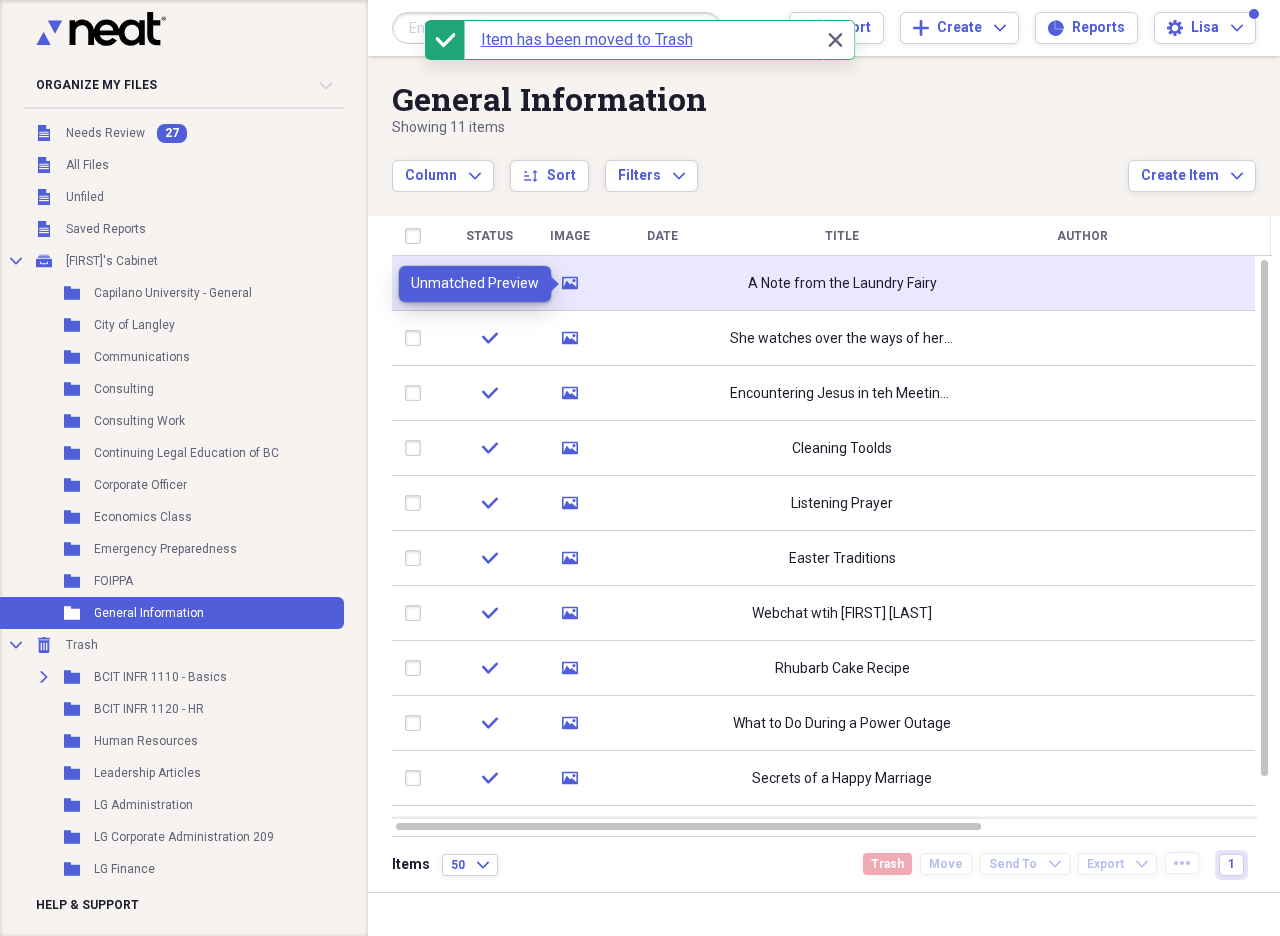 click 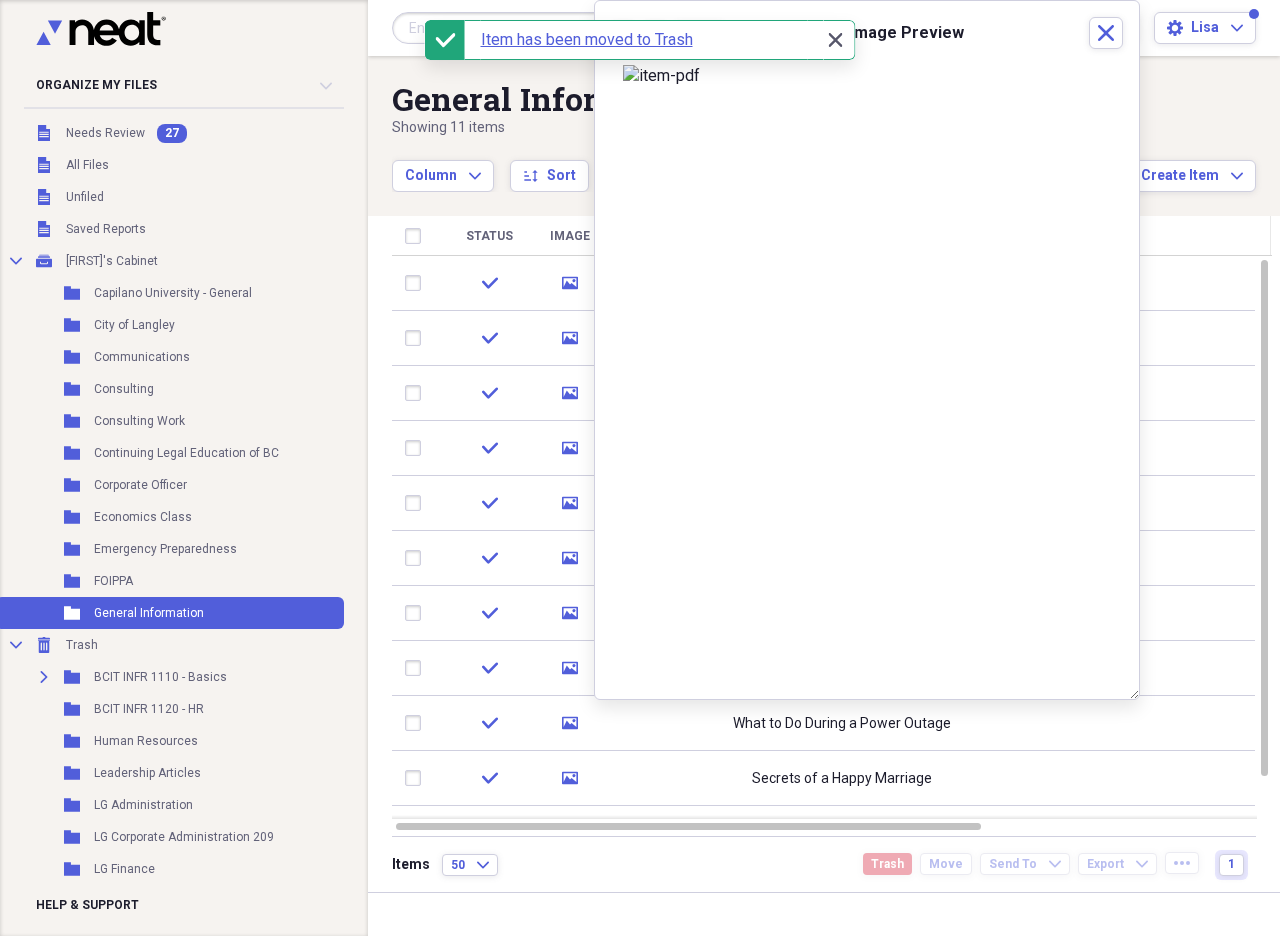 click 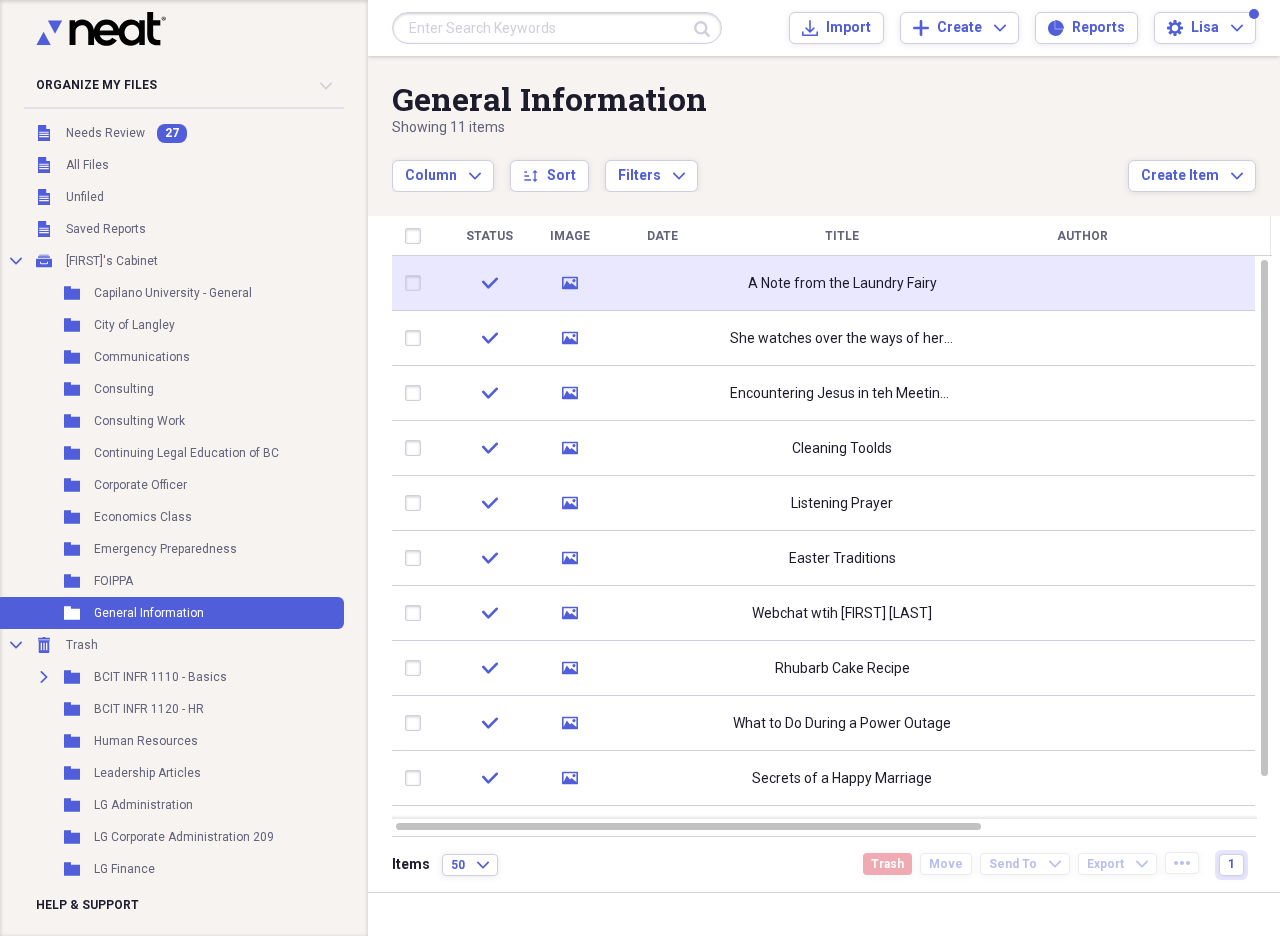 click 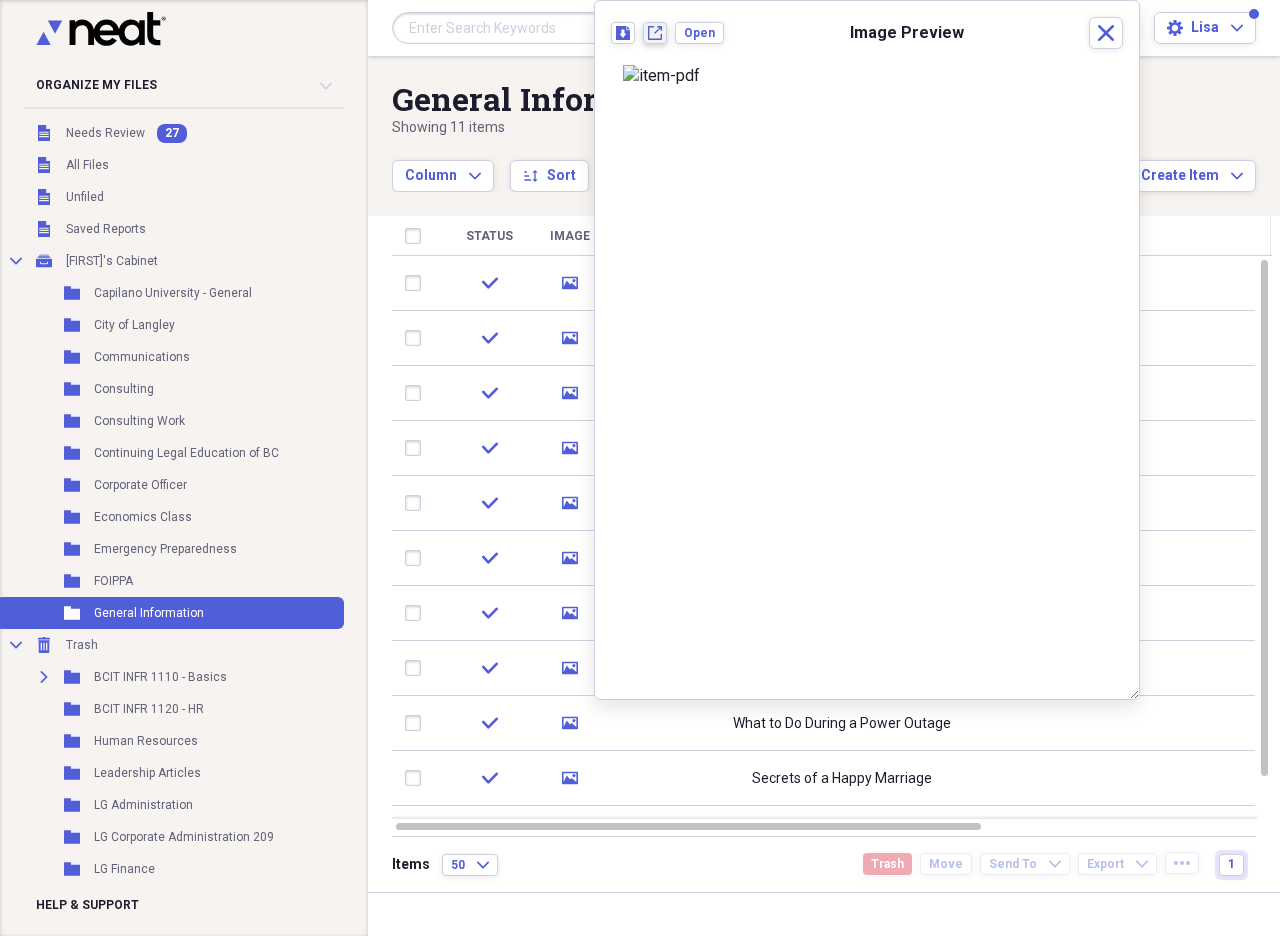 click on "New tab" 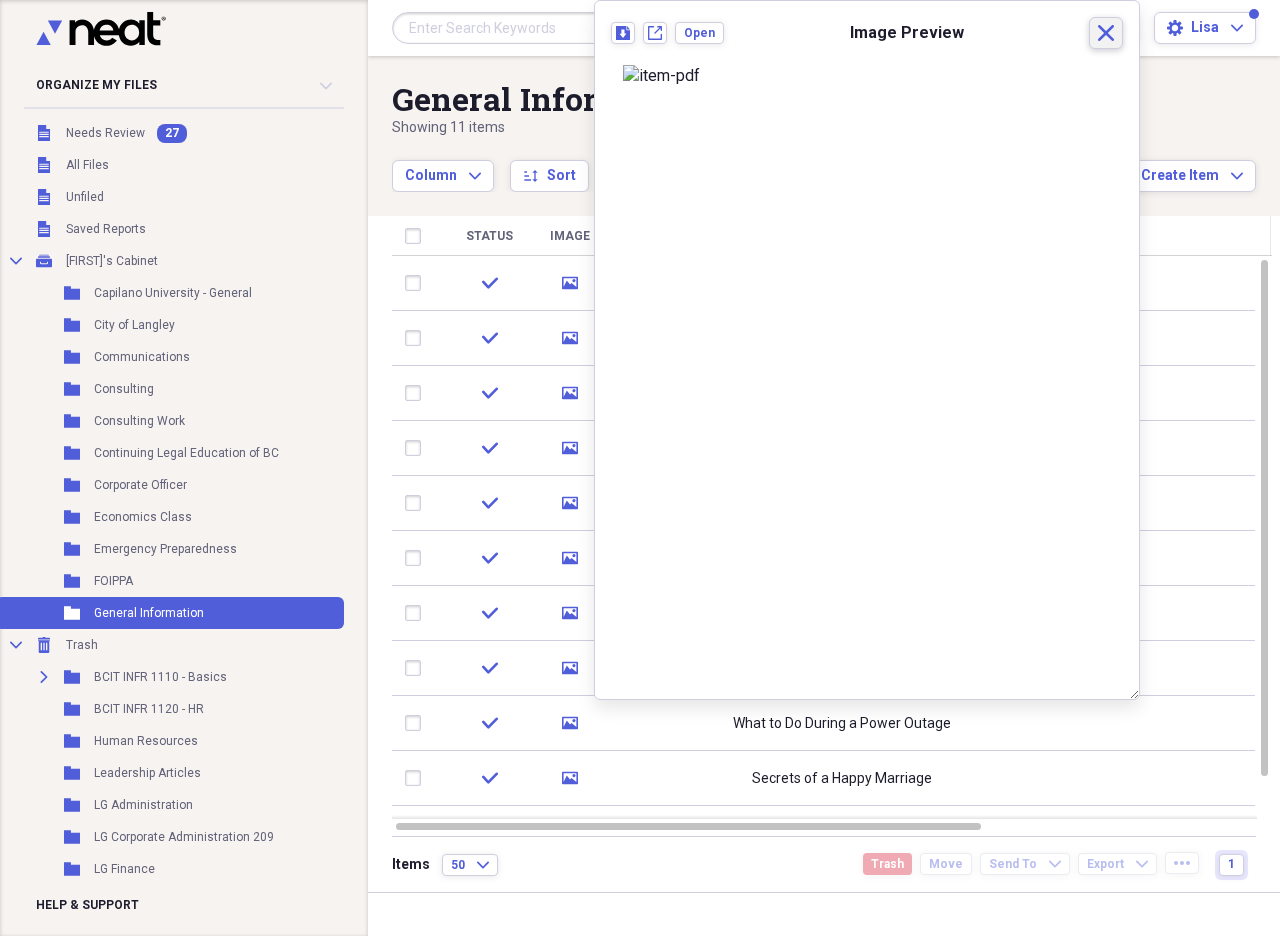 click on "Close" at bounding box center (1106, 33) 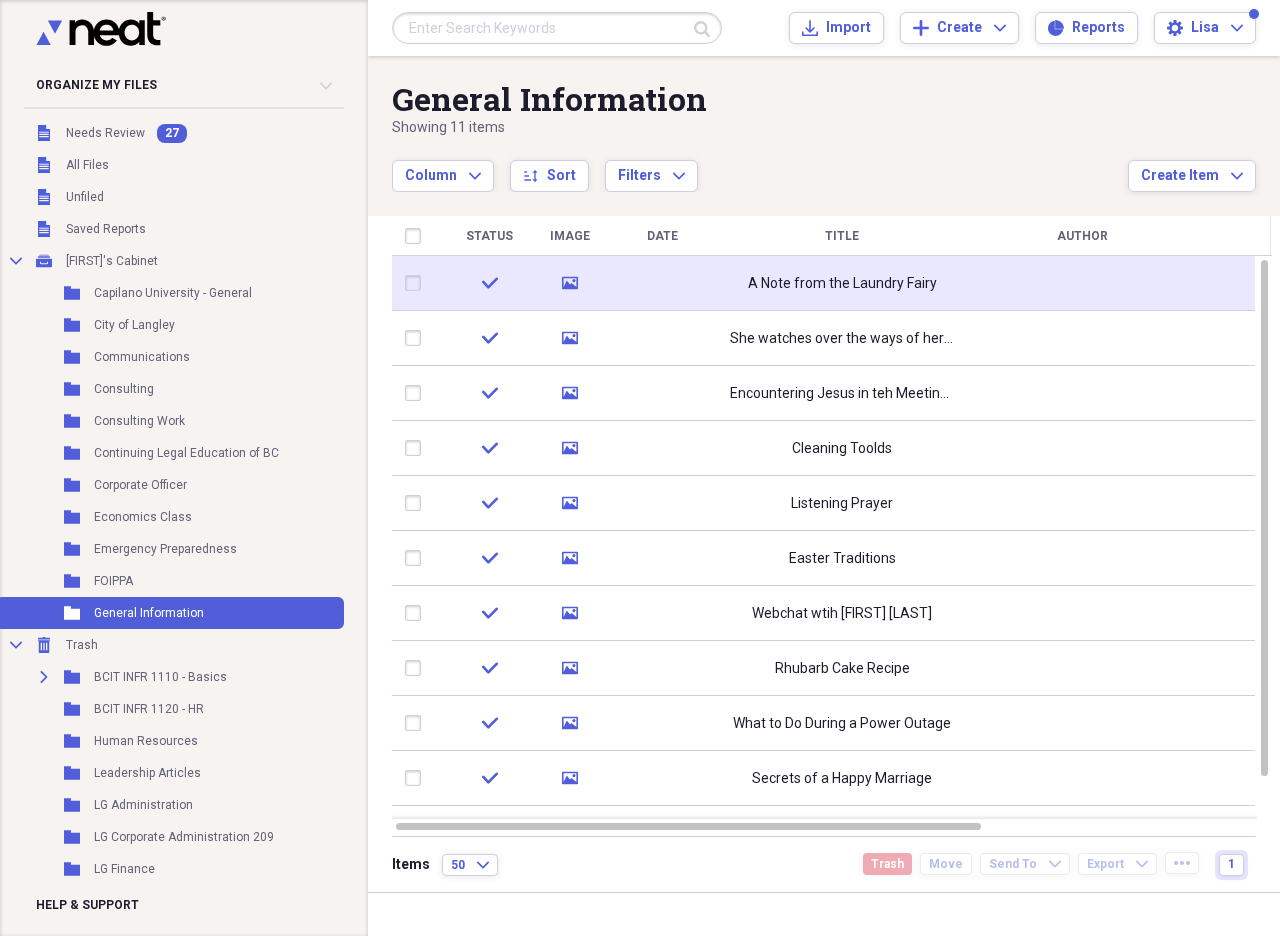 click at bounding box center [417, 283] 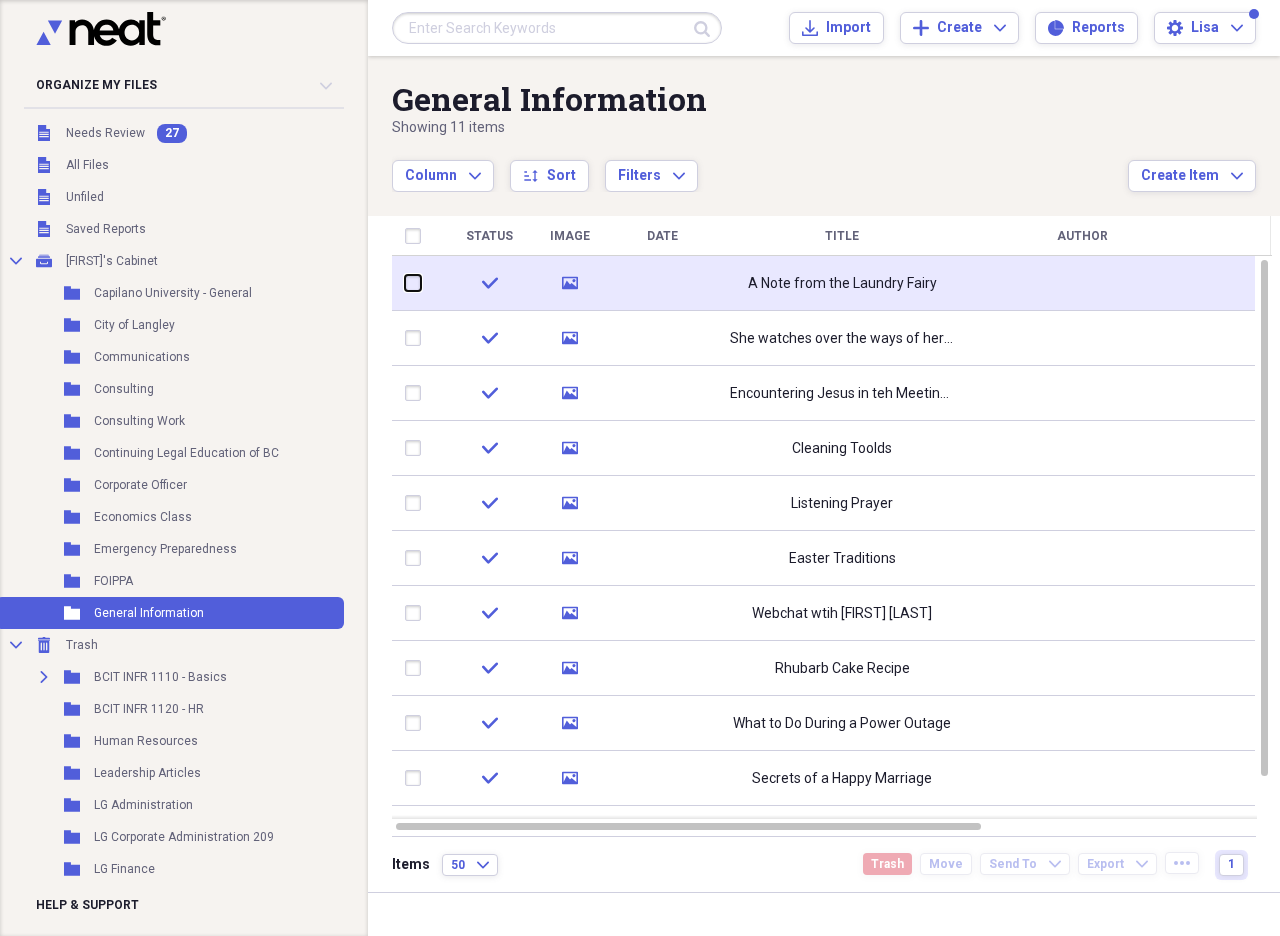 click at bounding box center (405, 283) 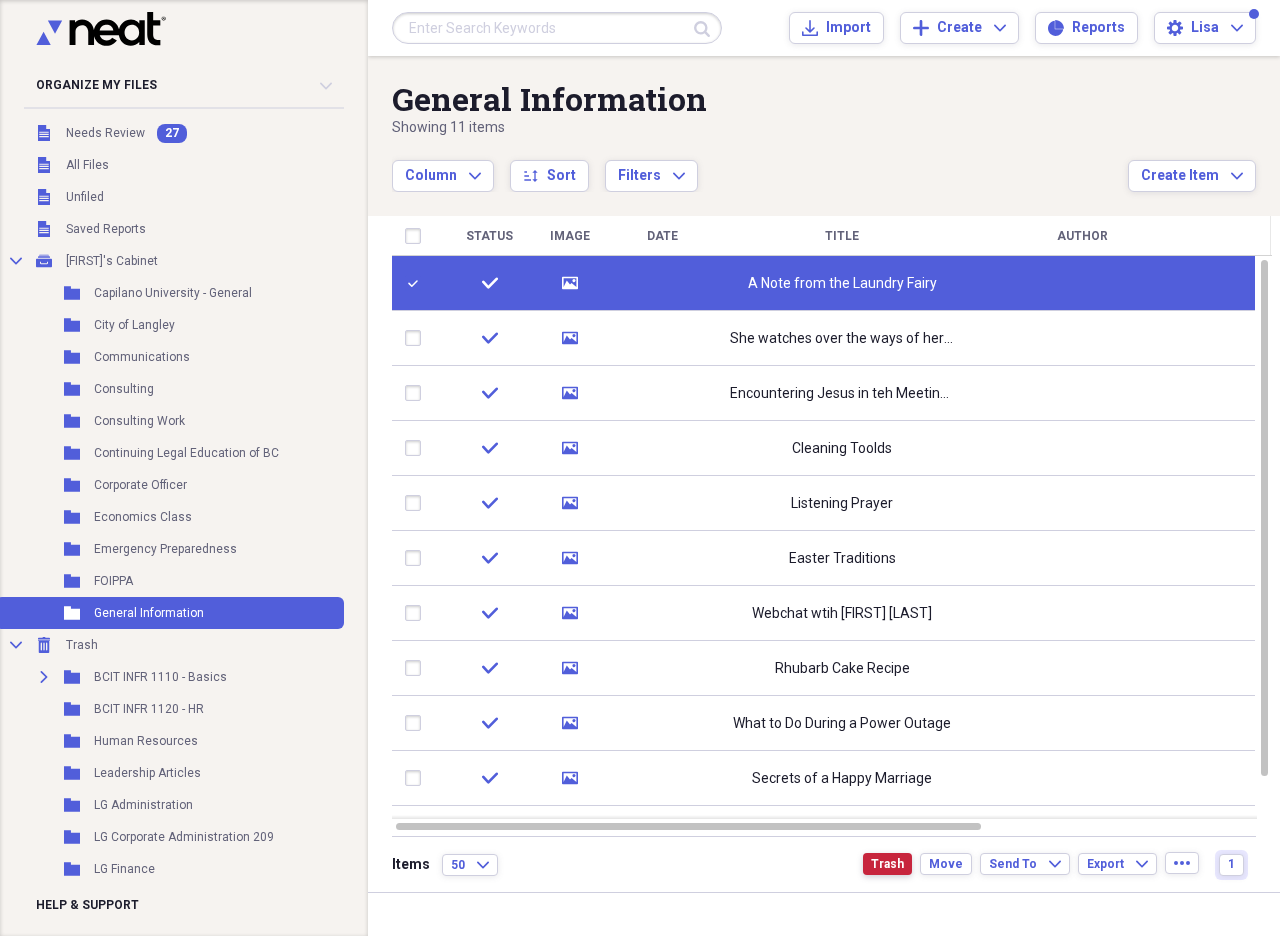 click on "Trash" at bounding box center [887, 864] 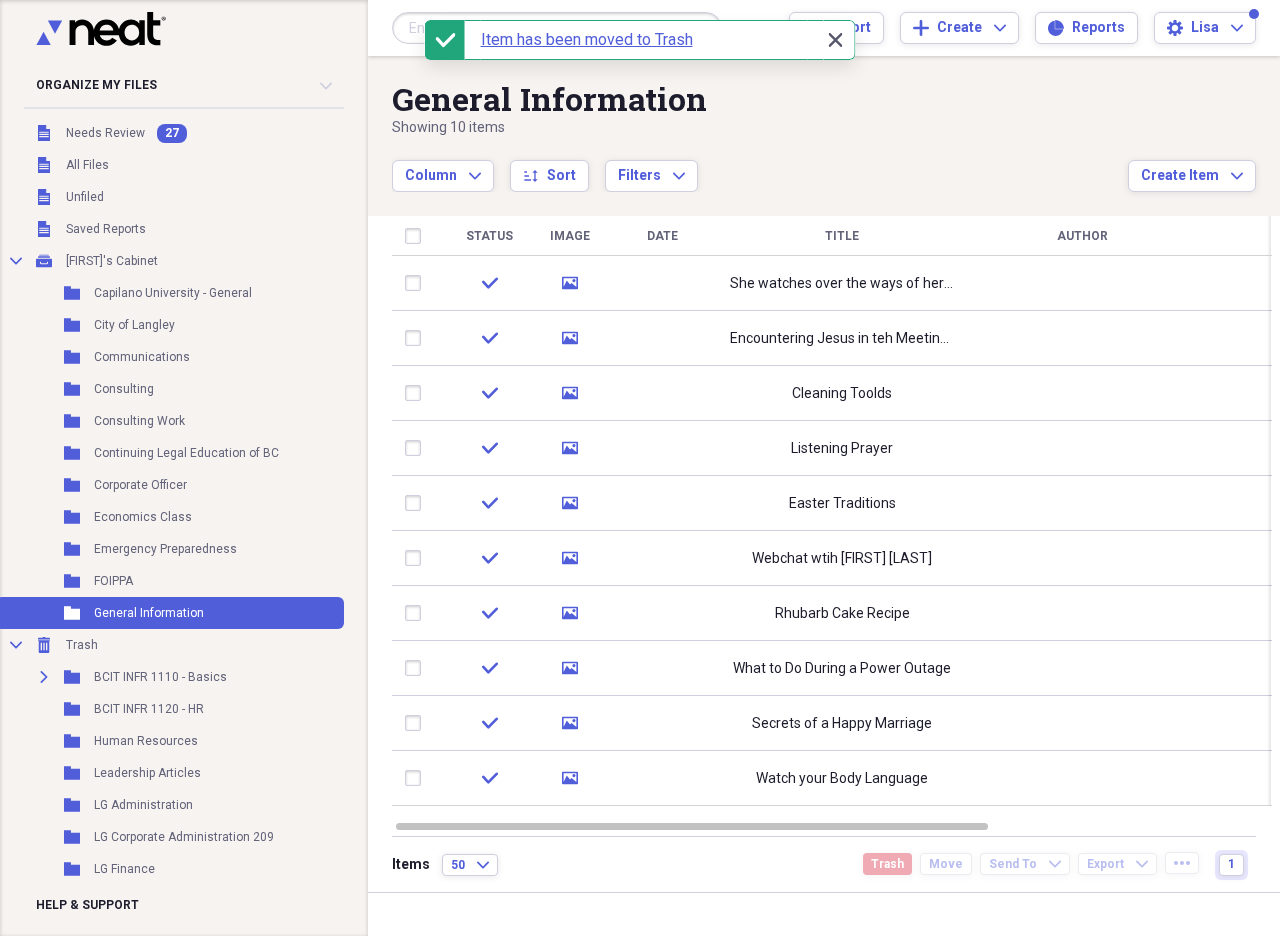 click on "Close Close" at bounding box center [835, 40] 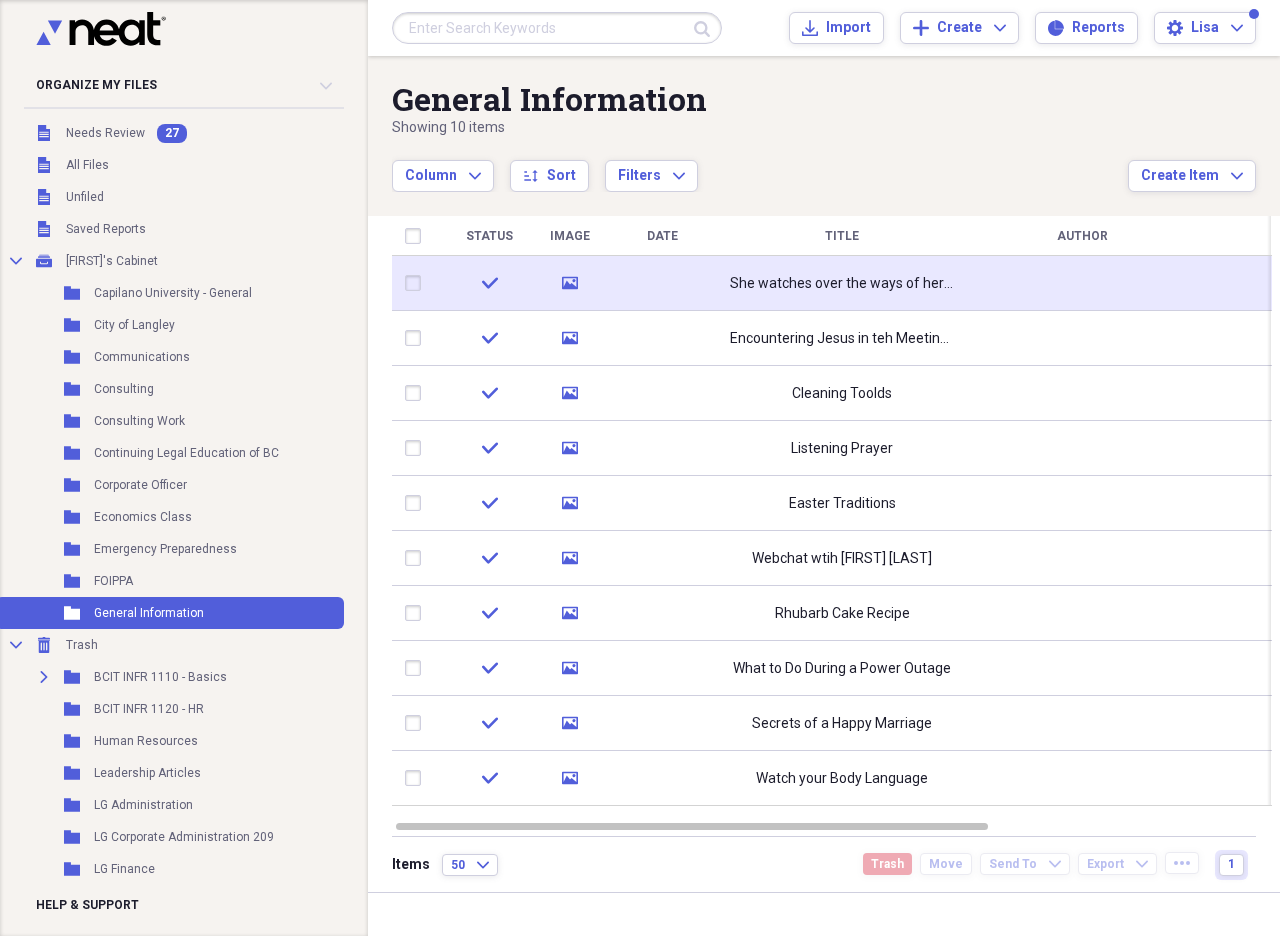 click on "media" 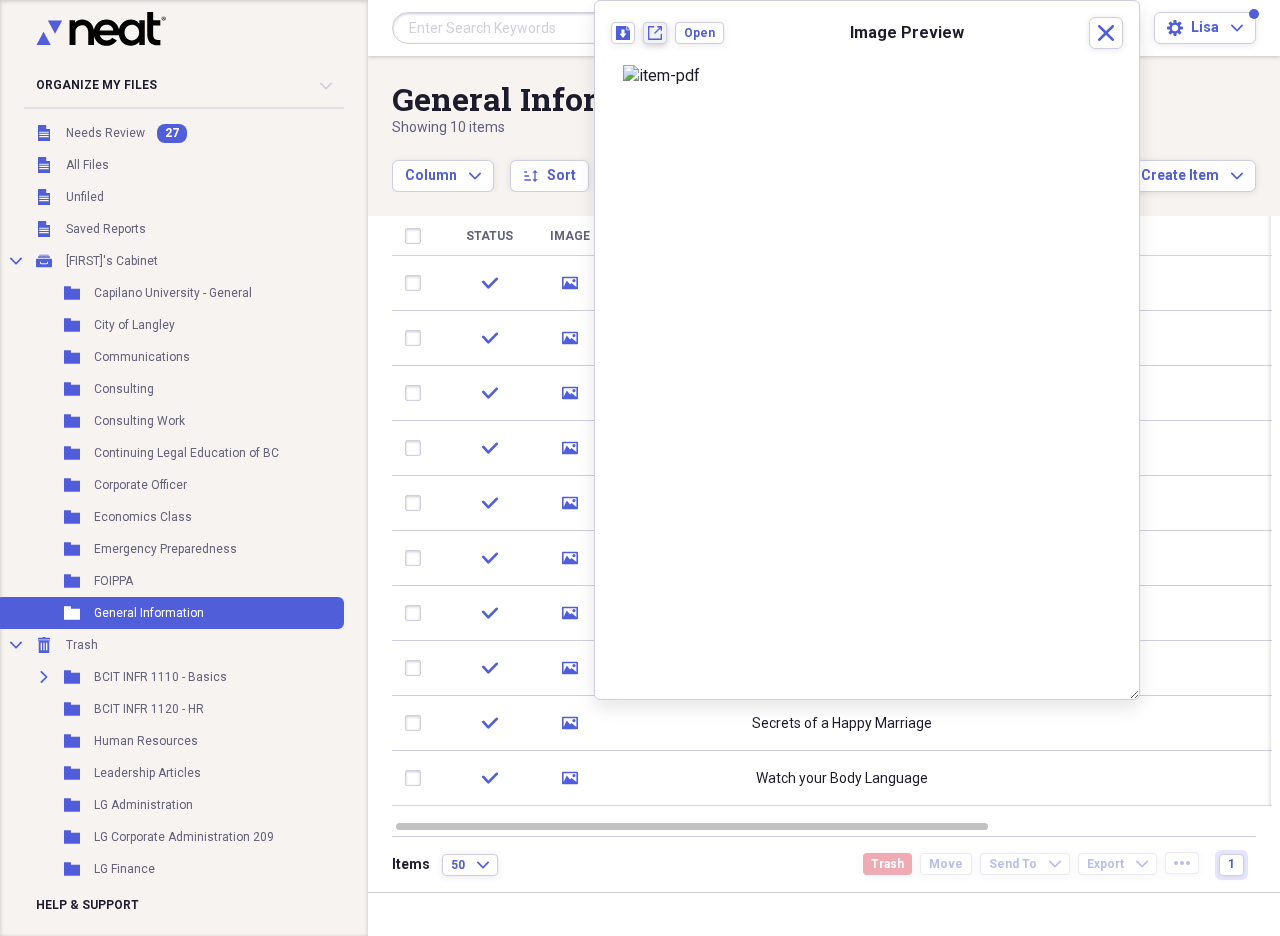 click on "New tab" 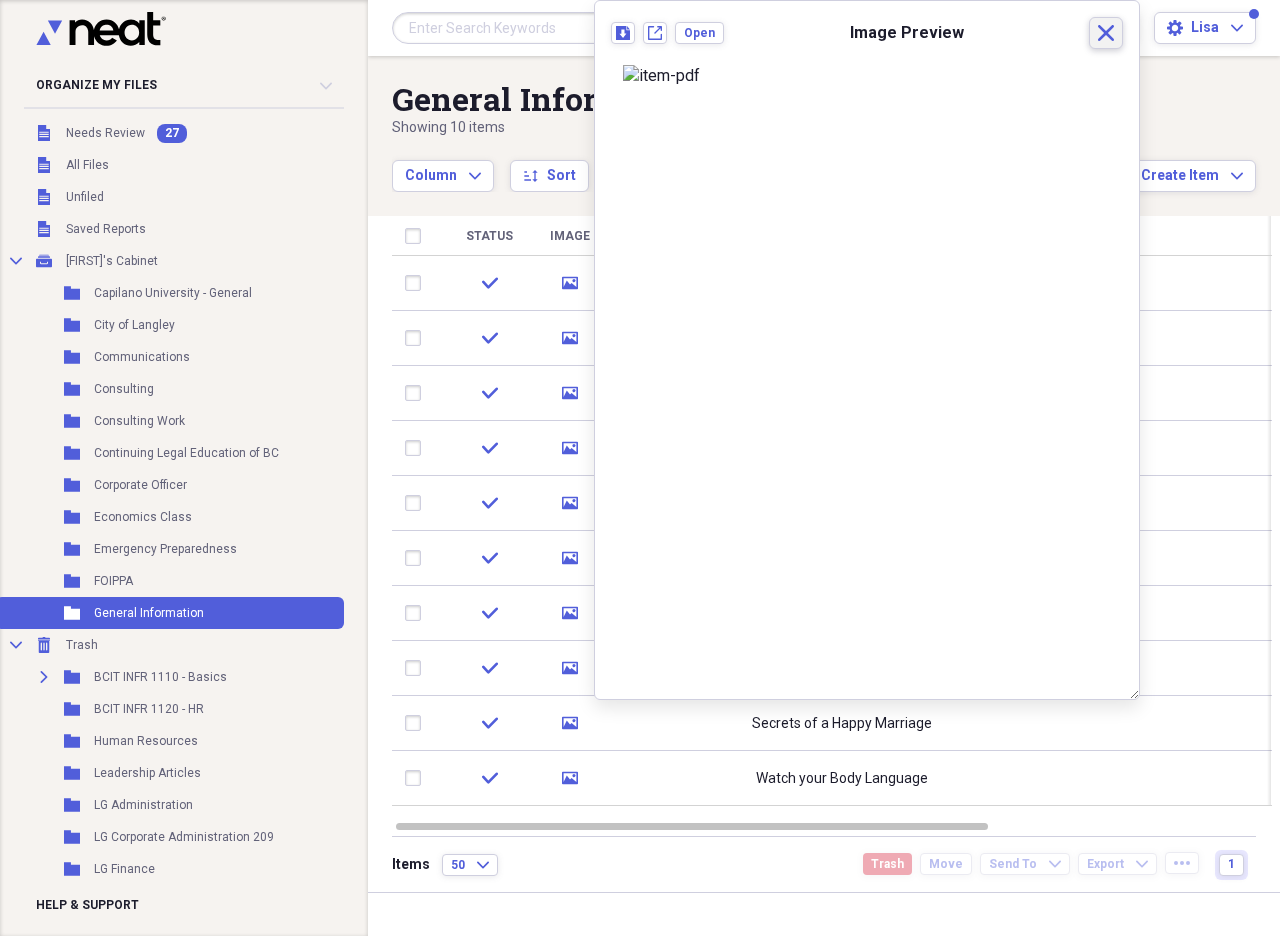 drag, startPoint x: 1112, startPoint y: 18, endPoint x: 956, endPoint y: 134, distance: 194.40164 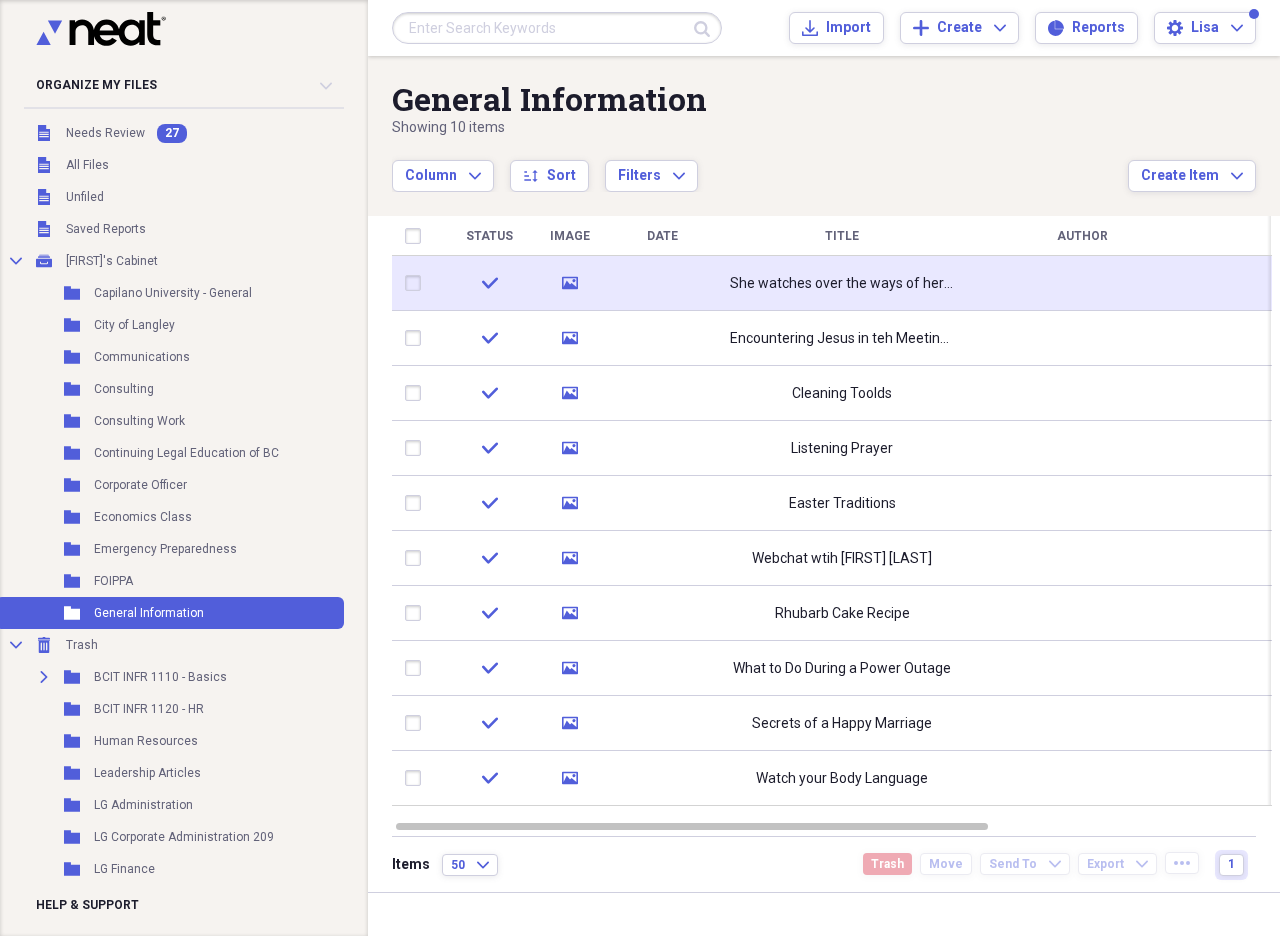 click at bounding box center [417, 283] 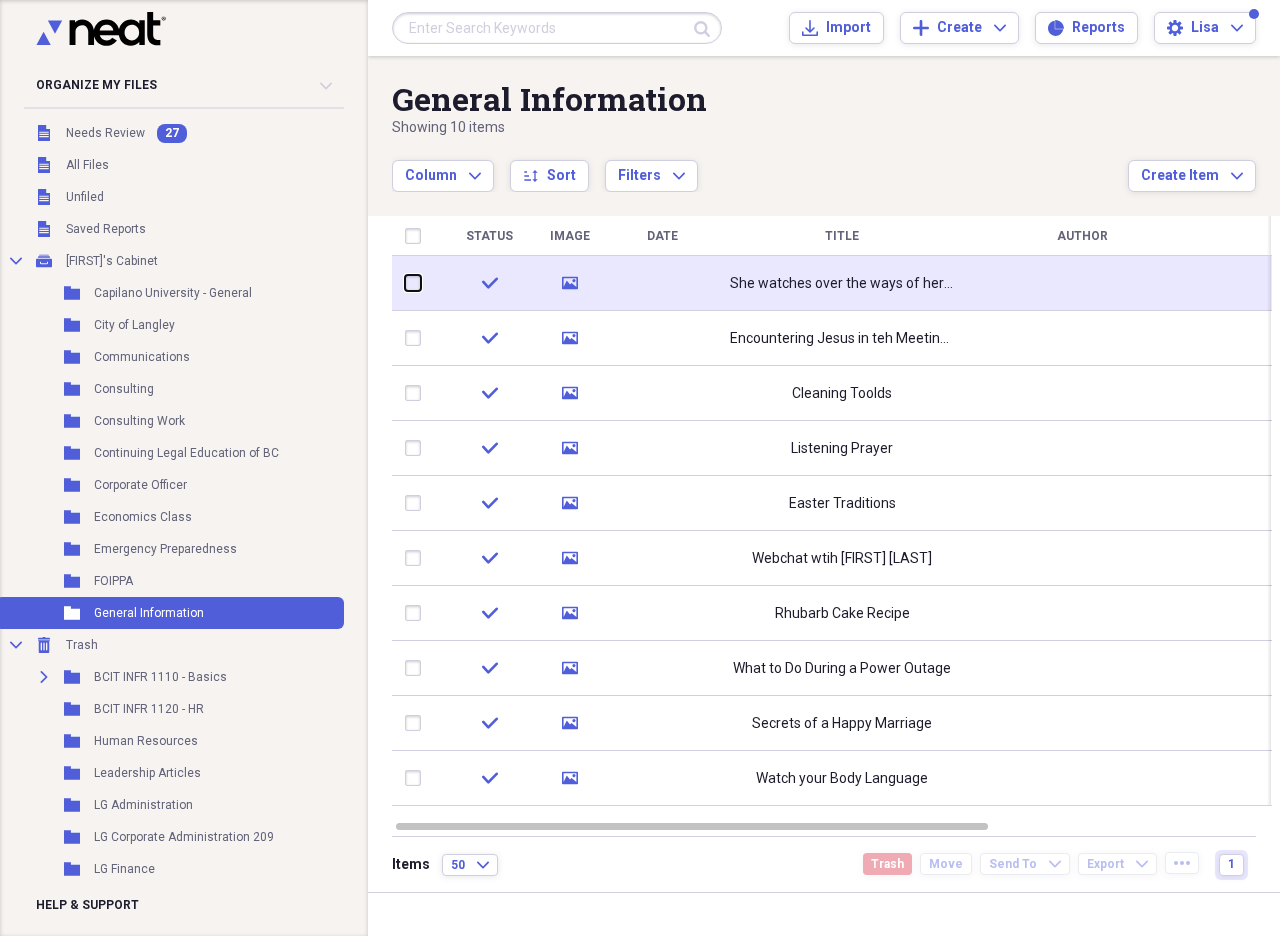 click at bounding box center [405, 283] 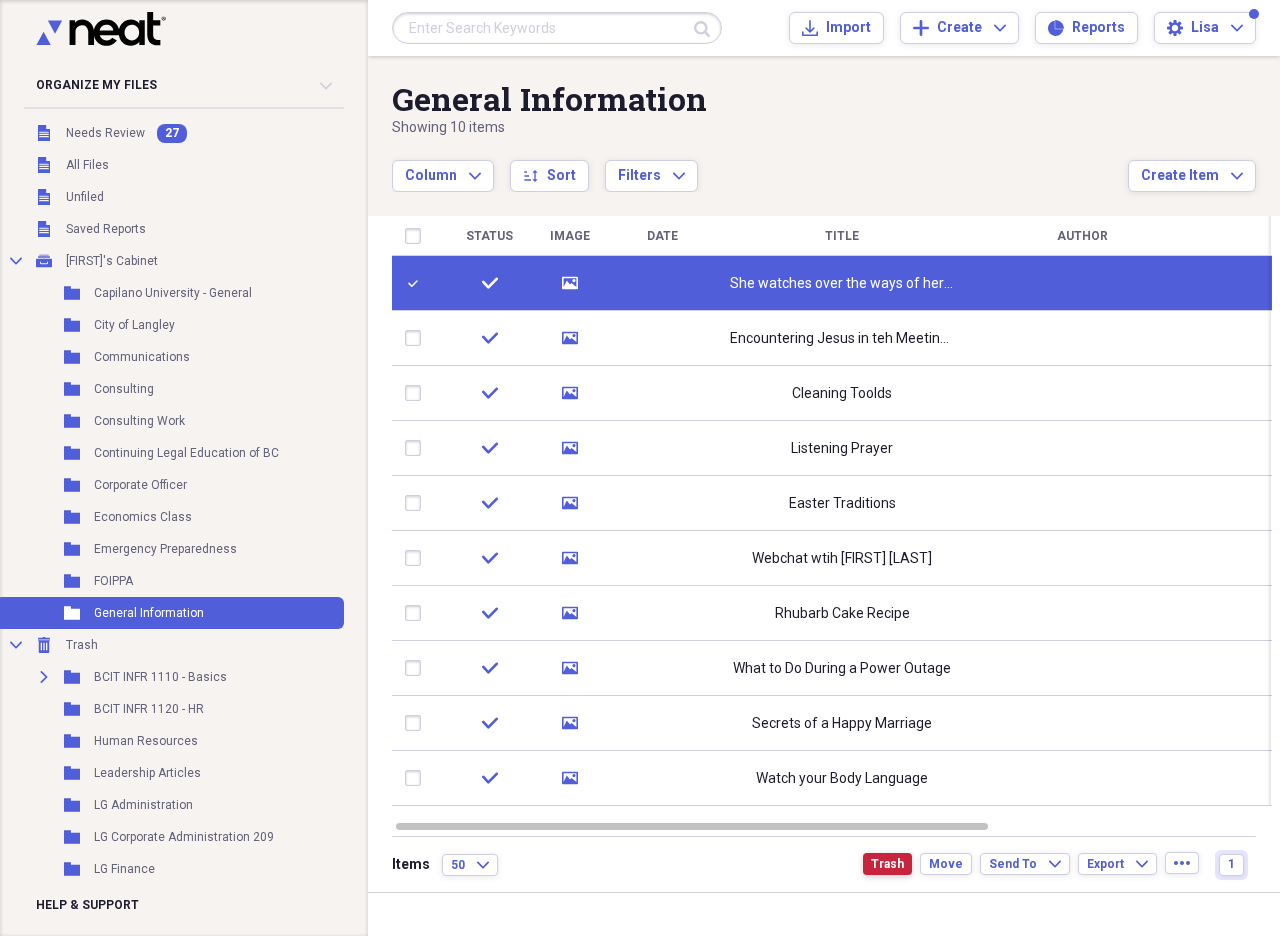 click on "Trash" at bounding box center [887, 864] 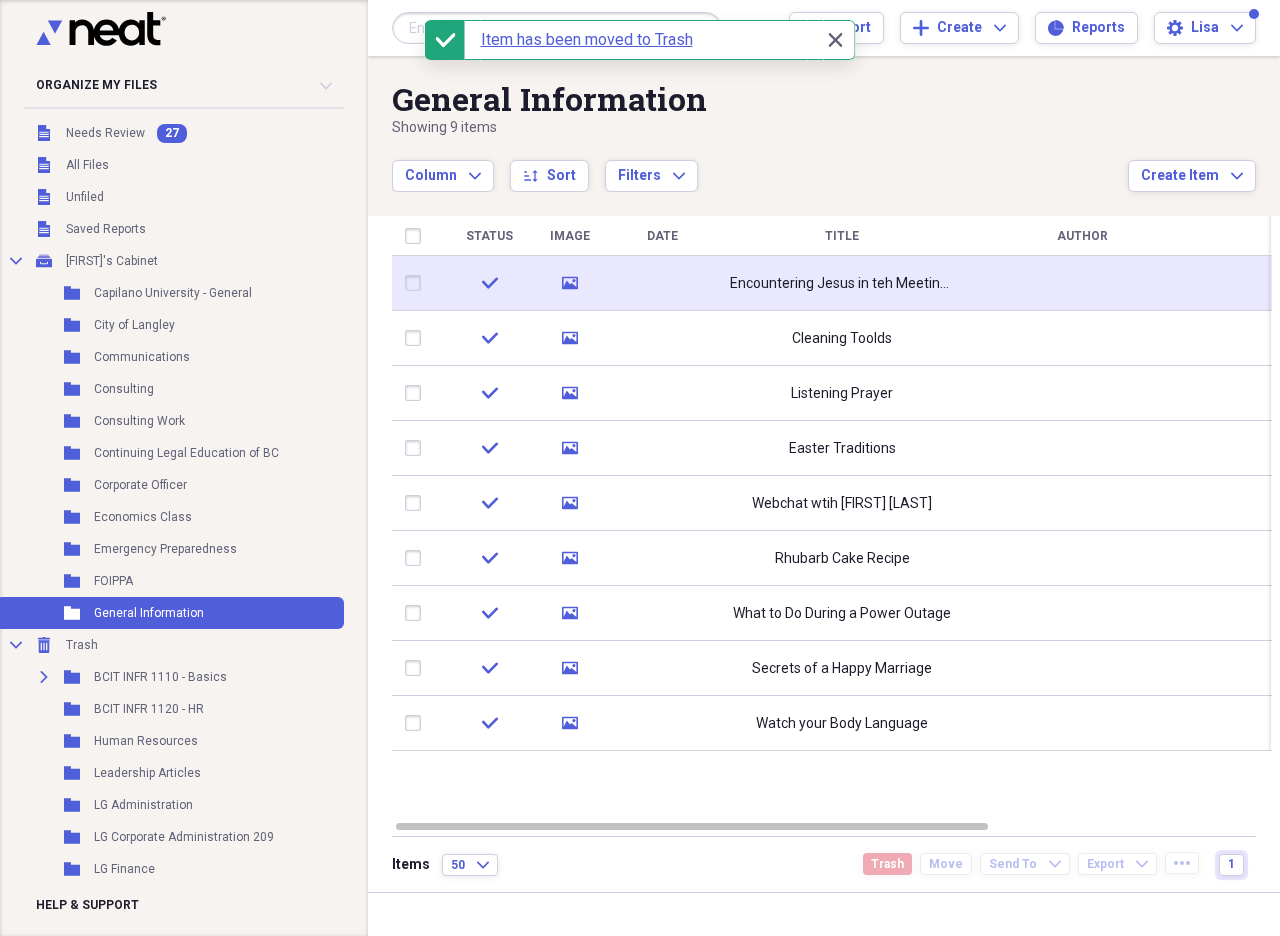 click at bounding box center (417, 283) 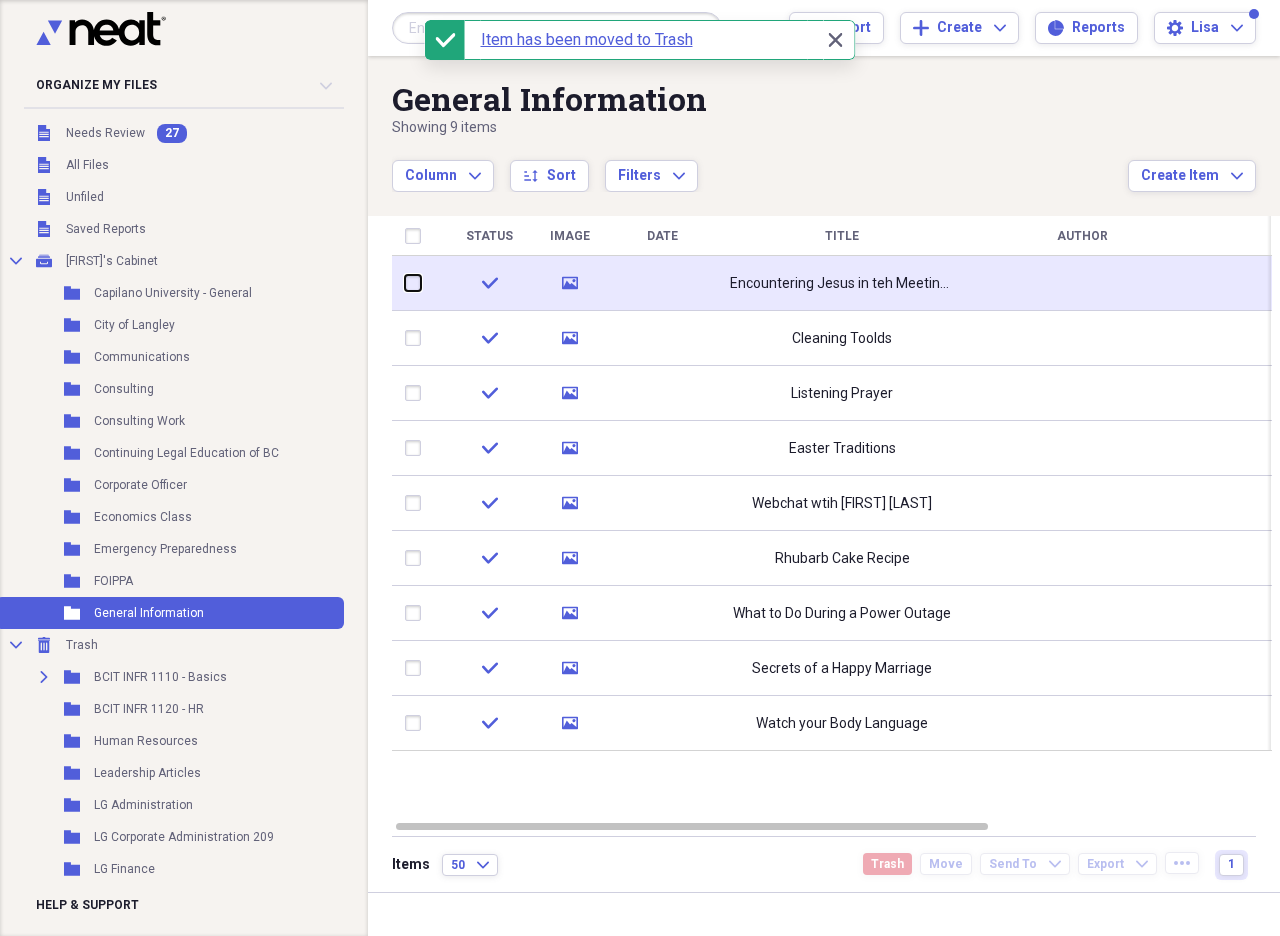 click at bounding box center [405, 283] 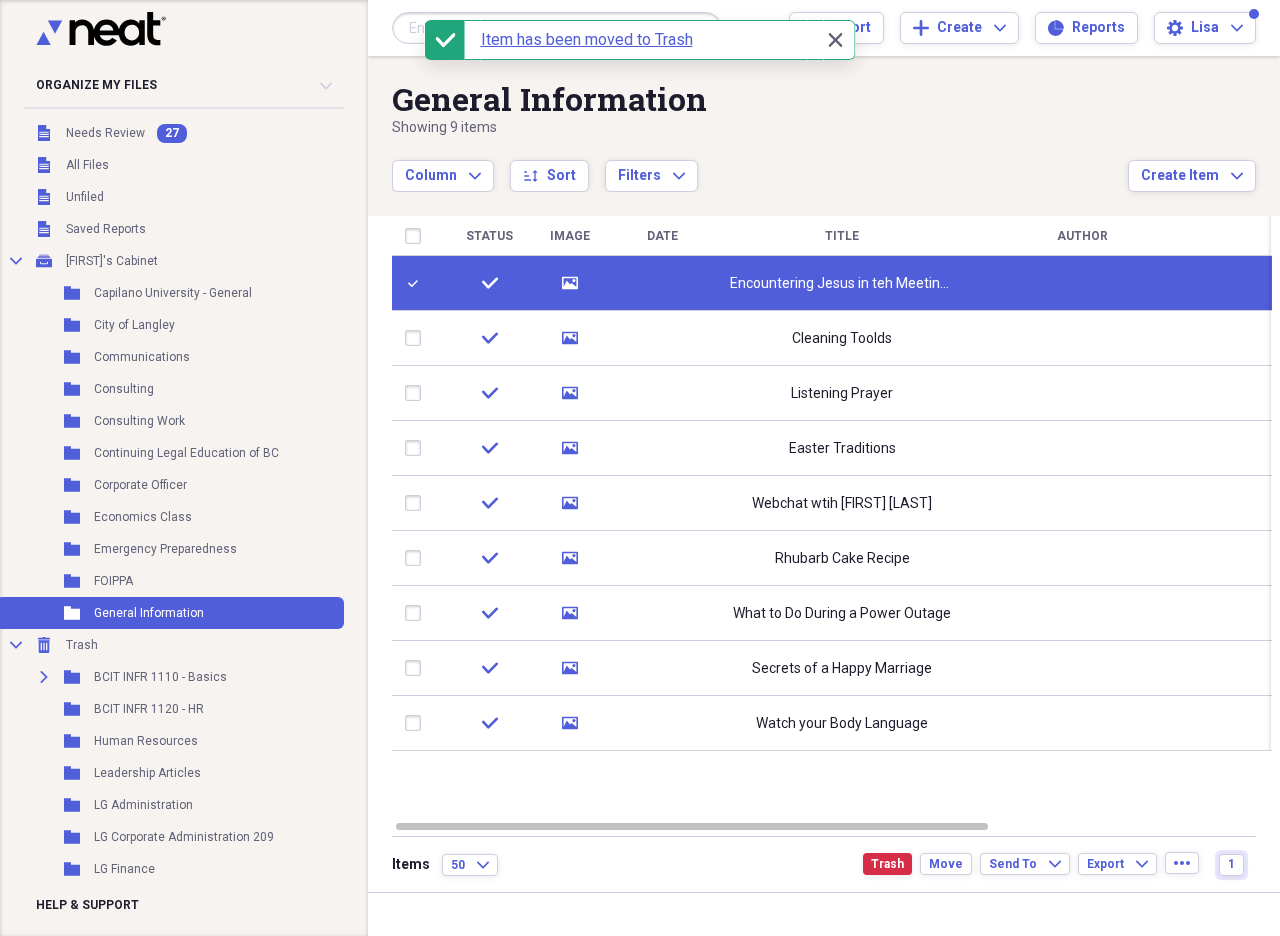 click at bounding box center [417, 283] 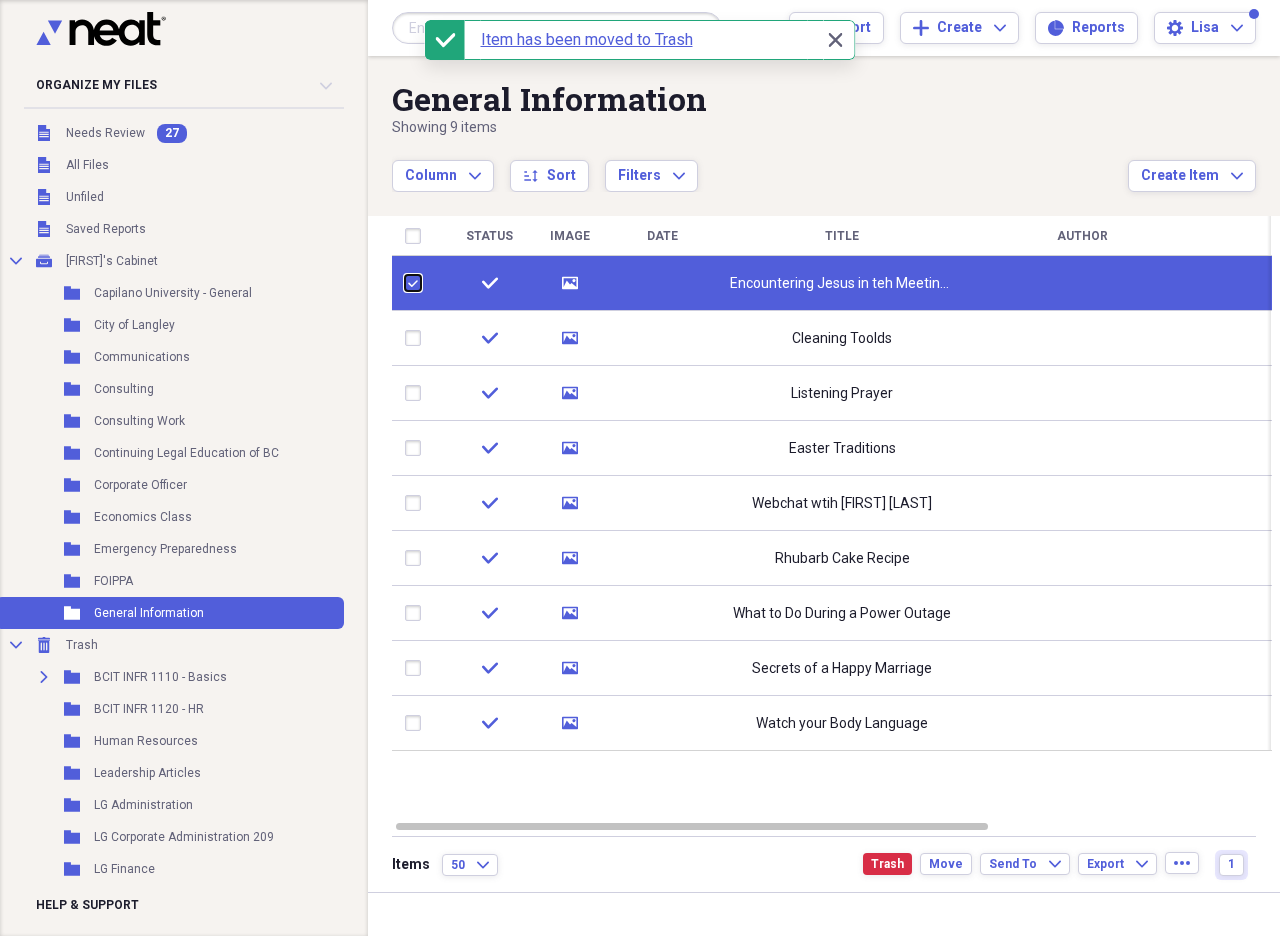 click at bounding box center (405, 283) 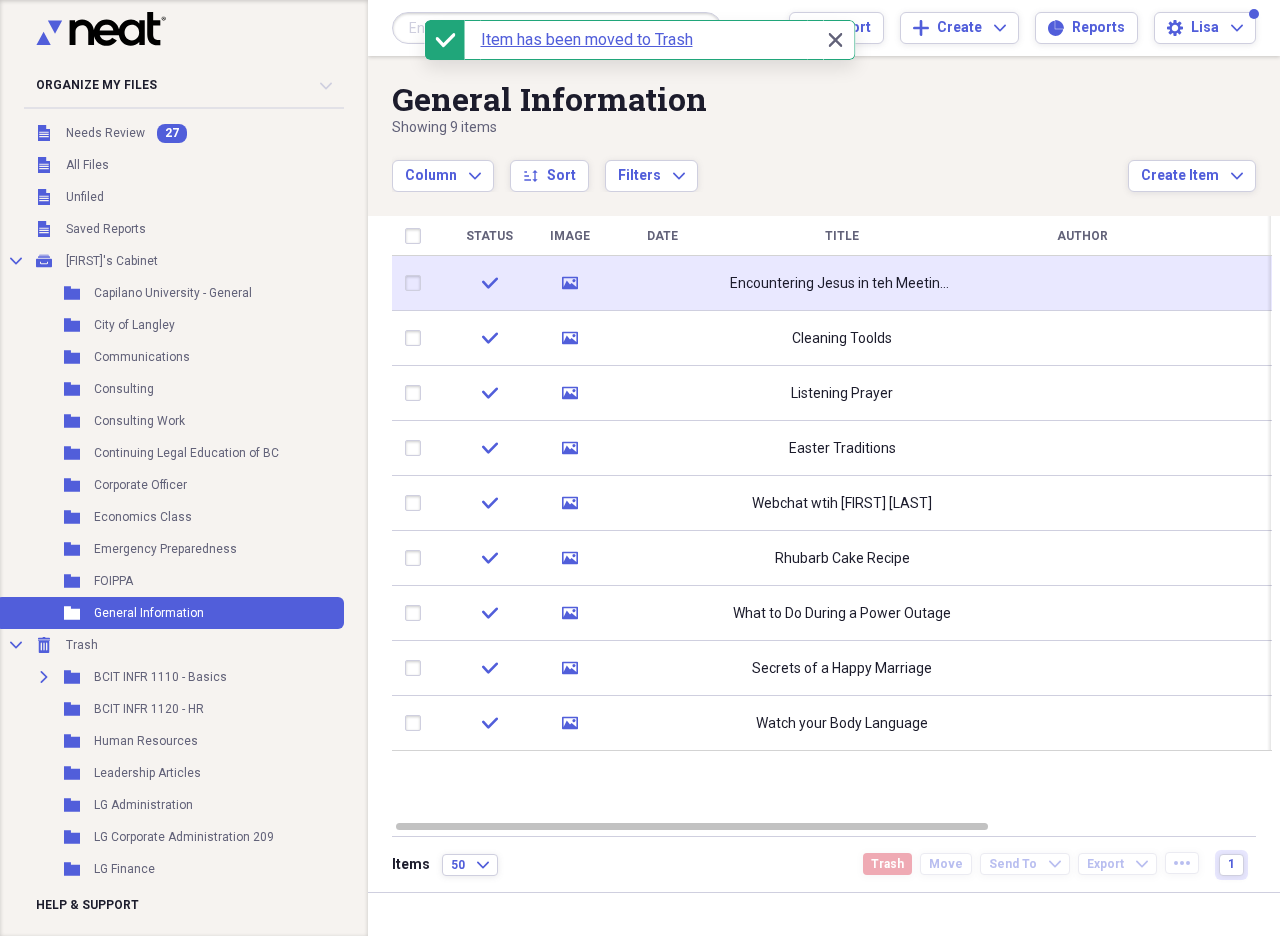 click on "Encountering Jesus in teh Meeting Place of Our Own Hearts" at bounding box center (842, 284) 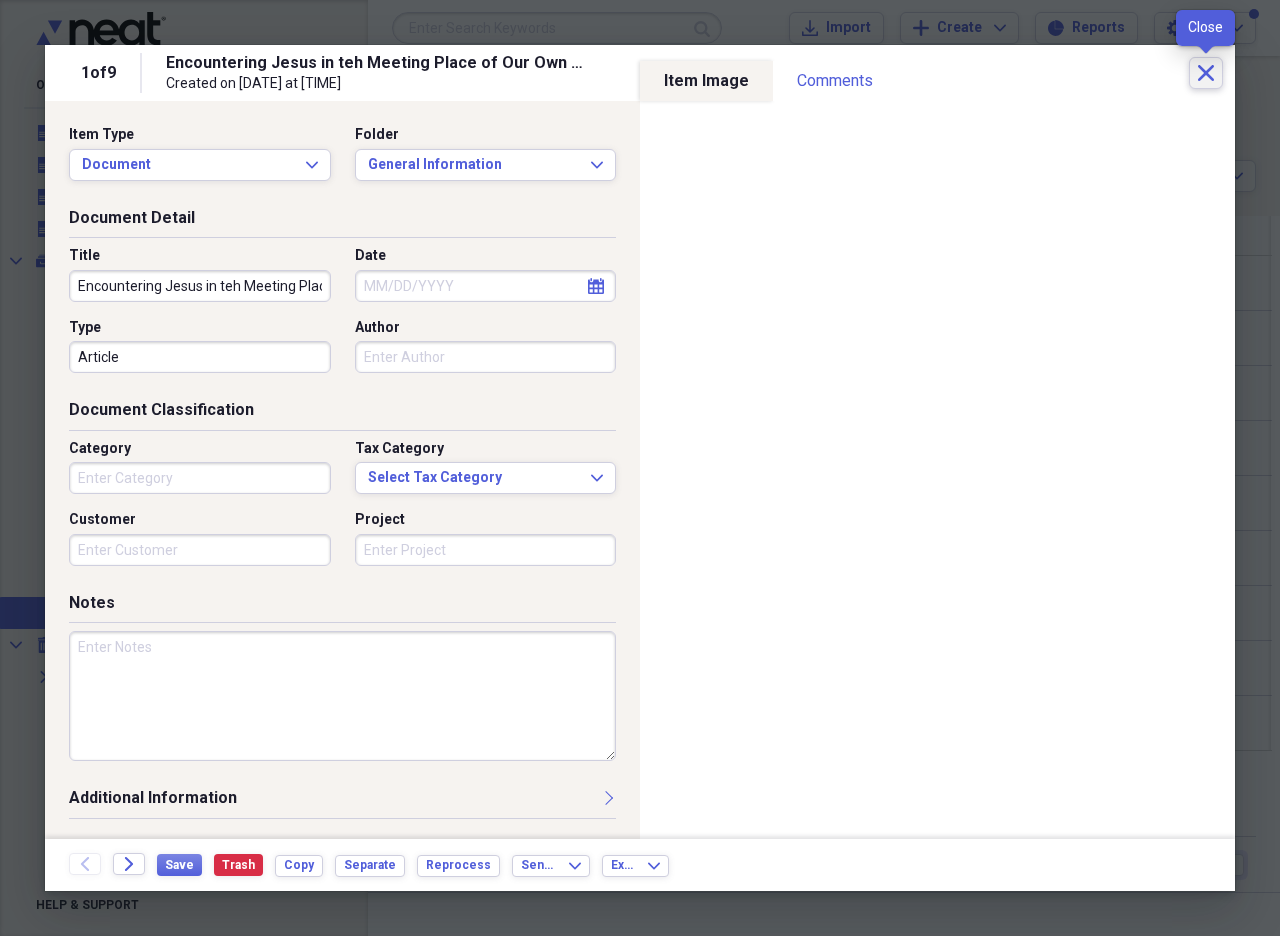 click 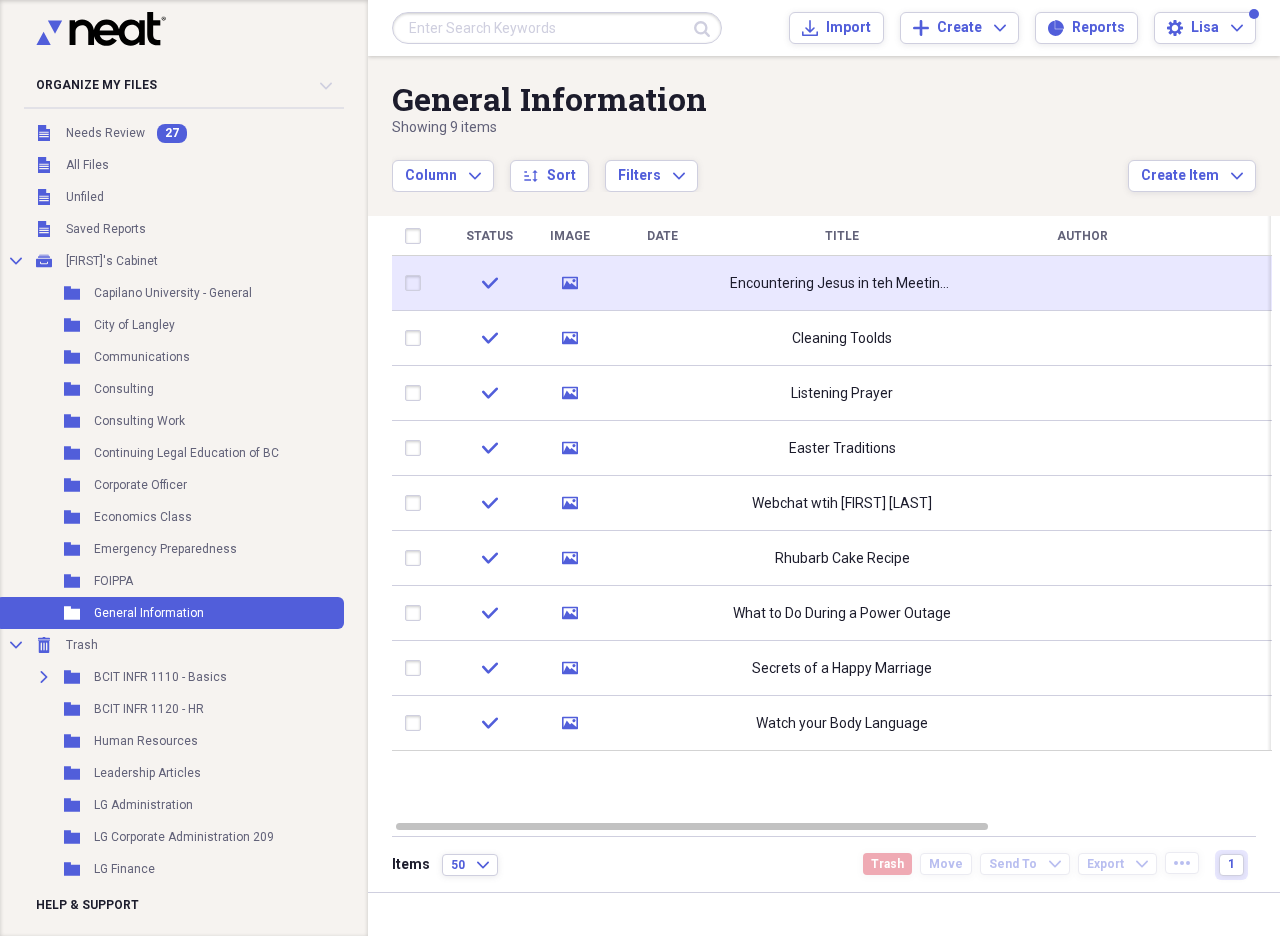 click at bounding box center (417, 283) 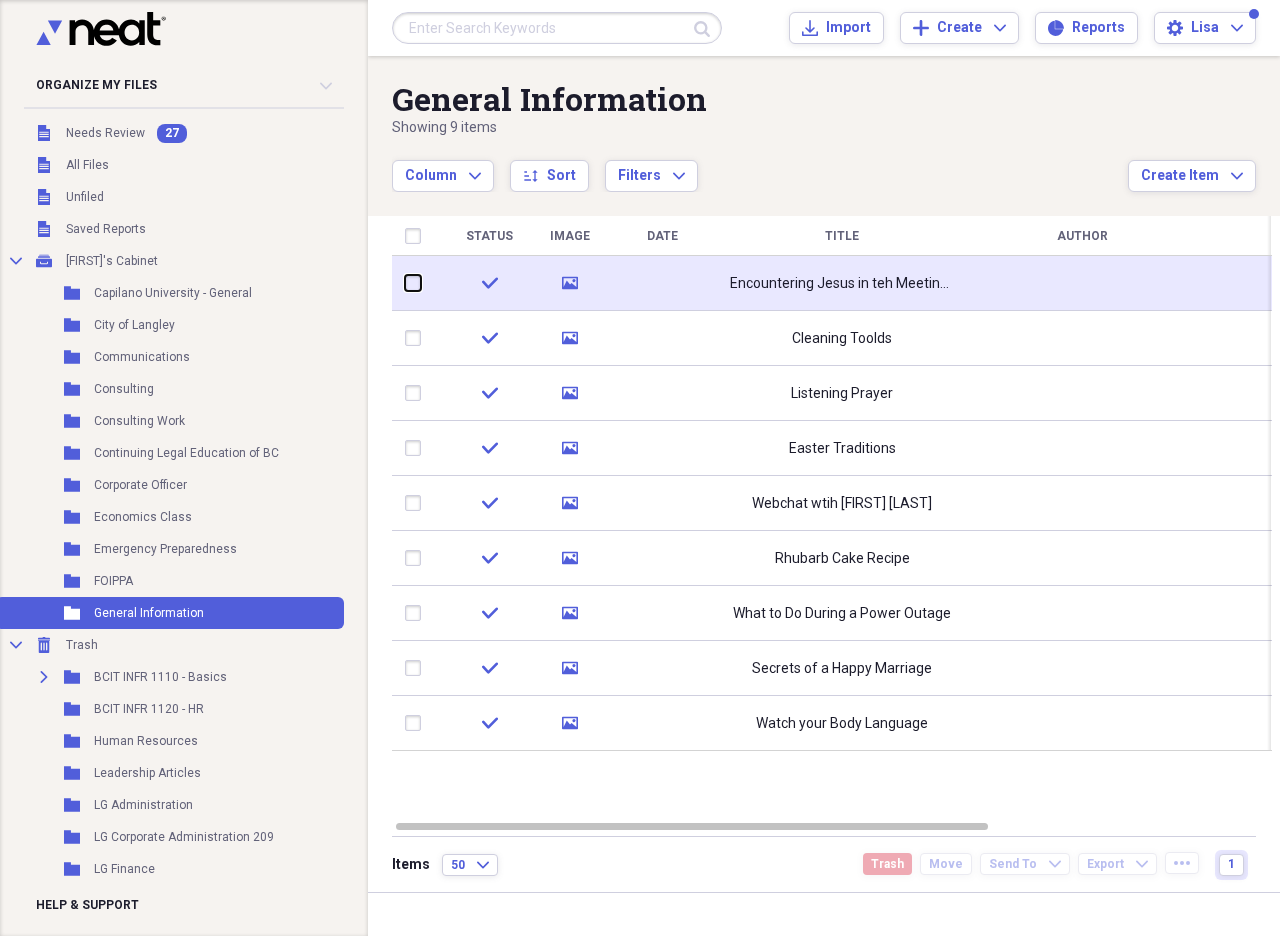 click at bounding box center [405, 283] 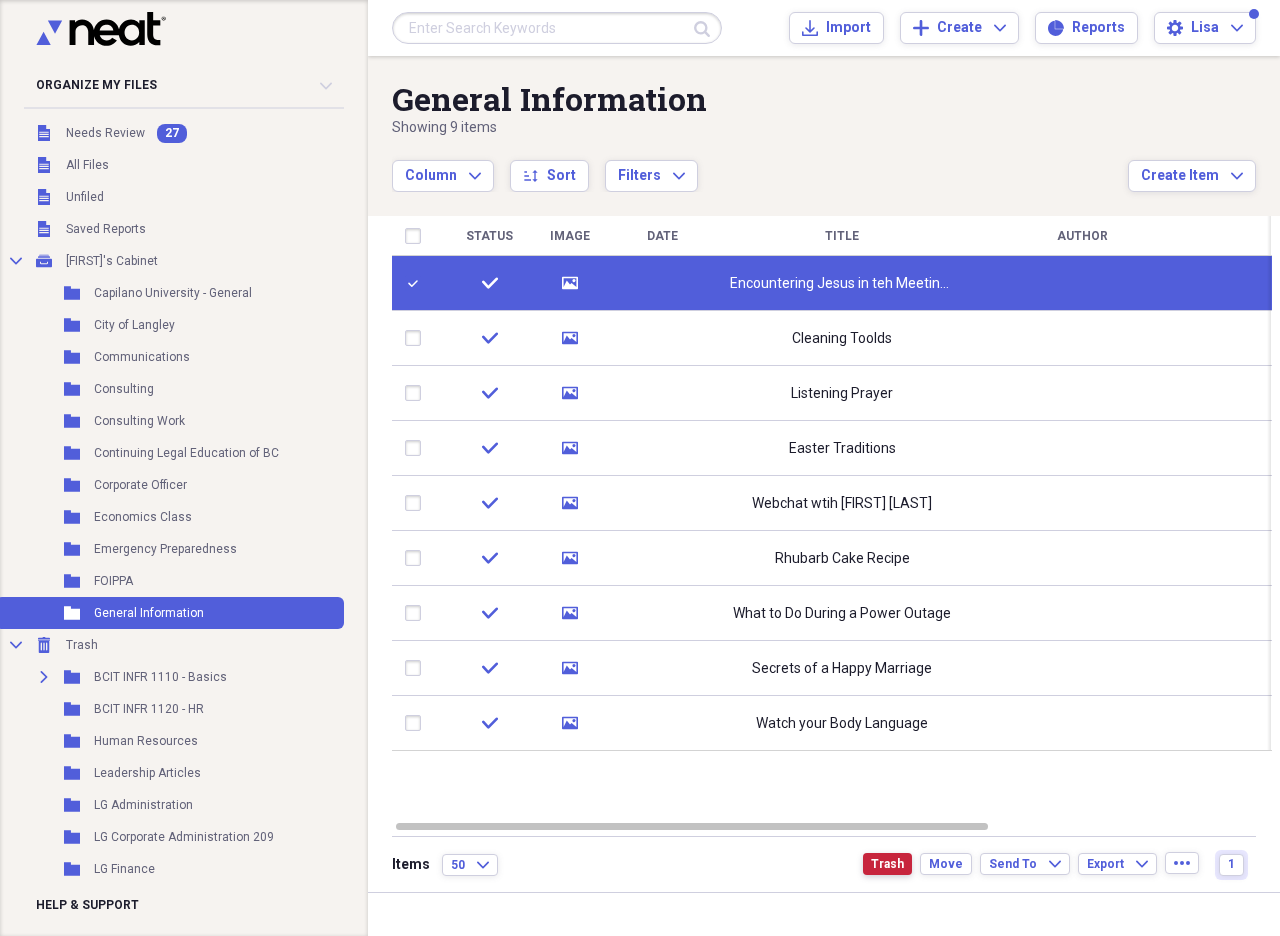 click on "Trash" at bounding box center [887, 864] 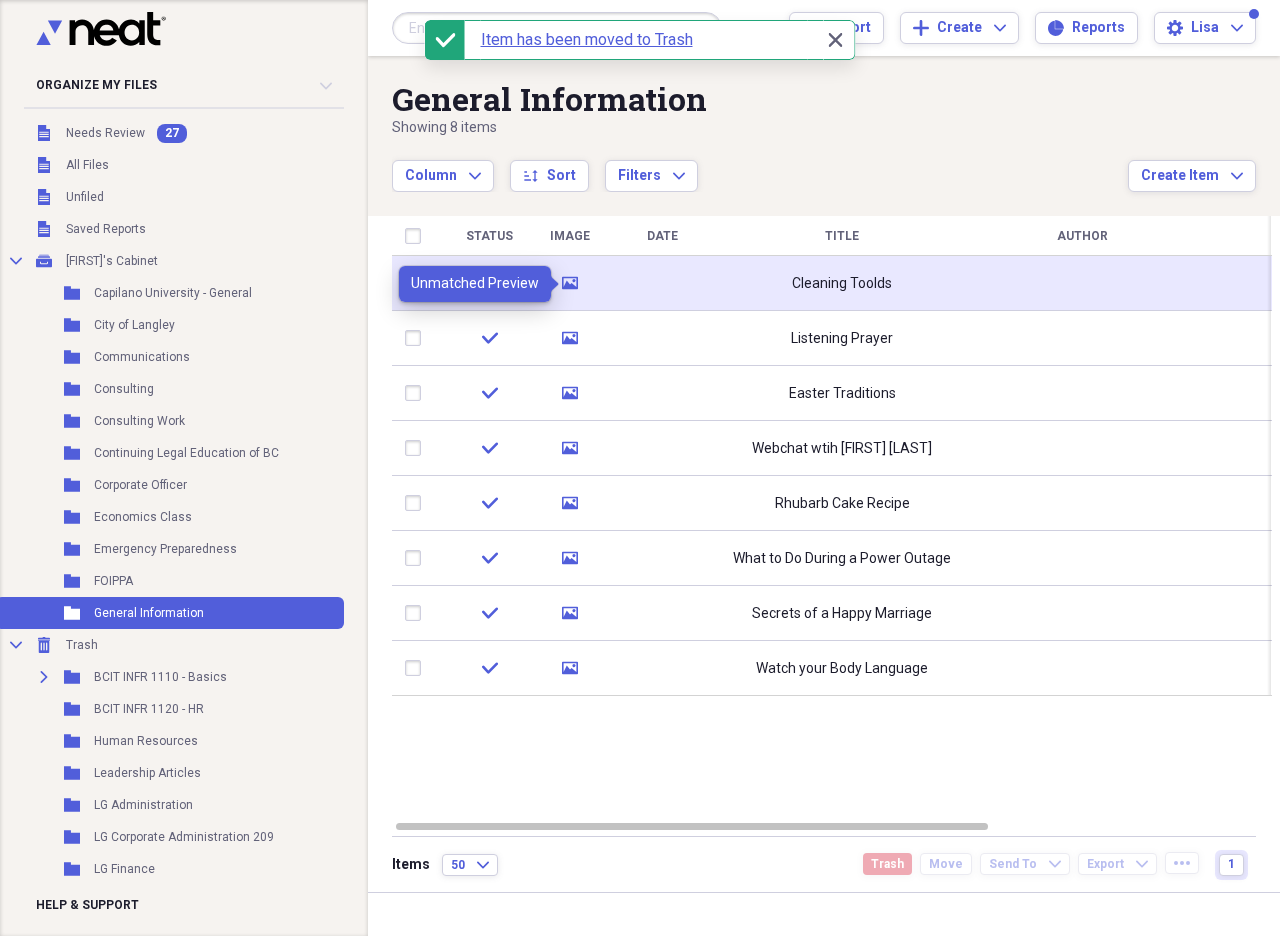 click on "media" 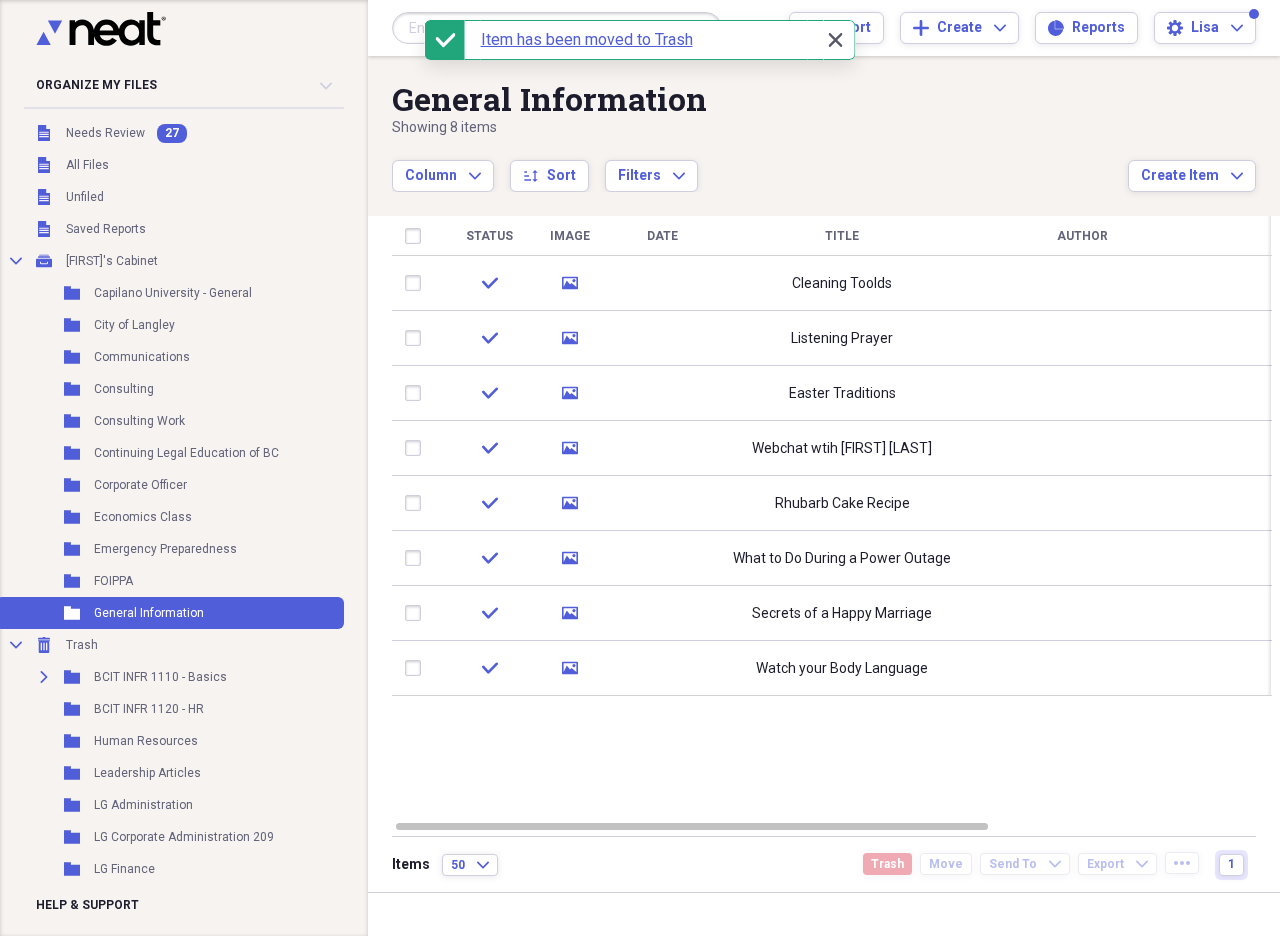 click 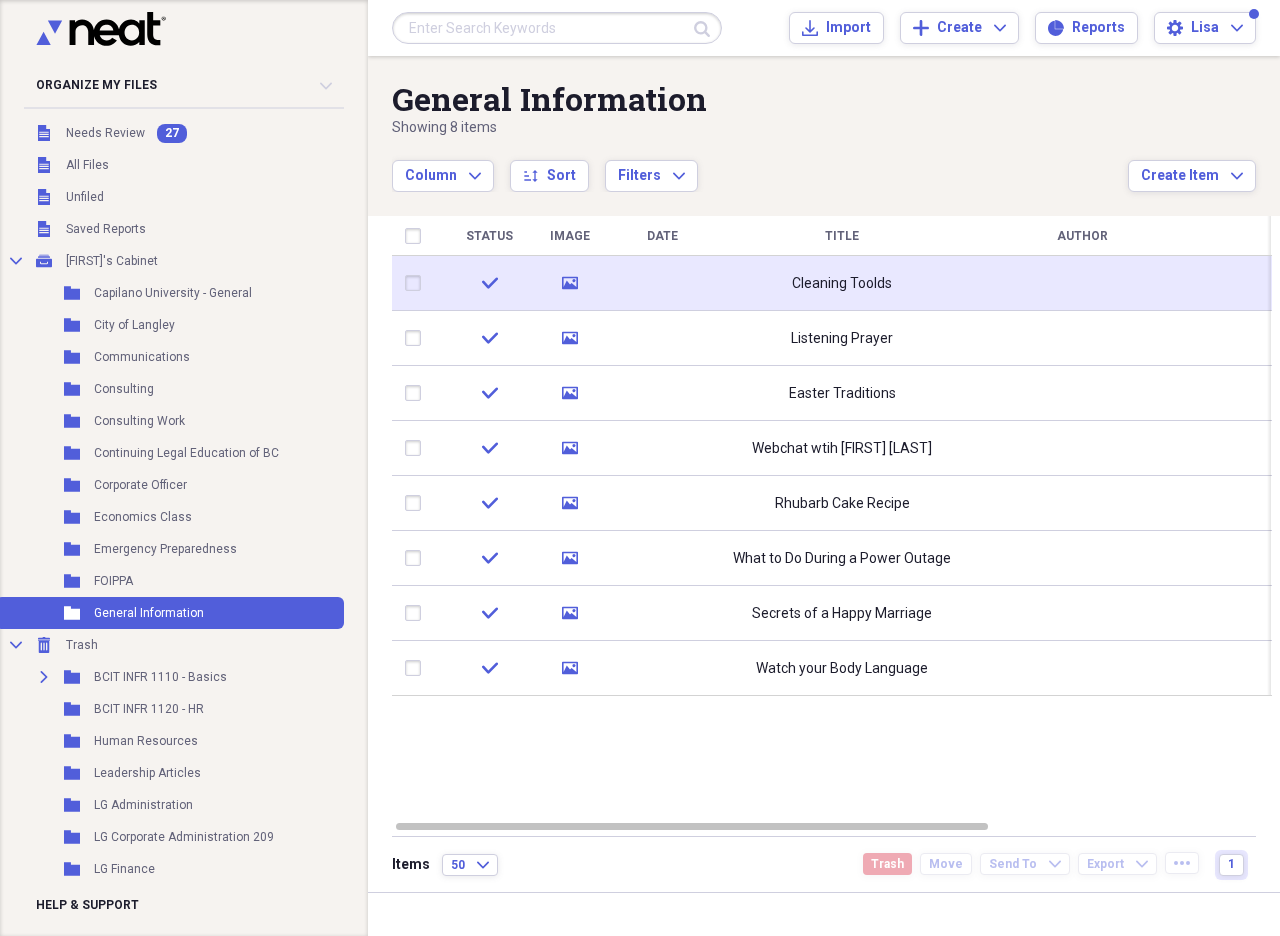 click 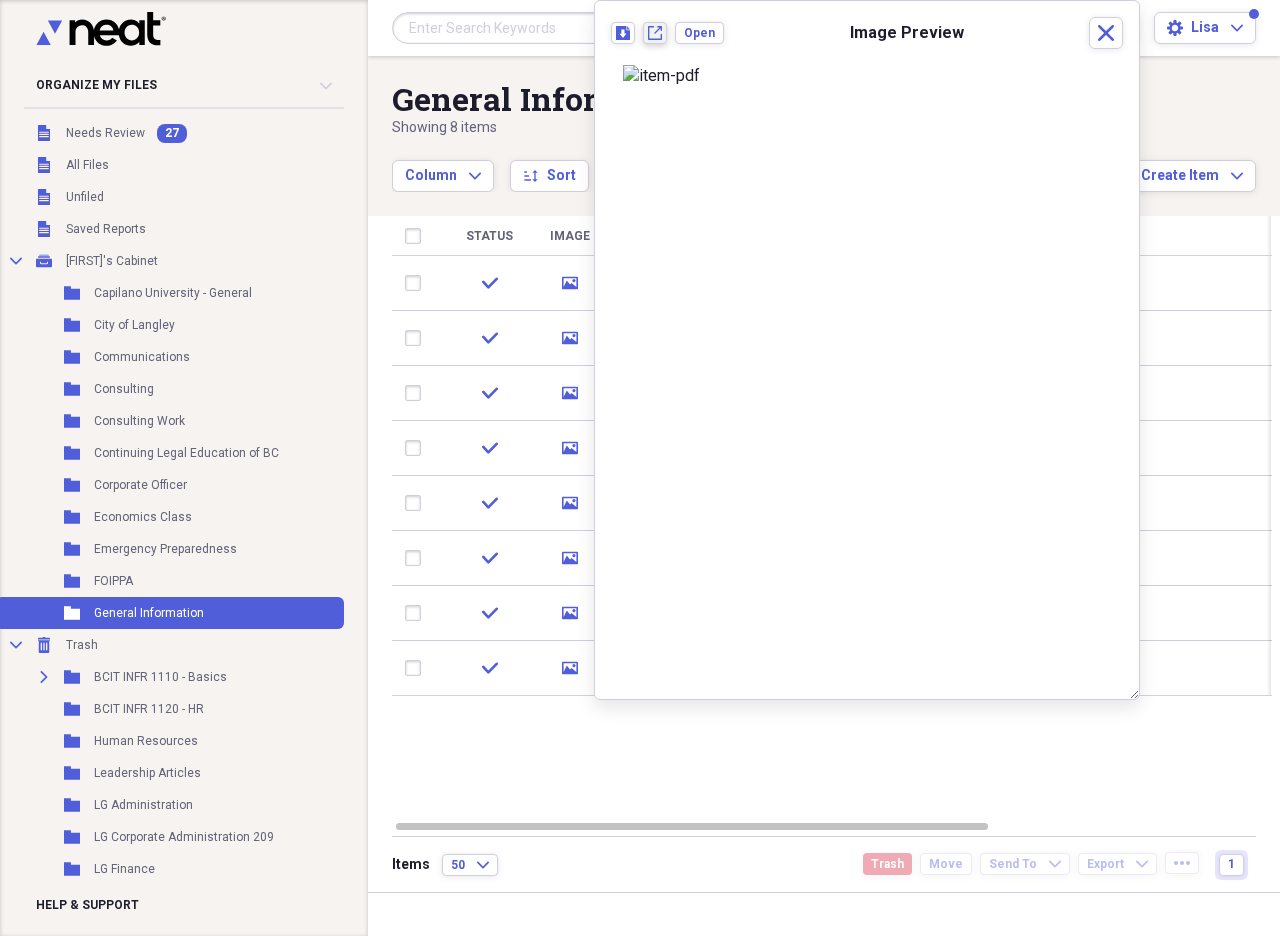 click on "New tab" 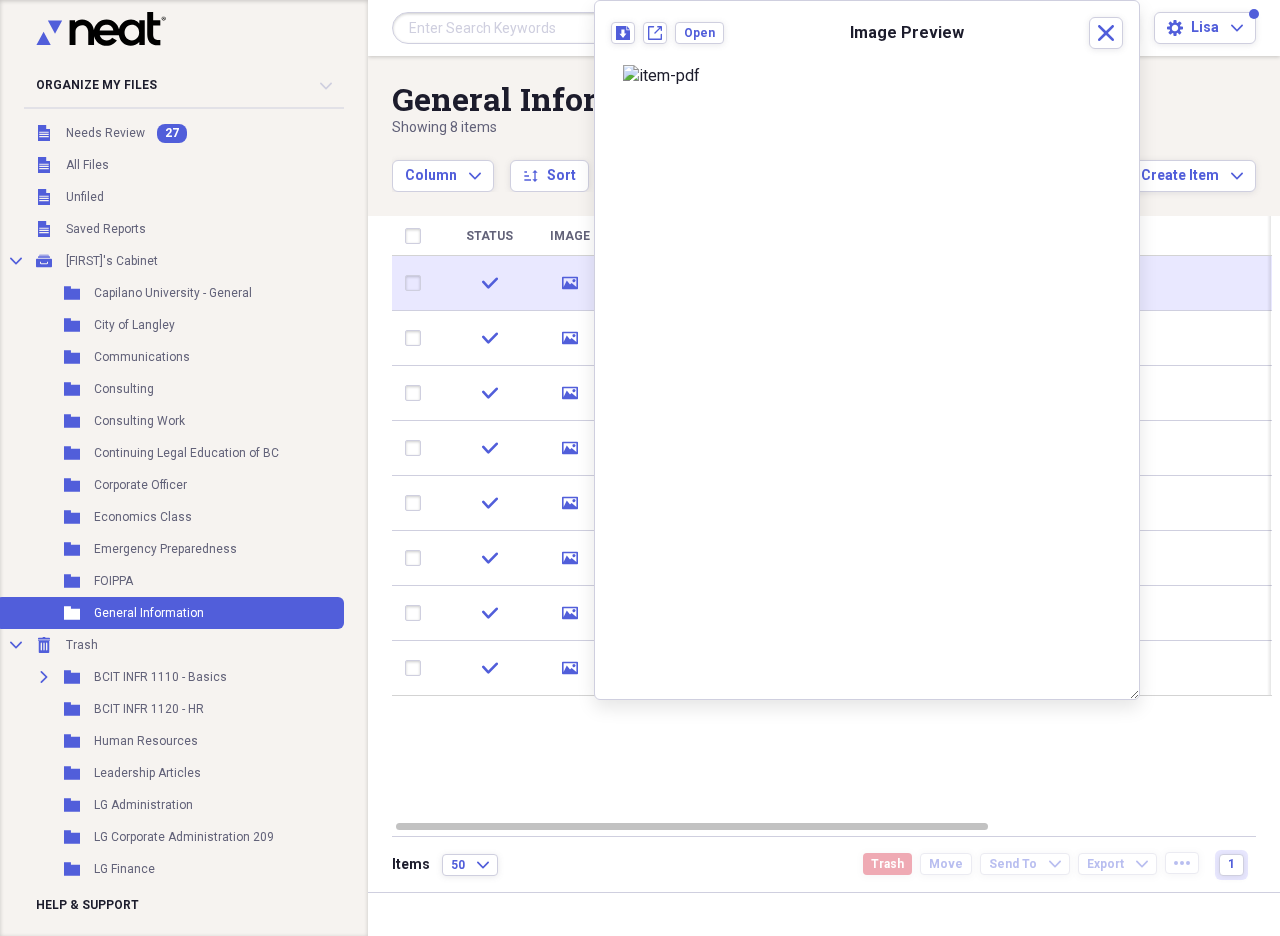click at bounding box center (417, 283) 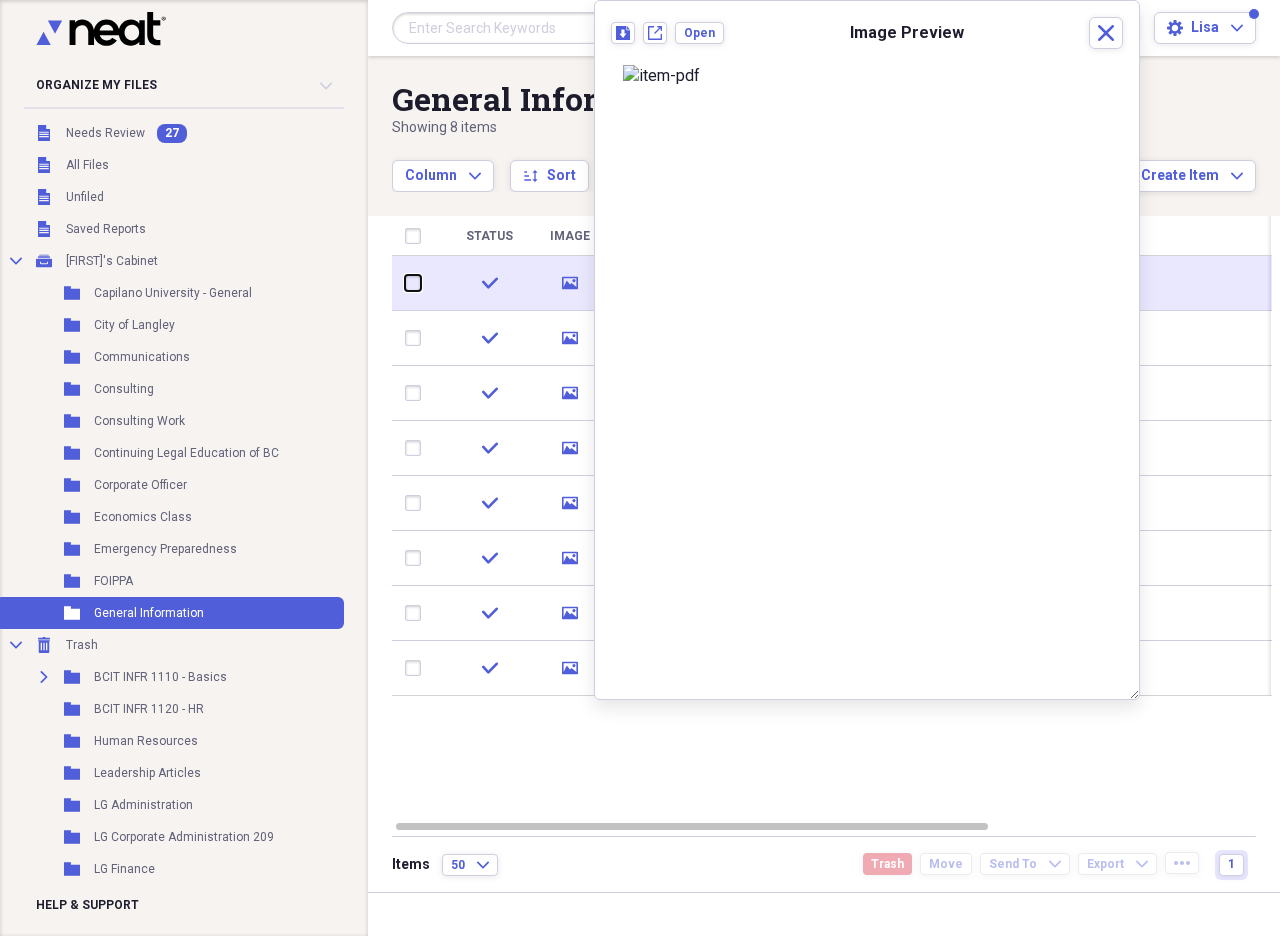 click at bounding box center (405, 283) 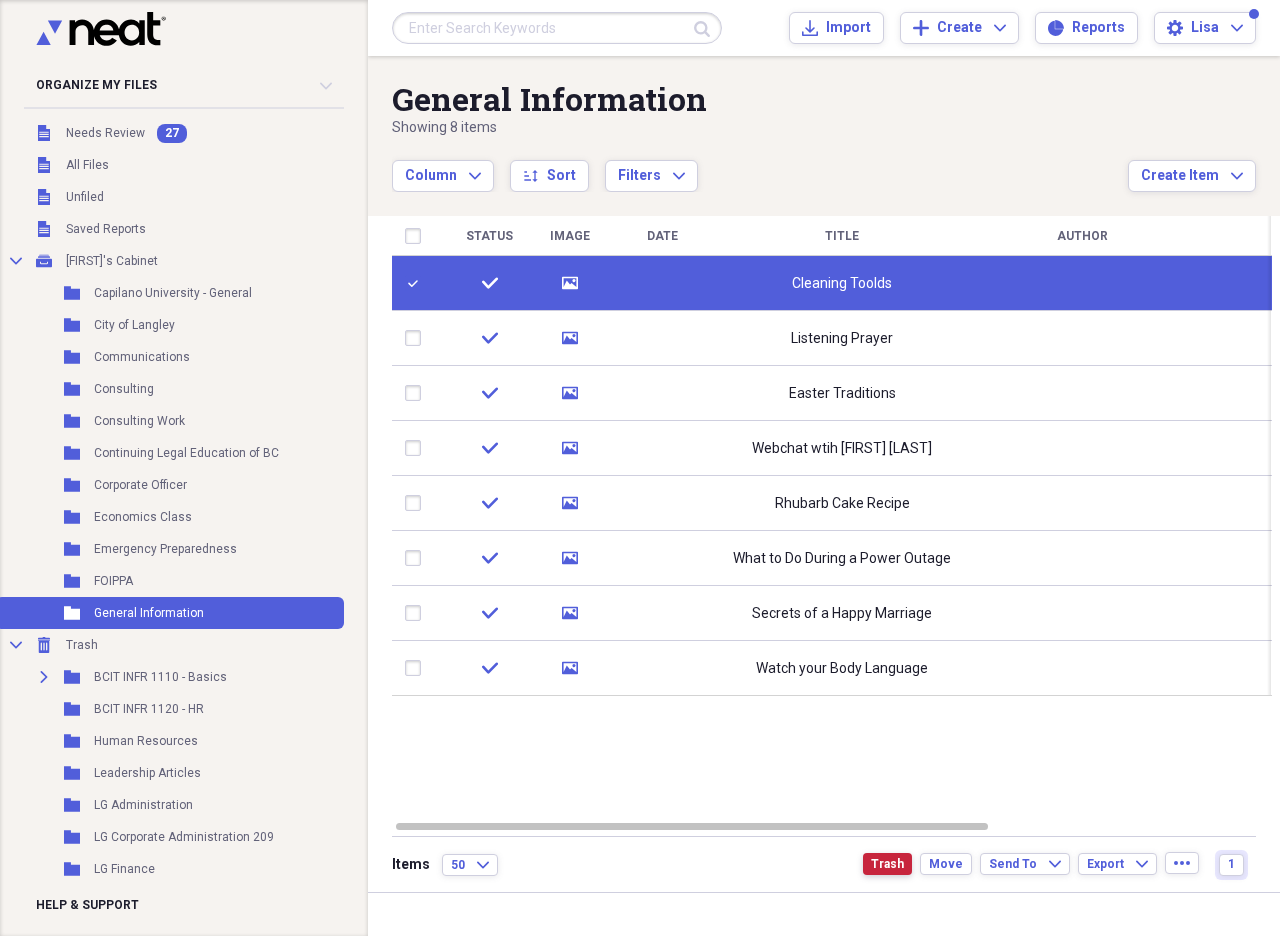 click on "Trash" at bounding box center [887, 864] 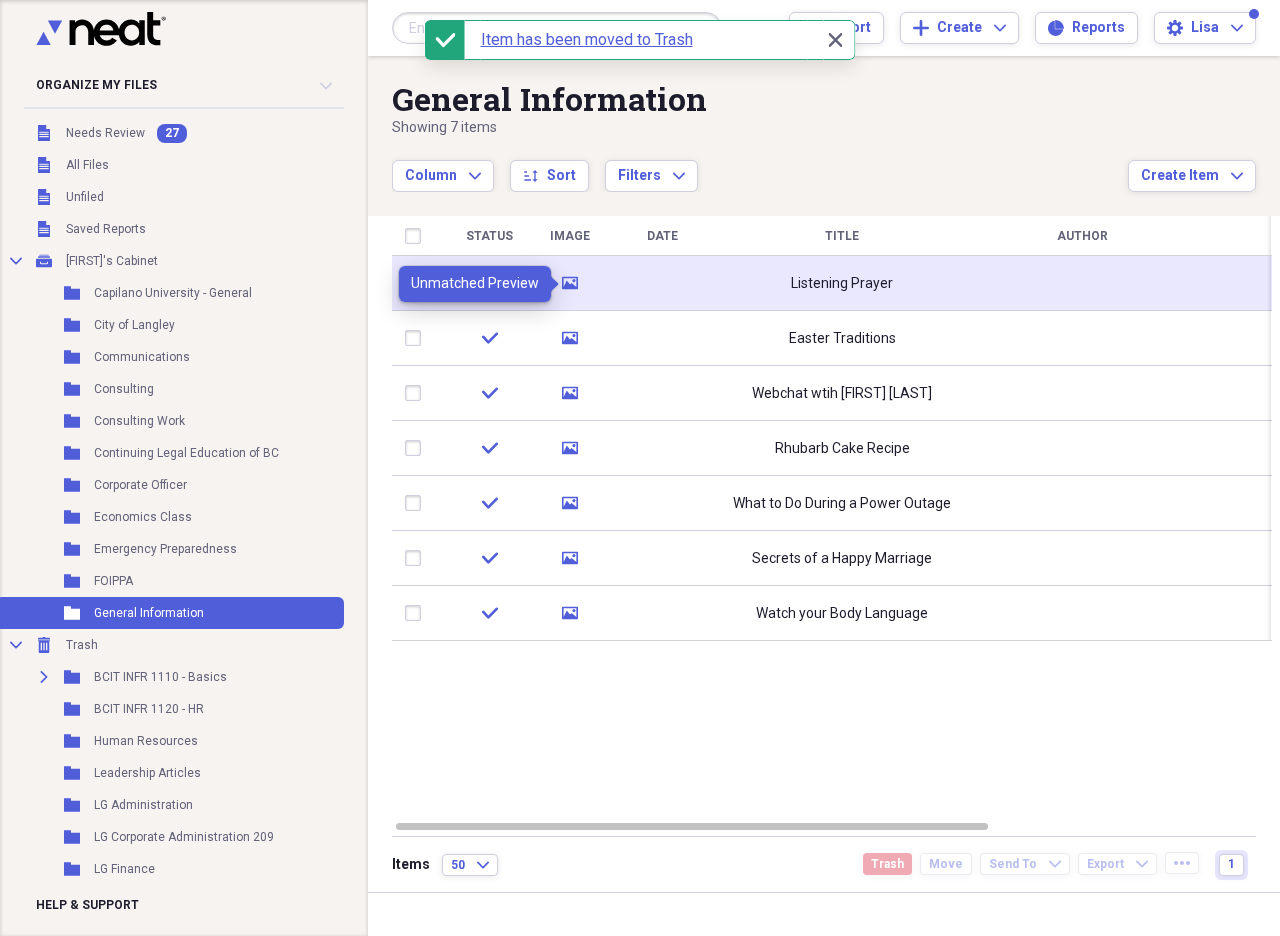 click 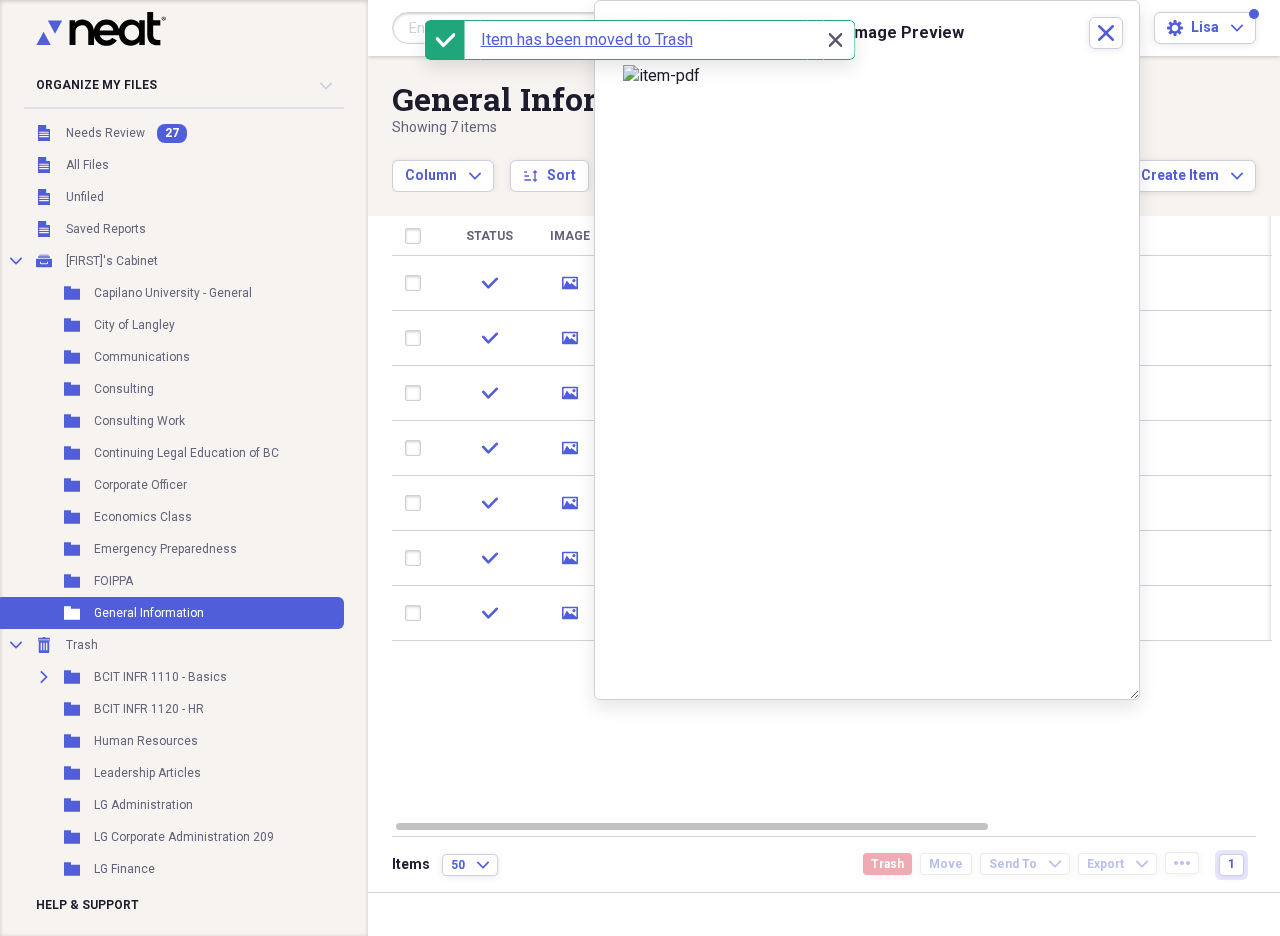 click on "Close" 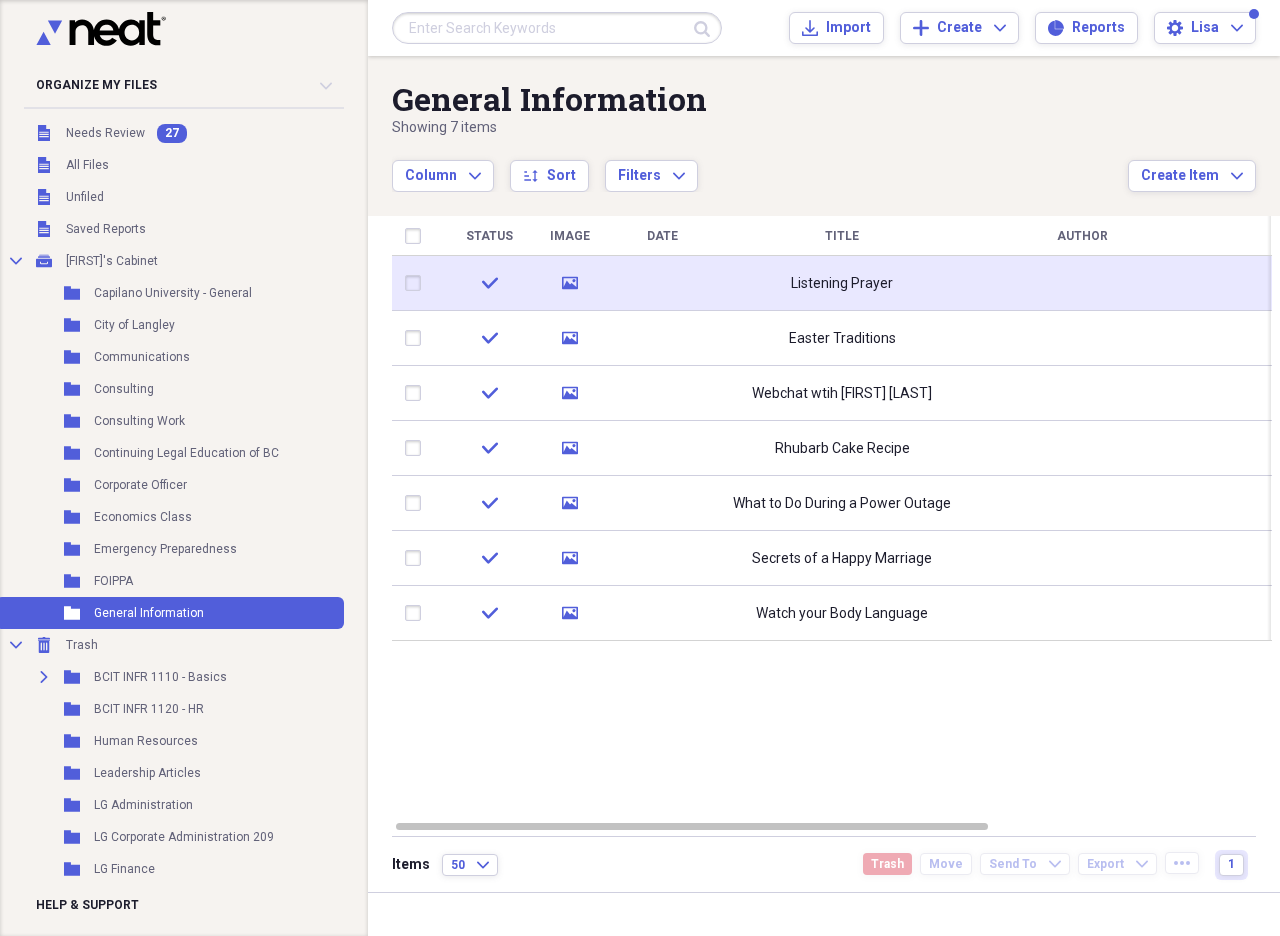 click 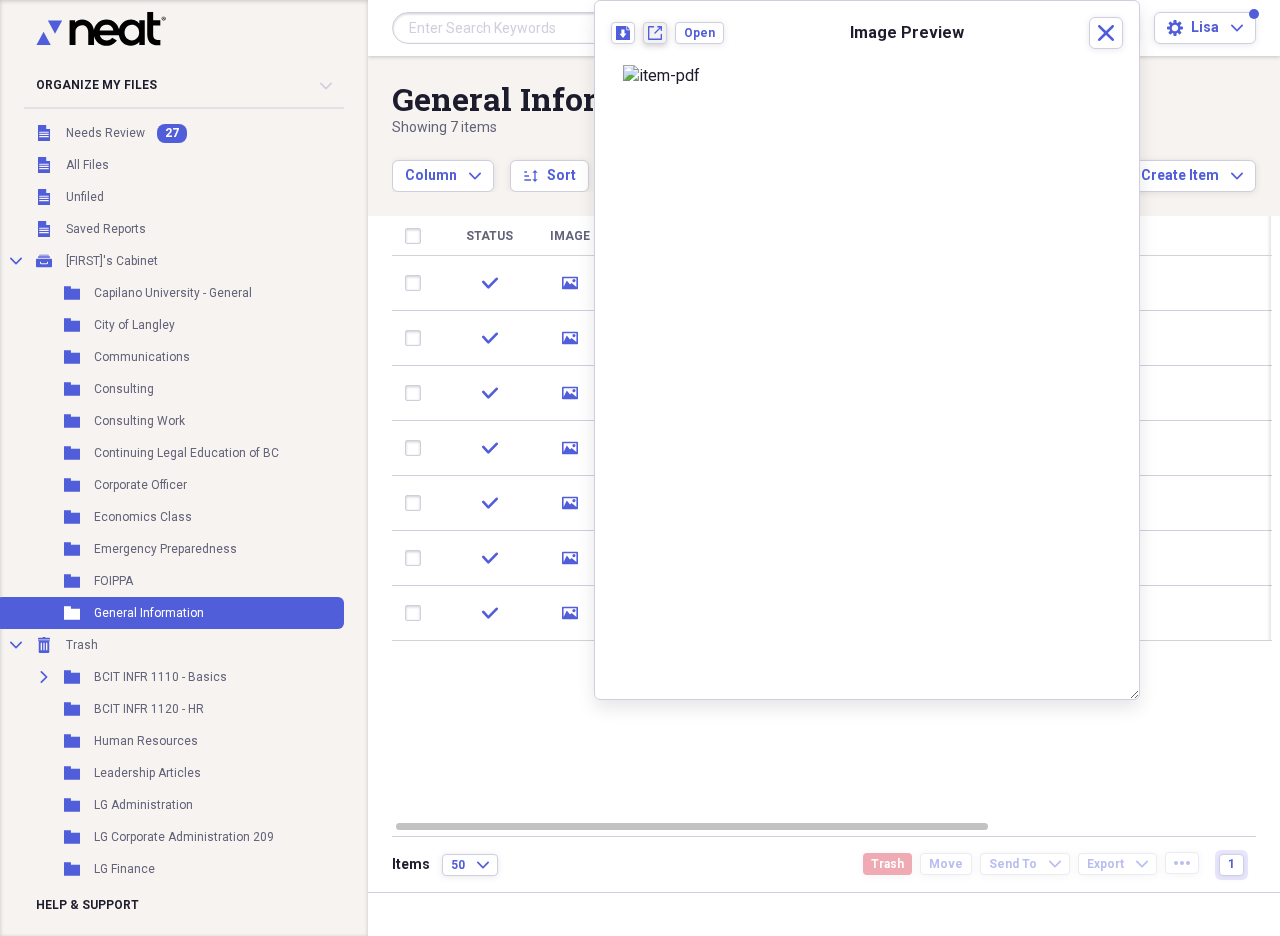 click on "New tab" 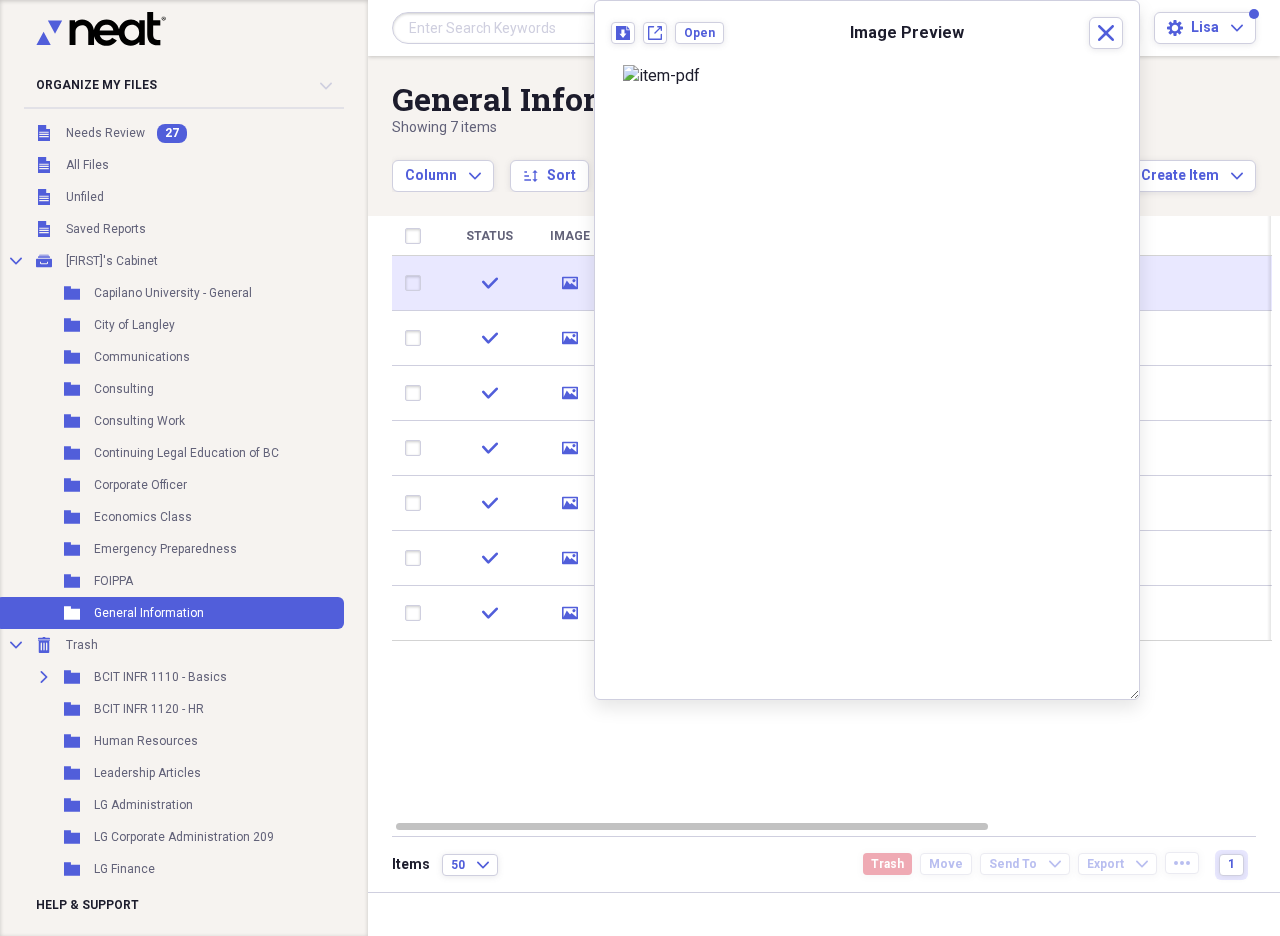 click at bounding box center [417, 283] 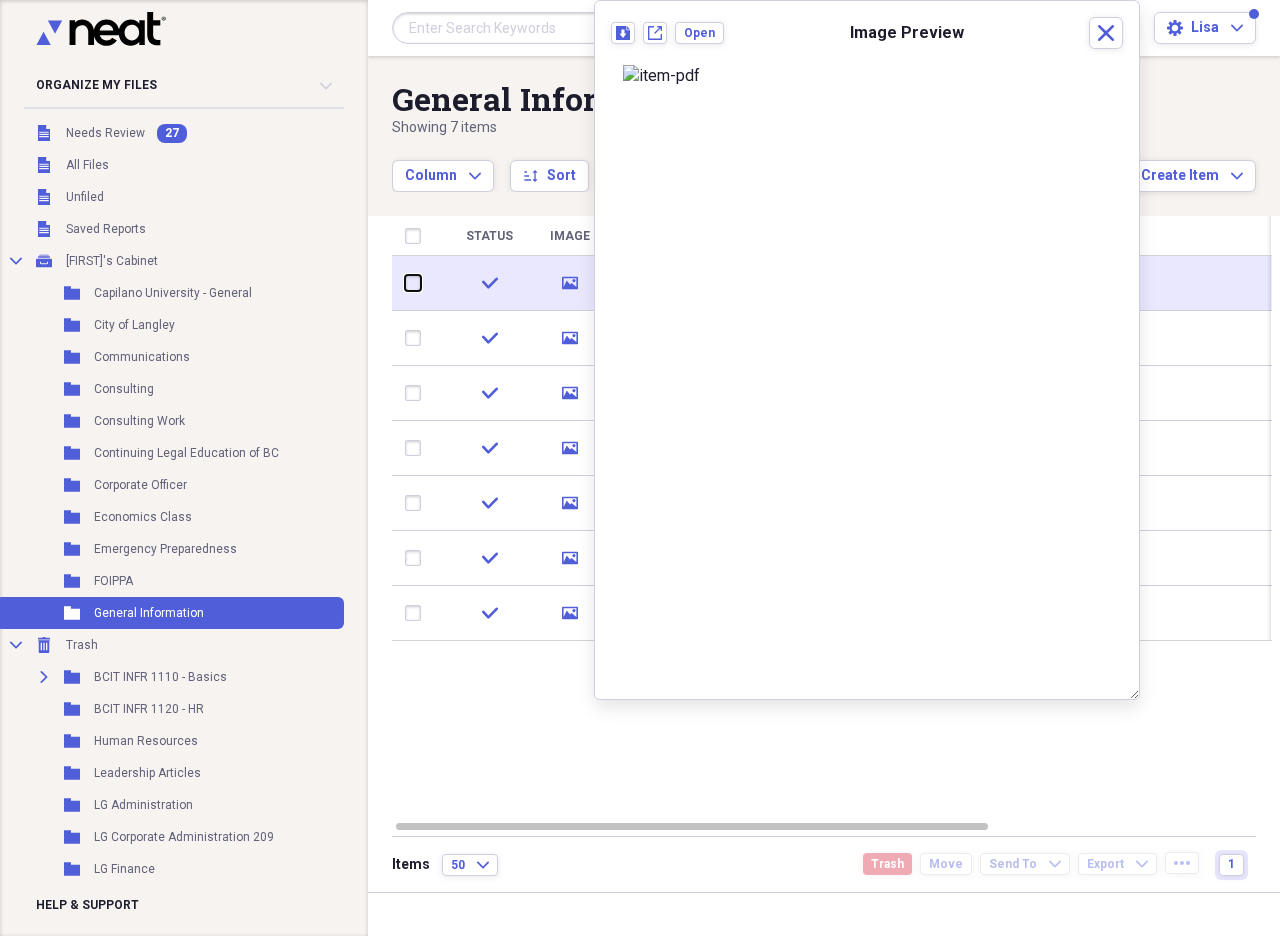 click at bounding box center [405, 283] 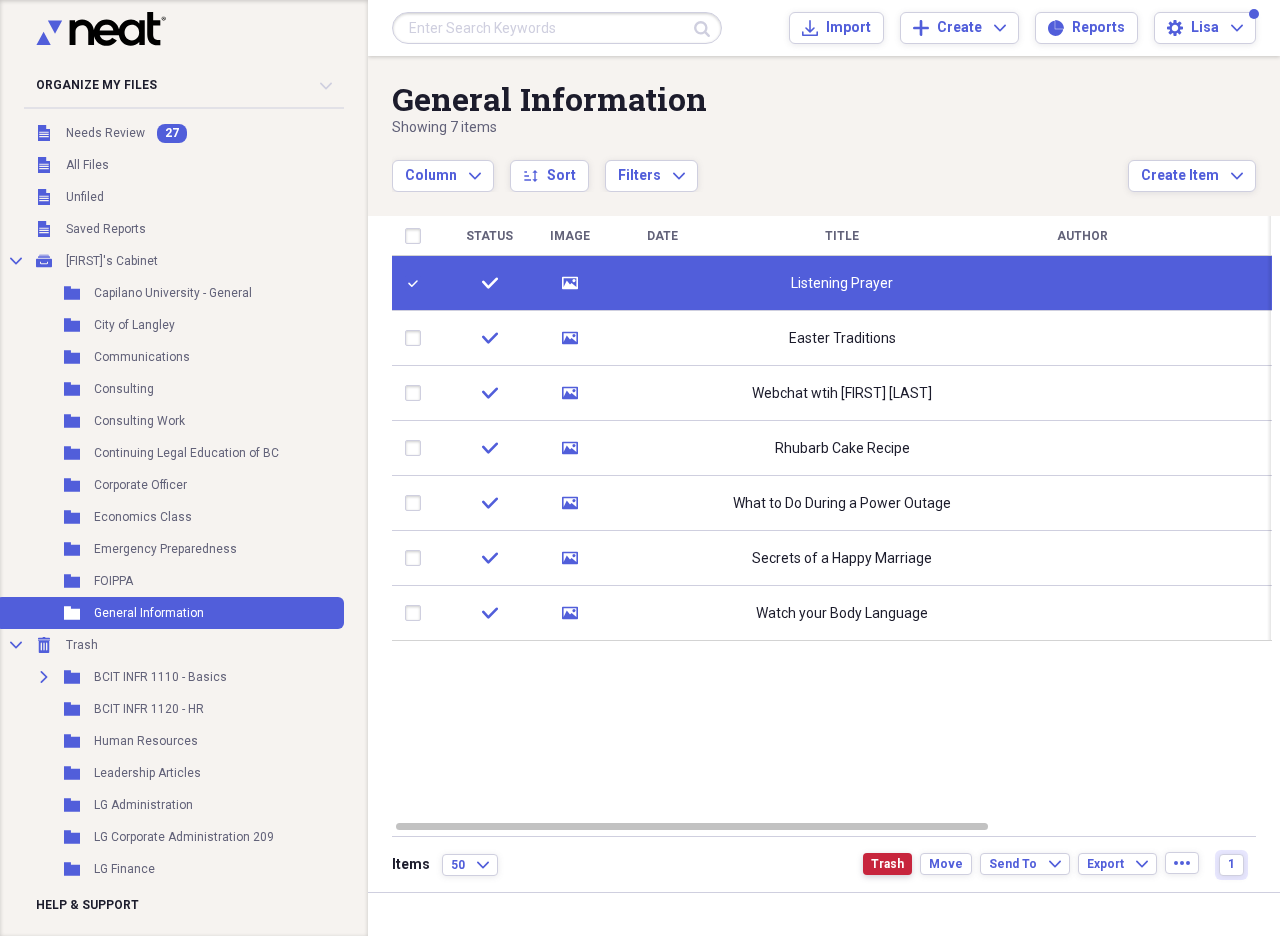click on "Trash" at bounding box center [887, 864] 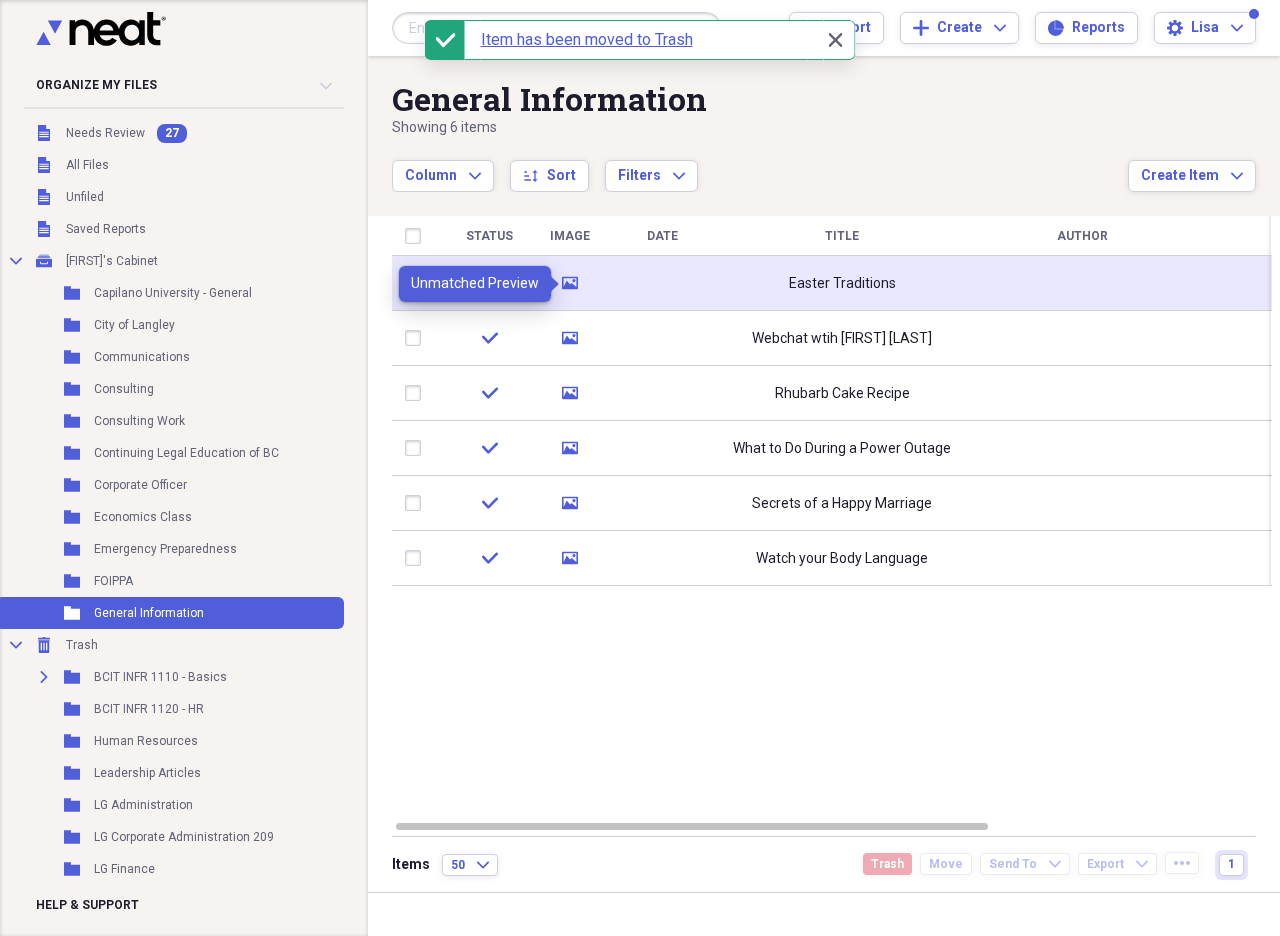 click on "media" 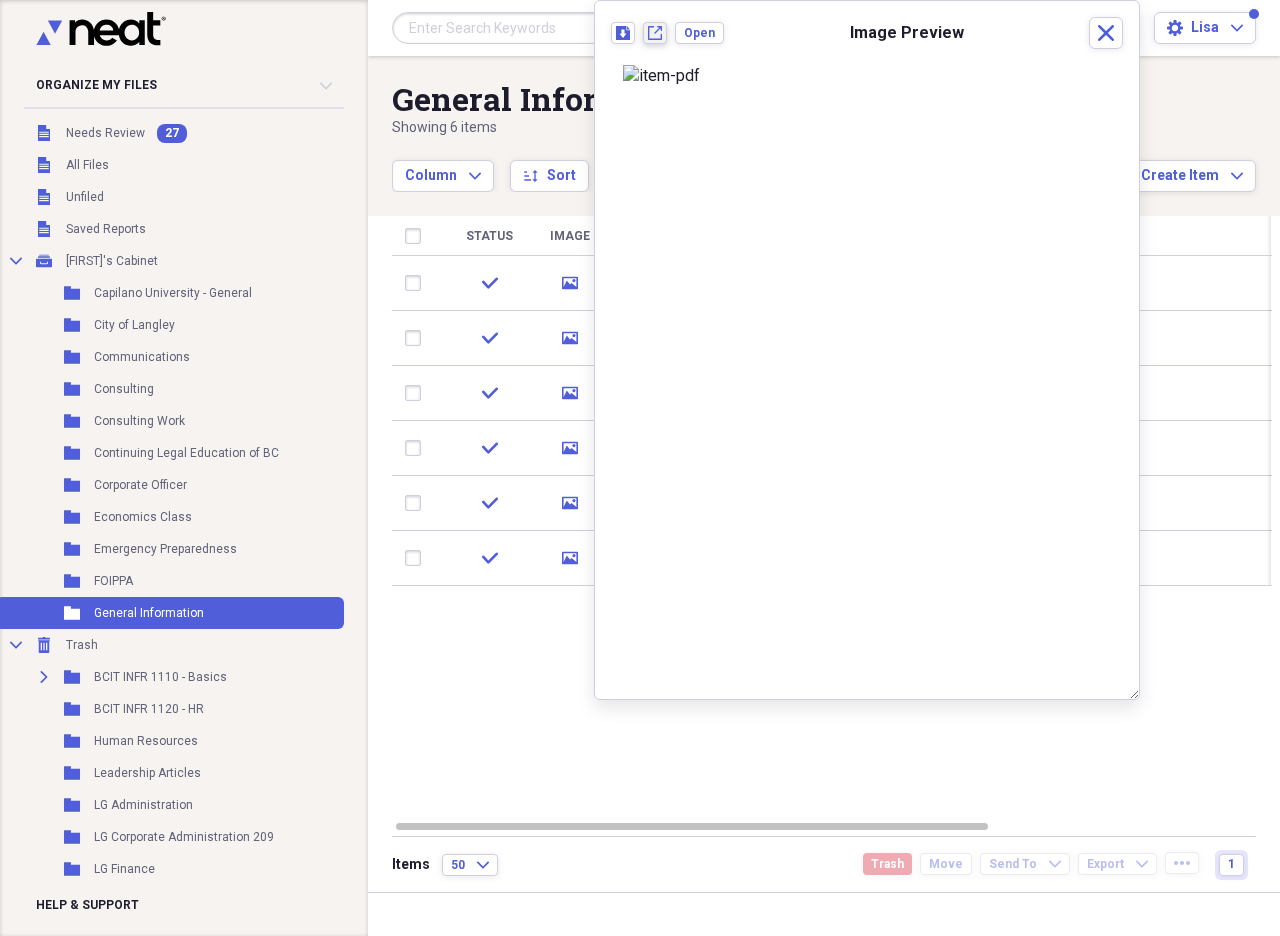 click 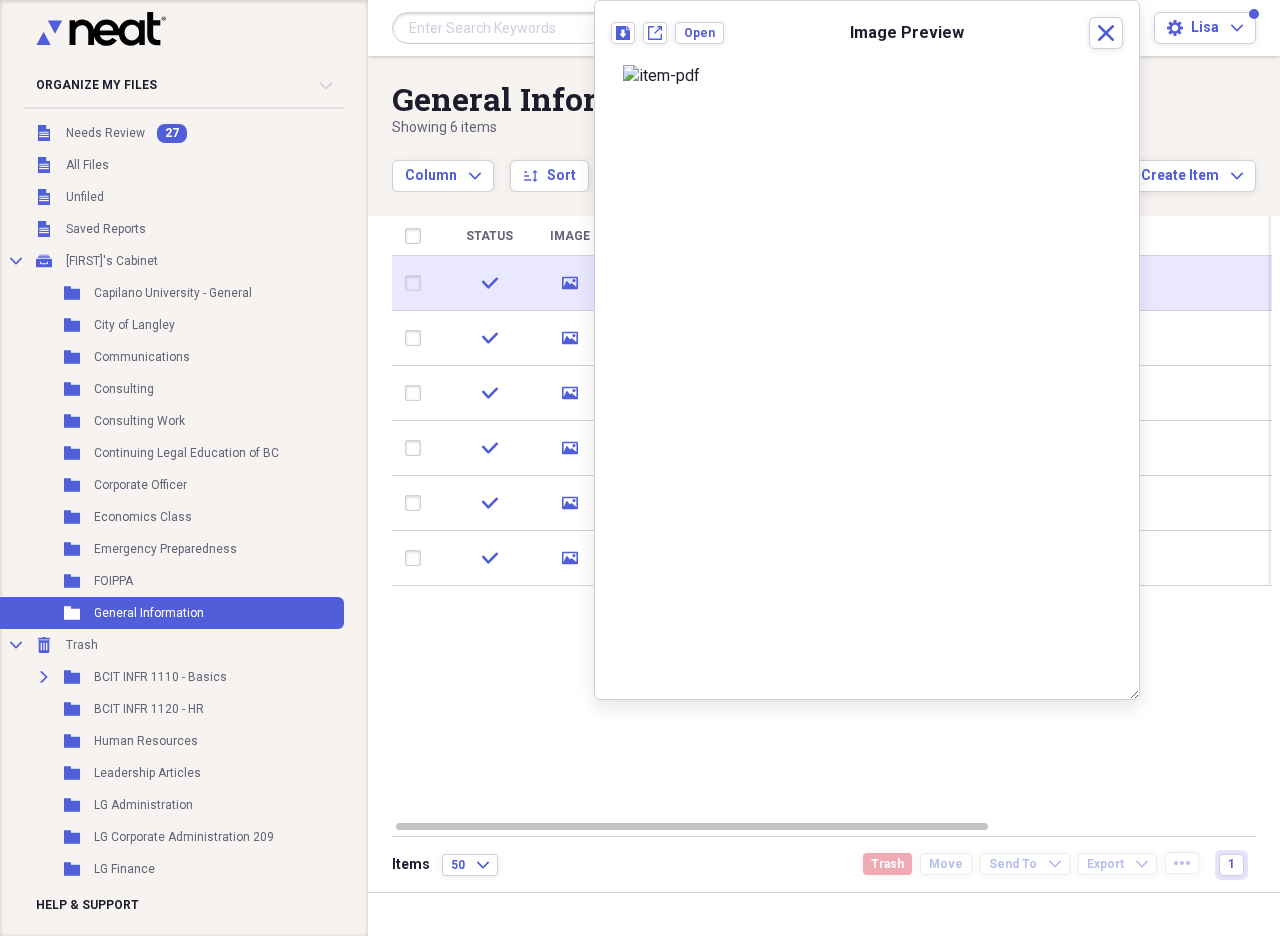 click at bounding box center [417, 283] 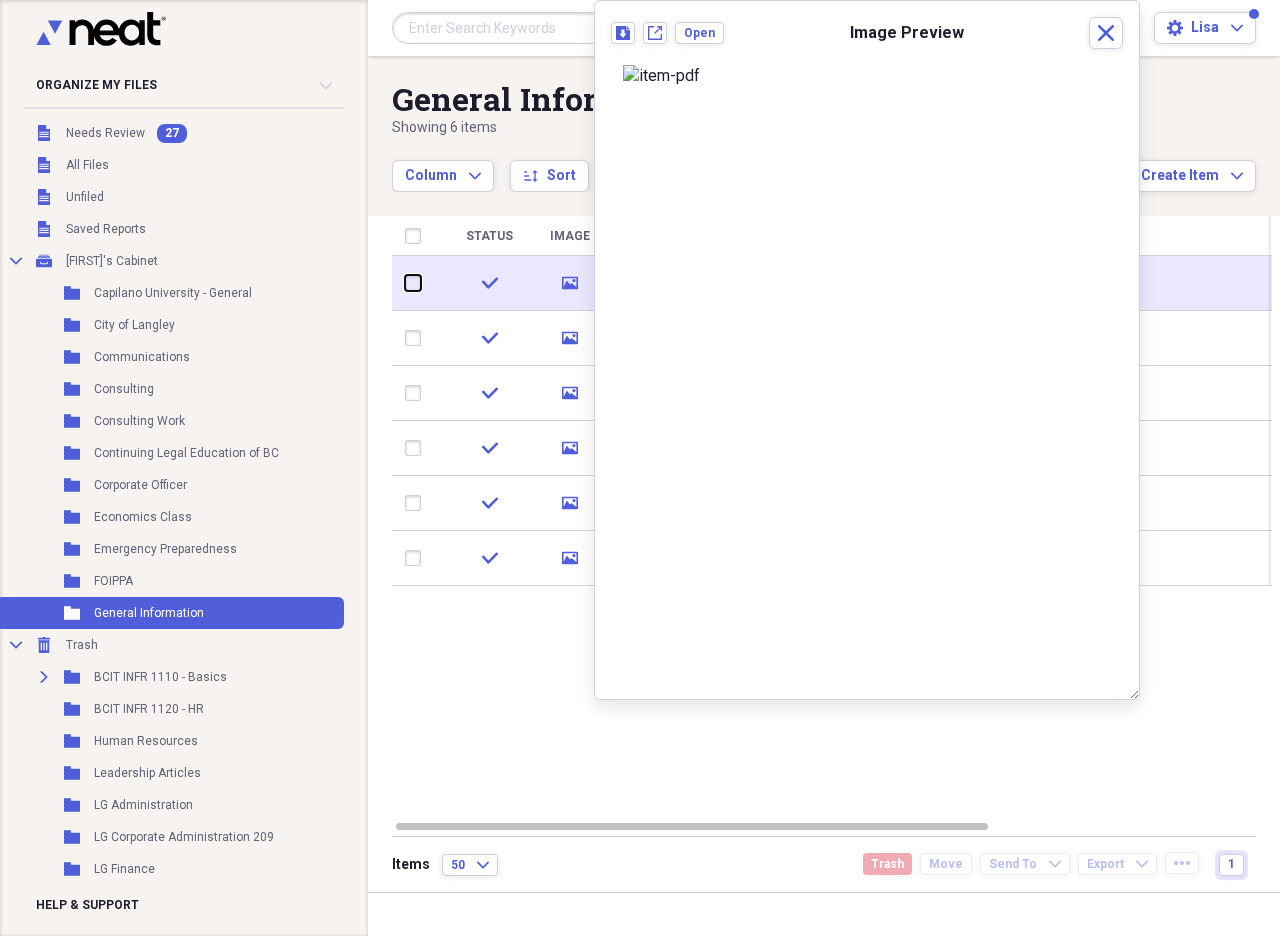 click at bounding box center (405, 283) 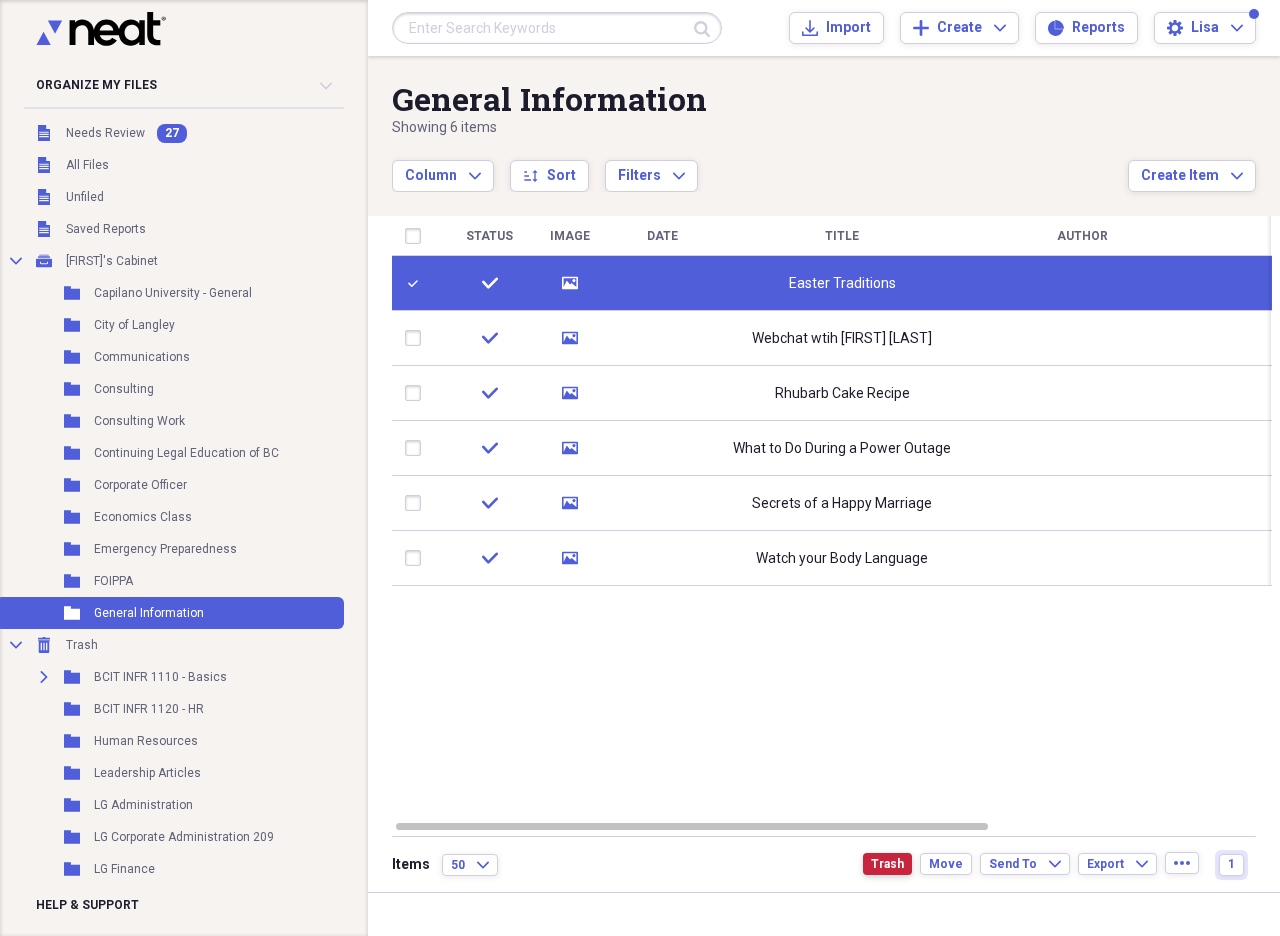 click on "Trash" at bounding box center (887, 864) 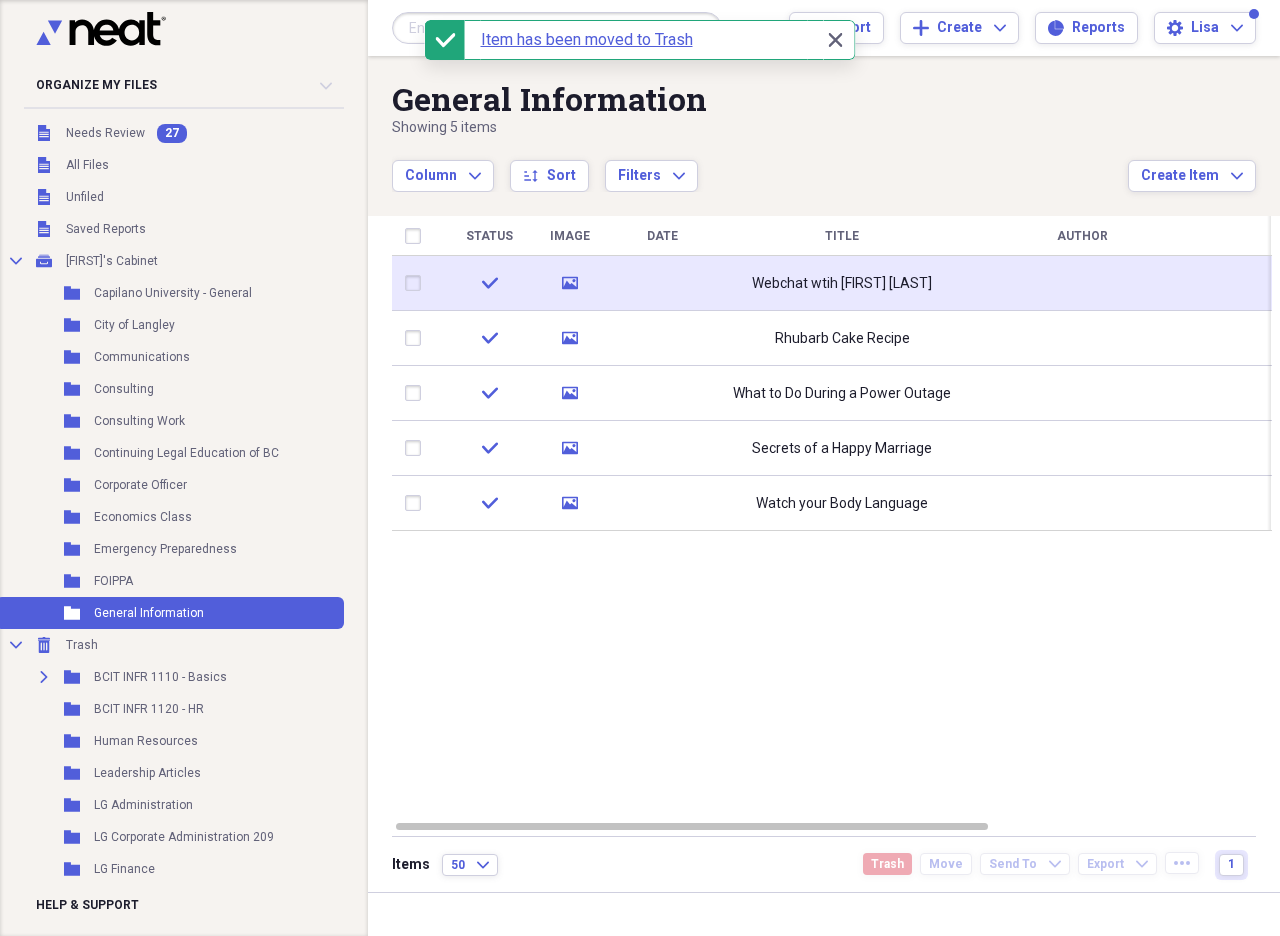 click 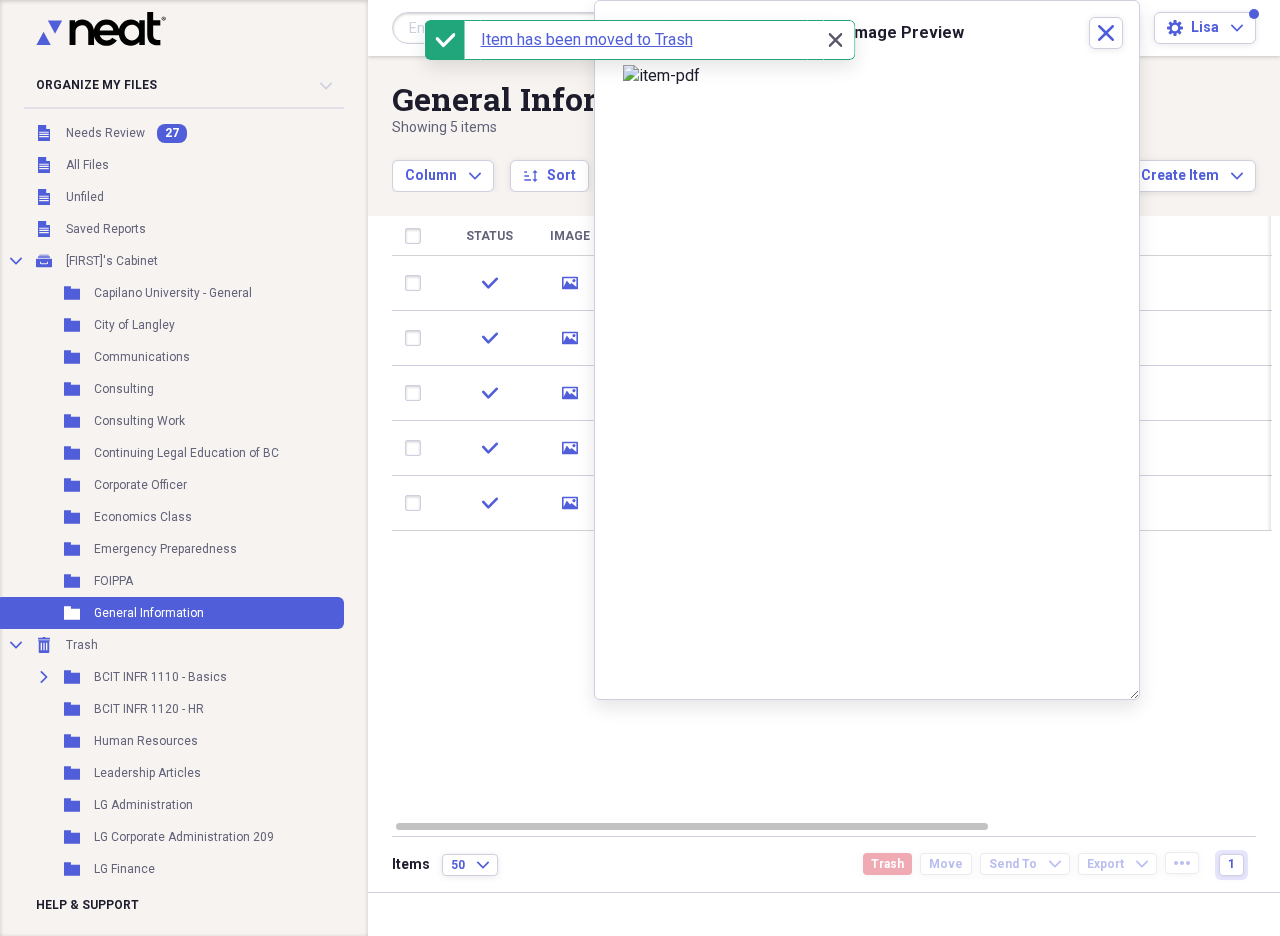 click 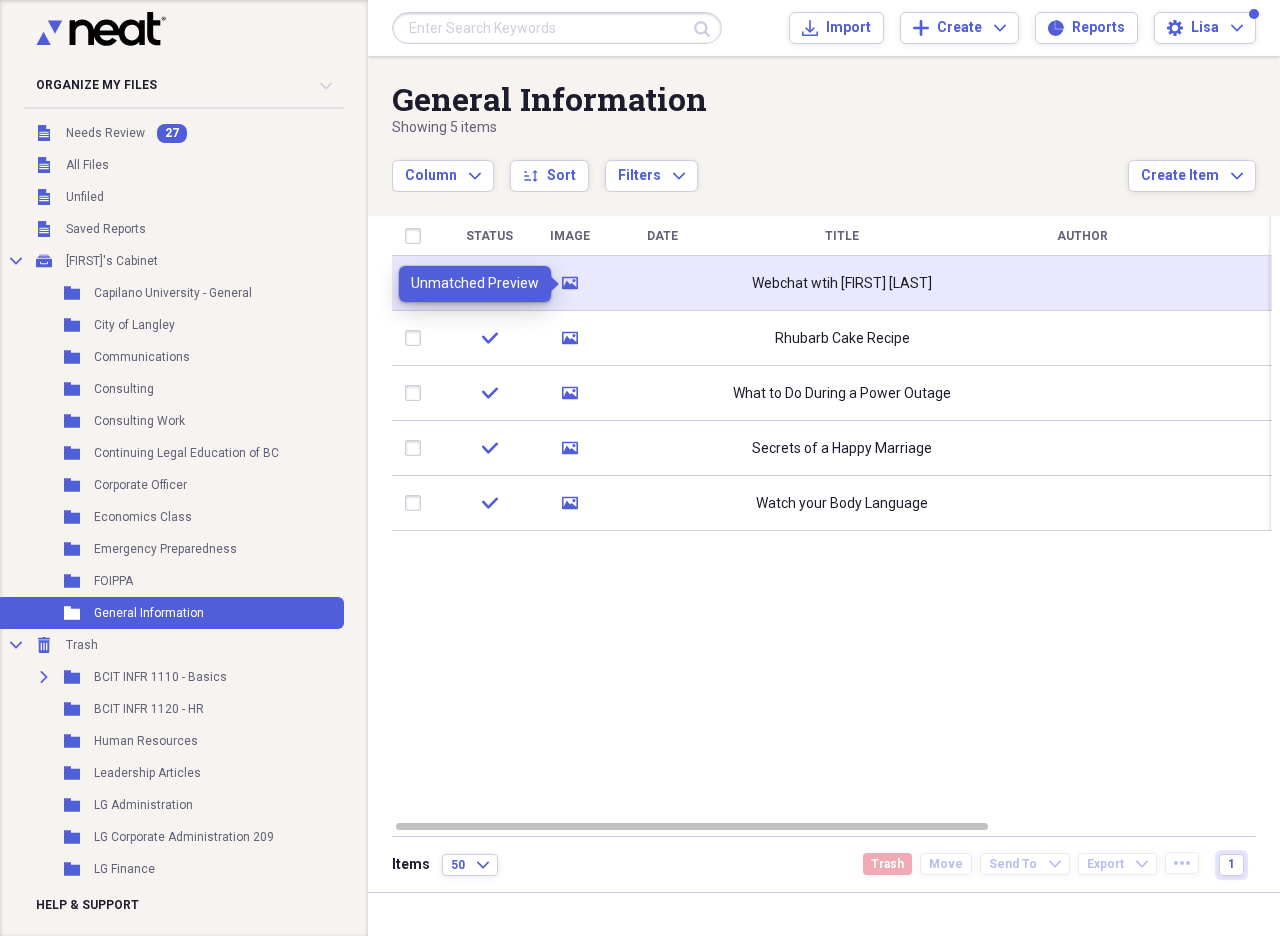 click on "media" 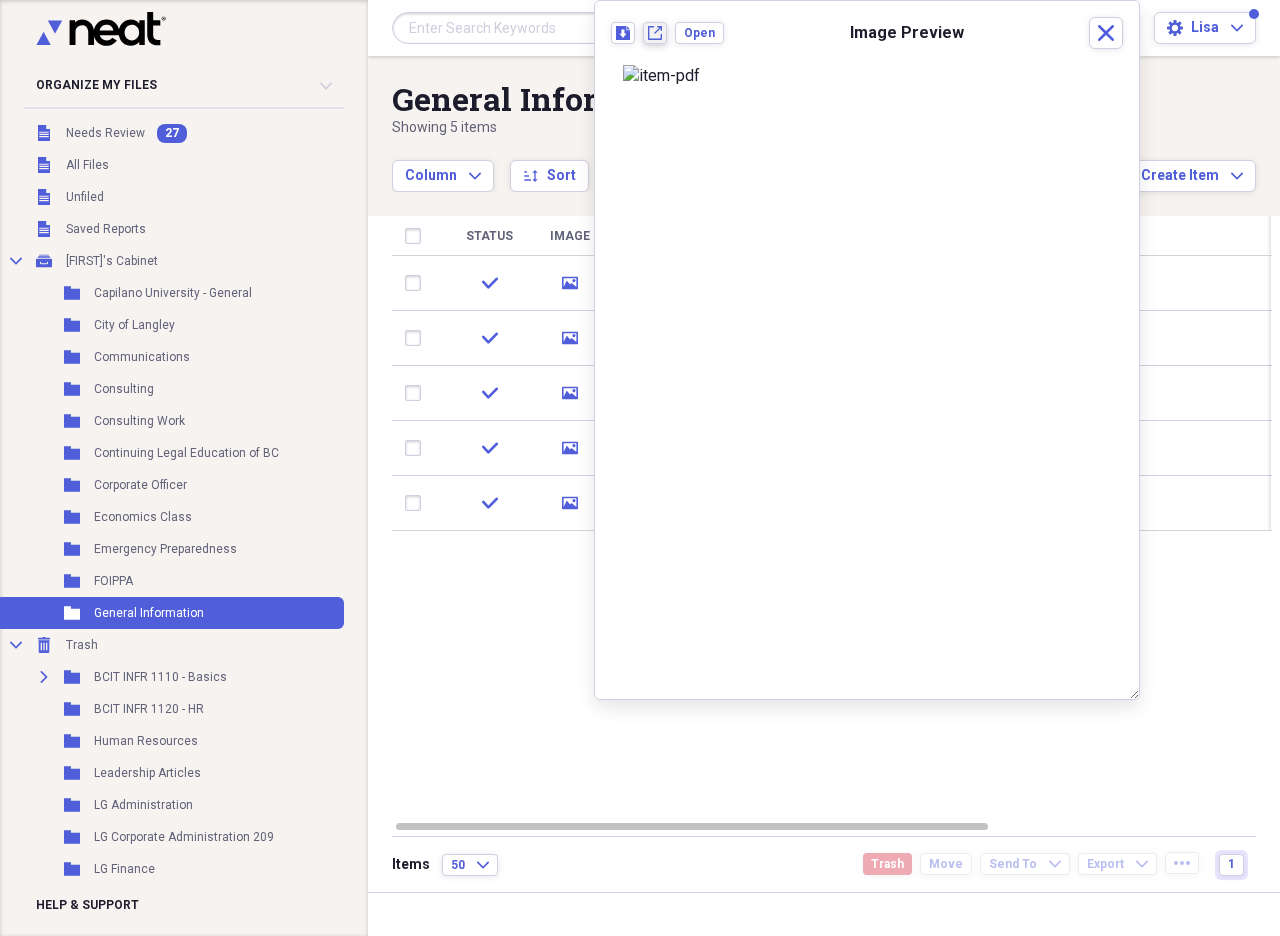 click on "New tab" 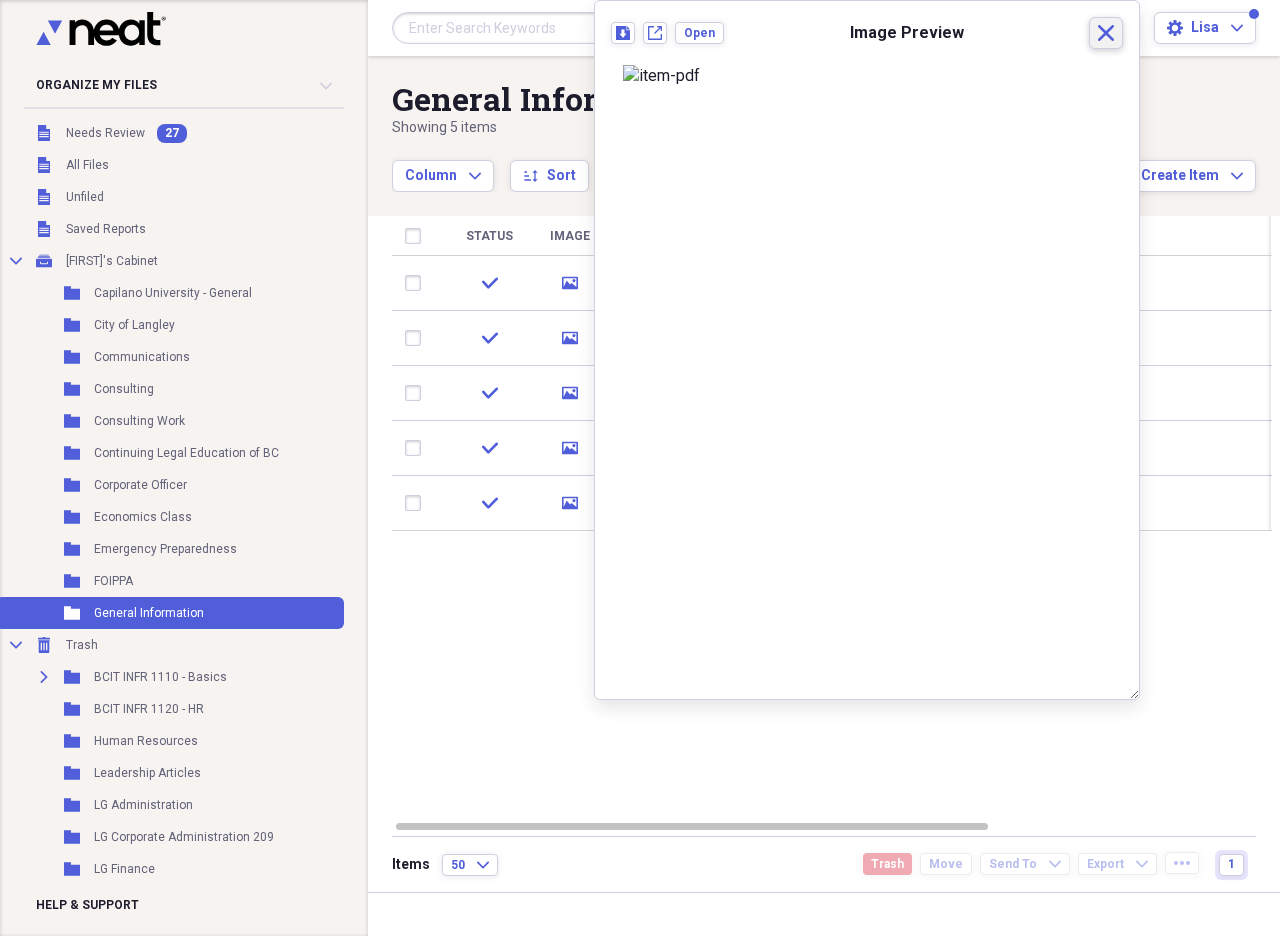 click on "Close" at bounding box center [1106, 33] 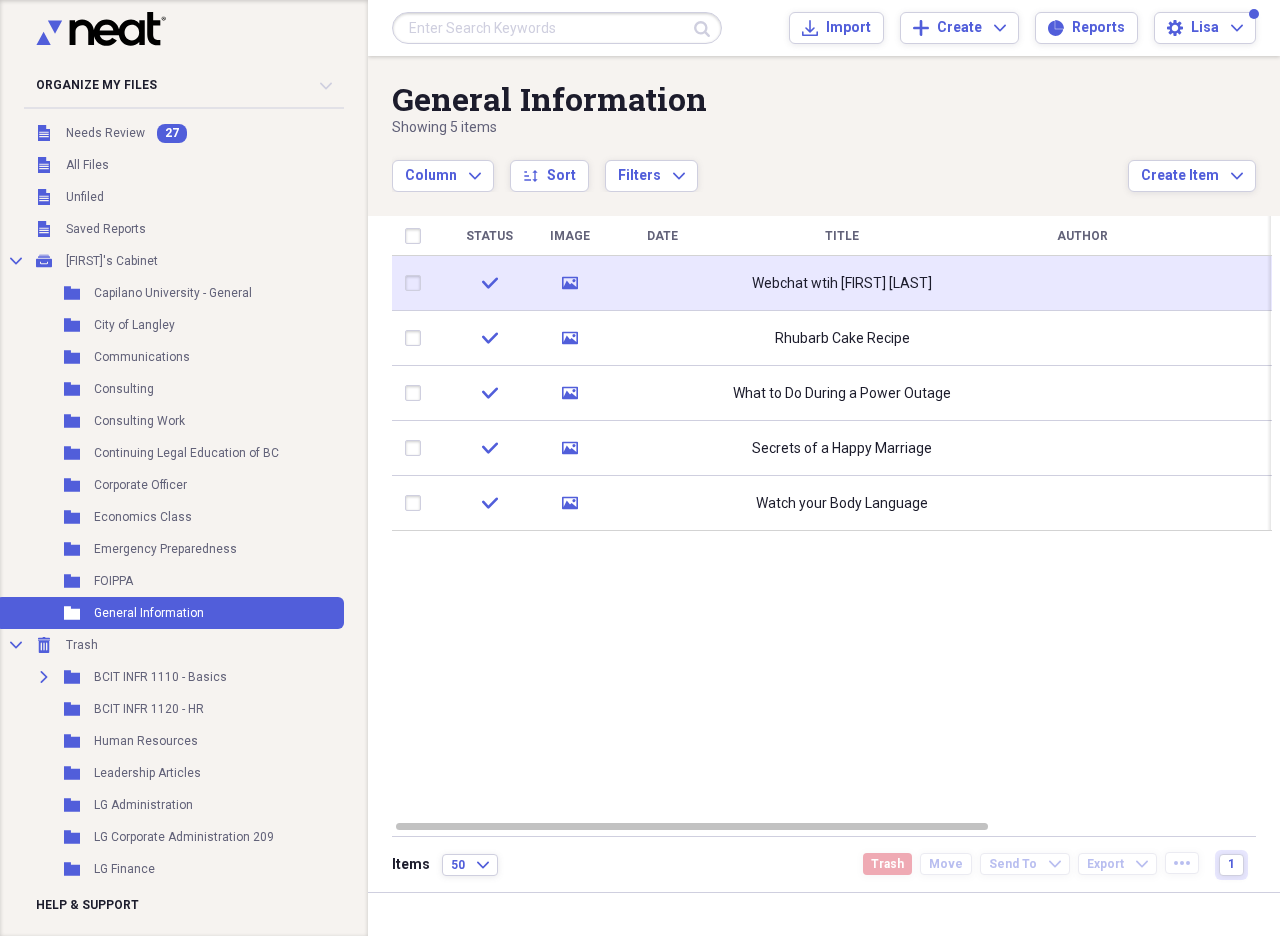 click at bounding box center (417, 283) 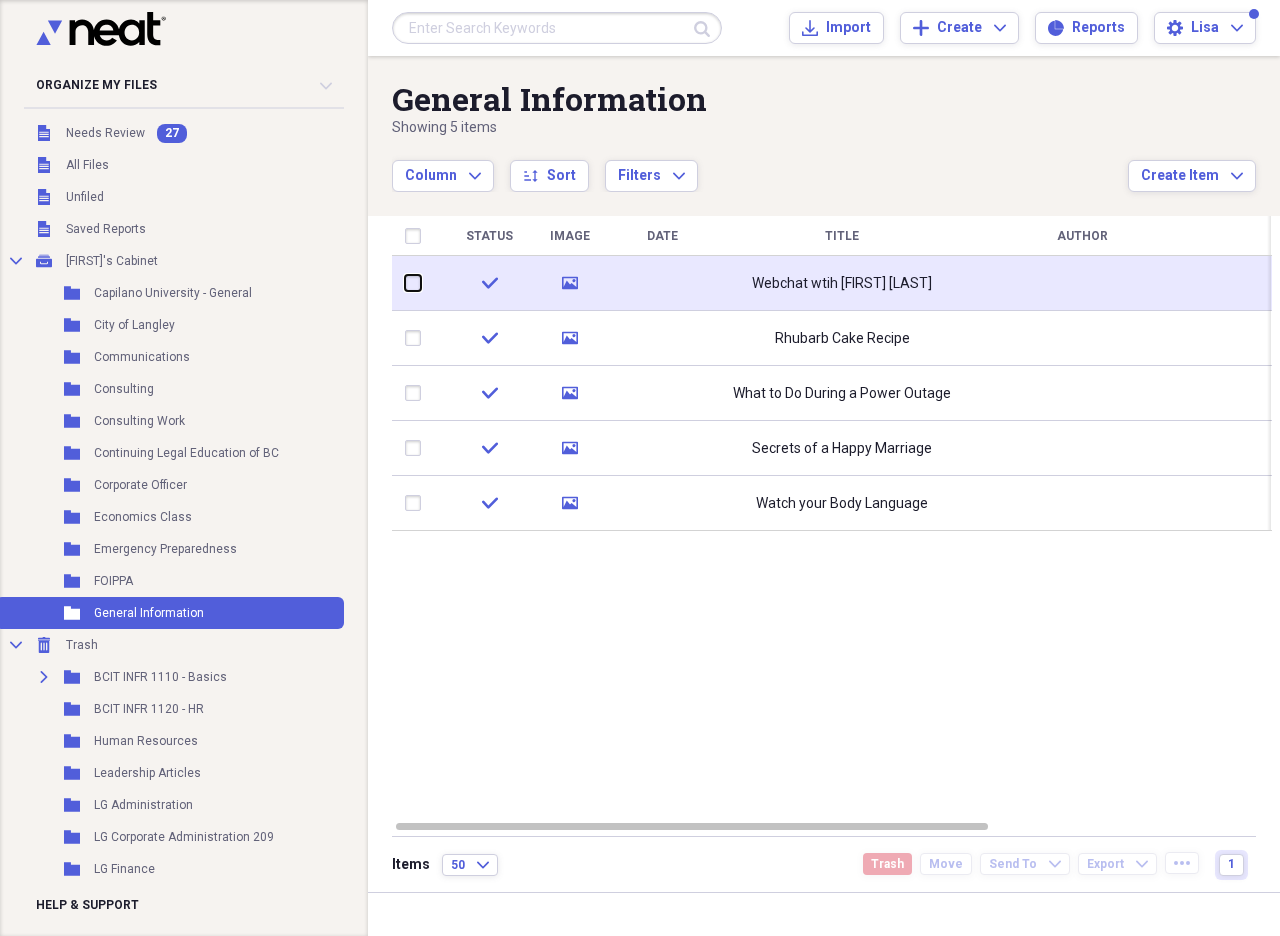 click at bounding box center [405, 283] 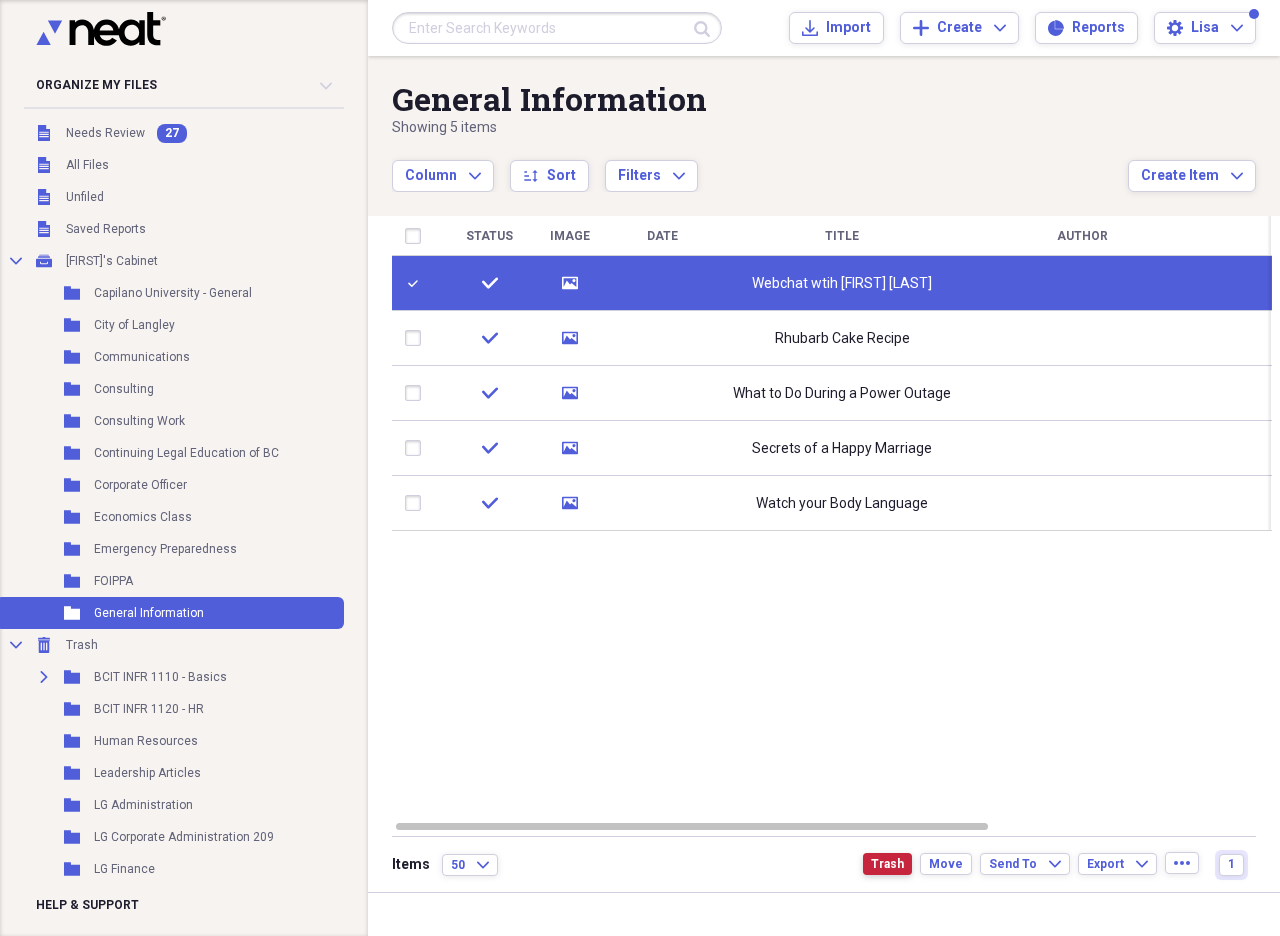 click on "Trash" at bounding box center [887, 864] 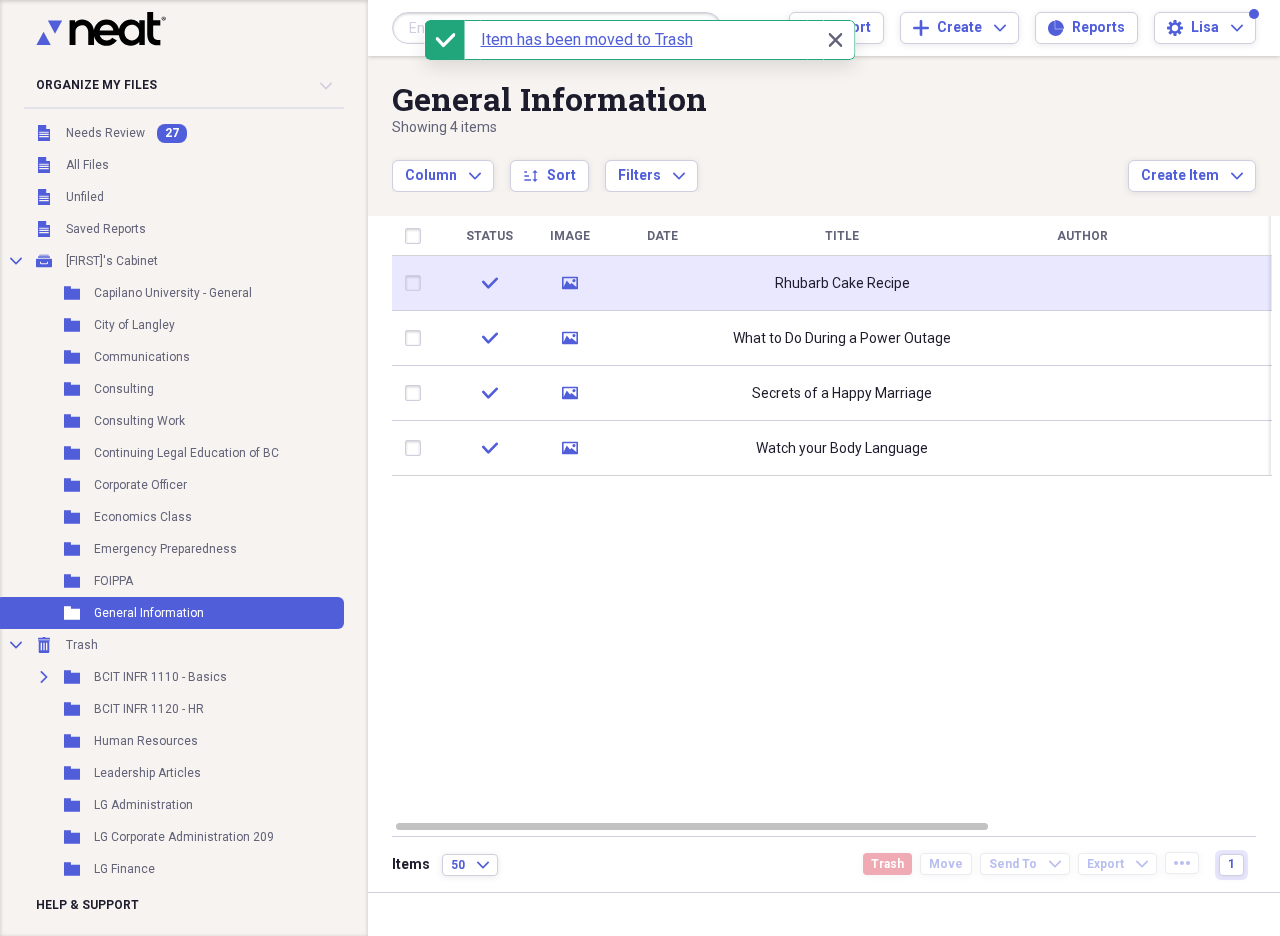 click 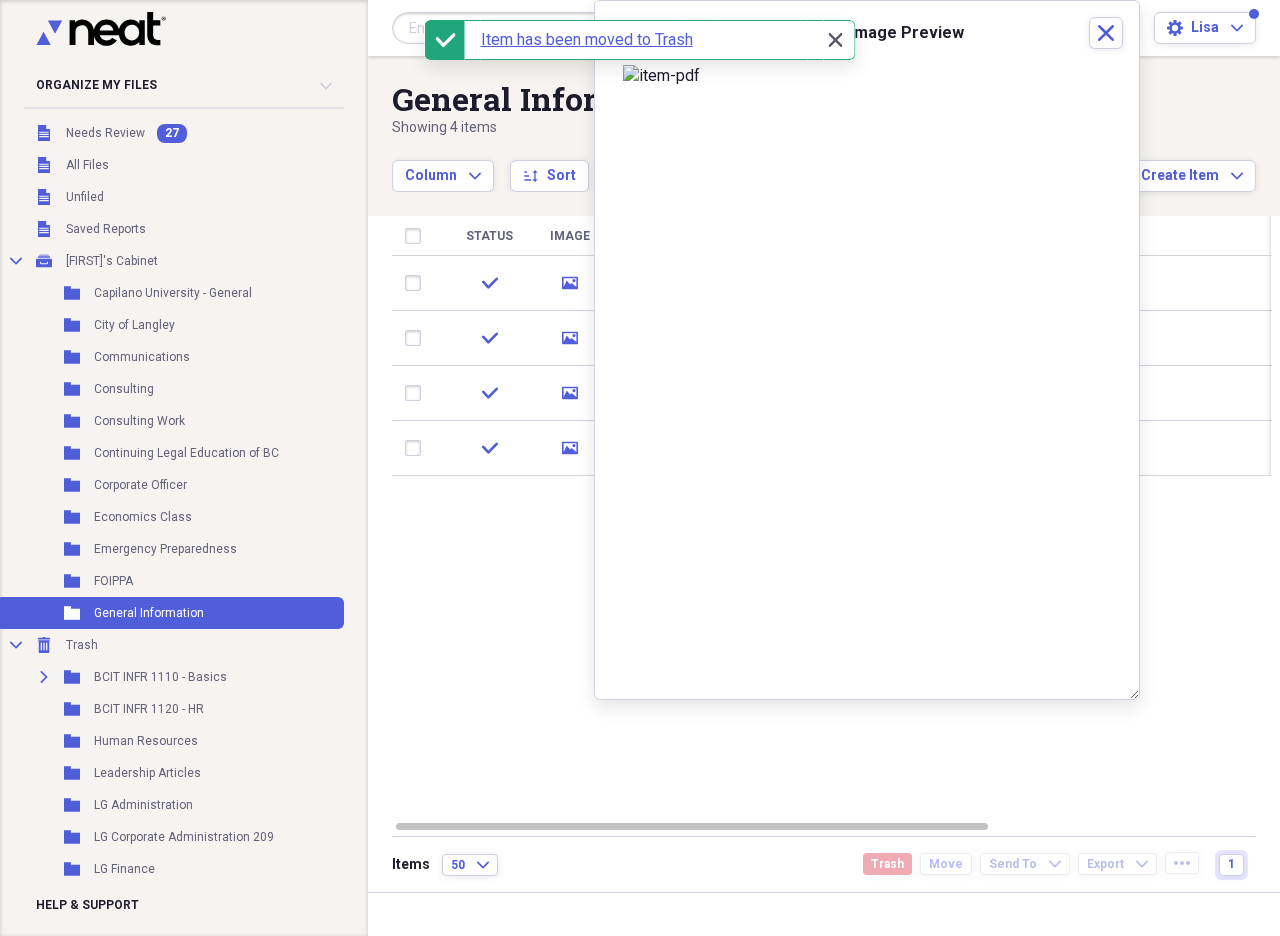 click 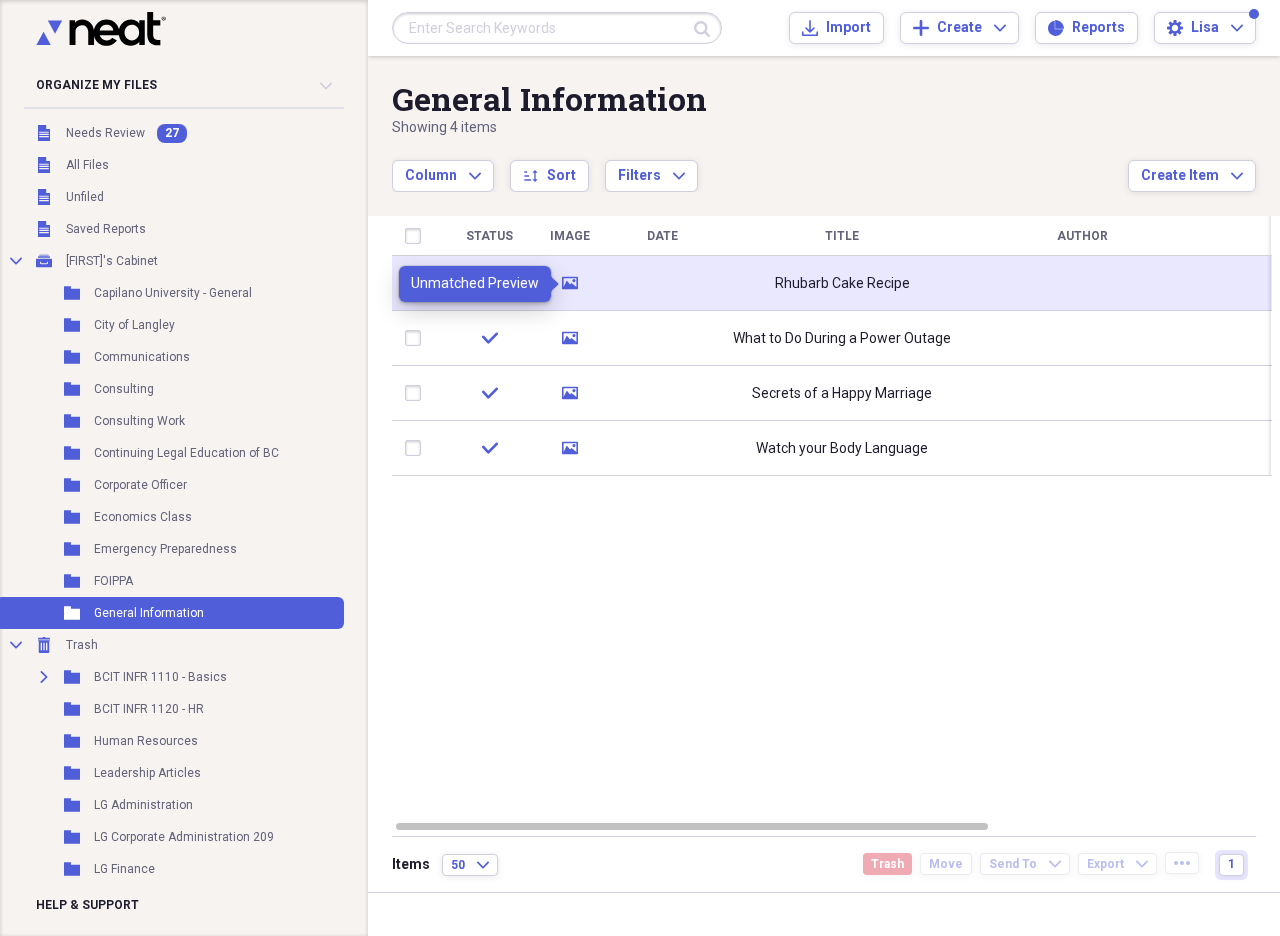 click on "media" 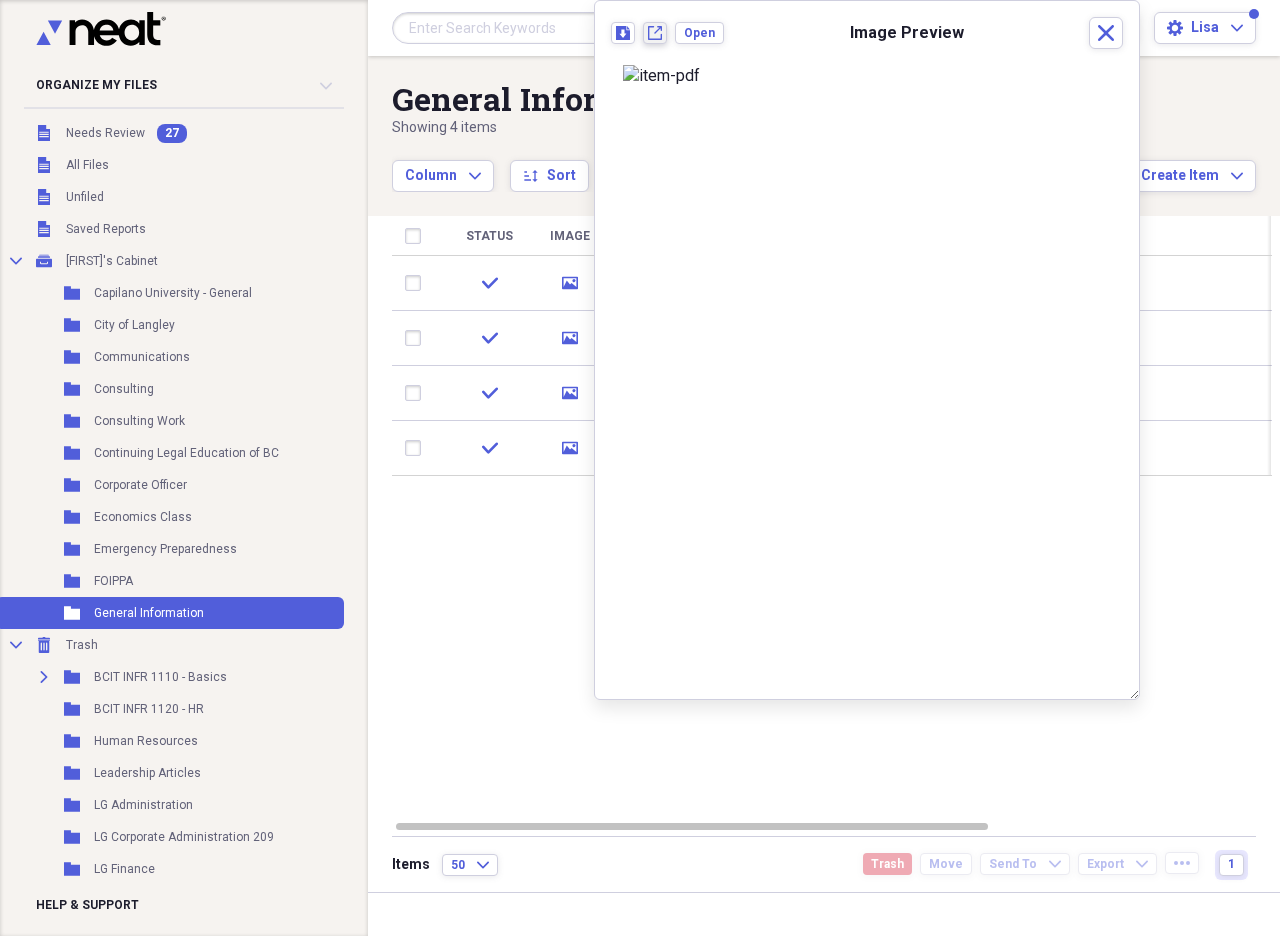 click on "New tab" 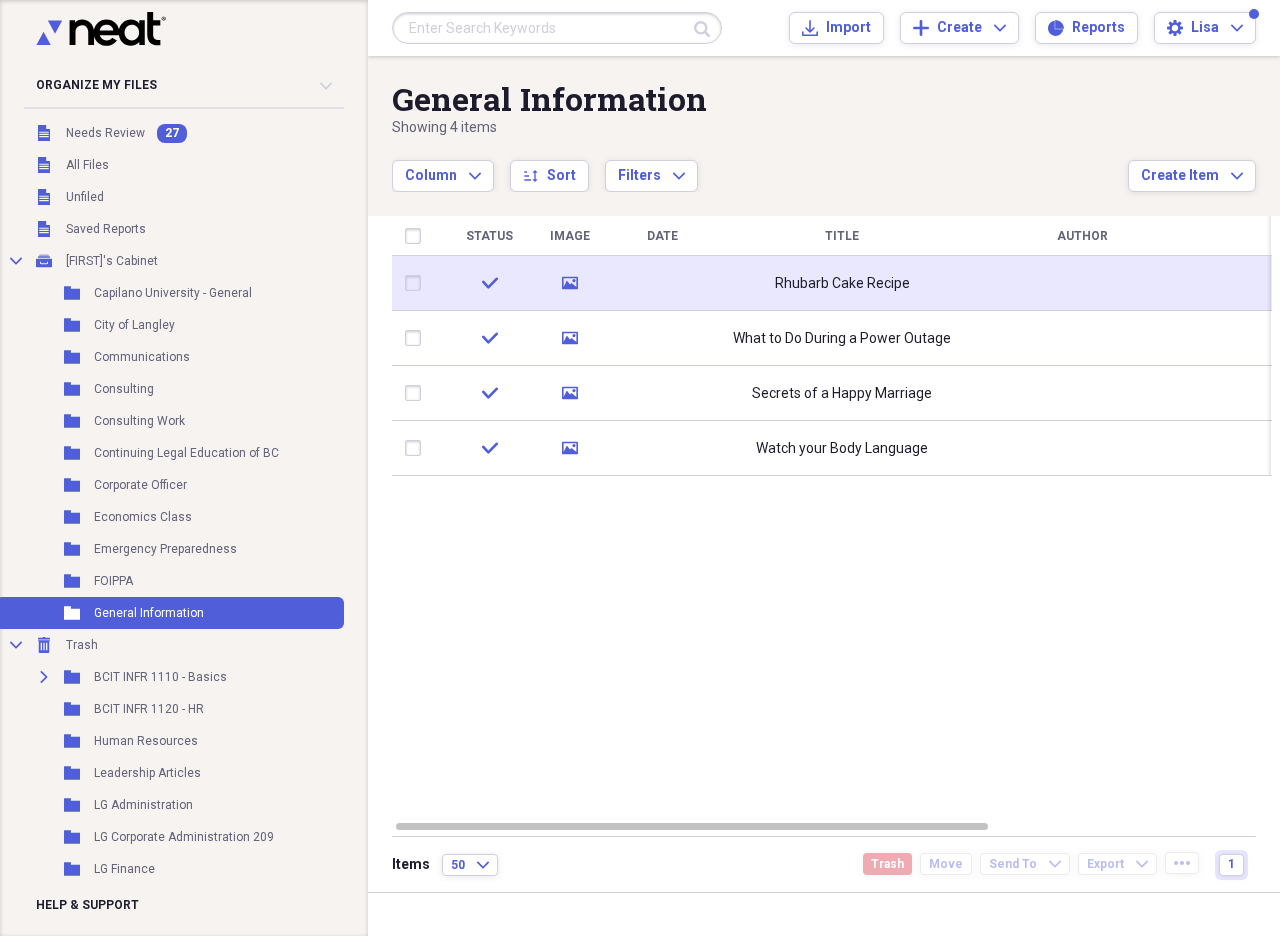 click at bounding box center [417, 283] 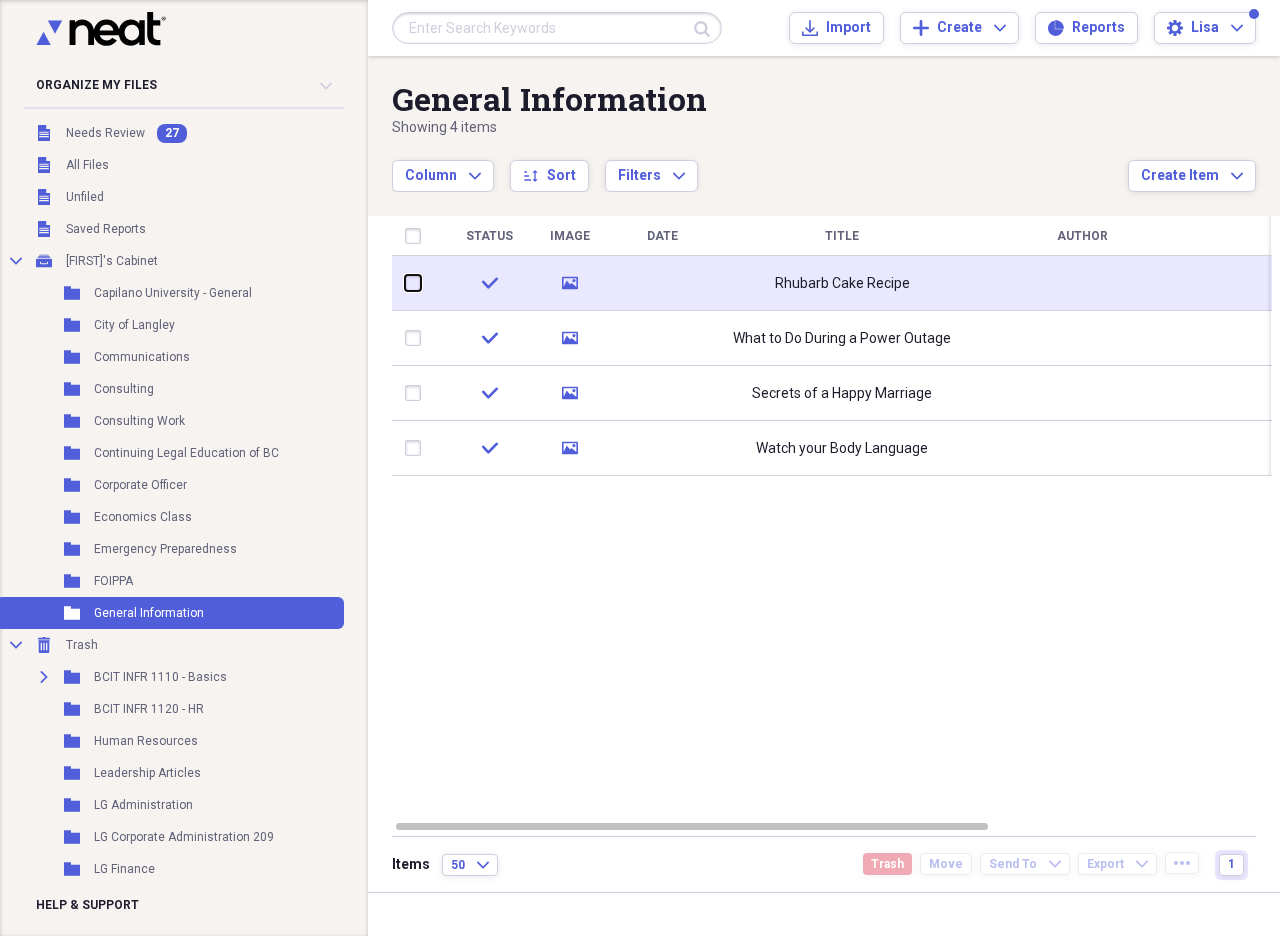click at bounding box center [405, 283] 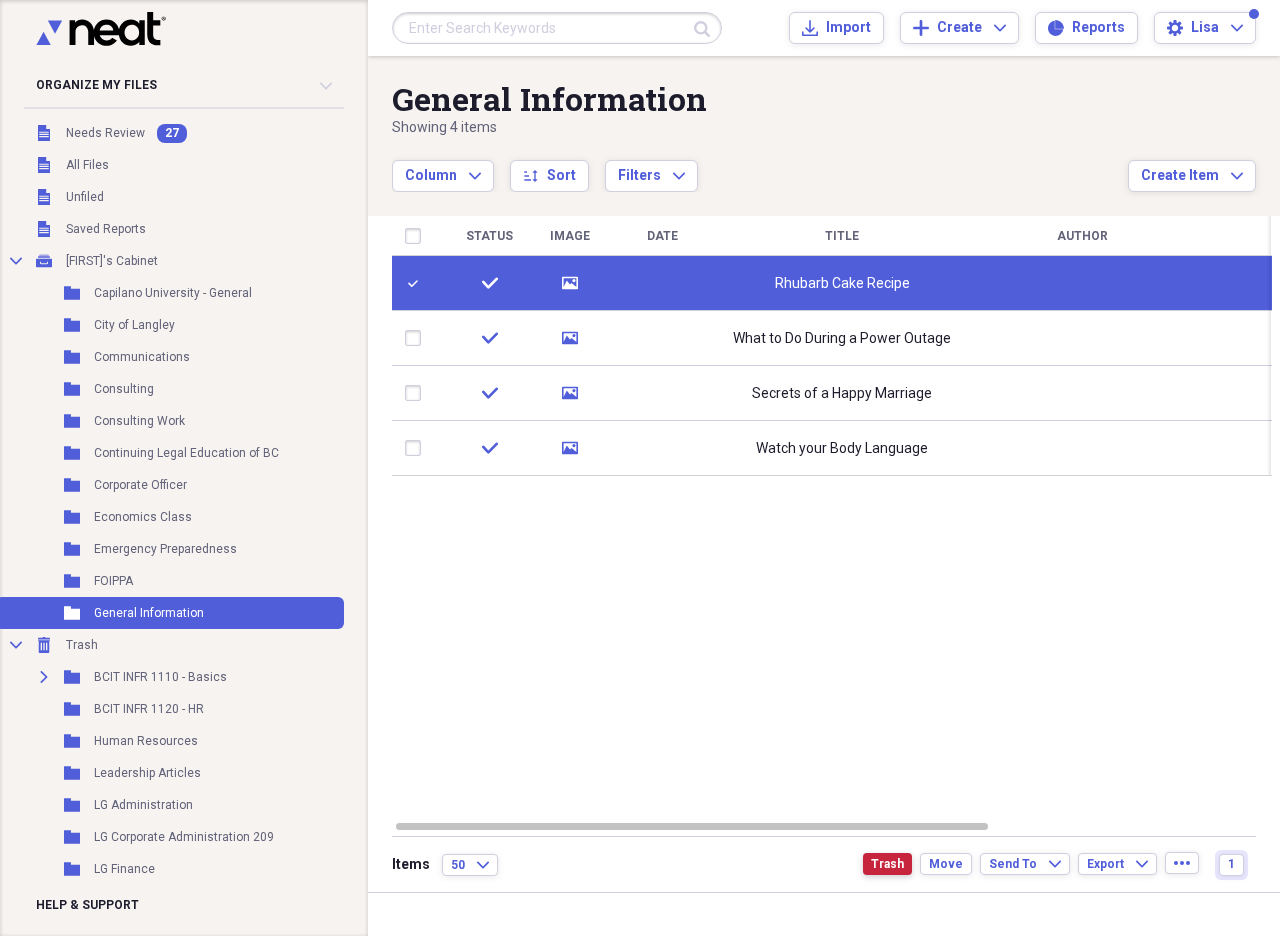 click on "Trash" at bounding box center [887, 864] 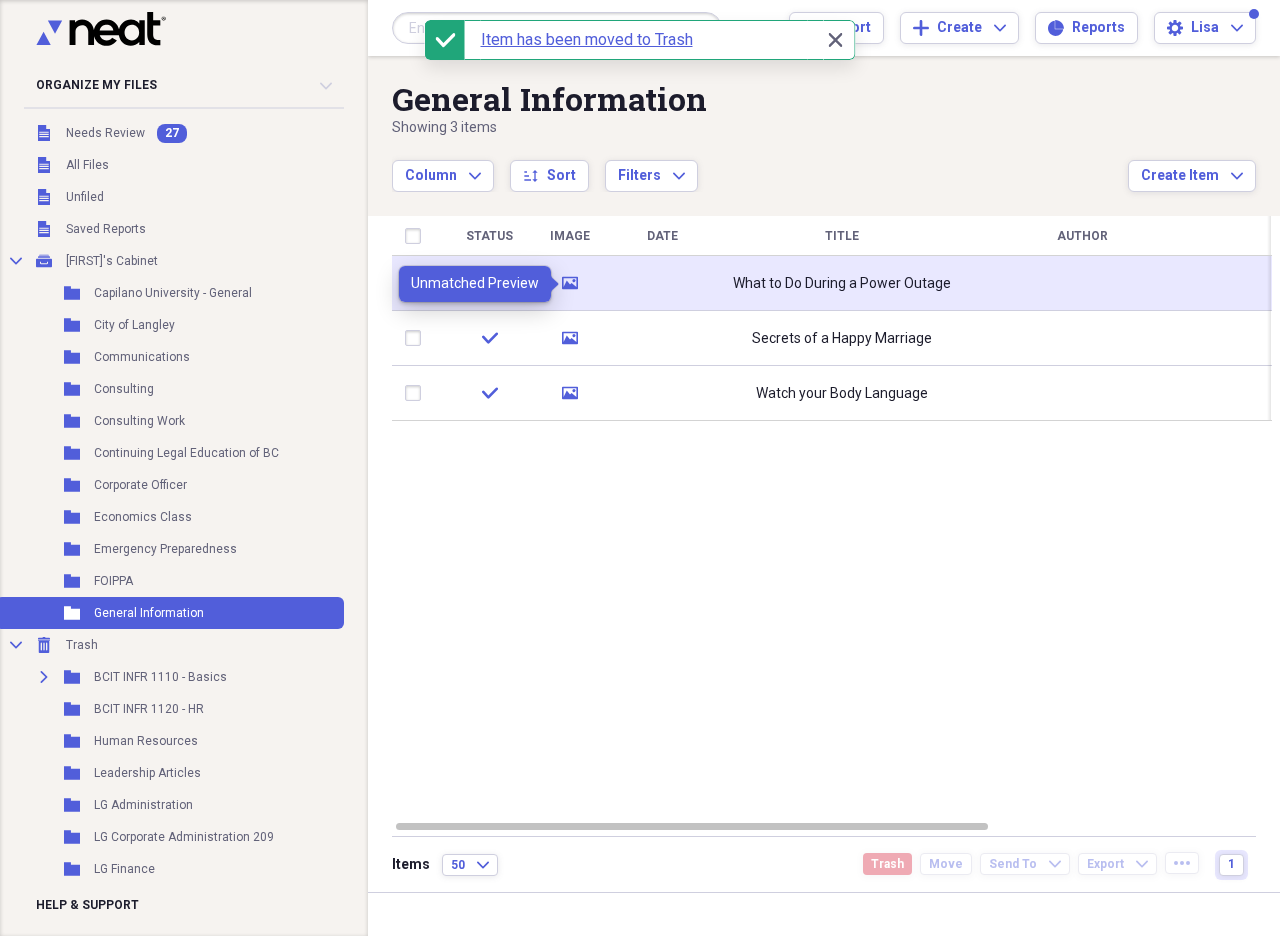 click on "media" 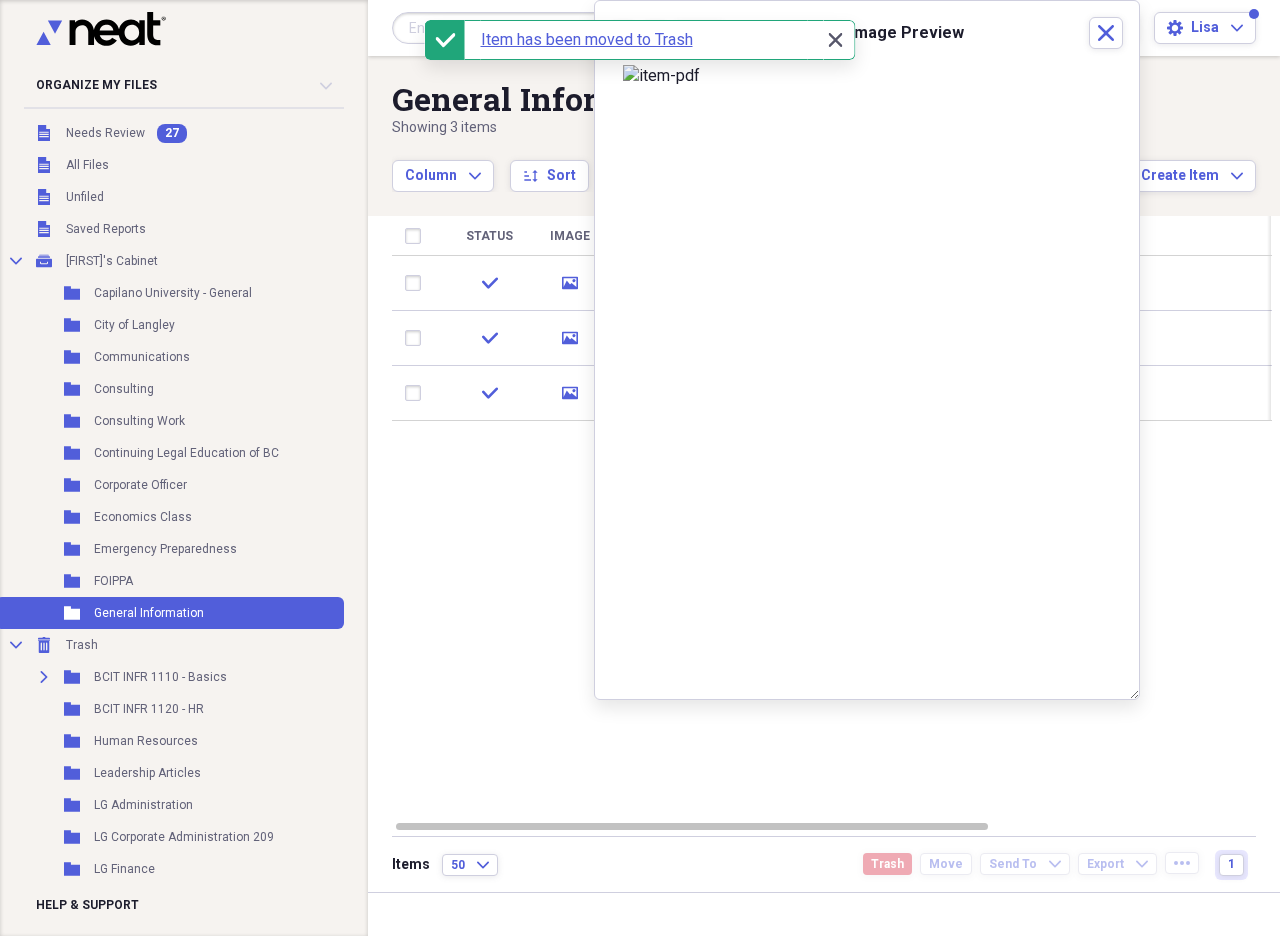 click on "Close" 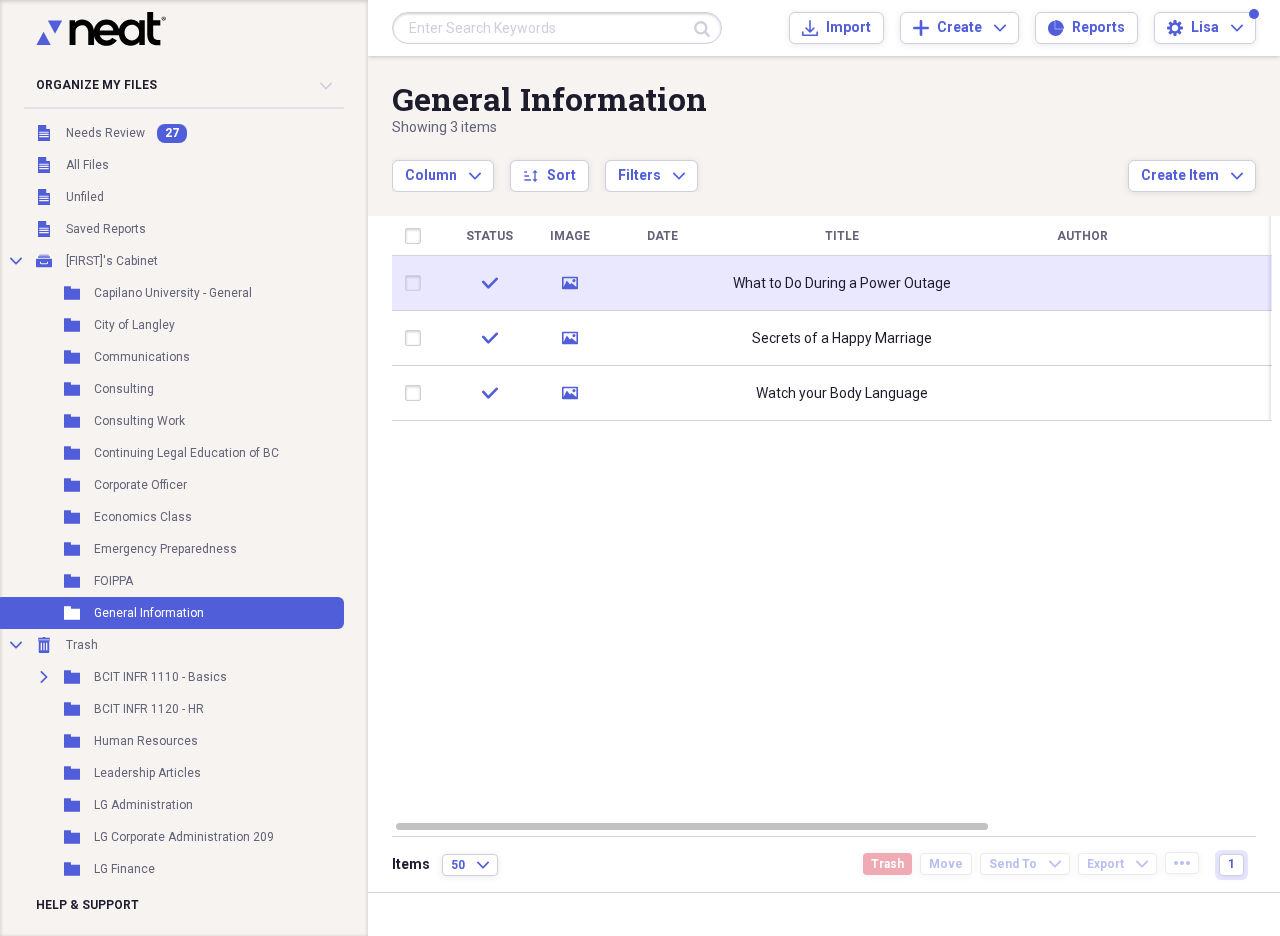 click on "media" 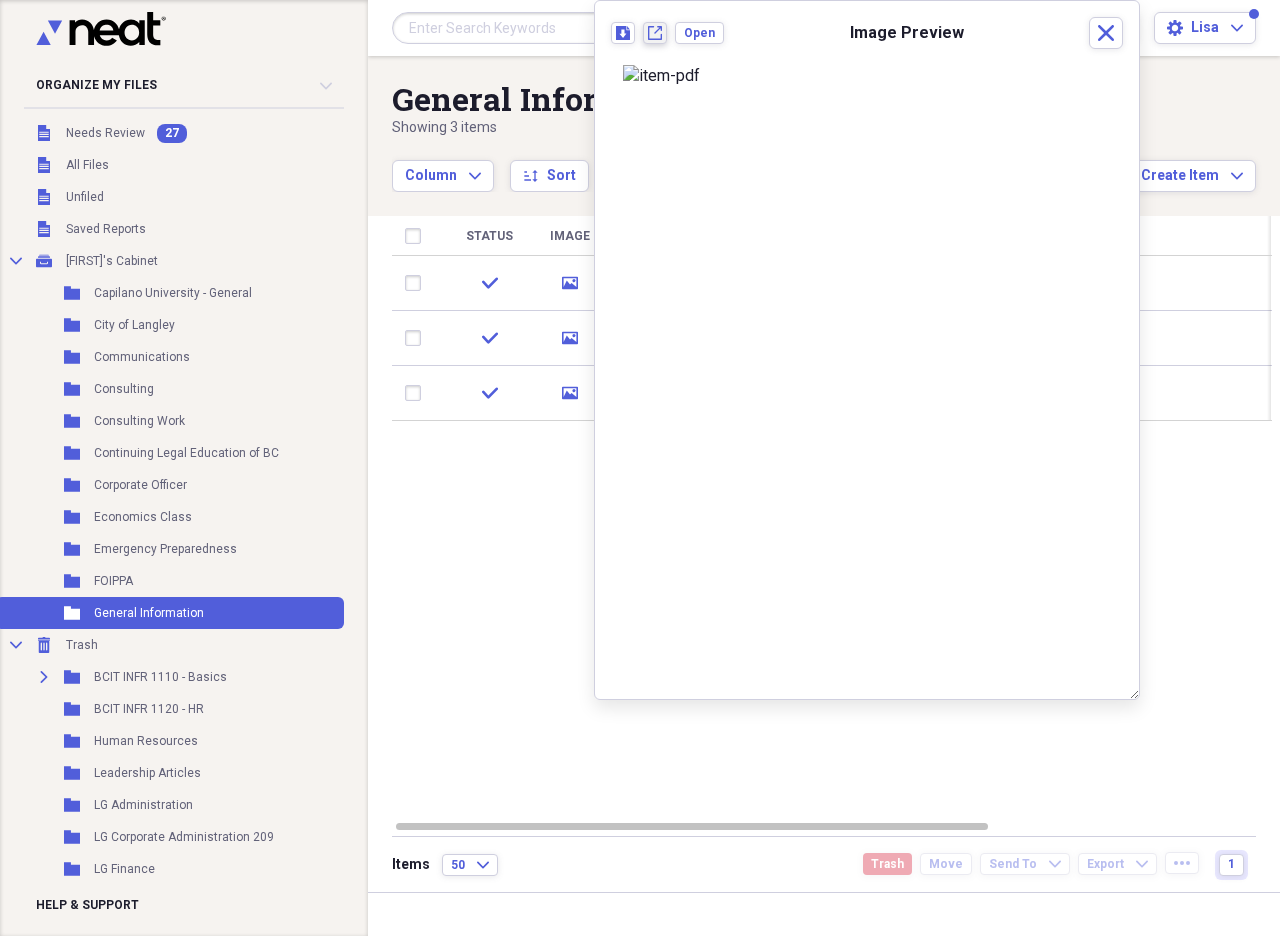click on "New tab" 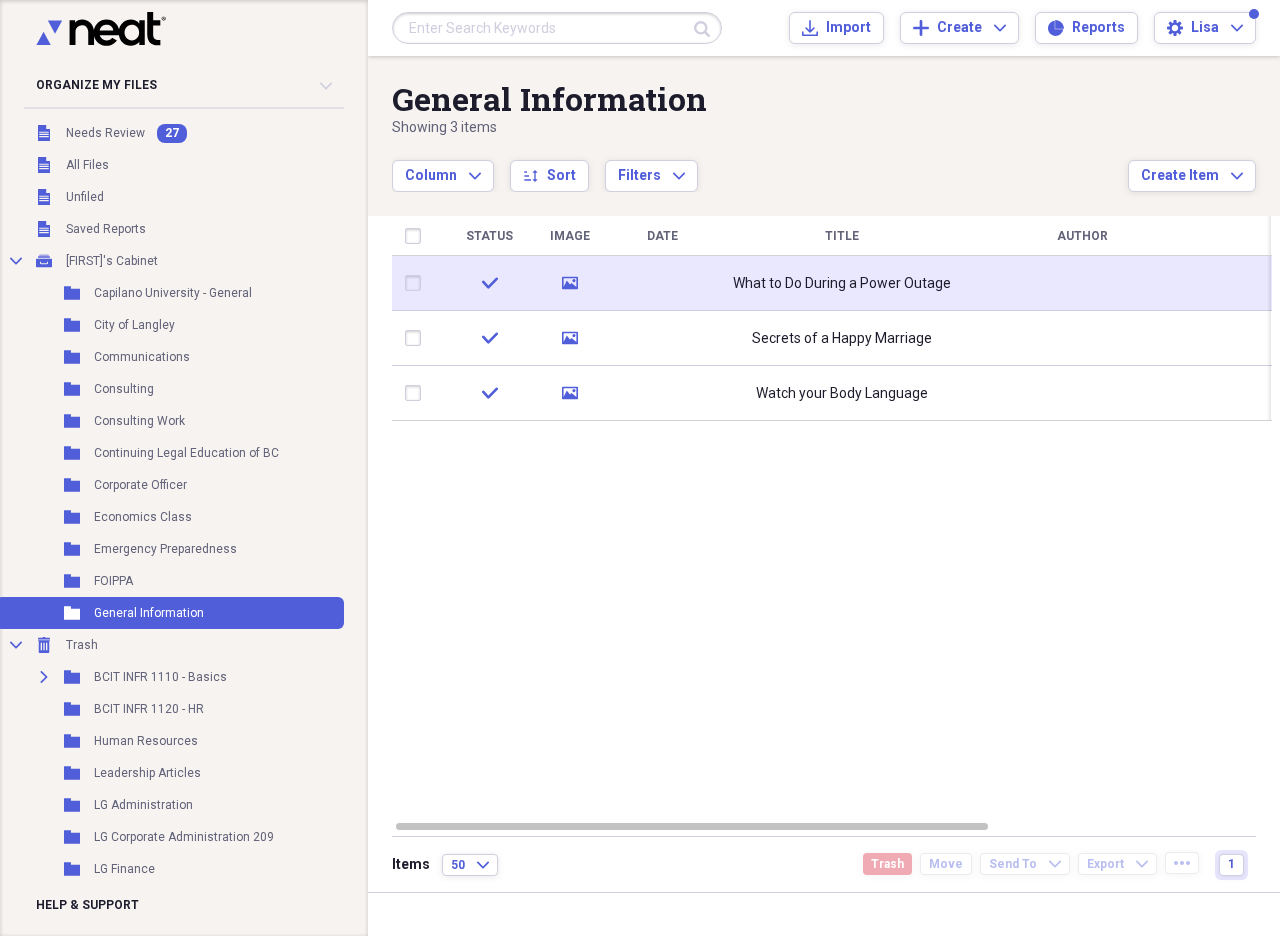 click at bounding box center [417, 283] 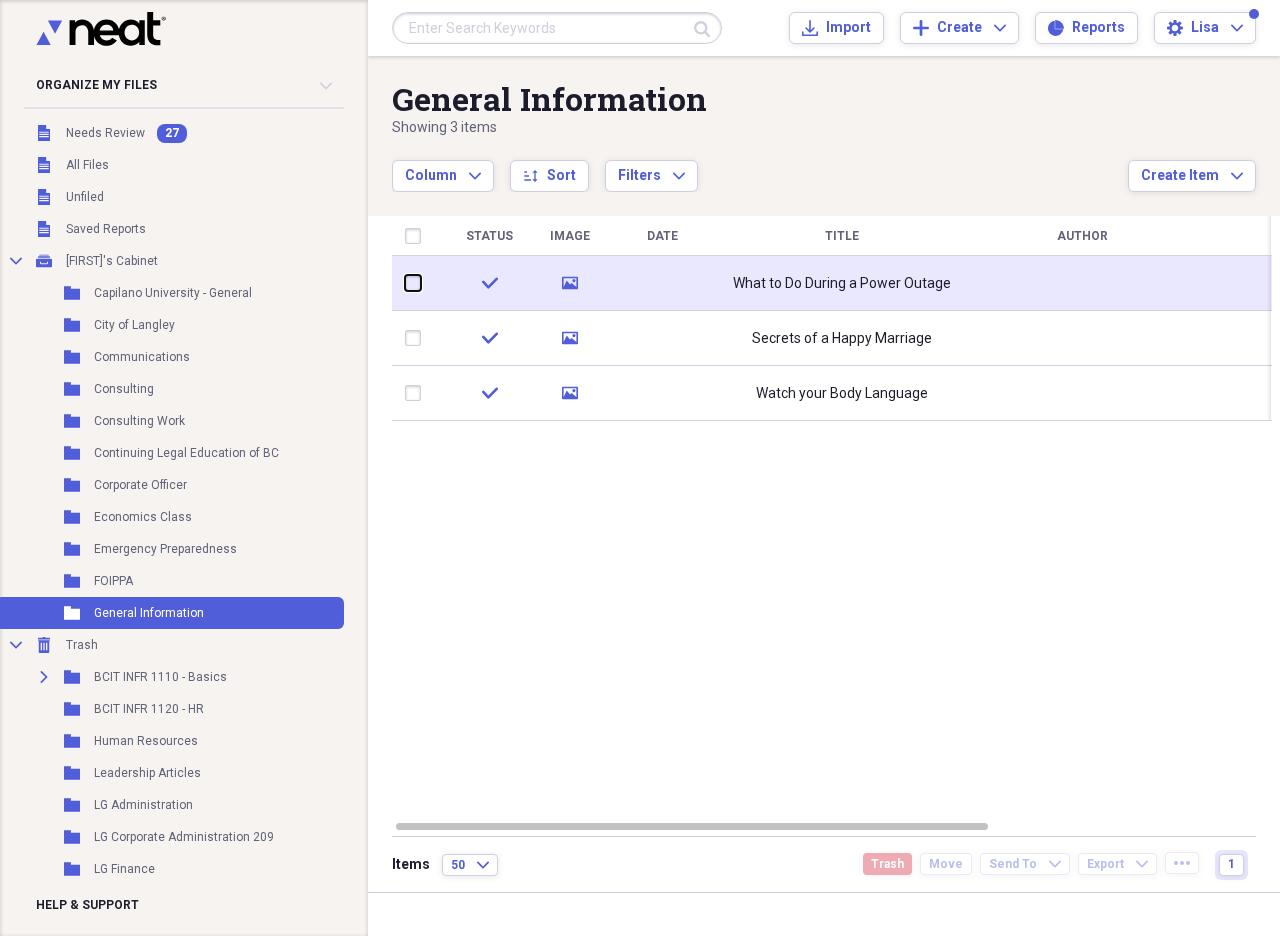 click at bounding box center (405, 283) 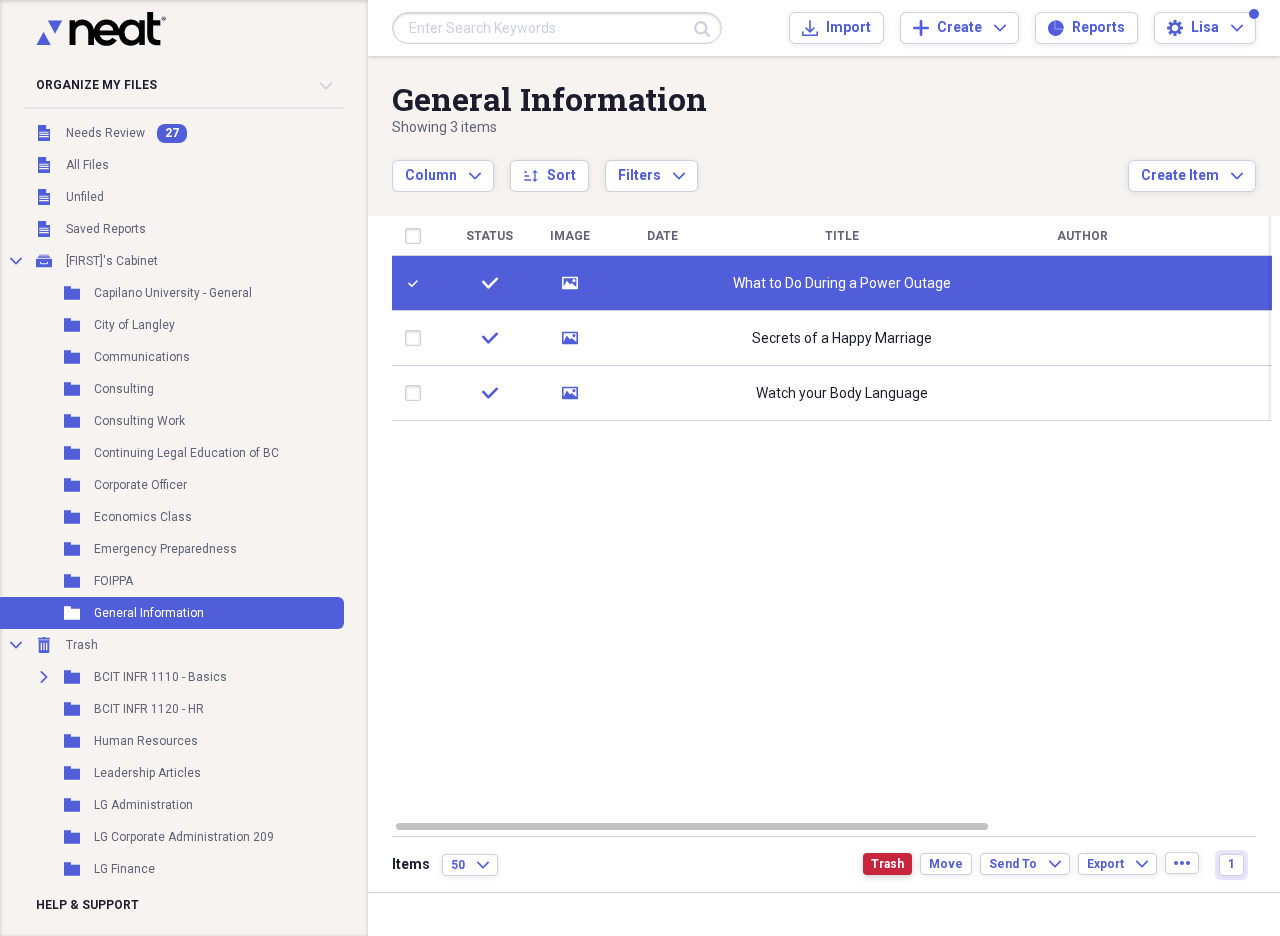click on "Trash" at bounding box center (887, 864) 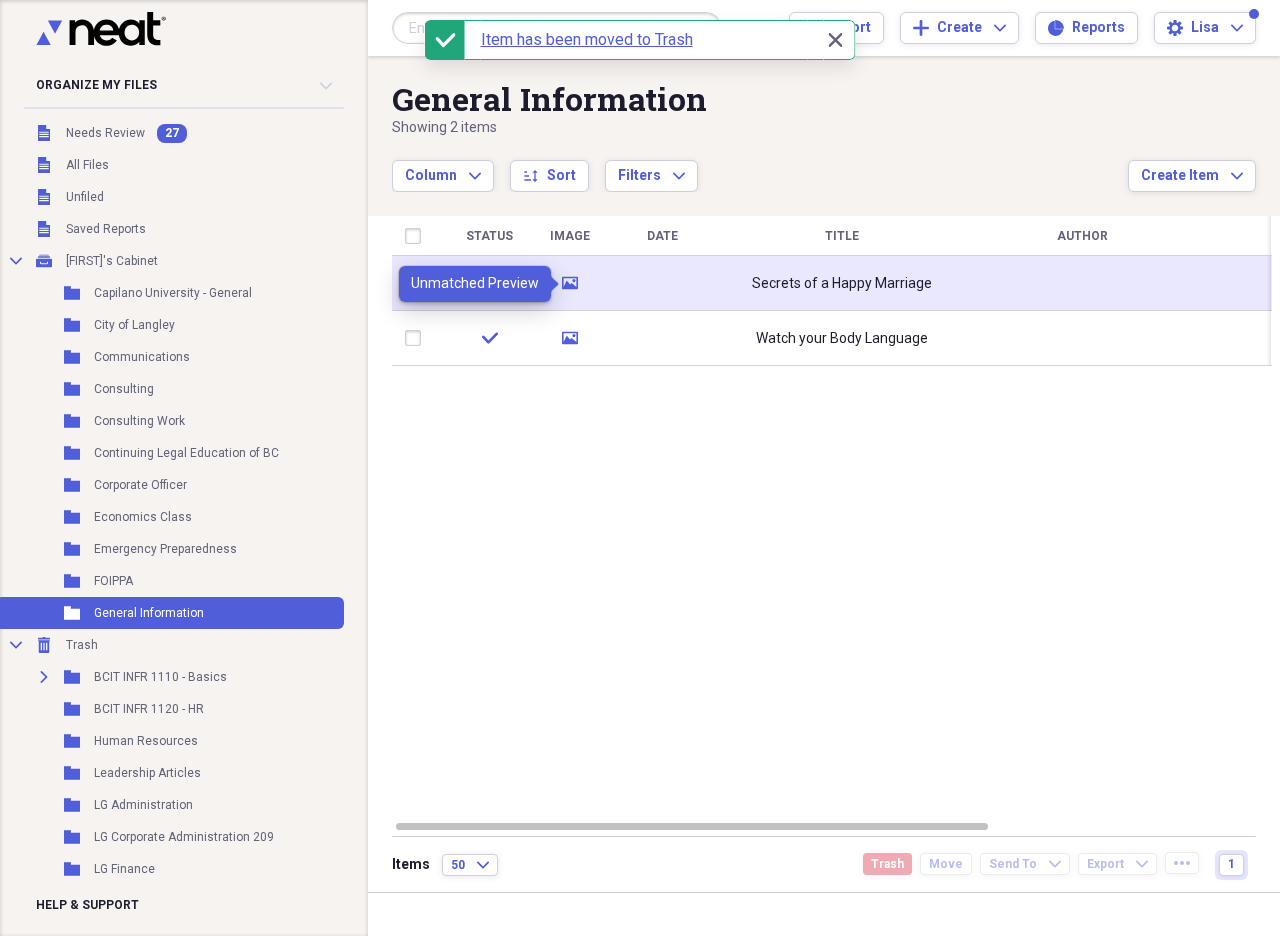 click on "media" 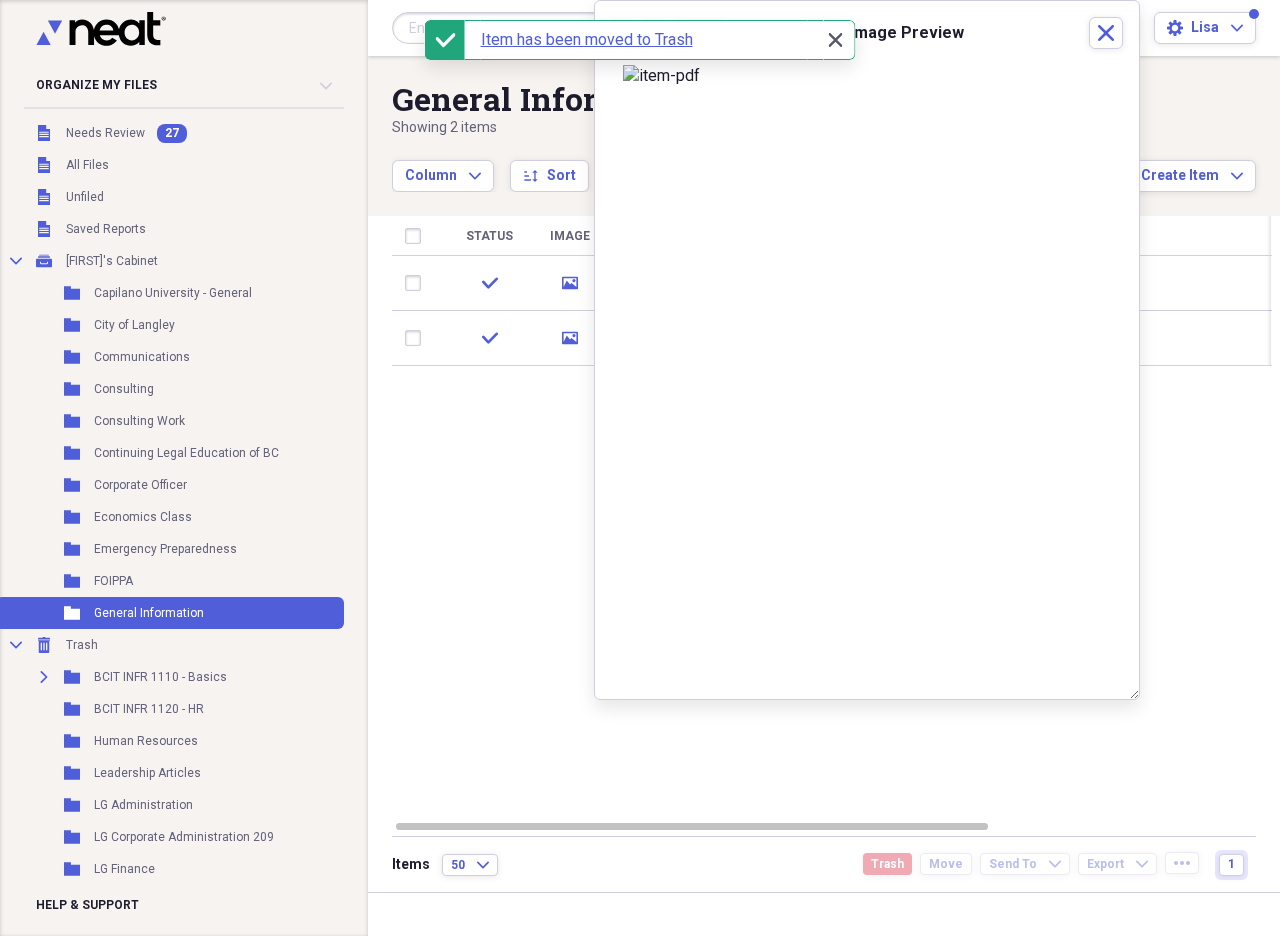 click on "Close" 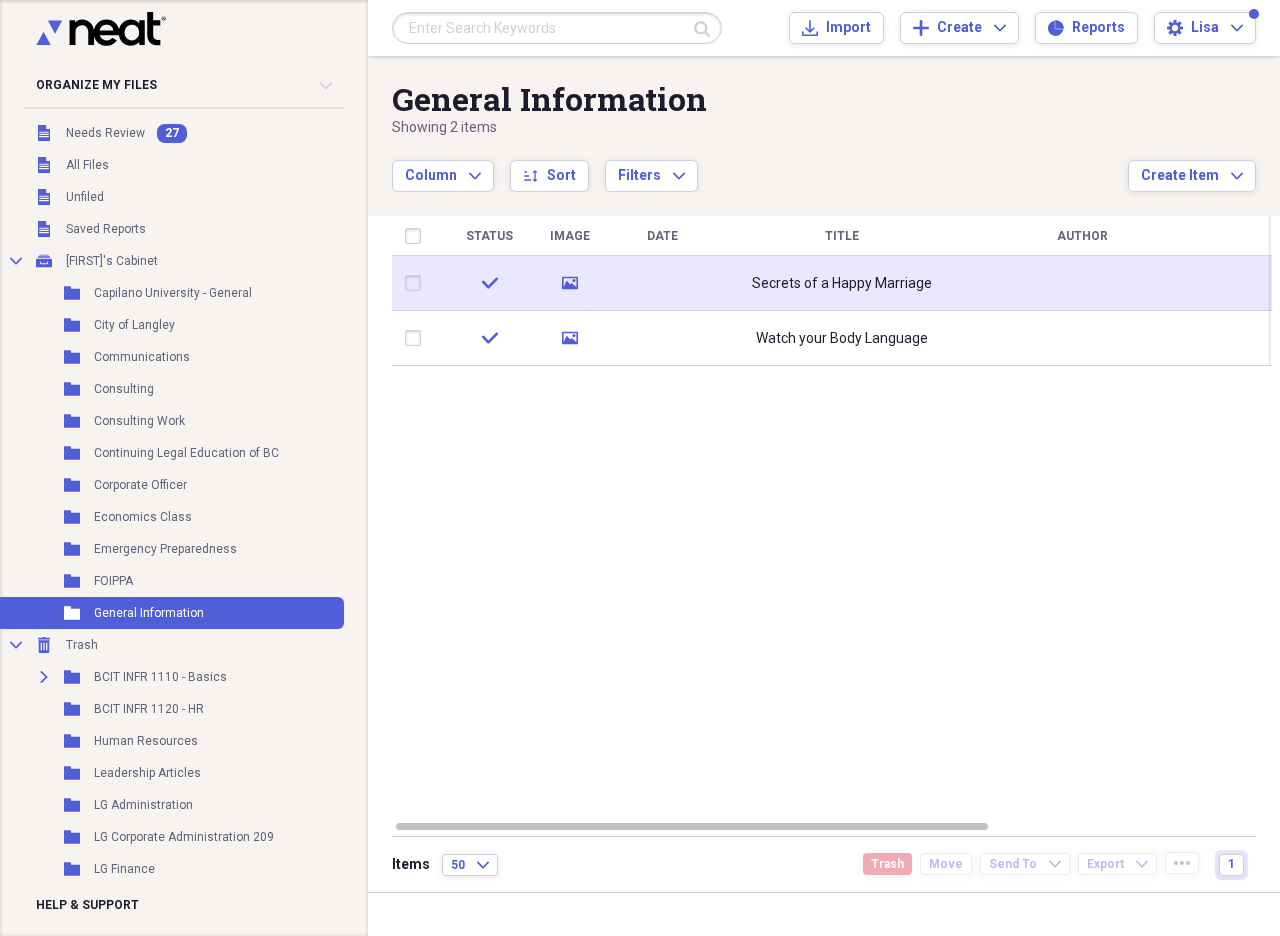 click on "media" 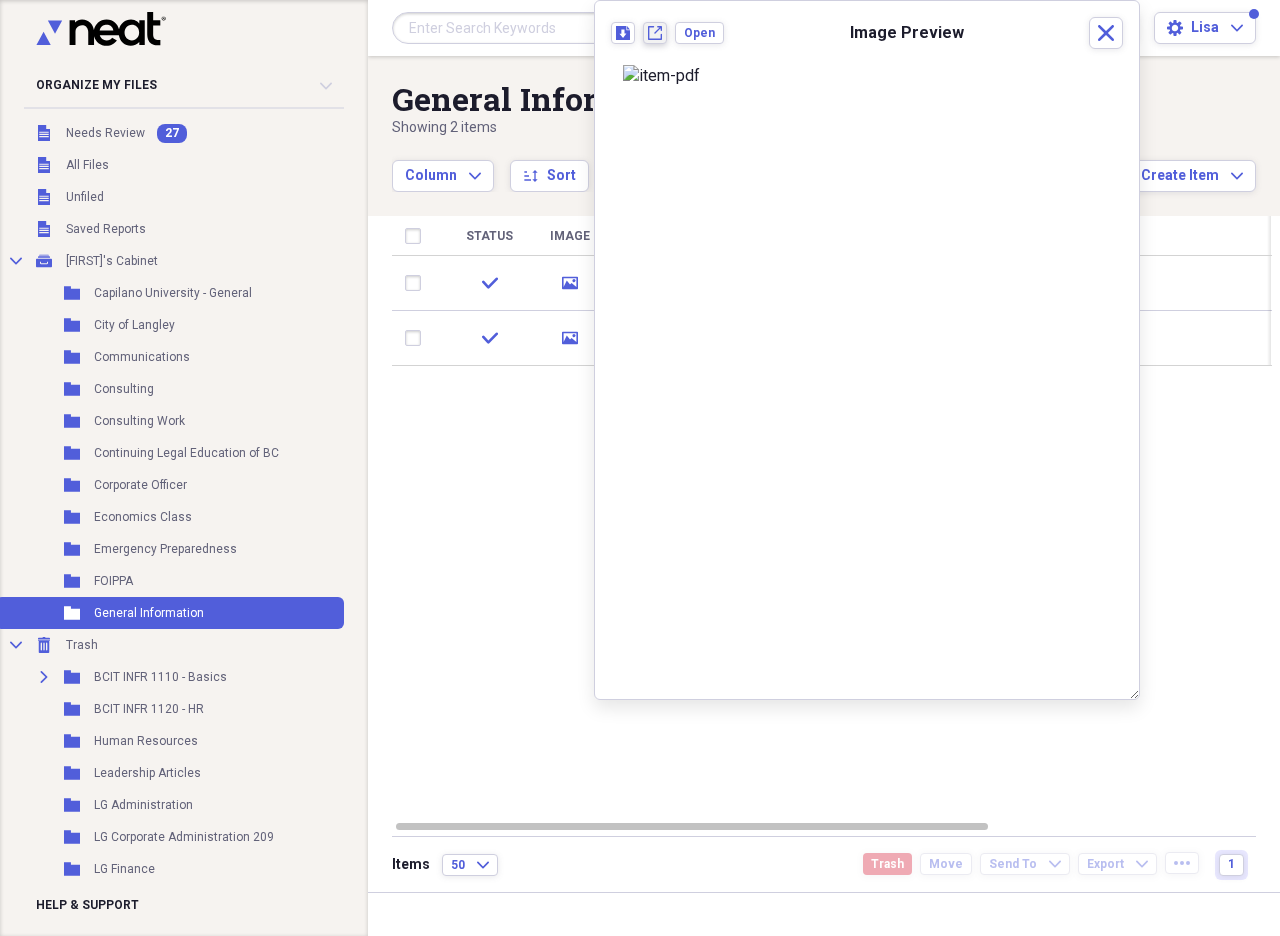 click on "New tab" 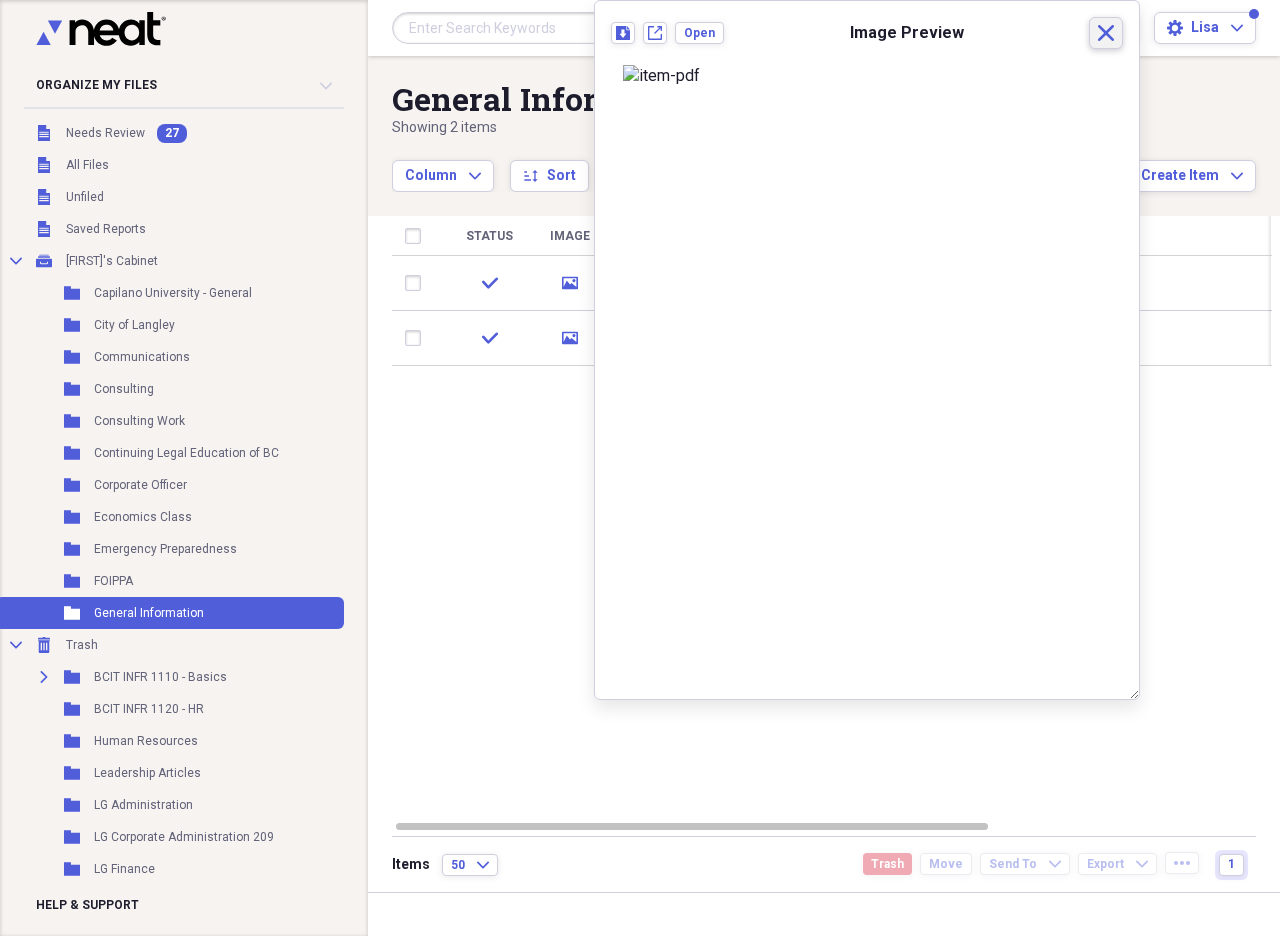 click on "Close" at bounding box center (1106, 33) 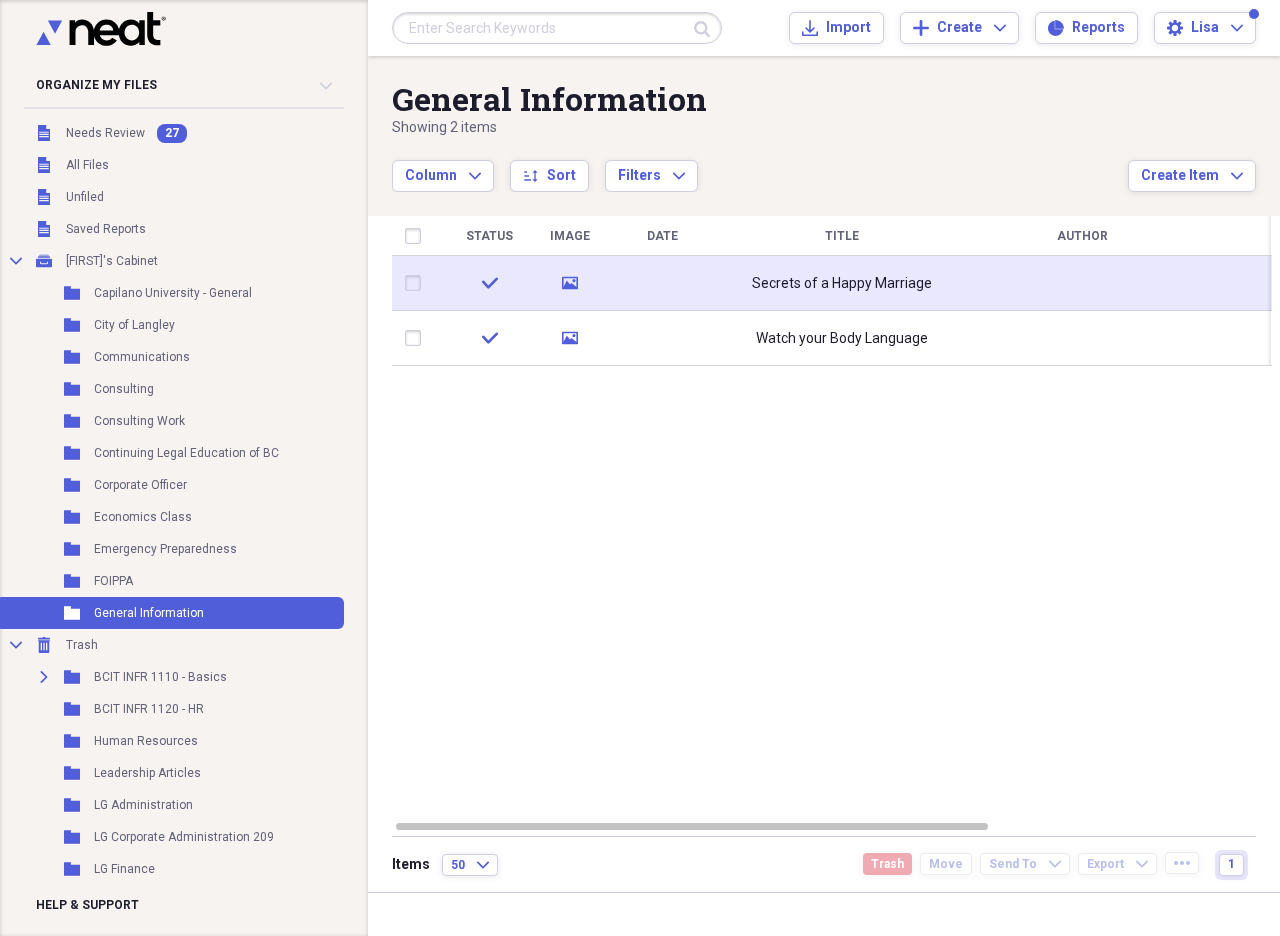 click at bounding box center (417, 283) 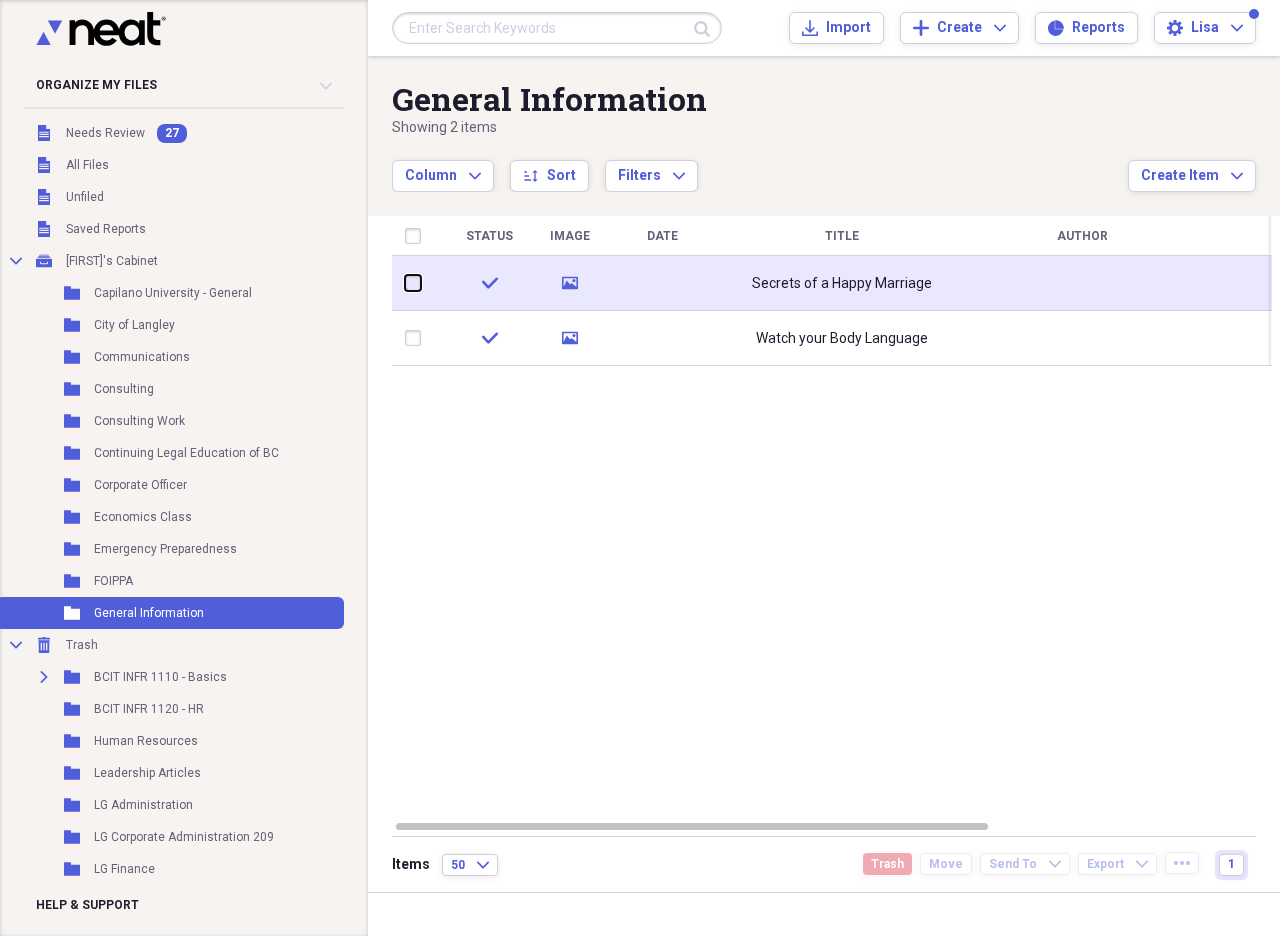 click at bounding box center (405, 283) 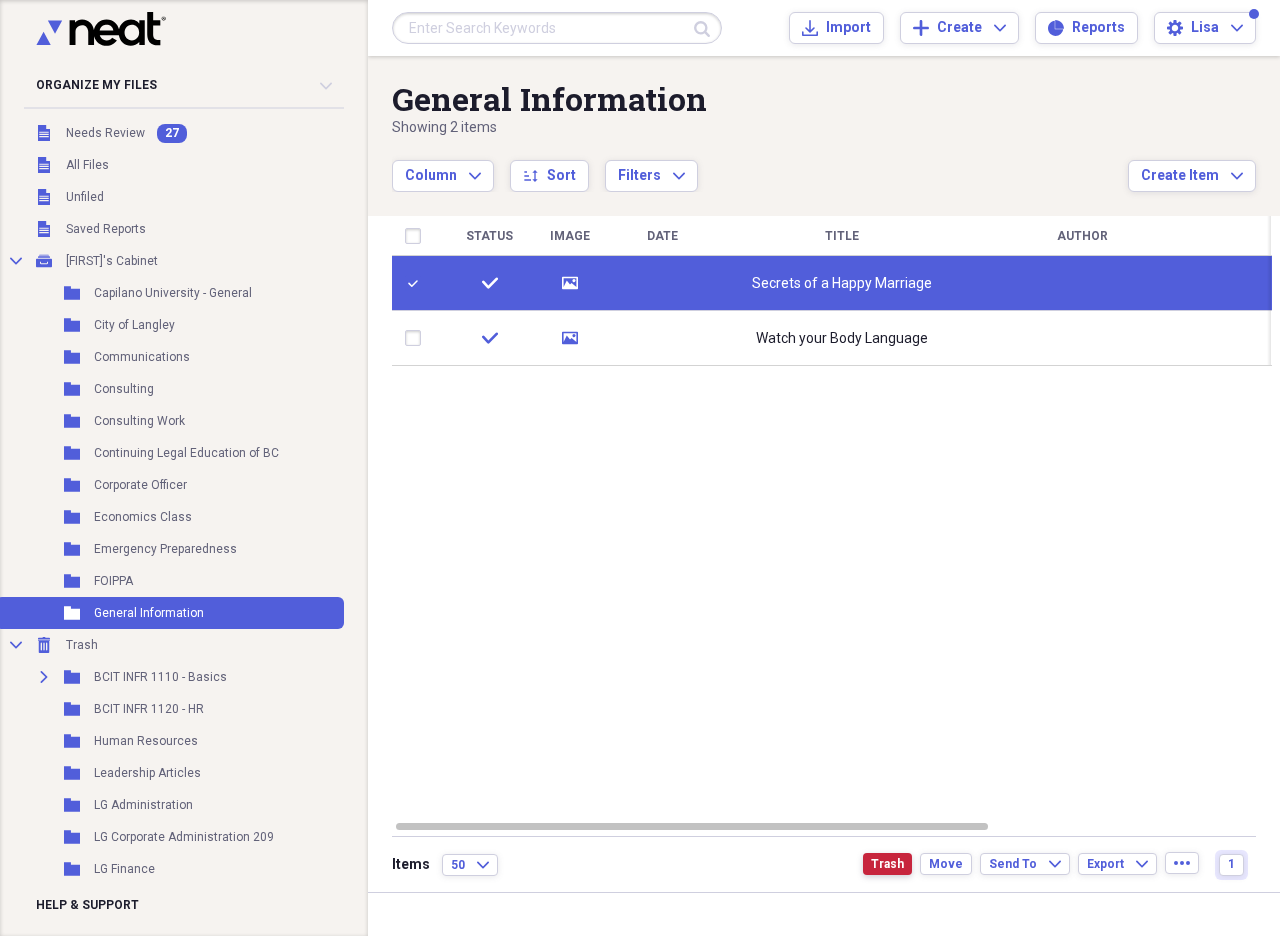 drag, startPoint x: 896, startPoint y: 865, endPoint x: 884, endPoint y: 861, distance: 12.649111 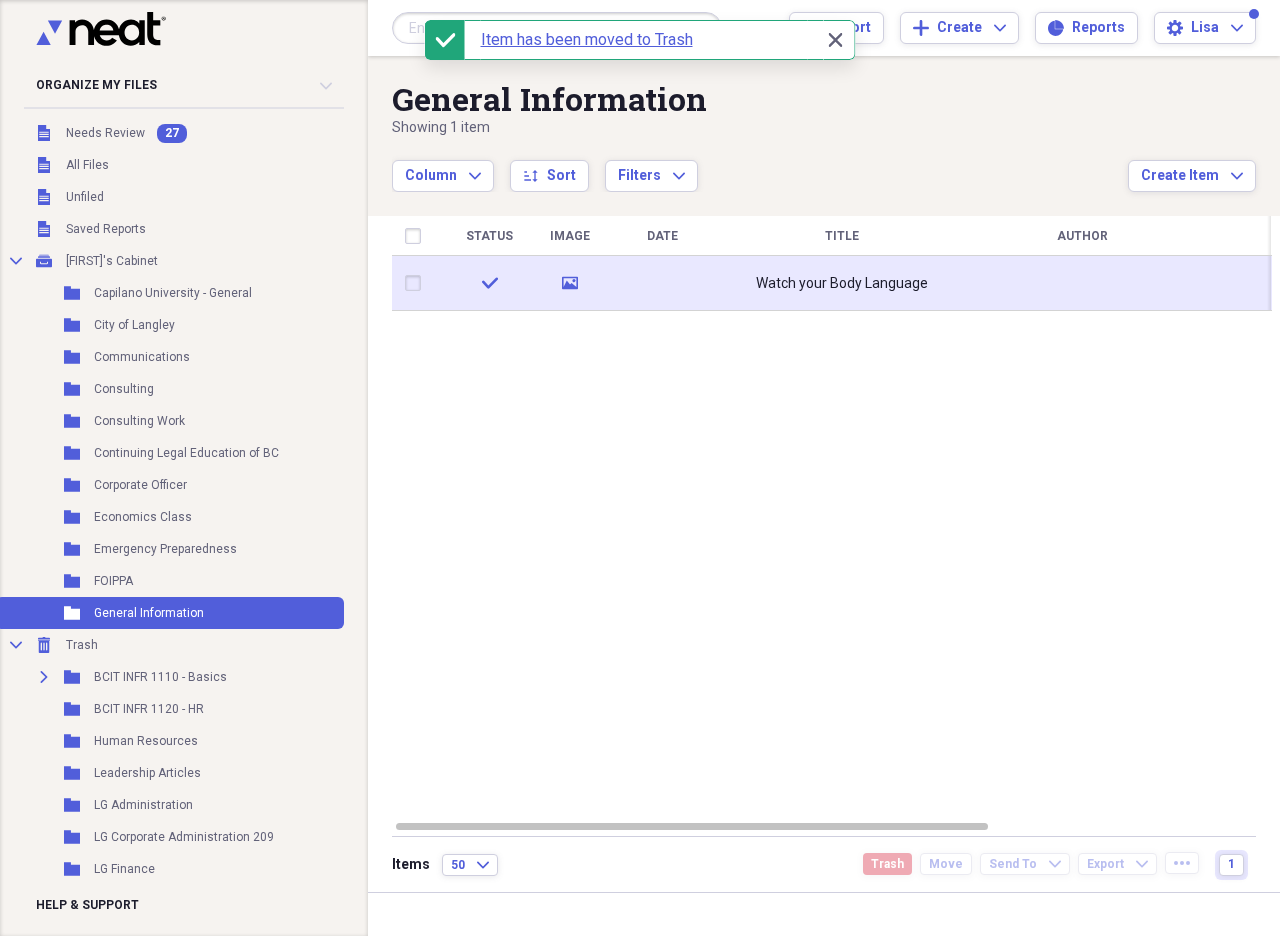 click on "media" 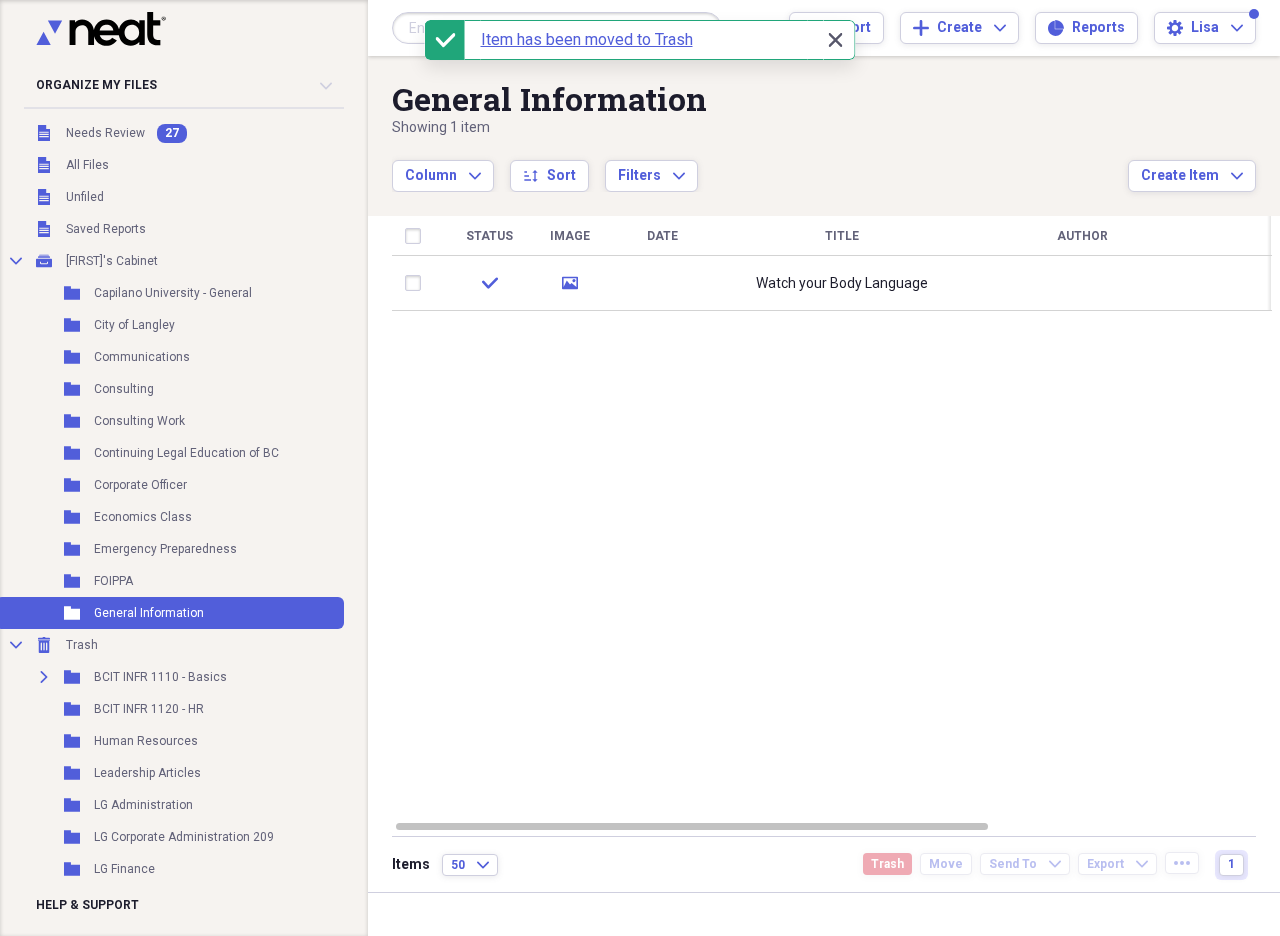 click on "Close" 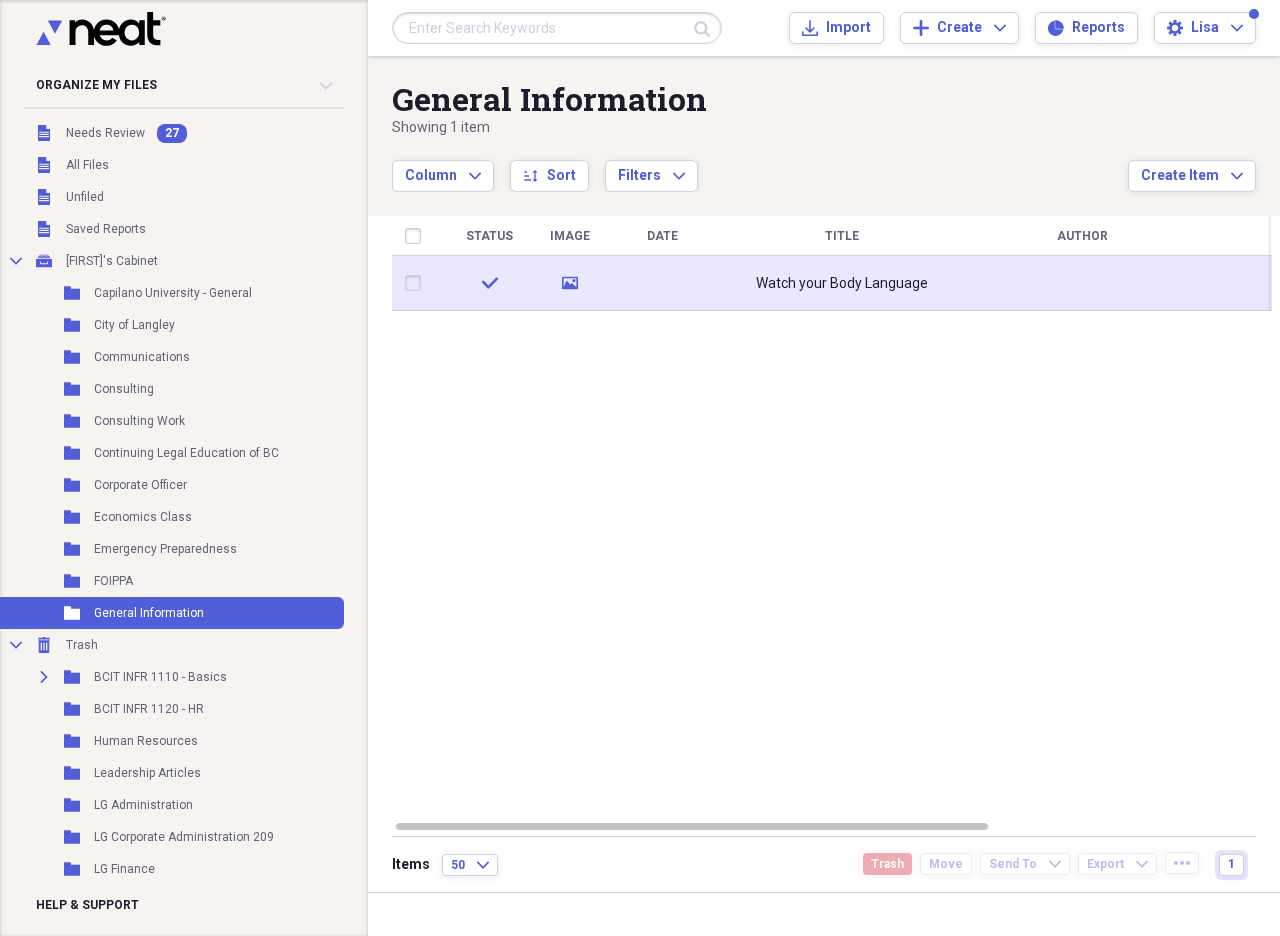 click on "media" 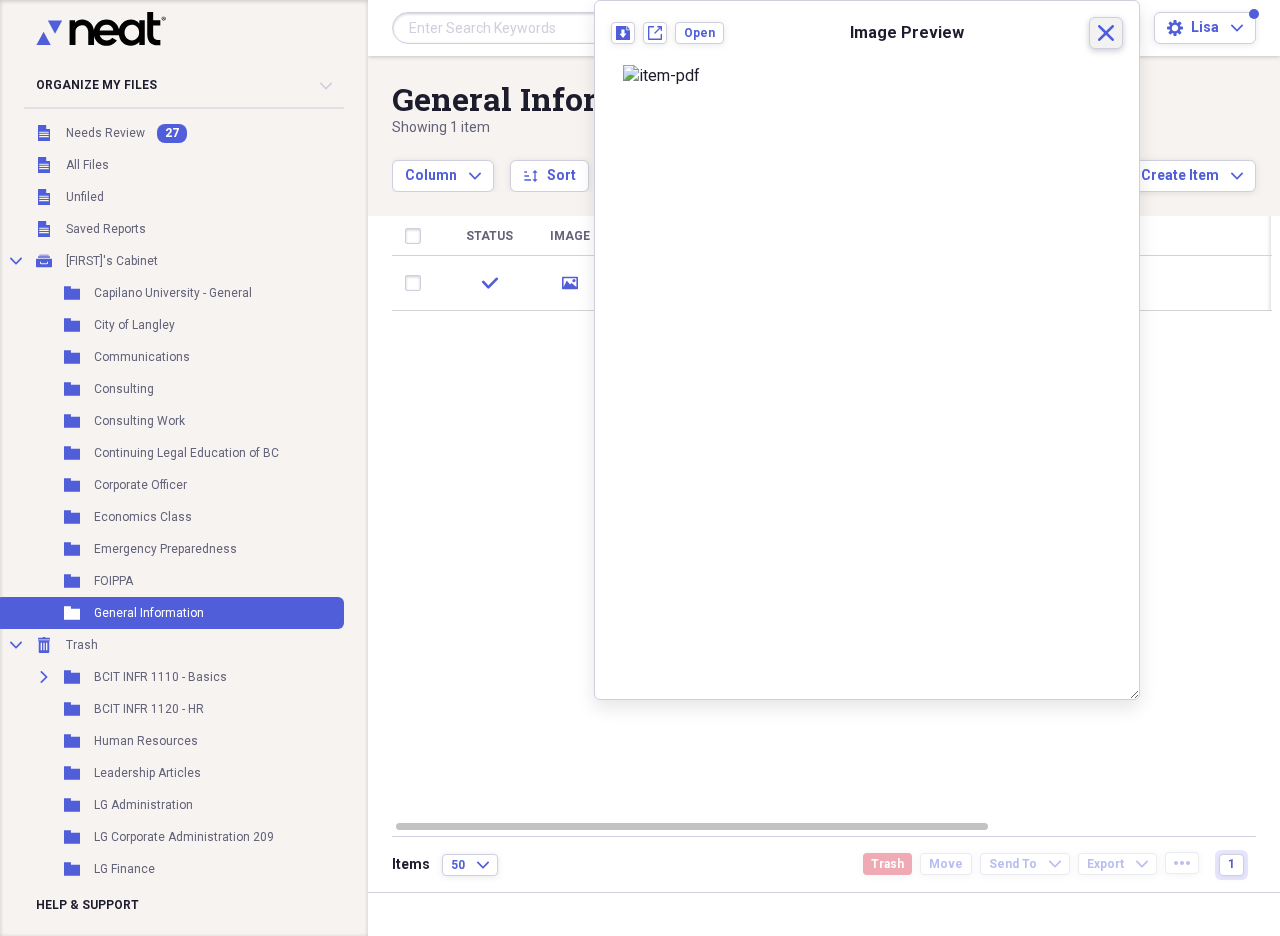 drag, startPoint x: 750, startPoint y: 107, endPoint x: 1099, endPoint y: 29, distance: 357.61014 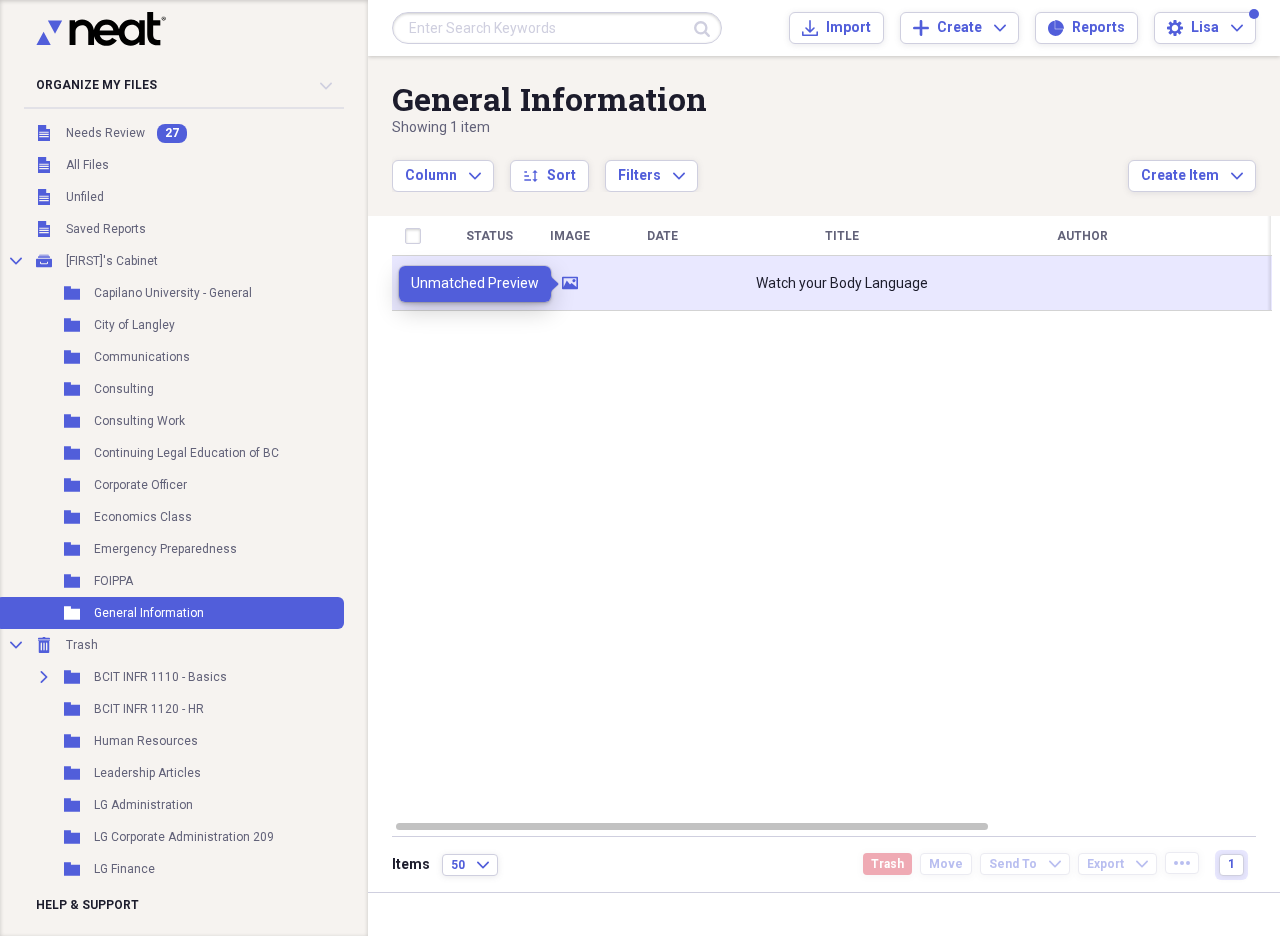 click 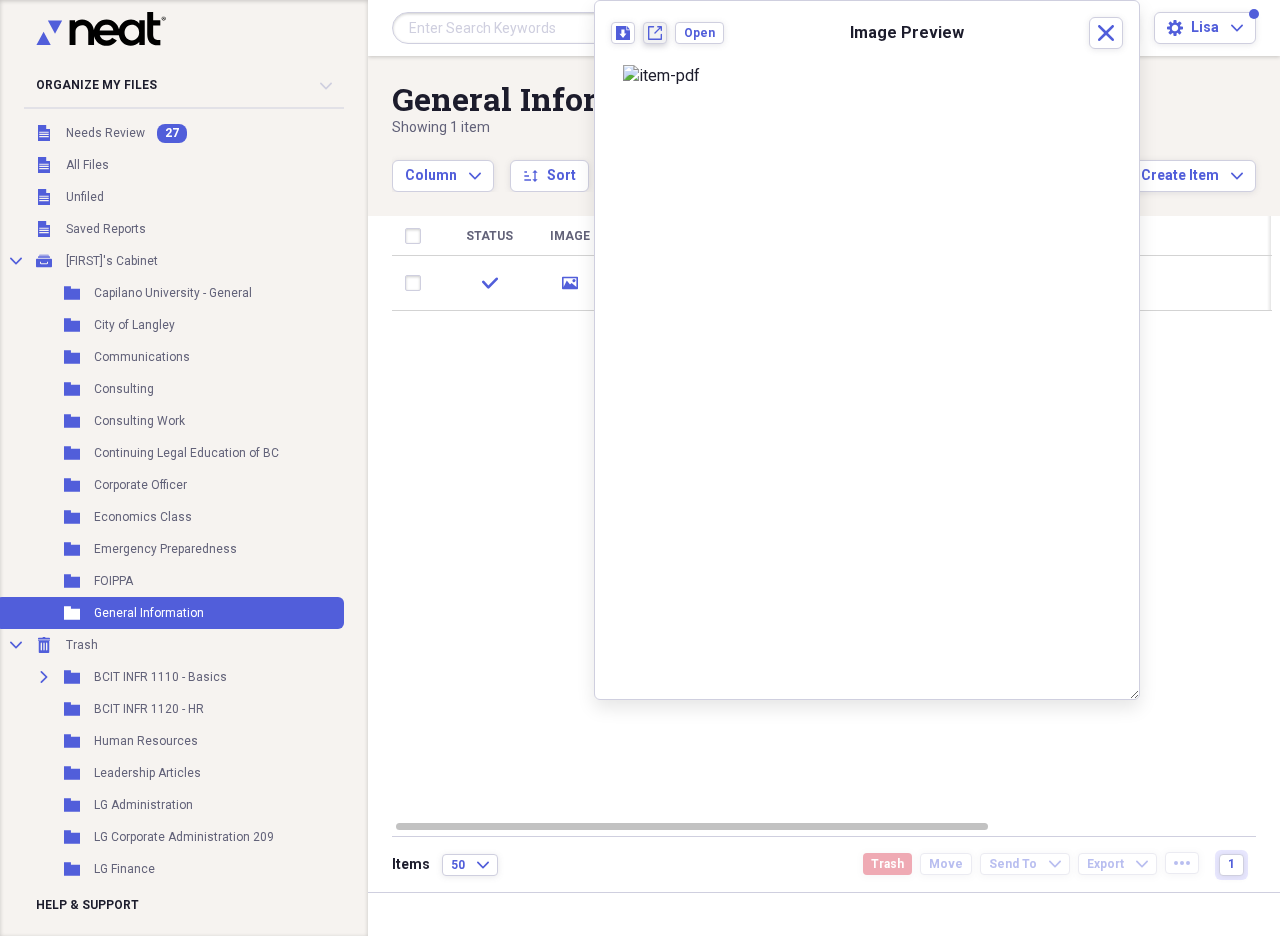 click 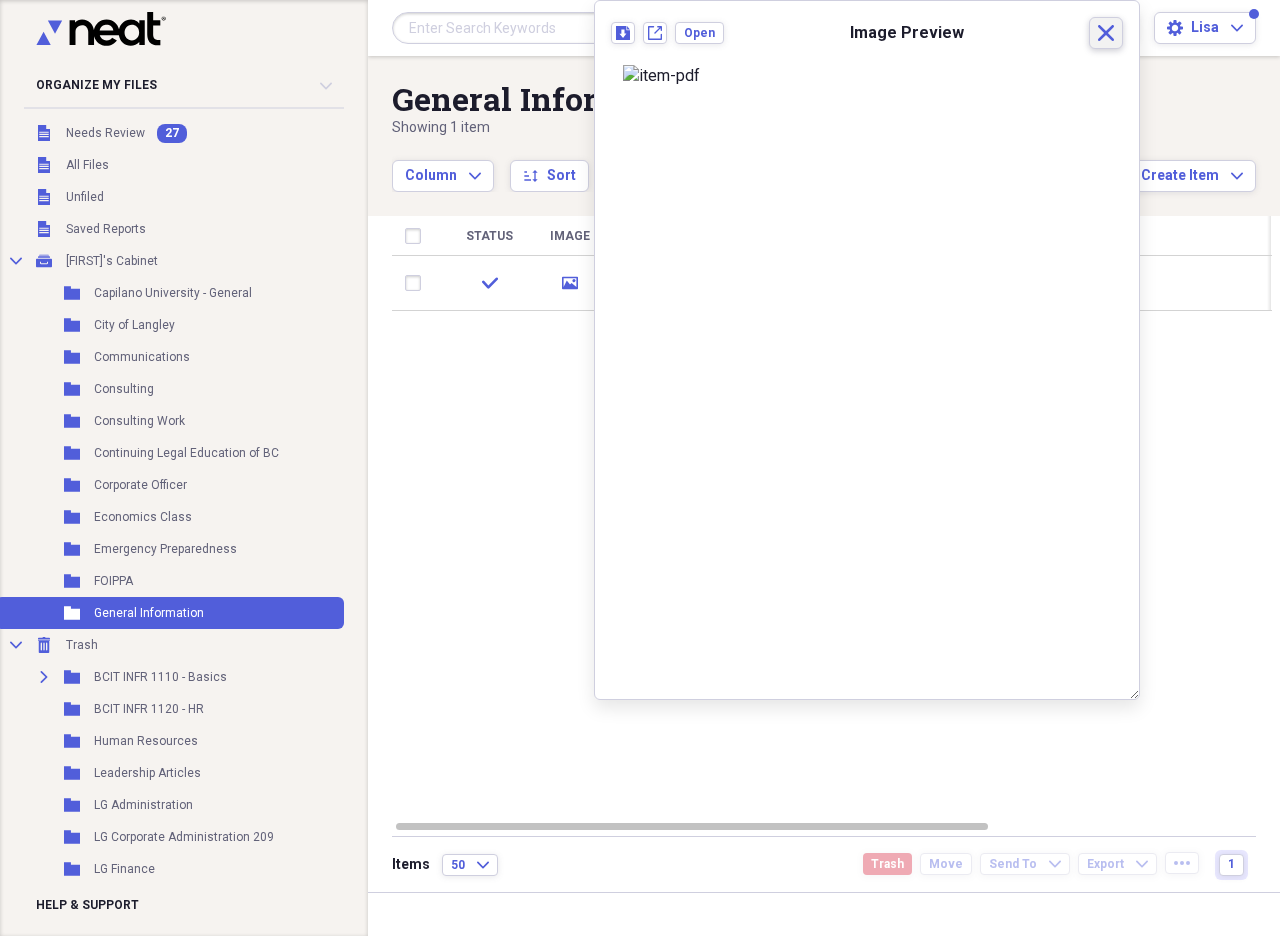 click on "Close" at bounding box center [1106, 33] 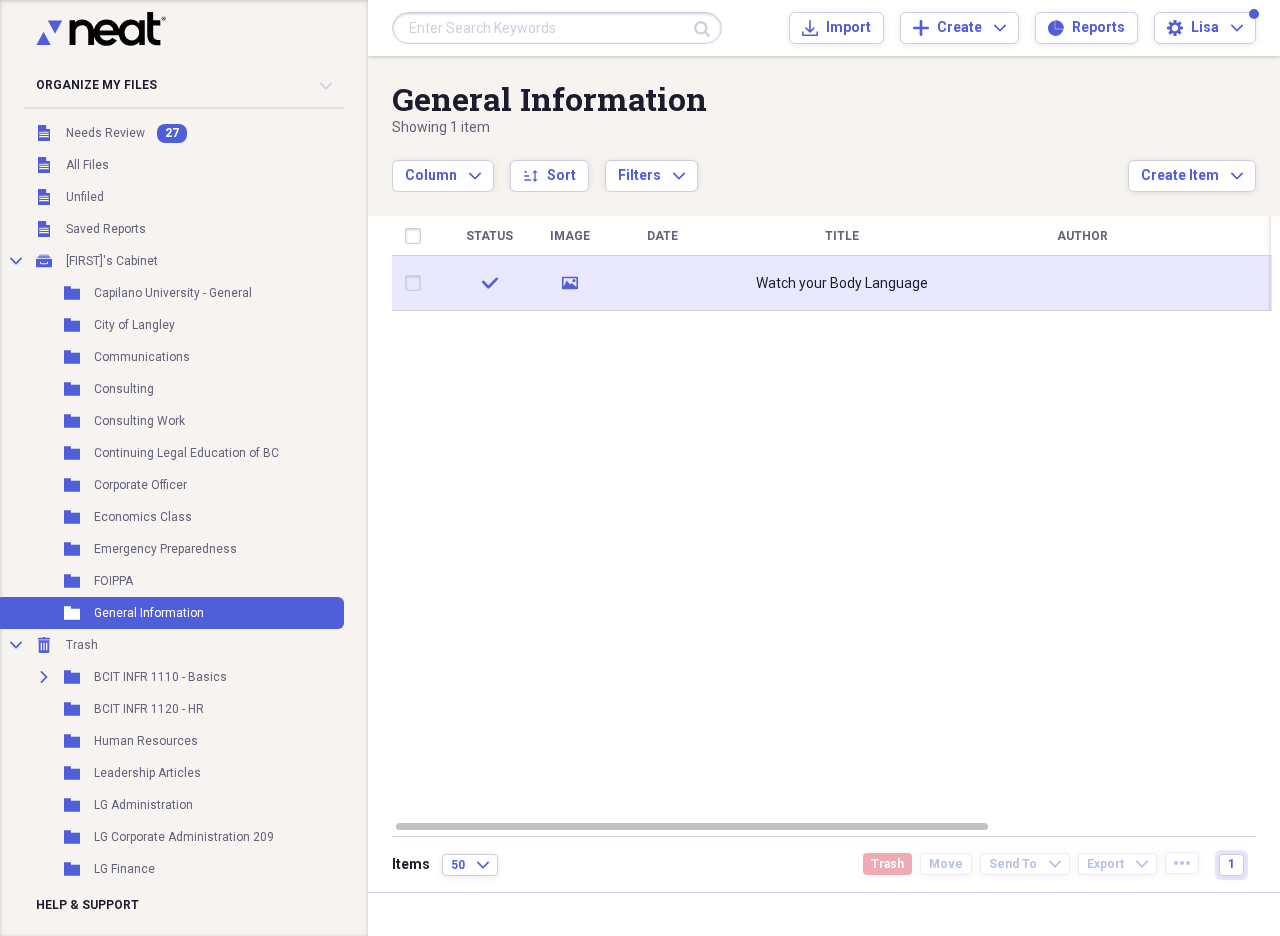click at bounding box center (417, 283) 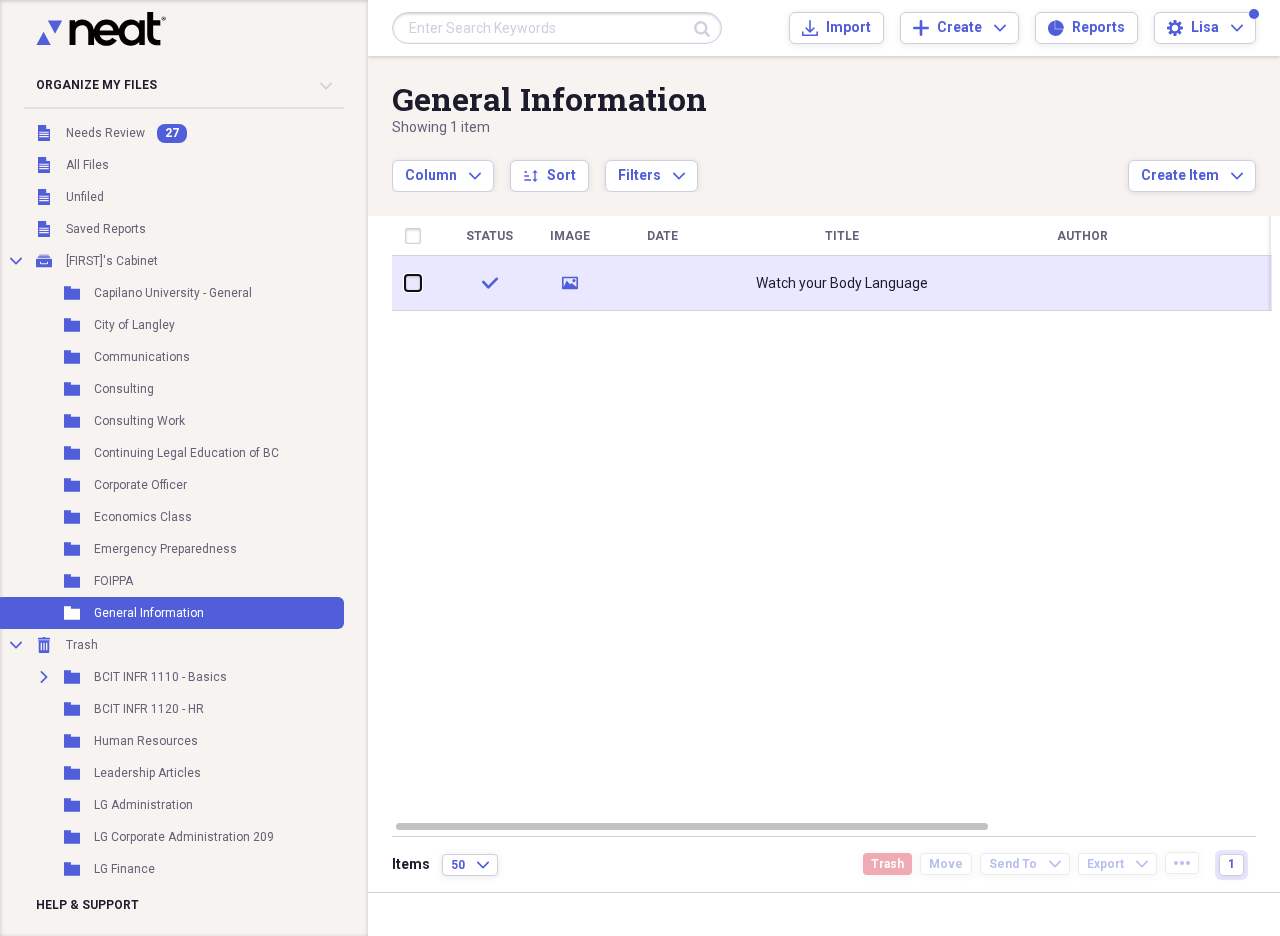 click at bounding box center [405, 283] 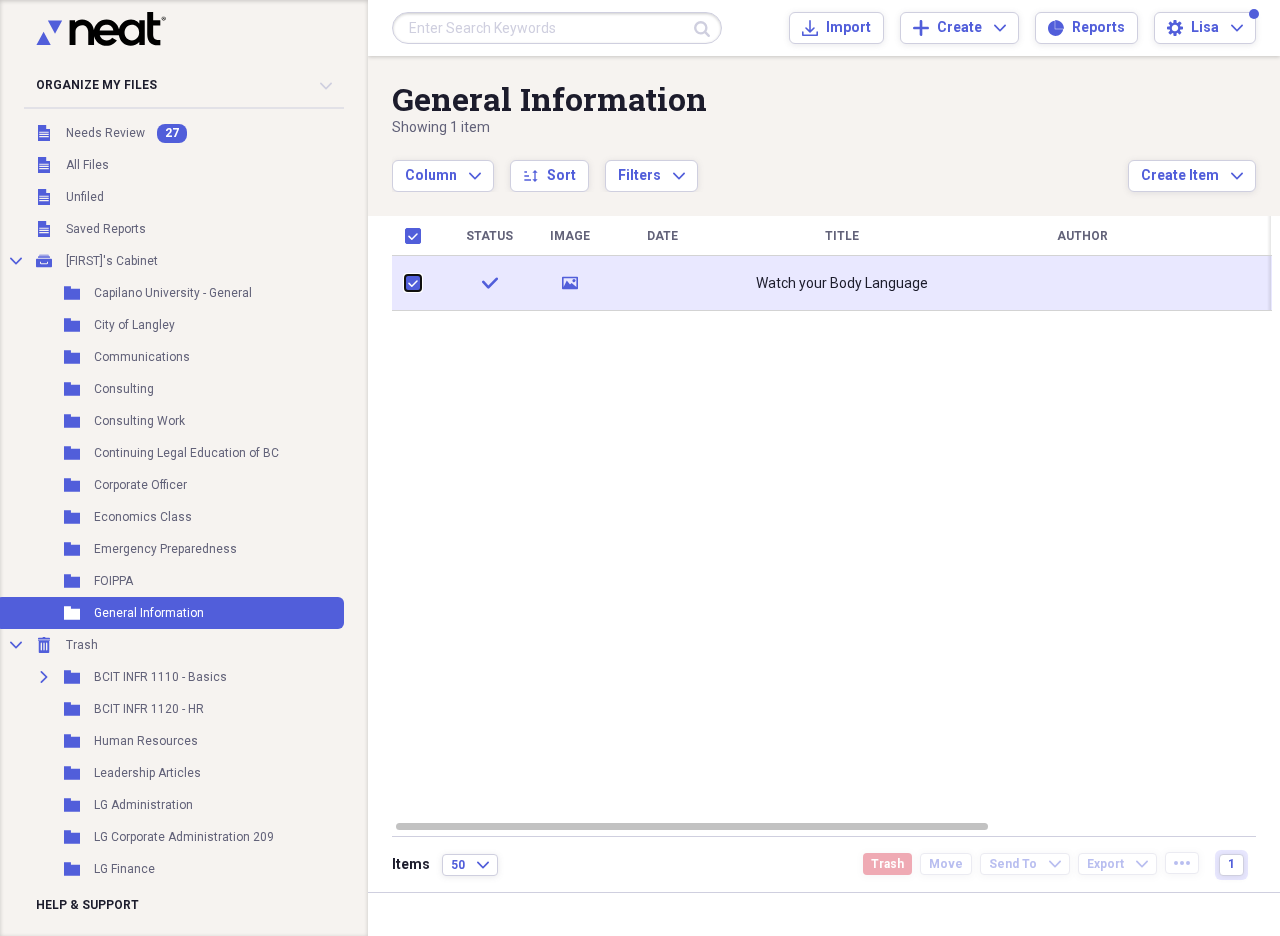 checkbox on "true" 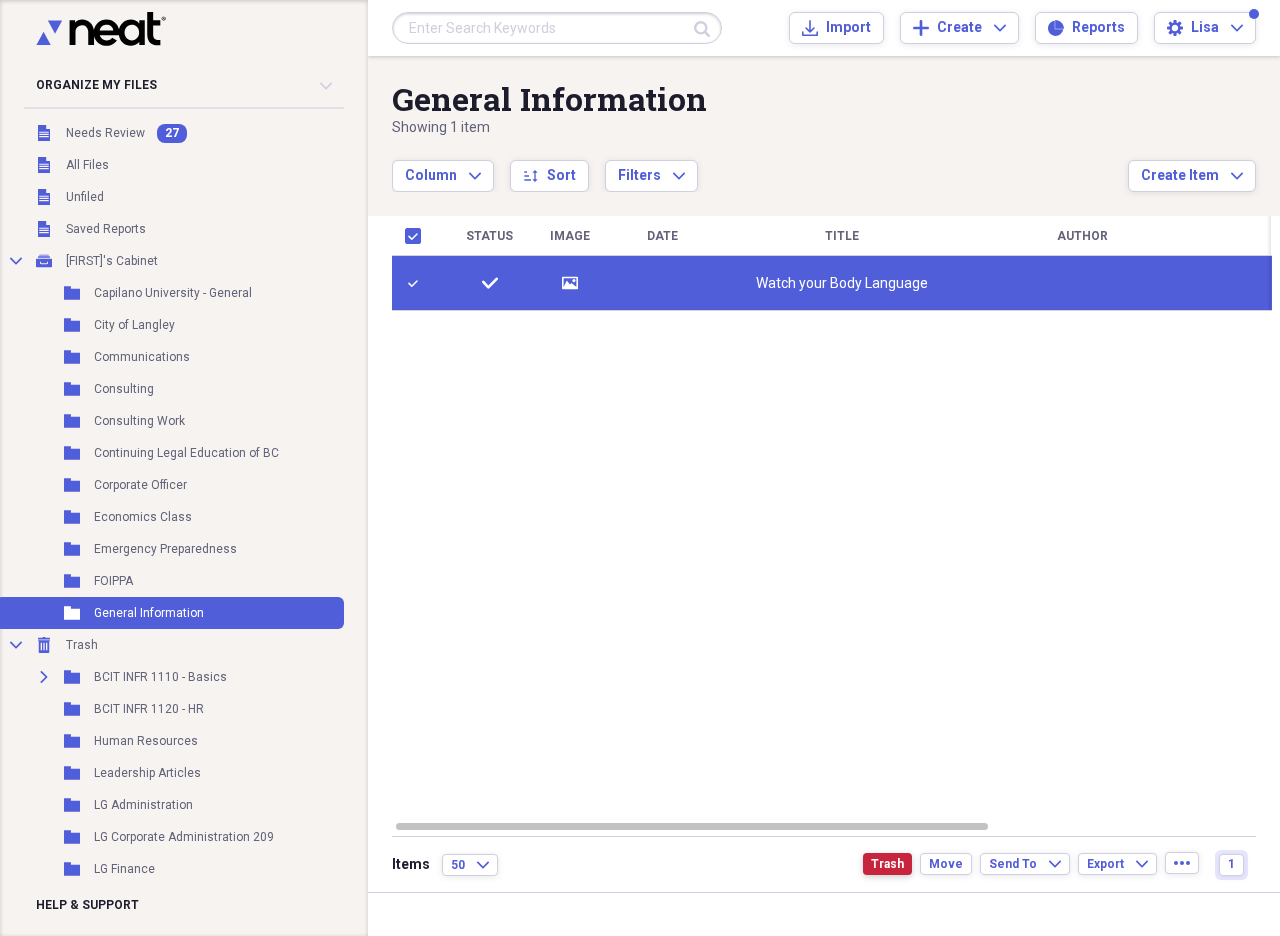 click on "Trash" at bounding box center [887, 864] 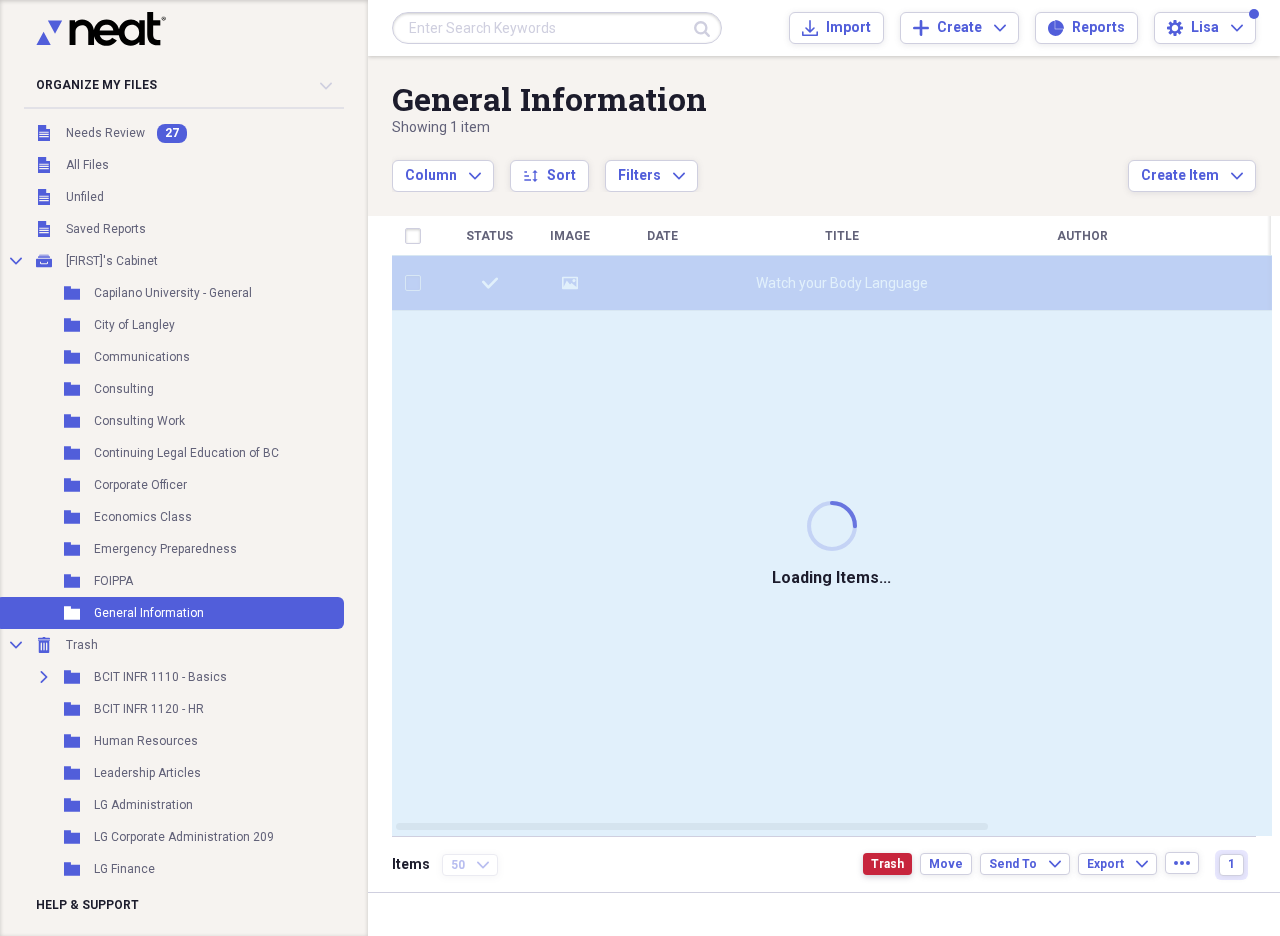 checkbox on "false" 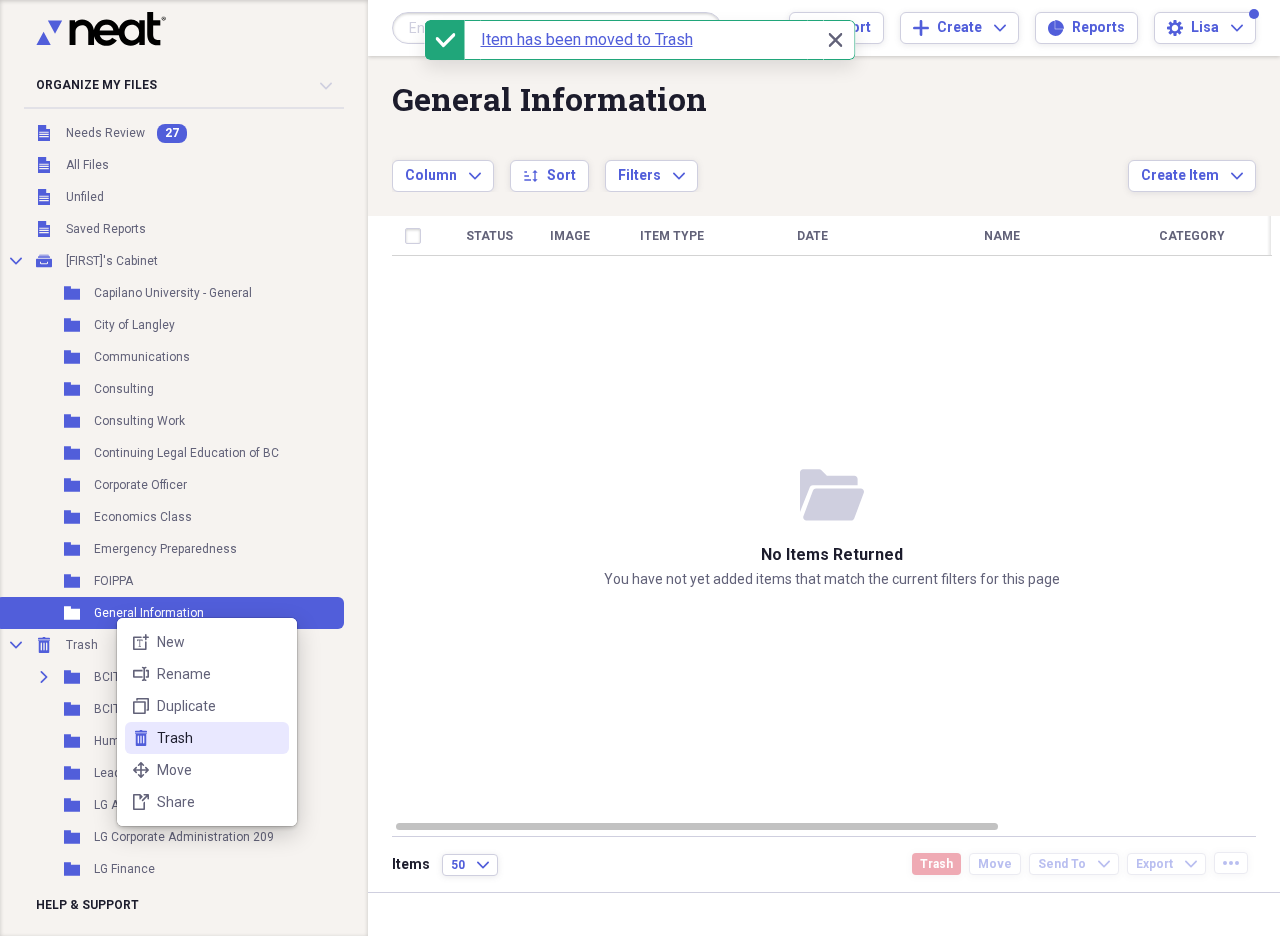 click on "Trash" at bounding box center [219, 738] 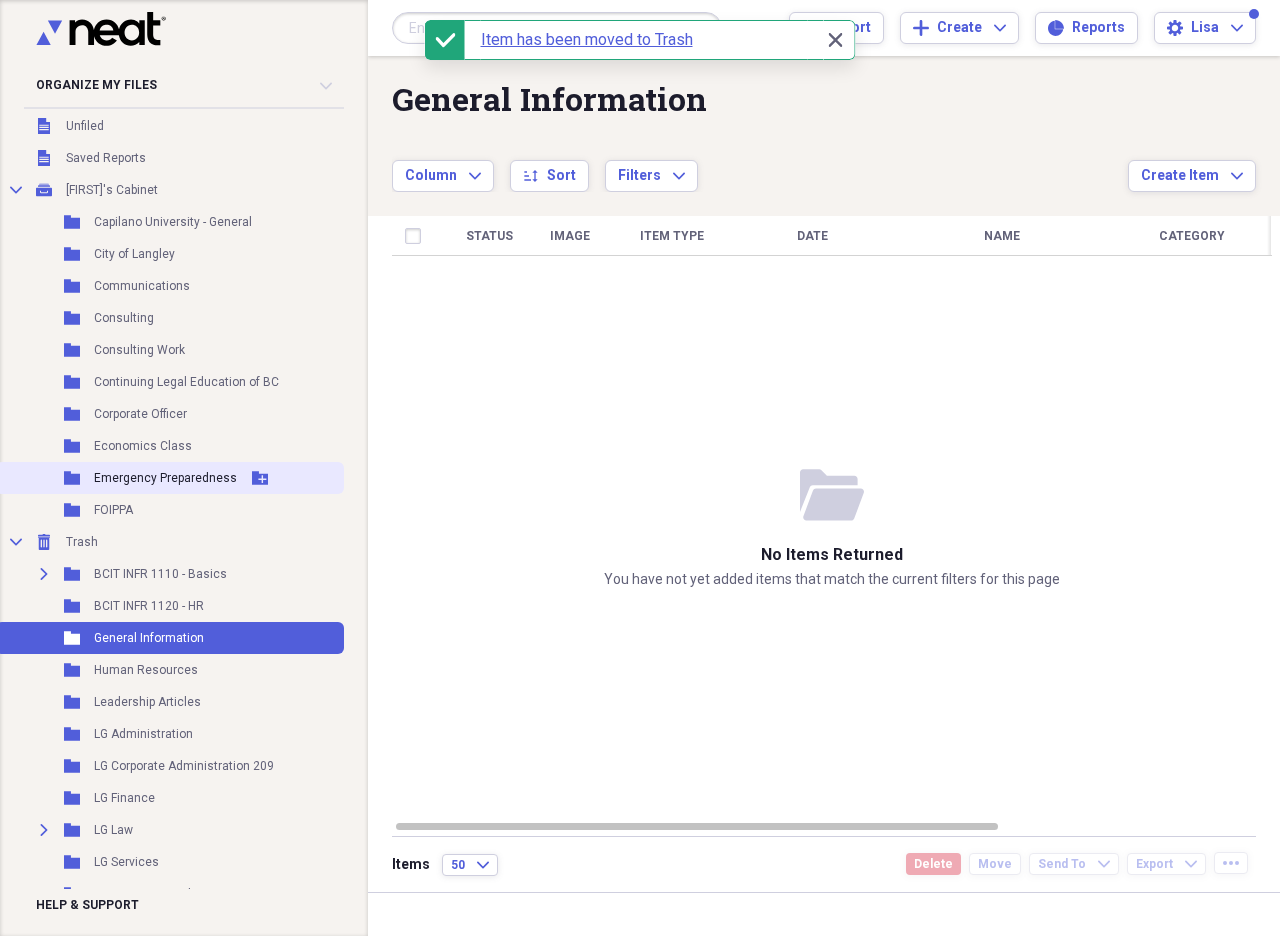 scroll, scrollTop: 156, scrollLeft: 0, axis: vertical 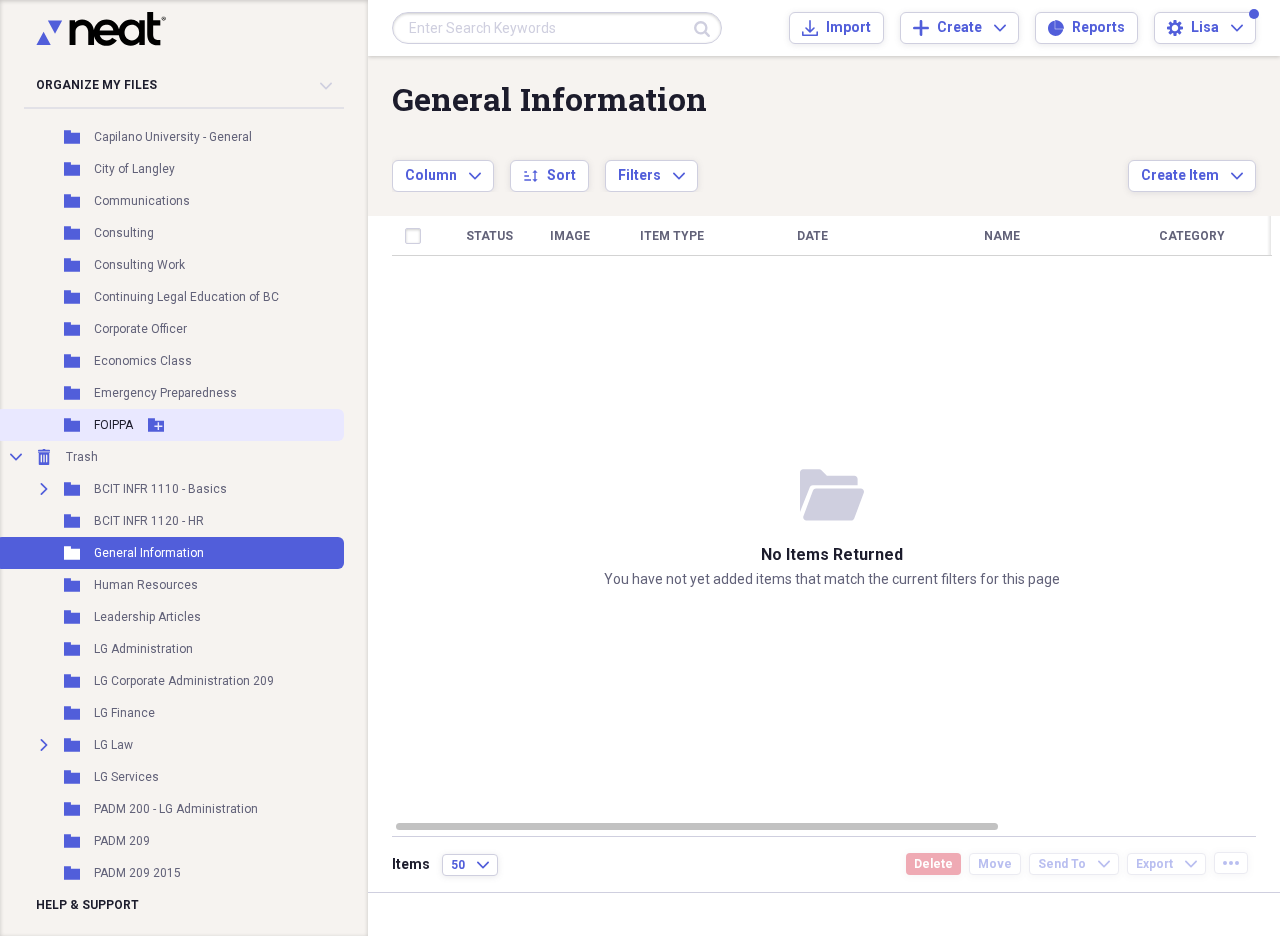 click on "FOIPPA" at bounding box center (113, 425) 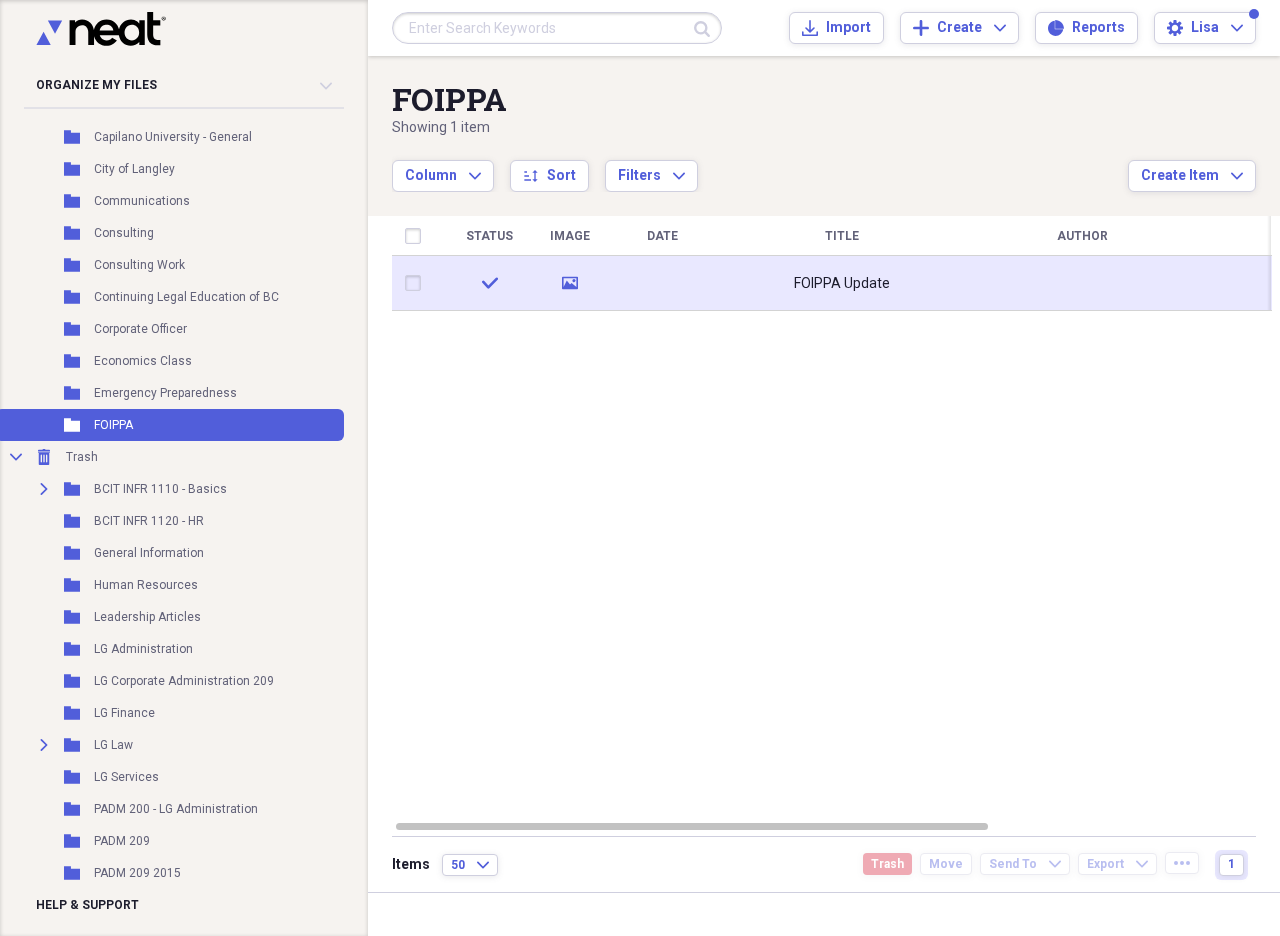 click 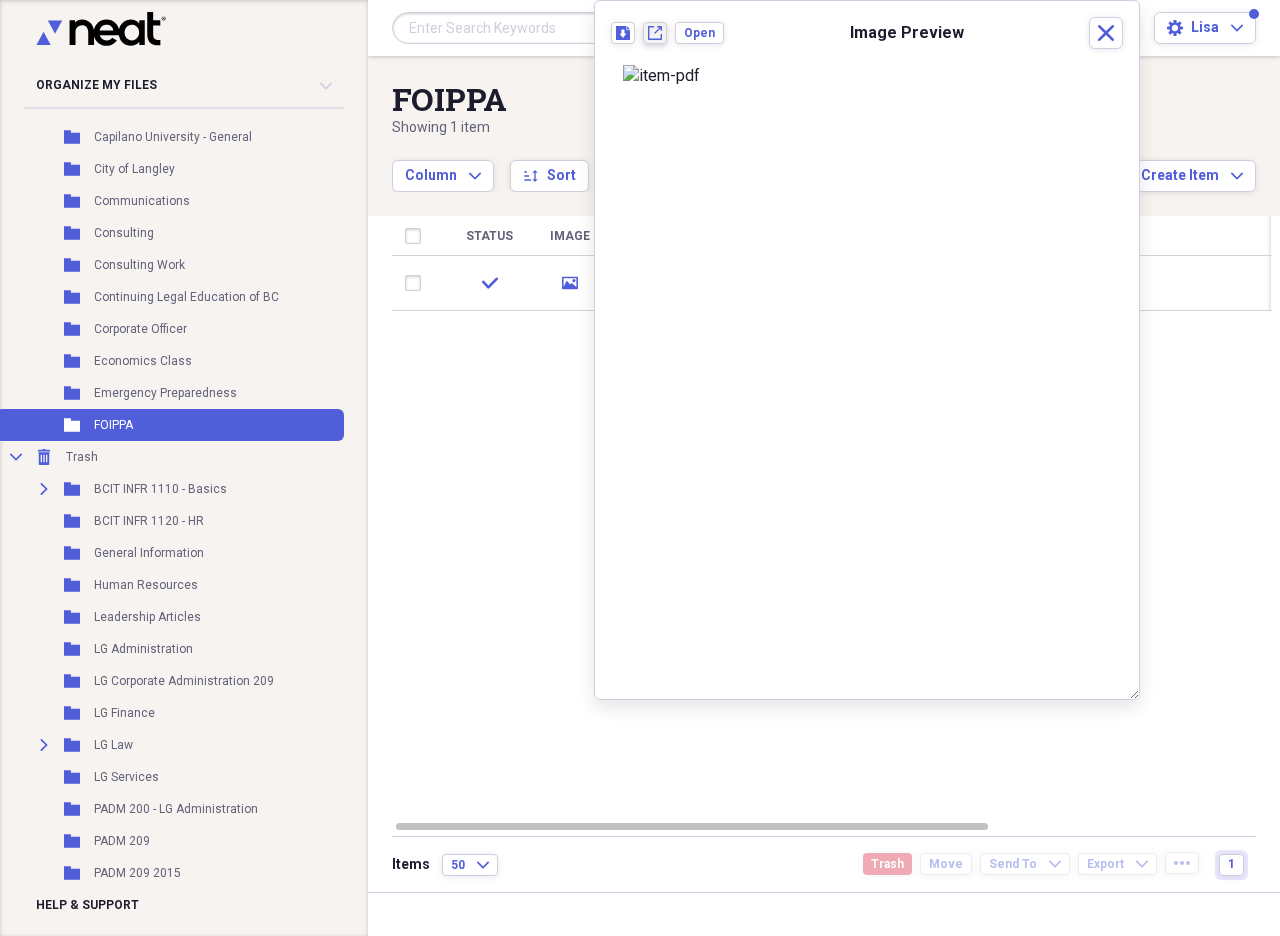 click on "New tab" 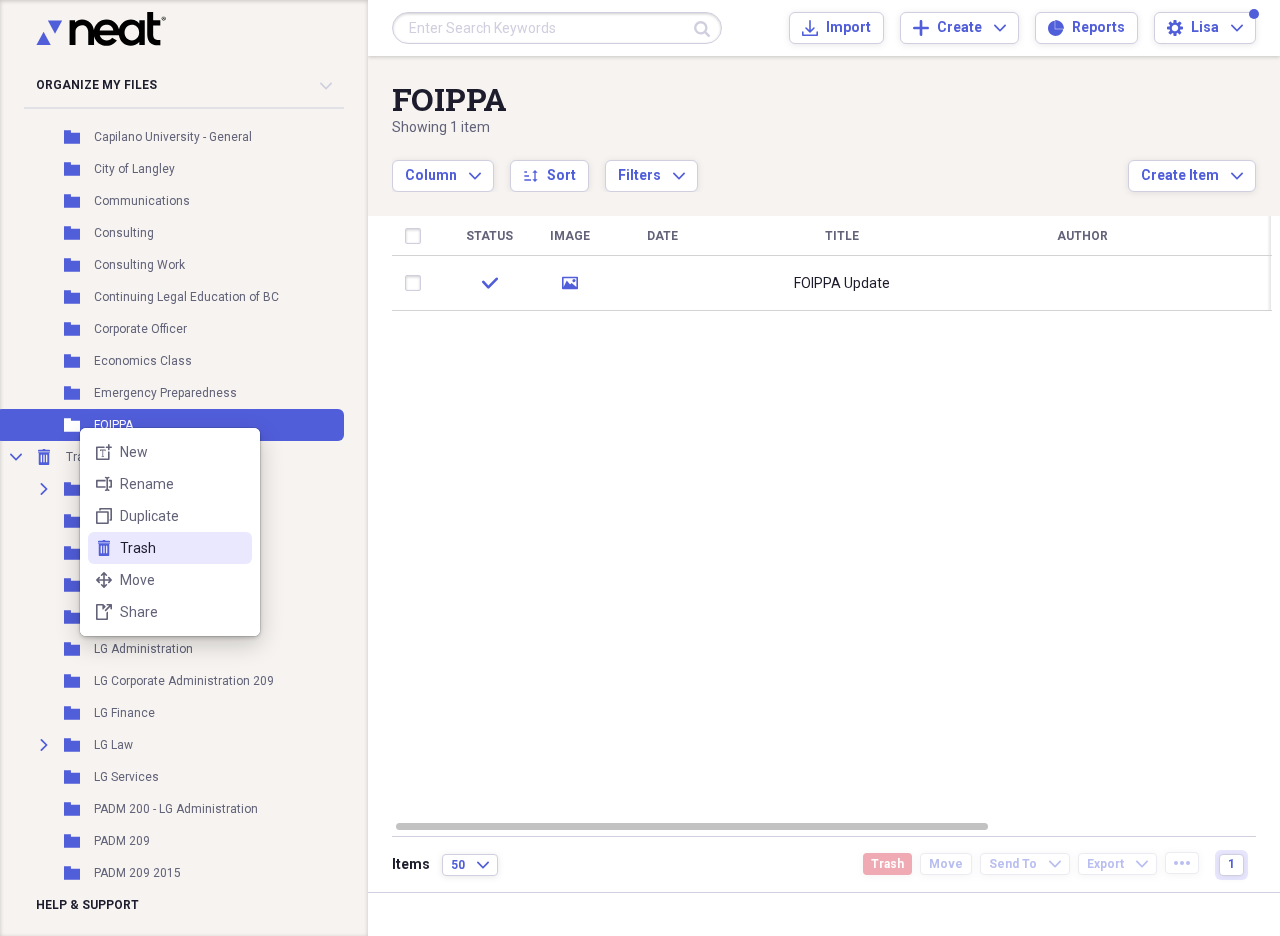 click on "Trash" at bounding box center [182, 548] 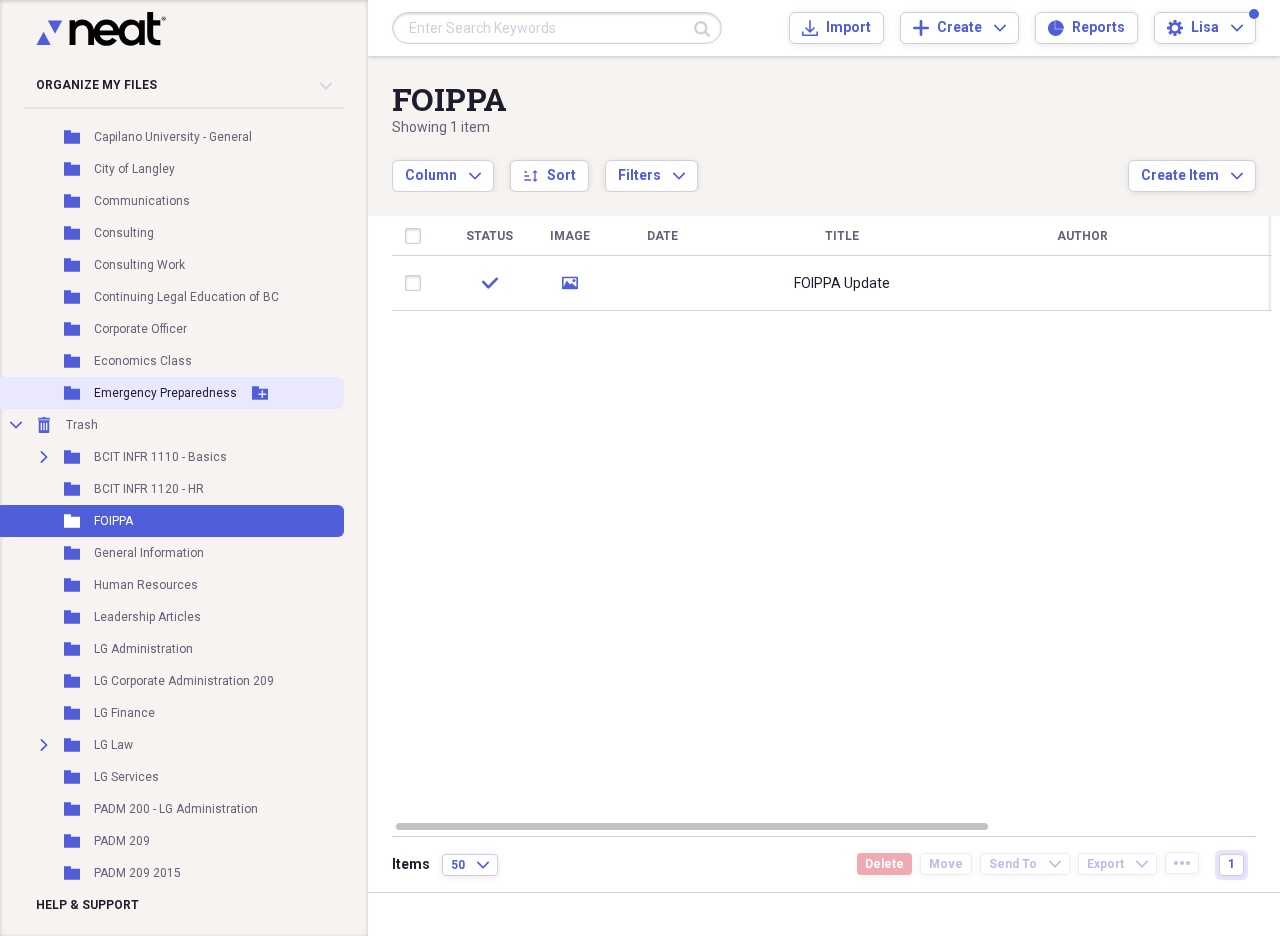 click on "Folder Emergency Preparedness Add Folder" at bounding box center [170, 393] 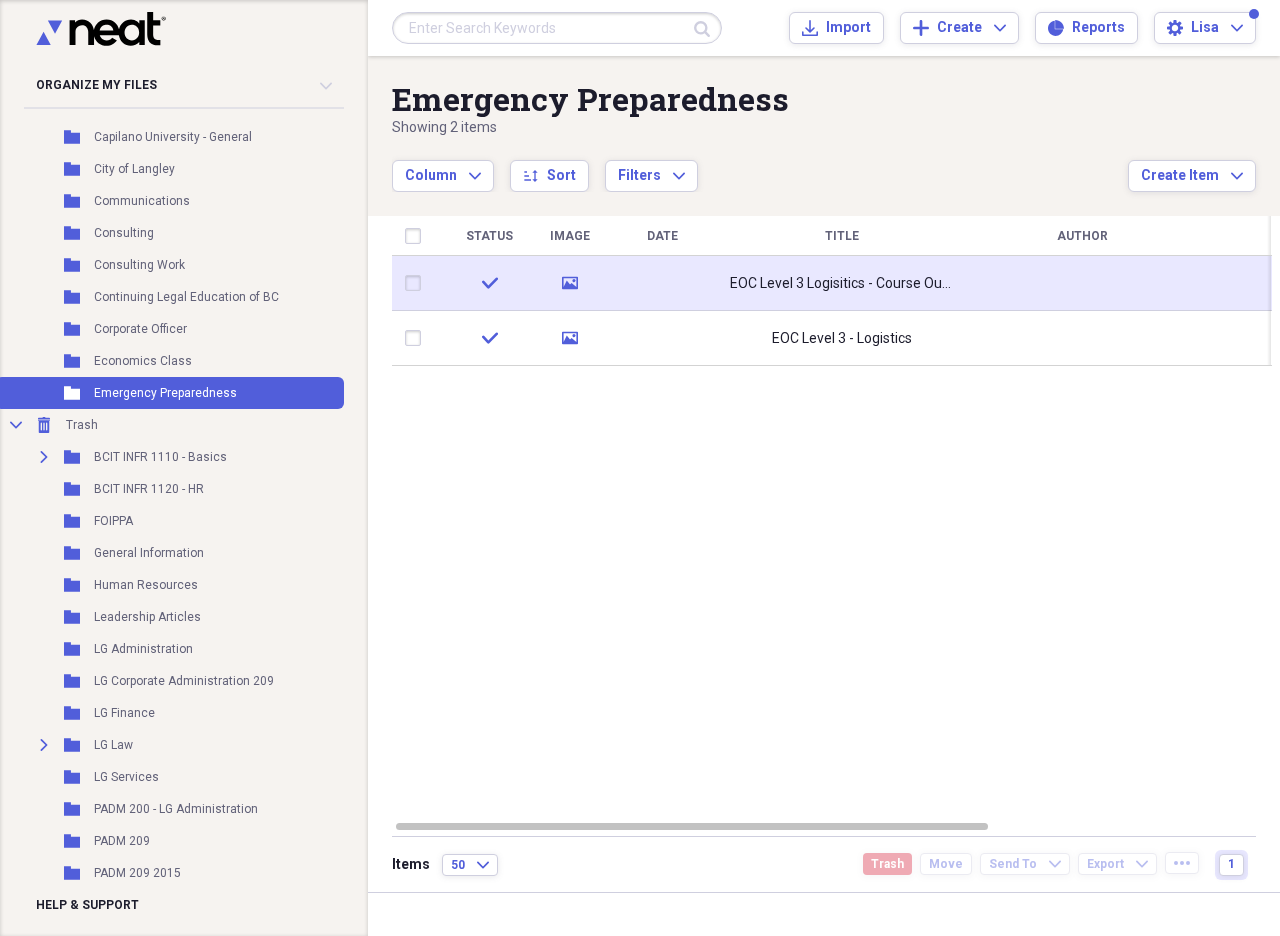 click 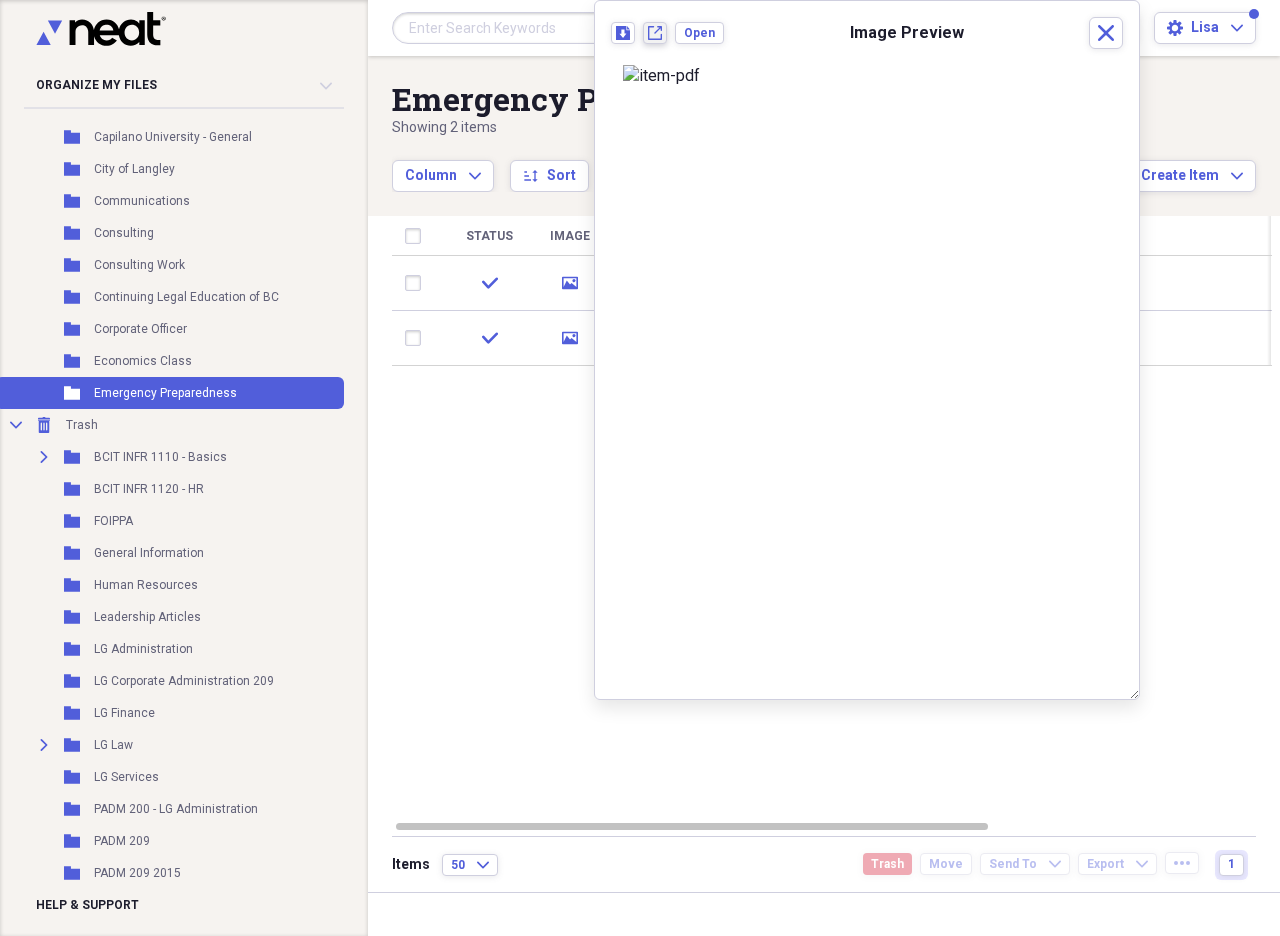 click 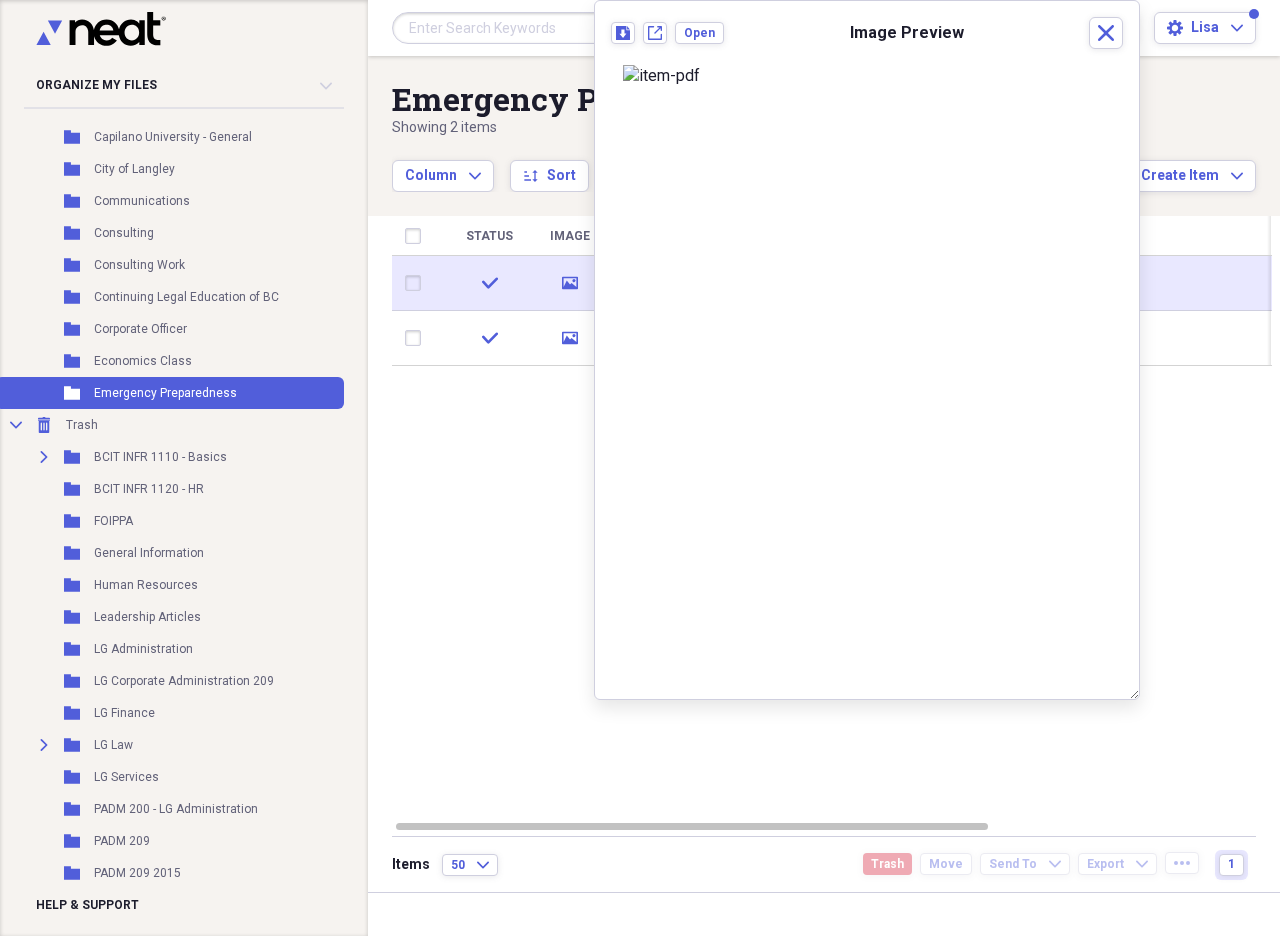 click at bounding box center (417, 283) 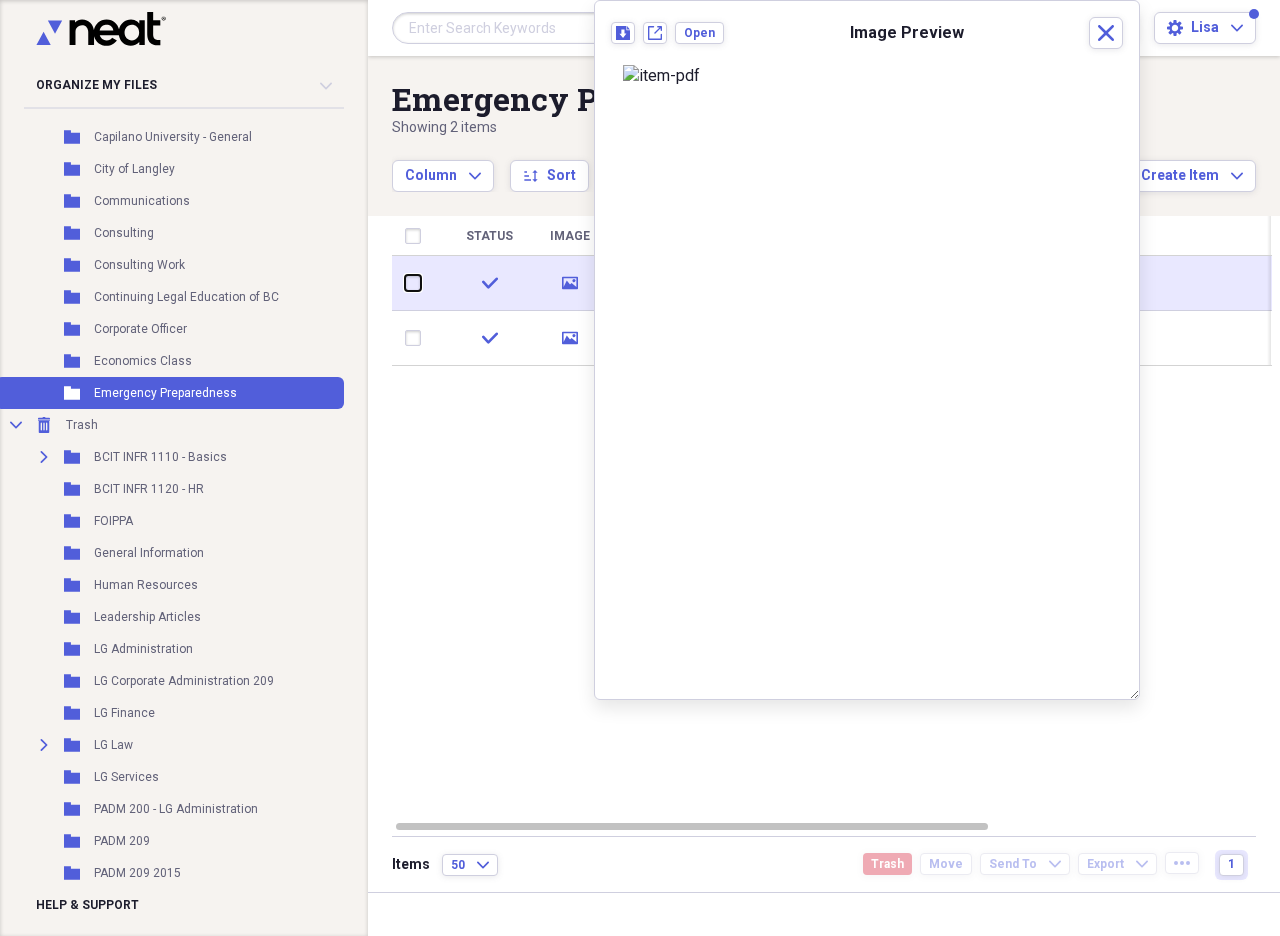 click at bounding box center (405, 283) 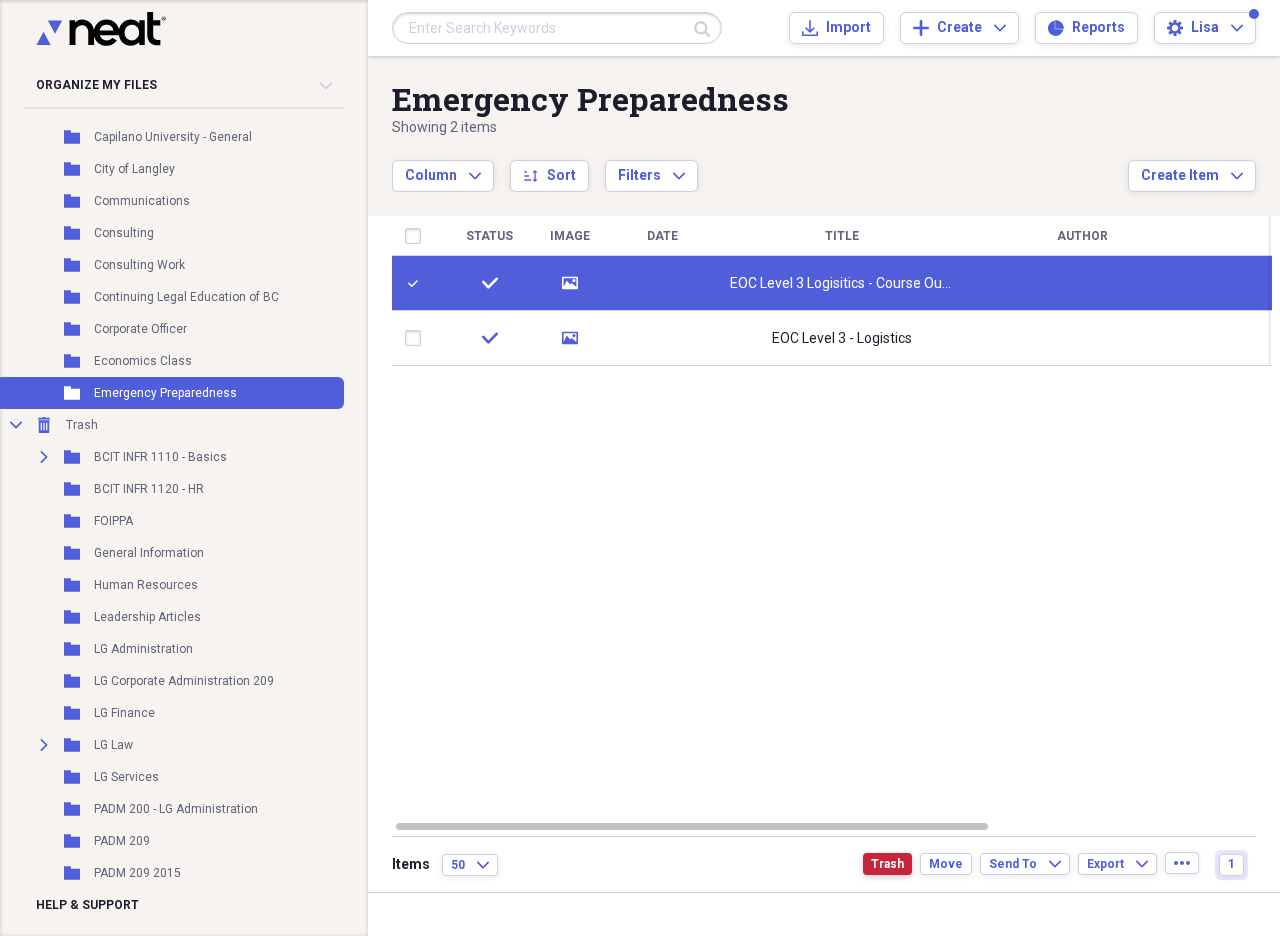 click on "Trash" at bounding box center [887, 864] 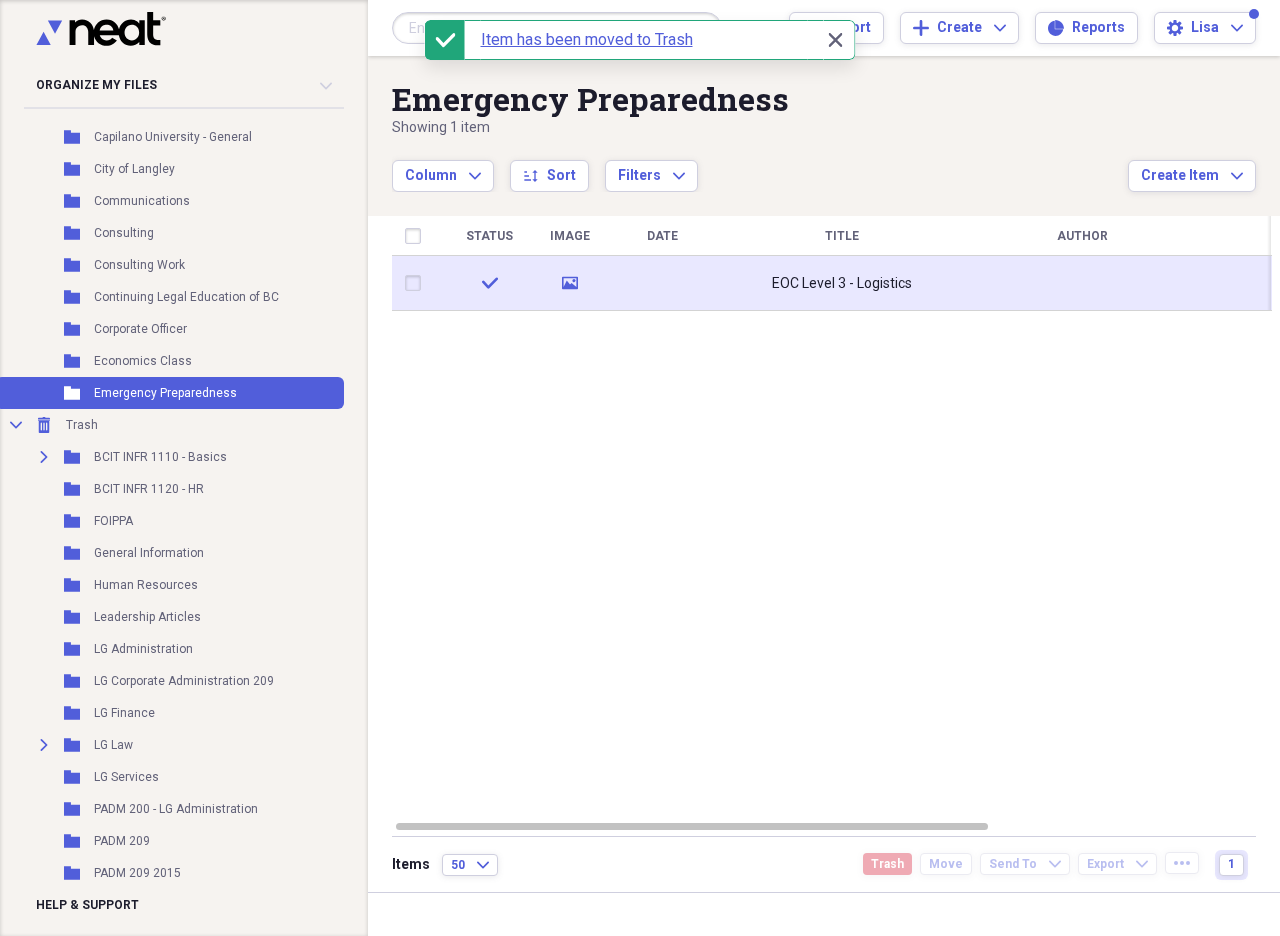 click on "media" 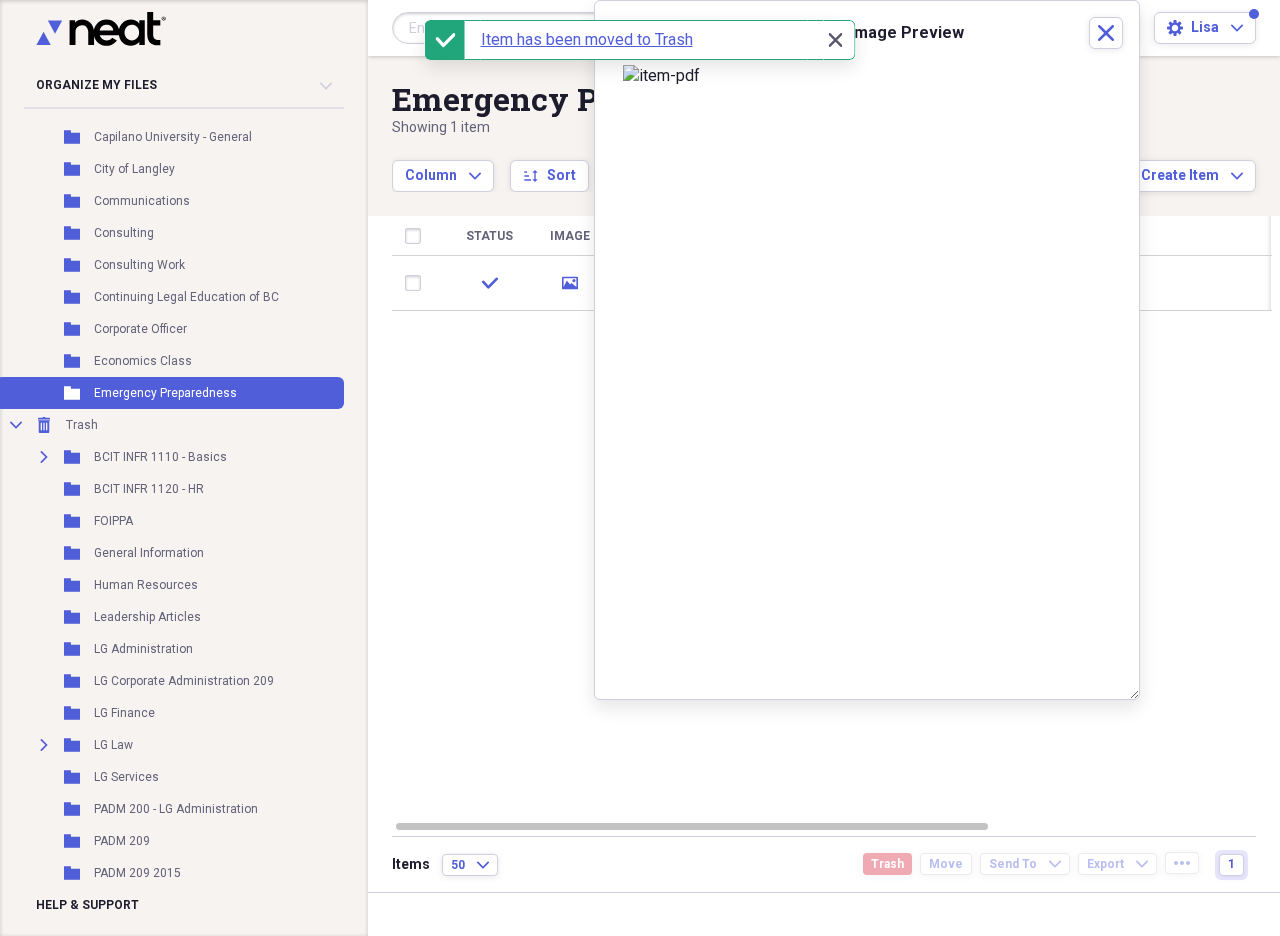click on "Close" 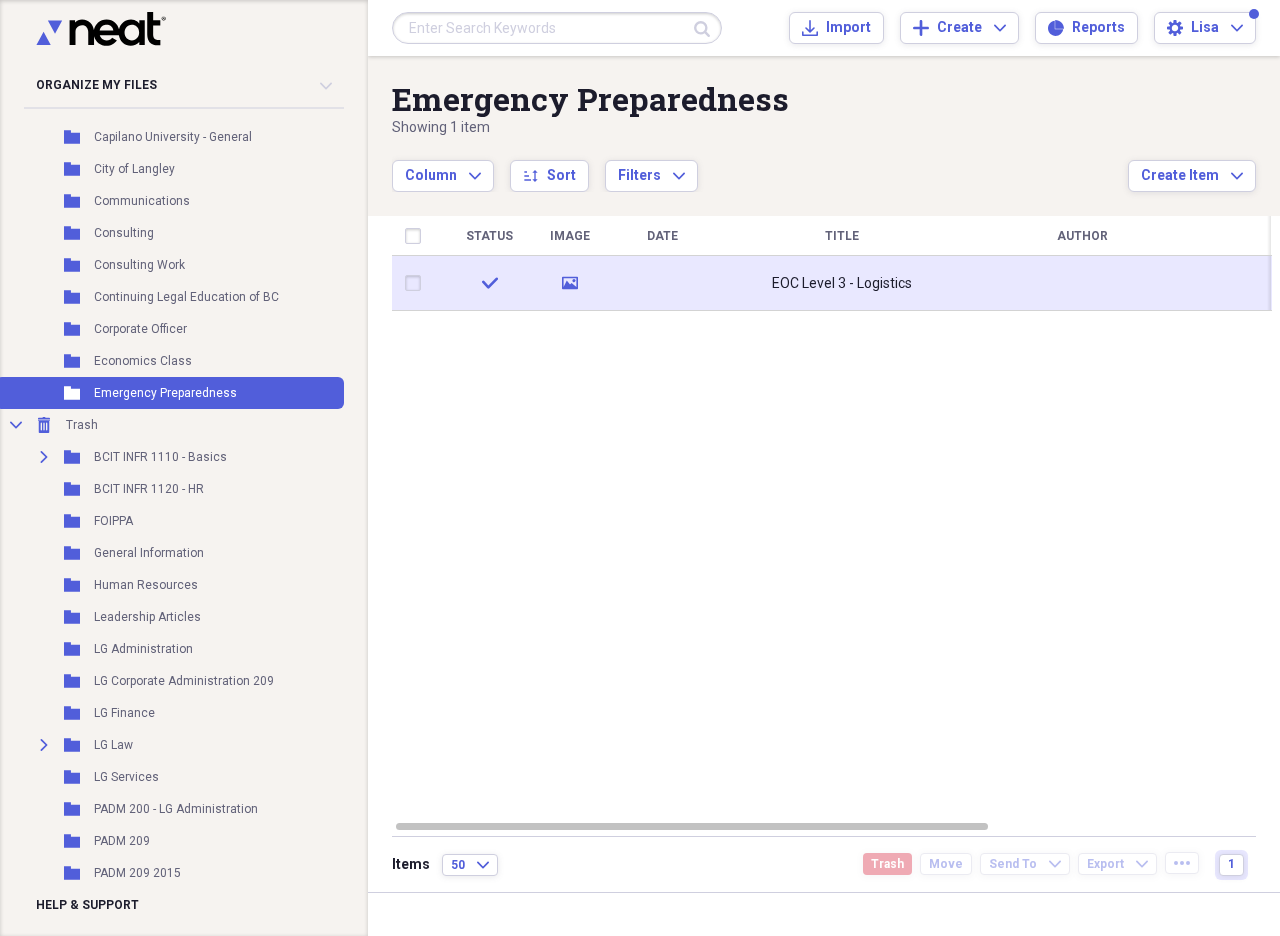 click 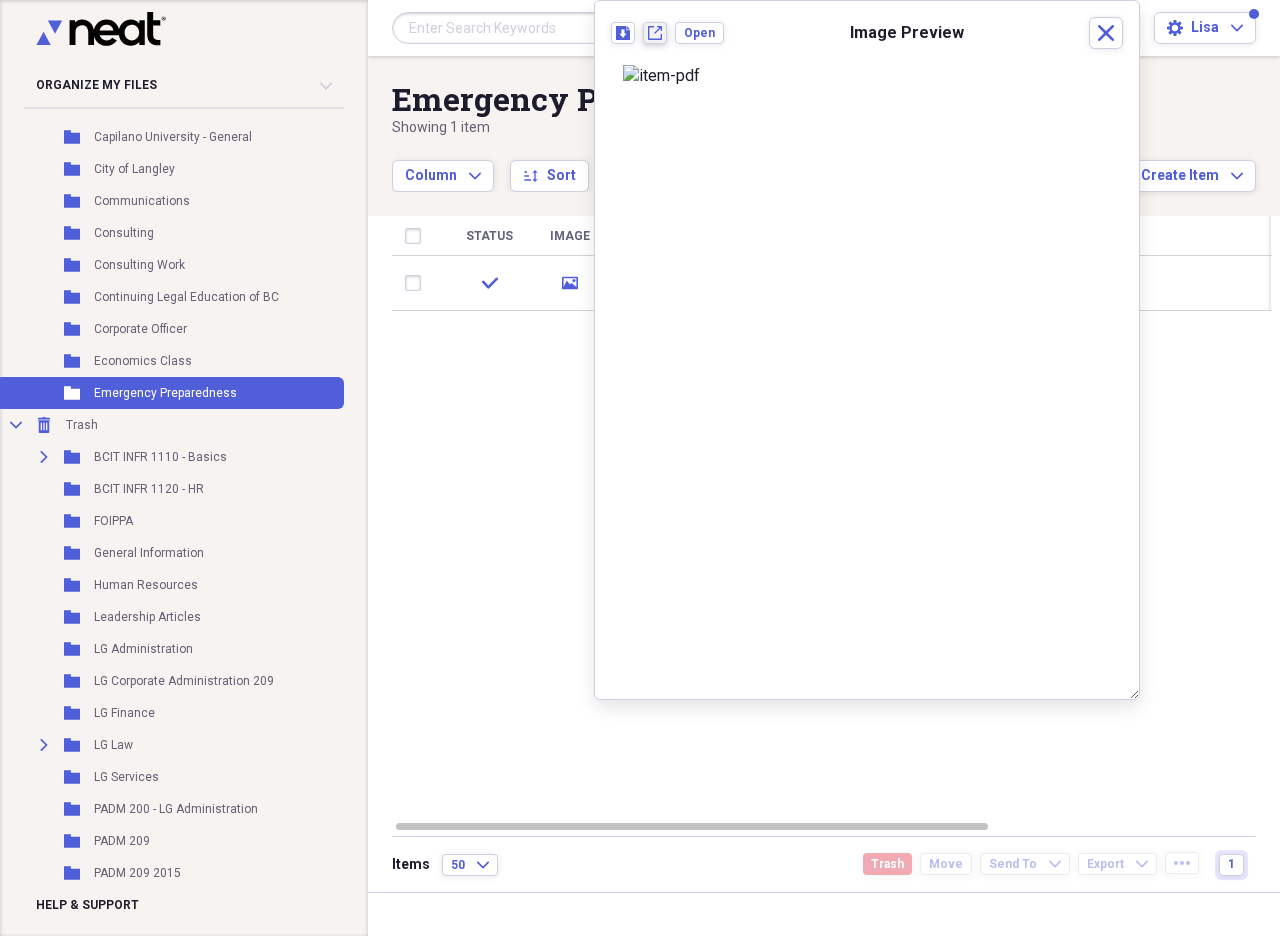 click 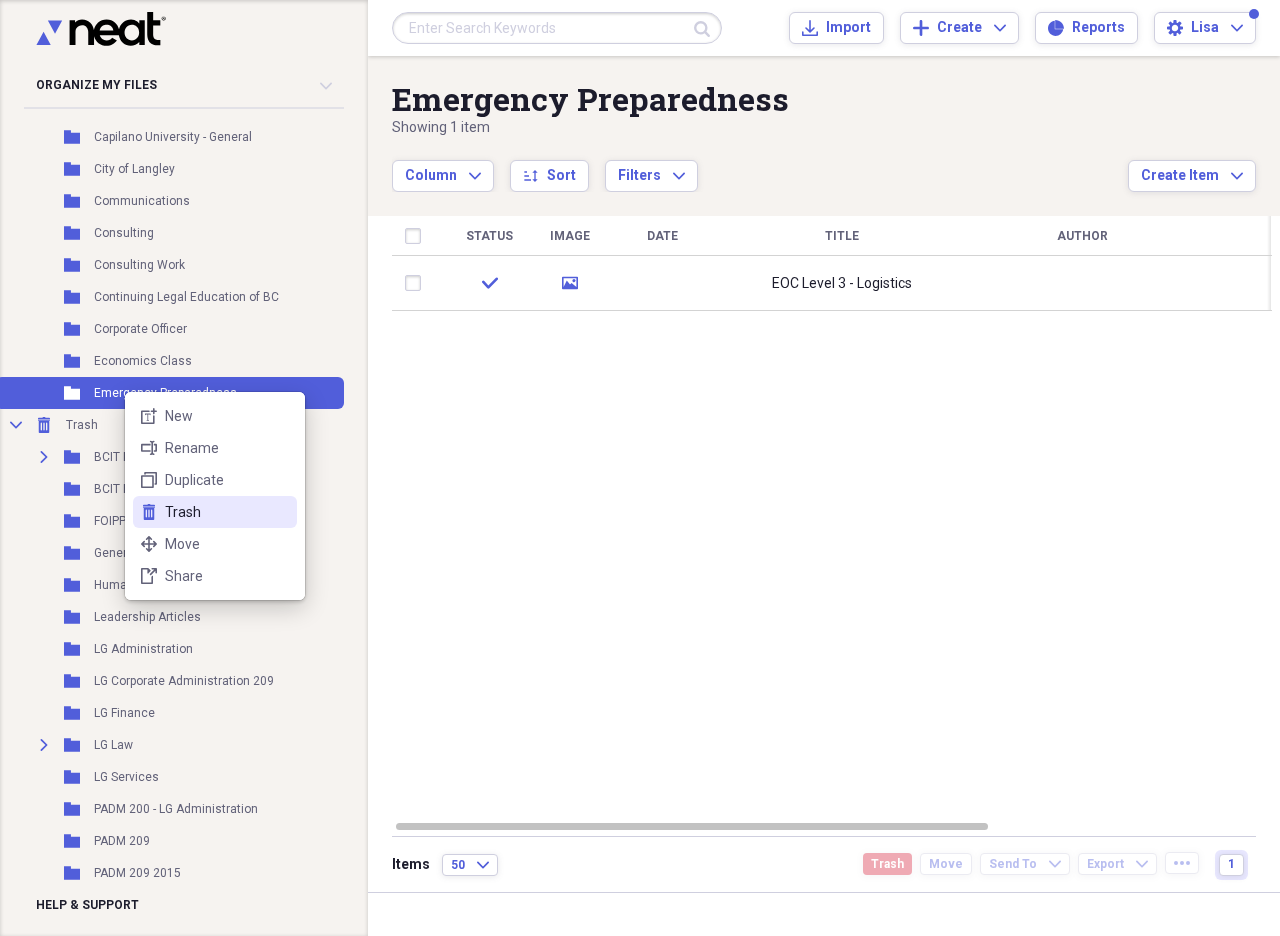 click on "Trash" at bounding box center (227, 512) 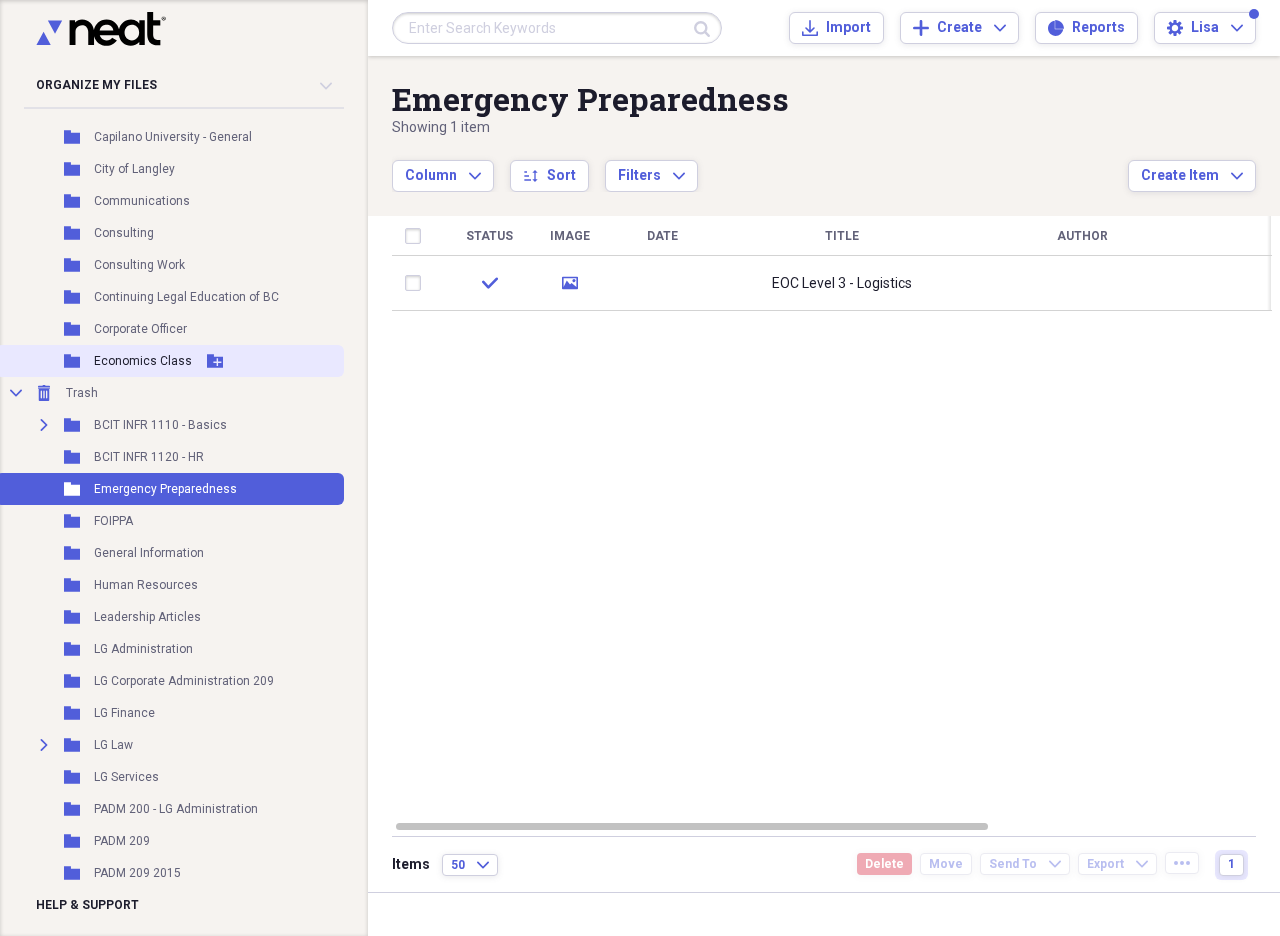 click on "Economics Class" at bounding box center [143, 361] 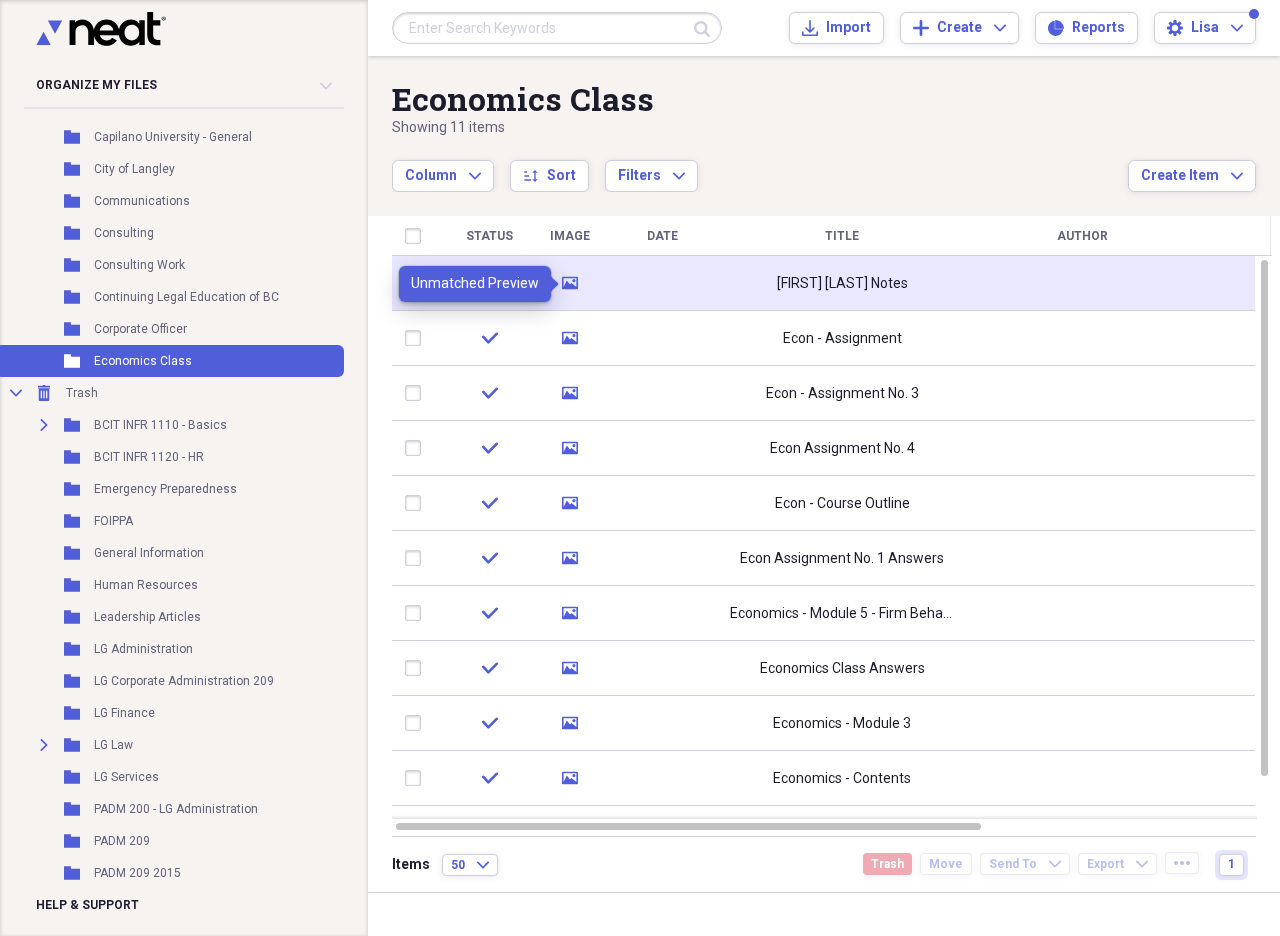 click 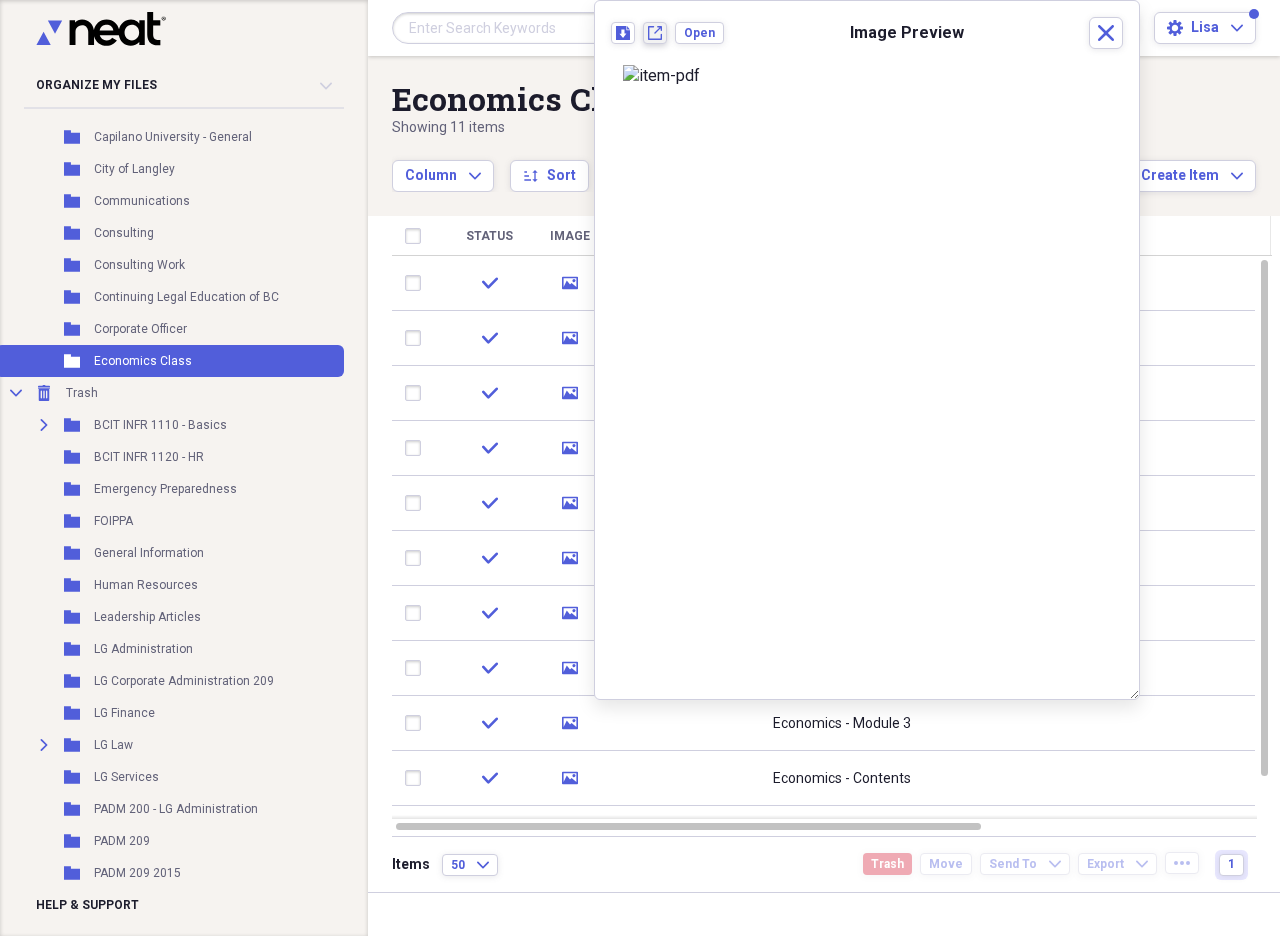 click 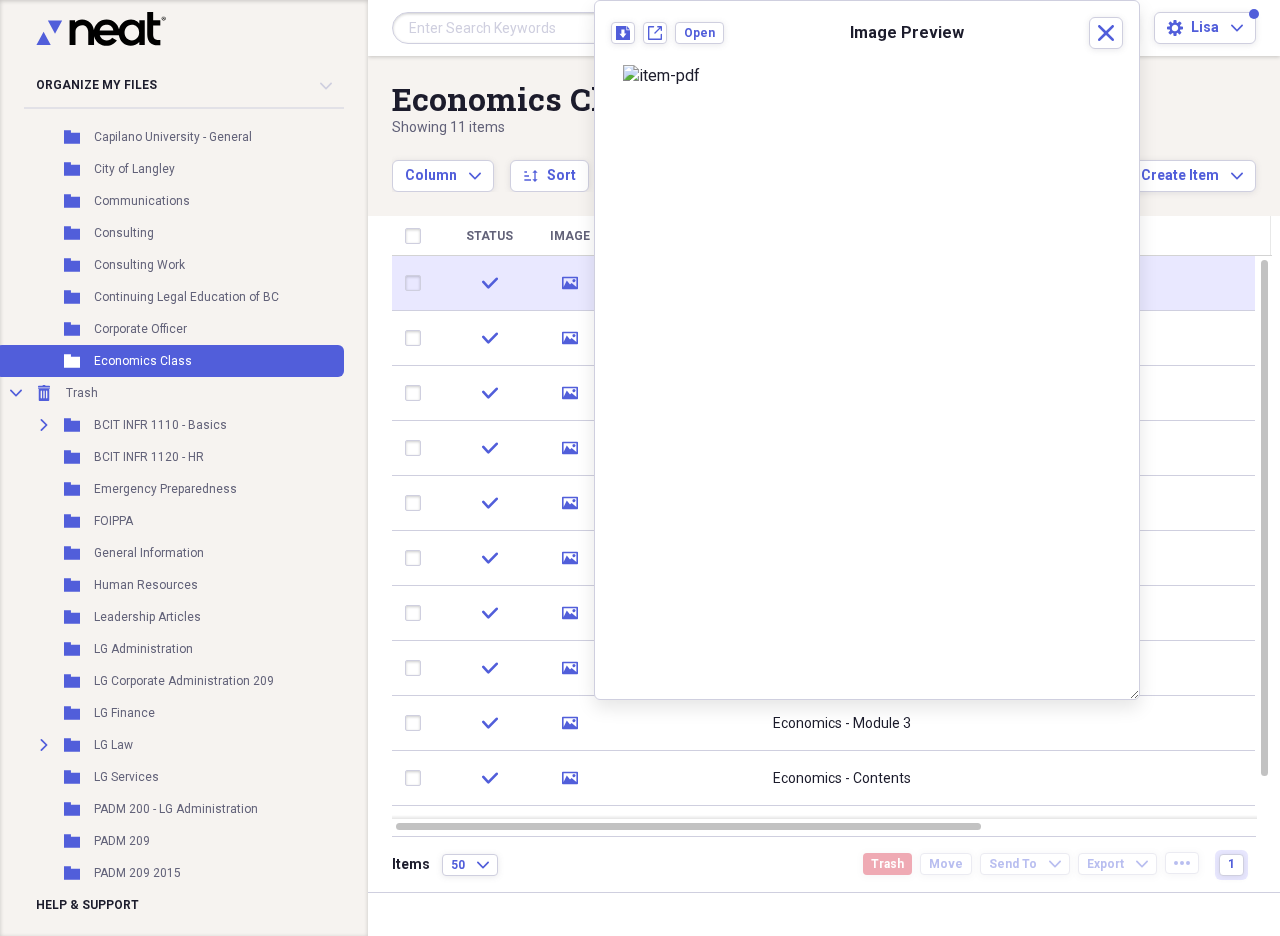click at bounding box center [417, 283] 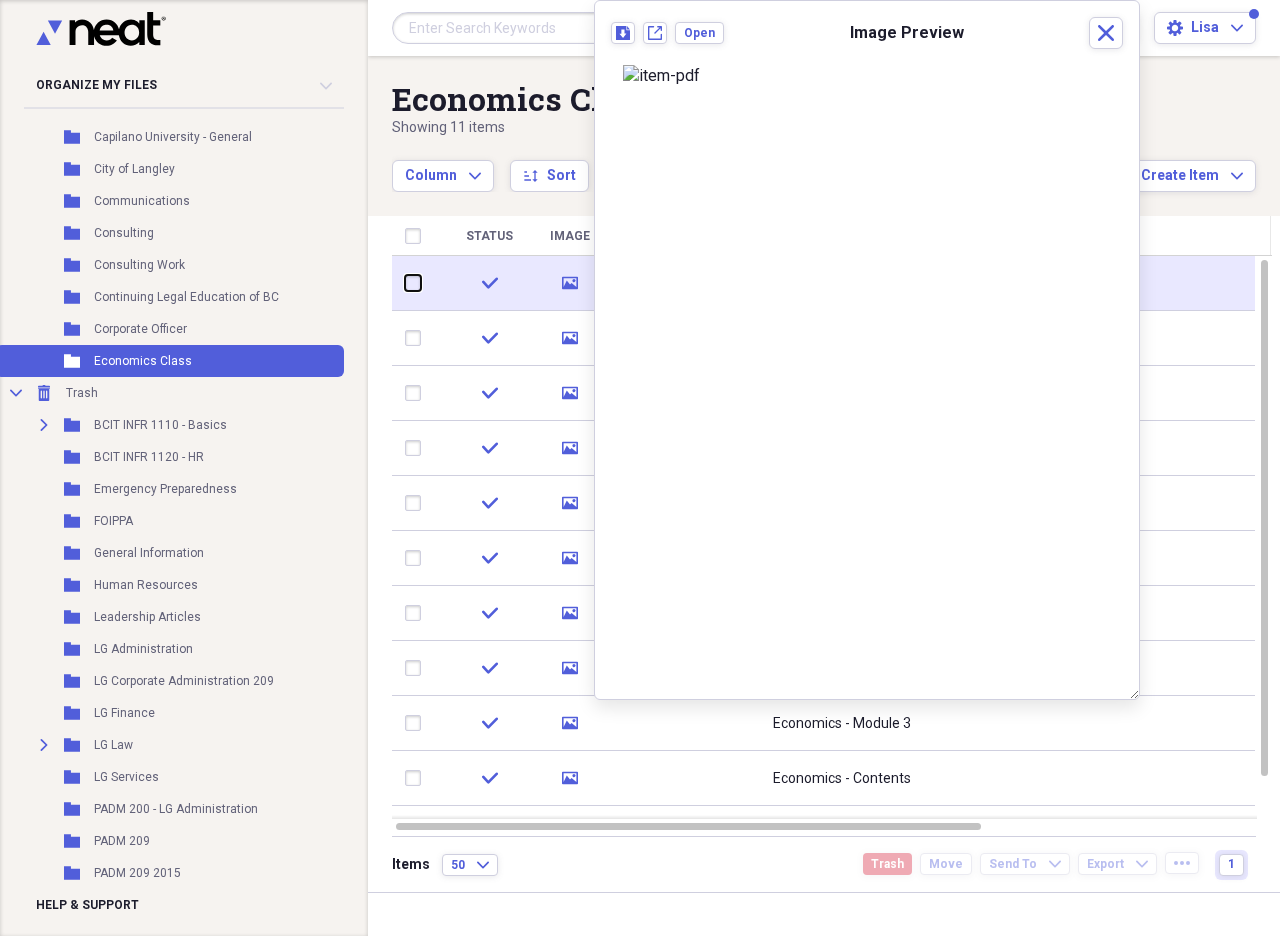 click at bounding box center [405, 283] 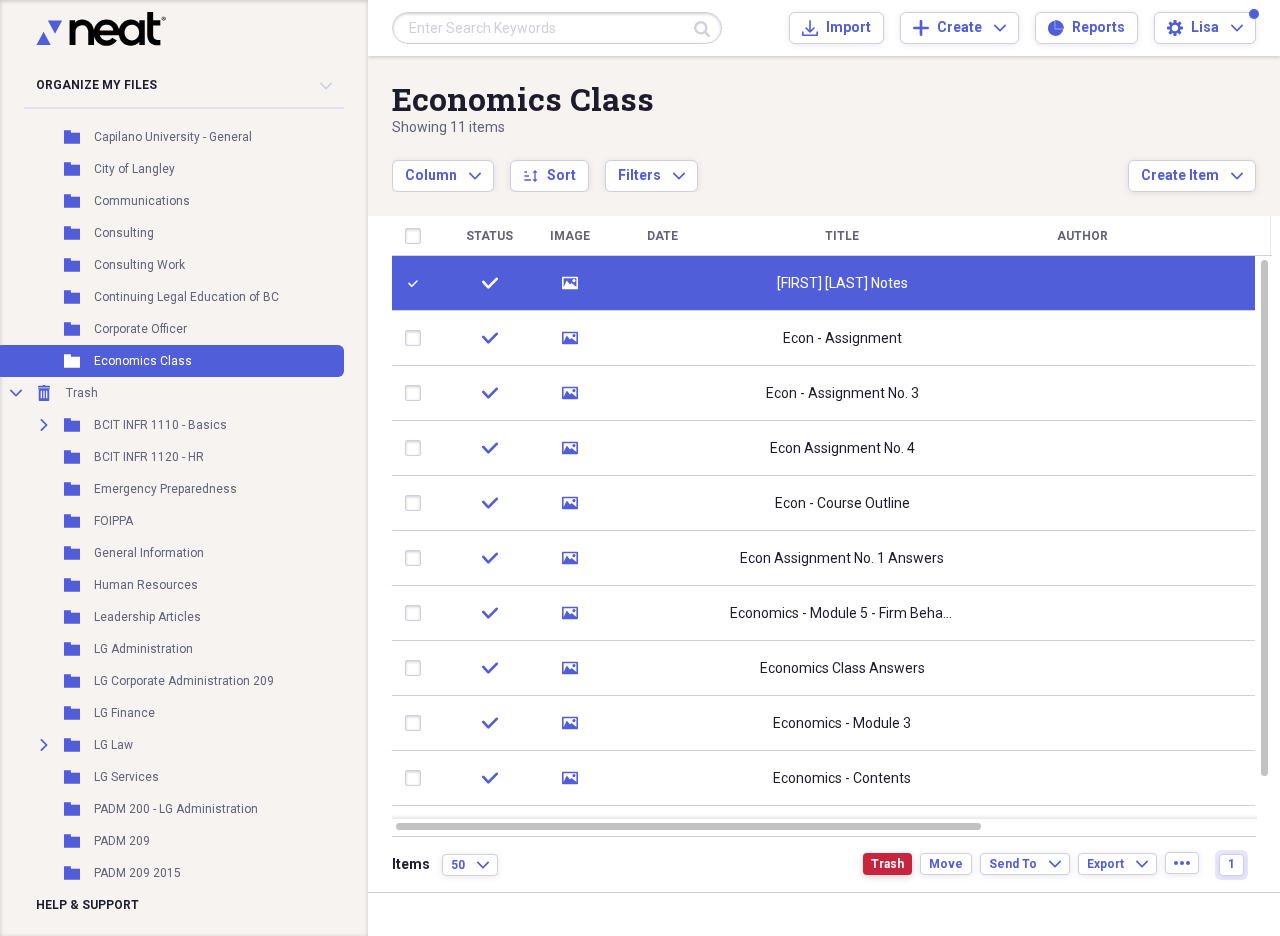 click on "Trash" at bounding box center [887, 864] 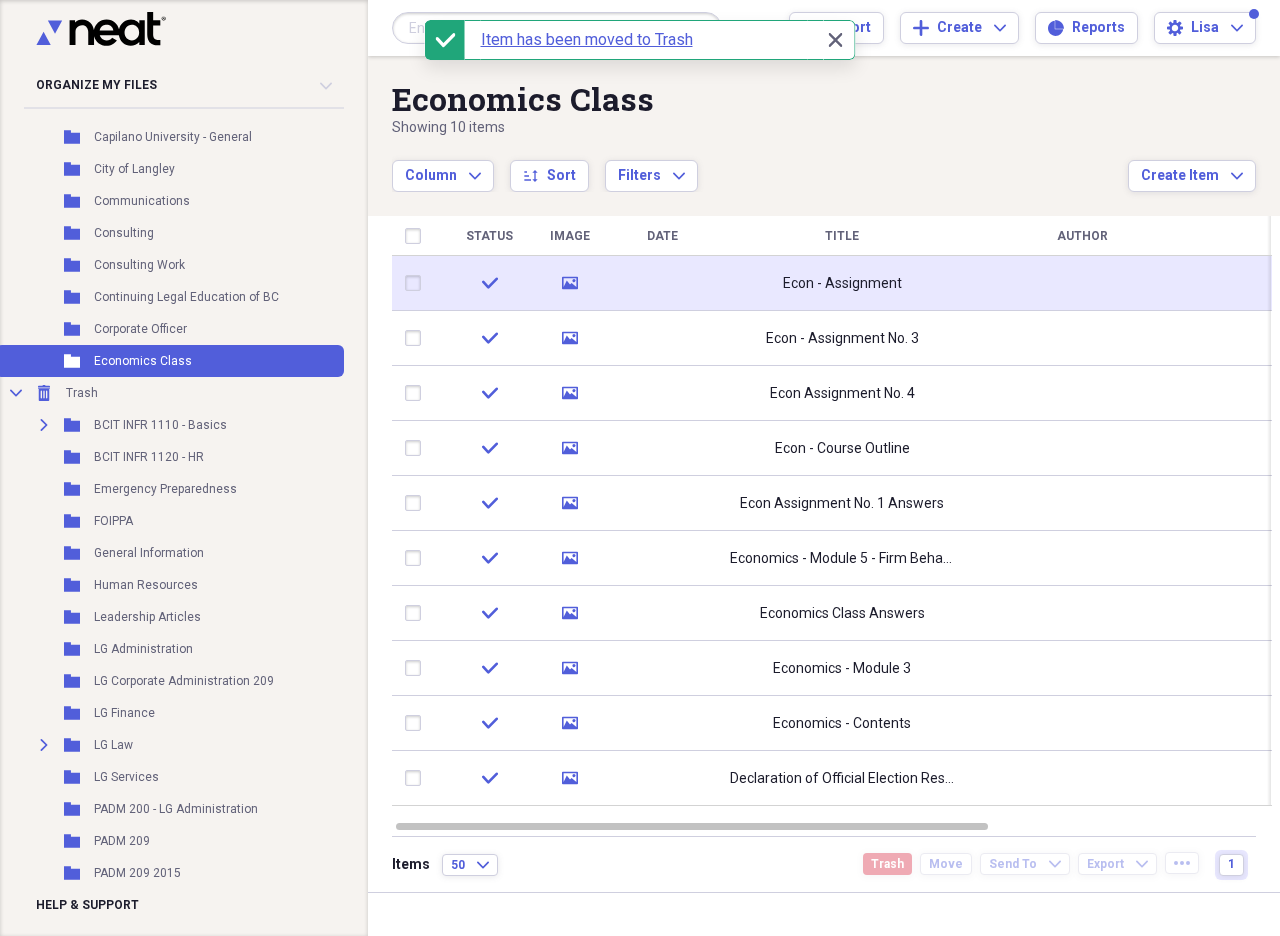 click on "media" 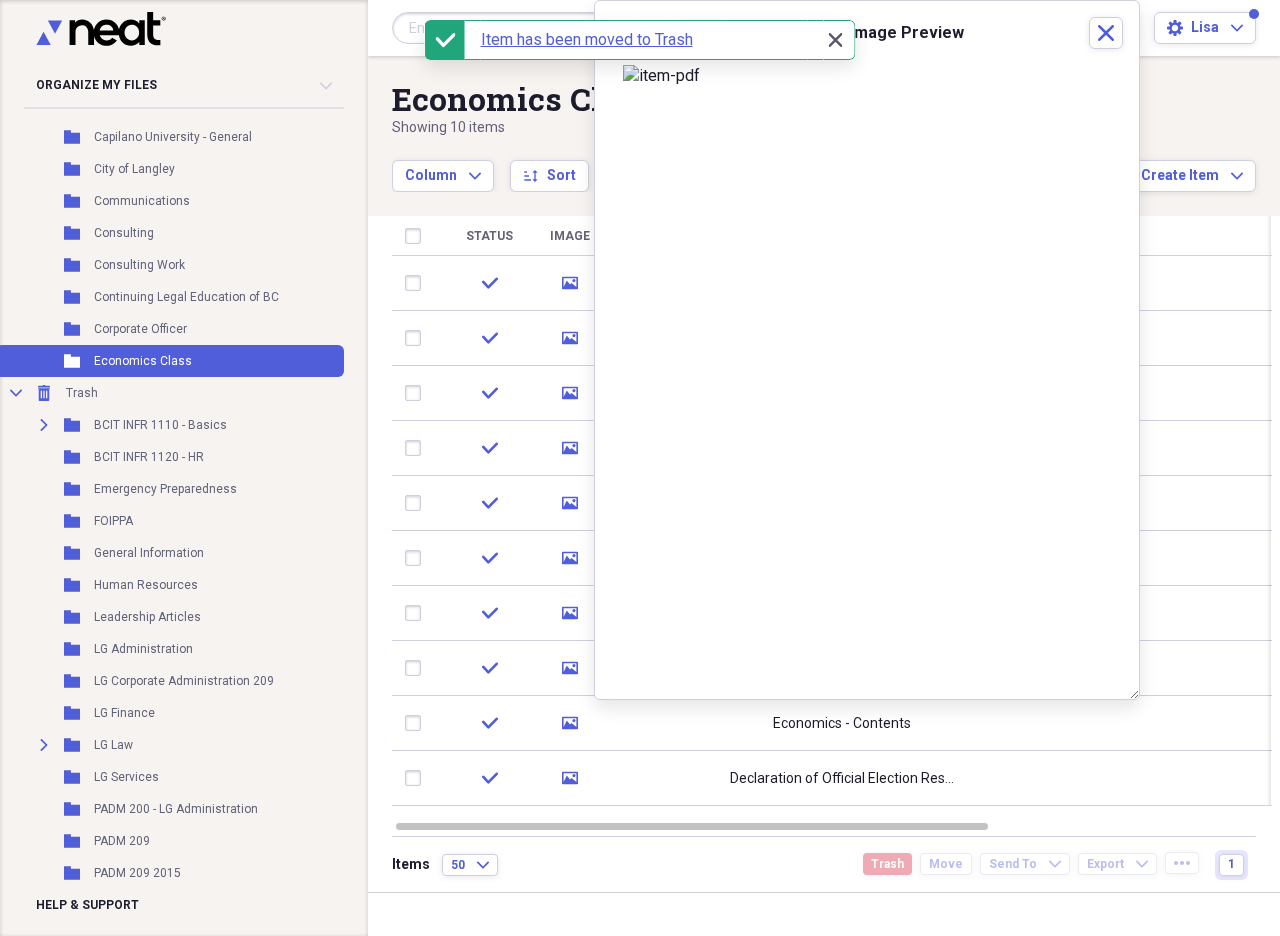 click on "Close" 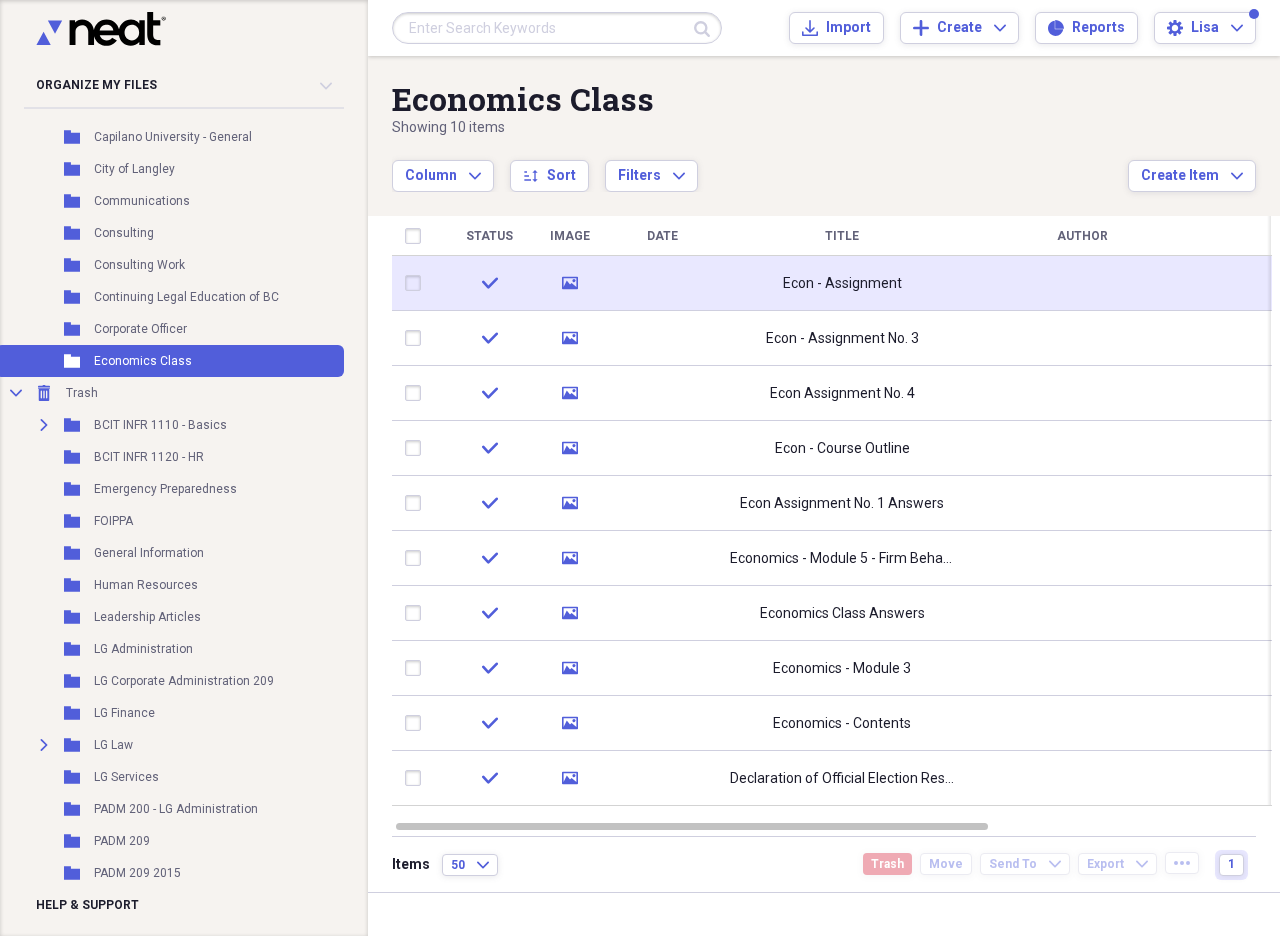 click on "media" 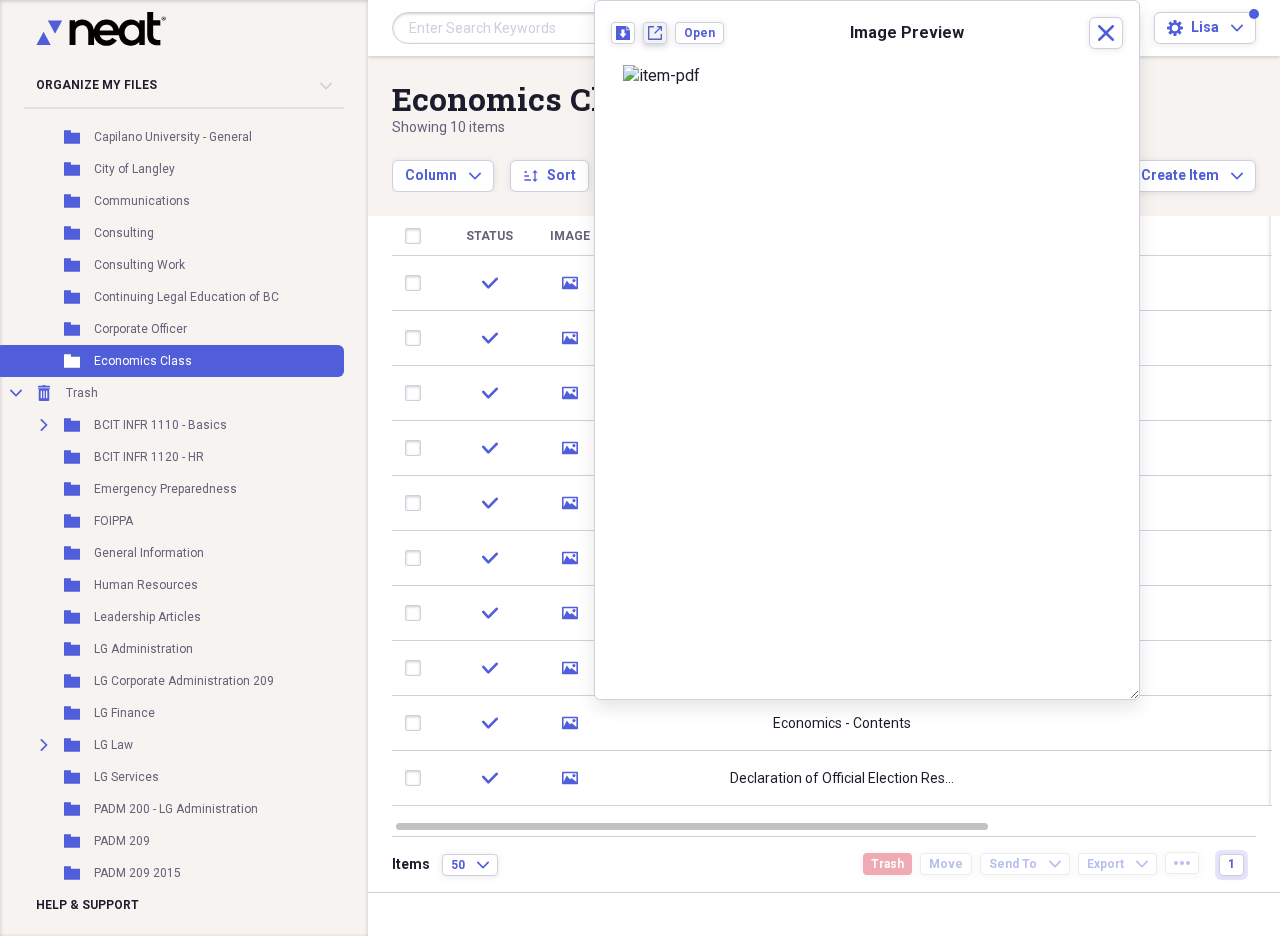 click on "New tab" 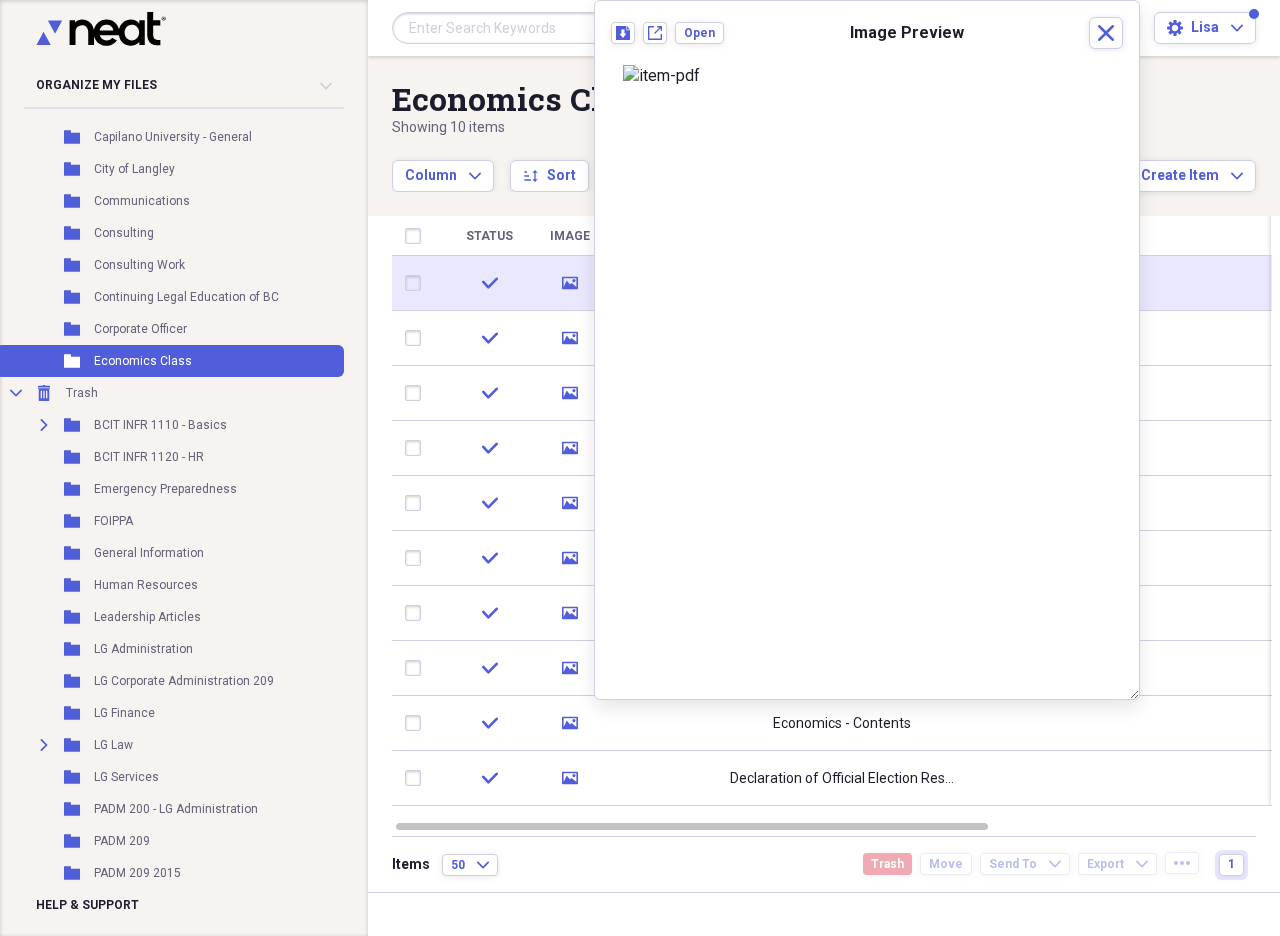 click at bounding box center [417, 283] 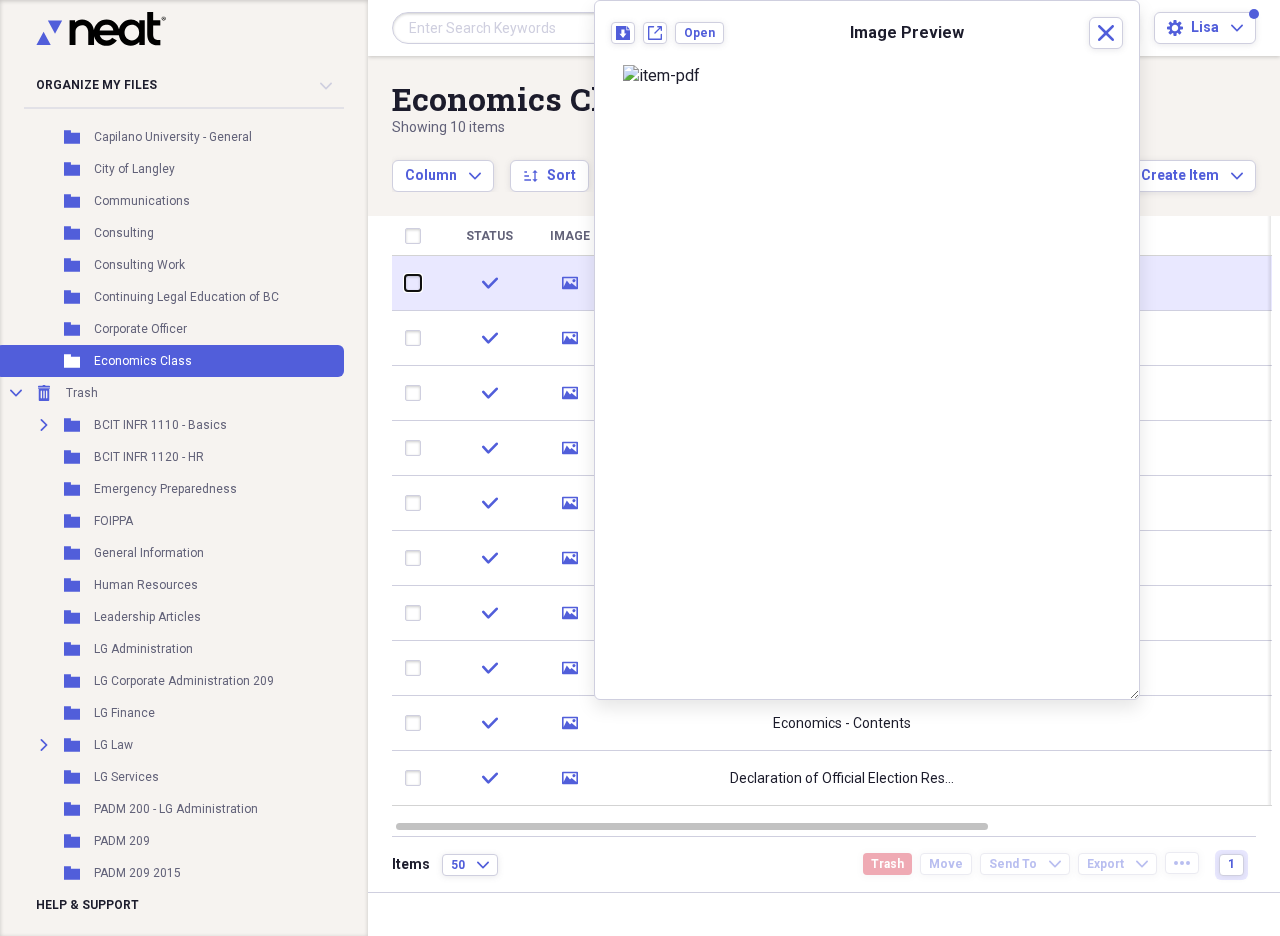 click at bounding box center (405, 283) 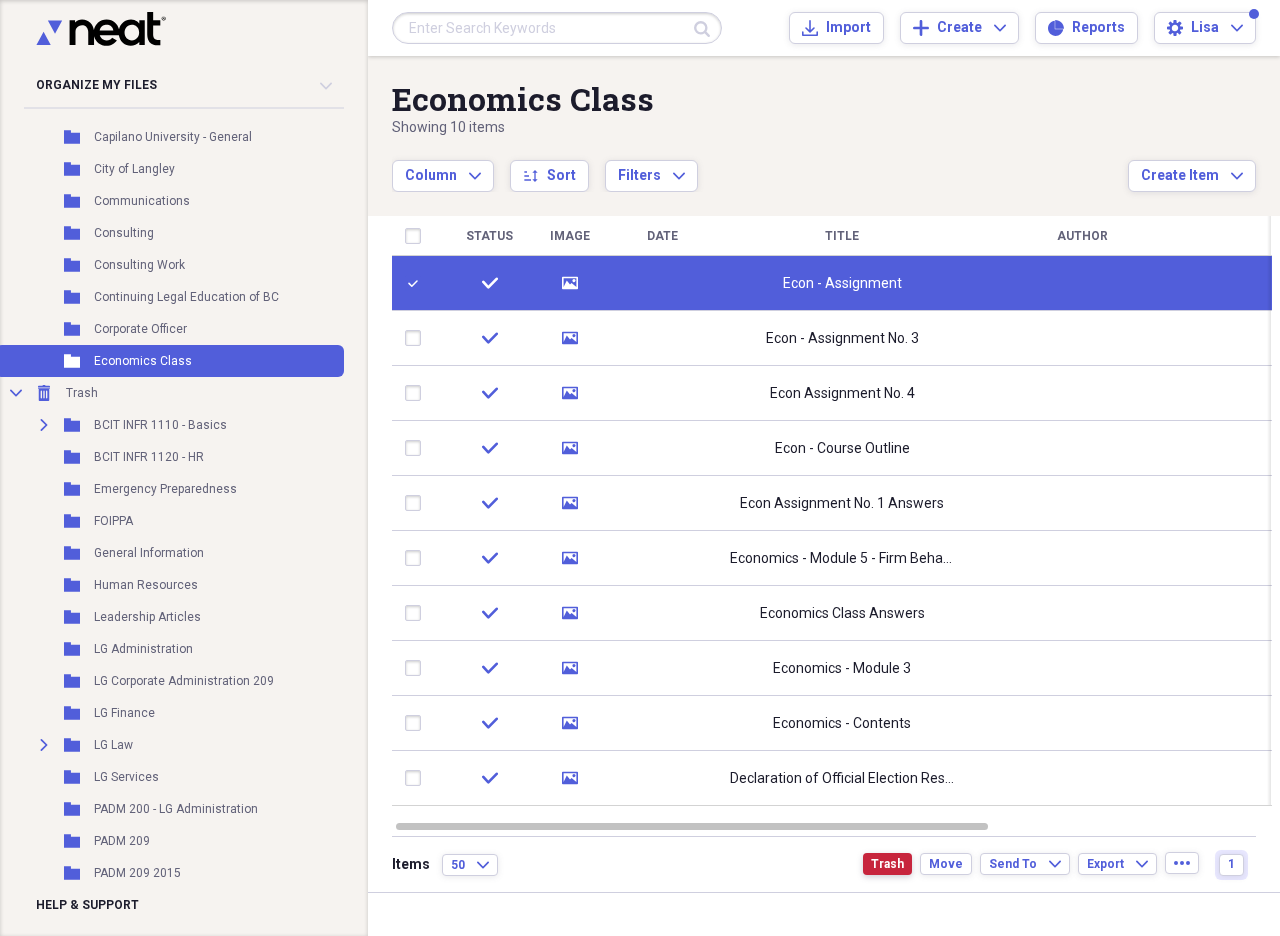 click on "Trash" at bounding box center [887, 864] 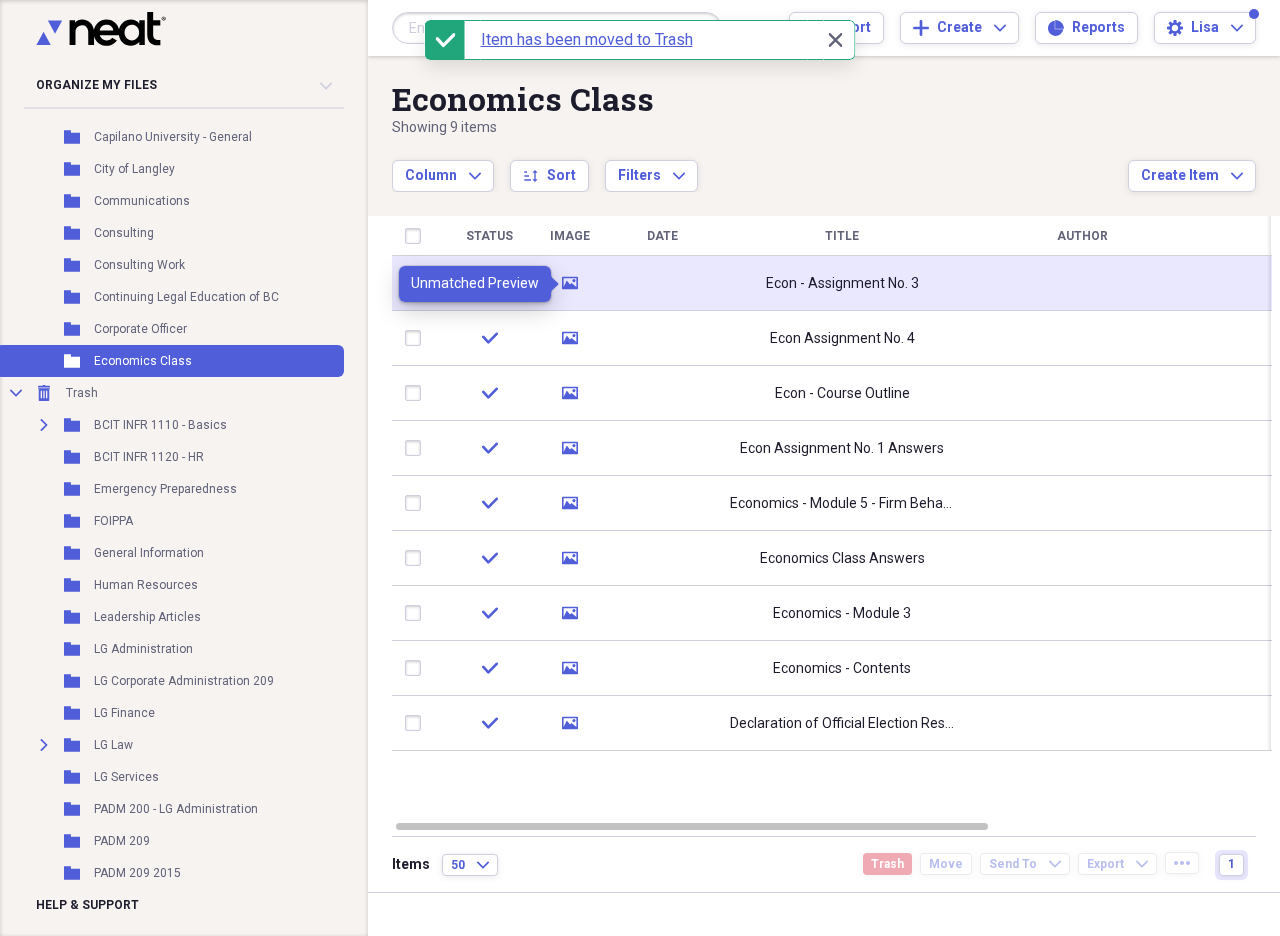 click on "media" 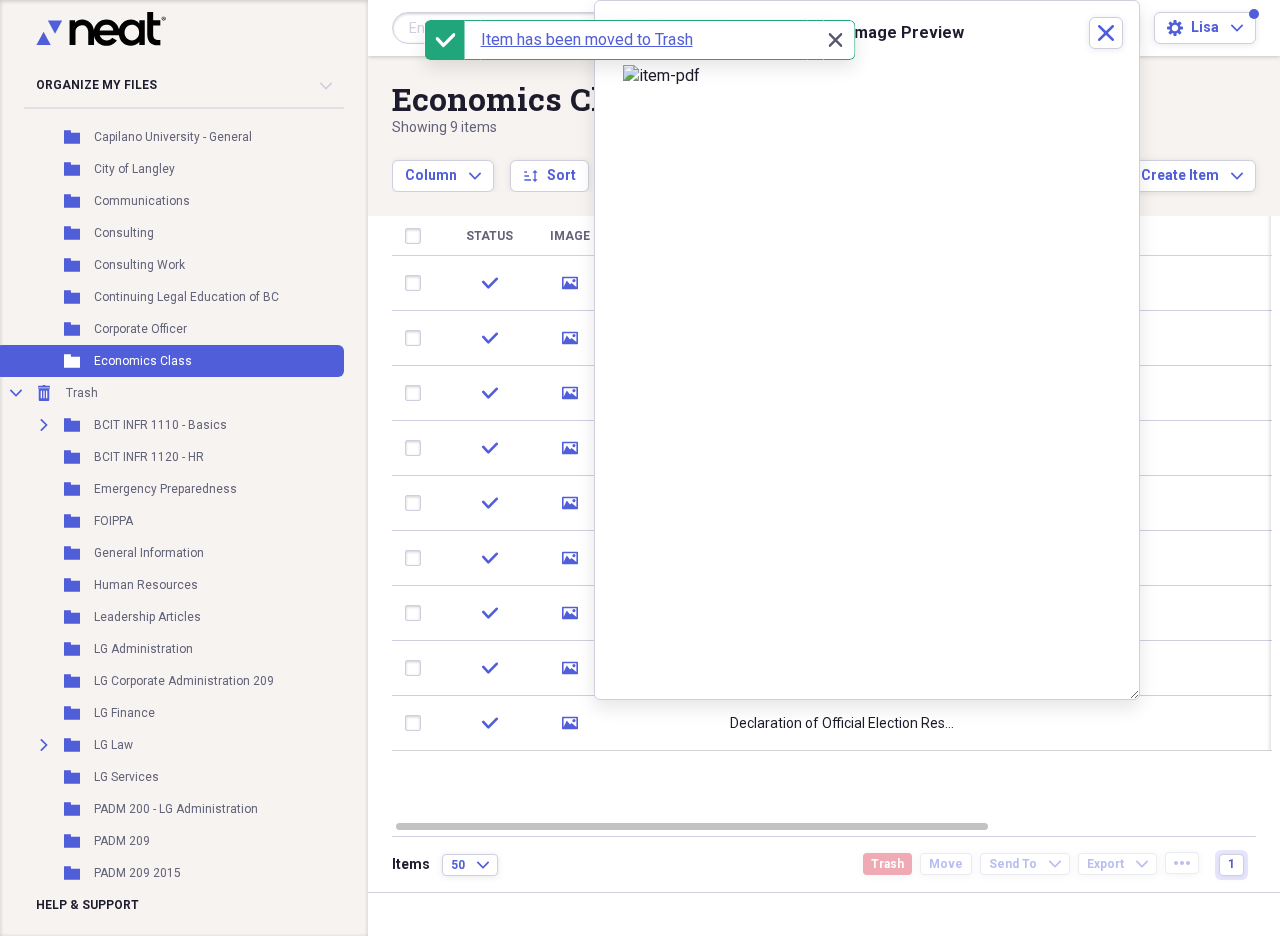 click on "Close" 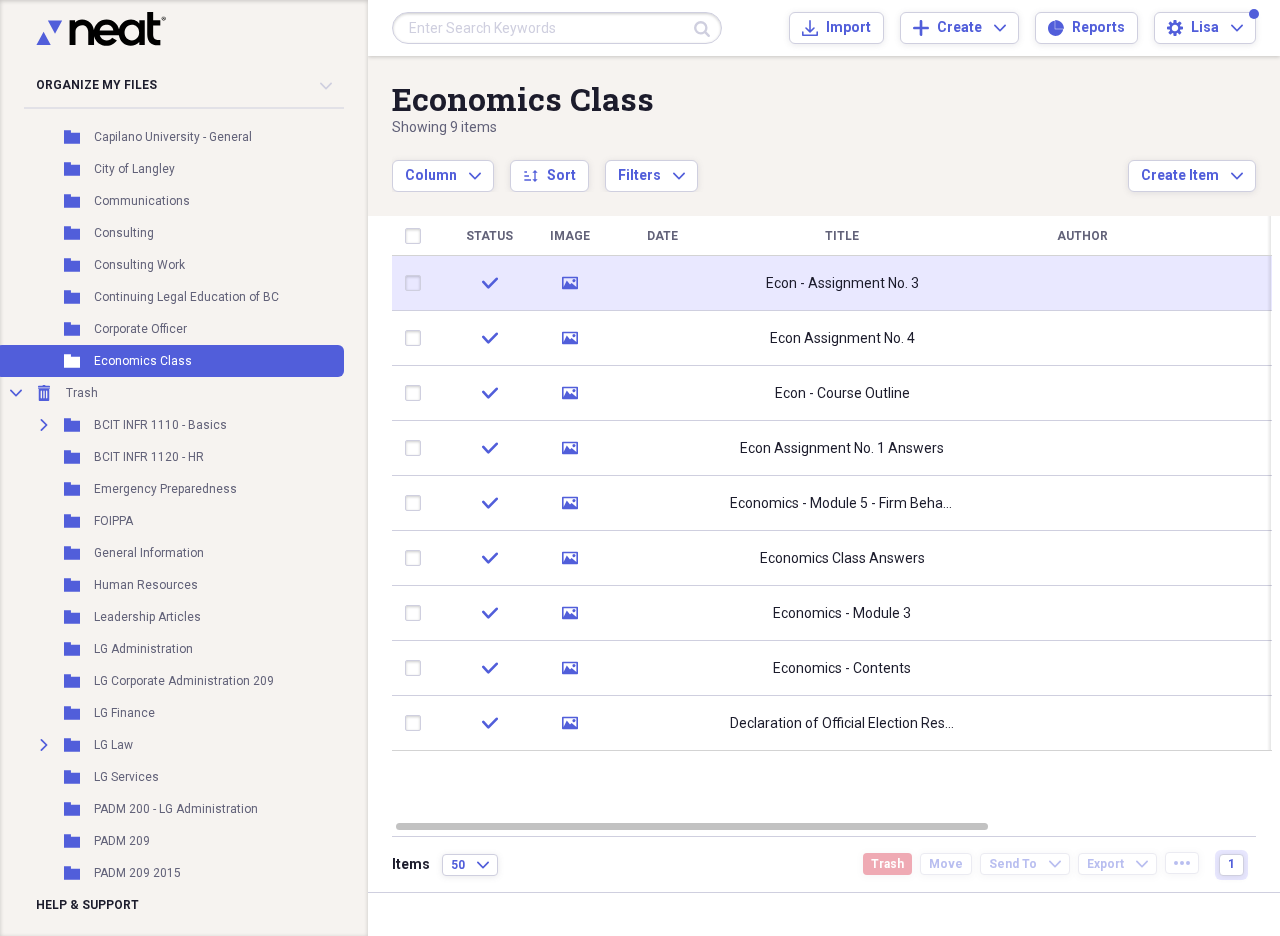 click 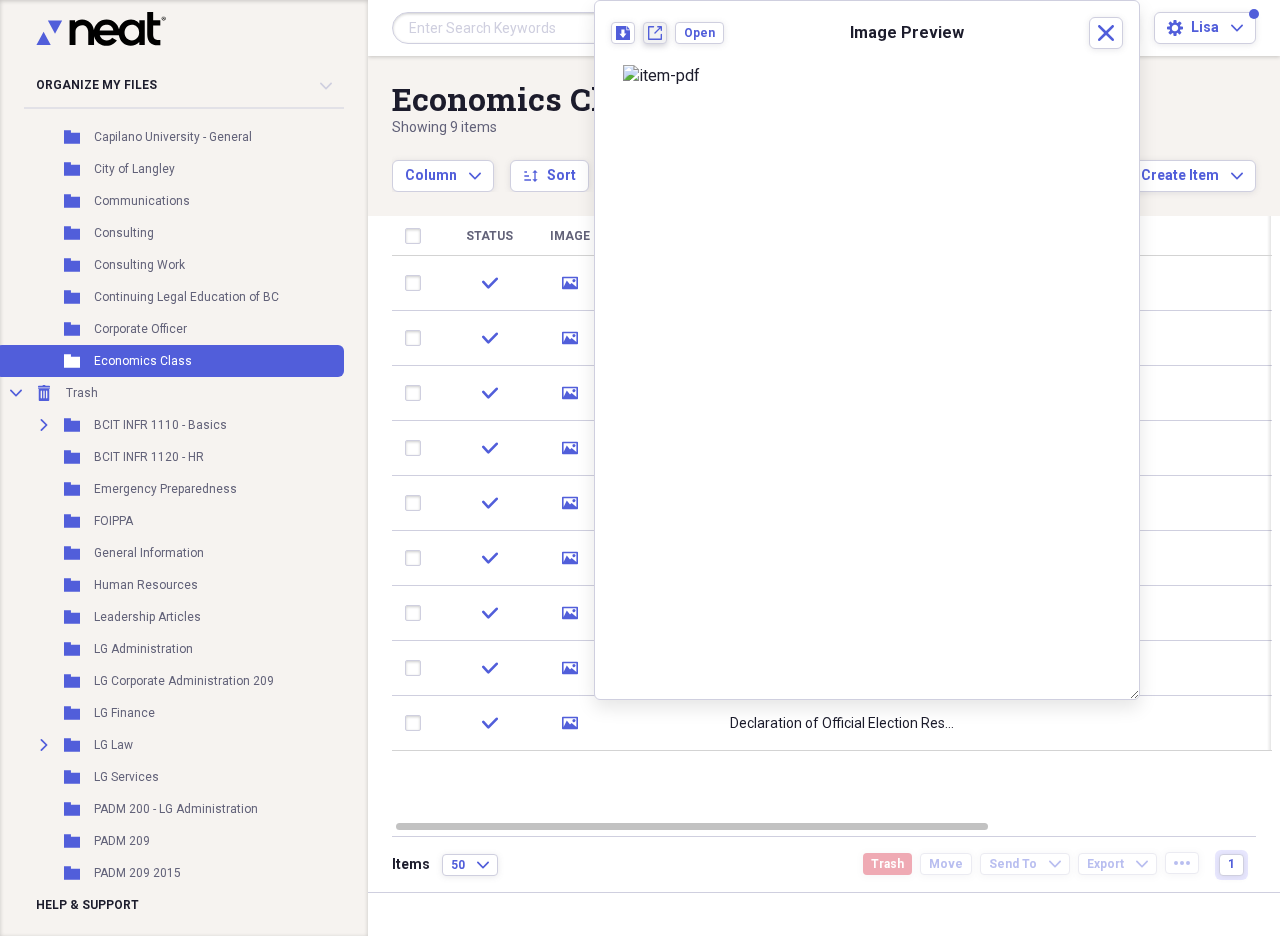 click 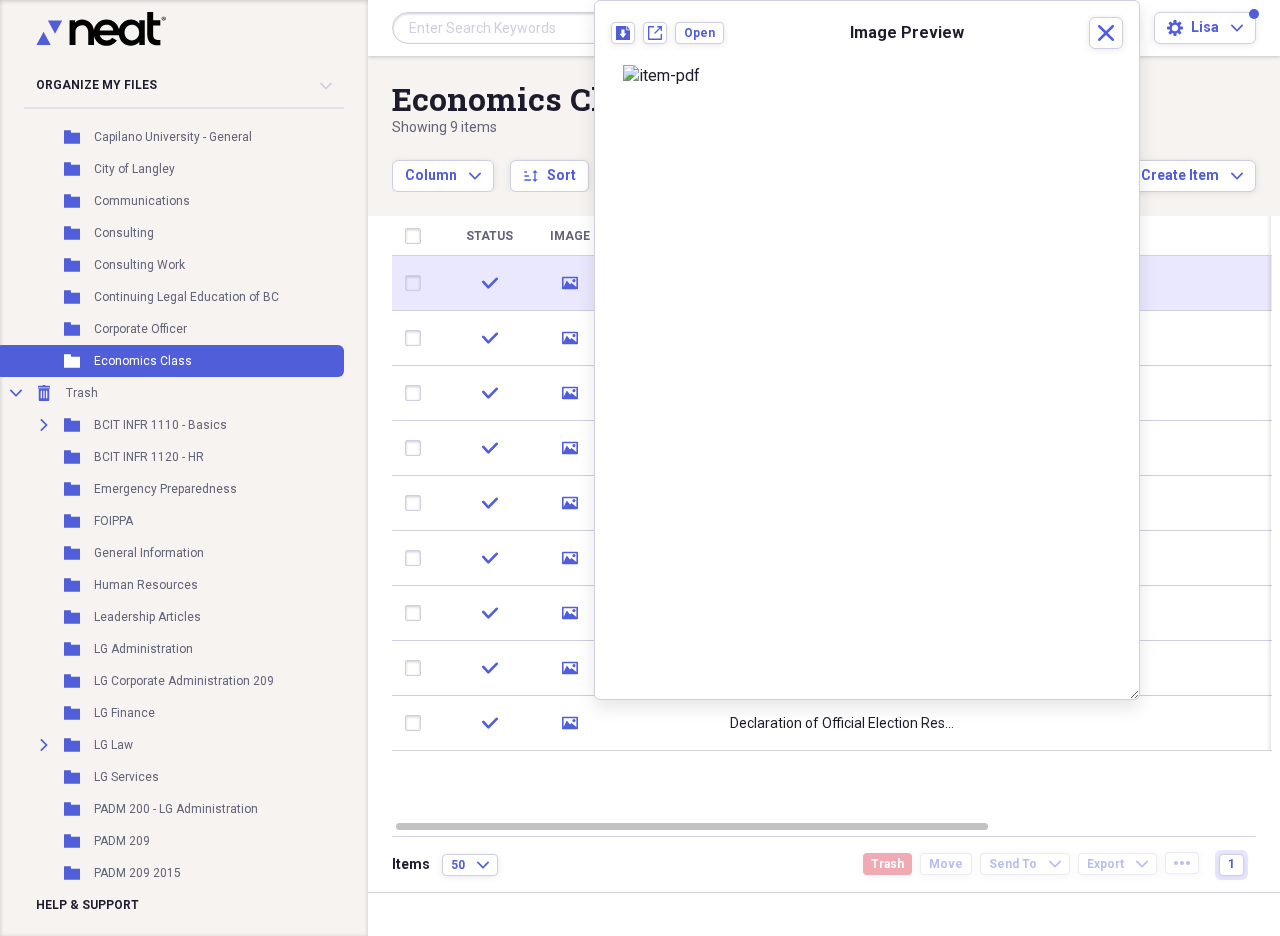 click at bounding box center [417, 283] 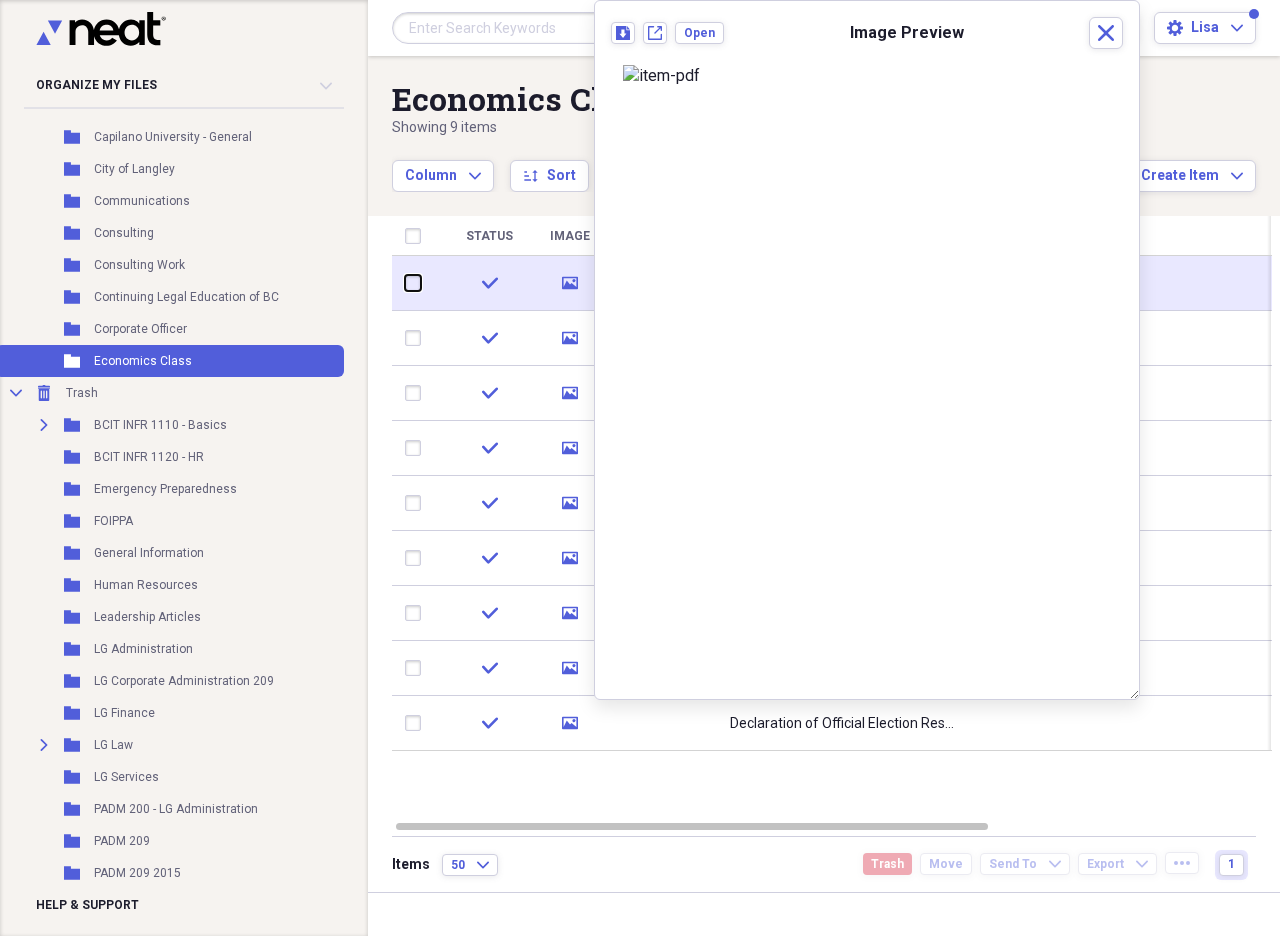 click at bounding box center [405, 283] 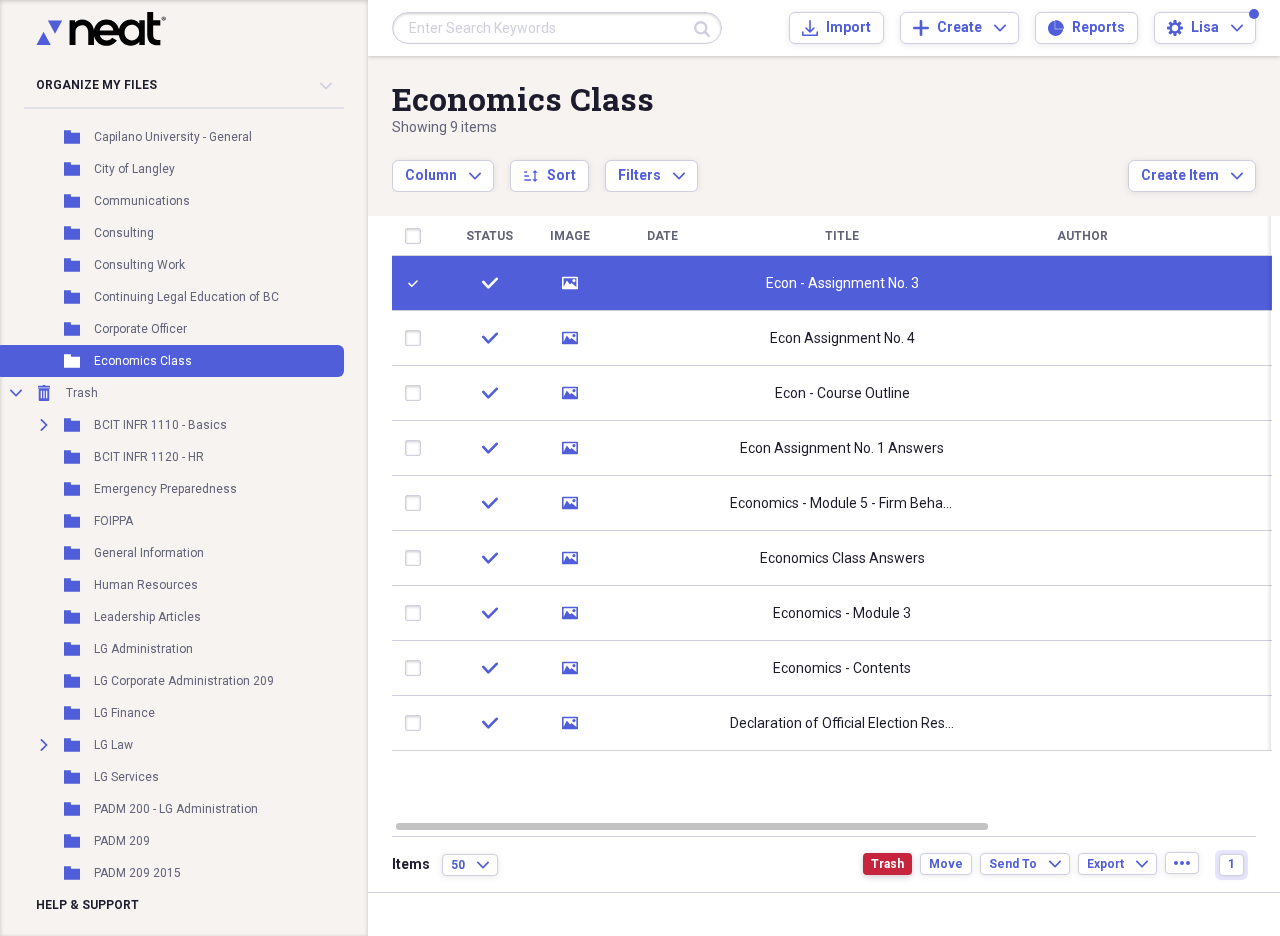 click on "Trash" at bounding box center (887, 864) 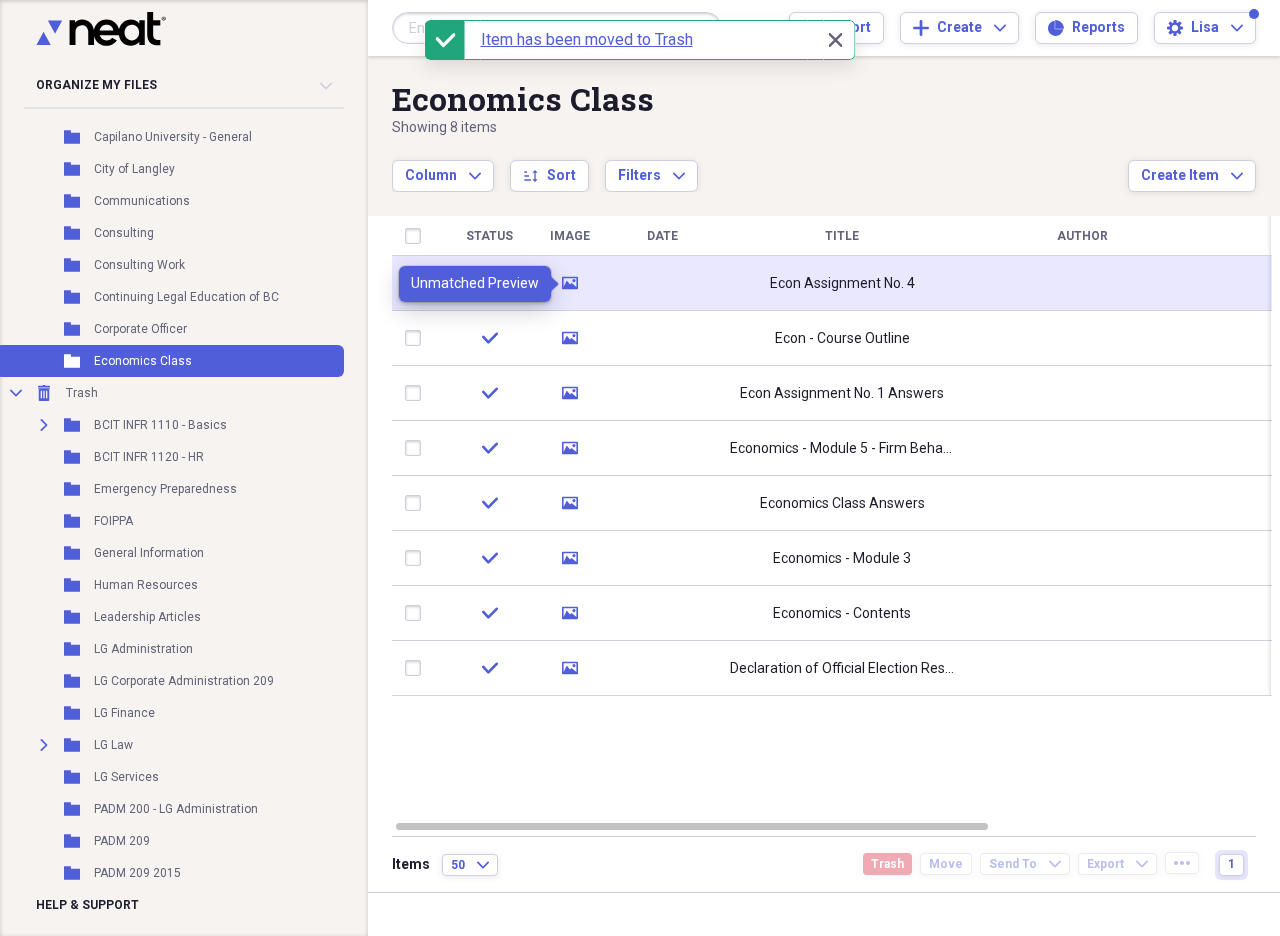 click on "media" 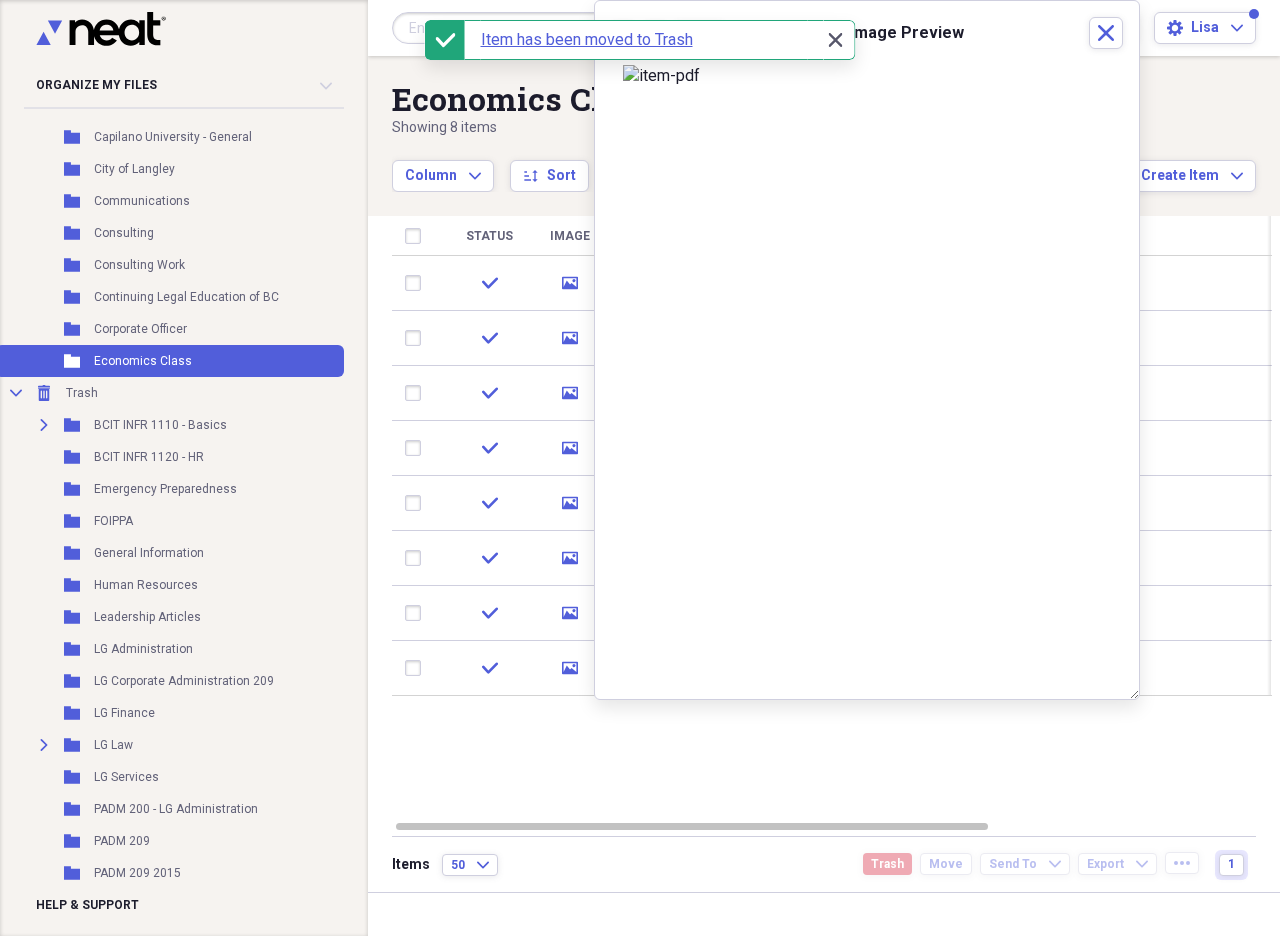 click 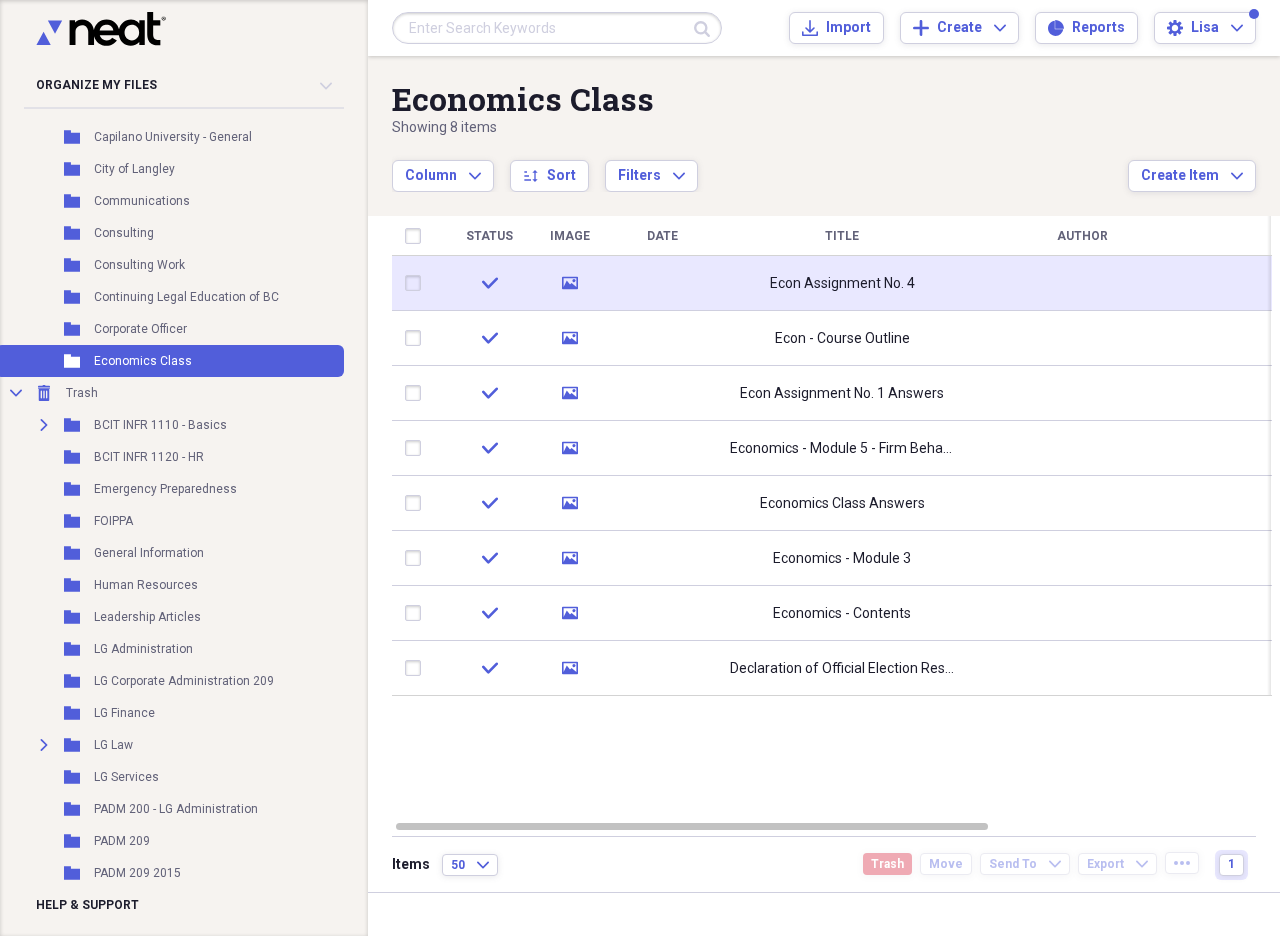 click 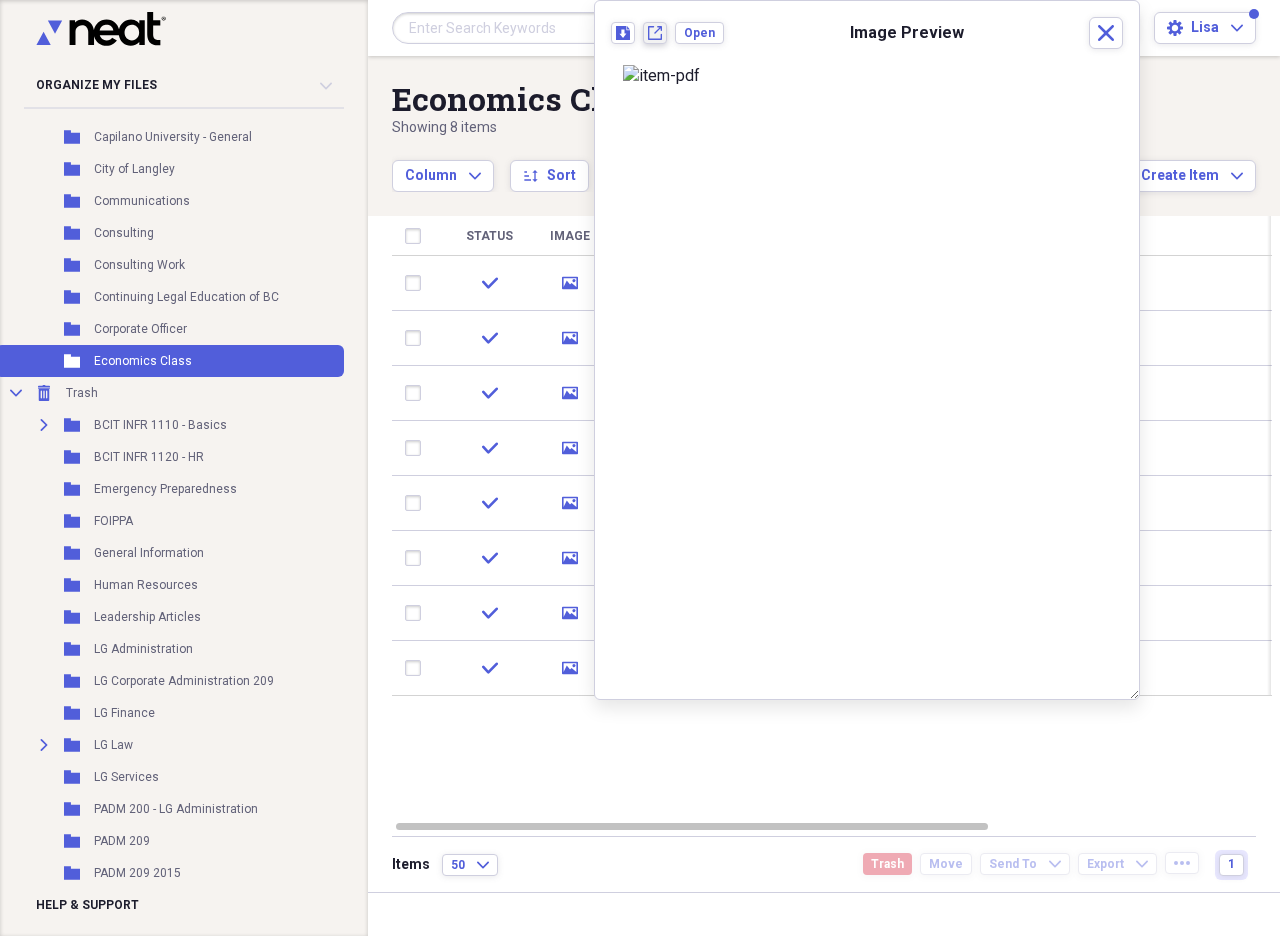 click on "New tab" 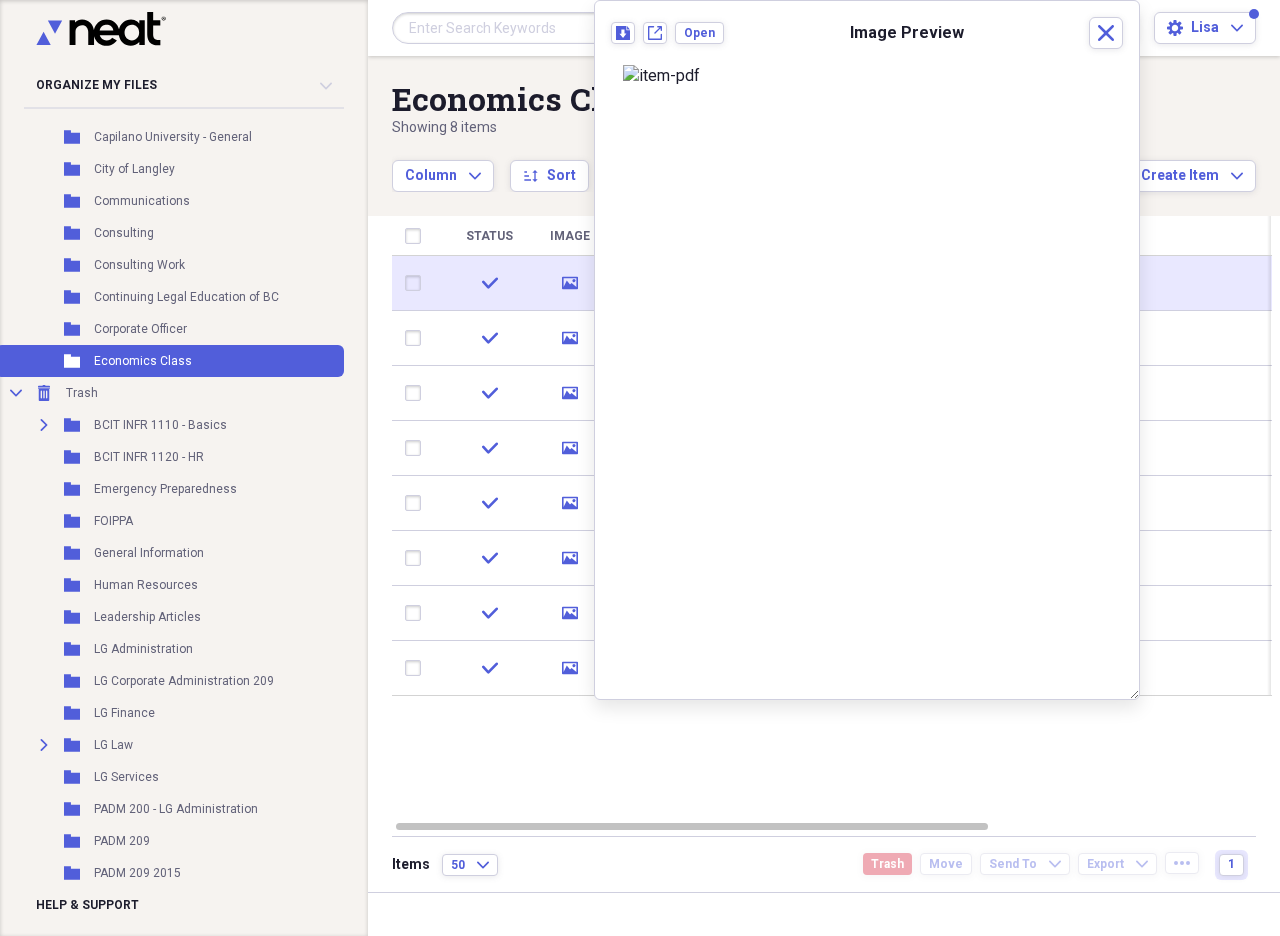 click at bounding box center (417, 283) 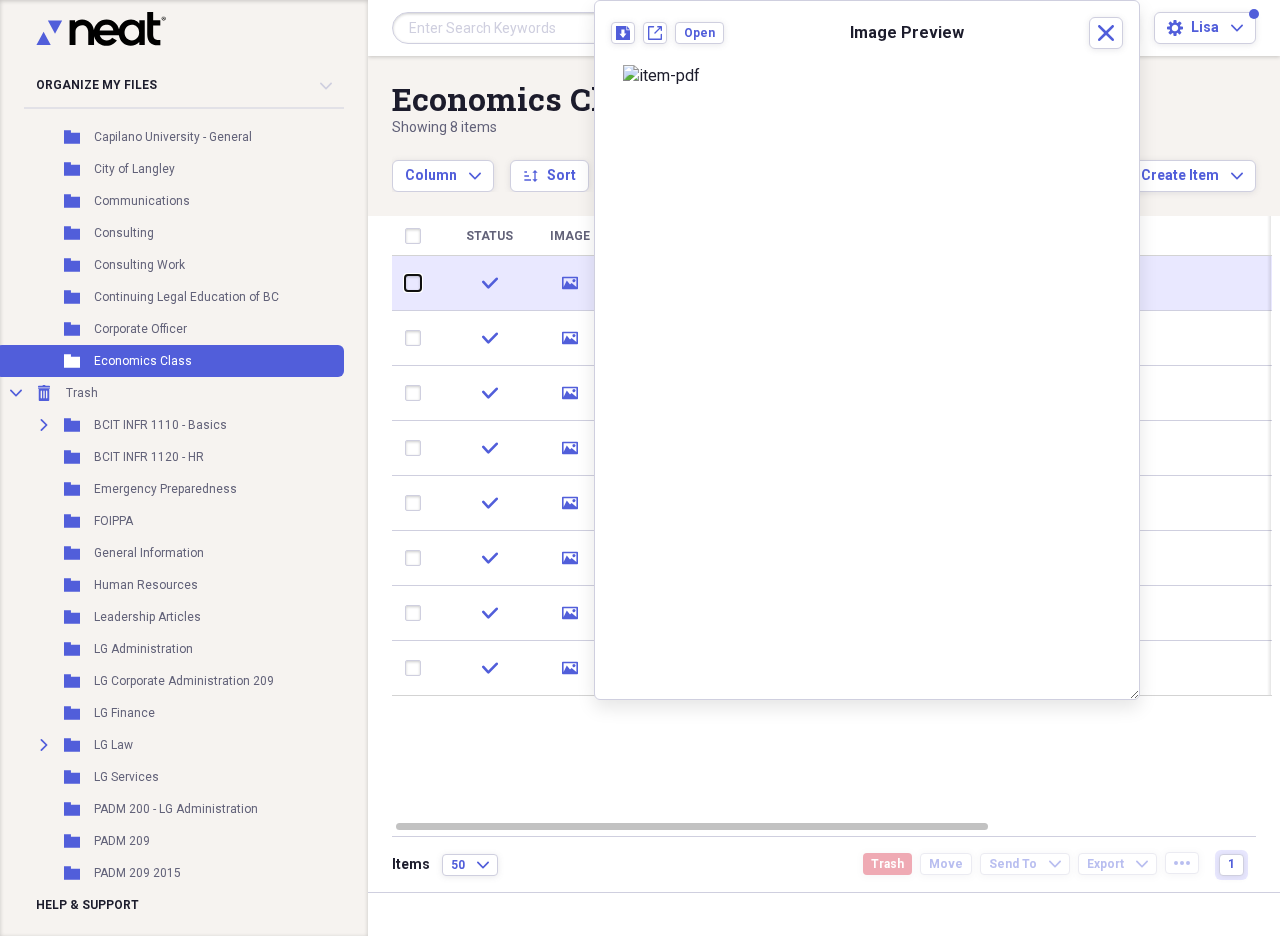 click at bounding box center [405, 283] 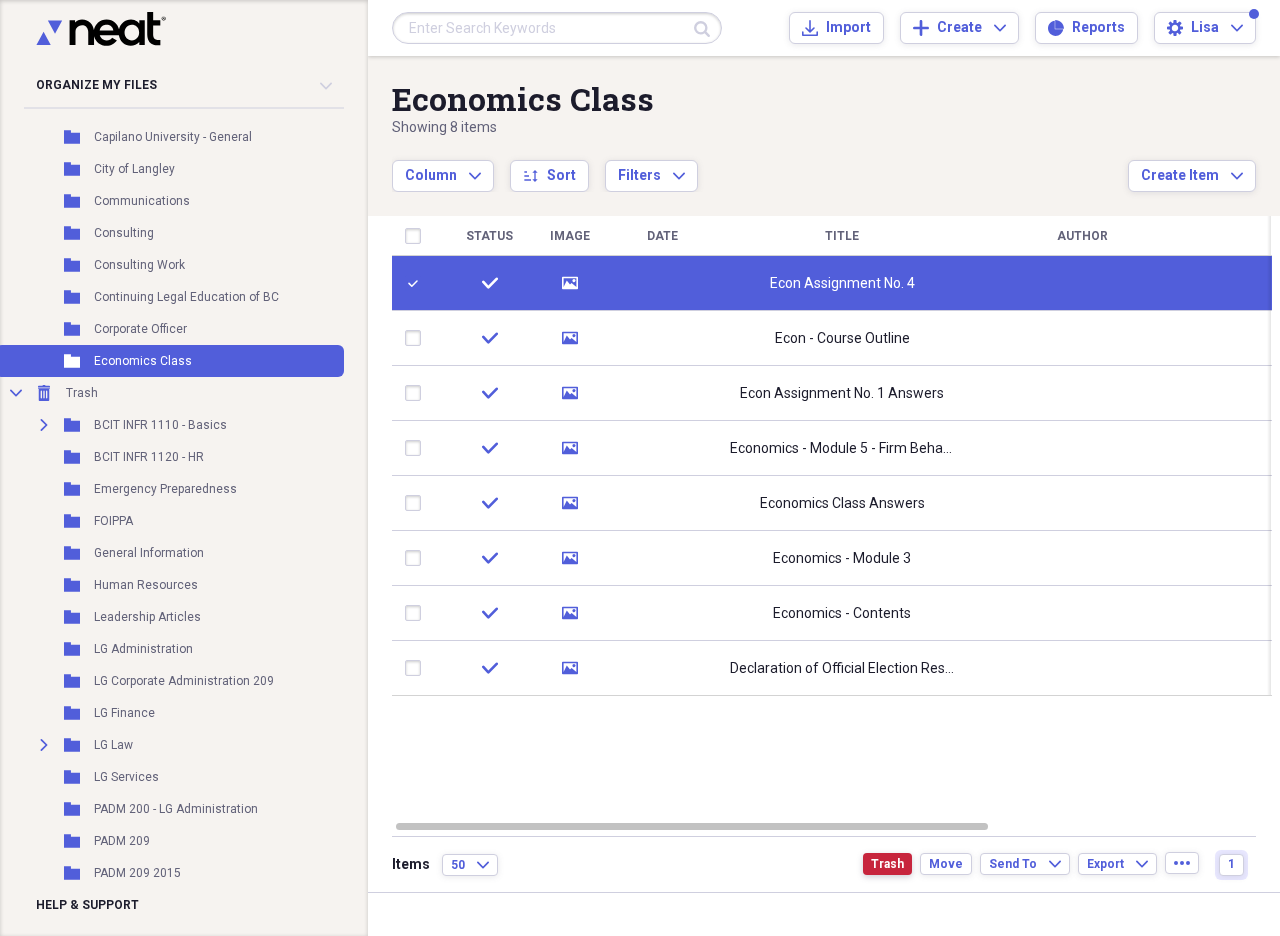 click on "Trash" at bounding box center [887, 864] 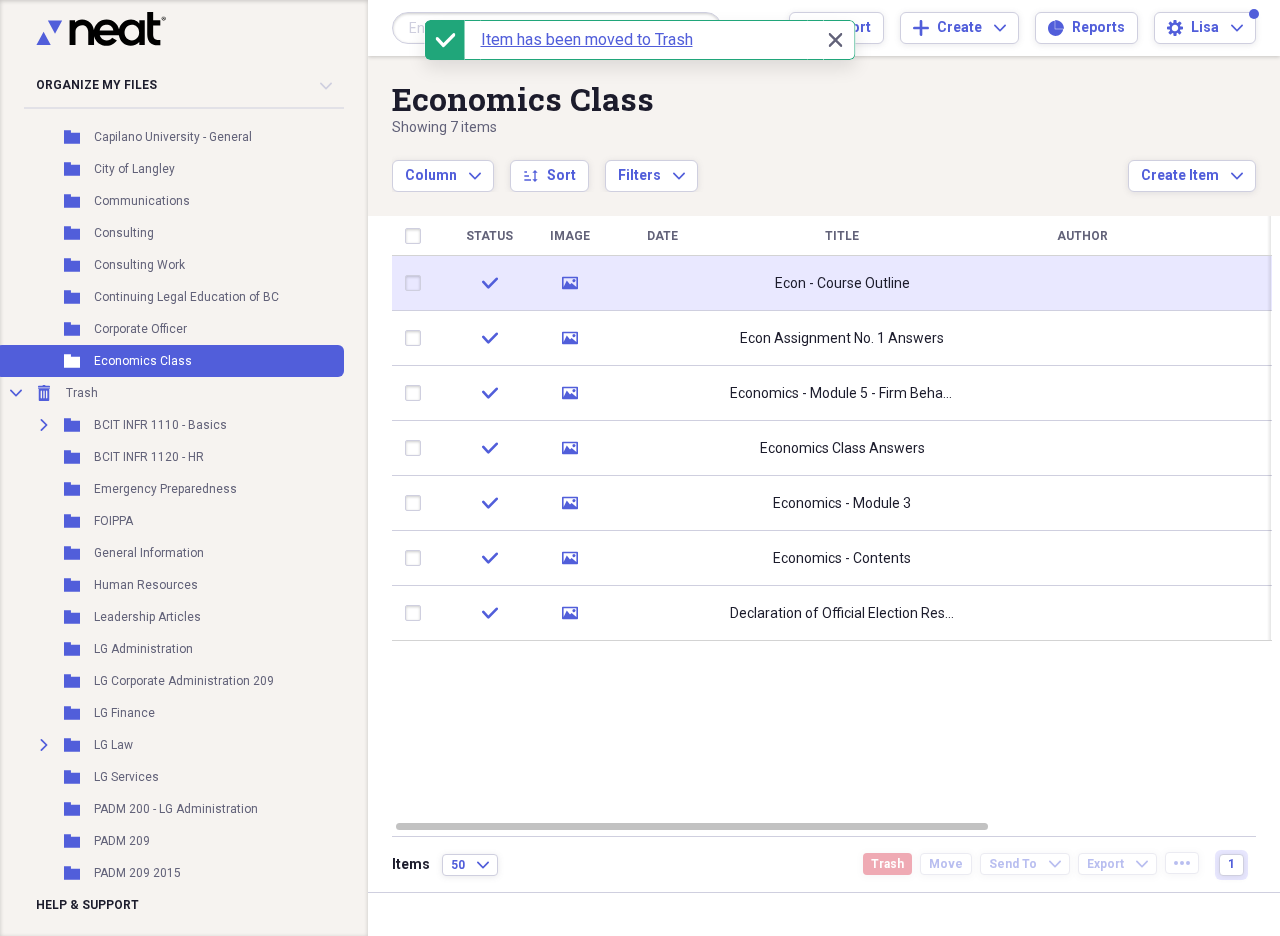 click 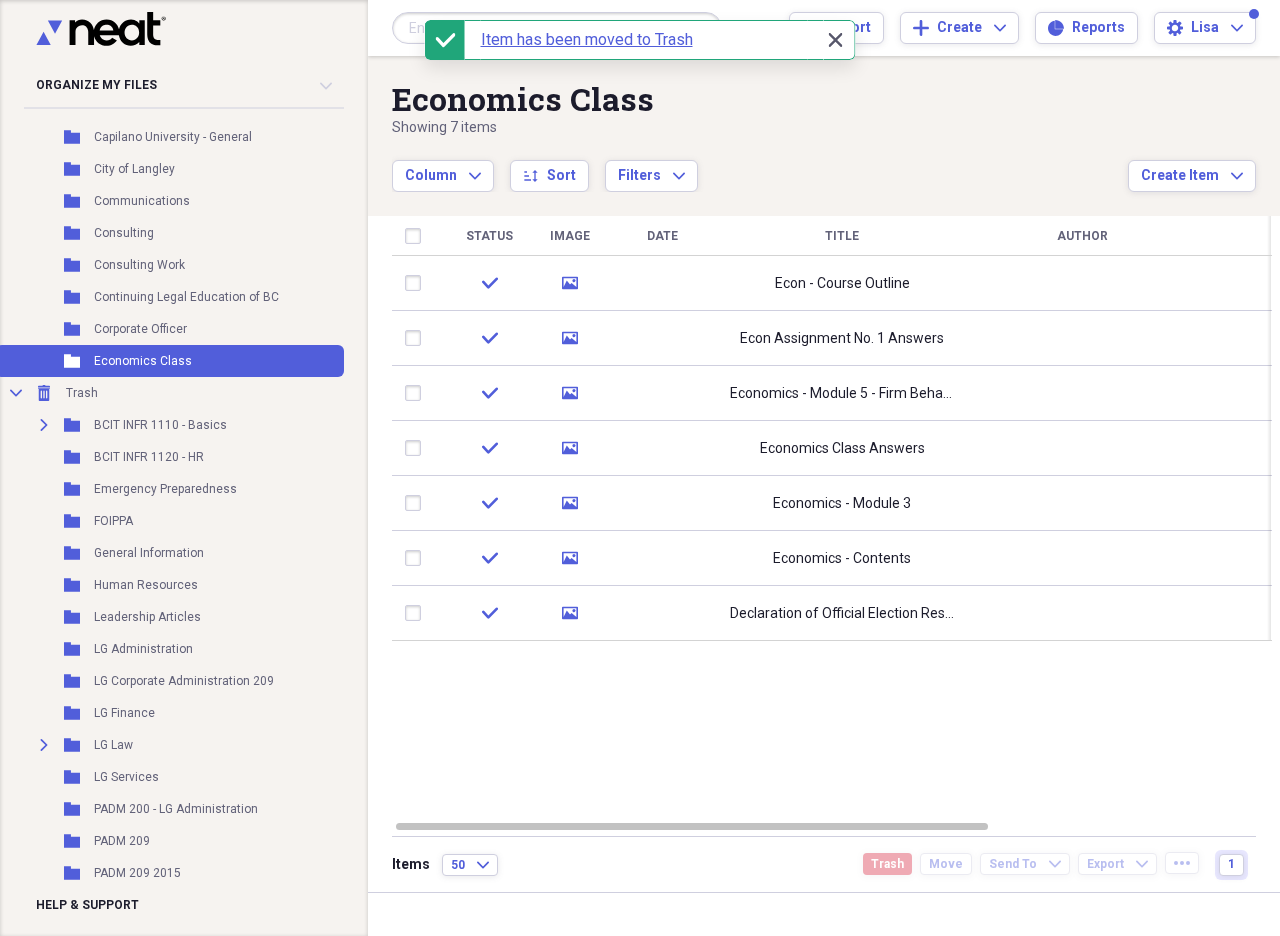 click on "Close" 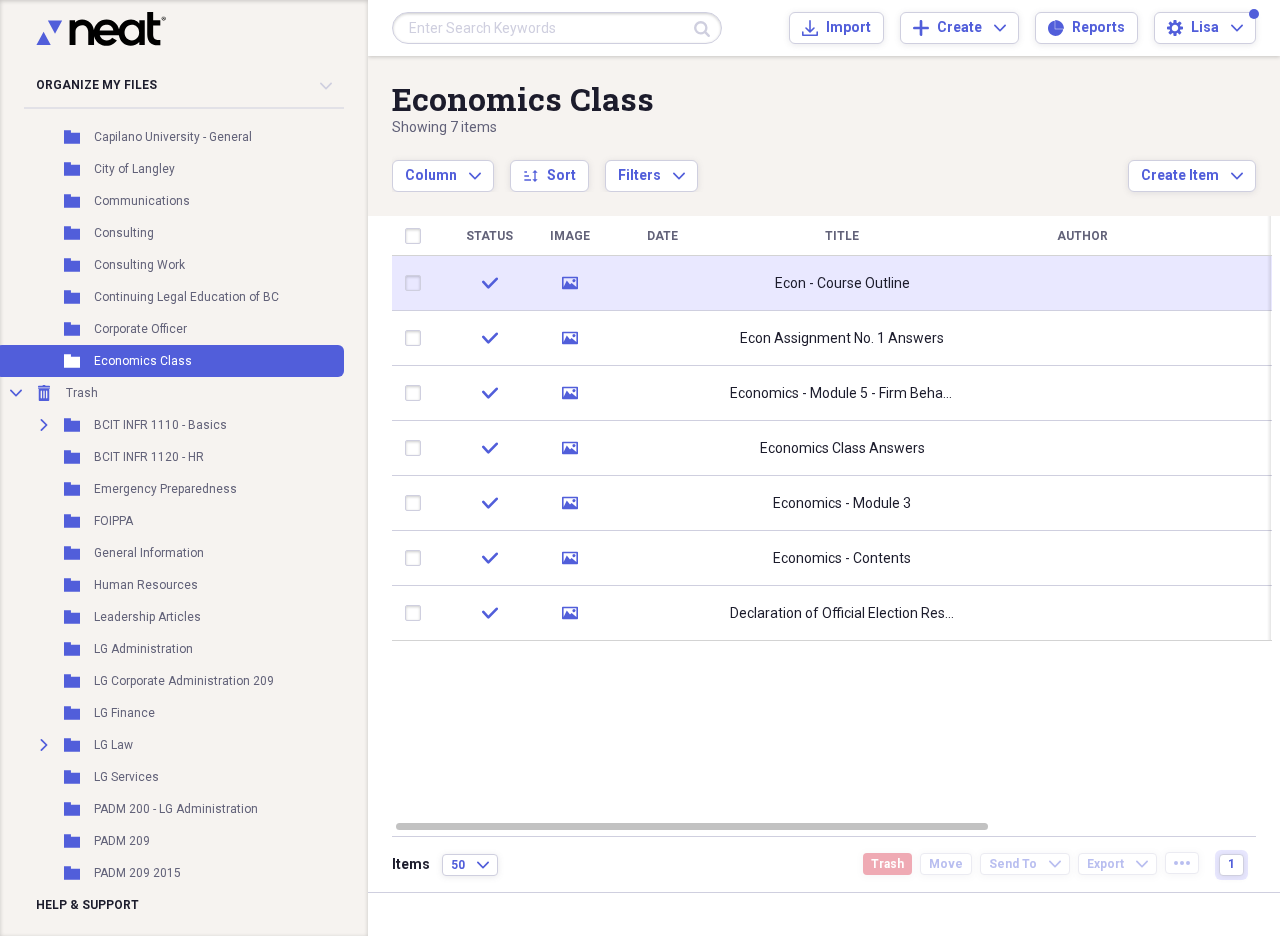 click on "media" 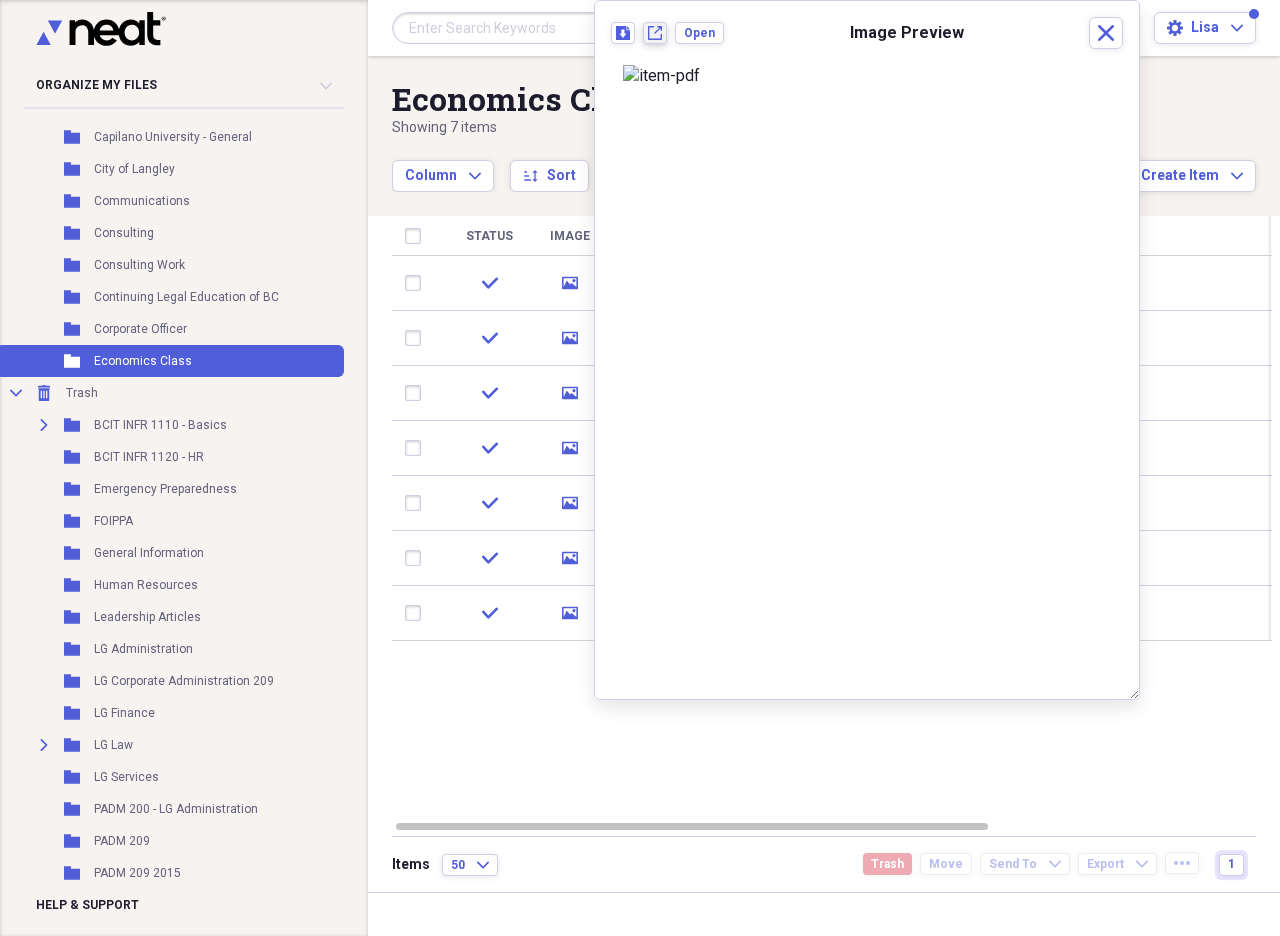 click on "New tab" at bounding box center [655, 33] 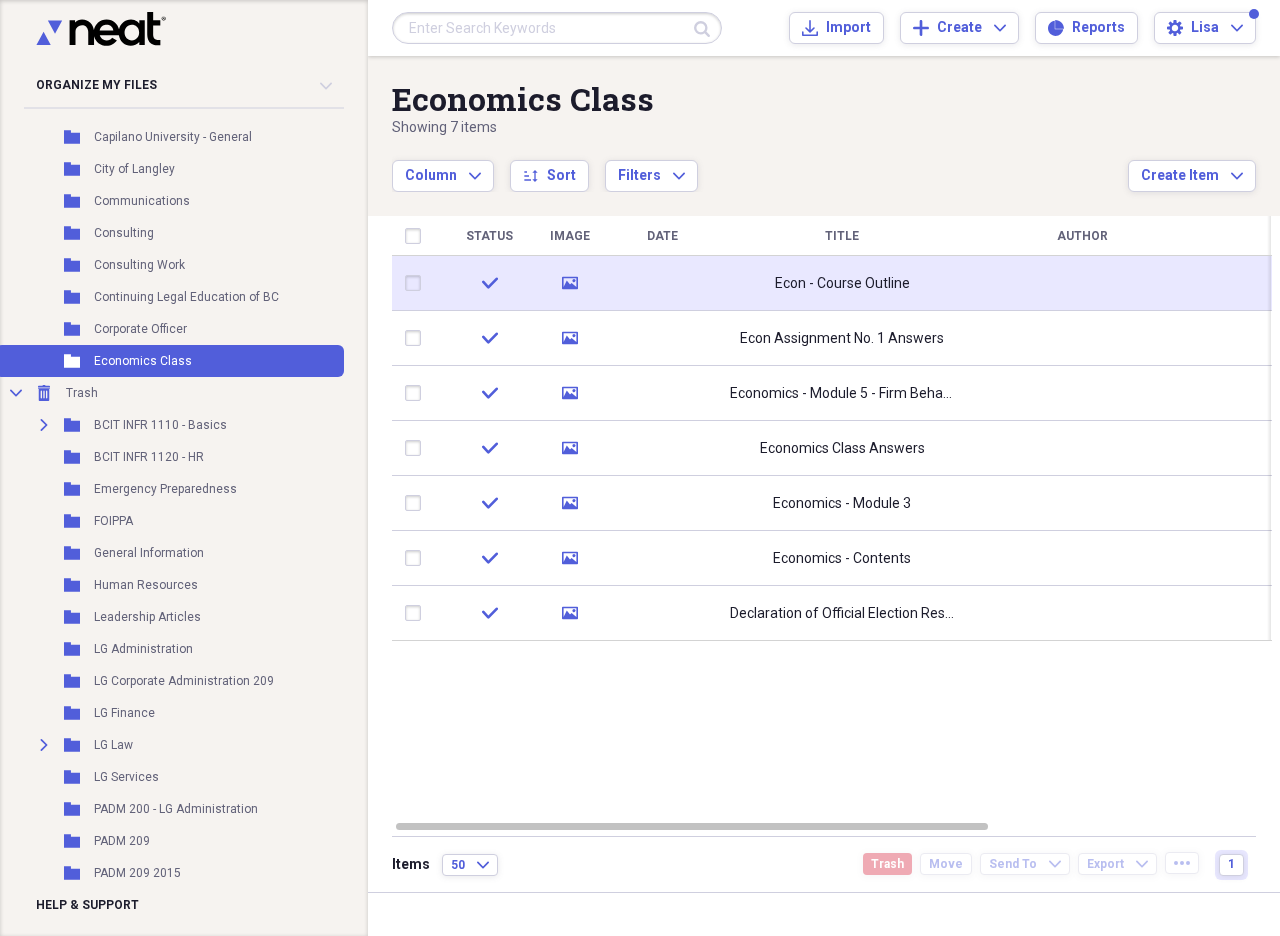 click at bounding box center (417, 283) 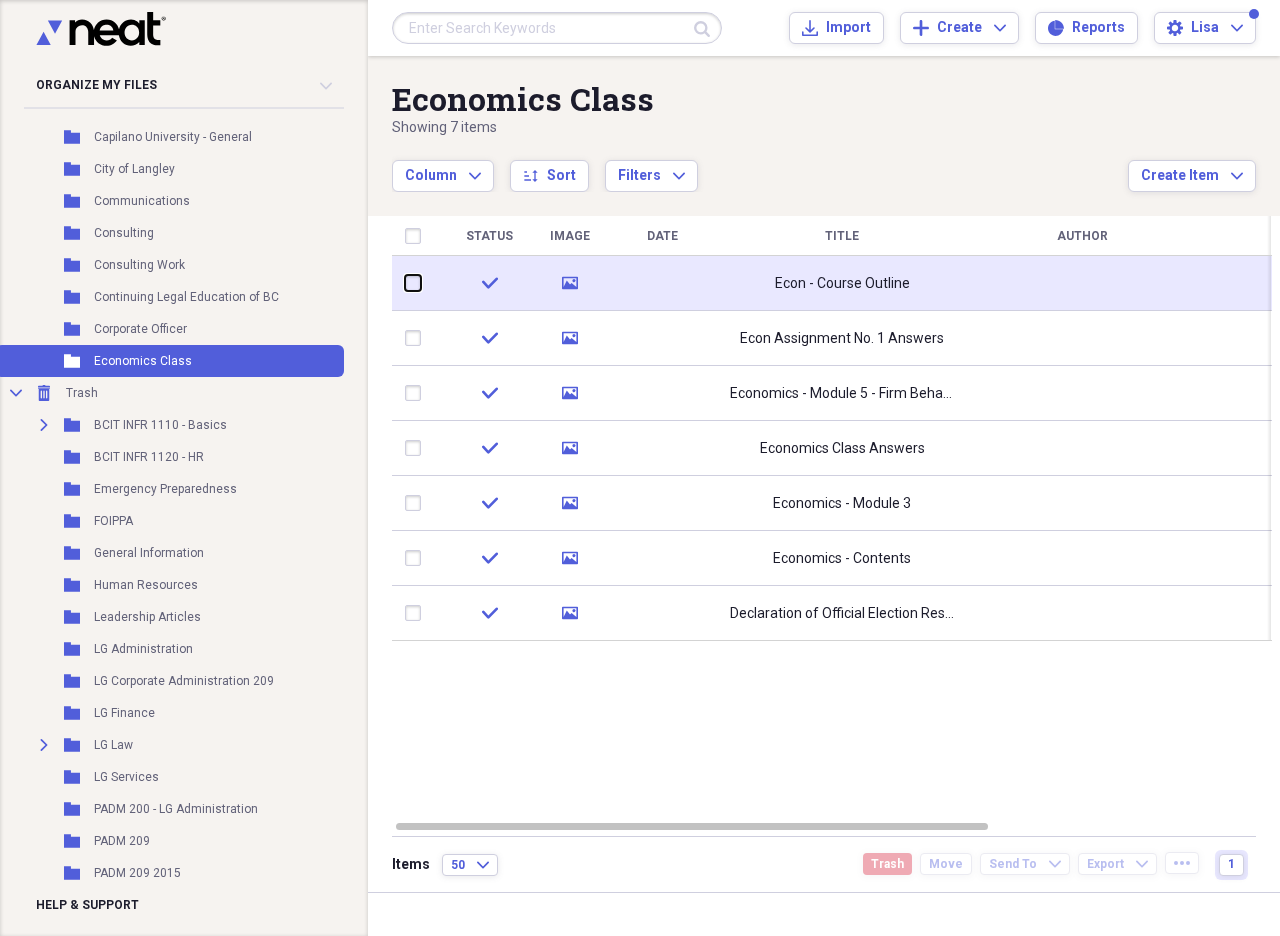 click at bounding box center (405, 283) 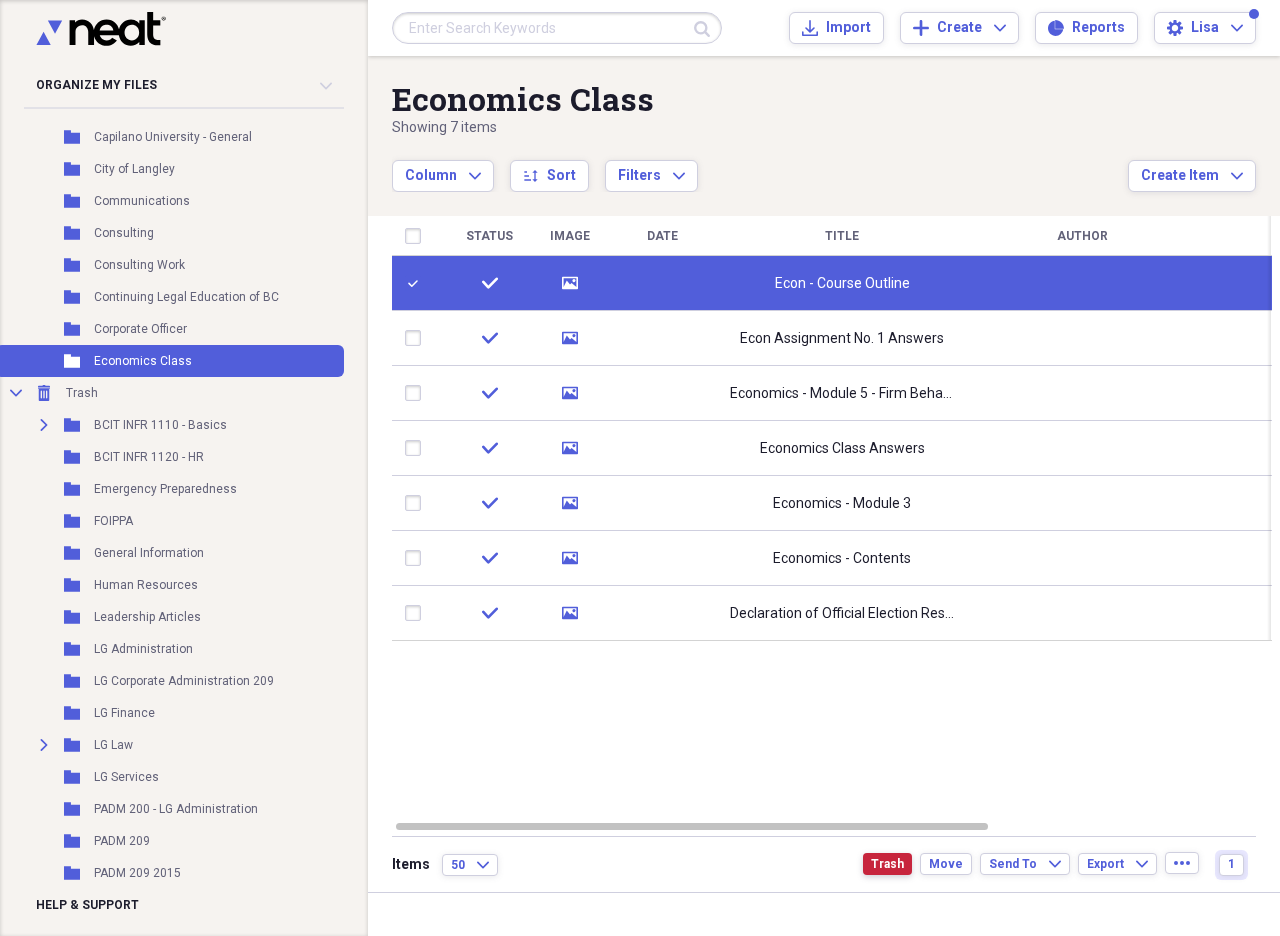 click on "Trash" at bounding box center (887, 864) 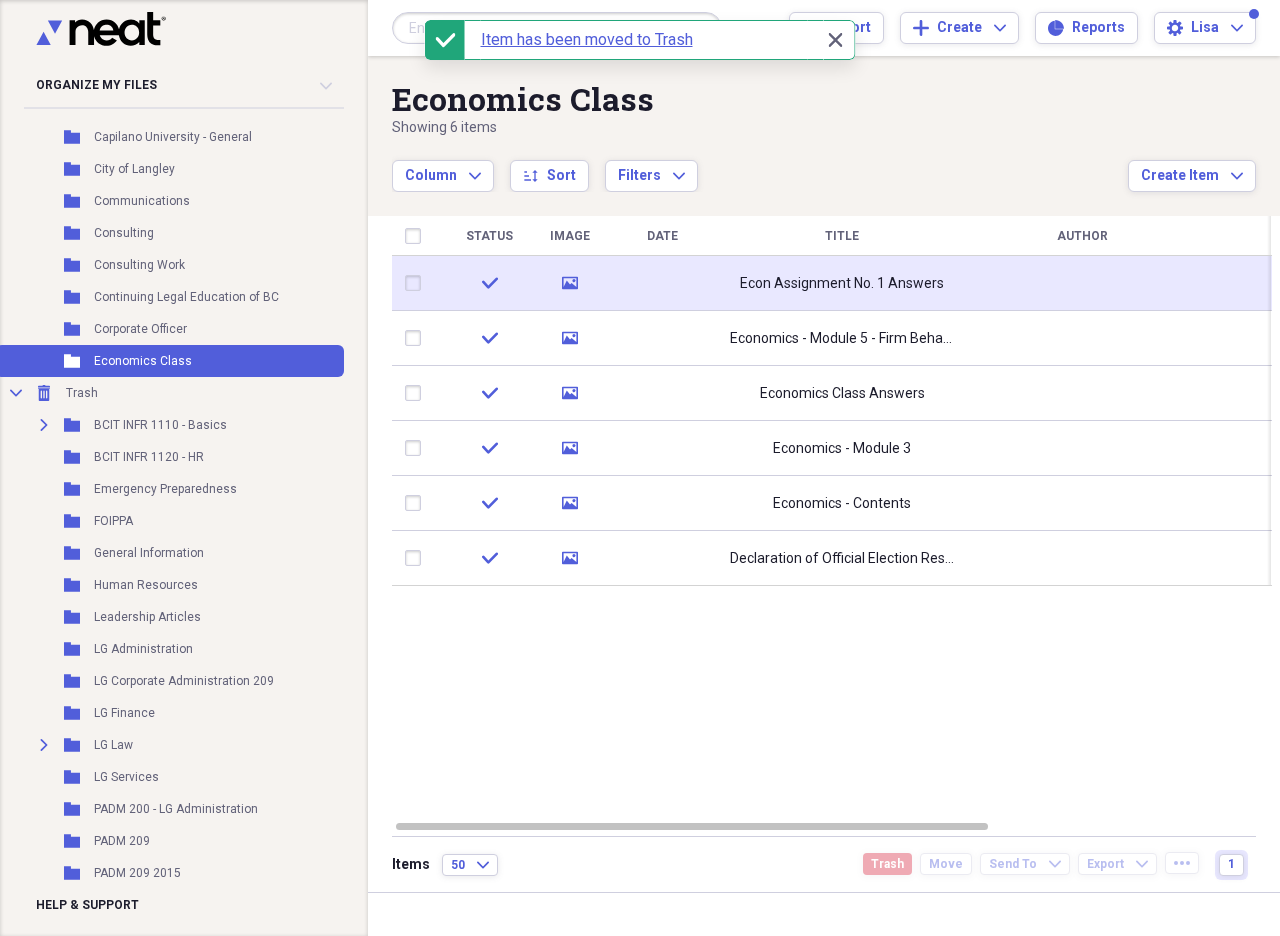 click on "media" 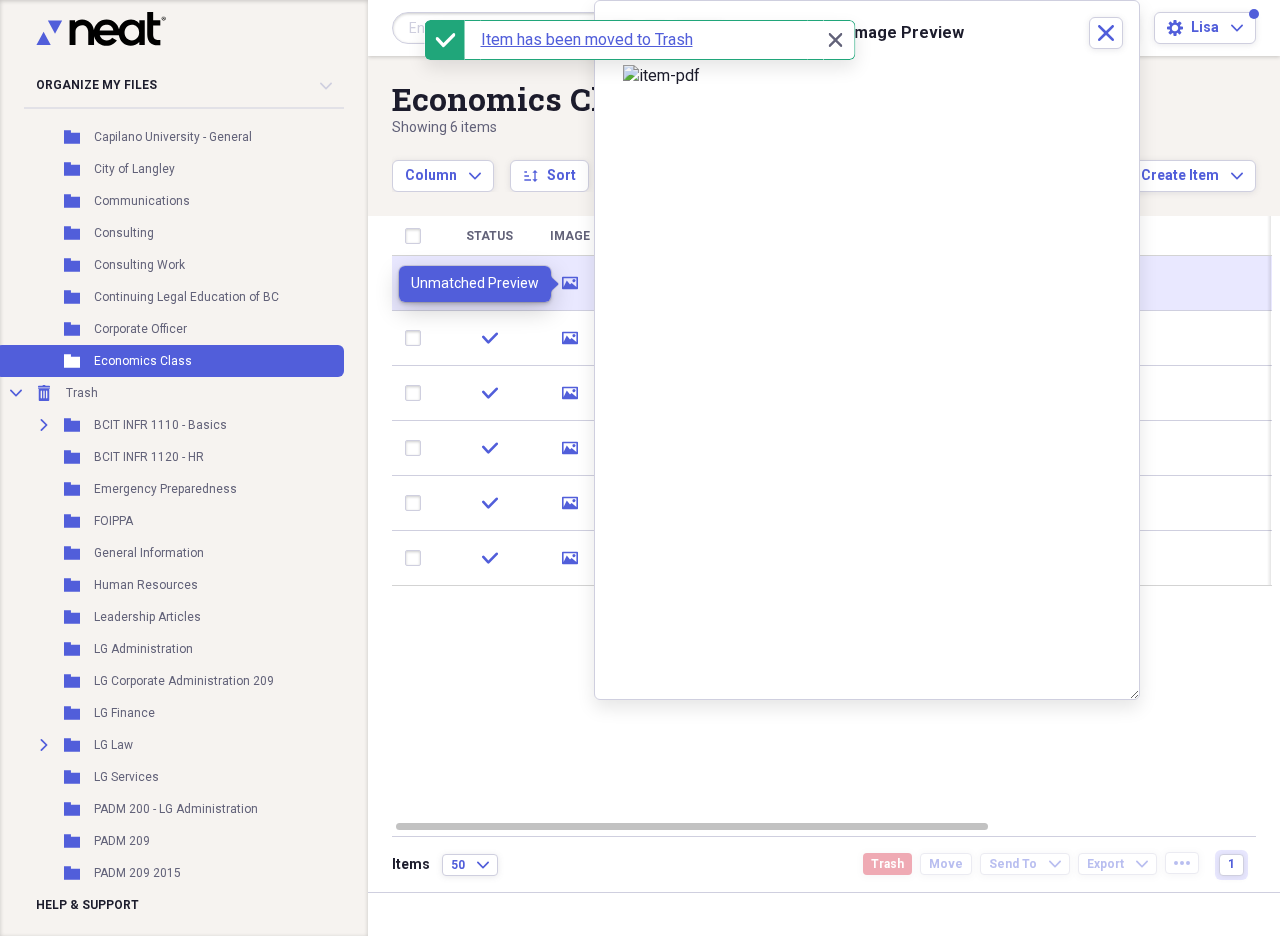click on "media" 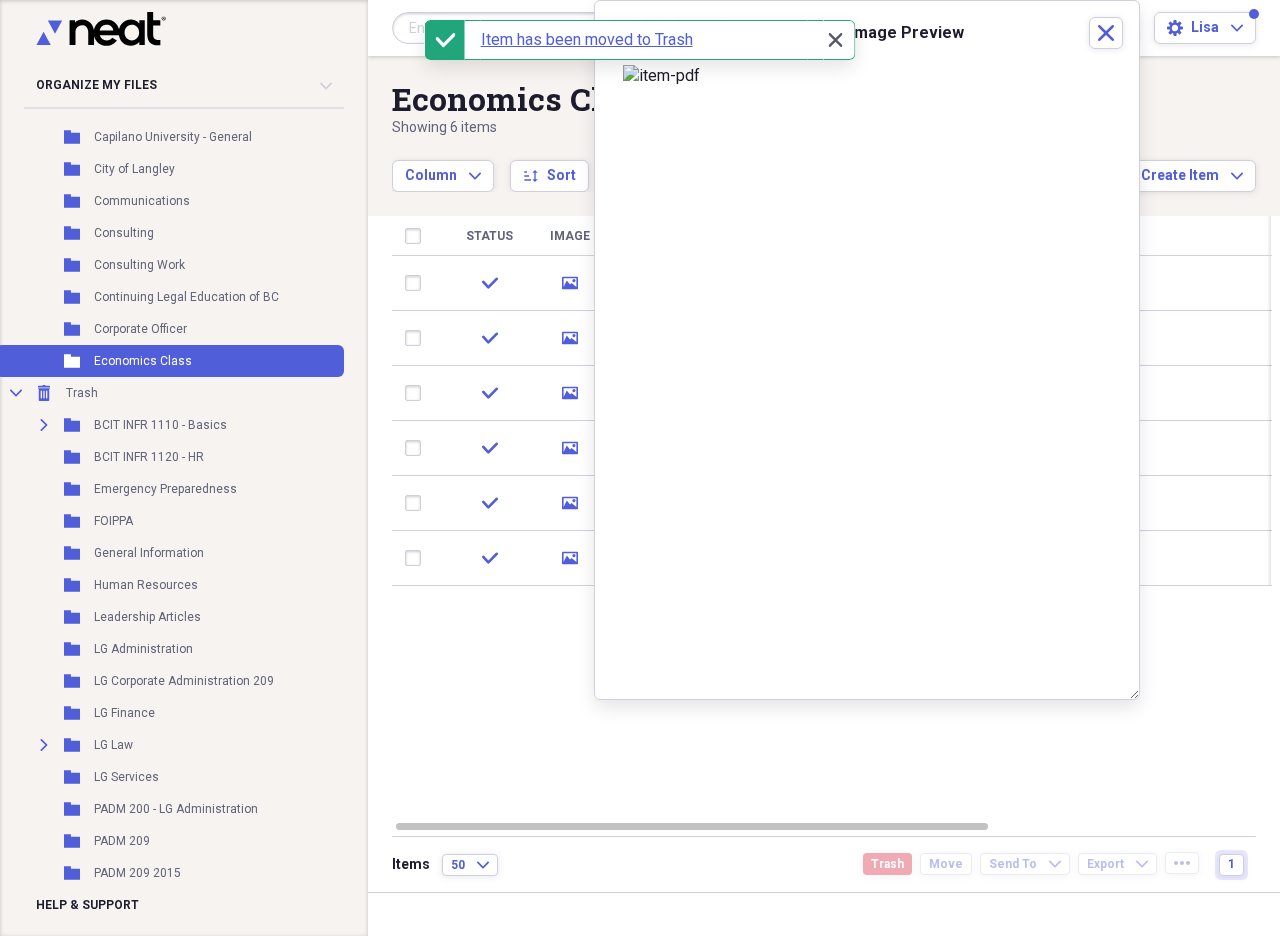 click on "Close Close" at bounding box center (835, 40) 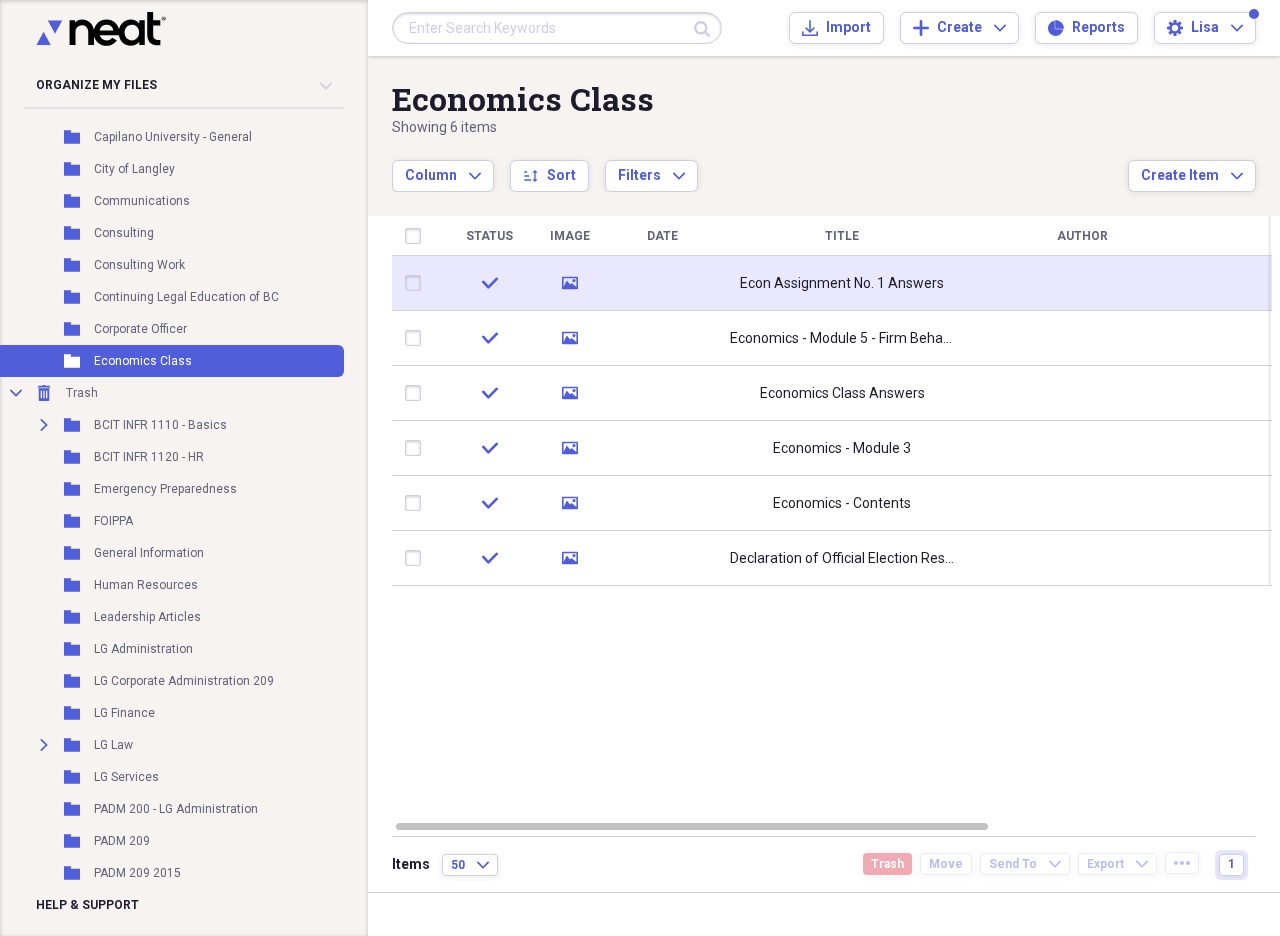 click 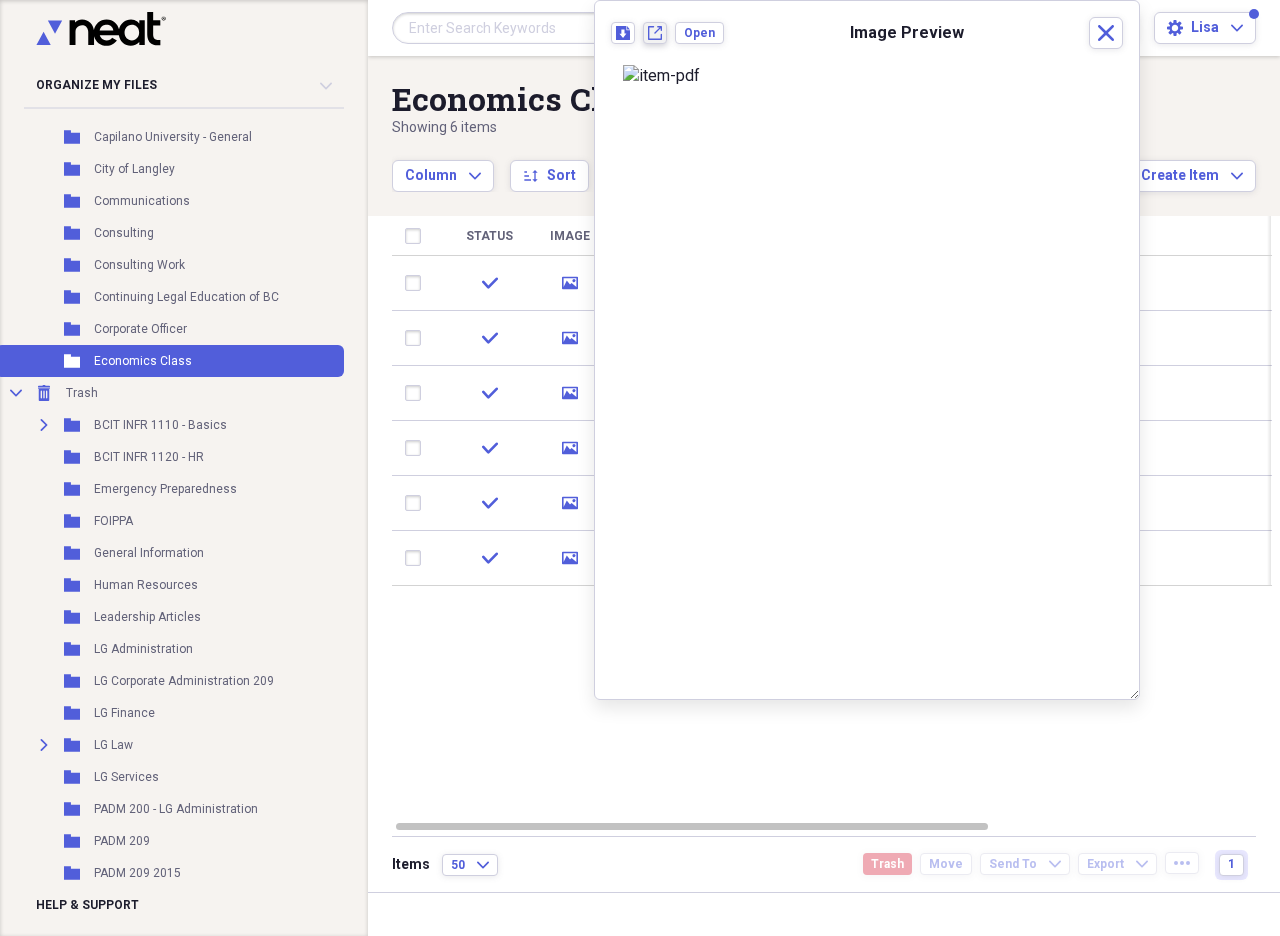 click on "New tab" 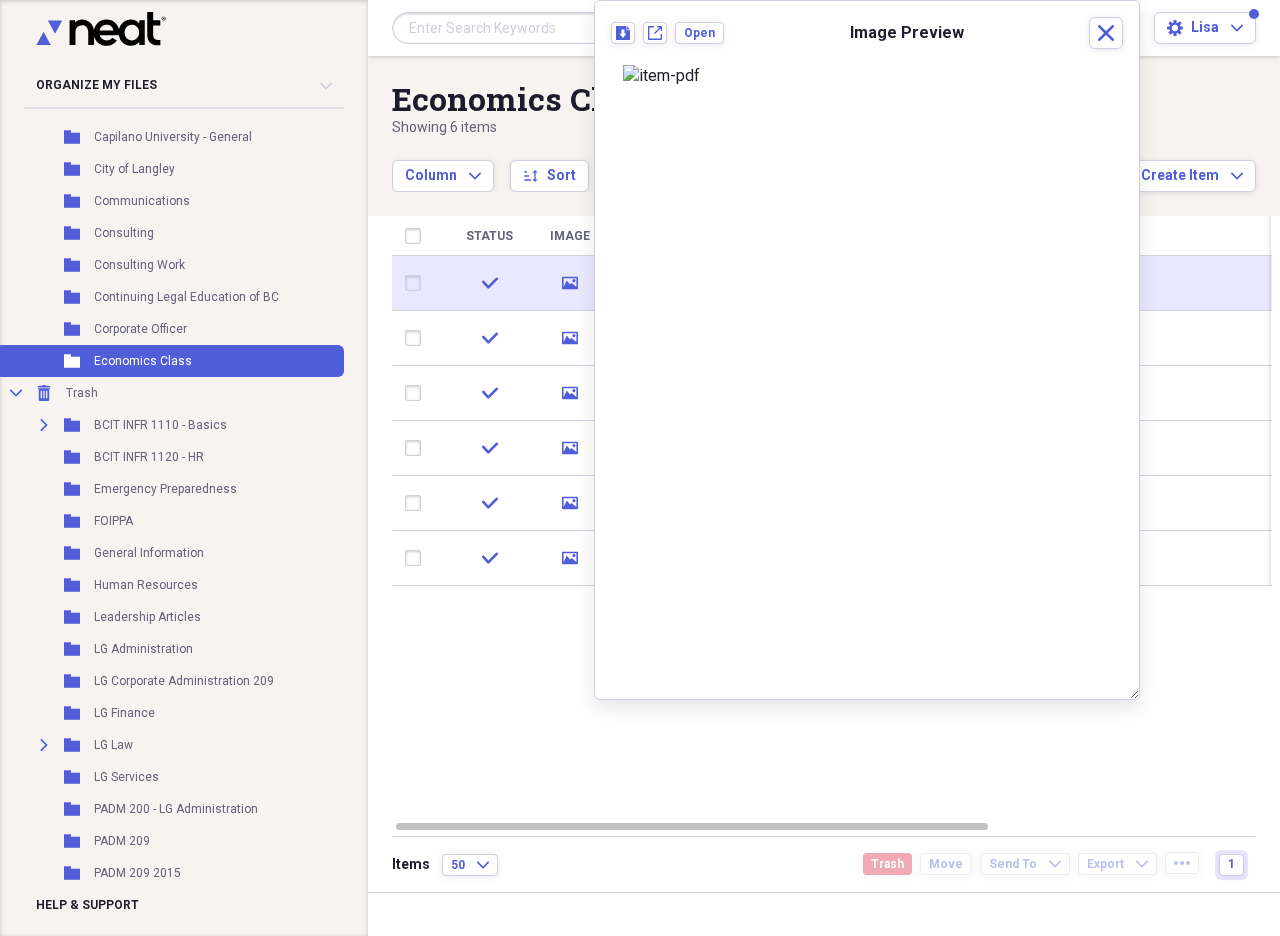 click at bounding box center [417, 283] 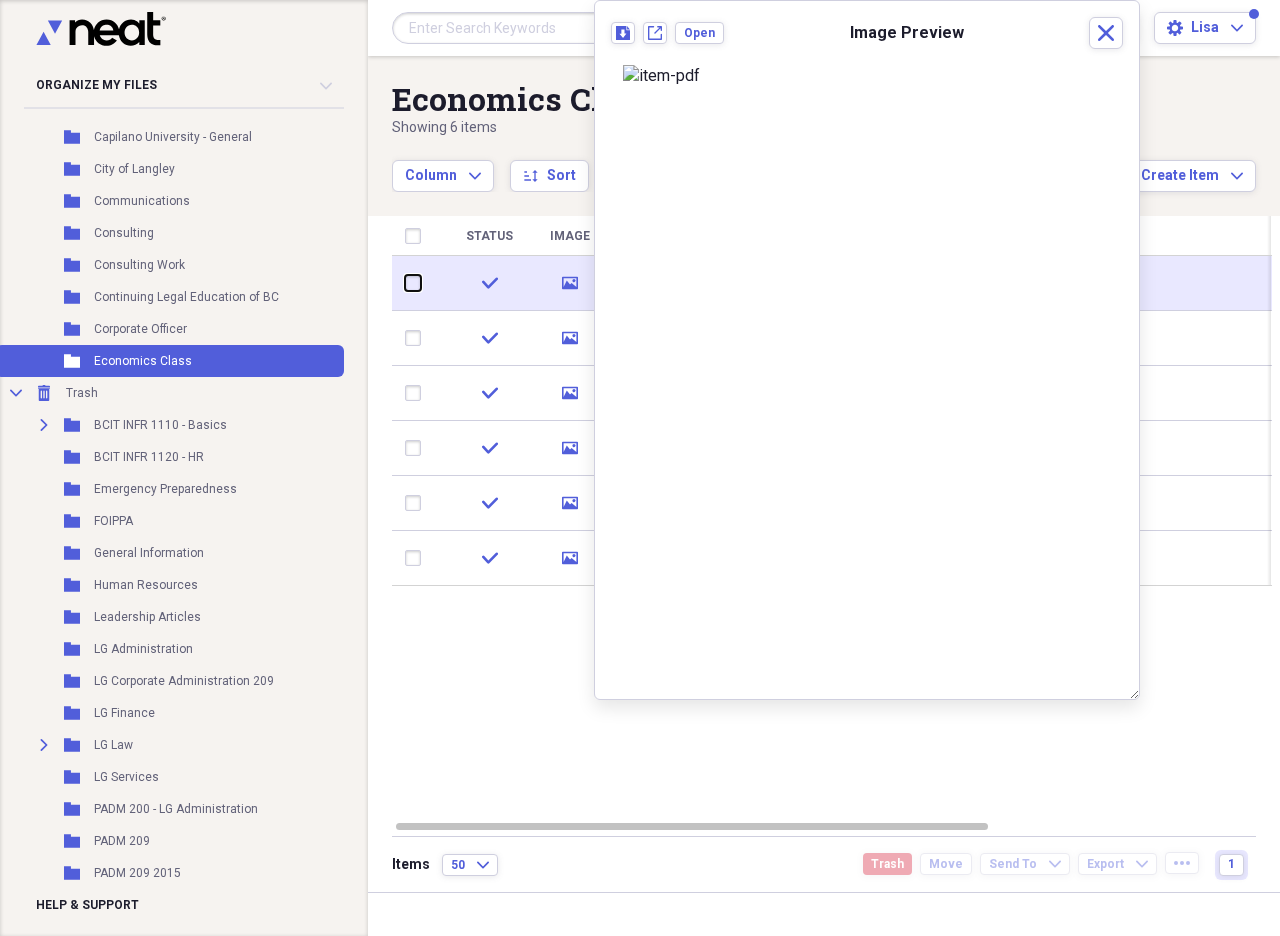 click at bounding box center (405, 283) 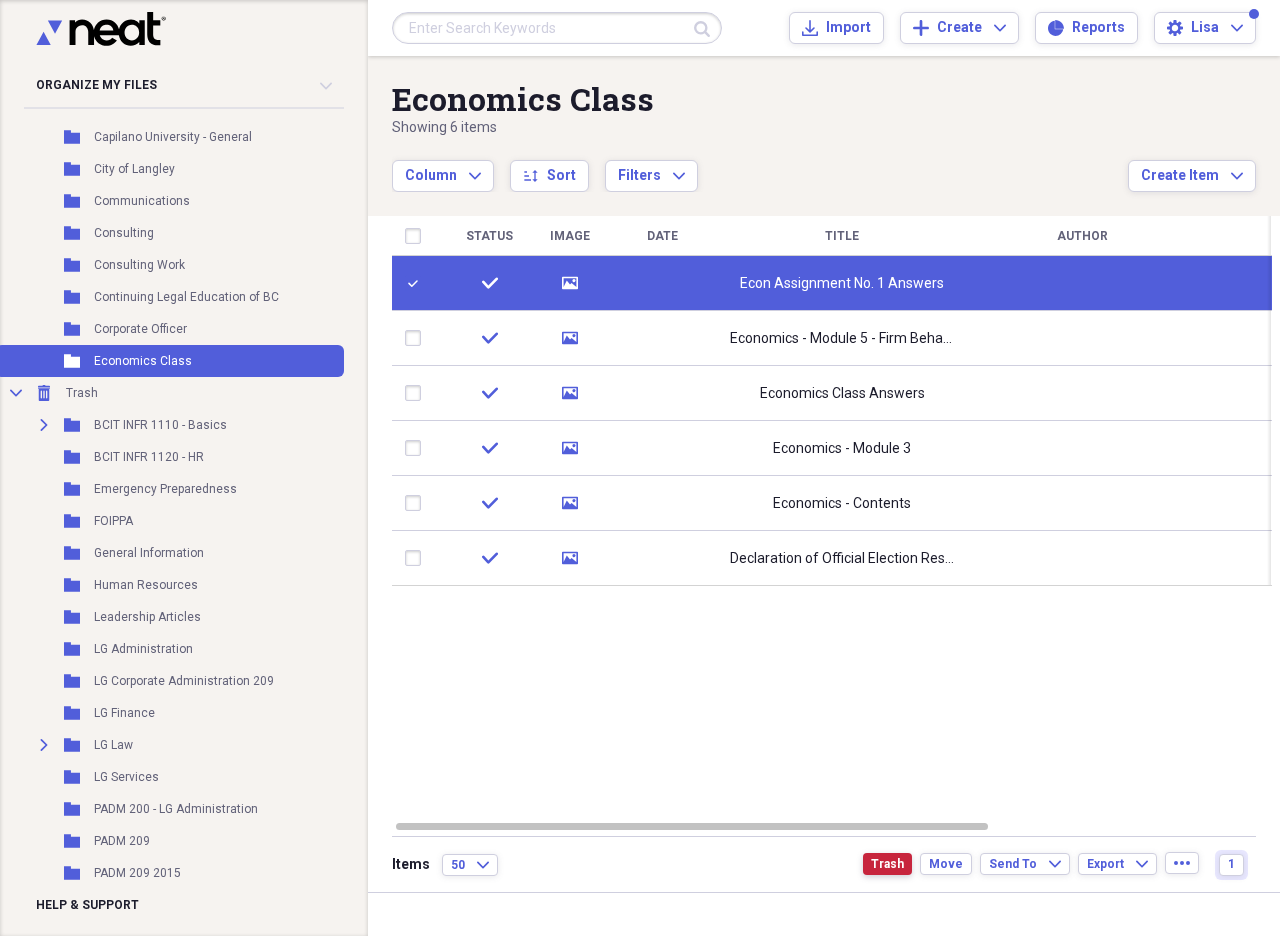 click on "Trash" at bounding box center (887, 864) 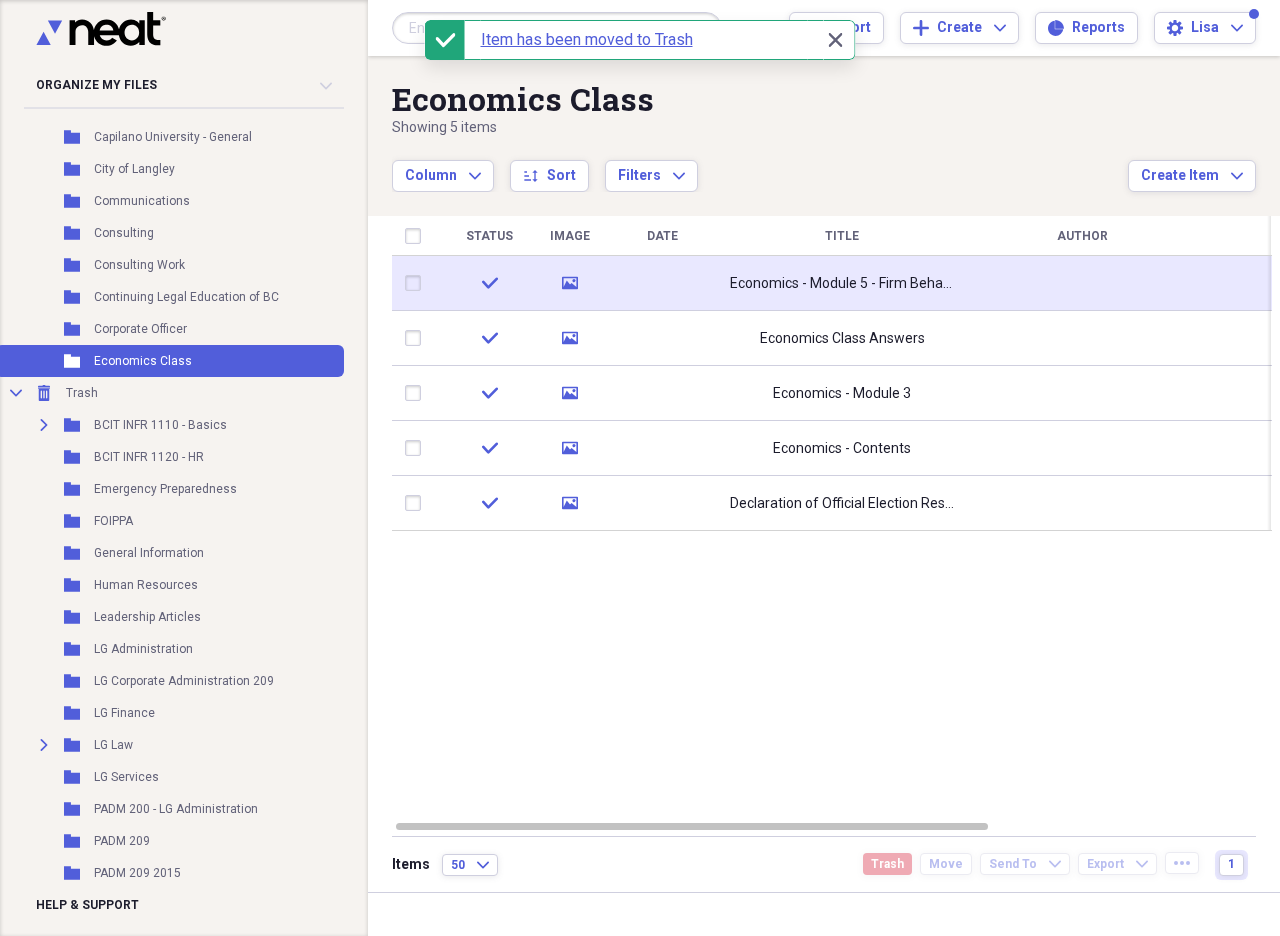 click on "media" 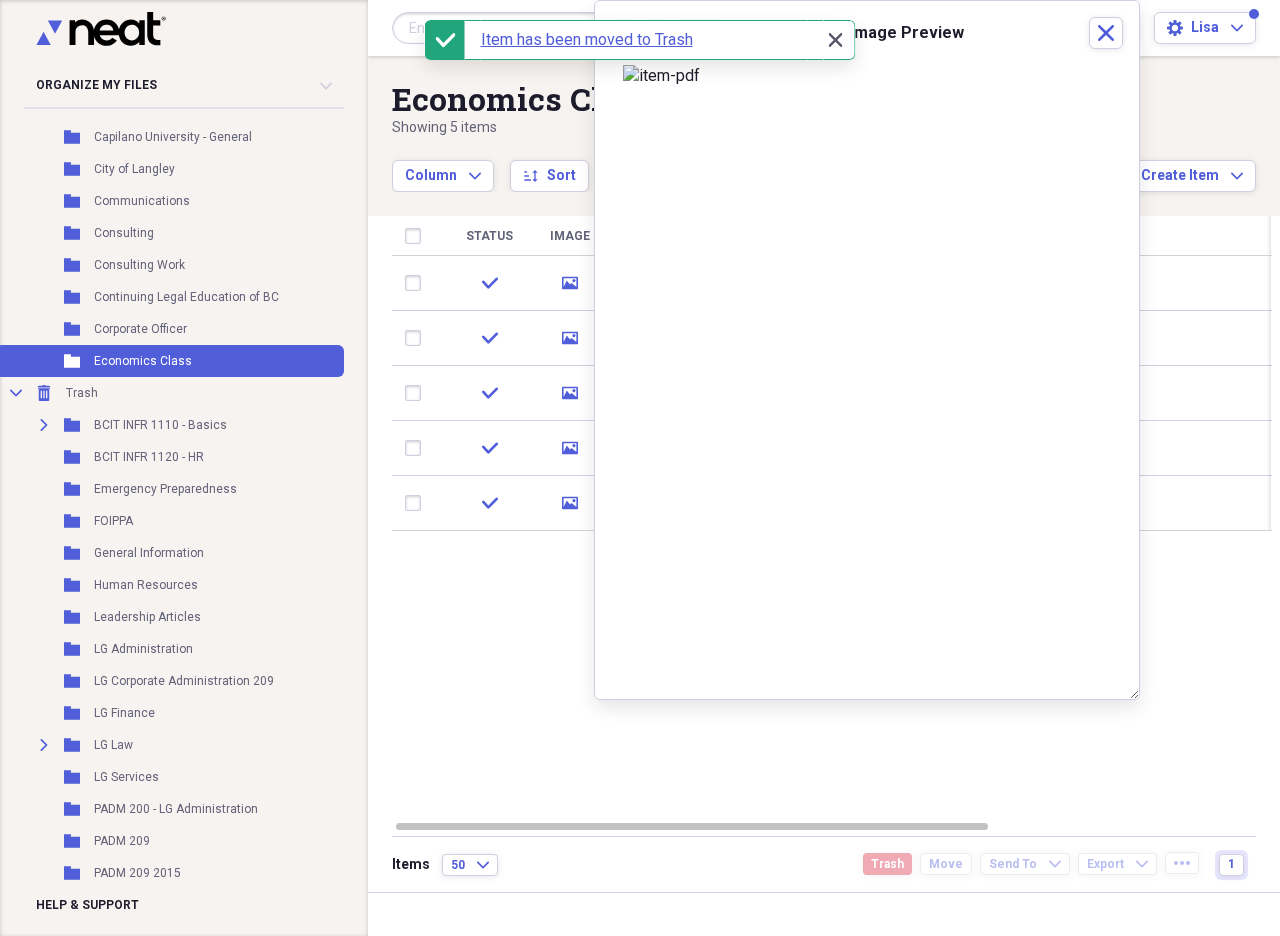 click 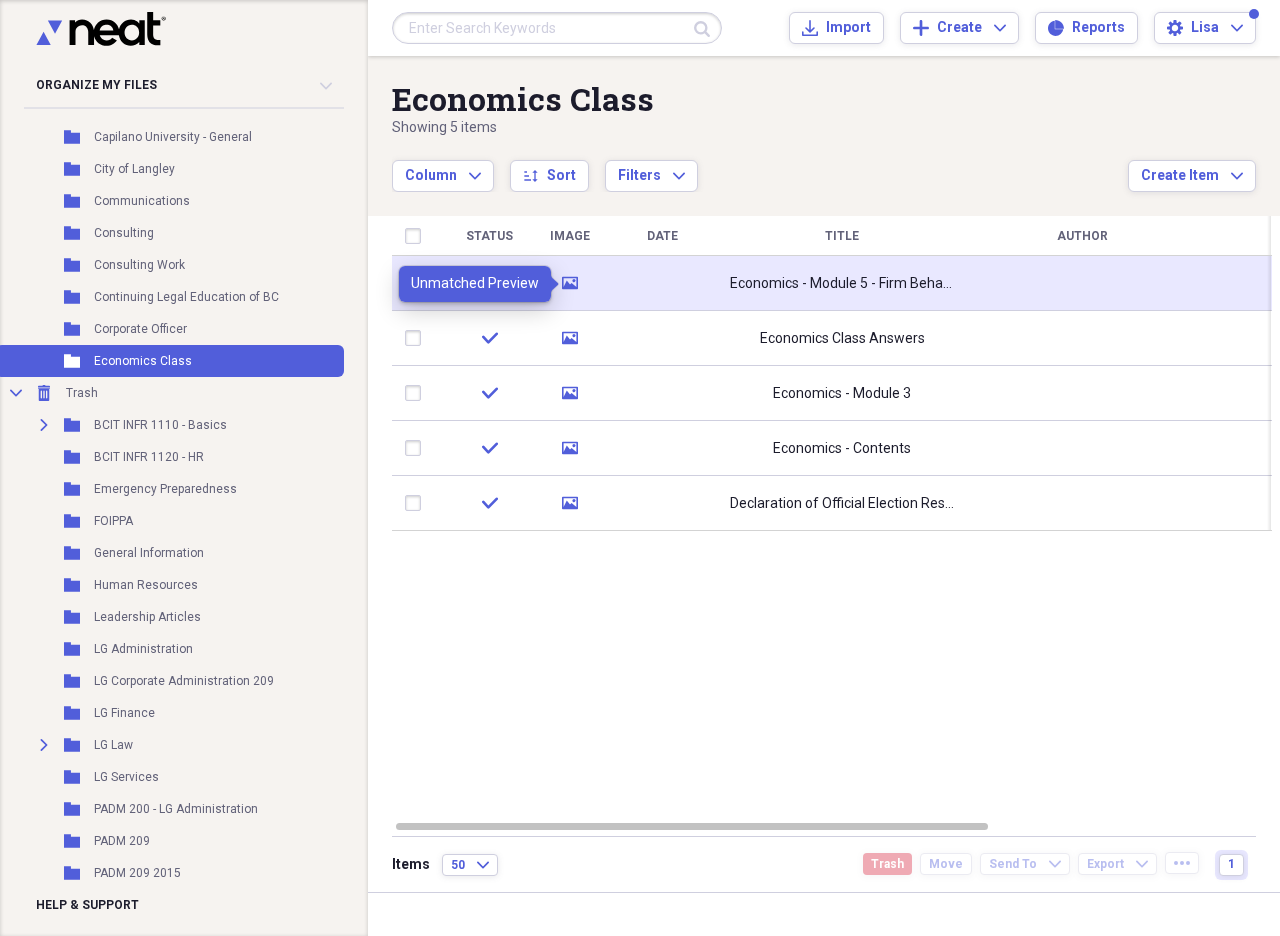 click on "media" 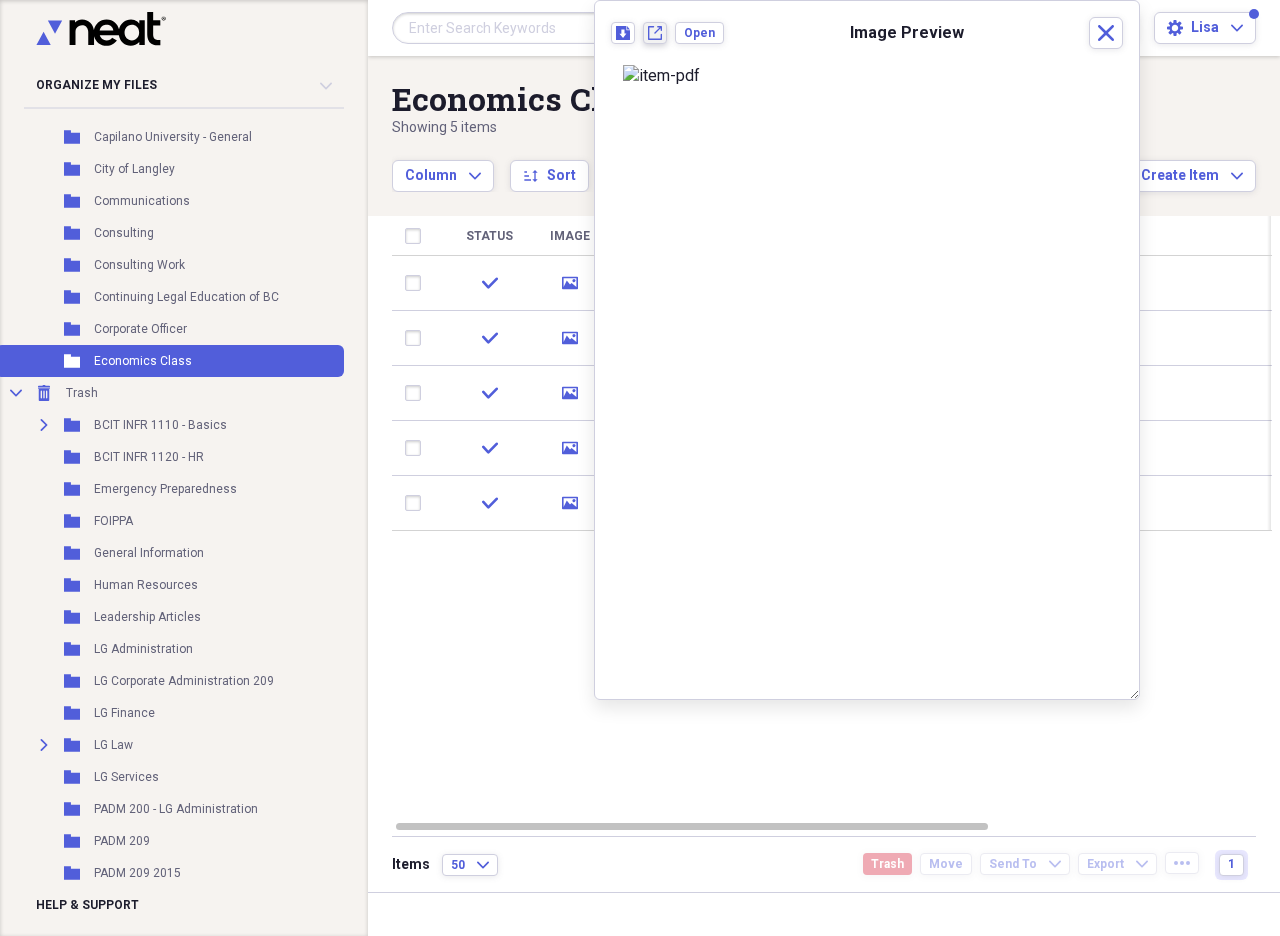 click on "New tab" 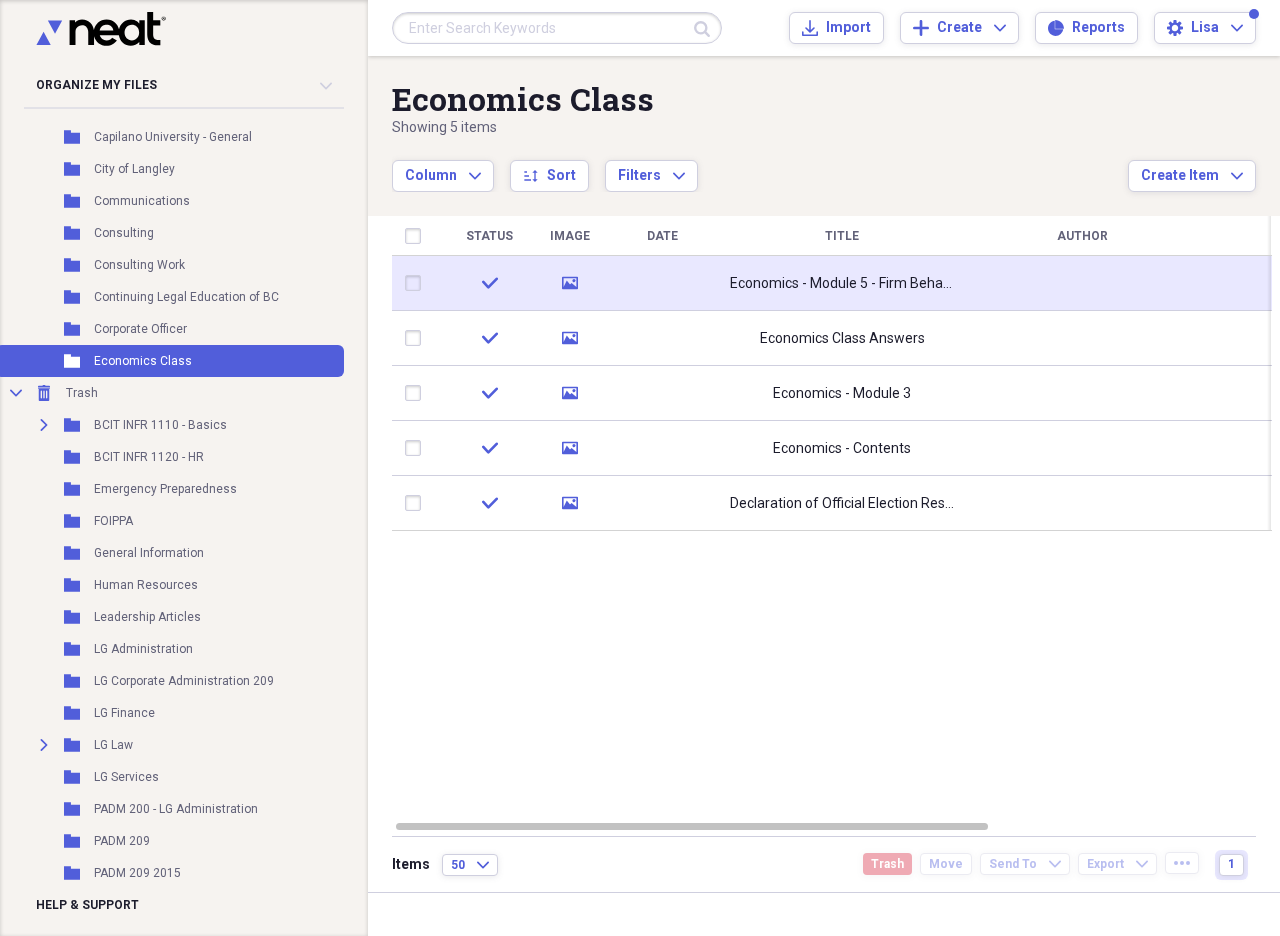 click at bounding box center (417, 283) 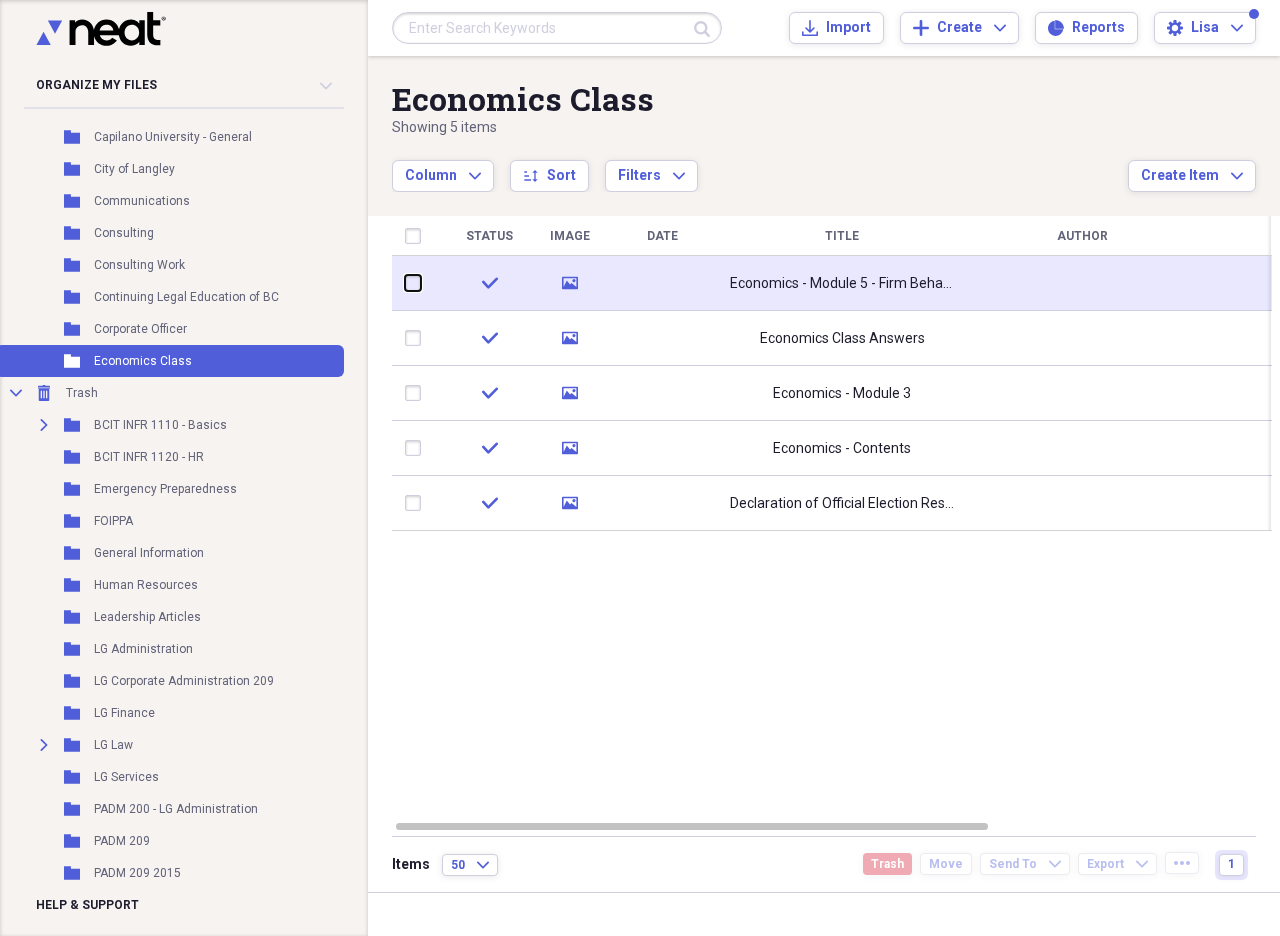 click at bounding box center [405, 283] 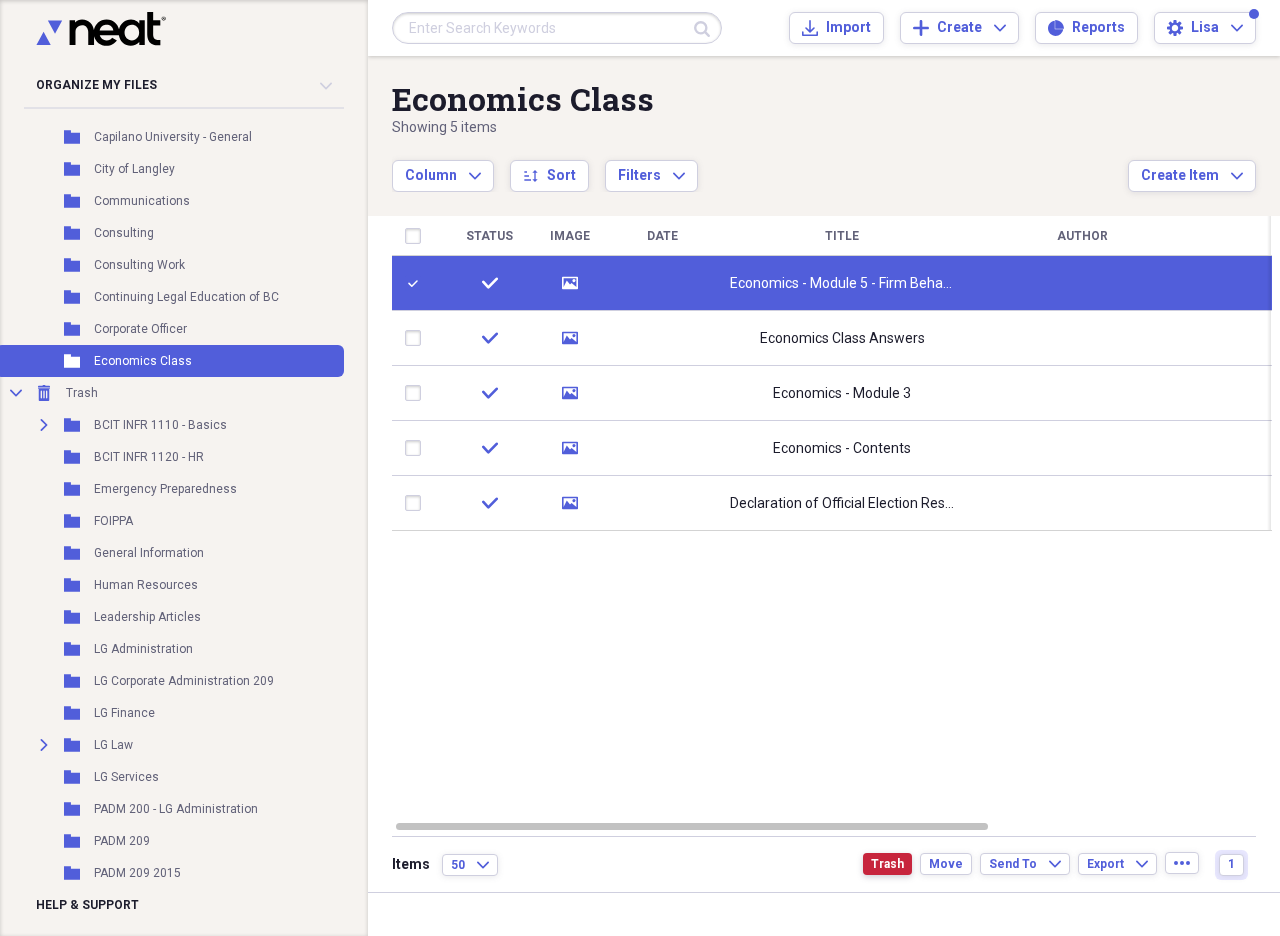 click on "Trash" at bounding box center (887, 864) 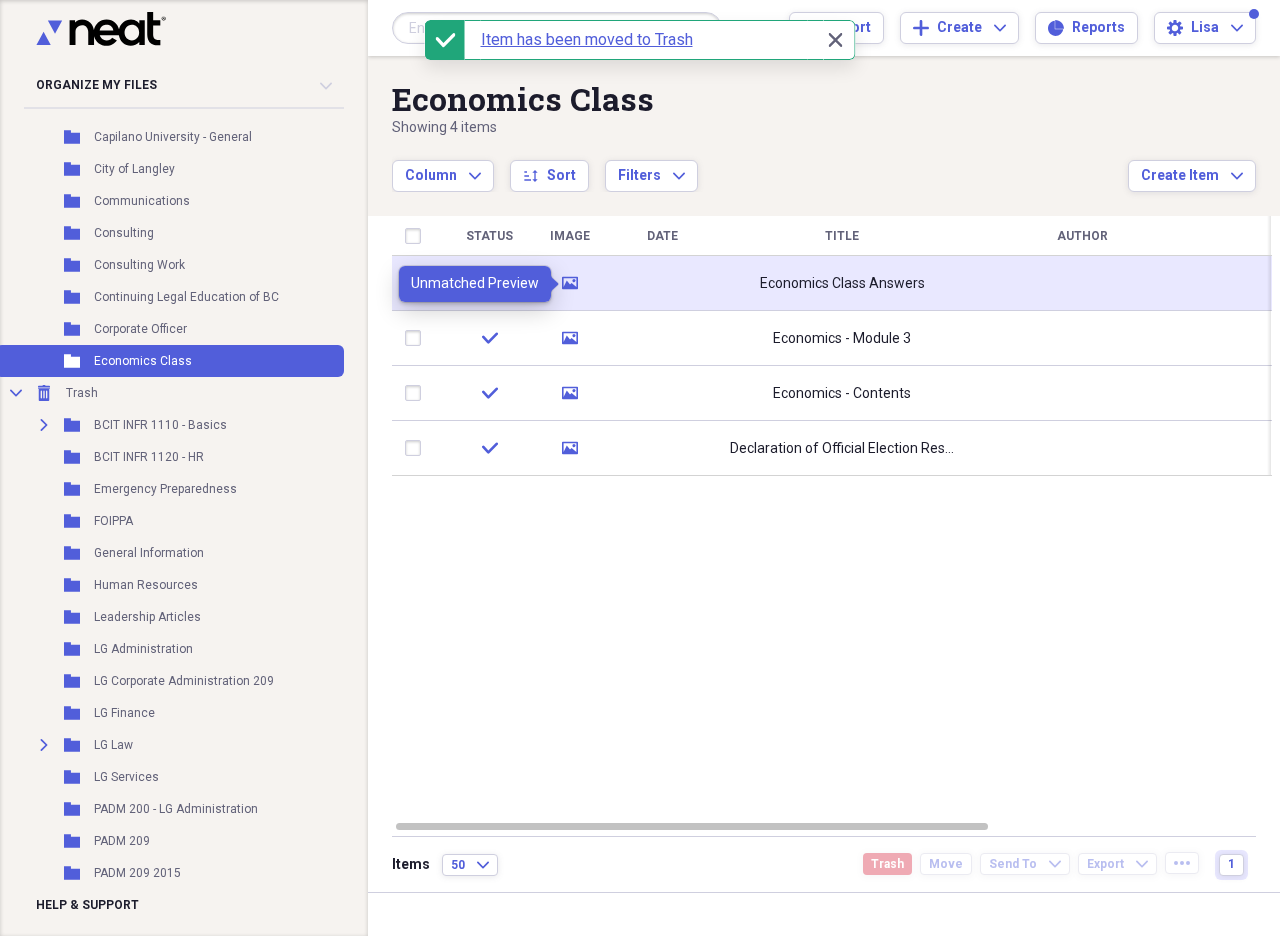 click 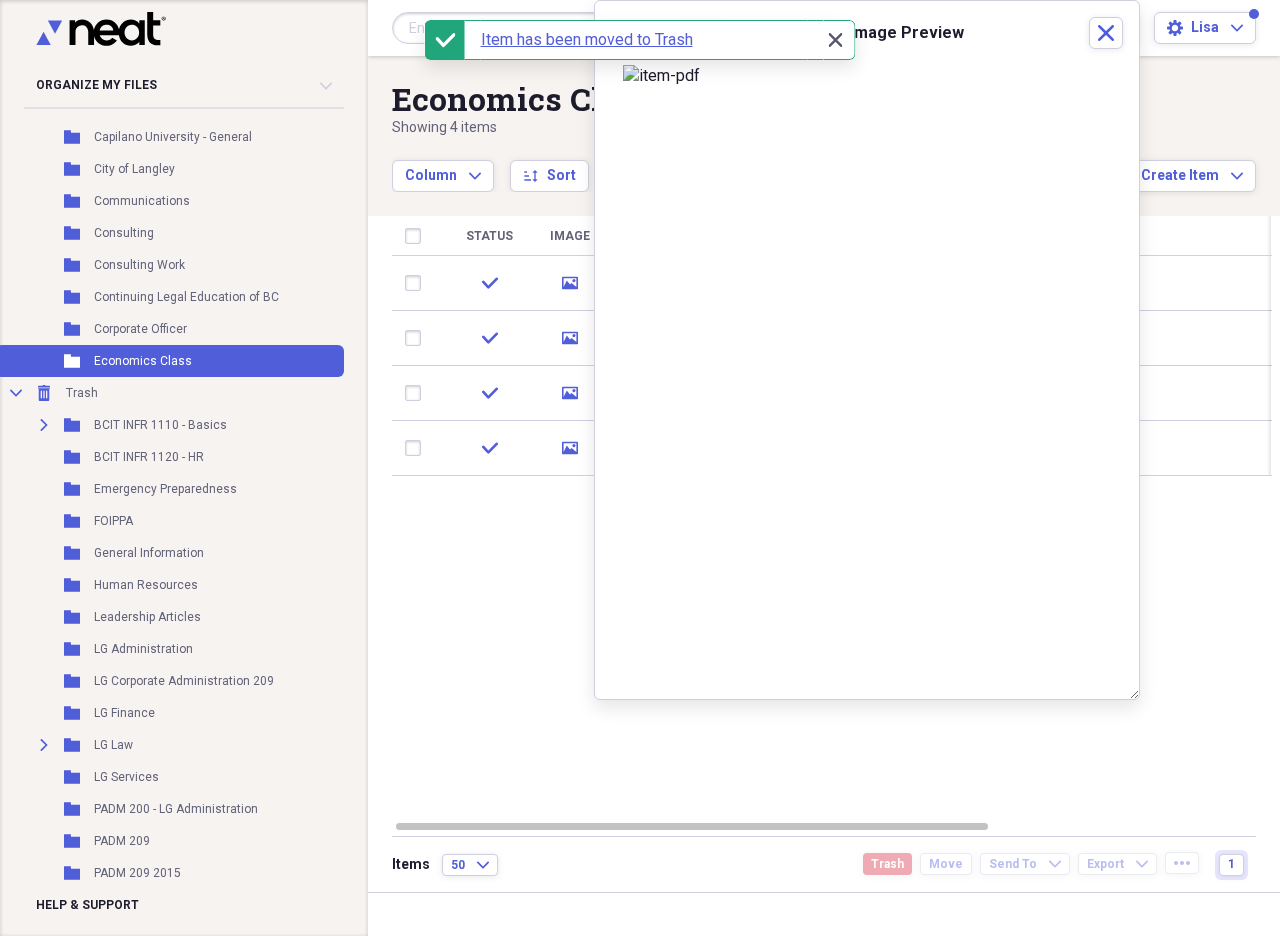 click on "Close" 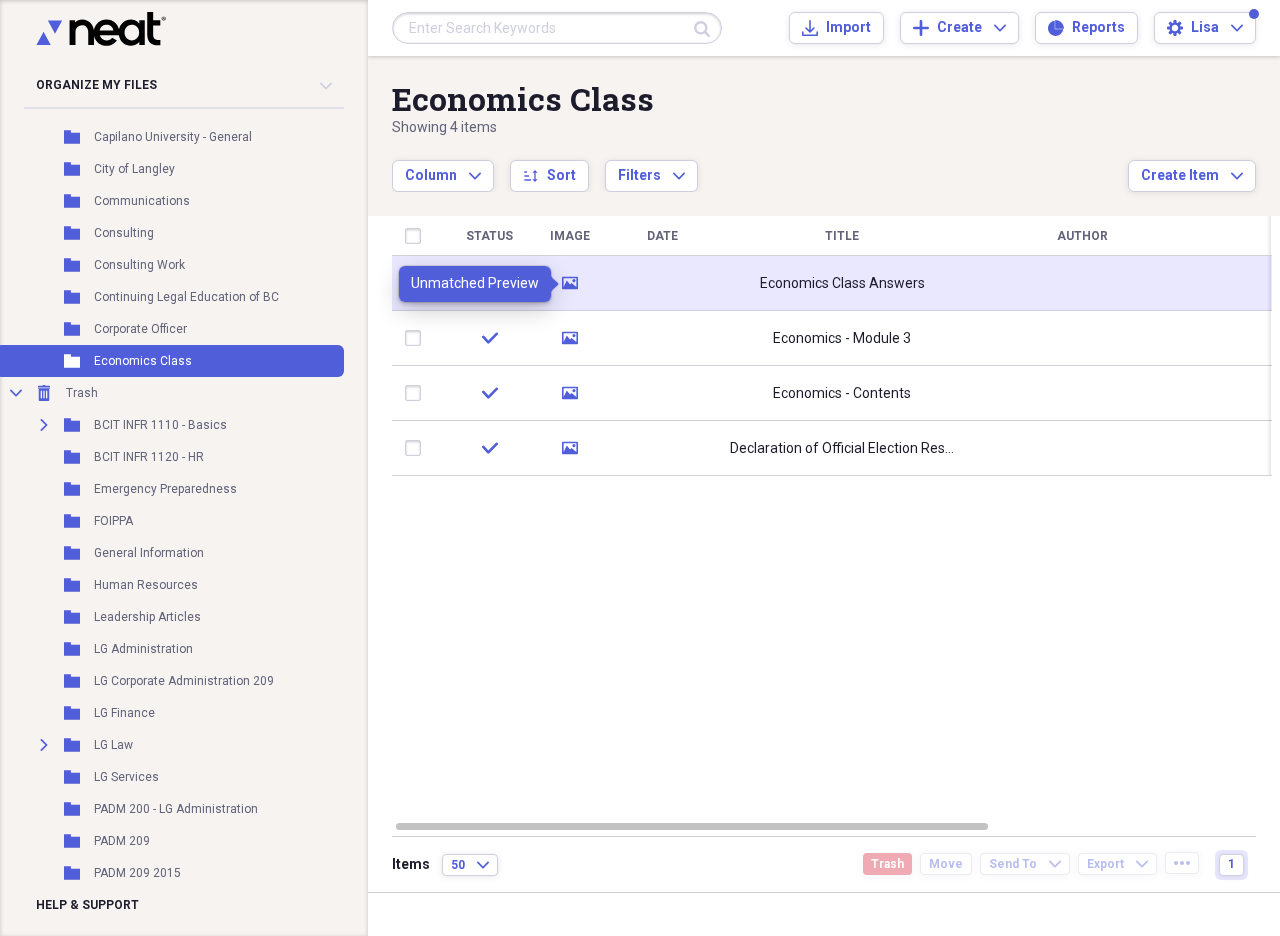 click 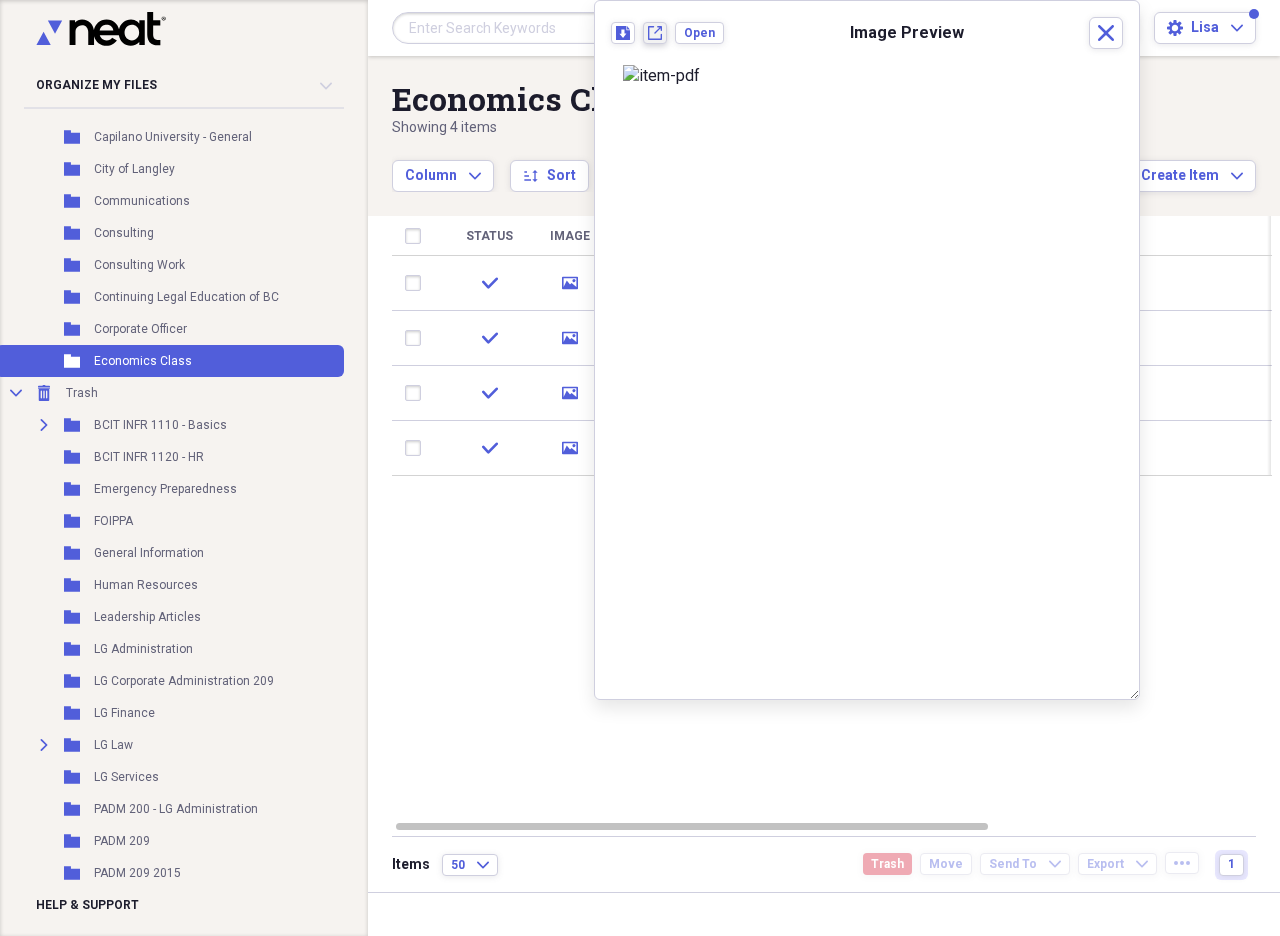 click on "New tab" 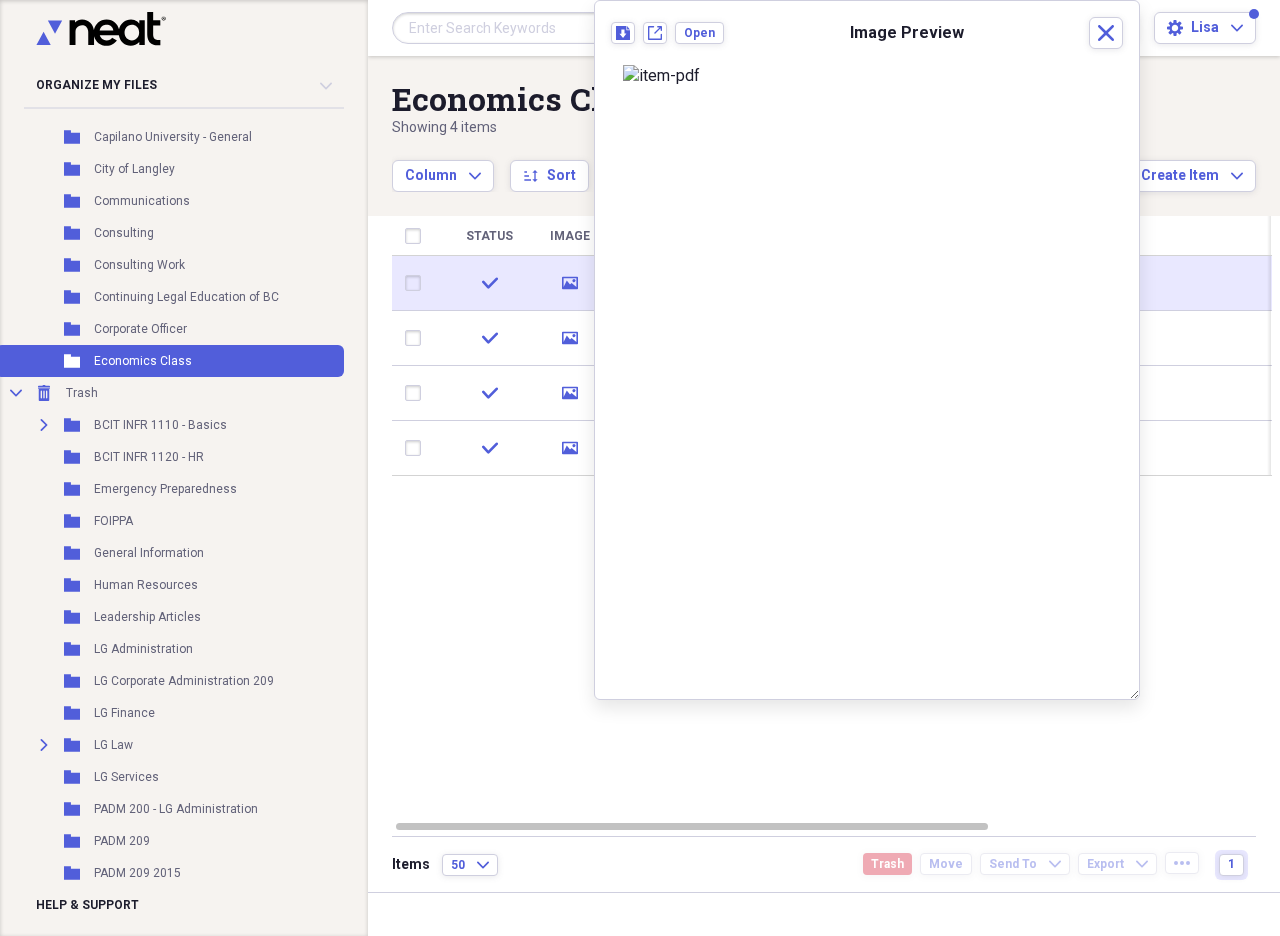 click at bounding box center [417, 283] 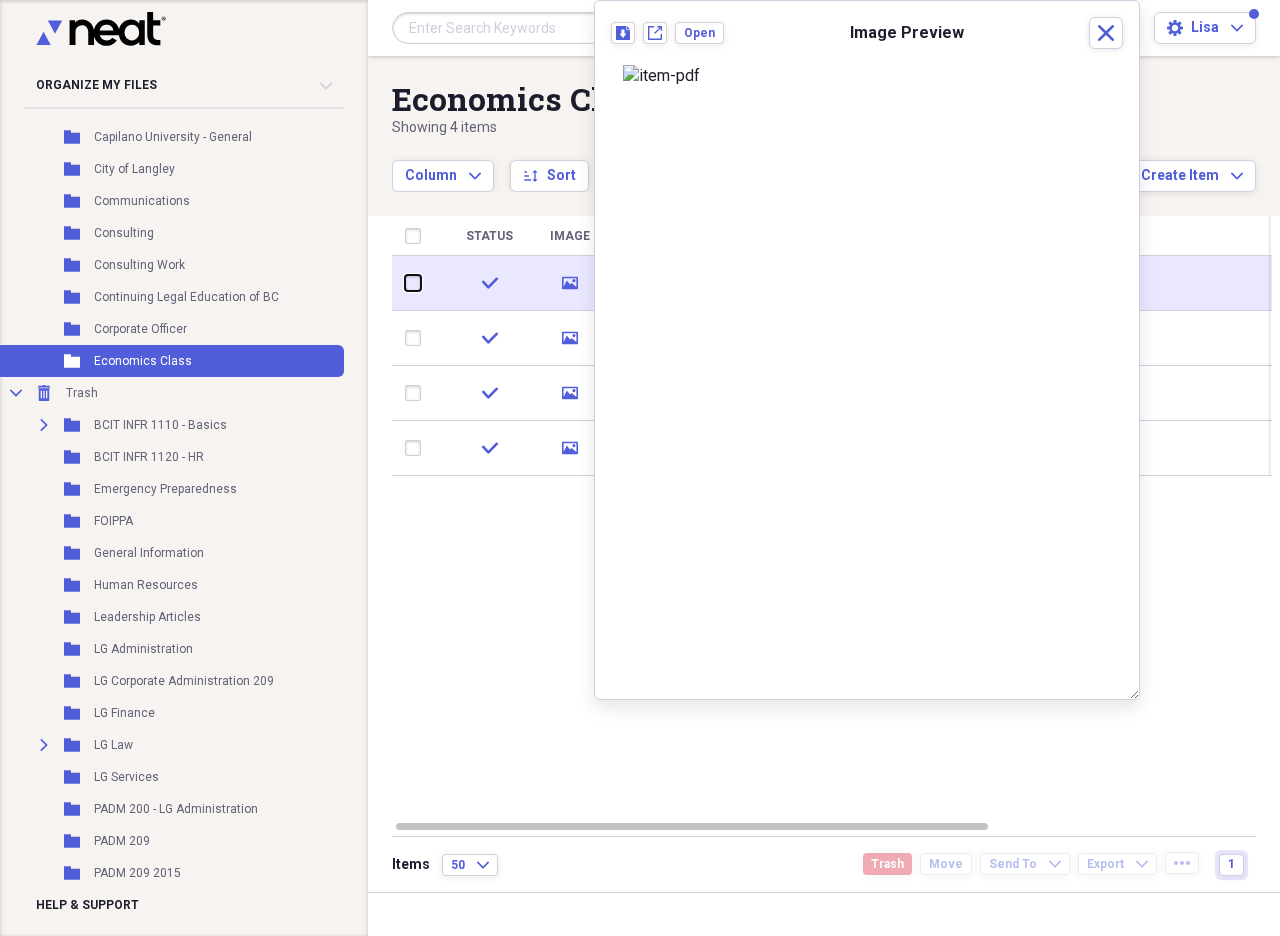 click at bounding box center [405, 283] 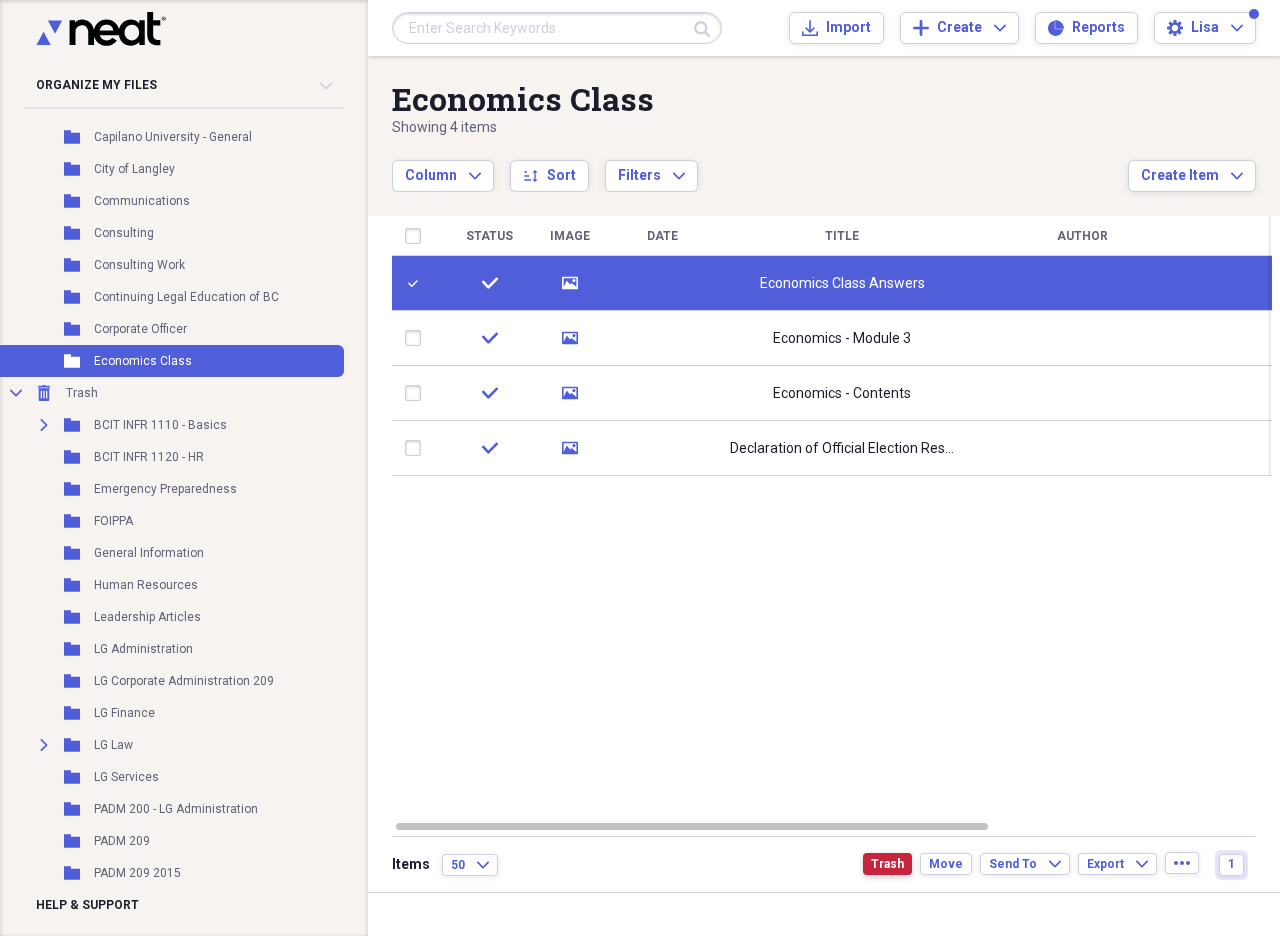 click on "Trash" at bounding box center (887, 864) 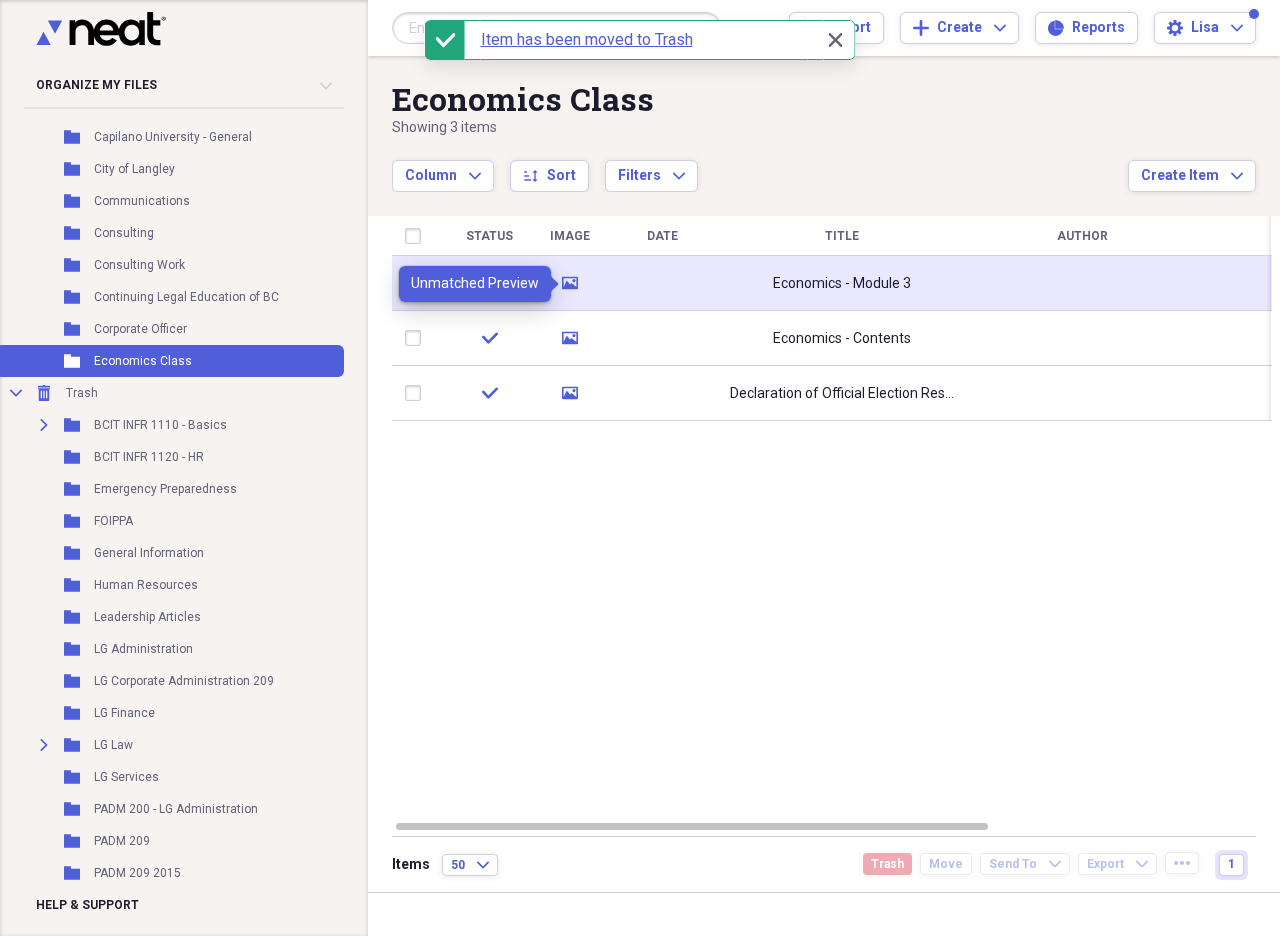 click 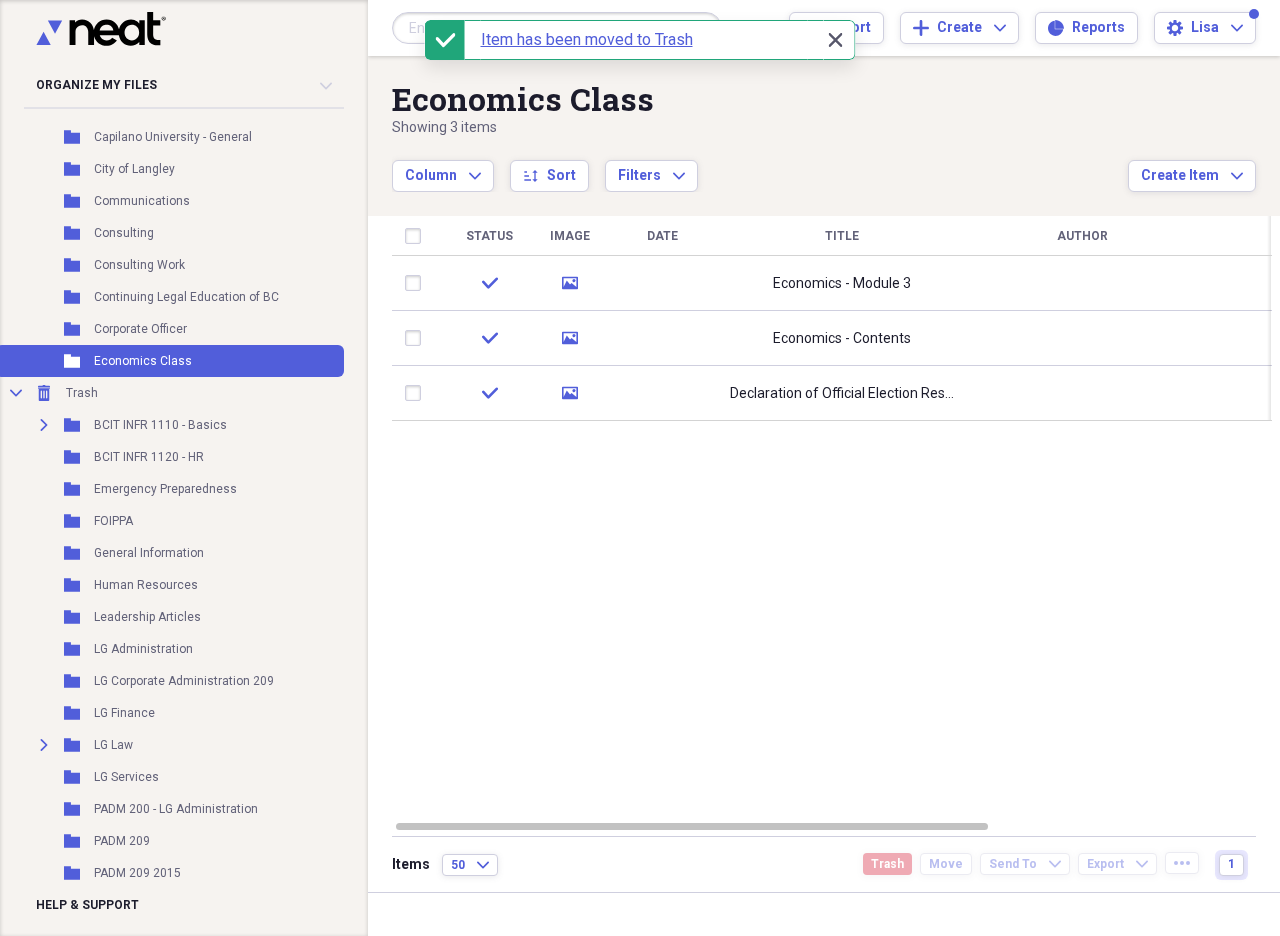 click on "Close" 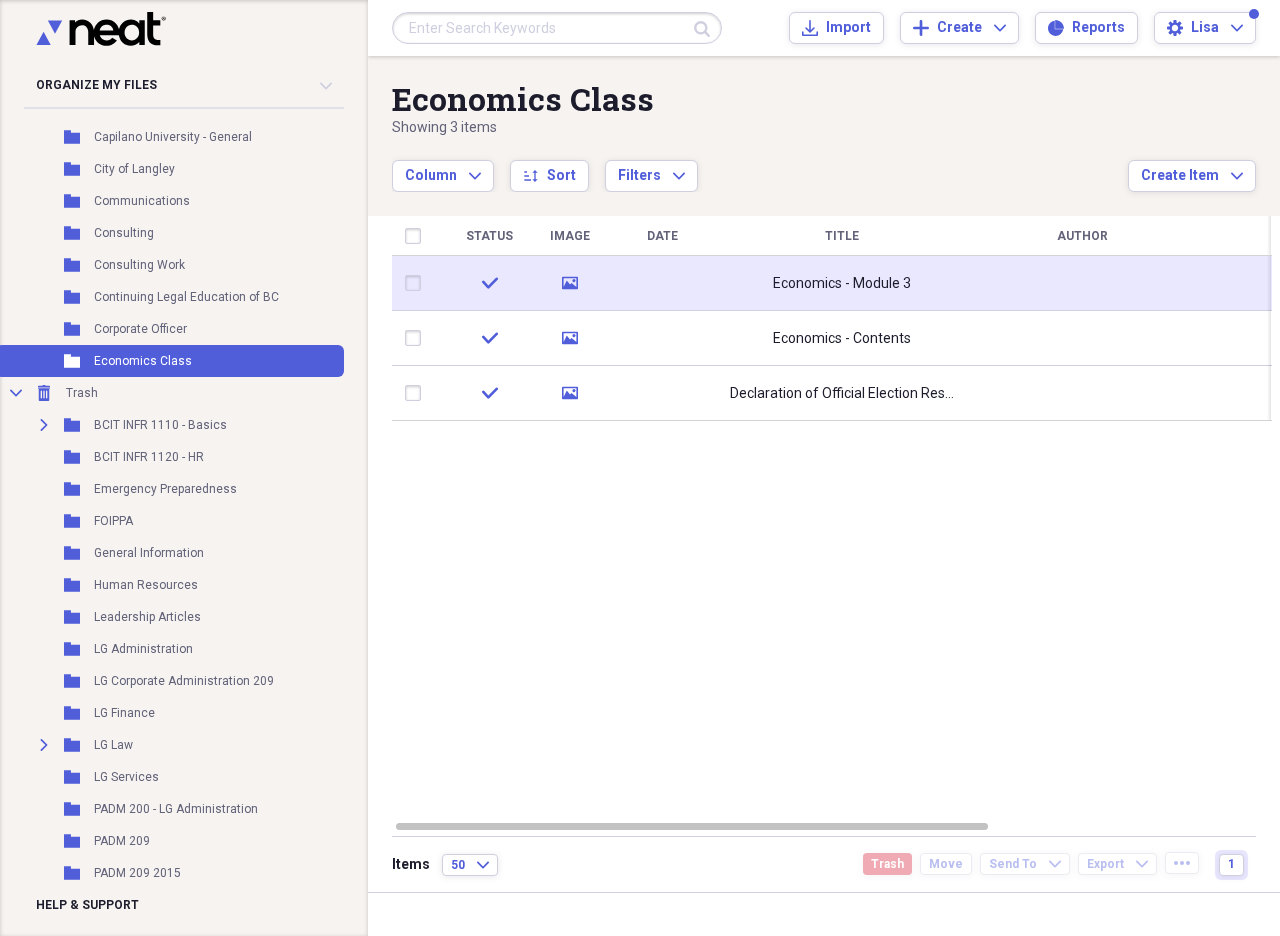 click on "media" at bounding box center (570, 283) 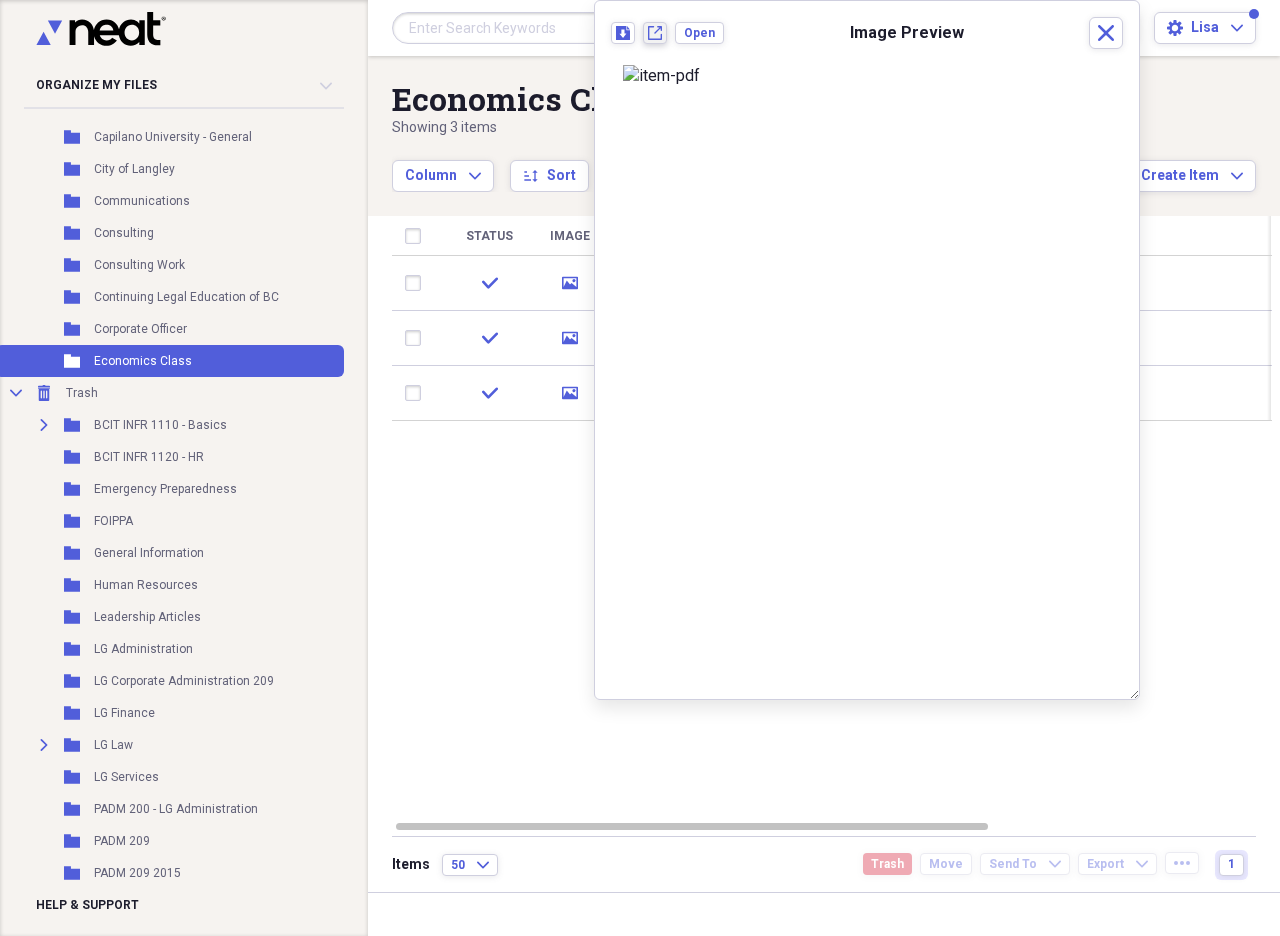 click on "New tab" at bounding box center (655, 33) 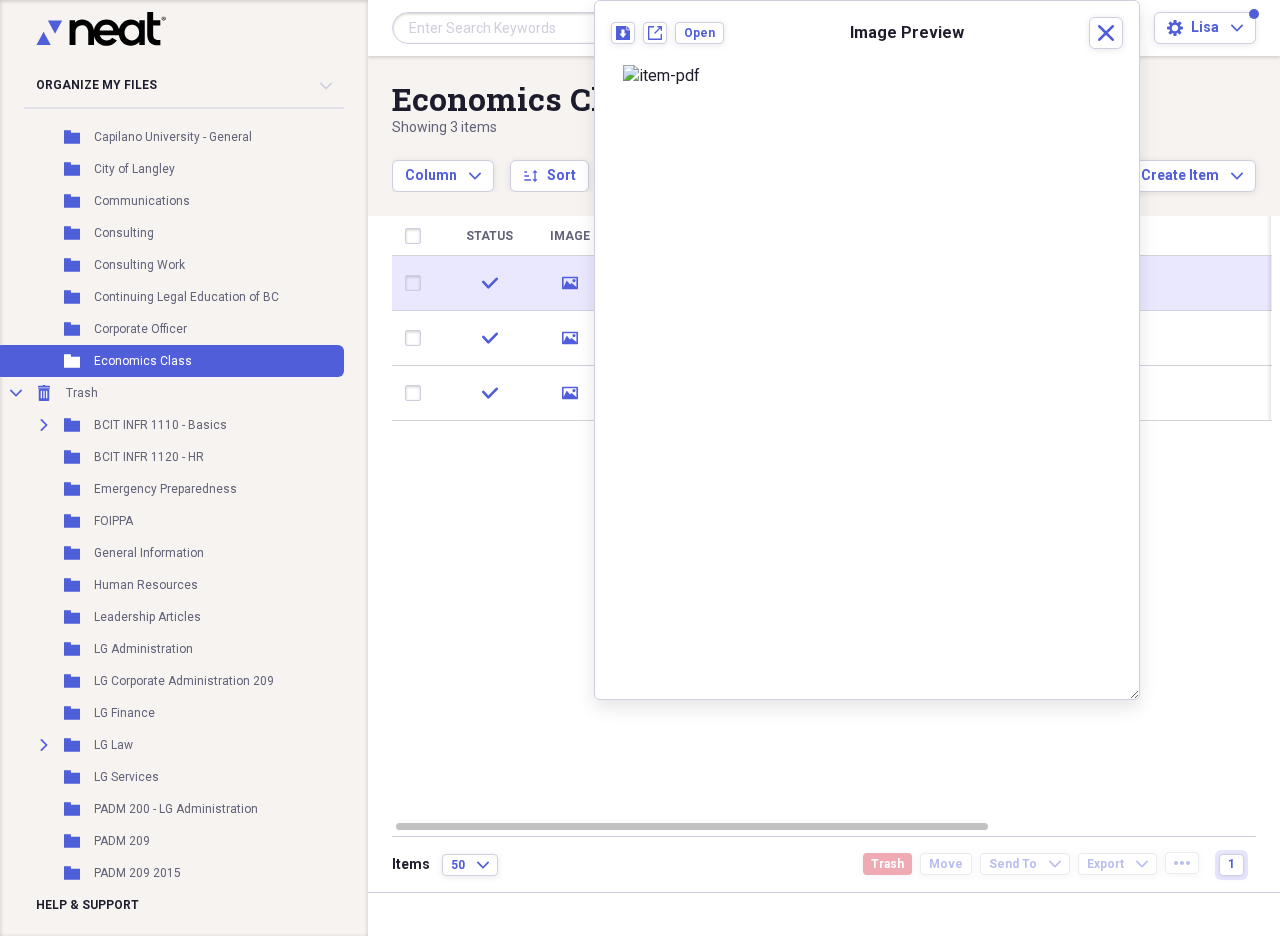click at bounding box center (417, 283) 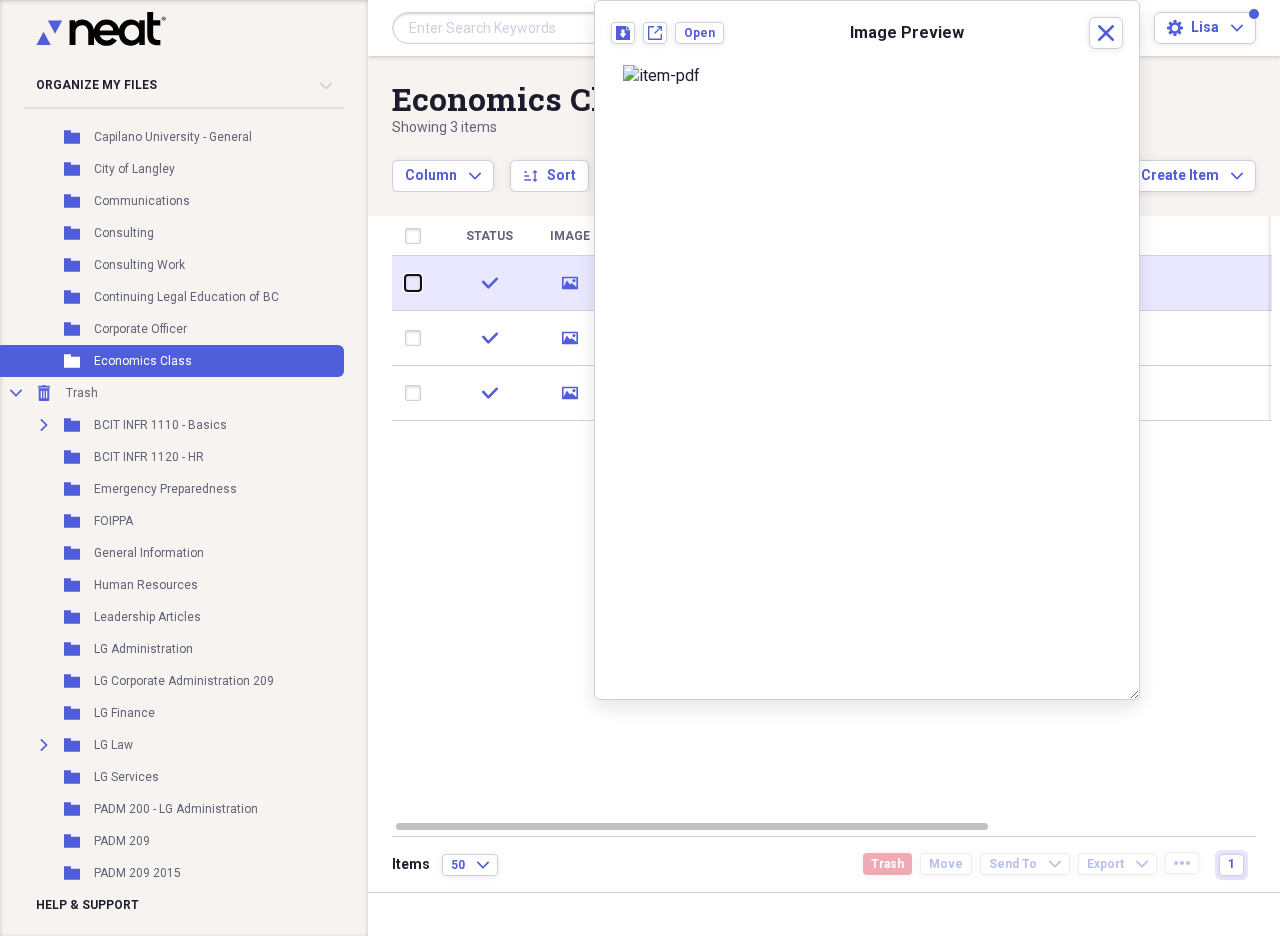 click at bounding box center (405, 283) 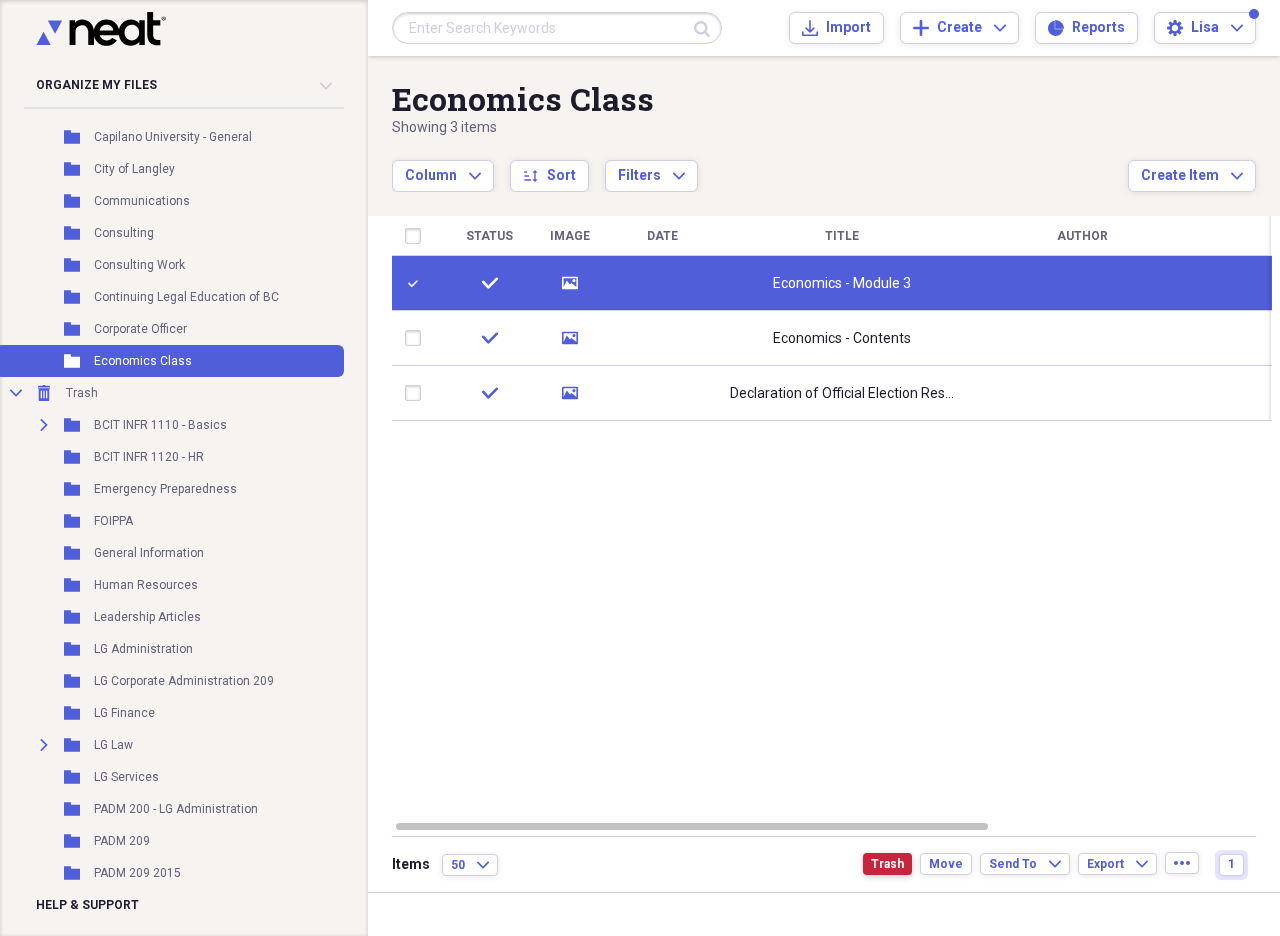 click on "Trash" at bounding box center (887, 864) 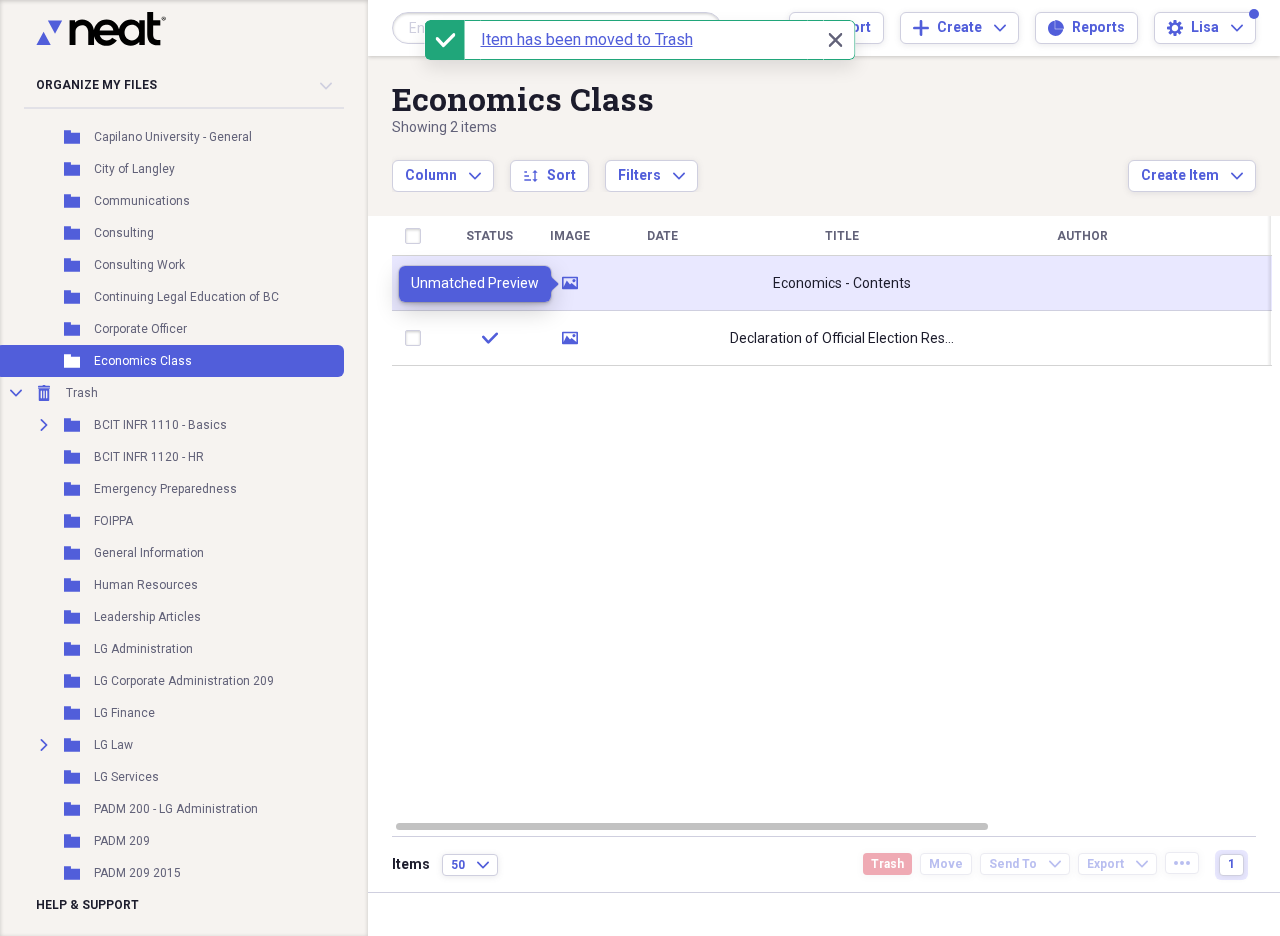 click on "media" 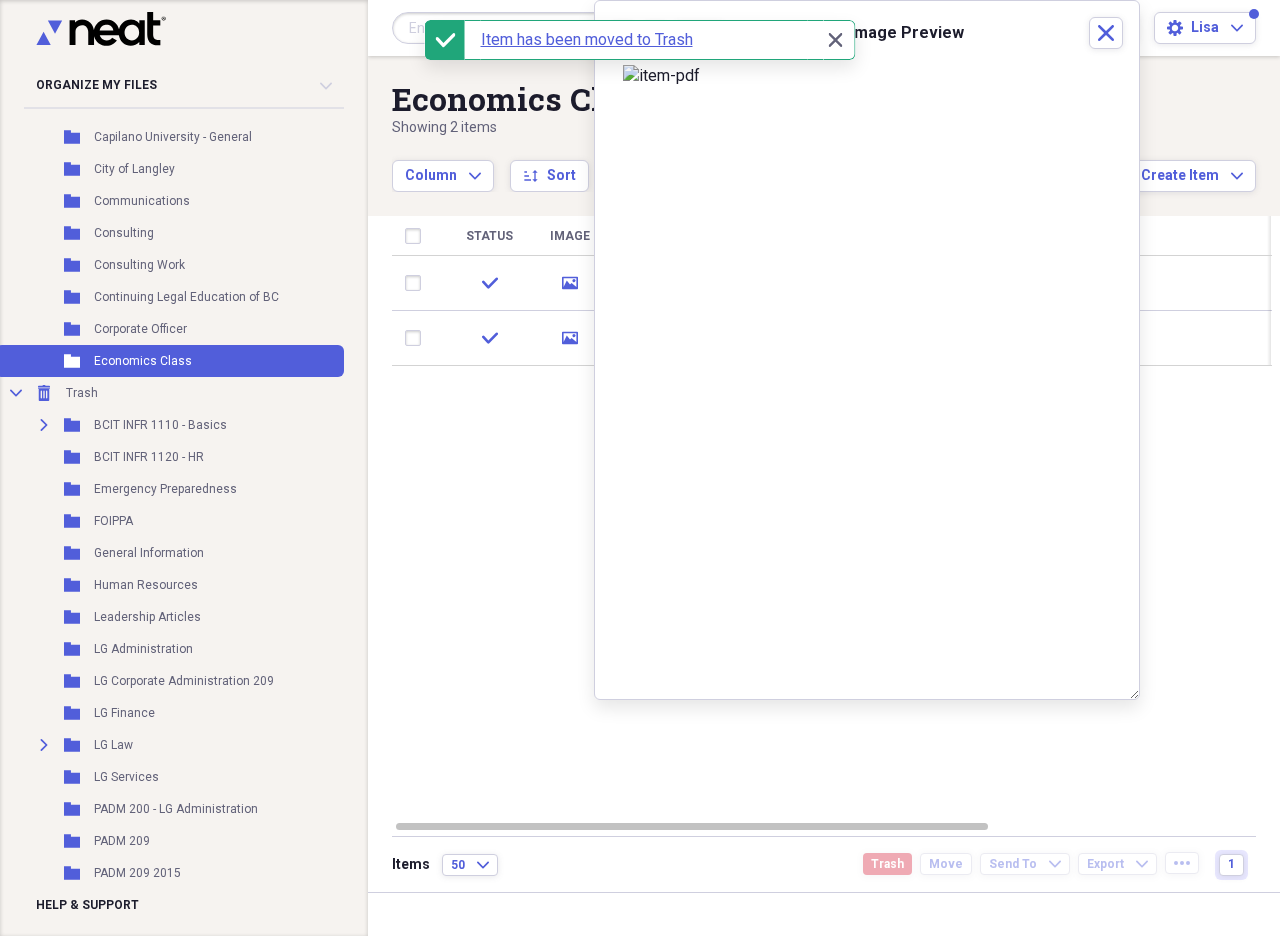 drag, startPoint x: 839, startPoint y: 47, endPoint x: 811, endPoint y: 67, distance: 34.4093 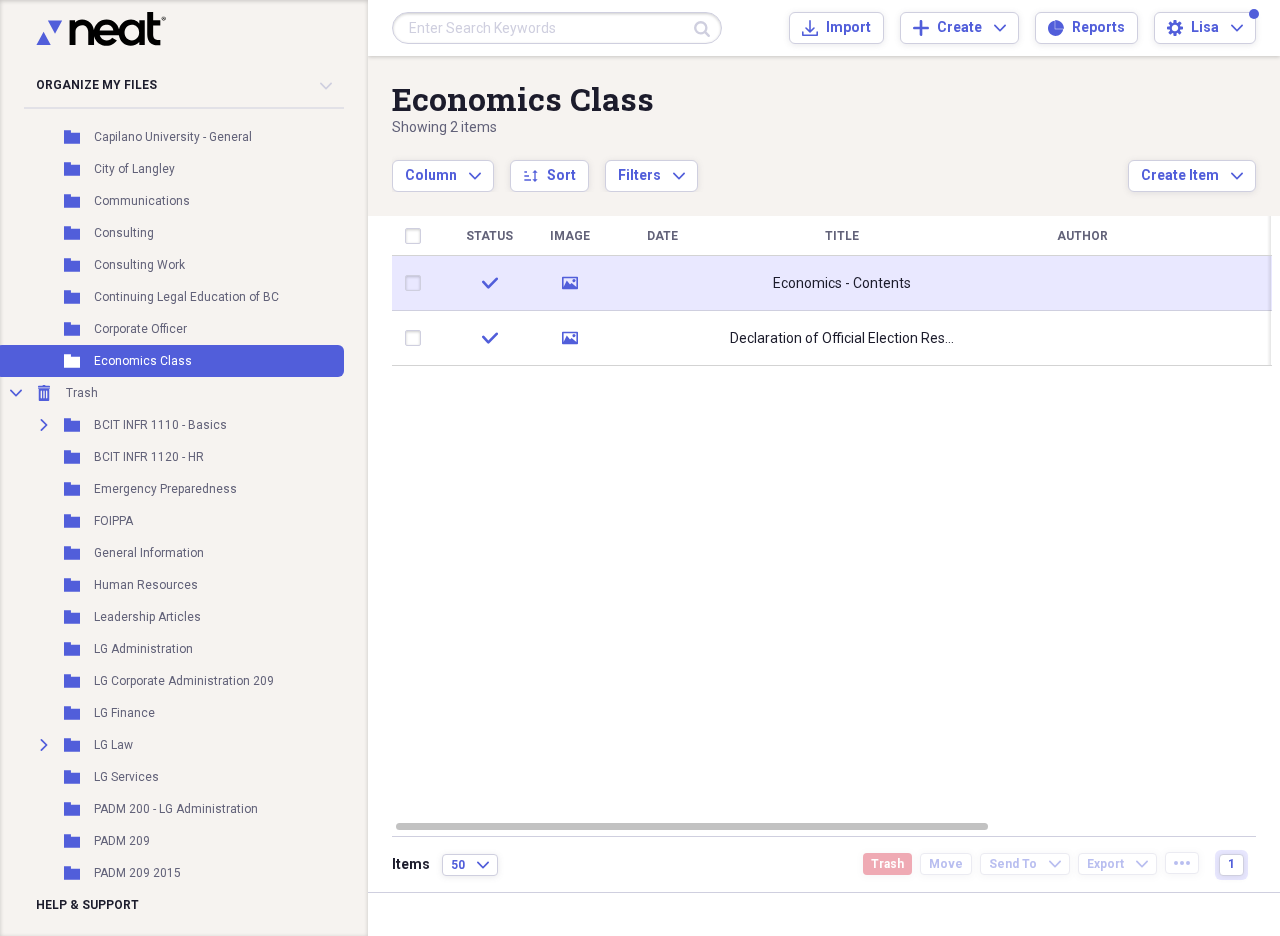 click on "media" 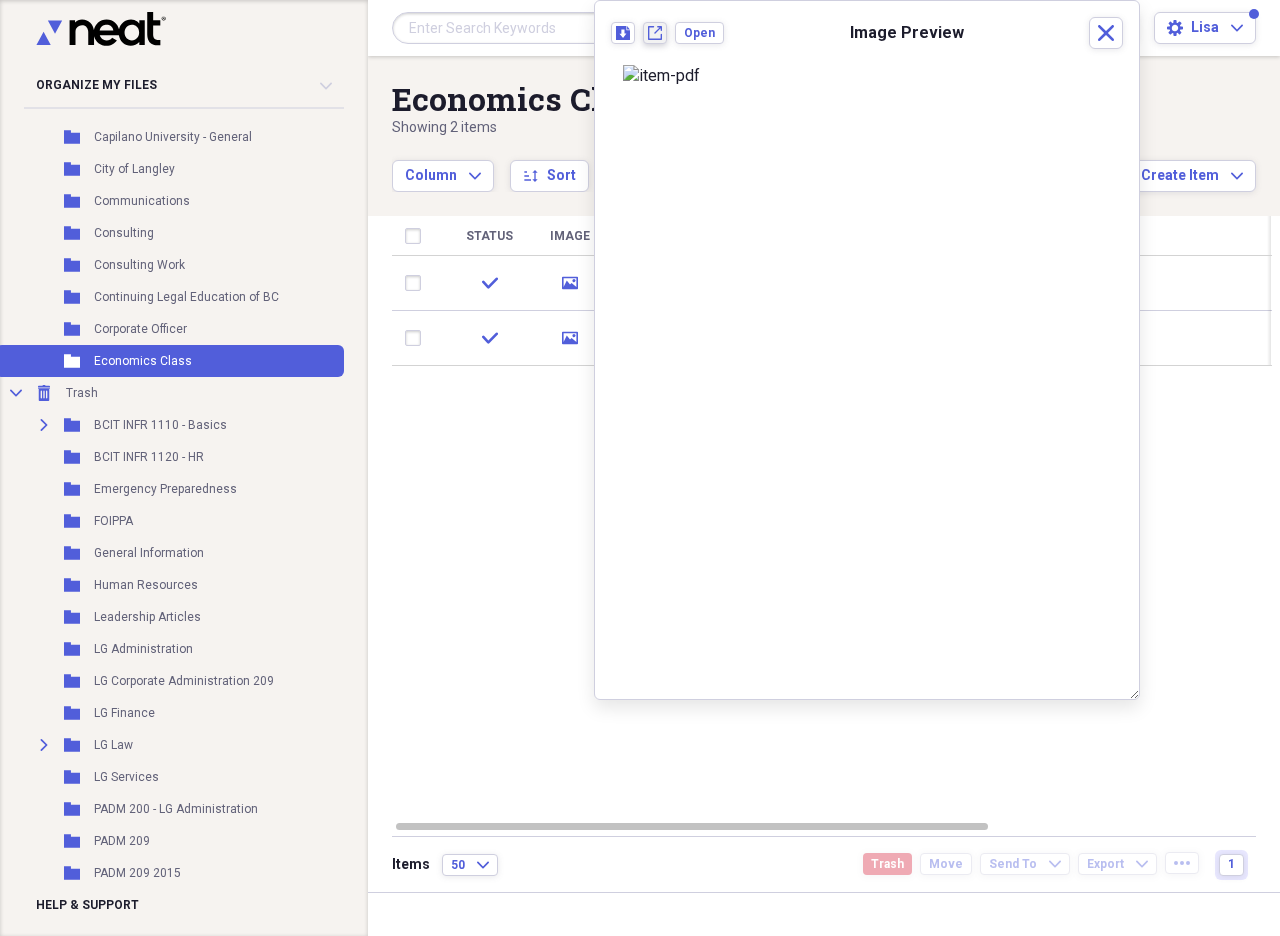 click on "New tab" 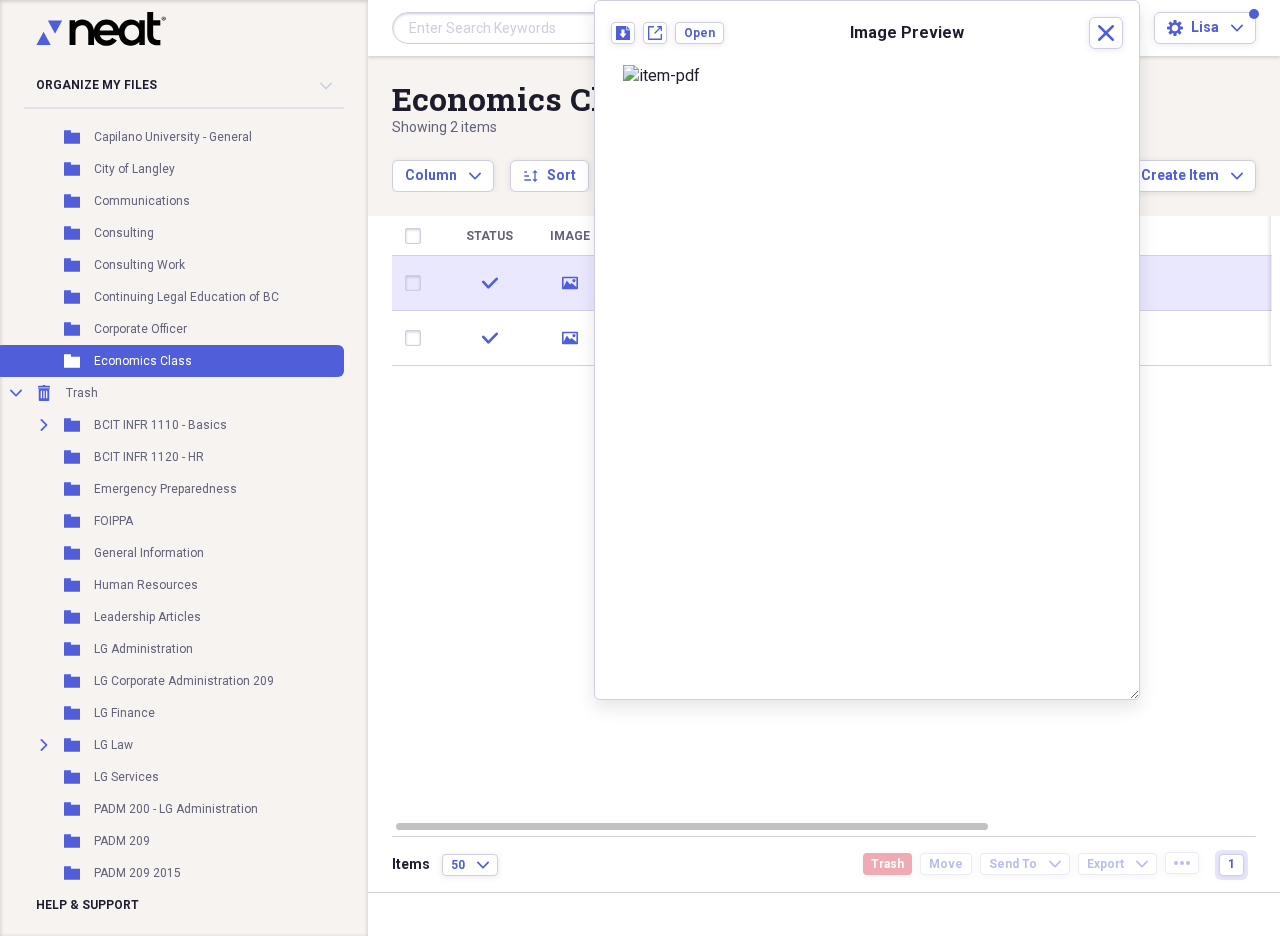 click at bounding box center [417, 283] 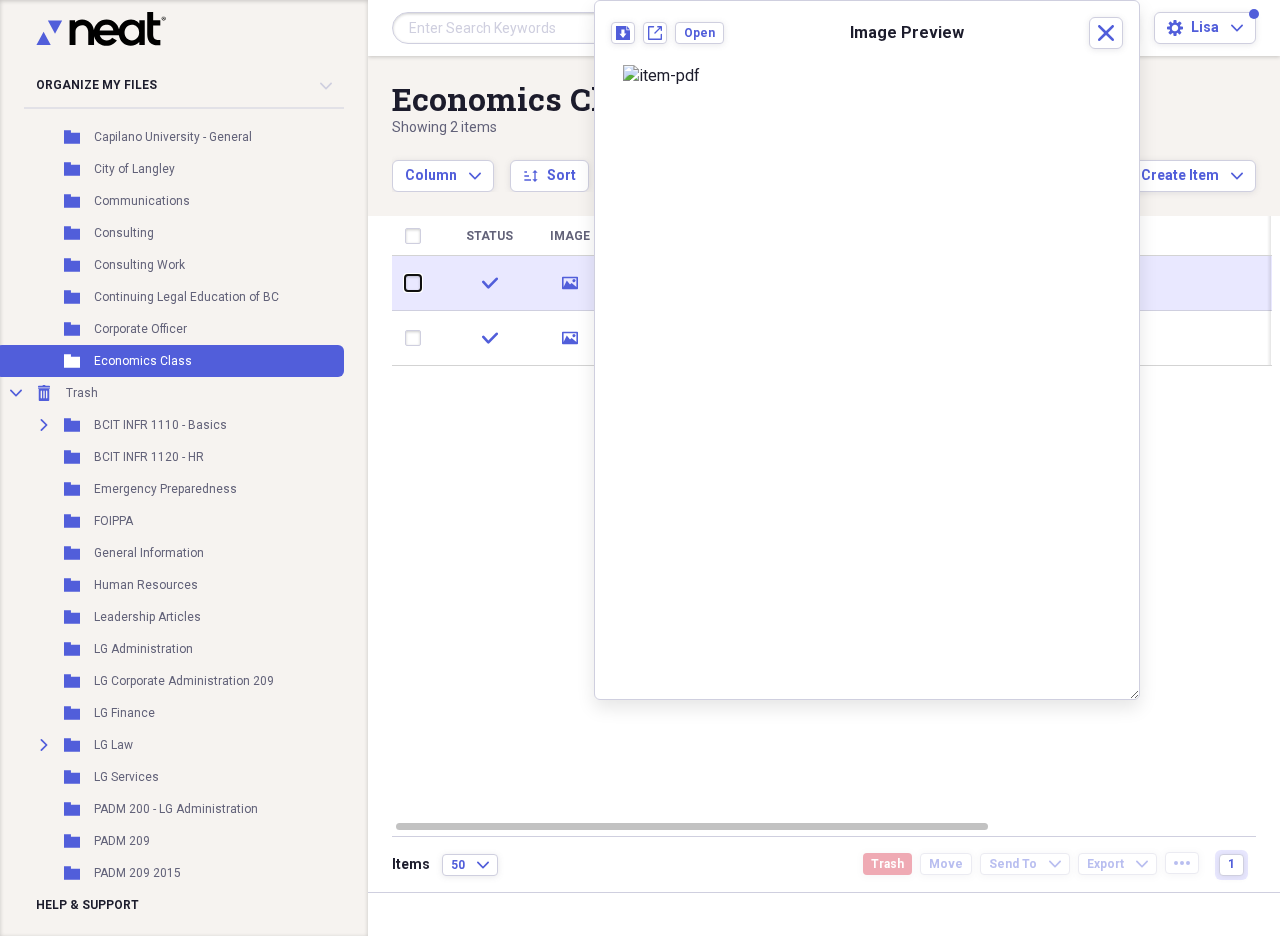 click at bounding box center [405, 283] 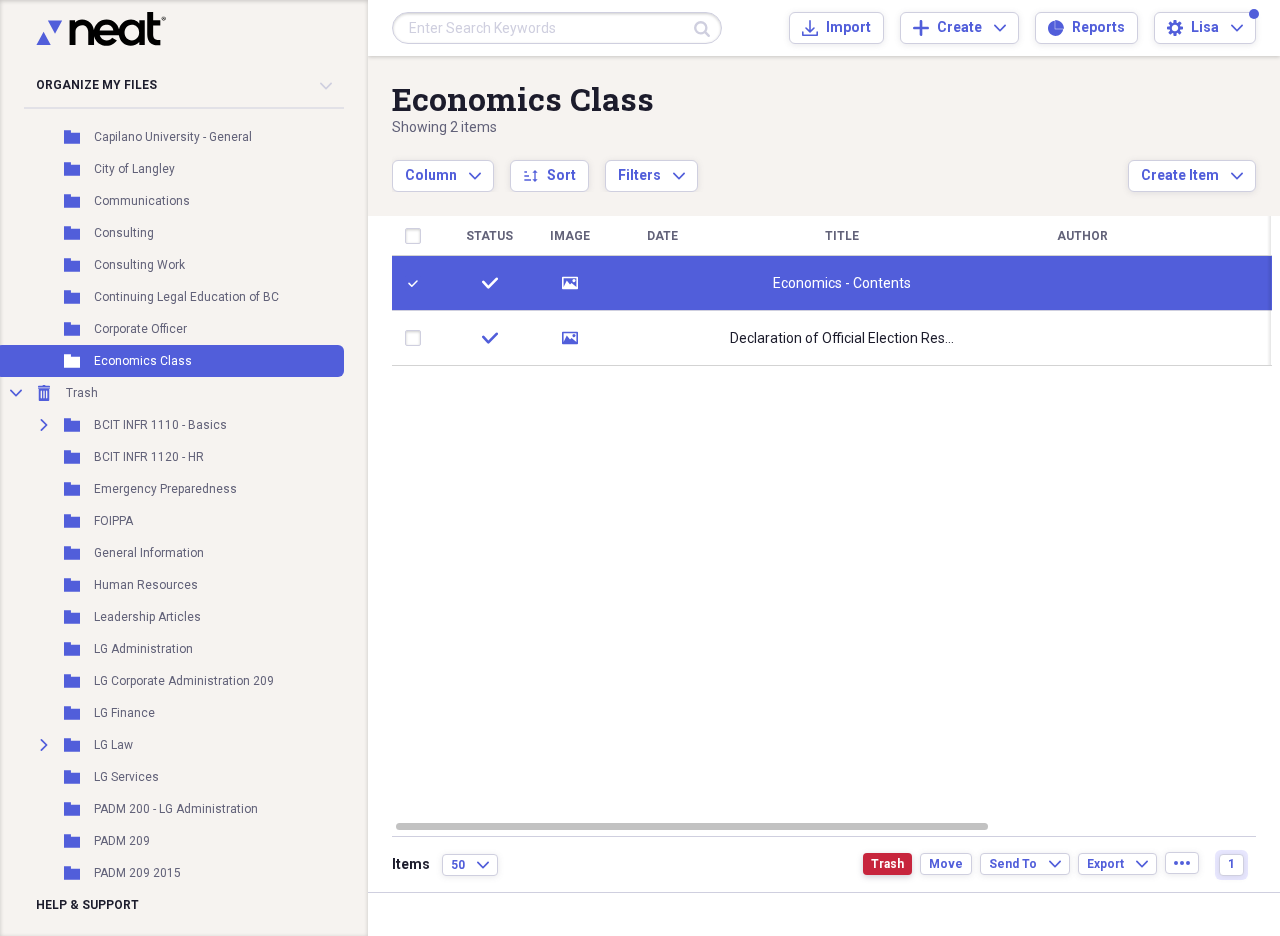 click on "Trash" at bounding box center (887, 864) 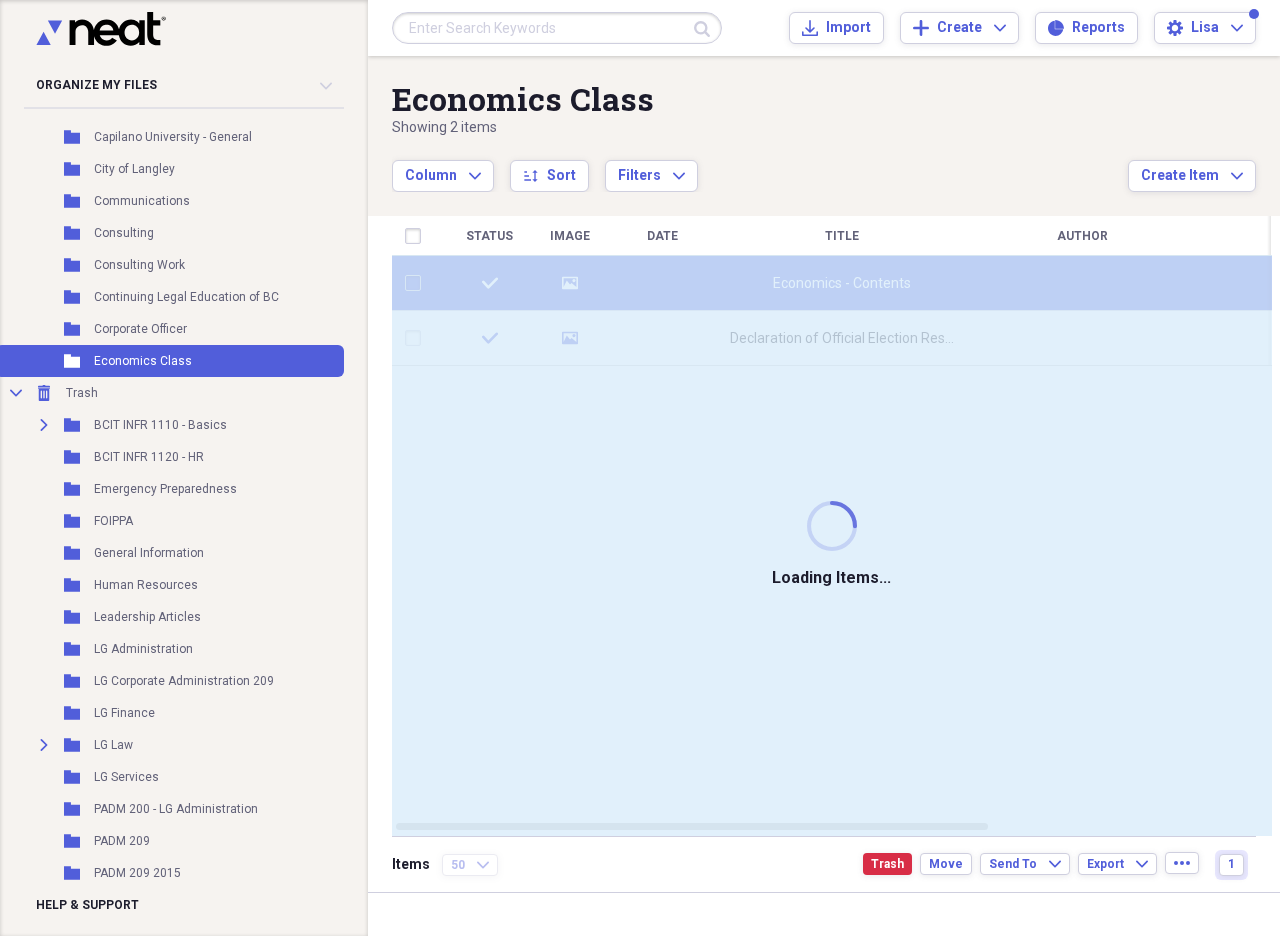 checkbox on "false" 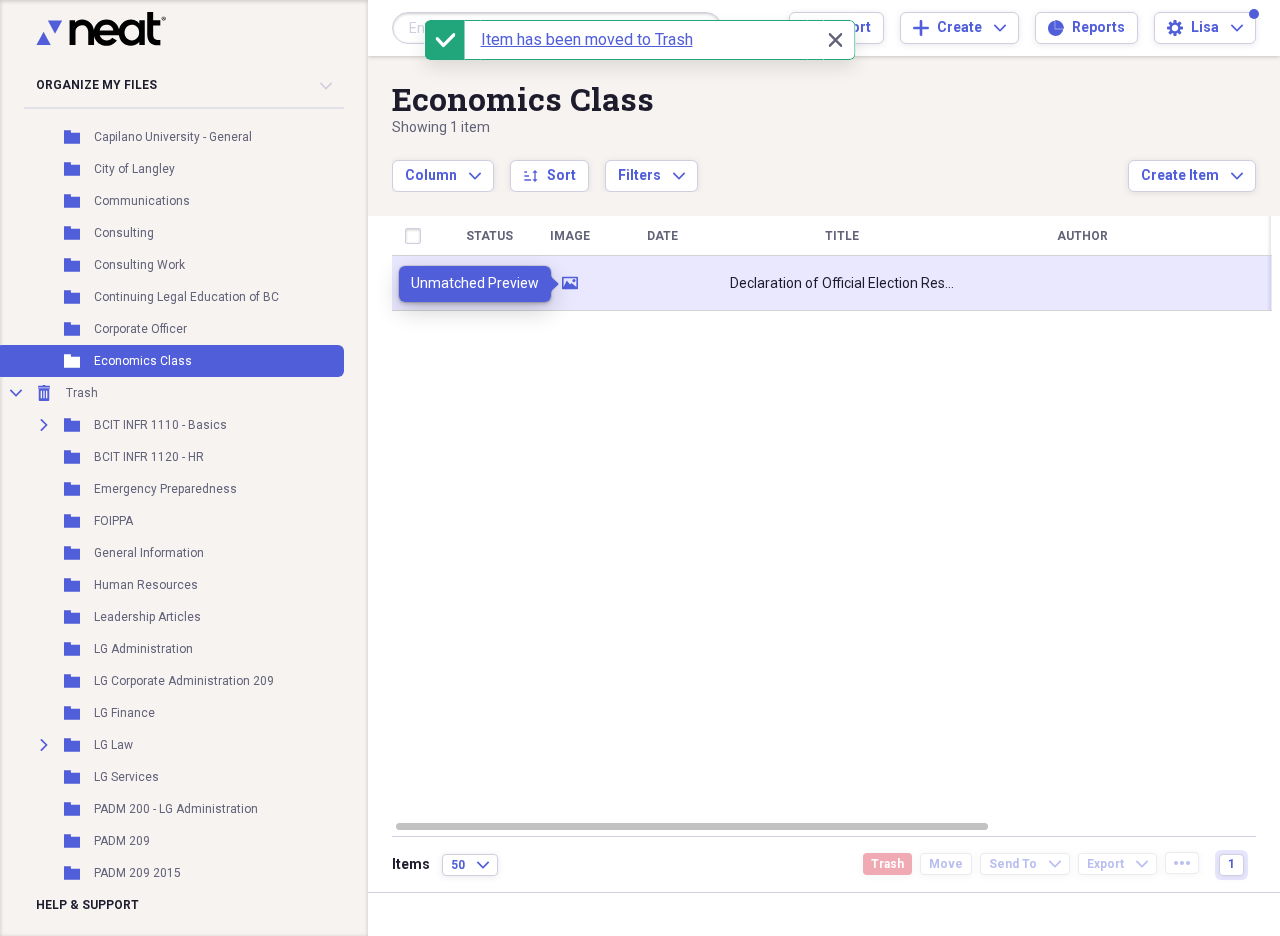 click on "media" 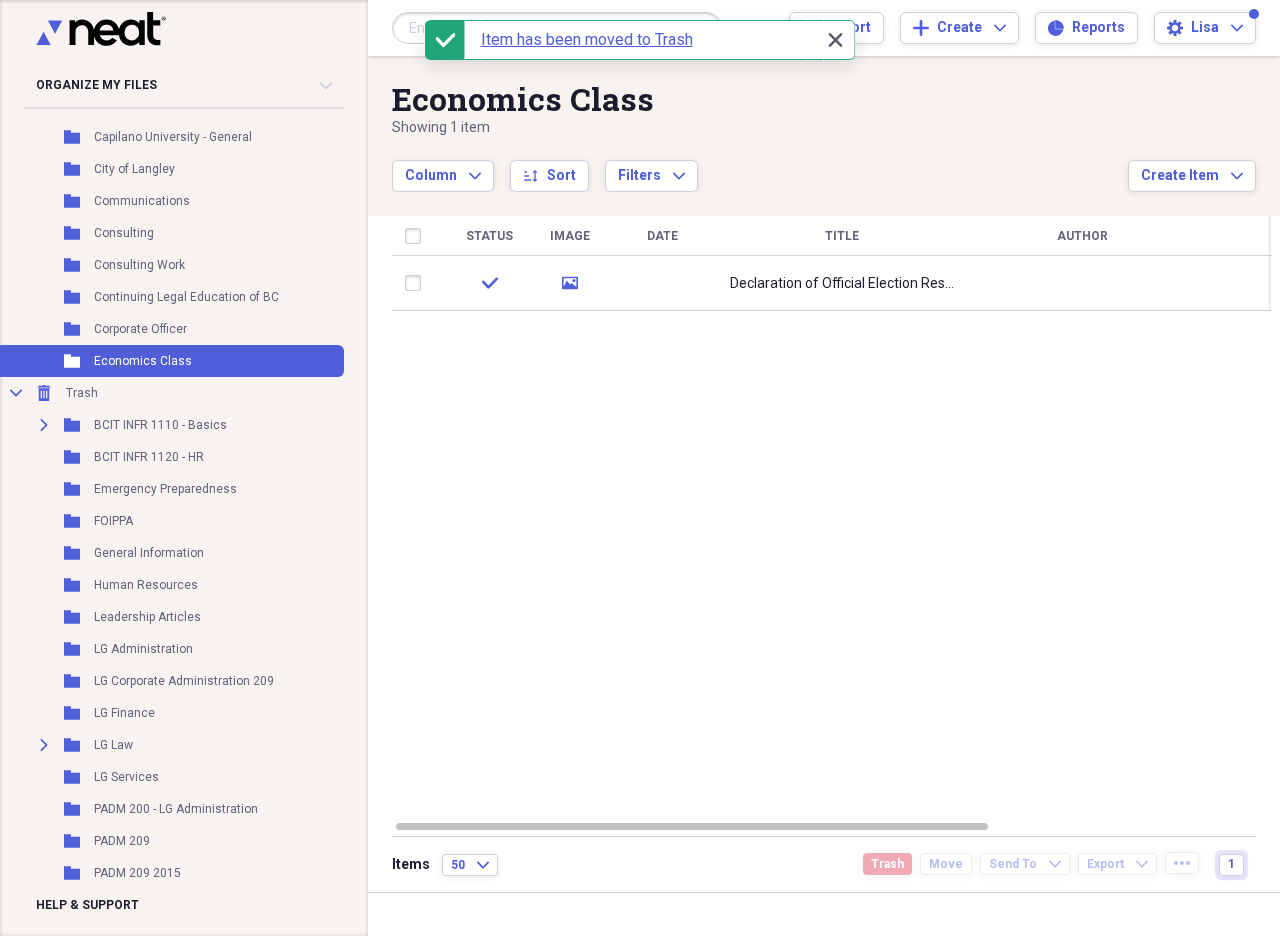 click on "Close" 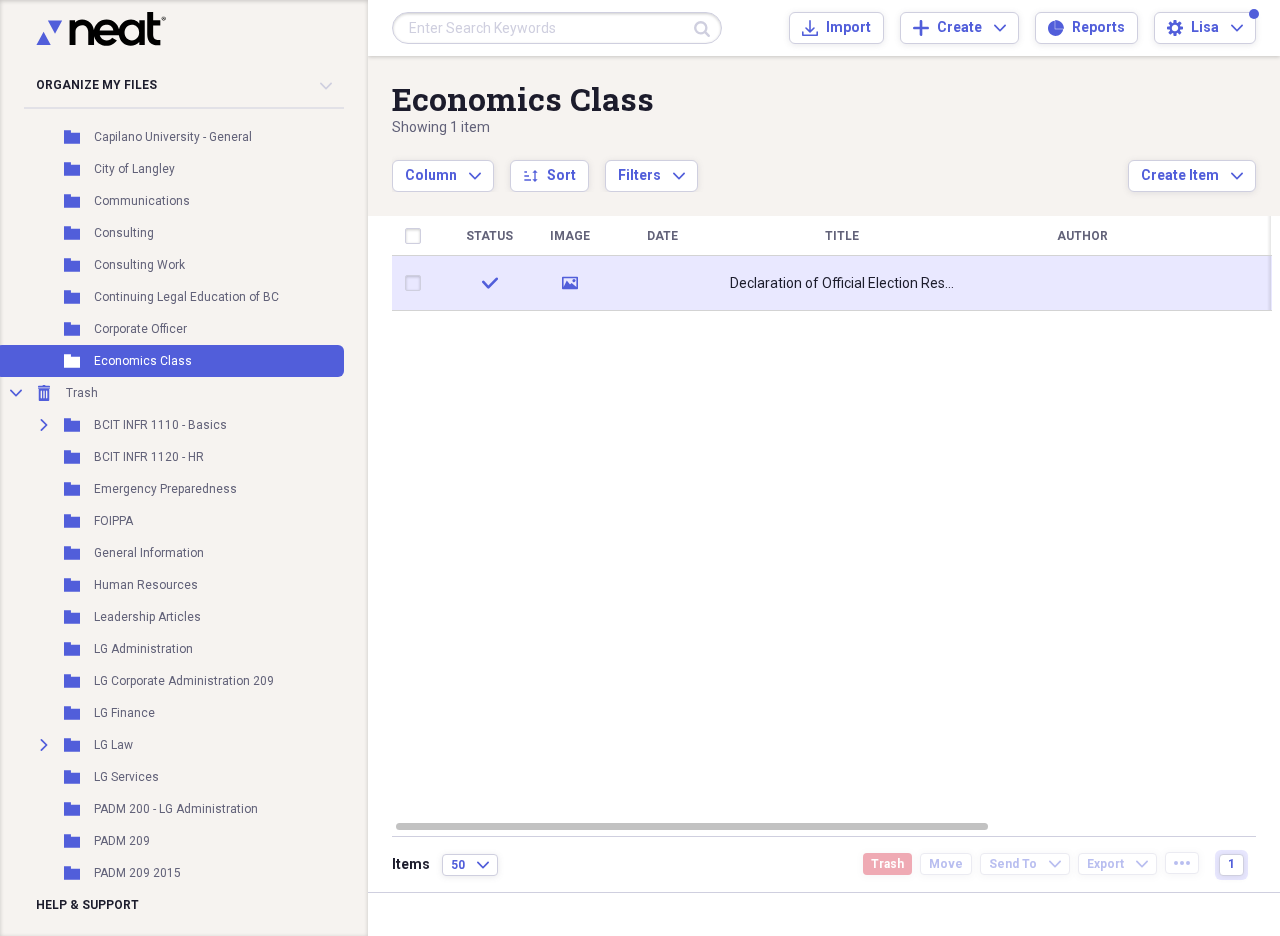click 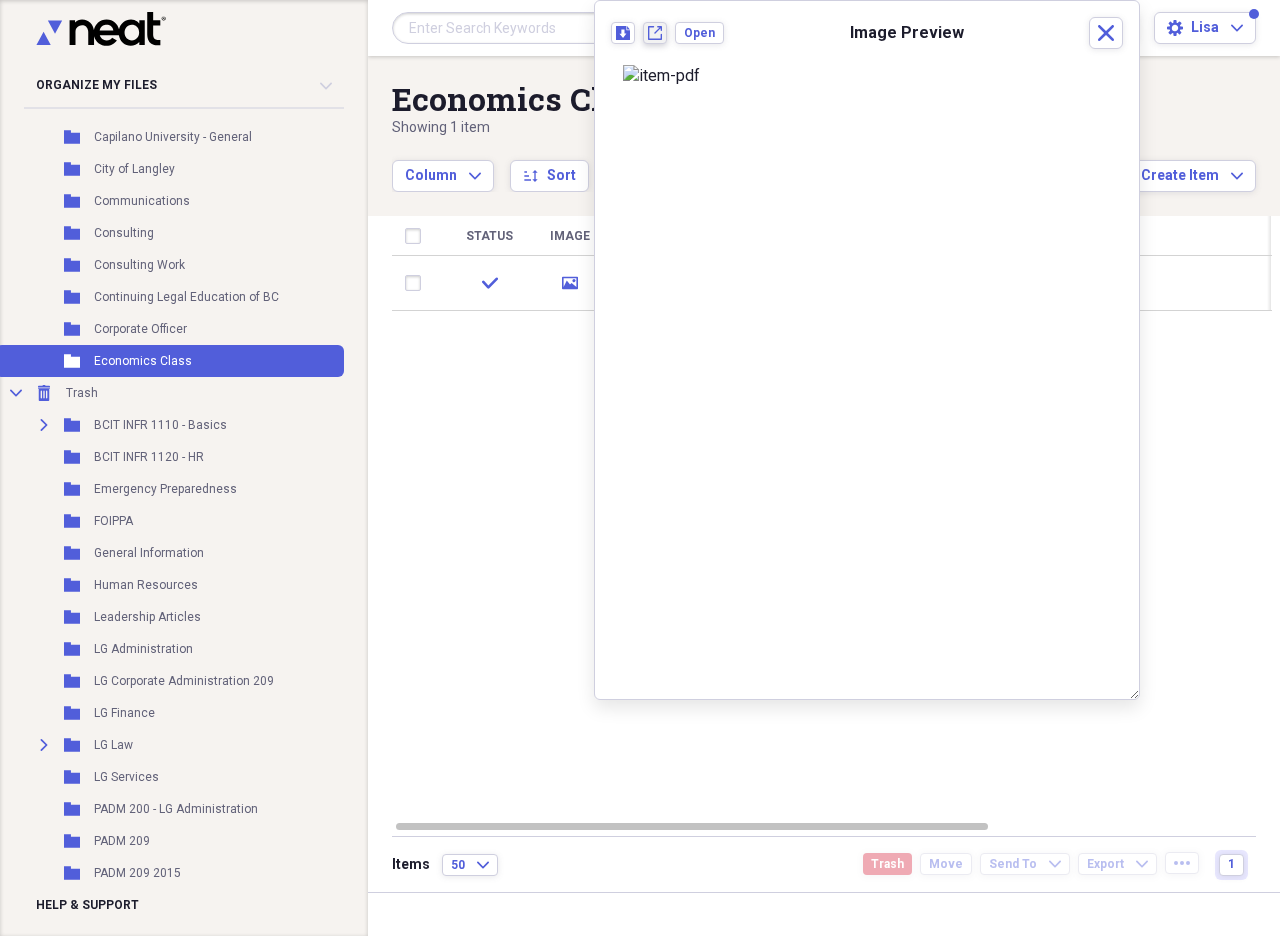 click on "New tab" at bounding box center [655, 33] 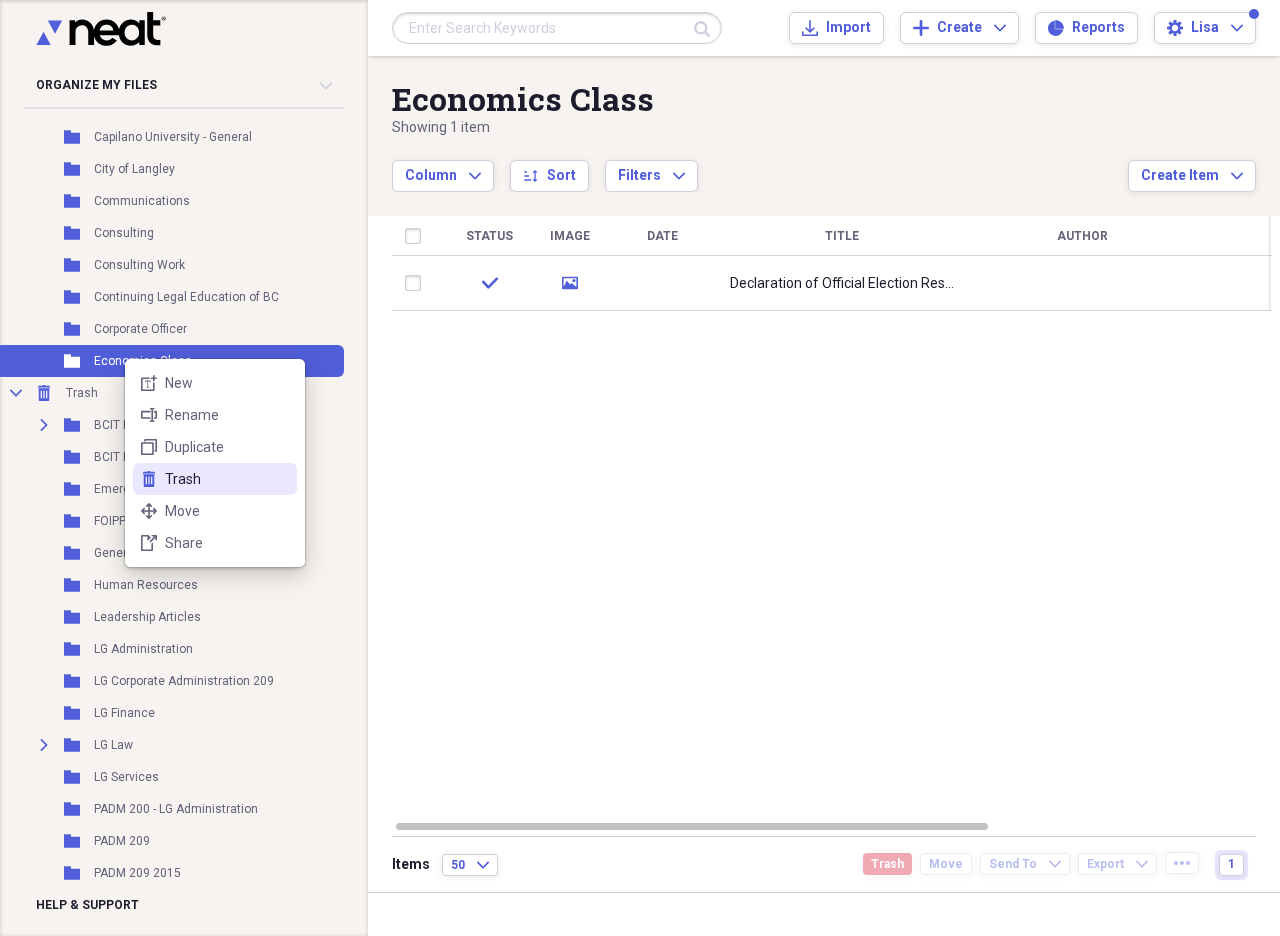 click on "trash Trash" at bounding box center [215, 479] 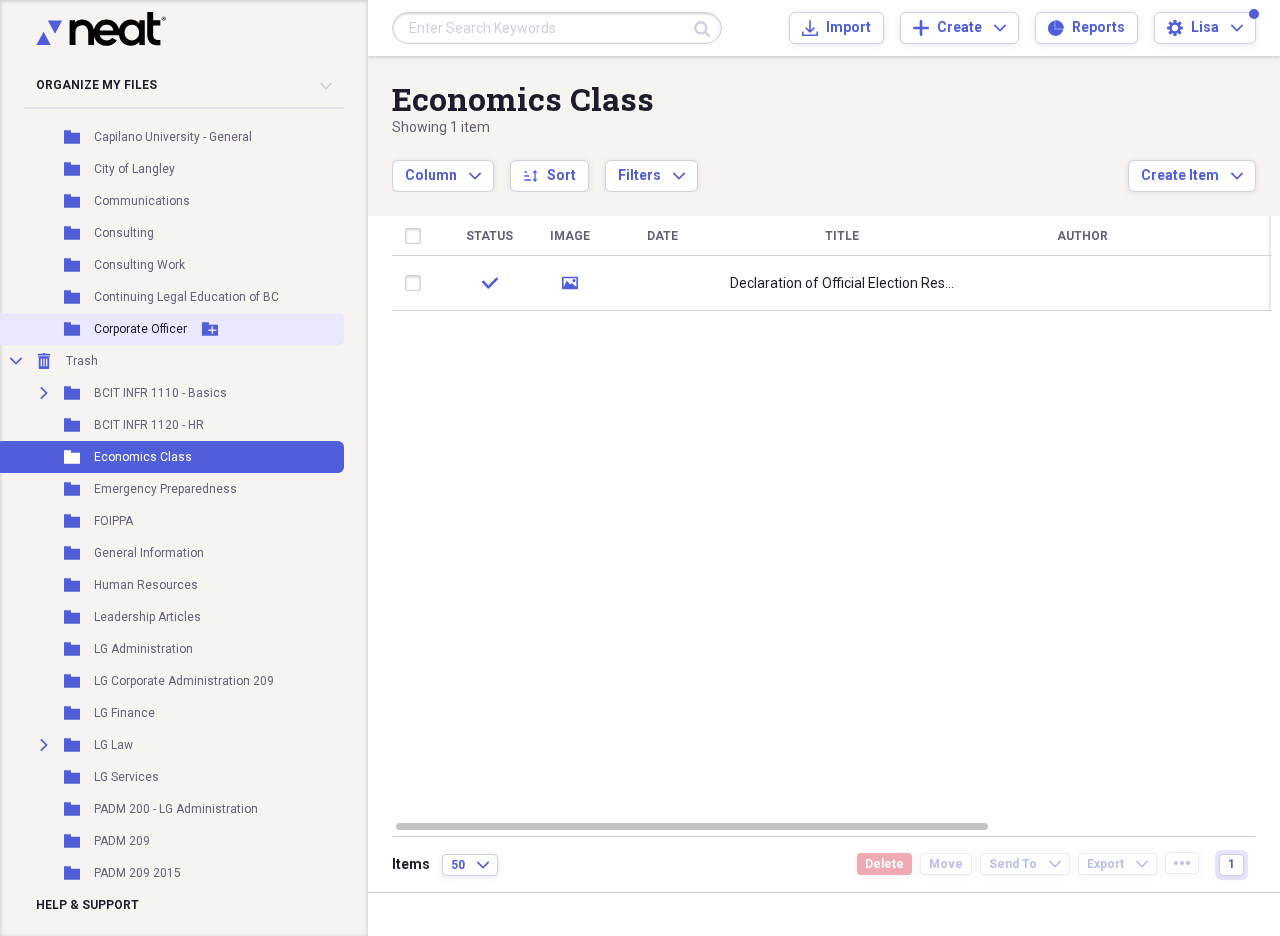 click on "Corporate Officer" at bounding box center [140, 329] 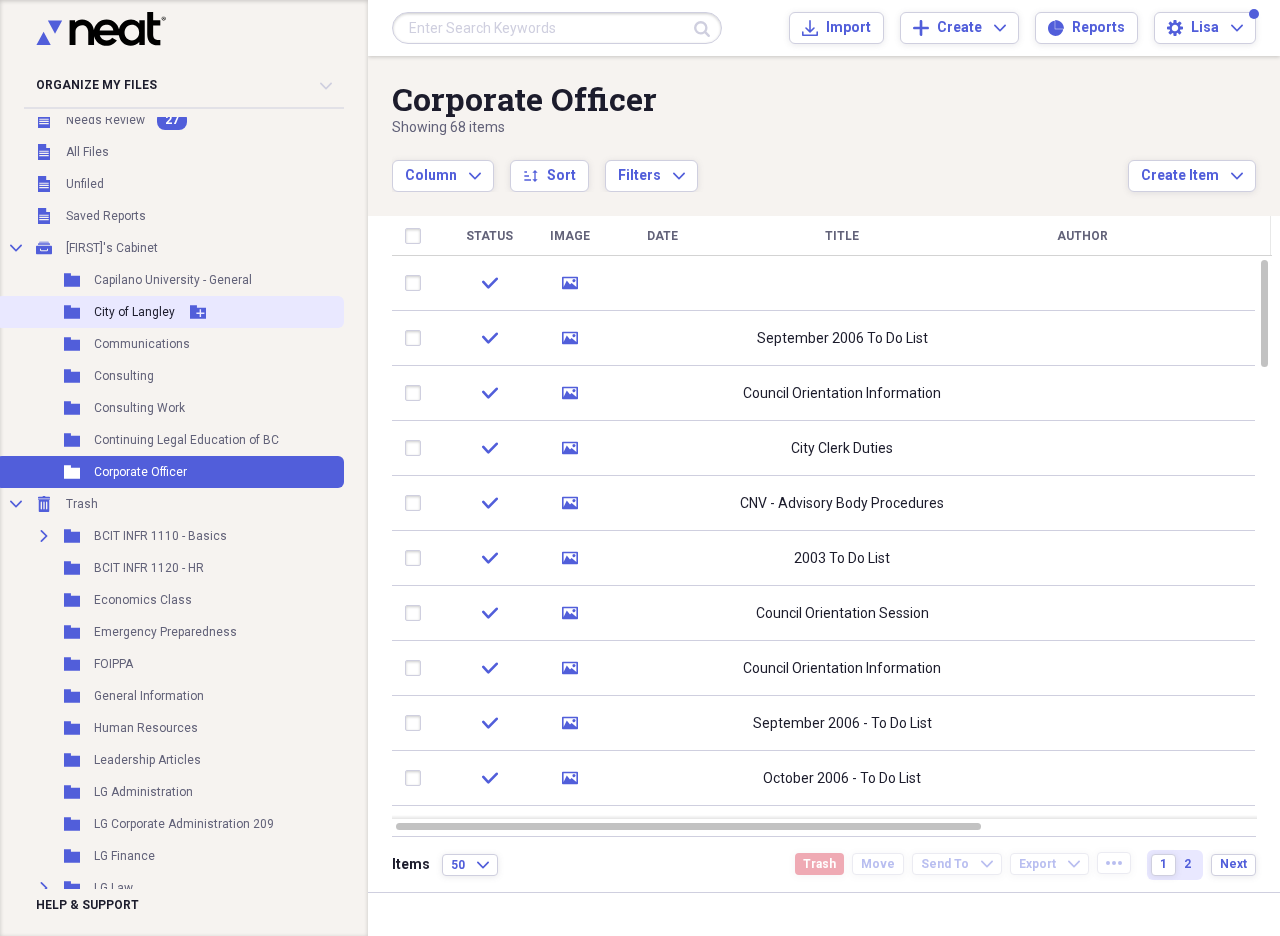 scroll, scrollTop: 0, scrollLeft: 0, axis: both 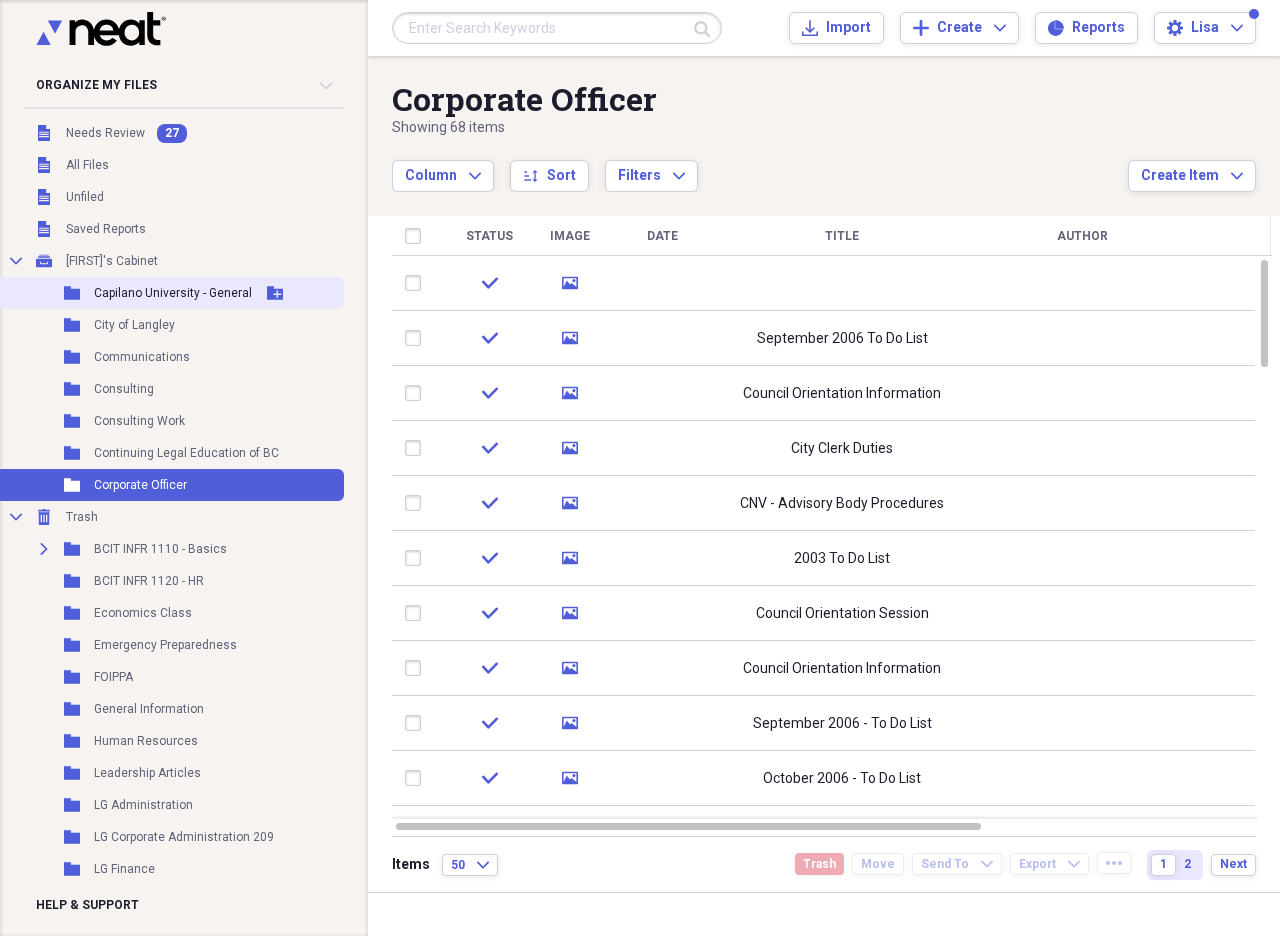 click on "Capilano University - General" at bounding box center [173, 293] 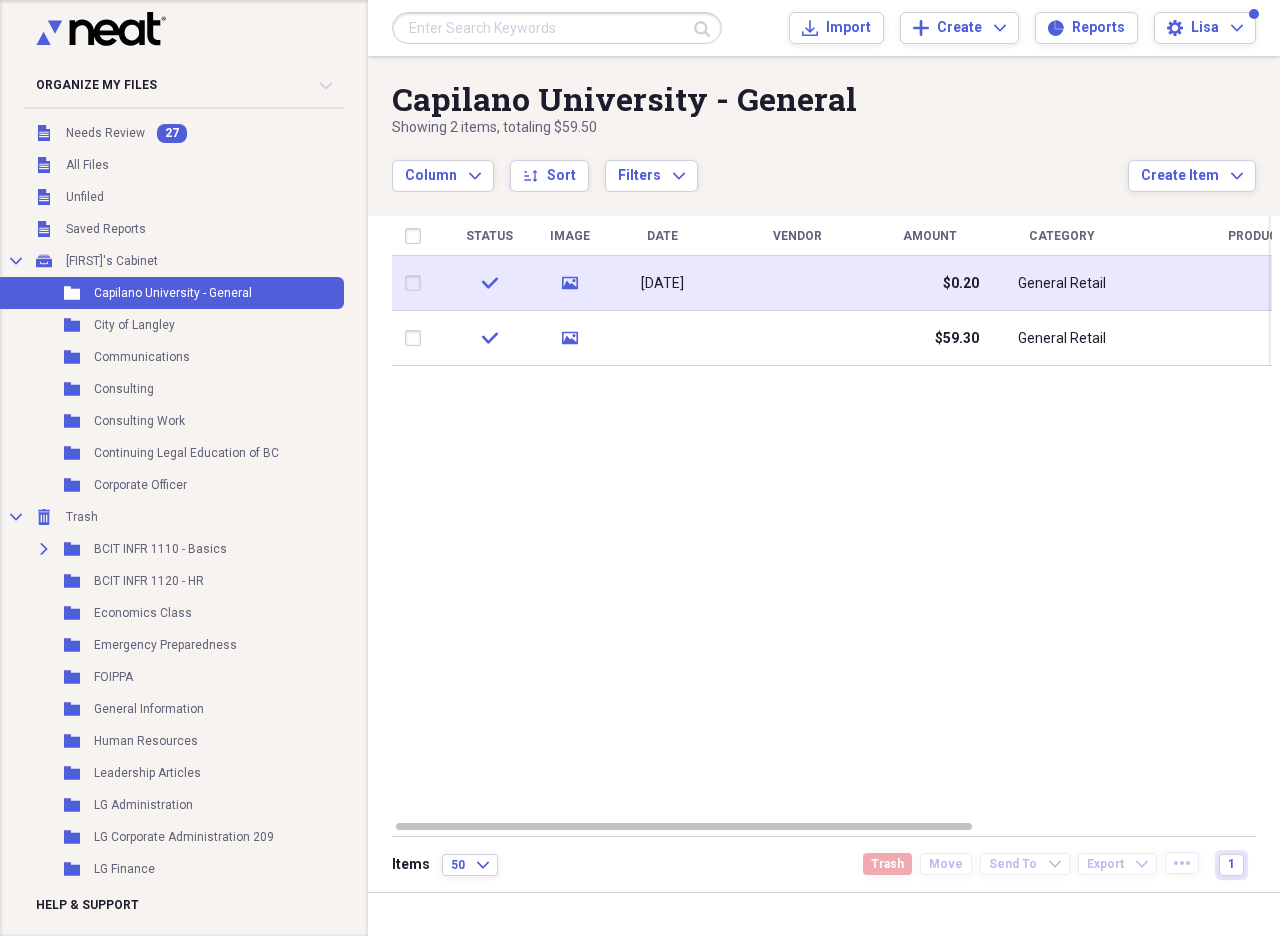click 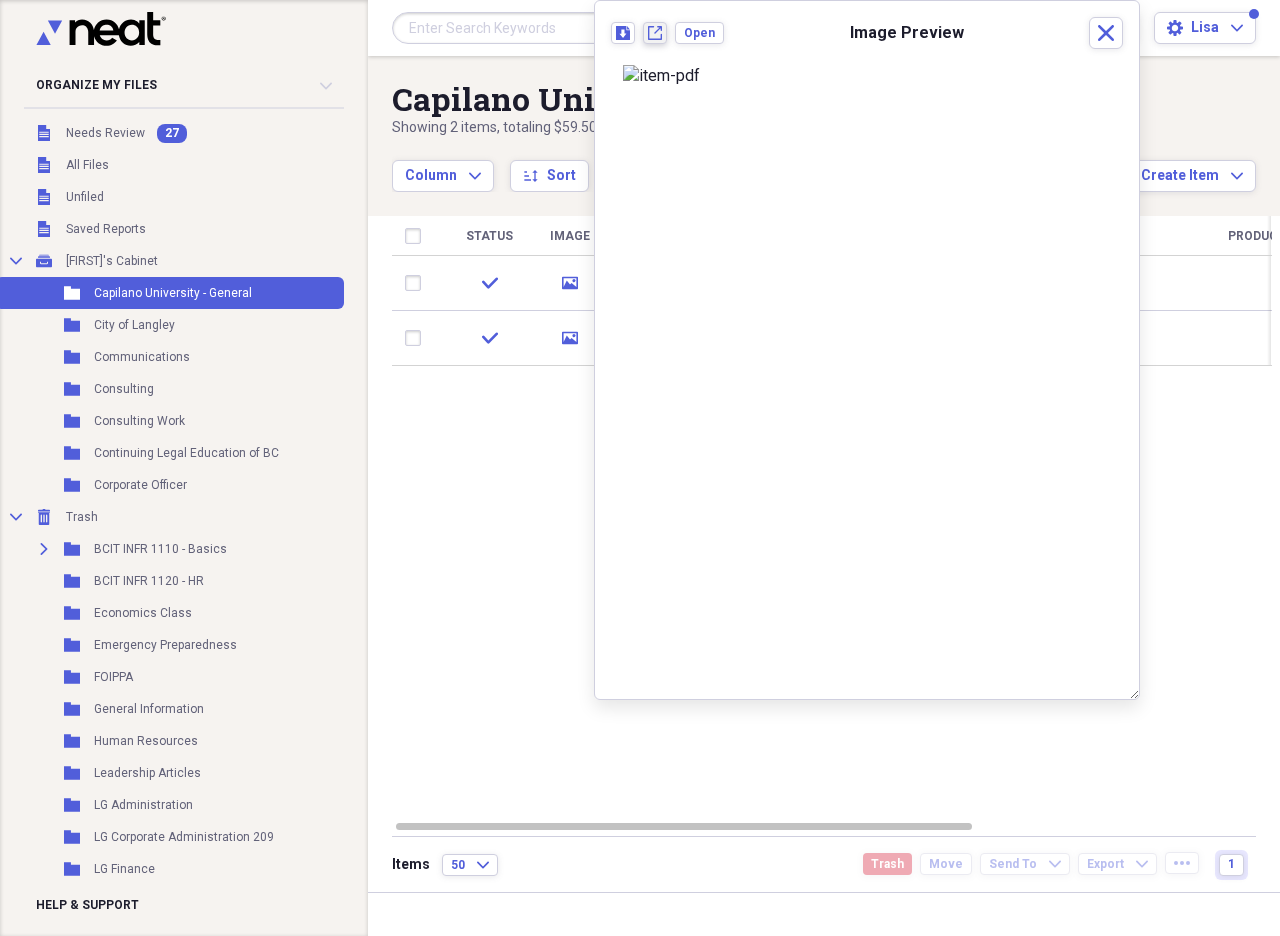 click on "New tab" 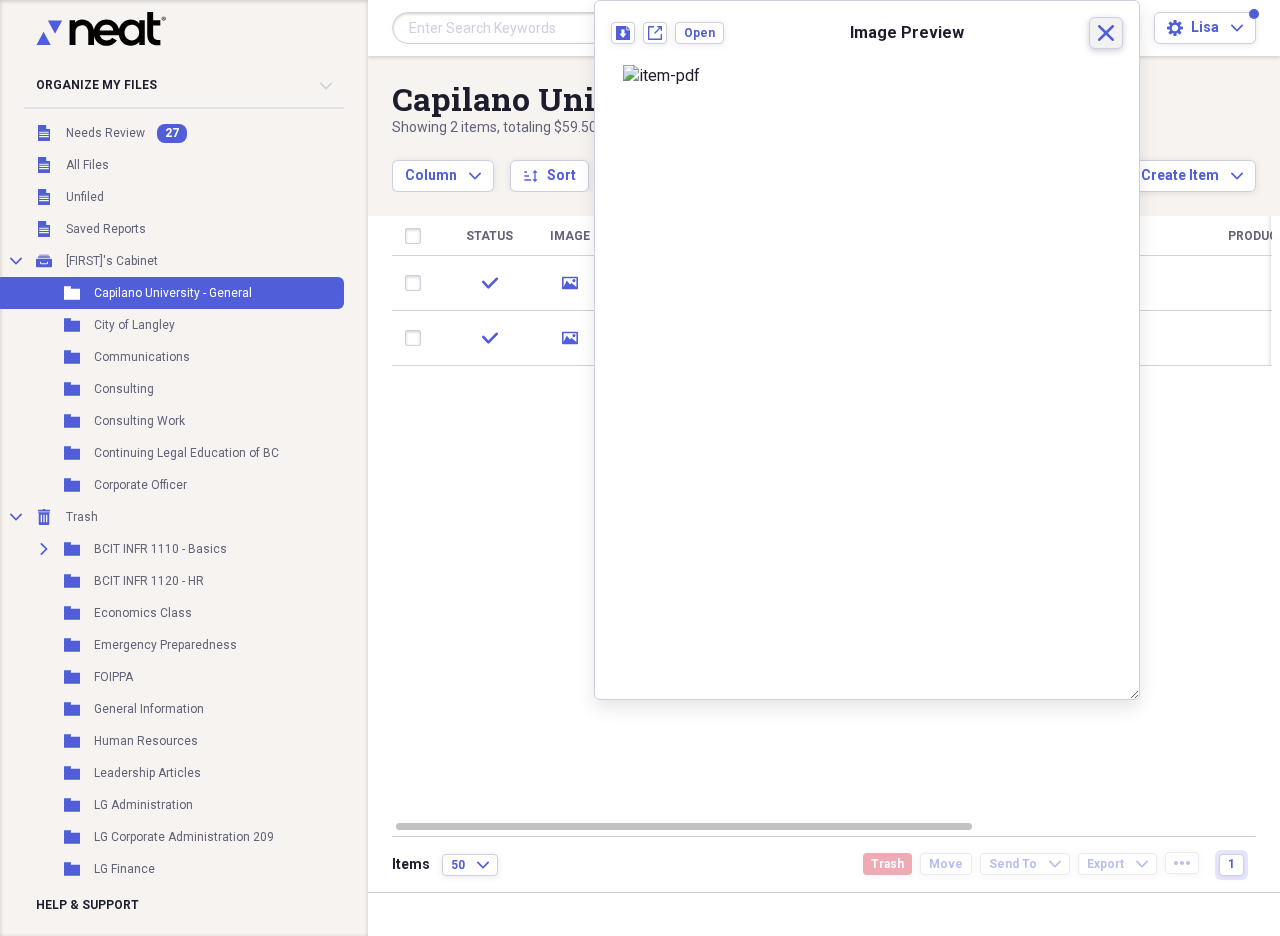 click on "Close" 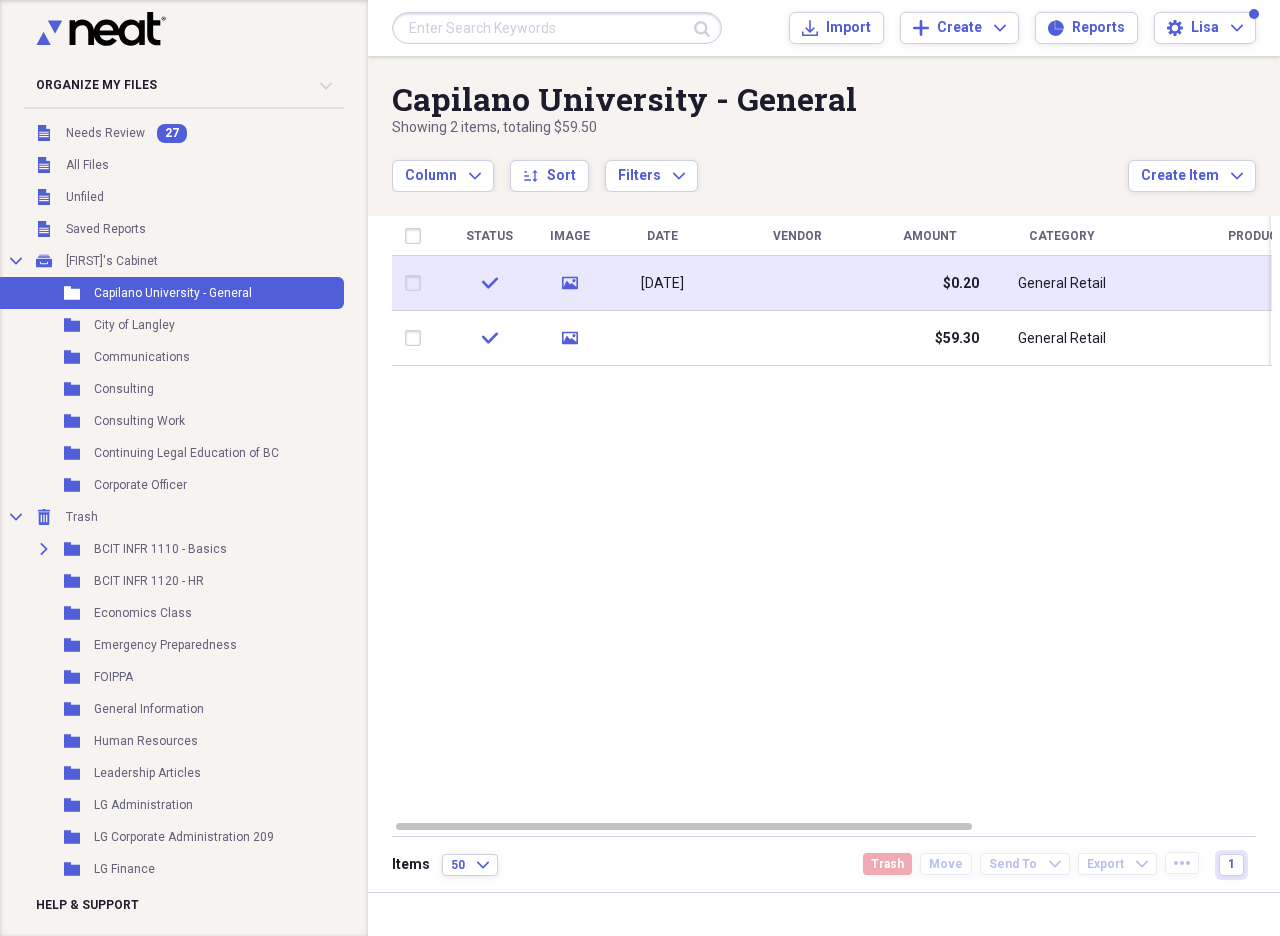 click at bounding box center (417, 283) 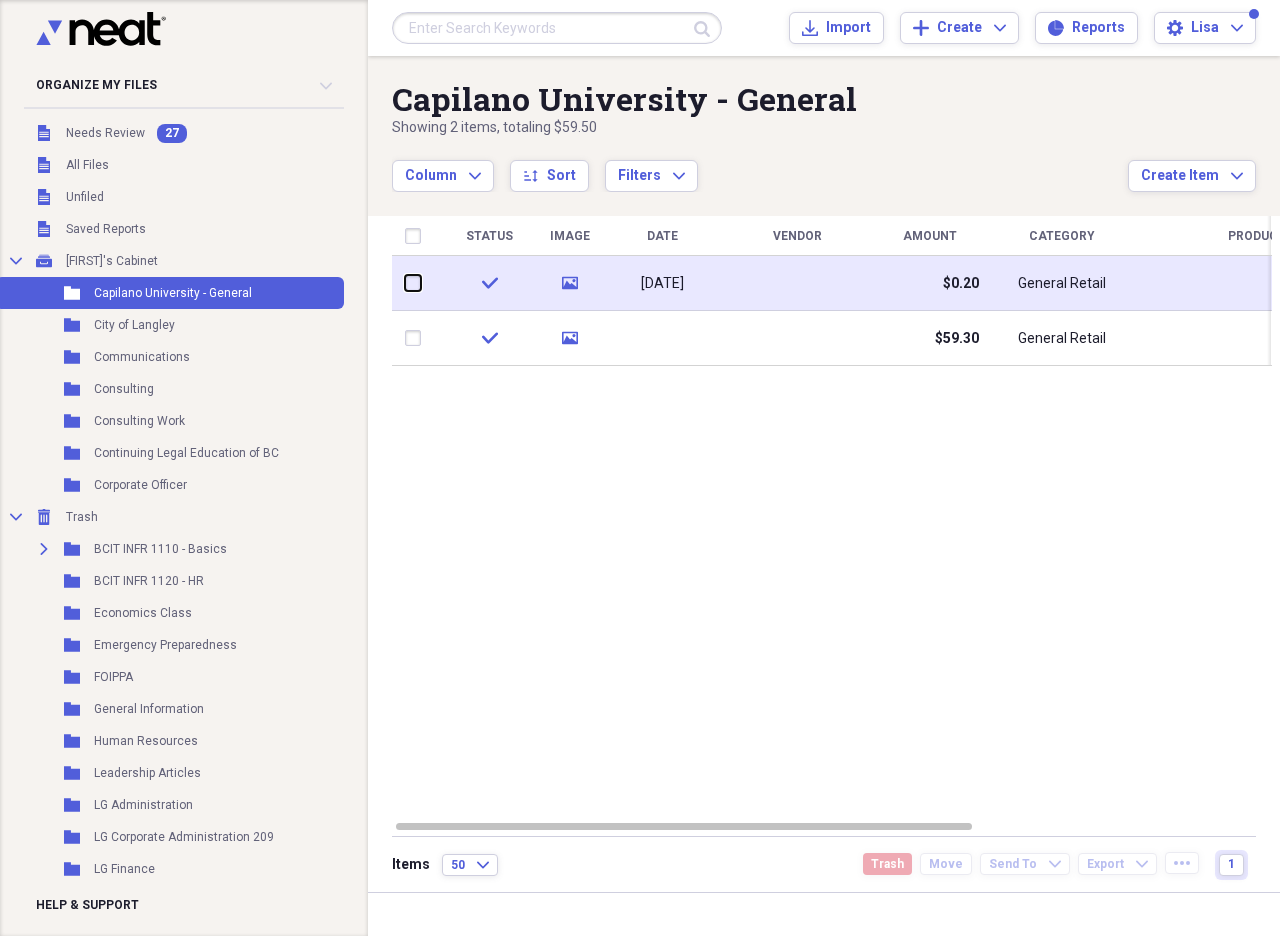 click at bounding box center [405, 283] 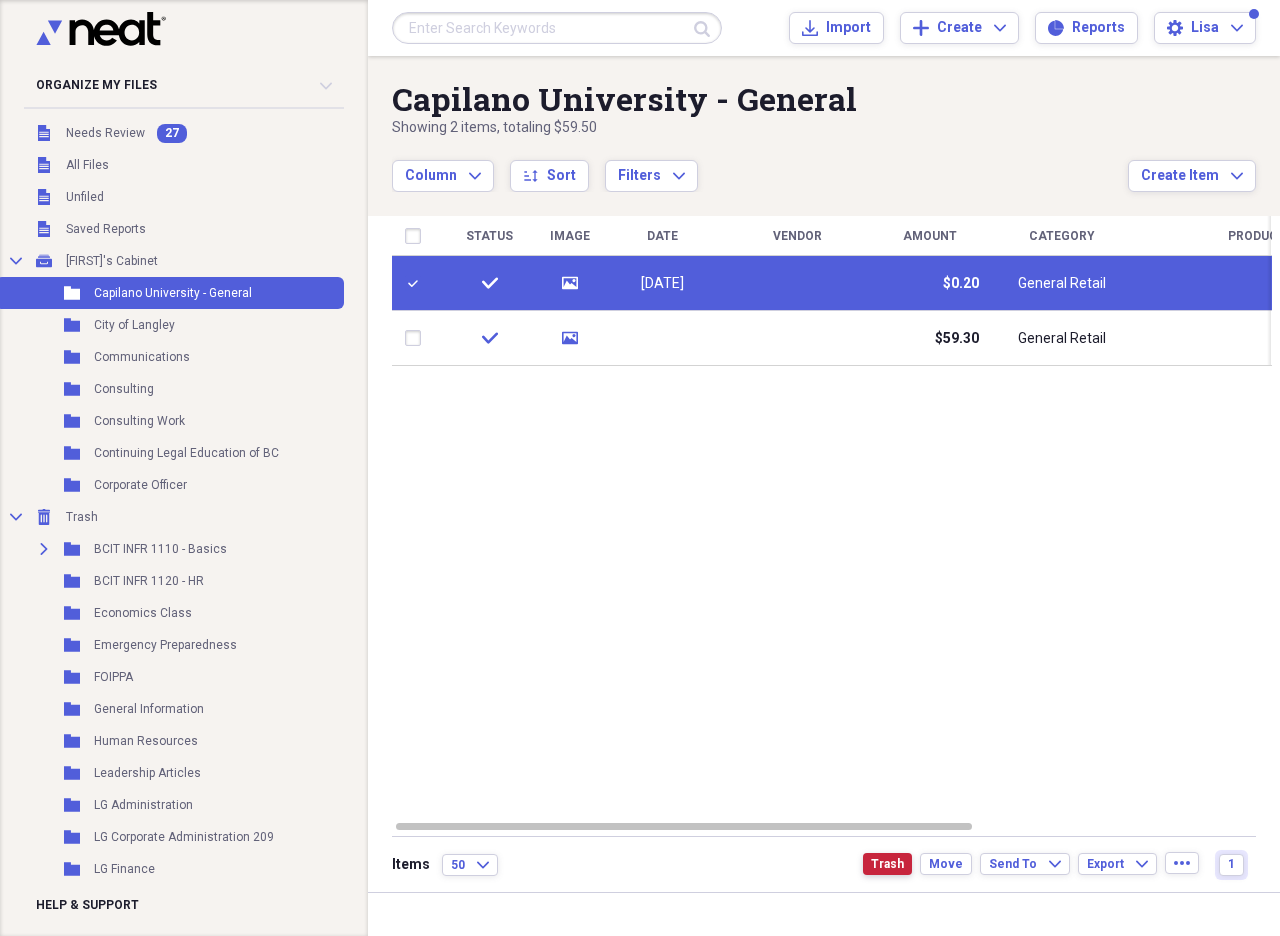 click on "Trash" at bounding box center (887, 864) 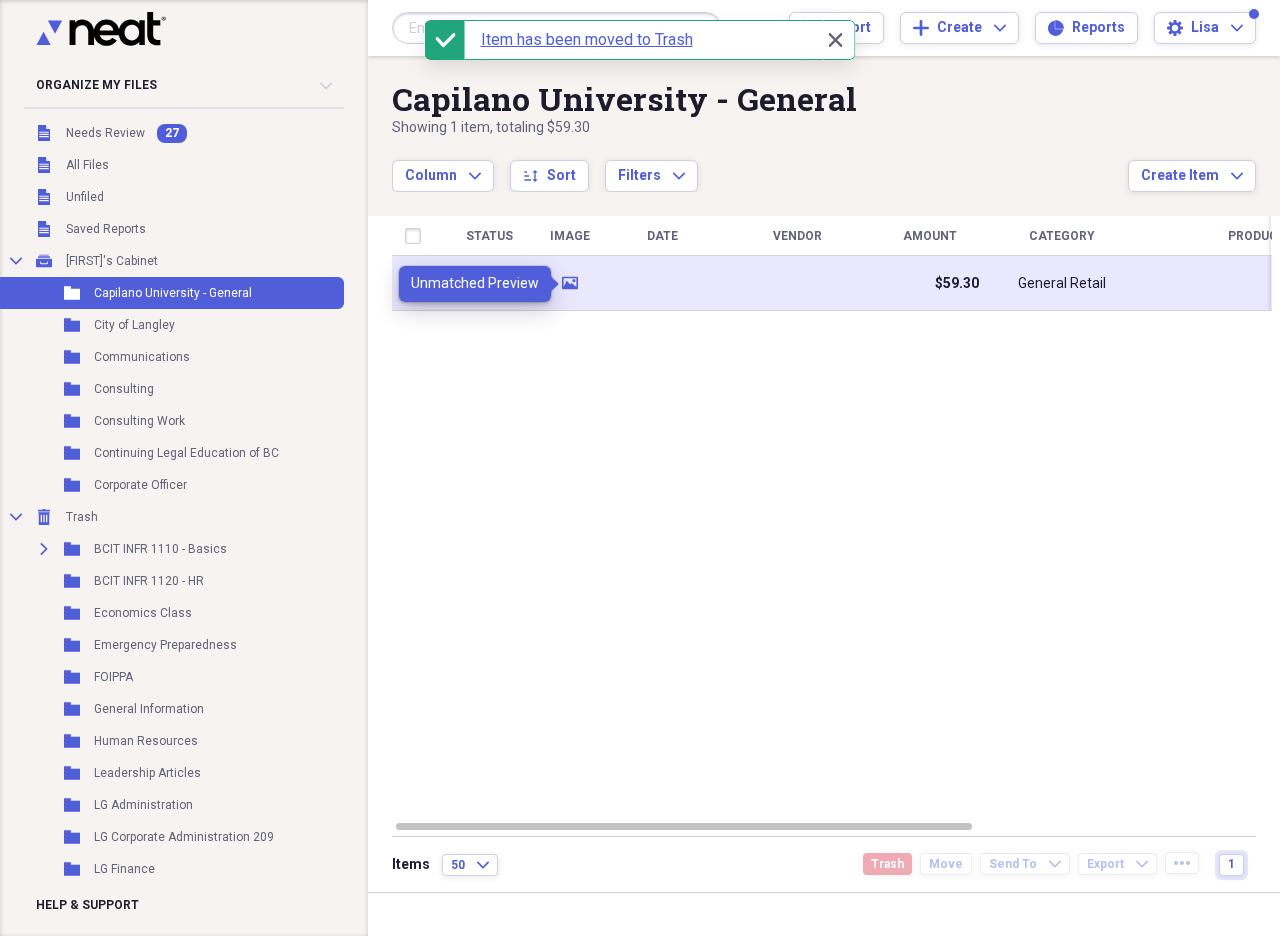 click on "media" 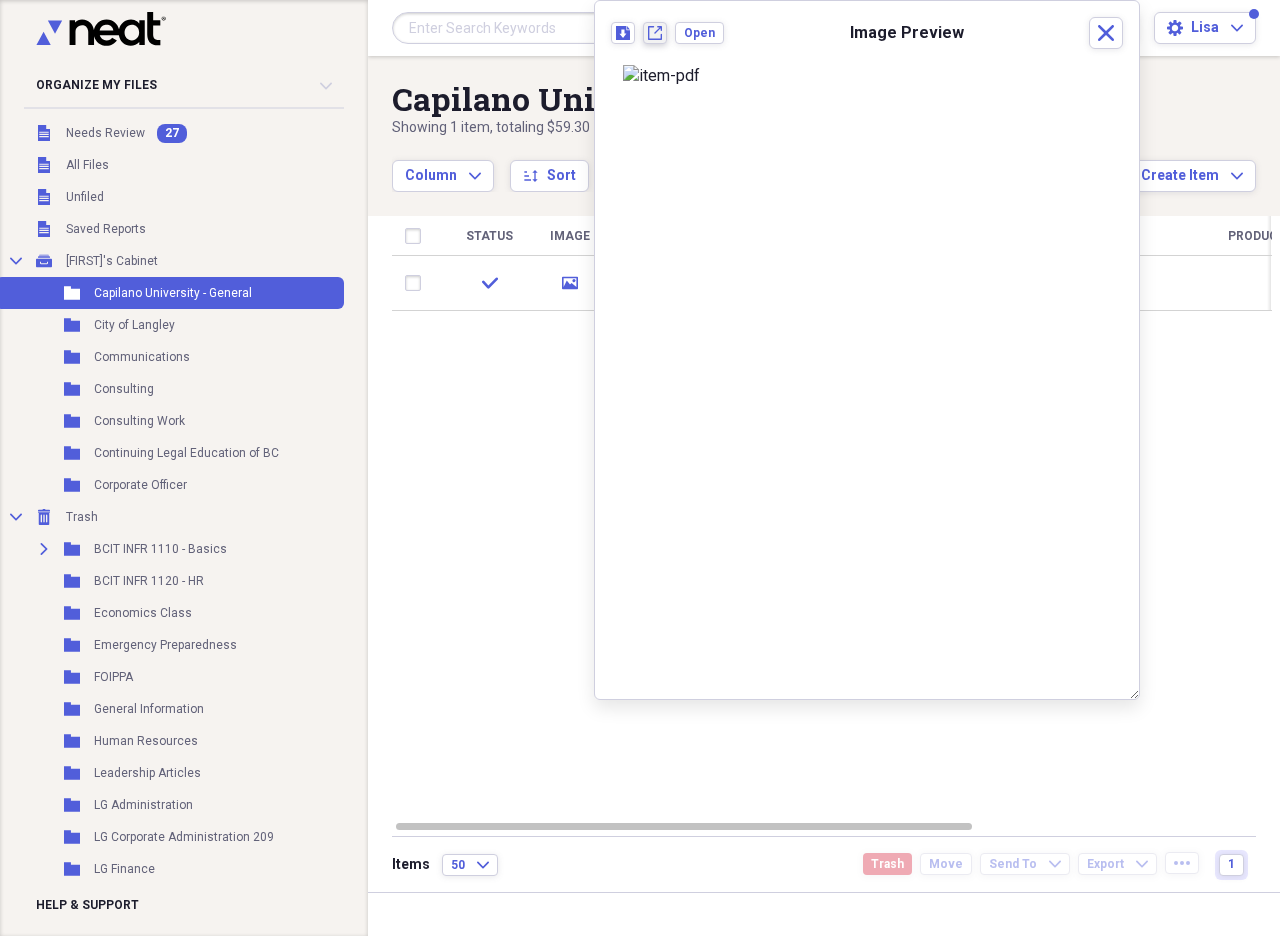 click on "New tab" 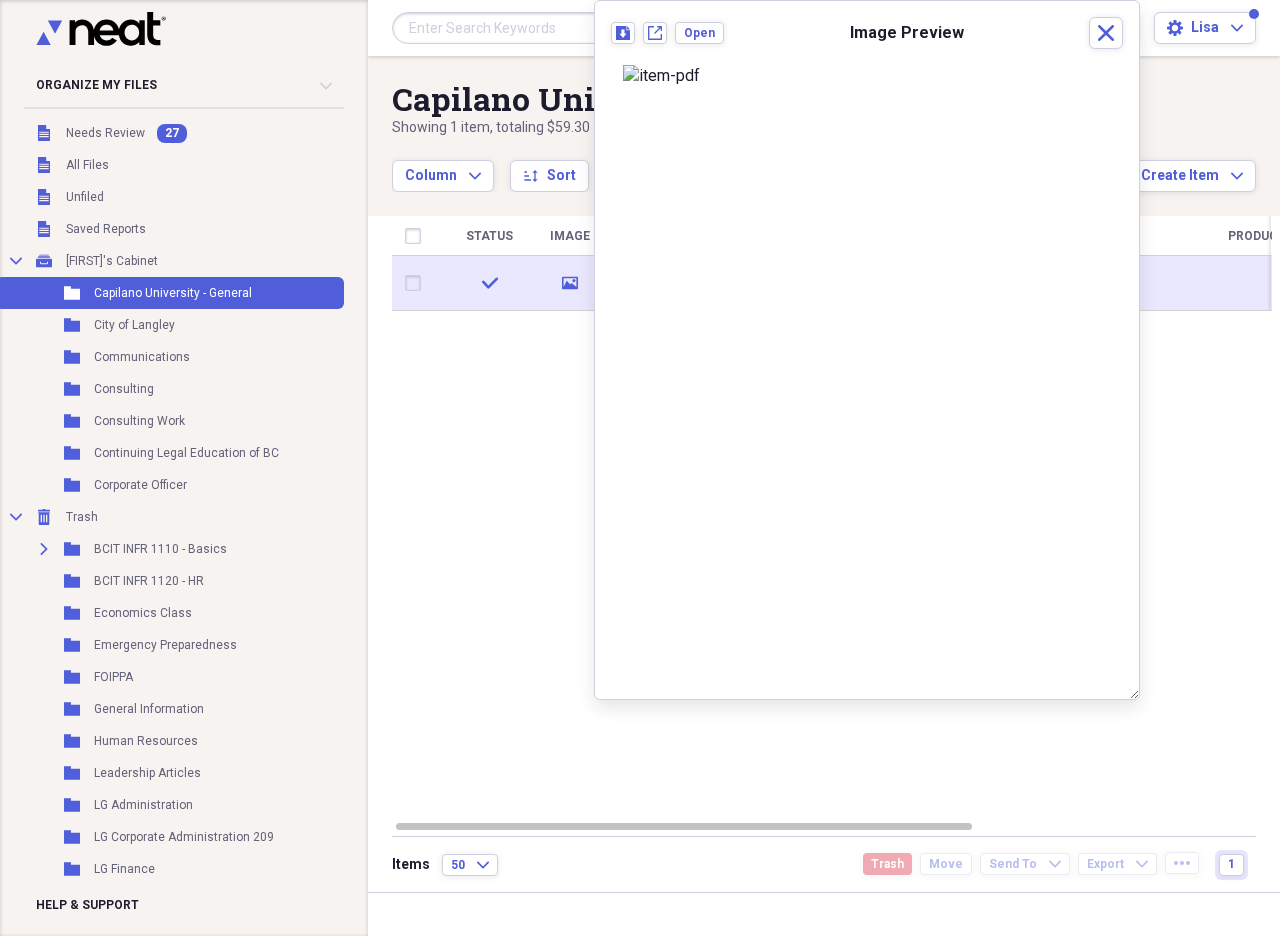 click at bounding box center [417, 283] 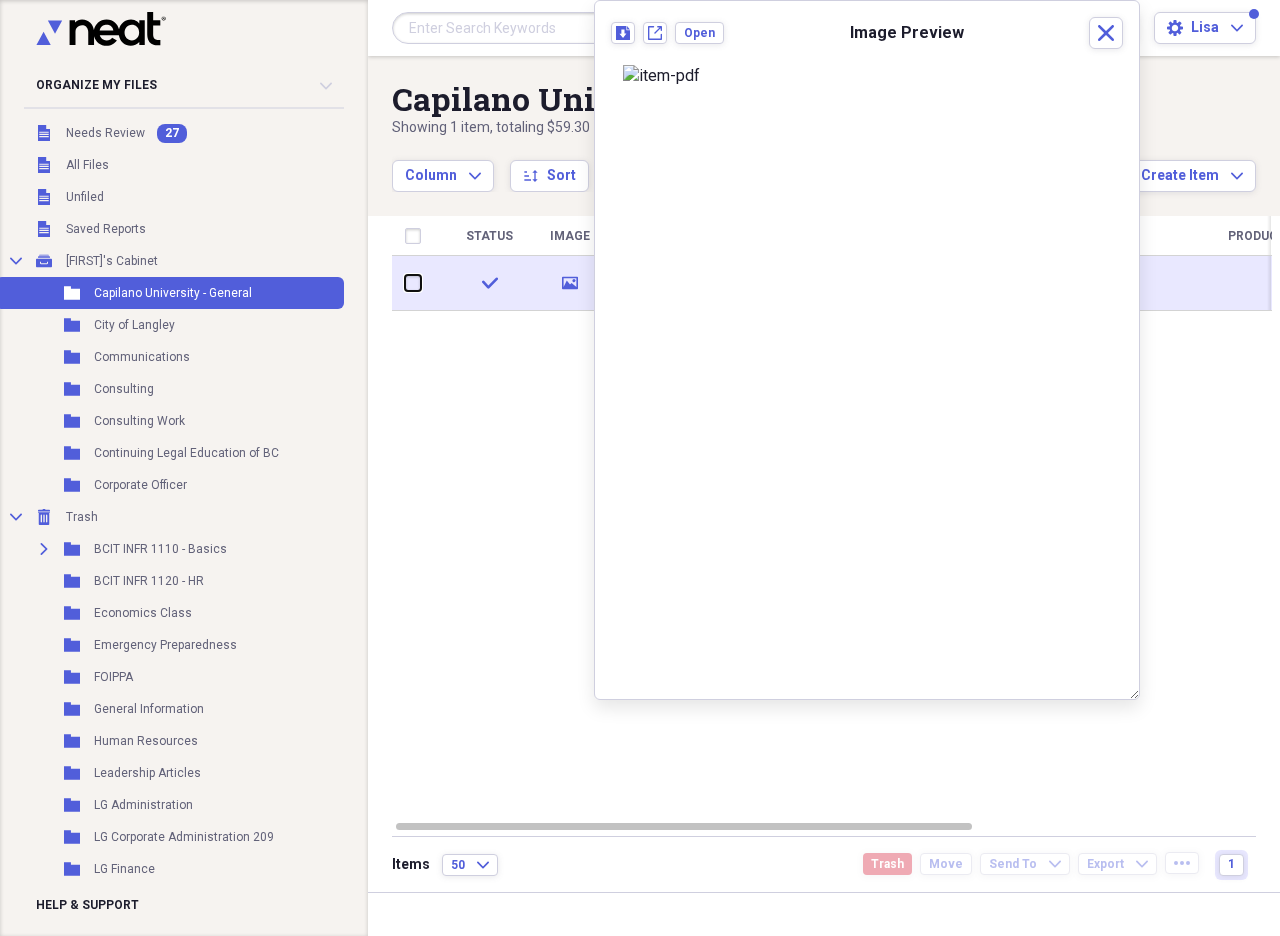 click at bounding box center [405, 283] 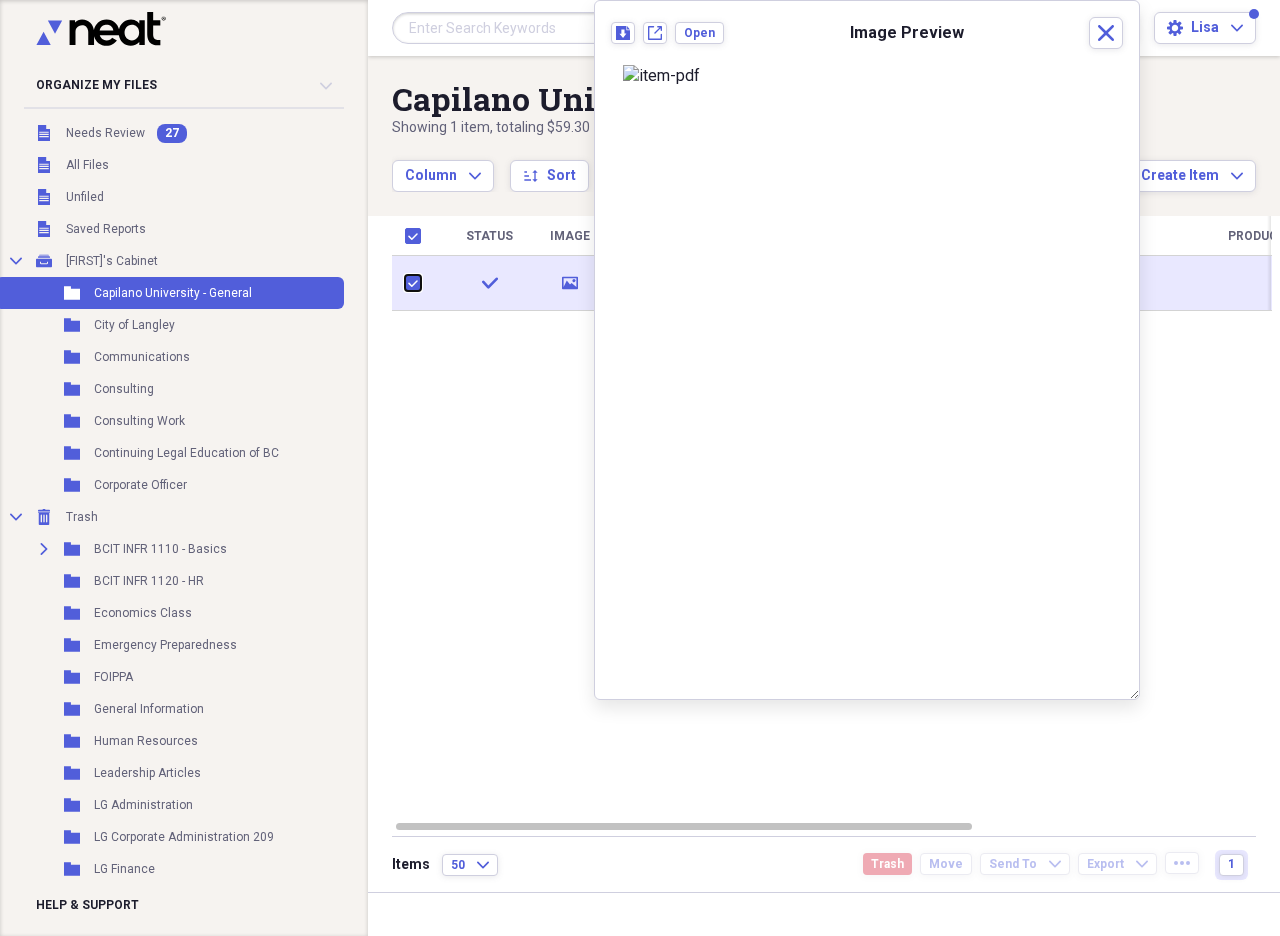 checkbox on "true" 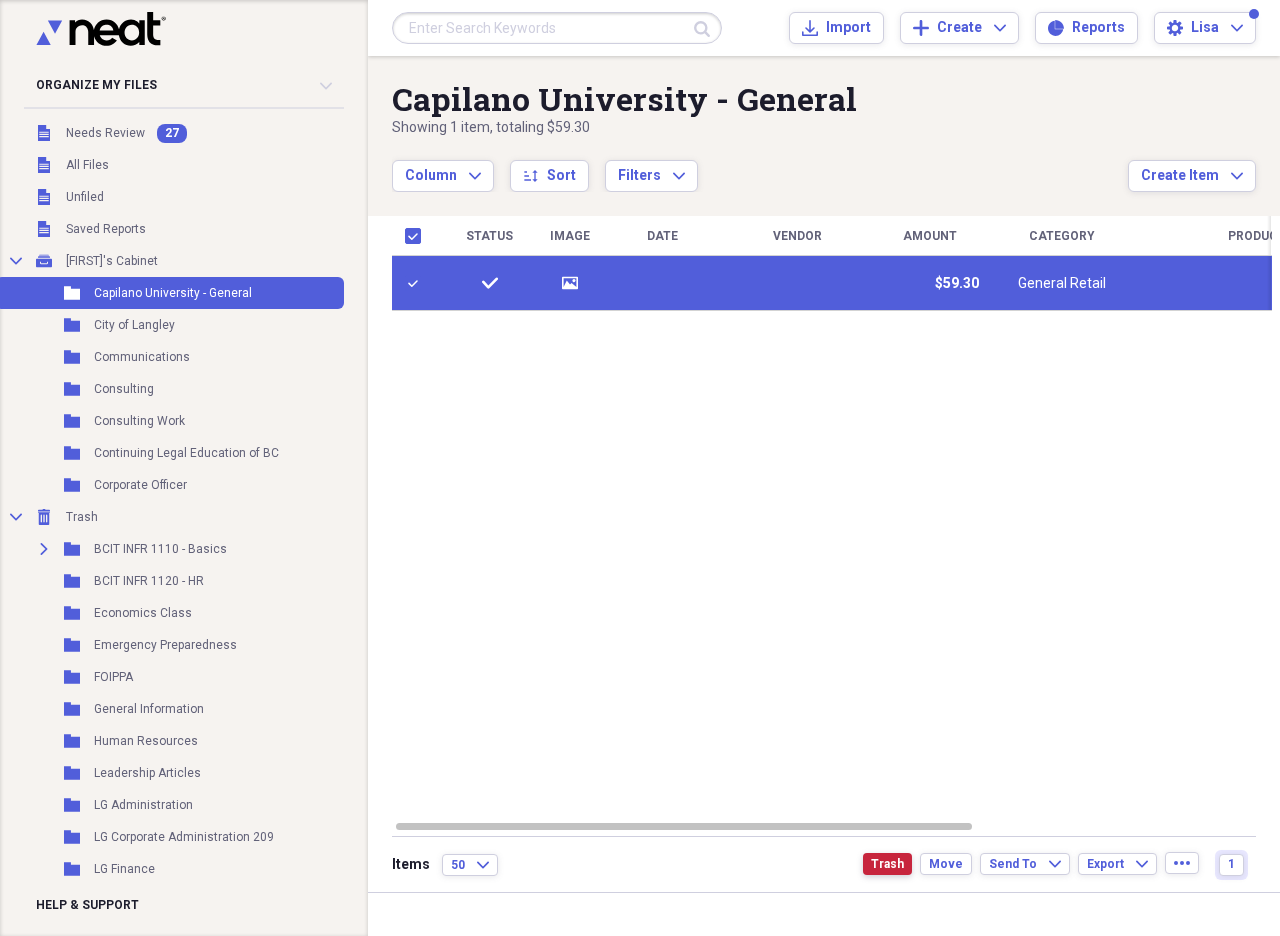 click on "Trash" at bounding box center [887, 864] 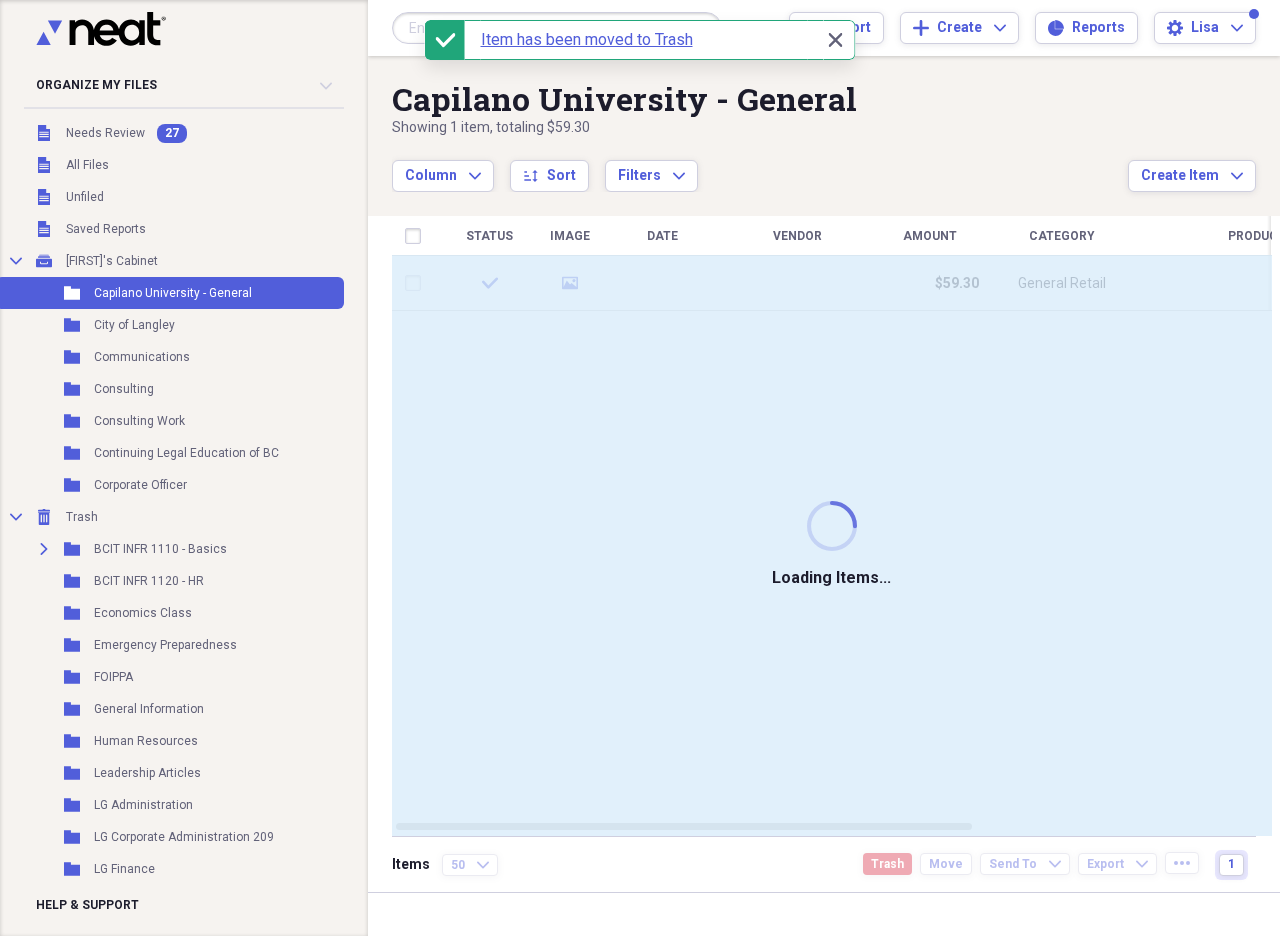checkbox on "false" 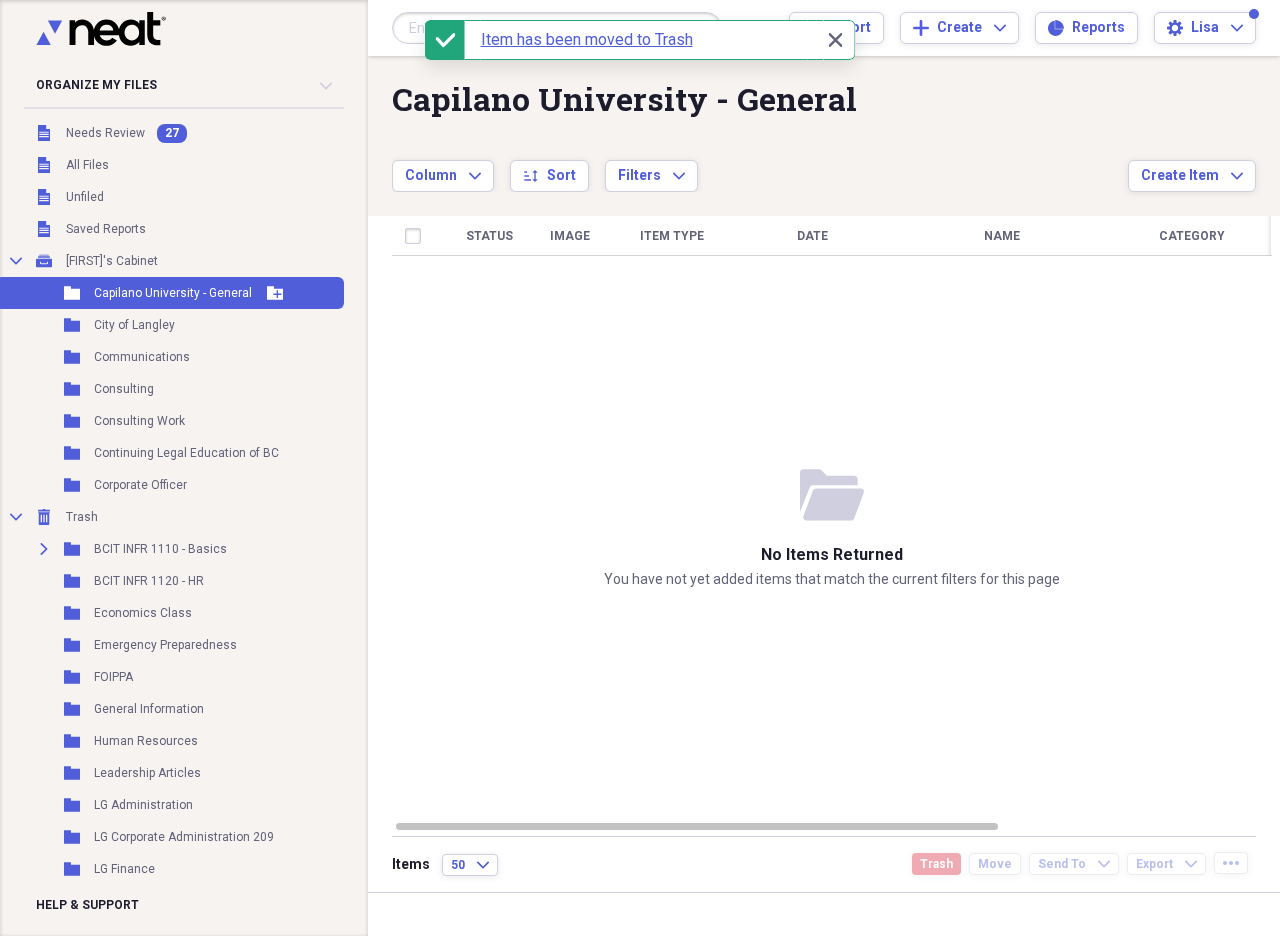 click on "Capilano University - General" at bounding box center [173, 293] 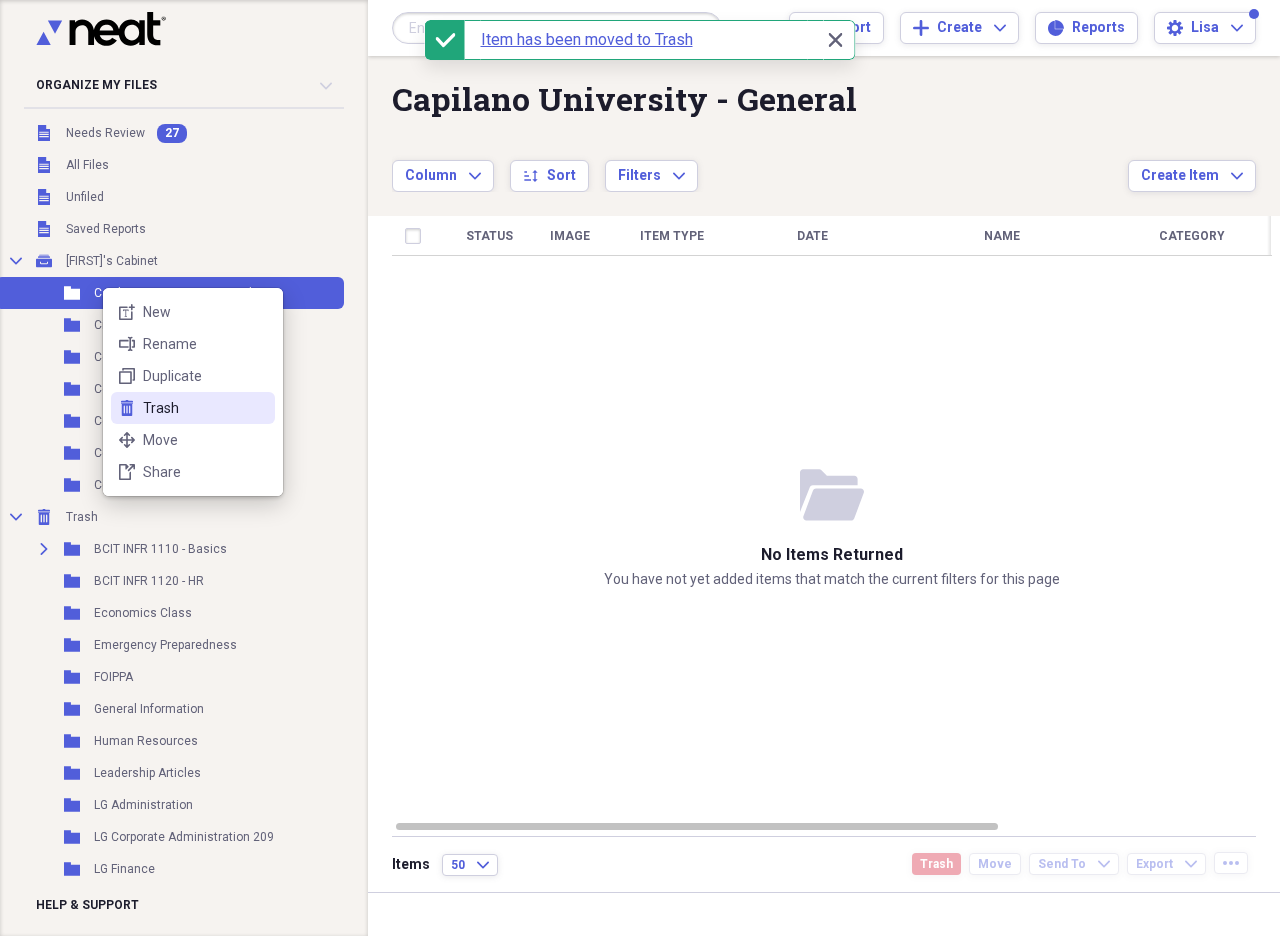 click on "Trash" at bounding box center (205, 408) 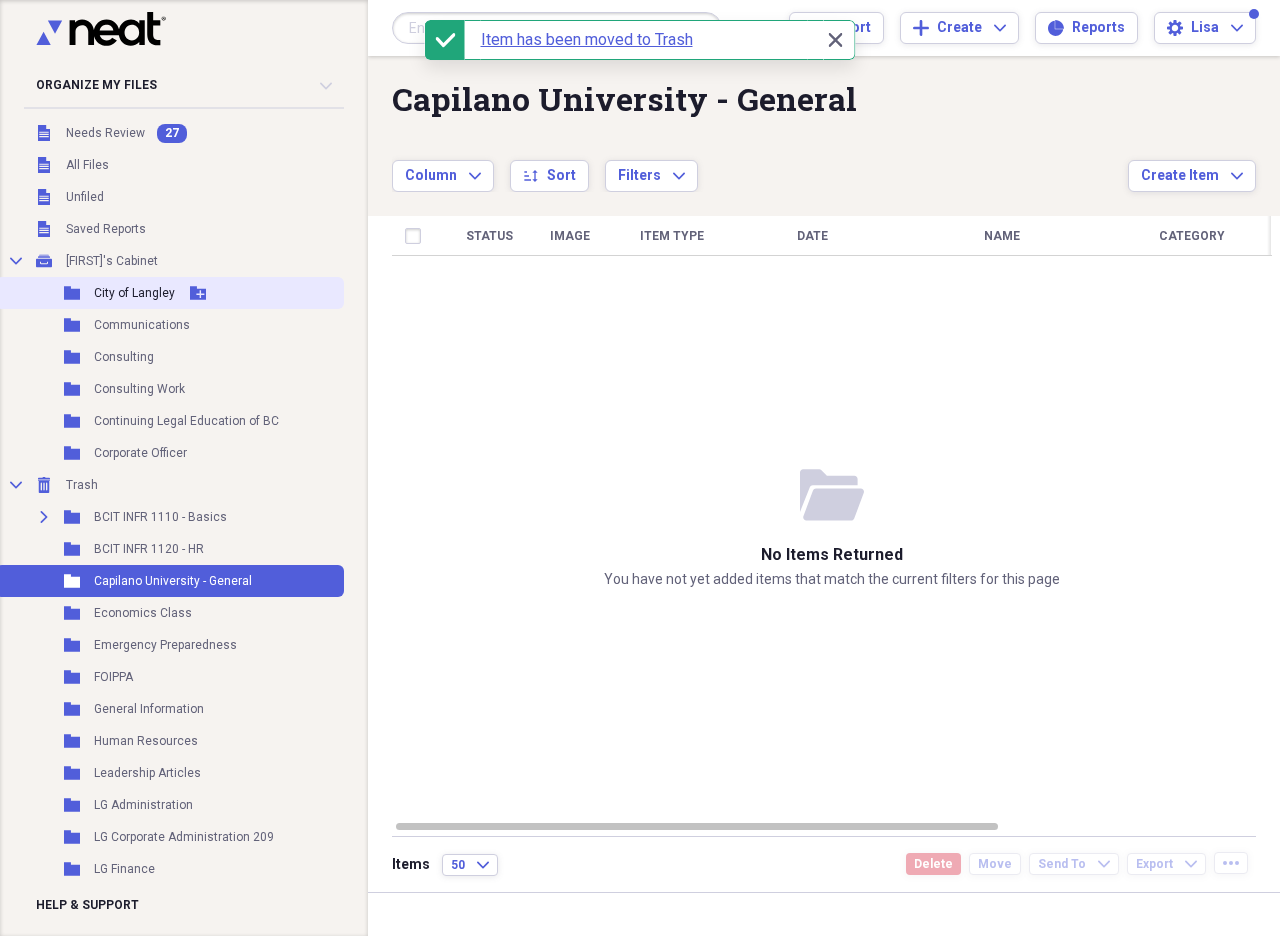 click on "City of Langley" at bounding box center (134, 293) 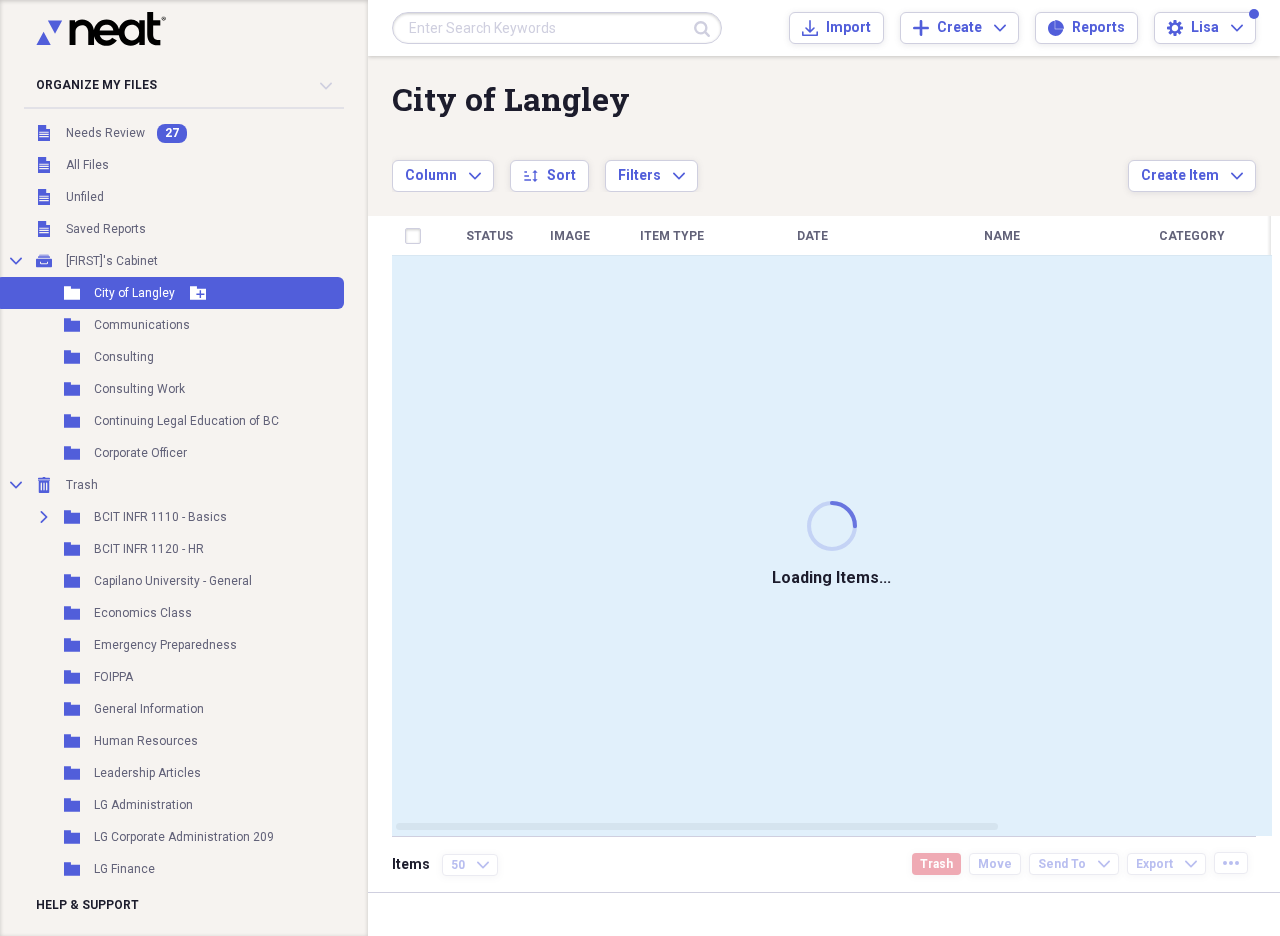 click on "City of Langley" at bounding box center [134, 293] 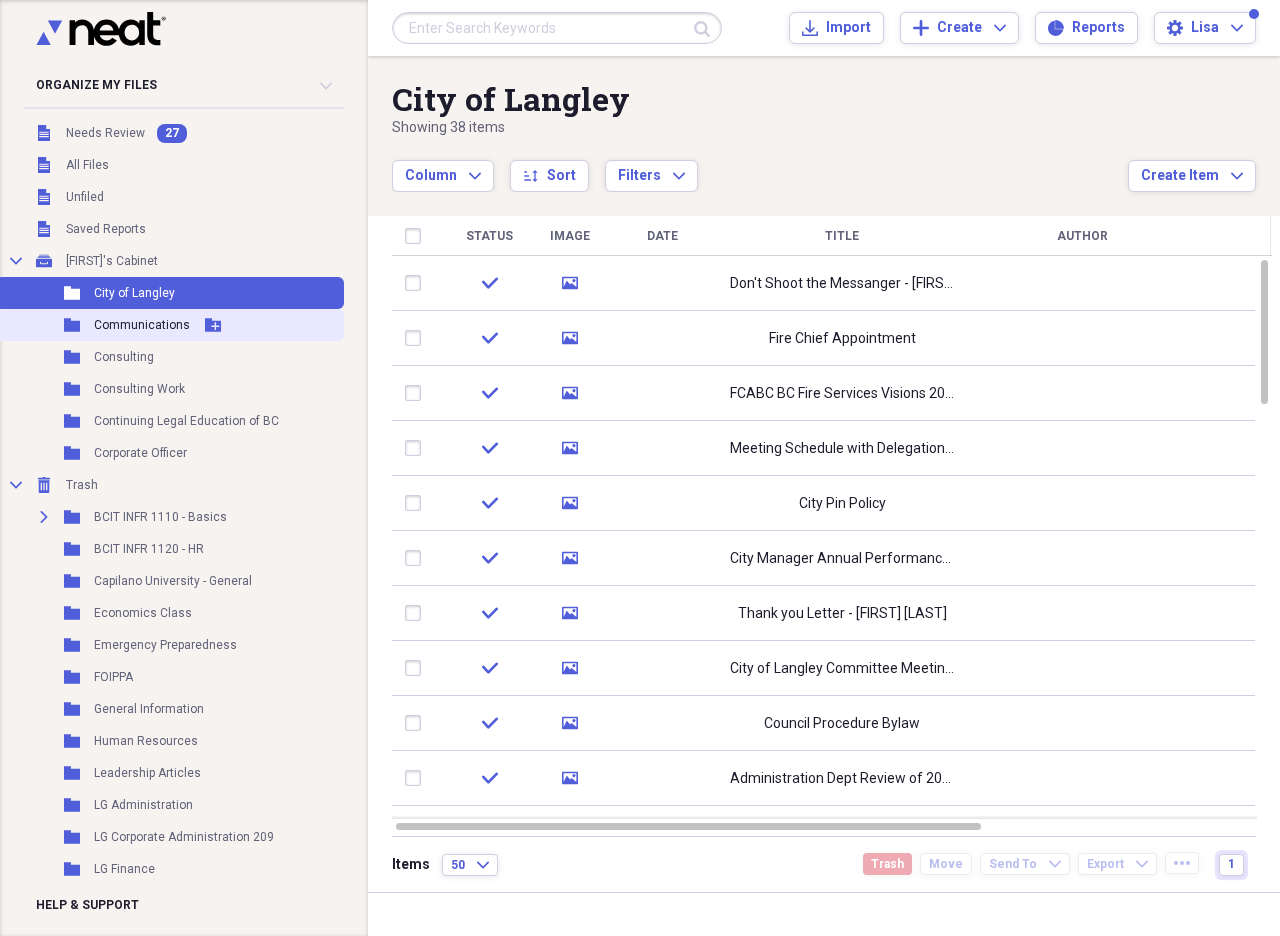 click on "Communications" at bounding box center [142, 325] 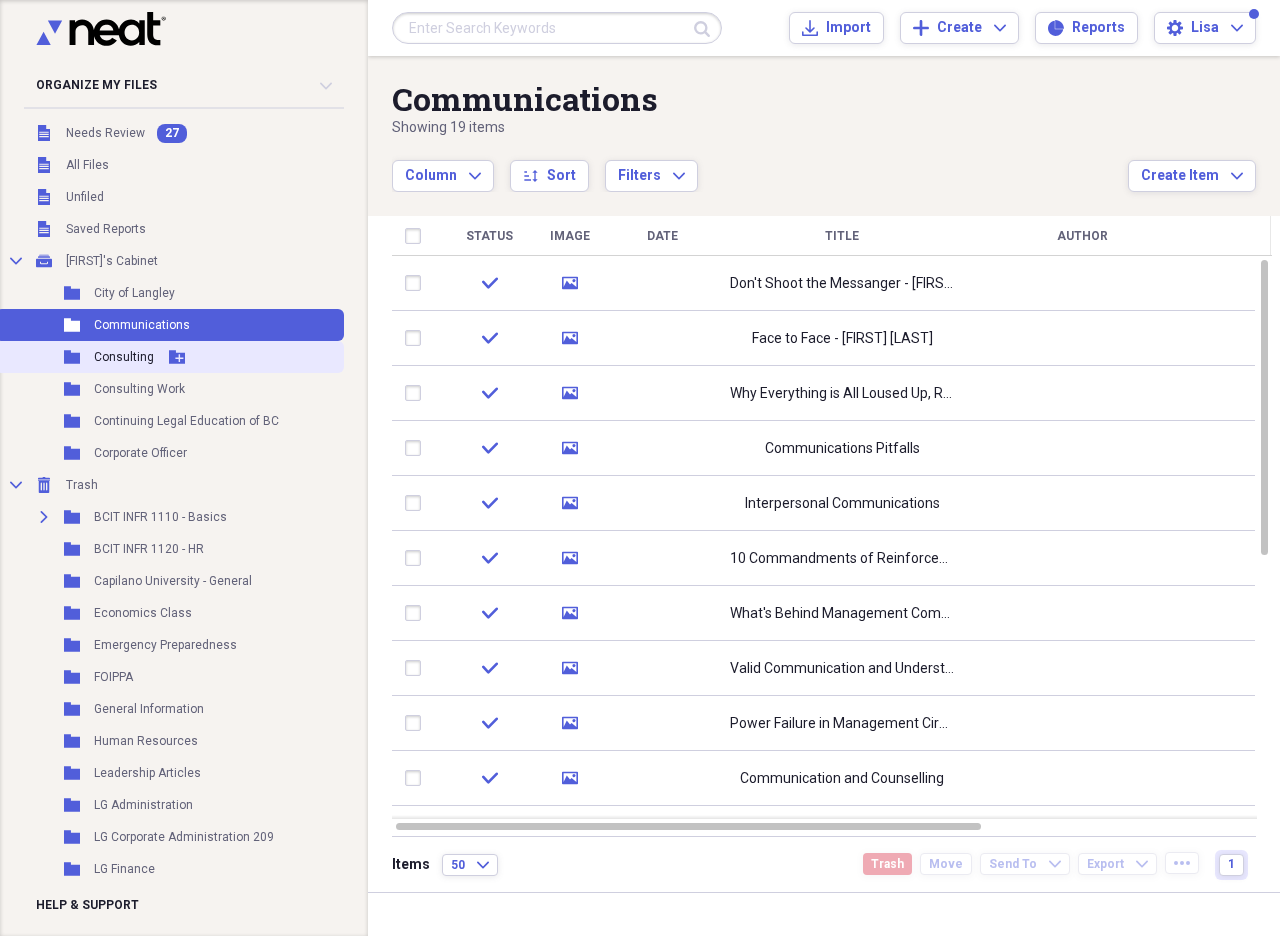 click on "Consulting" at bounding box center [124, 357] 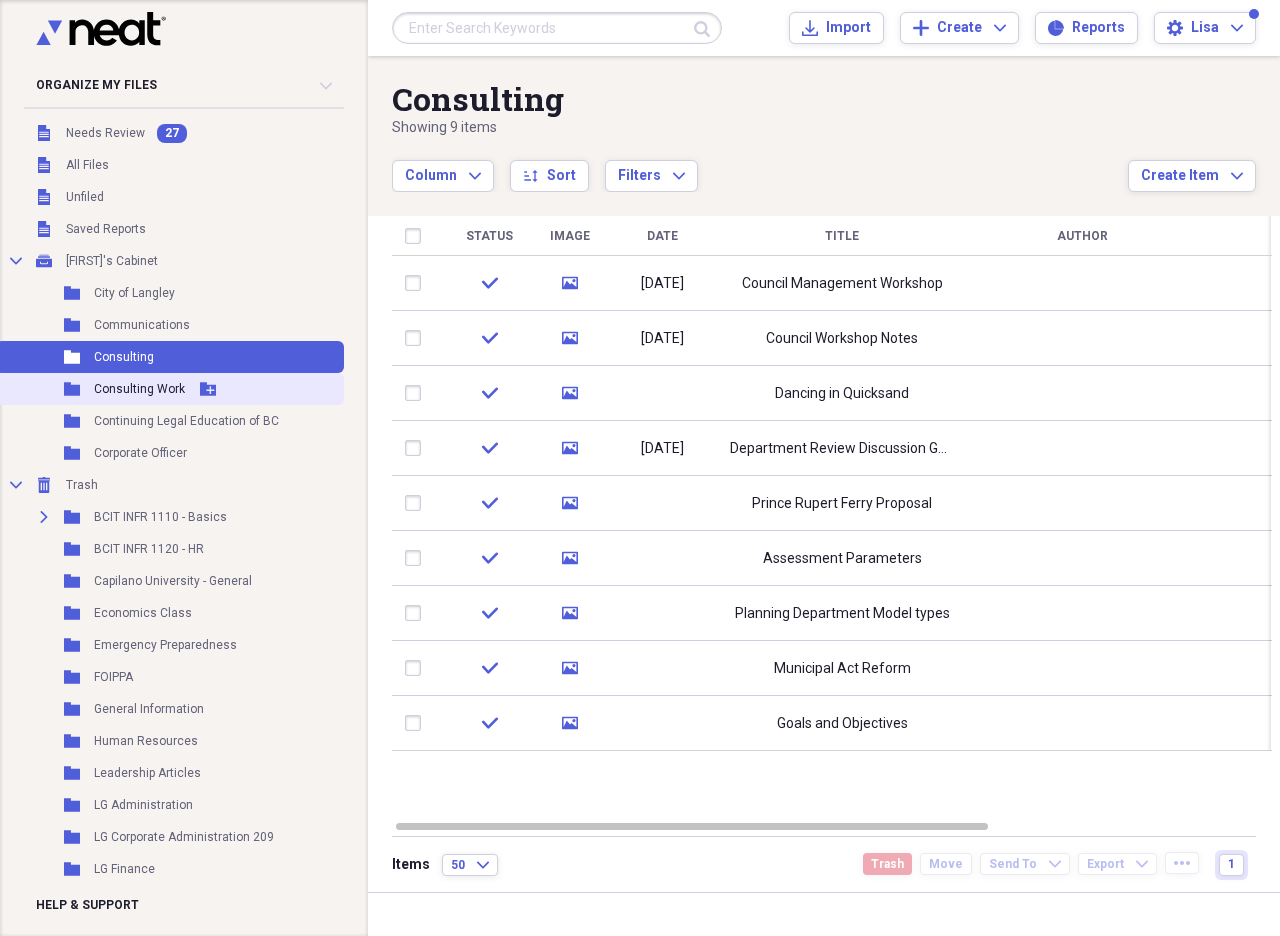 click on "Consulting Work" at bounding box center (139, 389) 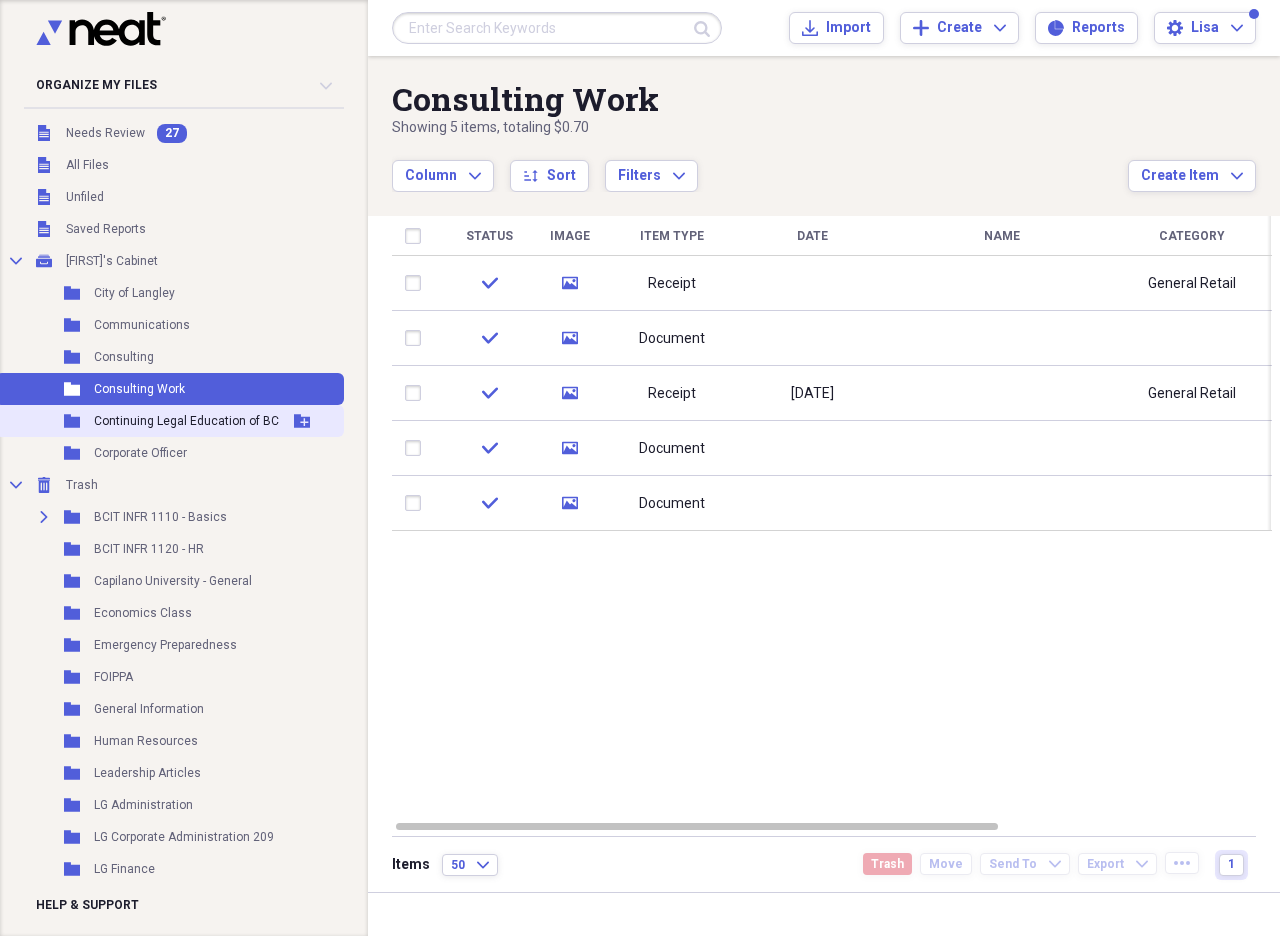 click on "Continuing Legal Education of BC" at bounding box center [186, 421] 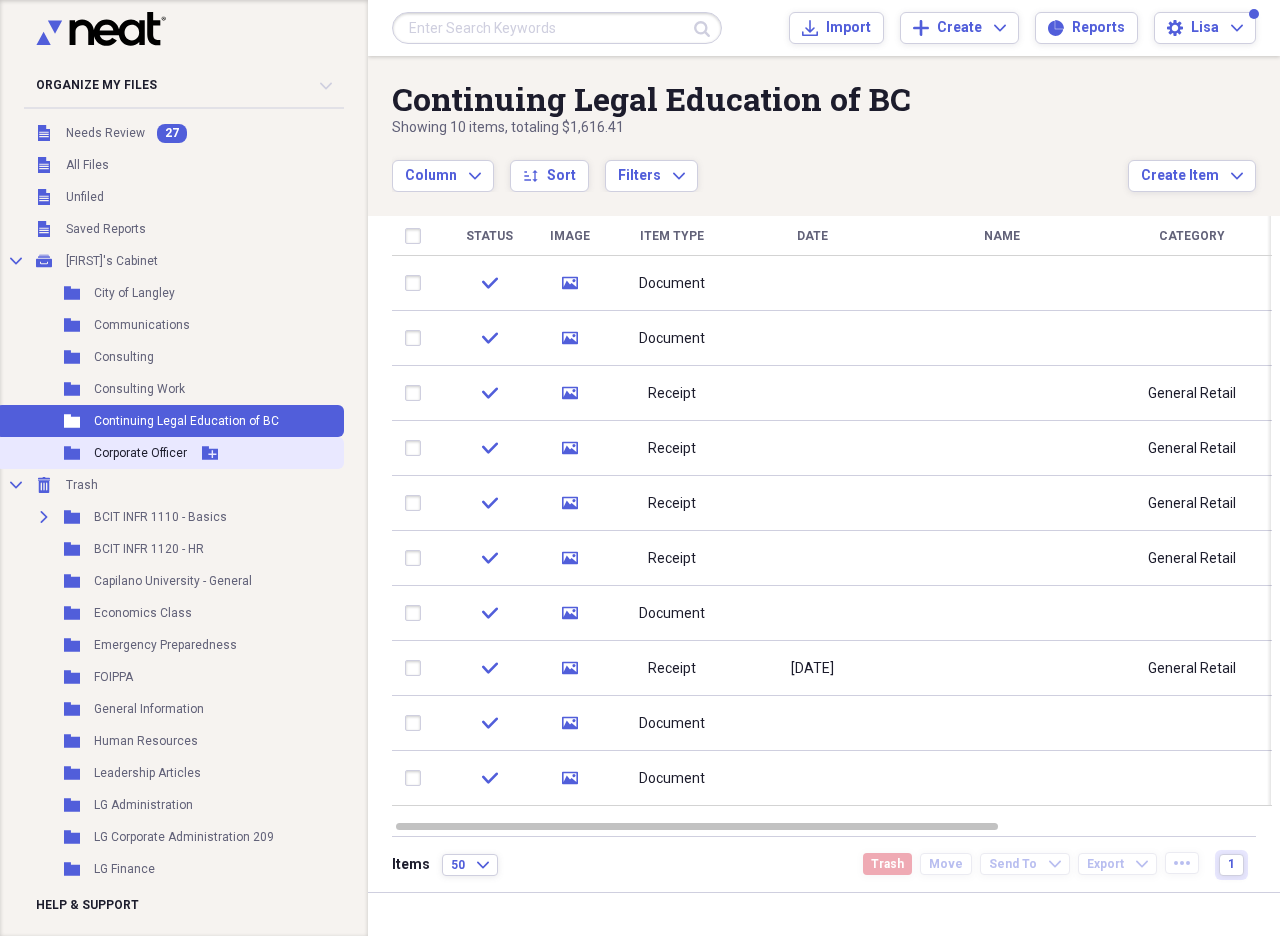 click on "Folder Corporate Officer Add Folder" at bounding box center (170, 453) 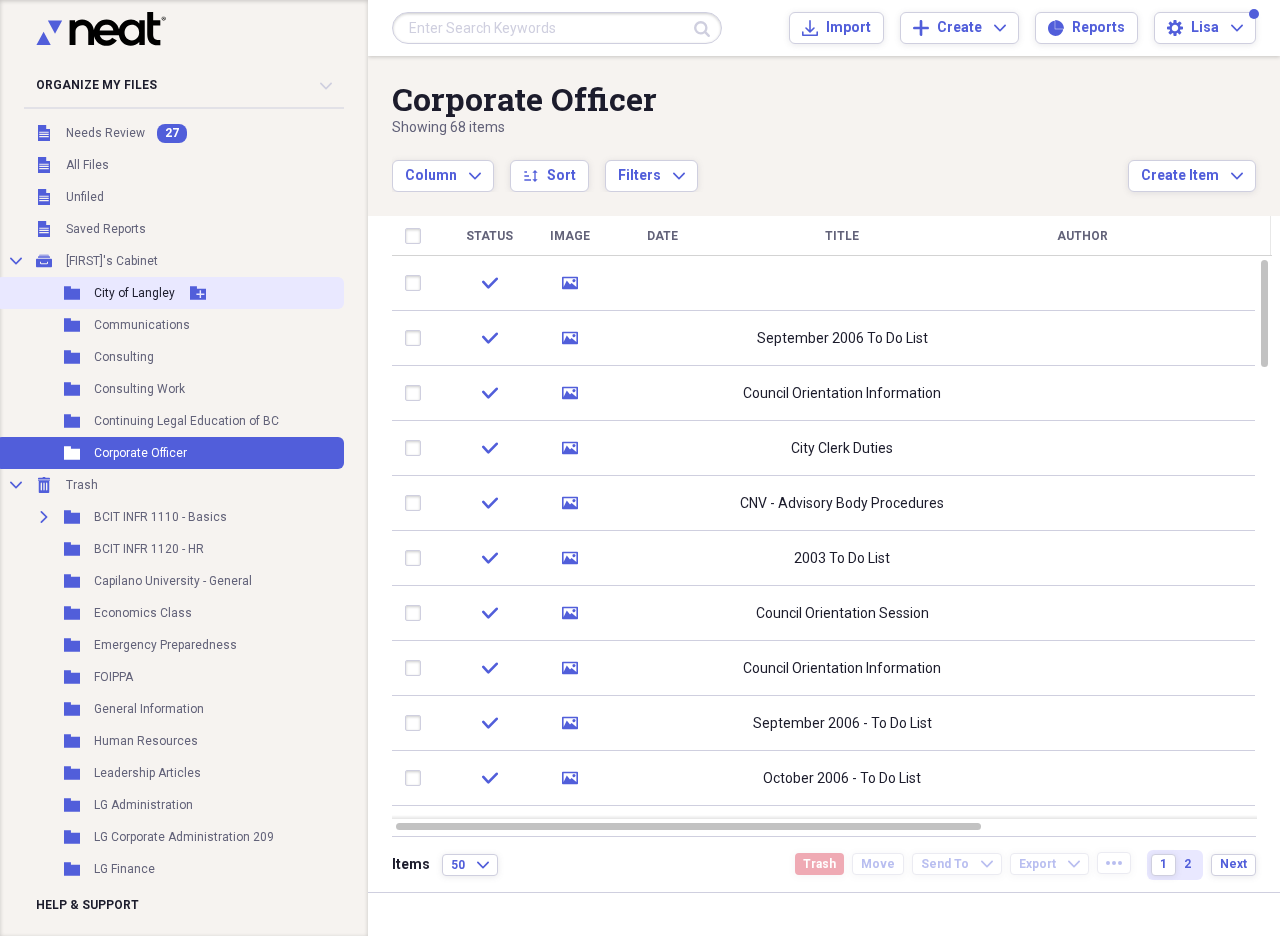 click on "City of Langley" at bounding box center (134, 293) 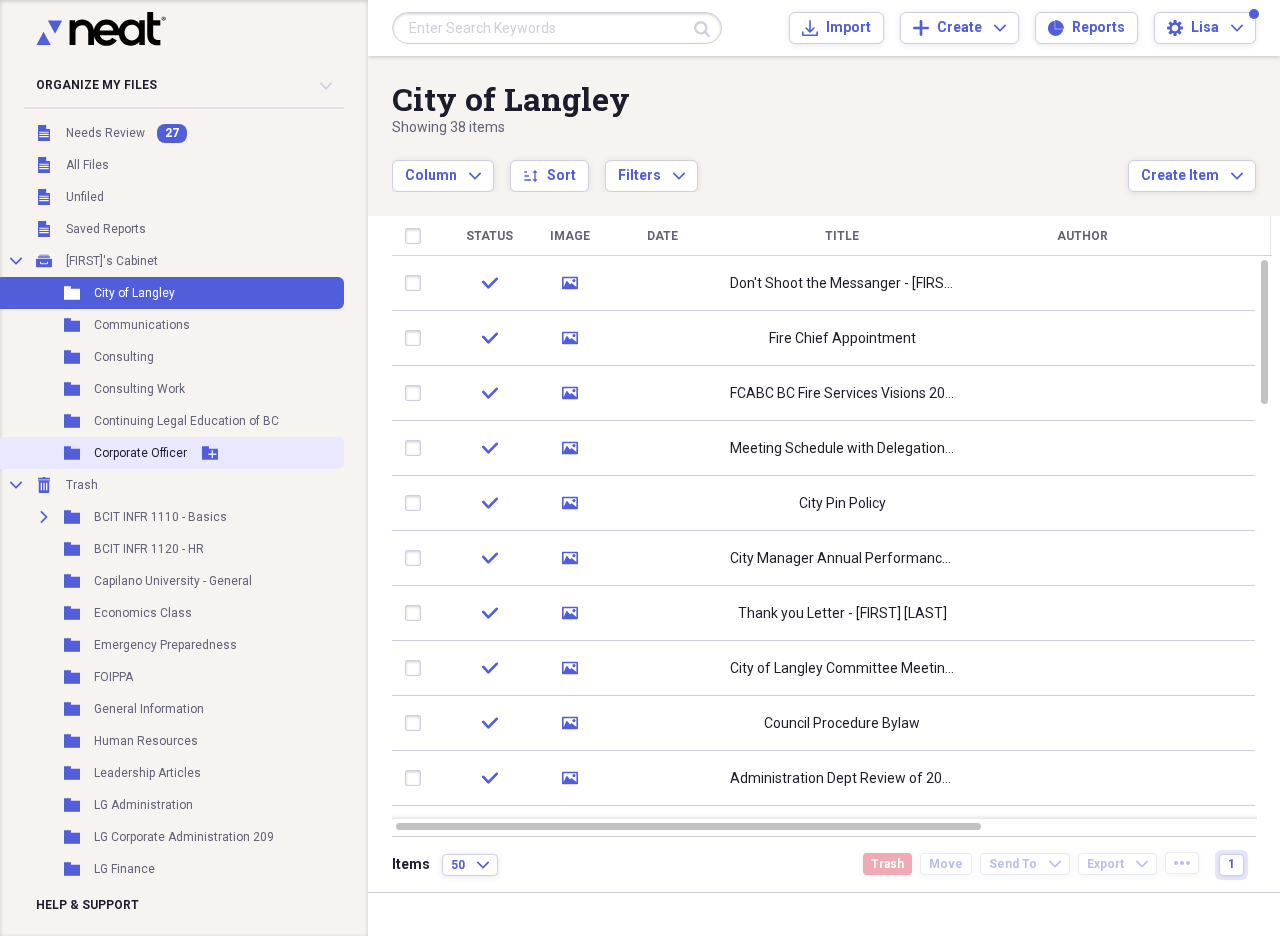 click on "Corporate Officer" at bounding box center [140, 453] 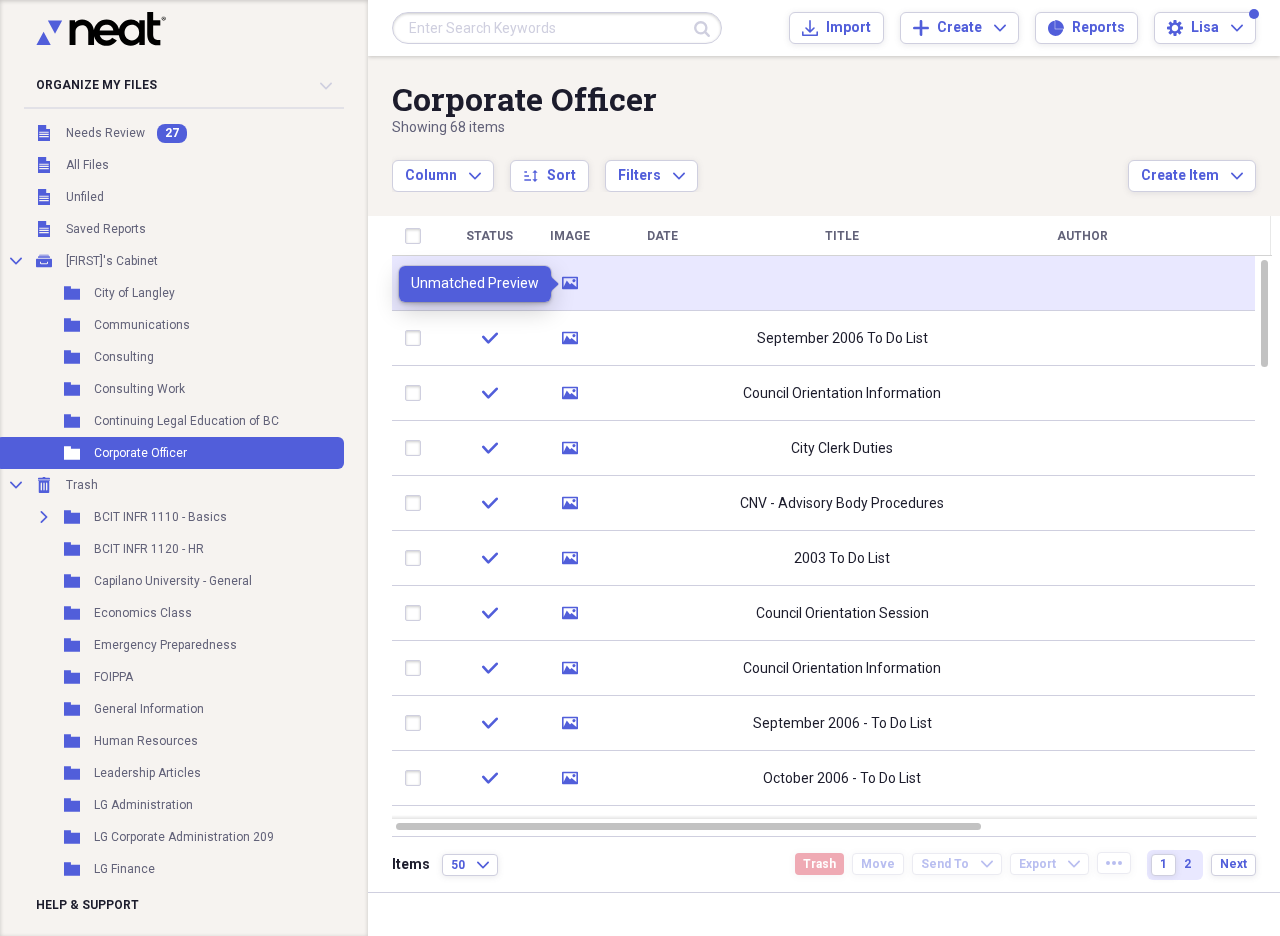 click on "media" 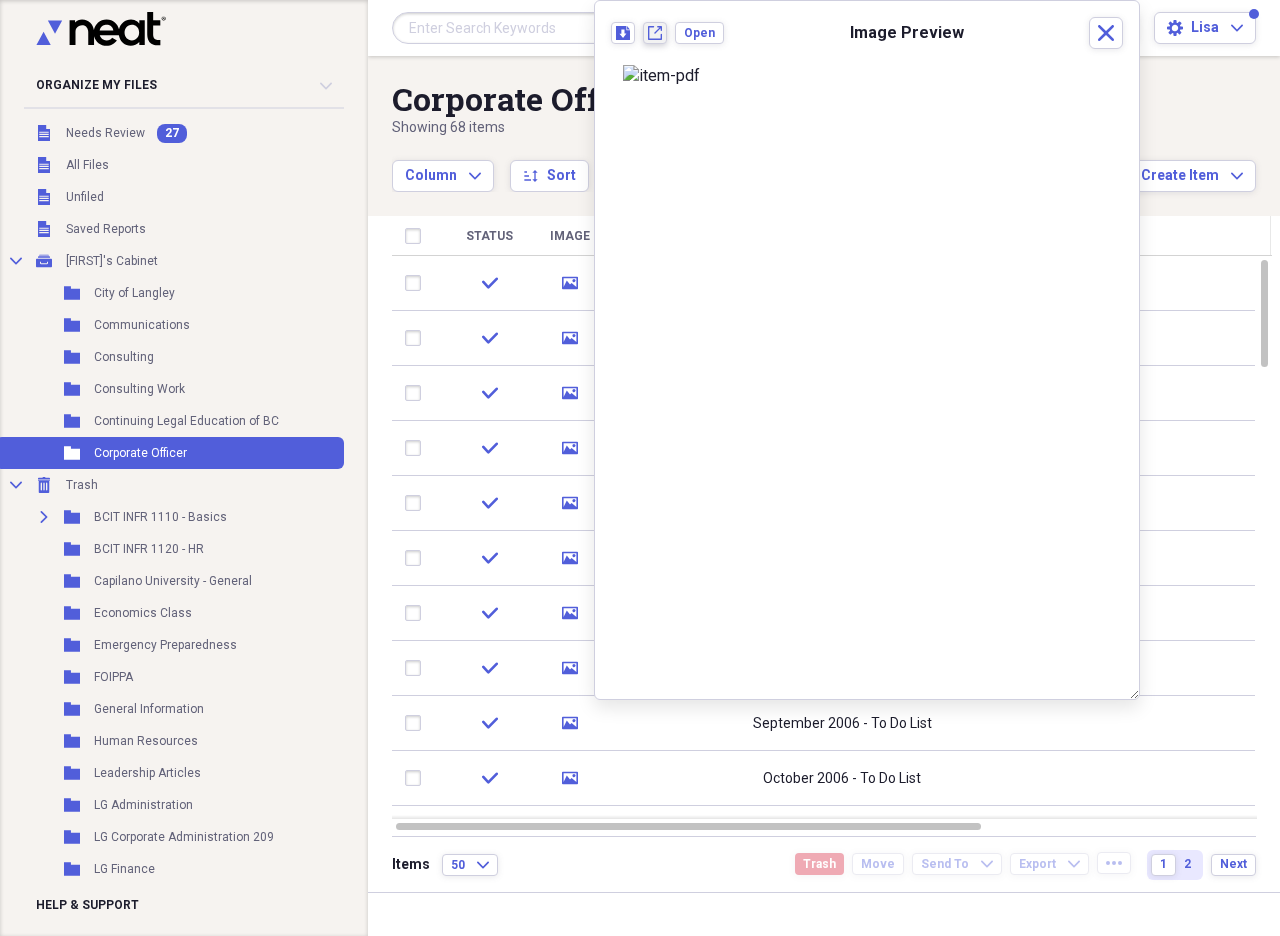click on "New tab" 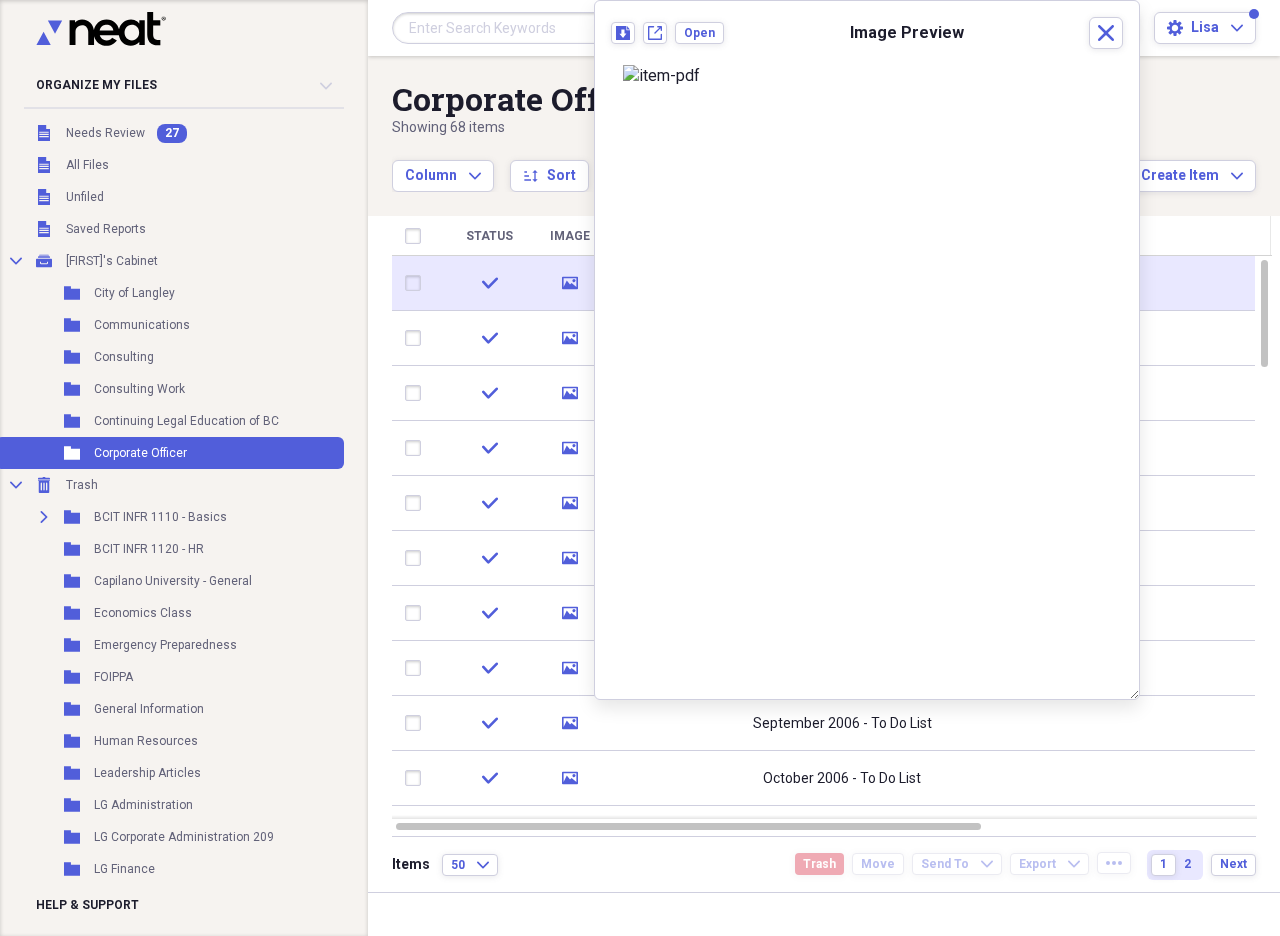click at bounding box center (417, 283) 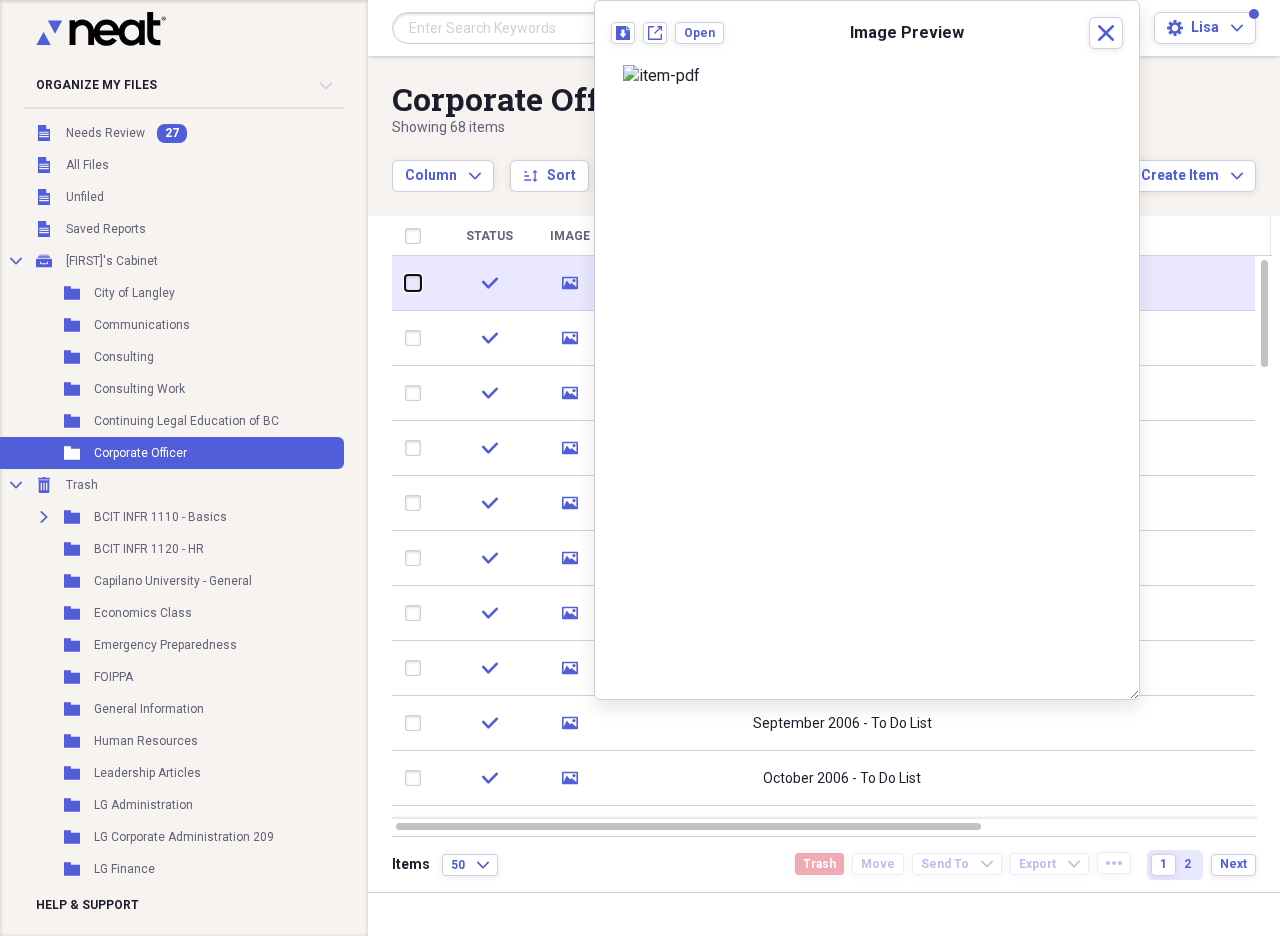 click at bounding box center (405, 283) 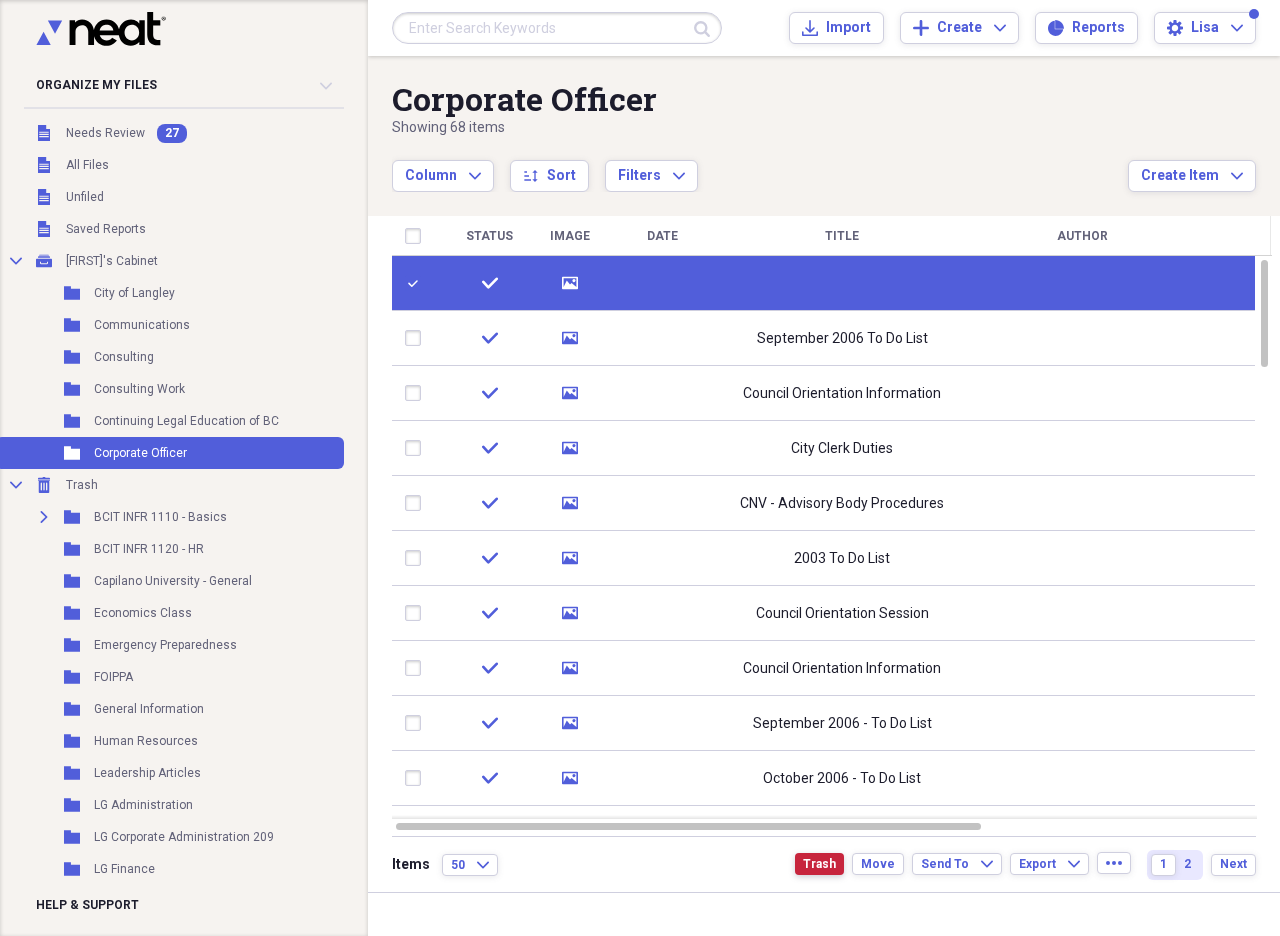 click on "Trash" at bounding box center [819, 864] 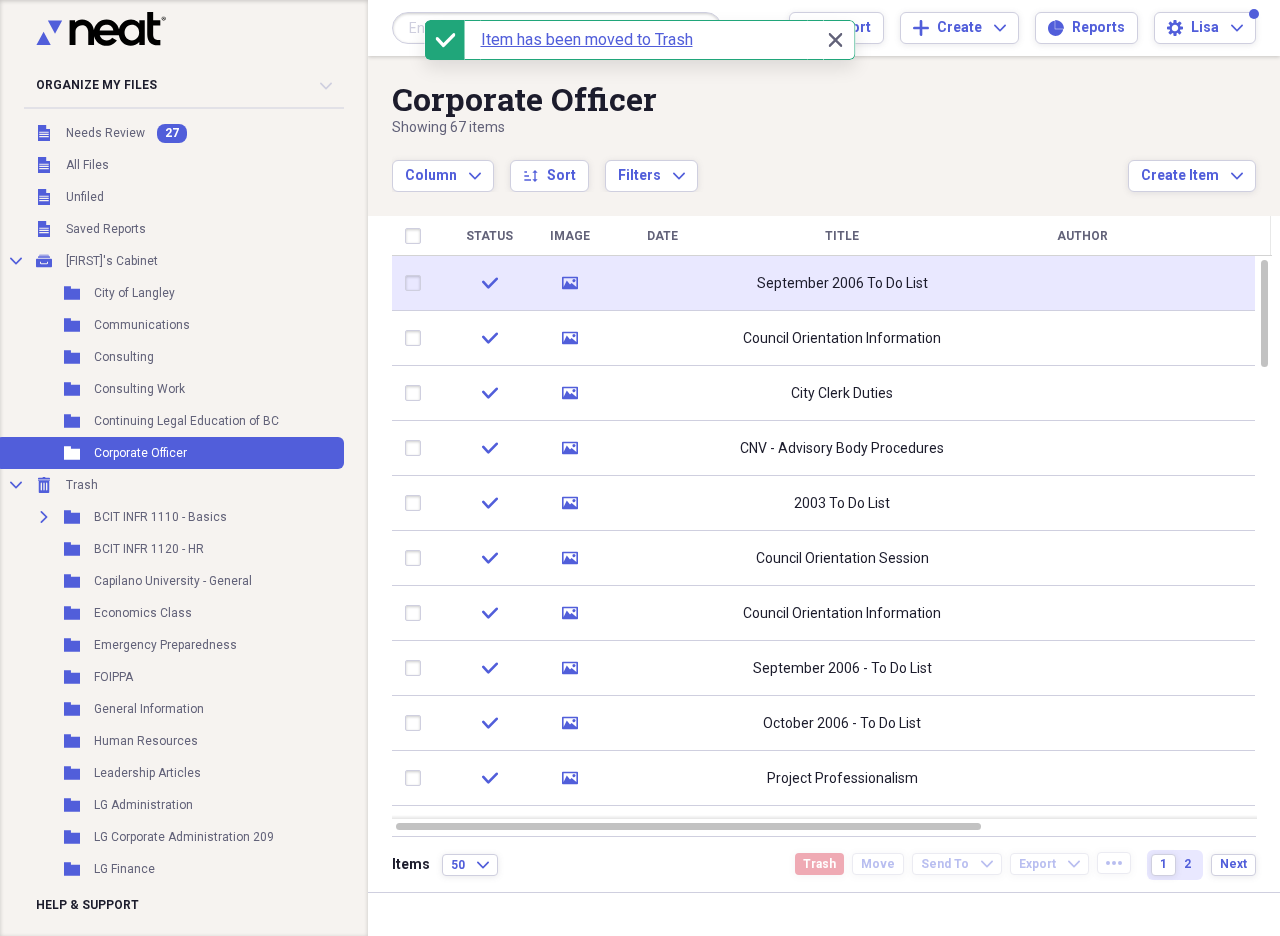 click 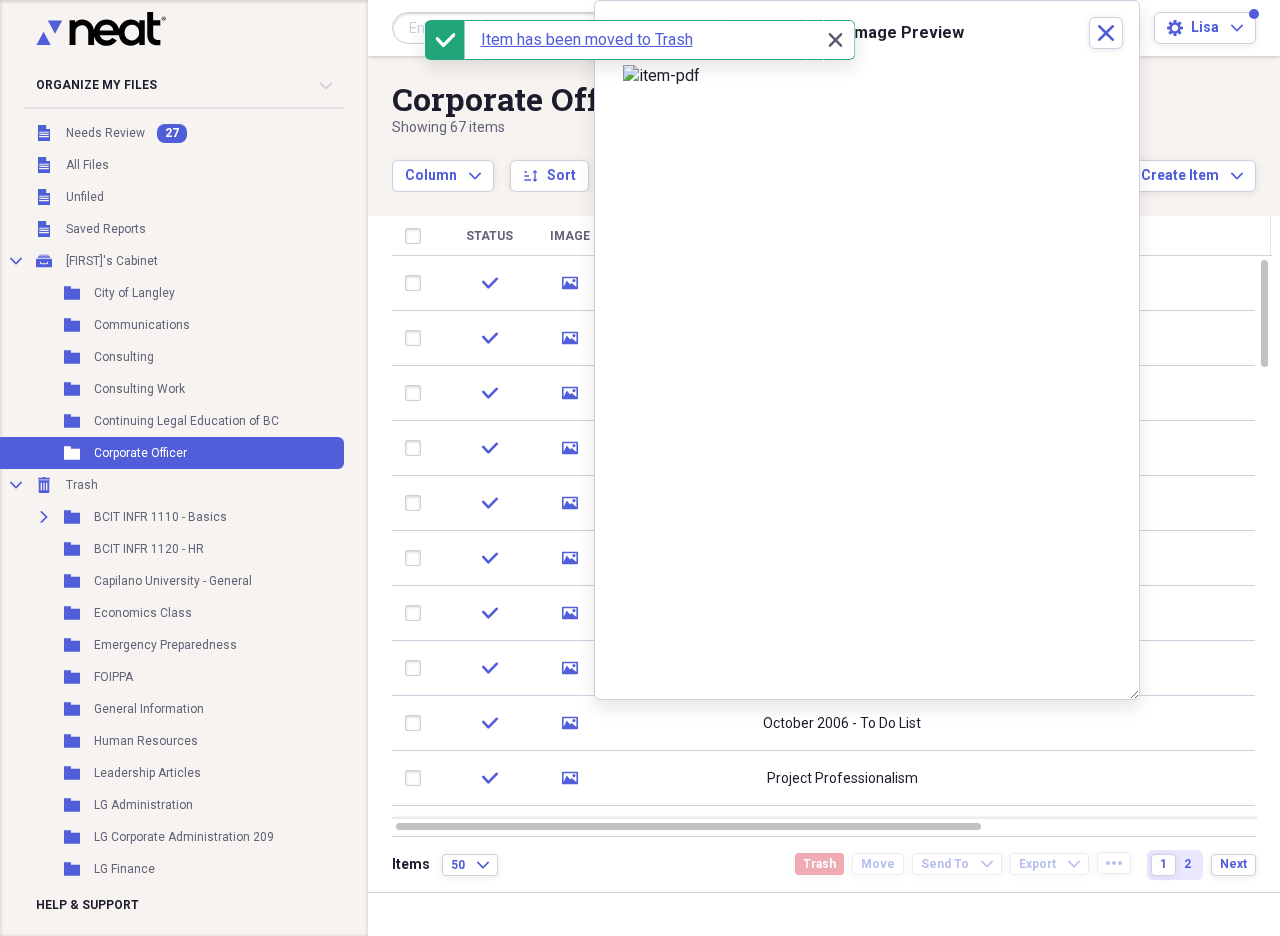 click on "Close" 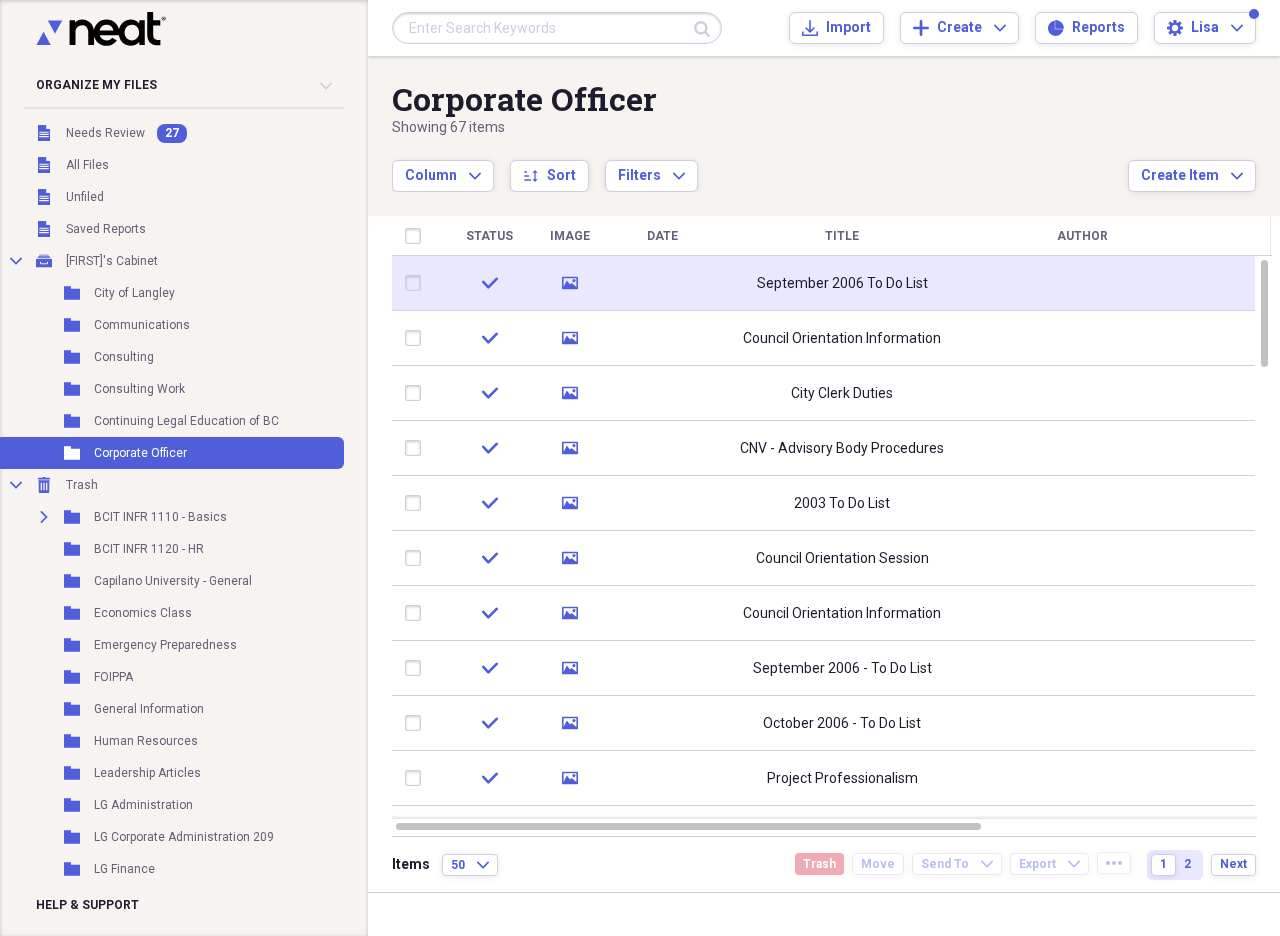 click 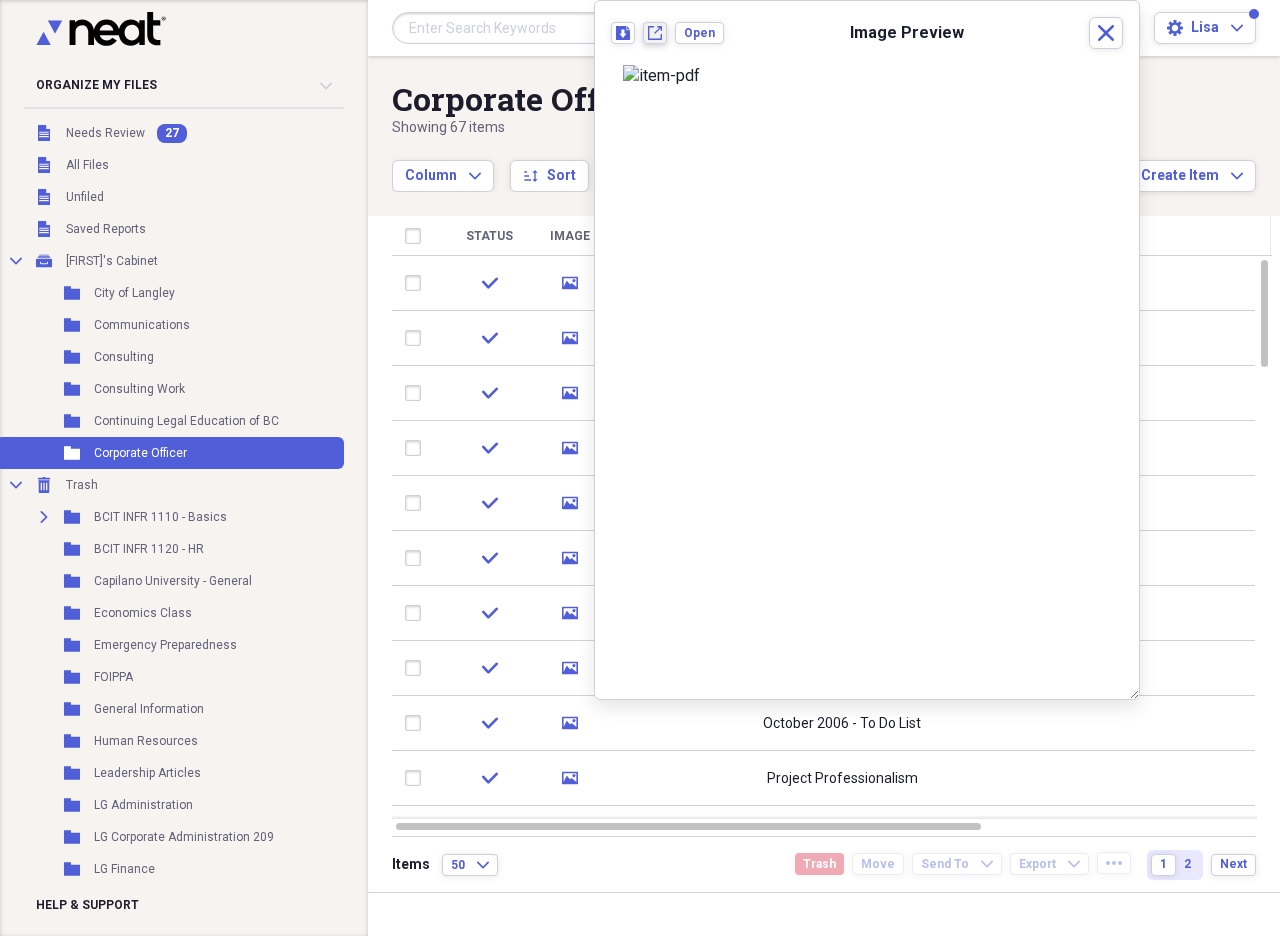 click on "New tab" 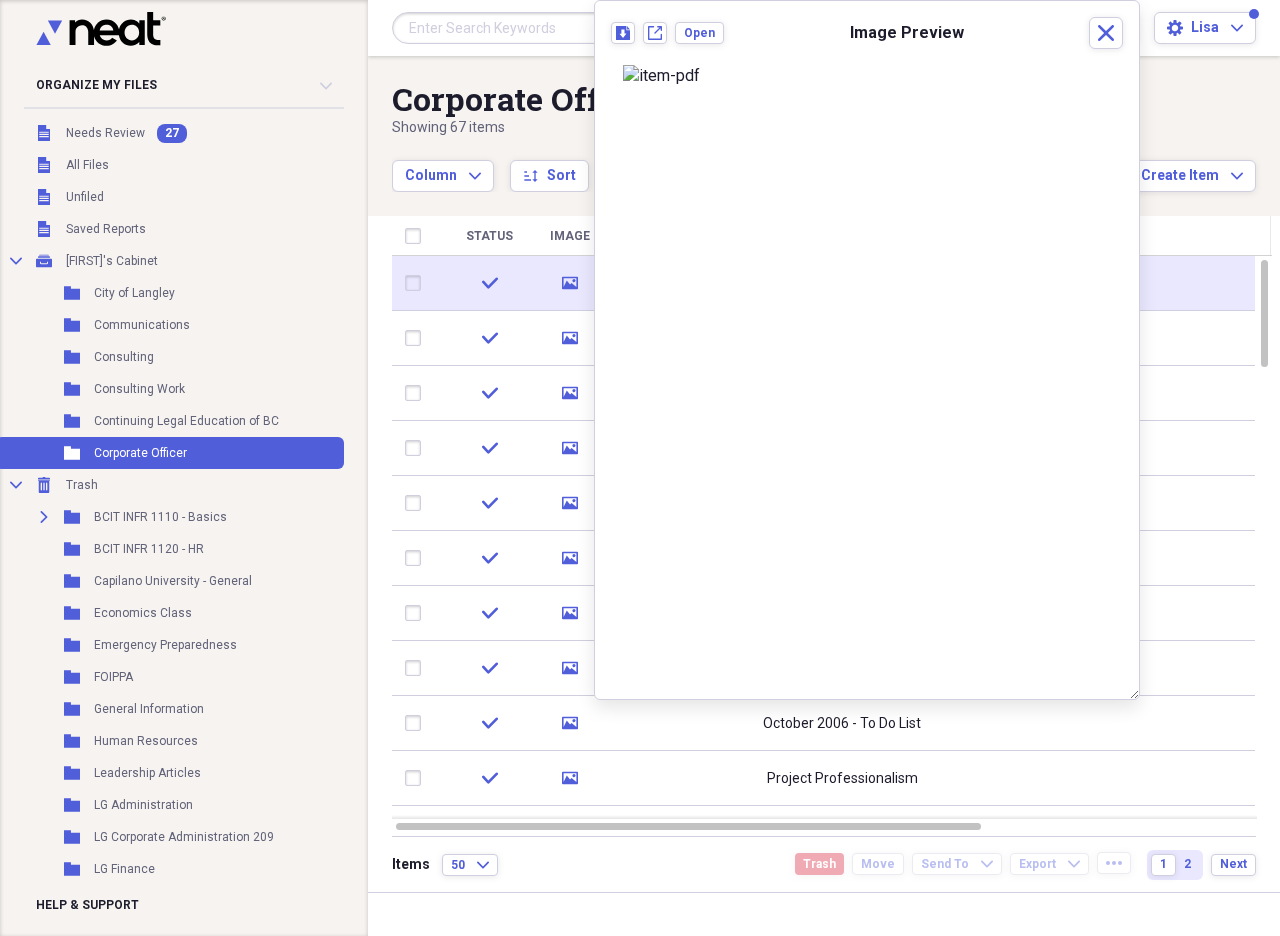 click at bounding box center (417, 283) 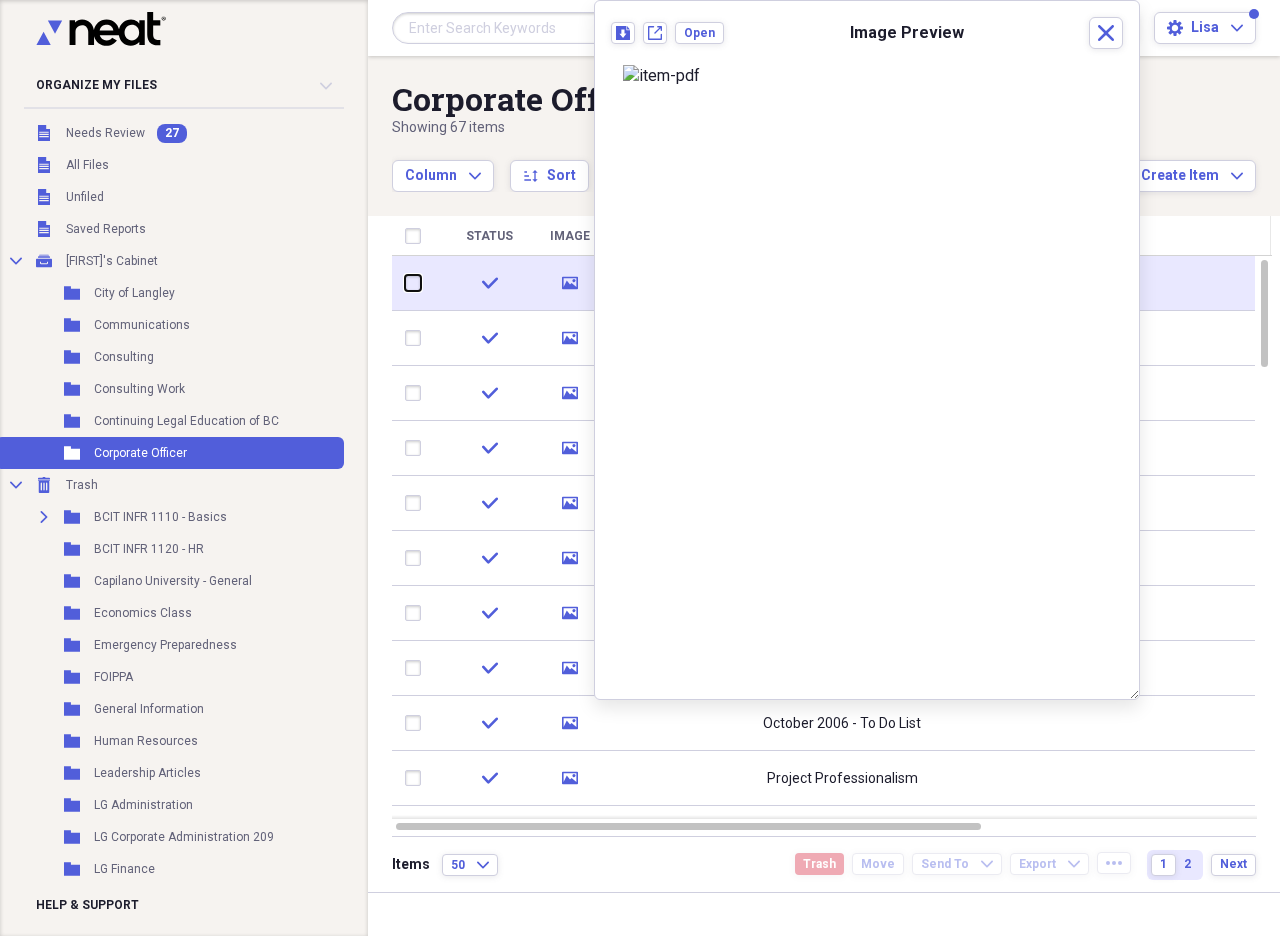 click at bounding box center [405, 283] 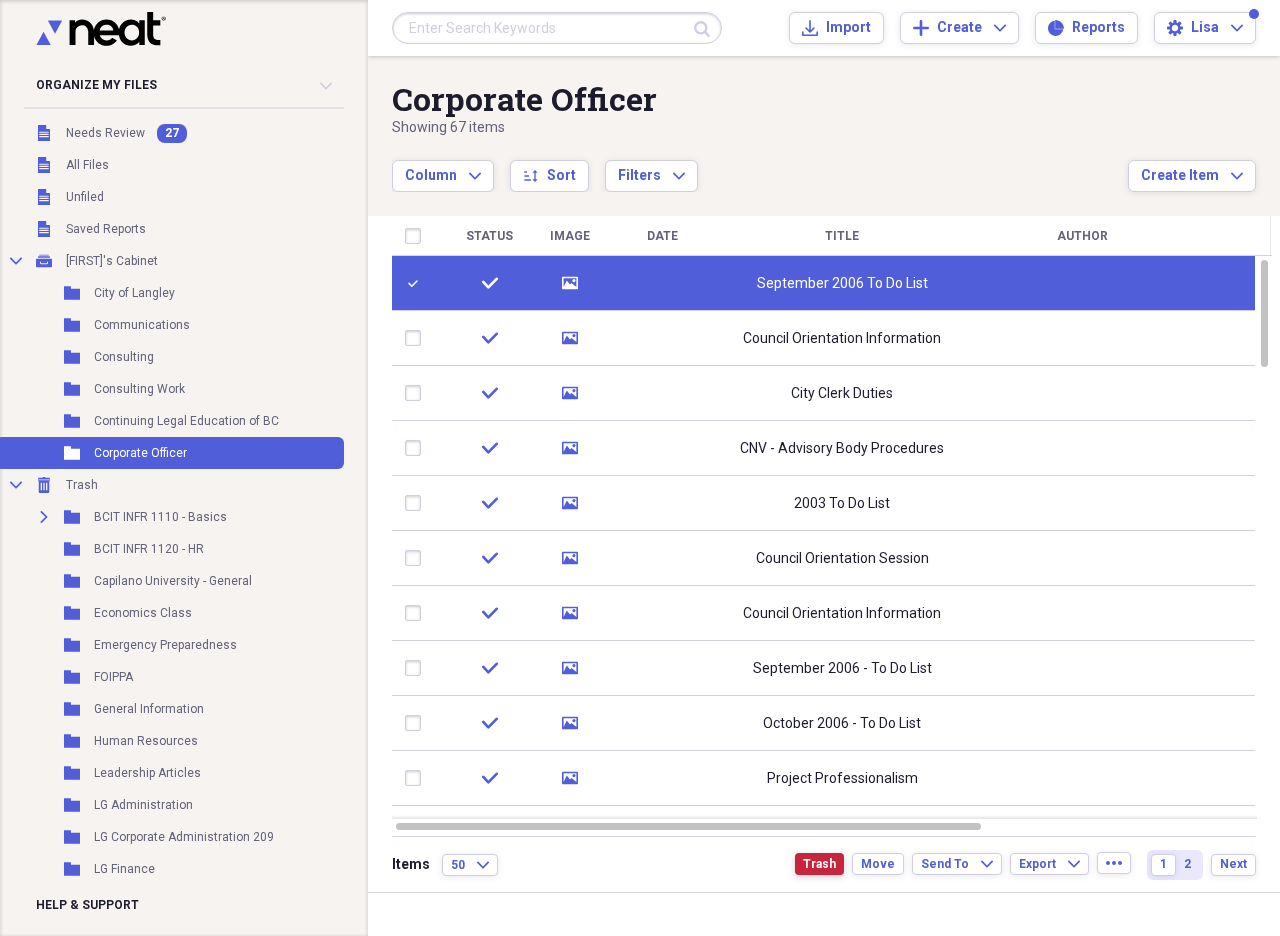 click on "Trash" at bounding box center [819, 864] 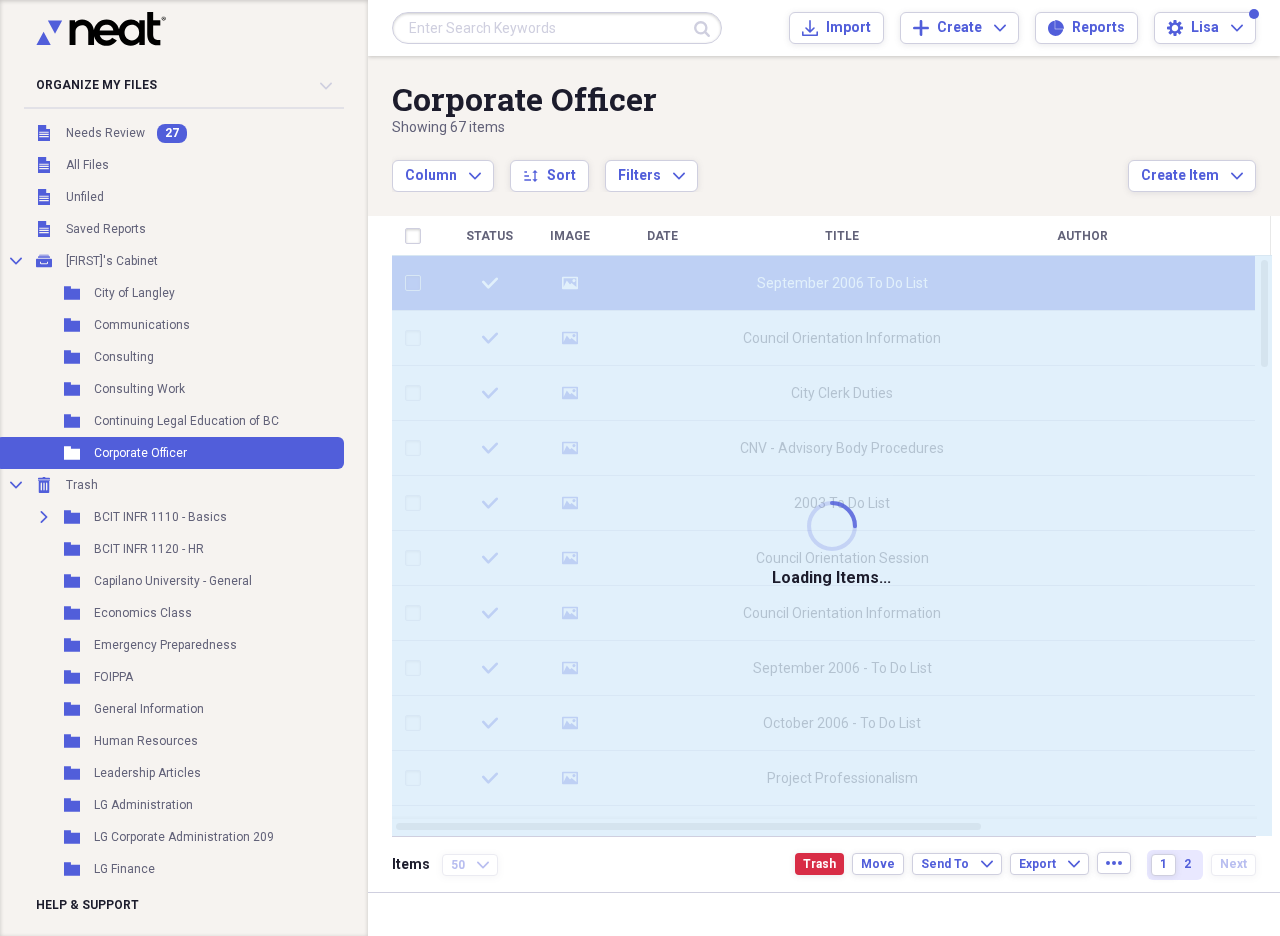 checkbox on "false" 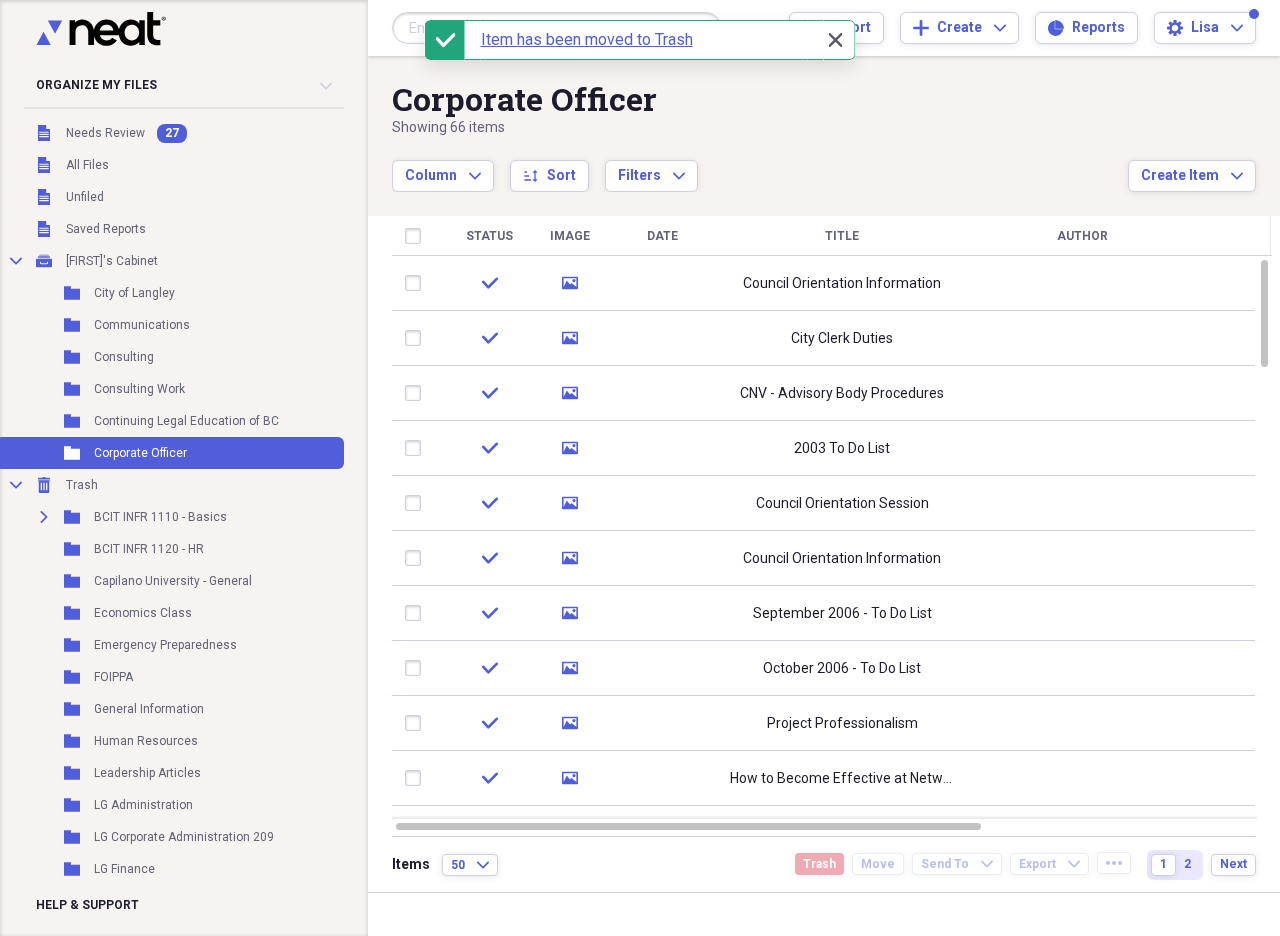 click 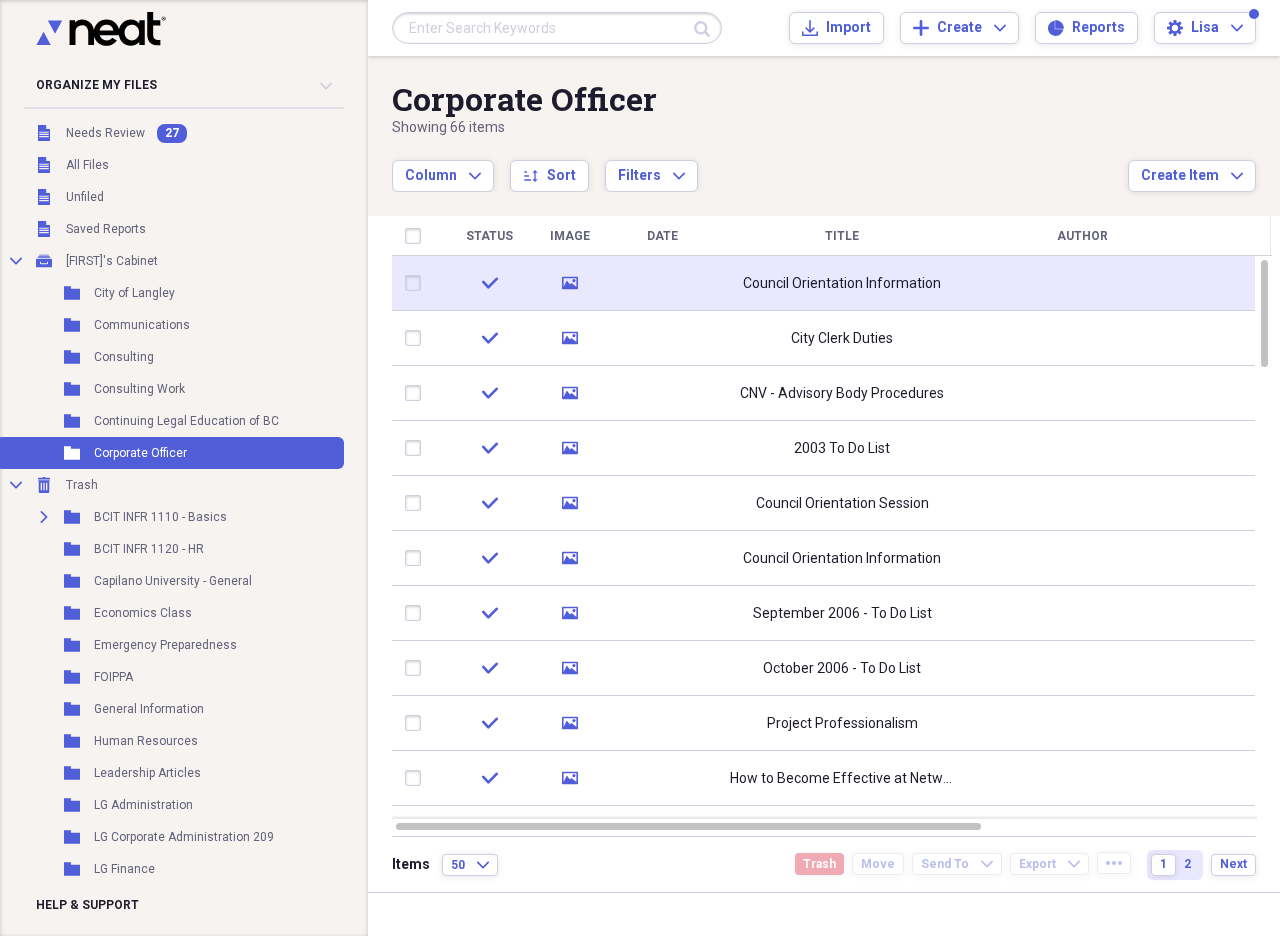 click on "media" 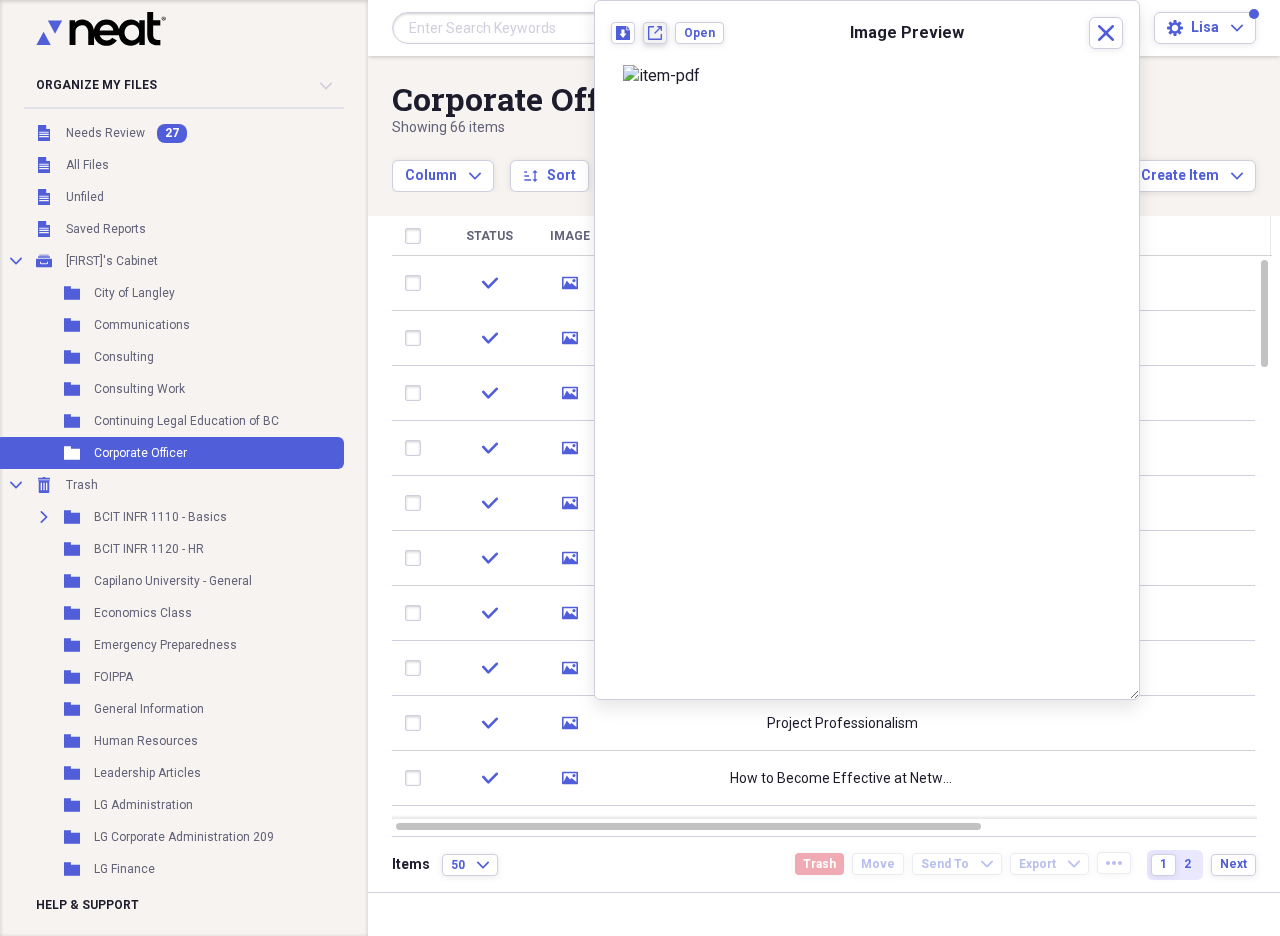 click on "New tab" 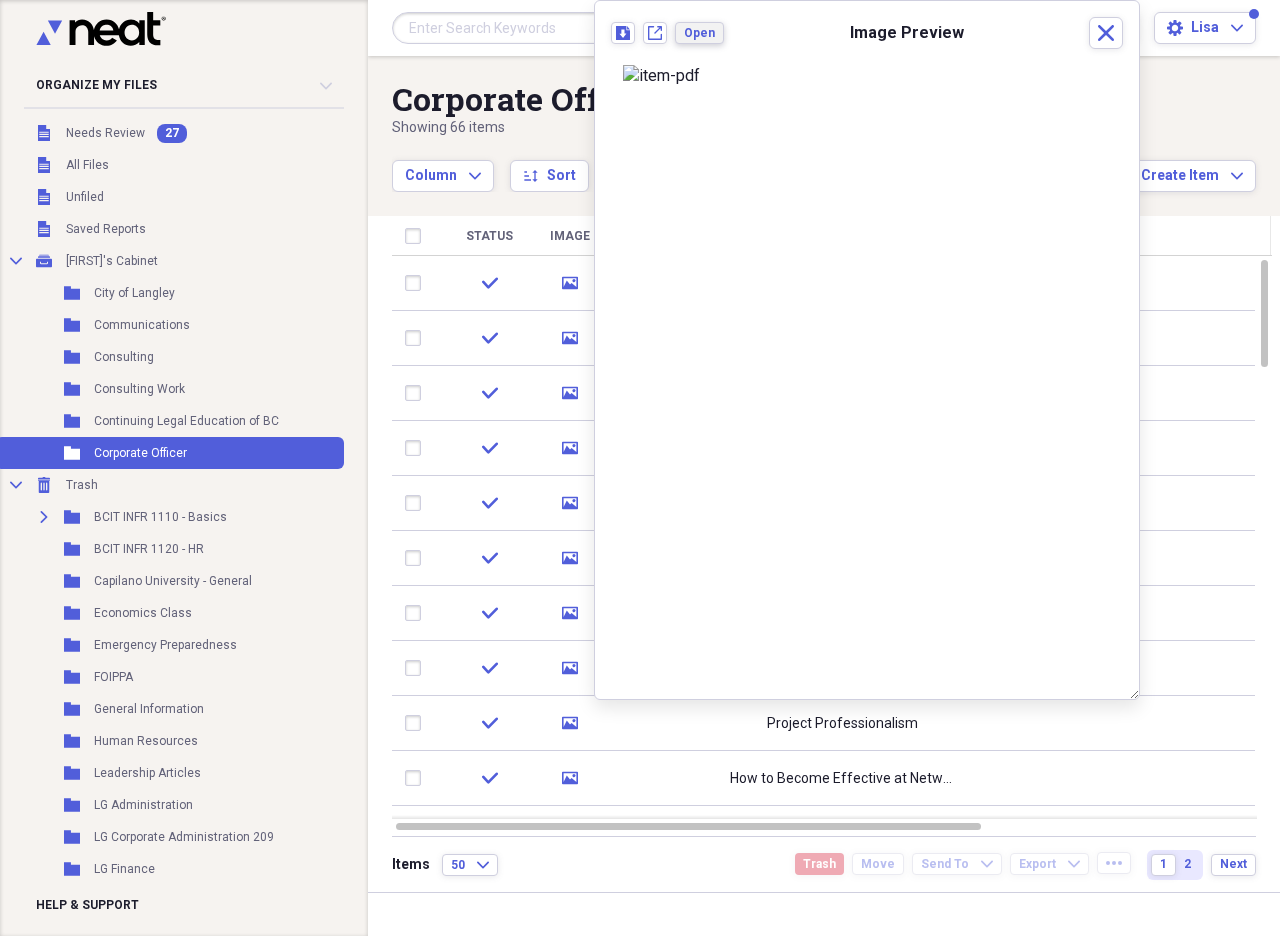 click on "Open" at bounding box center (699, 33) 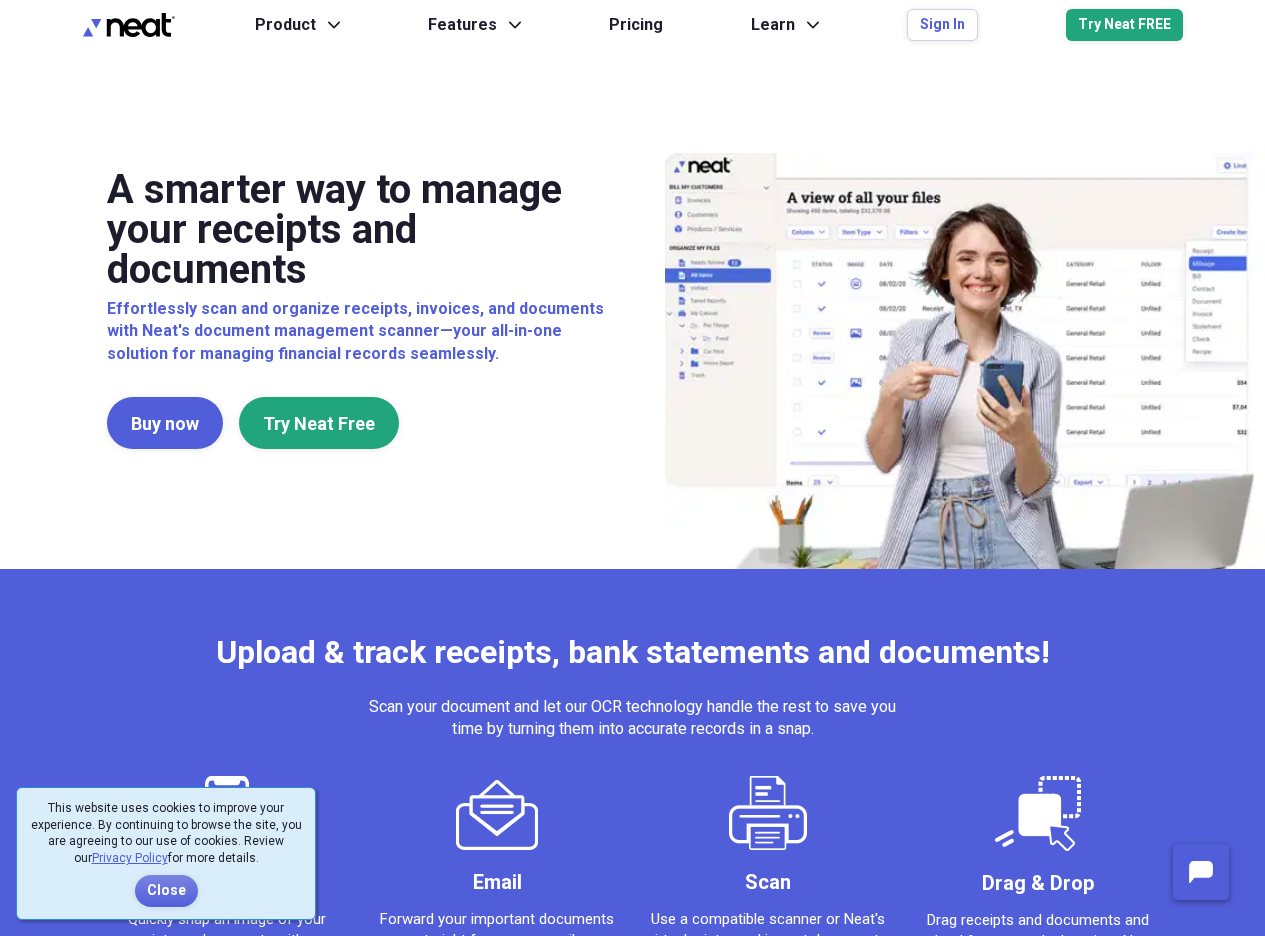 scroll, scrollTop: 0, scrollLeft: 0, axis: both 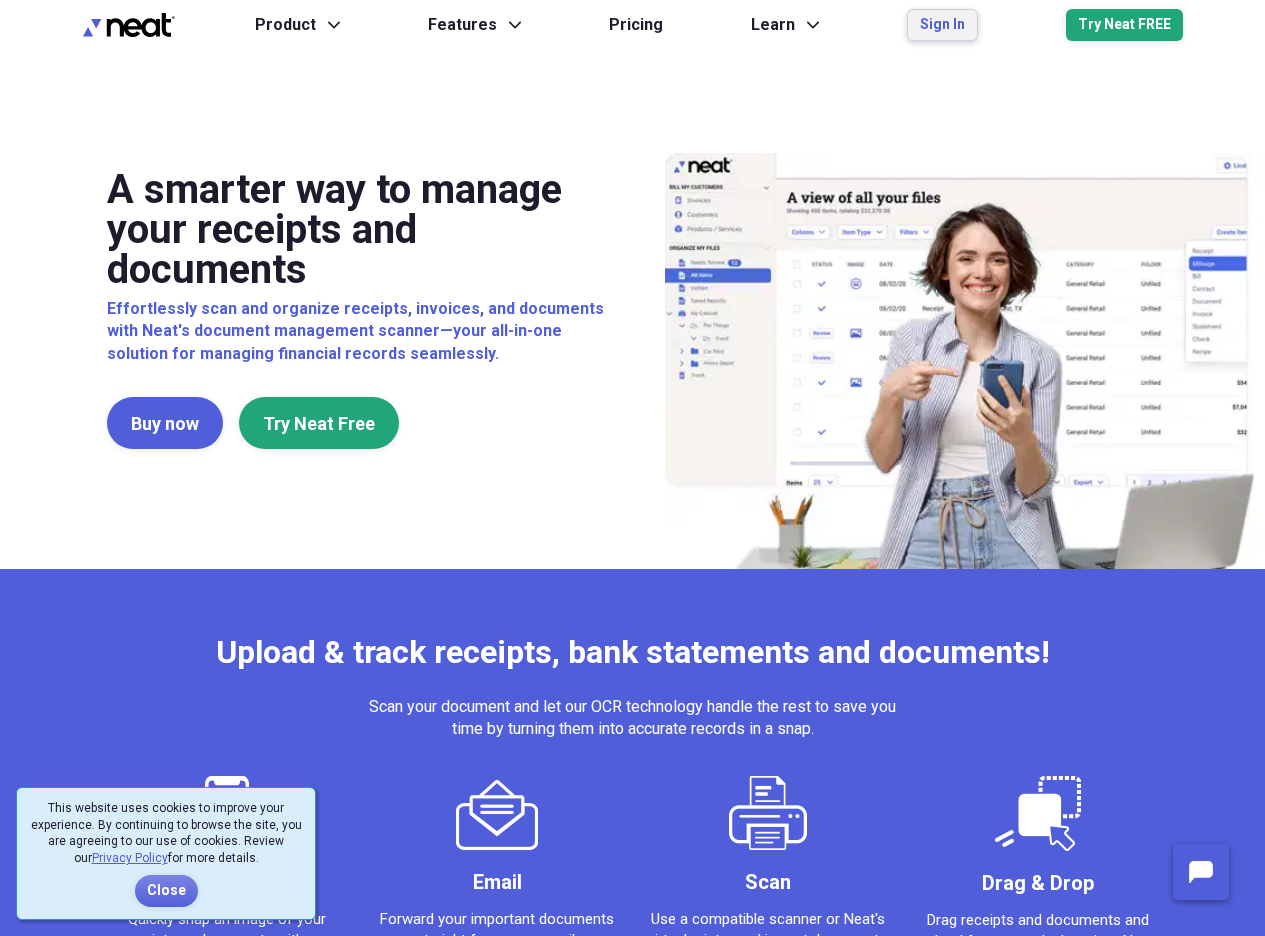 click on "Sign In" at bounding box center (942, 25) 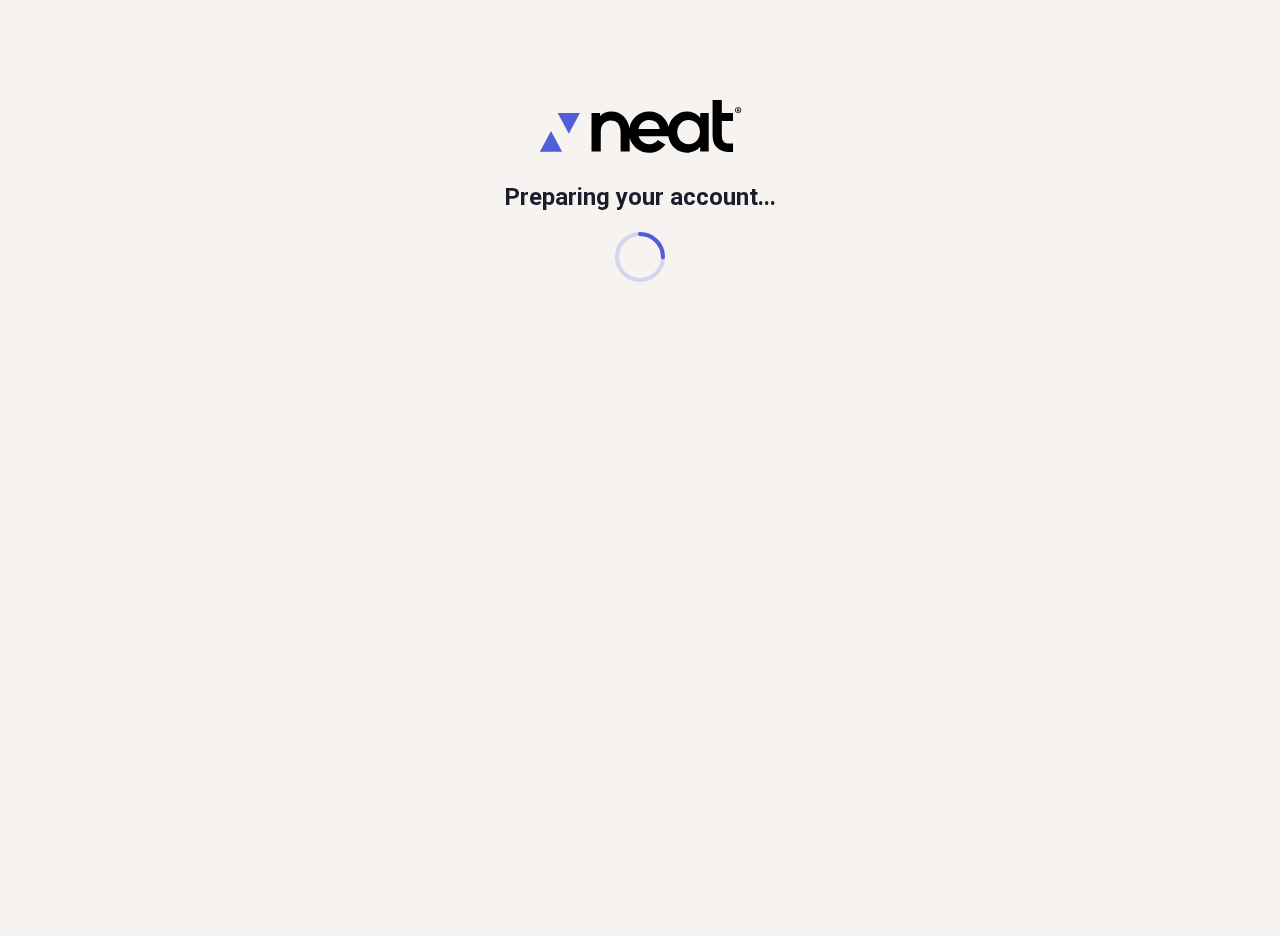 scroll, scrollTop: 0, scrollLeft: 0, axis: both 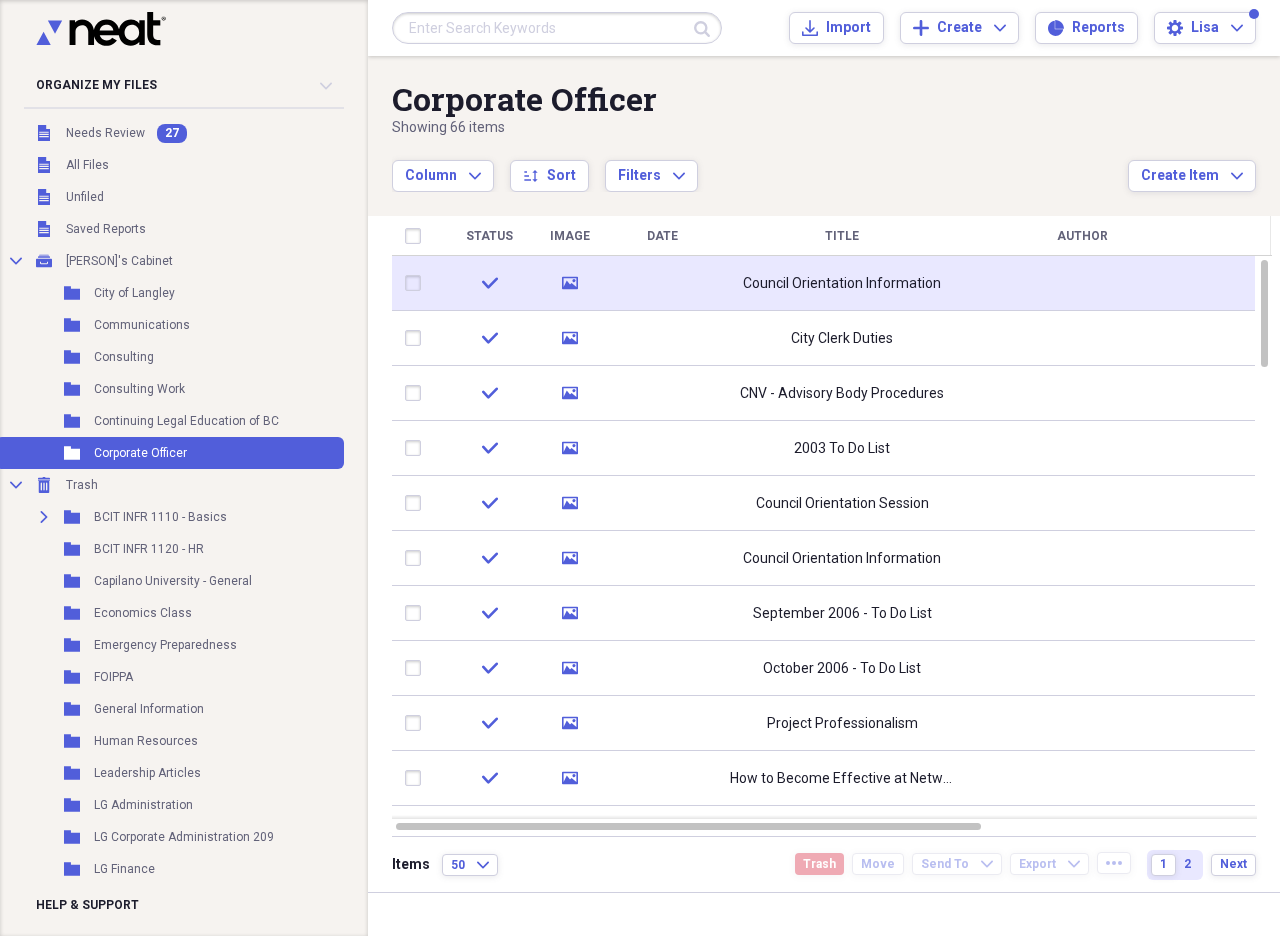 click 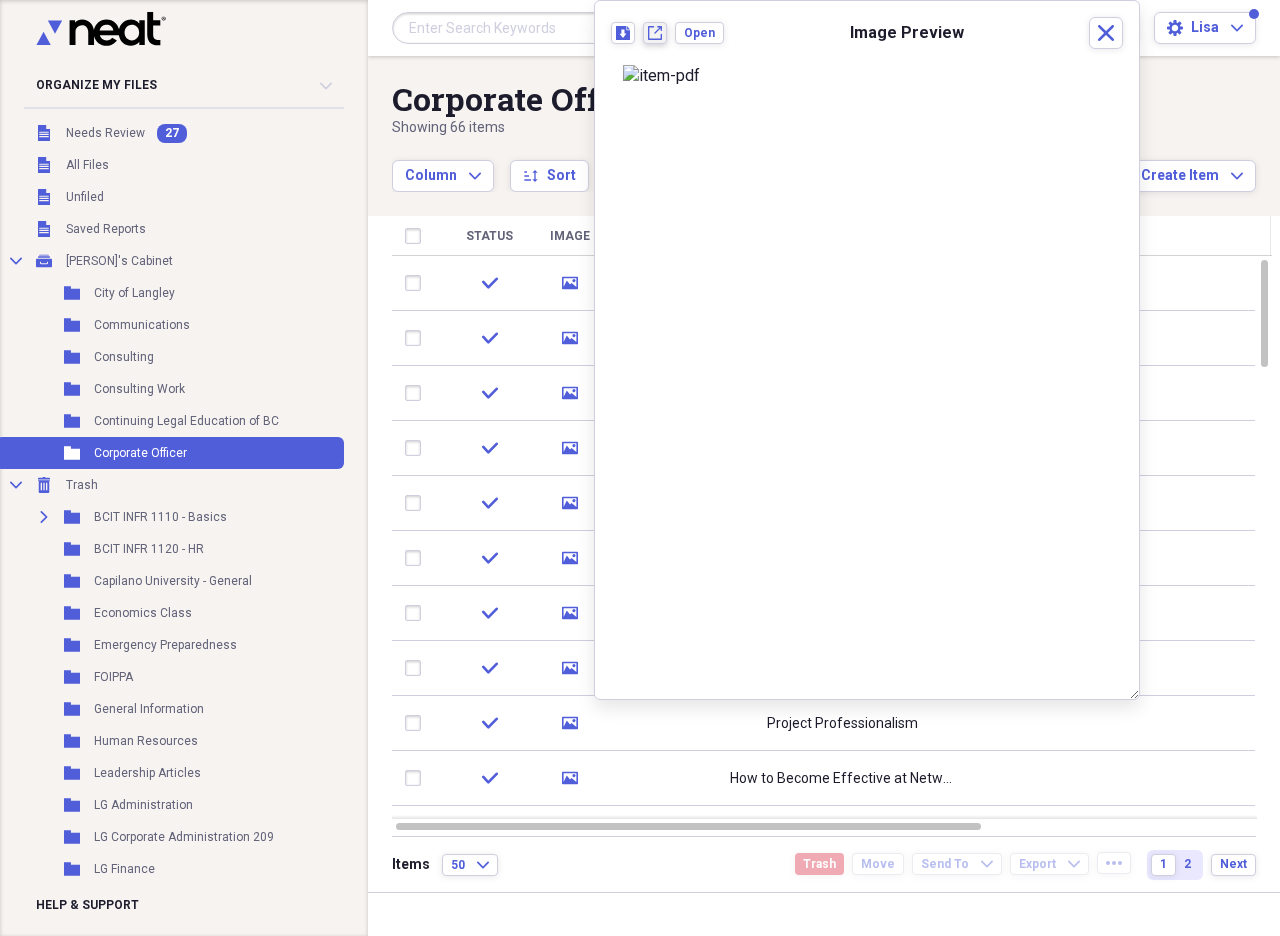 click 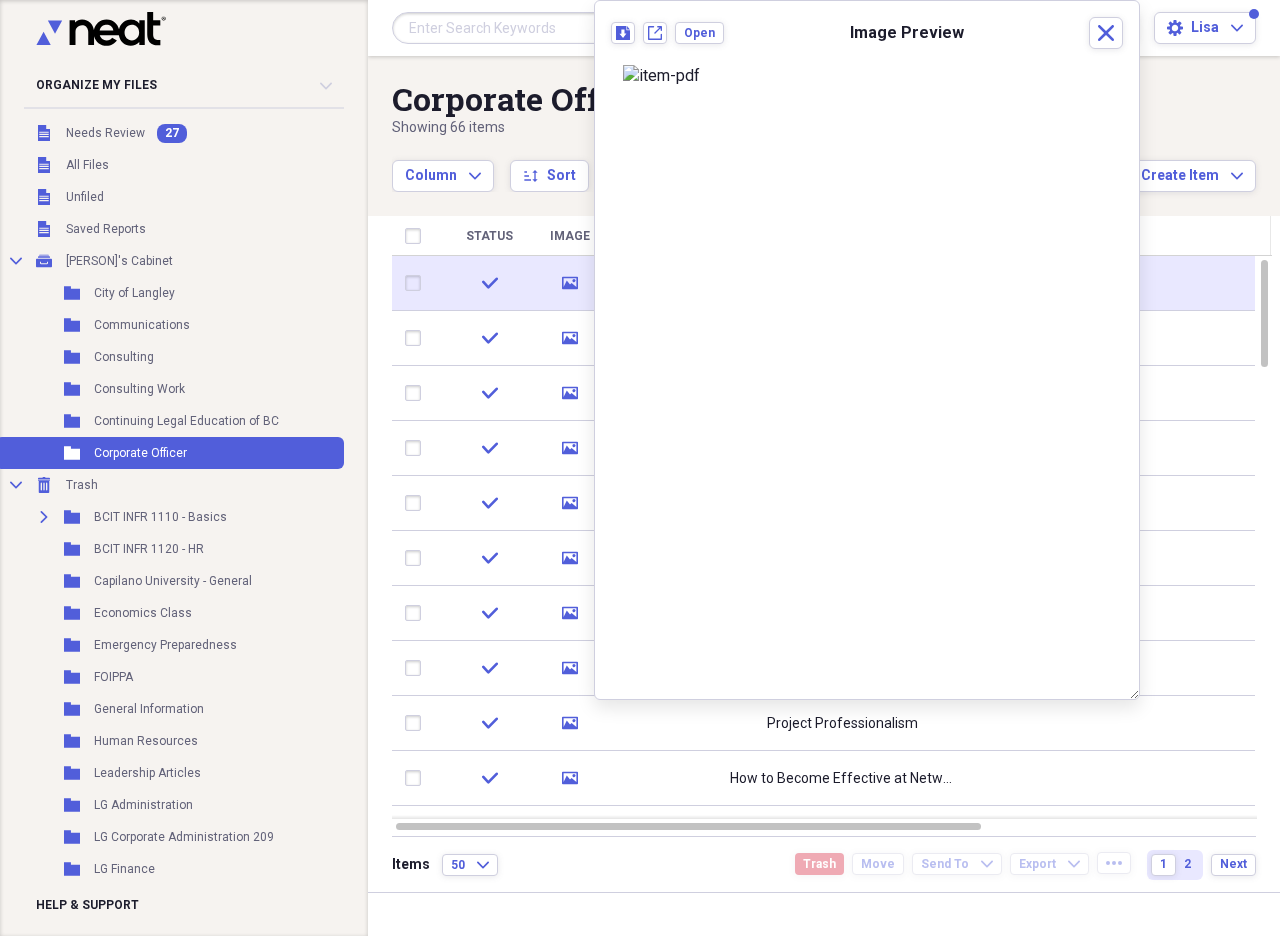 click at bounding box center [417, 283] 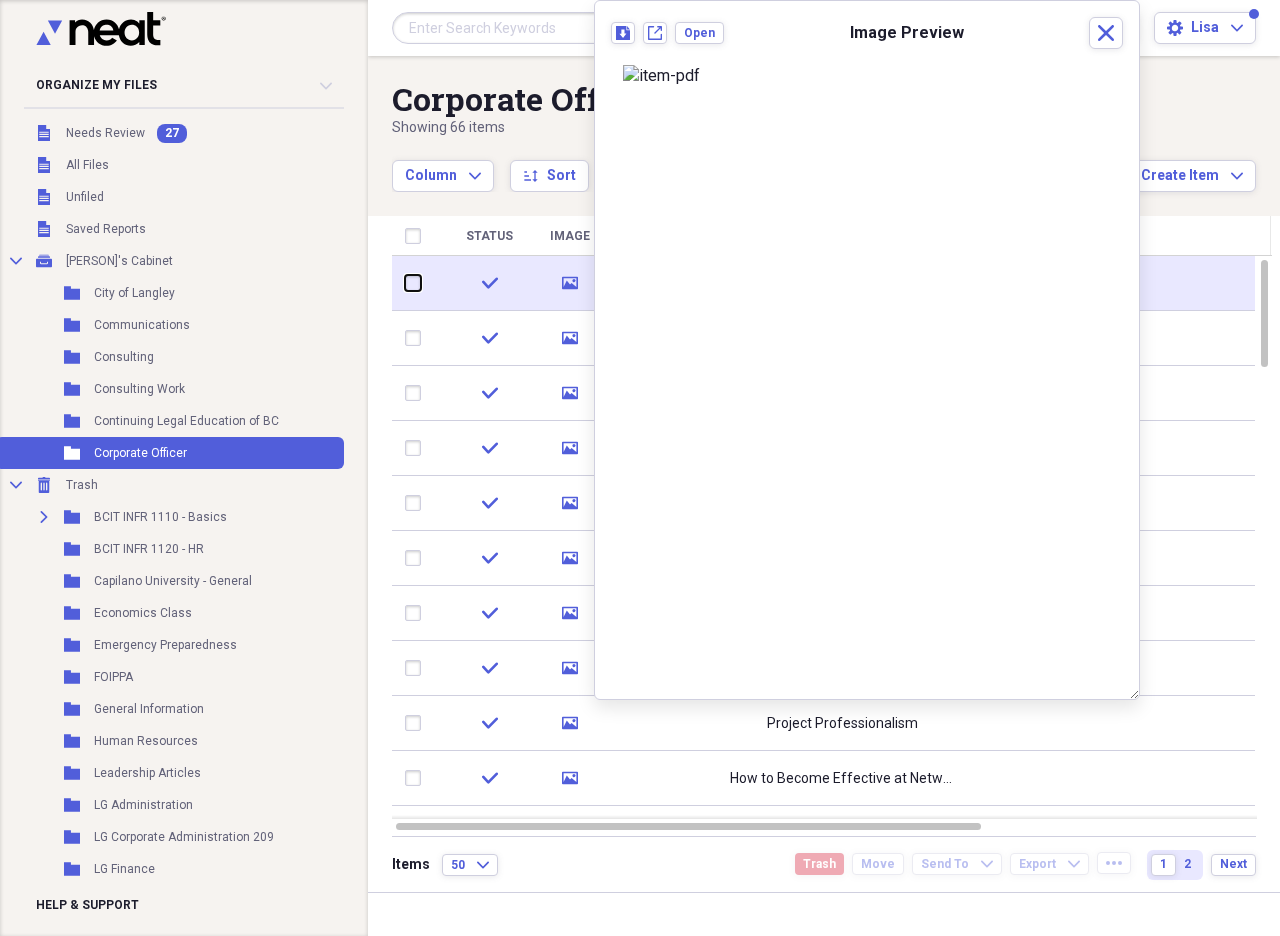 click at bounding box center [405, 283] 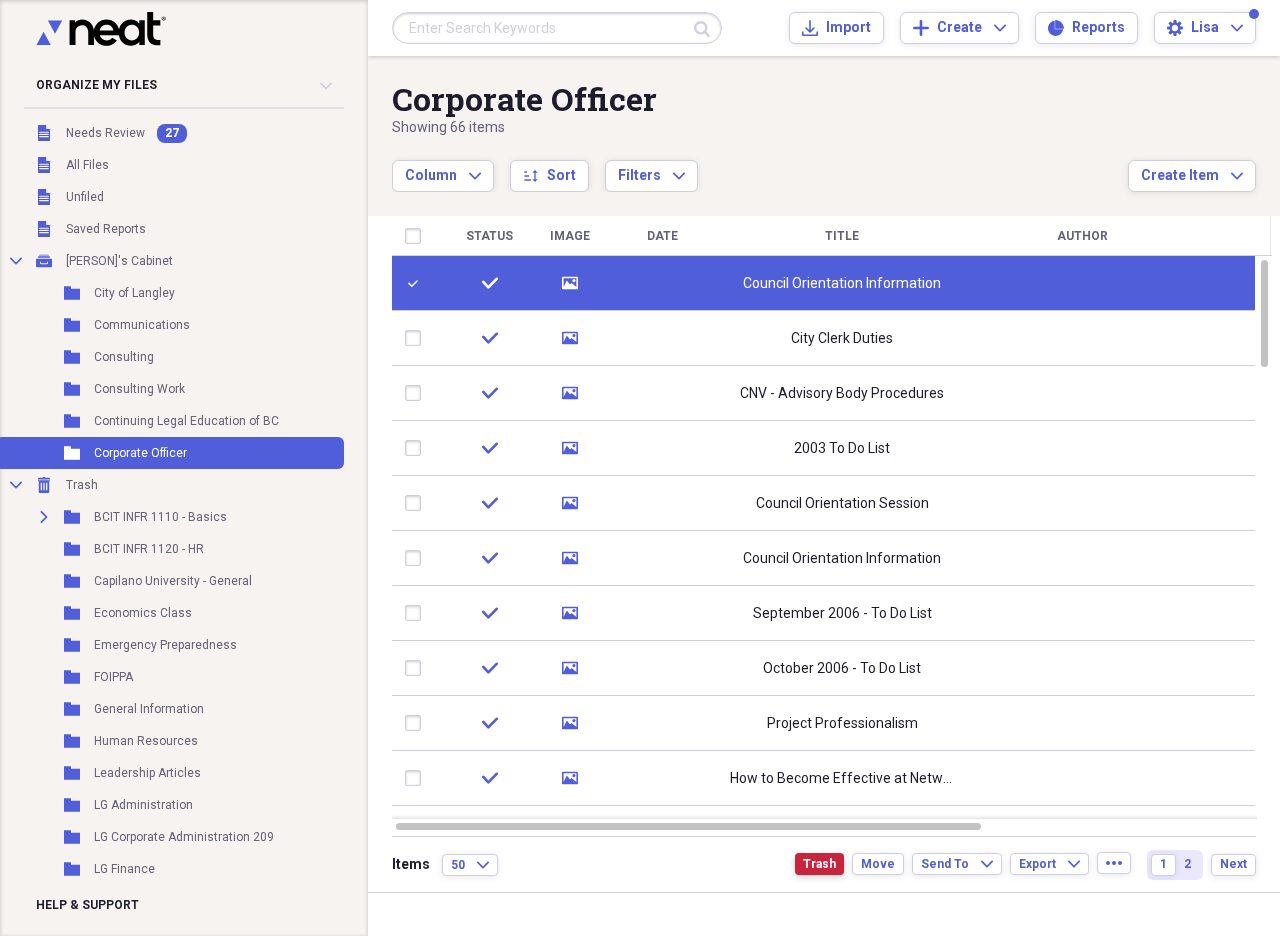 click on "Trash" at bounding box center (819, 864) 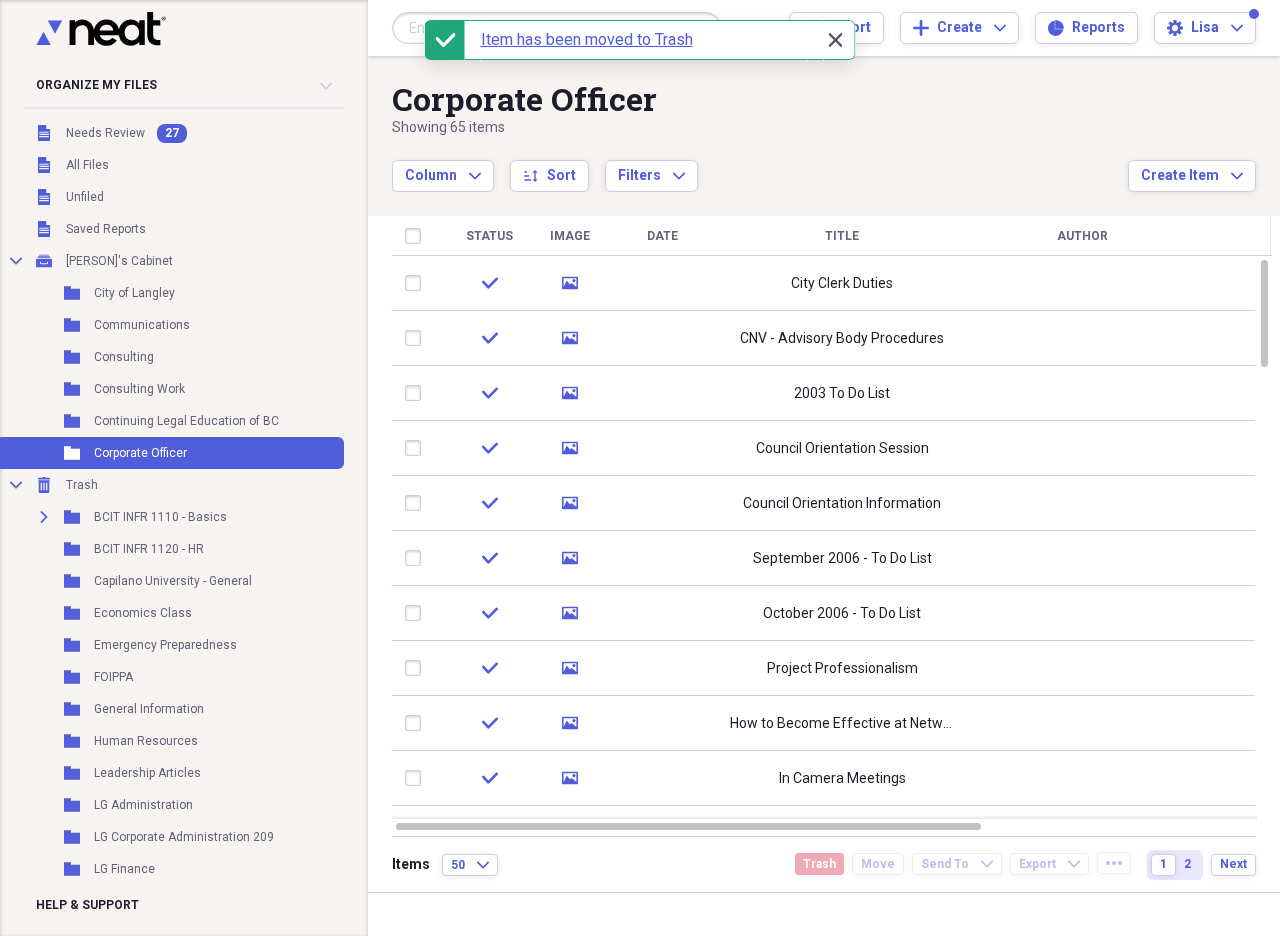 click on "Close" 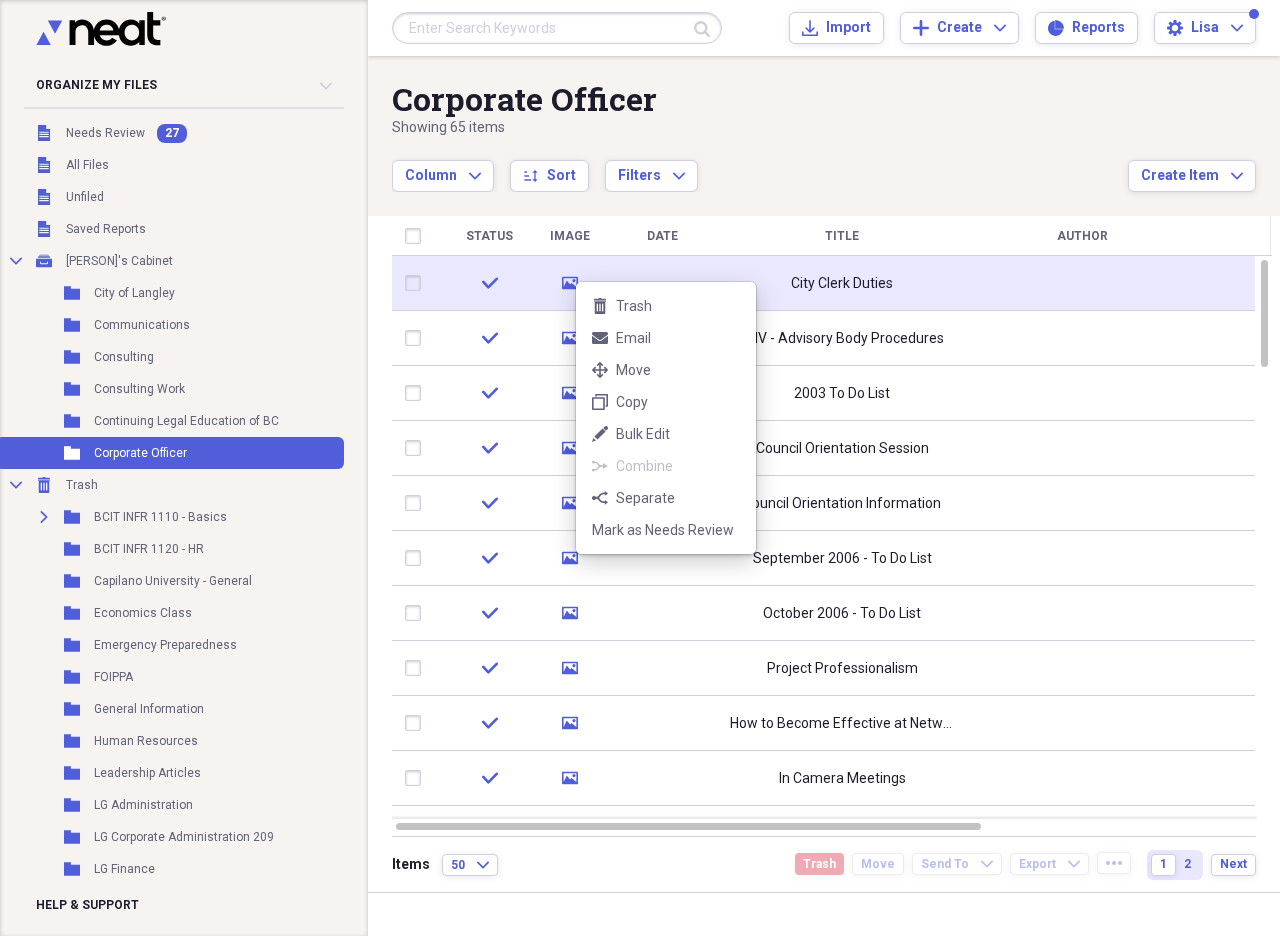 click on "trash Trash mail Email move Move duplicate Copy edit Bulk Edit combine Combine separate Separate Mark as Needs Review" at bounding box center (666, 418) 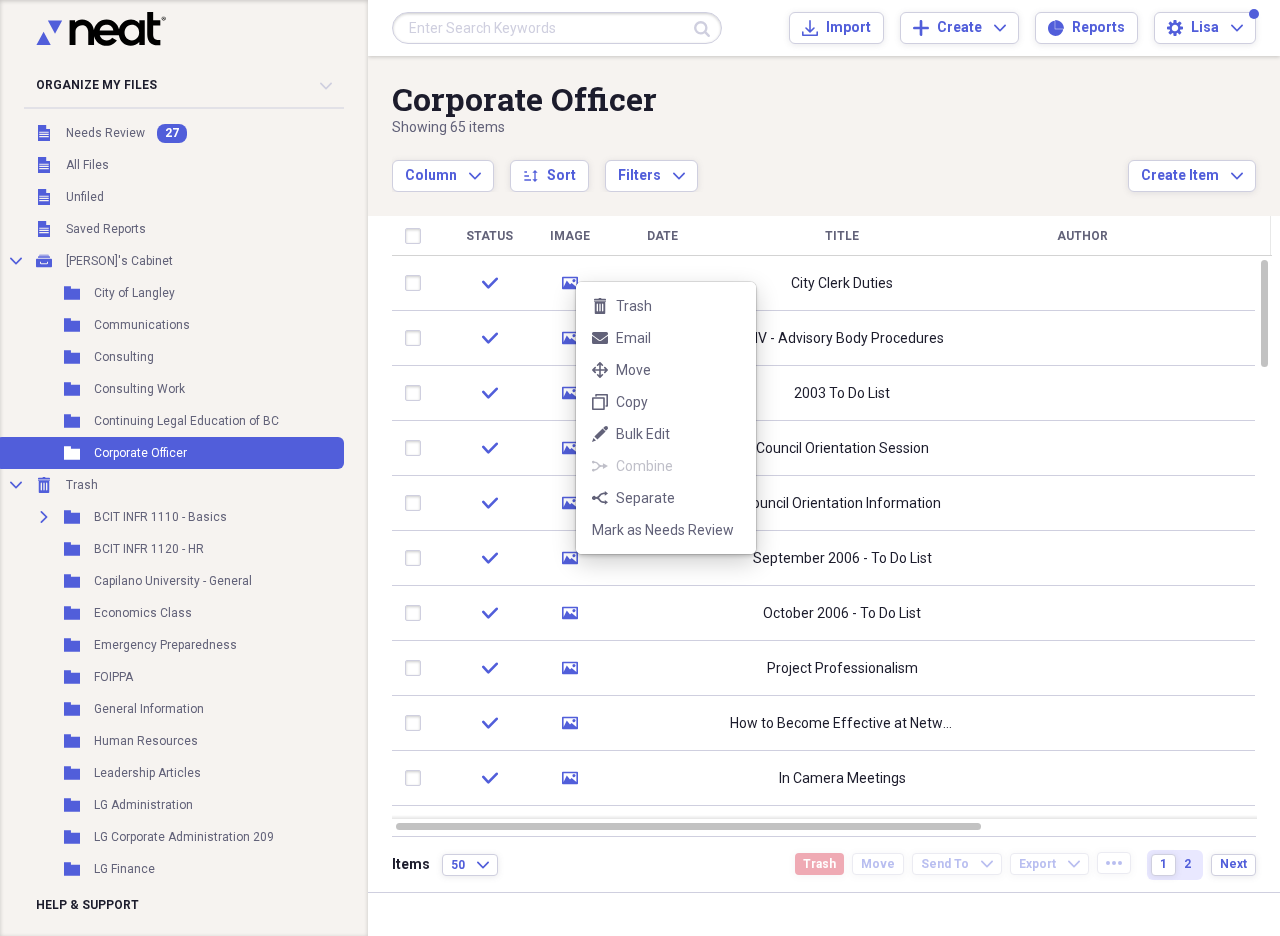 click on "Organize My Files 27 Collapse Unfiled Needs Review 27 Unfiled All Files Unfiled Unfiled Unfiled Saved Reports Collapse My Cabinet Lisa's Cabinet Add Folder Folder City of Langley Add Folder Folder Communications Add Folder Folder Consulting Add Folder Folder Consulting Work Add Folder Folder Continuing Legal Education of BC Add Folder Folder Corporate Officer Add Folder Collapse Trash Trash Expand Folder BCIT INFR 1110 - Basics Folder BCIT INFR 1120 - HR Folder Capilano University - General Folder Economics Class Folder Emergency Preparedness Folder FOIPPA Folder General Information Folder Human Resources Folder Leadership Articles Folder LG Administration Folder LG Corporate Administration 209 Folder LG Finance Expand Folder LG Law Folder LG Services Folder PADM 200 - LG Administration Folder PADM 209 Folder PADM 209 2015 Help & Support Submit Import Import Add Create Expand Reports Reports Settings Lisa Expand Corporate Officer Showing 65 items Column Expand sort Sort Filters  Expand Create Item Expand Date" at bounding box center (640, 468) 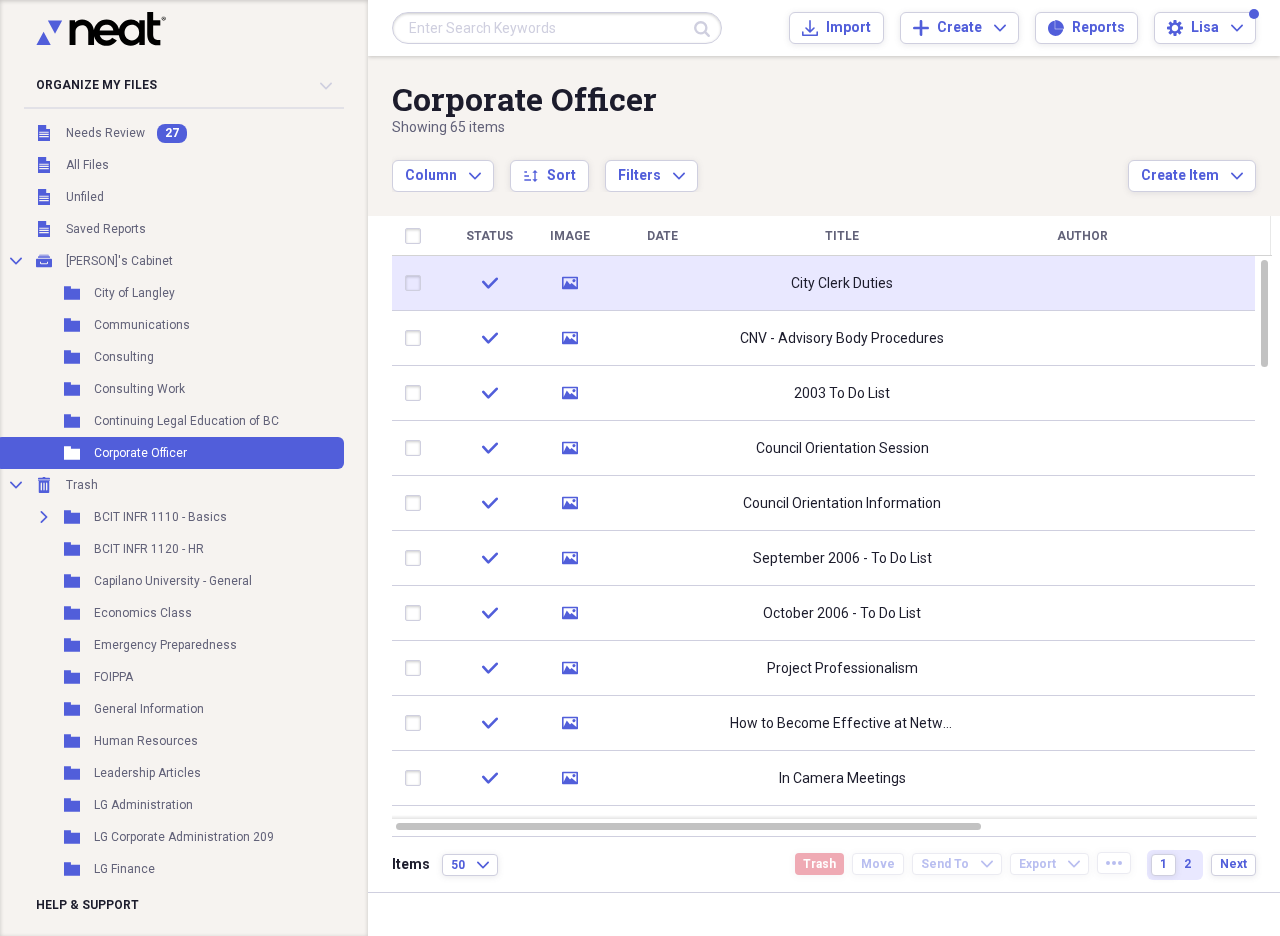 click 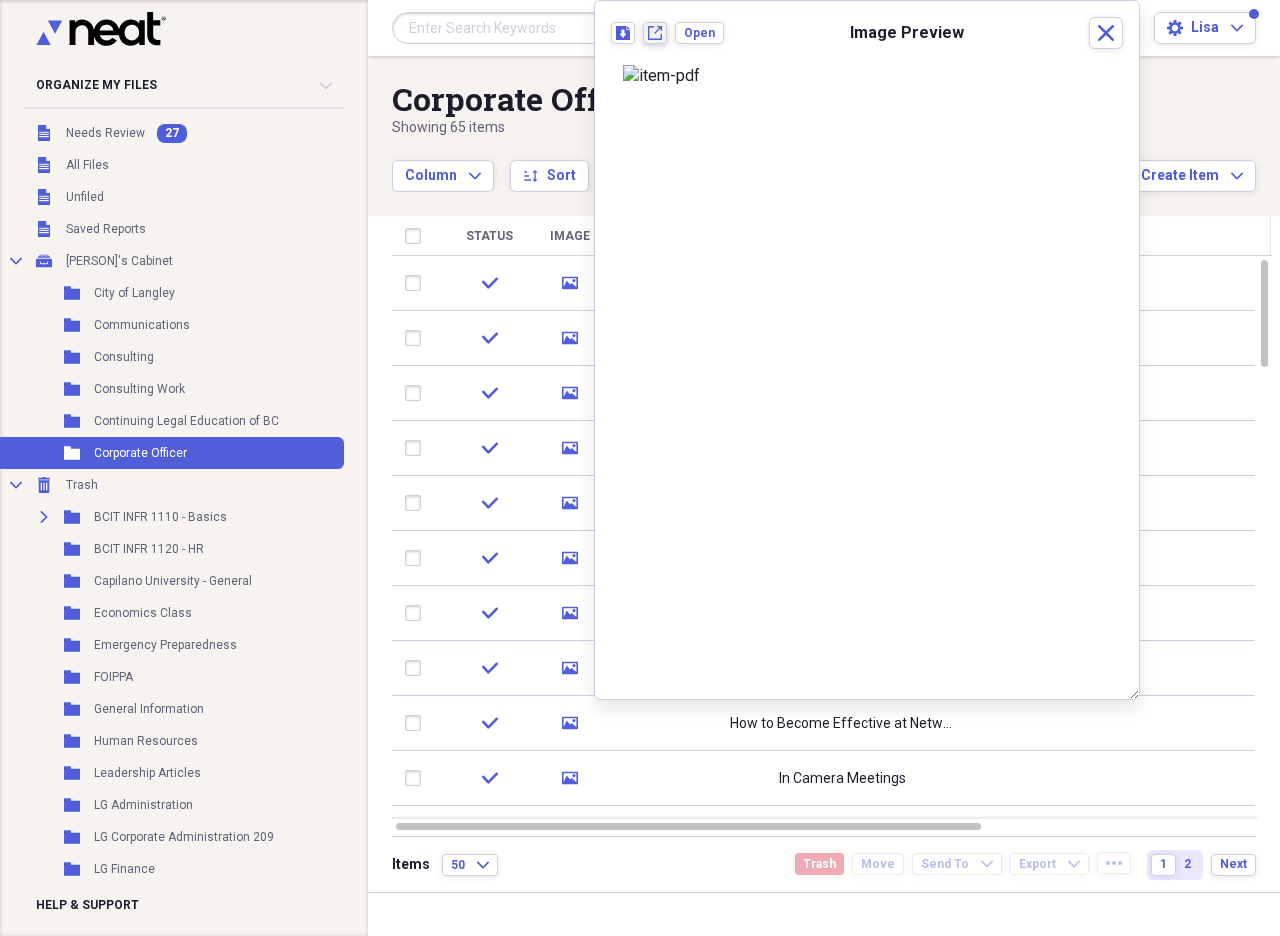 click 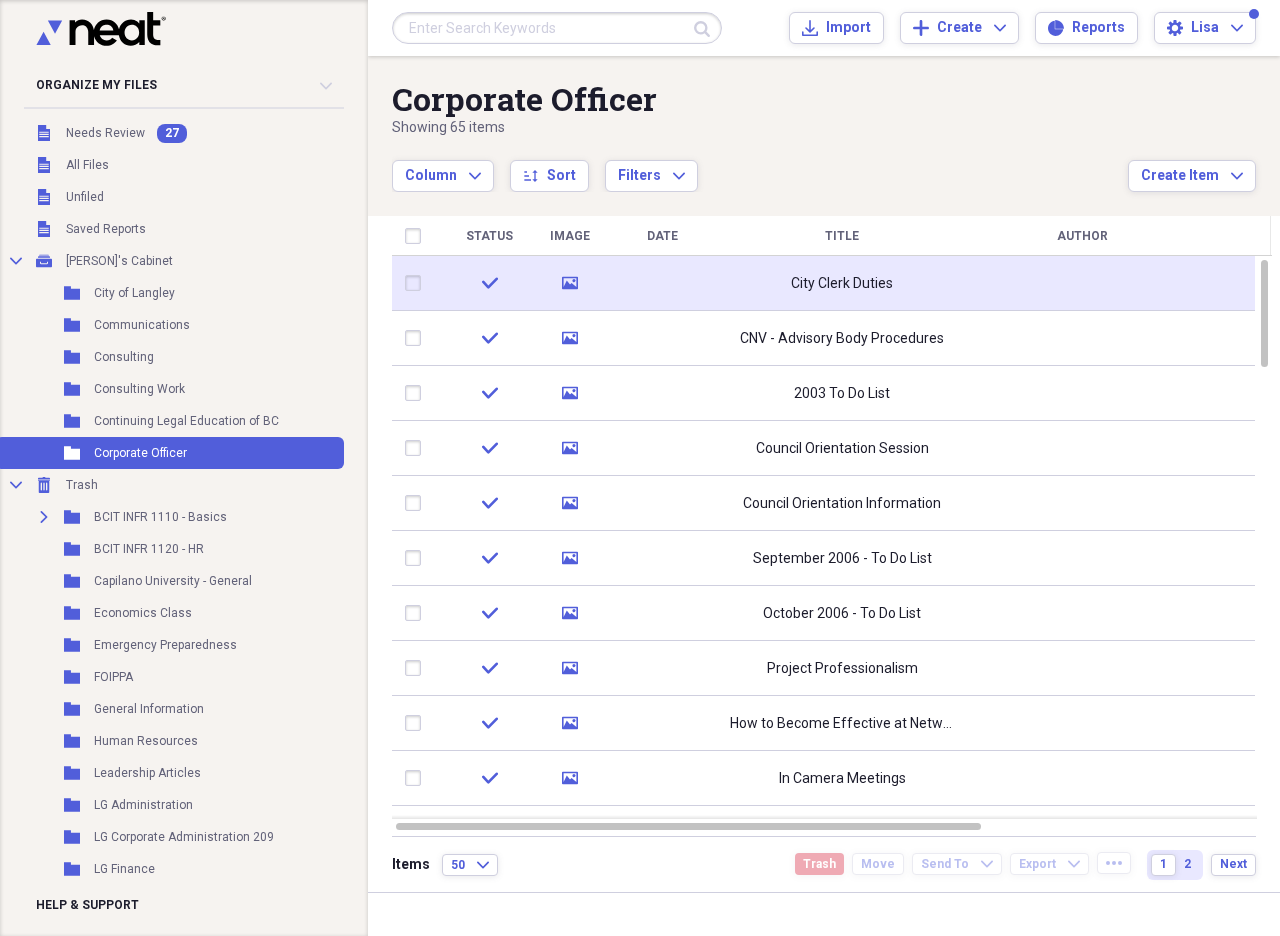 click at bounding box center [417, 283] 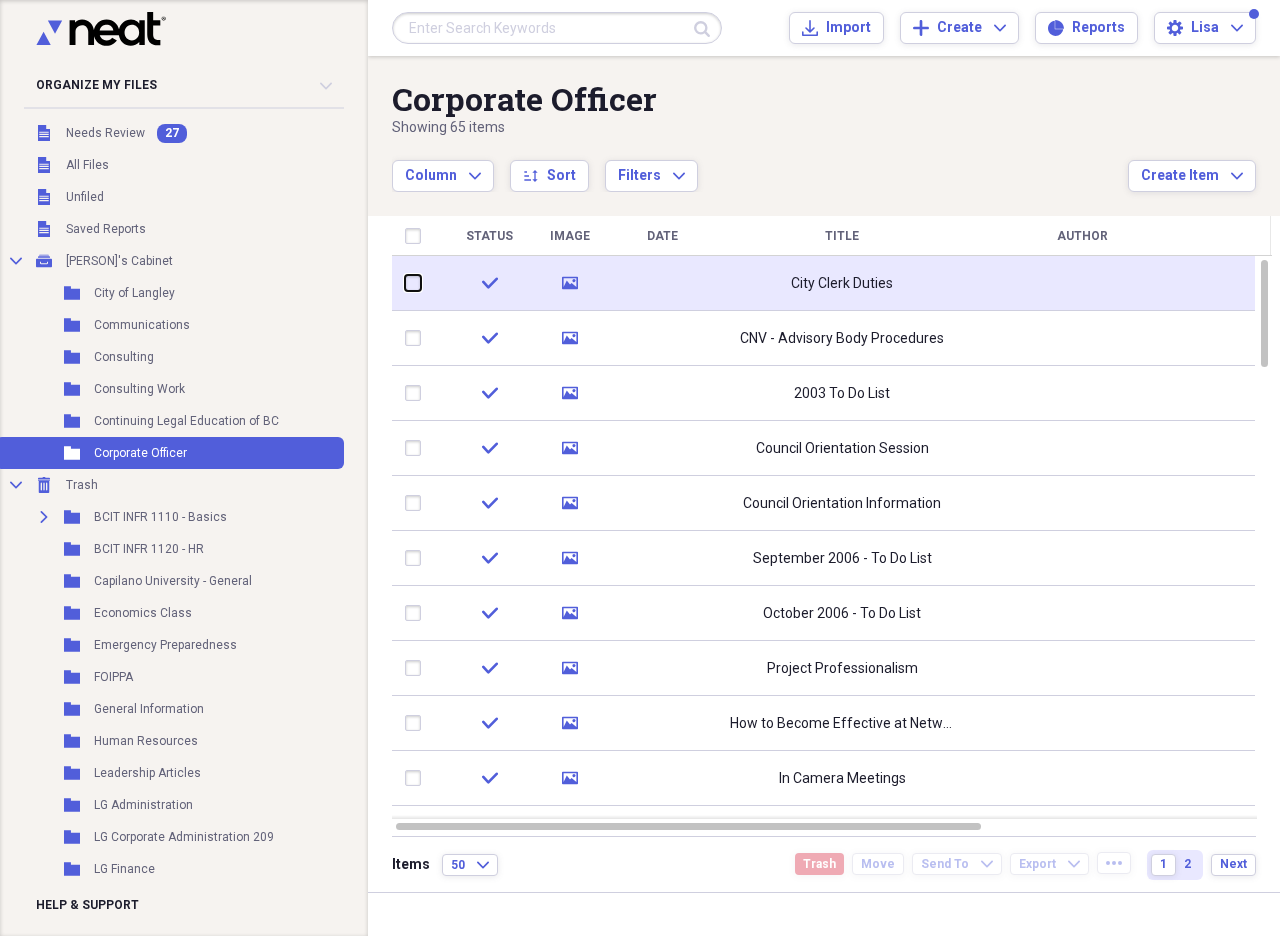 click at bounding box center [405, 283] 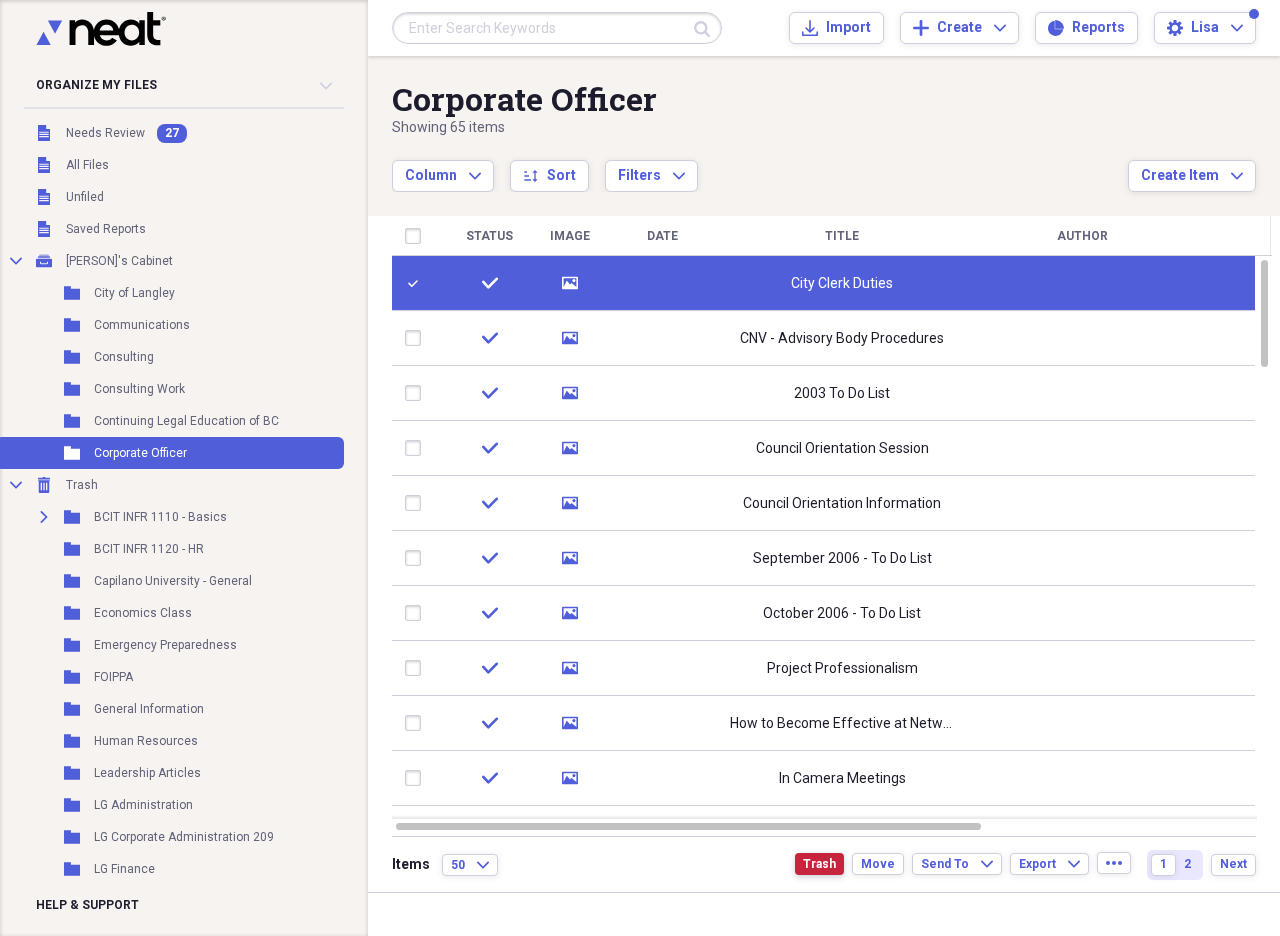 click on "Trash" at bounding box center (819, 864) 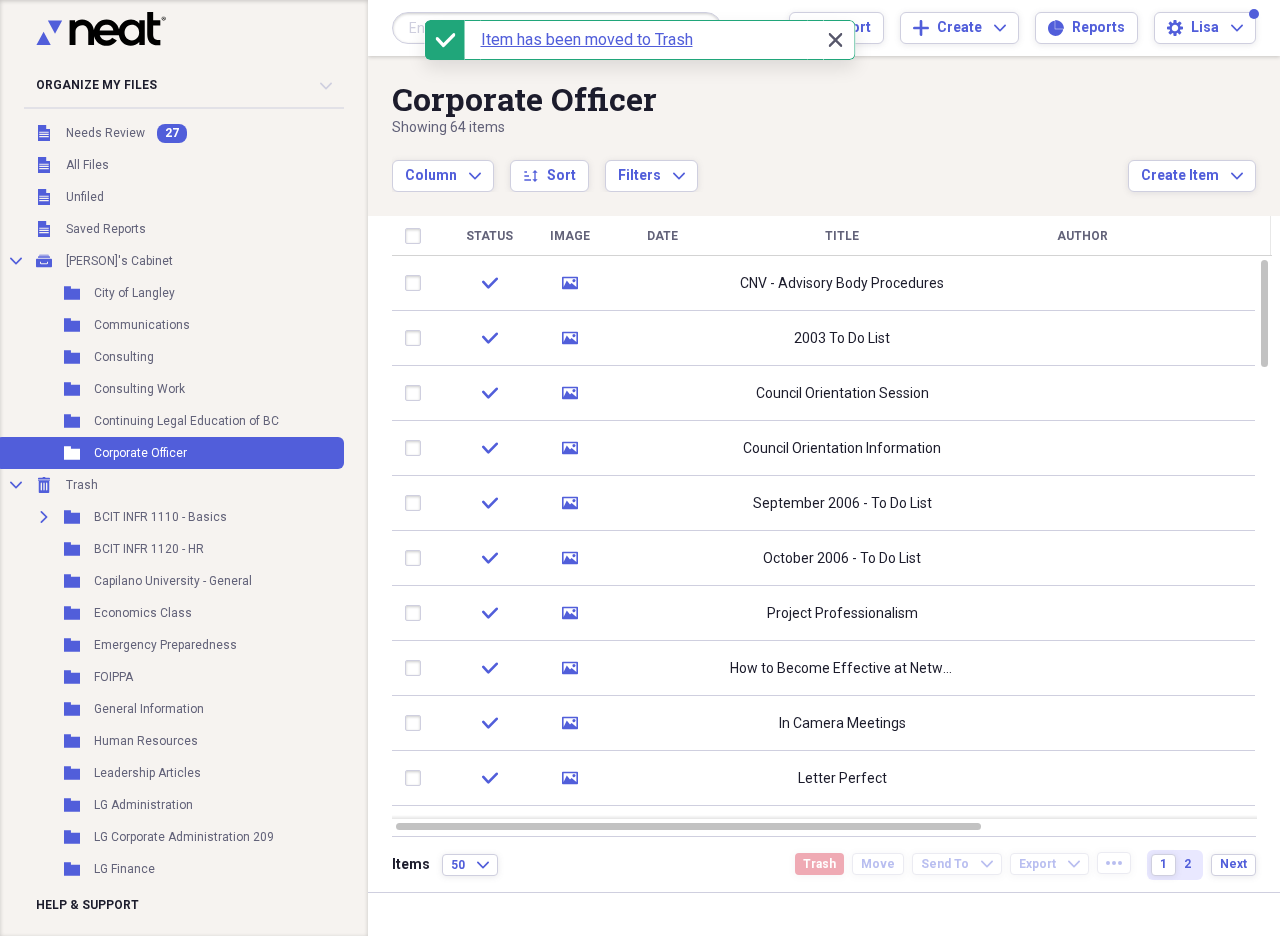 click on "Close" 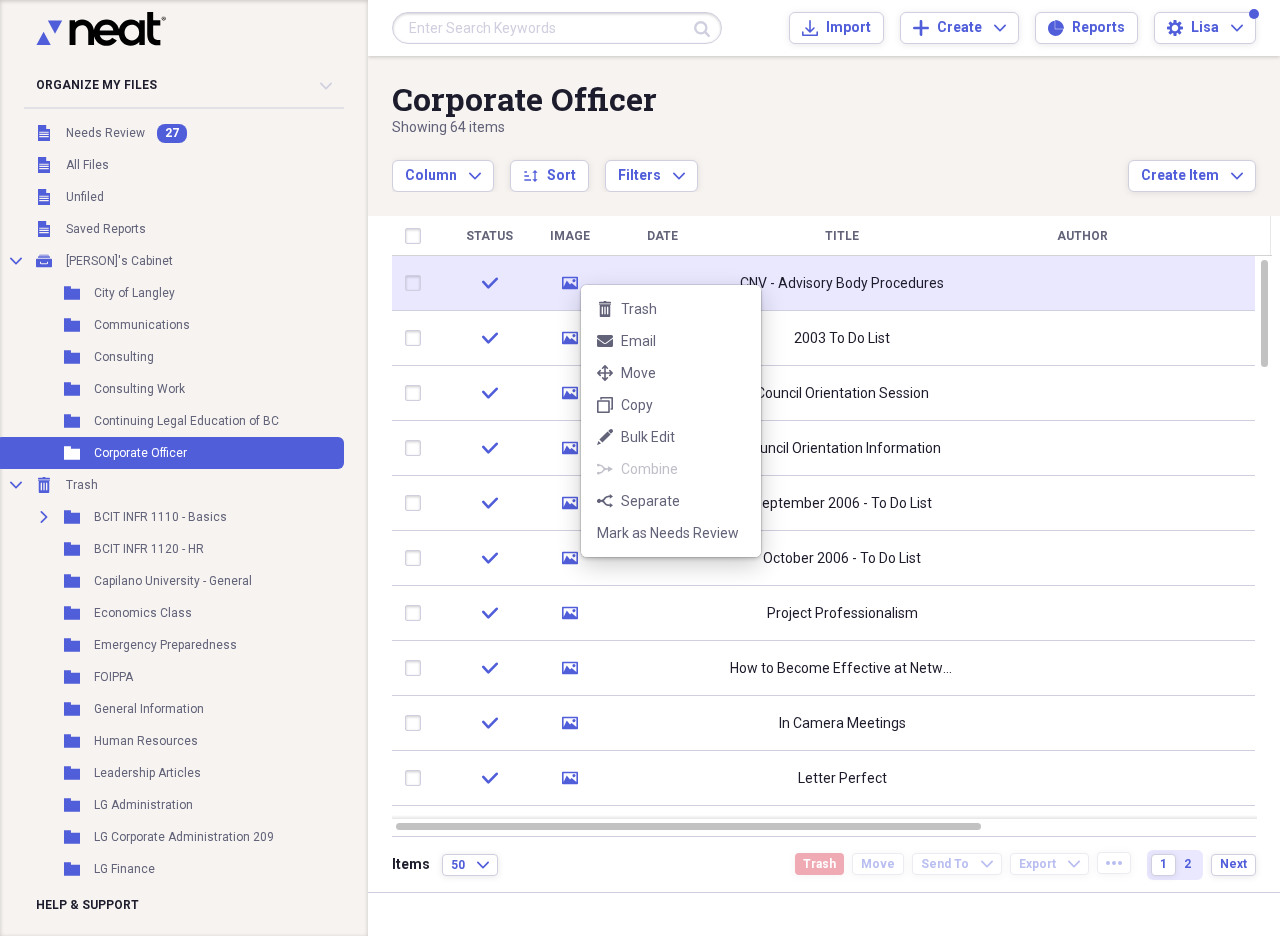 click on "trash Trash mail Email move Move duplicate Copy edit Bulk Edit combine Combine separate Separate Mark as Needs Review" at bounding box center (671, 421) 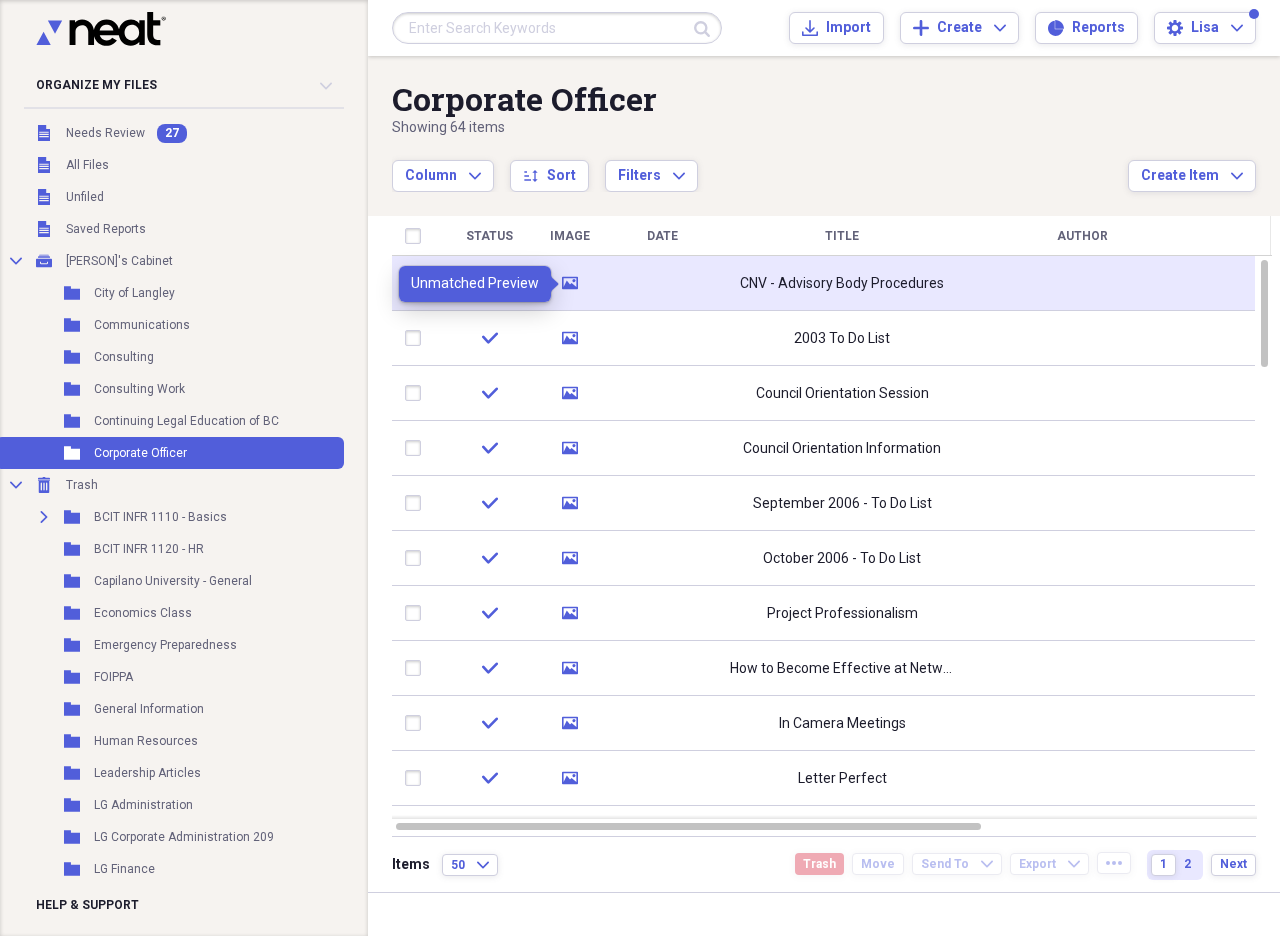 click on "media" 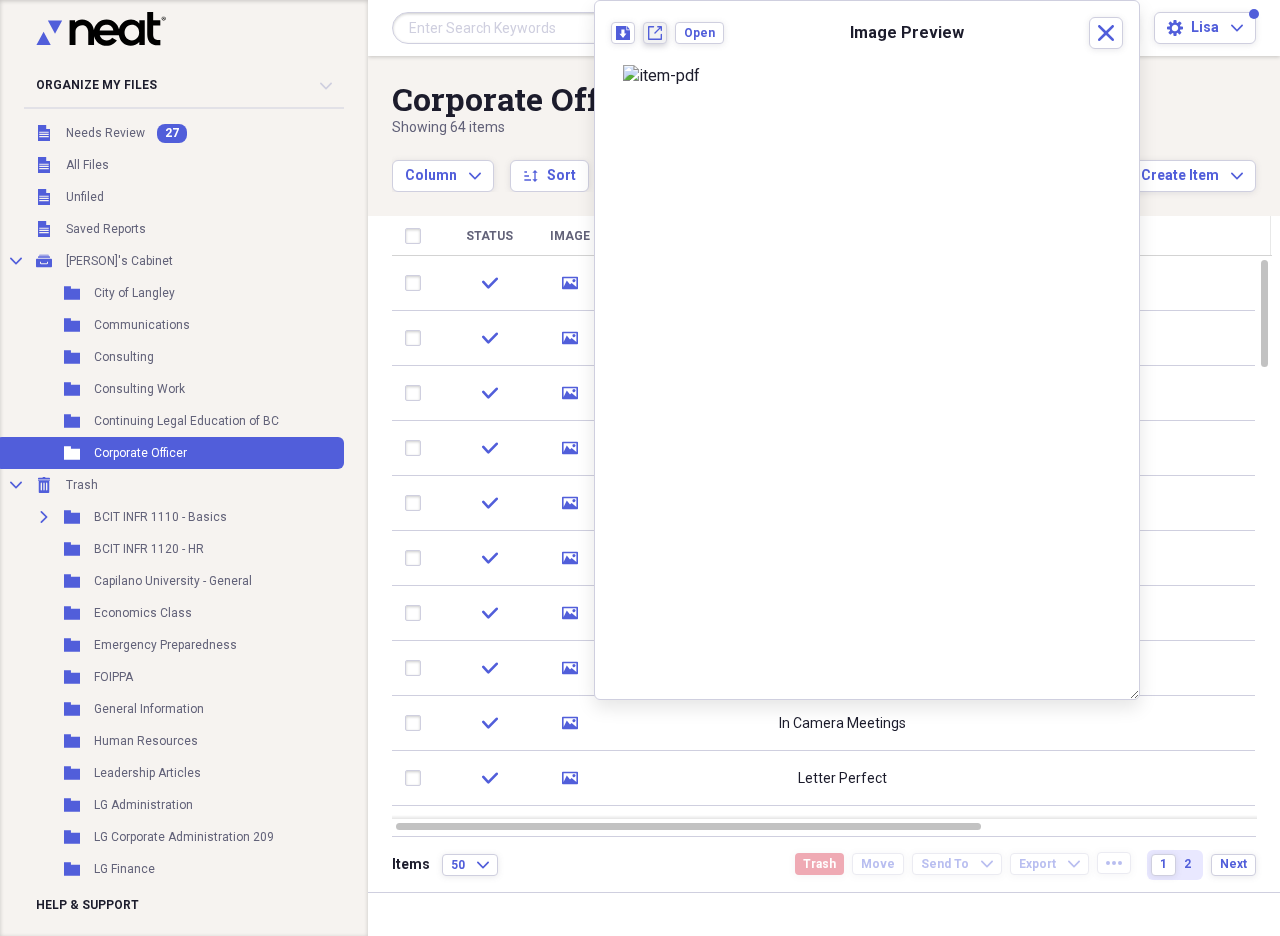 click on "New tab" 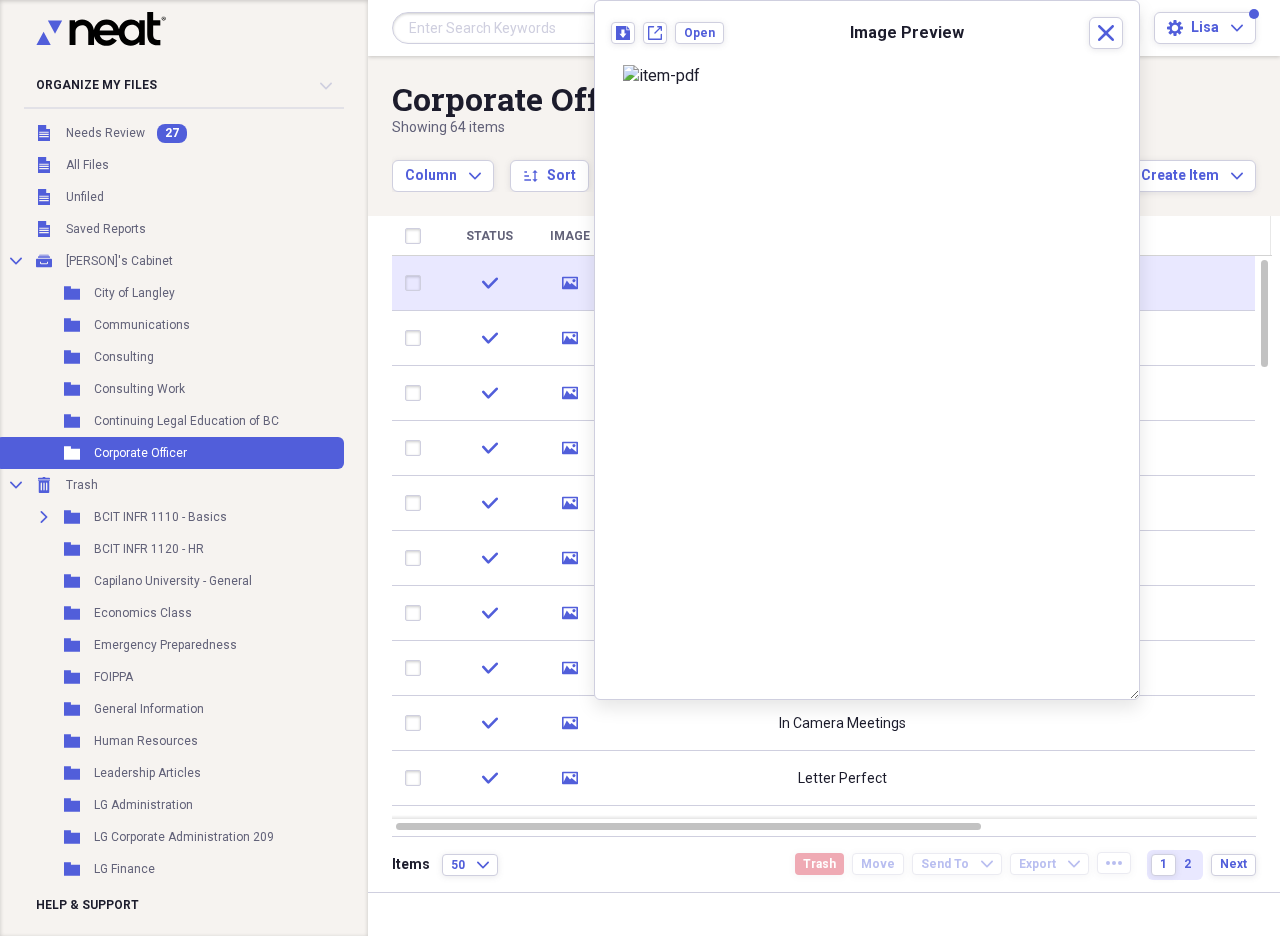 click at bounding box center [417, 283] 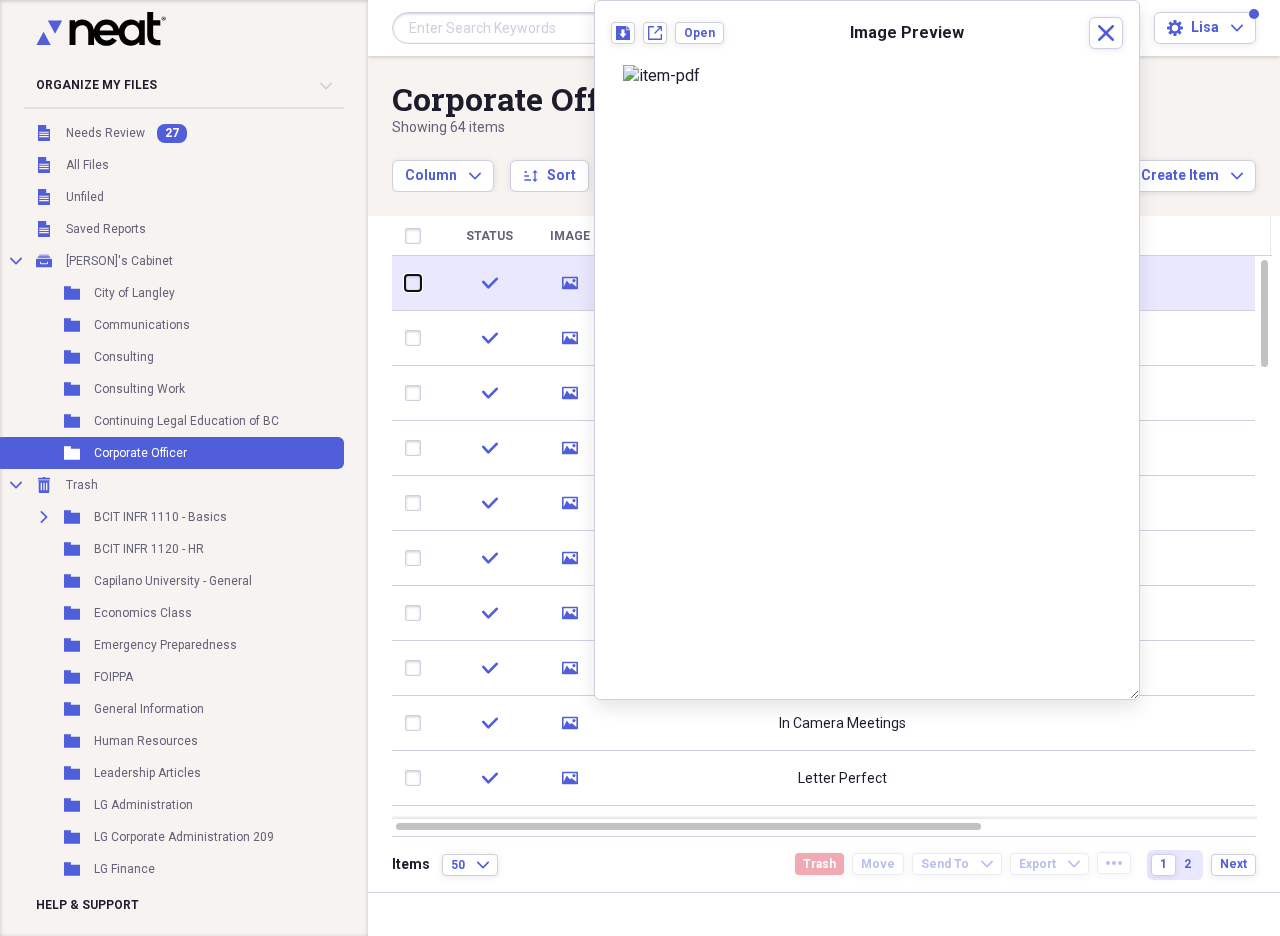 click at bounding box center (405, 283) 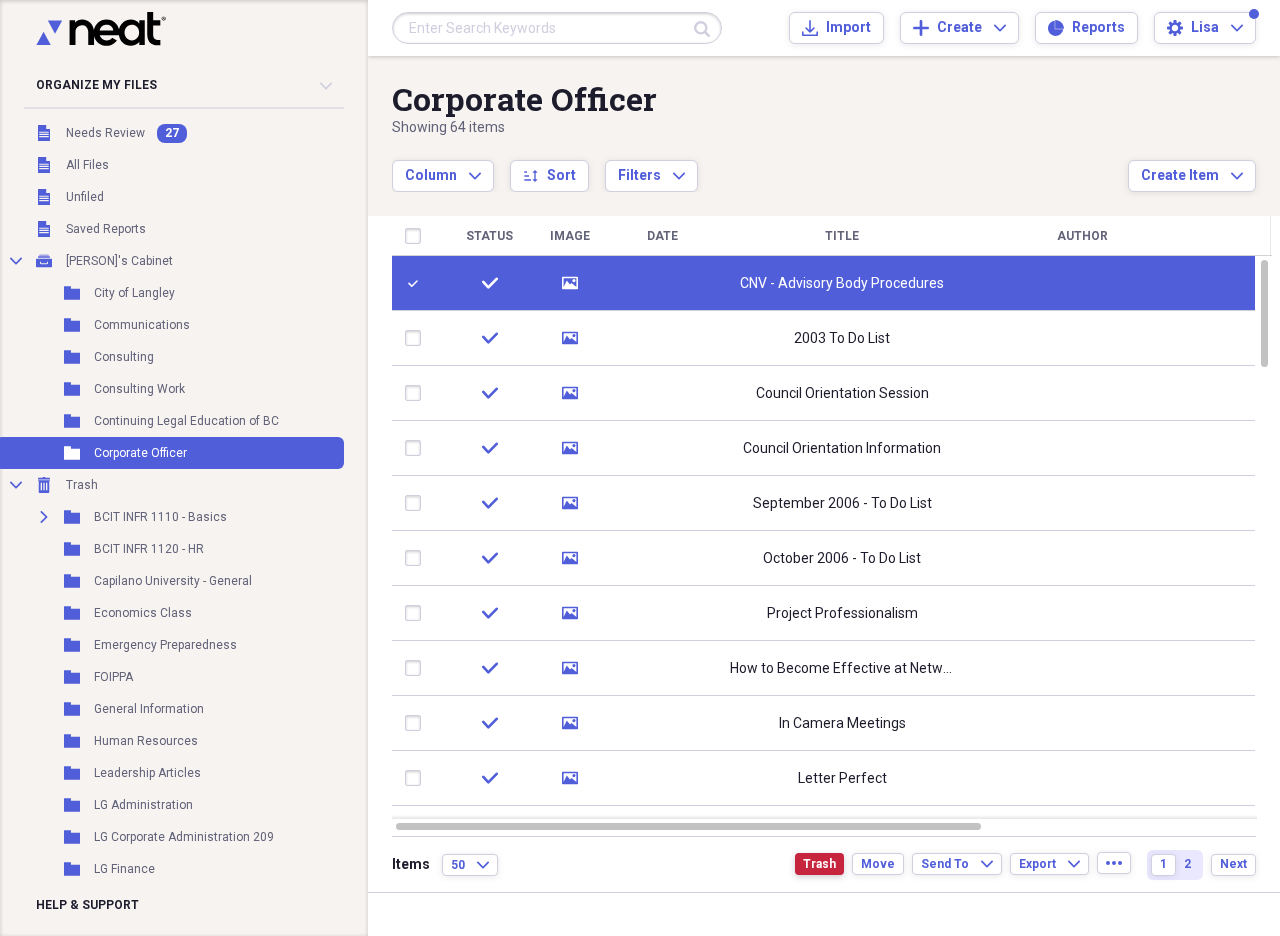 click on "Trash" at bounding box center [819, 864] 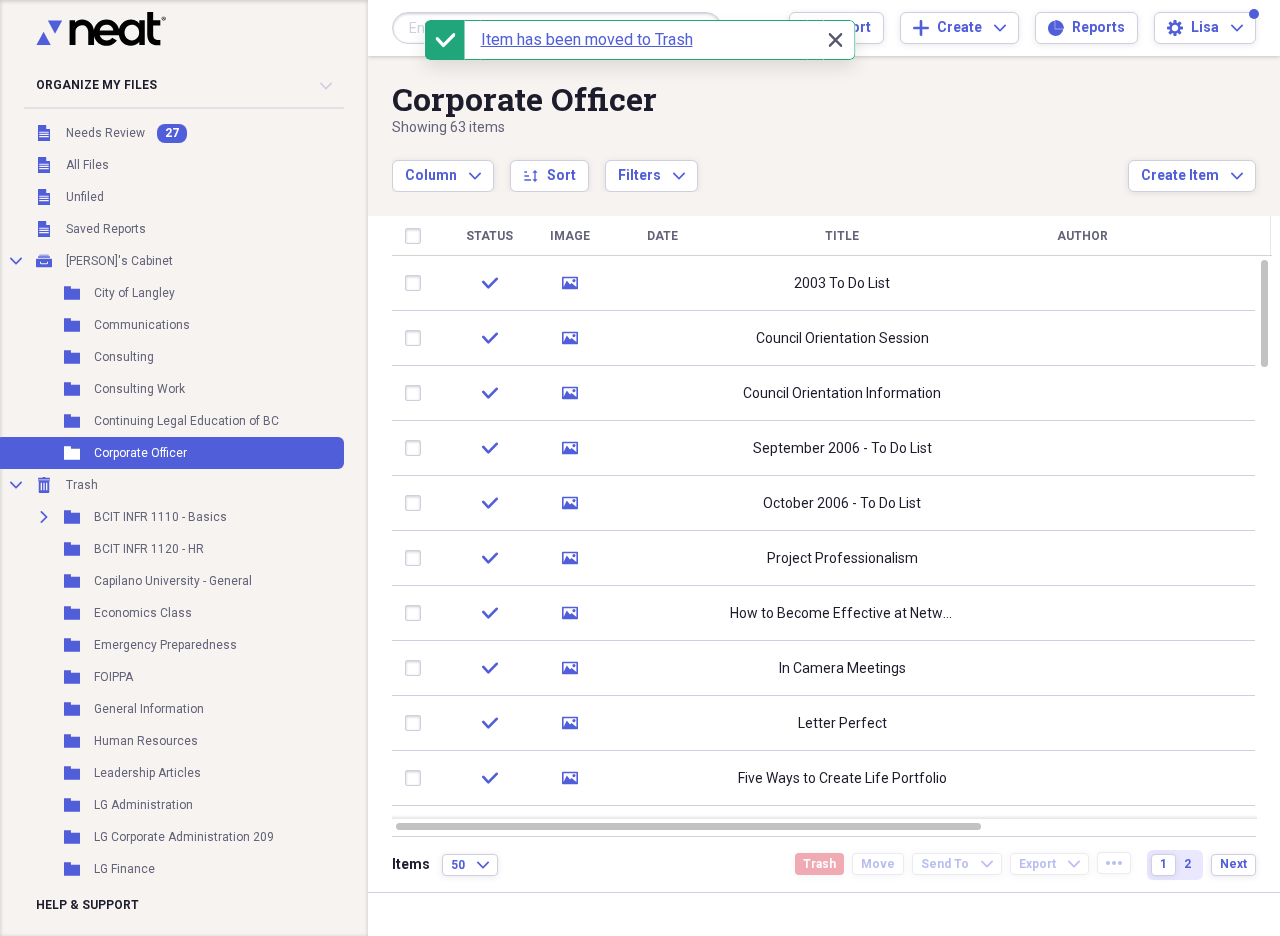 click on "Close" 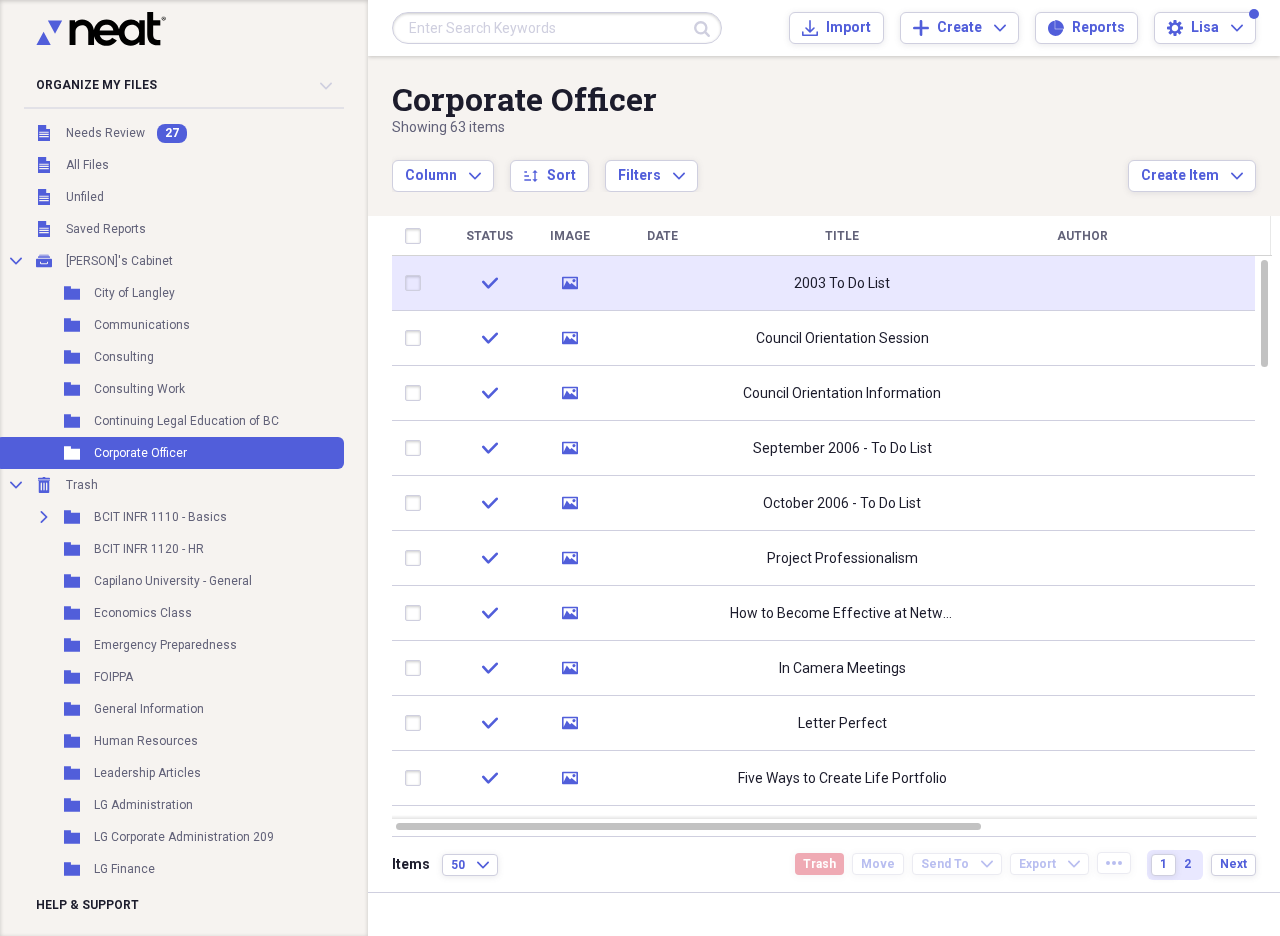 click on "media" 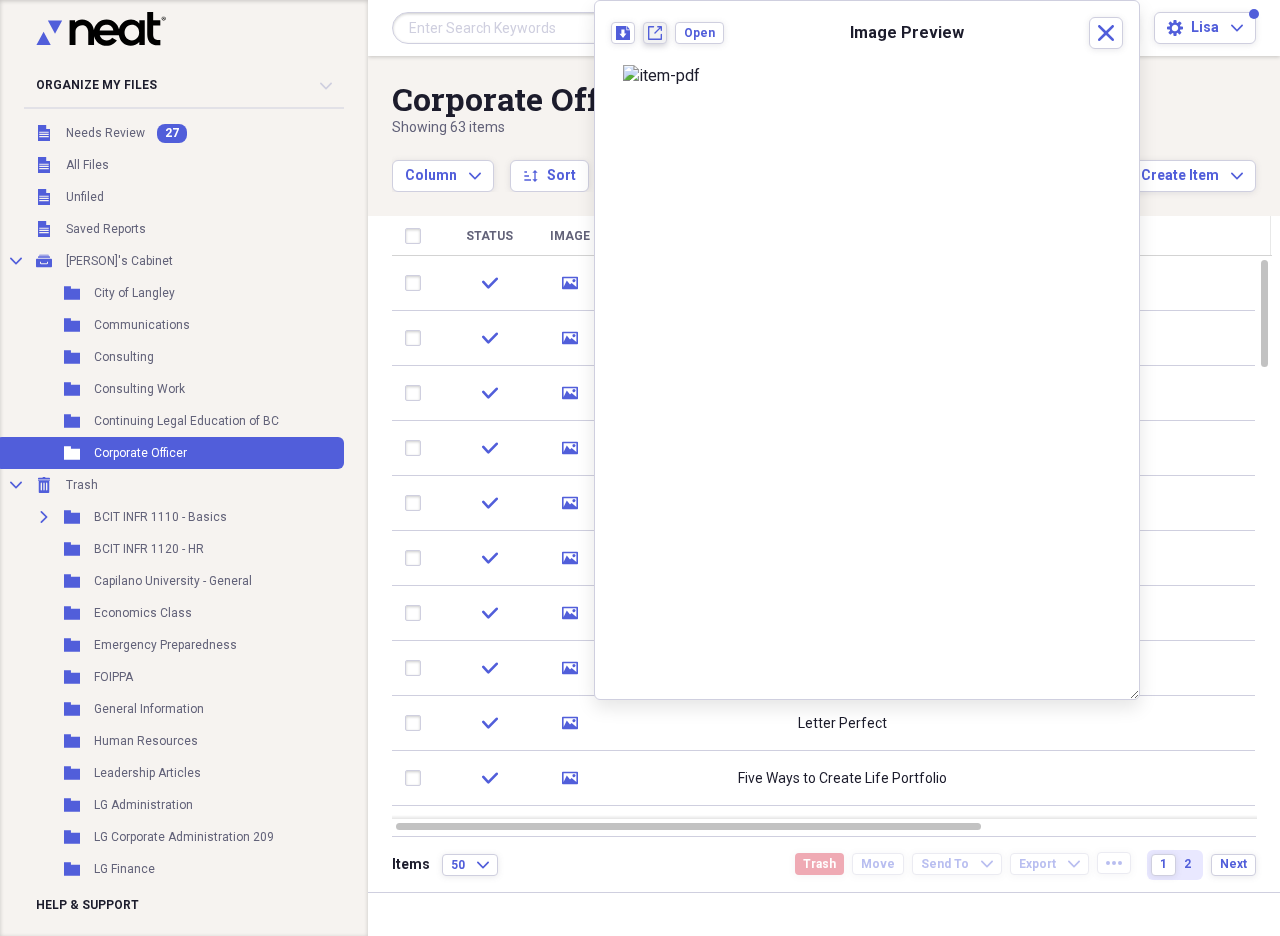 click 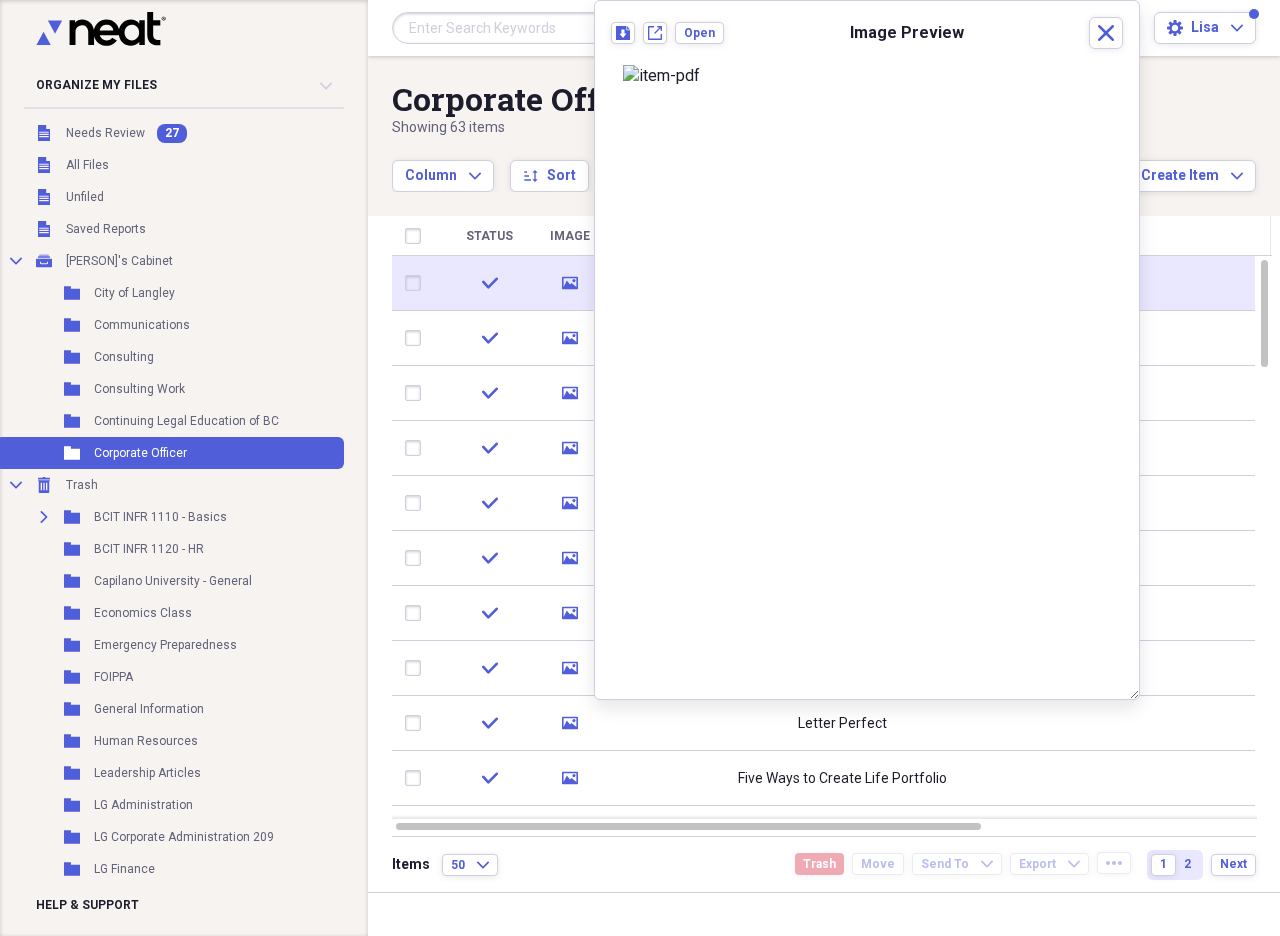 click at bounding box center [417, 283] 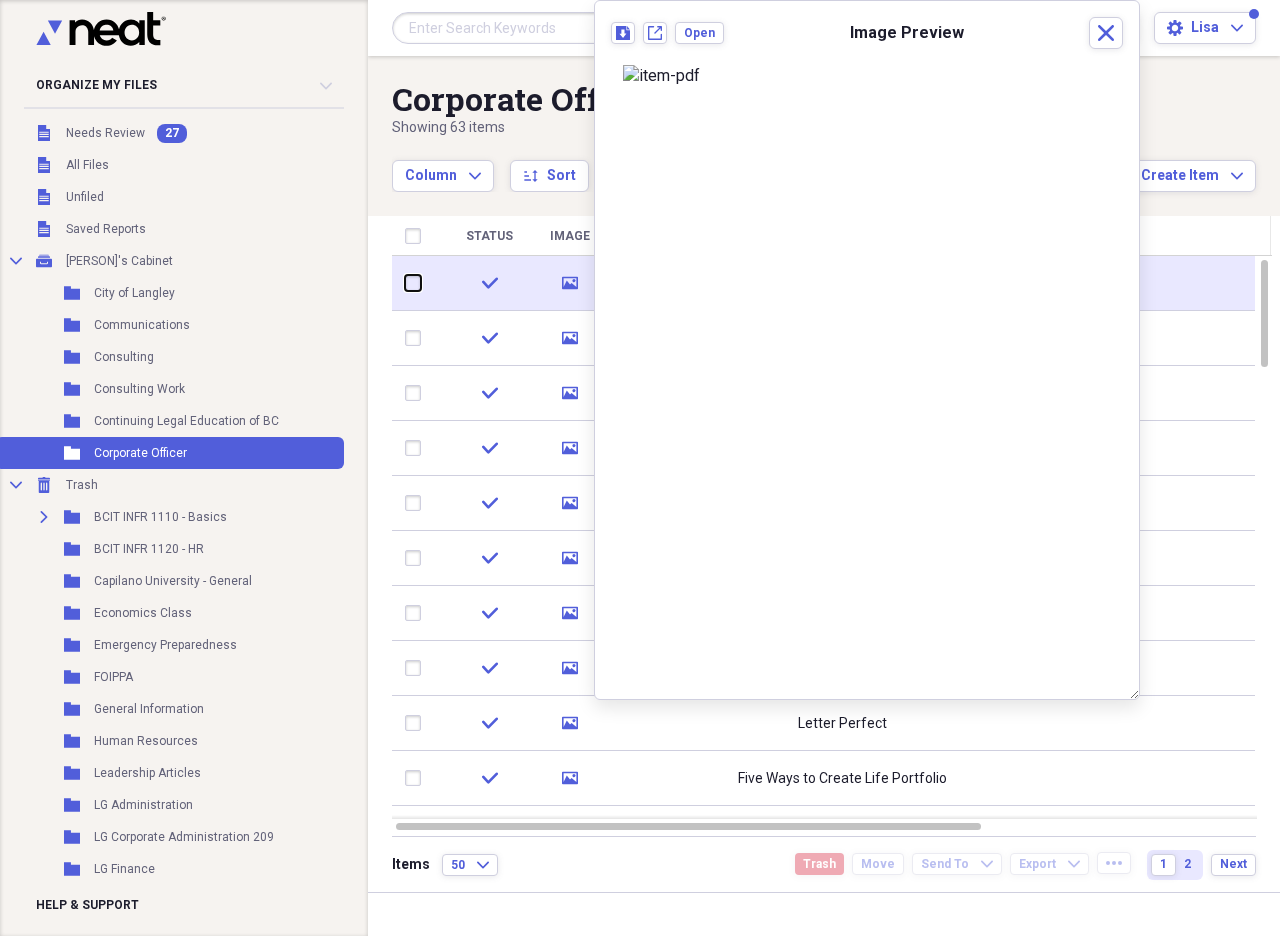 click at bounding box center (405, 283) 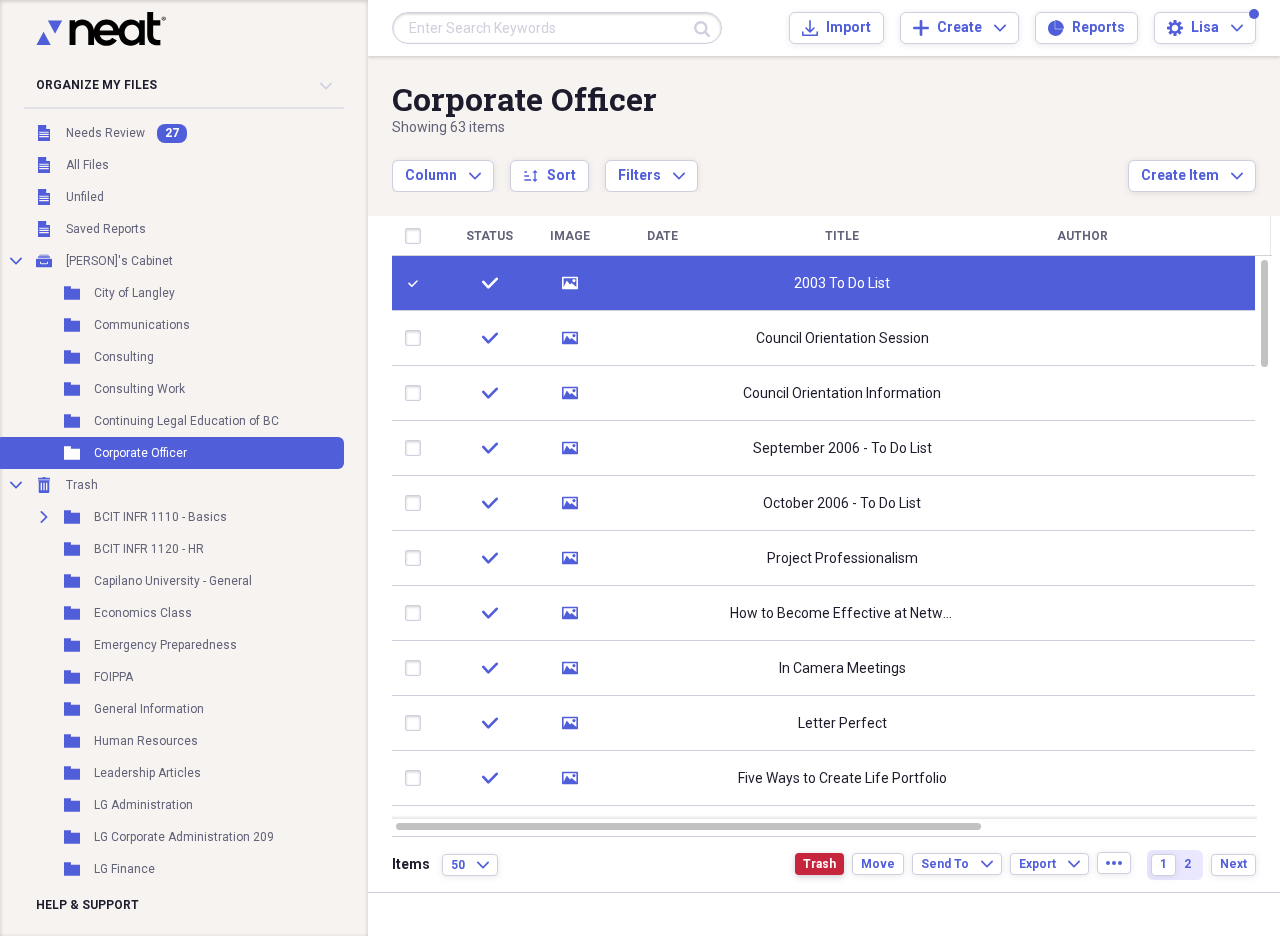 click on "Trash" at bounding box center (819, 864) 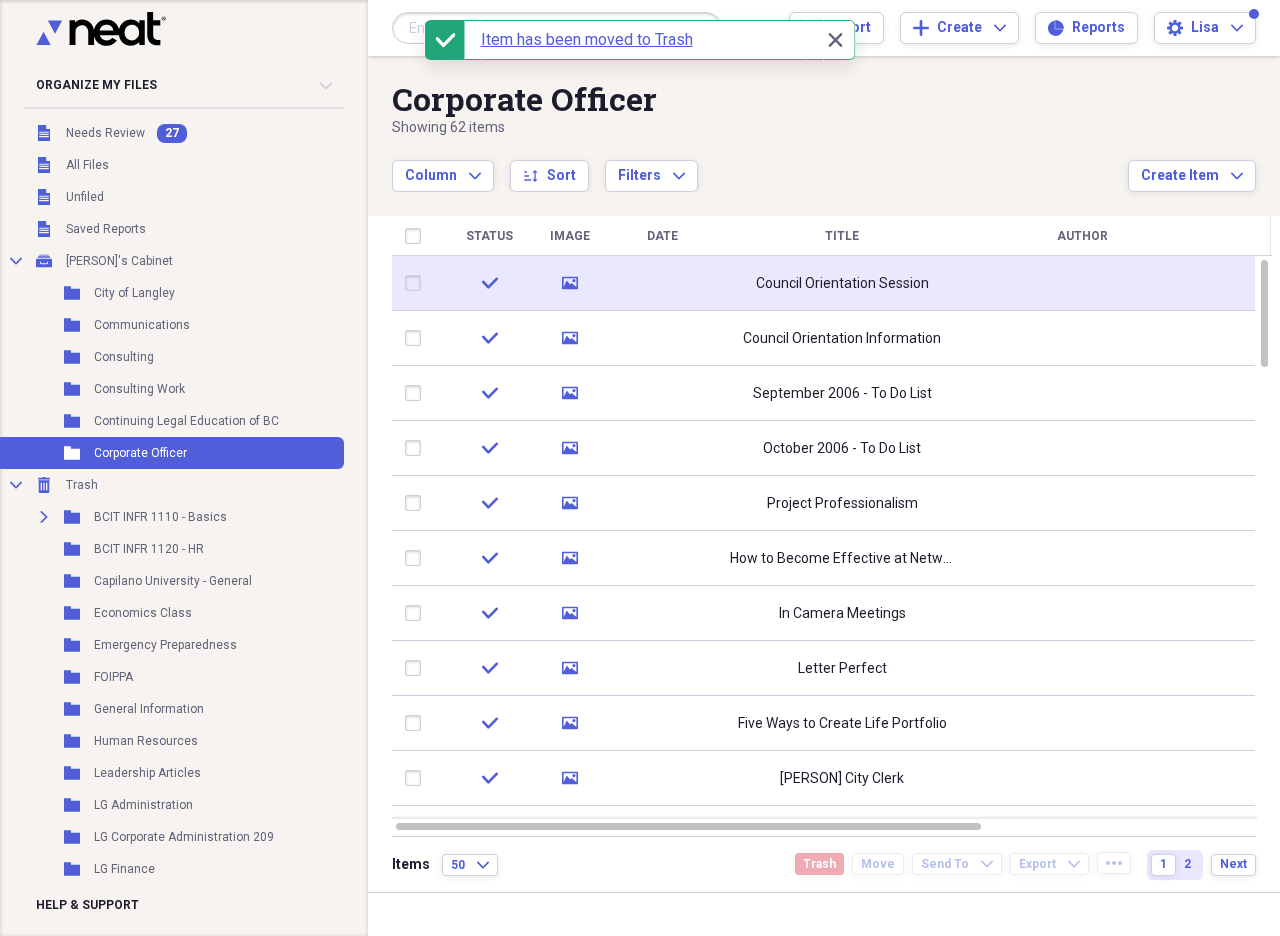 click on "media" 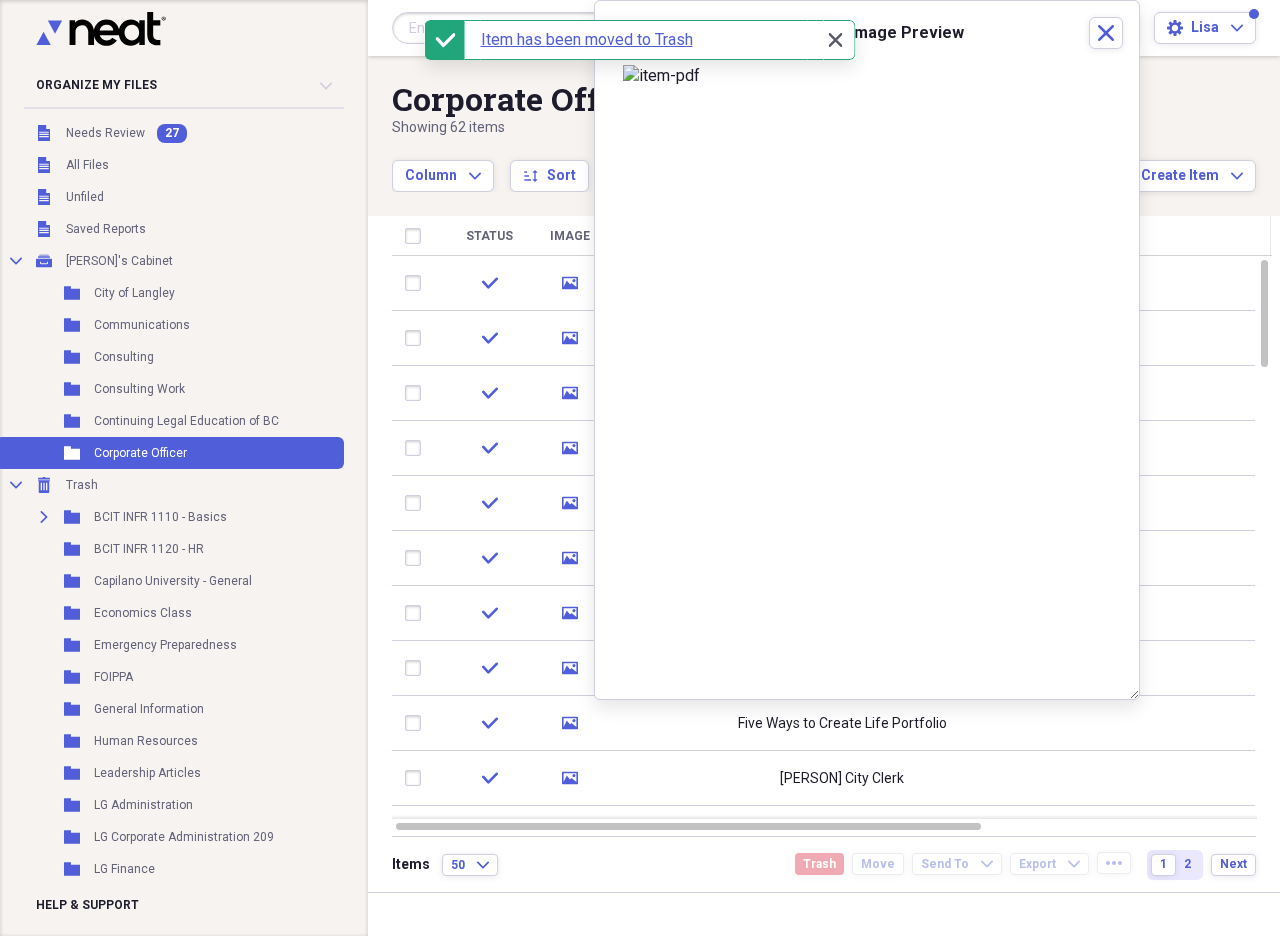 click on "Close" 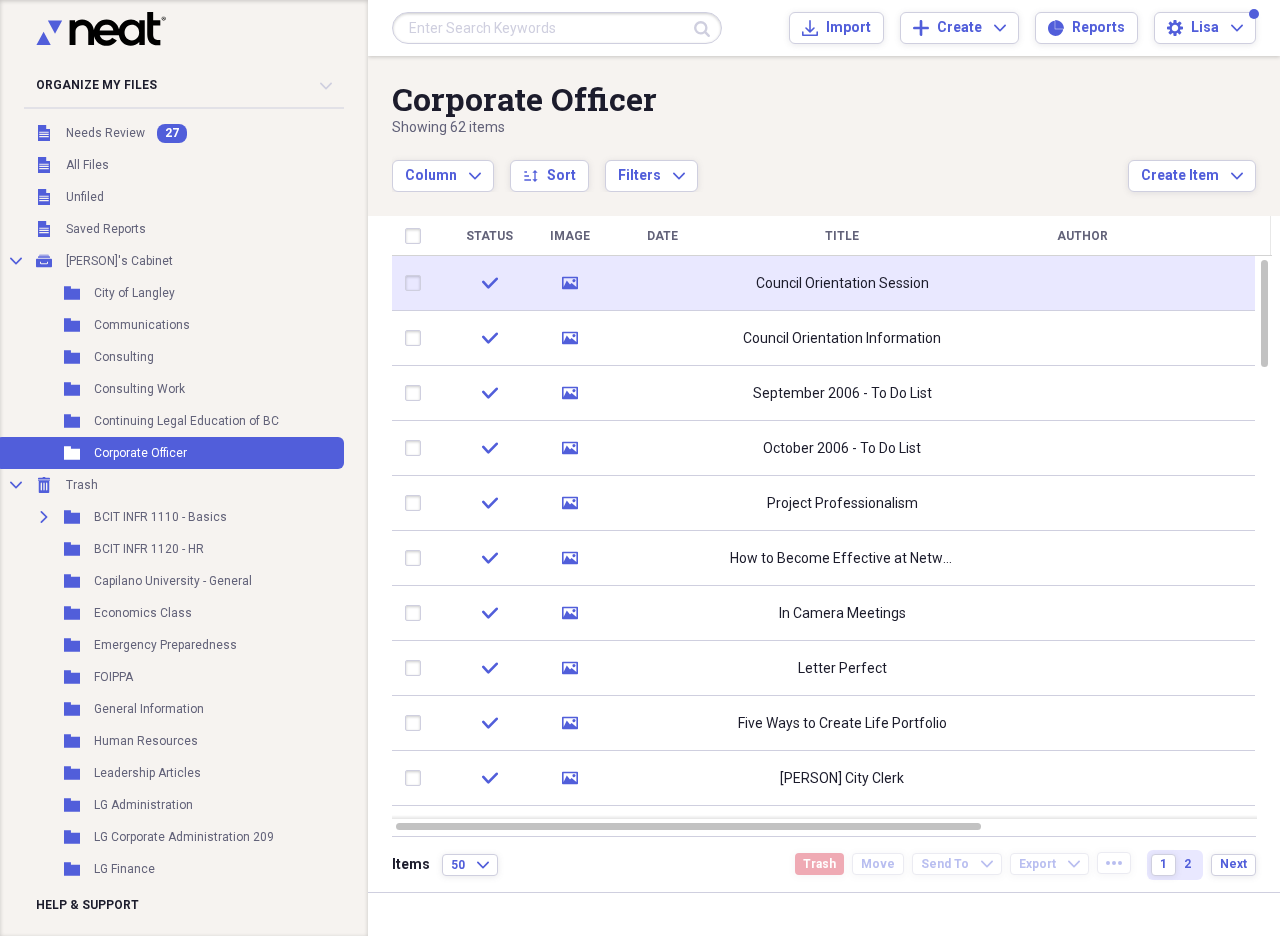 click on "media" 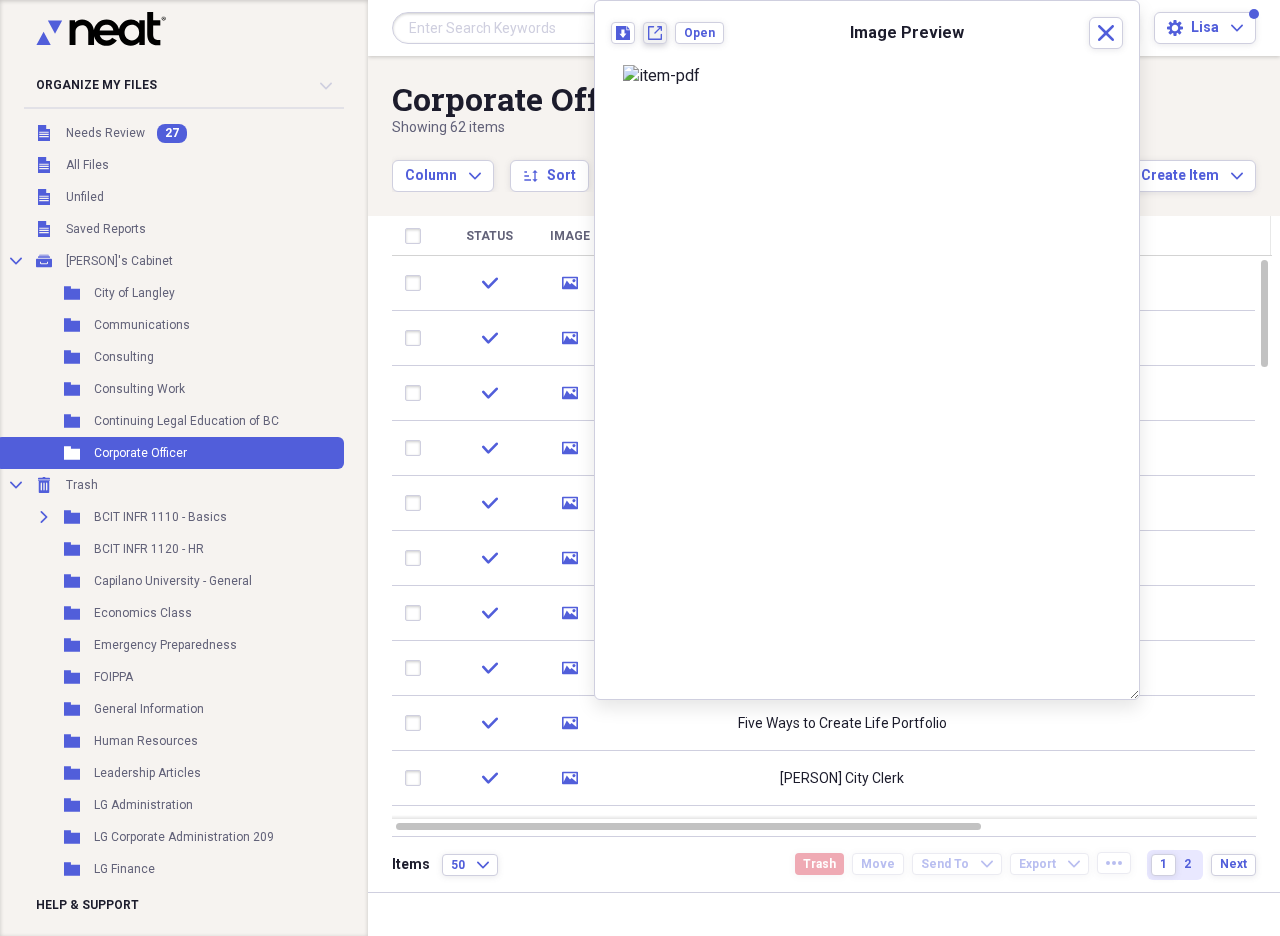 click on "New tab" 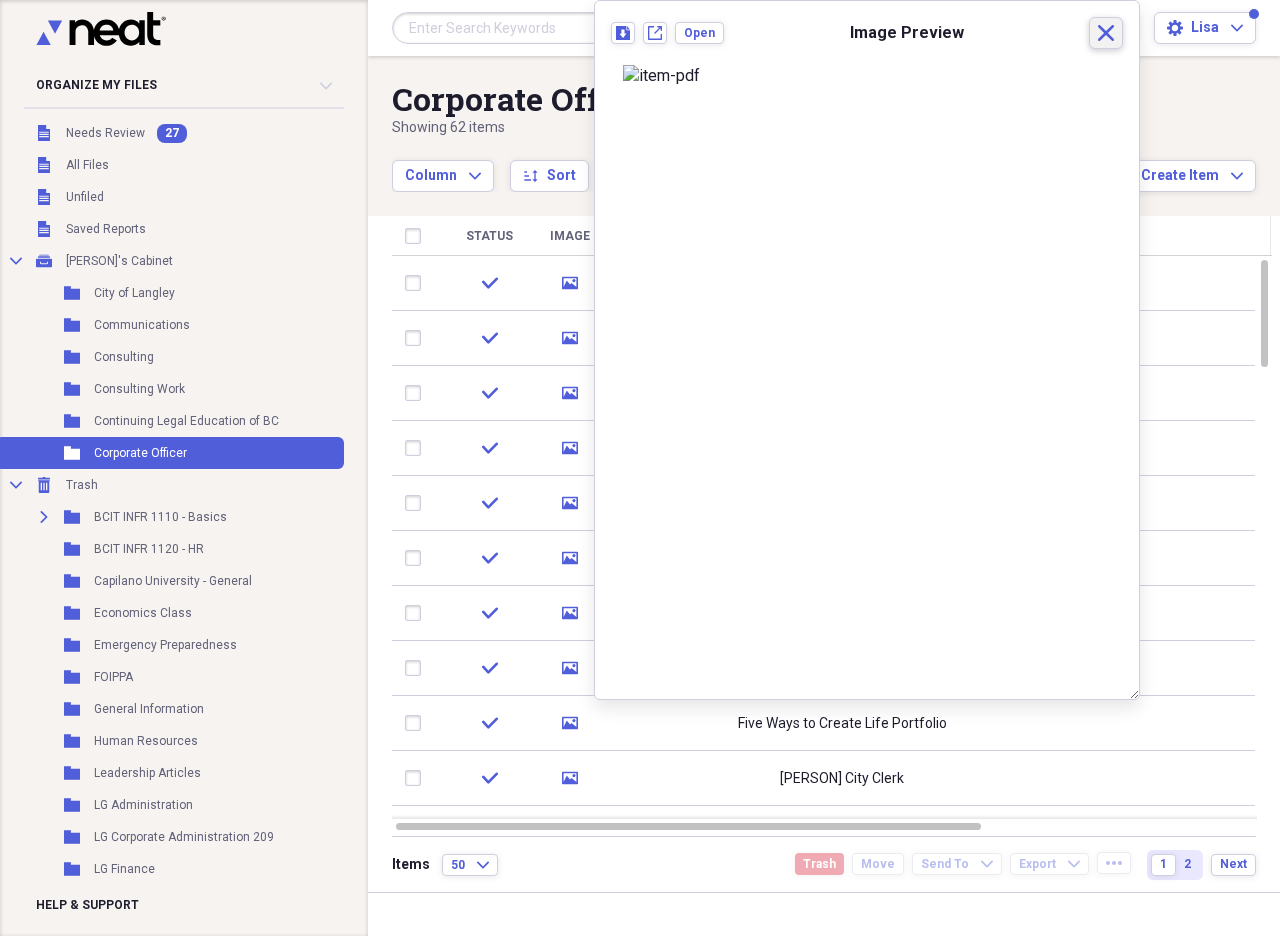 click on "Close" 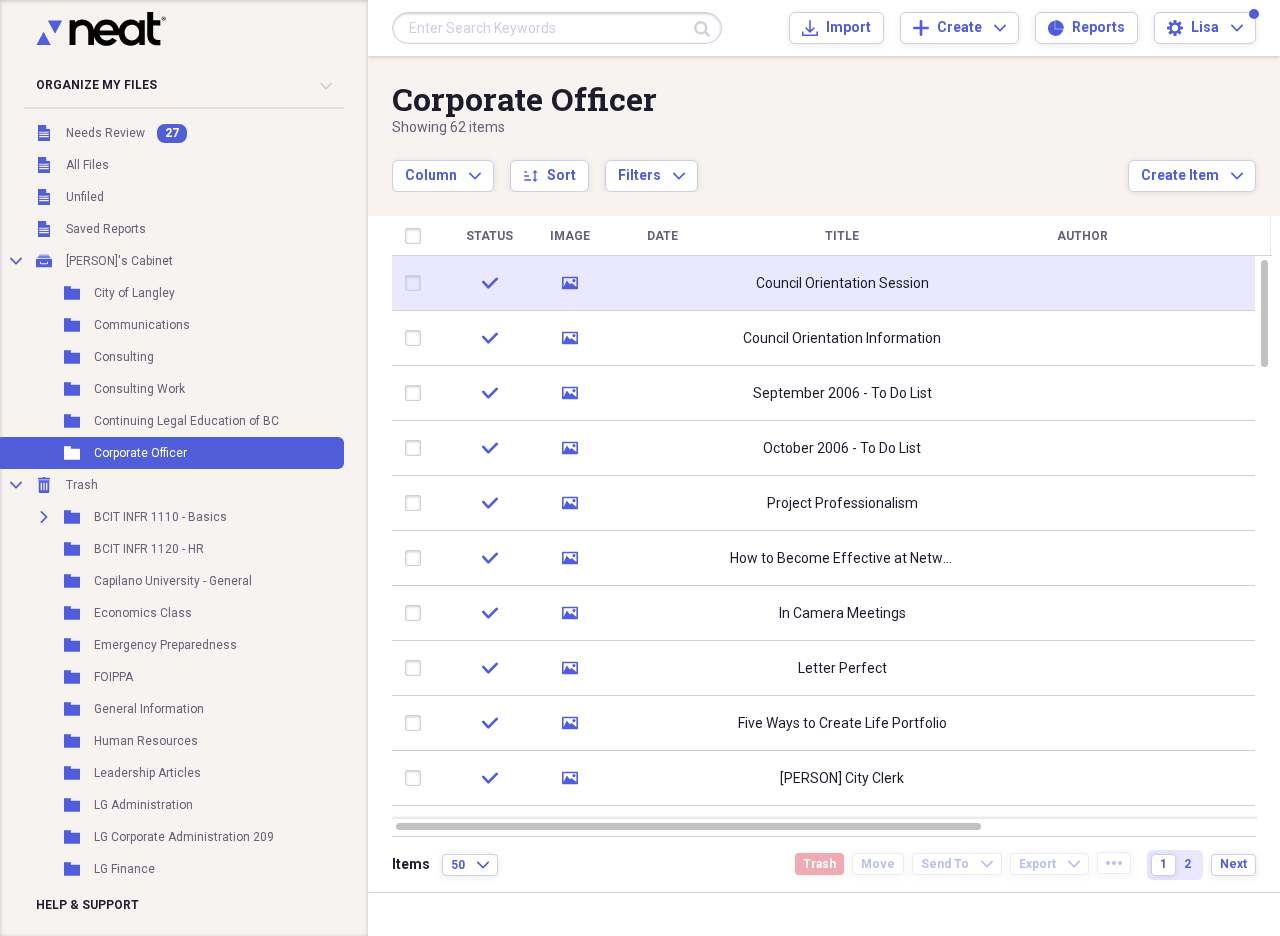 click at bounding box center [417, 283] 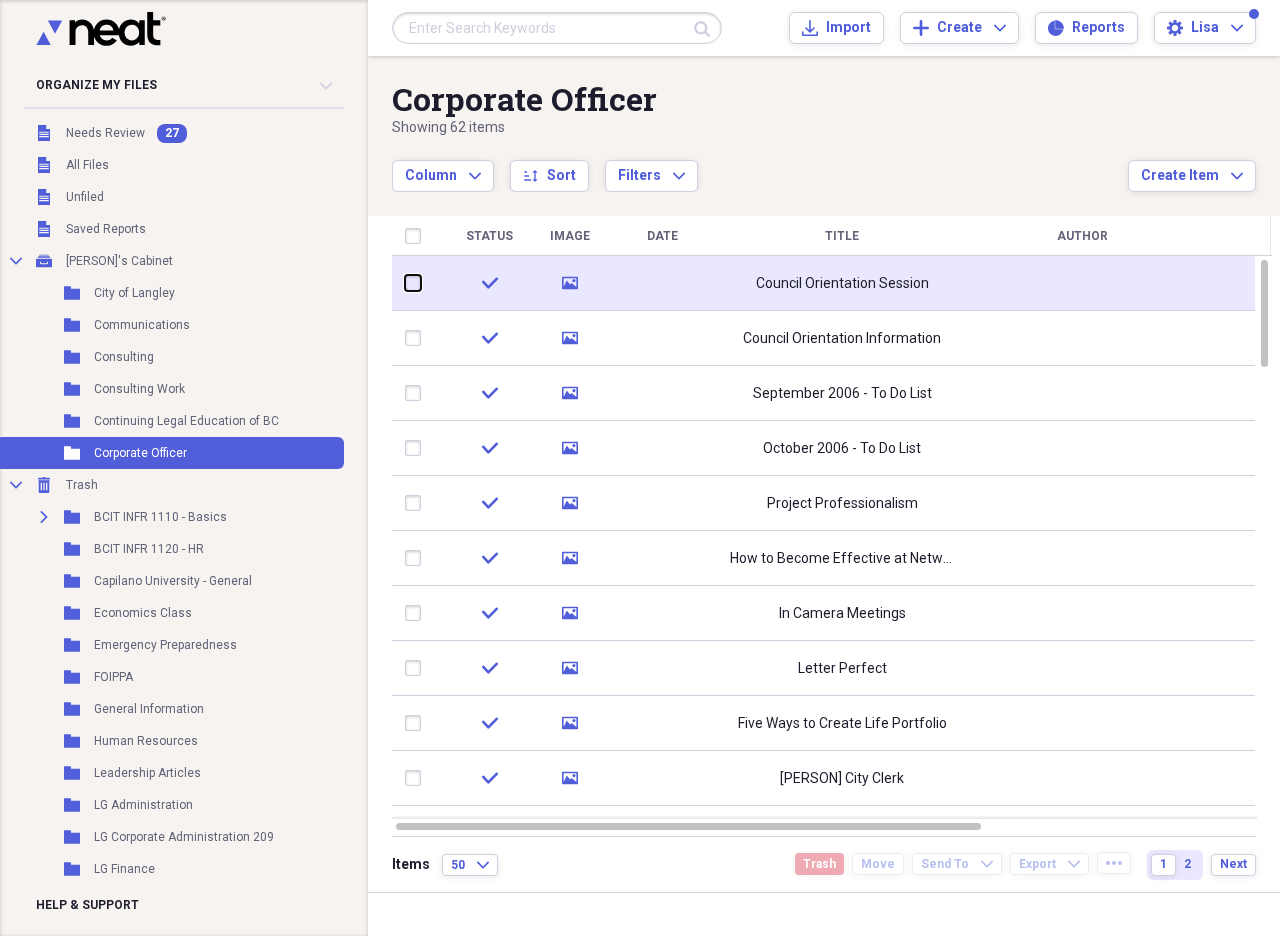 click at bounding box center (405, 283) 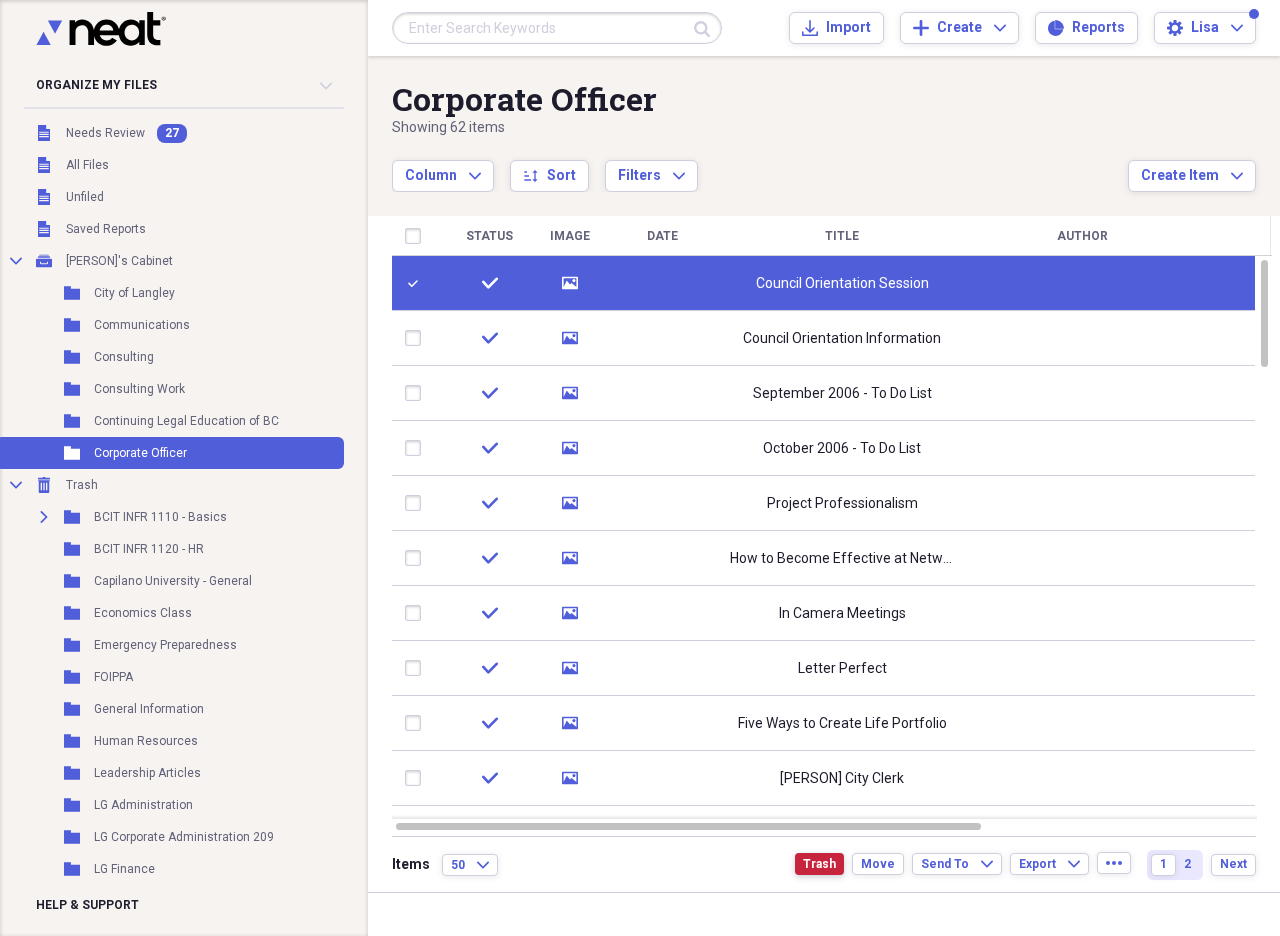 click on "Trash" at bounding box center (819, 864) 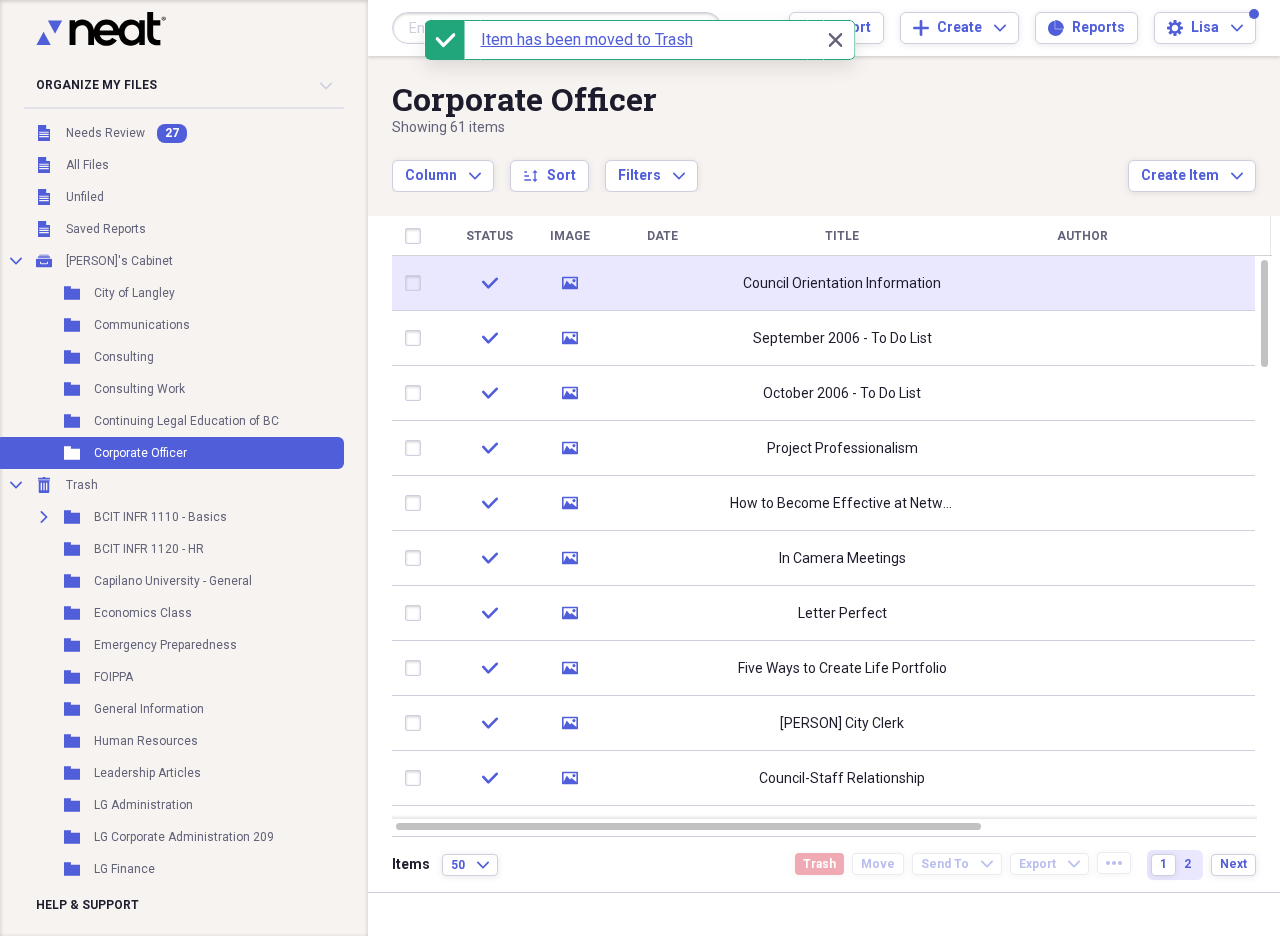 click 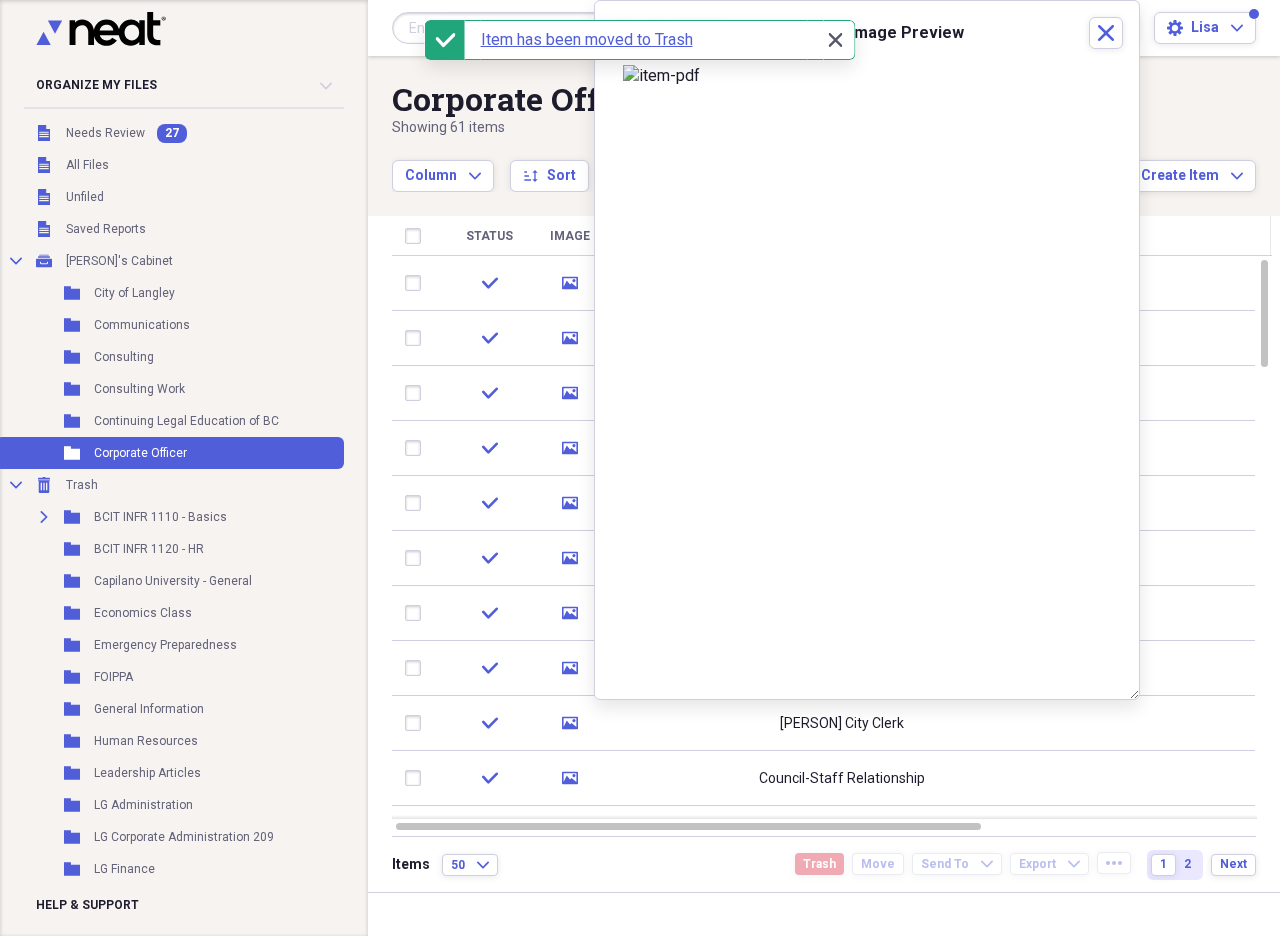 click on "Close Close" at bounding box center (835, 40) 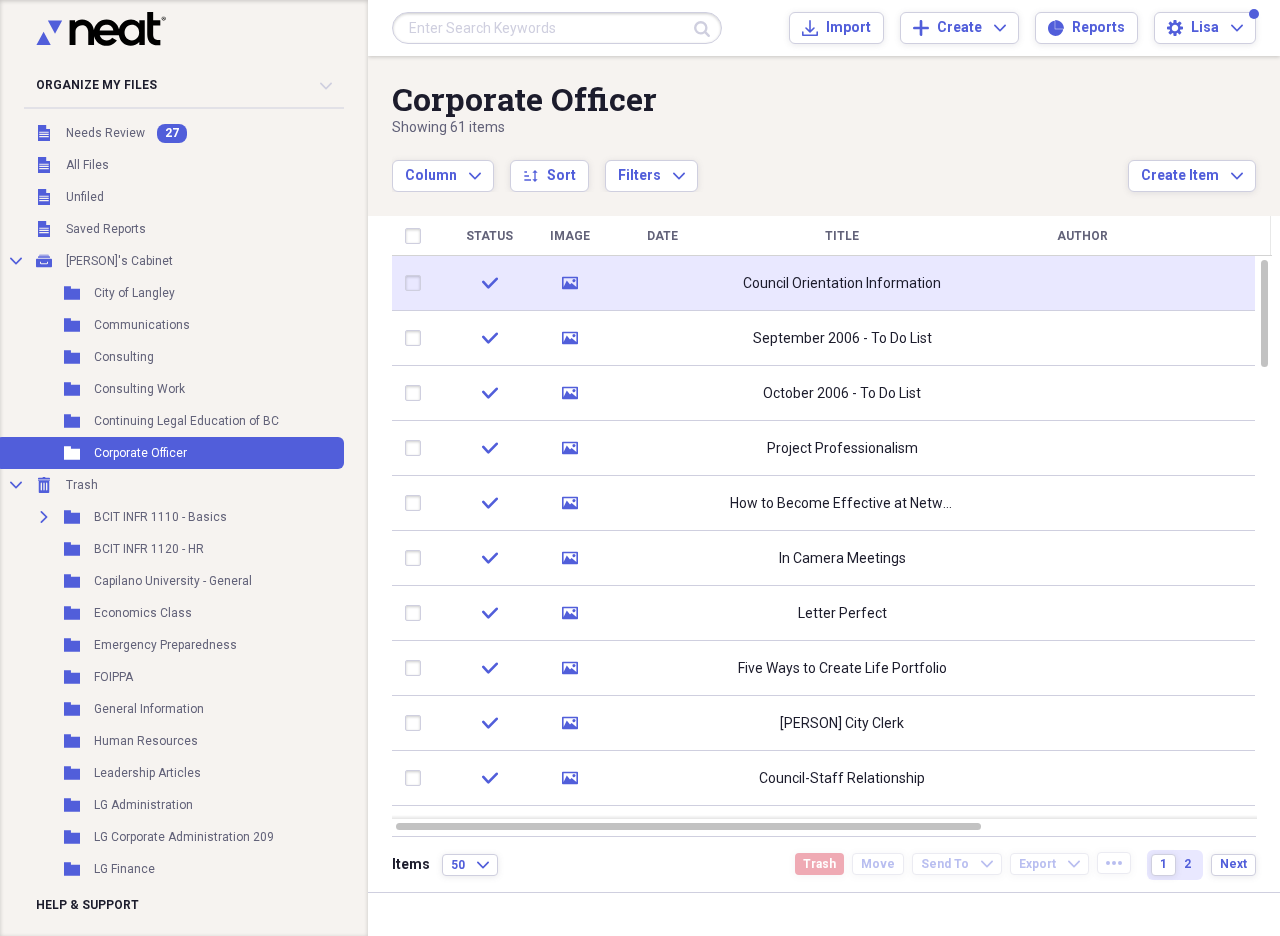 click 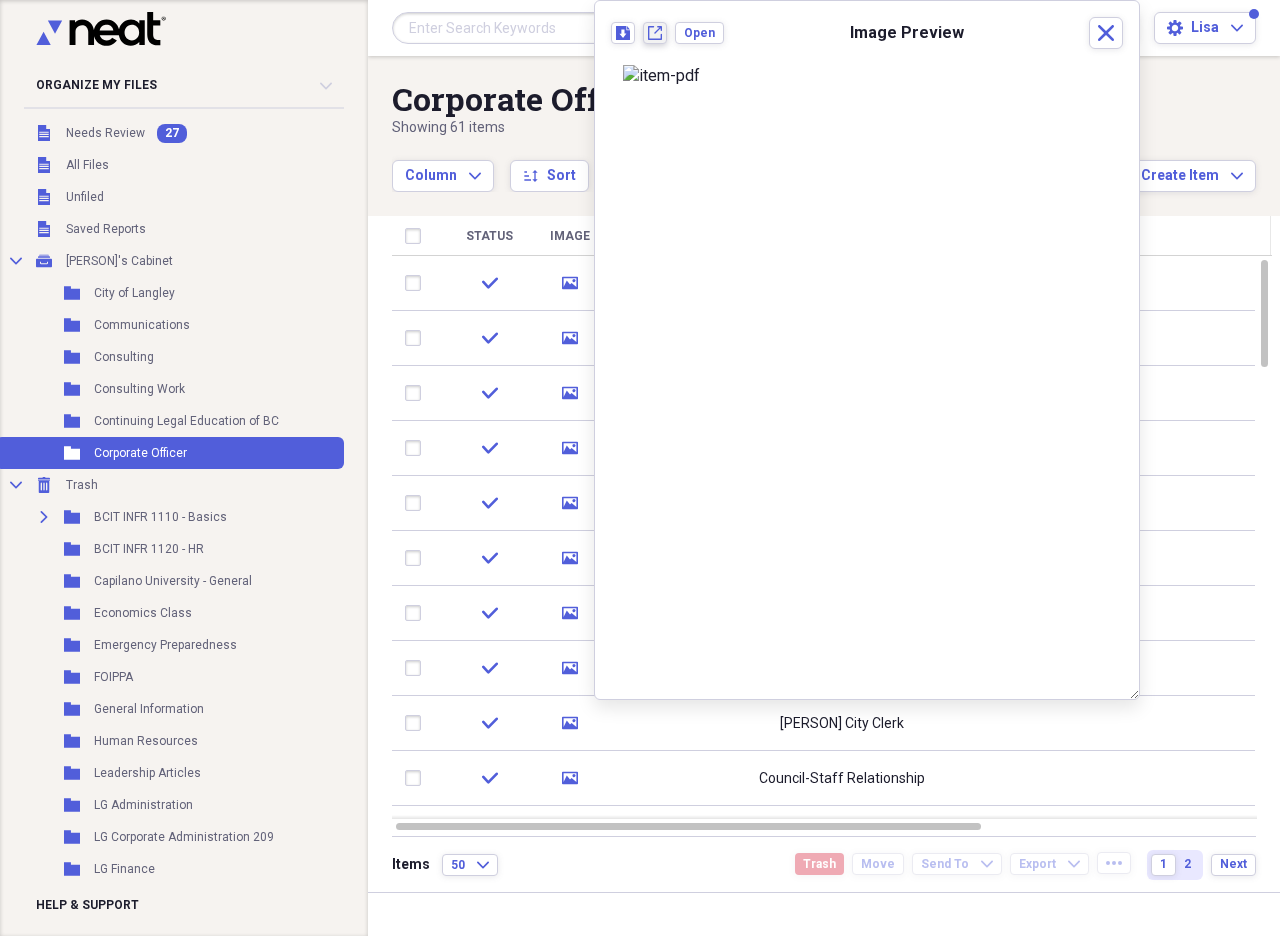 click on "New tab" 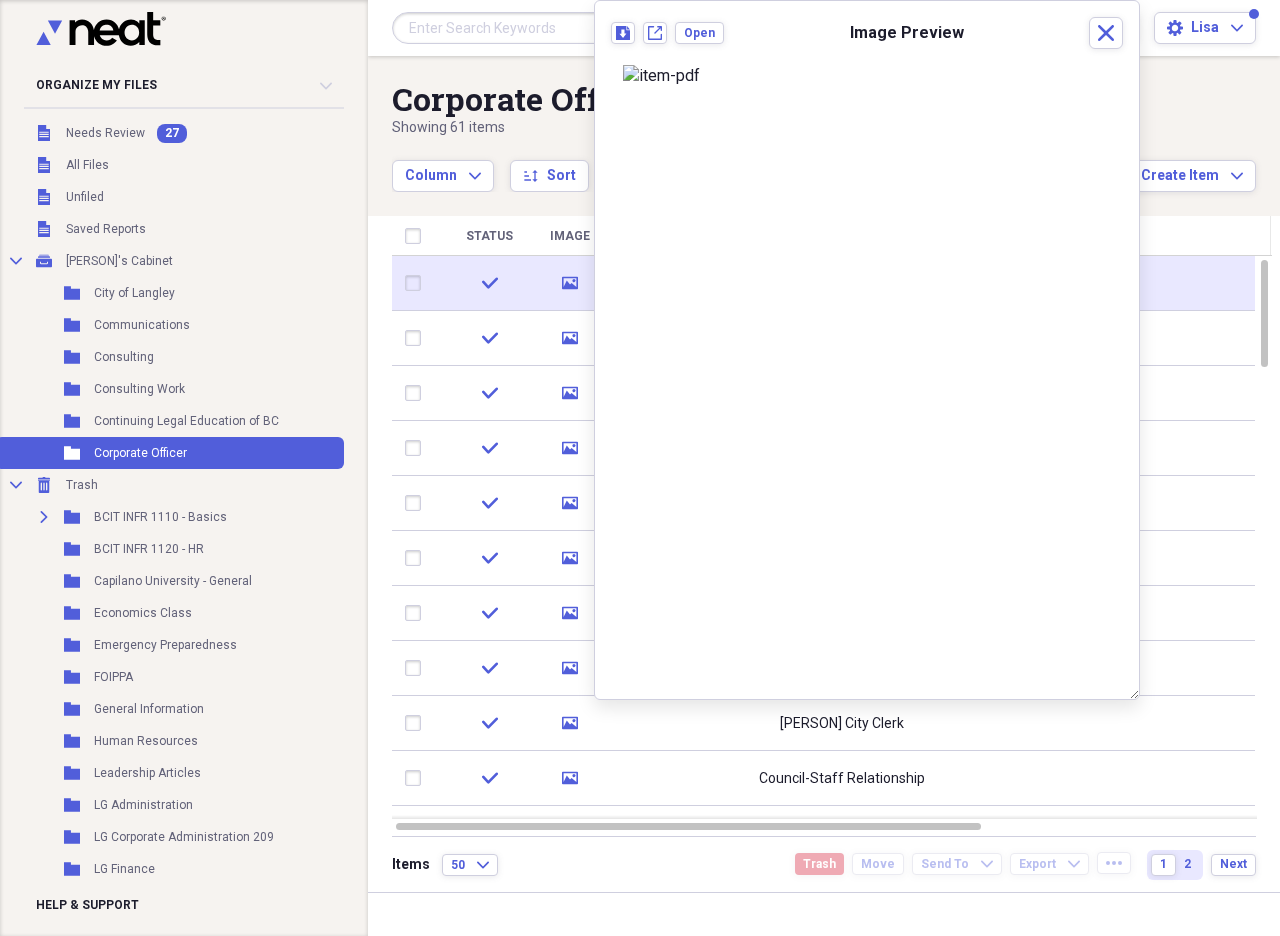 click at bounding box center (417, 283) 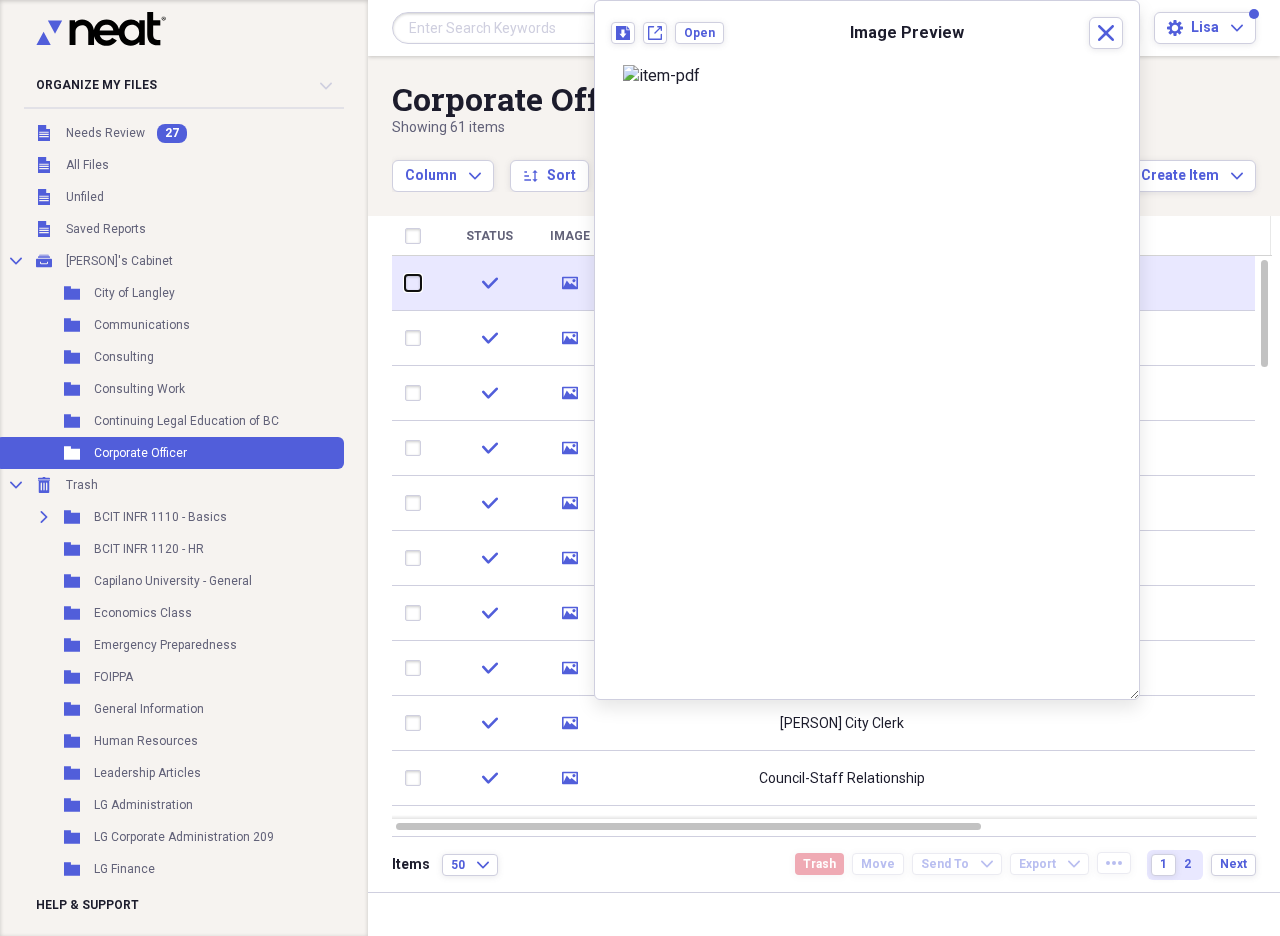click at bounding box center (405, 283) 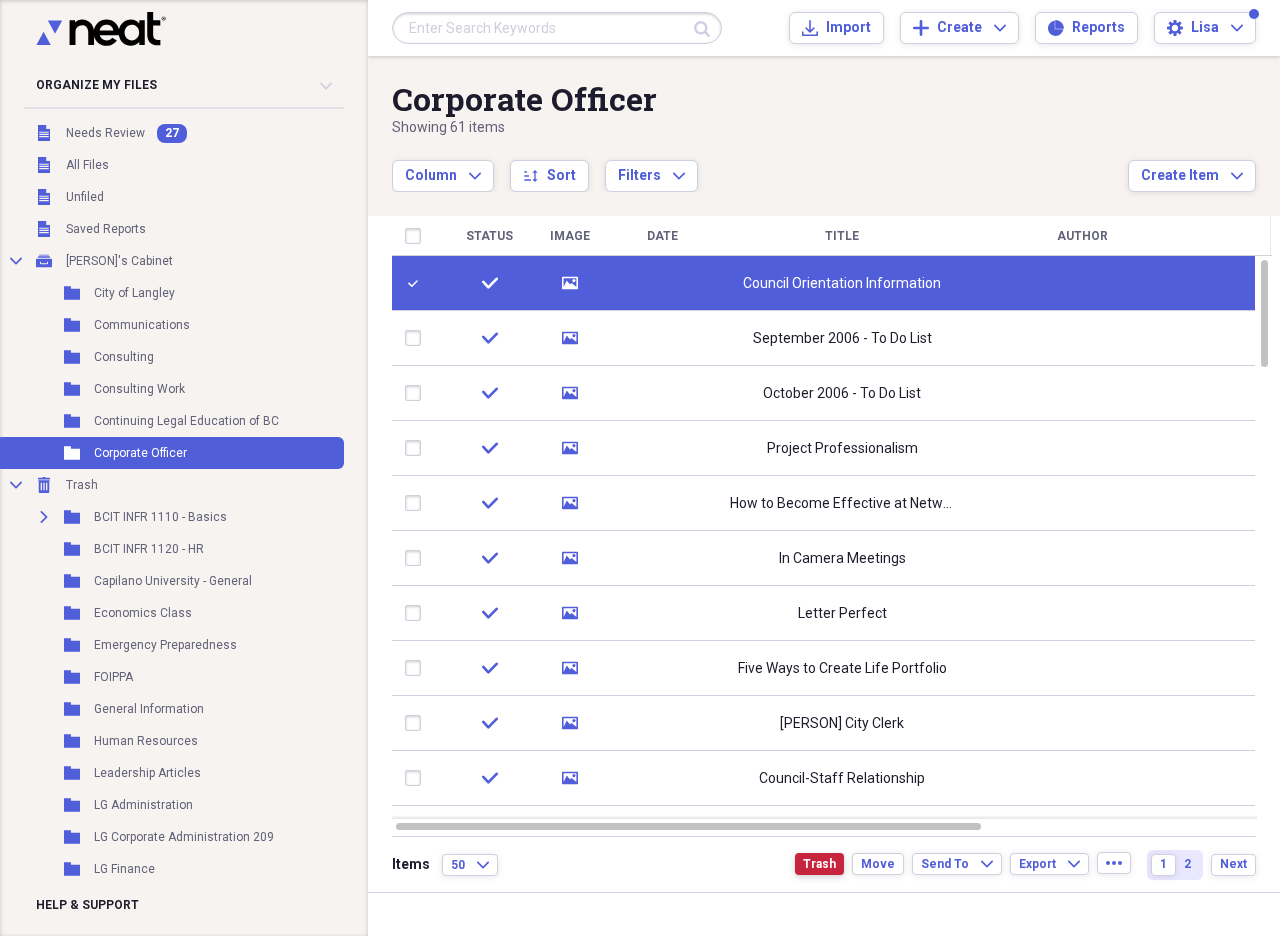 click on "Trash" at bounding box center [819, 864] 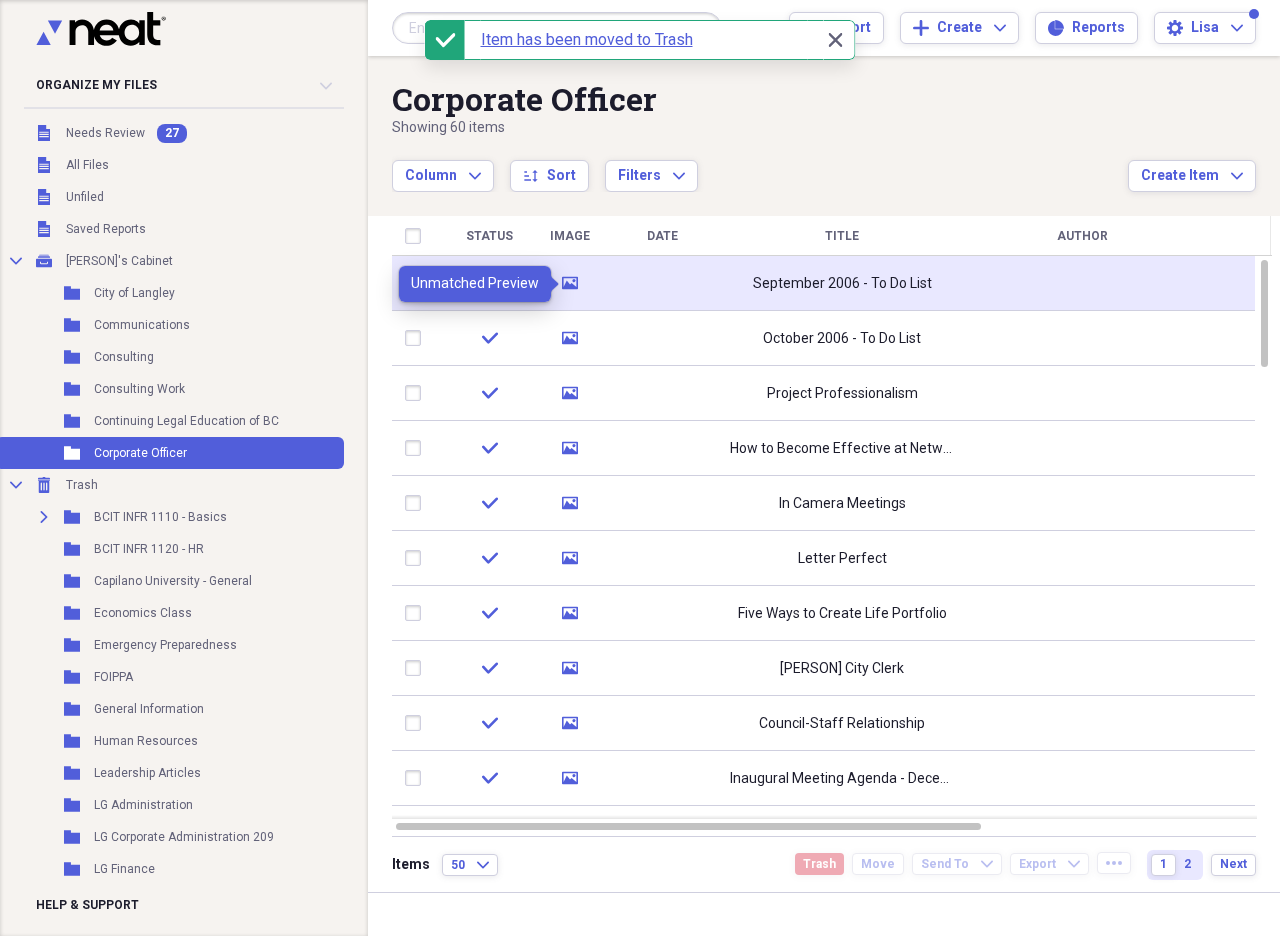 click 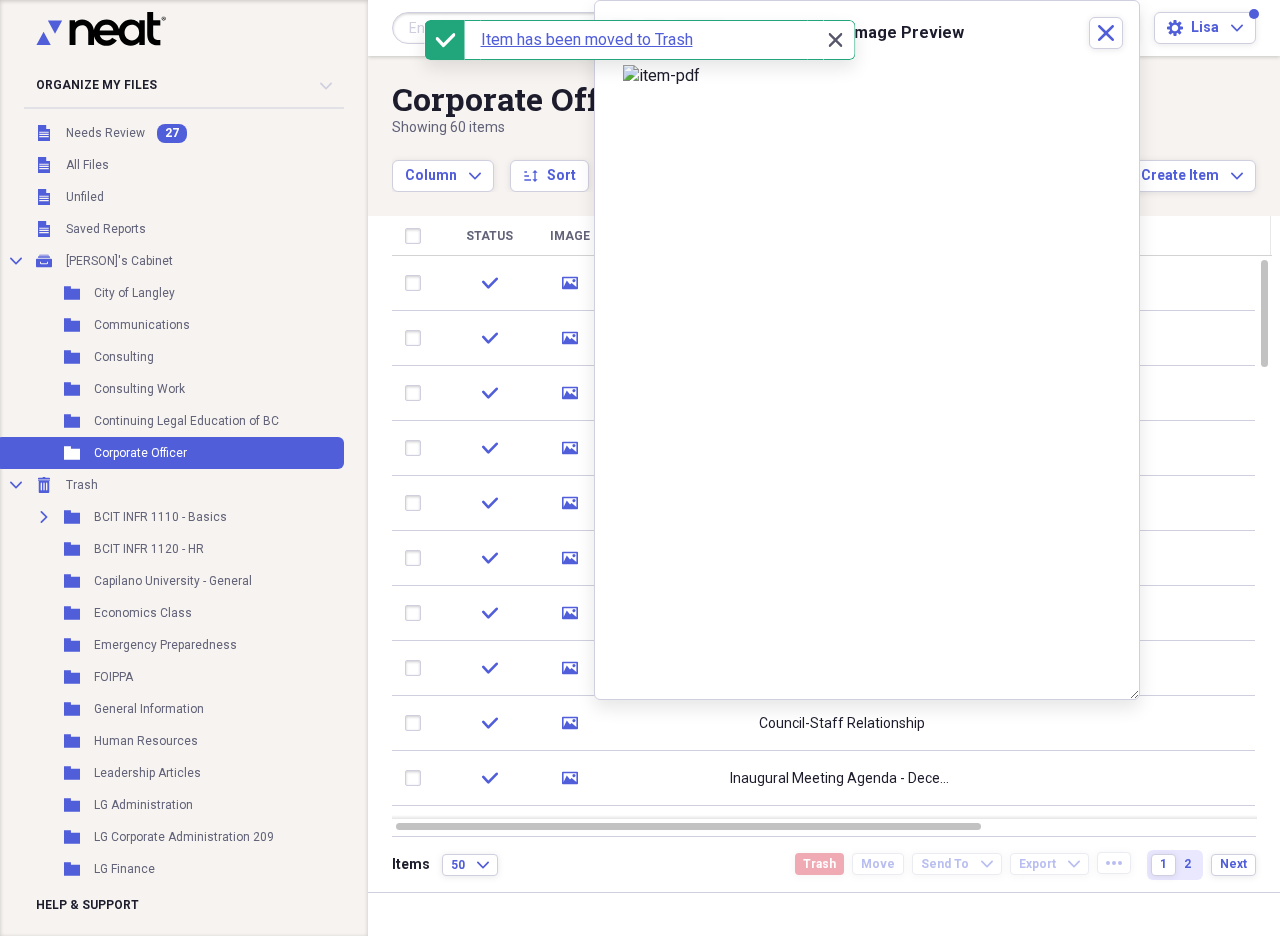 click 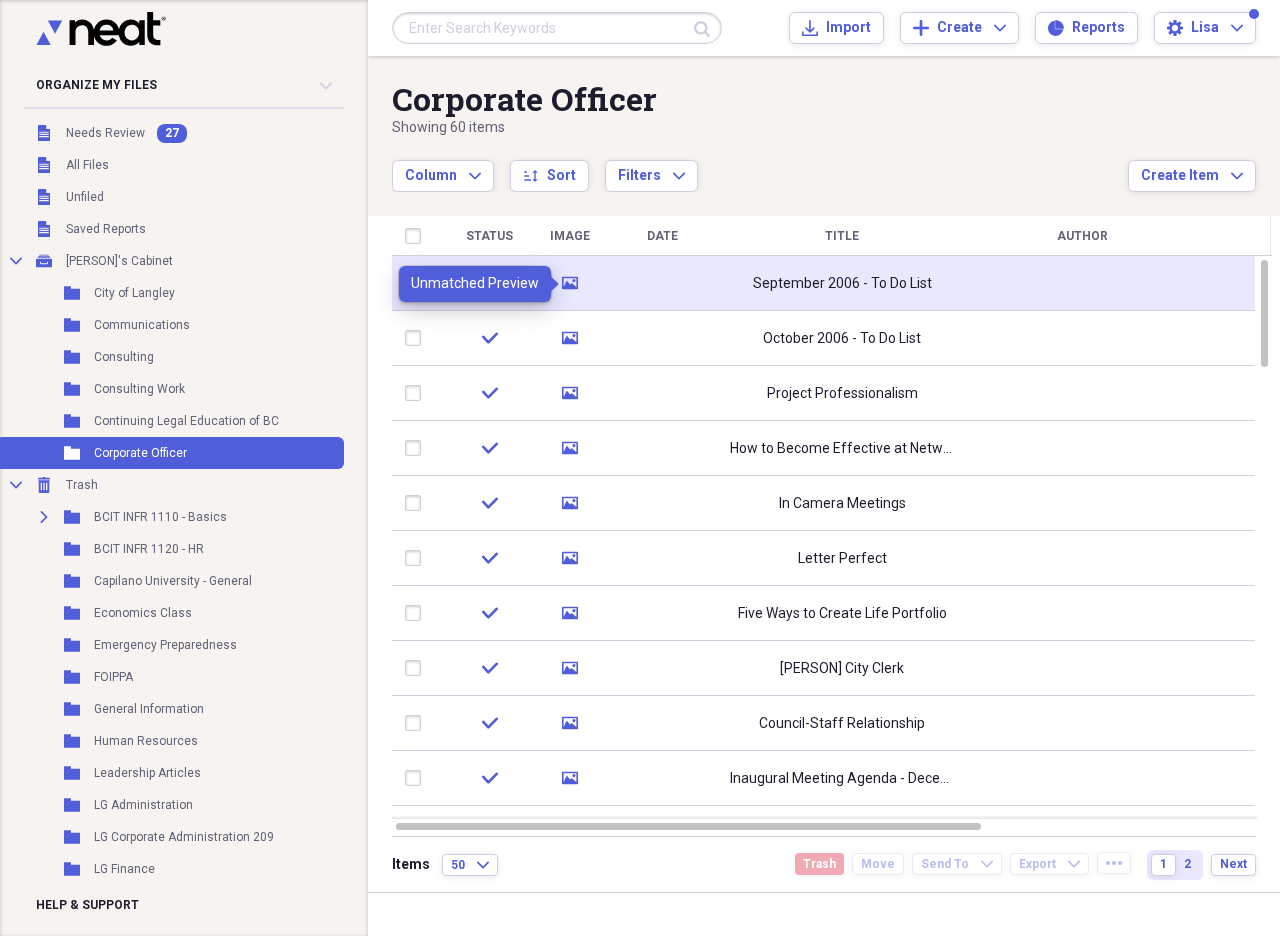 click on "media" 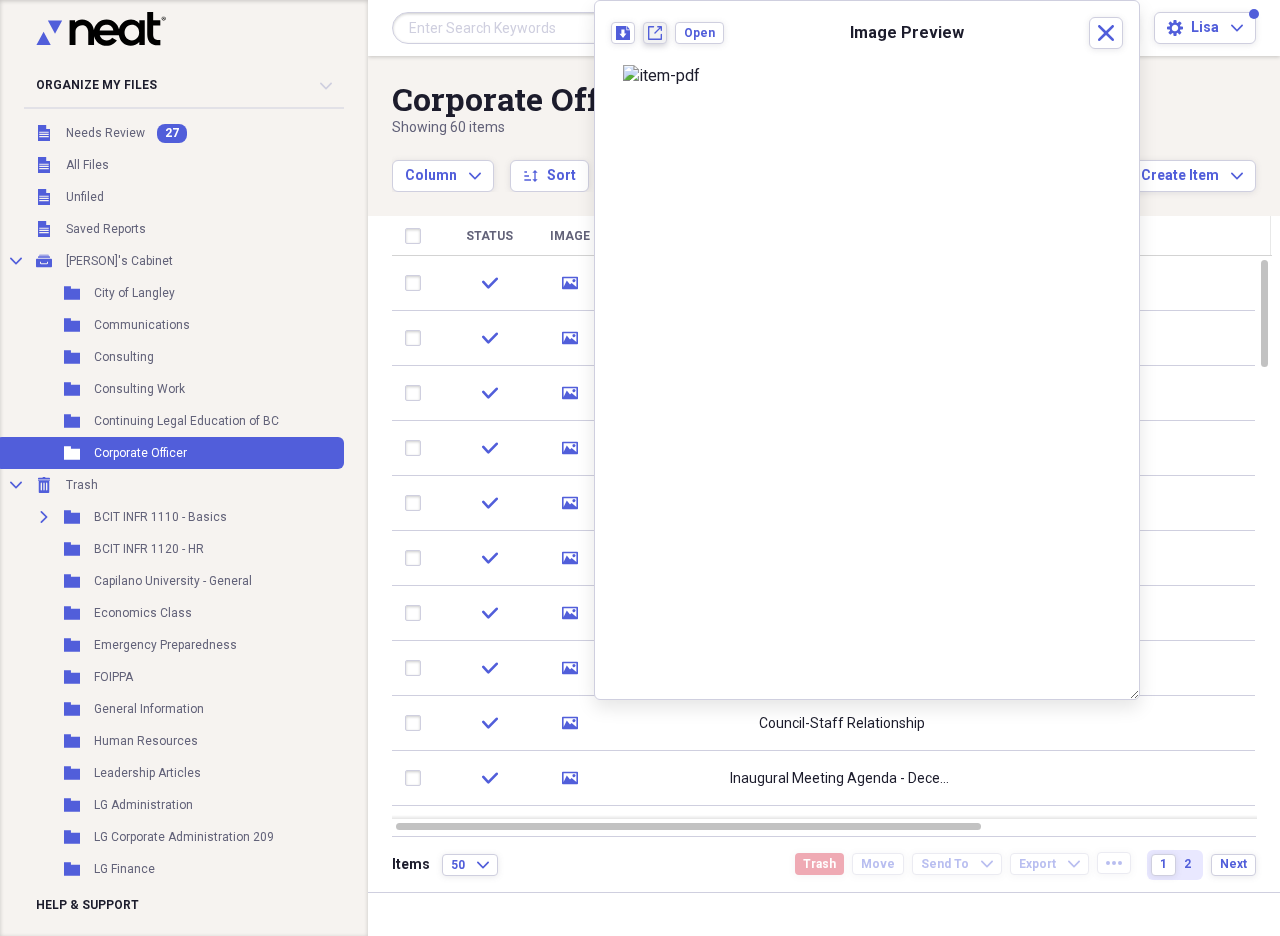 click on "New tab" 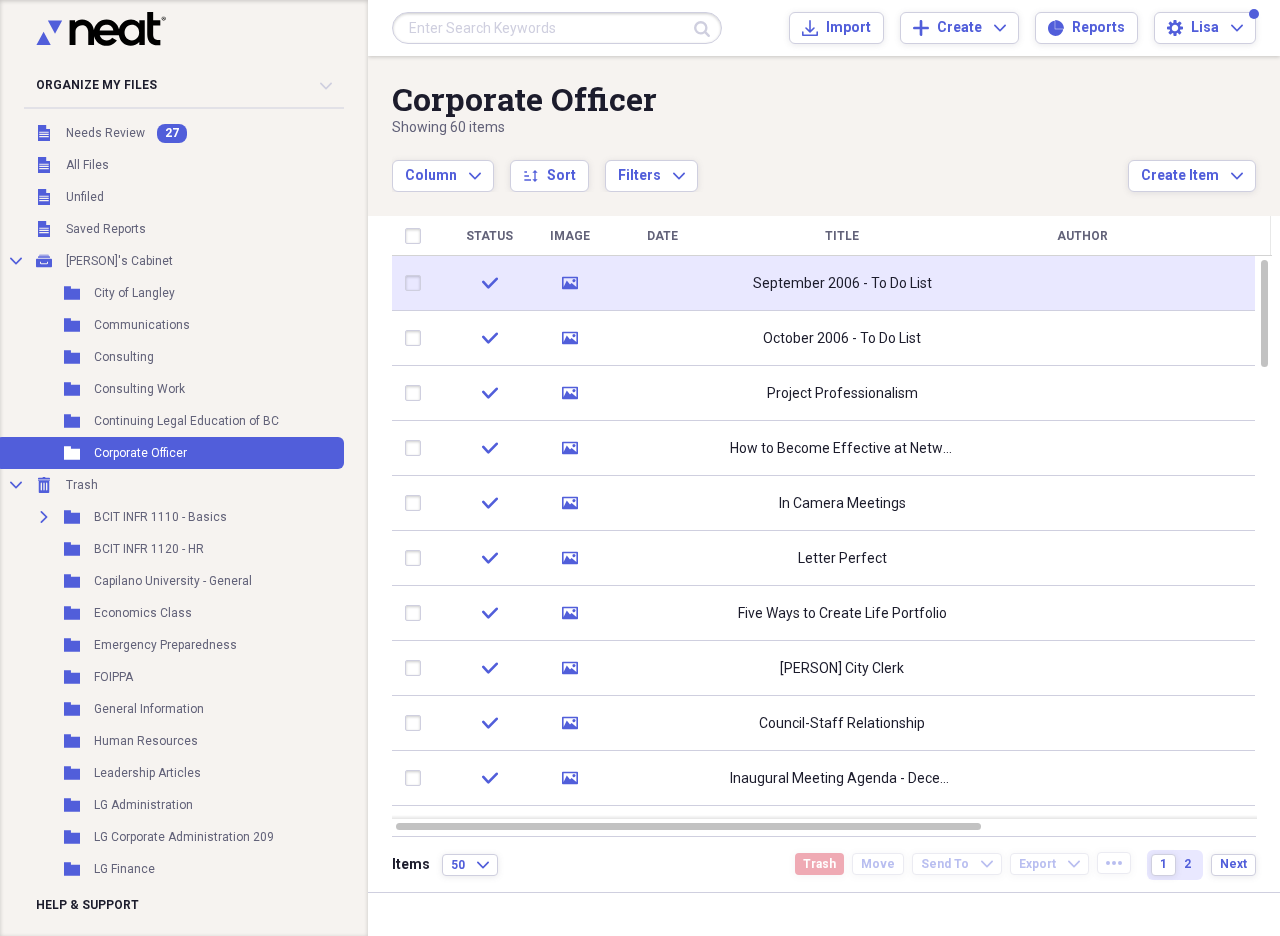 click at bounding box center [417, 283] 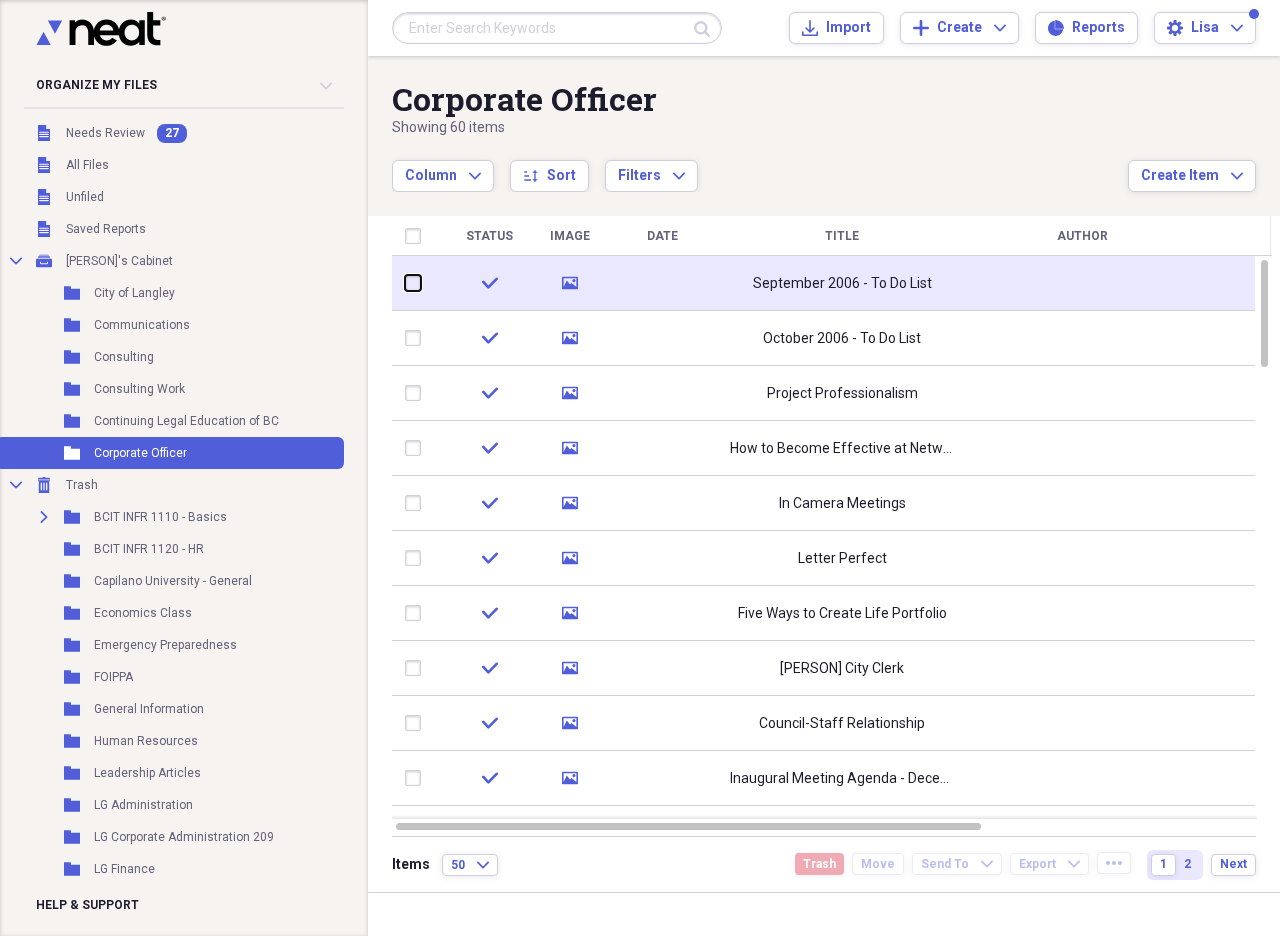 click at bounding box center (405, 283) 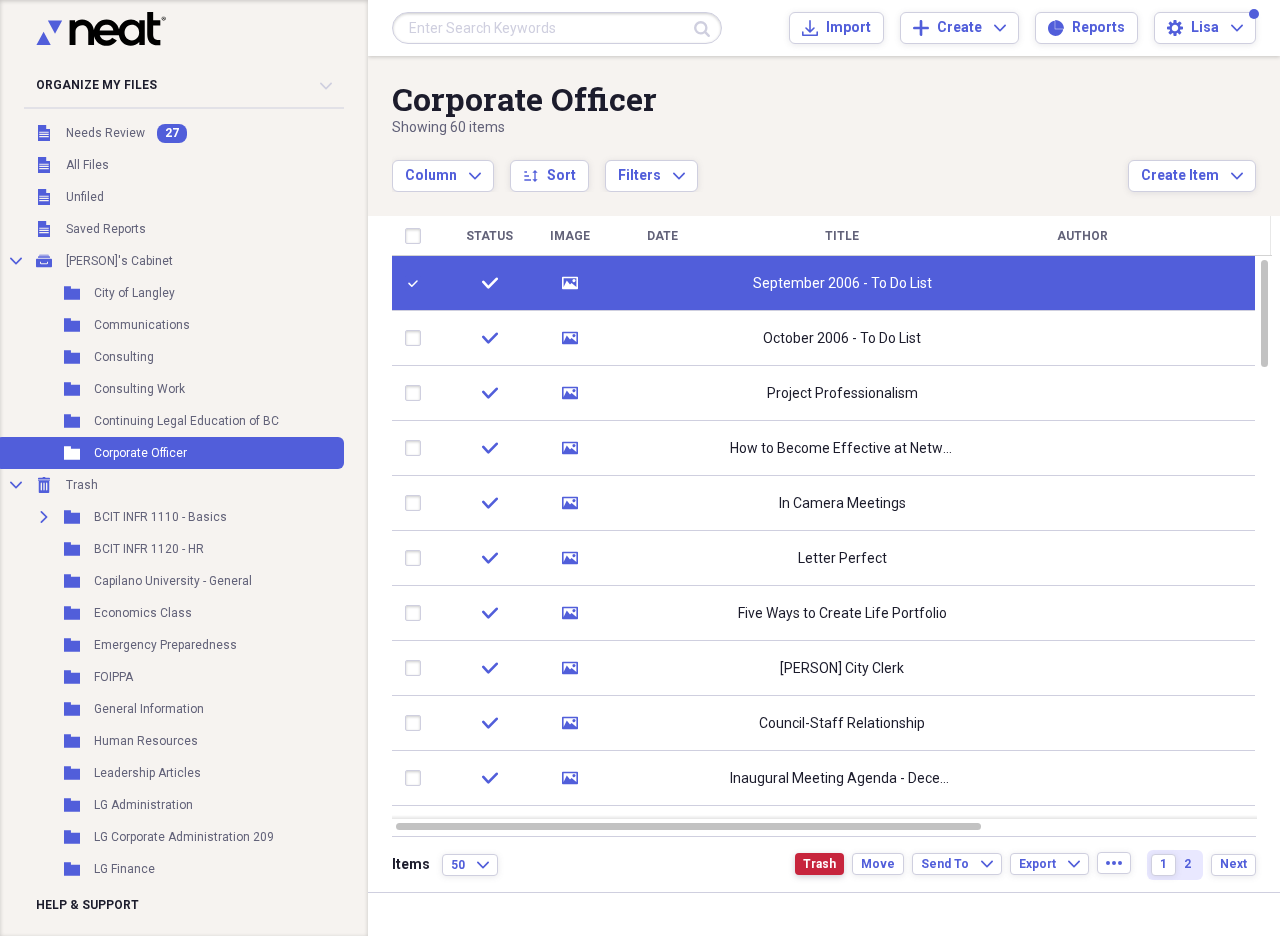 click on "Trash" at bounding box center (819, 864) 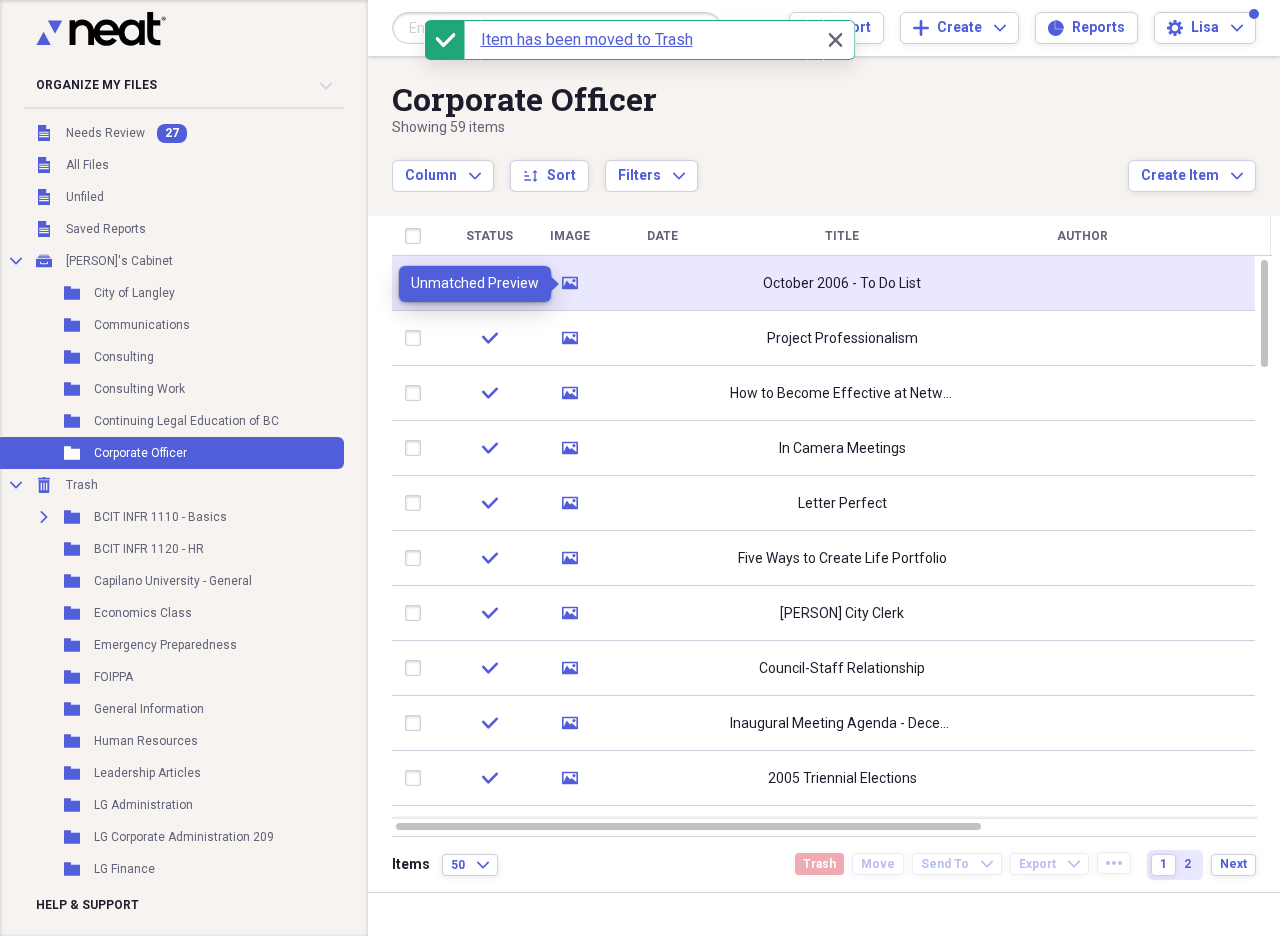 click 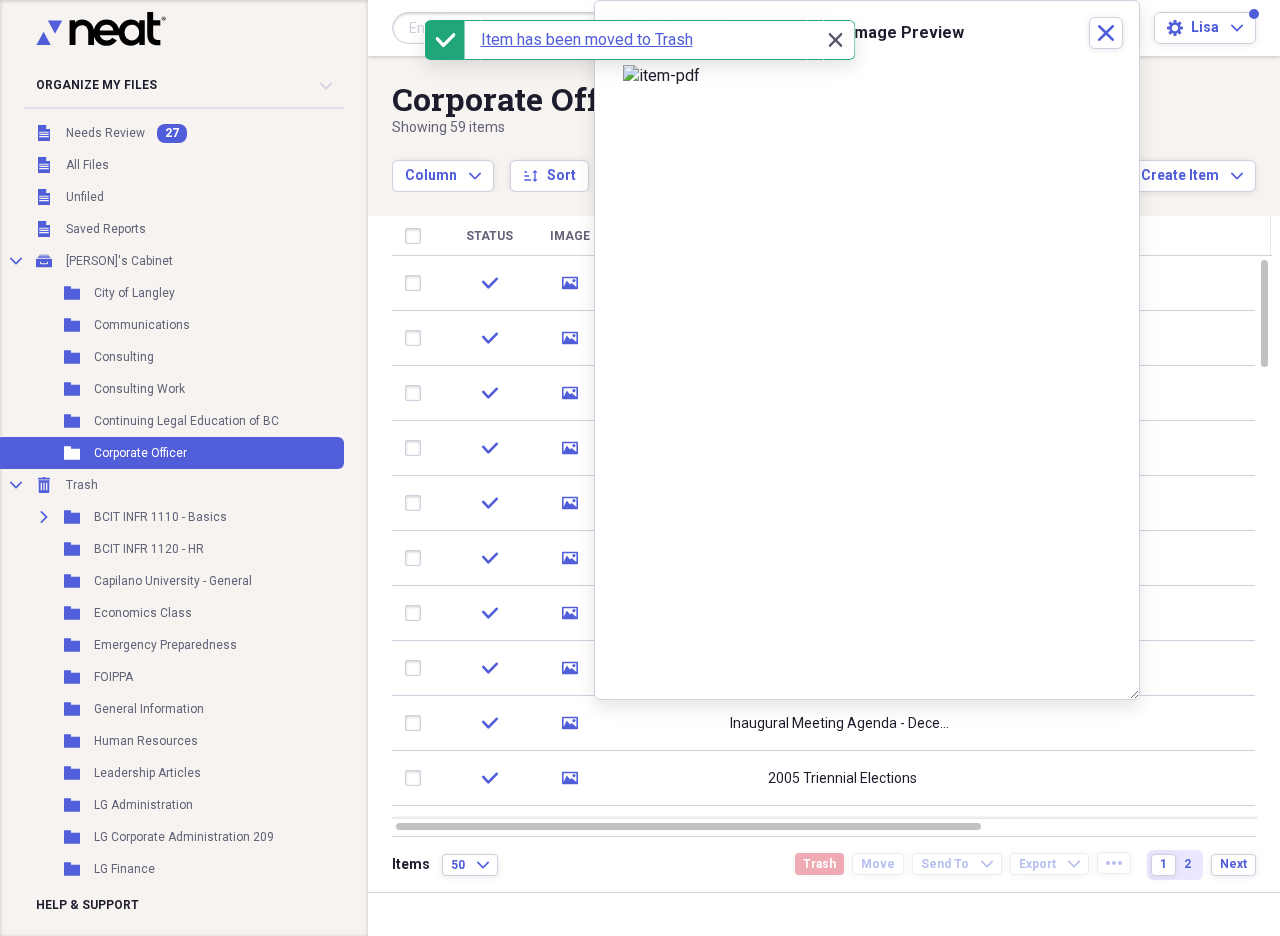 click 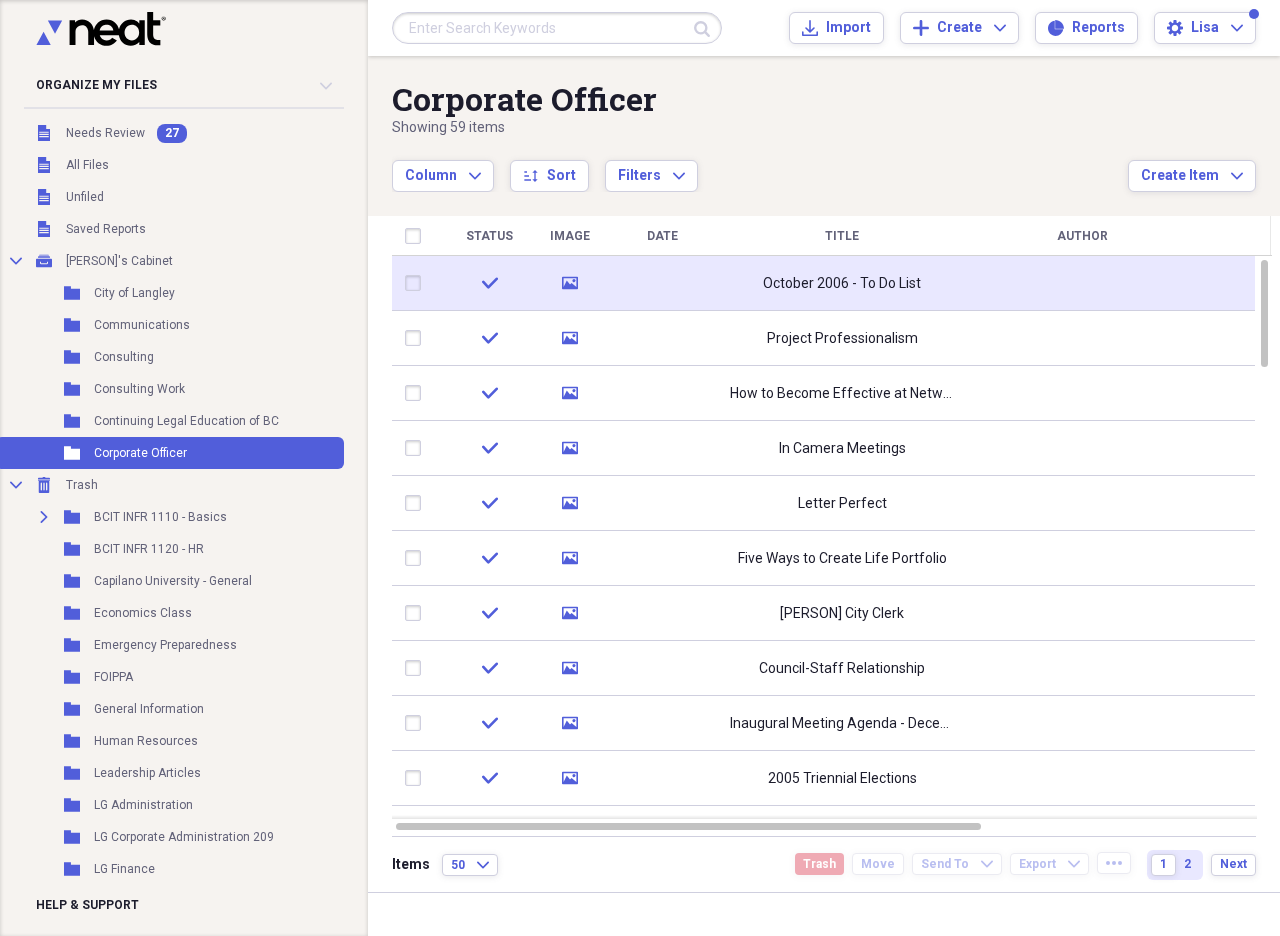 click 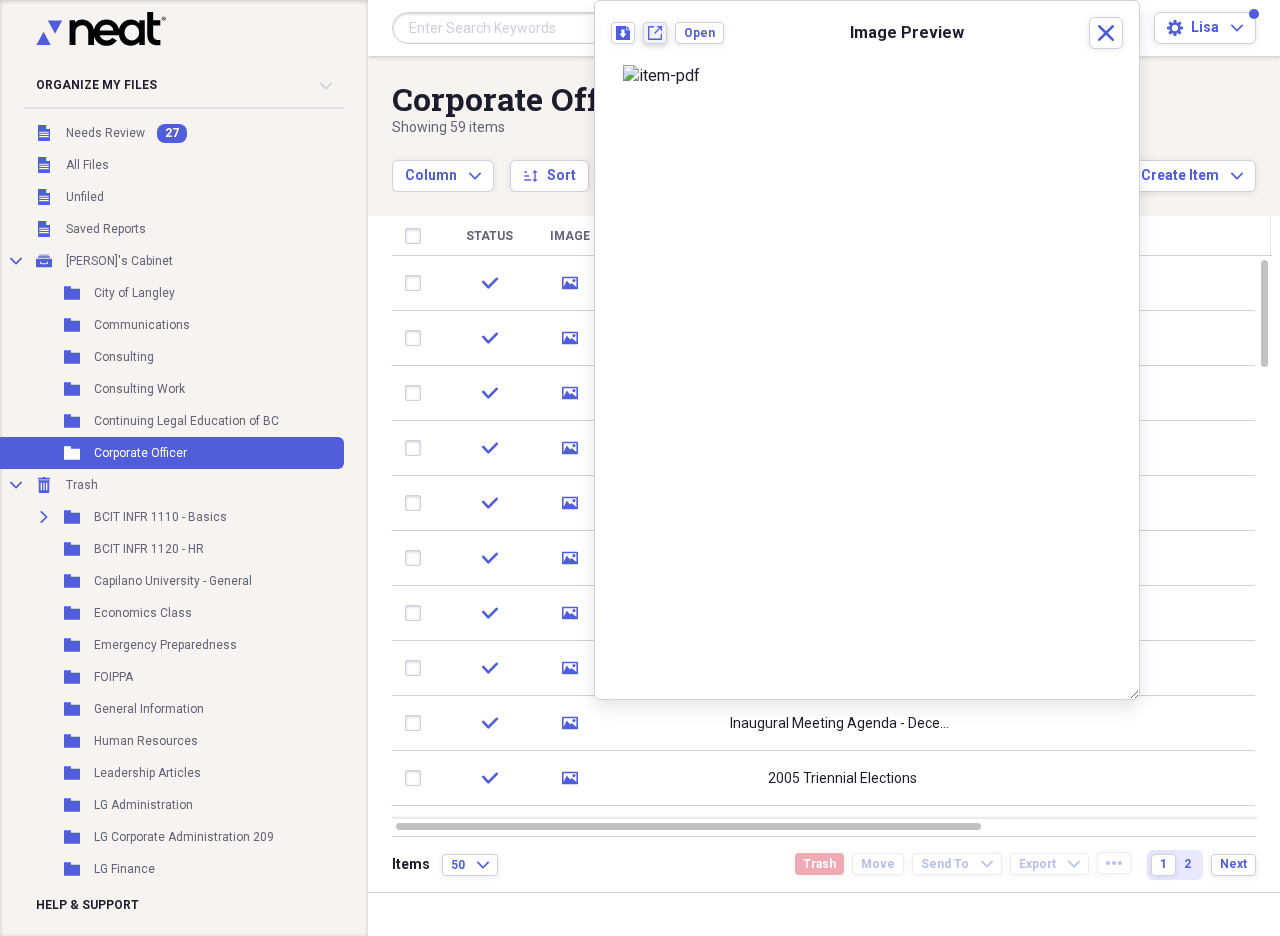 click on "New tab" 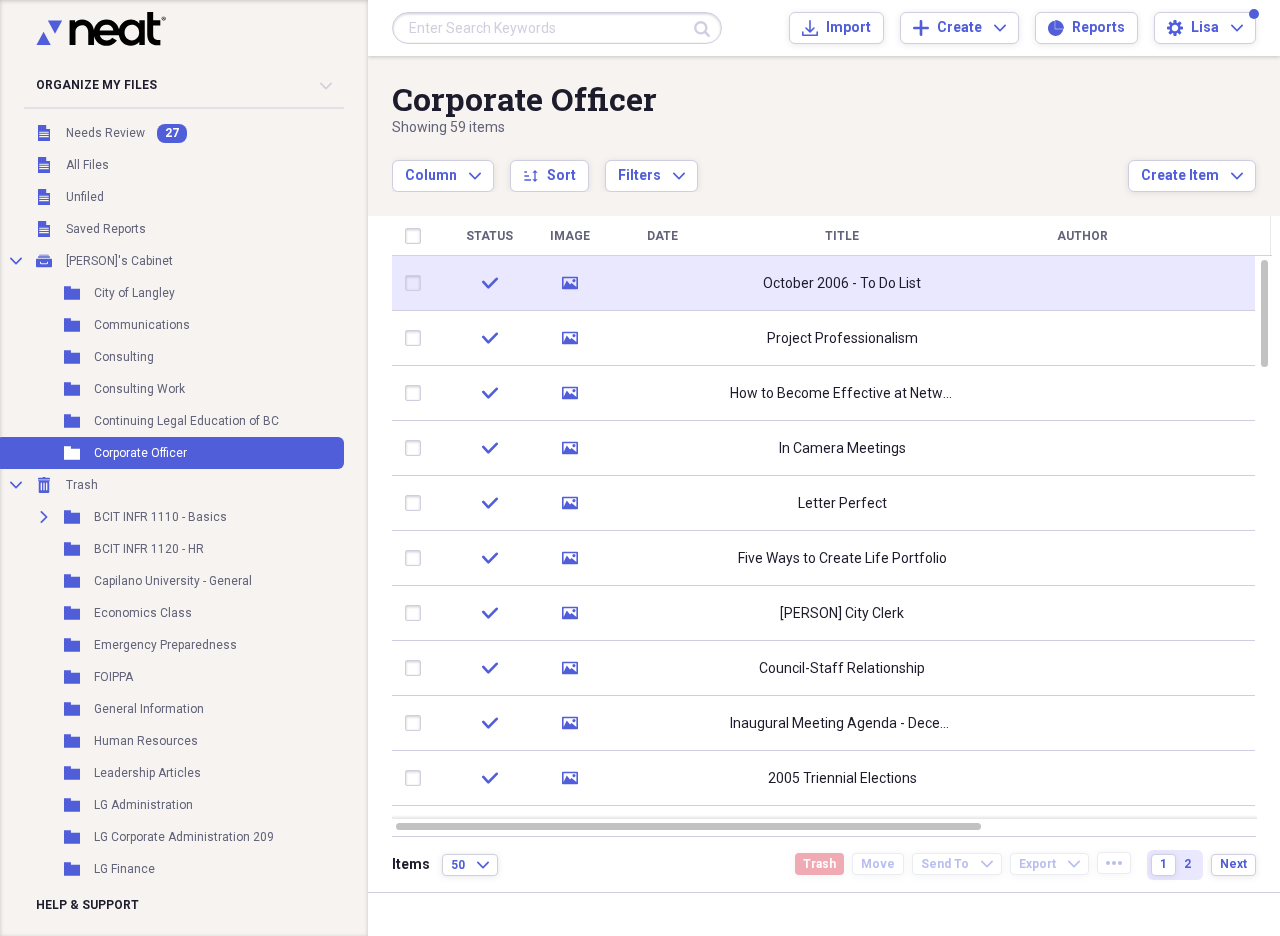 drag, startPoint x: 423, startPoint y: 297, endPoint x: 422, endPoint y: 284, distance: 13.038404 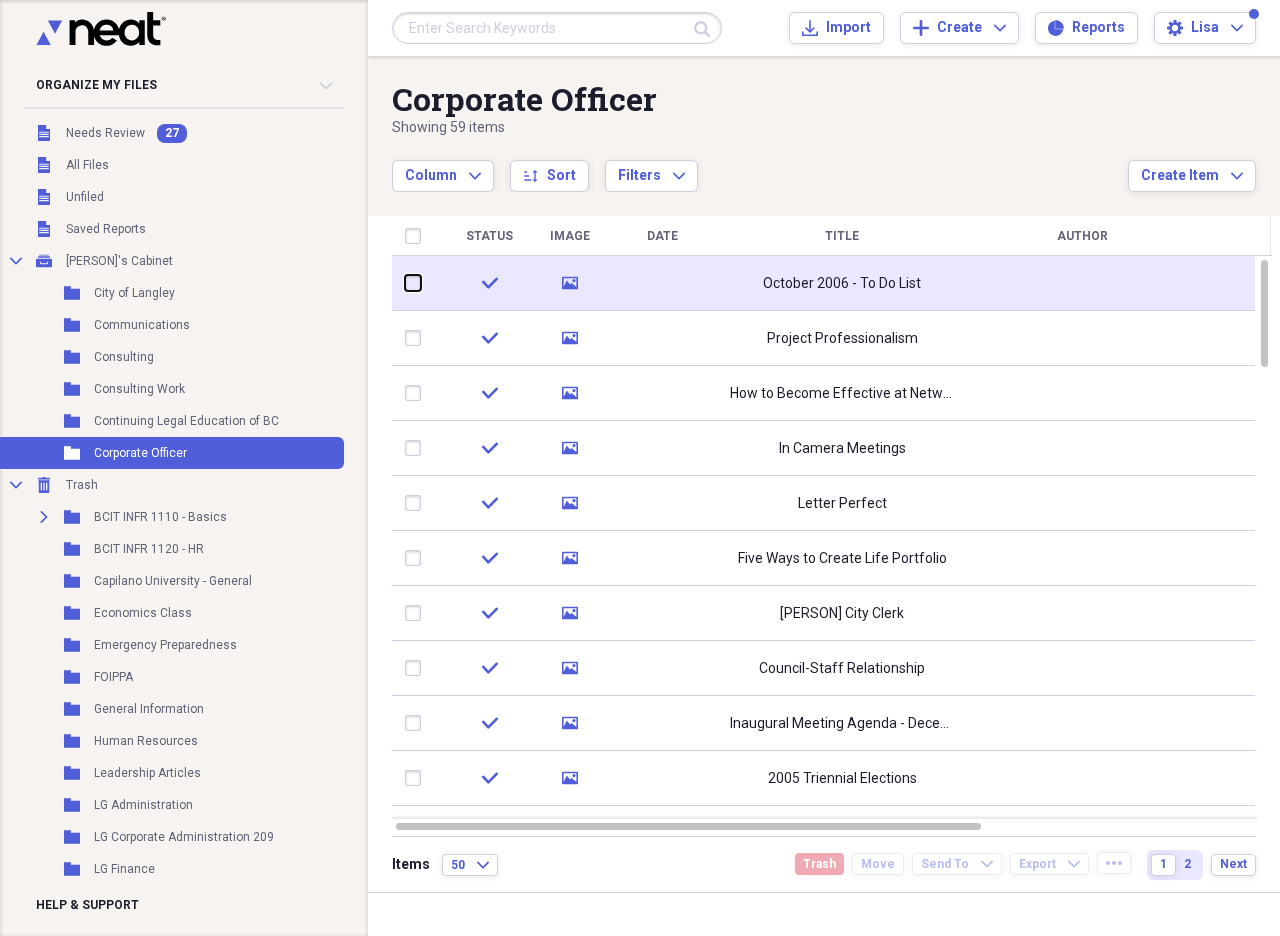 click at bounding box center [405, 283] 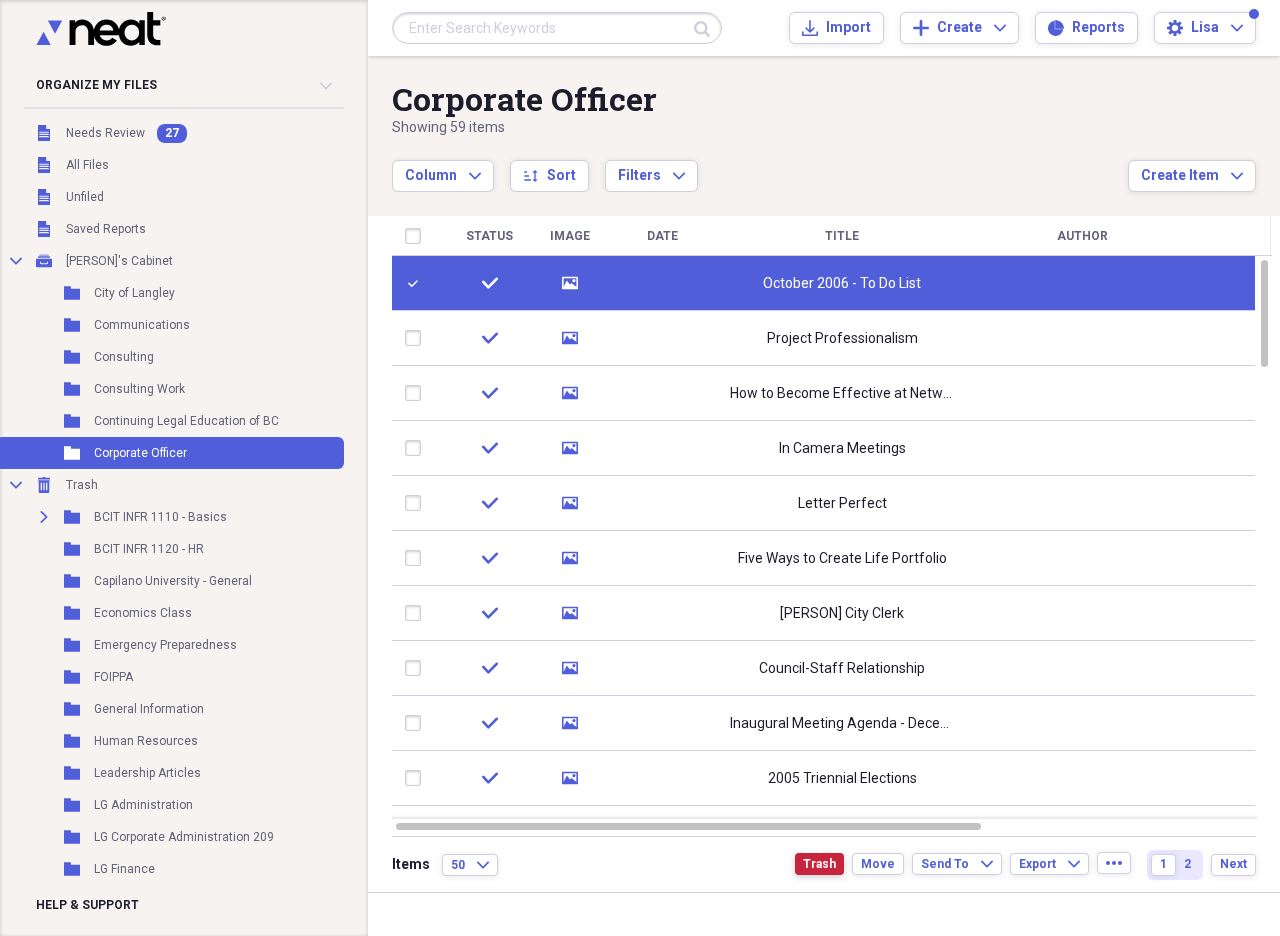click on "Trash" at bounding box center [819, 864] 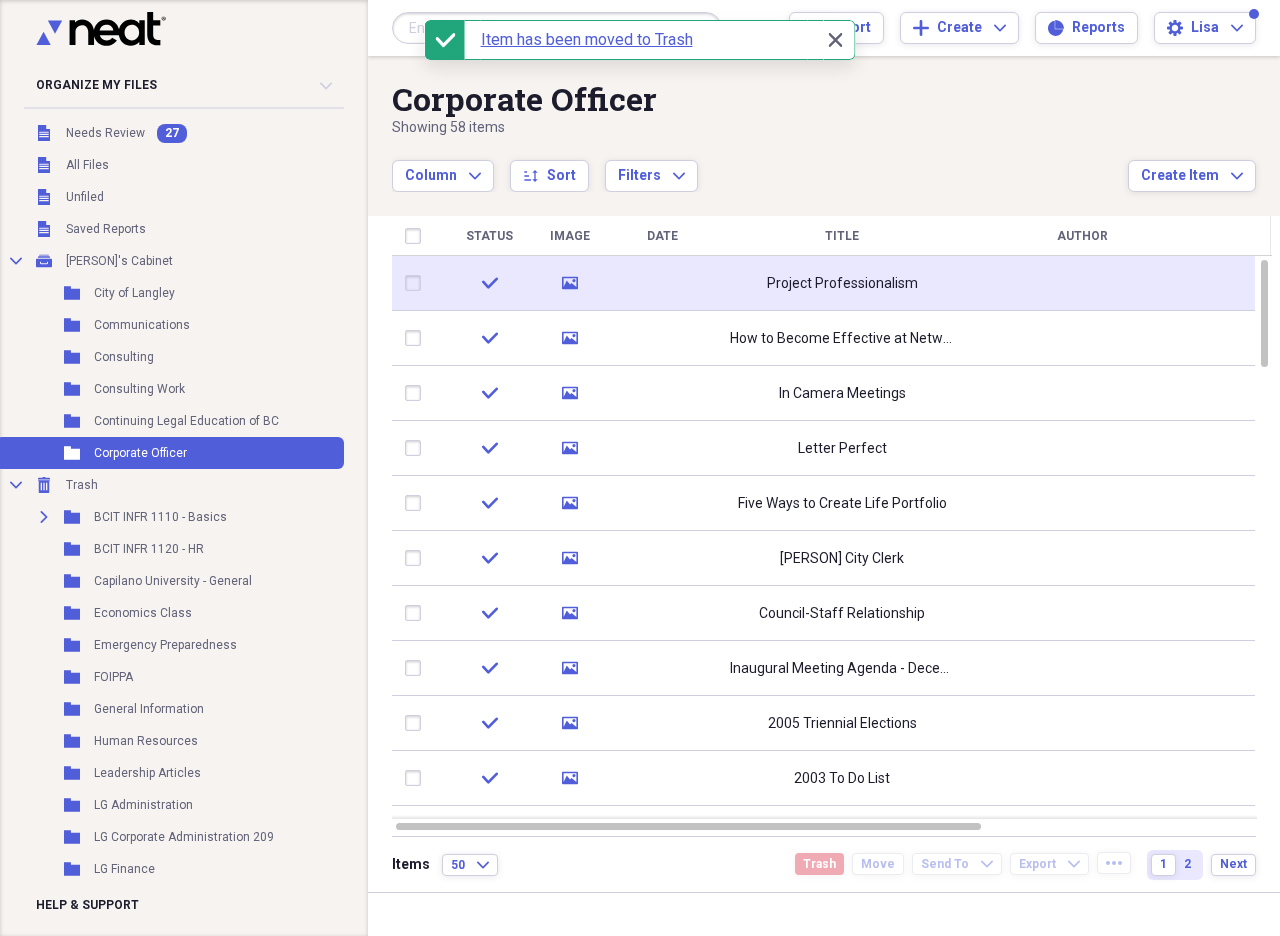 click on "media" 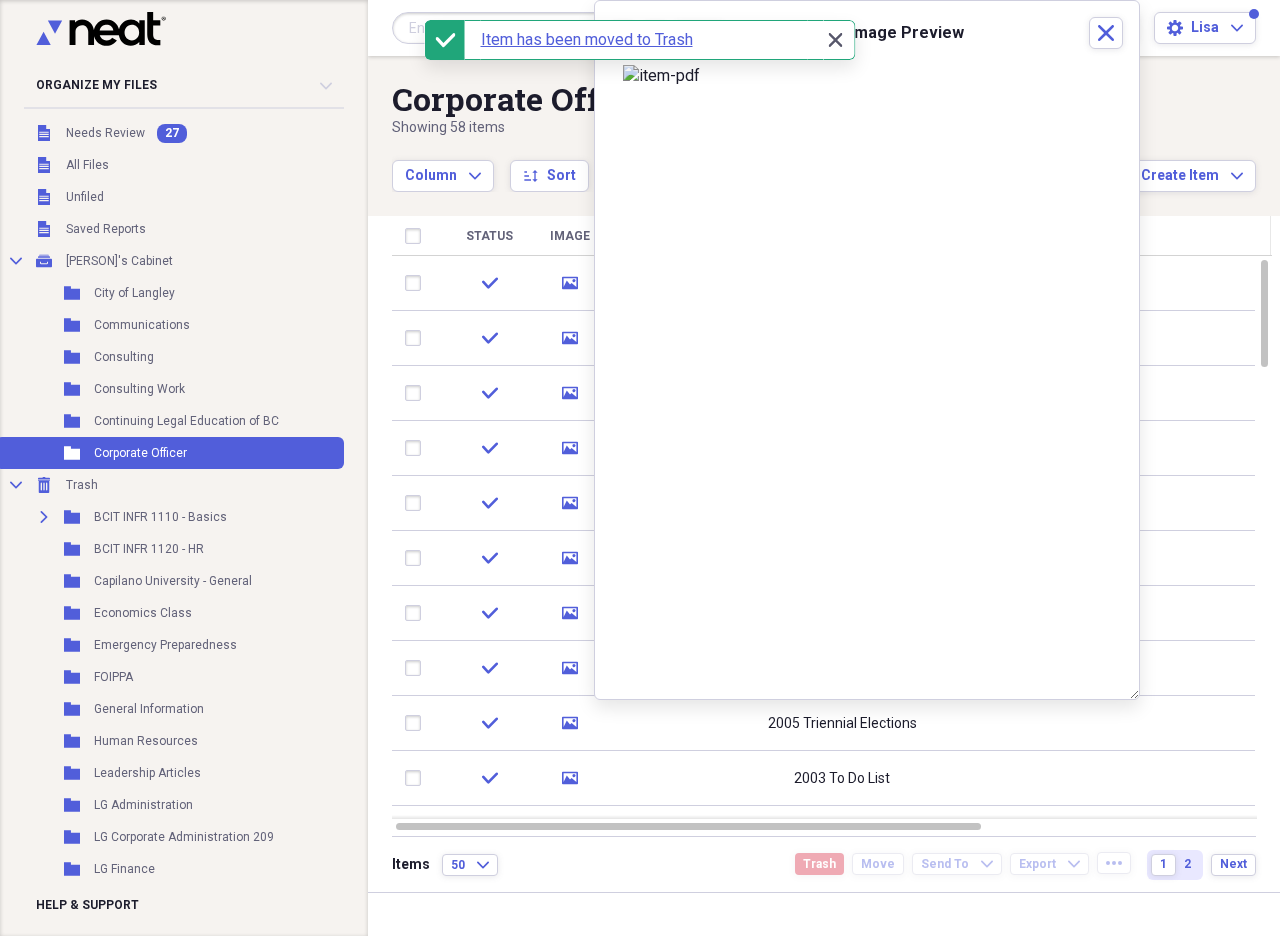 click on "Close" 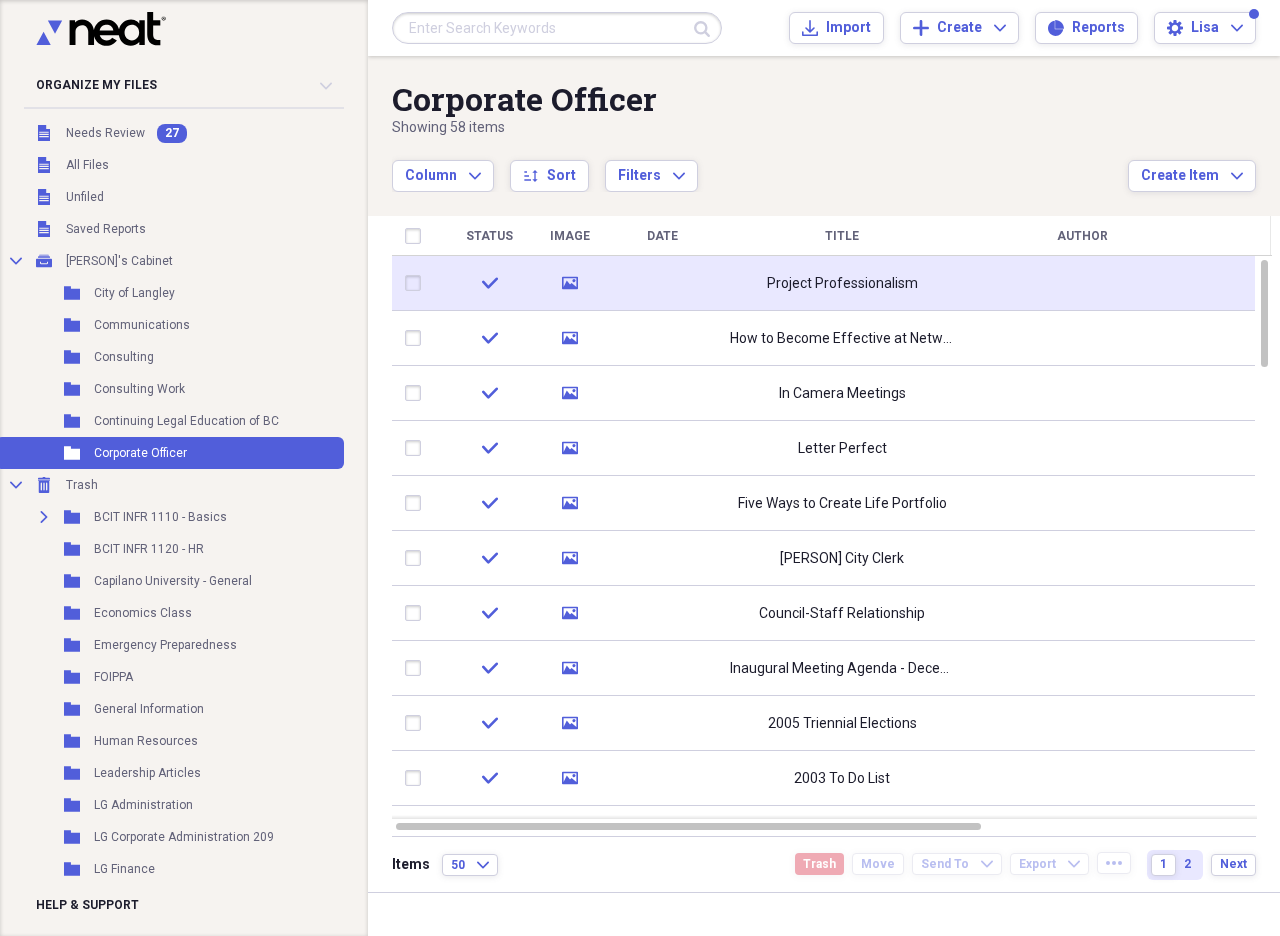 click on "media" 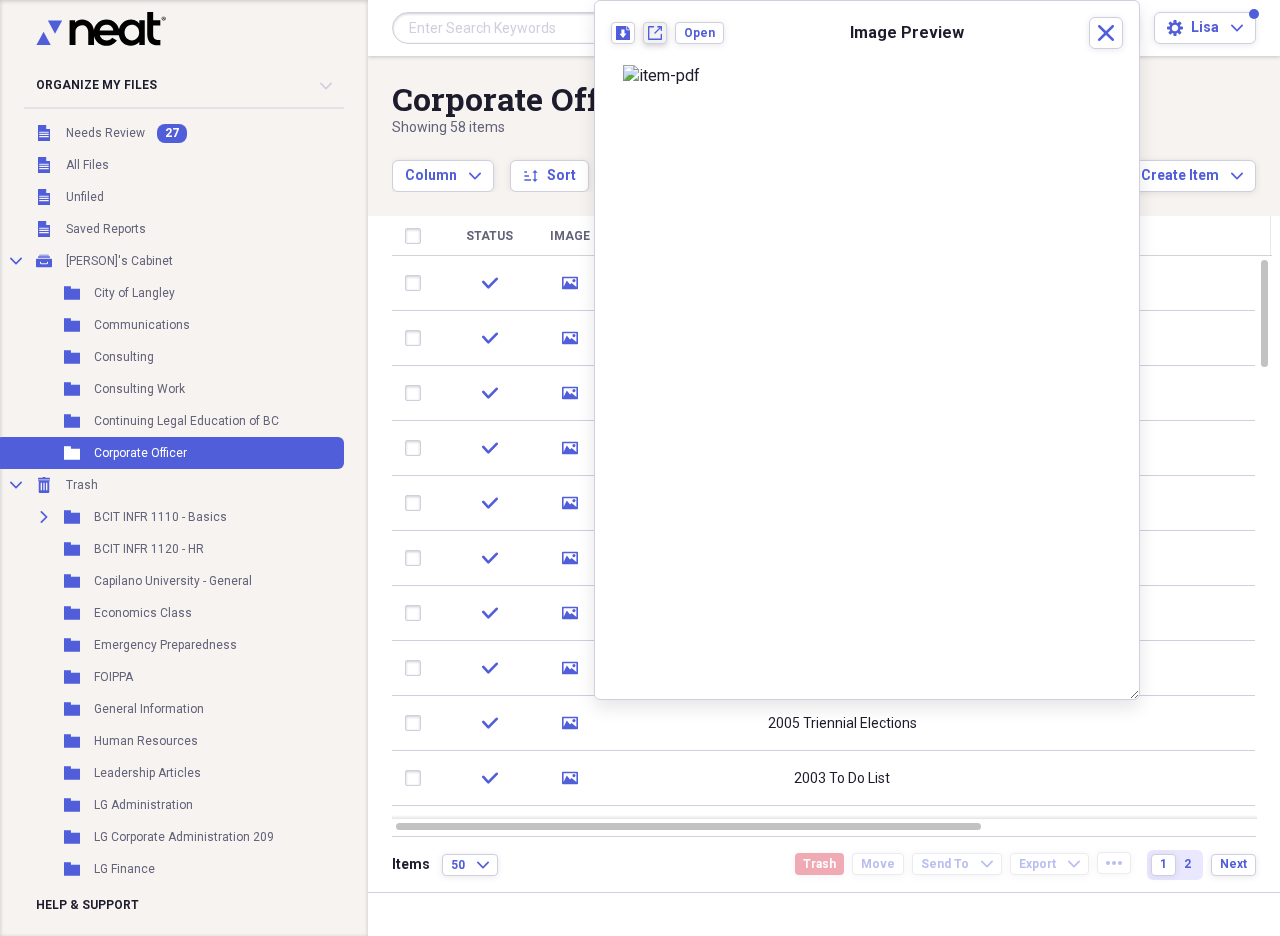 click on "New tab" 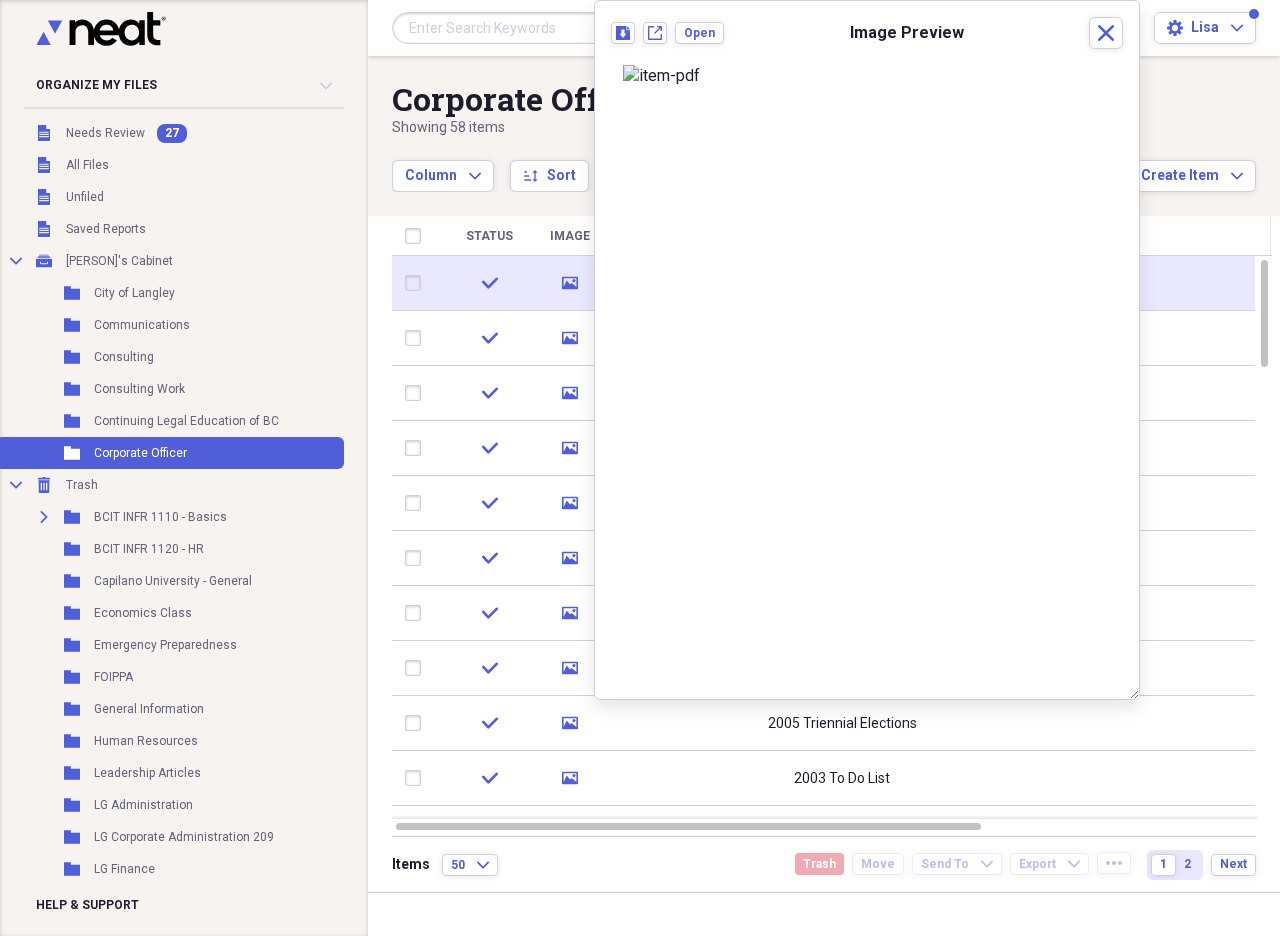 click at bounding box center (417, 283) 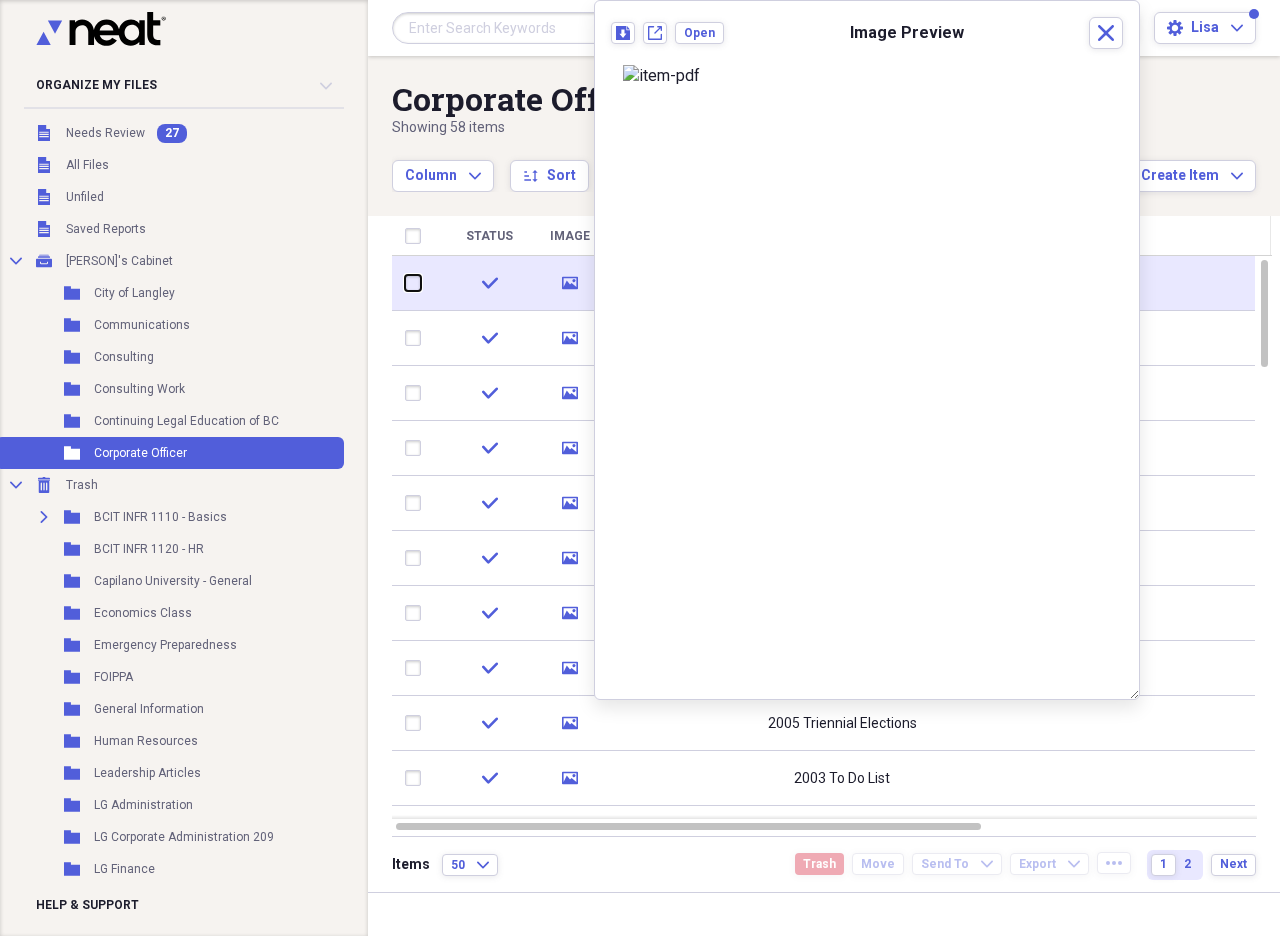 click at bounding box center (405, 283) 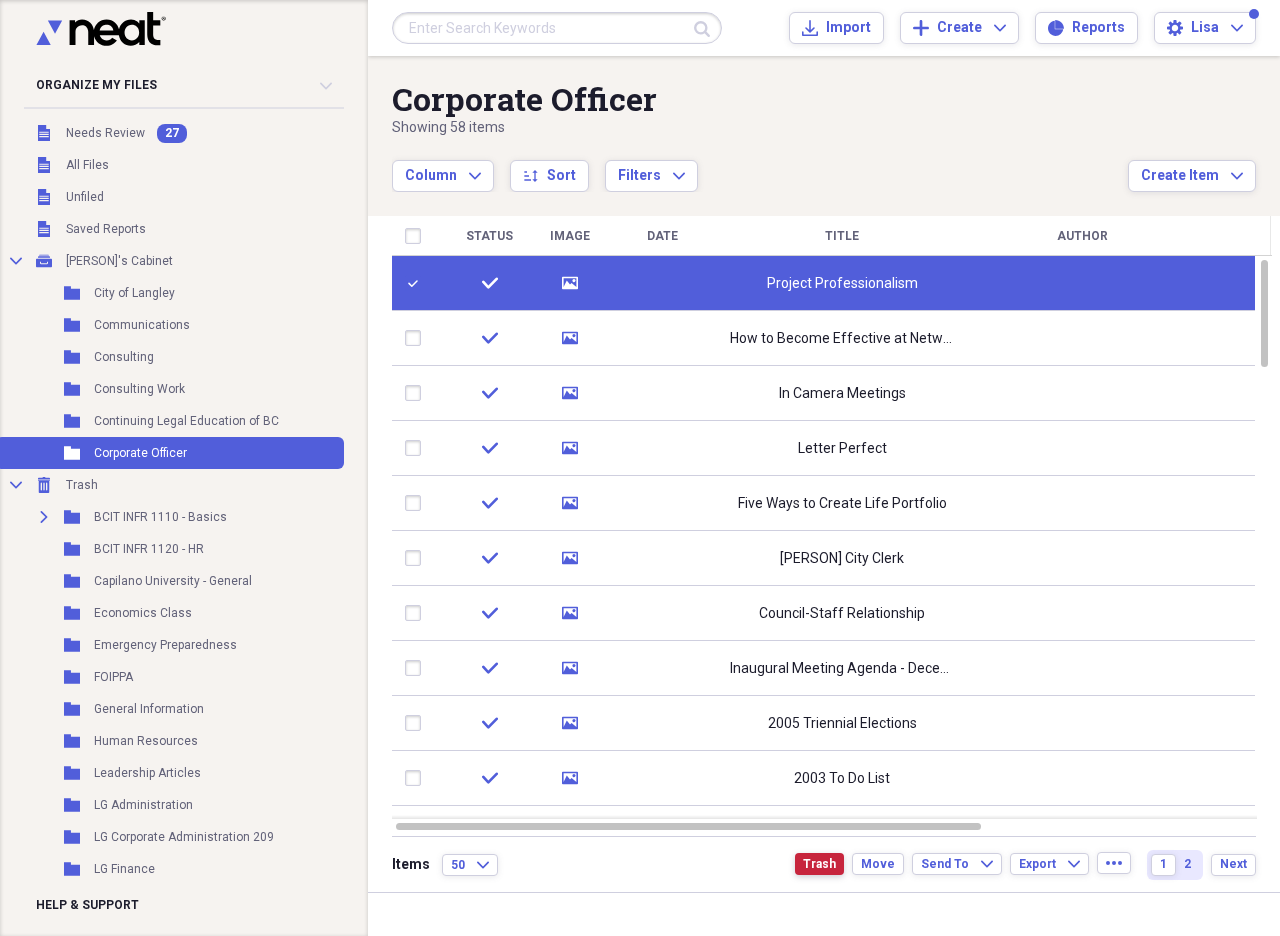 click on "Trash" at bounding box center [819, 864] 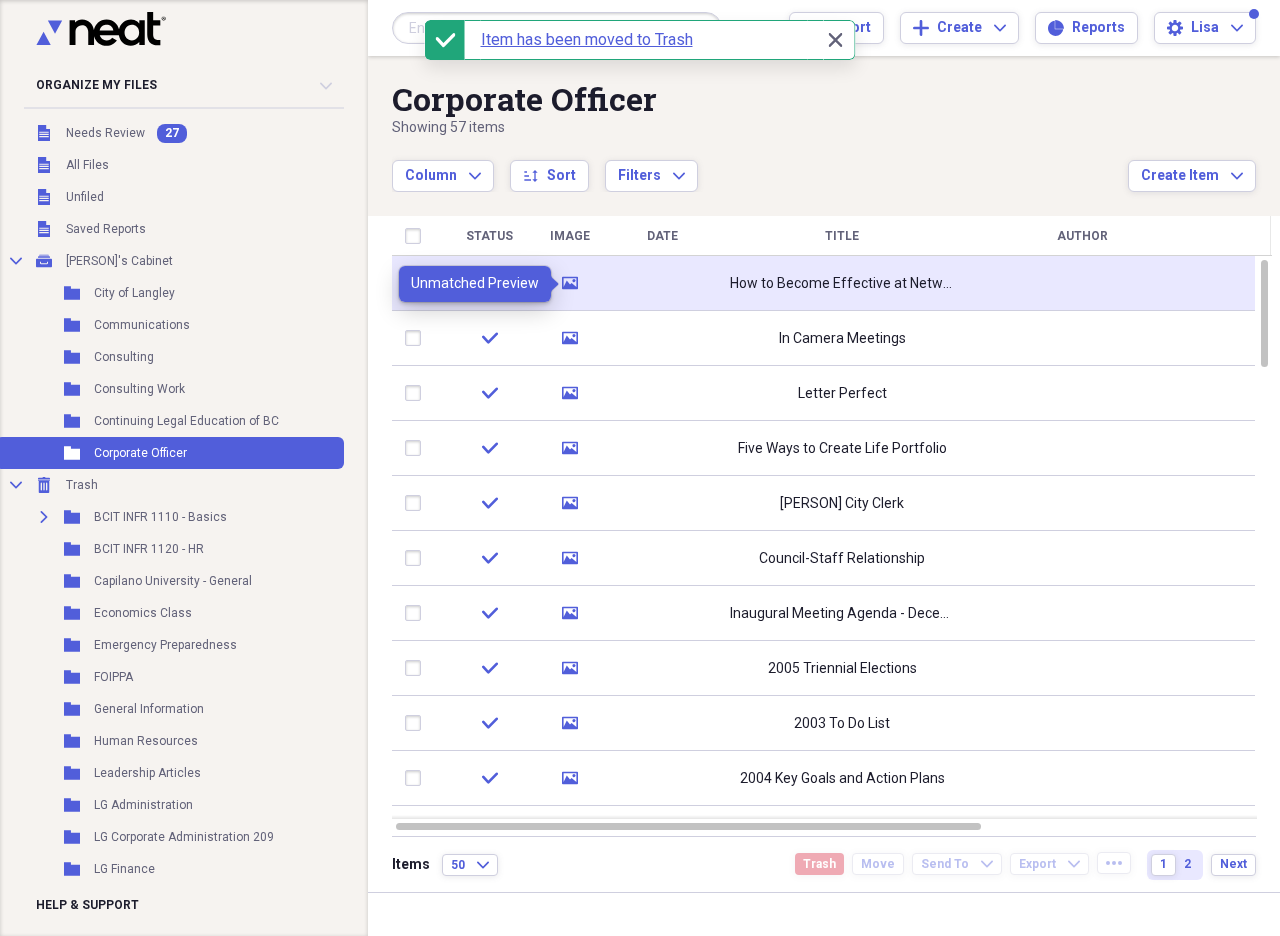 click on "media" 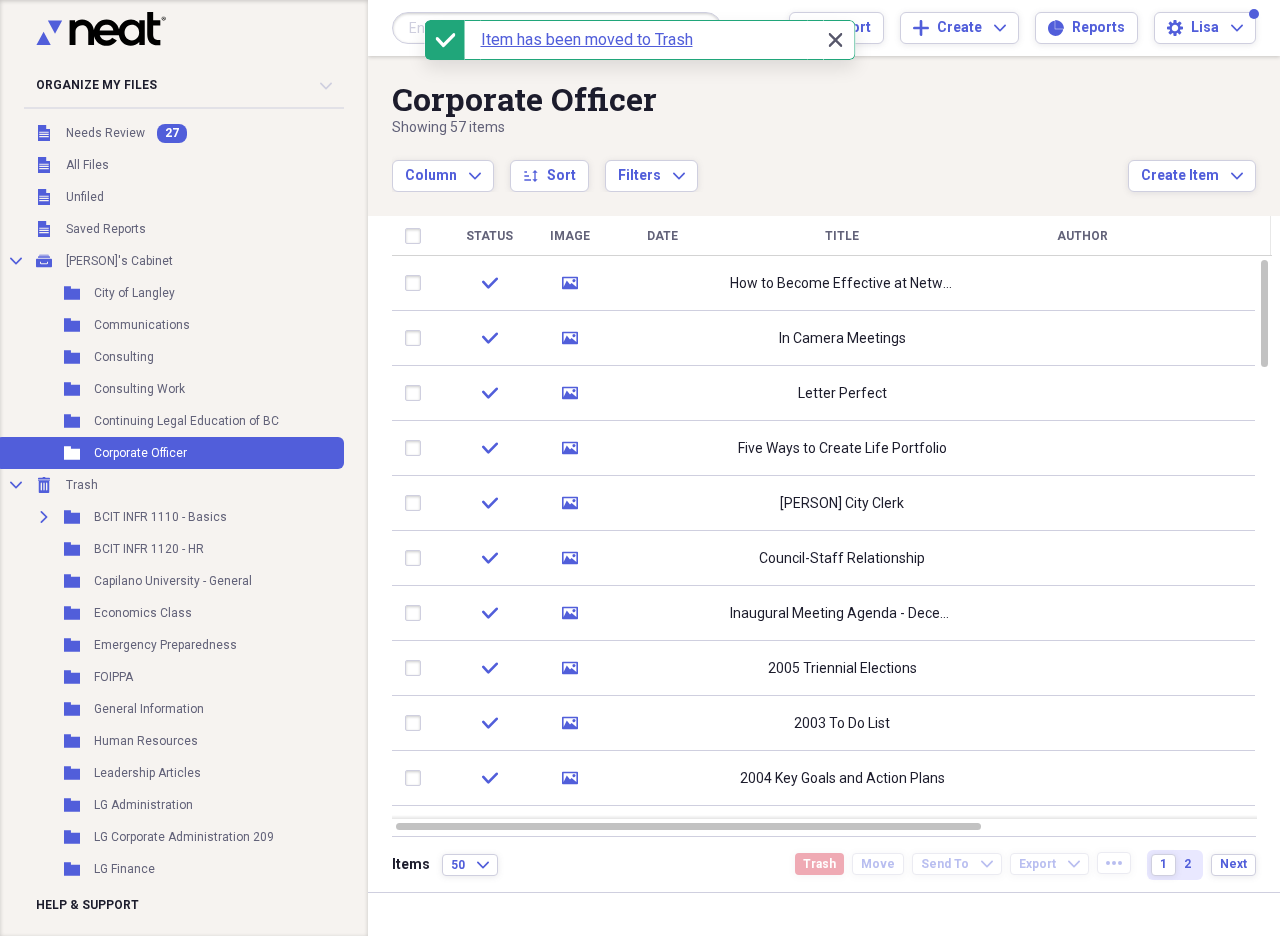 click 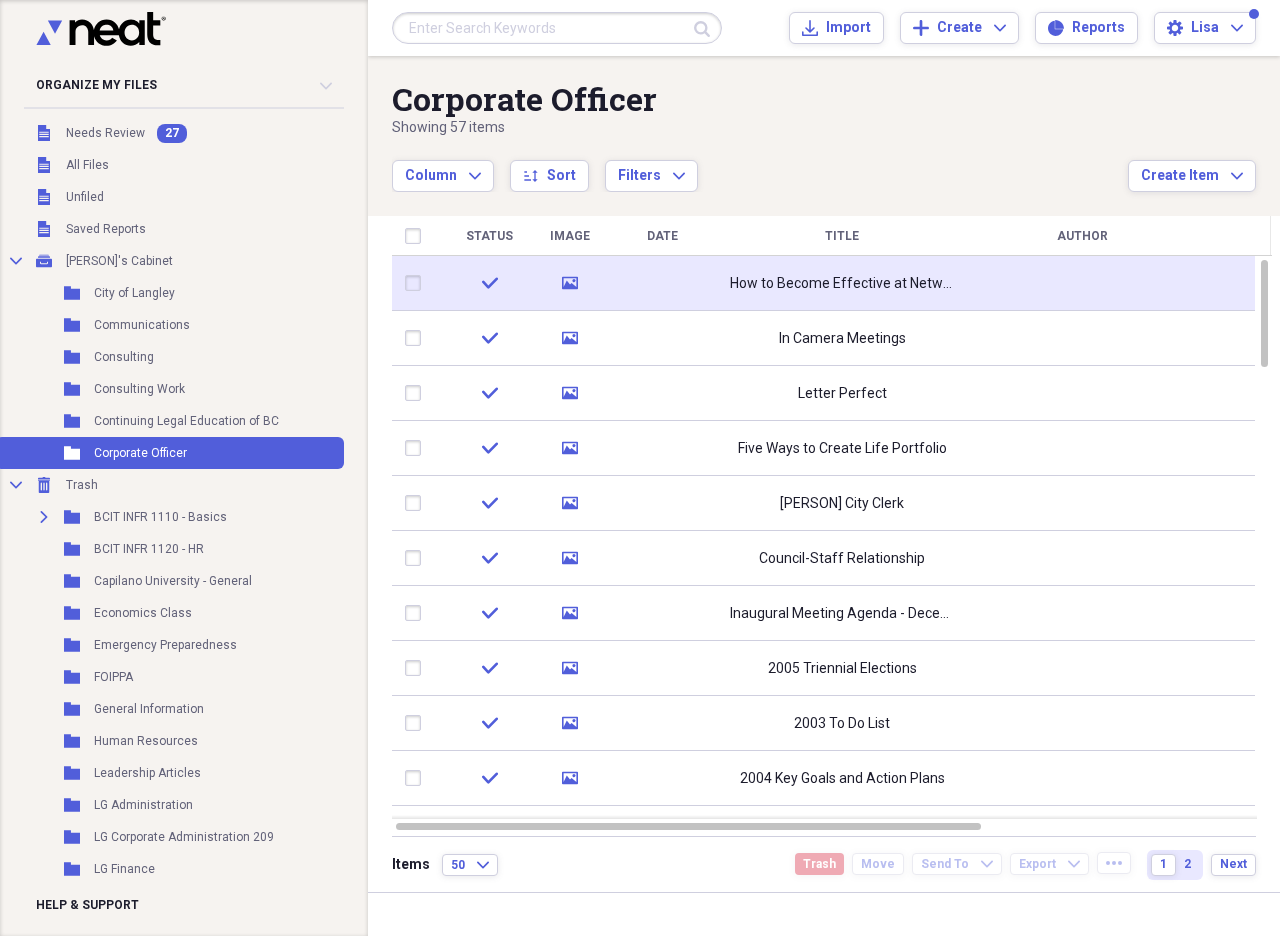 click 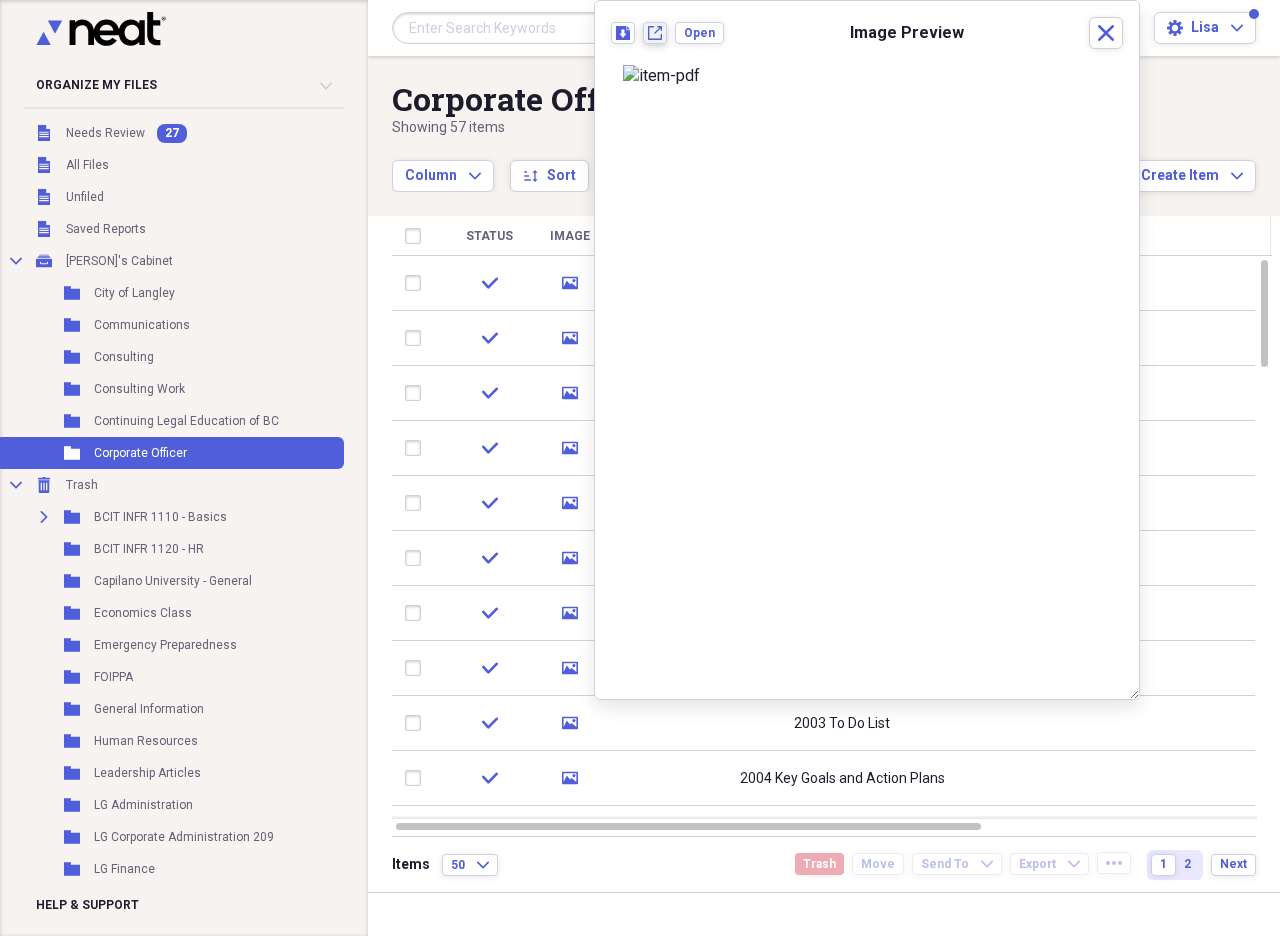 click 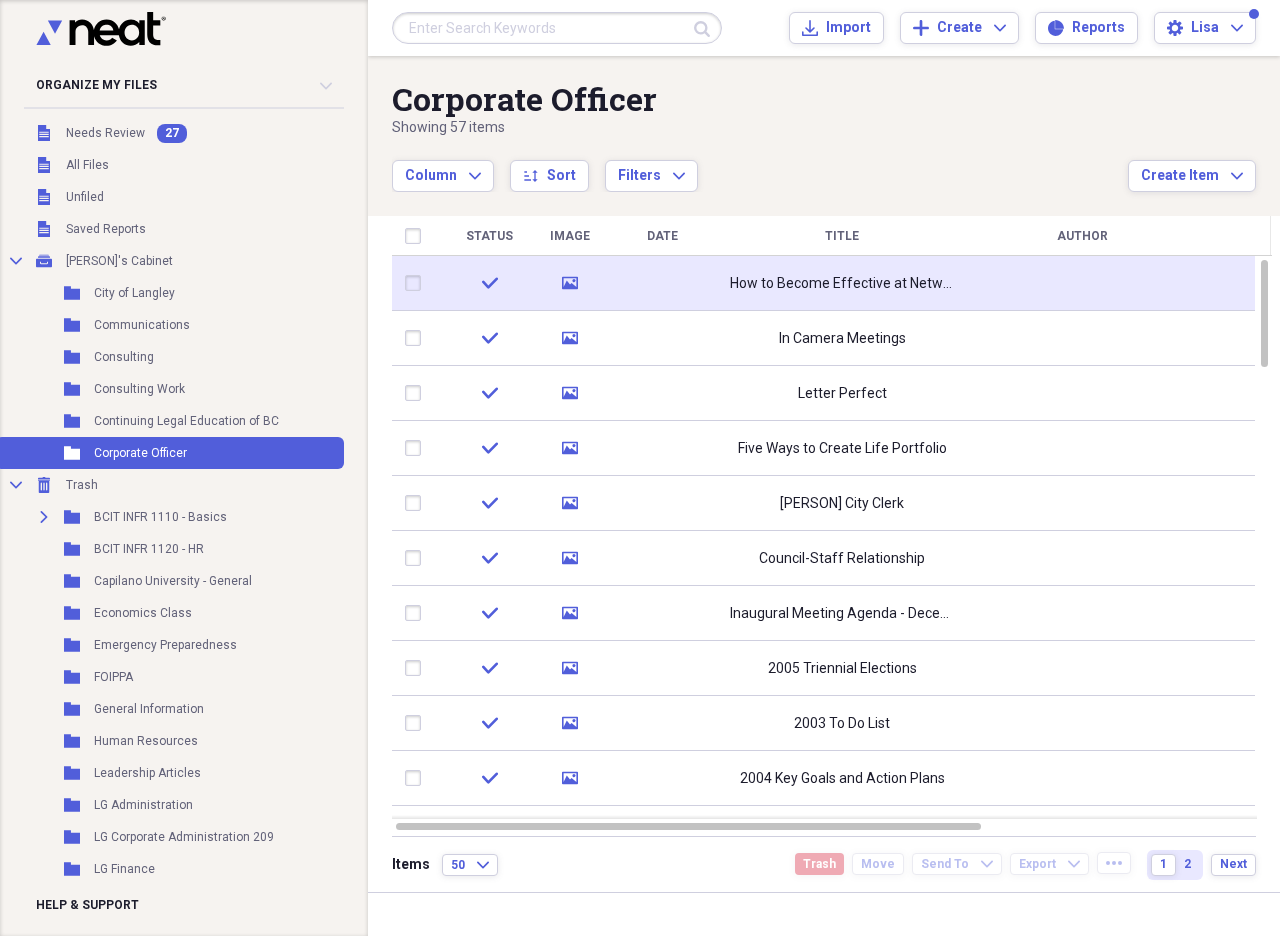 click at bounding box center [417, 283] 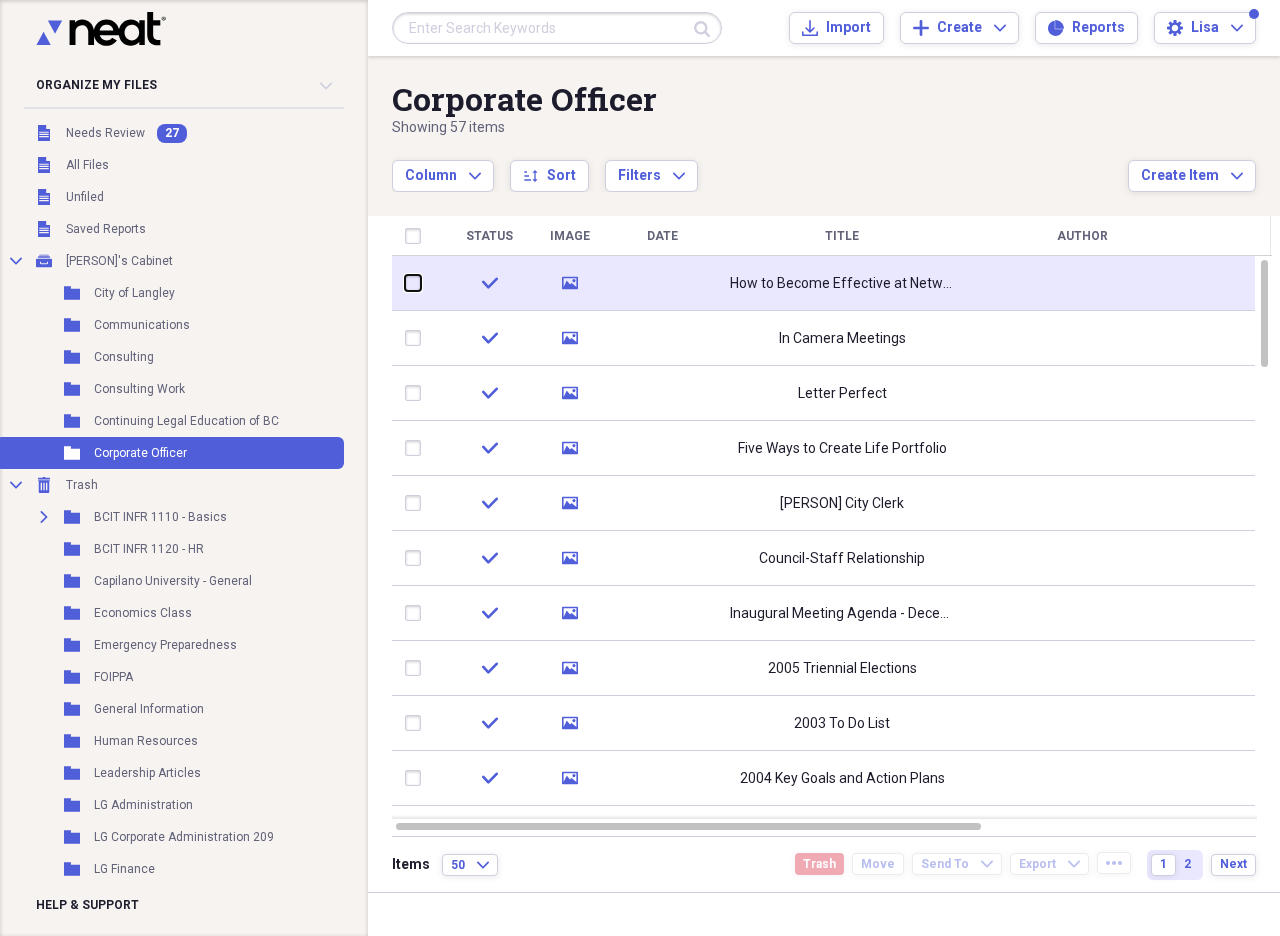 click at bounding box center [405, 283] 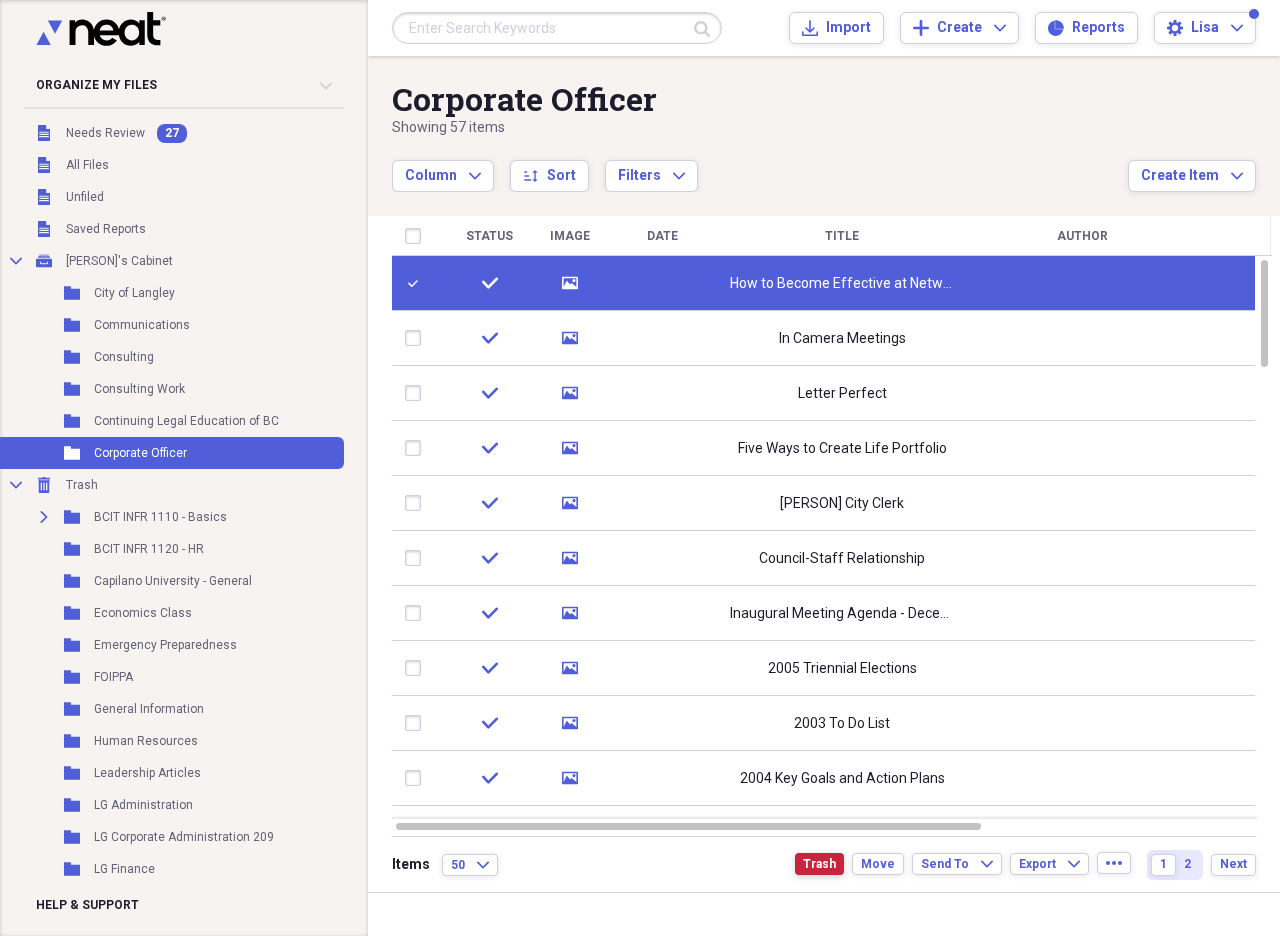 click on "Trash" at bounding box center (819, 864) 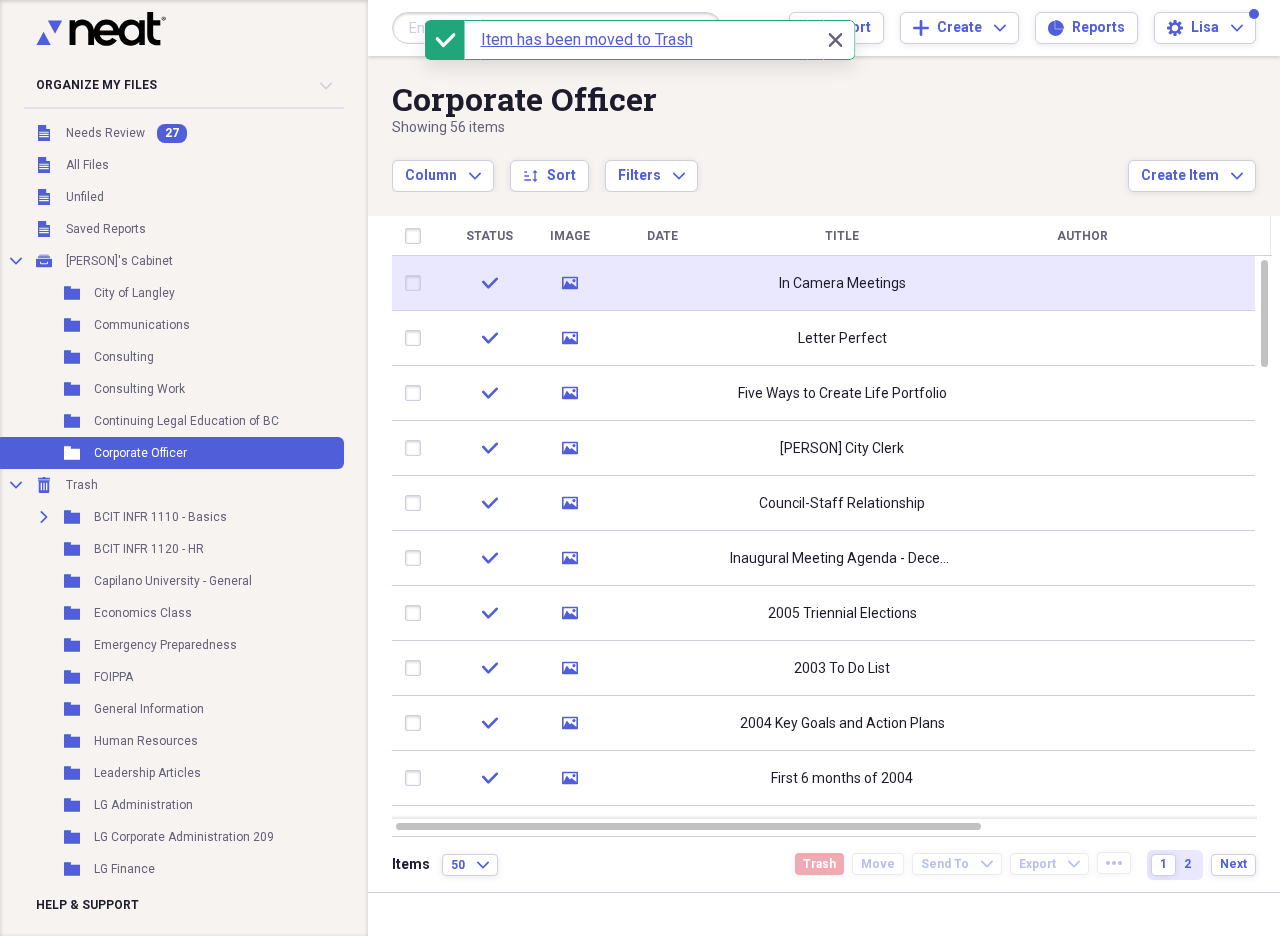 click 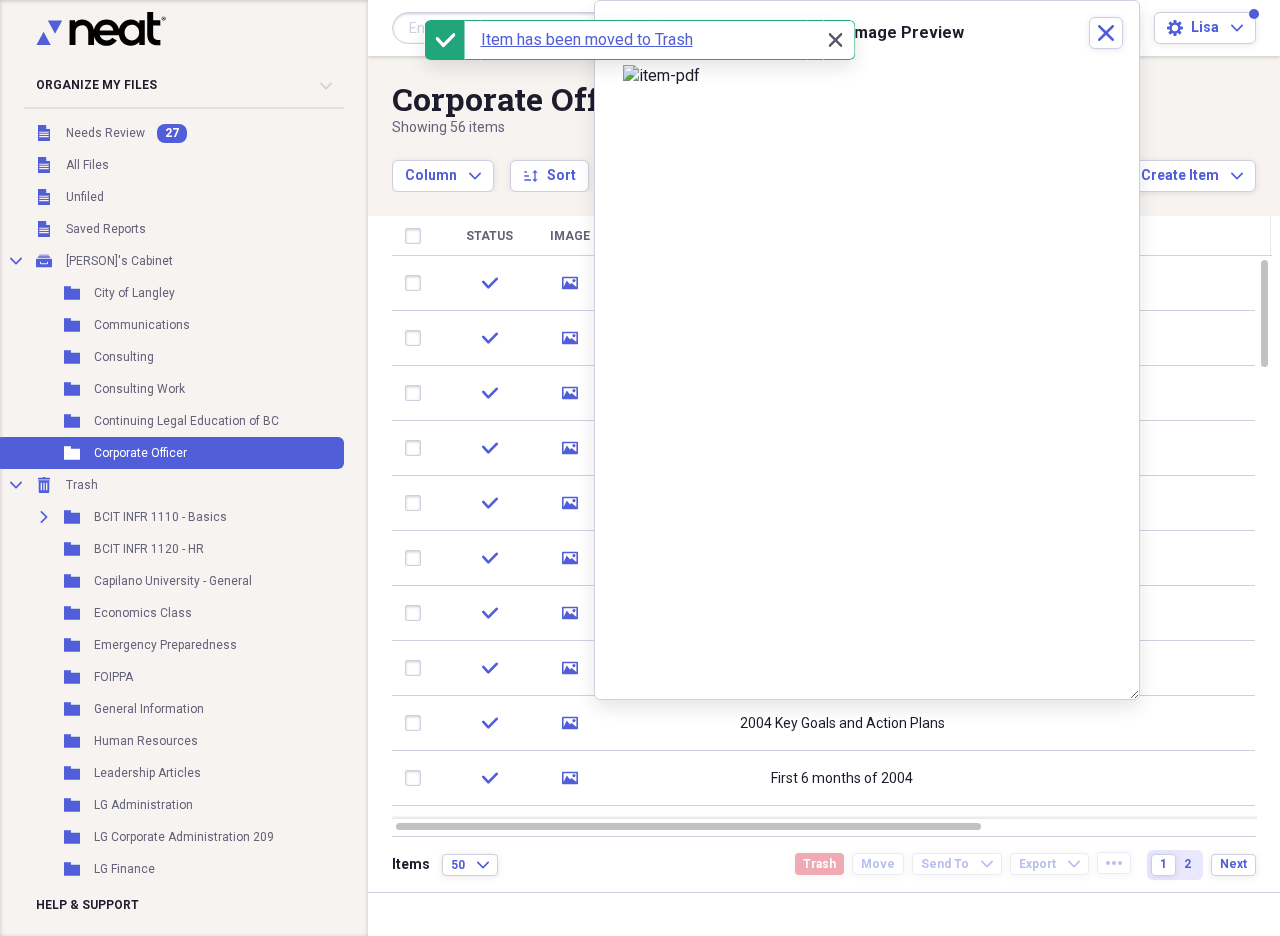 click on "Close Close" at bounding box center [835, 40] 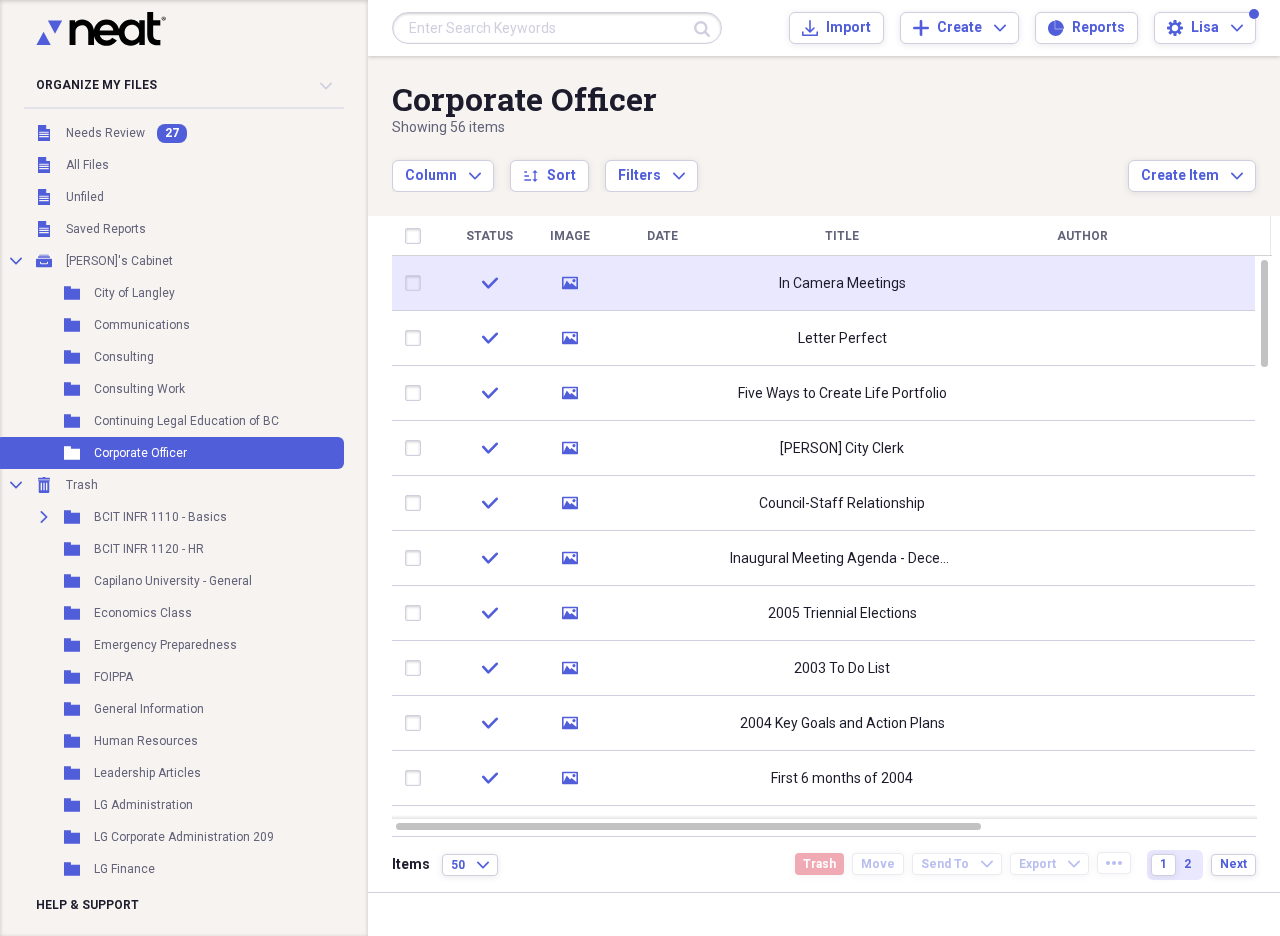 click on "media" 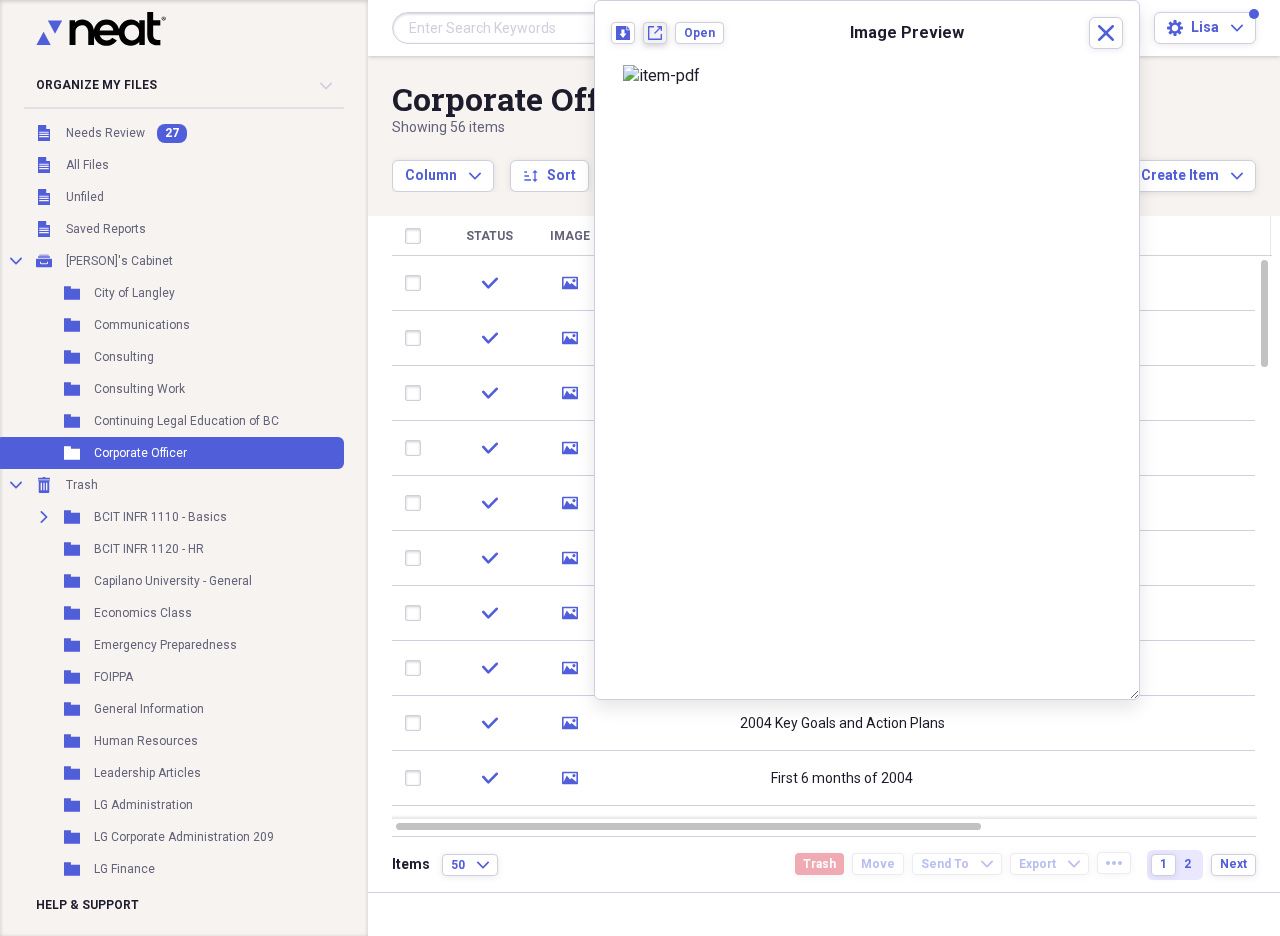 click on "New tab" 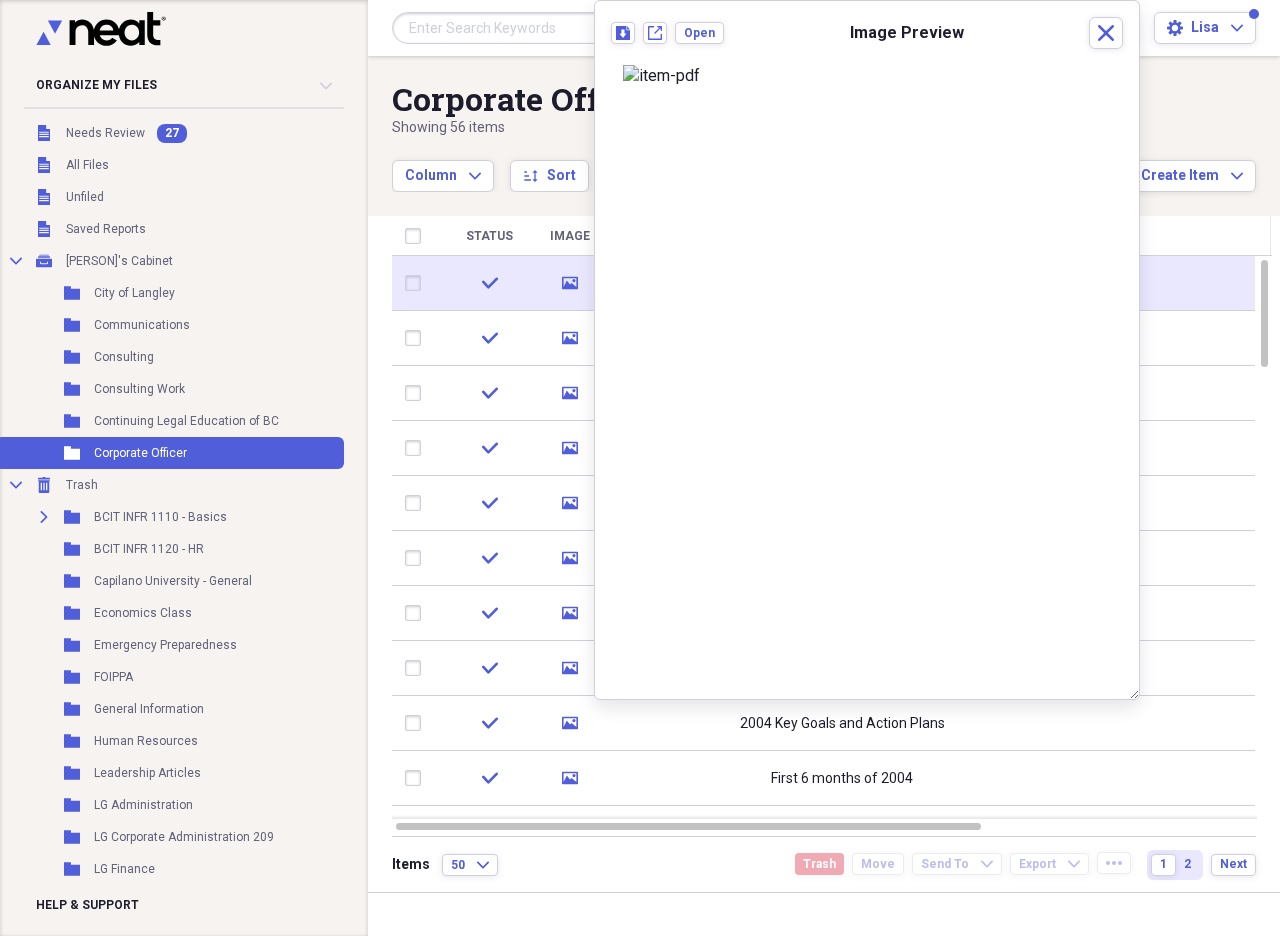 click at bounding box center (417, 283) 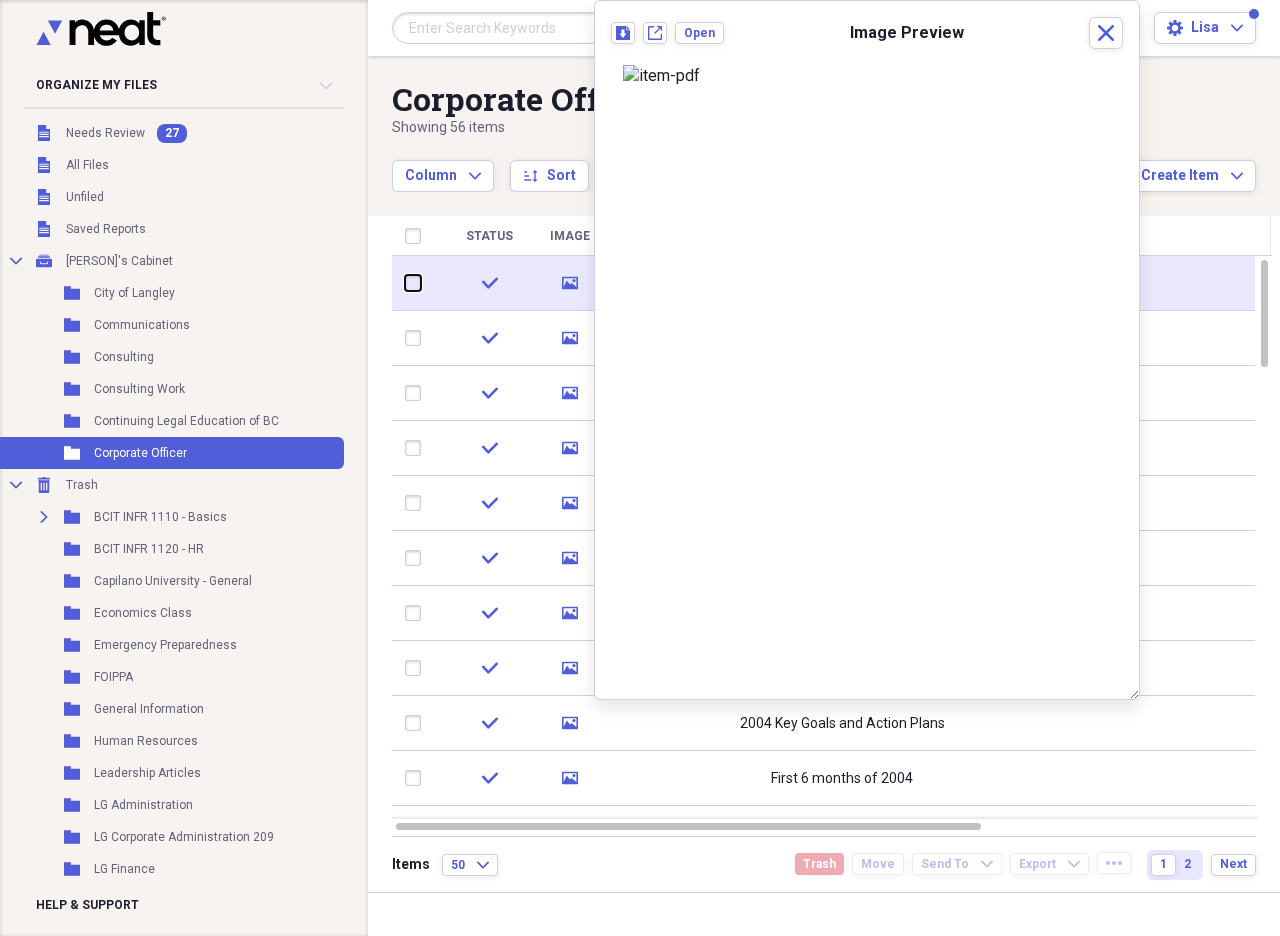 click at bounding box center [405, 283] 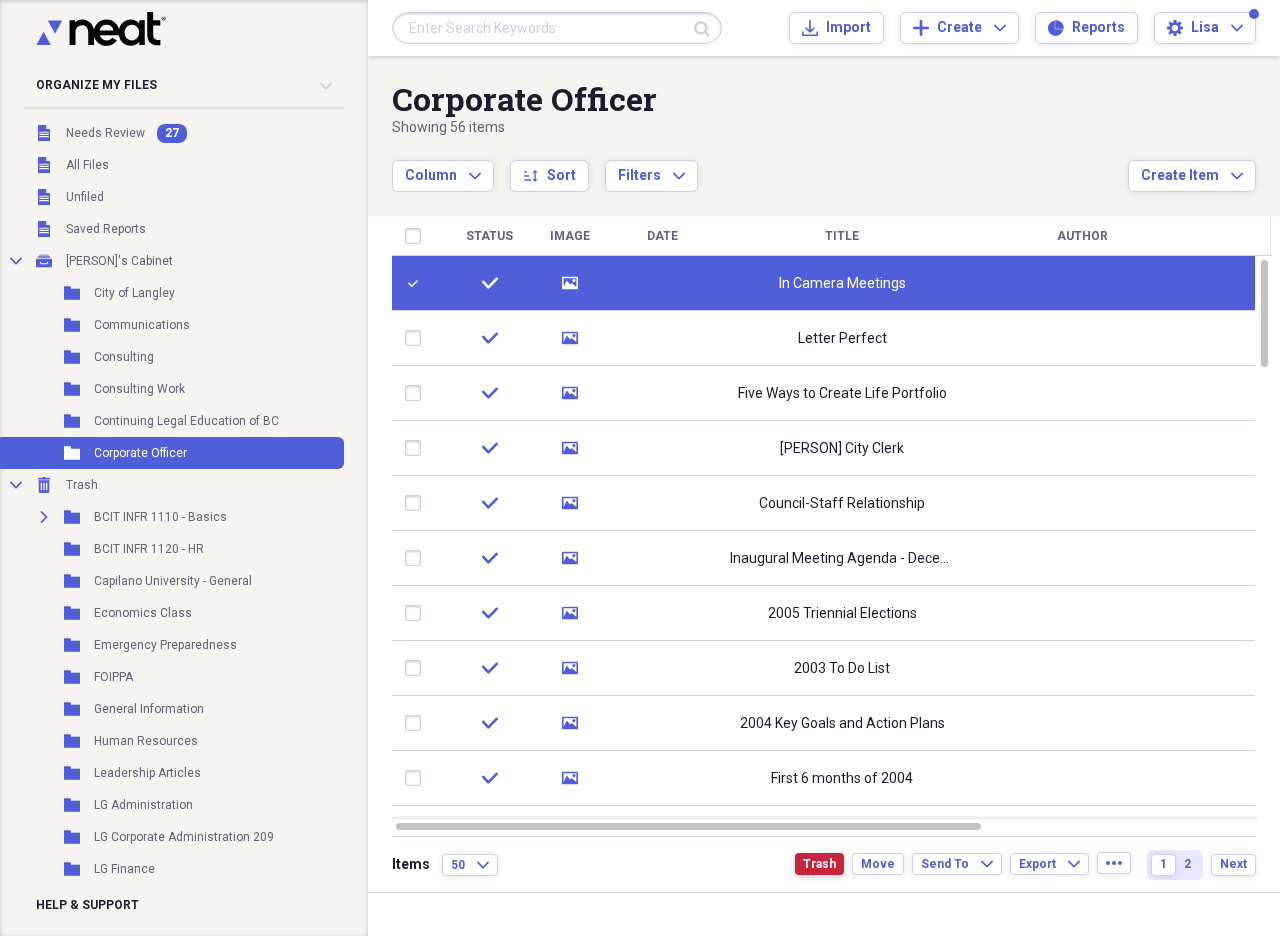 click on "Trash" at bounding box center (819, 864) 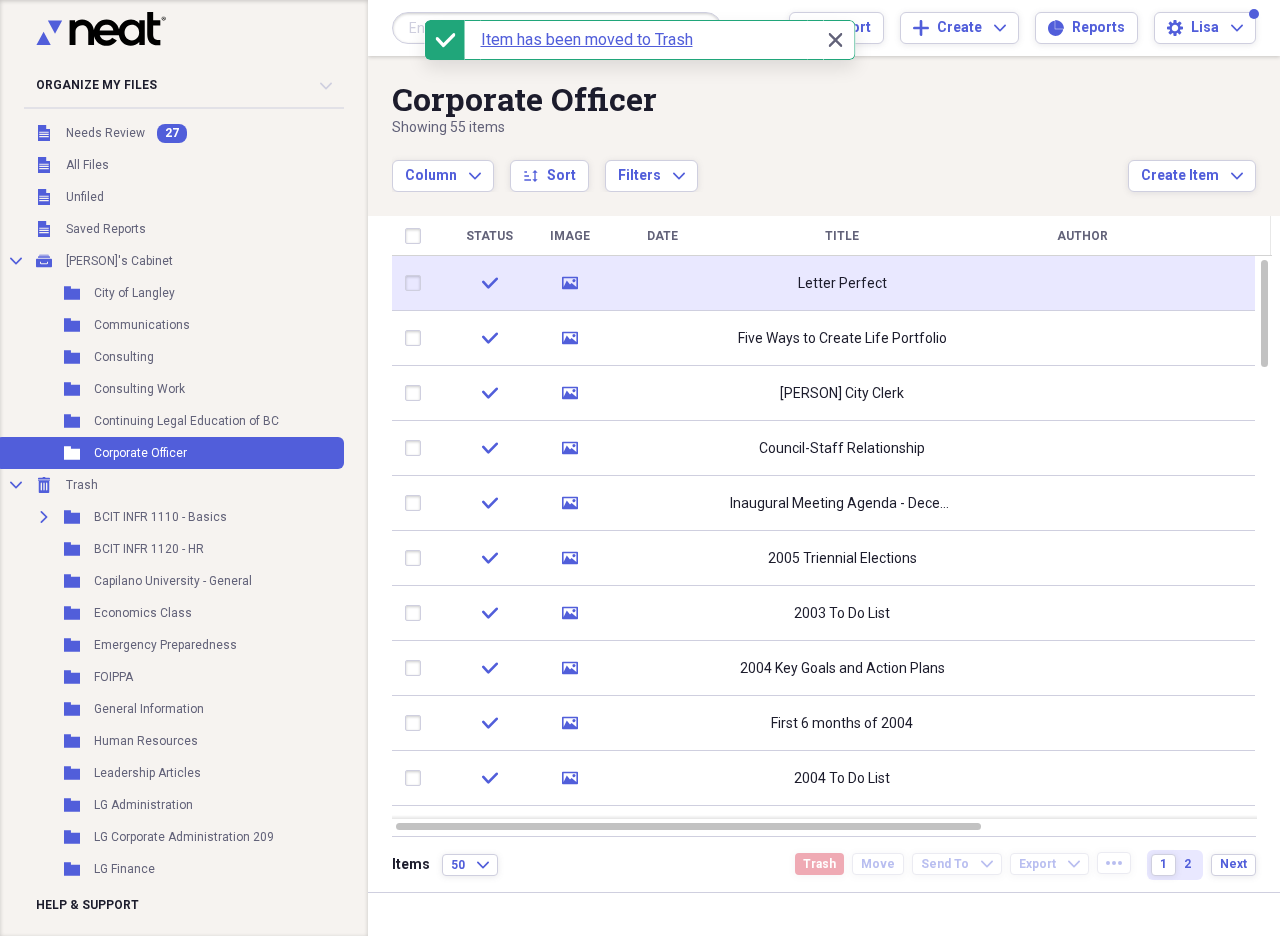 click on "media" 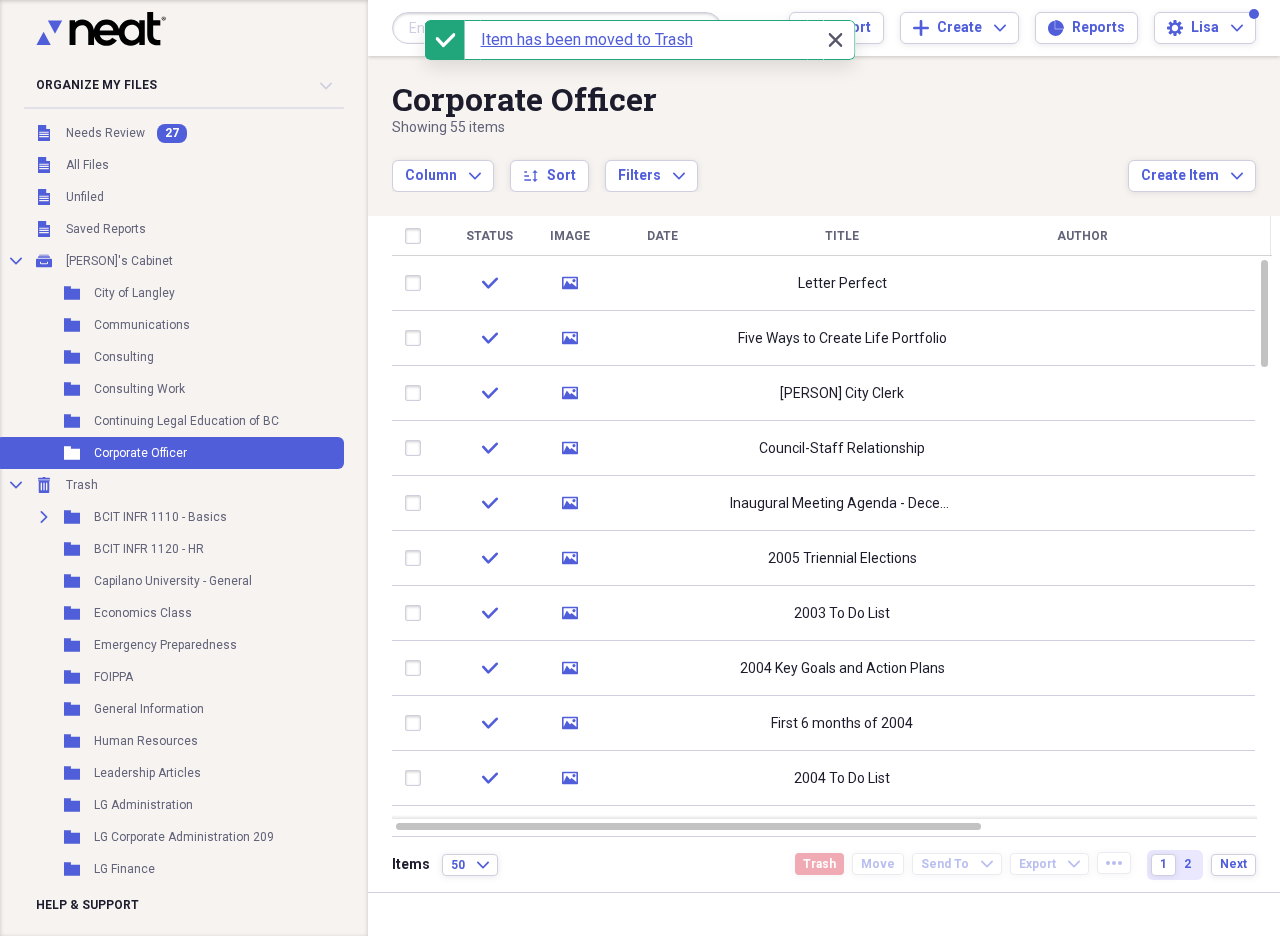 click on "Close" 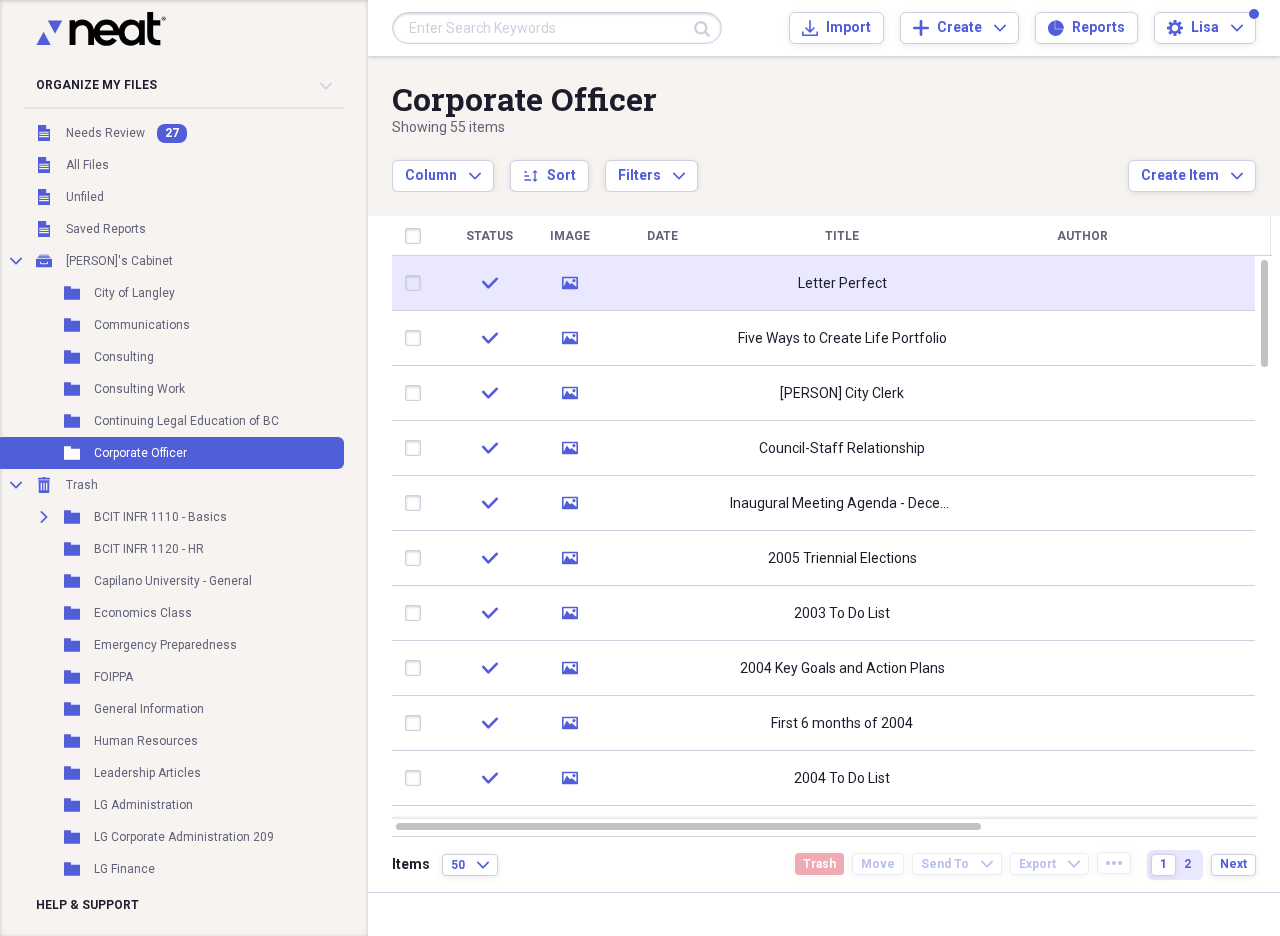 click on "media" at bounding box center (570, 283) 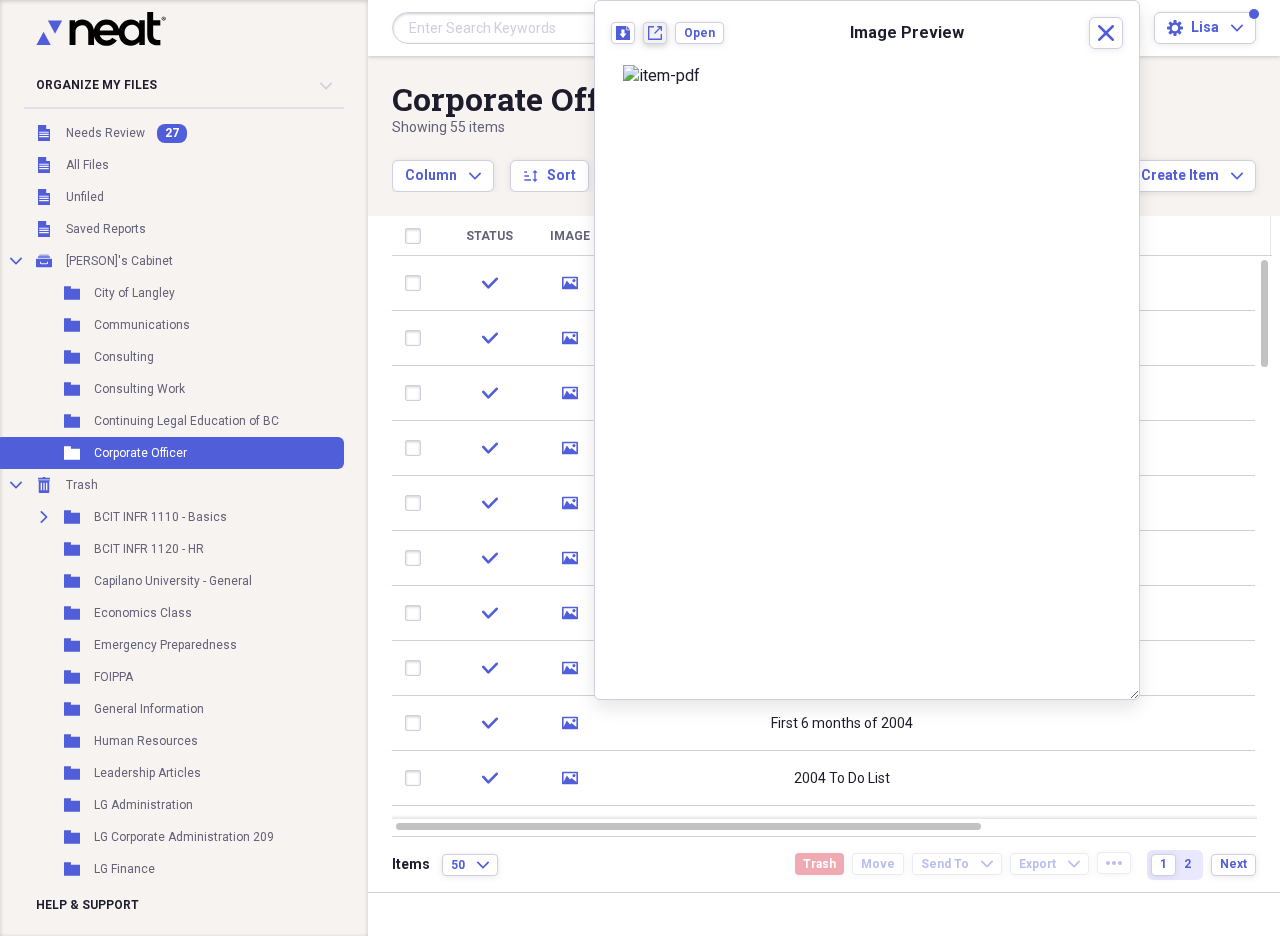 click on "New tab" 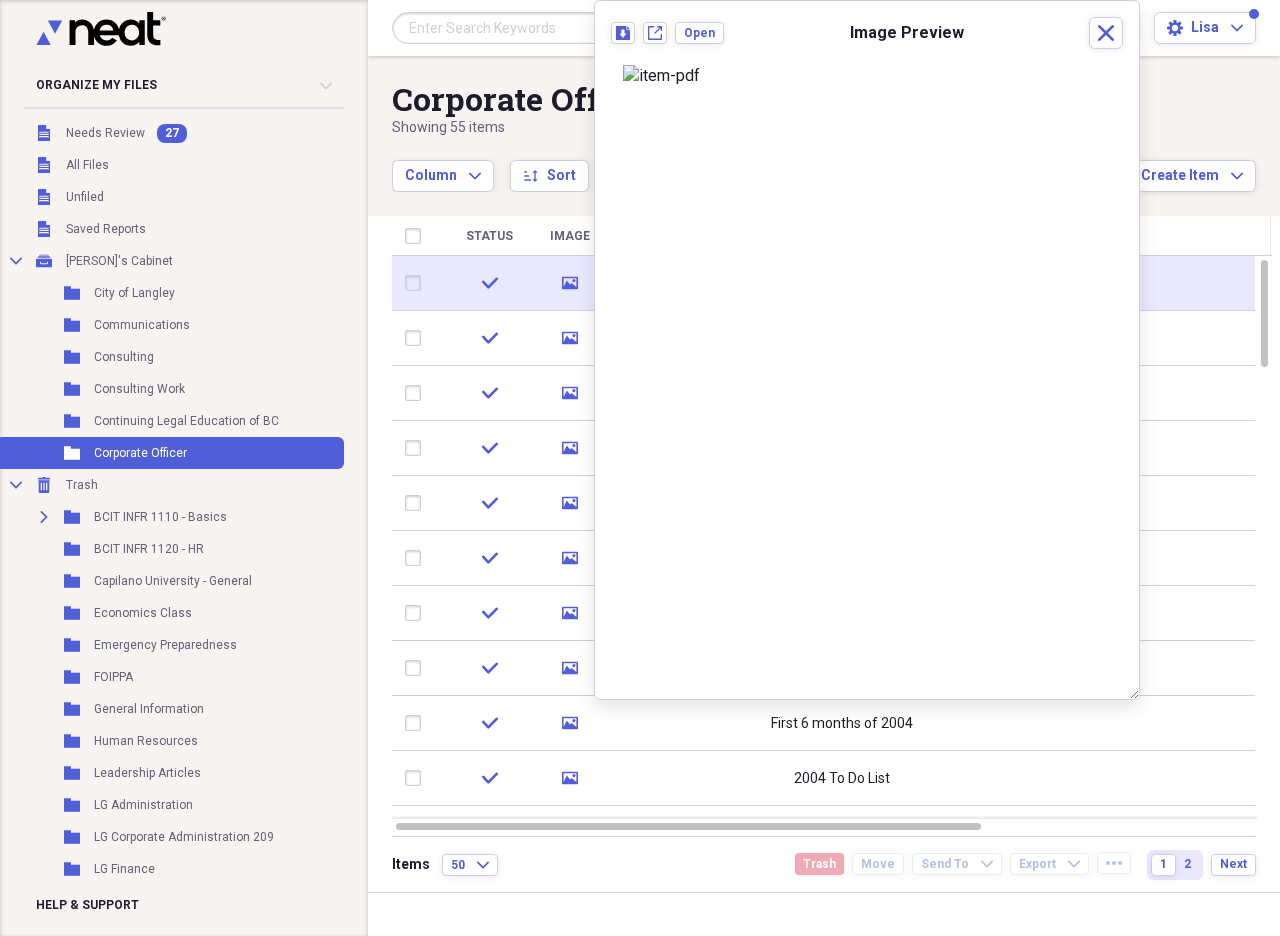 click at bounding box center (417, 283) 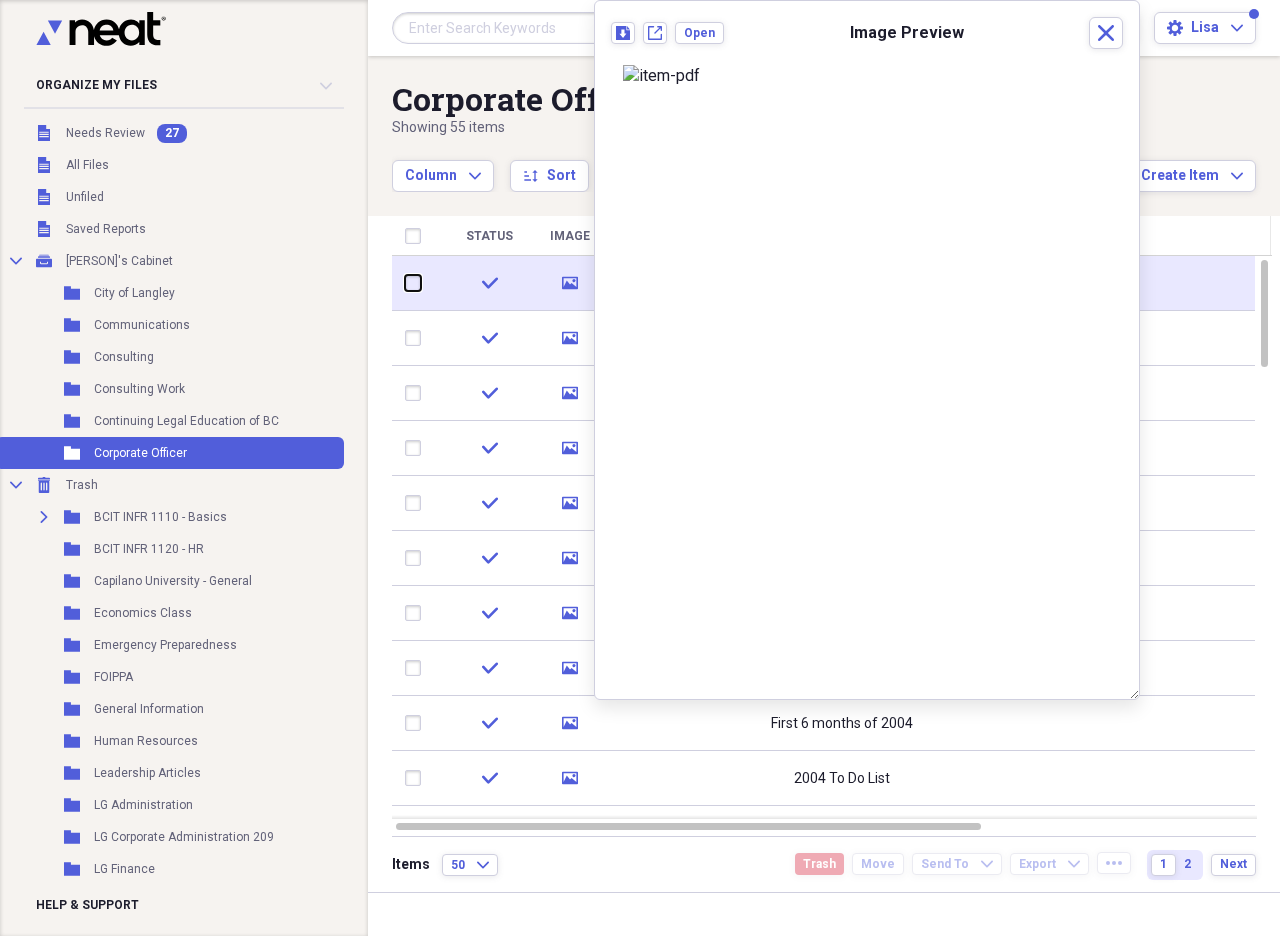 click at bounding box center (405, 283) 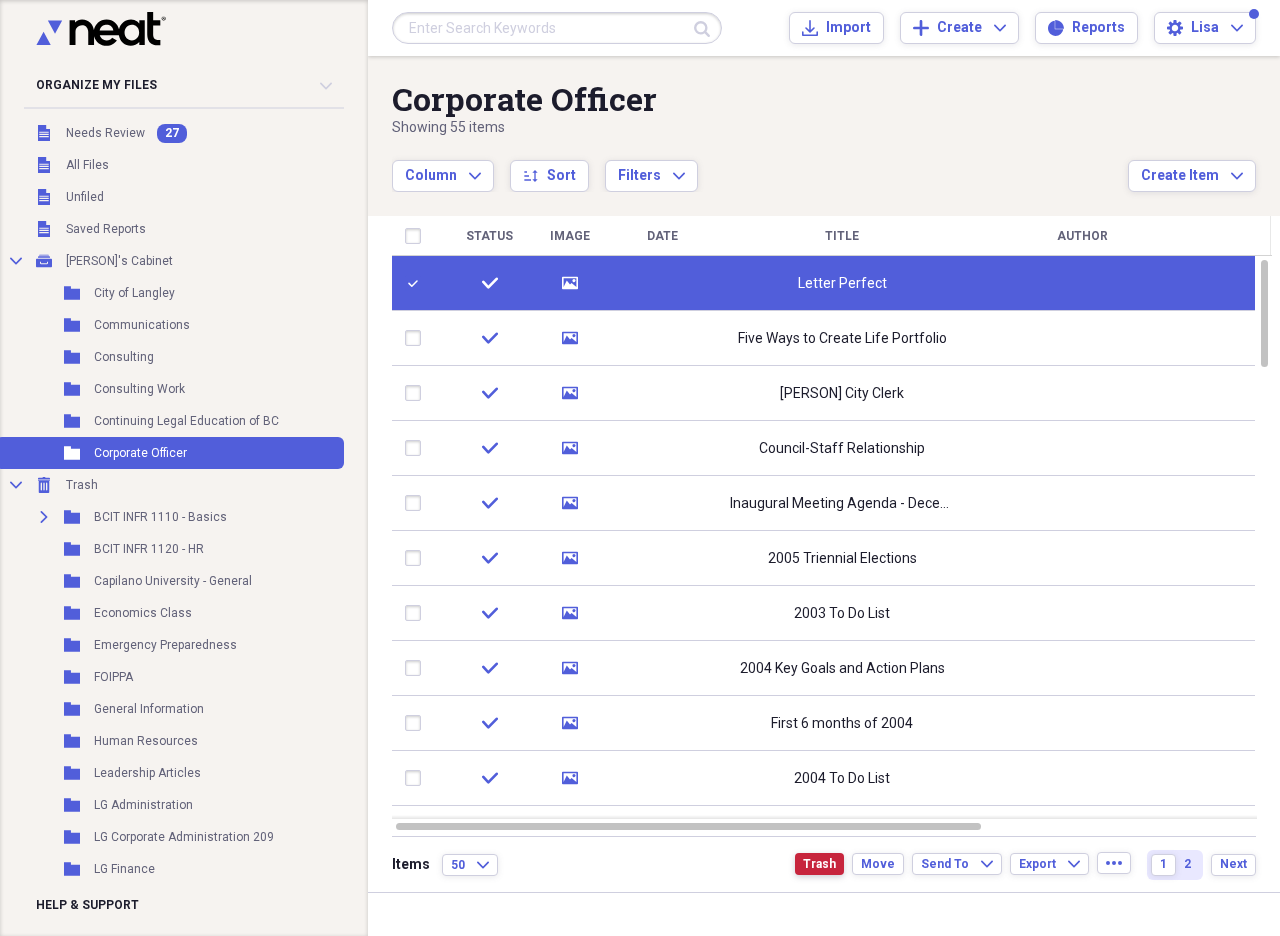 click on "Trash" at bounding box center (819, 864) 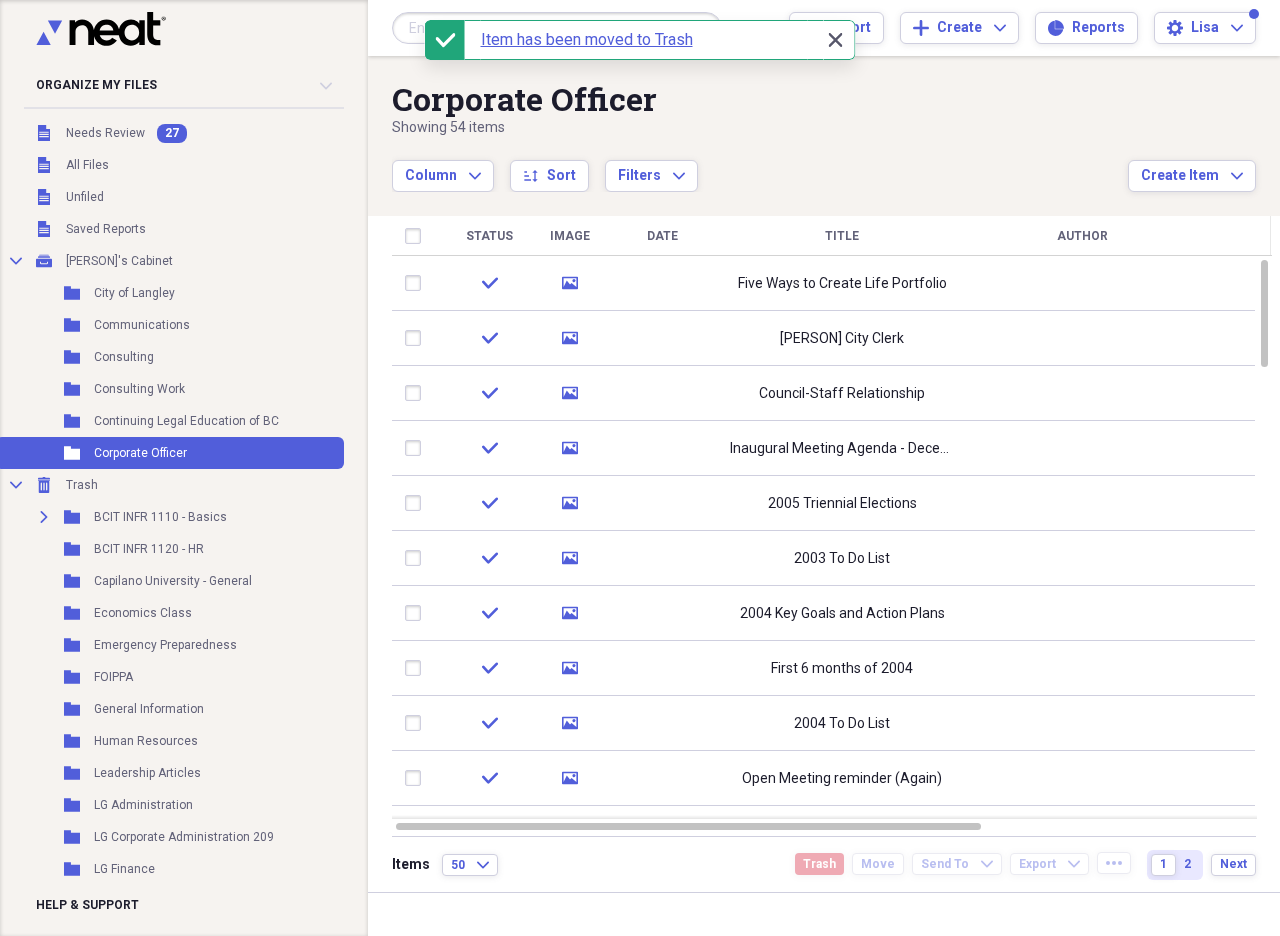 click on "Close" 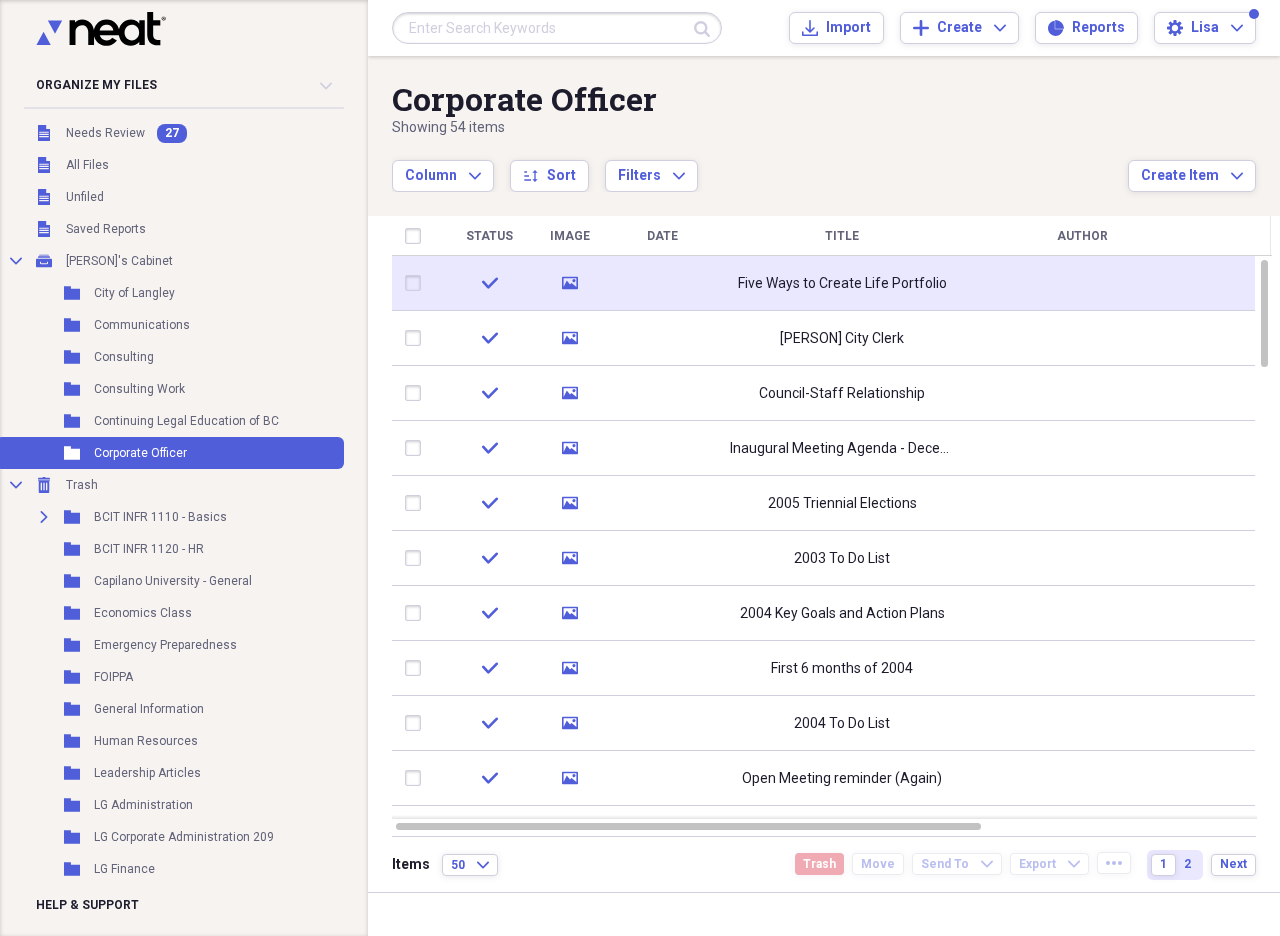click on "media" 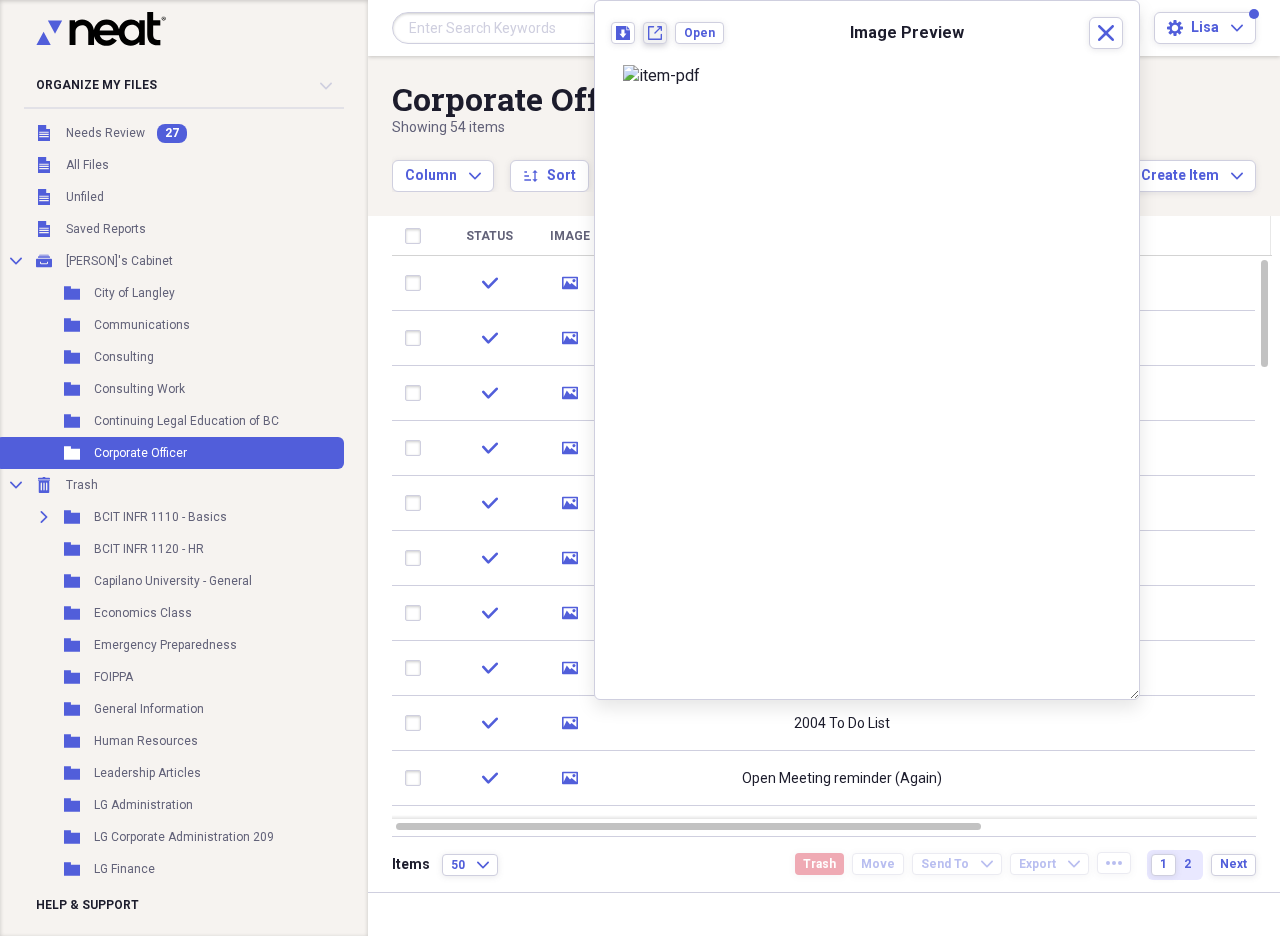 click on "New tab" 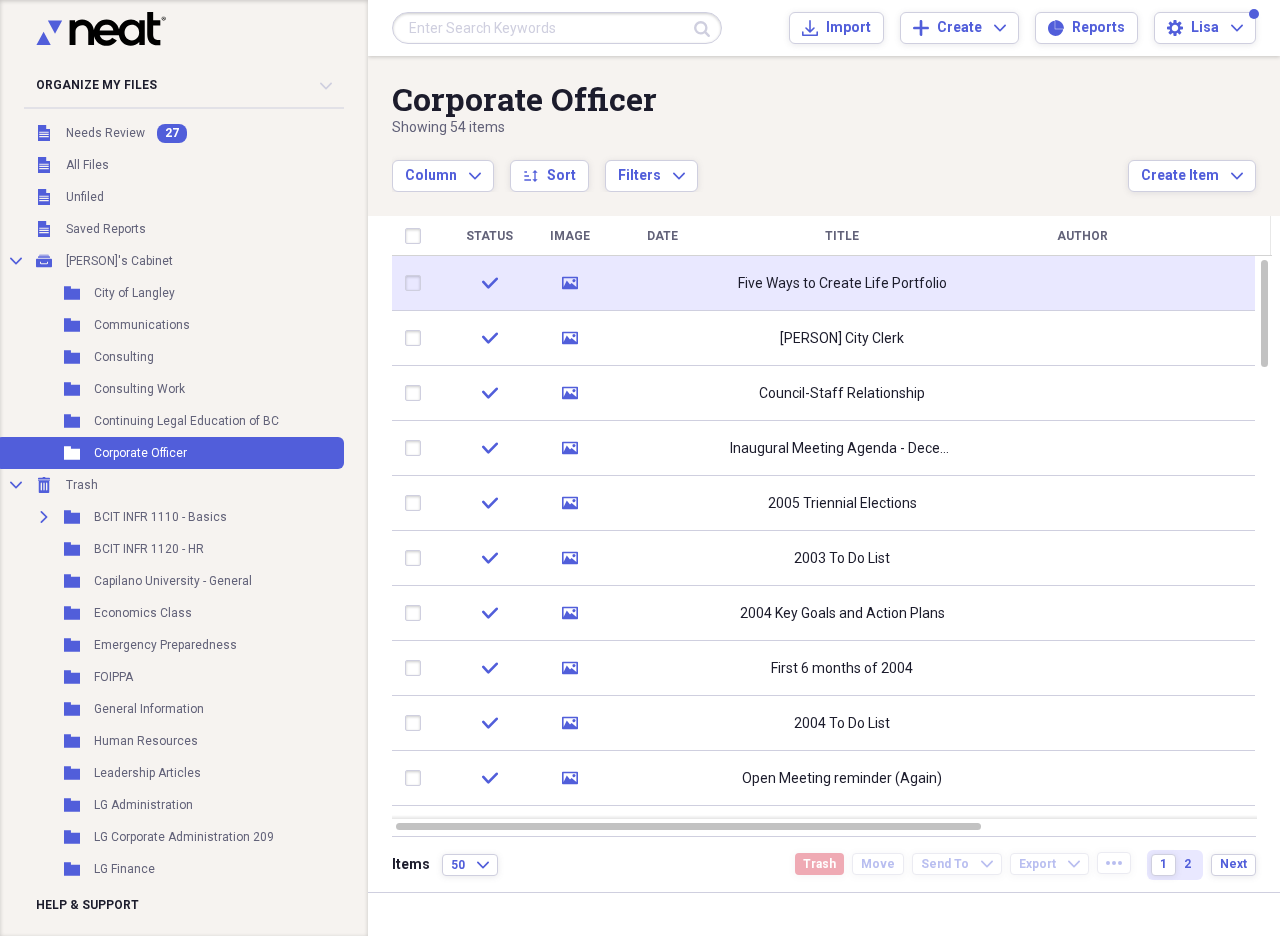 click at bounding box center (417, 283) 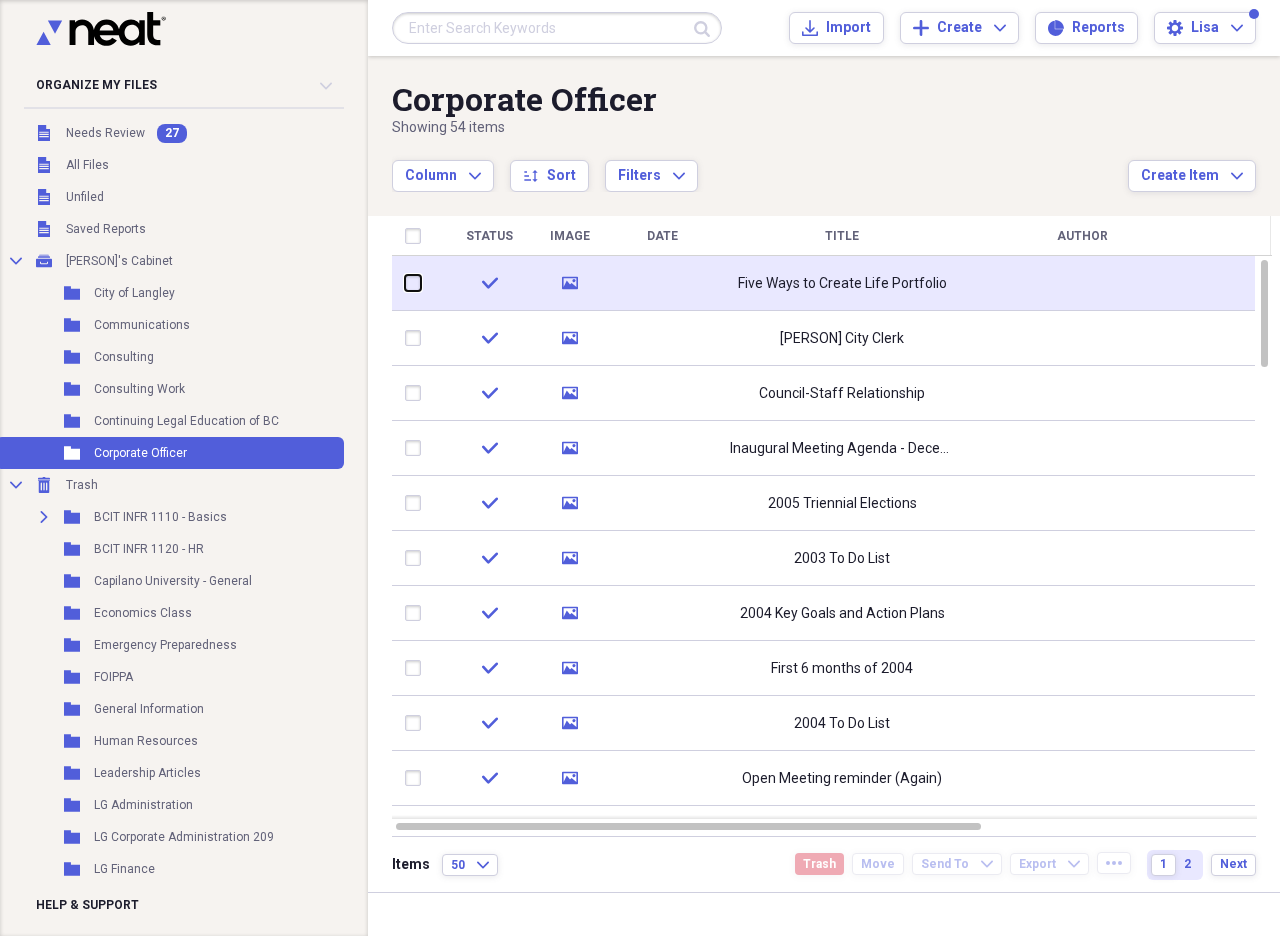 click at bounding box center (405, 283) 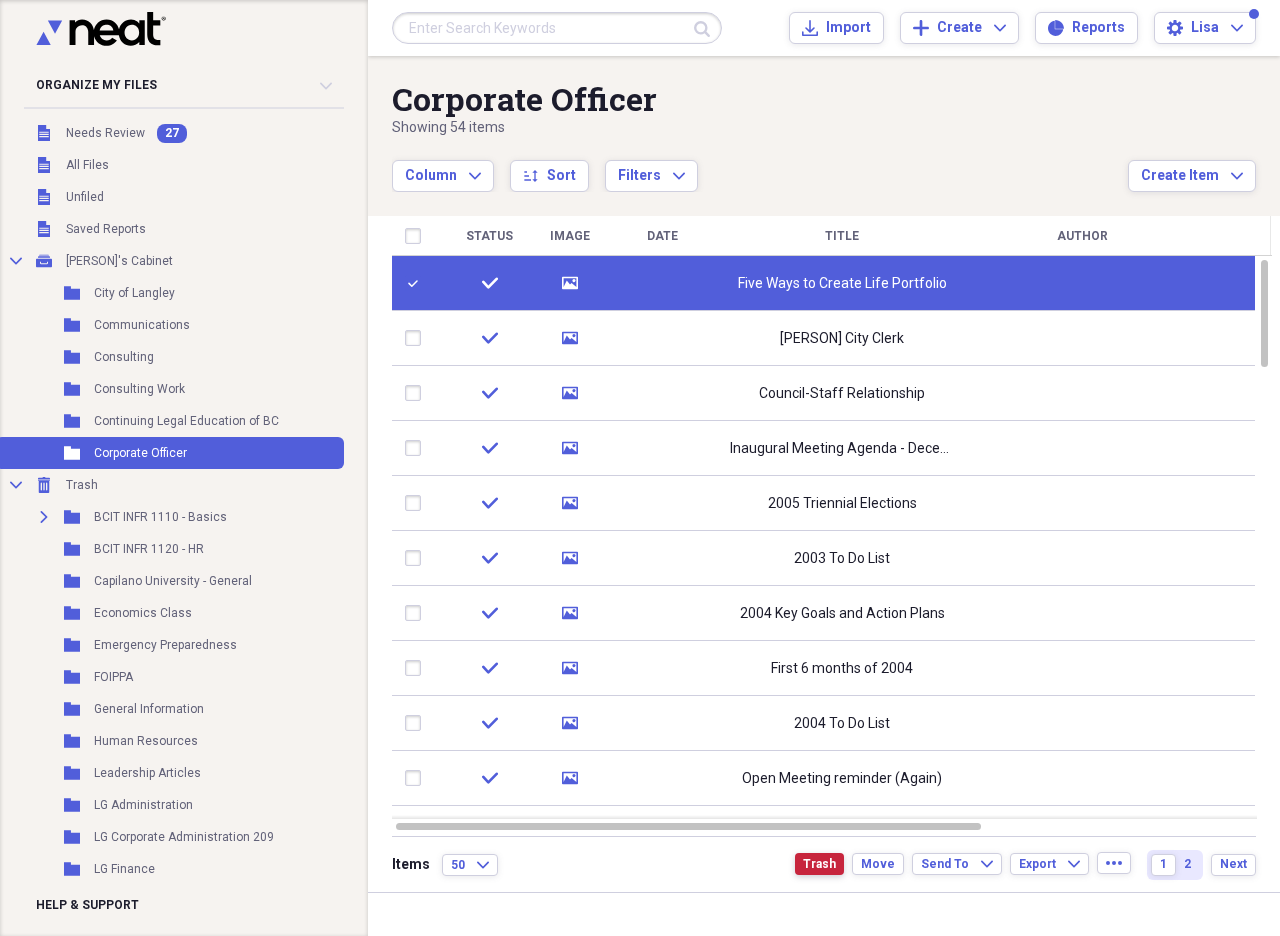 click on "Trash" at bounding box center [819, 864] 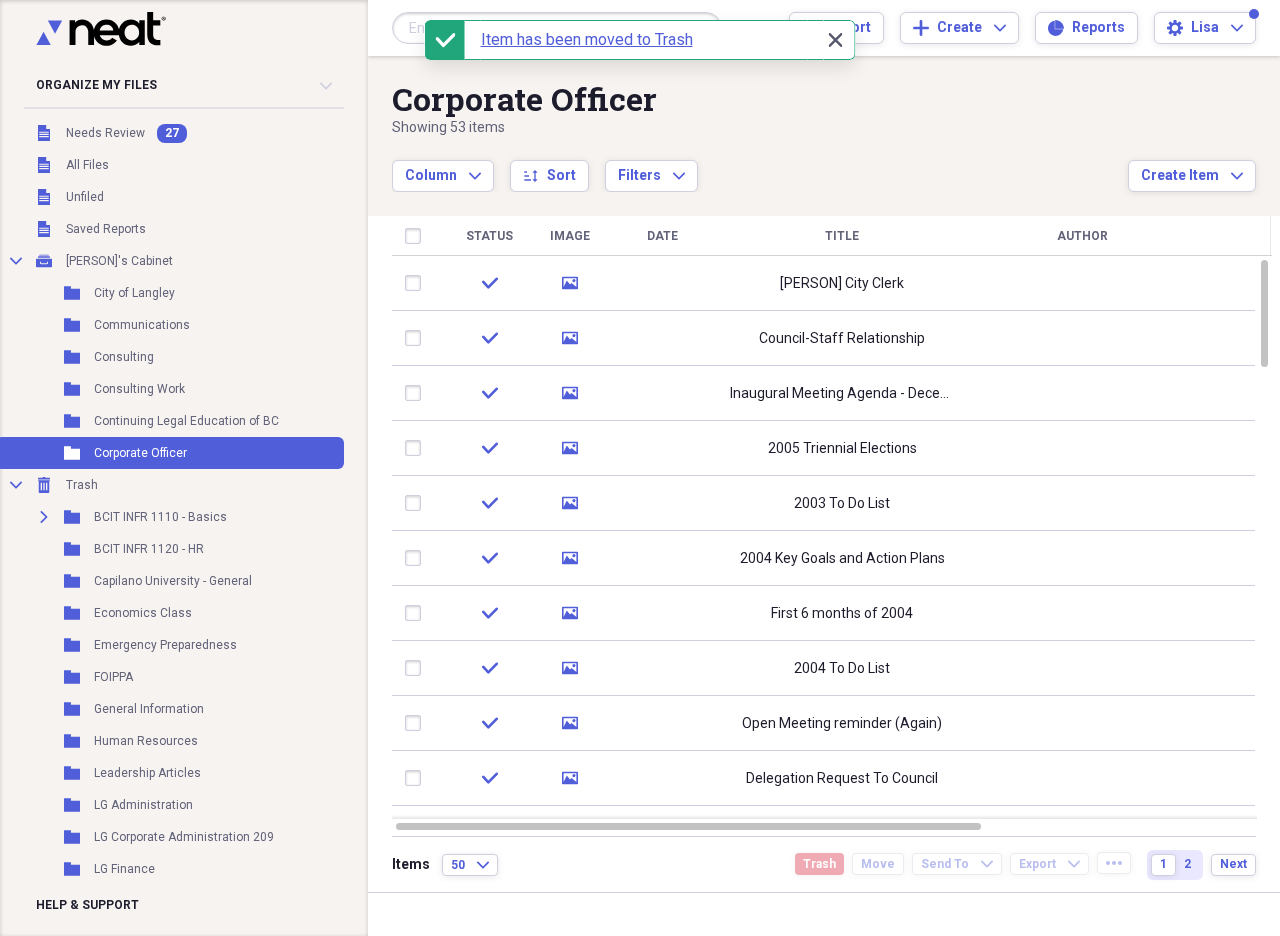 click on "Close Close" at bounding box center (835, 40) 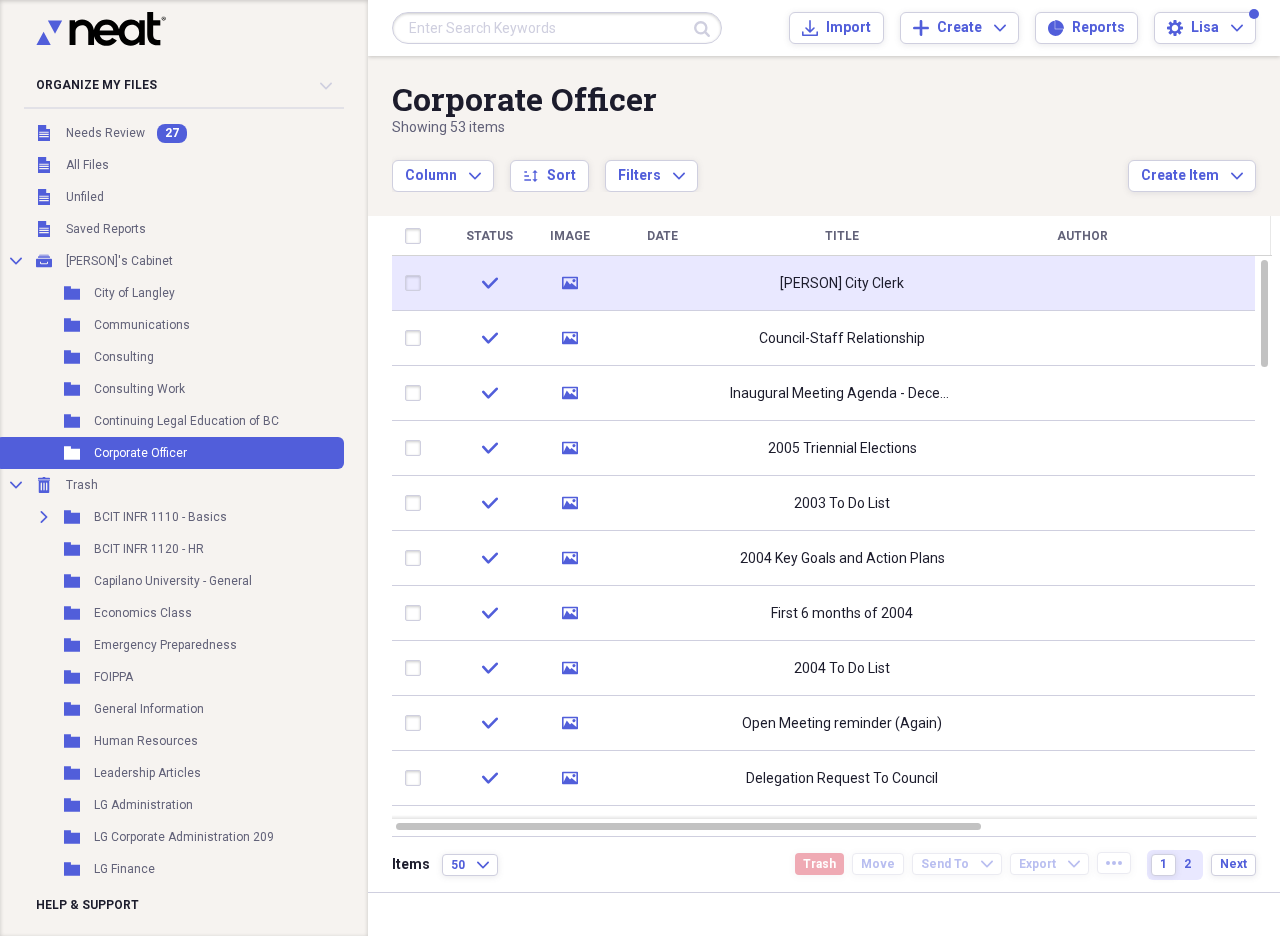 click on "media" 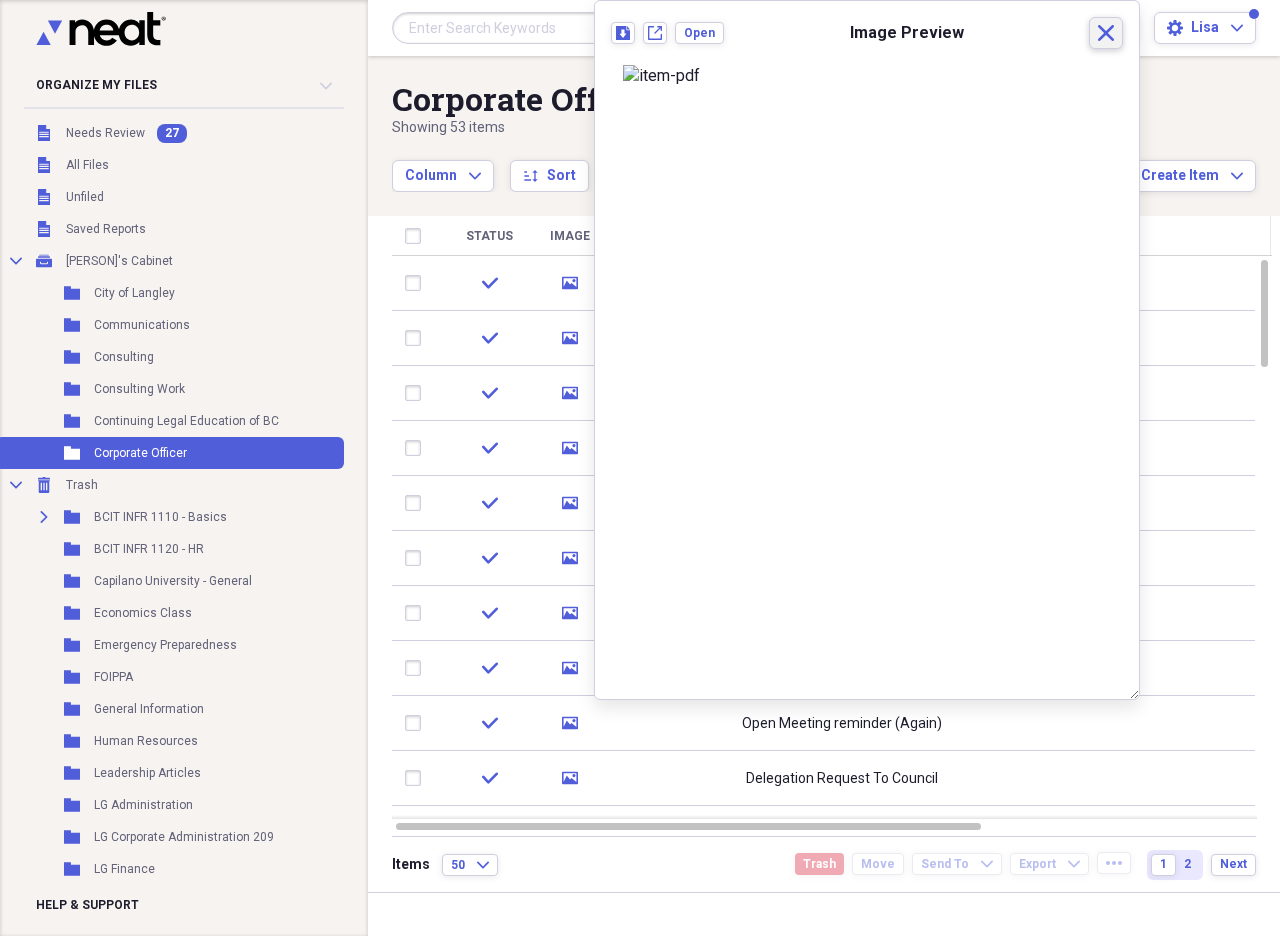 click on "Close" 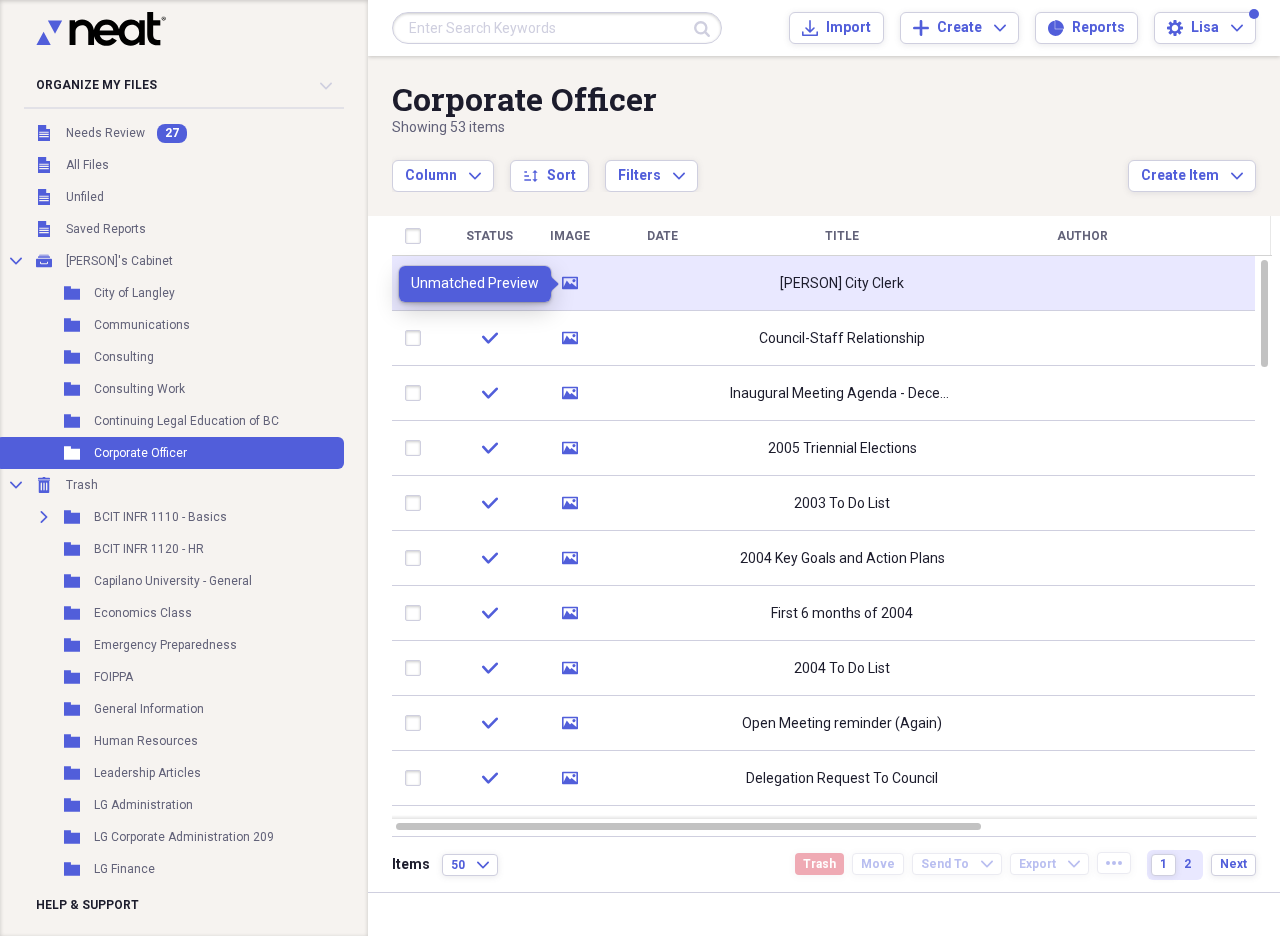 click on "media" 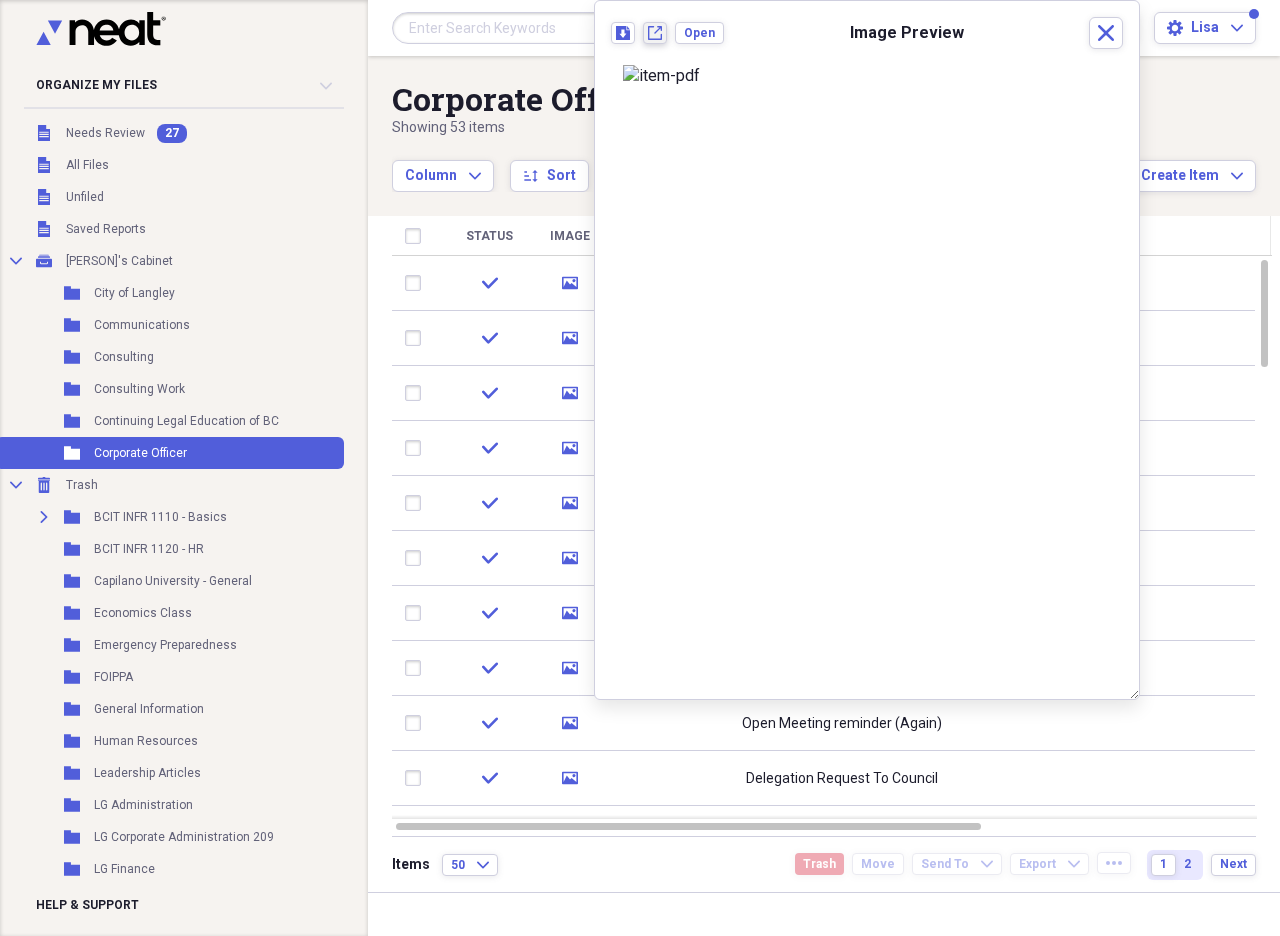 click 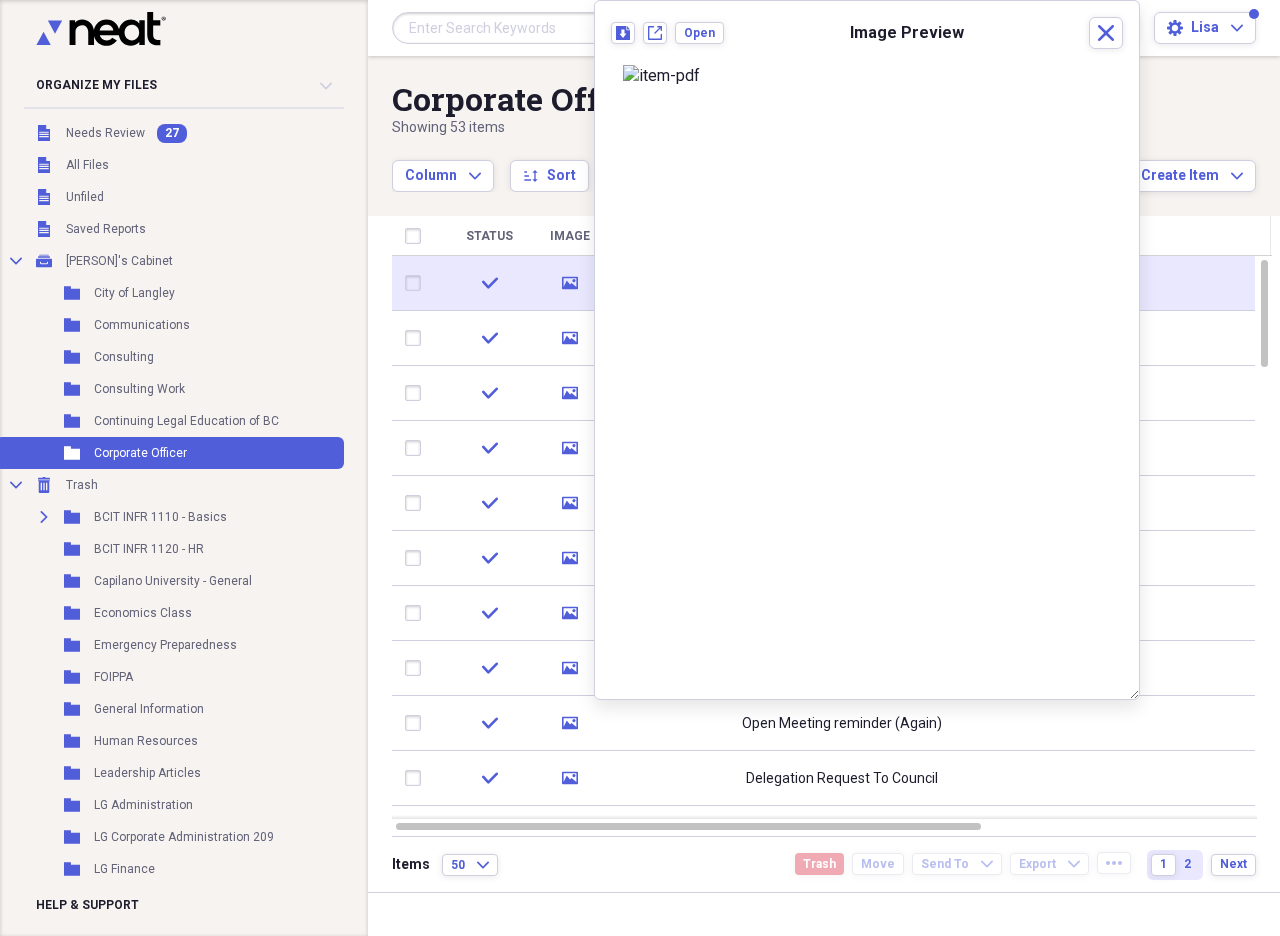 click at bounding box center [417, 283] 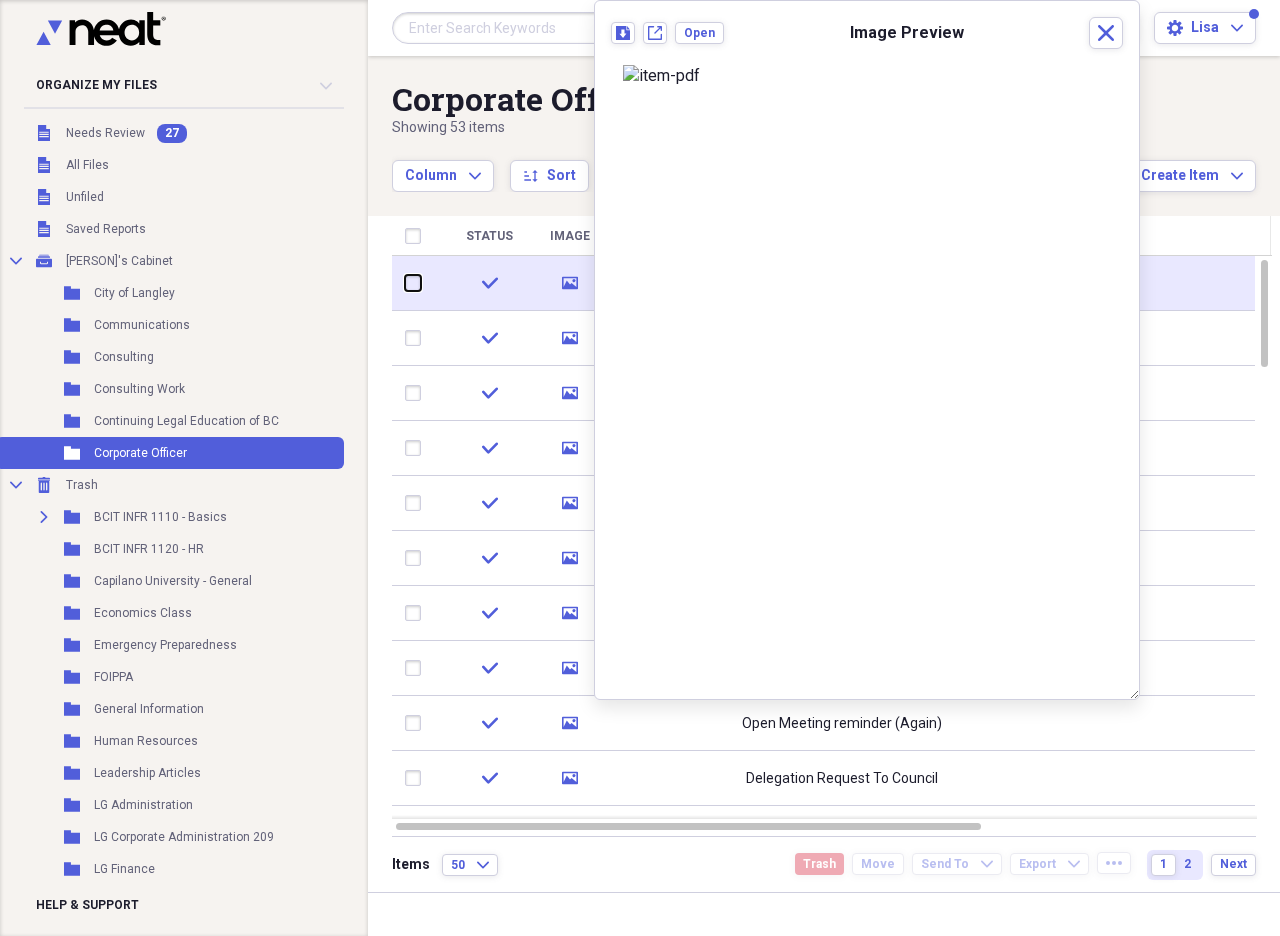 click at bounding box center (405, 283) 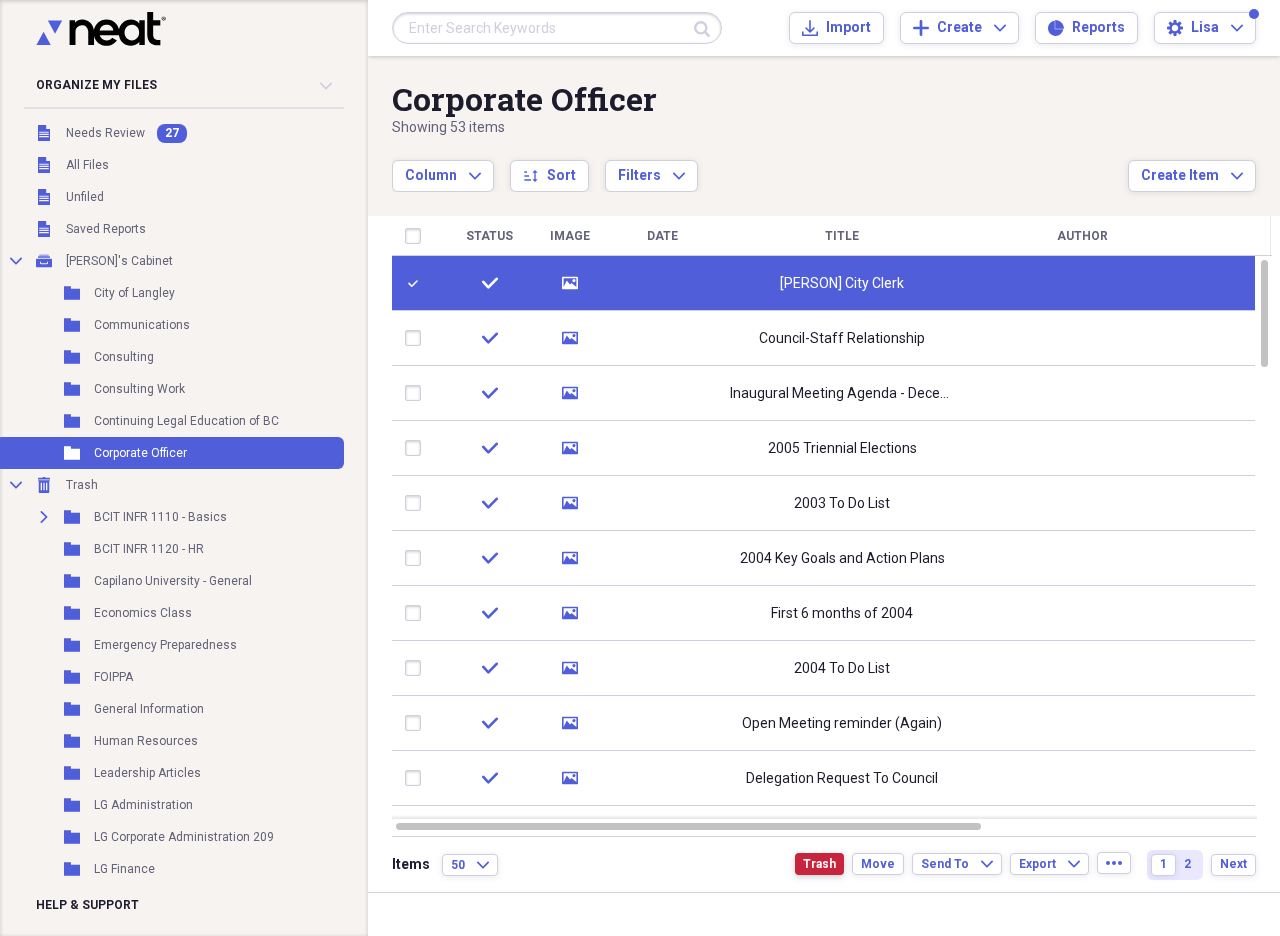 click on "Trash" at bounding box center (819, 864) 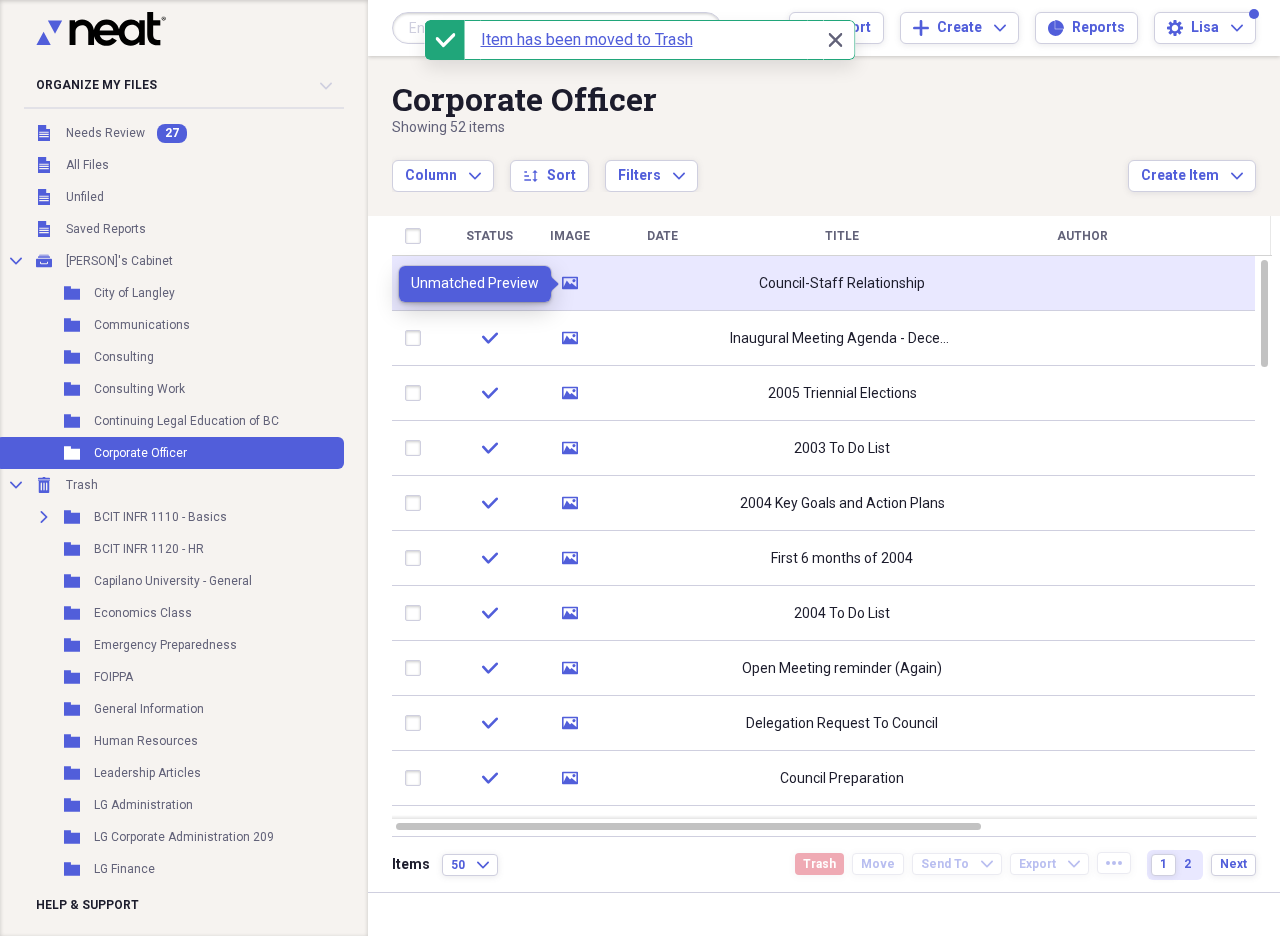 click 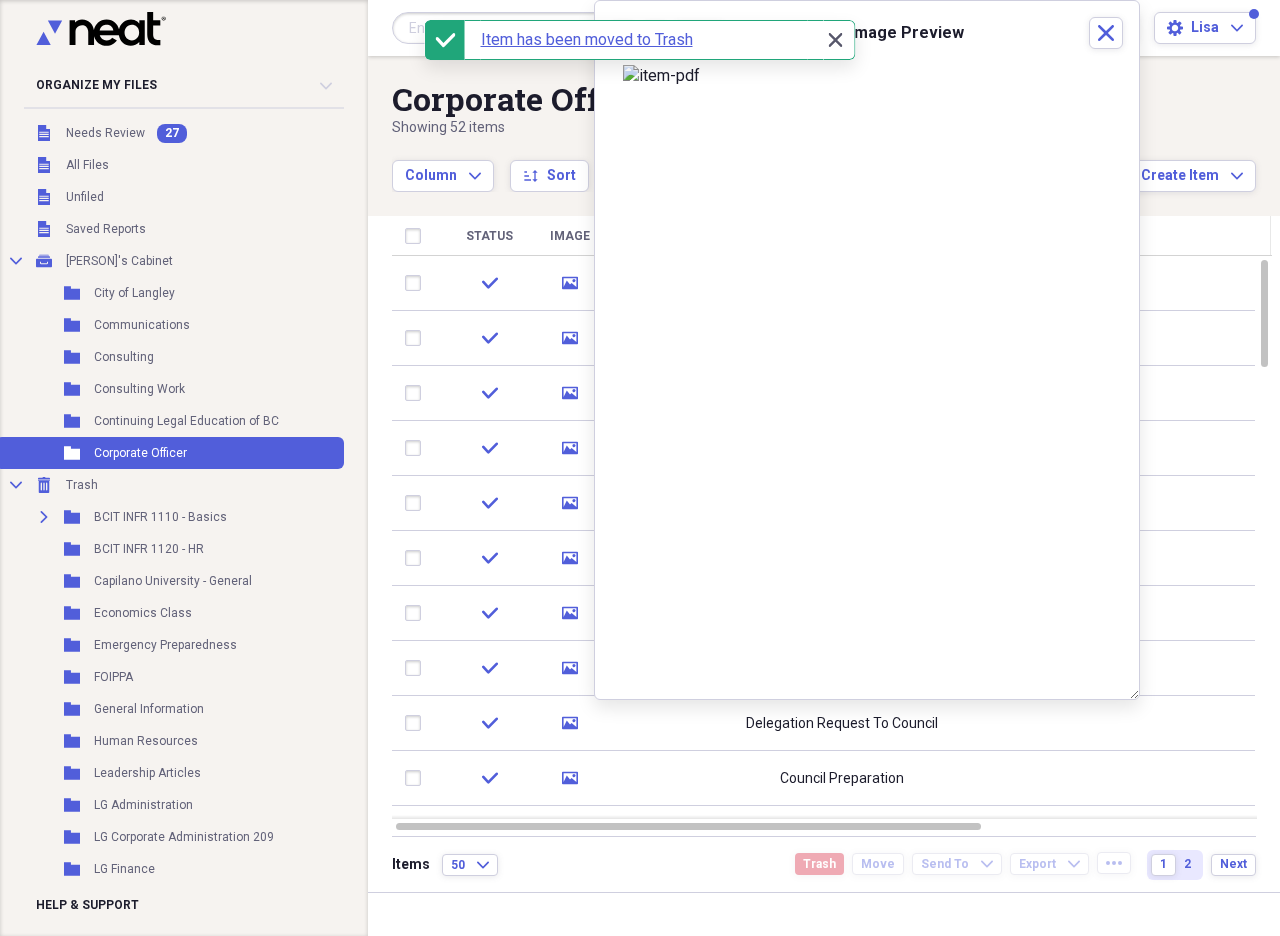 click on "Close Close" at bounding box center [835, 40] 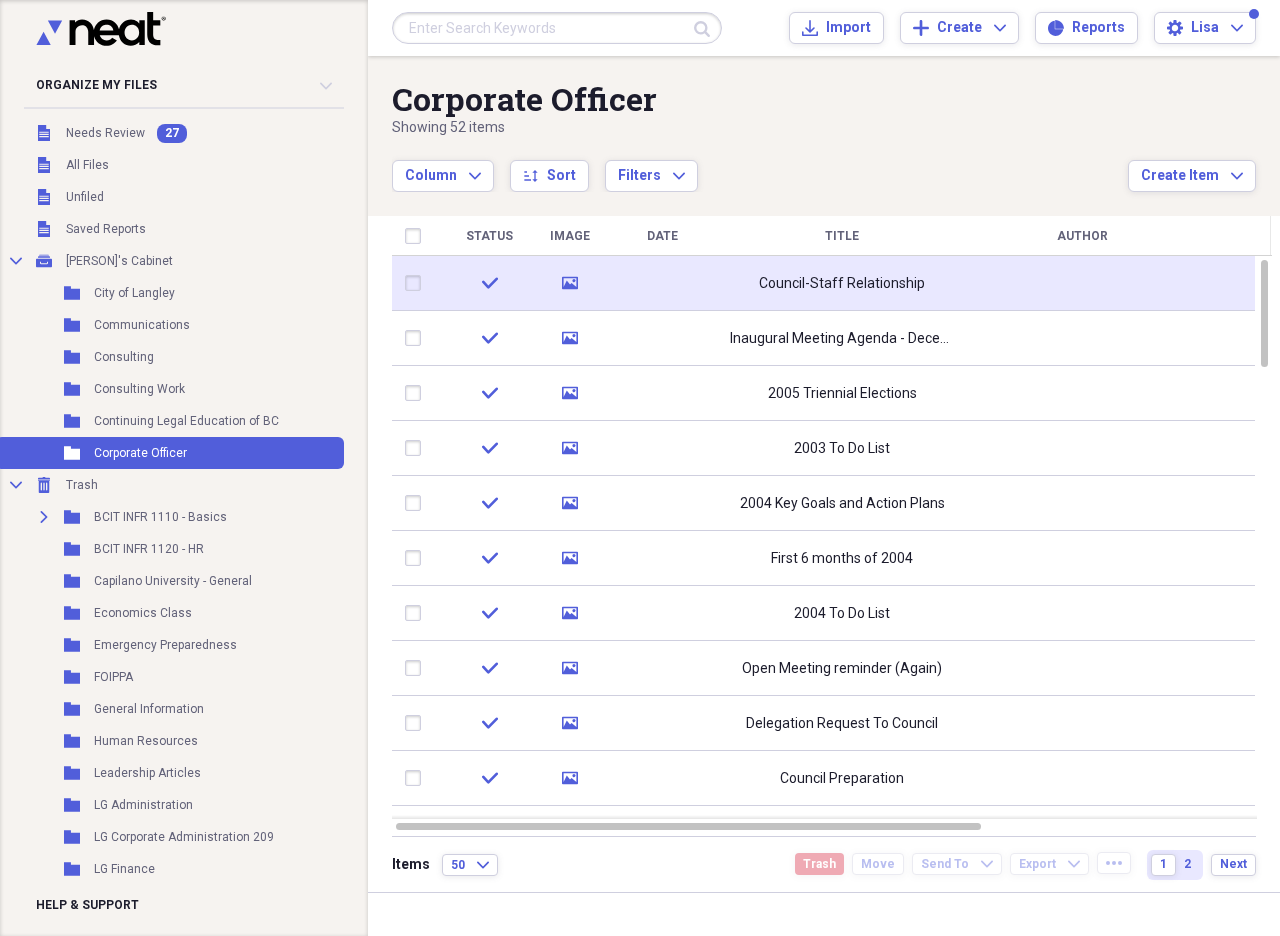 click on "media" 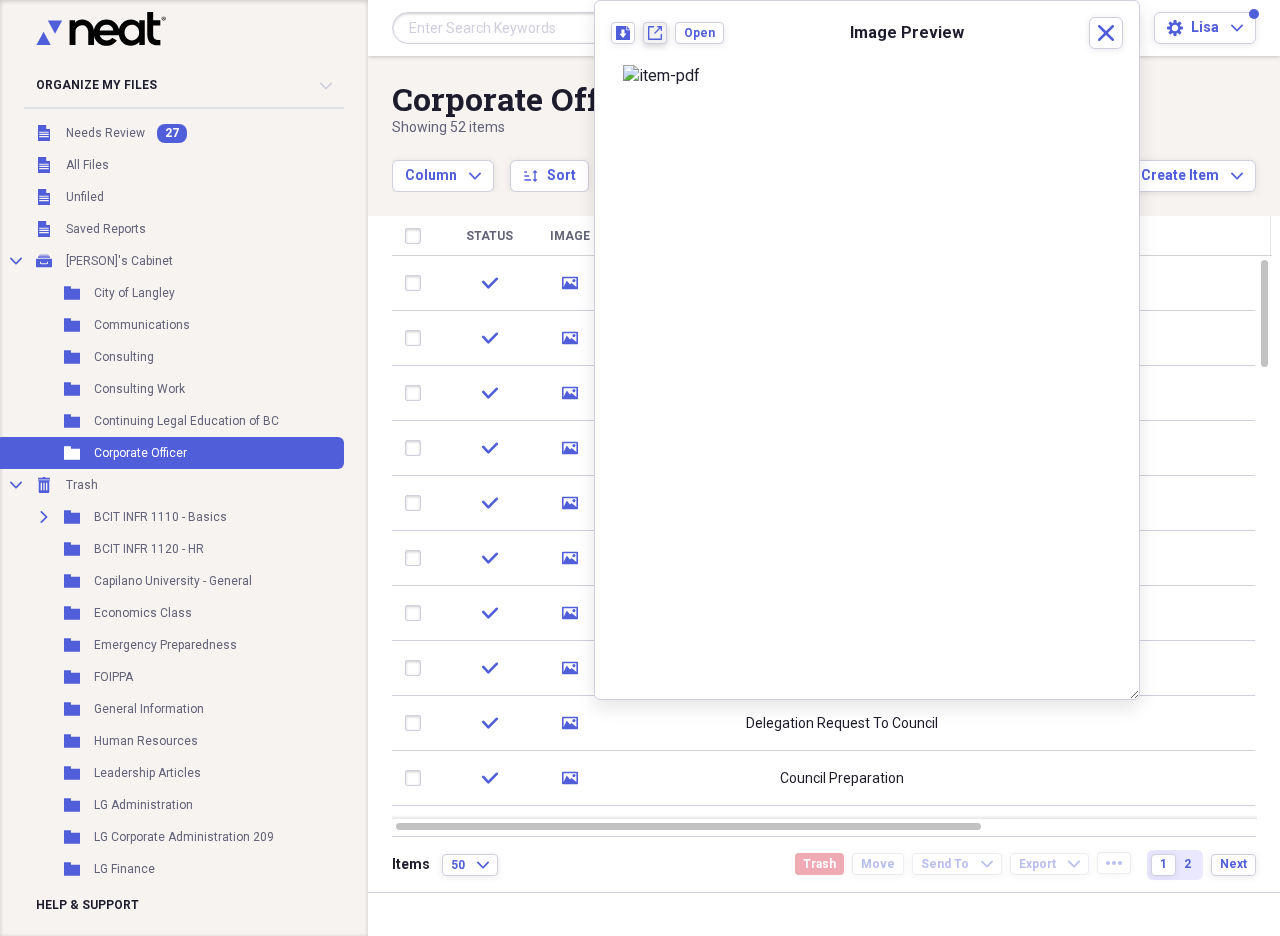 click on "New tab" 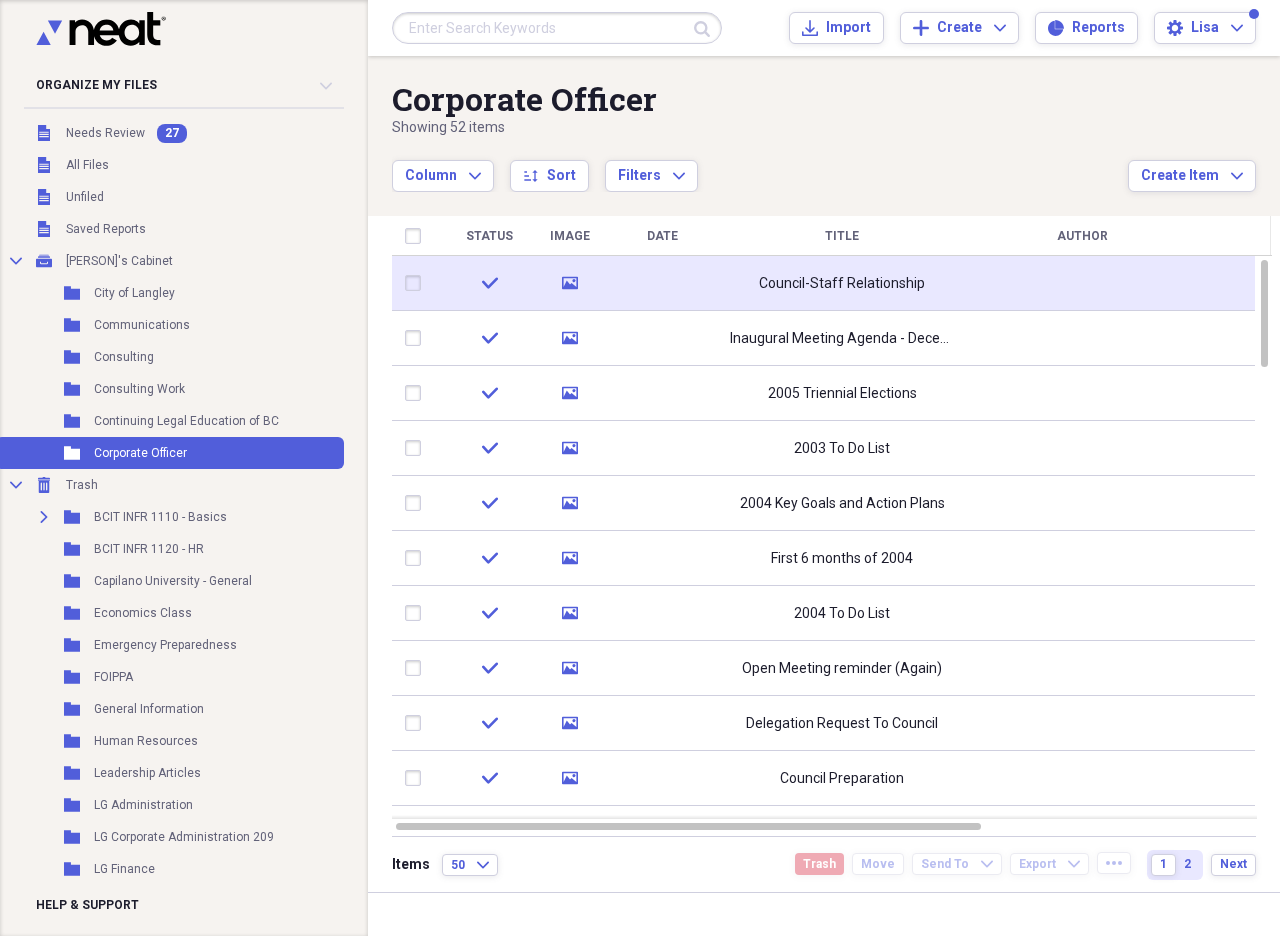 click at bounding box center [417, 283] 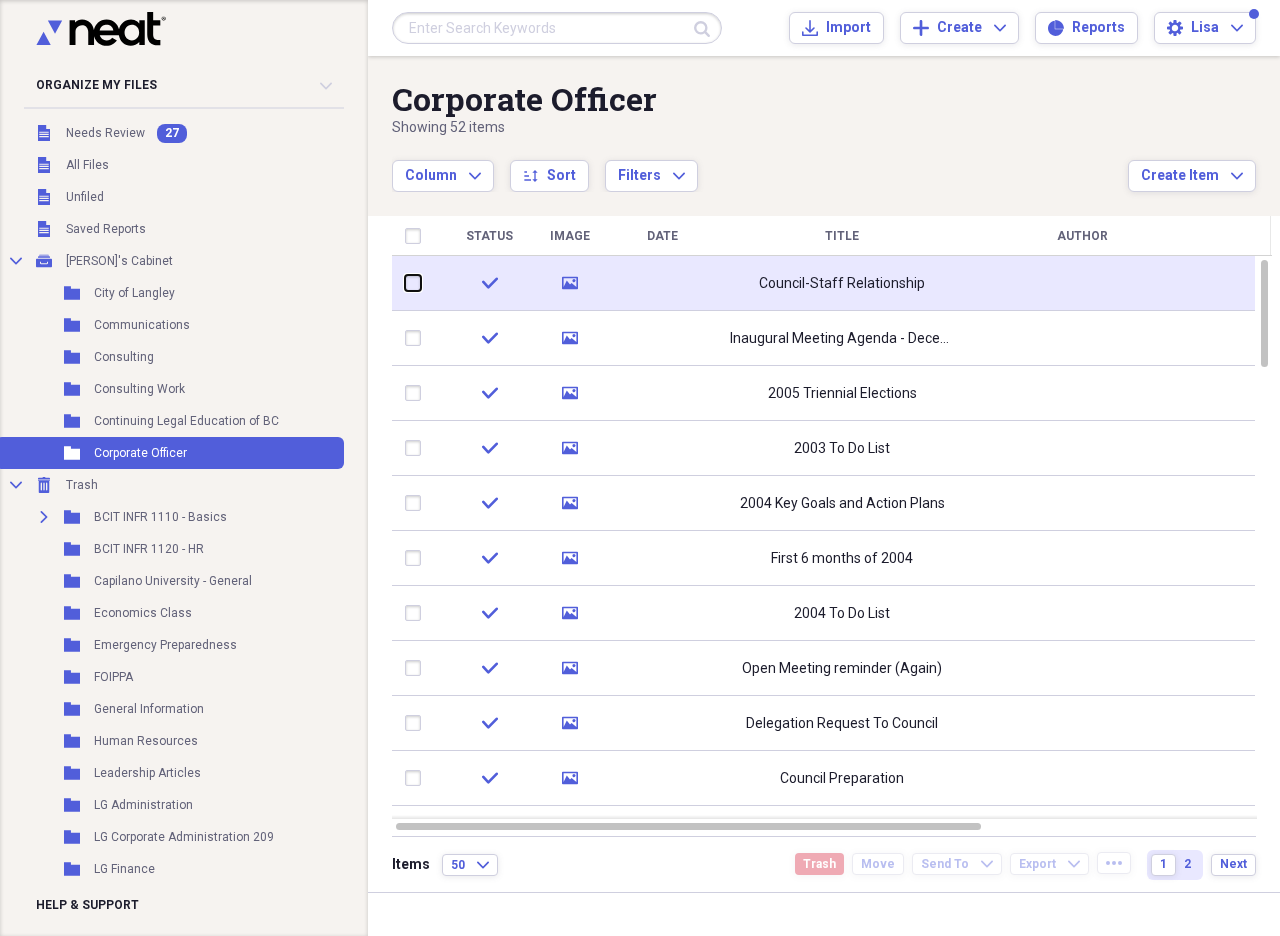 click at bounding box center [405, 283] 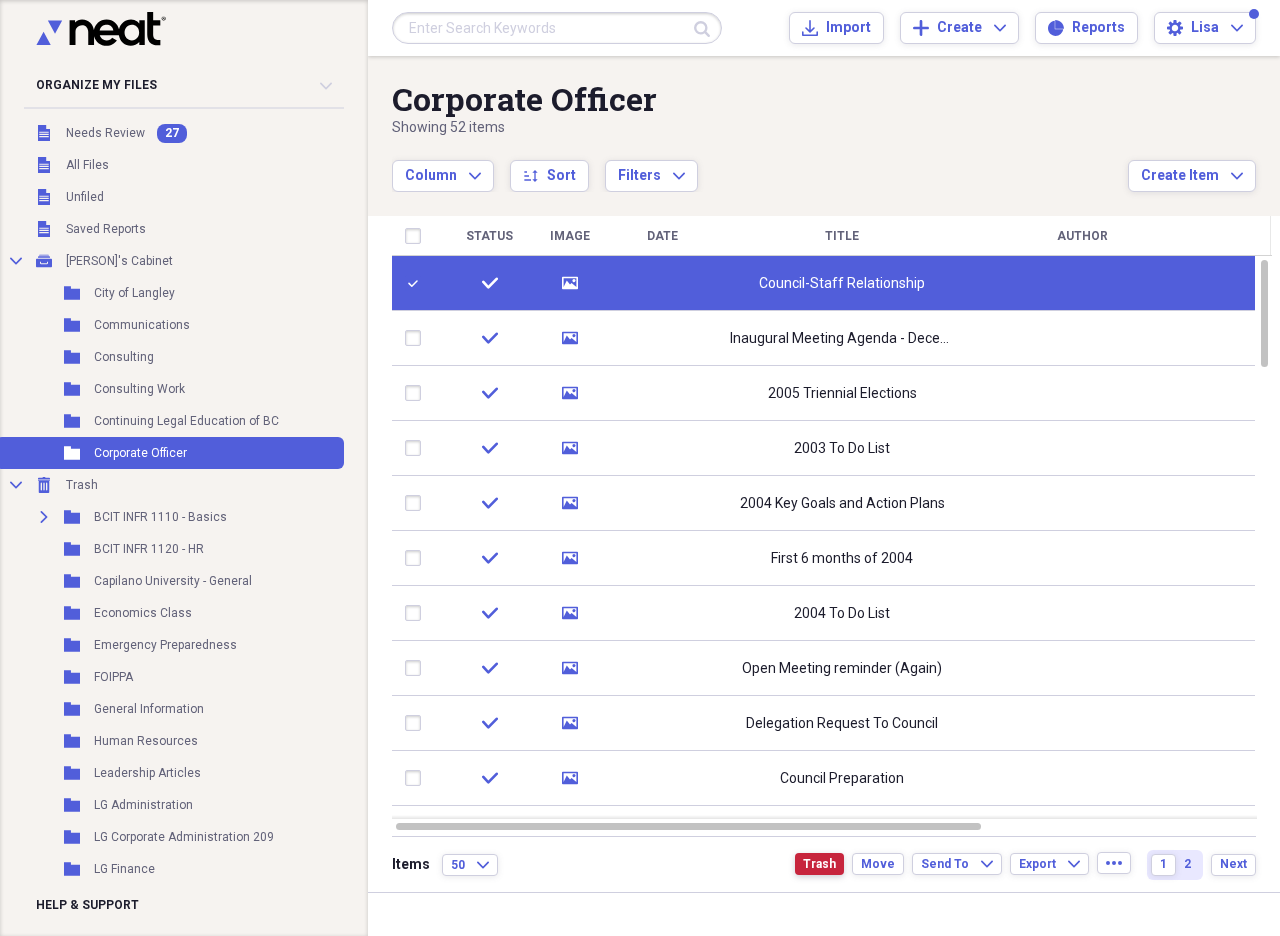 click on "Trash" at bounding box center [819, 864] 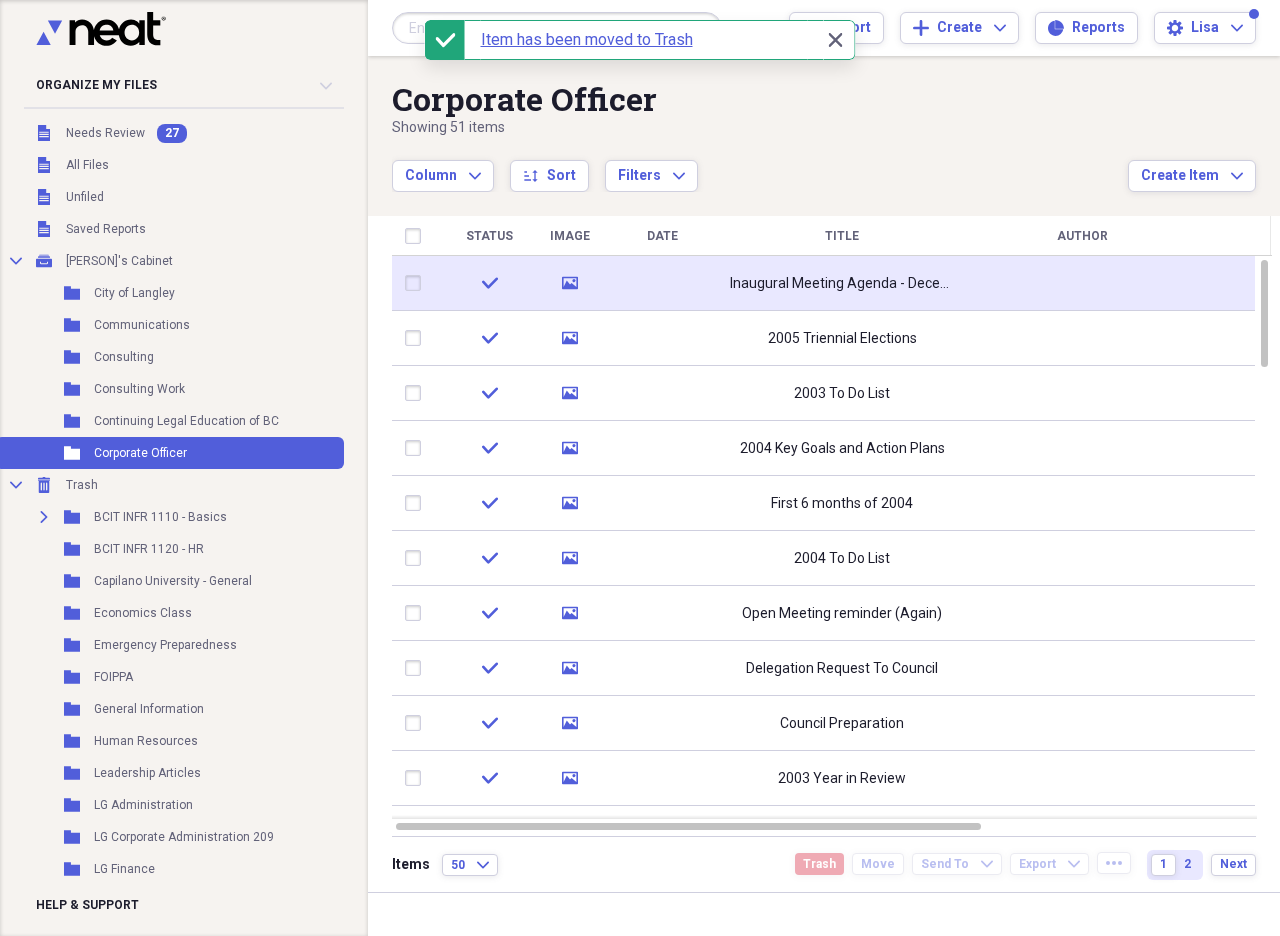 click 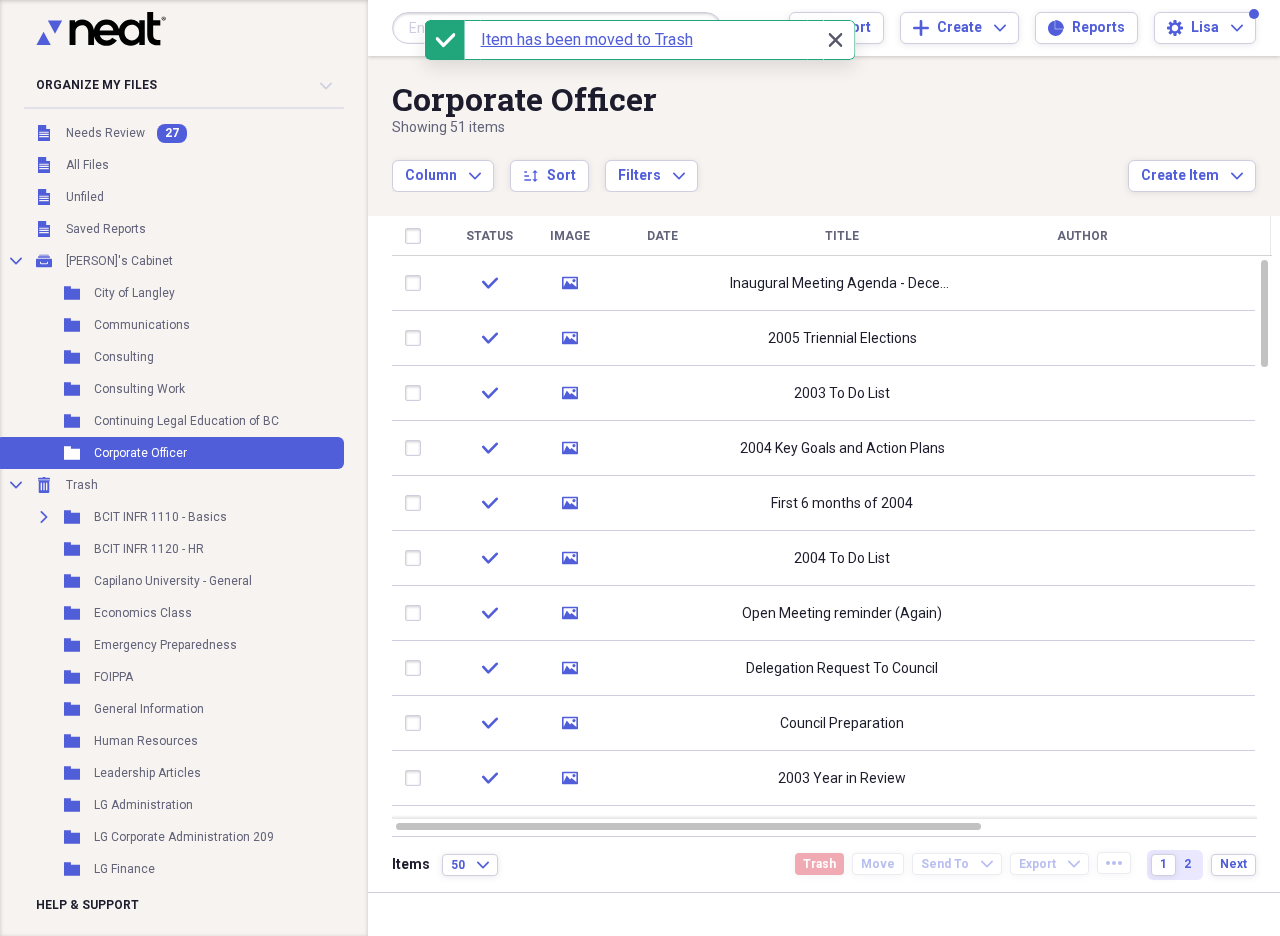 click 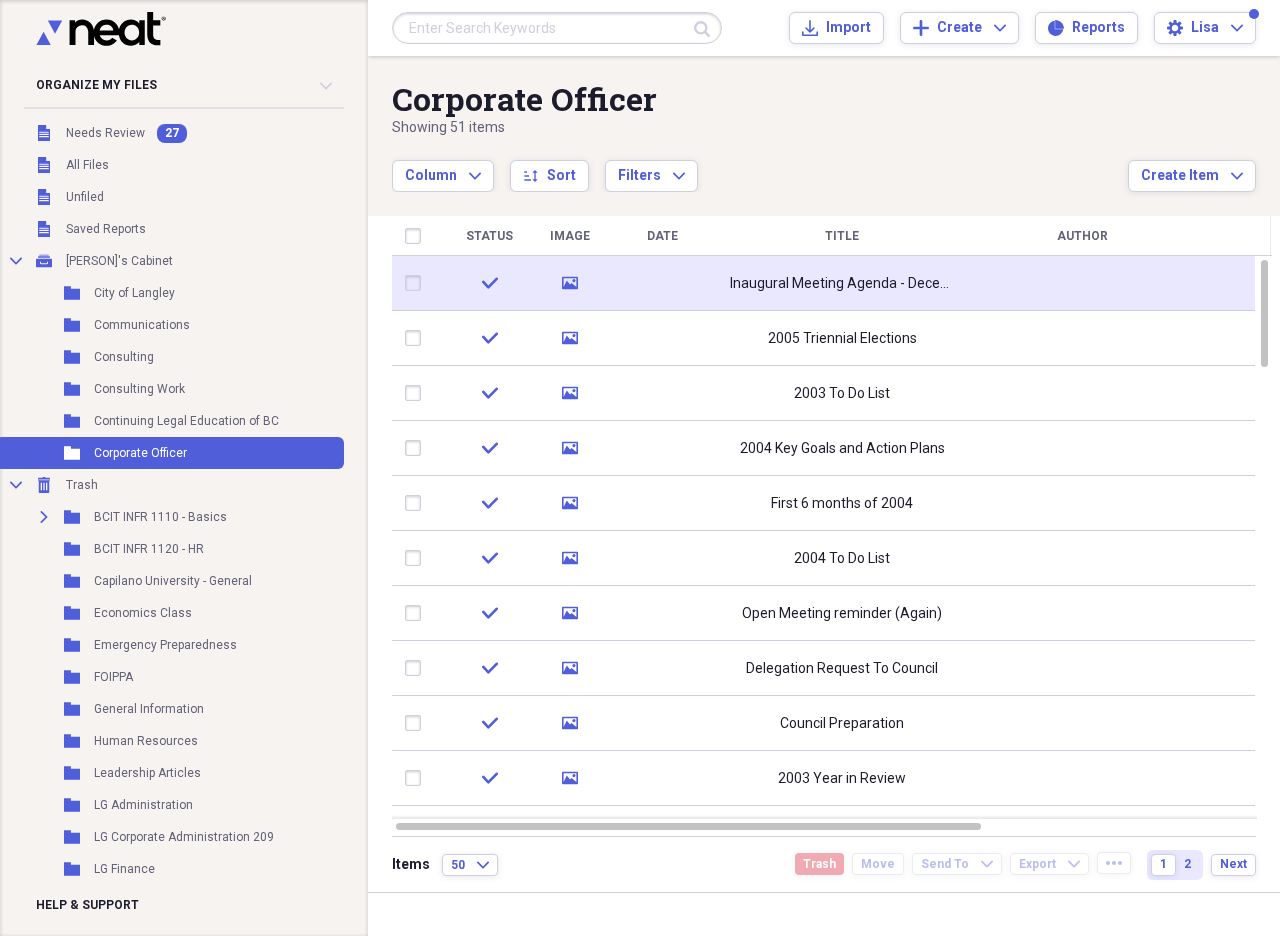 click 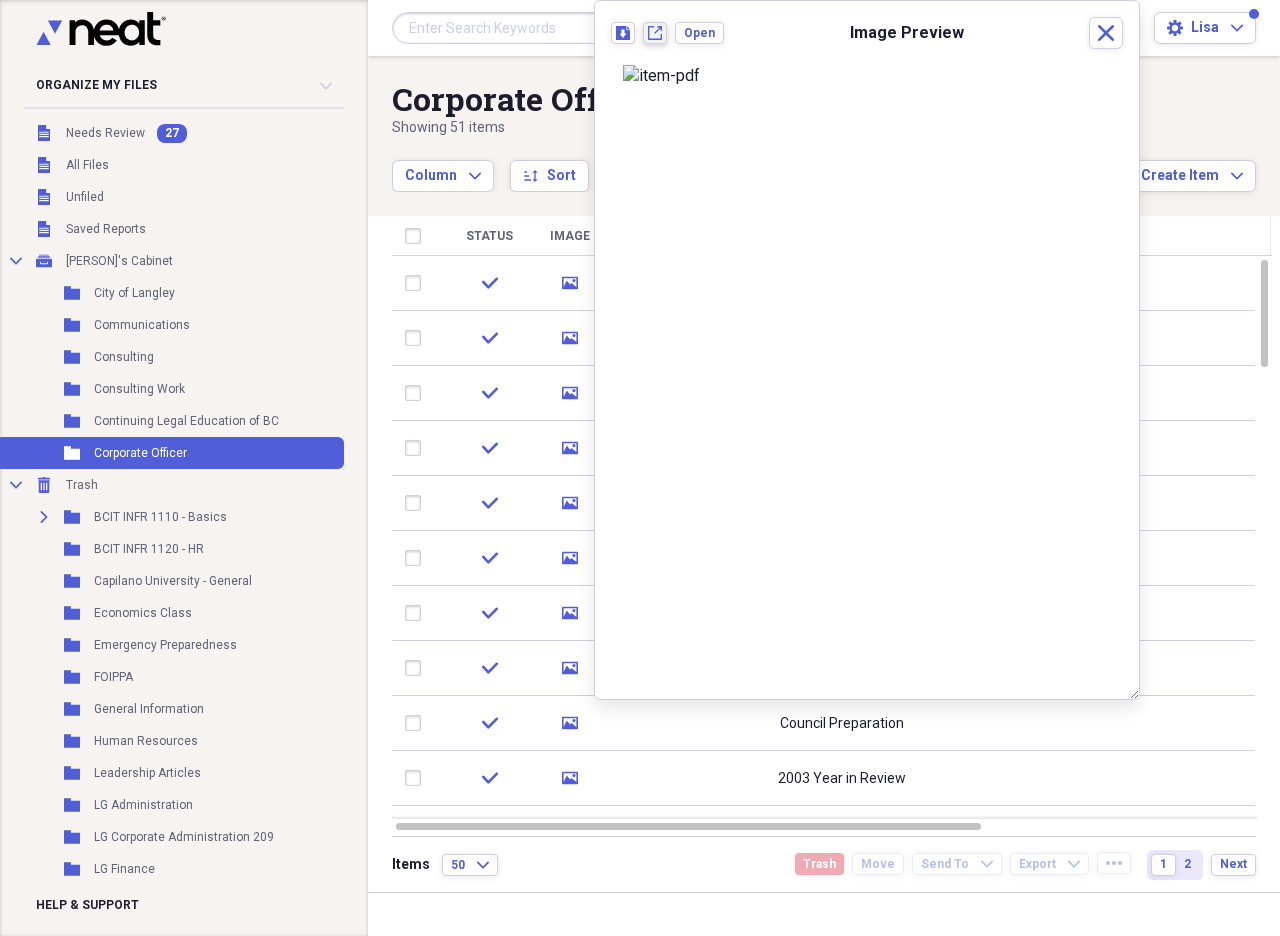 click on "New tab" 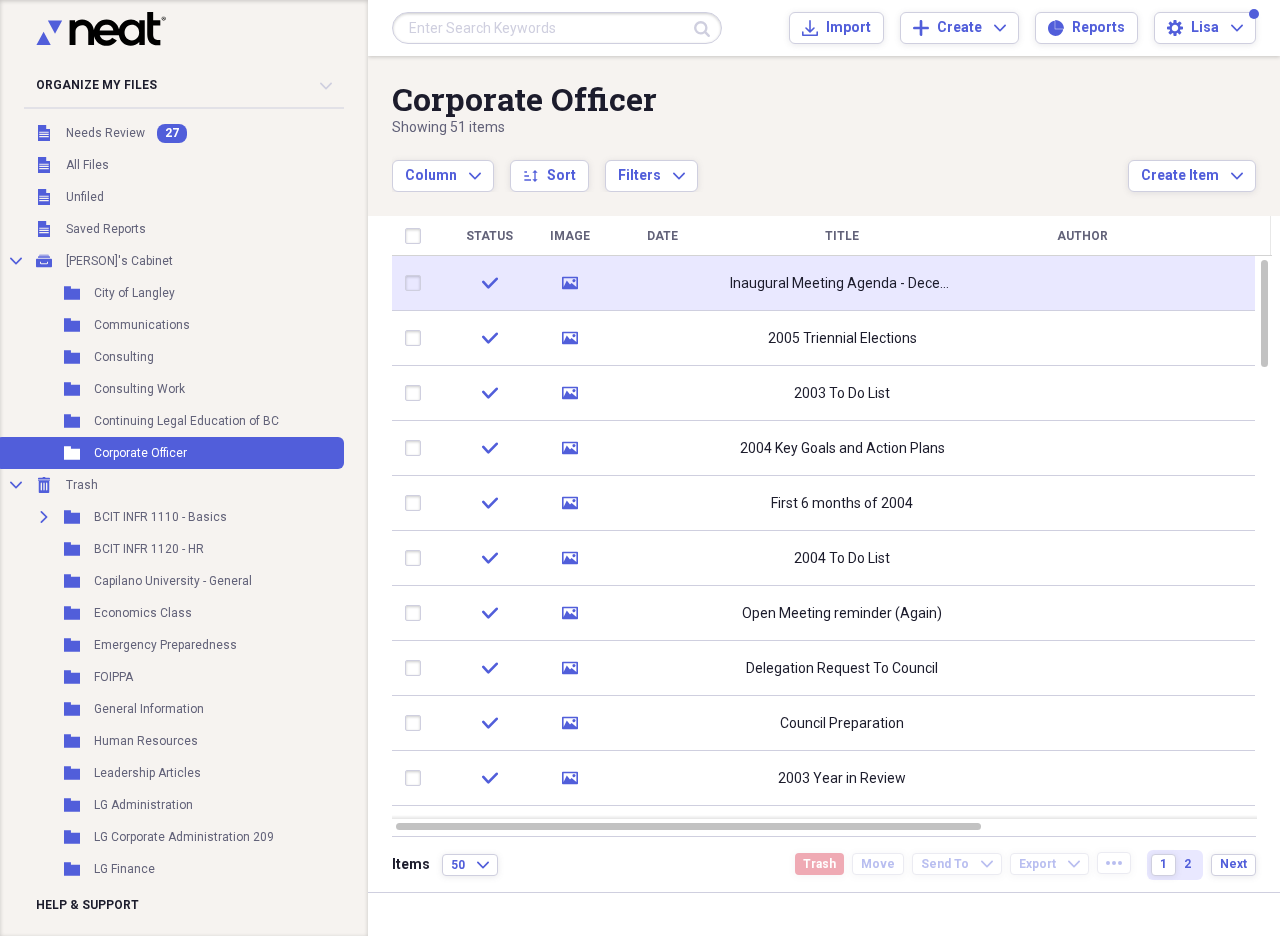 click at bounding box center [417, 283] 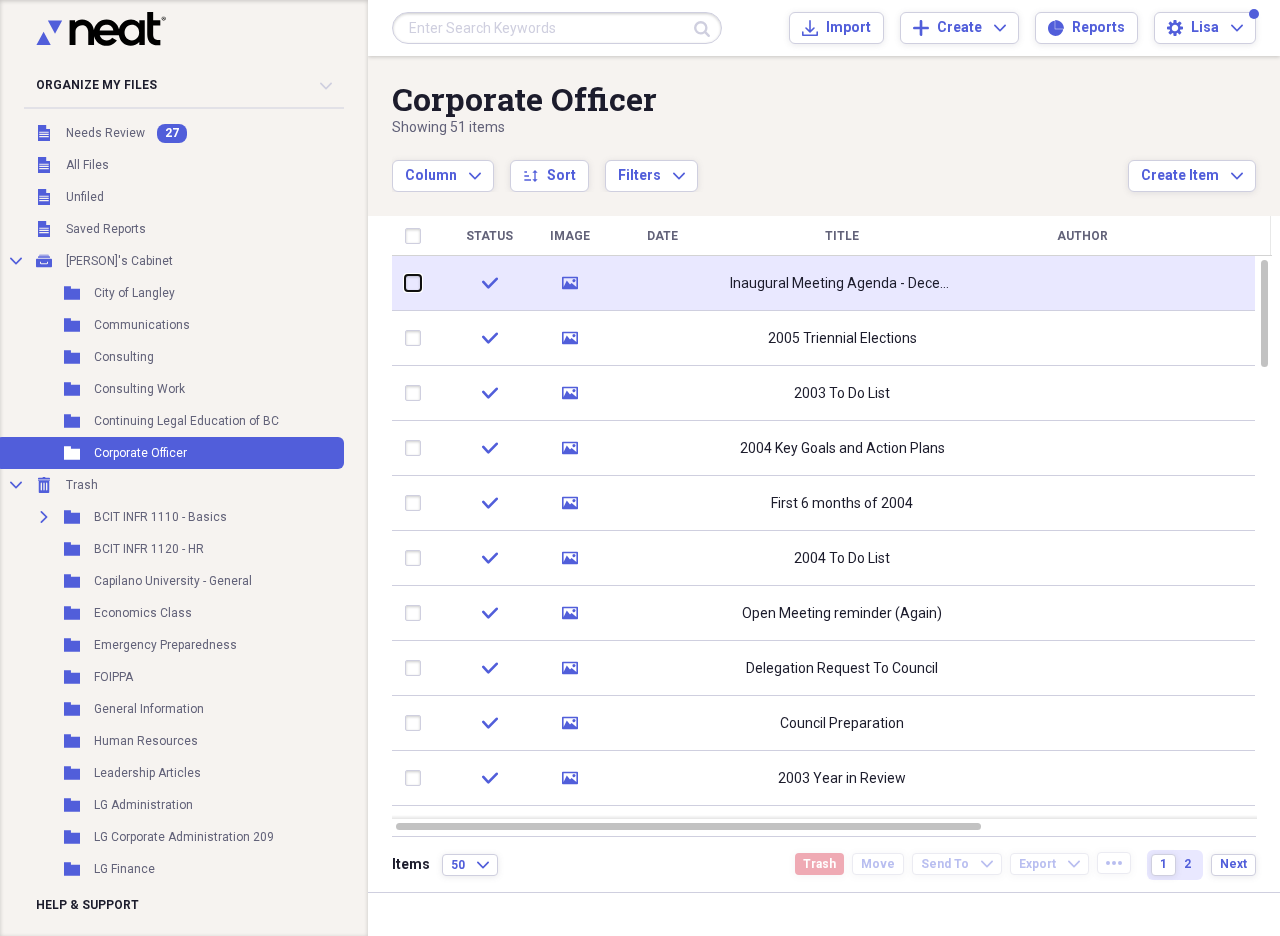 click at bounding box center [405, 283] 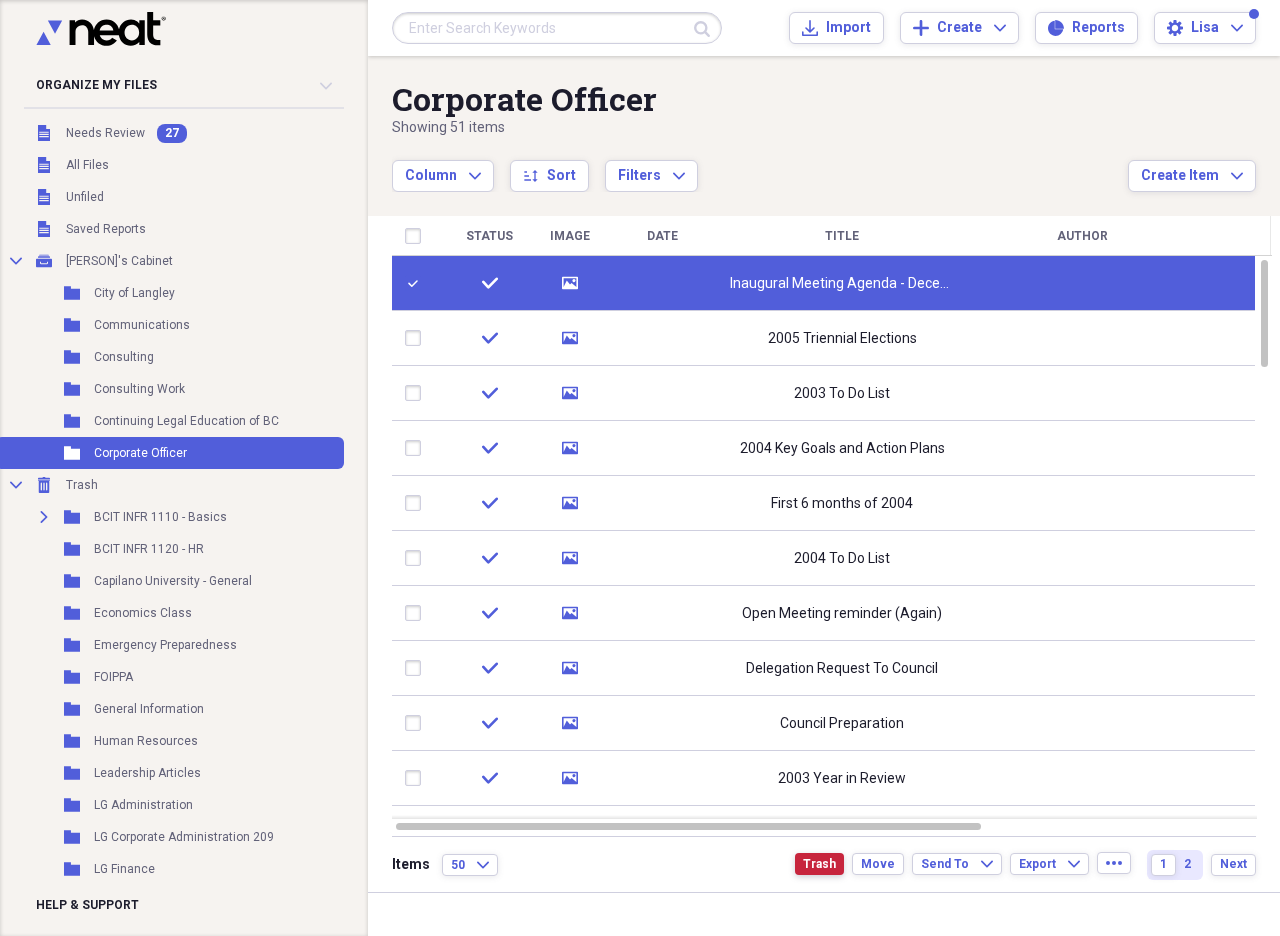 click on "Trash" at bounding box center (819, 864) 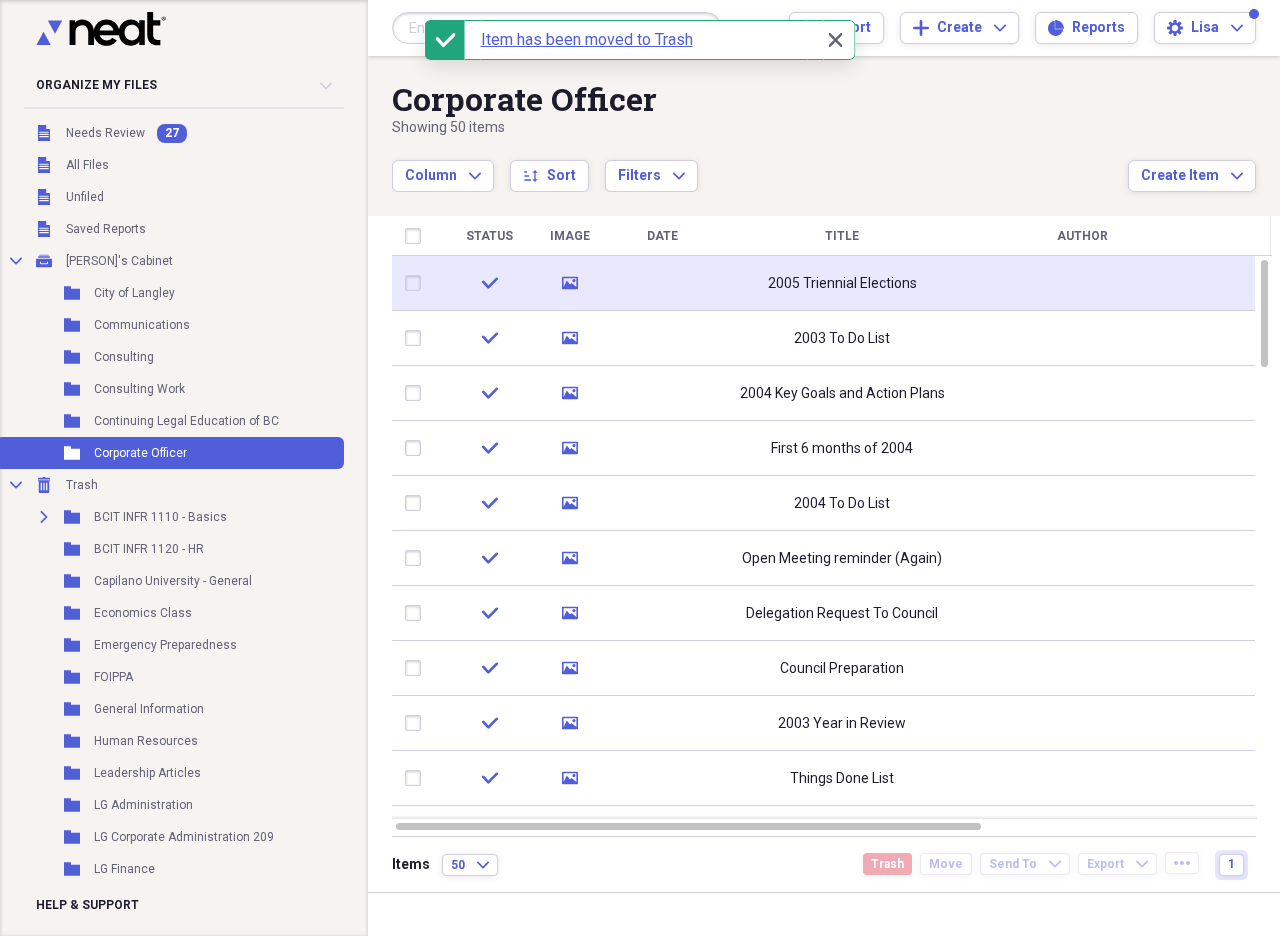 click on "media" 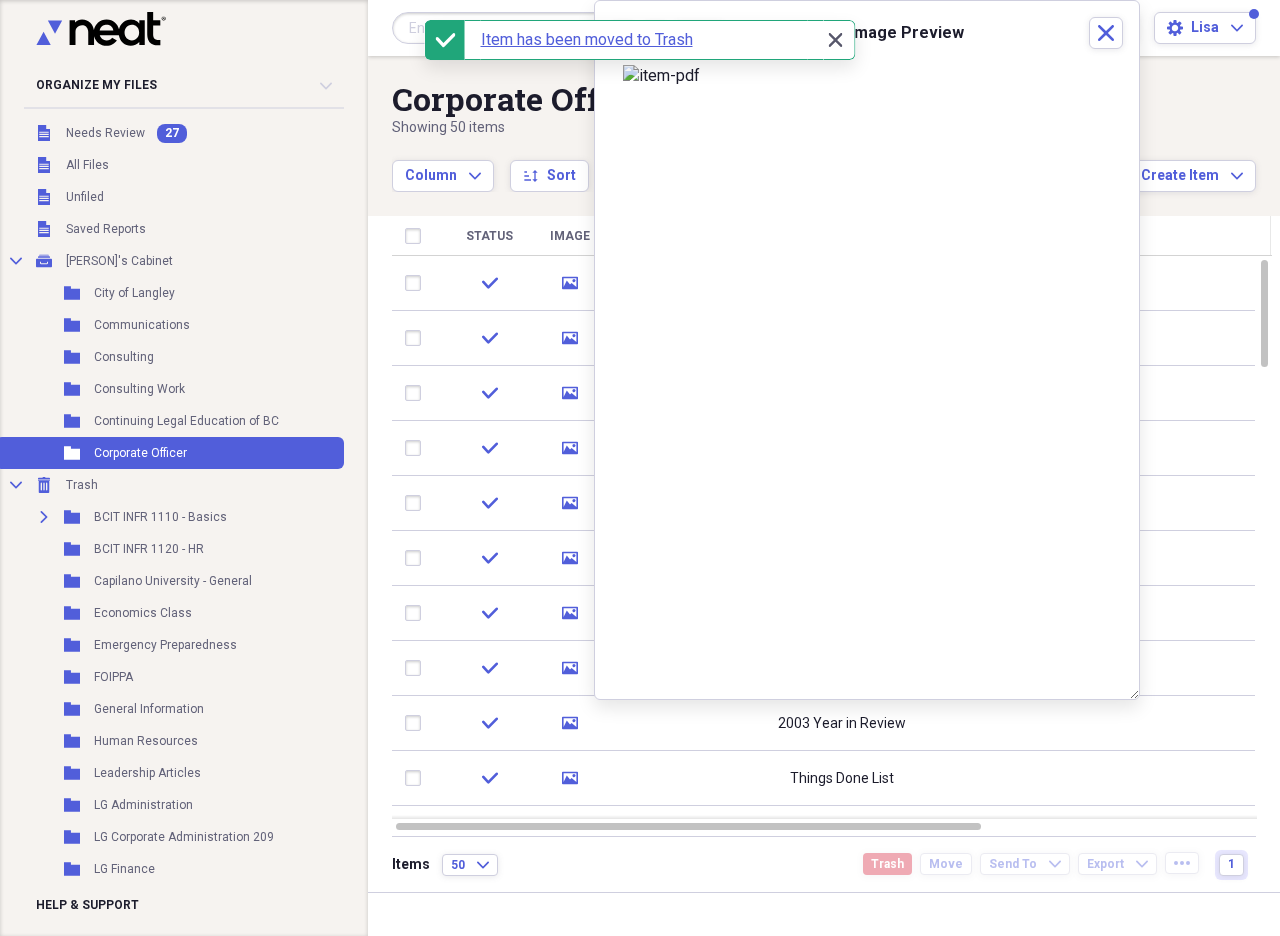 click 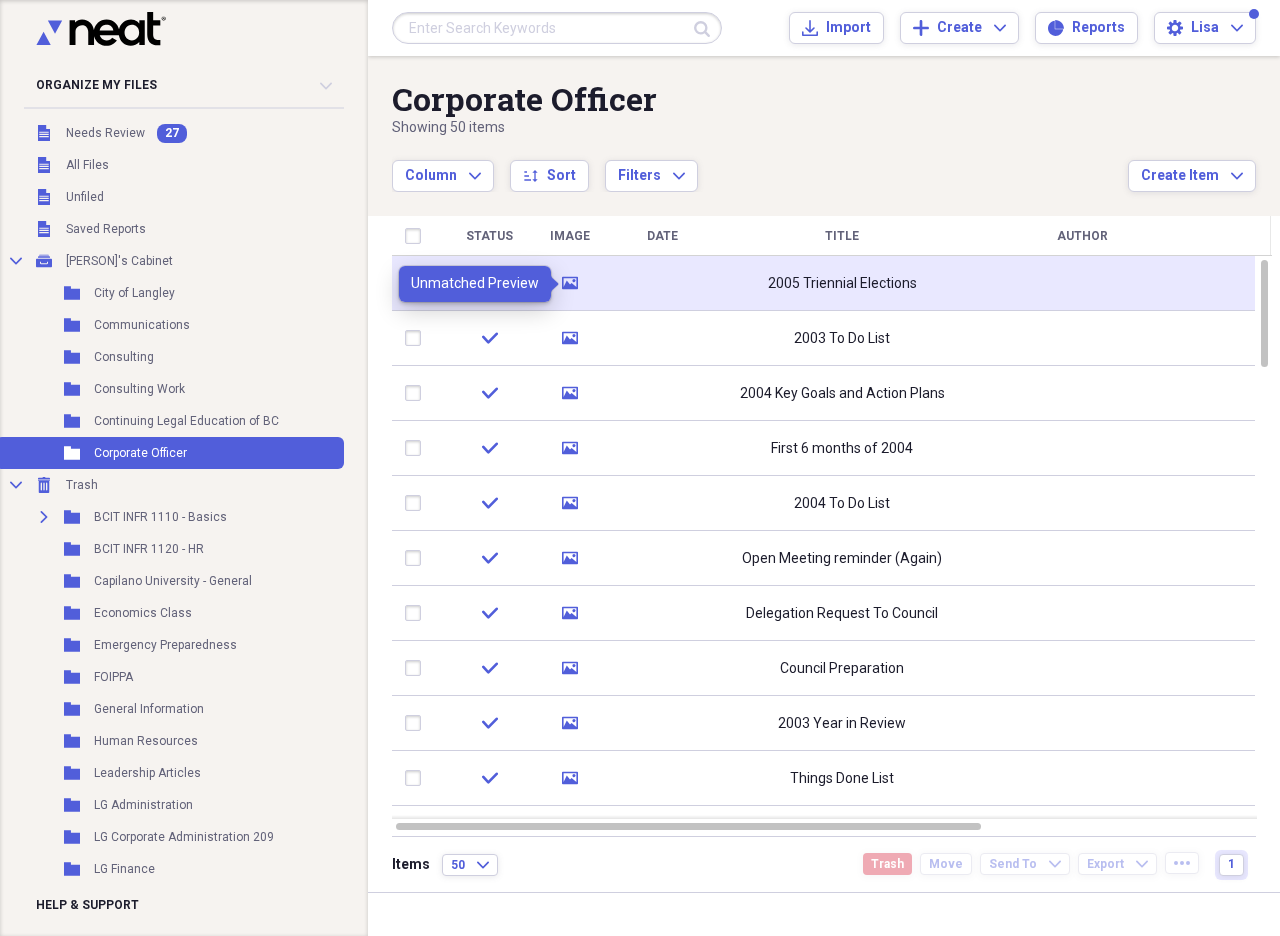 click on "media" 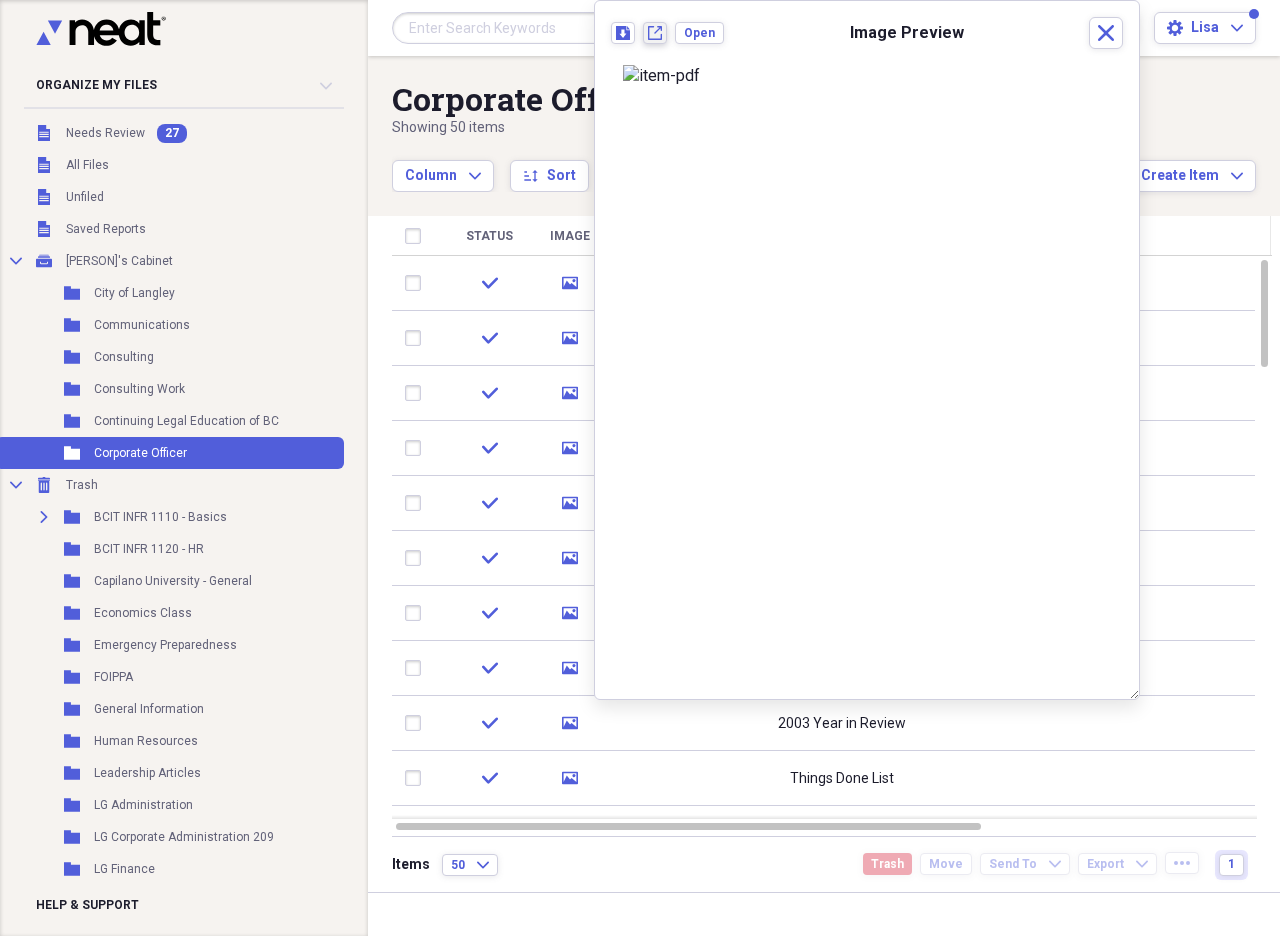 click 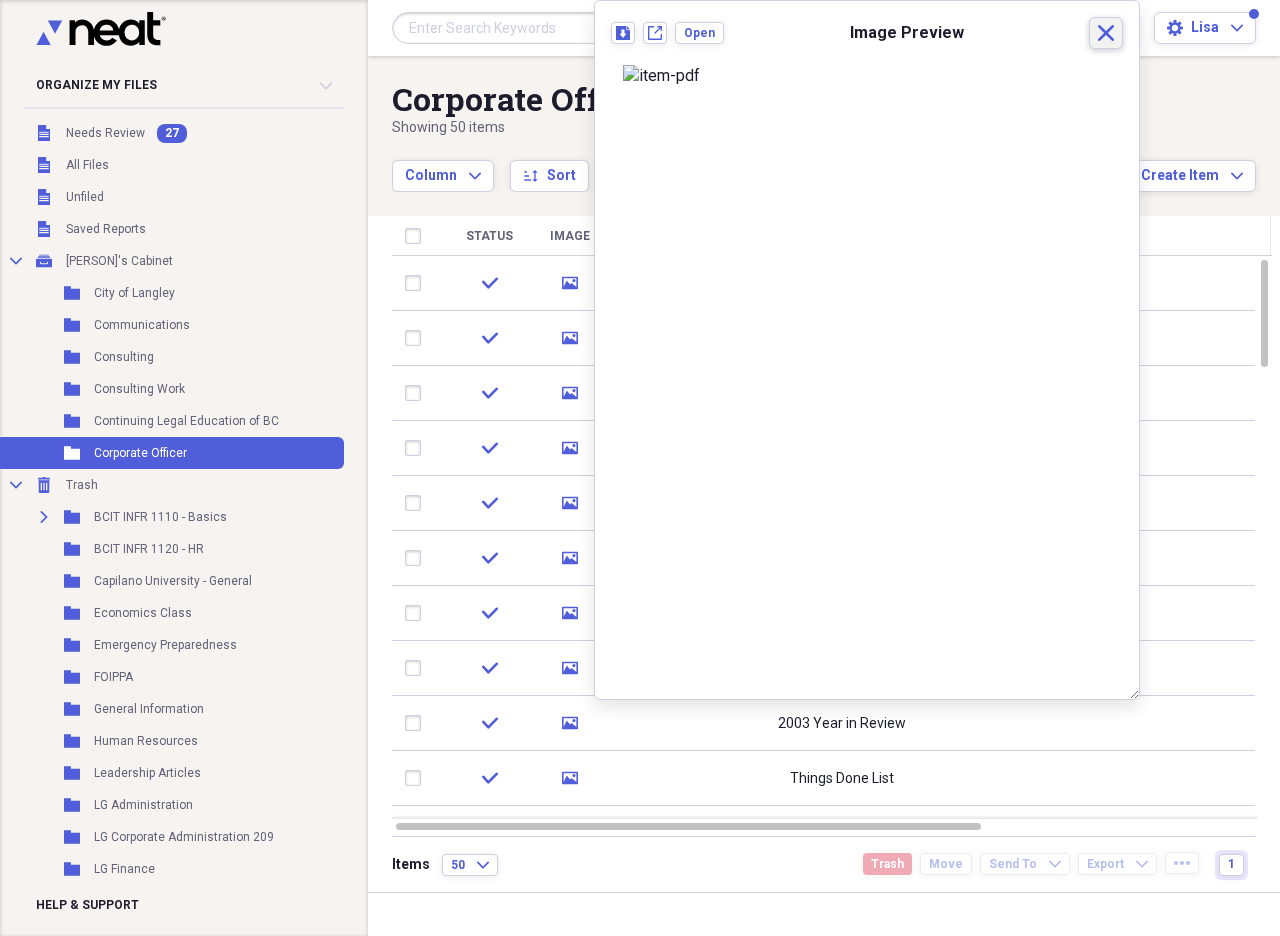 click 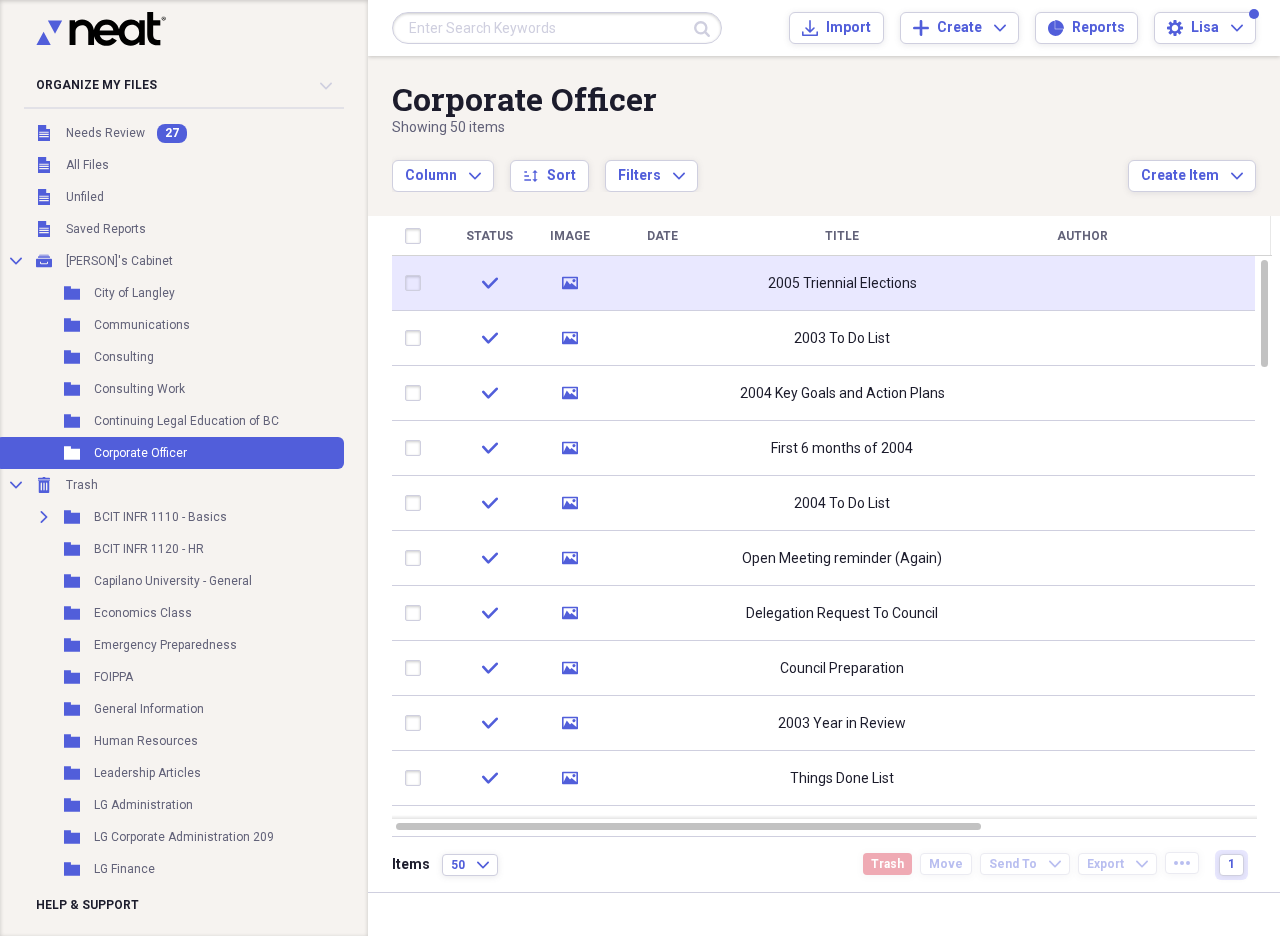 click at bounding box center (417, 283) 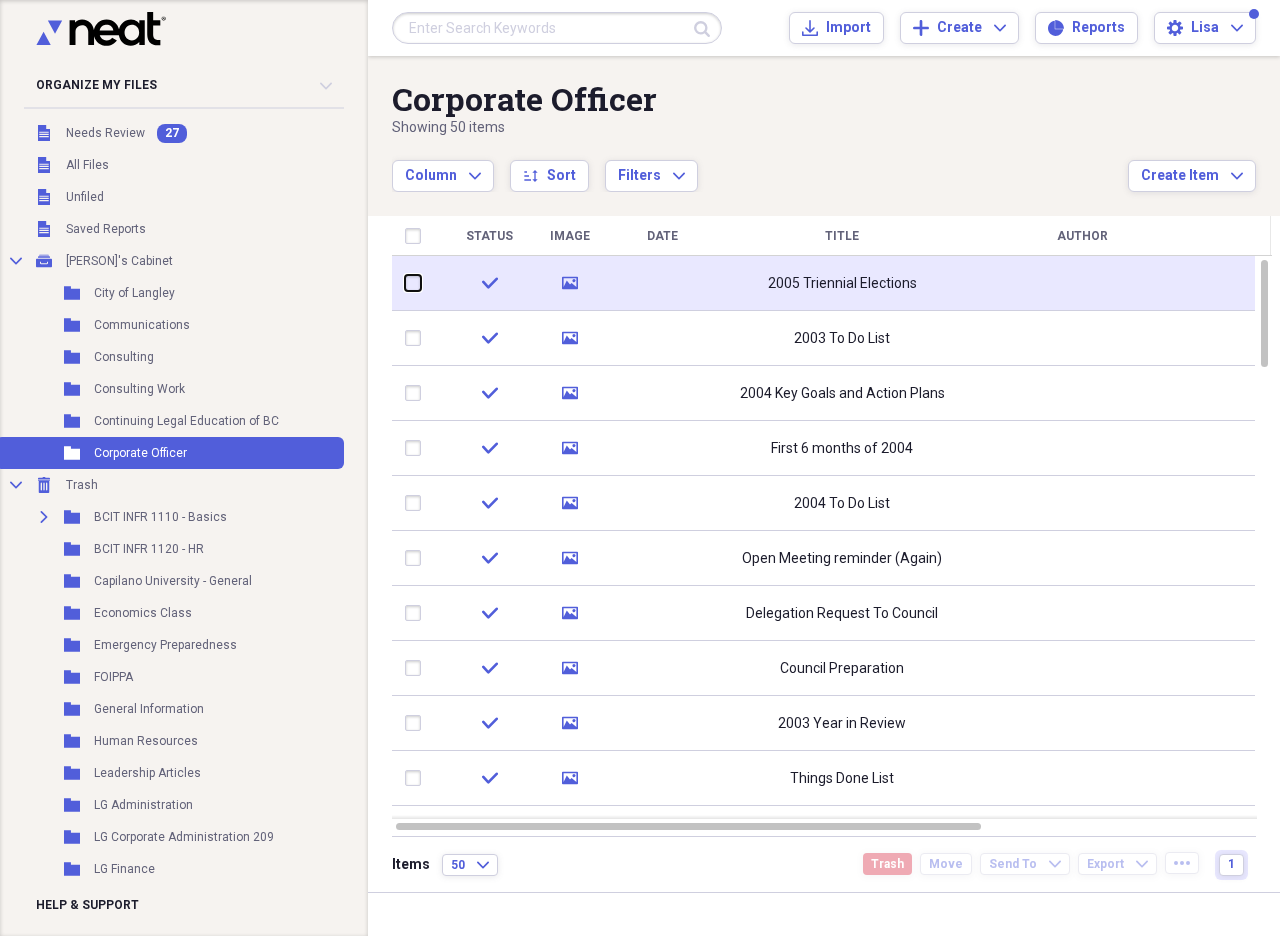 click at bounding box center [405, 283] 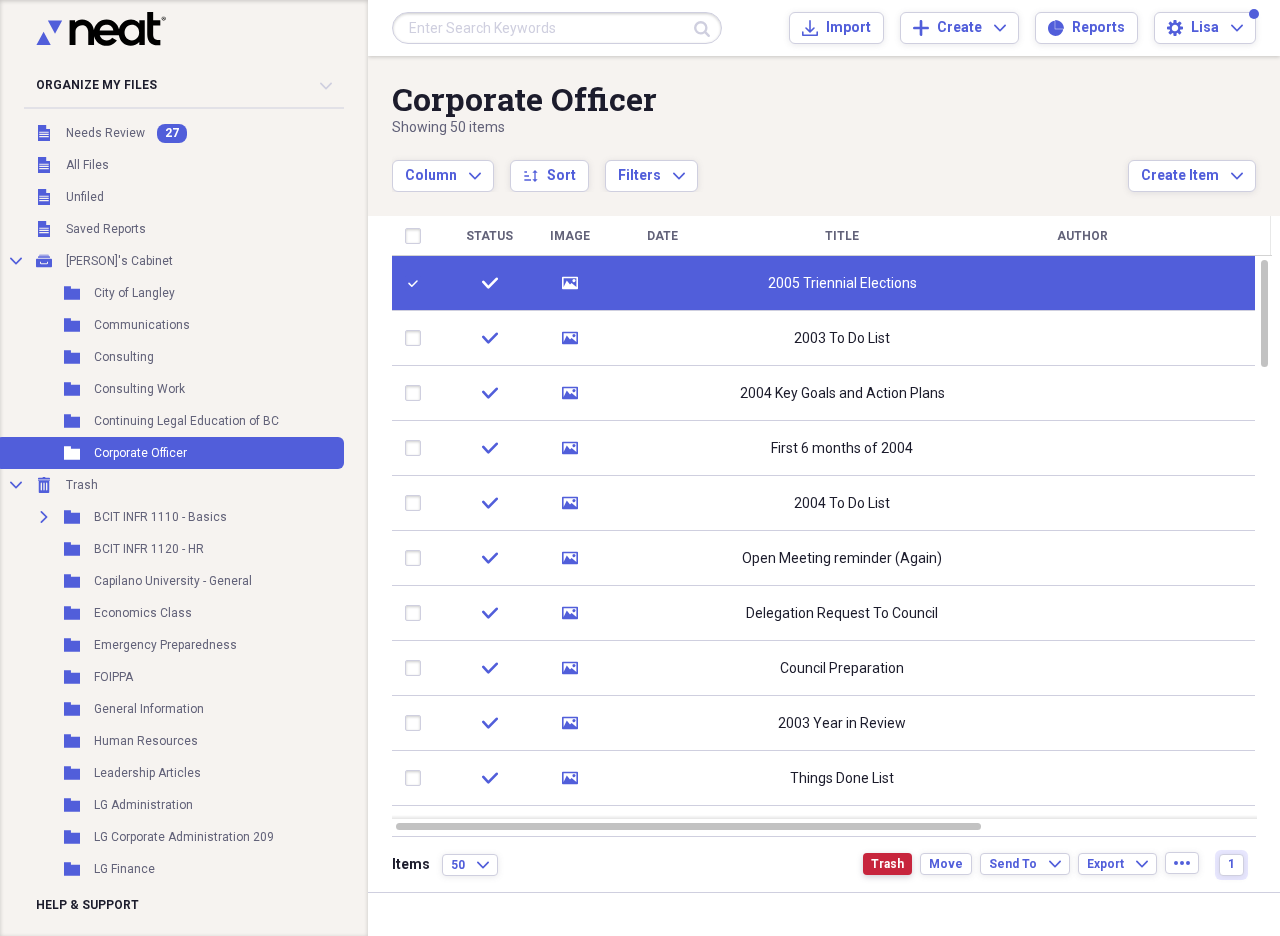 click on "Trash" at bounding box center [887, 864] 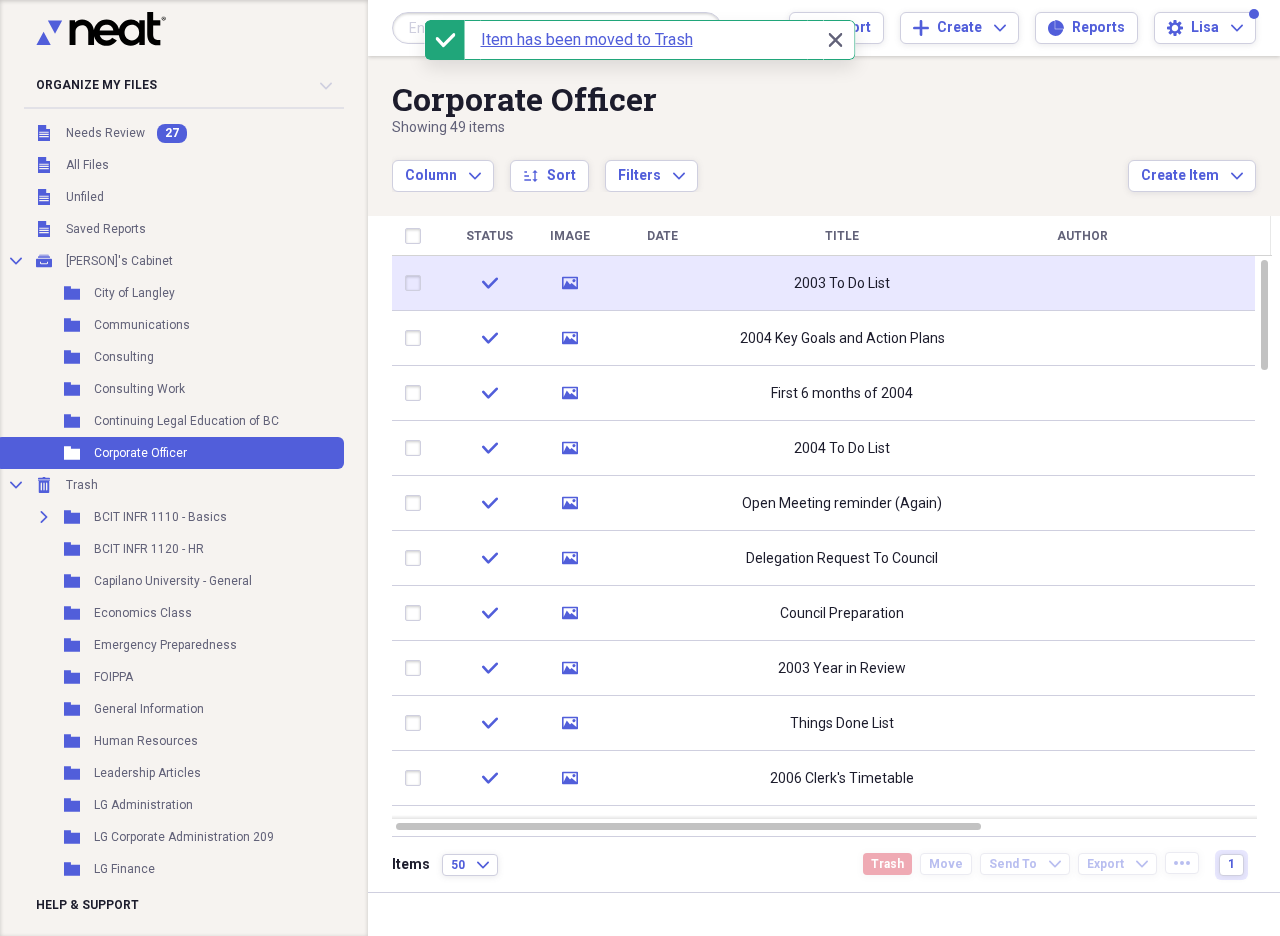 click on "media" 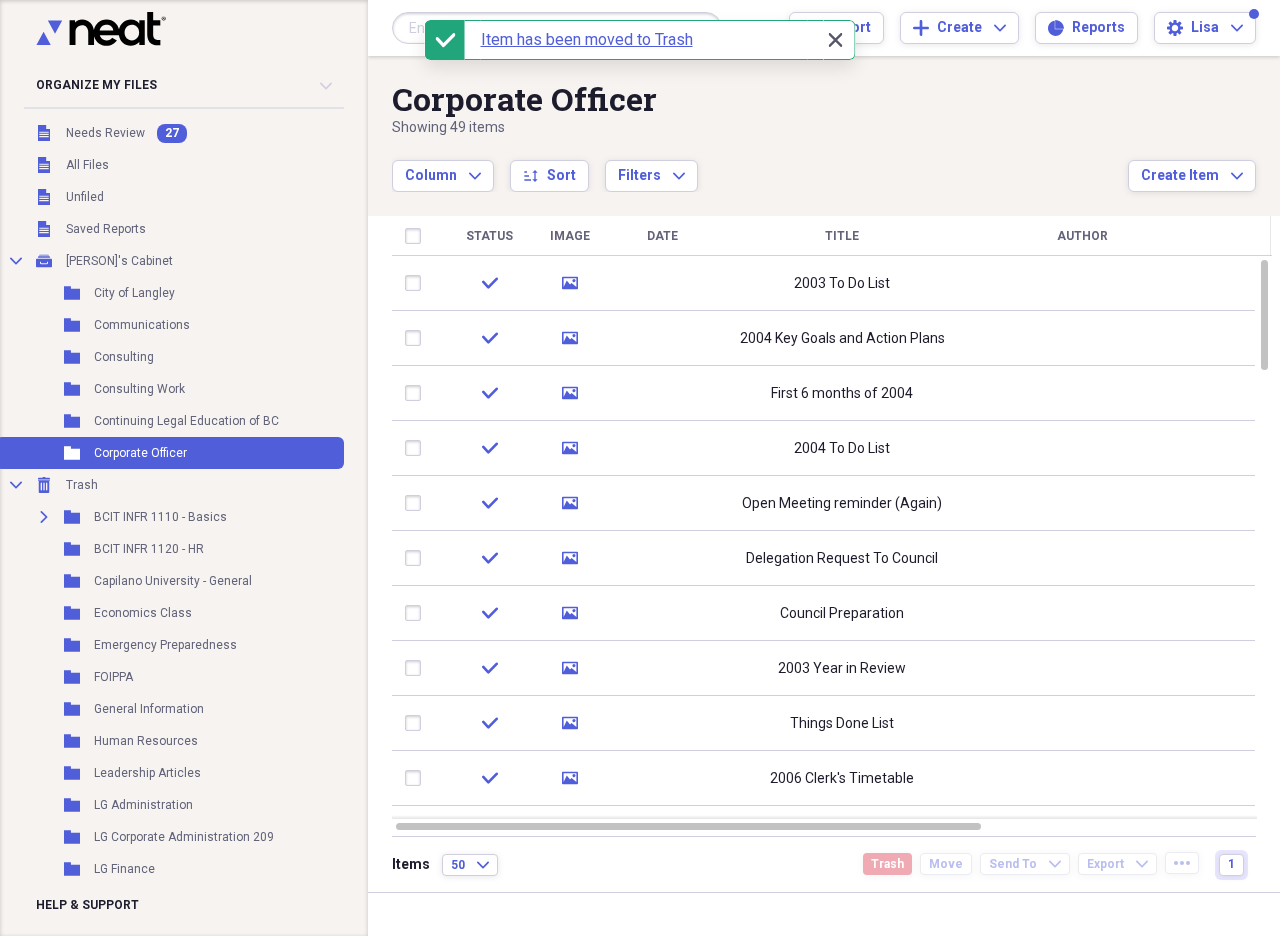 click on "Close" 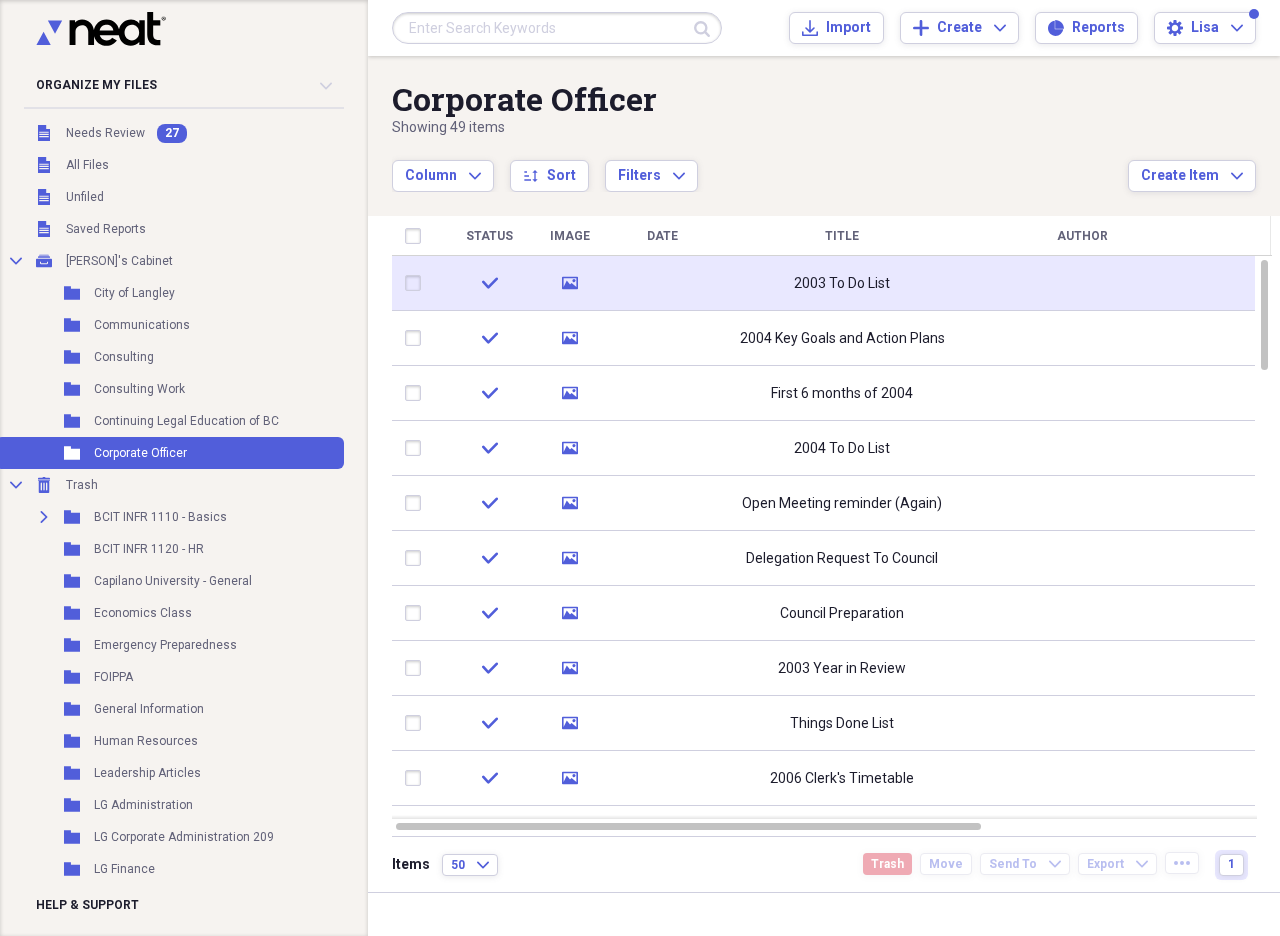 click 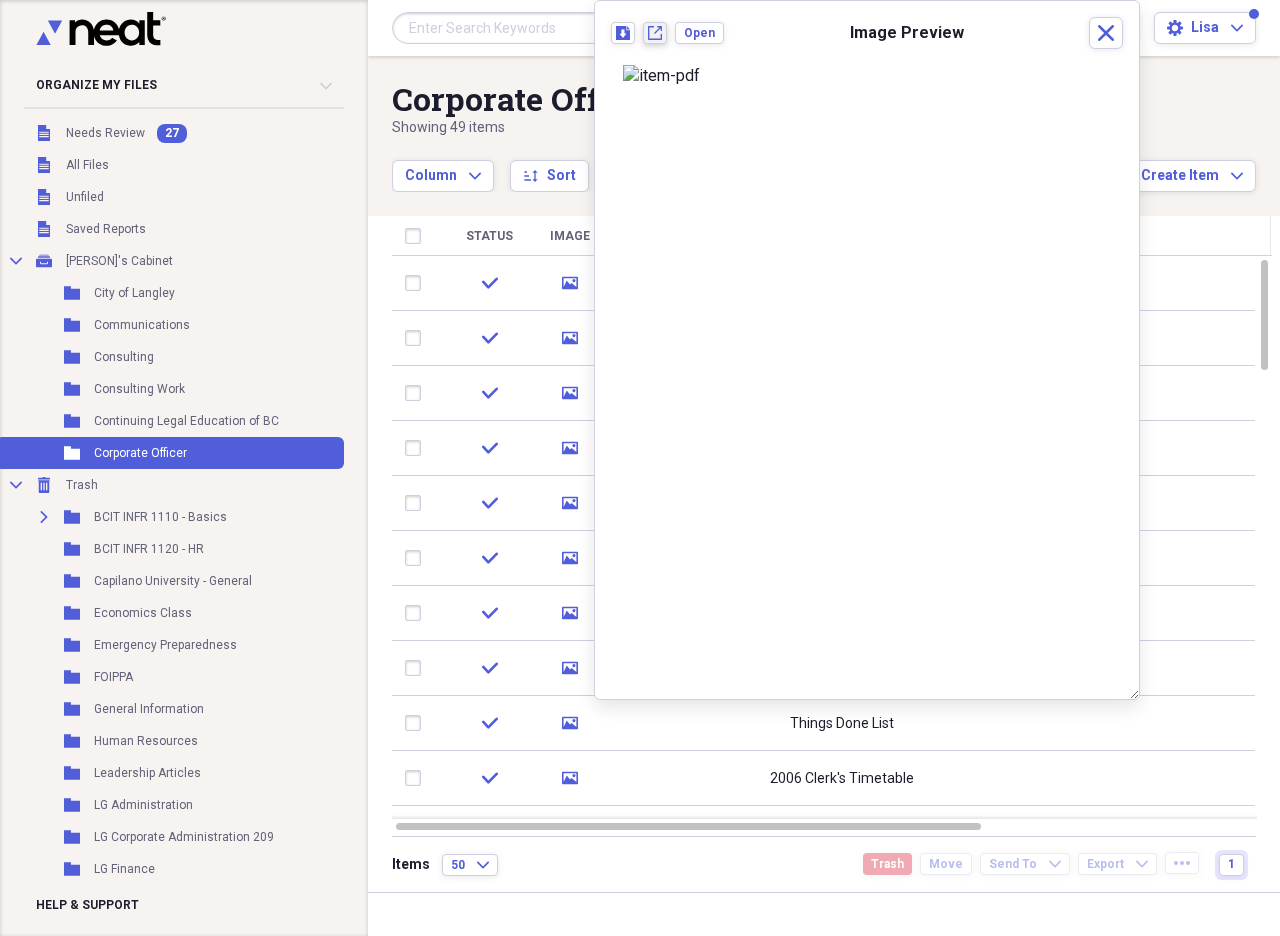 click on "New tab" 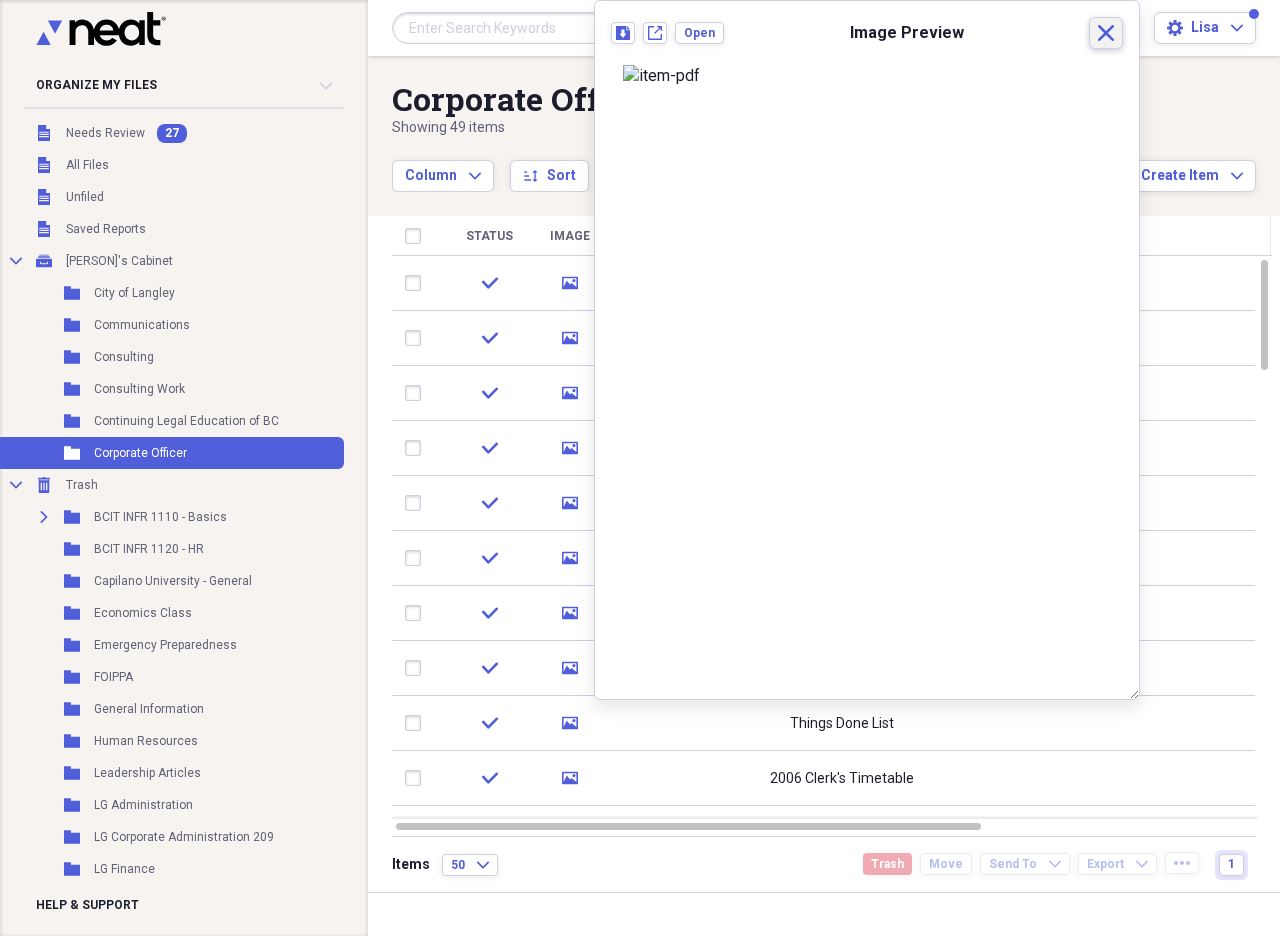 click on "Close" 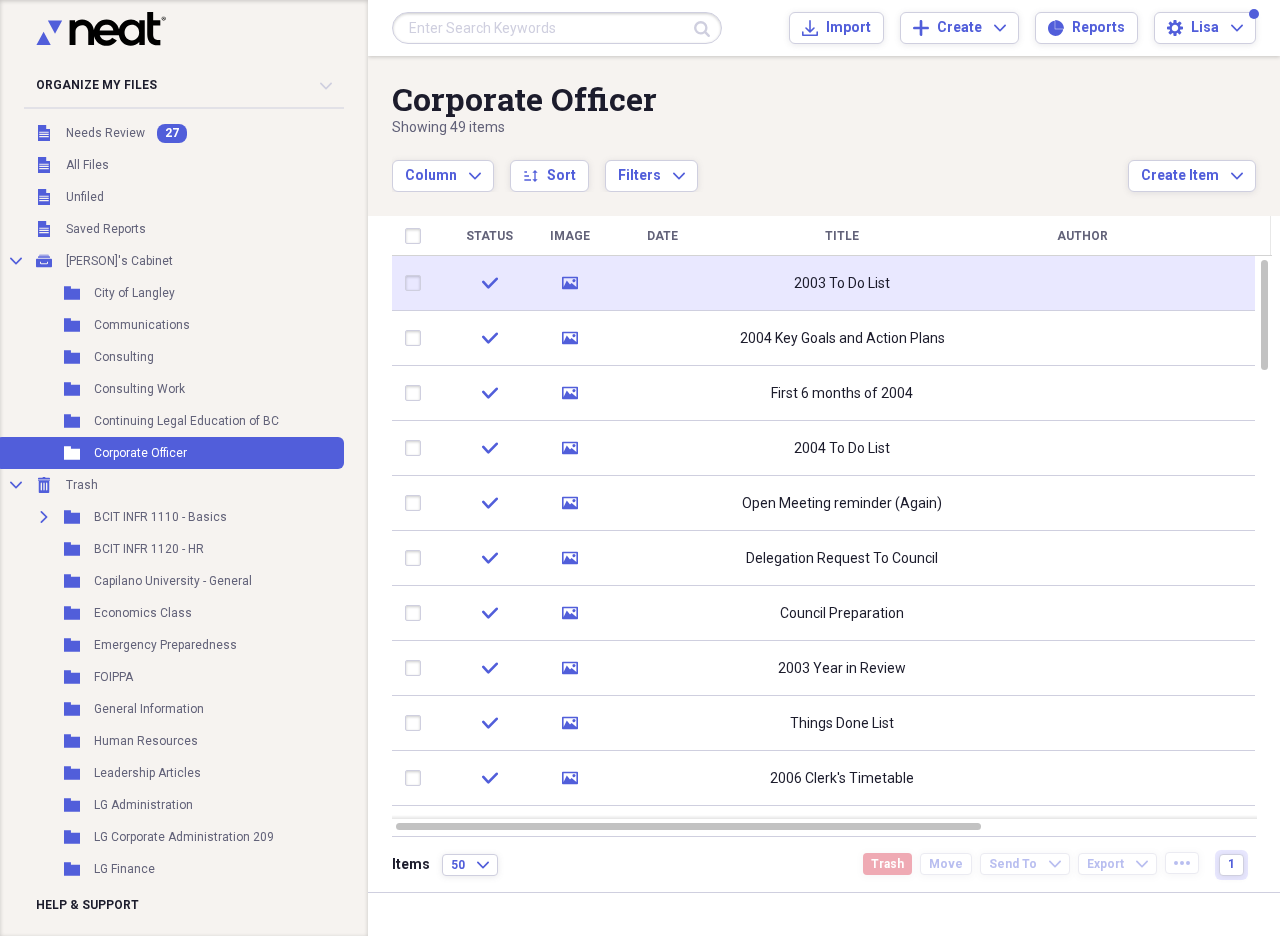 click at bounding box center (417, 283) 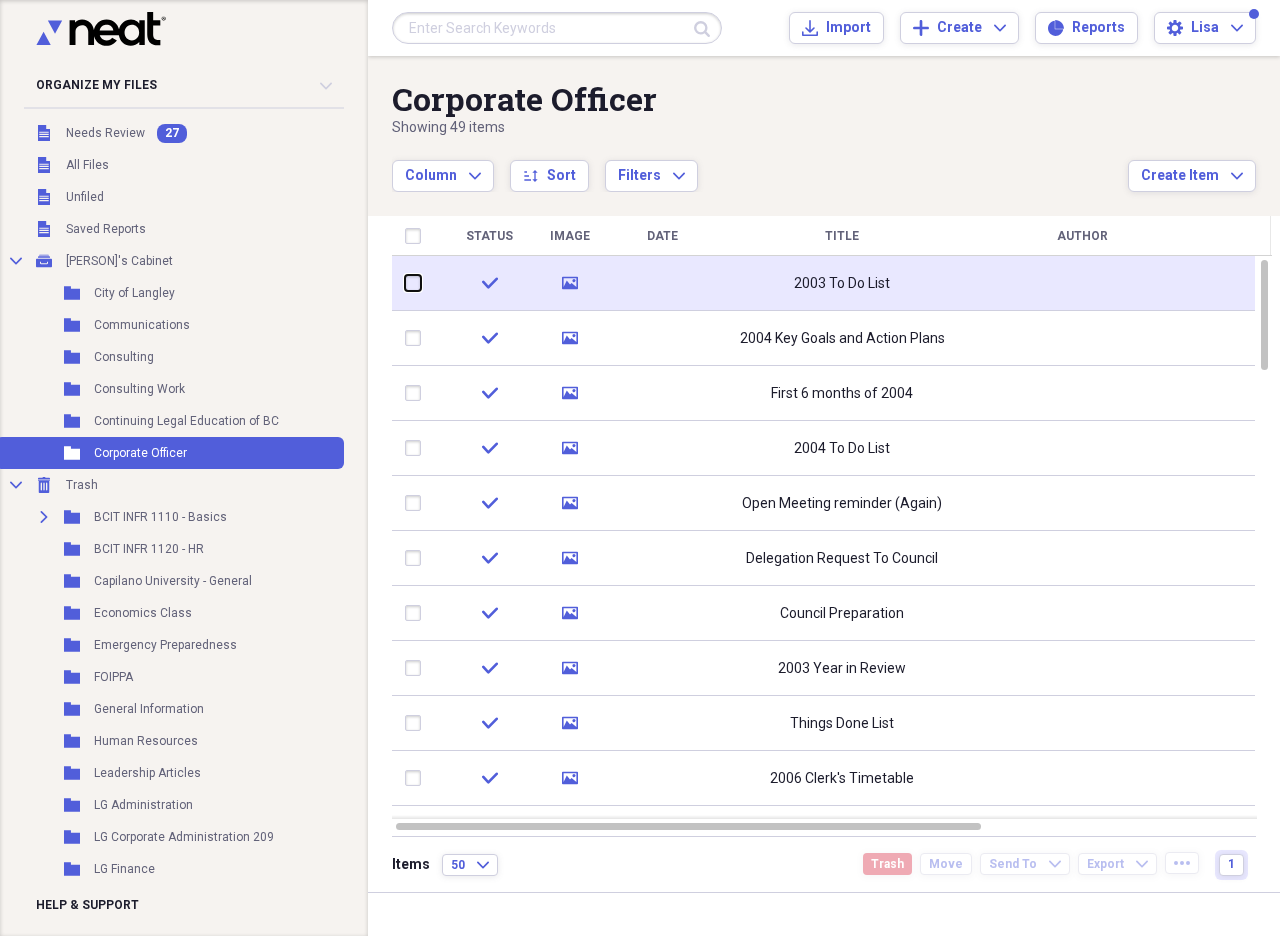 click at bounding box center [405, 283] 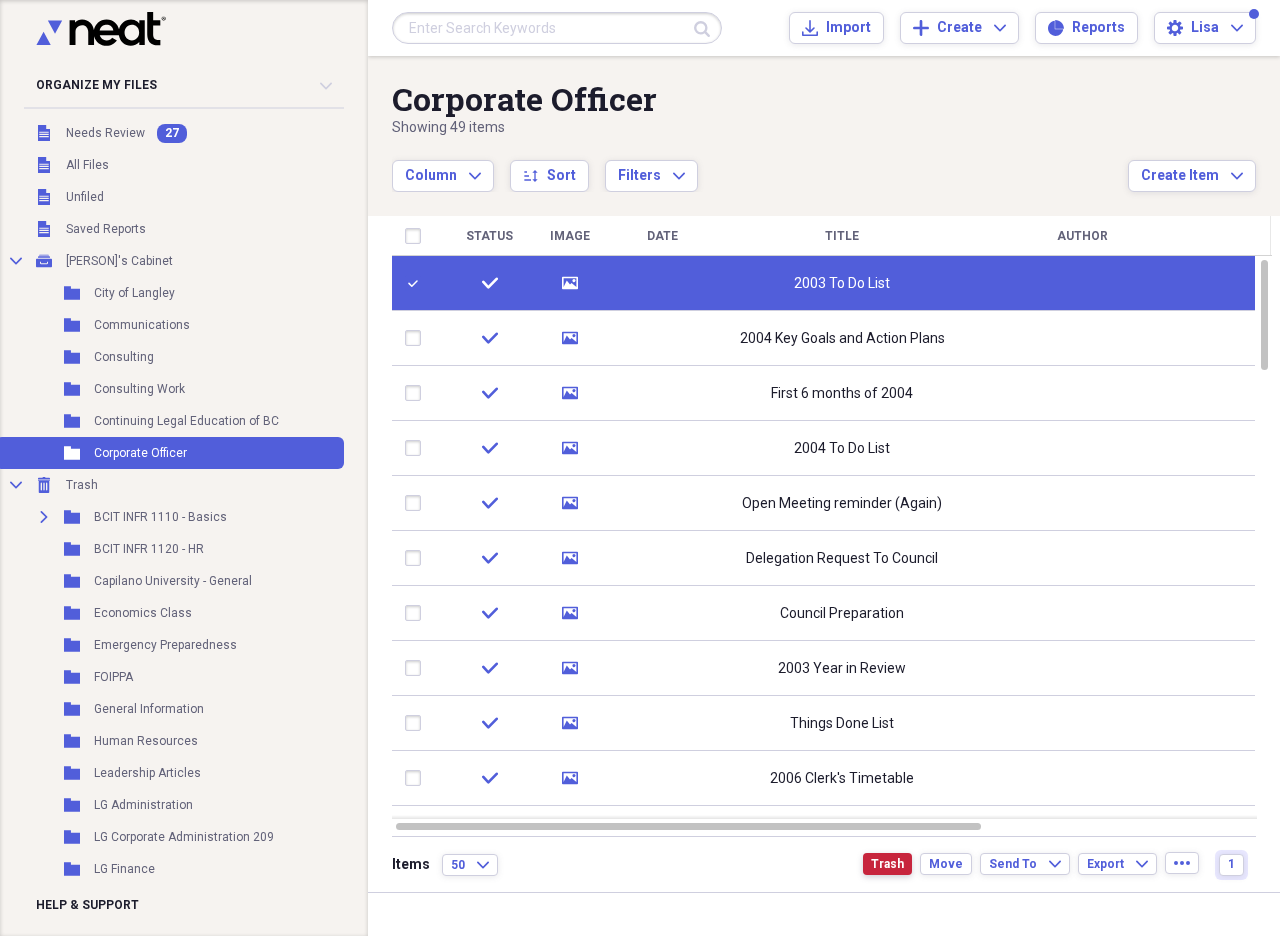 click on "Trash" at bounding box center (887, 864) 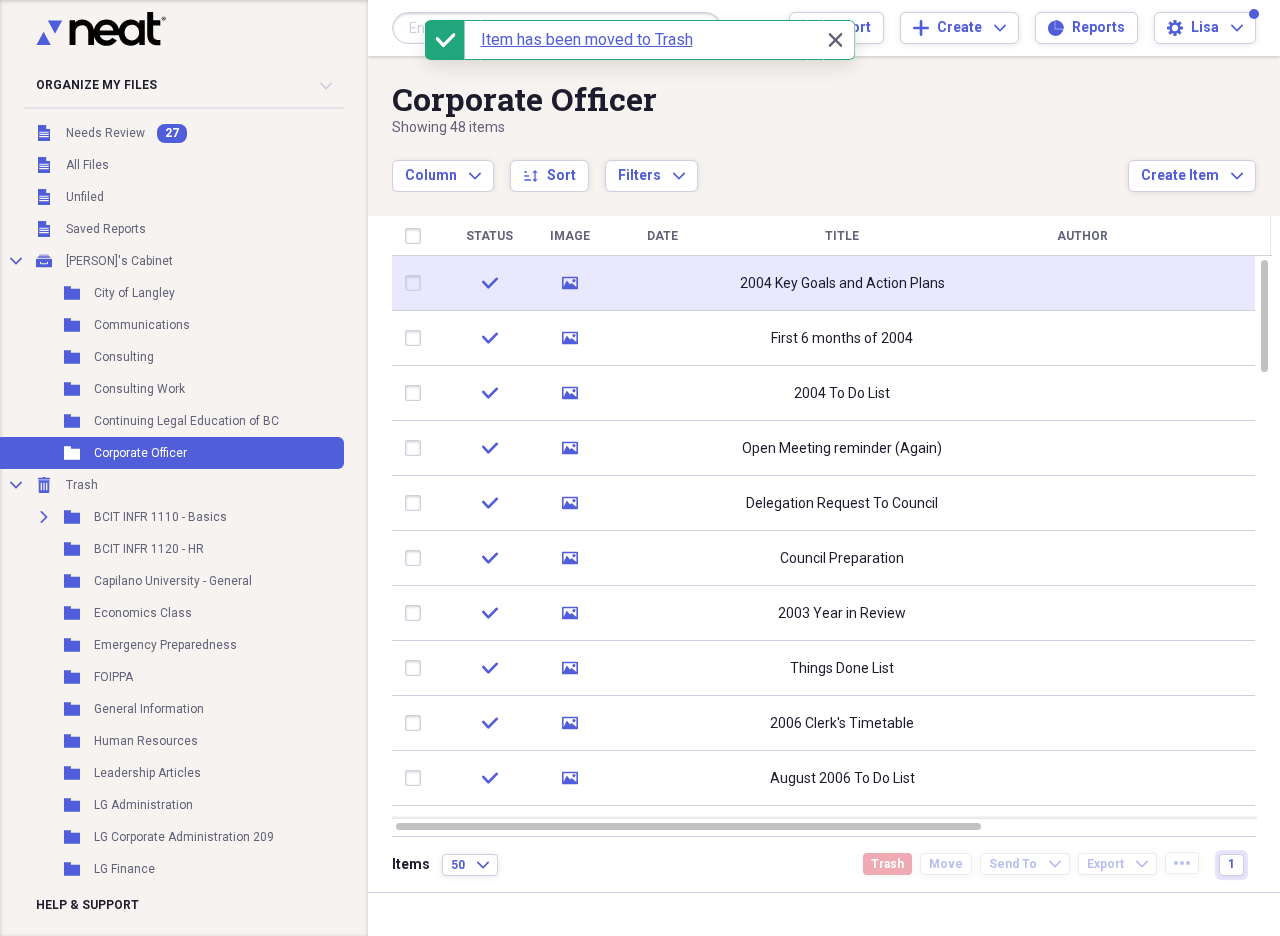click 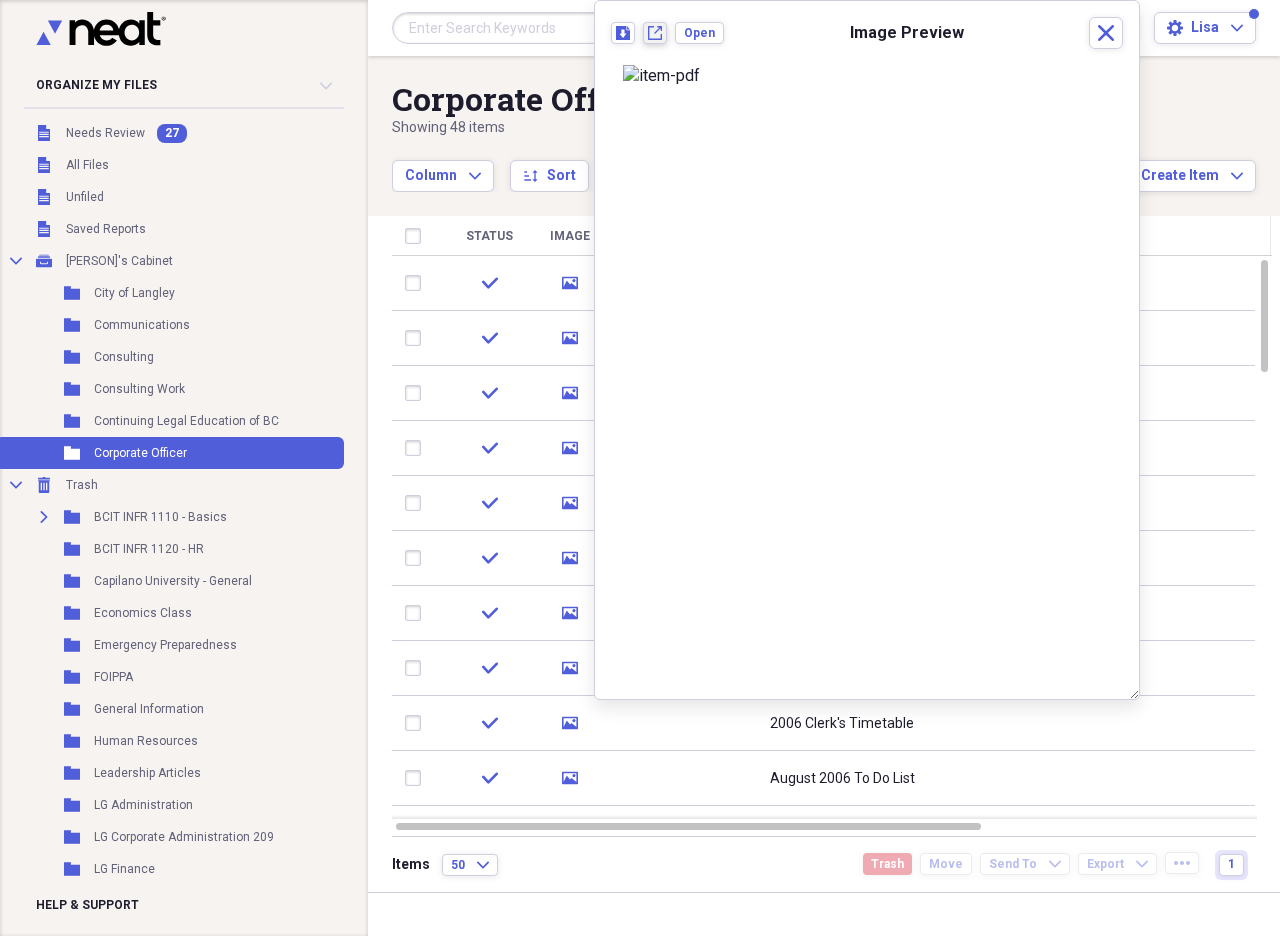 click on "New tab" 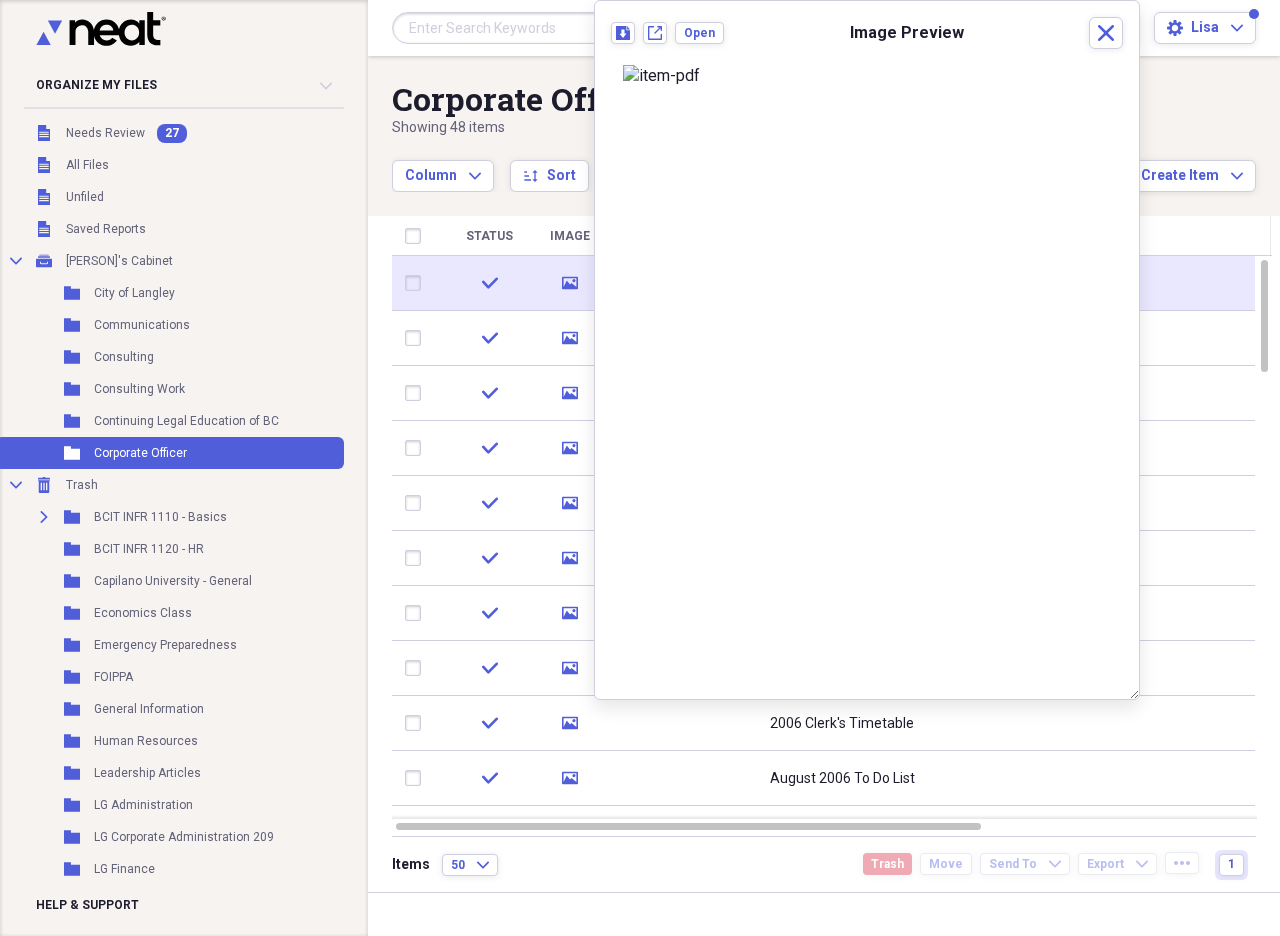 click at bounding box center (417, 283) 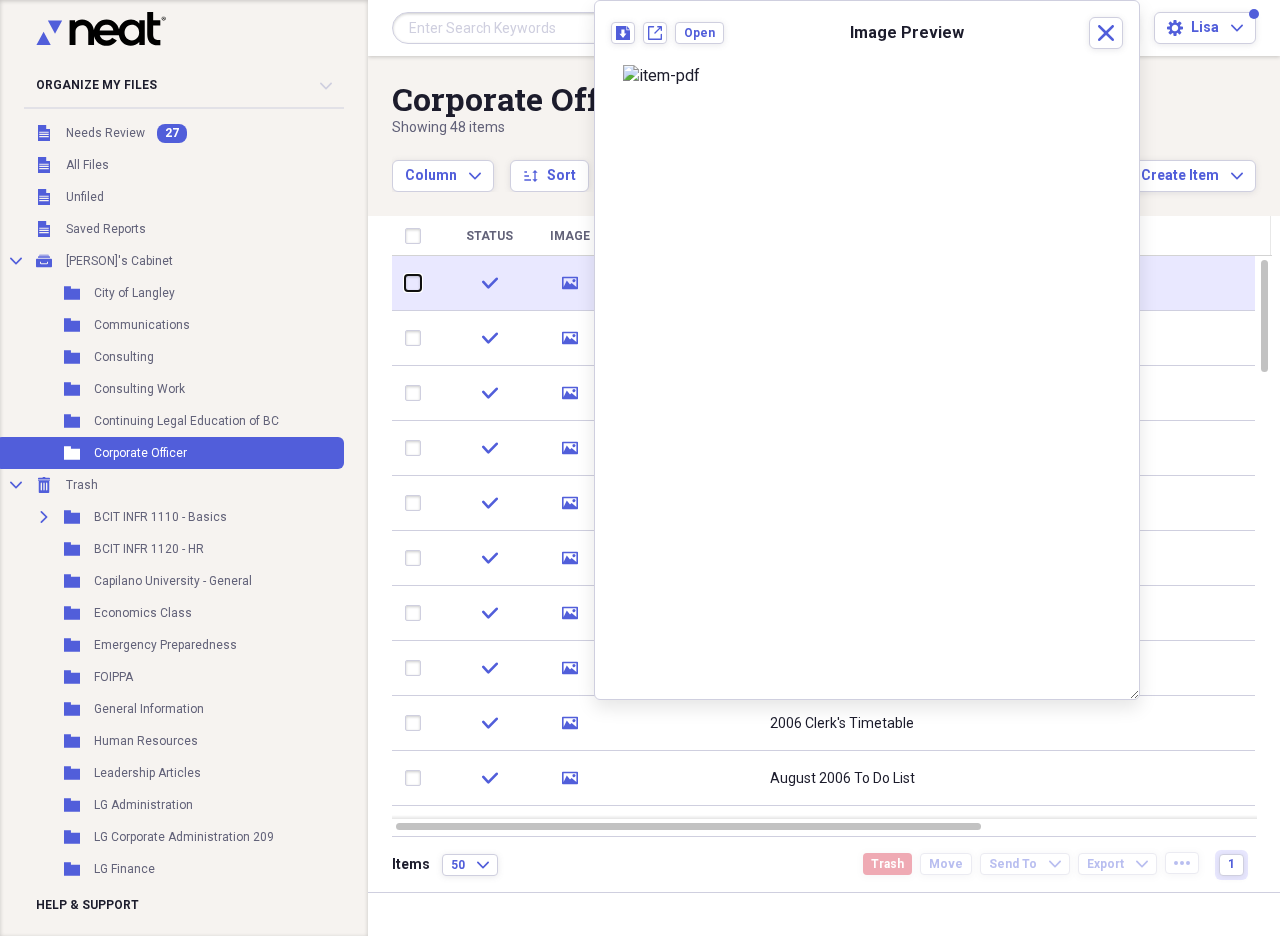 click at bounding box center (405, 283) 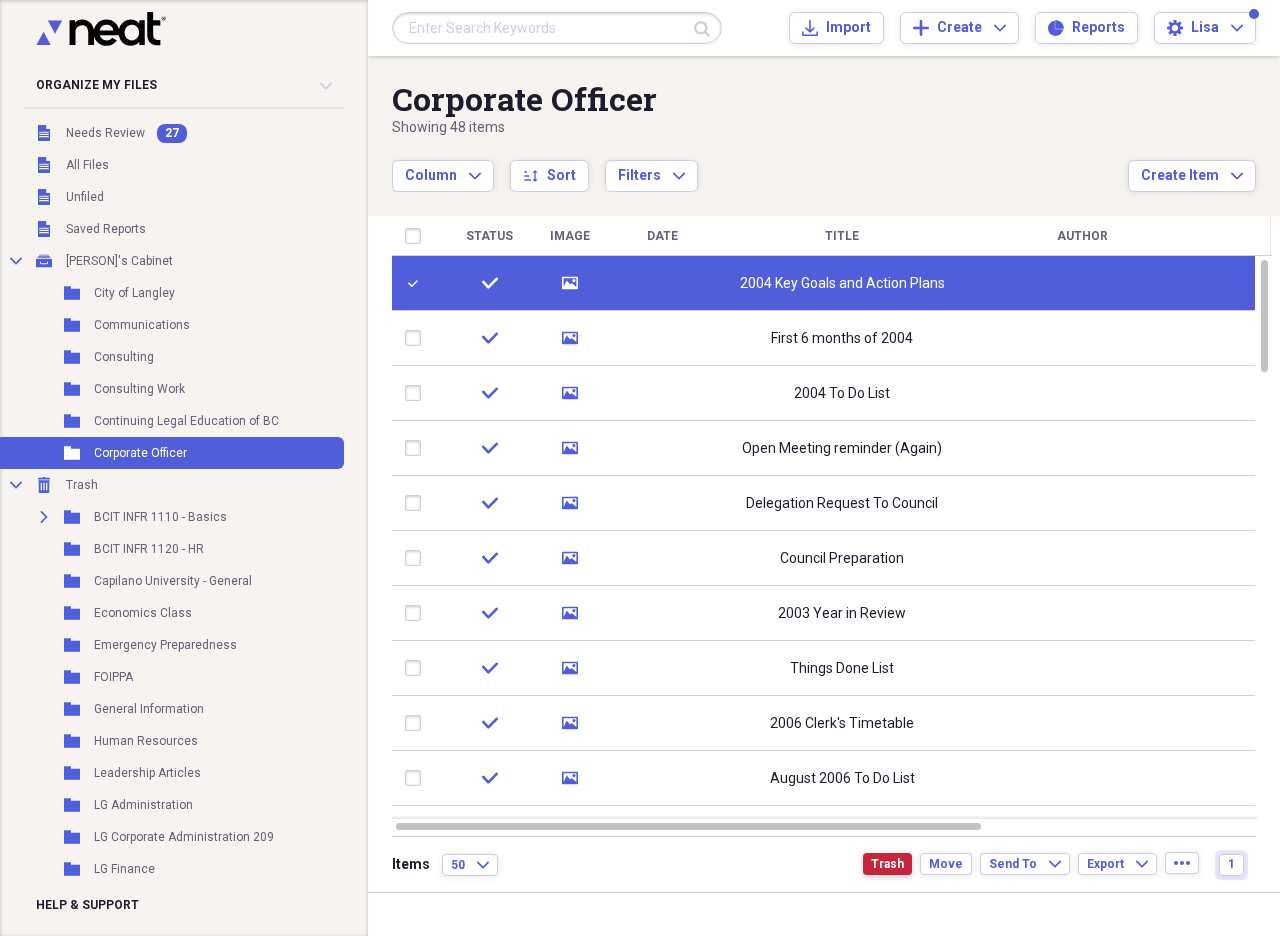 click on "Trash" at bounding box center (887, 864) 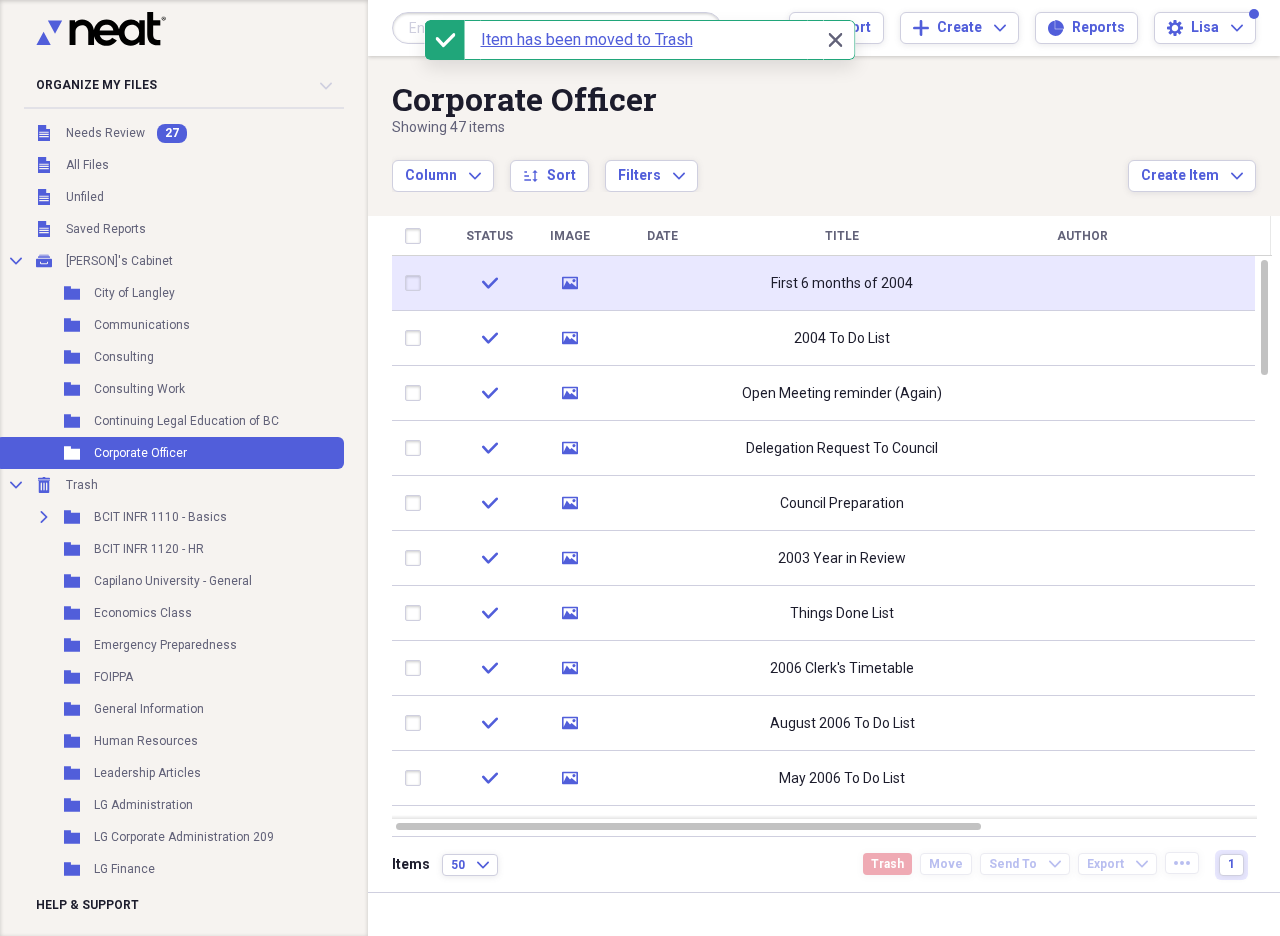 click on "media" 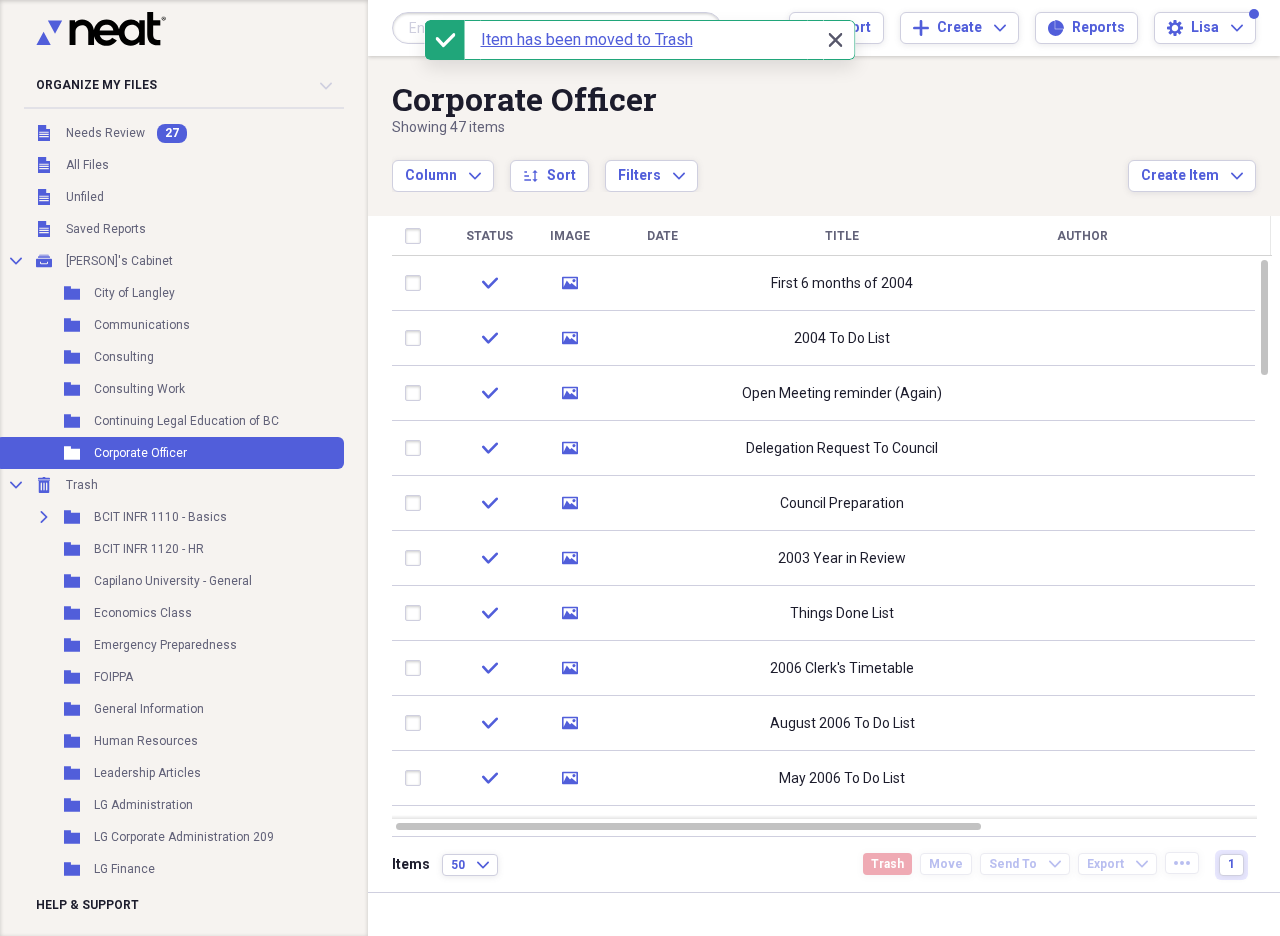 click on "Close" 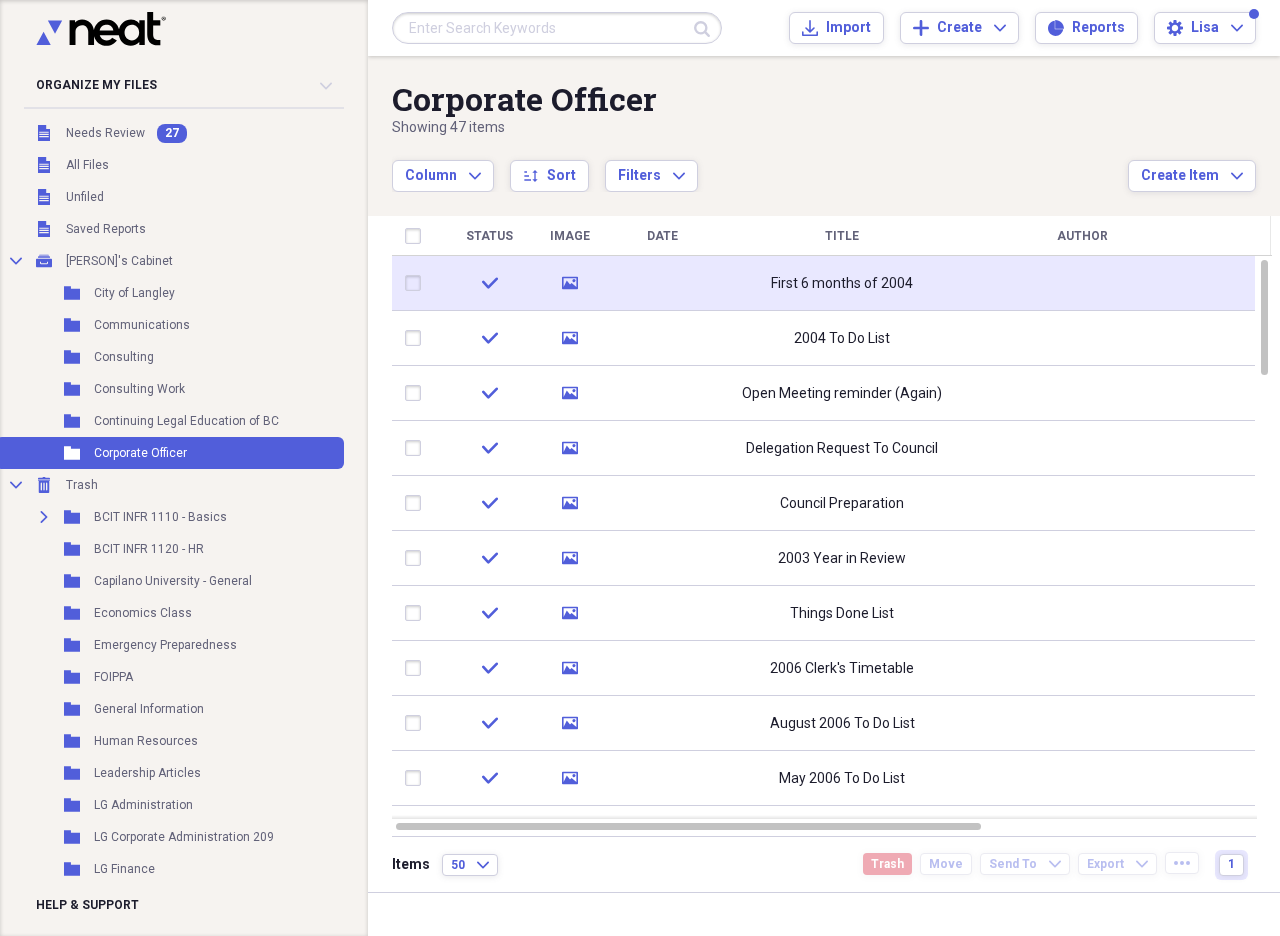 click 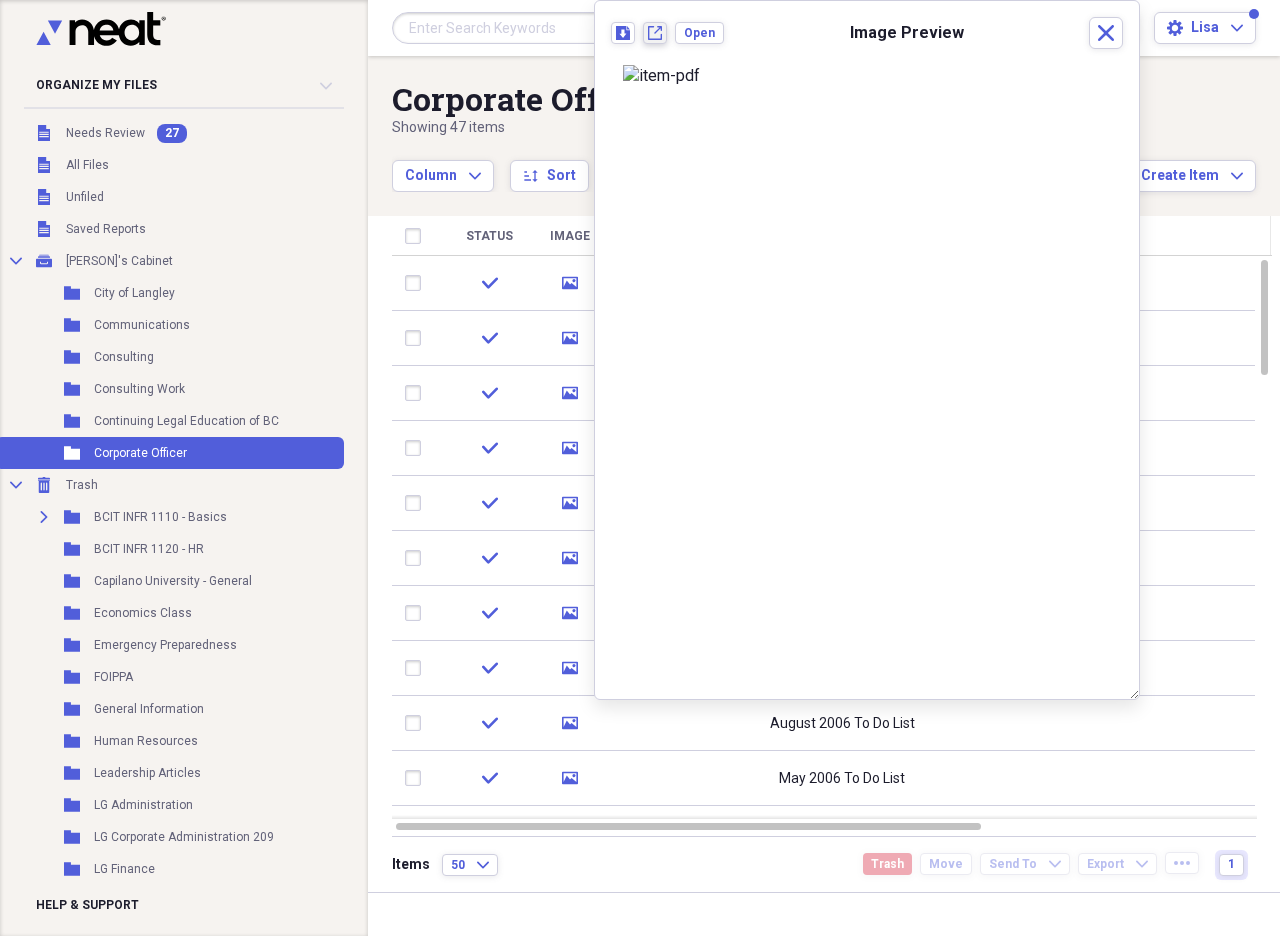 click on "New tab" at bounding box center [655, 33] 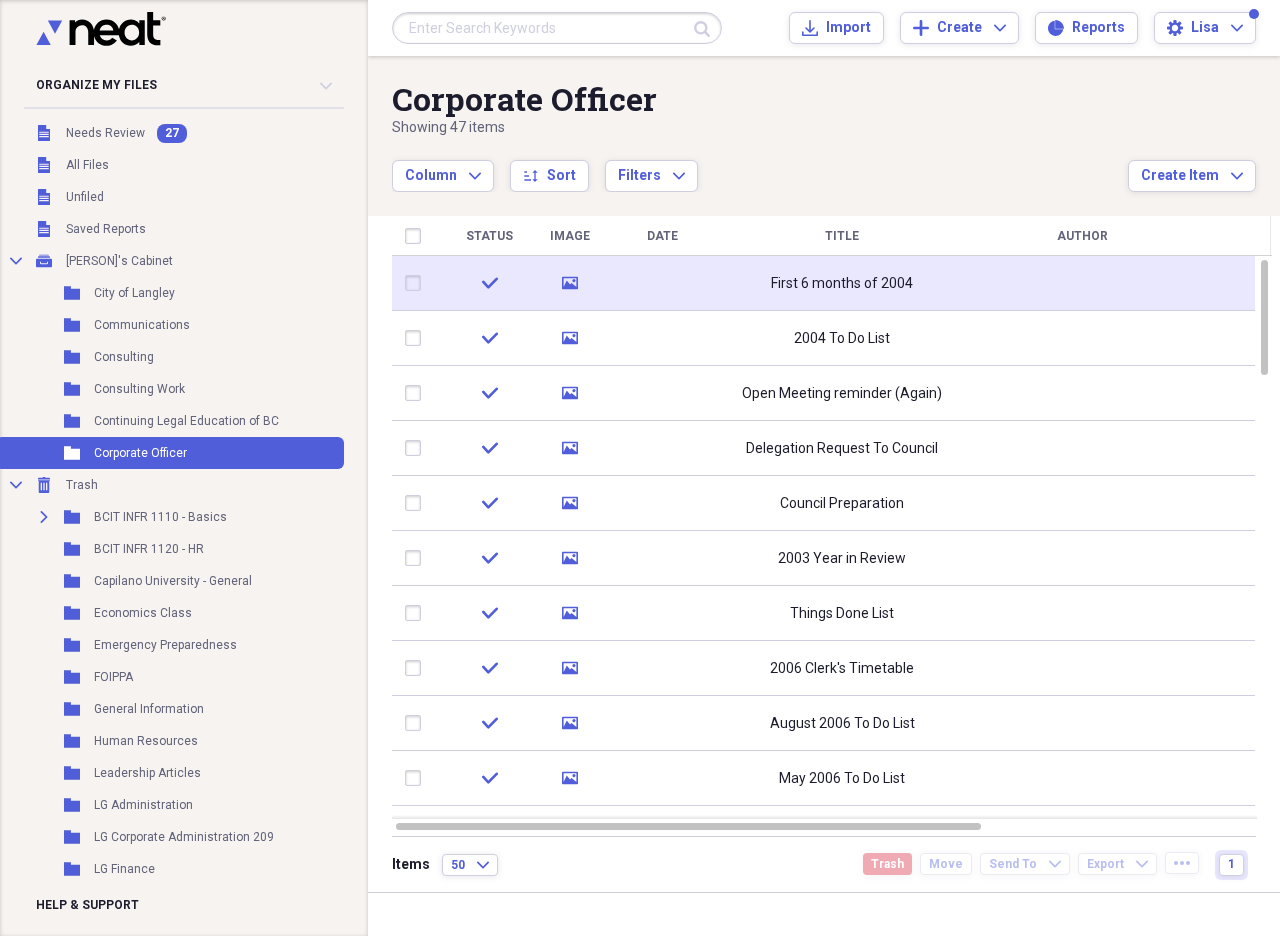 click at bounding box center (417, 283) 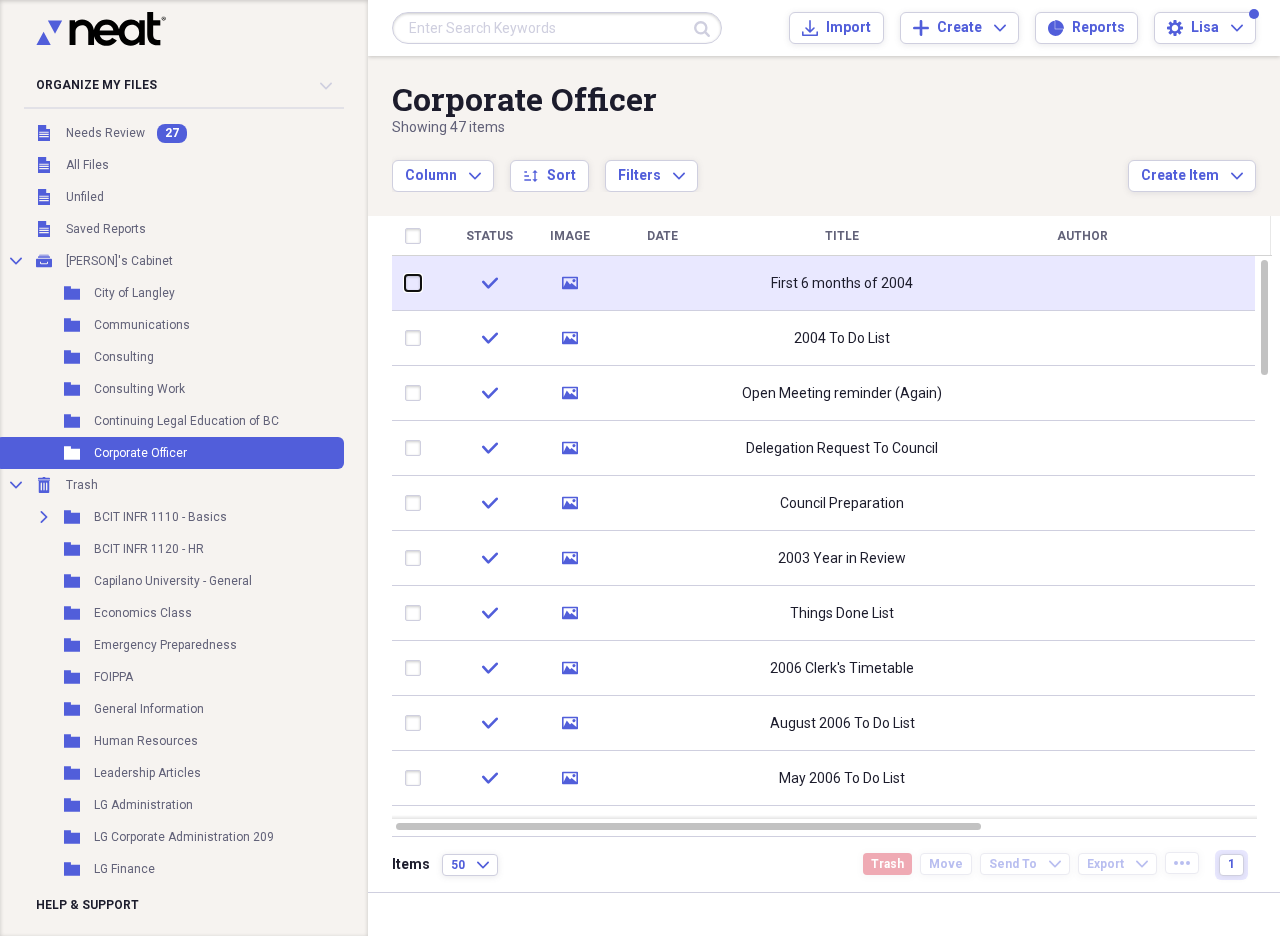 click at bounding box center (405, 283) 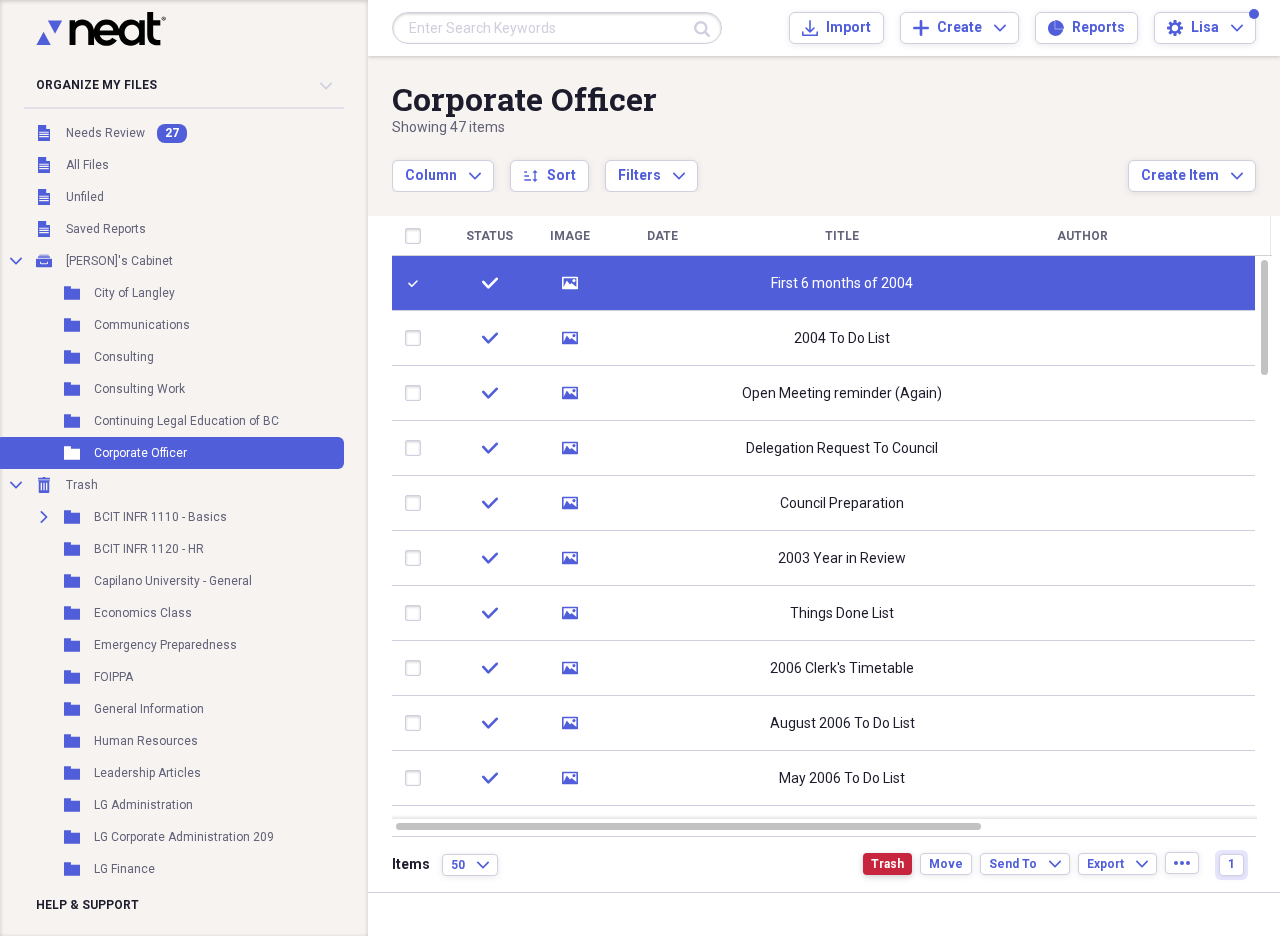click on "Trash" at bounding box center (887, 864) 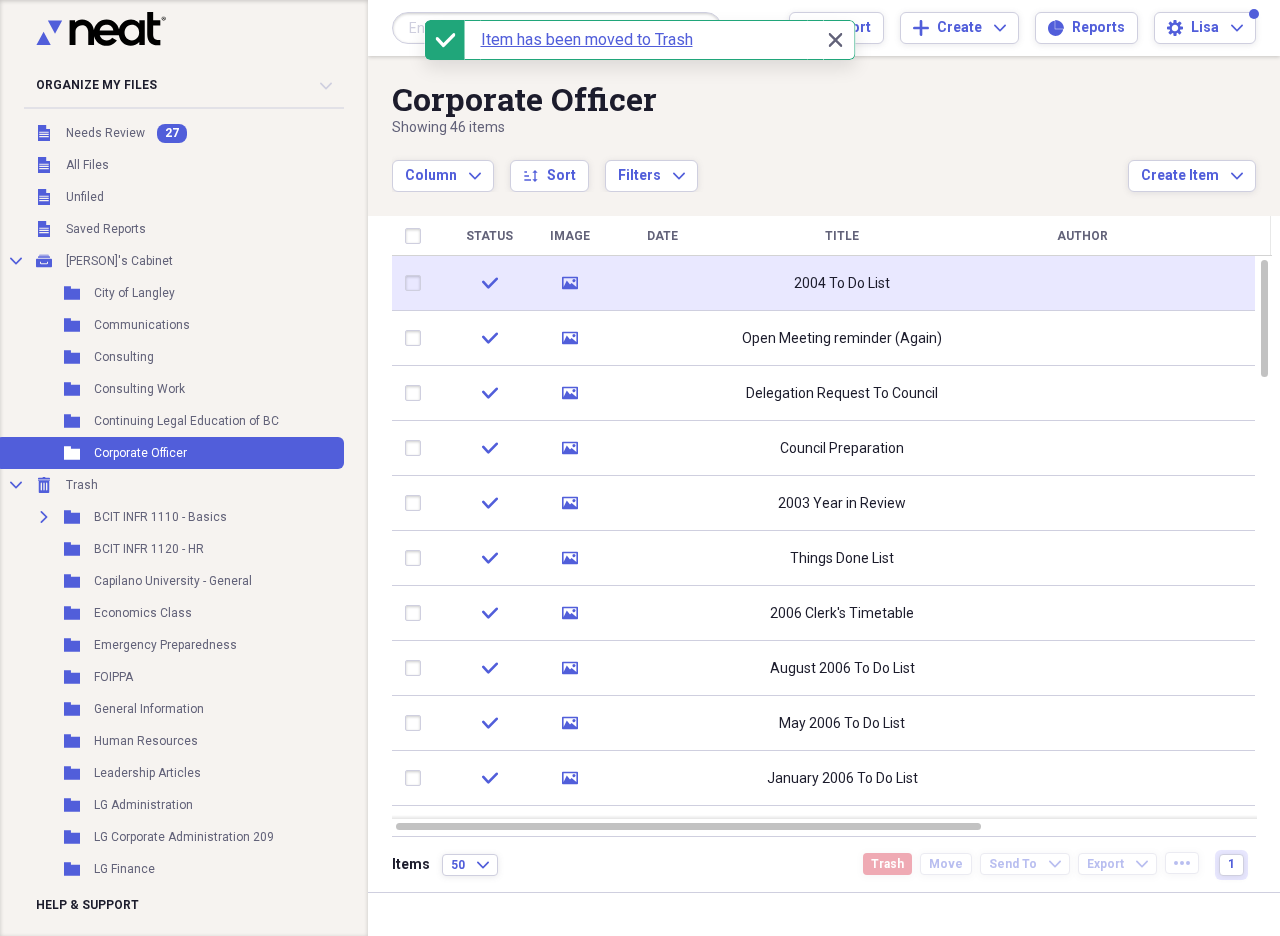 click 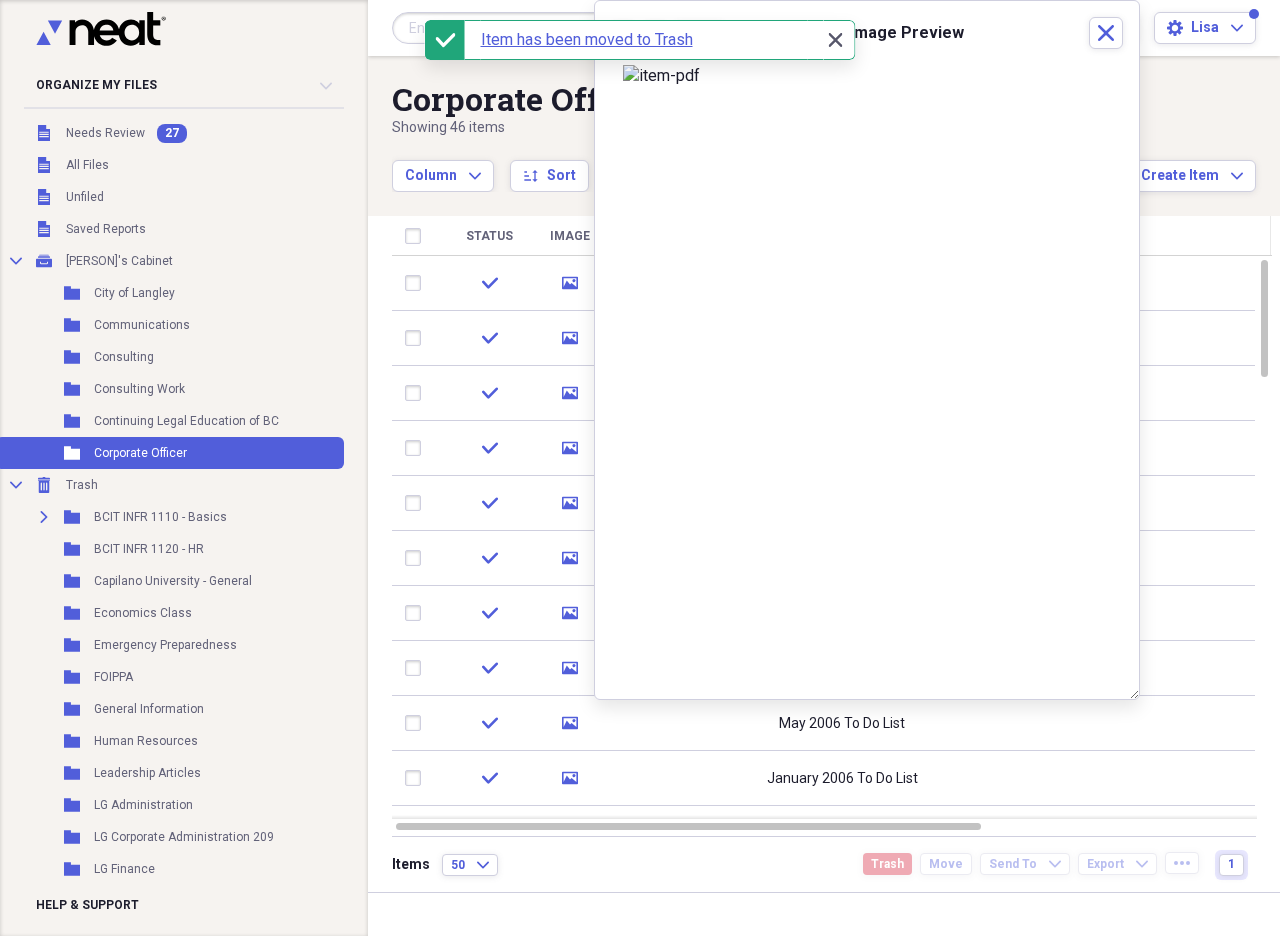 click 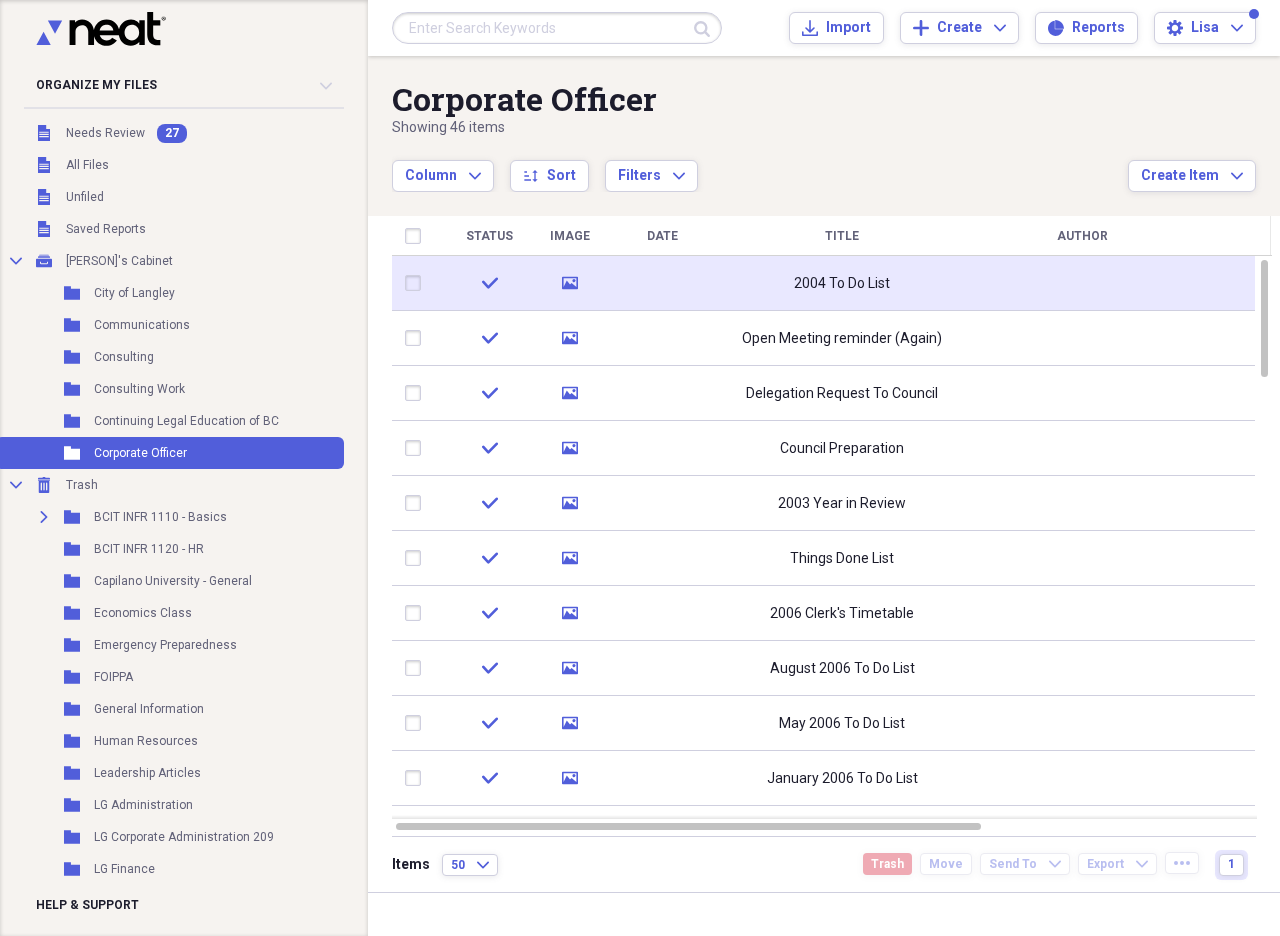 click on "media" 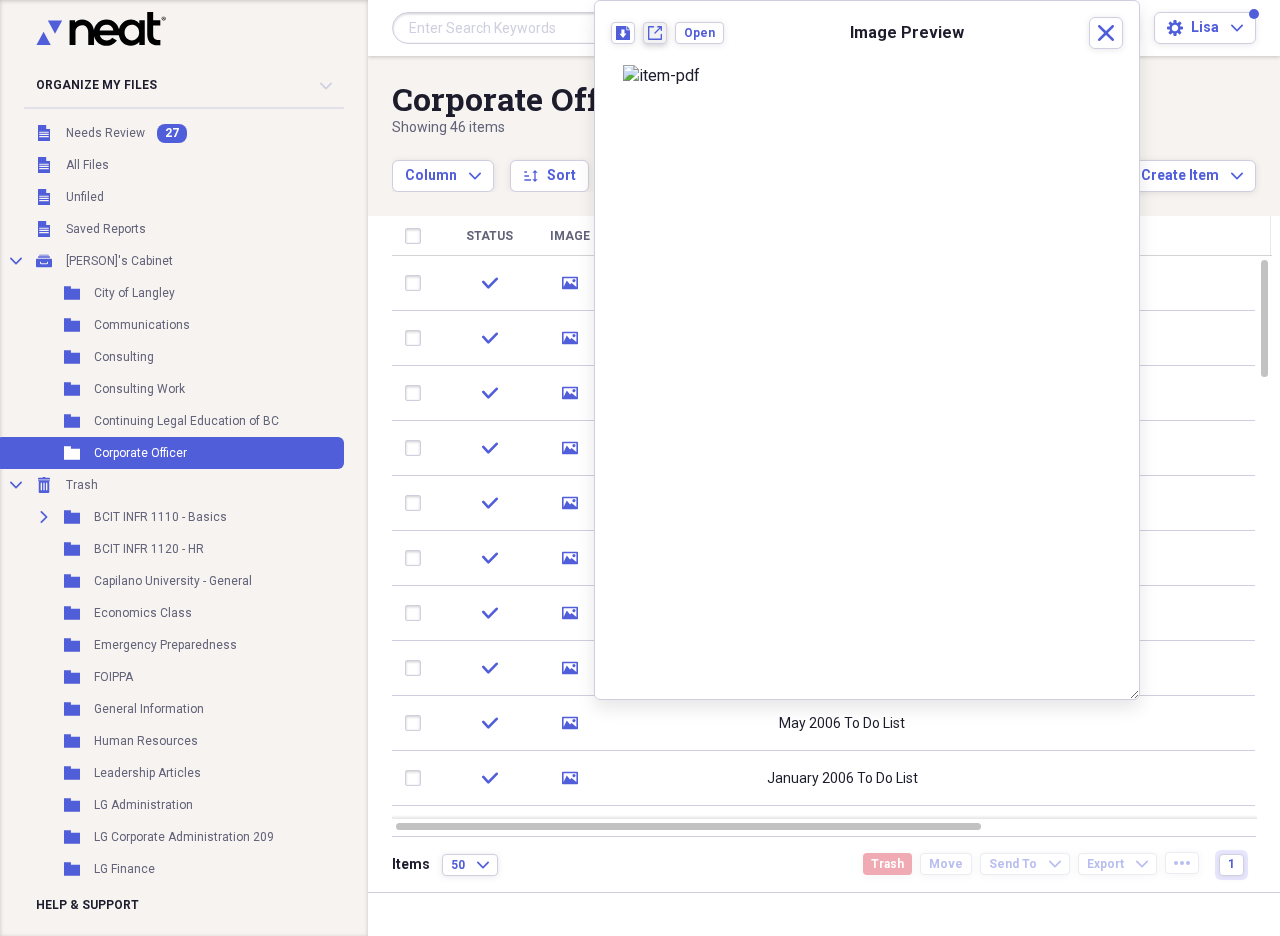 click on "New tab" at bounding box center [655, 33] 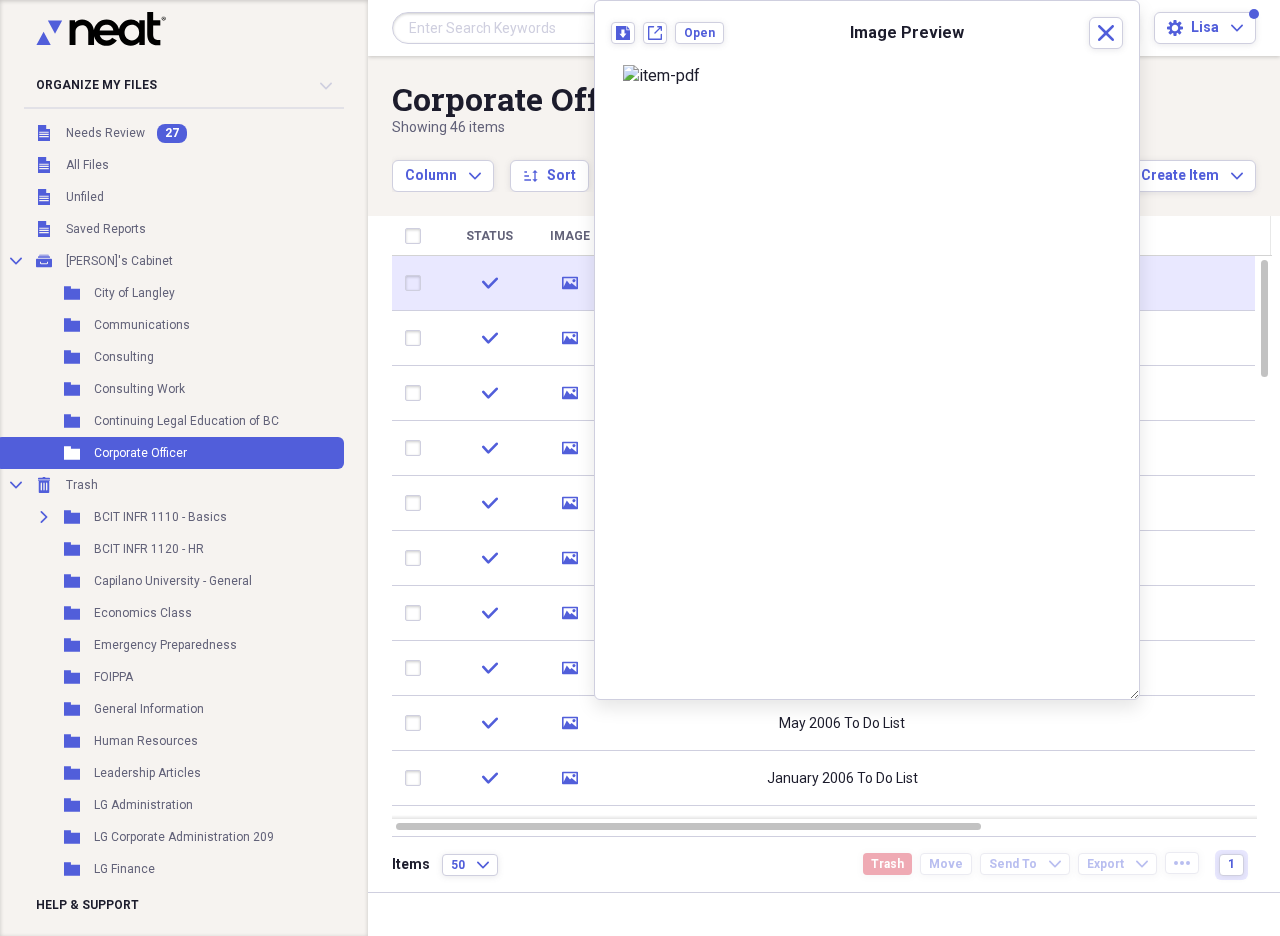 click at bounding box center (417, 283) 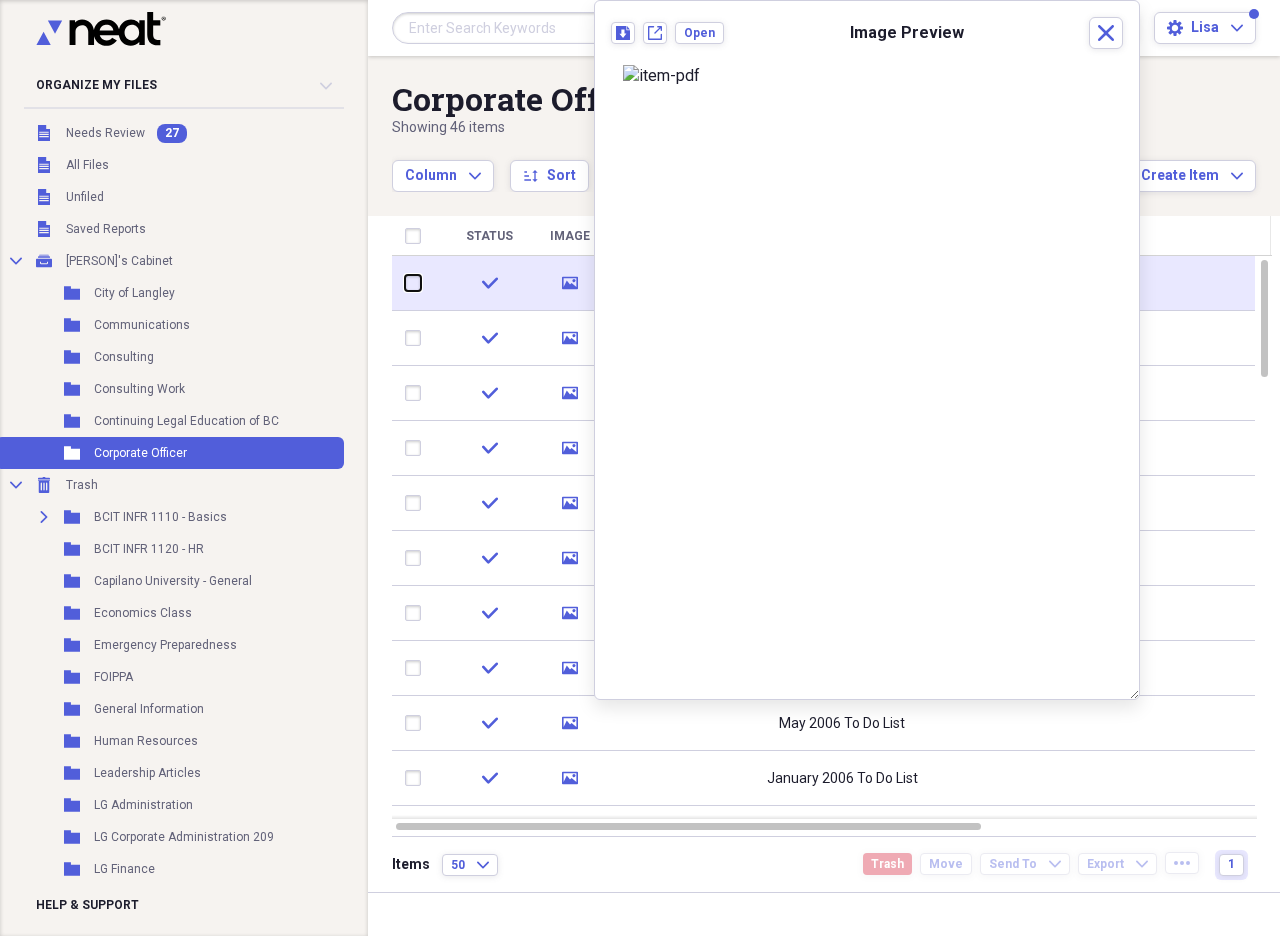 click at bounding box center [405, 283] 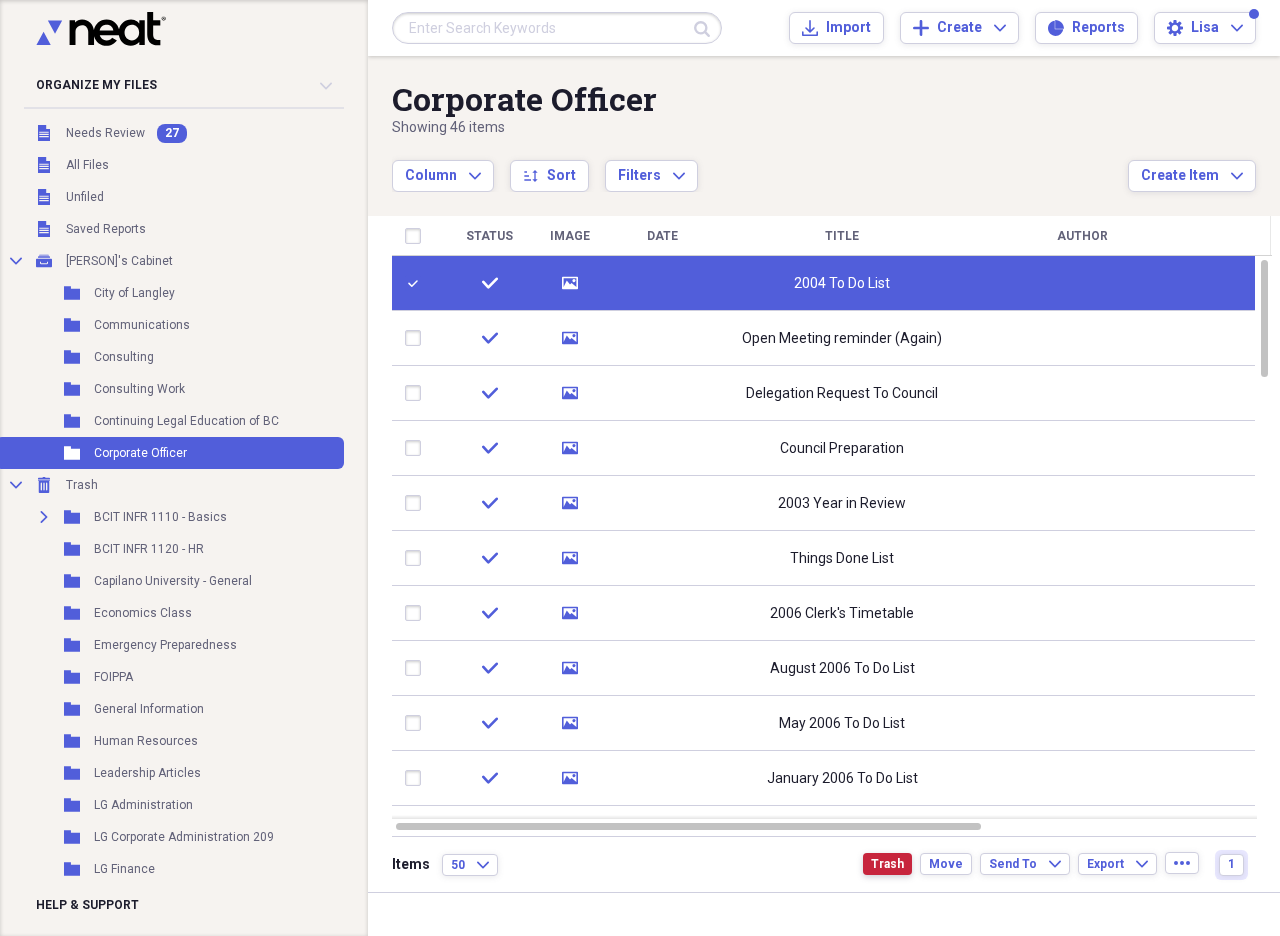 click on "Trash" at bounding box center (887, 864) 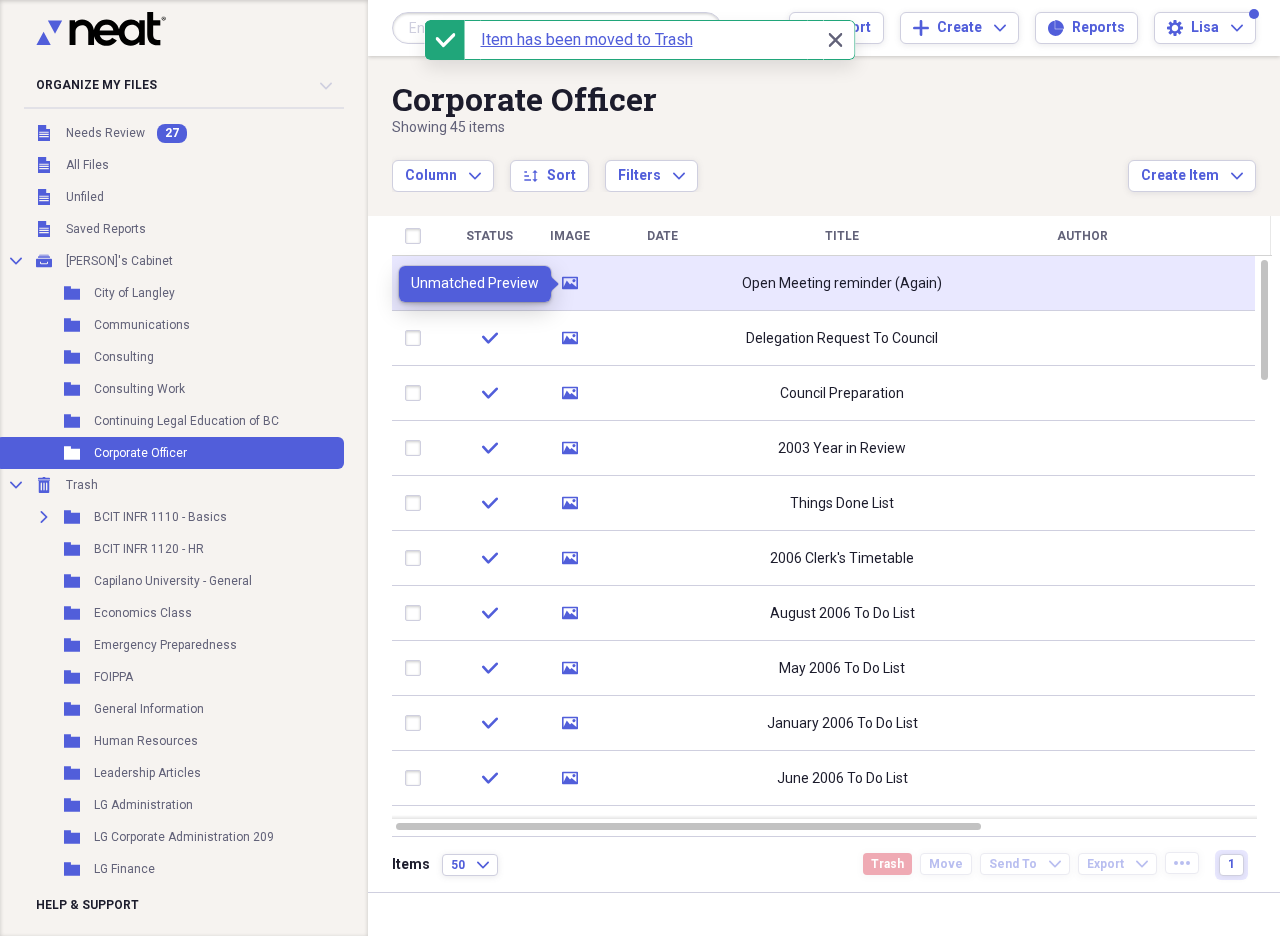 click 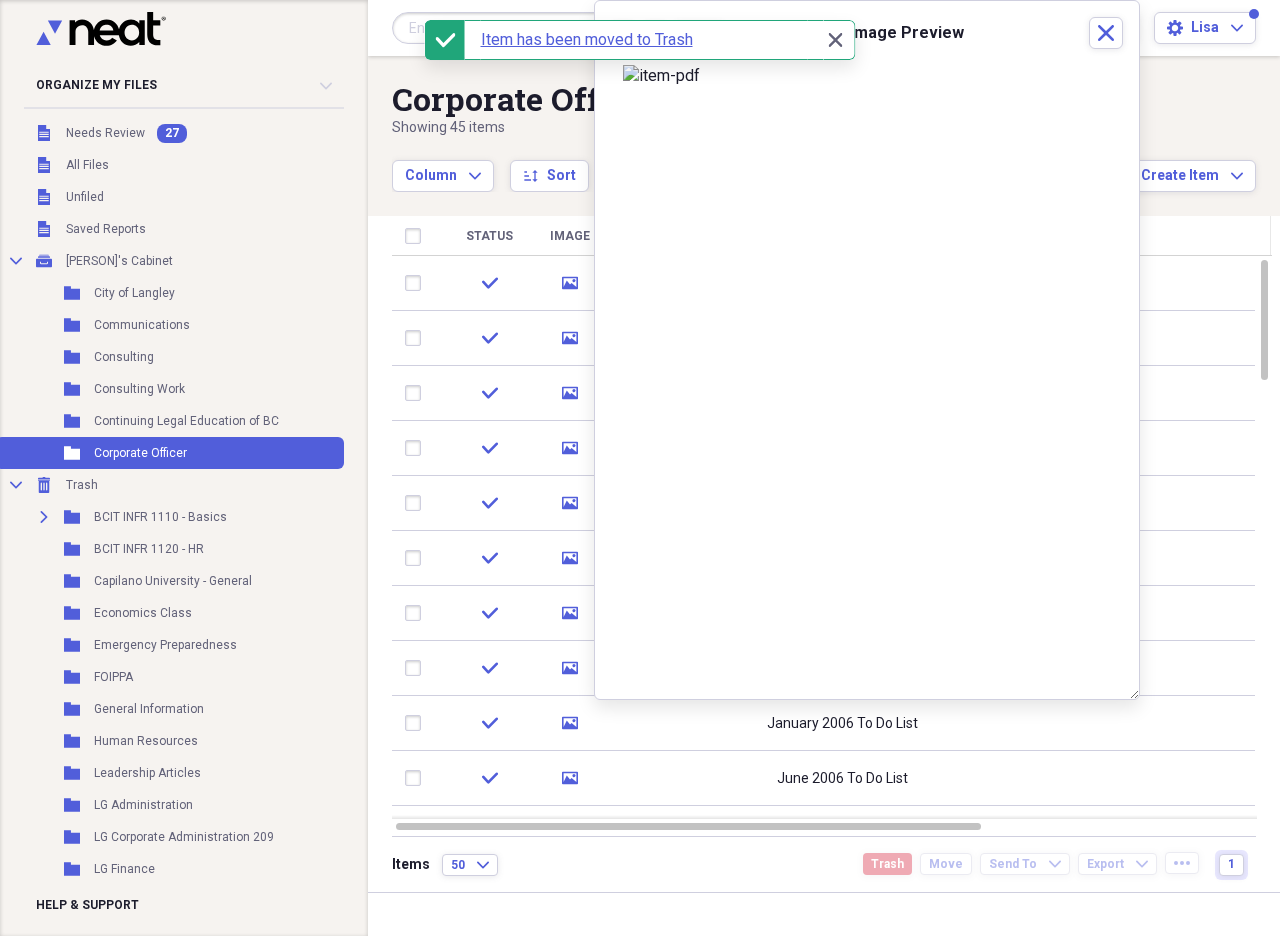 click on "Close Close" at bounding box center (840, 40) 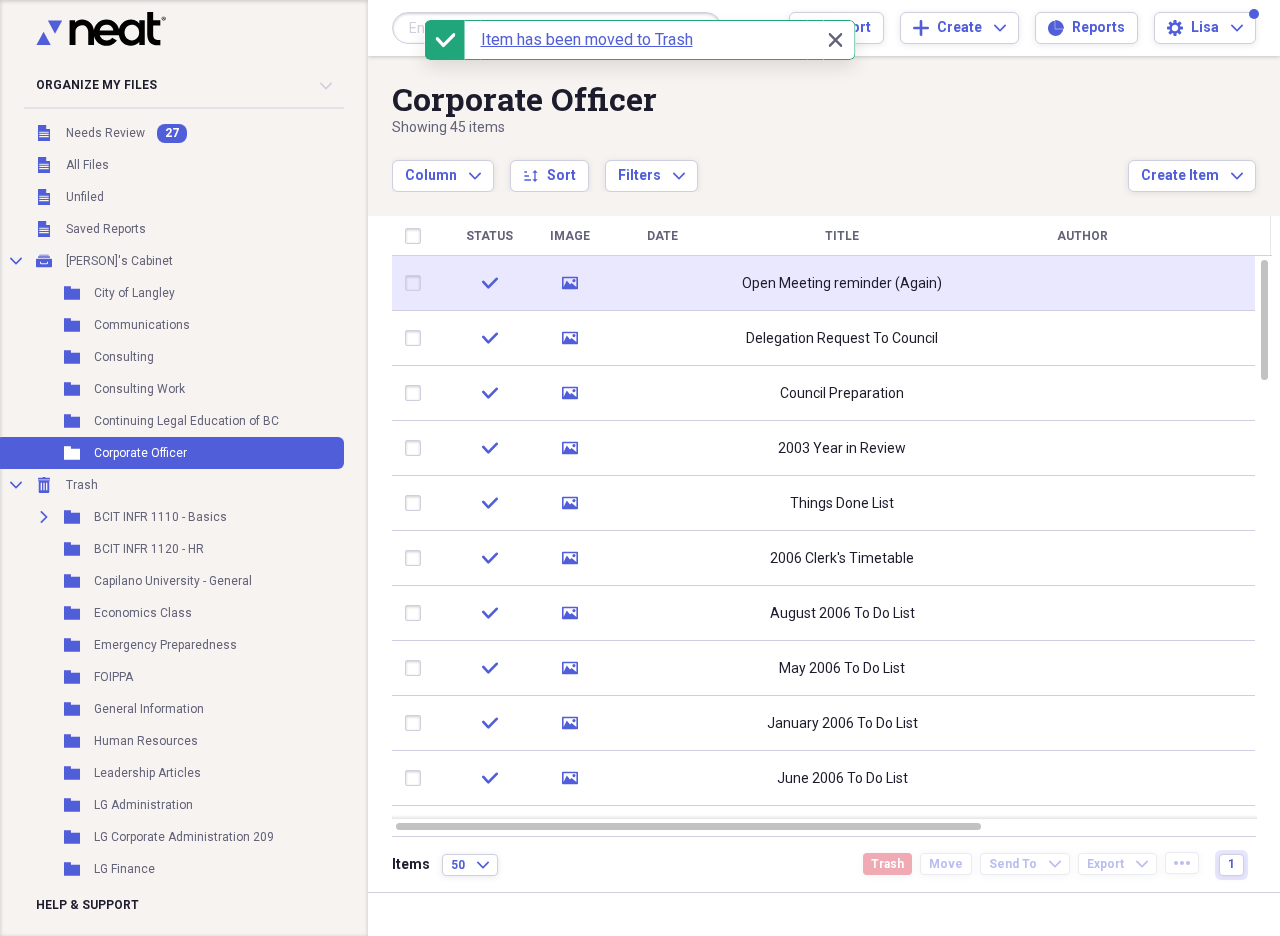 click 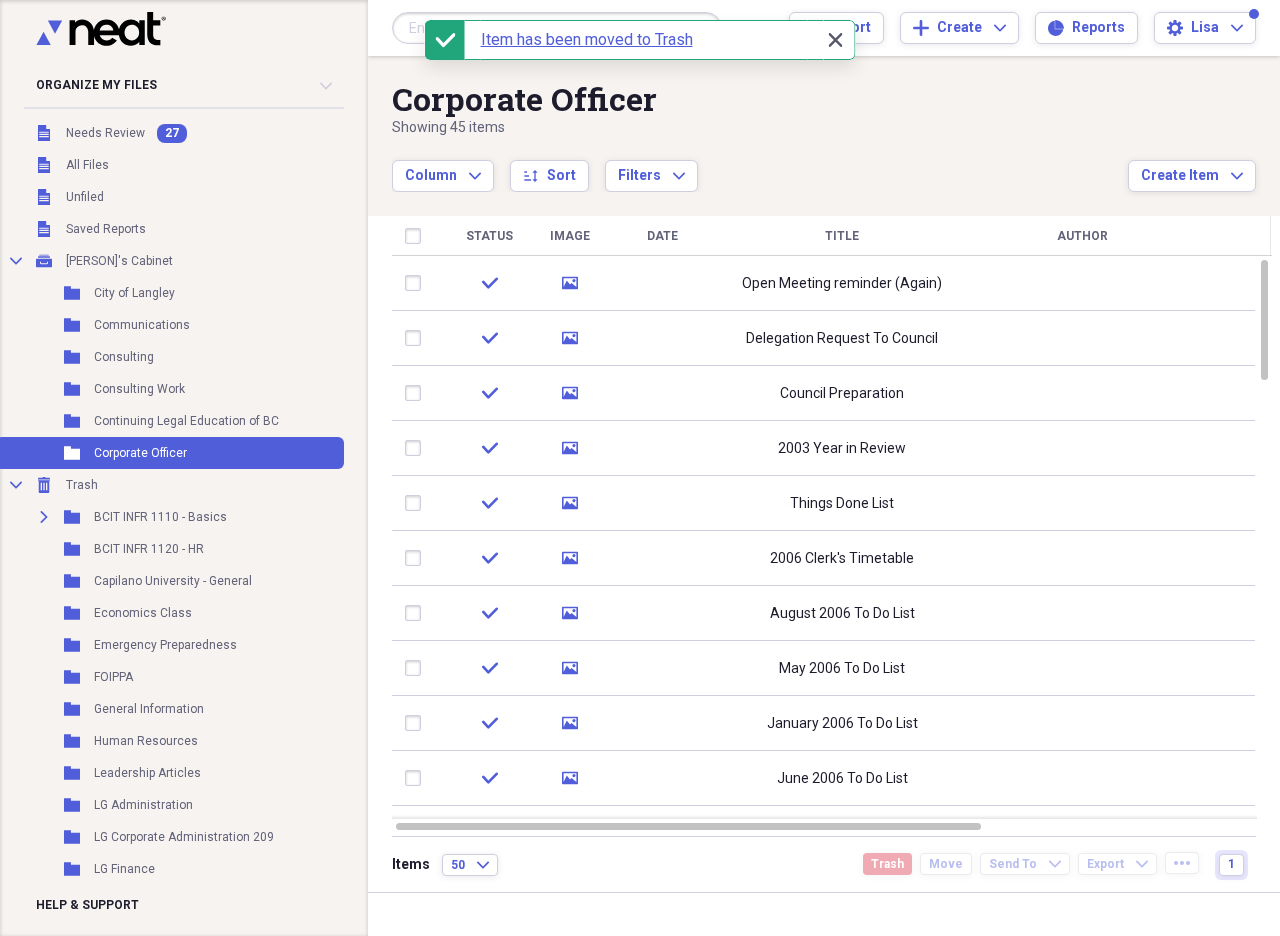 click on "Close Close" at bounding box center [835, 40] 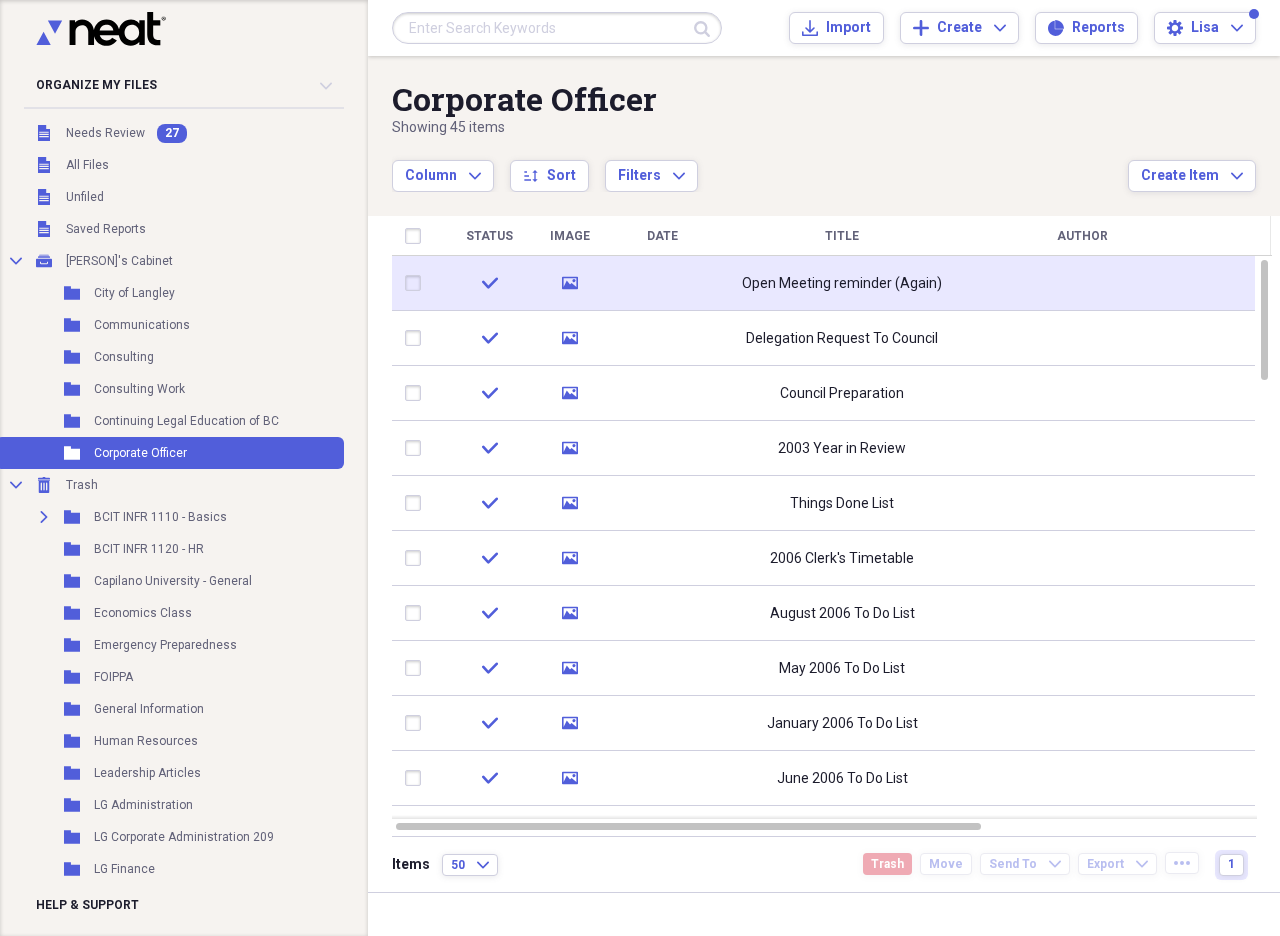 click on "media" 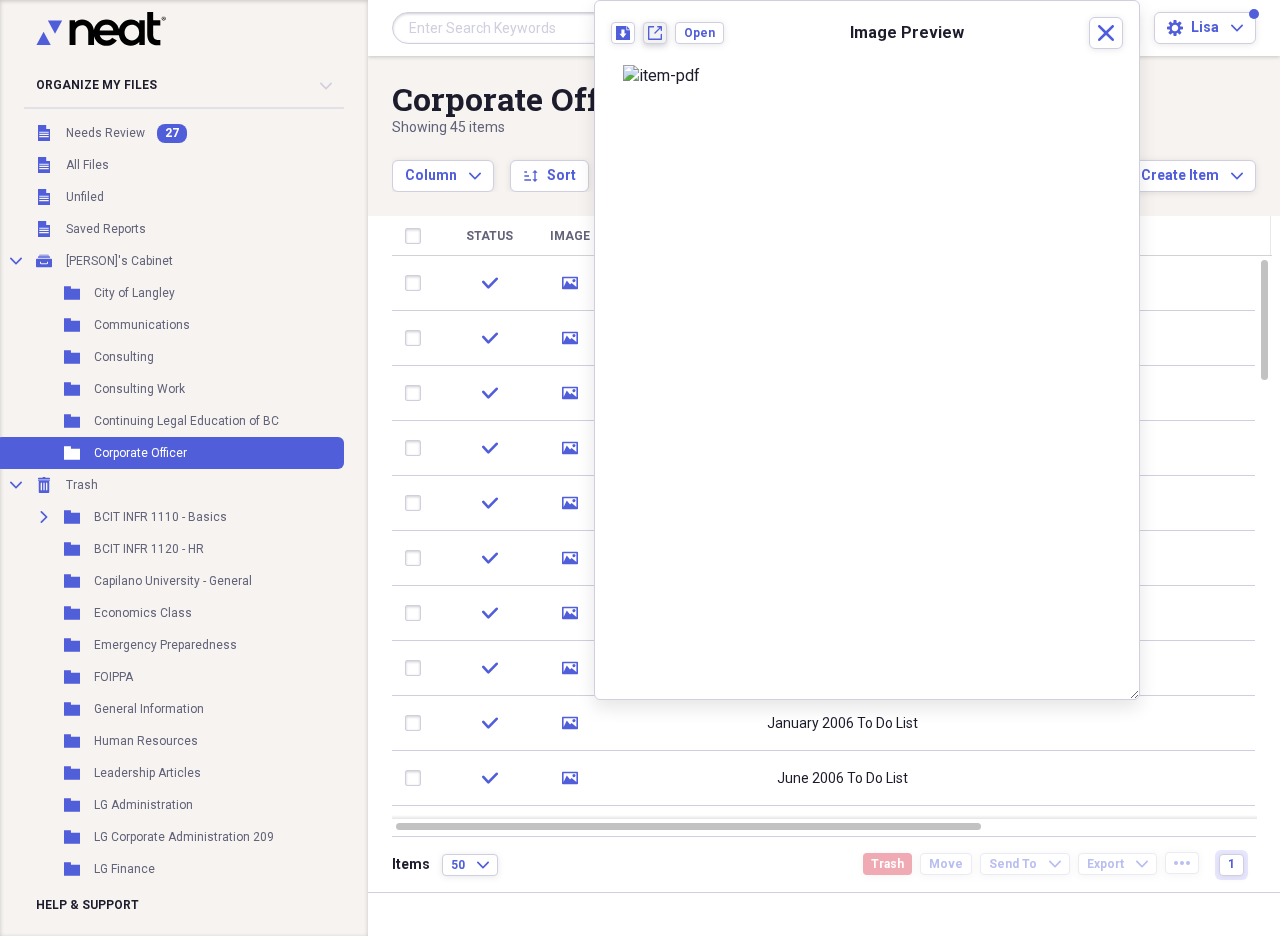 click on "New tab" 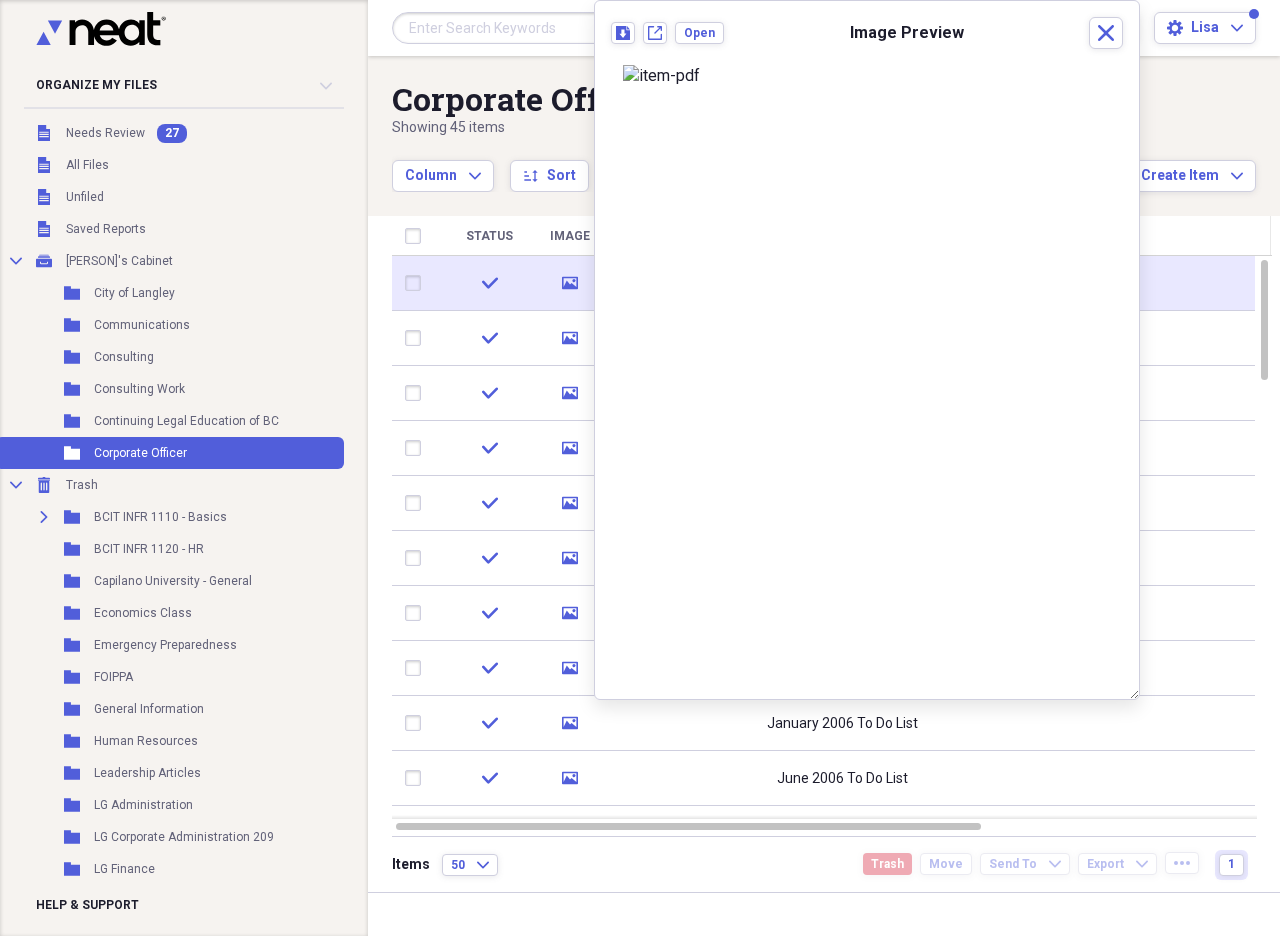 click at bounding box center [417, 283] 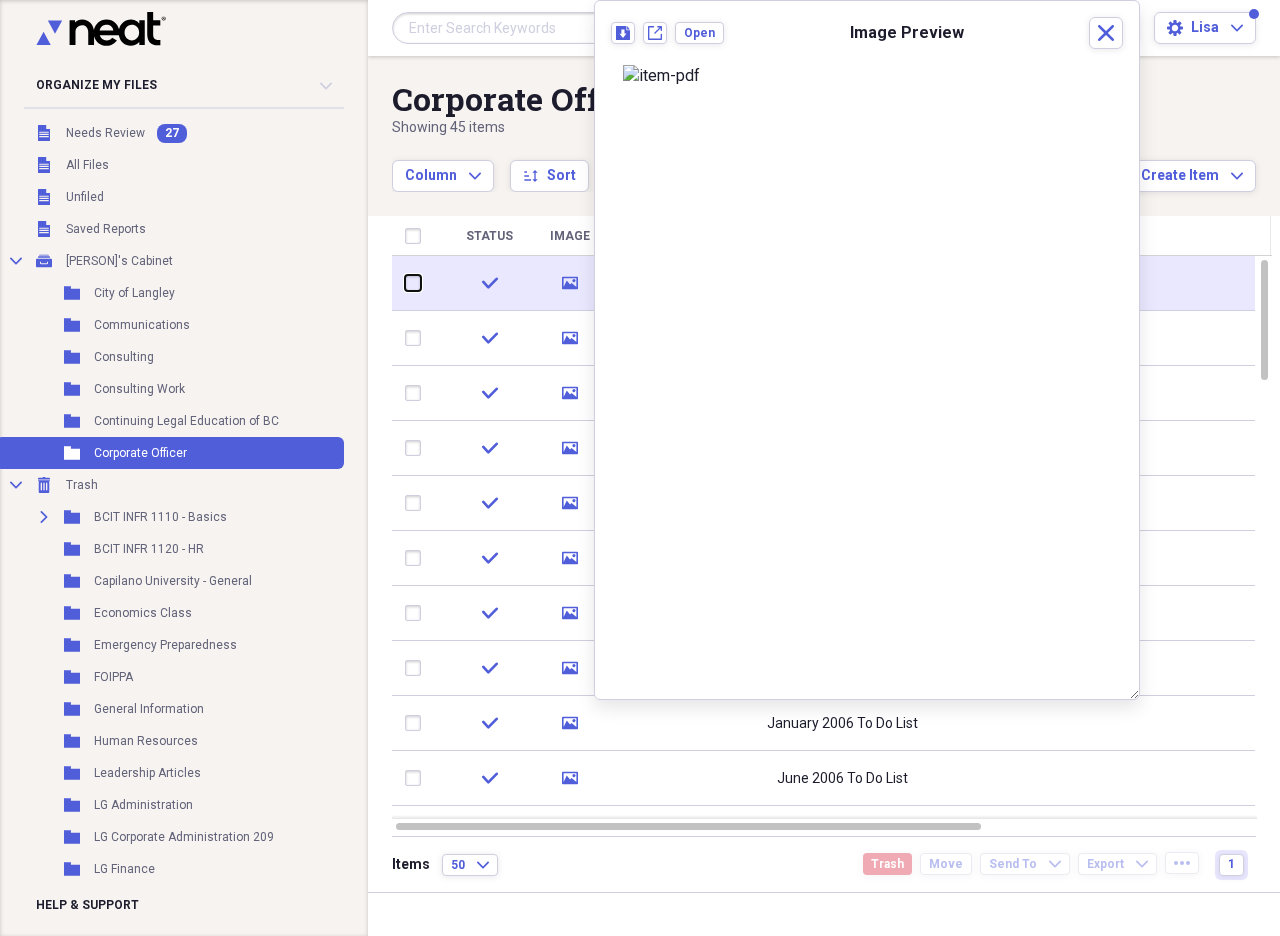 click at bounding box center (405, 283) 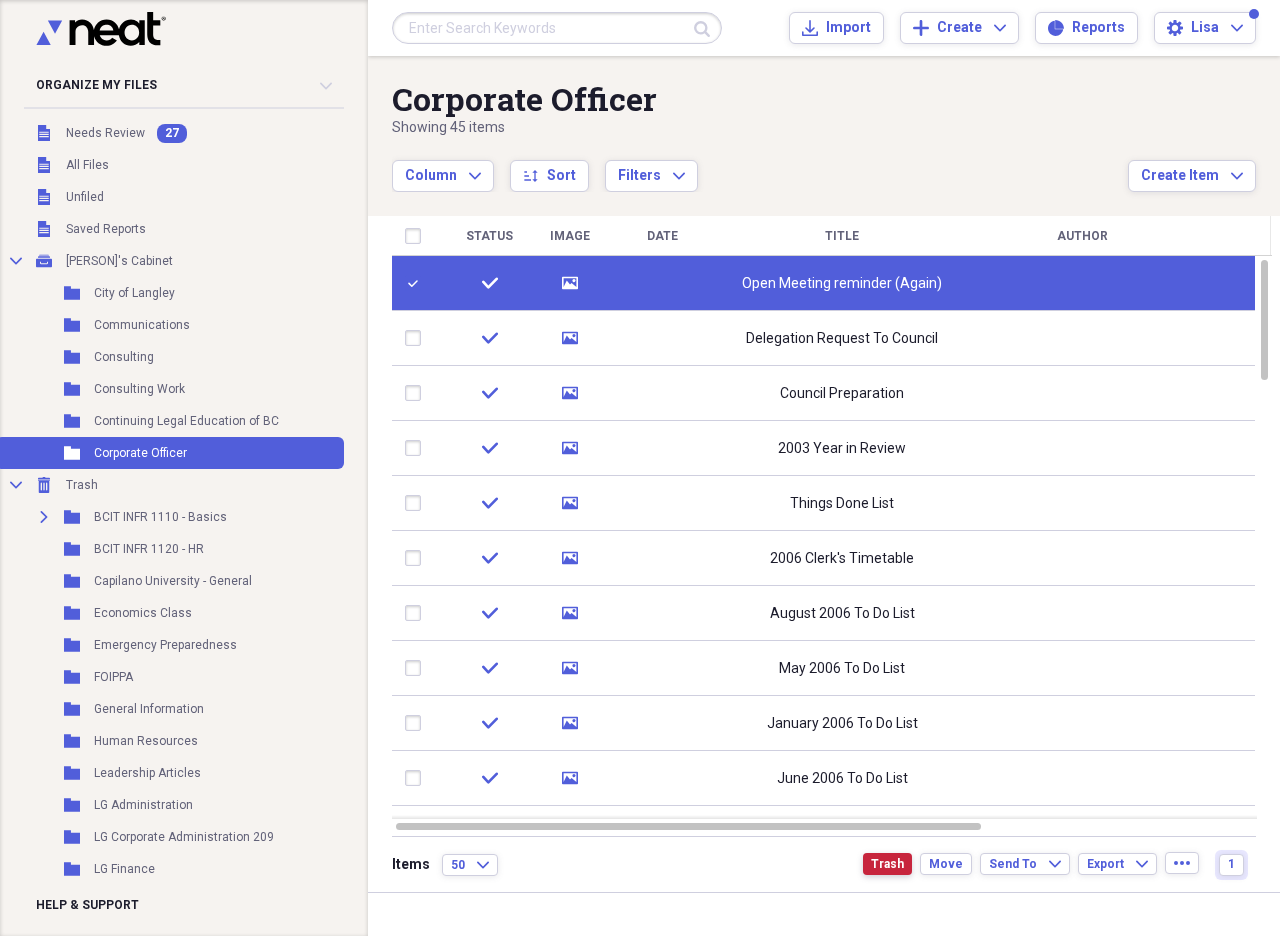 click on "Trash" at bounding box center [887, 864] 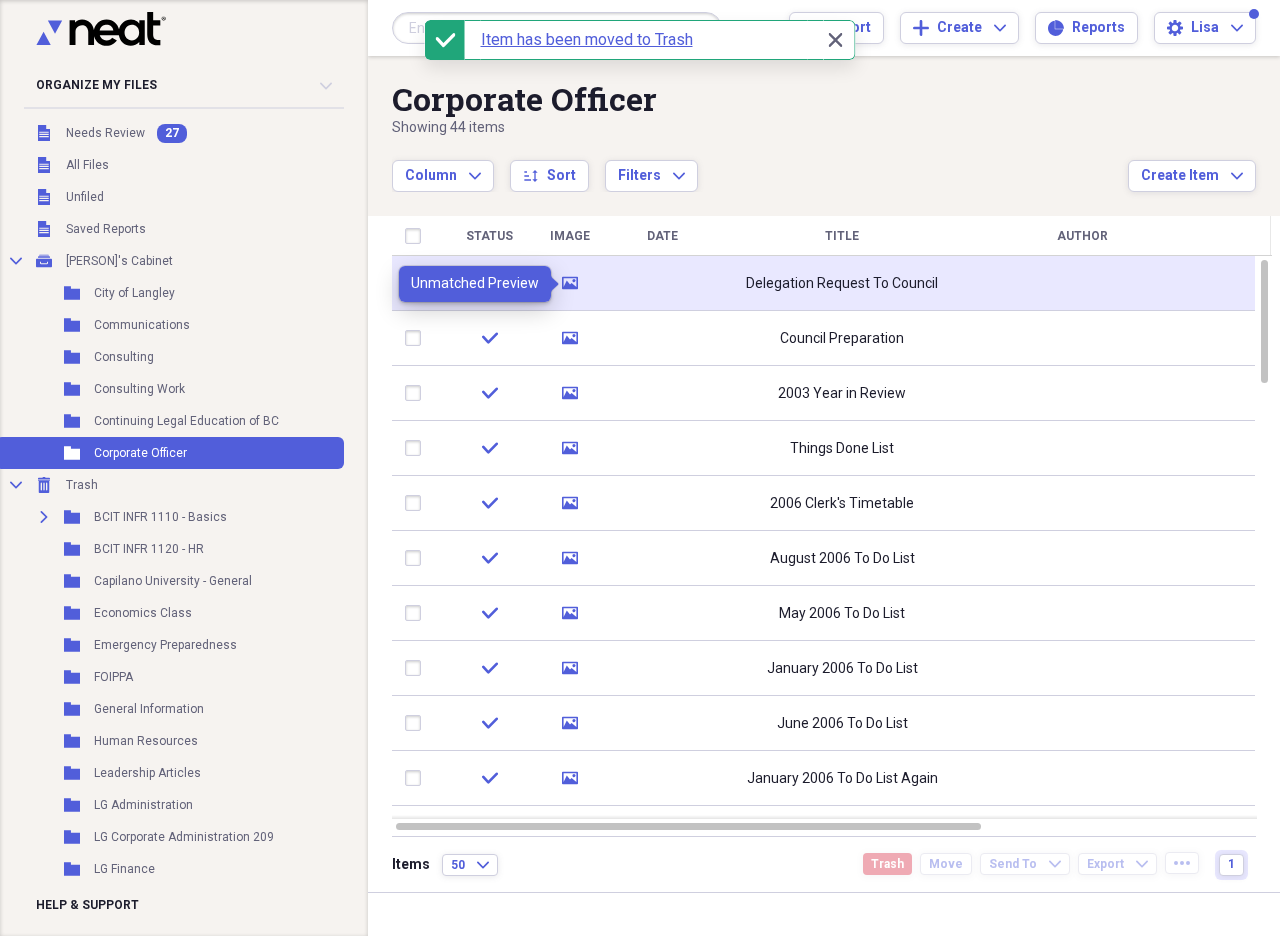 click on "media" 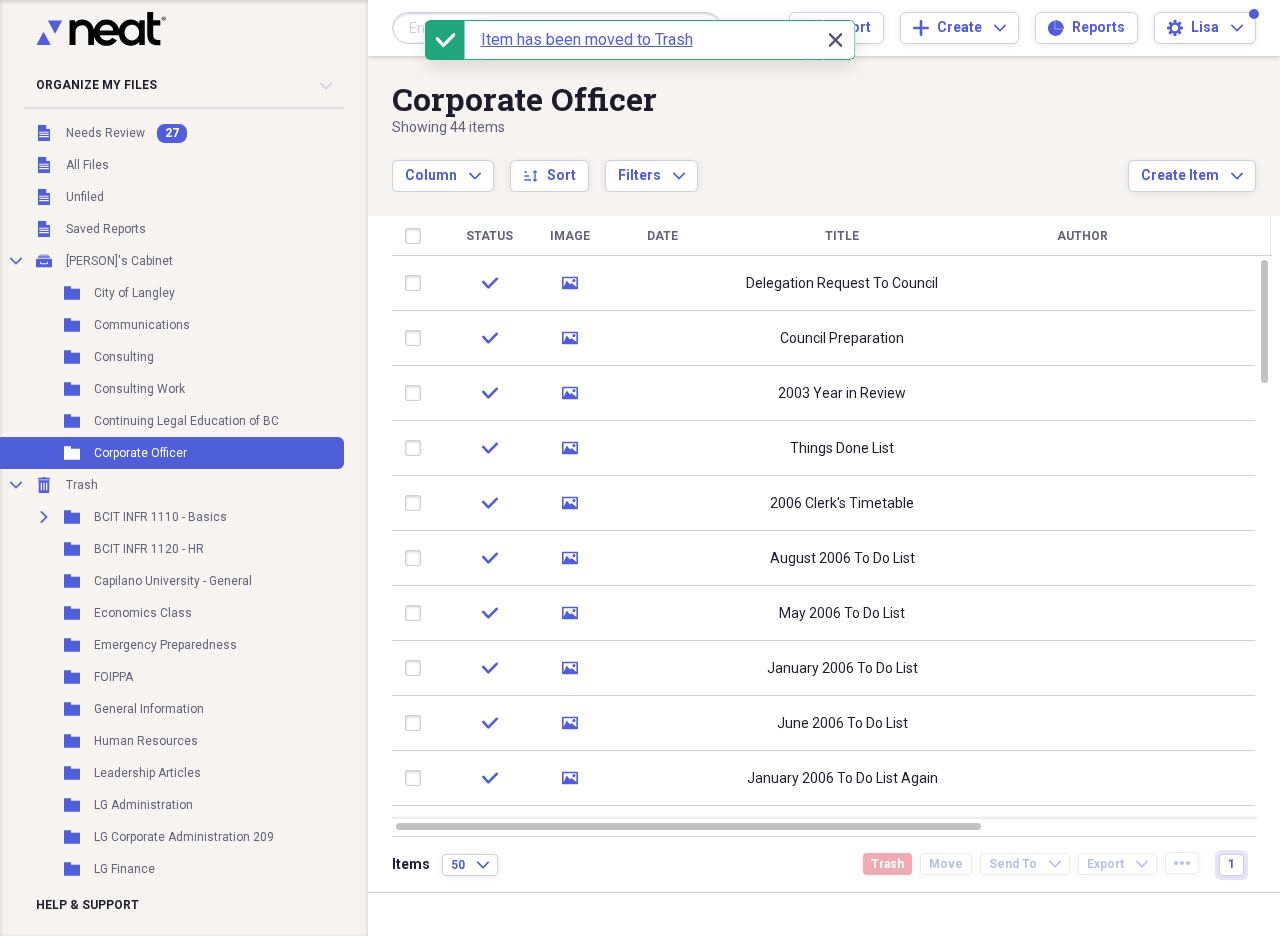 click on "Close" 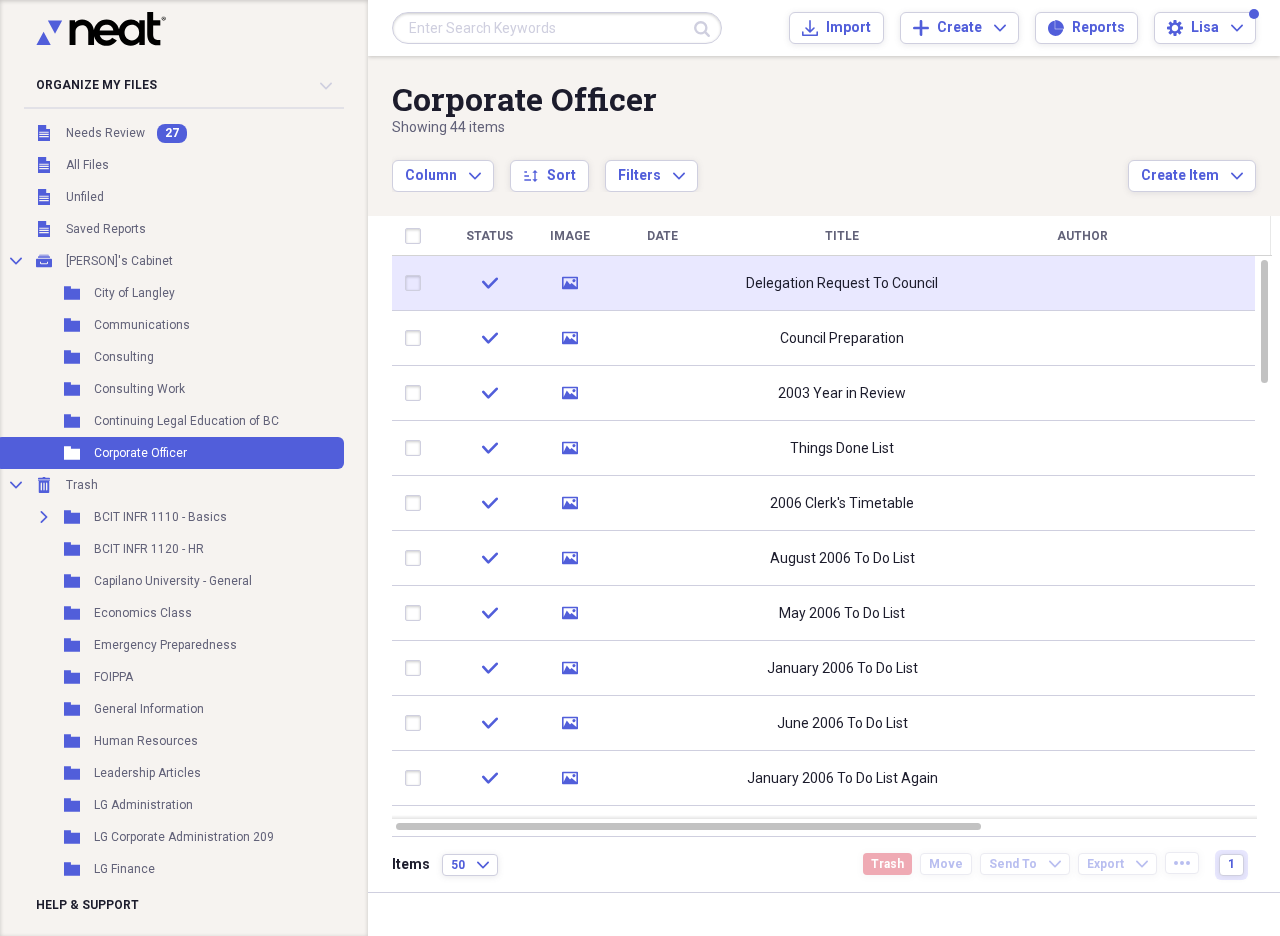 click 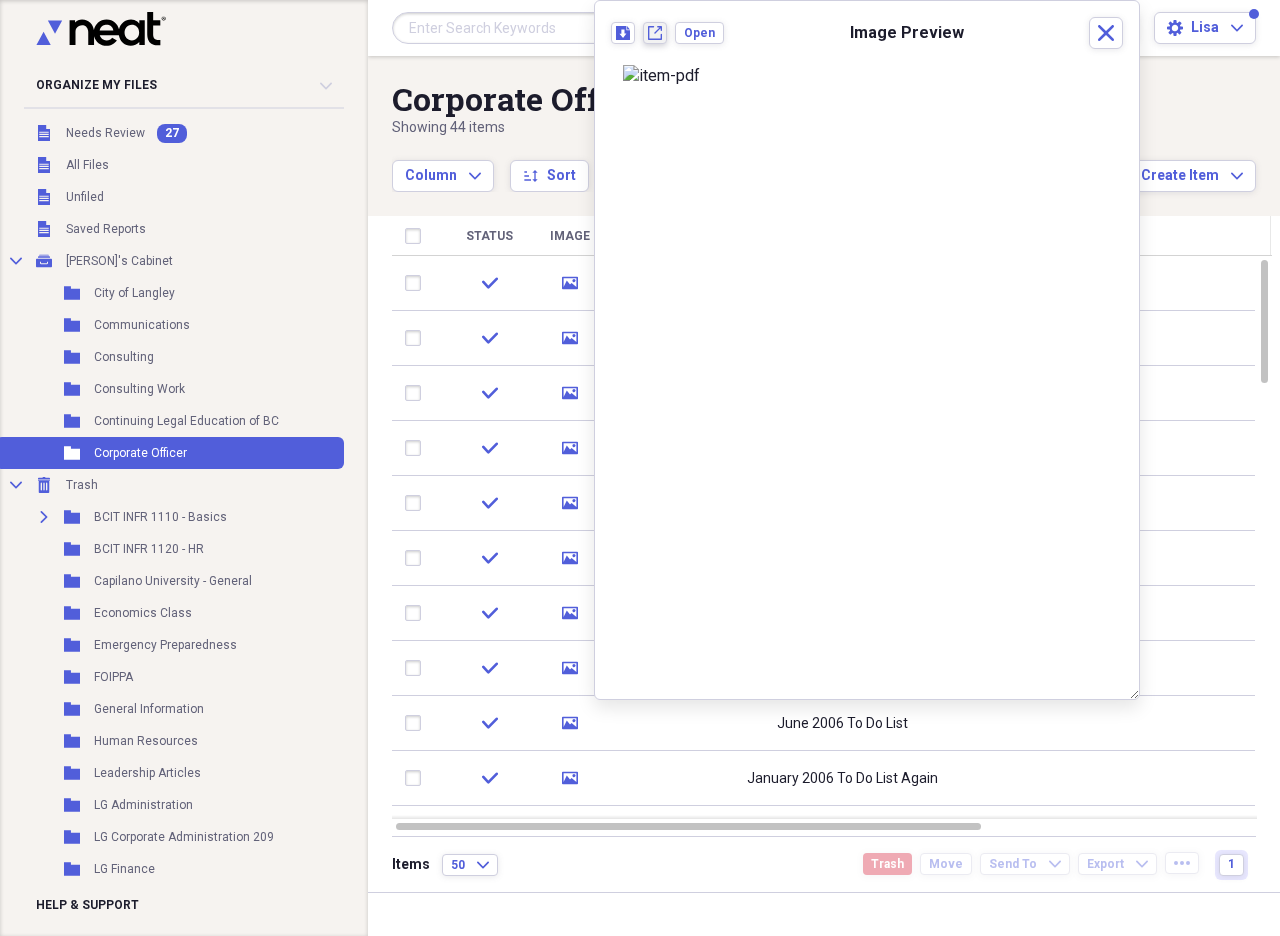 click on "New tab" 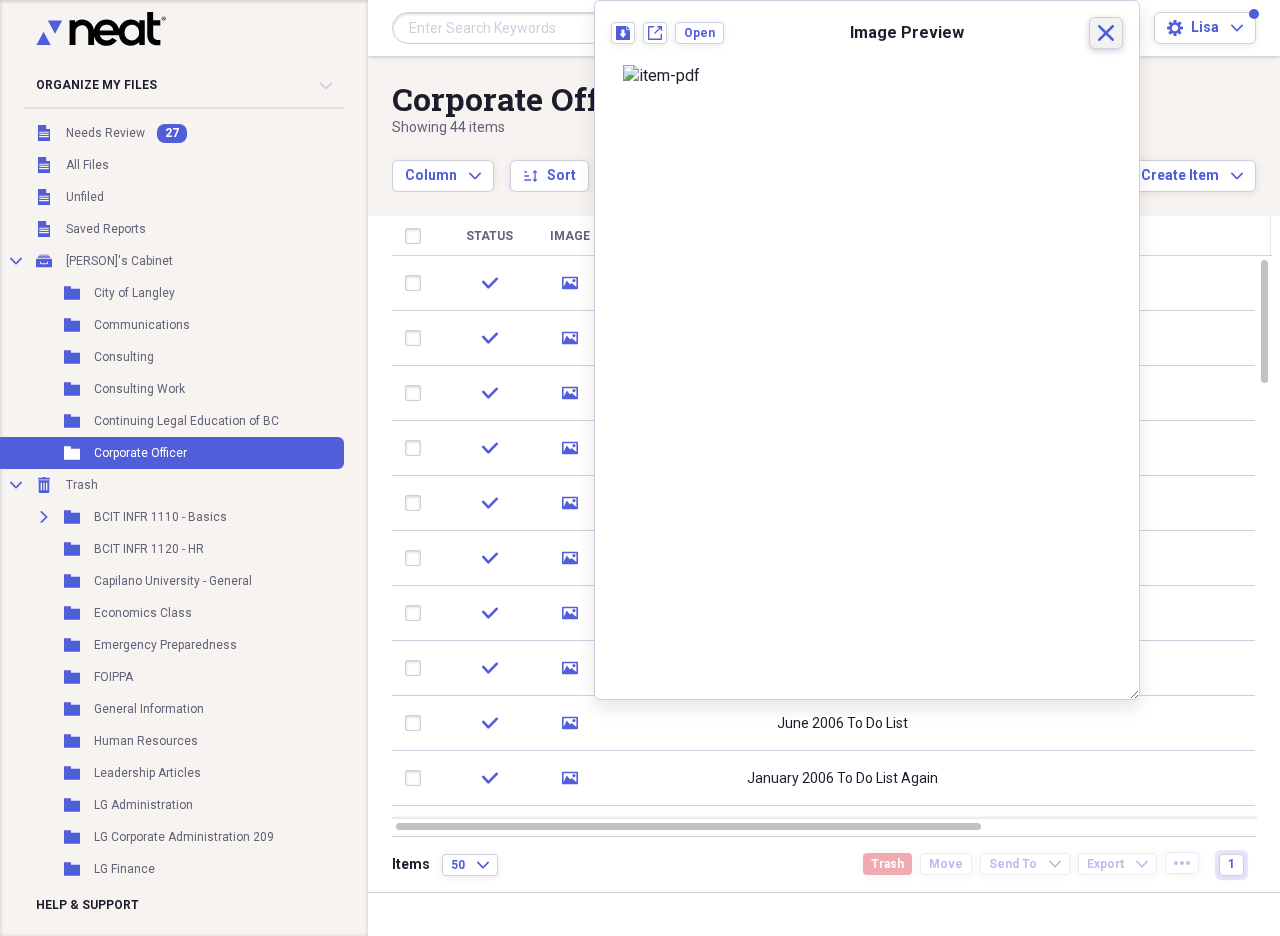 click 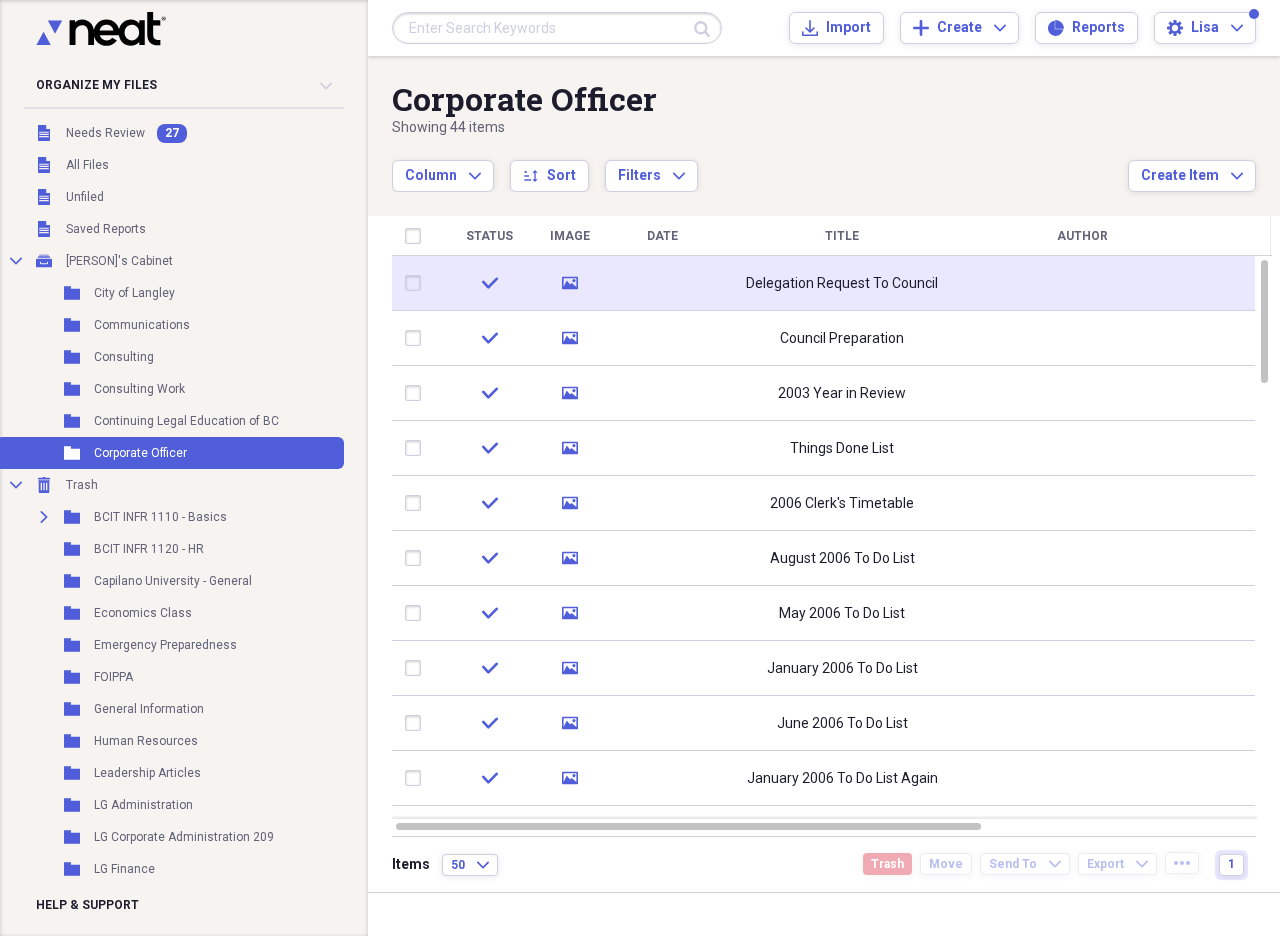 click at bounding box center [417, 283] 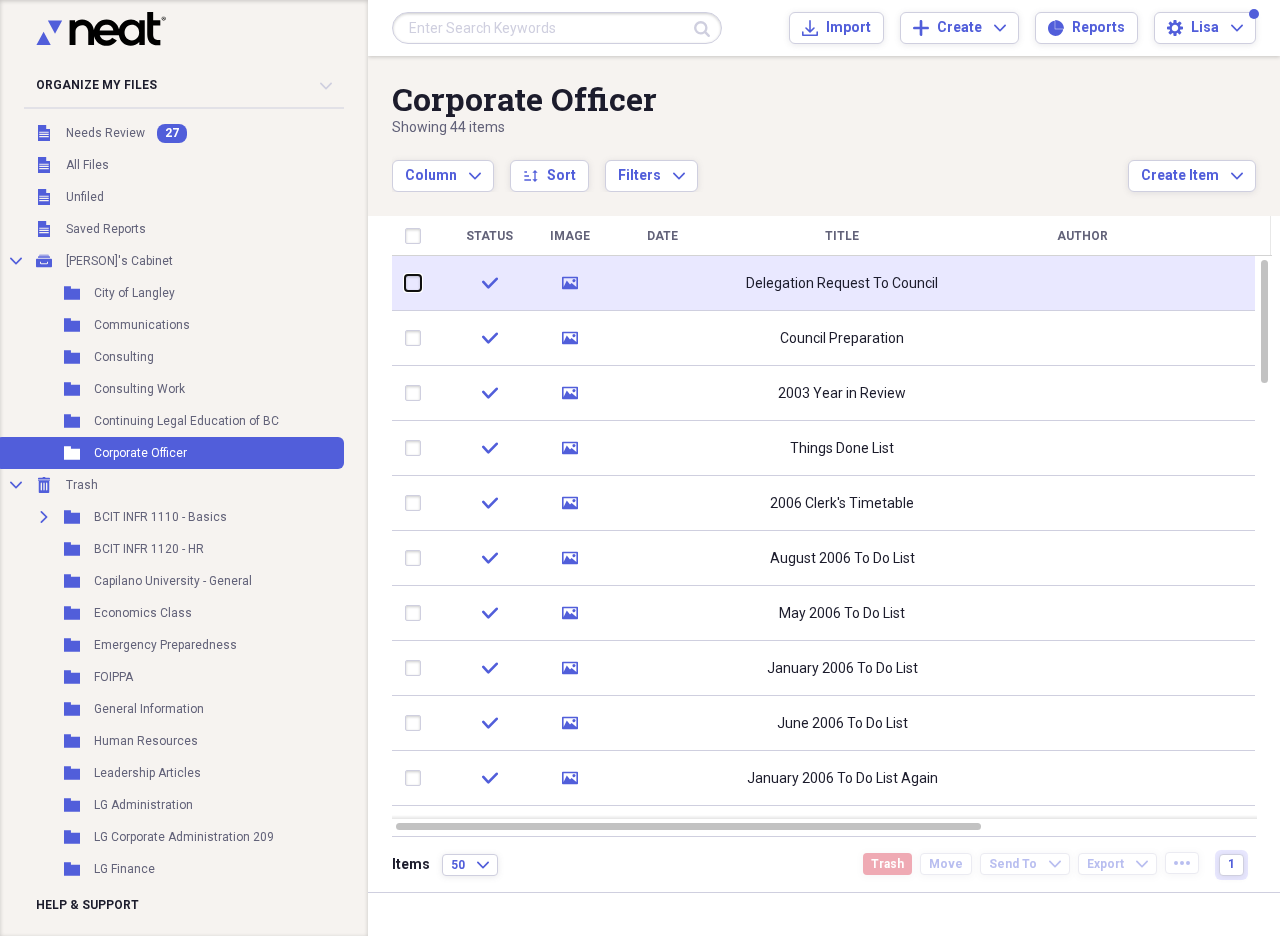 click at bounding box center [405, 283] 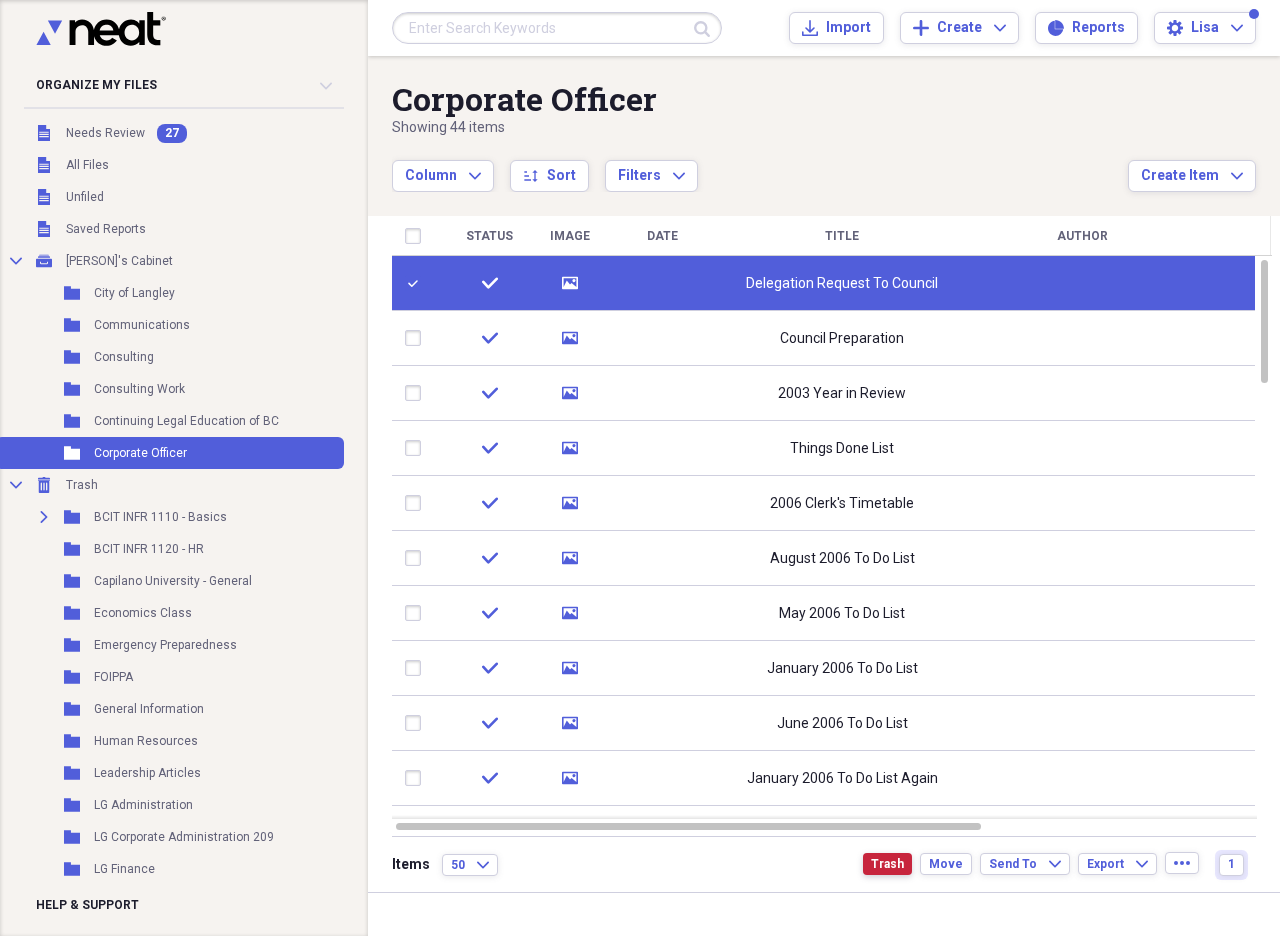 click on "Trash" at bounding box center (887, 864) 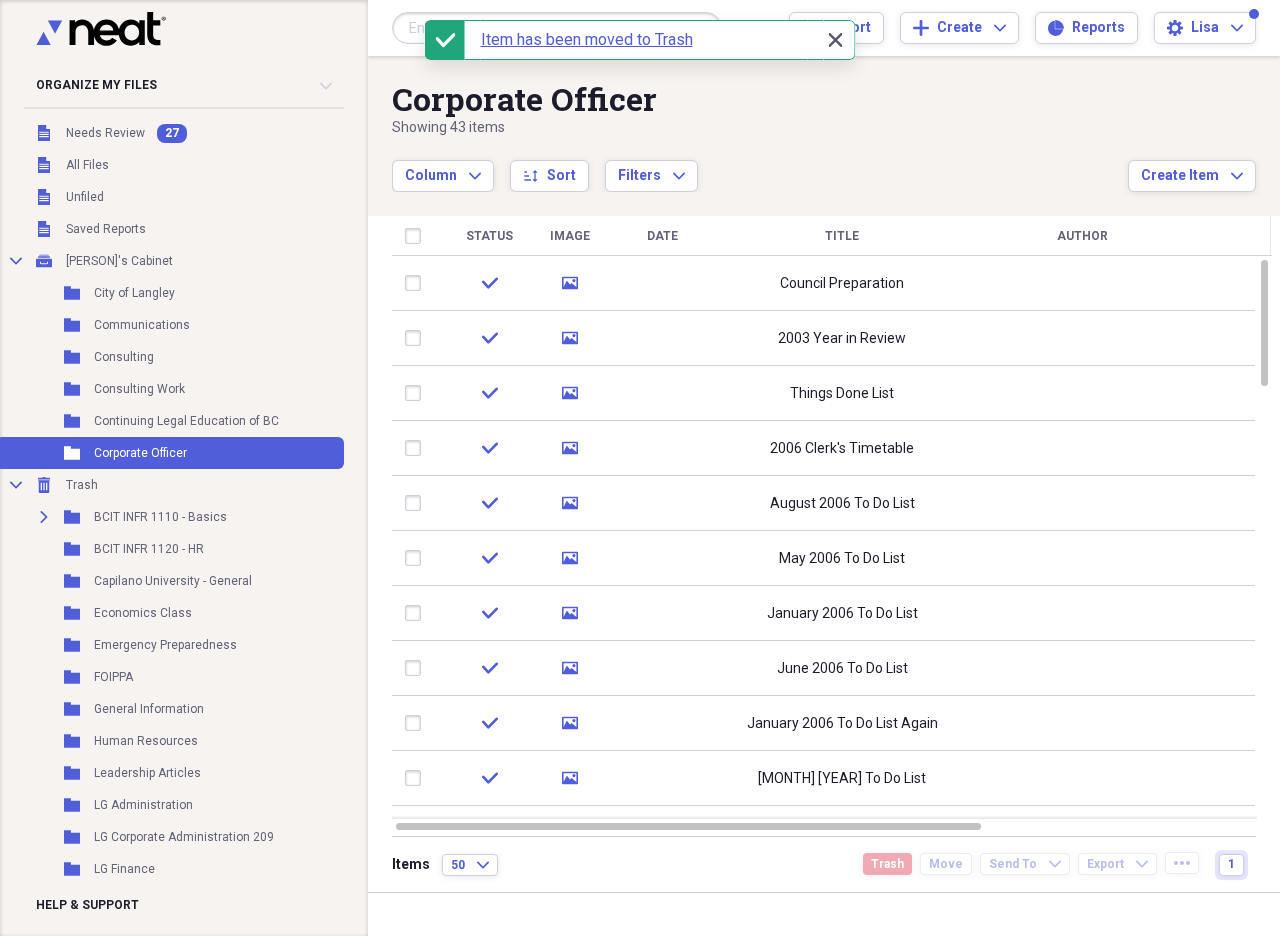 click 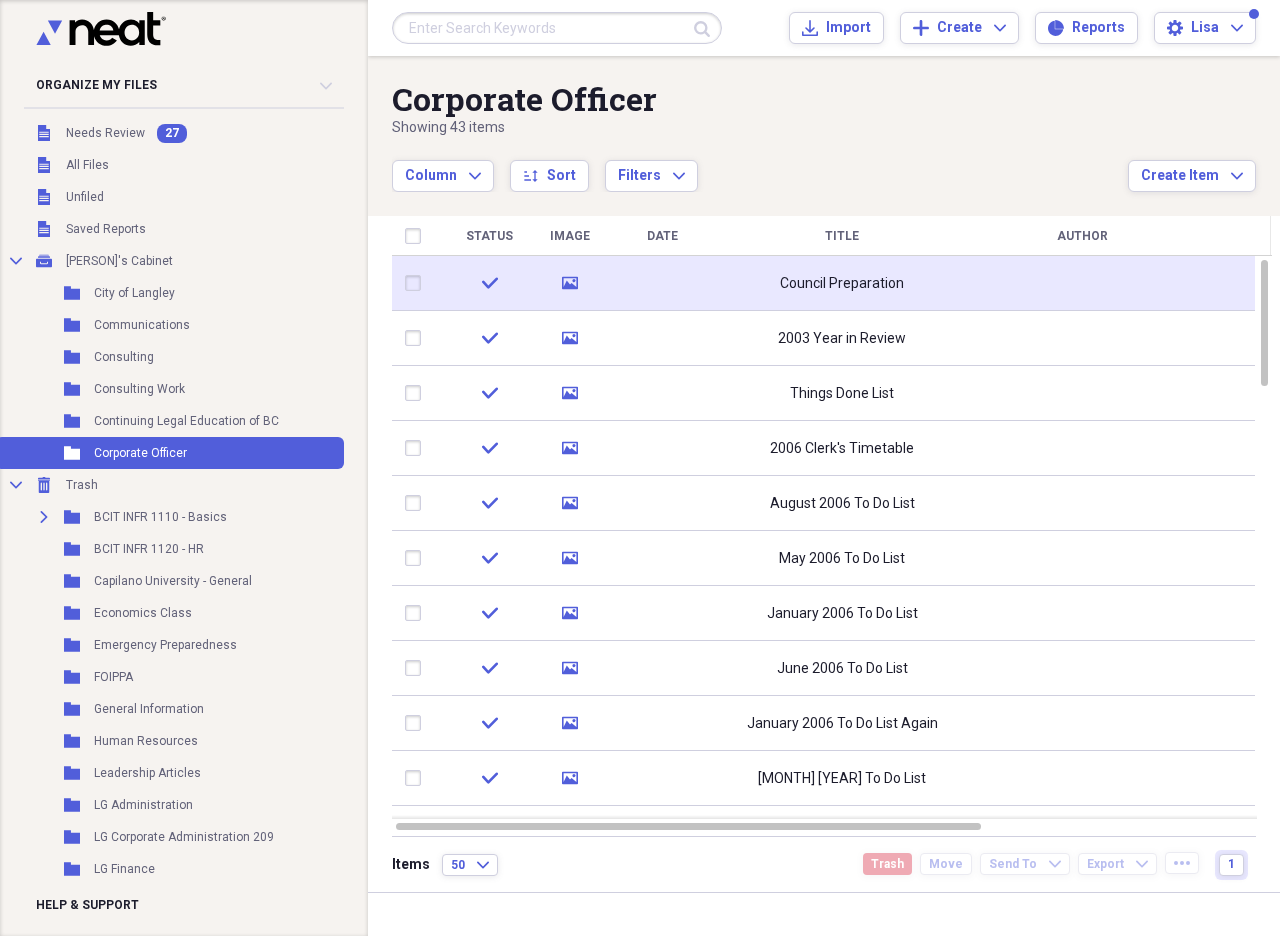 click at bounding box center (417, 283) 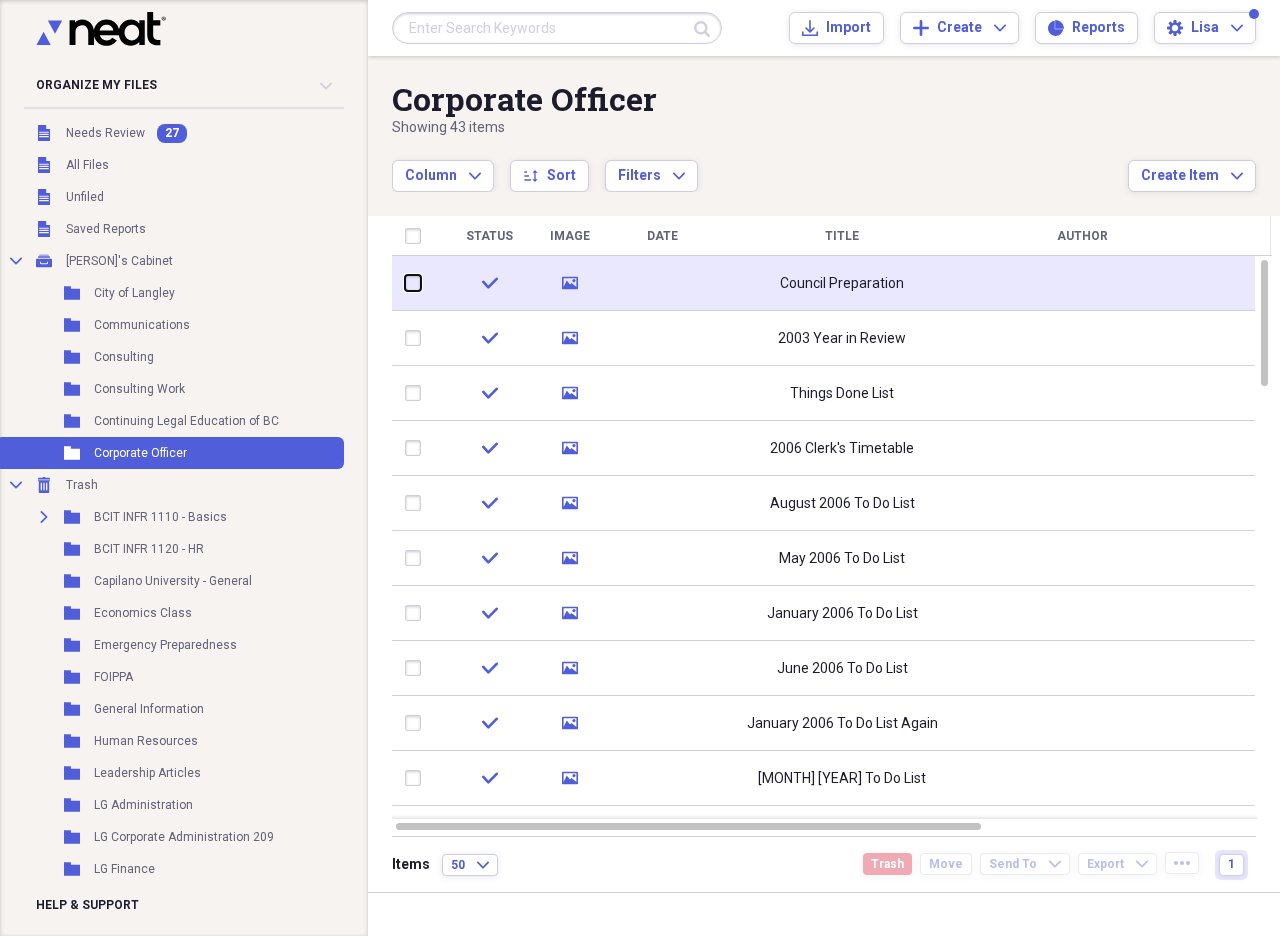 click at bounding box center (405, 283) 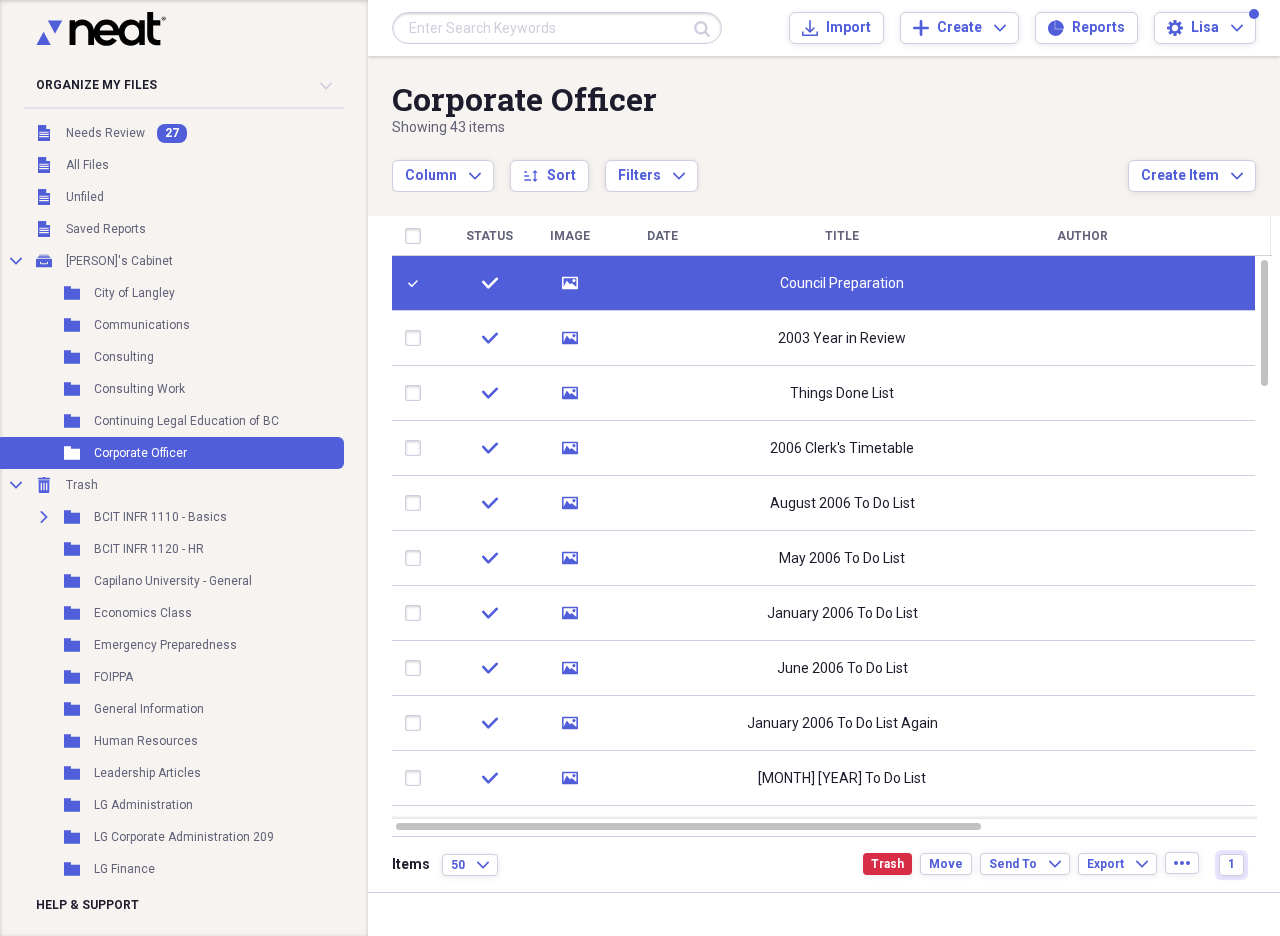 click at bounding box center [417, 283] 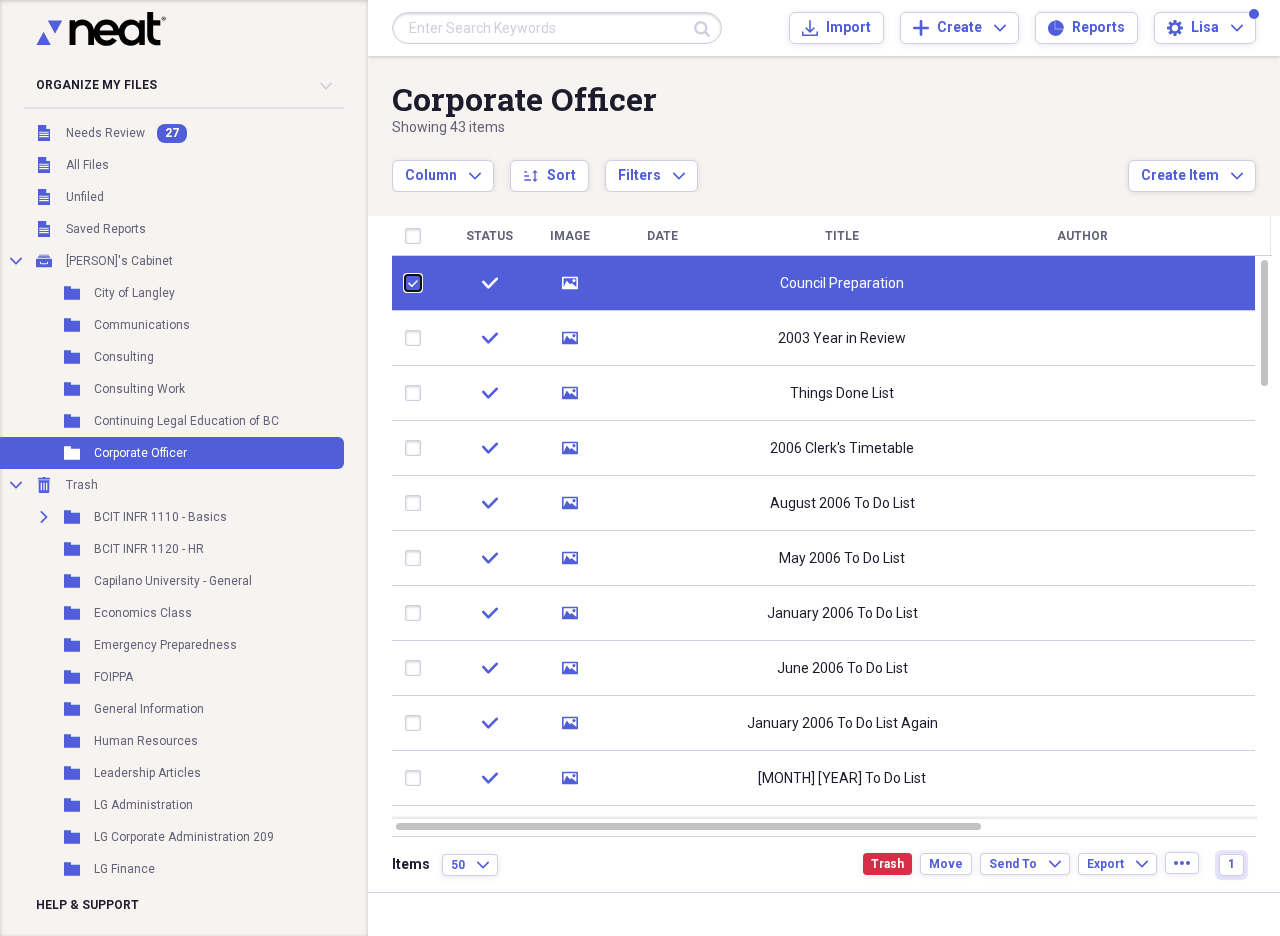 click at bounding box center [405, 283] 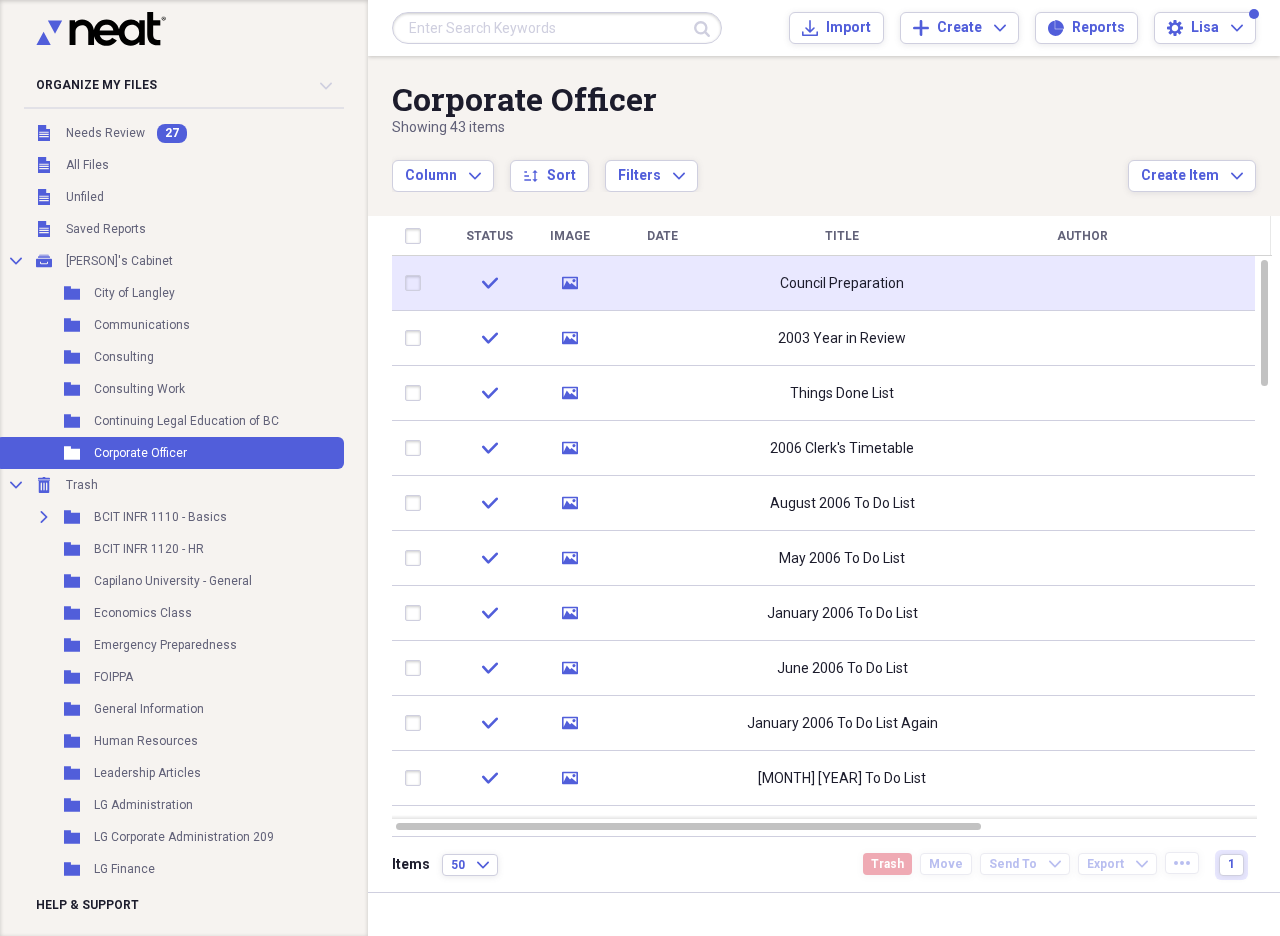 click 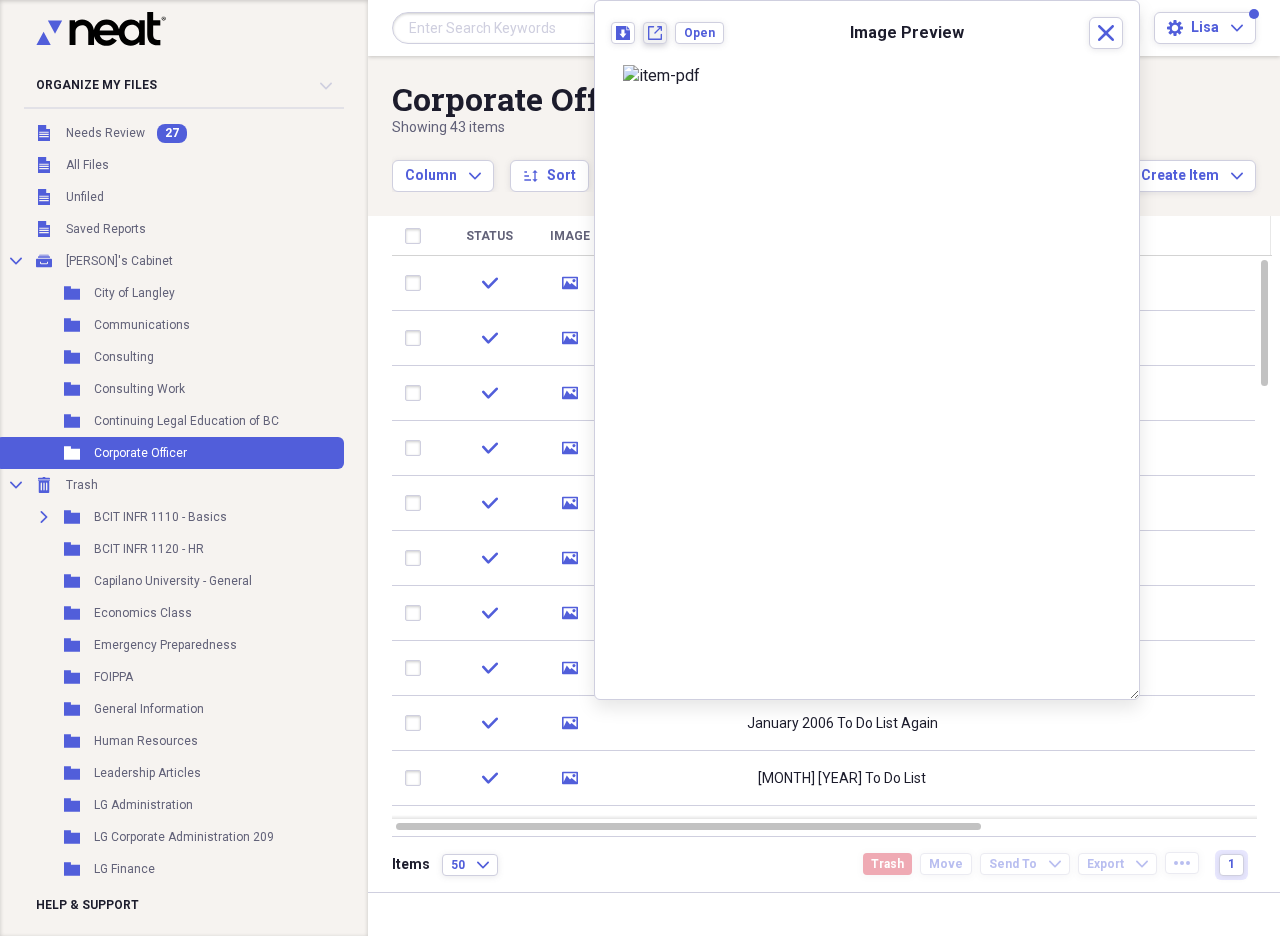 click on "New tab" 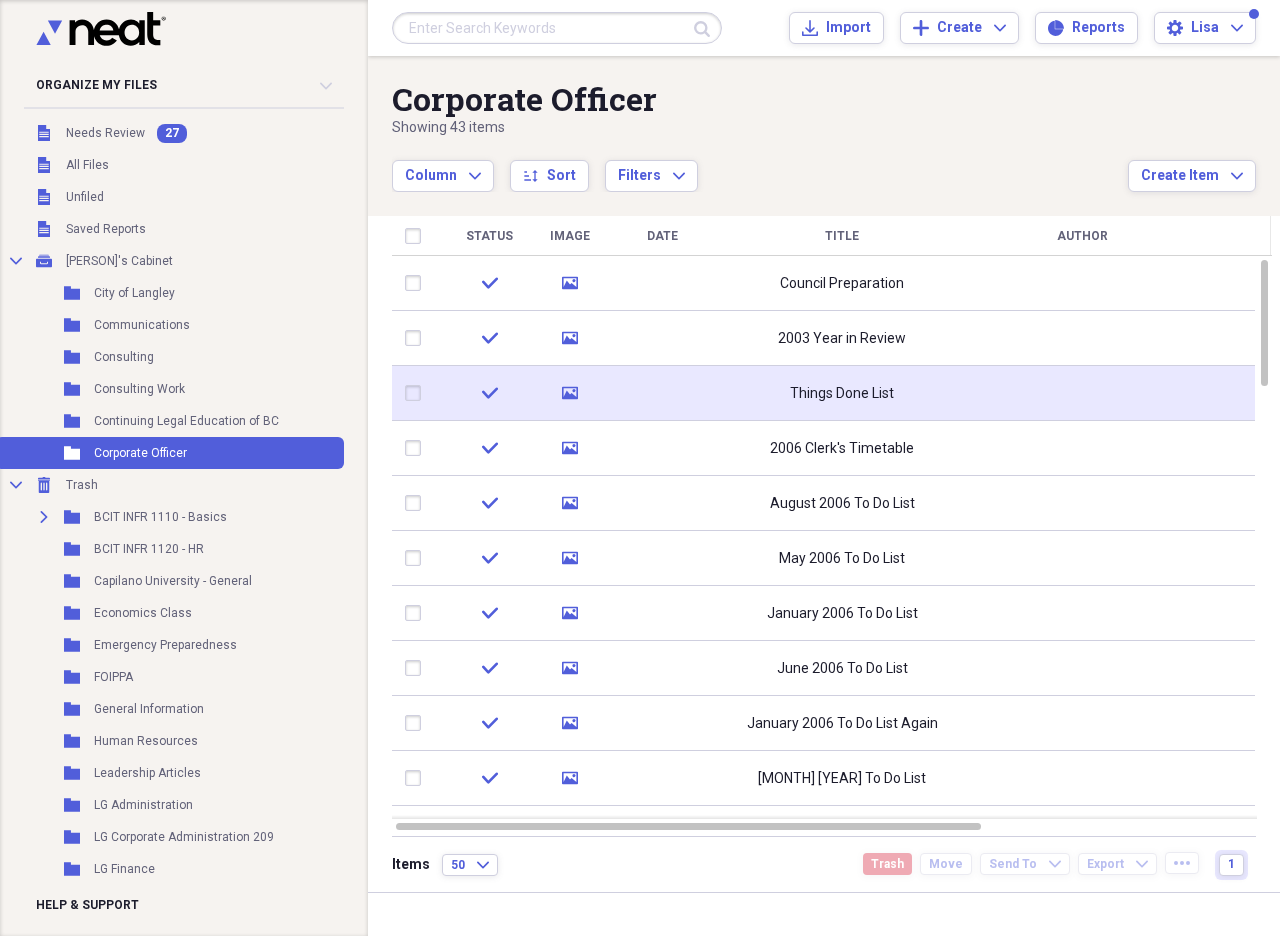 drag, startPoint x: 421, startPoint y: 281, endPoint x: 566, endPoint y: 373, distance: 171.72362 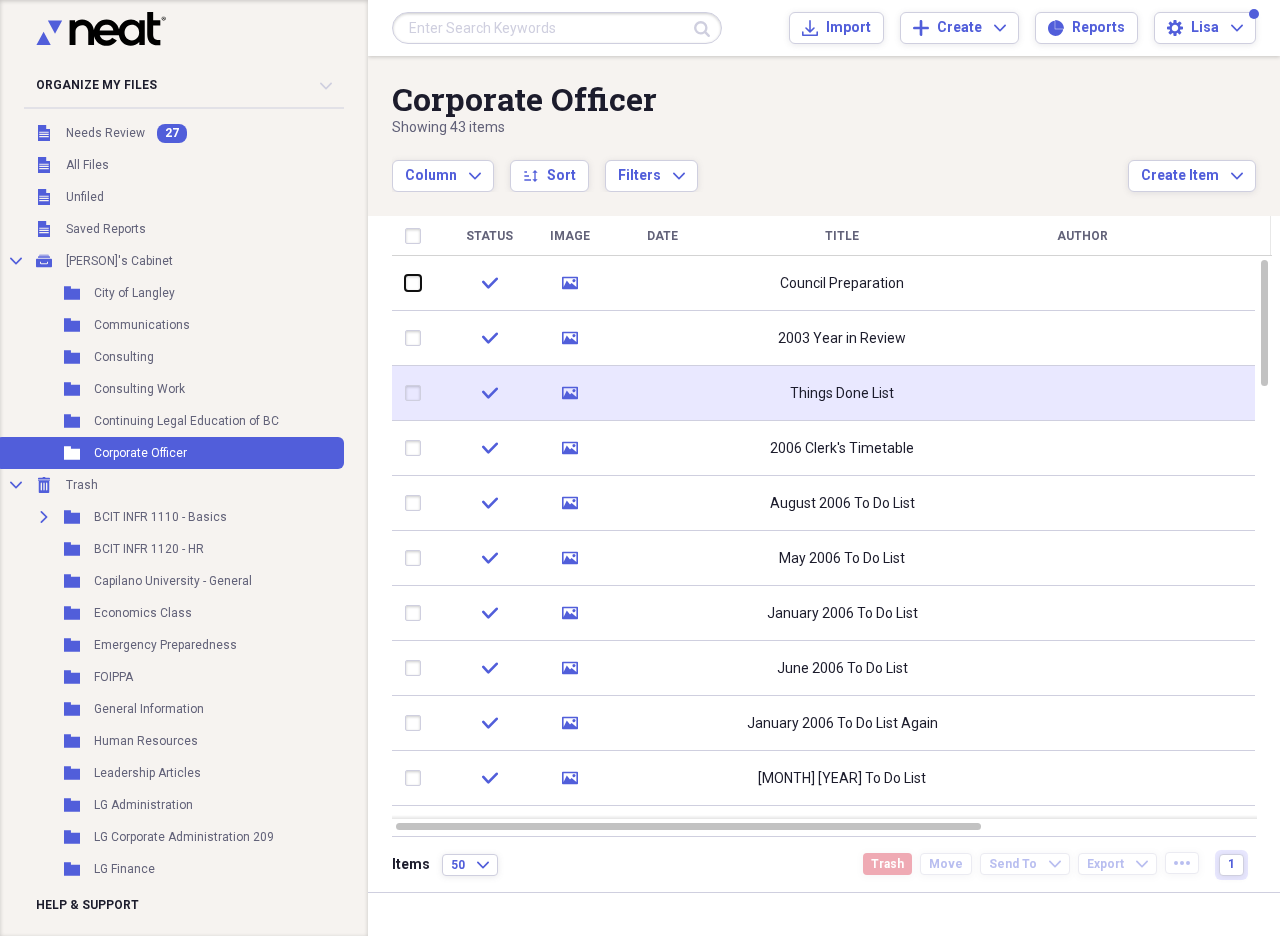 click at bounding box center [405, 283] 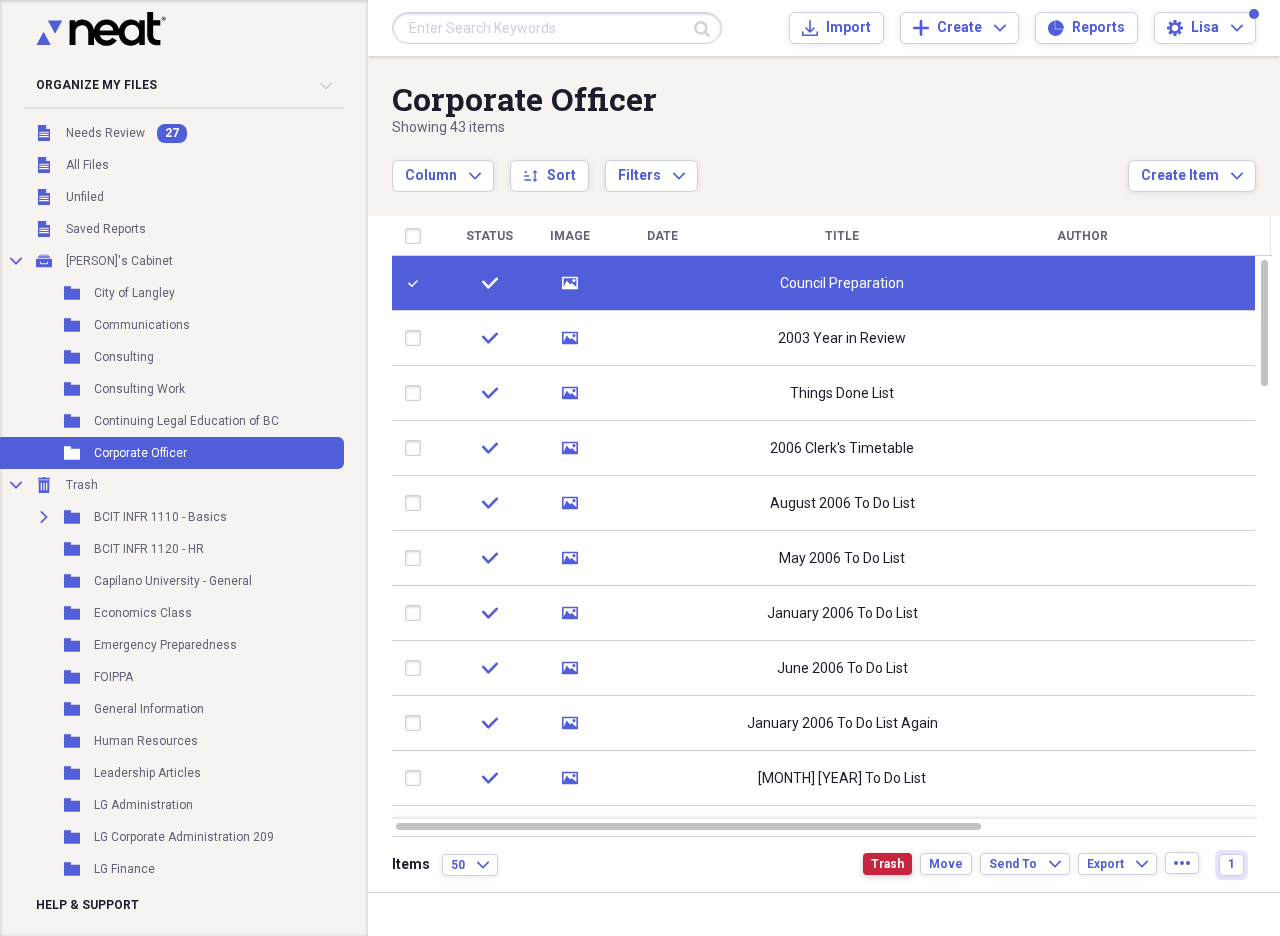 click on "Trash" at bounding box center (887, 864) 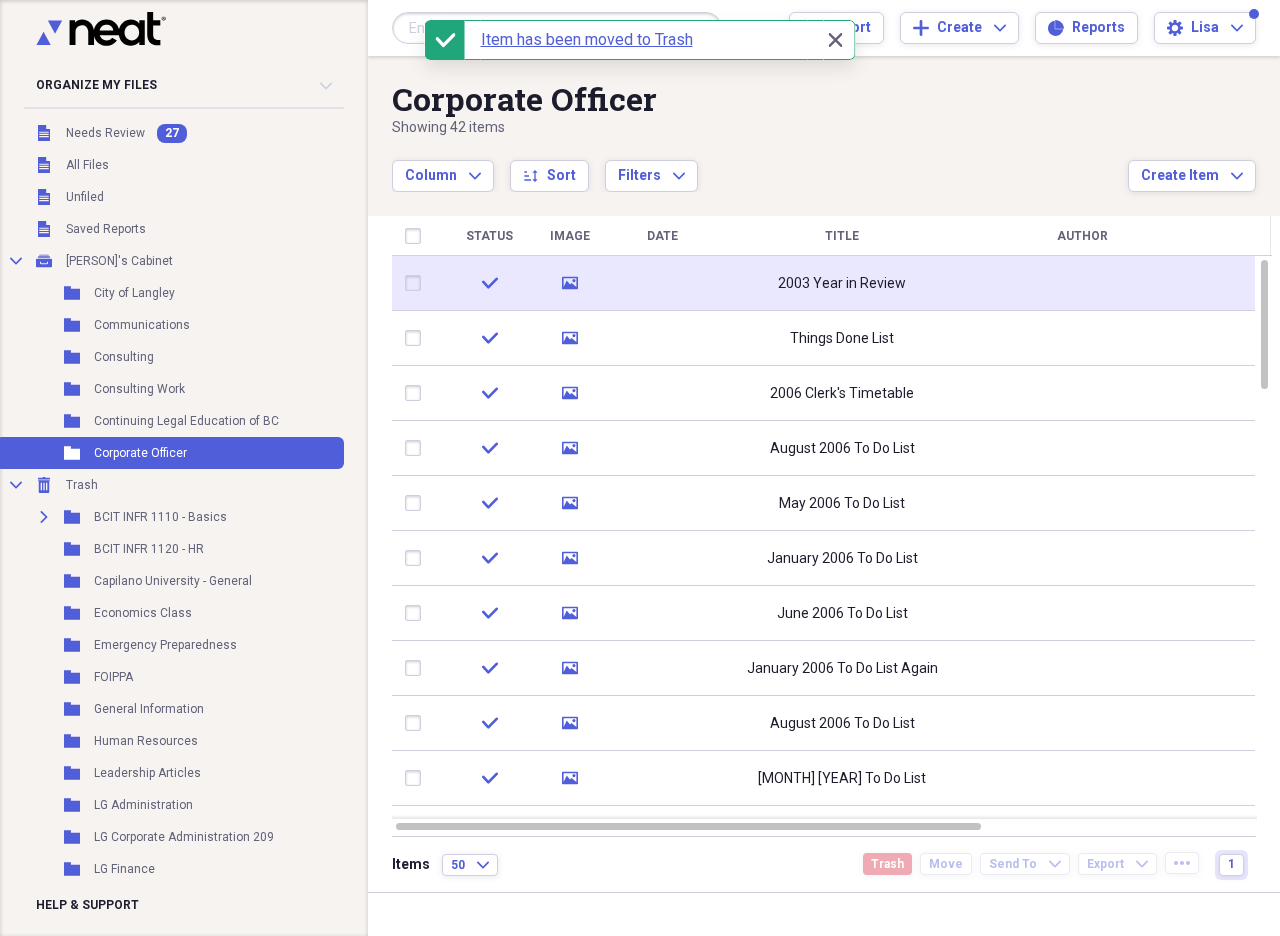 click 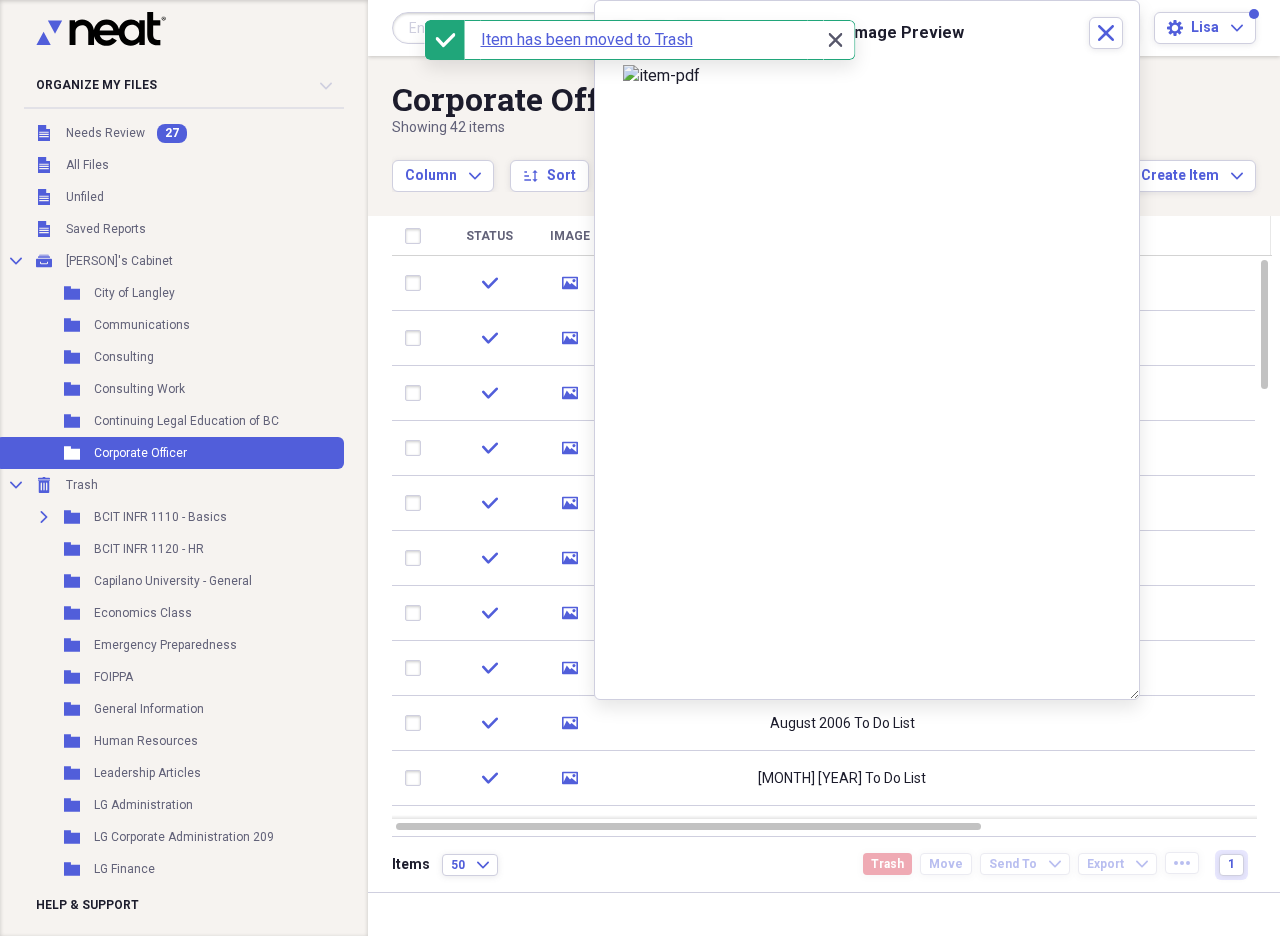 click on "Close" 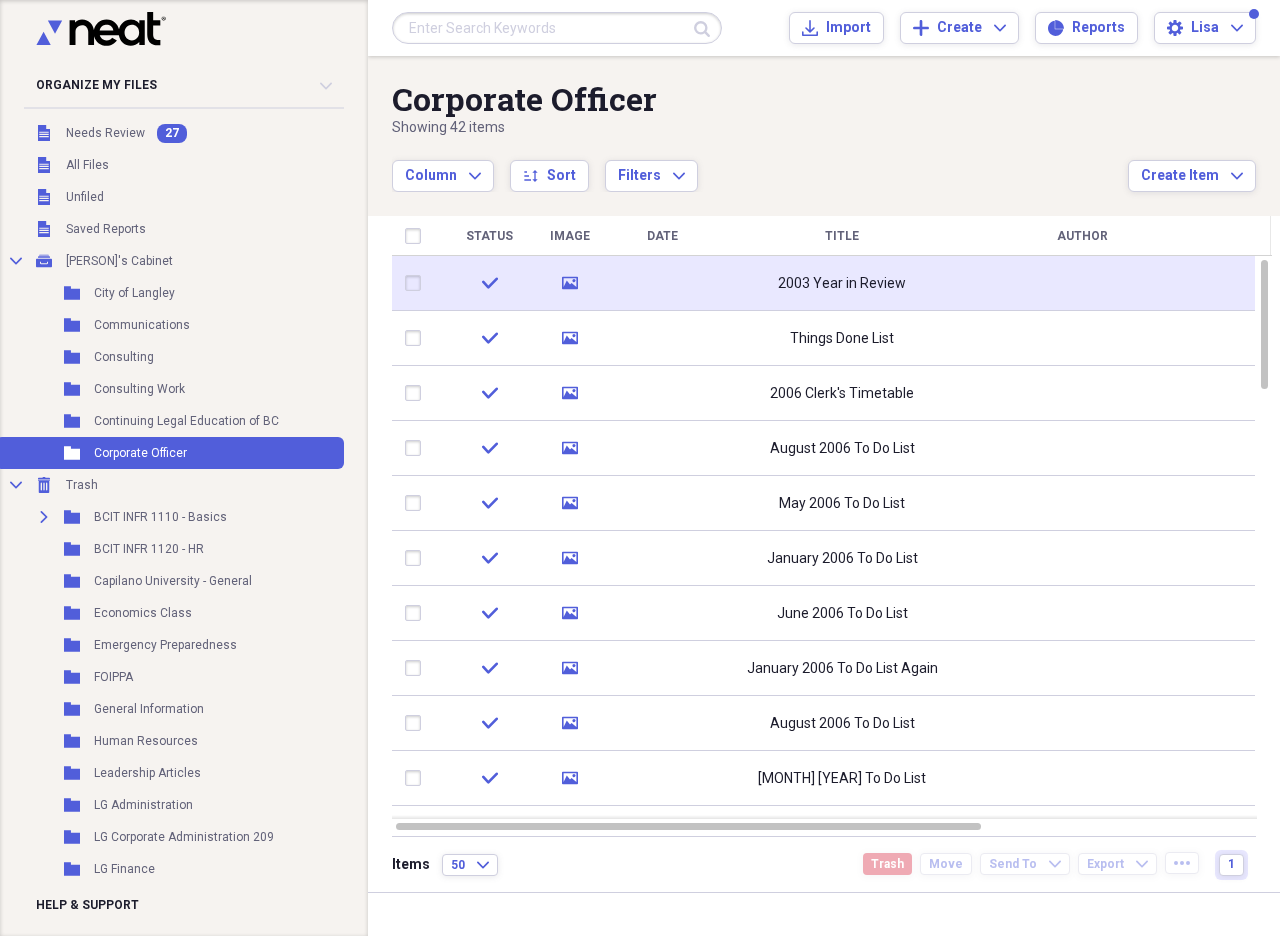 click on "media" 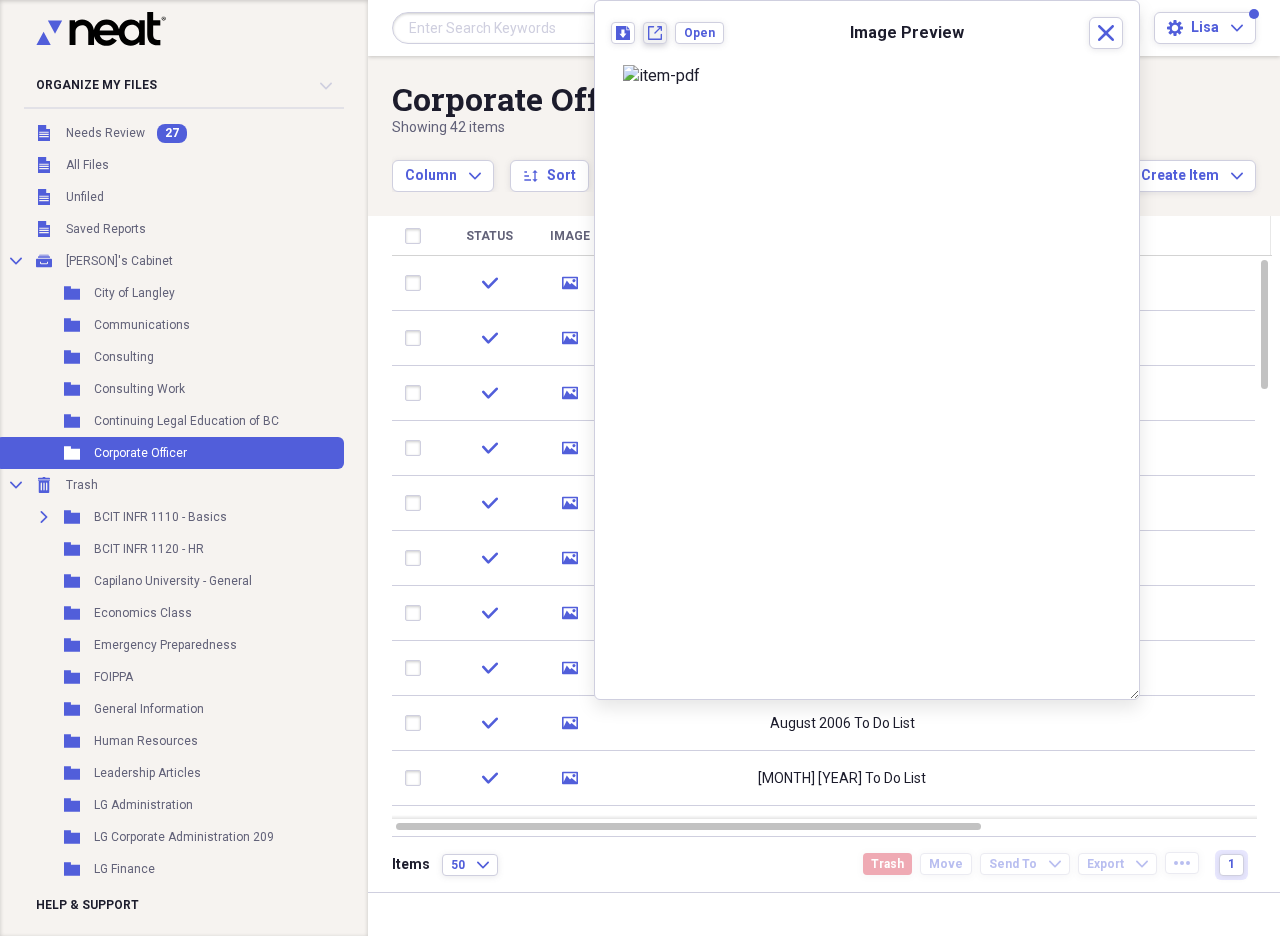 click on "New tab" 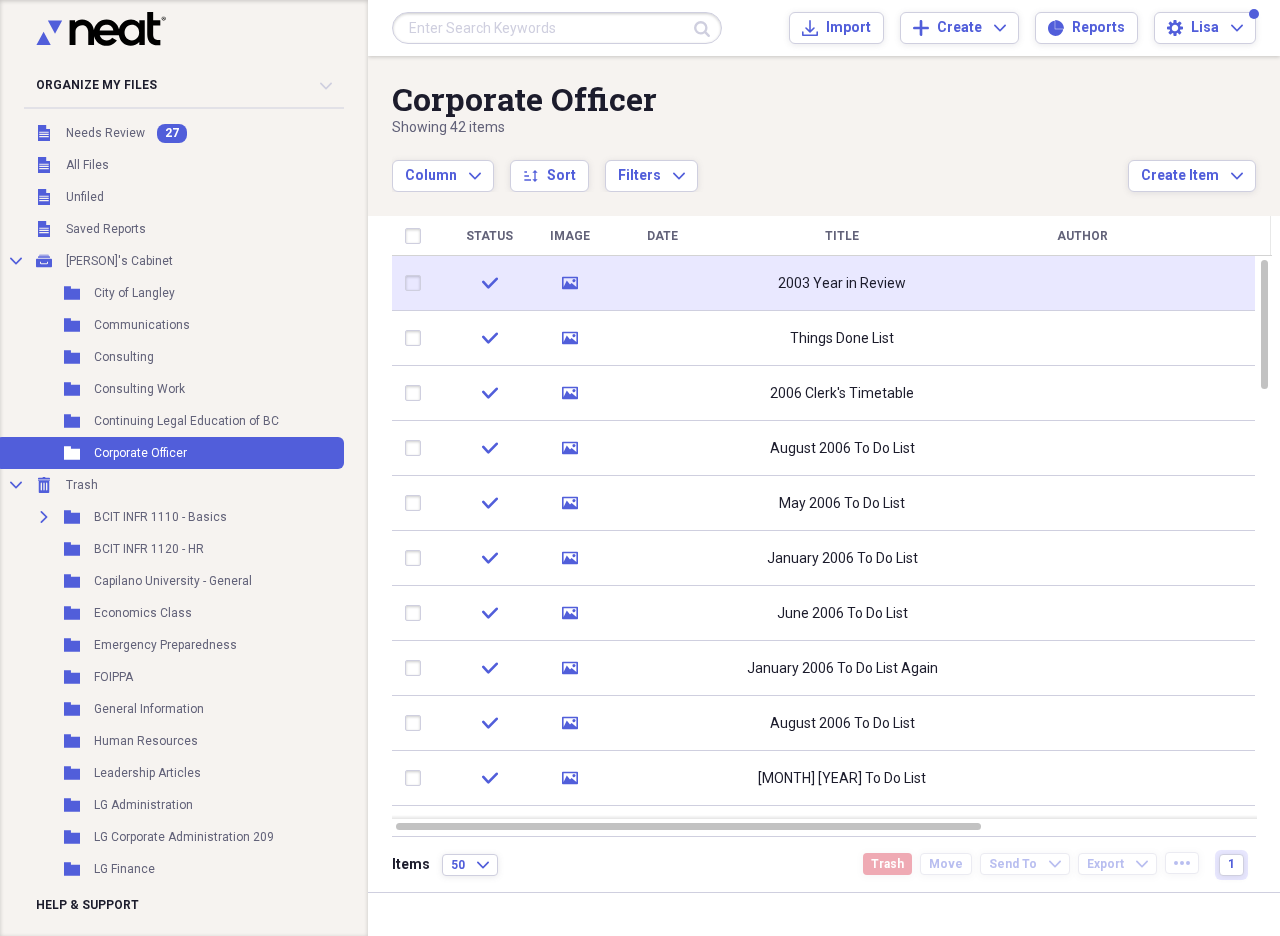 click at bounding box center (417, 283) 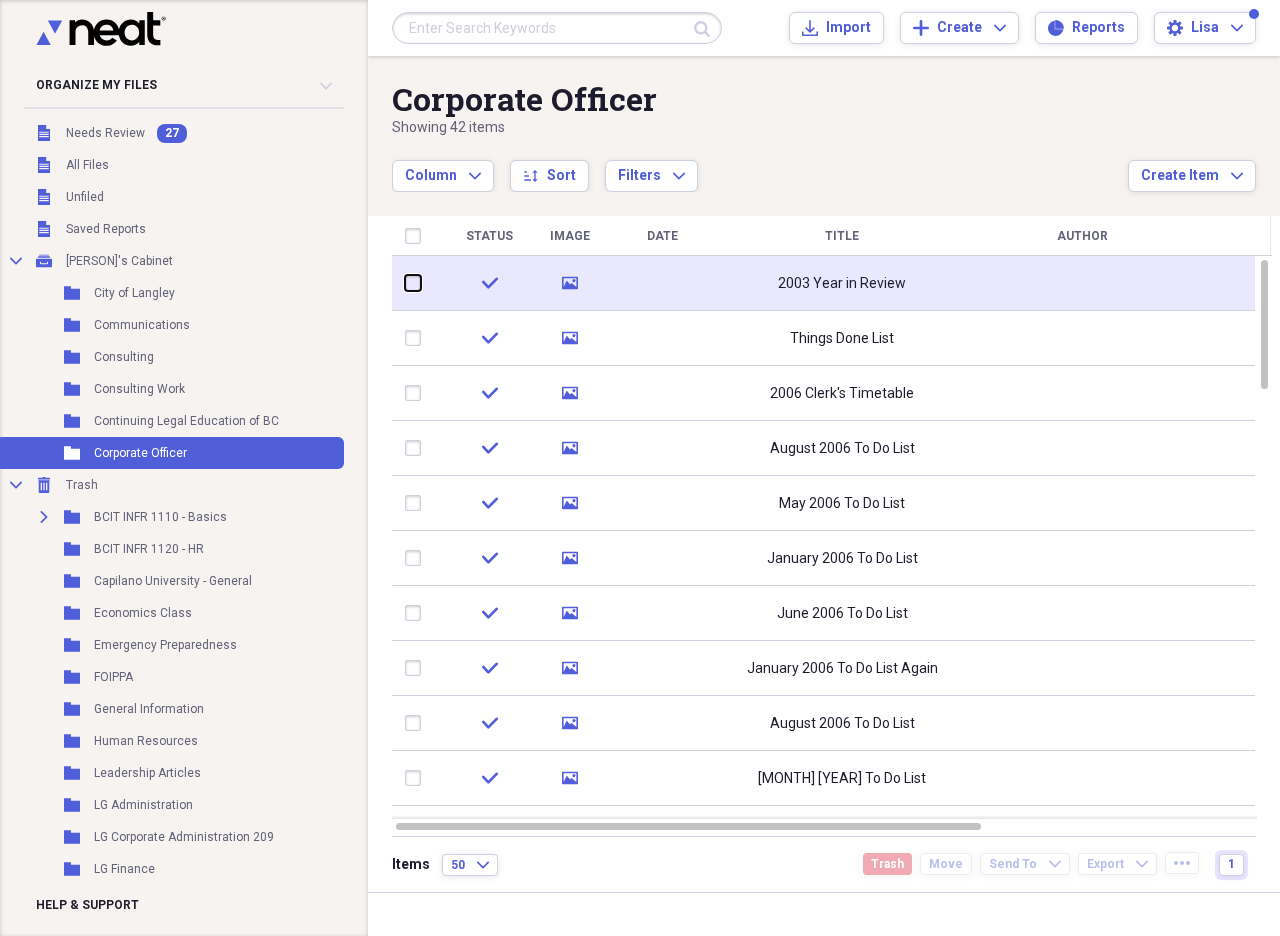 click at bounding box center [405, 283] 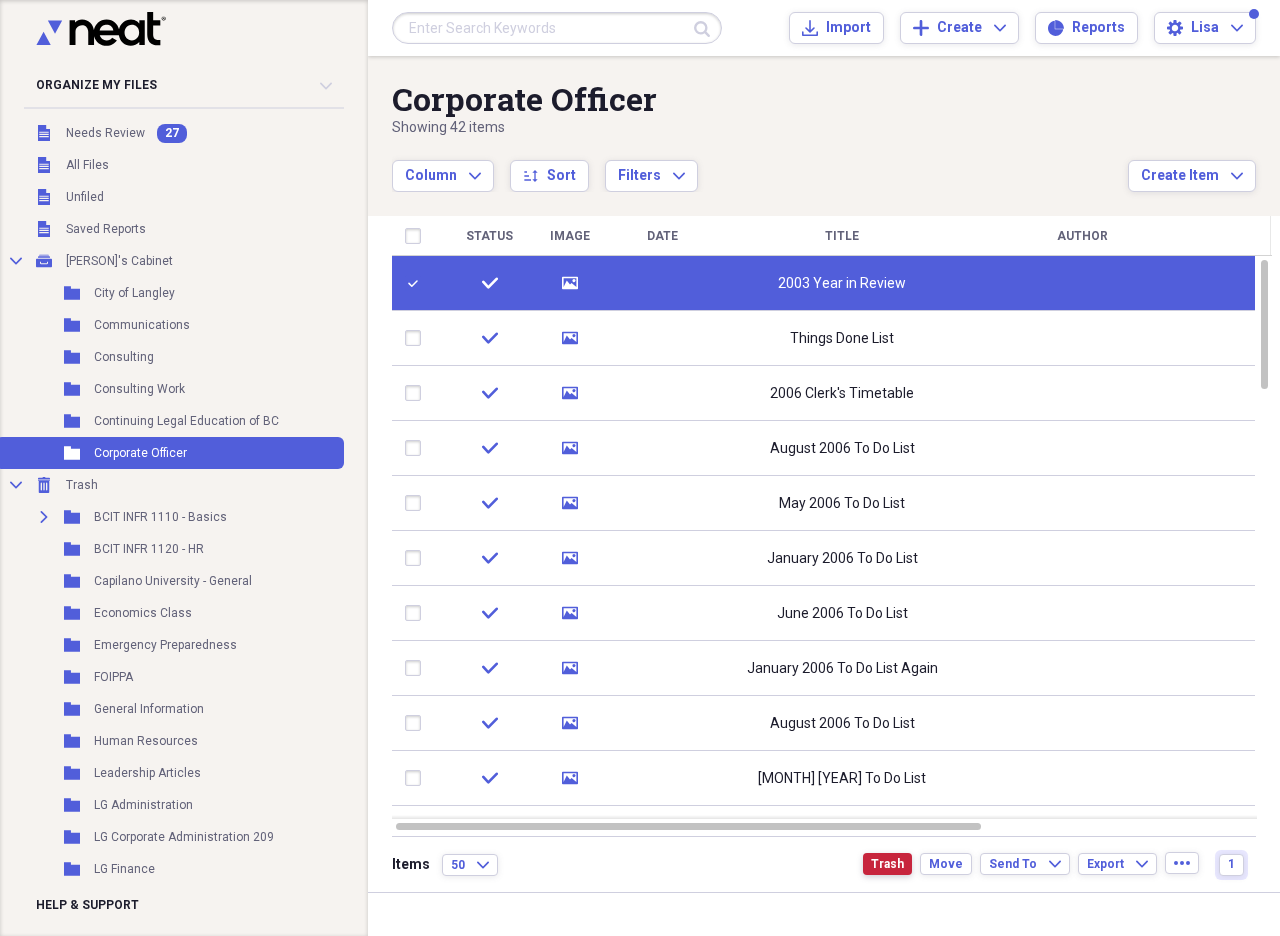 click on "Trash" at bounding box center (887, 864) 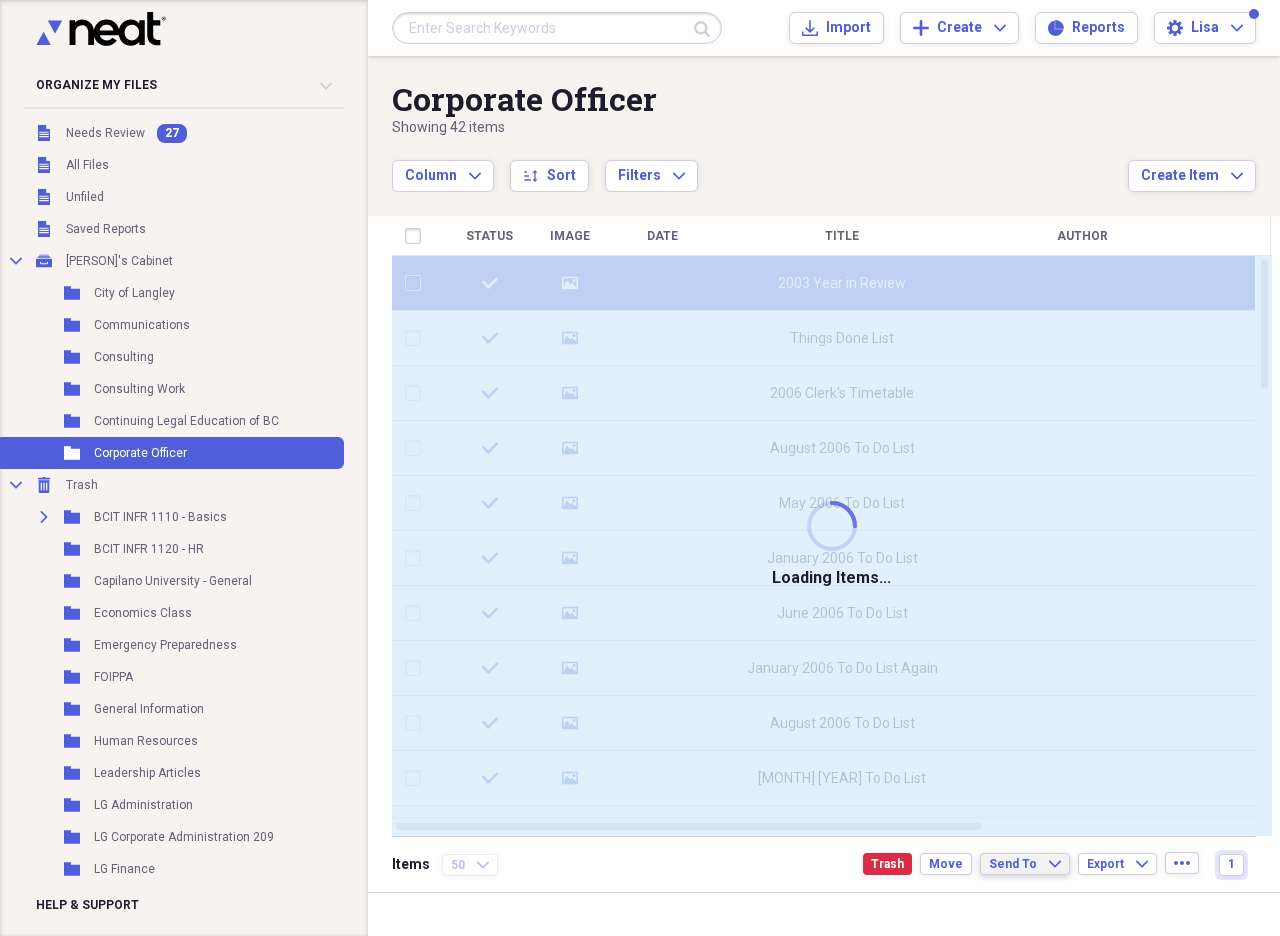 checkbox on "false" 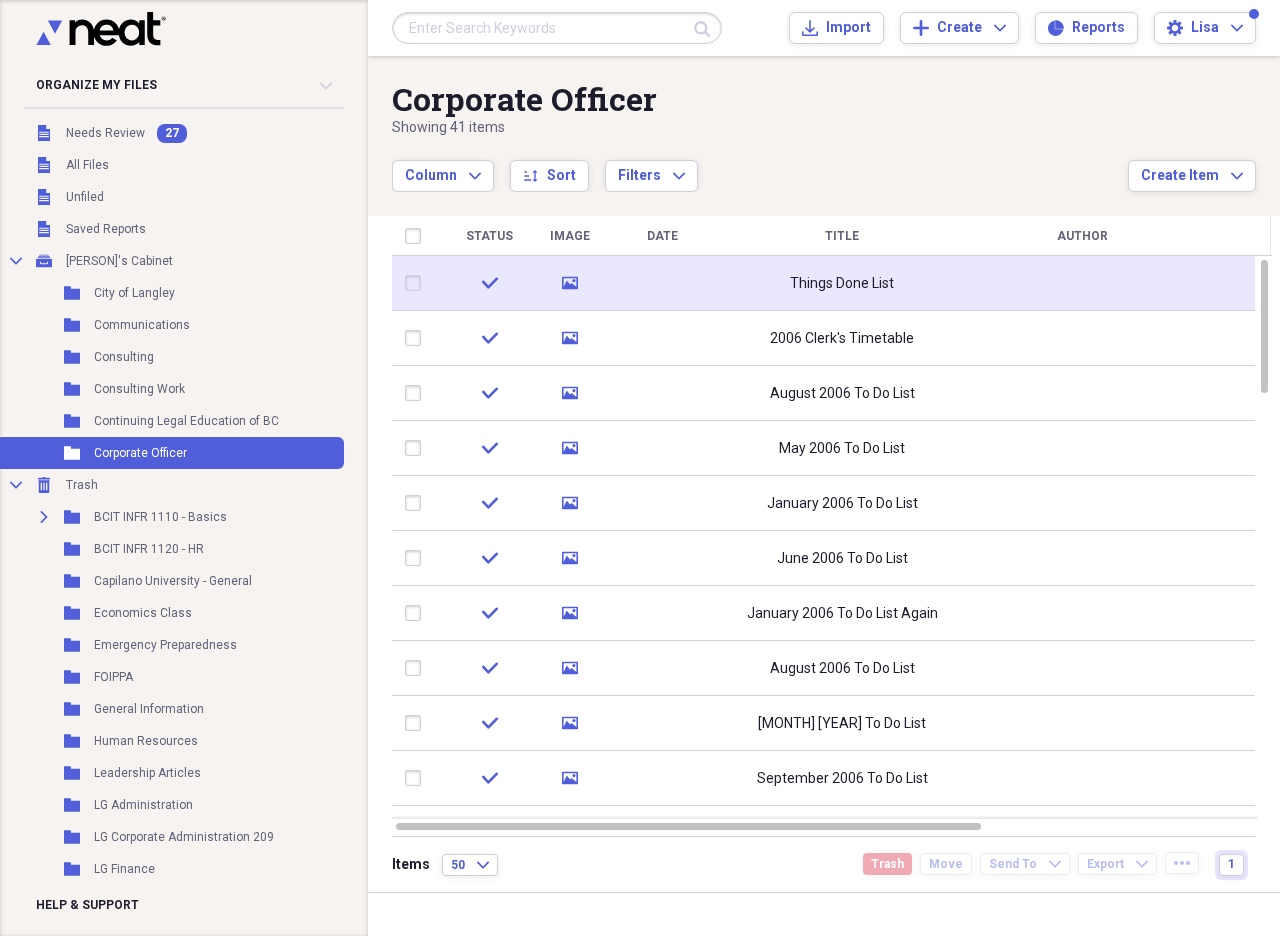click 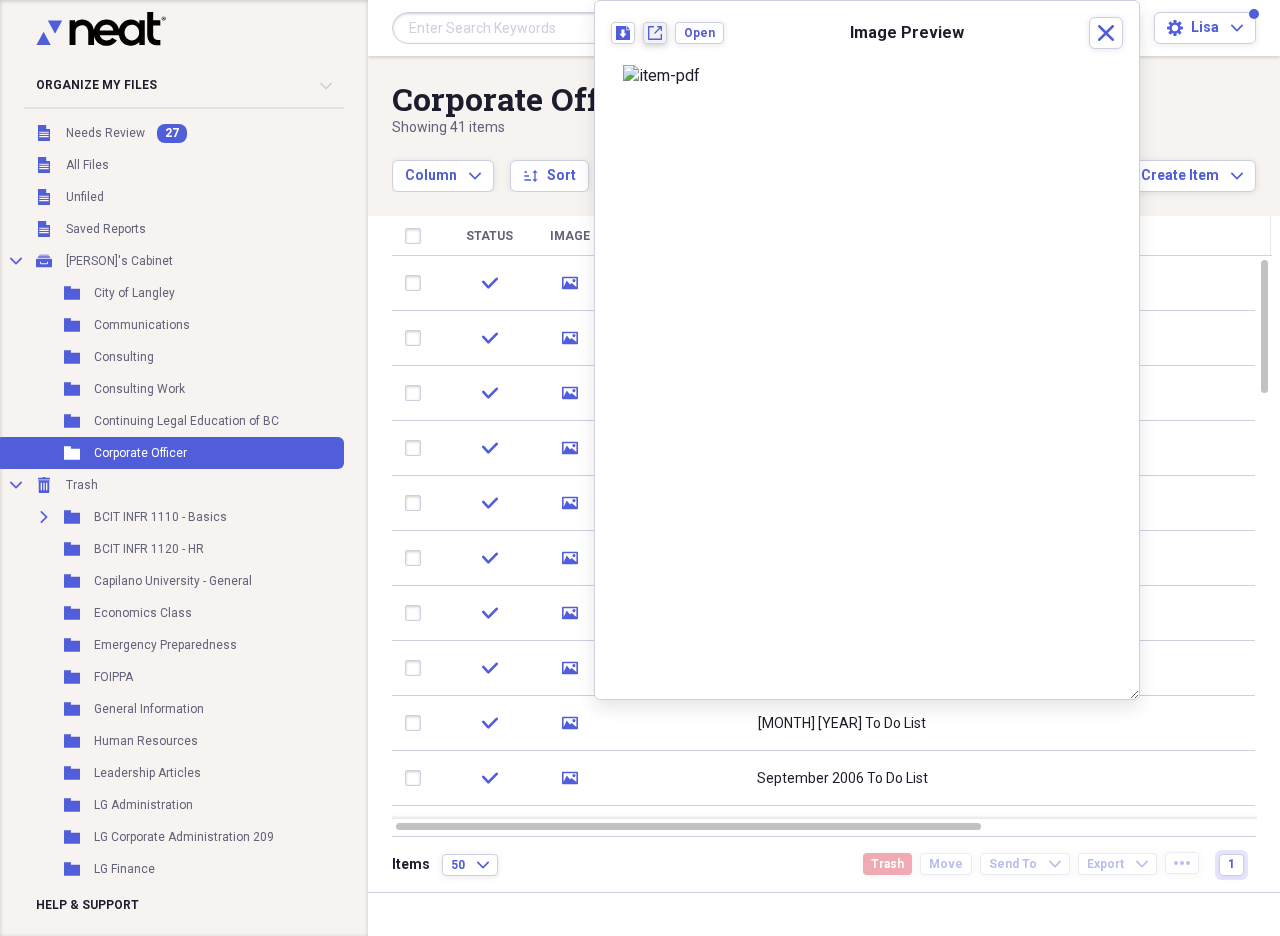 click on "New tab" at bounding box center (655, 33) 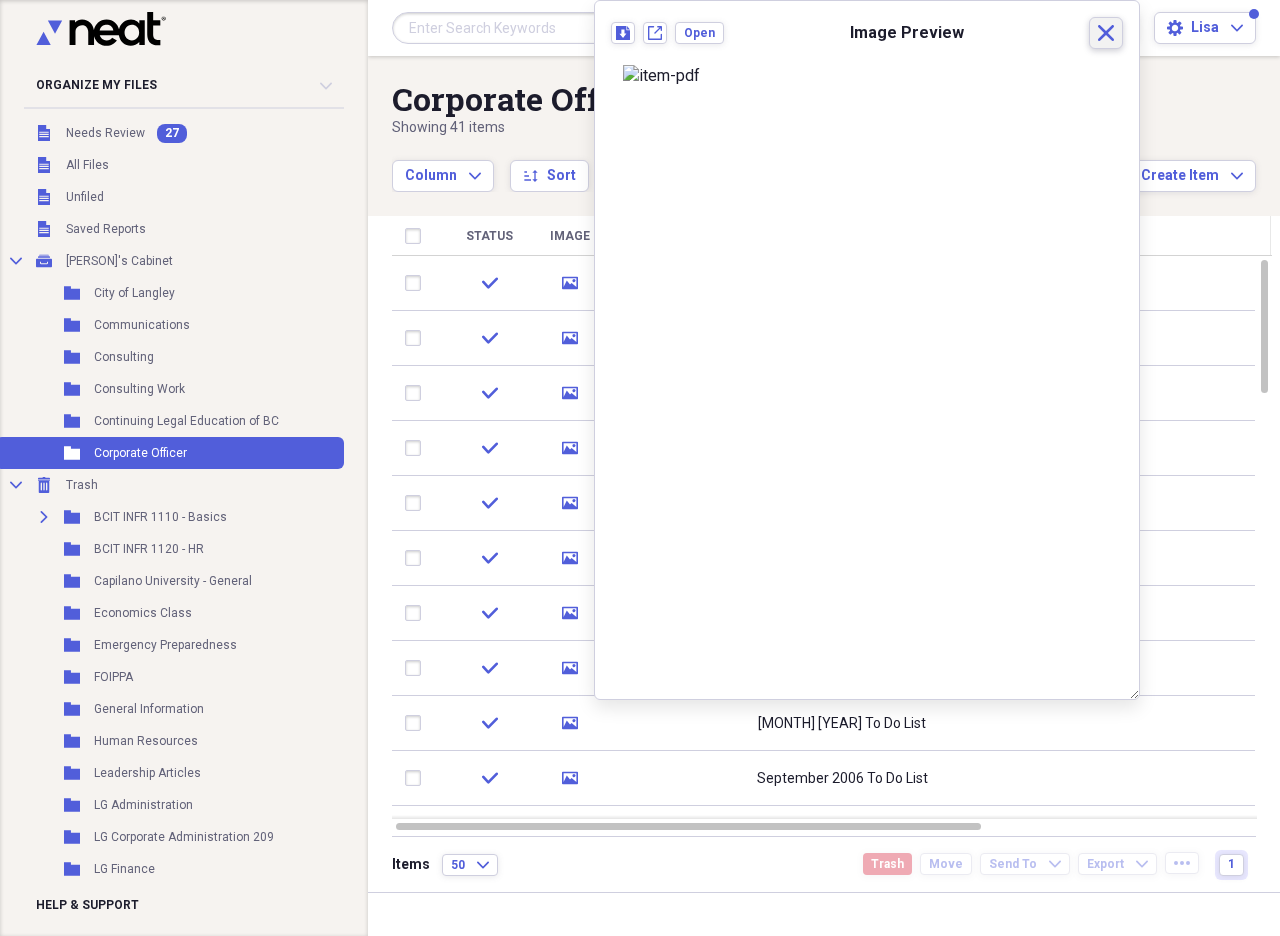 click on "Close" at bounding box center [1106, 33] 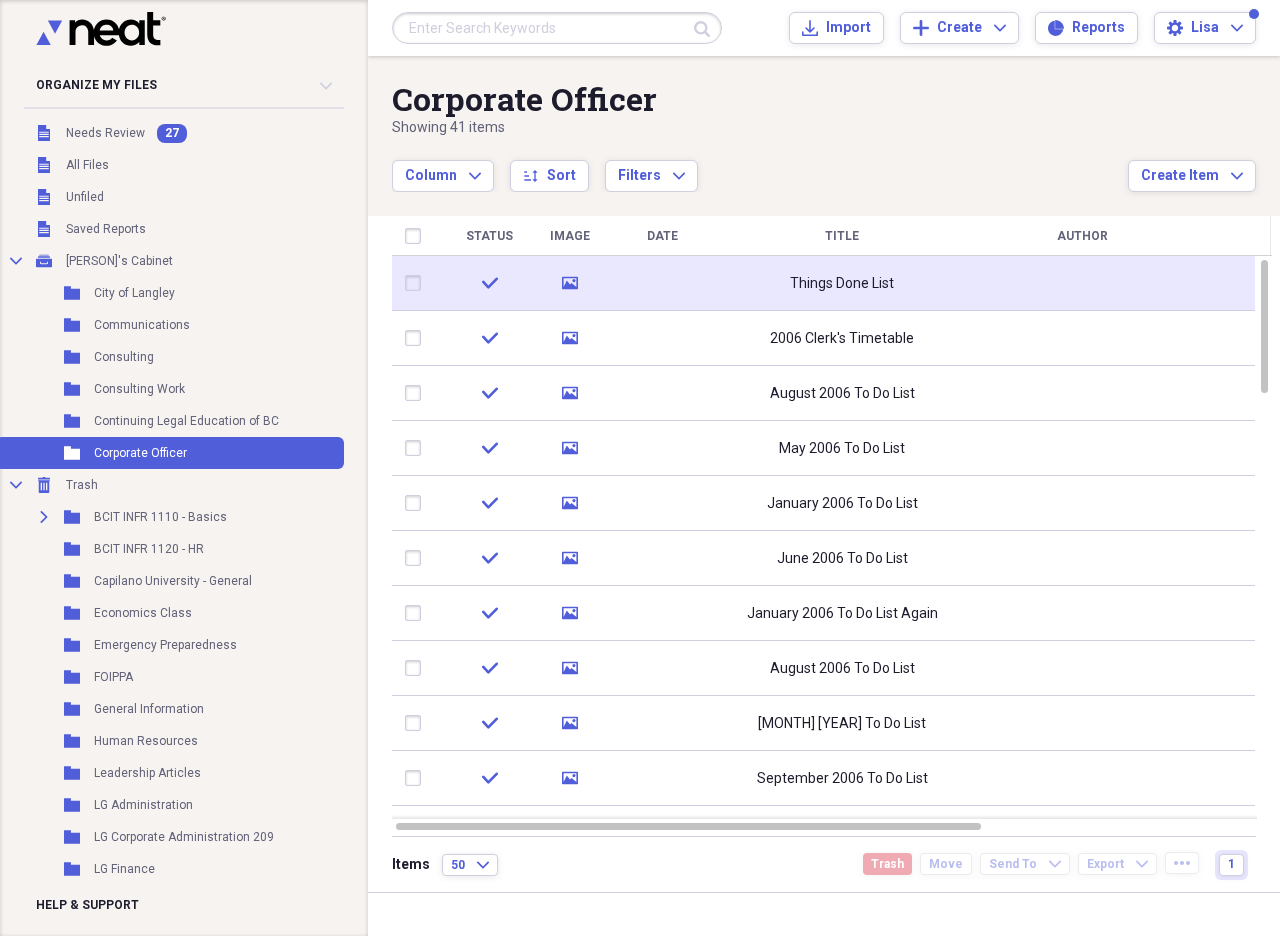 click at bounding box center [417, 283] 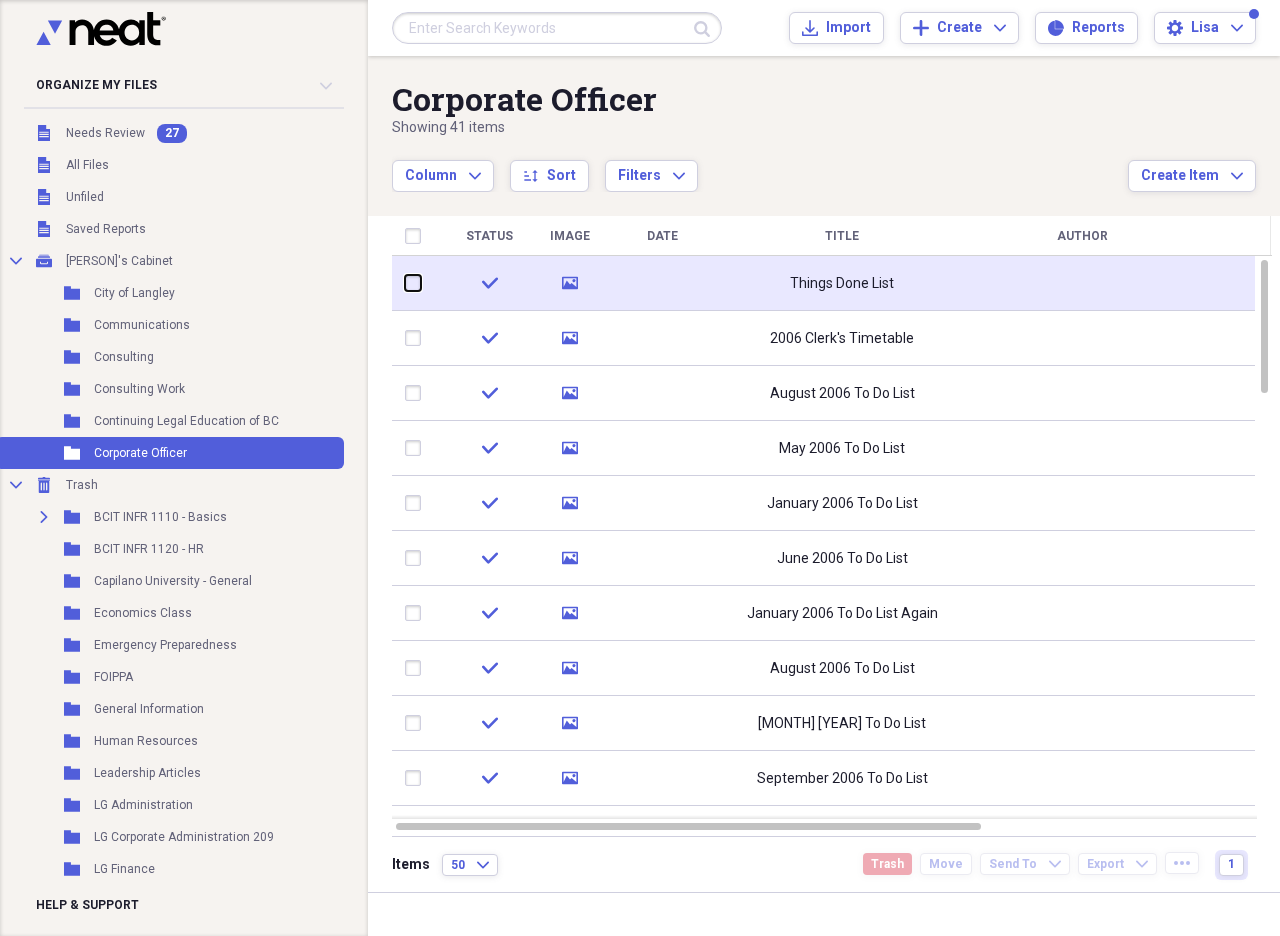 click at bounding box center (405, 283) 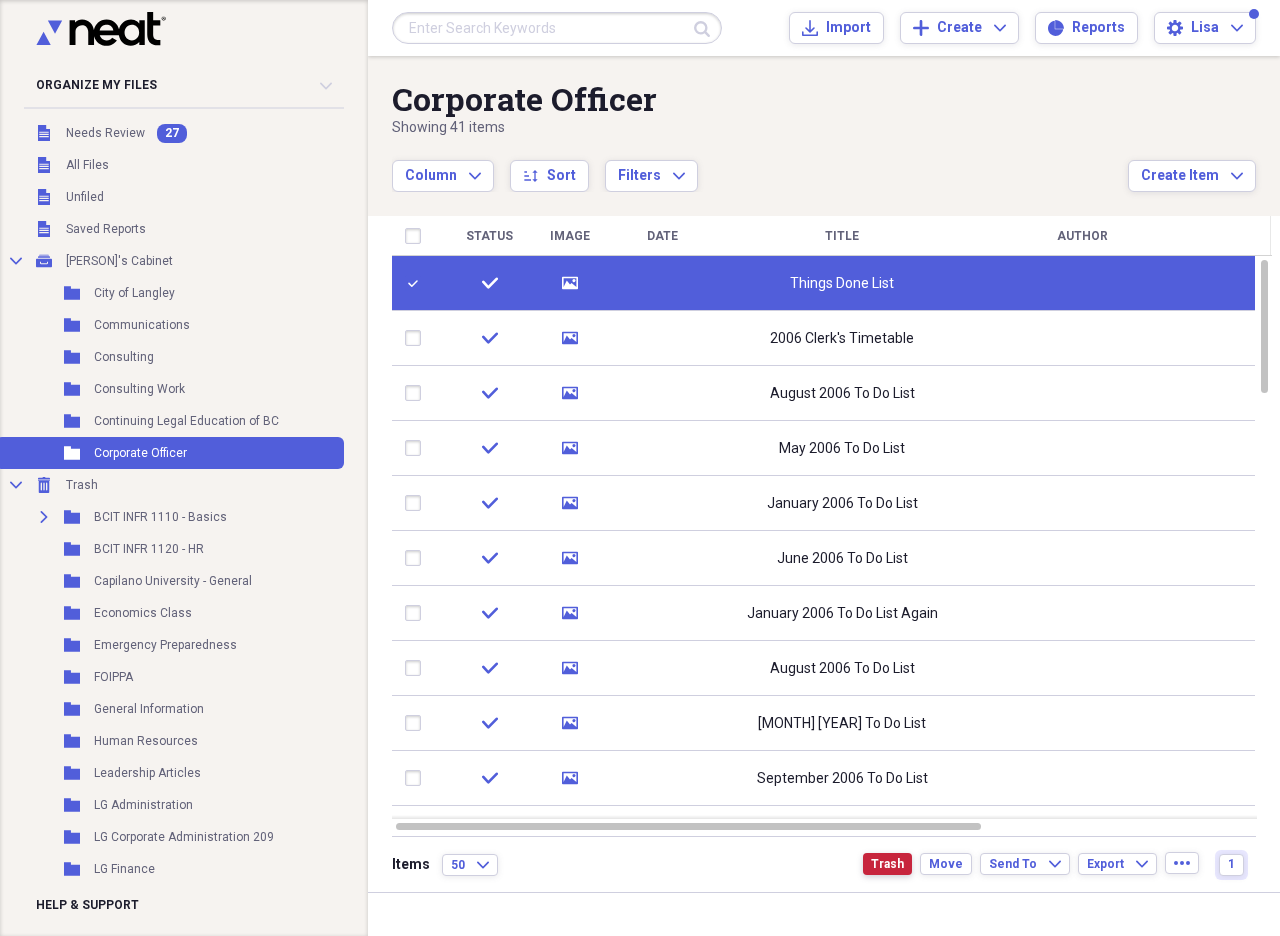 click on "Trash" at bounding box center [887, 864] 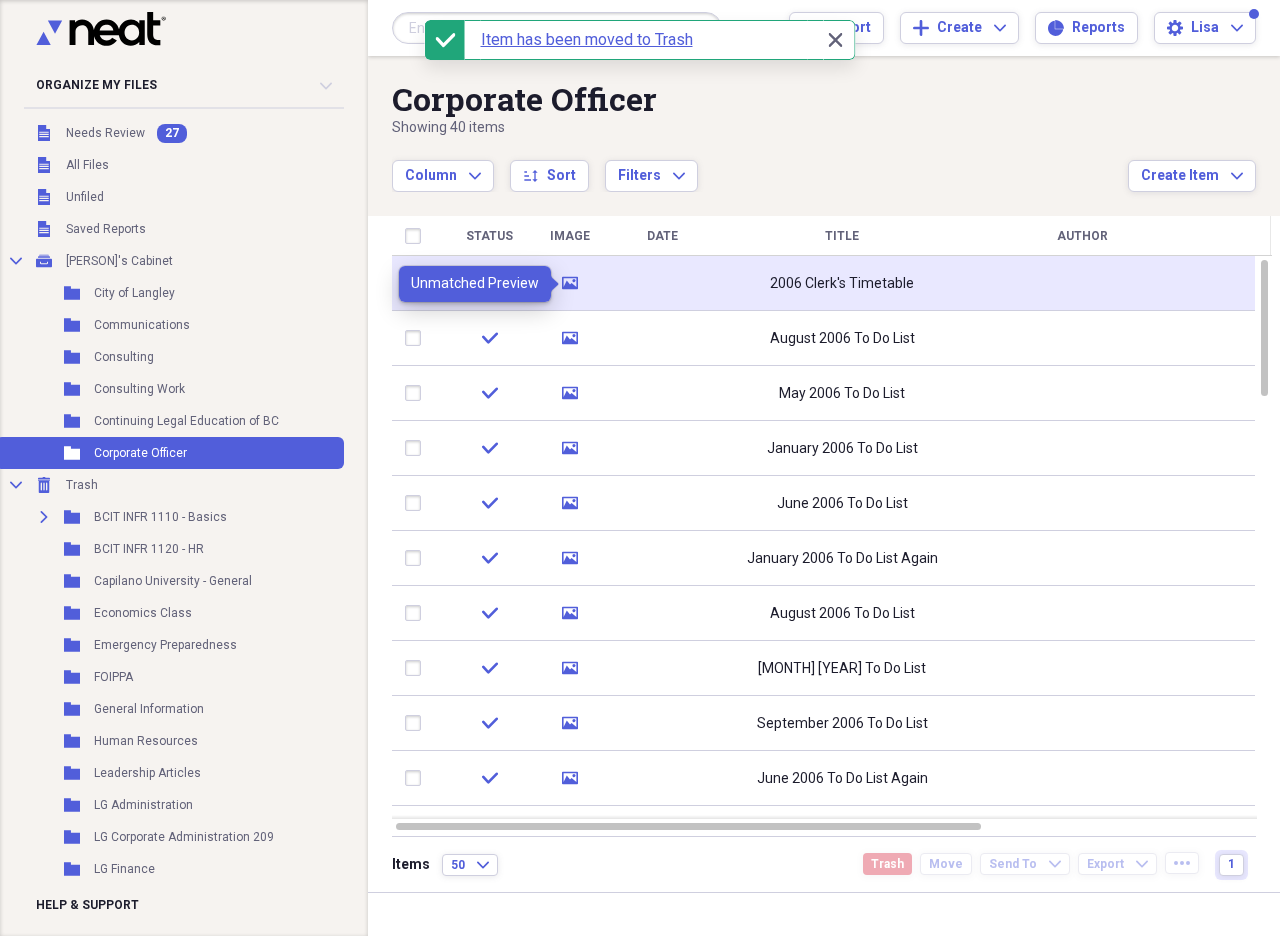 click 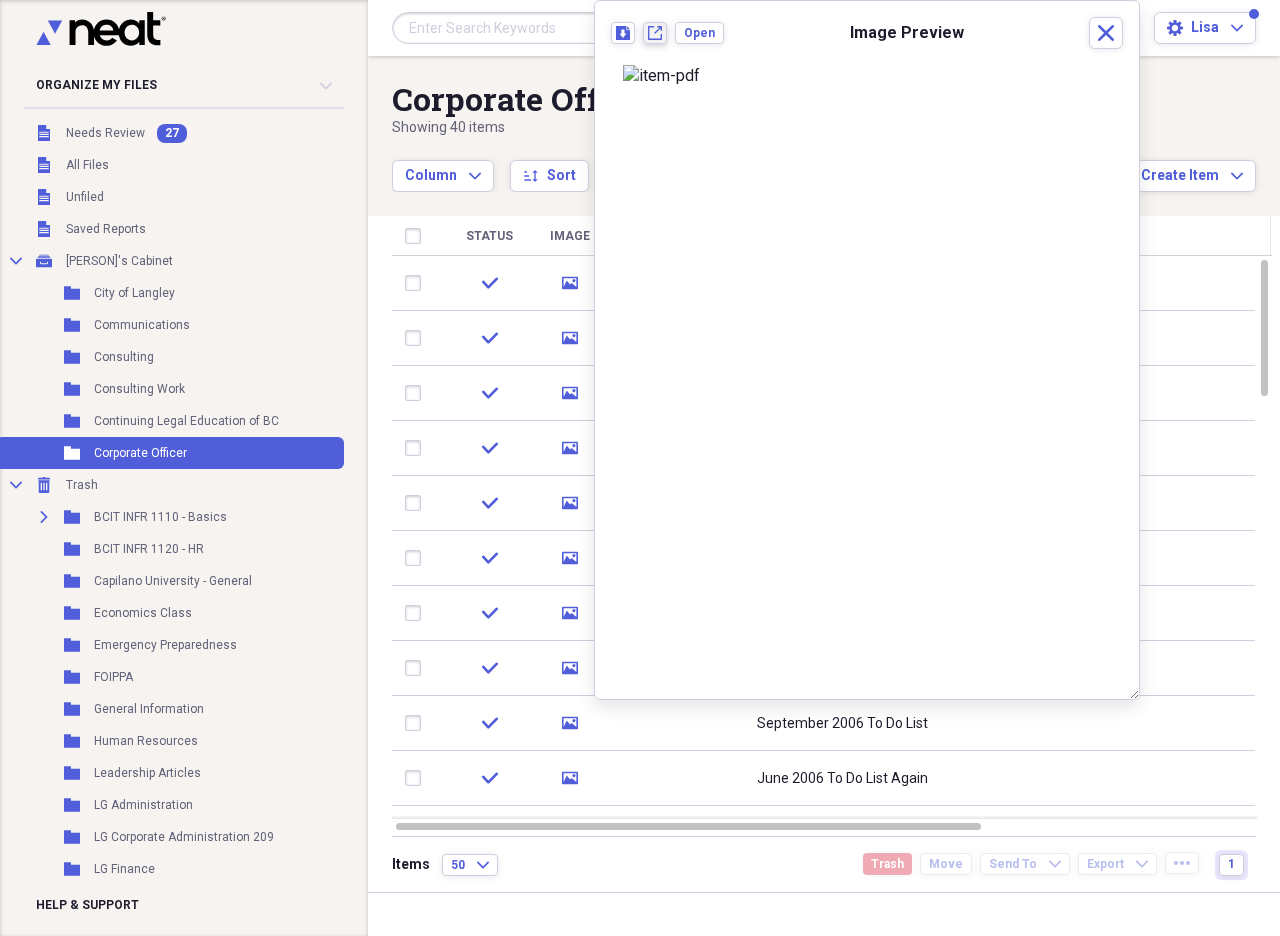click on "New tab" 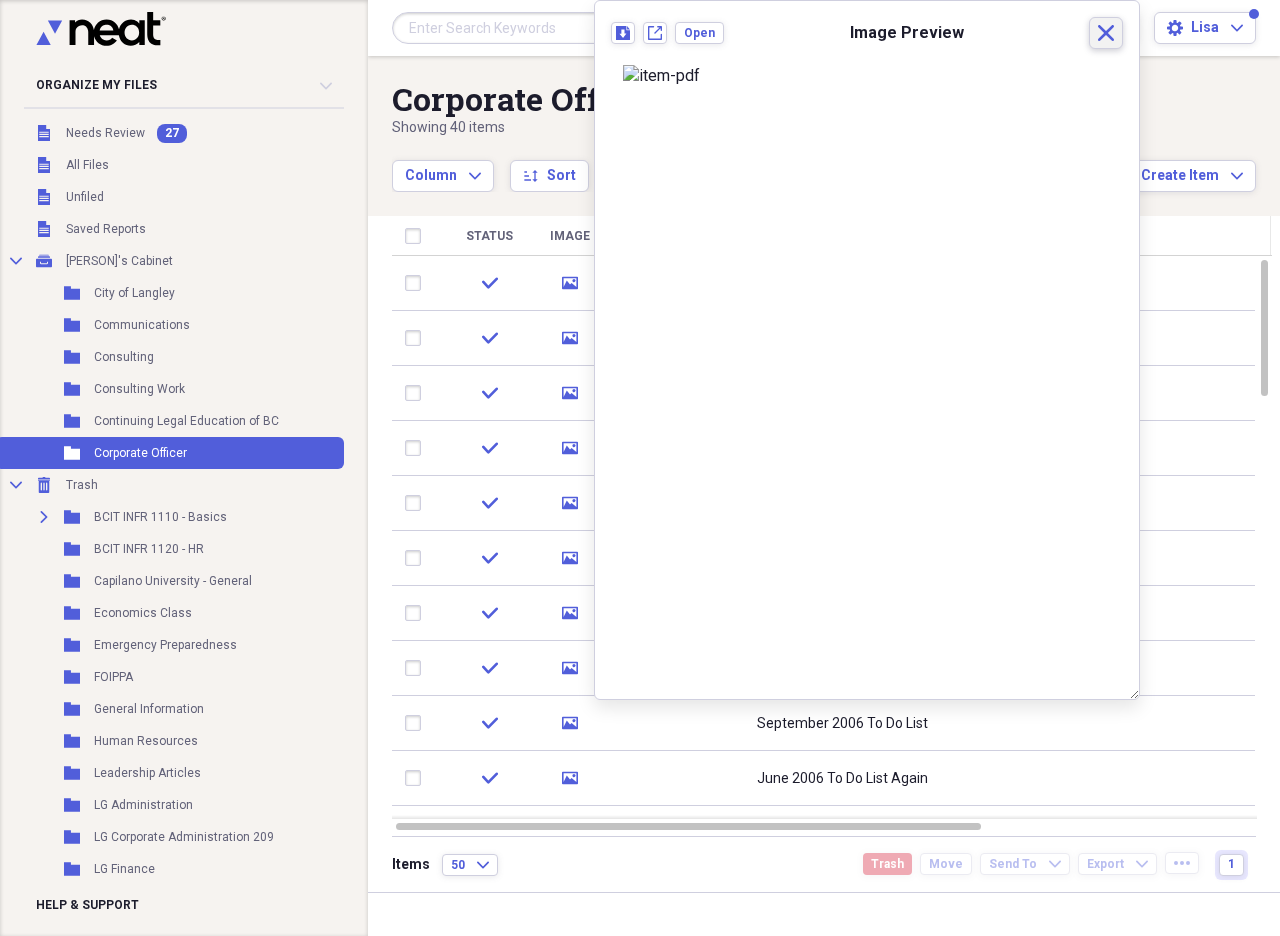 drag, startPoint x: 1103, startPoint y: 36, endPoint x: 1037, endPoint y: 66, distance: 72.498276 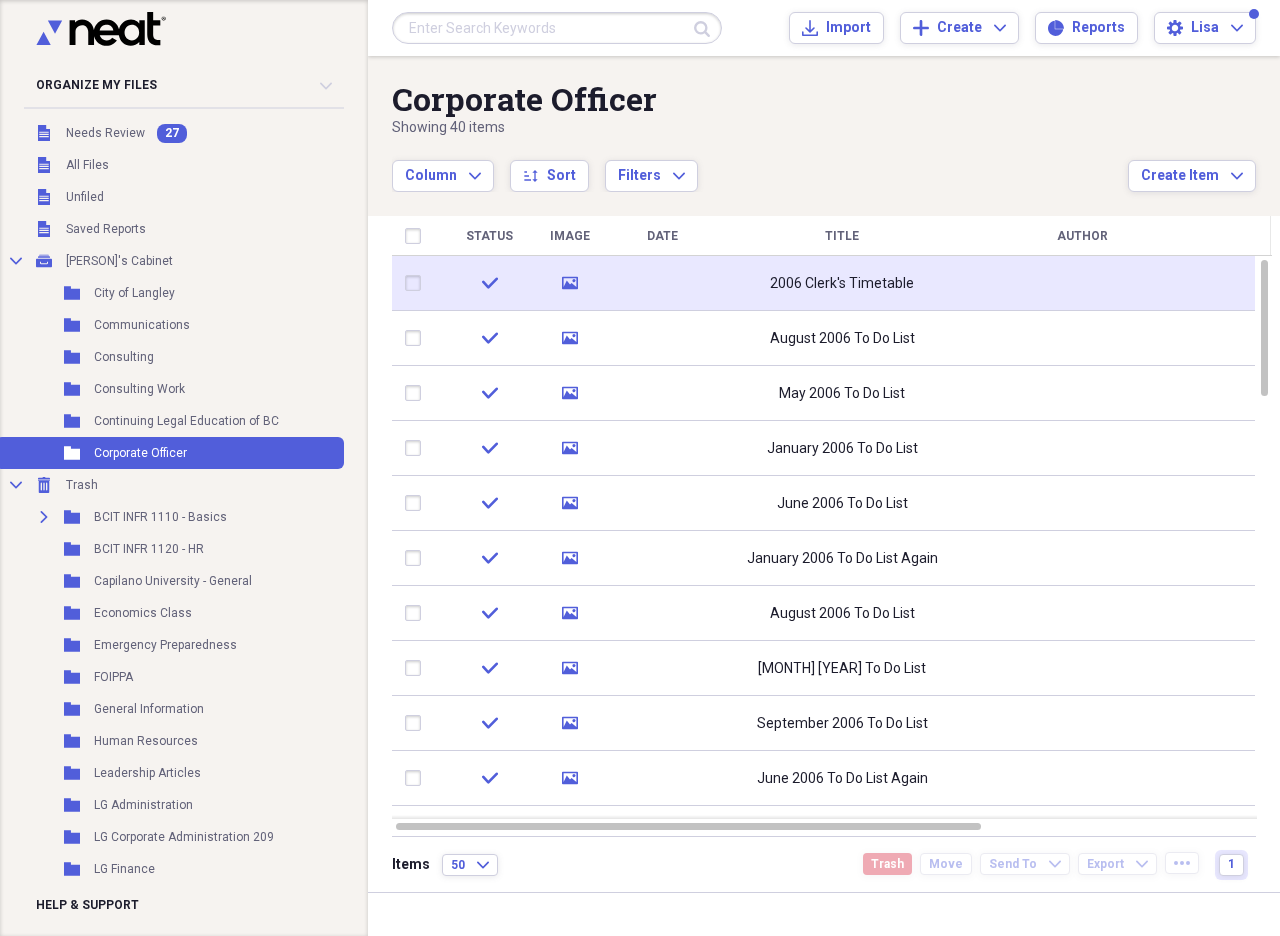 click at bounding box center [417, 283] 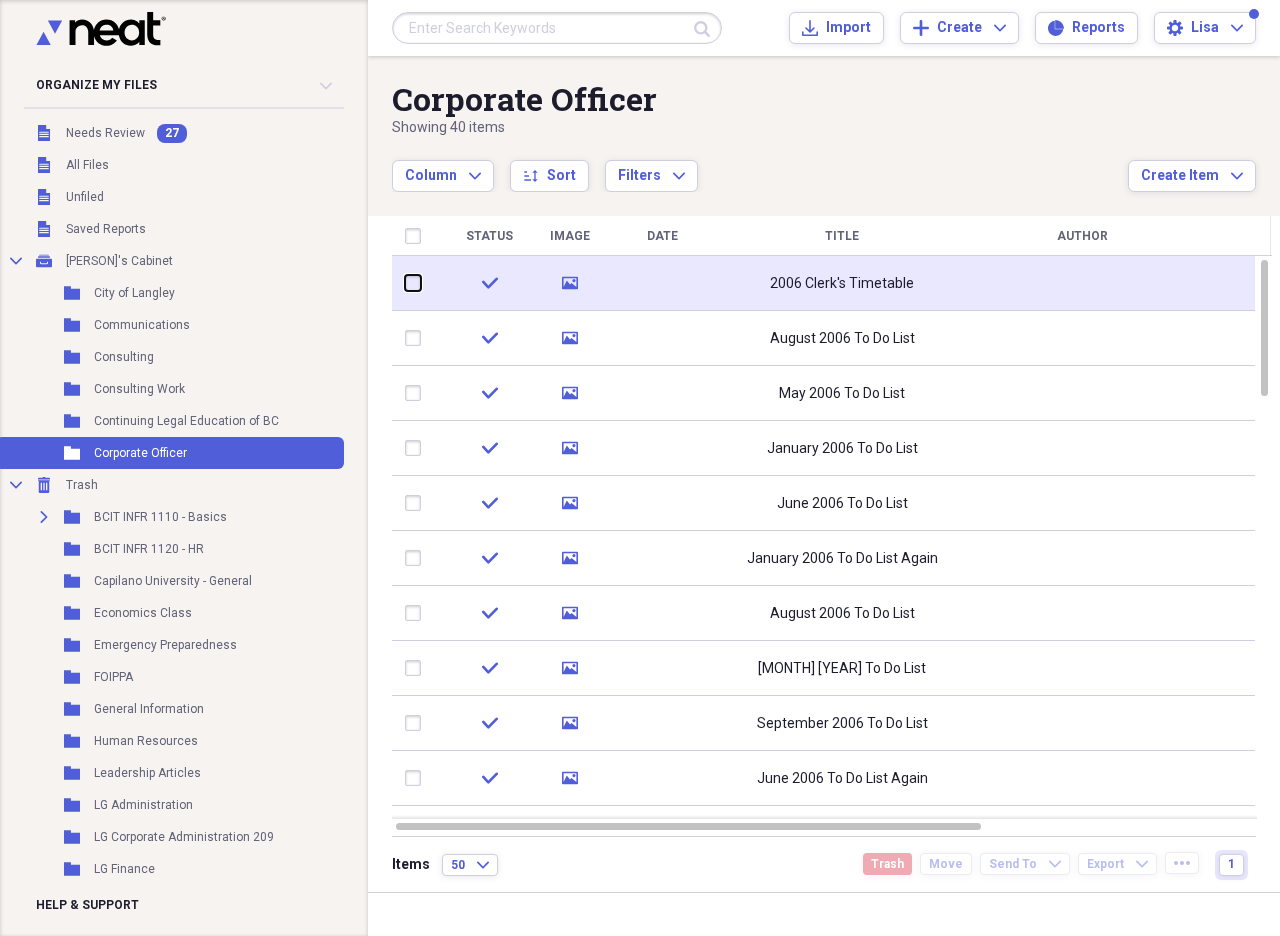 click at bounding box center [405, 283] 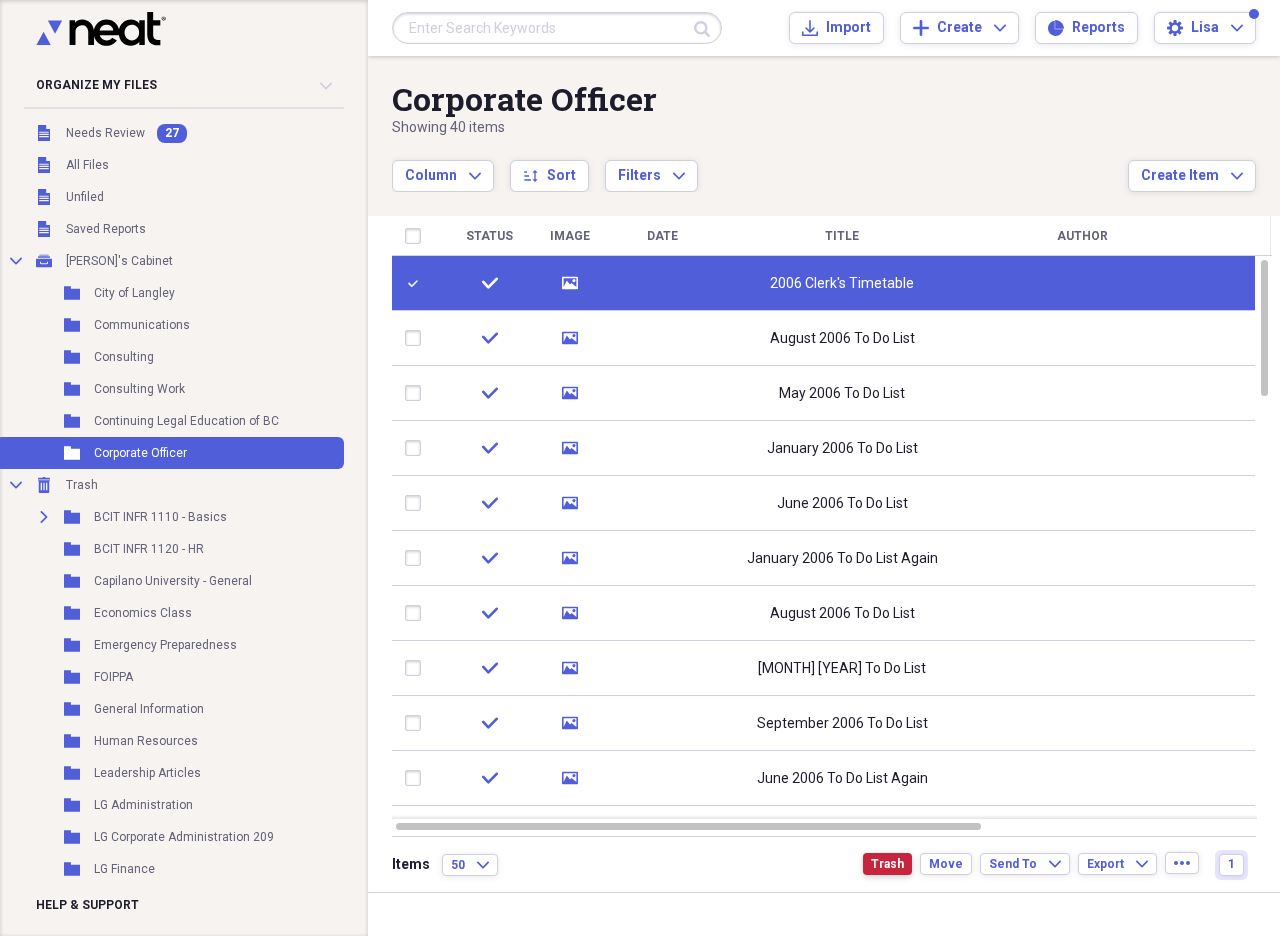 click on "Trash" at bounding box center [887, 864] 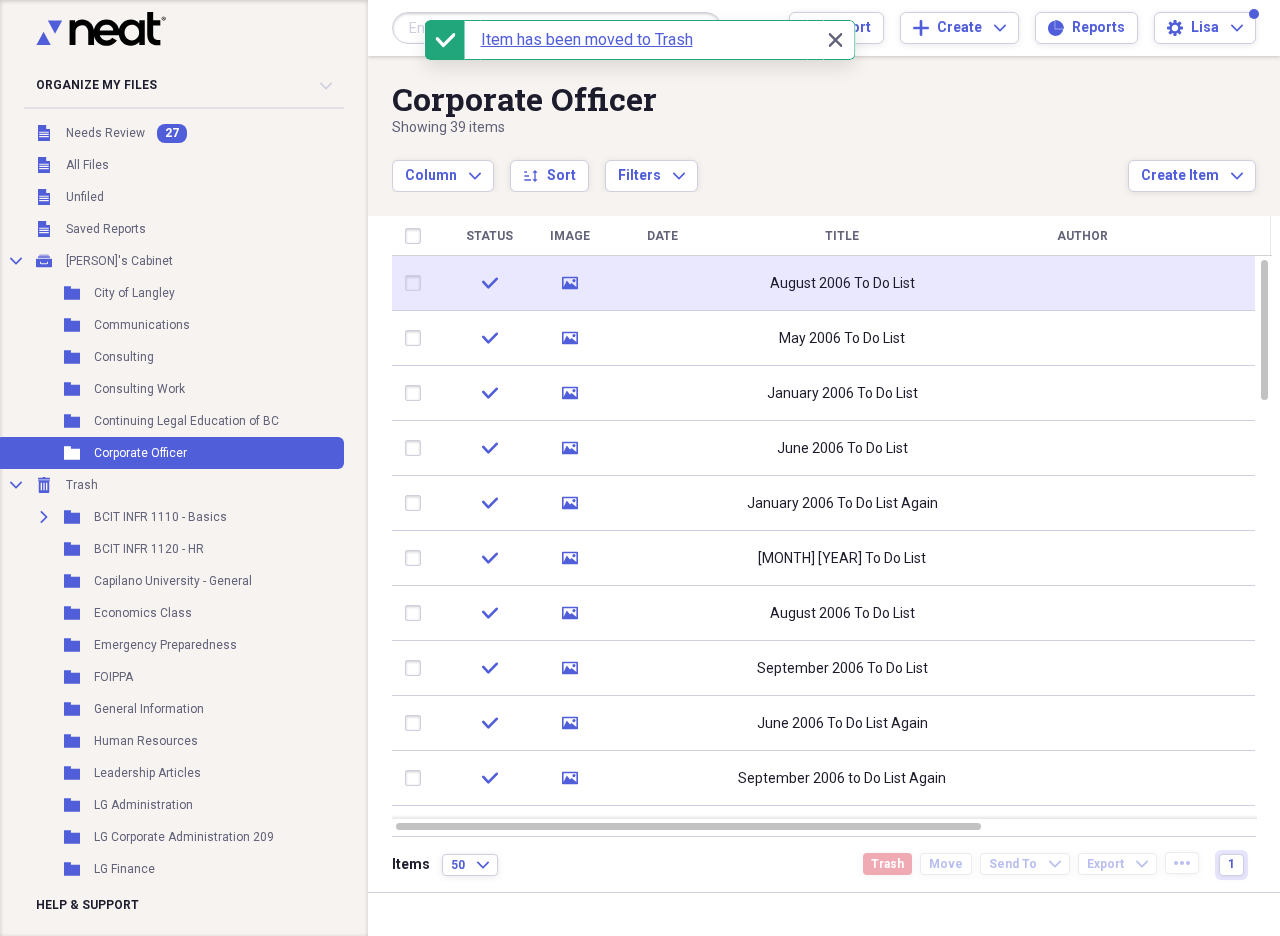 click 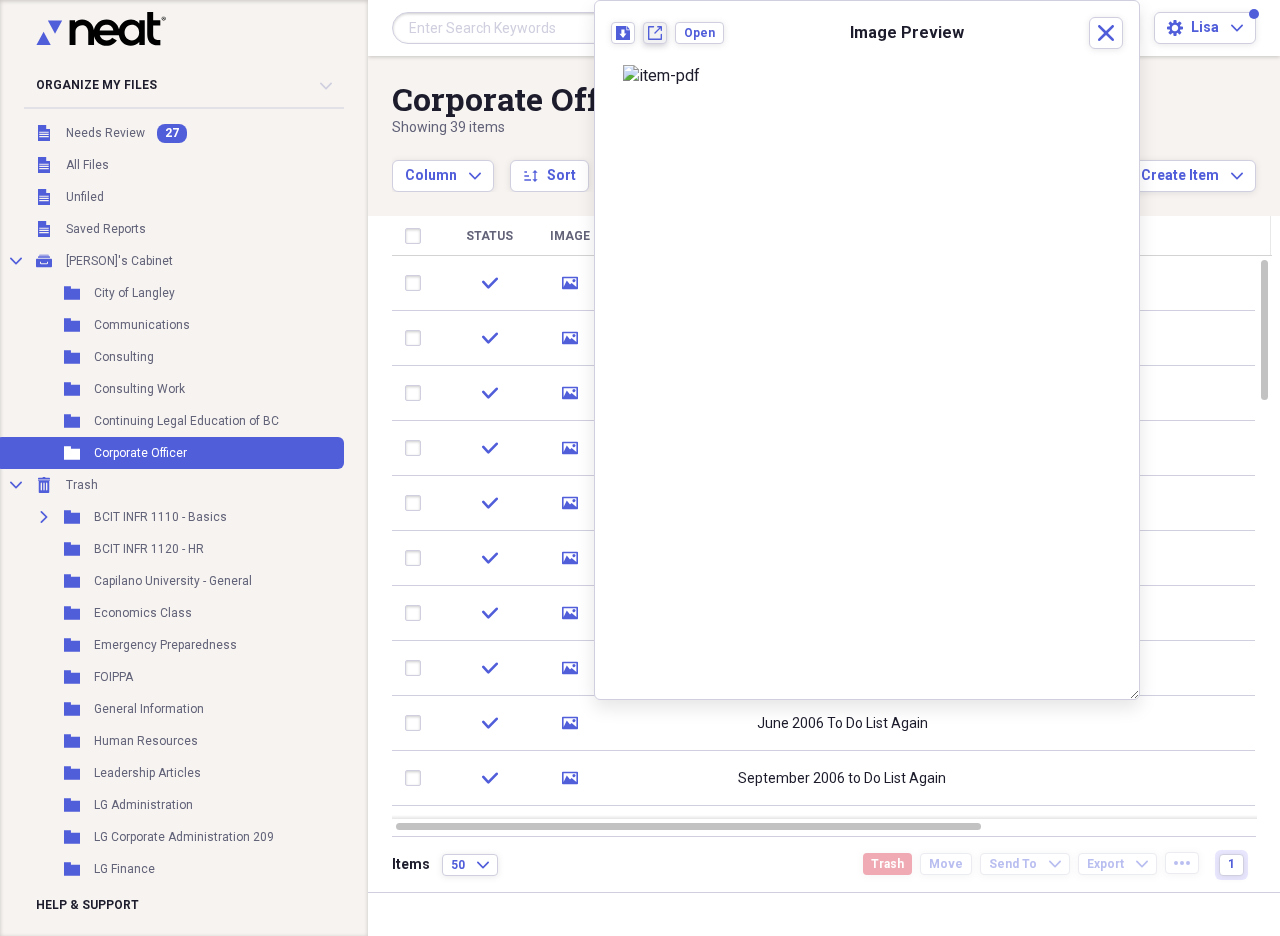 click on "New tab" 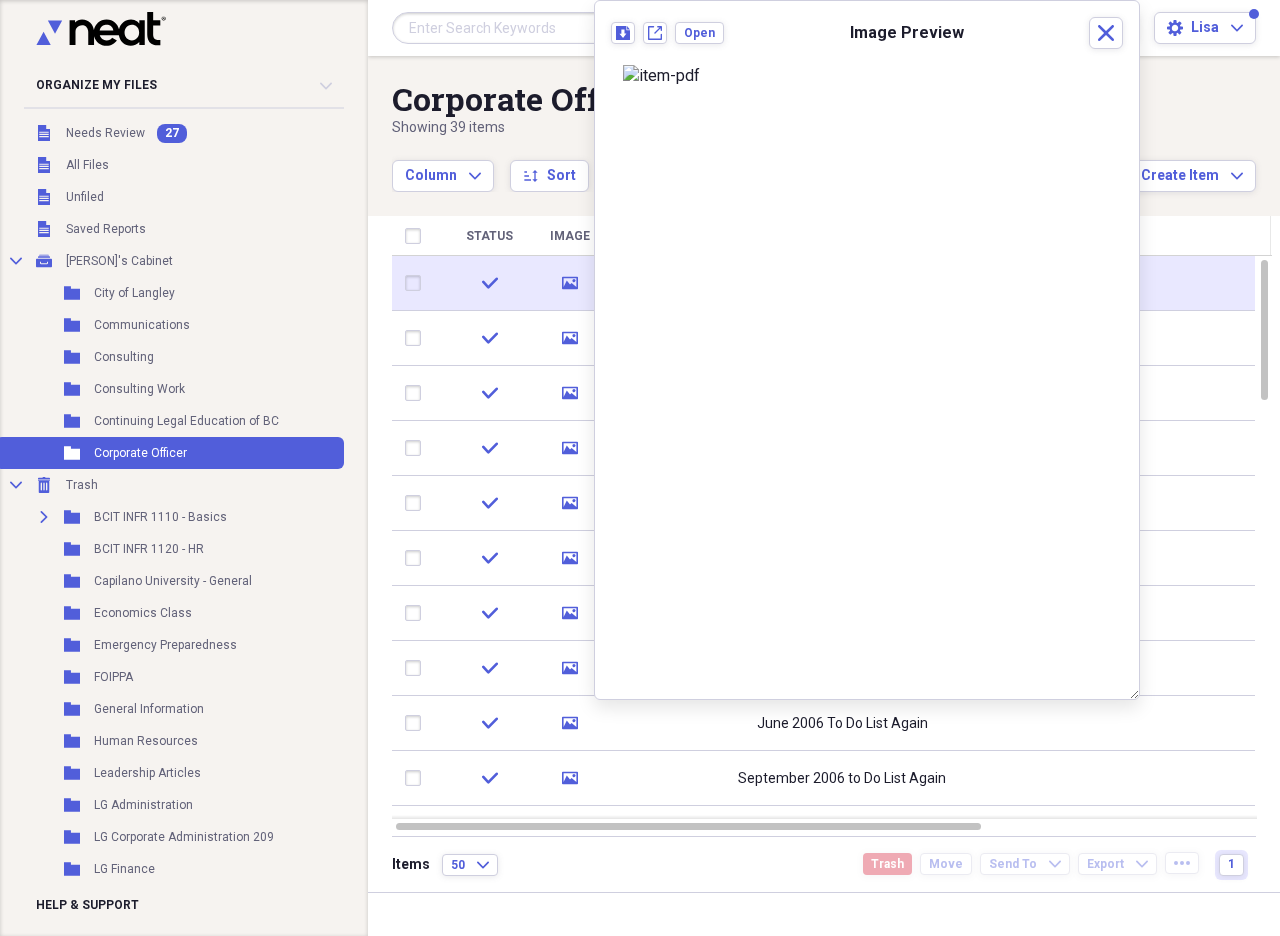 click at bounding box center [417, 283] 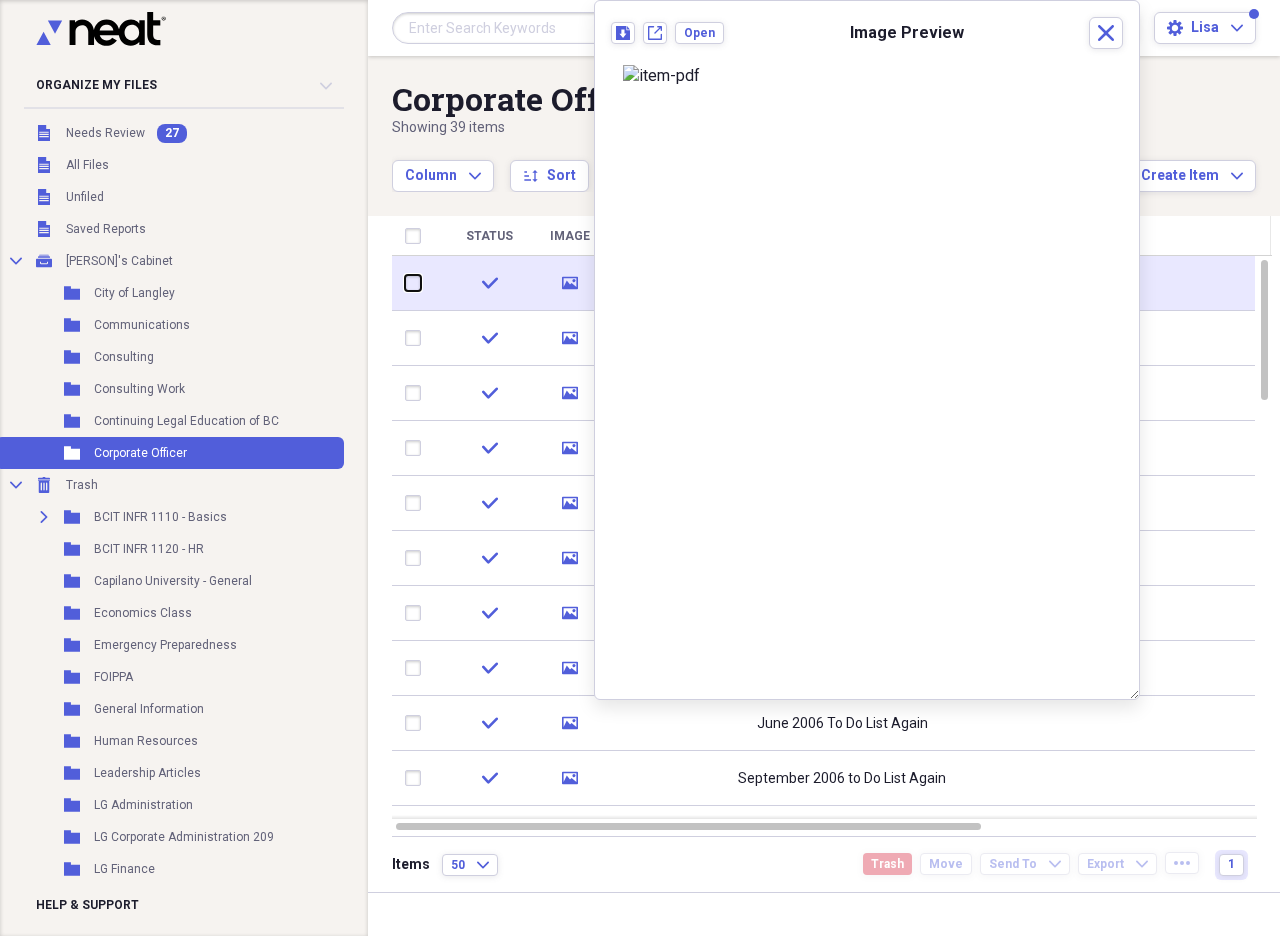 click at bounding box center [405, 283] 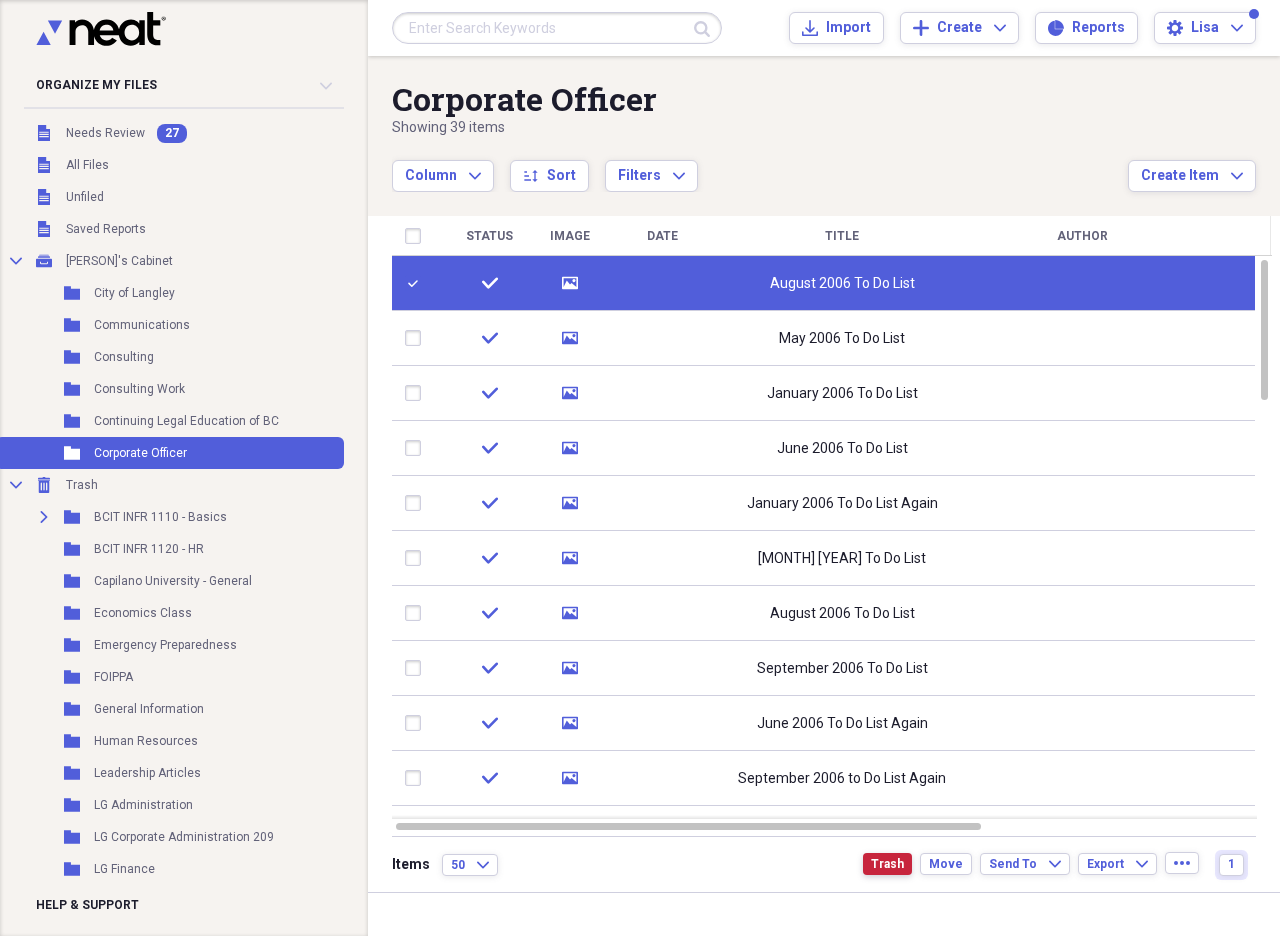 click on "Trash" at bounding box center (887, 864) 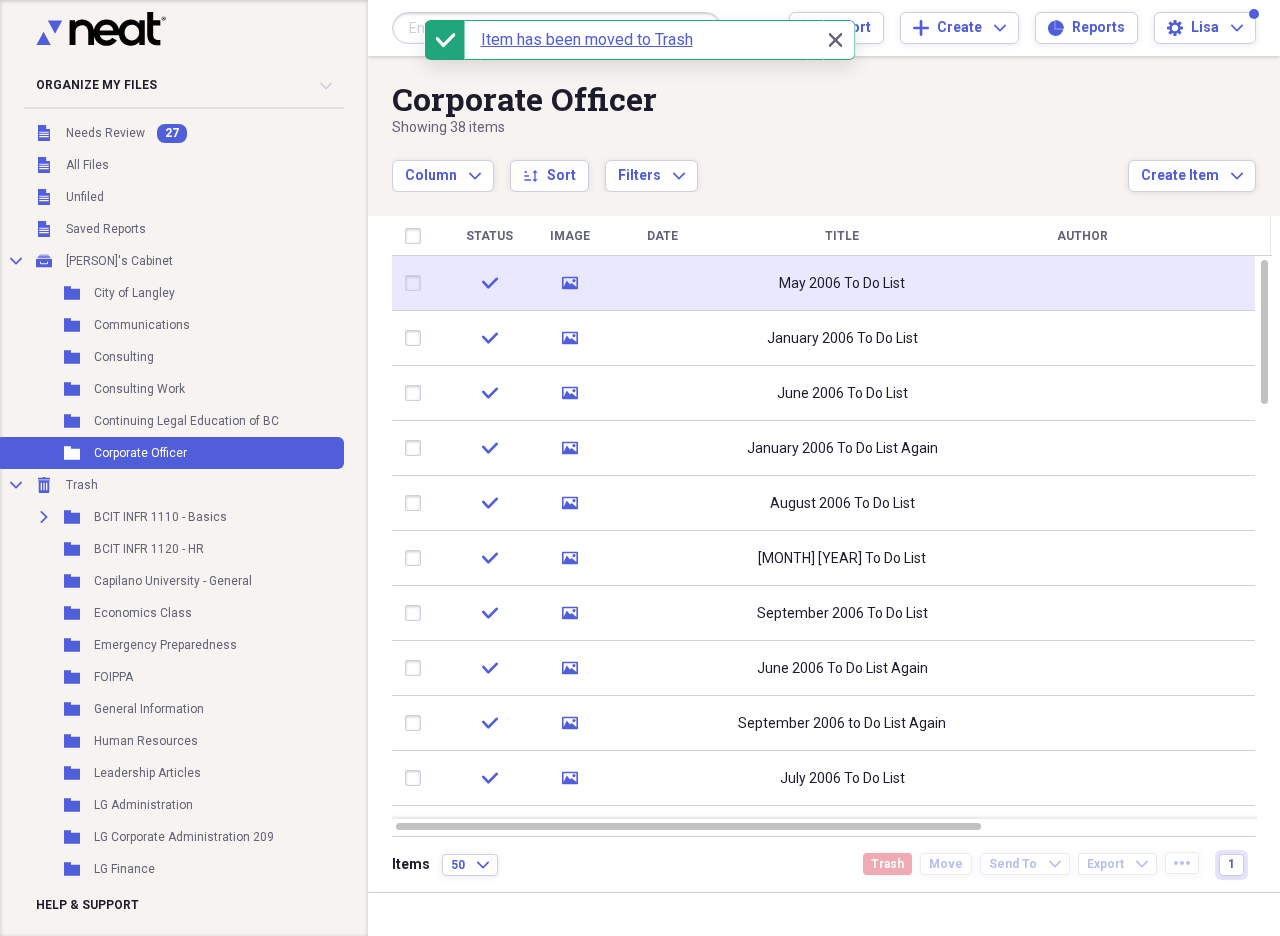 click on "media" 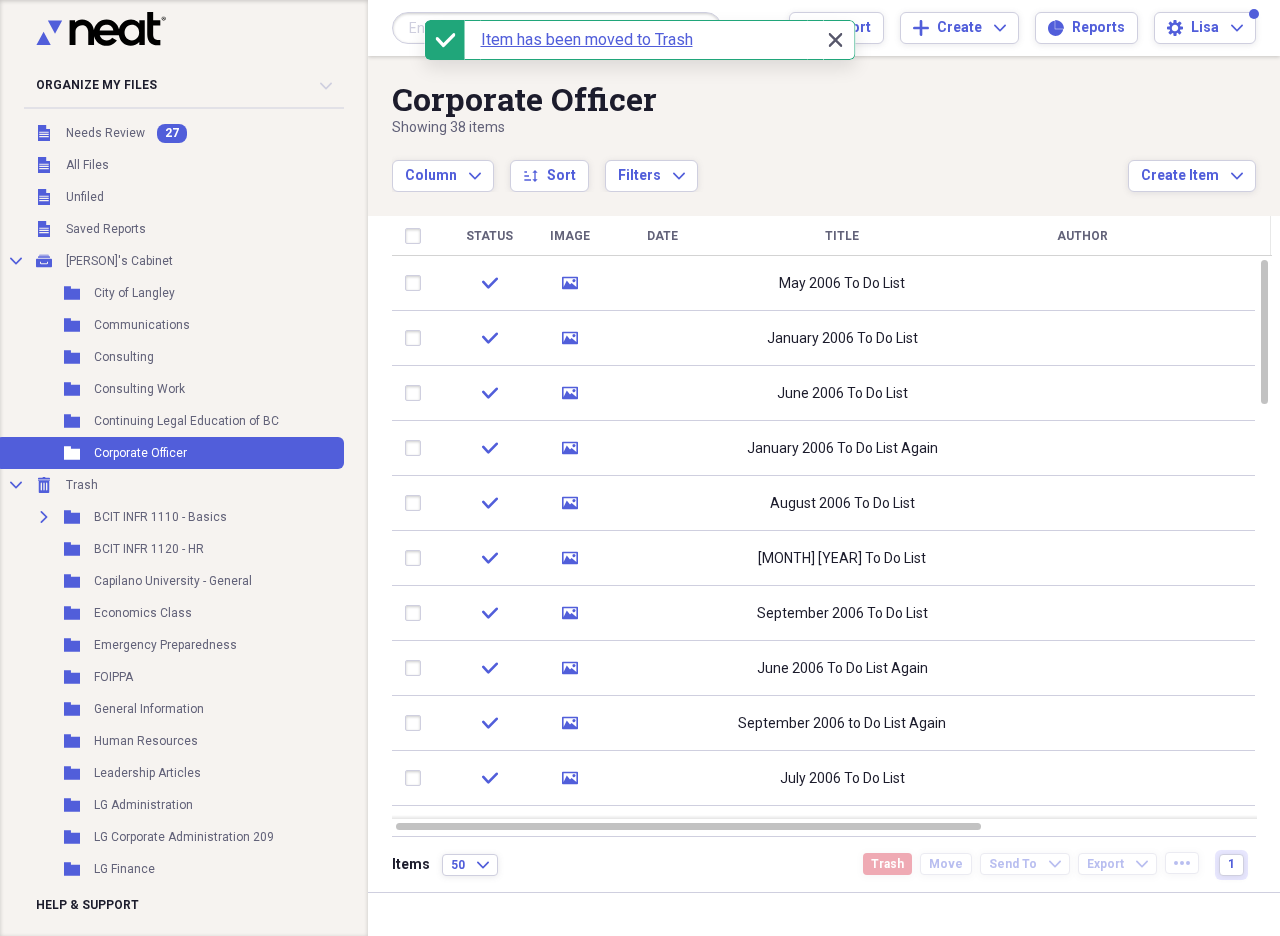 click 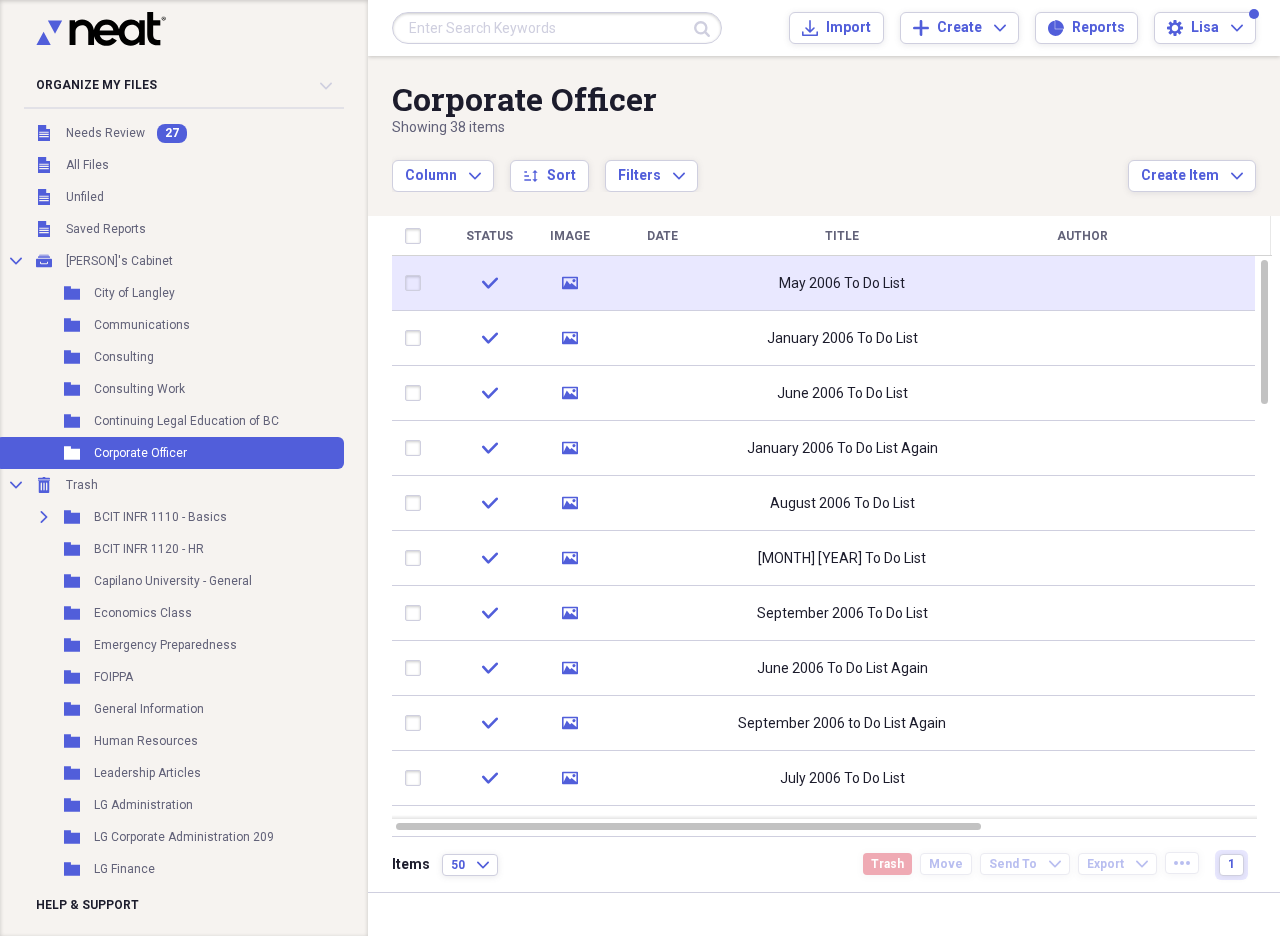click on "media" 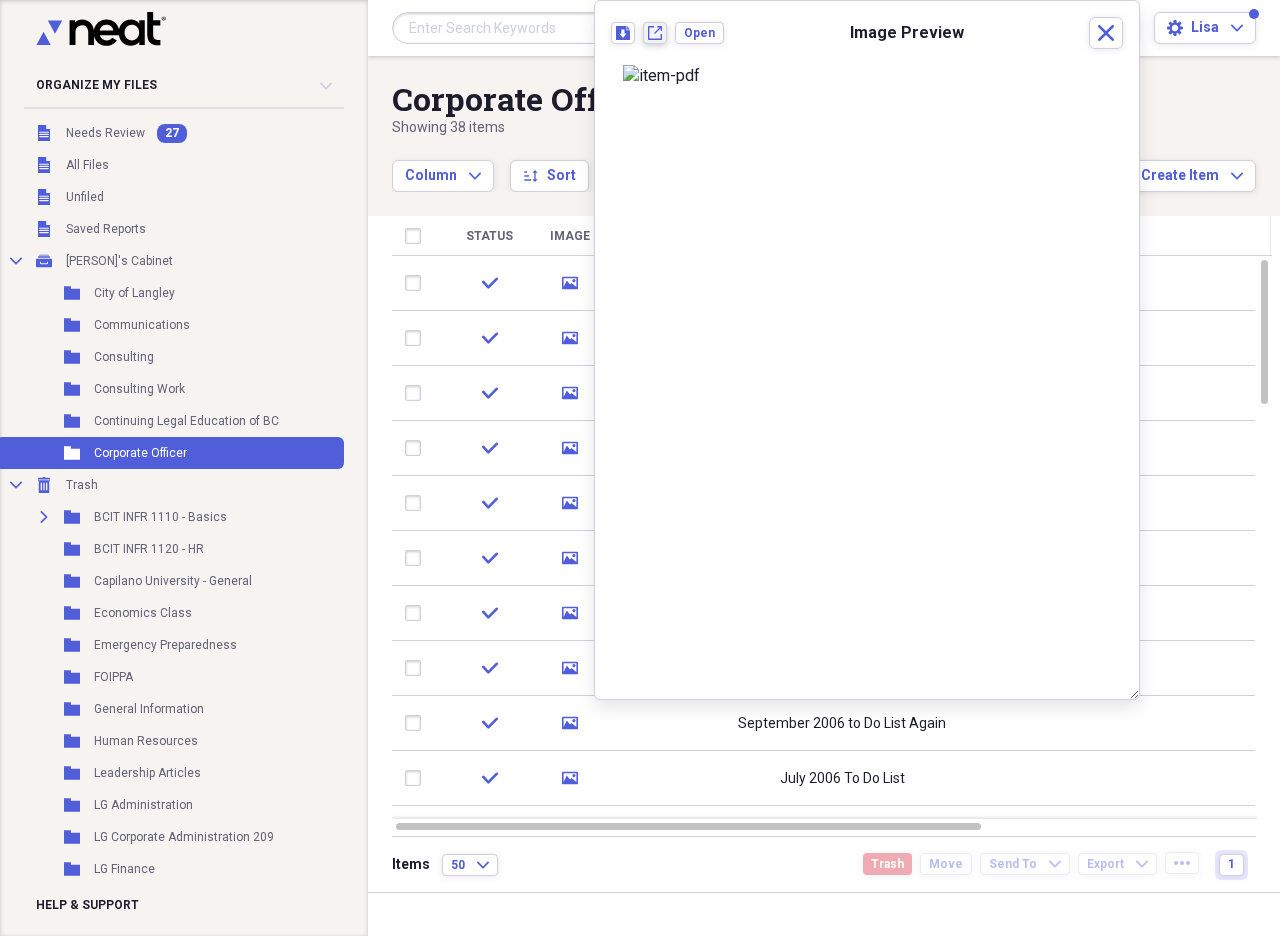 click 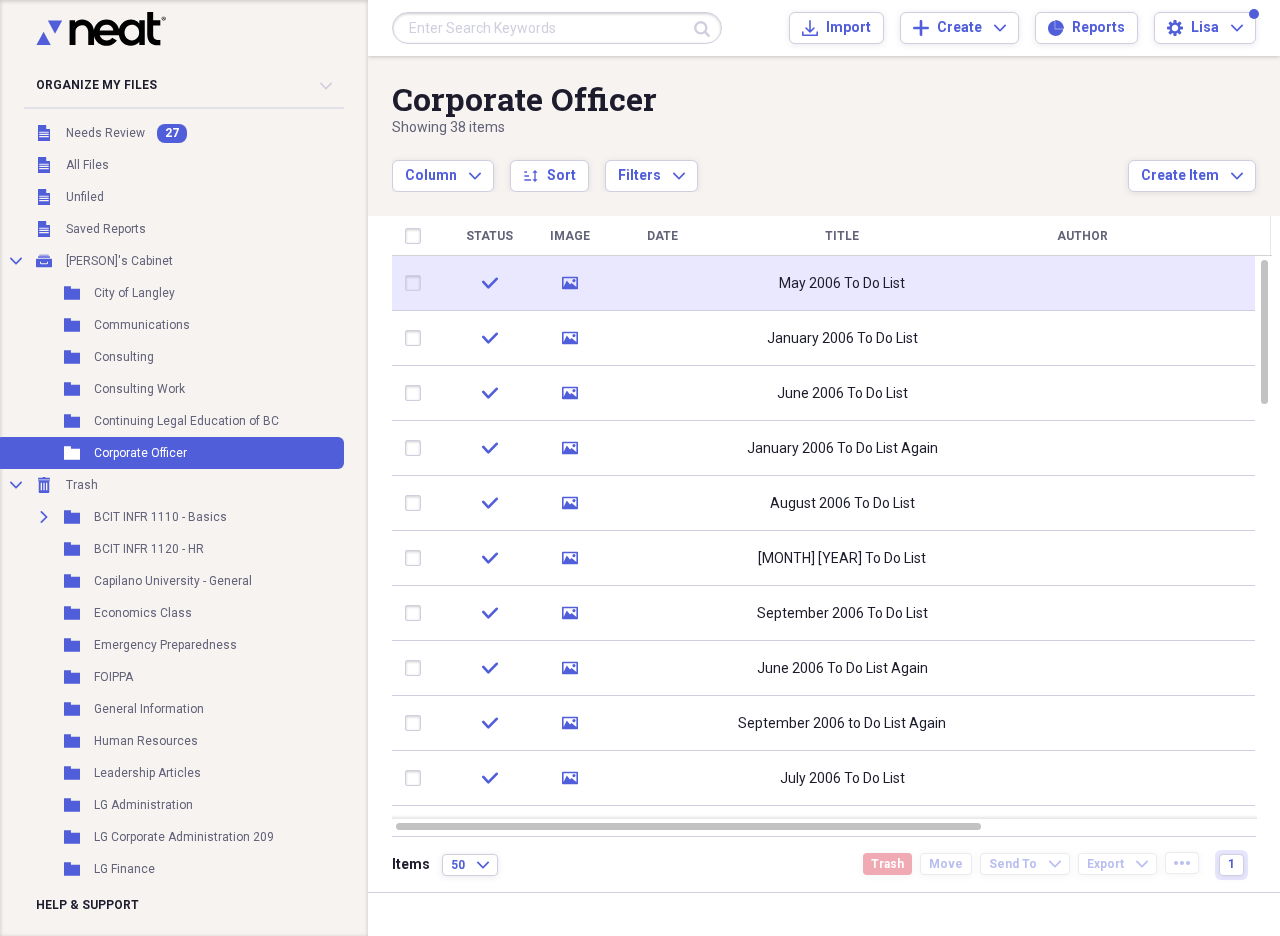 click at bounding box center (417, 283) 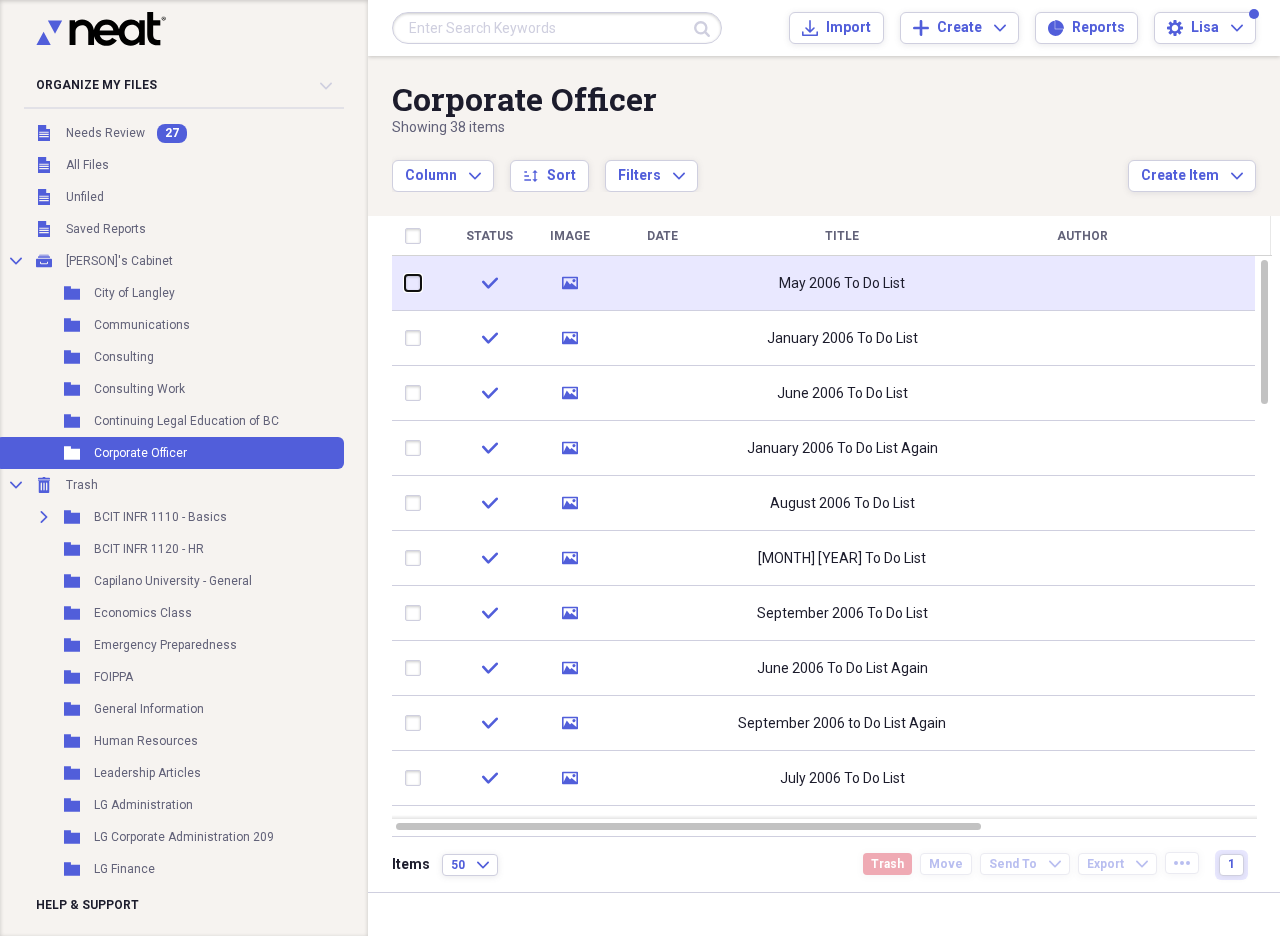 click at bounding box center (405, 283) 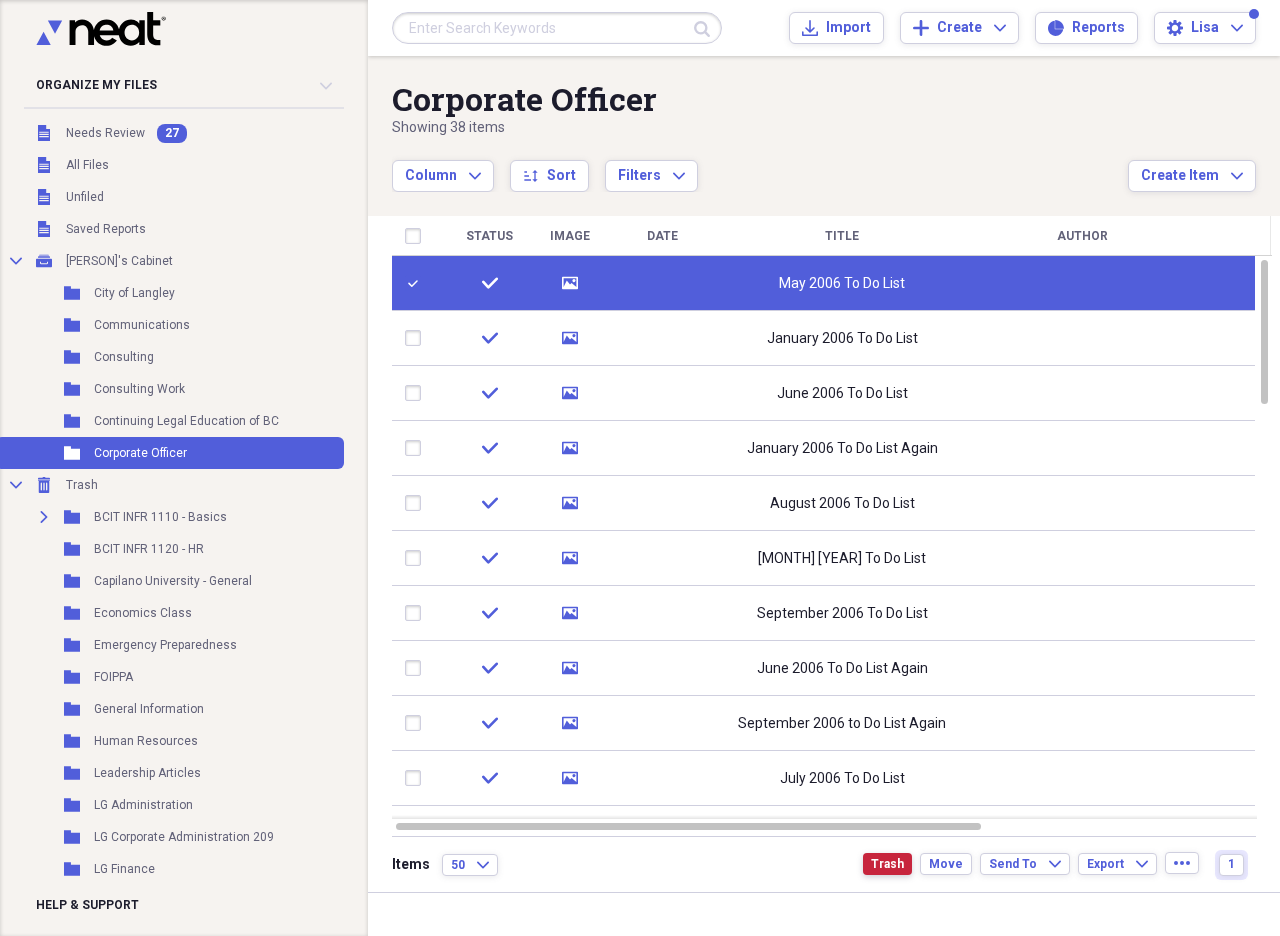 click on "Trash" at bounding box center [887, 864] 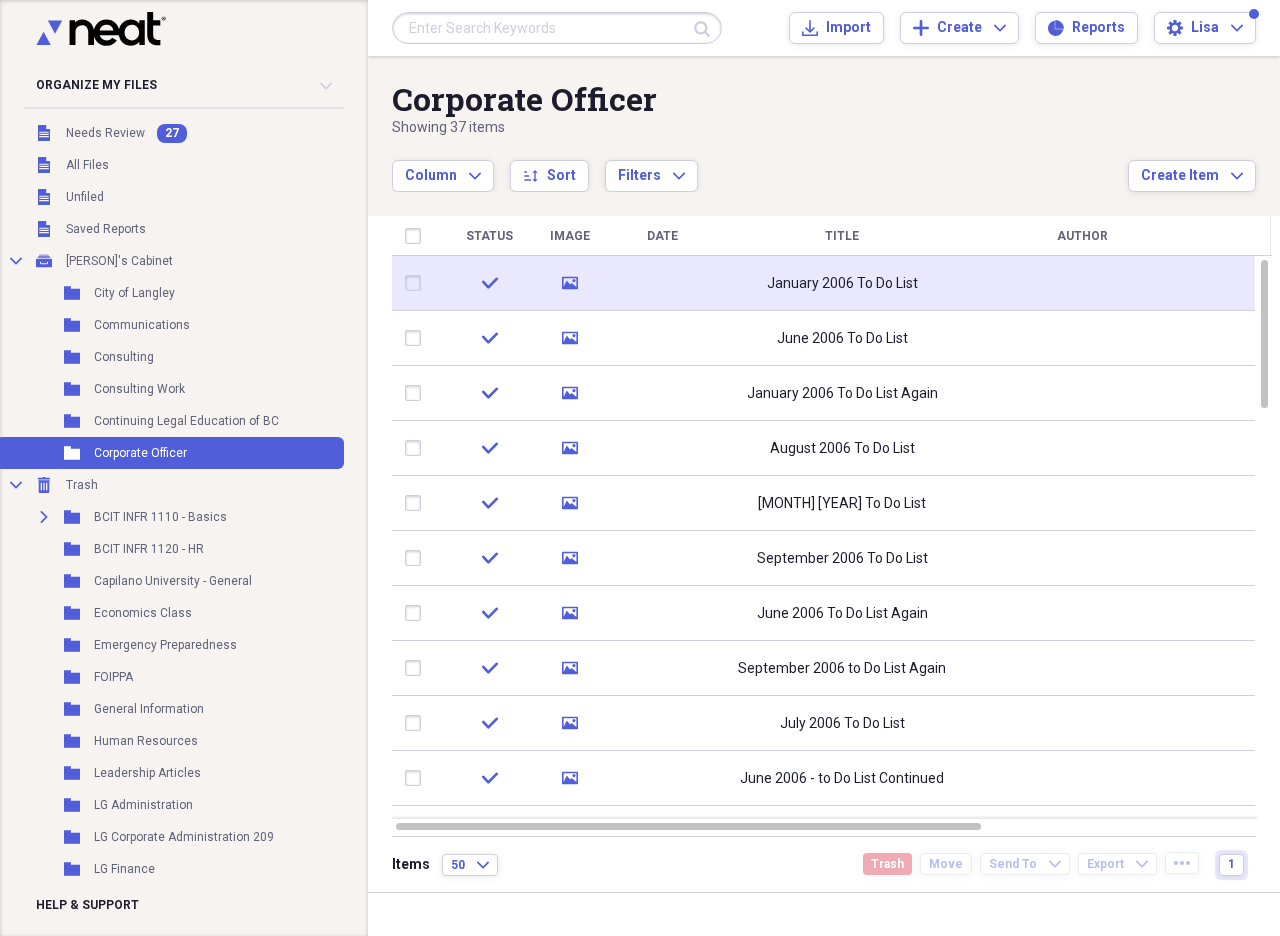 click 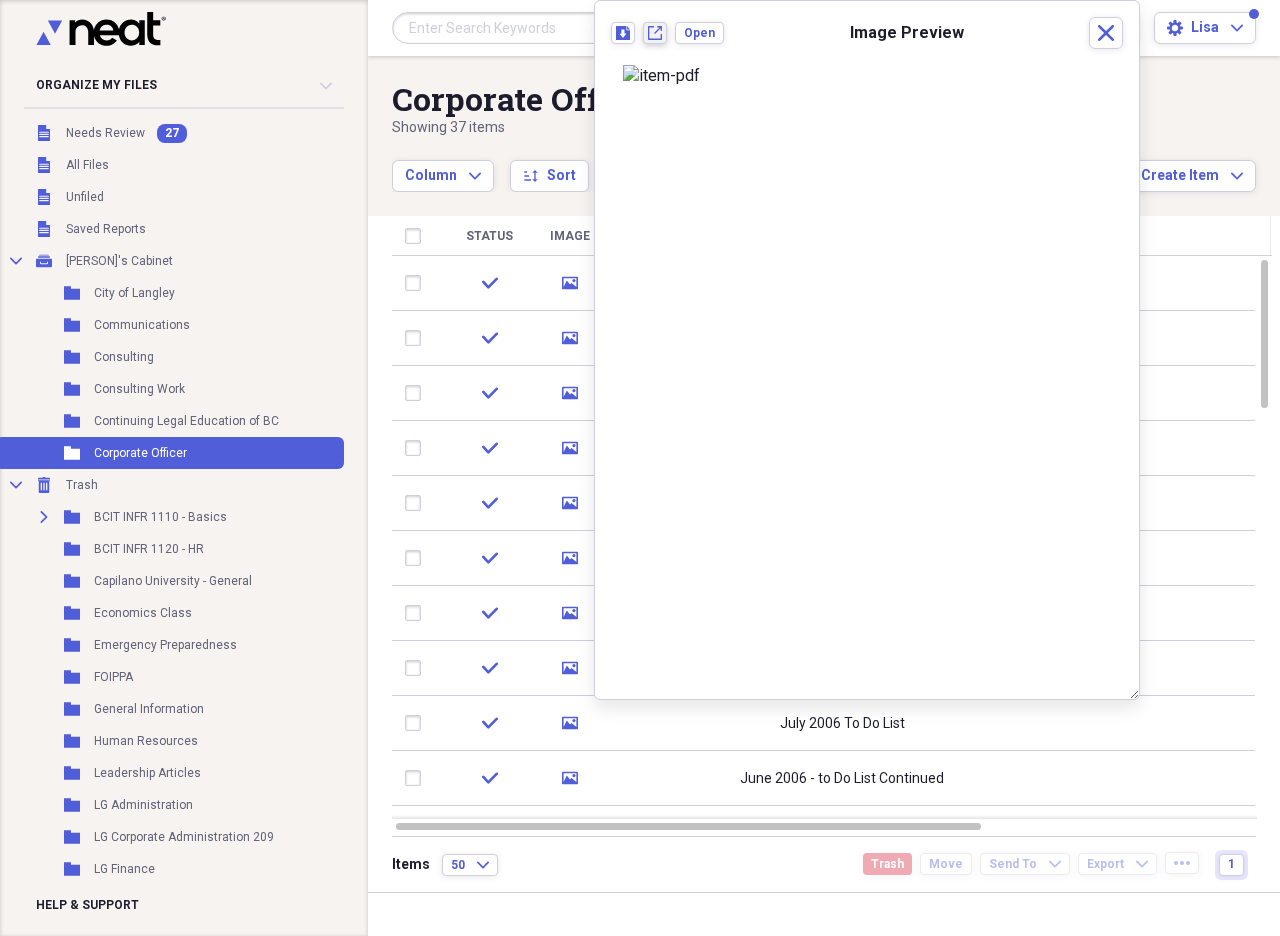 click on "New tab" 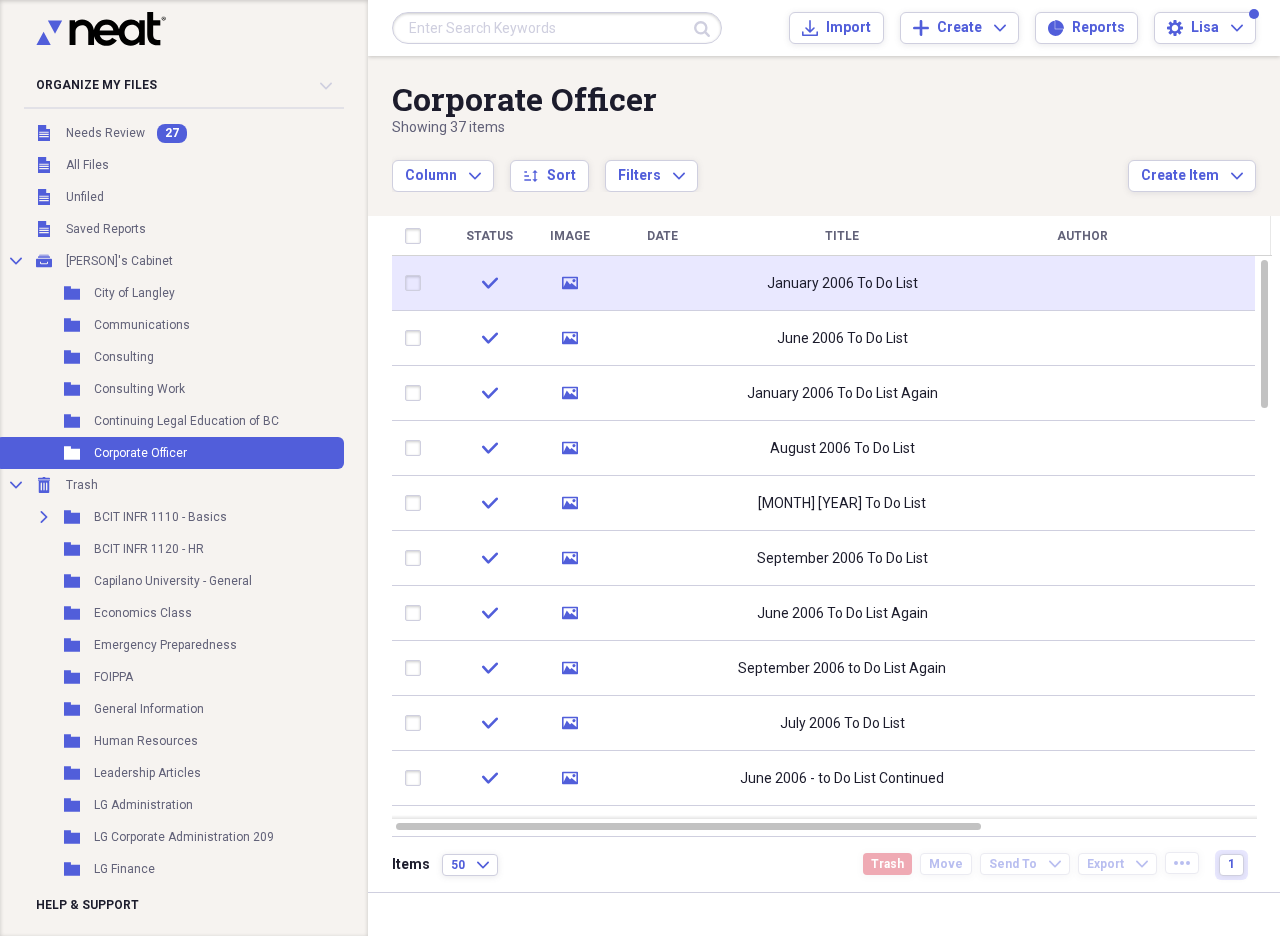 click at bounding box center [417, 283] 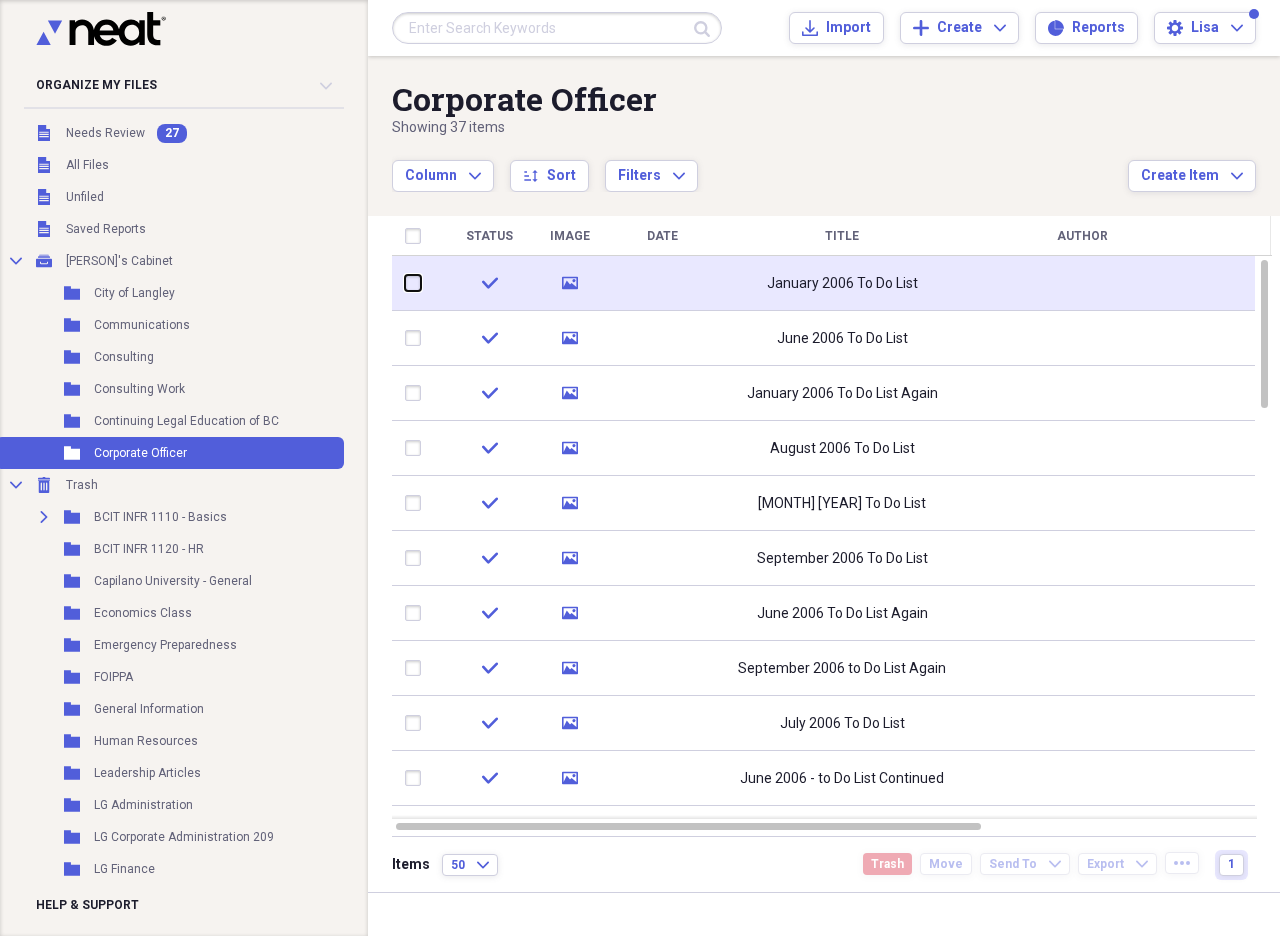 click at bounding box center [405, 283] 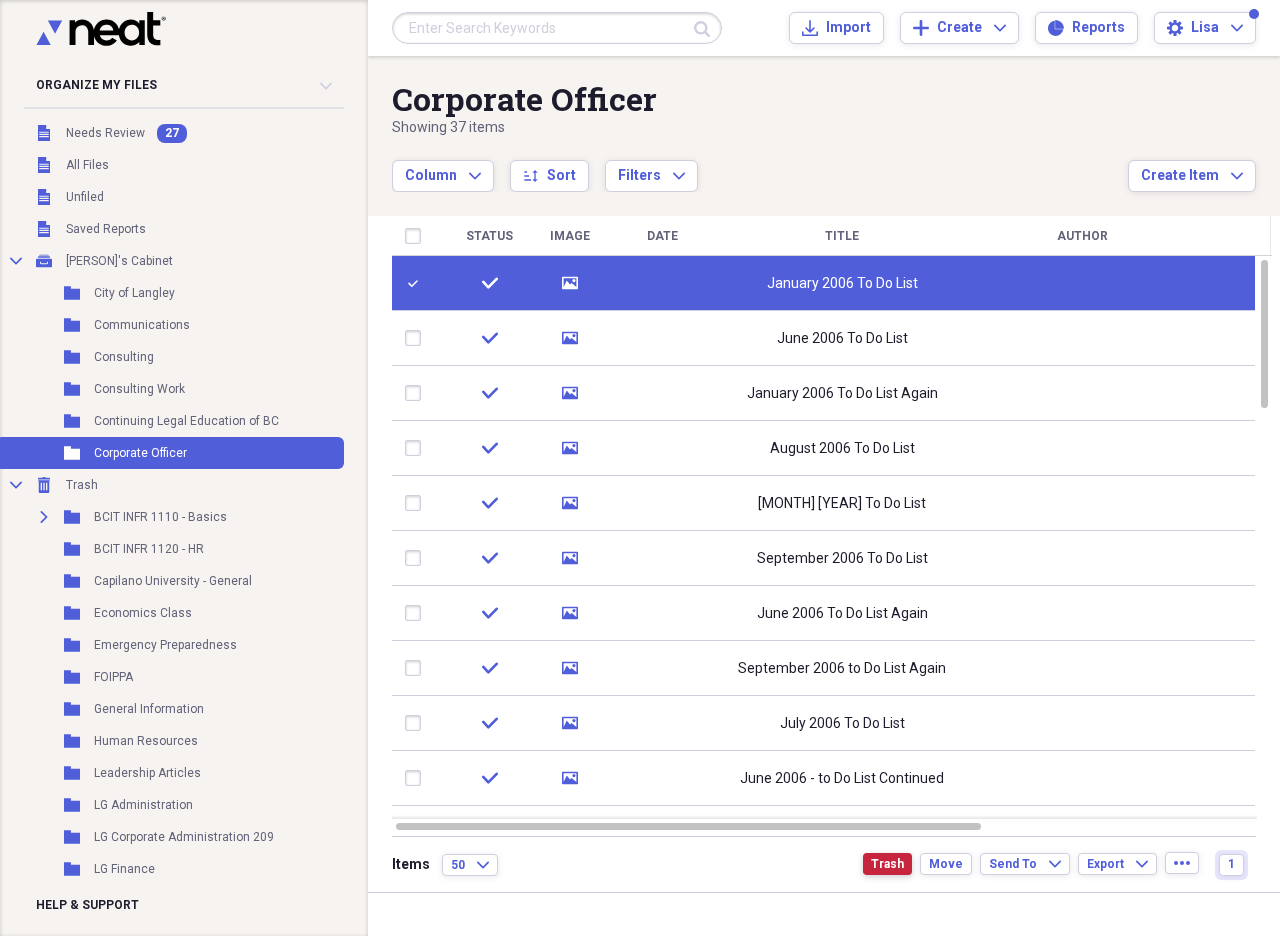 click on "Trash" at bounding box center (887, 864) 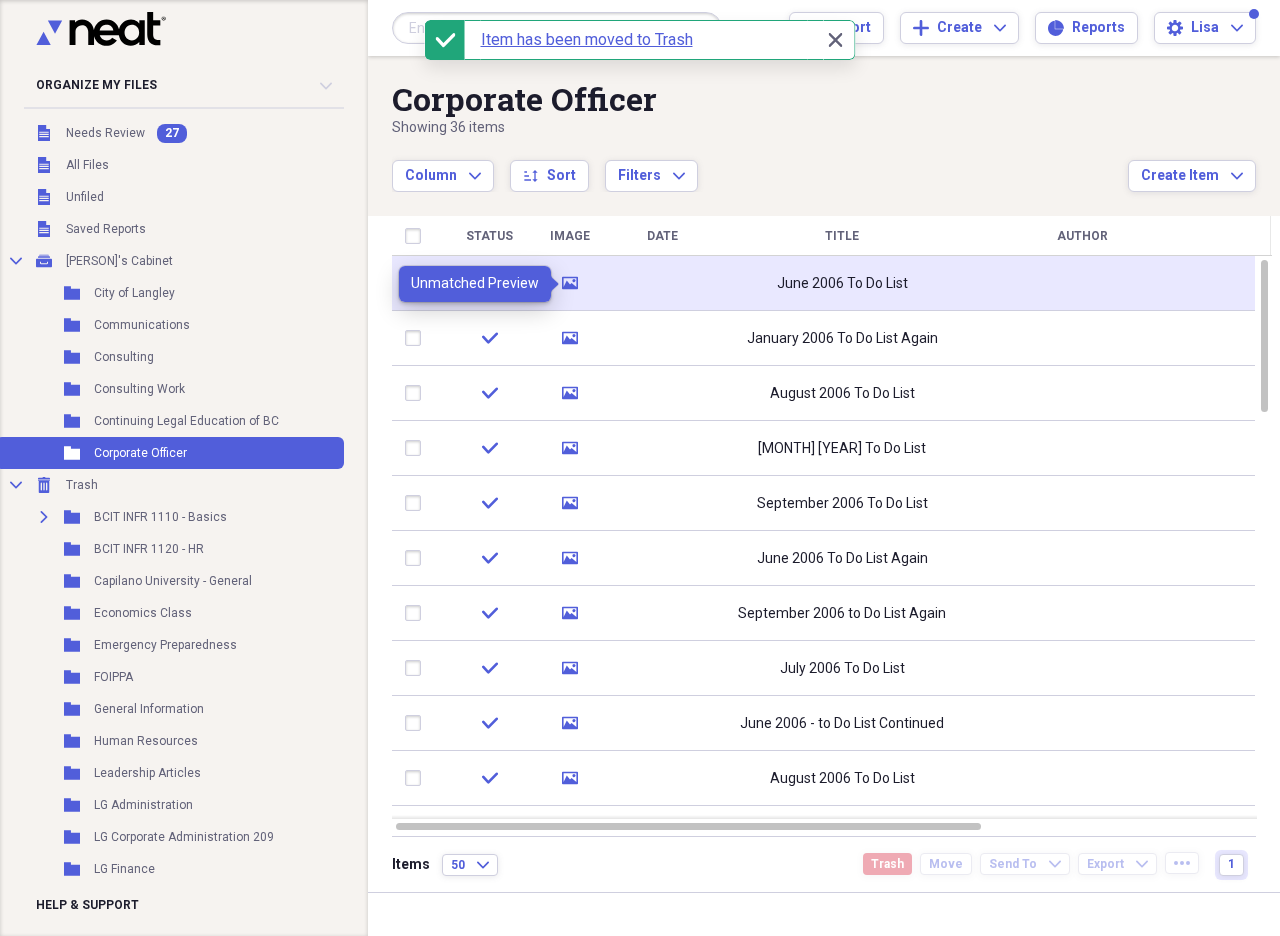click 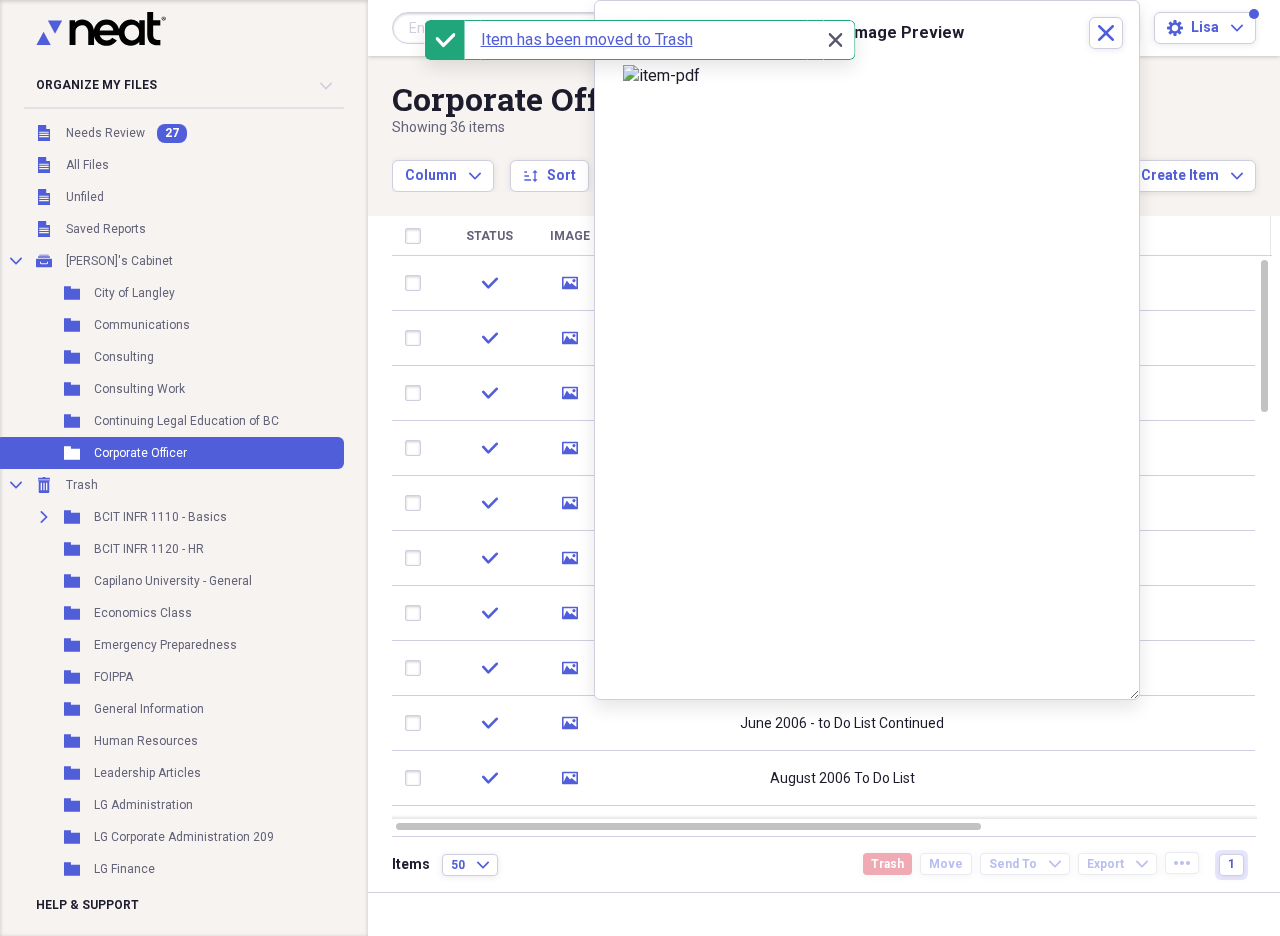 click on "Close" 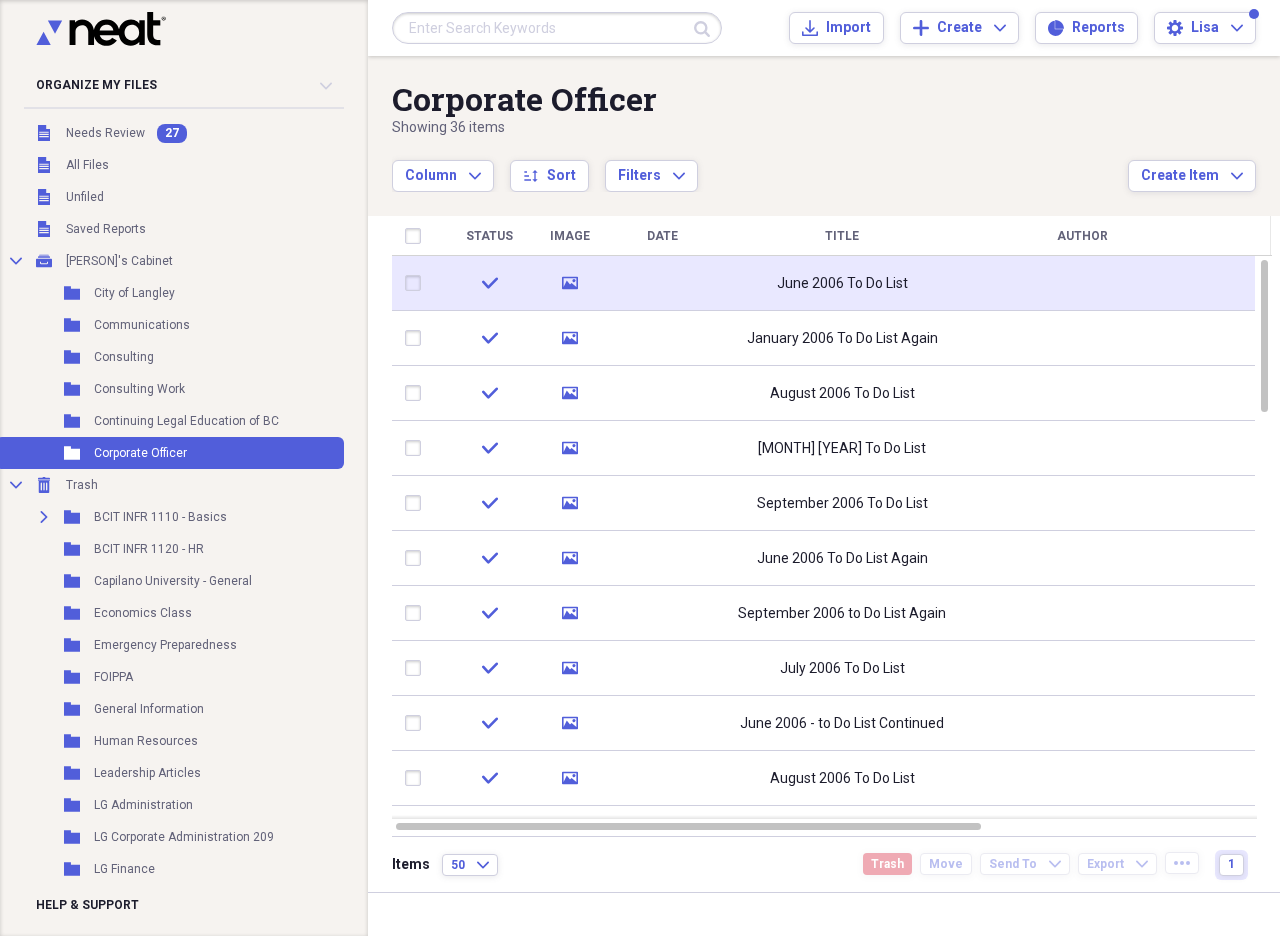 click on "media" at bounding box center (570, 283) 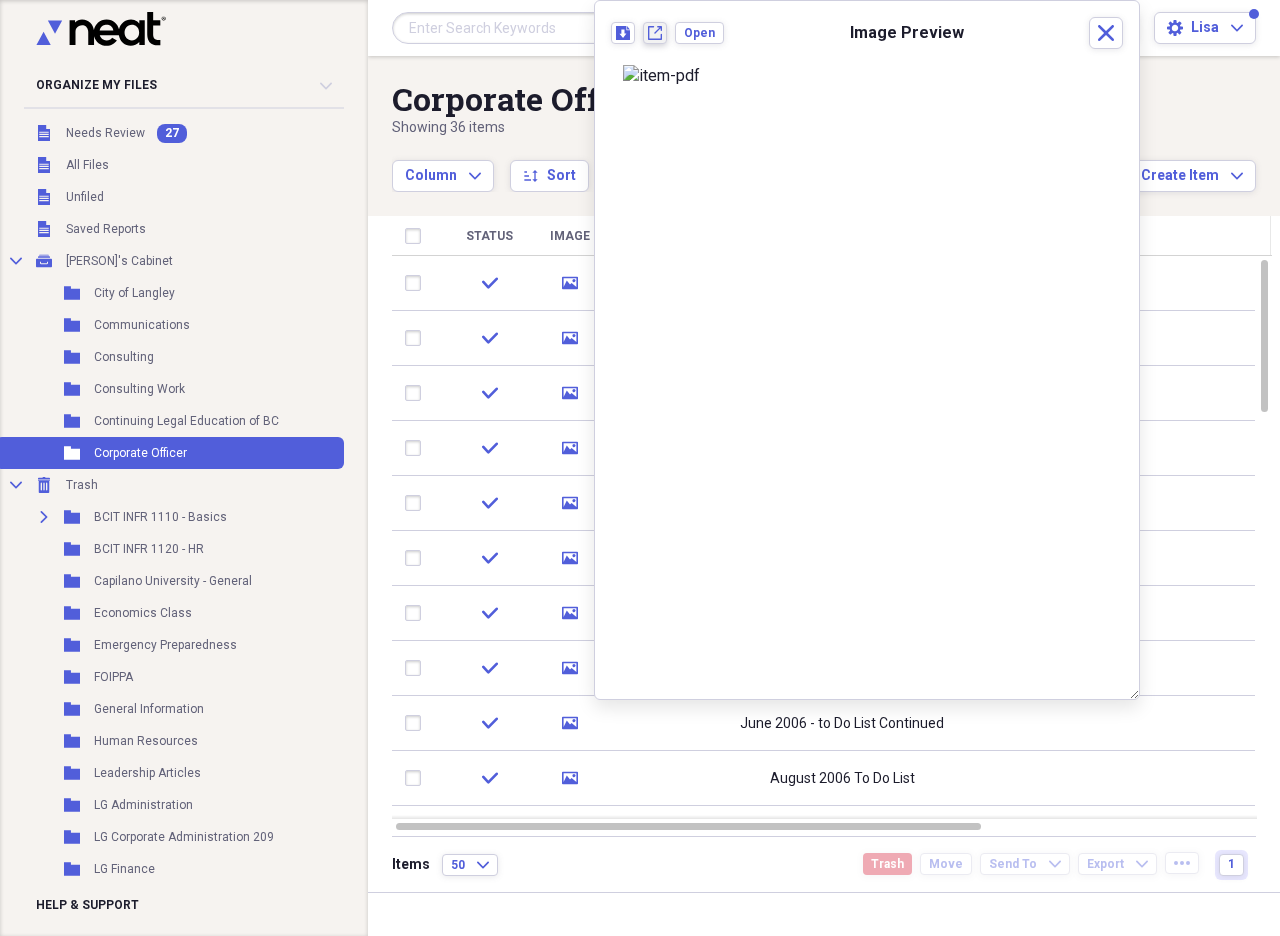 click on "New tab" 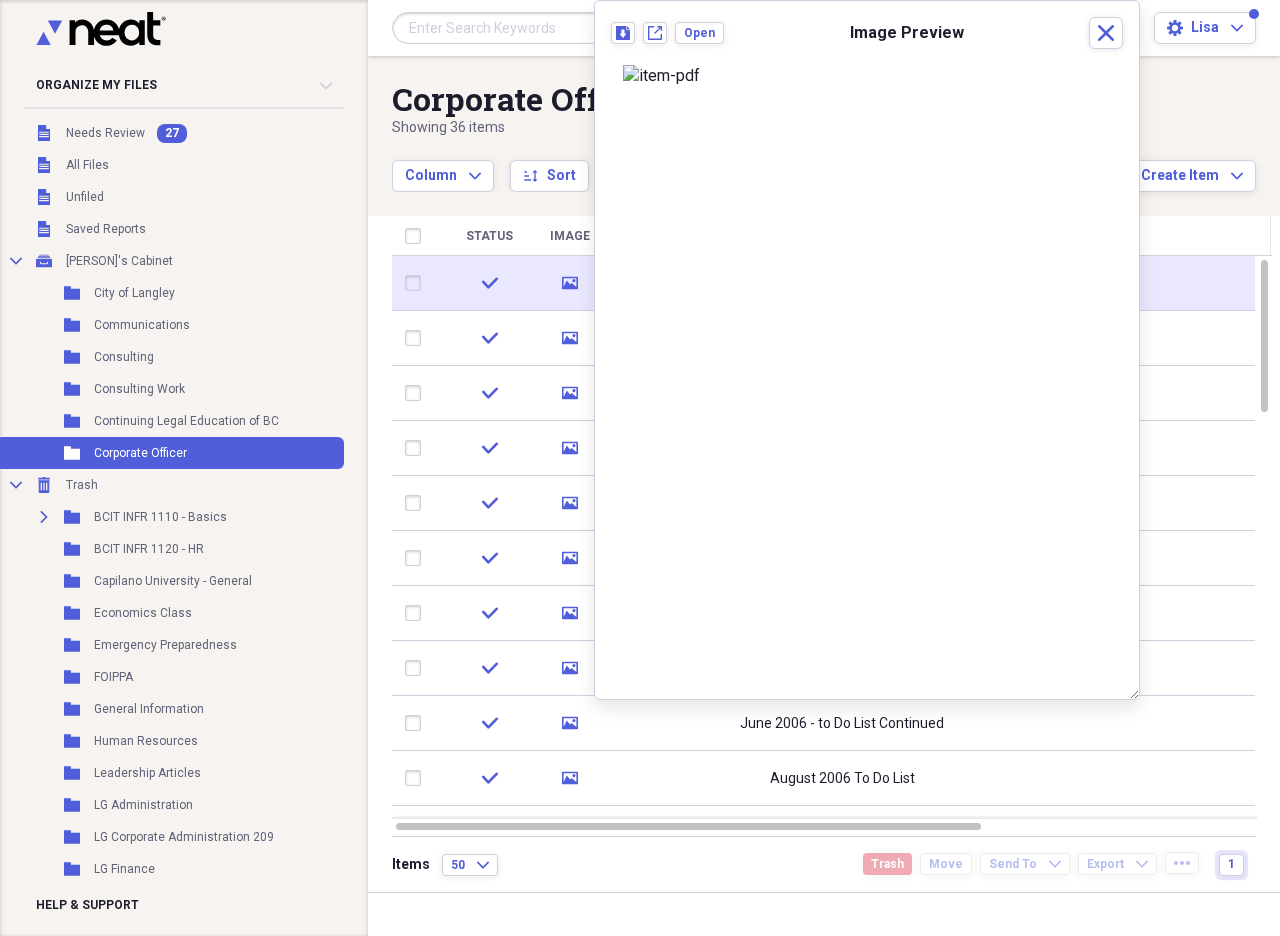 click at bounding box center (417, 283) 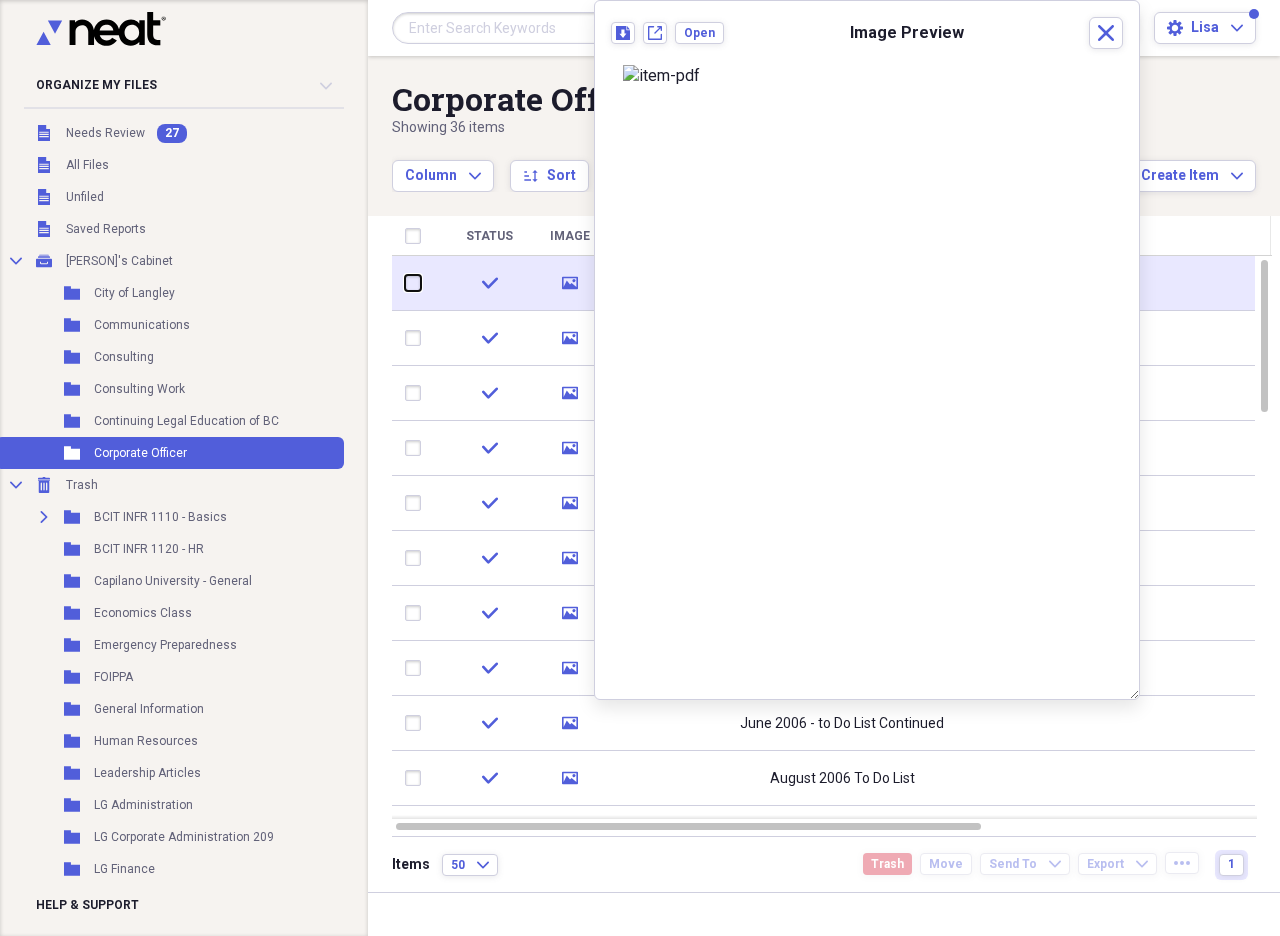 click at bounding box center [405, 283] 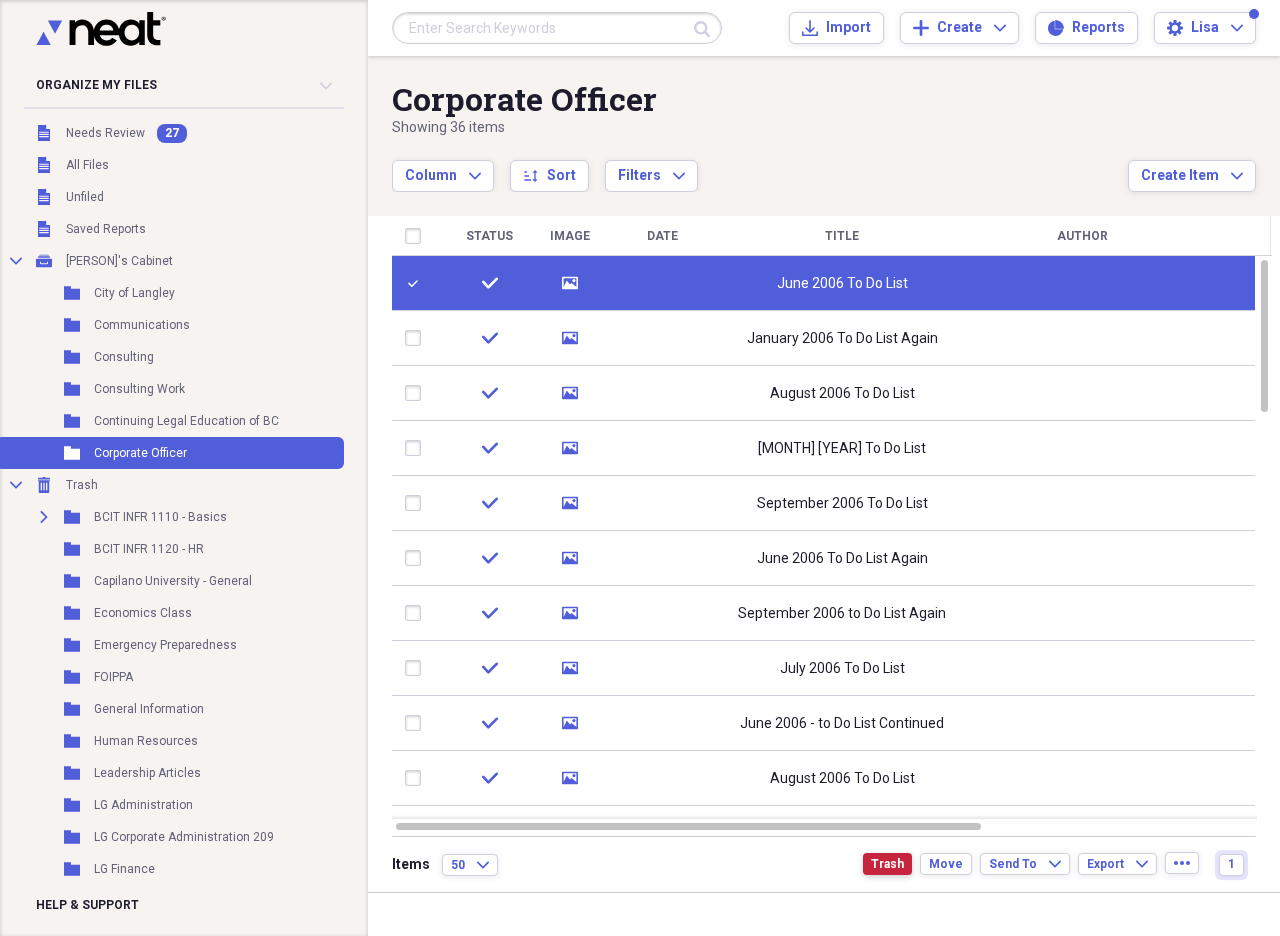 click on "Trash" at bounding box center (887, 864) 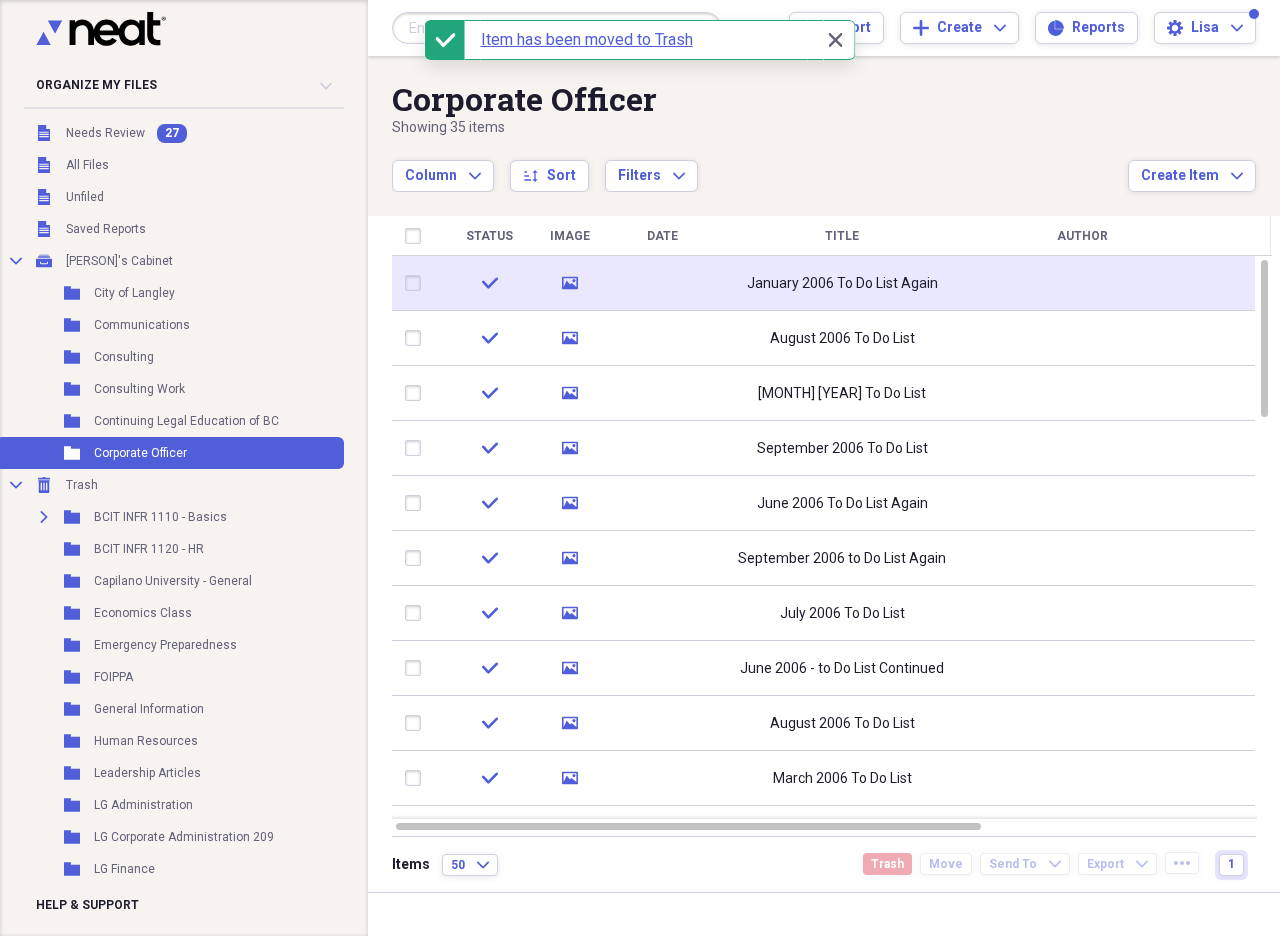 click 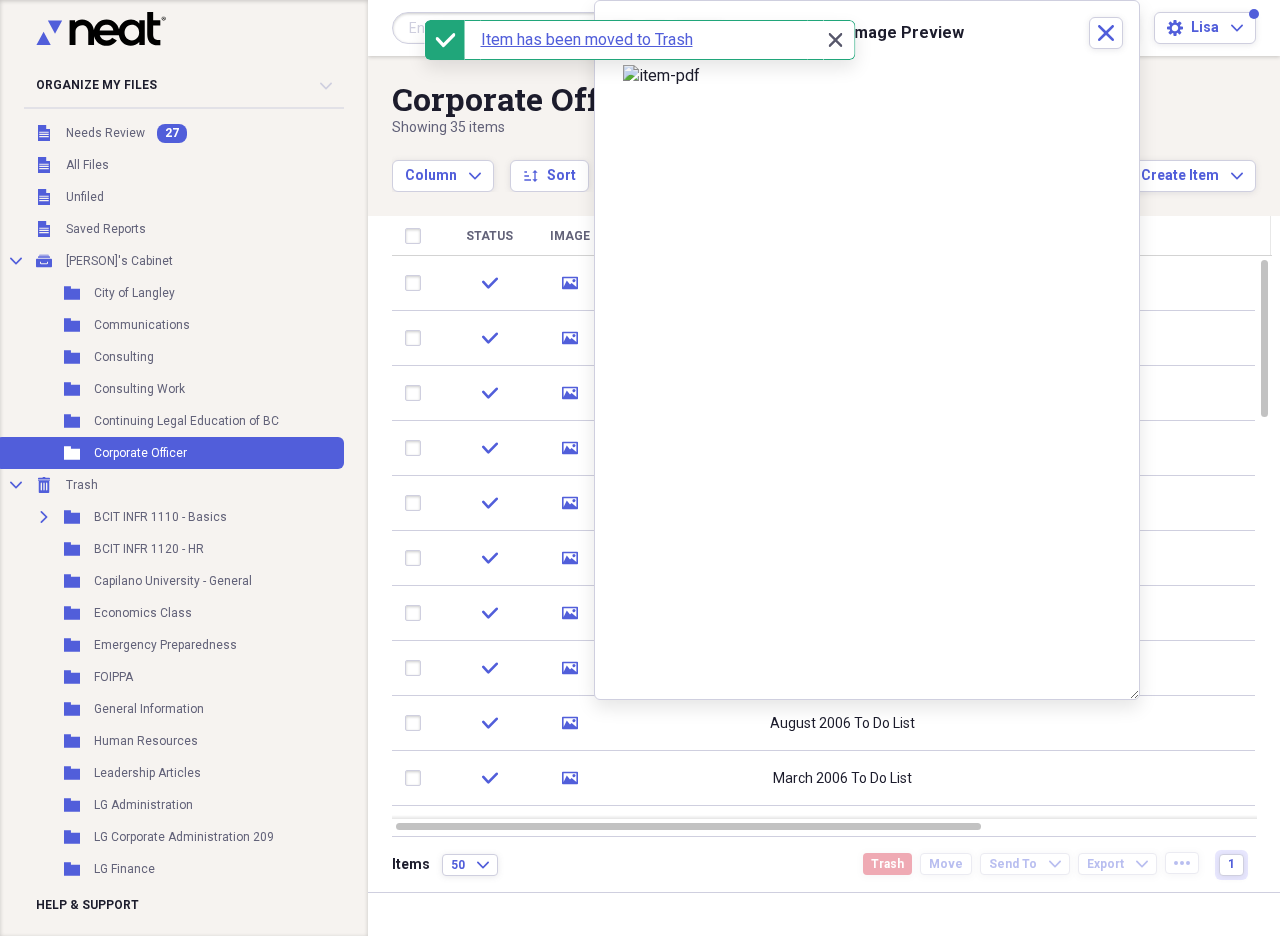 click on "Close Close" at bounding box center [835, 40] 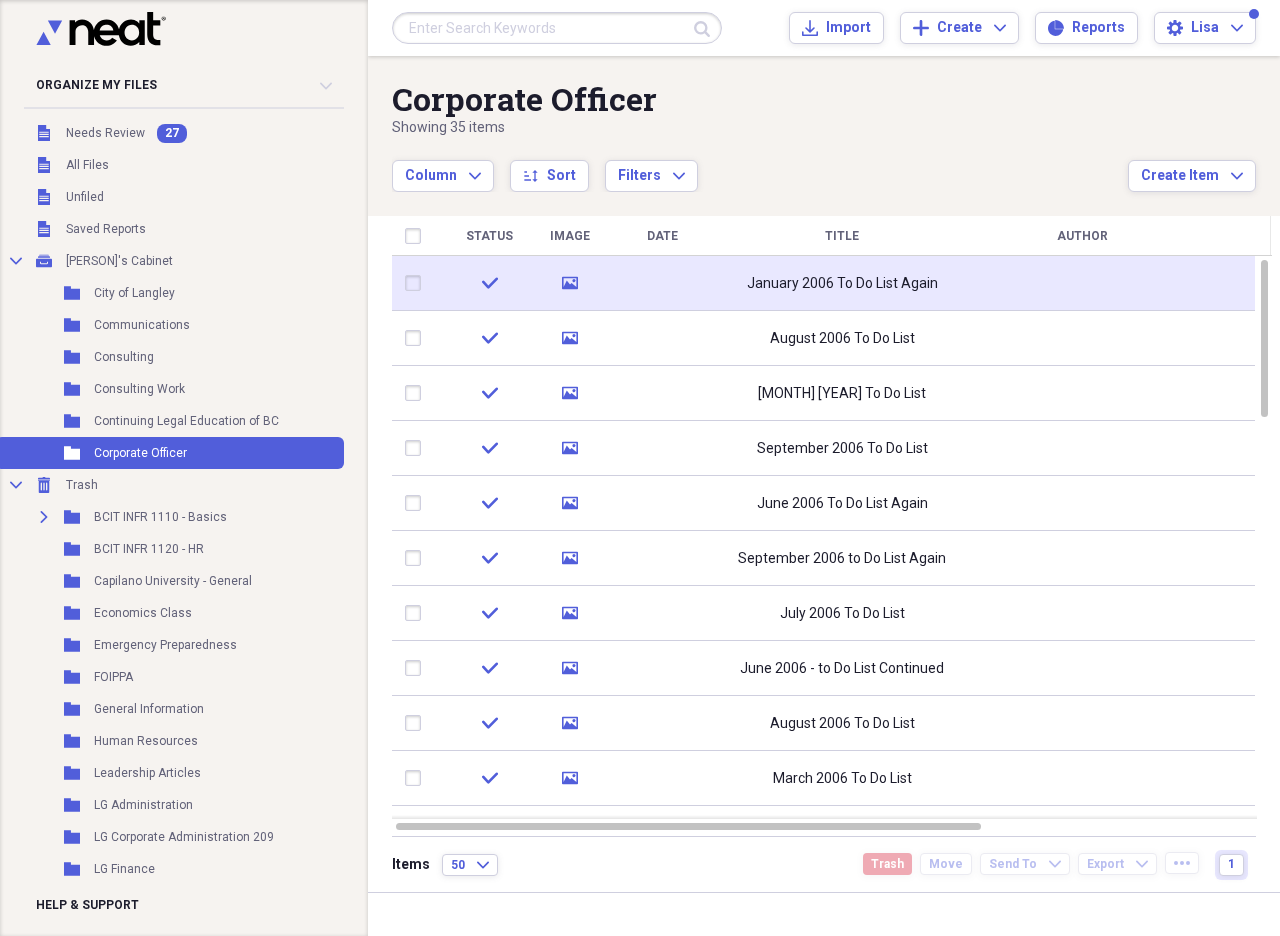 click 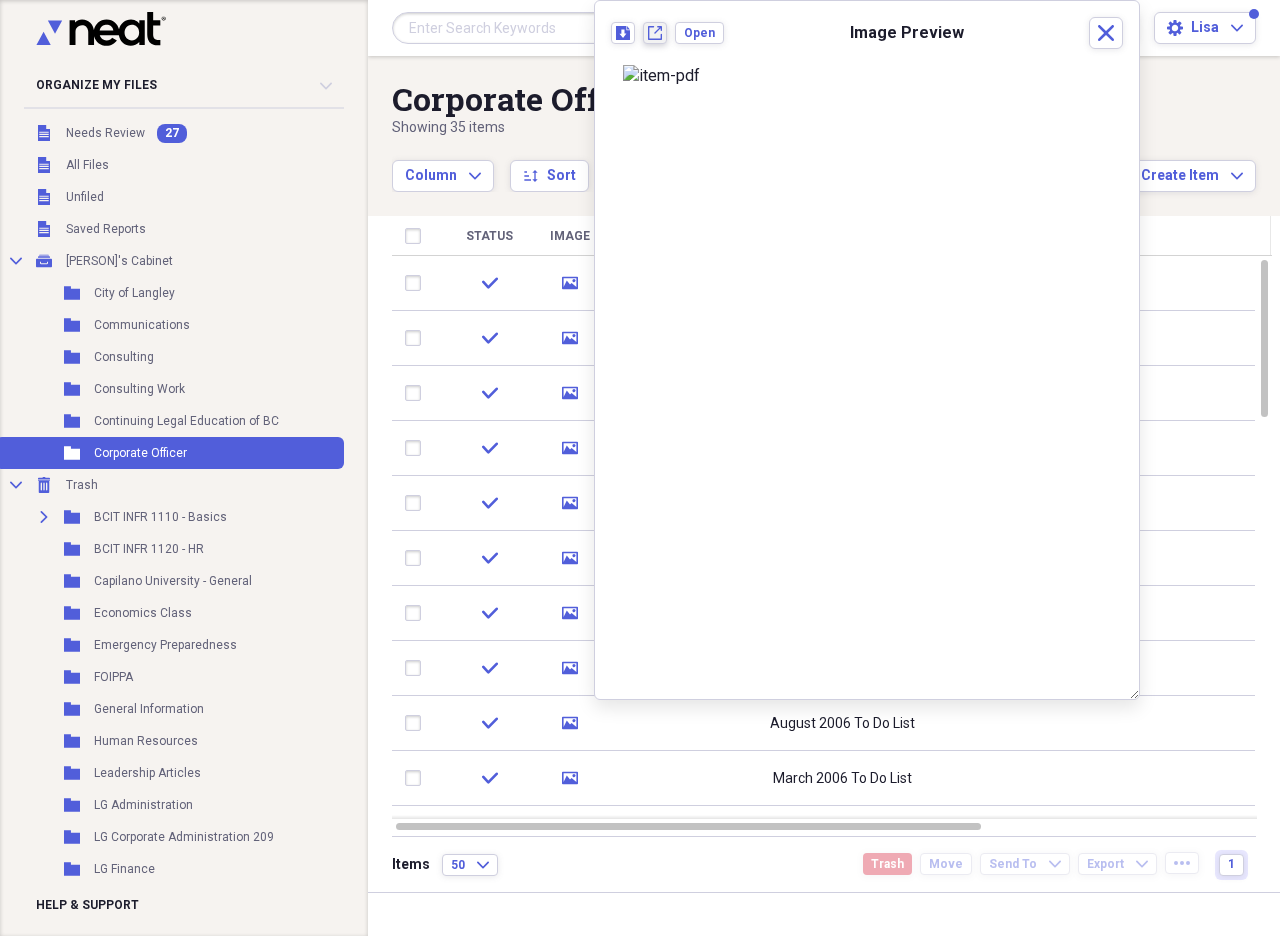 click on "New tab" 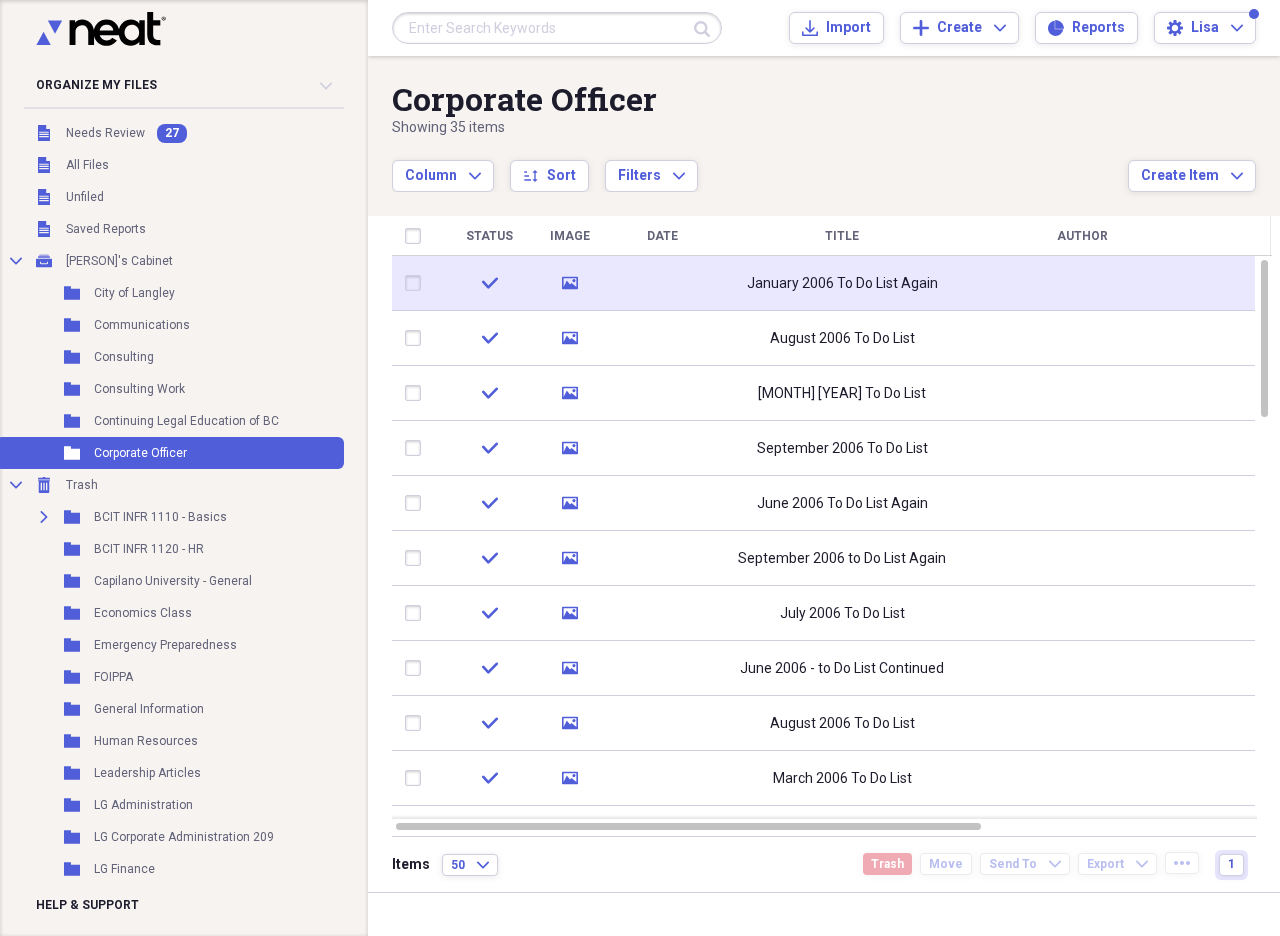 click at bounding box center [417, 283] 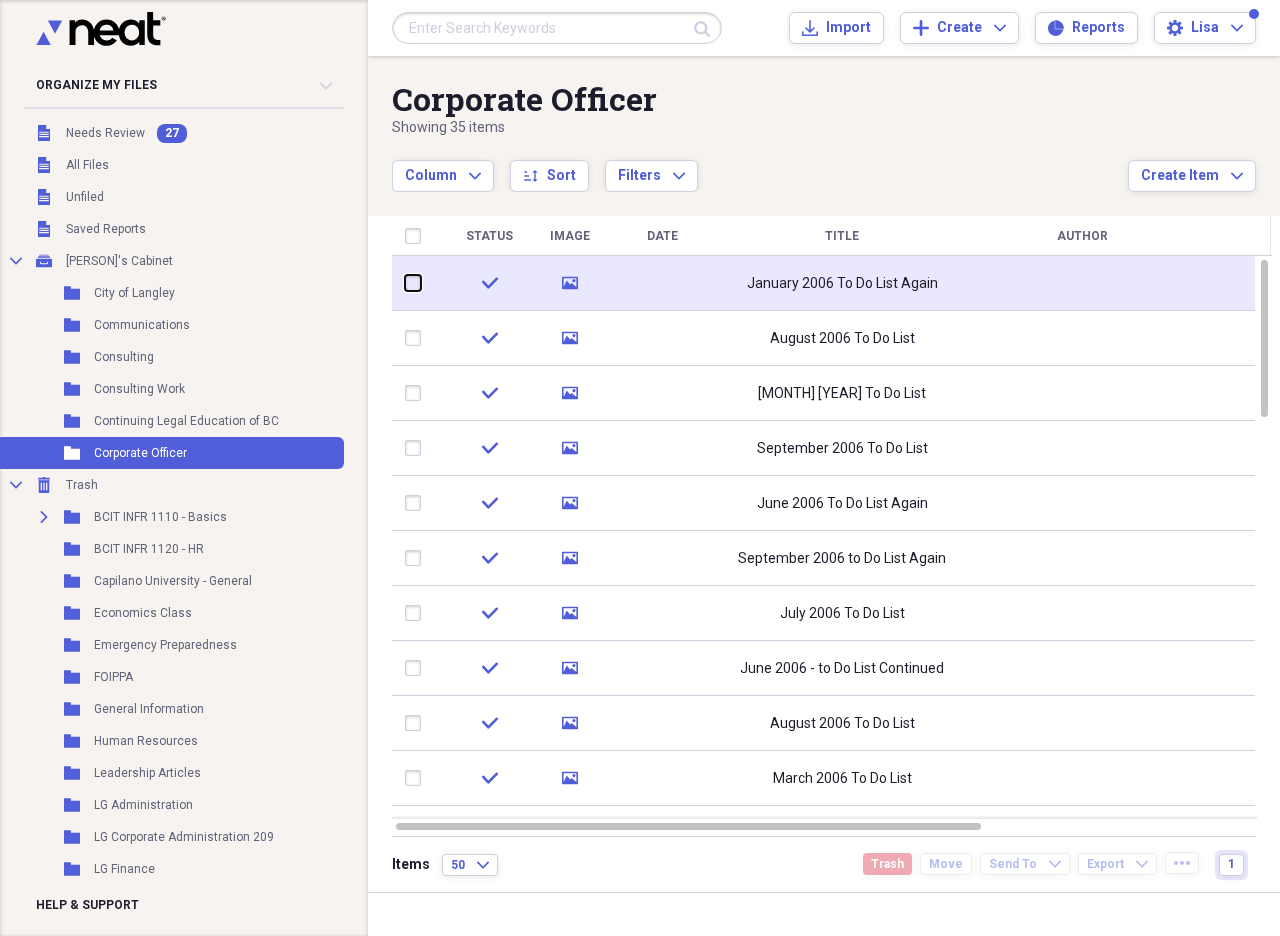 click at bounding box center [405, 283] 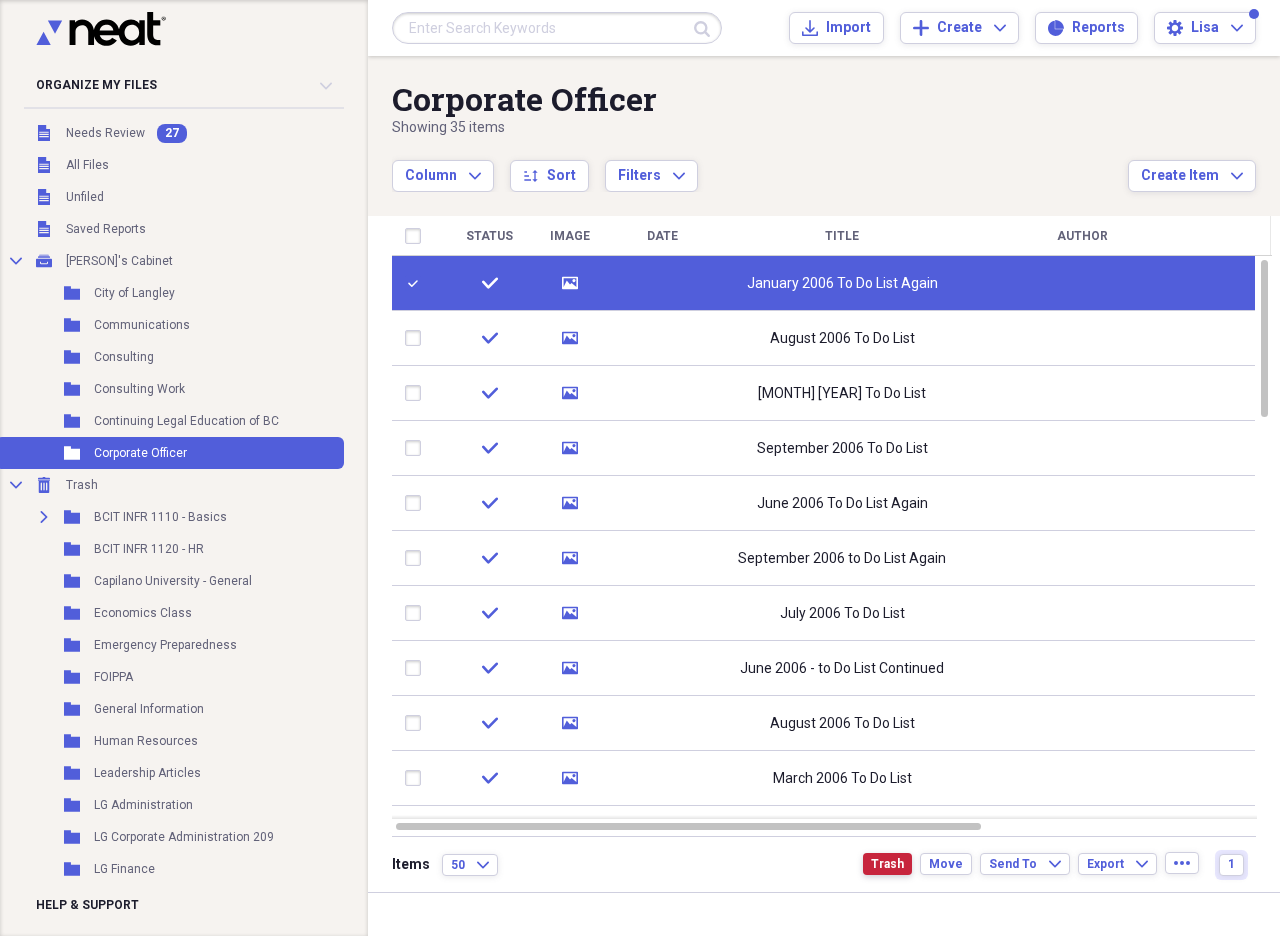 click on "Trash" at bounding box center [887, 864] 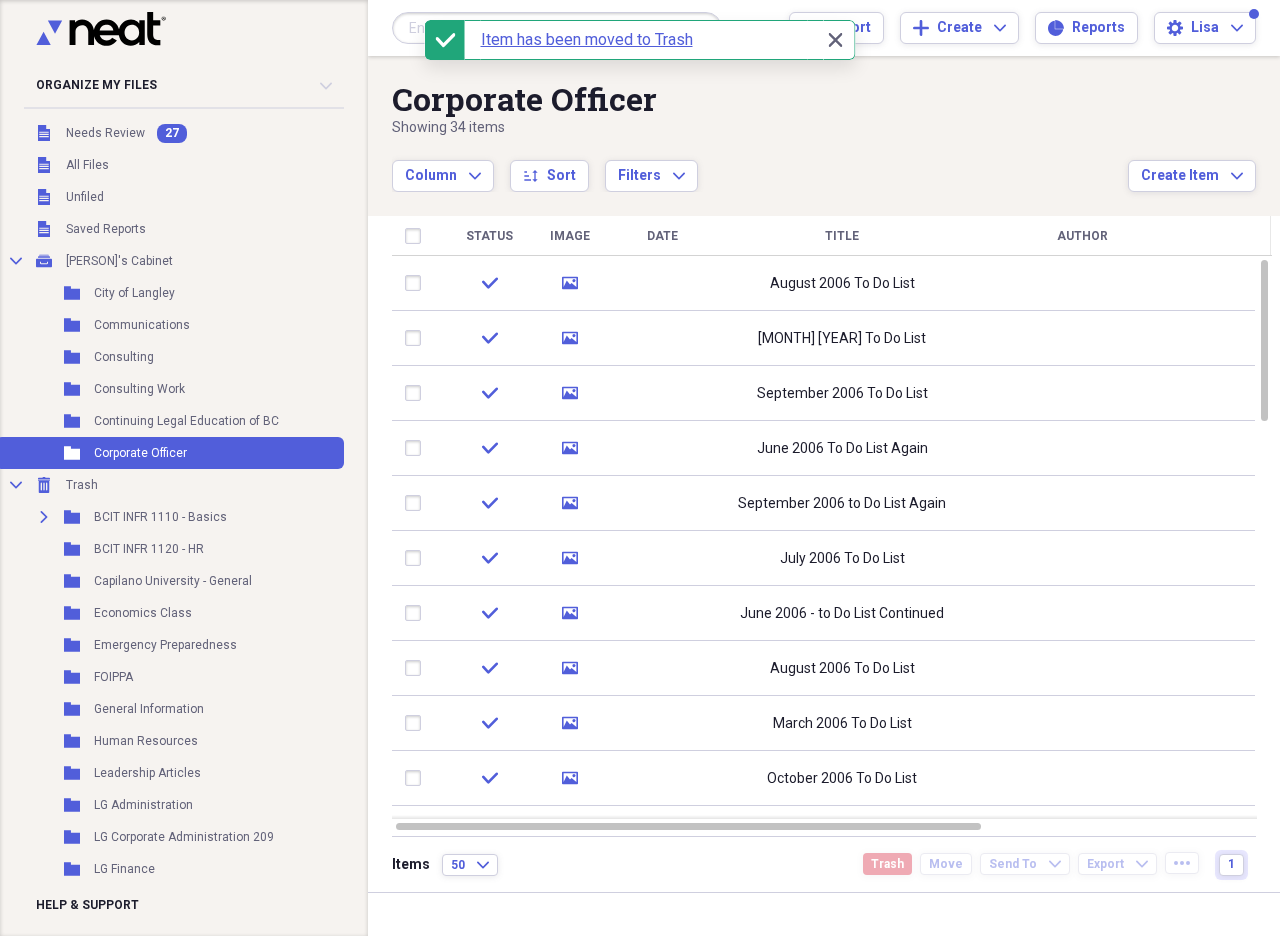 drag, startPoint x: 840, startPoint y: 36, endPoint x: 813, endPoint y: 48, distance: 29.546574 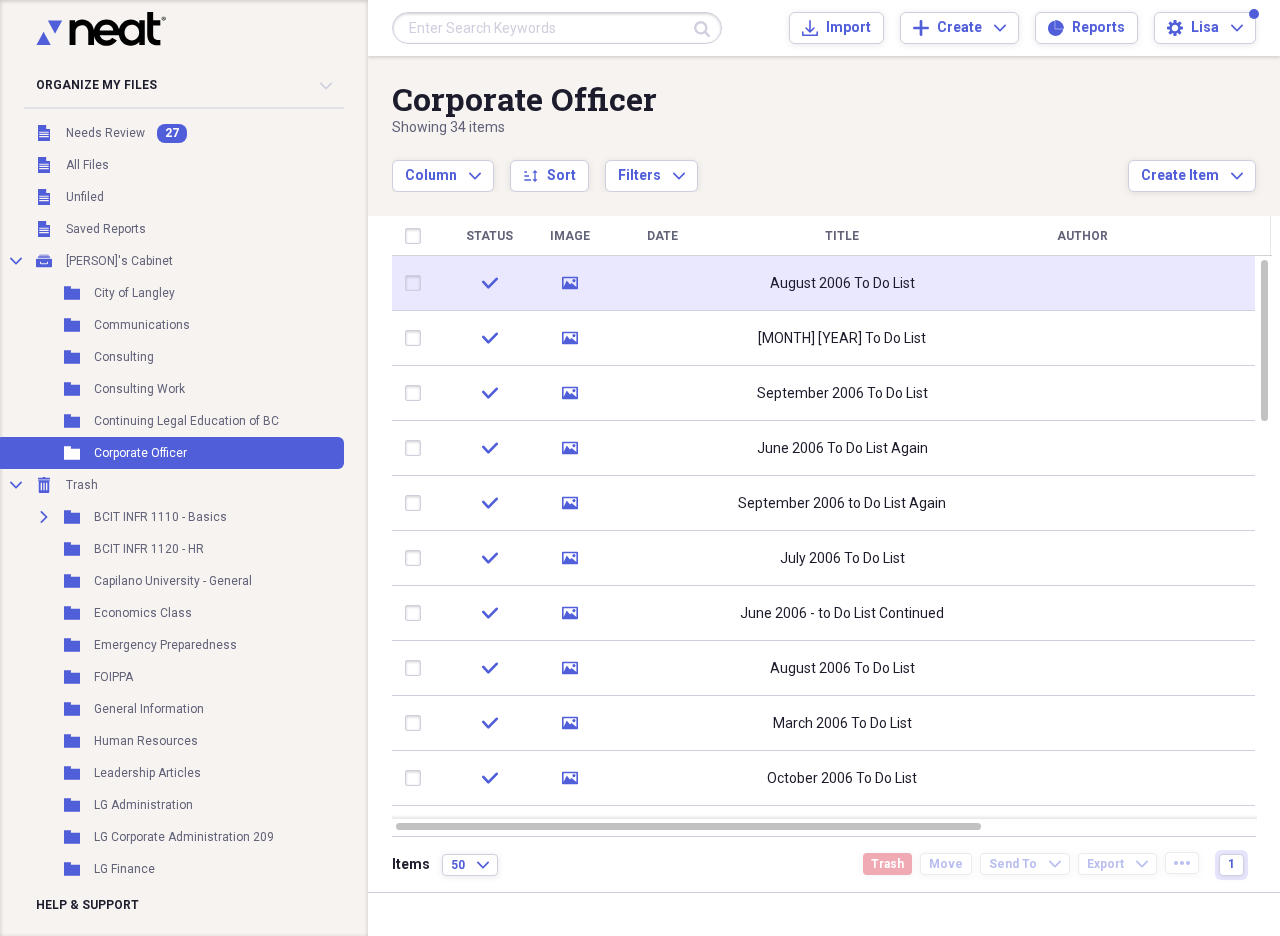 click on "media" 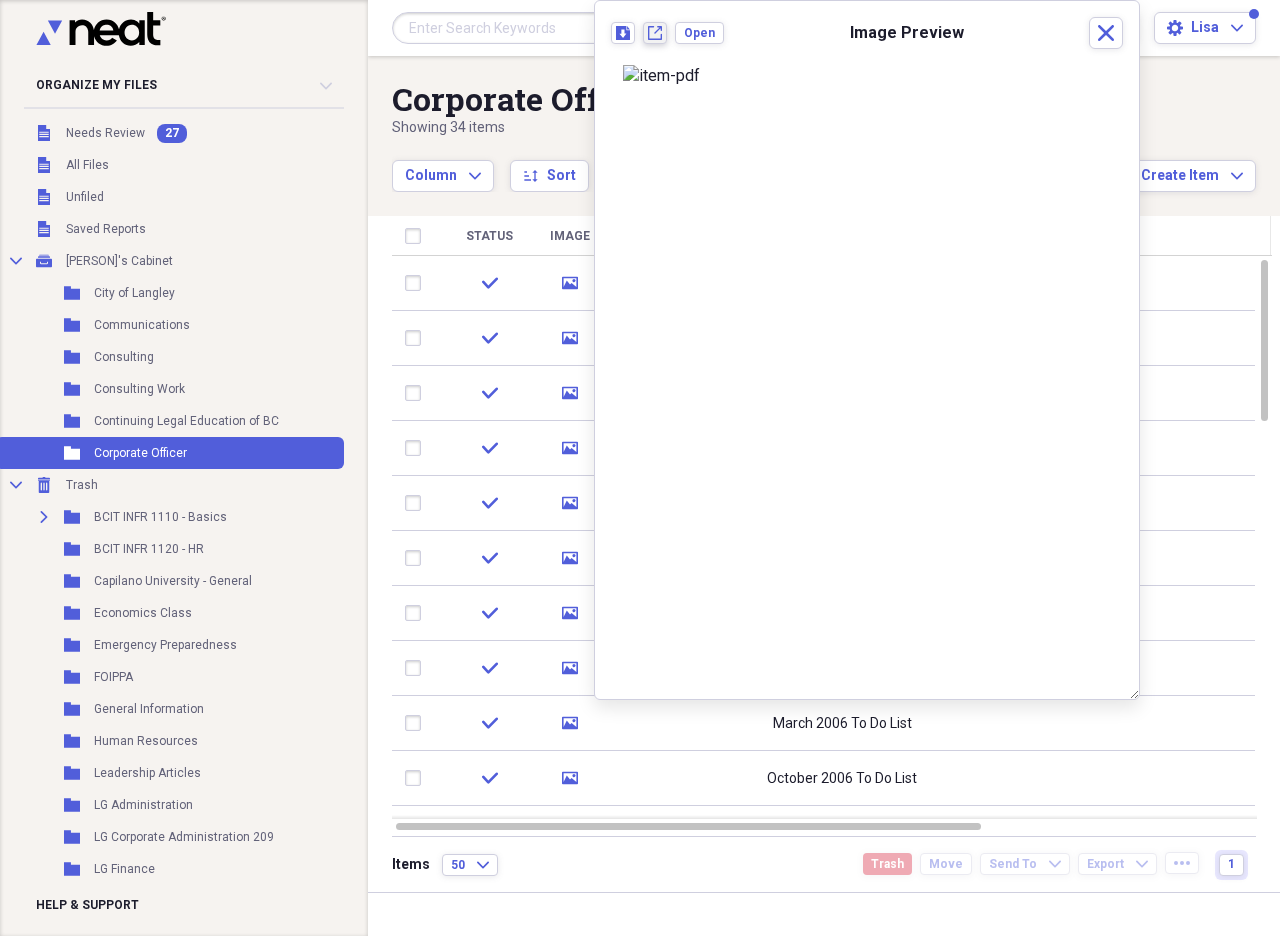 click 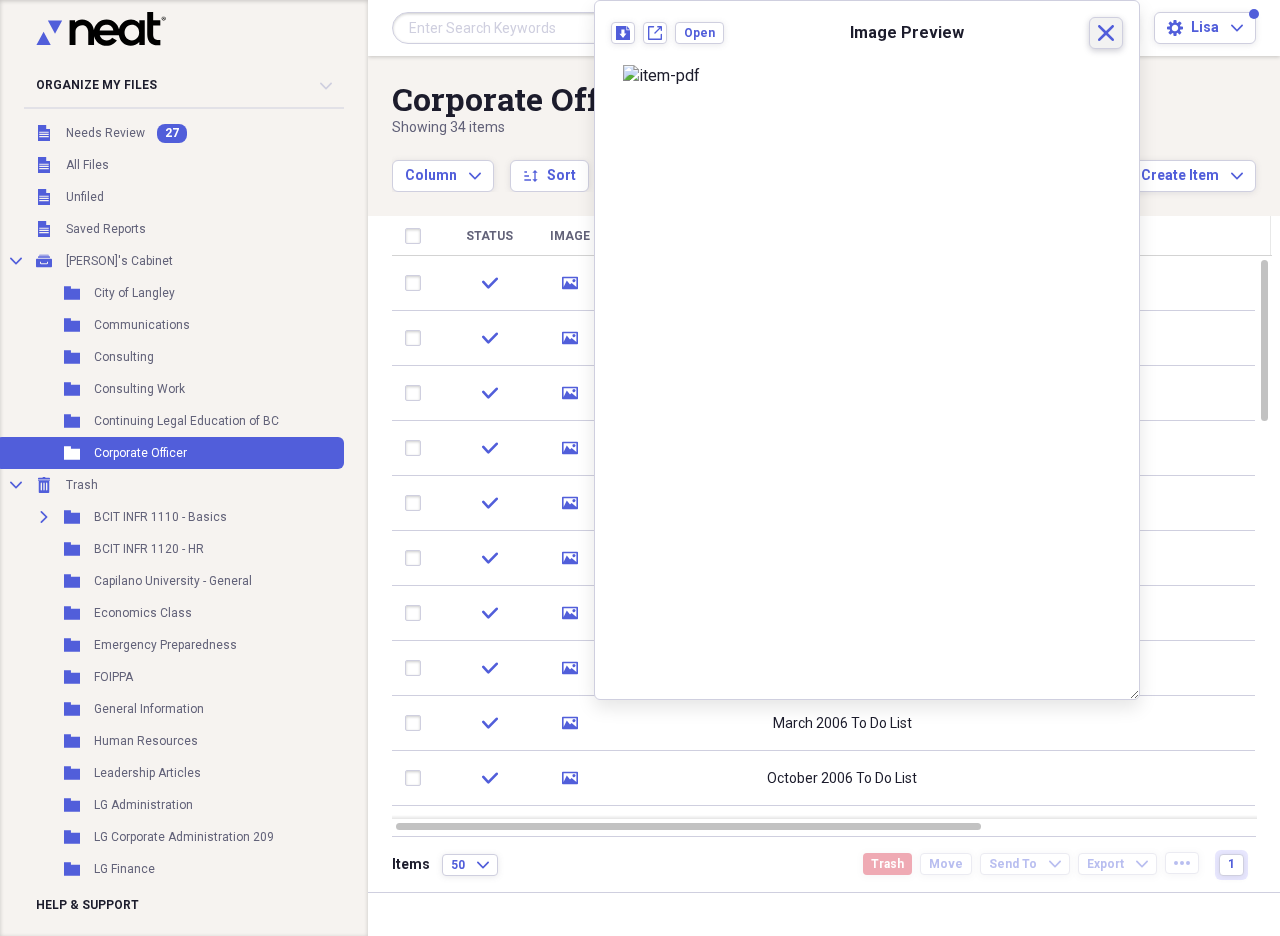 click 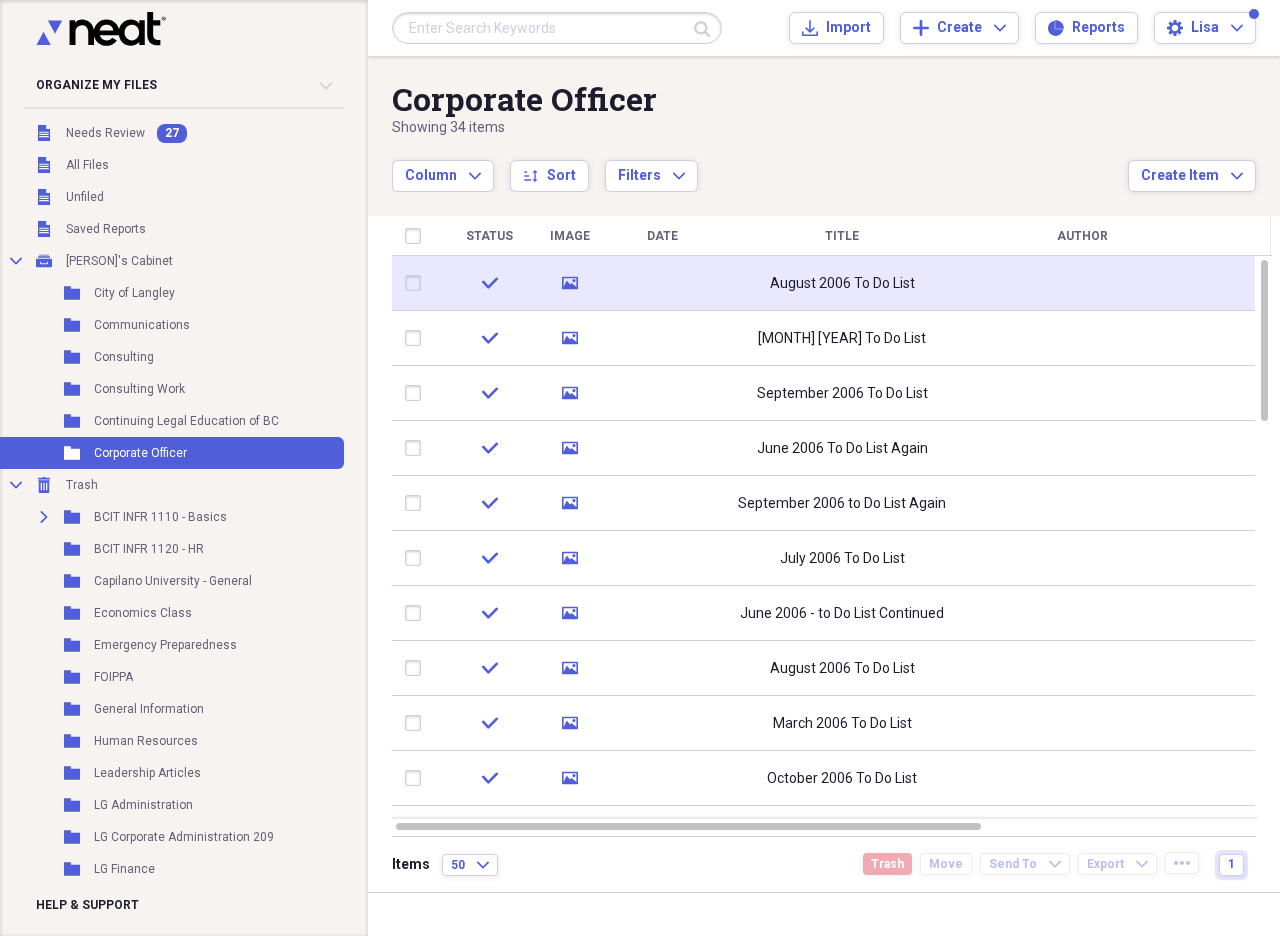 click at bounding box center [417, 283] 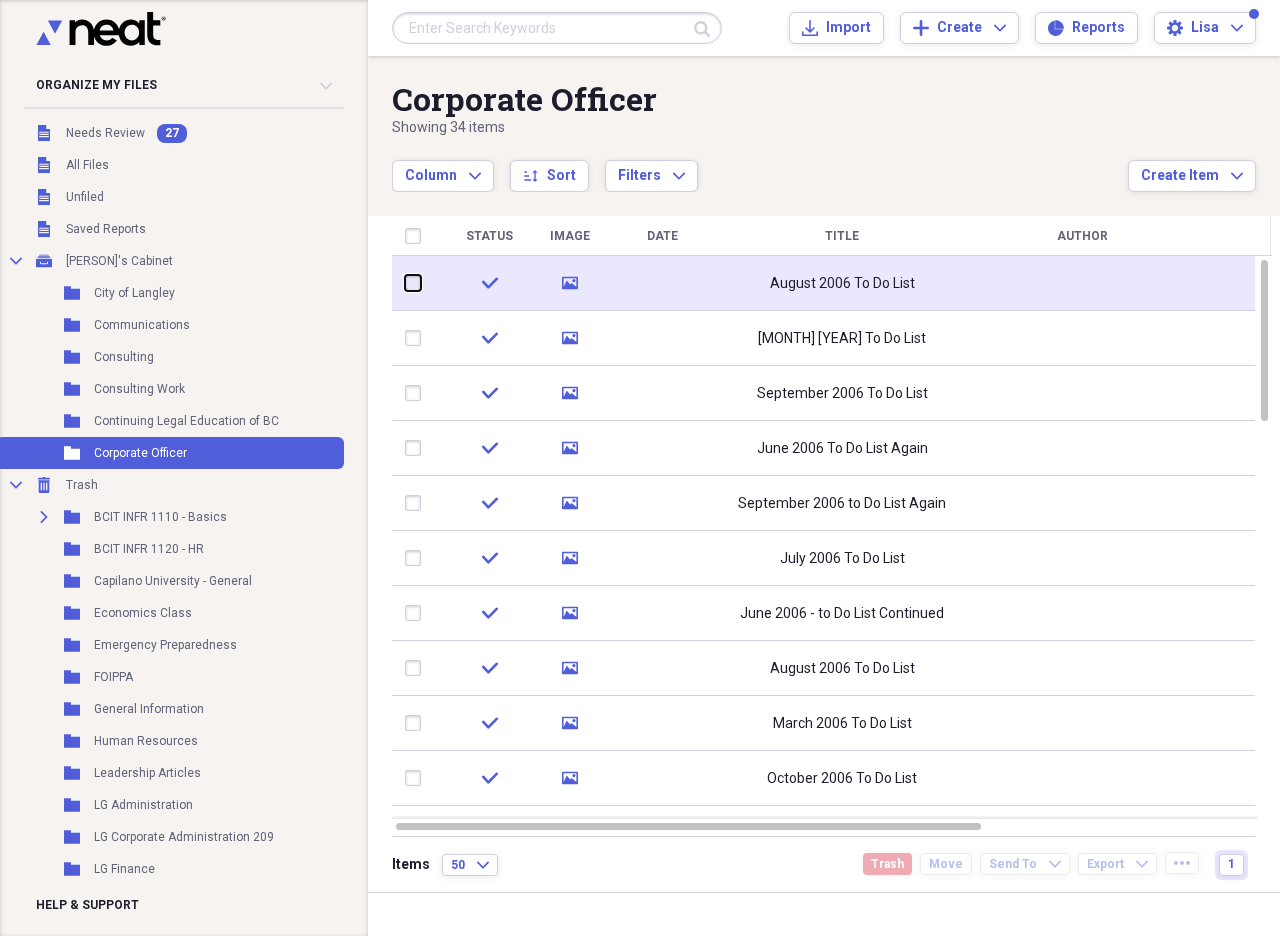 click at bounding box center (405, 283) 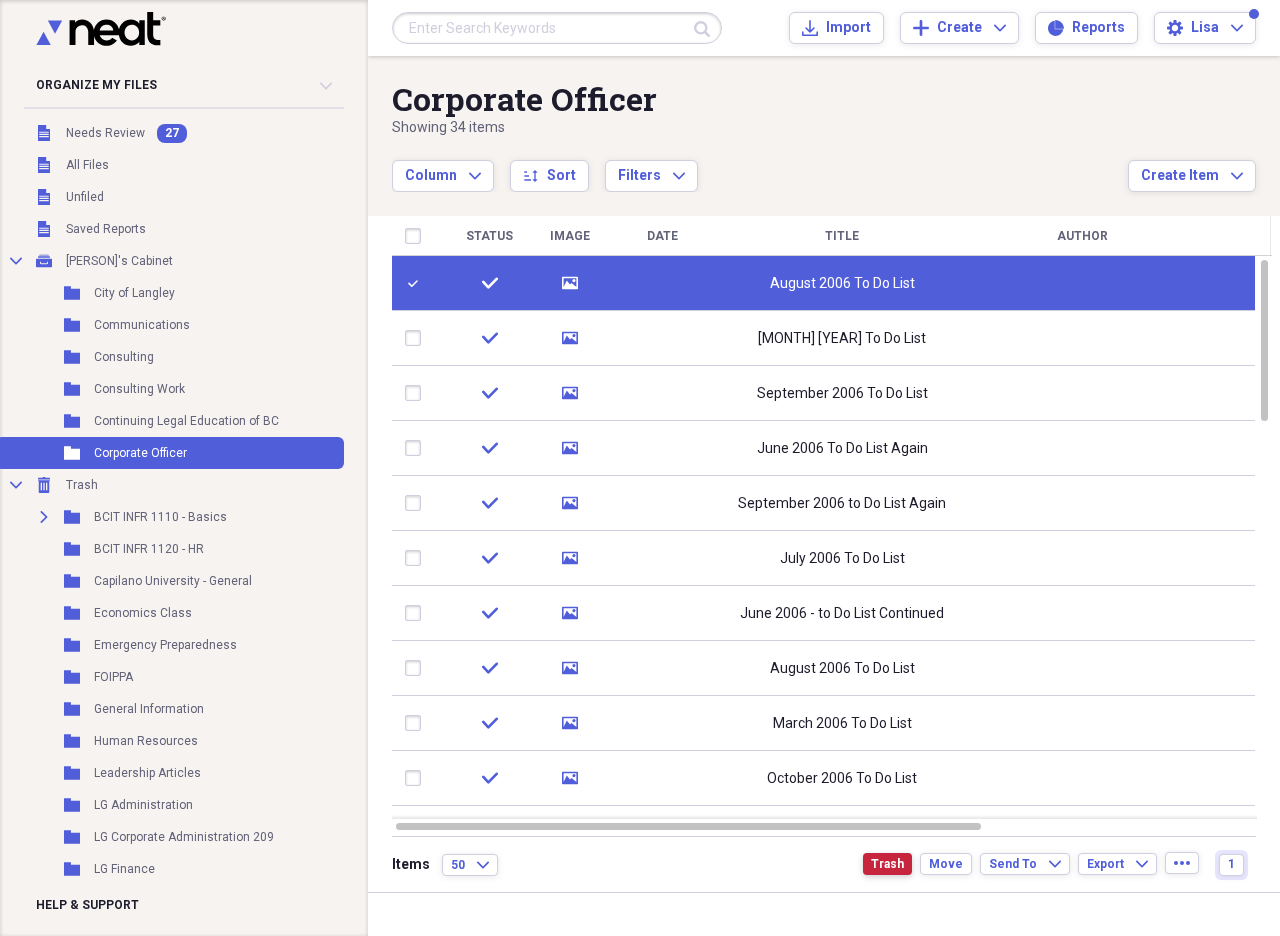 click on "Trash" at bounding box center (887, 864) 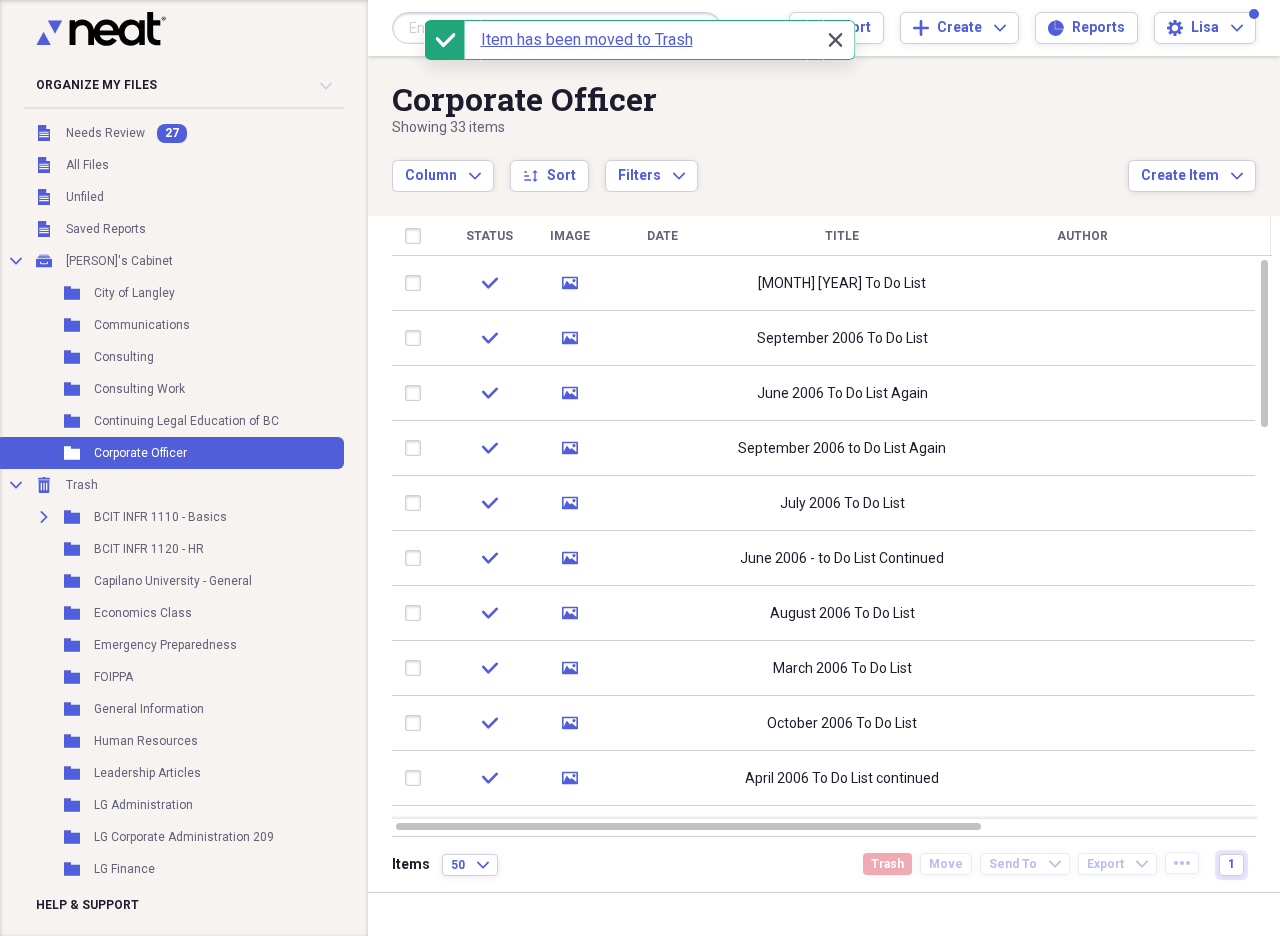 click 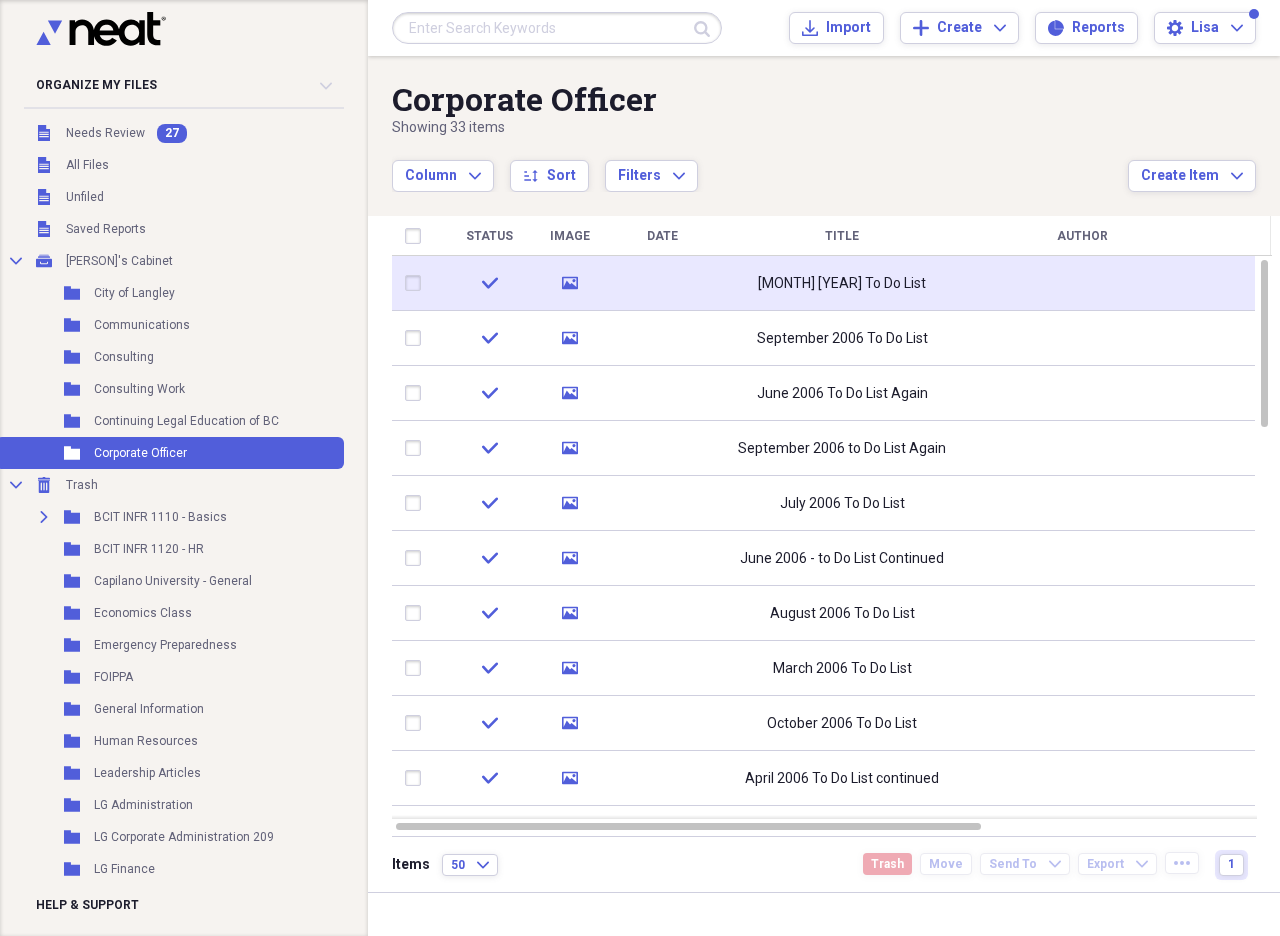 click 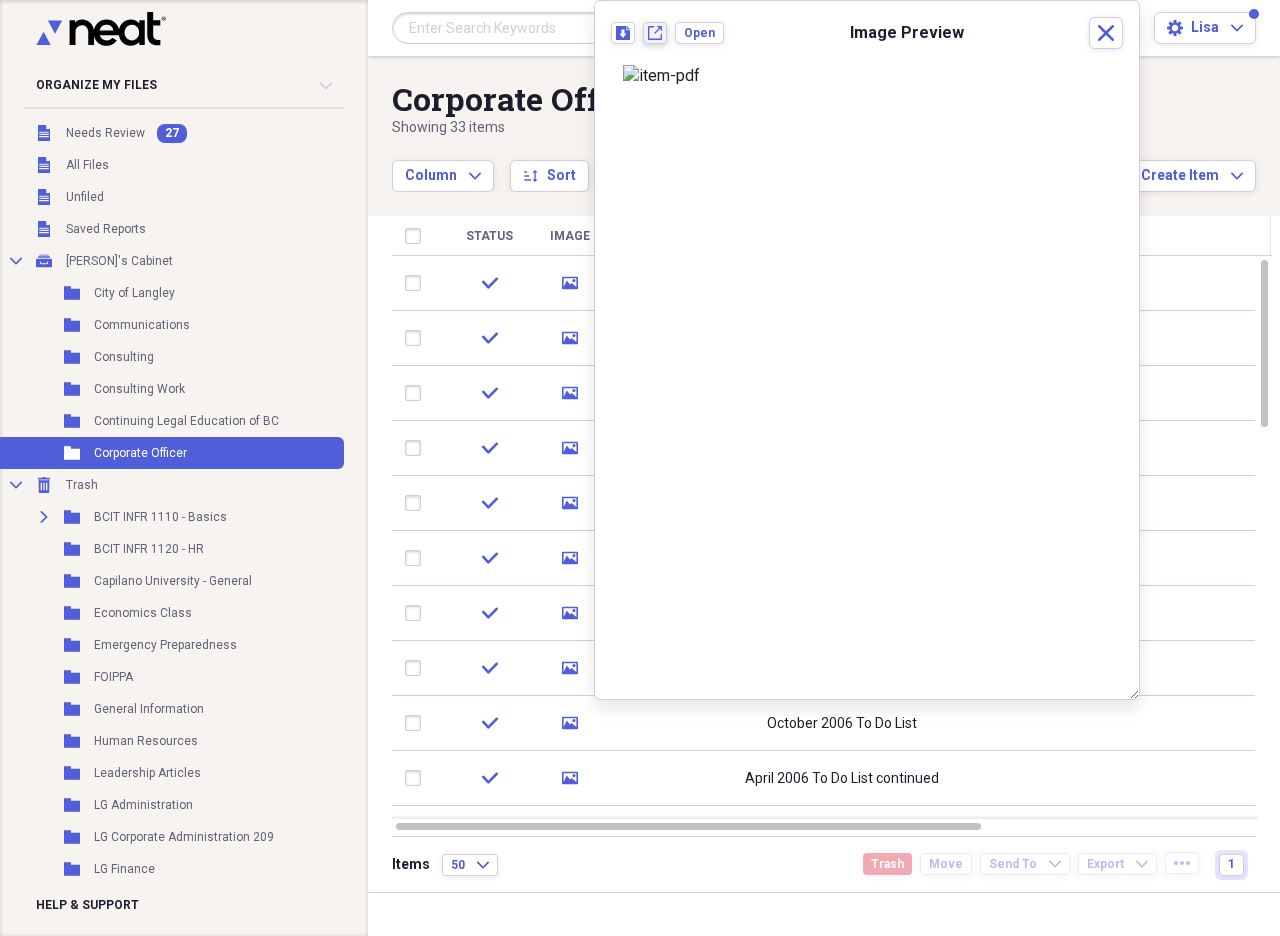 click on "New tab" 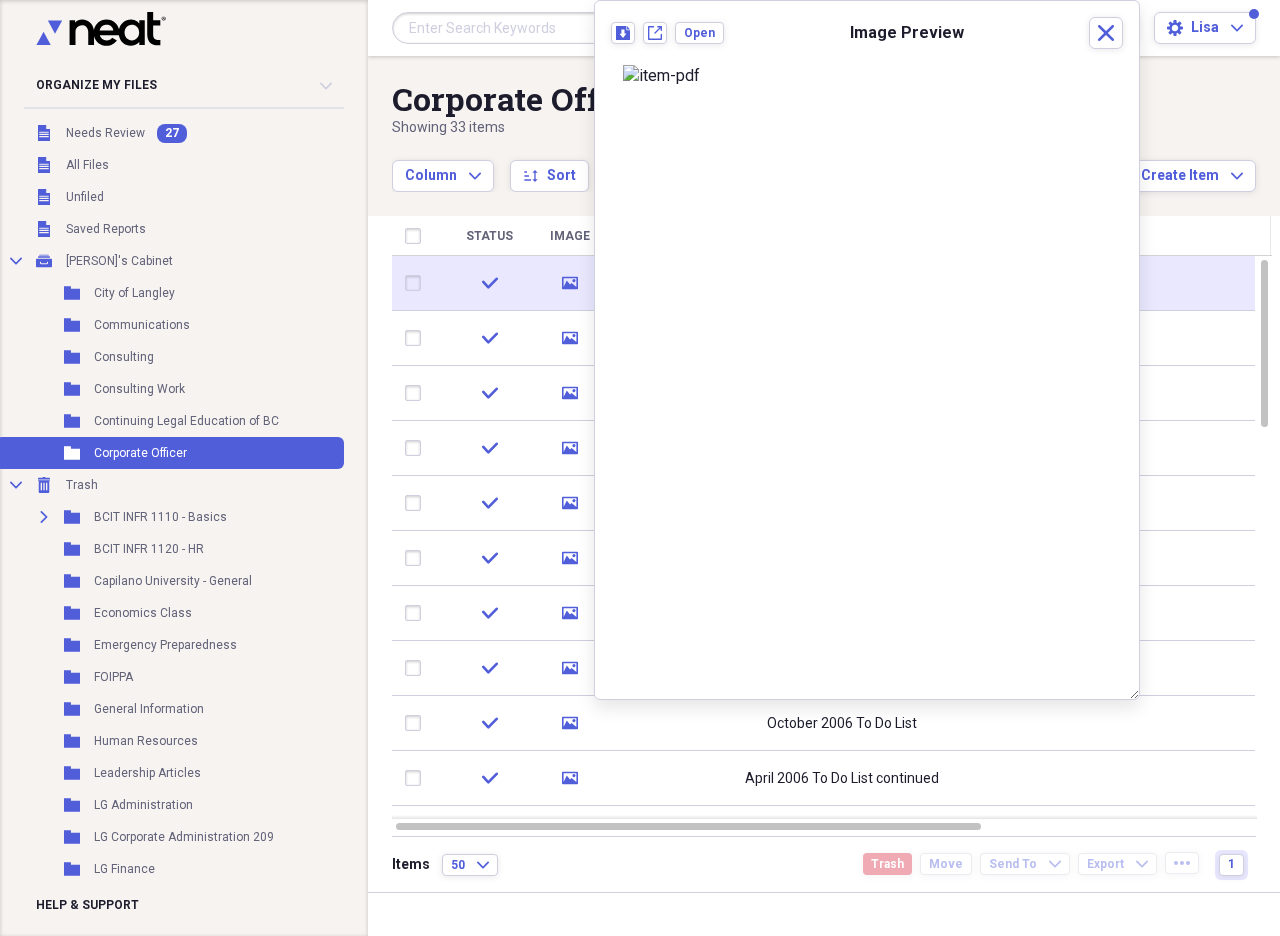 click at bounding box center [417, 283] 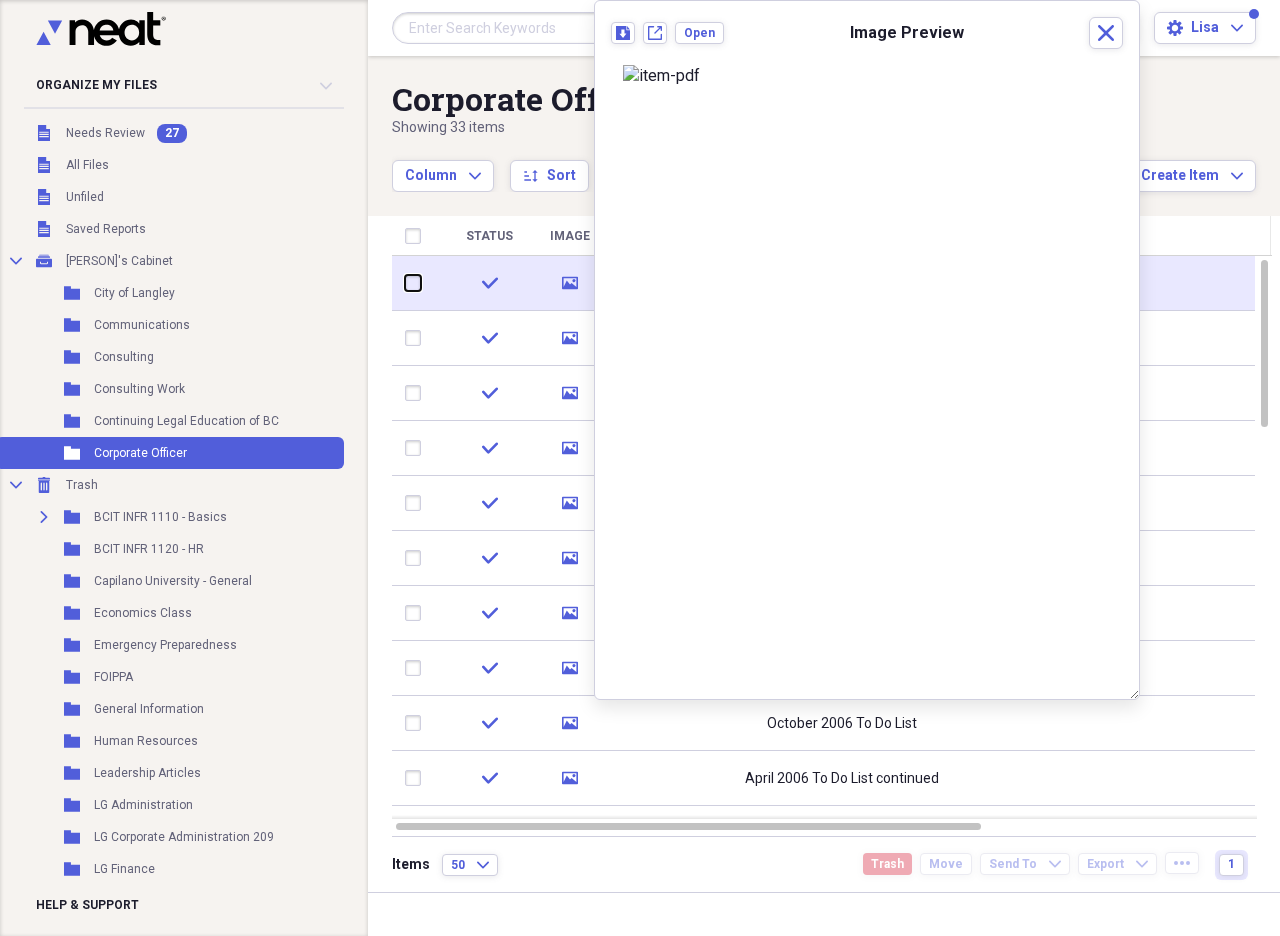 click at bounding box center (405, 283) 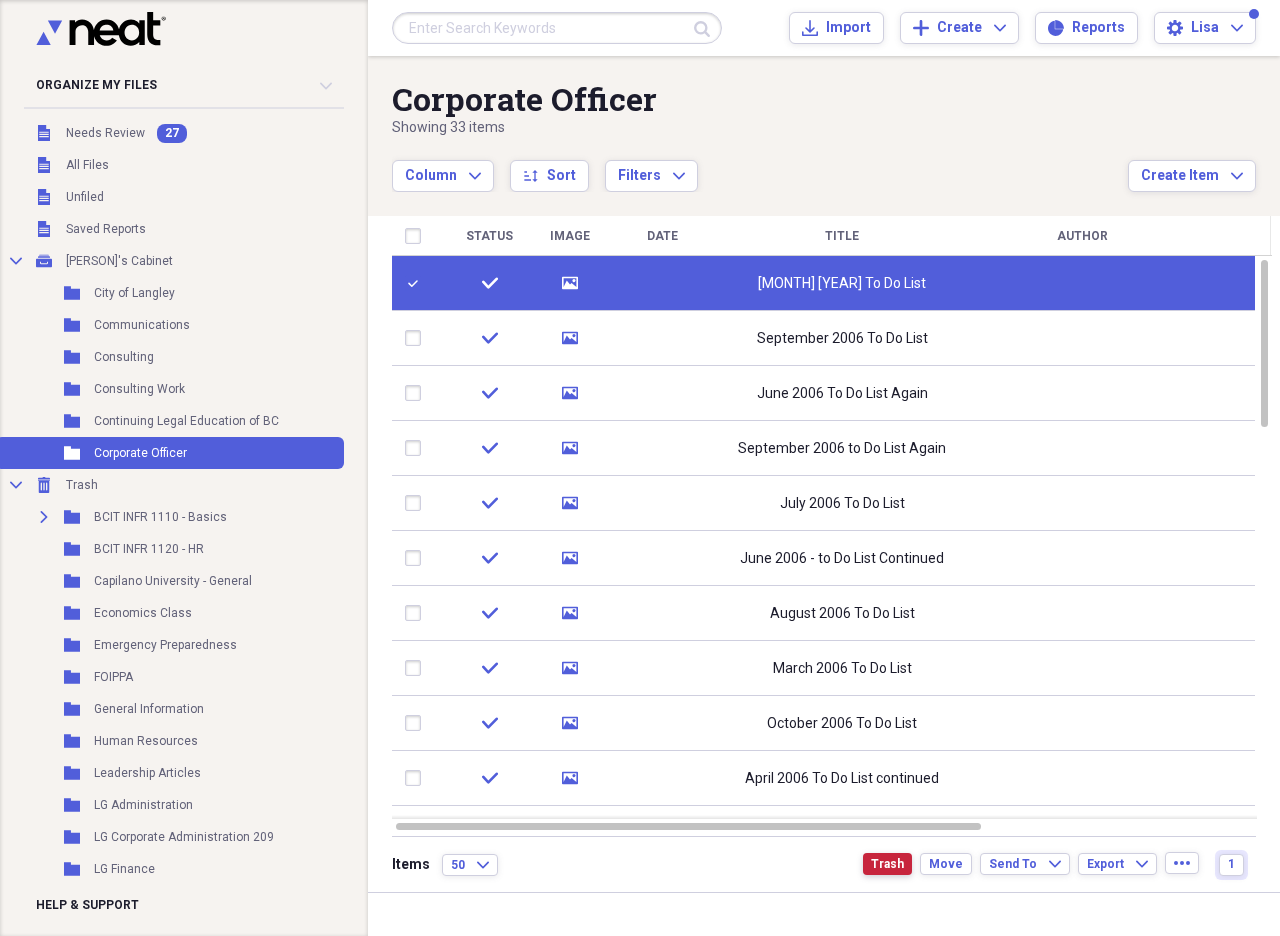 click on "Trash" at bounding box center (887, 864) 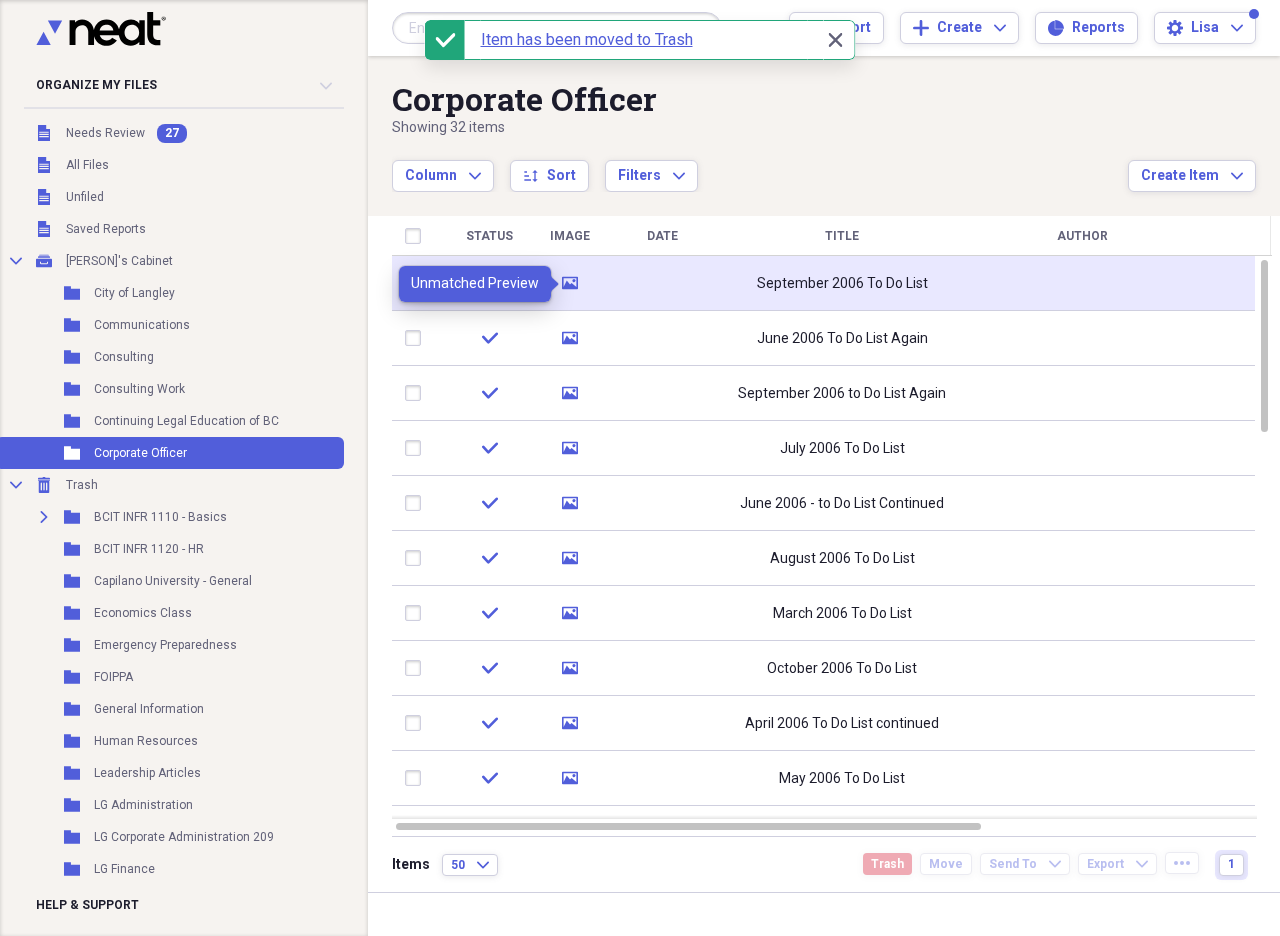 click on "media" 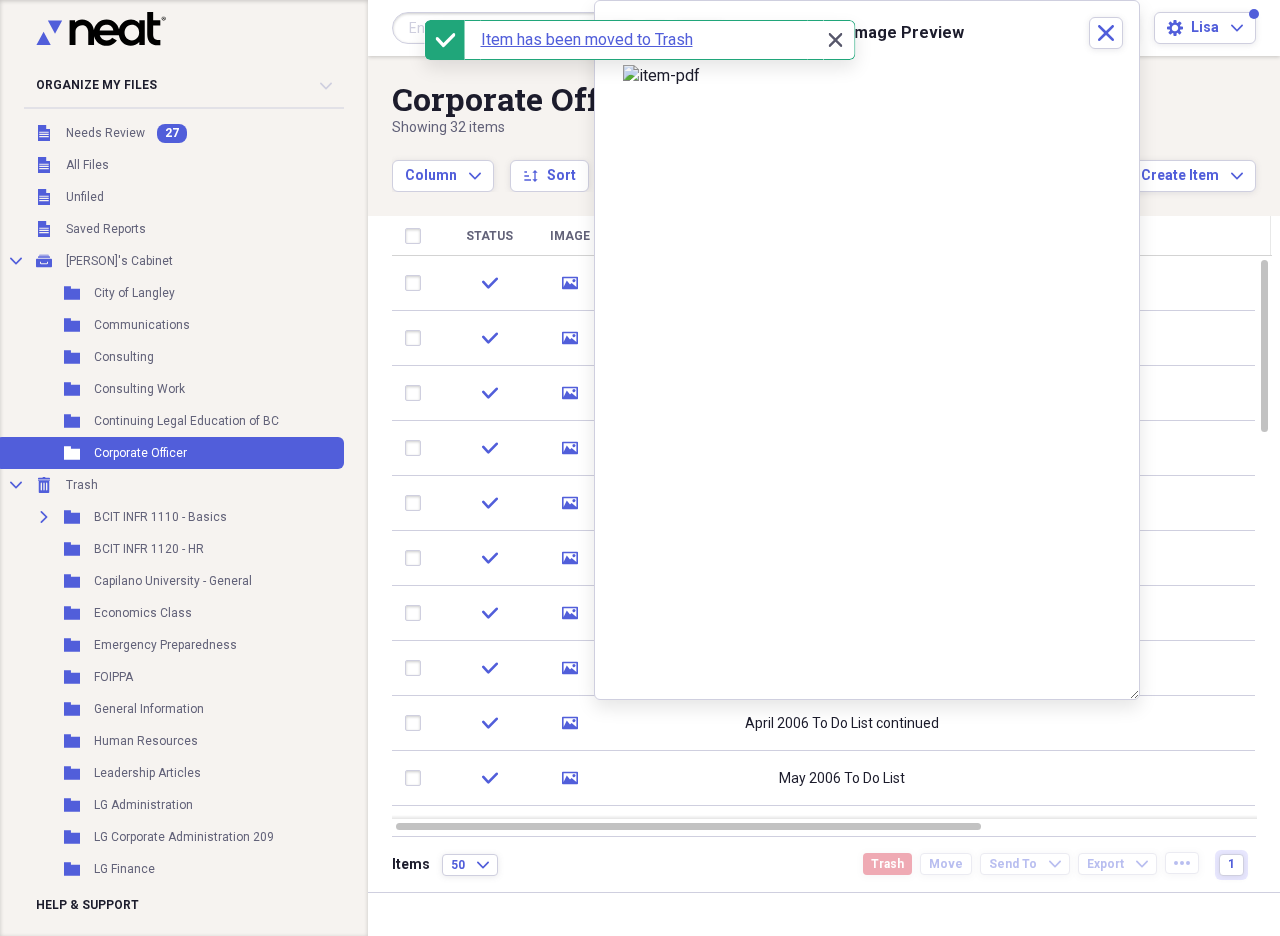 click on "Close Close" at bounding box center [835, 40] 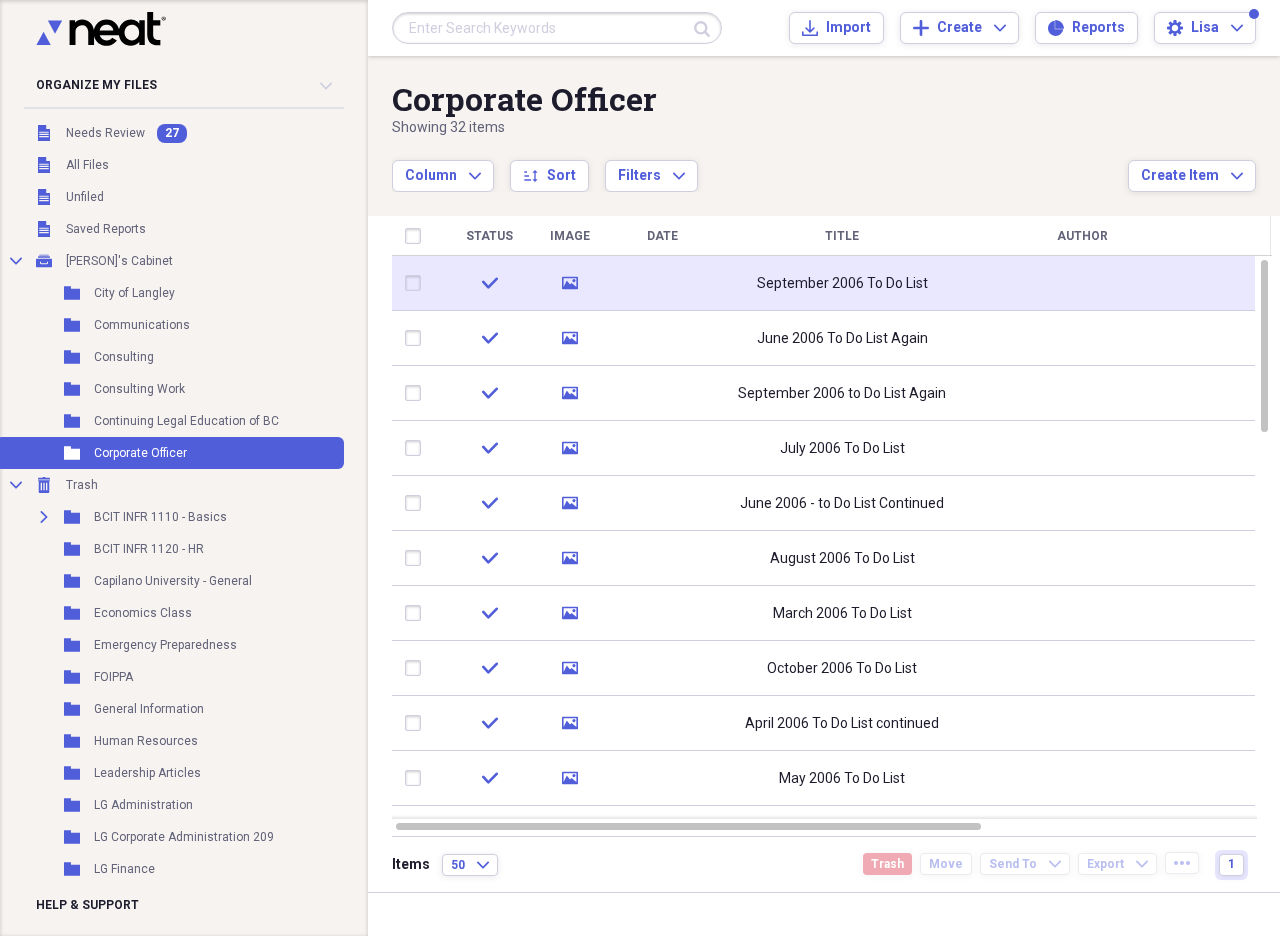 click on "media" 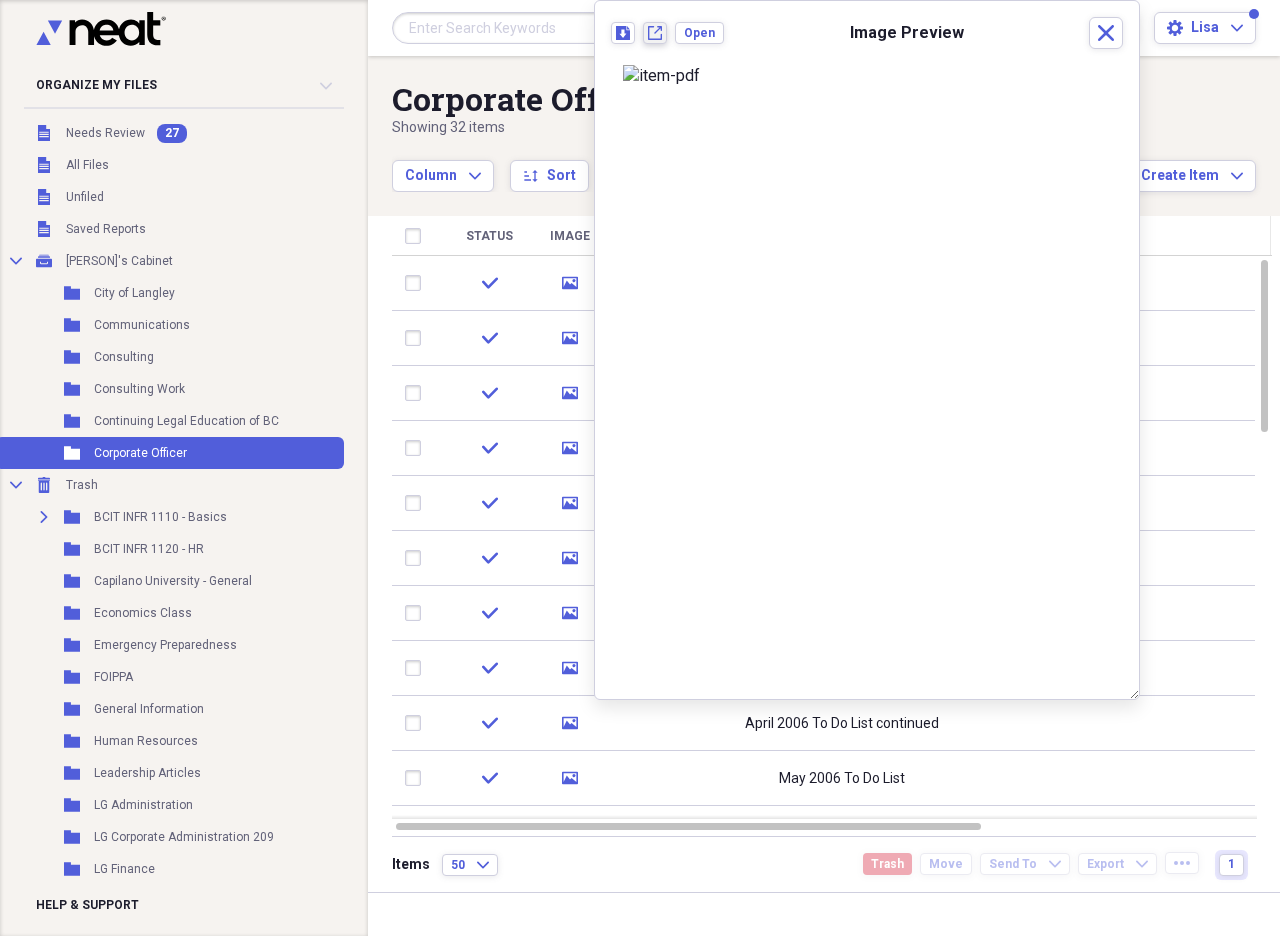 click on "New tab" 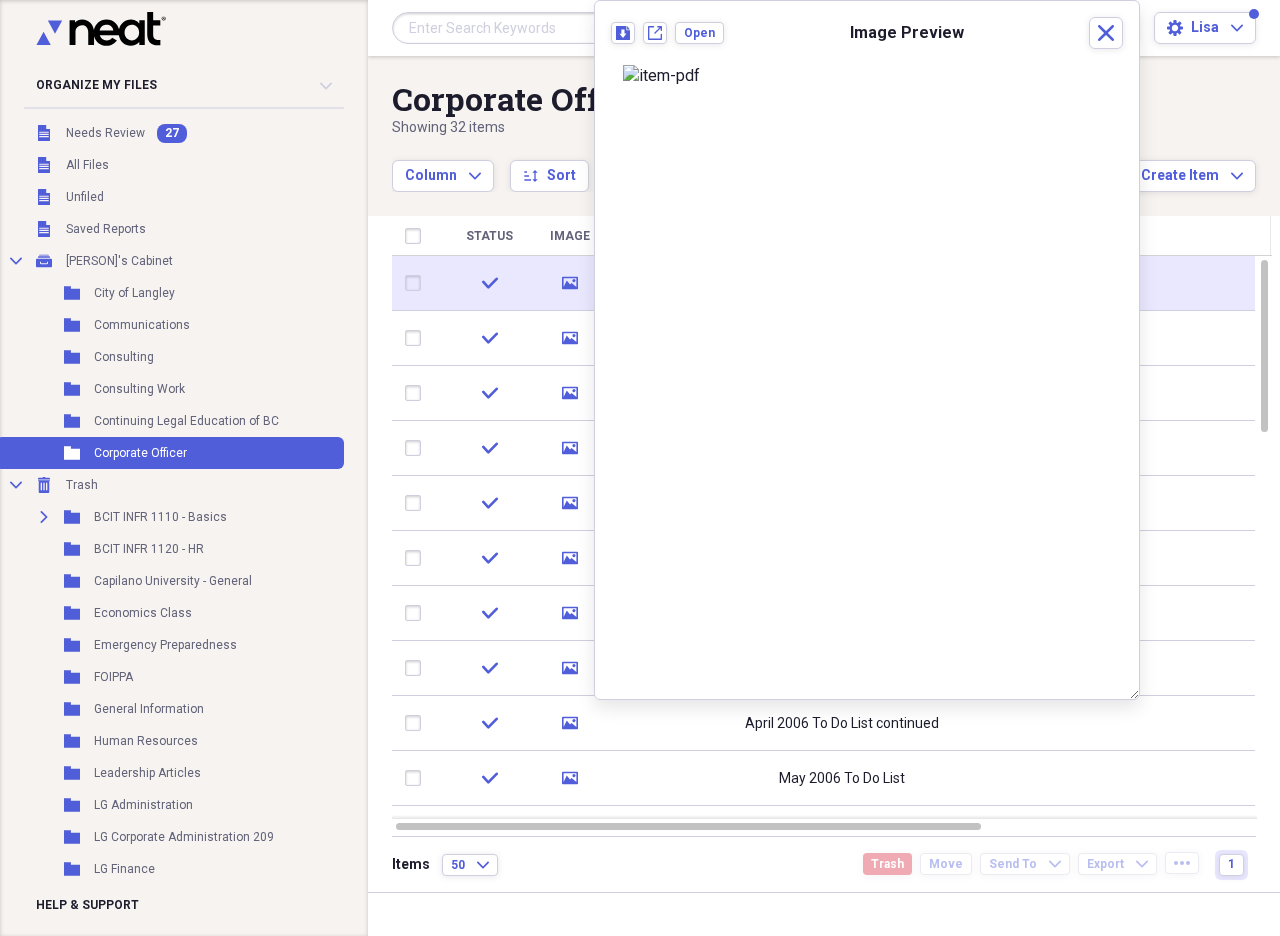 click at bounding box center (417, 283) 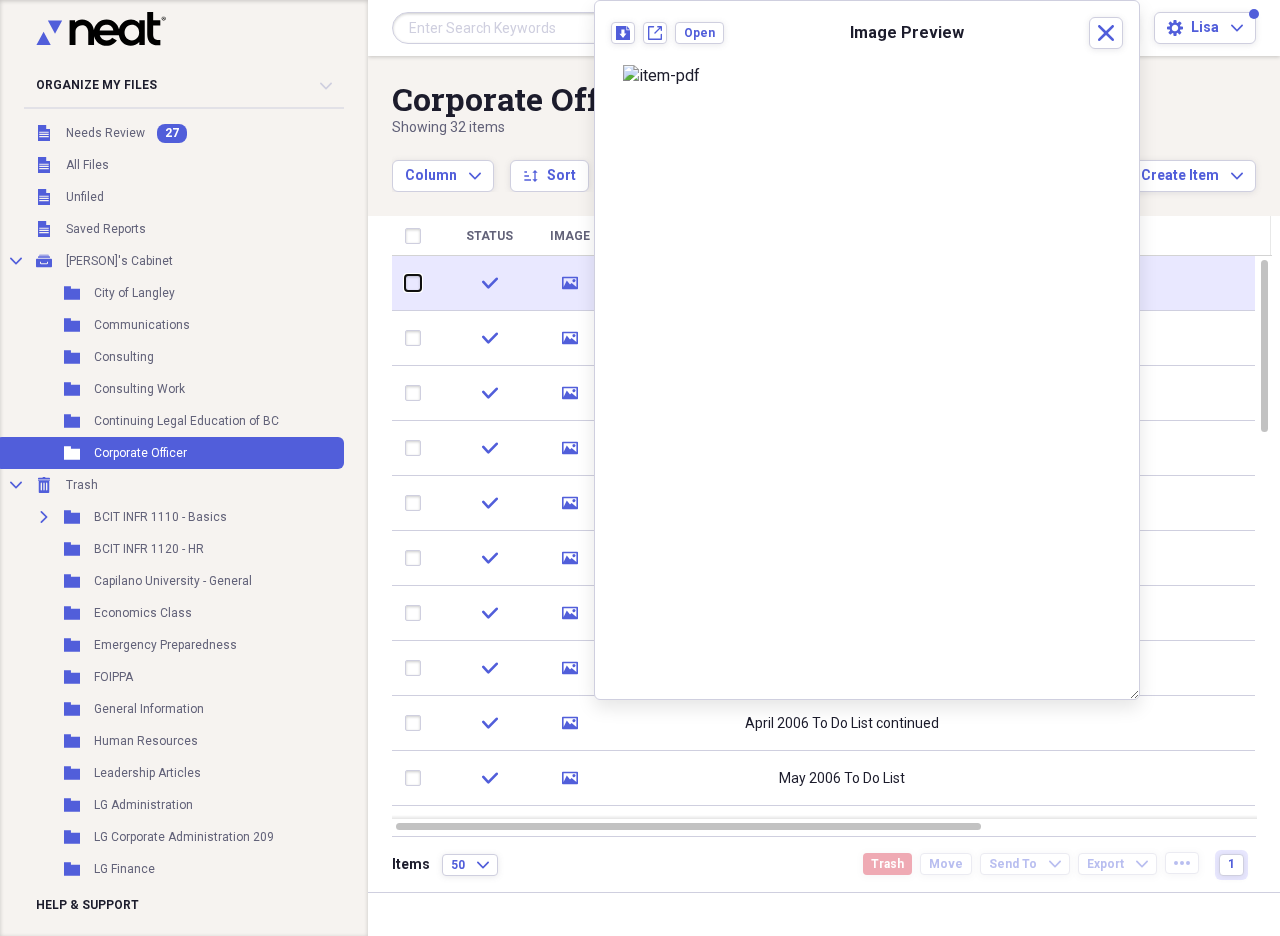 click at bounding box center [405, 283] 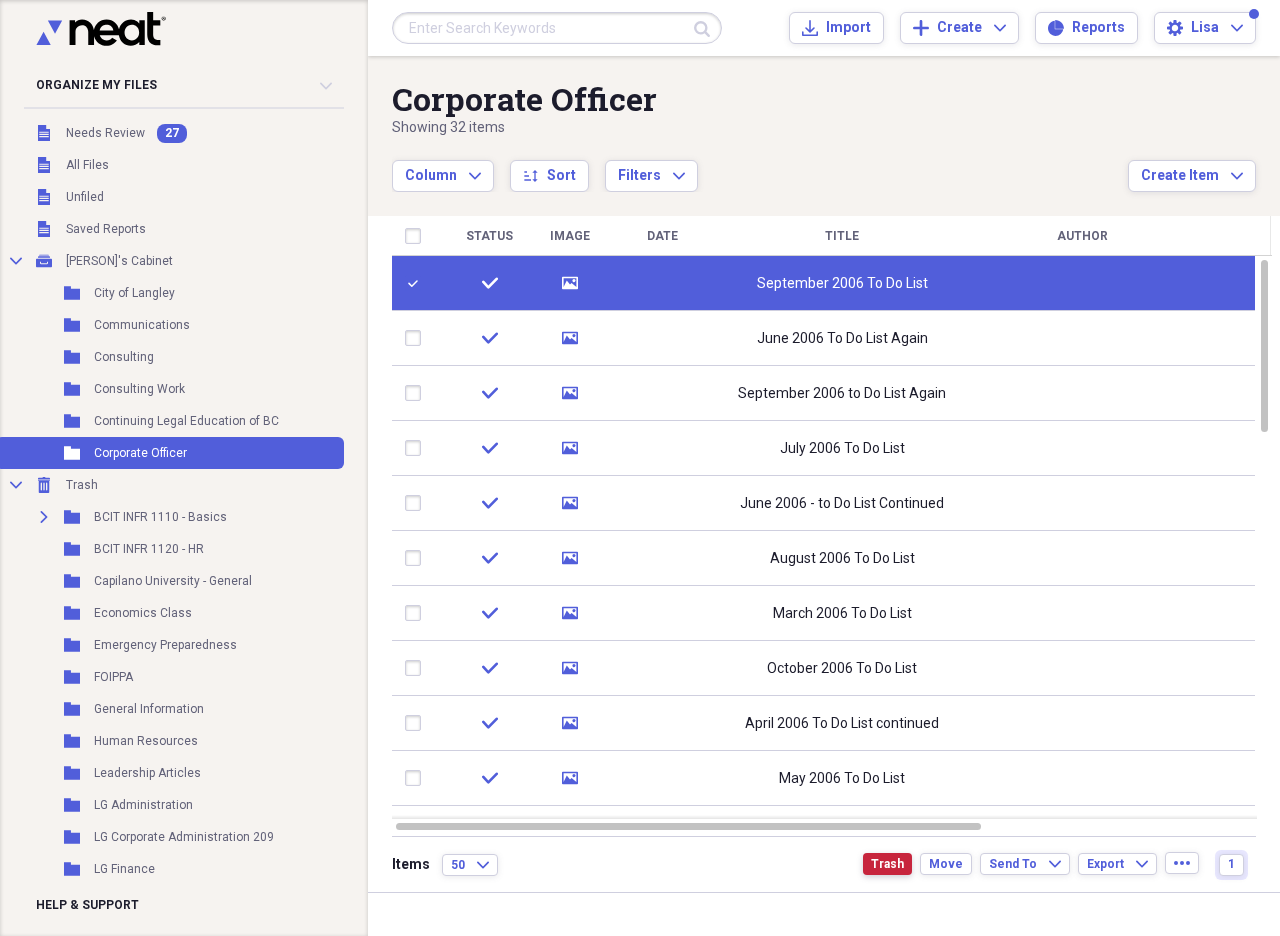 click on "Trash" at bounding box center [887, 864] 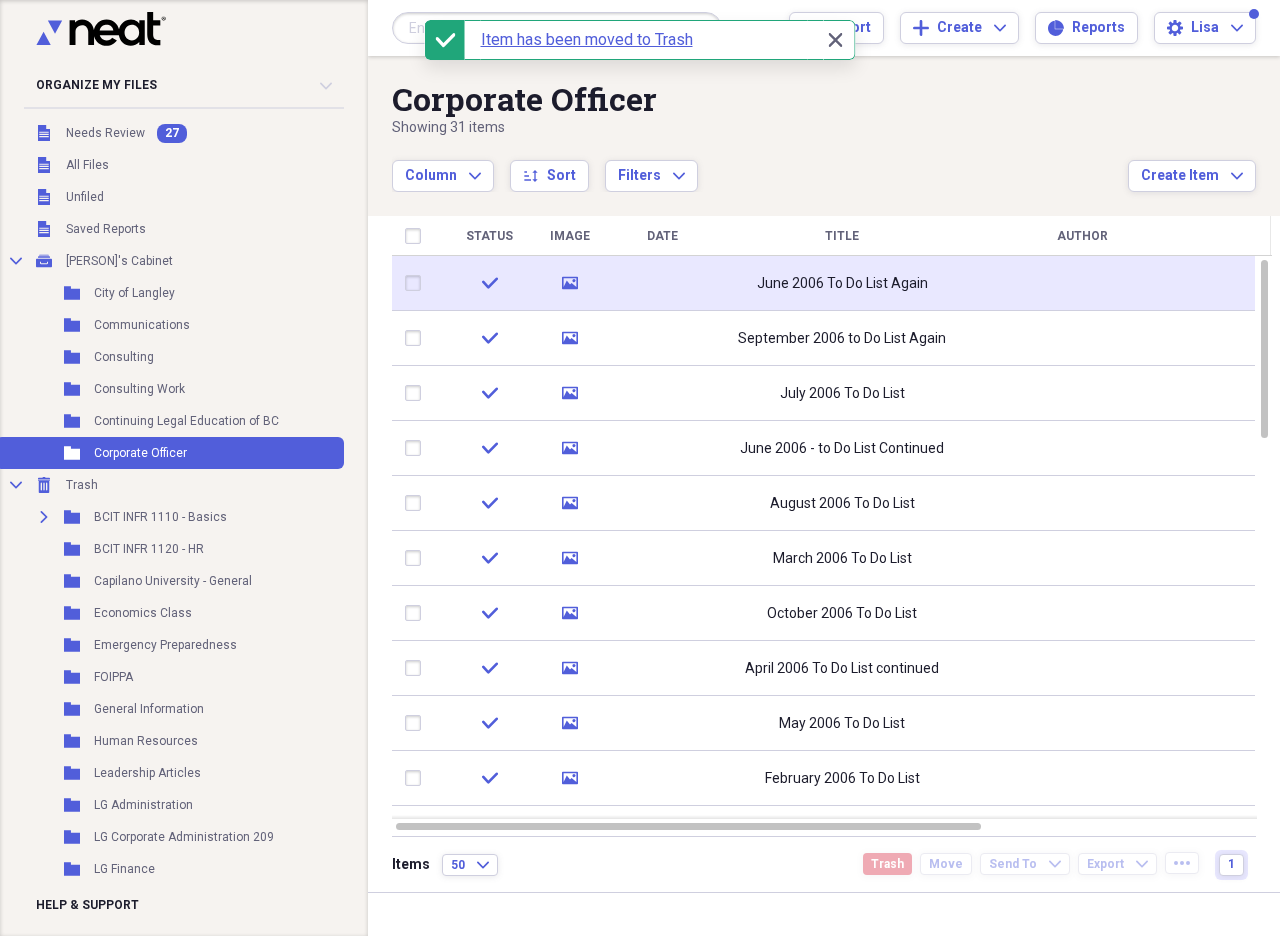 click 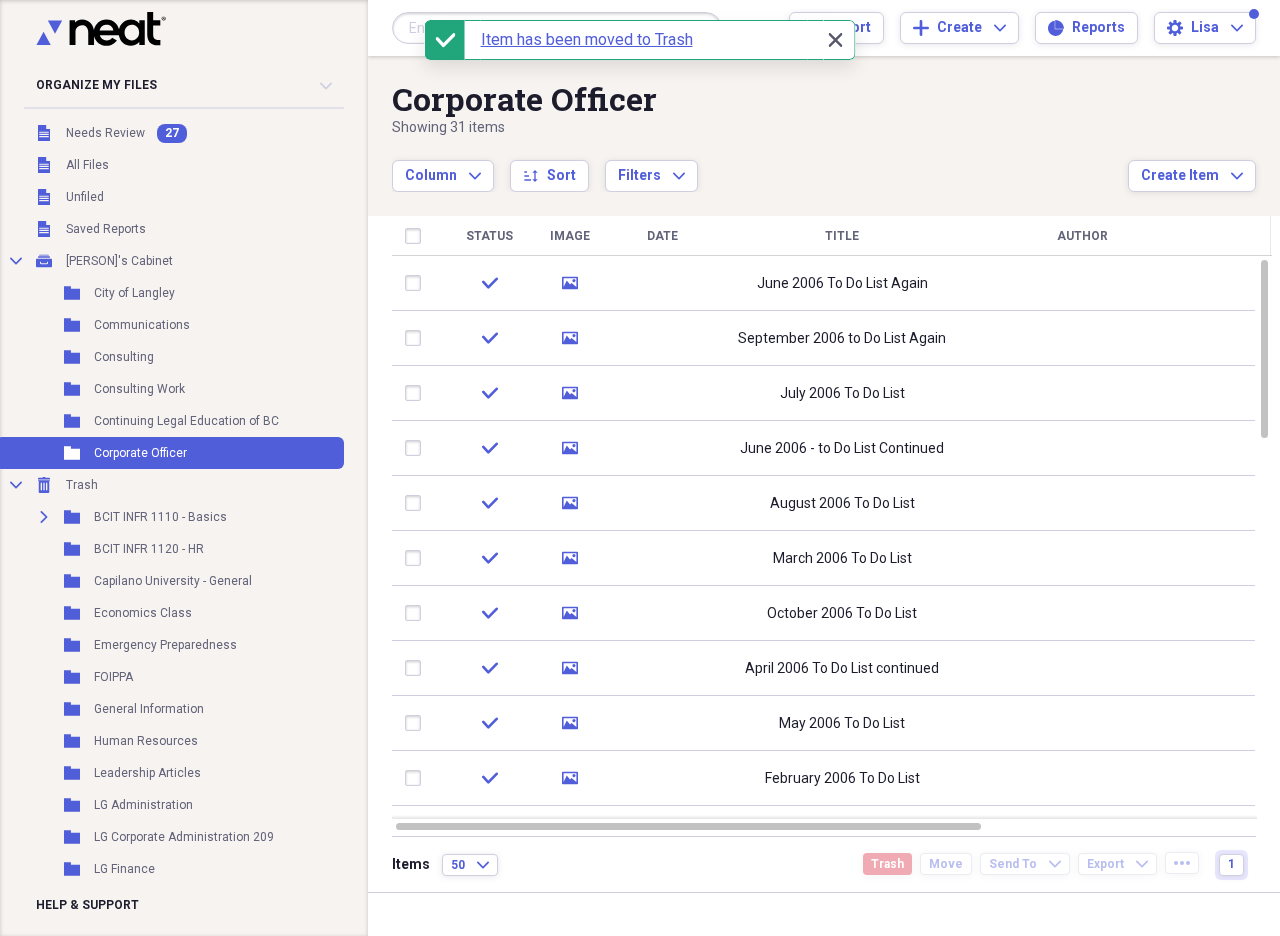 click on "Close Close" at bounding box center (835, 40) 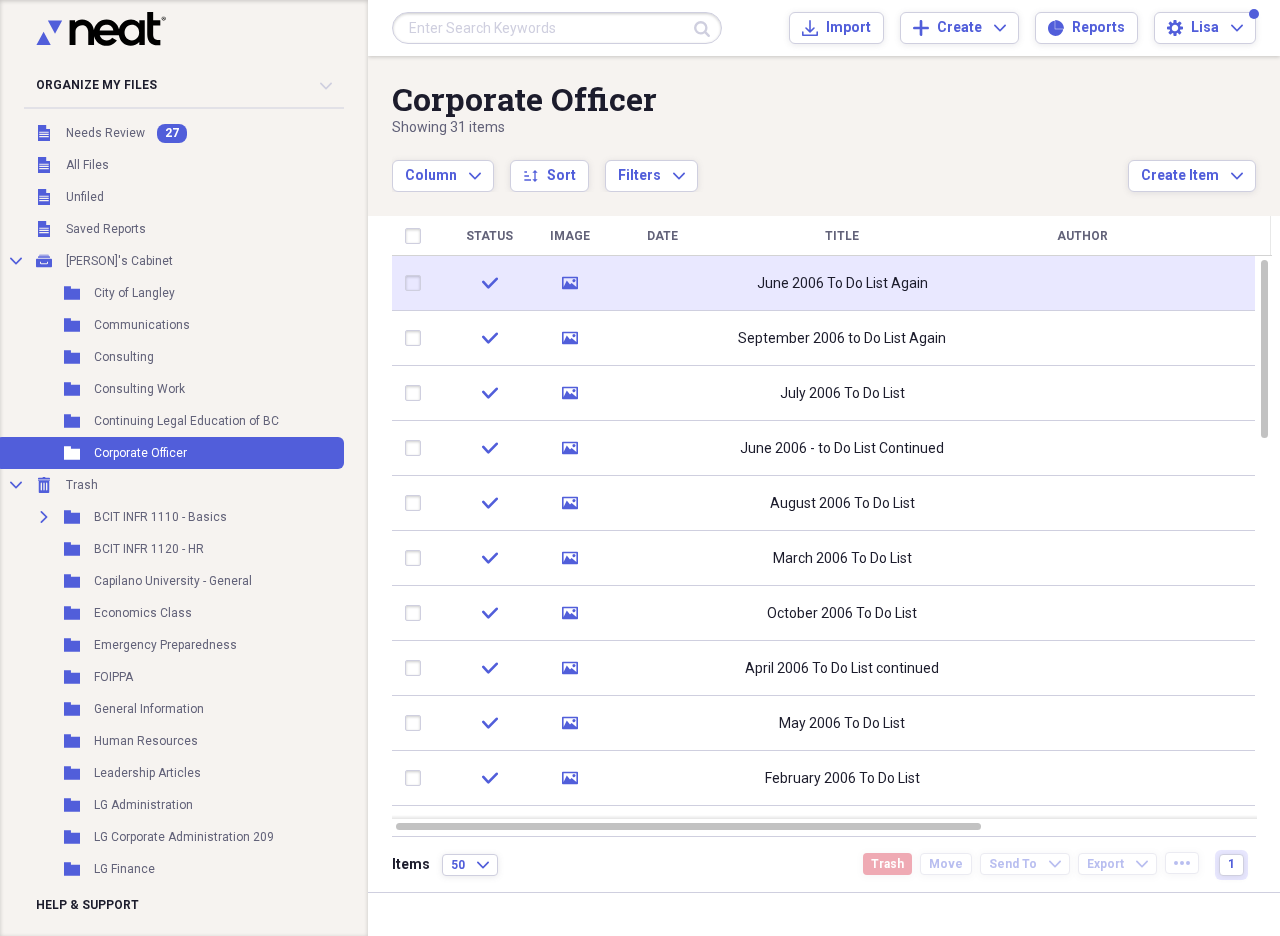 click on "media" 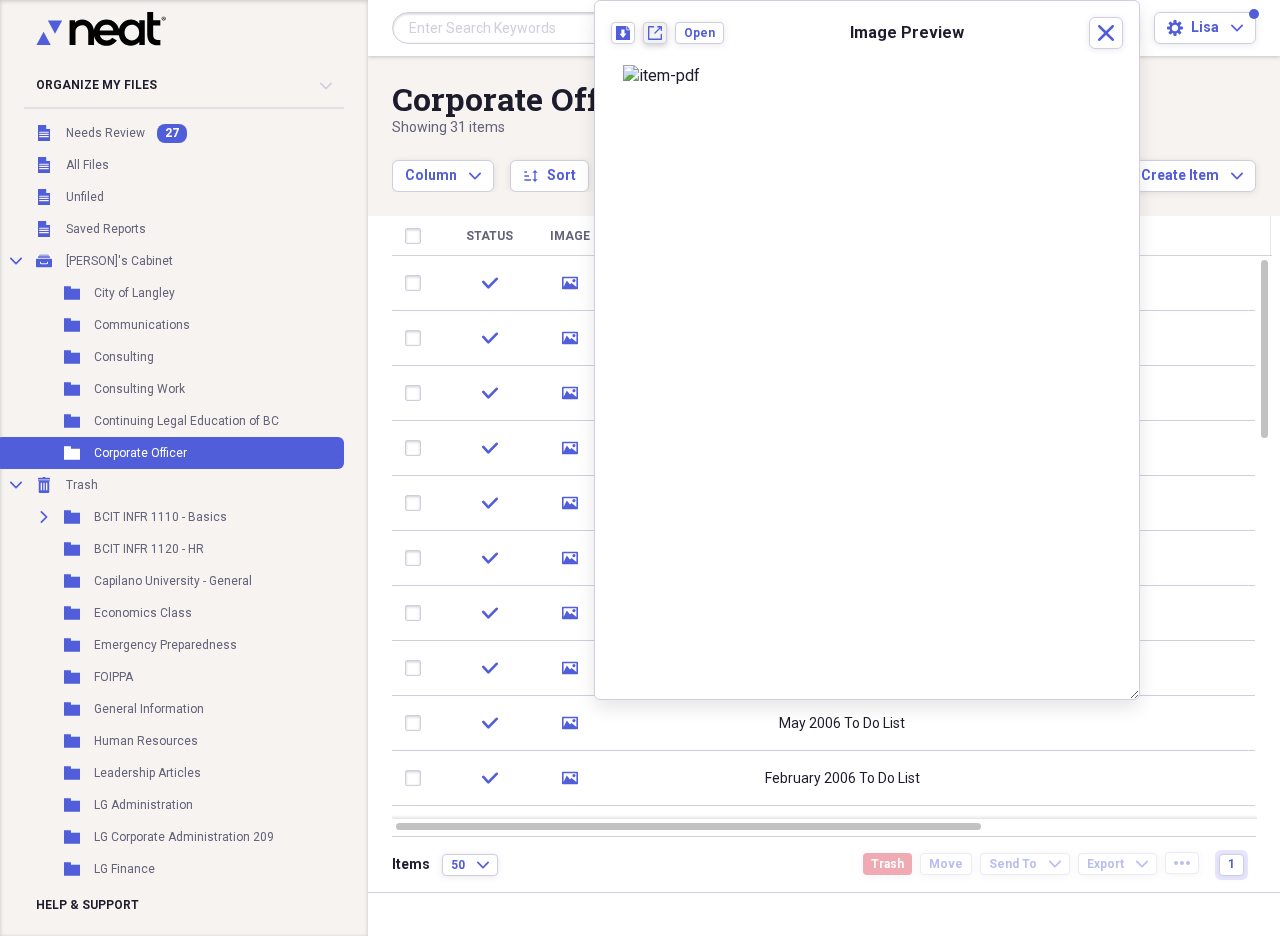 click on "New tab" at bounding box center [655, 33] 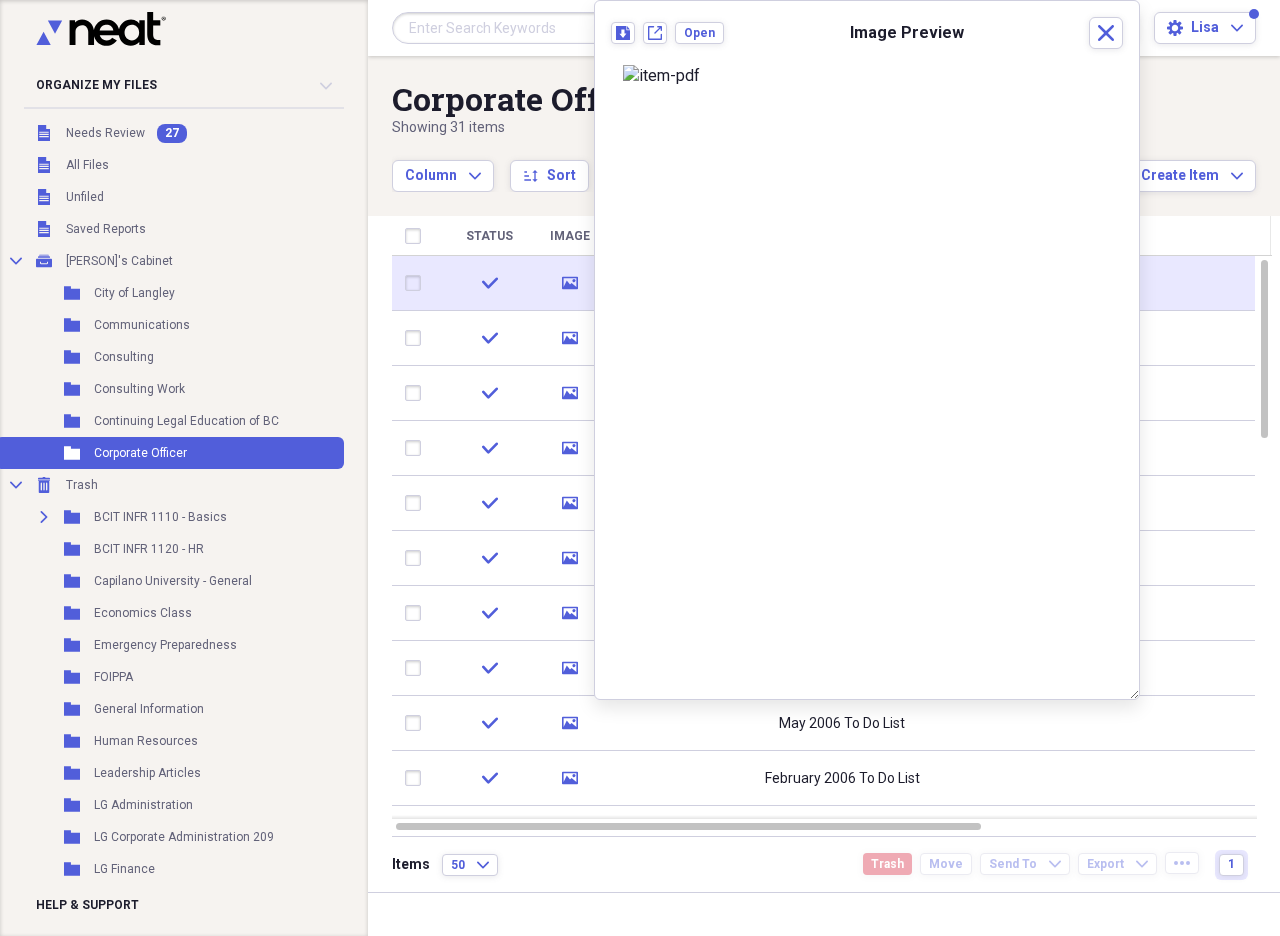 click at bounding box center [417, 283] 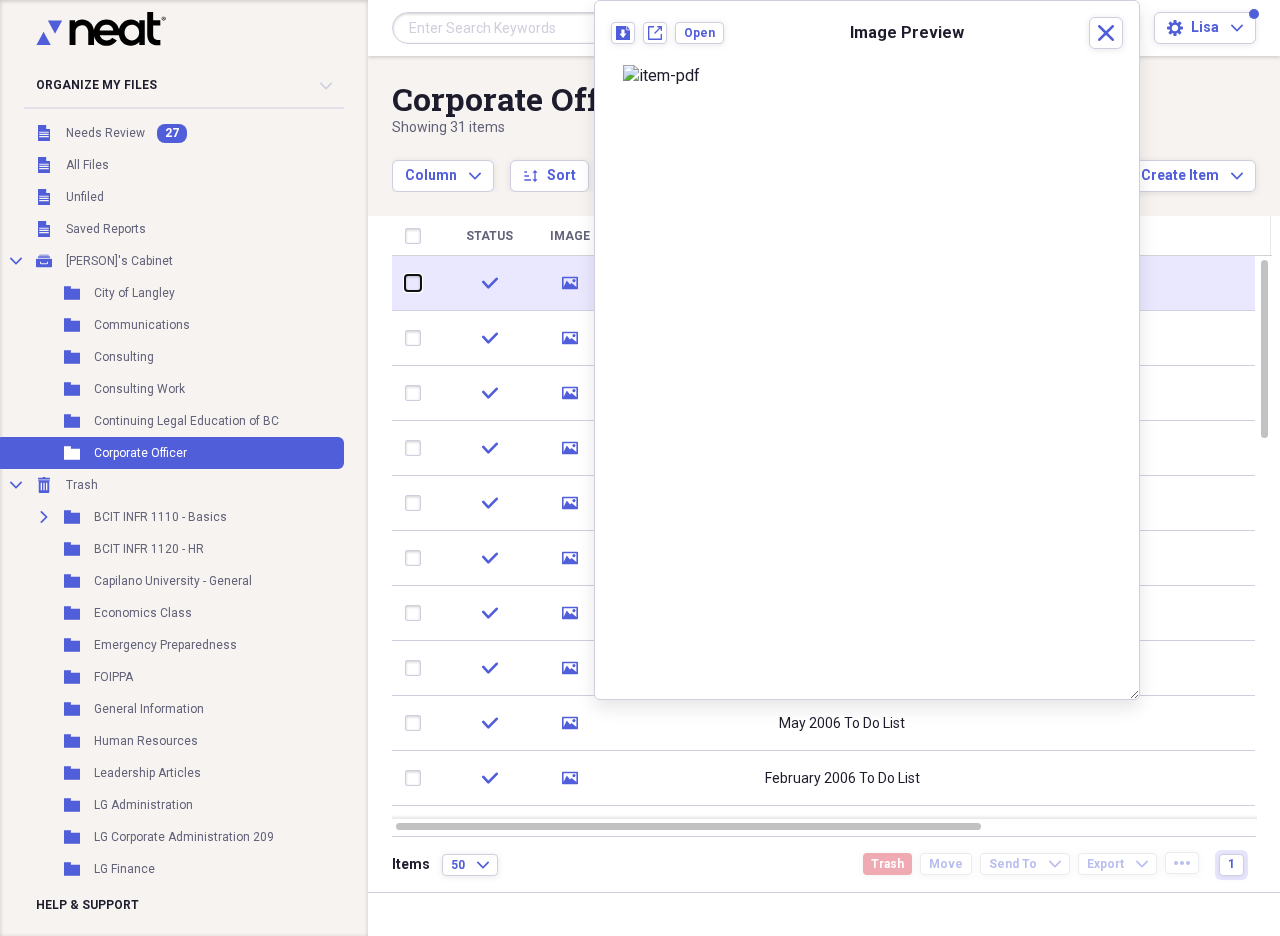 click at bounding box center [405, 283] 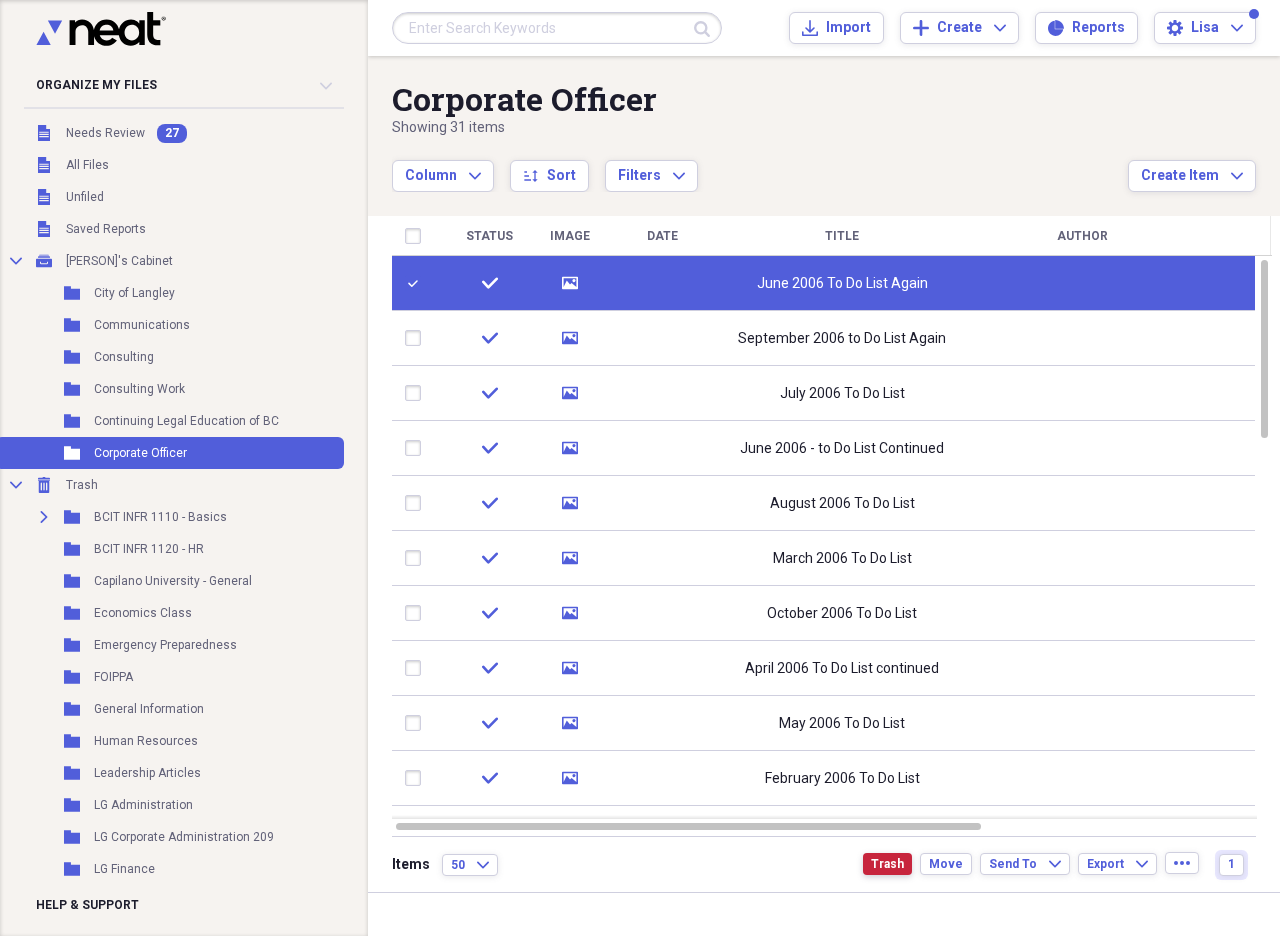 click on "Trash" at bounding box center (887, 864) 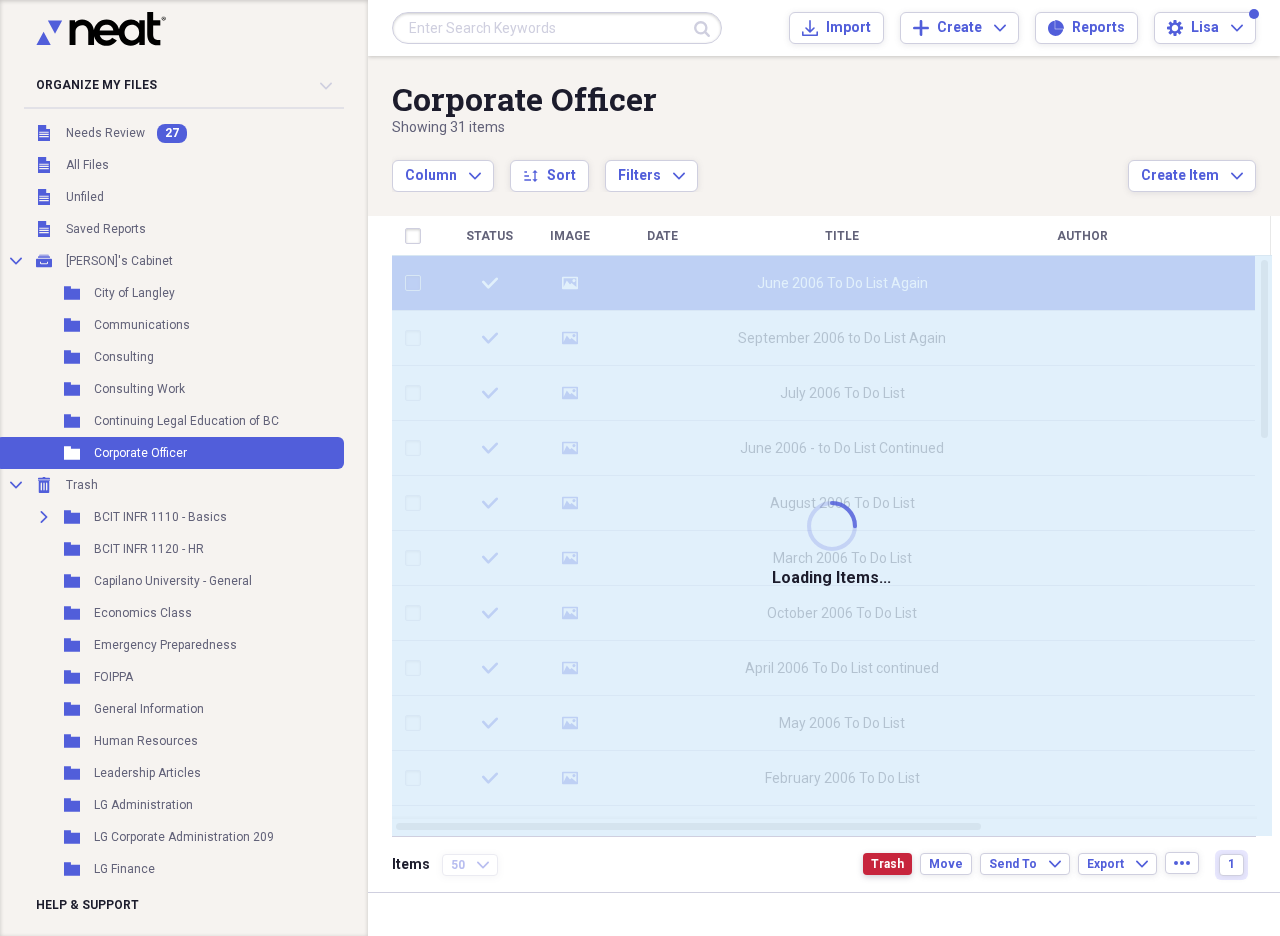 checkbox on "false" 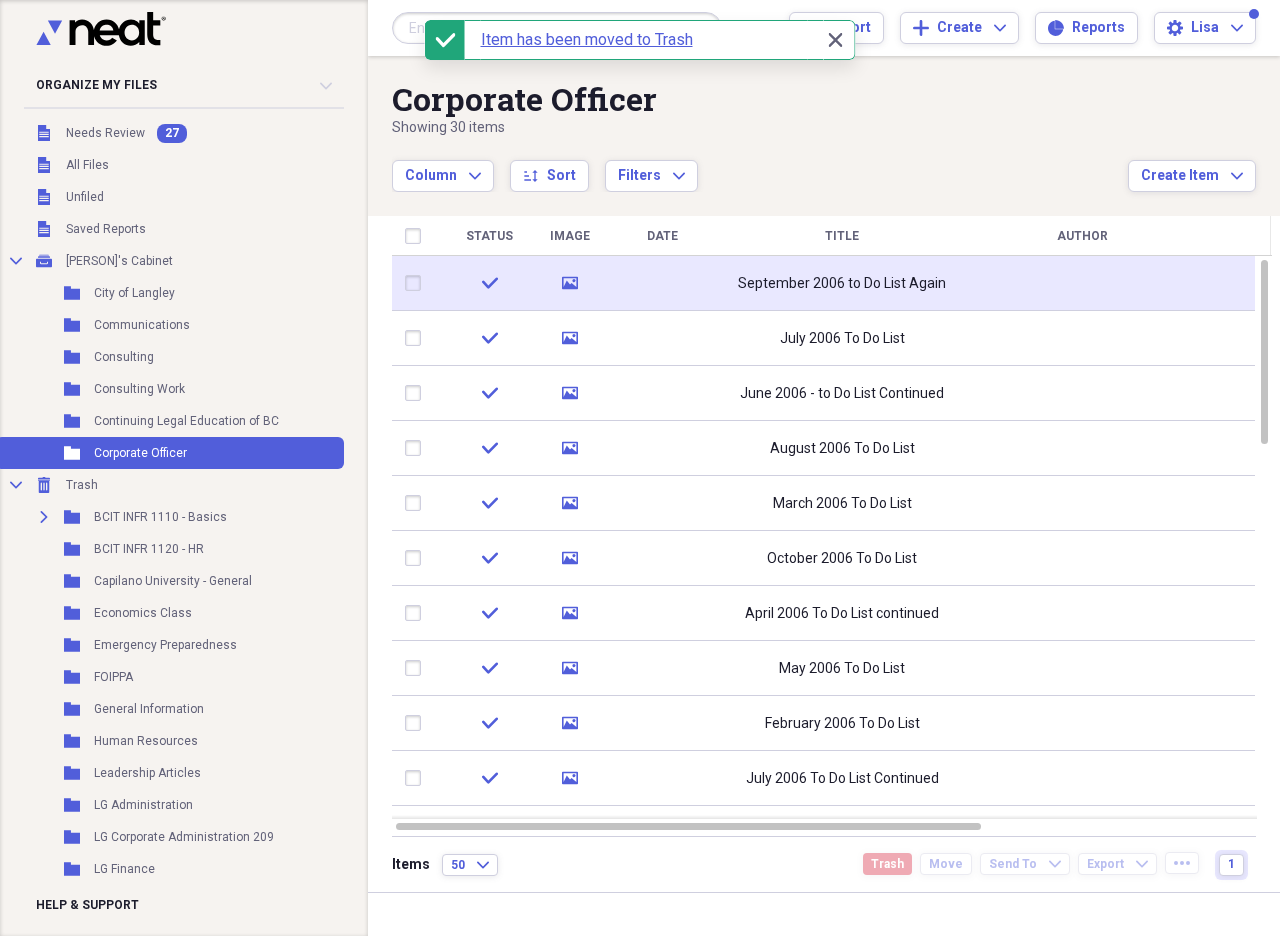click 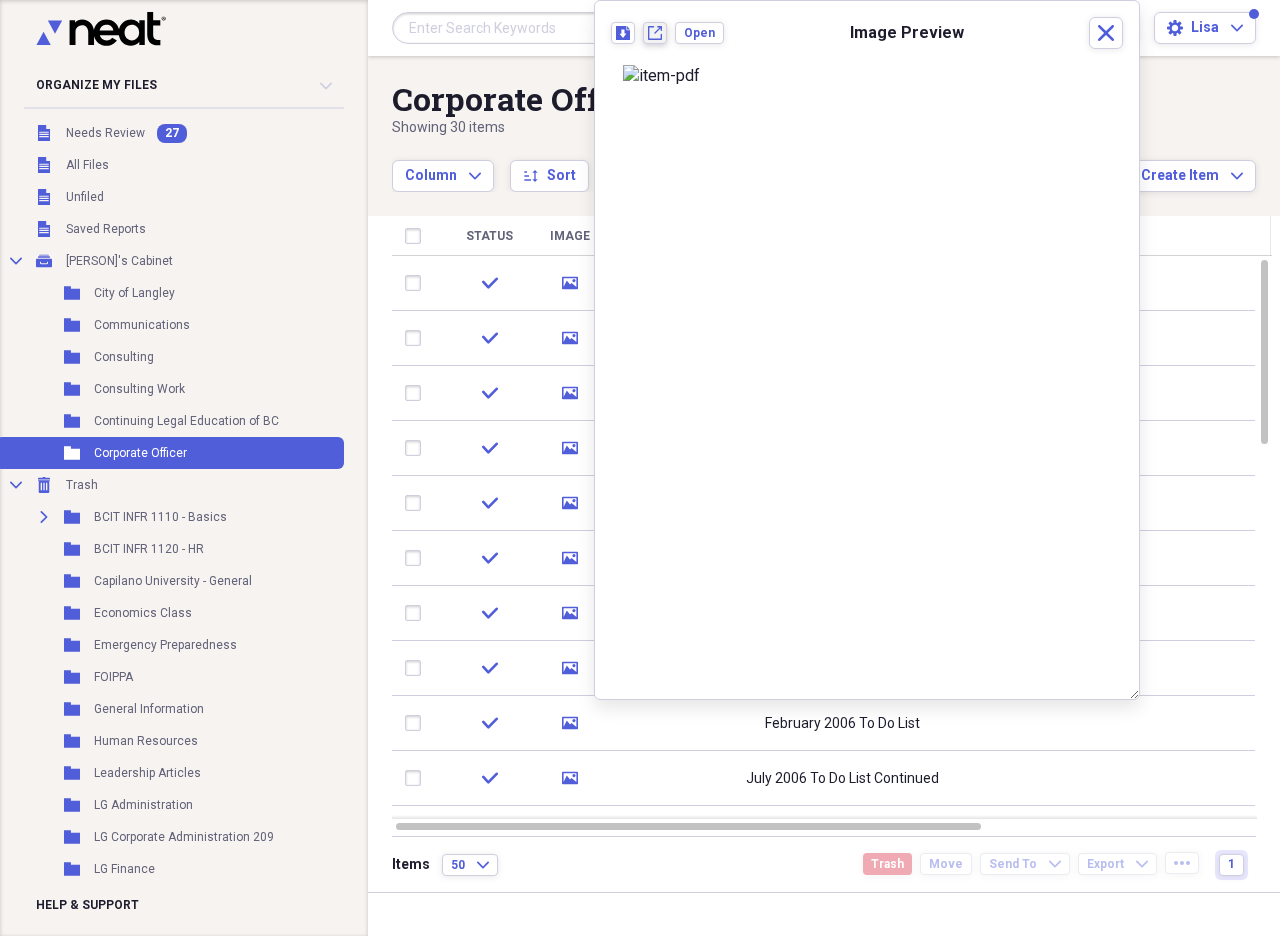 click on "New tab" 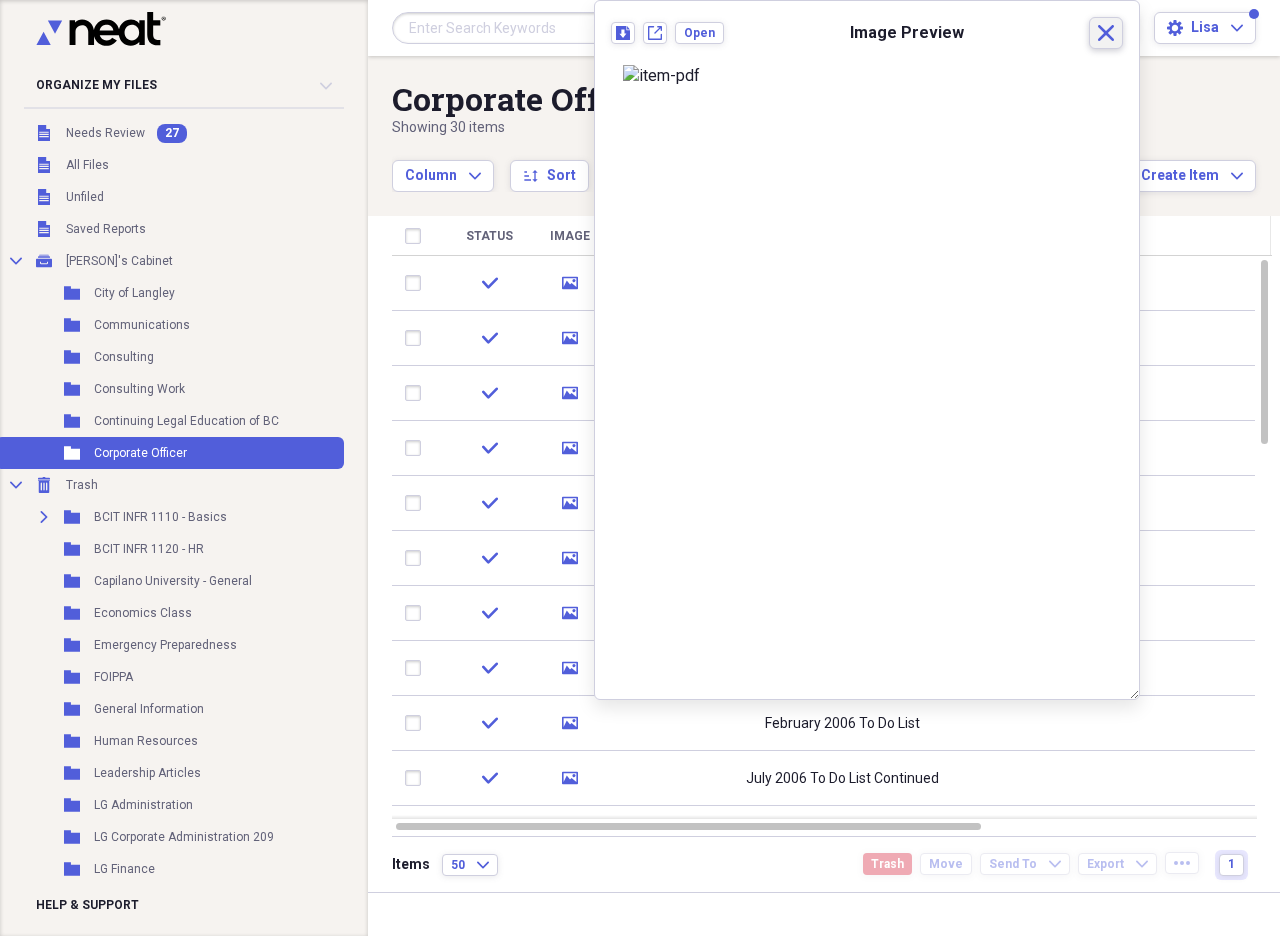 click 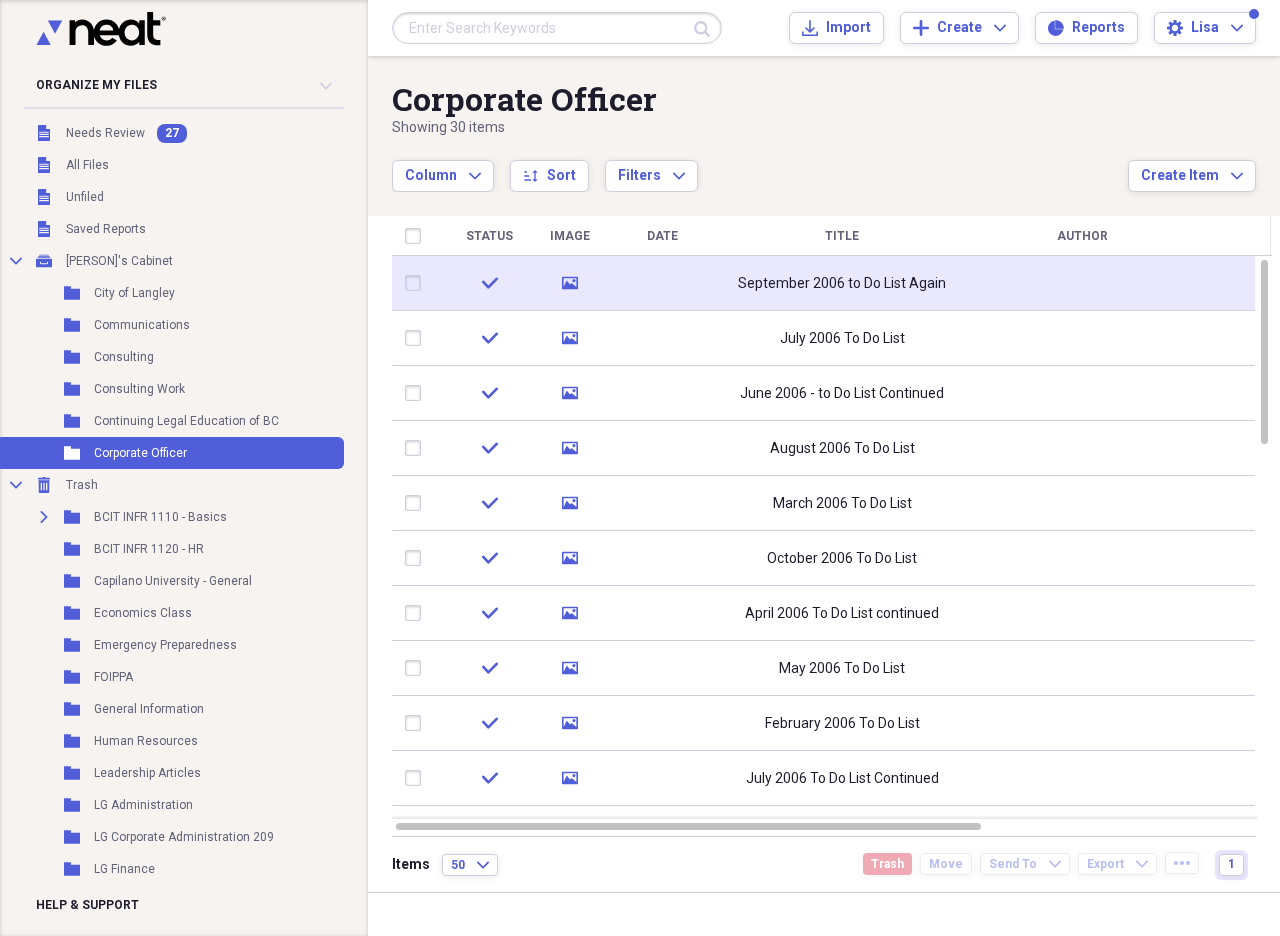 click 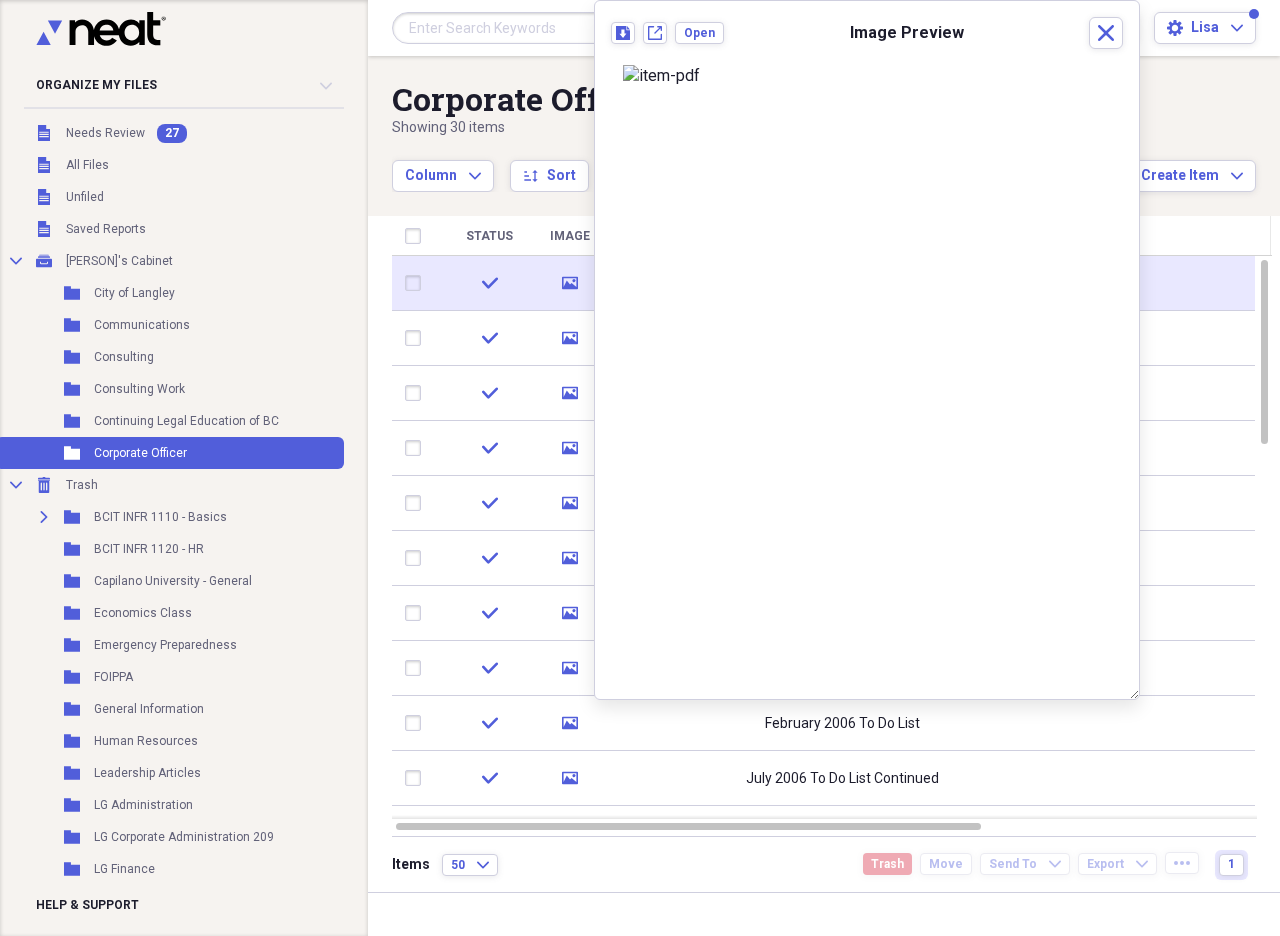 click at bounding box center (417, 283) 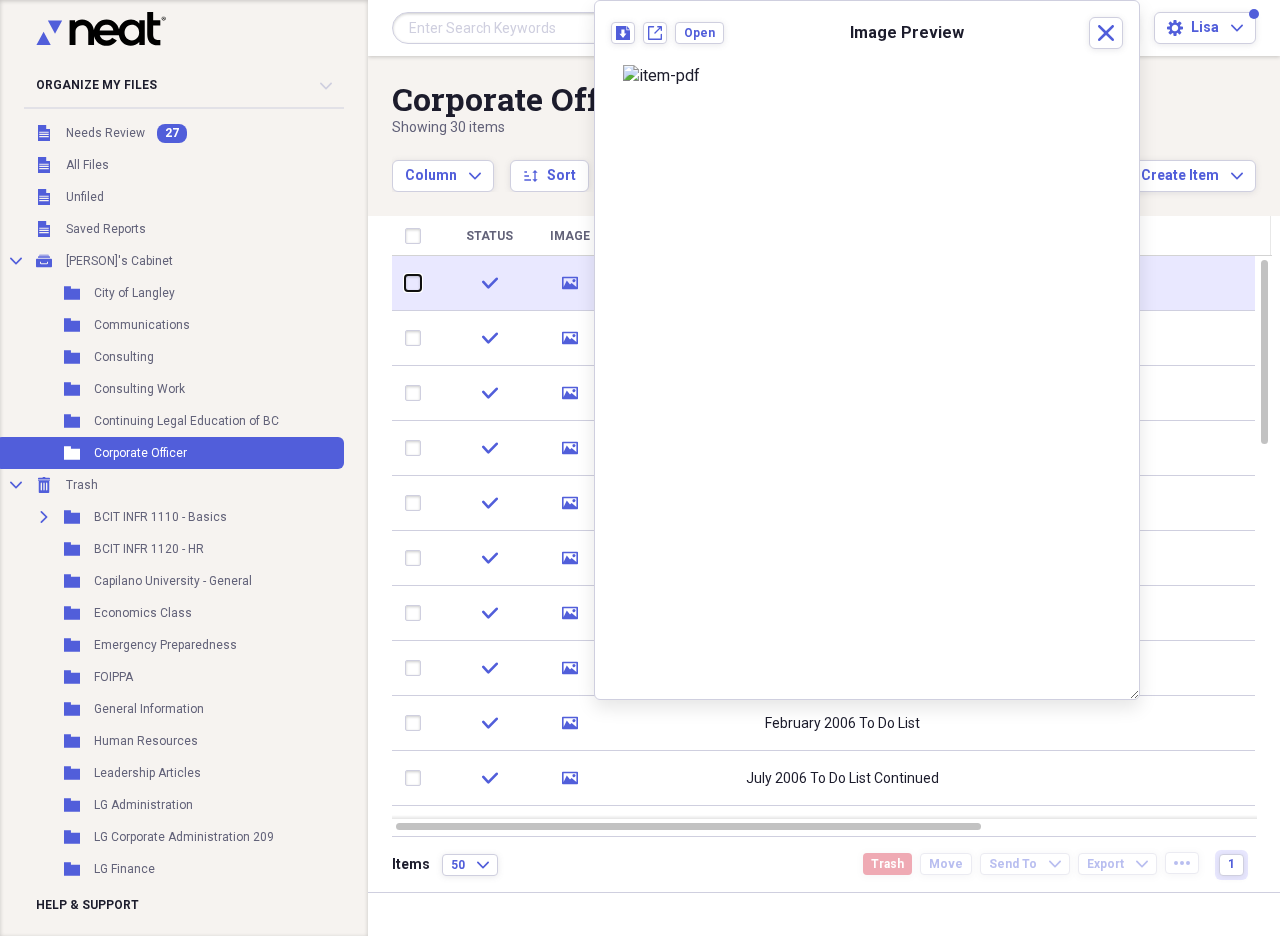 click at bounding box center [405, 283] 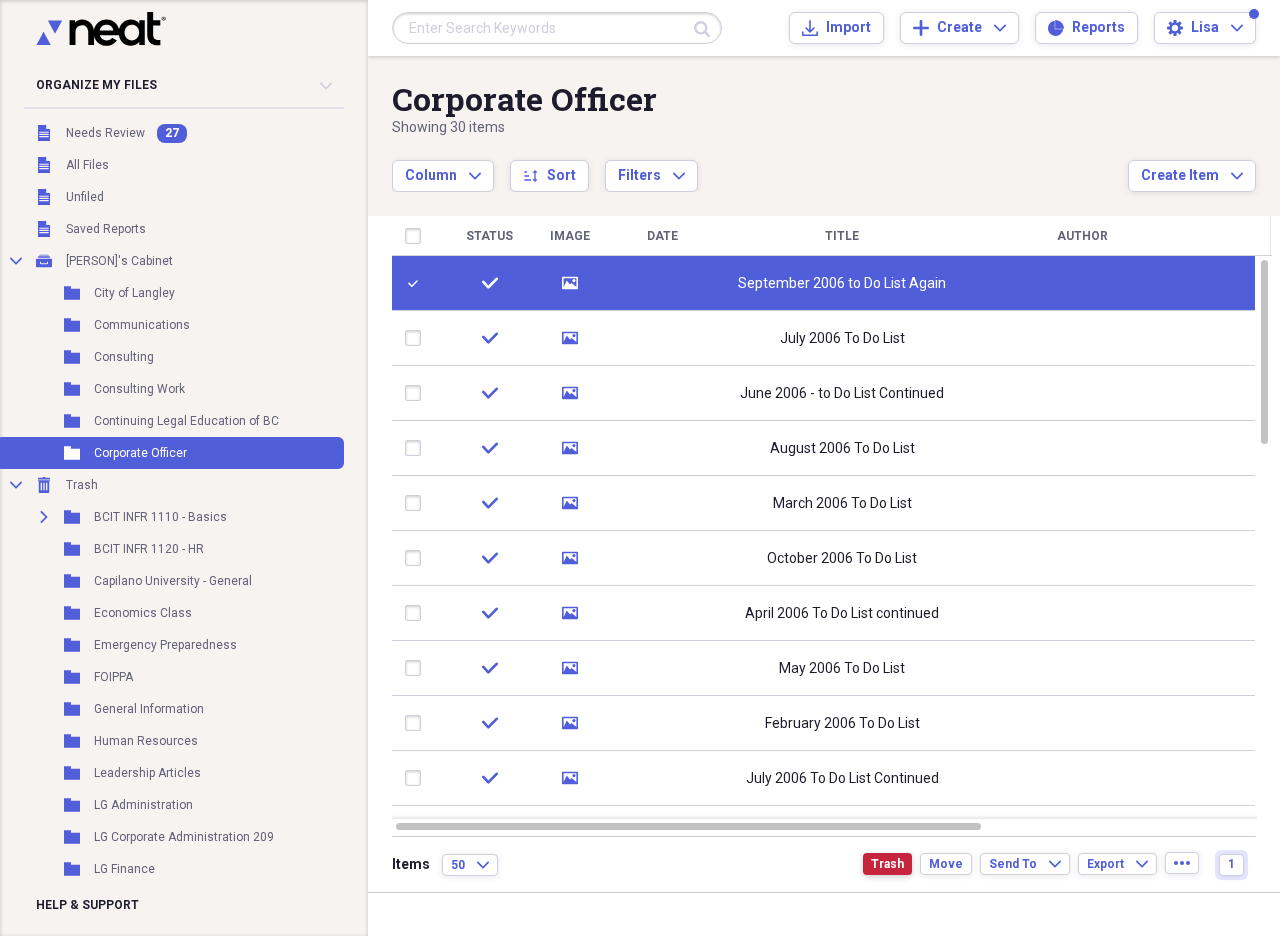 click on "Trash" at bounding box center [887, 864] 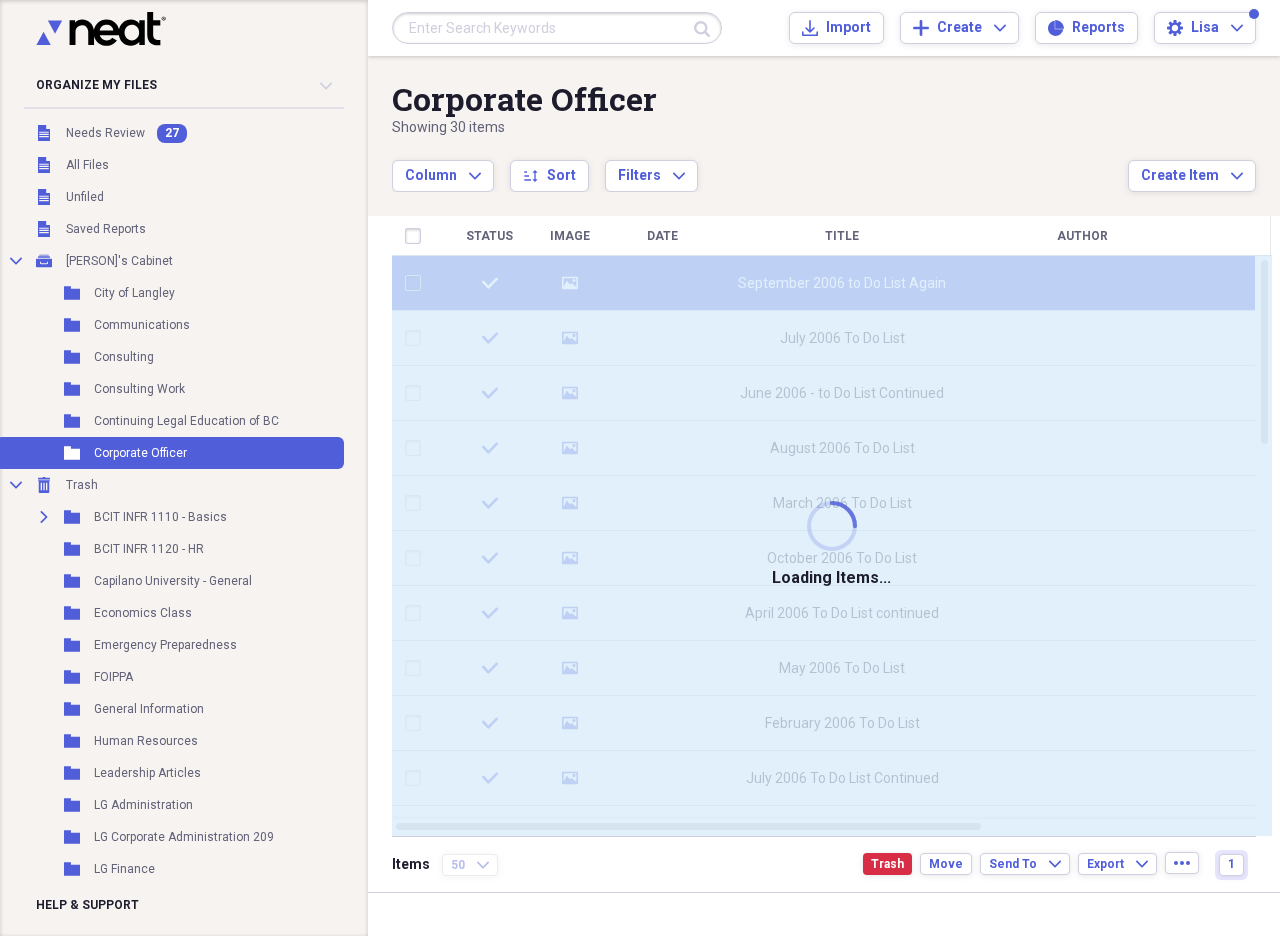 checkbox on "false" 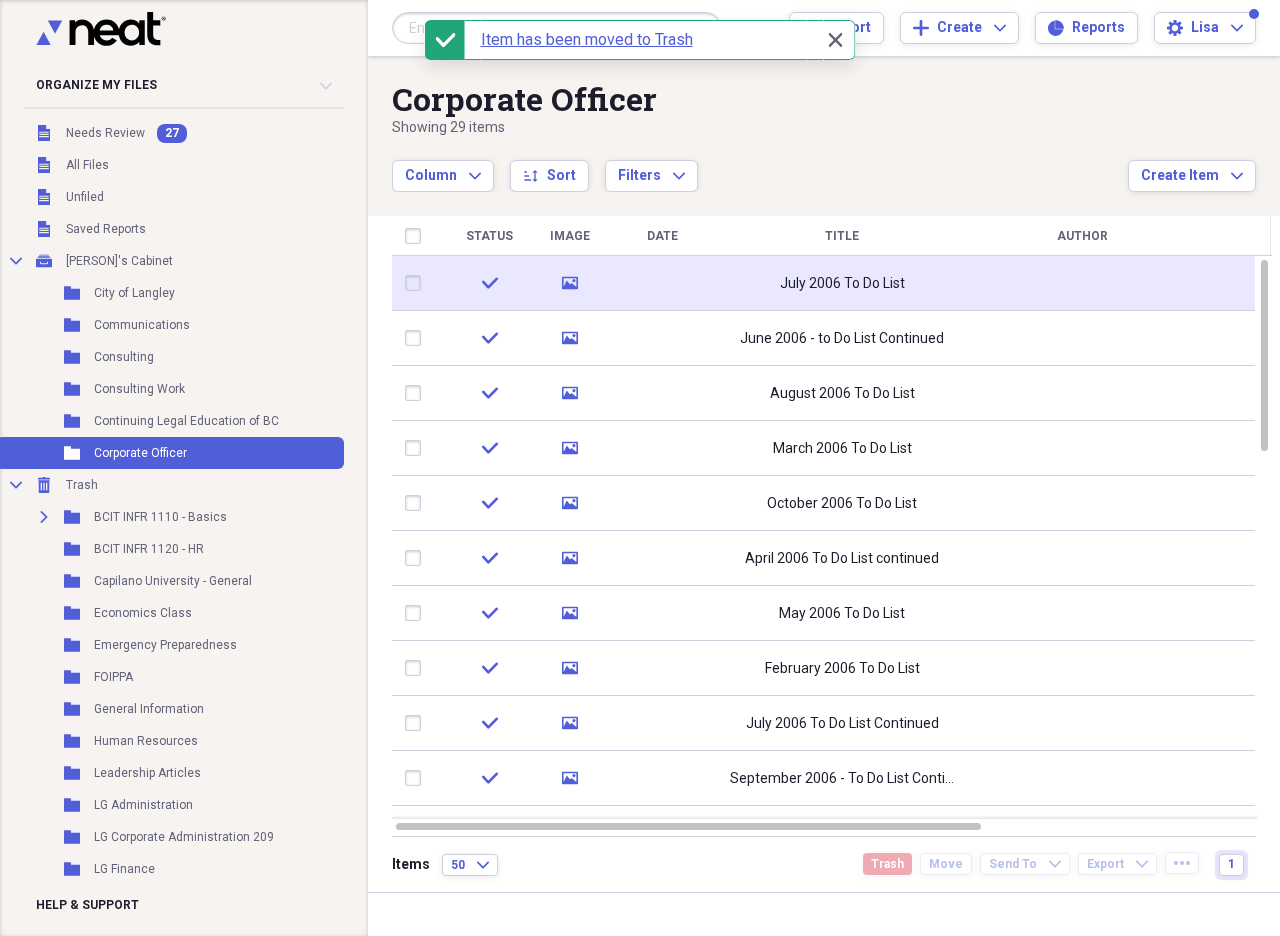 click on "media" 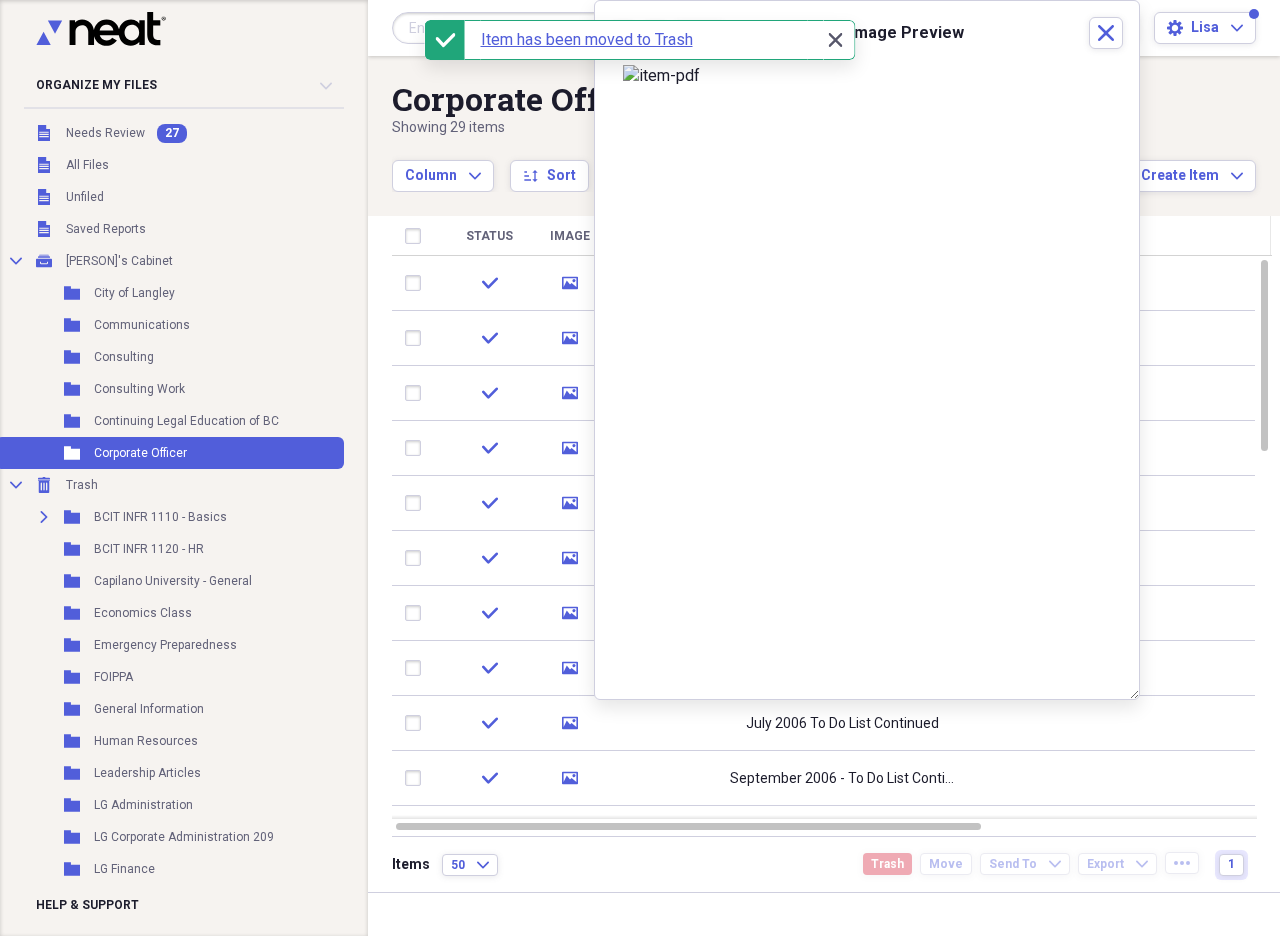 click on "Close Close" at bounding box center [835, 40] 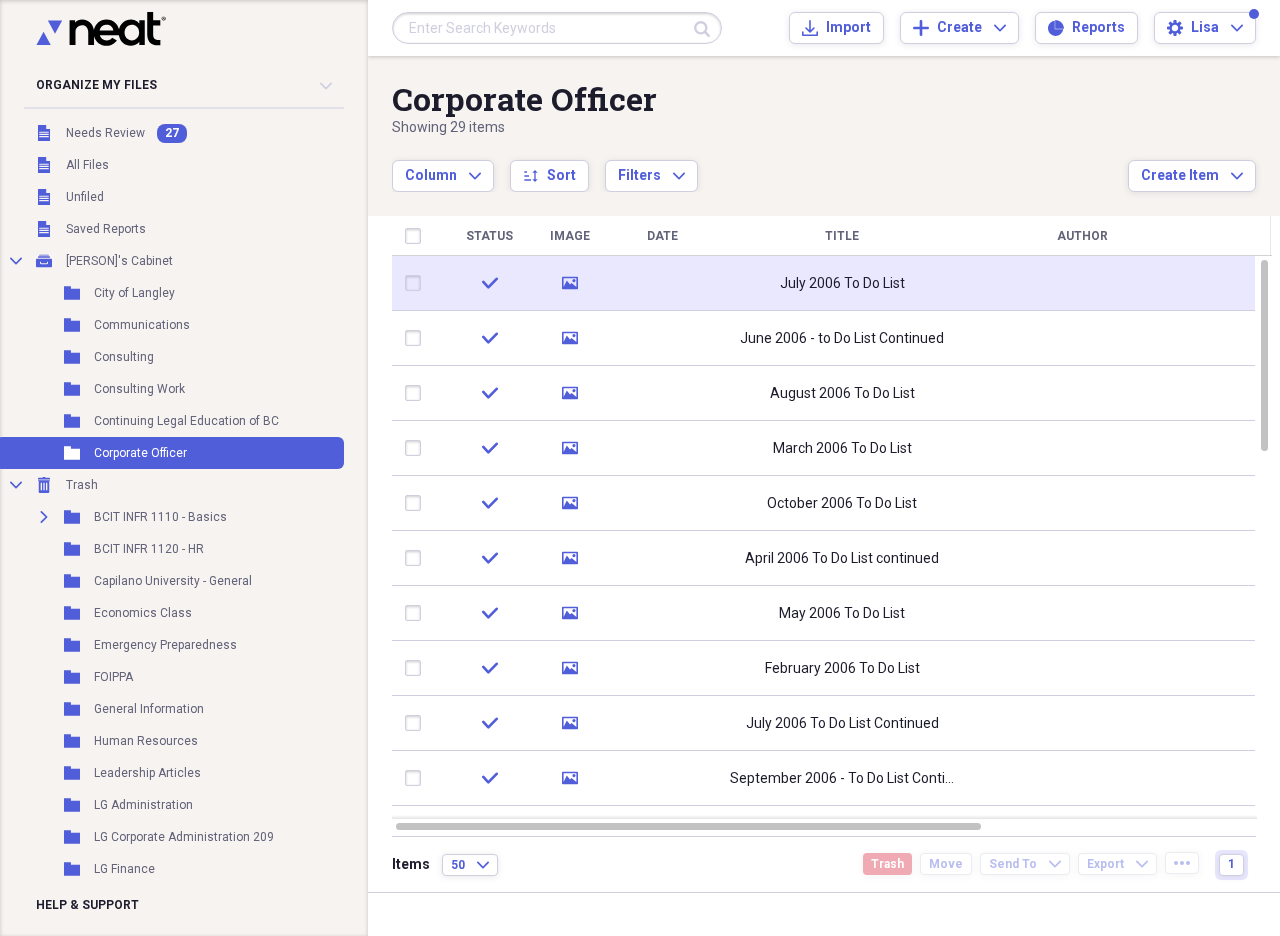 click 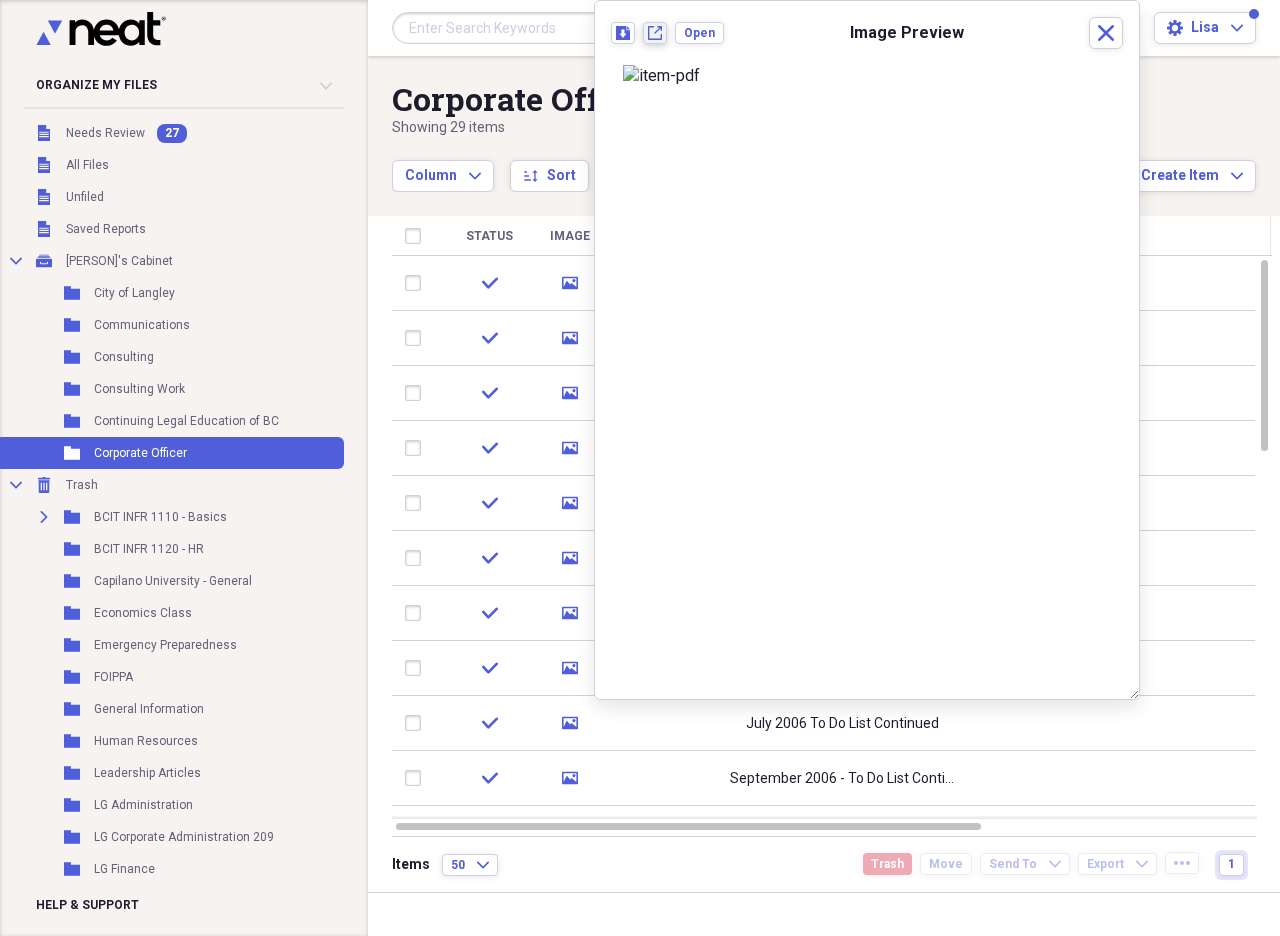 click 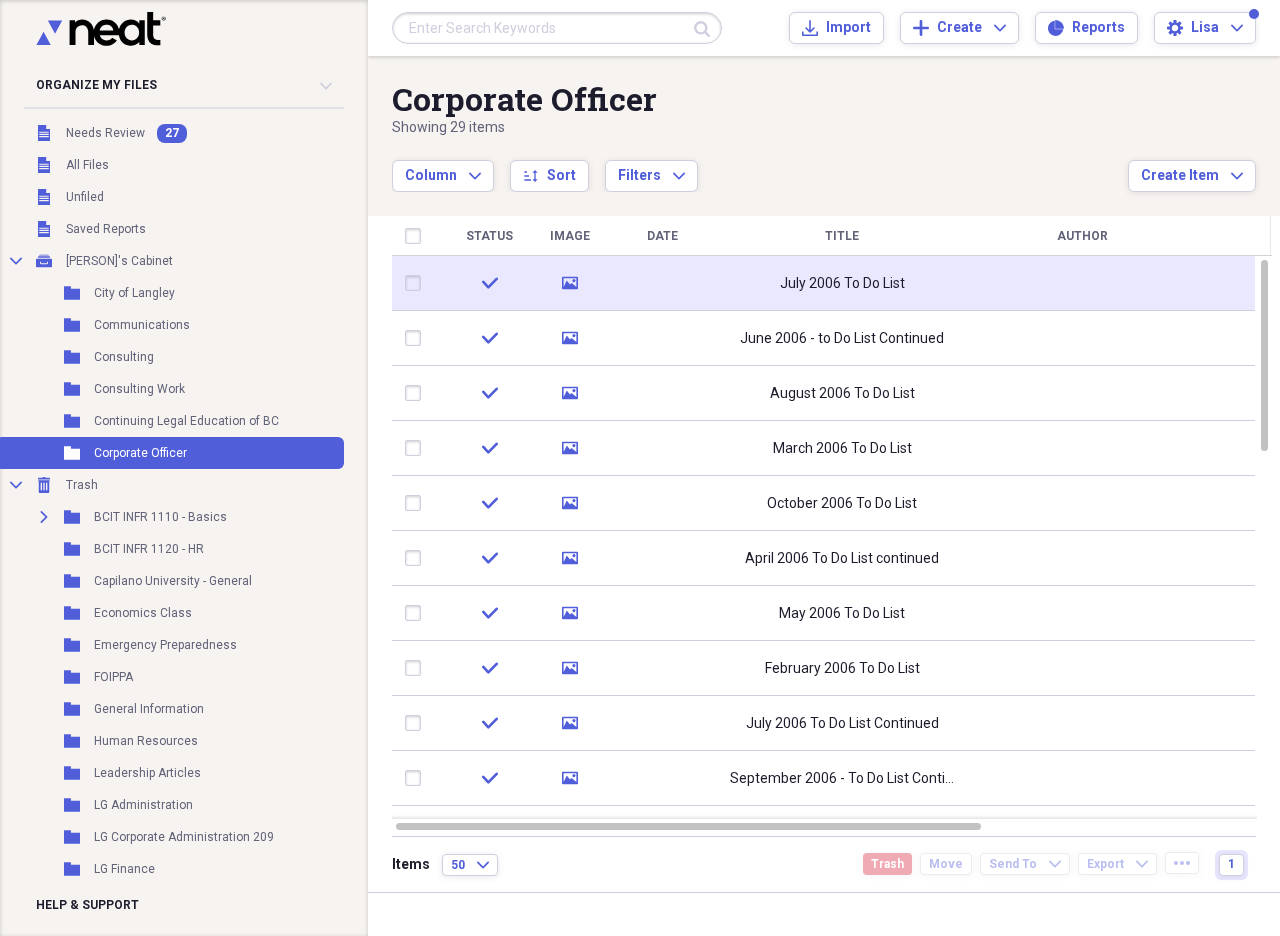 click at bounding box center (417, 283) 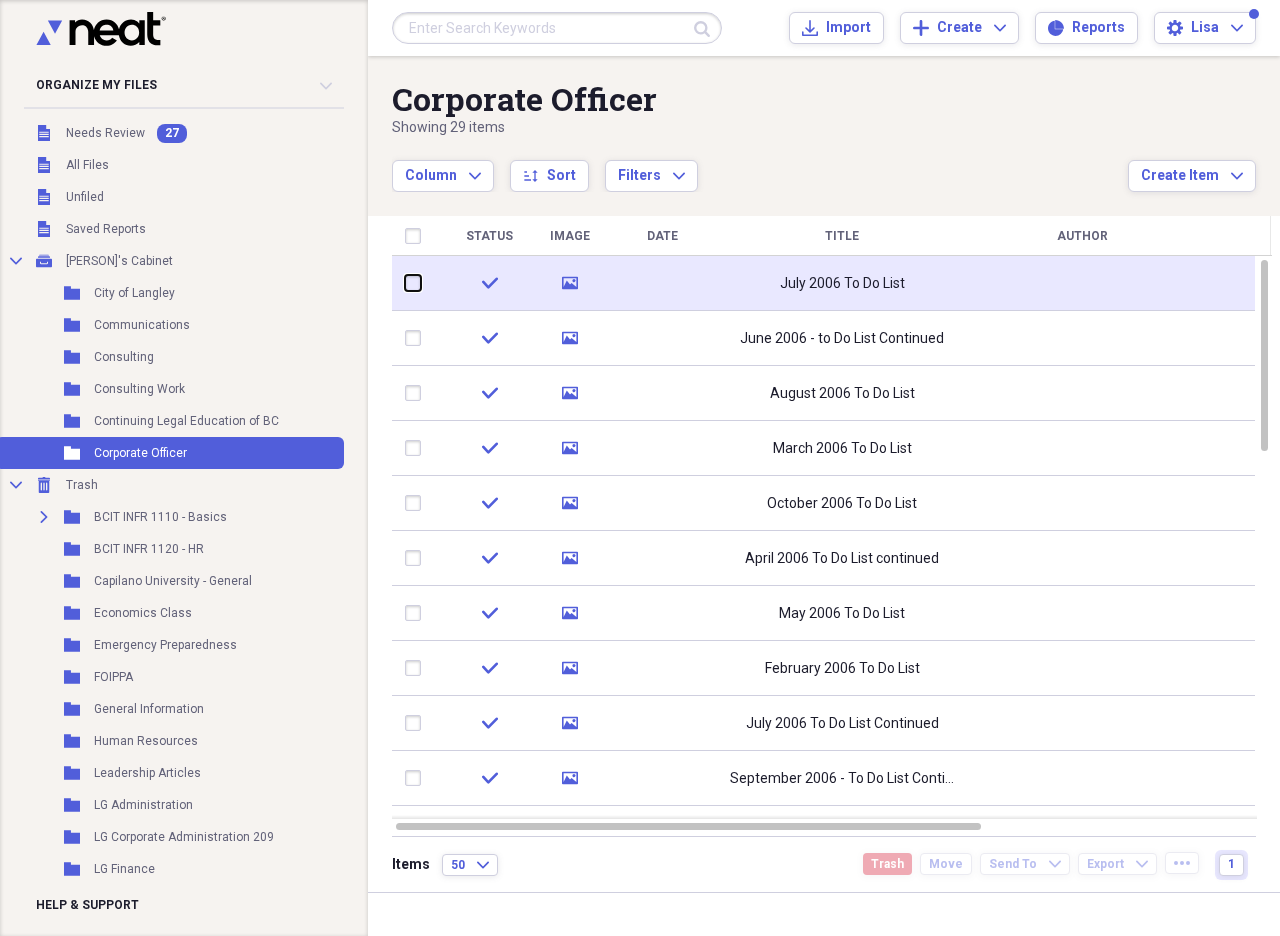 click at bounding box center [405, 283] 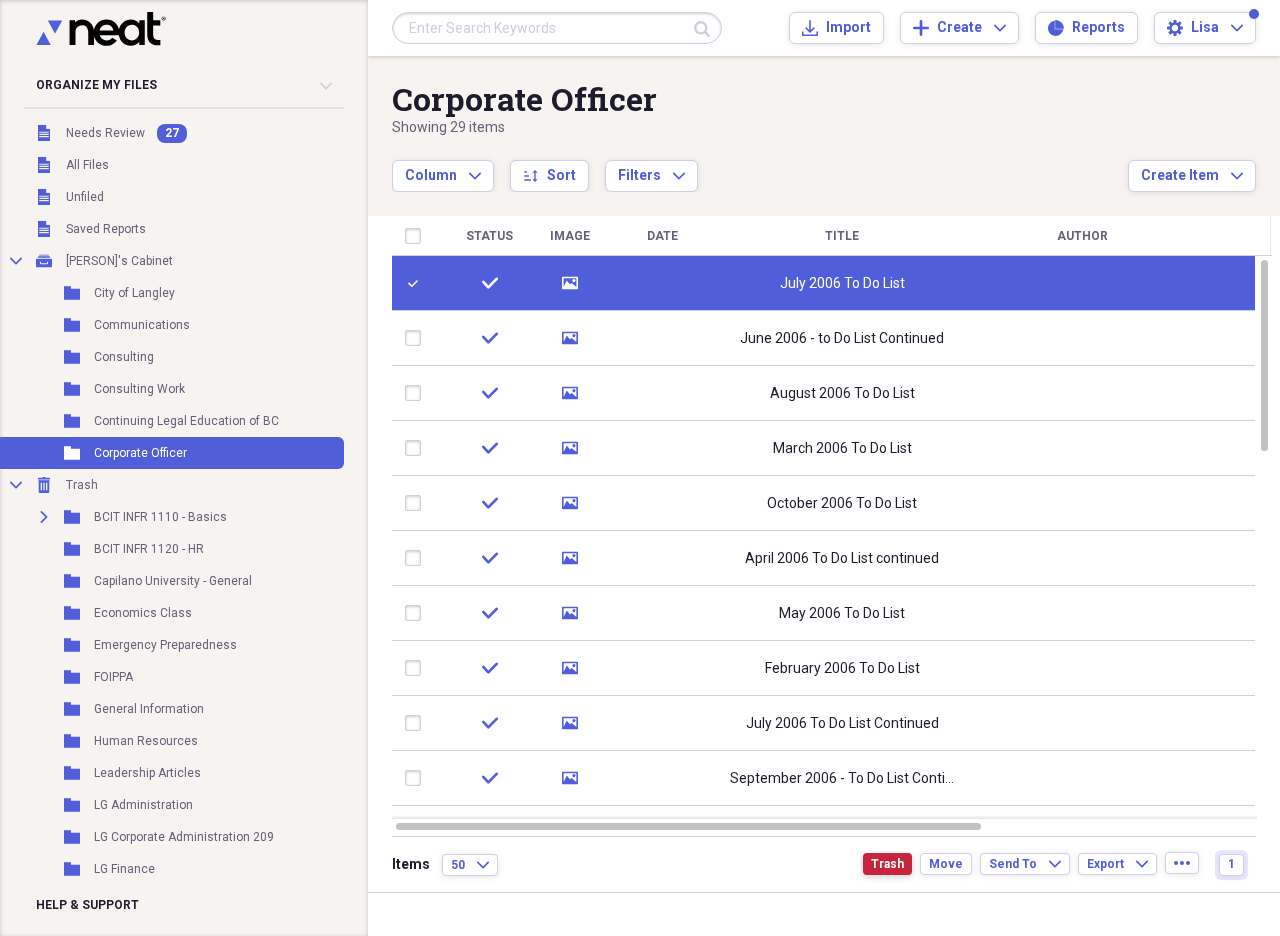 click on "Trash" at bounding box center (887, 864) 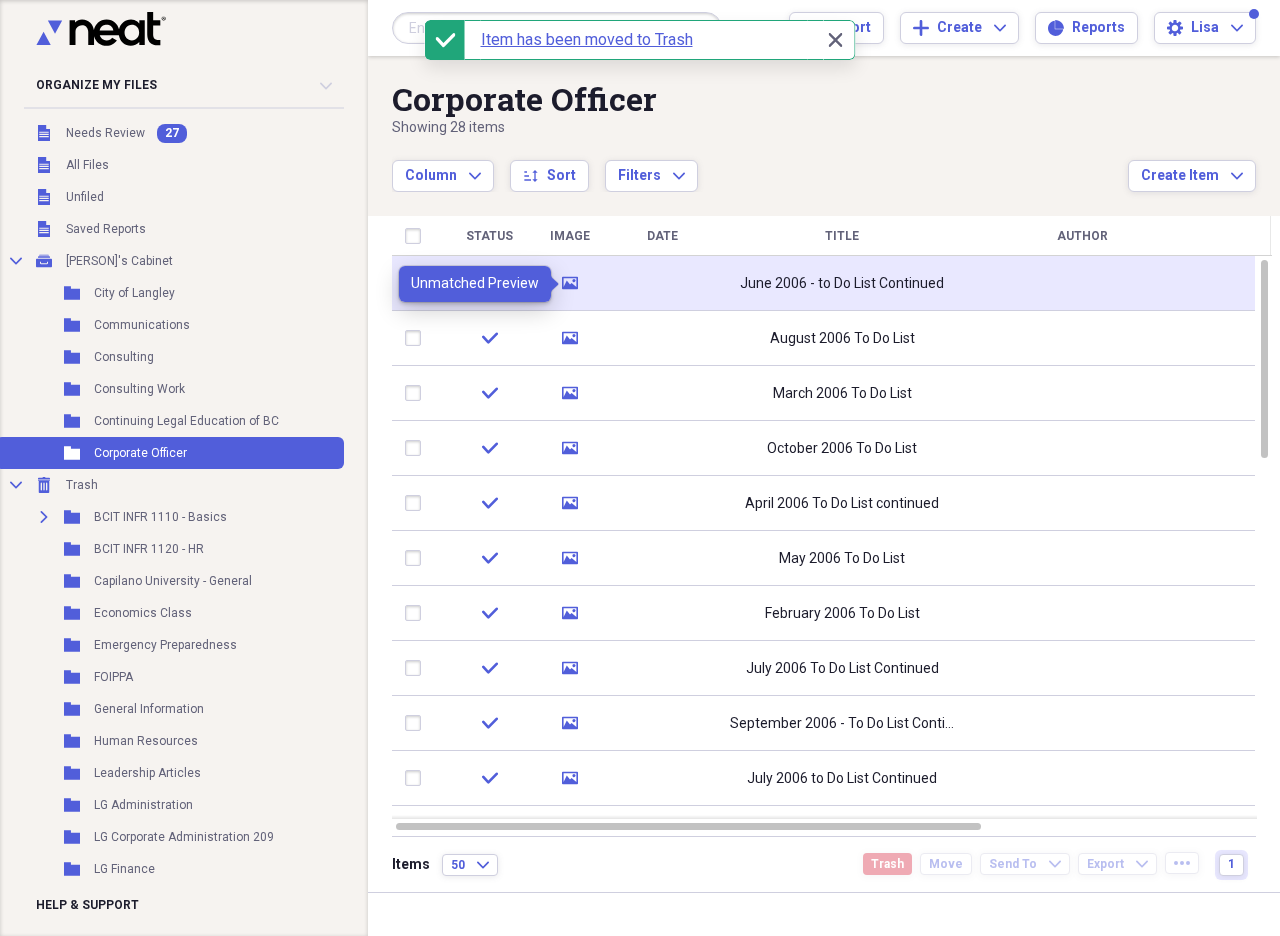 click 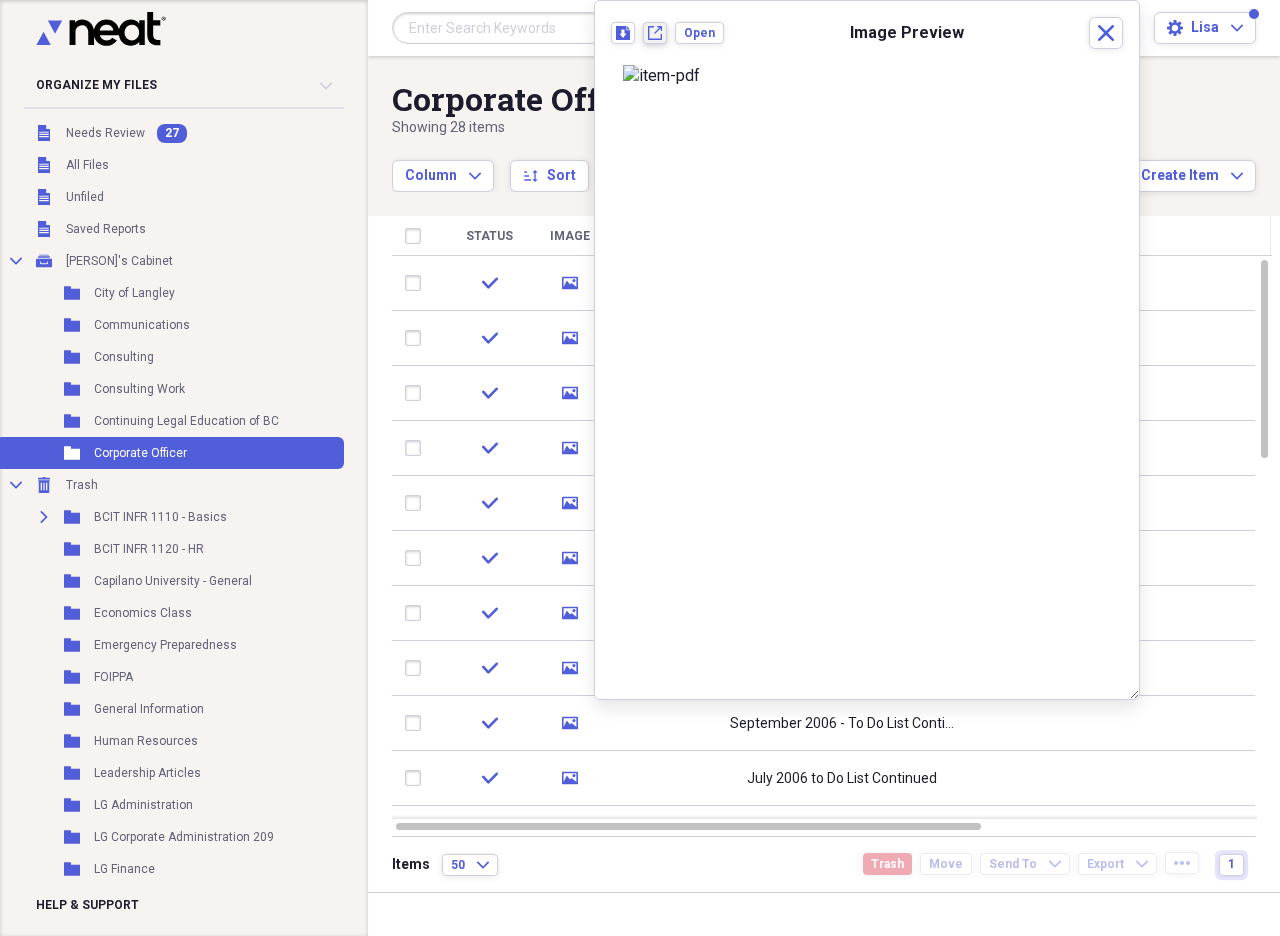 click on "New tab" 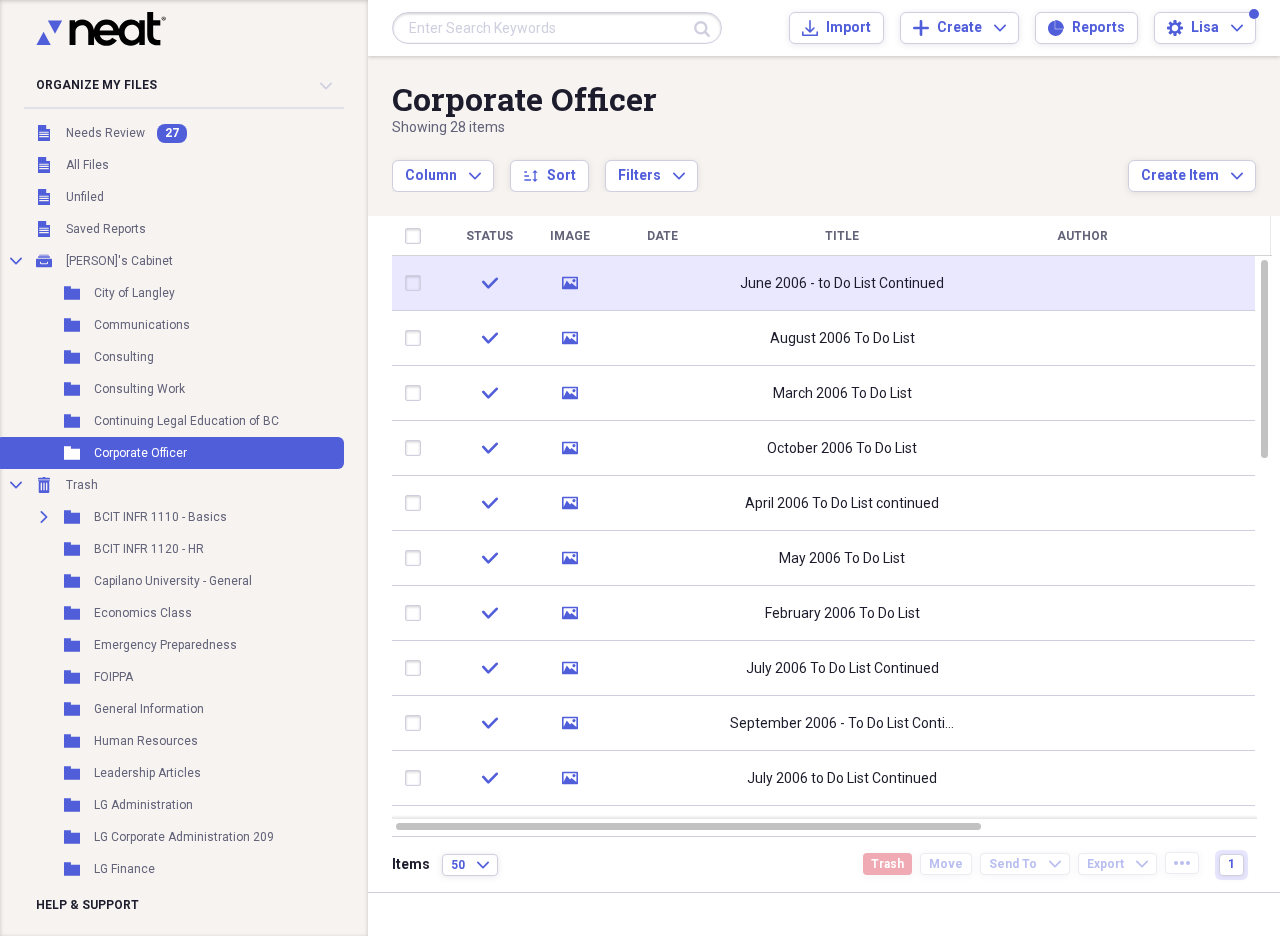 click at bounding box center (417, 283) 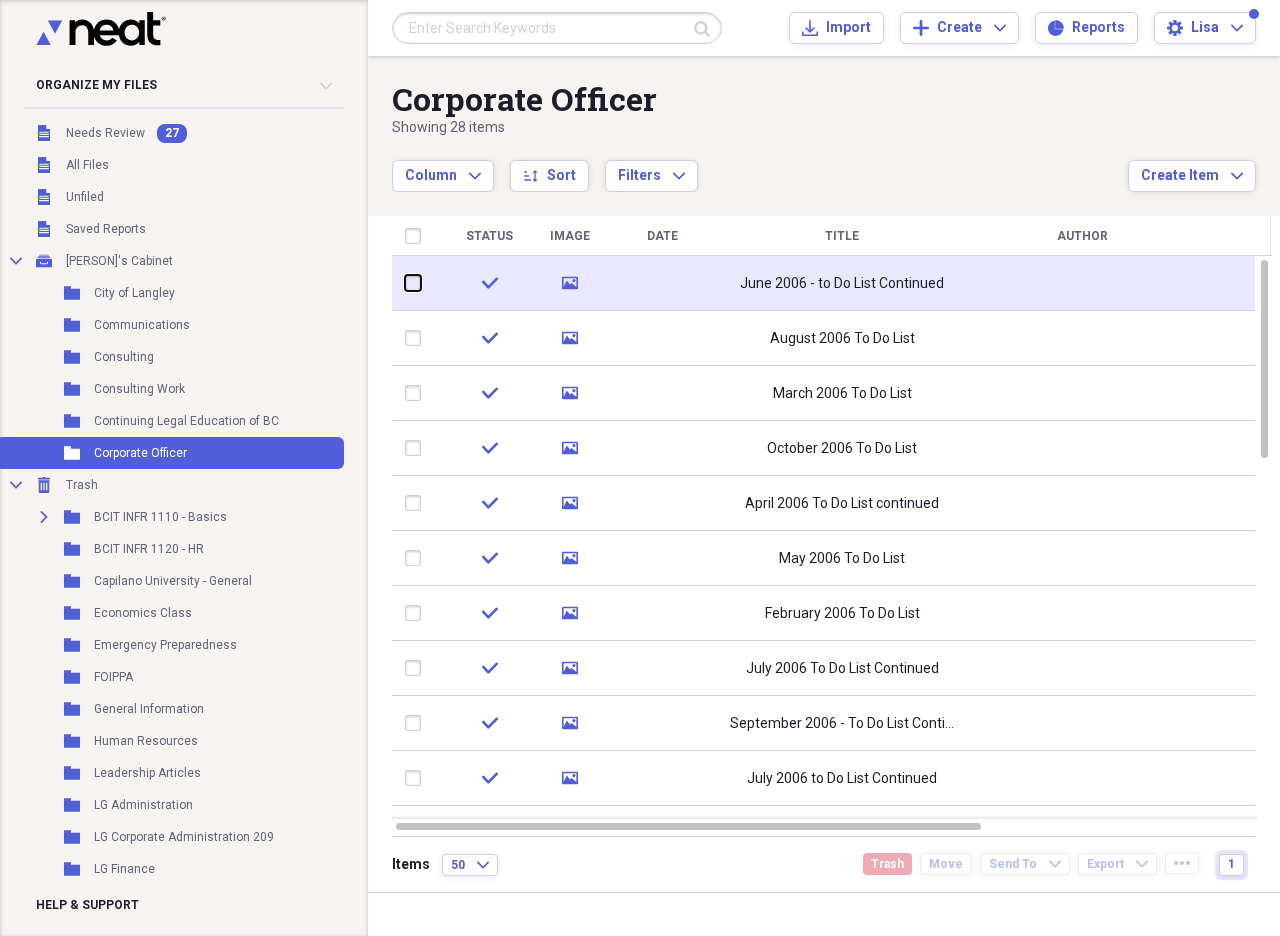 click at bounding box center [405, 283] 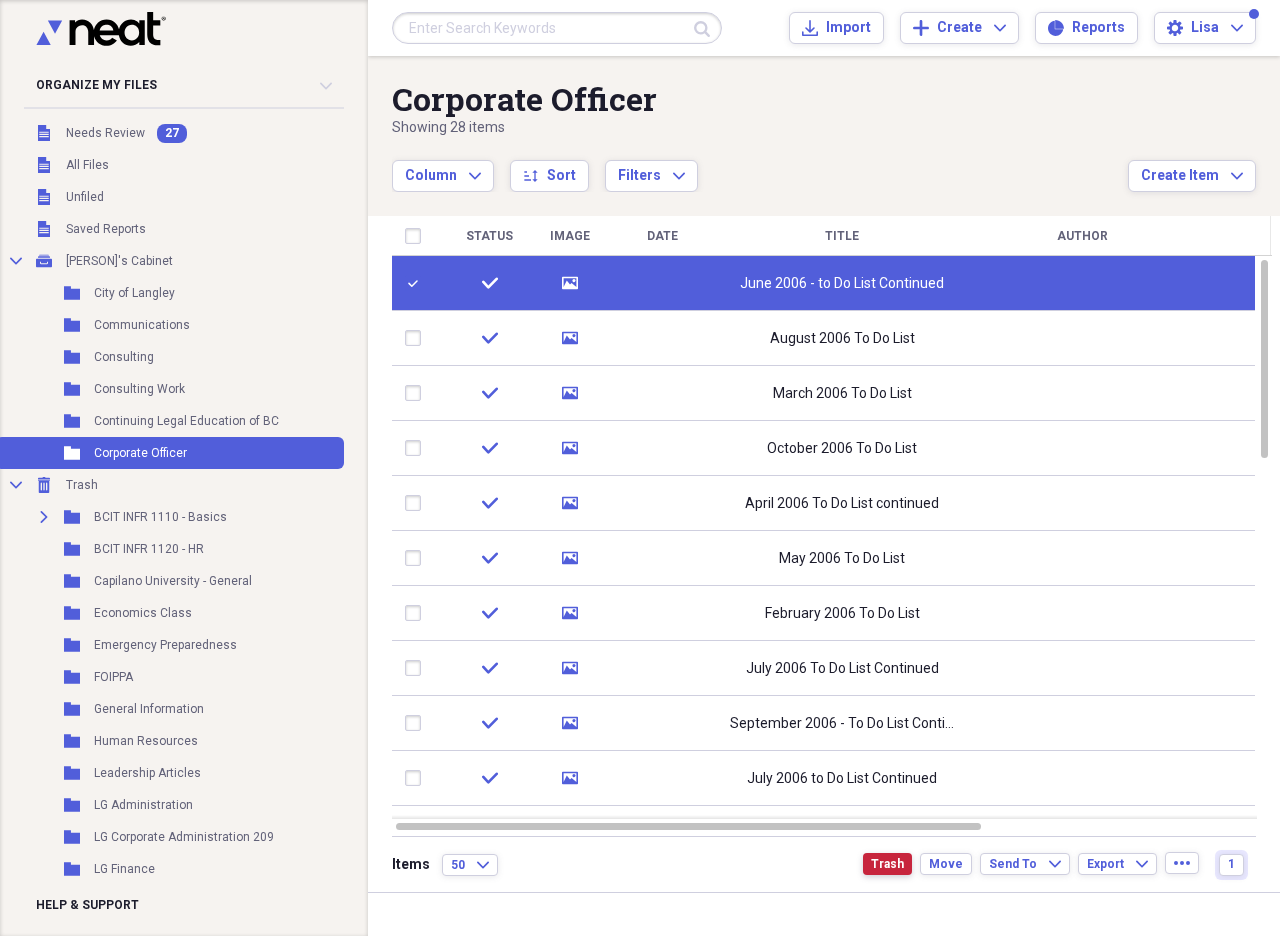 click on "Trash" at bounding box center [887, 864] 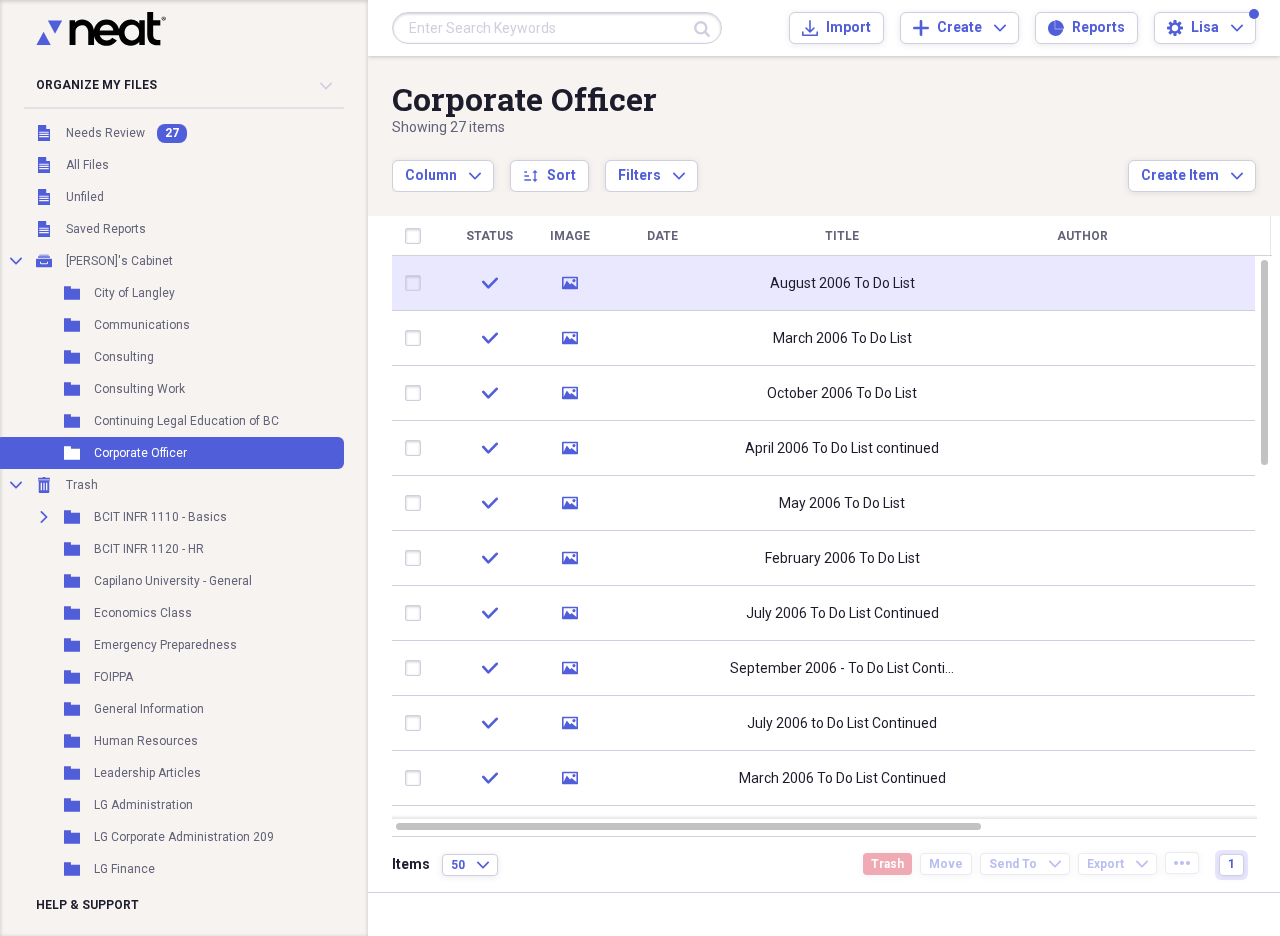 click 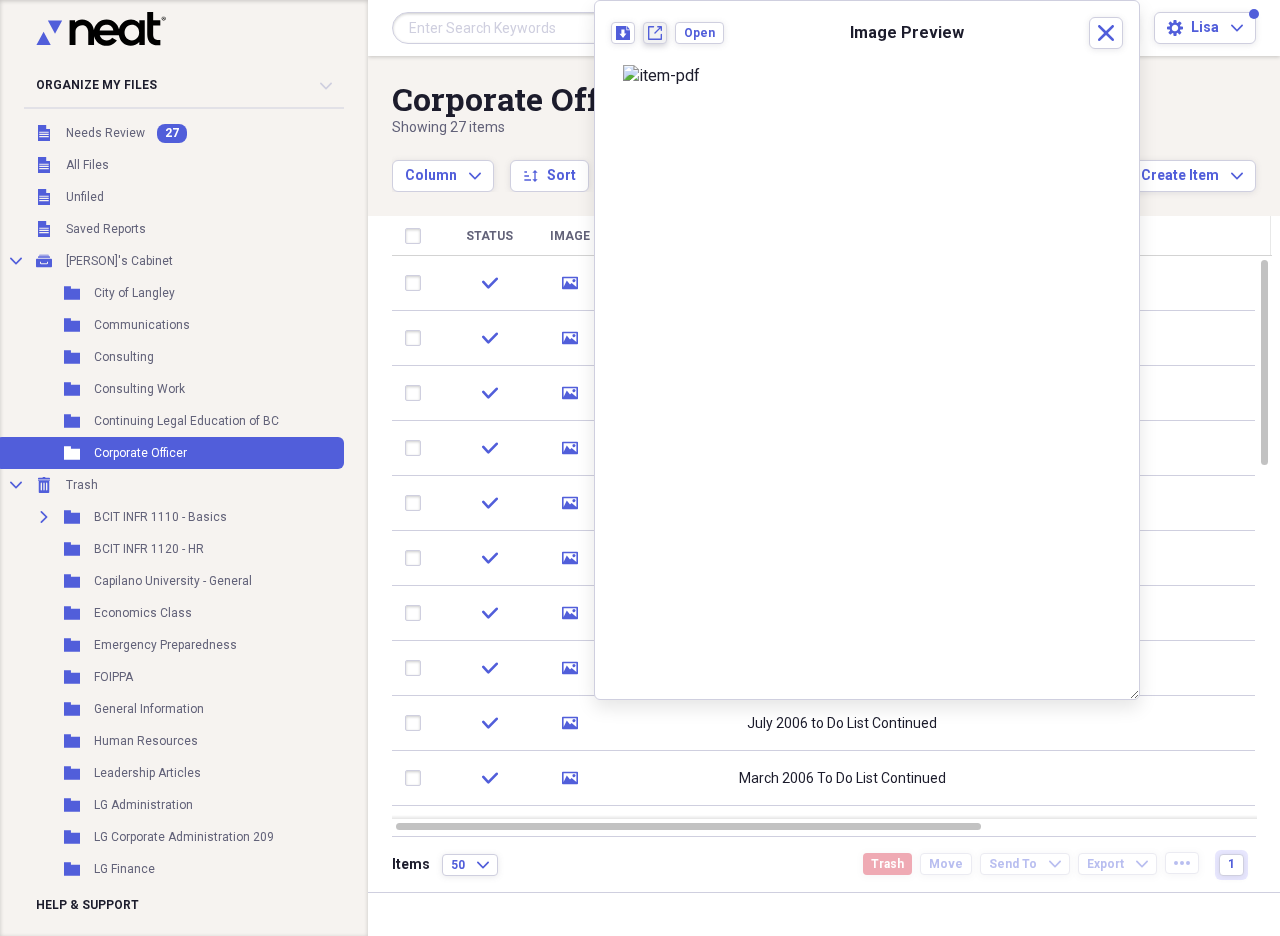 click on "New tab" 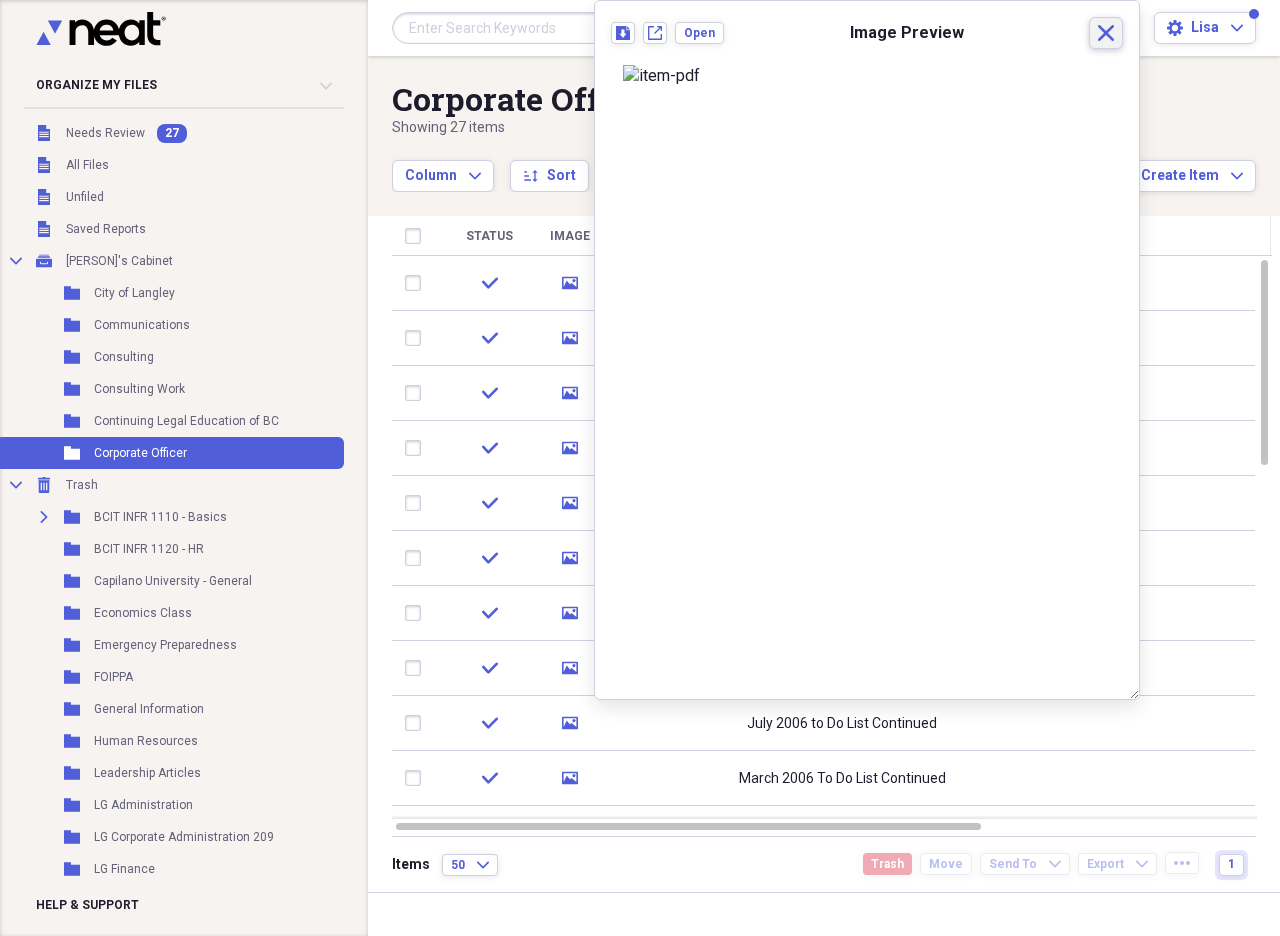 click on "Close" 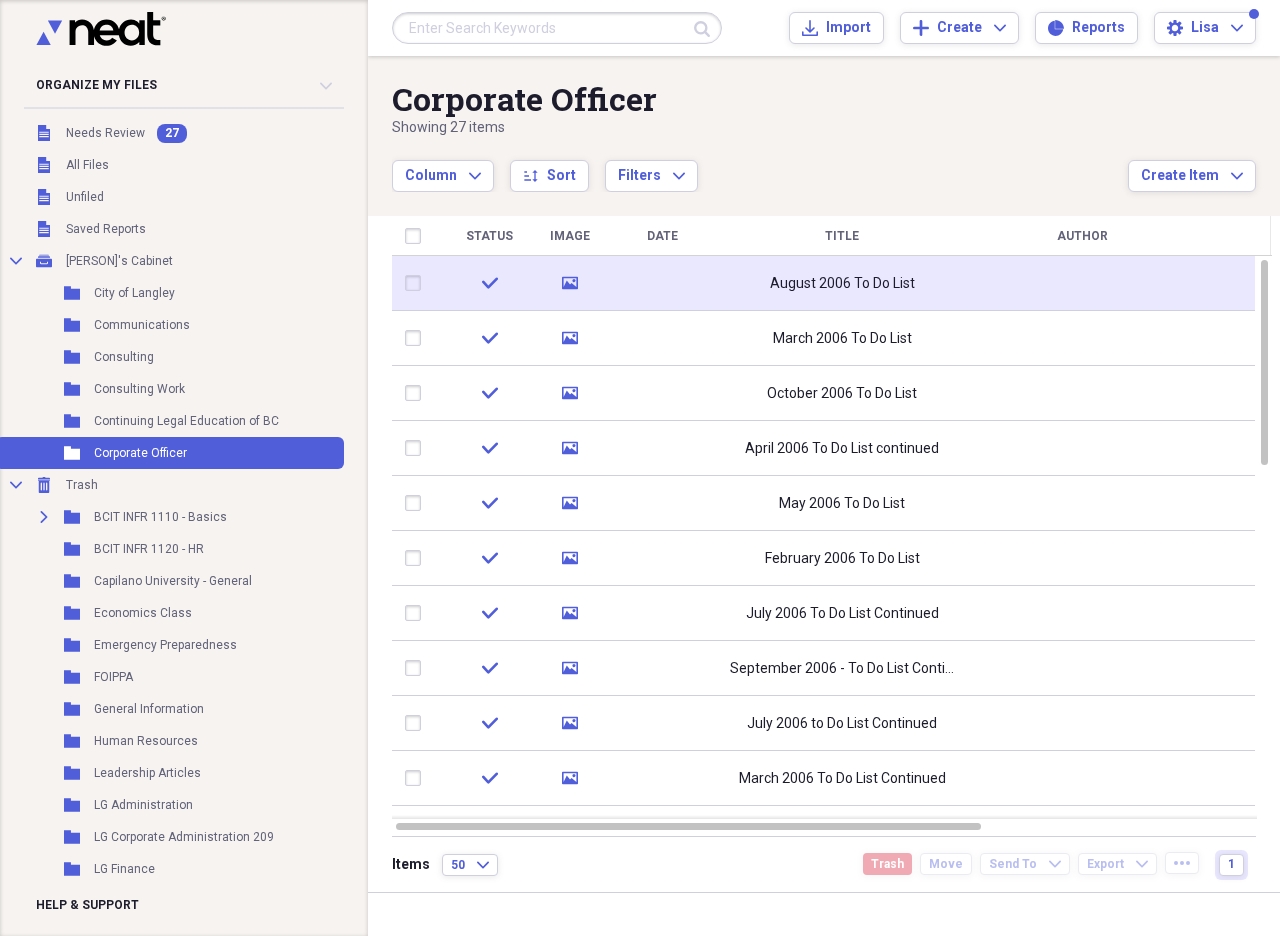 click at bounding box center [417, 283] 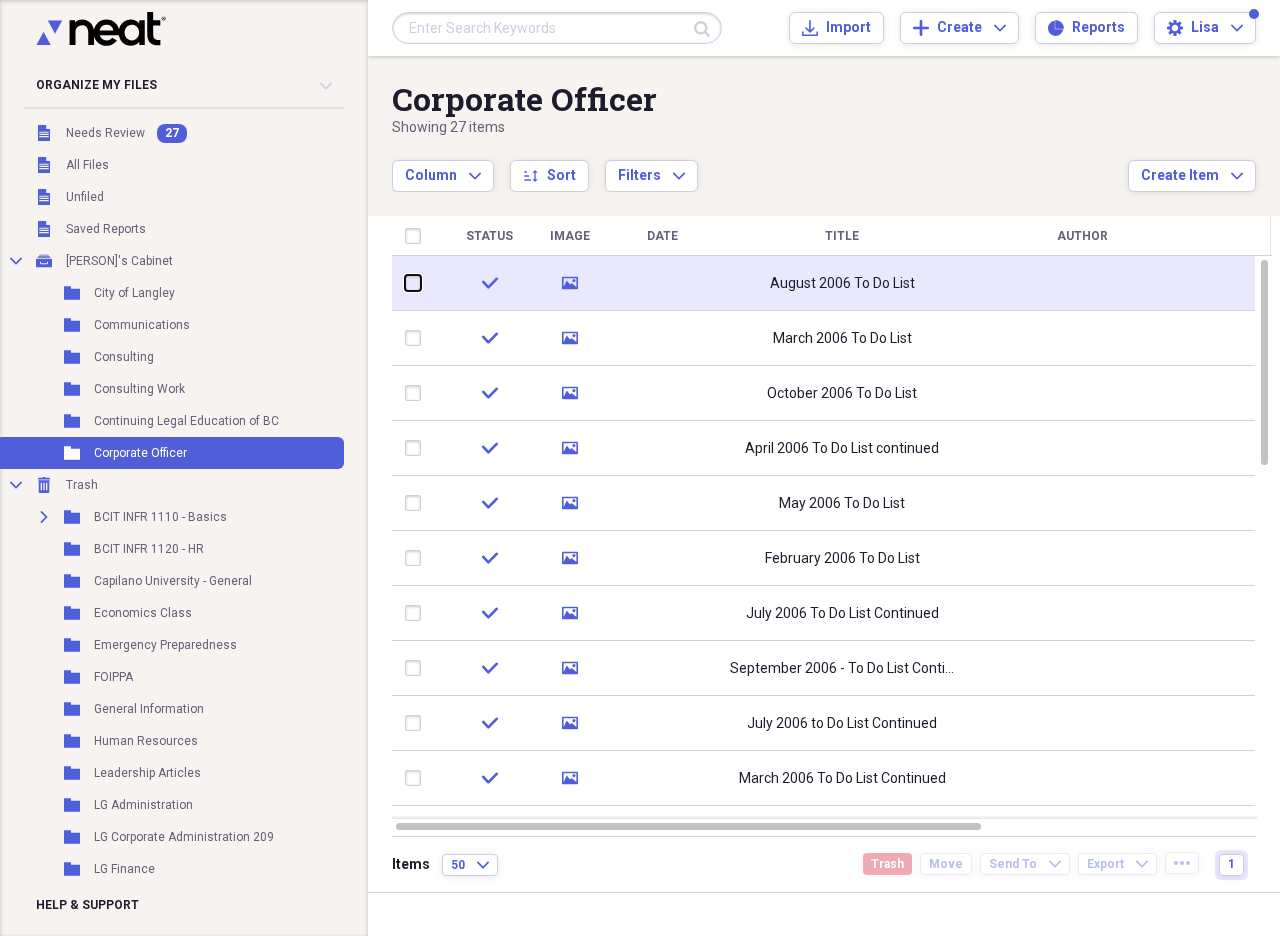 click at bounding box center (405, 283) 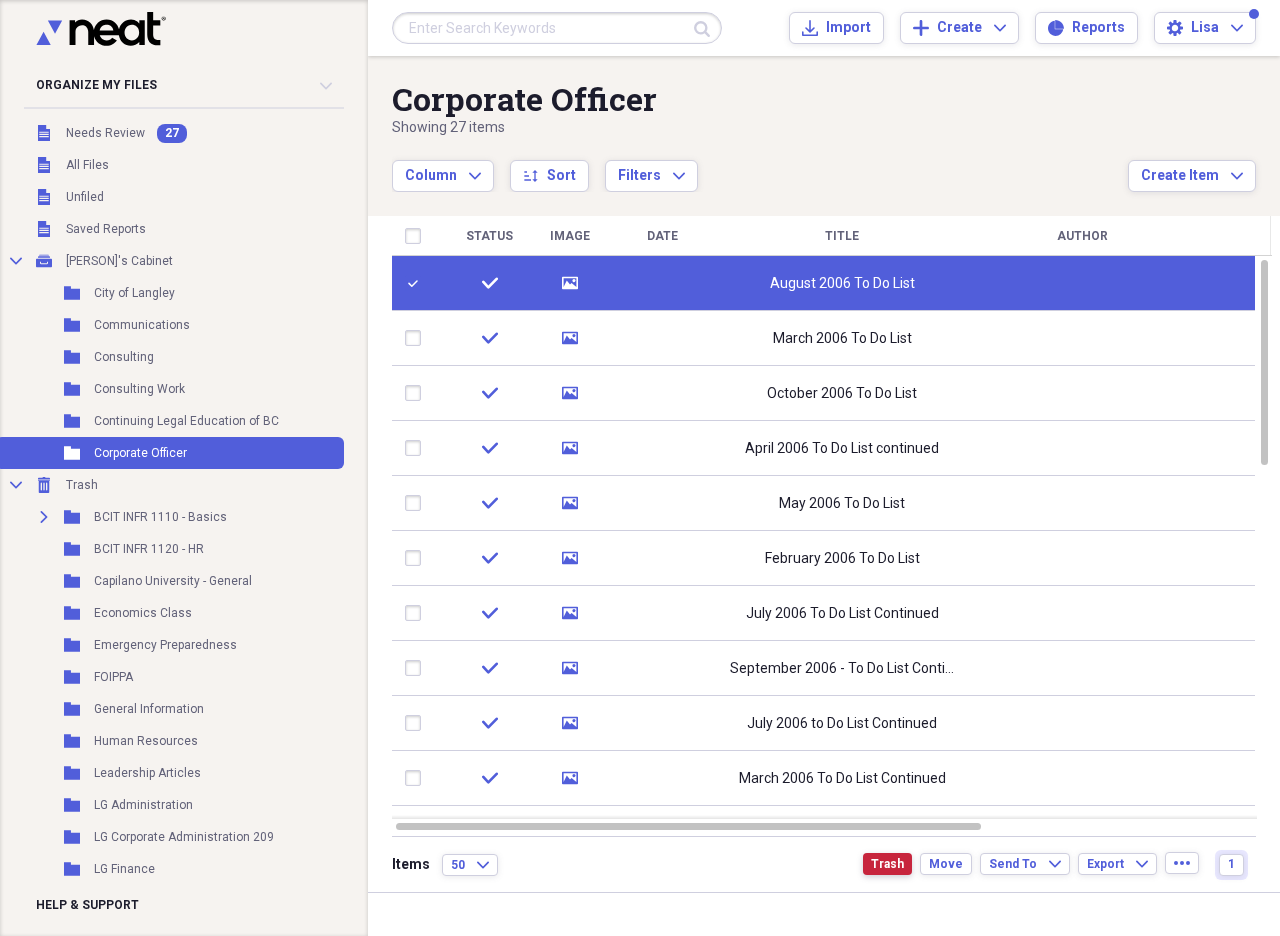 click on "Trash" at bounding box center (887, 864) 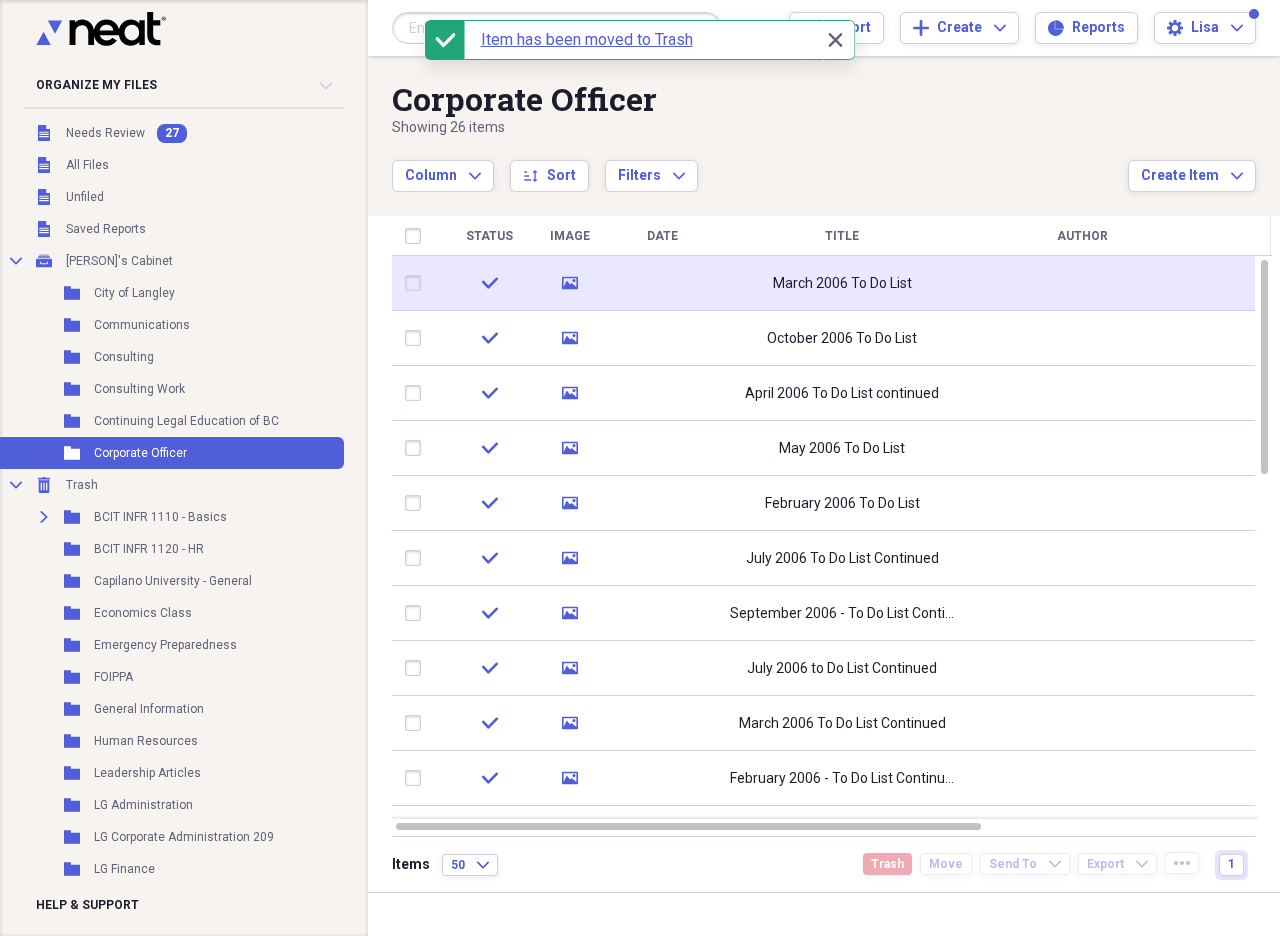 click on "media" 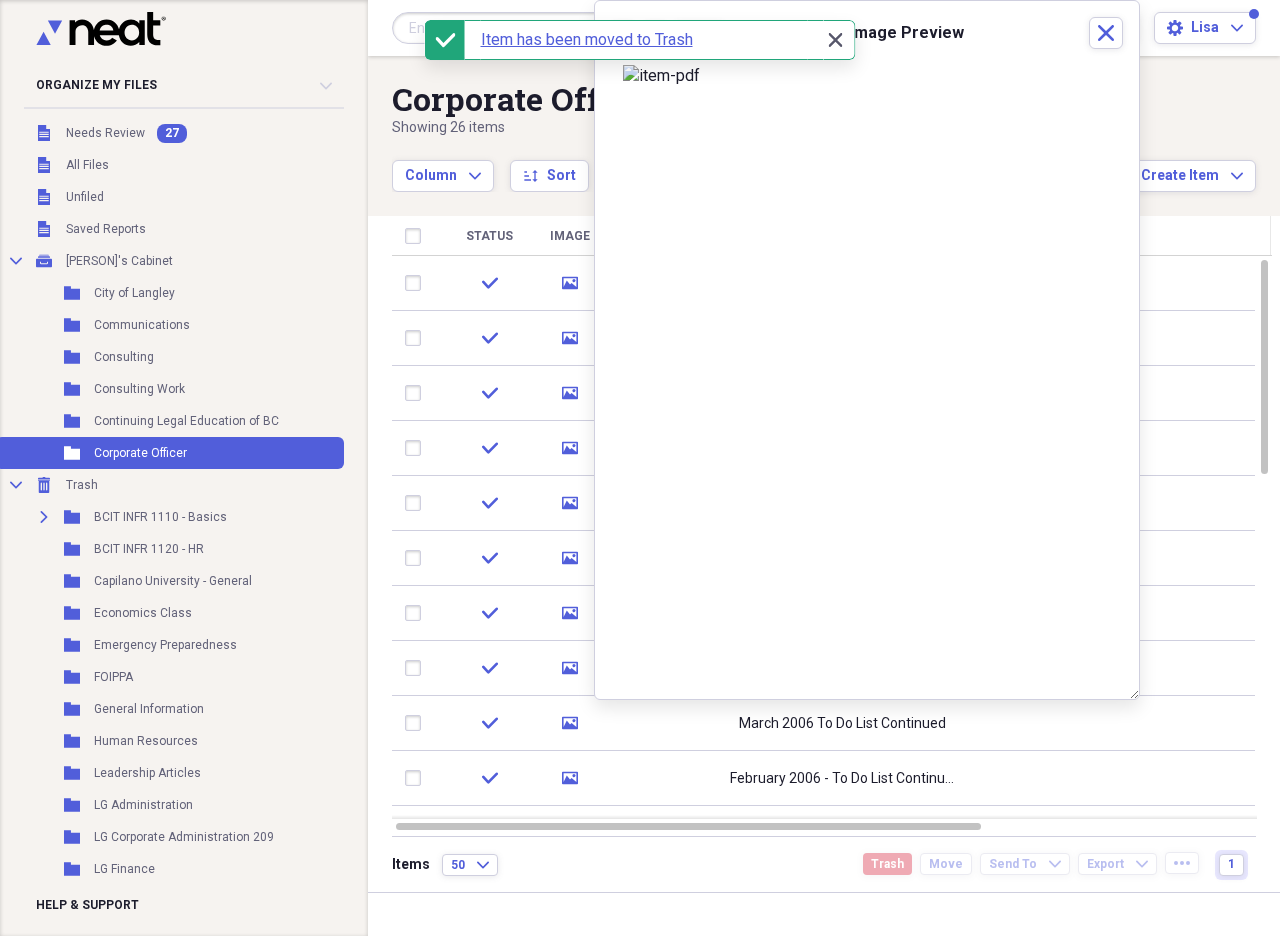click on "Close Close" at bounding box center (835, 40) 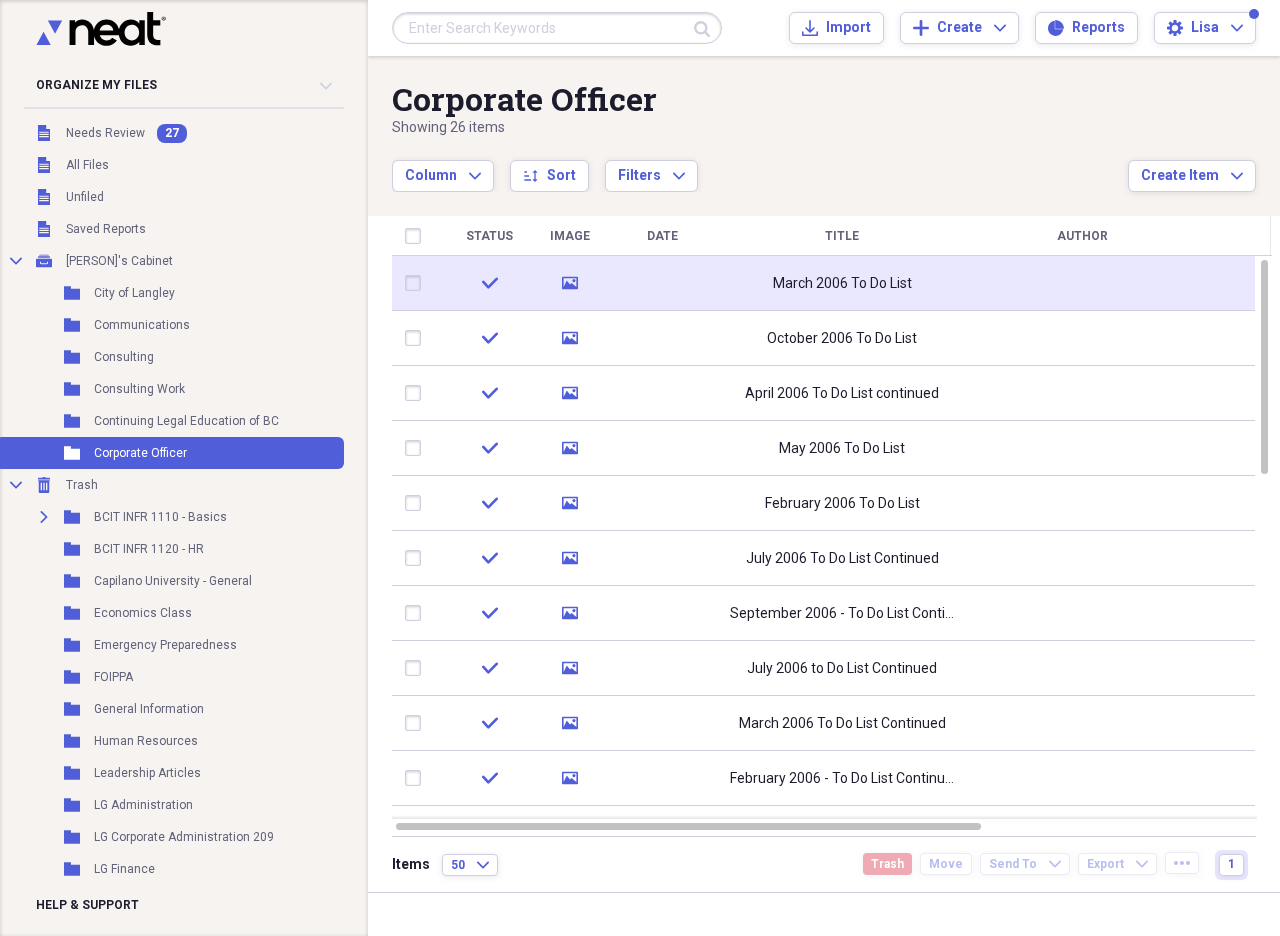 click 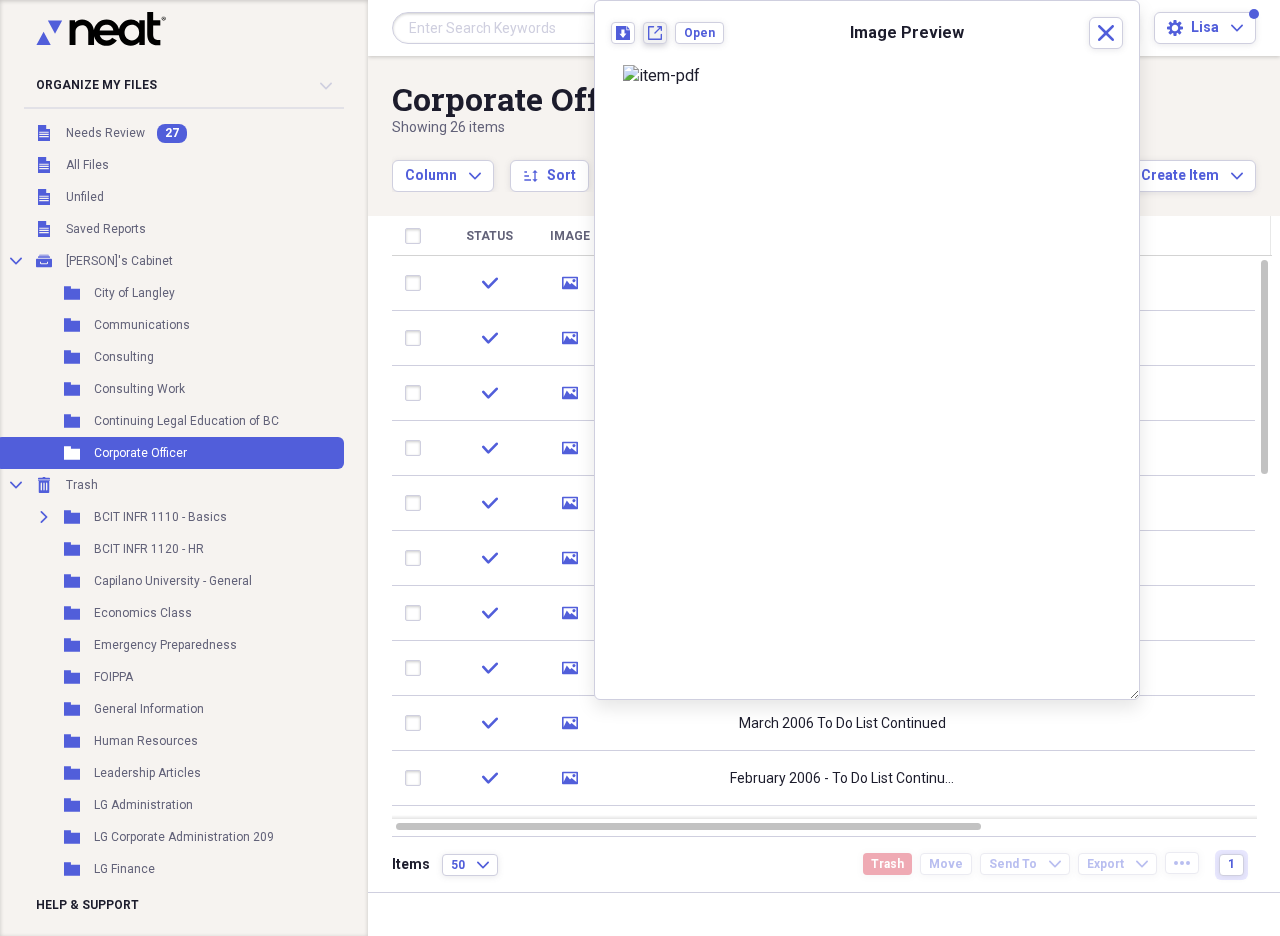 click on "New tab" 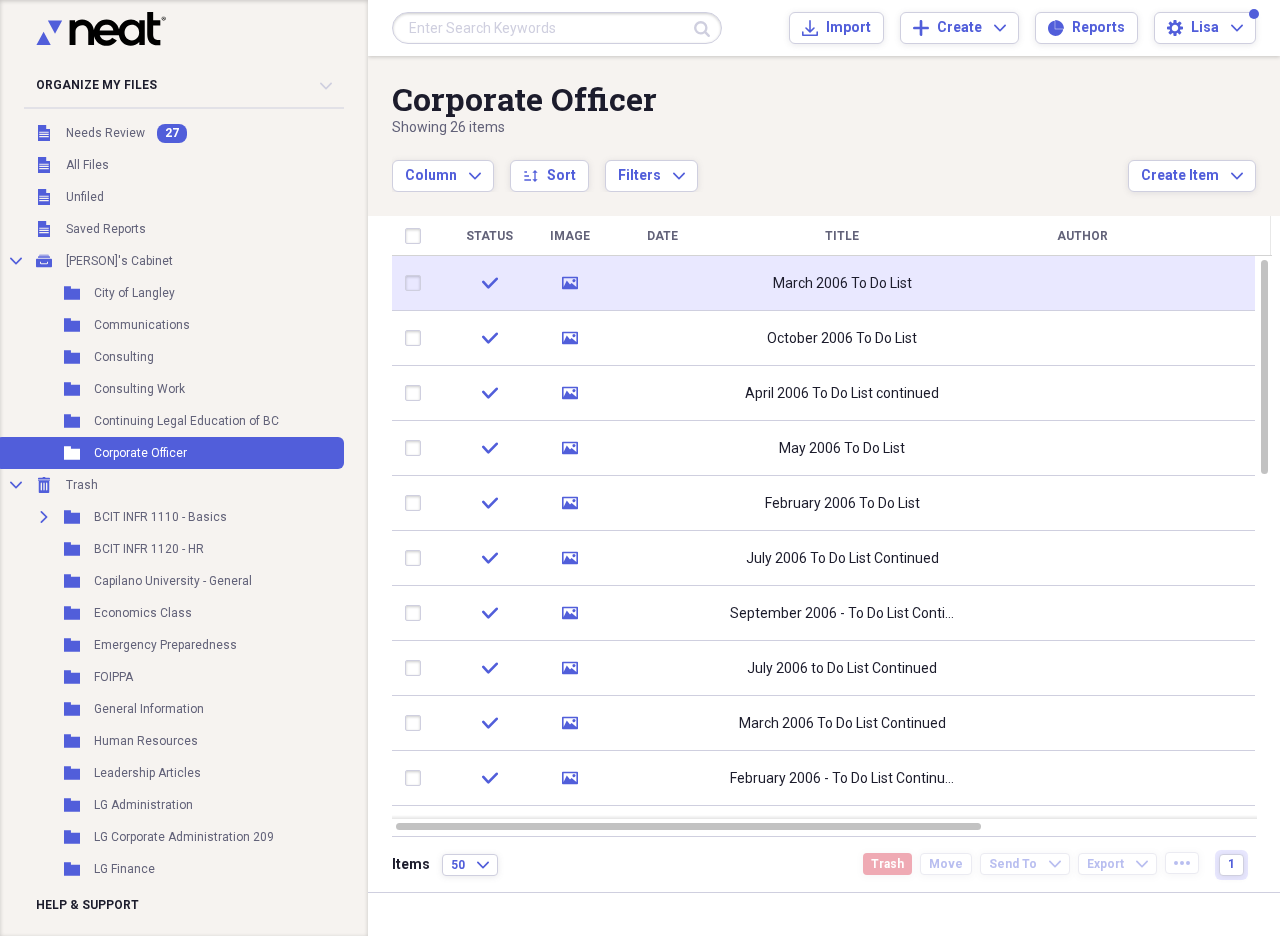 click at bounding box center [417, 283] 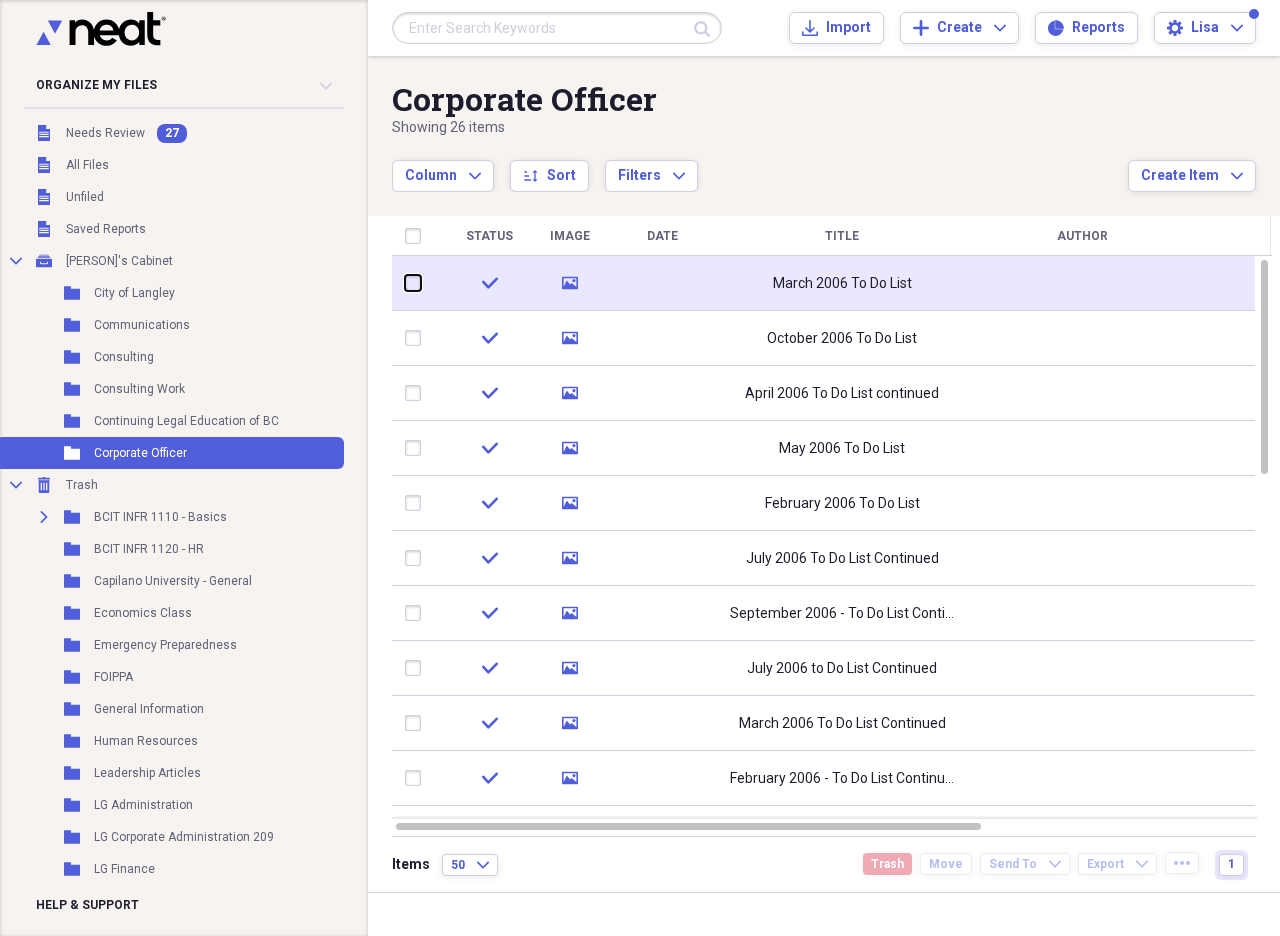 click at bounding box center [405, 283] 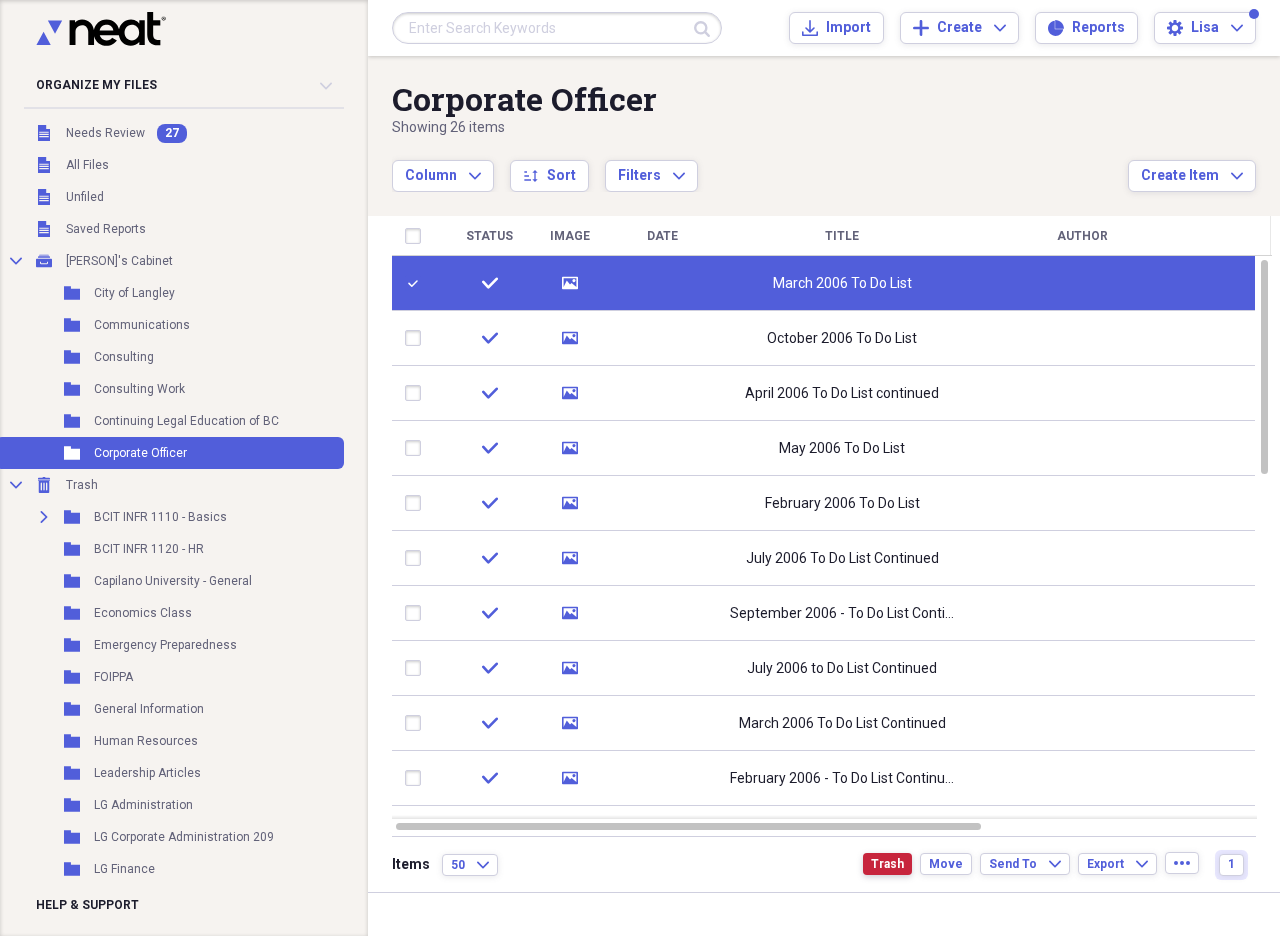 click on "Trash" at bounding box center (887, 864) 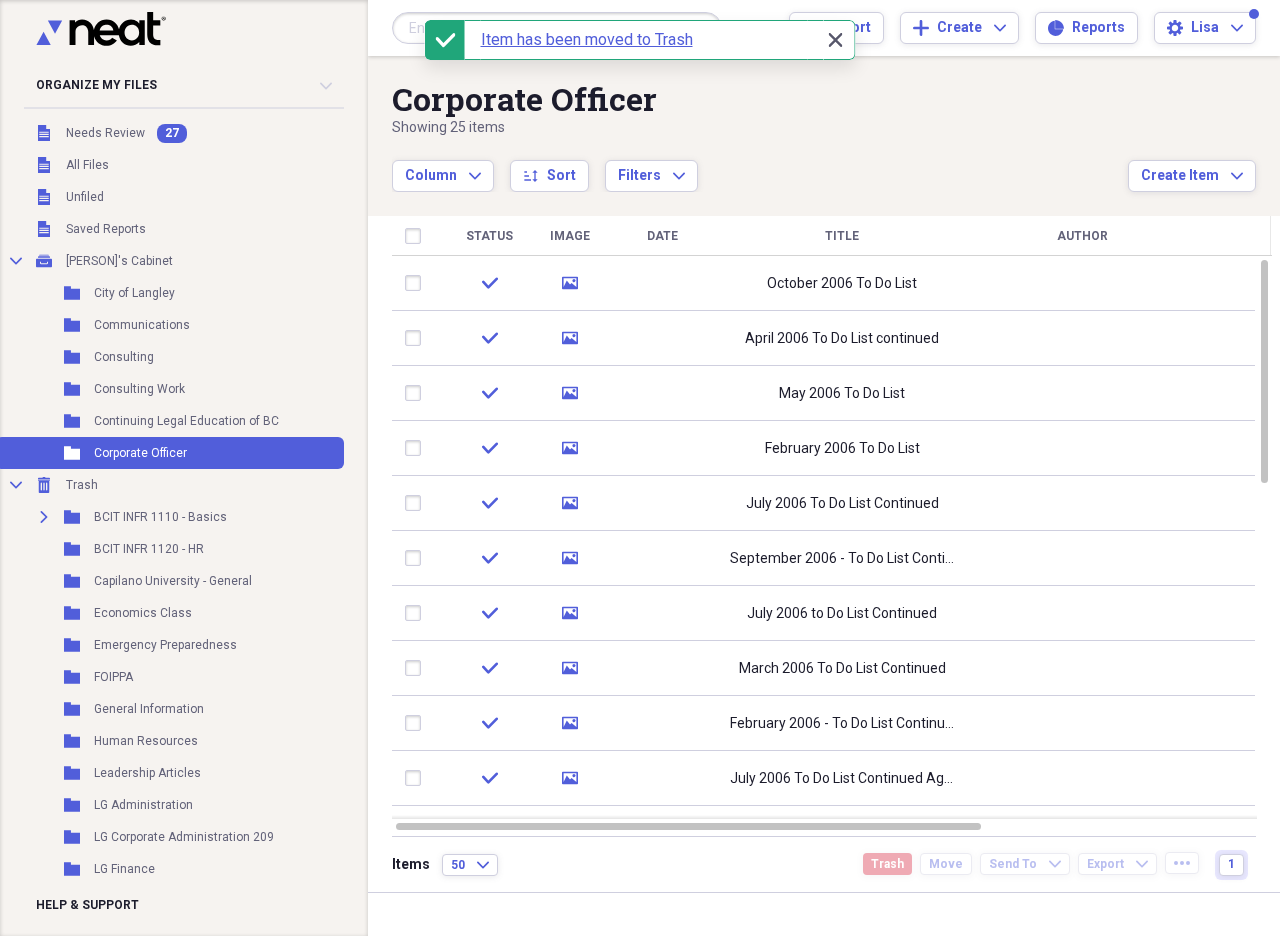 click 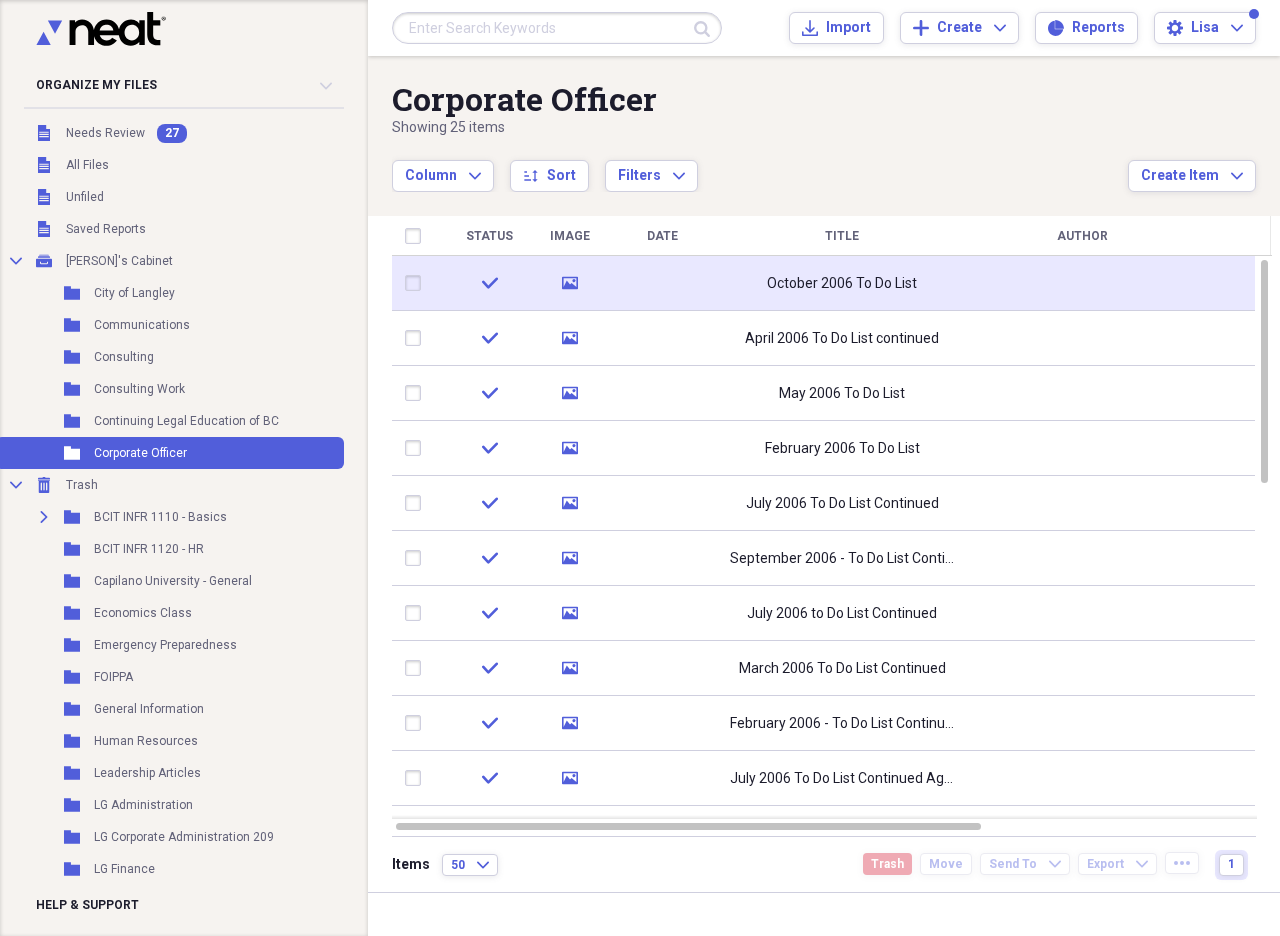 click on "media" 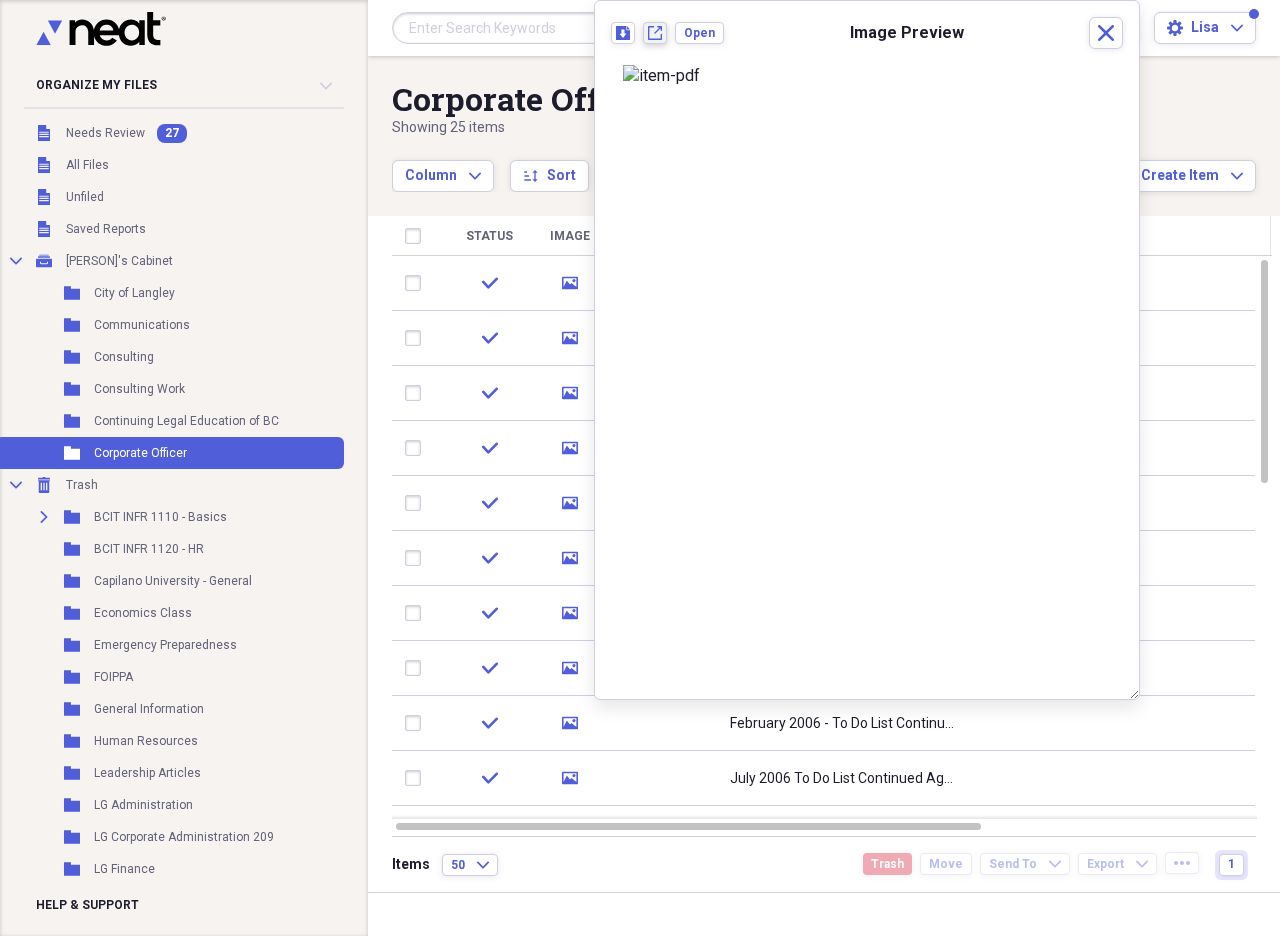 click on "New tab" 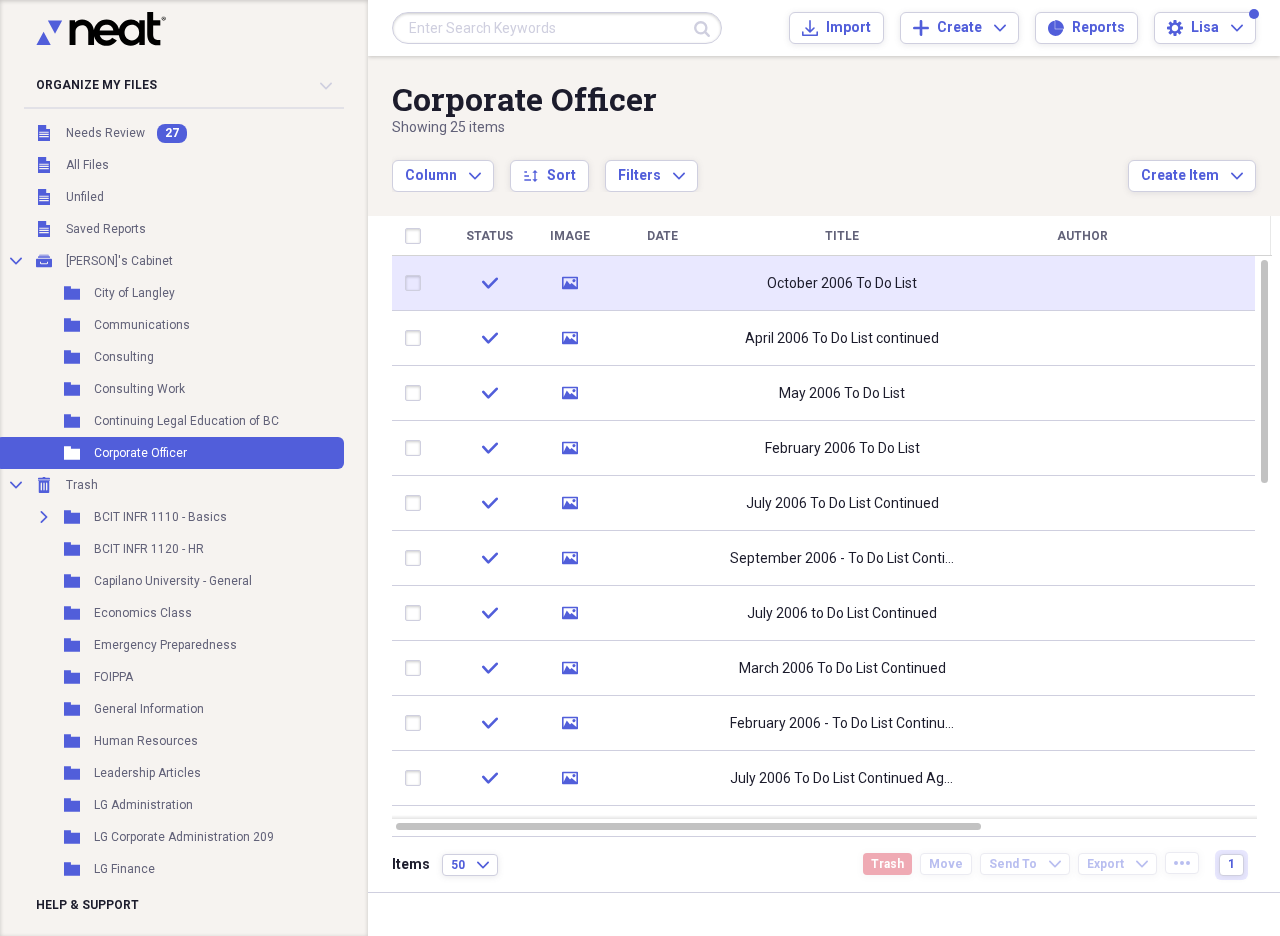 click at bounding box center (417, 283) 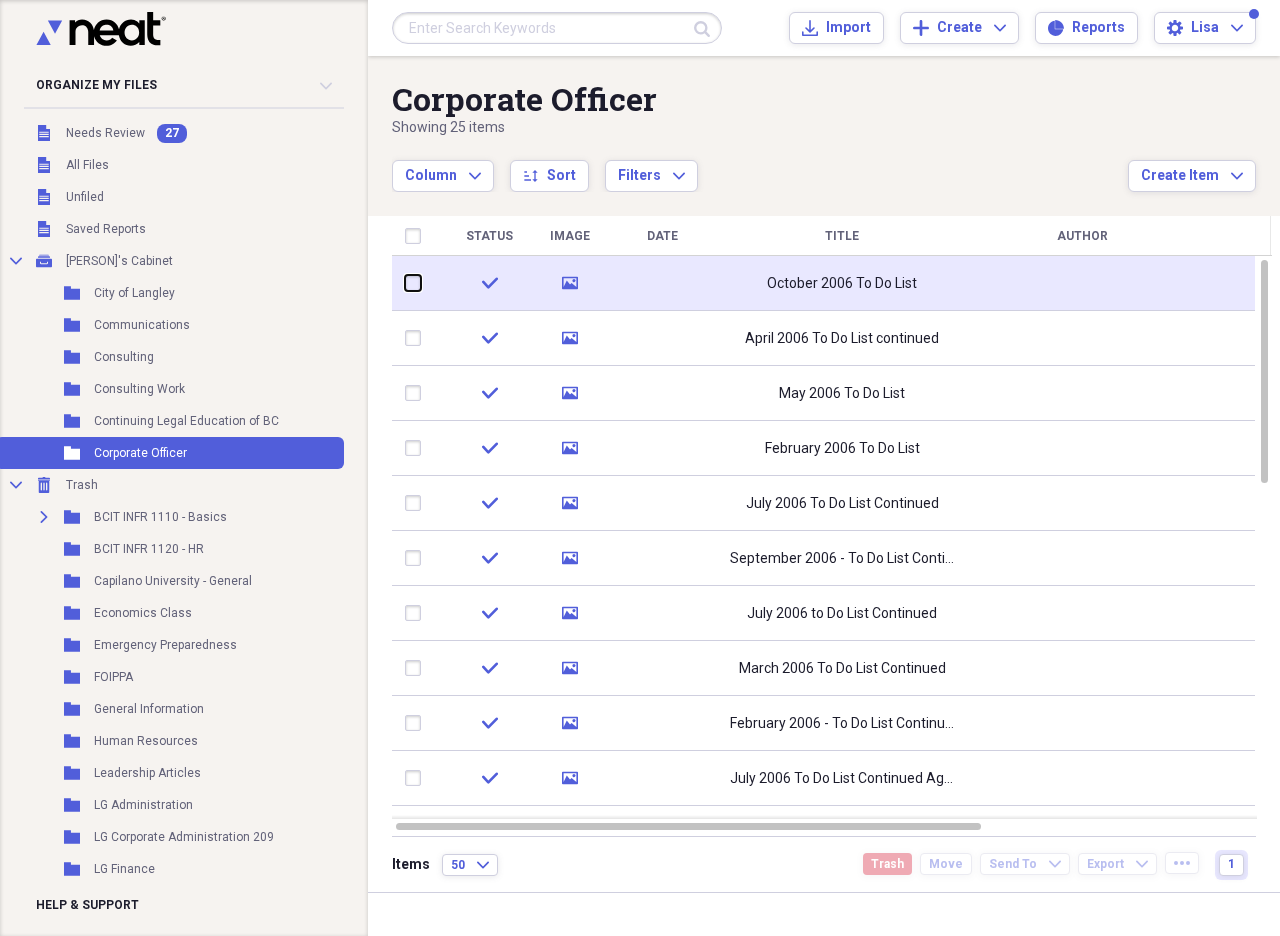 click at bounding box center (405, 283) 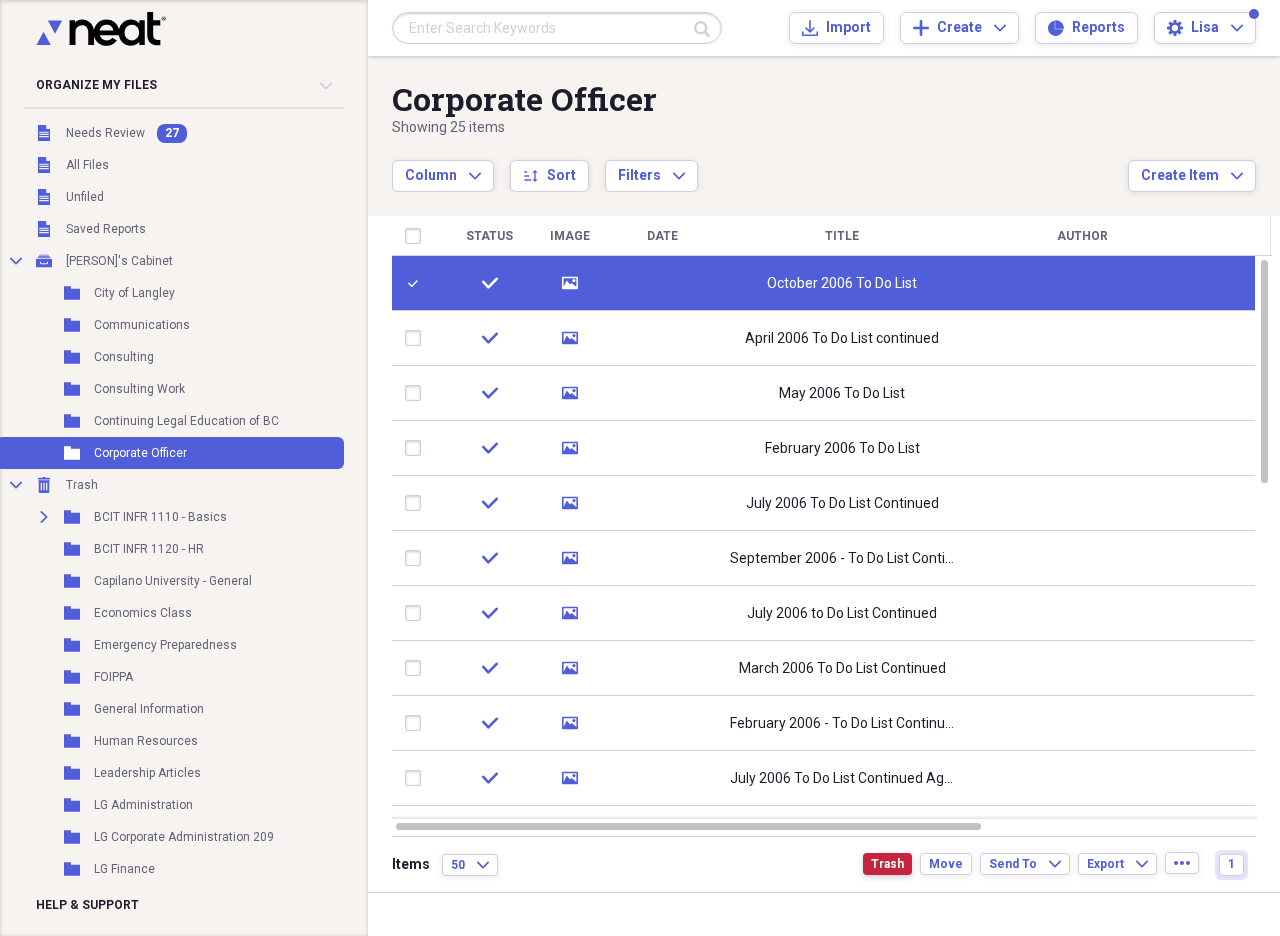 click on "Trash" at bounding box center [887, 864] 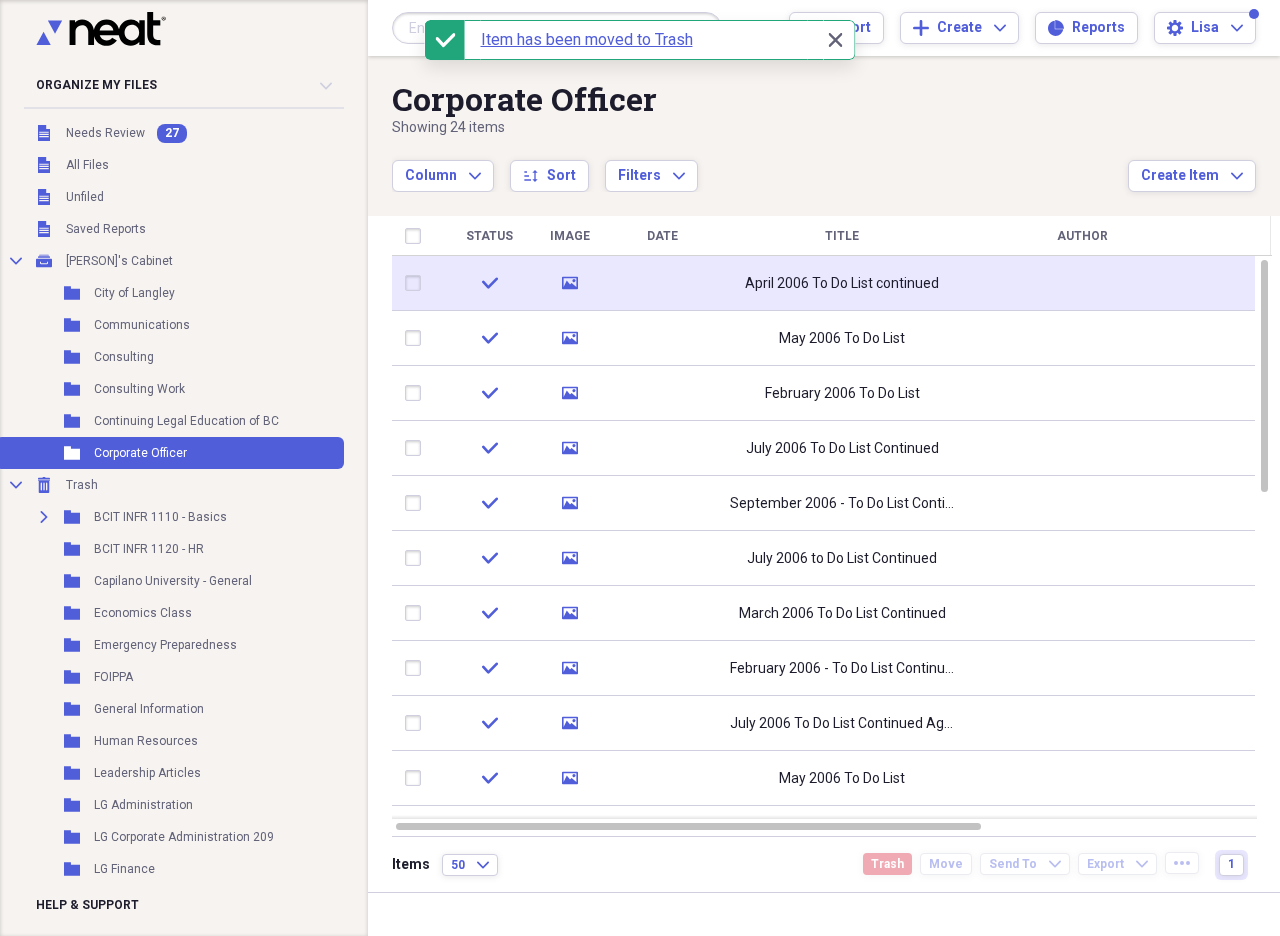 click 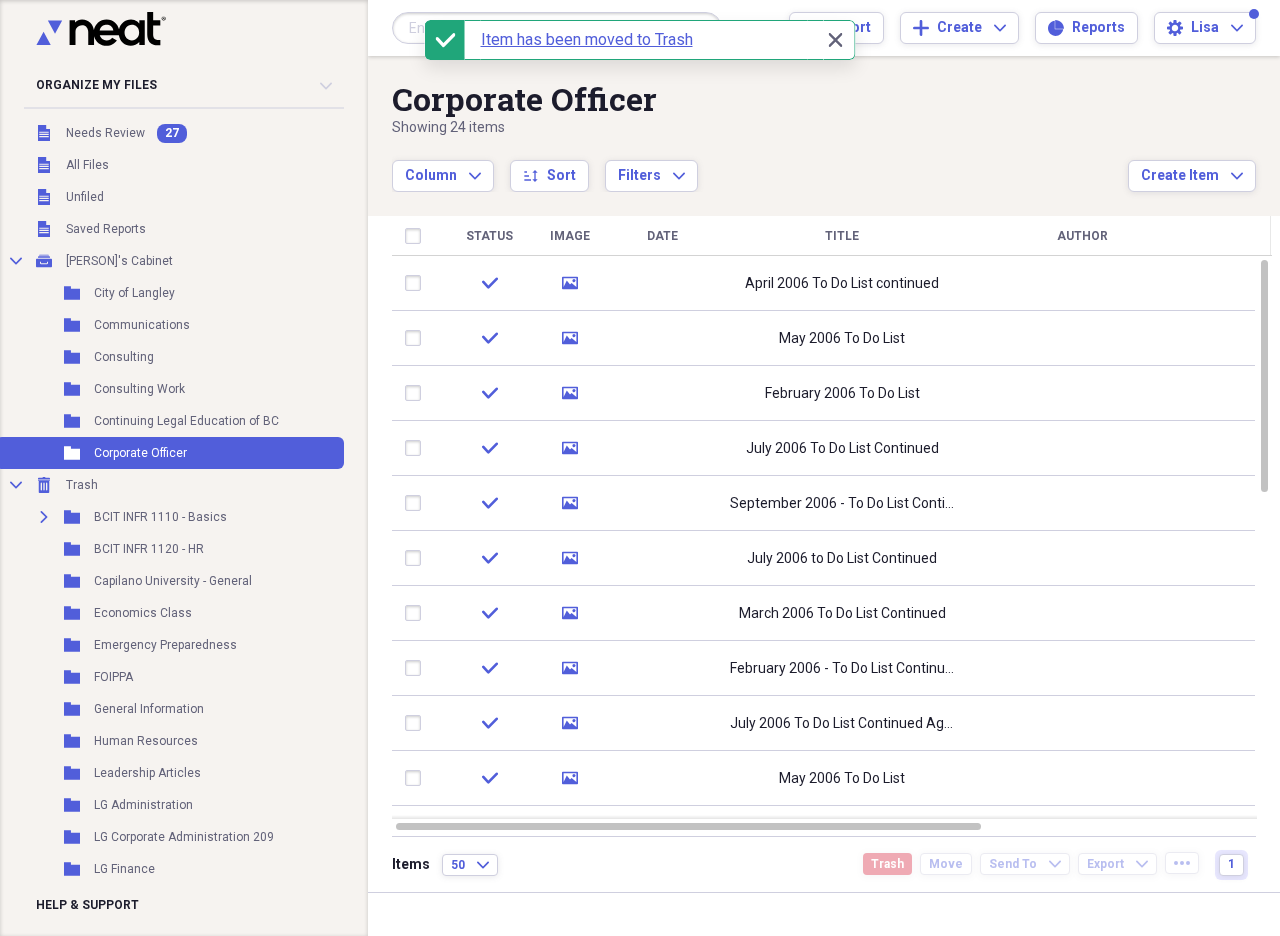 drag, startPoint x: 835, startPoint y: 48, endPoint x: 673, endPoint y: 242, distance: 252.74493 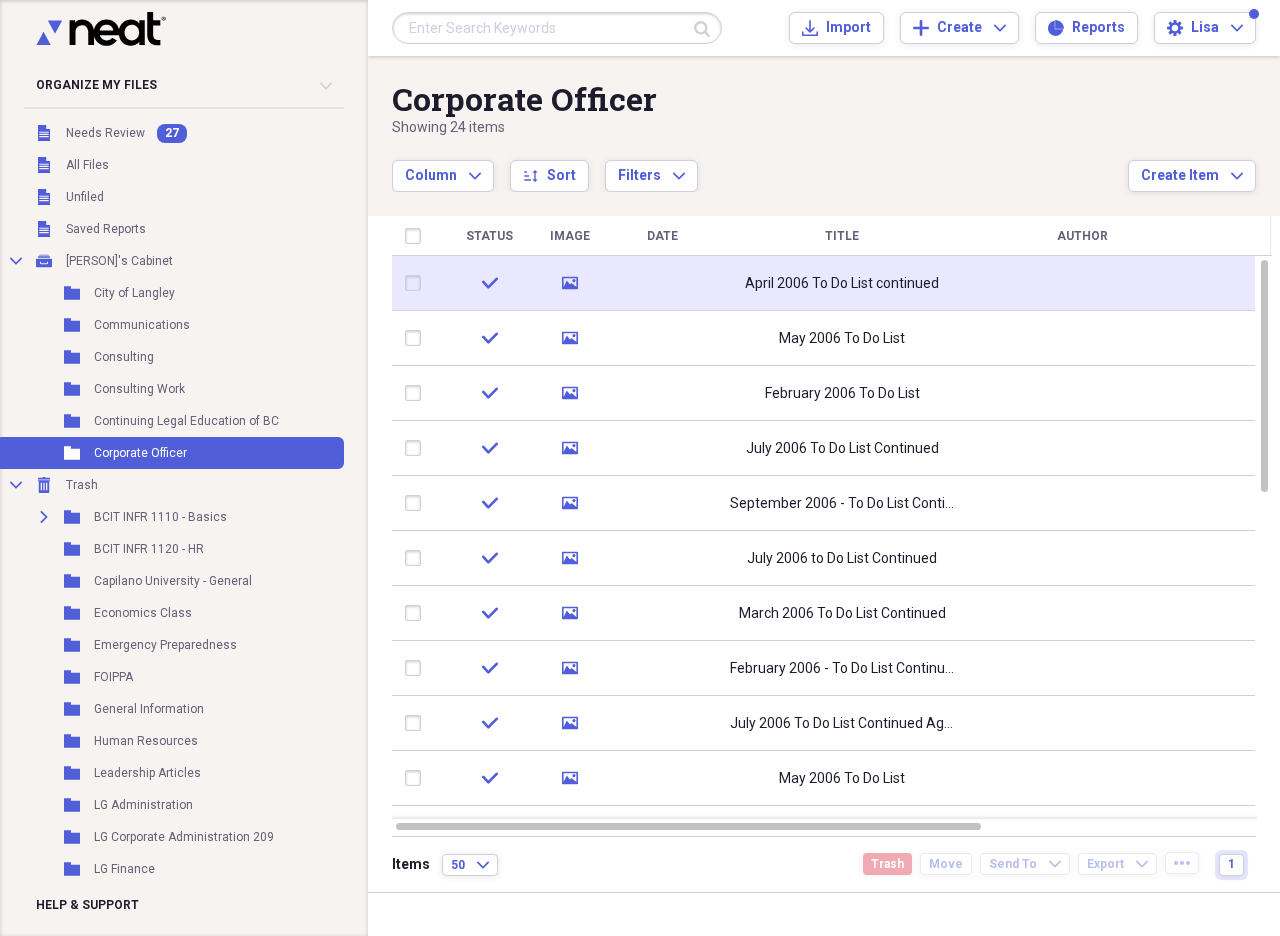 click 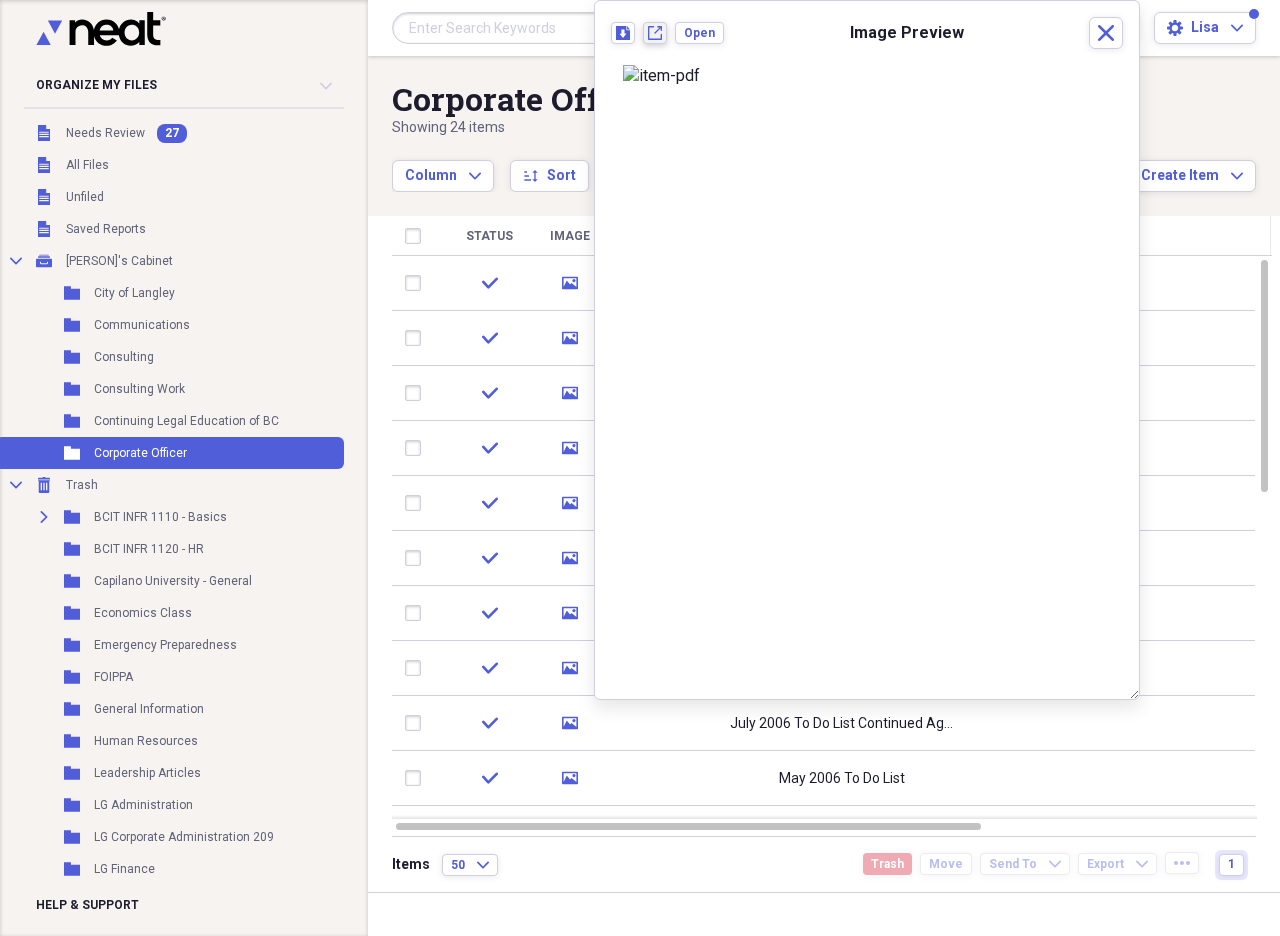 click on "New tab" at bounding box center [655, 33] 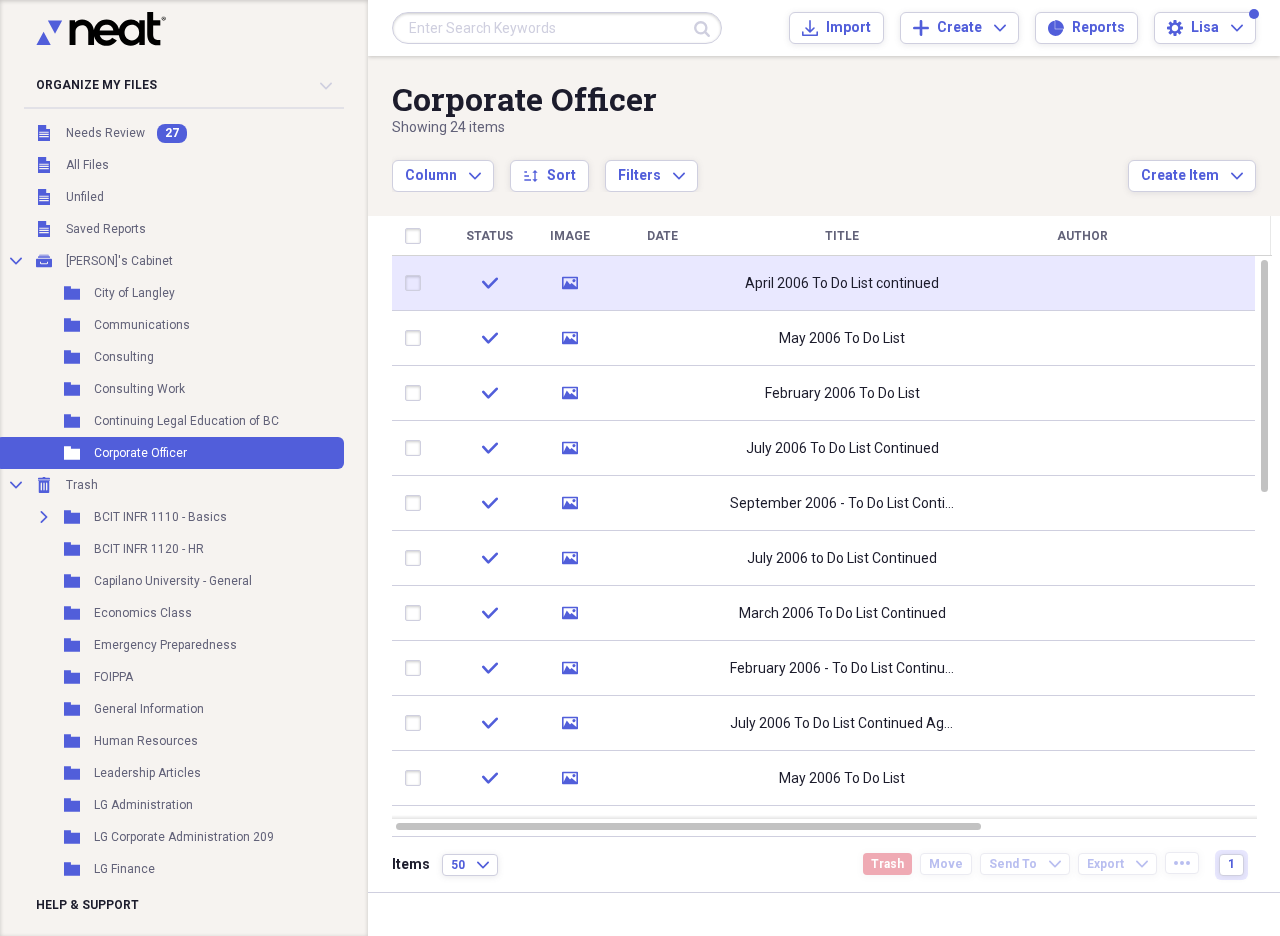 click at bounding box center (417, 283) 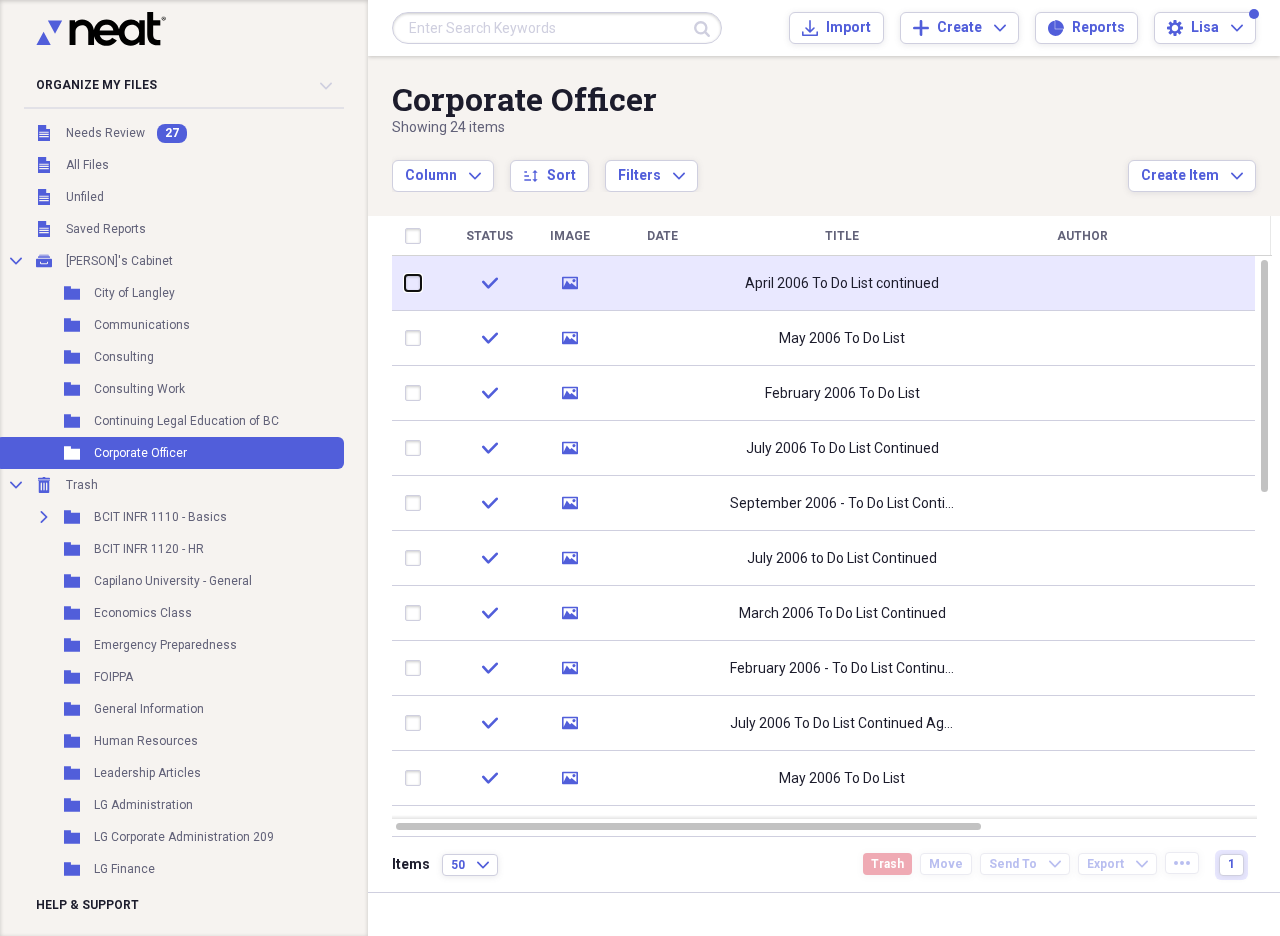 click at bounding box center [405, 283] 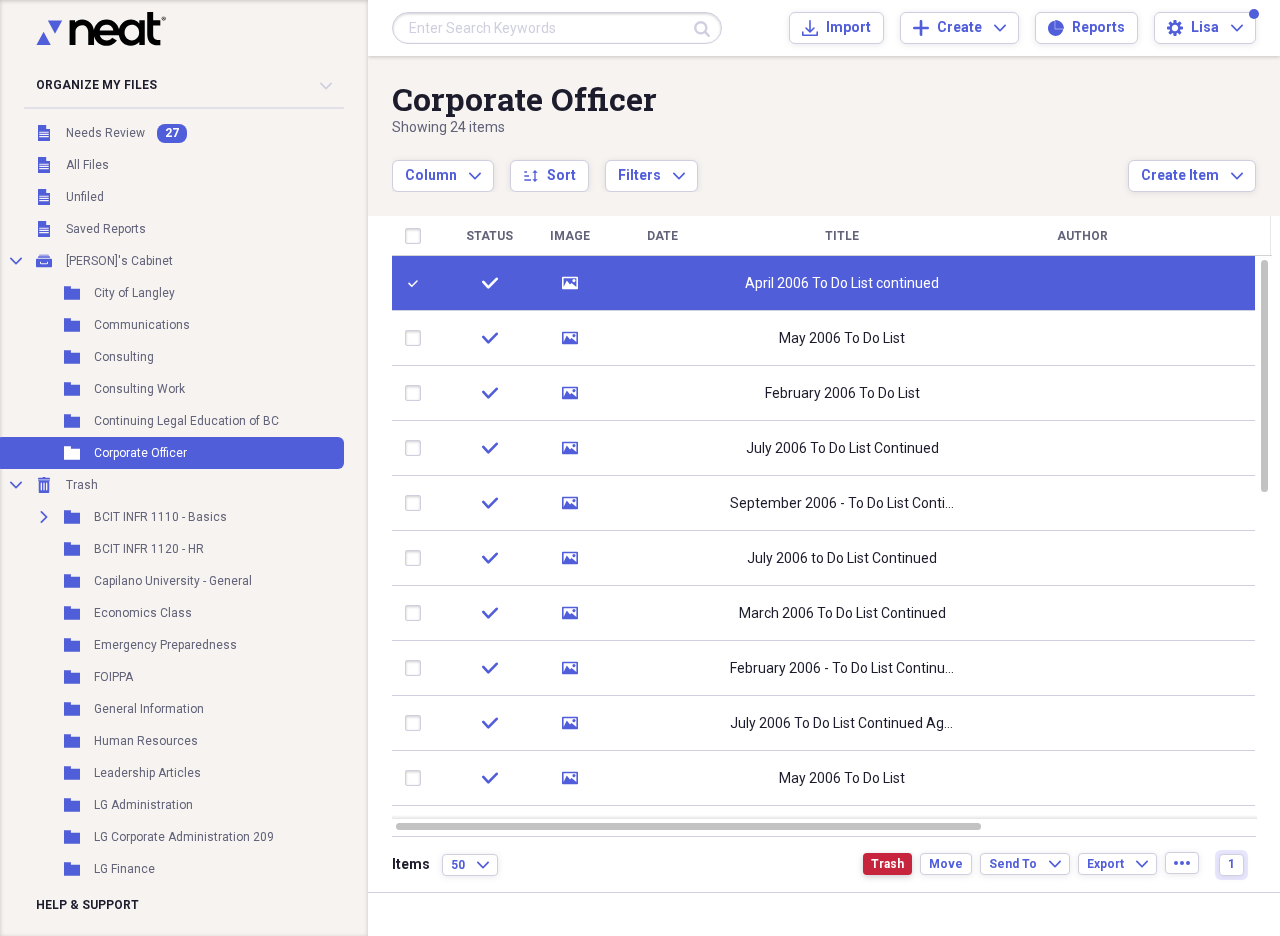 click on "Trash" at bounding box center [887, 864] 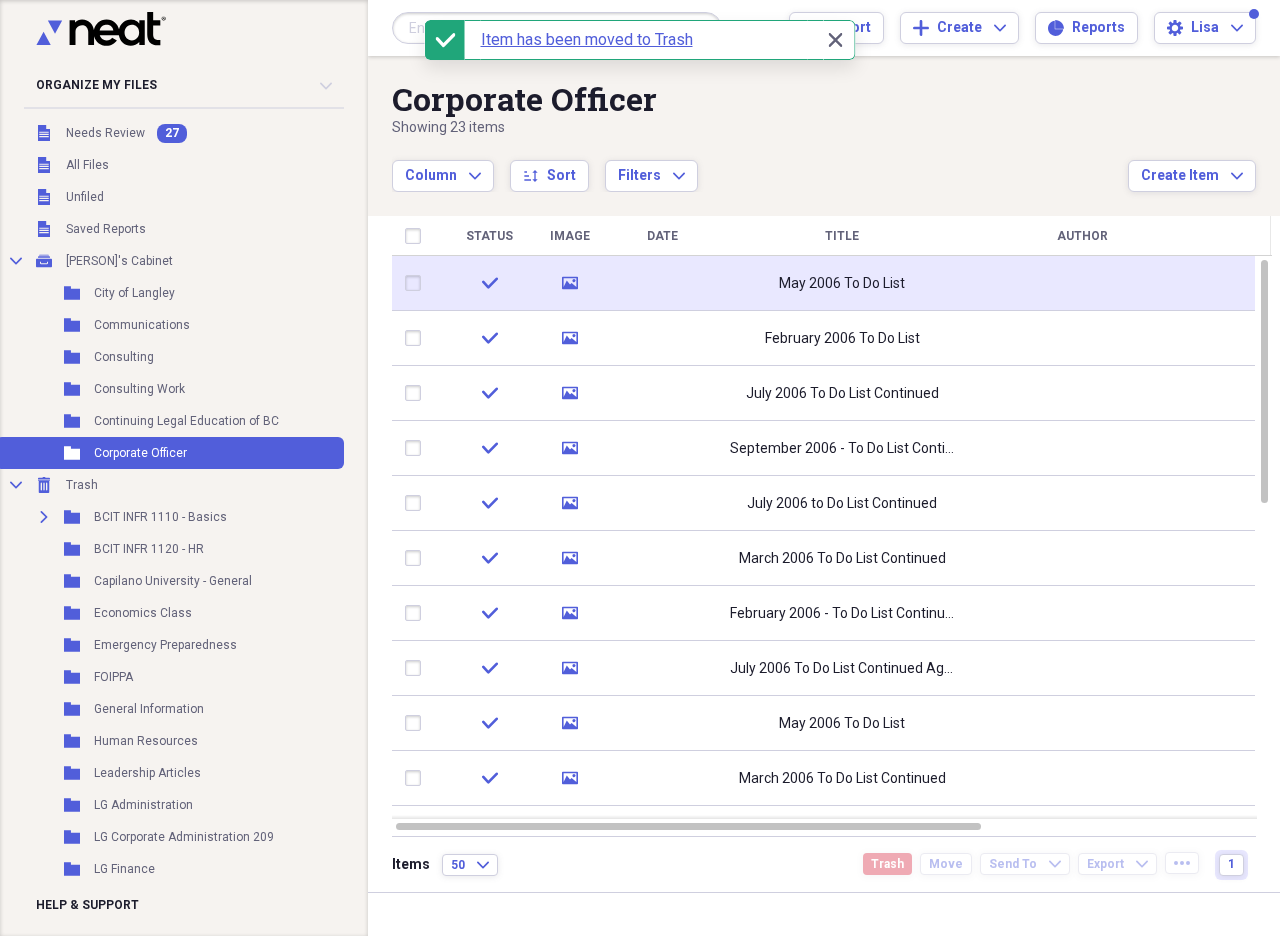 click 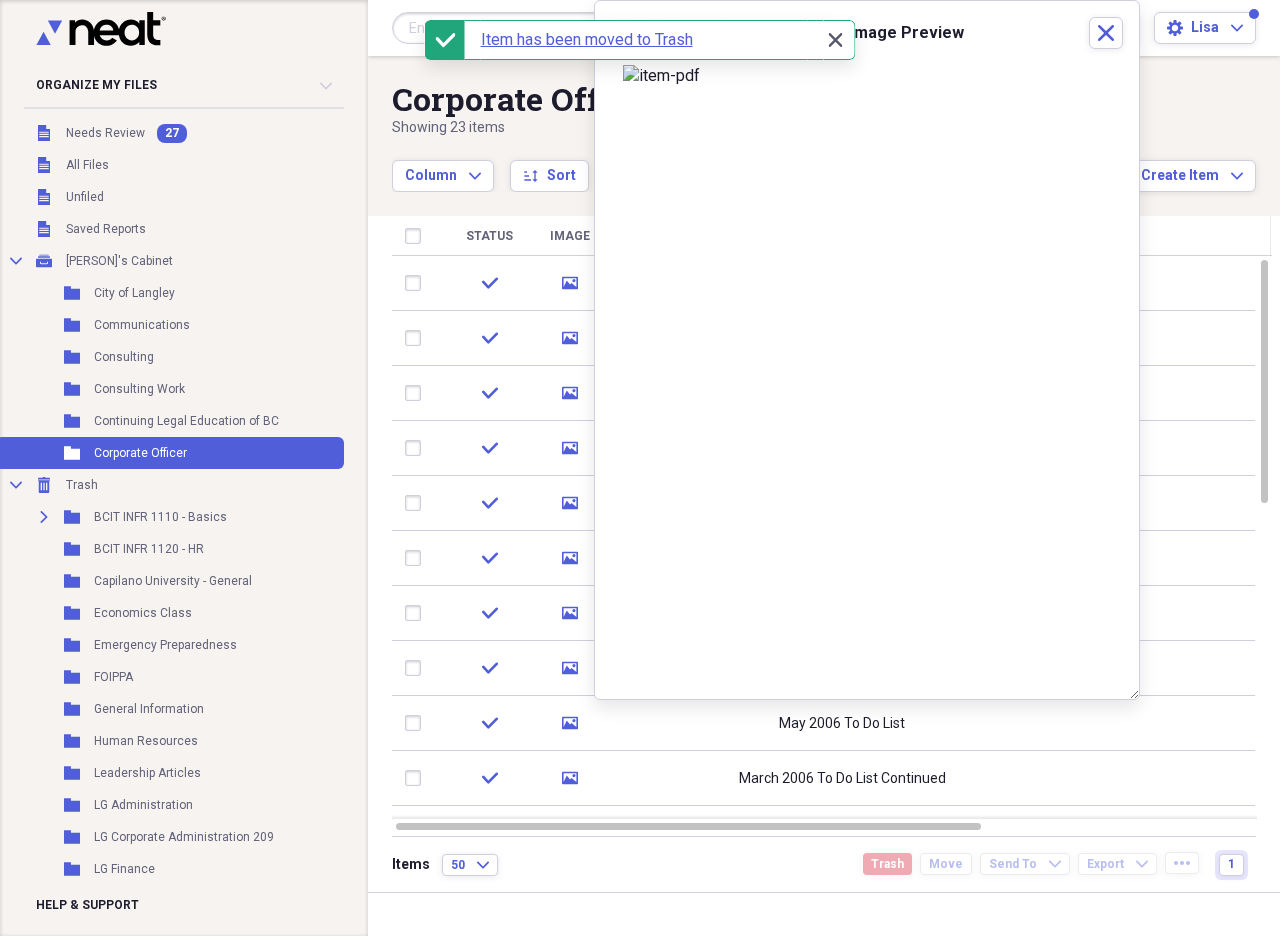 click on "Close" 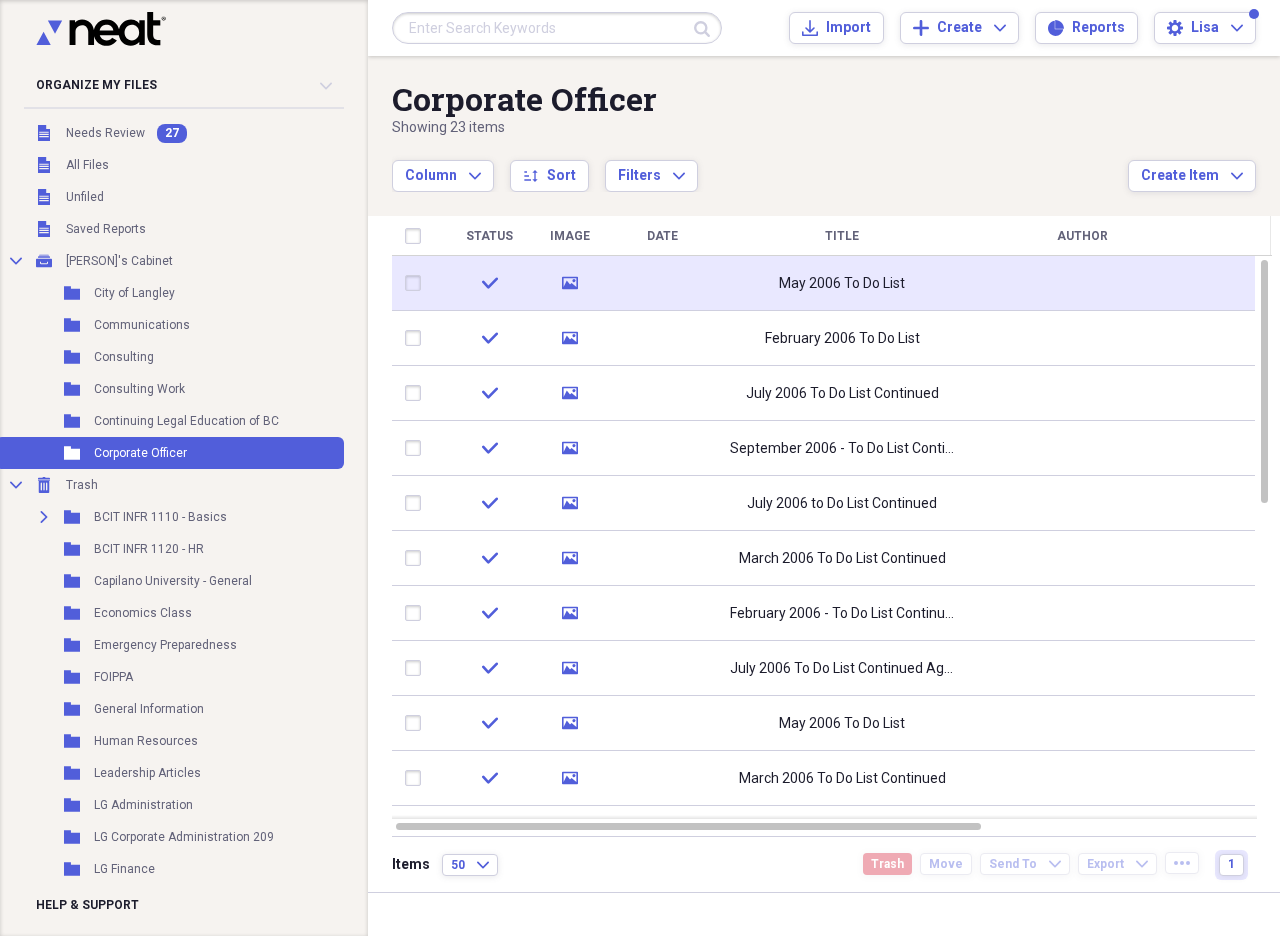 click on "media" 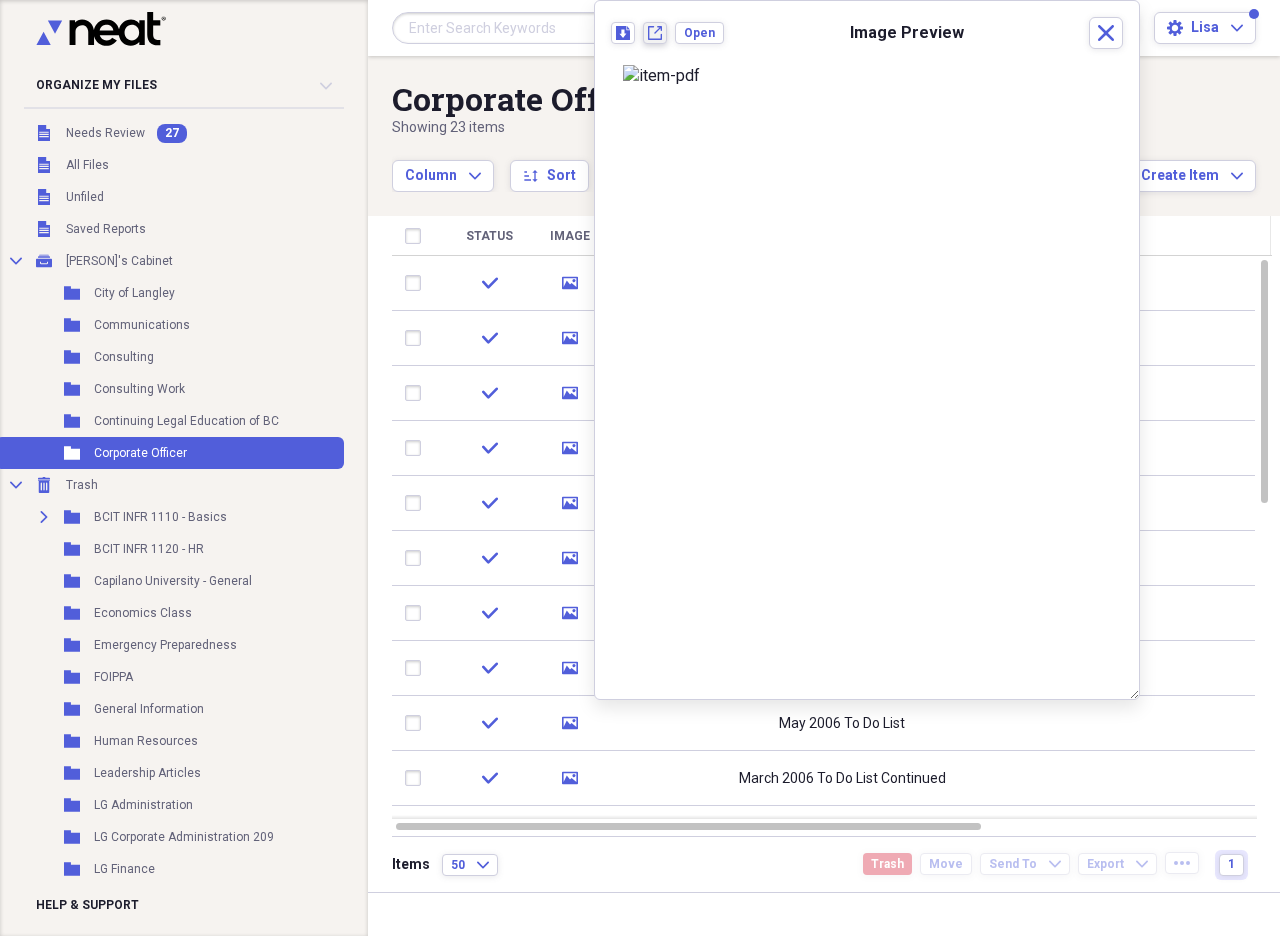 click on "New tab" 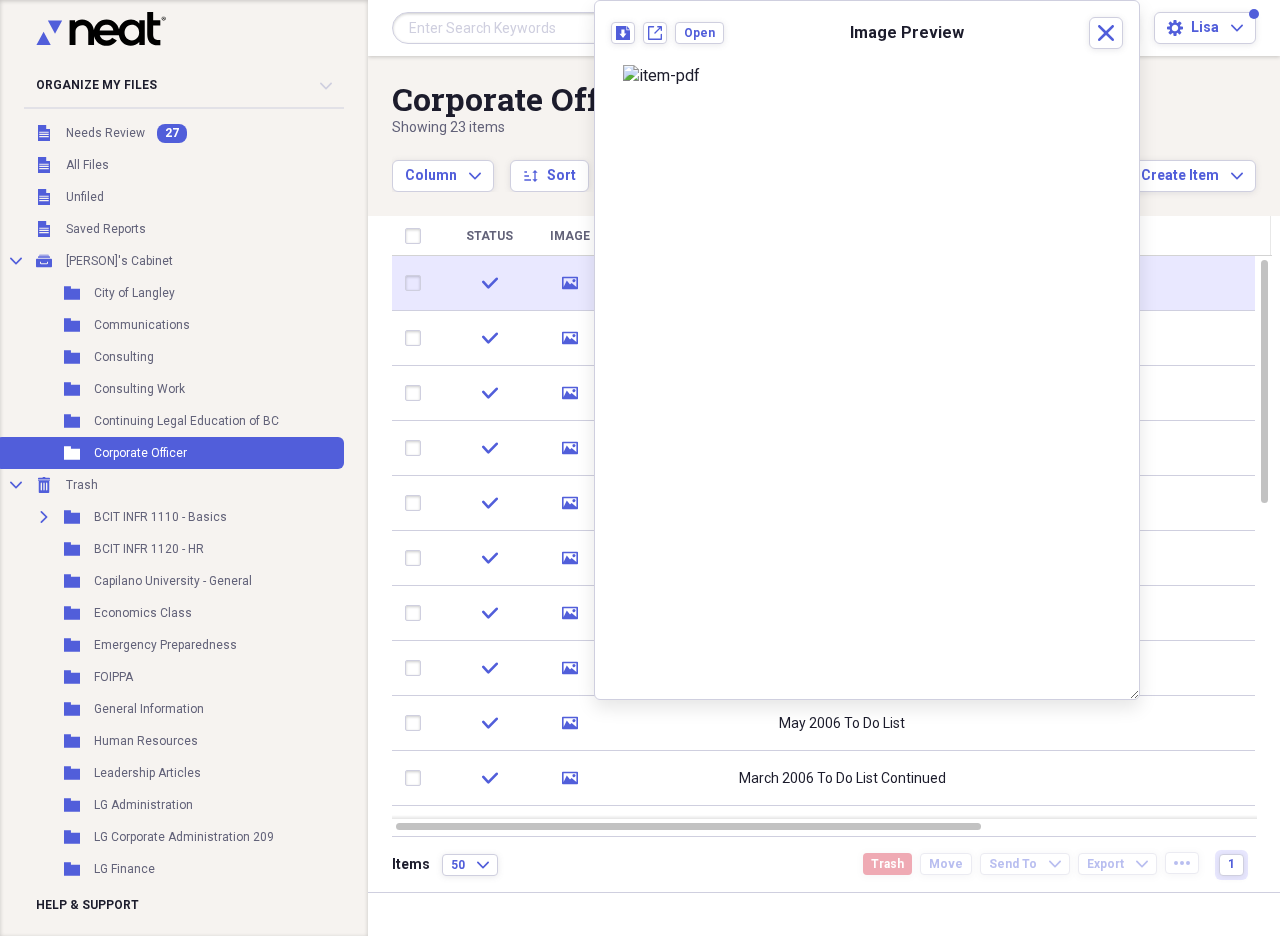 click at bounding box center [417, 283] 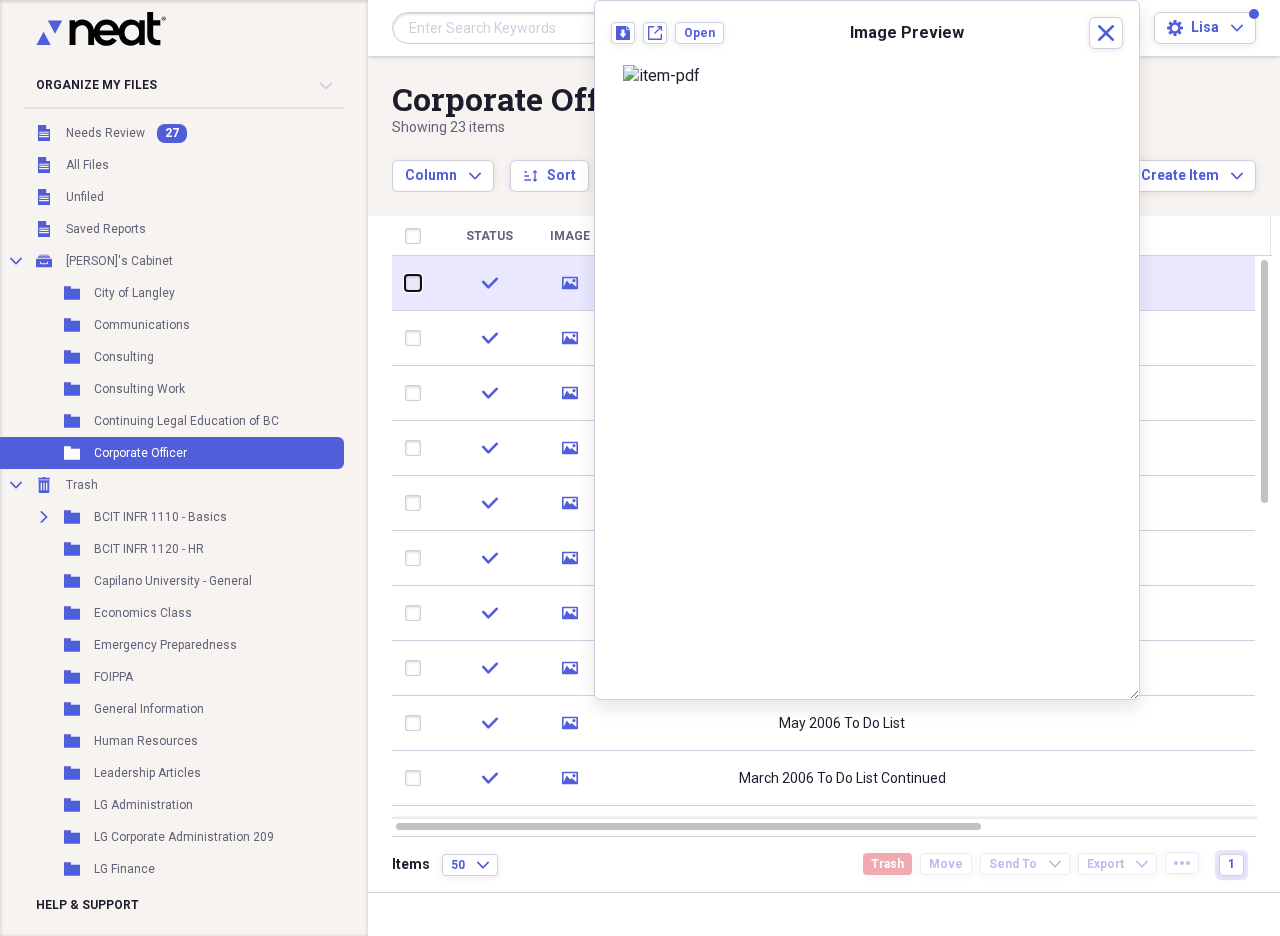 click at bounding box center [405, 283] 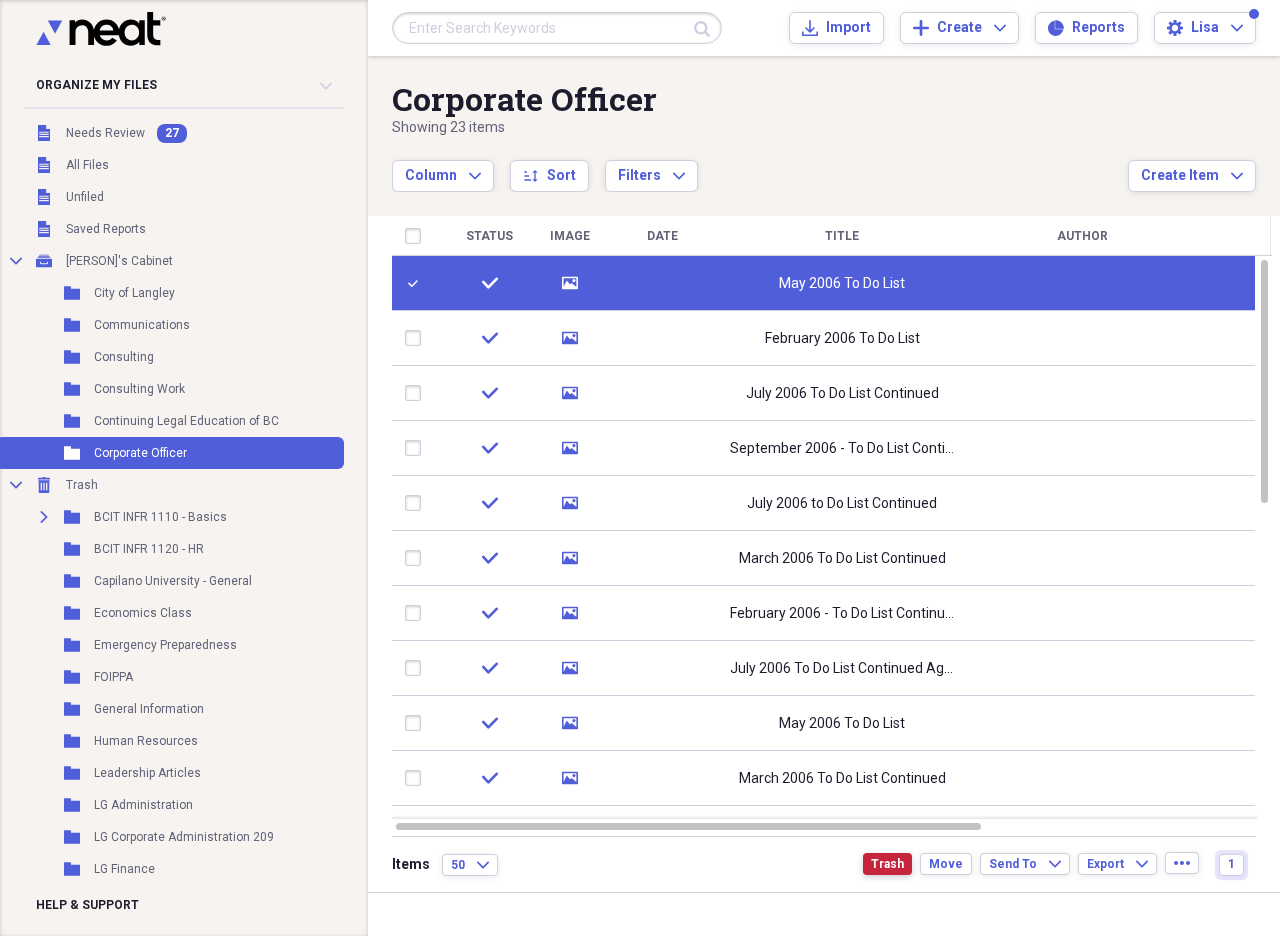 click on "Trash" at bounding box center [887, 864] 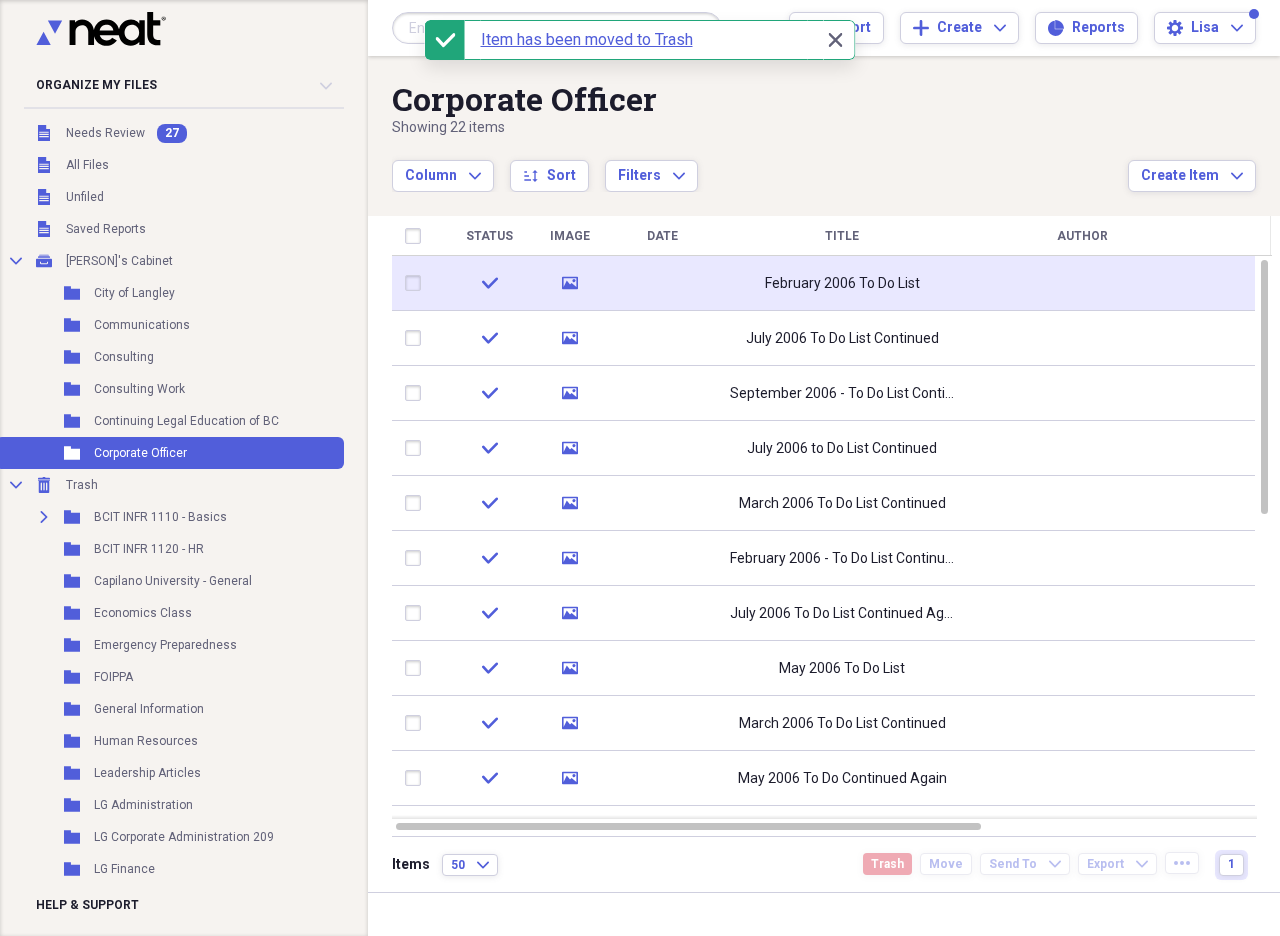 click 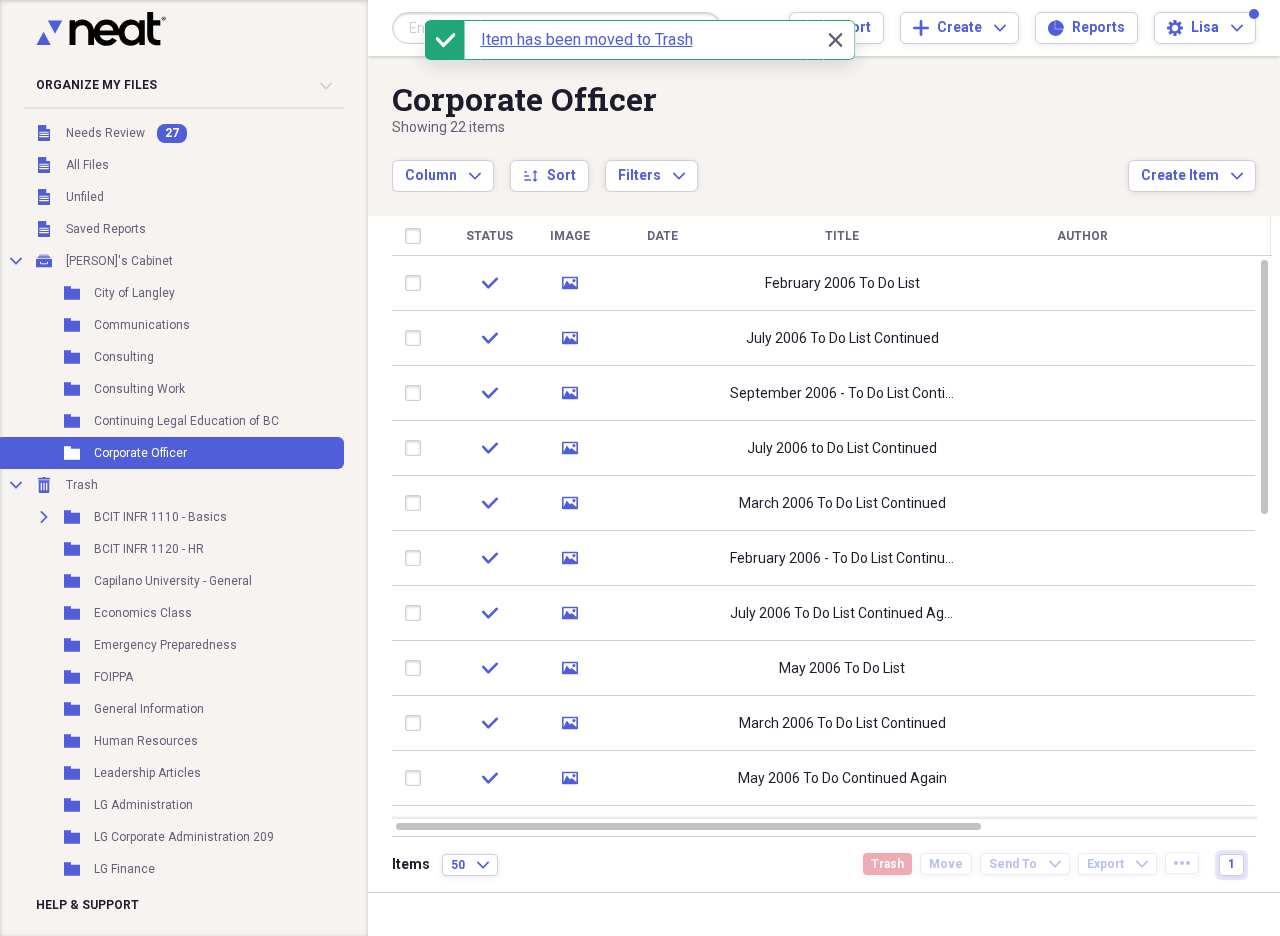 drag, startPoint x: 830, startPoint y: 39, endPoint x: 718, endPoint y: 143, distance: 152.83978 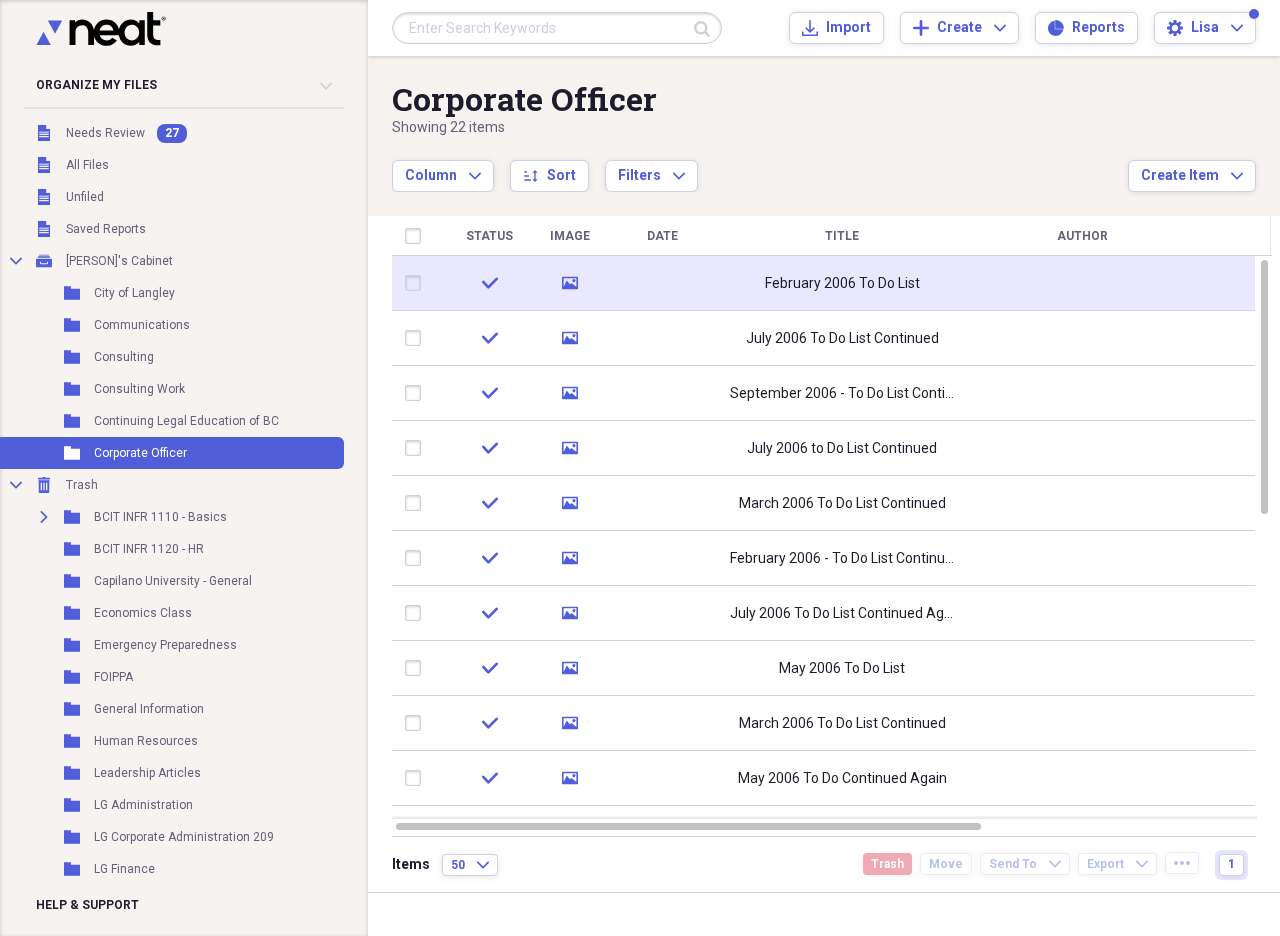 click 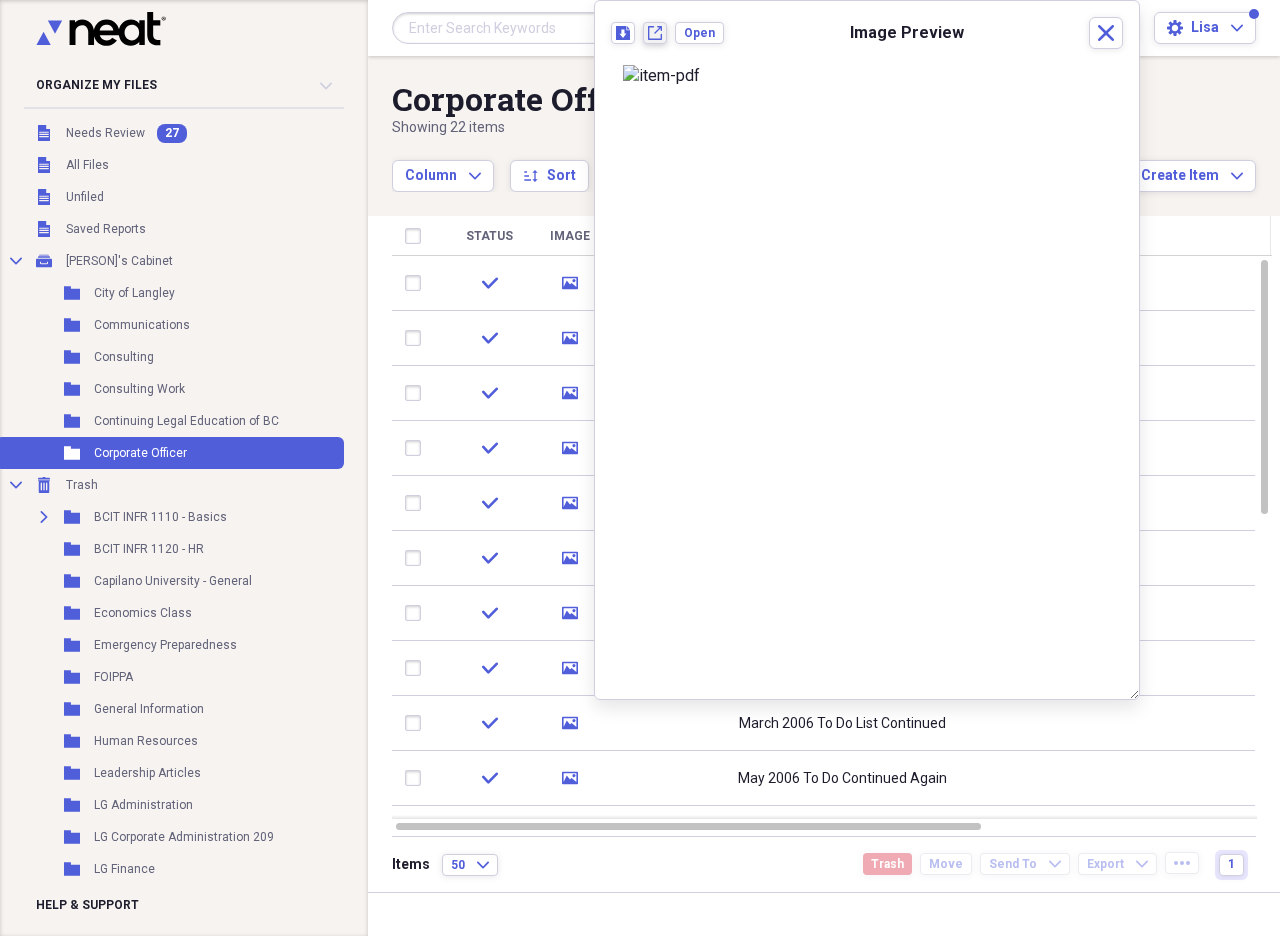 click 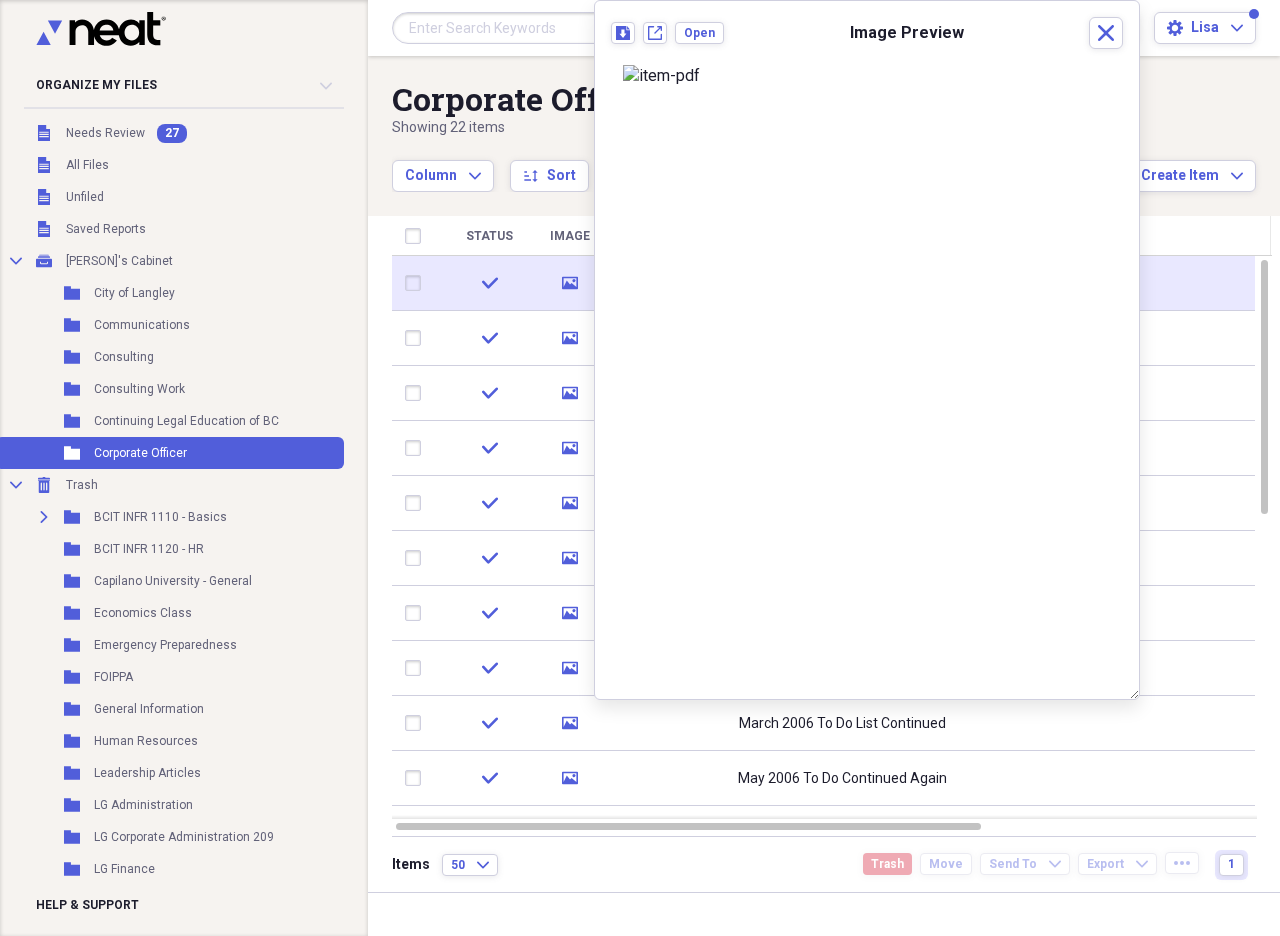 click at bounding box center (417, 283) 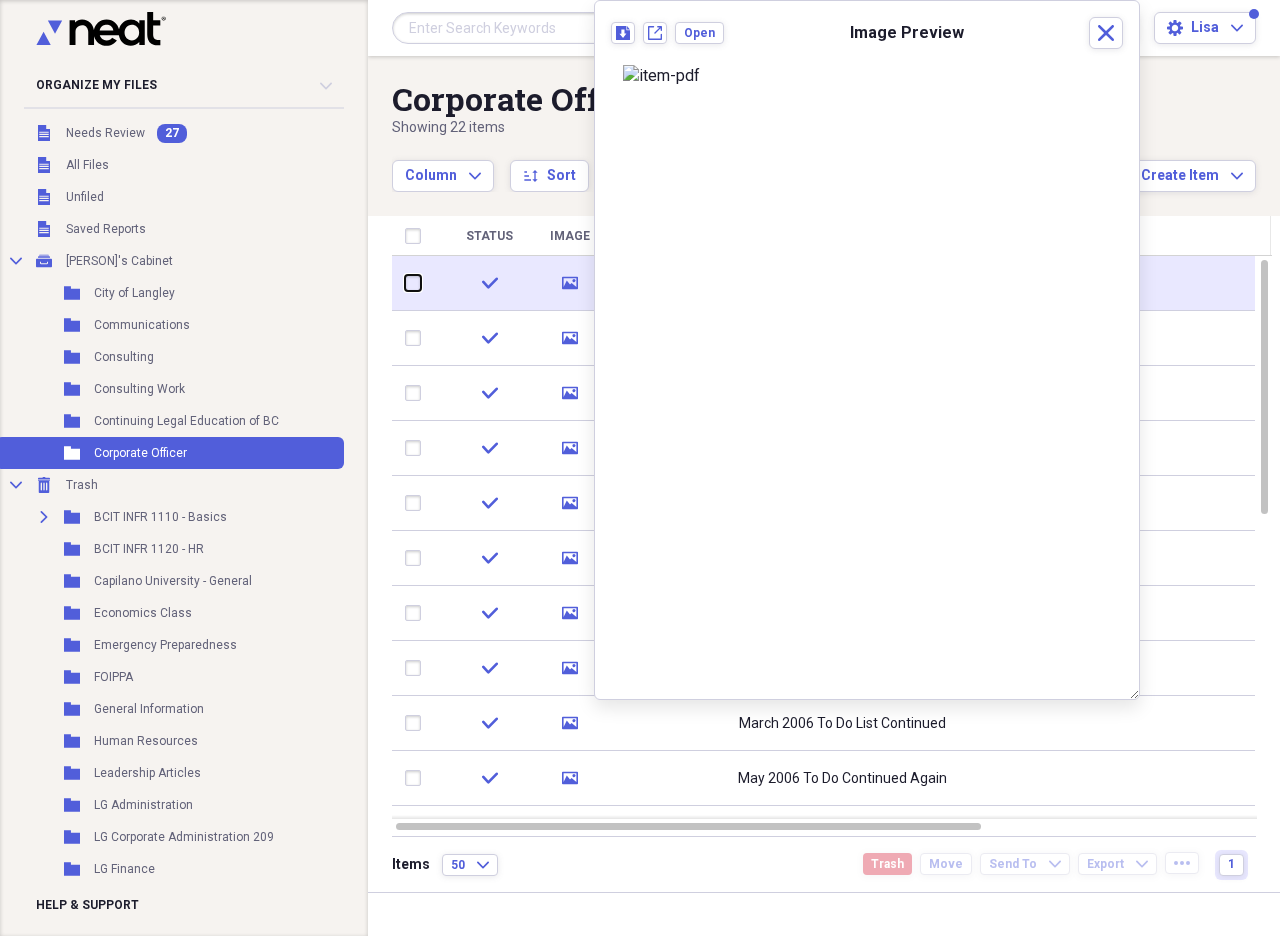 click at bounding box center (405, 283) 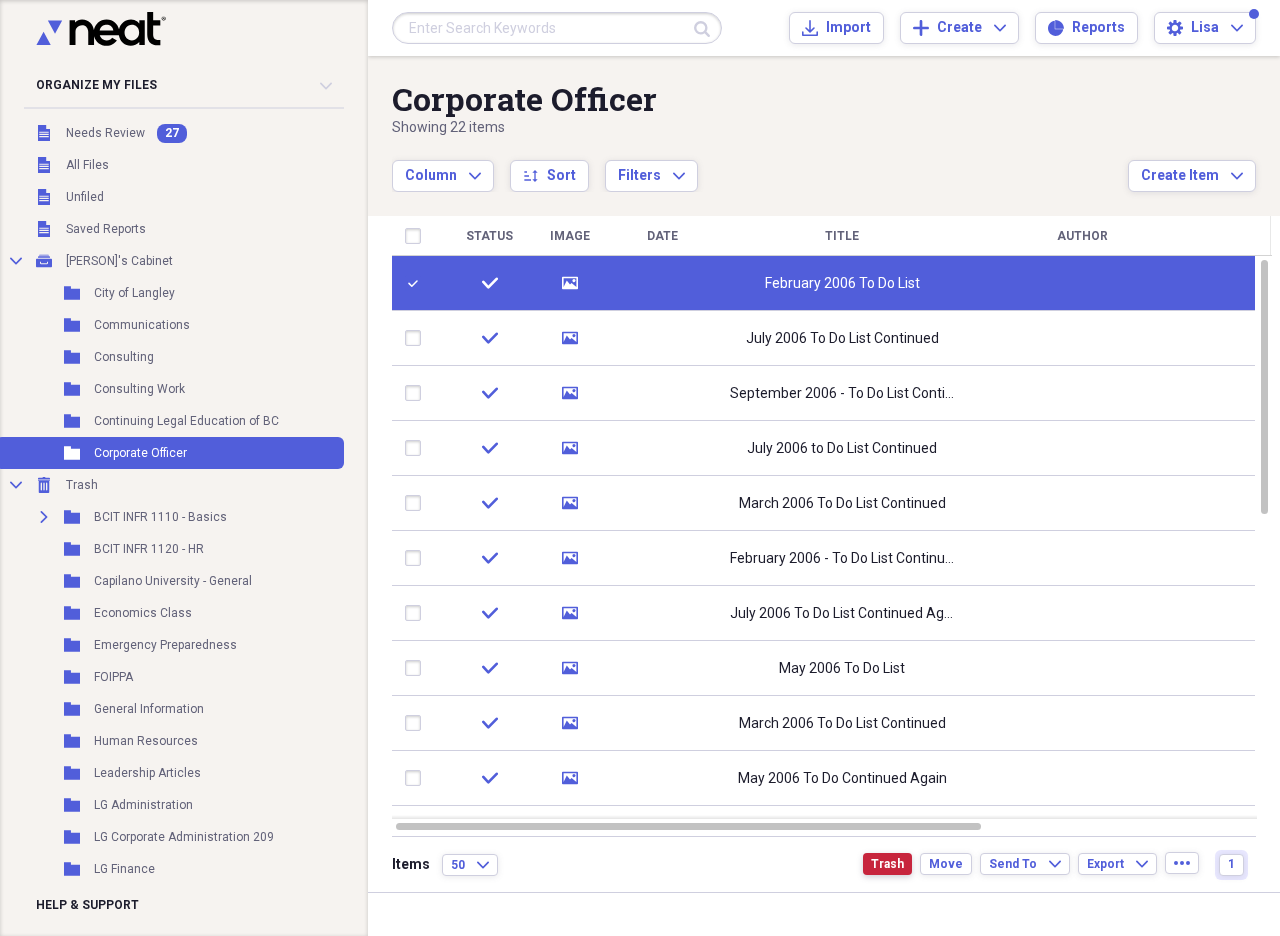 click on "Trash" at bounding box center [887, 864] 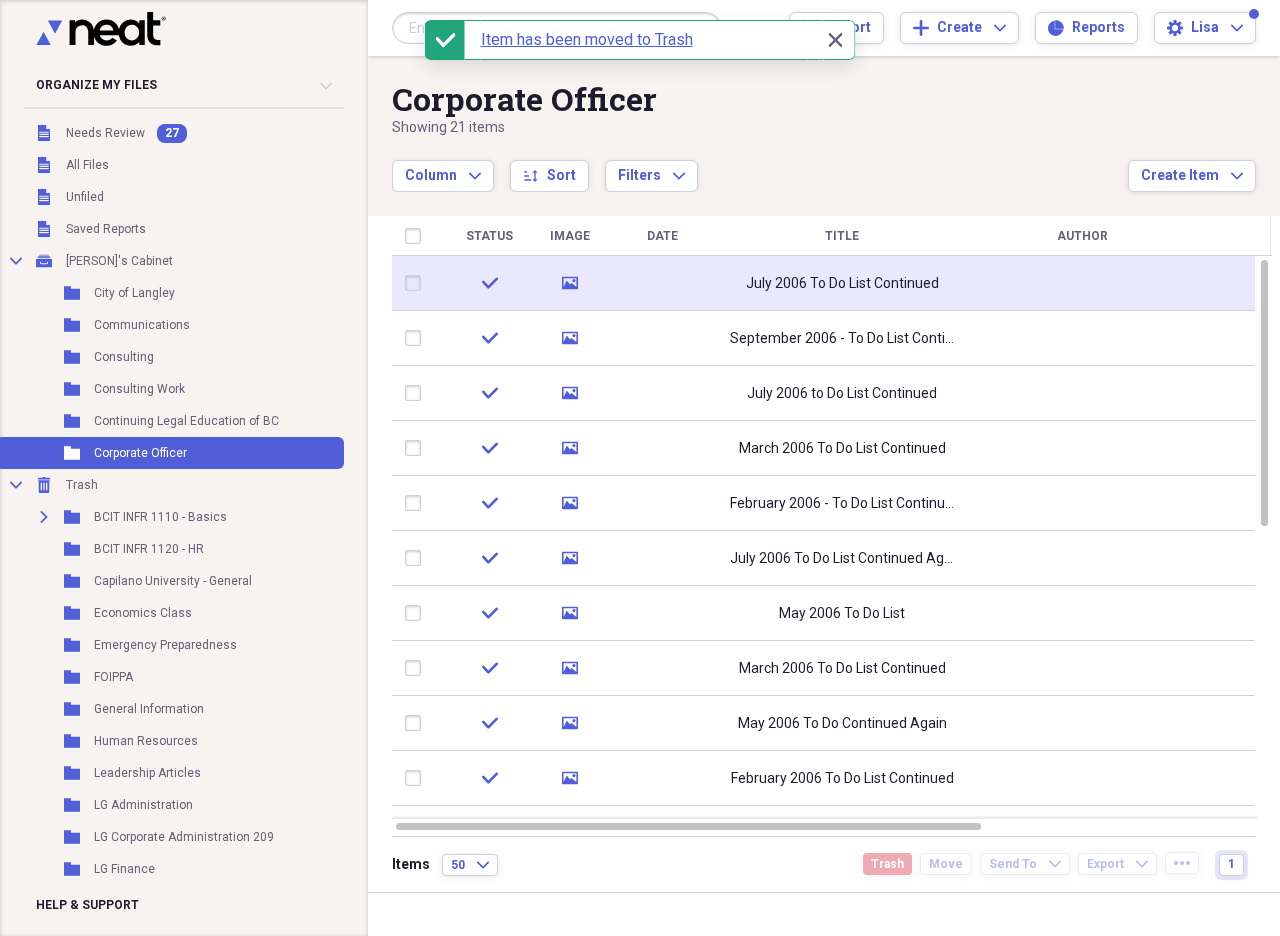 click on "July 2006 To Do List Continued" at bounding box center (842, 284) 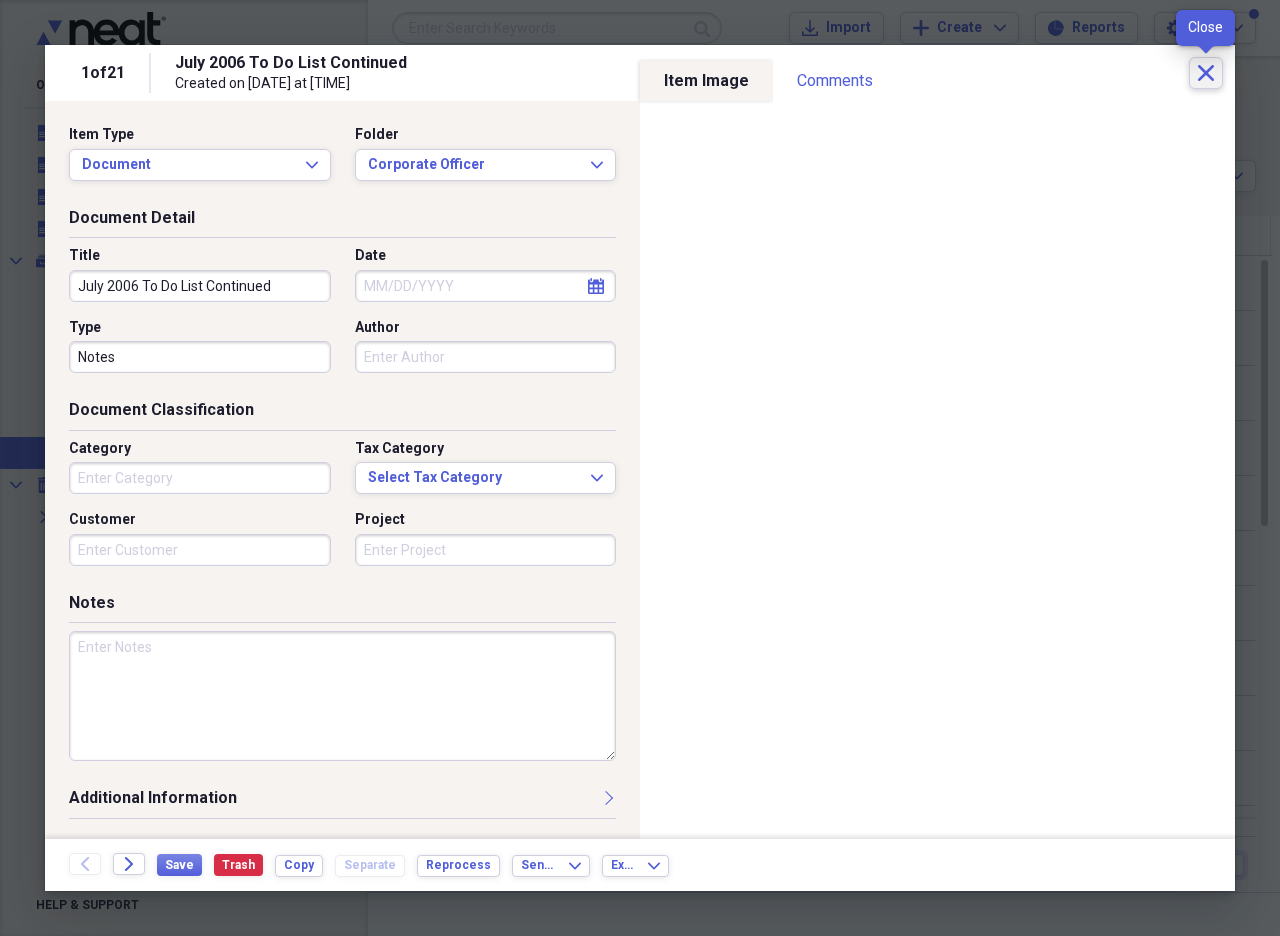 click on "Close" at bounding box center [1206, 73] 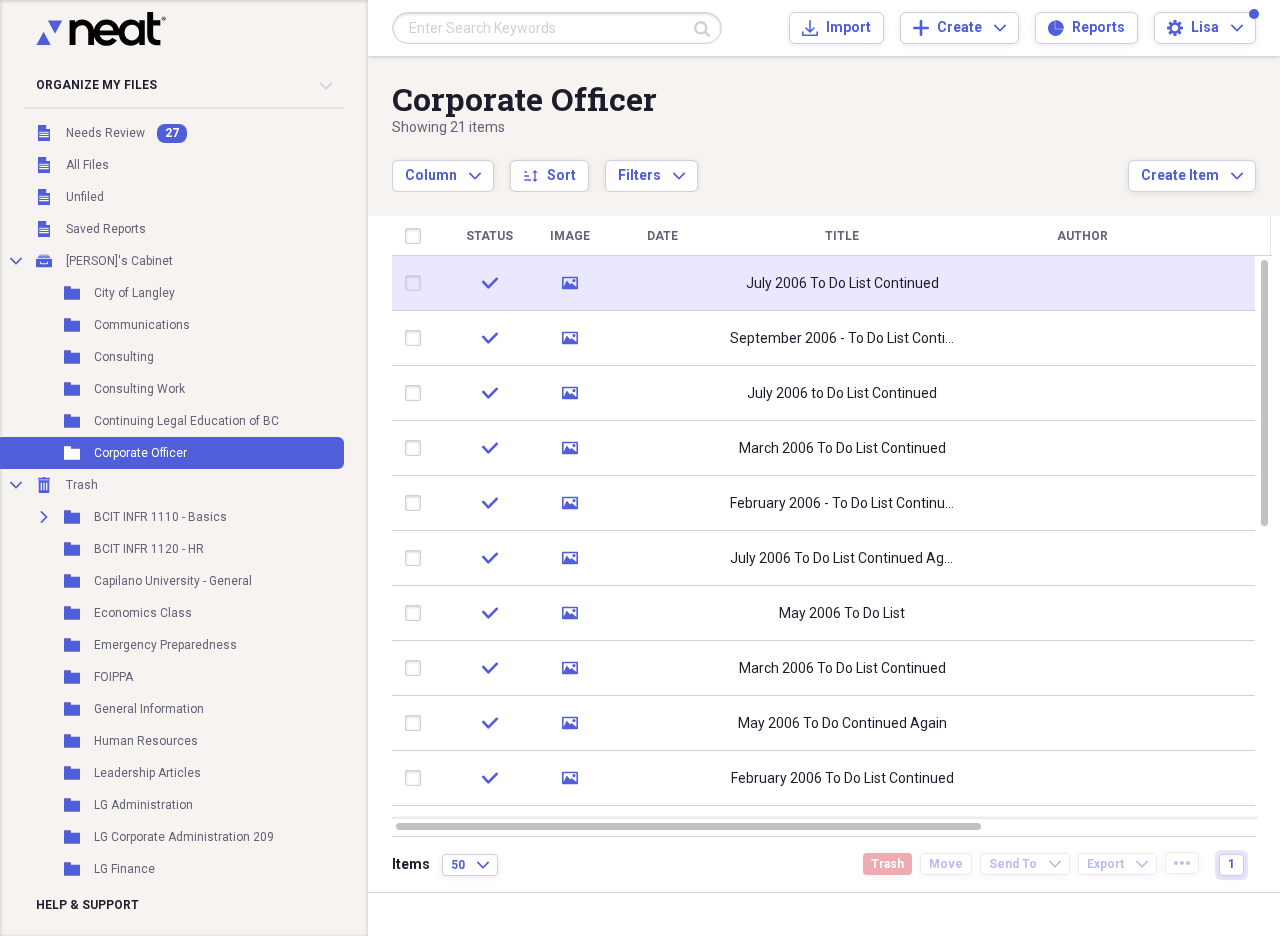 click at bounding box center [417, 283] 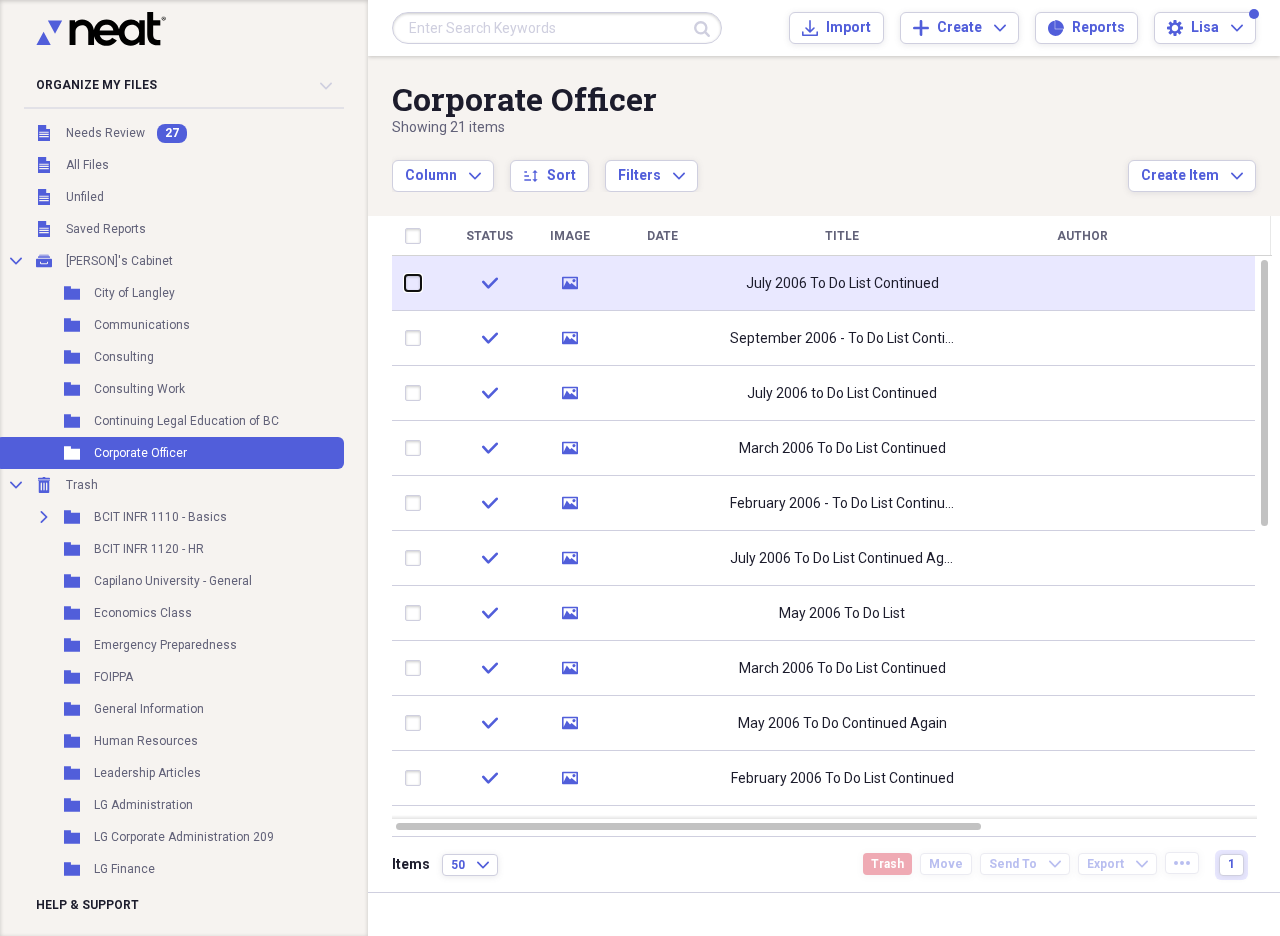 click at bounding box center (405, 283) 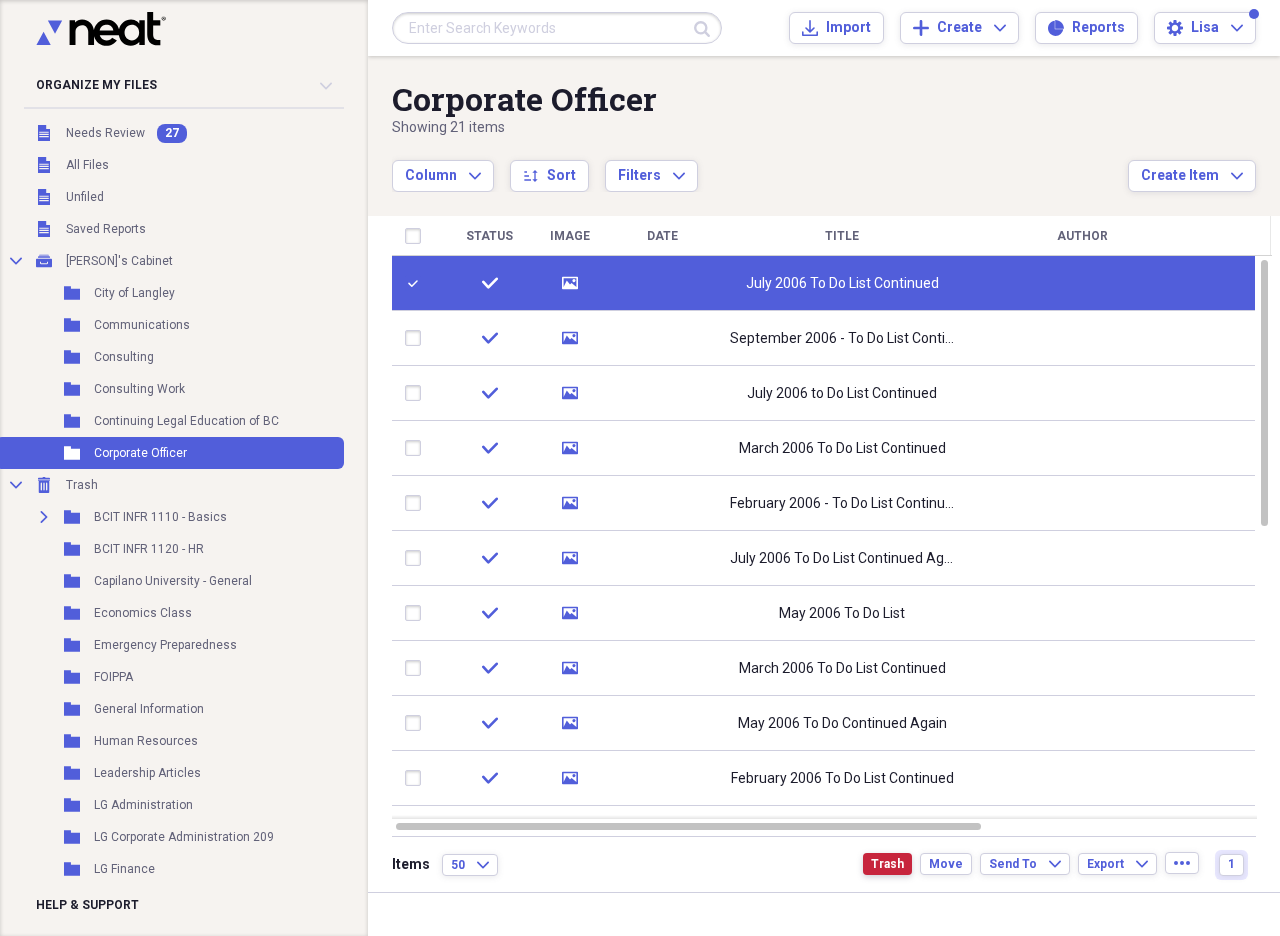 click on "Trash" at bounding box center (887, 864) 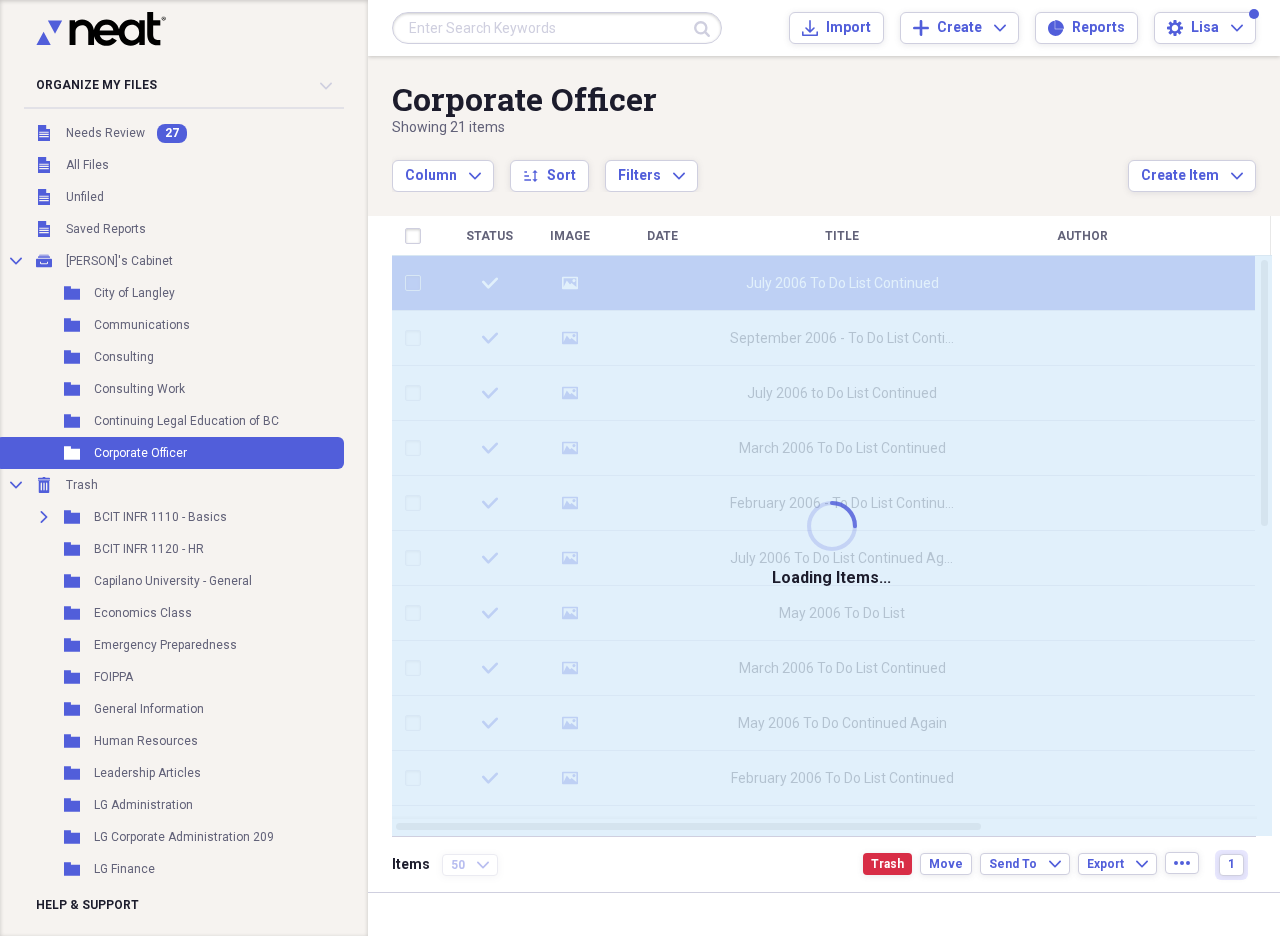 checkbox on "false" 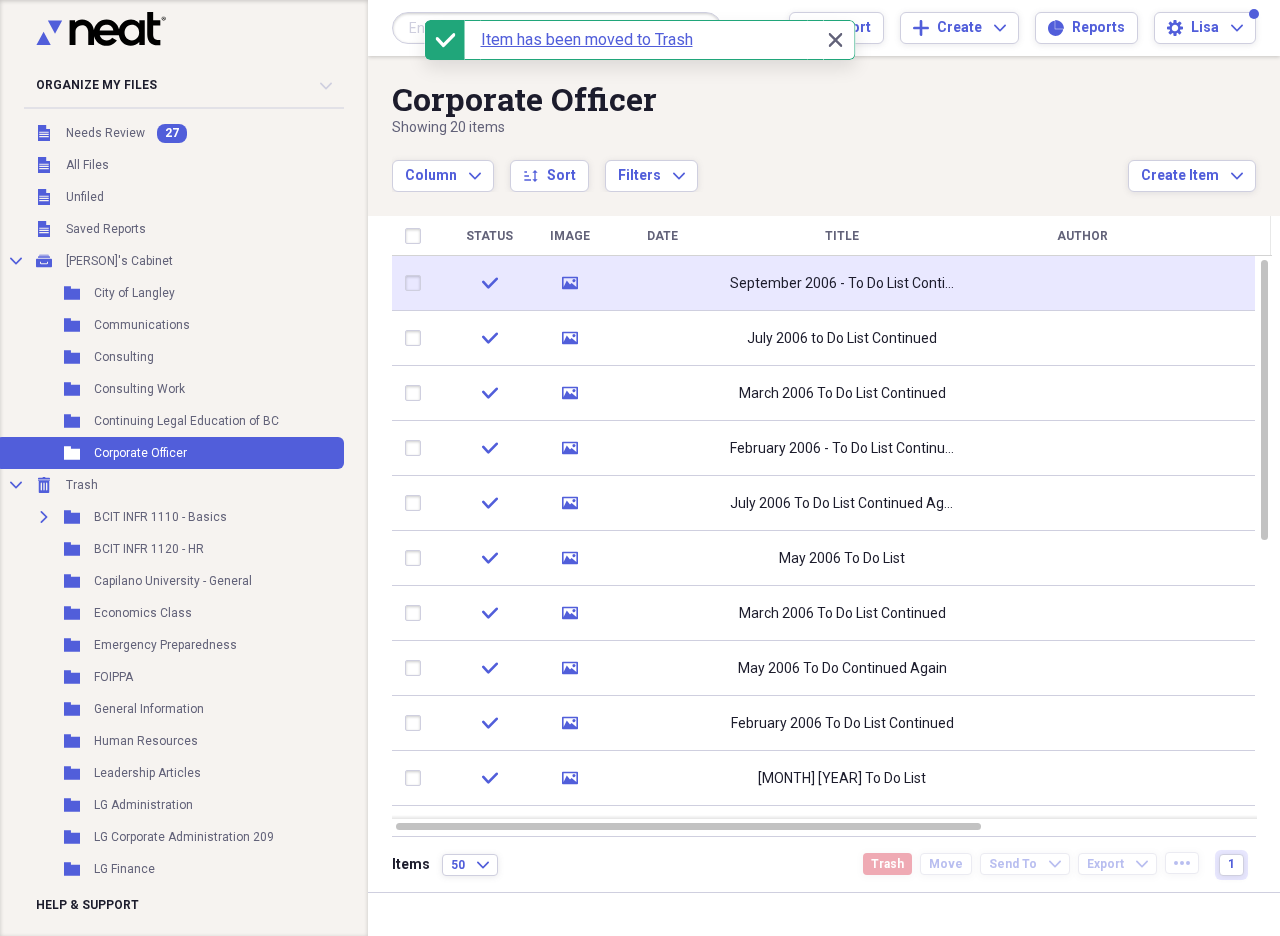click 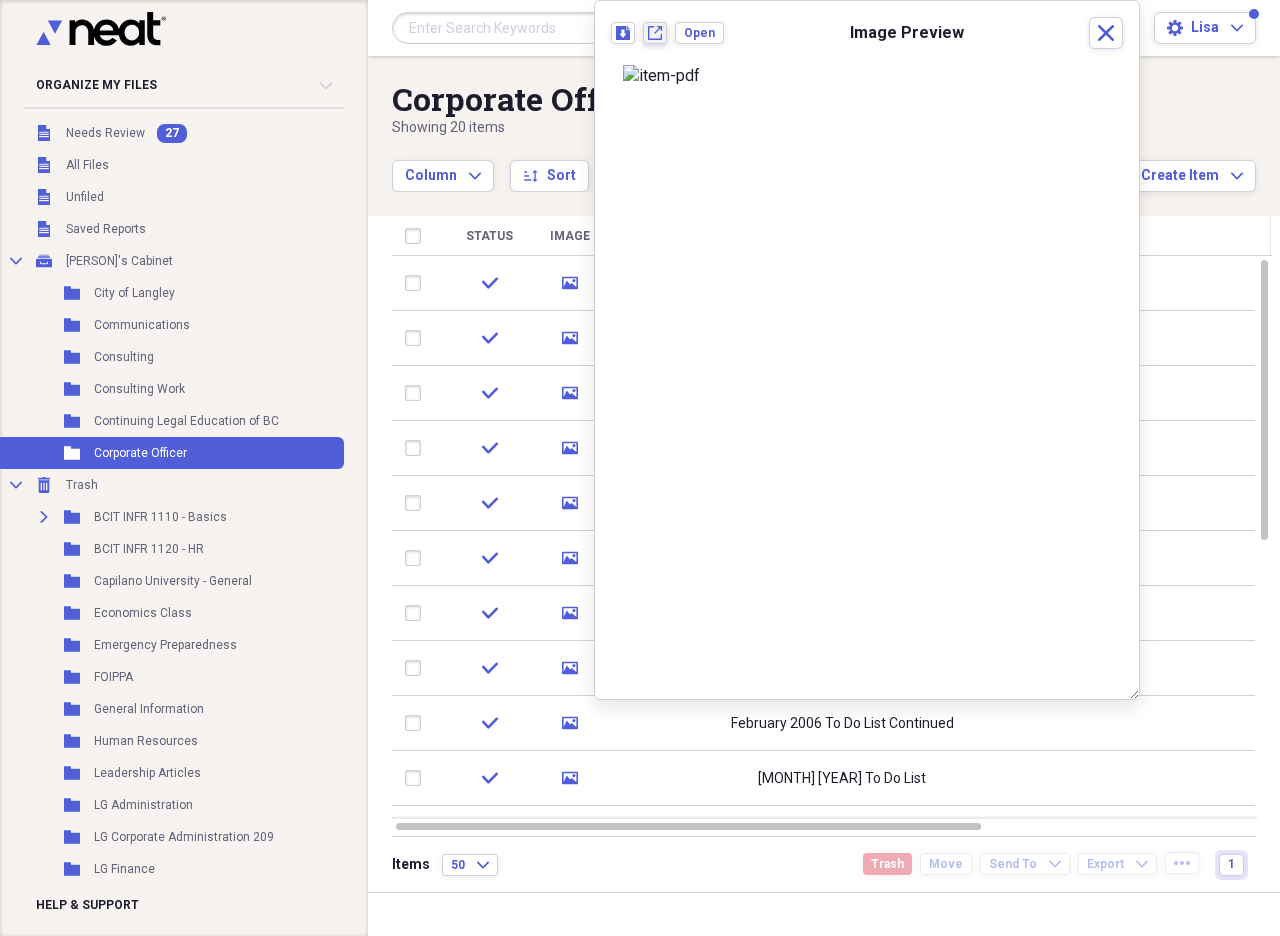 click on "New tab" 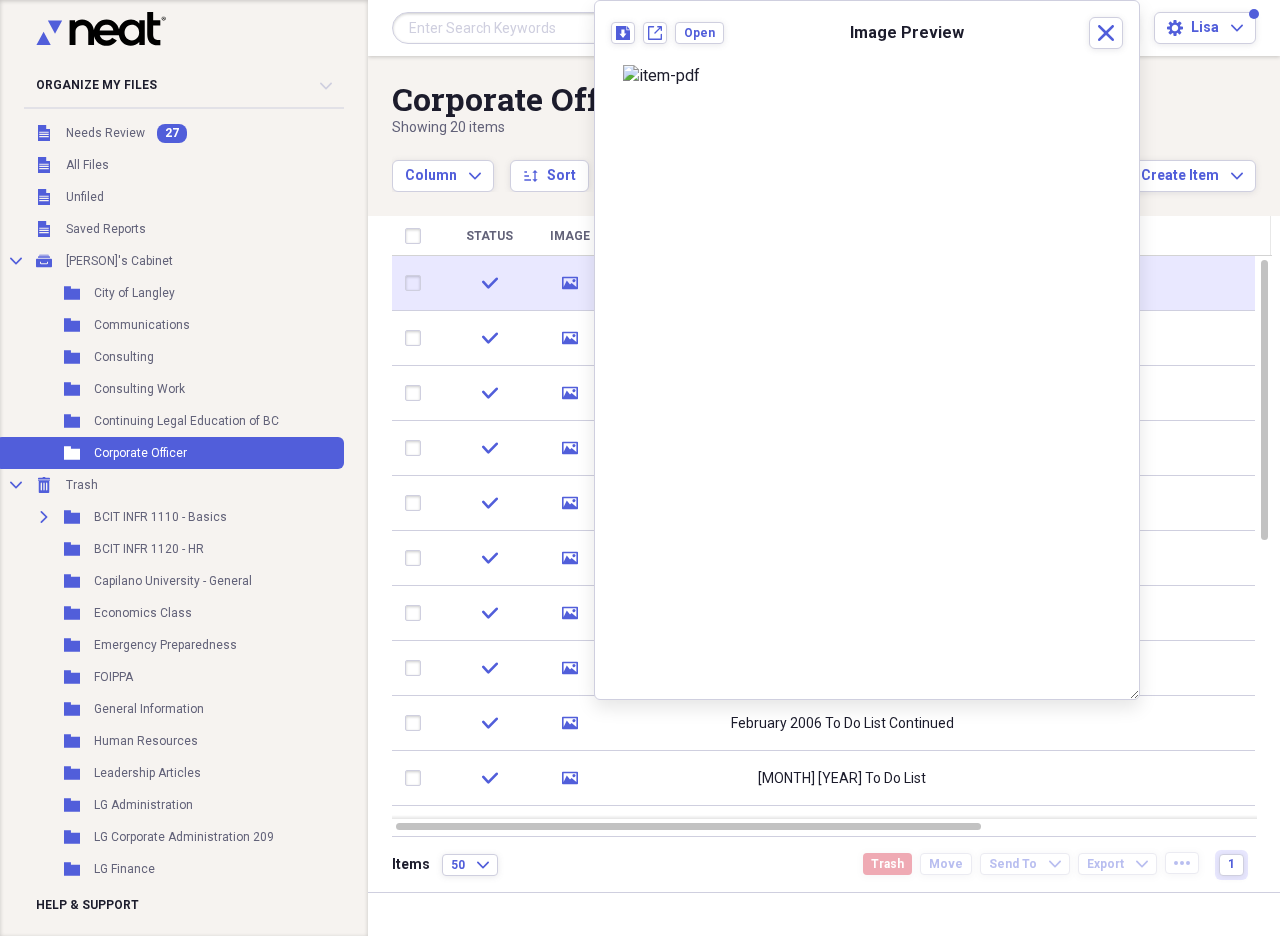 click at bounding box center [417, 283] 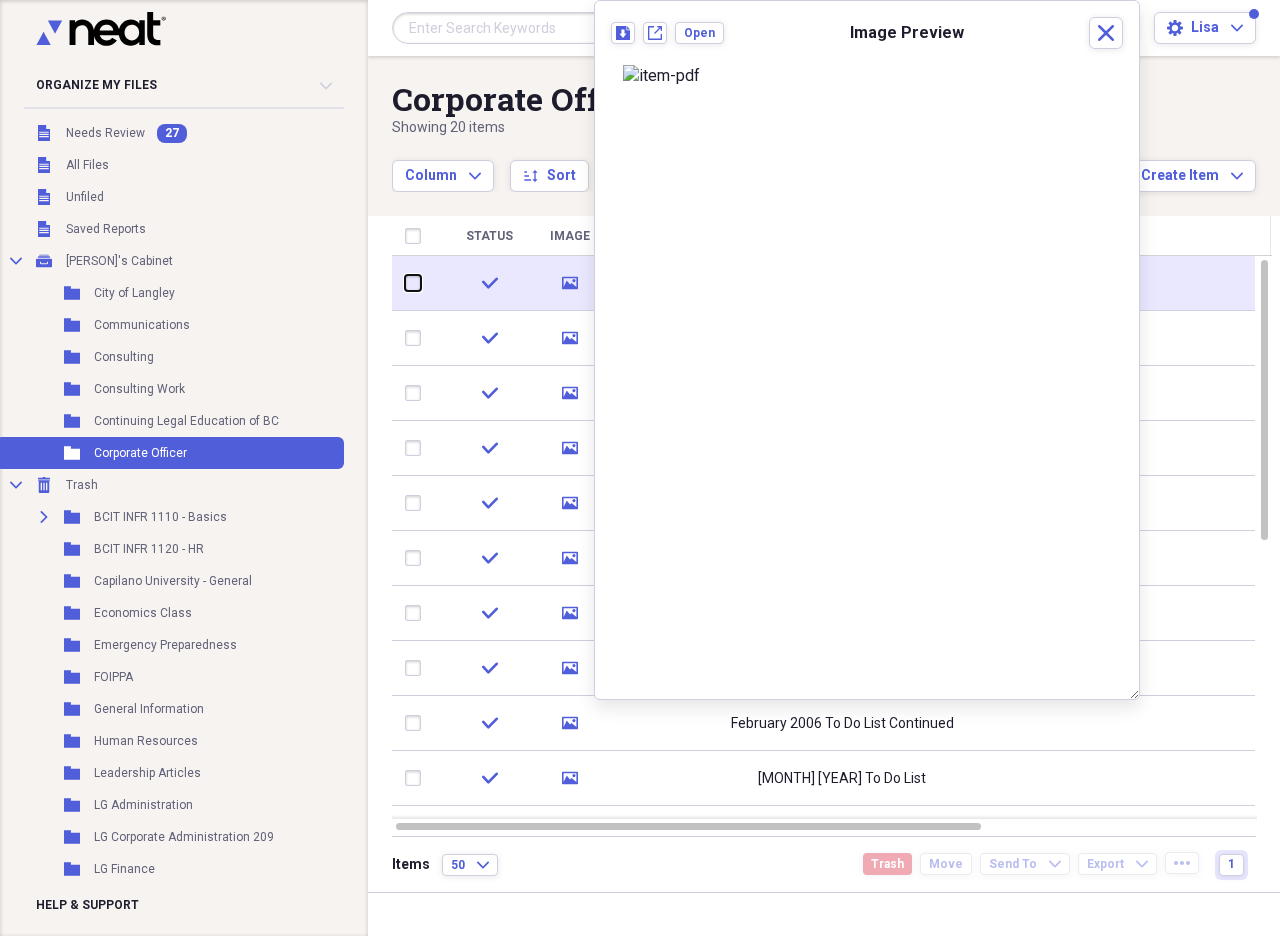 click at bounding box center (405, 283) 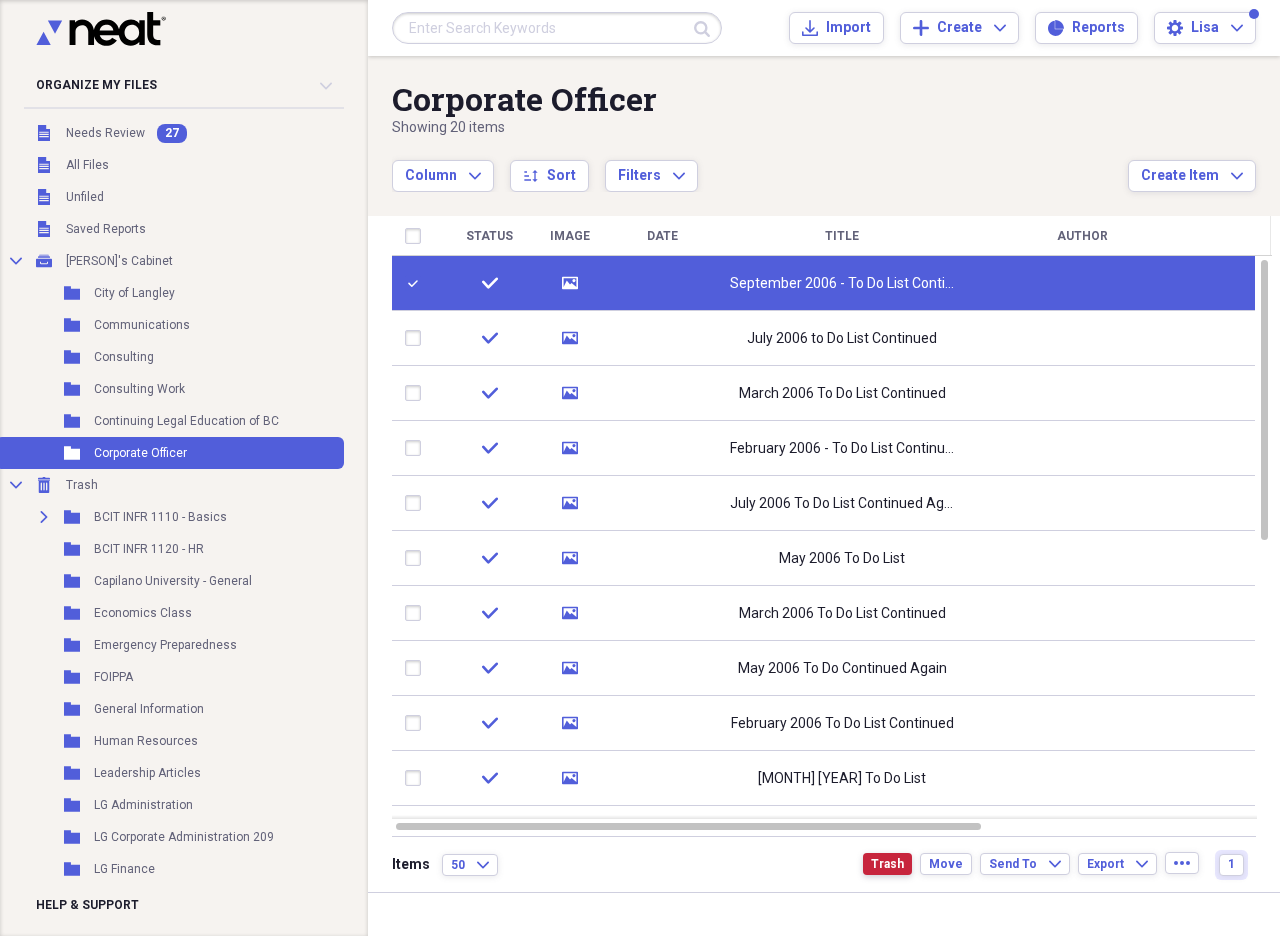 click on "Trash" at bounding box center [887, 864] 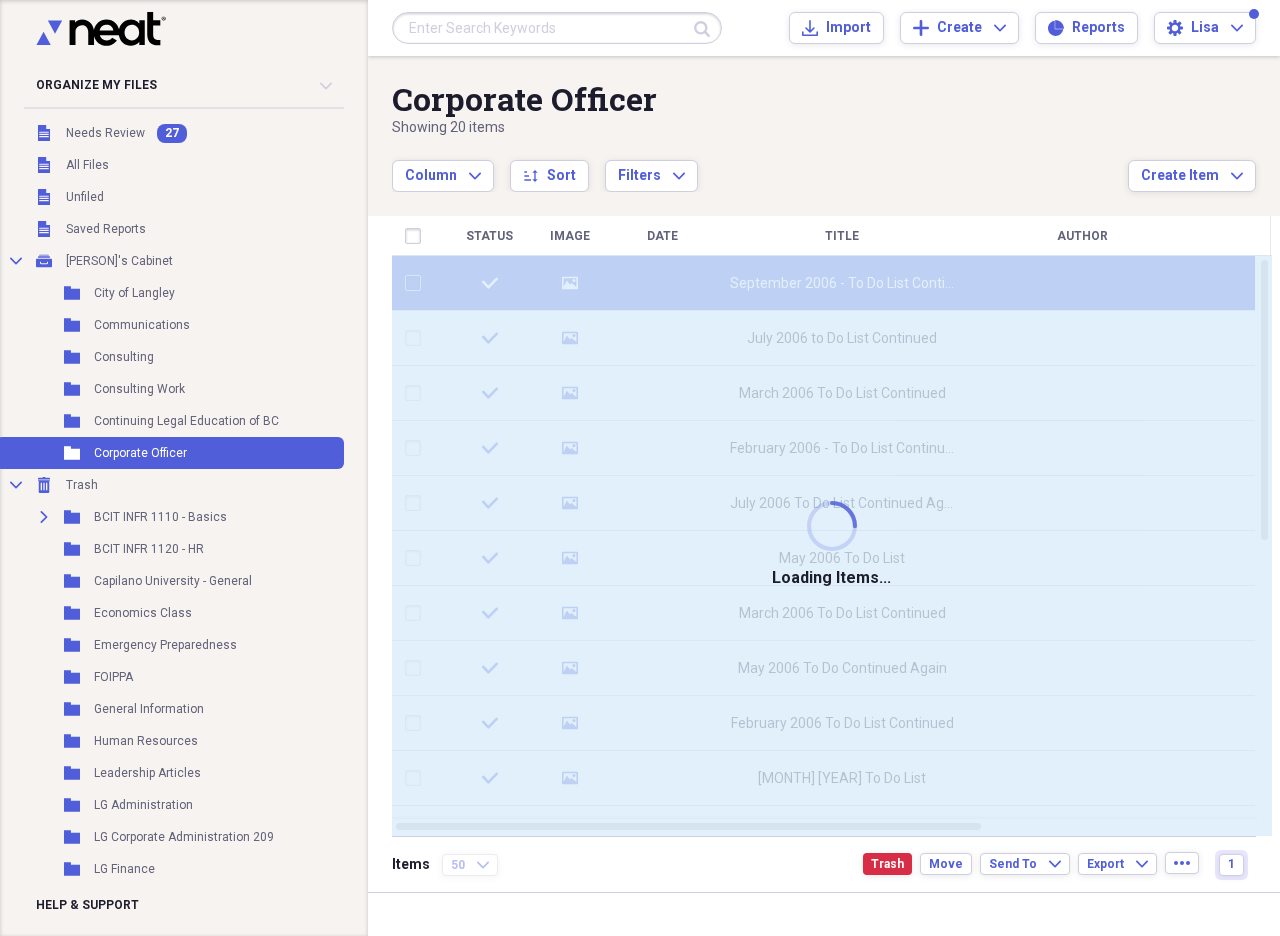 checkbox on "false" 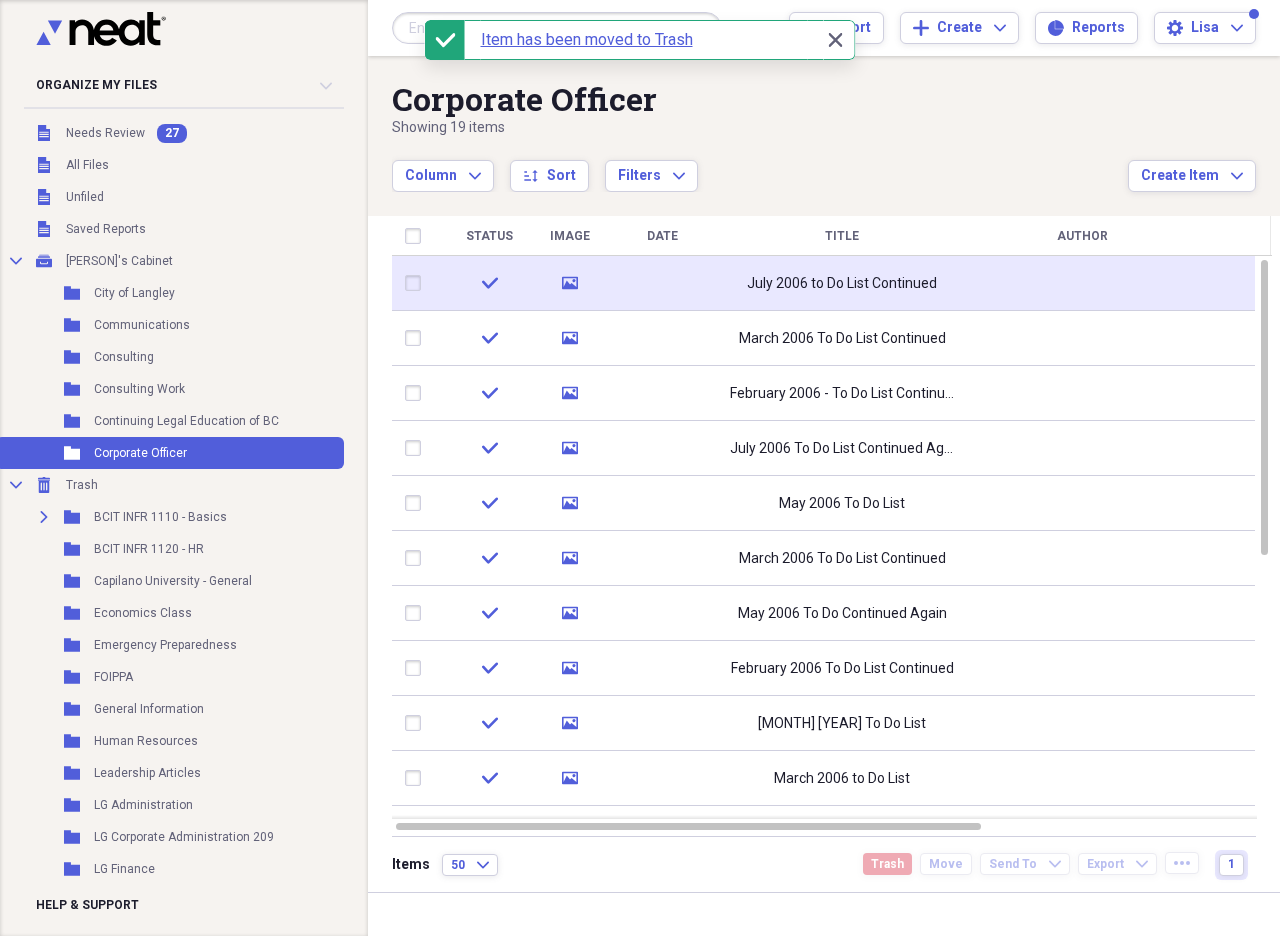 click on "media" 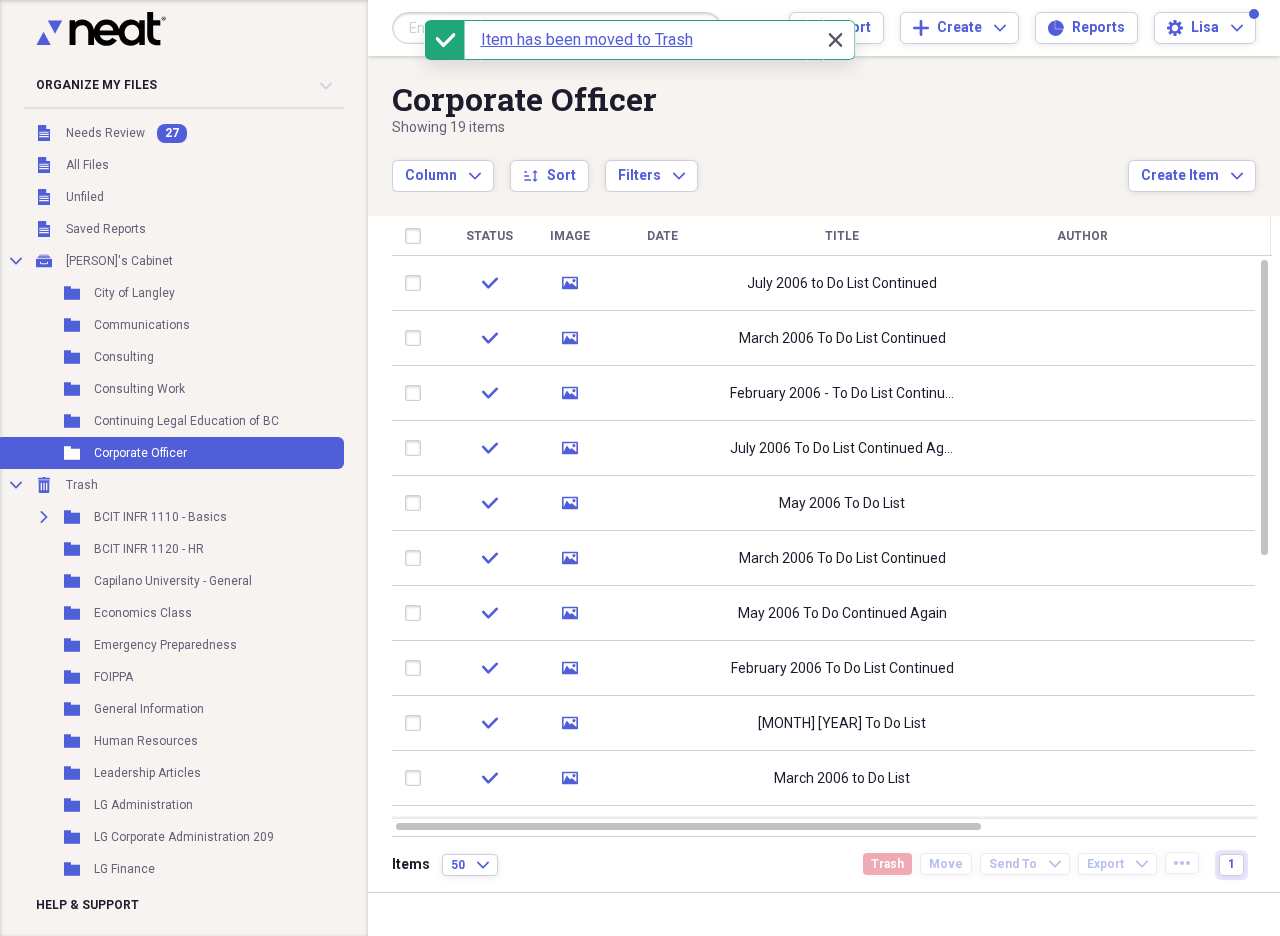 click on "Close Close" at bounding box center [835, 40] 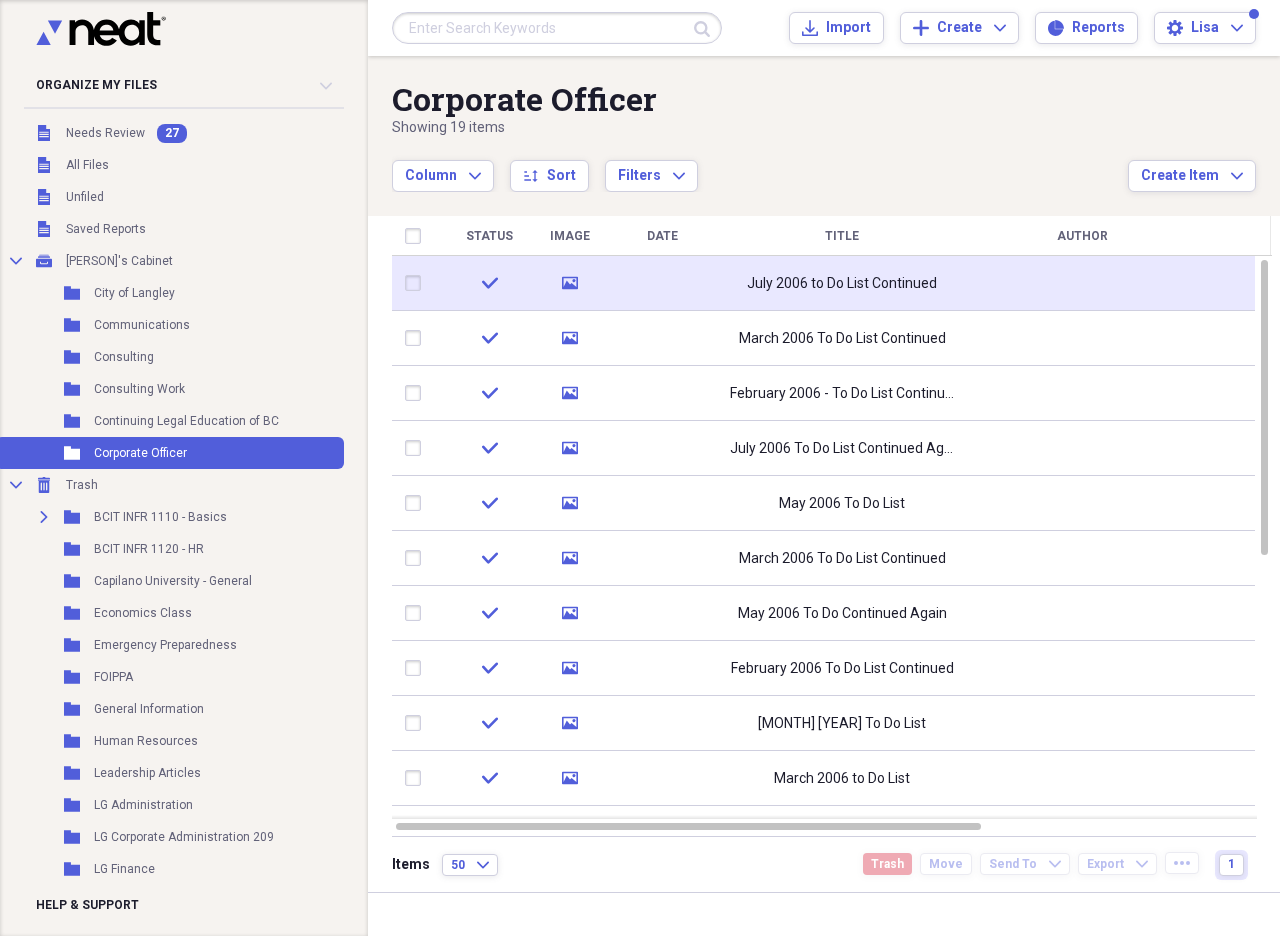 click on "media" 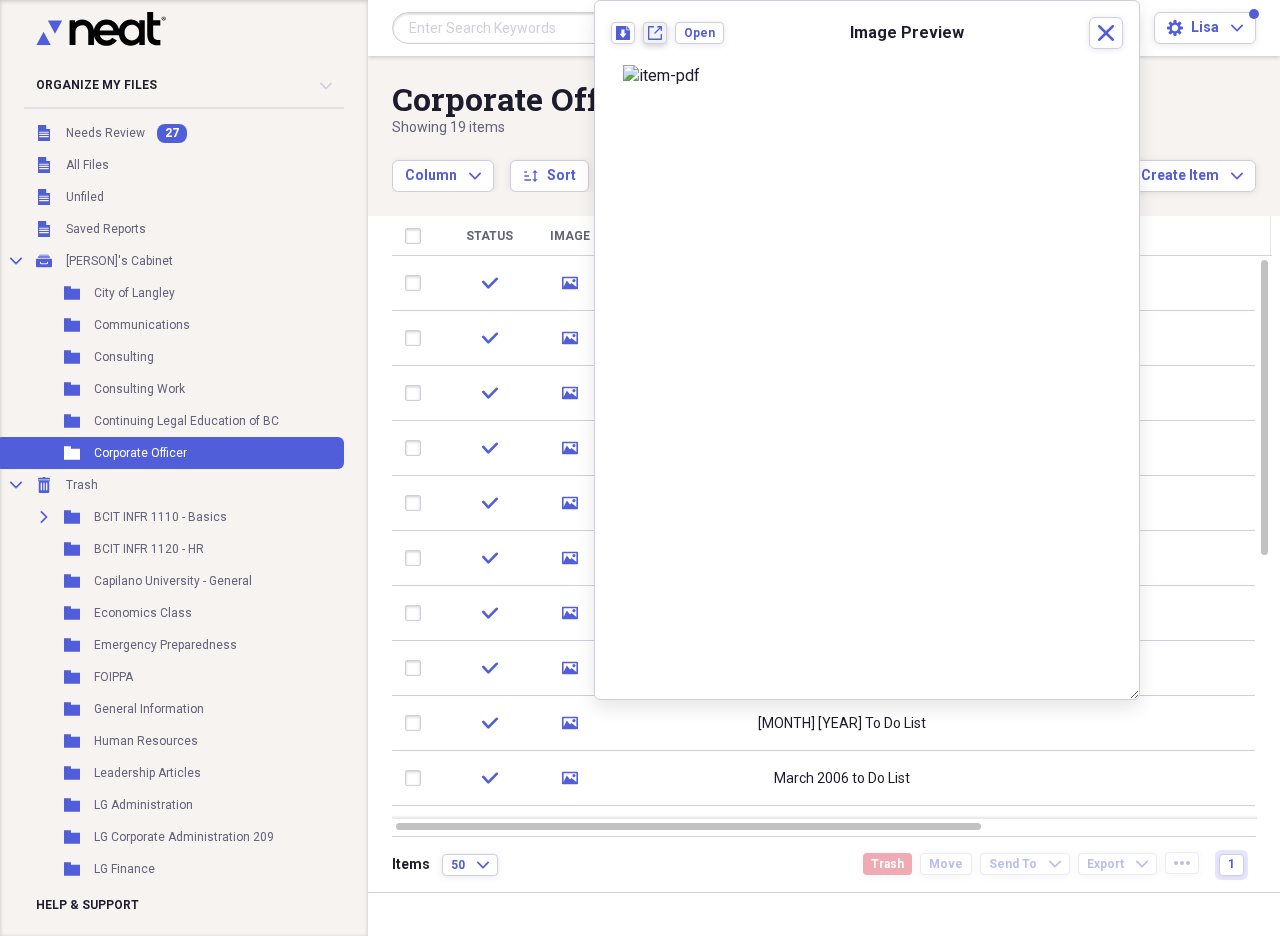 click 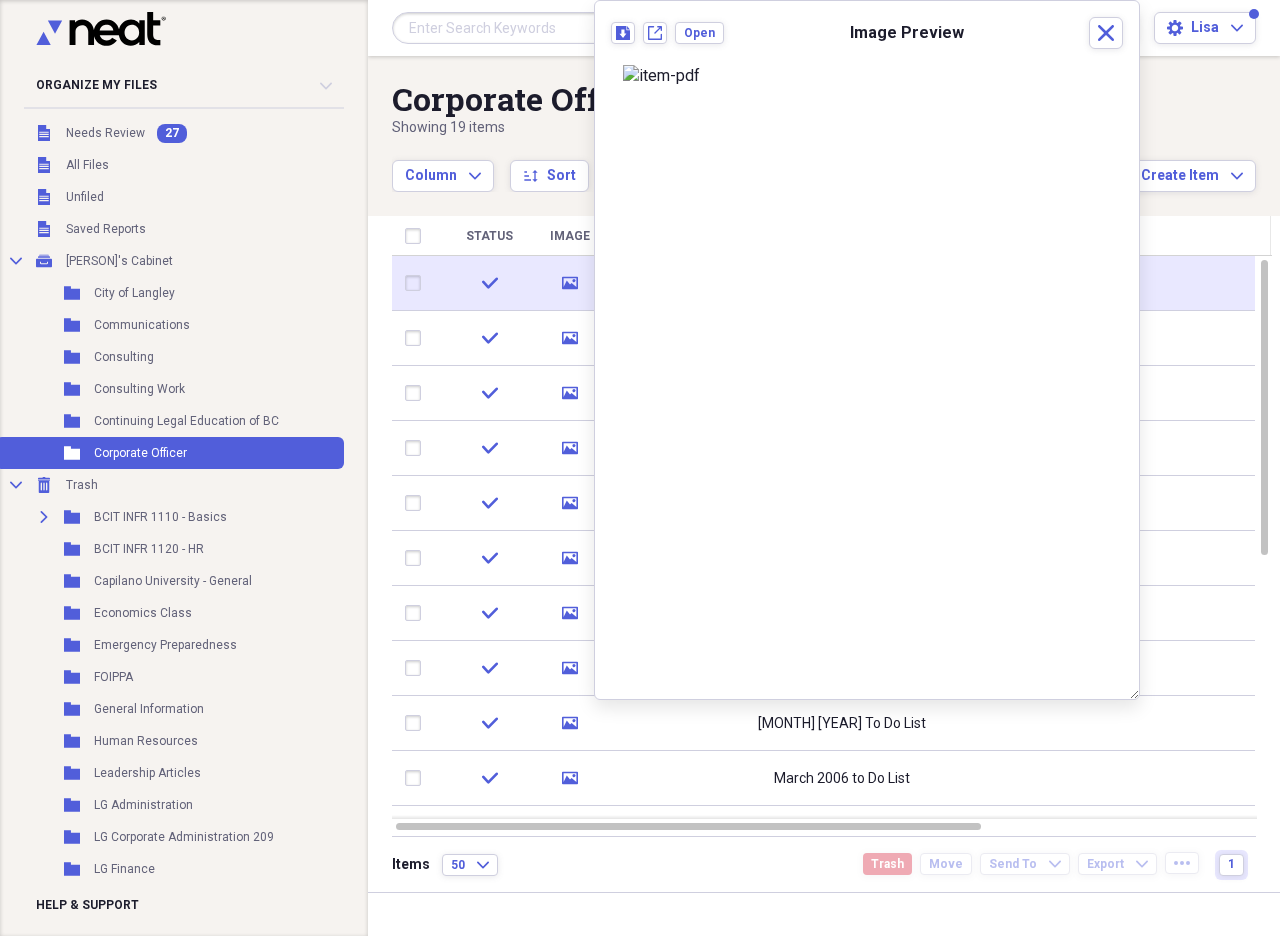 click at bounding box center (417, 283) 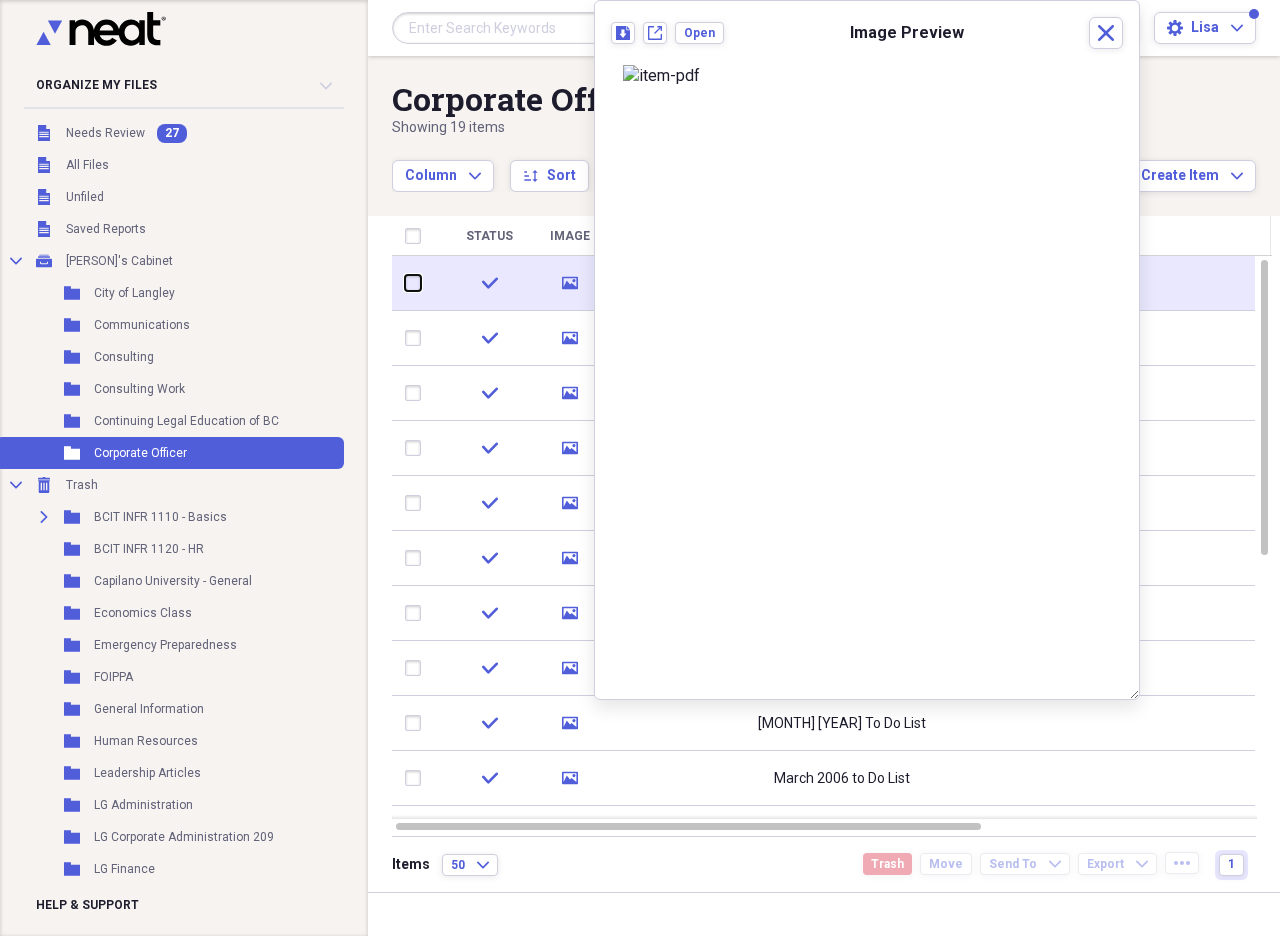 click at bounding box center [405, 283] 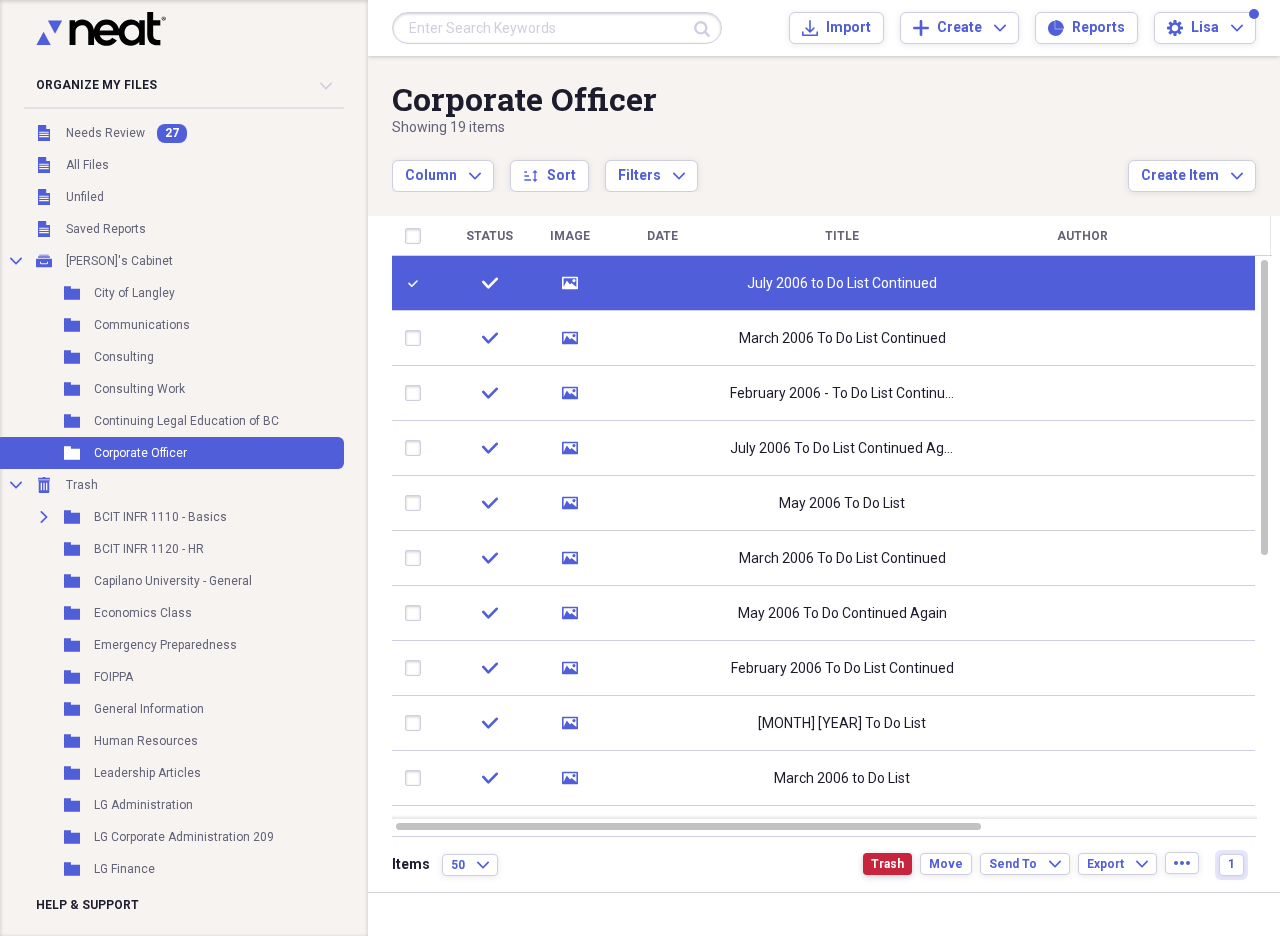 click on "Trash" at bounding box center (887, 864) 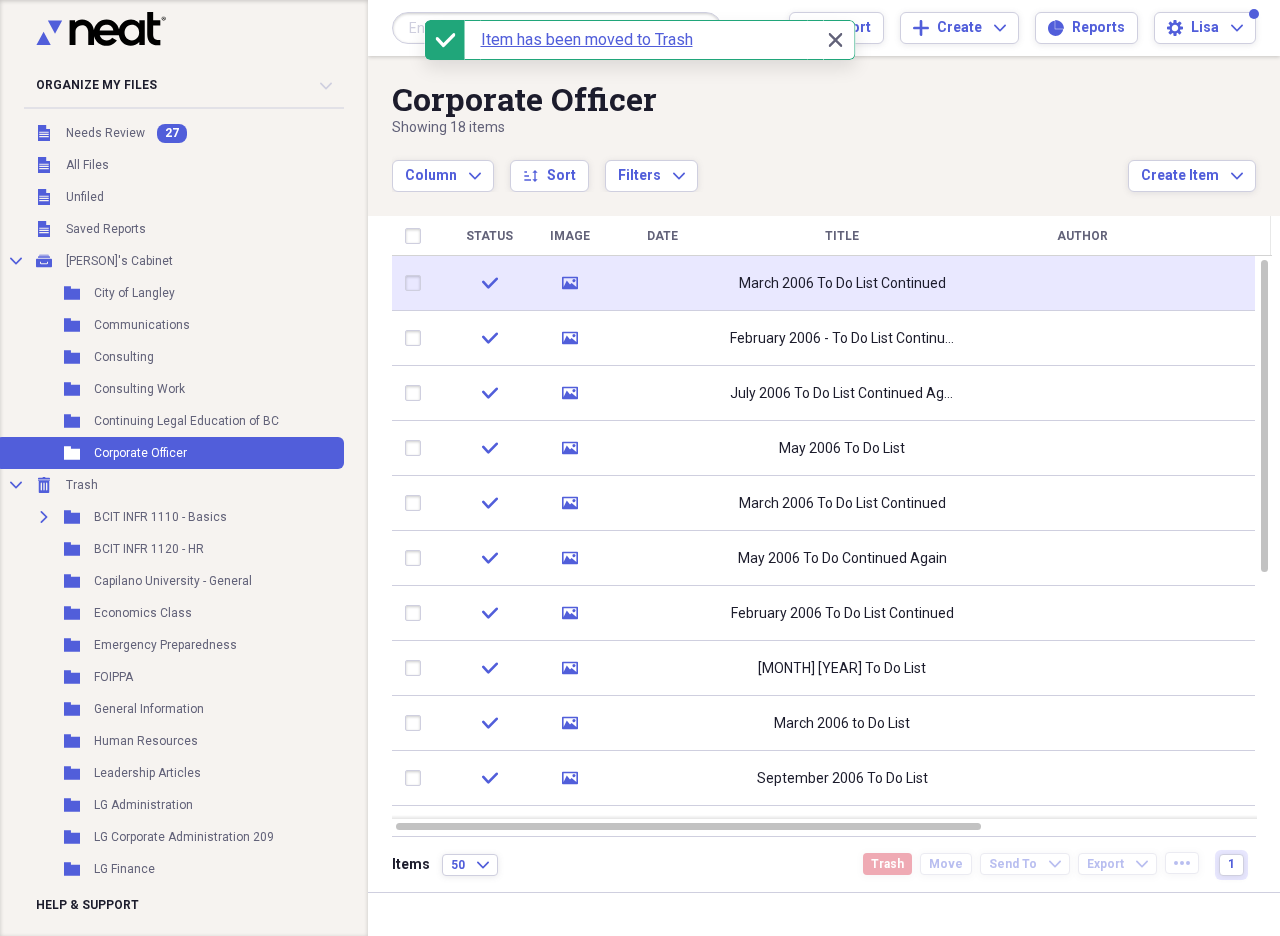 click 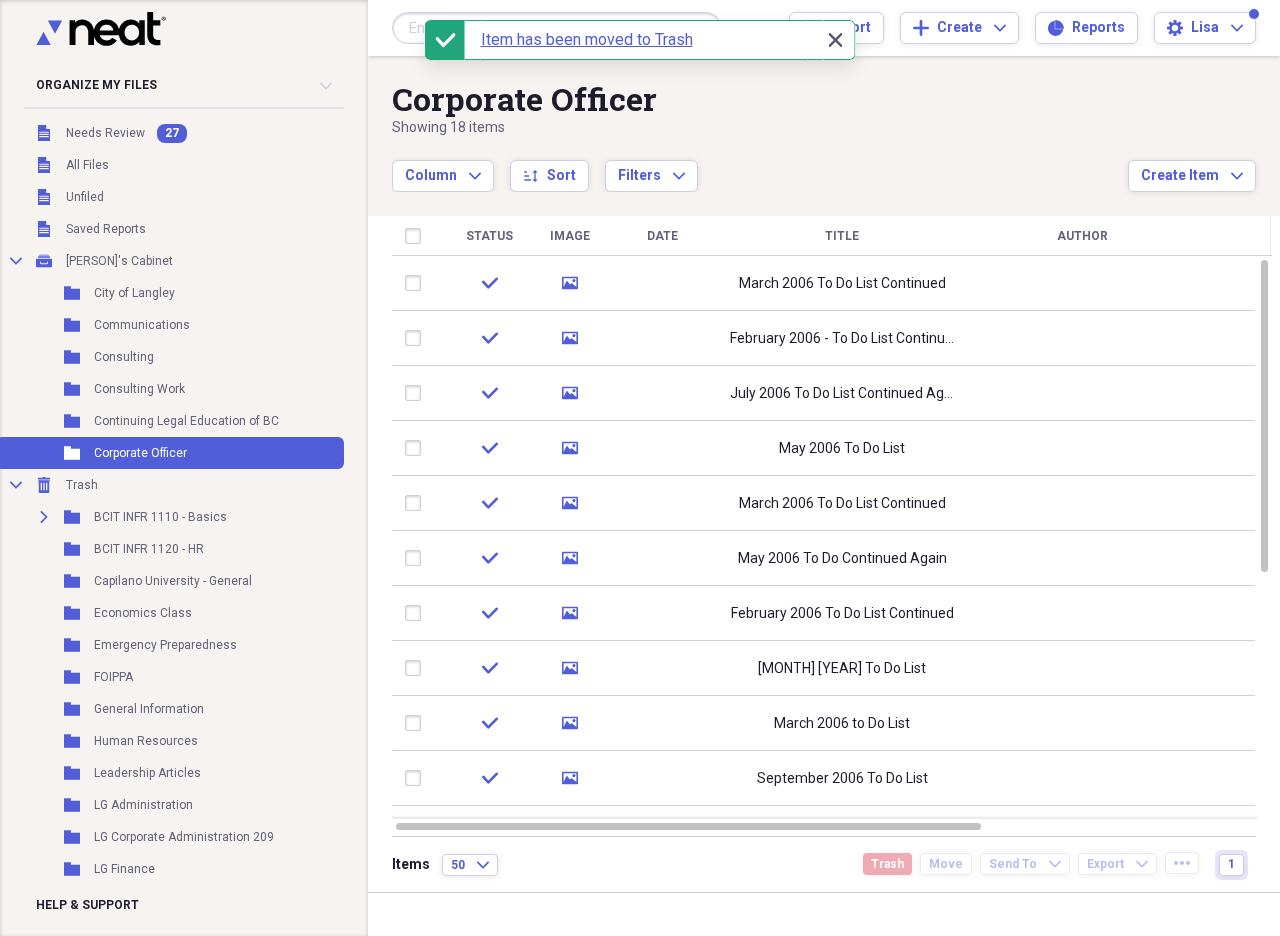 click on "Close Close" at bounding box center [835, 40] 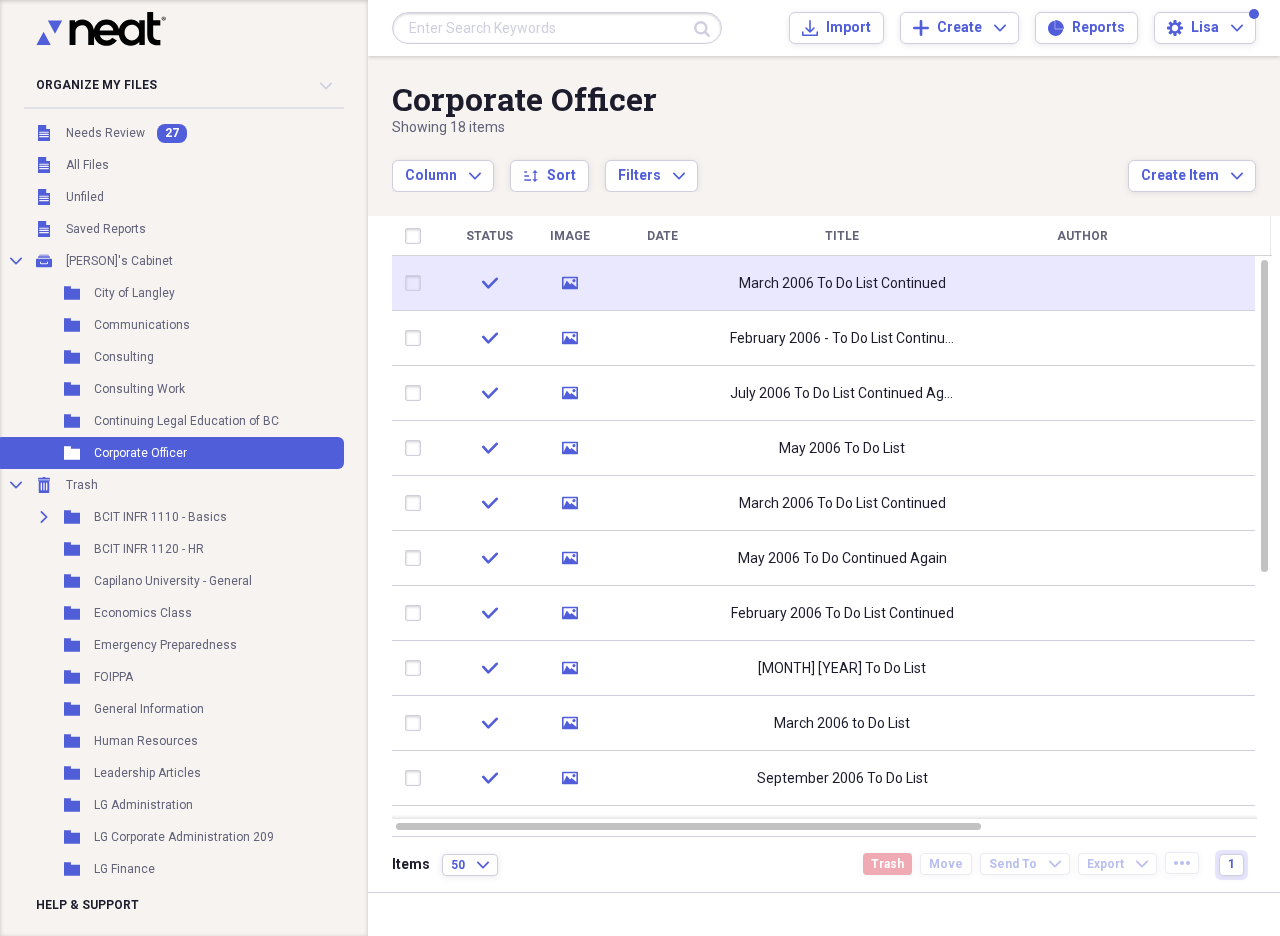 click 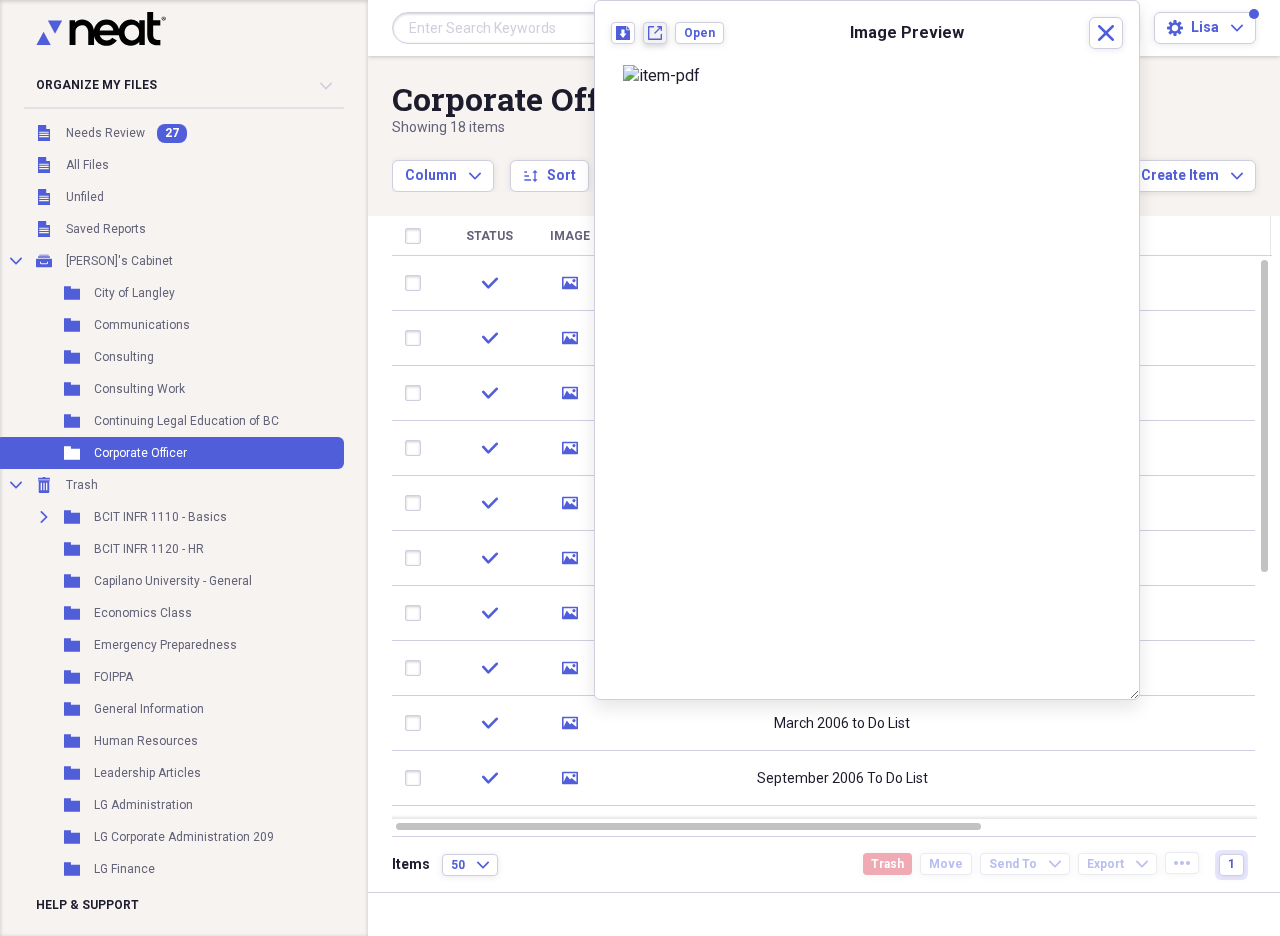 click on "New tab" 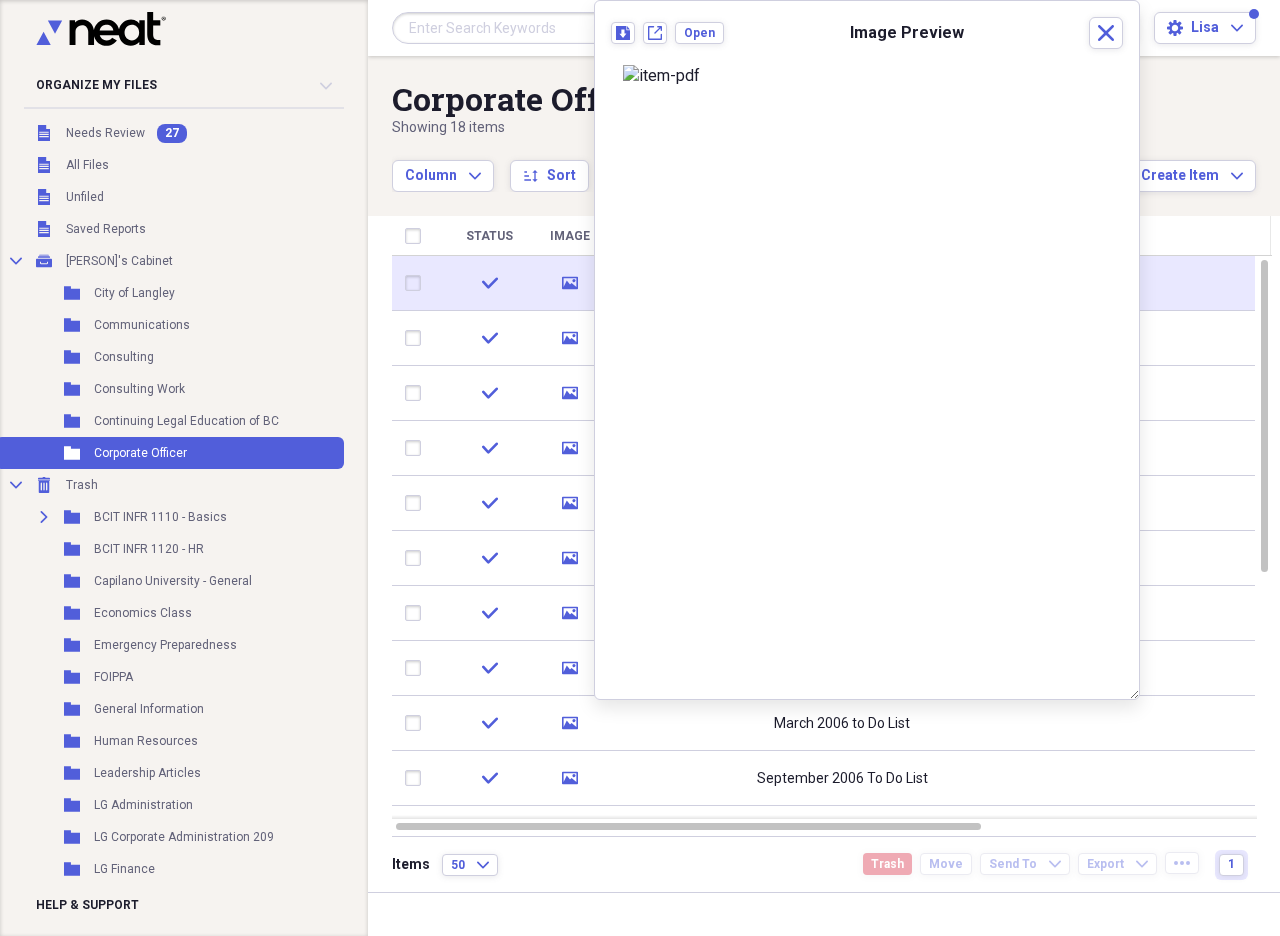click at bounding box center [417, 283] 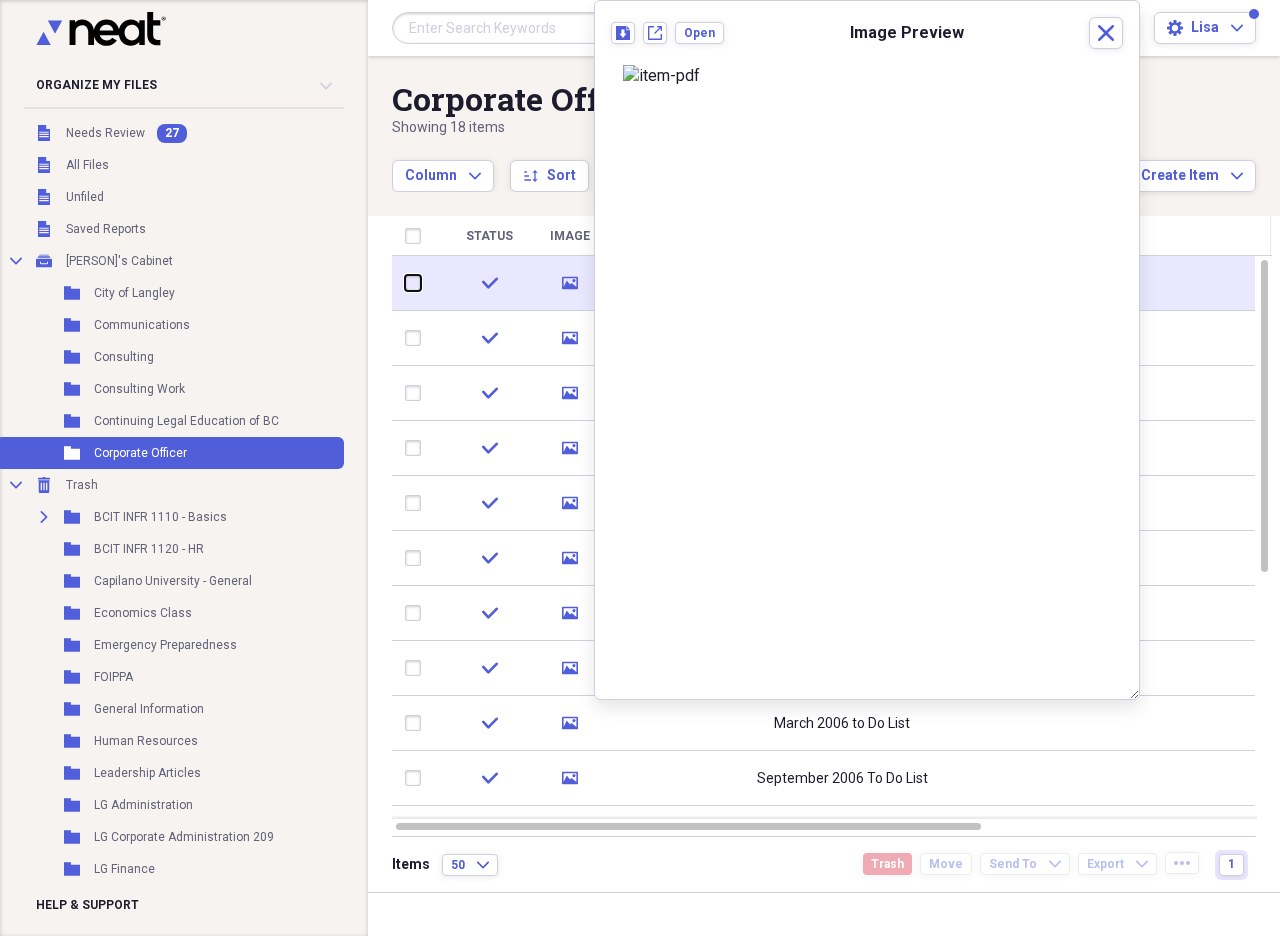 click at bounding box center (405, 283) 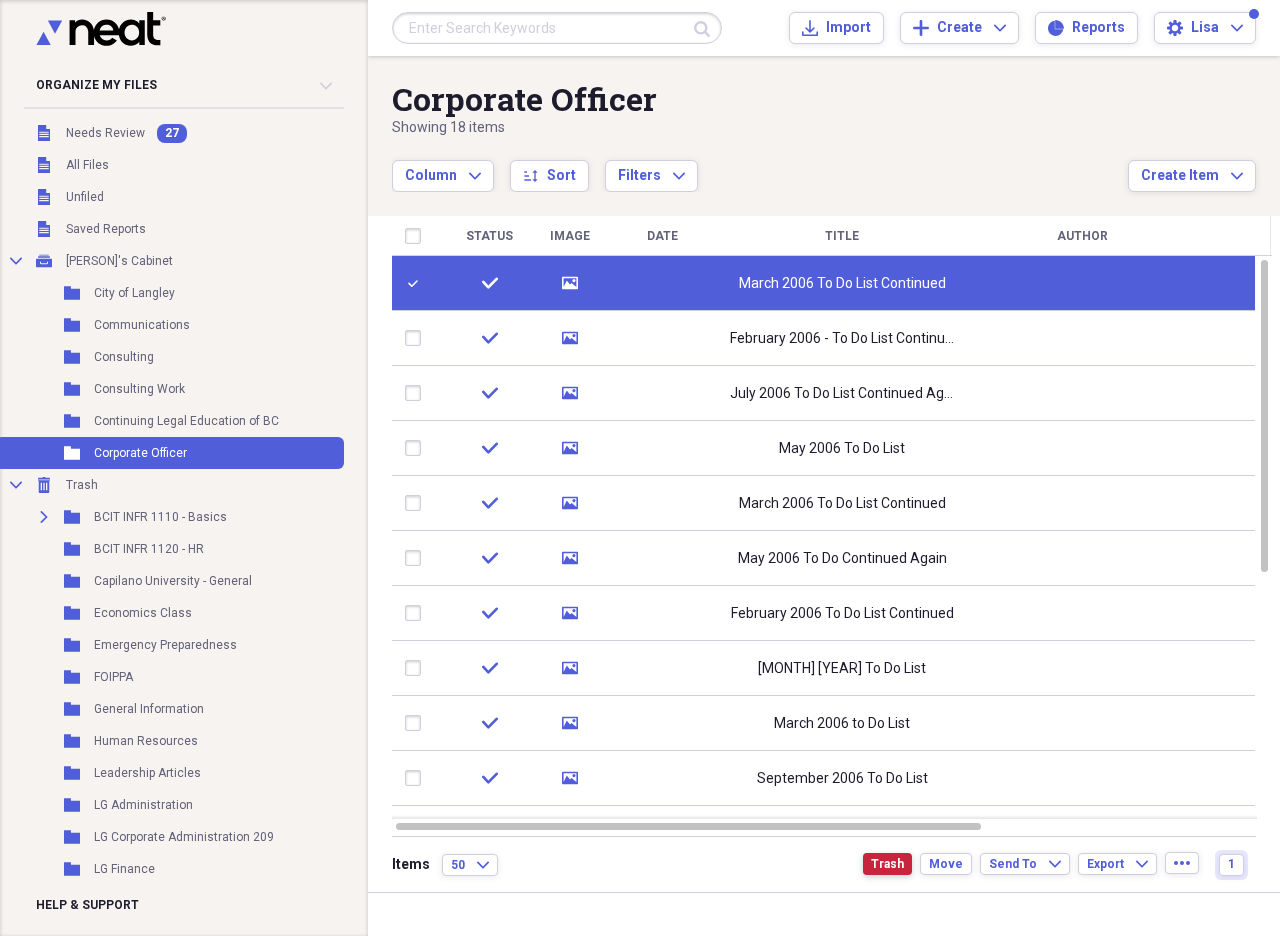click on "Trash" at bounding box center (887, 864) 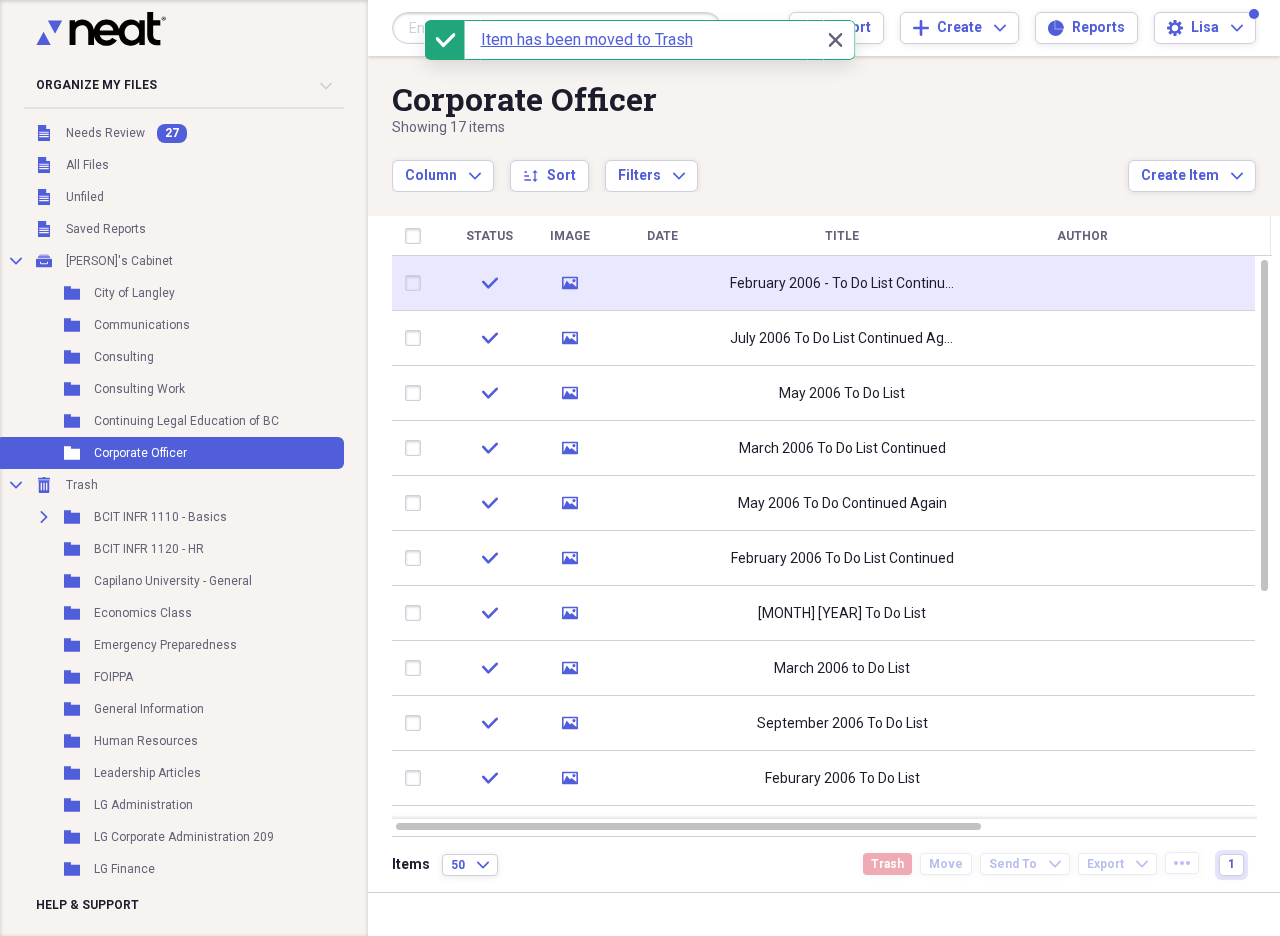 click 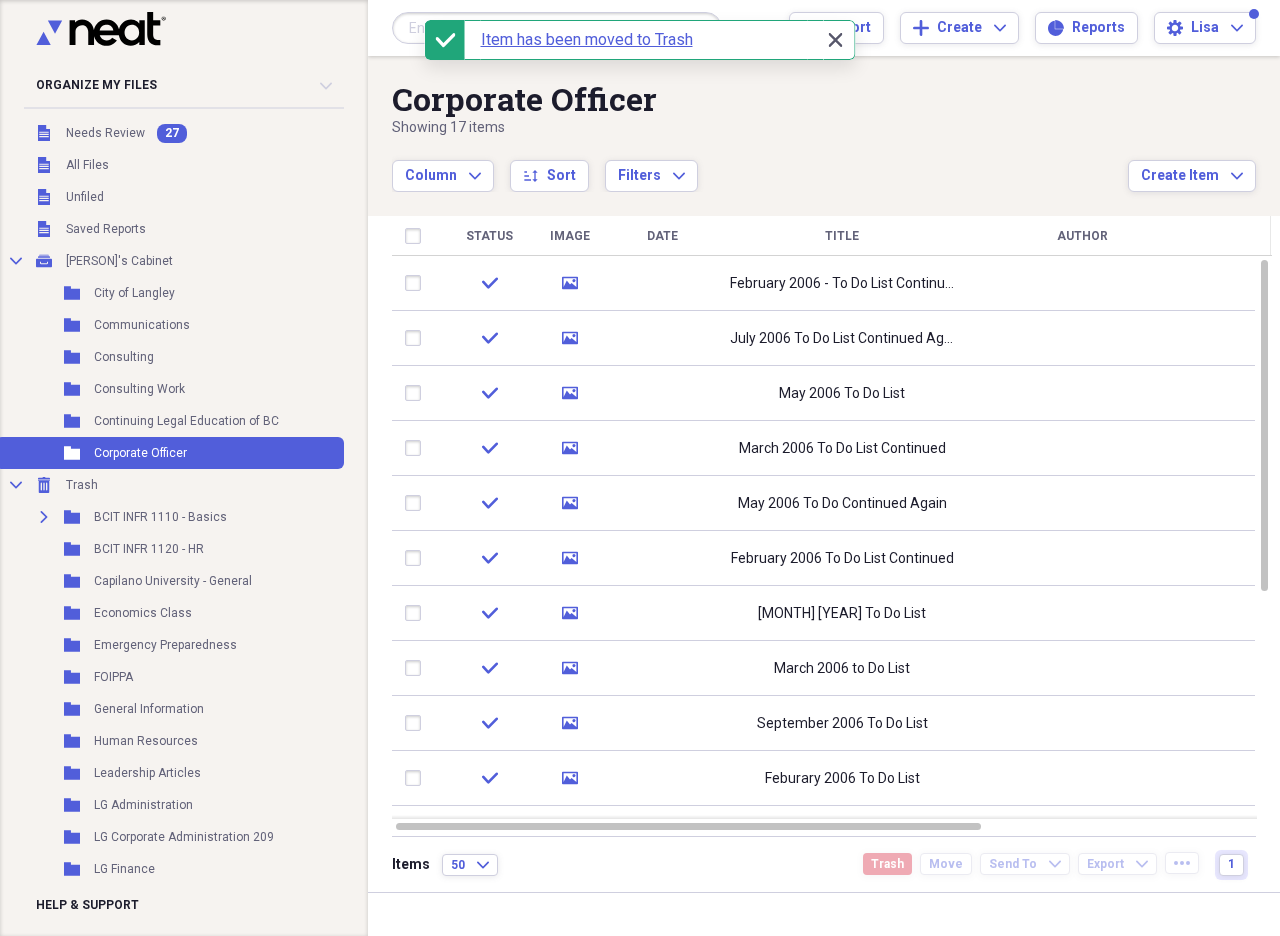 click 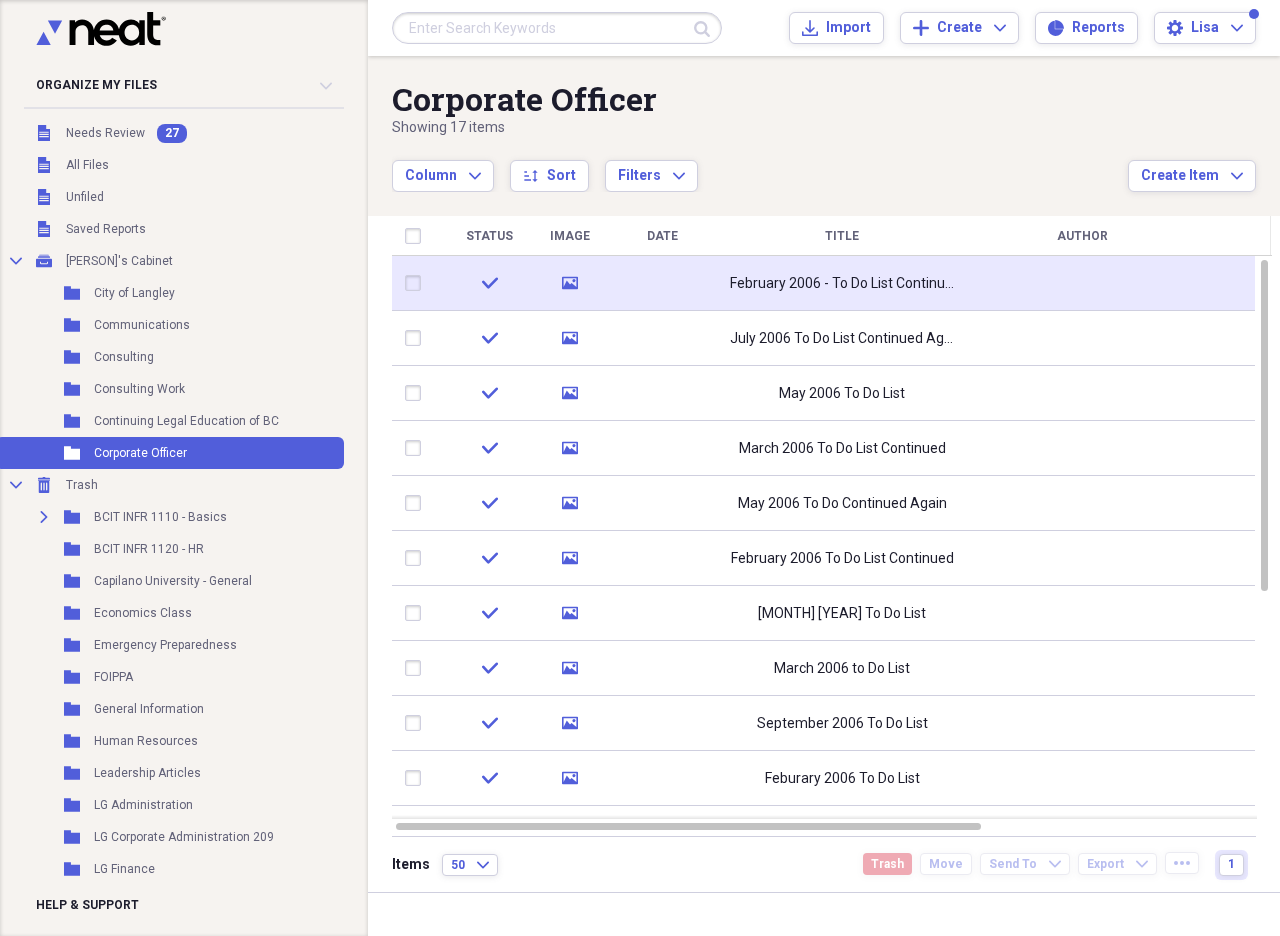 click on "media" 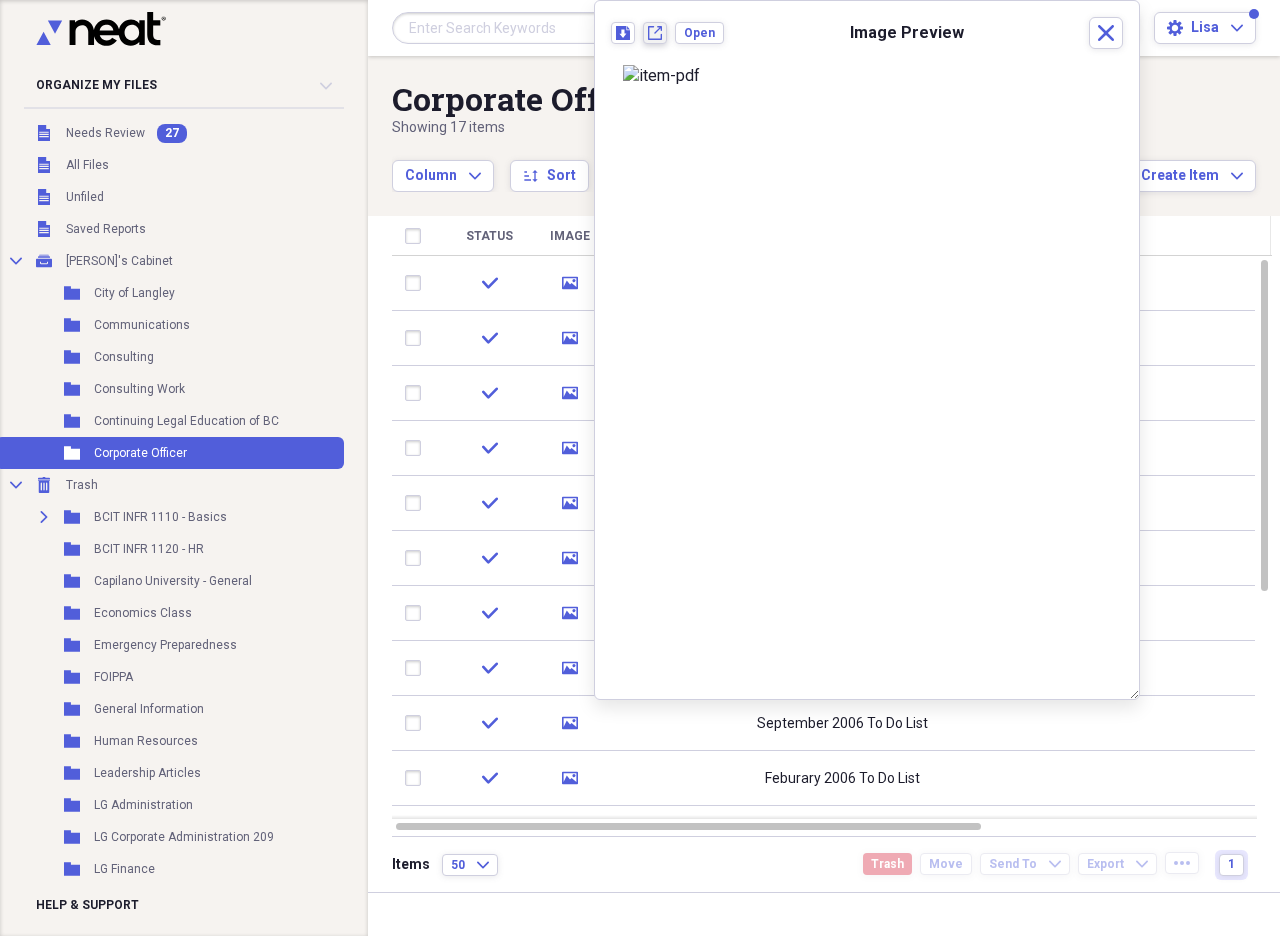 click on "New tab" 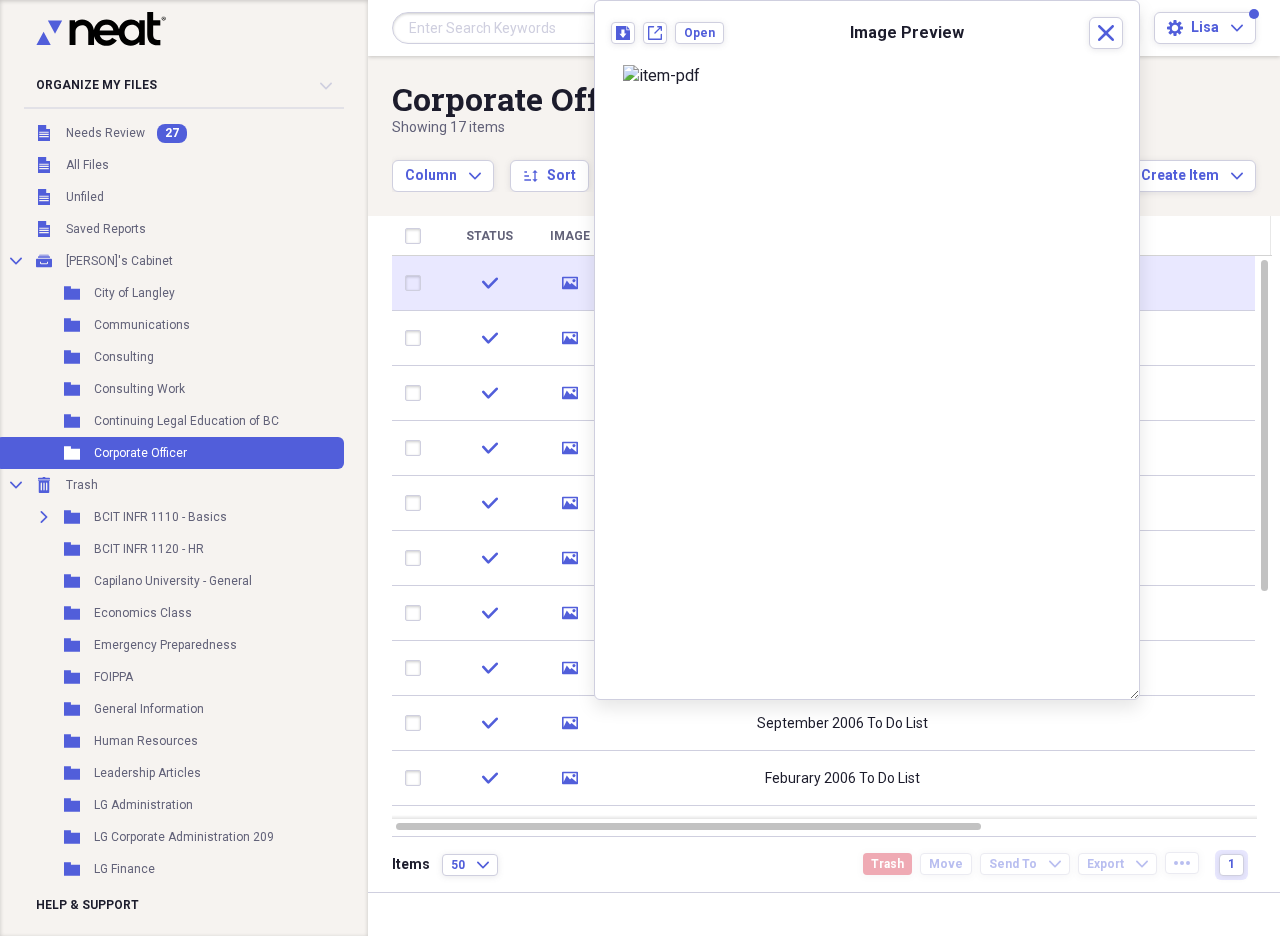 click at bounding box center [417, 283] 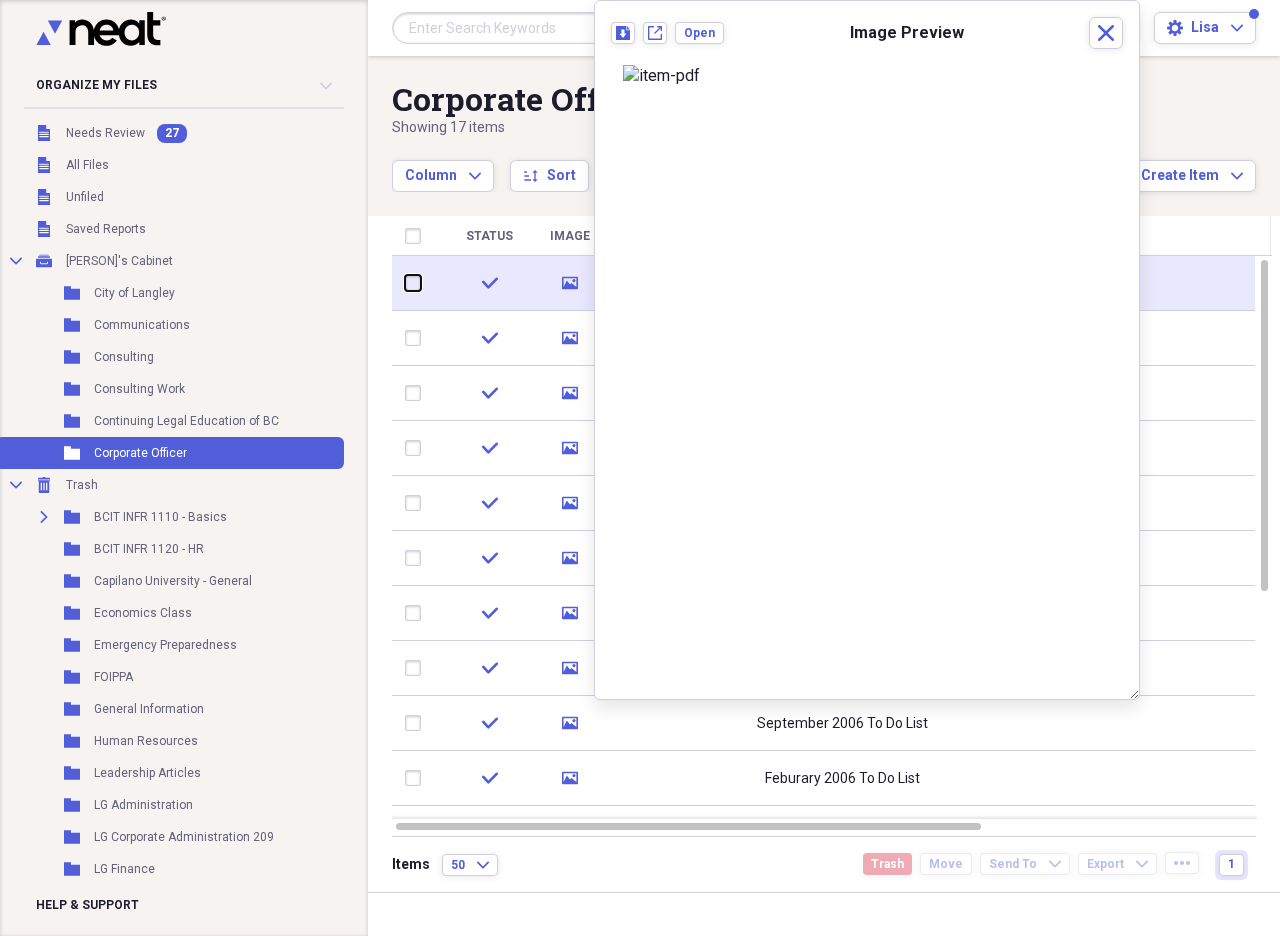 click at bounding box center (405, 283) 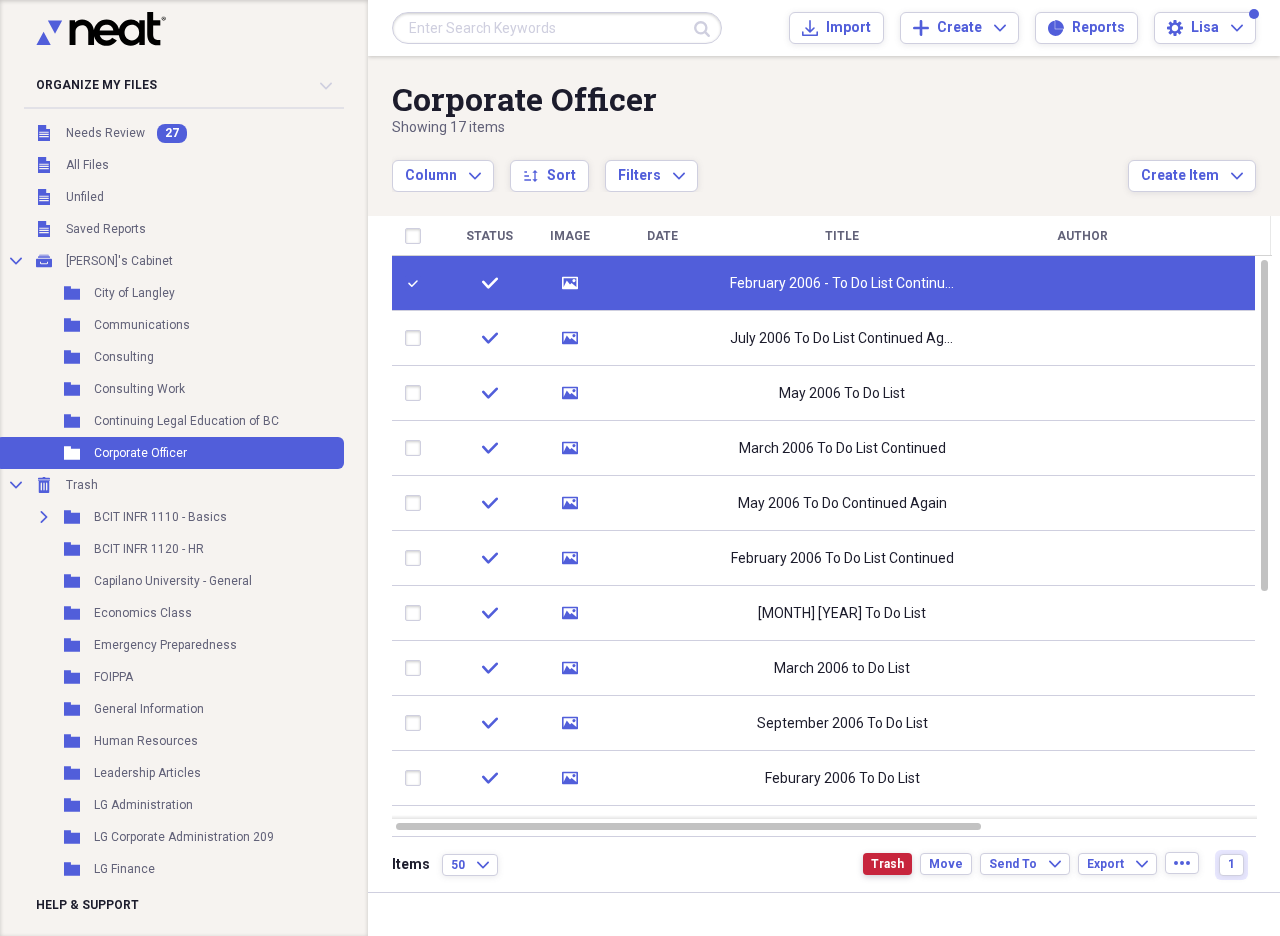 click on "Trash" at bounding box center [887, 864] 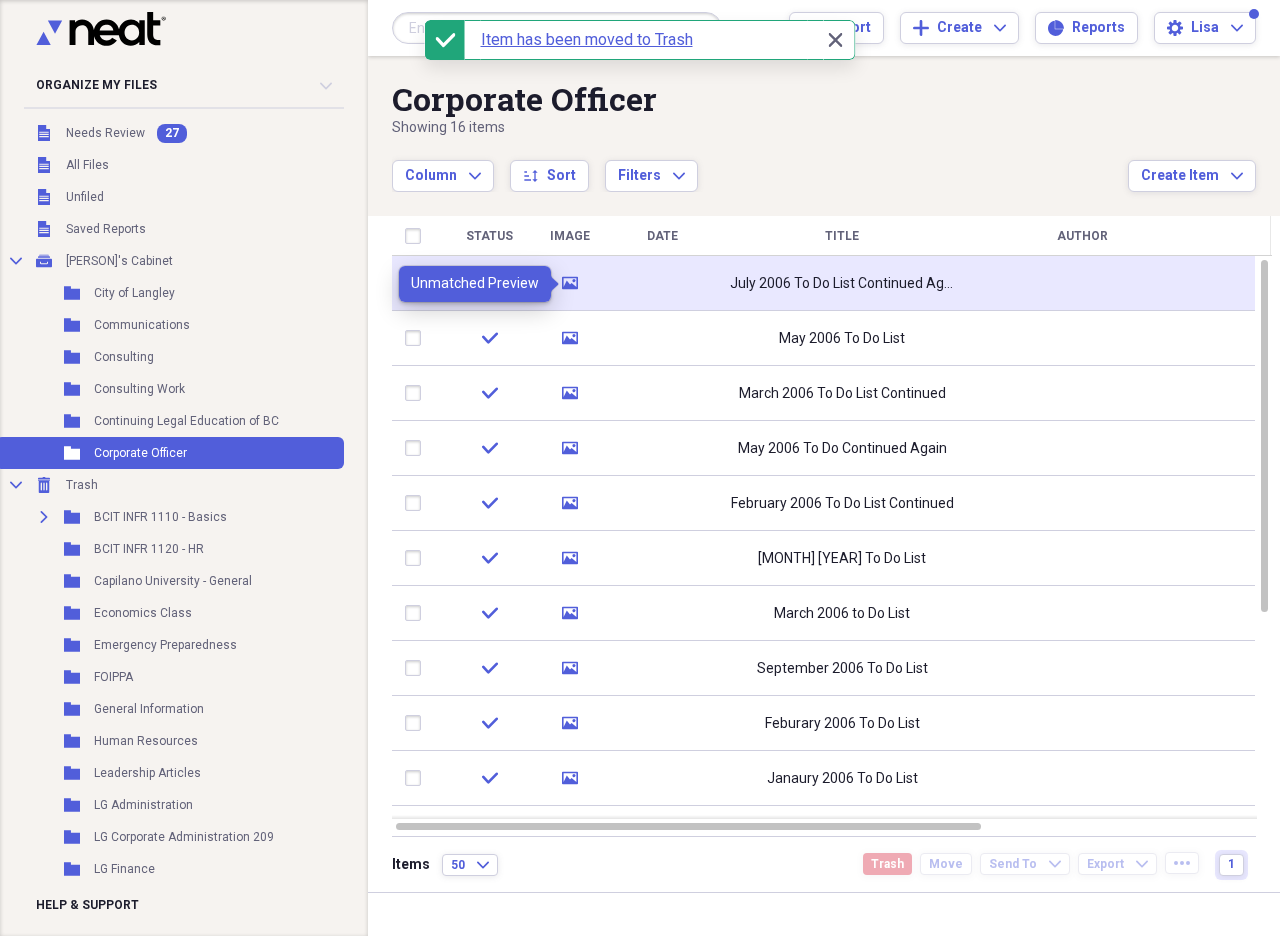 click 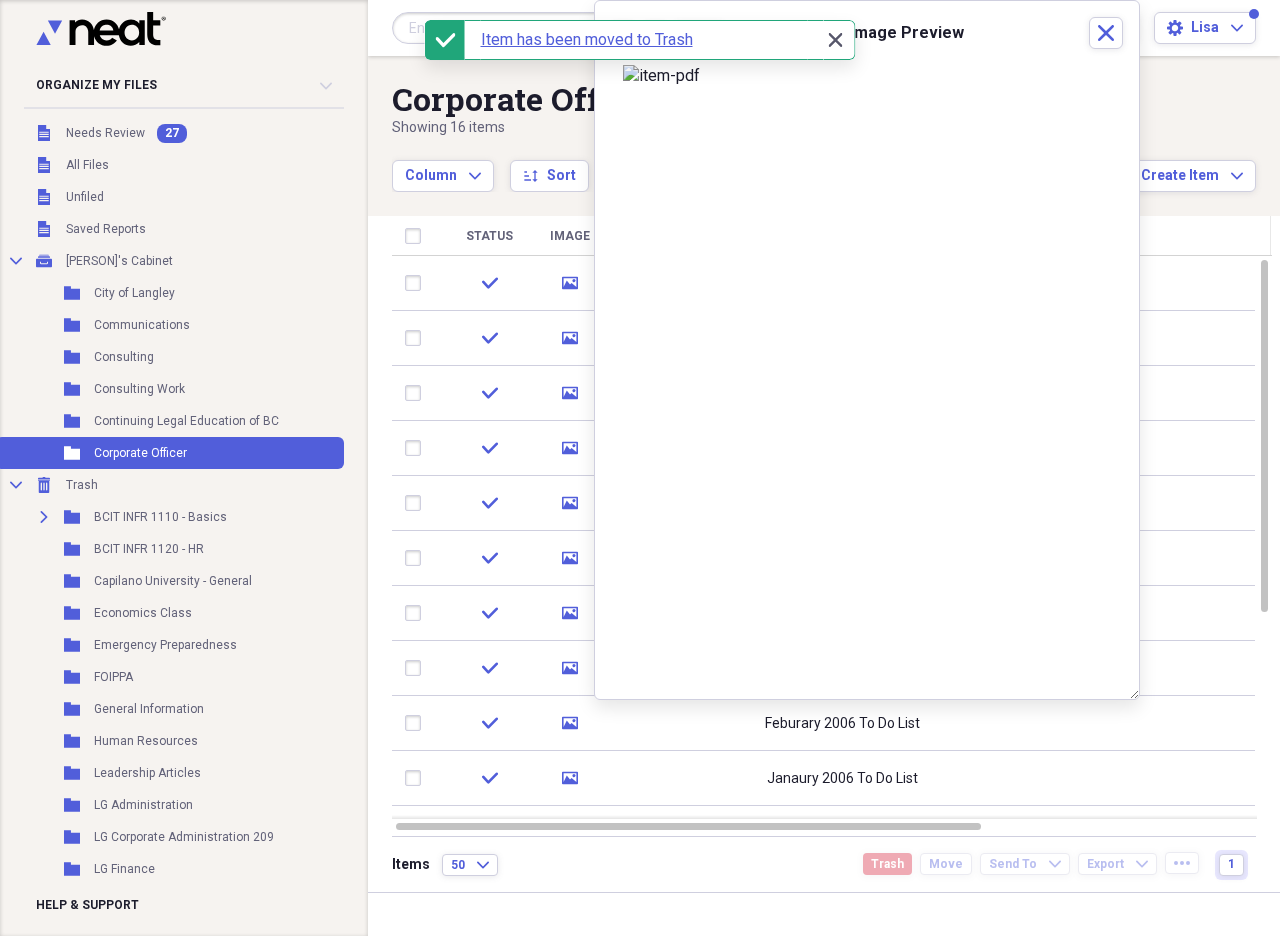 click on "Close" 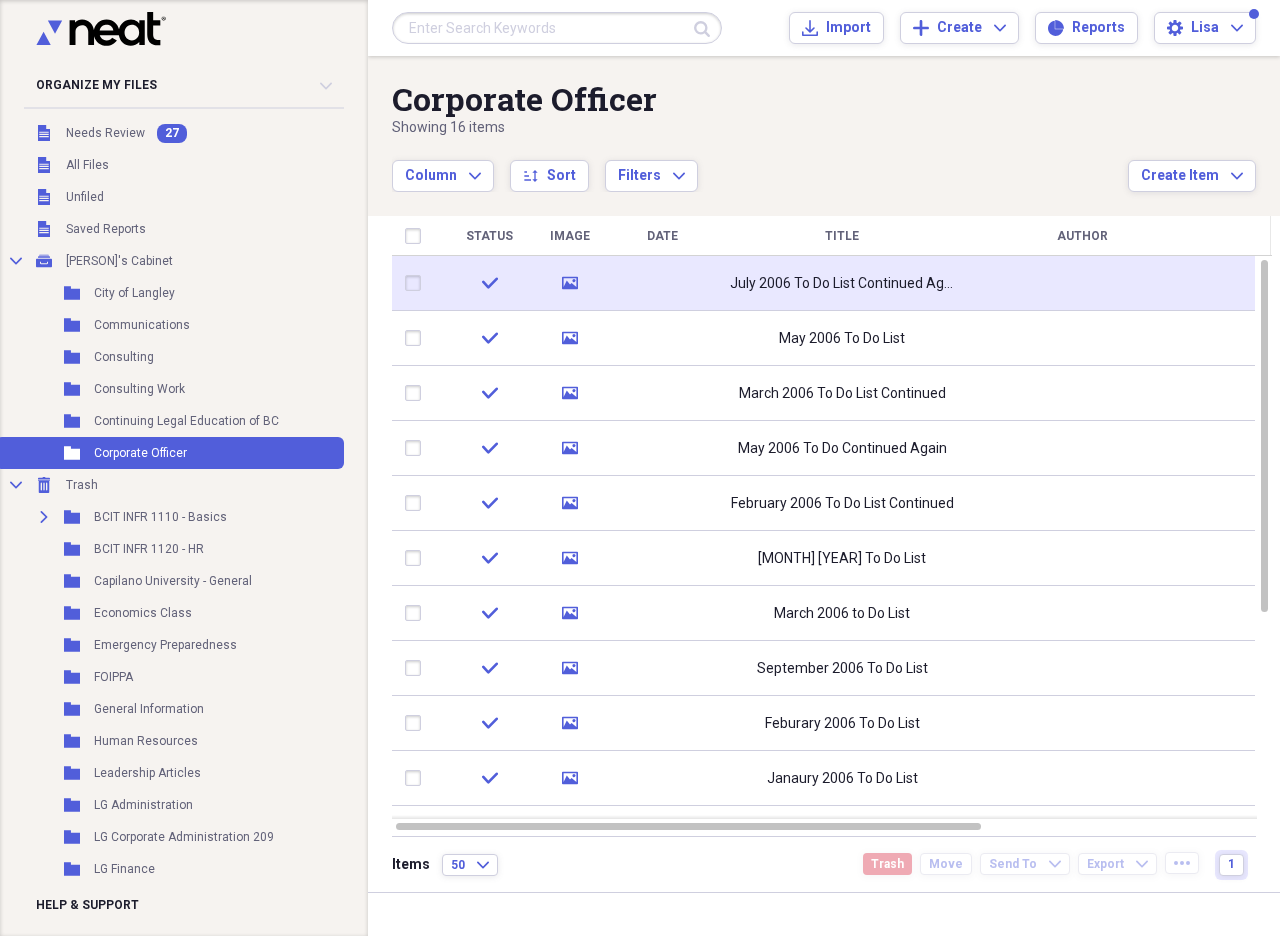 click 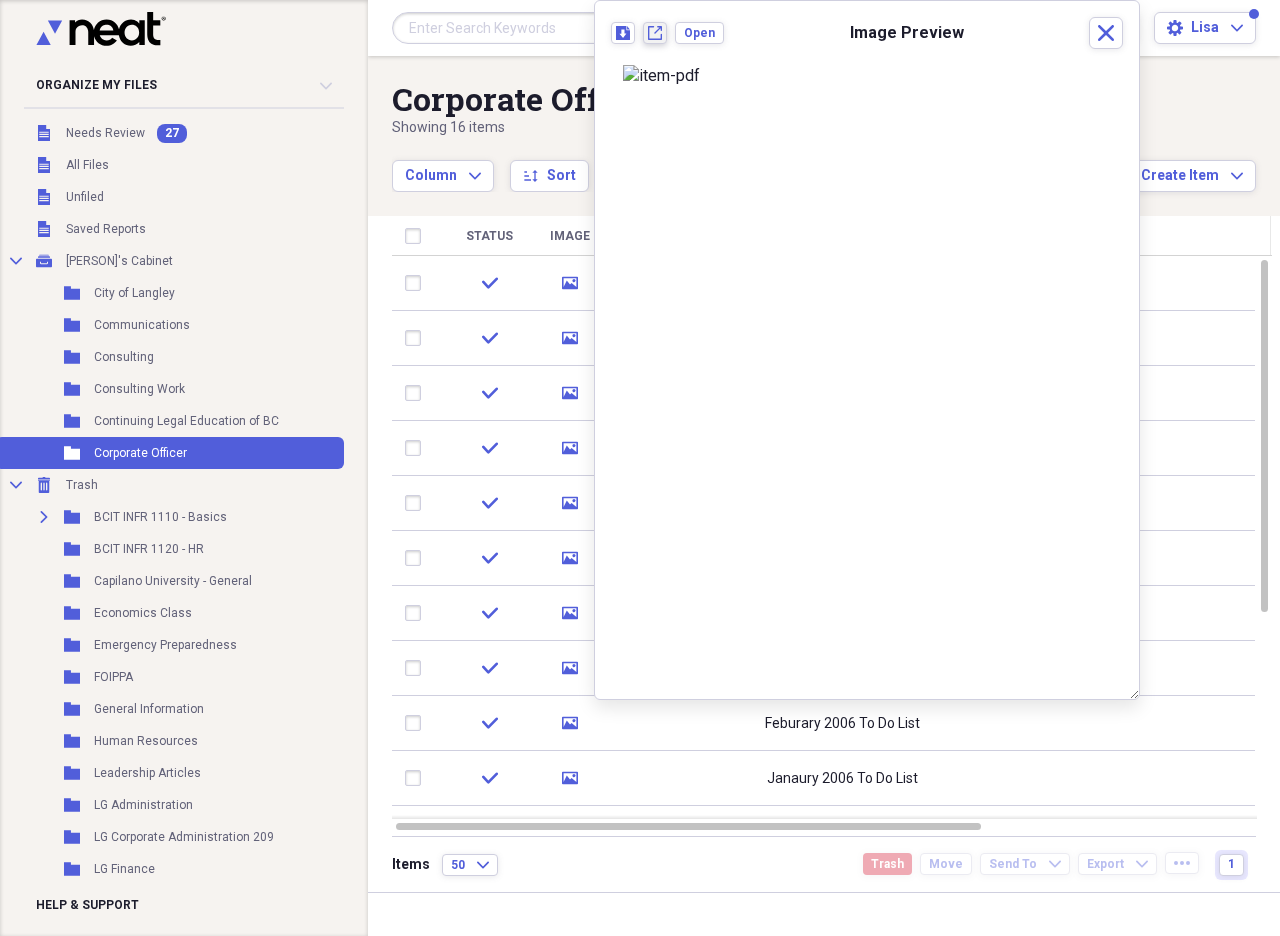 click on "New tab" 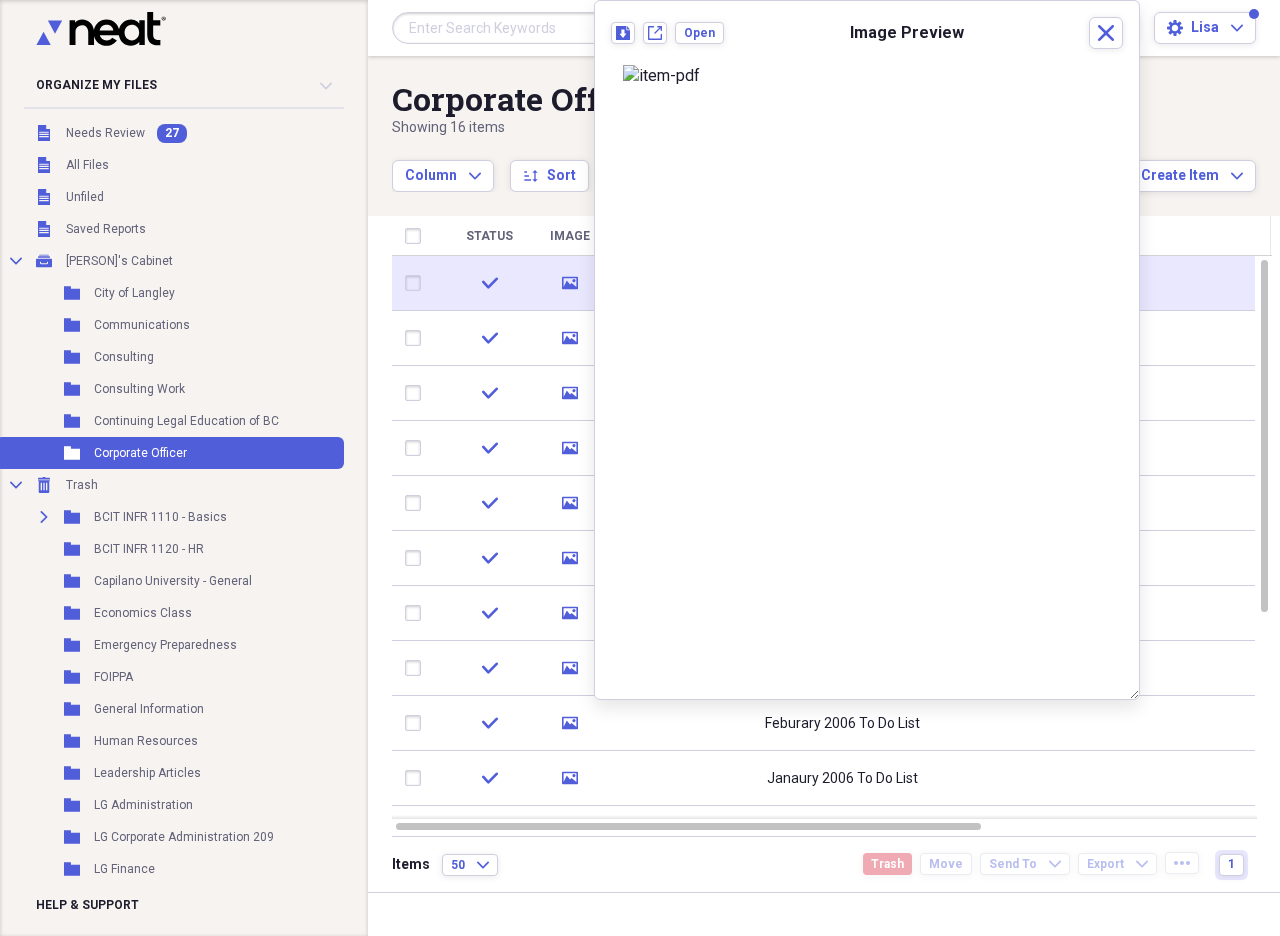 click at bounding box center [417, 283] 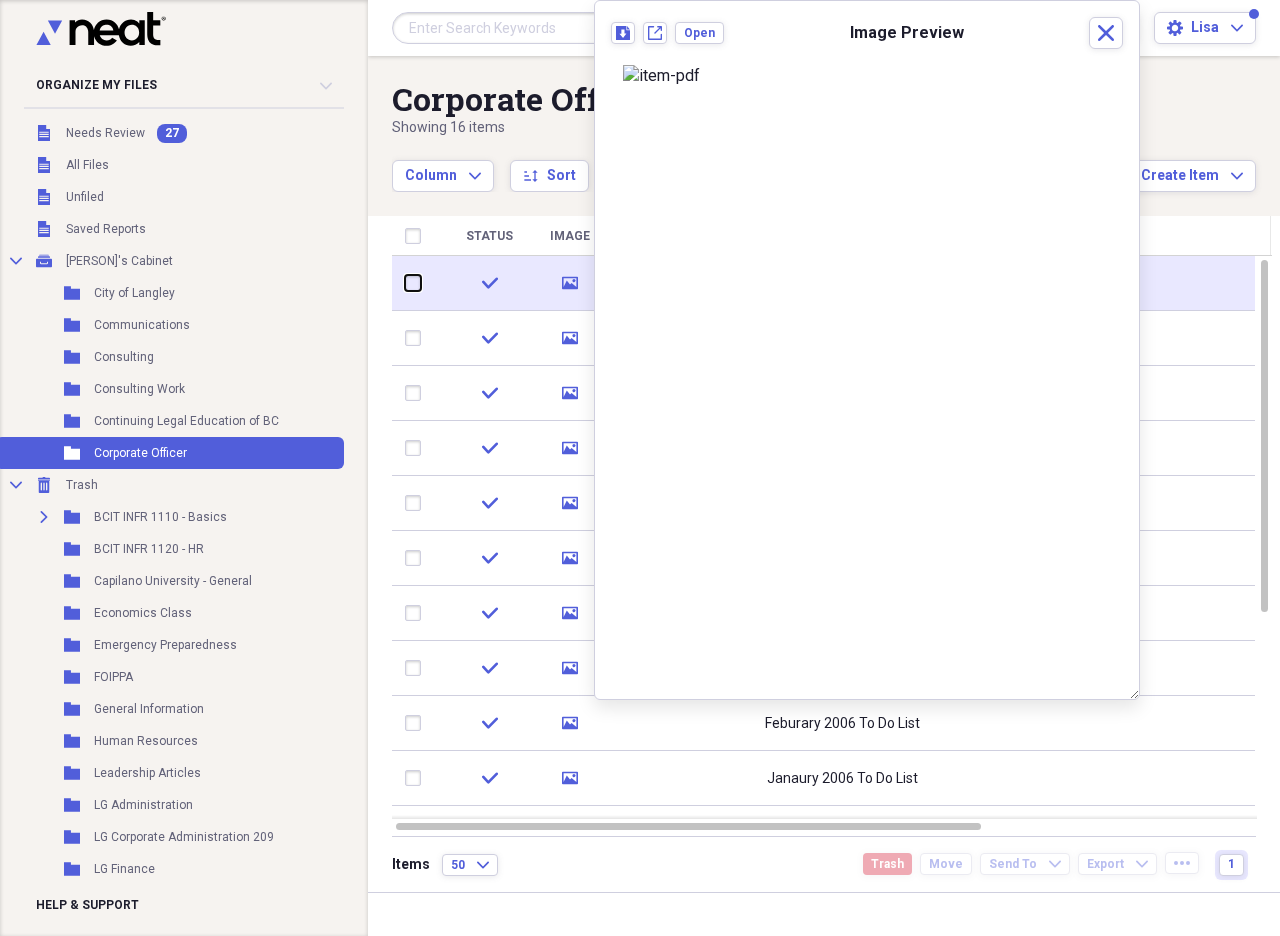 click at bounding box center (405, 283) 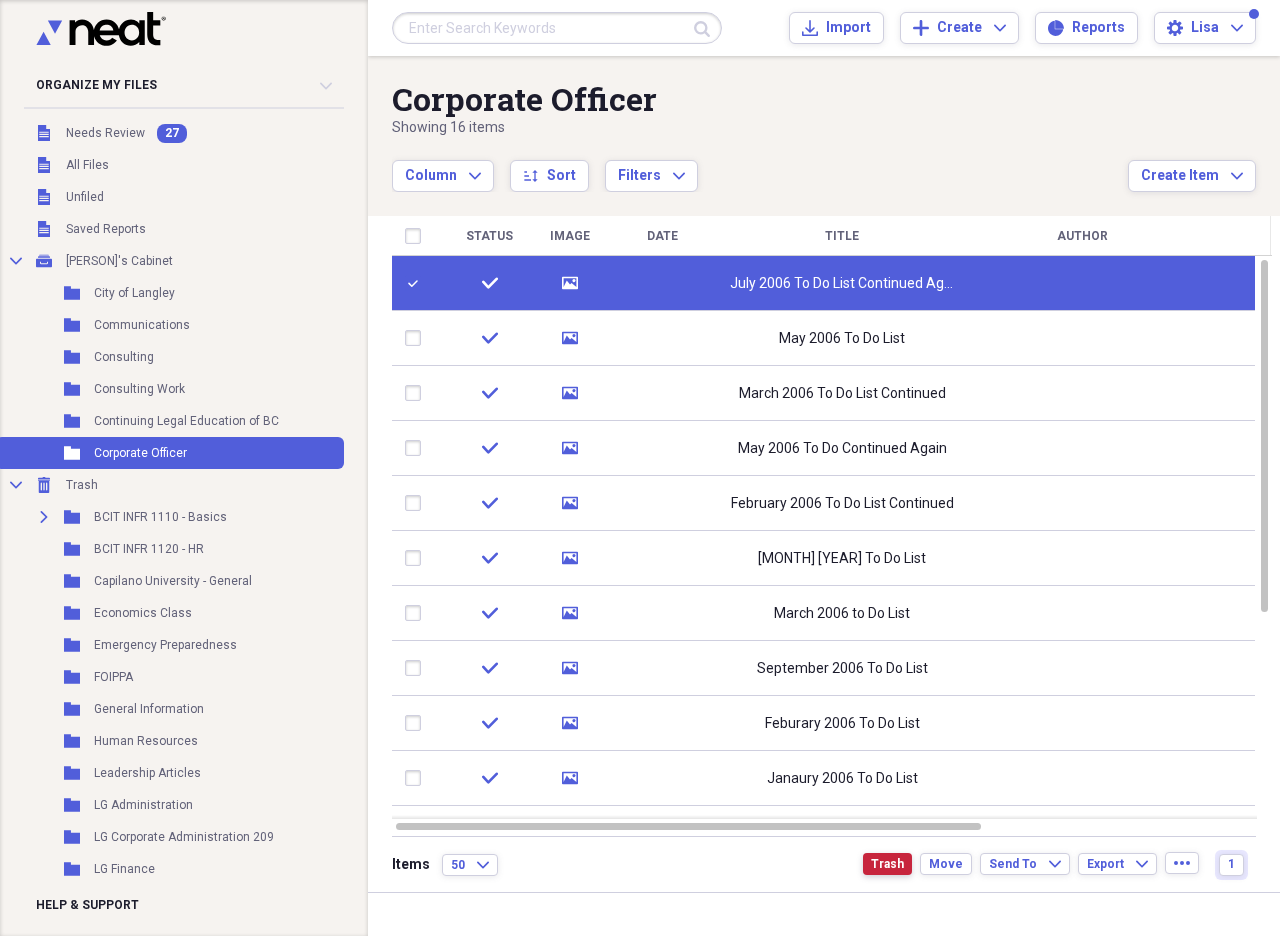 click on "Trash" at bounding box center (887, 864) 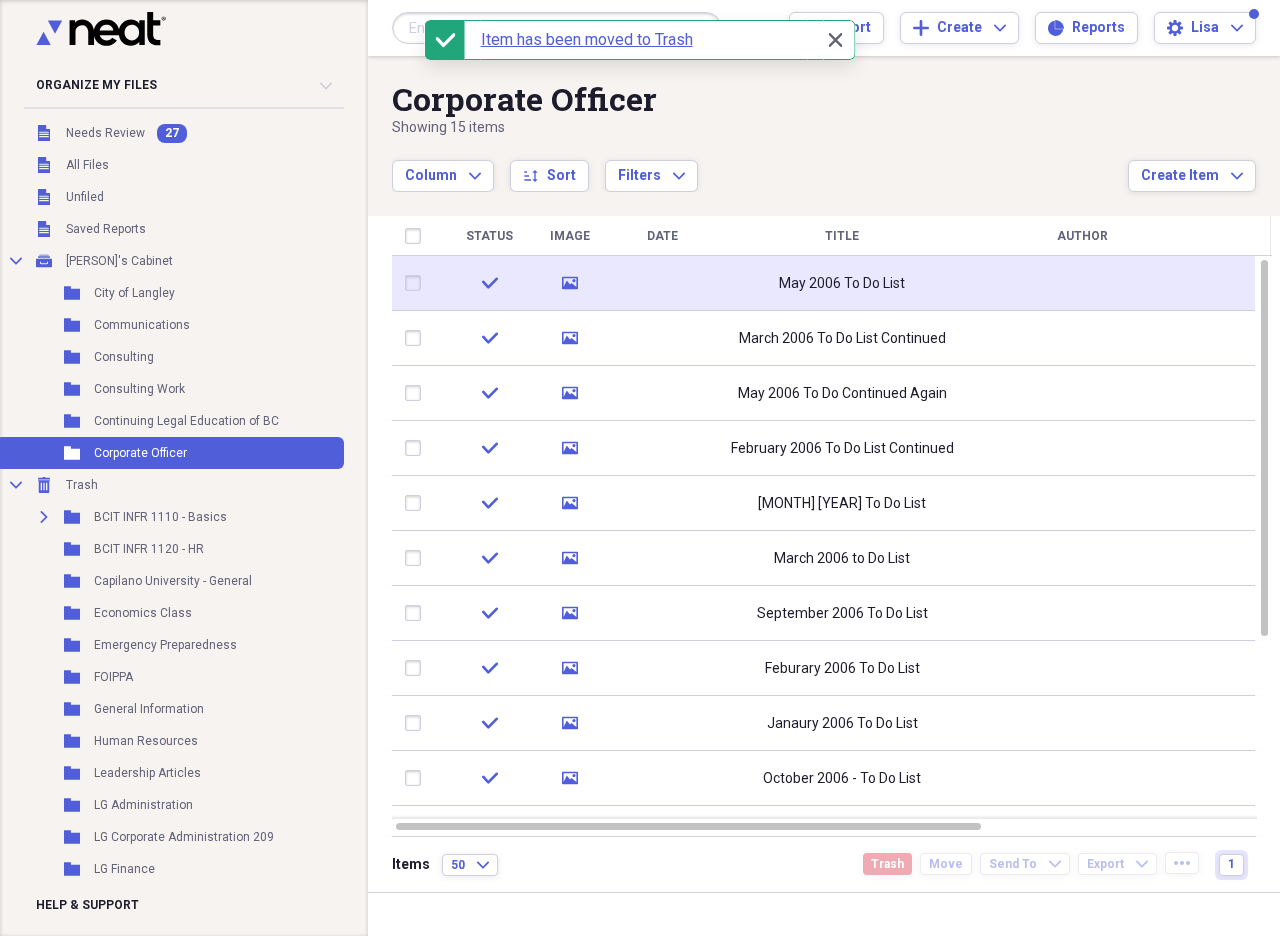 click on "media" at bounding box center [570, 283] 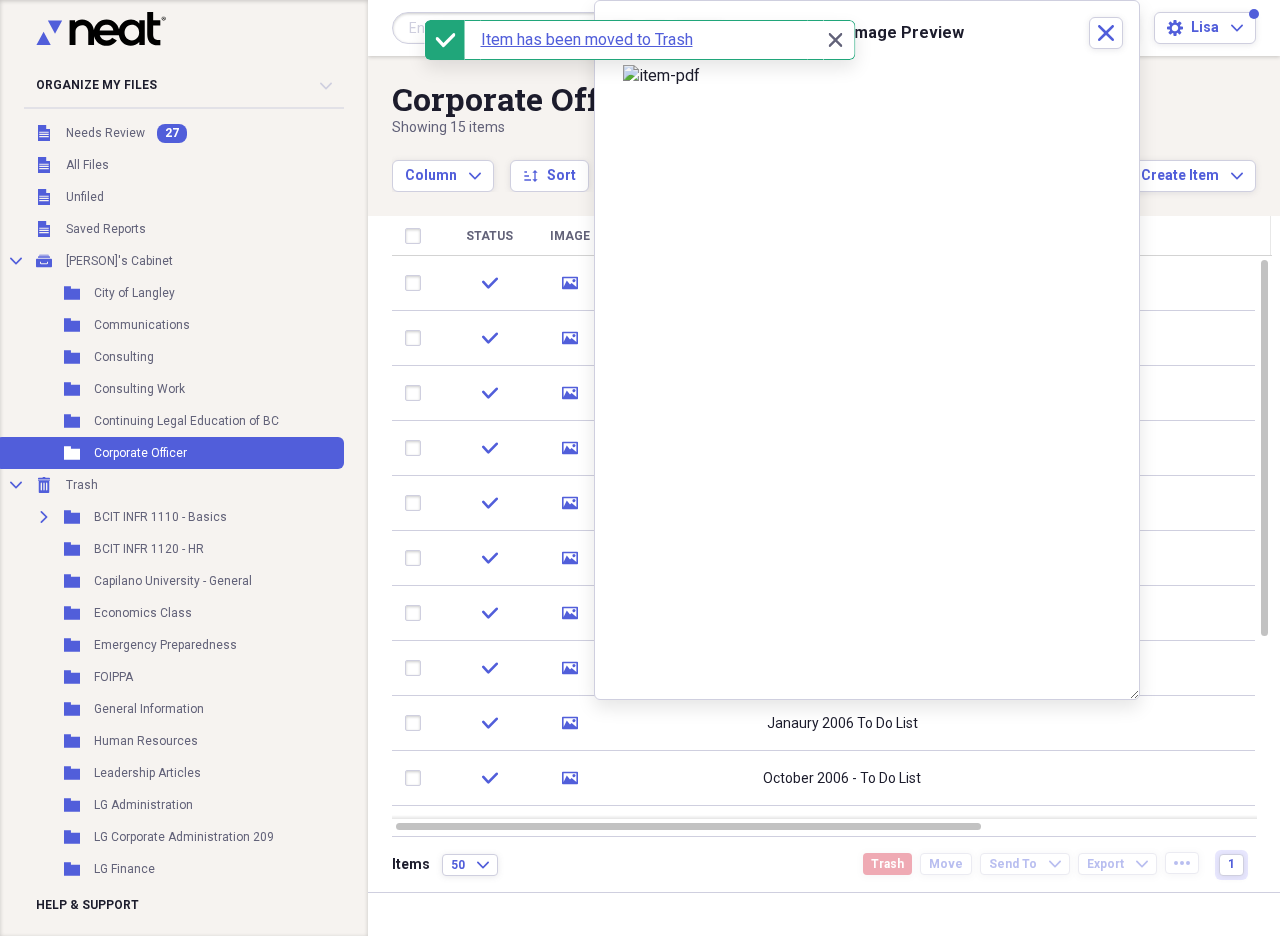 click on "Close Close" at bounding box center [840, 40] 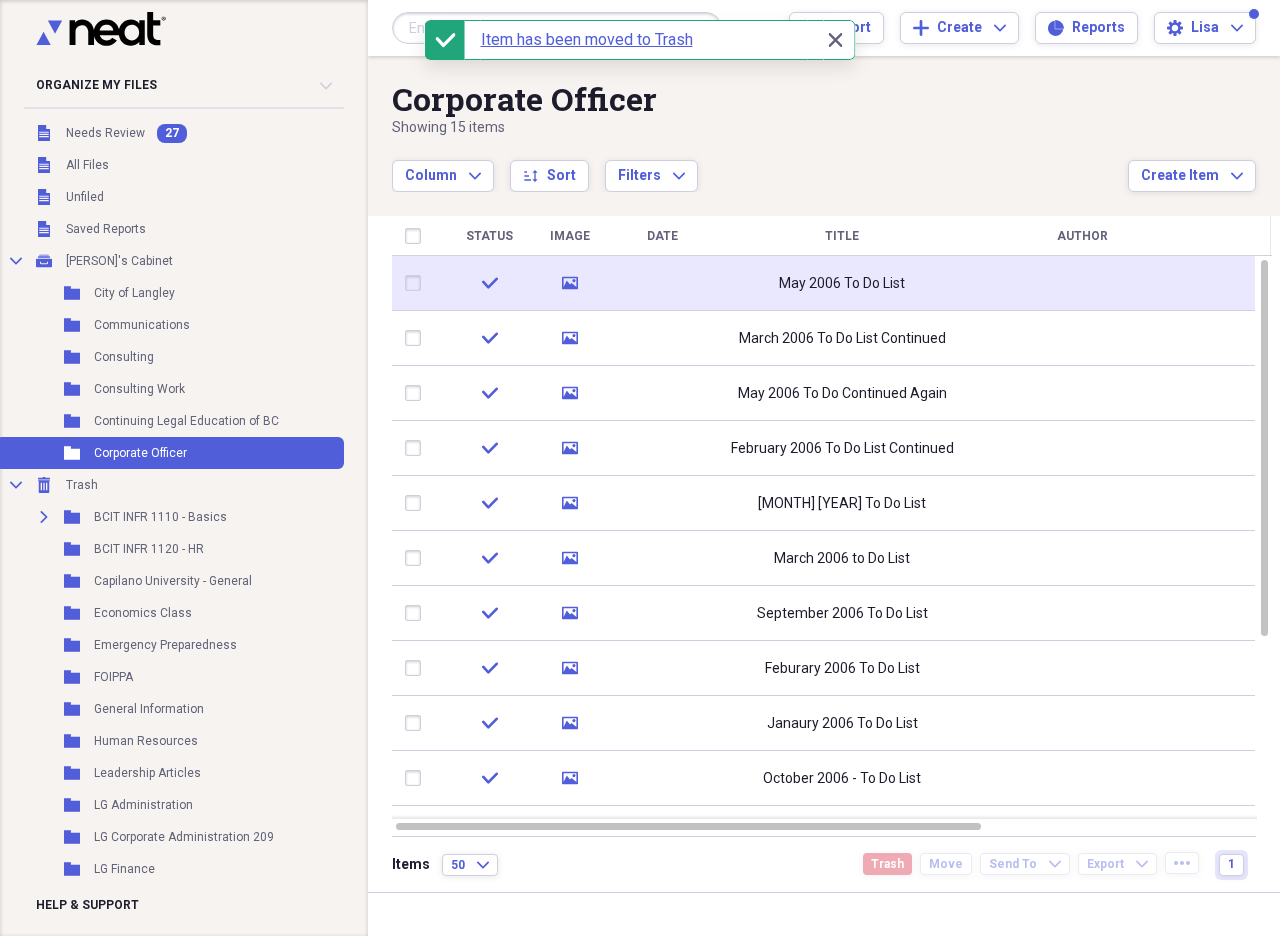 click on "media" 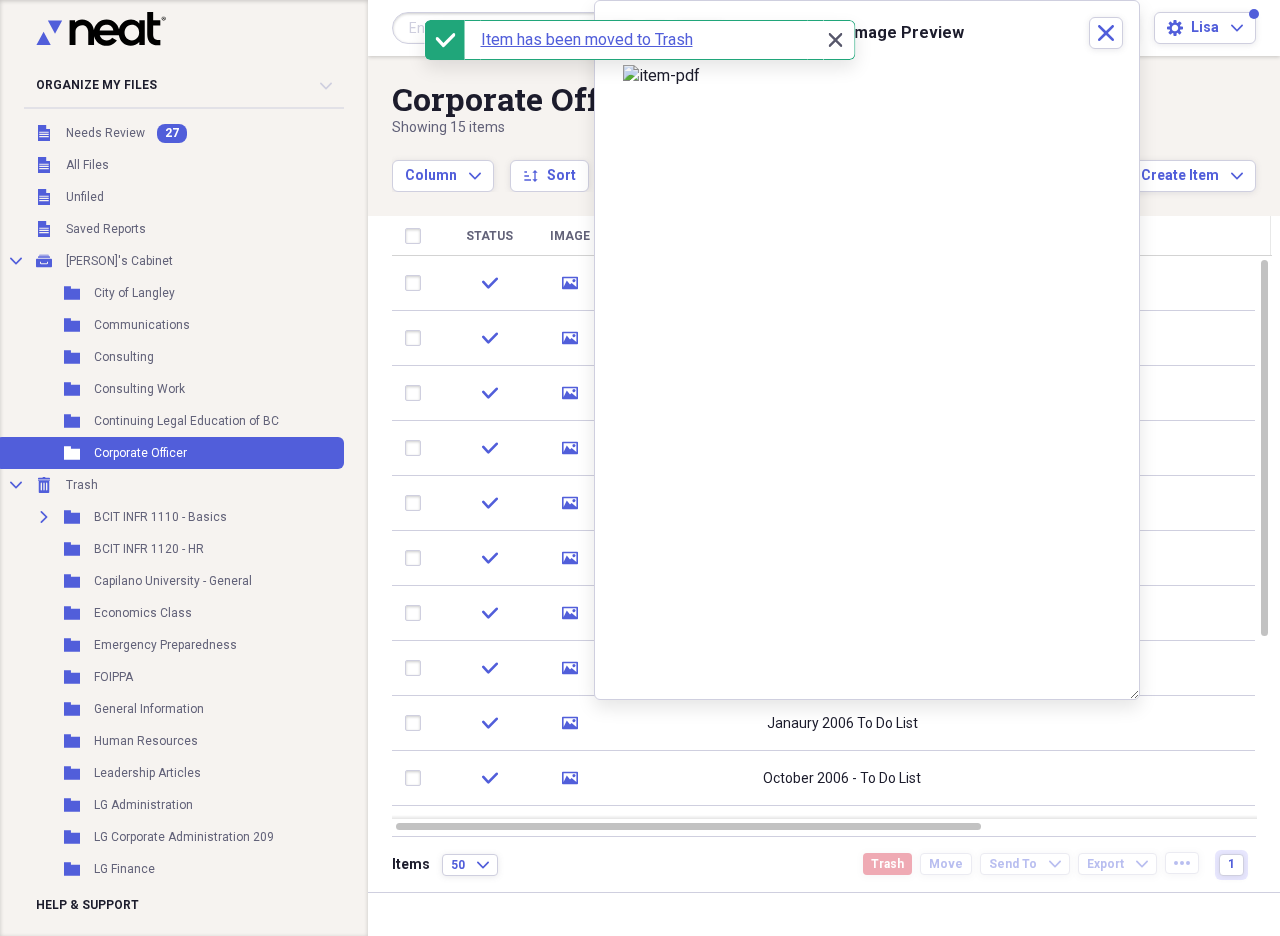 click on "Close Close" at bounding box center (835, 40) 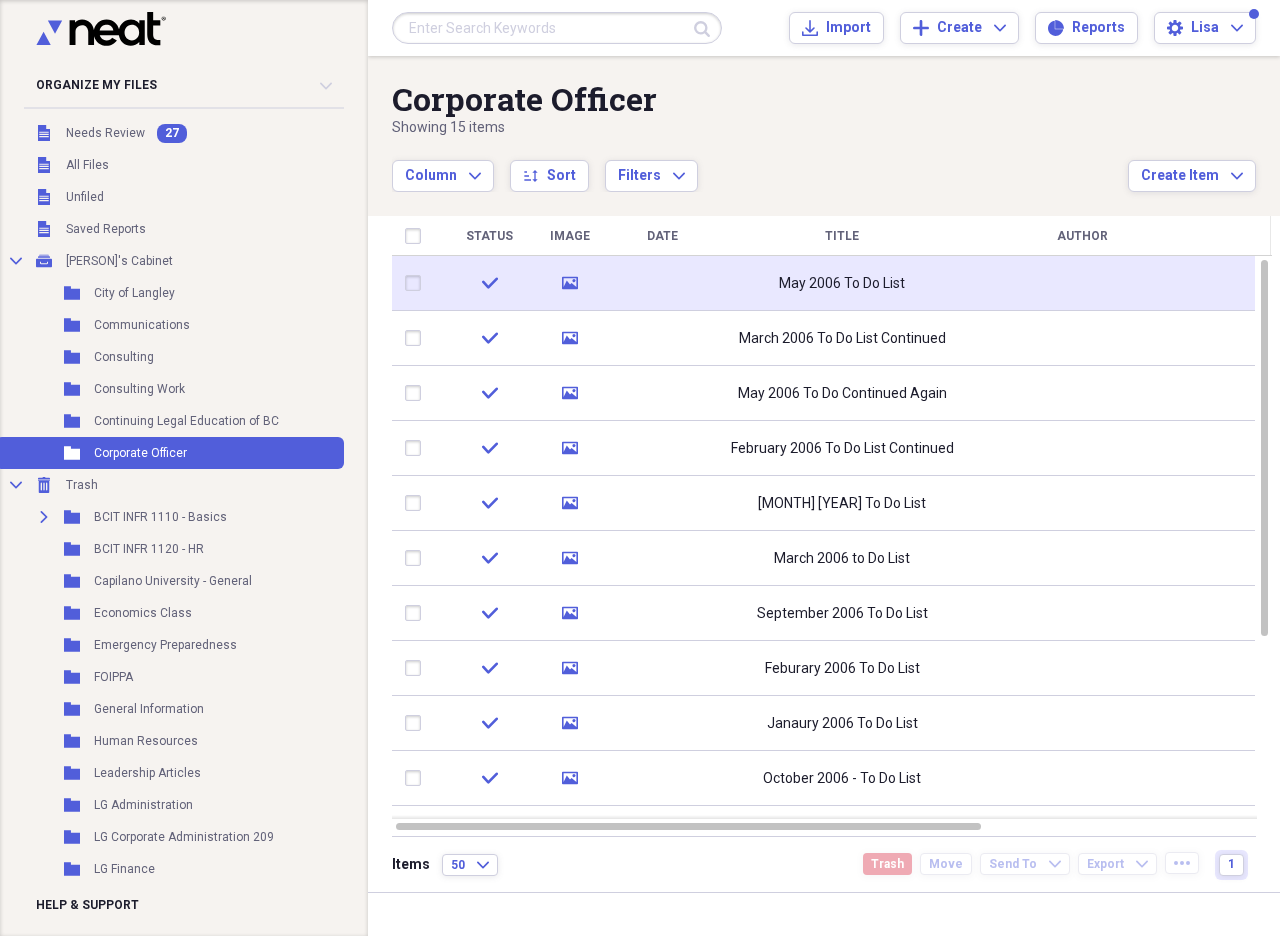 click on "media" 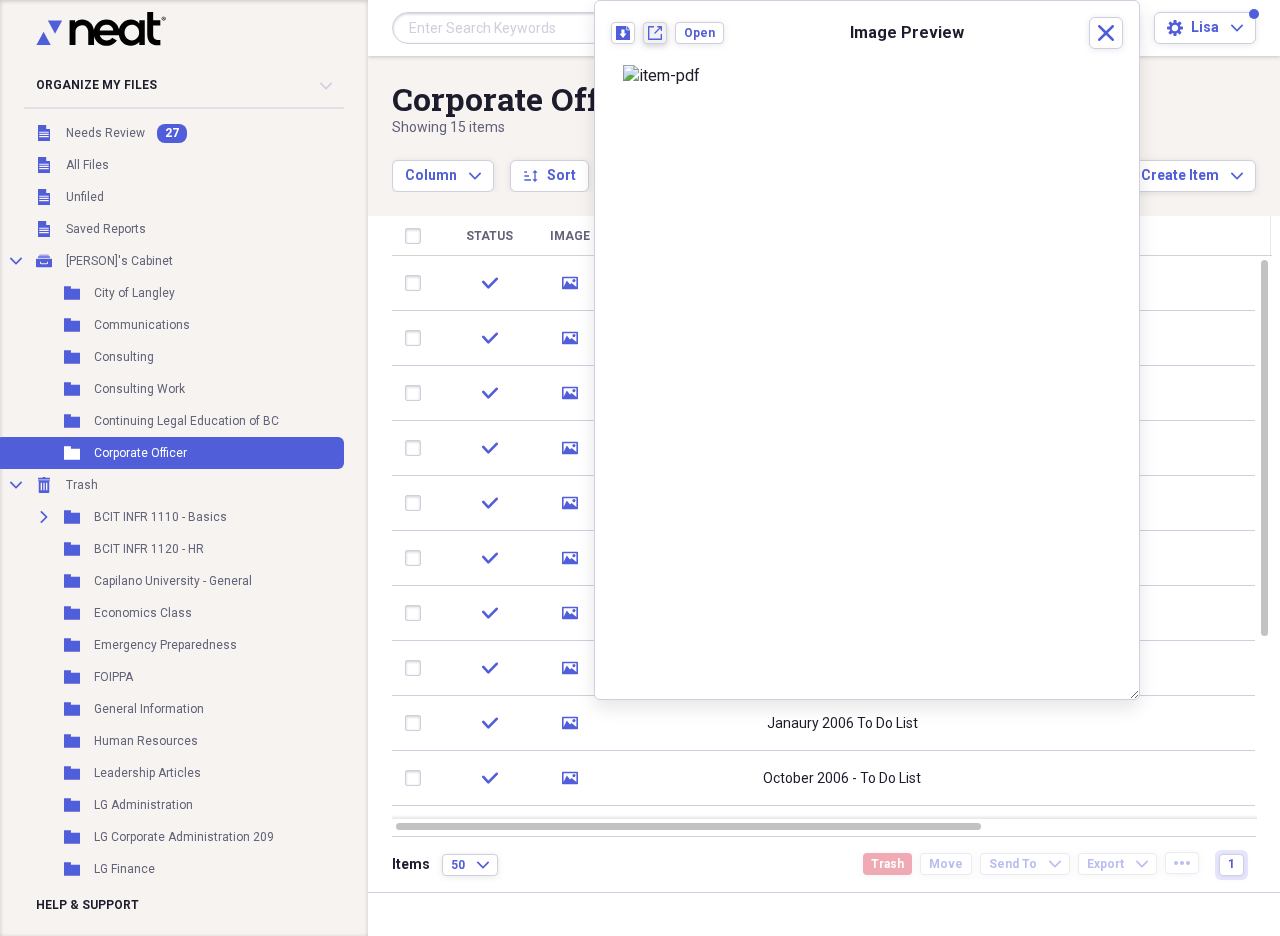 click on "New tab" 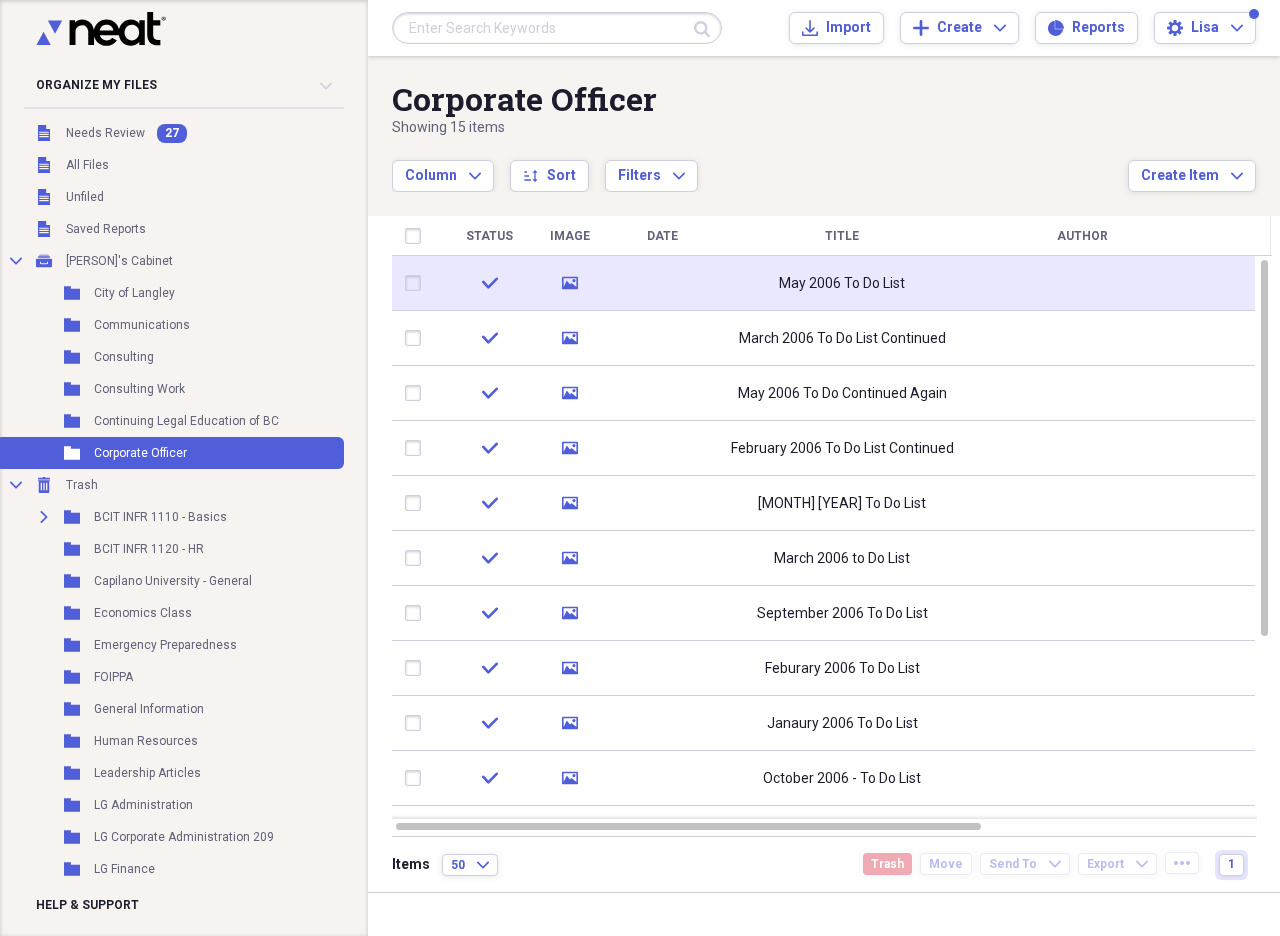 click at bounding box center (417, 283) 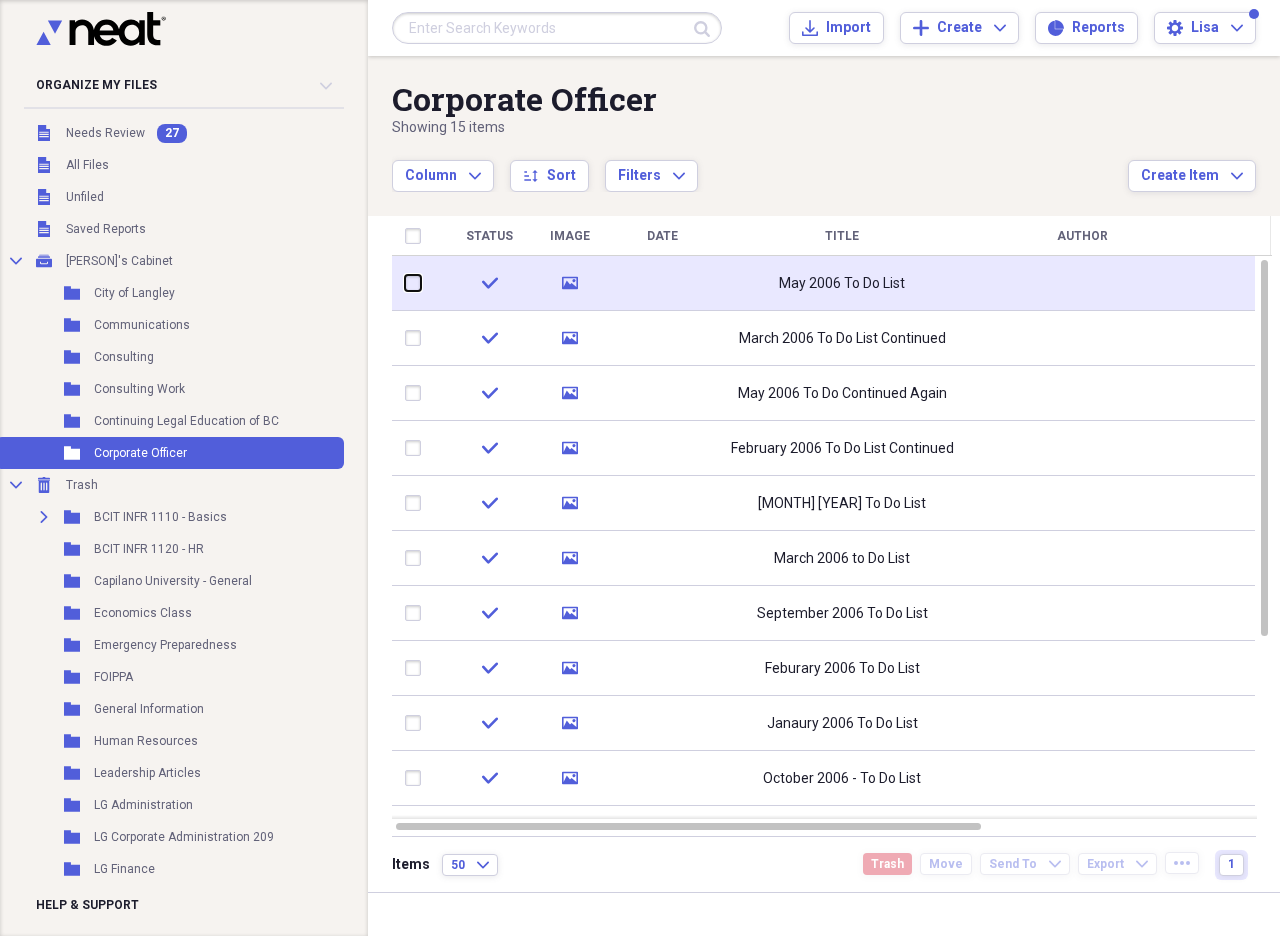 click at bounding box center [405, 283] 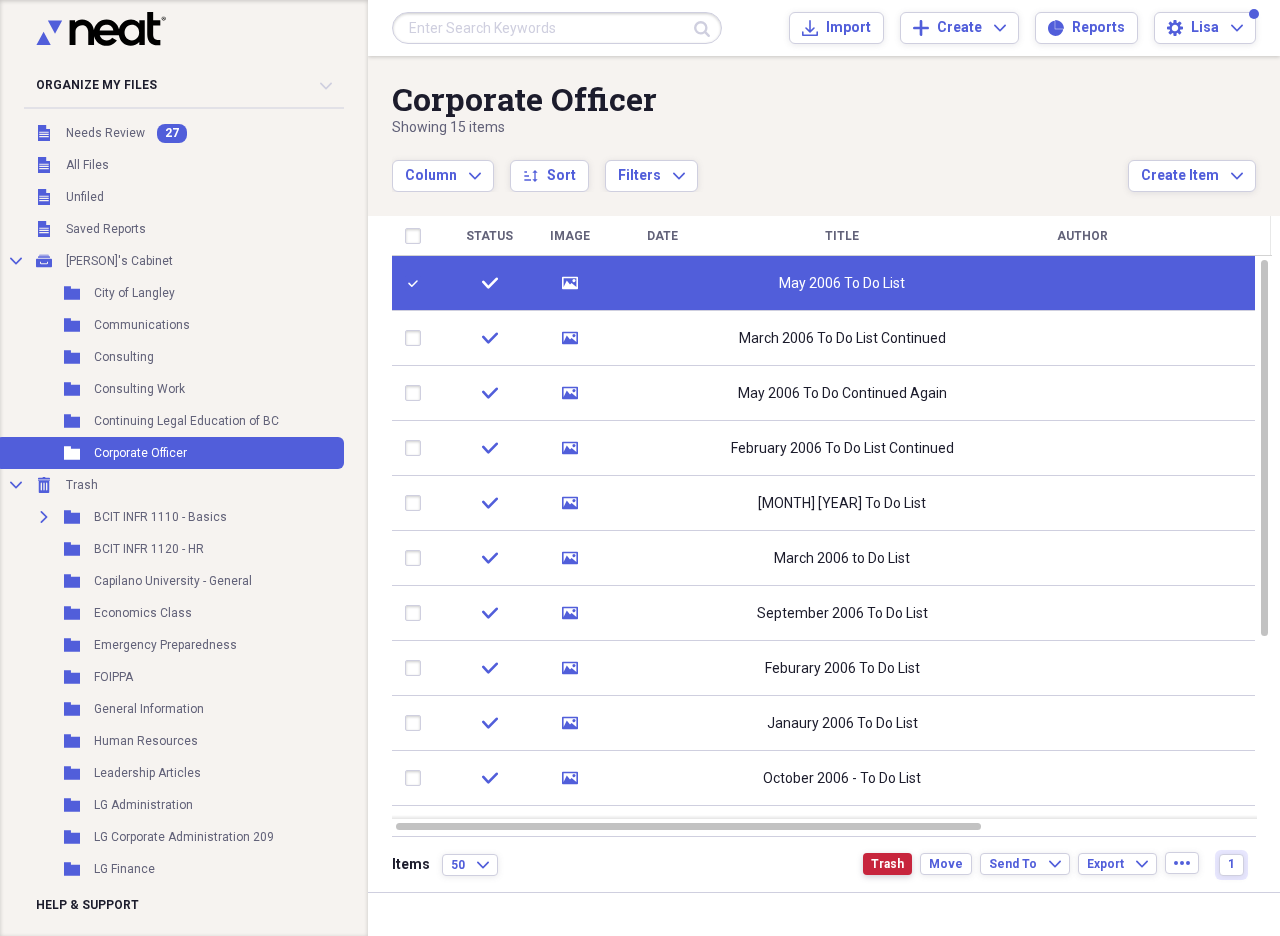 click on "Trash" at bounding box center [887, 864] 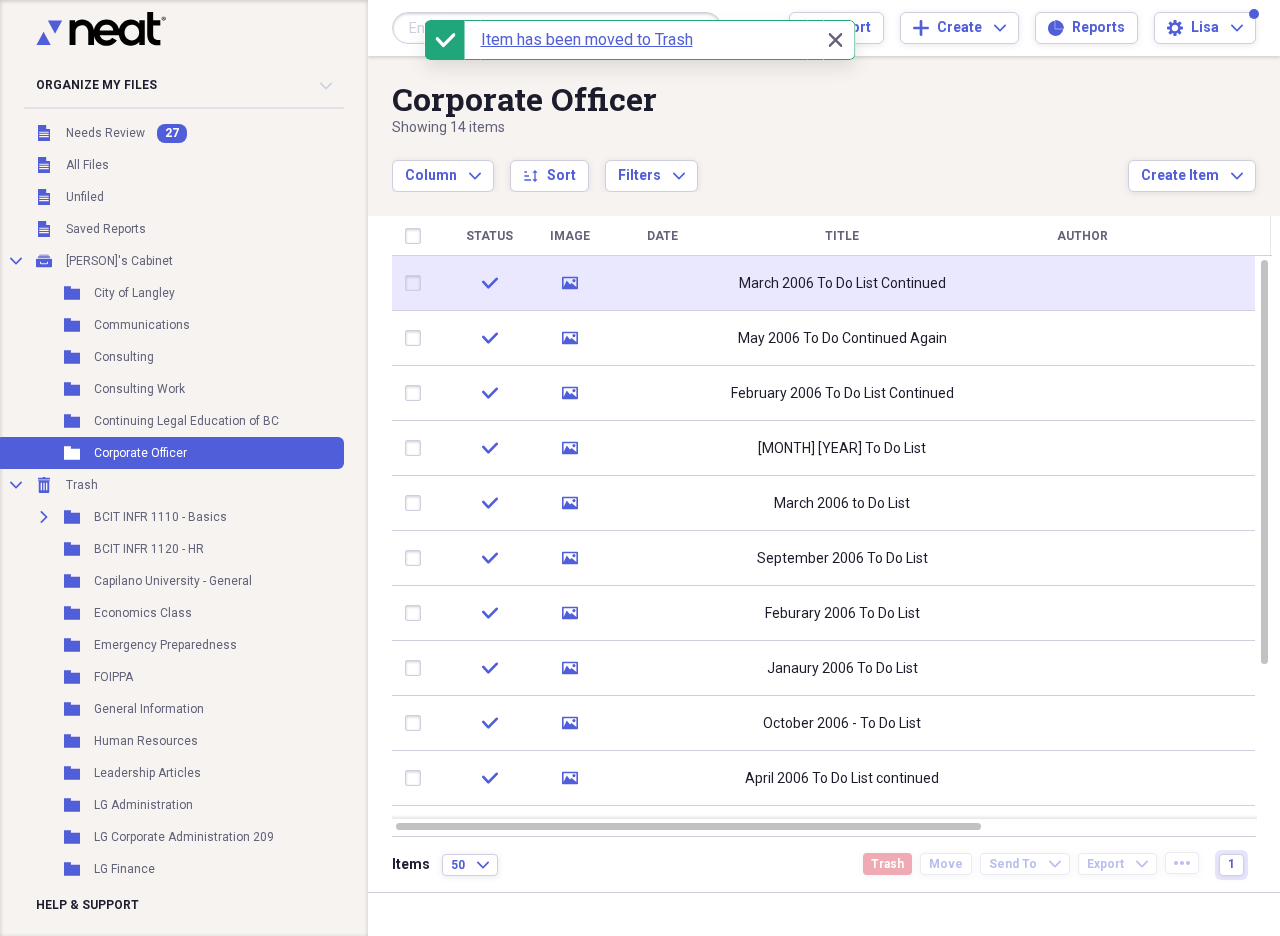 click 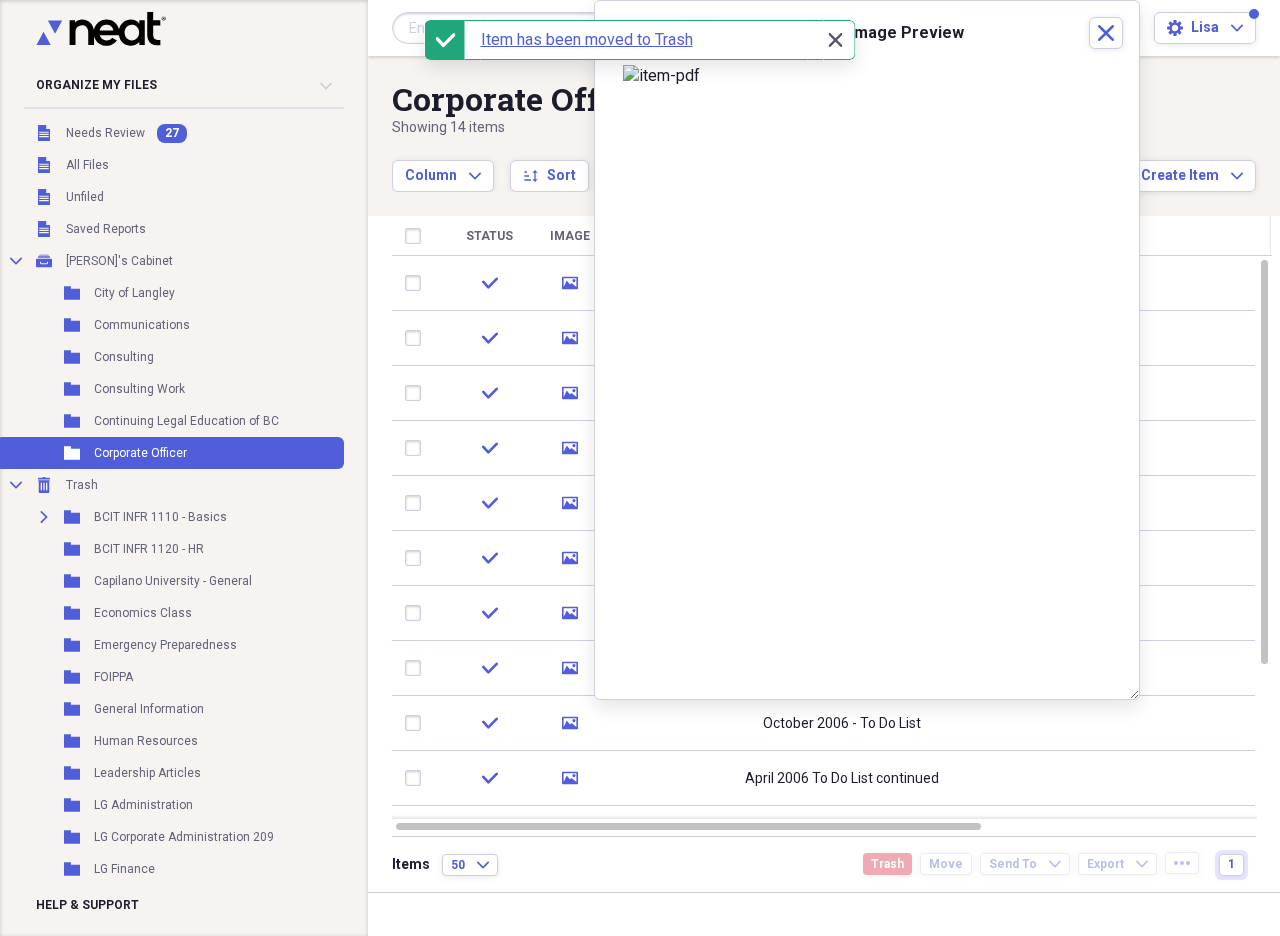 click on "Close Close" at bounding box center (835, 40) 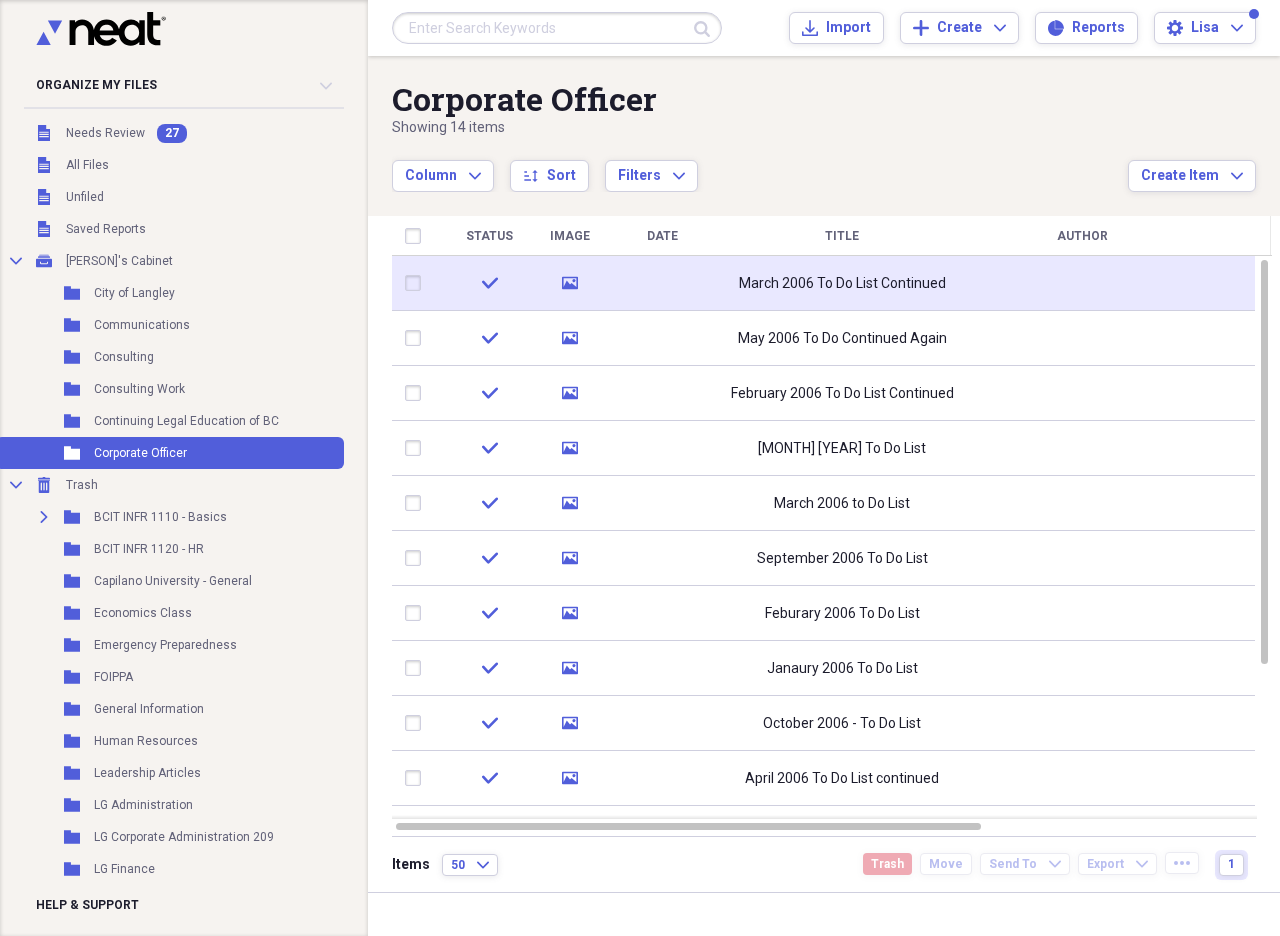 click on "media" 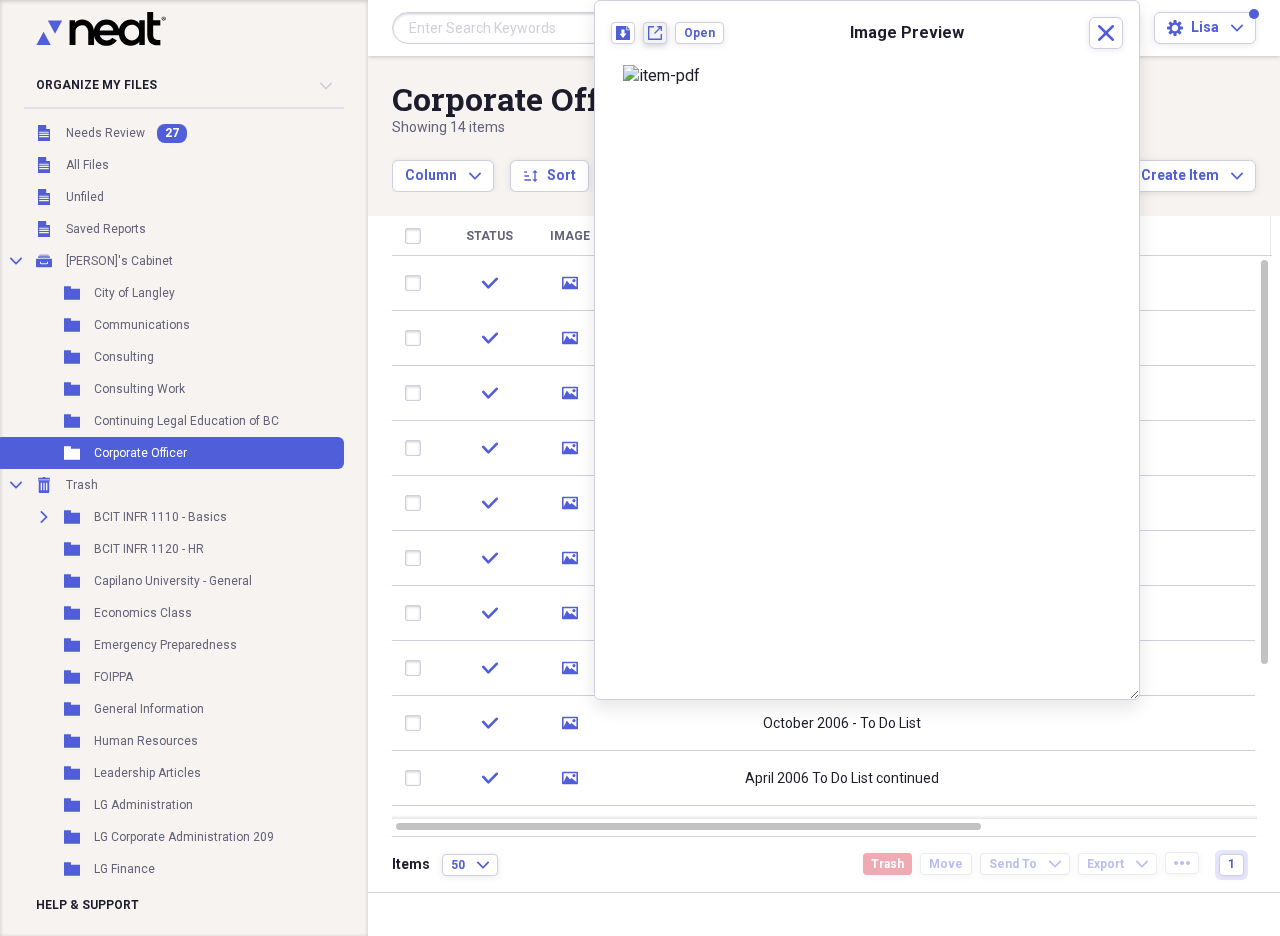 click on "New tab" 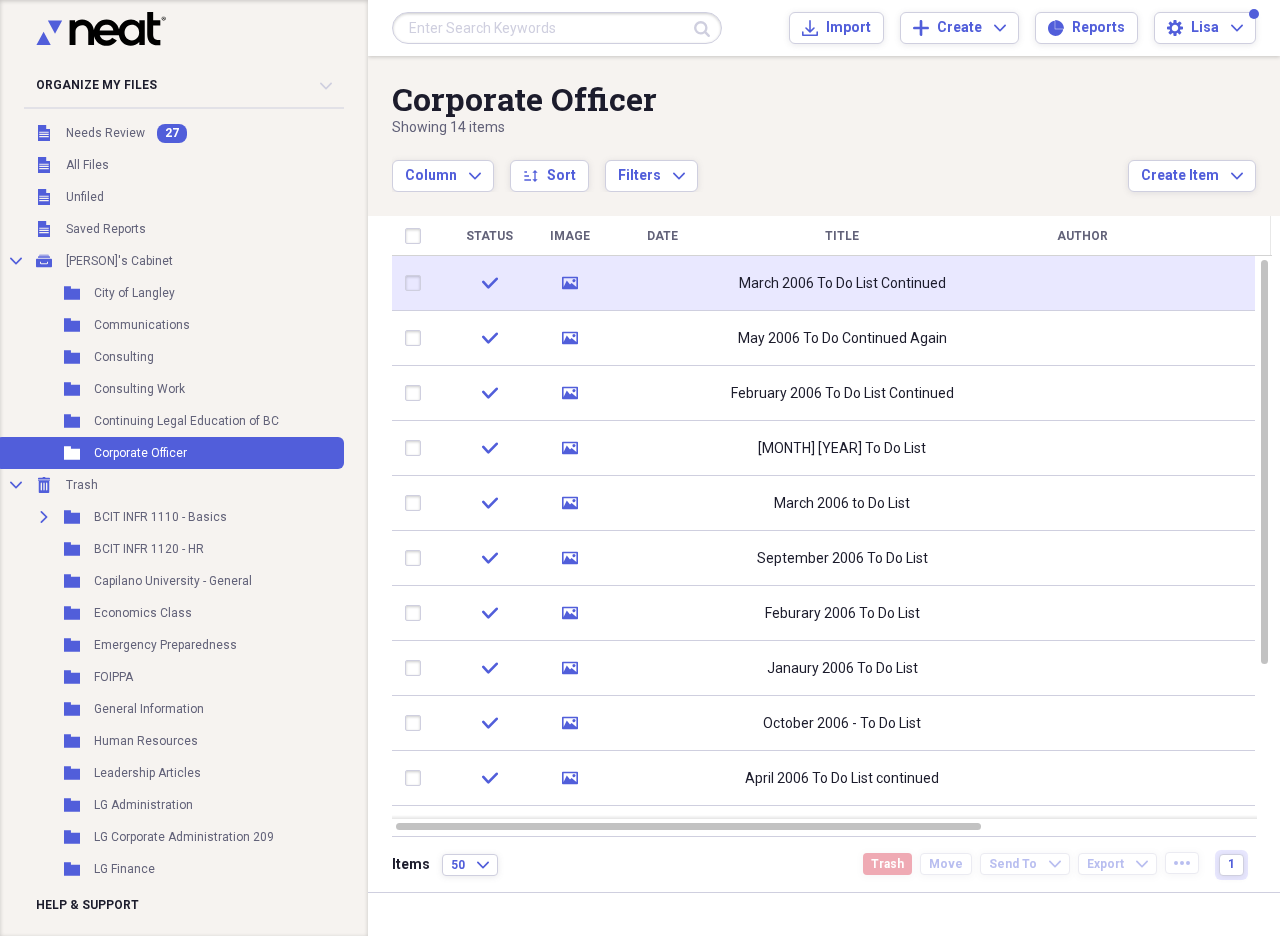 click at bounding box center (417, 283) 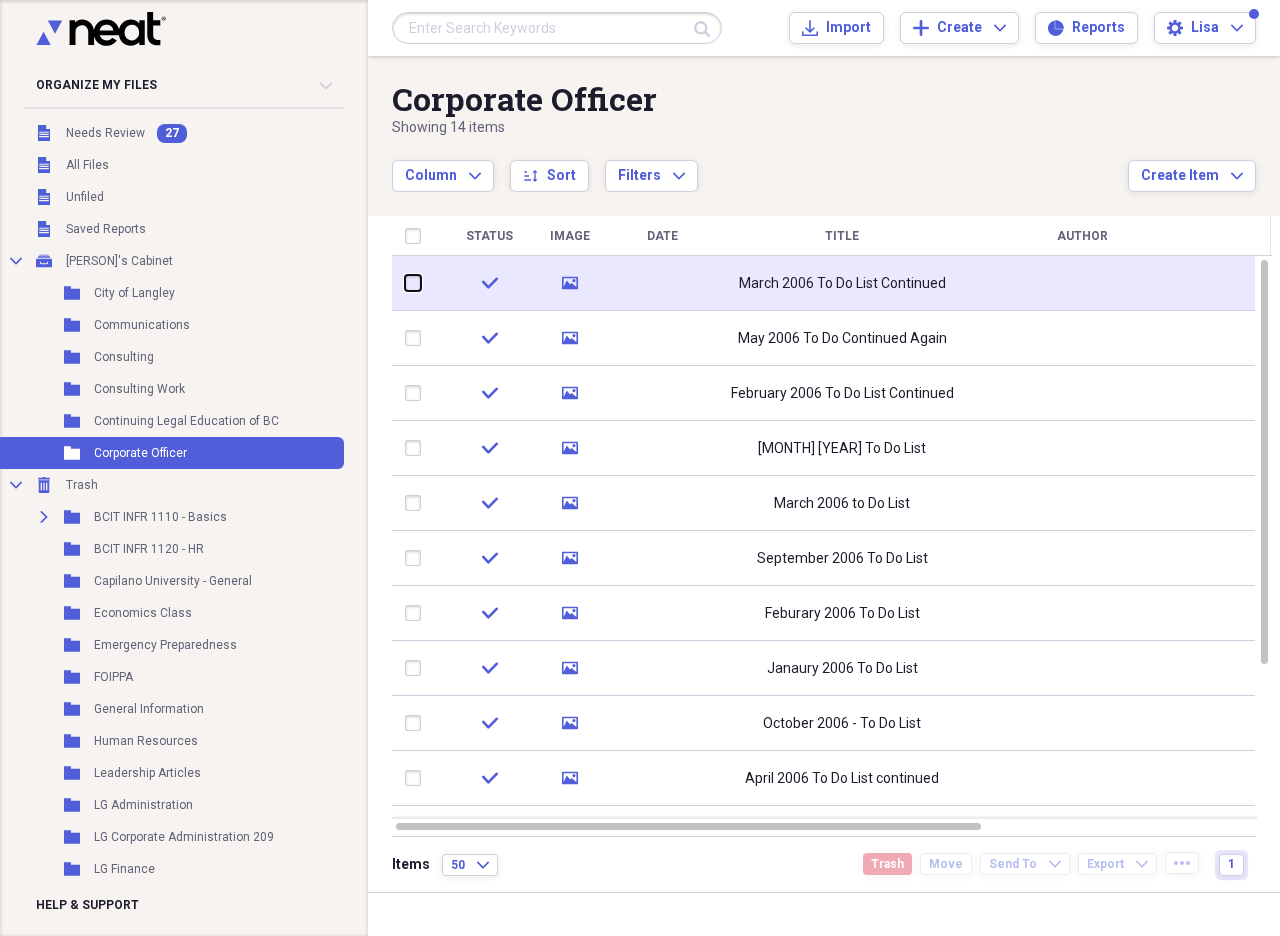 click at bounding box center (405, 283) 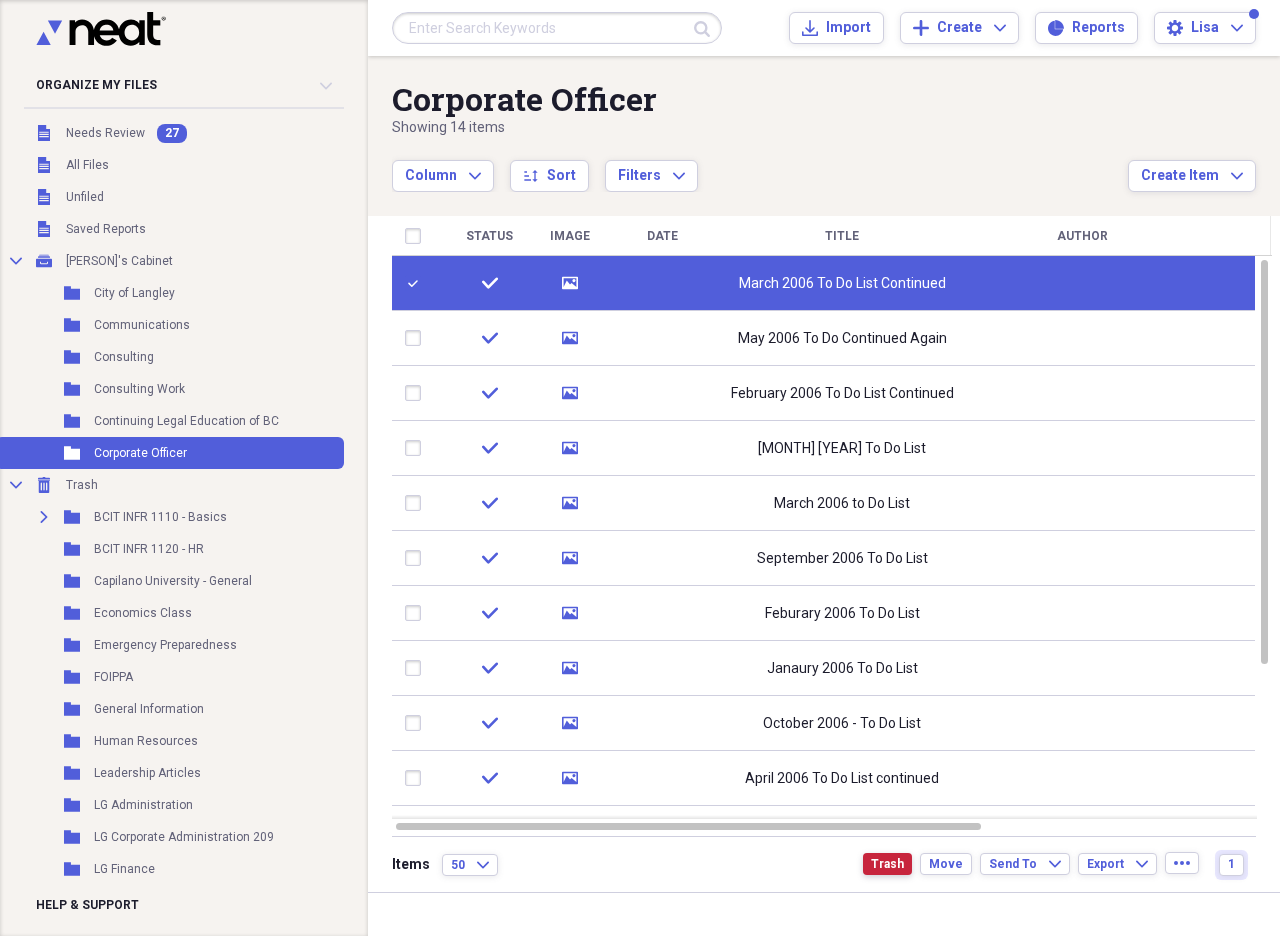 click on "Trash" at bounding box center [887, 864] 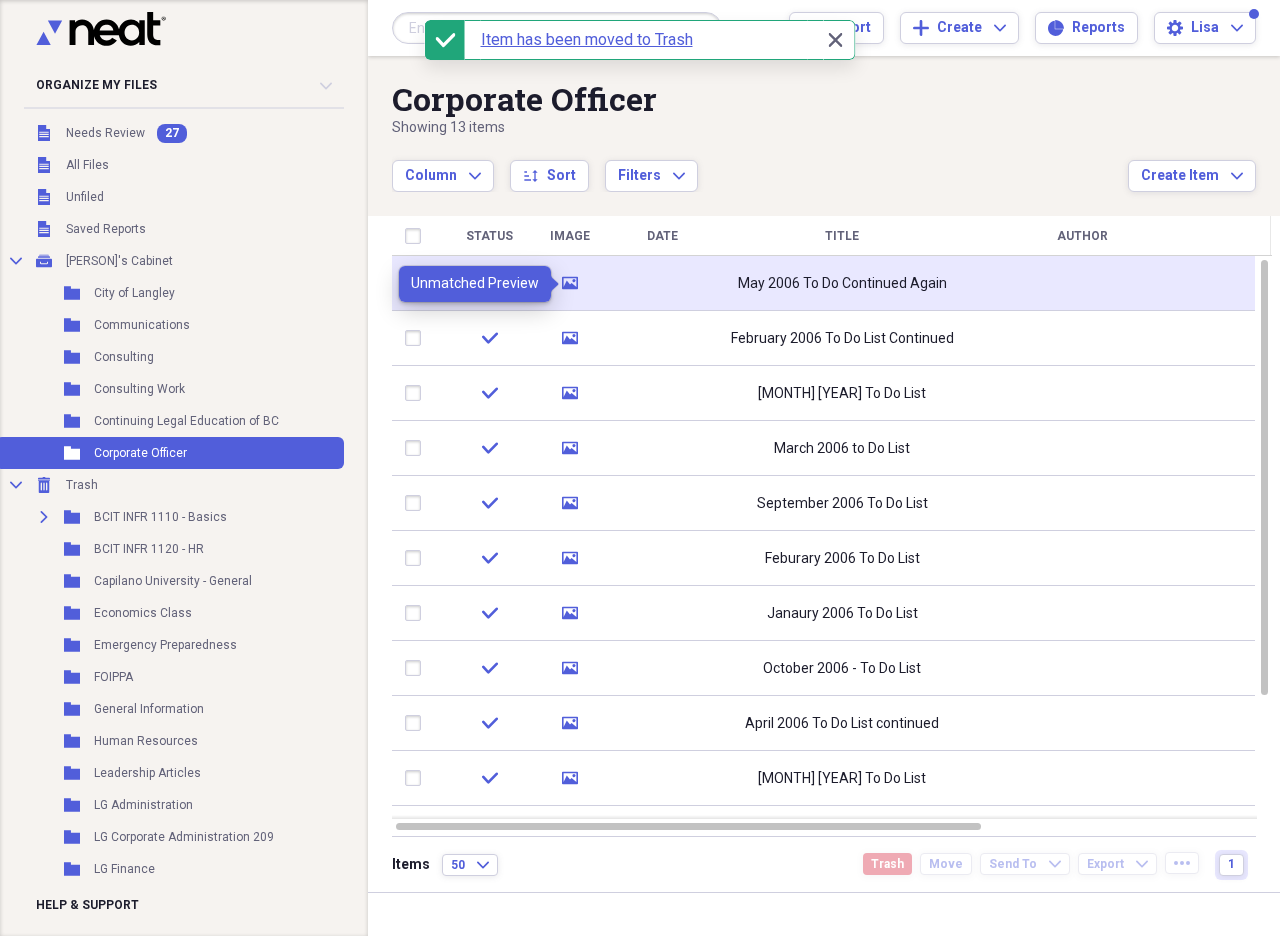 click 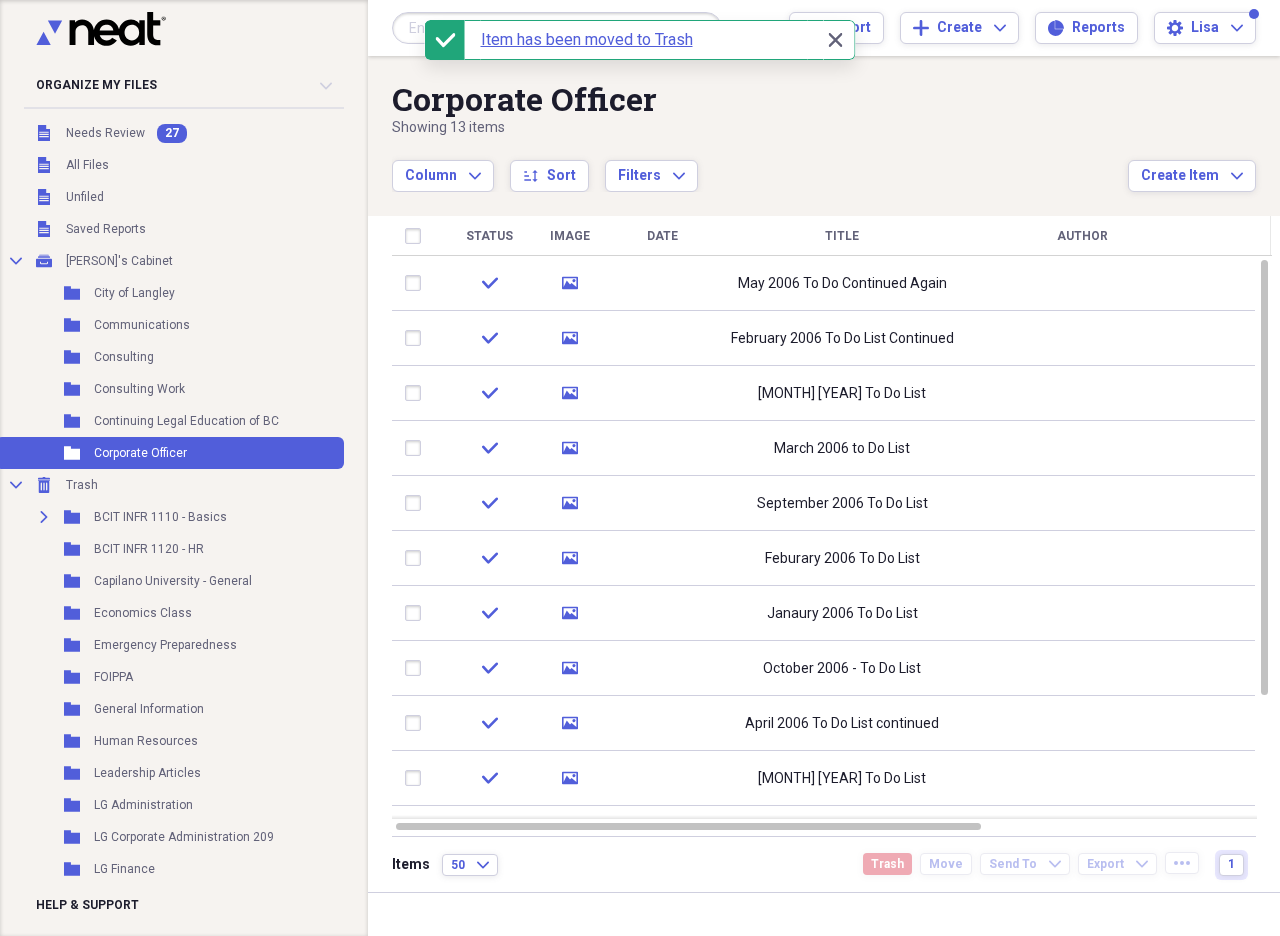 drag, startPoint x: 834, startPoint y: 28, endPoint x: 809, endPoint y: 91, distance: 67.77905 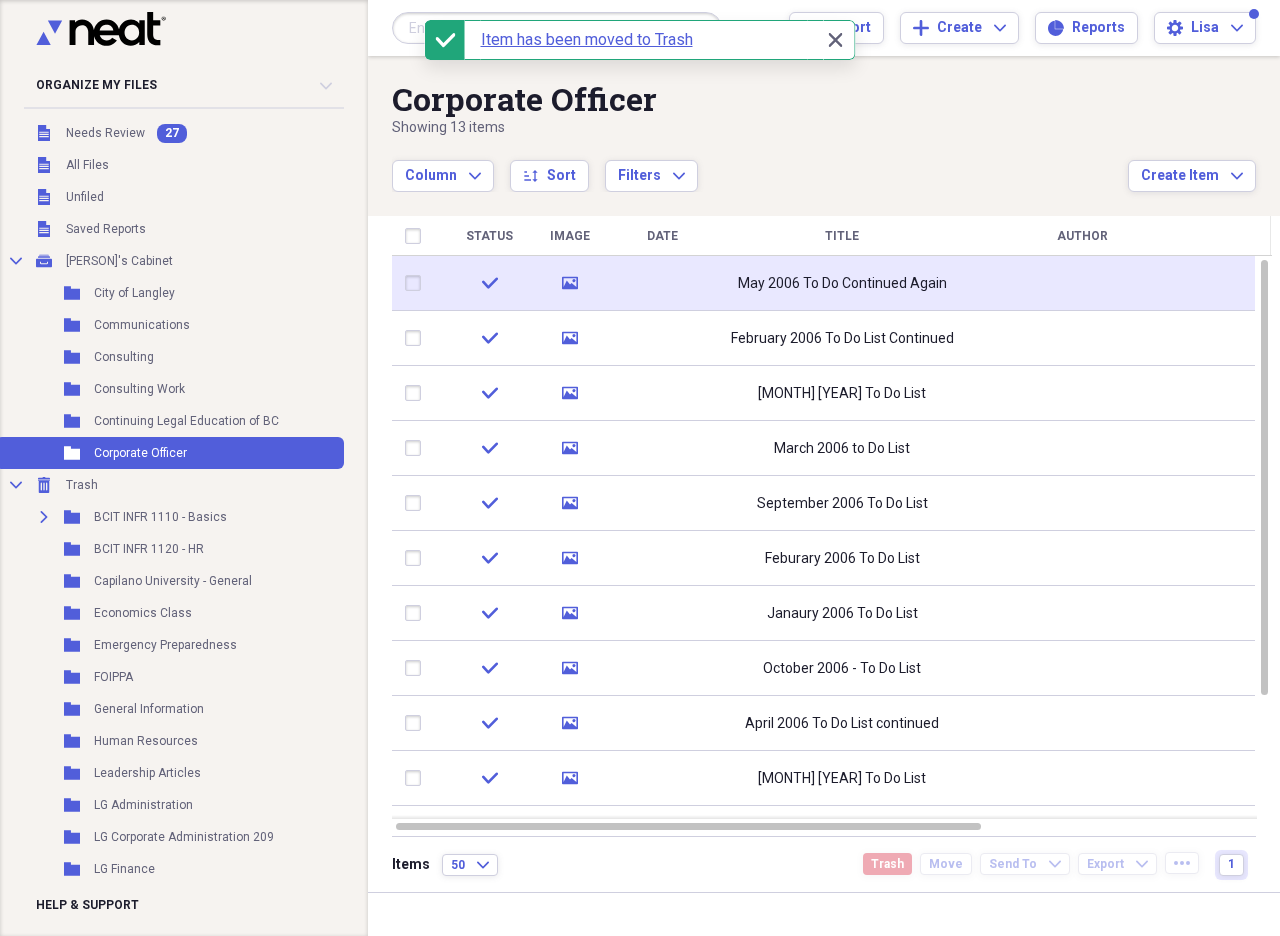 click 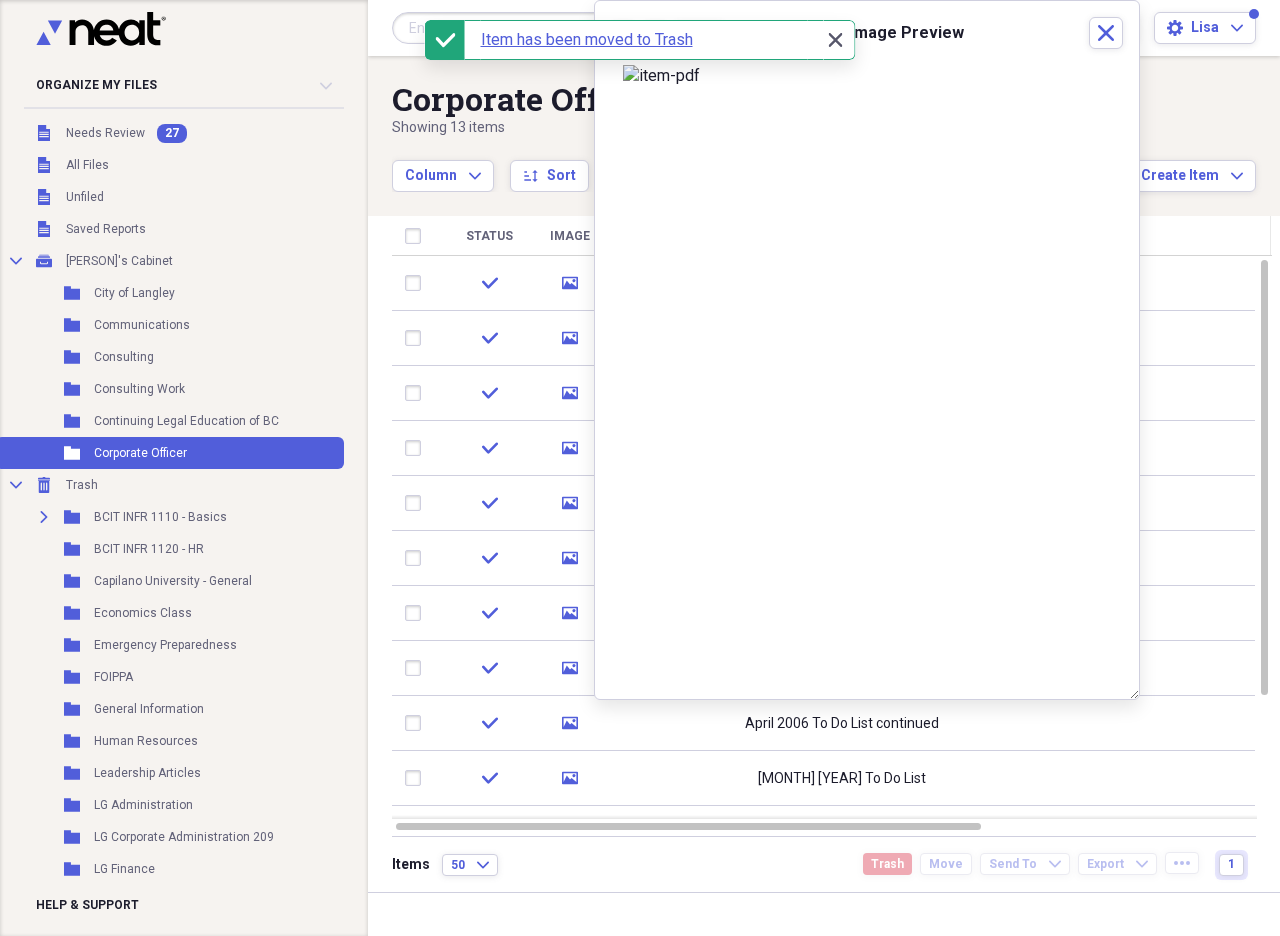 click on "Close" 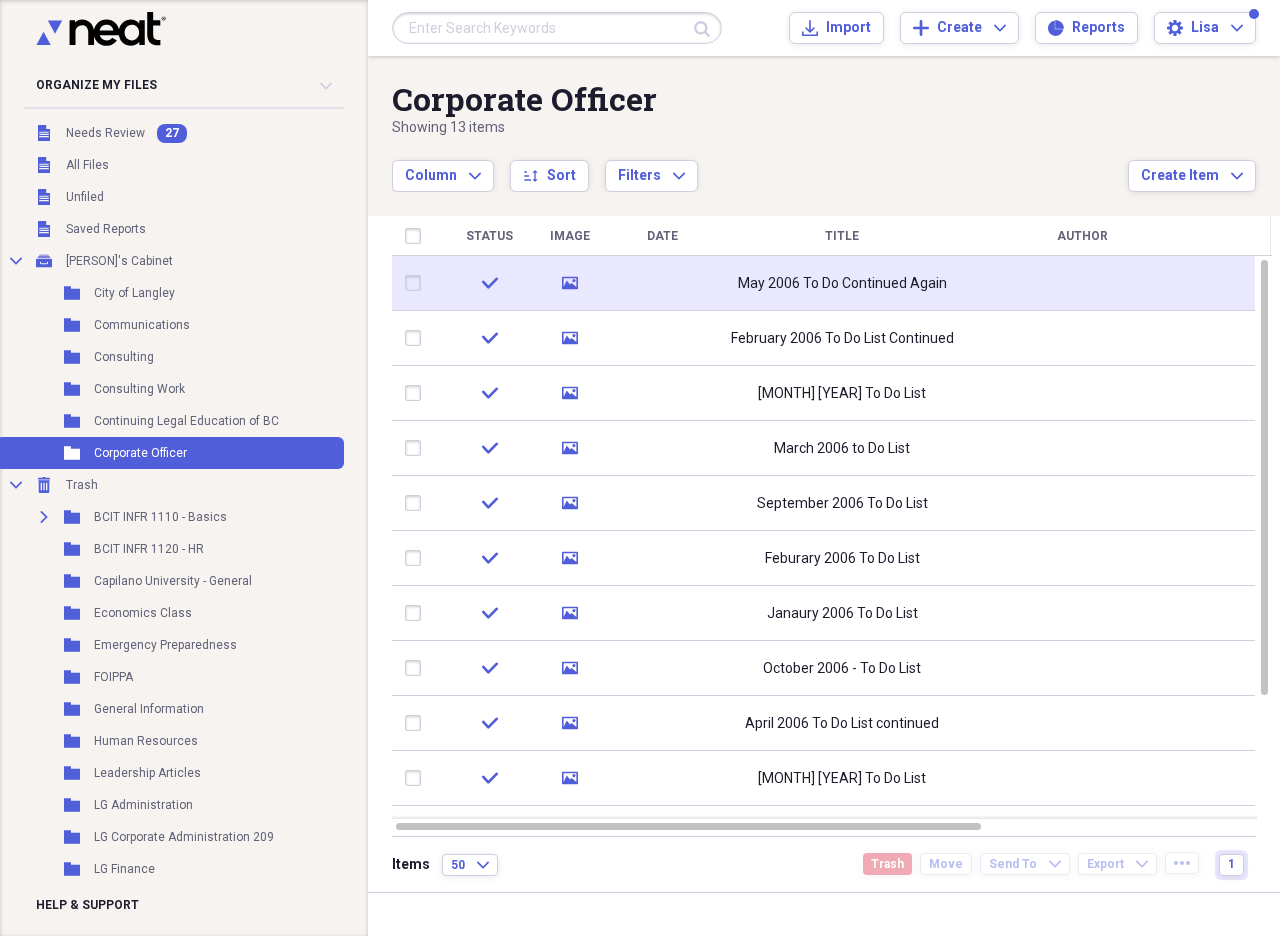 click on "media" 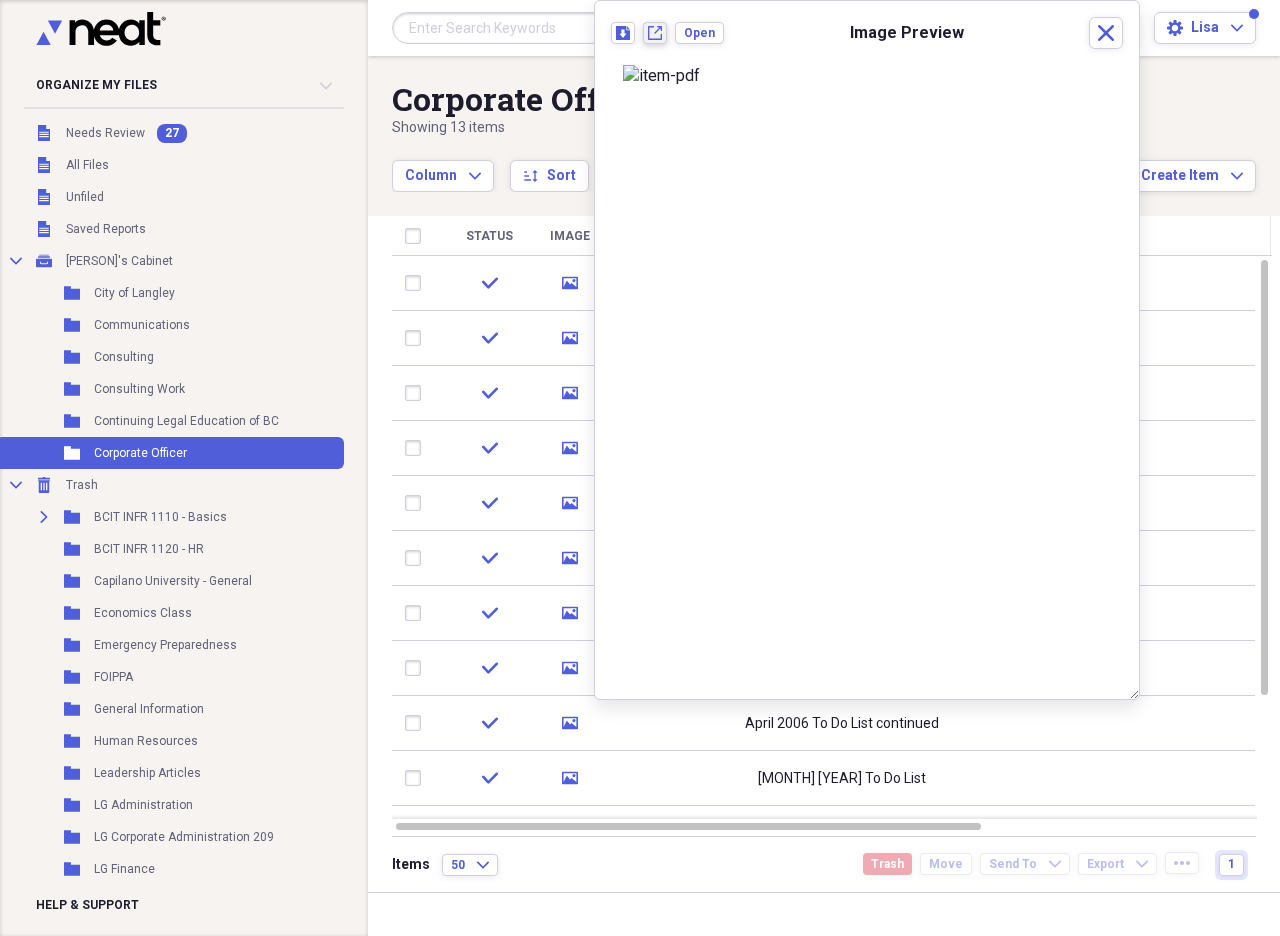 click on "New tab" at bounding box center [655, 33] 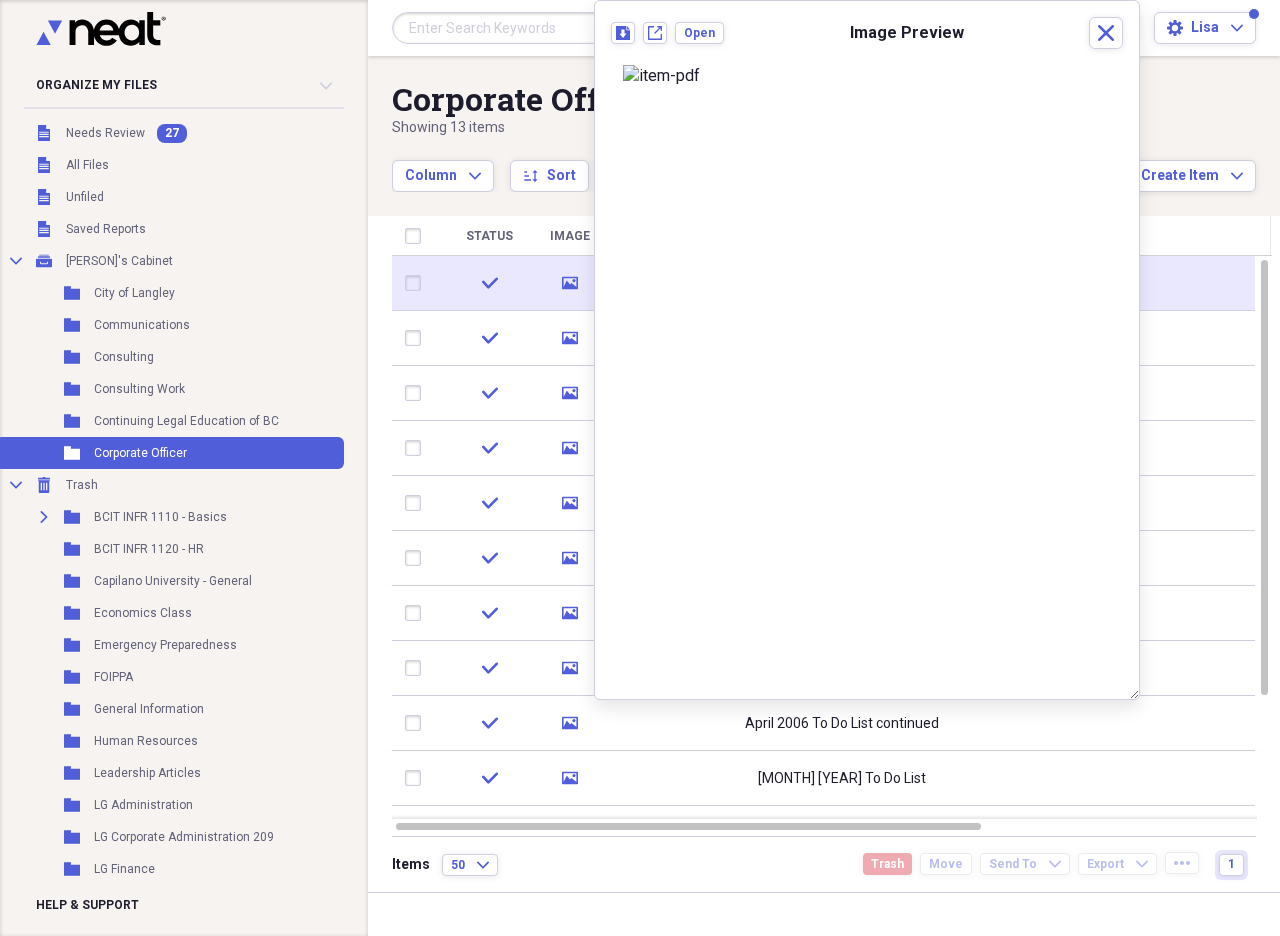click at bounding box center [417, 283] 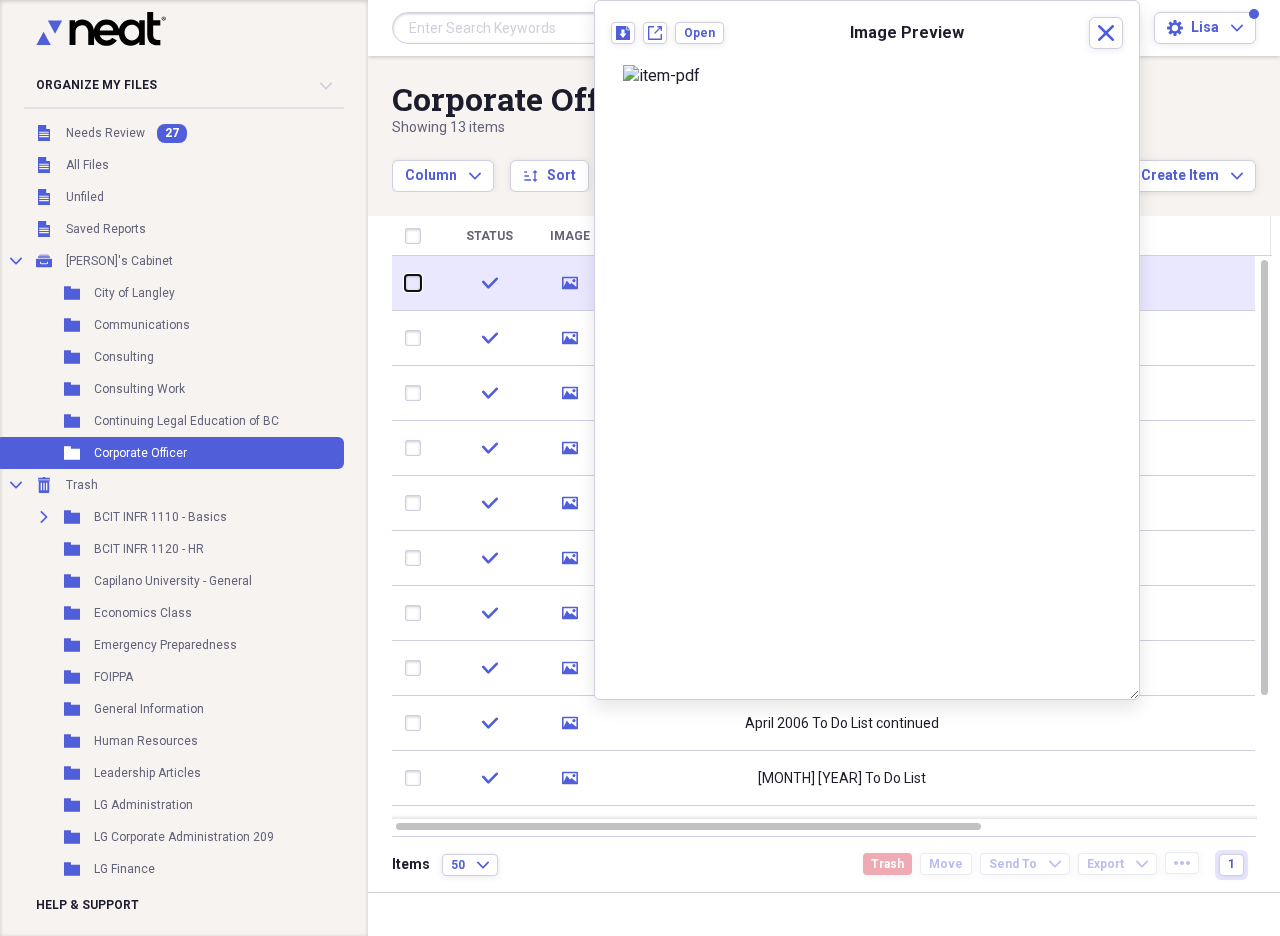click at bounding box center (405, 283) 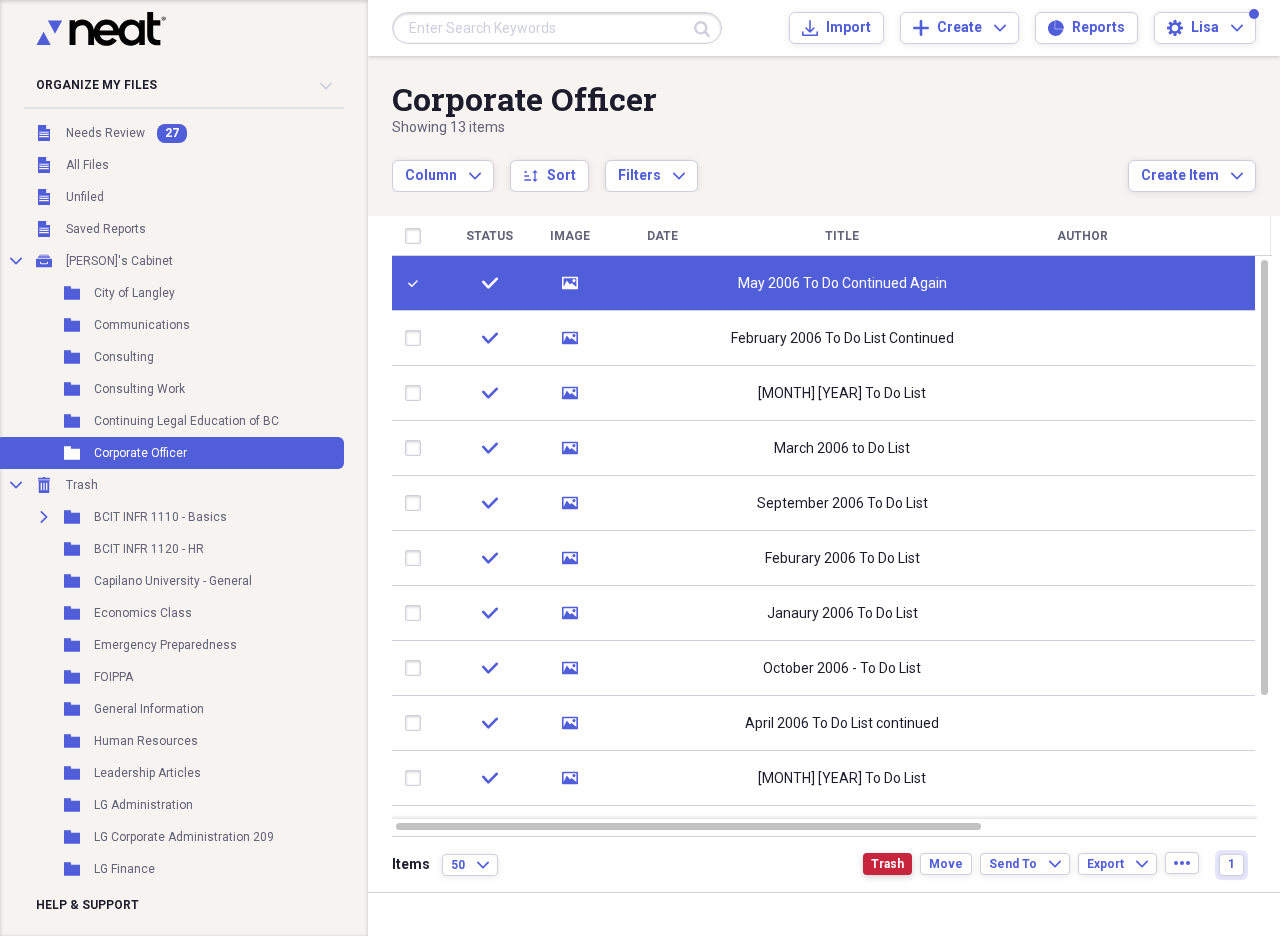 click on "Trash" at bounding box center [887, 864] 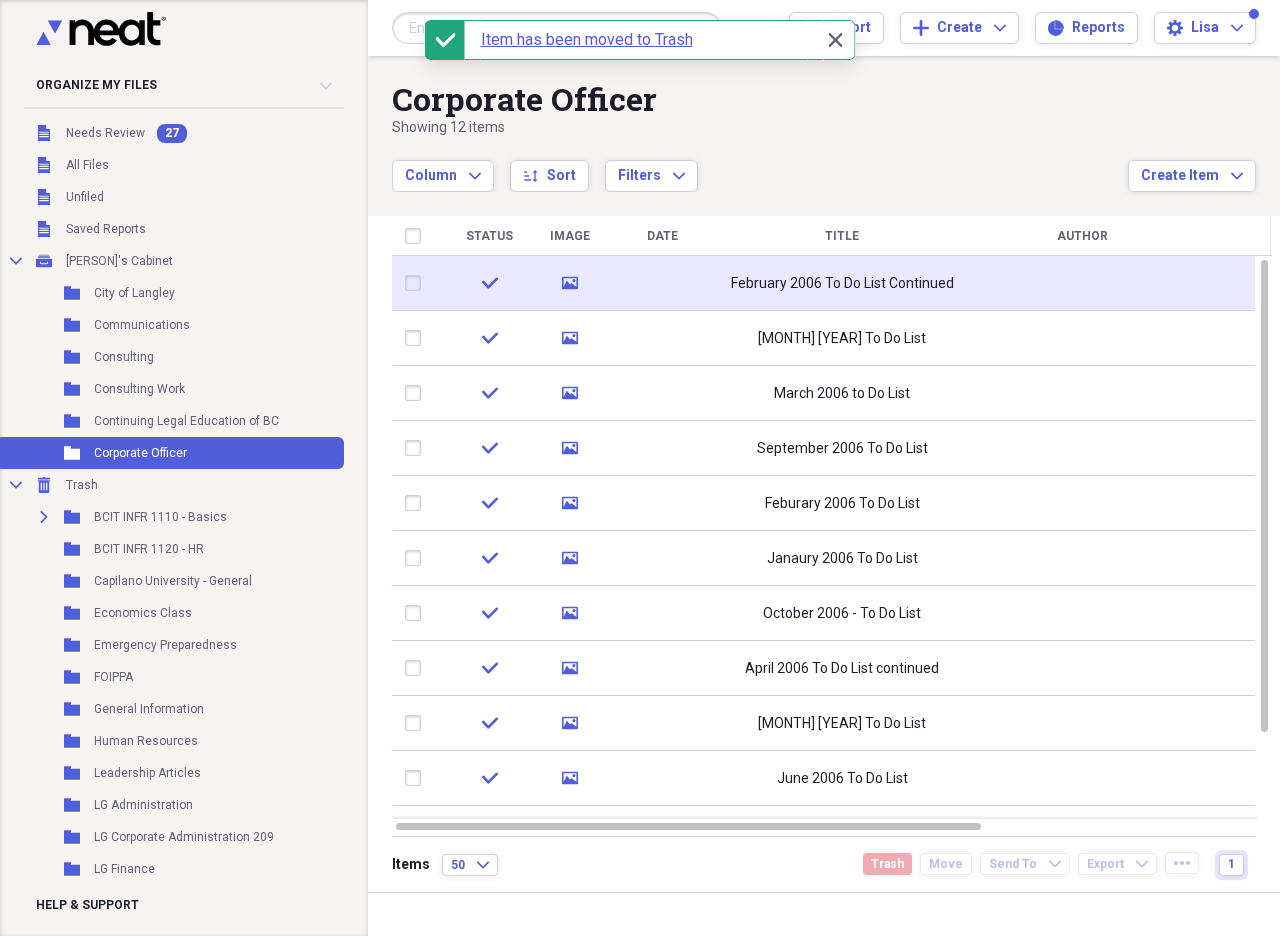 click on "media" 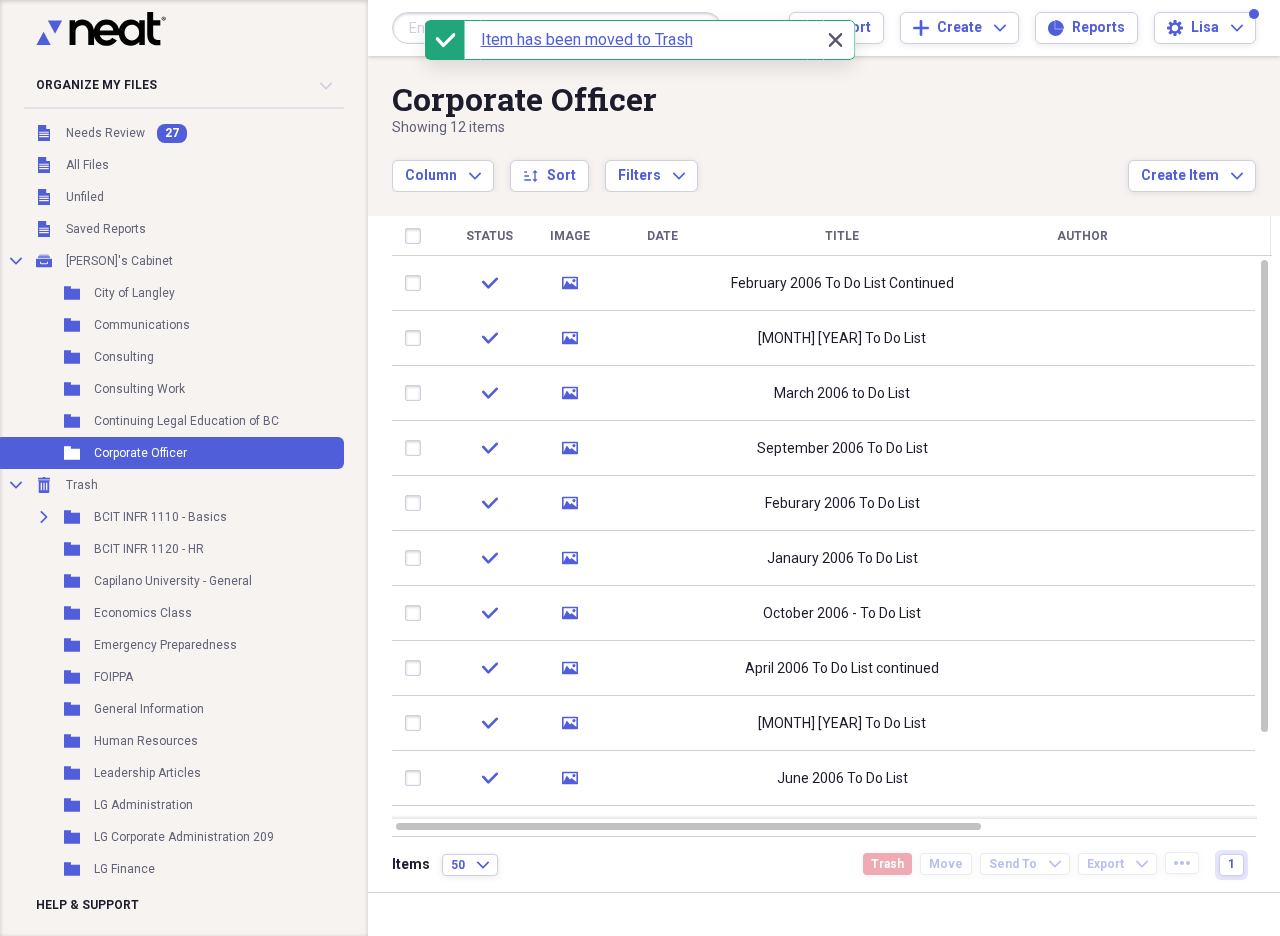 click 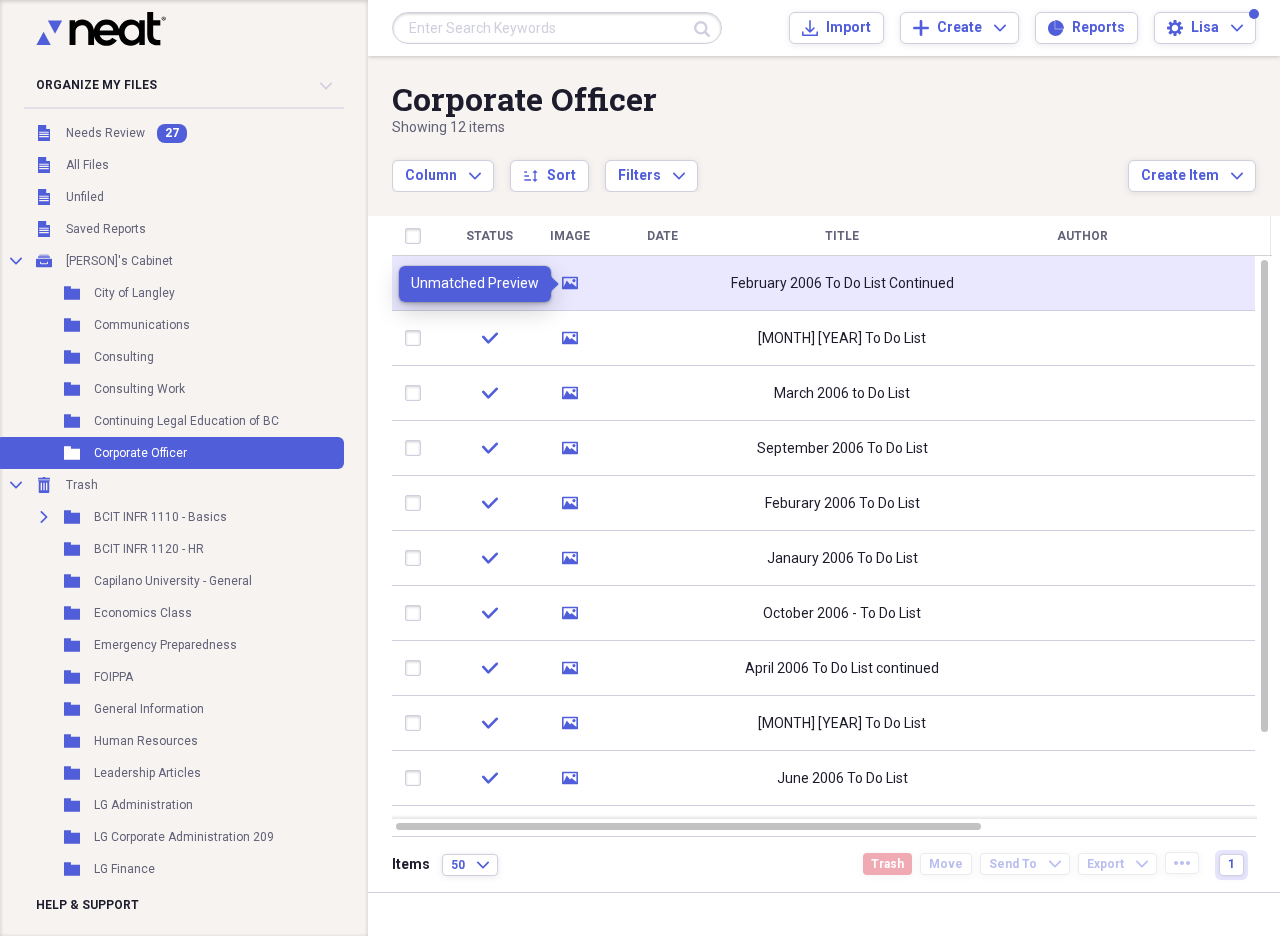 click 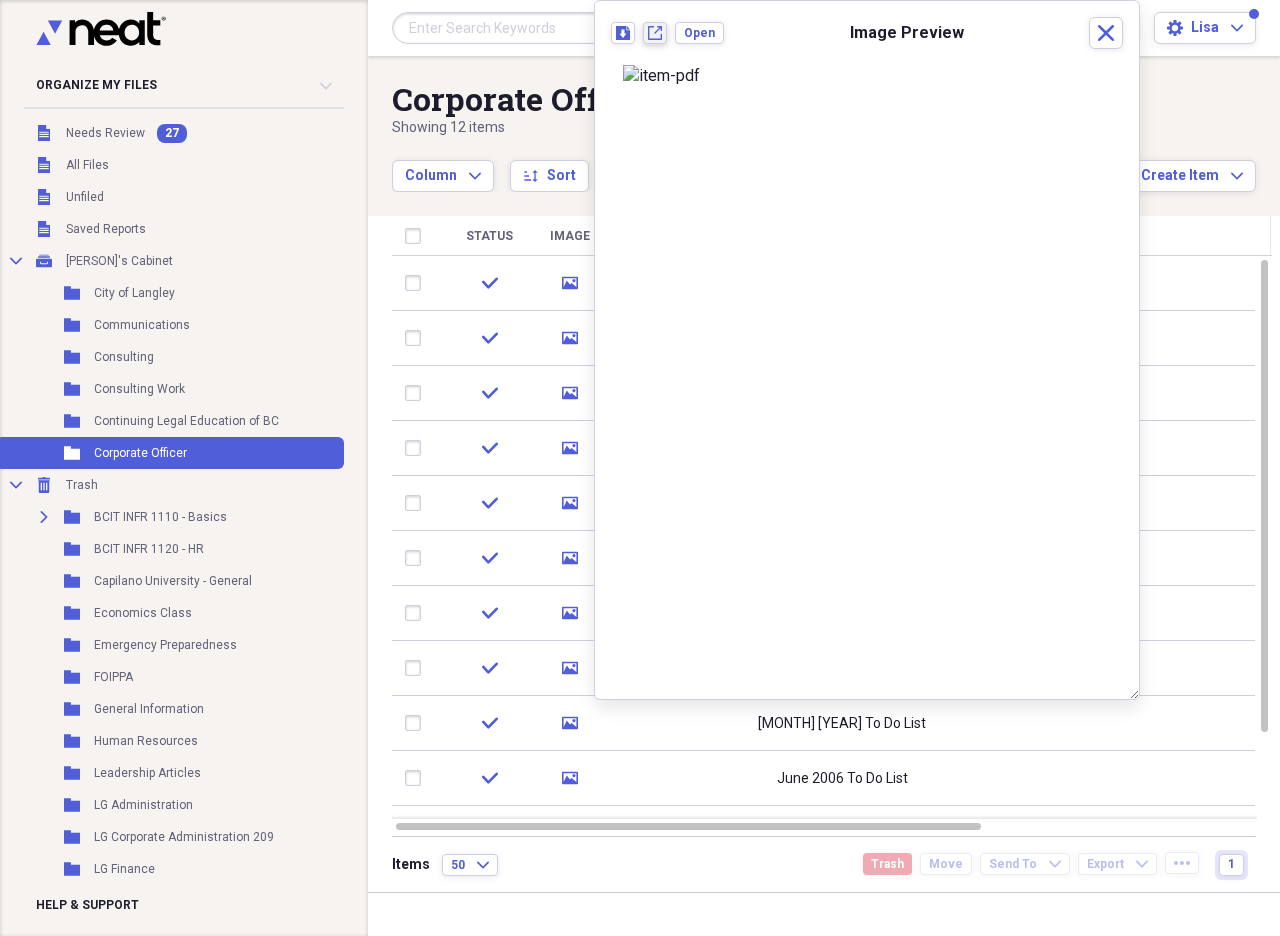 click on "New tab" 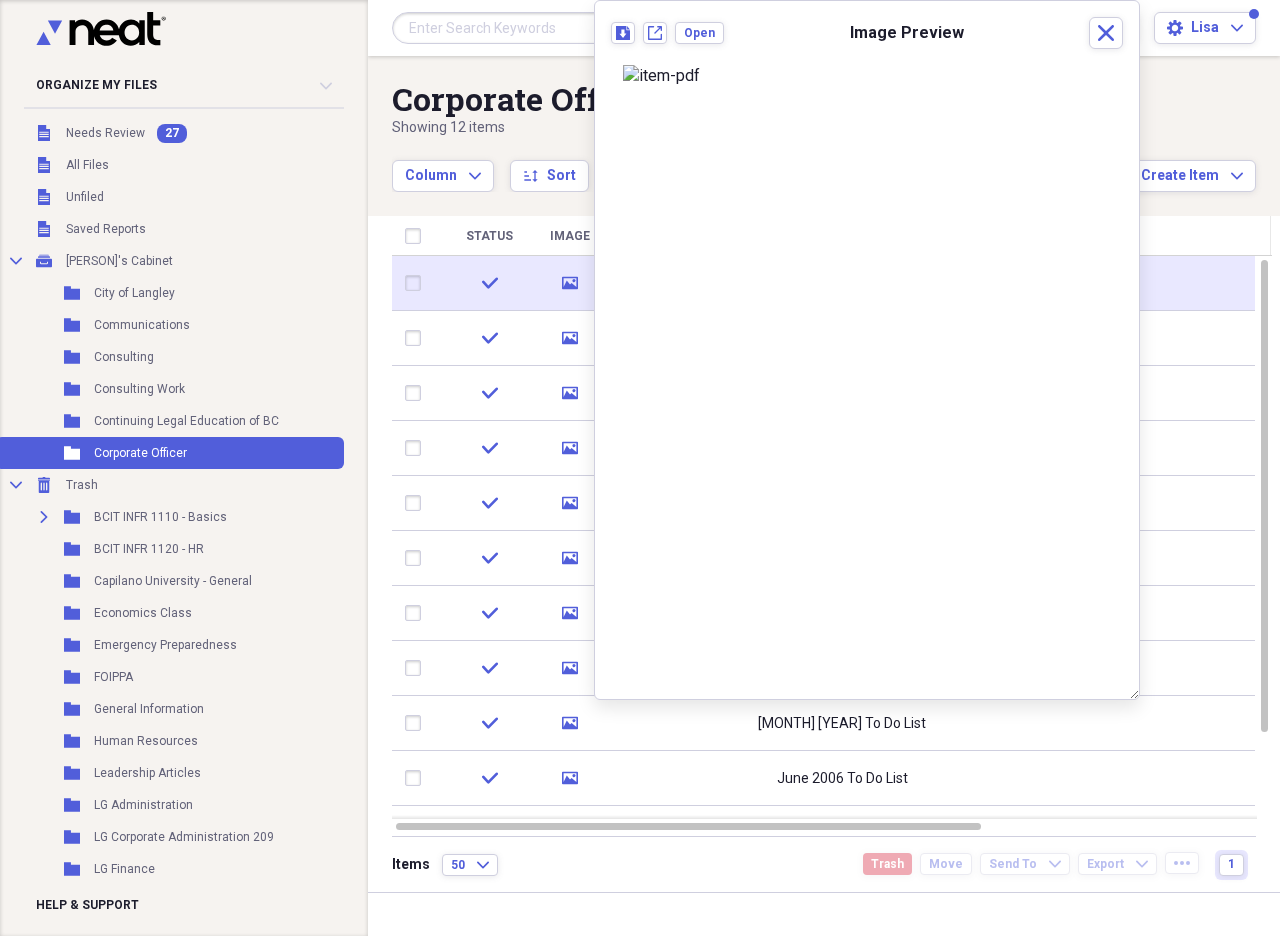 click at bounding box center [417, 283] 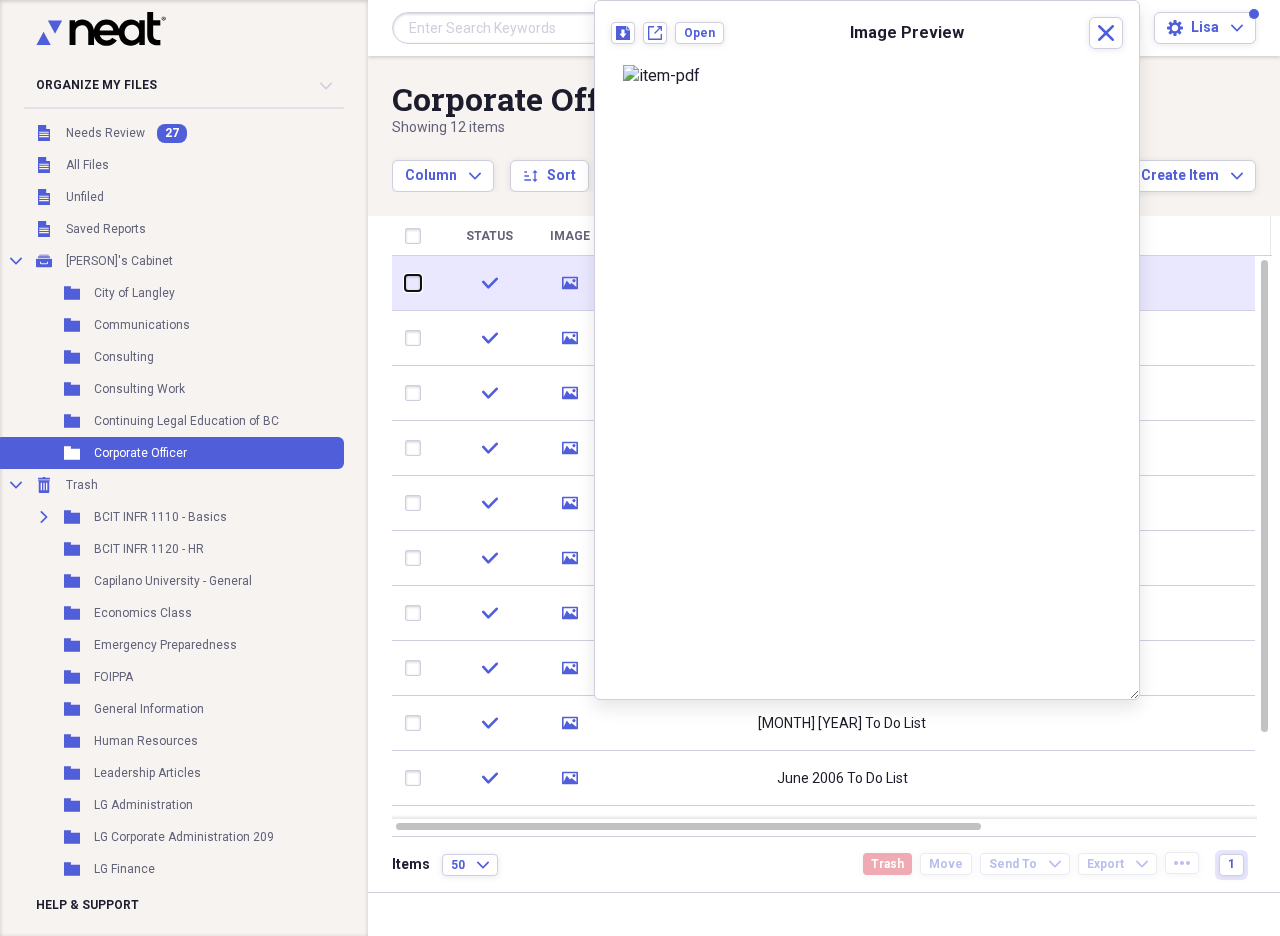 click at bounding box center (405, 283) 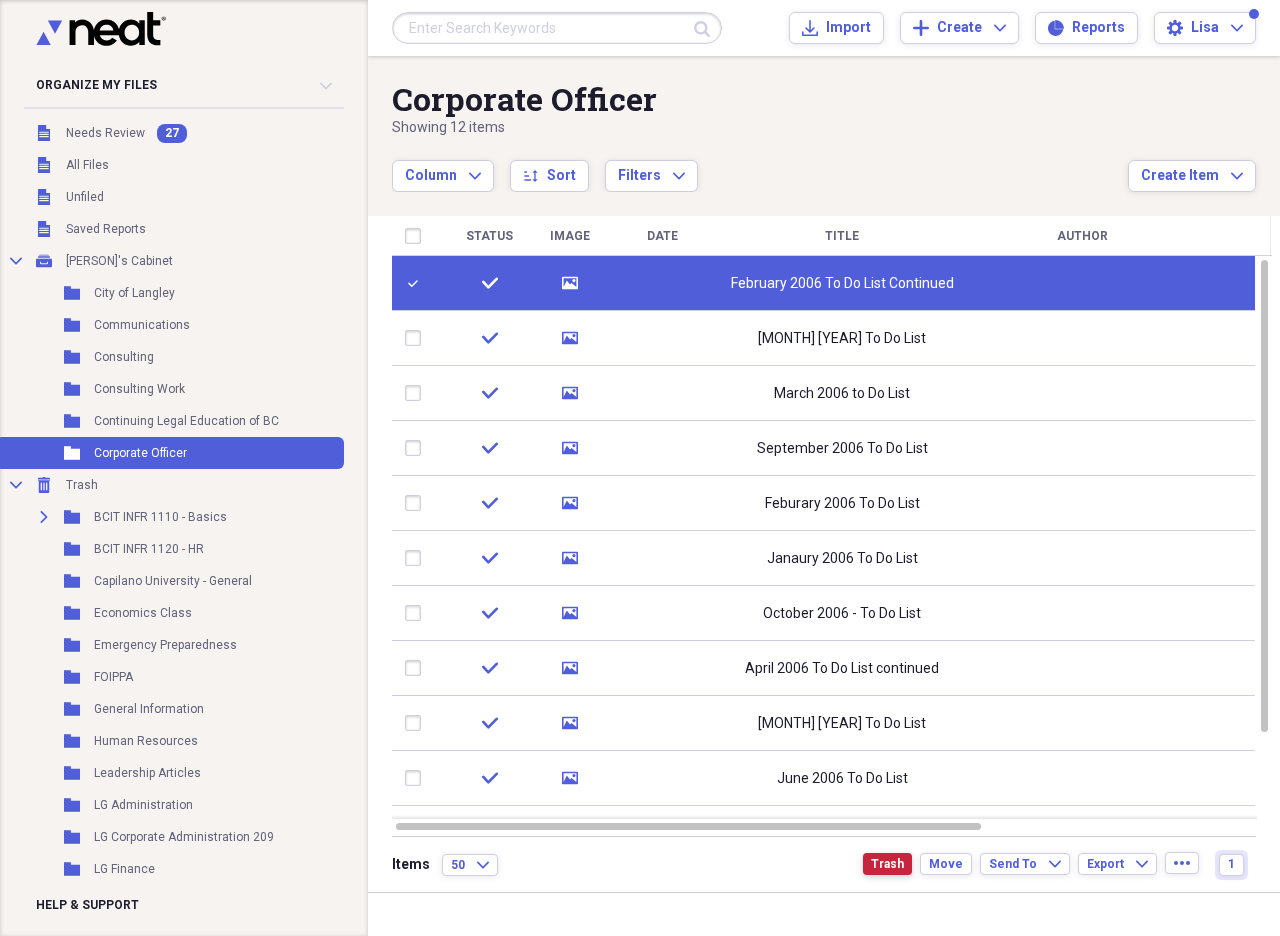 click on "Trash" at bounding box center [887, 864] 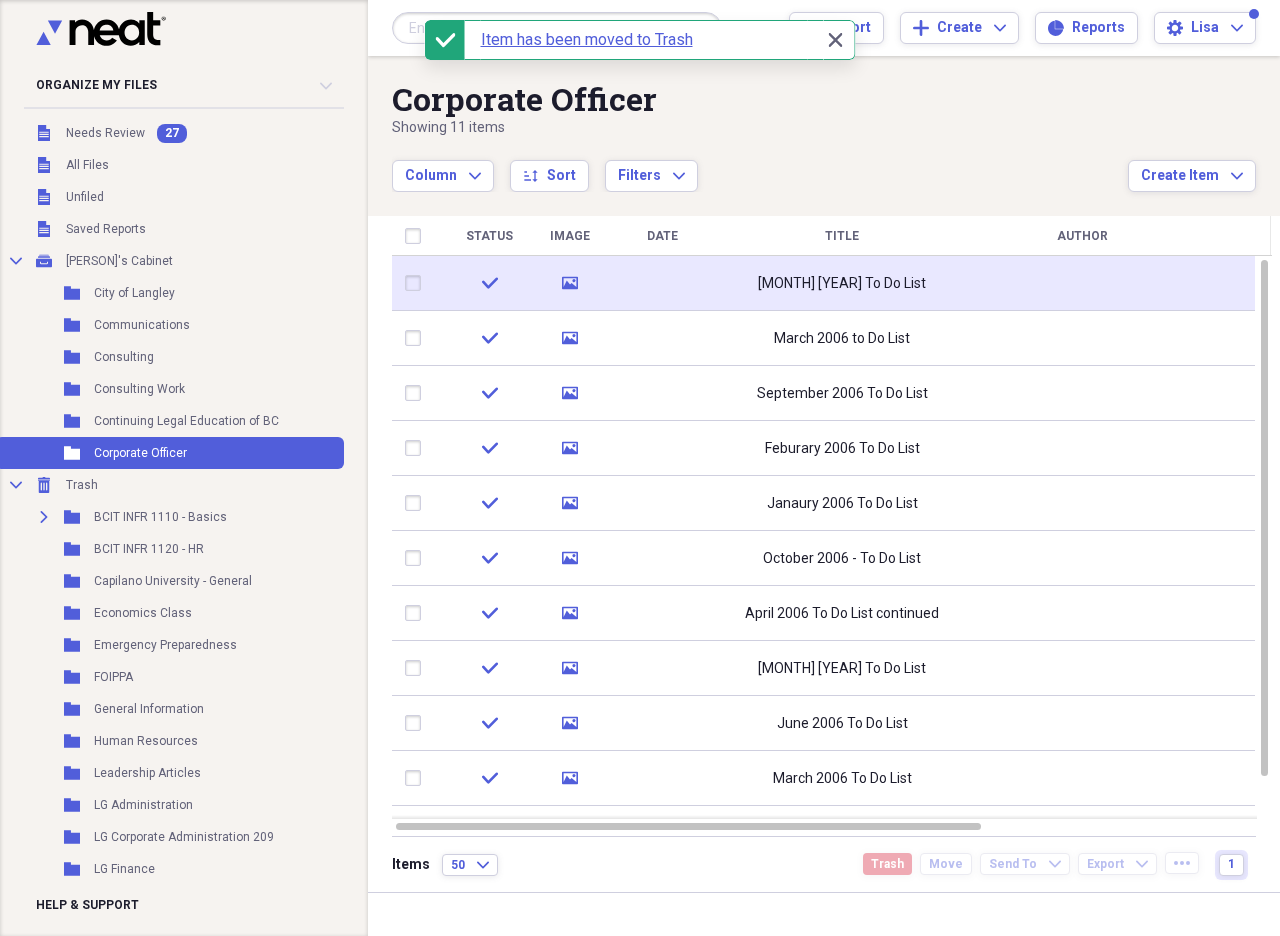 click 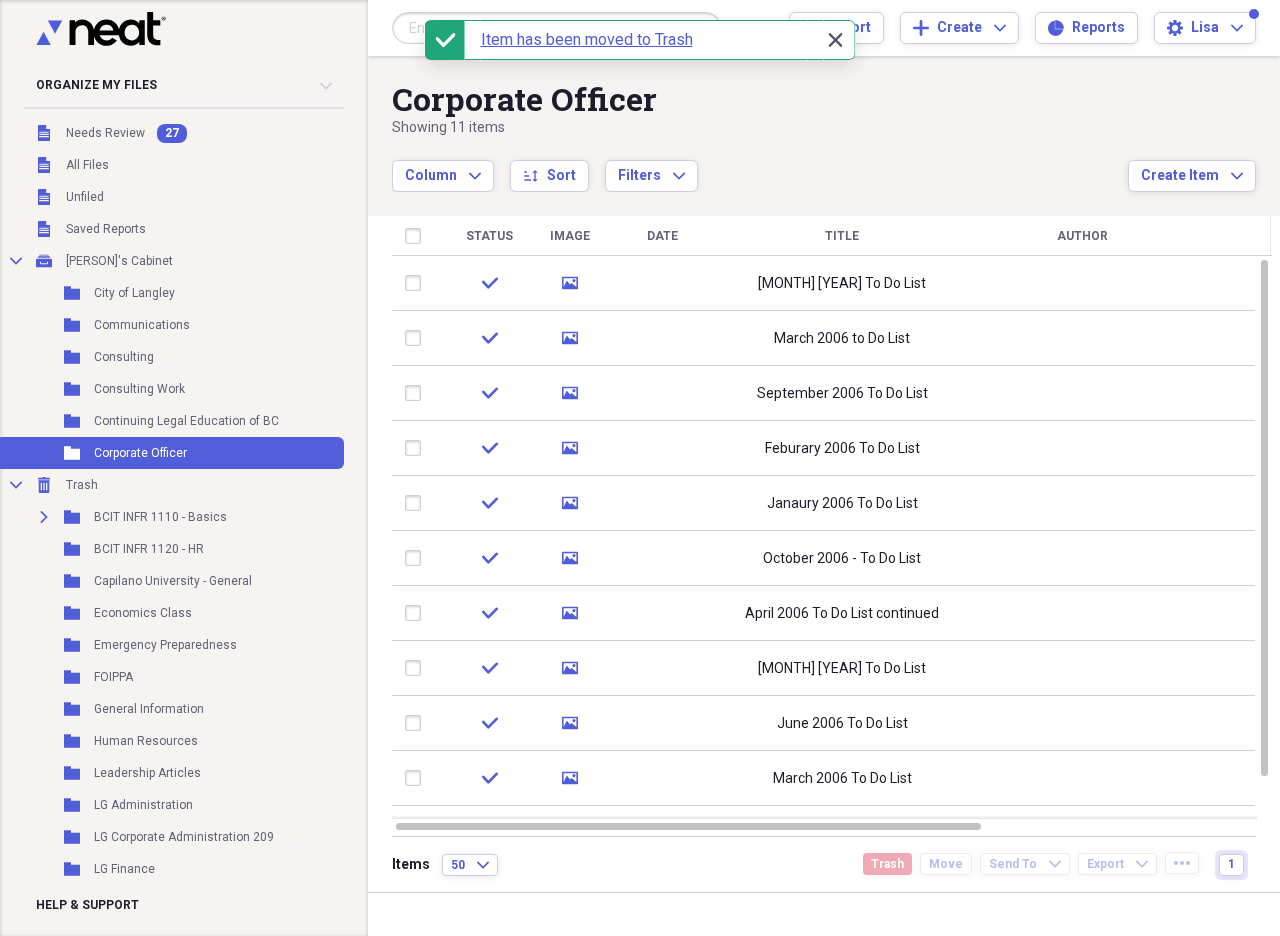 click 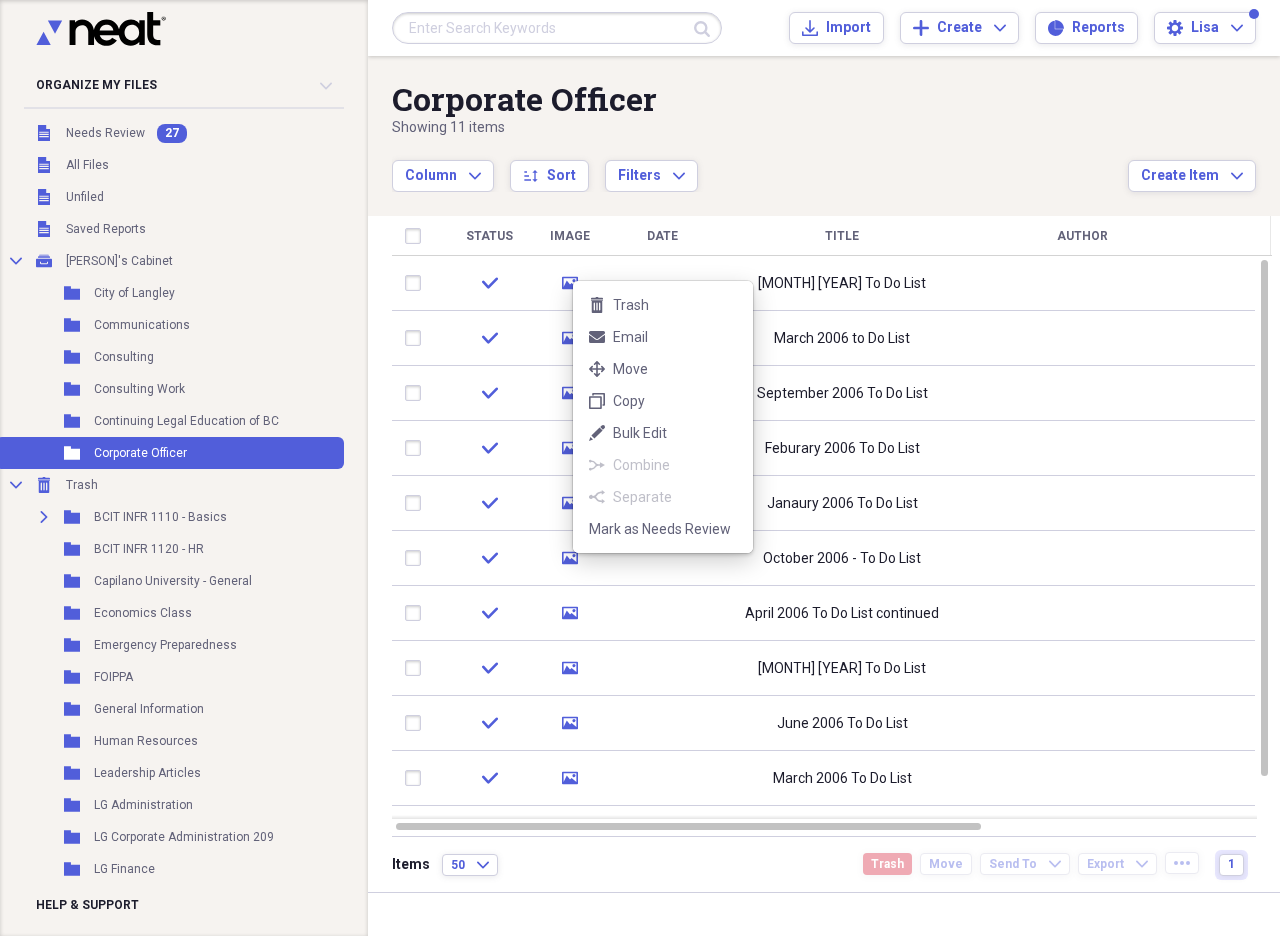click on "trash Trash mail Email move Move duplicate Copy edit Bulk Edit combine Combine separate Separate Mark as Needs Review" at bounding box center (663, 417) 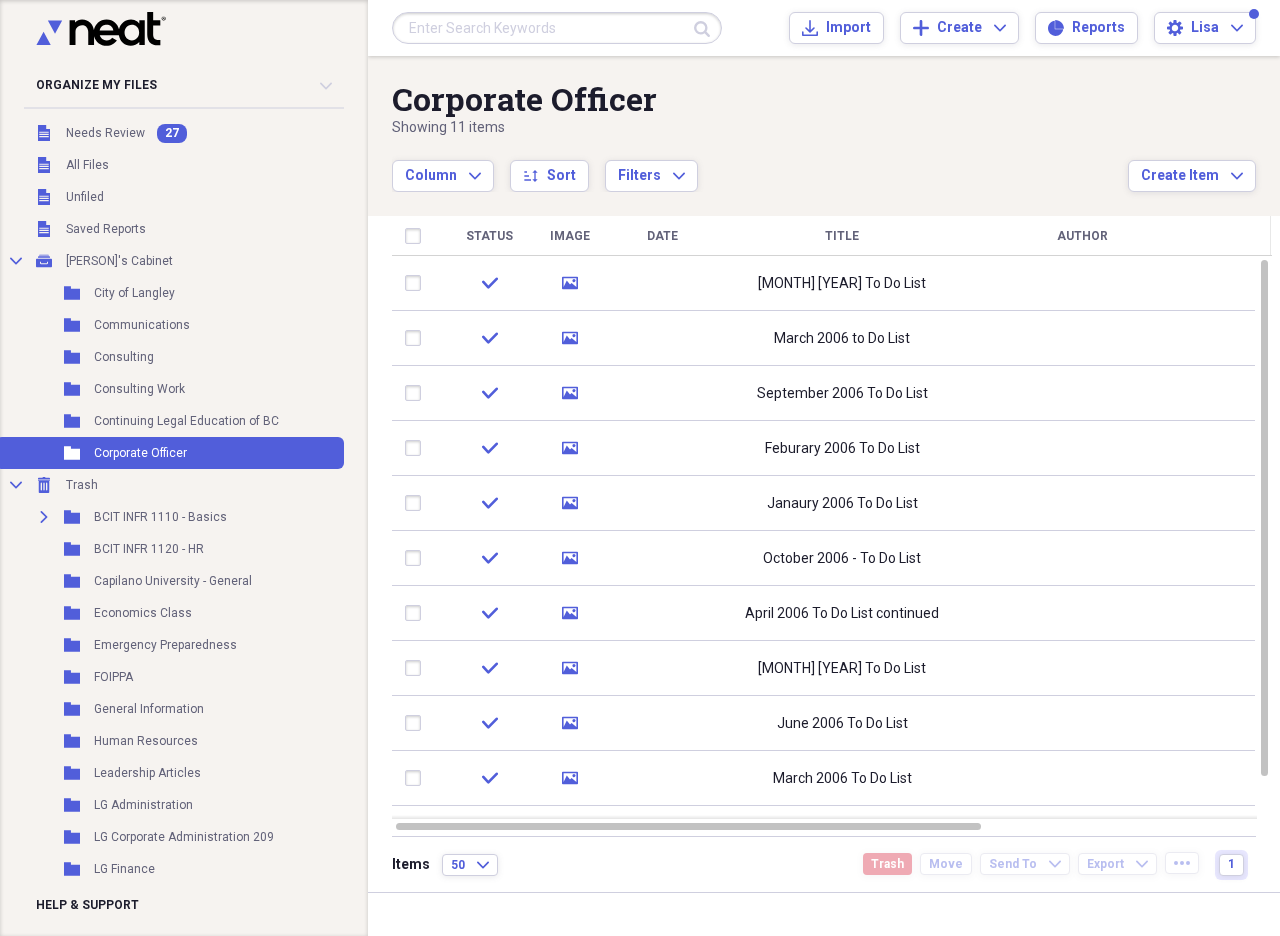 click on "Organize My Files 27 Collapse Unfiled Needs Review 27 Unfiled All Files Unfiled Unfiled Unfiled Saved Reports Collapse My Cabinet Lisa's Cabinet Add Folder Folder City of Langley Add Folder Folder Communications Add Folder Folder Consulting Add Folder Folder Consulting Work Add Folder Folder Continuing Legal Education of BC Add Folder Folder Corporate Officer Add Folder Collapse Trash Trash Expand Folder BCIT INFR 1110 - Basics Folder BCIT INFR 1120 - HR Folder Capilano University - General Folder Economics Class Folder Emergency Preparedness Folder FOIPPA Folder General Information Folder Human Resources Folder Leadership Articles Folder LG Administration Folder LG Corporate Administration 209 Folder LG Finance Expand Folder LG Law Folder LG Services Folder PADM 200 - LG Administration Folder PADM 209 Folder PADM 209 2015 Help & Support Submit Import Import Add Create Expand Reports Reports Settings Lisa Expand Corporate Officer Showing 11 items Column Expand sort Sort Filters  Expand Create Item Expand Date" at bounding box center [640, 468] 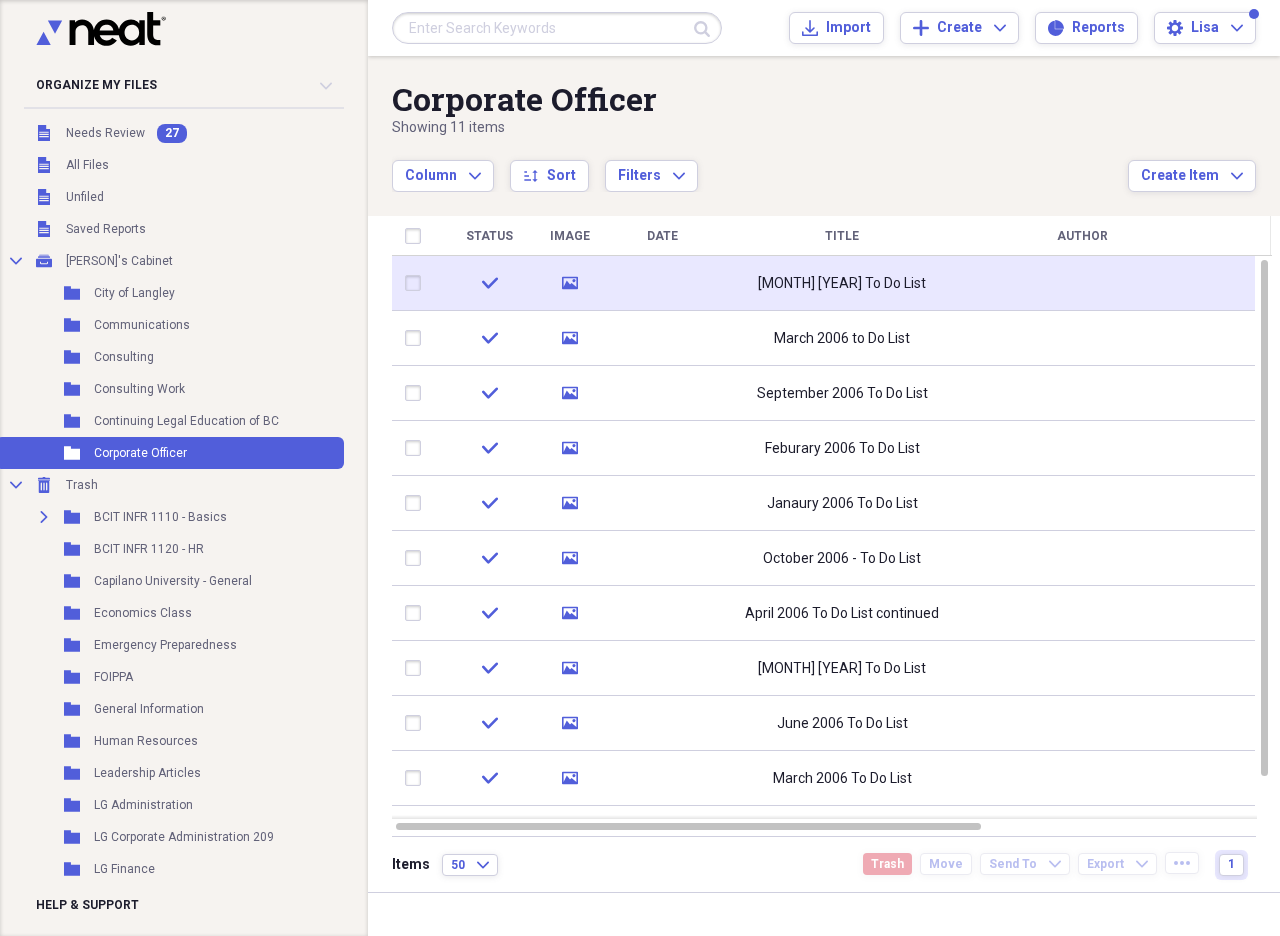 click 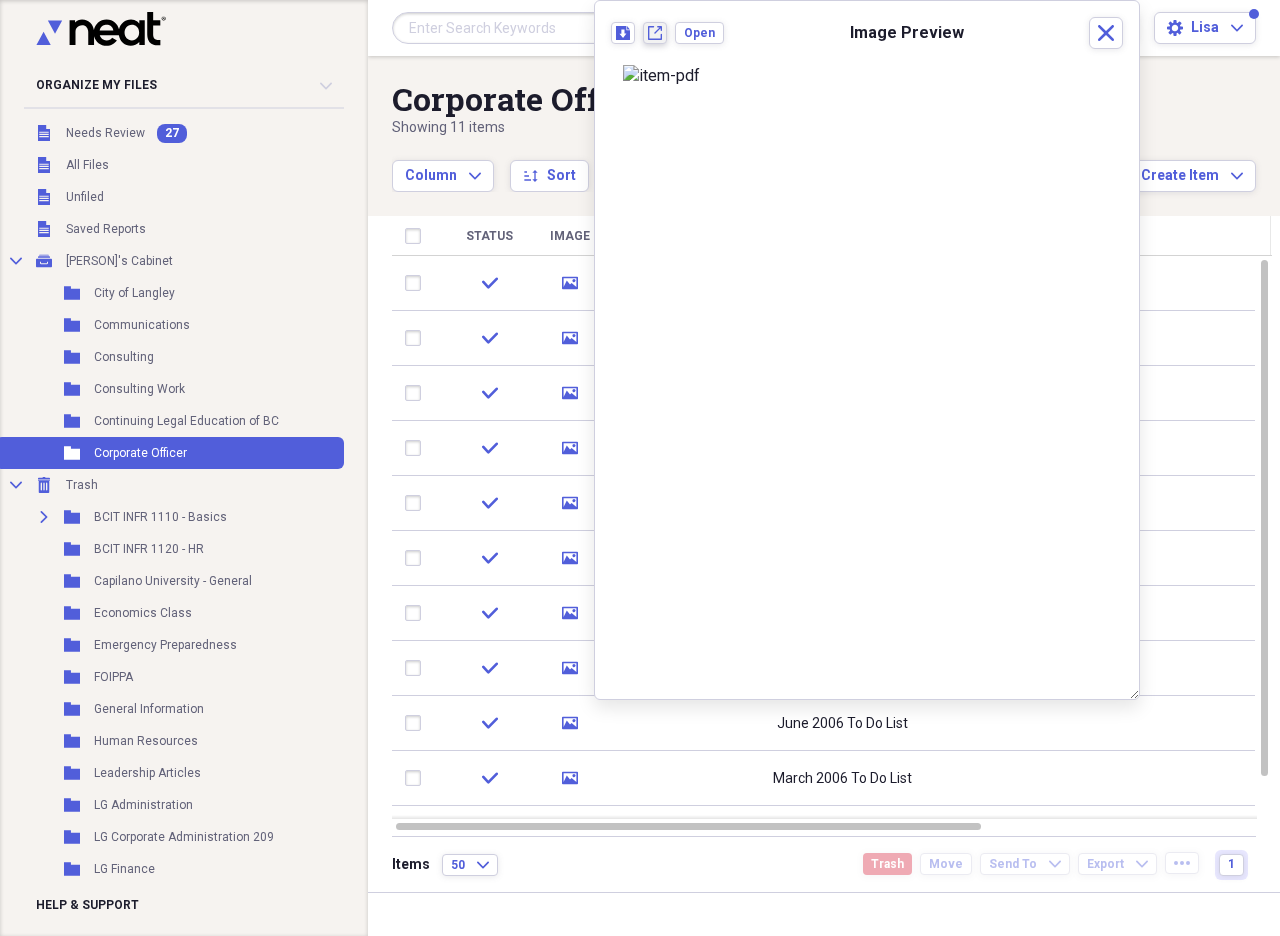 click on "New tab" 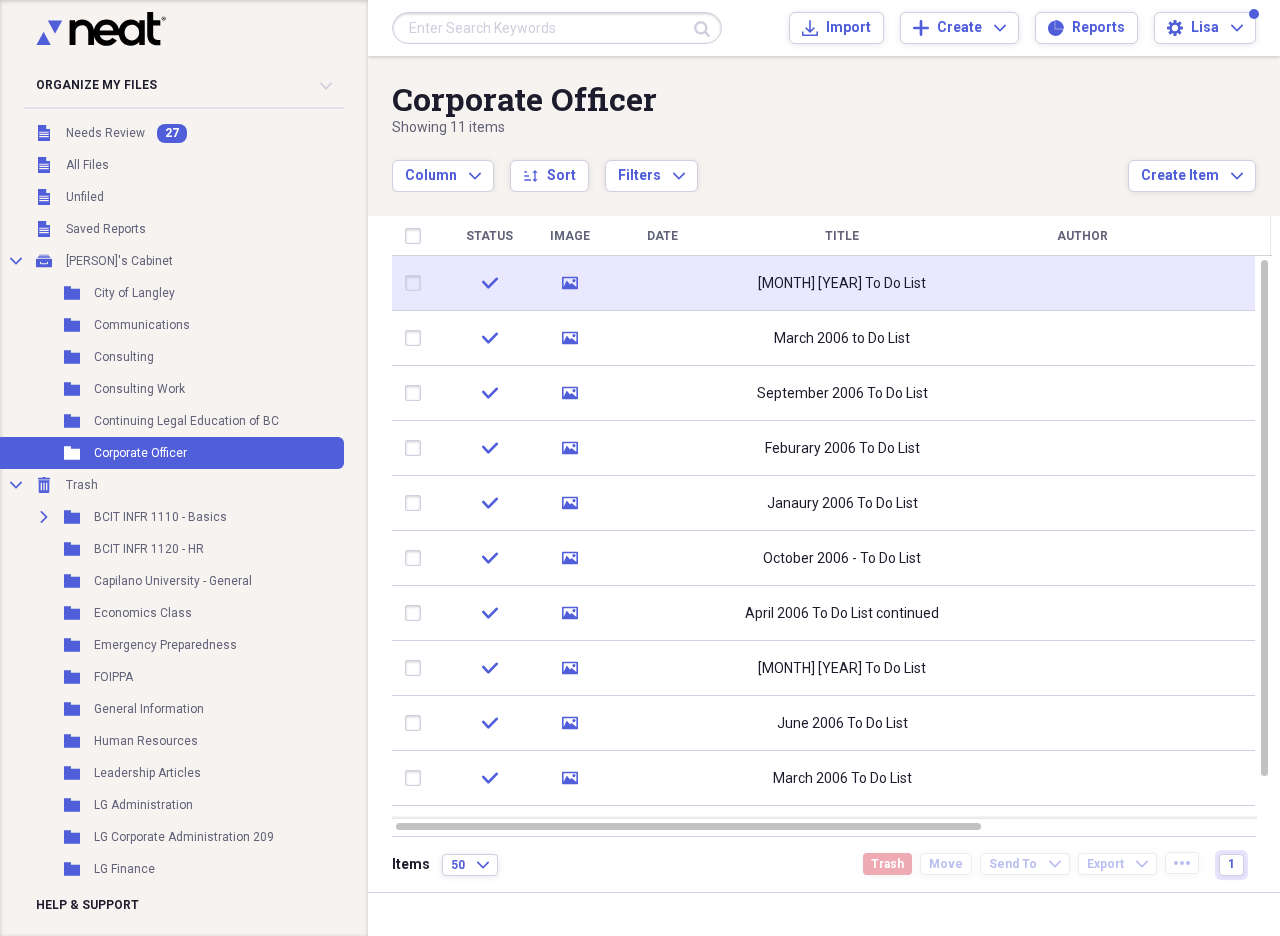 click at bounding box center [417, 283] 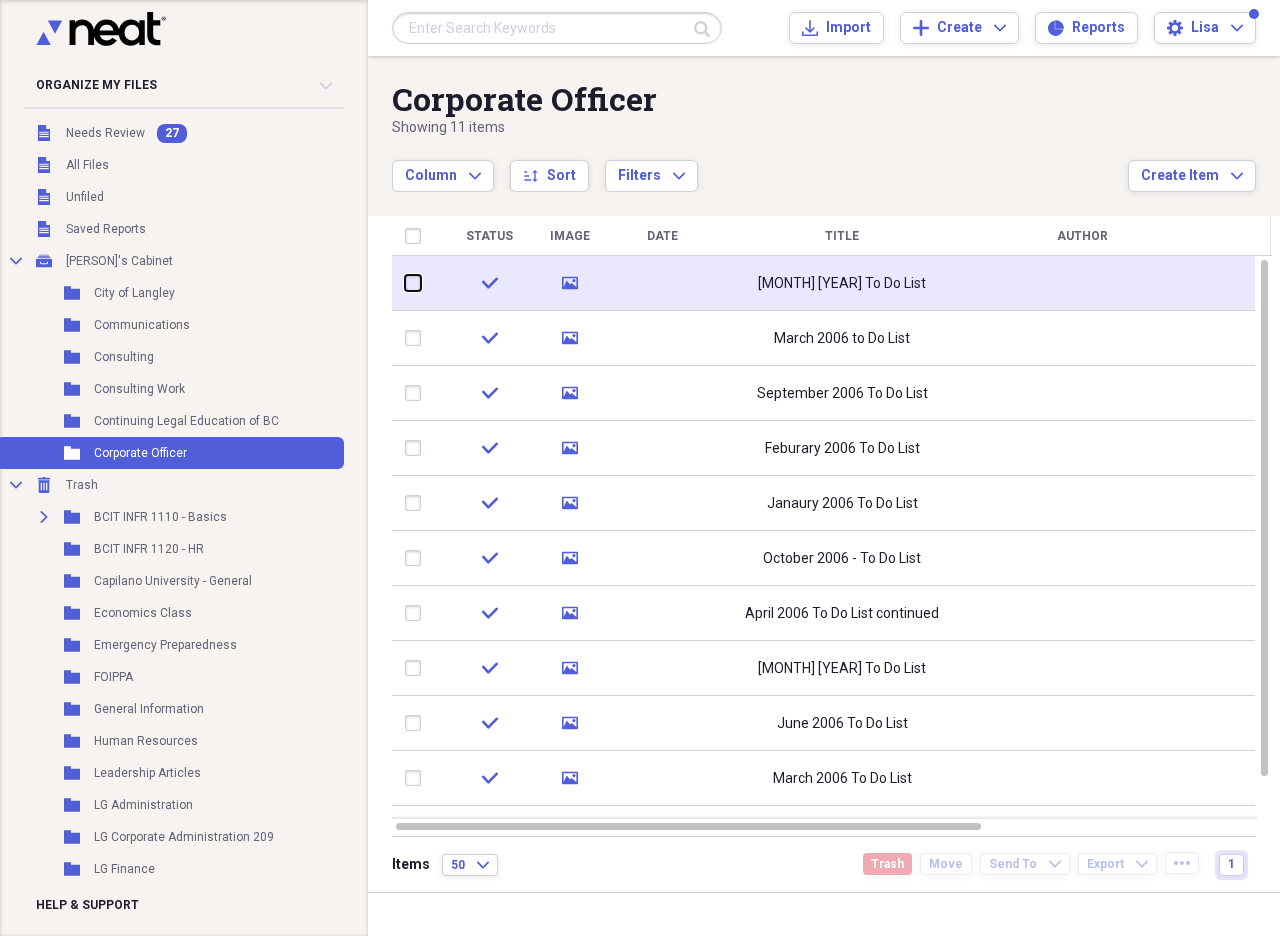 click at bounding box center (405, 283) 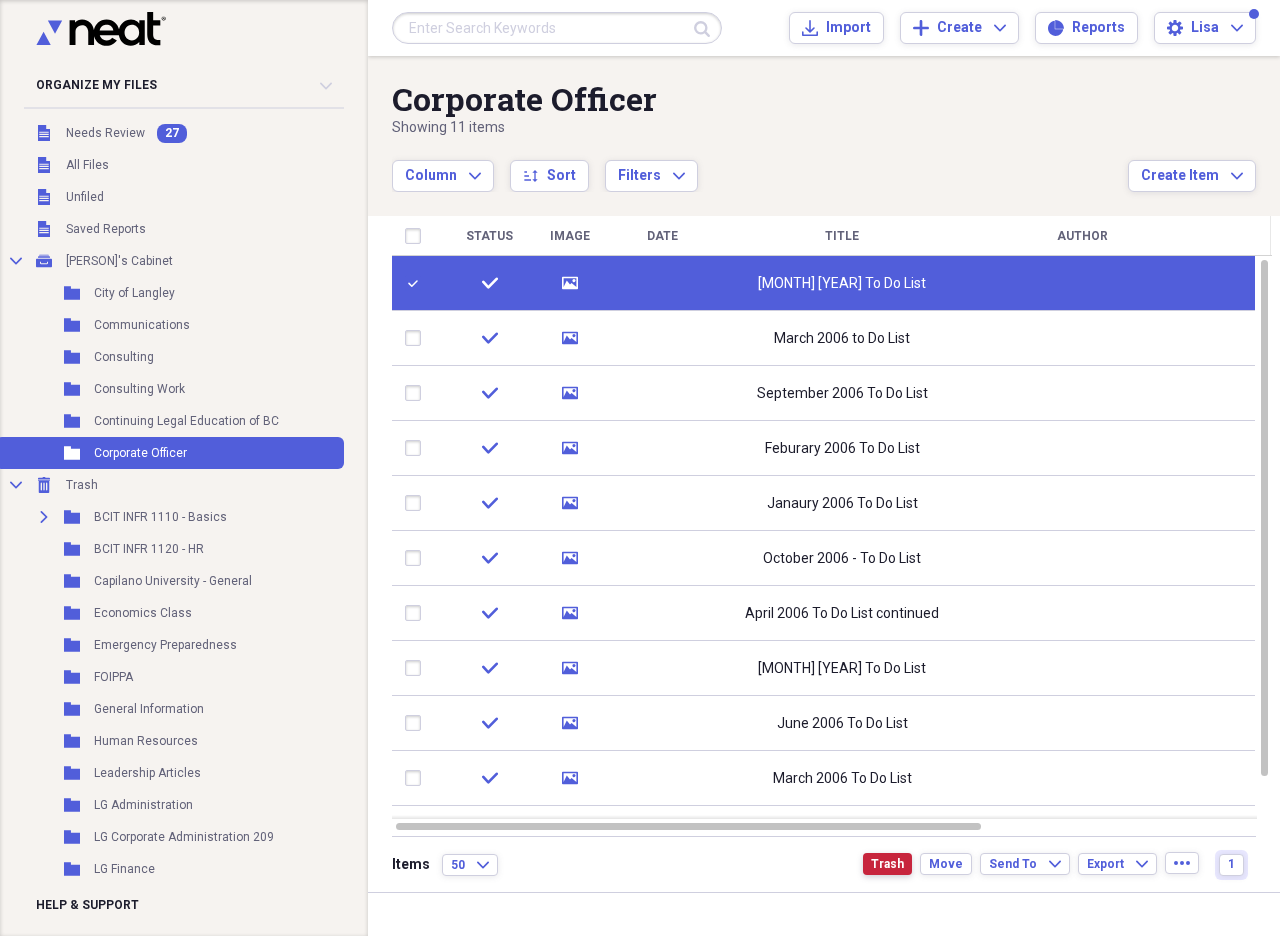 click on "Trash" at bounding box center (887, 864) 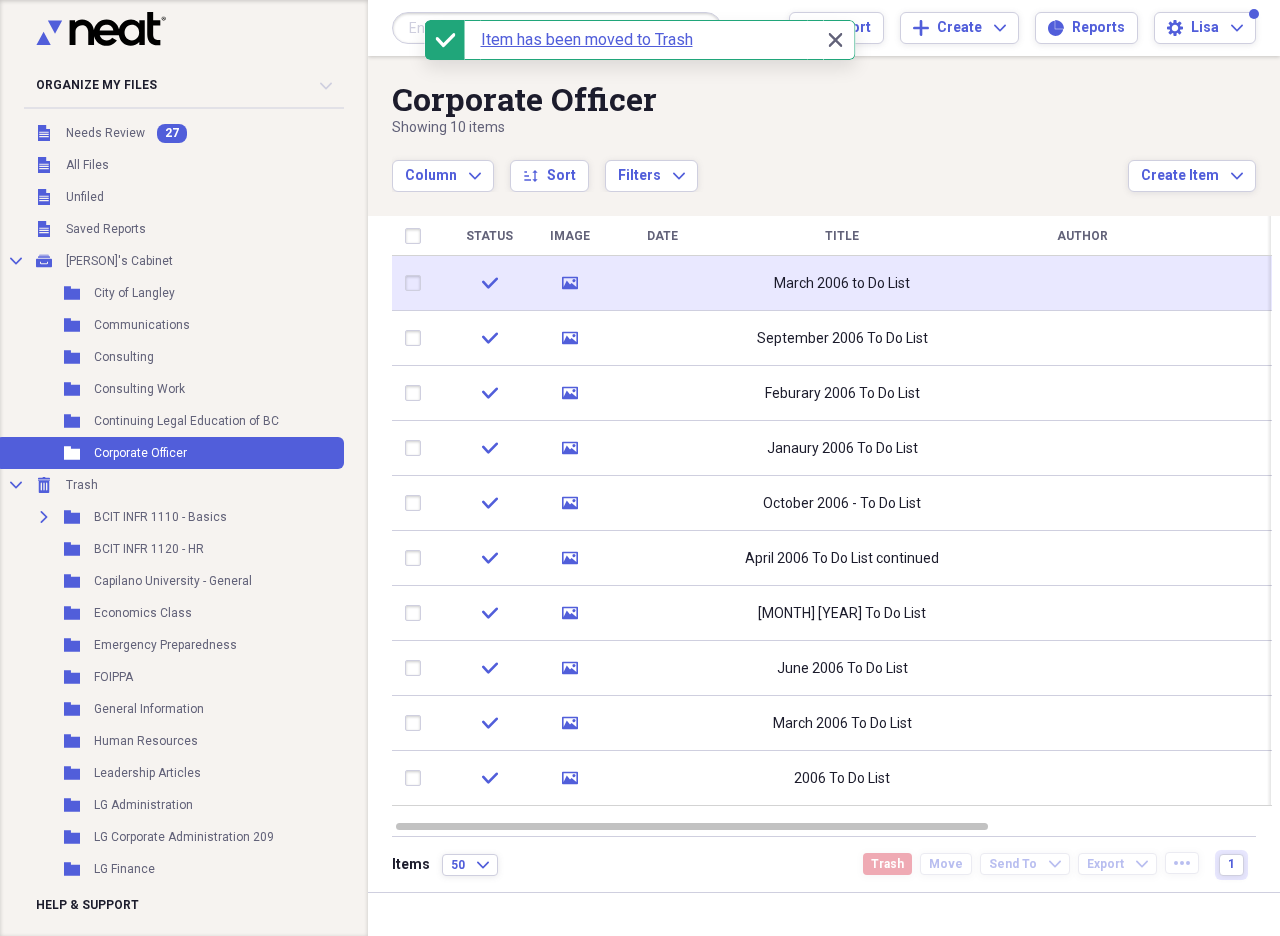 click on "media" 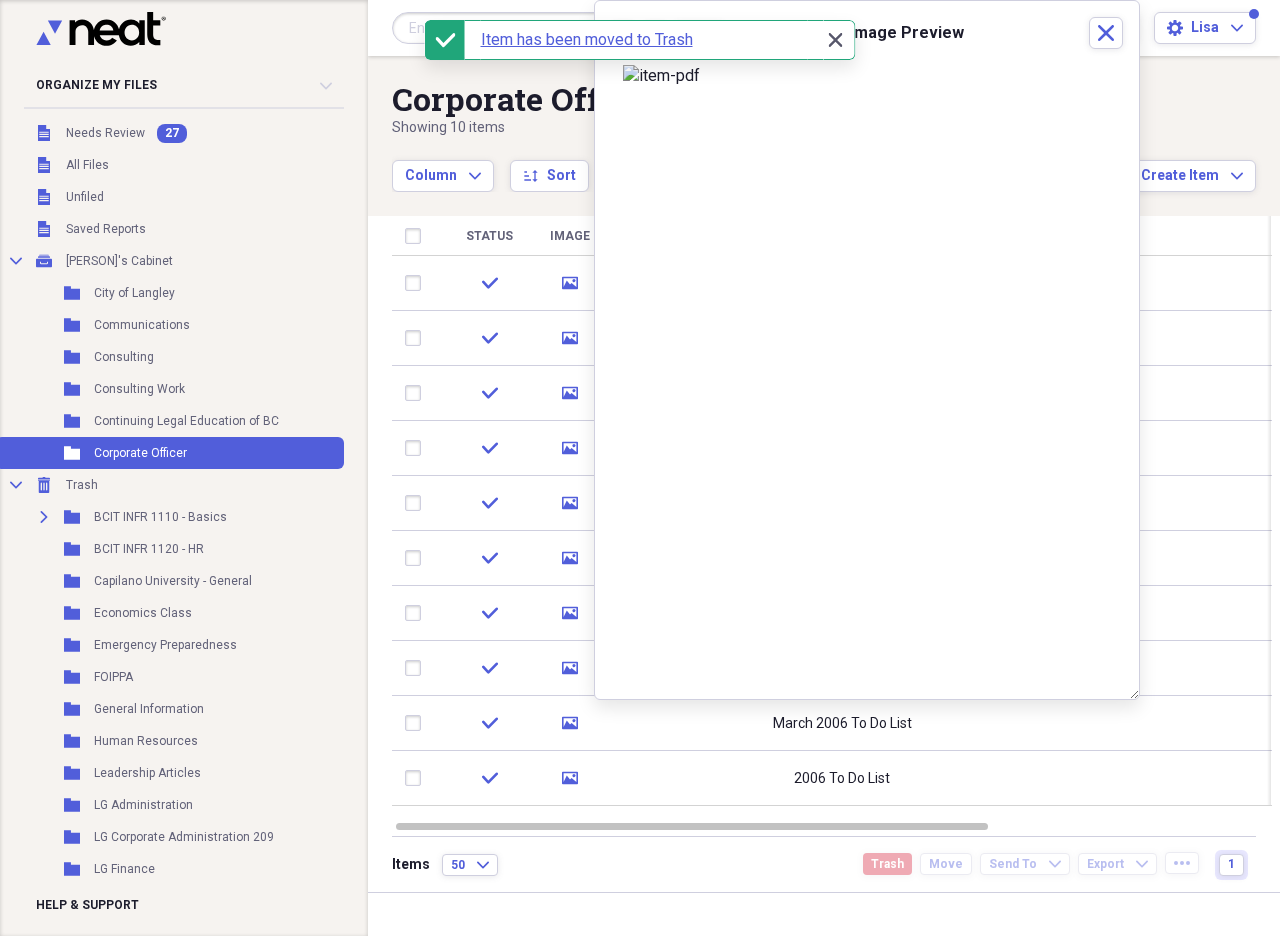 click 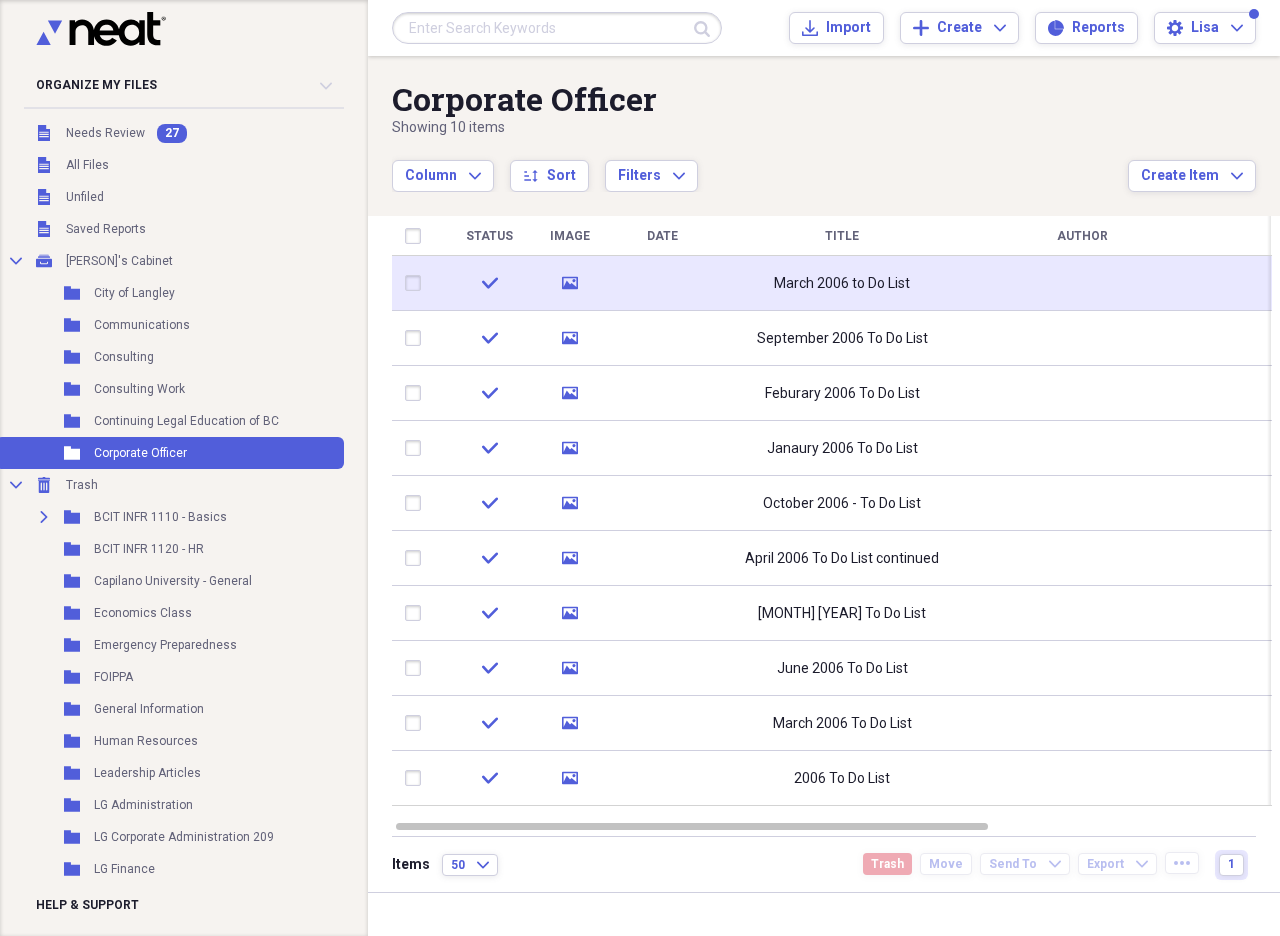 click on "media" 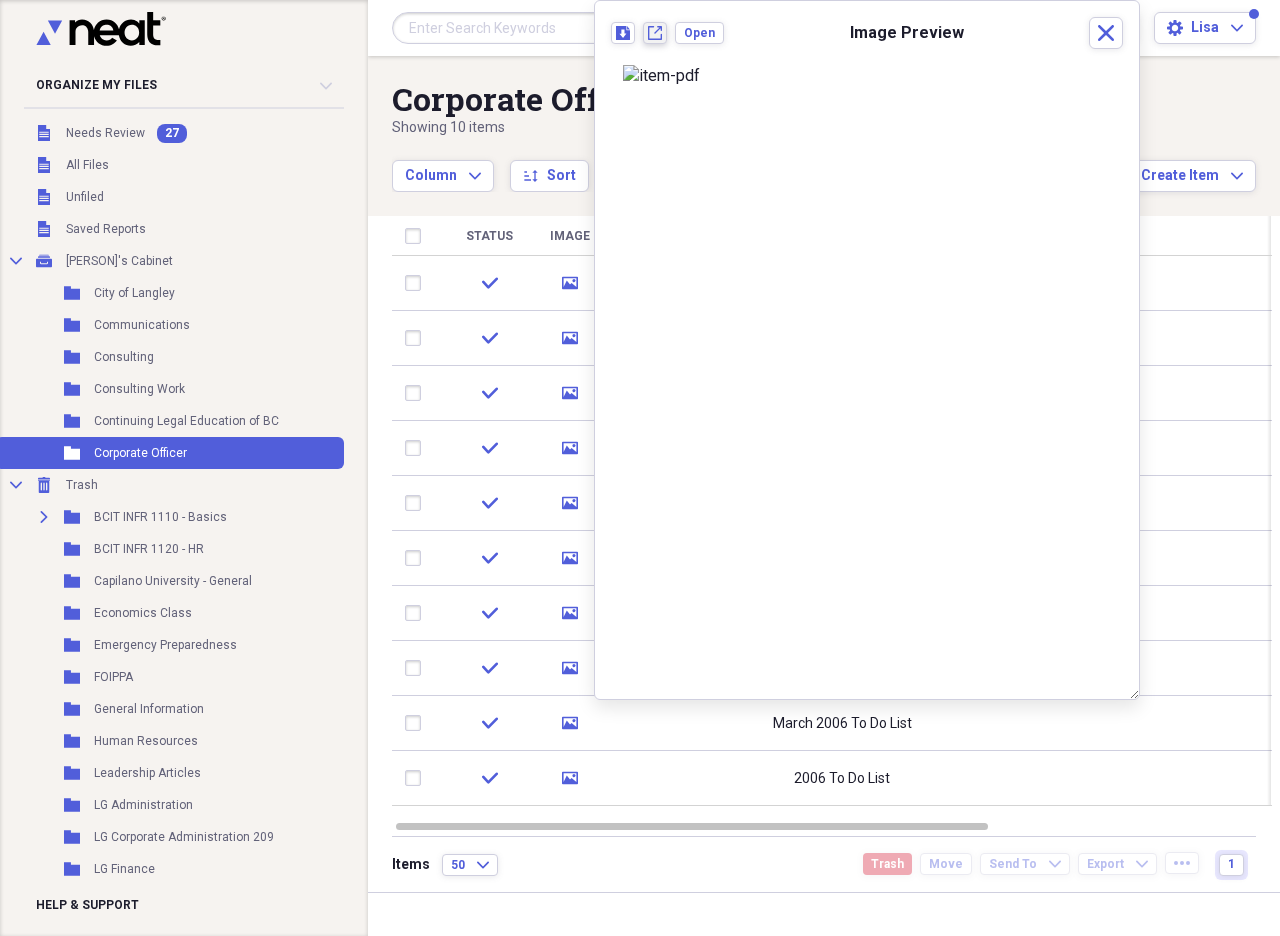 click on "New tab" 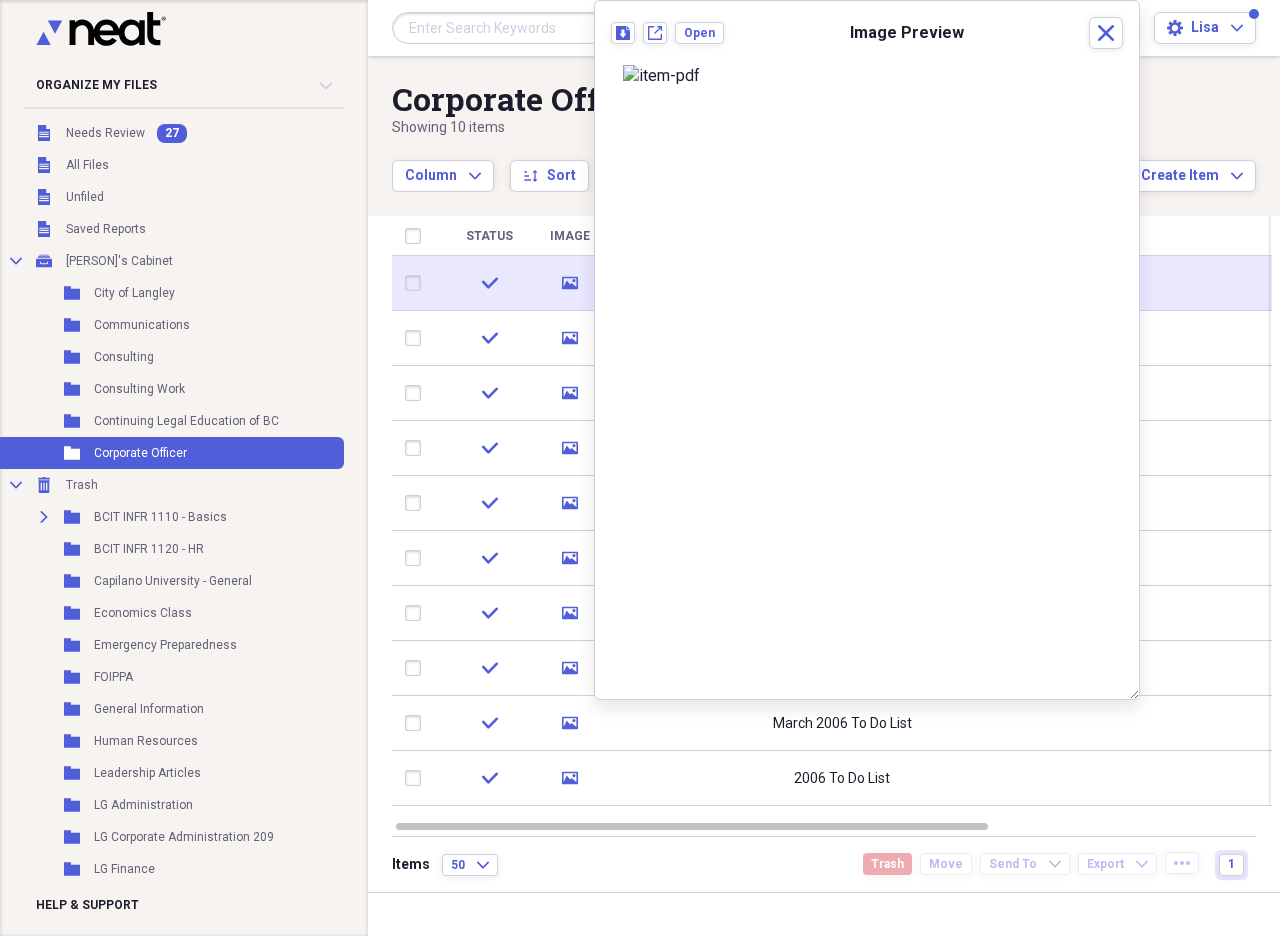 click at bounding box center [417, 283] 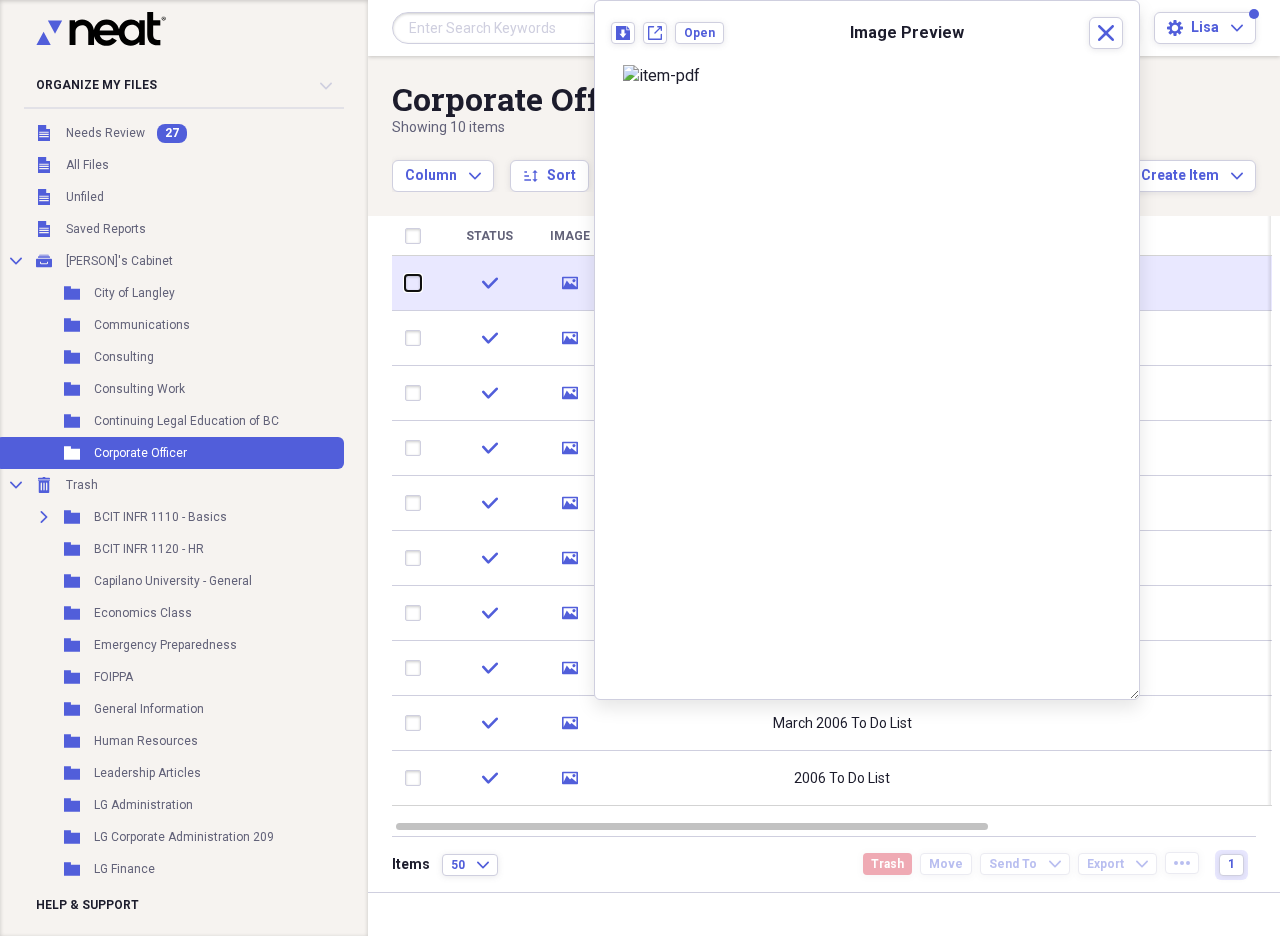 click at bounding box center [405, 283] 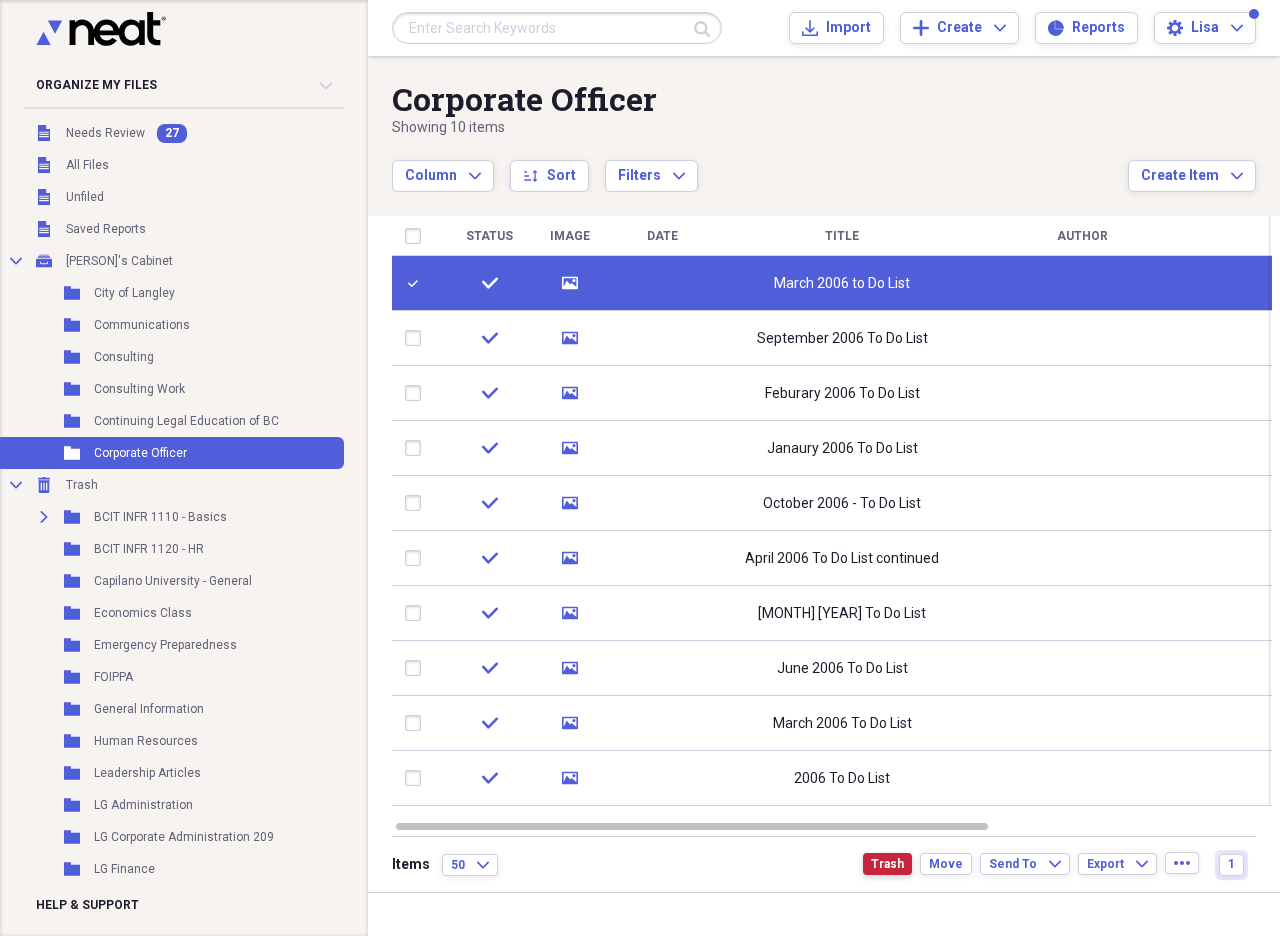 click on "Trash" at bounding box center (887, 864) 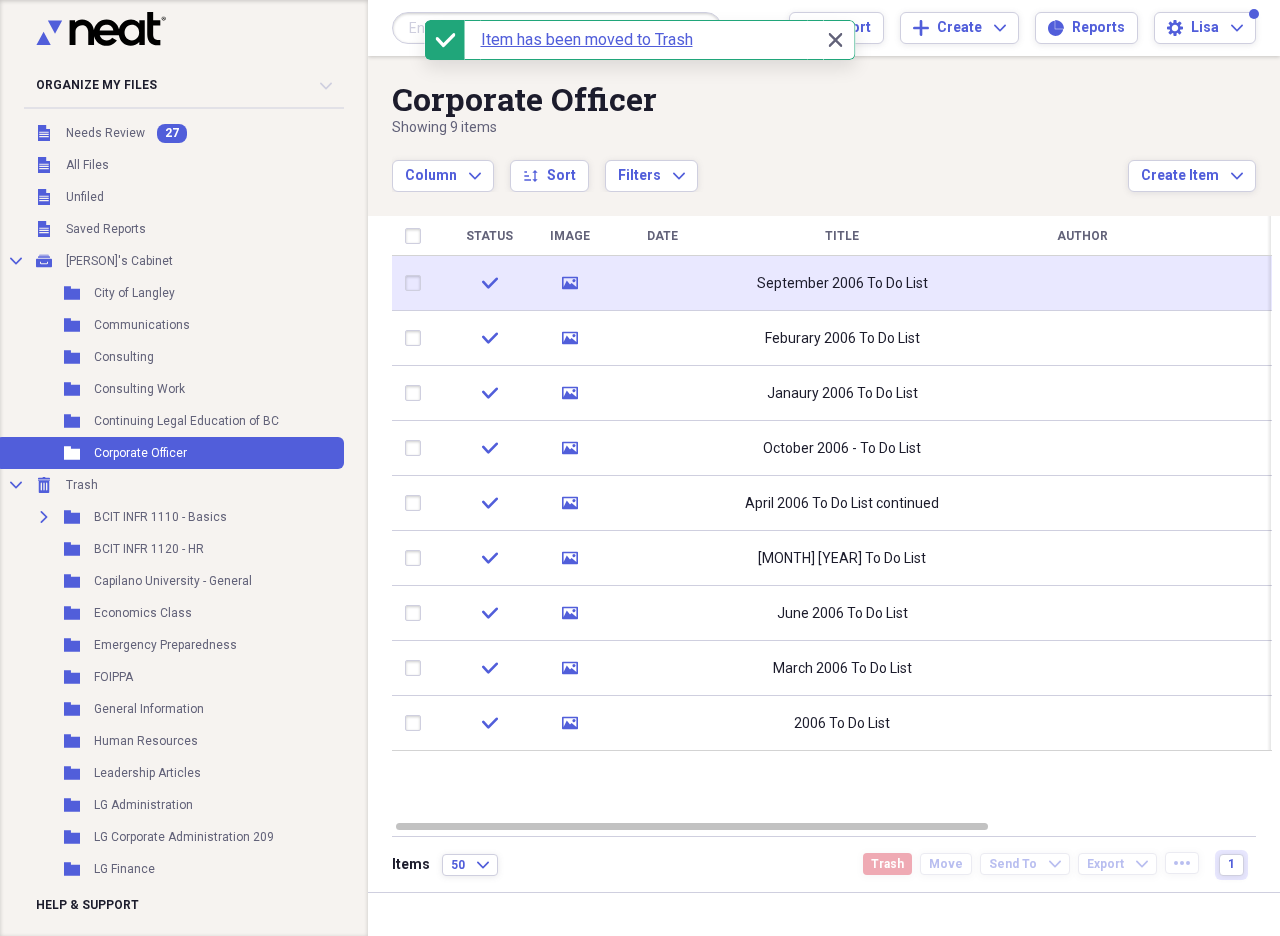click on "media" 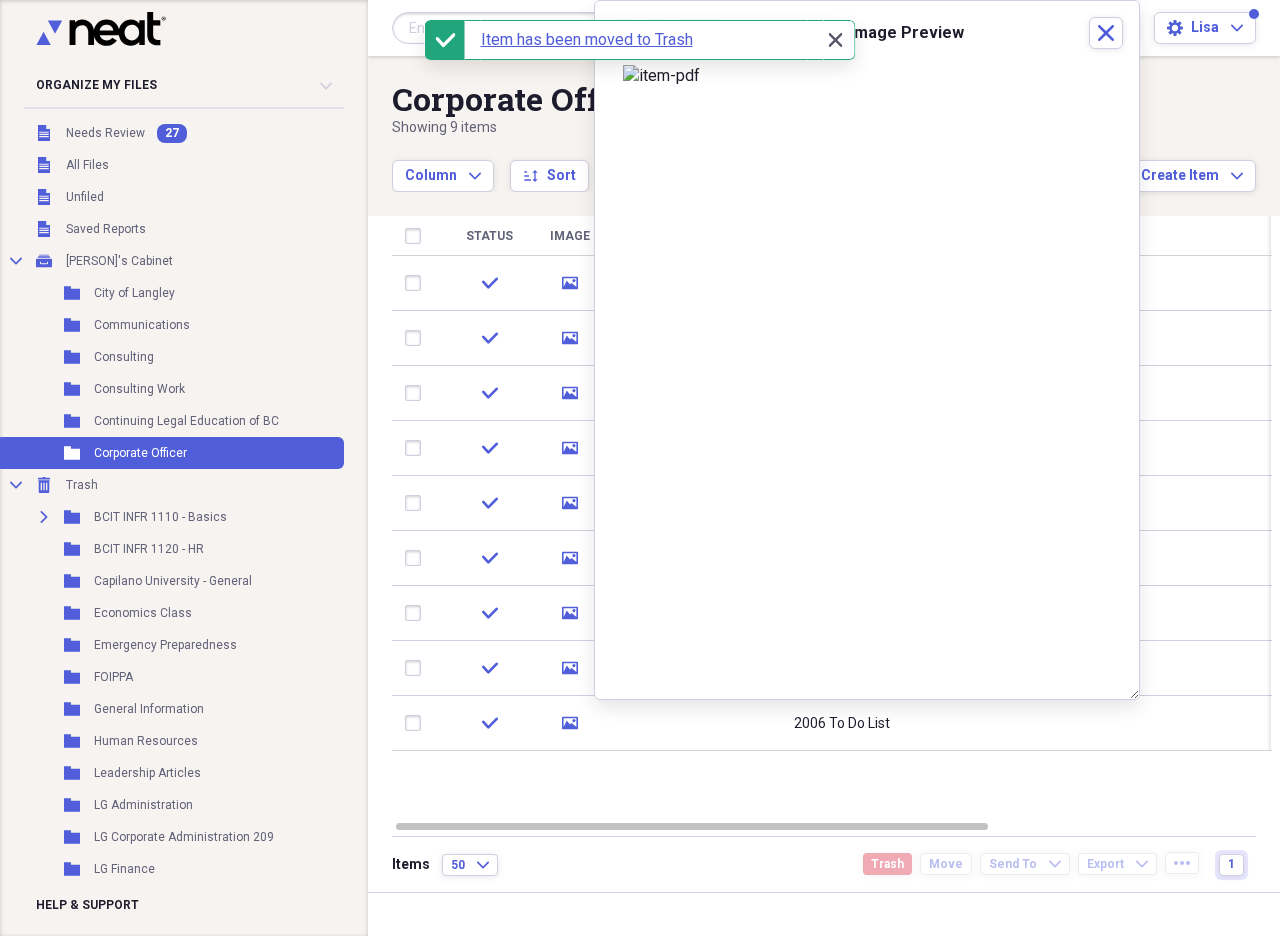 click 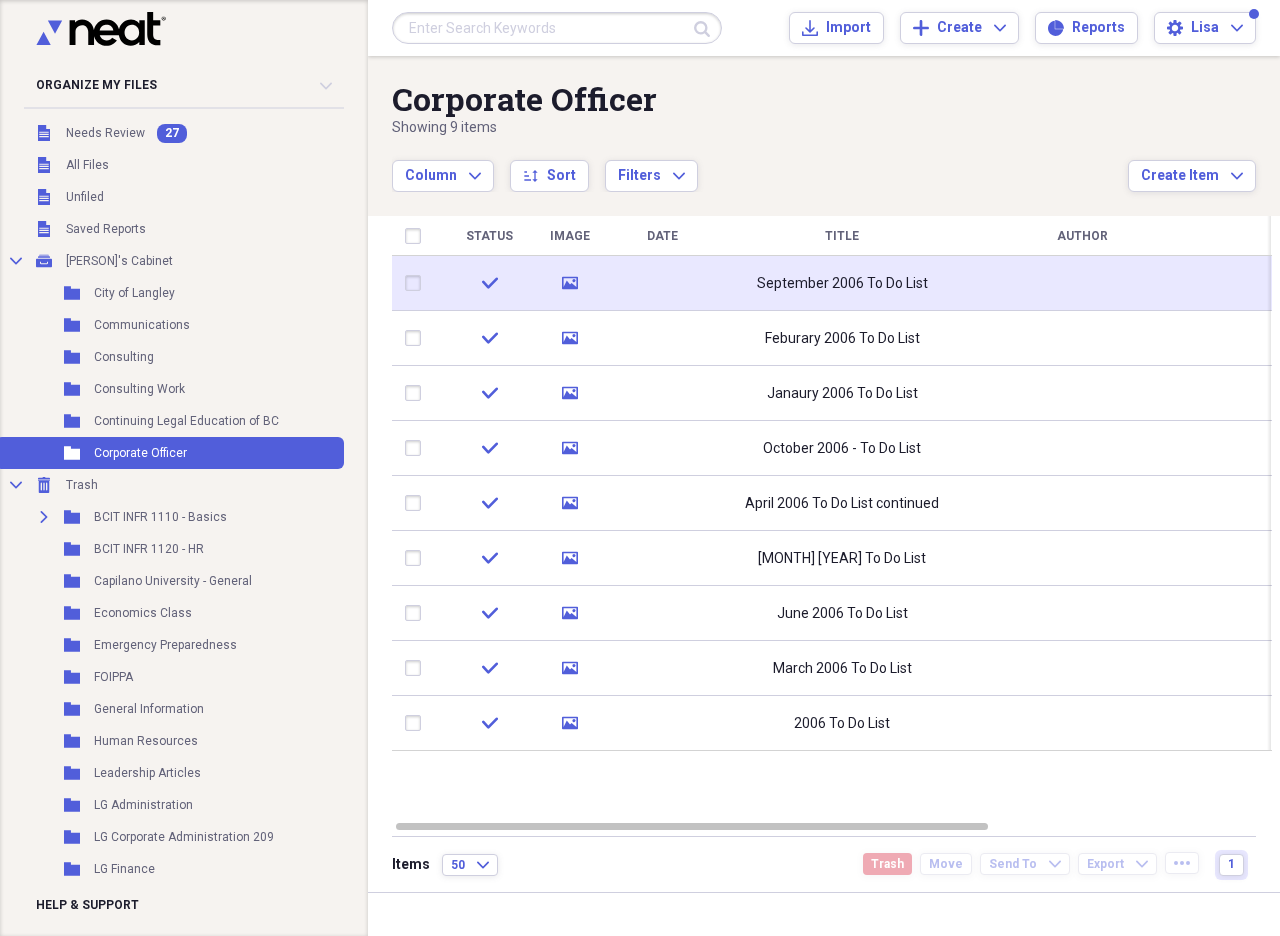 click on "media" 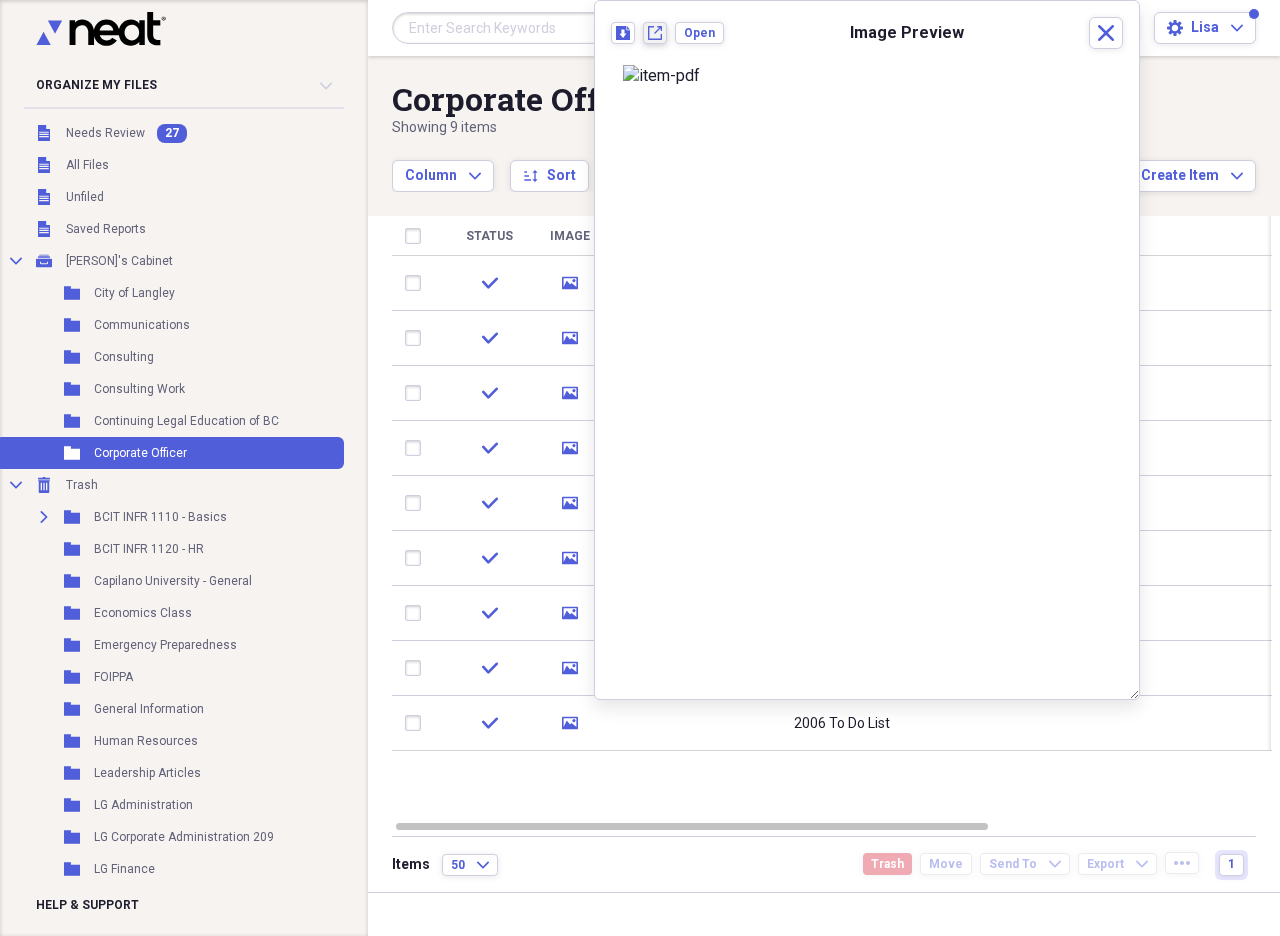 click on "New tab" 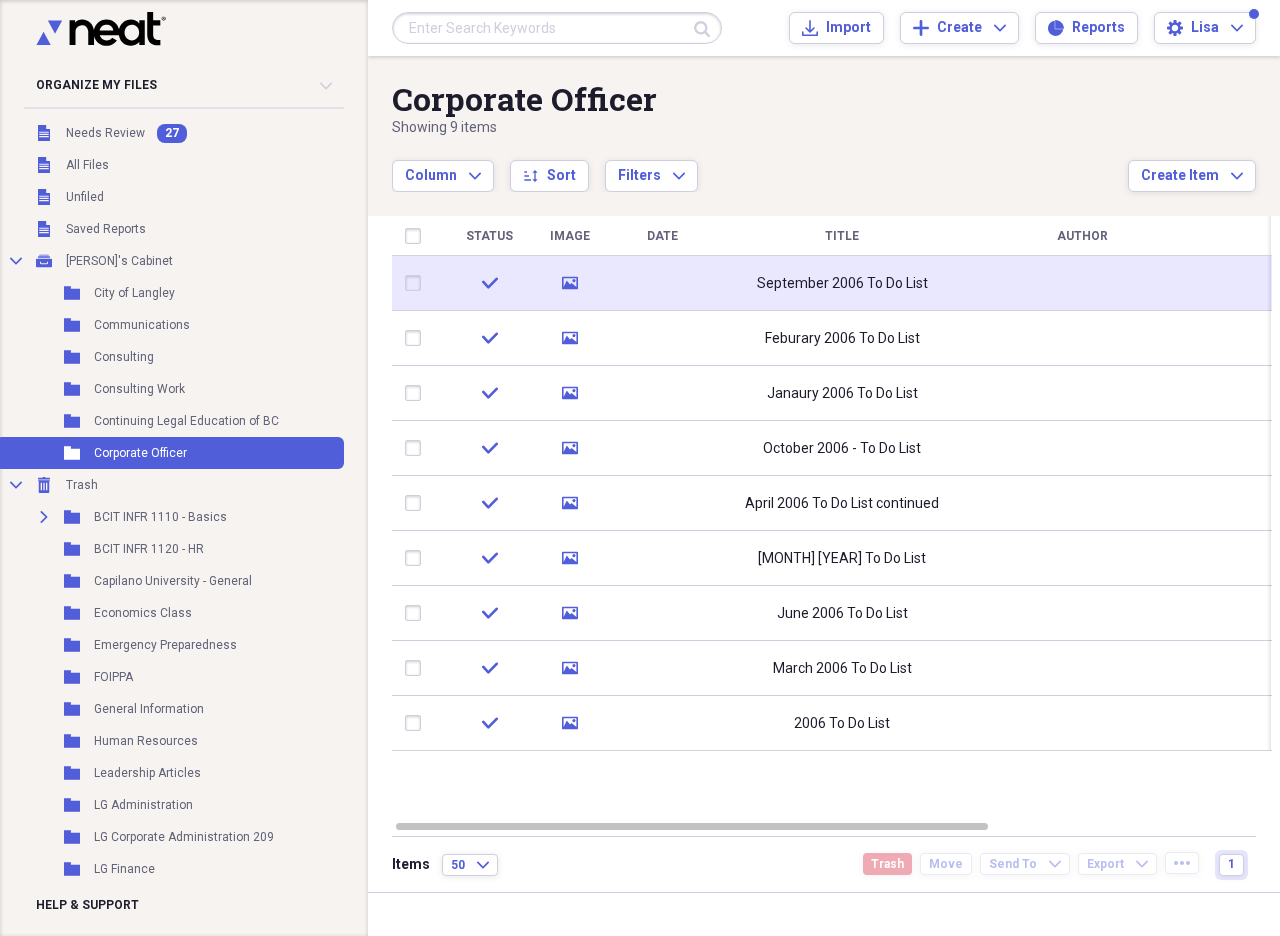 drag, startPoint x: 413, startPoint y: 280, endPoint x: 433, endPoint y: 296, distance: 25.612497 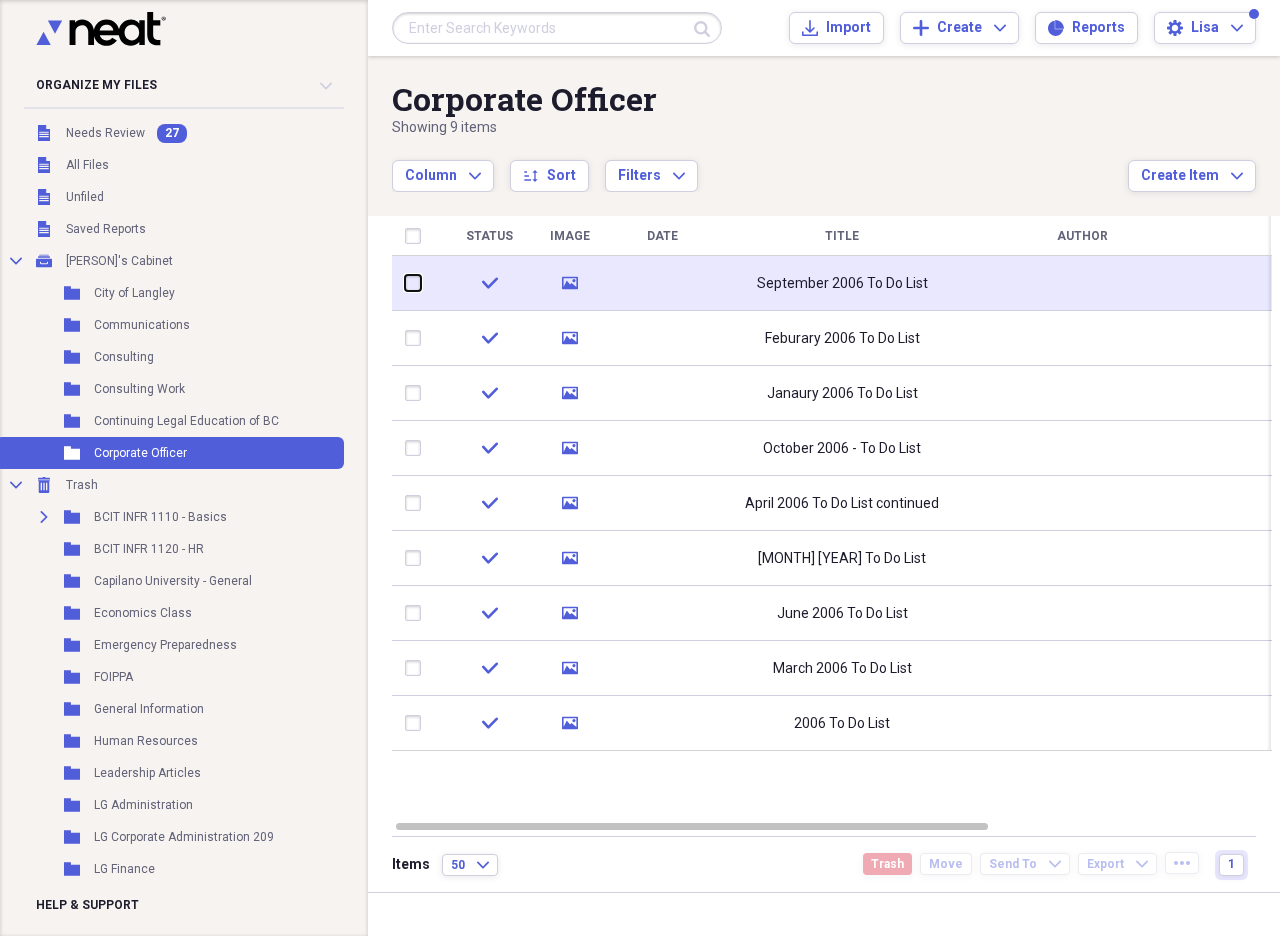 click at bounding box center [405, 283] 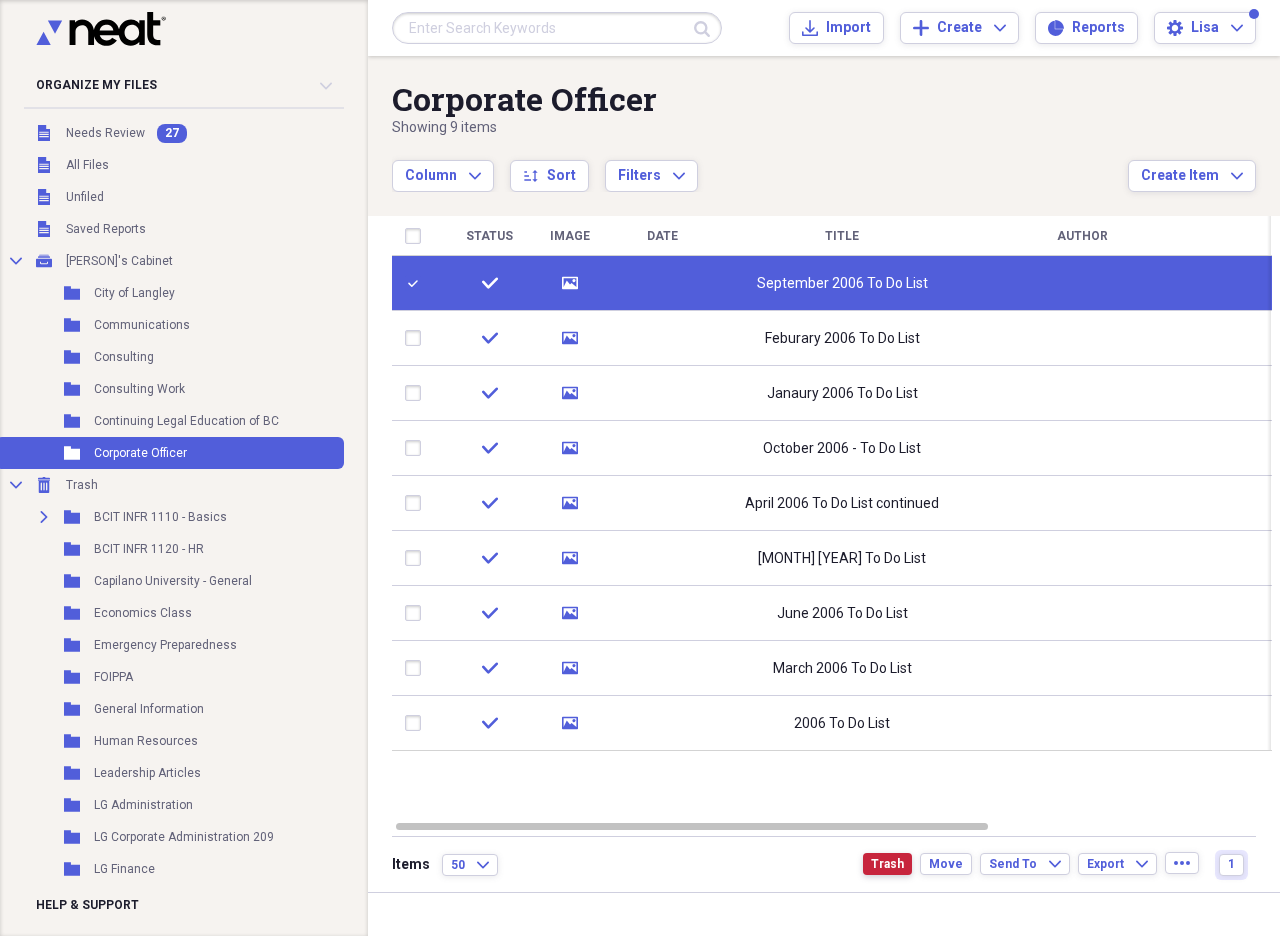 click on "Trash" at bounding box center (887, 864) 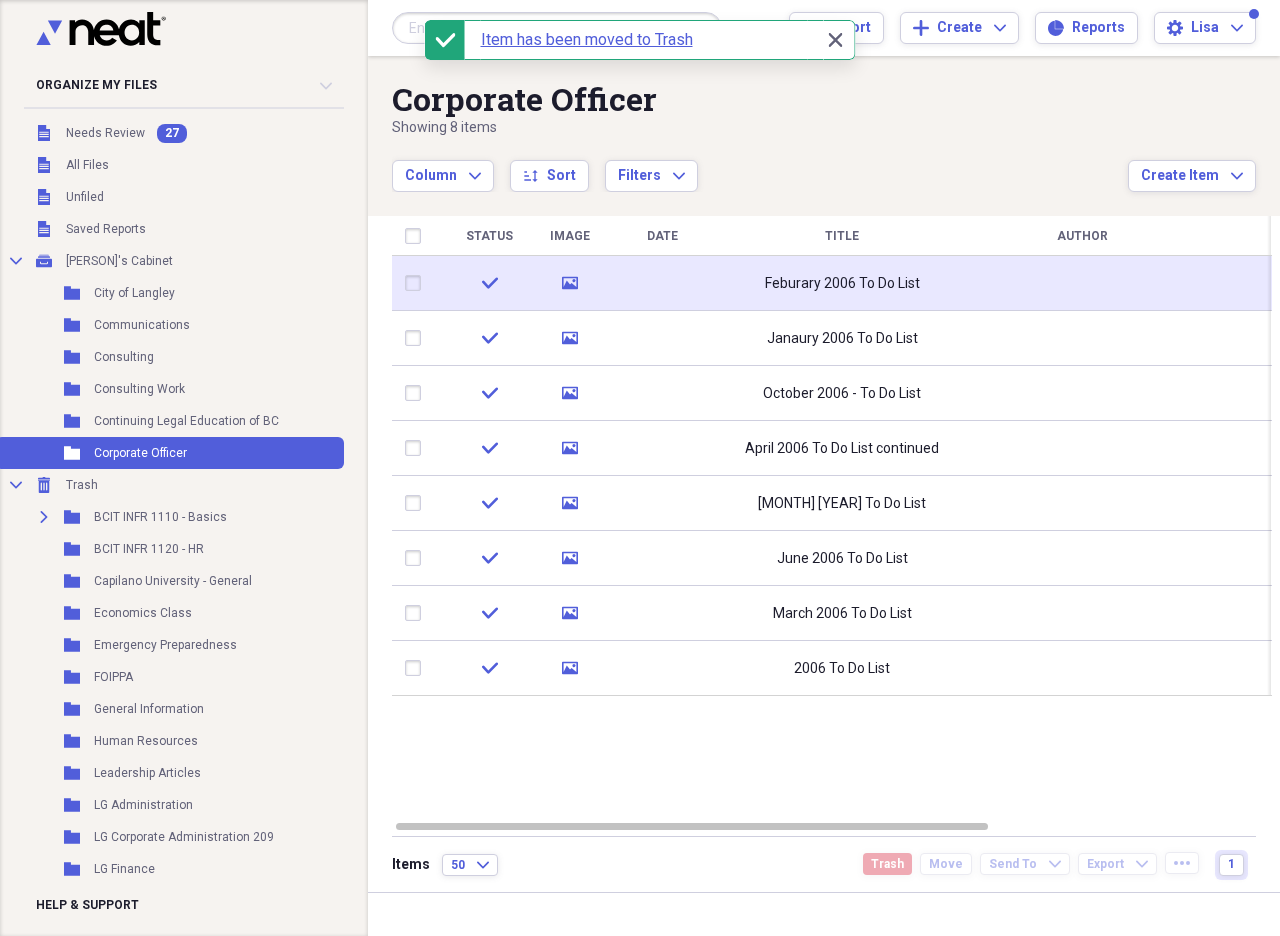 click on "media" 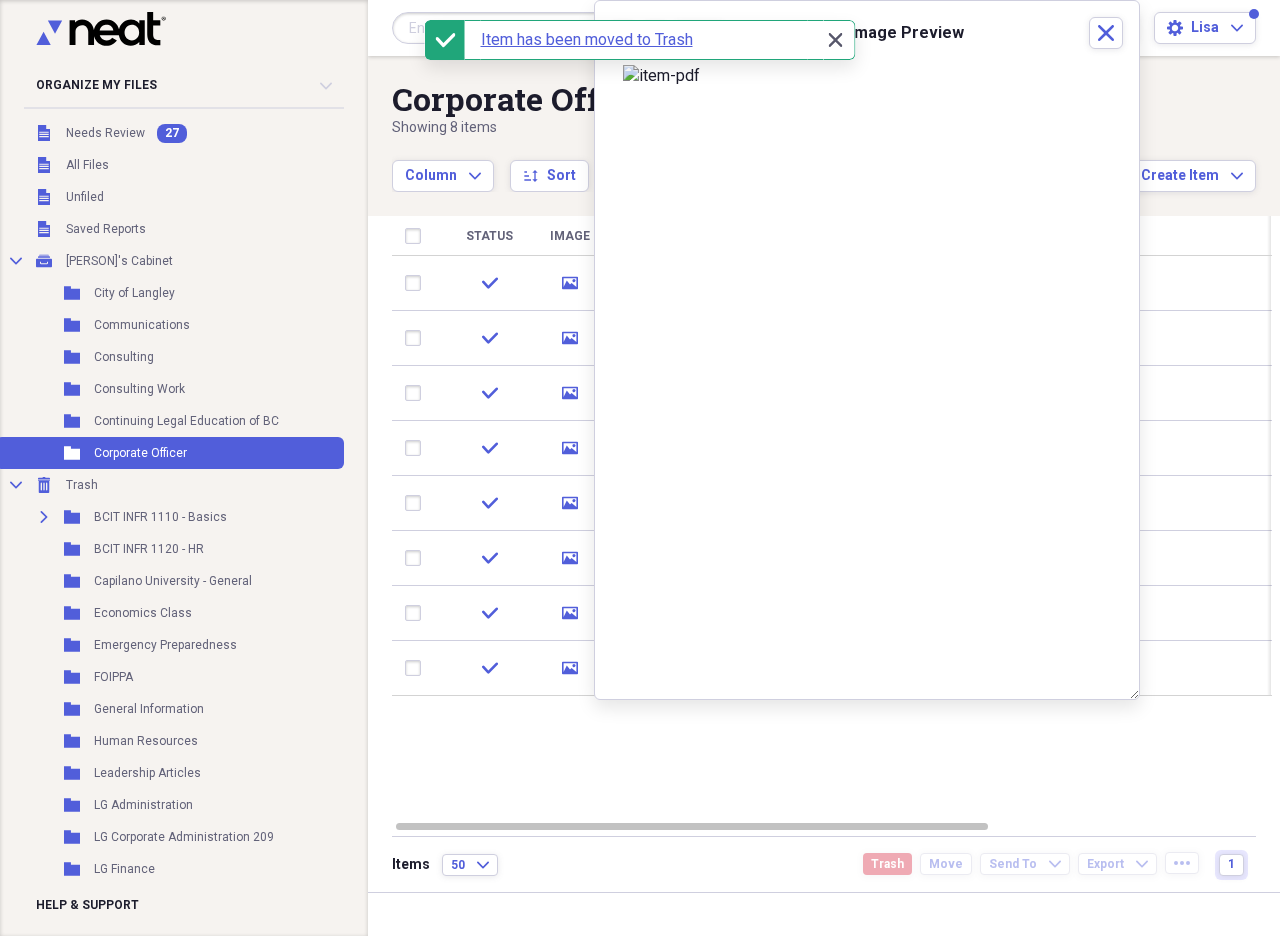 click on "Close Close" at bounding box center (835, 40) 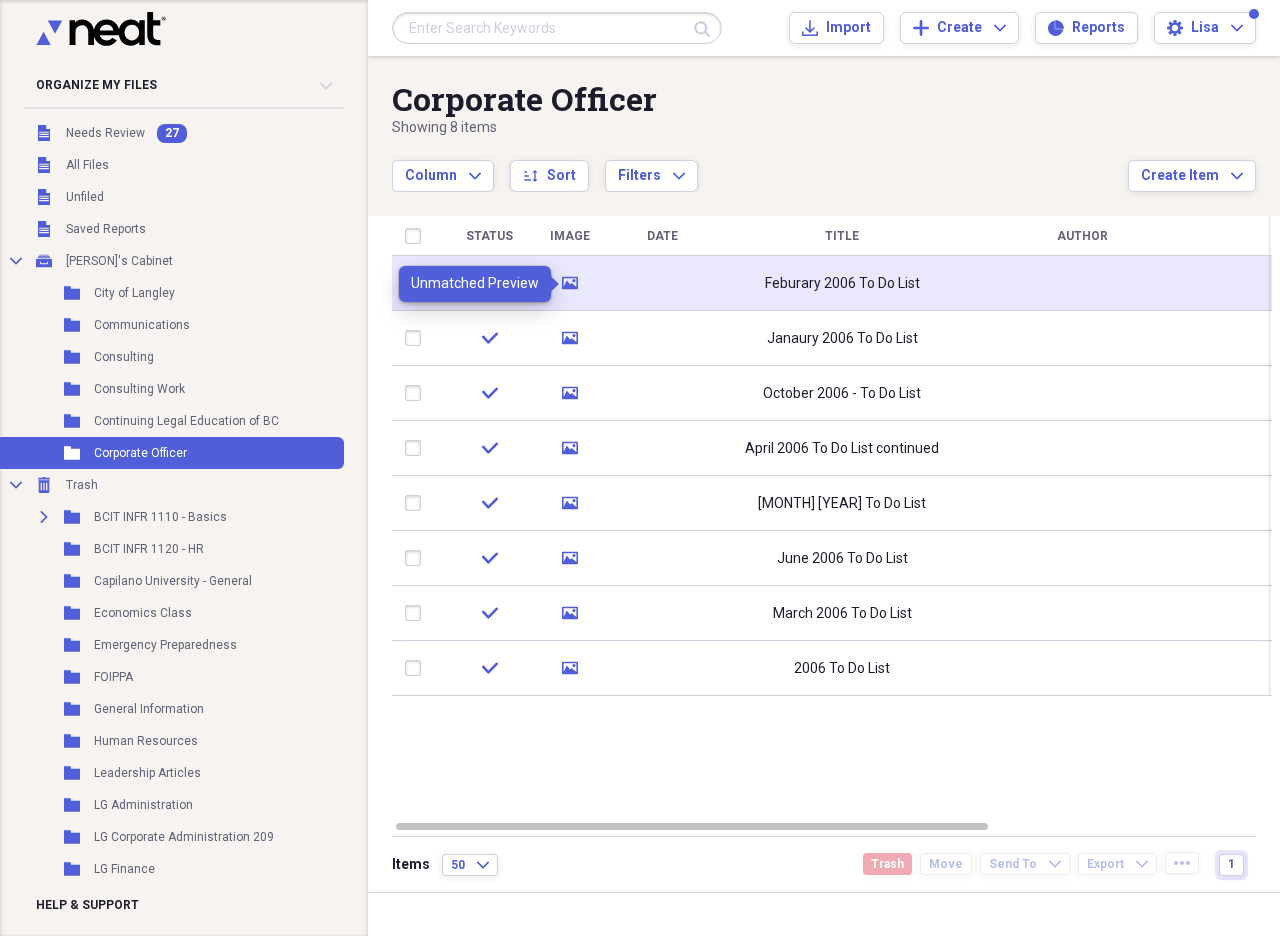 click on "media" 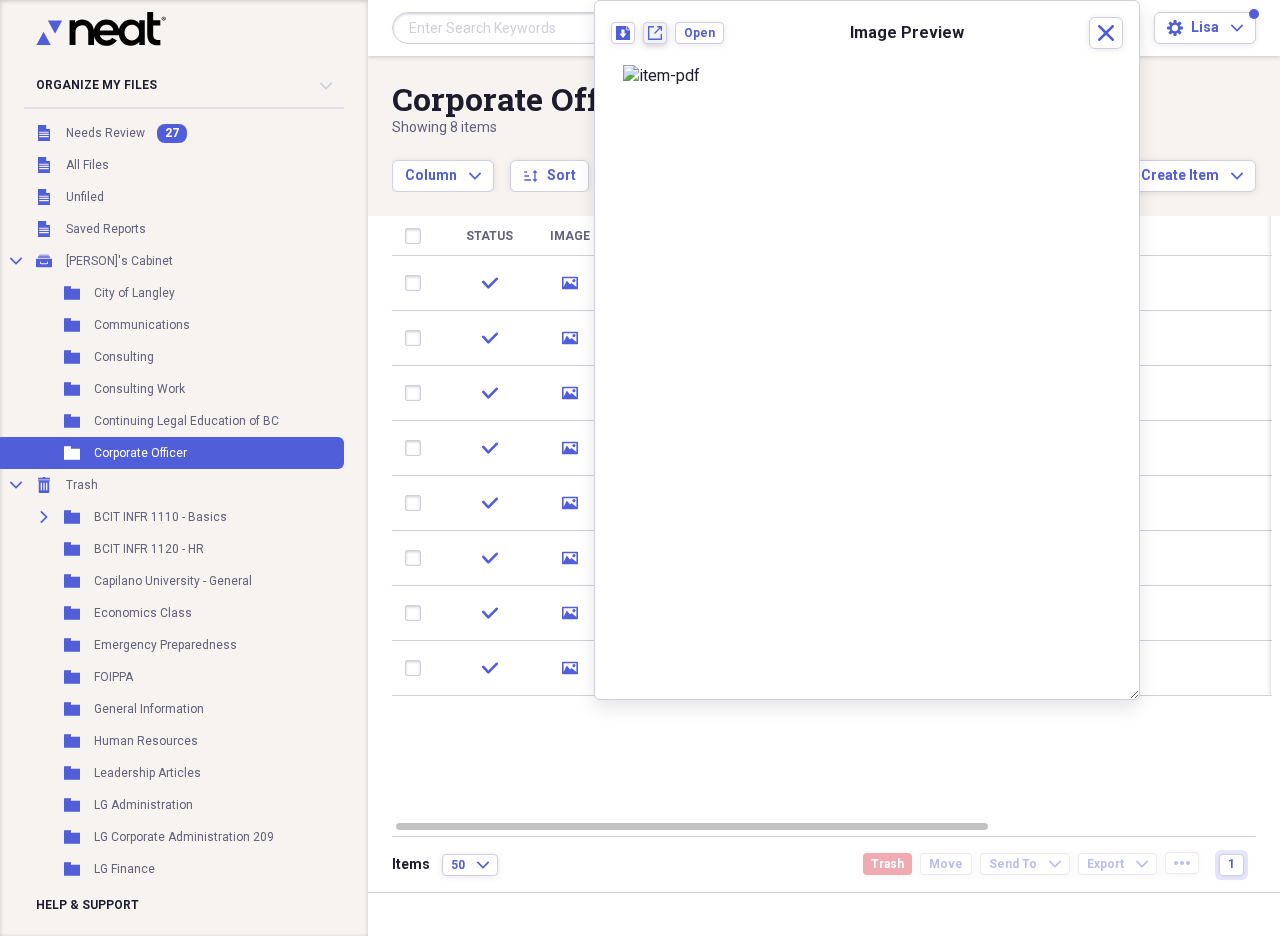 click 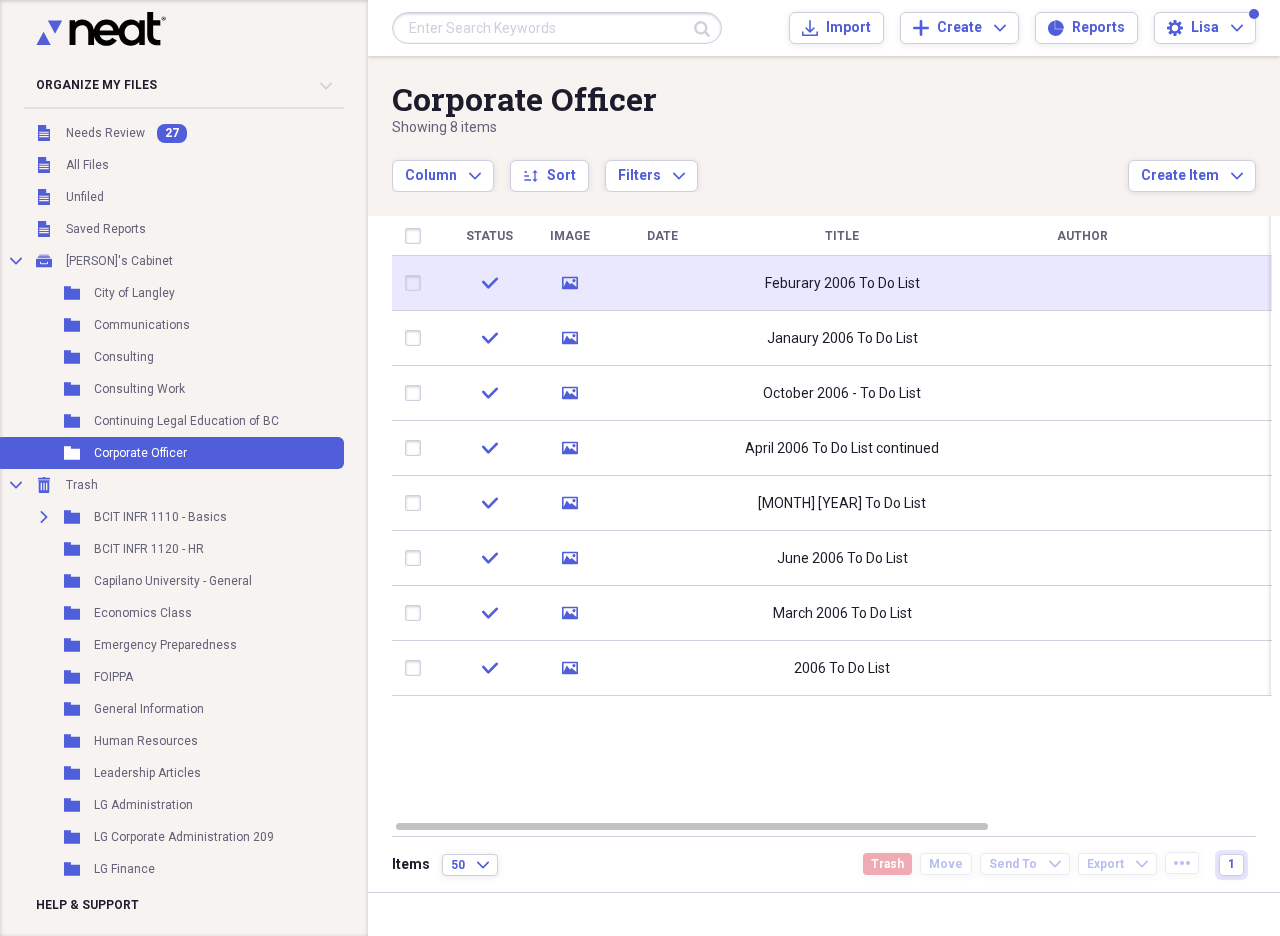 click at bounding box center (417, 283) 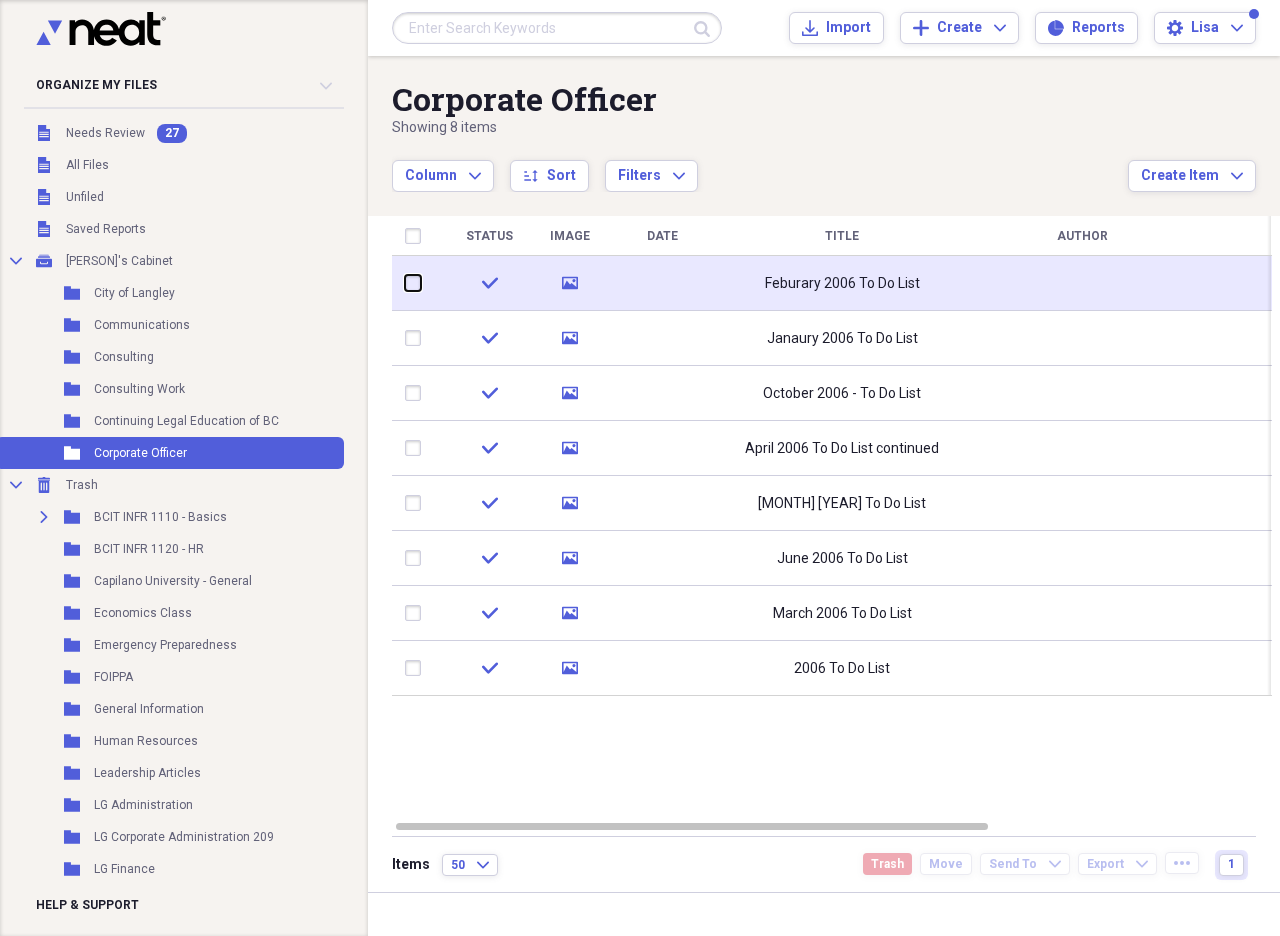 click at bounding box center [405, 283] 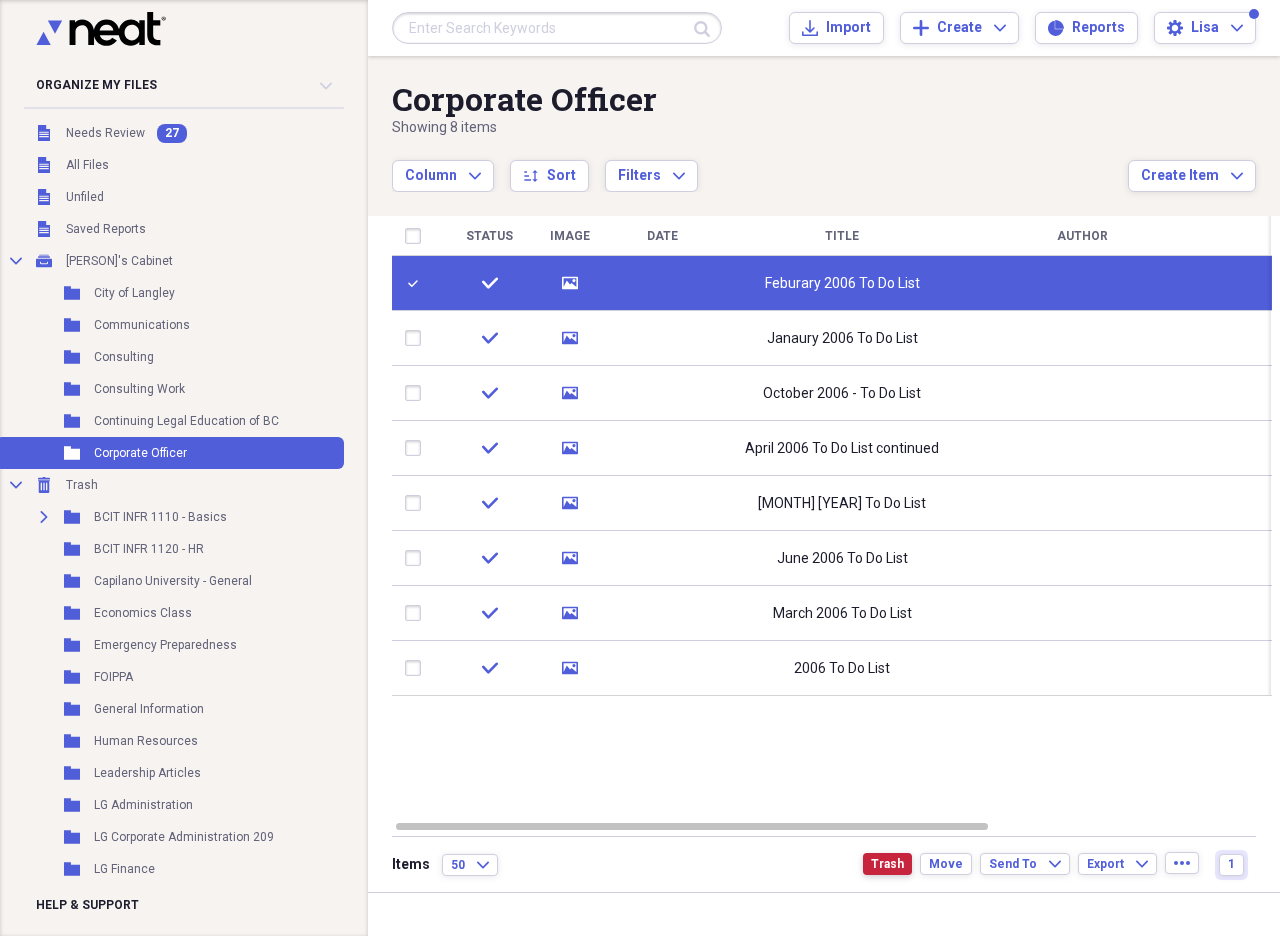 click on "Trash" at bounding box center [887, 864] 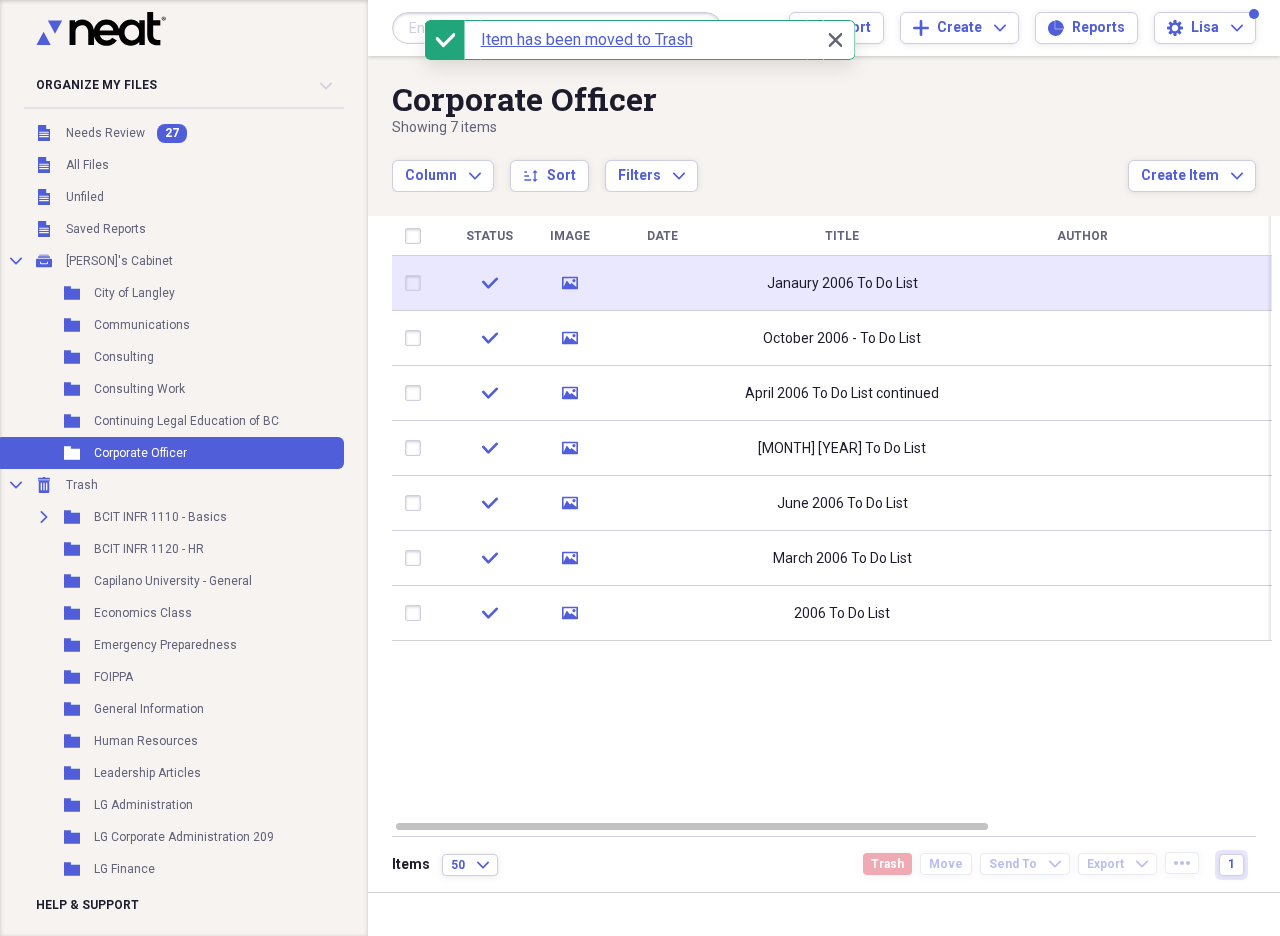 click 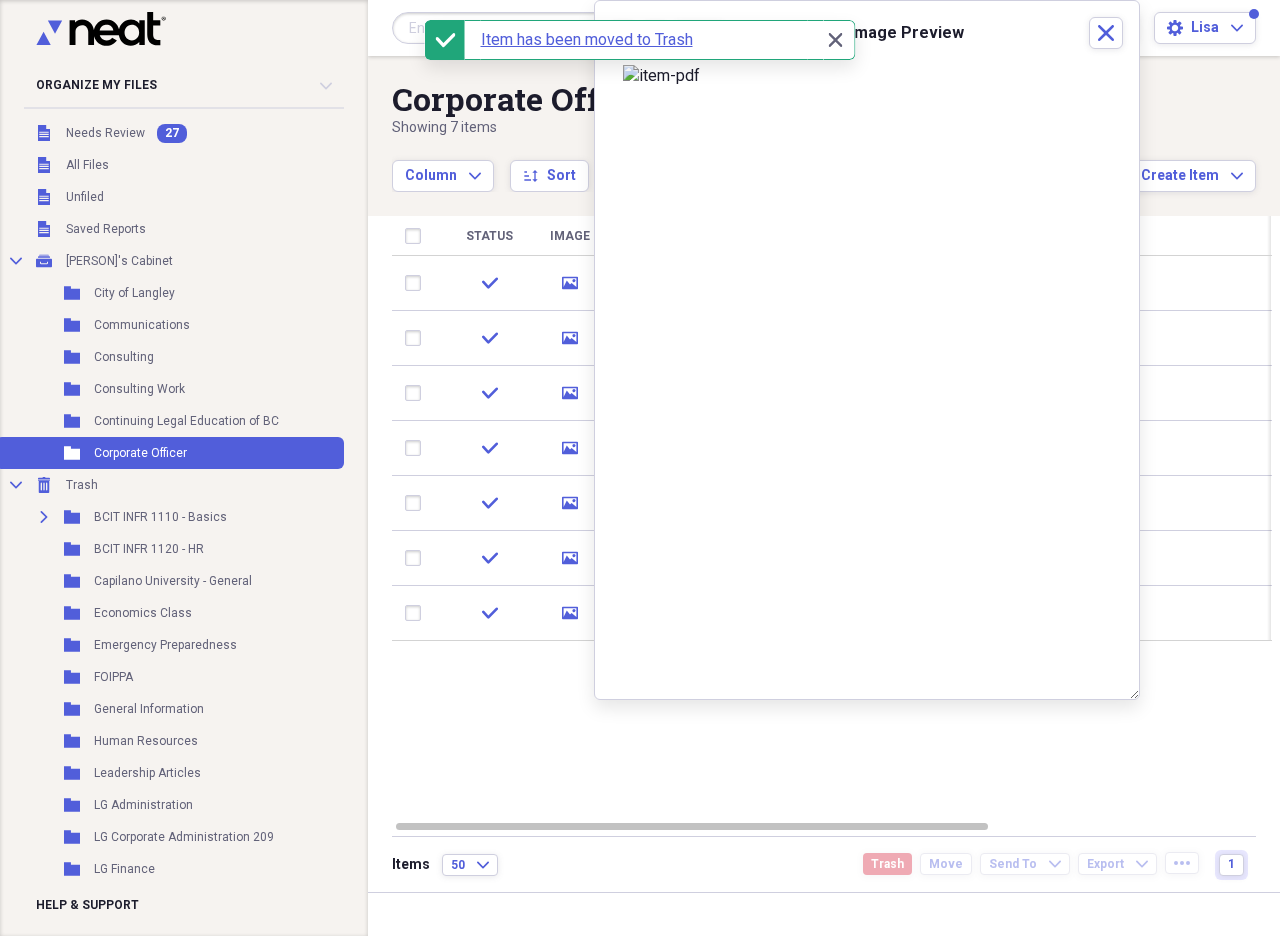 click on "Close Close" at bounding box center [840, 40] 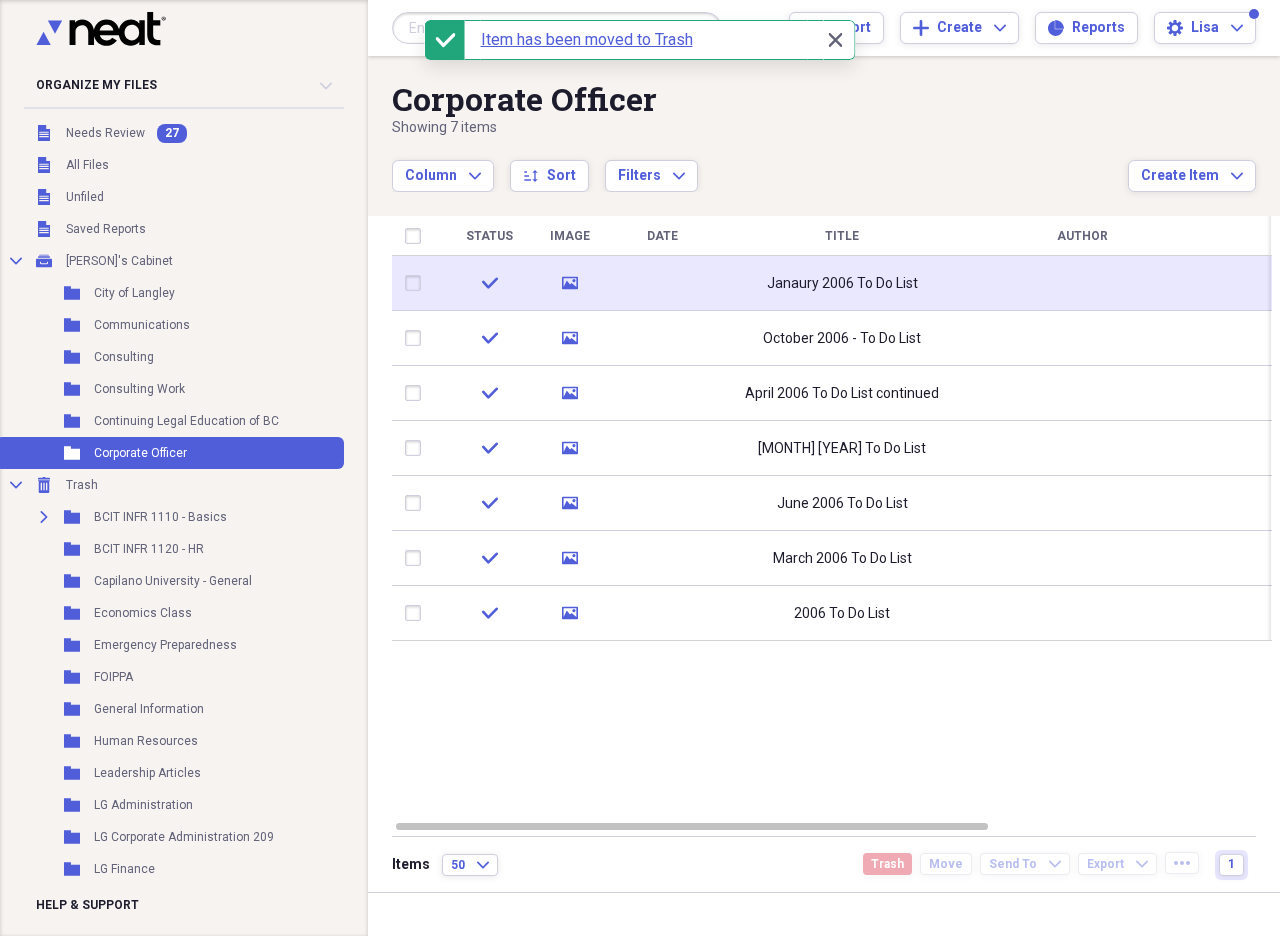 click on "media" 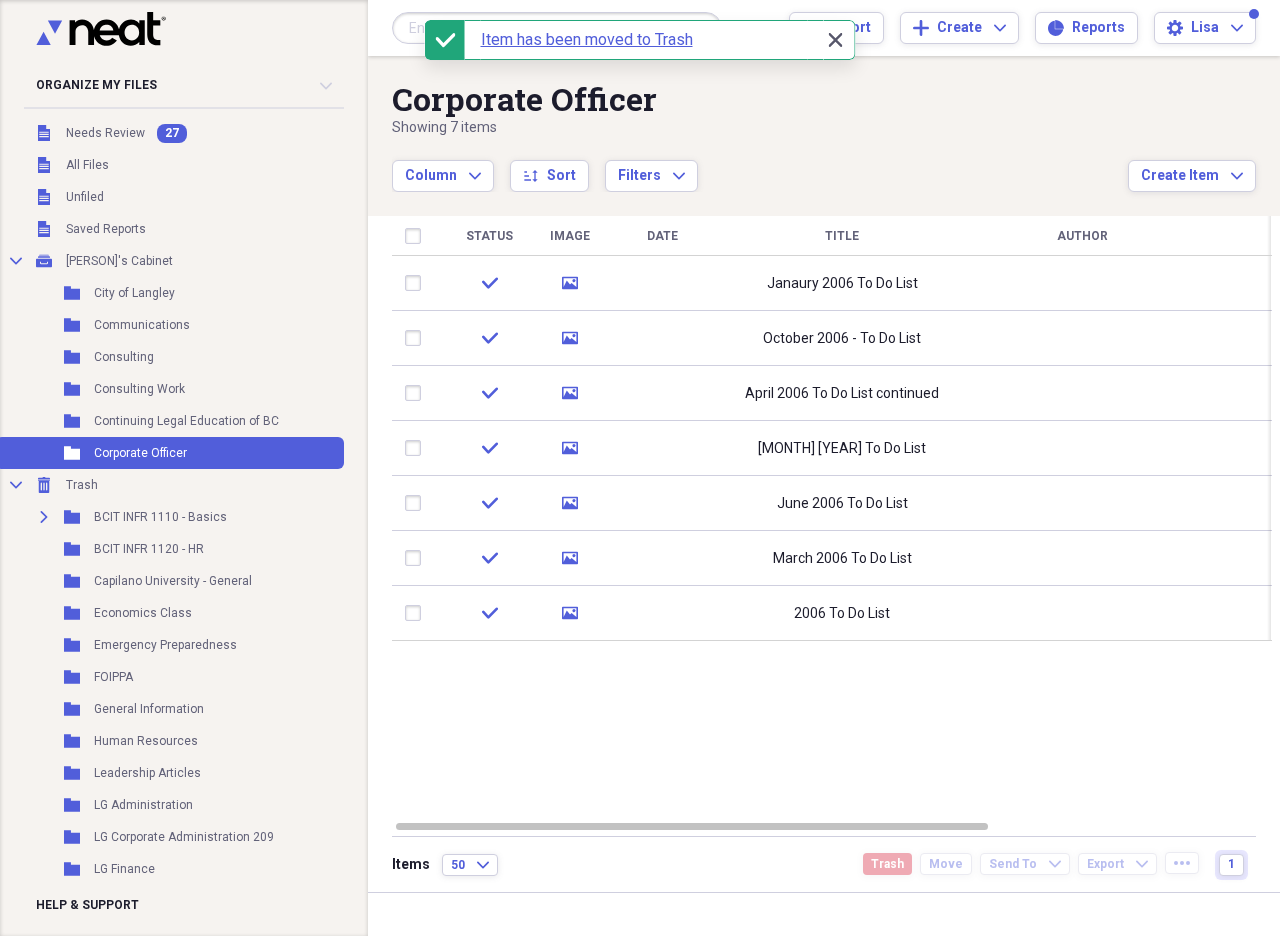 click 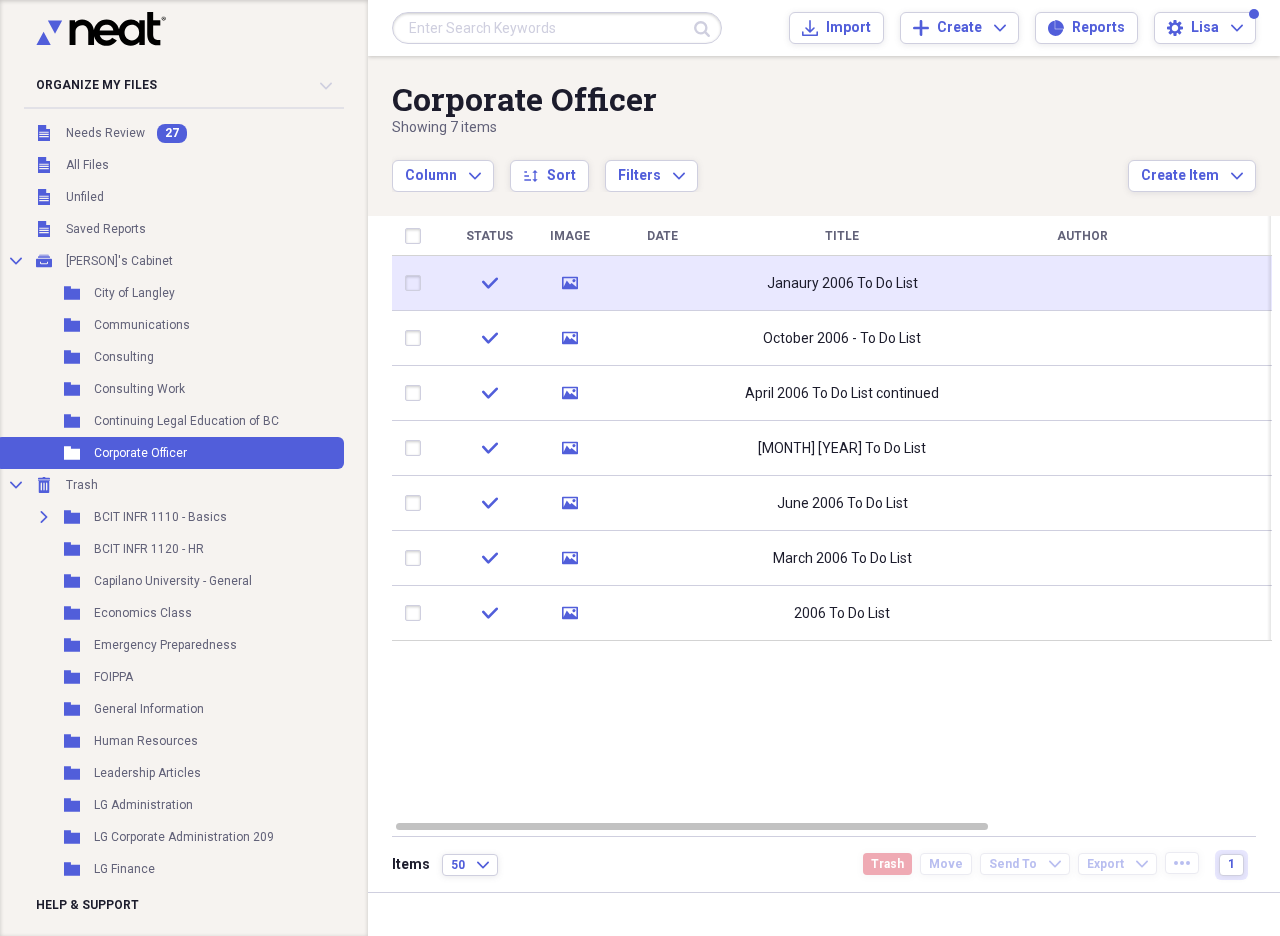 click 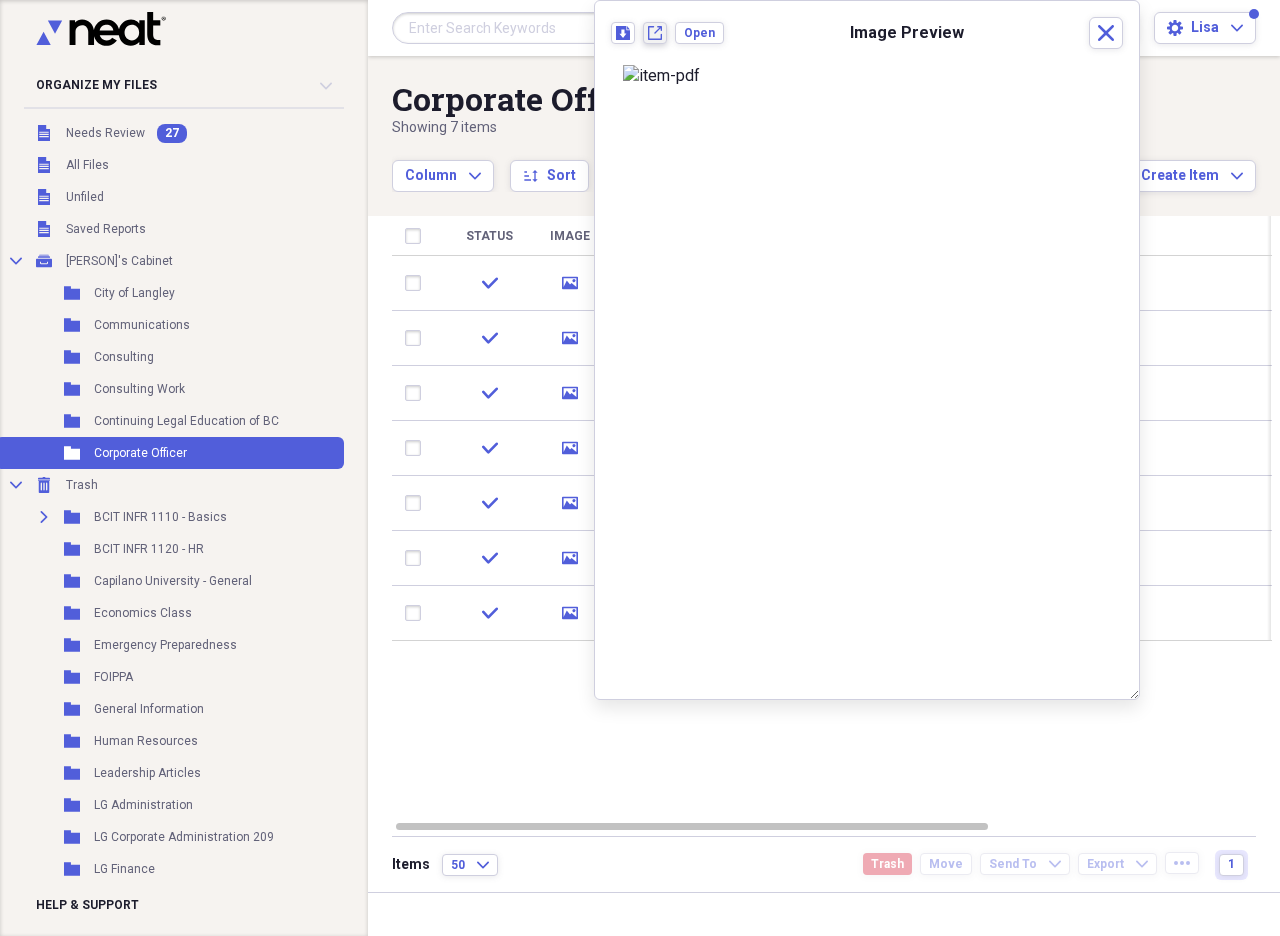 click on "New tab" 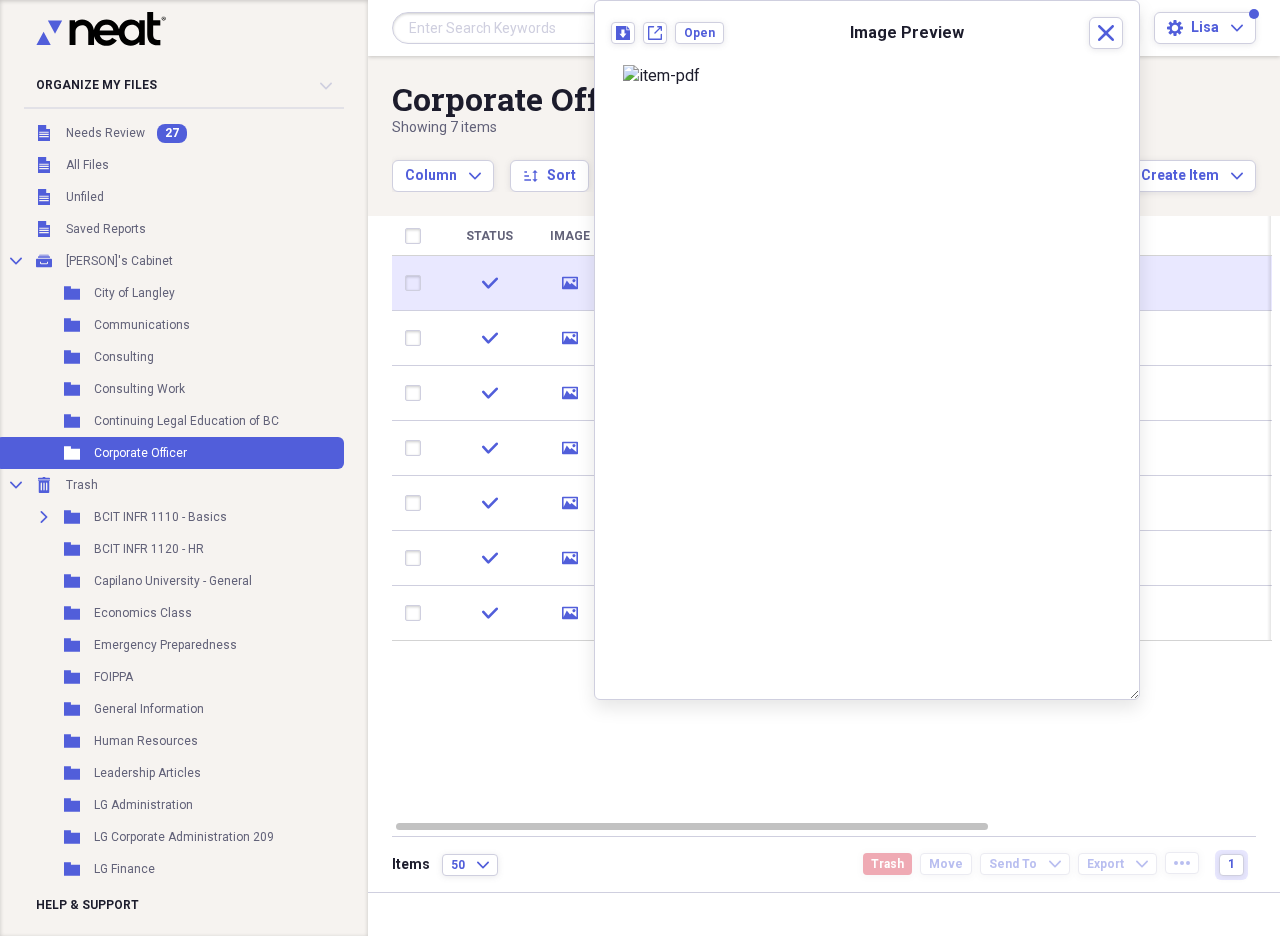 click at bounding box center (417, 283) 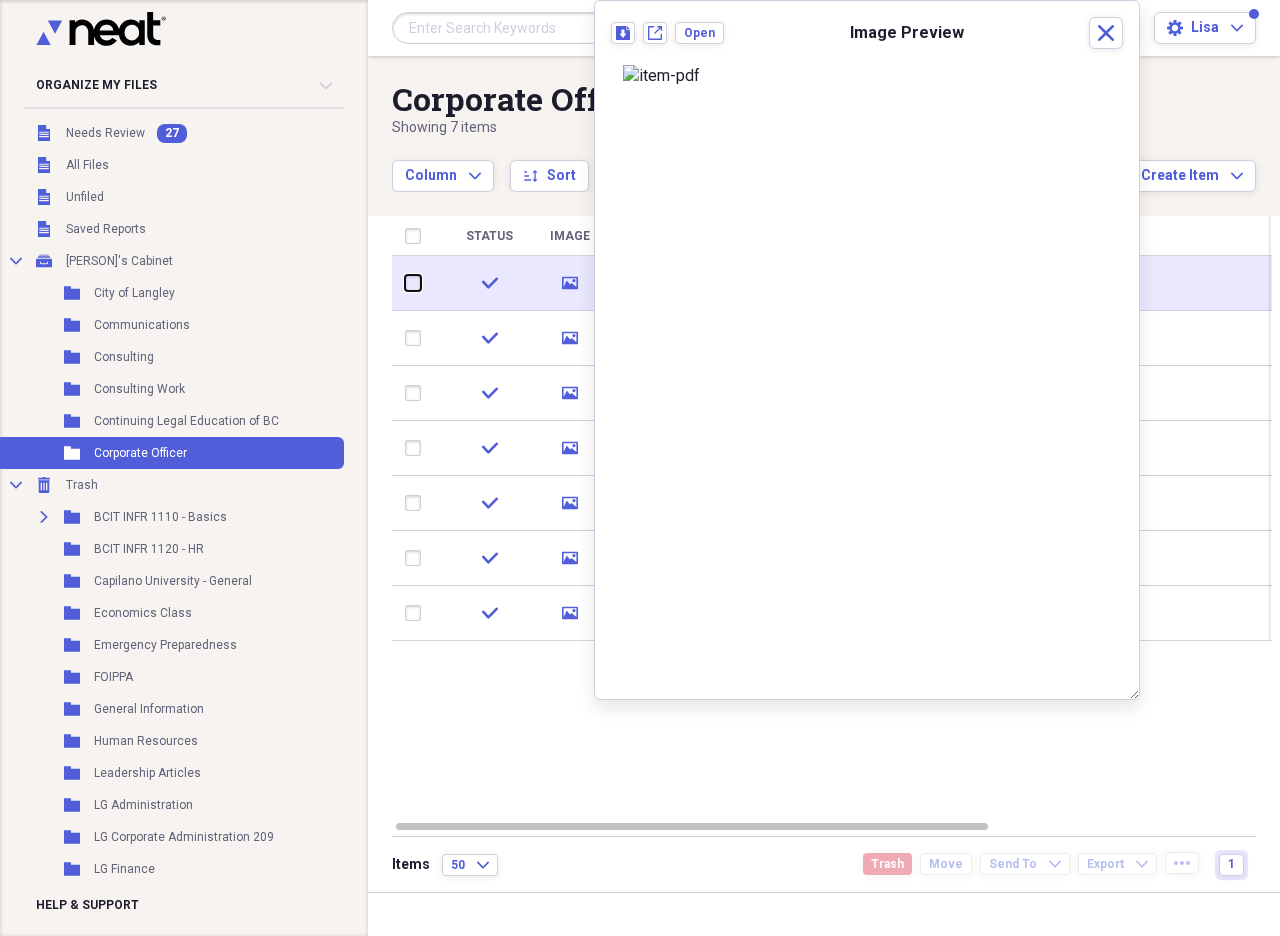 click at bounding box center (405, 283) 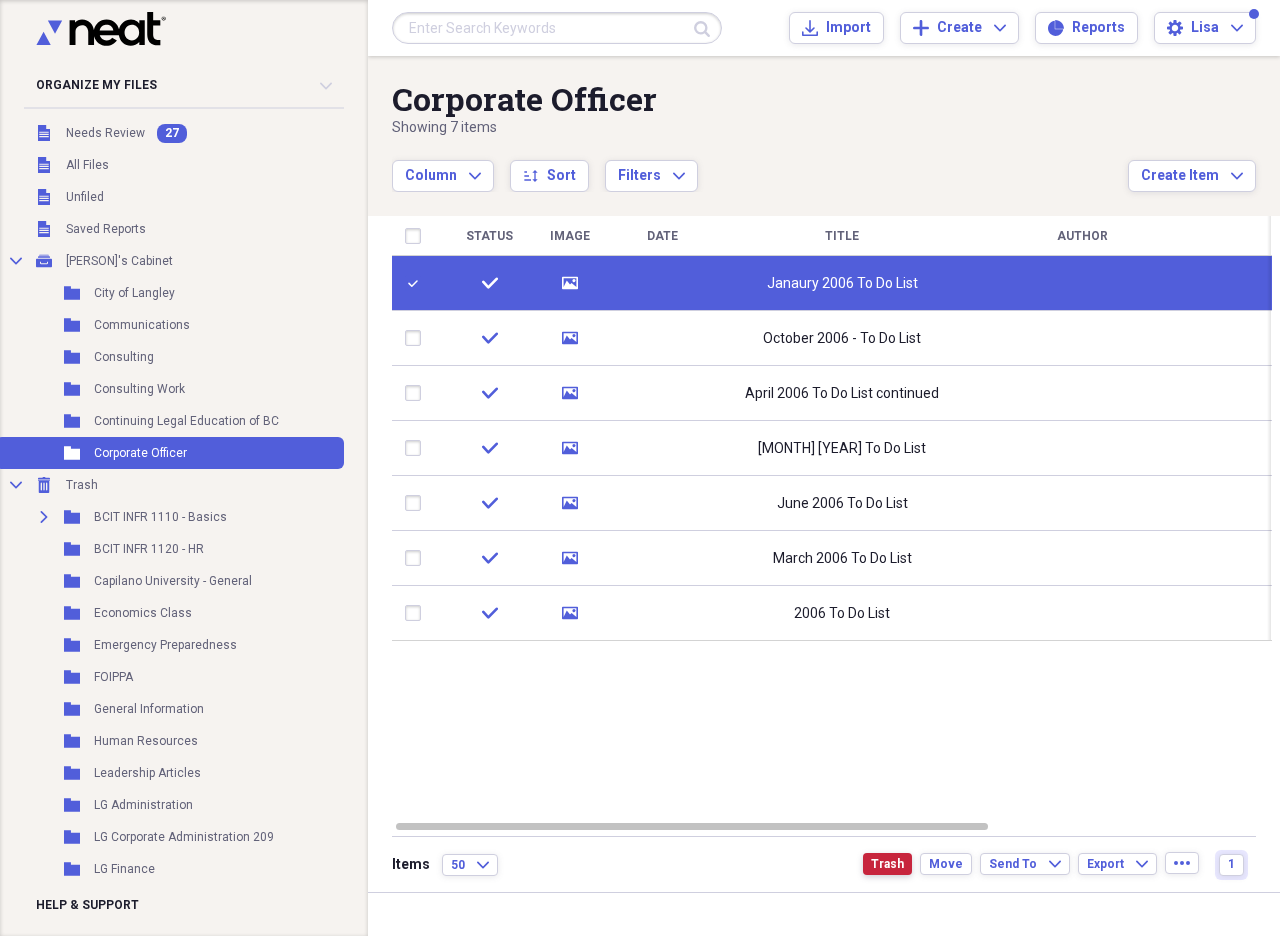 click on "Trash" at bounding box center [887, 864] 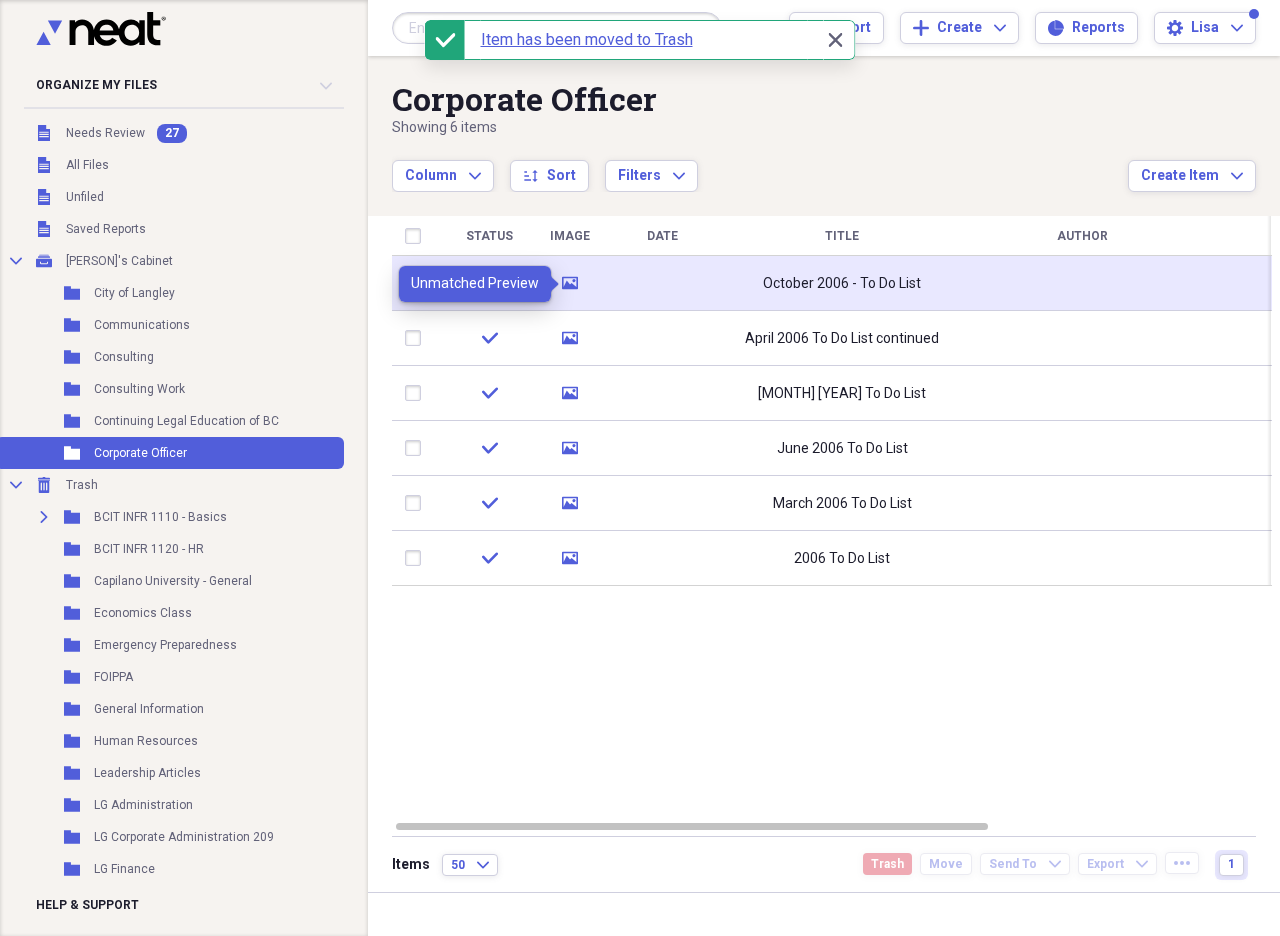 click 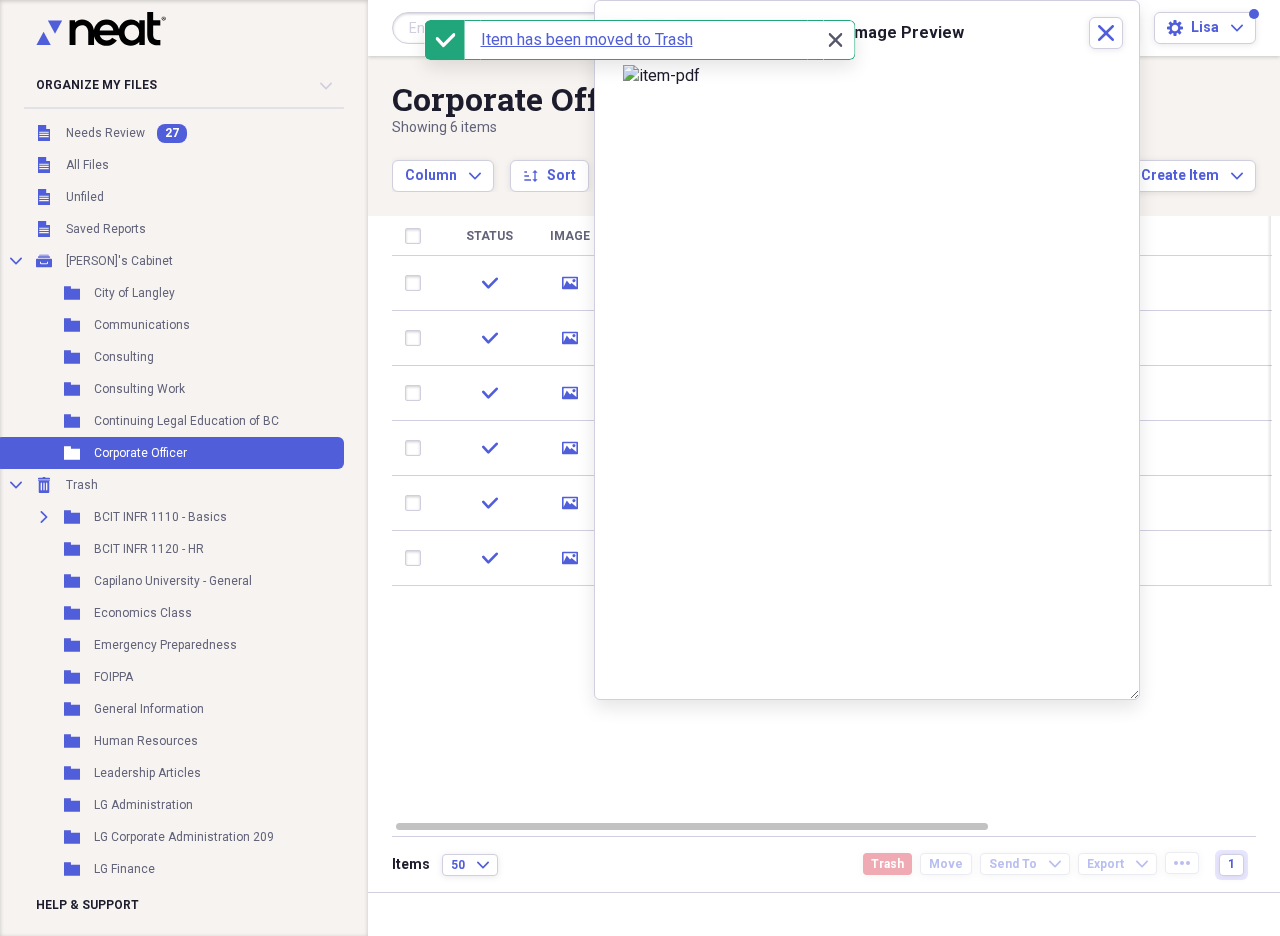 click on "Close" 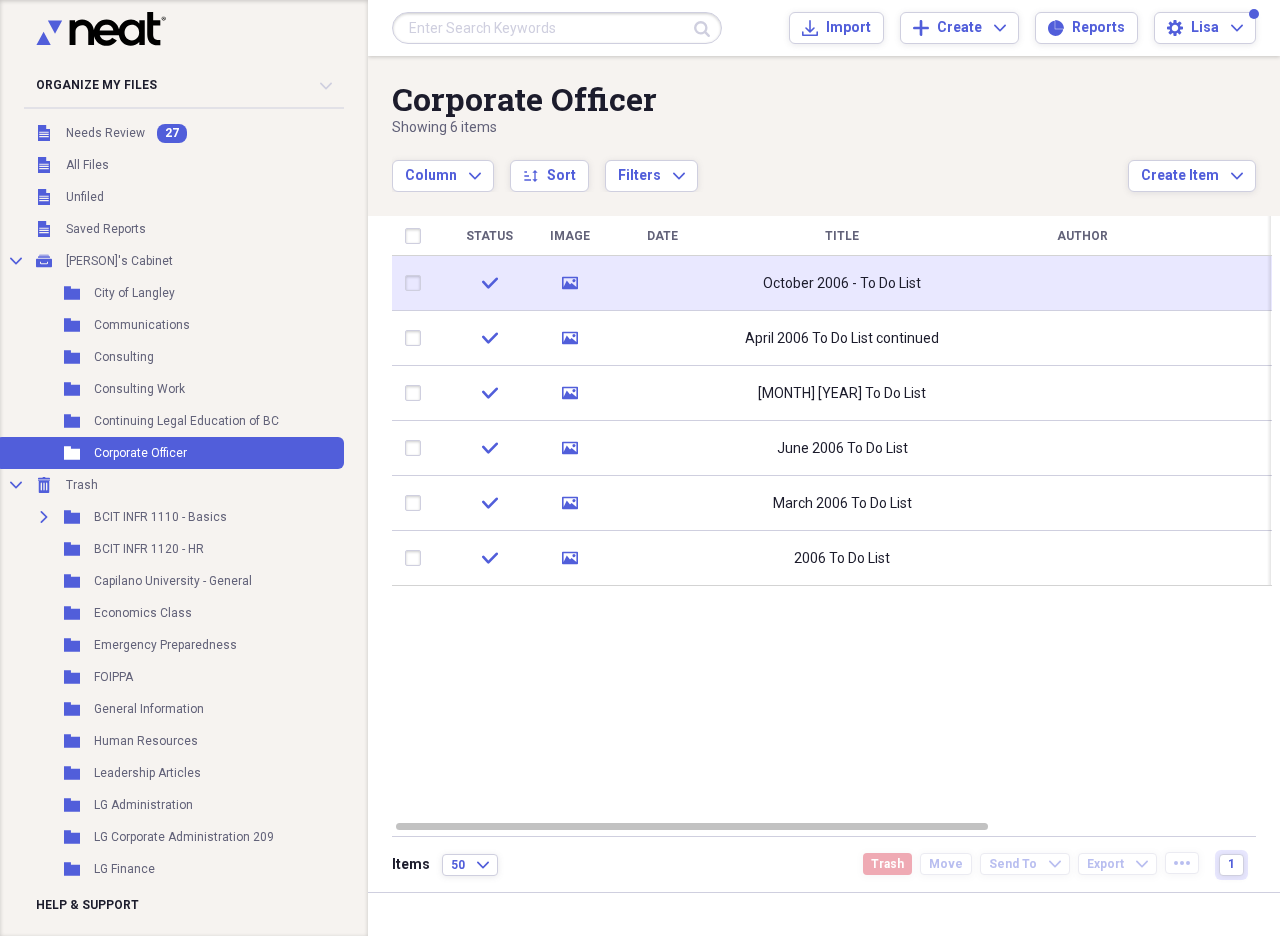 click 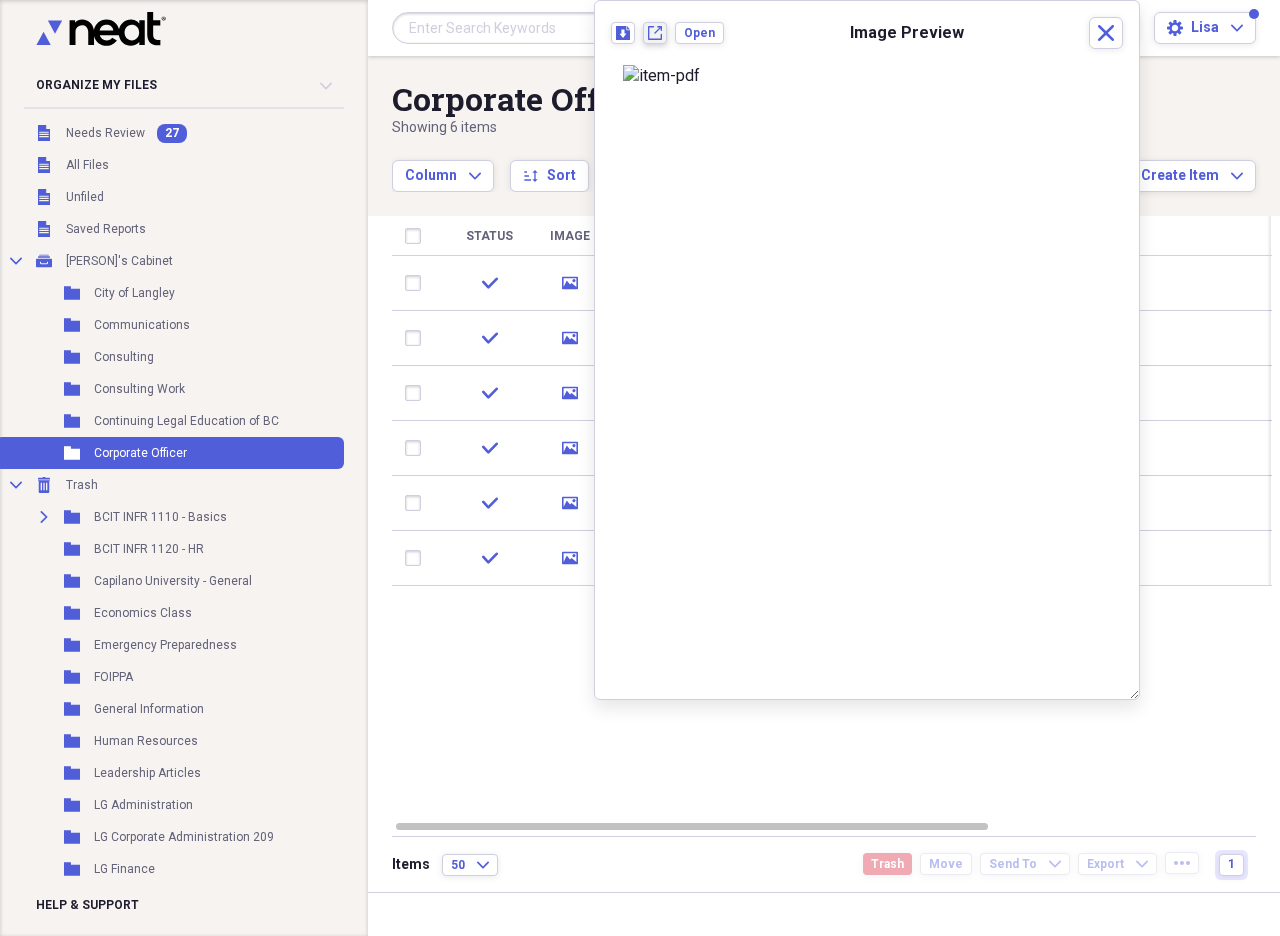 click on "New tab" 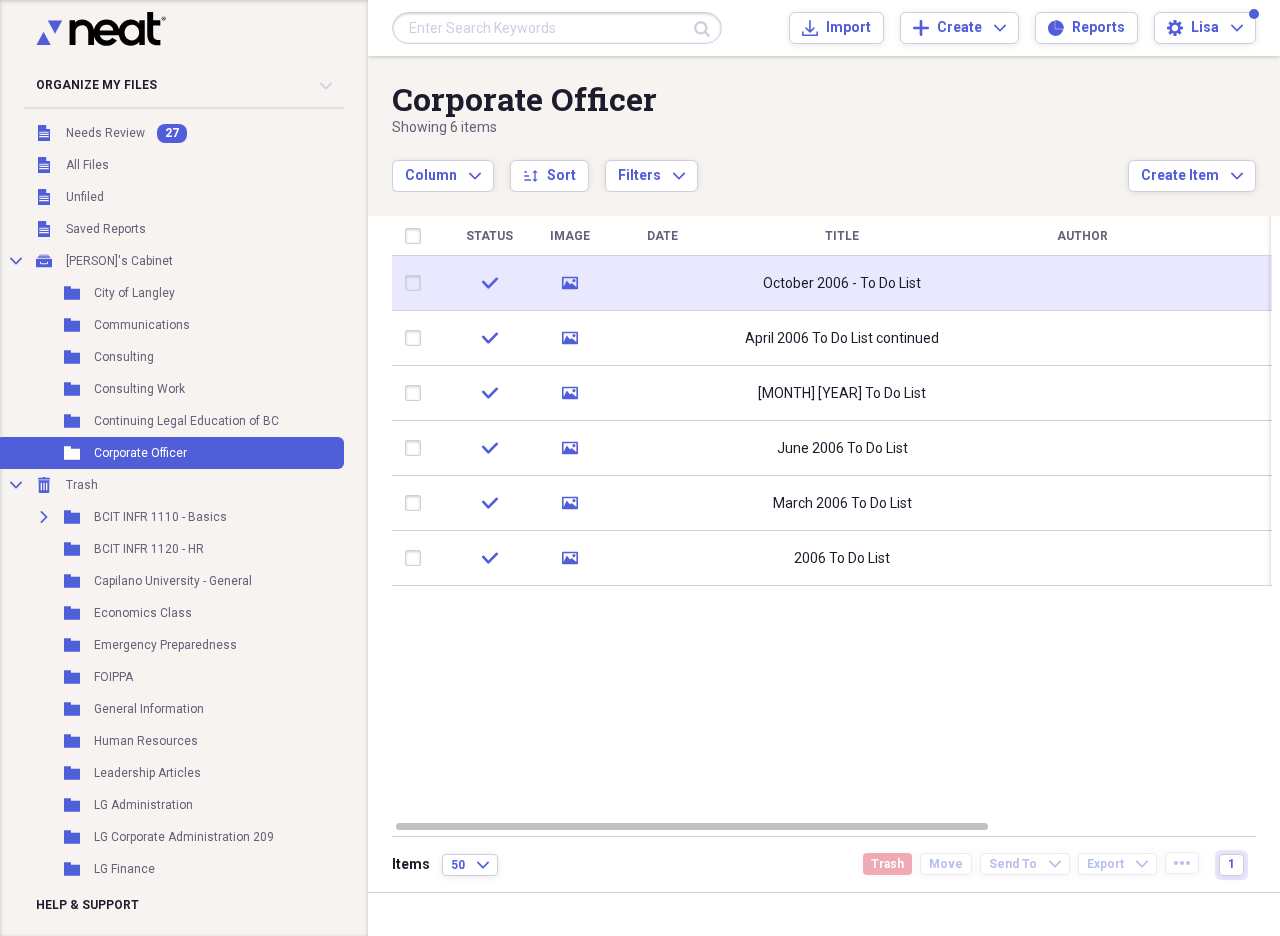 click at bounding box center [417, 283] 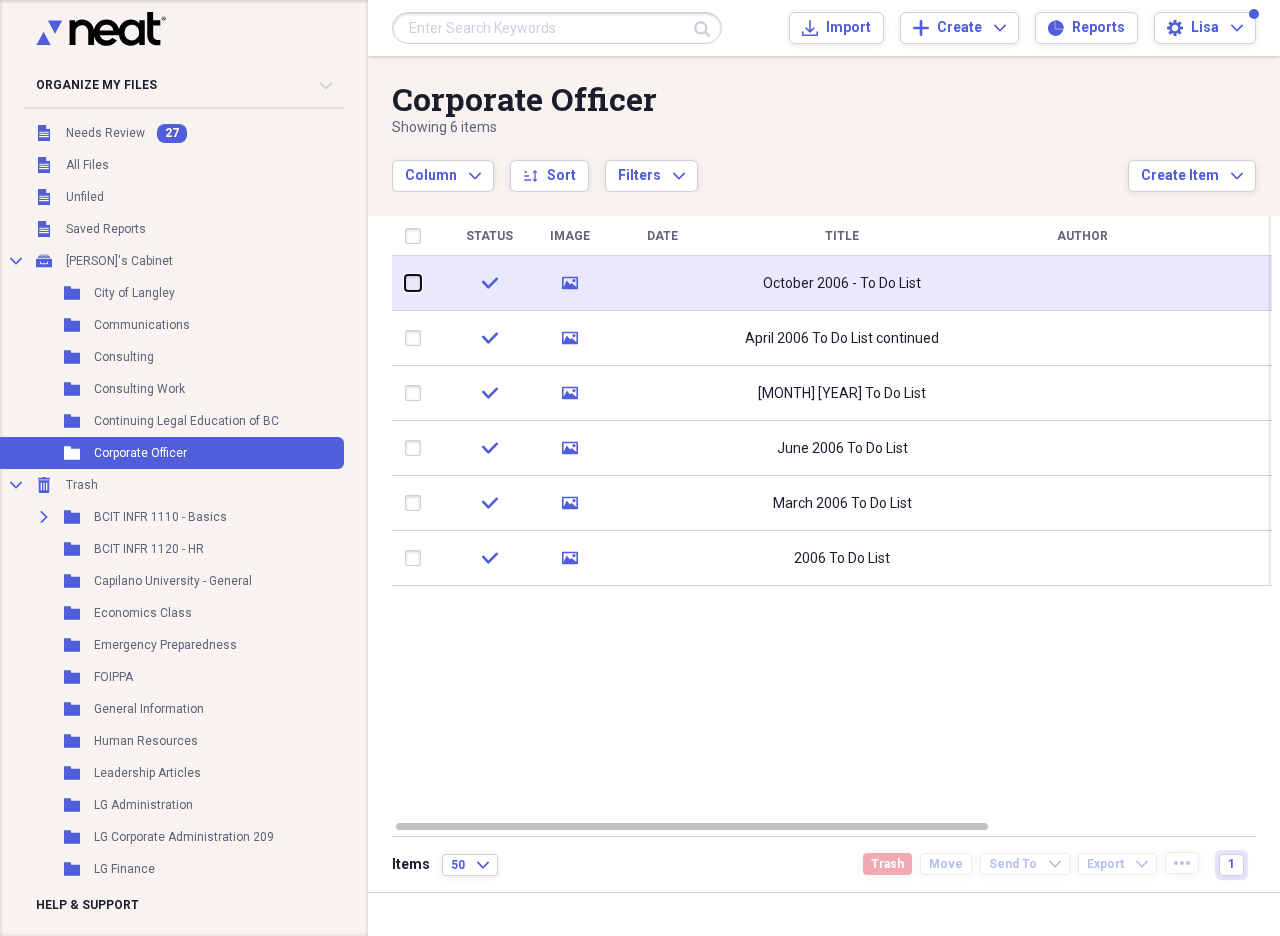 click at bounding box center [405, 283] 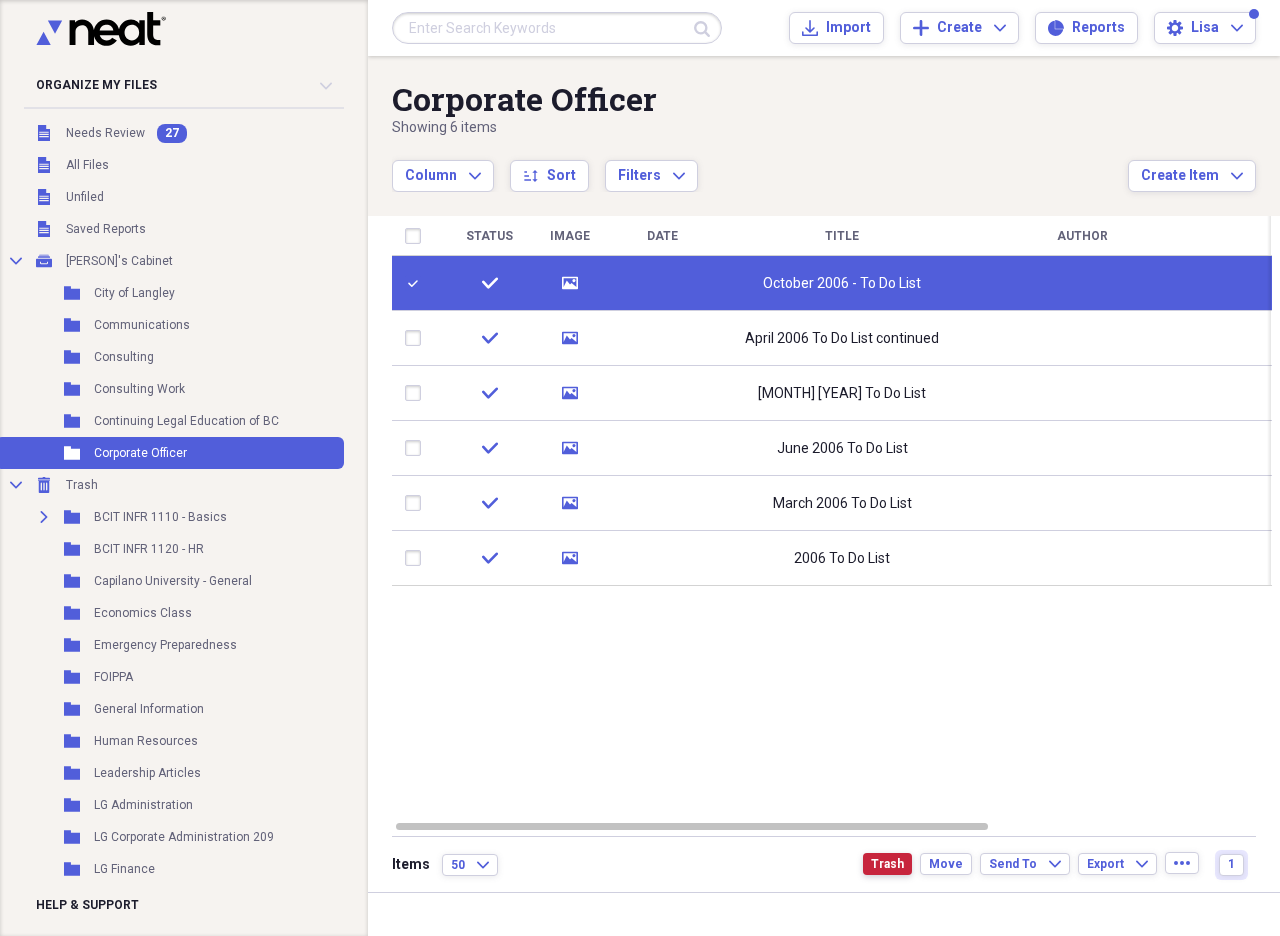 click on "Trash" at bounding box center [887, 864] 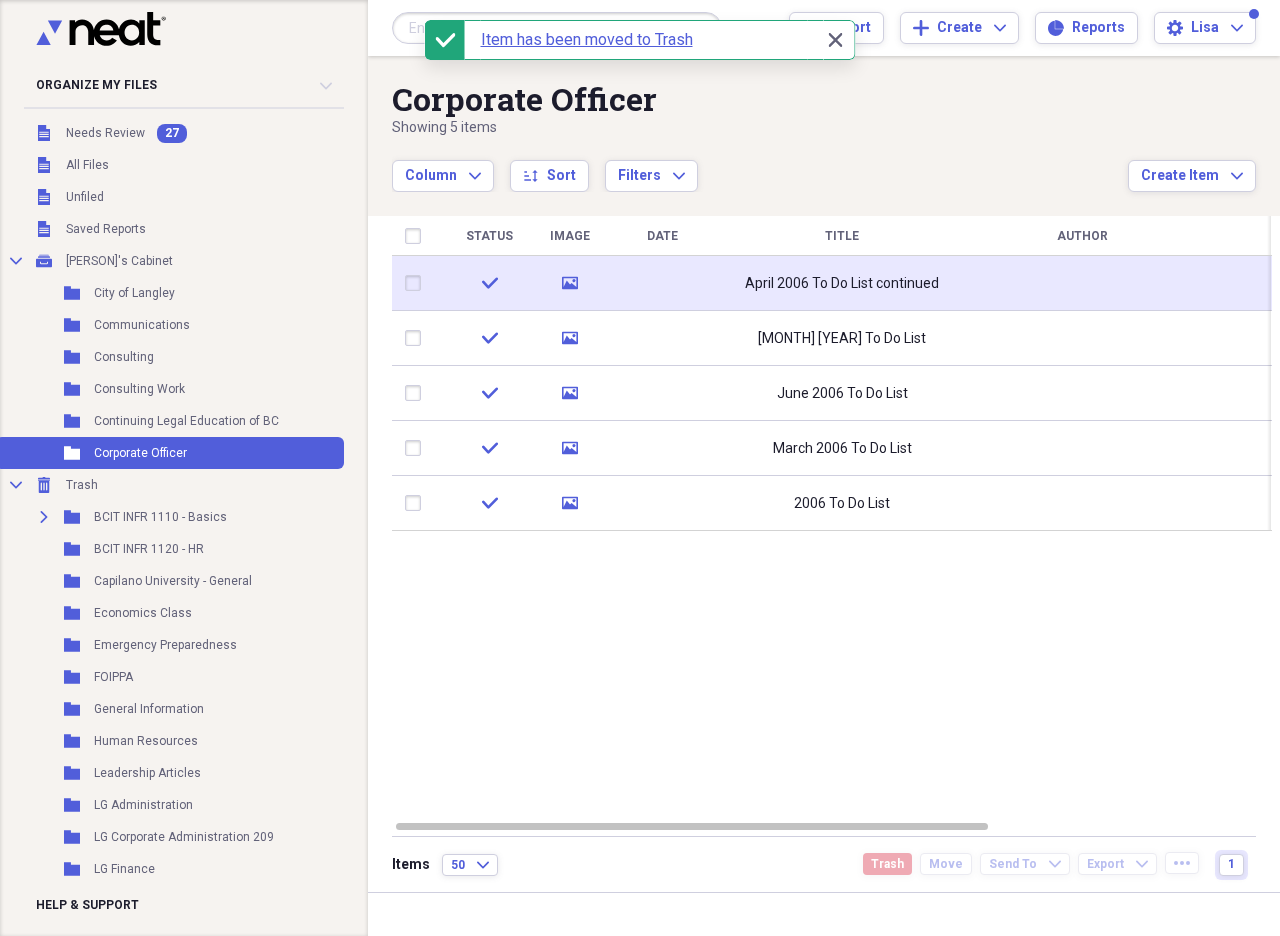 click 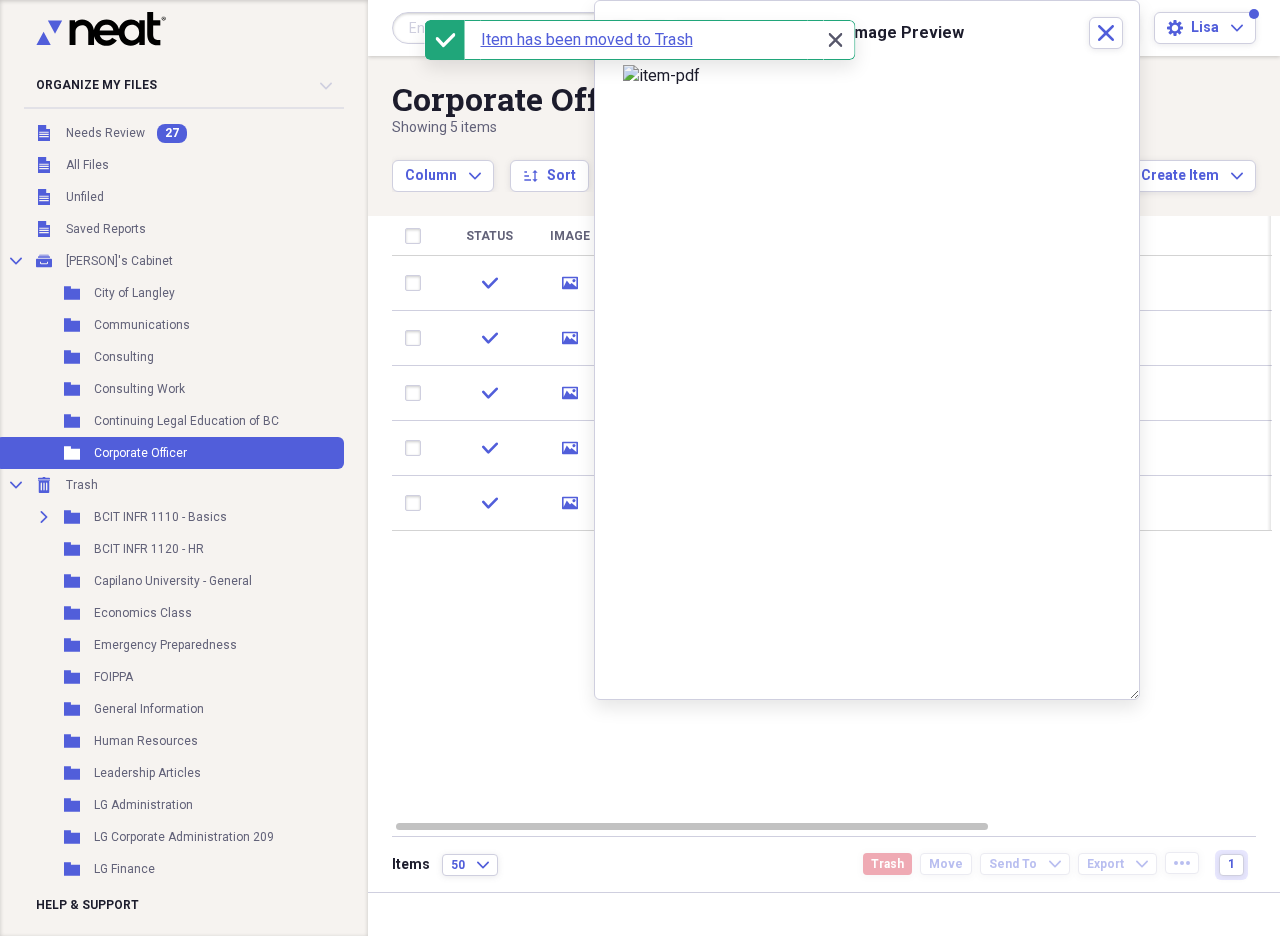 click 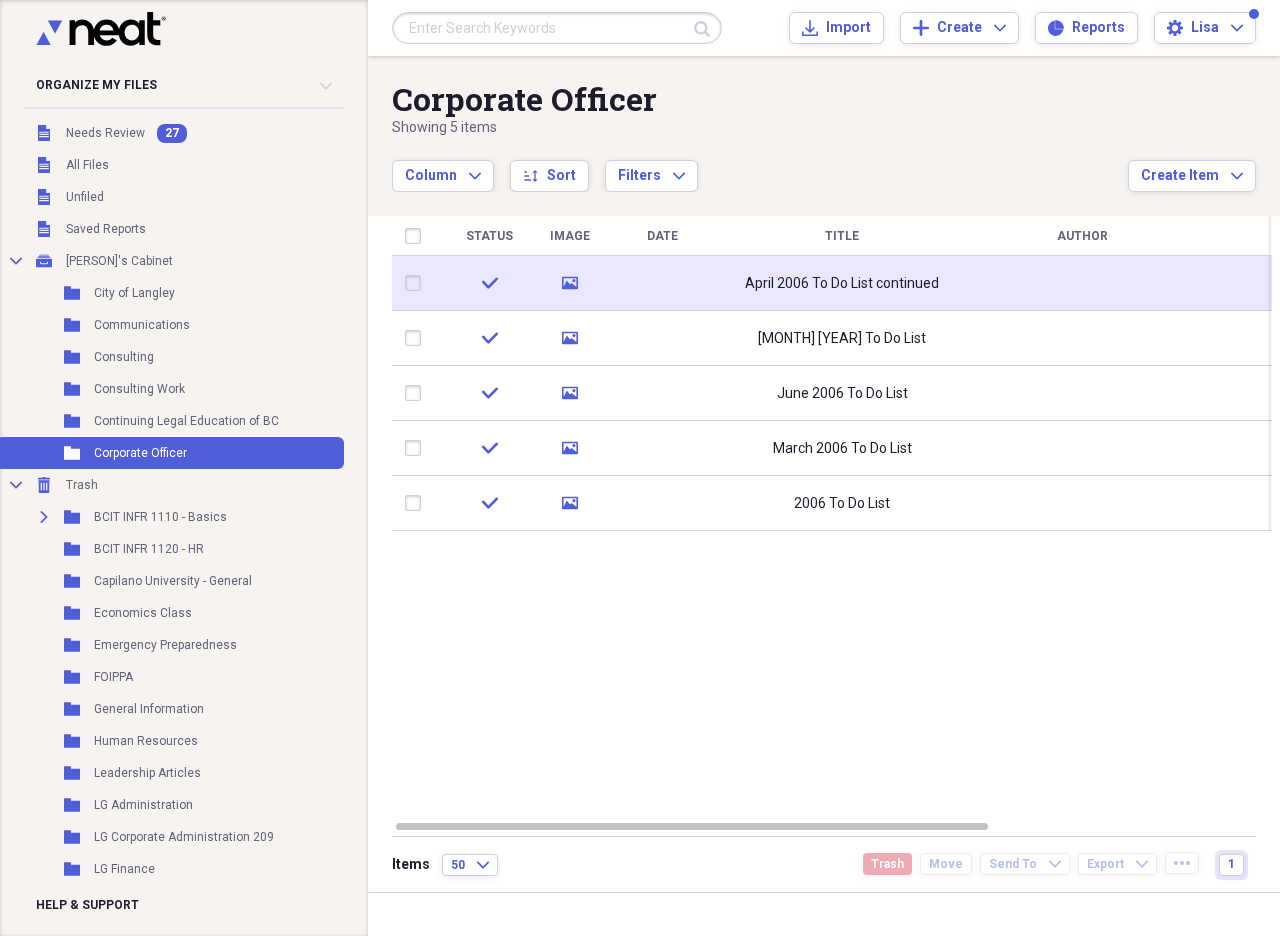 click 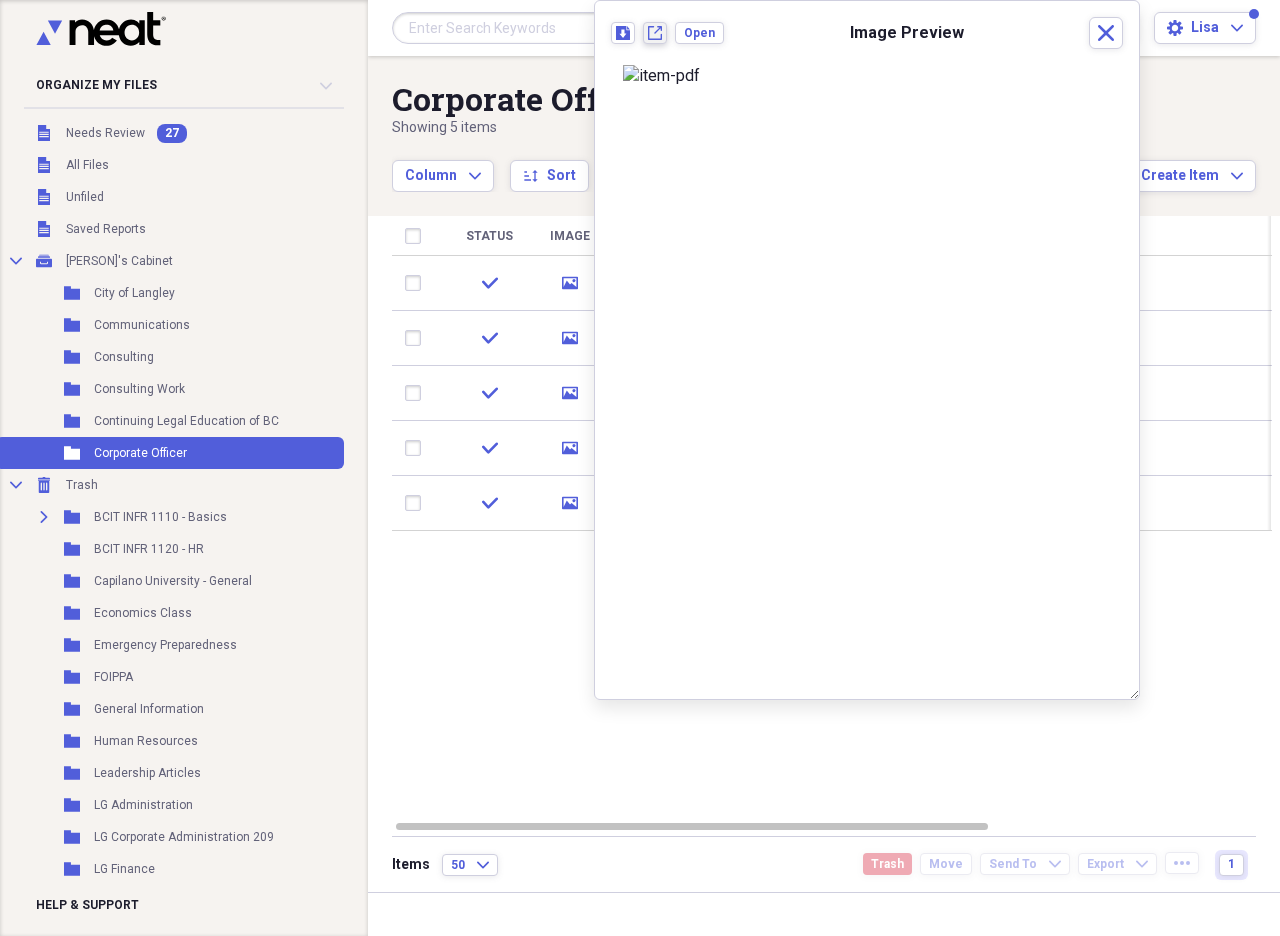 click 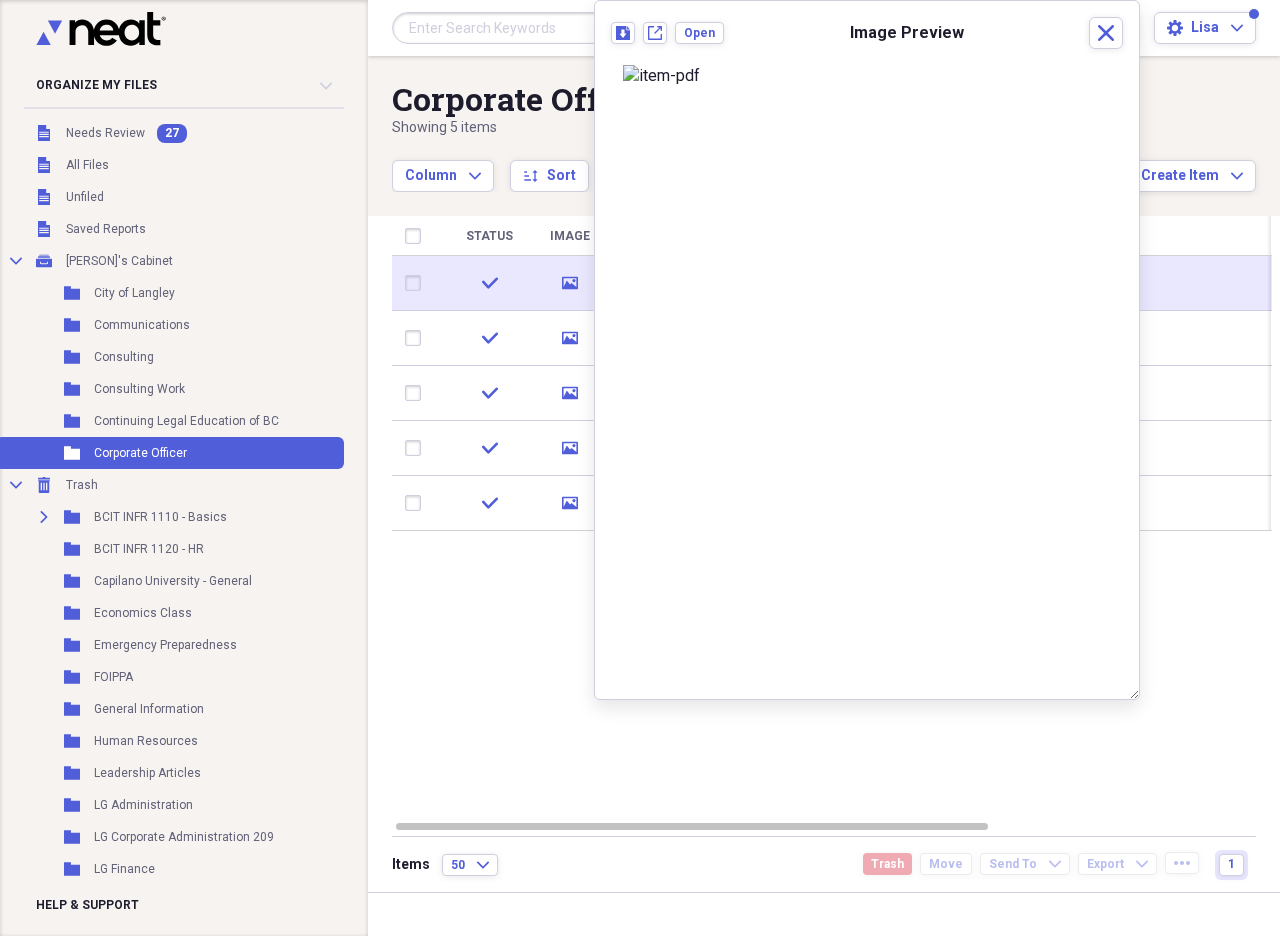 click at bounding box center (417, 283) 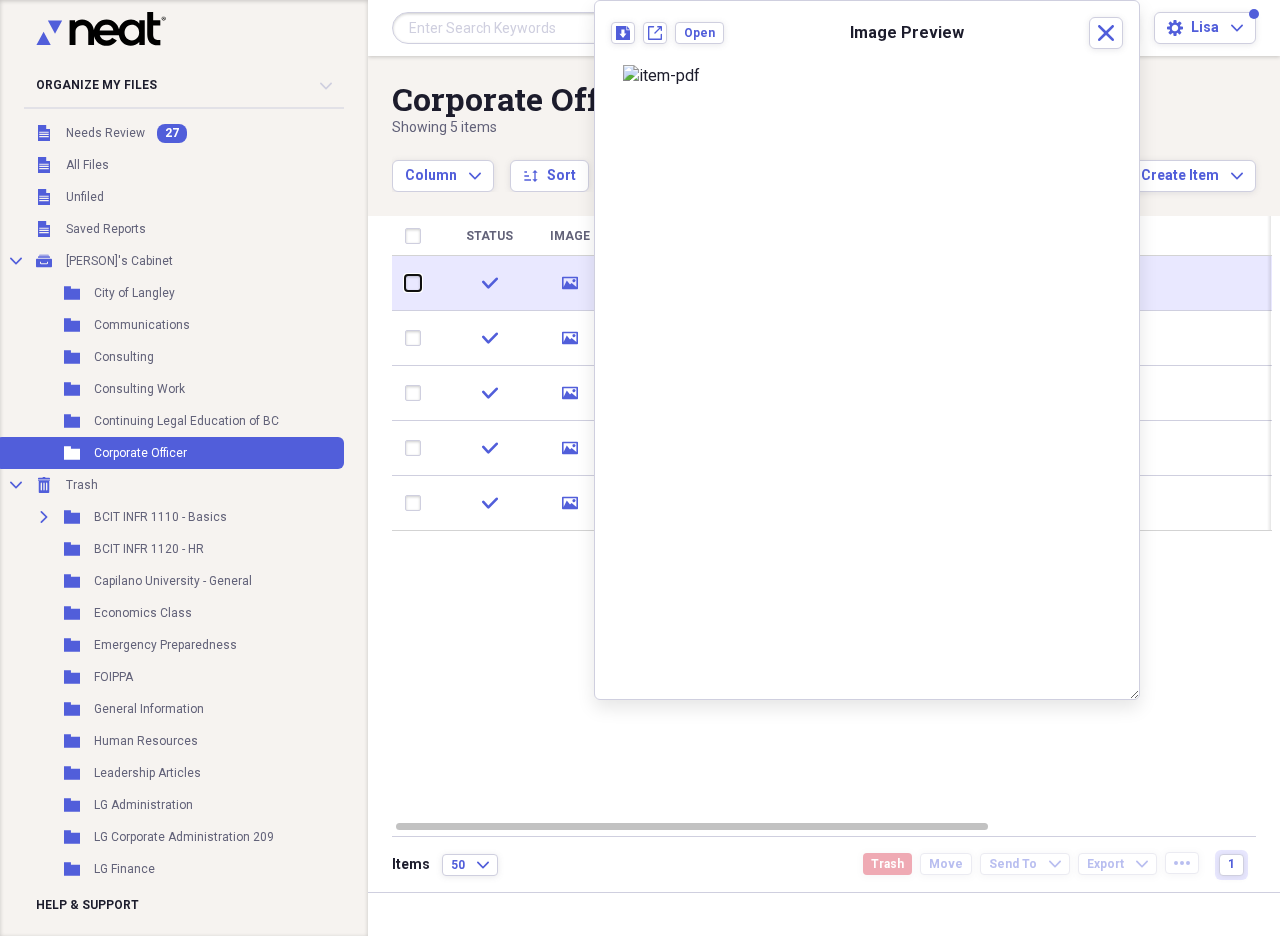 click at bounding box center [405, 283] 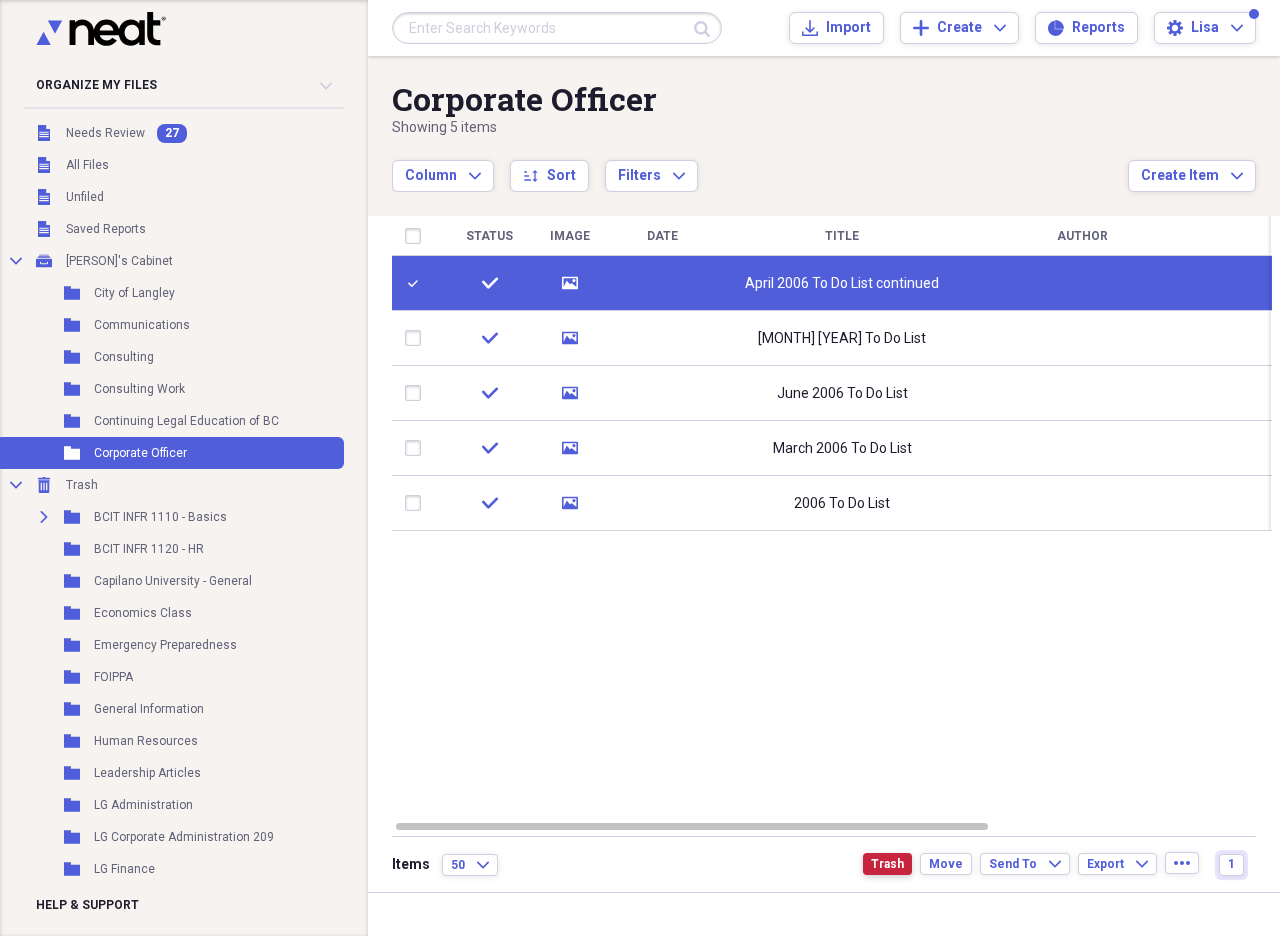 click on "Trash" at bounding box center [887, 864] 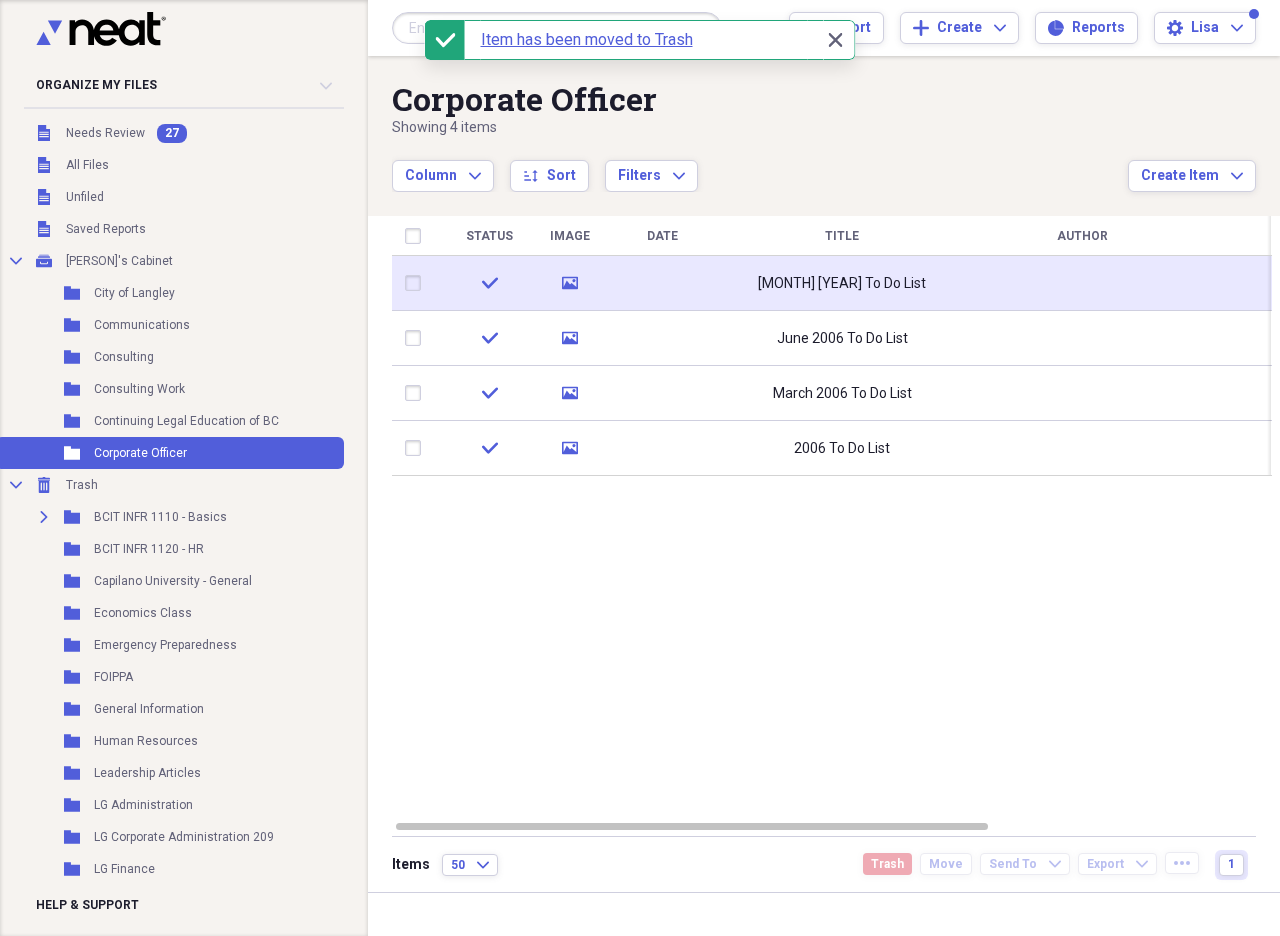 click on "media" 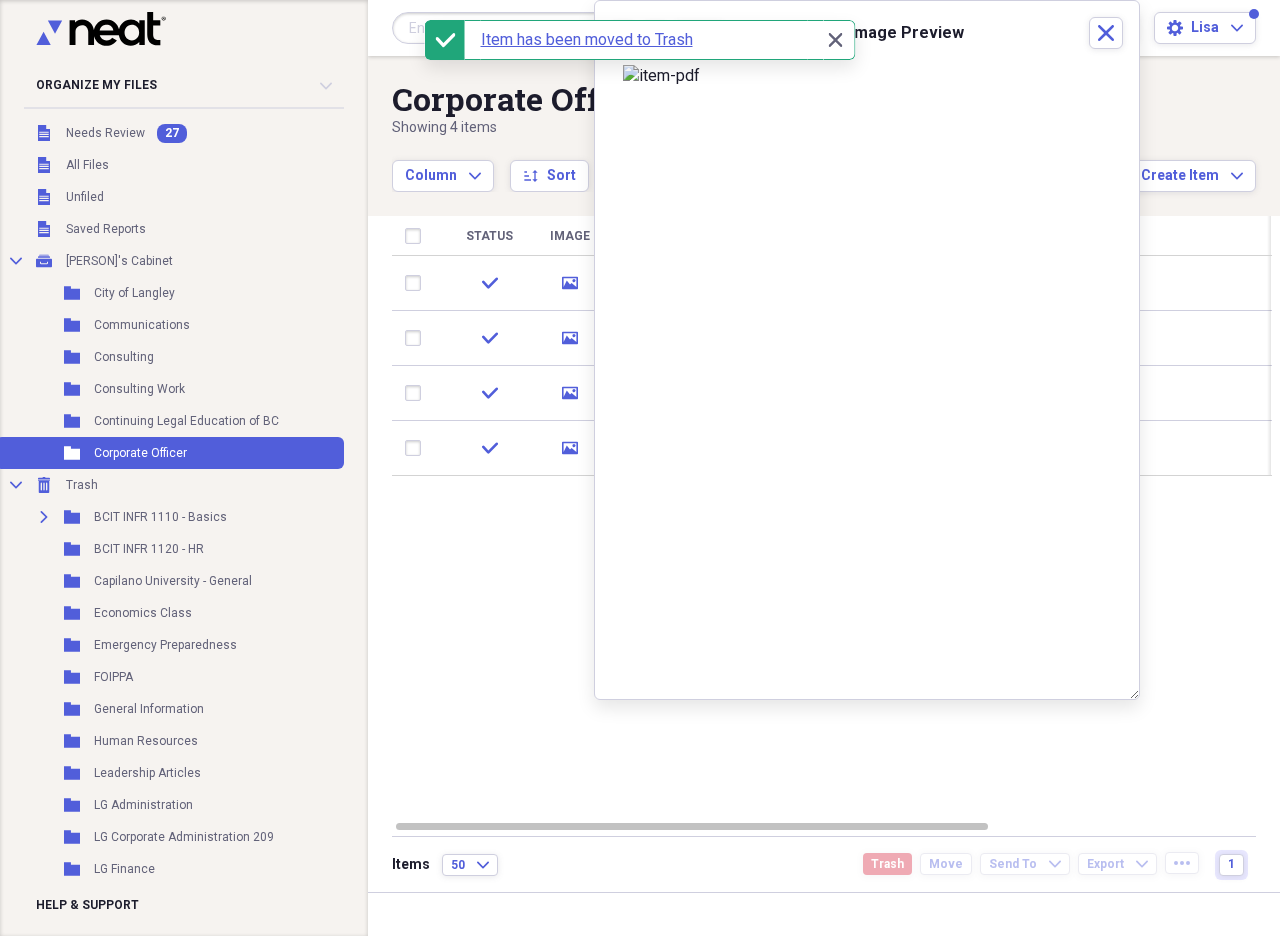 click on "Close Close" at bounding box center [840, 40] 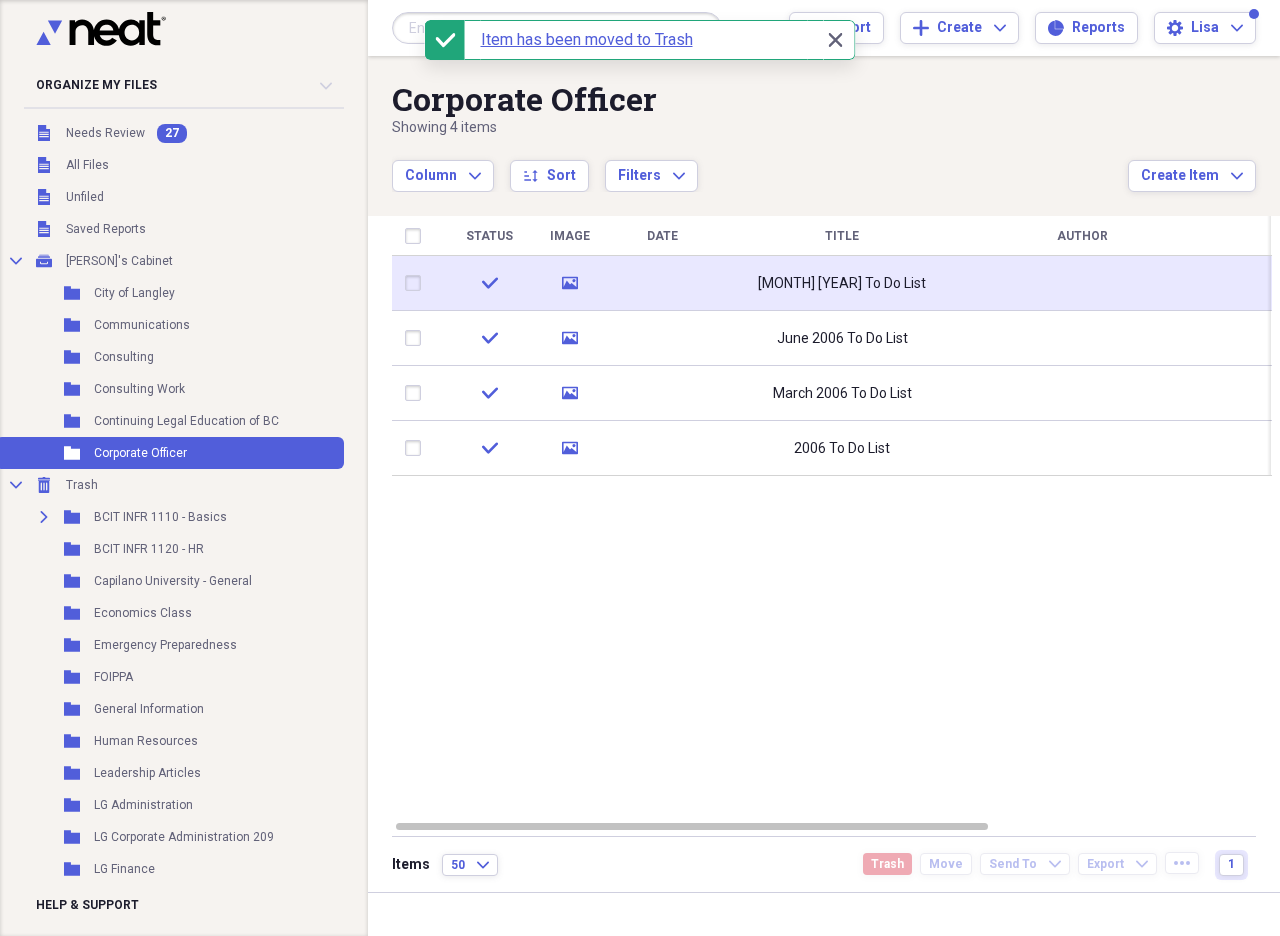 click on "media" 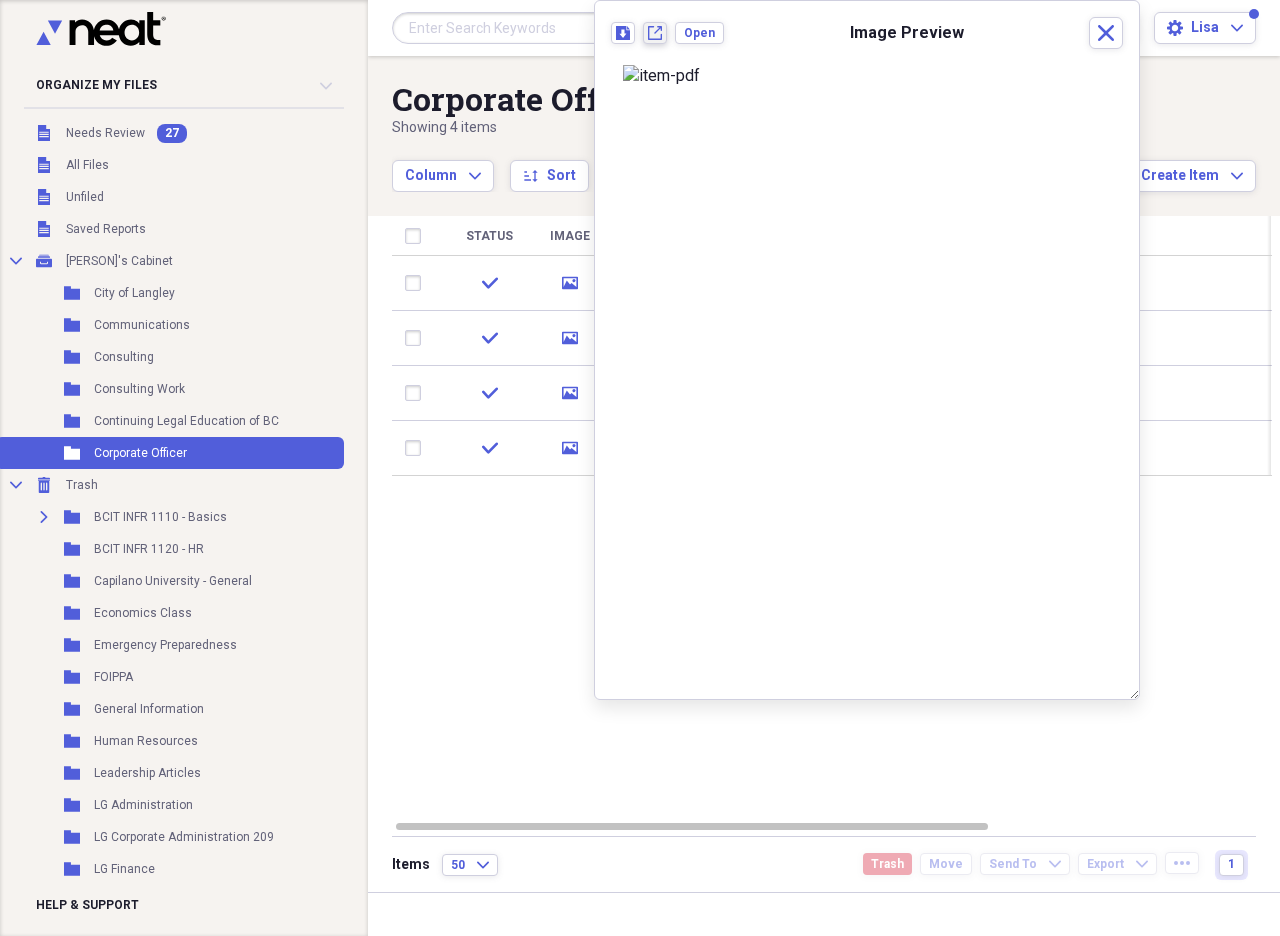 click on "New tab" 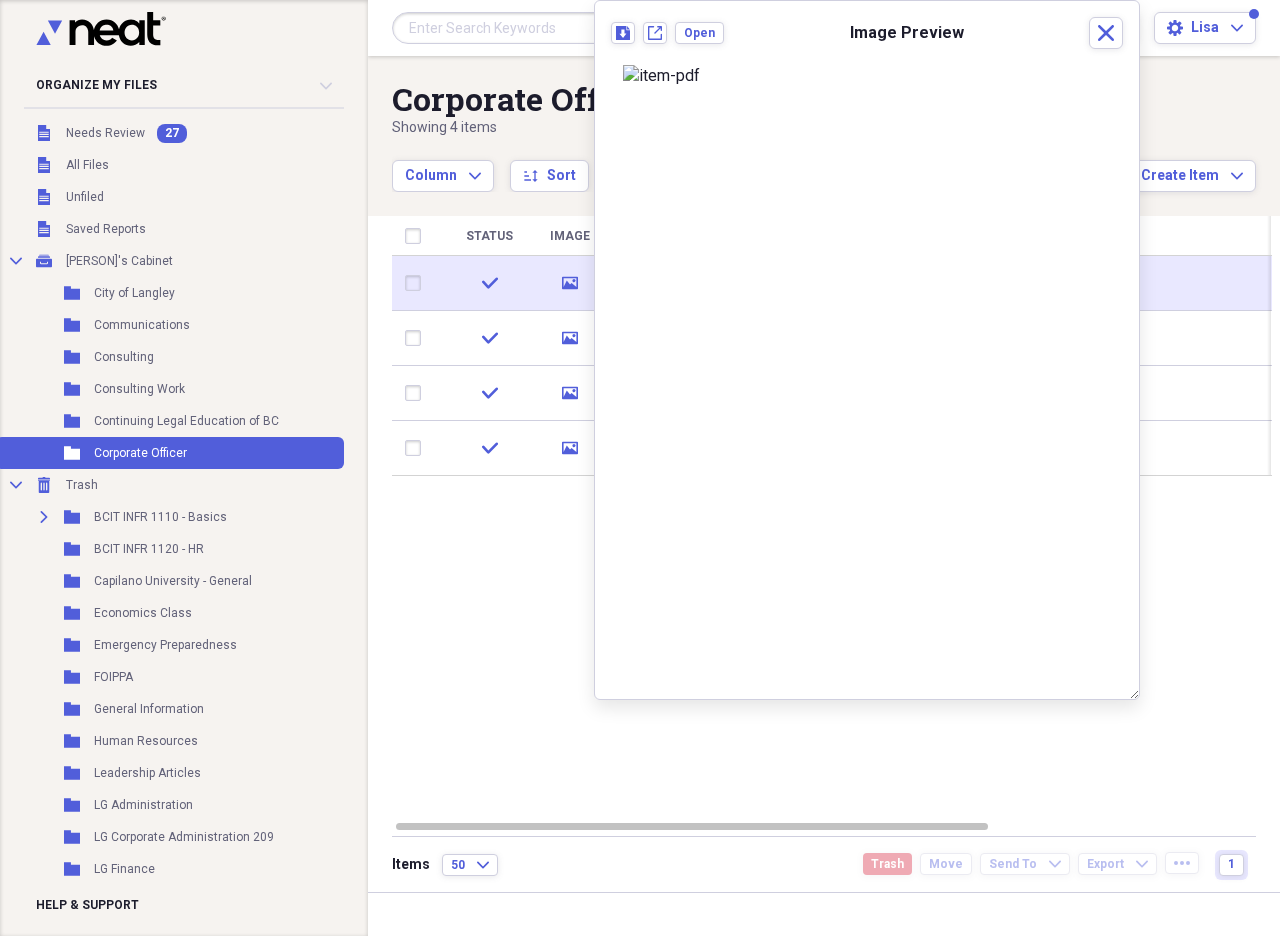 click at bounding box center [417, 283] 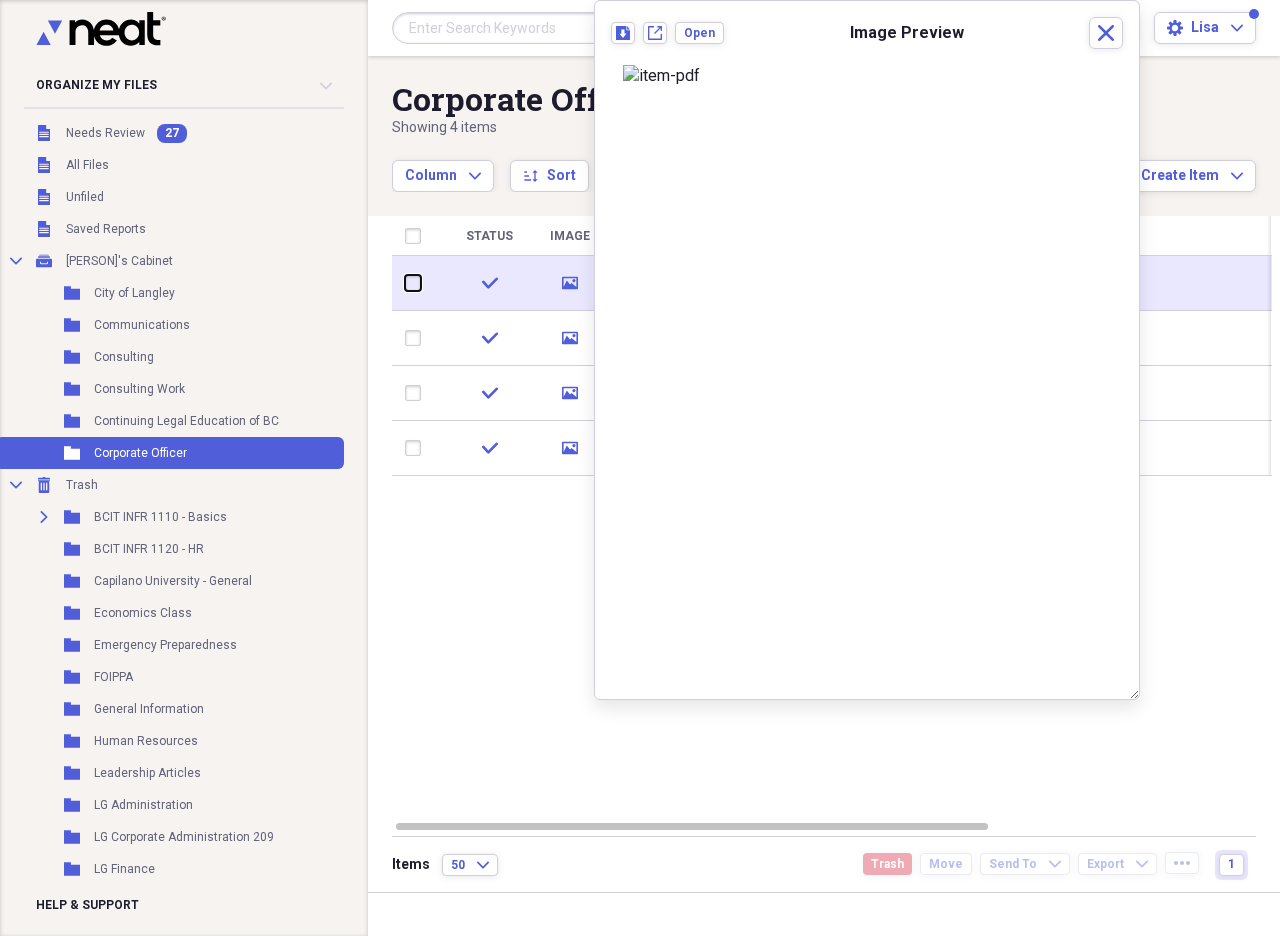 click at bounding box center [405, 283] 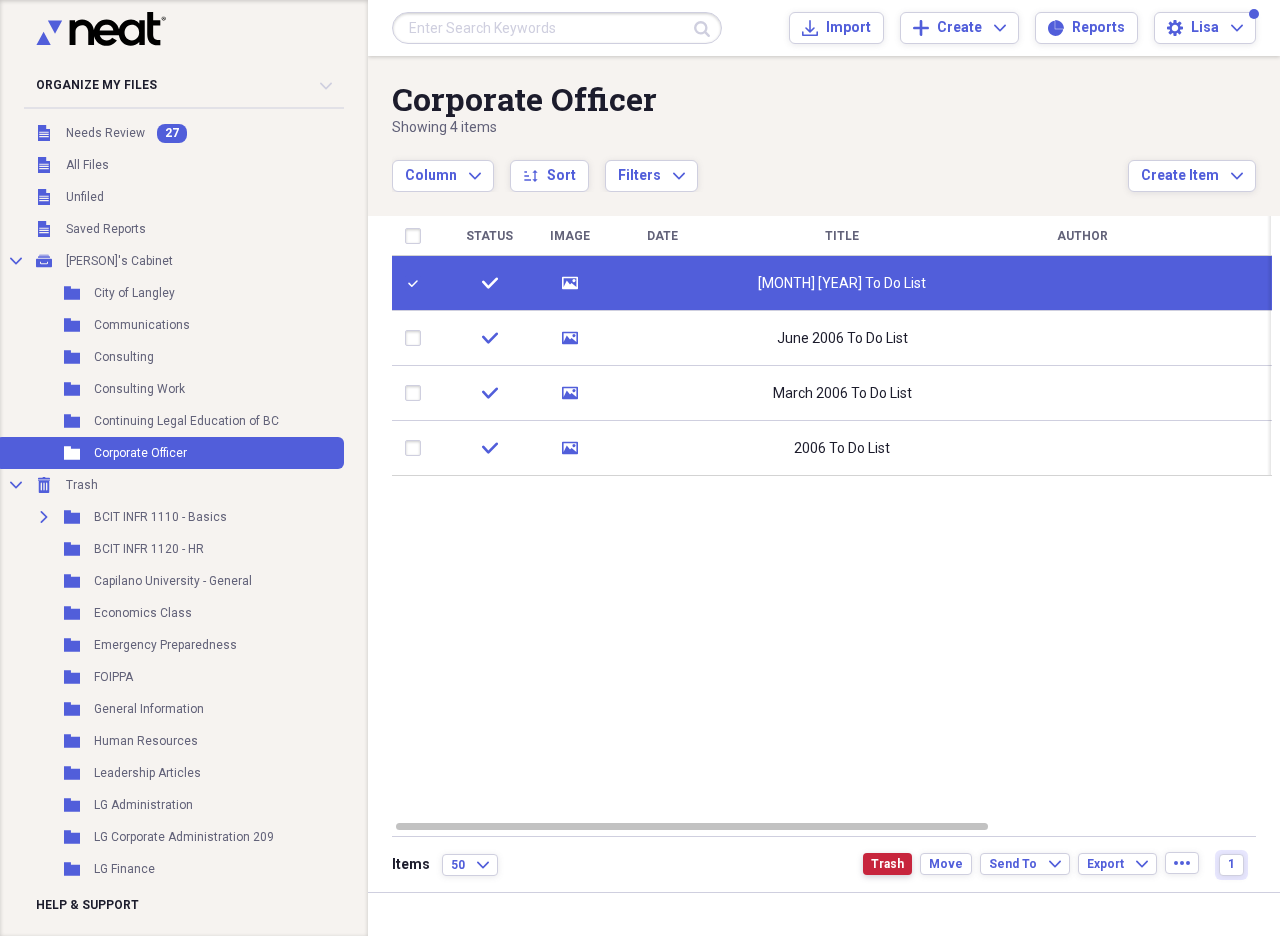click on "Trash" at bounding box center [887, 864] 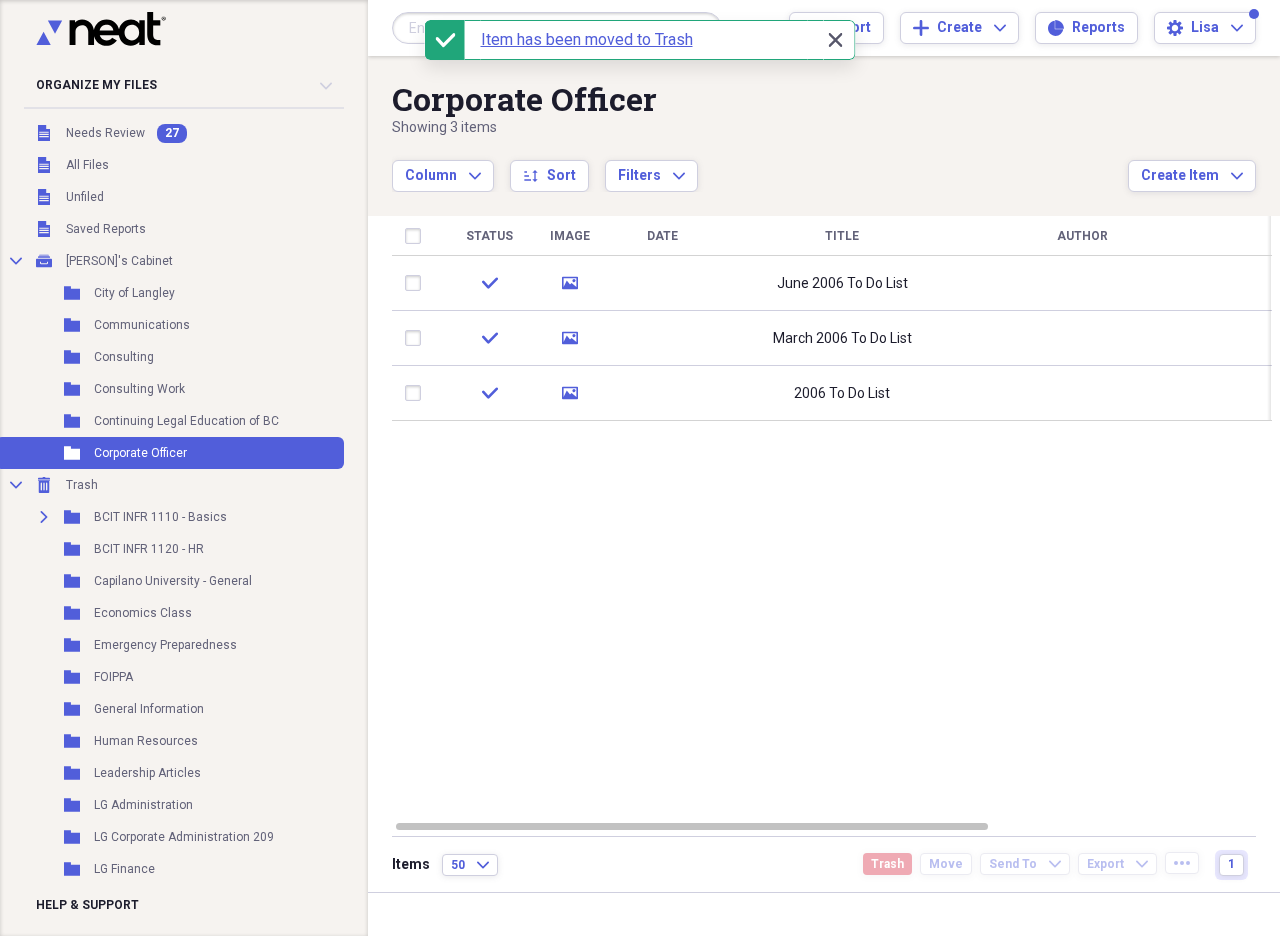 click on "Close Close" at bounding box center (835, 40) 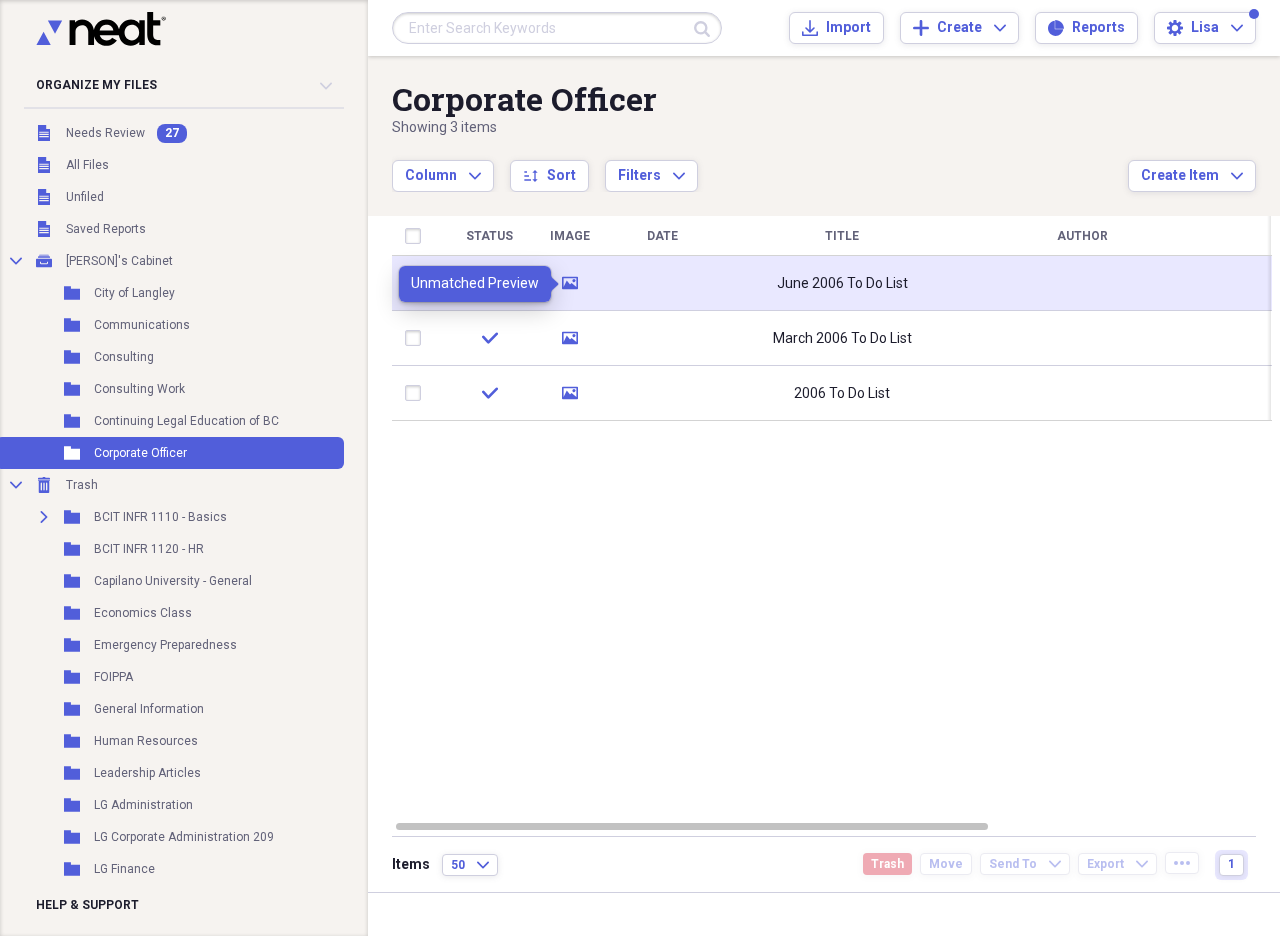click on "media" 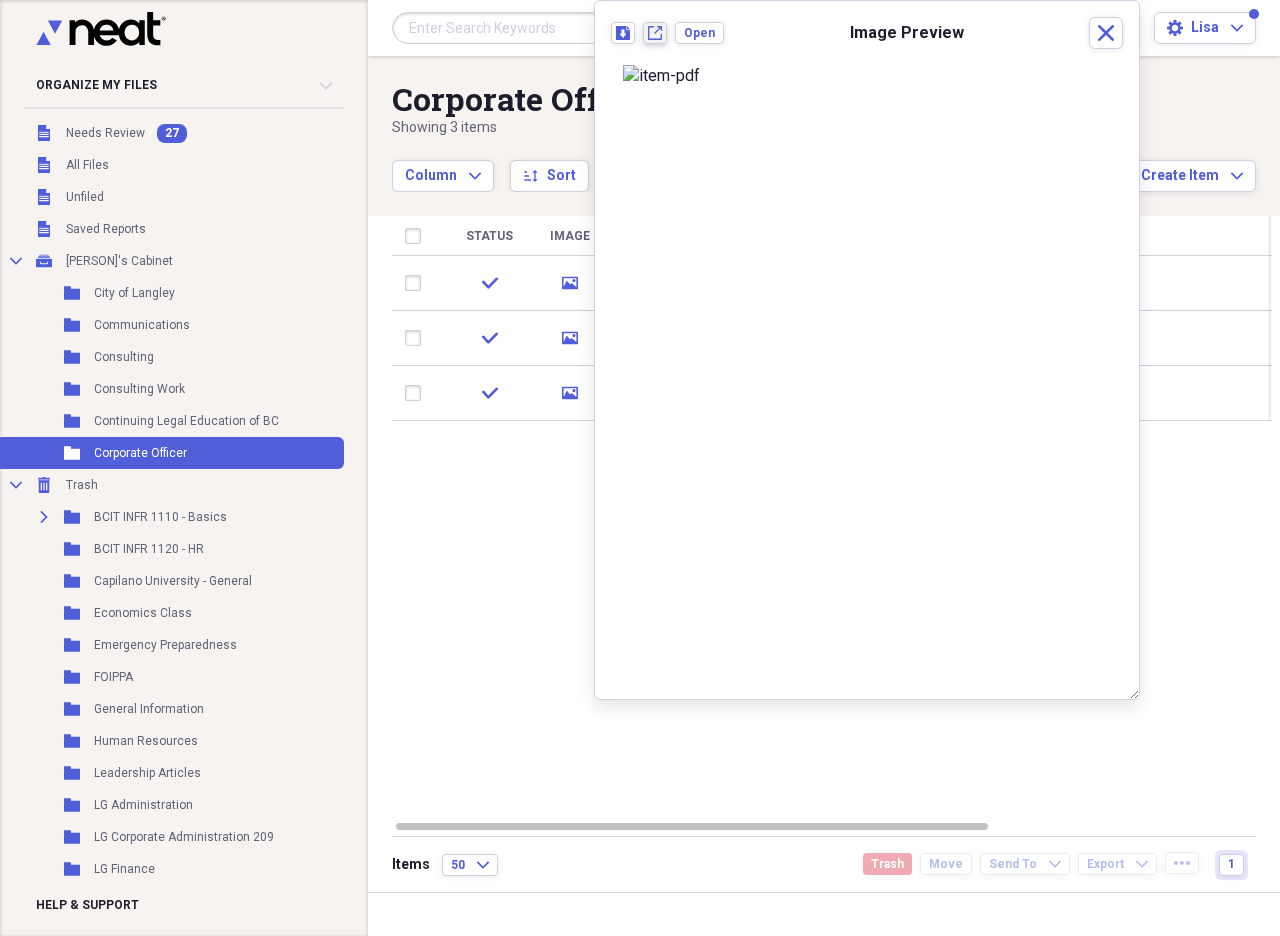 click on "New tab" 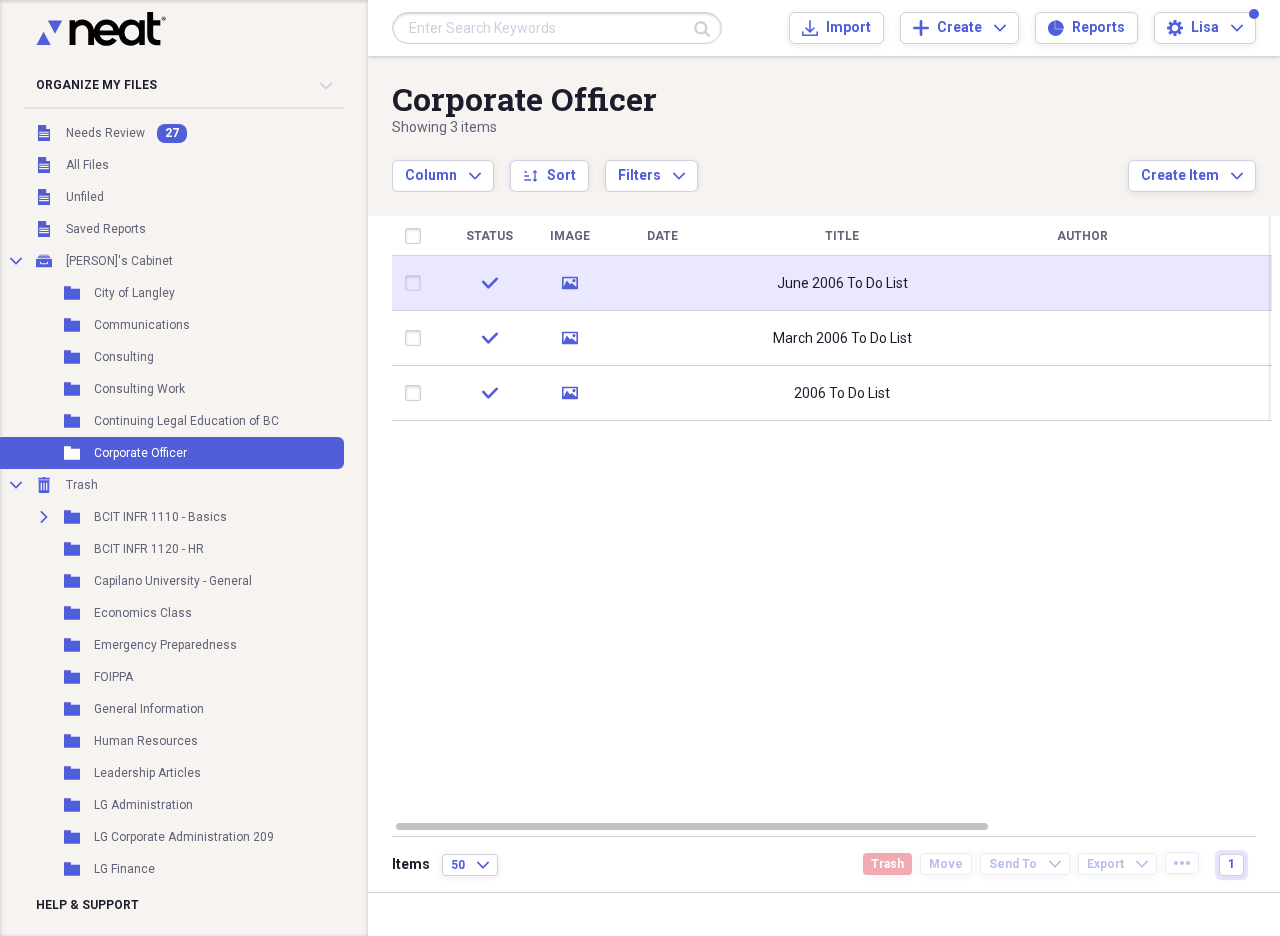 click at bounding box center (417, 283) 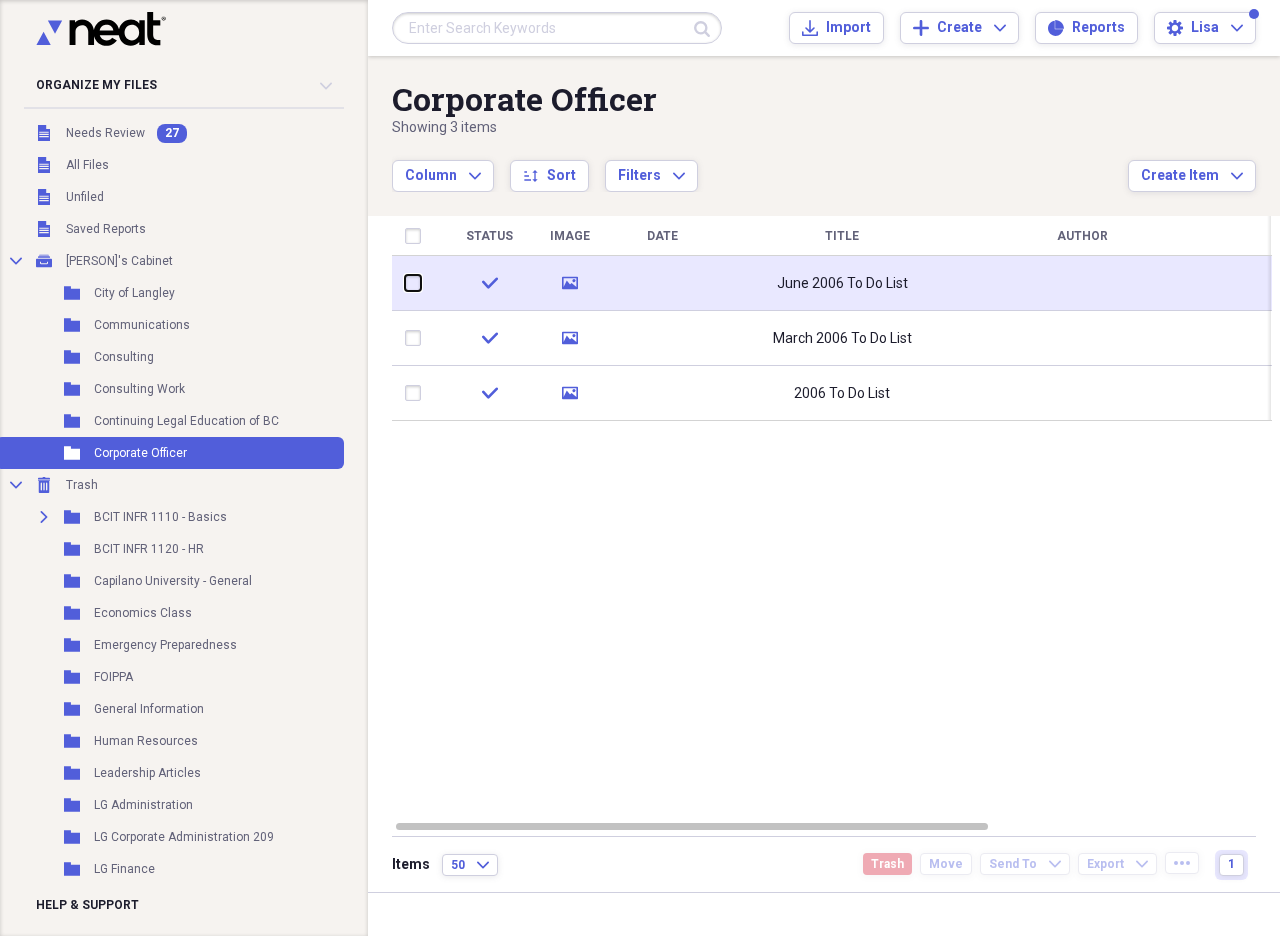 click at bounding box center [405, 283] 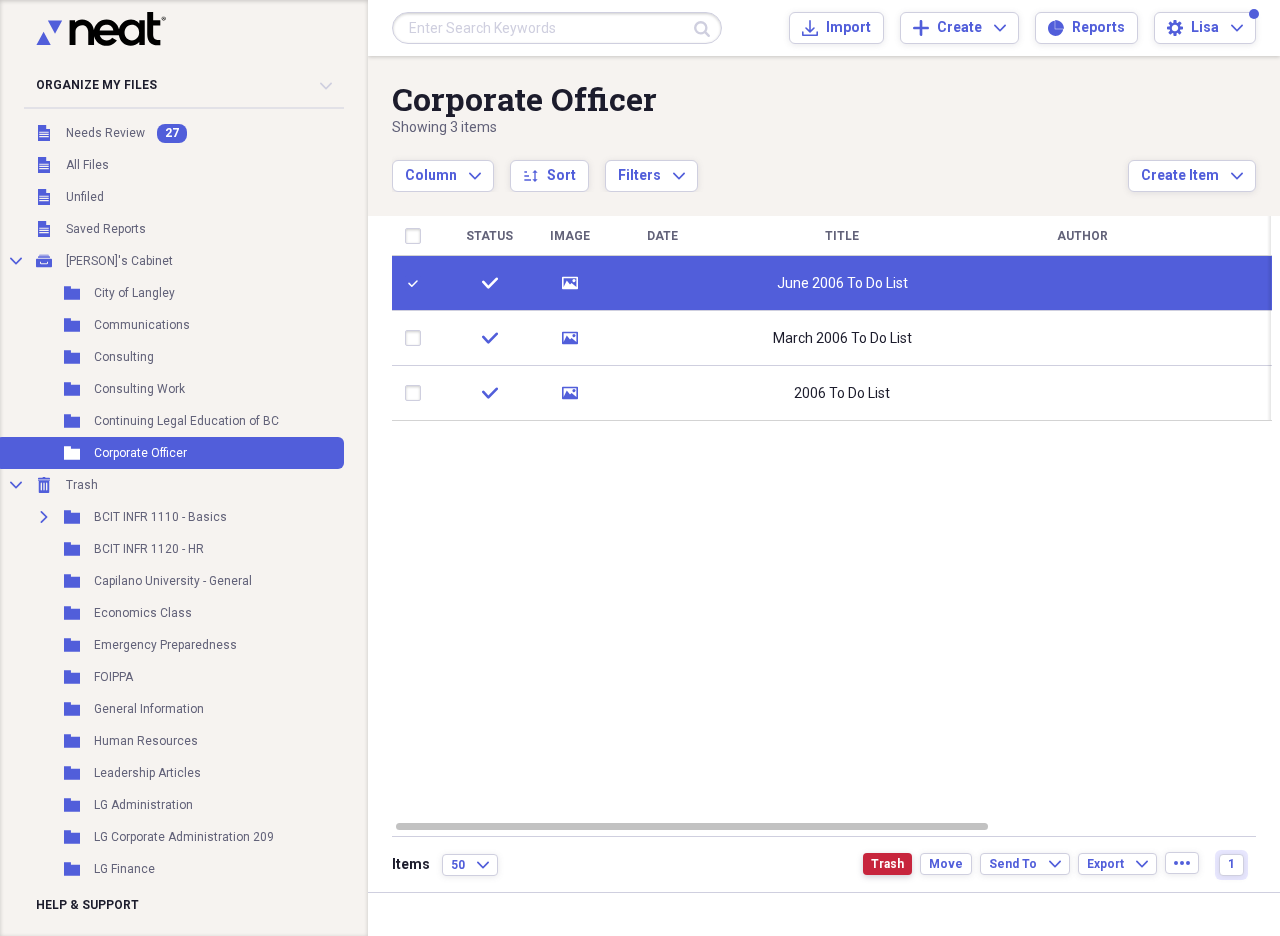 click on "Trash" at bounding box center [887, 864] 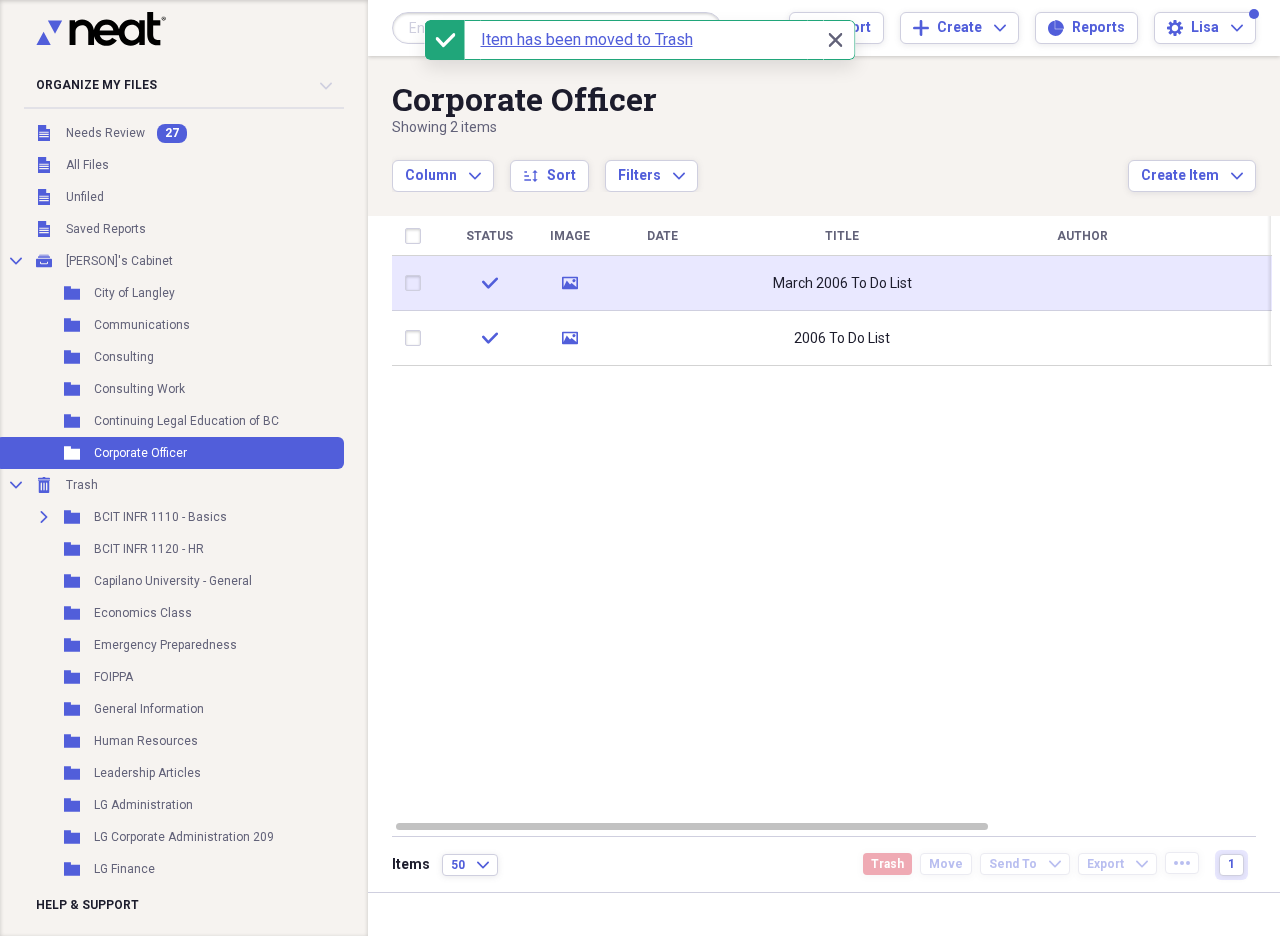 click 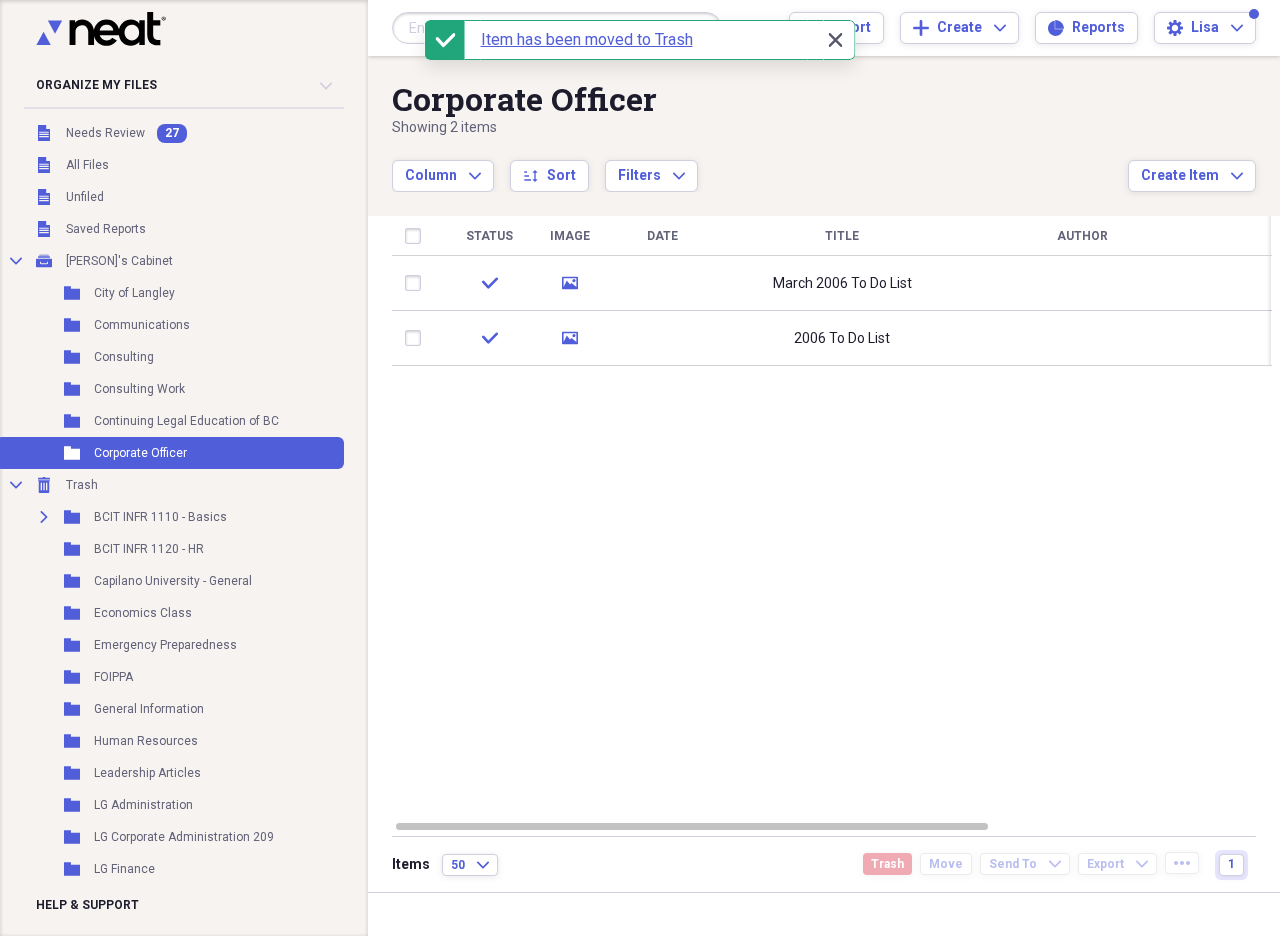 click on "Close Close" at bounding box center (835, 40) 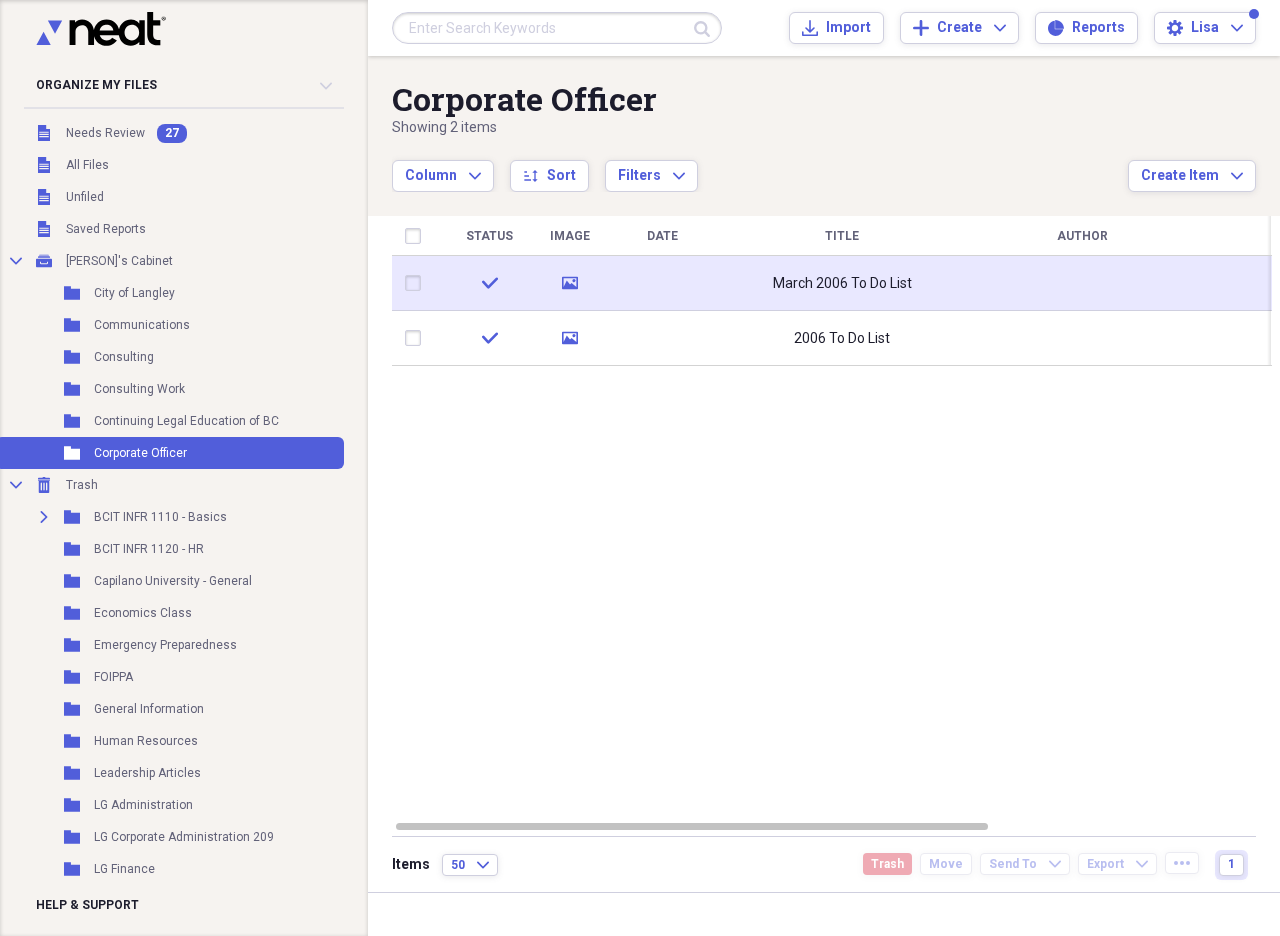 click on "media" 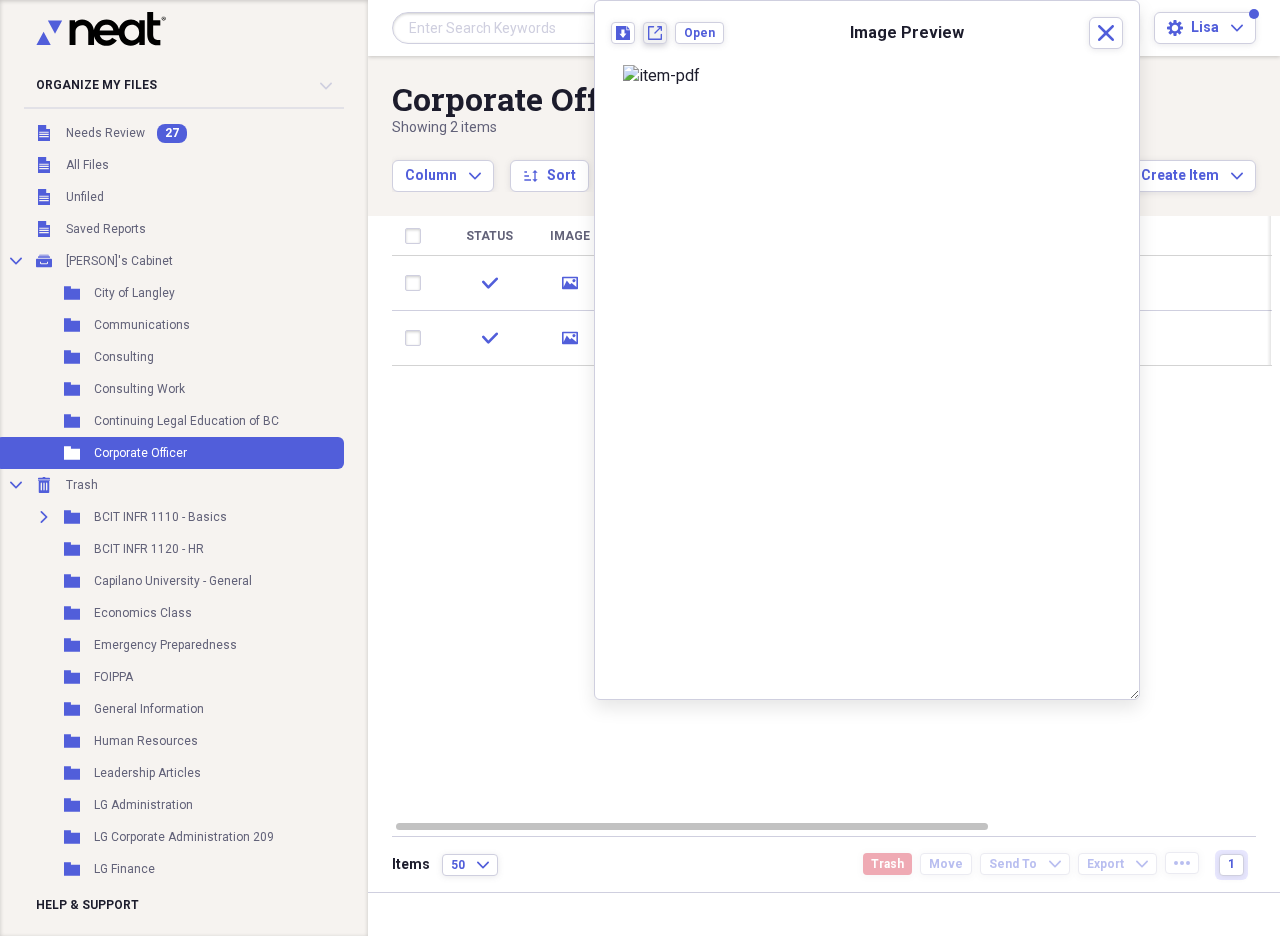 click on "New tab" 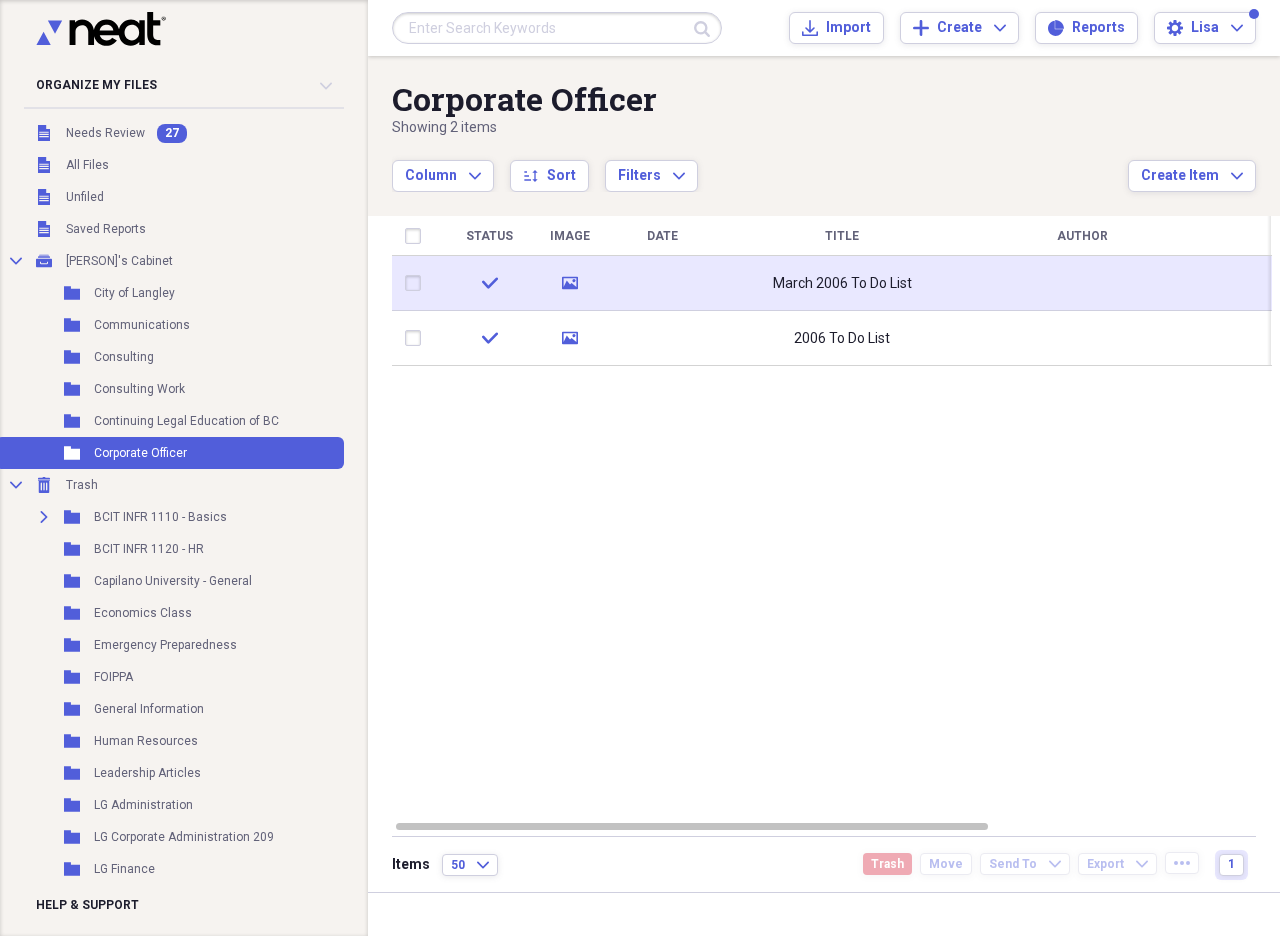 click at bounding box center (417, 283) 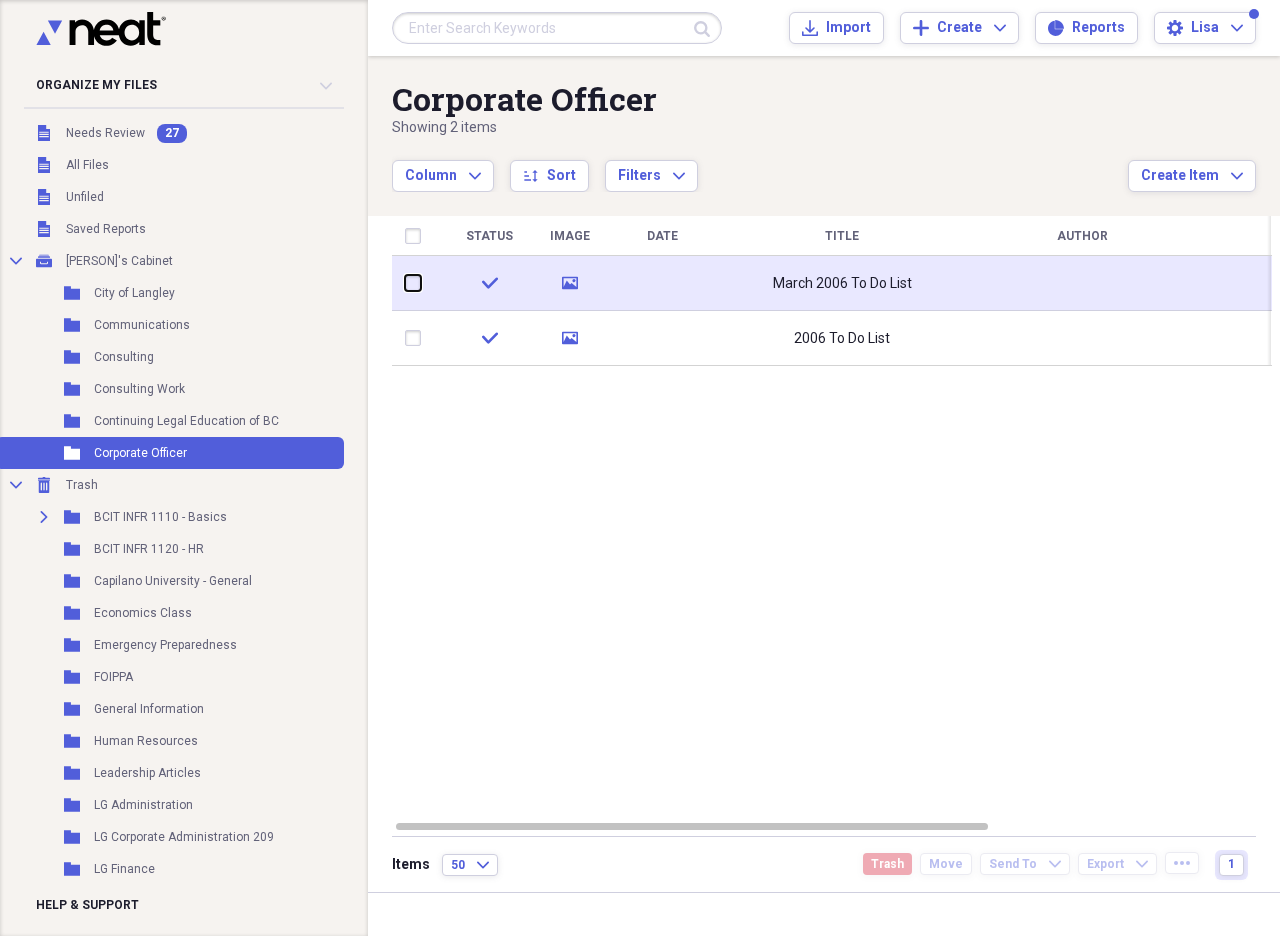 click at bounding box center (405, 283) 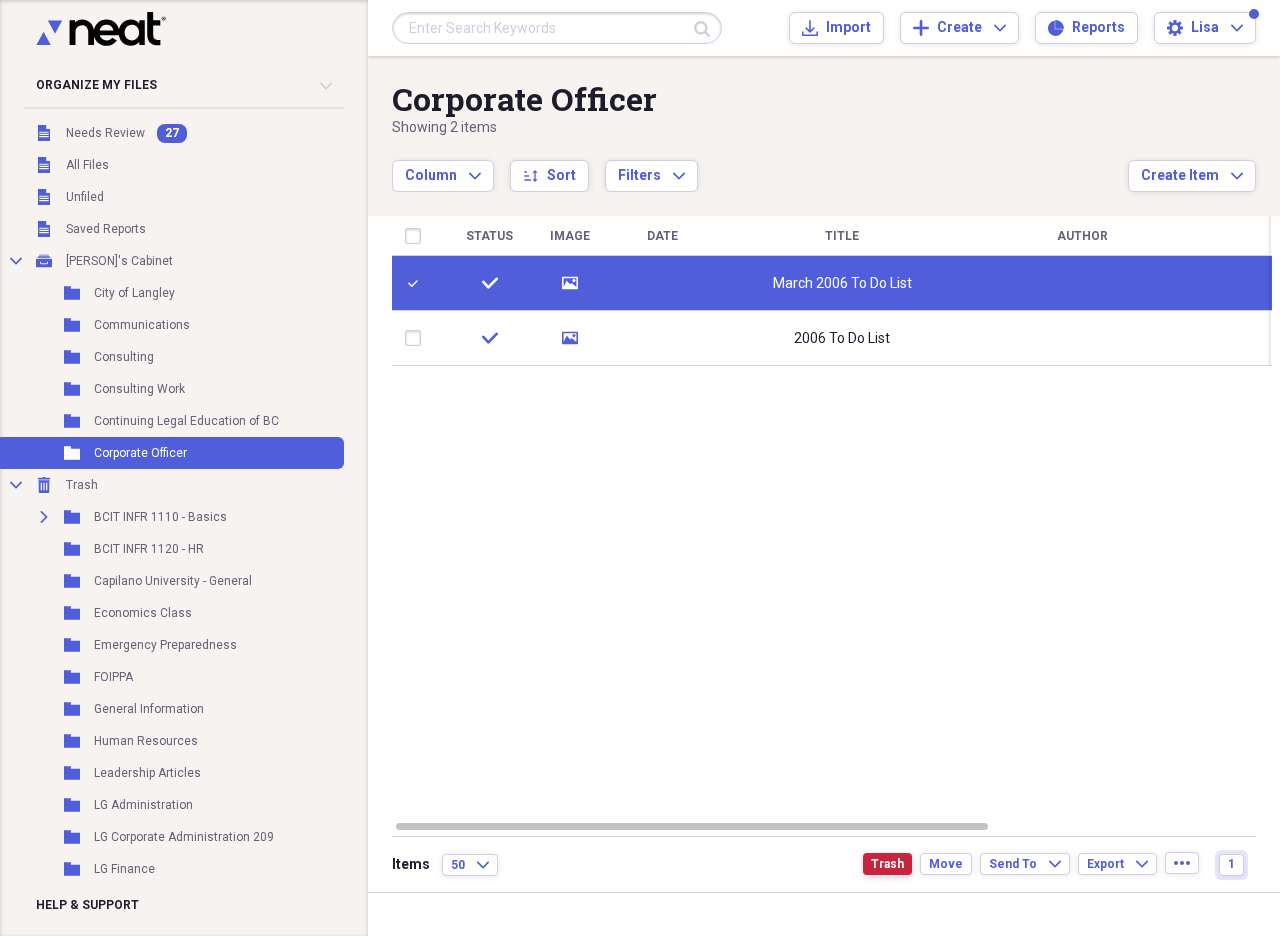 click on "Trash" at bounding box center [887, 864] 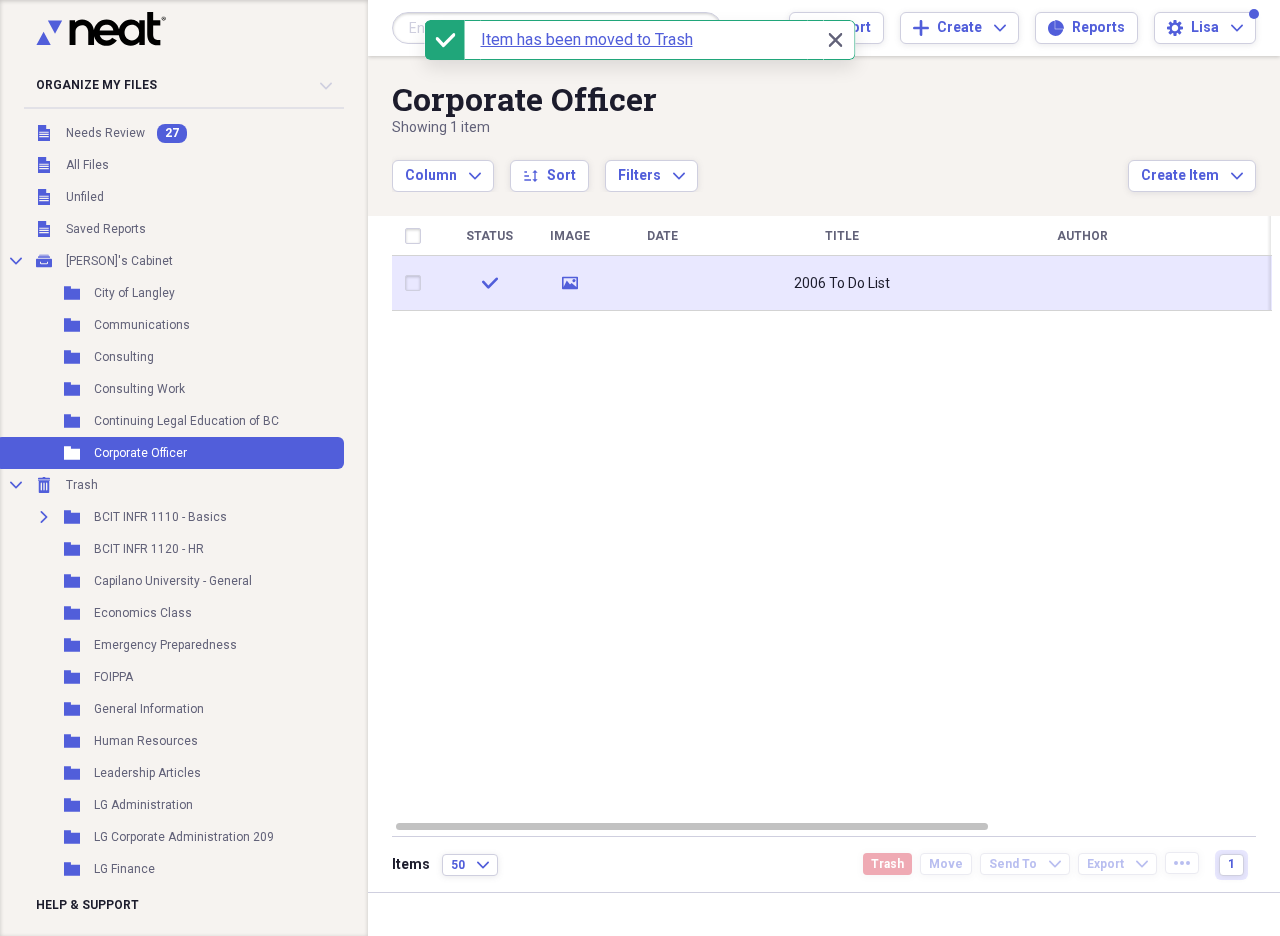 click 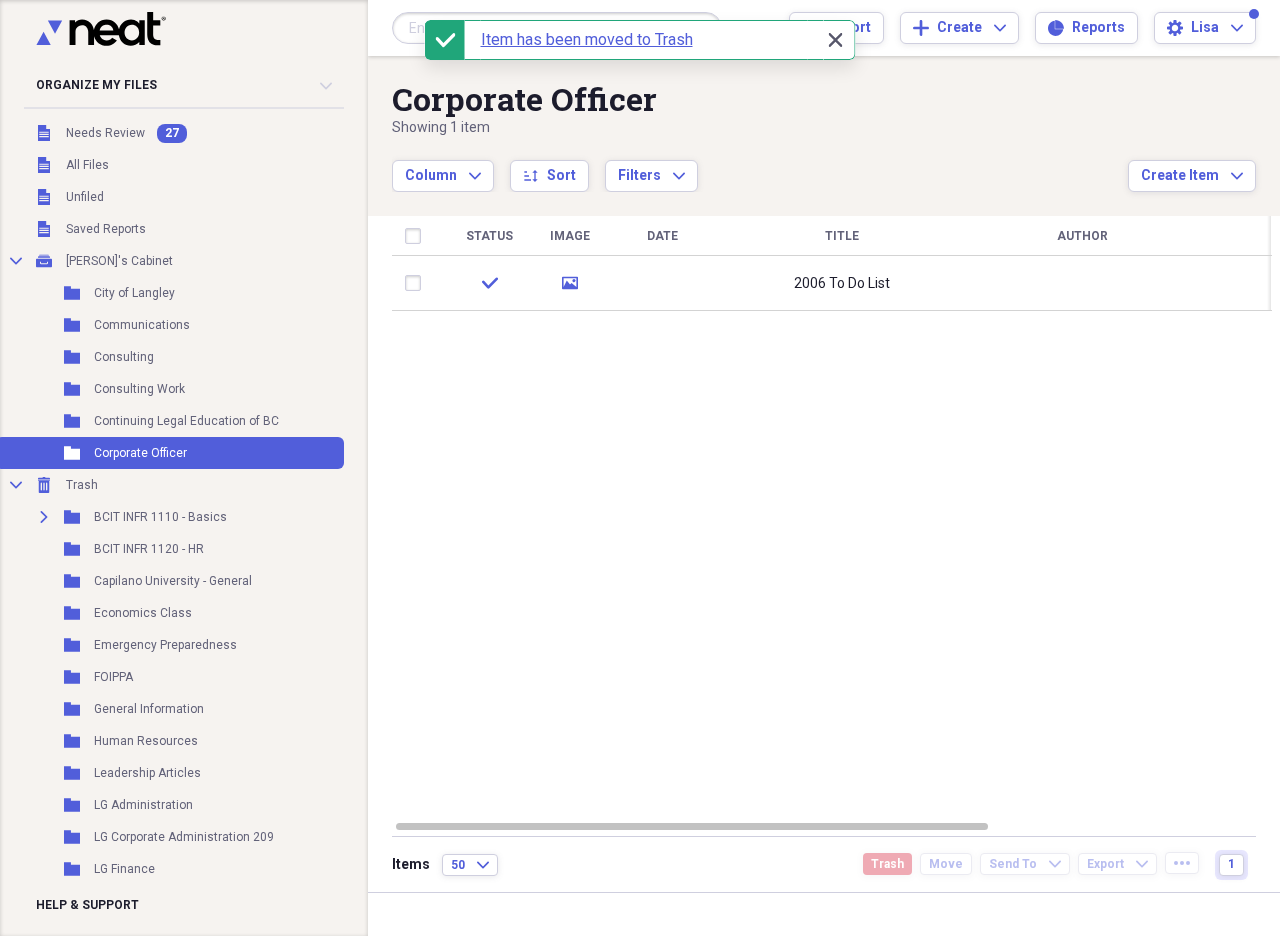 click on "Close" 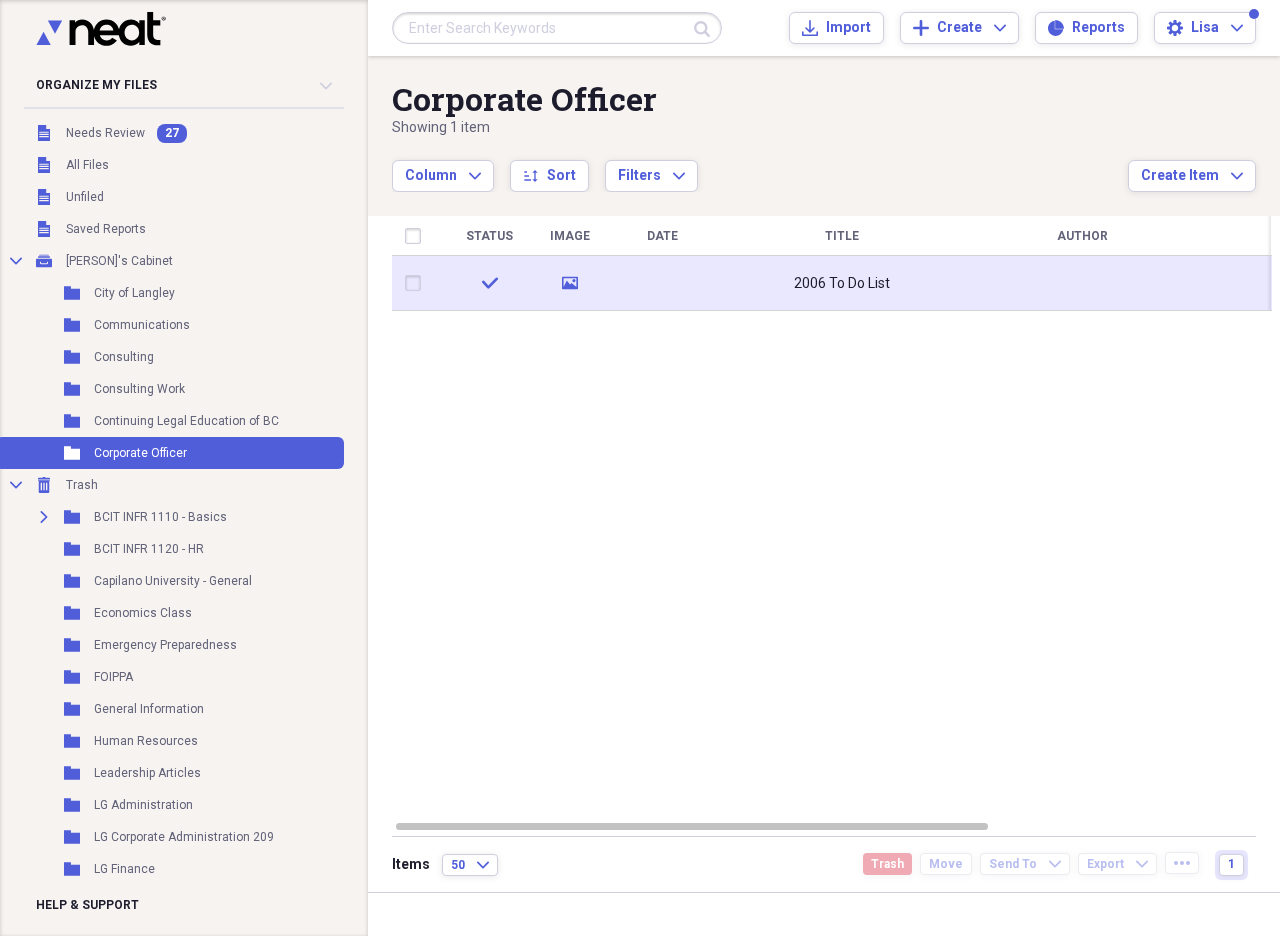 click on "media" 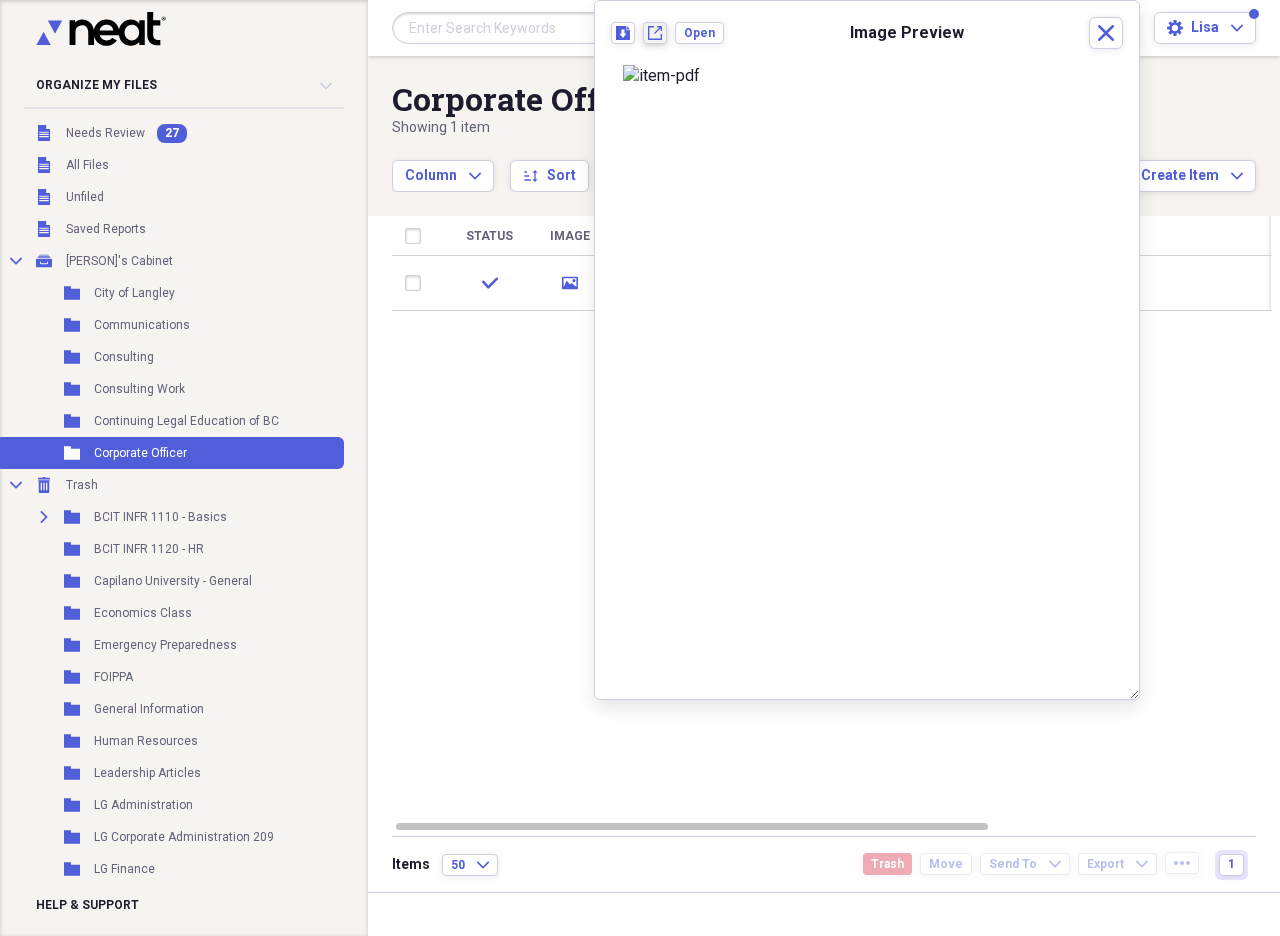 click on "New tab" 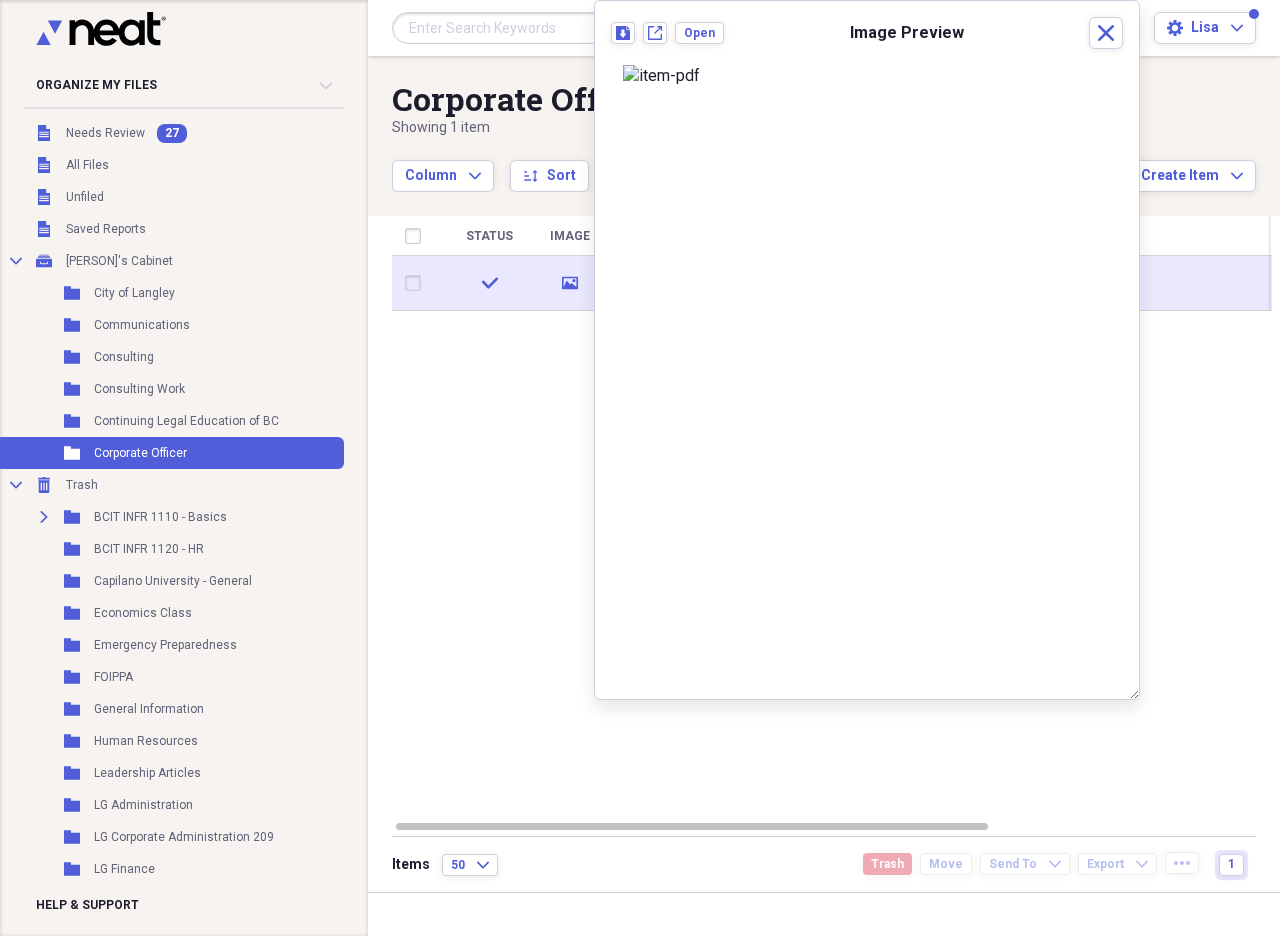 click at bounding box center (417, 283) 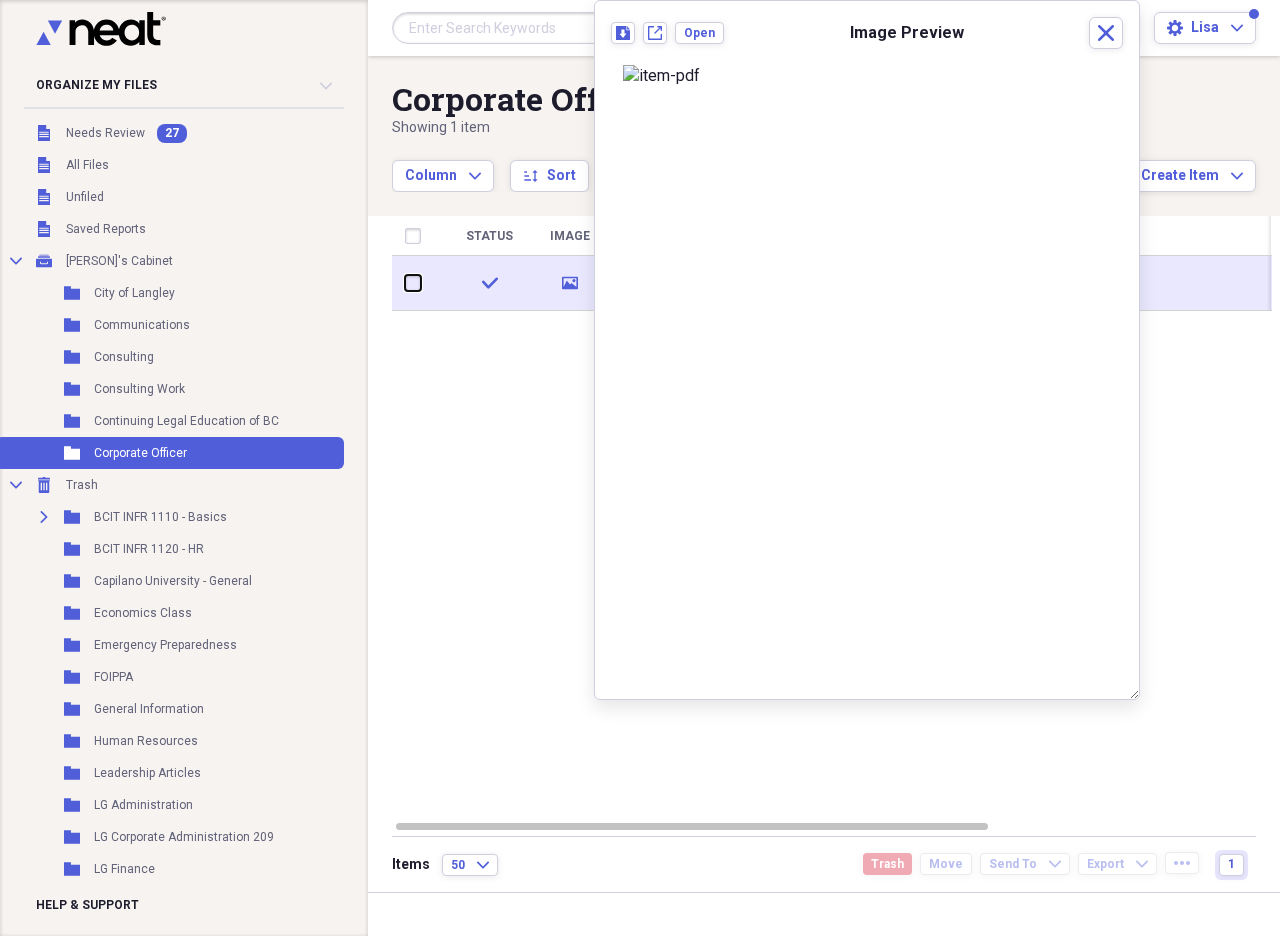 click at bounding box center (405, 283) 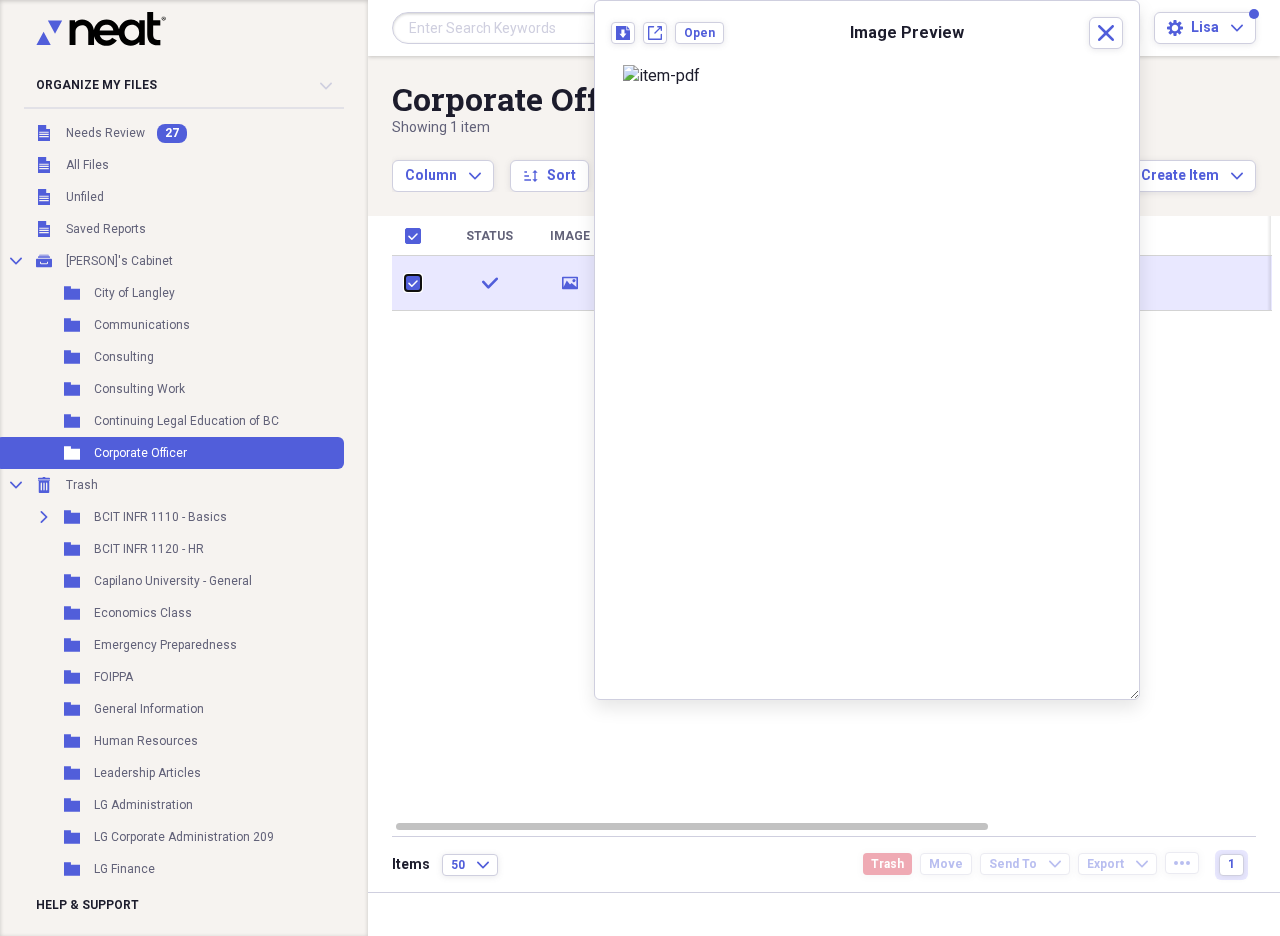 checkbox on "true" 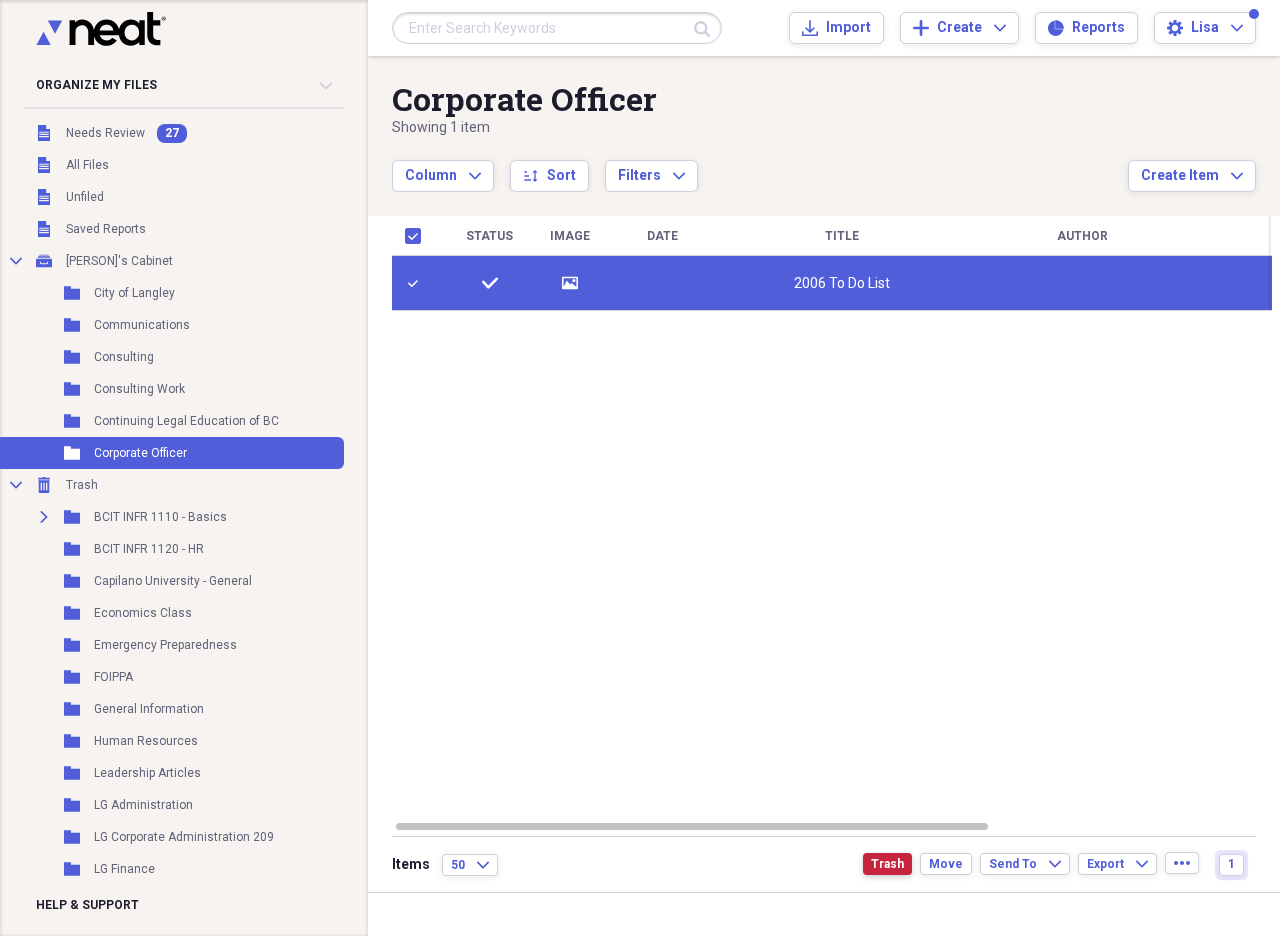 click on "Trash" at bounding box center [887, 864] 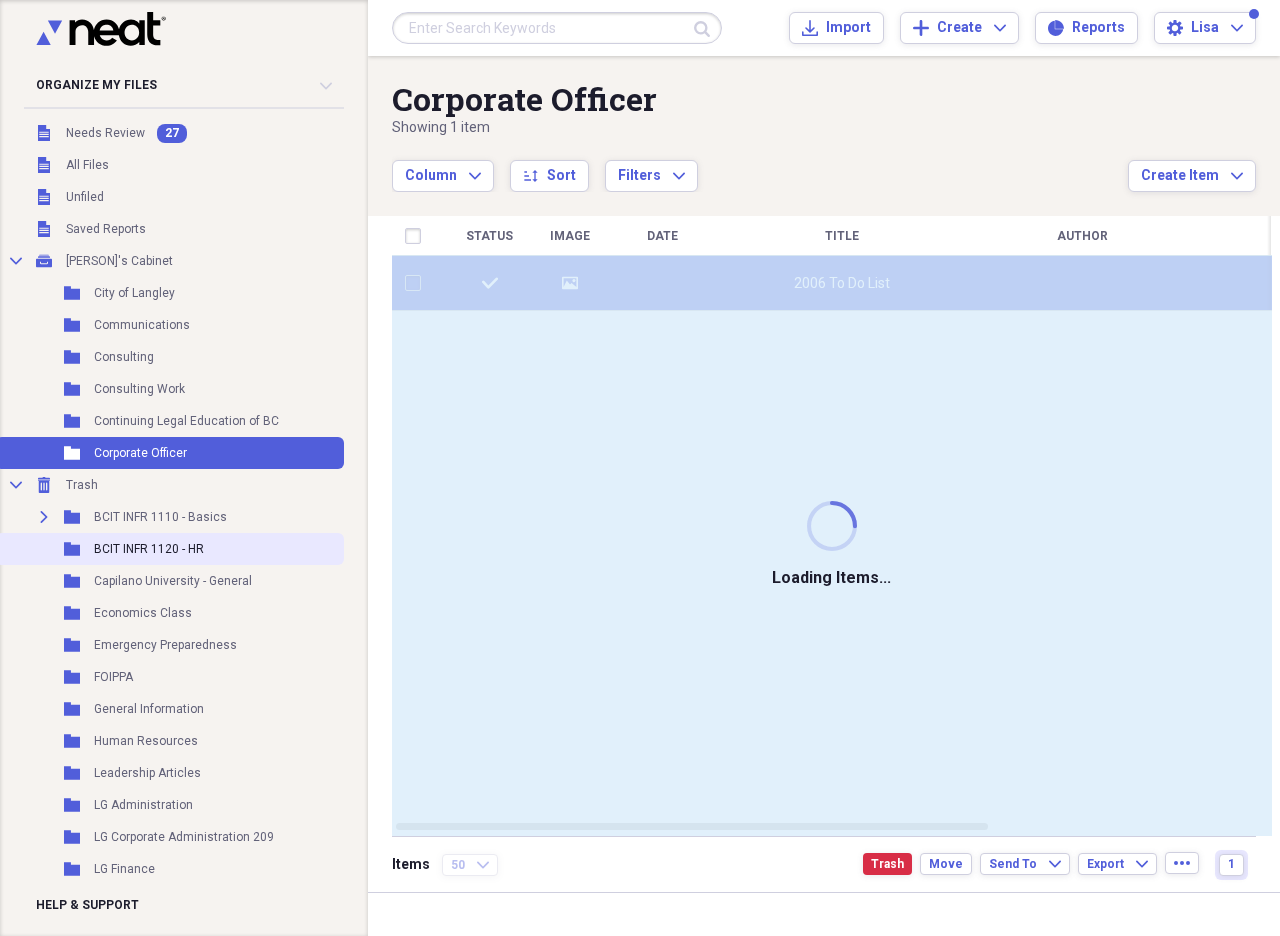checkbox on "false" 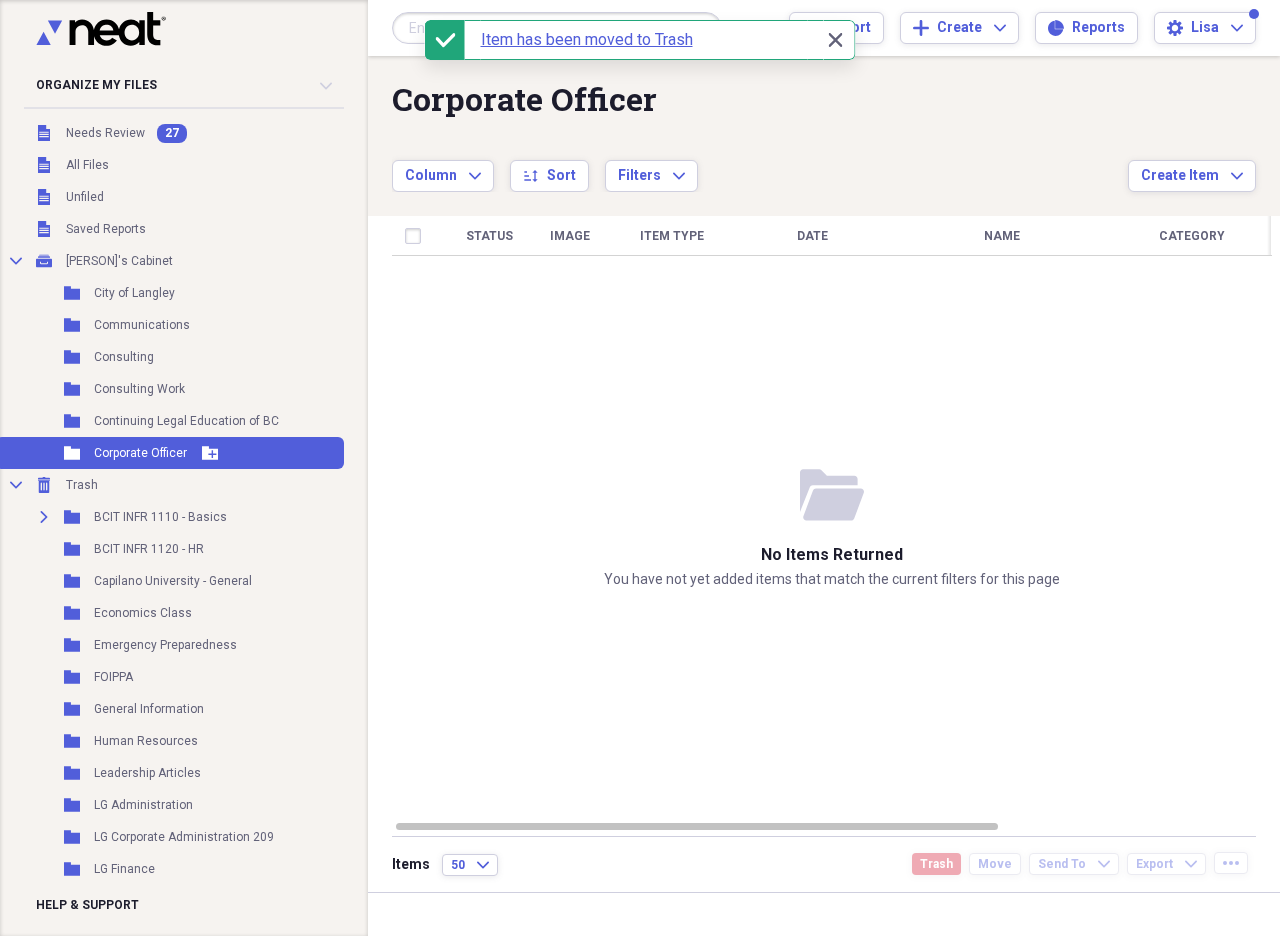 click on "Corporate Officer" at bounding box center [140, 453] 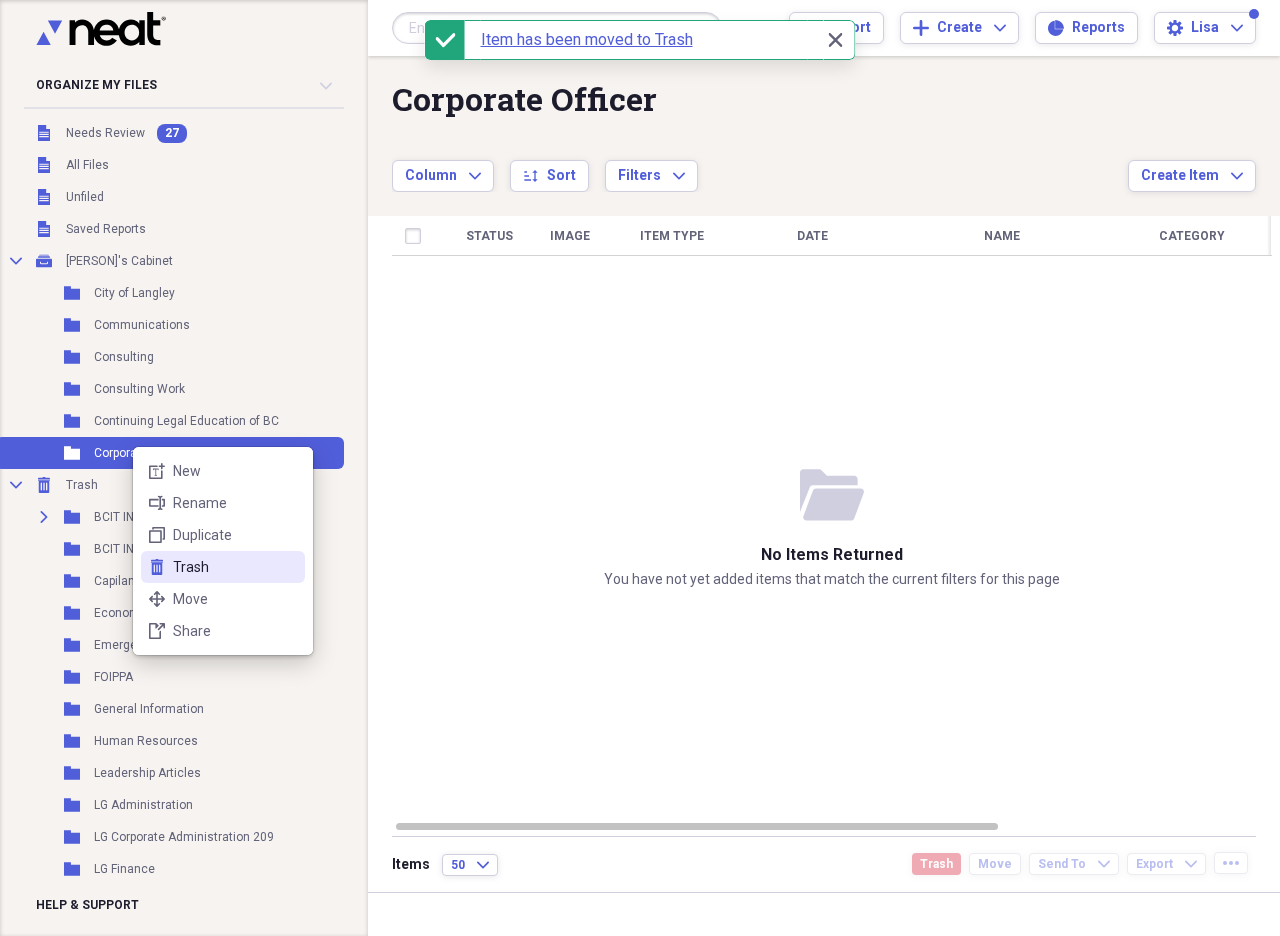 click on "Trash" at bounding box center (235, 567) 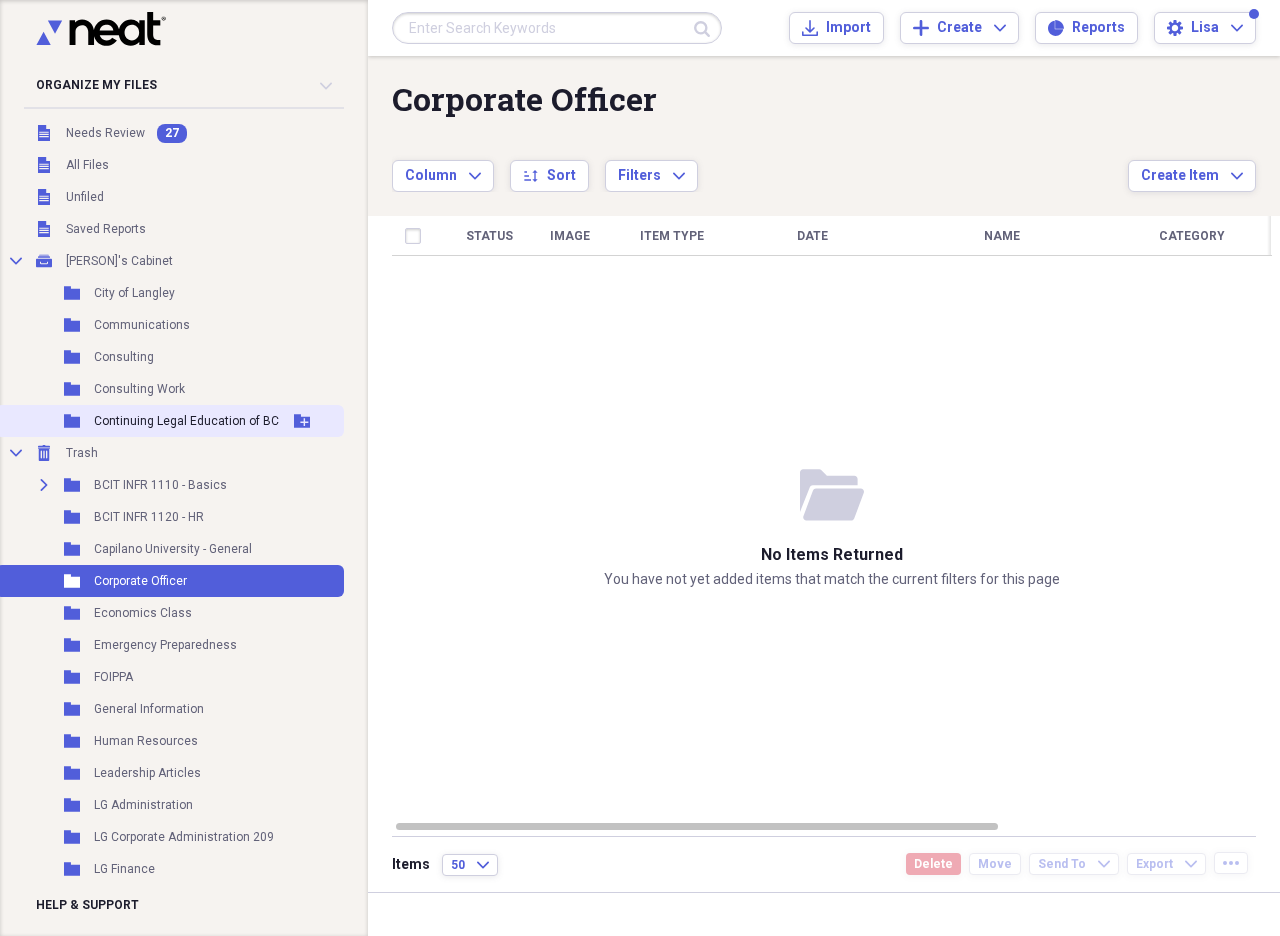 click on "Continuing Legal Education of BC" at bounding box center (186, 421) 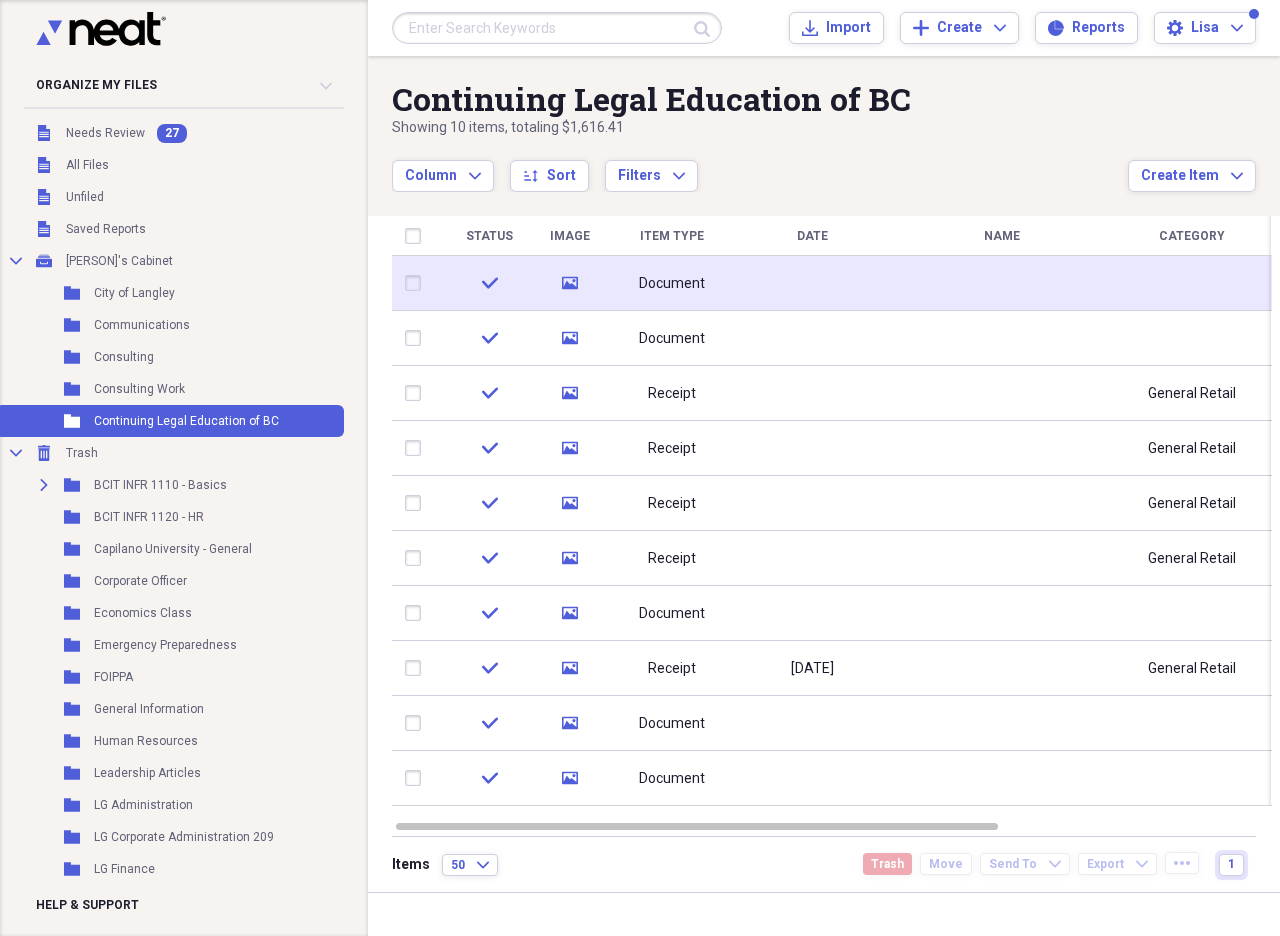 click on "Document" at bounding box center [672, 284] 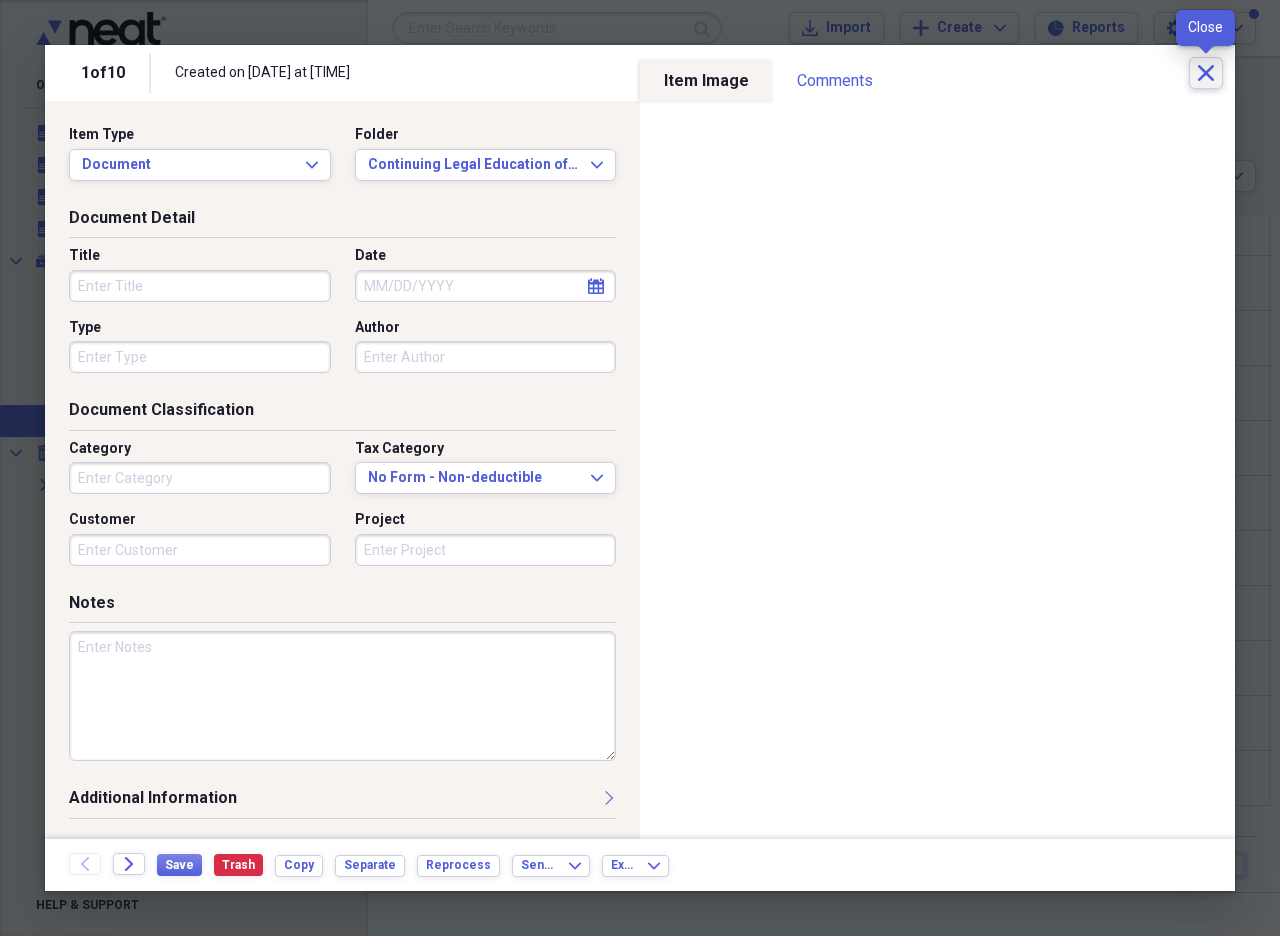click 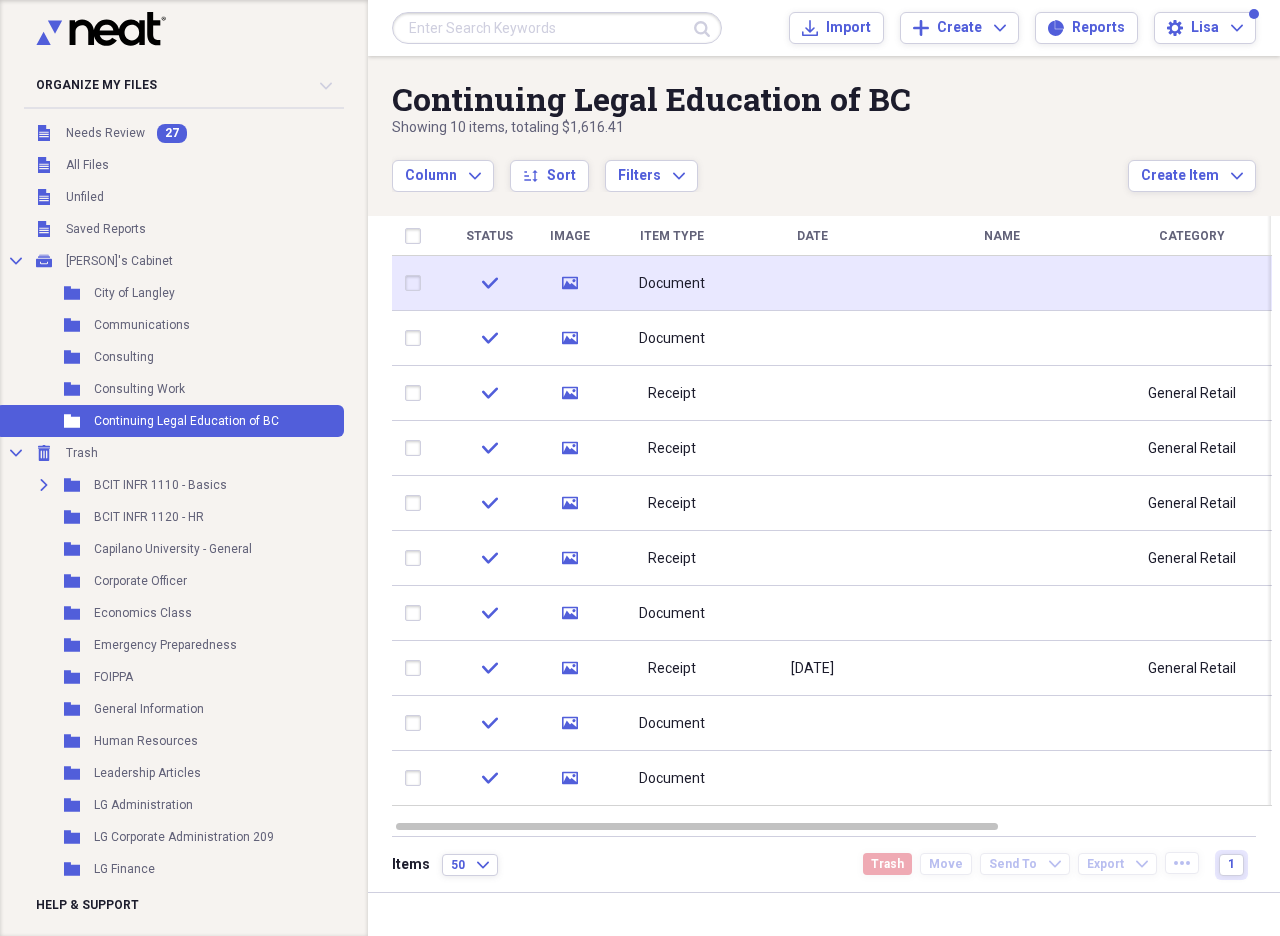 click at bounding box center (417, 283) 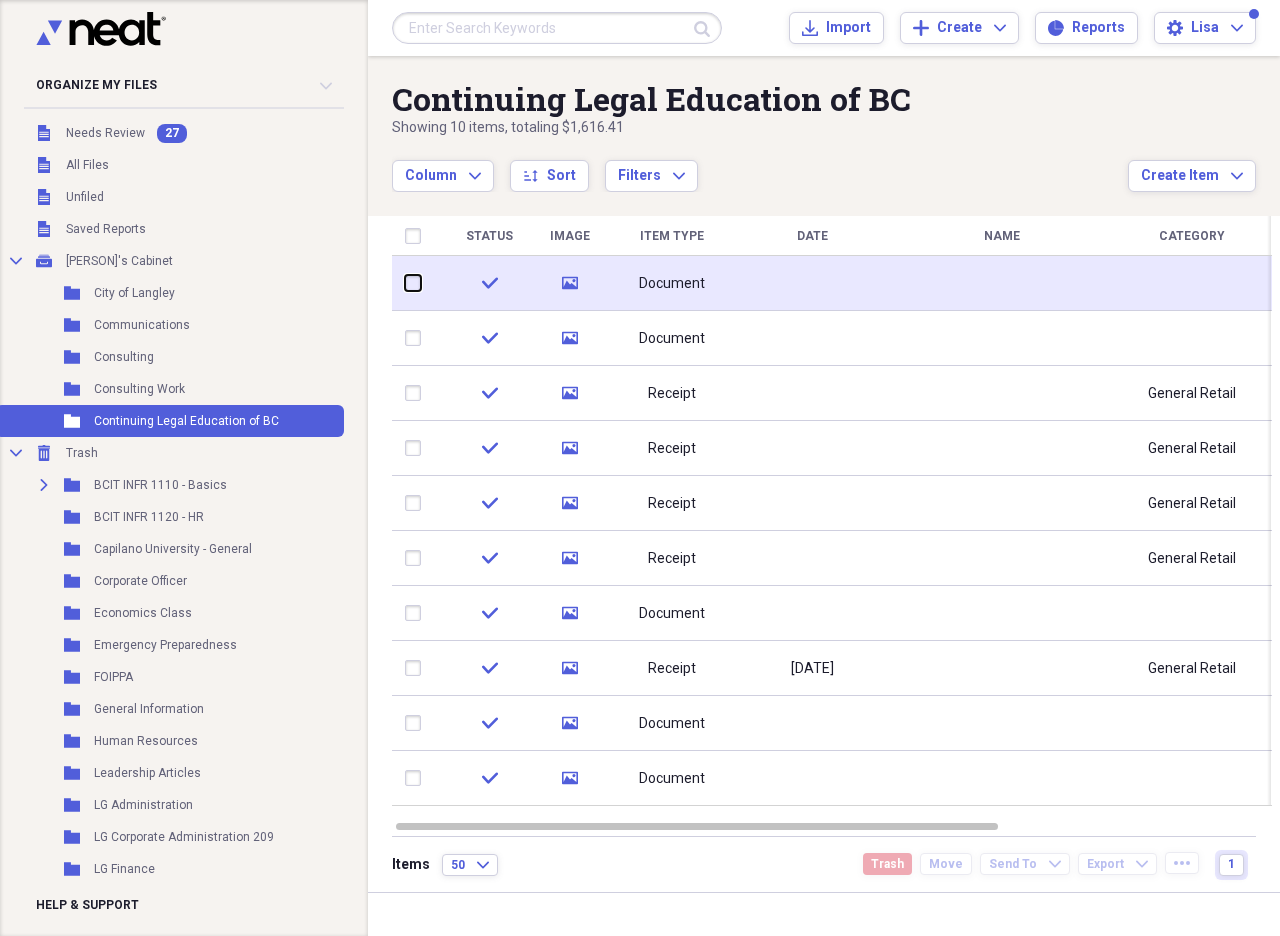 click at bounding box center (405, 283) 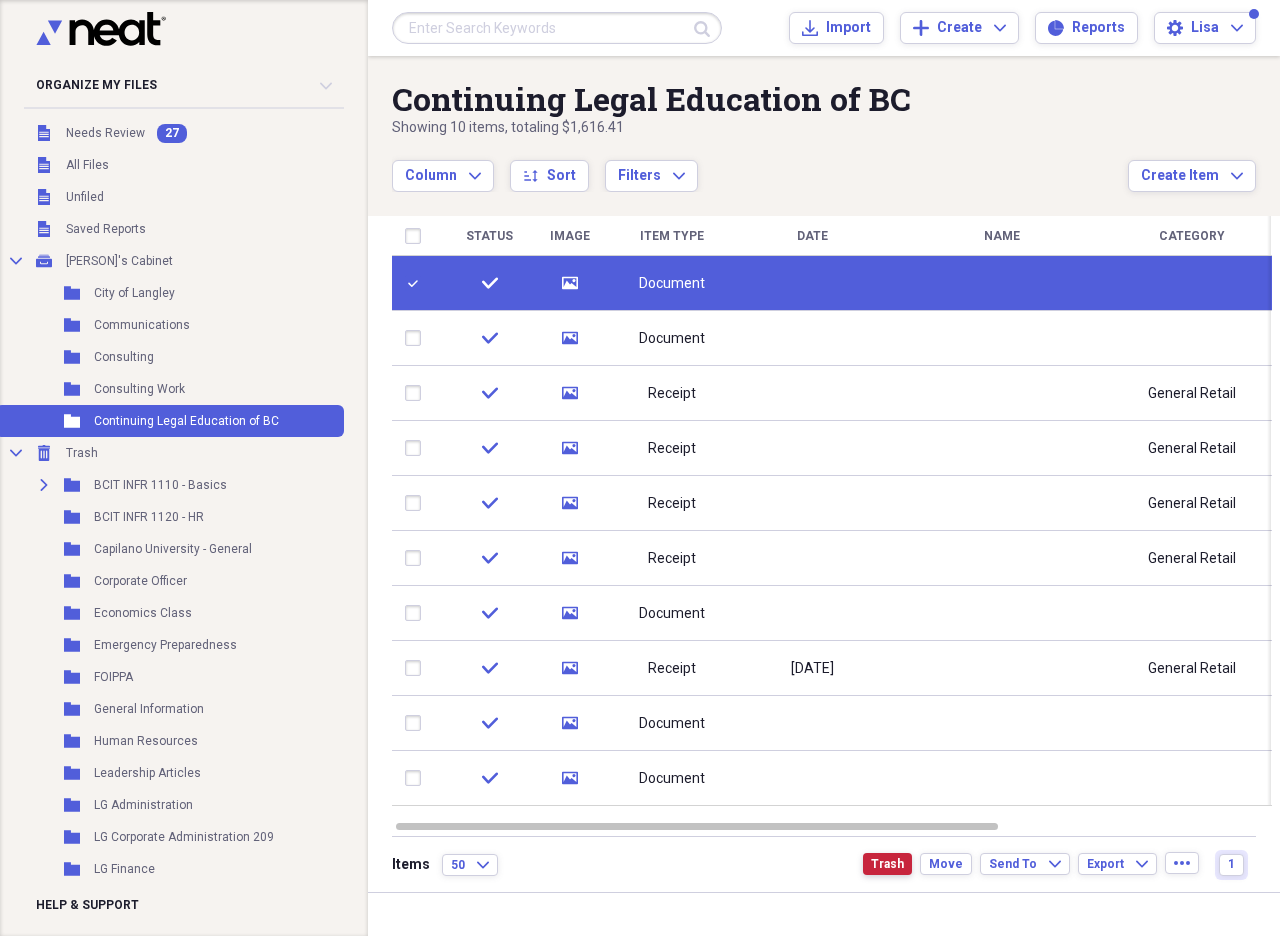 click on "Trash" at bounding box center (887, 864) 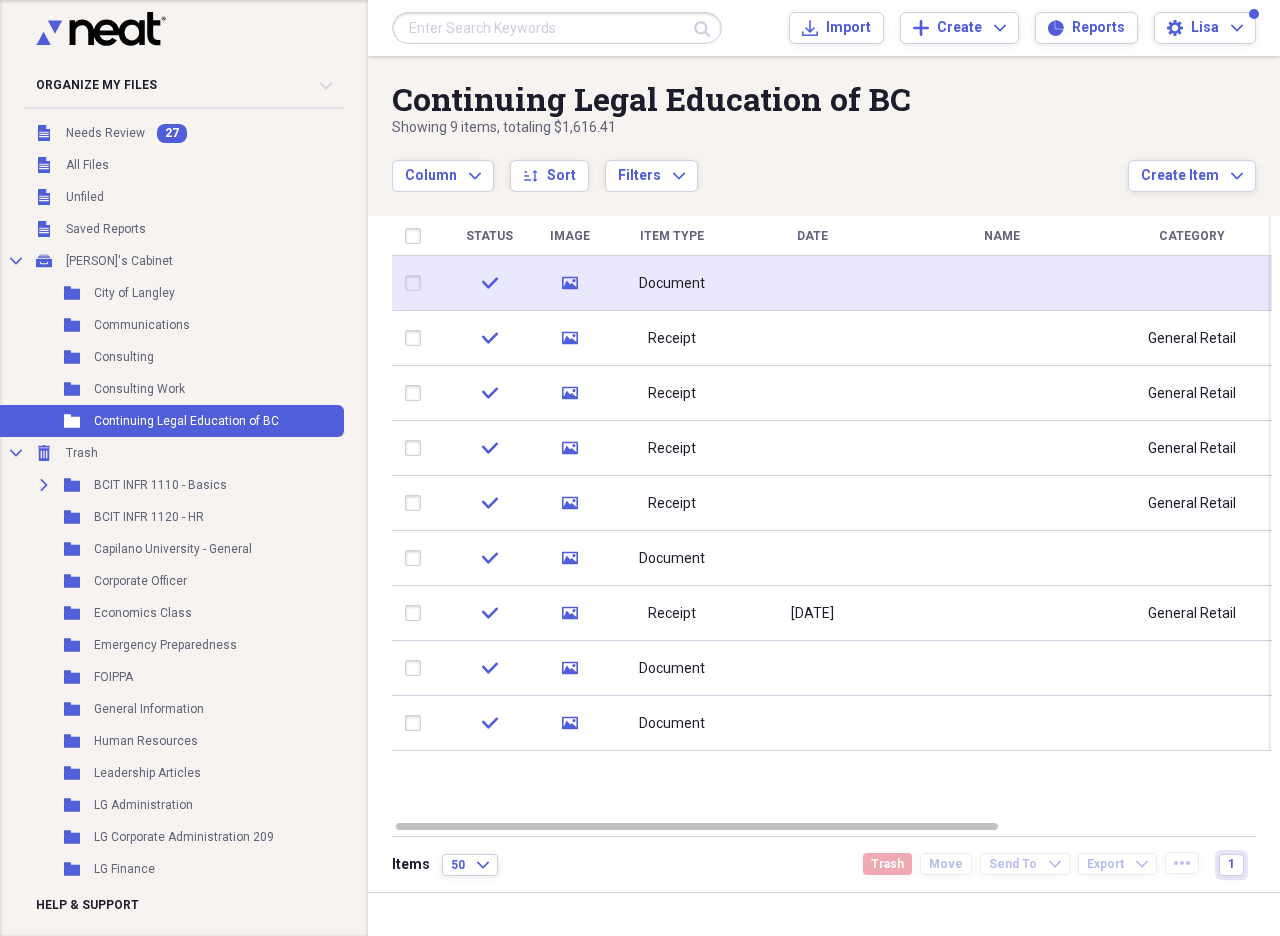 click on "Document" at bounding box center (672, 284) 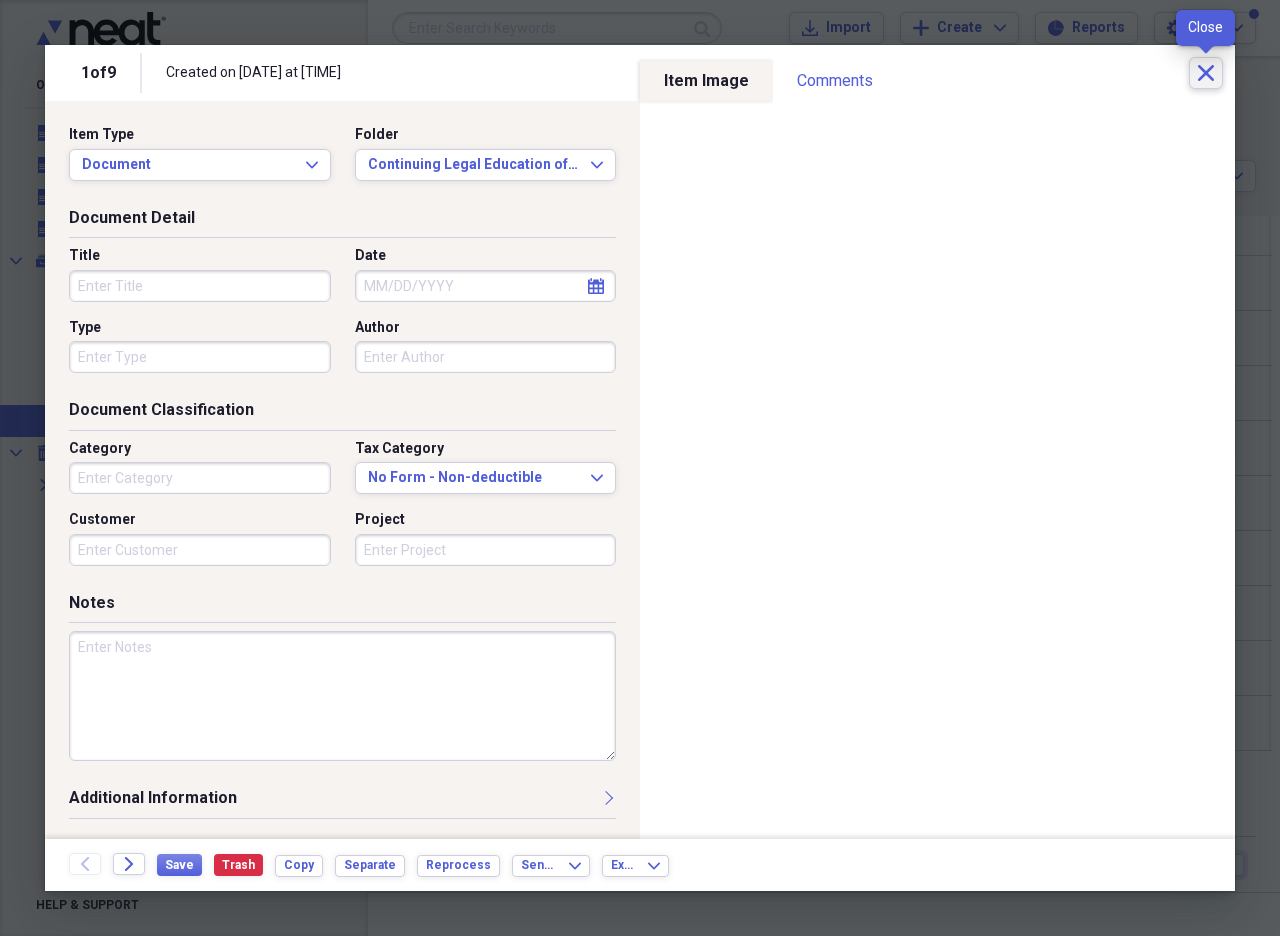 click 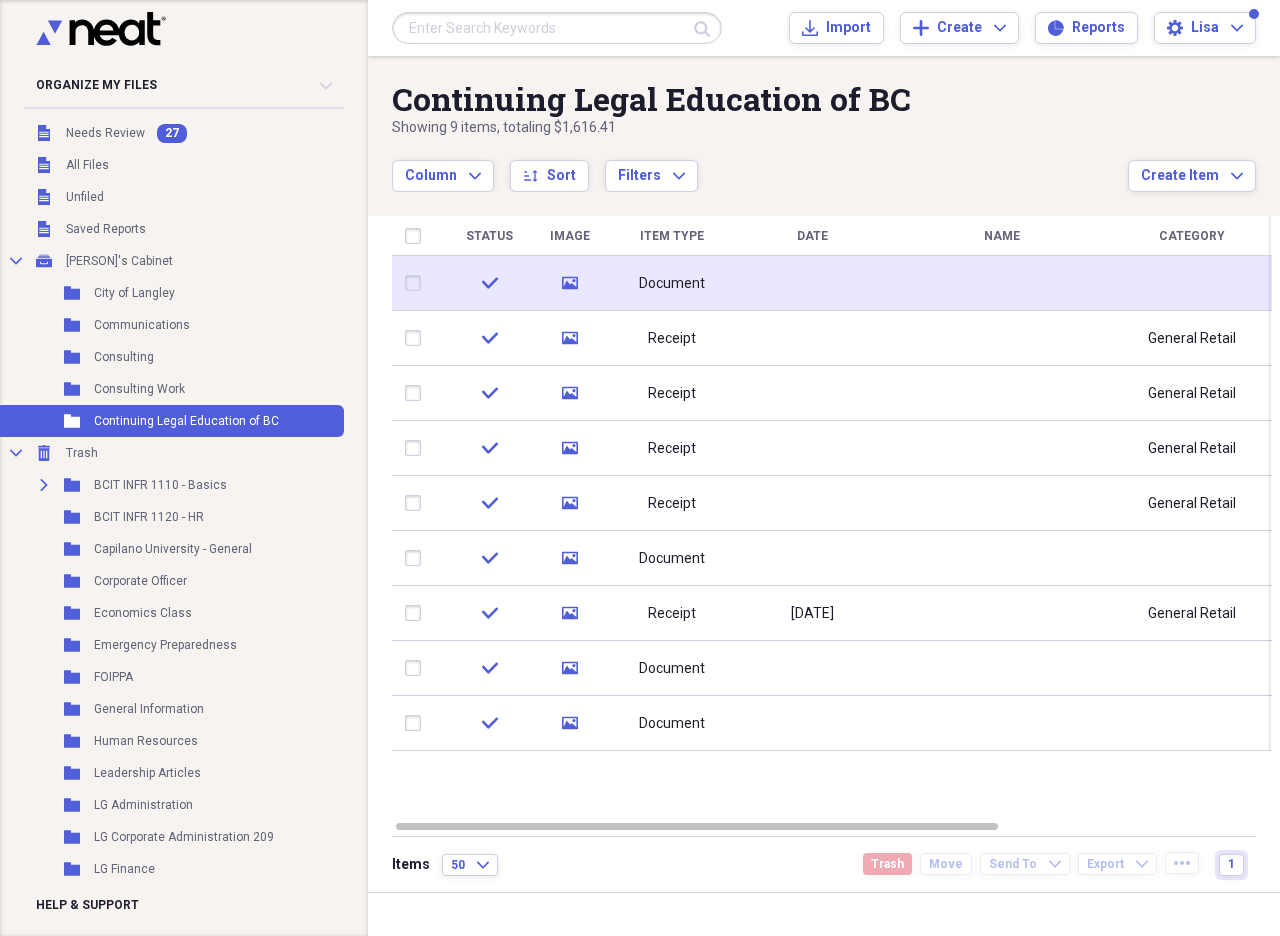 click at bounding box center [417, 283] 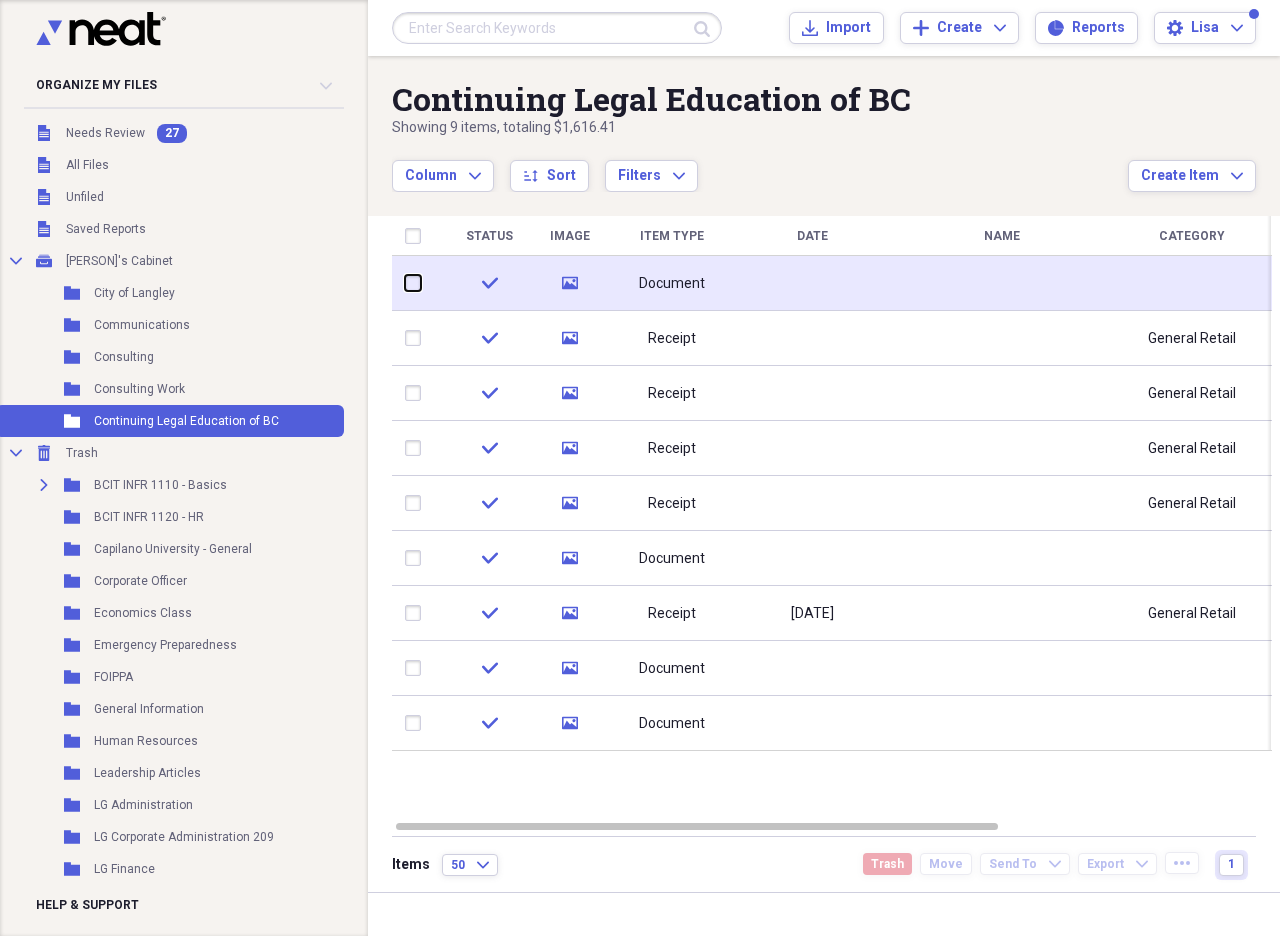 click at bounding box center (405, 283) 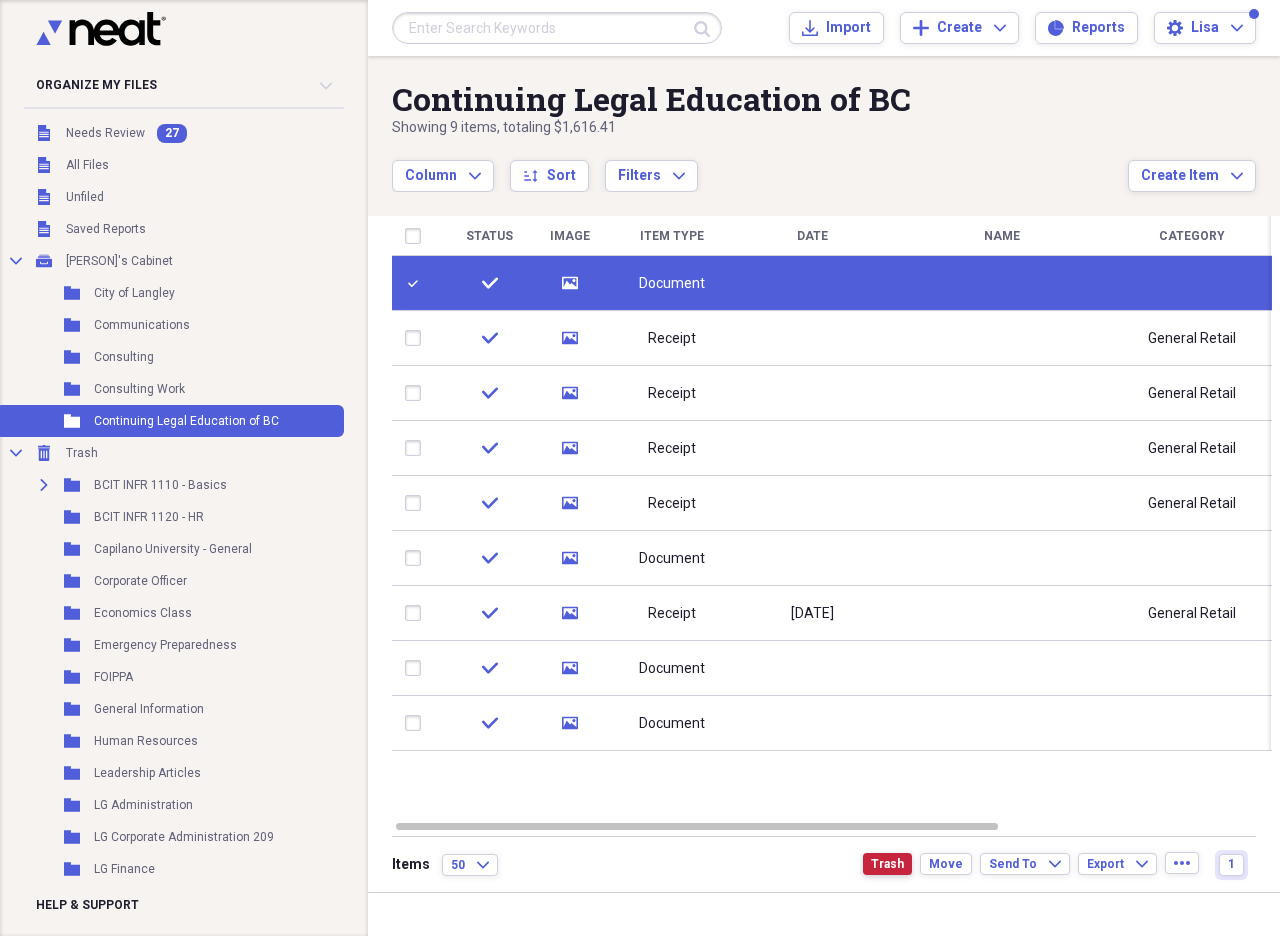 click on "Trash" at bounding box center (887, 864) 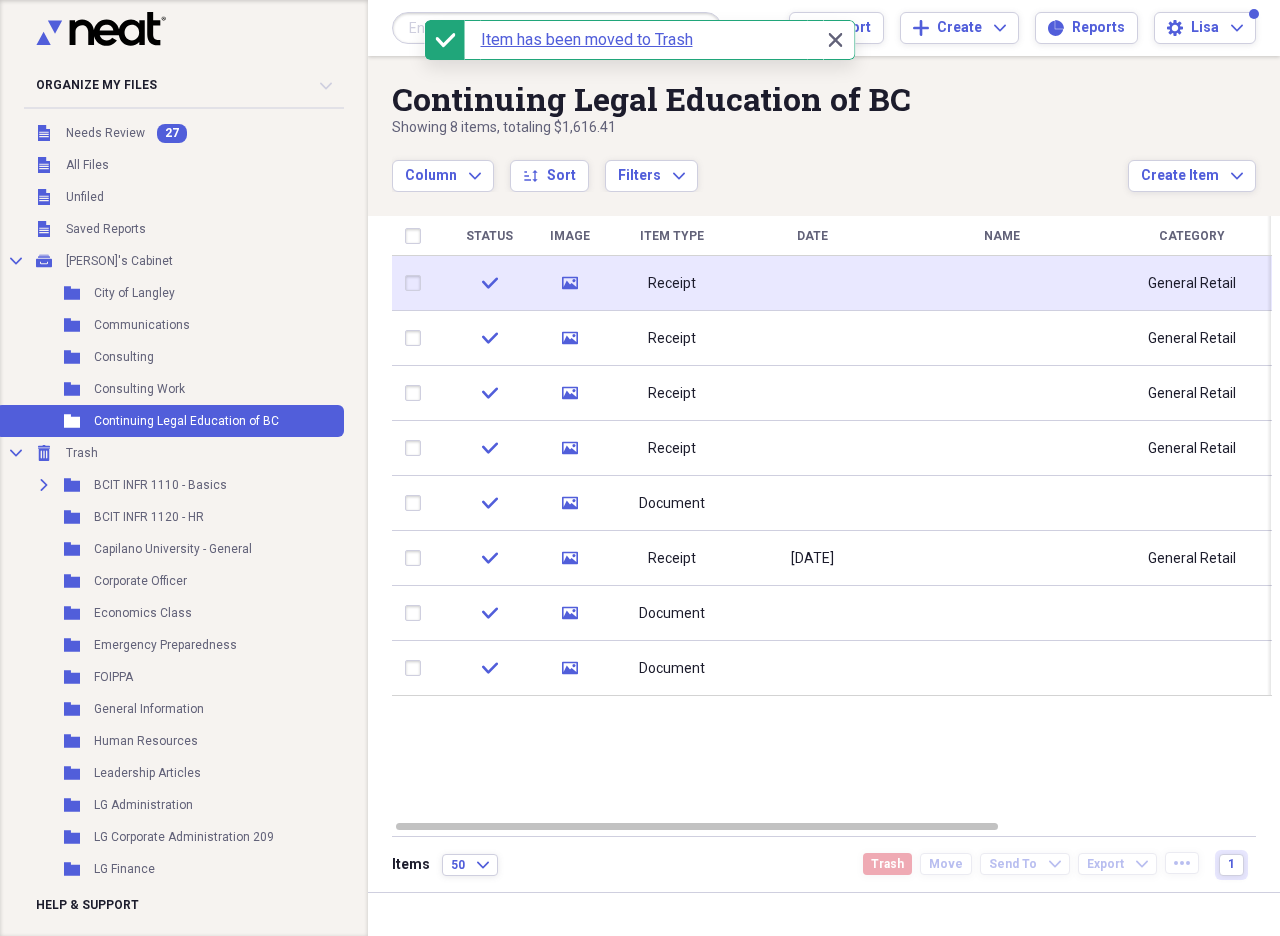 click on "Receipt" at bounding box center [672, 284] 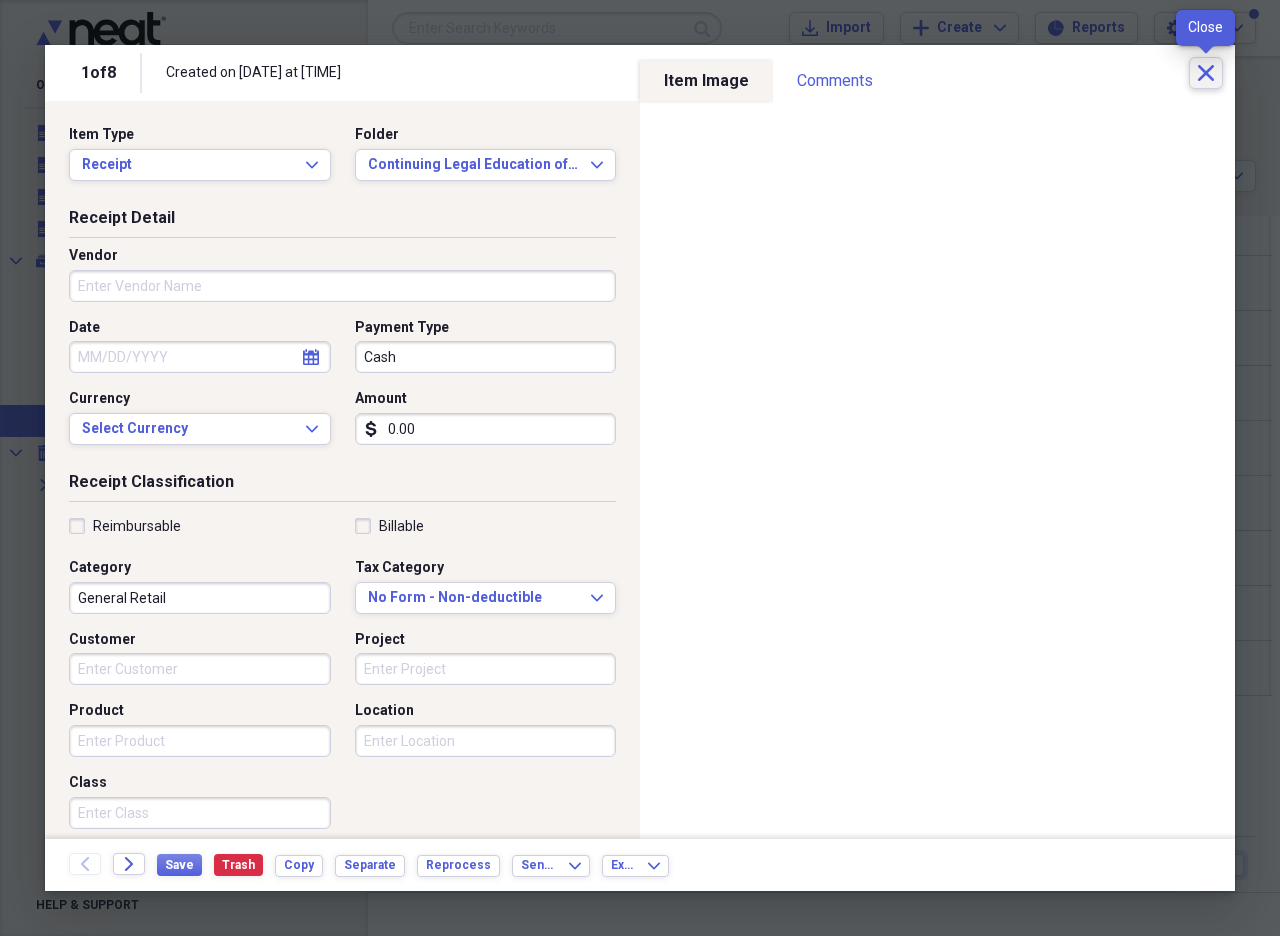 click on "Close" 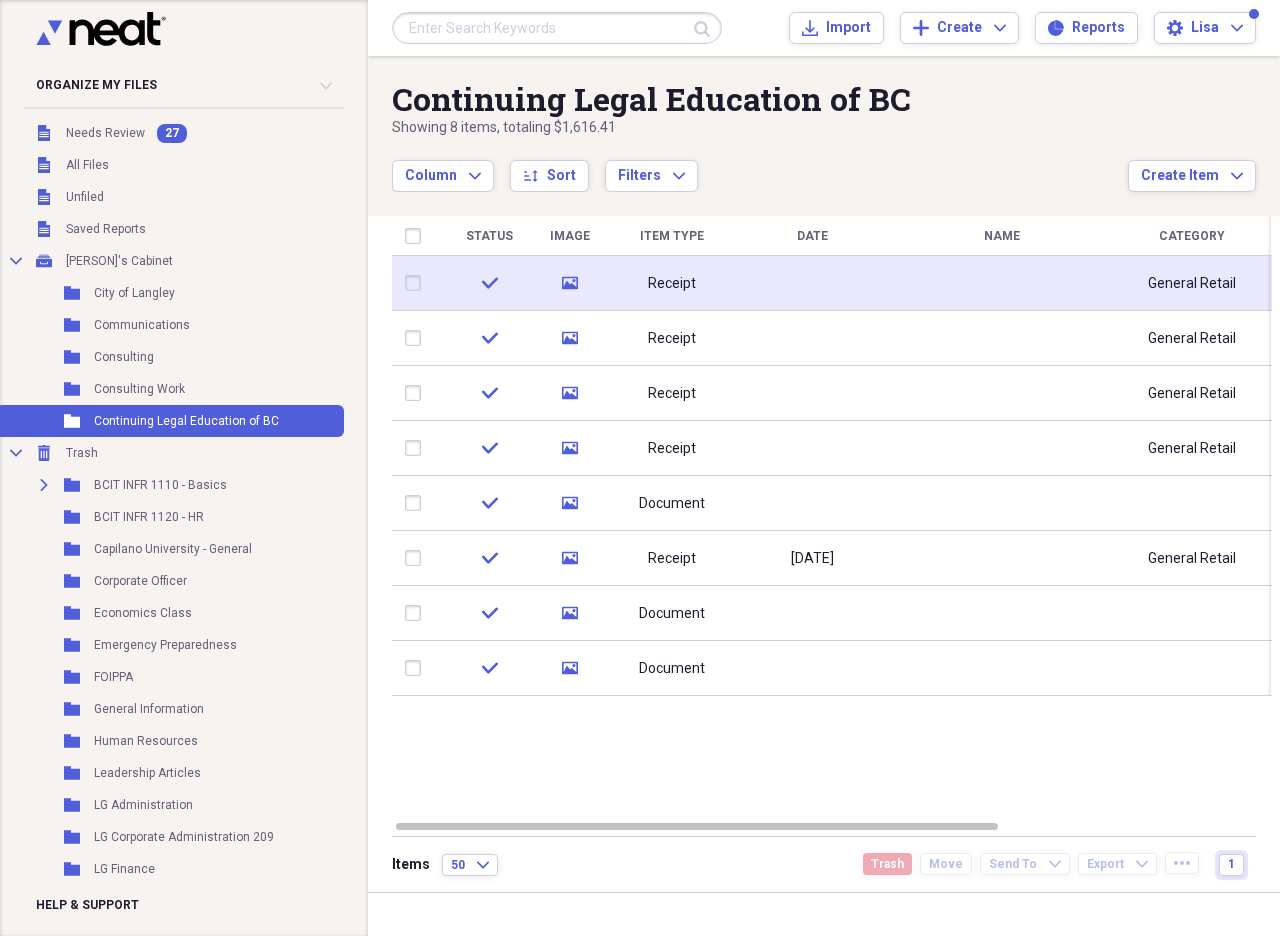 click on "Receipt" at bounding box center (672, 284) 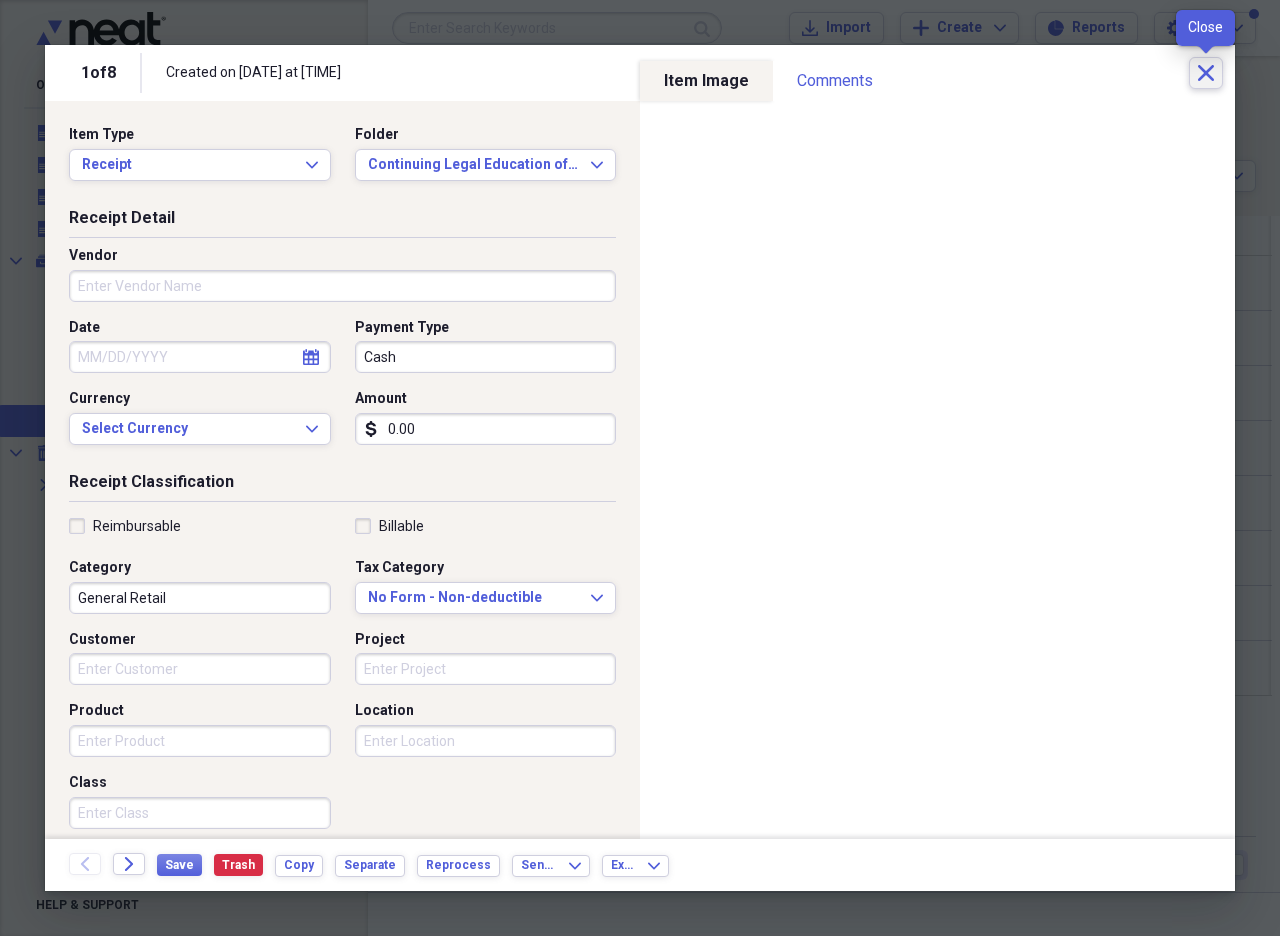 click 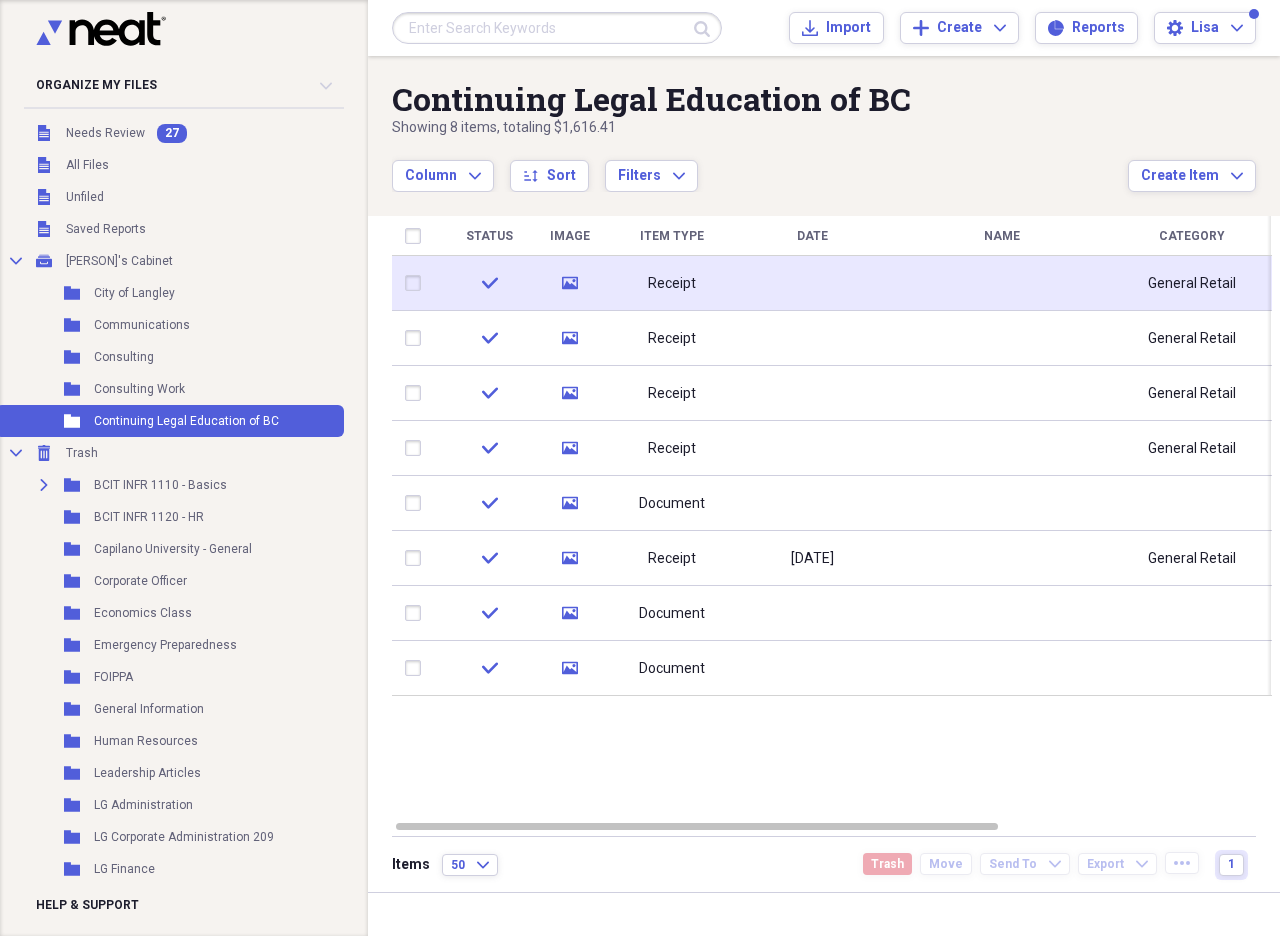 click at bounding box center (417, 283) 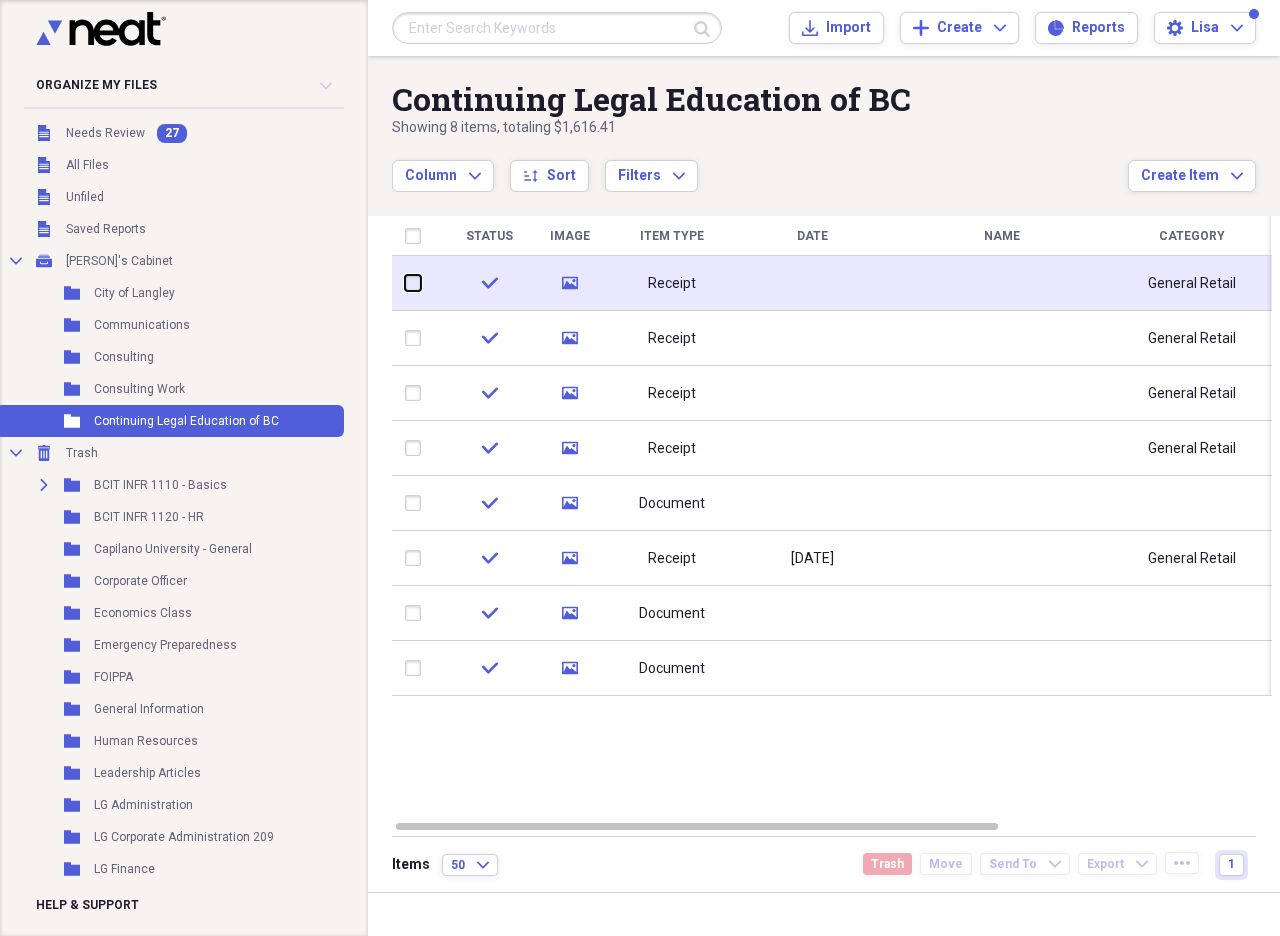 click at bounding box center [405, 283] 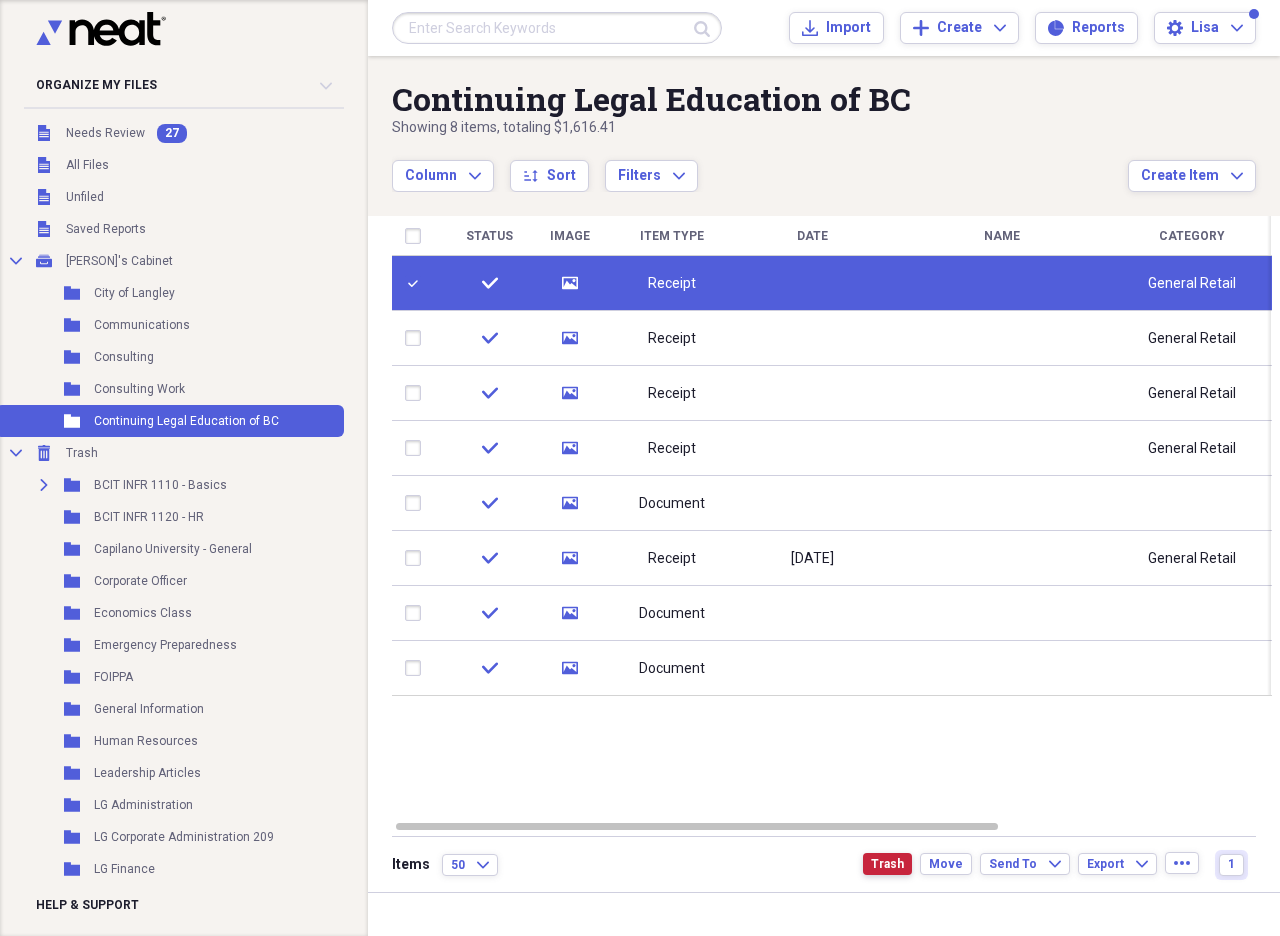 click on "Trash" at bounding box center [887, 864] 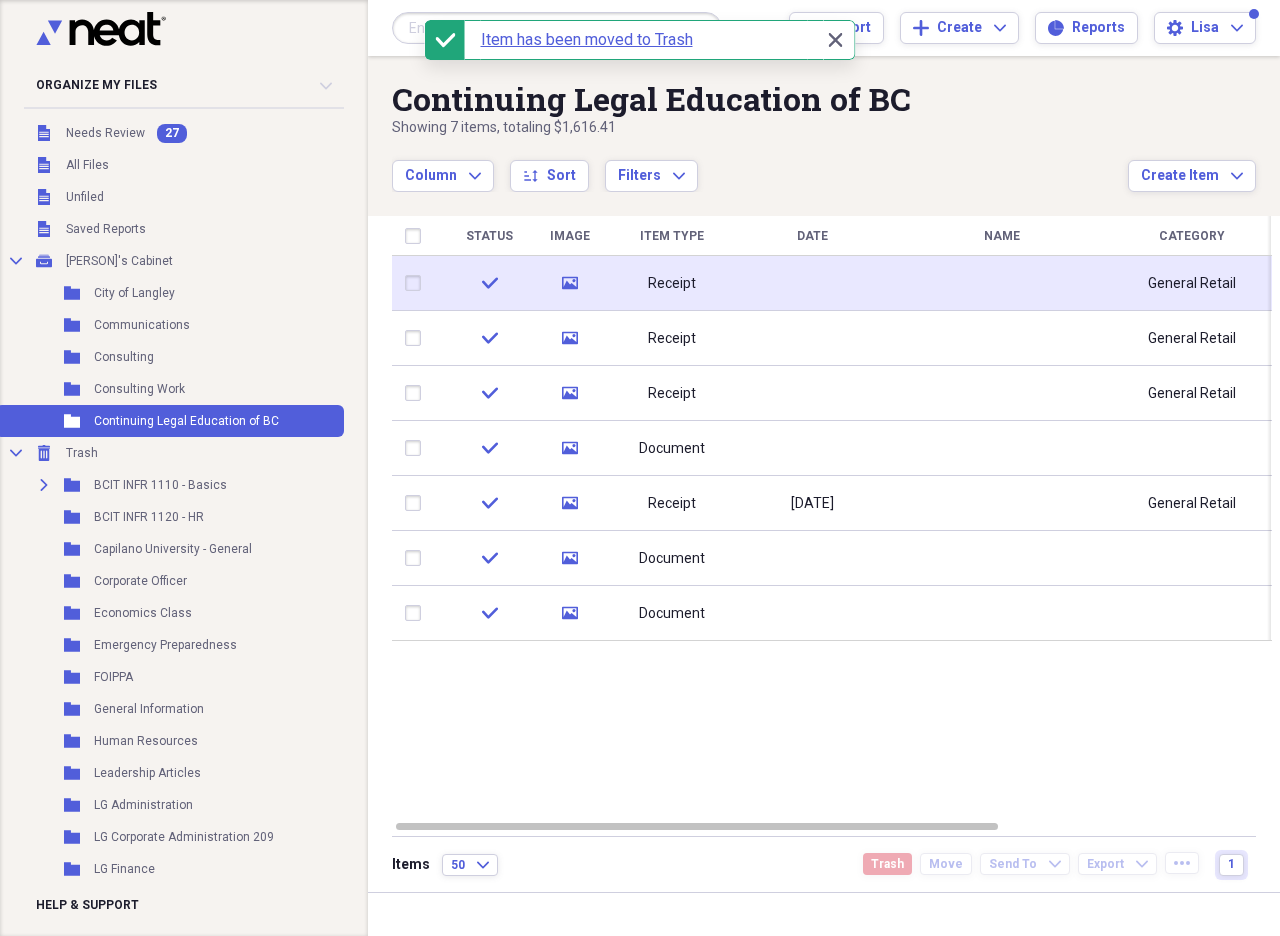 click on "Receipt" at bounding box center [672, 284] 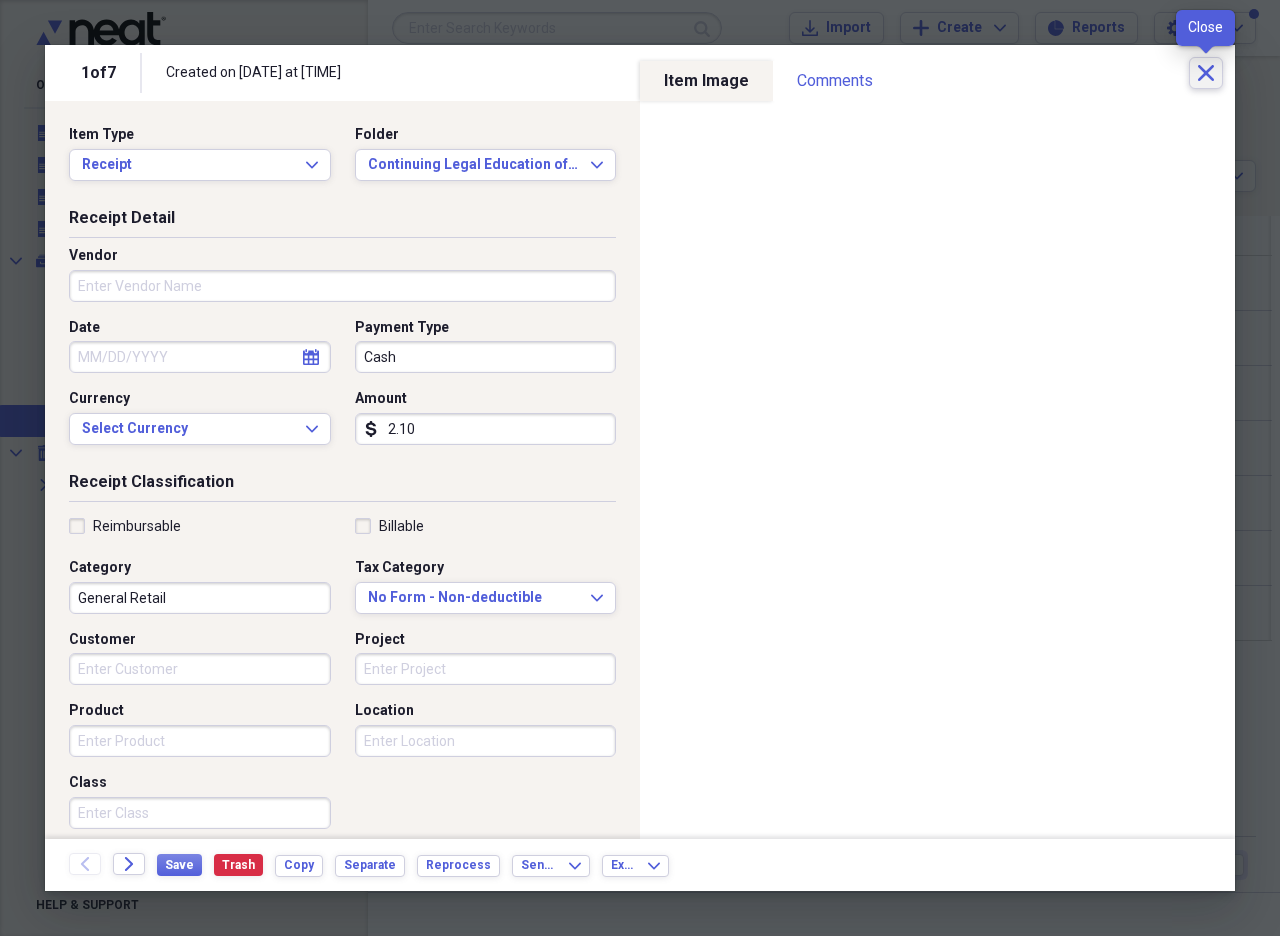 click on "Close" 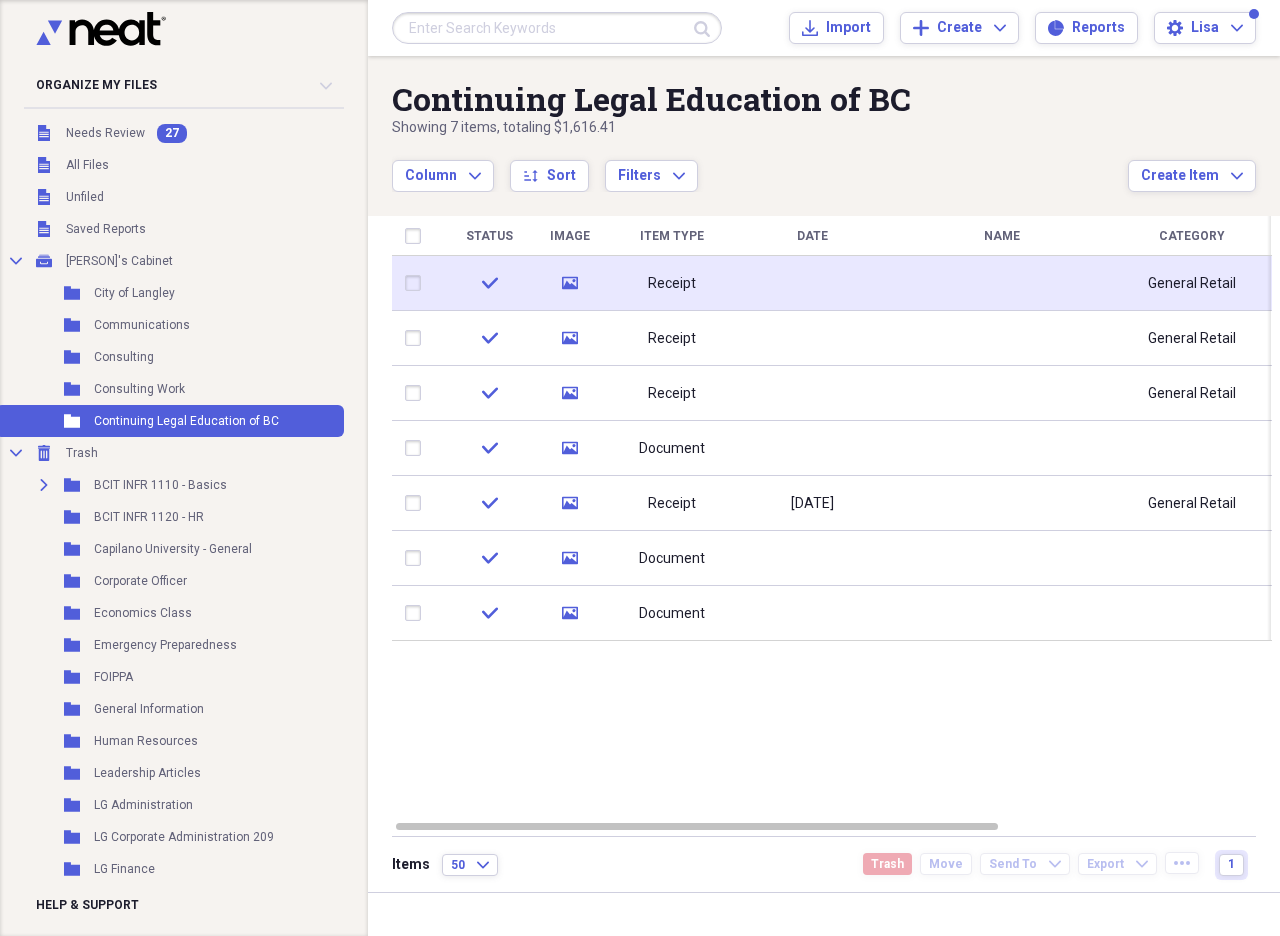 click on "Receipt" at bounding box center (672, 284) 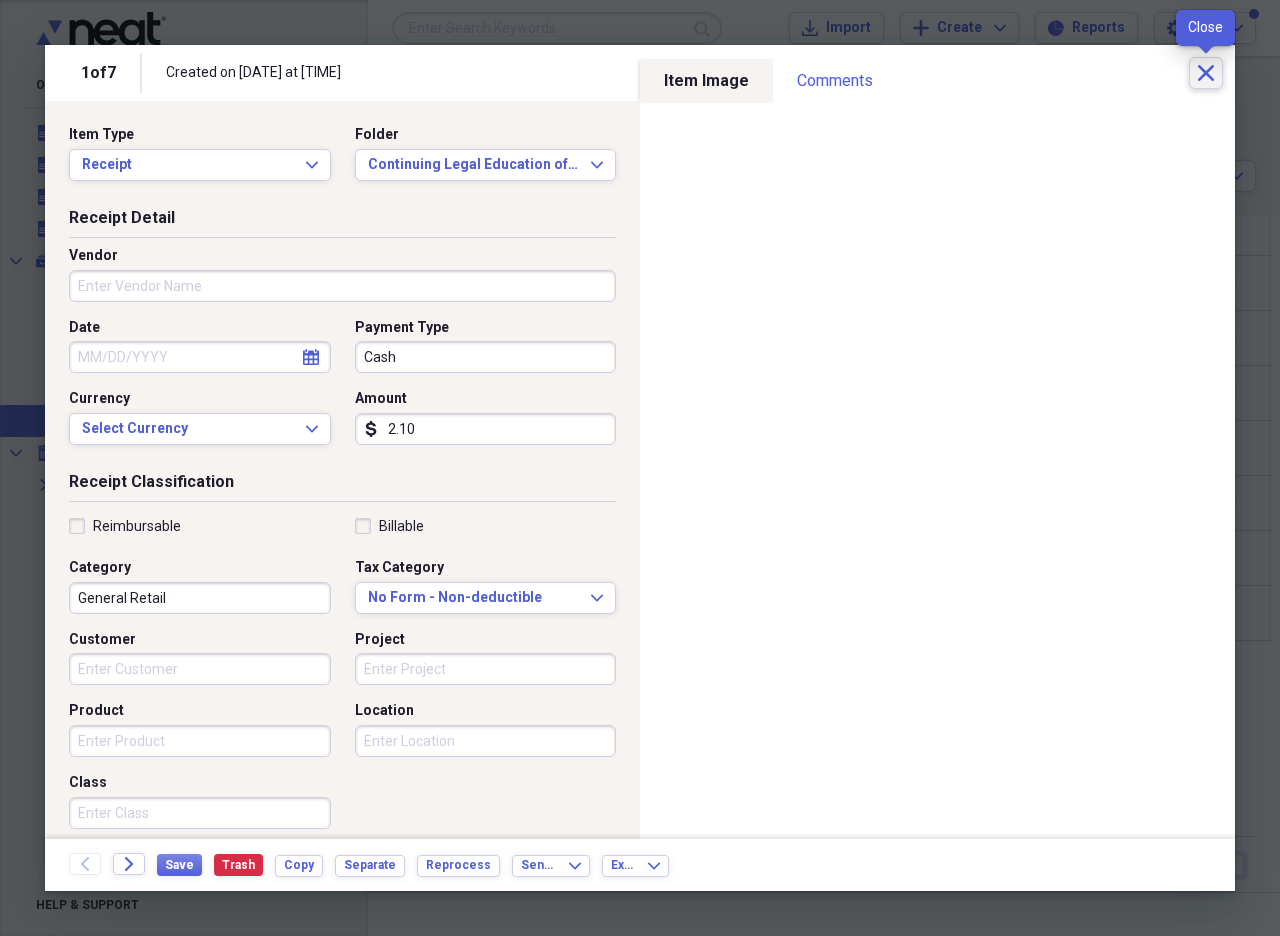 click on "Close" at bounding box center [1206, 73] 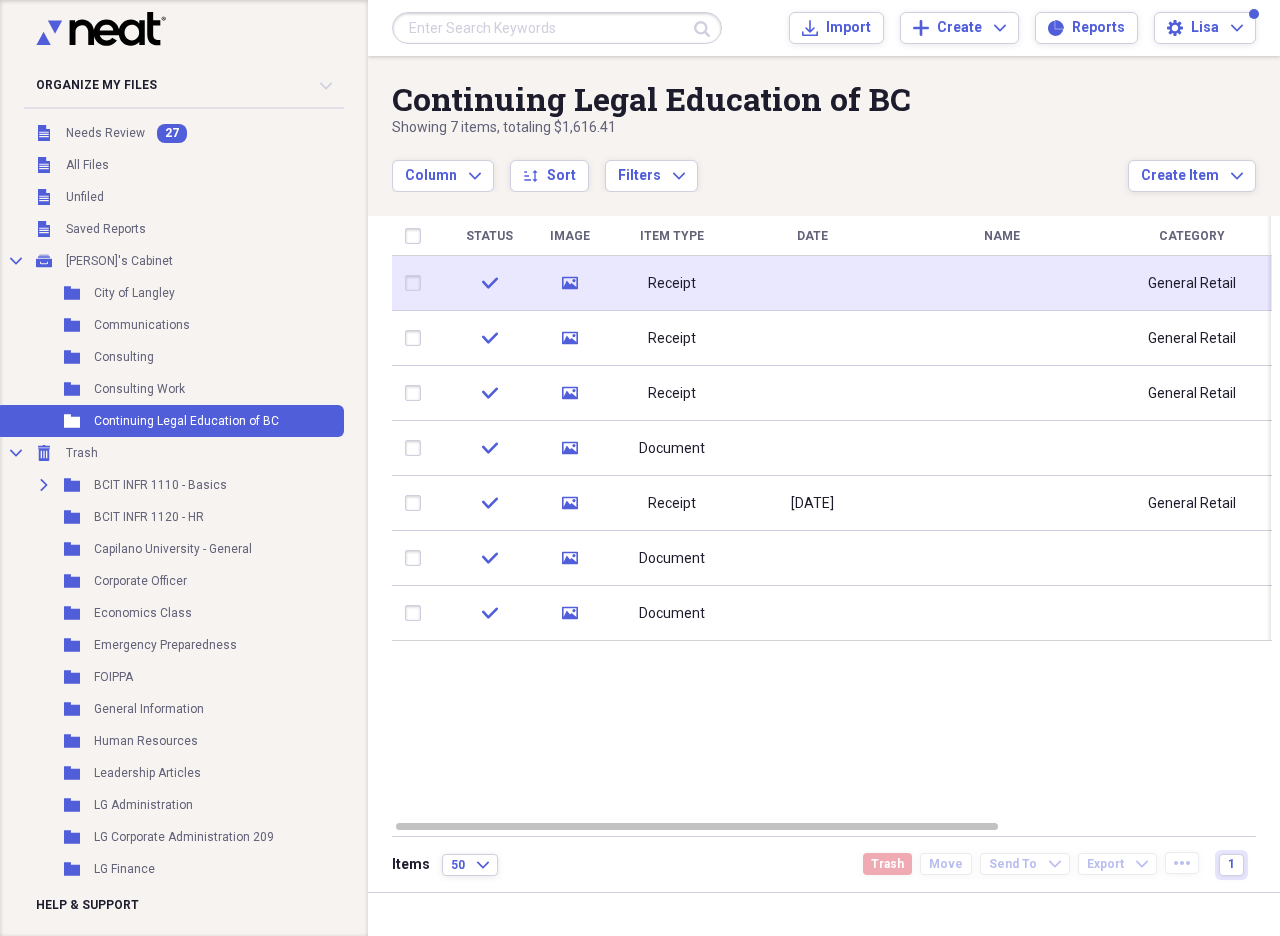 click at bounding box center (417, 283) 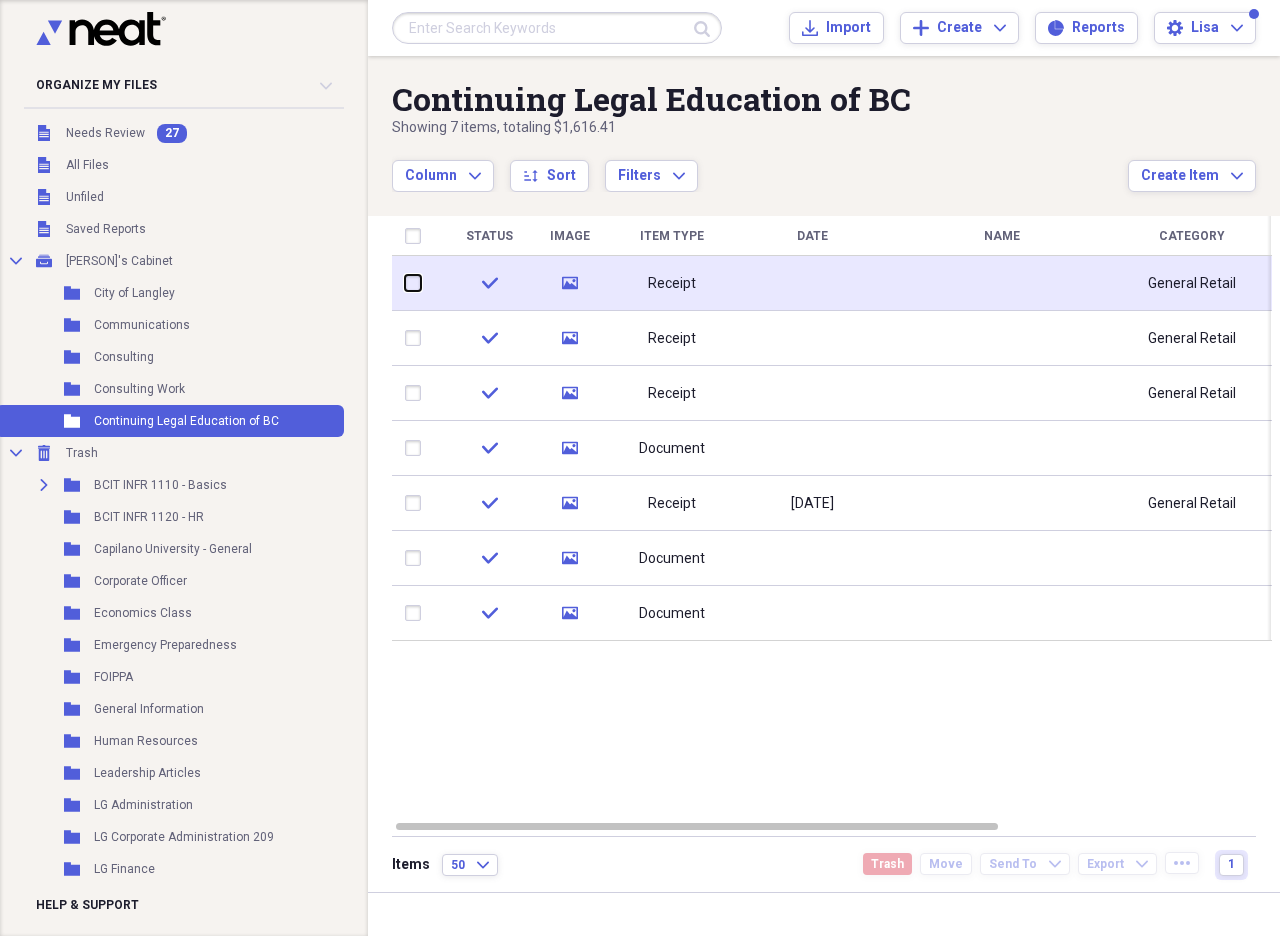 click at bounding box center (405, 283) 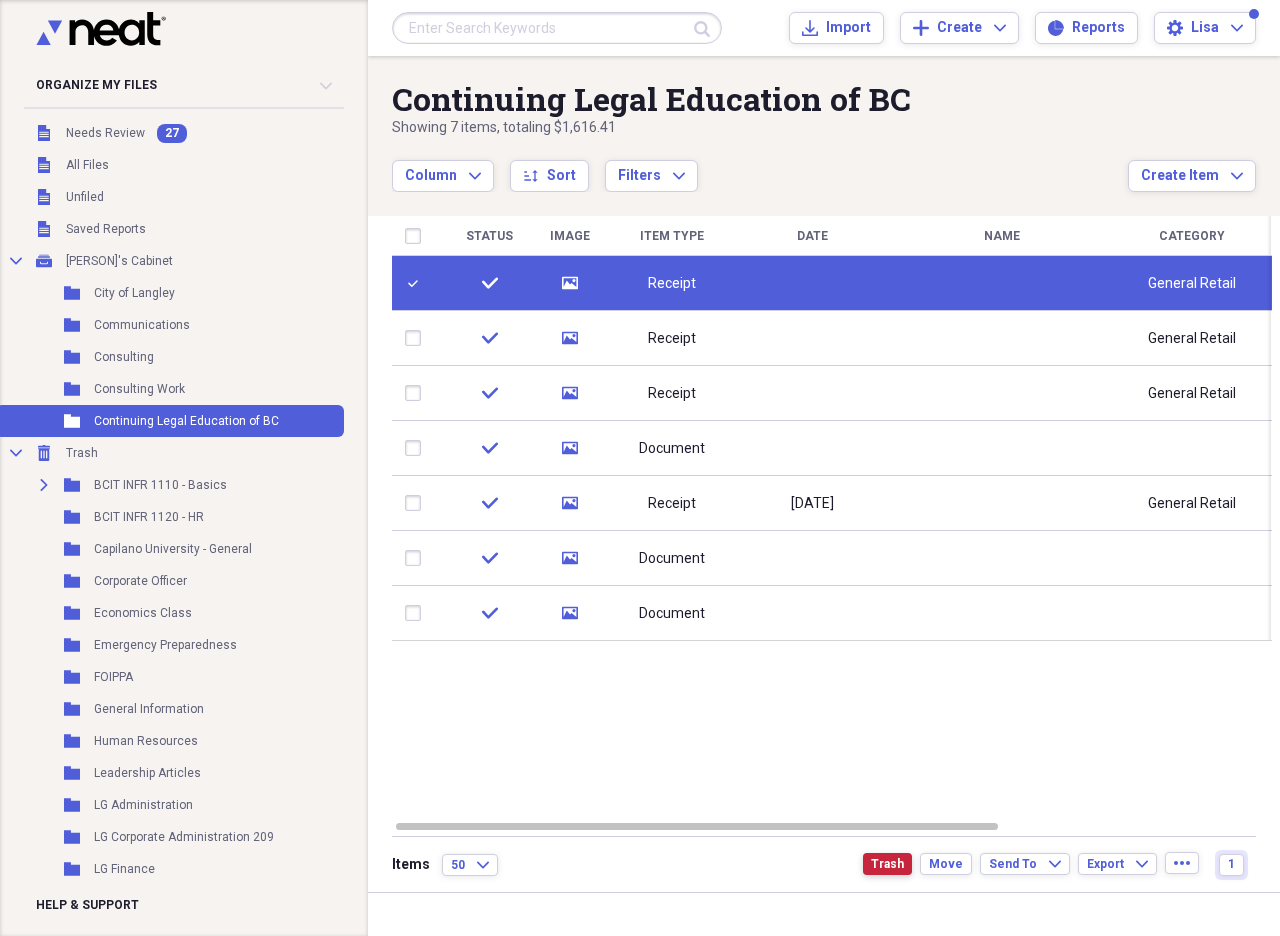 click on "Trash" at bounding box center (887, 864) 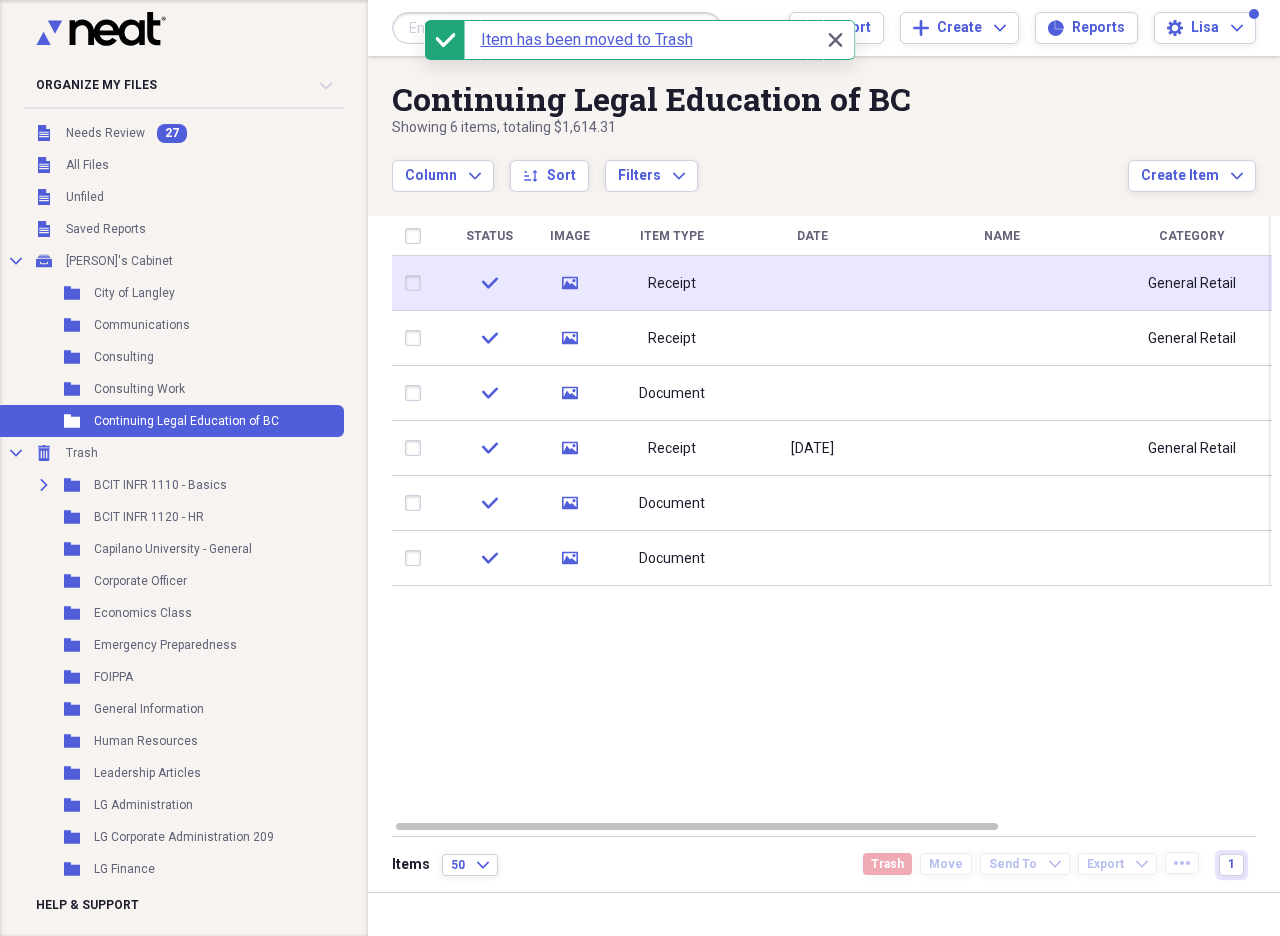 click on "Receipt" at bounding box center (672, 284) 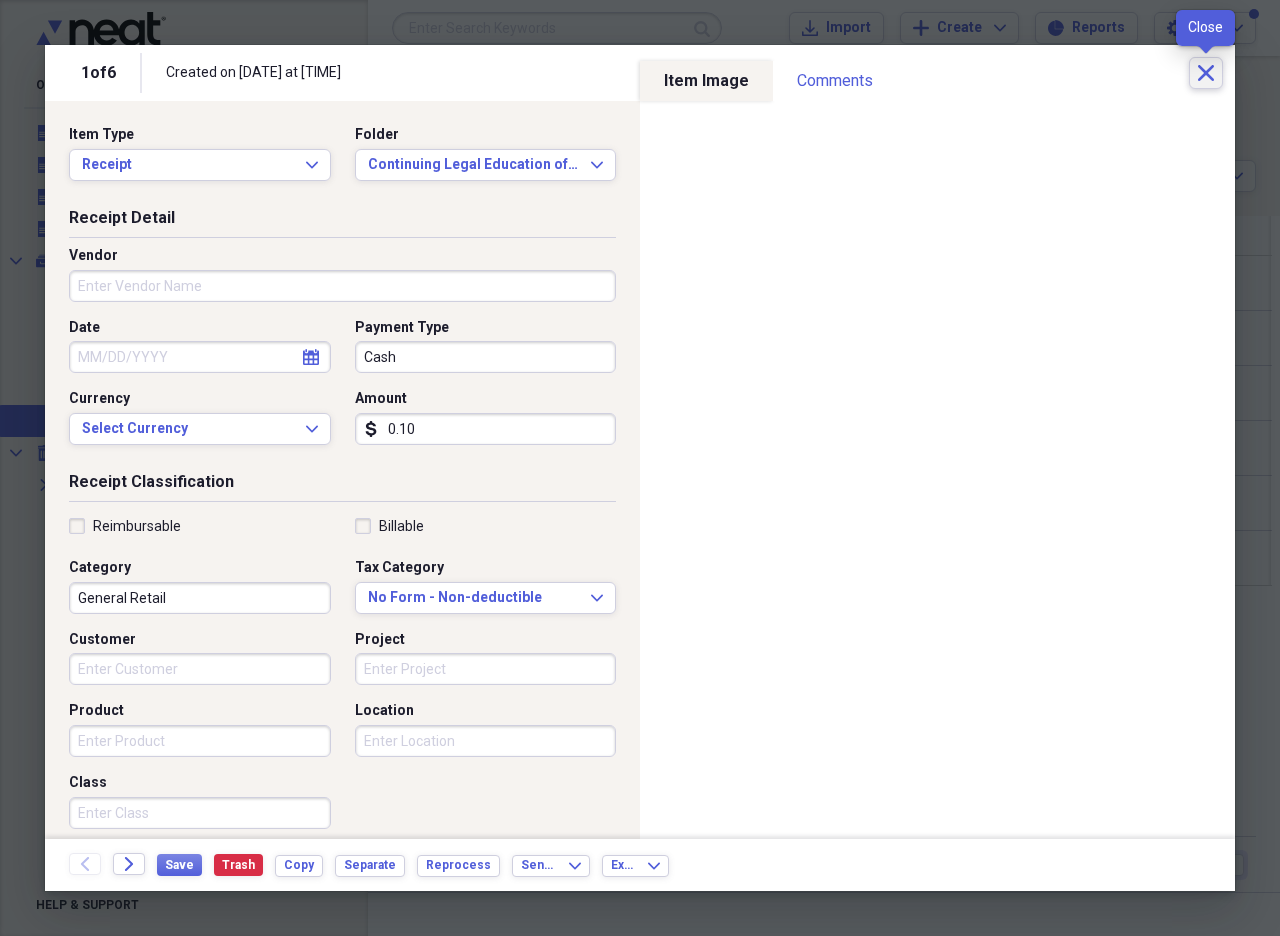 click on "Close" 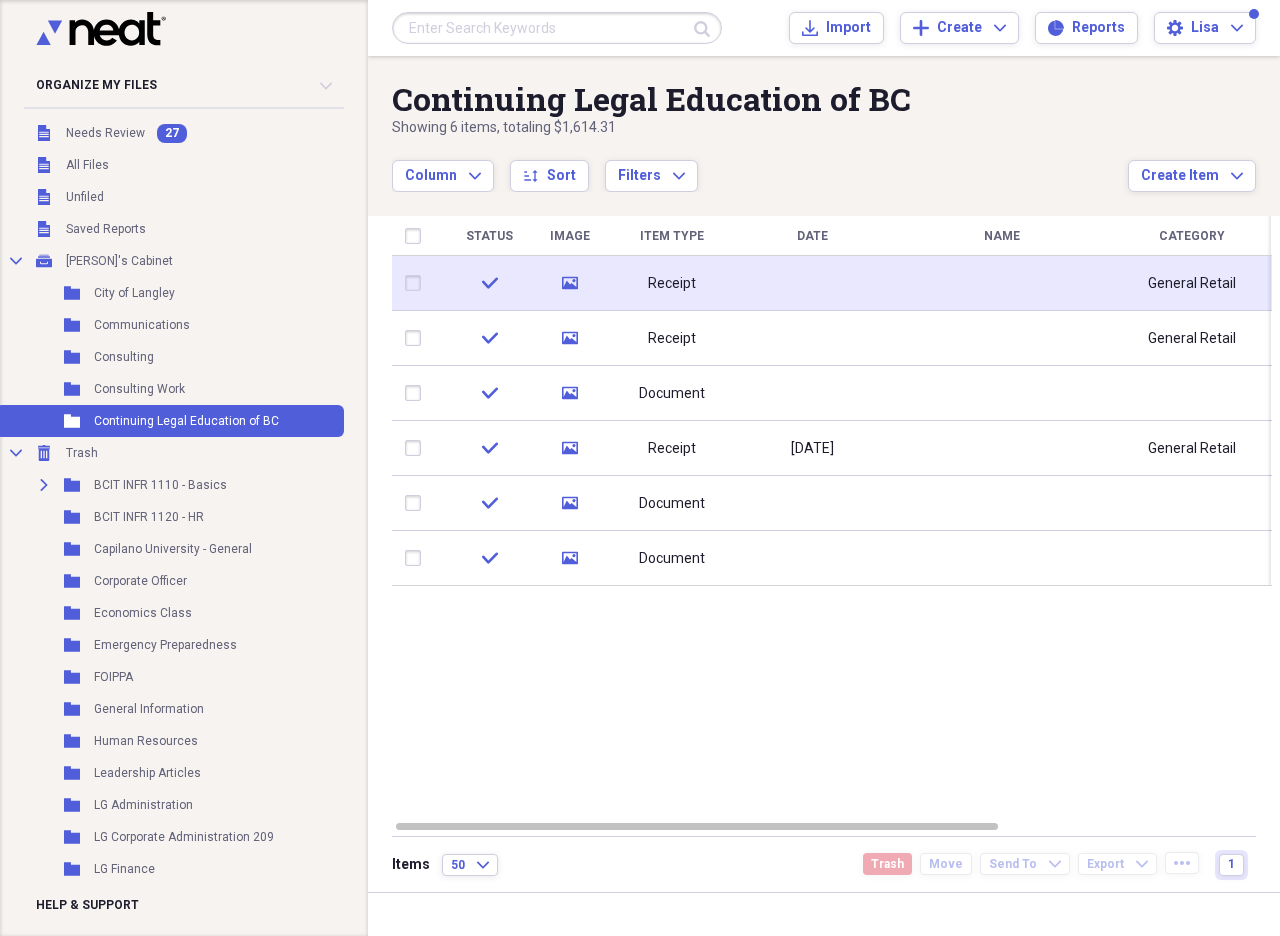 click at bounding box center [417, 283] 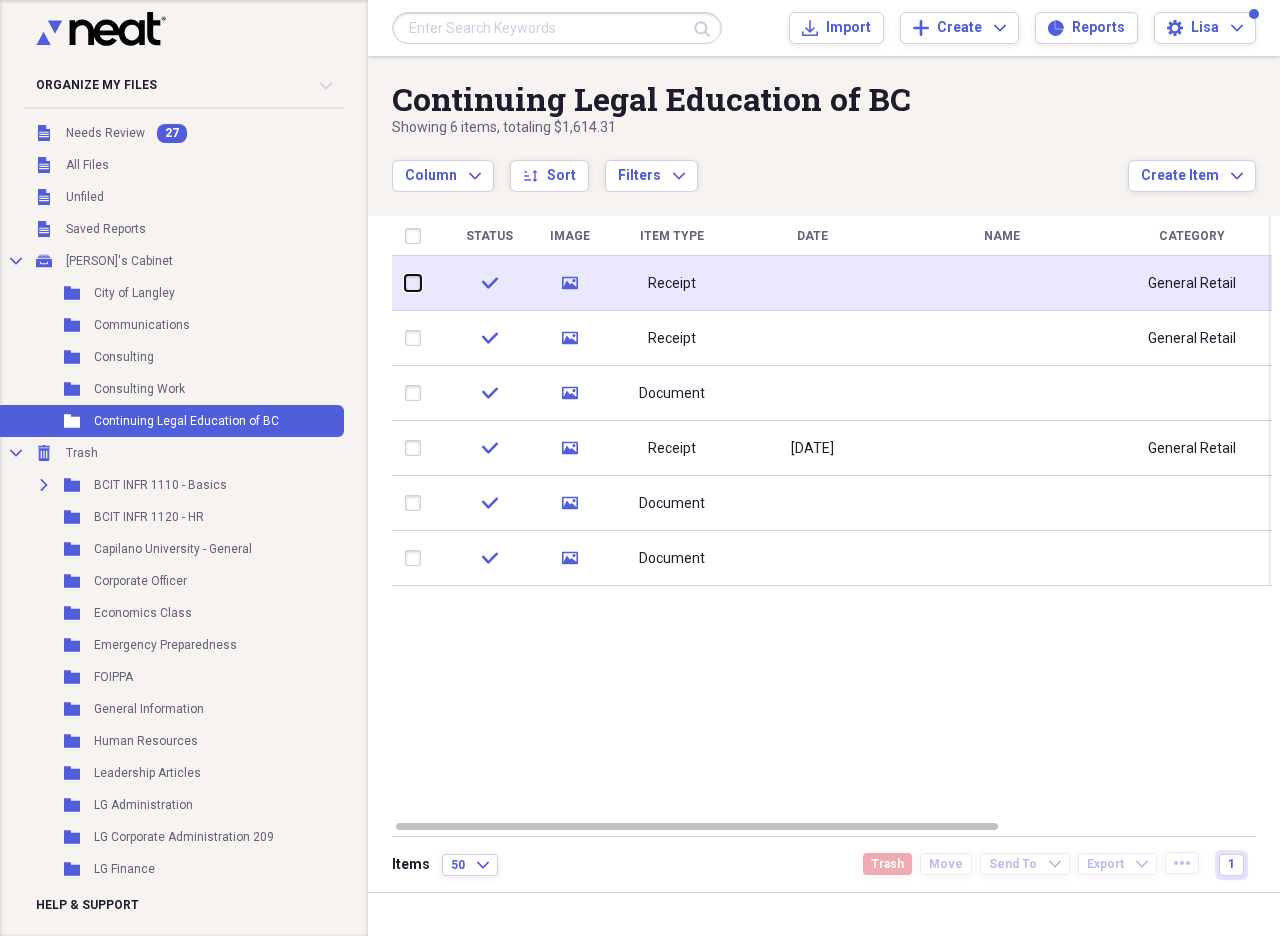 click at bounding box center [405, 283] 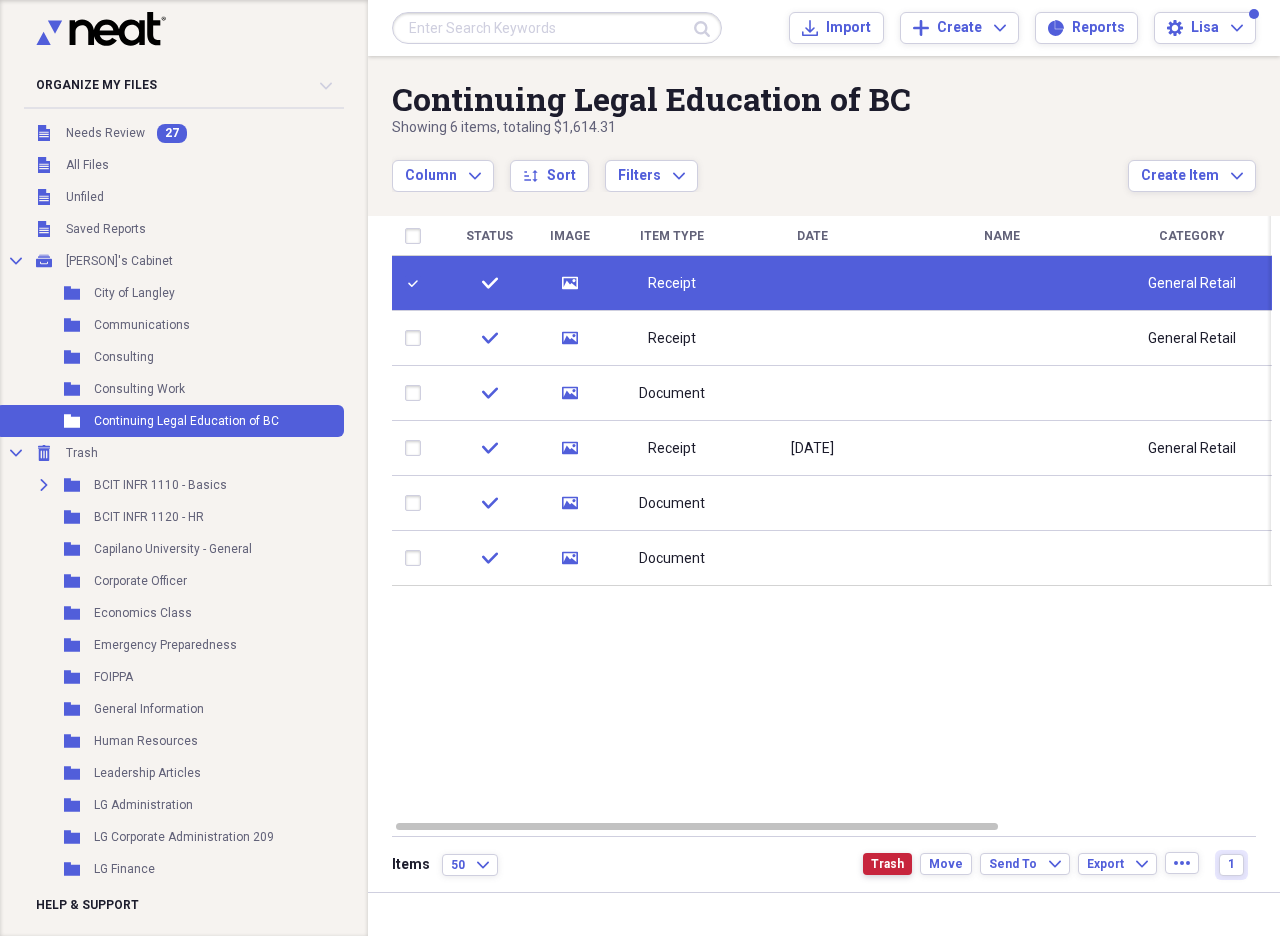 click on "Trash" at bounding box center (887, 864) 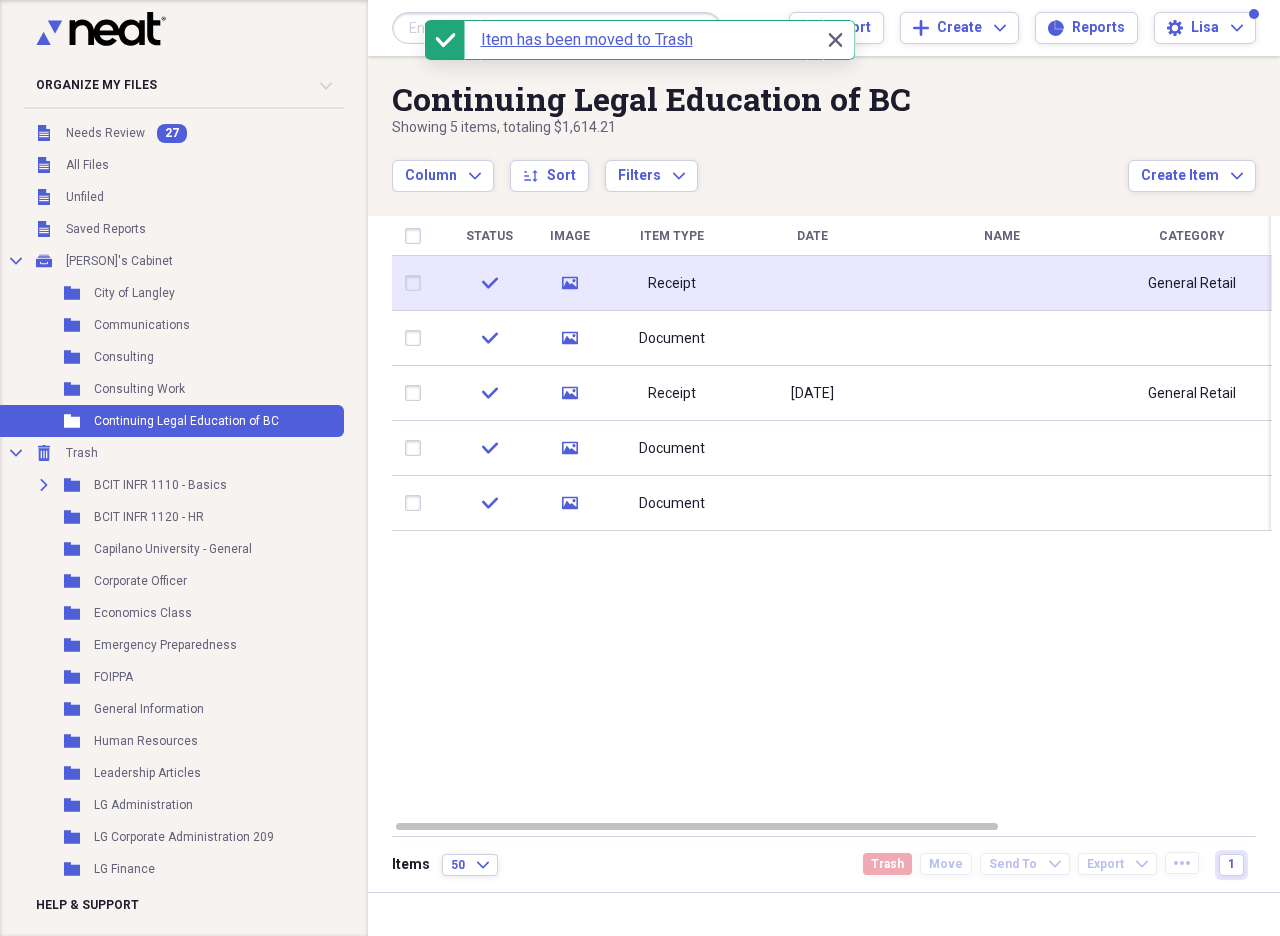click on "Receipt" at bounding box center (672, 284) 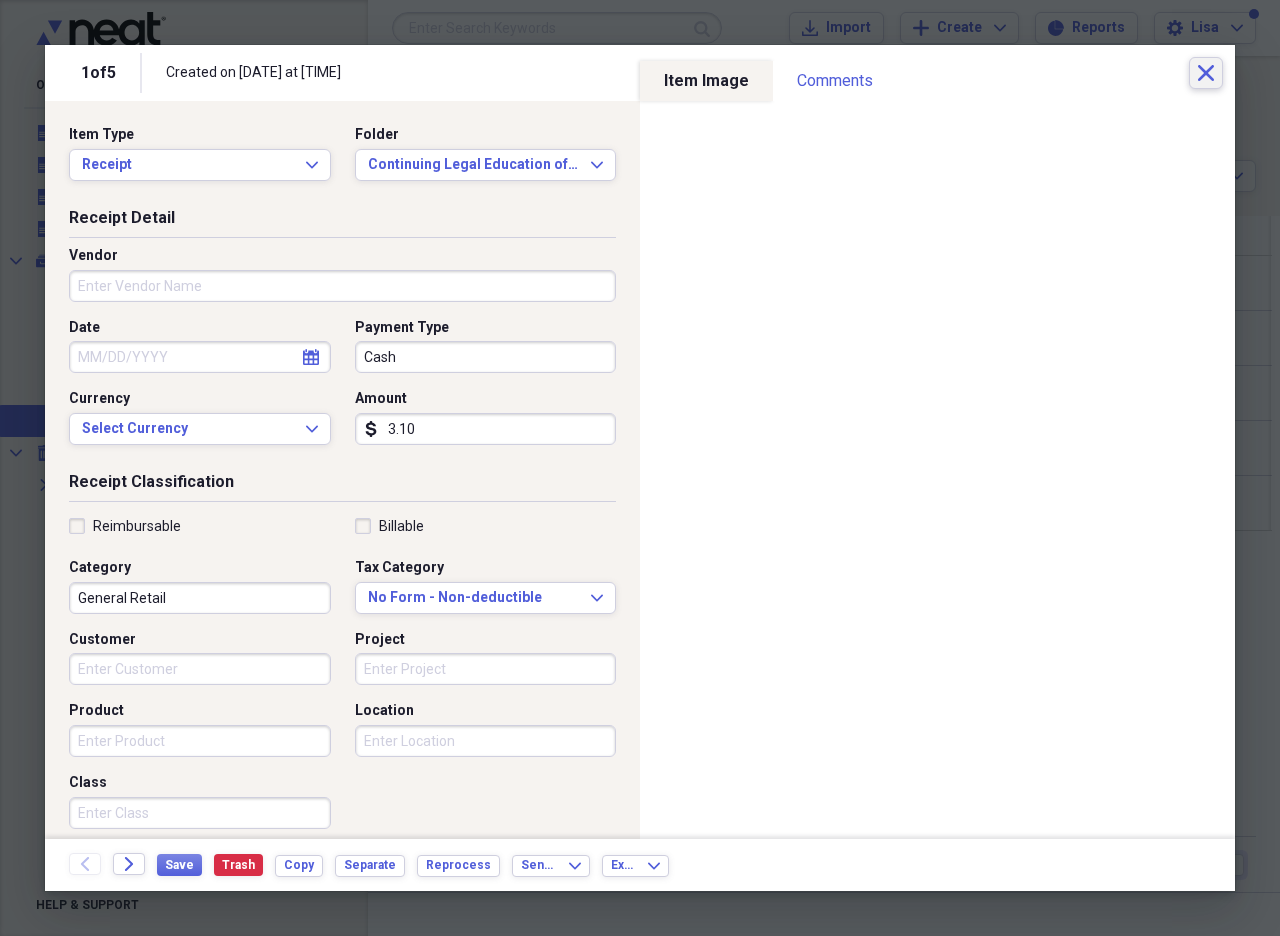 click on "Close" at bounding box center (1206, 73) 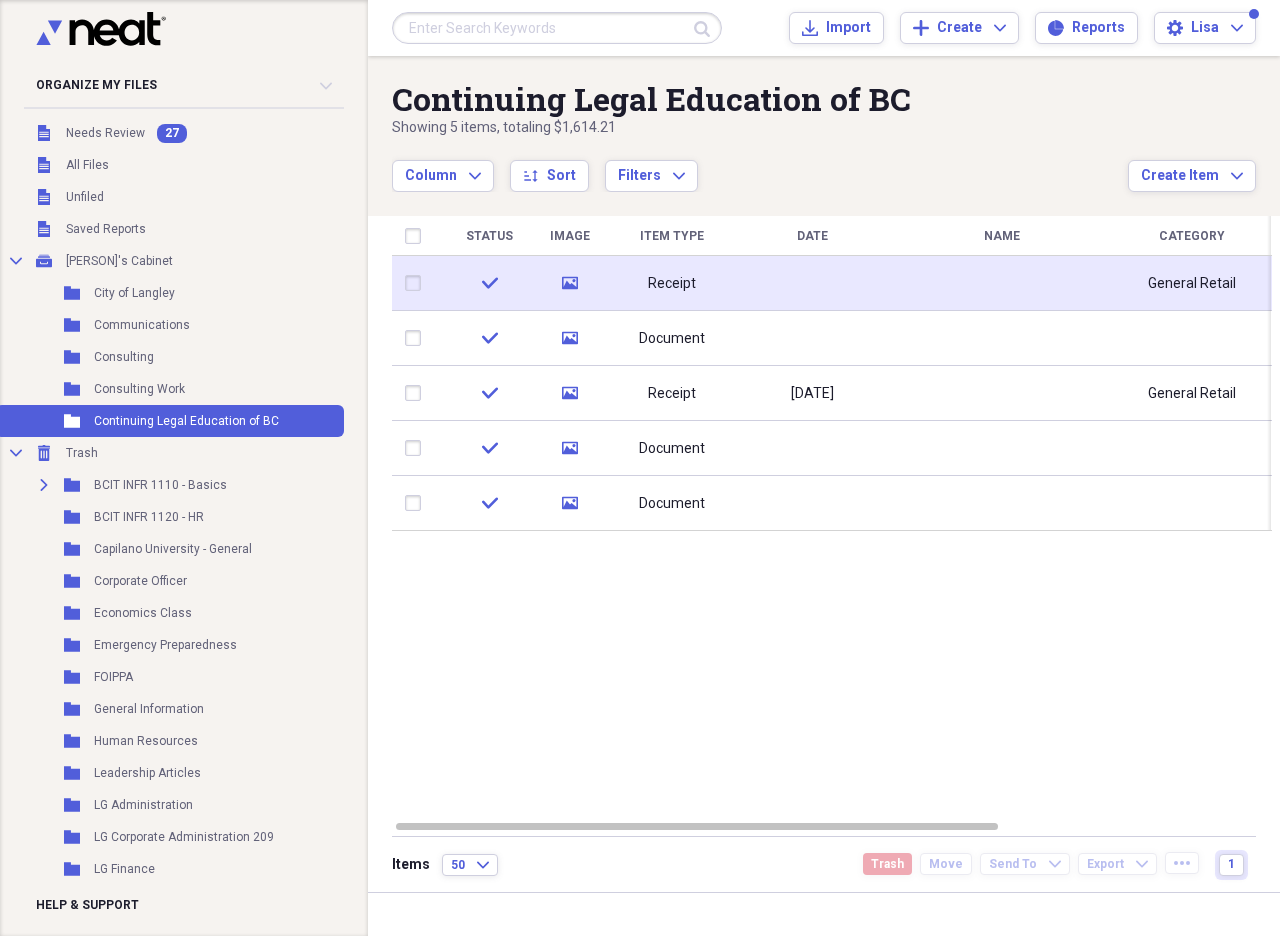 click at bounding box center [417, 283] 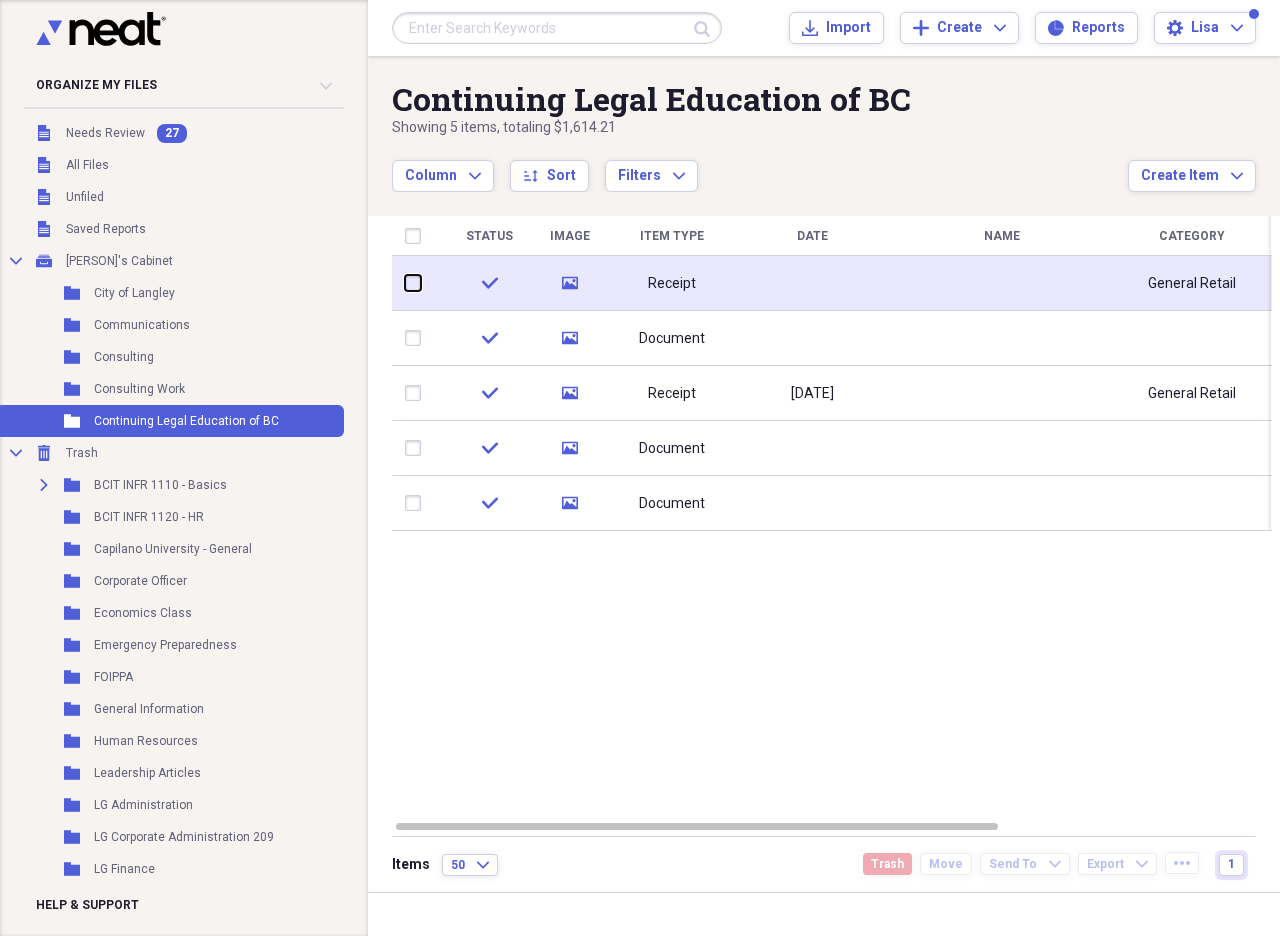 click at bounding box center (405, 283) 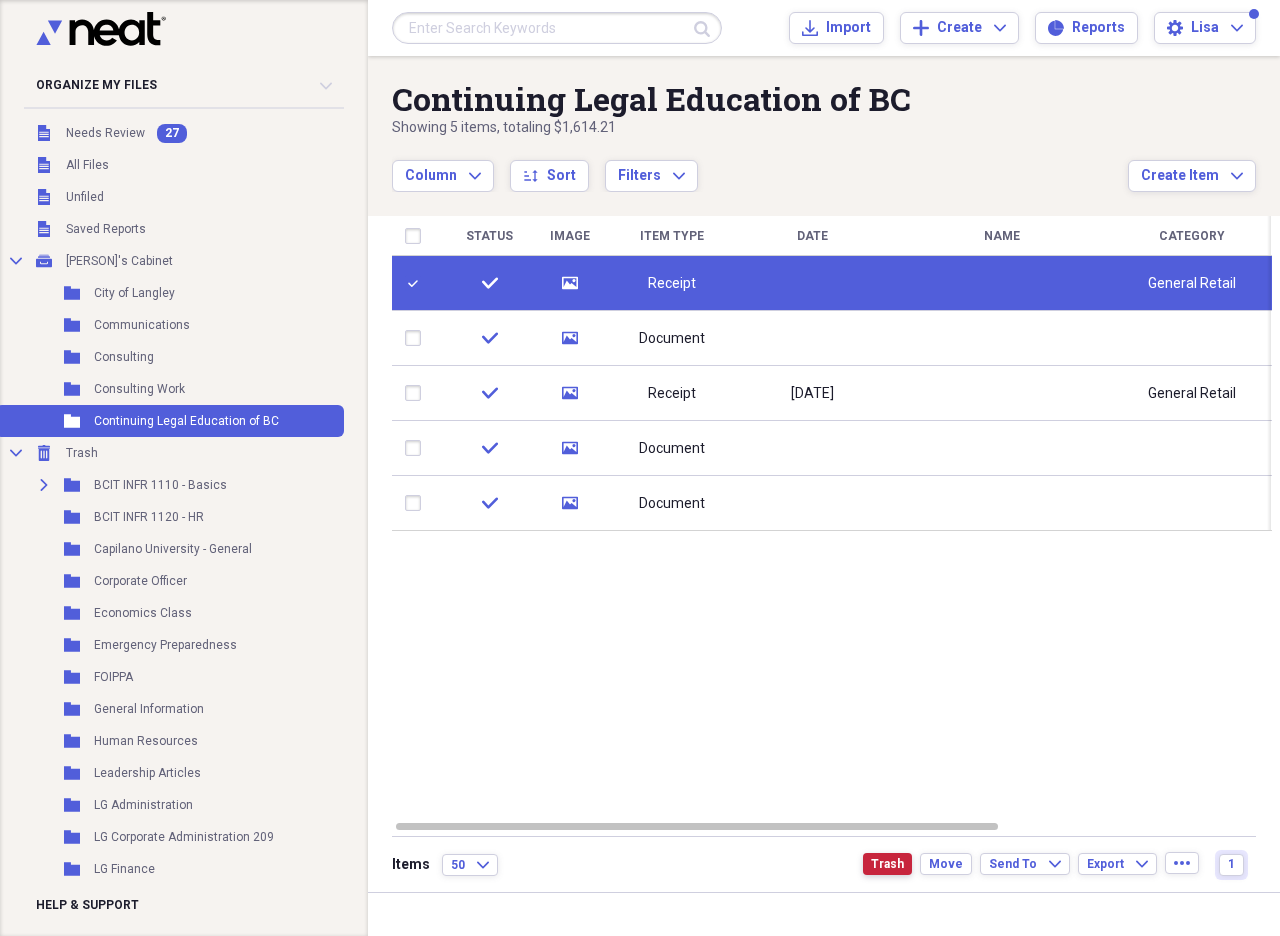 click on "Trash" at bounding box center (887, 864) 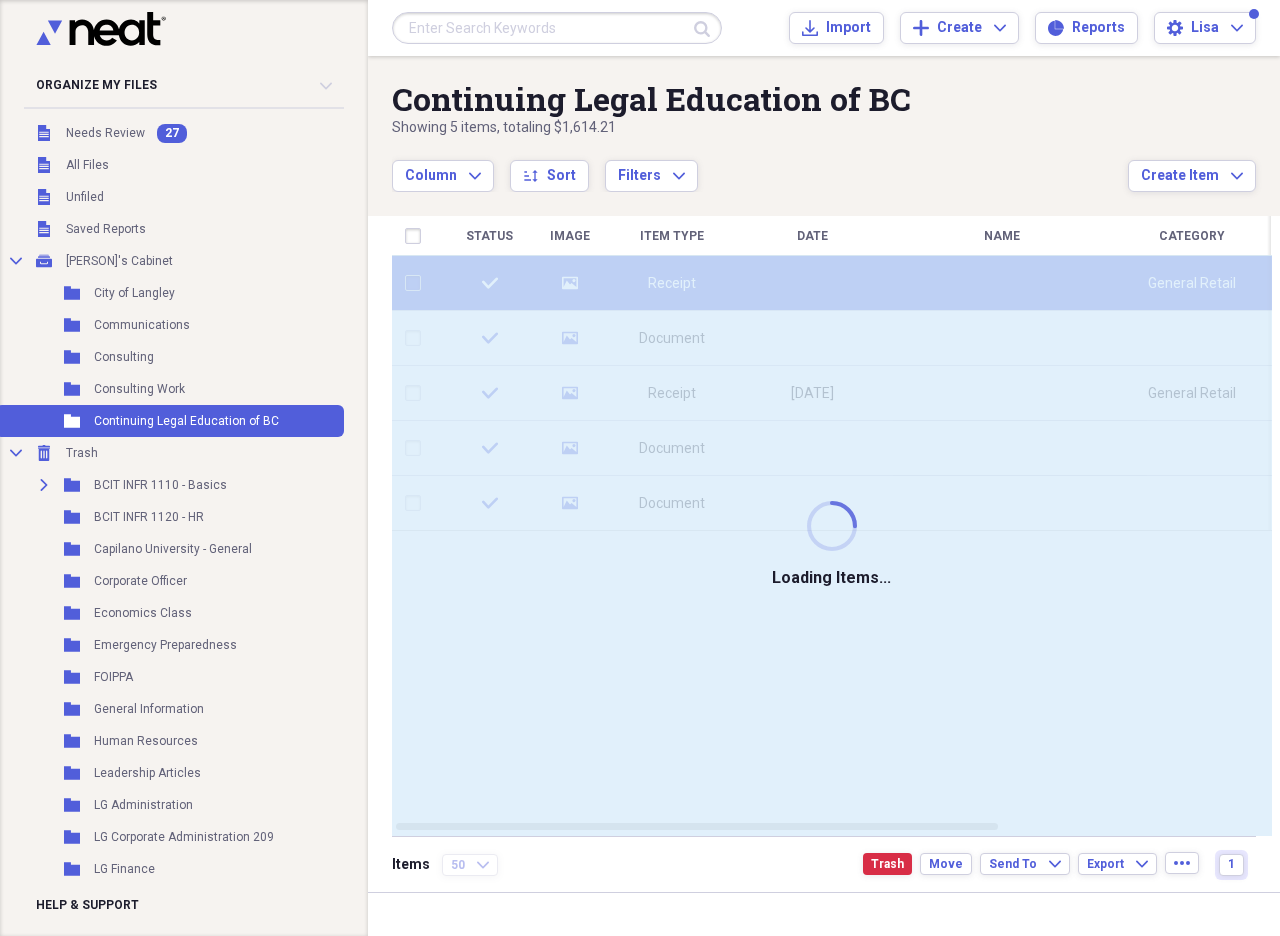 checkbox on "false" 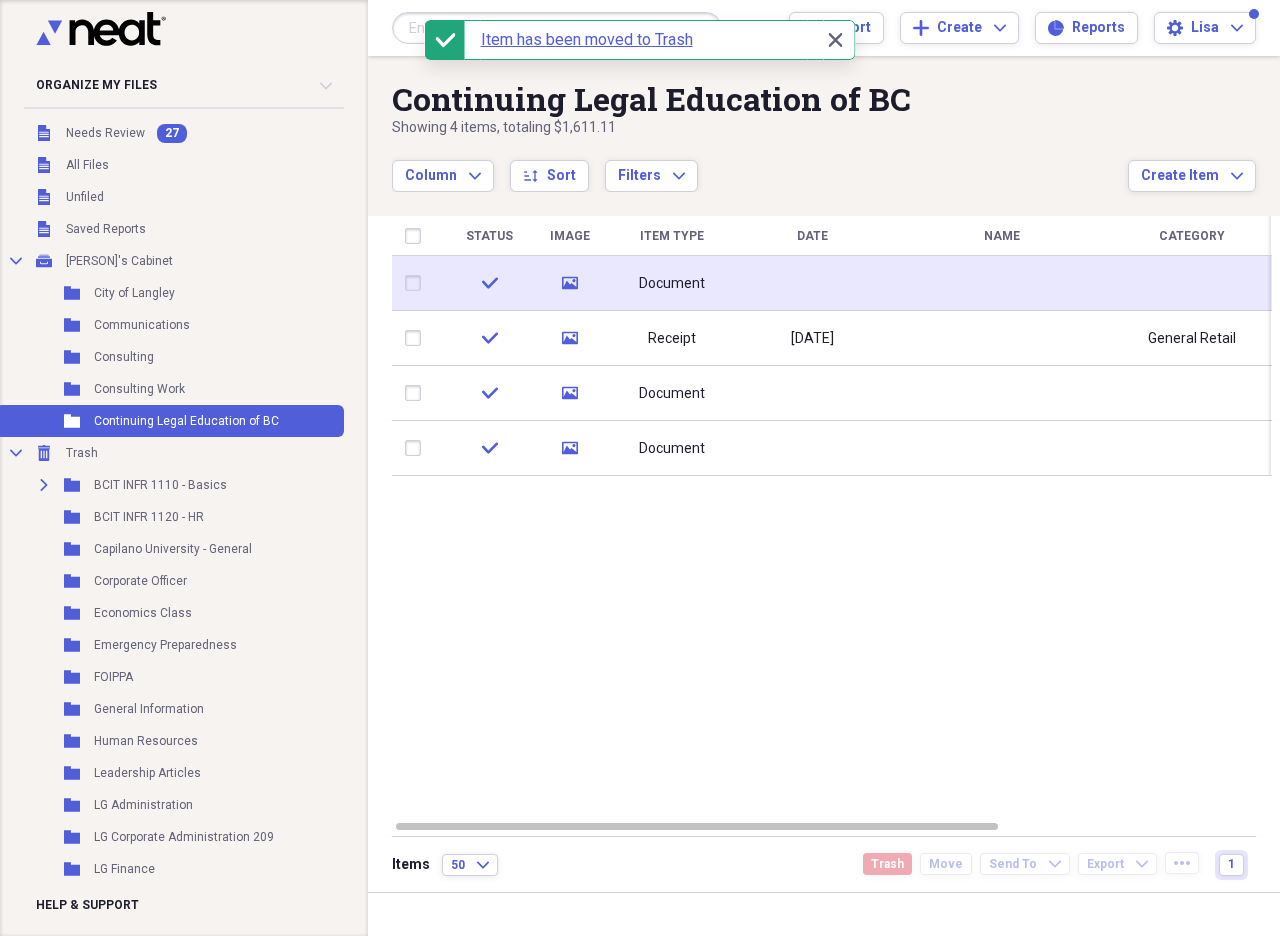click 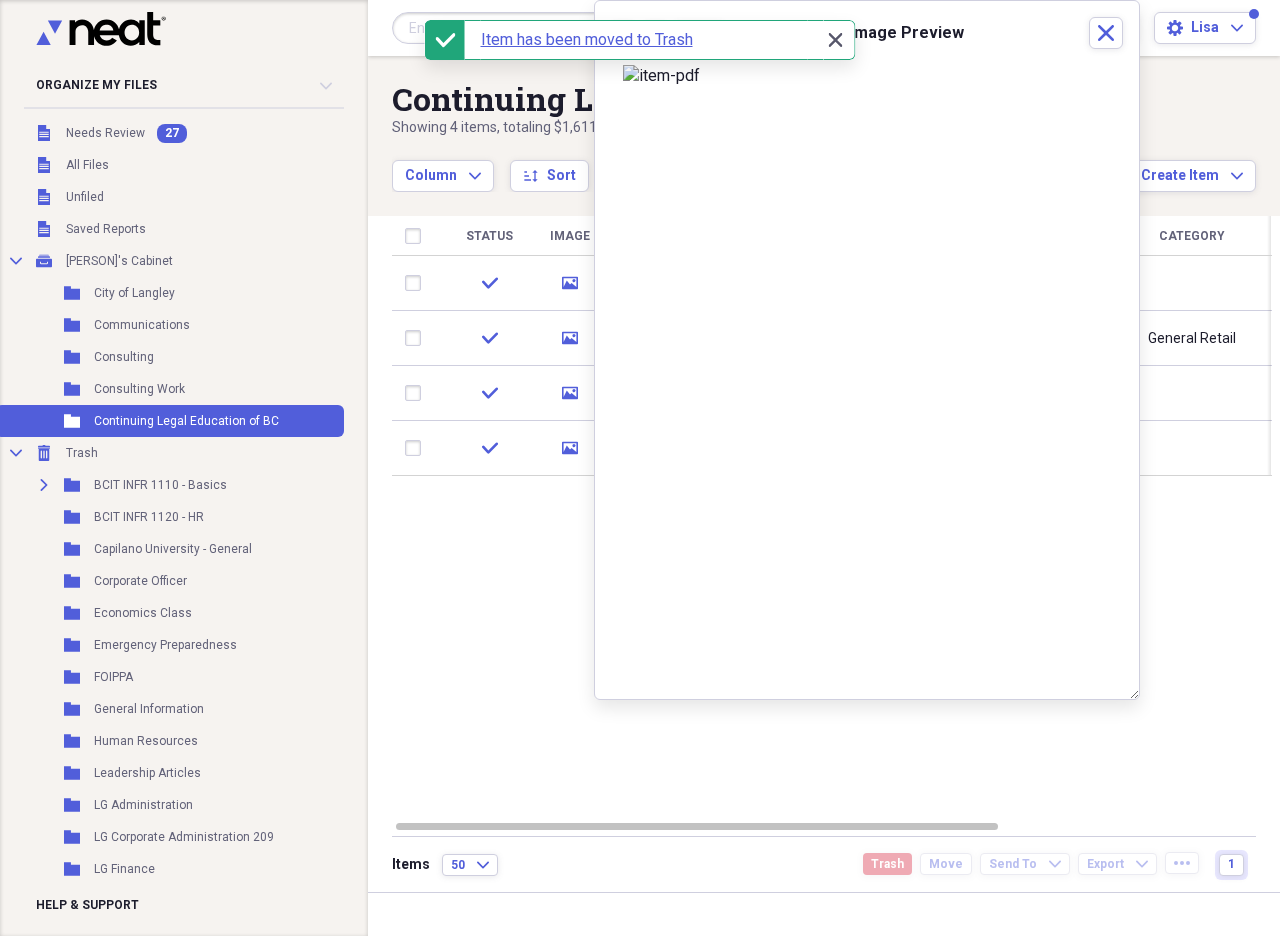 click on "Close" 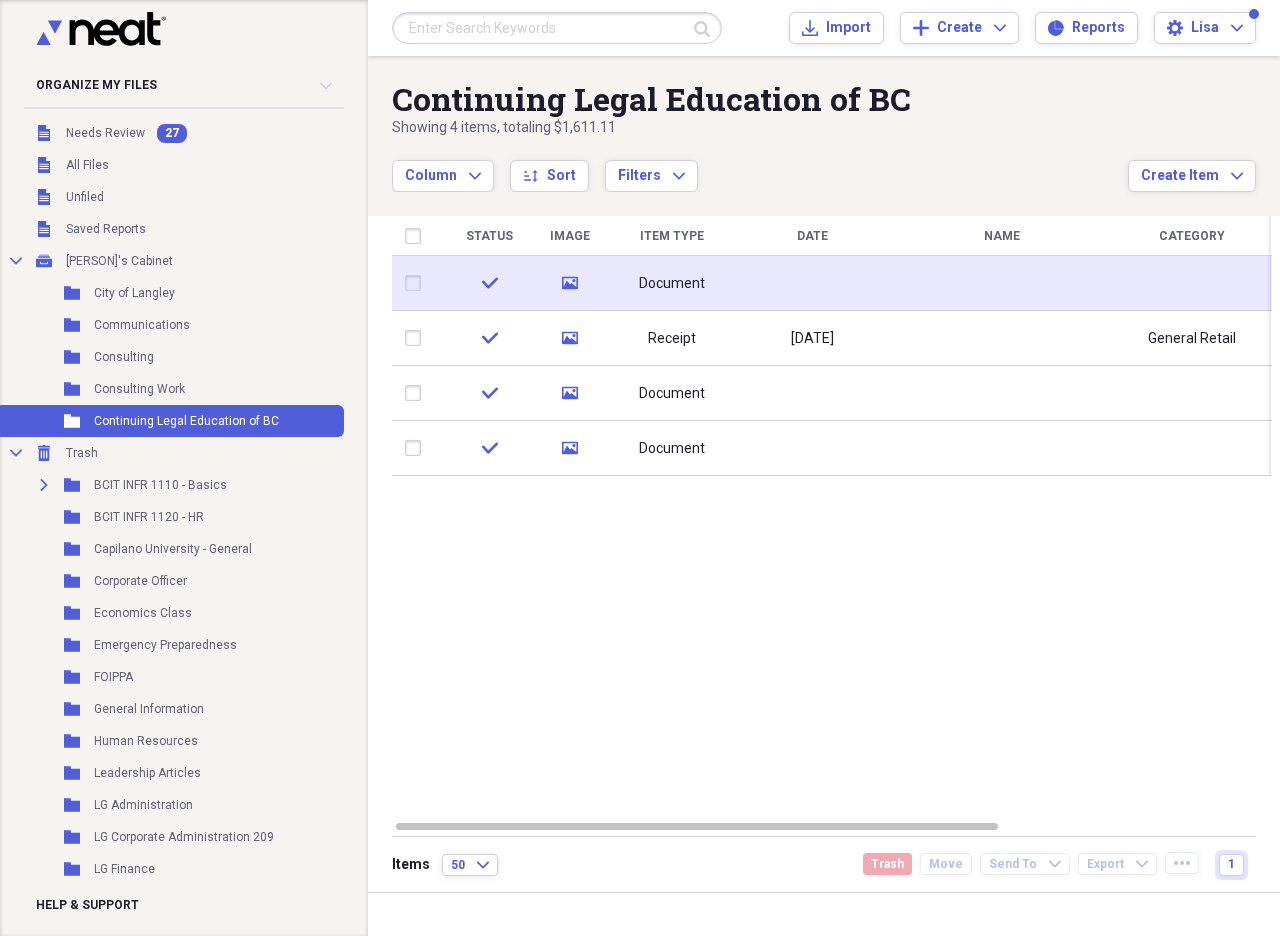 click on "Document" at bounding box center [672, 284] 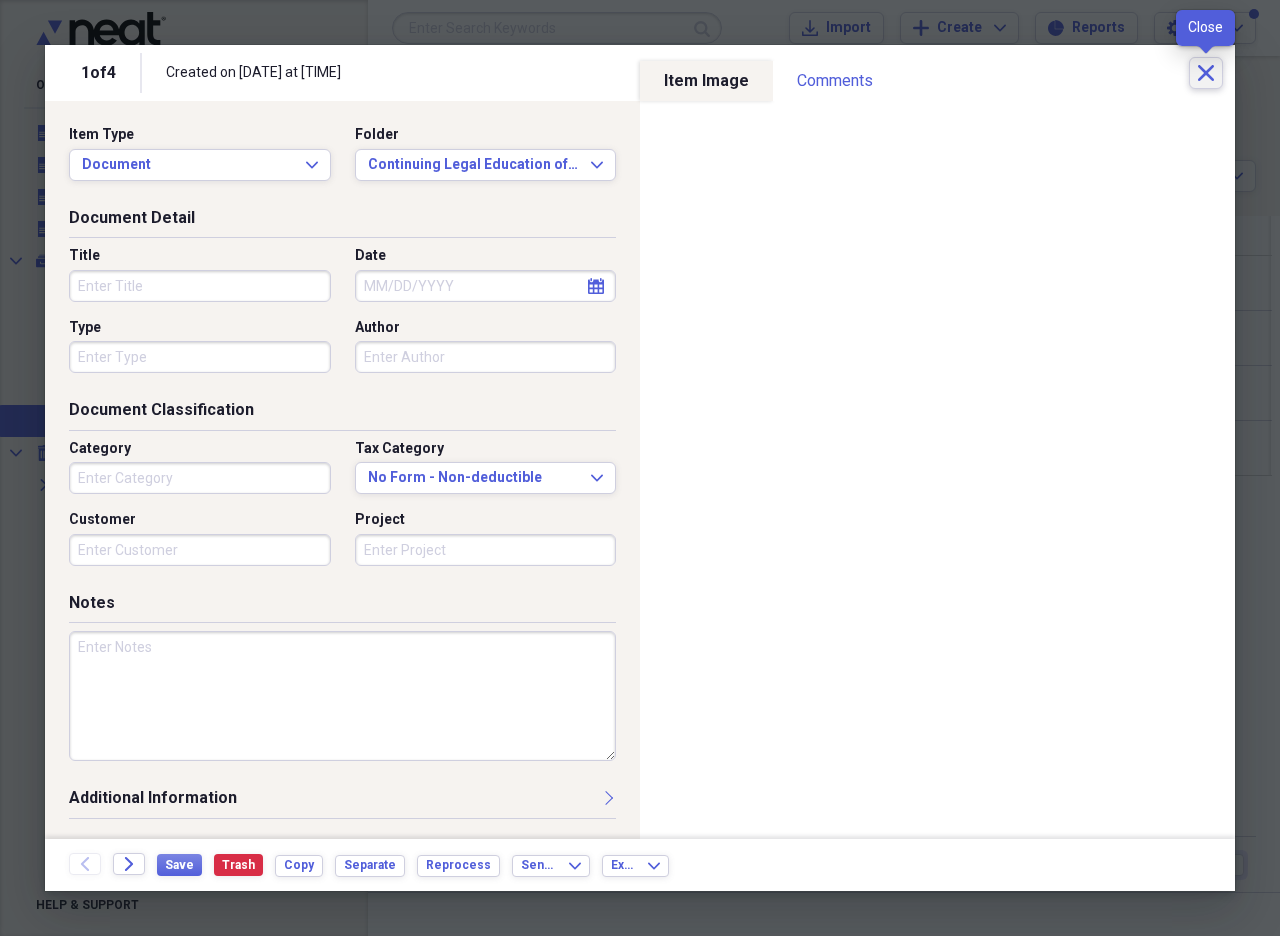 click on "Close" 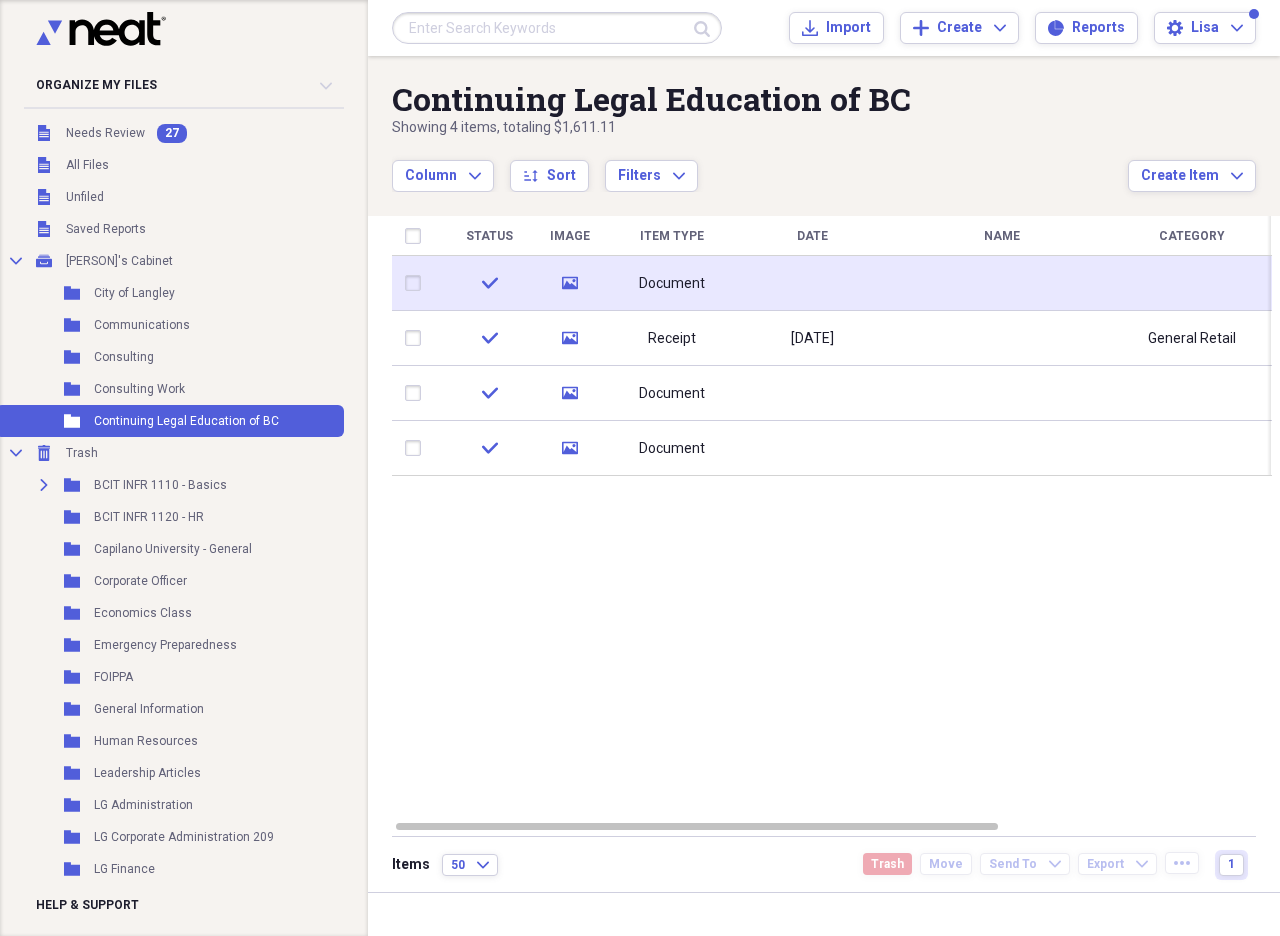 click on "Document" at bounding box center [672, 284] 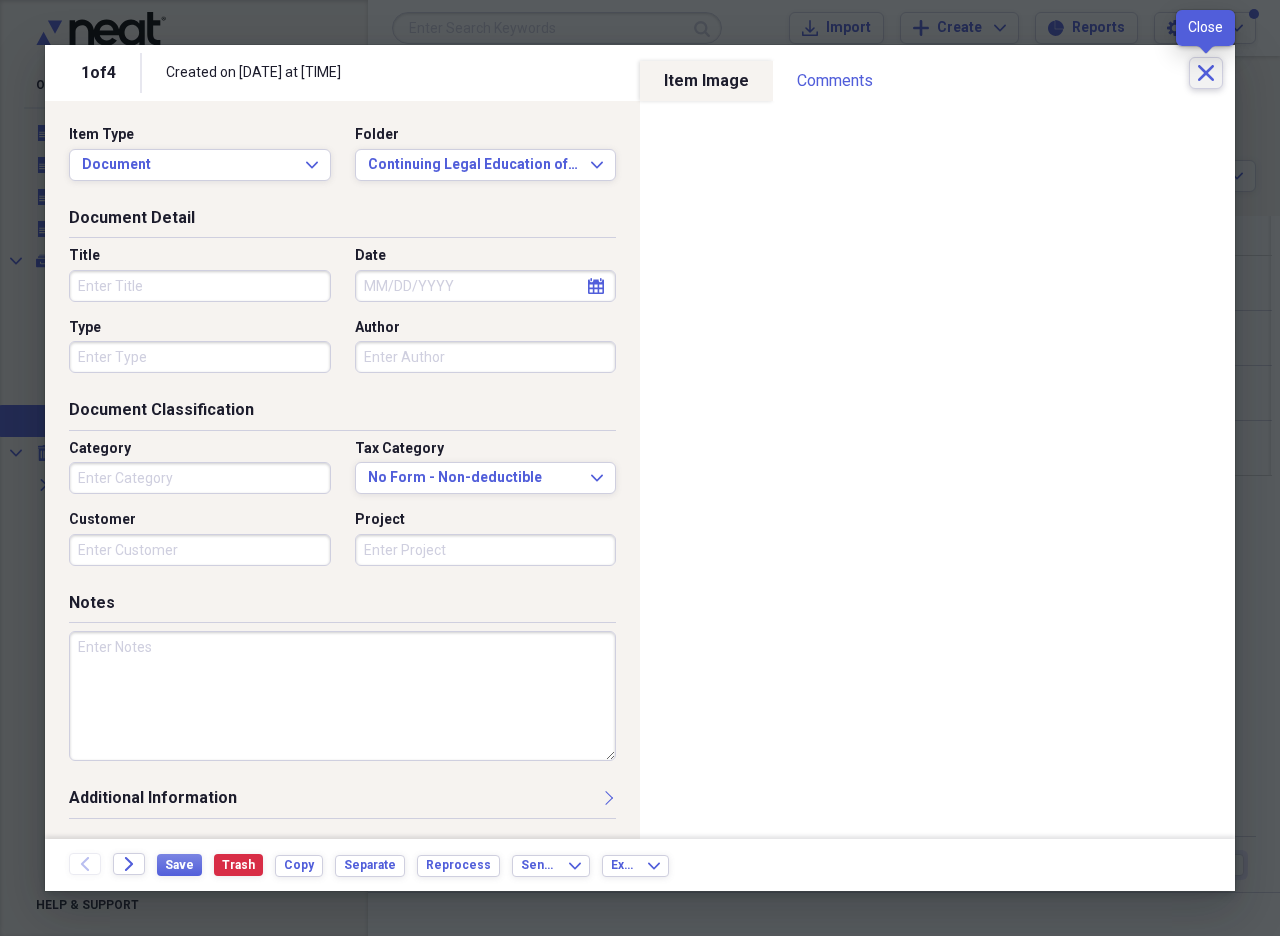 click on "Close" at bounding box center (1206, 73) 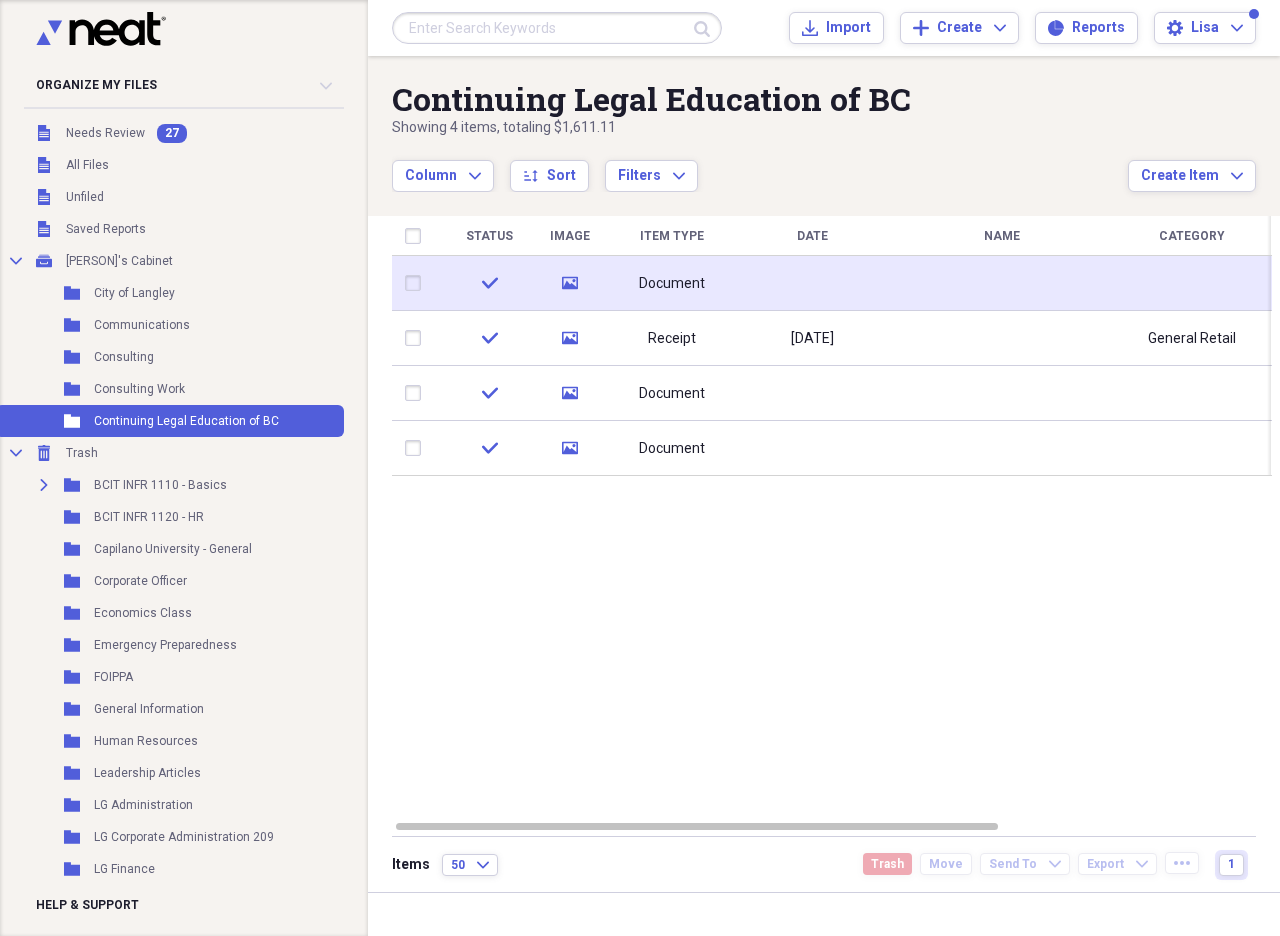 click on "Document" at bounding box center [672, 284] 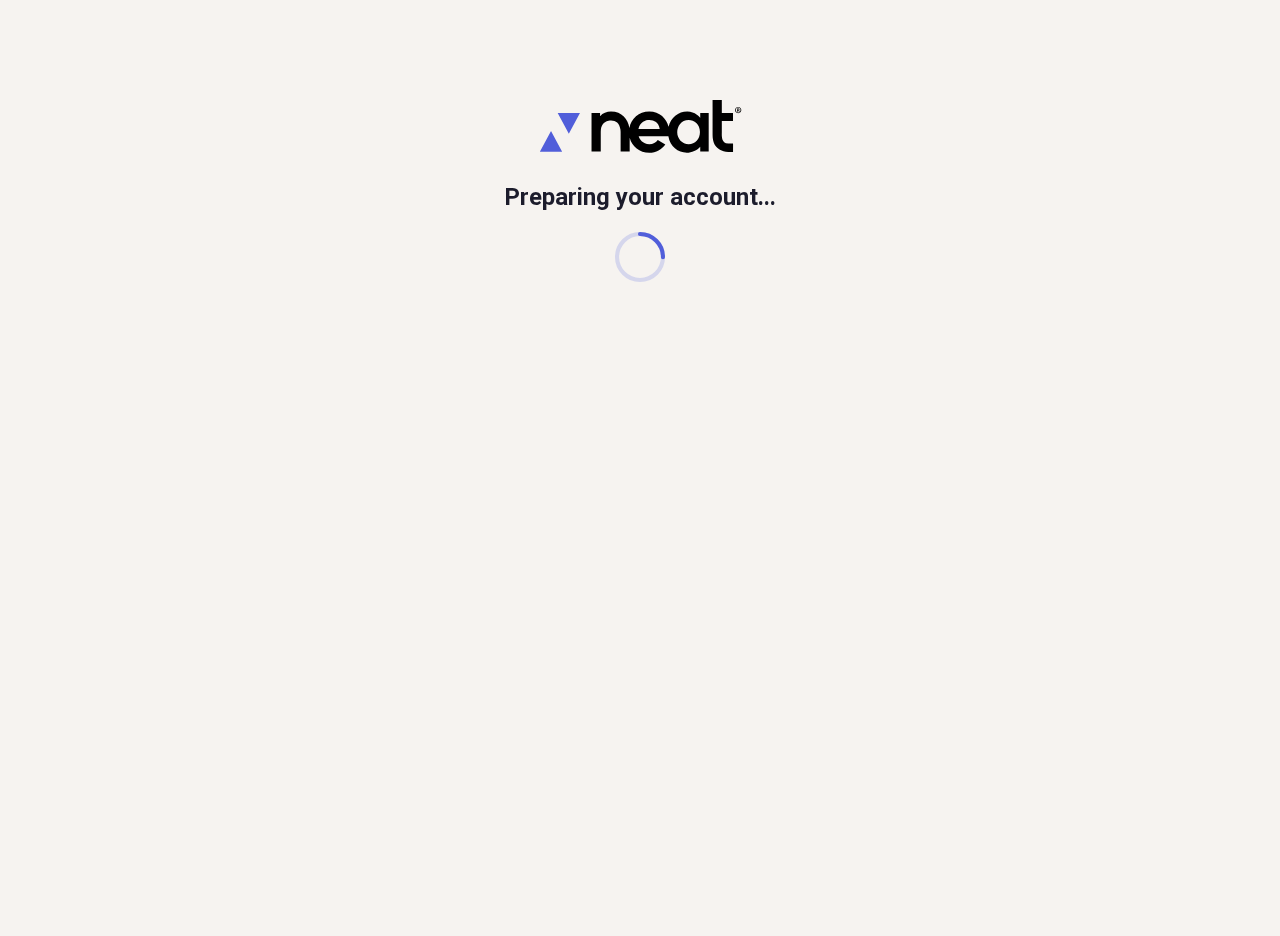 scroll, scrollTop: 0, scrollLeft: 0, axis: both 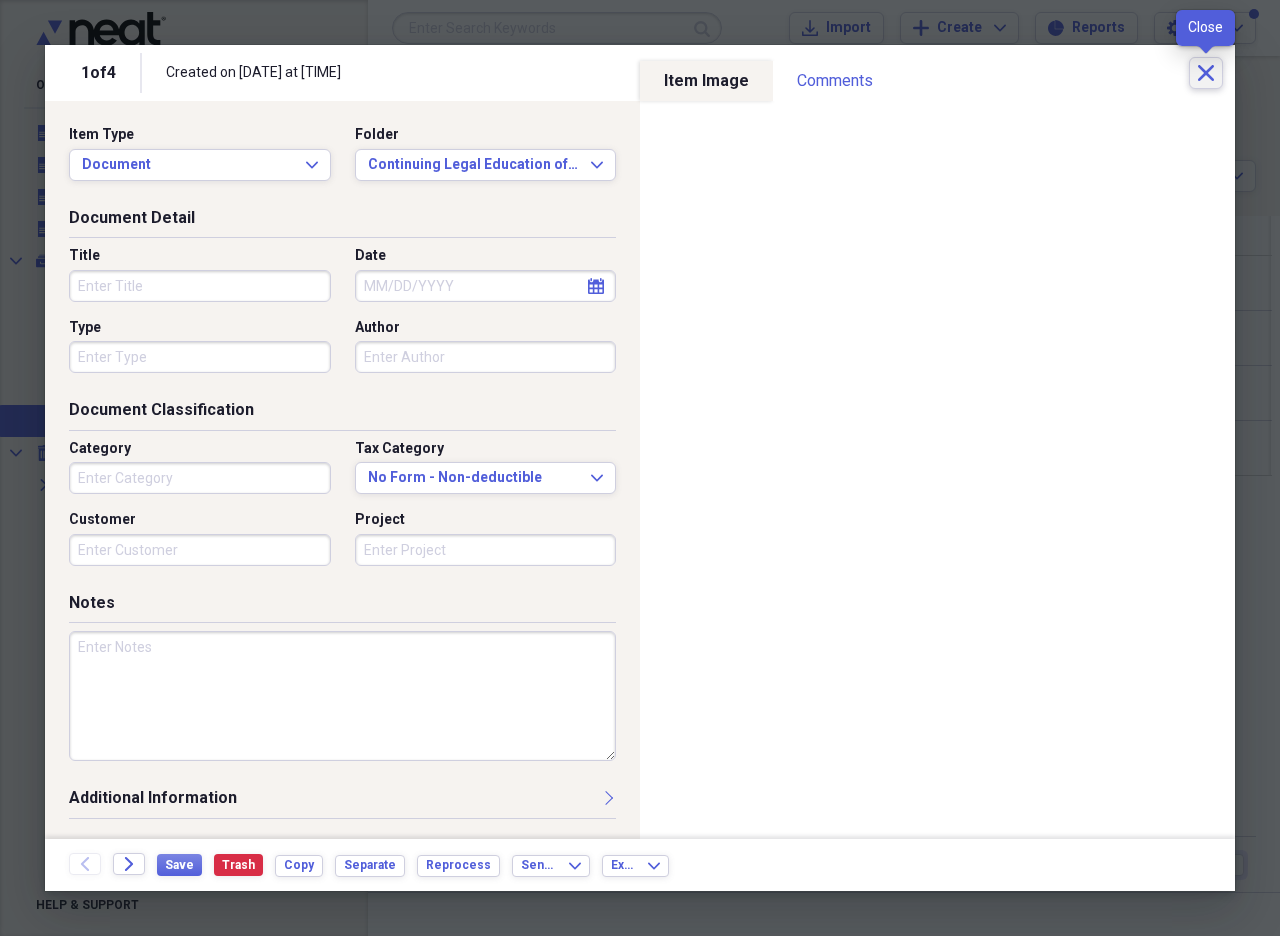 click 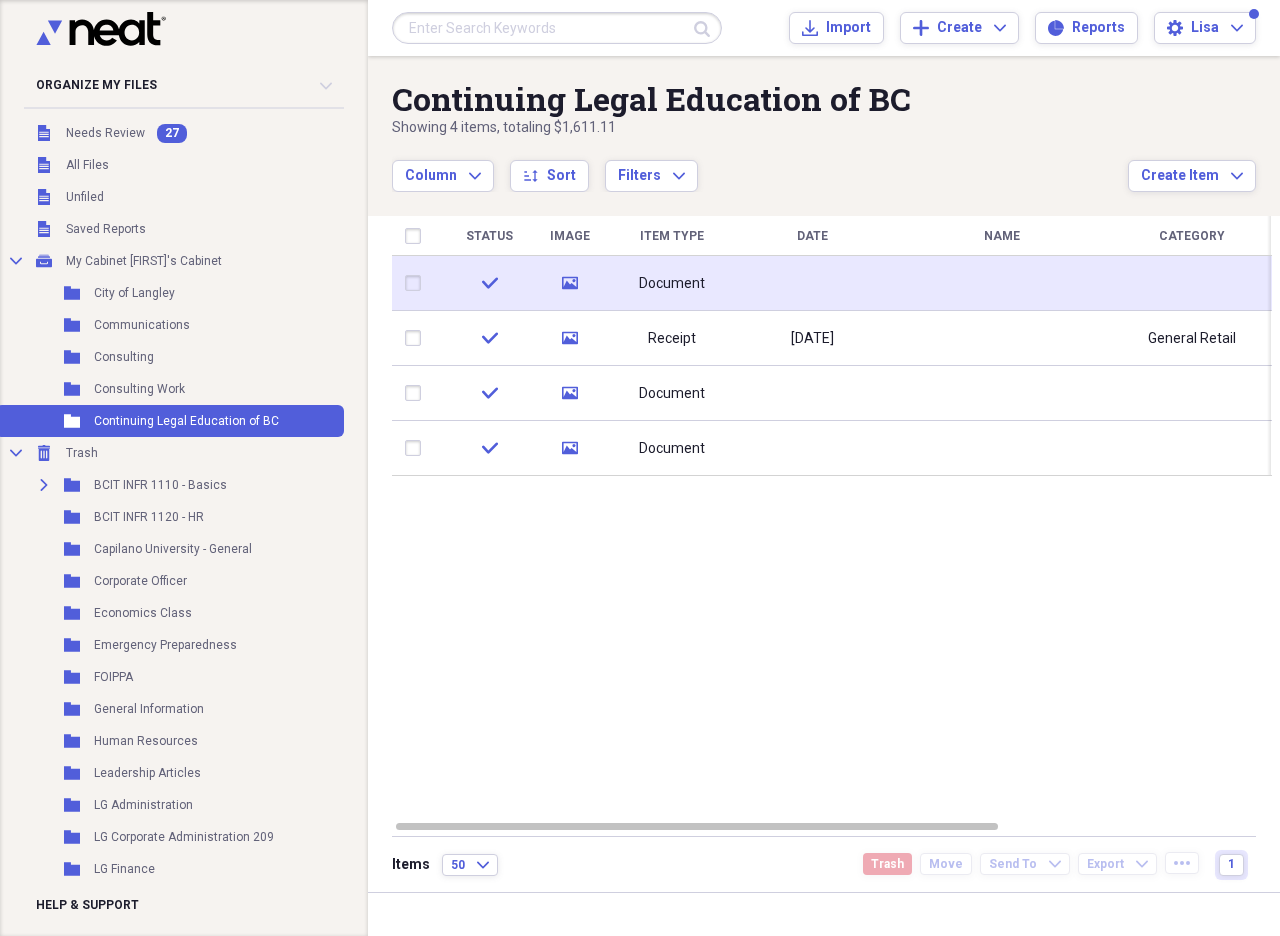 click at bounding box center (417, 283) 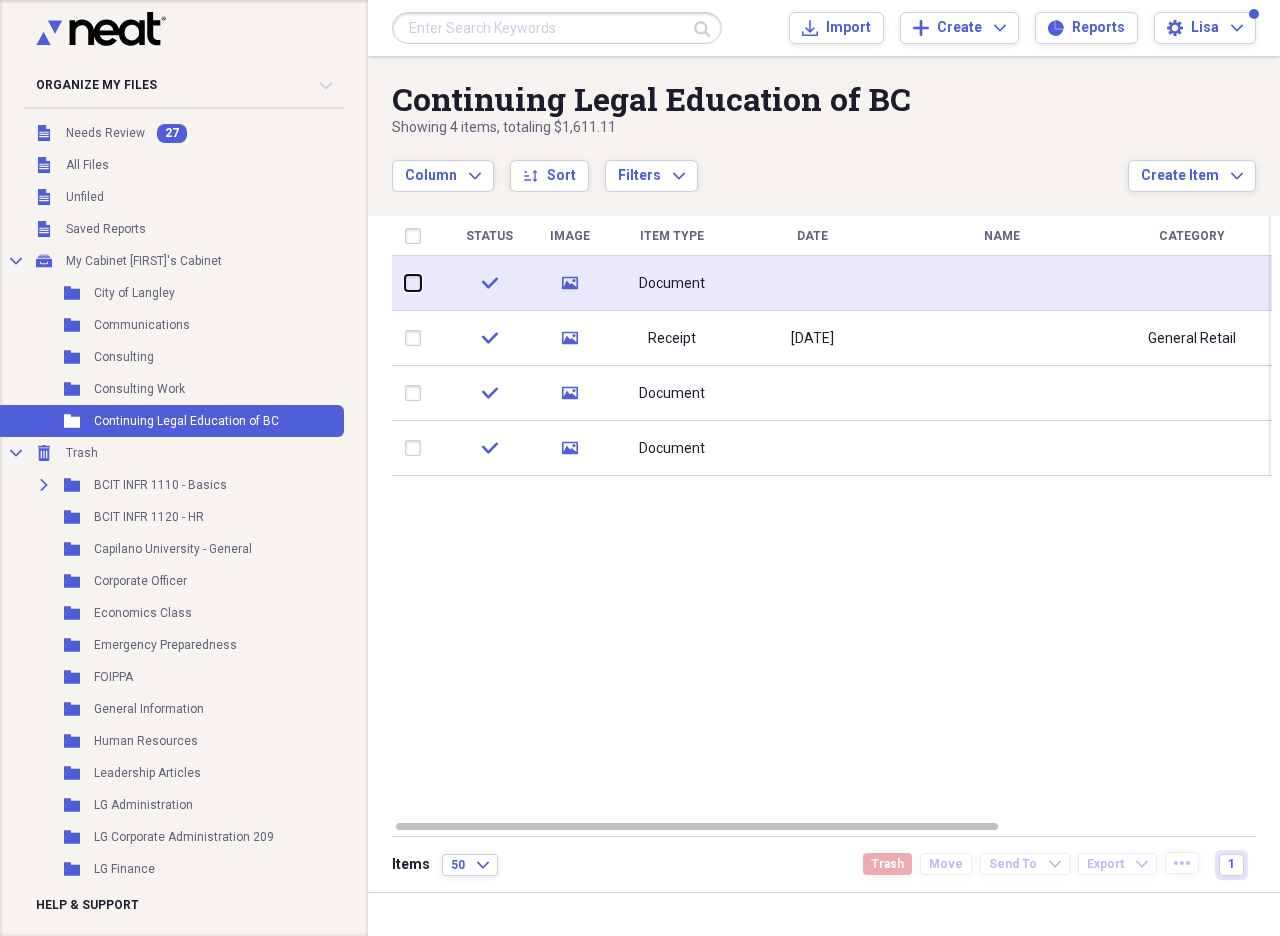 click at bounding box center (405, 283) 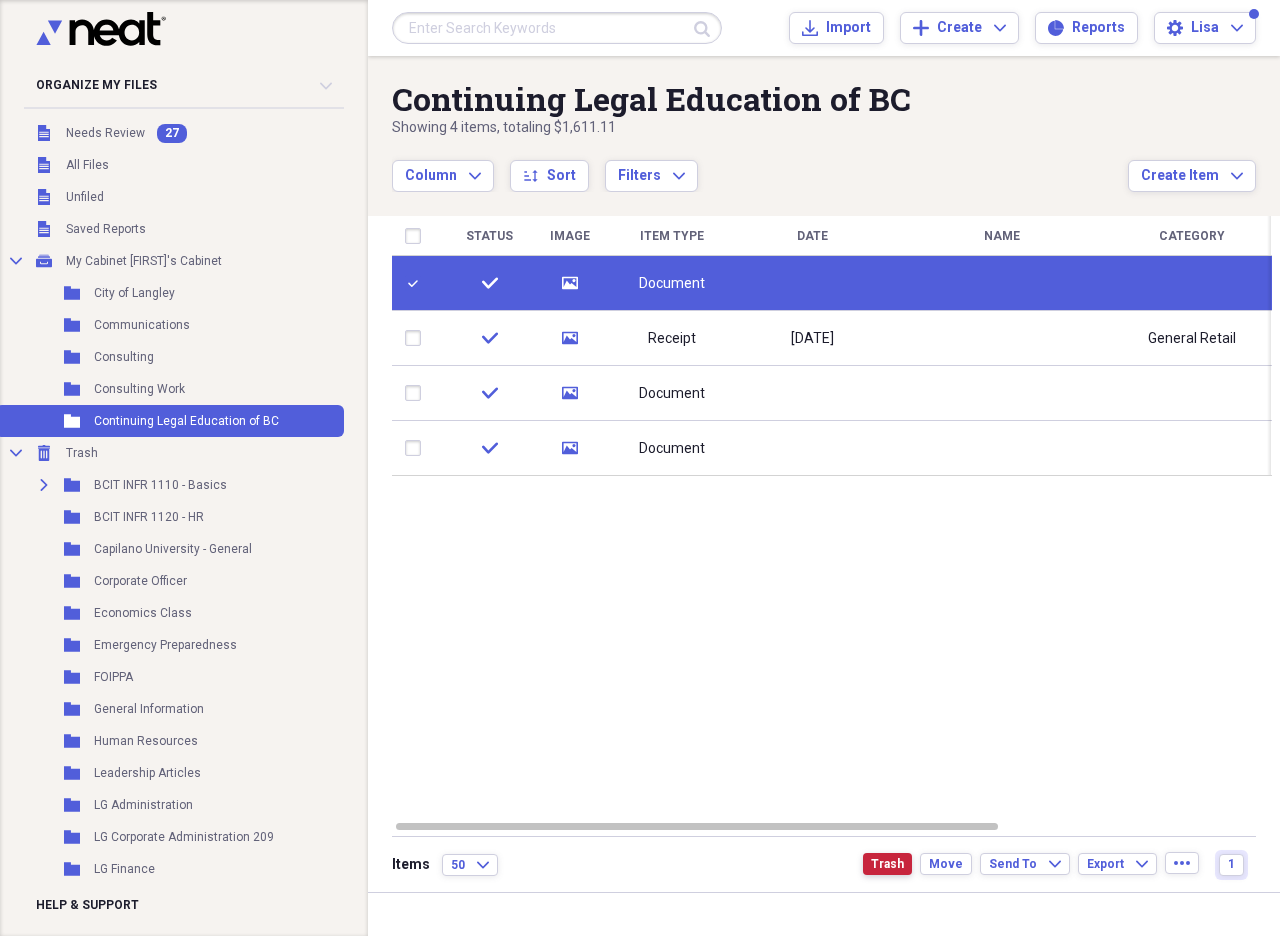 click on "Trash" at bounding box center (887, 864) 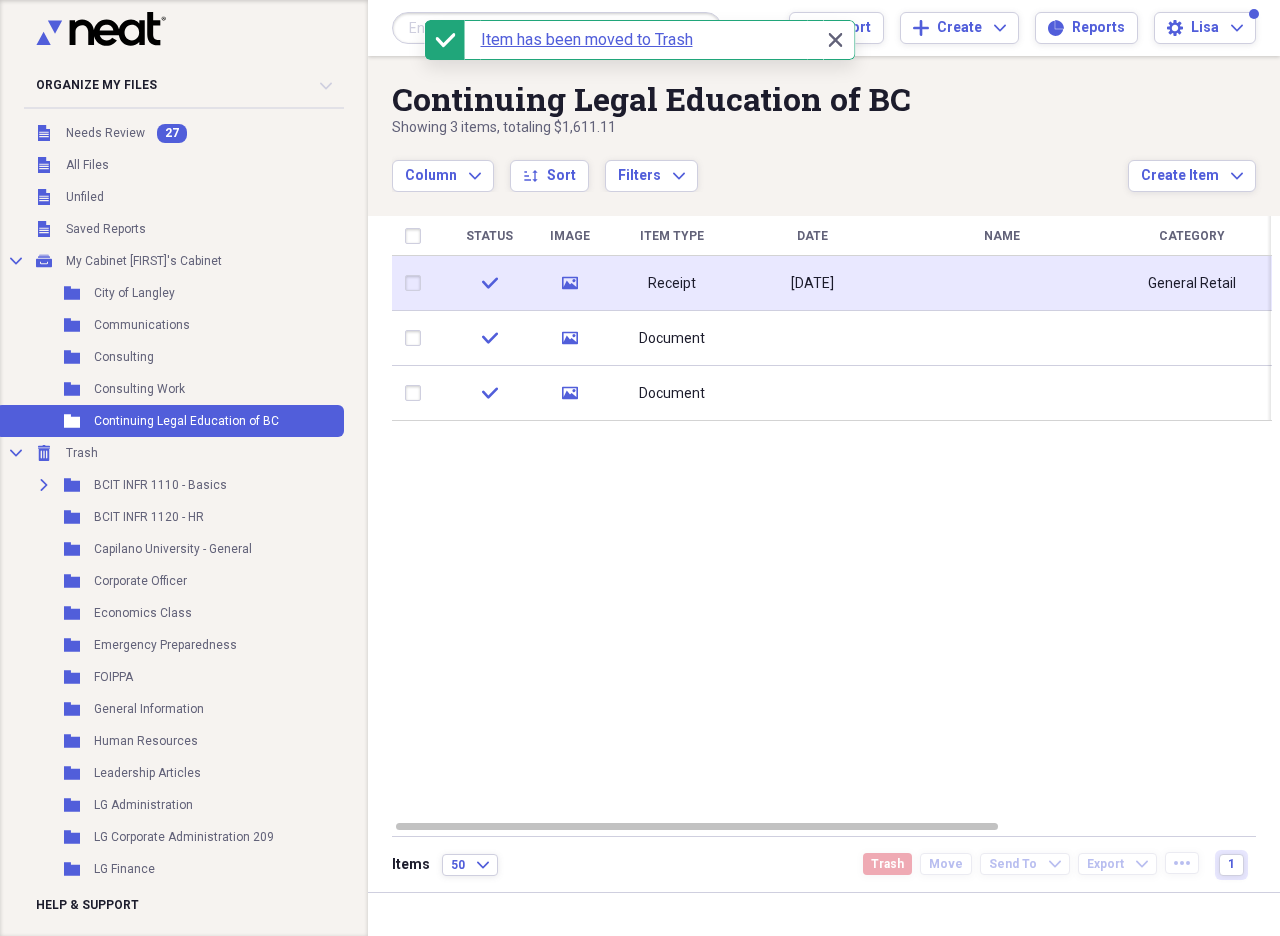 click on "Receipt" at bounding box center (672, 284) 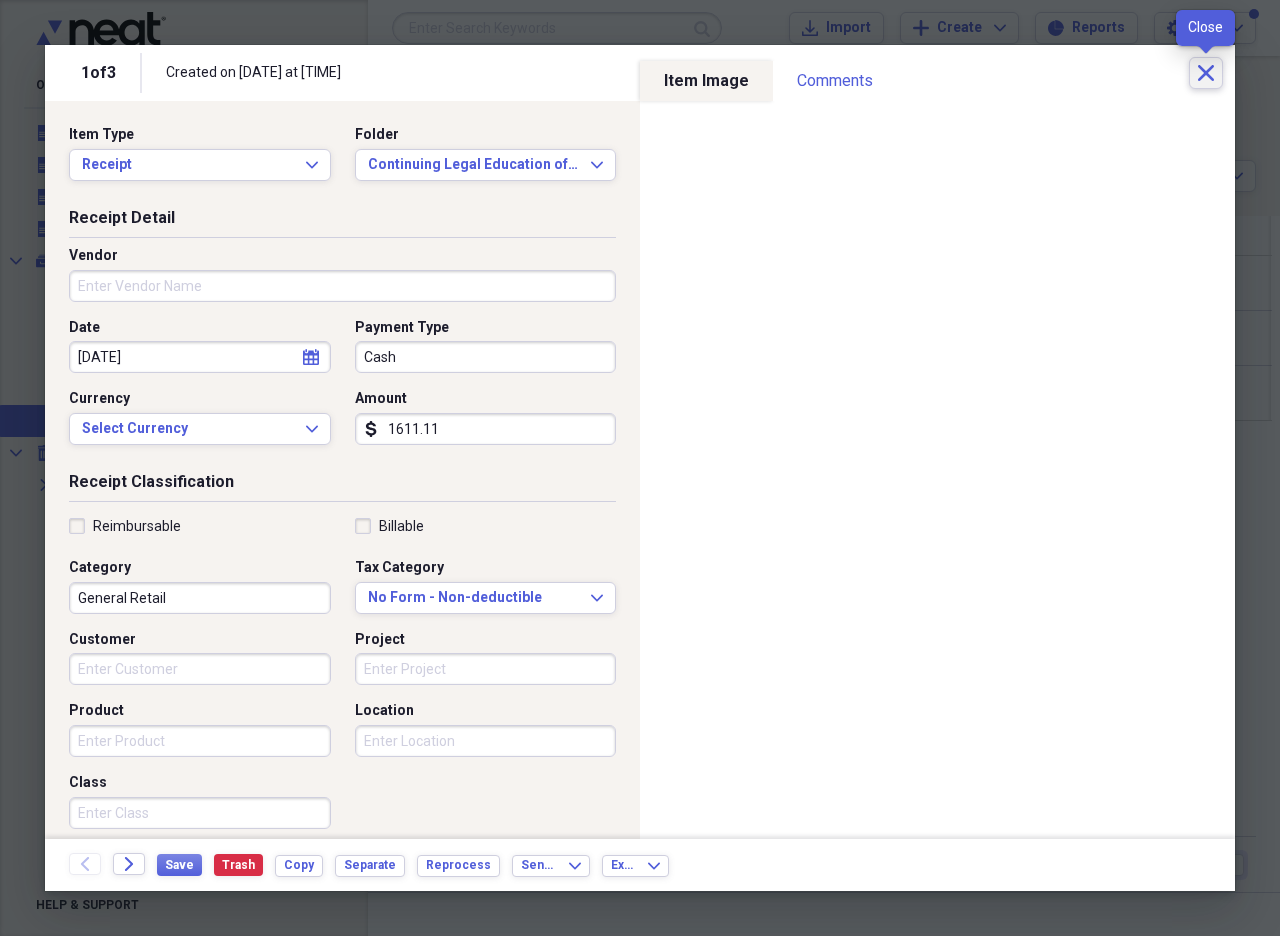 click 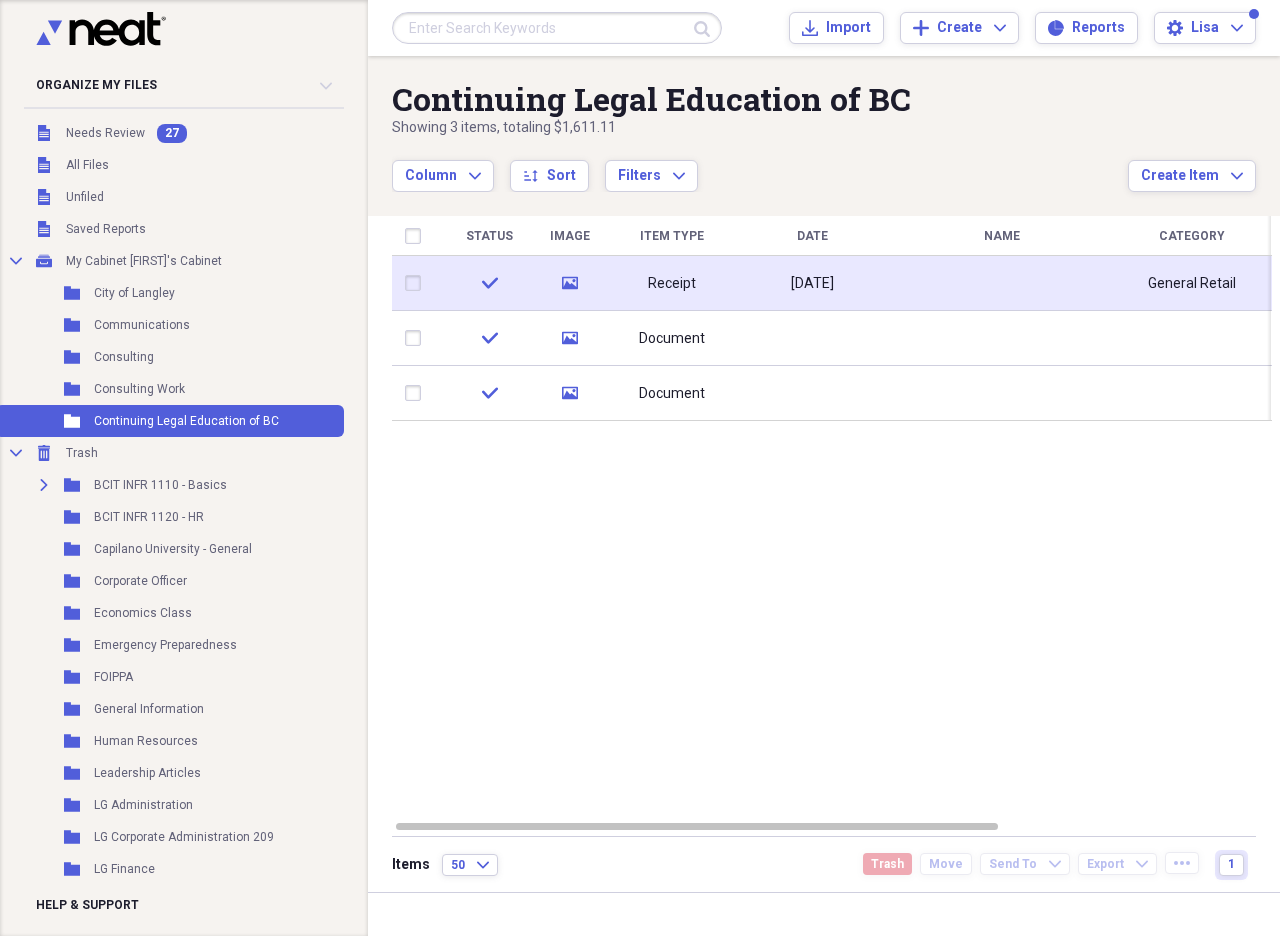 click at bounding box center (417, 283) 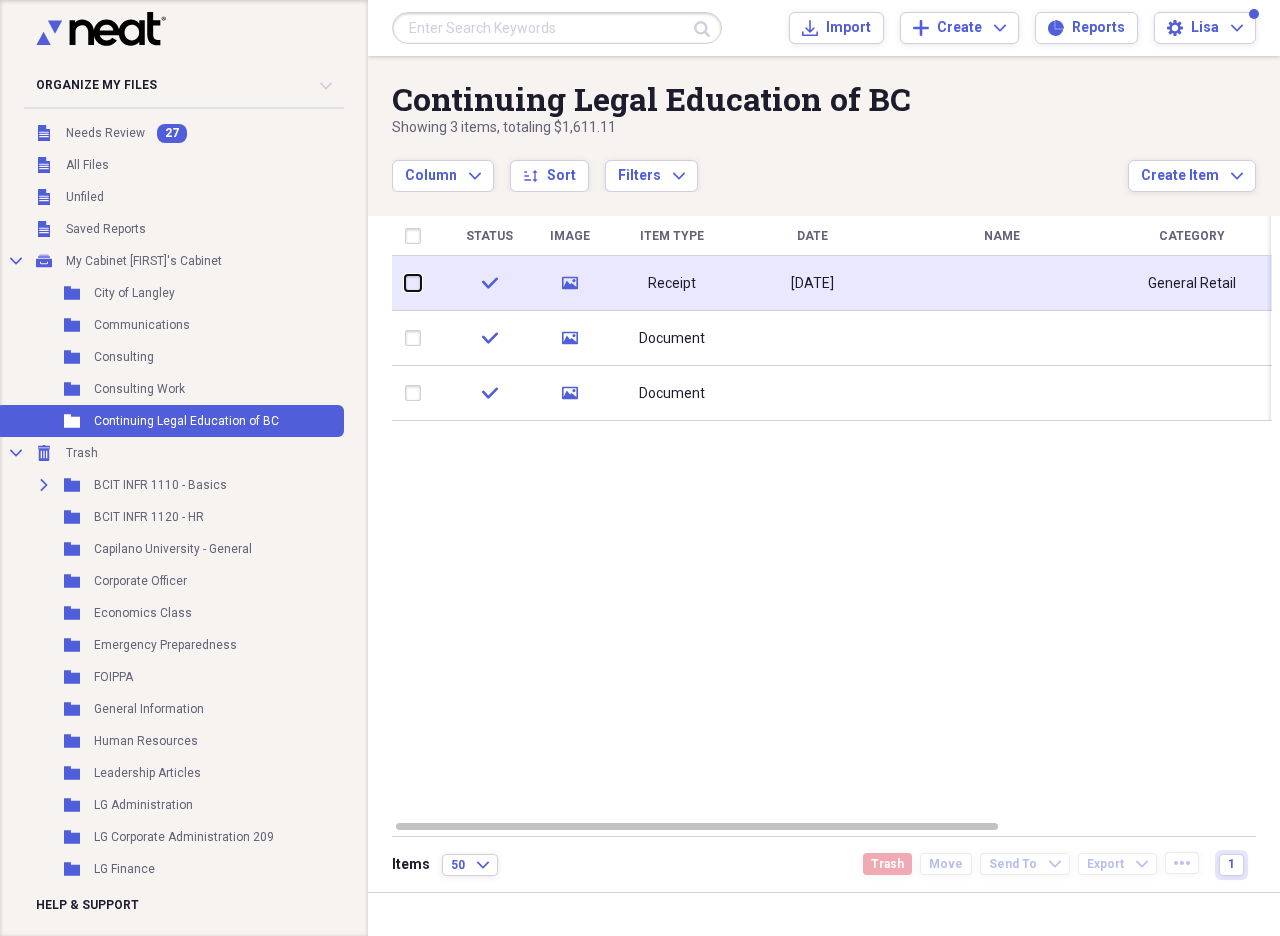 click at bounding box center [405, 283] 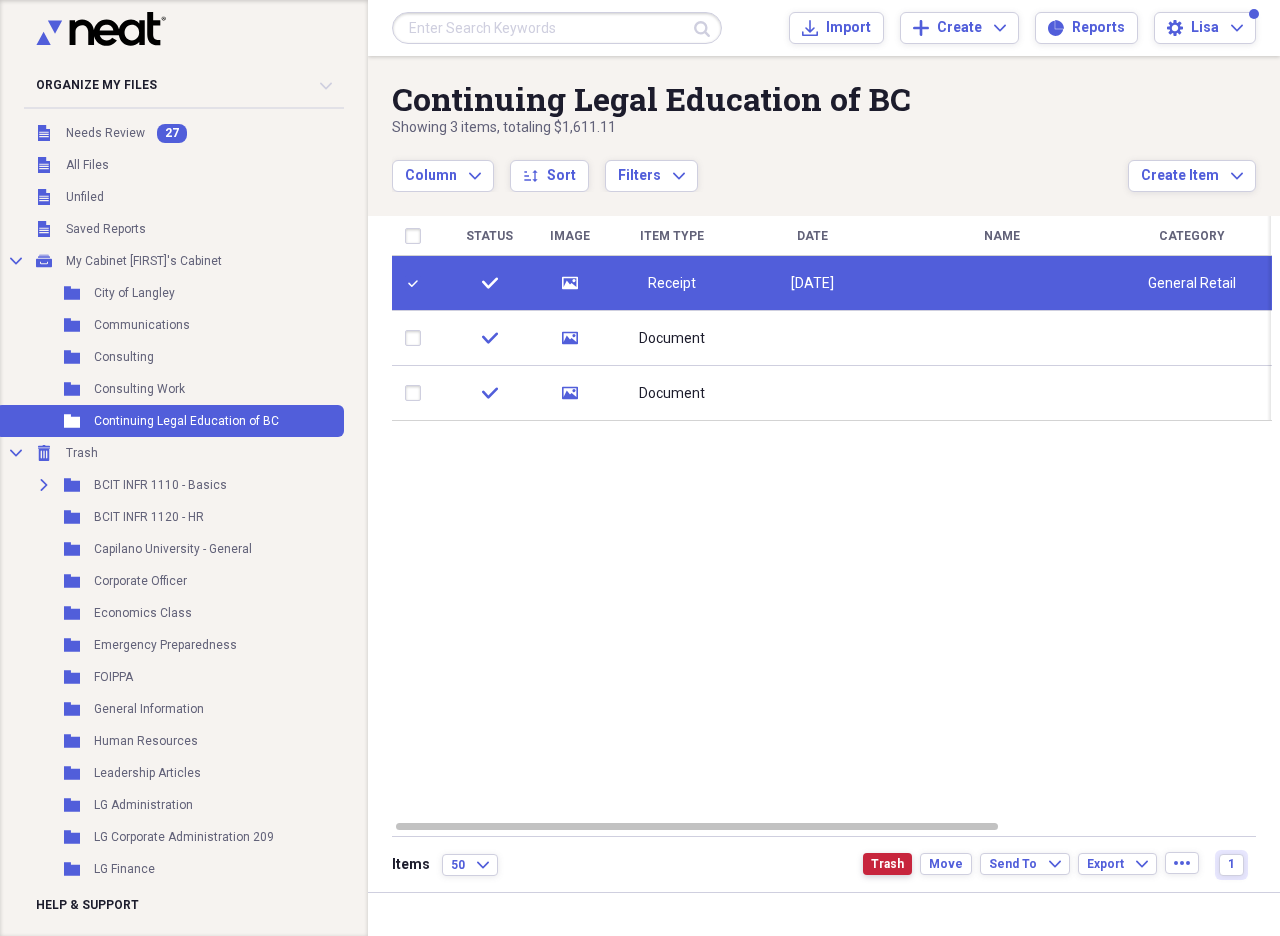 click on "Trash" at bounding box center (887, 864) 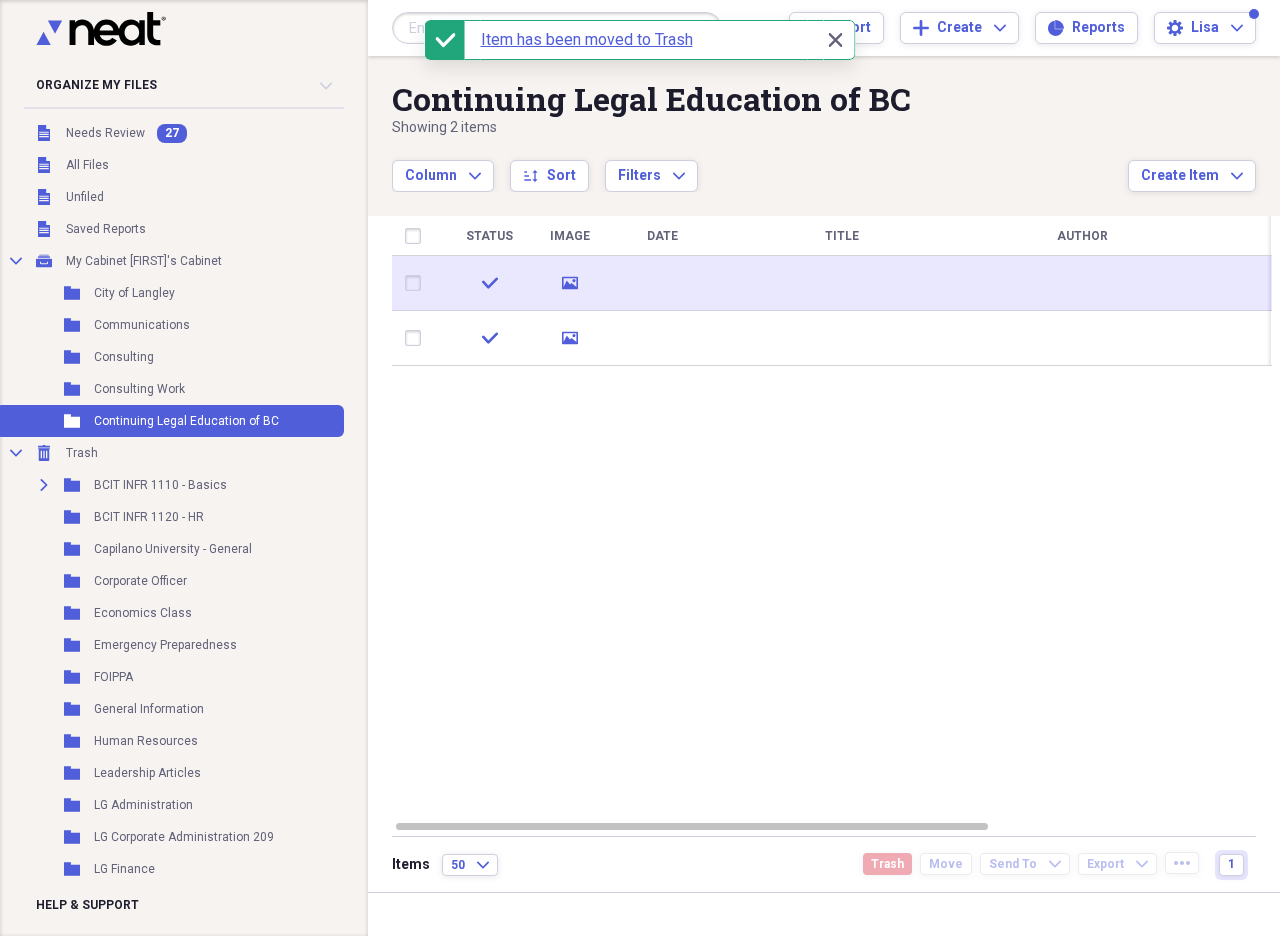 click on "media" 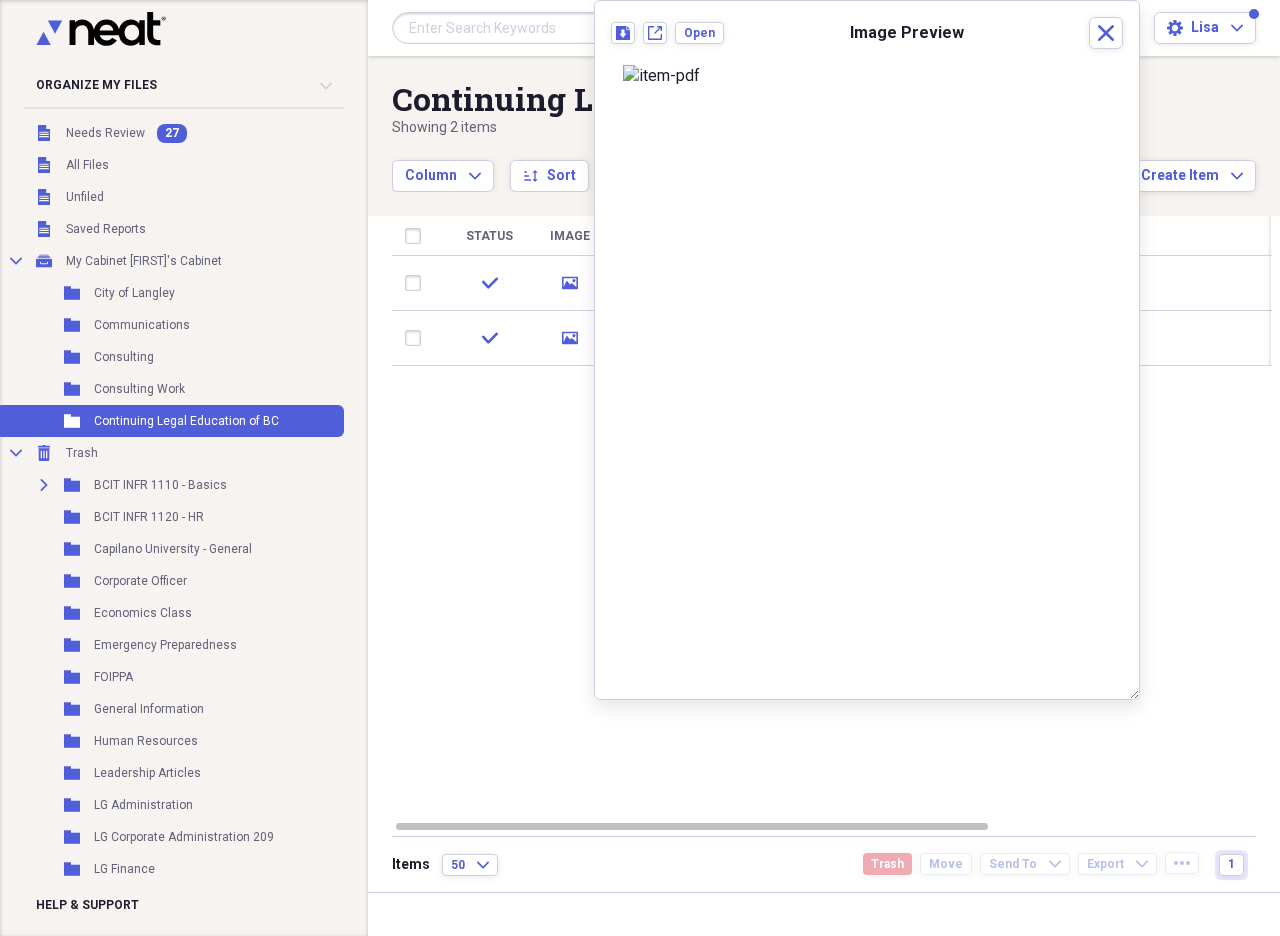 drag, startPoint x: 805, startPoint y: 233, endPoint x: 872, endPoint y: 168, distance: 93.34881 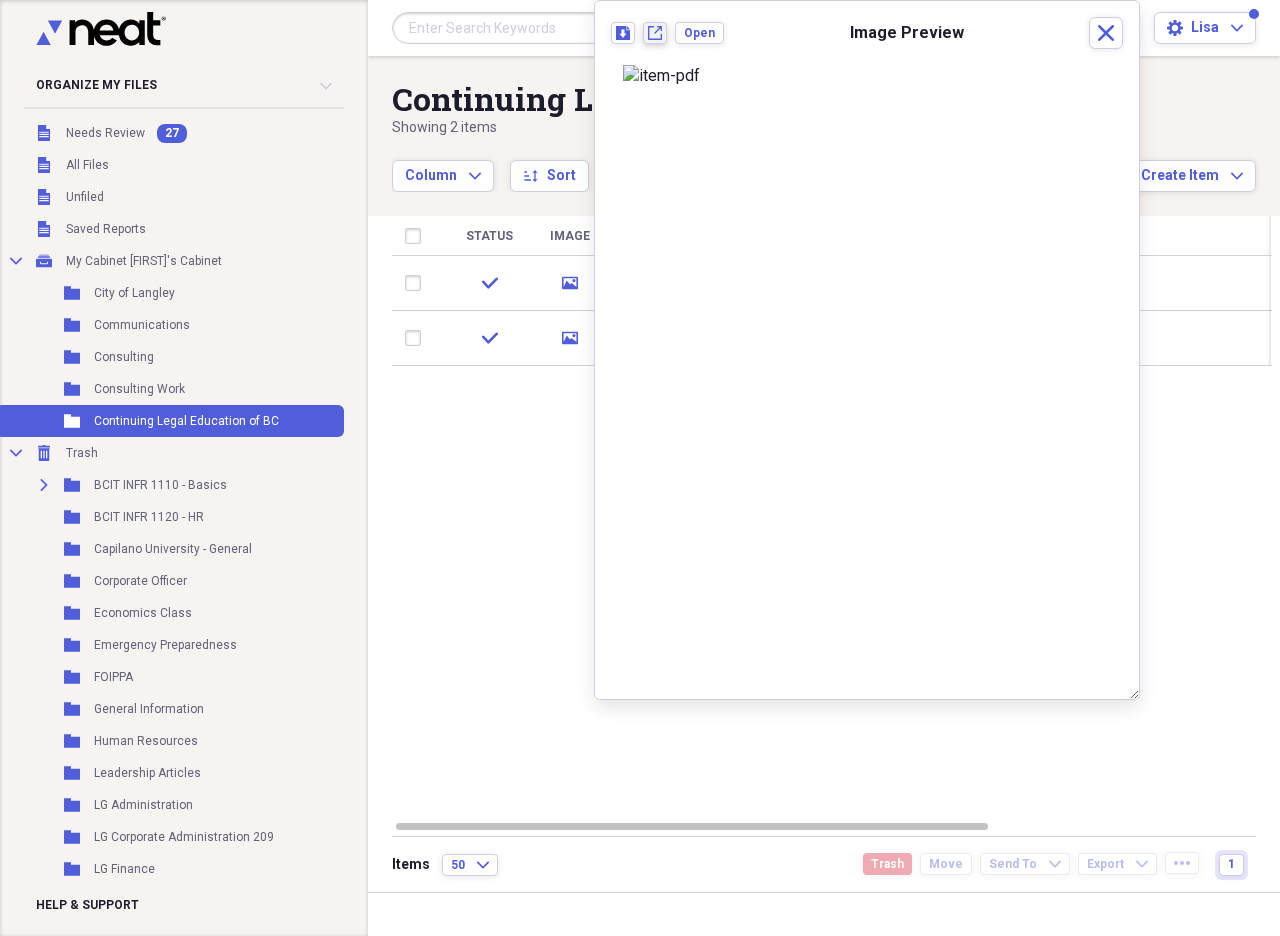 click on "New tab" 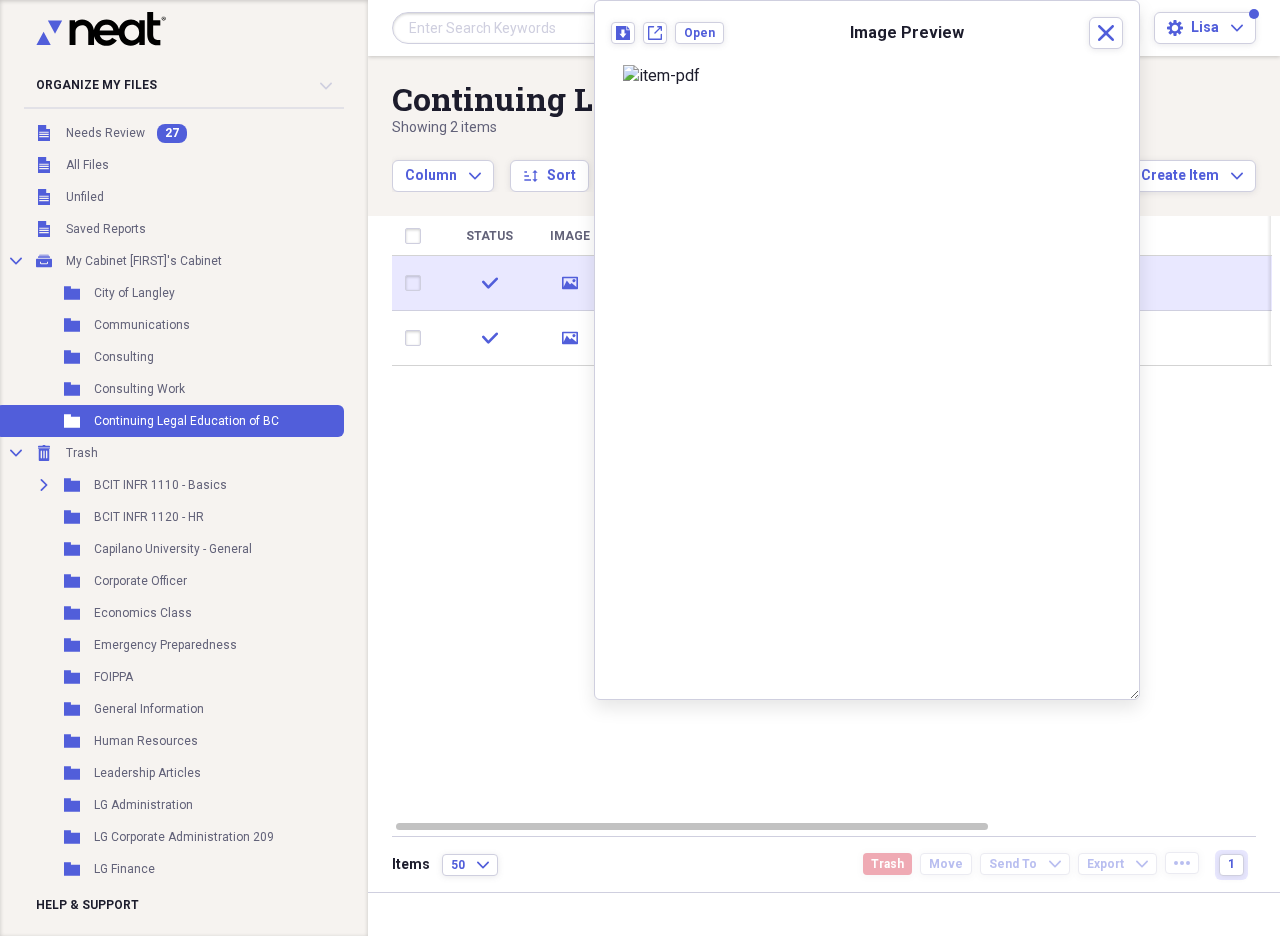 click at bounding box center [417, 283] 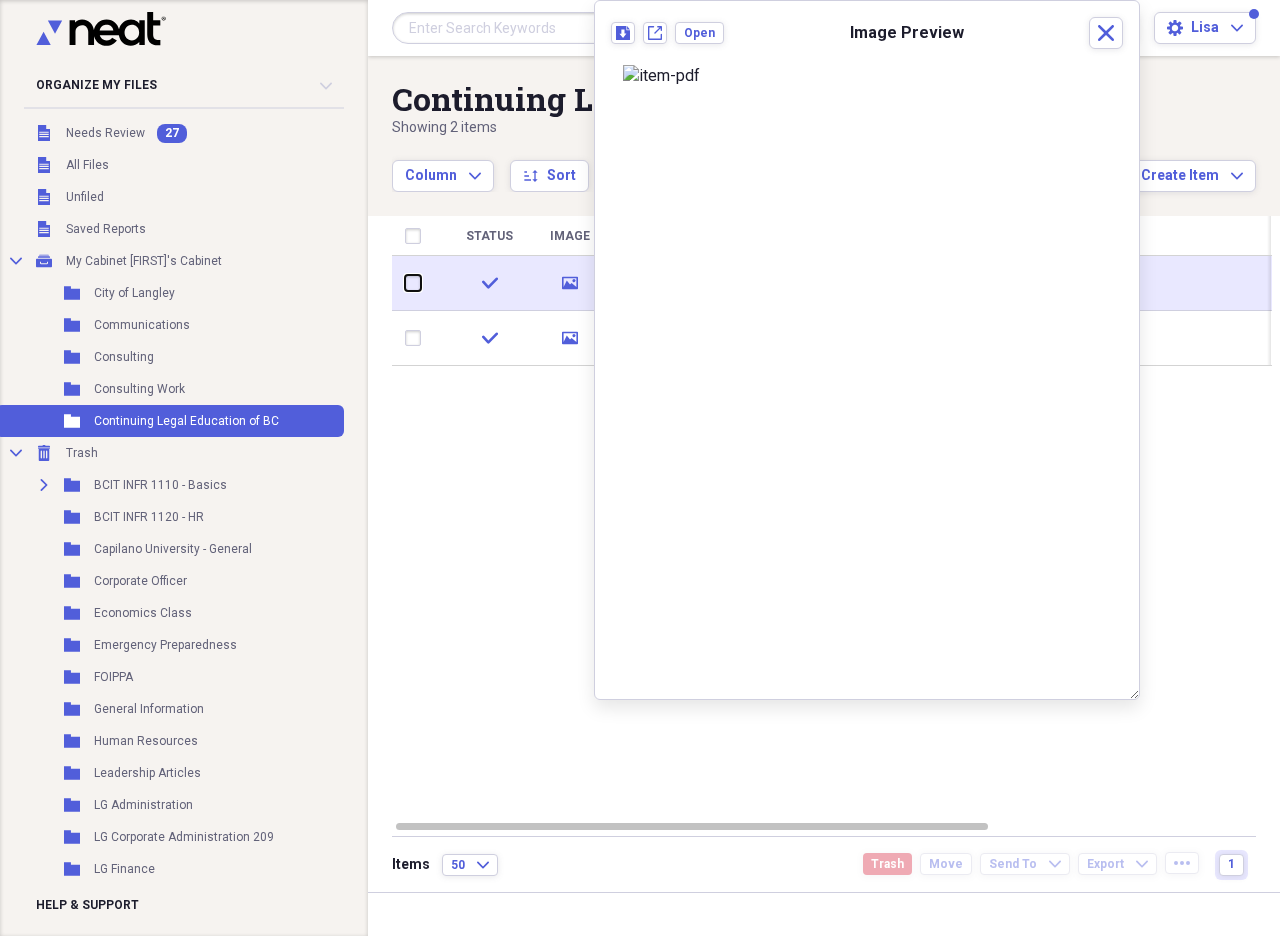 click at bounding box center [405, 283] 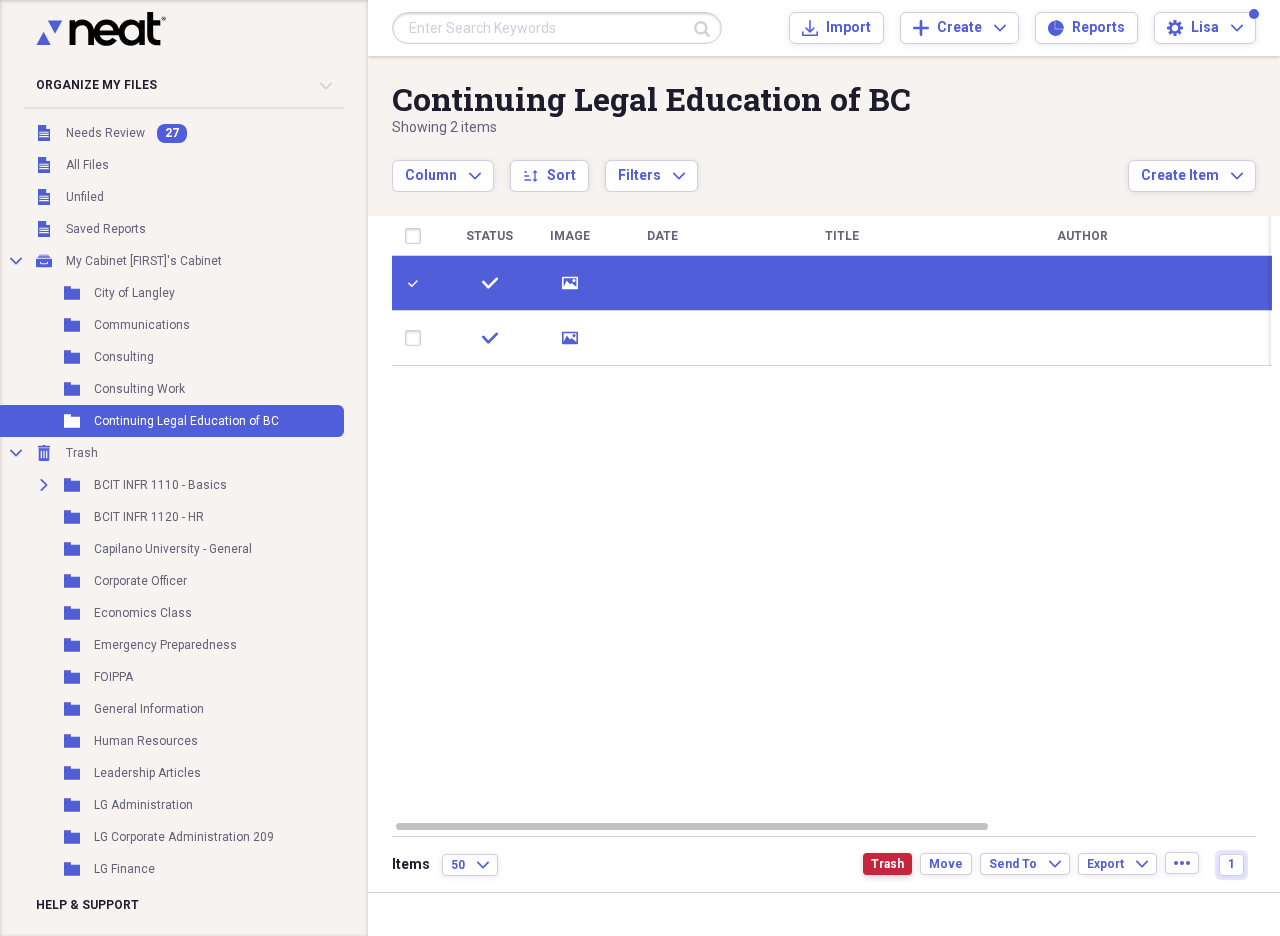 click on "Trash" at bounding box center (887, 864) 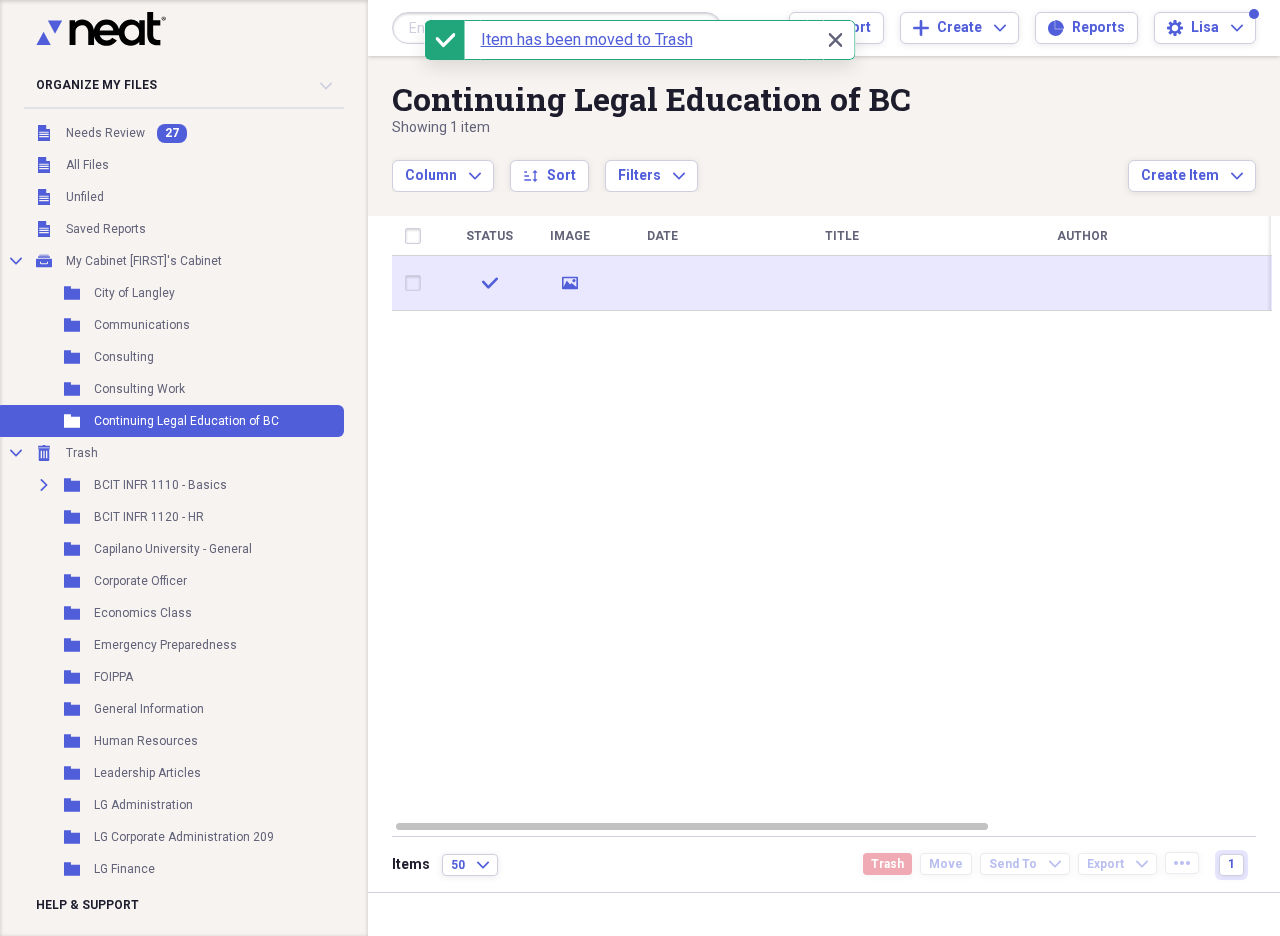click 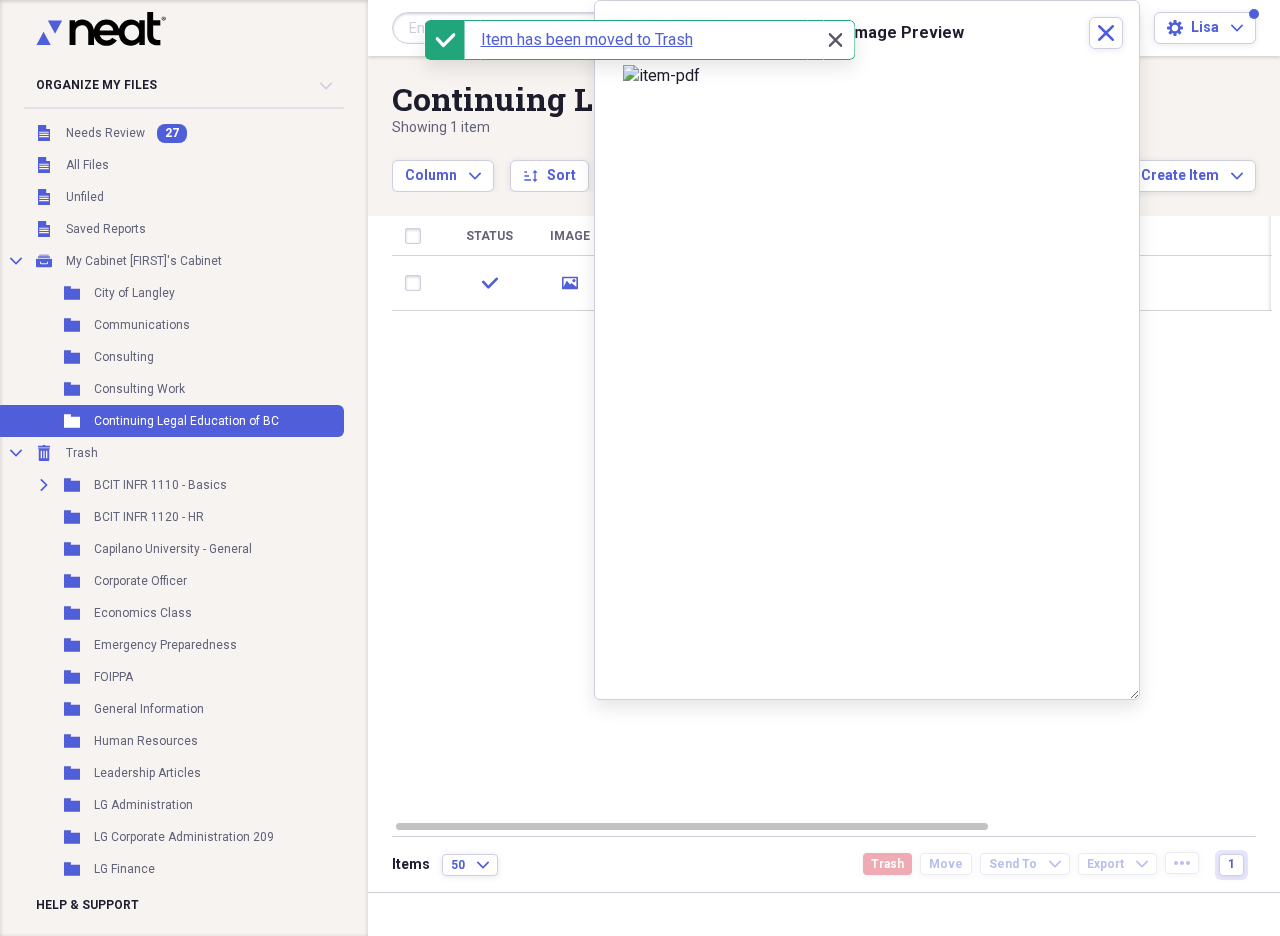 drag, startPoint x: 840, startPoint y: 31, endPoint x: 829, endPoint y: 31, distance: 11 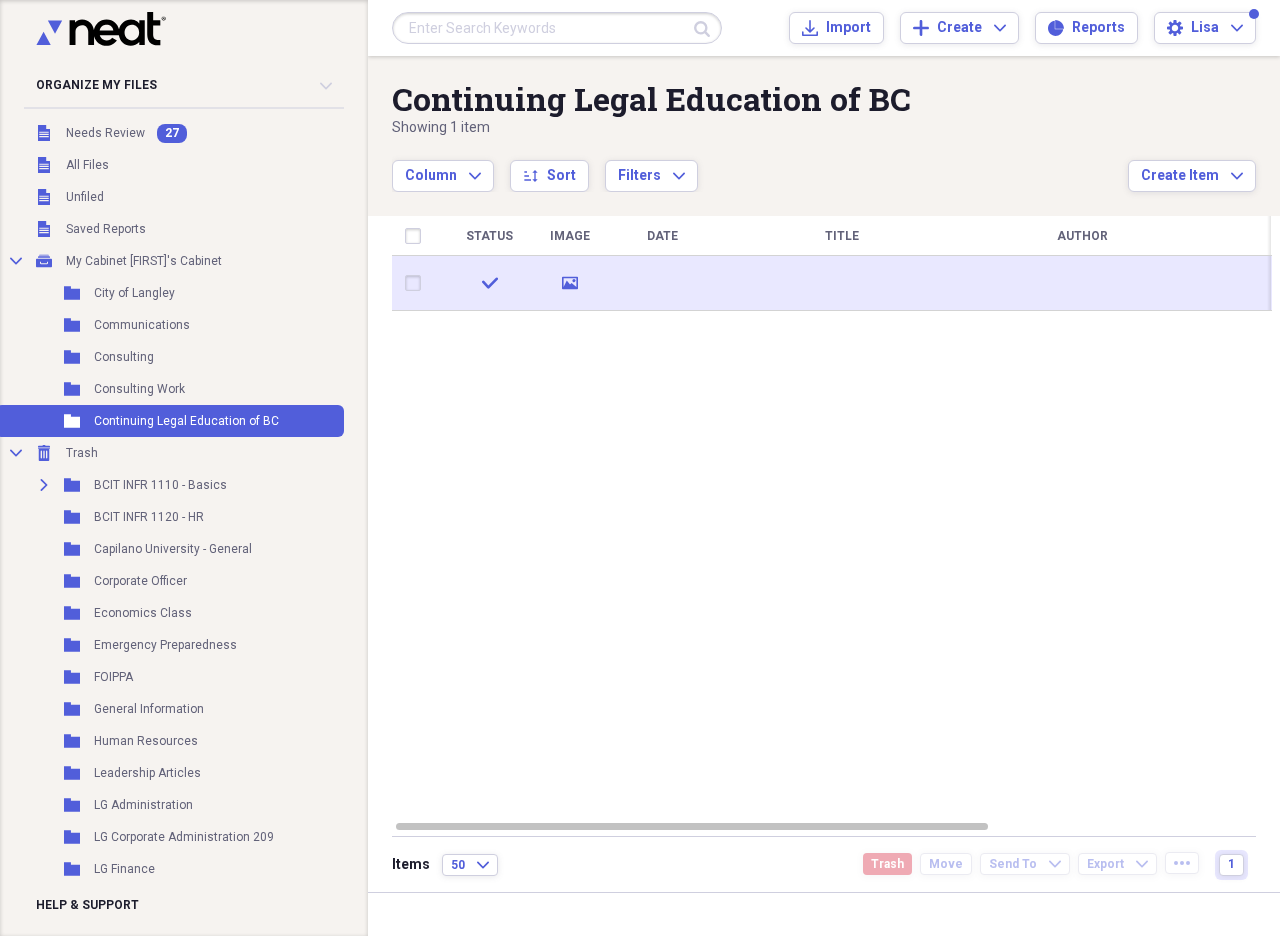 click on "media" 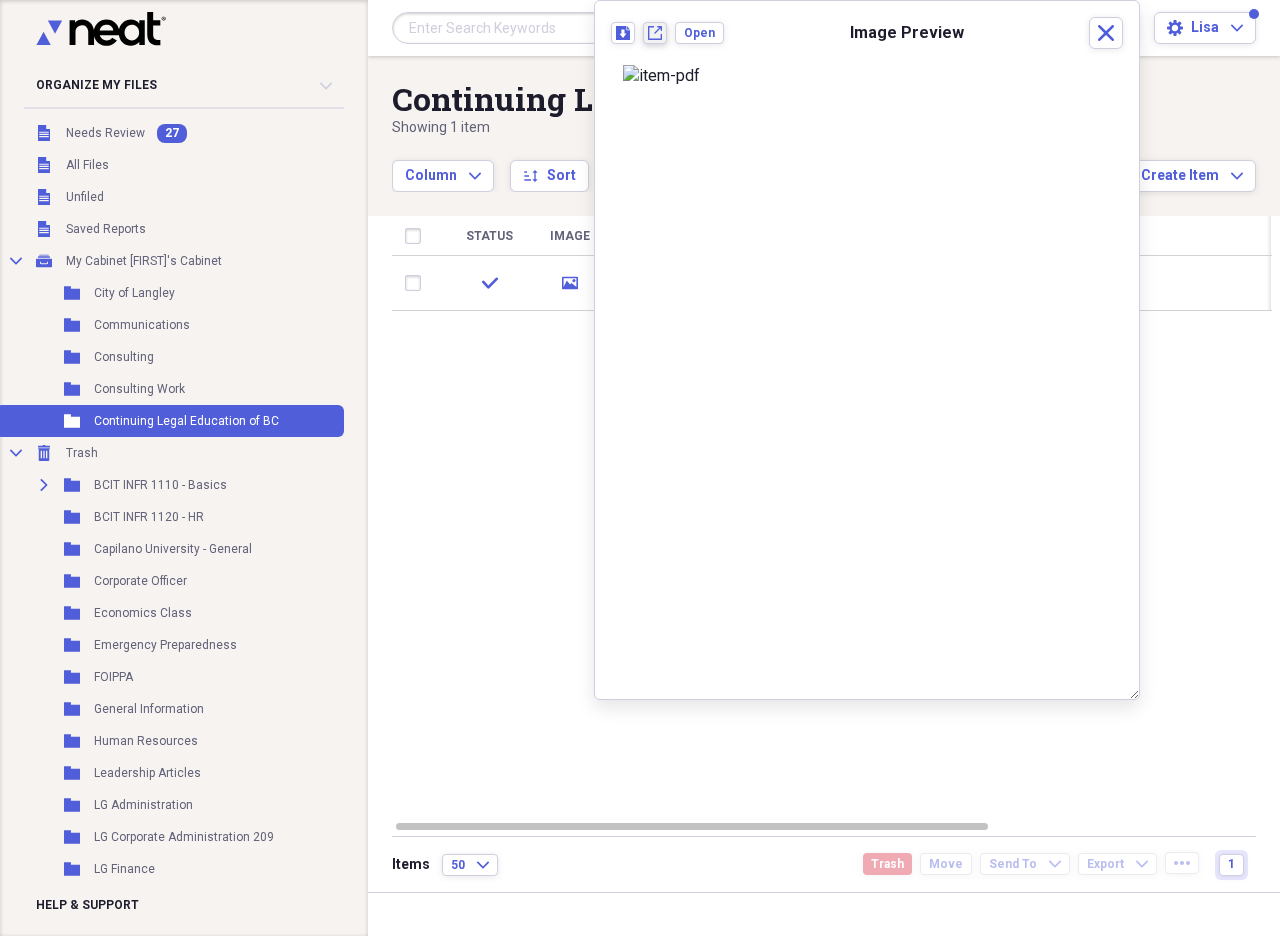 click 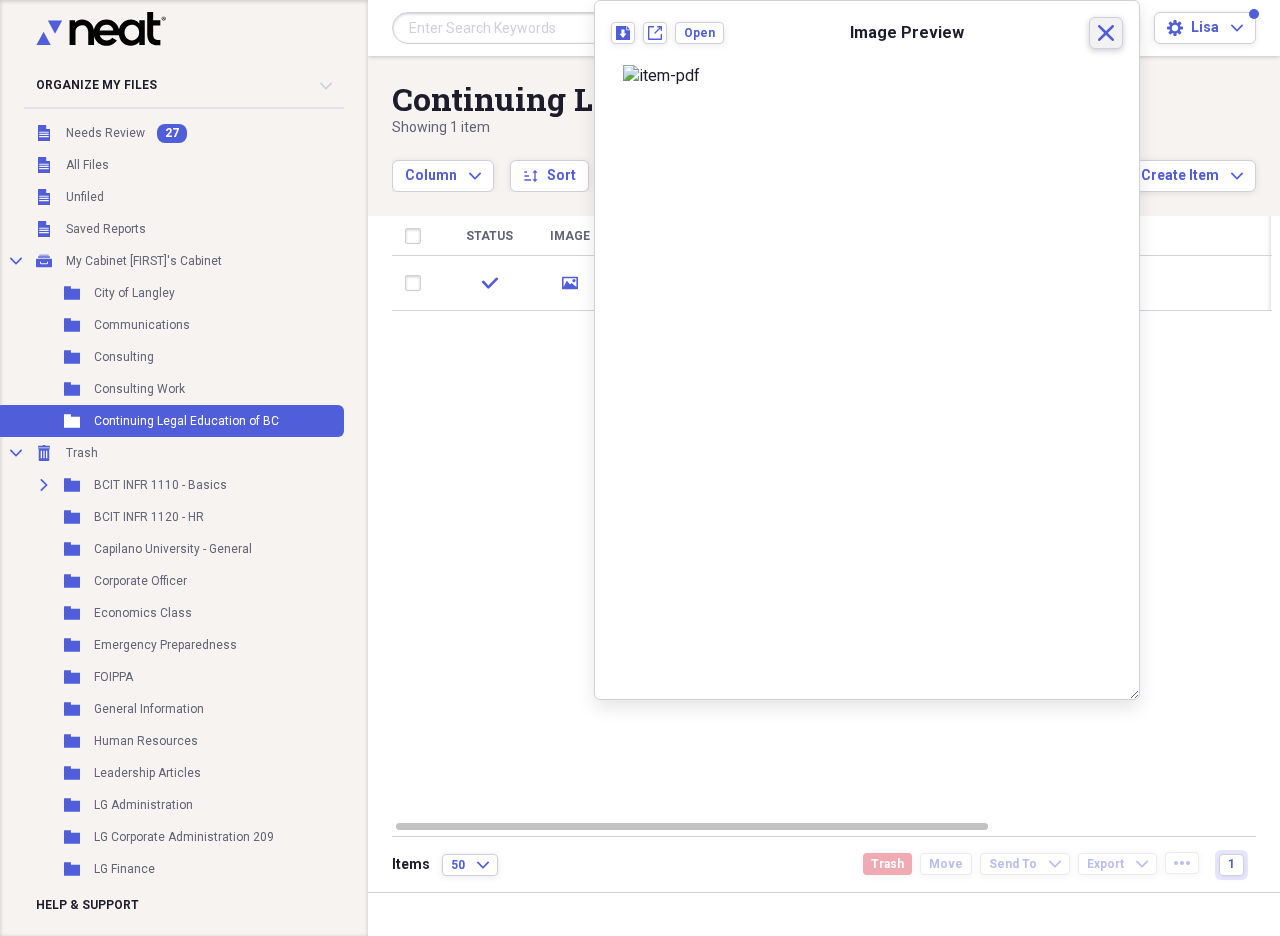 click on "Close" 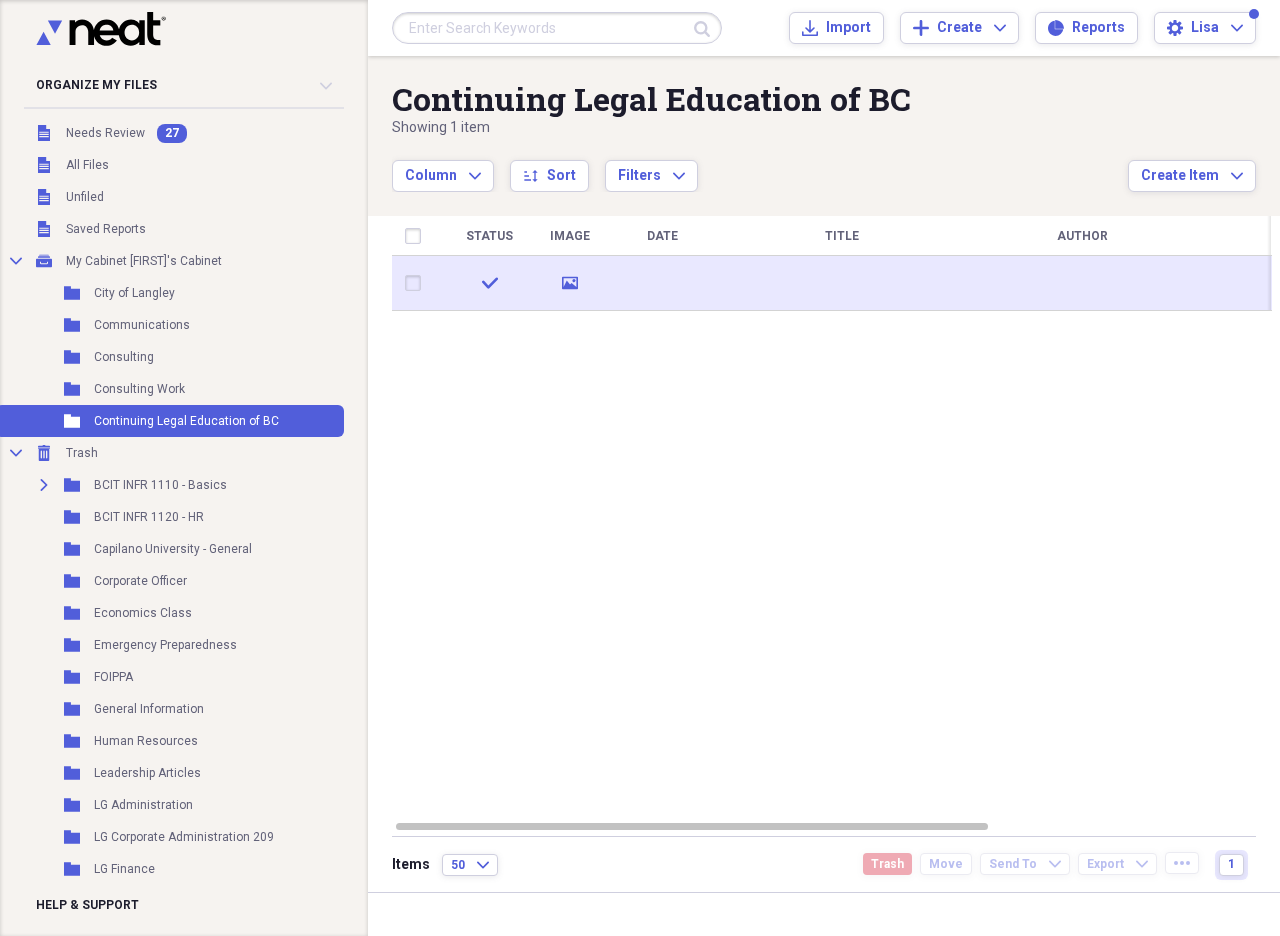 click at bounding box center (417, 283) 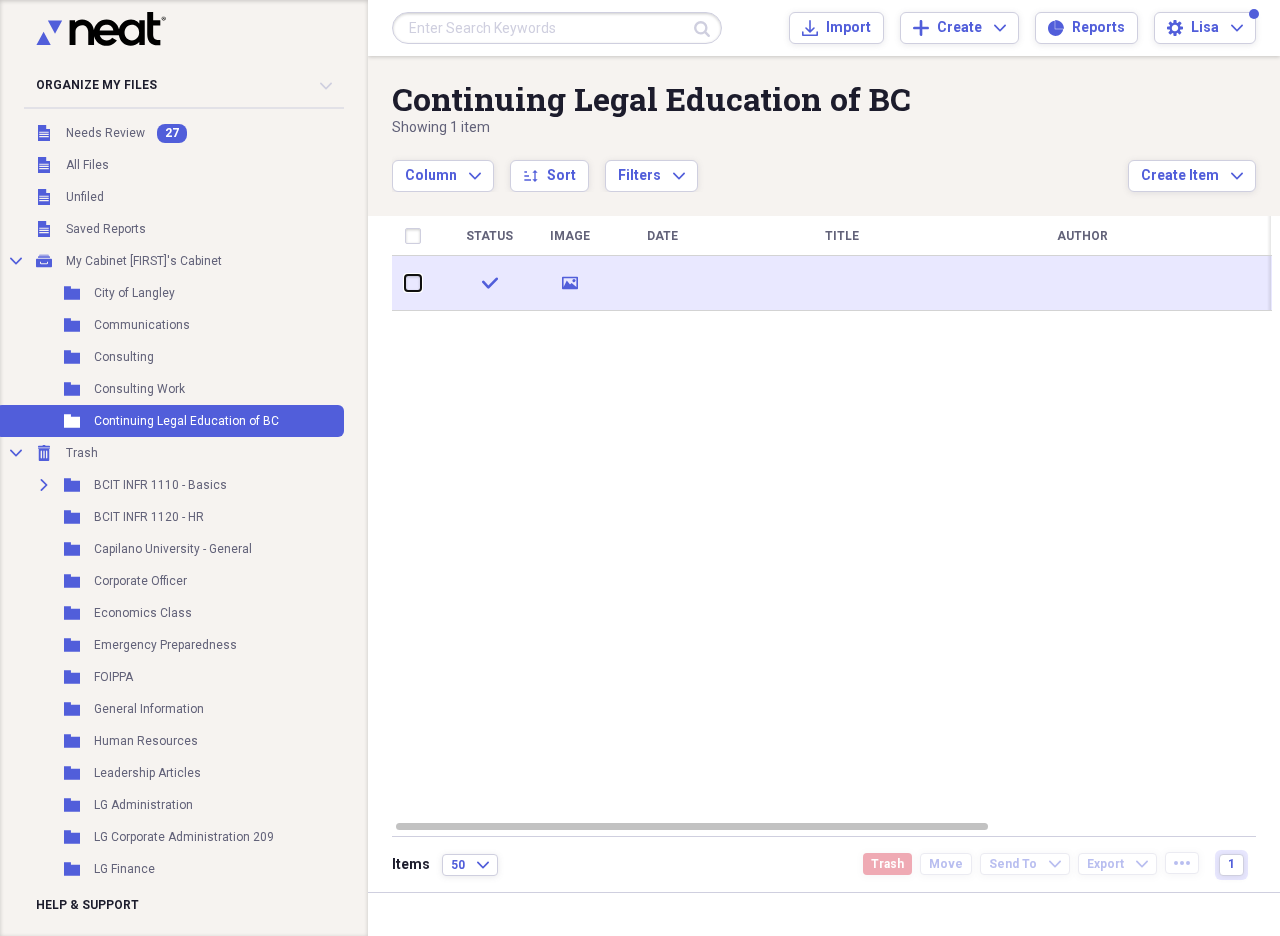 click at bounding box center (405, 283) 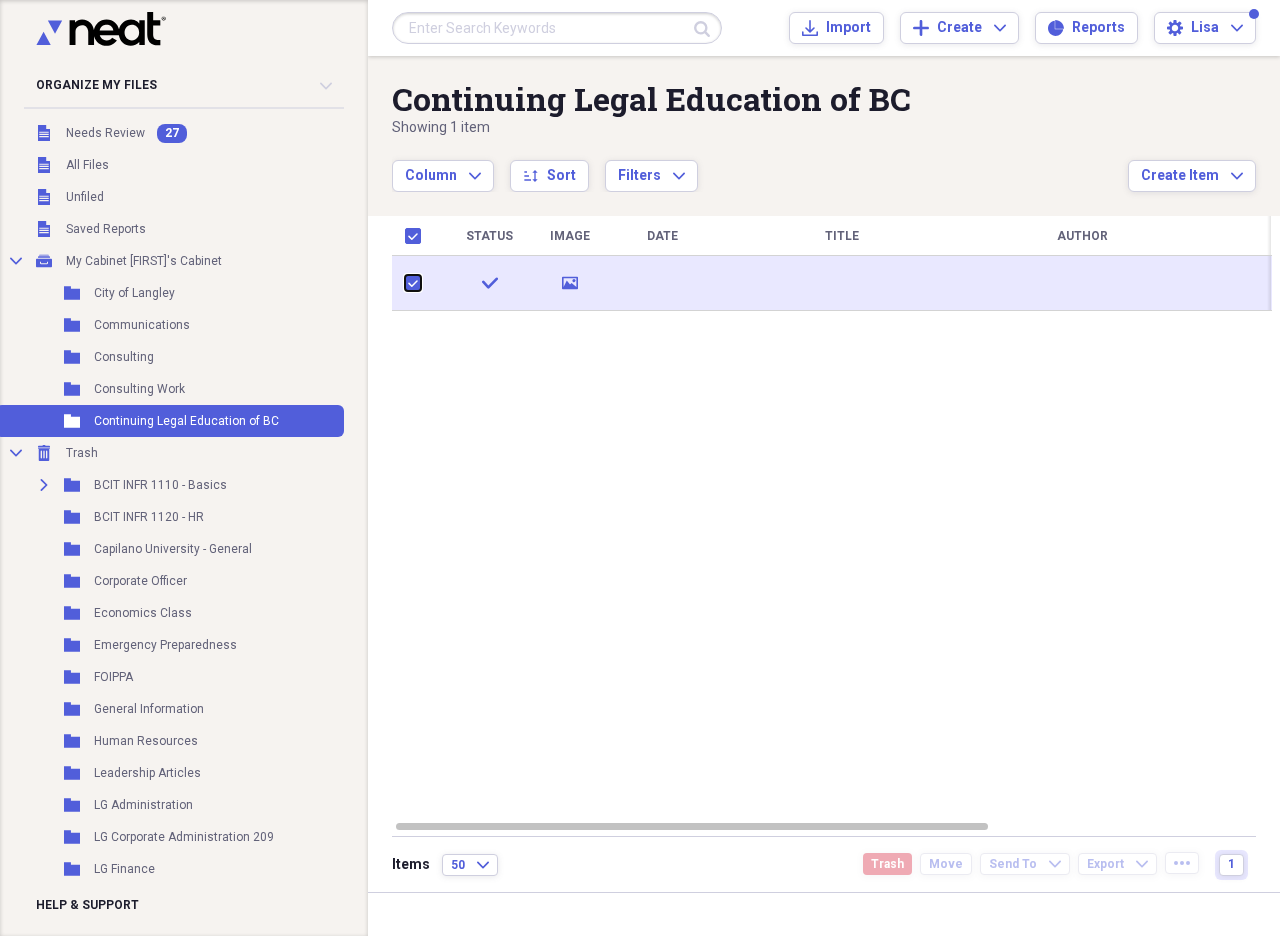 checkbox on "true" 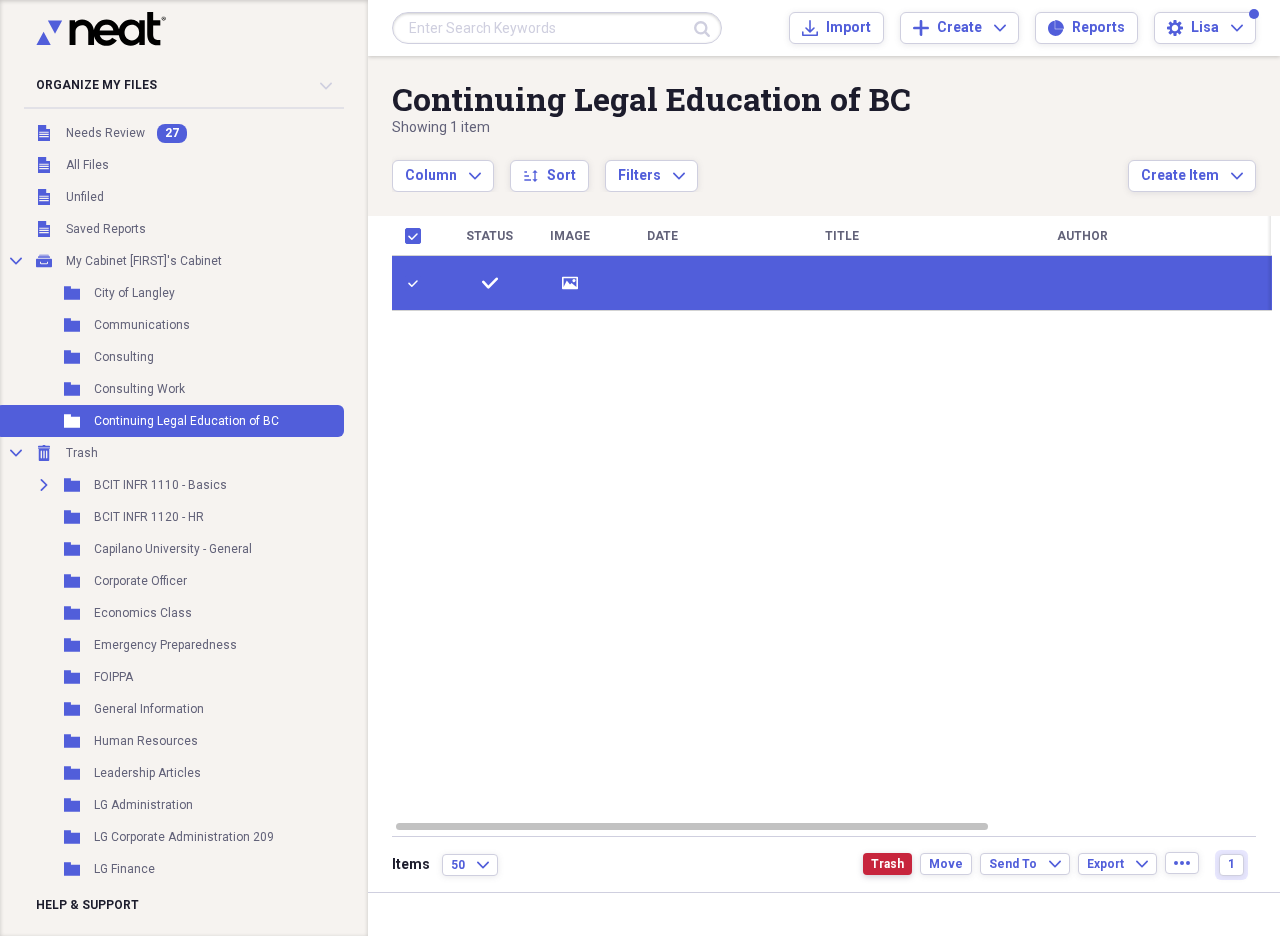 click on "Trash" at bounding box center [887, 864] 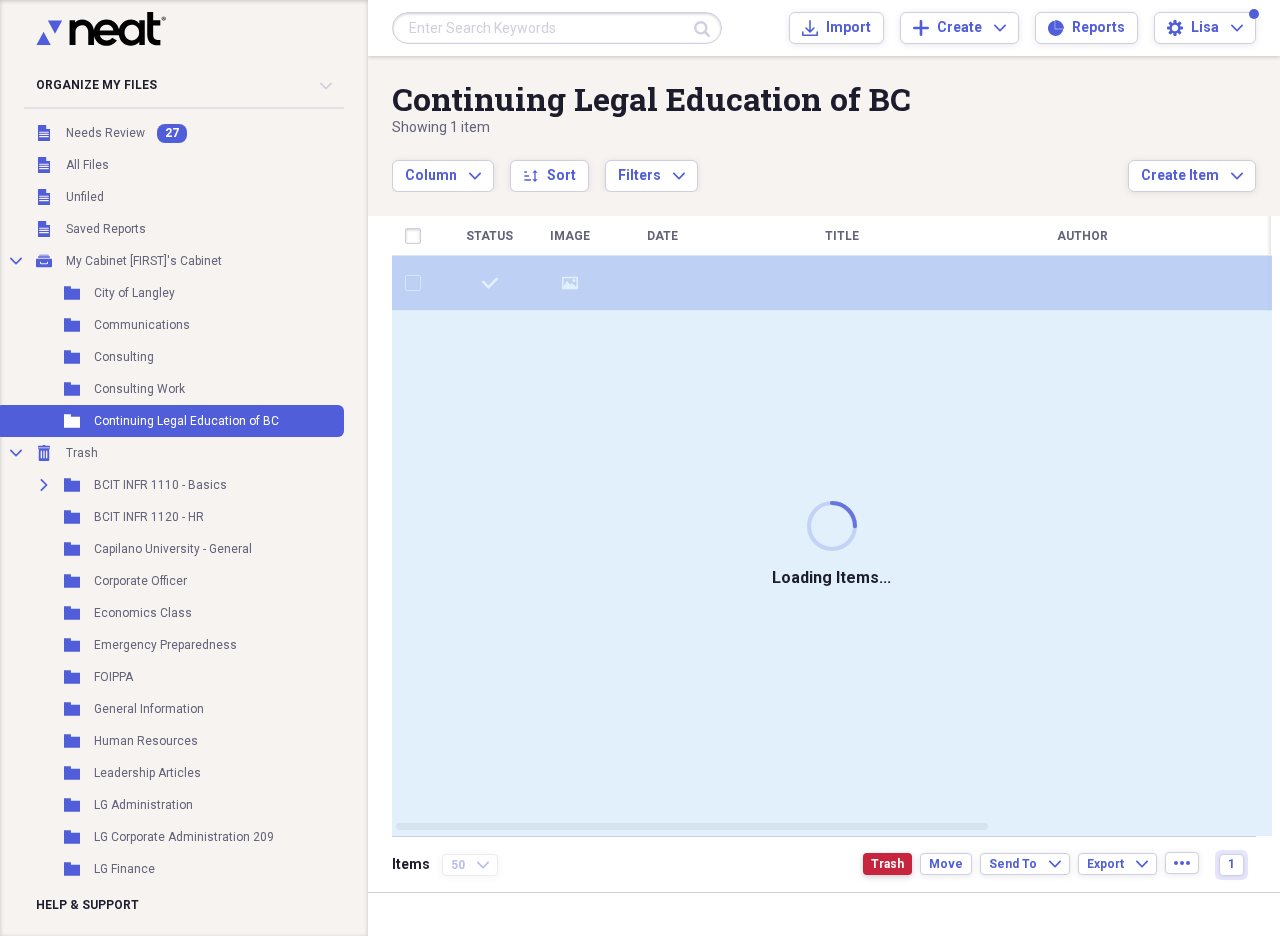 checkbox on "false" 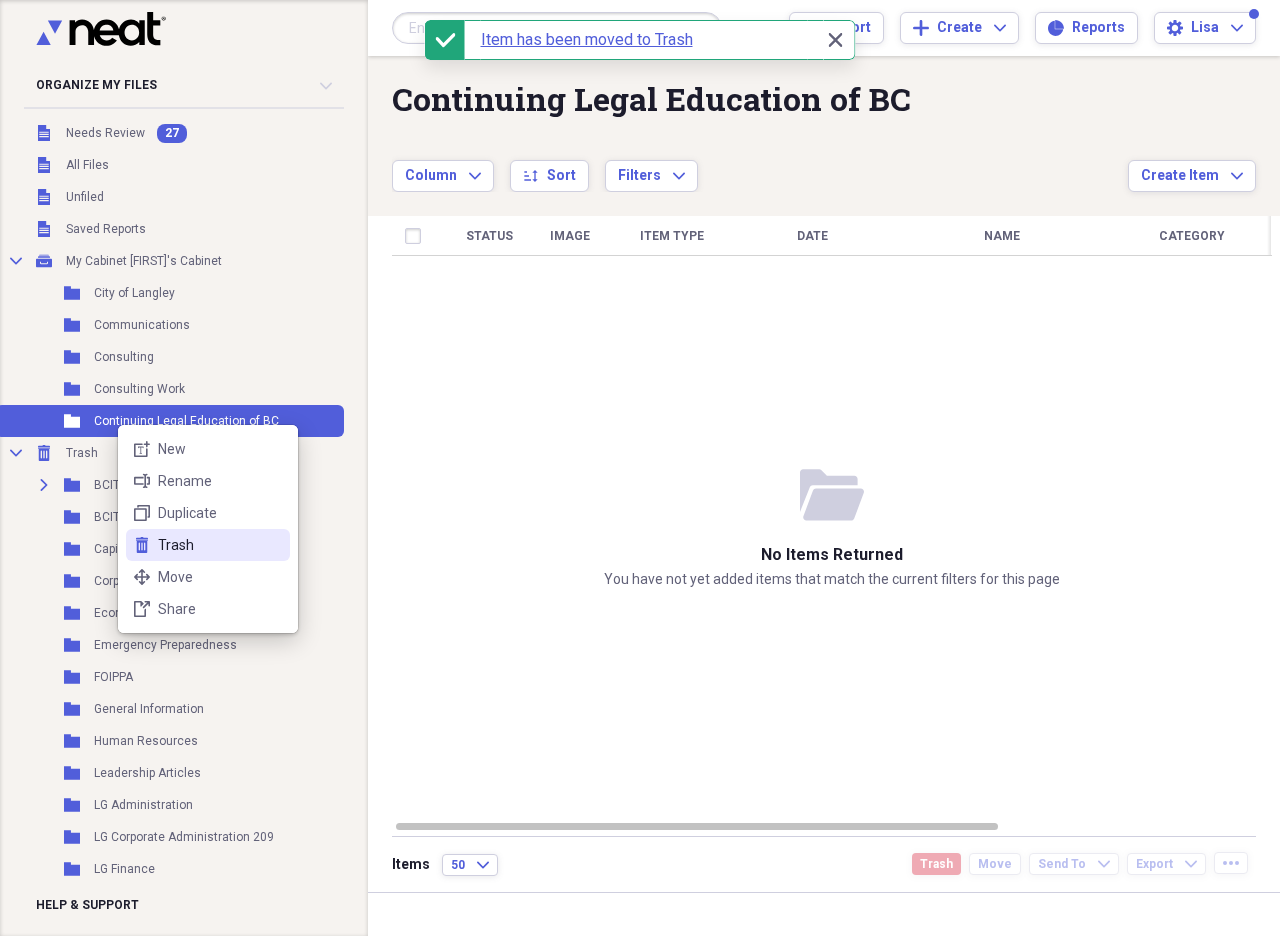 click on "Trash" at bounding box center (220, 545) 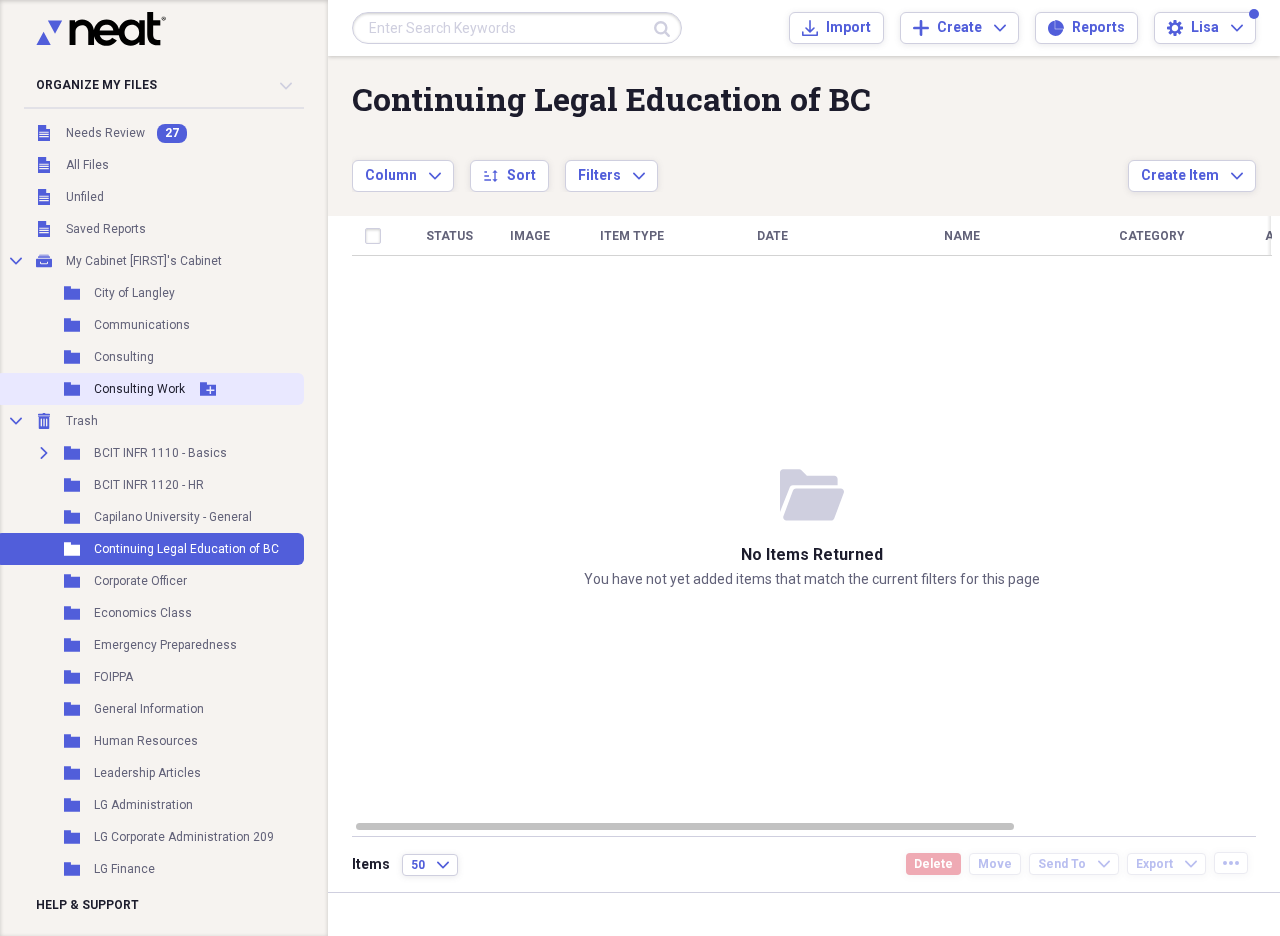 click on "Consulting Work" at bounding box center [139, 389] 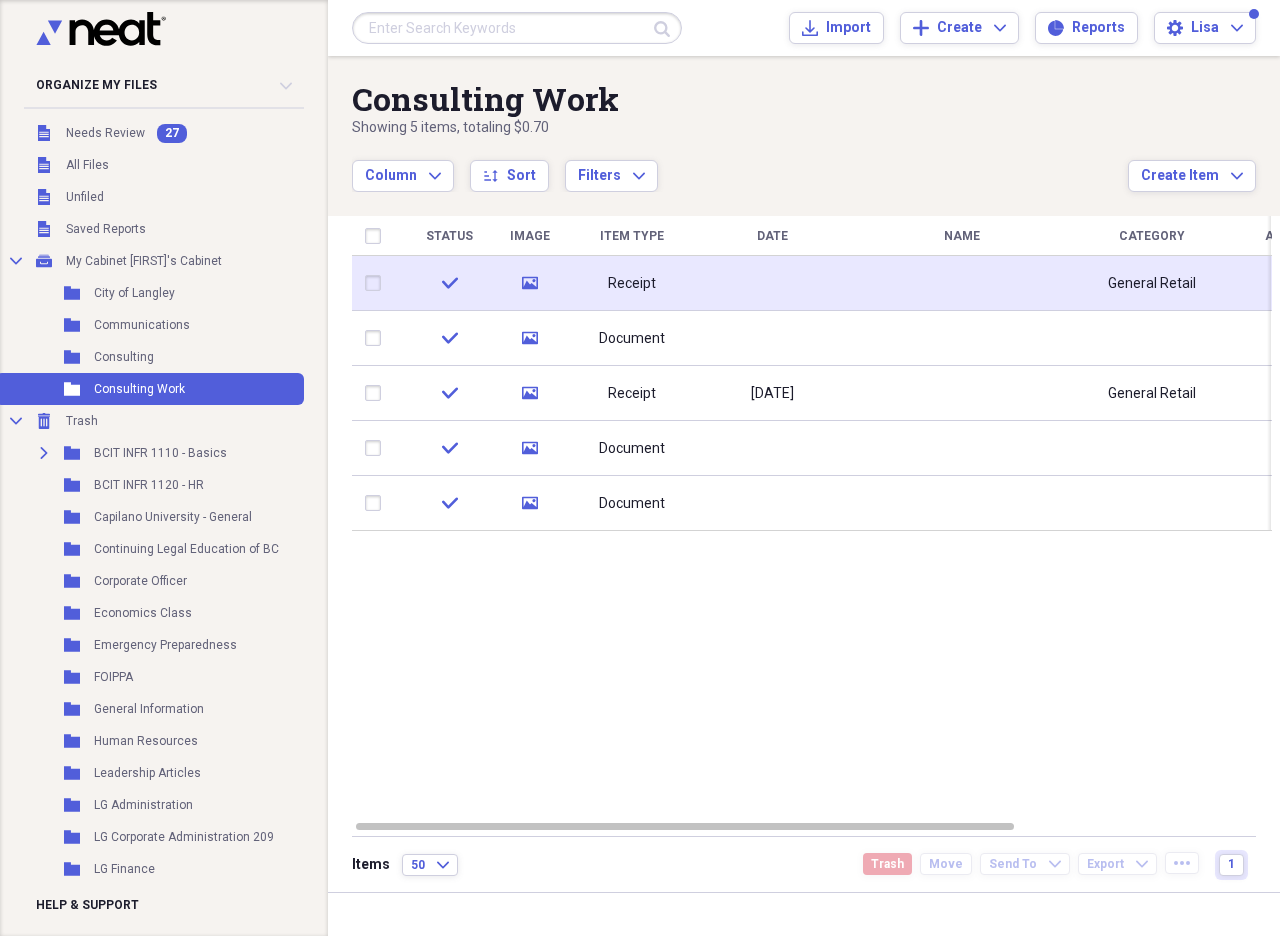 click on "Receipt" at bounding box center [632, 284] 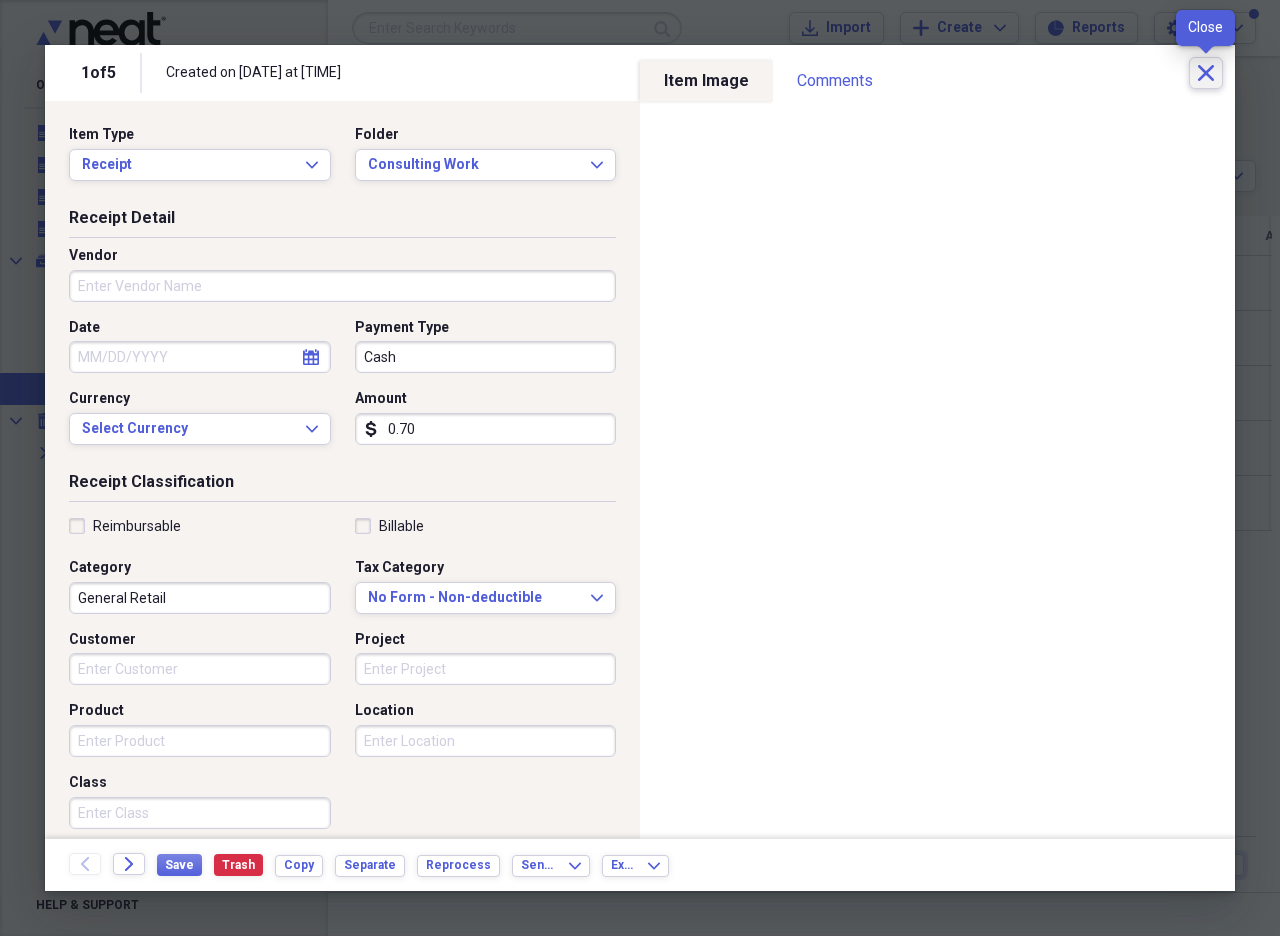 click on "Close" 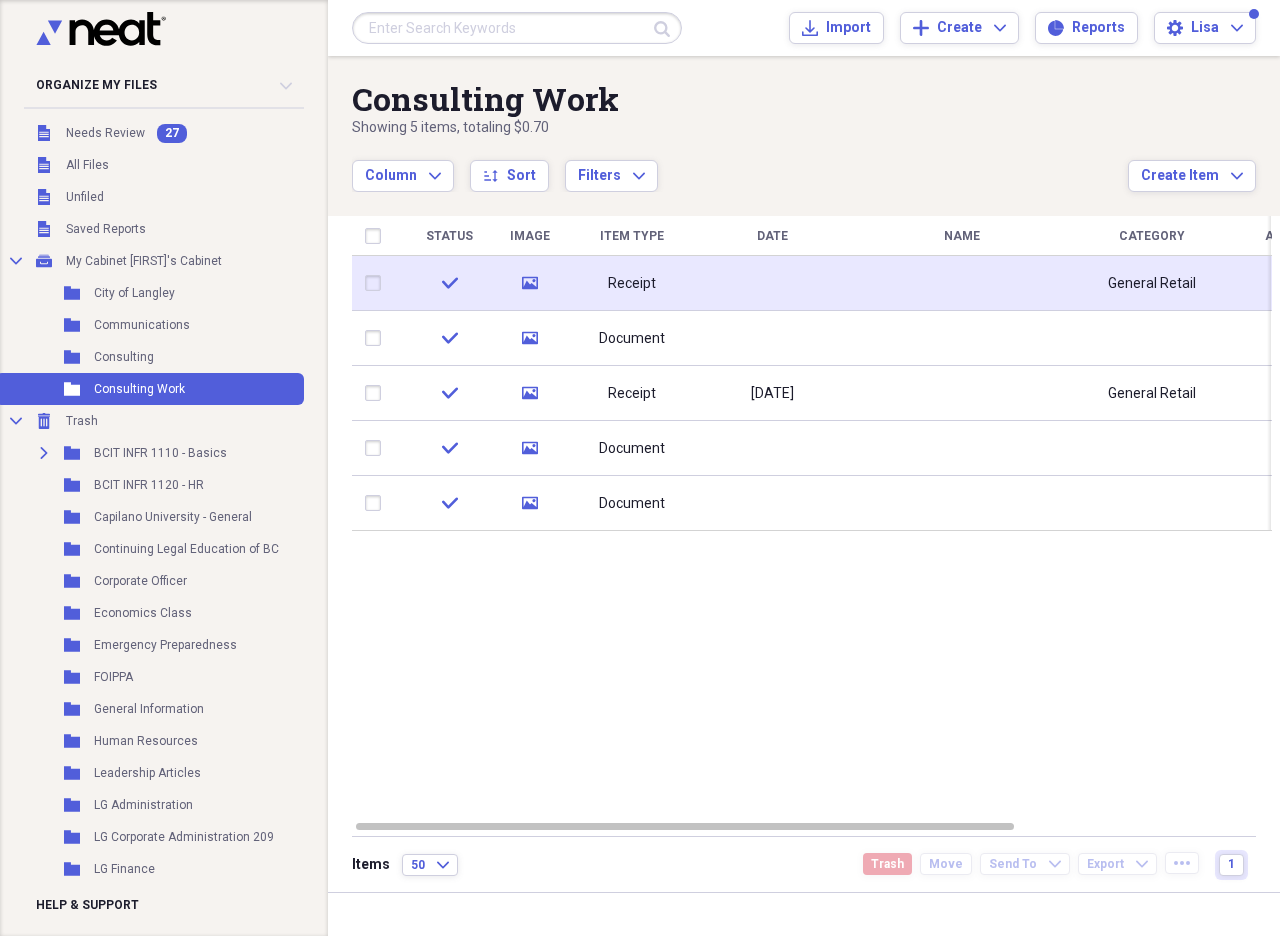 click at bounding box center [377, 283] 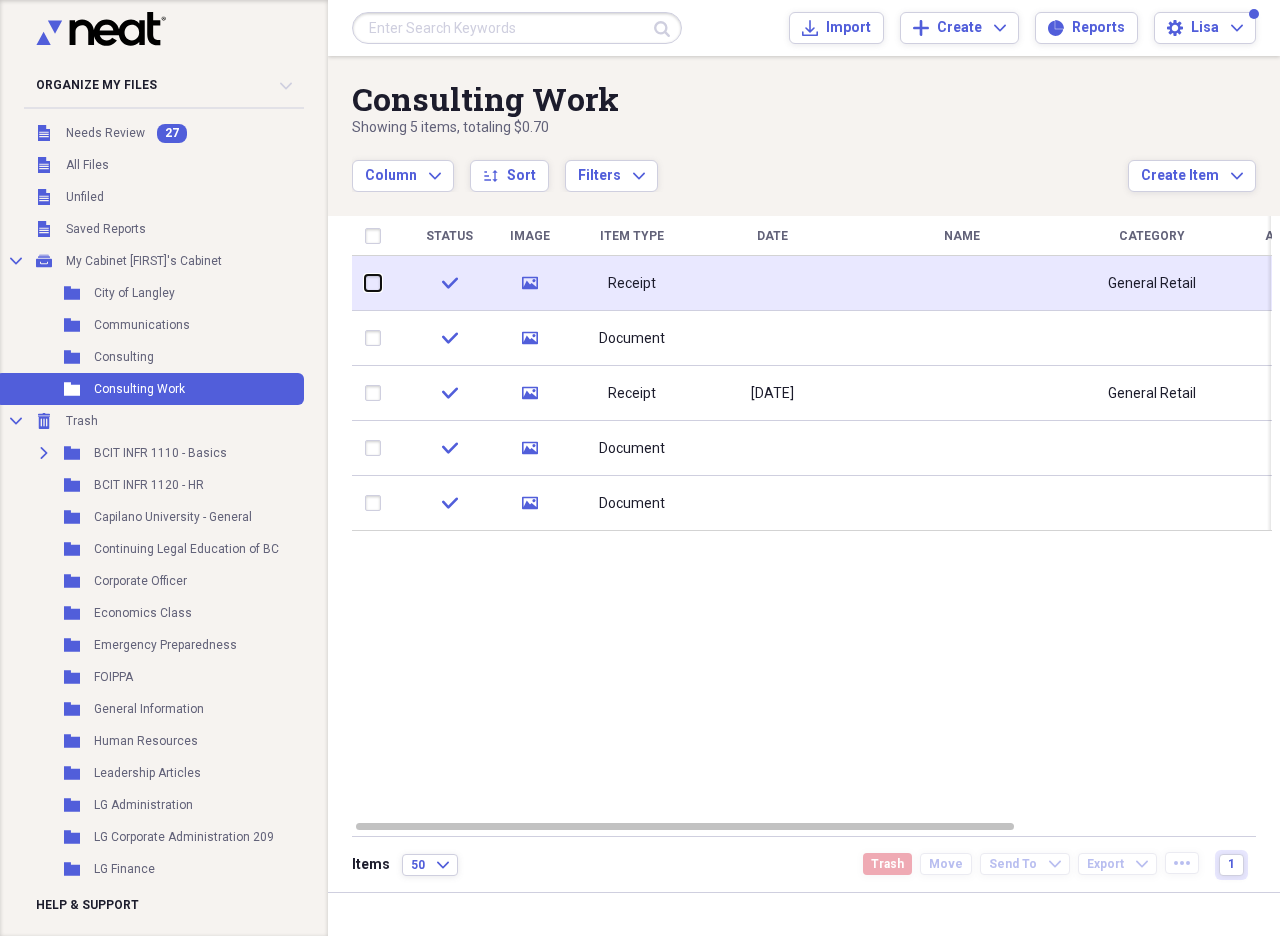 click at bounding box center (365, 283) 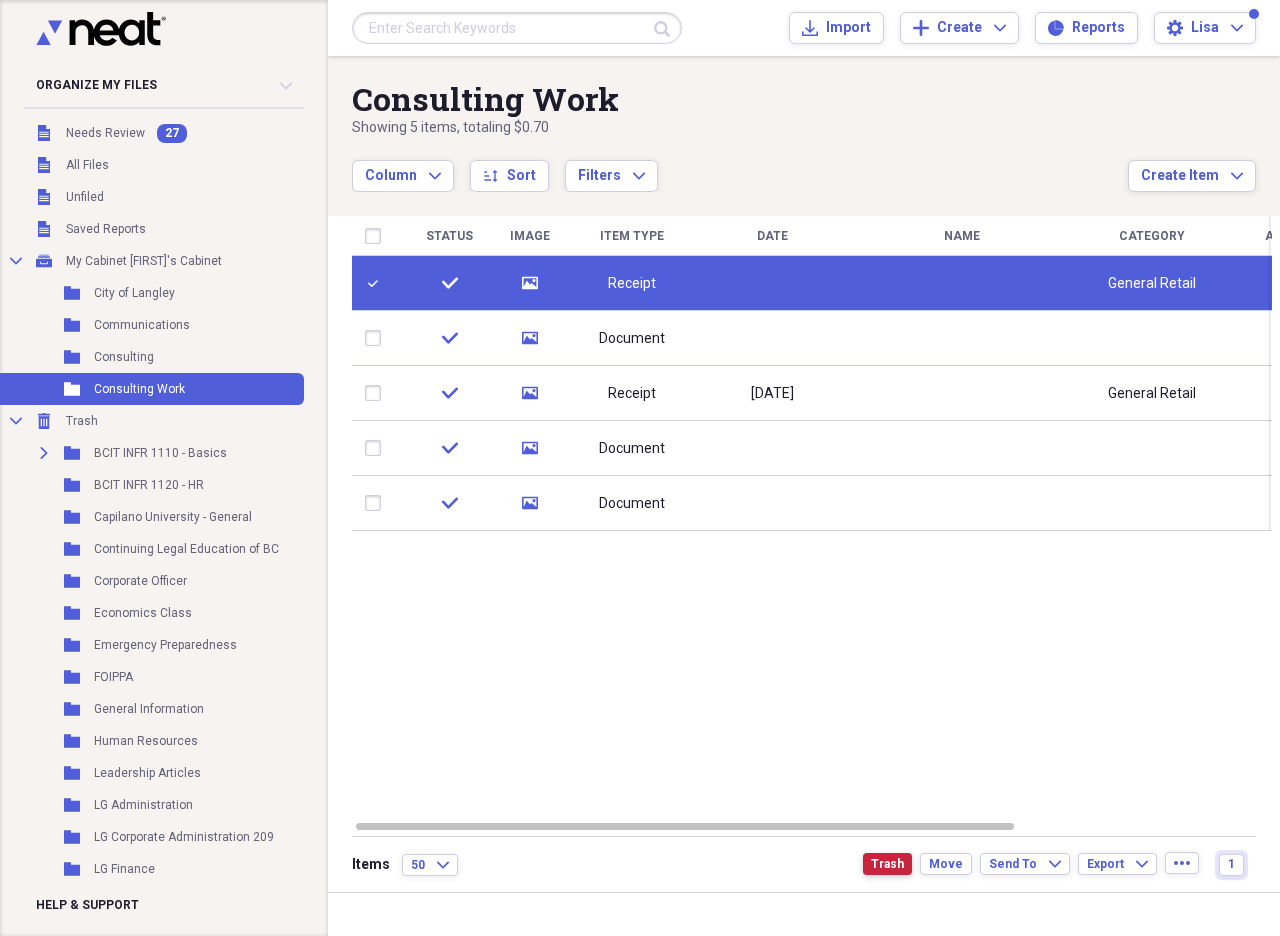 click on "Trash" at bounding box center (887, 864) 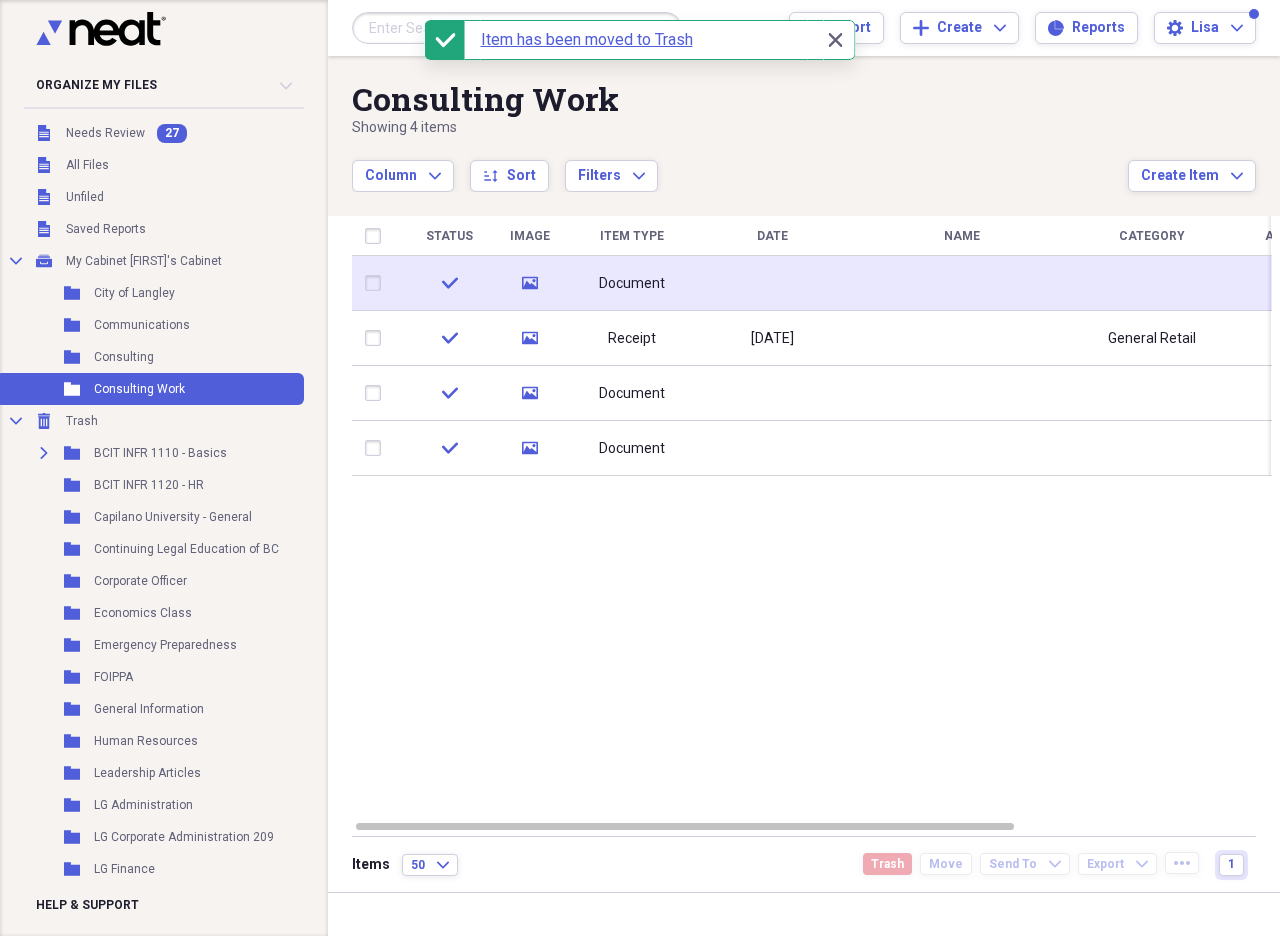click on "Document" at bounding box center (632, 284) 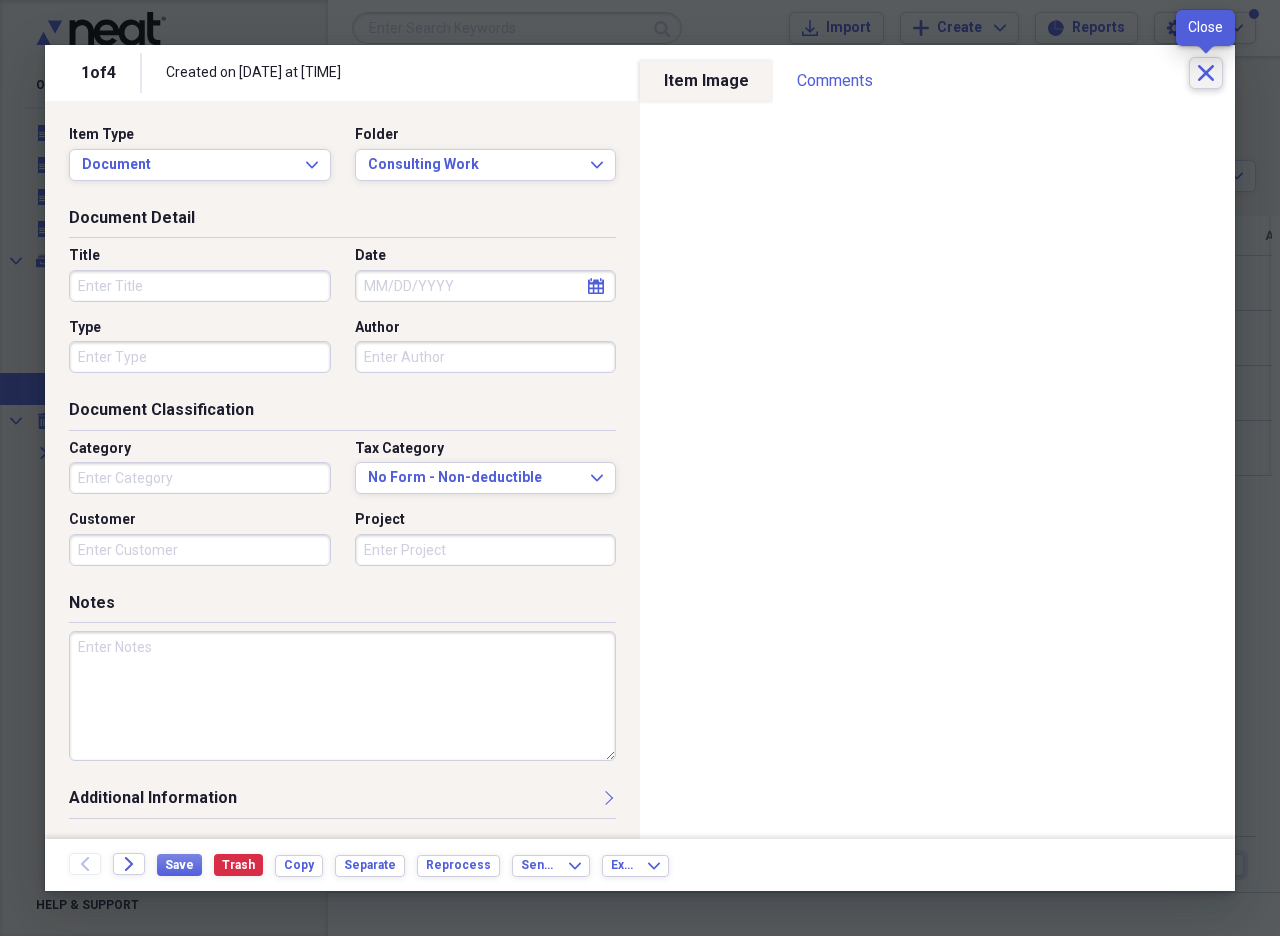 click on "Close" at bounding box center (1206, 73) 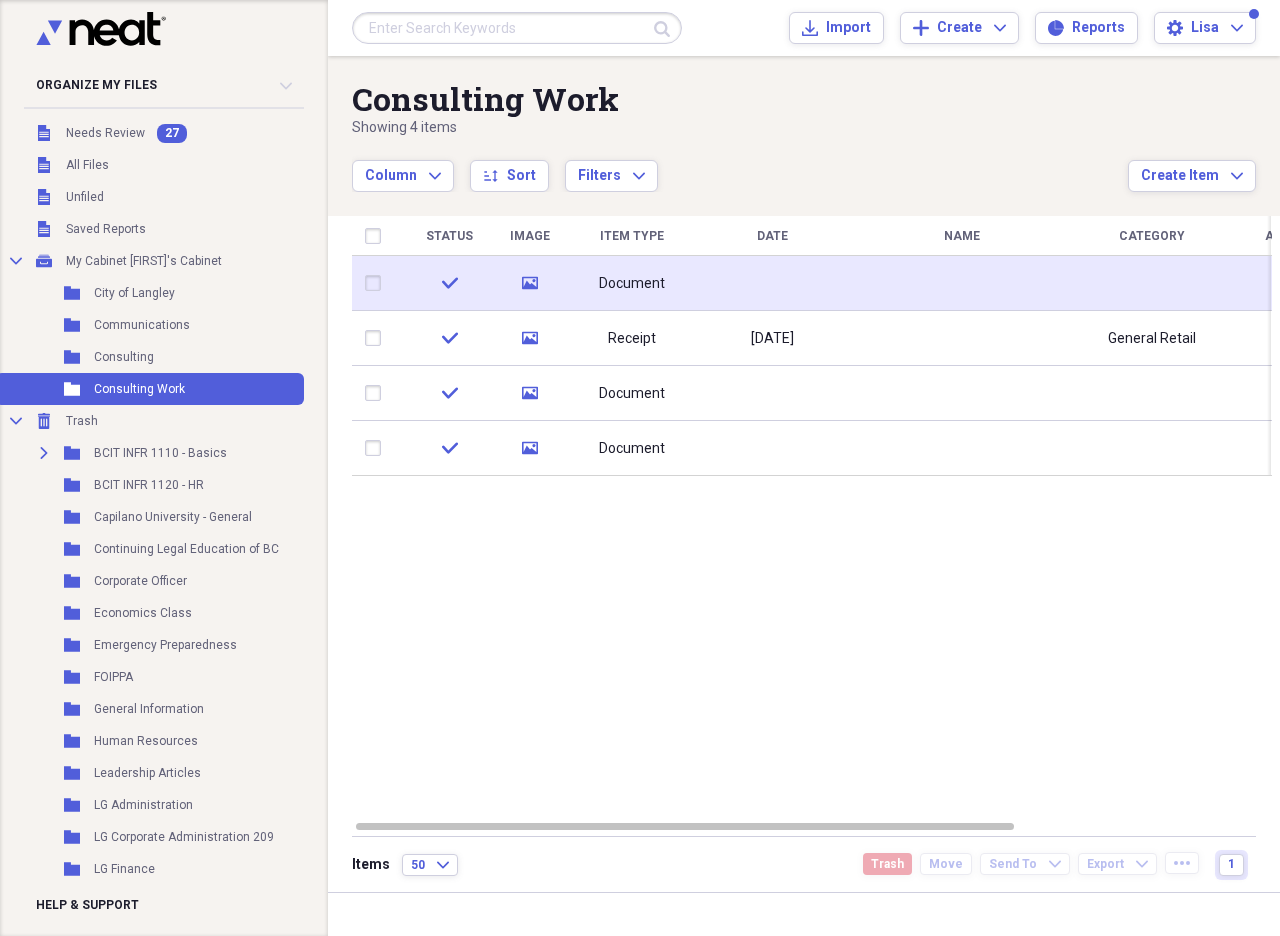 click at bounding box center [377, 283] 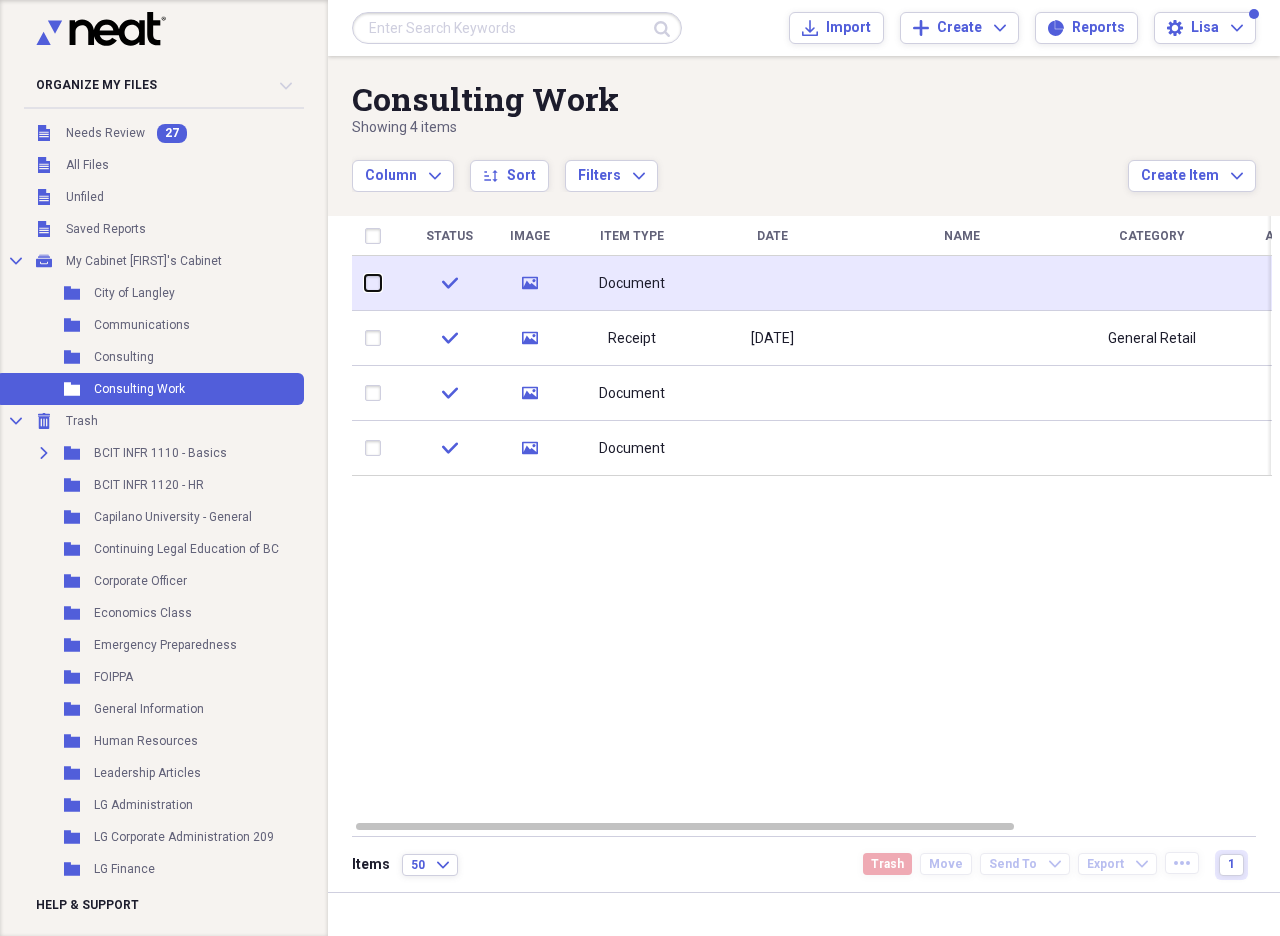 click at bounding box center (365, 283) 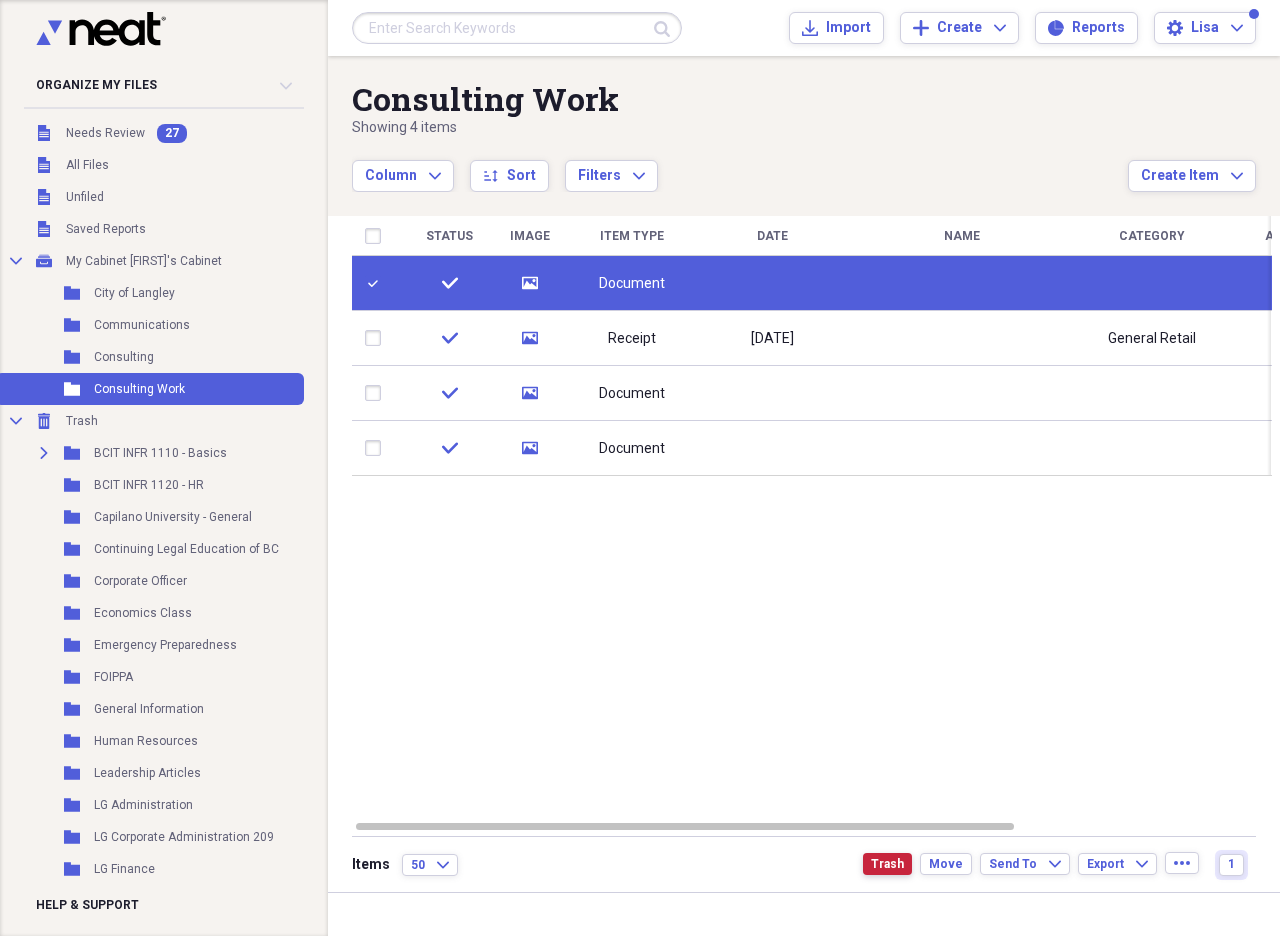 click on "Trash" at bounding box center (887, 864) 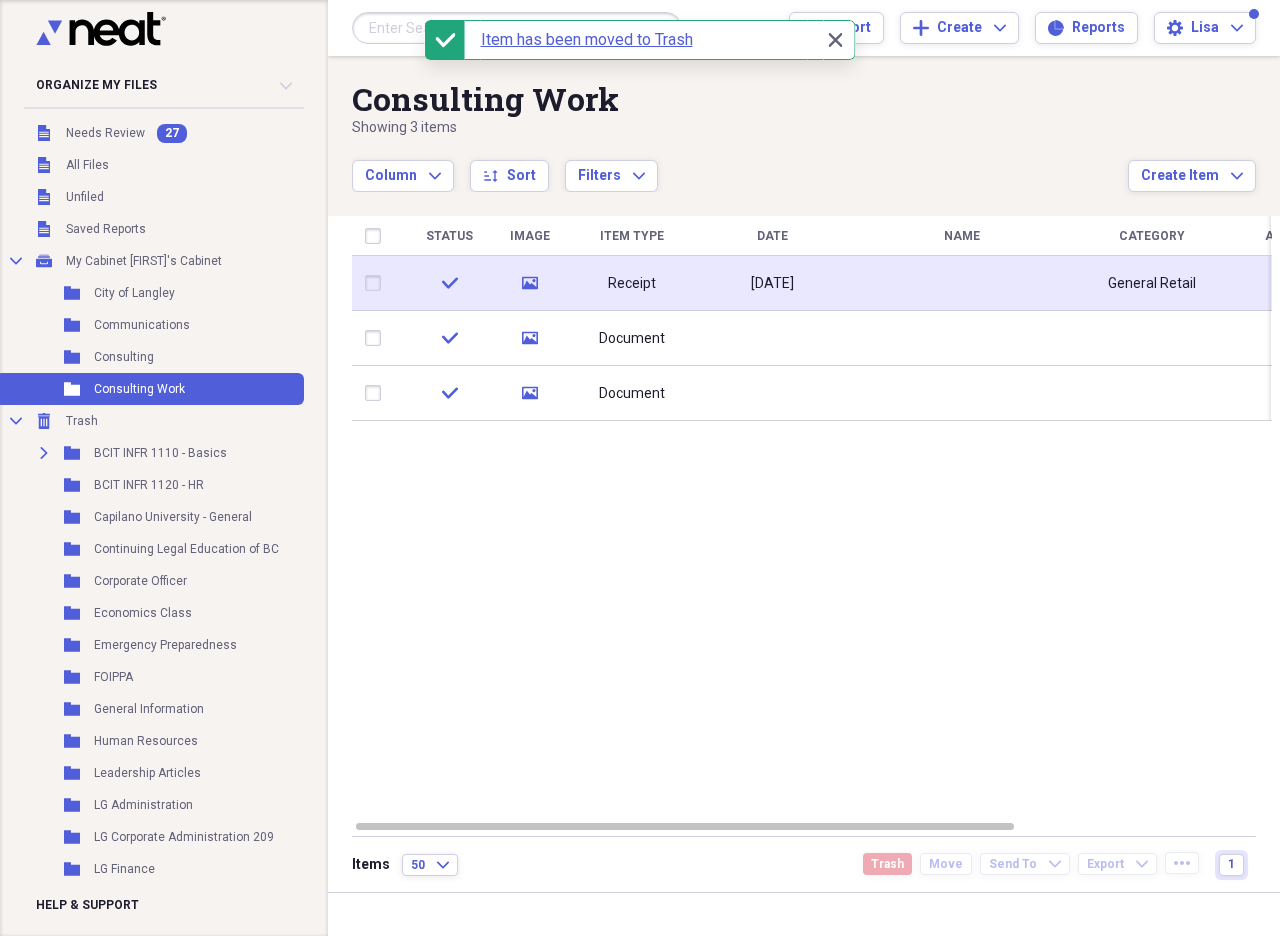click on "Receipt" at bounding box center [632, 283] 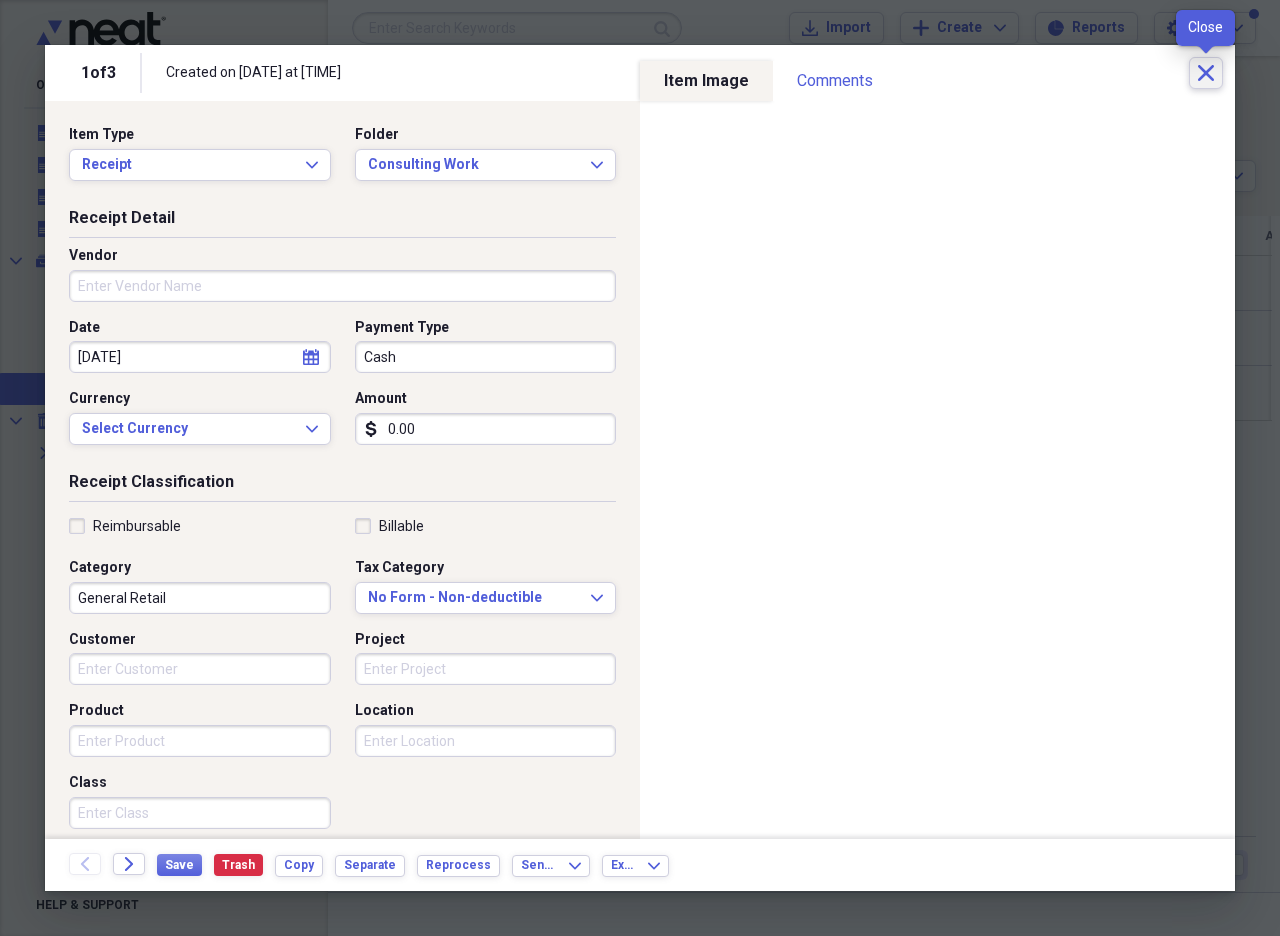 click on "Close" at bounding box center [1206, 73] 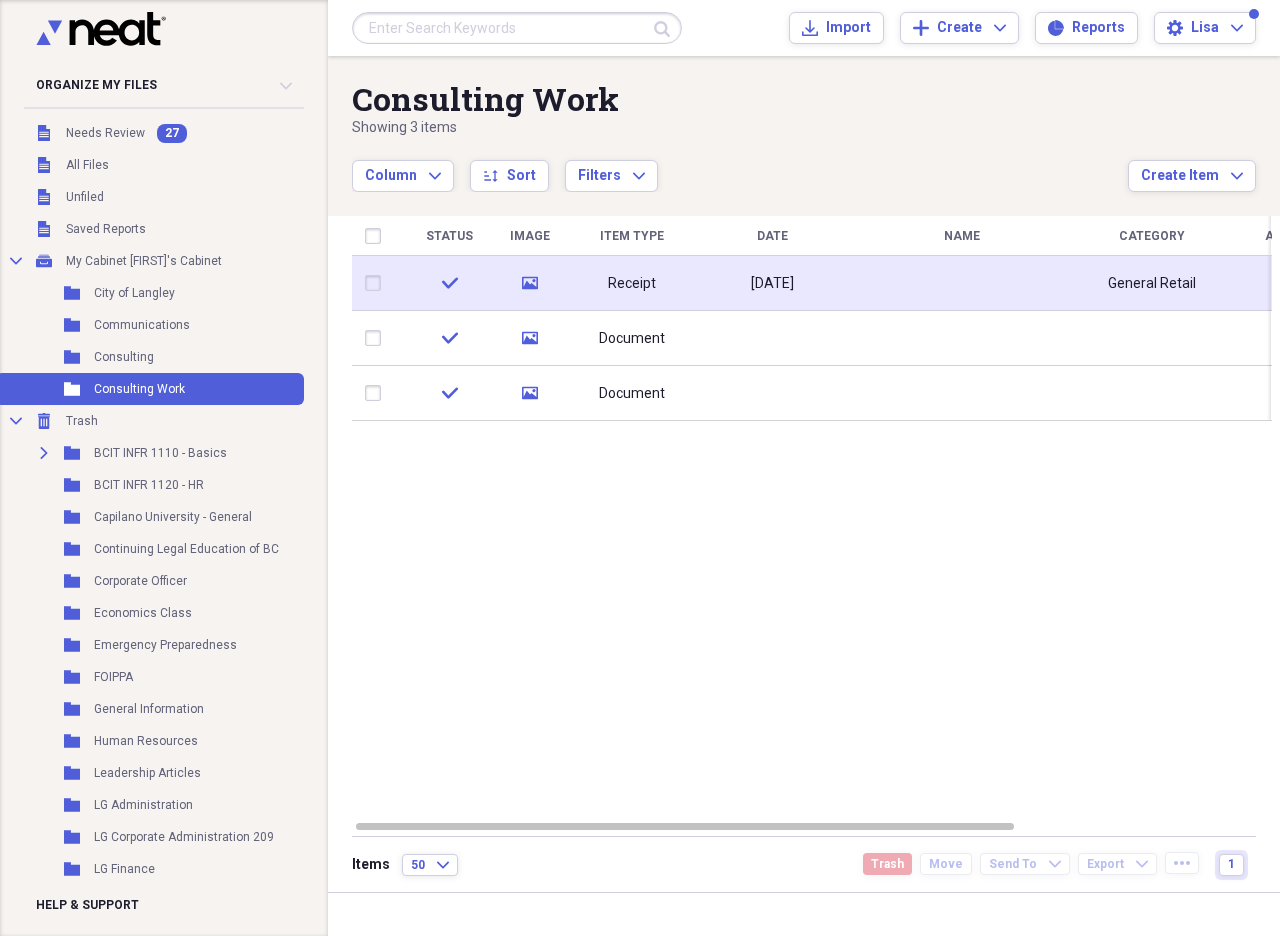 click on "Receipt" at bounding box center (632, 284) 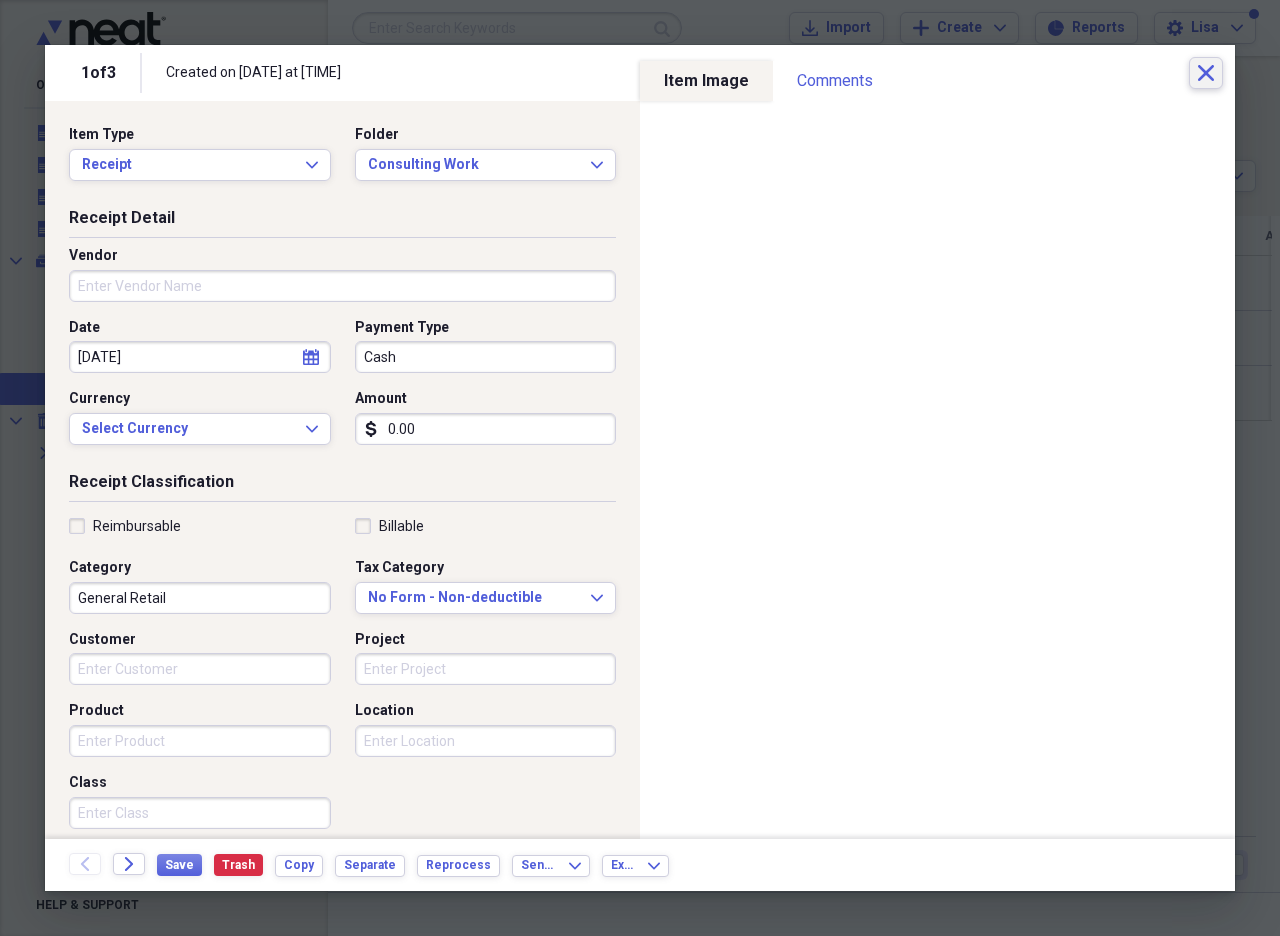 click on "Close" 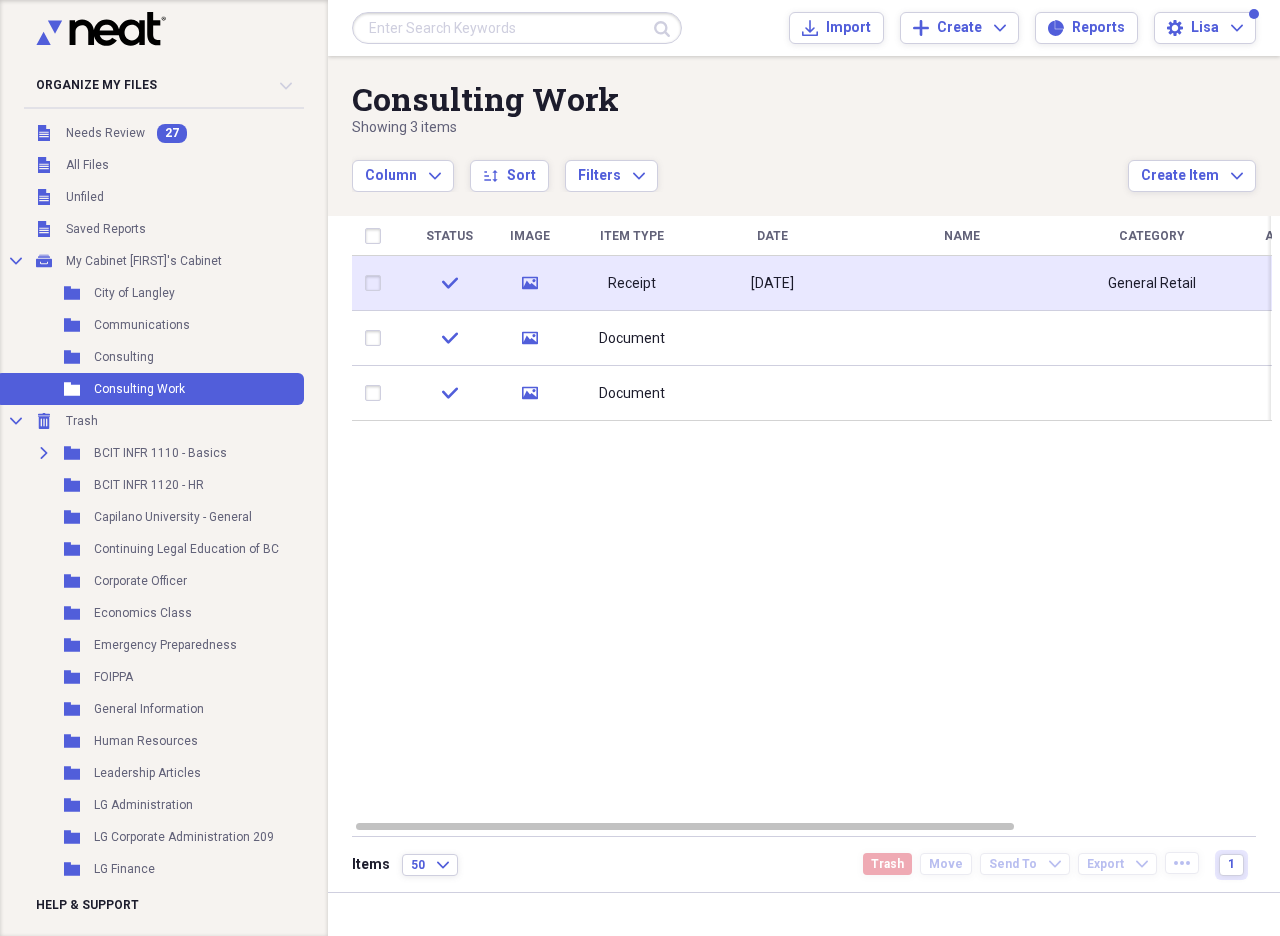 click at bounding box center [377, 283] 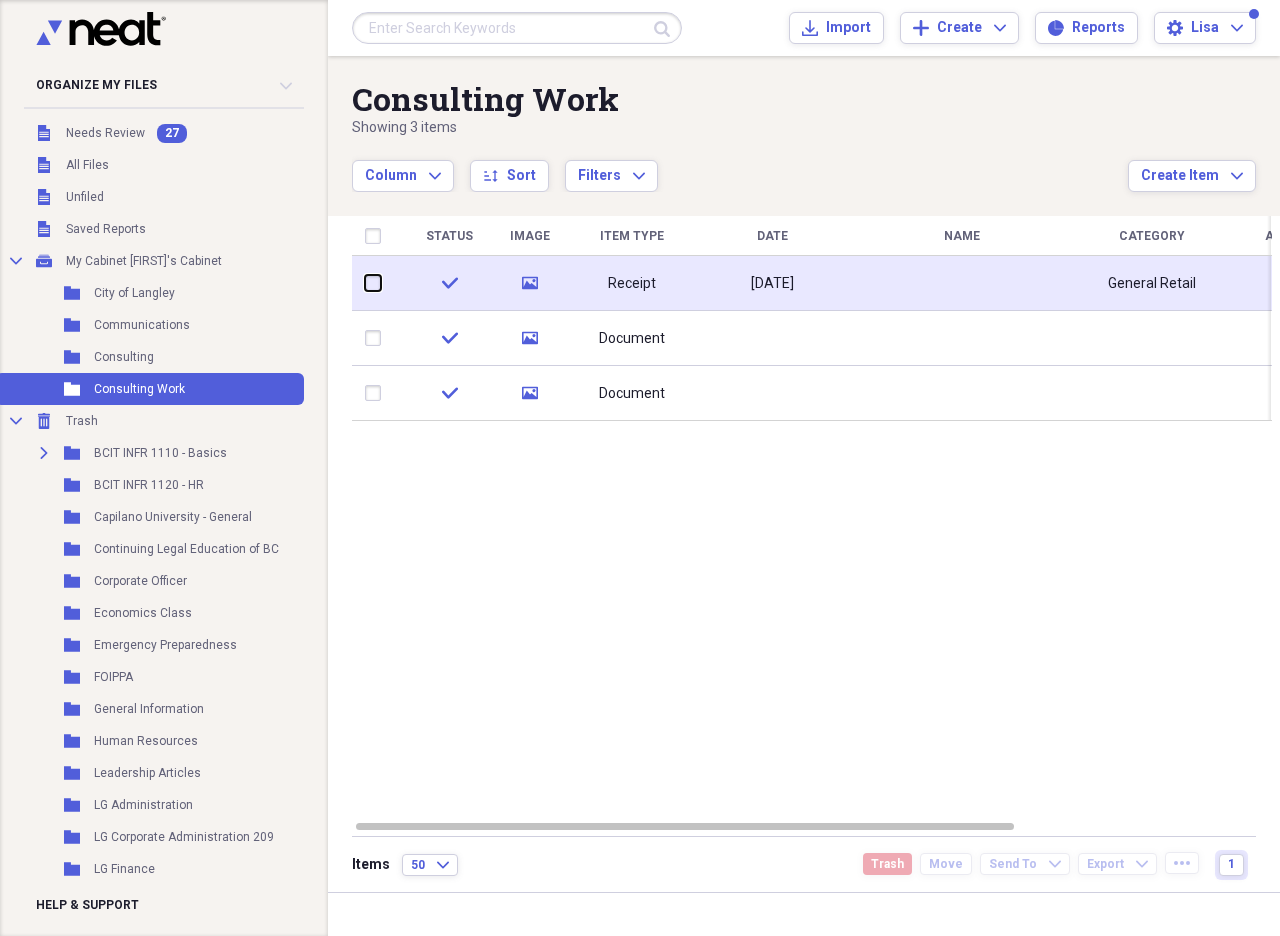 click at bounding box center (365, 283) 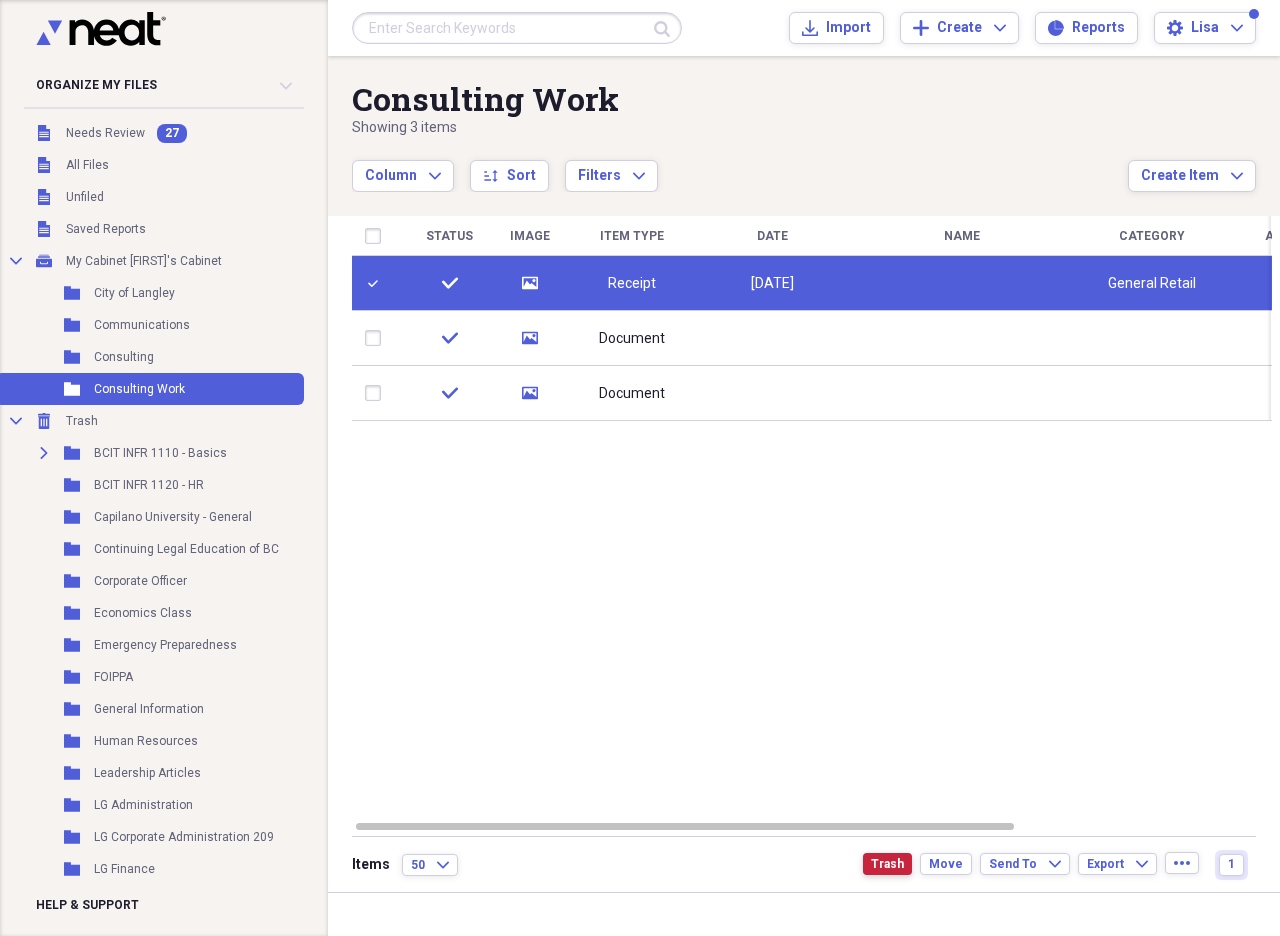 click on "Trash" at bounding box center [887, 864] 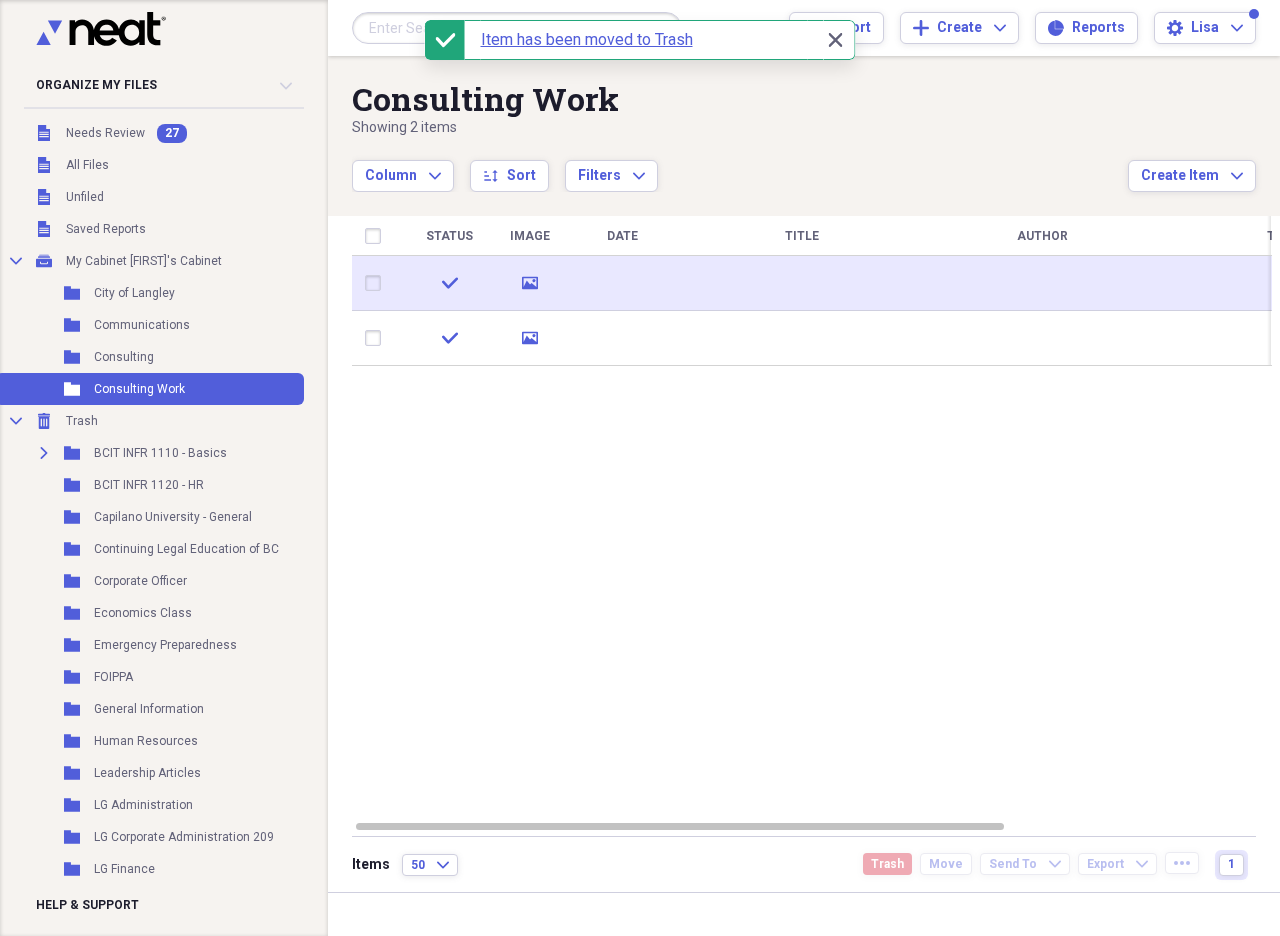 click 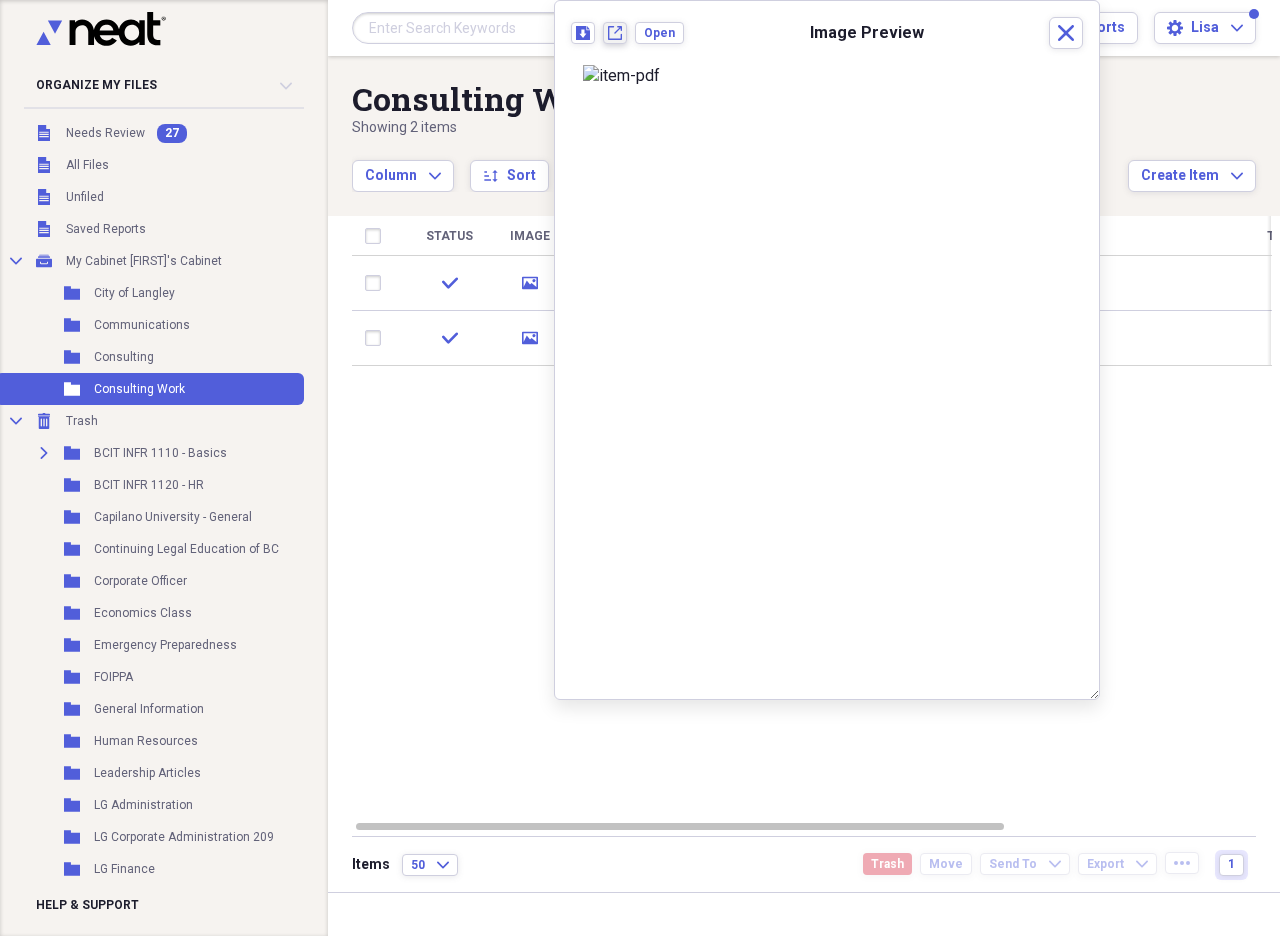 click on "New tab" 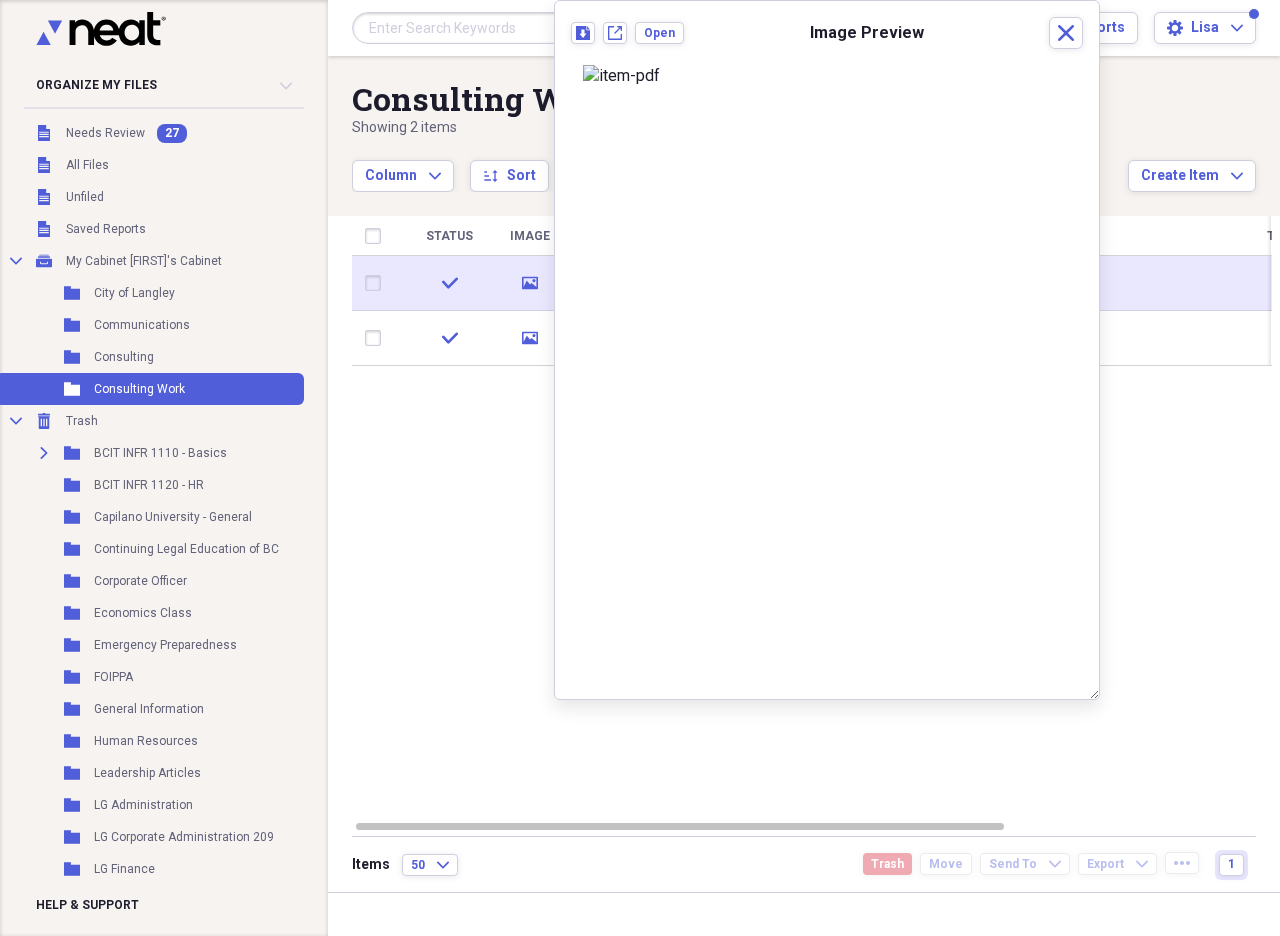 click at bounding box center [377, 283] 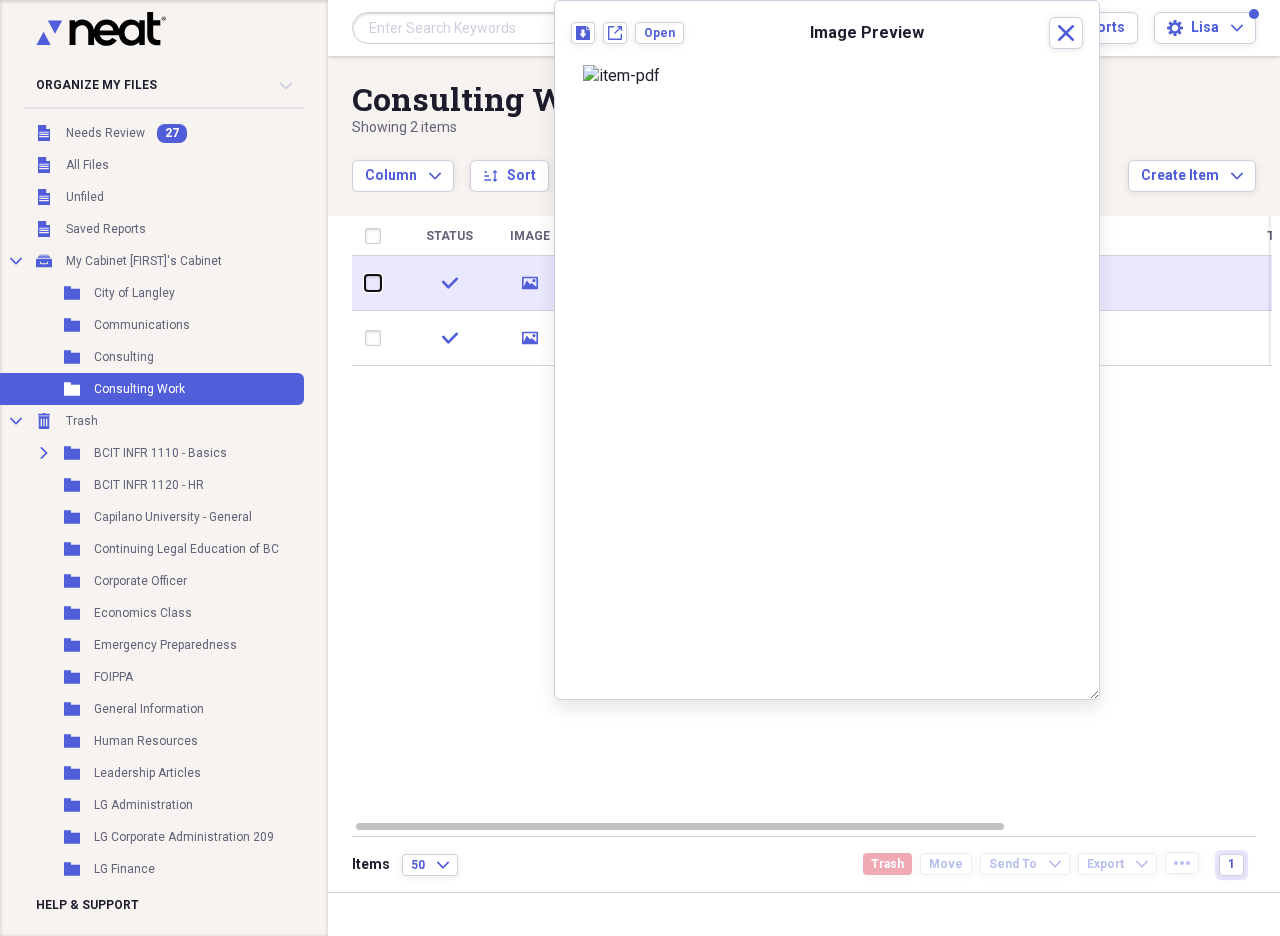 click at bounding box center [365, 283] 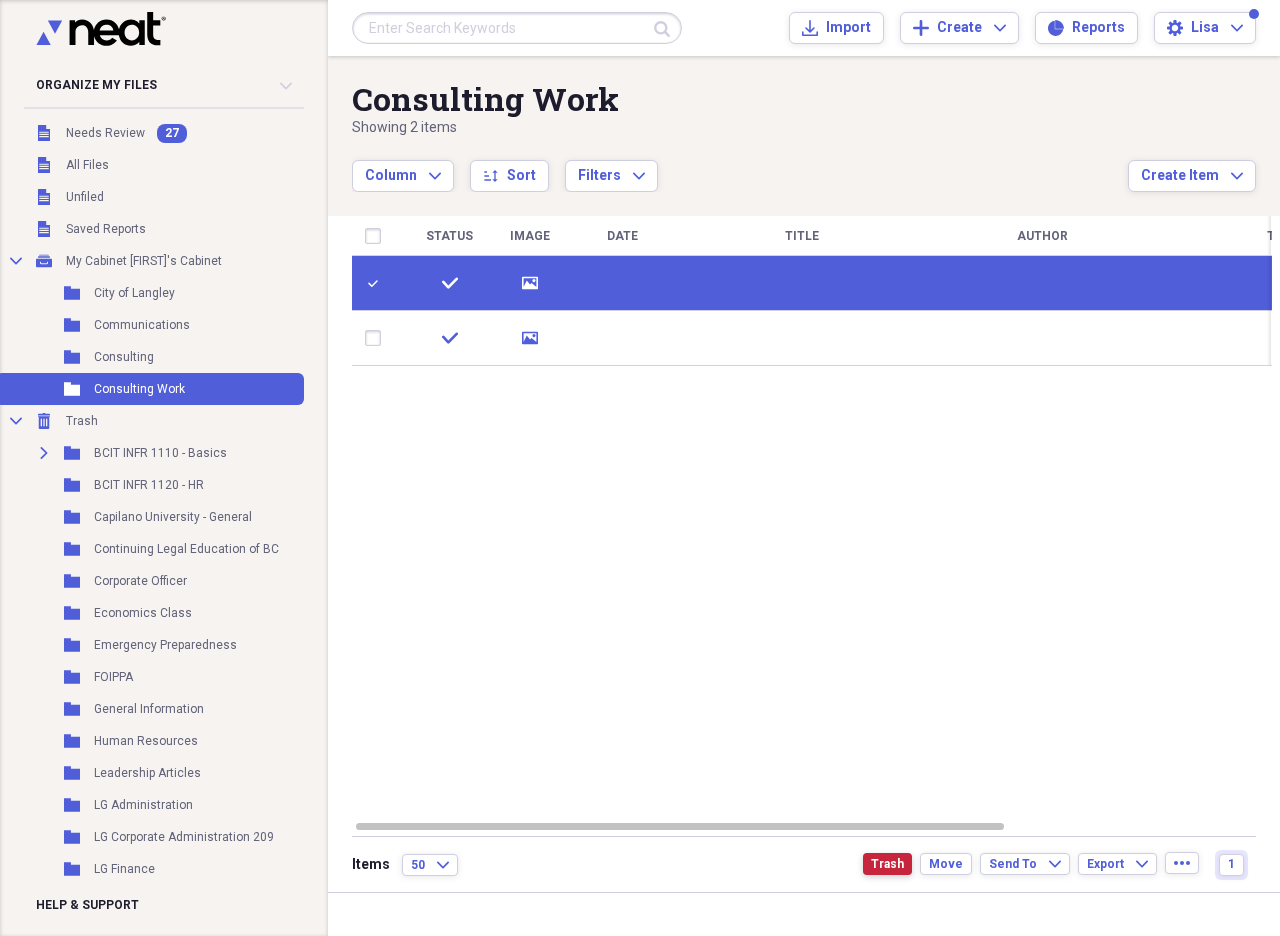 click on "Trash" at bounding box center [887, 864] 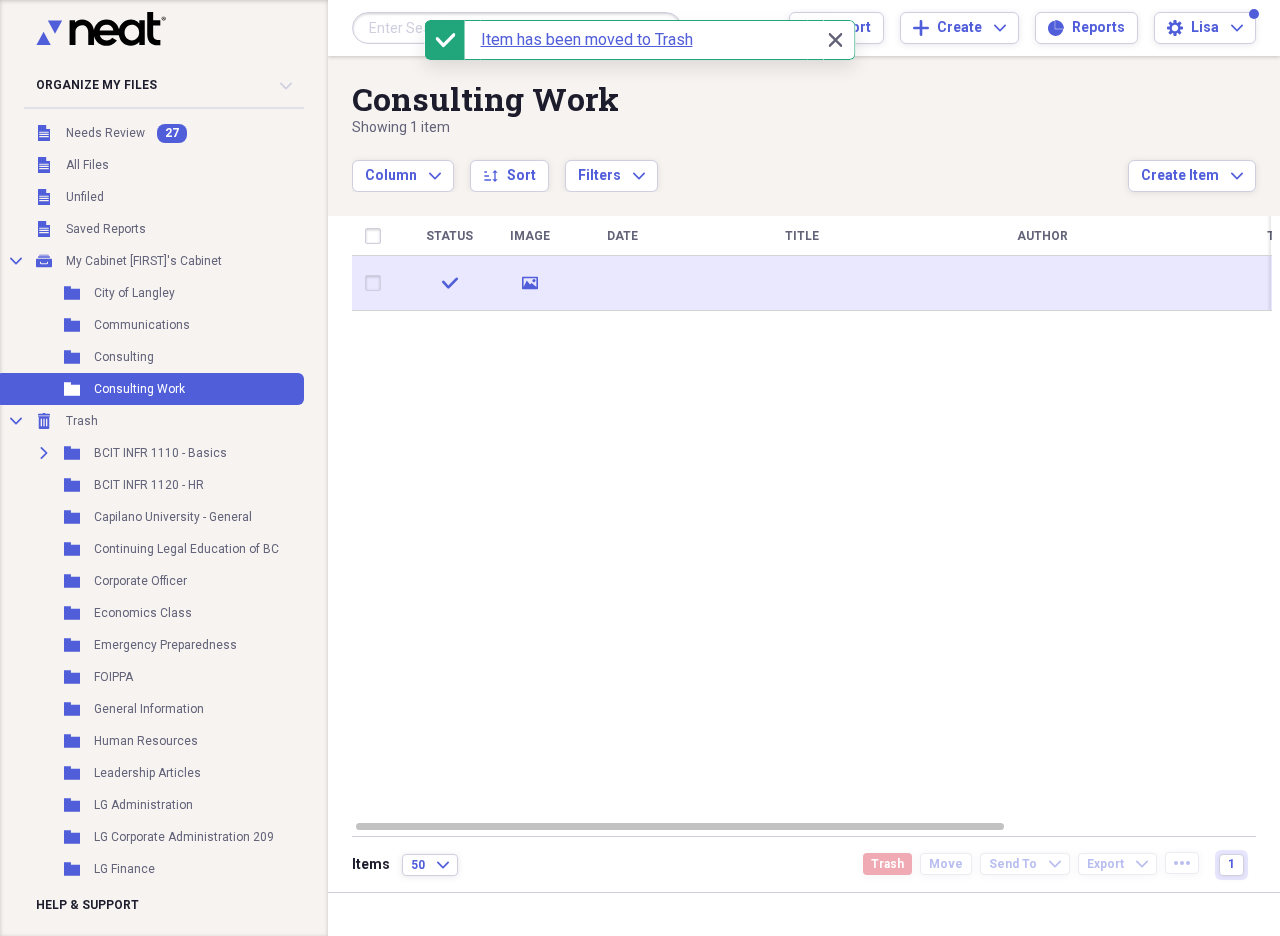 click on "media" 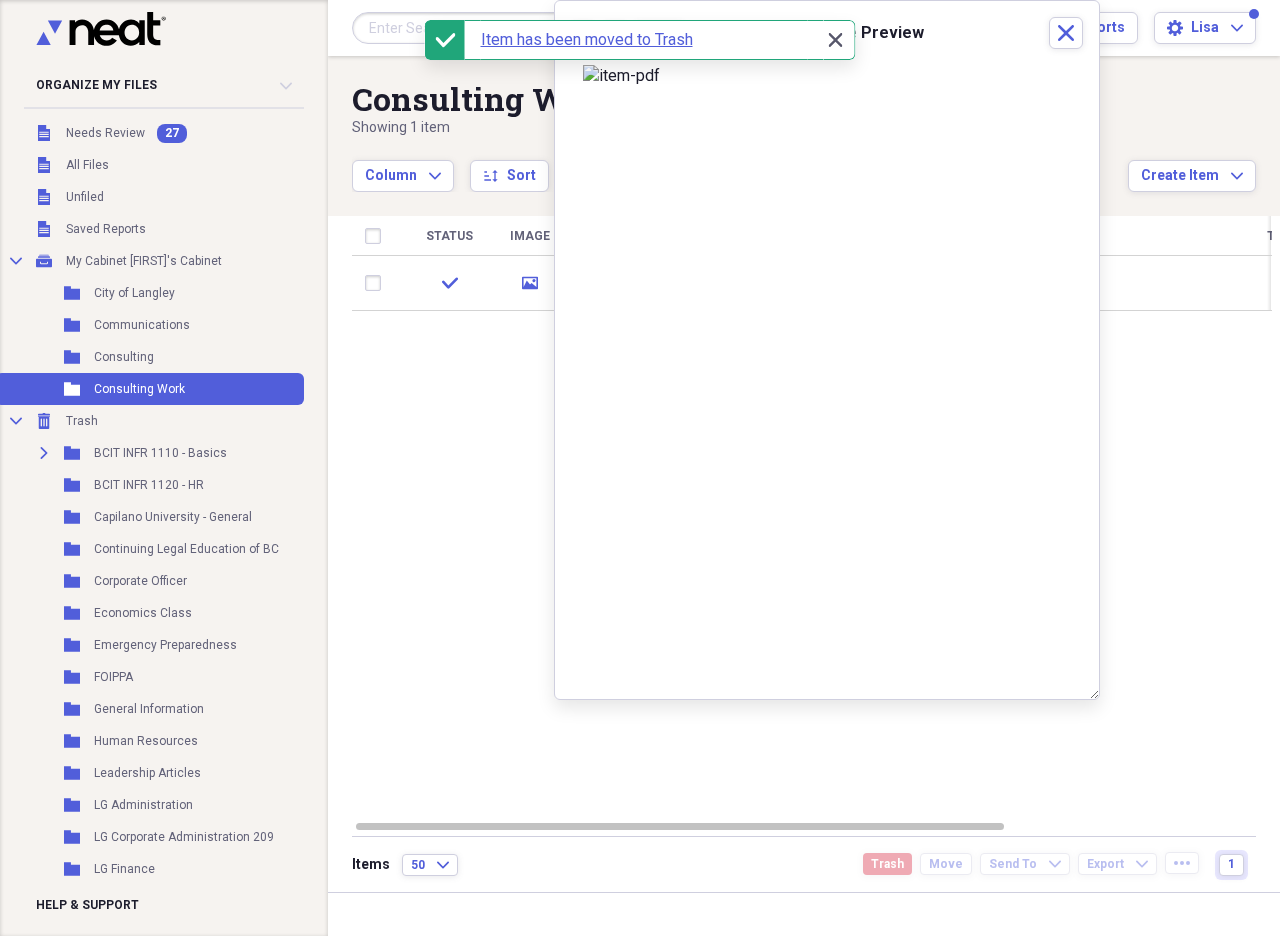 click on "Close Close" at bounding box center [835, 40] 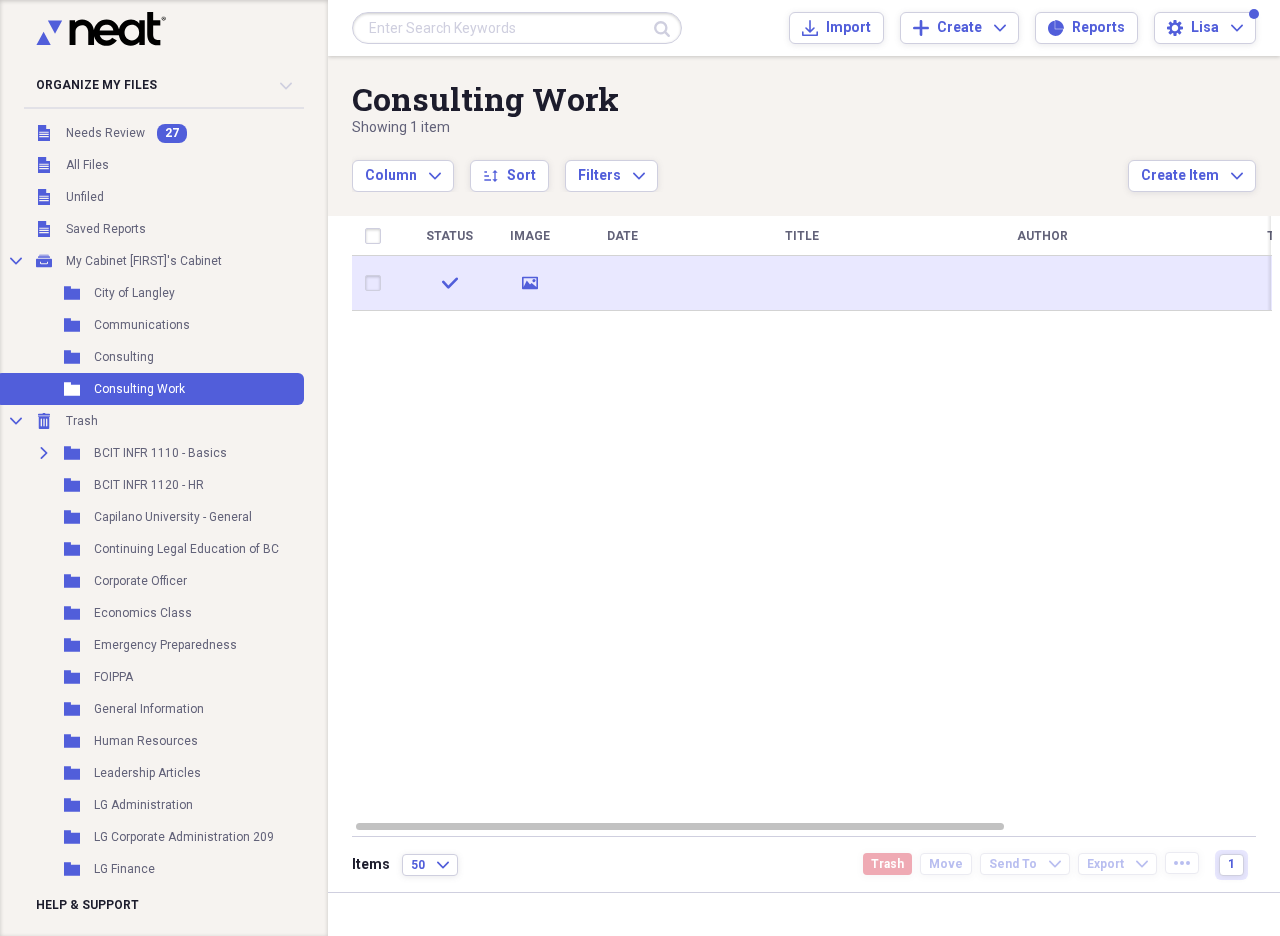 click 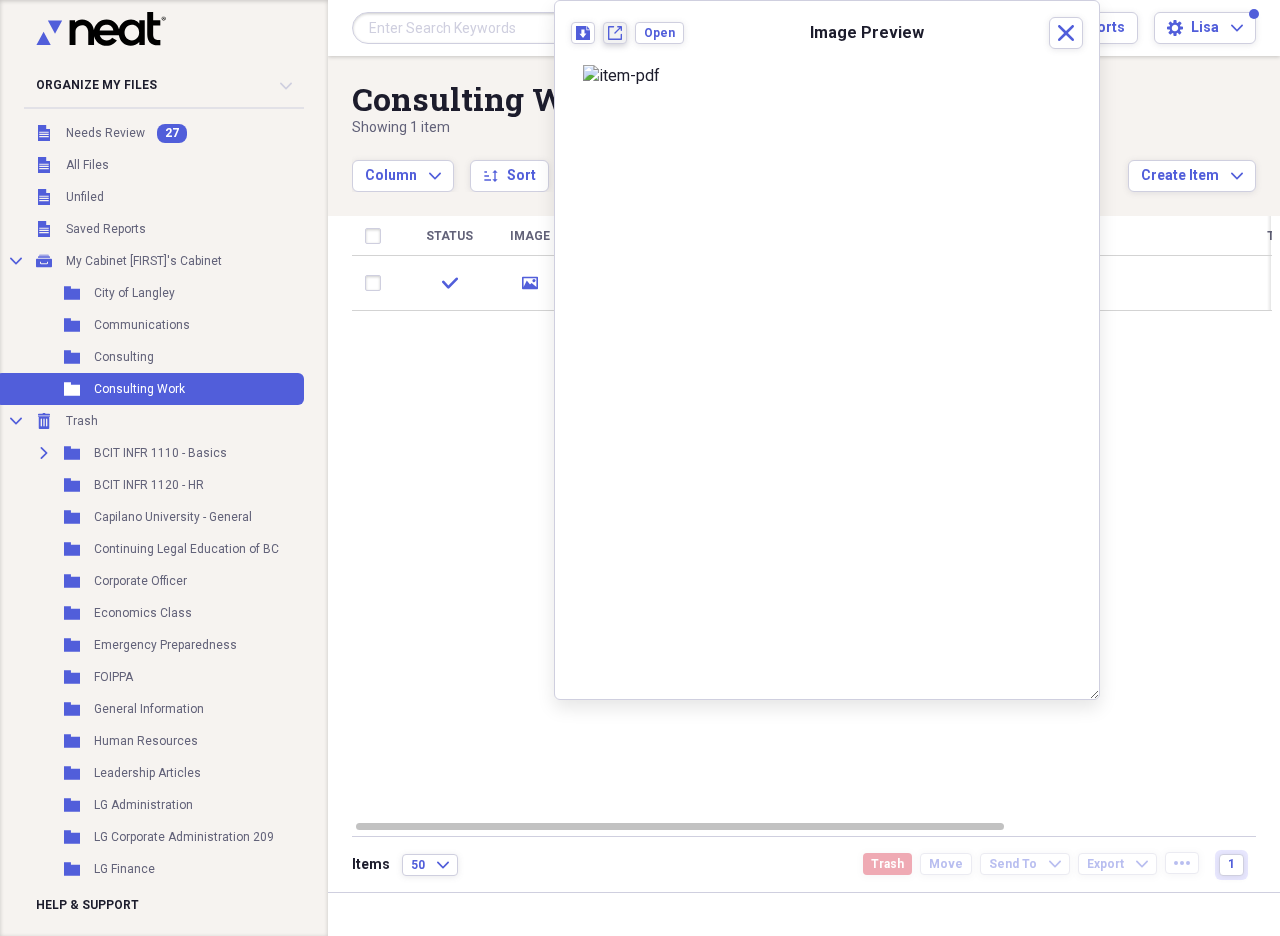 click on "New tab" 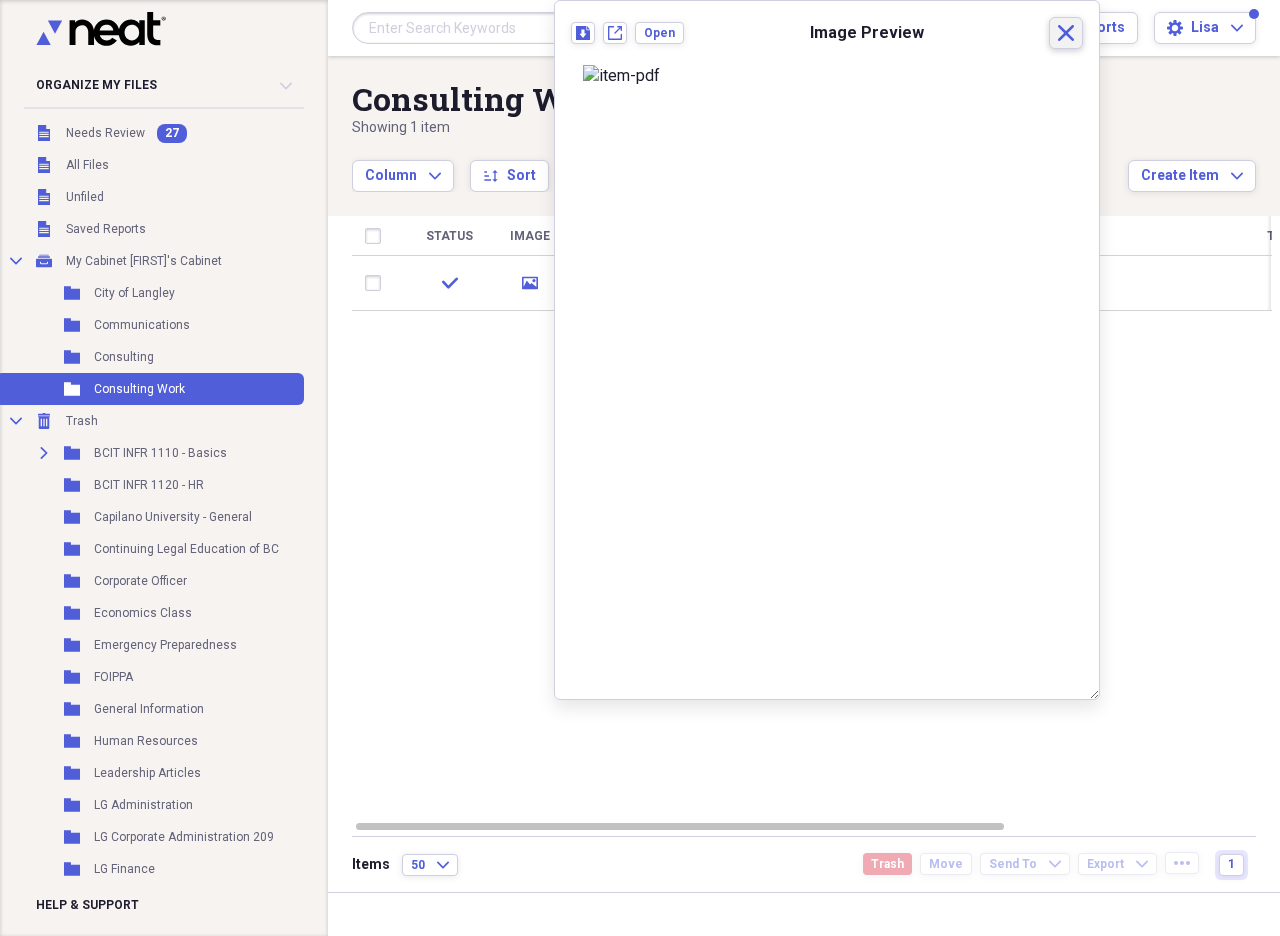 click on "Close" at bounding box center [1066, 33] 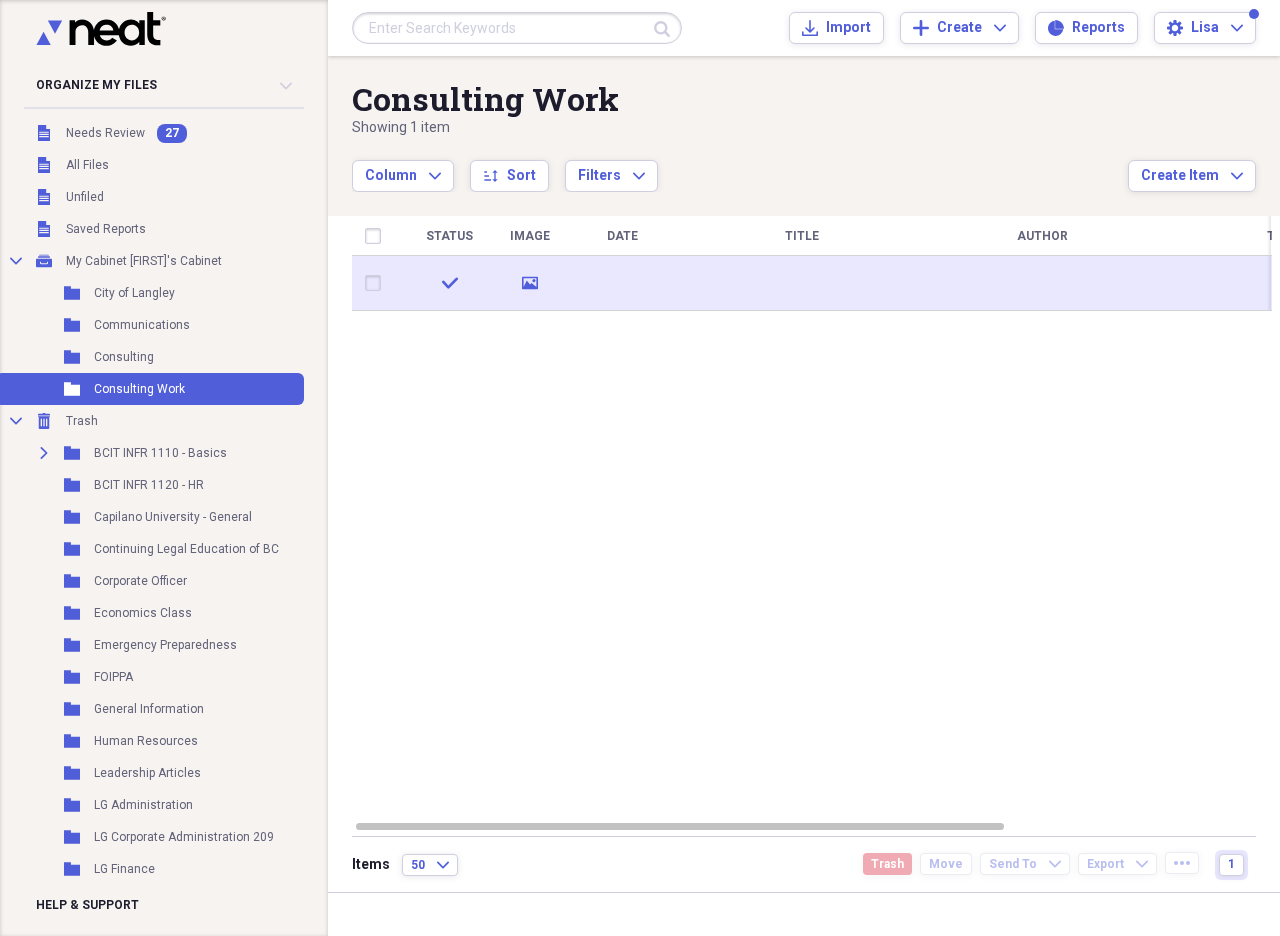 click at bounding box center [377, 283] 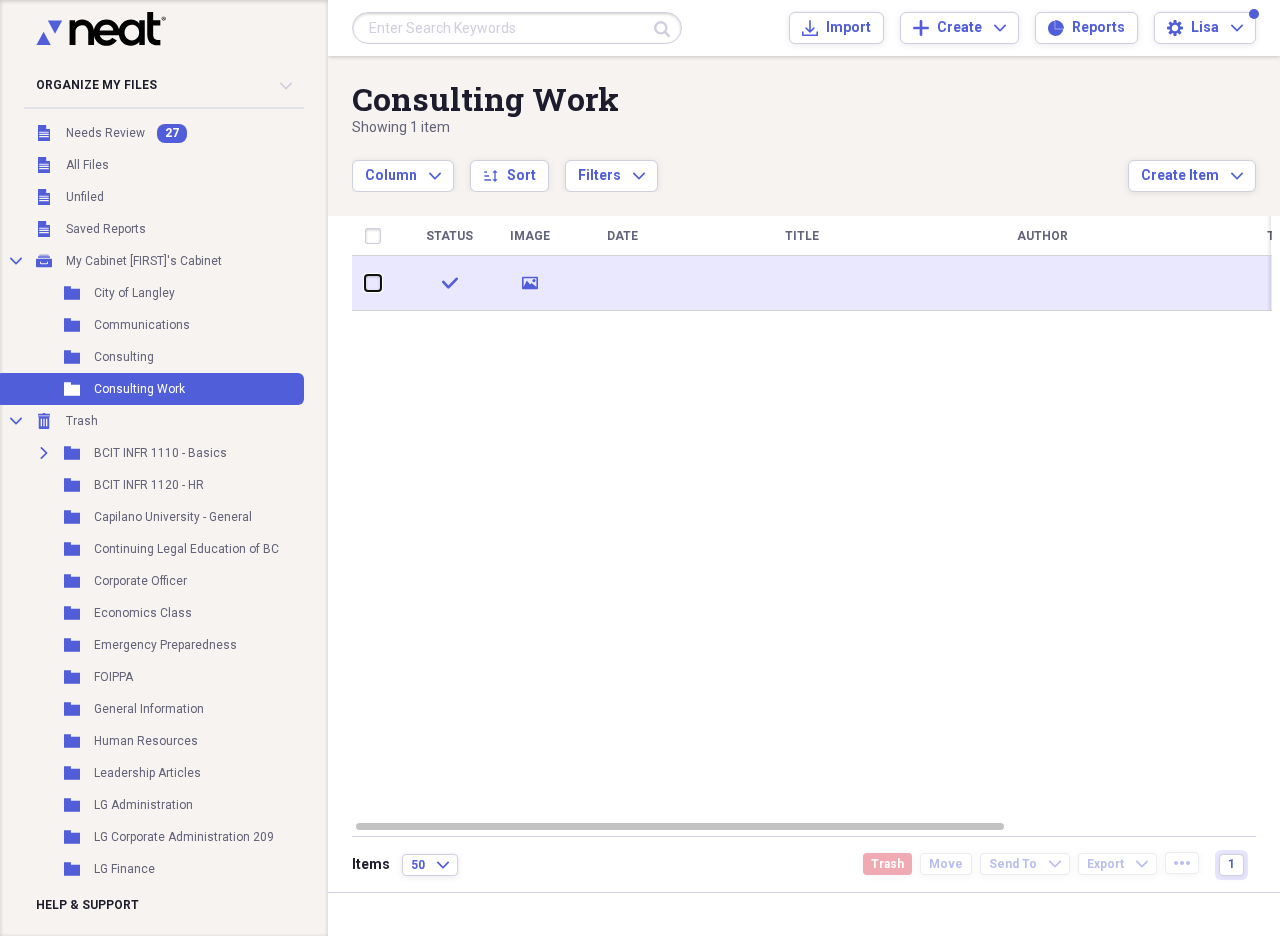 click at bounding box center (365, 283) 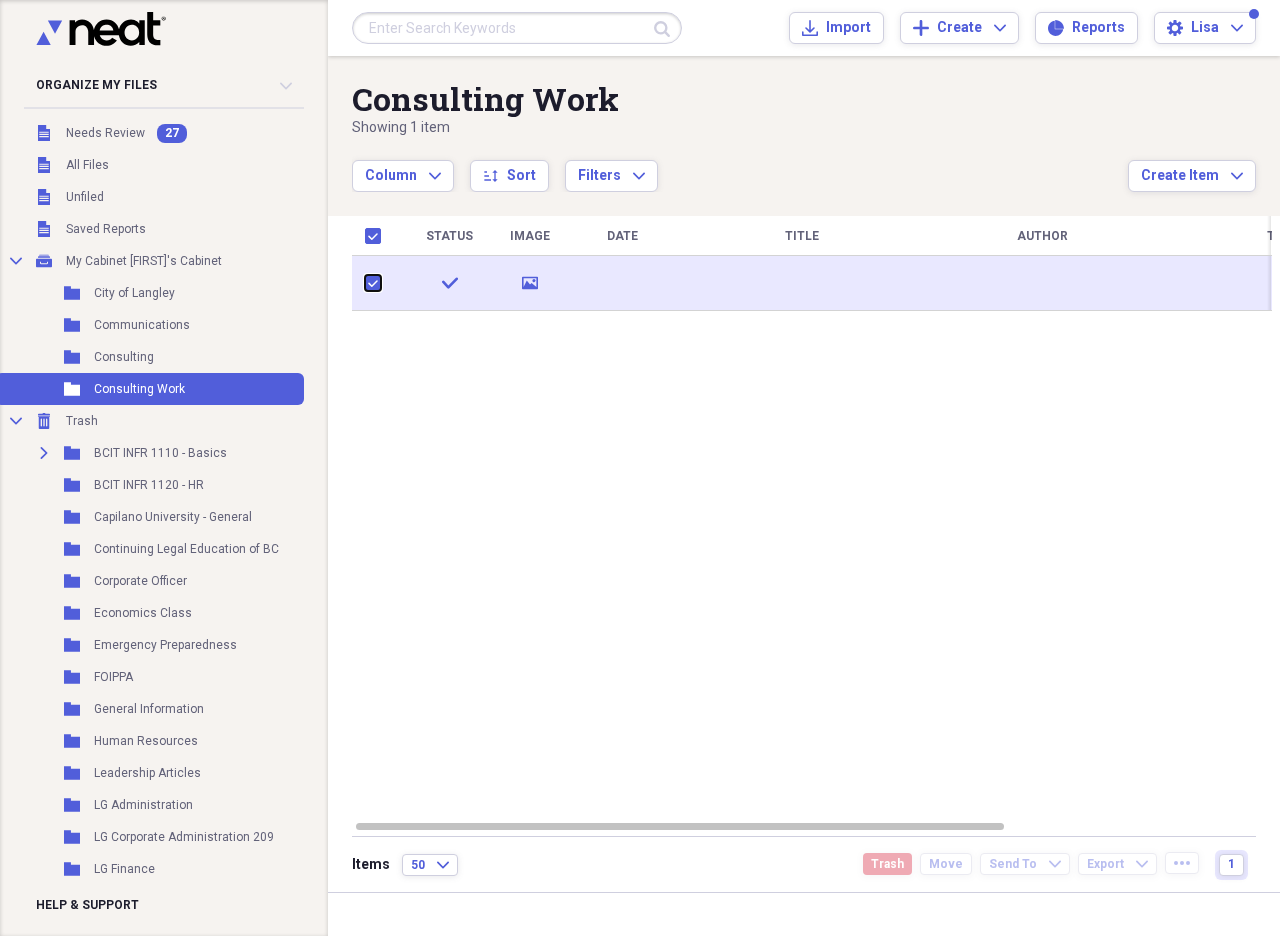 checkbox on "true" 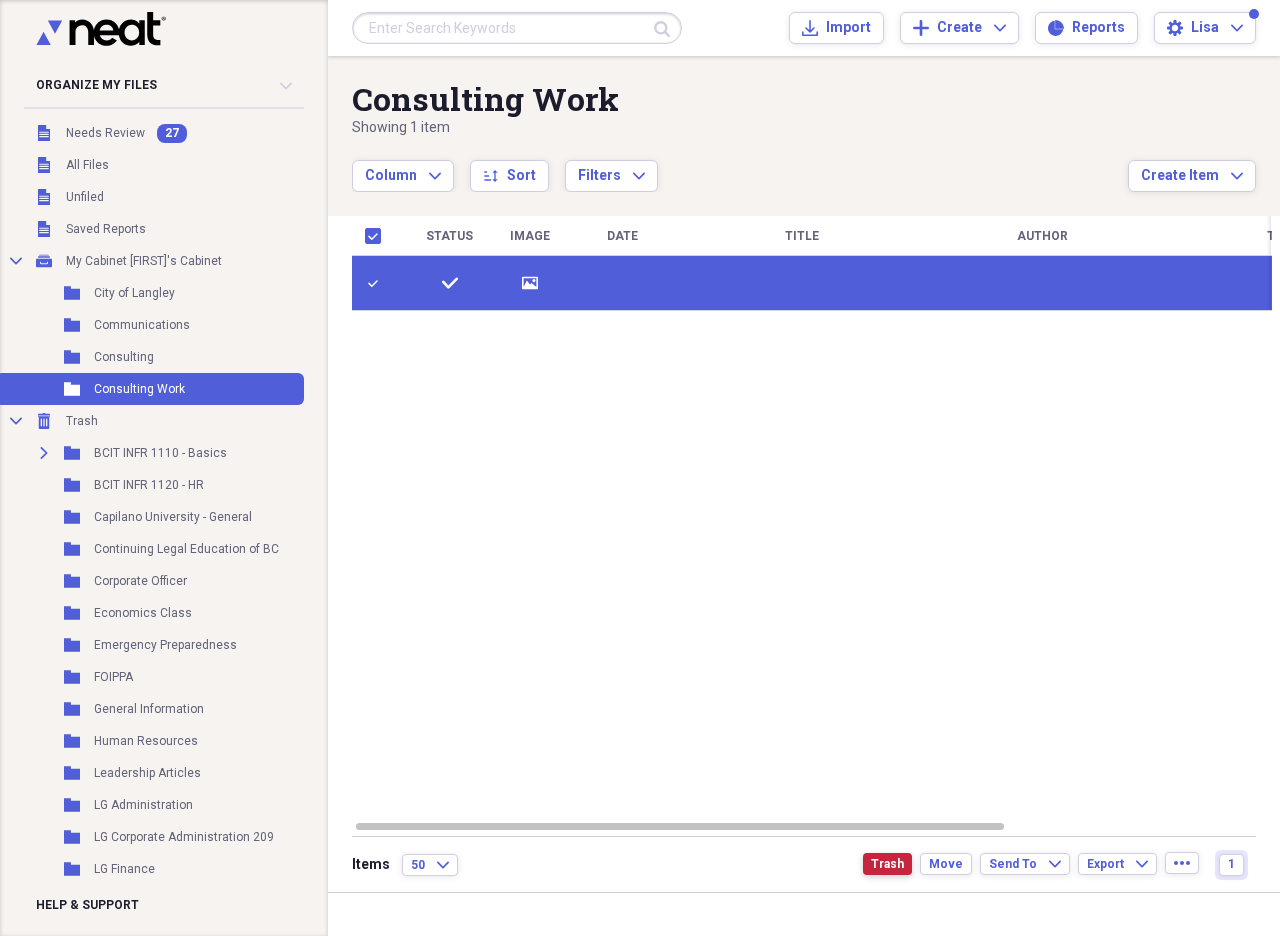 click on "Trash" at bounding box center [887, 864] 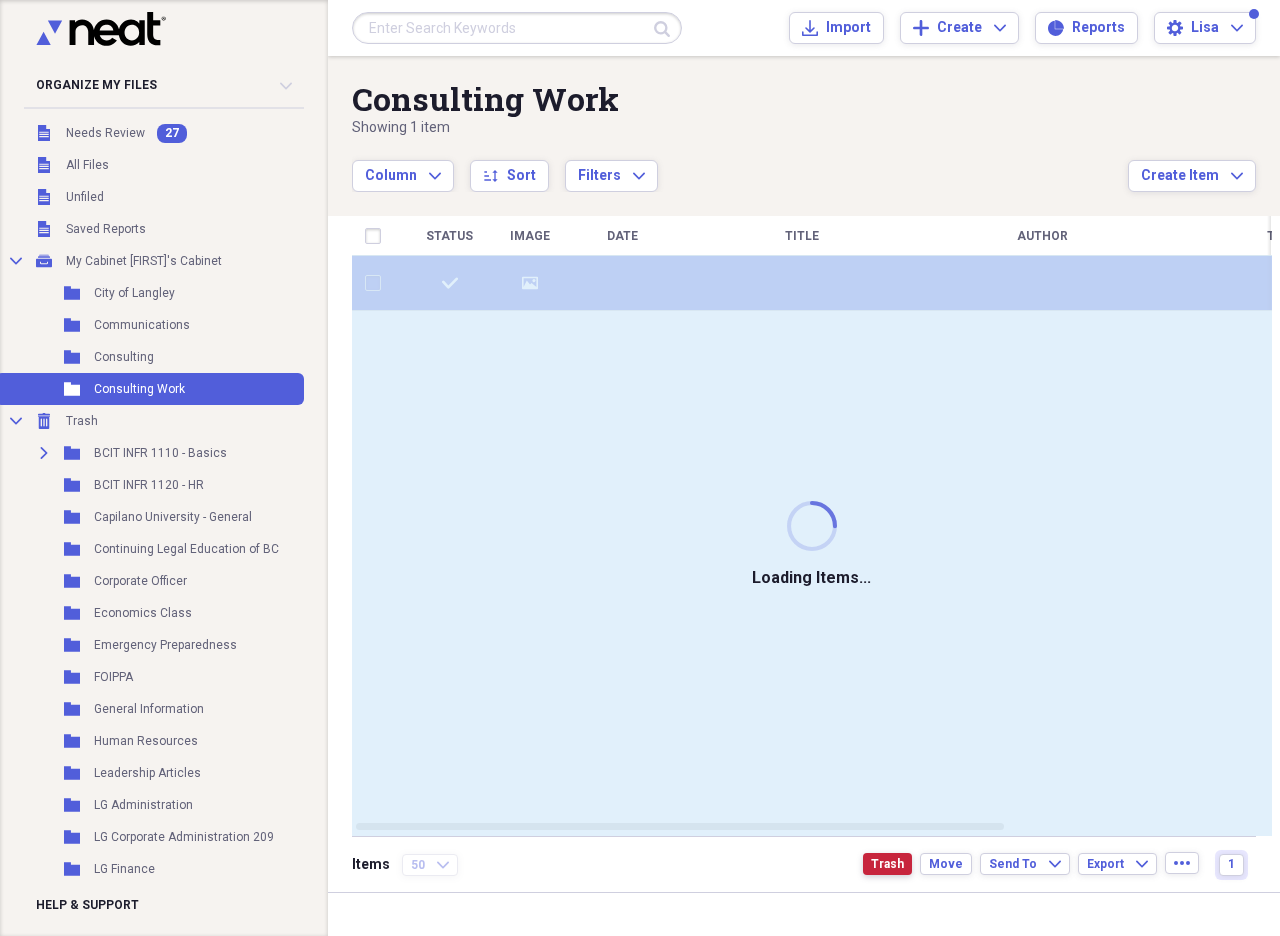 checkbox on "false" 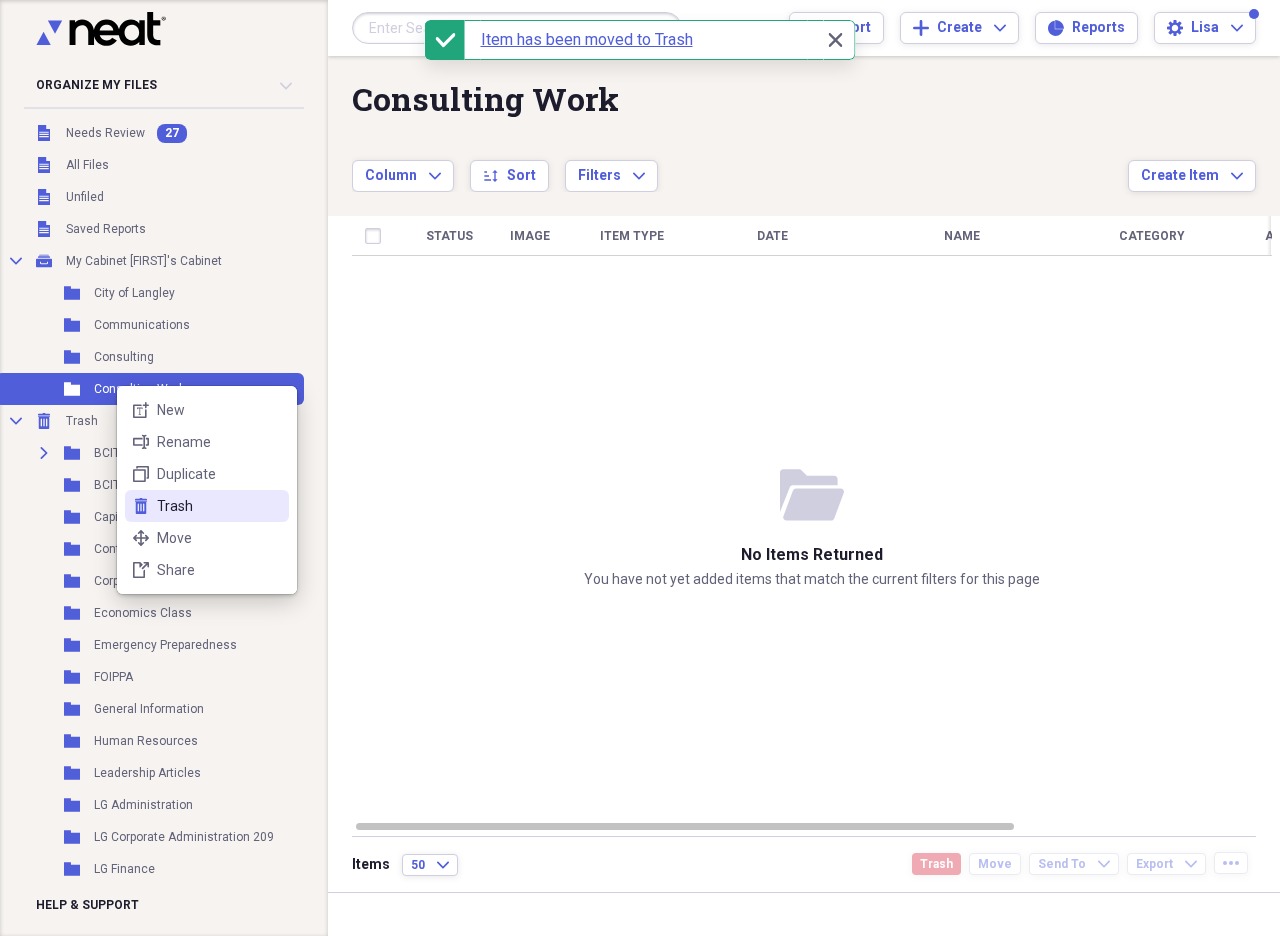 click on "trash Trash" at bounding box center [207, 506] 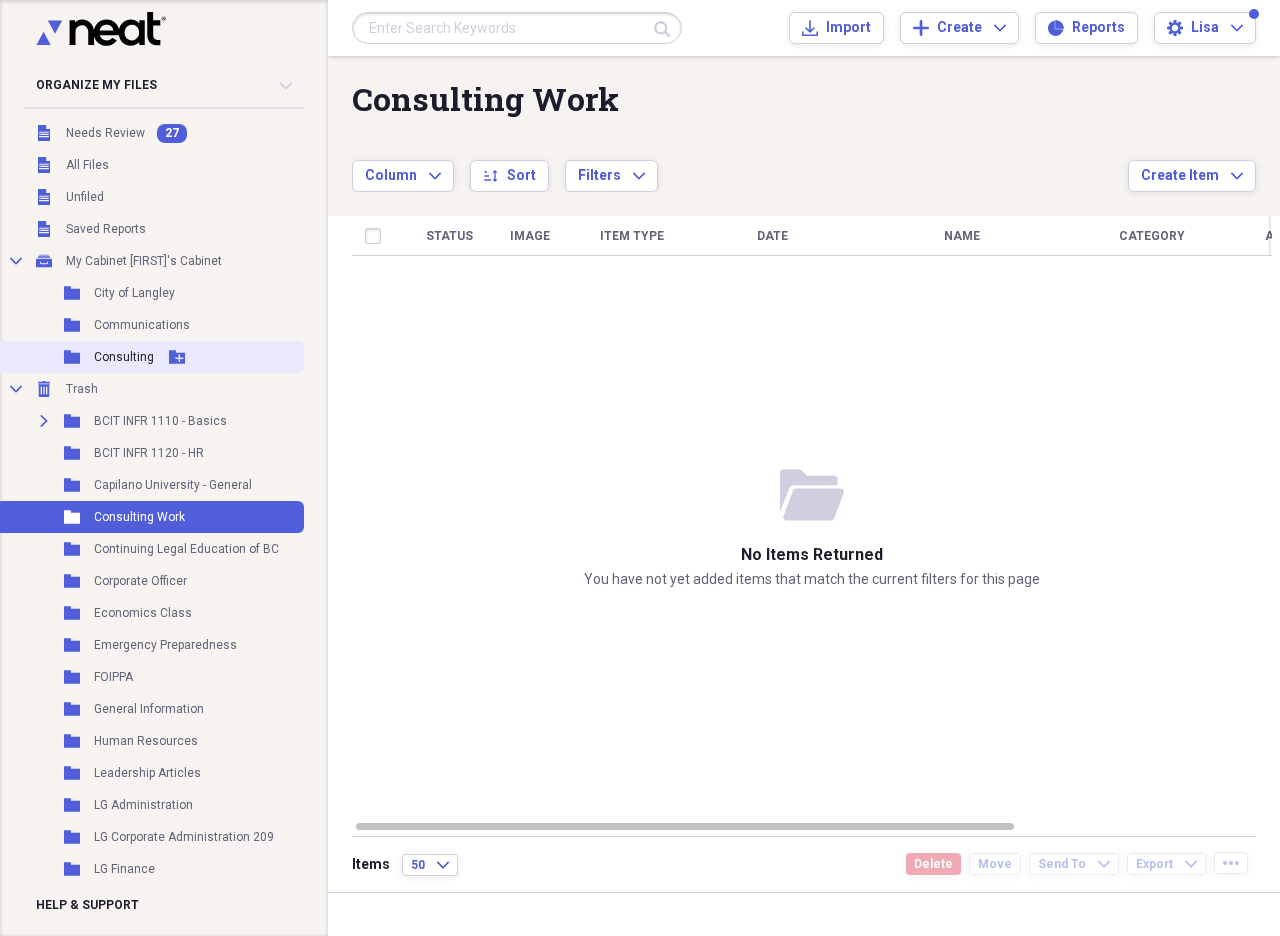 click on "Folder Consulting Add Folder" at bounding box center (150, 357) 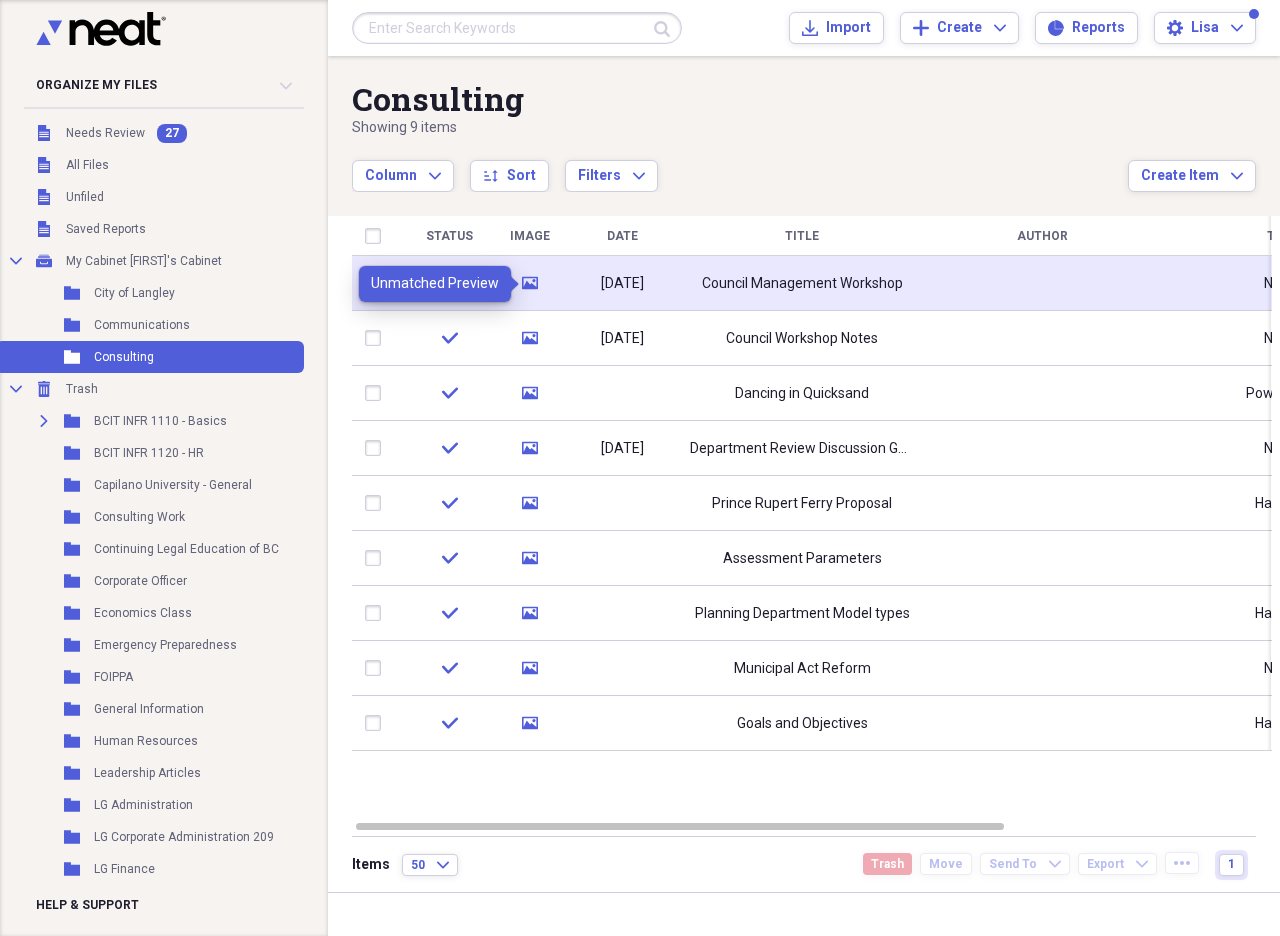 click 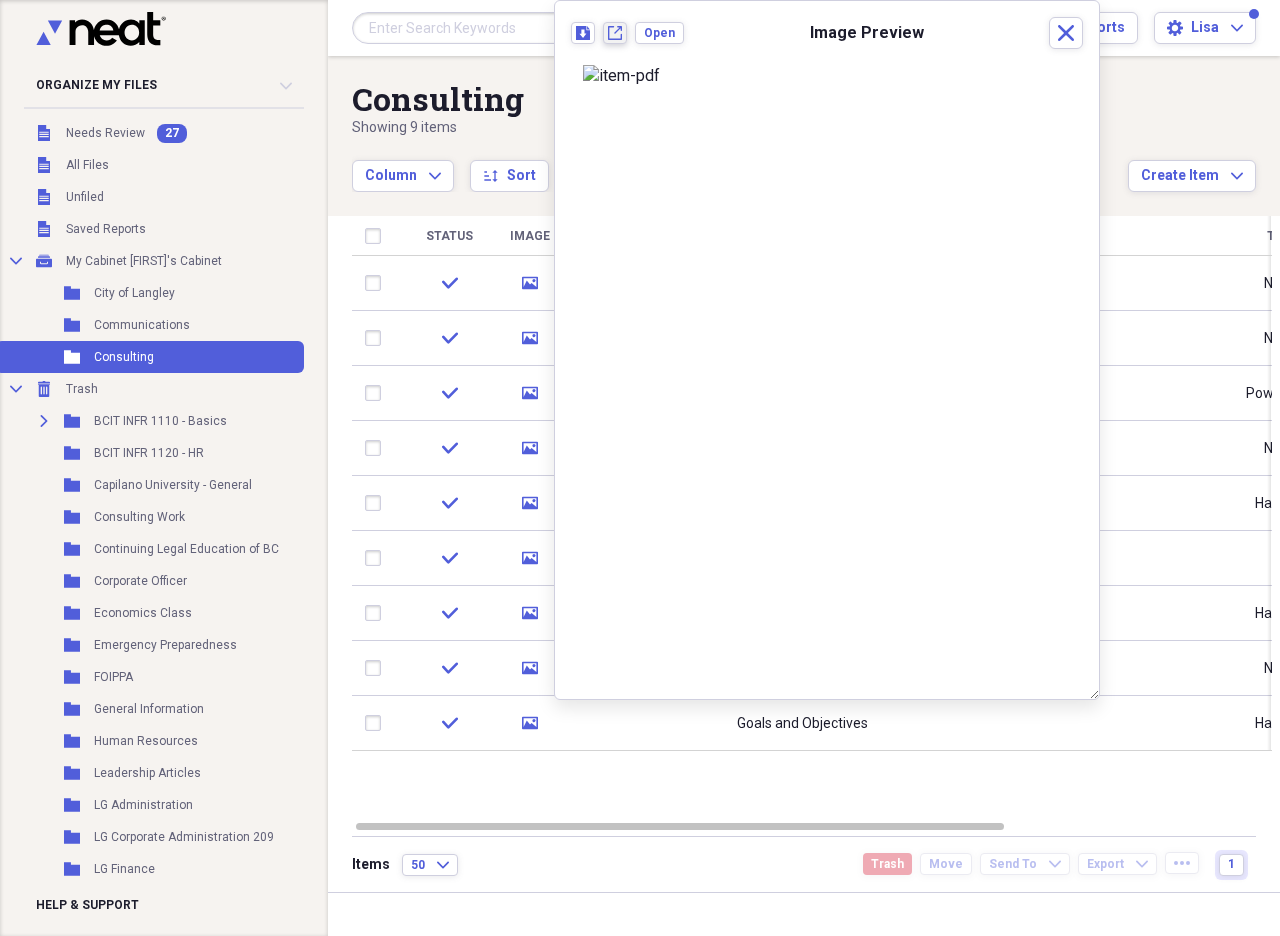 click on "New tab" 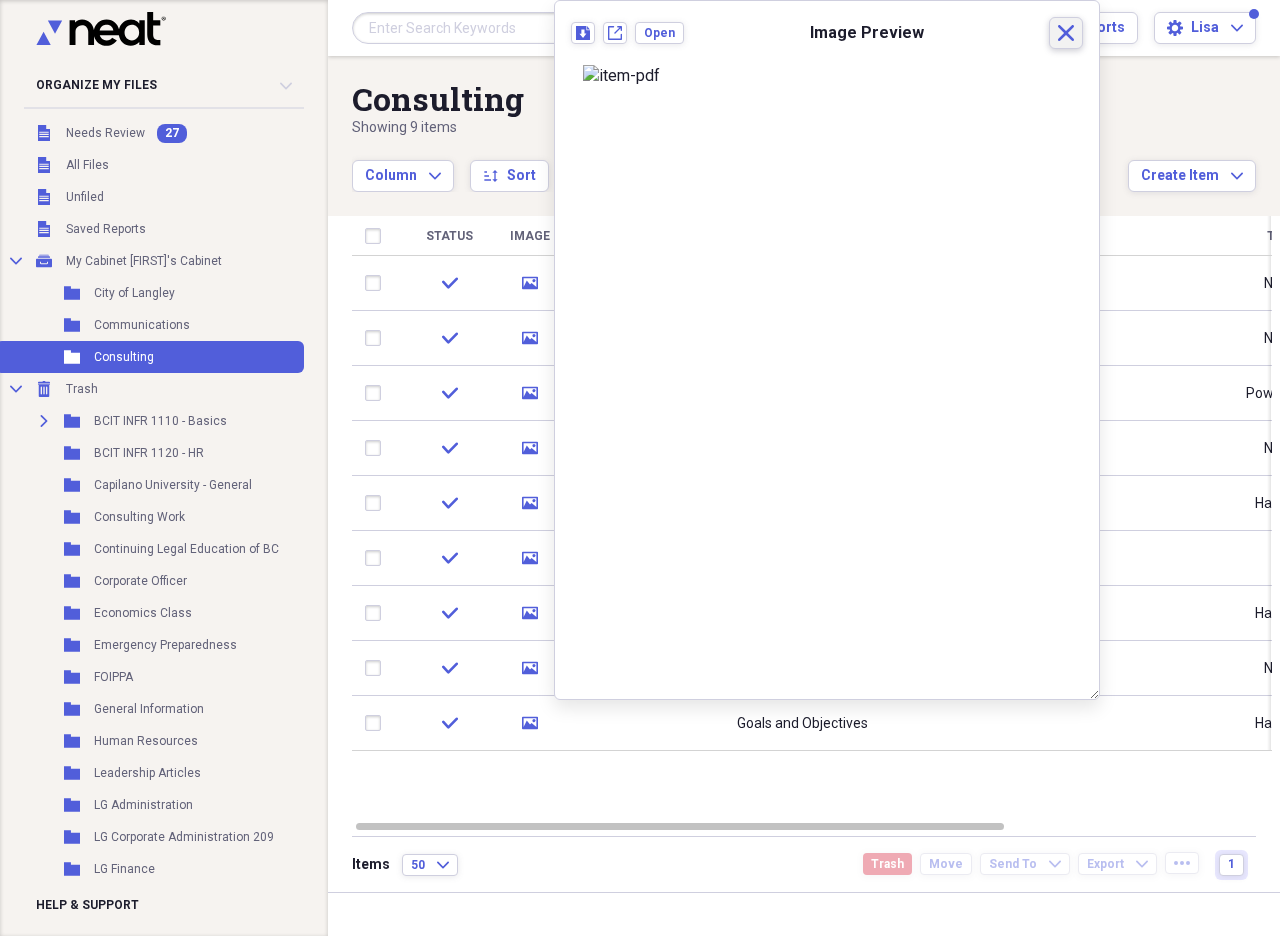 click on "Close" 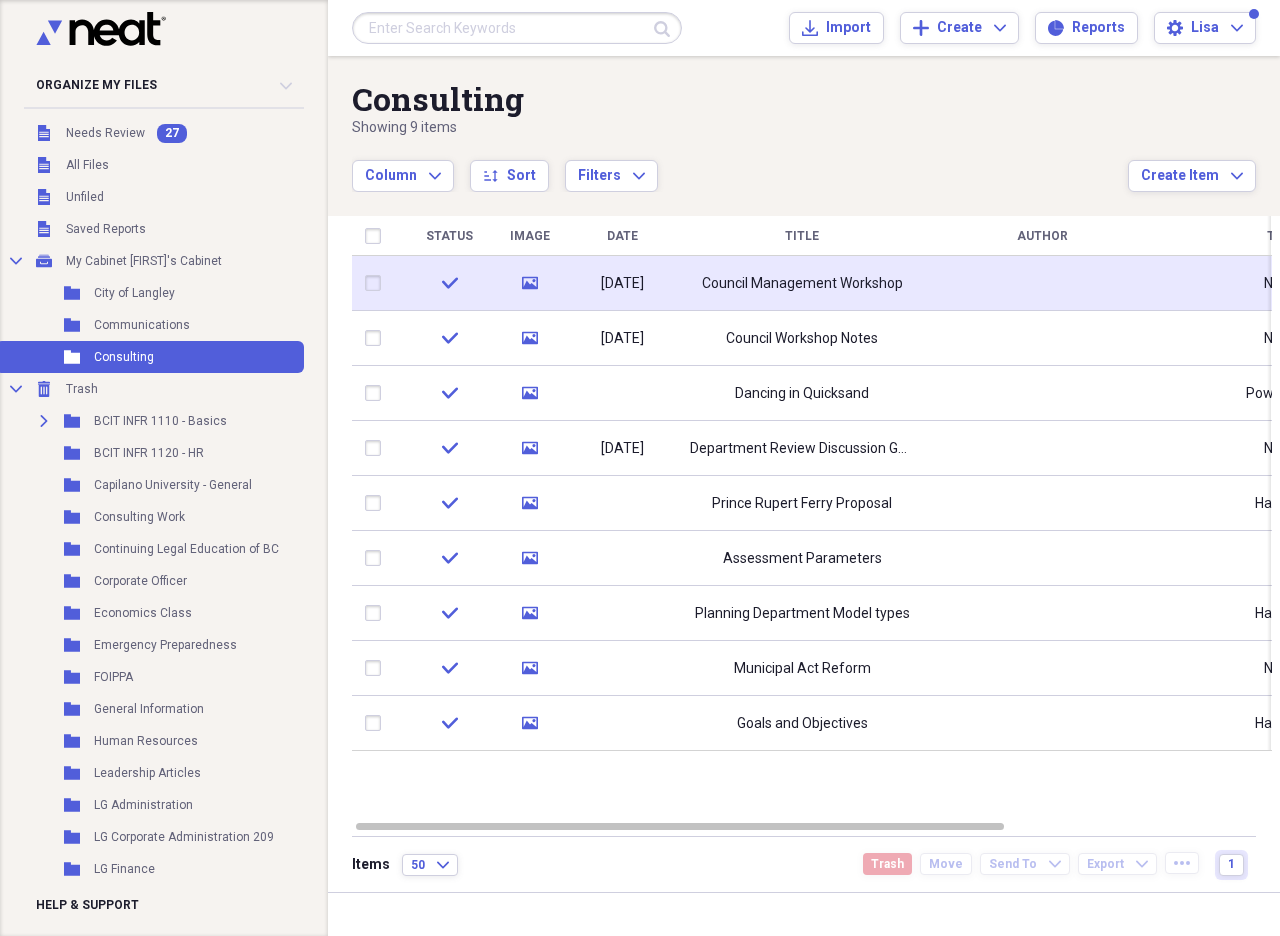 click at bounding box center [377, 283] 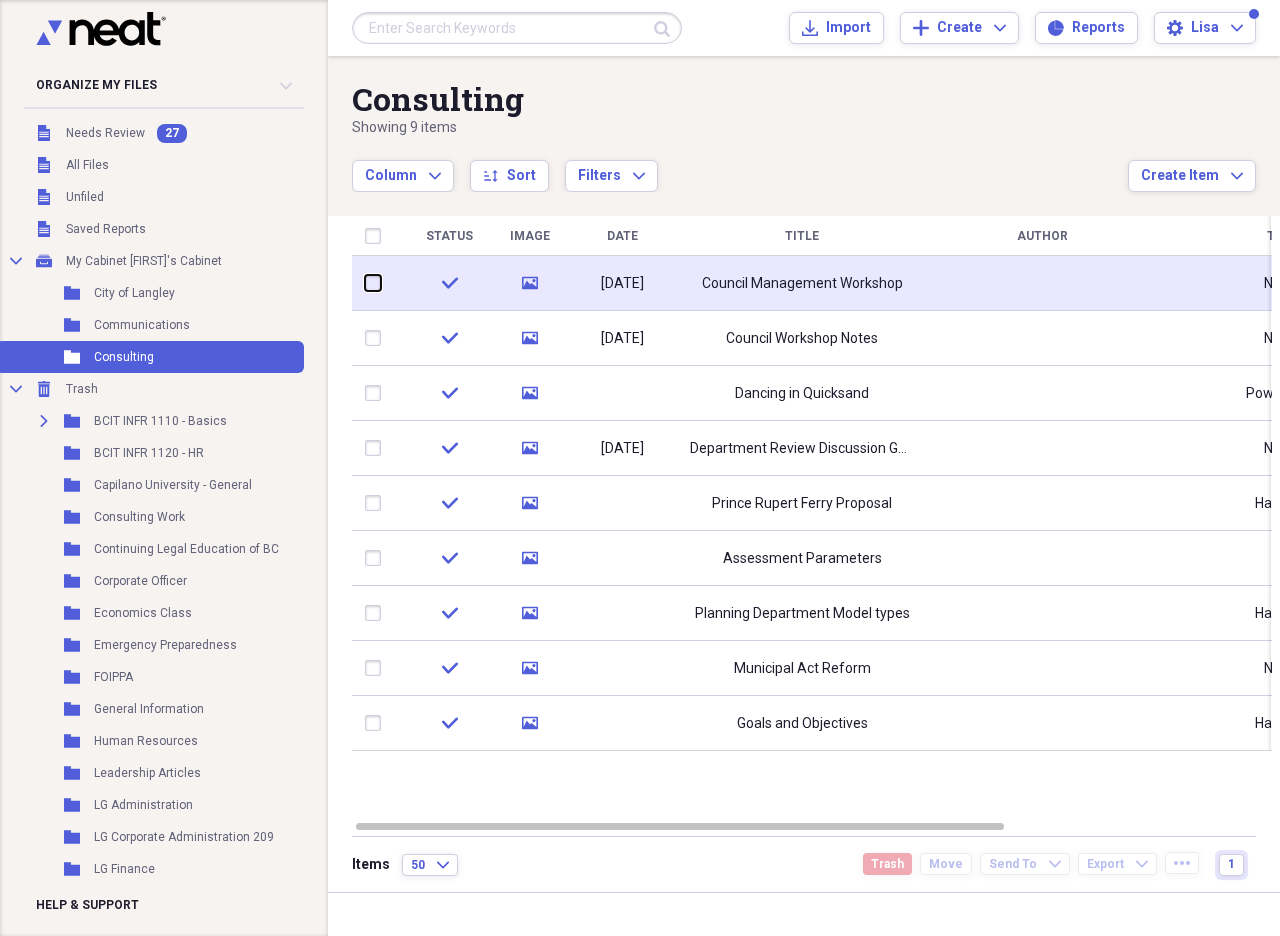 click at bounding box center (365, 283) 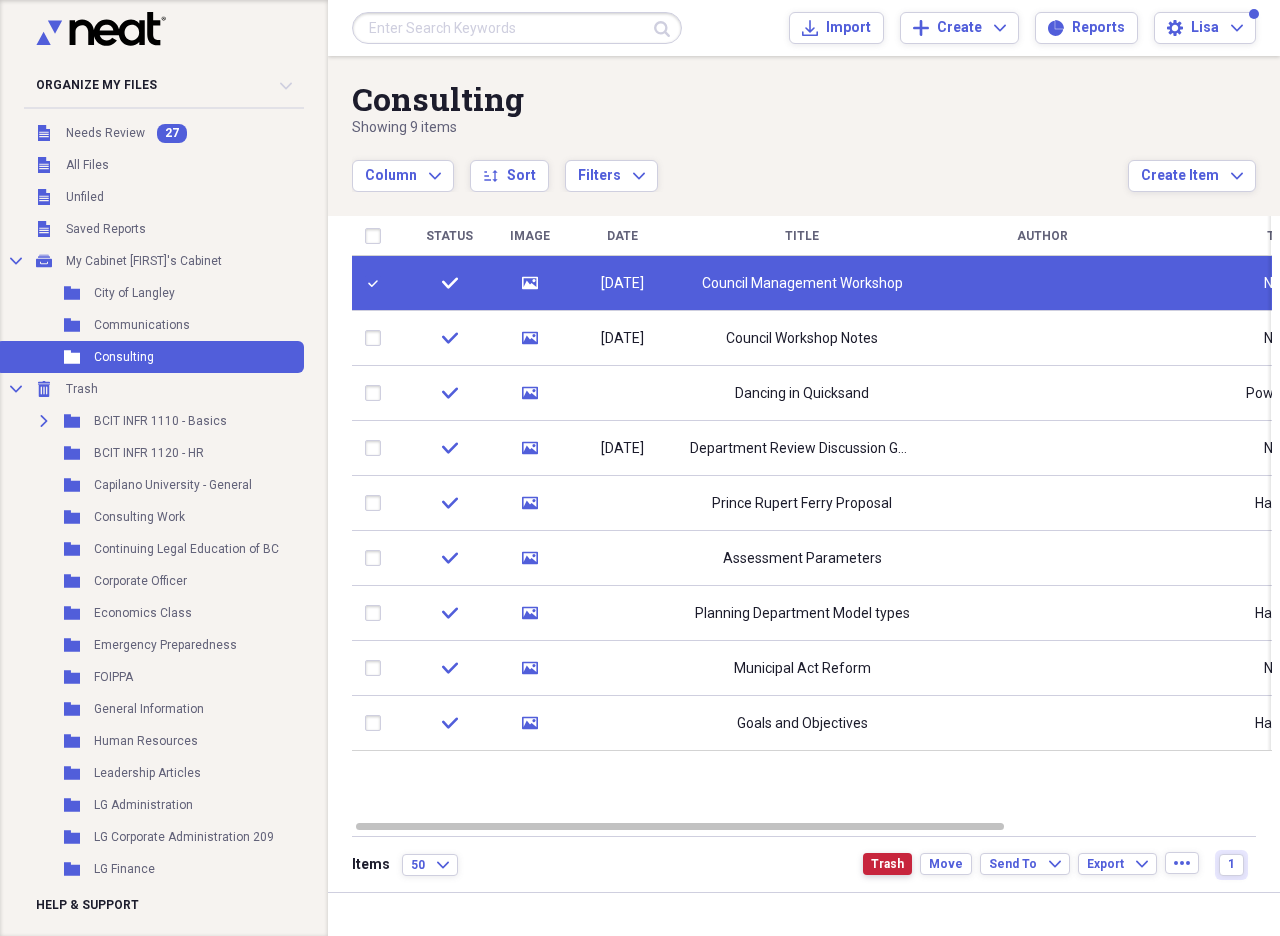 click on "Trash" at bounding box center [887, 864] 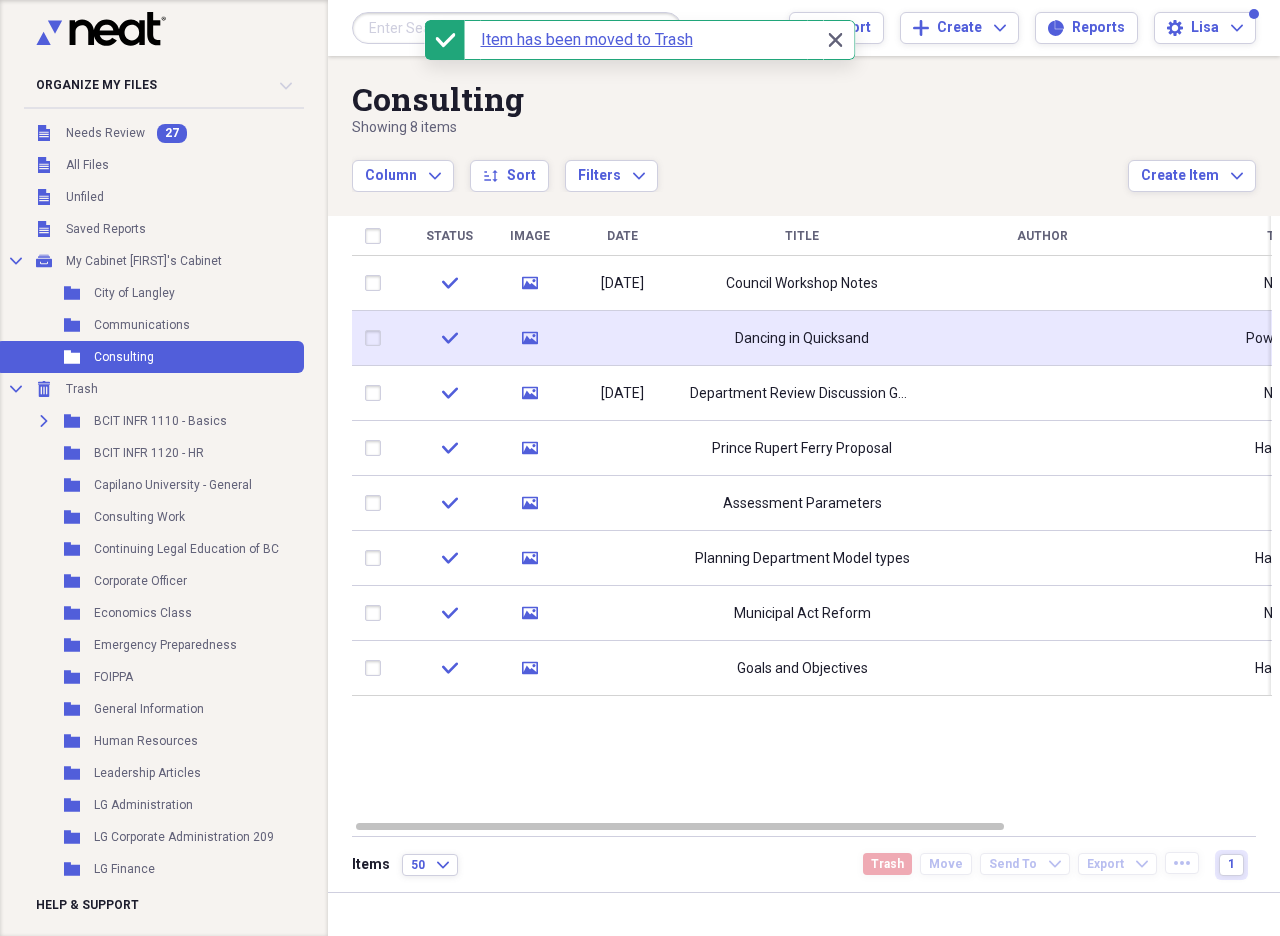 click 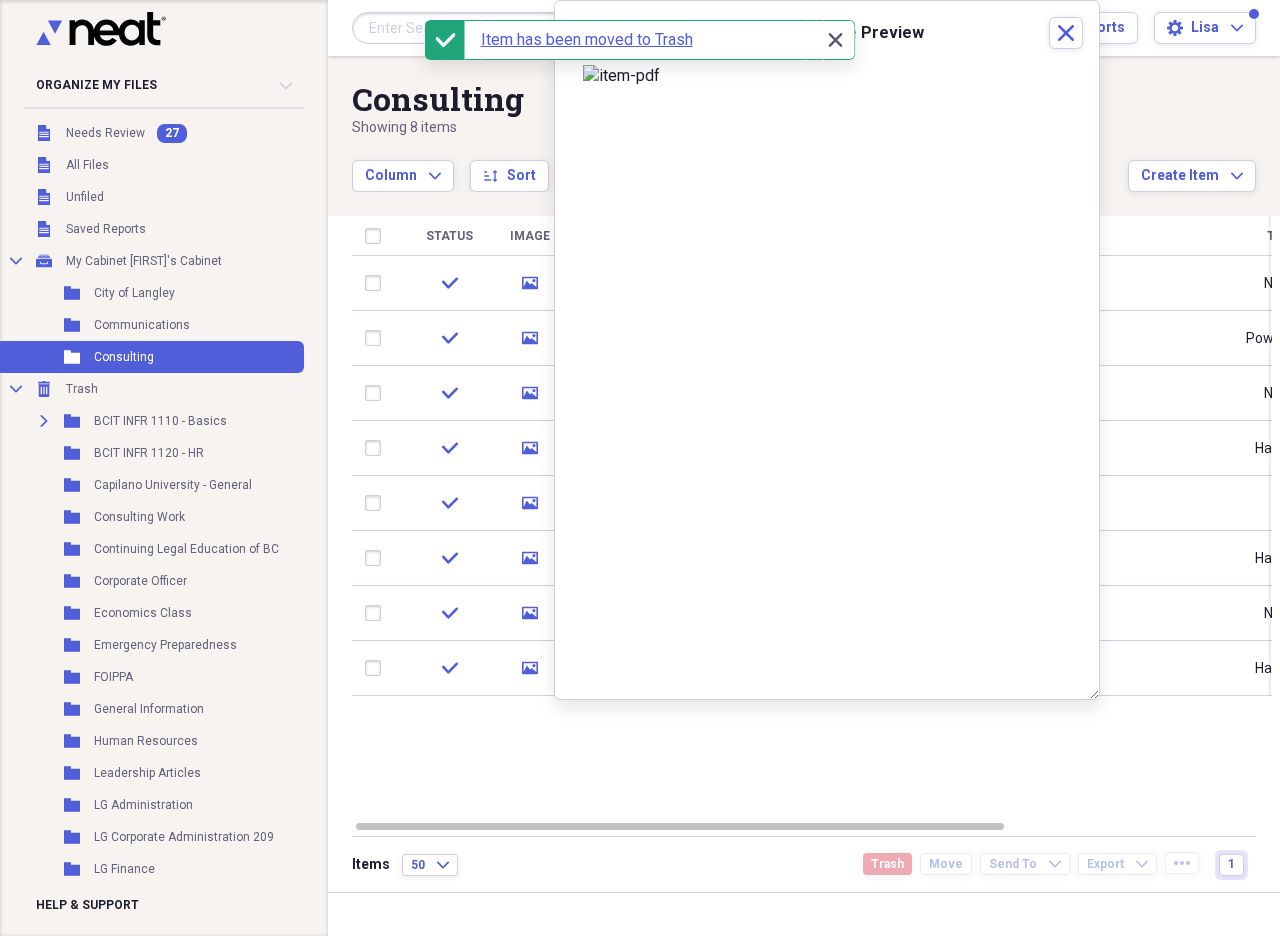 click on "Close Close" at bounding box center (835, 40) 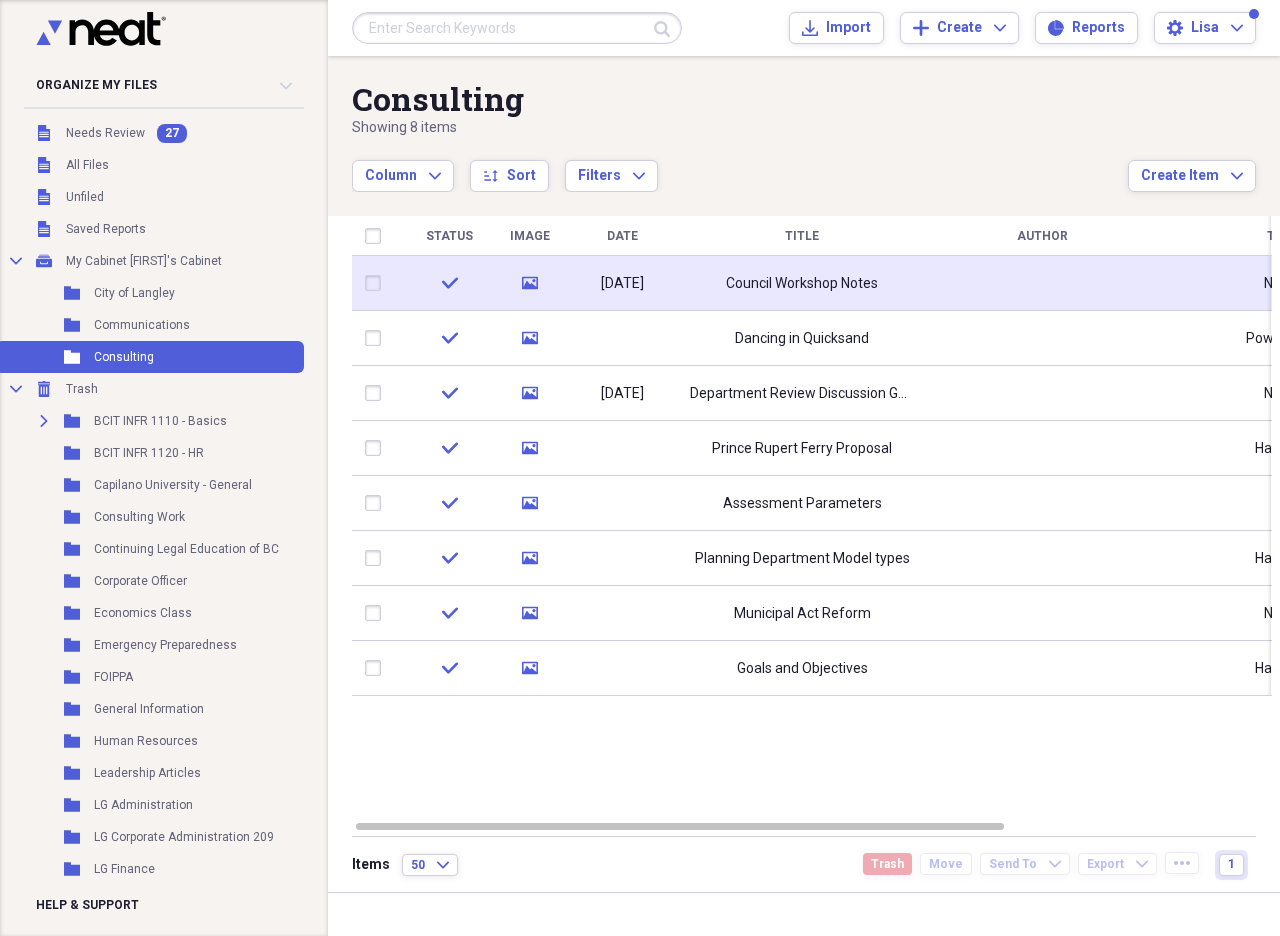 click on "media" 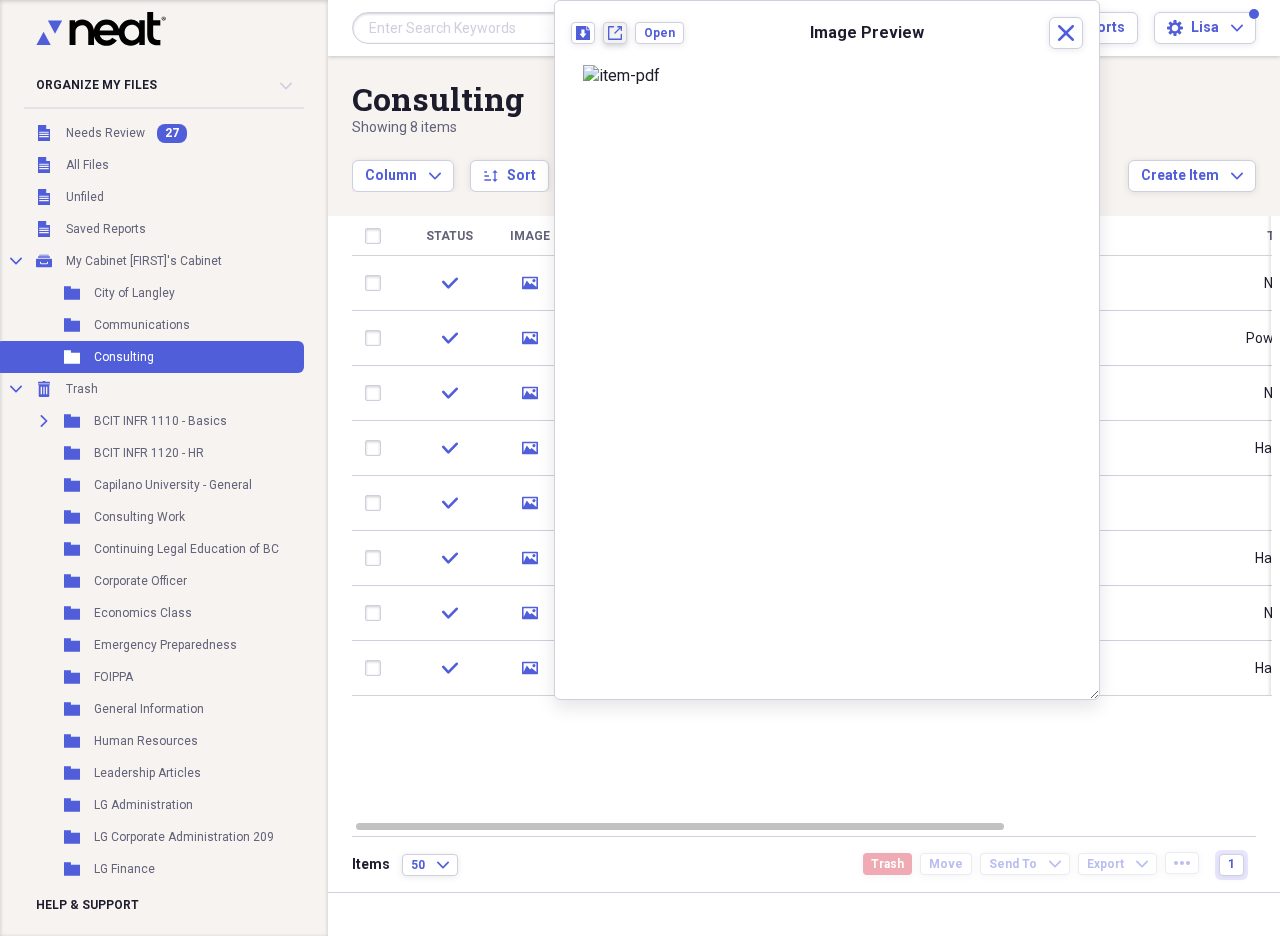click on "New tab" 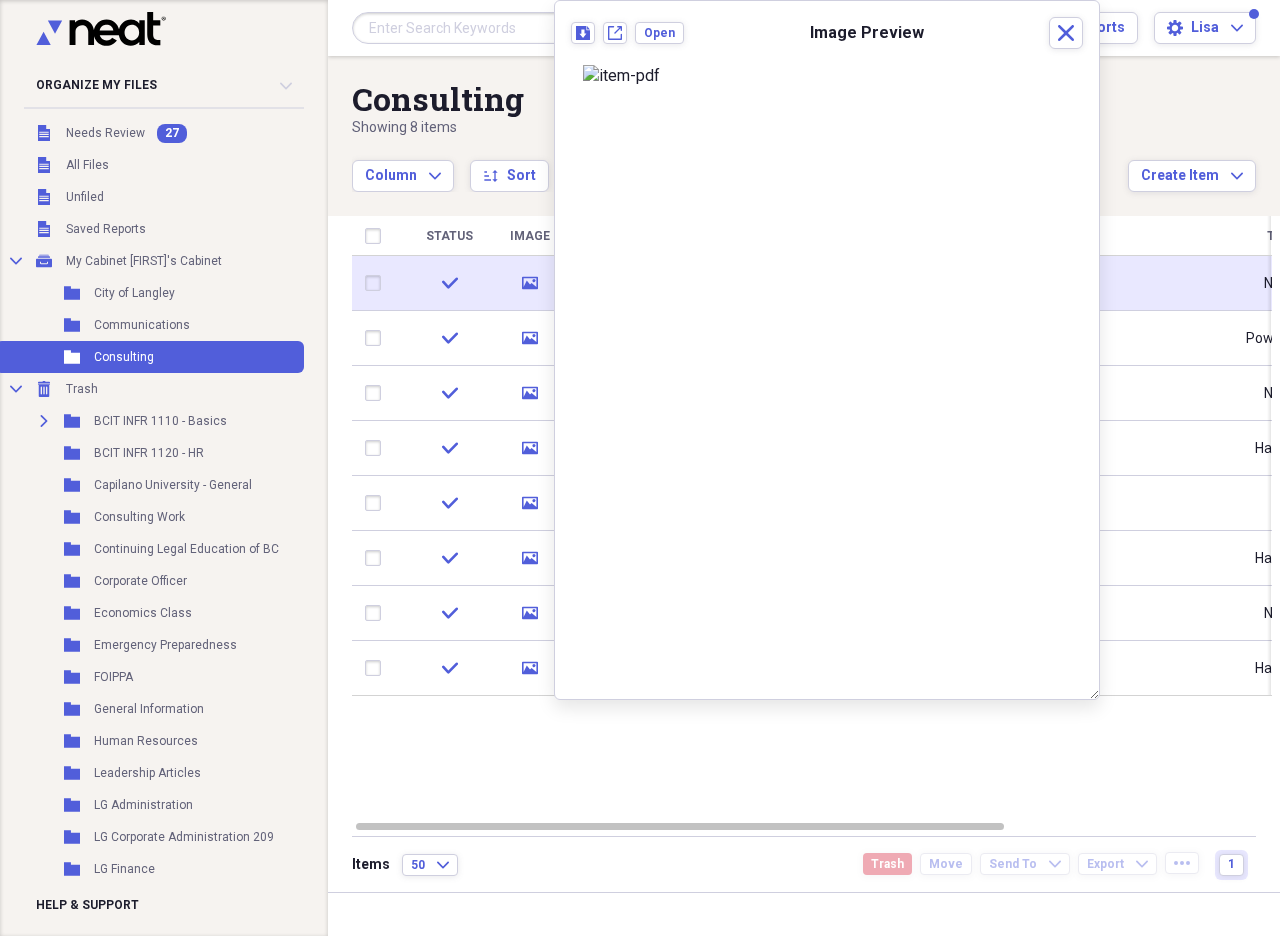 click at bounding box center [377, 283] 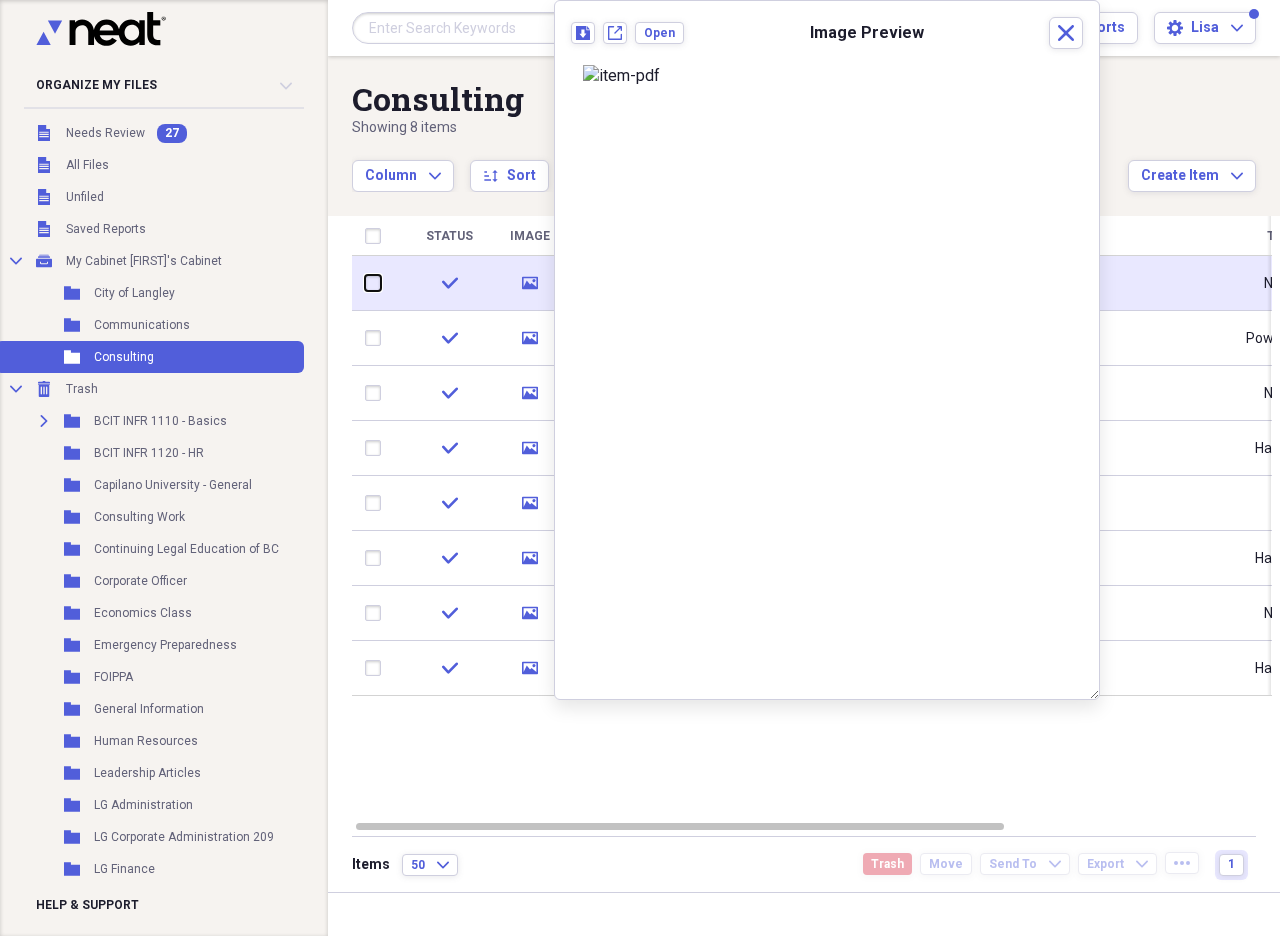 click at bounding box center [365, 283] 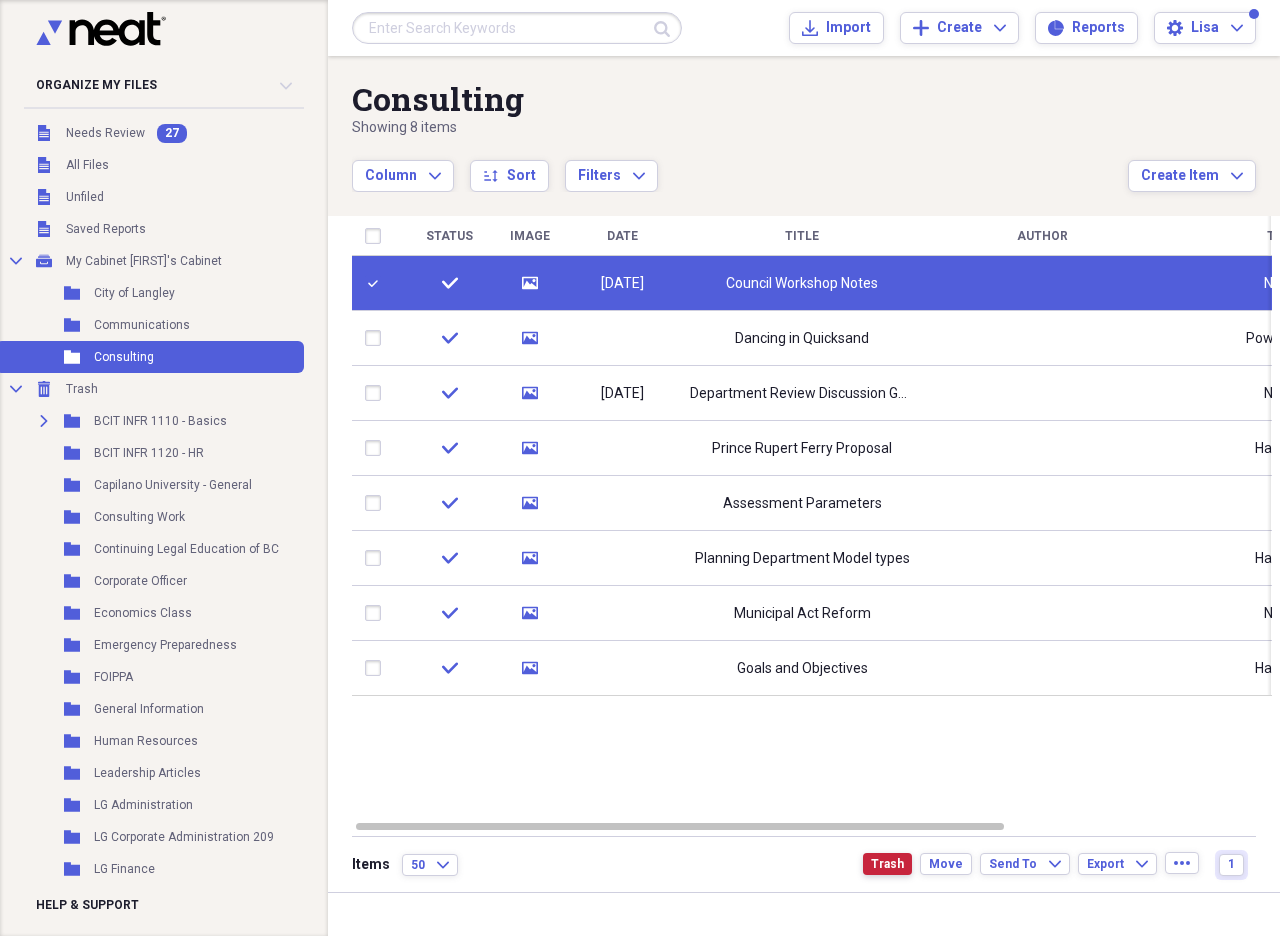 click on "Trash" at bounding box center (887, 864) 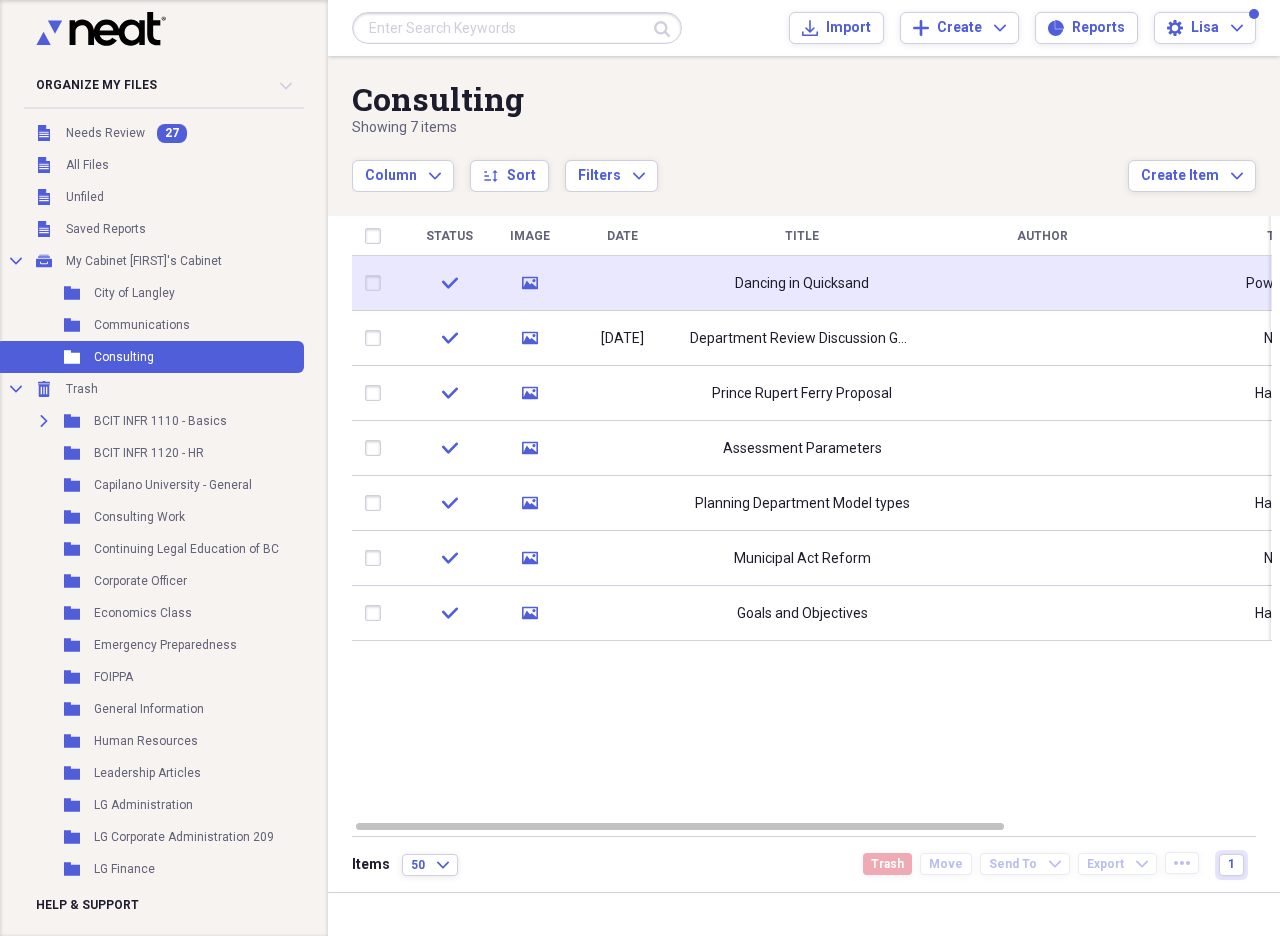 click on "media" 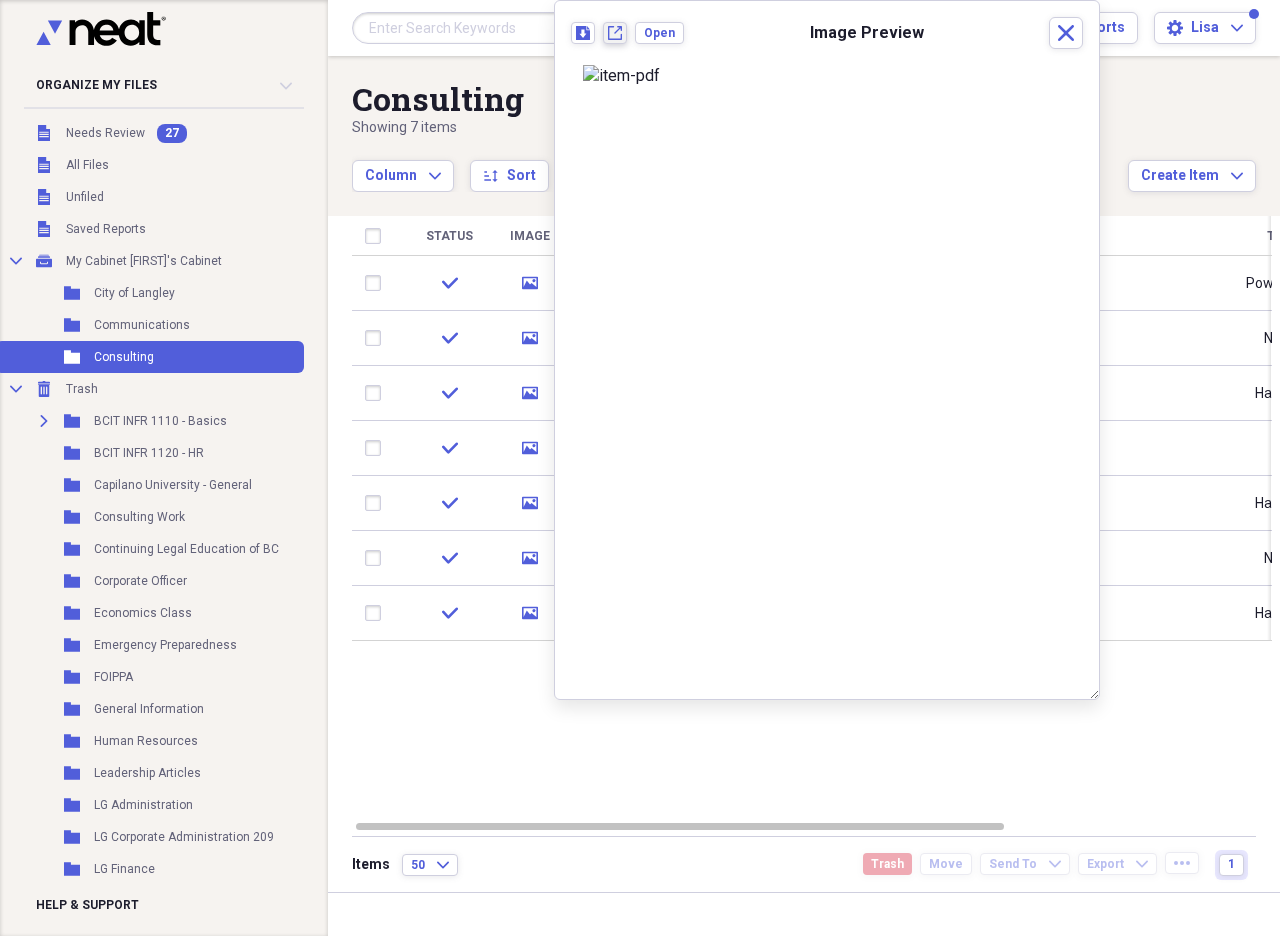 drag, startPoint x: 789, startPoint y: 206, endPoint x: 617, endPoint y: 35, distance: 242.53865 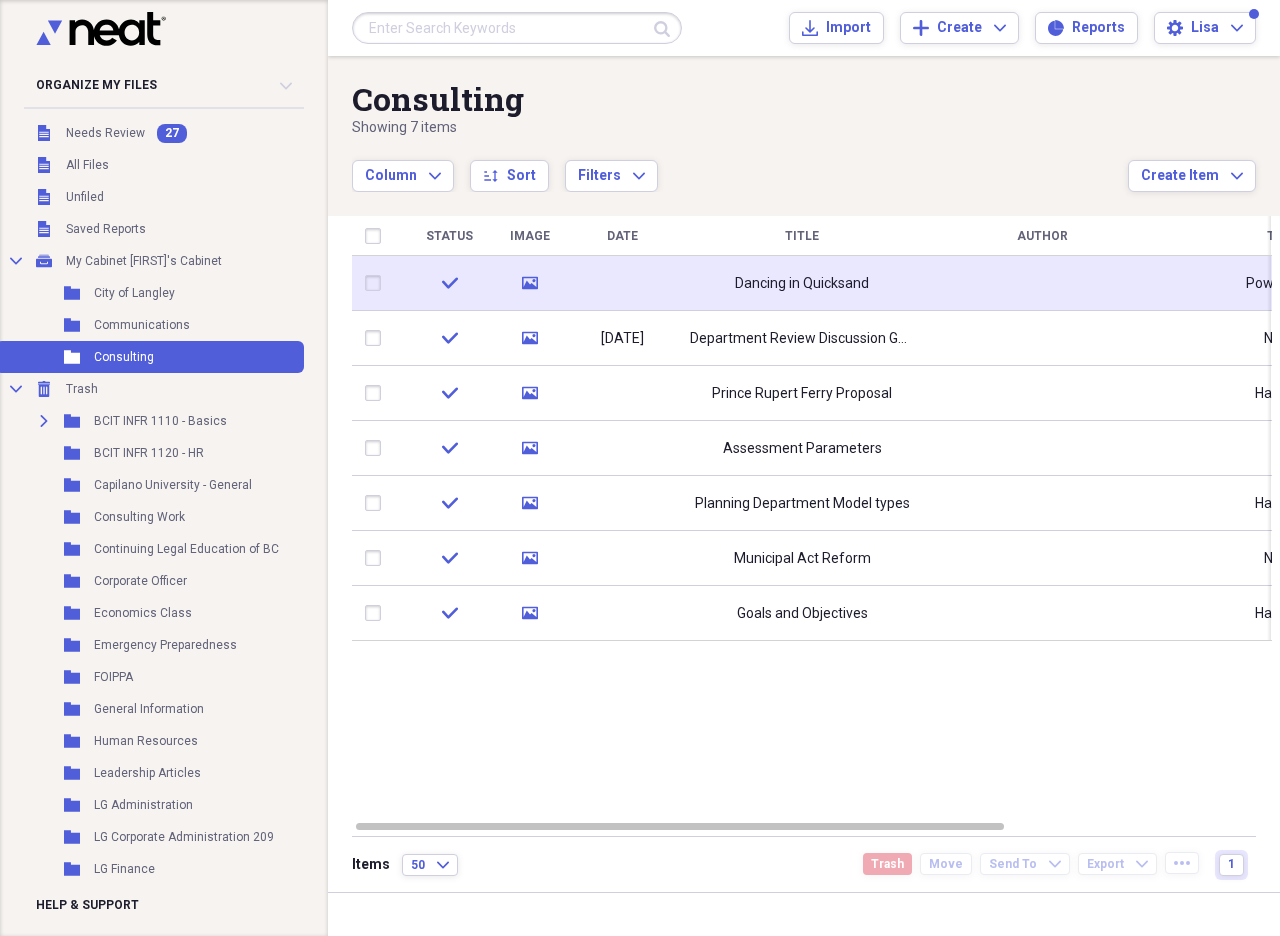click at bounding box center (377, 283) 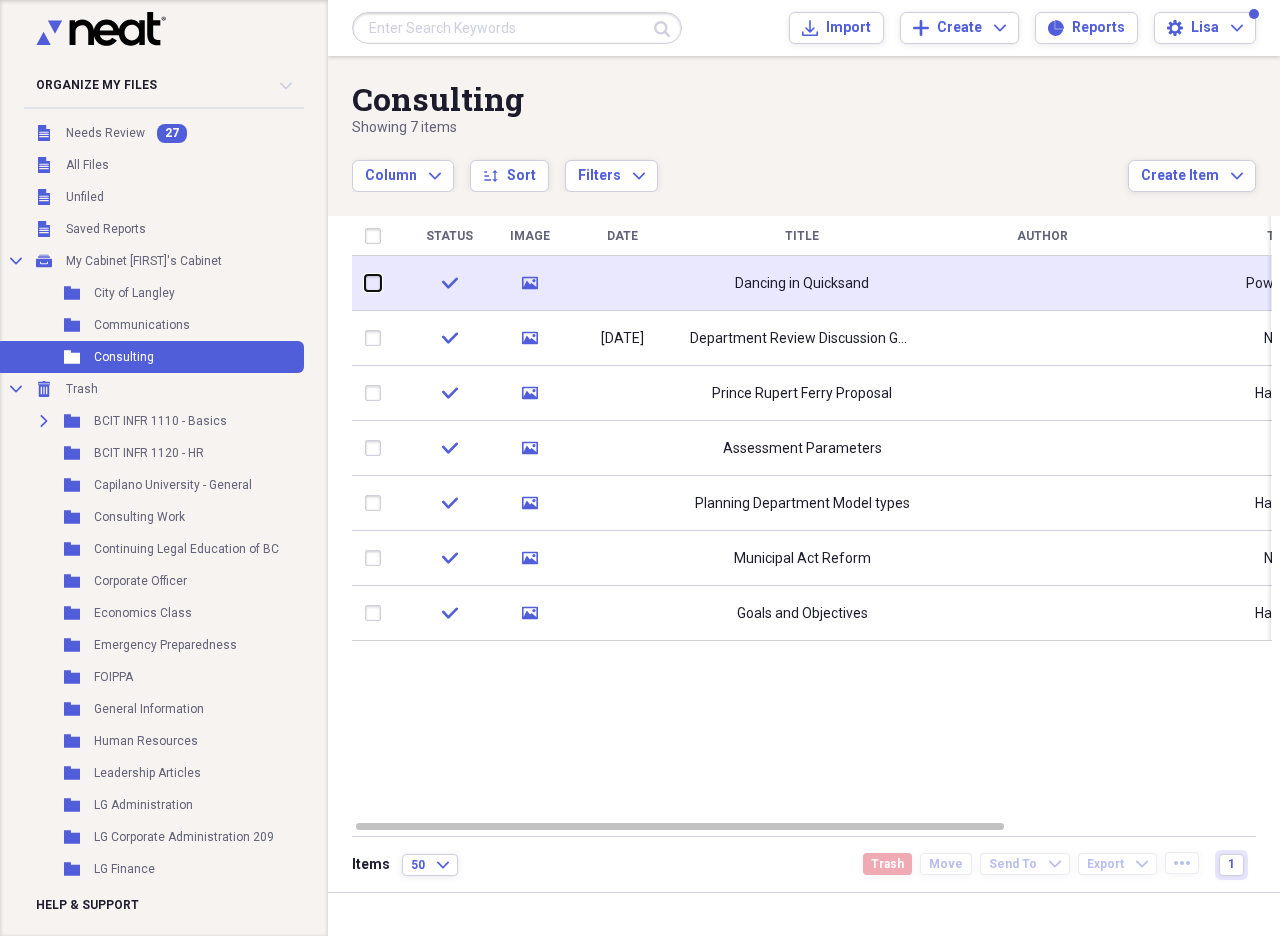 click at bounding box center (365, 283) 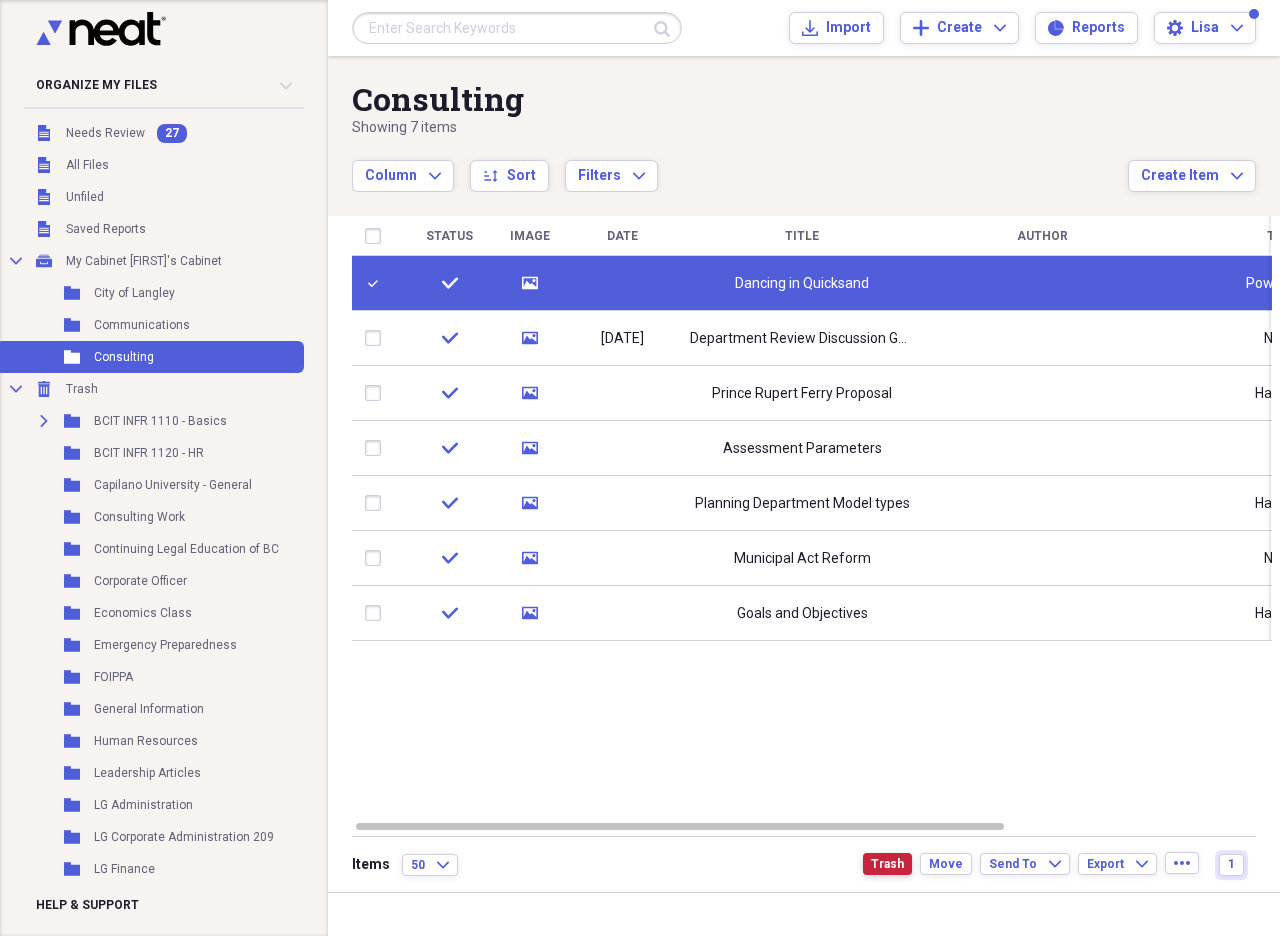 click on "Trash" at bounding box center (887, 864) 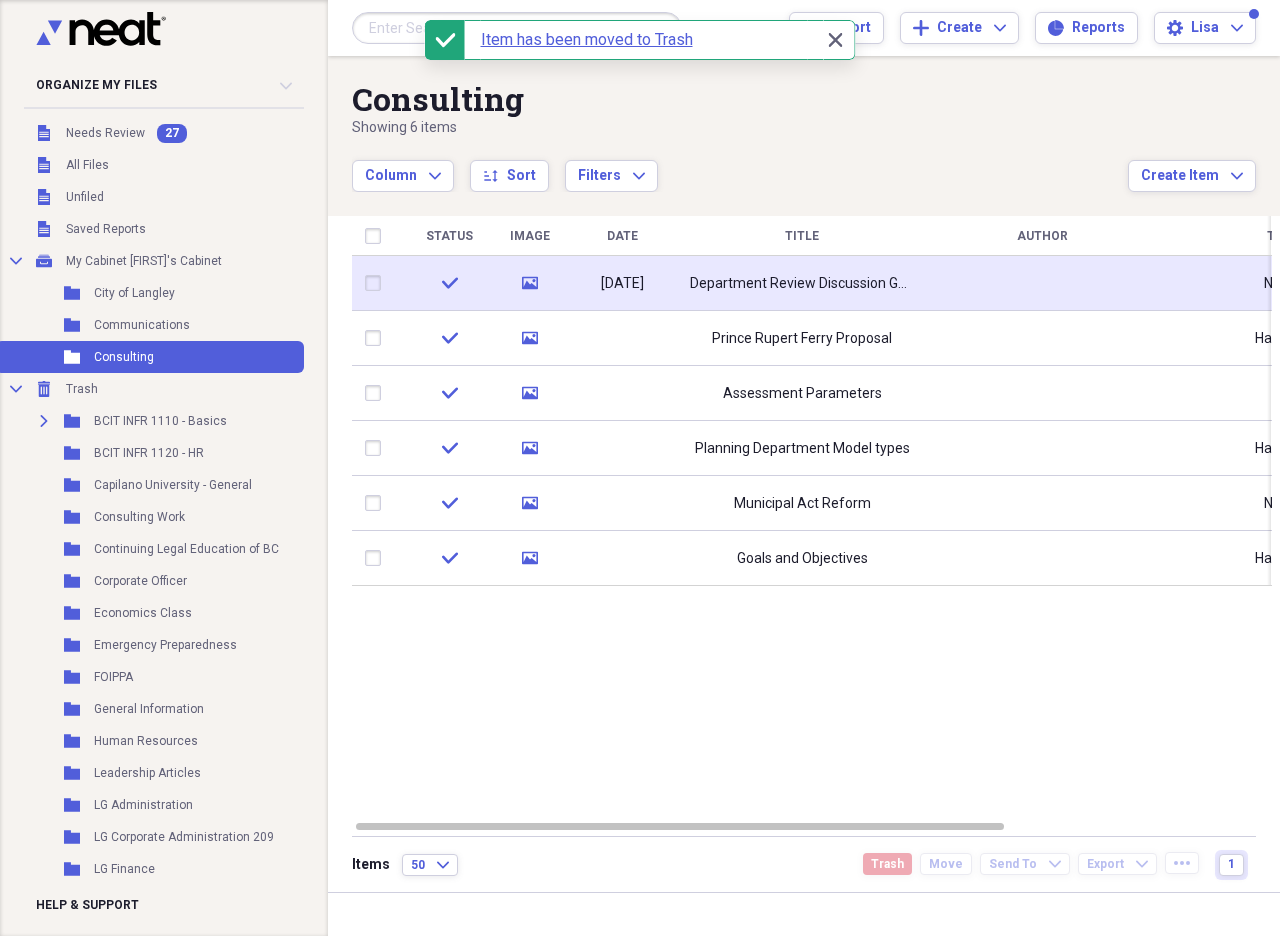 click on "media" 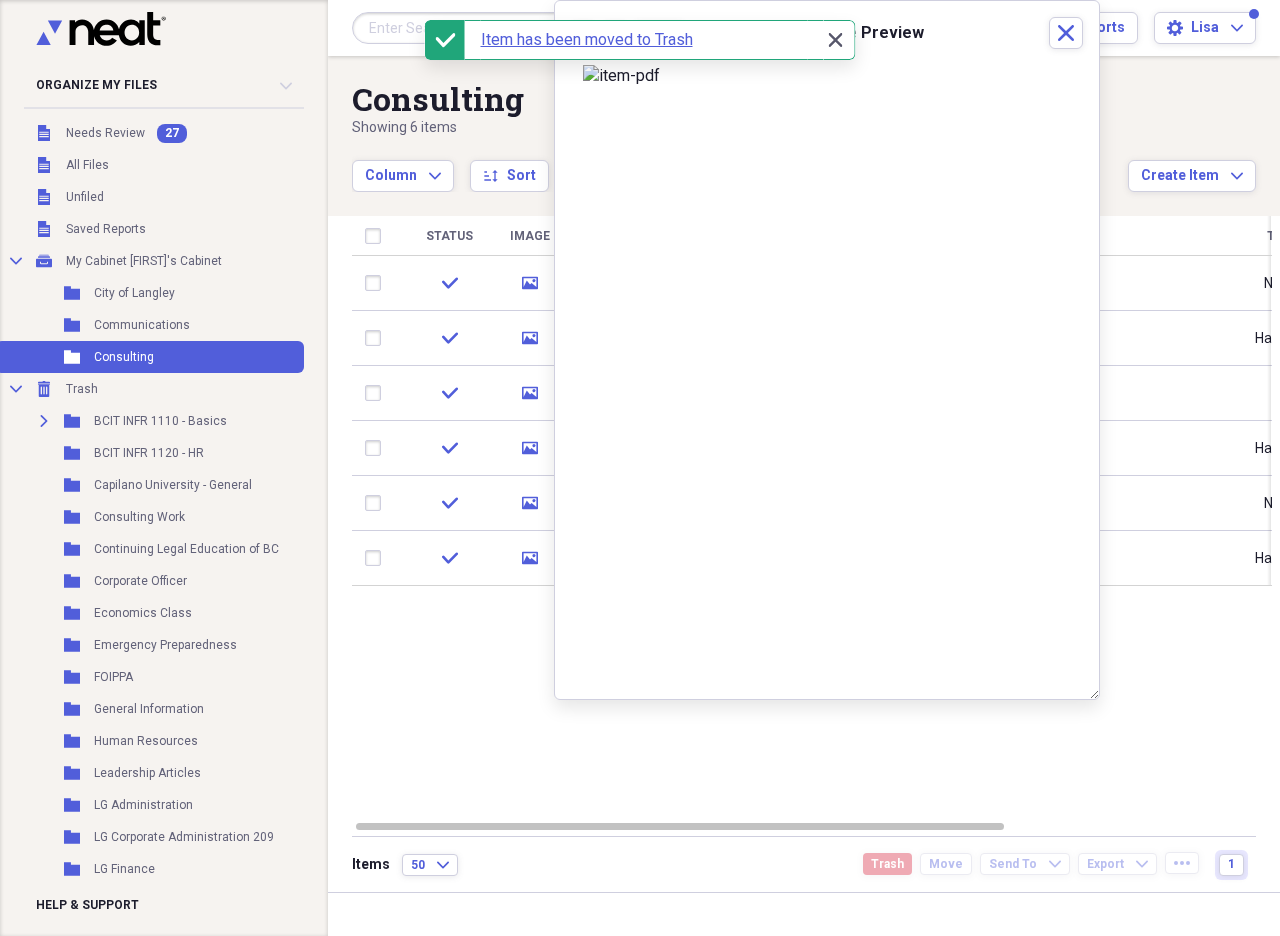 click on "Close" 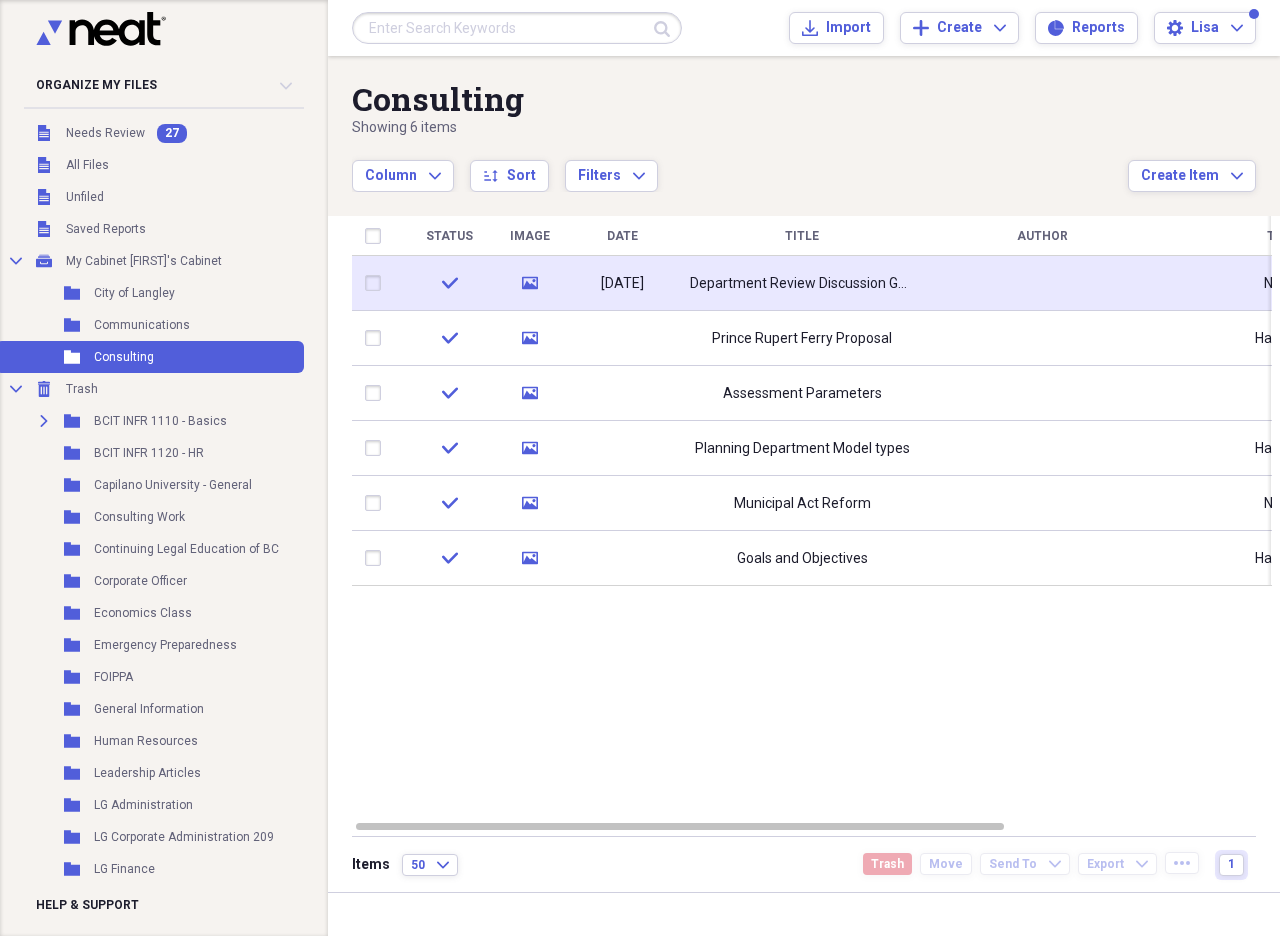 click 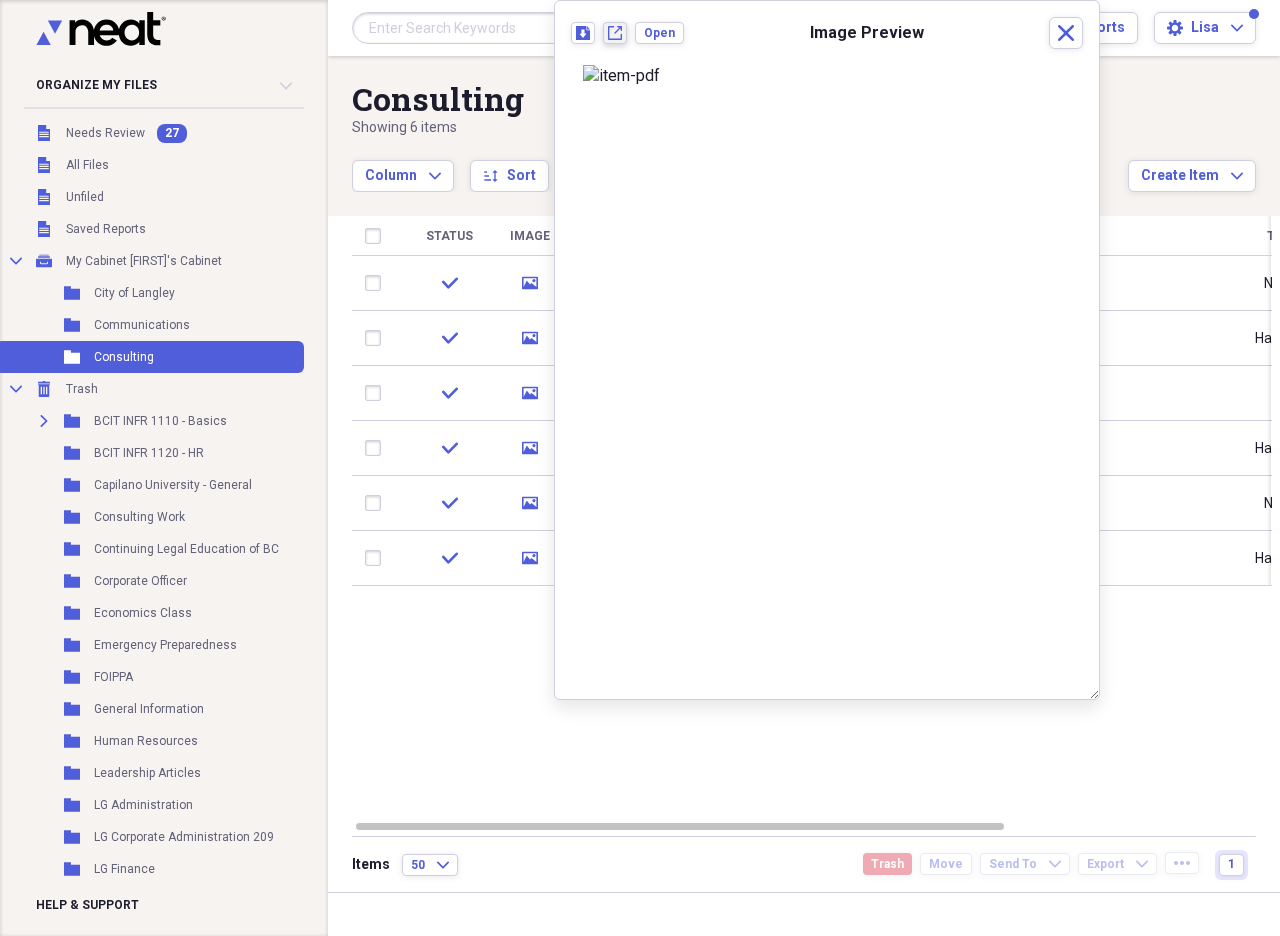 click on "New tab" at bounding box center (615, 33) 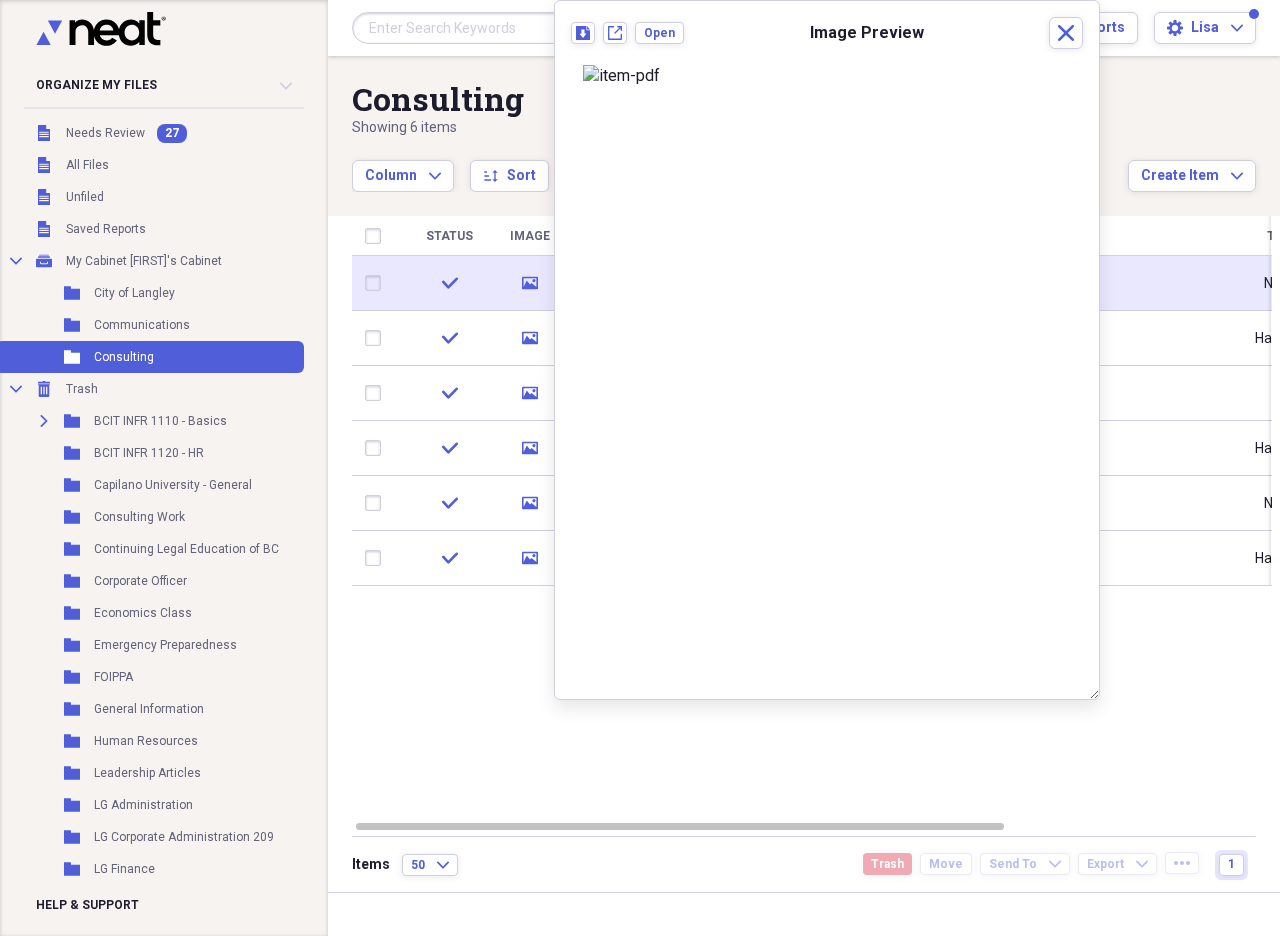 click at bounding box center (377, 283) 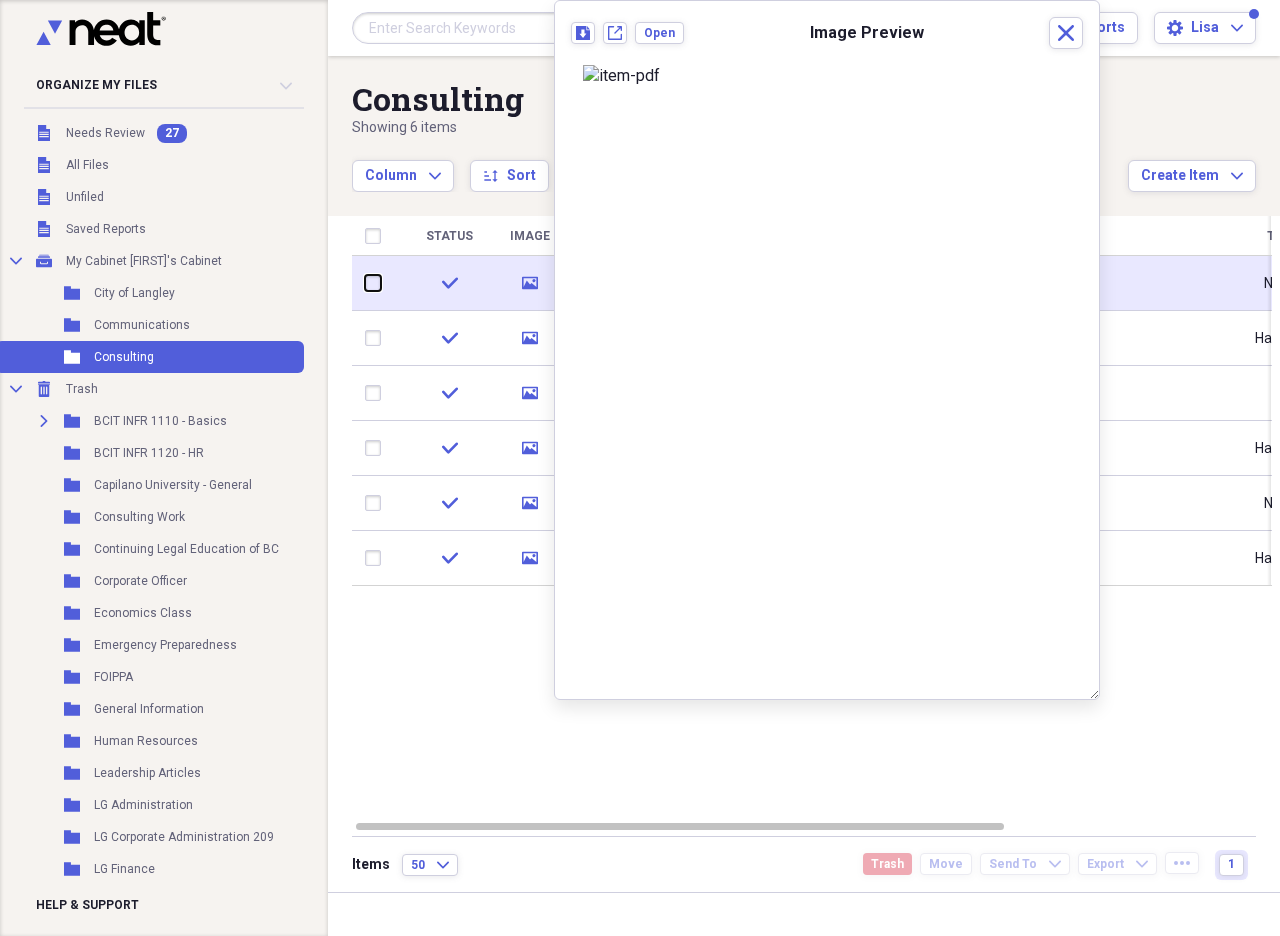 click at bounding box center (365, 283) 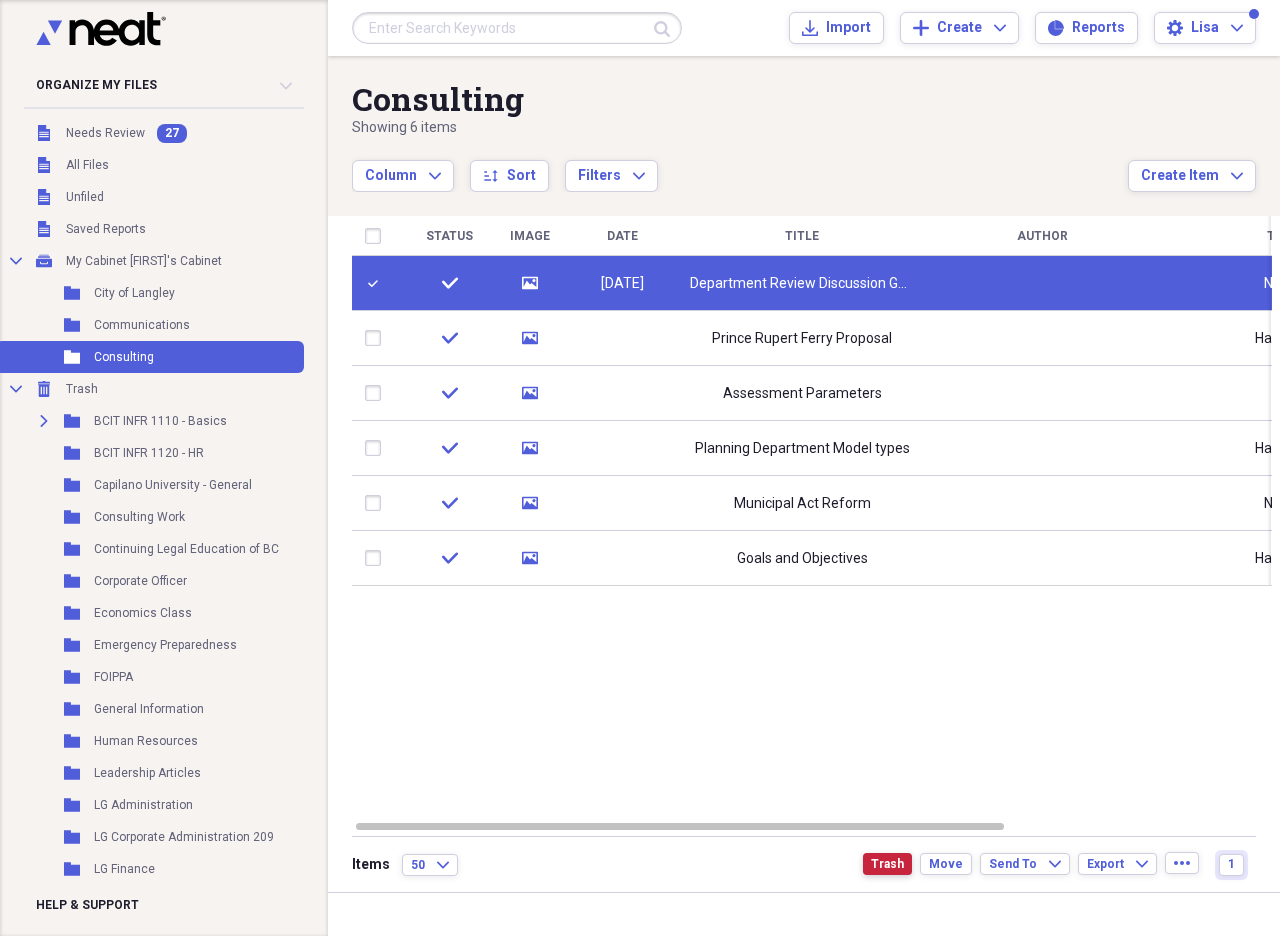 click on "Trash" at bounding box center (887, 864) 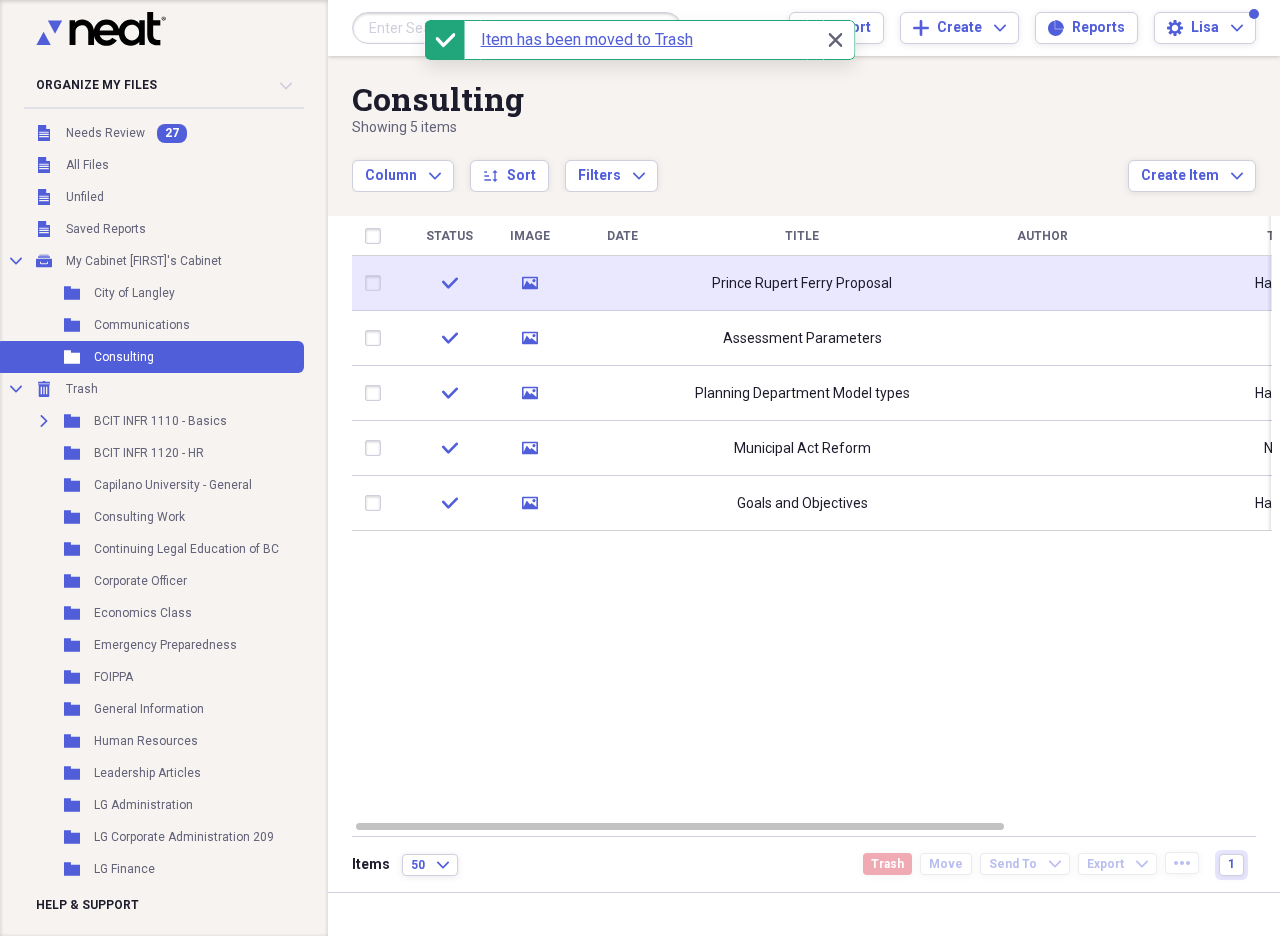 click 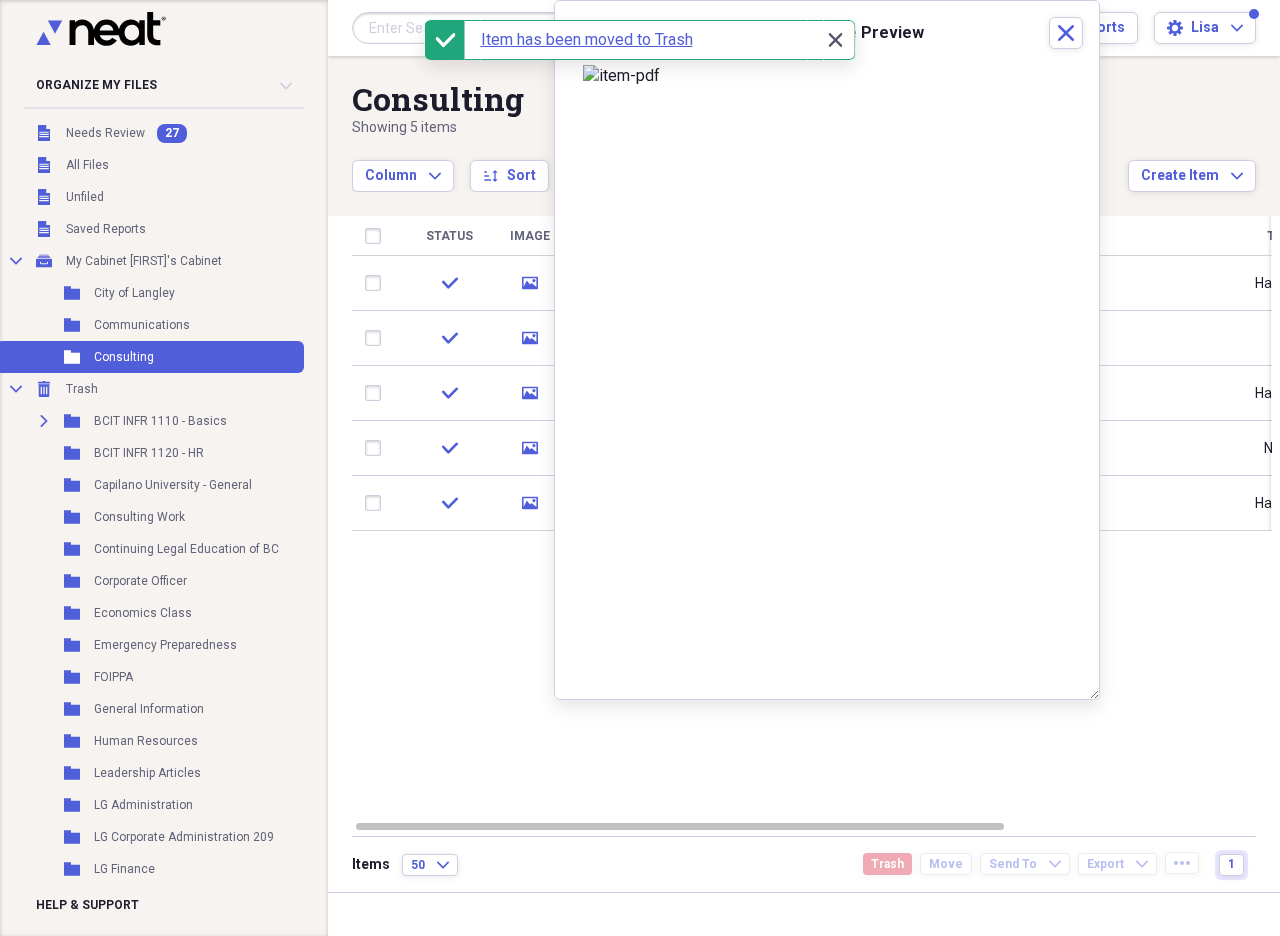 click on "Close Close" at bounding box center (835, 40) 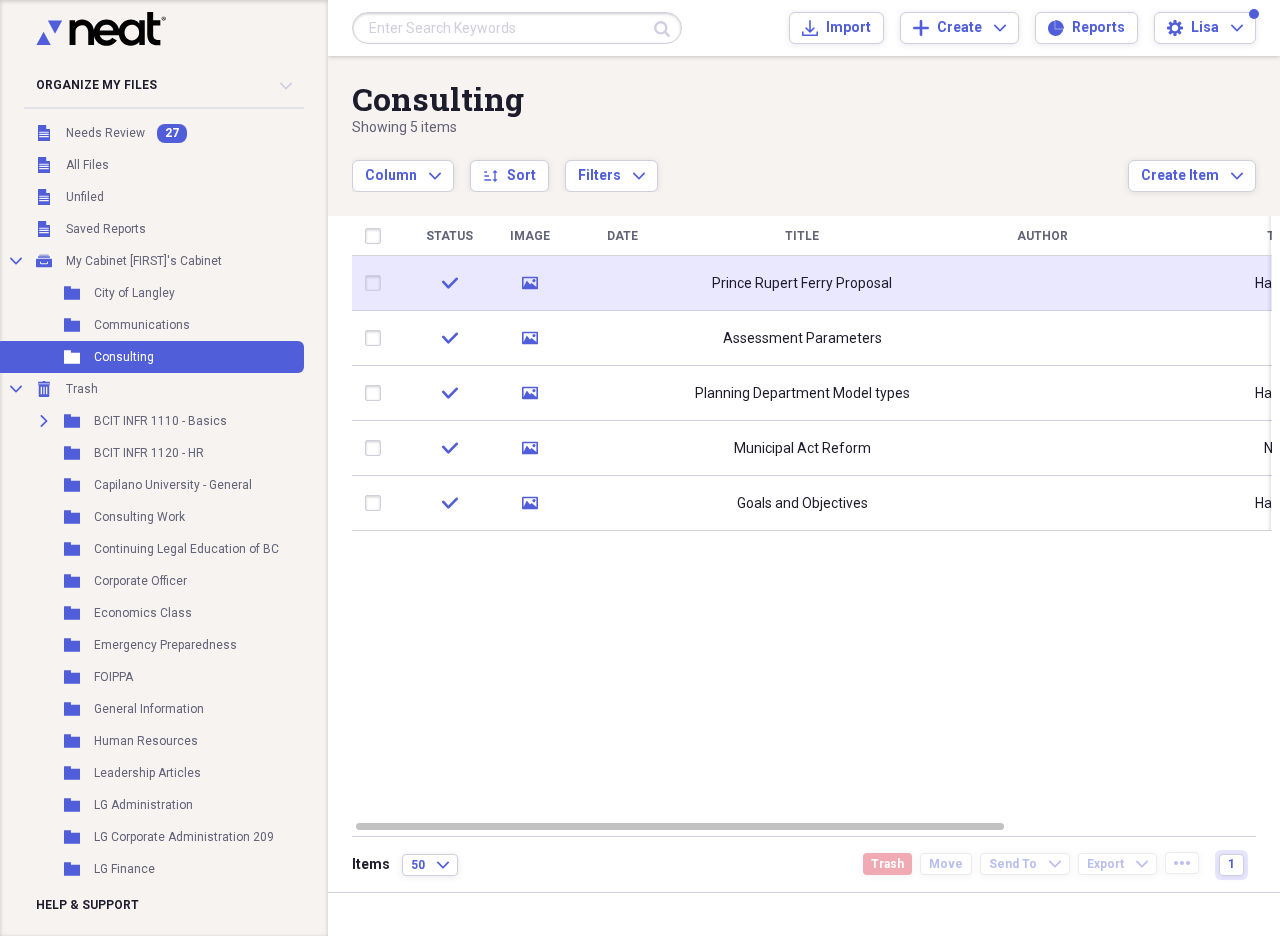 click on "media" 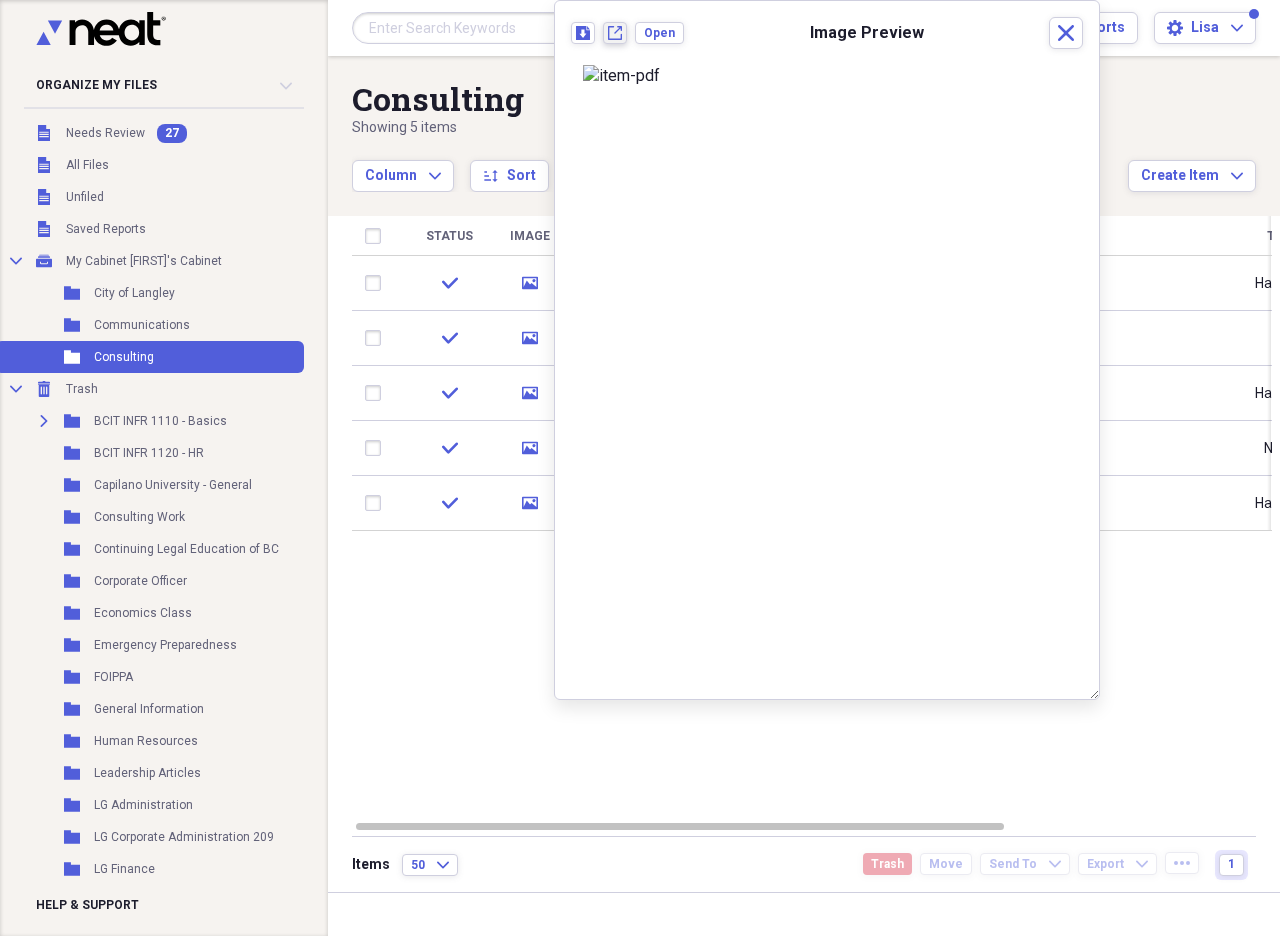 click on "New tab" at bounding box center (615, 33) 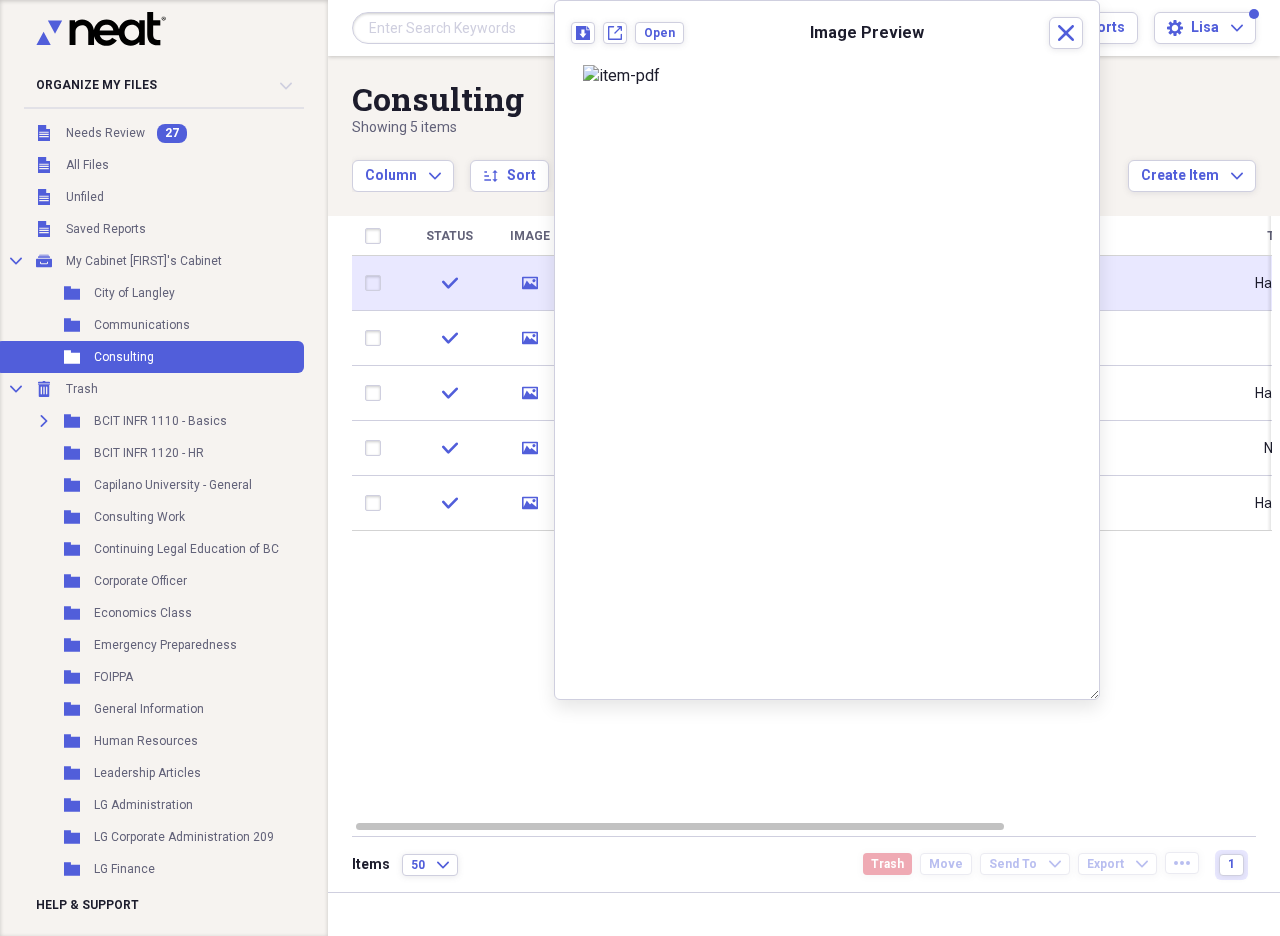 click at bounding box center (377, 283) 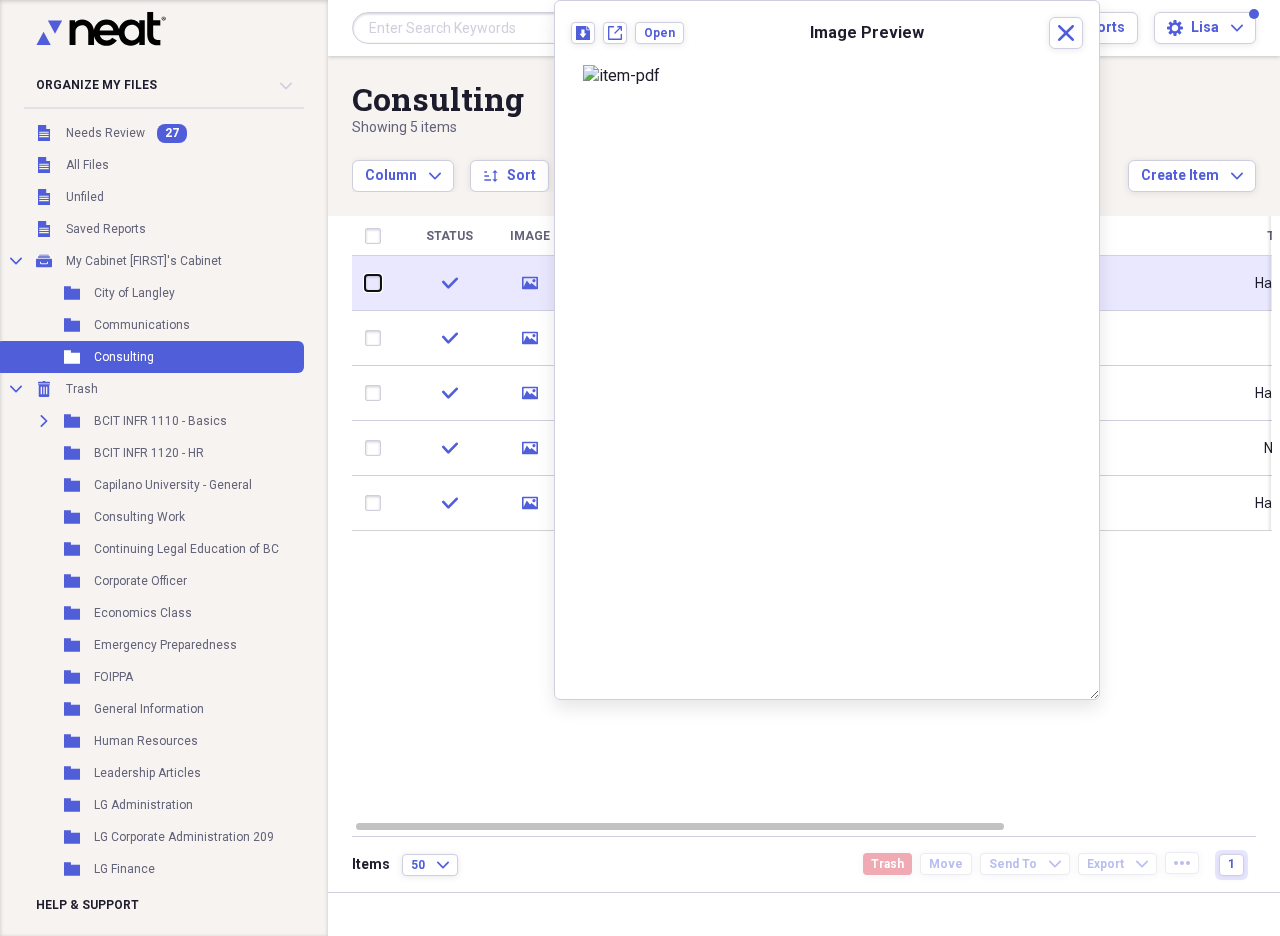 click at bounding box center (365, 283) 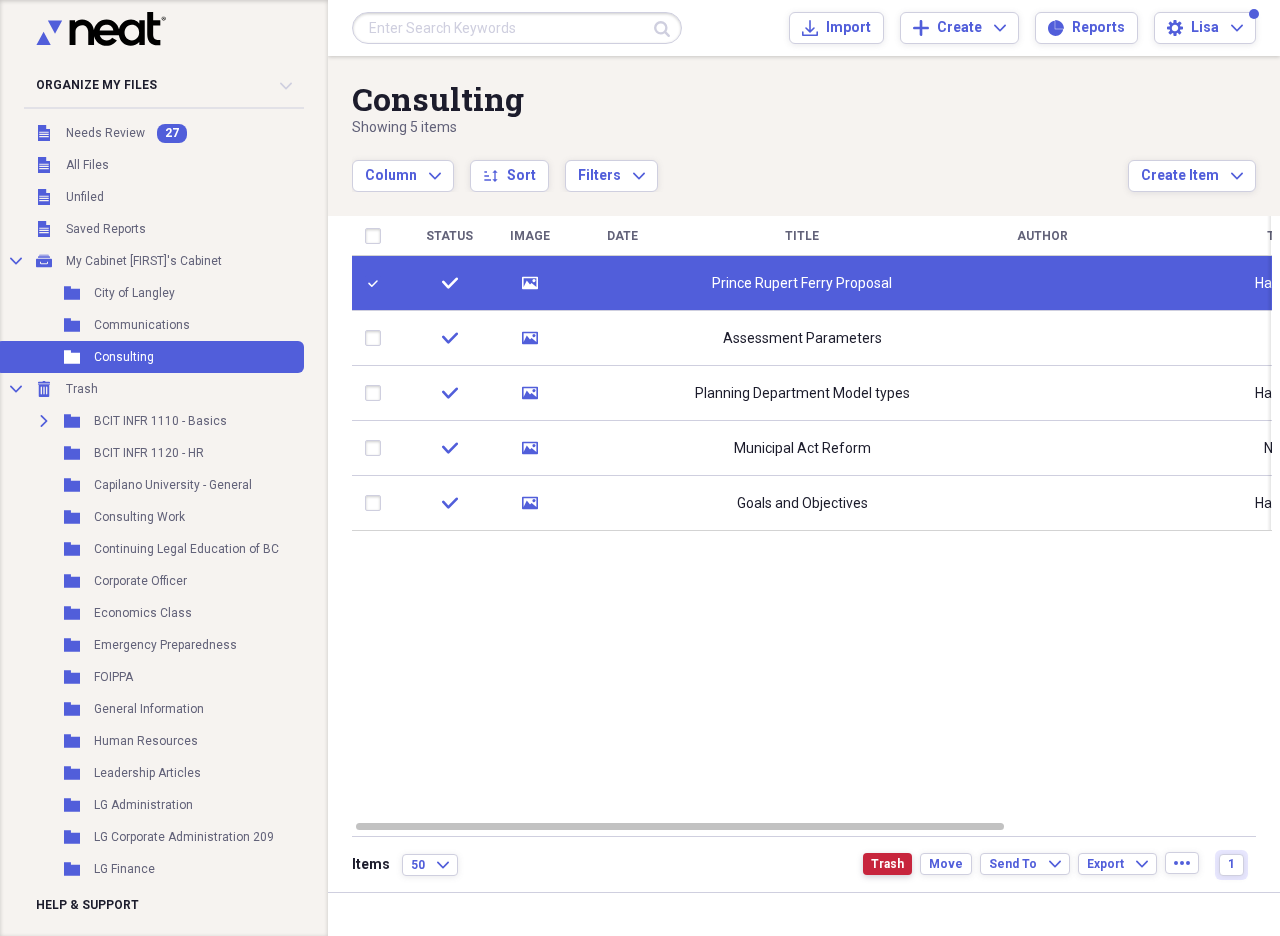 click on "Trash" at bounding box center (887, 864) 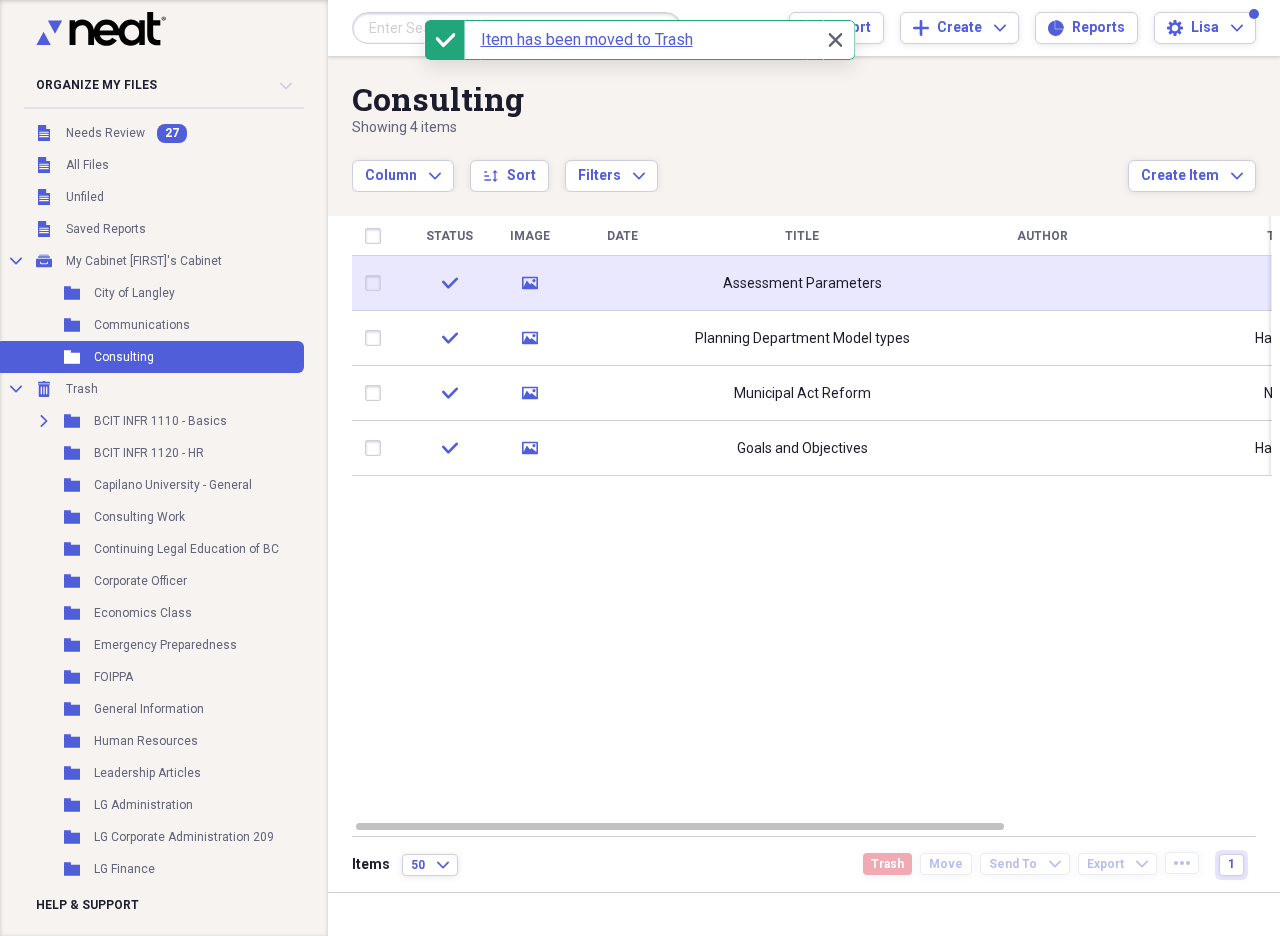 click 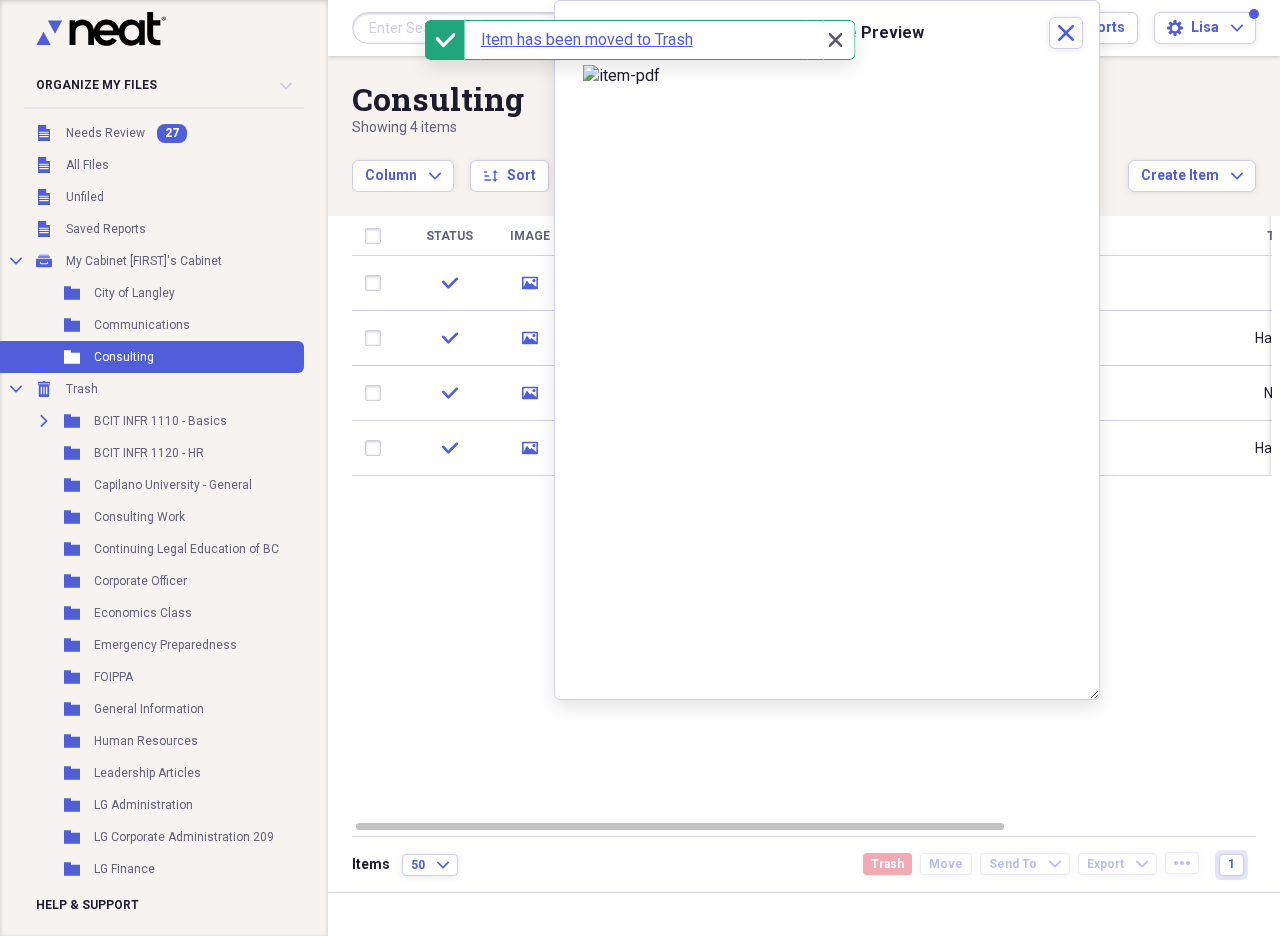 click on "Close Close" at bounding box center (835, 40) 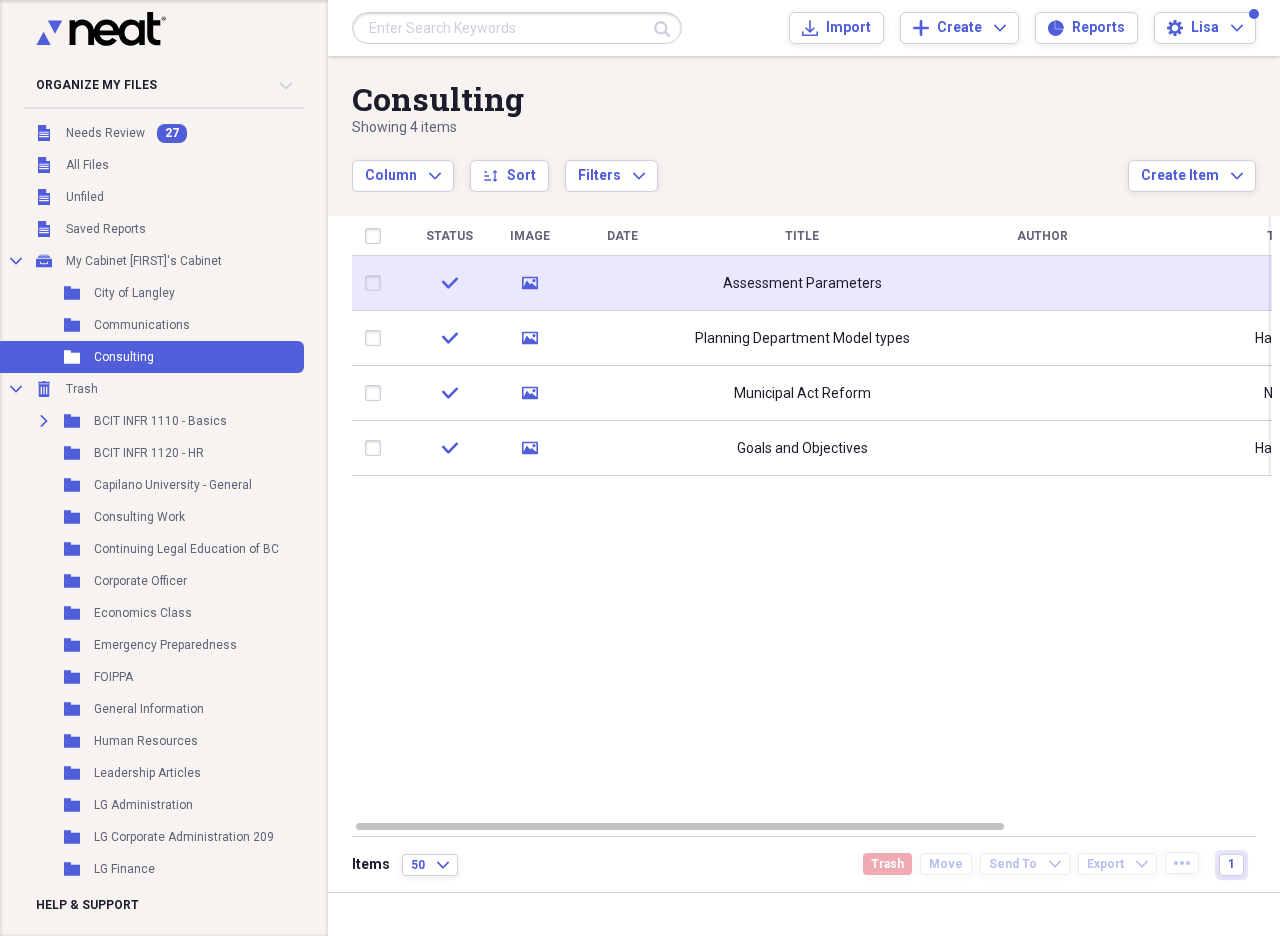 click on "media" 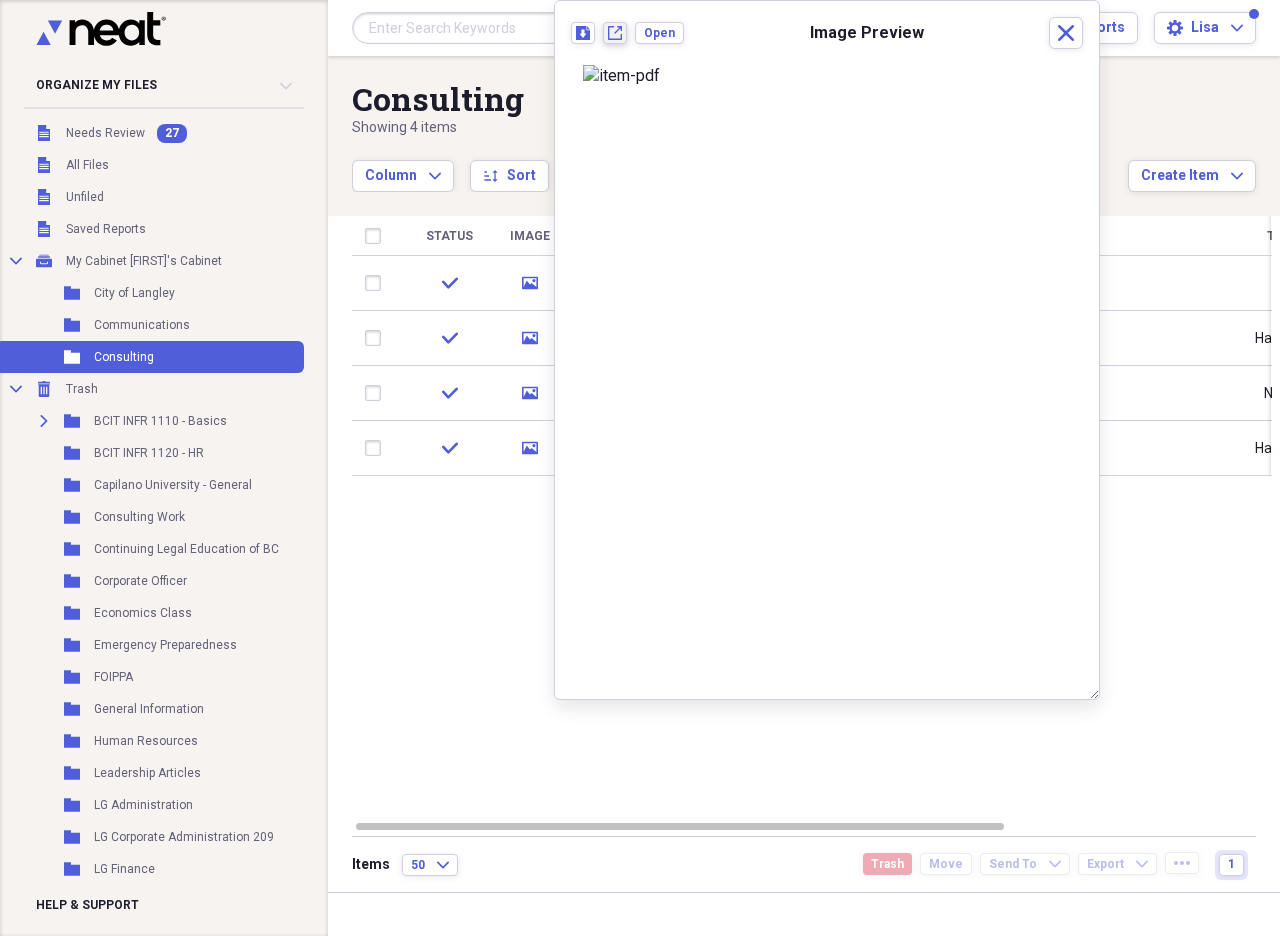 click on "New tab" 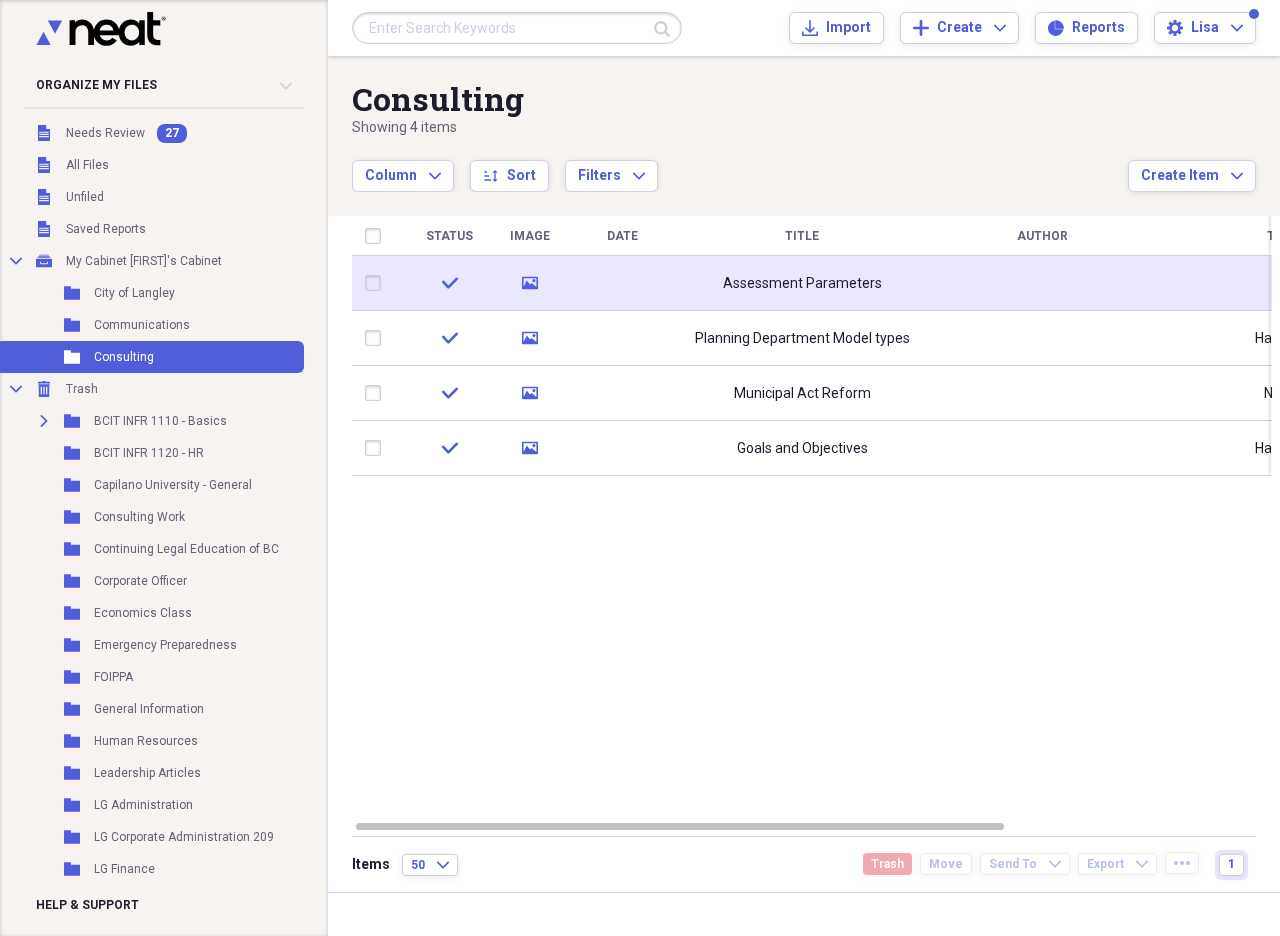 drag, startPoint x: 392, startPoint y: 286, endPoint x: 435, endPoint y: 333, distance: 63.702435 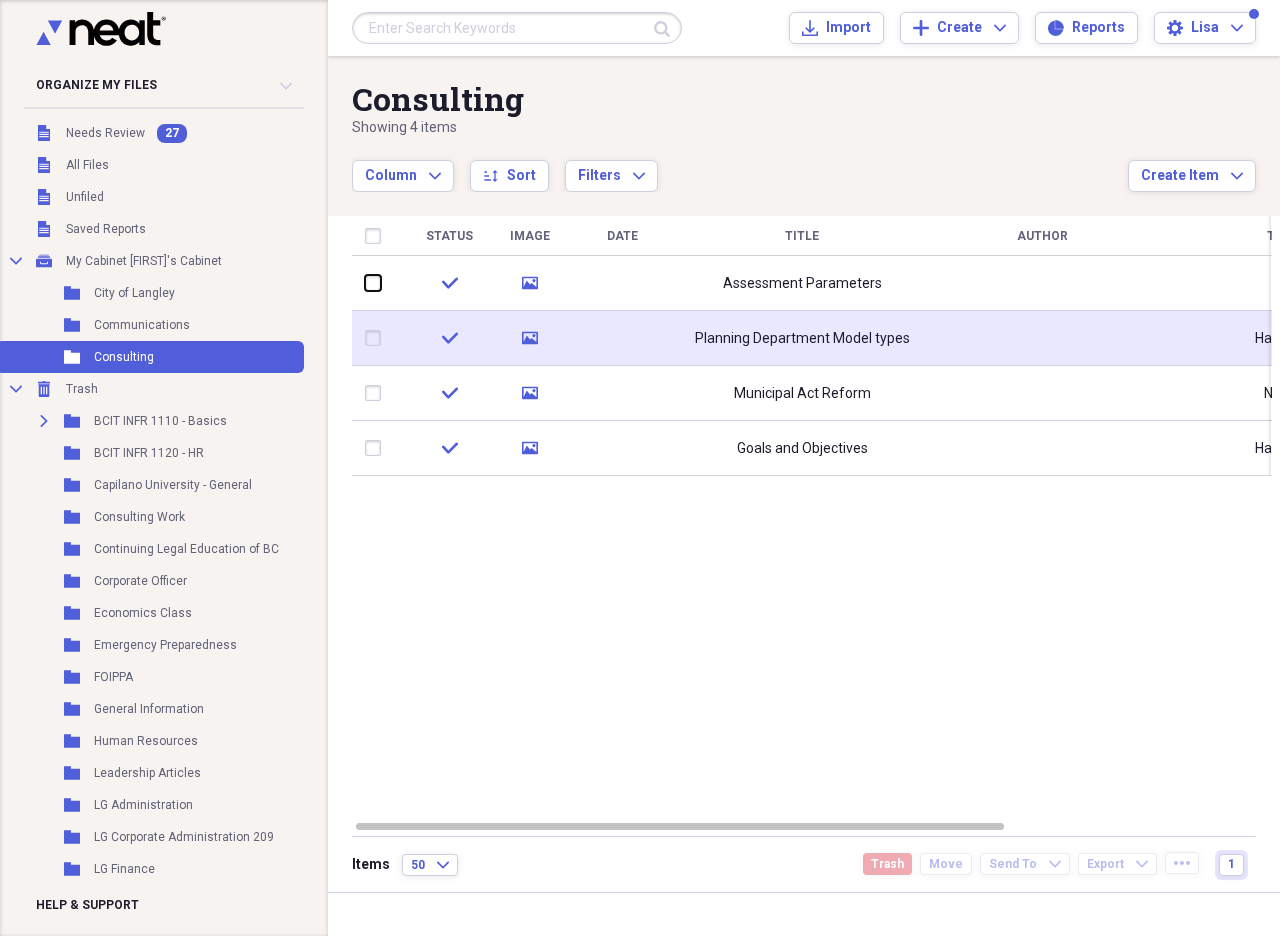 click at bounding box center (365, 283) 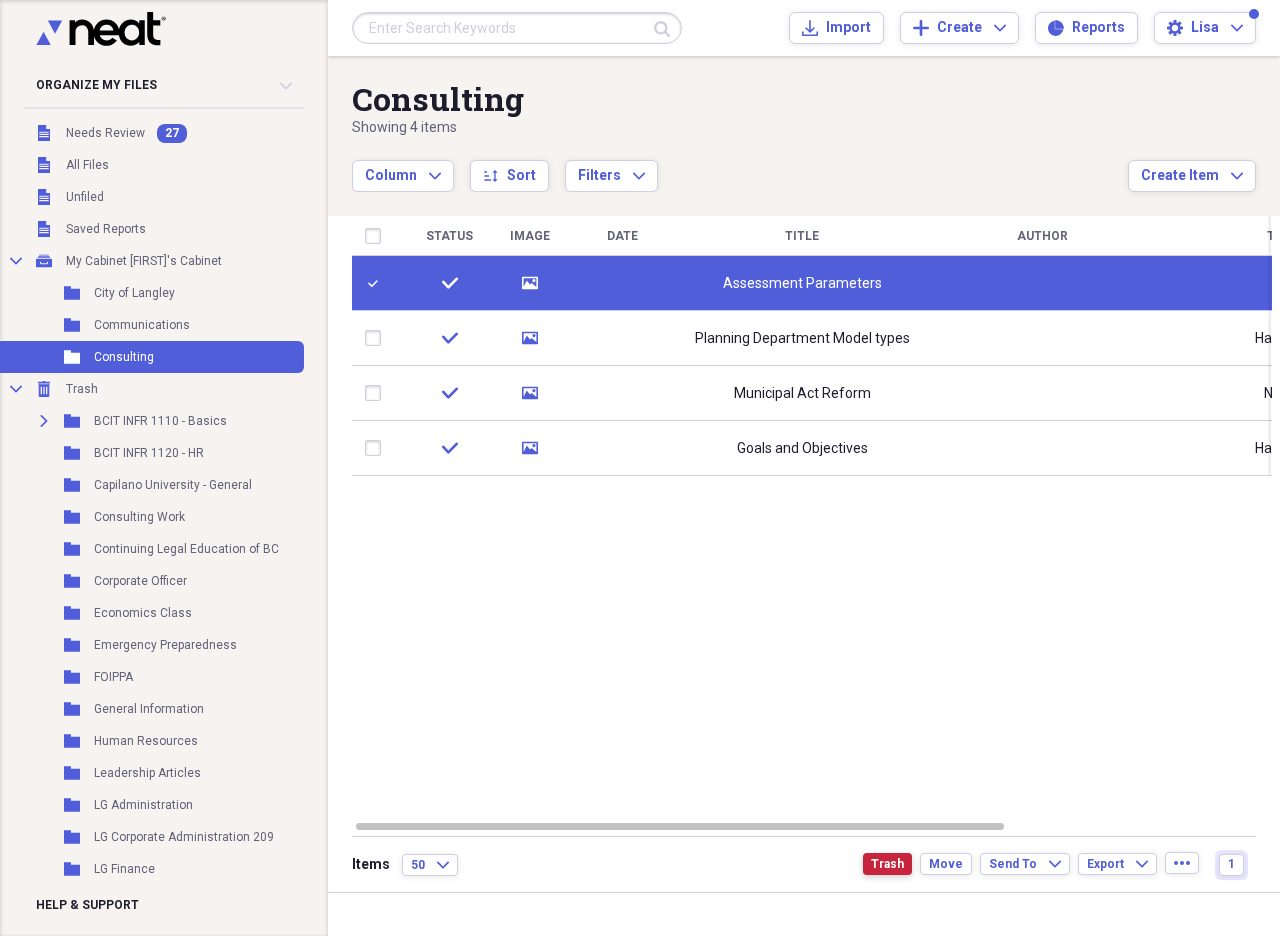 click on "Trash" at bounding box center [887, 864] 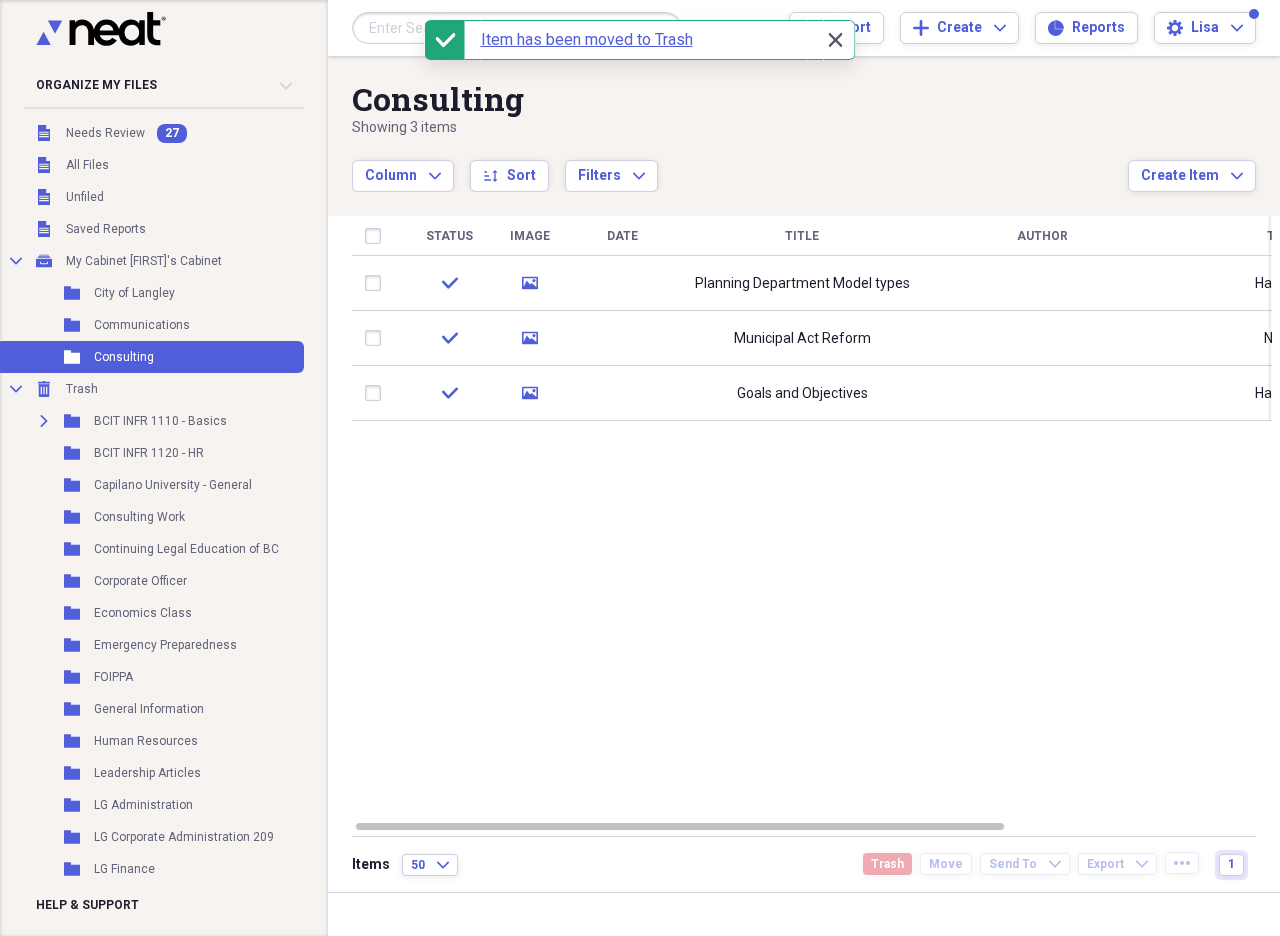 click on "Close" 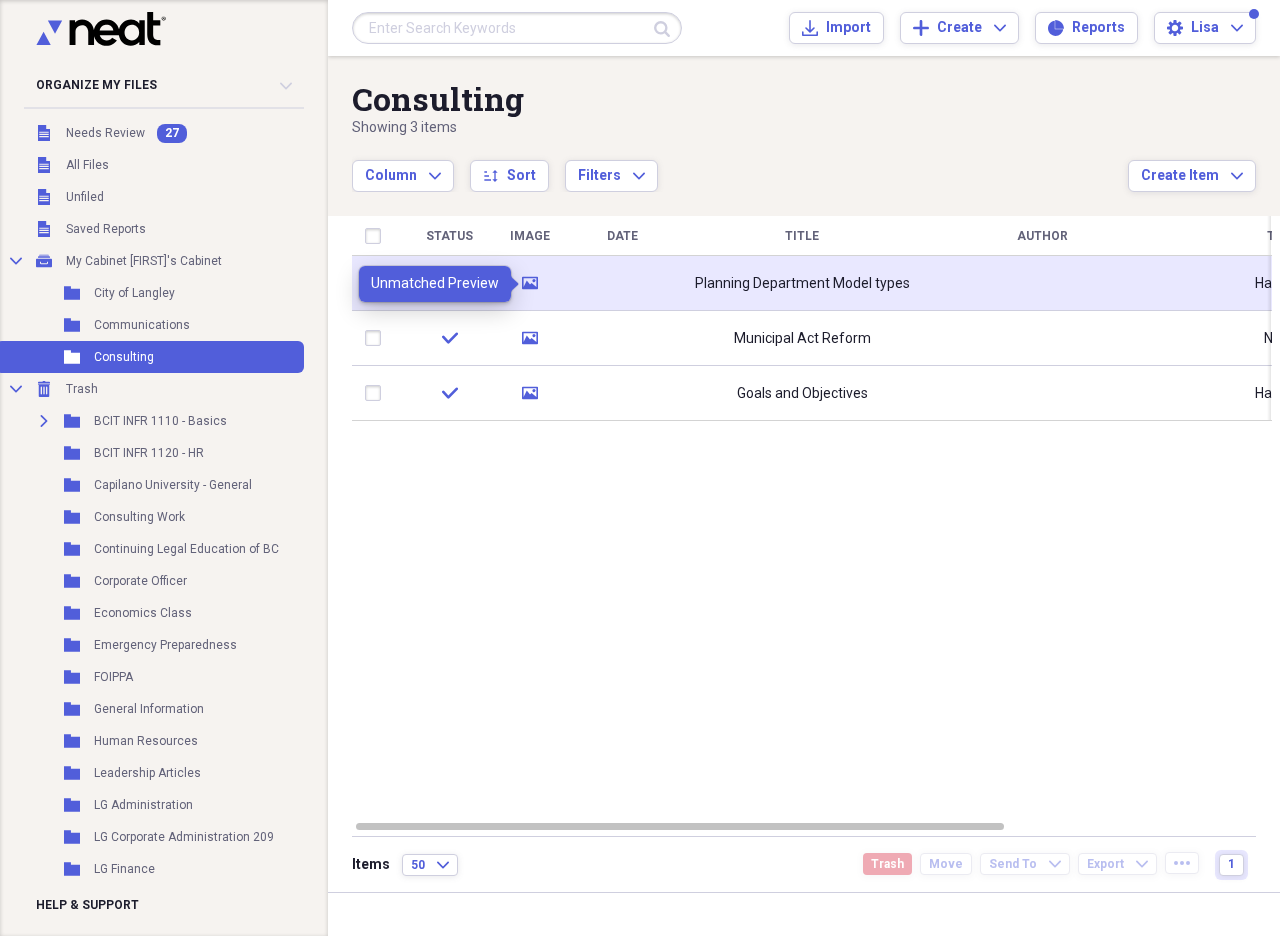 click 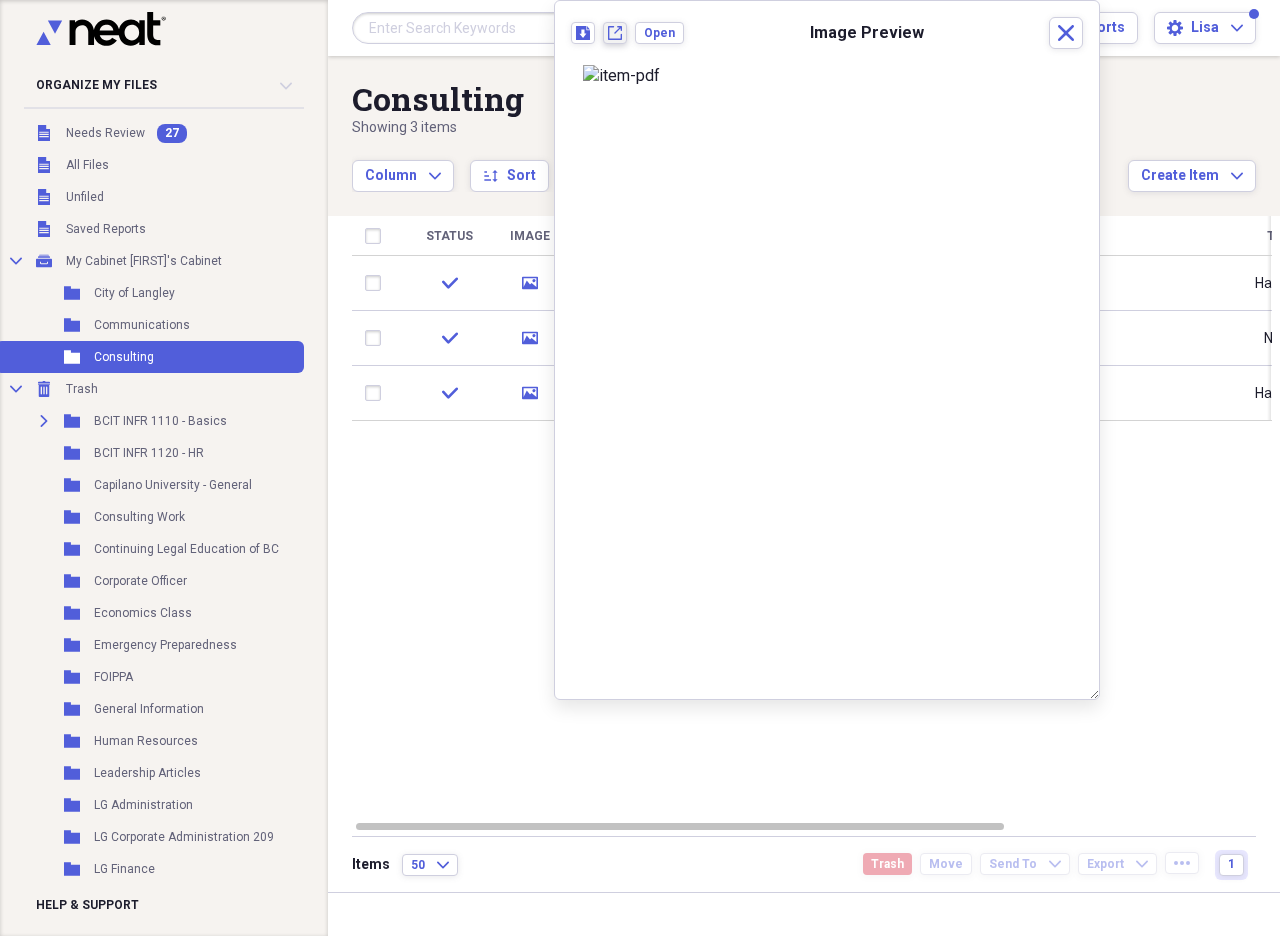 click on "New tab" 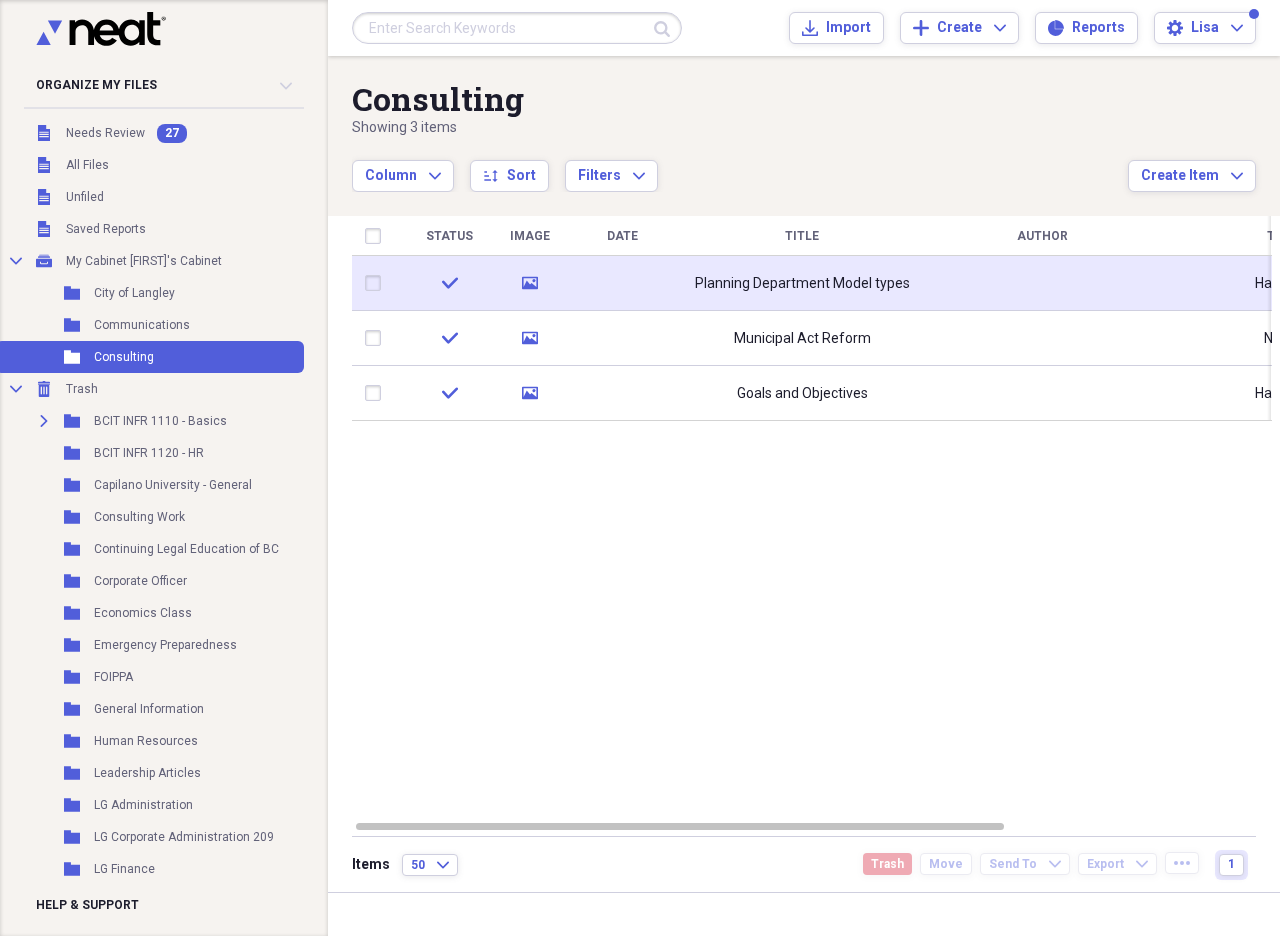 click at bounding box center (377, 283) 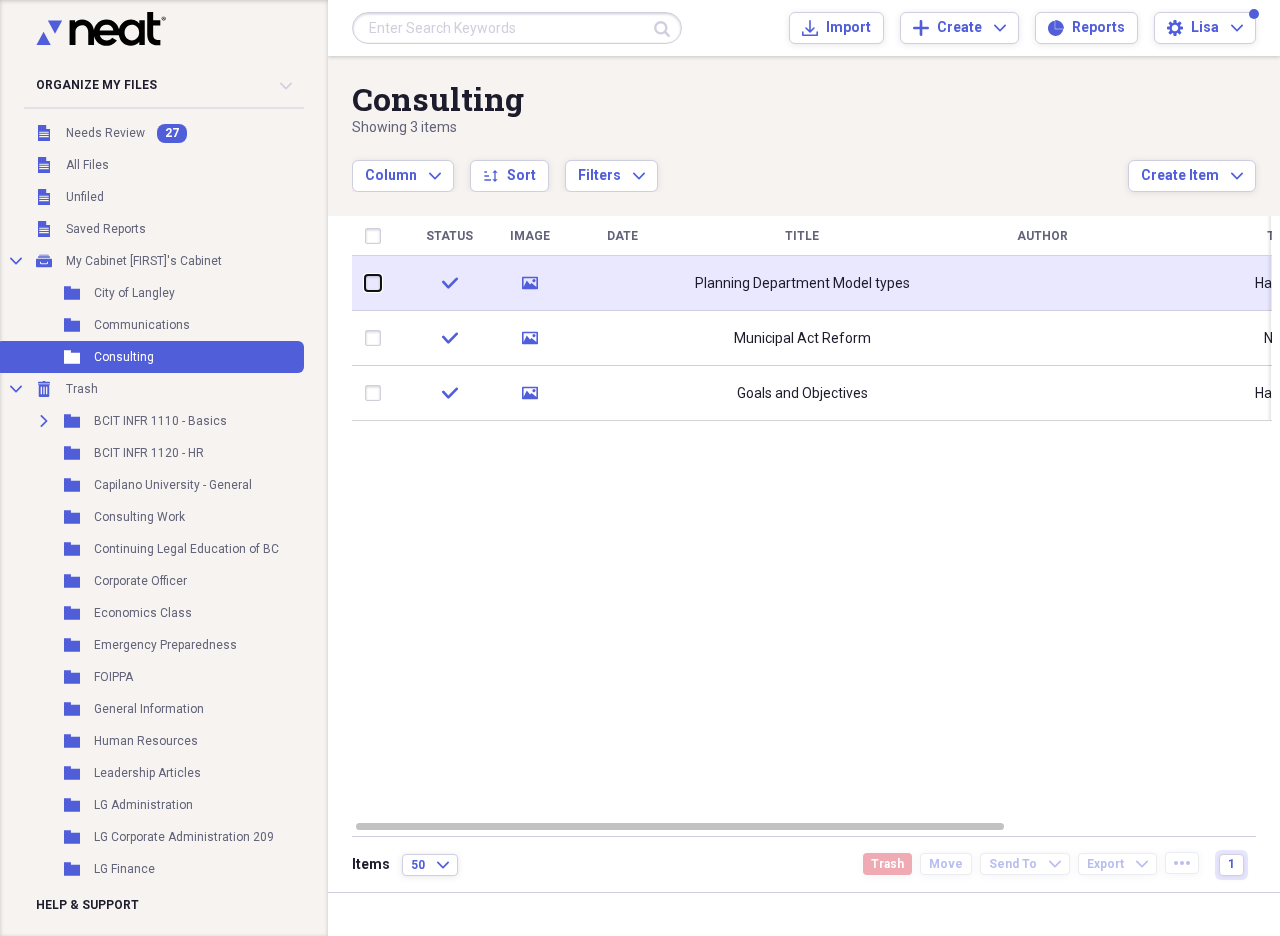 click at bounding box center (365, 283) 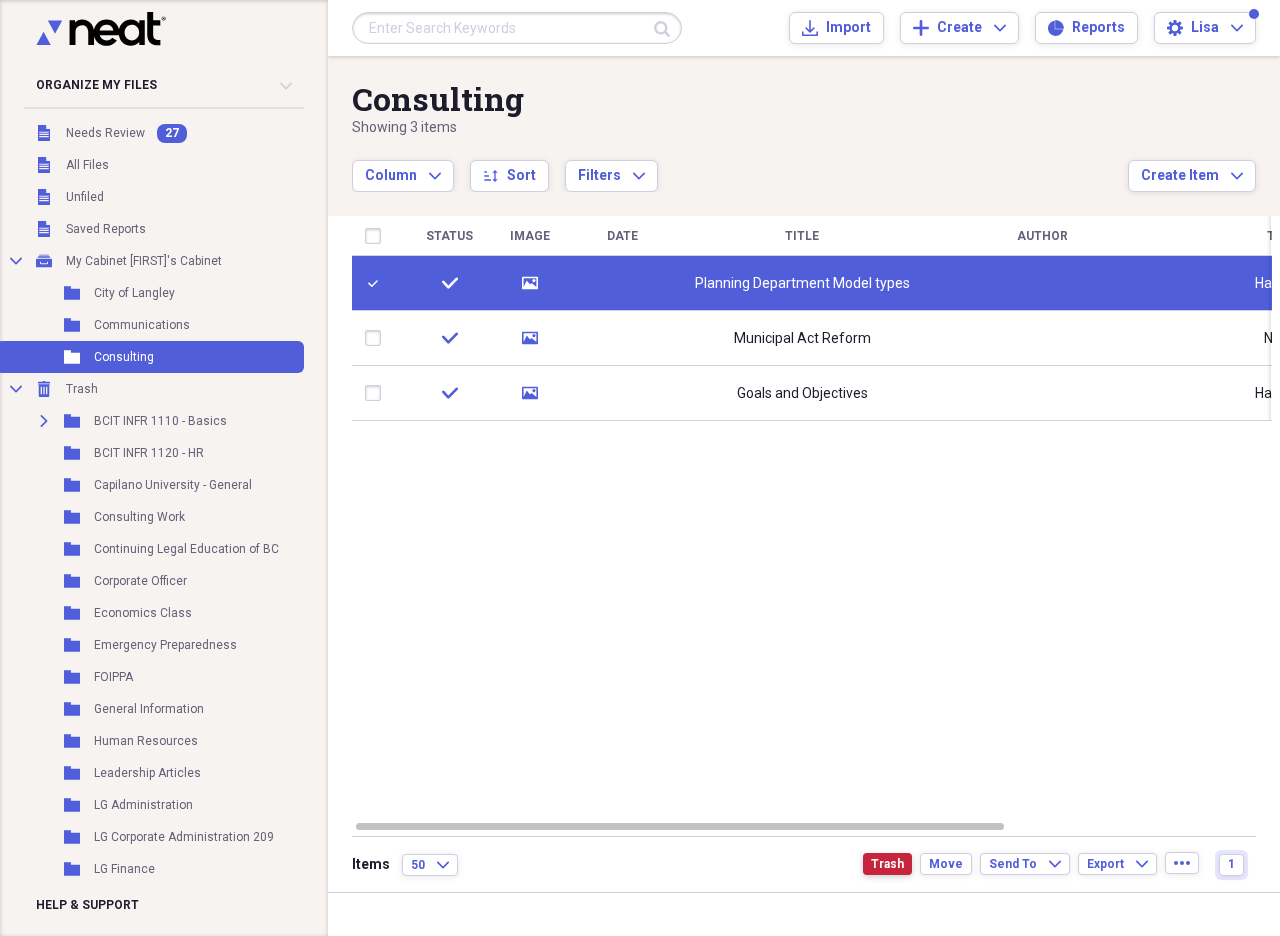click on "Trash" at bounding box center [887, 864] 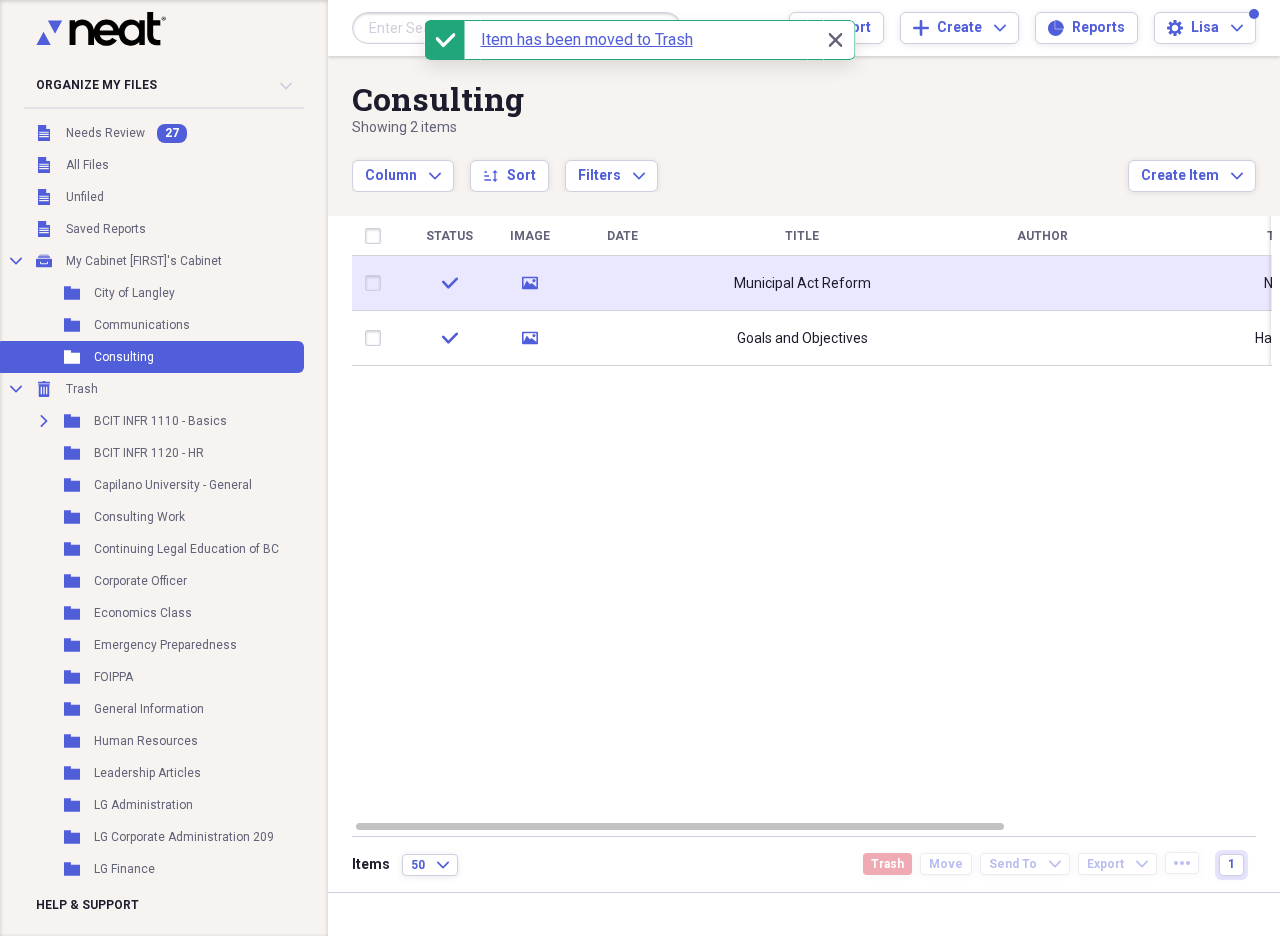 click on "media" 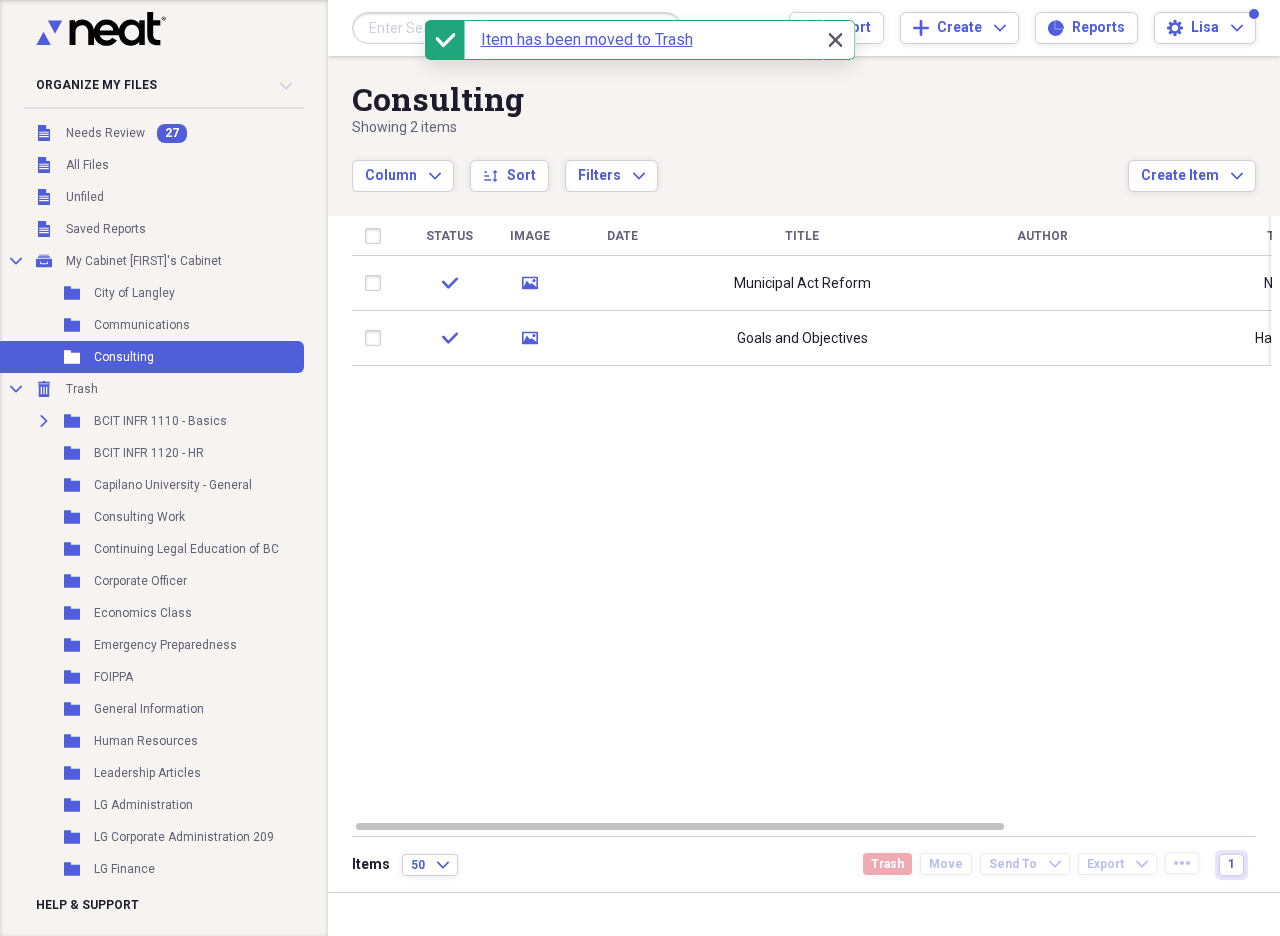 click 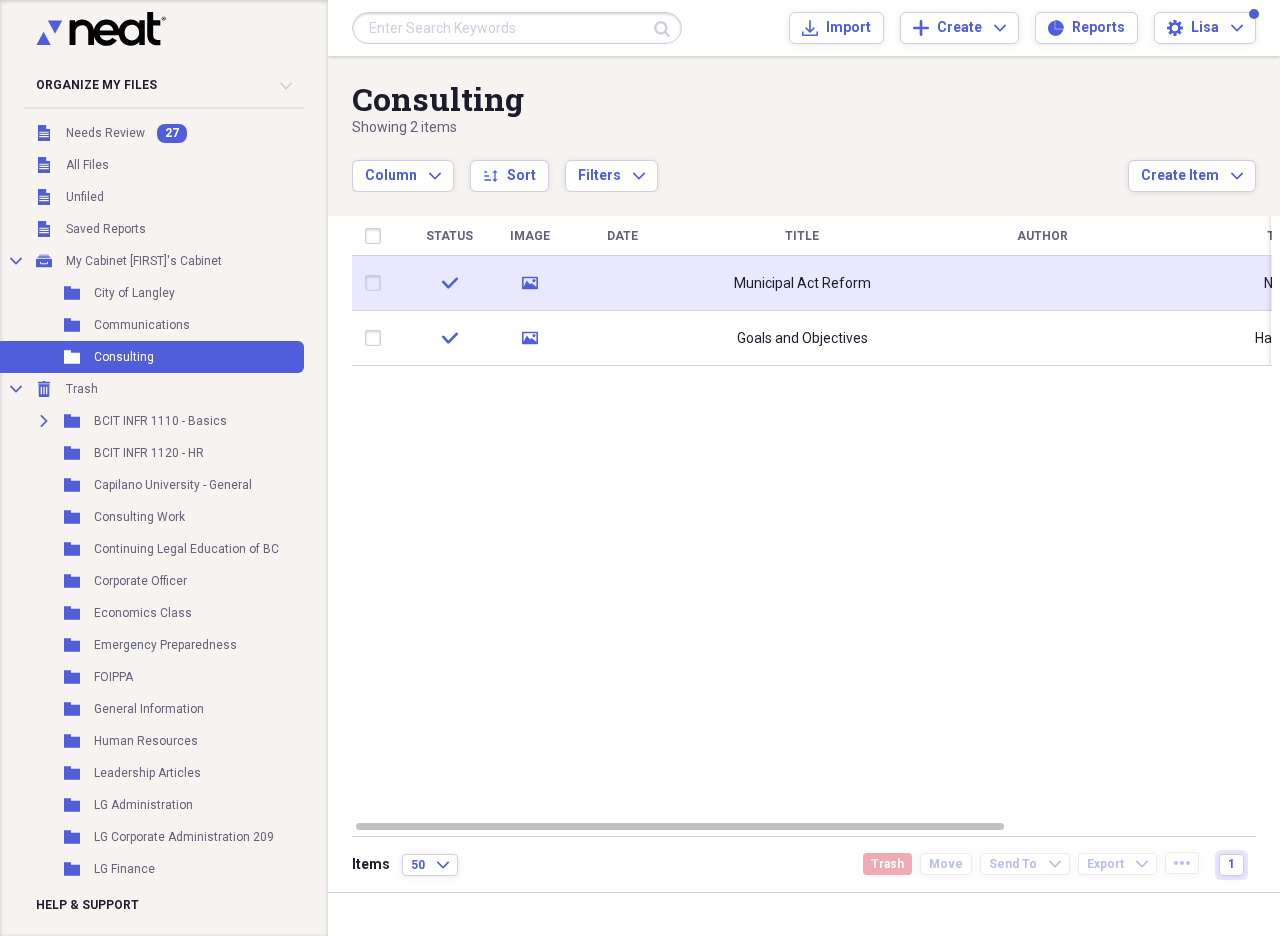 click 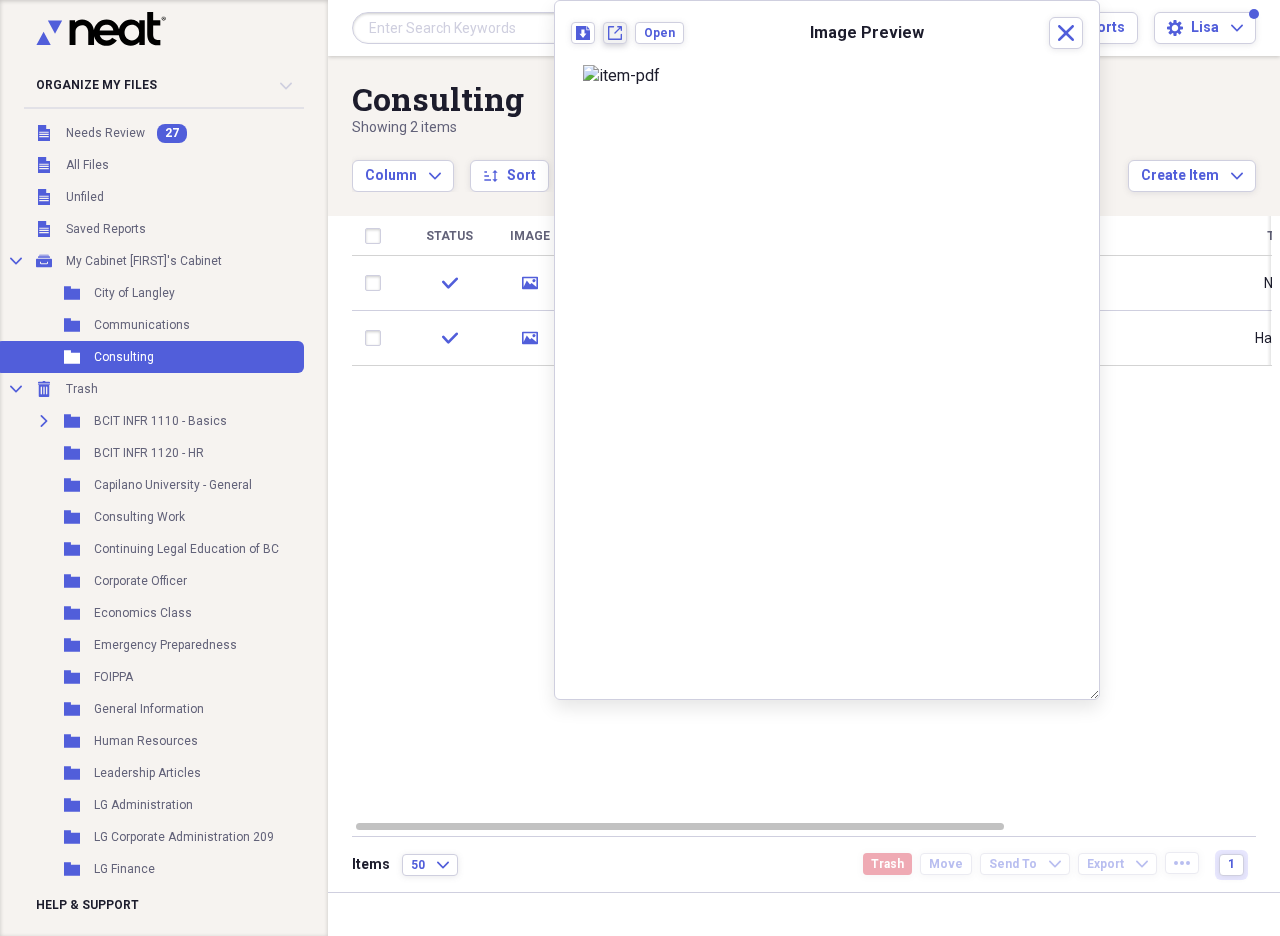 click on "New tab" 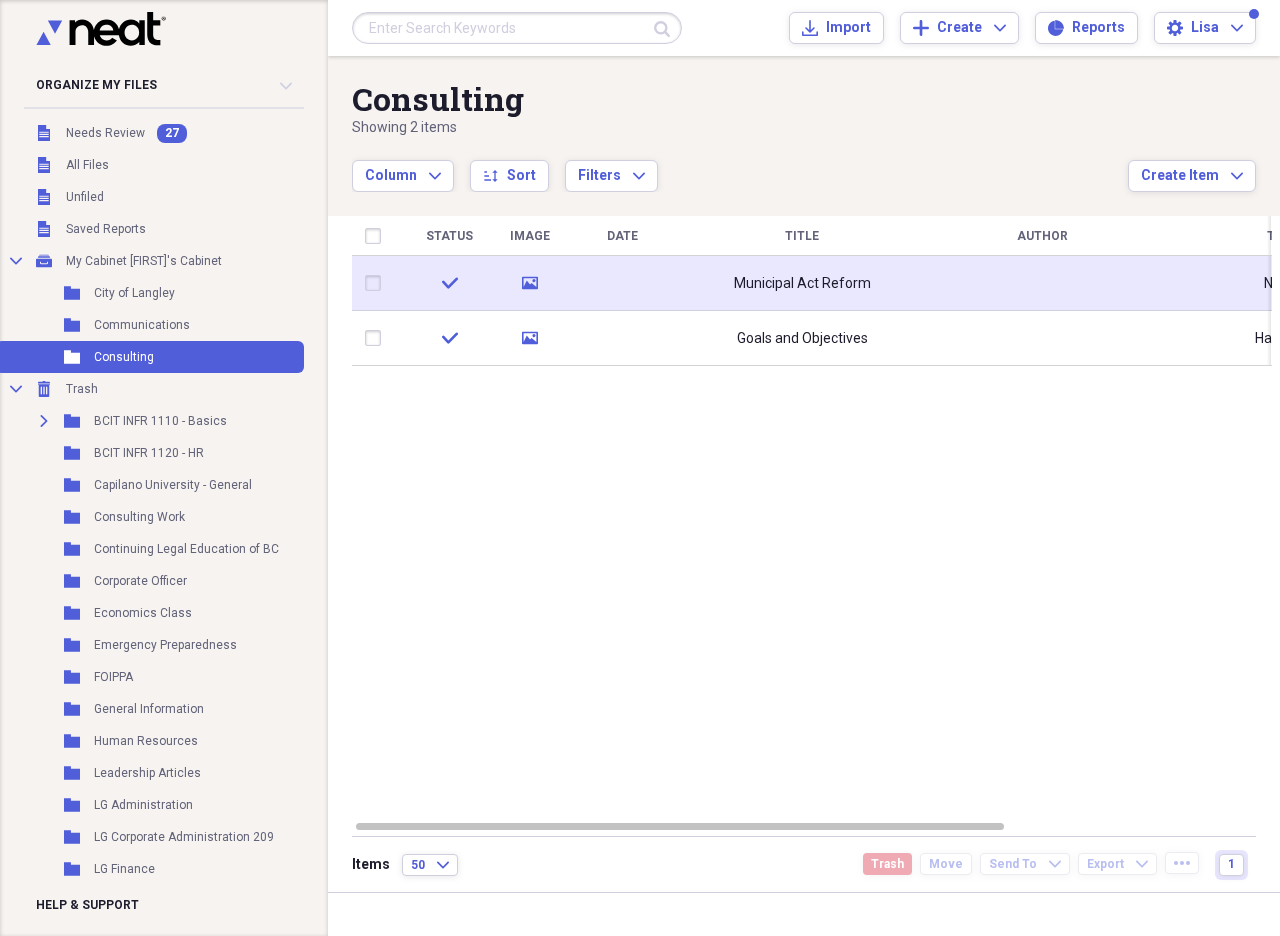 click at bounding box center [377, 283] 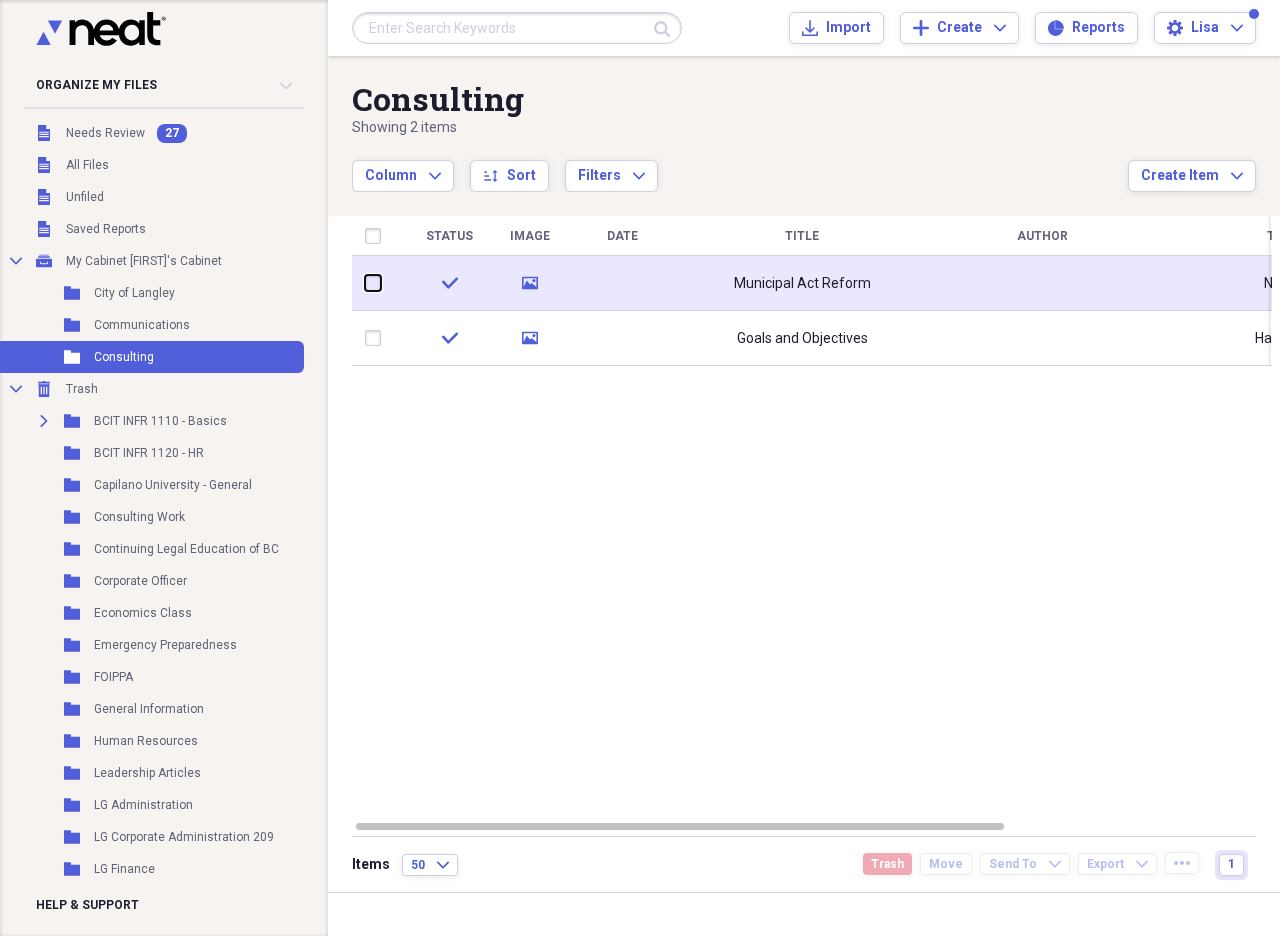 click at bounding box center [365, 283] 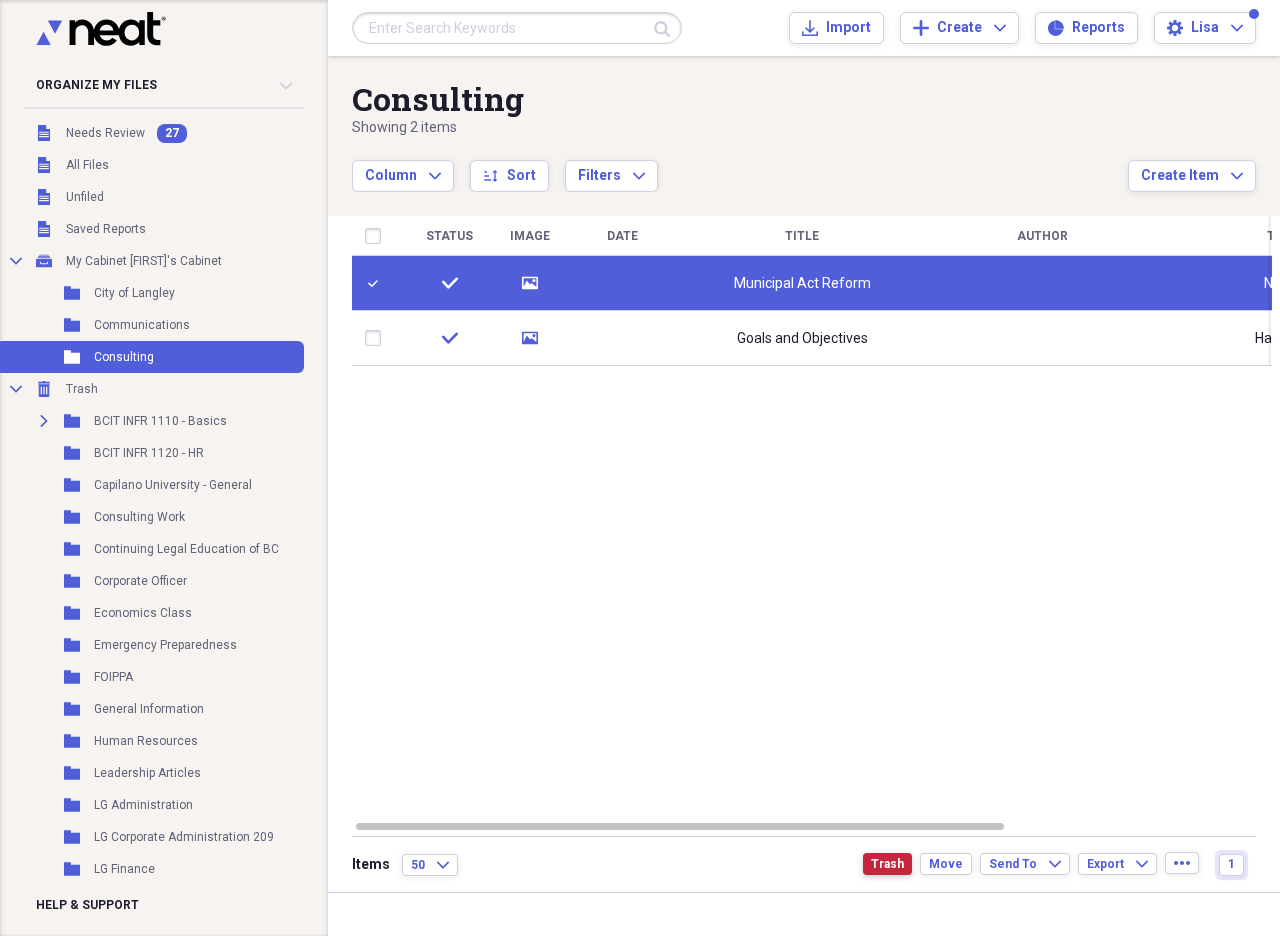 click on "Trash" at bounding box center [887, 864] 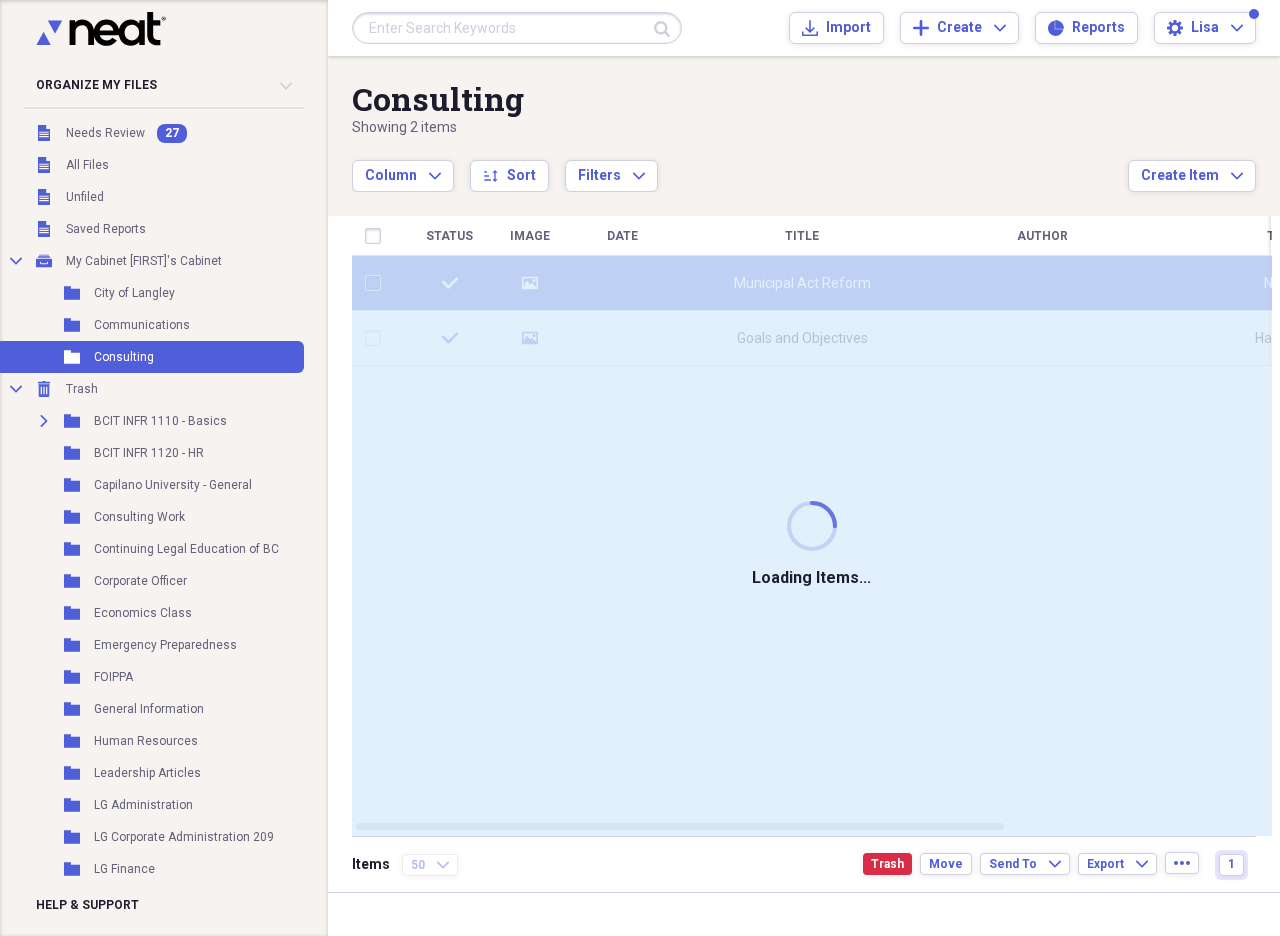 checkbox on "false" 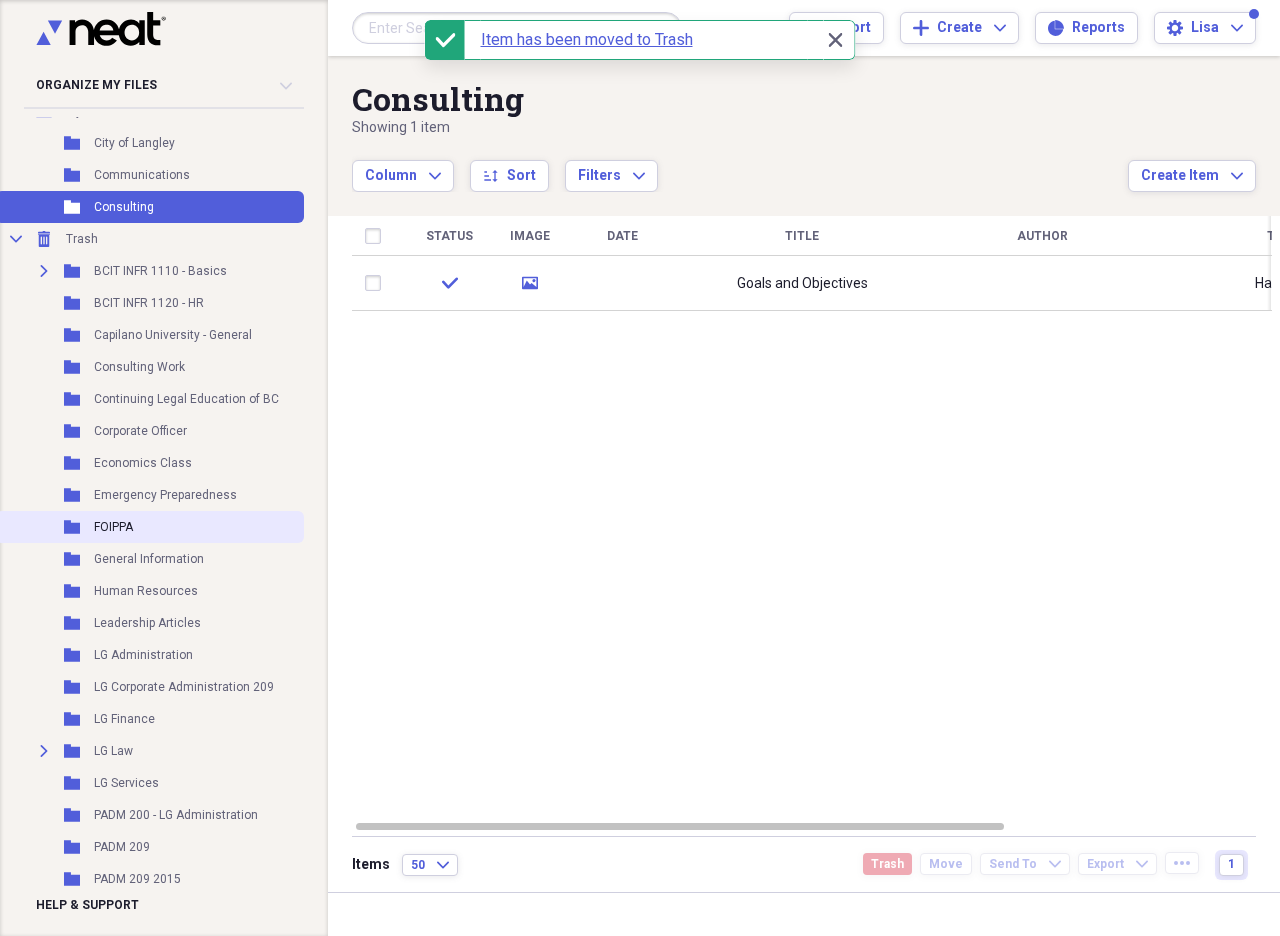 scroll, scrollTop: 156, scrollLeft: 0, axis: vertical 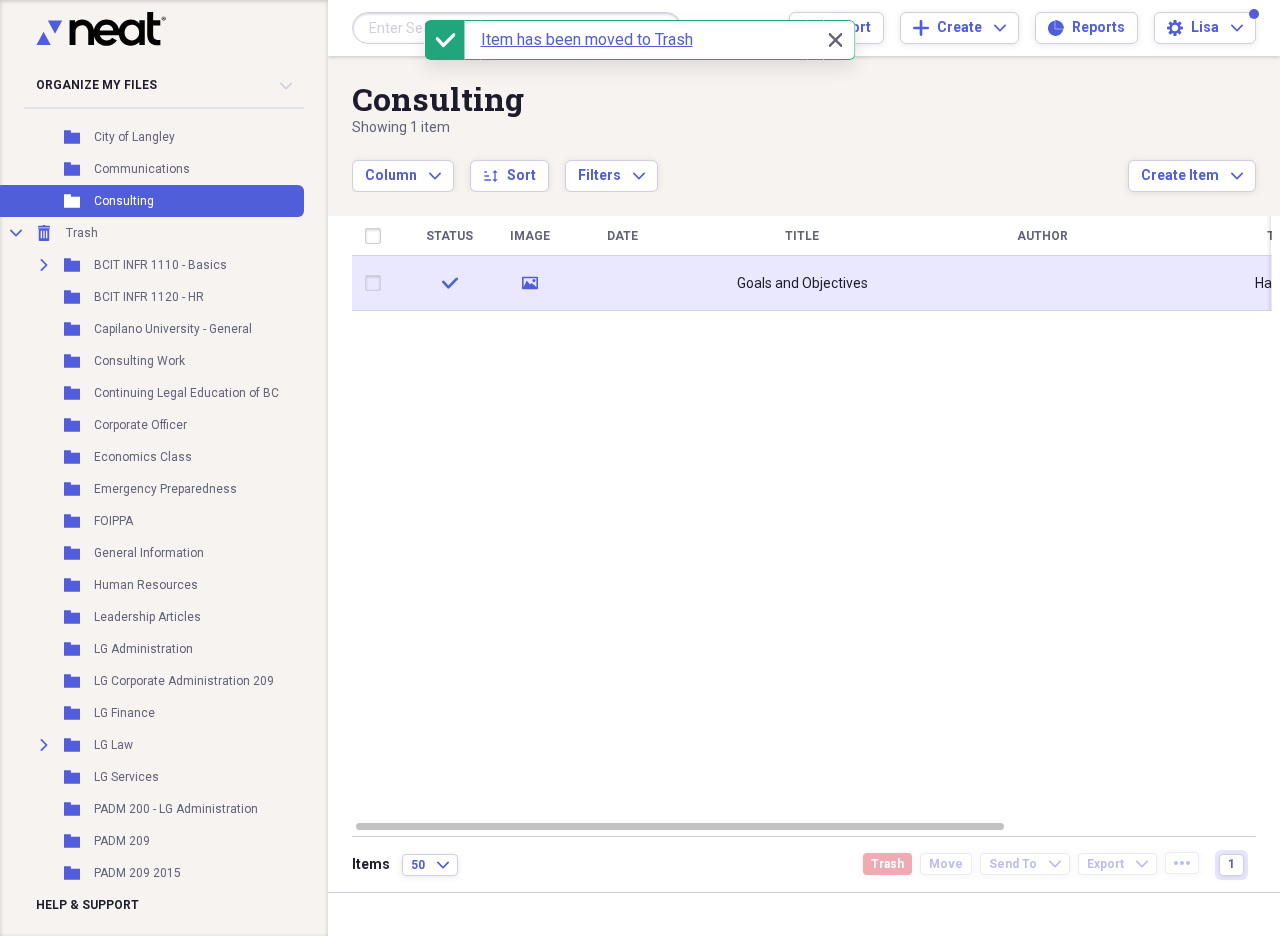 click 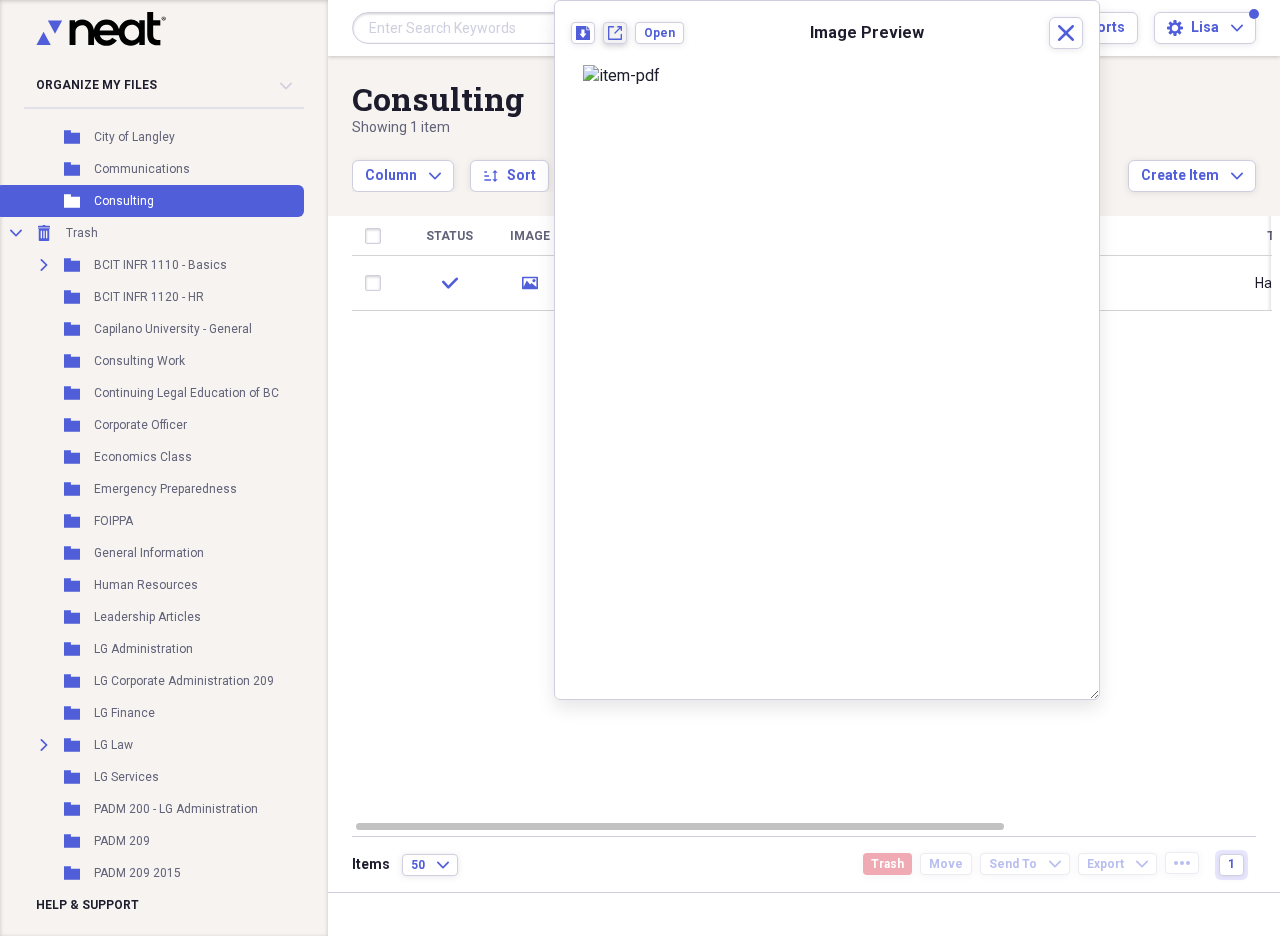 click on "New tab" 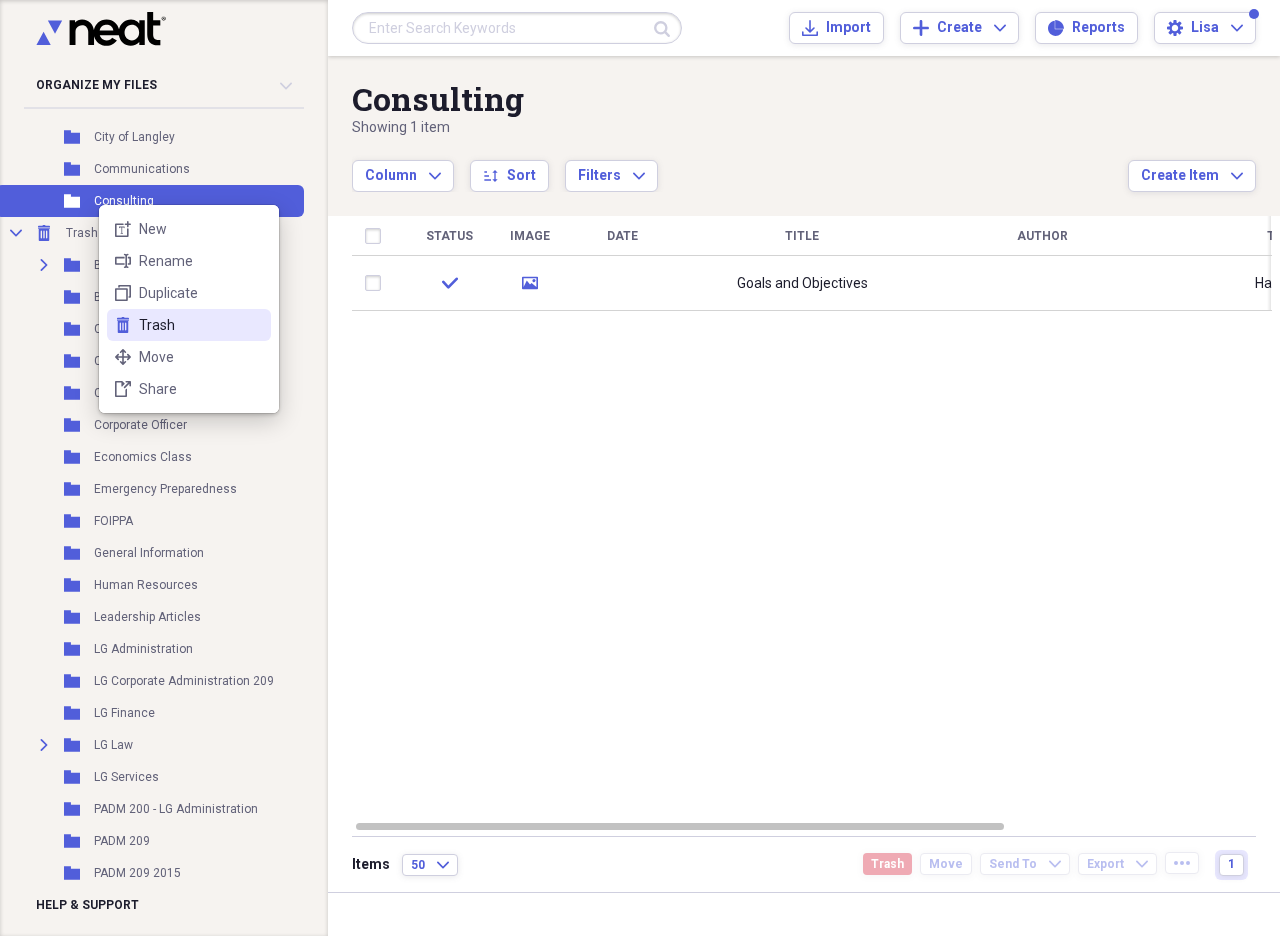 click on "Trash" at bounding box center (201, 325) 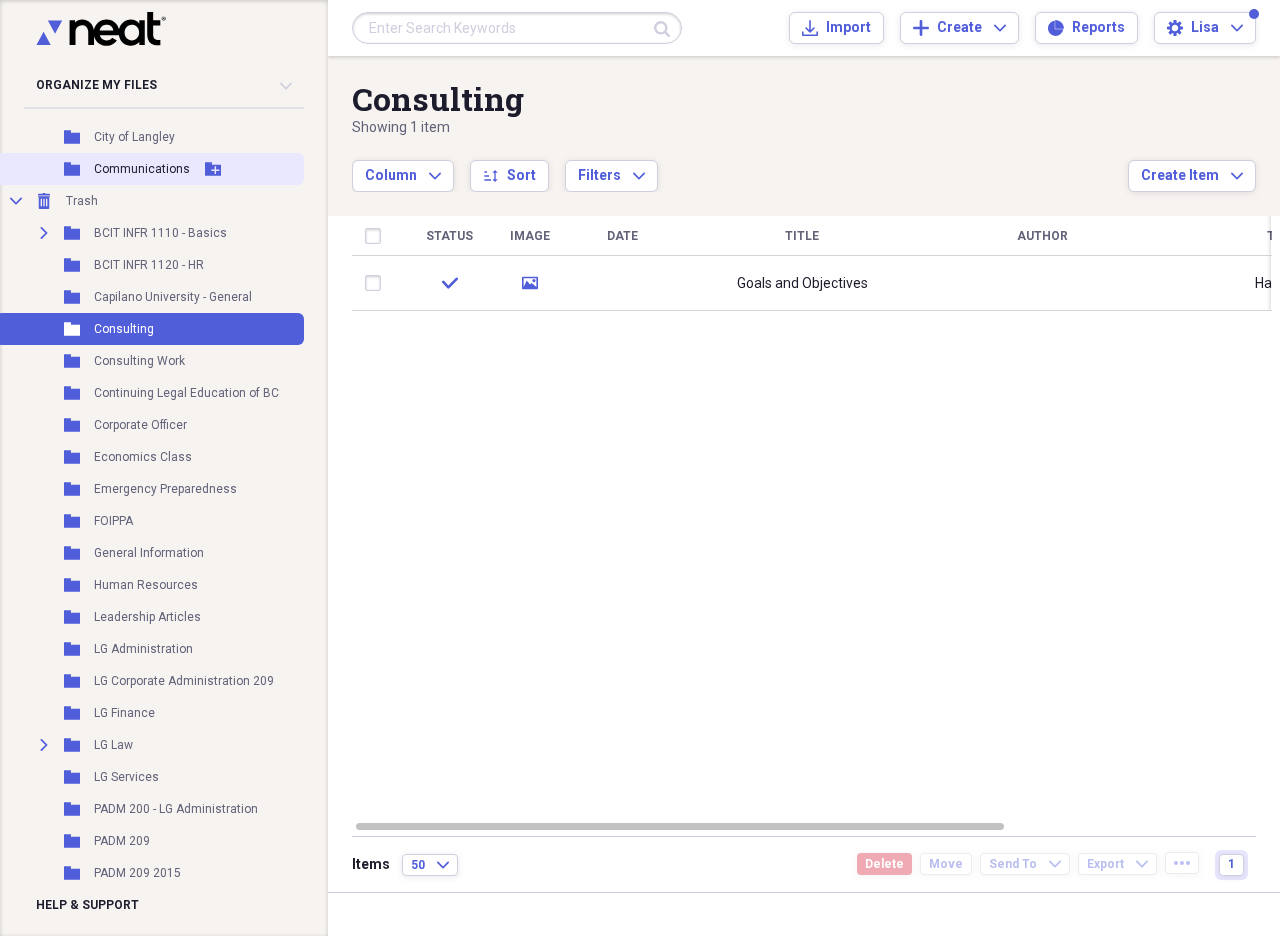 click on "Communications" at bounding box center [142, 169] 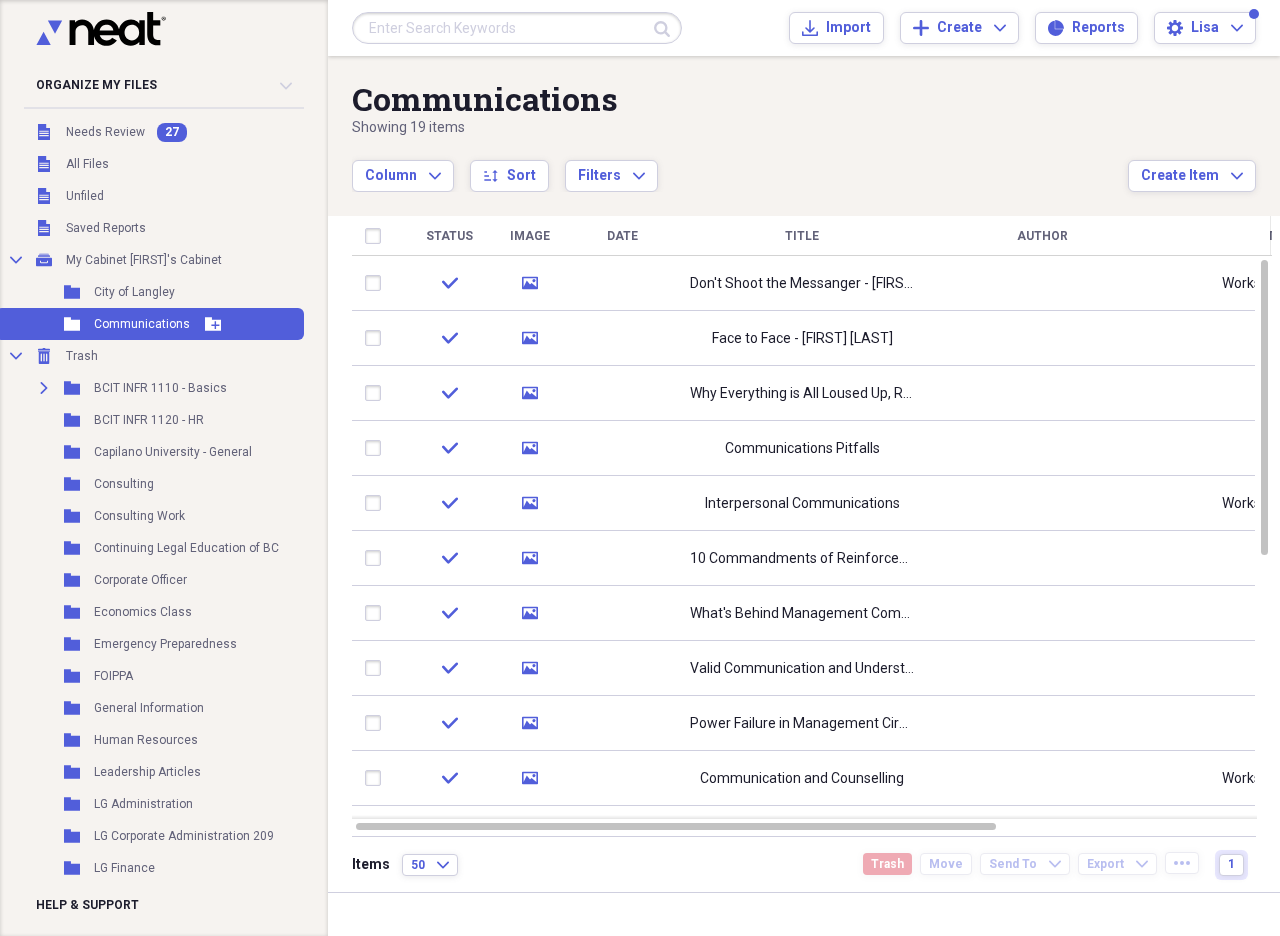scroll, scrollTop: 0, scrollLeft: 0, axis: both 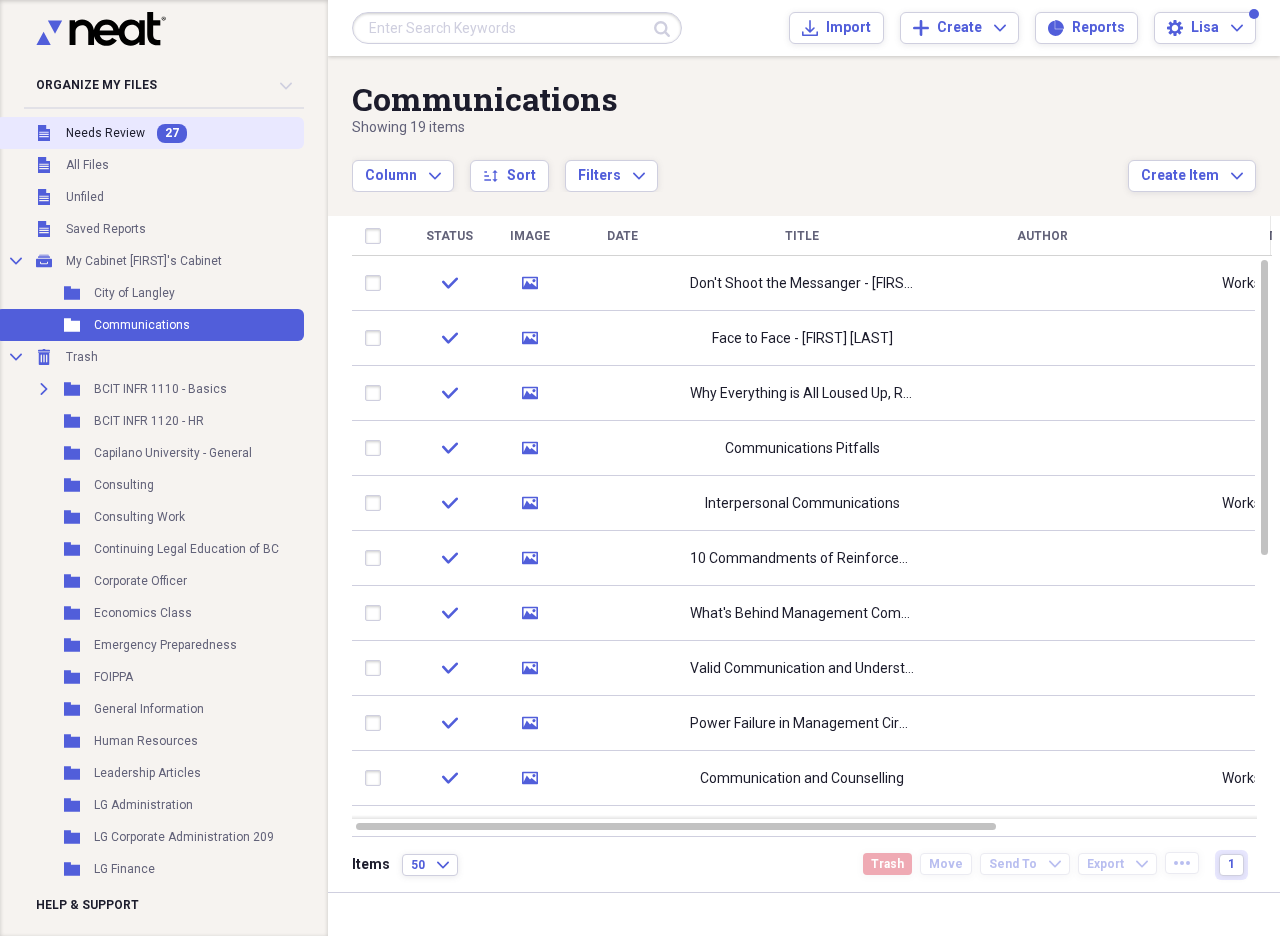 click on "Needs Review" at bounding box center (105, 133) 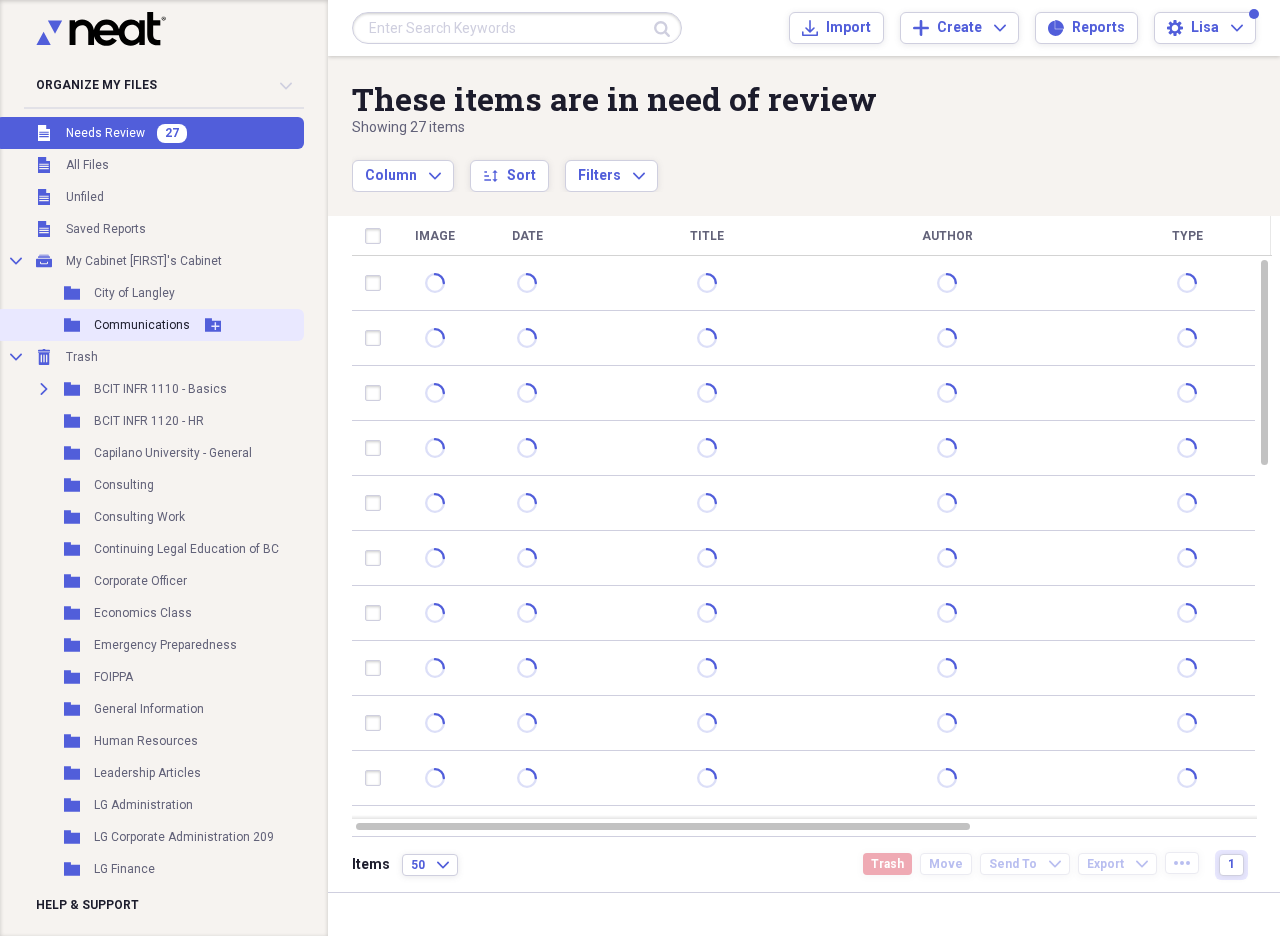 click on "Communications" at bounding box center [142, 325] 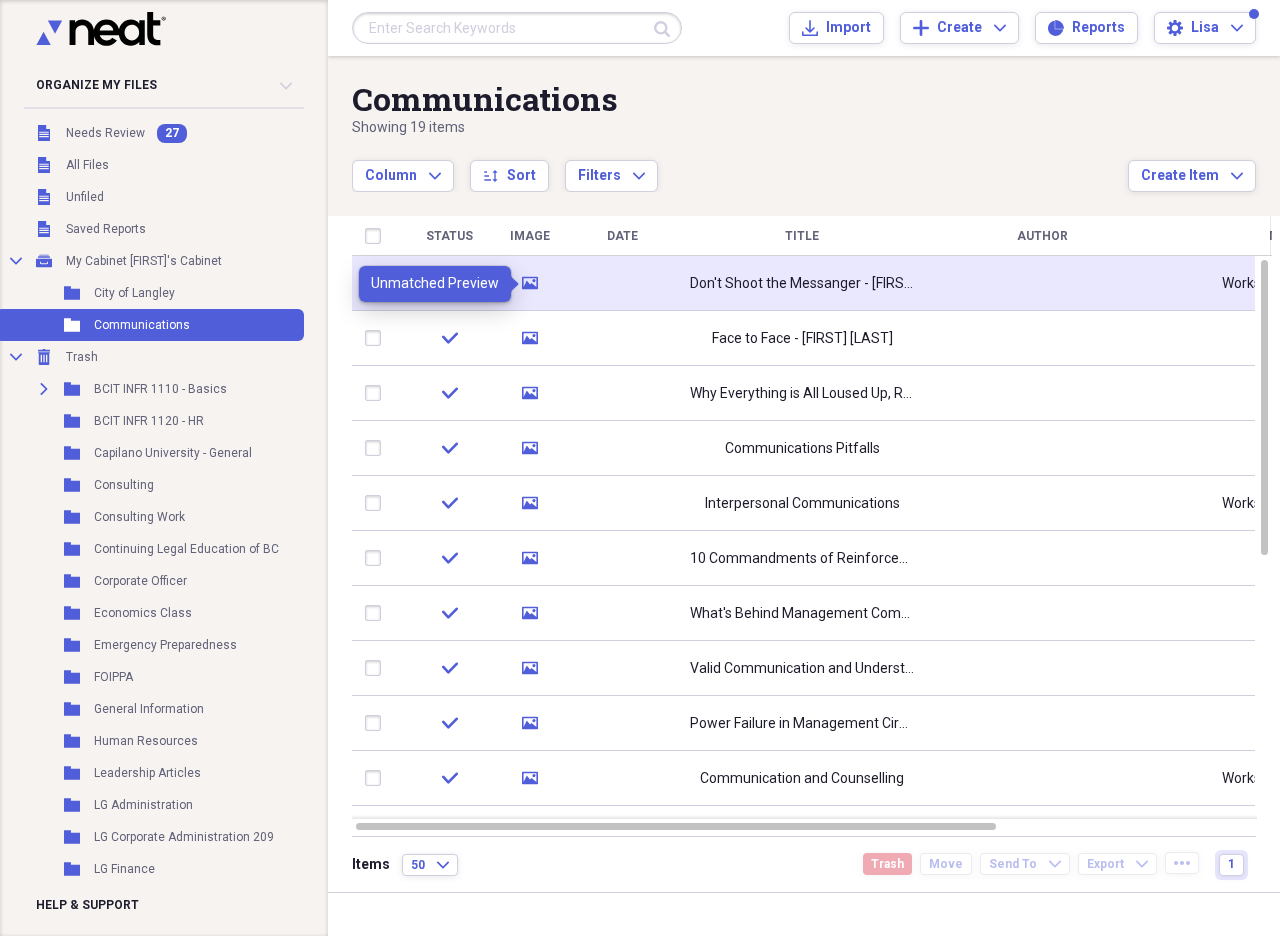 click on "media" 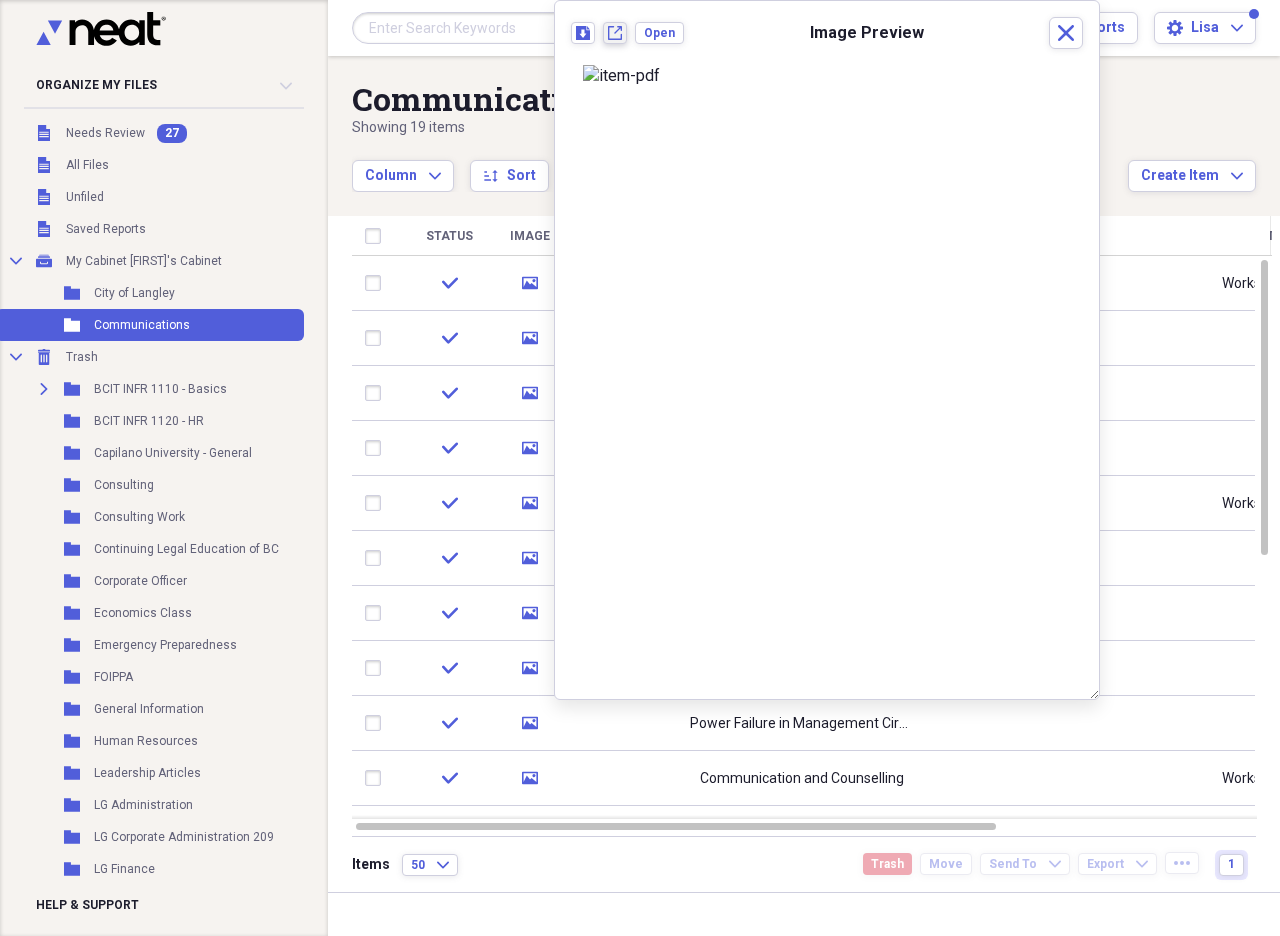 click on "New tab" 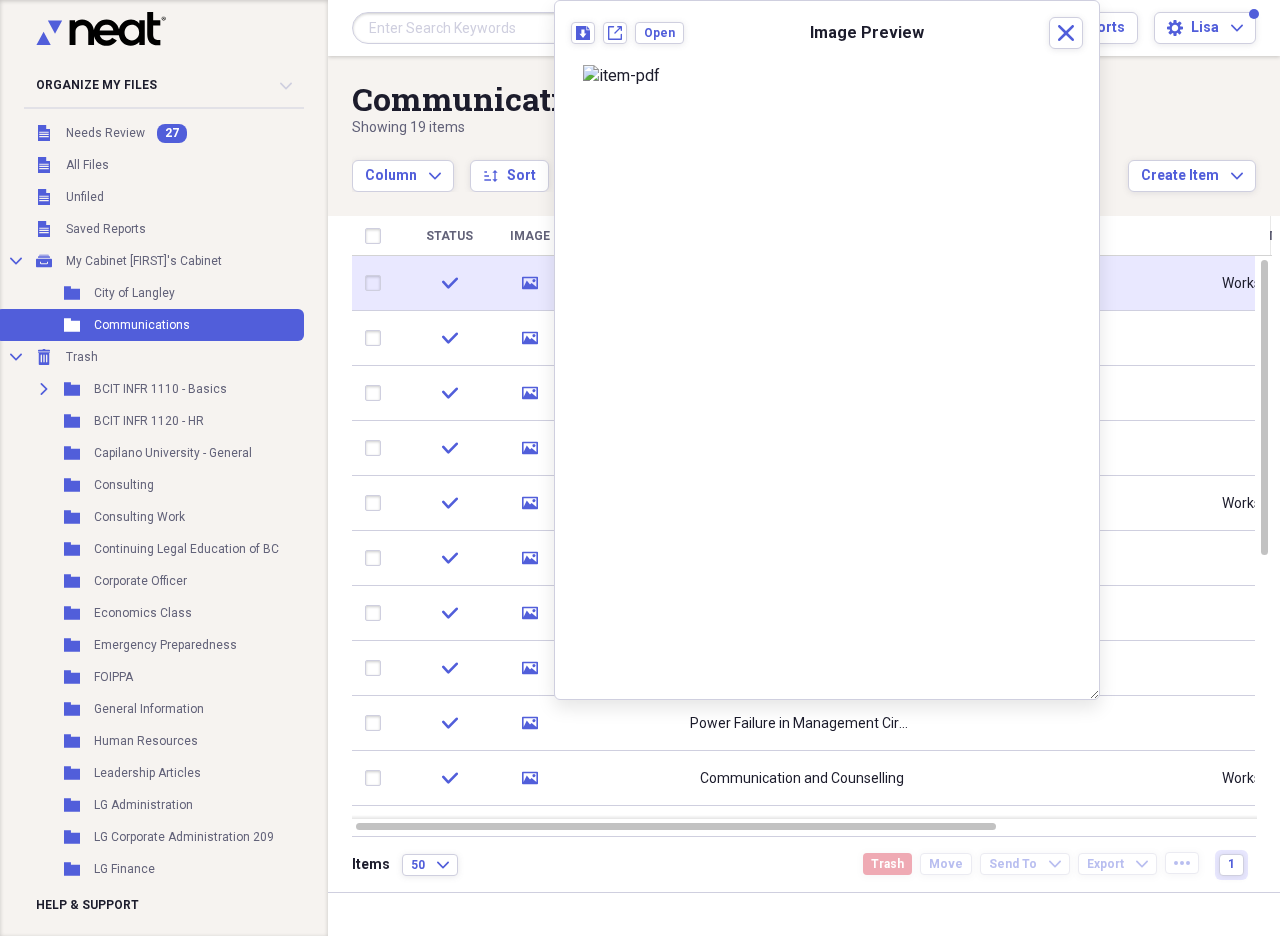 click at bounding box center (377, 283) 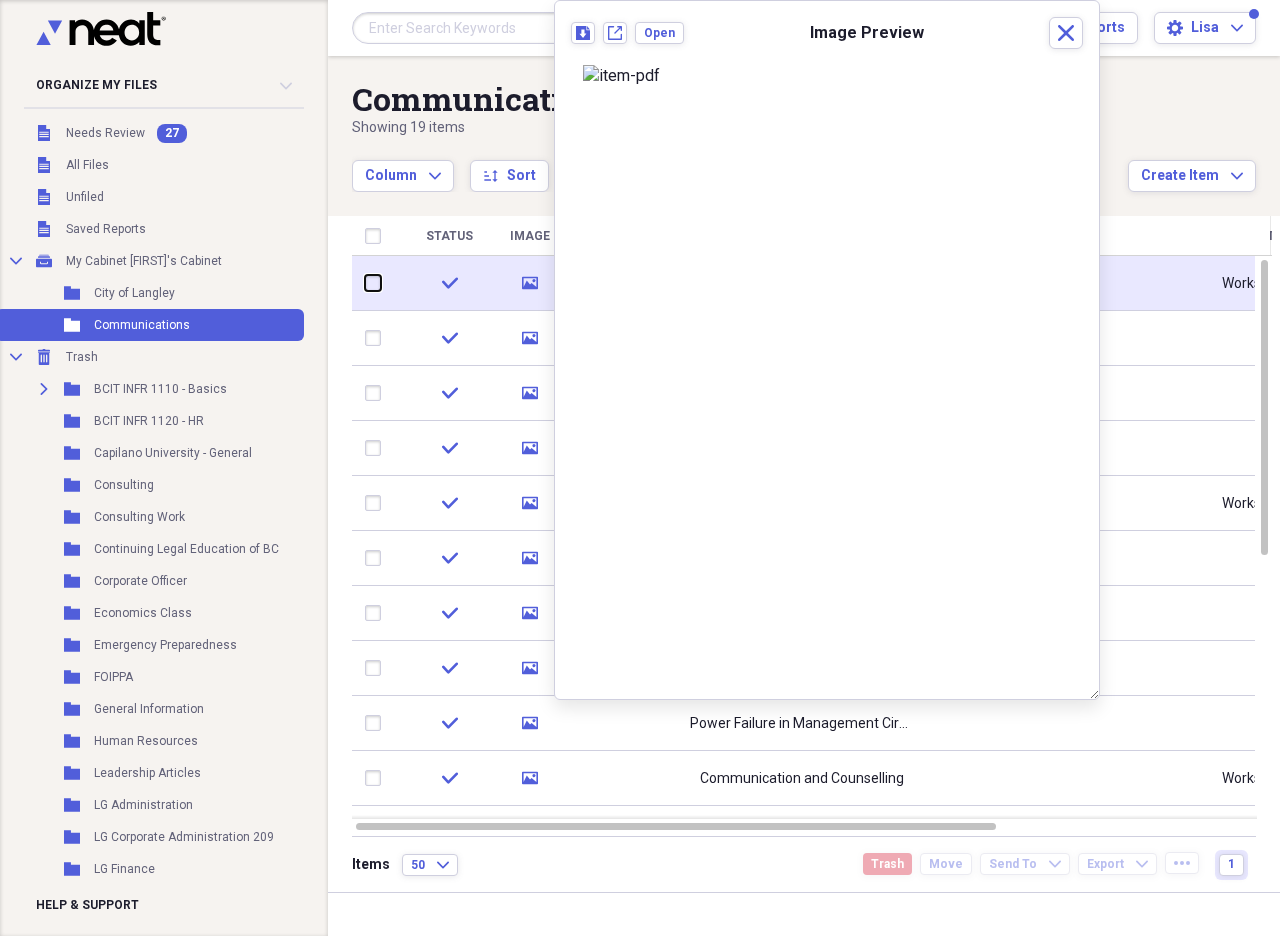 click at bounding box center (365, 283) 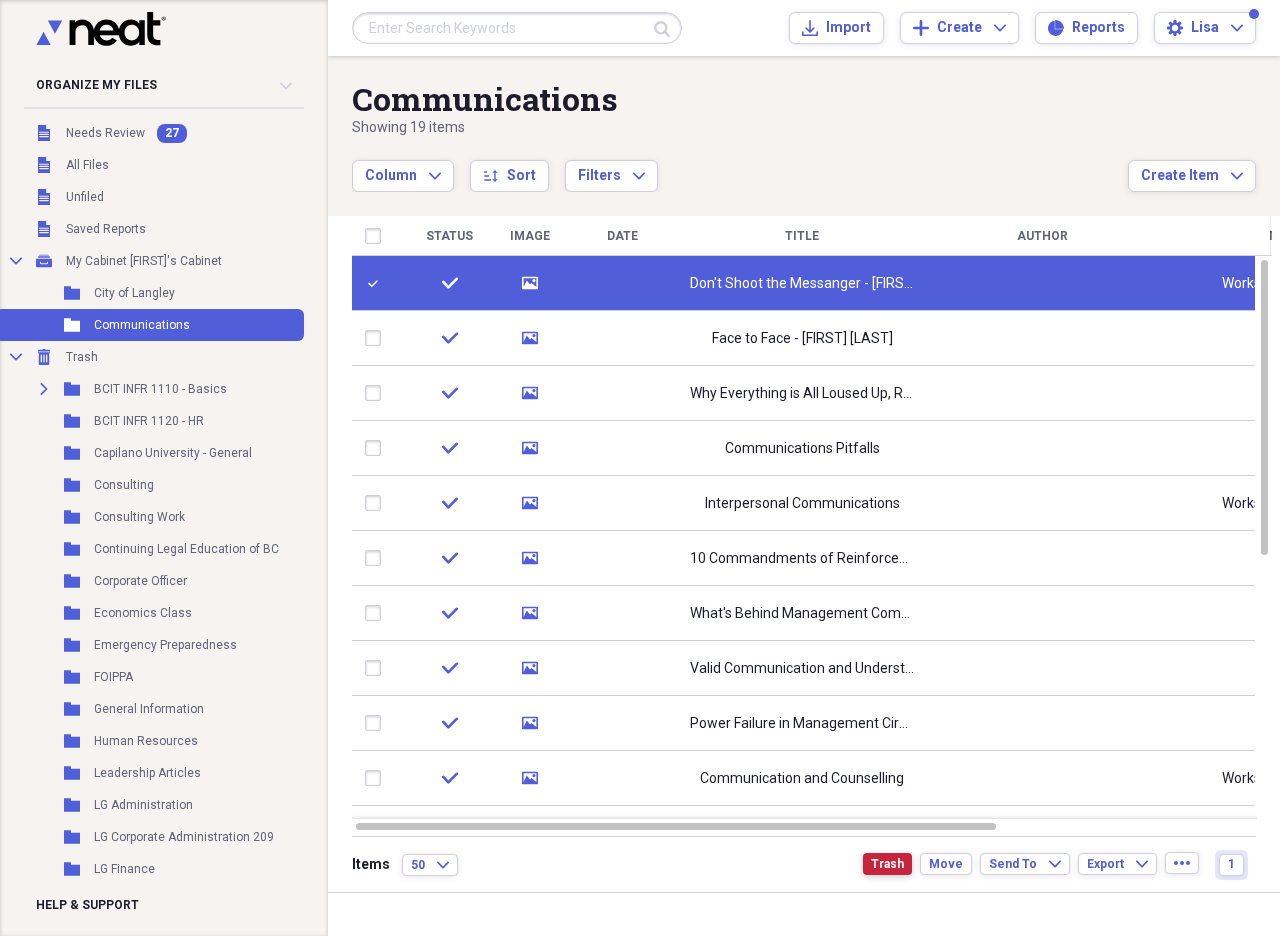 click on "Trash" at bounding box center (887, 864) 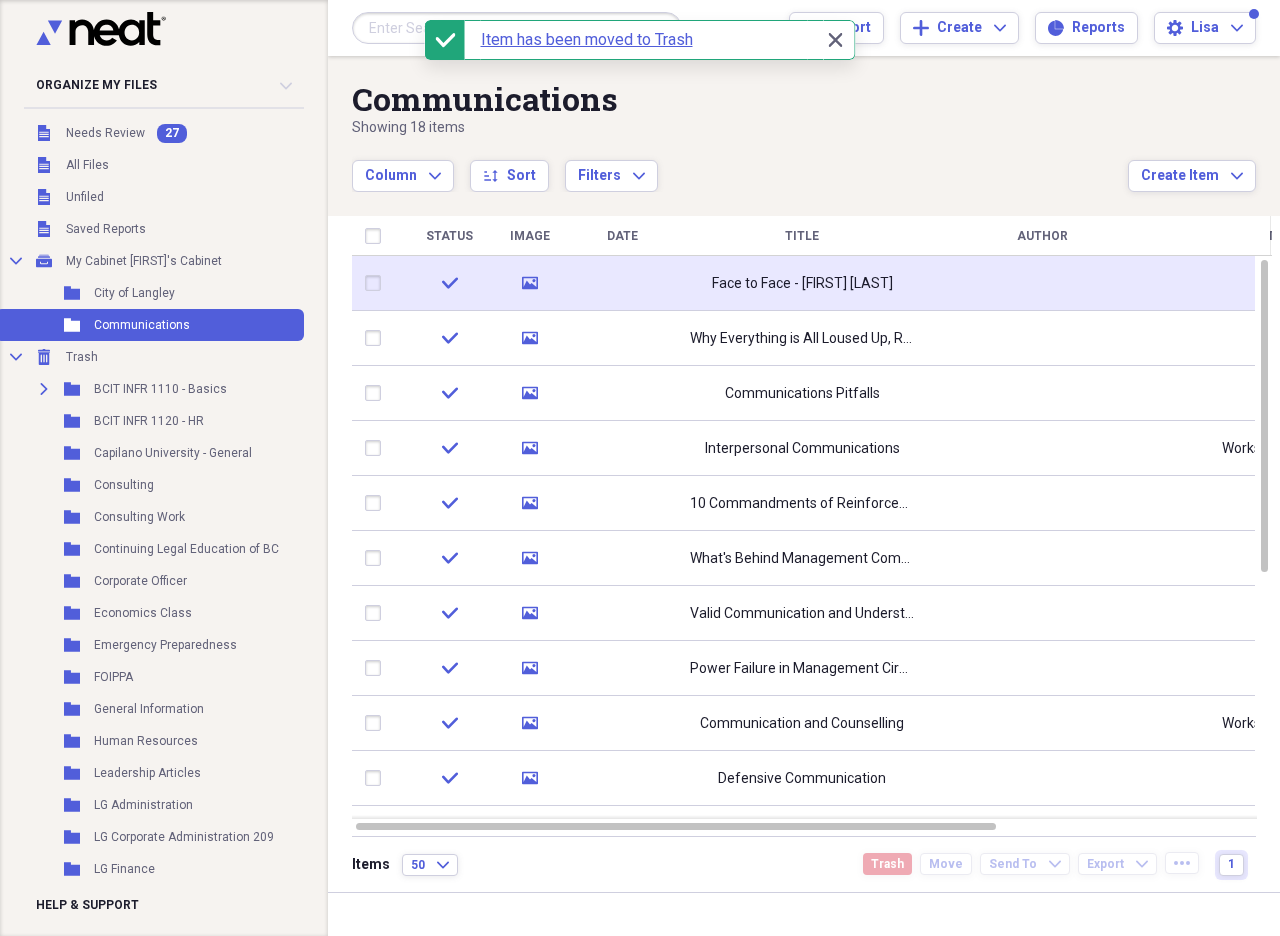 click on "media" at bounding box center [530, 283] 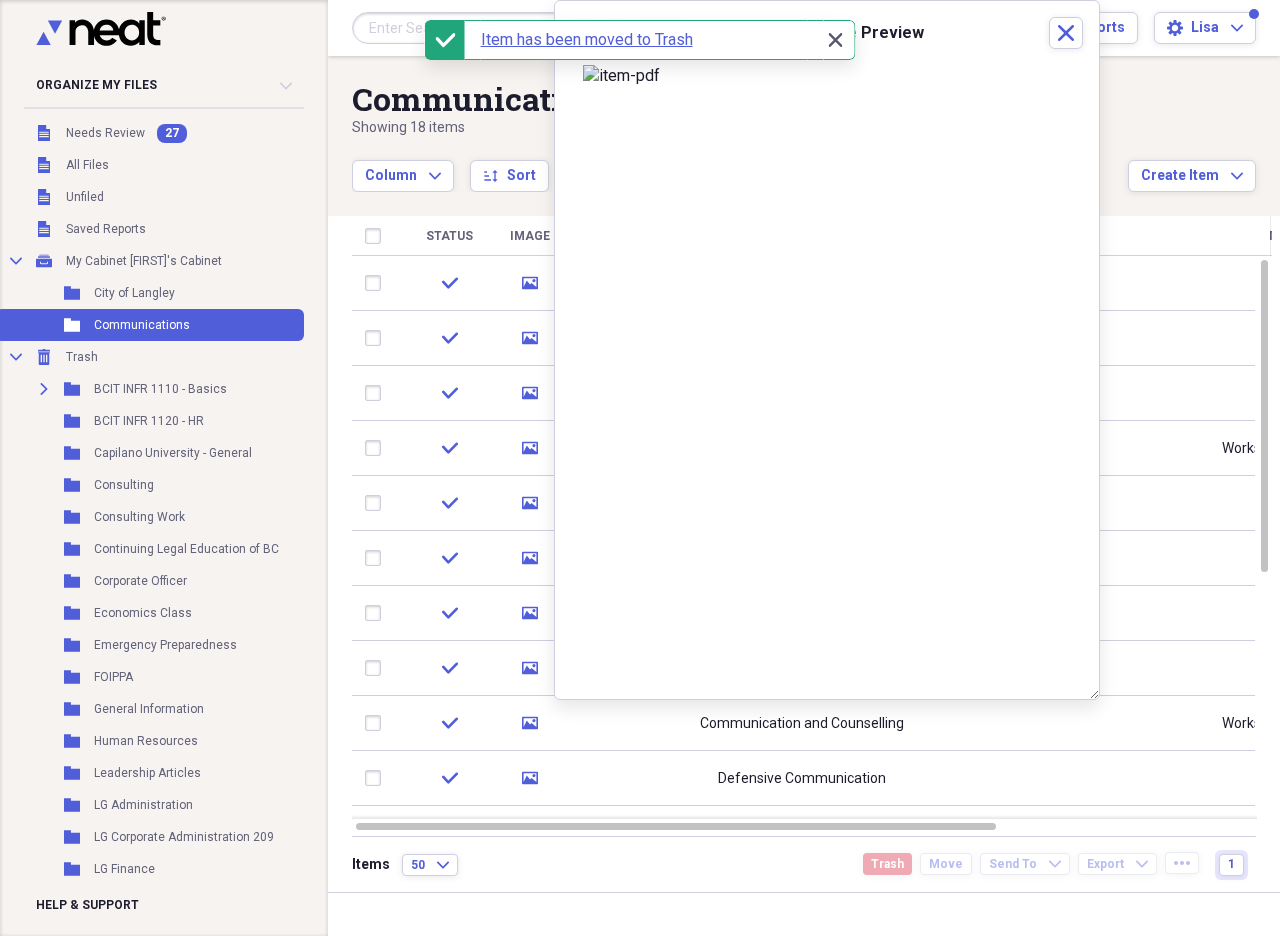 click on "Close" 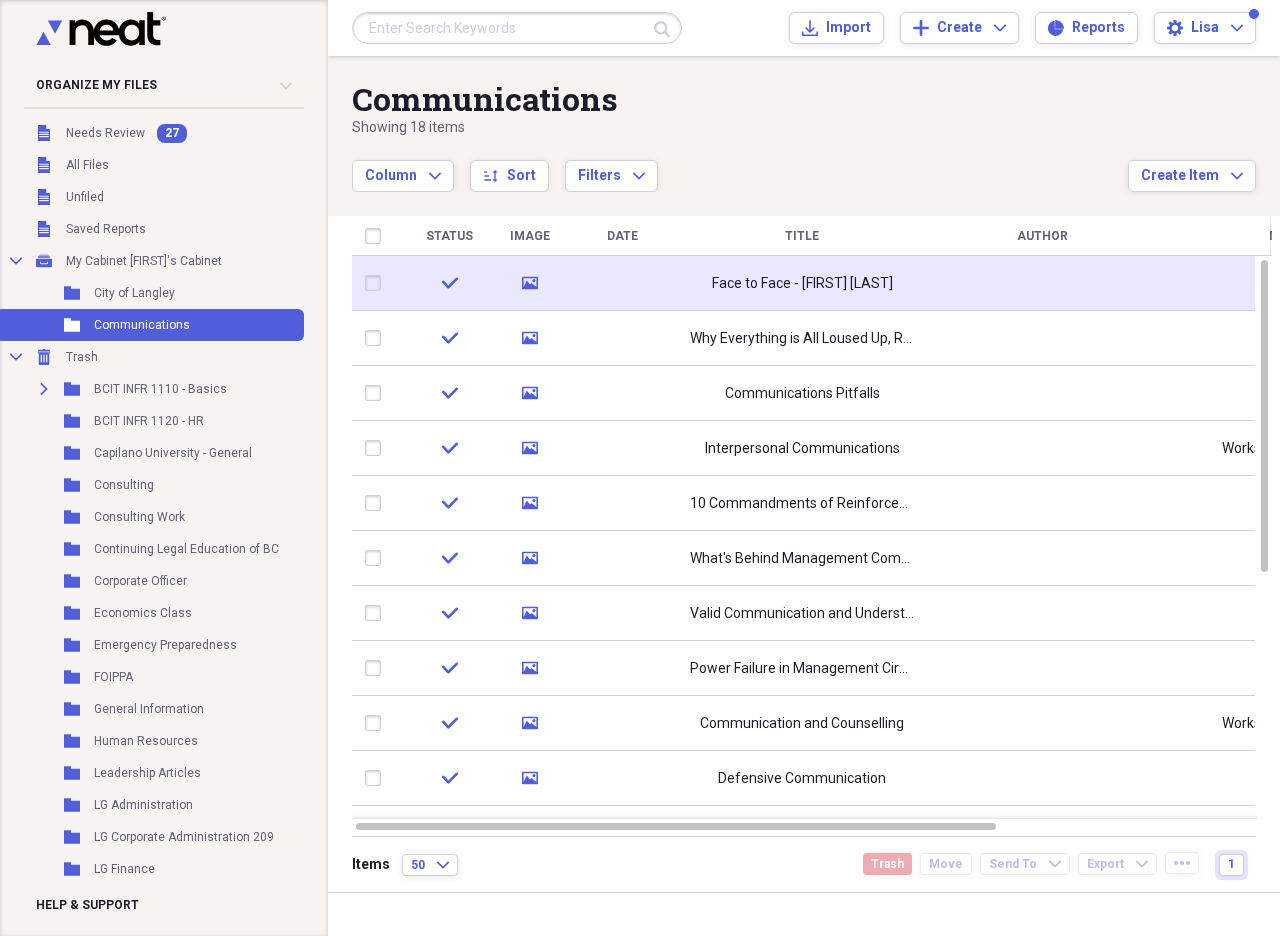 click 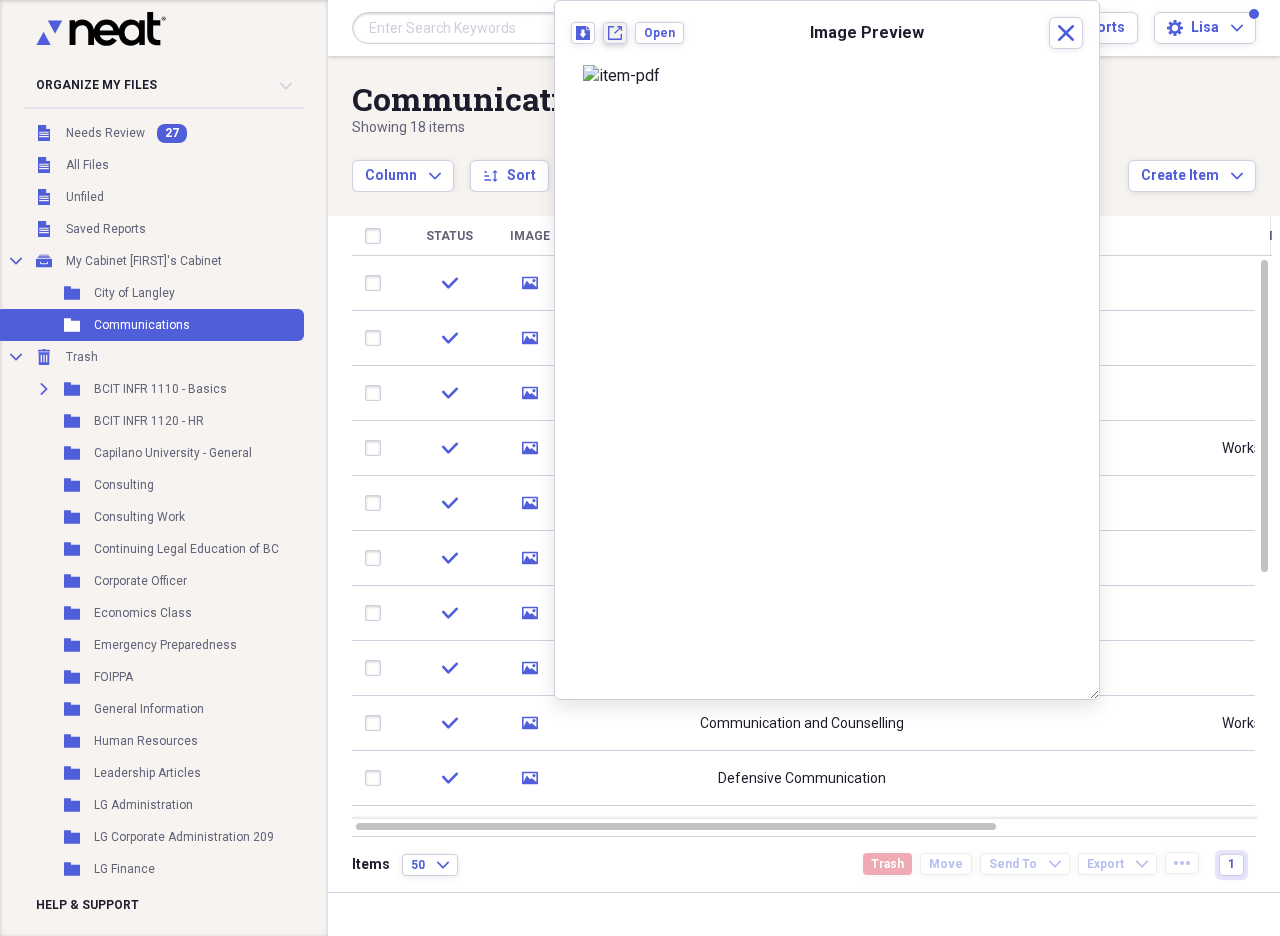 click on "New tab" 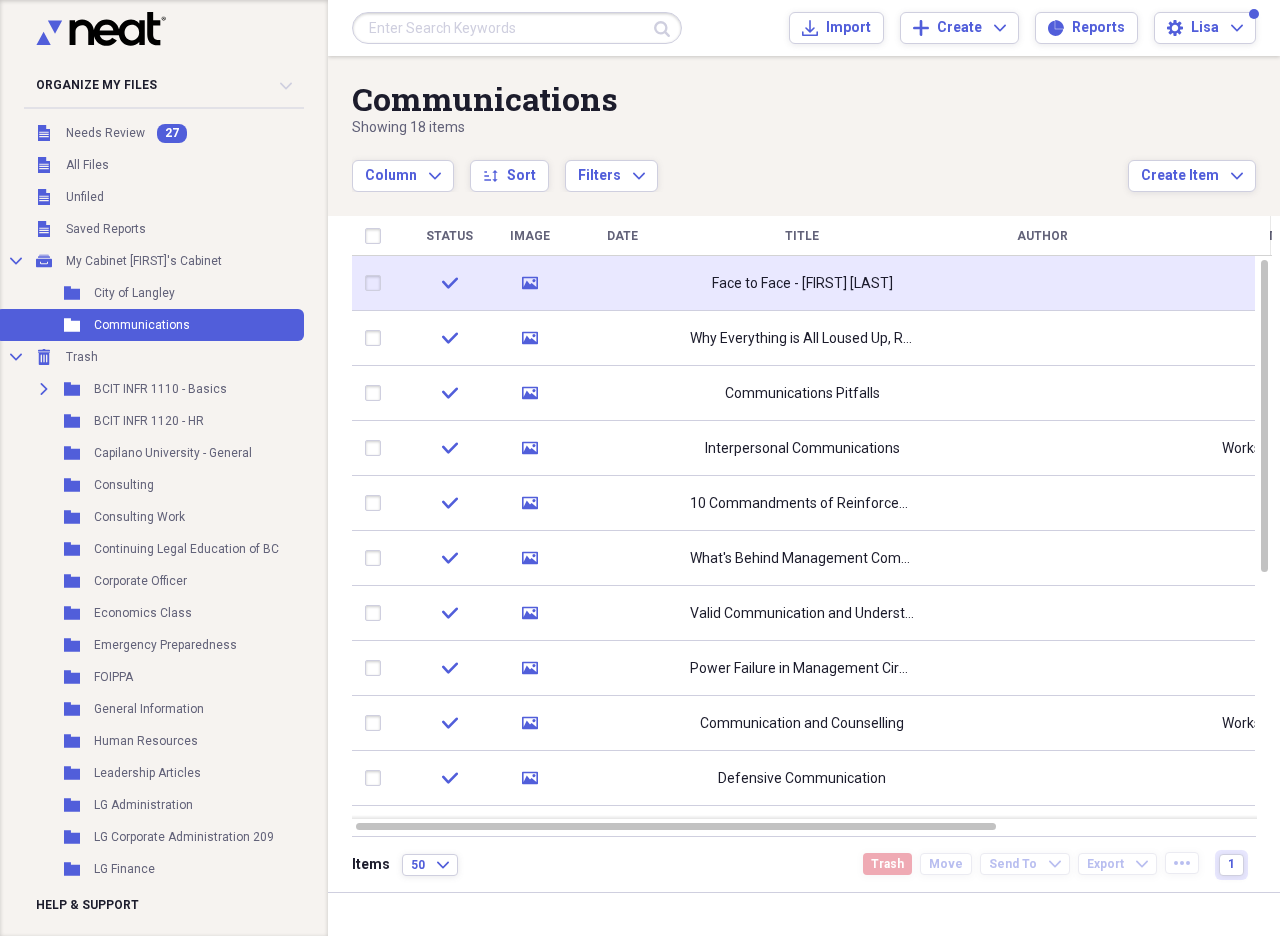 click at bounding box center (377, 283) 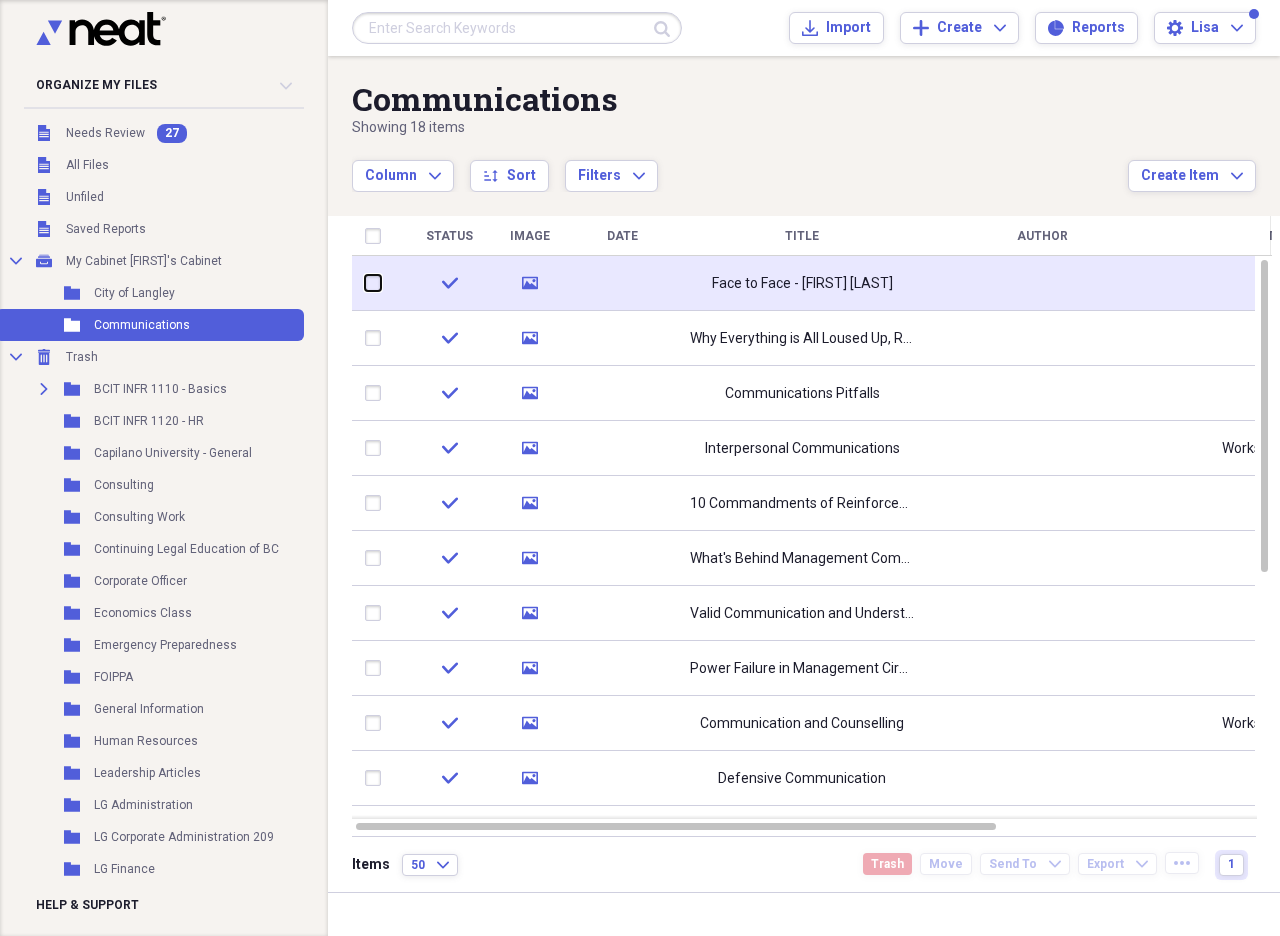 click at bounding box center (365, 283) 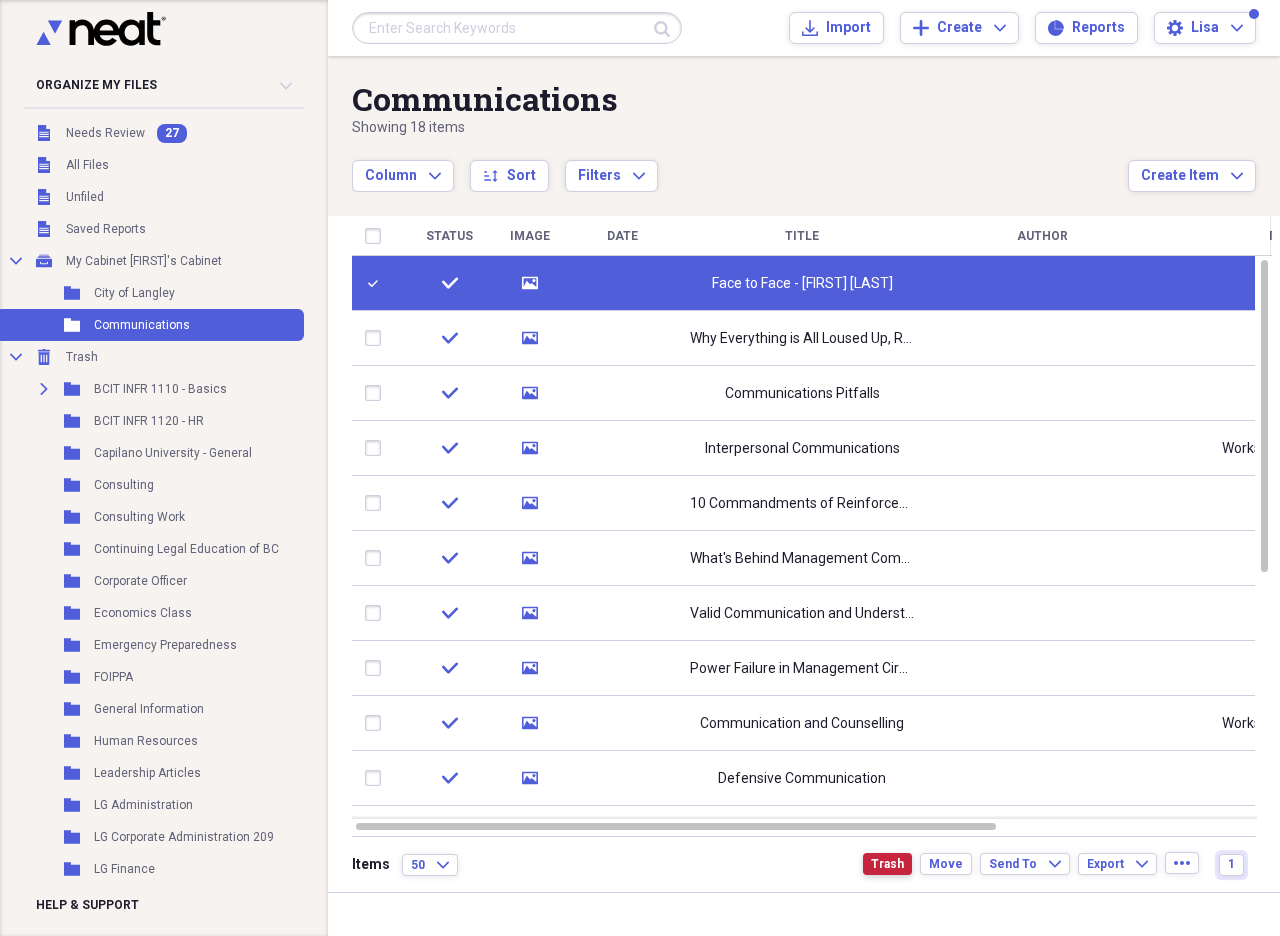 click on "Trash" at bounding box center (887, 864) 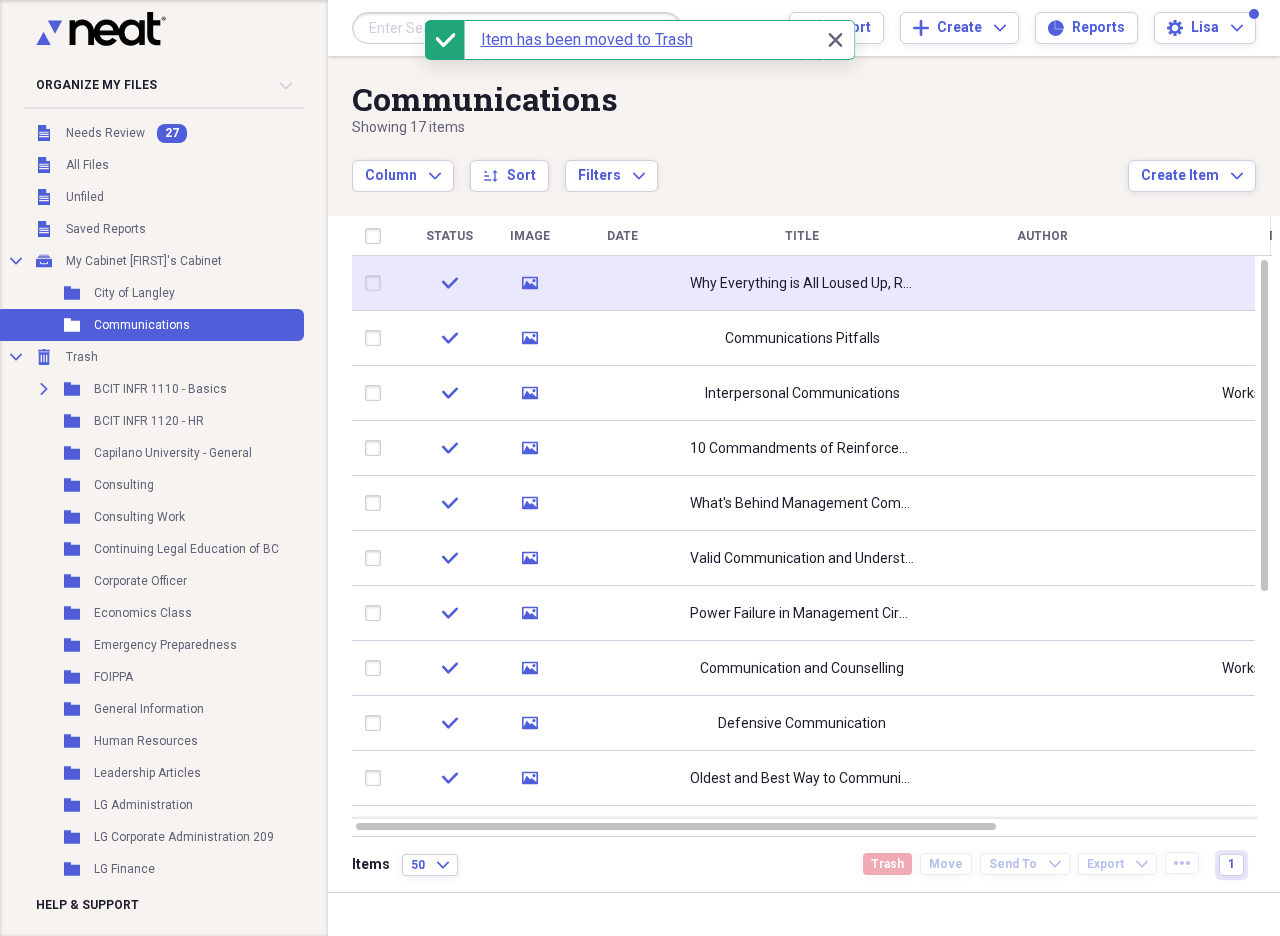 click on "media" 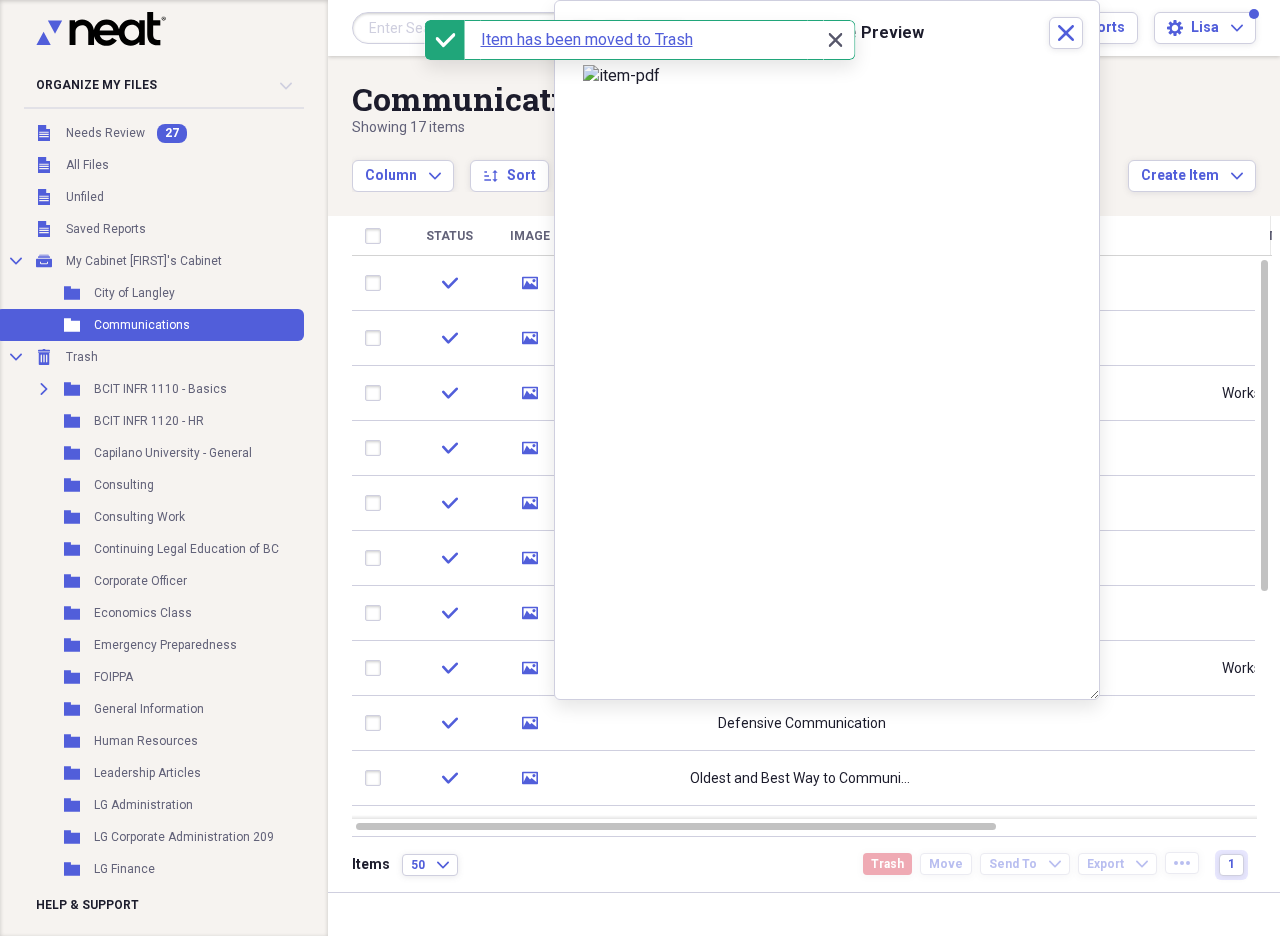 click on "Close" 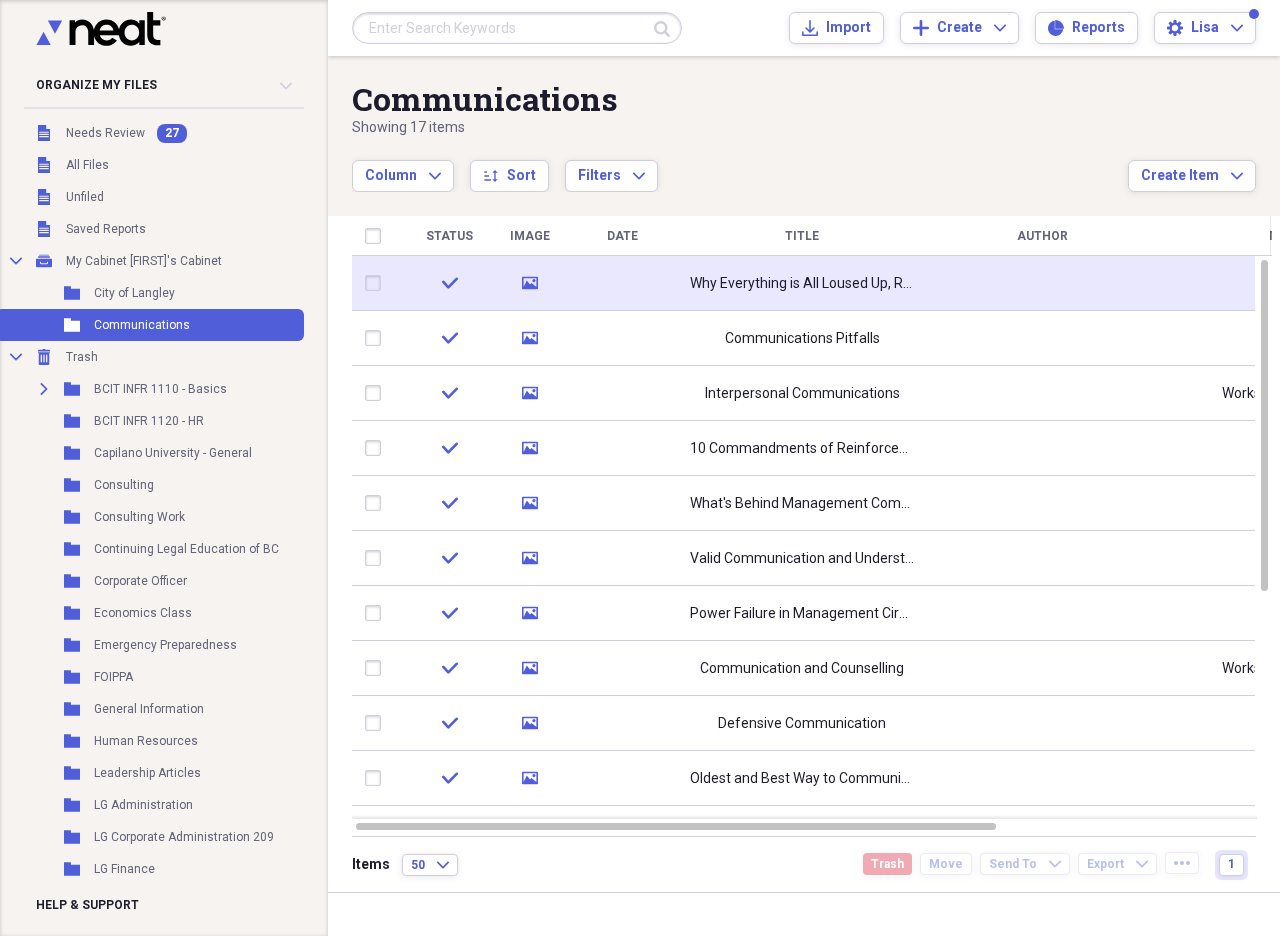 click on "media" 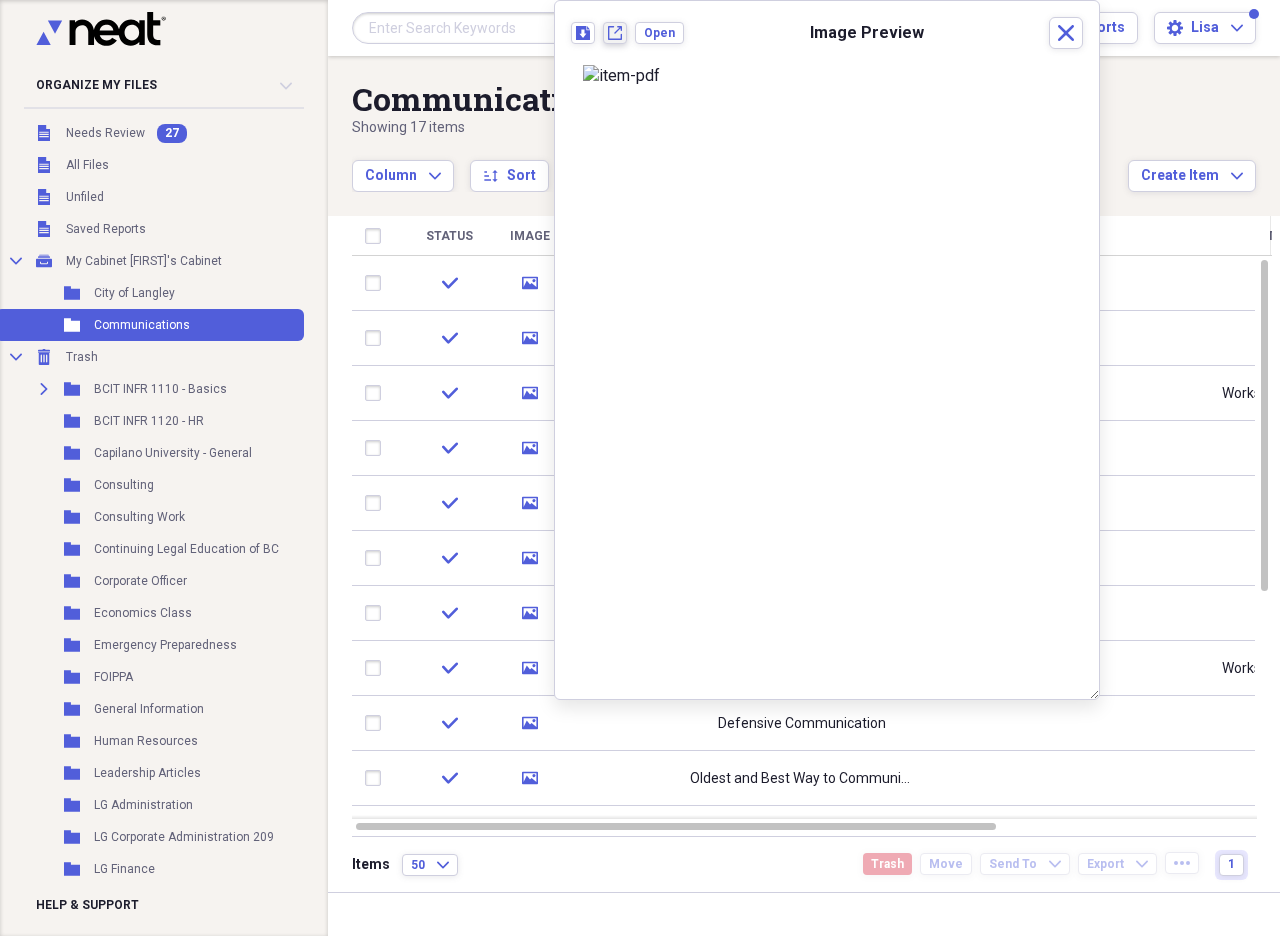 drag, startPoint x: 692, startPoint y: 127, endPoint x: 621, endPoint y: 30, distance: 120.20815 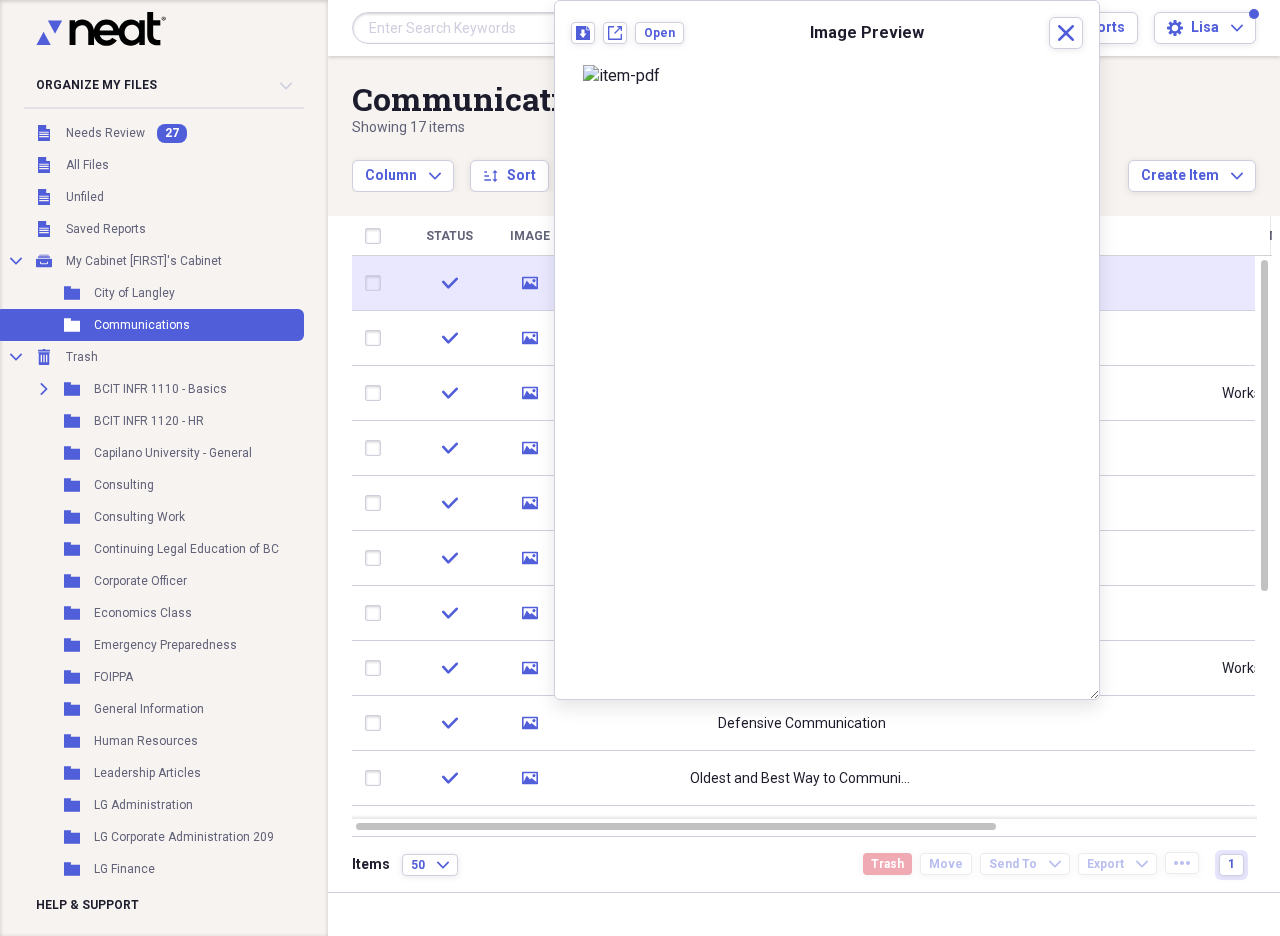click at bounding box center (377, 283) 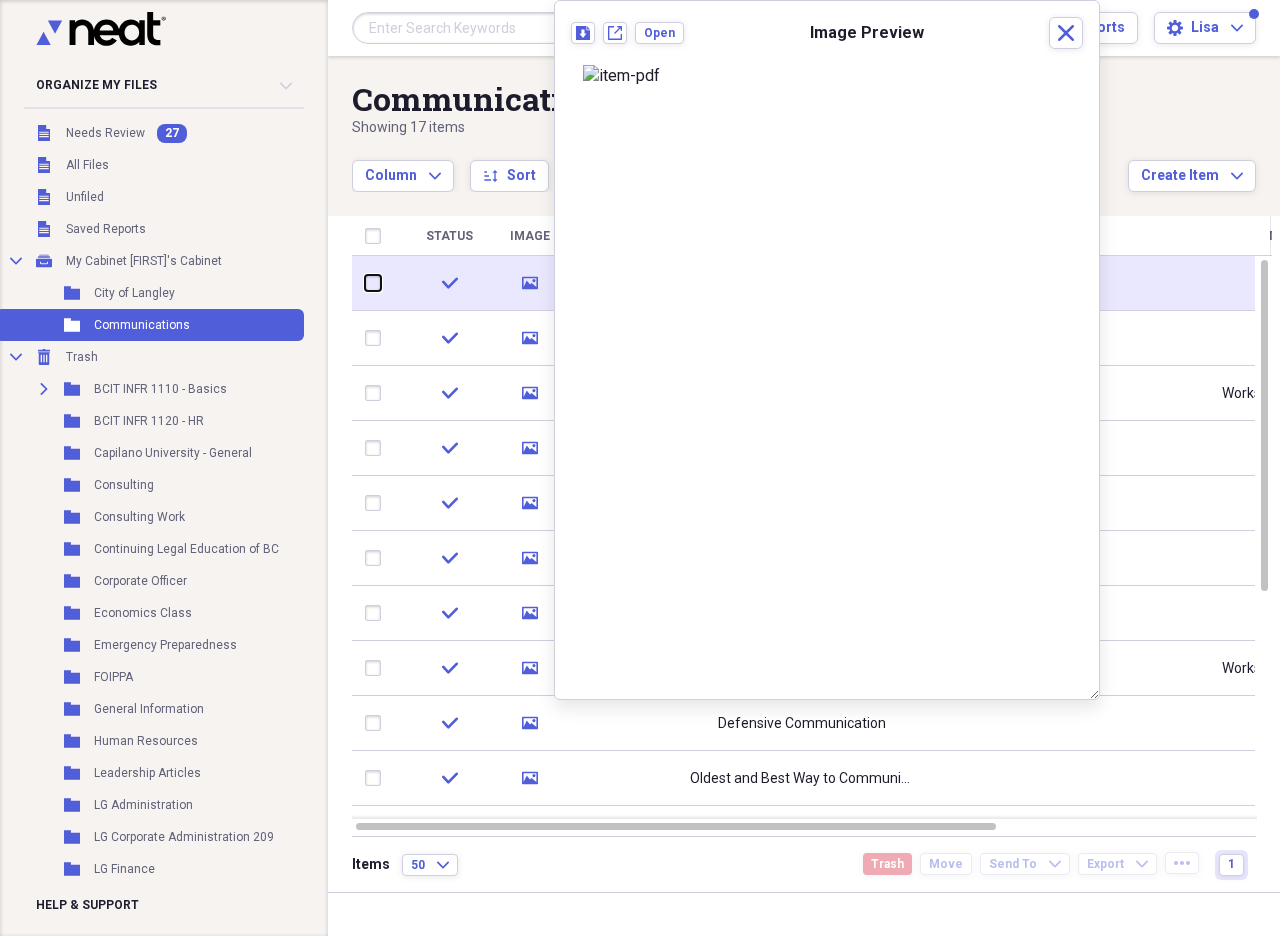 click at bounding box center (365, 283) 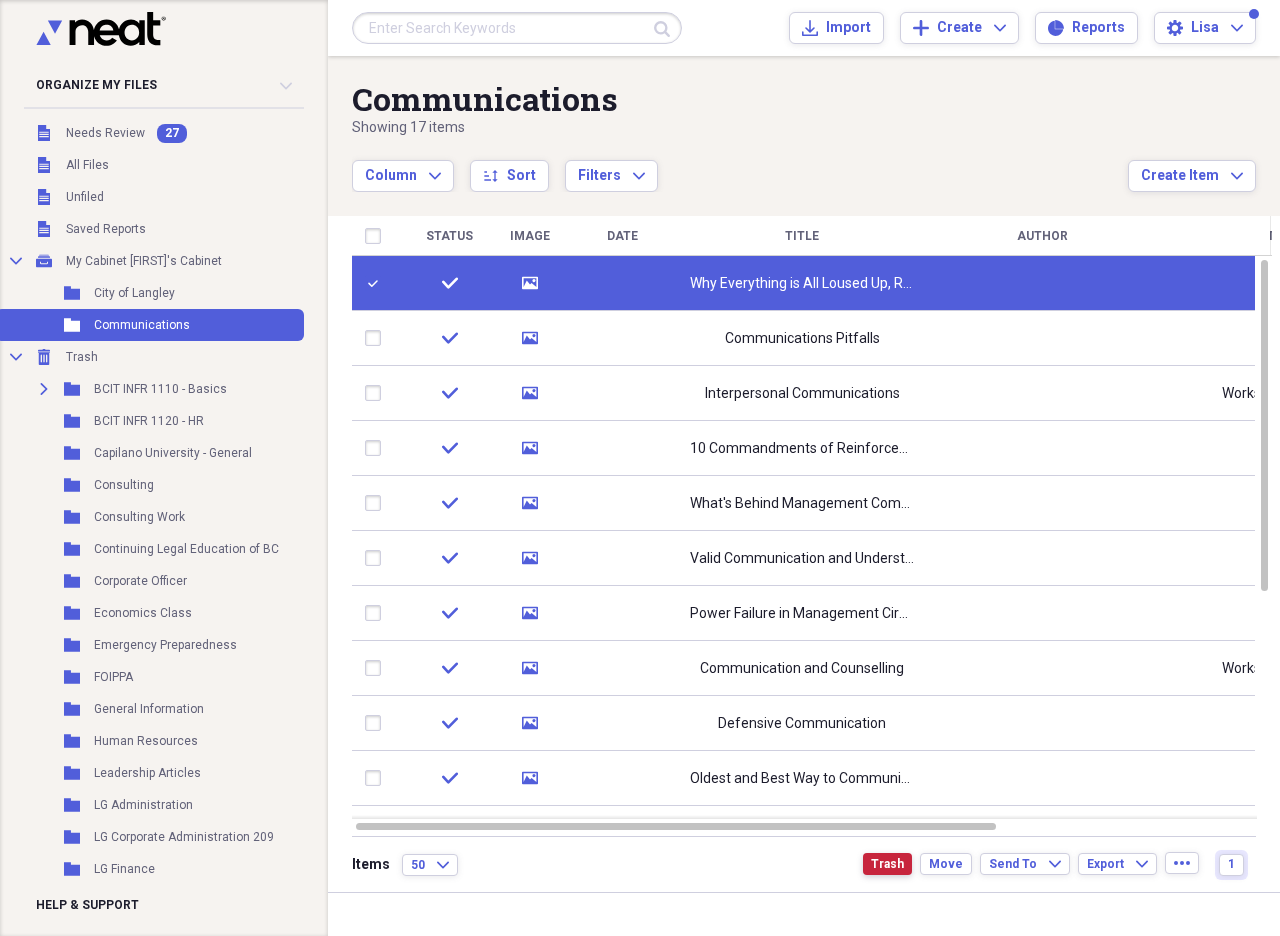 click on "Trash" at bounding box center (887, 864) 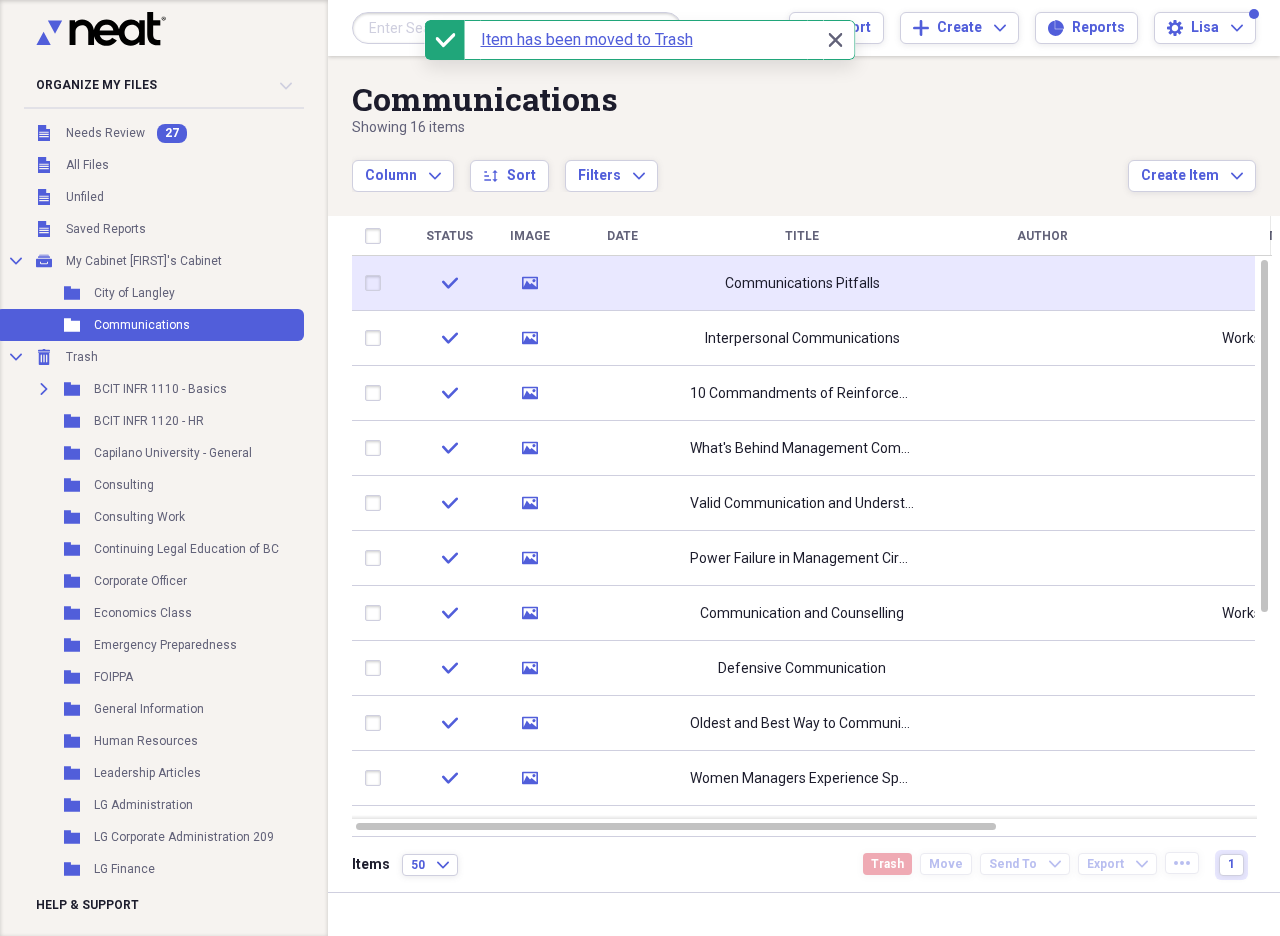 click 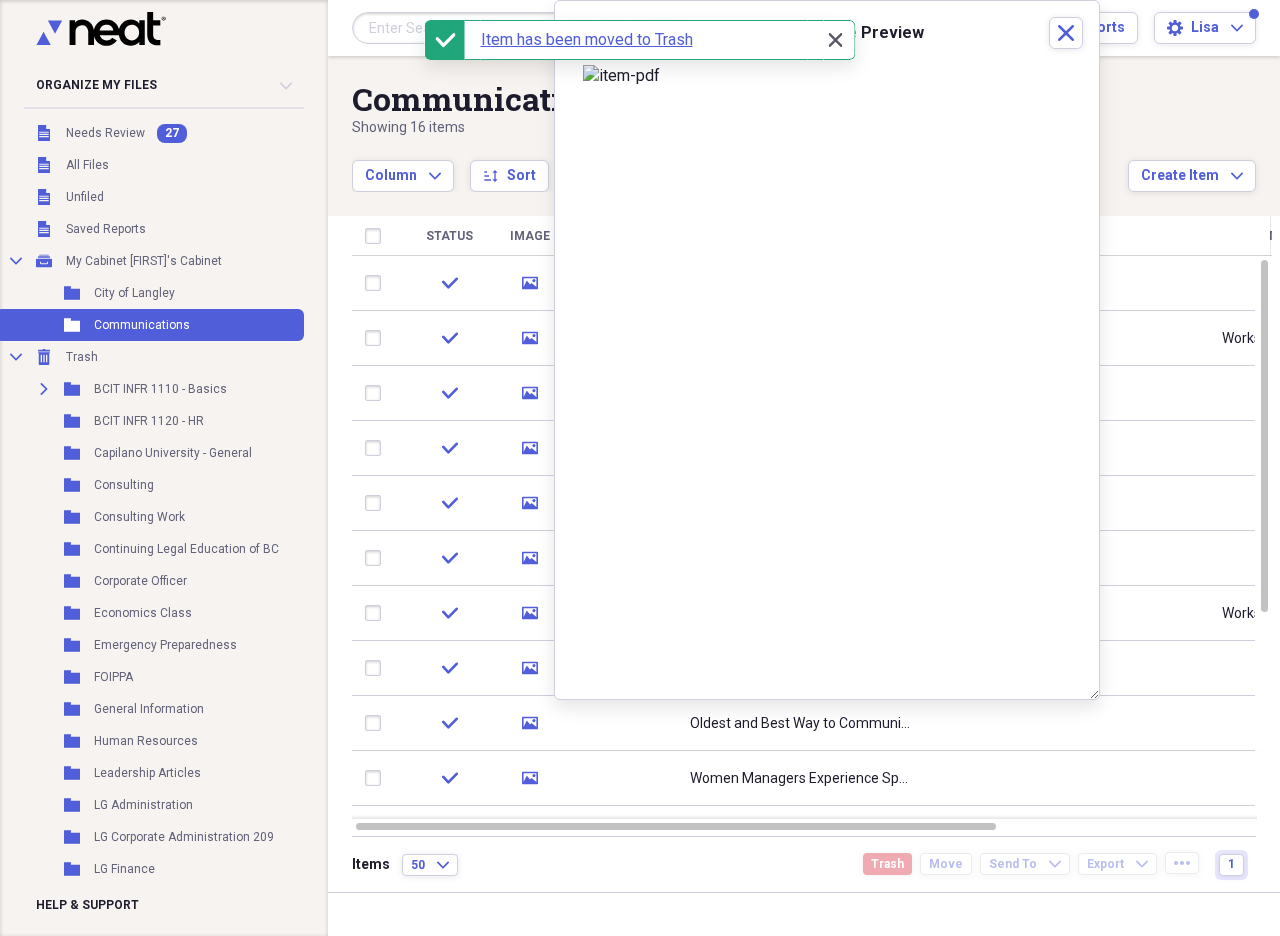 click 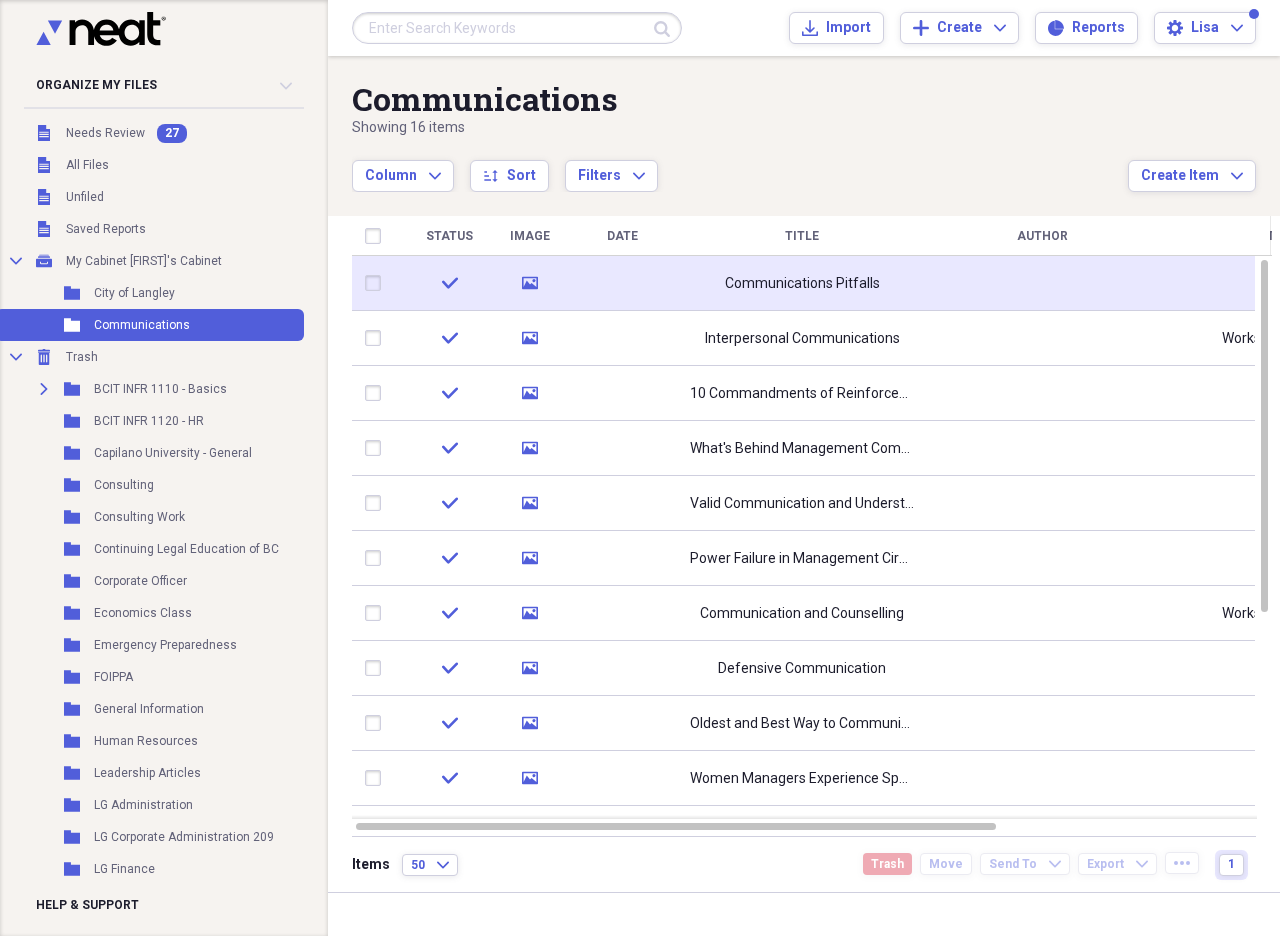 click 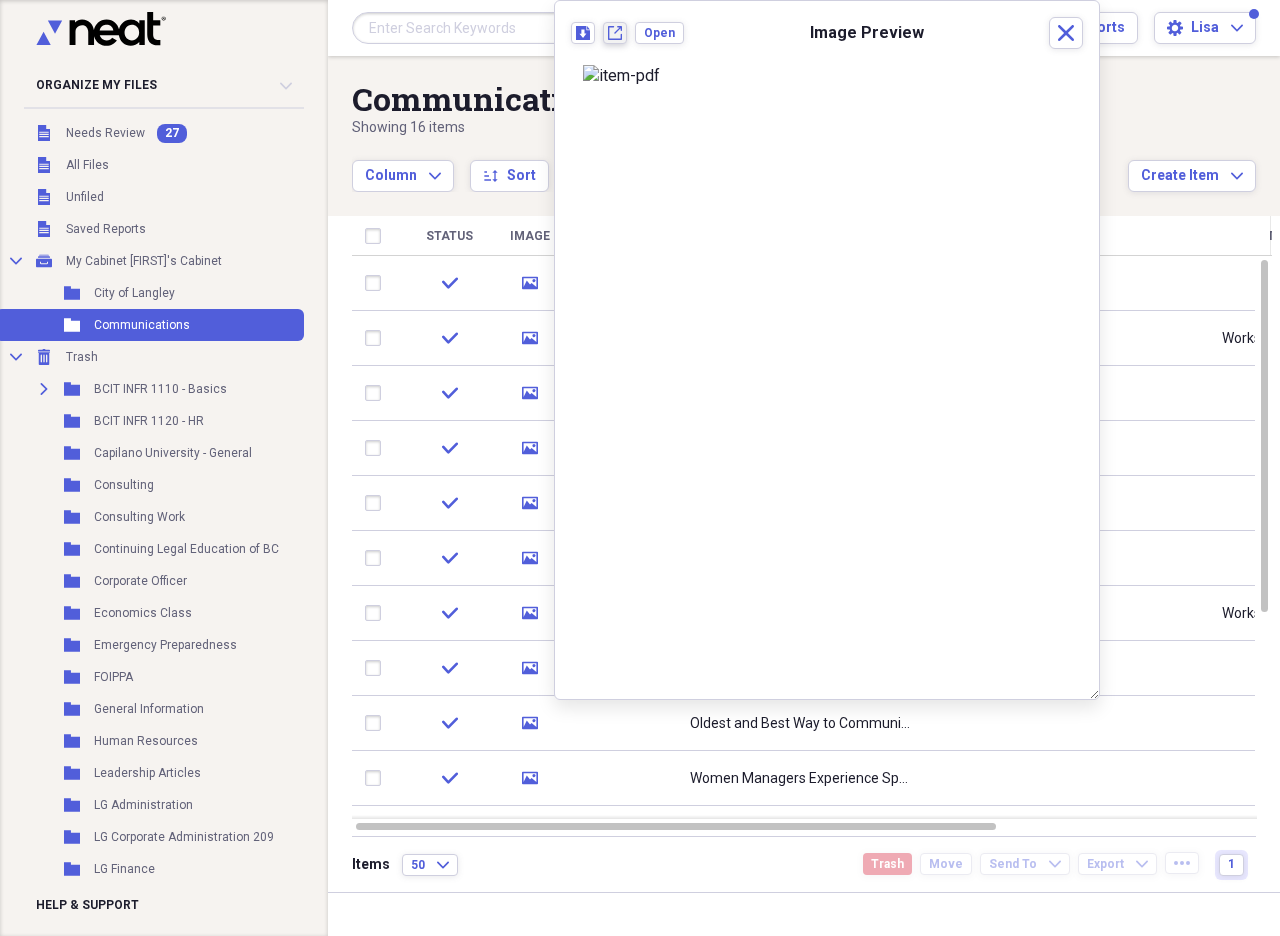 click 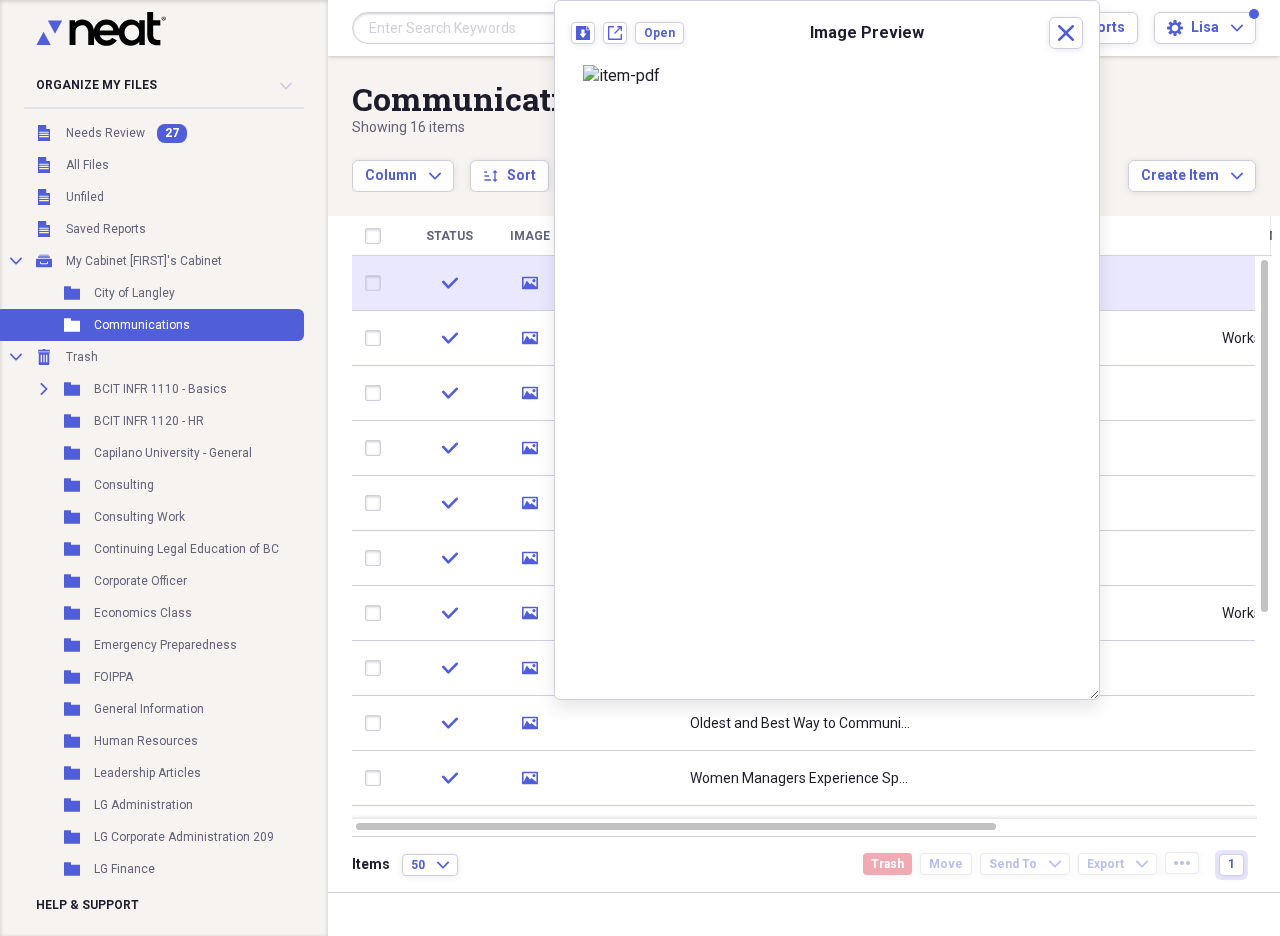 click at bounding box center (377, 283) 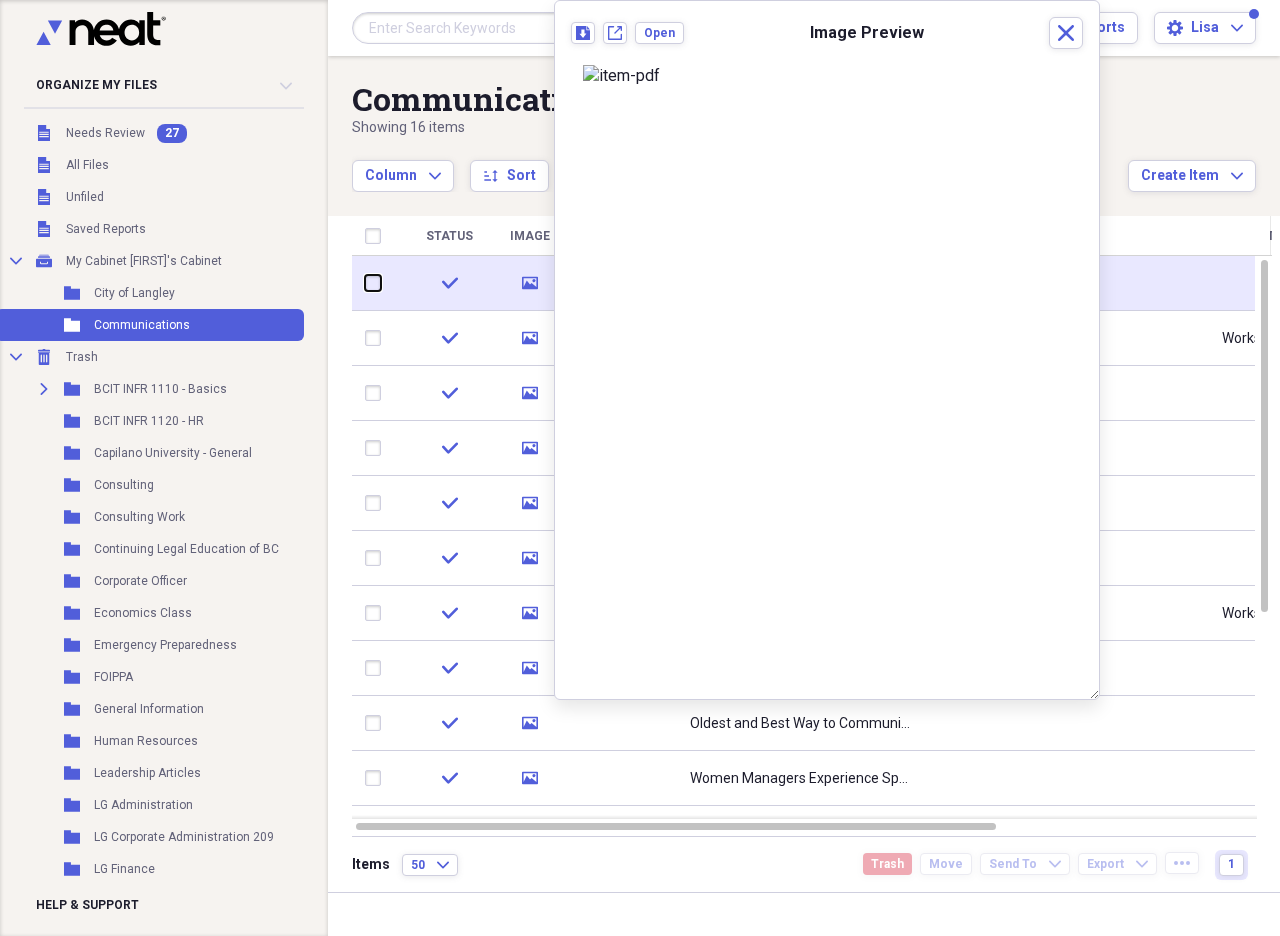 click at bounding box center (365, 283) 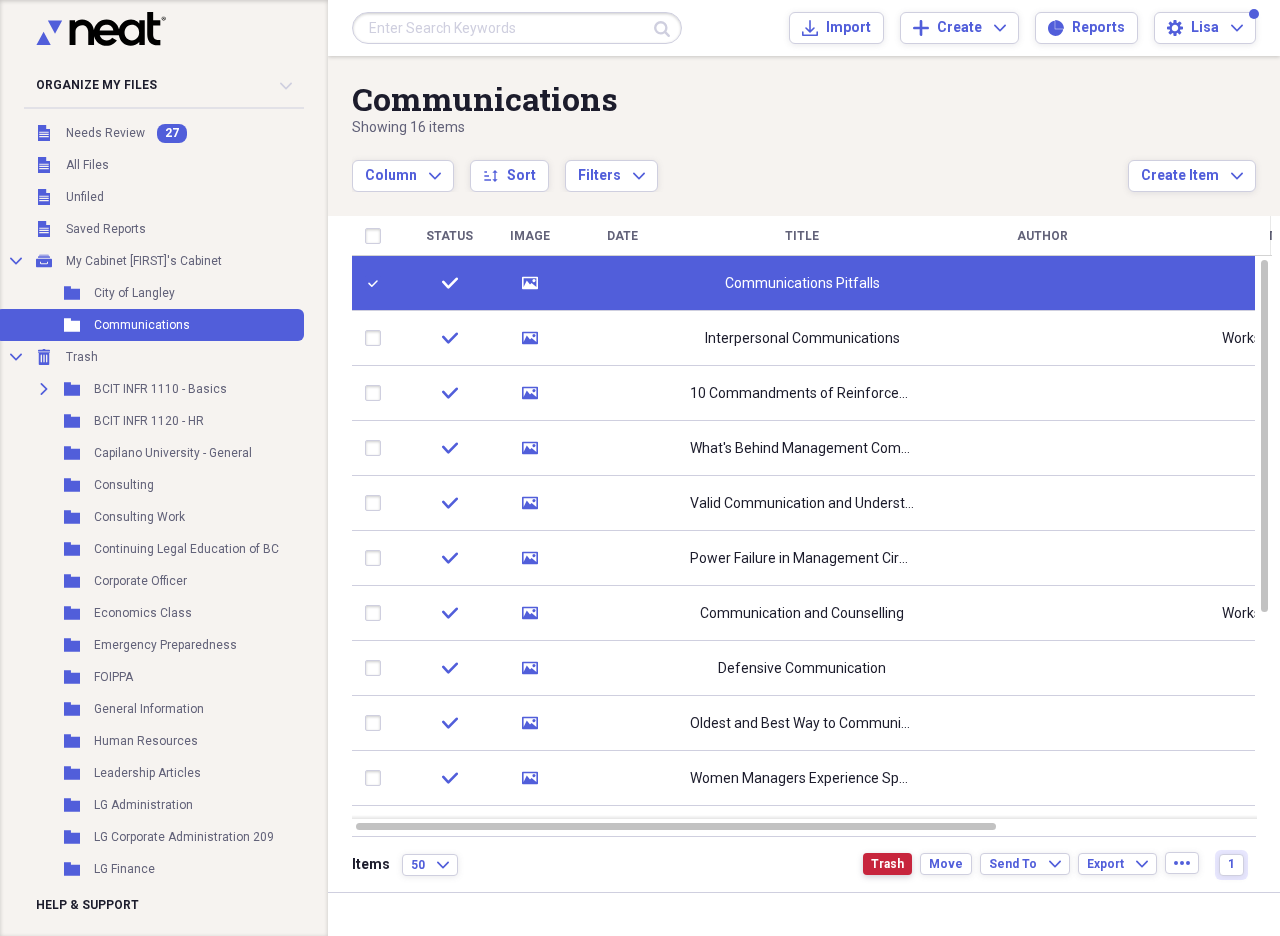 click on "Trash" at bounding box center [887, 864] 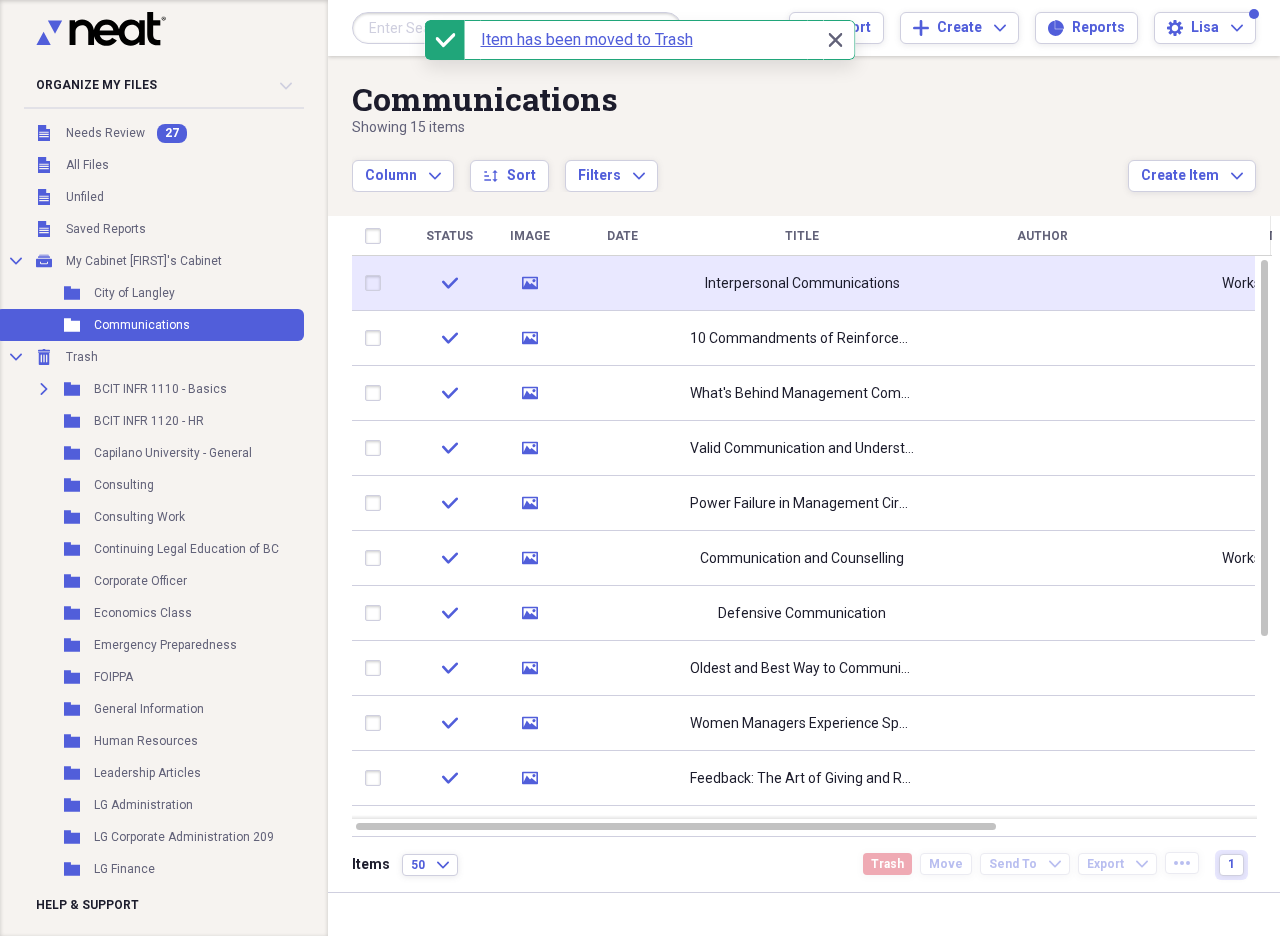click 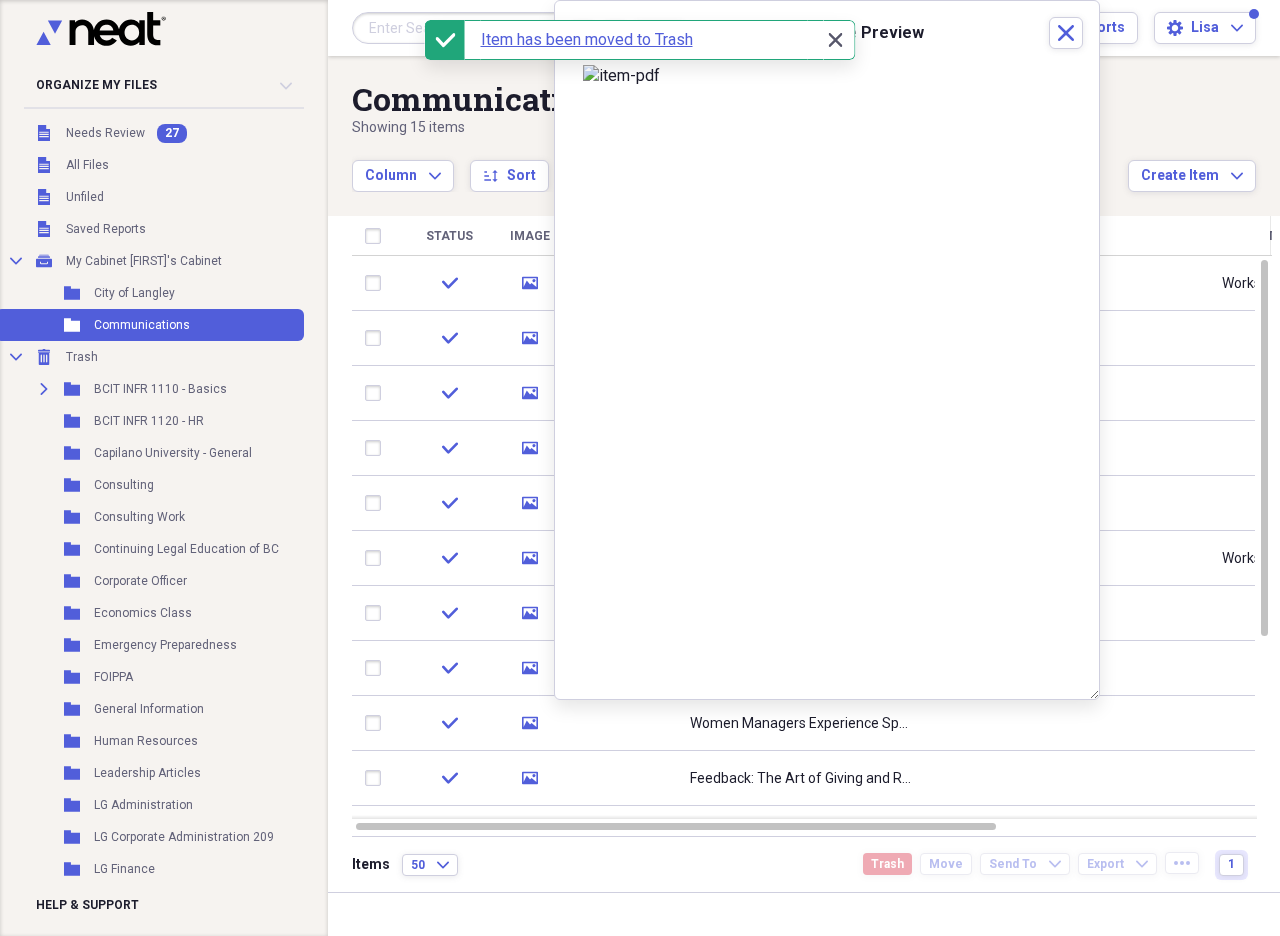 click on "Close" 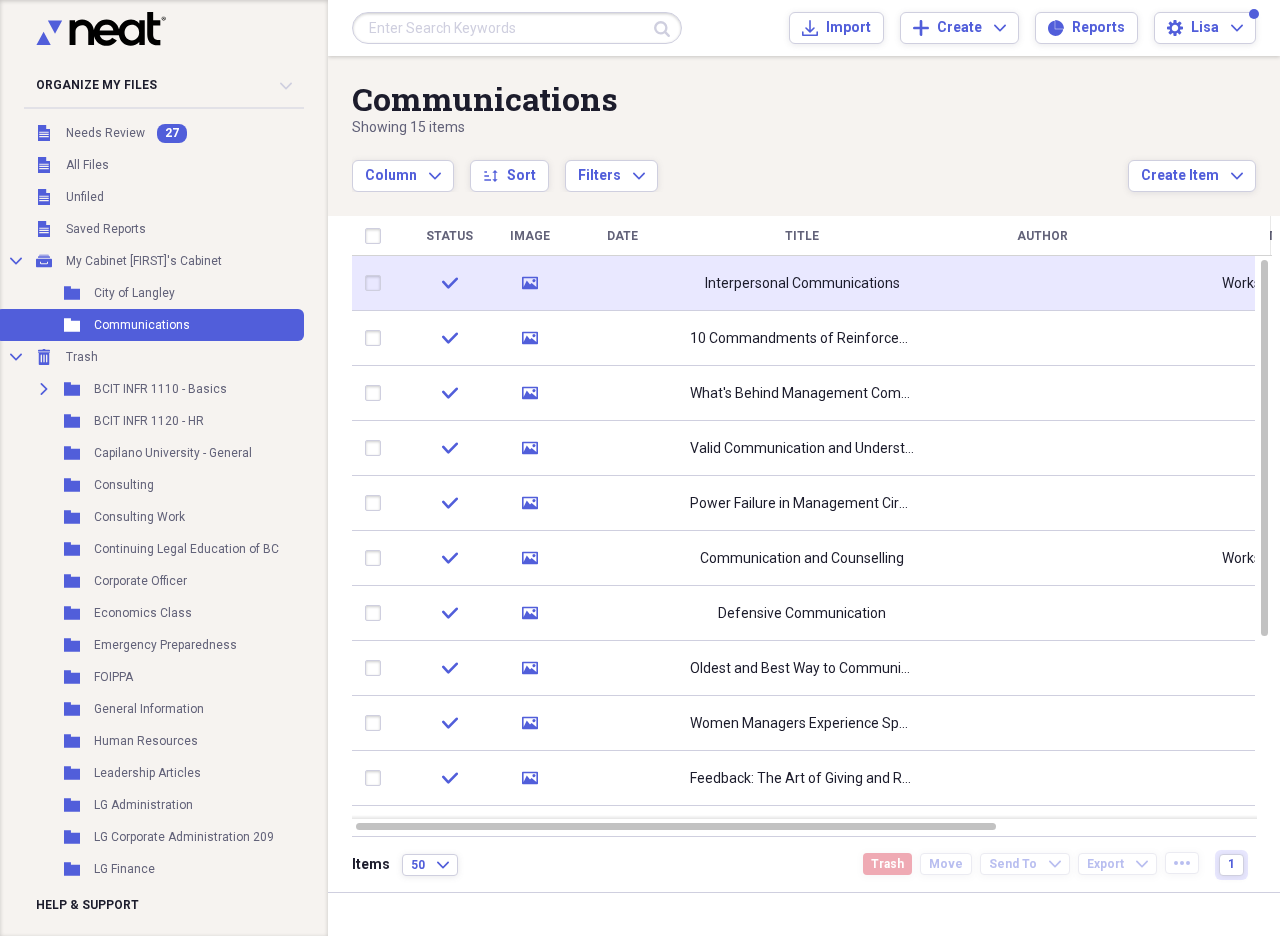 click on "media" 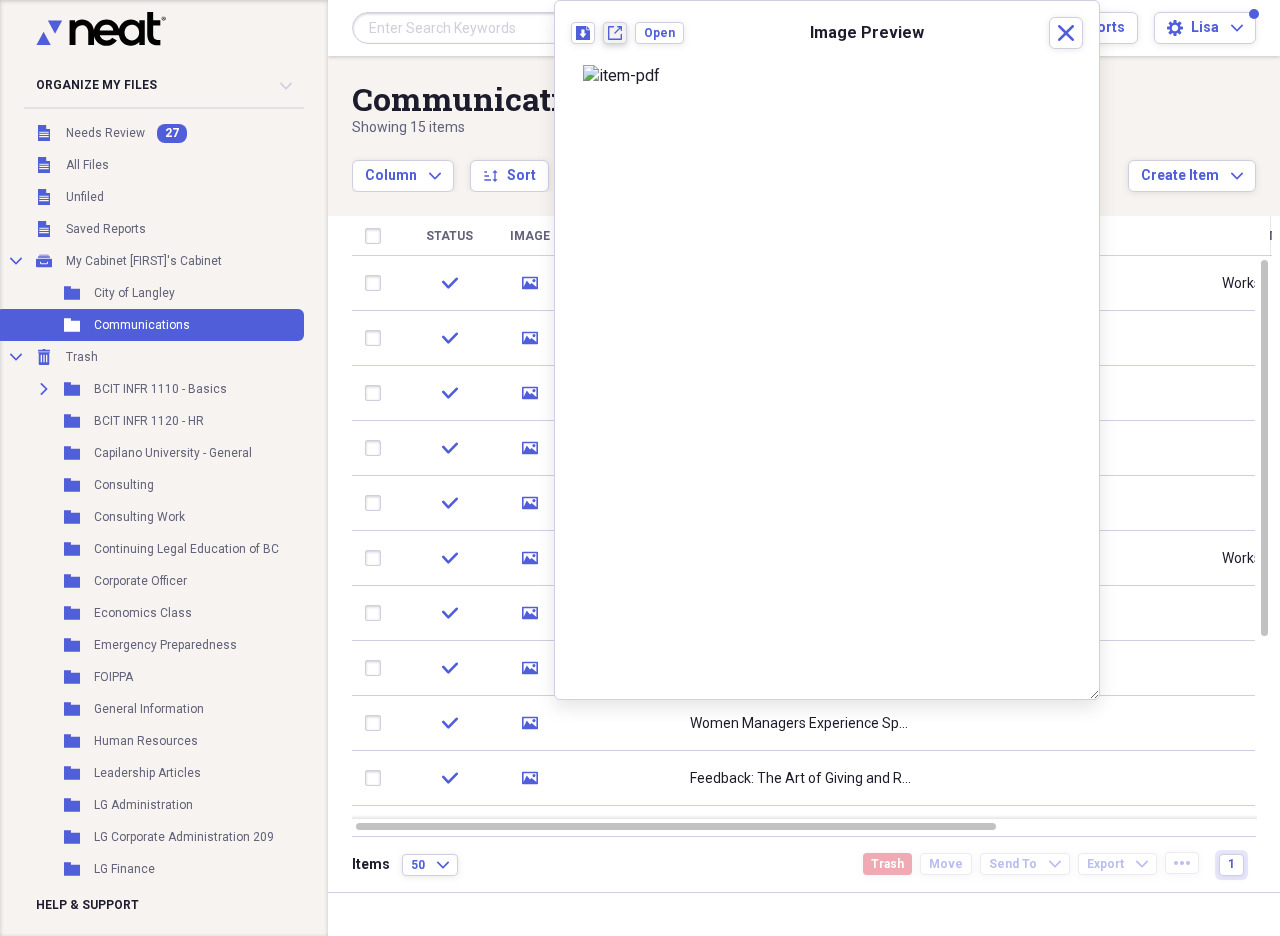 click on "New tab" 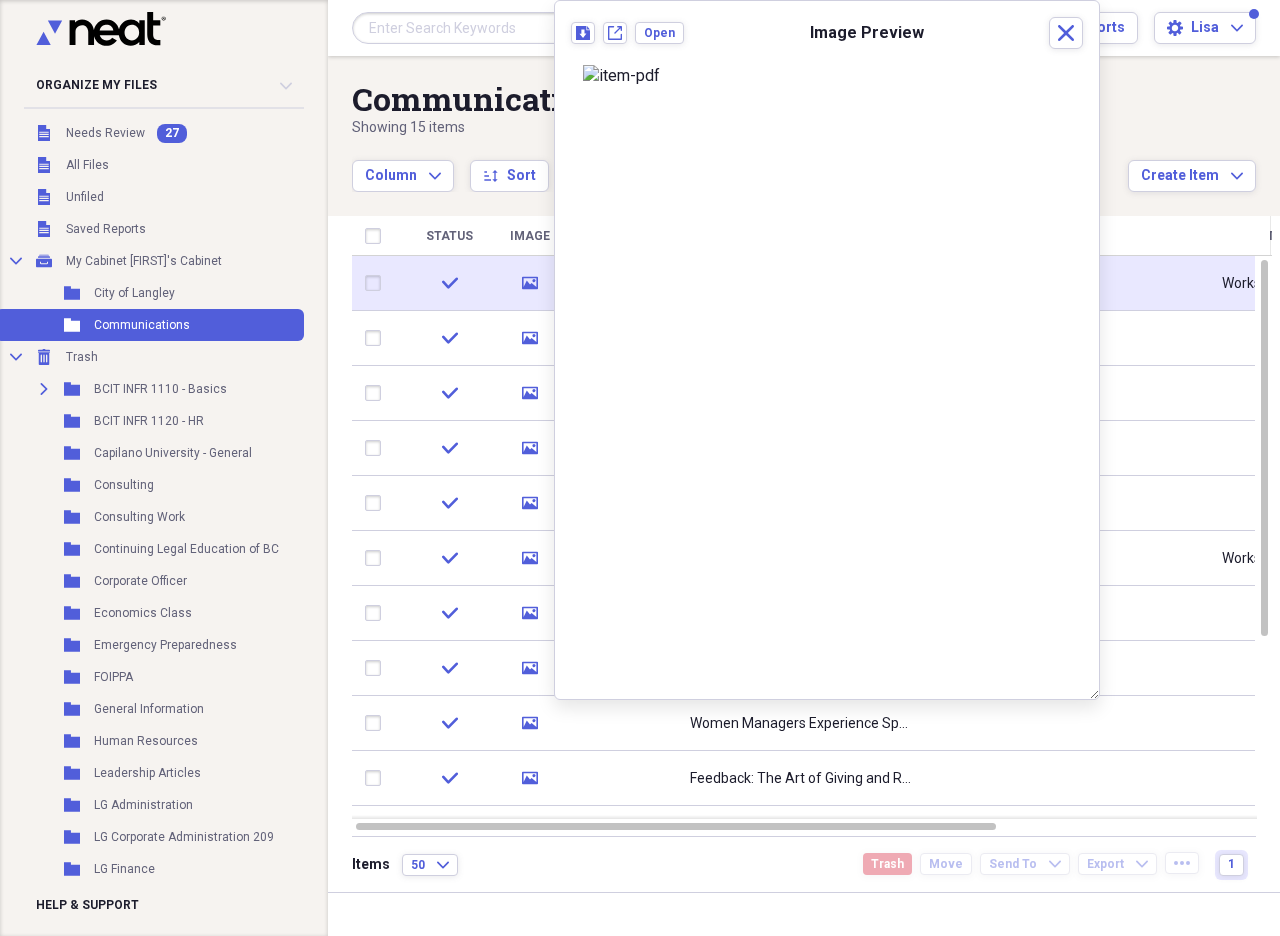 click at bounding box center [377, 283] 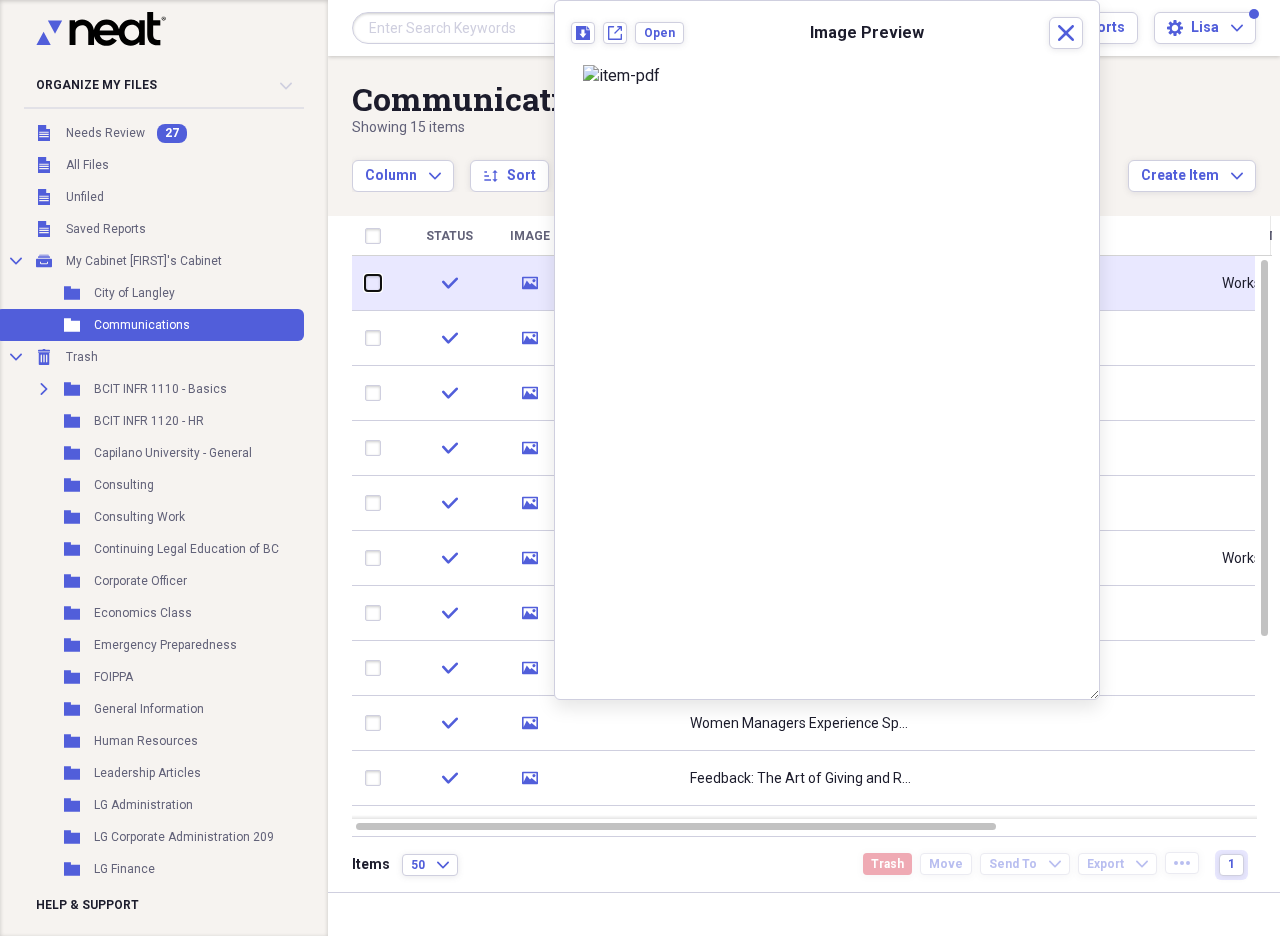 click at bounding box center (365, 283) 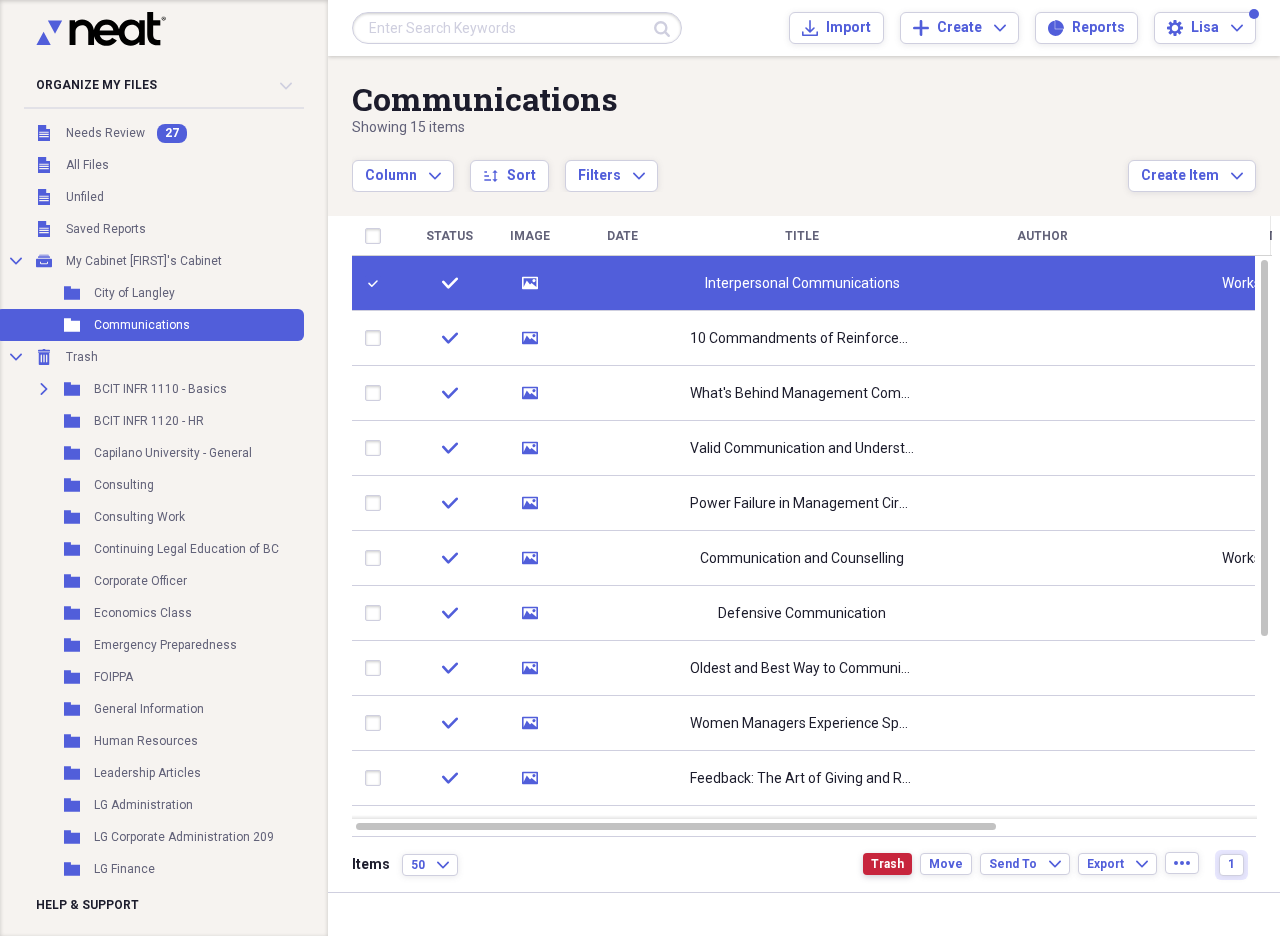 click on "Trash" at bounding box center (887, 864) 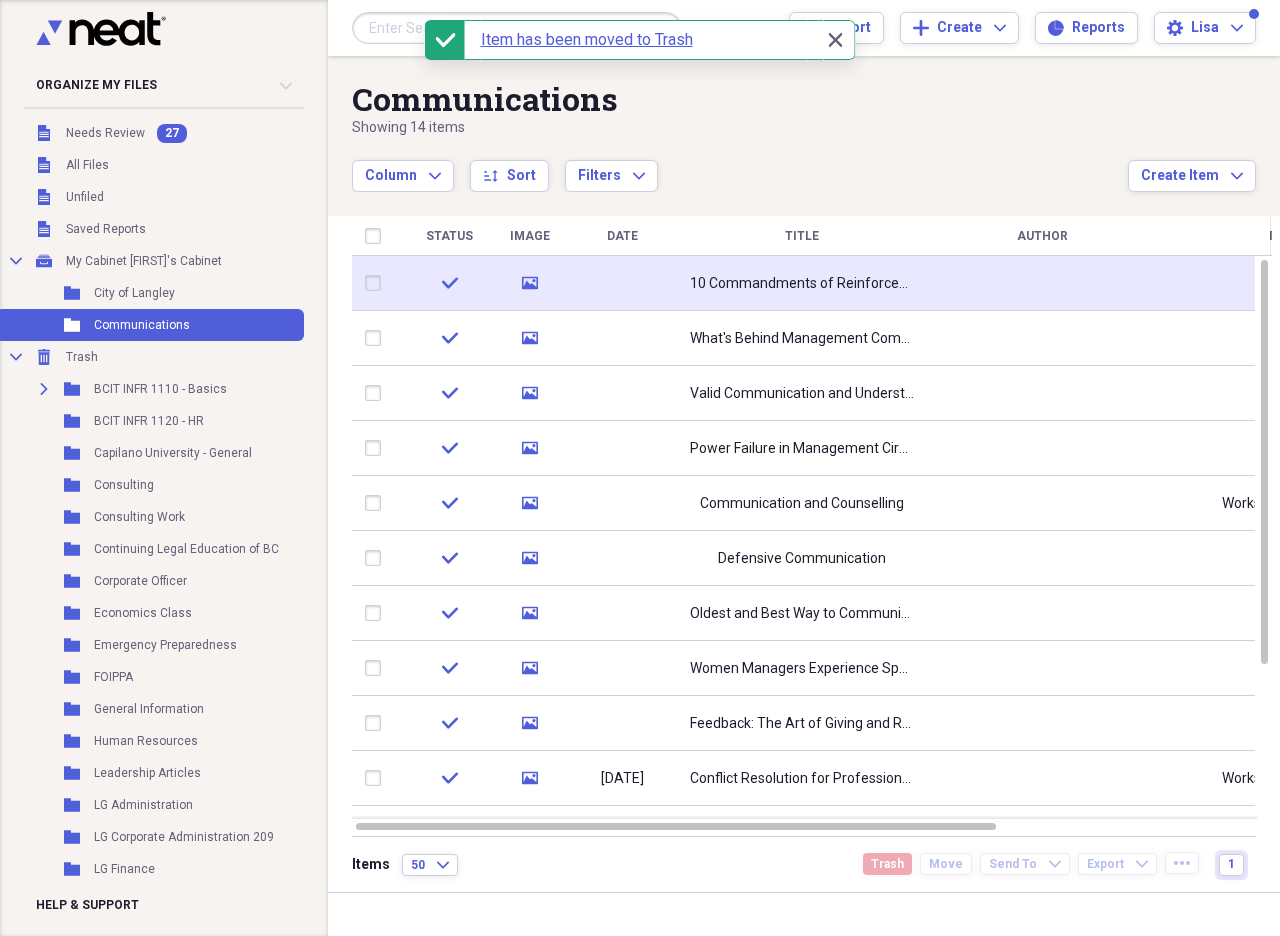 click 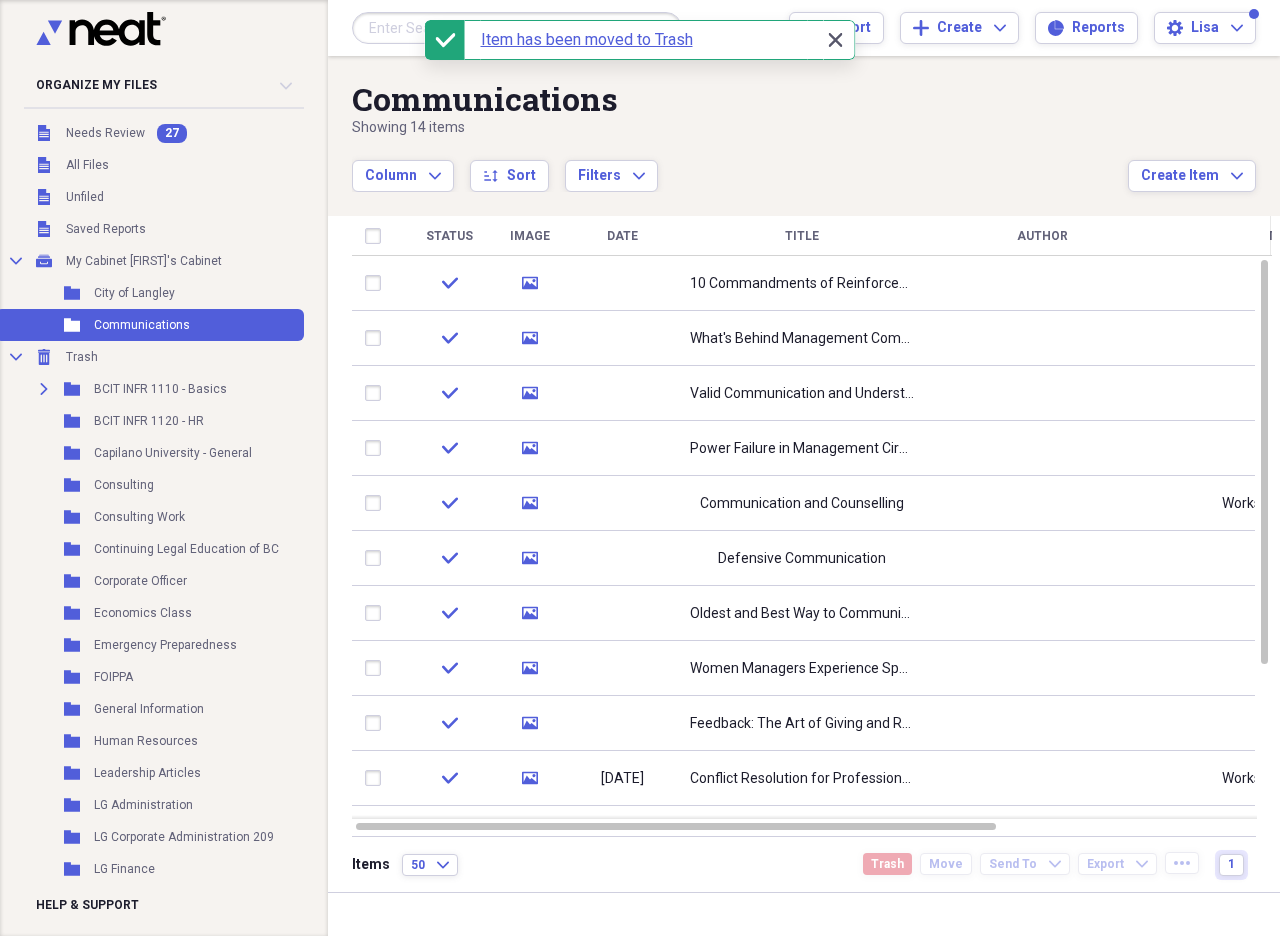 click on "Close Close" at bounding box center (835, 40) 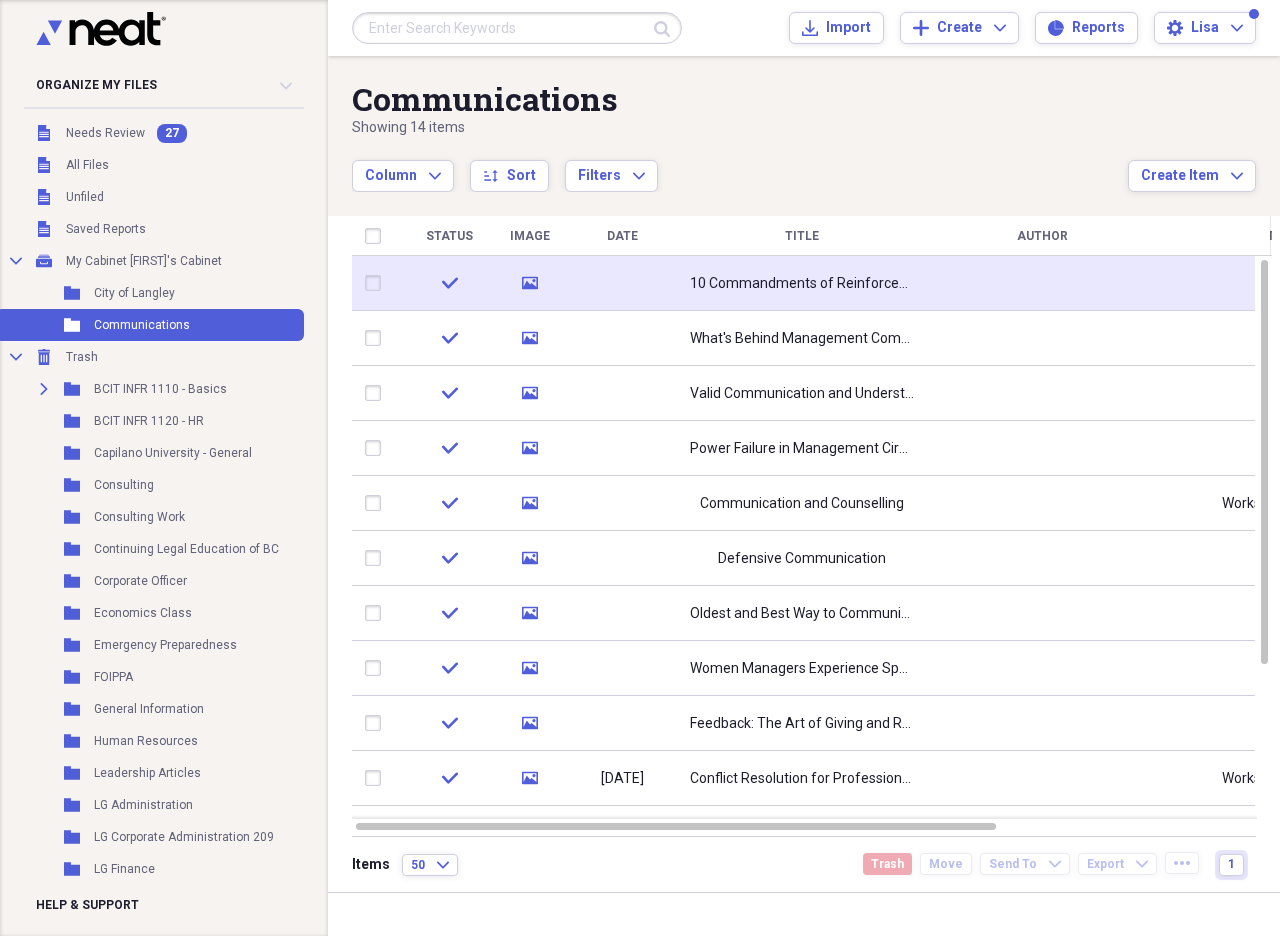 click 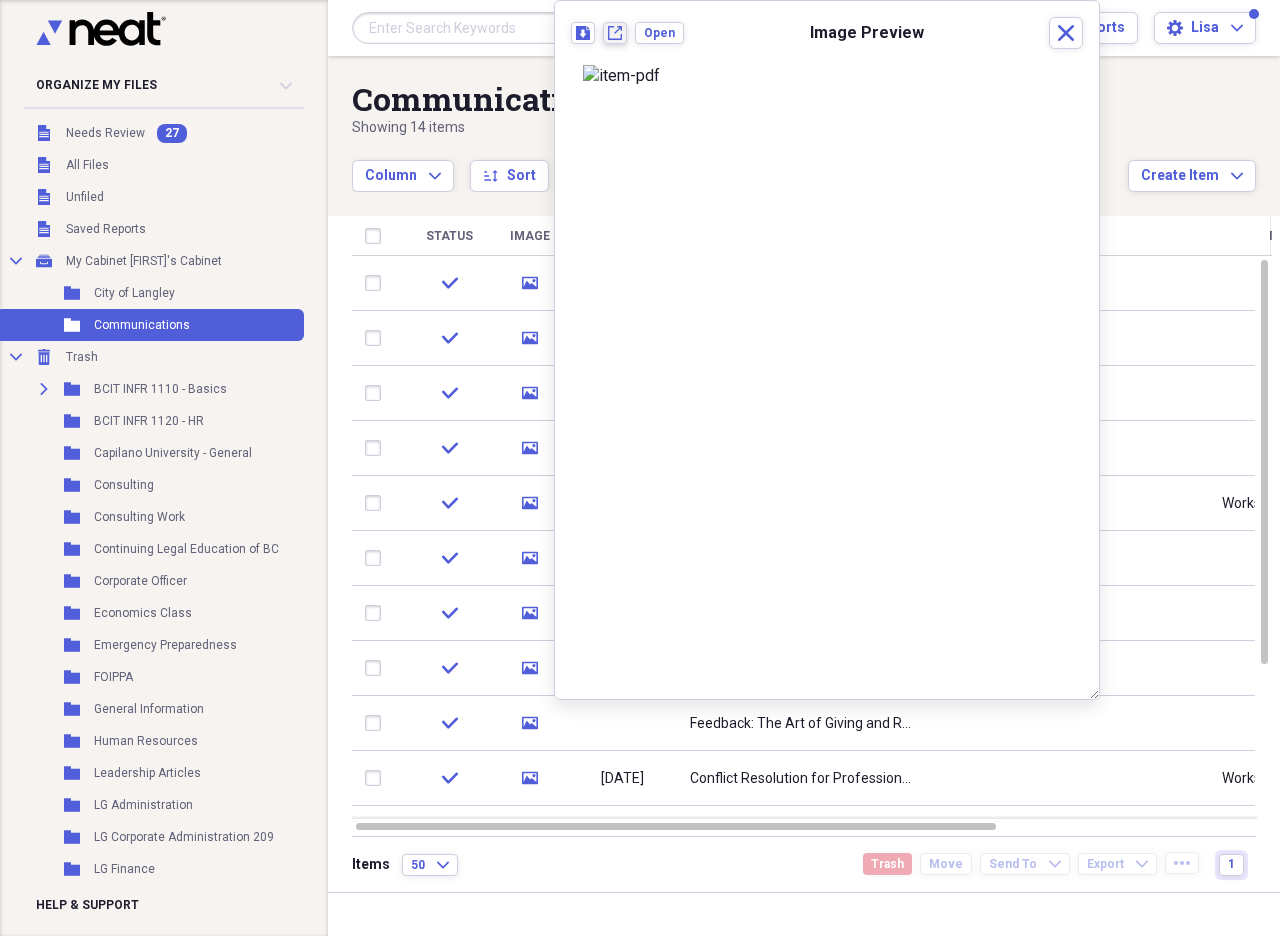 click 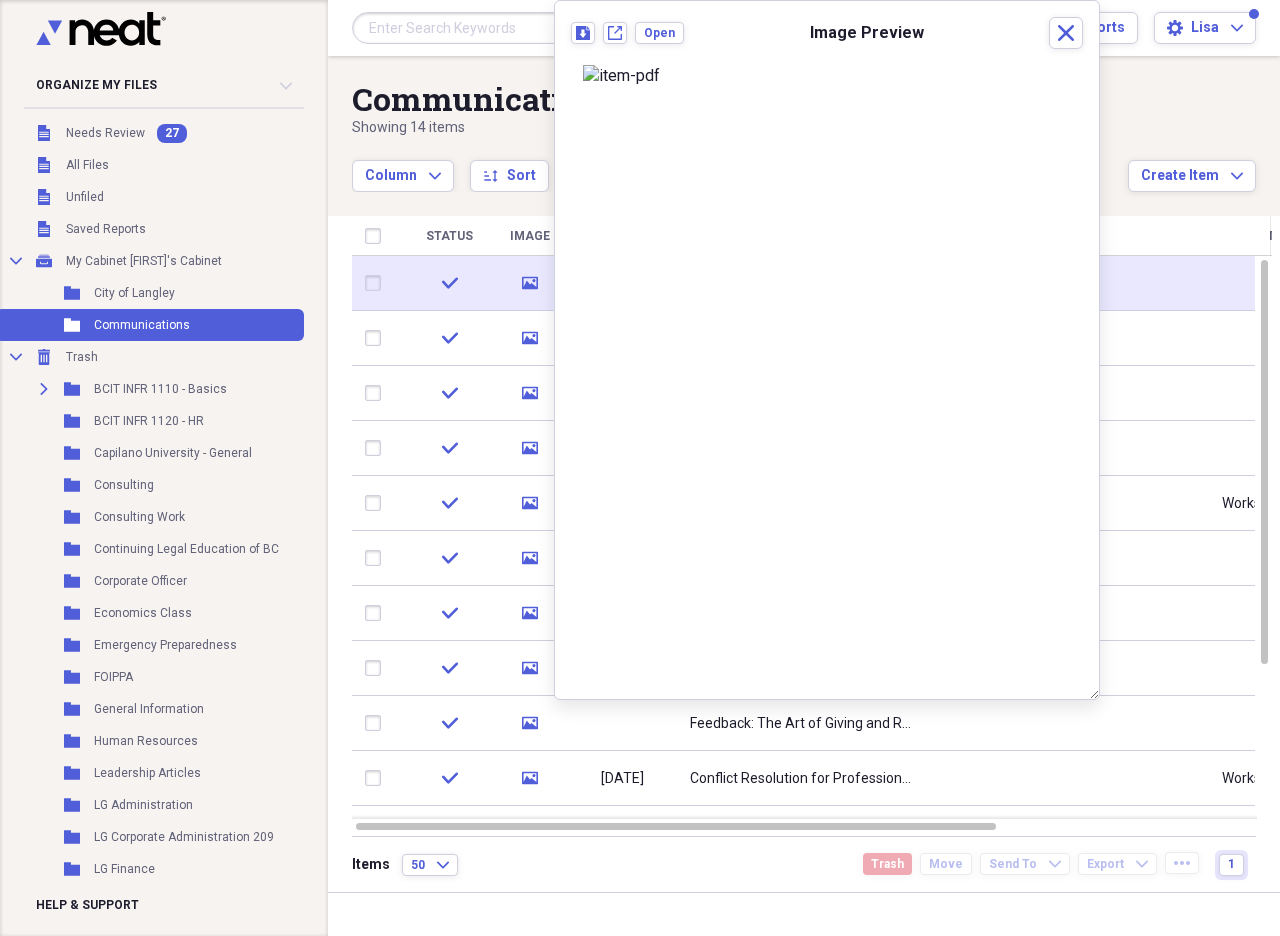 click at bounding box center [377, 283] 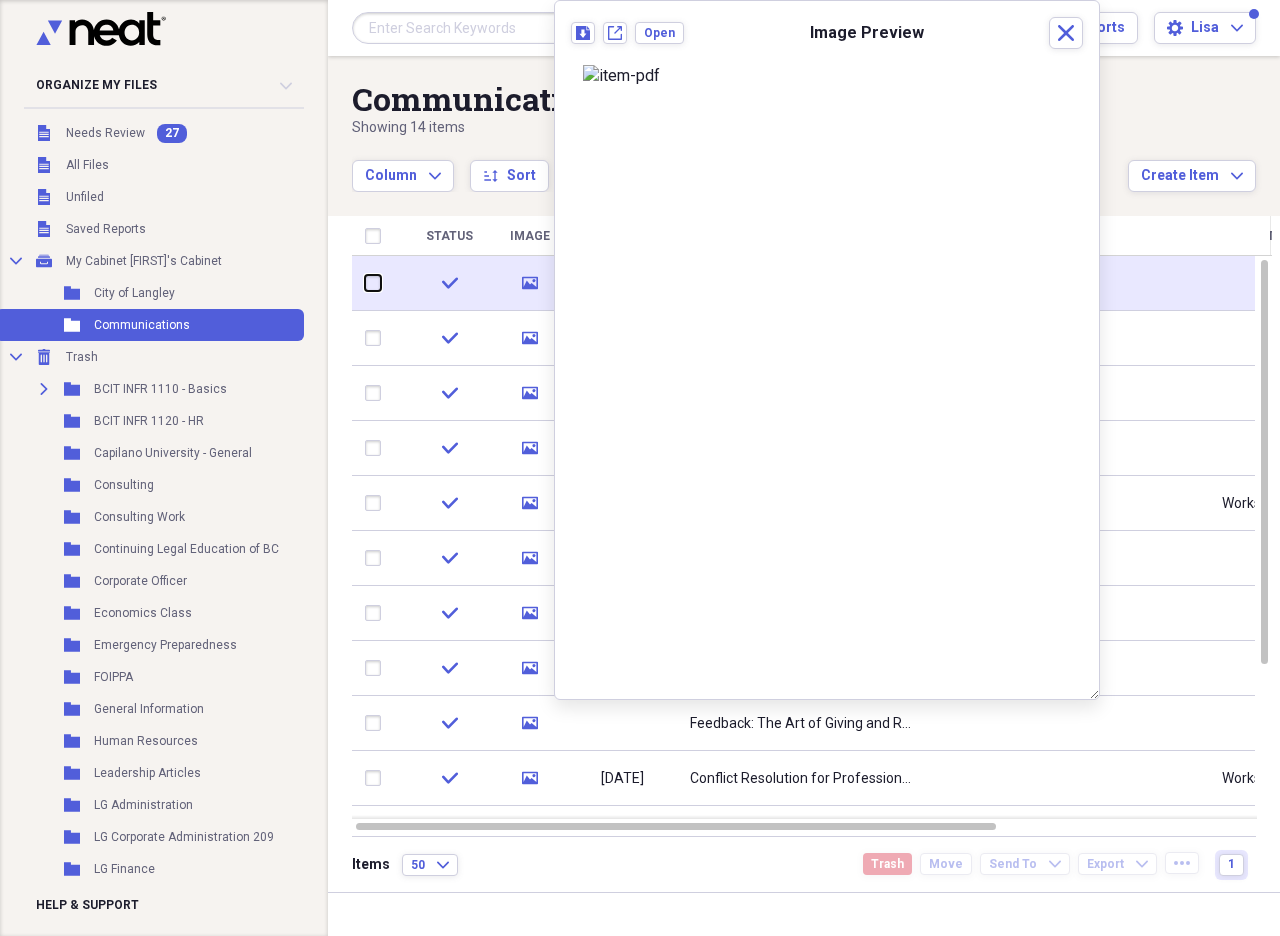 click at bounding box center [365, 283] 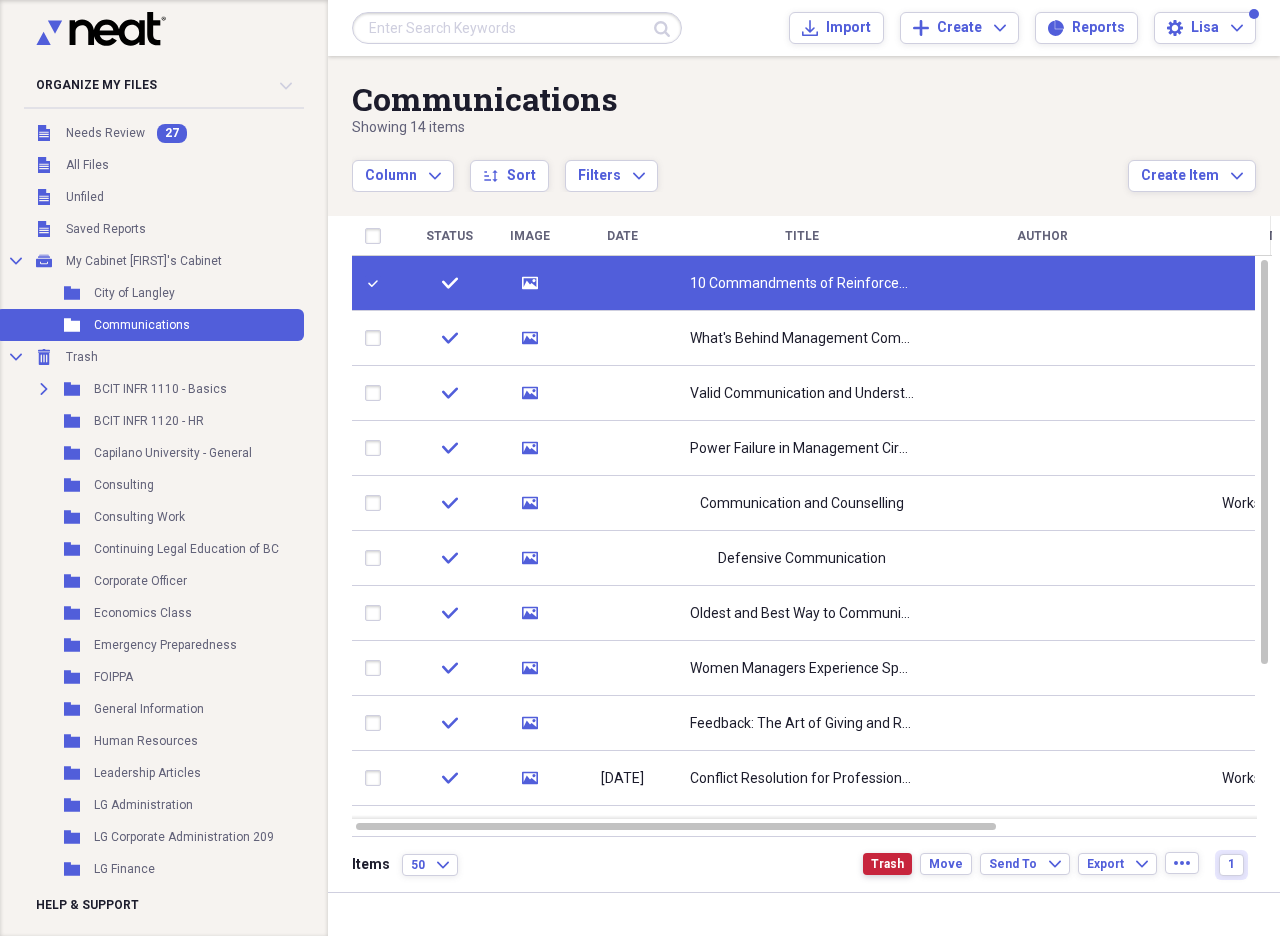 click on "Trash" at bounding box center [887, 864] 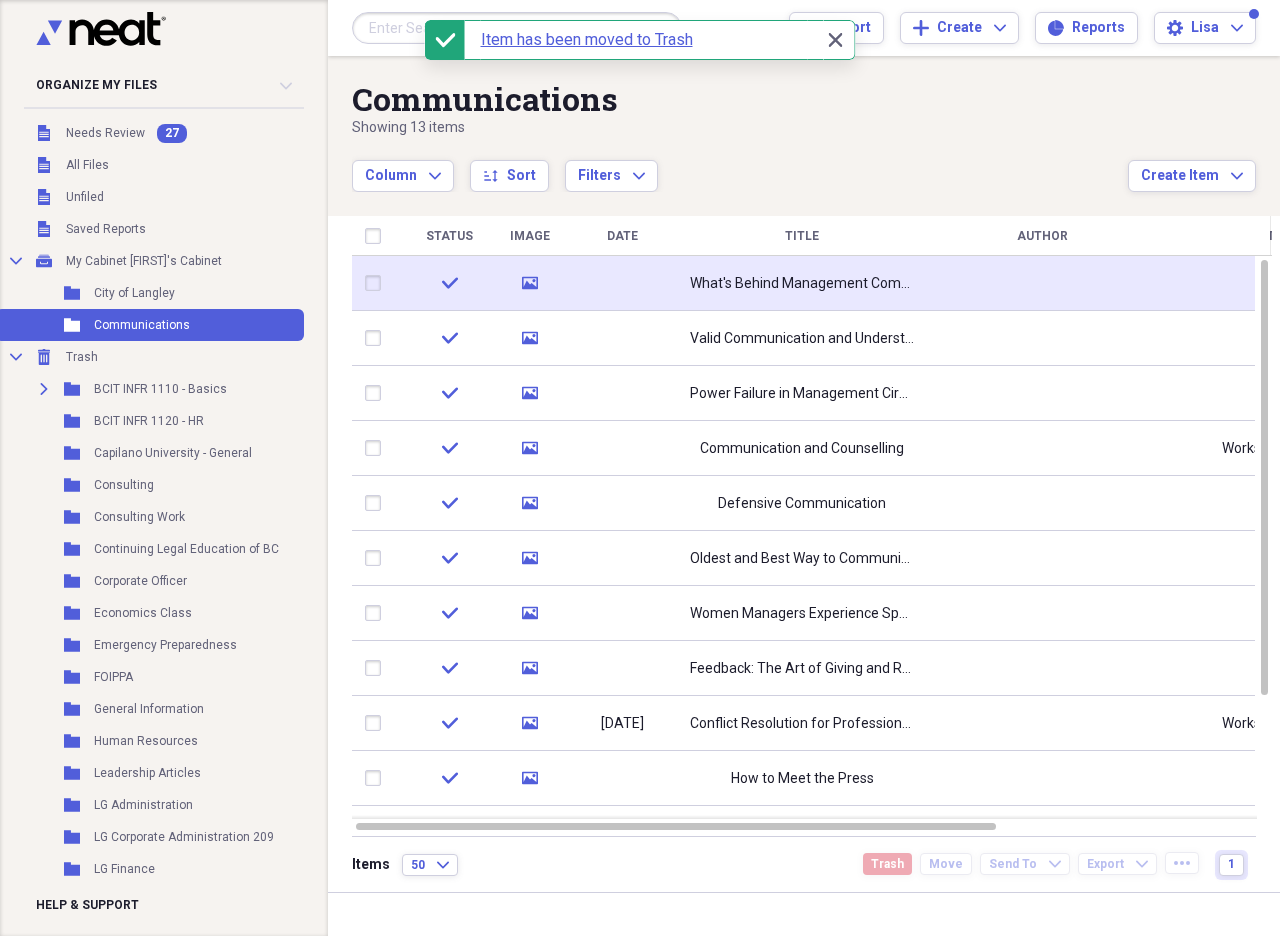 click on "media" 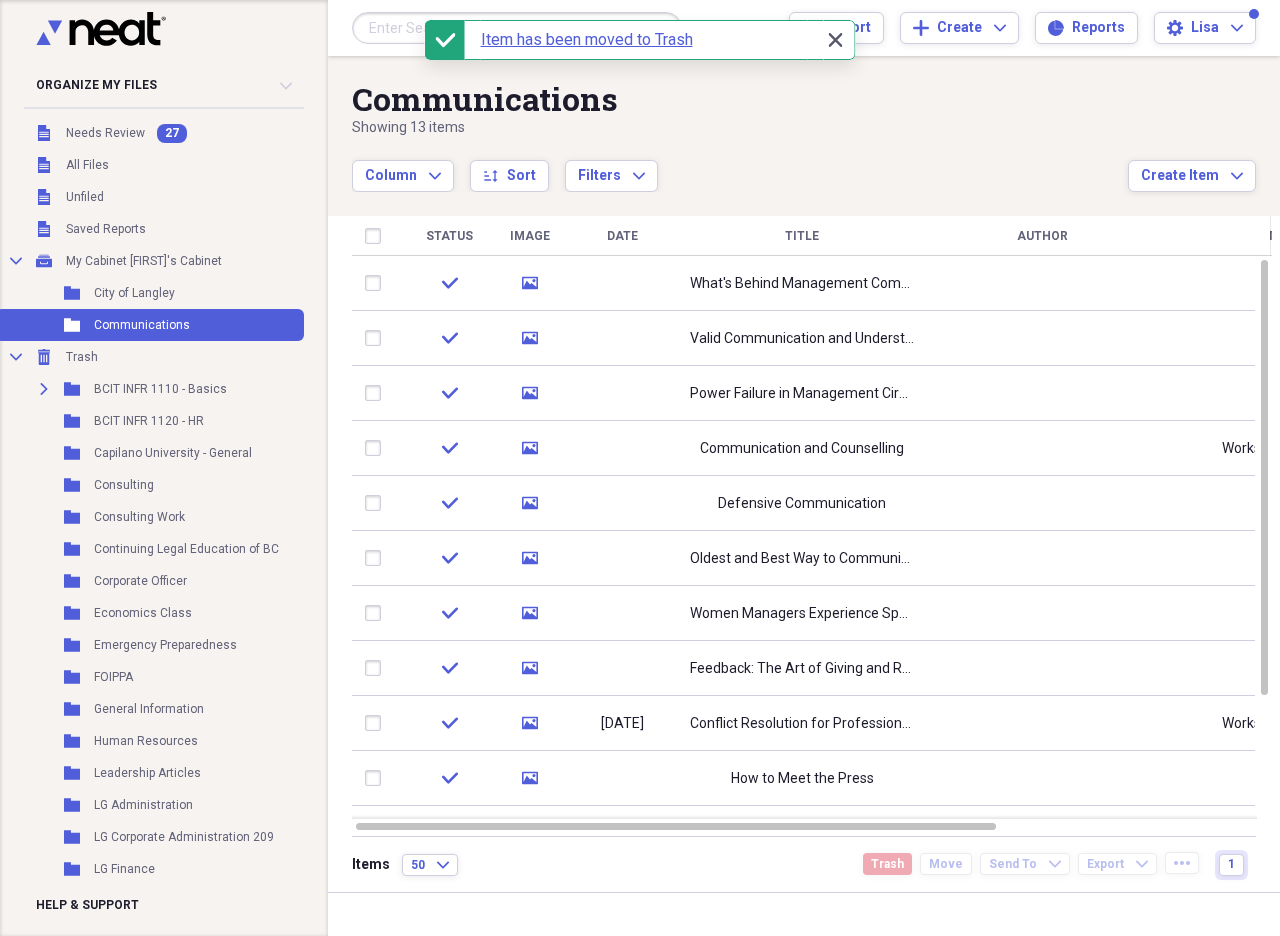 click on "Close" 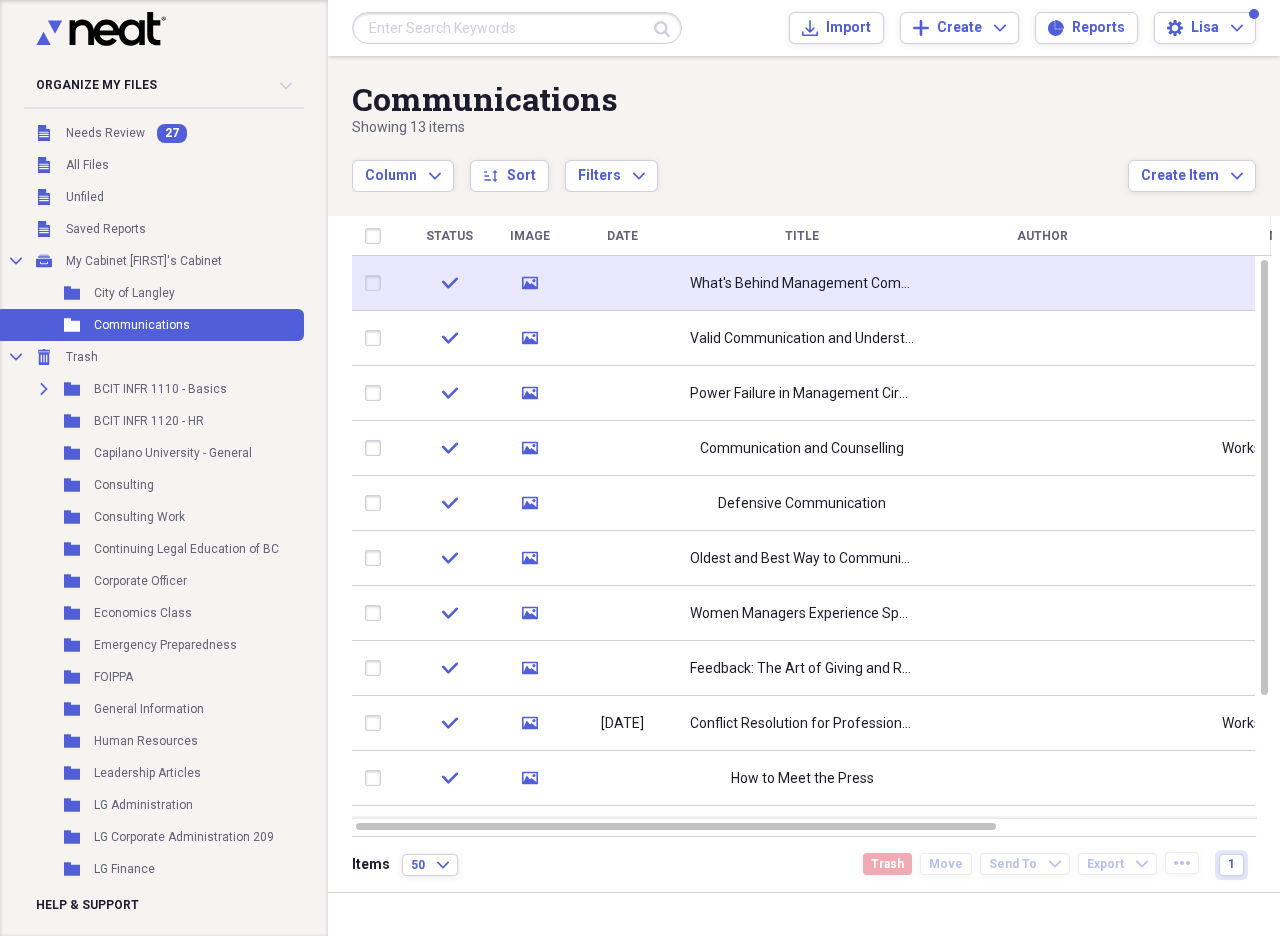 click 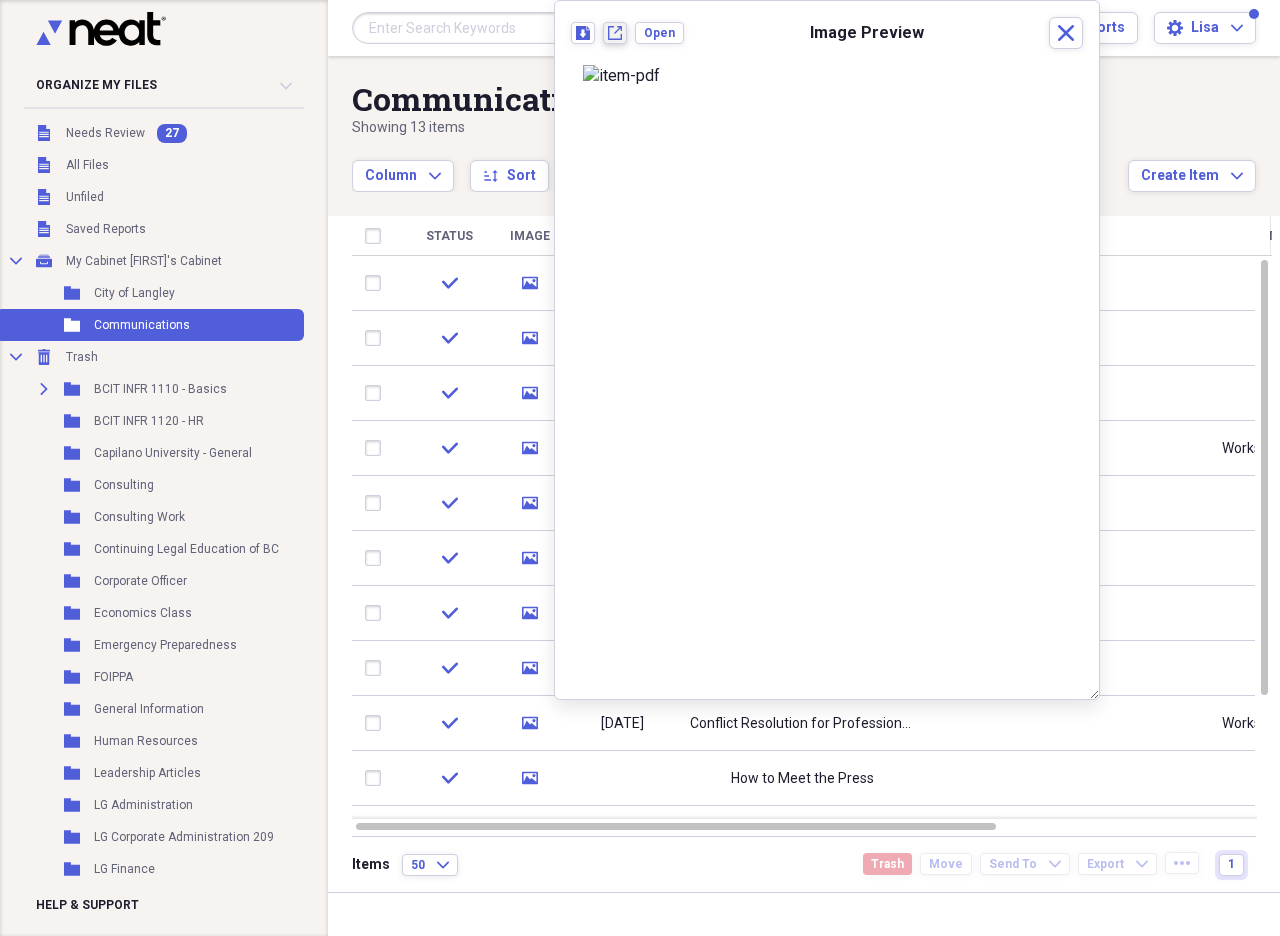 click on "New tab" at bounding box center (615, 33) 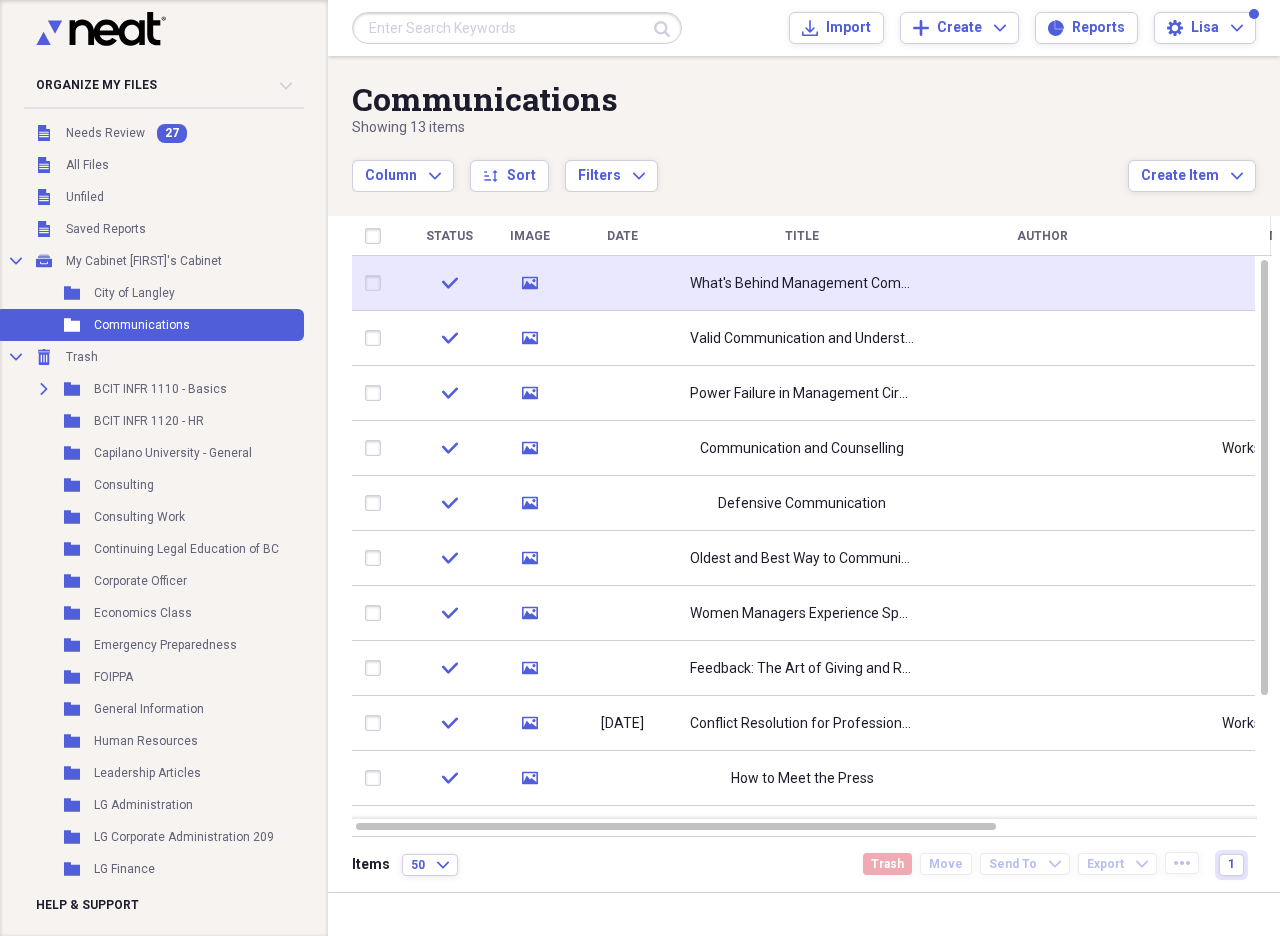 click at bounding box center [377, 283] 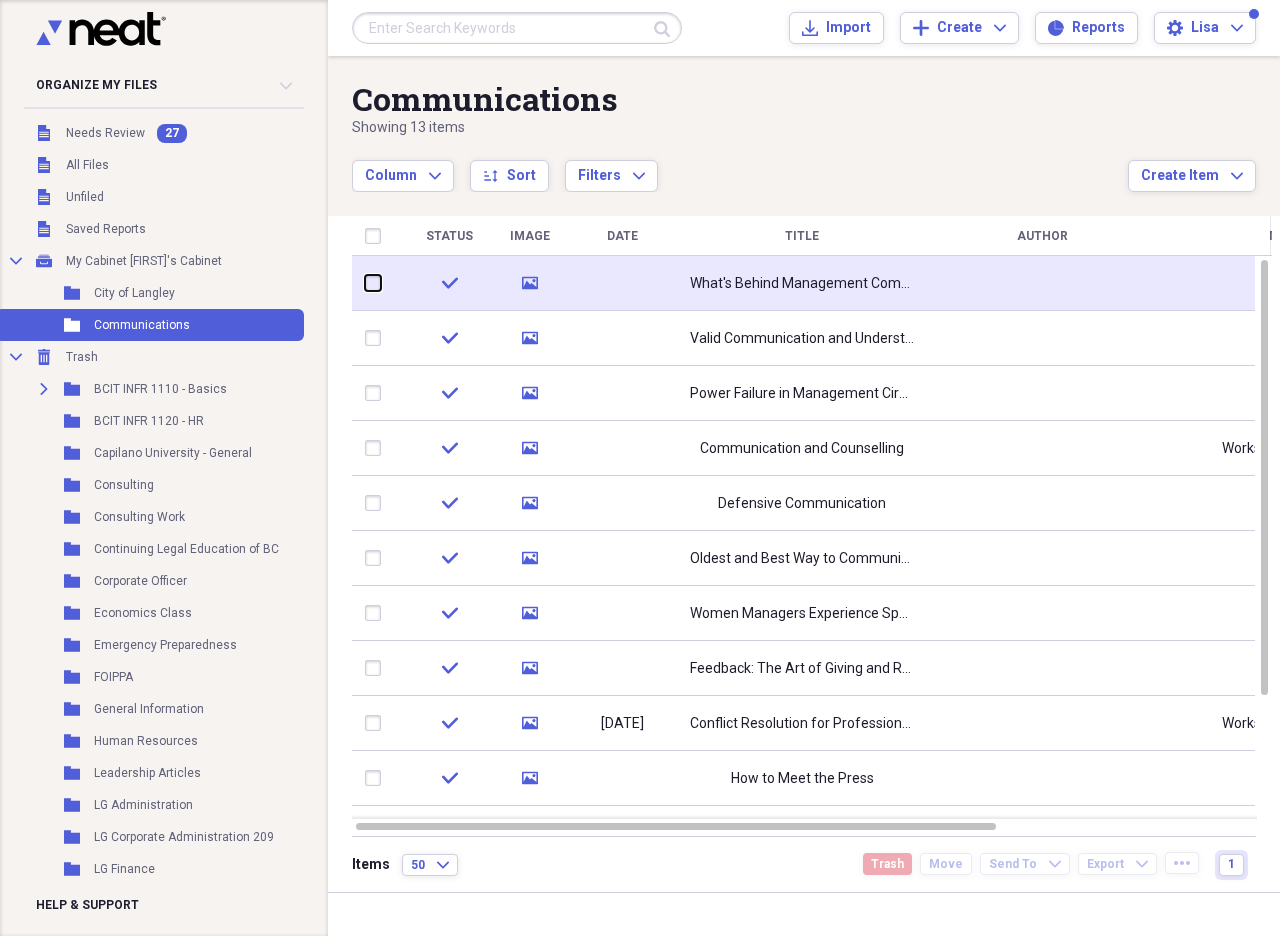 click at bounding box center [365, 283] 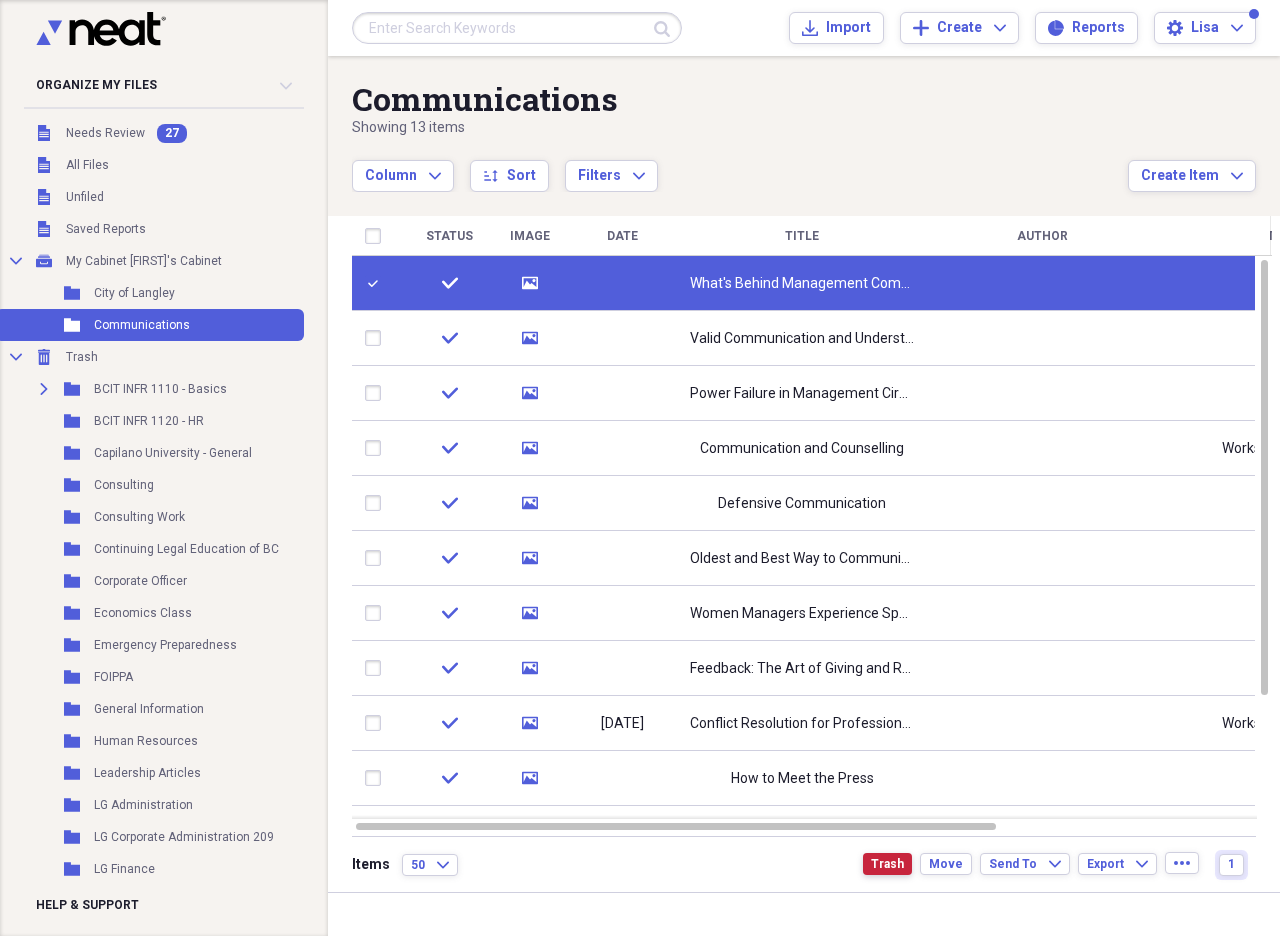 click on "Trash" at bounding box center [887, 864] 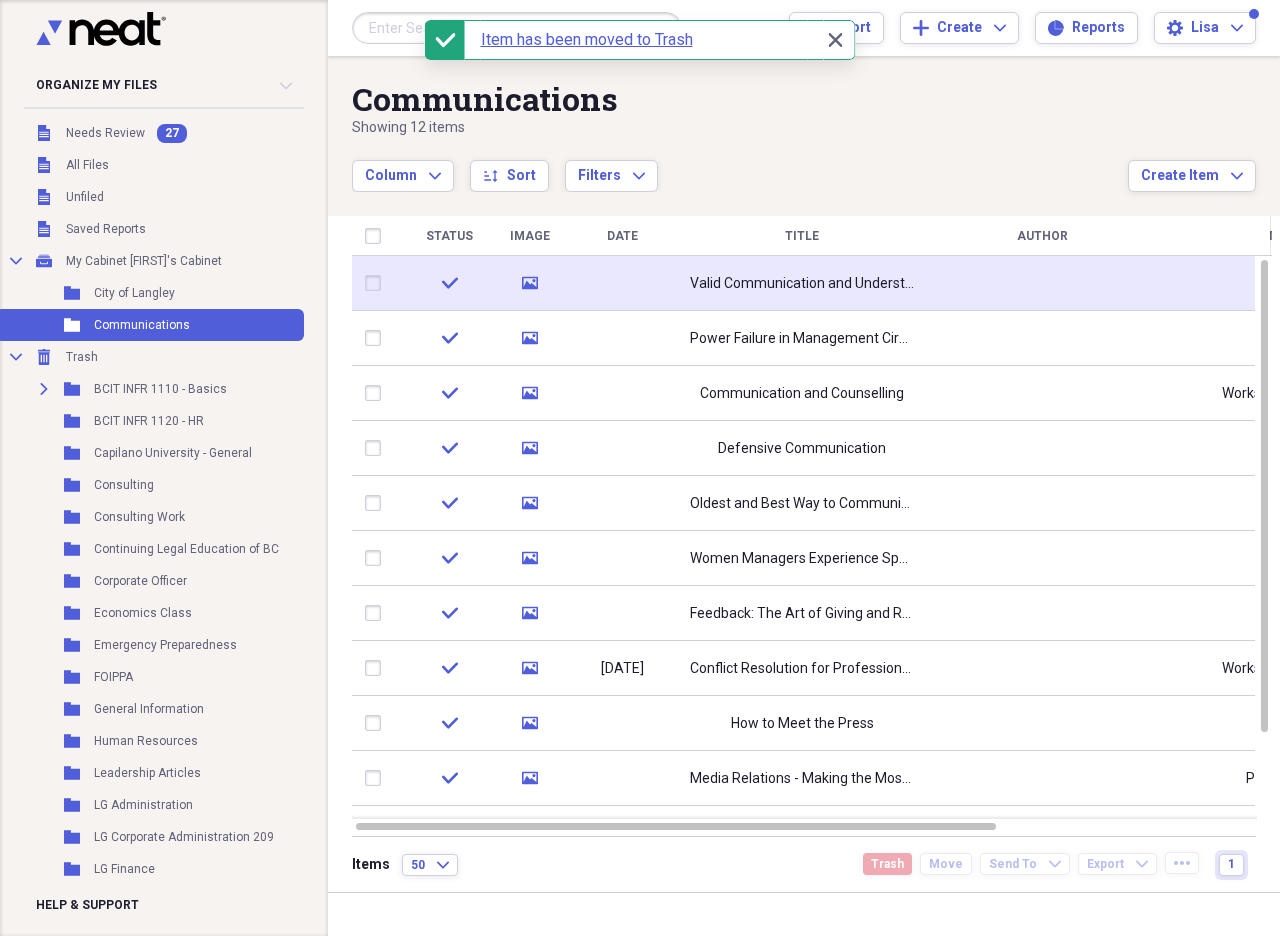 click on "media" at bounding box center (530, 283) 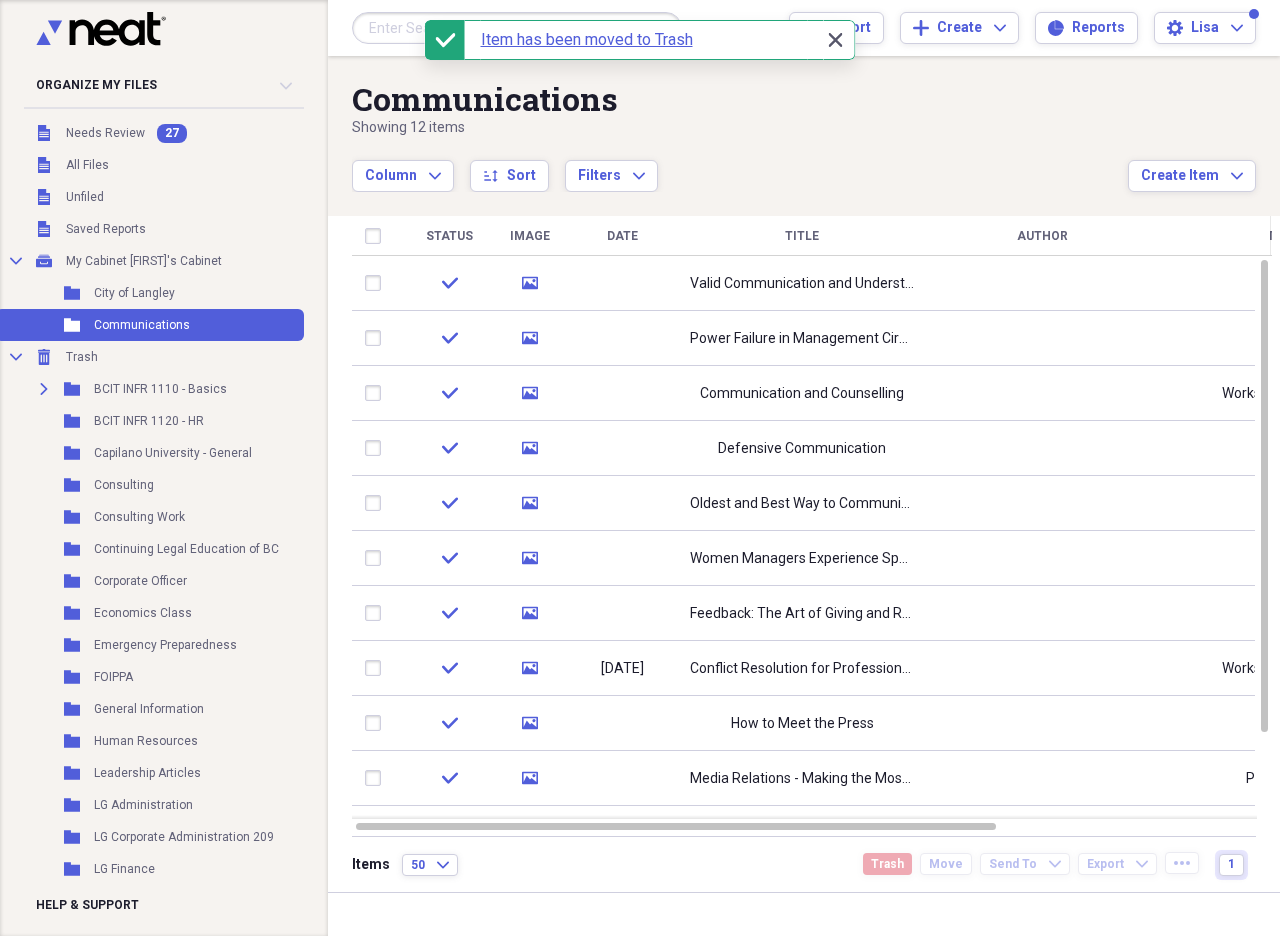 click 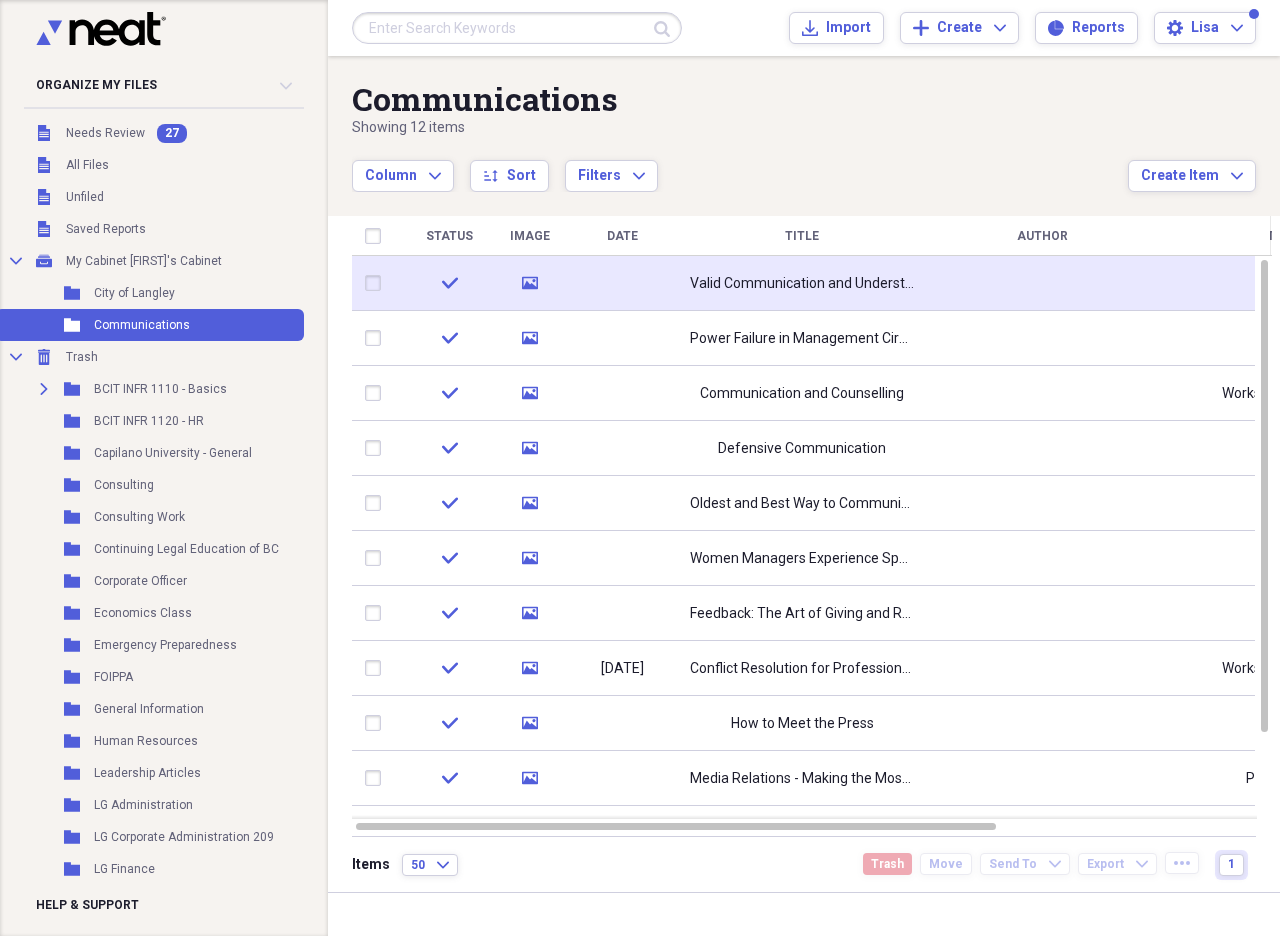 click on "media" 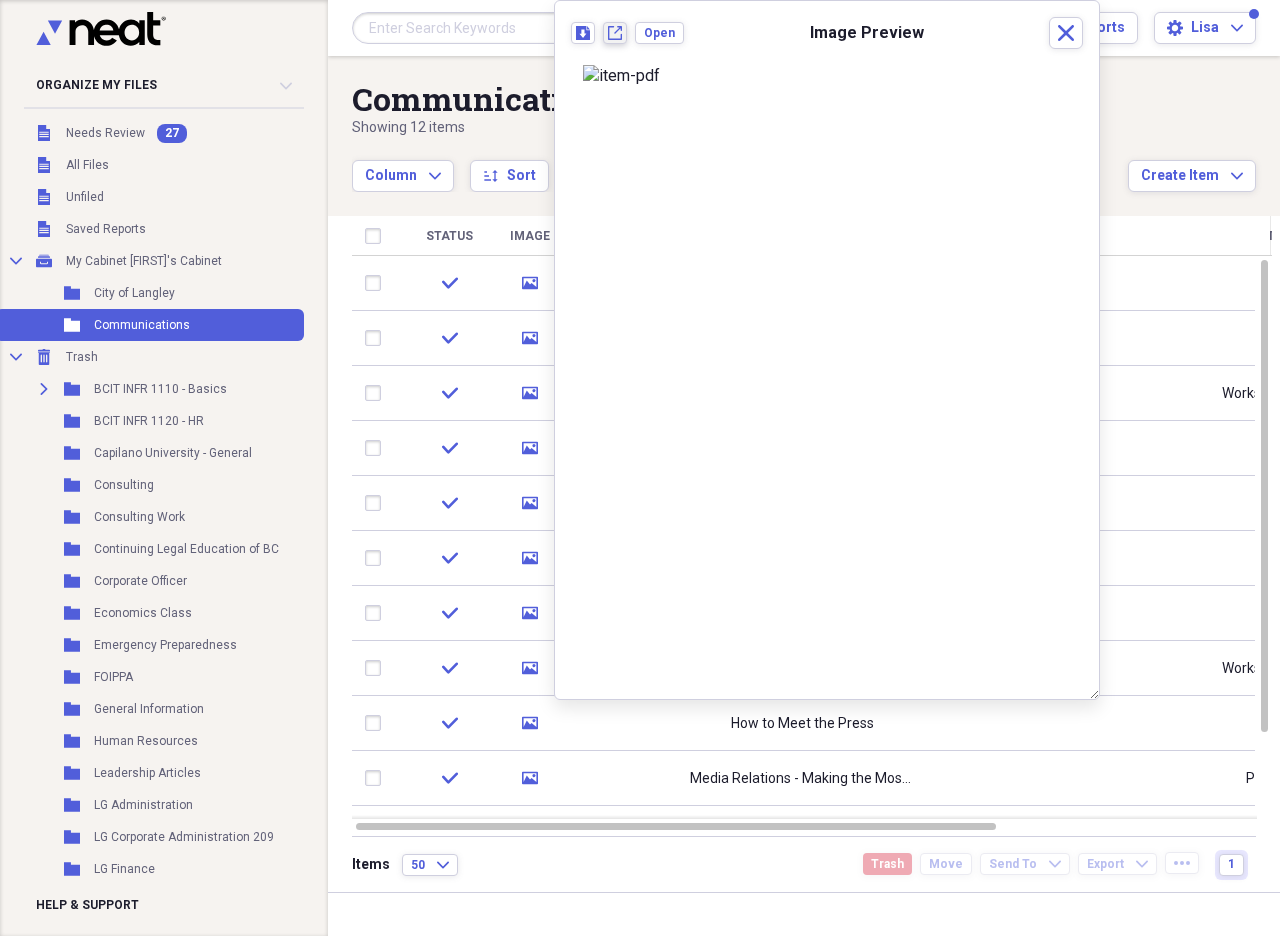 click on "New tab" 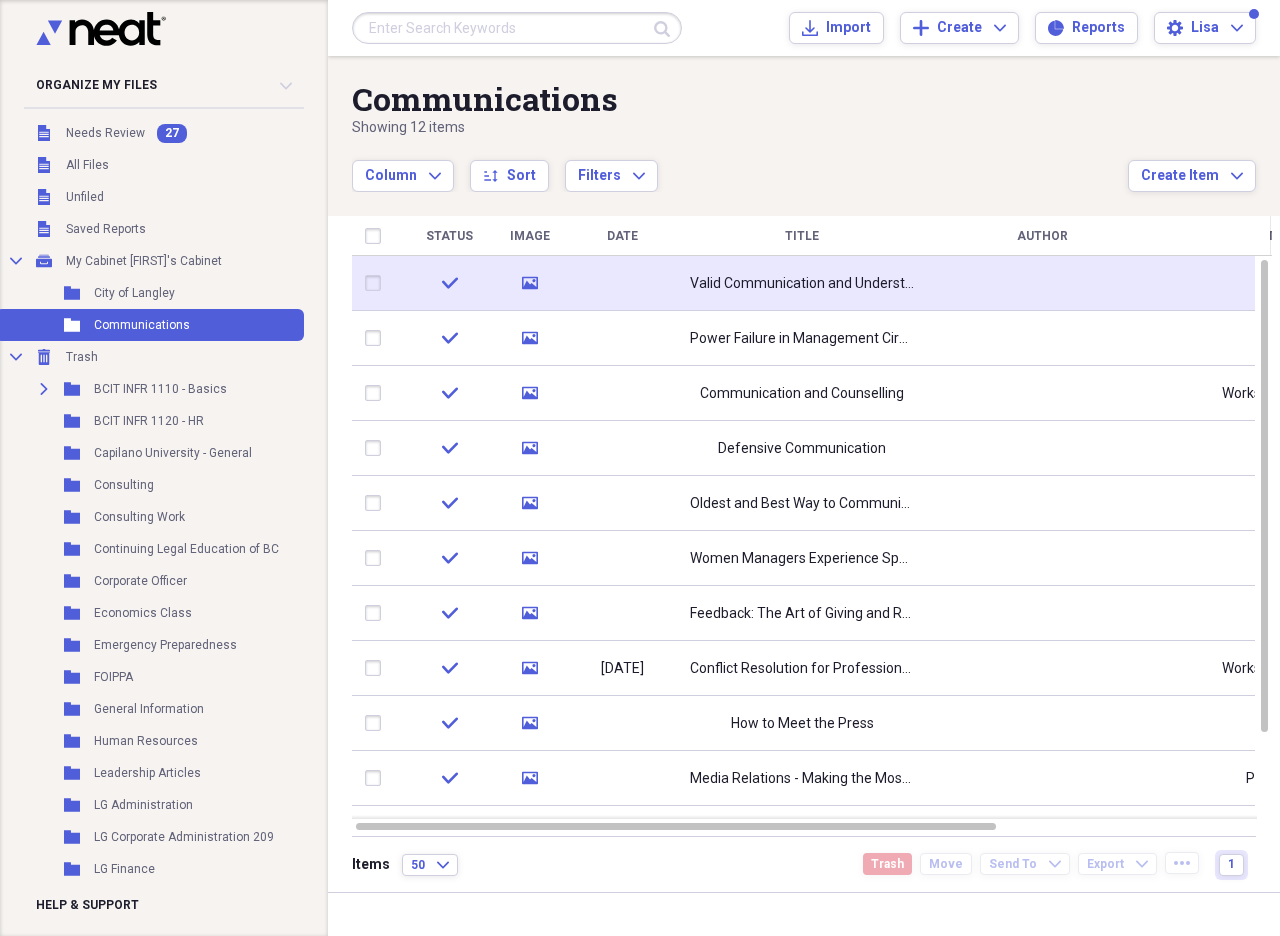 click at bounding box center [377, 283] 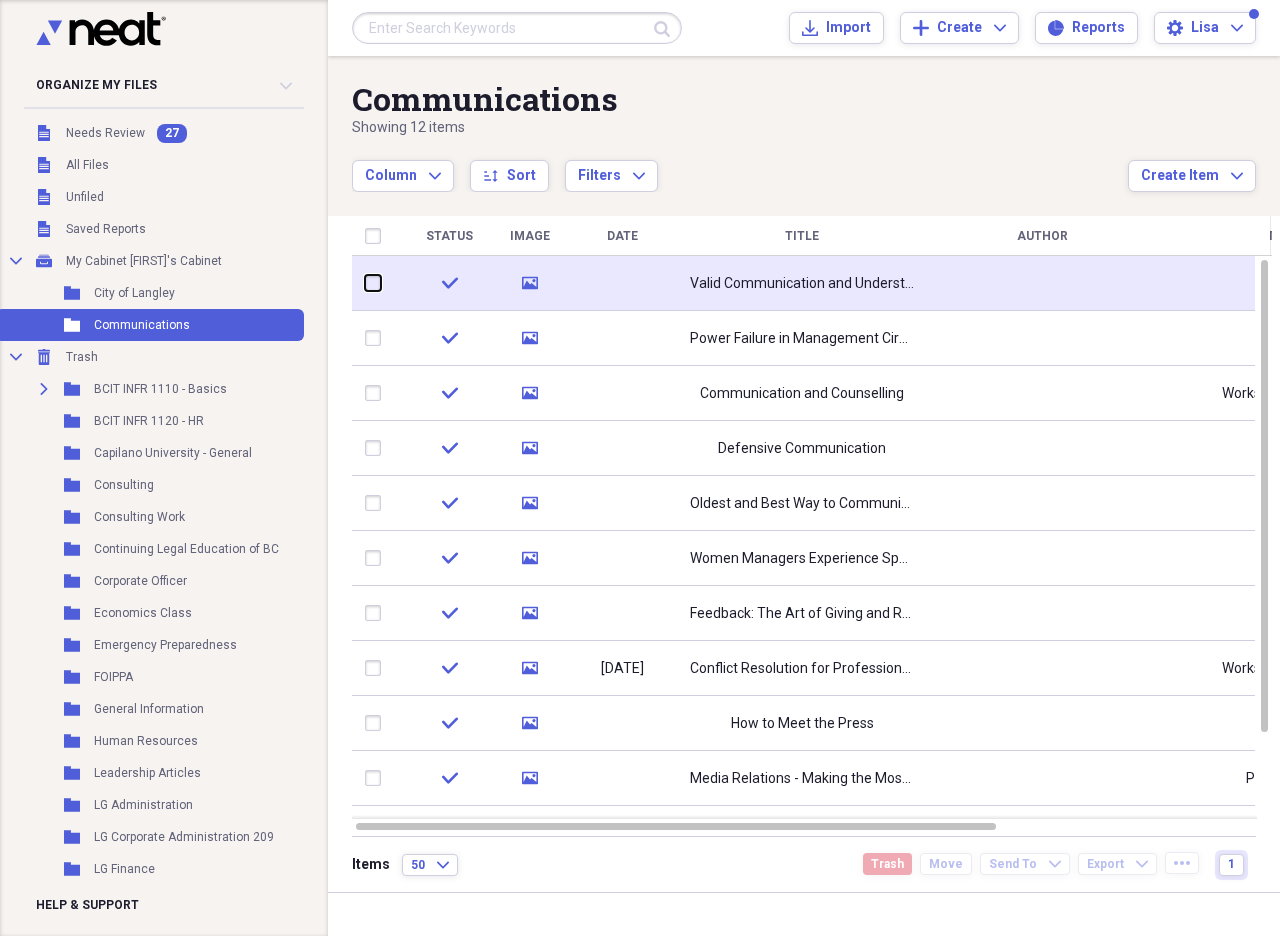 click at bounding box center [365, 283] 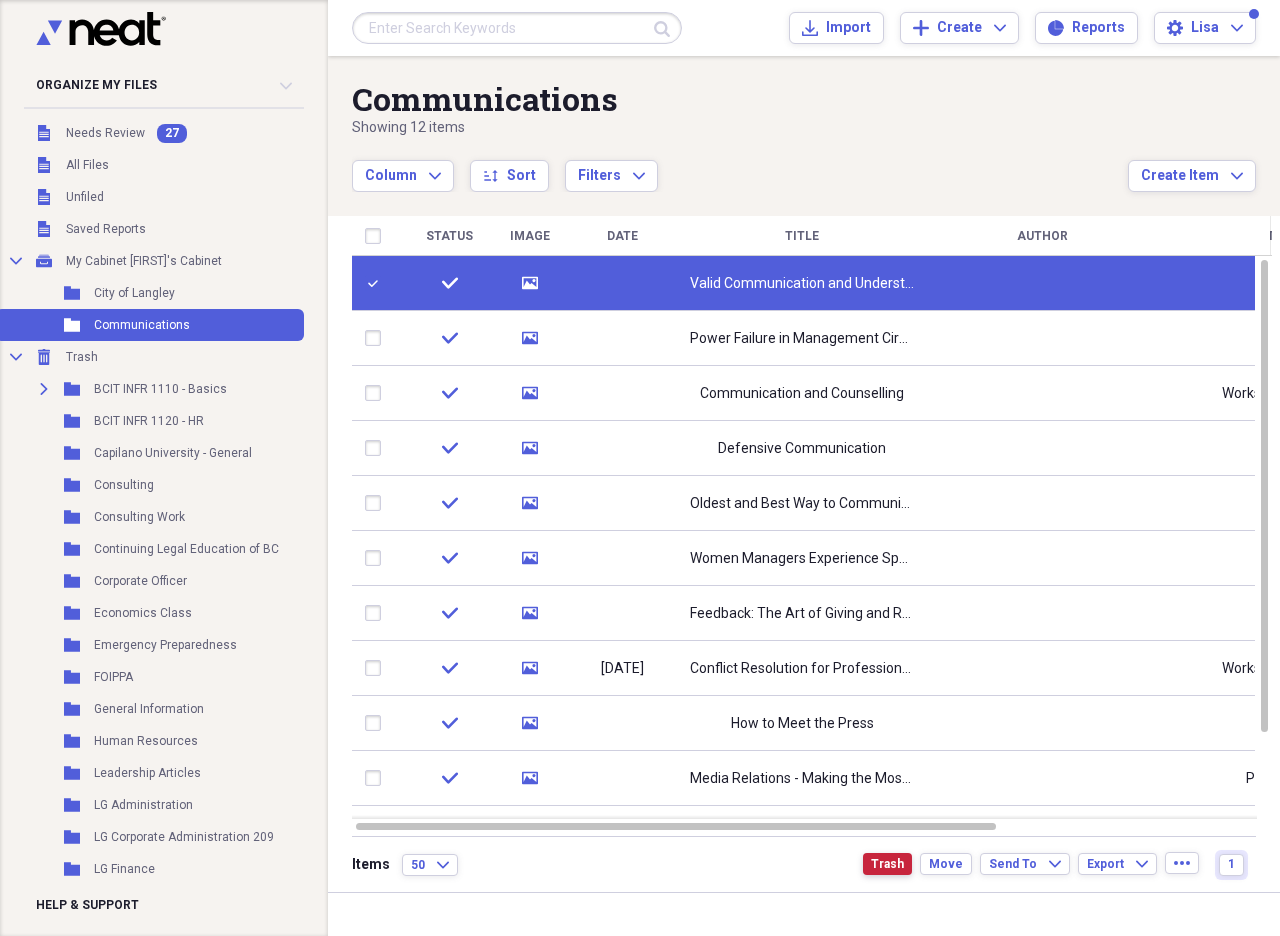 click on "Trash" at bounding box center (887, 864) 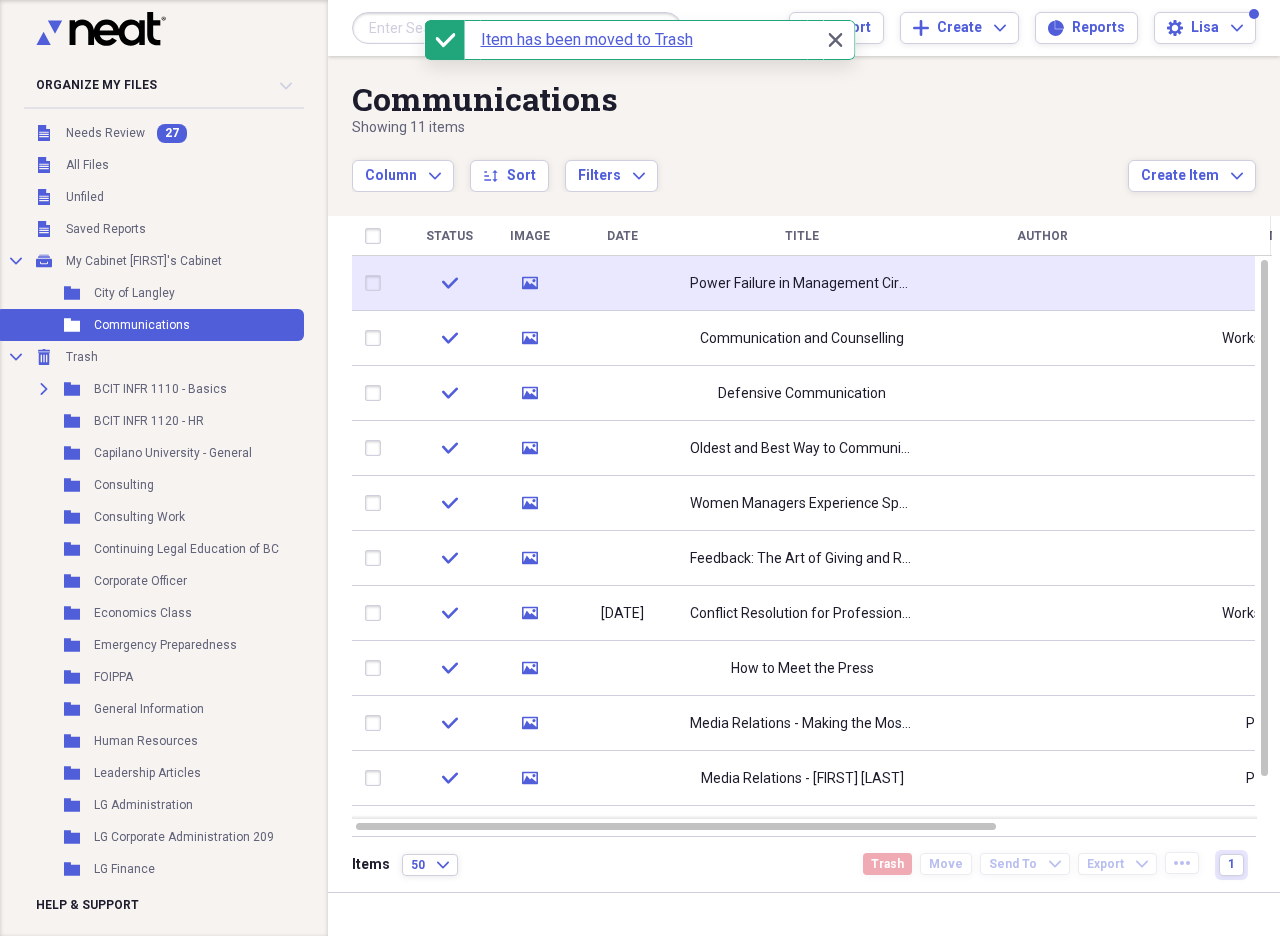 click 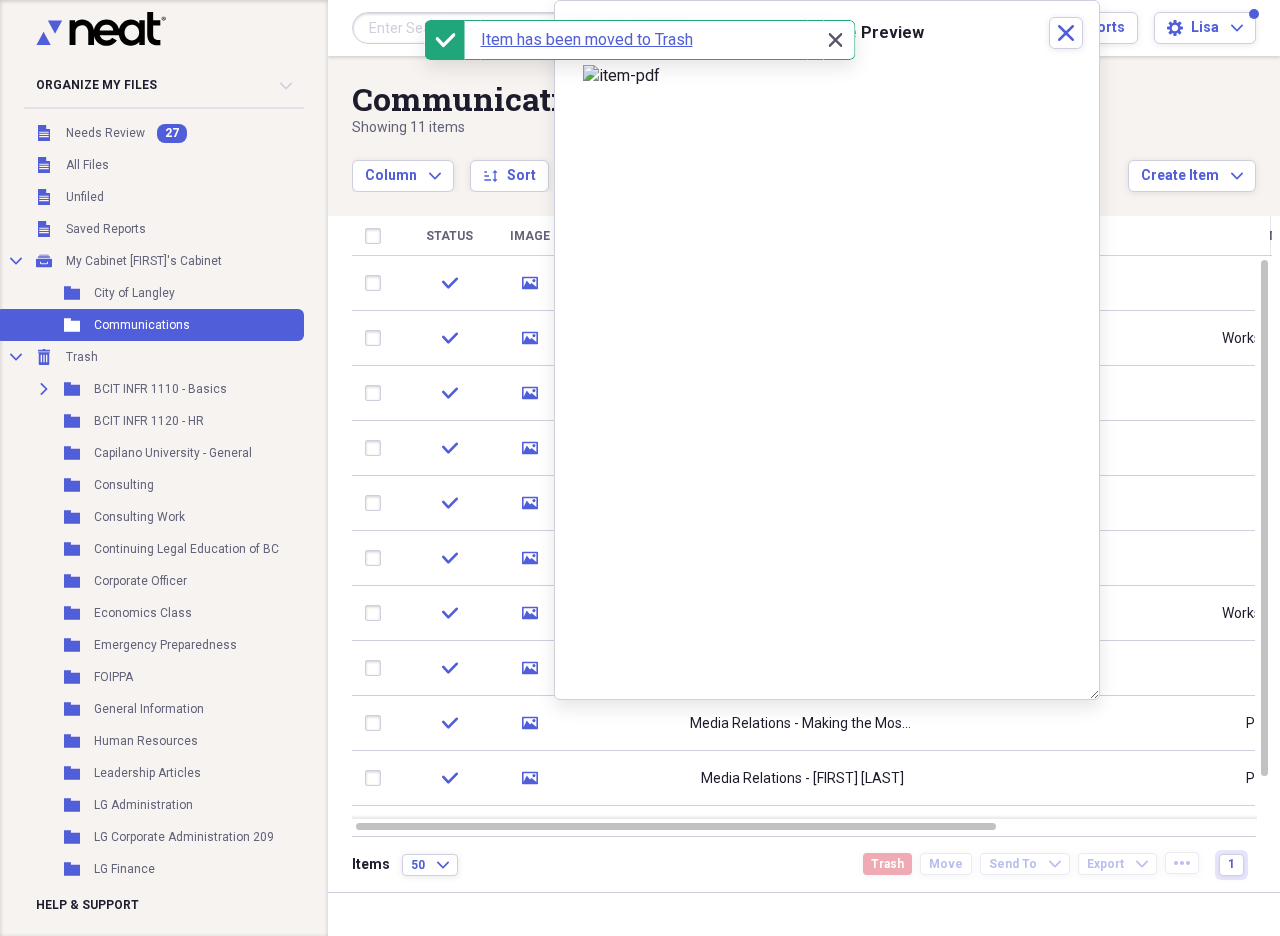click on "Close Close" at bounding box center (835, 40) 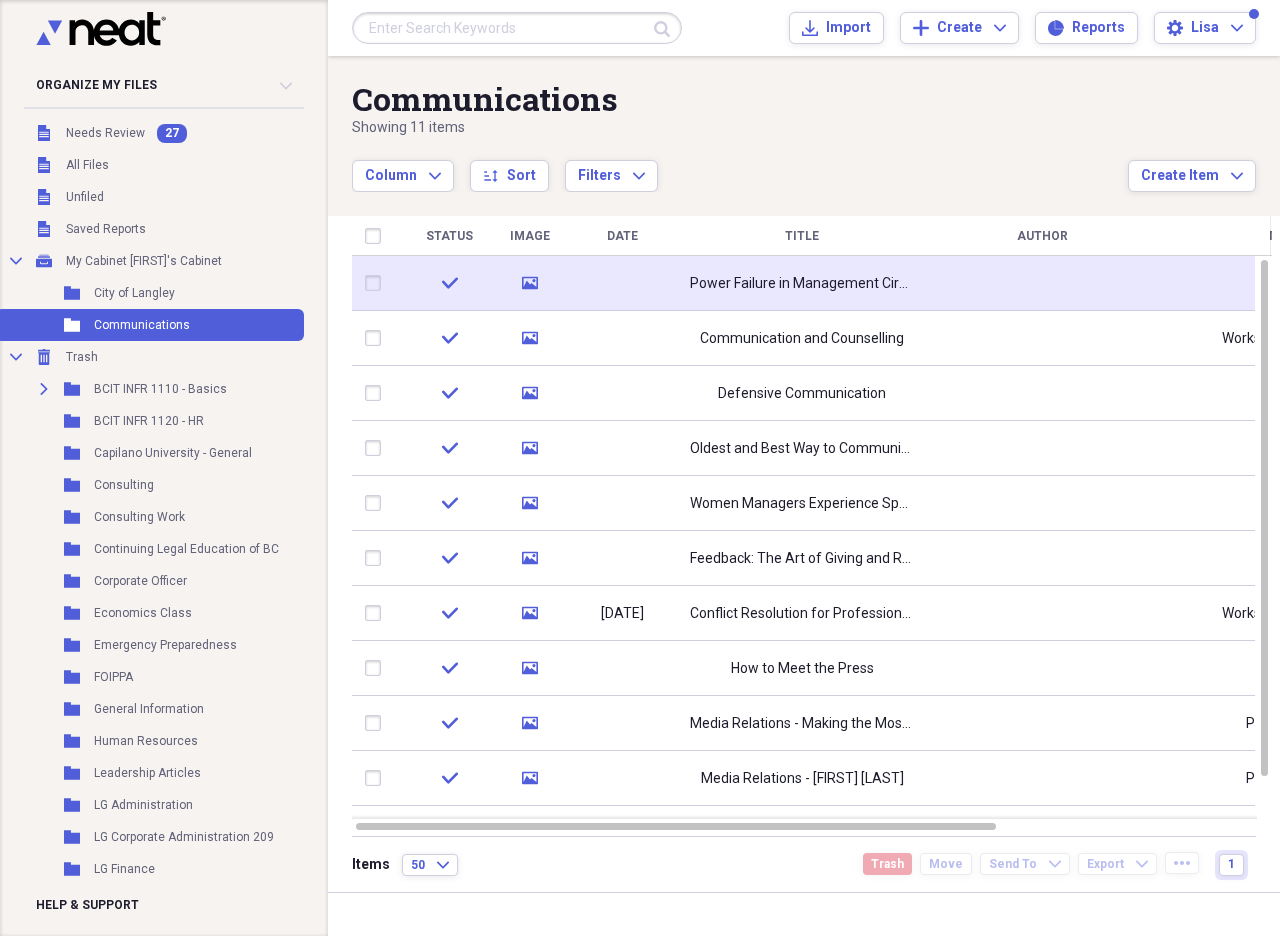 click 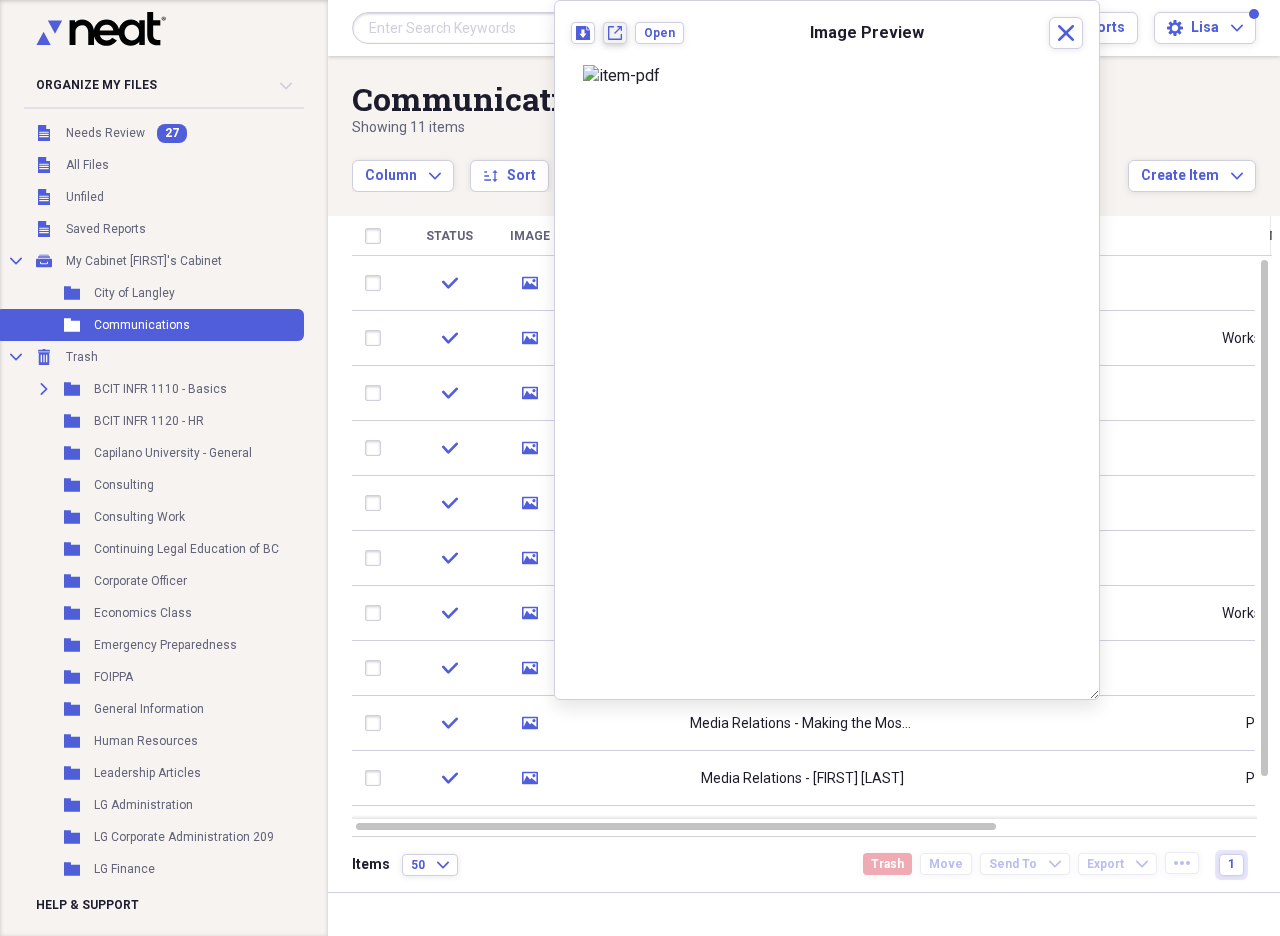 click 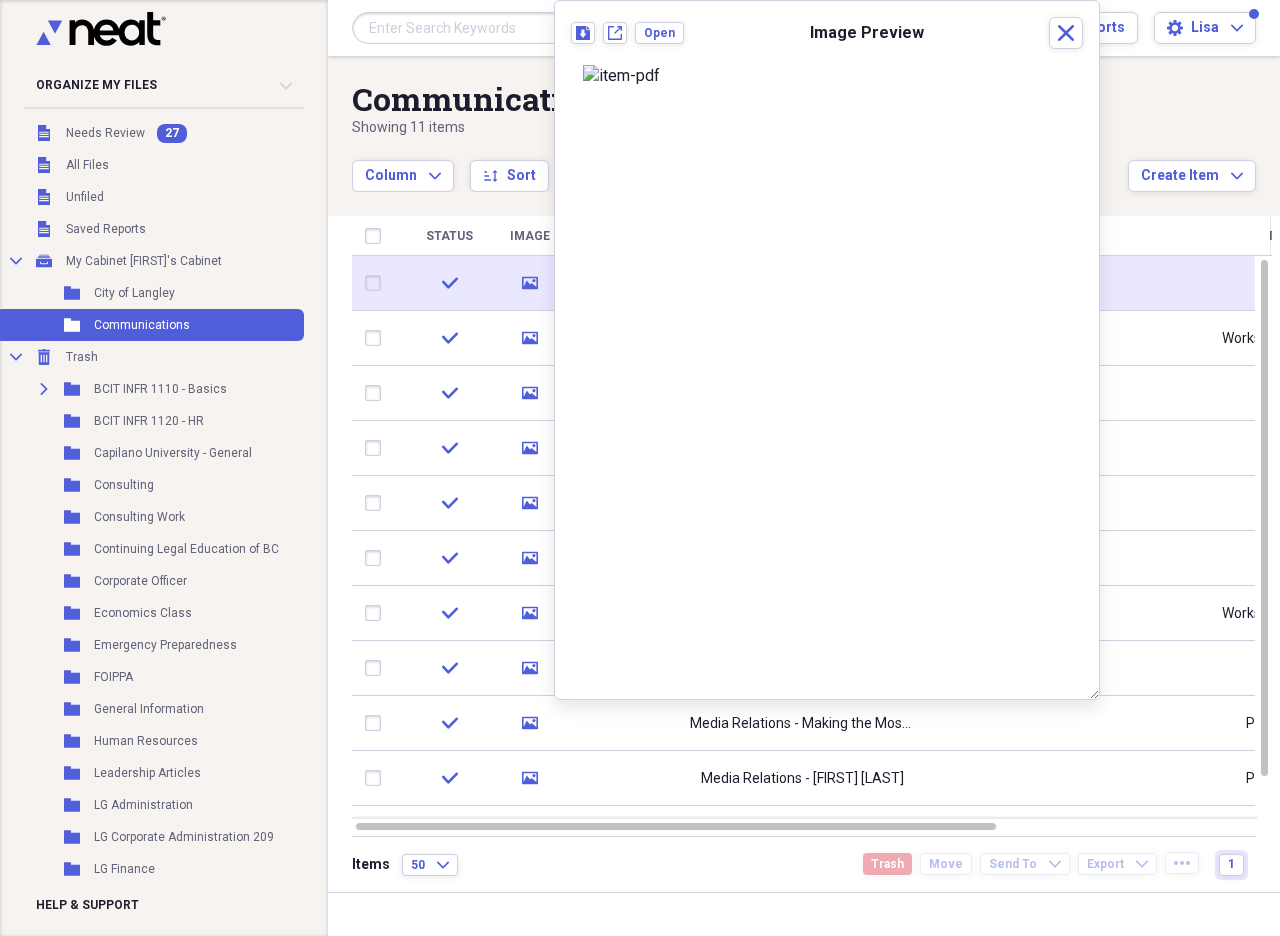 click at bounding box center (377, 283) 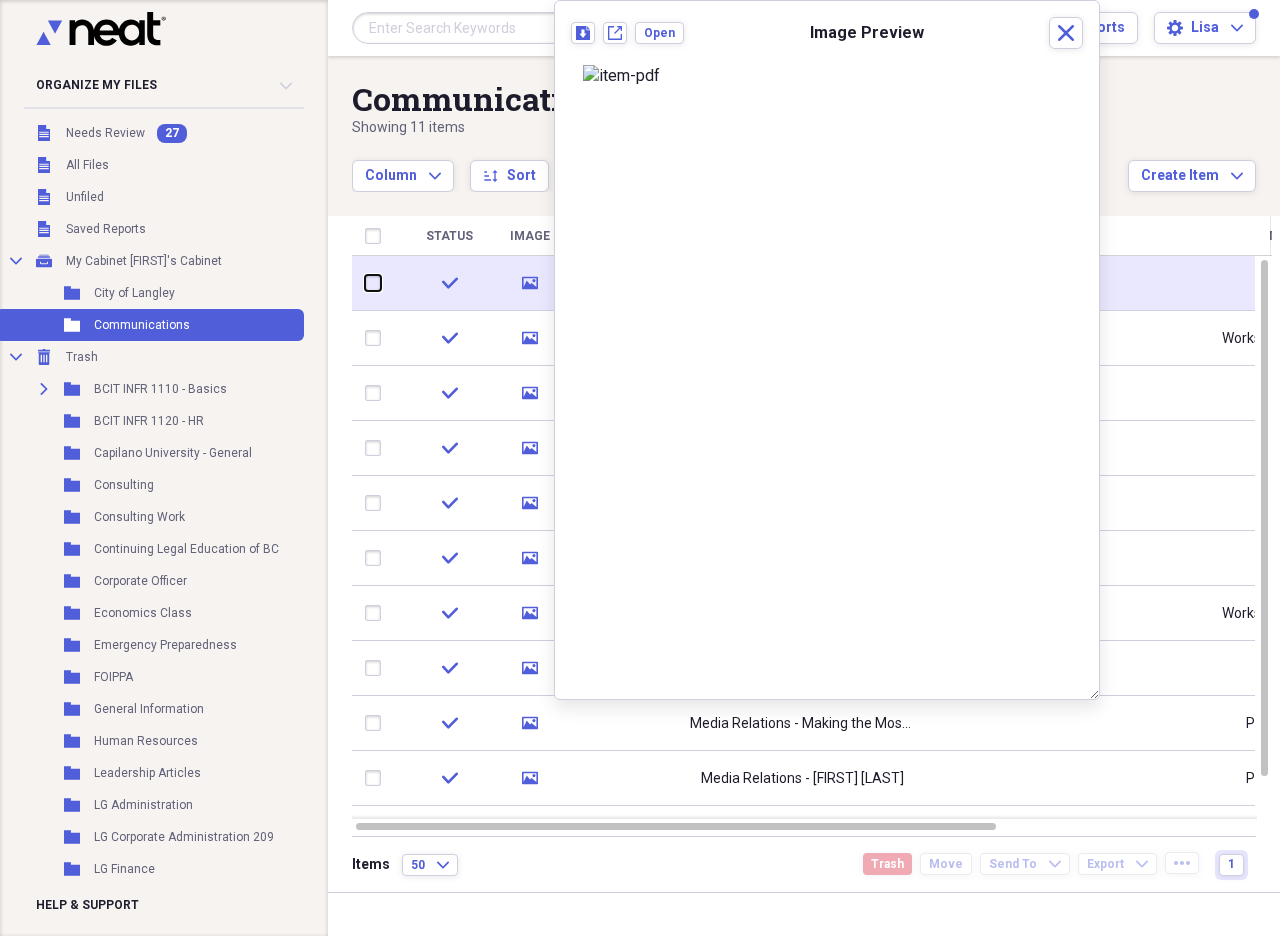 click at bounding box center (365, 283) 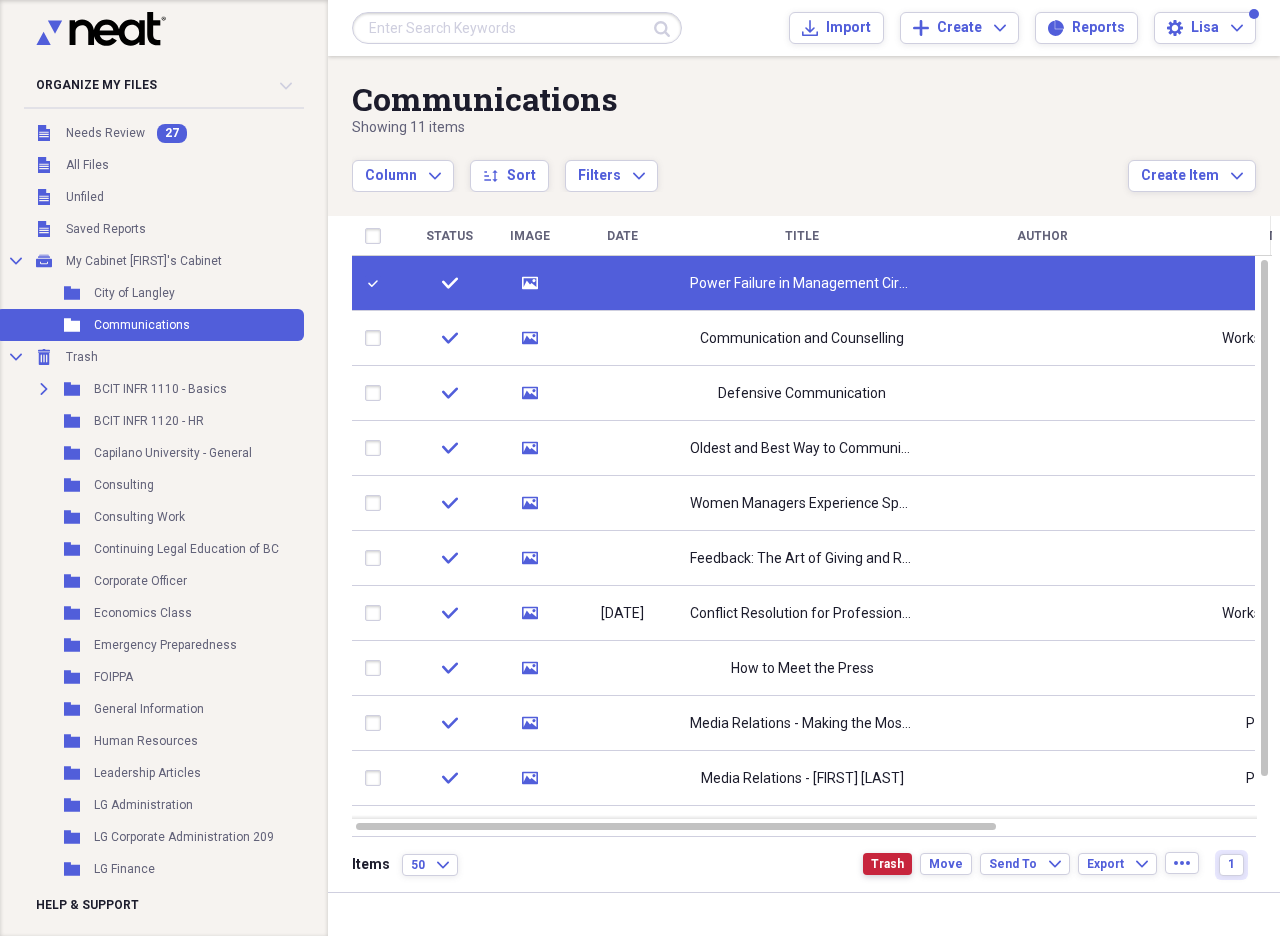 click on "Trash" at bounding box center (887, 864) 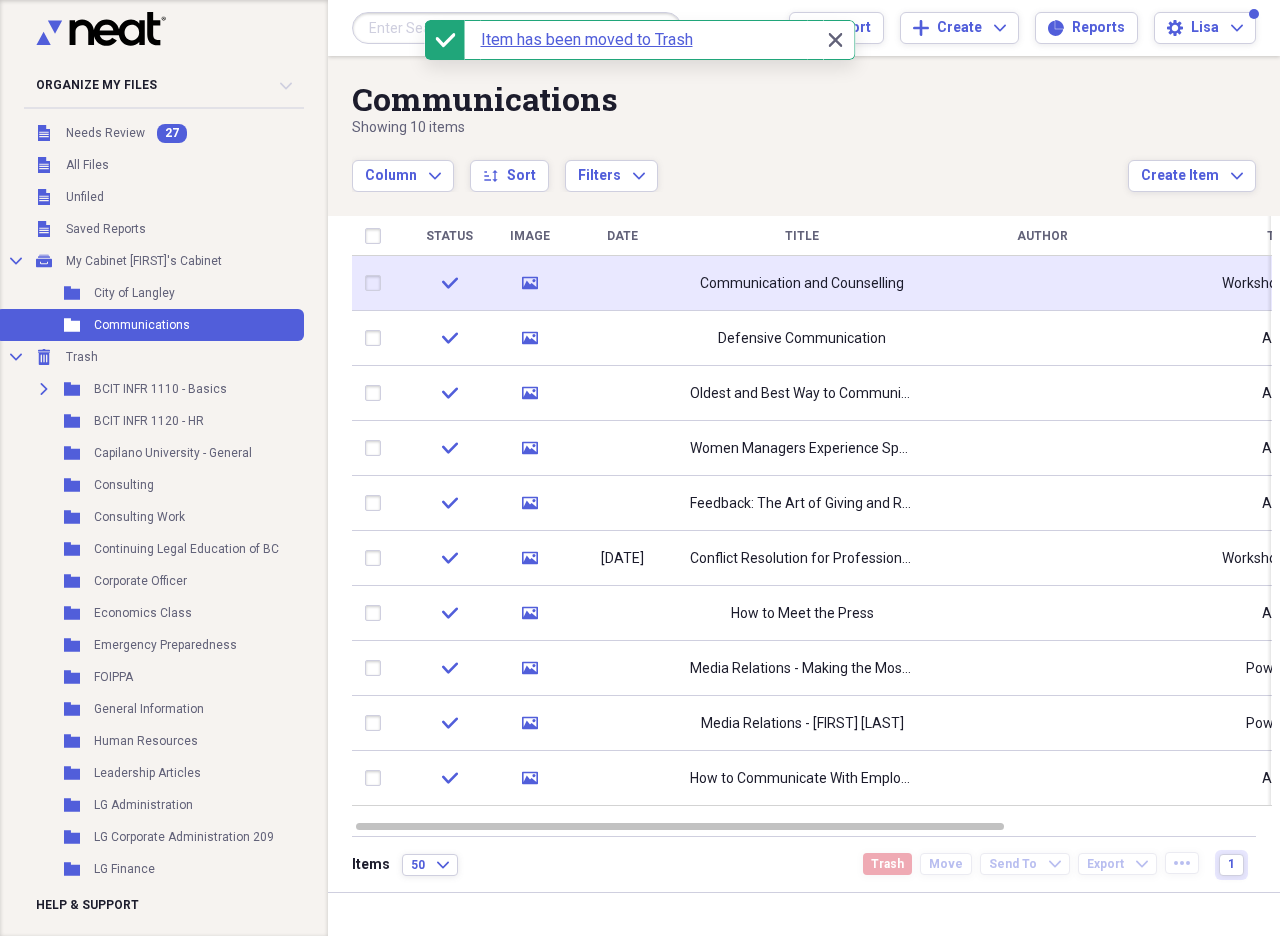 click 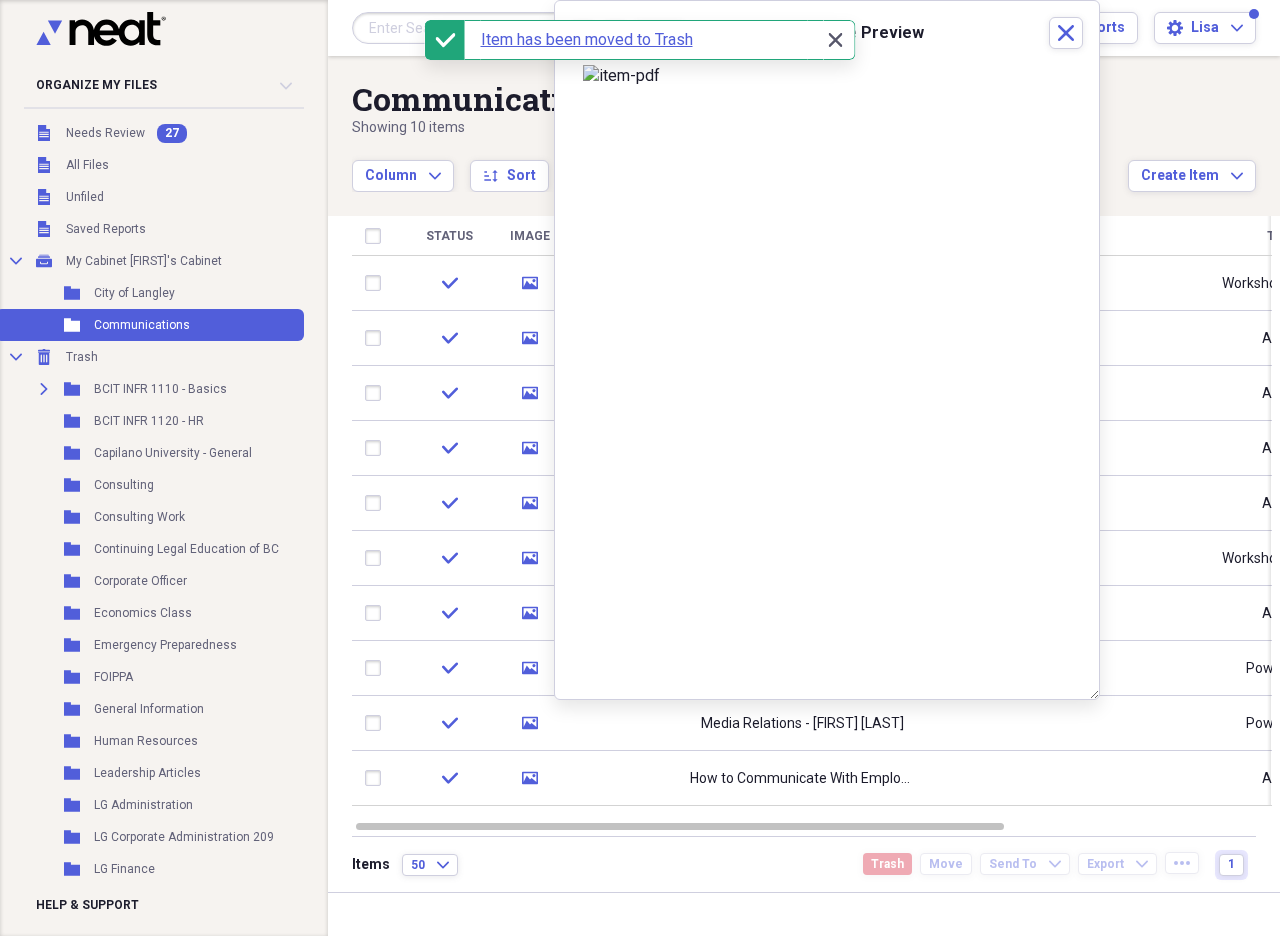 click on "Close Close" at bounding box center (835, 40) 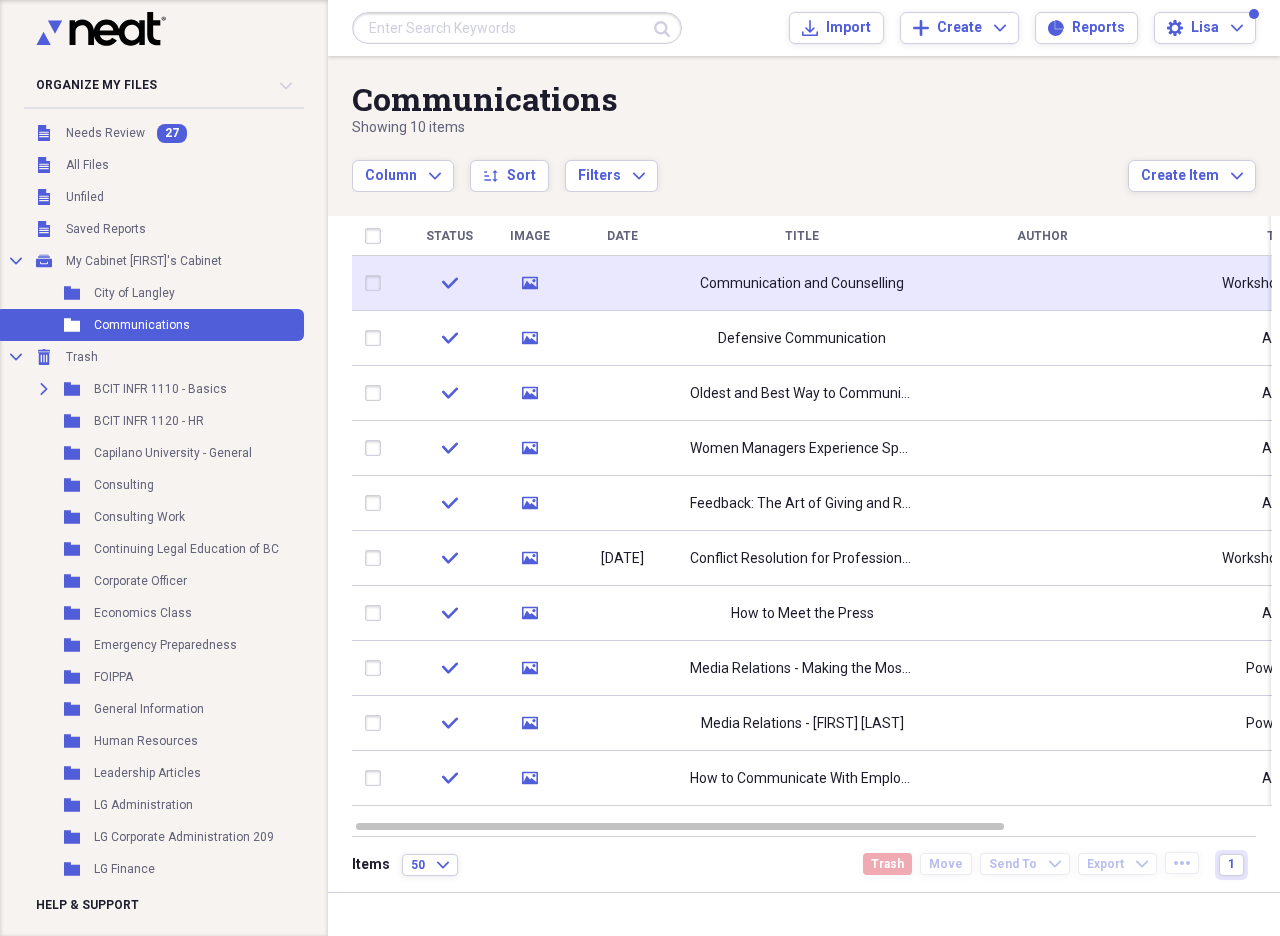 click 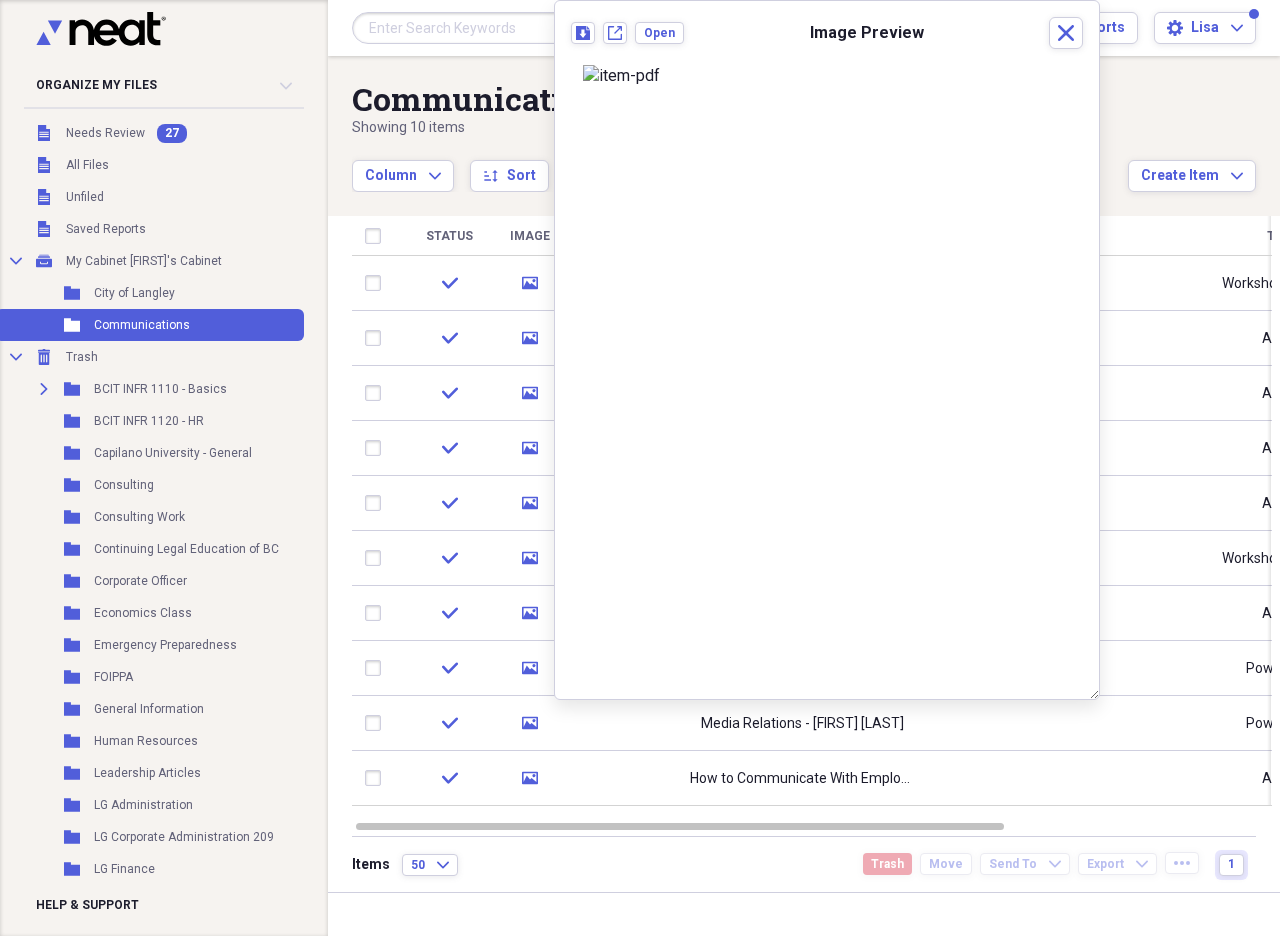 click on "Download New tab Open" at bounding box center [627, 33] 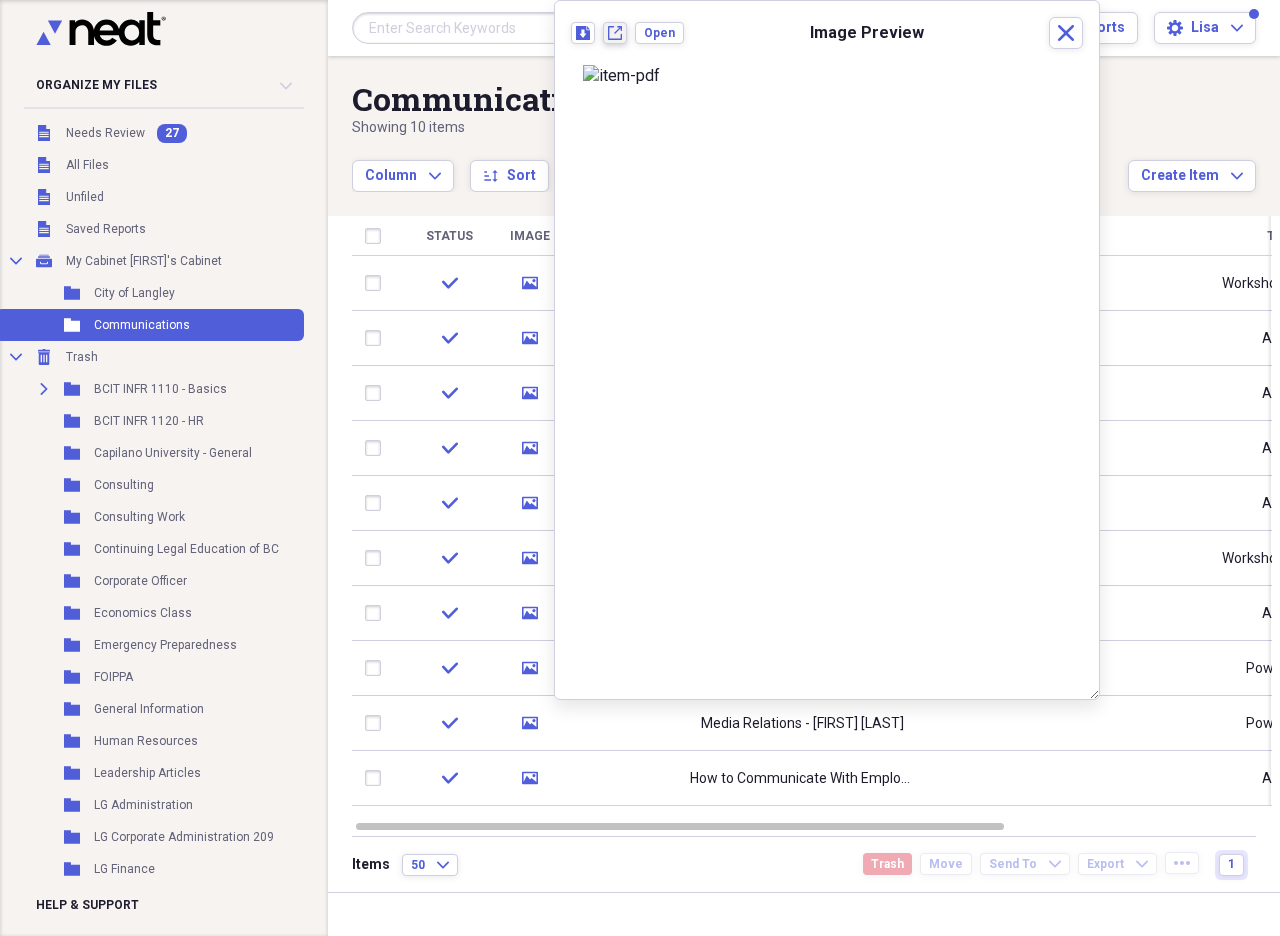 click on "New tab" 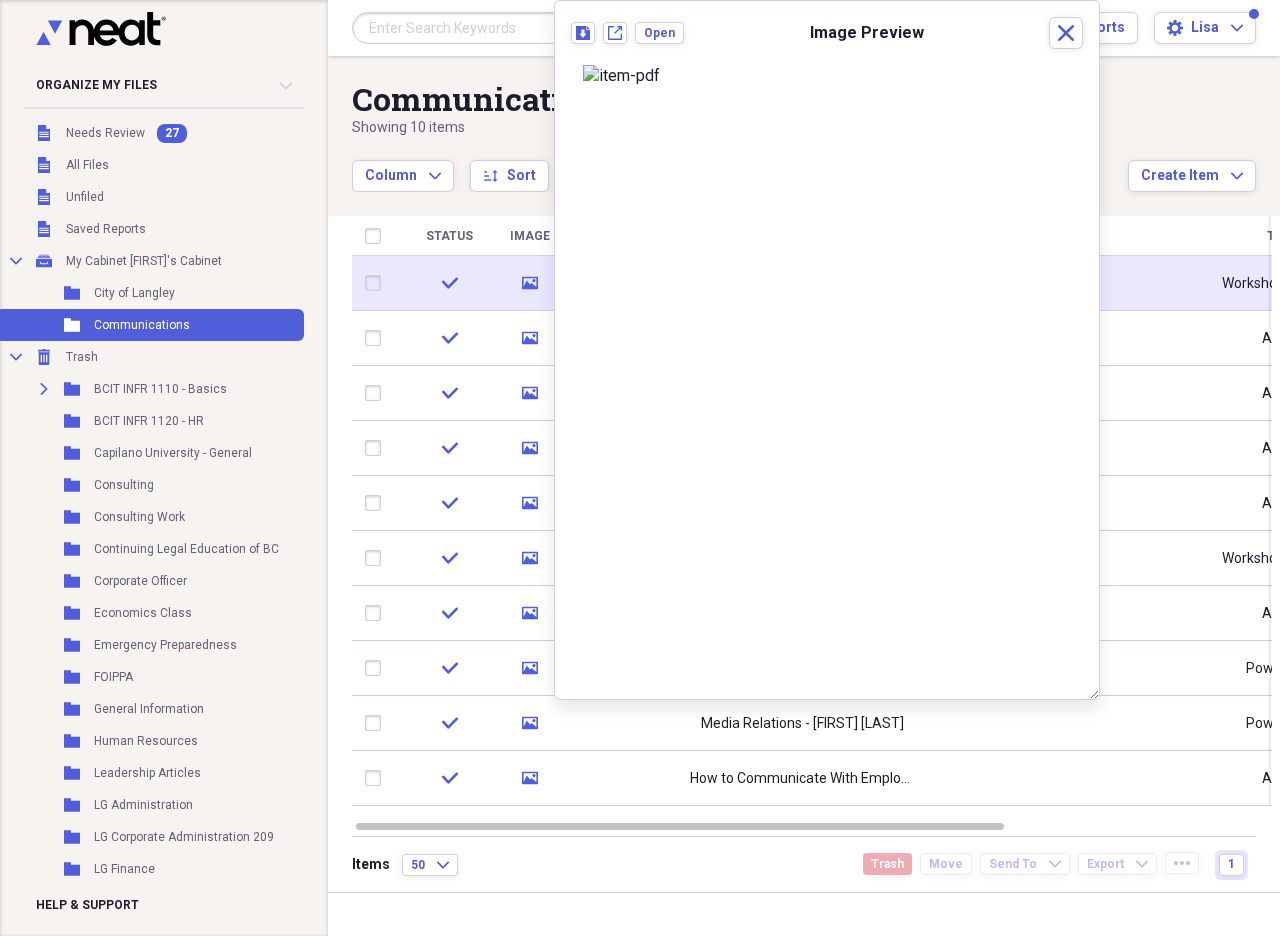 click at bounding box center [377, 283] 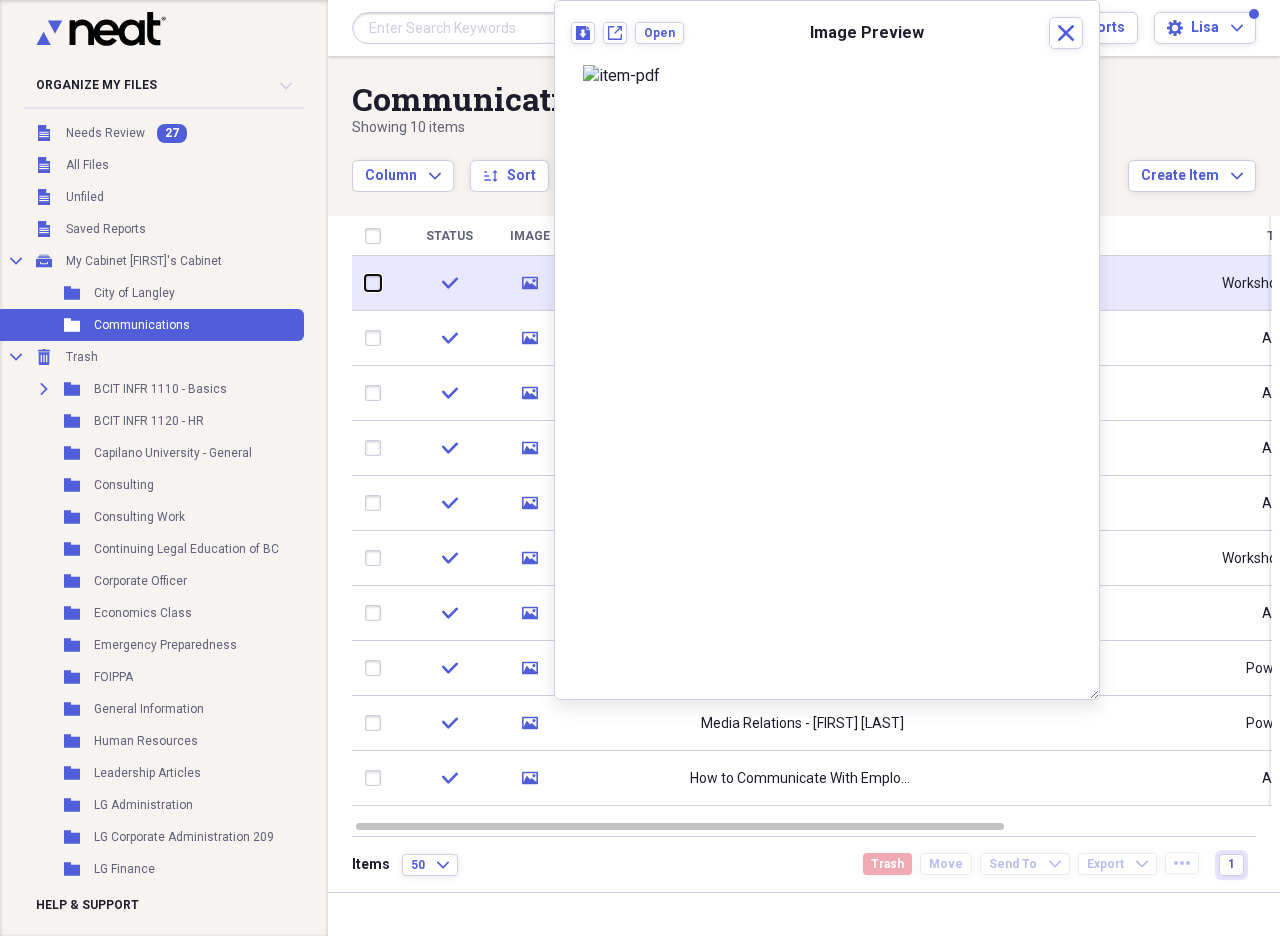 click at bounding box center (365, 283) 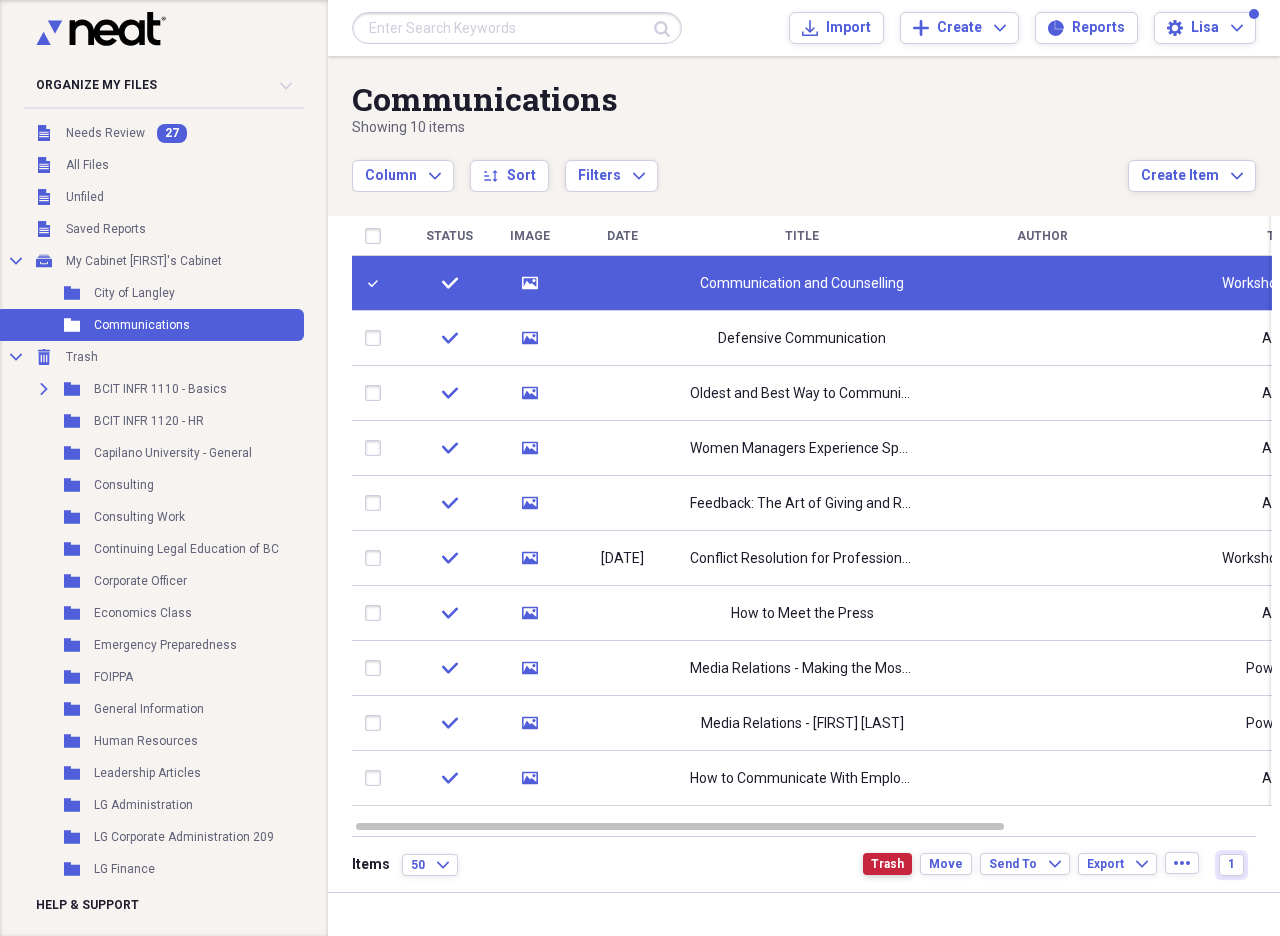 click on "Trash" at bounding box center [887, 864] 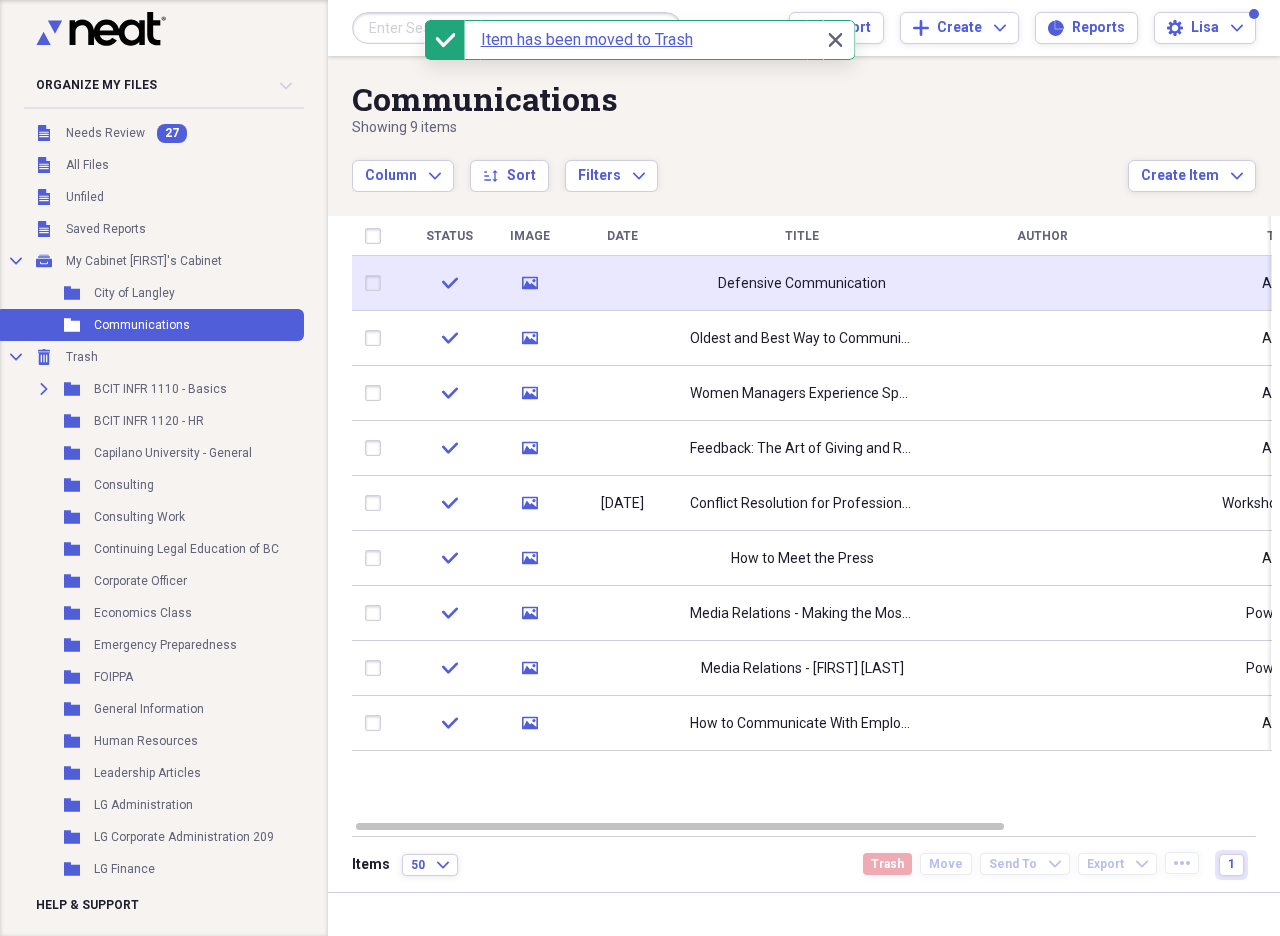 click on "media" 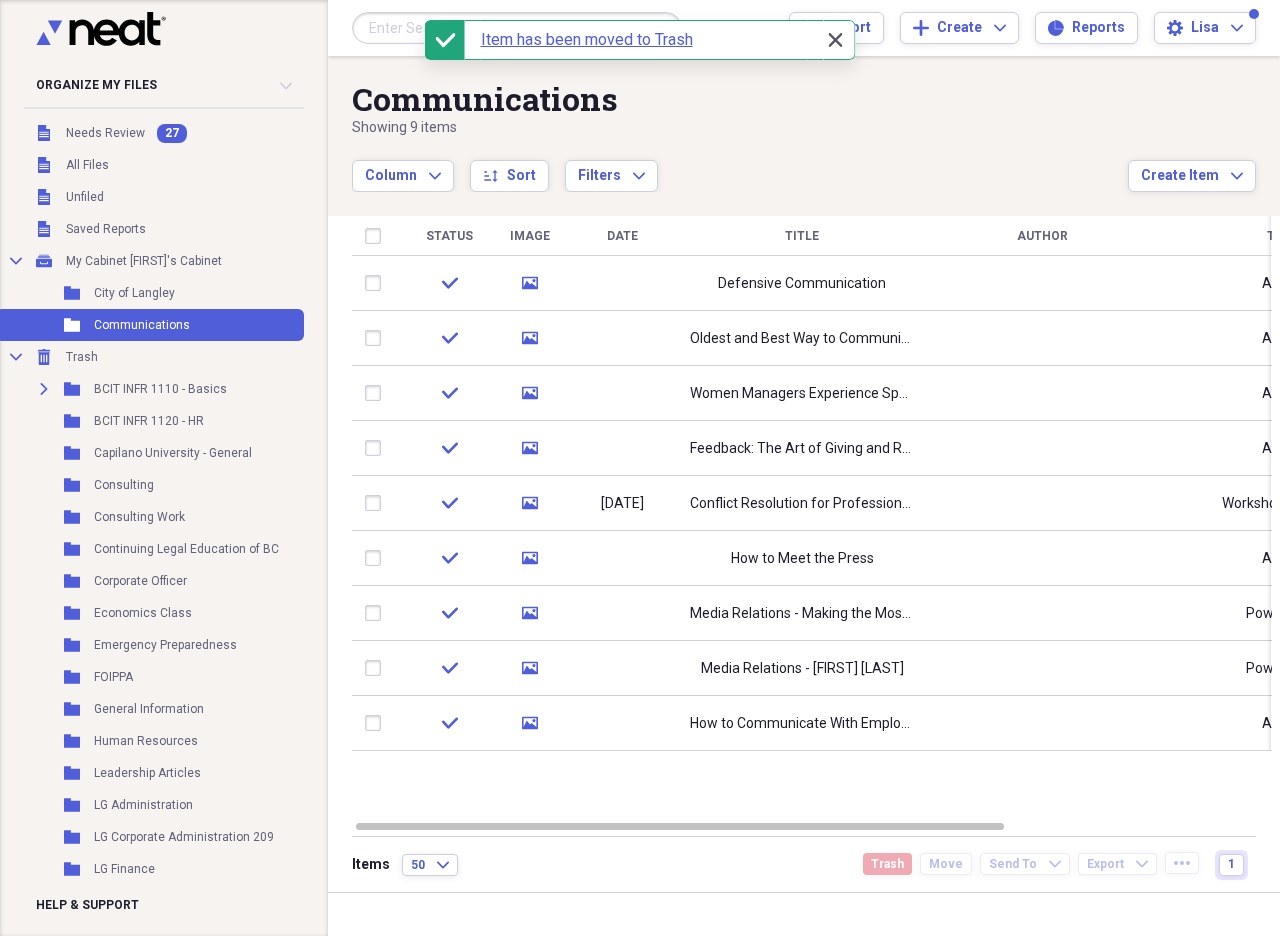 click on "Close" 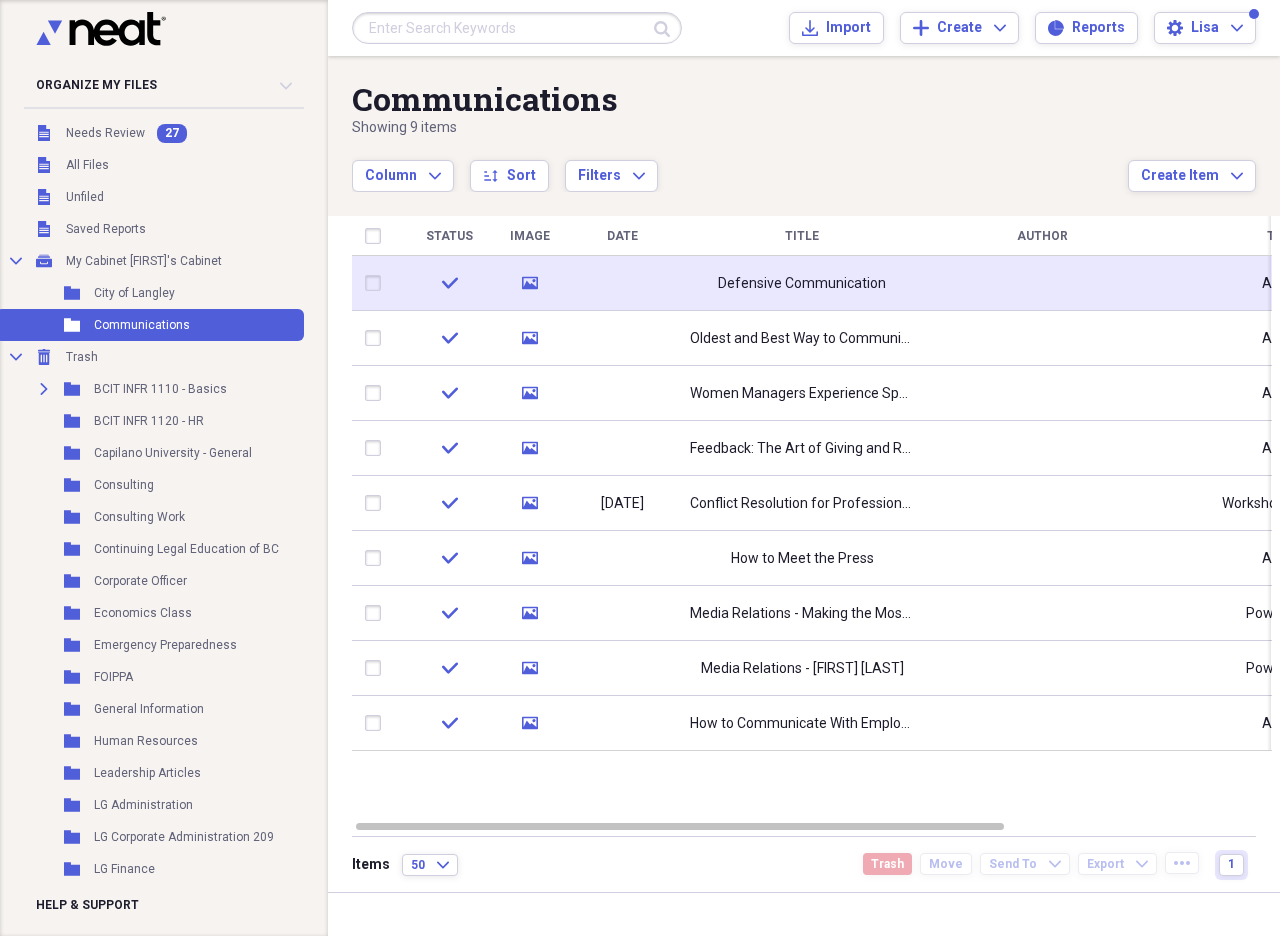 click 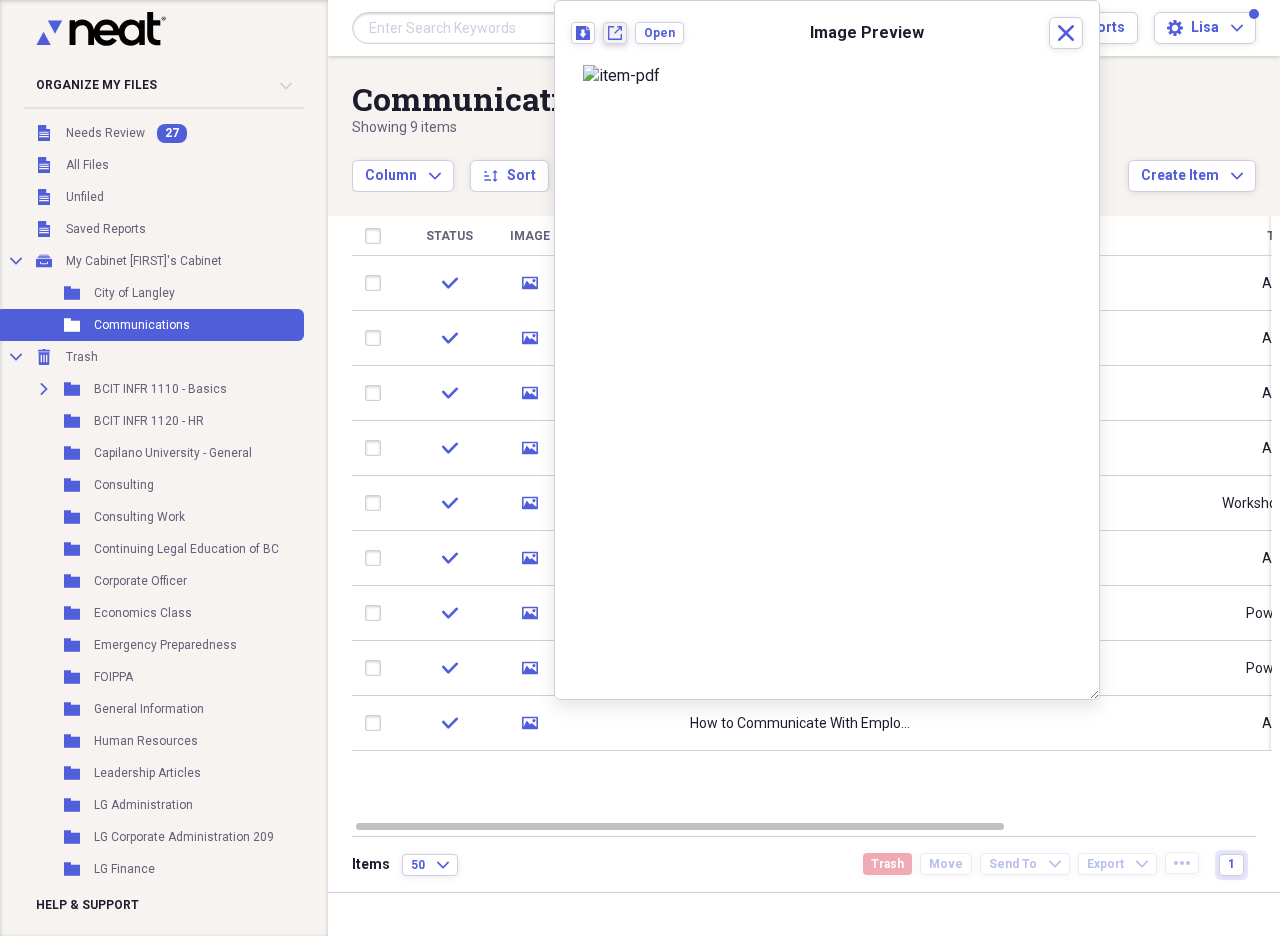 click on "New tab" 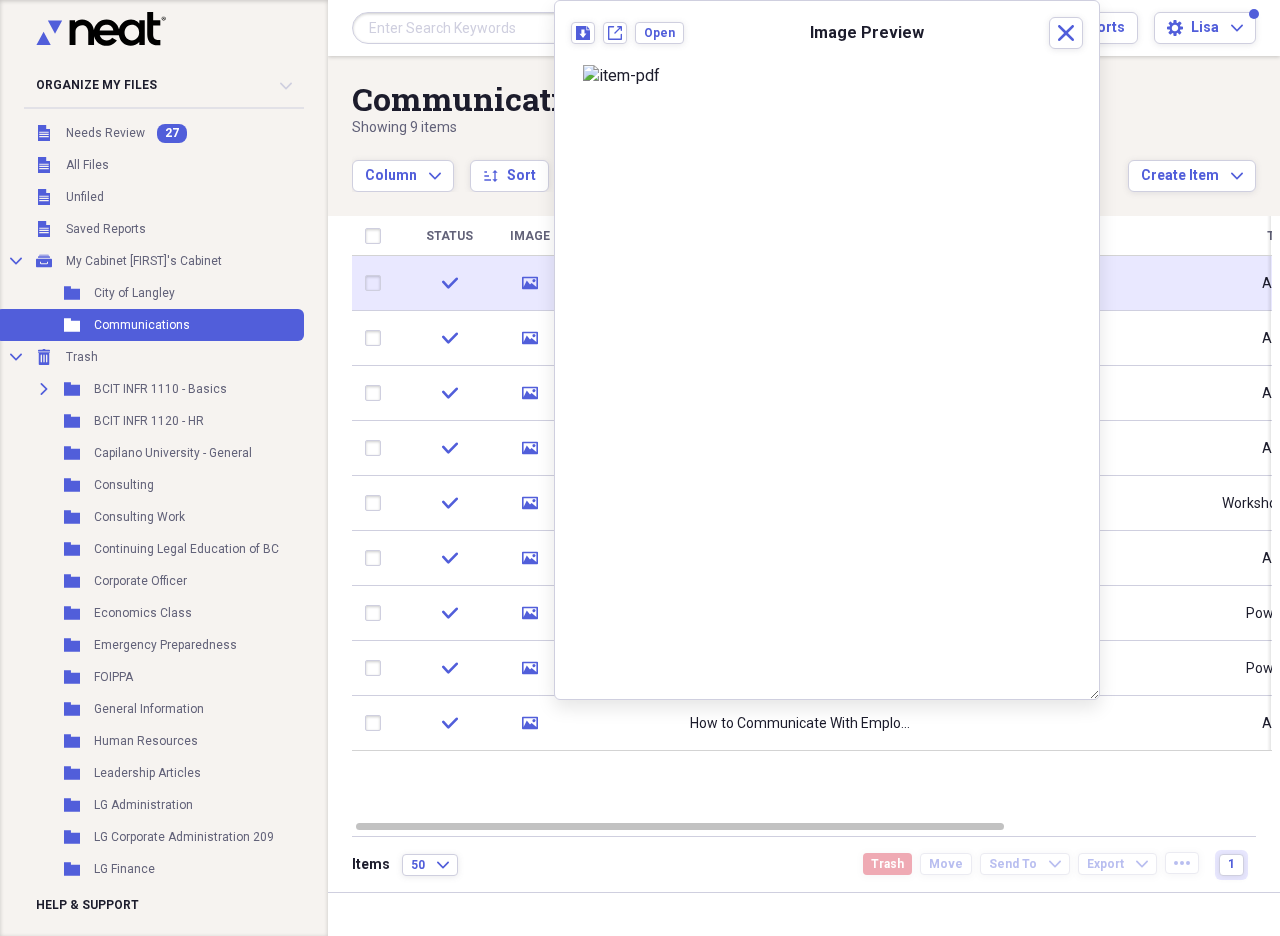 click at bounding box center [377, 283] 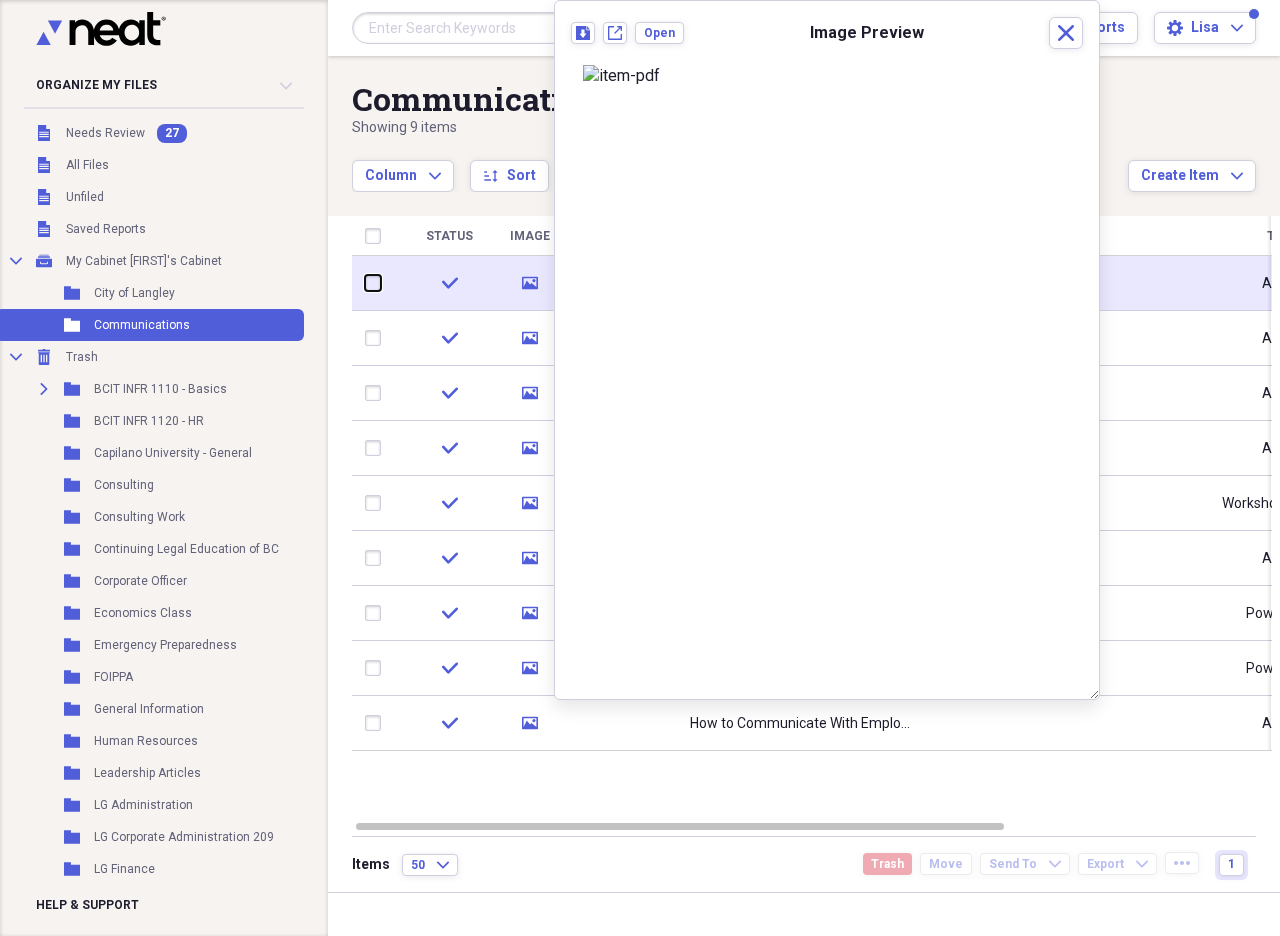 click at bounding box center [365, 283] 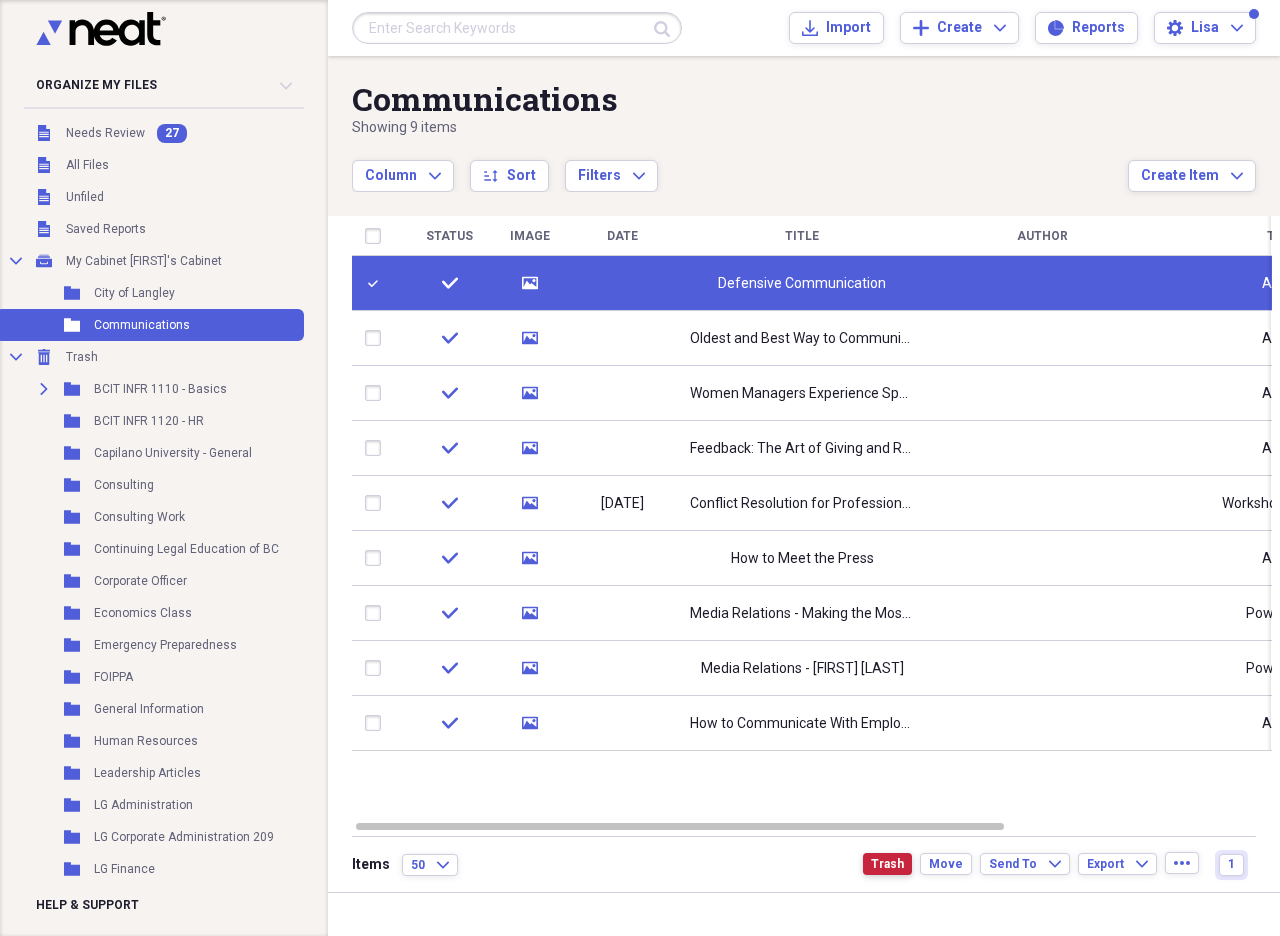 click on "Trash" at bounding box center (887, 864) 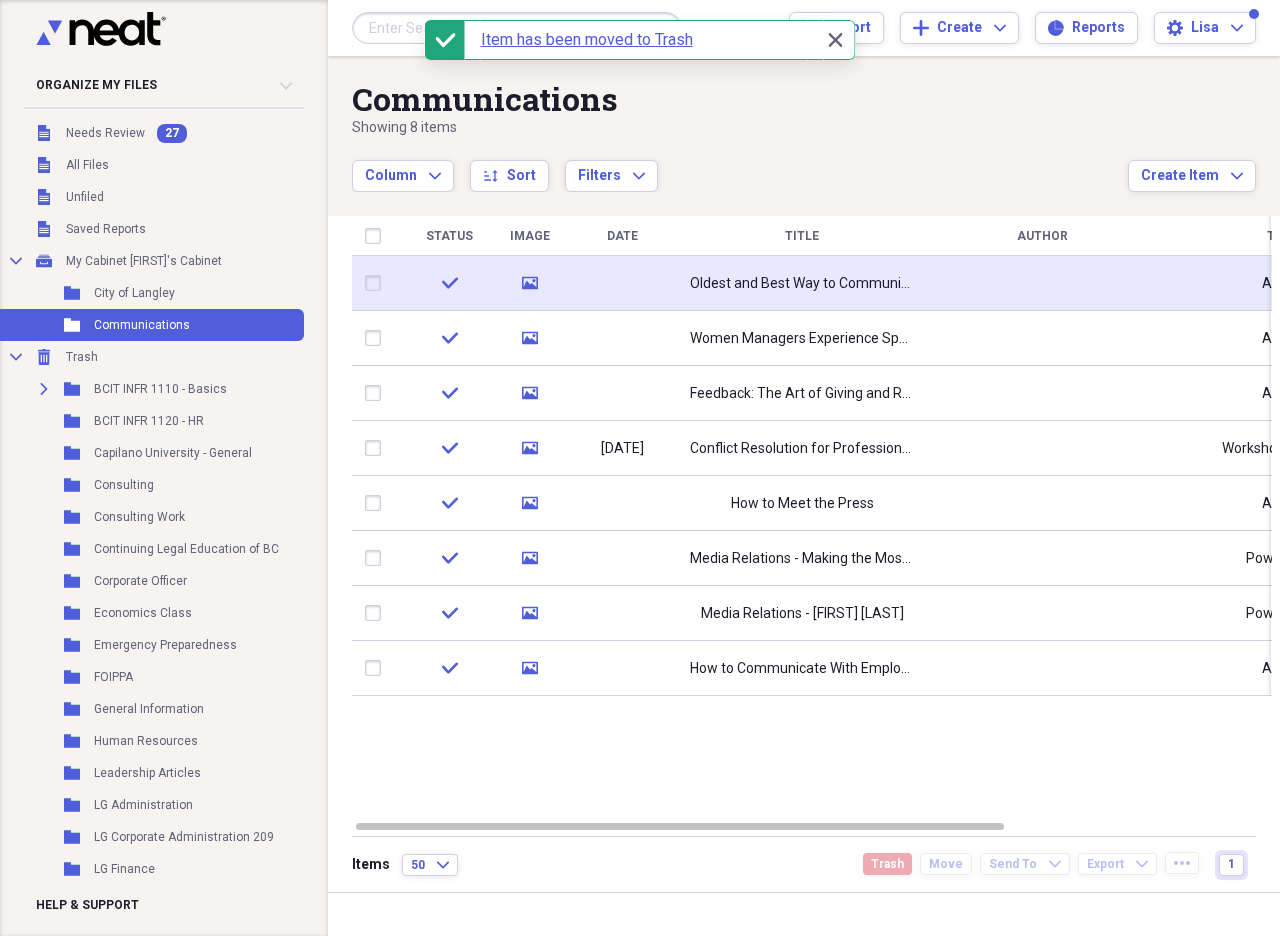click 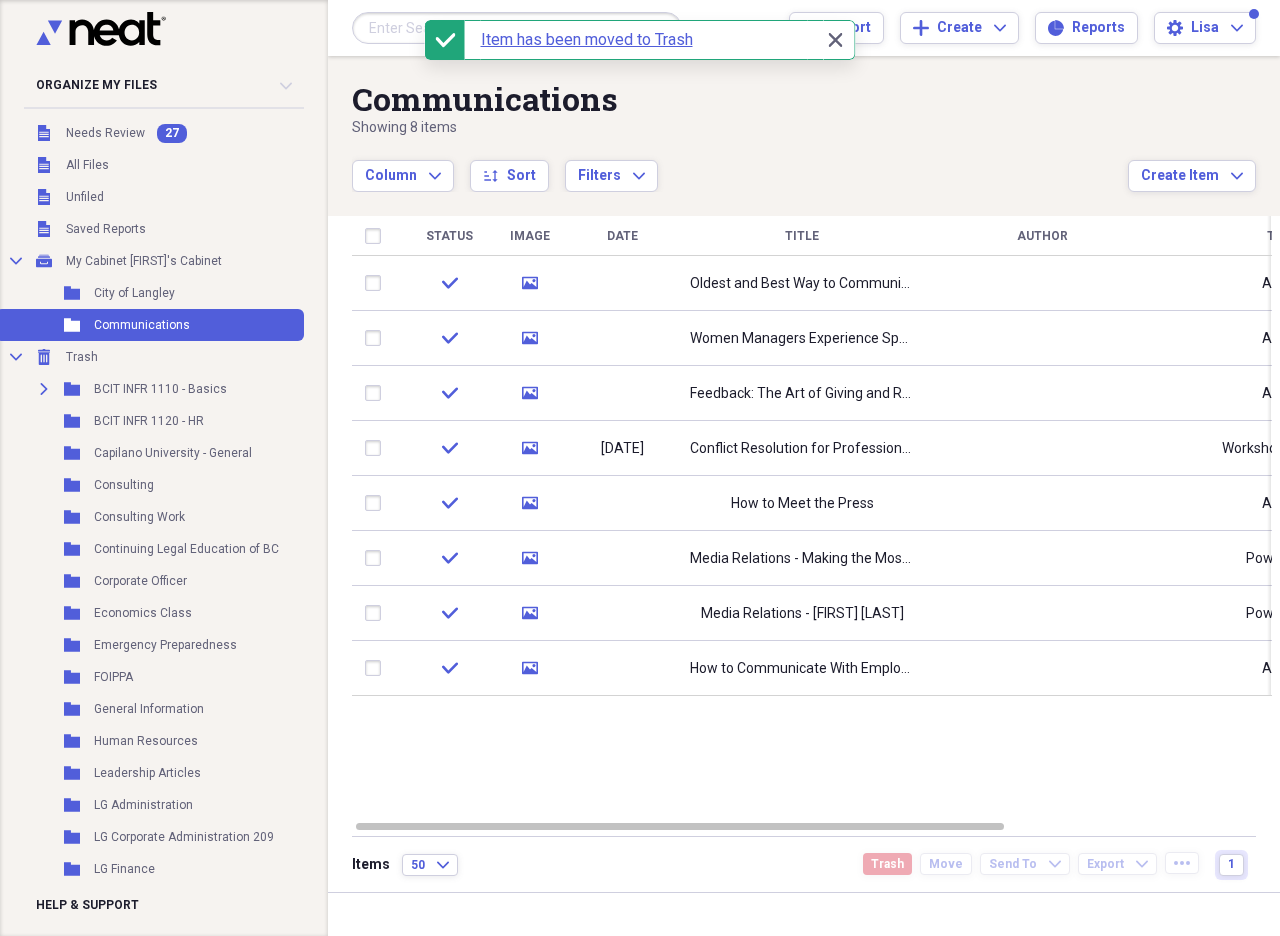 drag, startPoint x: 841, startPoint y: 33, endPoint x: 675, endPoint y: 134, distance: 194.3116 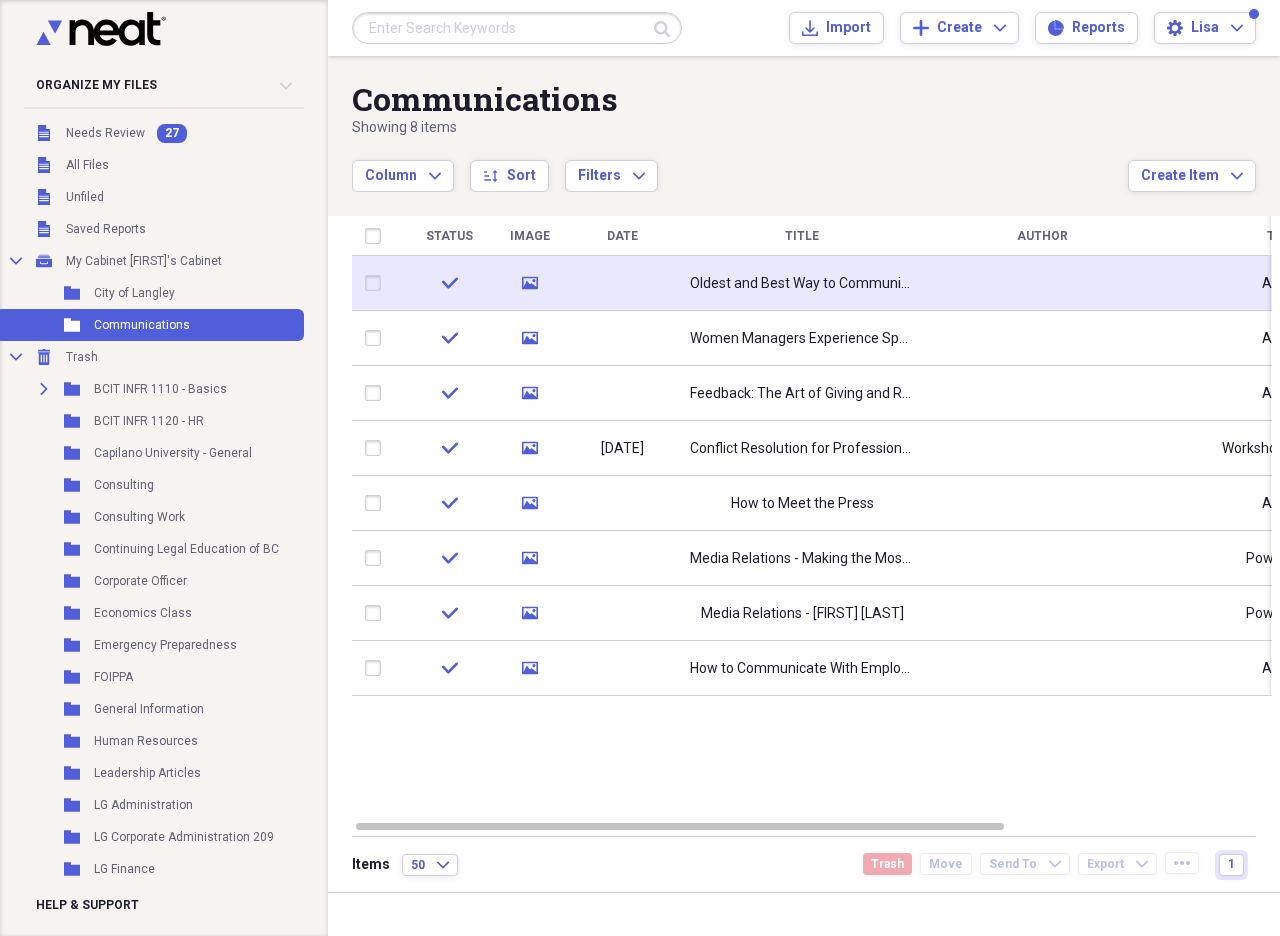 click on "media" 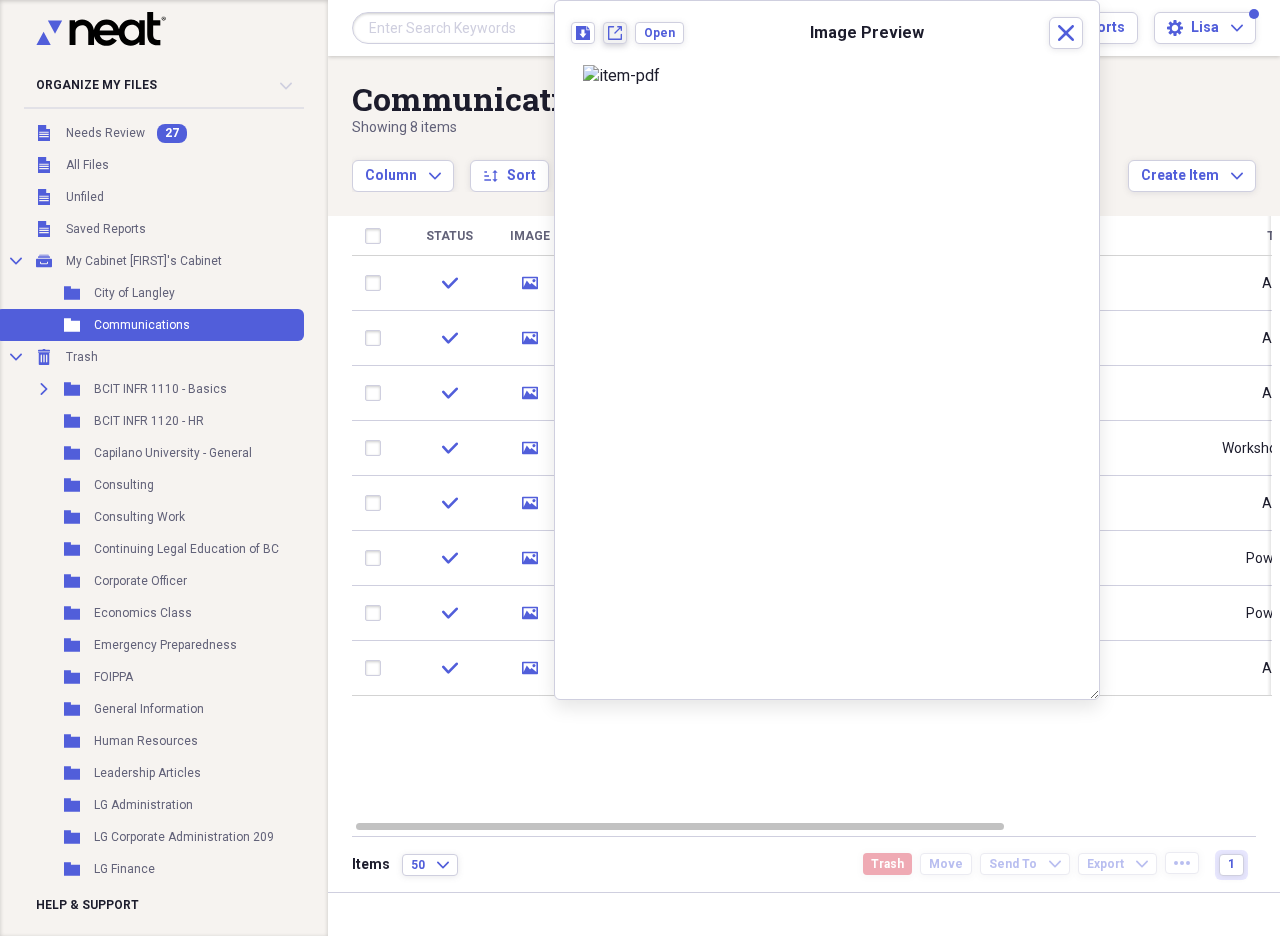 click on "New tab" 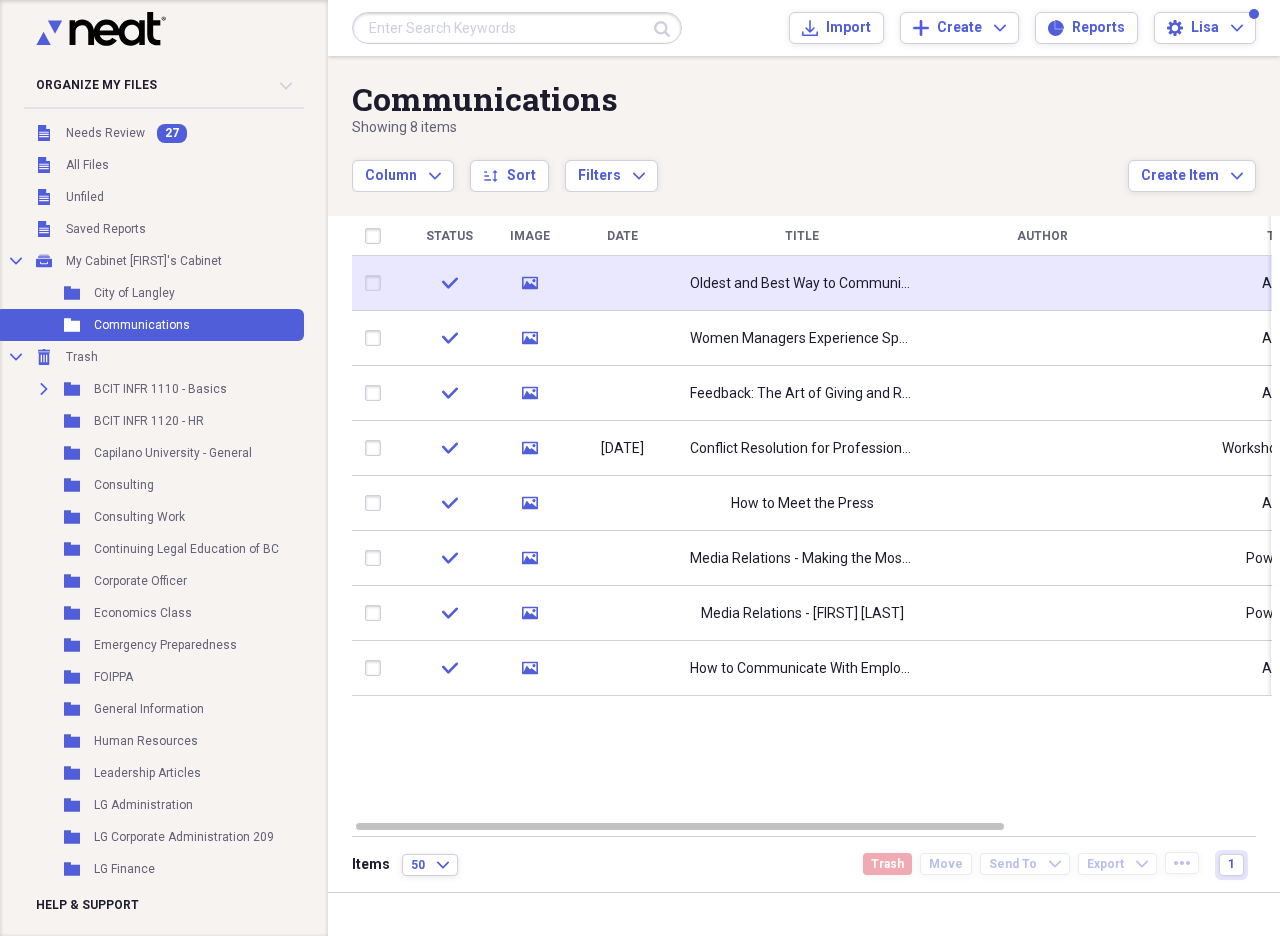 click at bounding box center (377, 283) 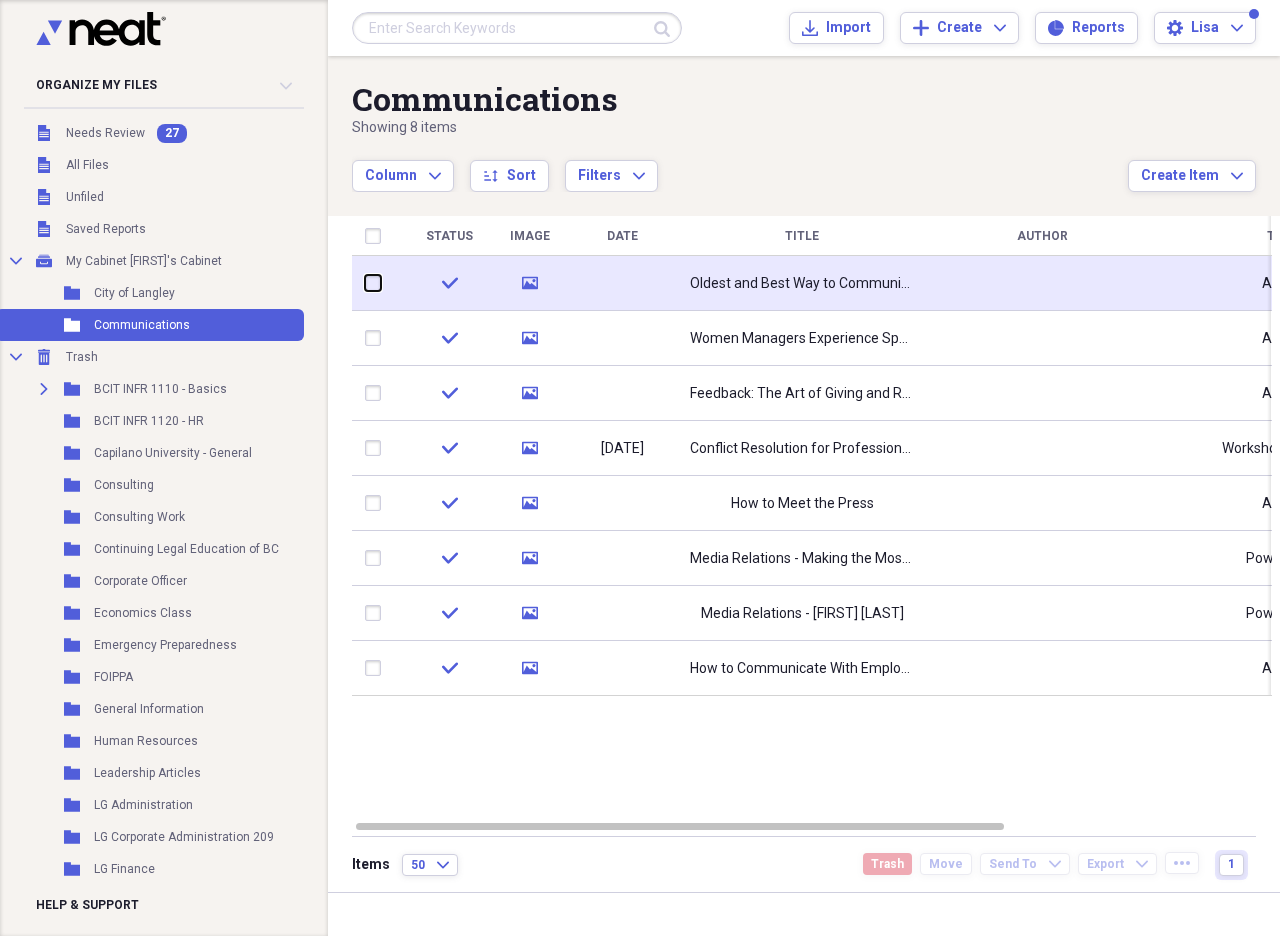 click at bounding box center (365, 283) 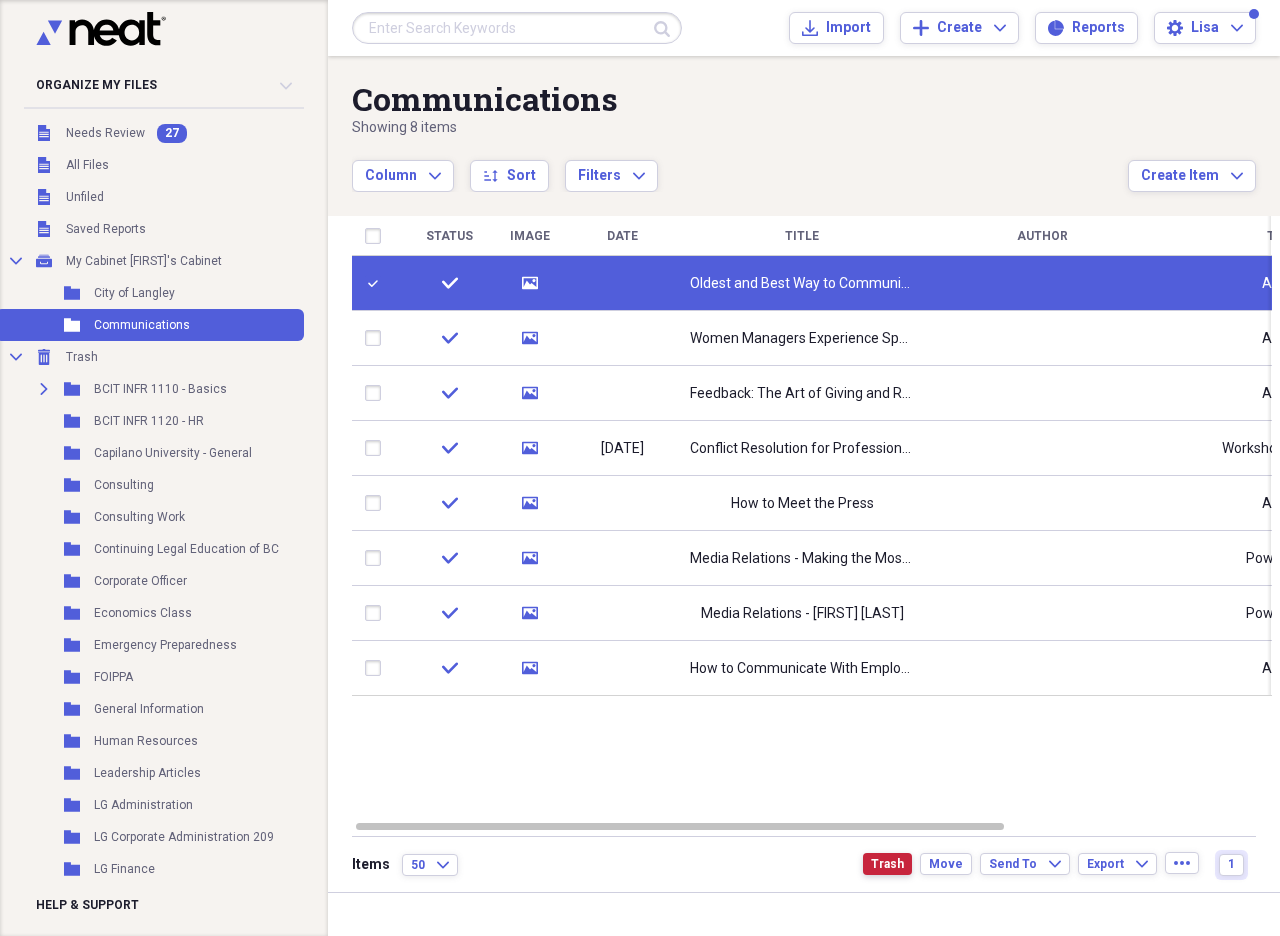 click on "Trash" at bounding box center (887, 864) 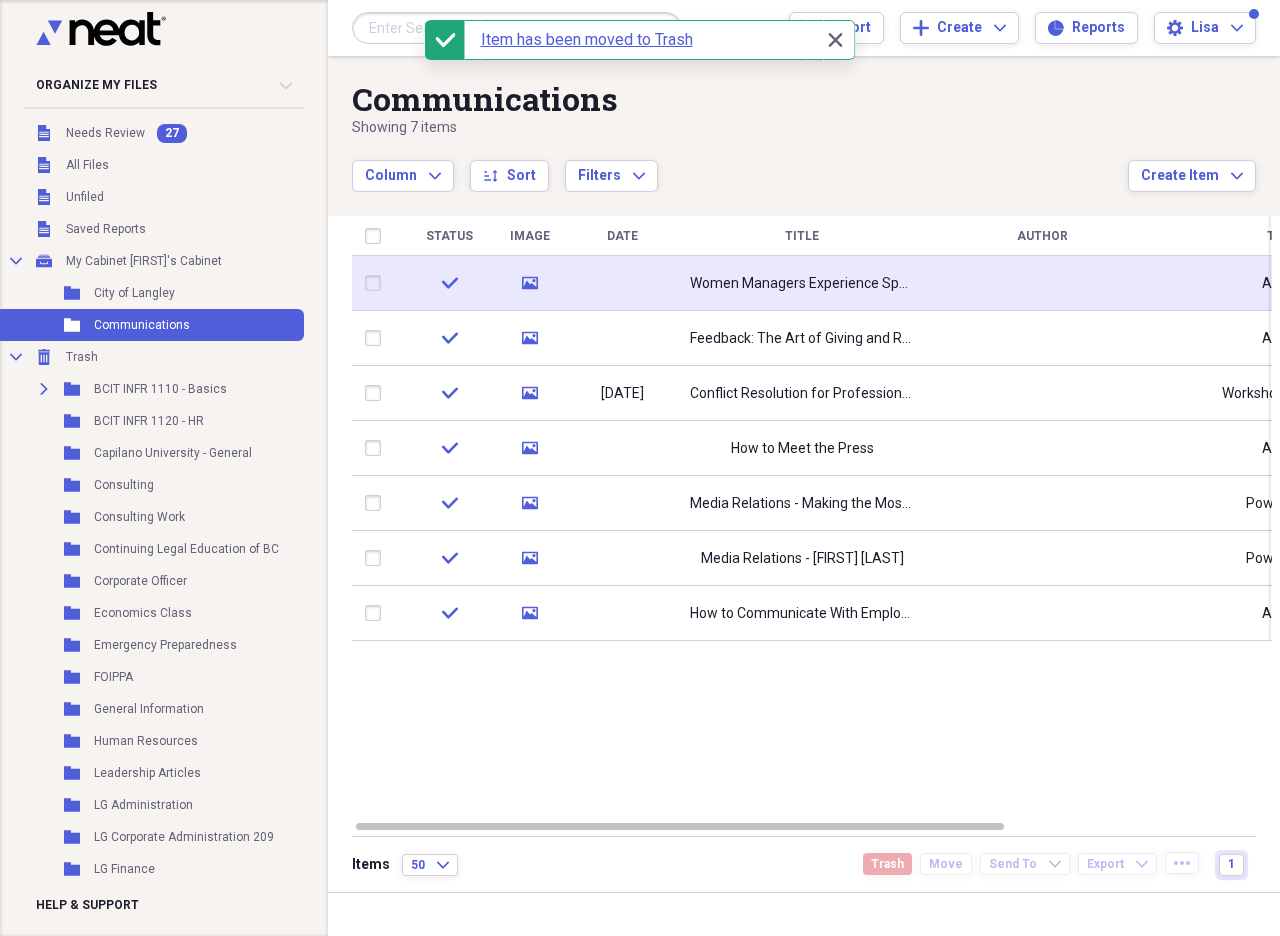click on "media" 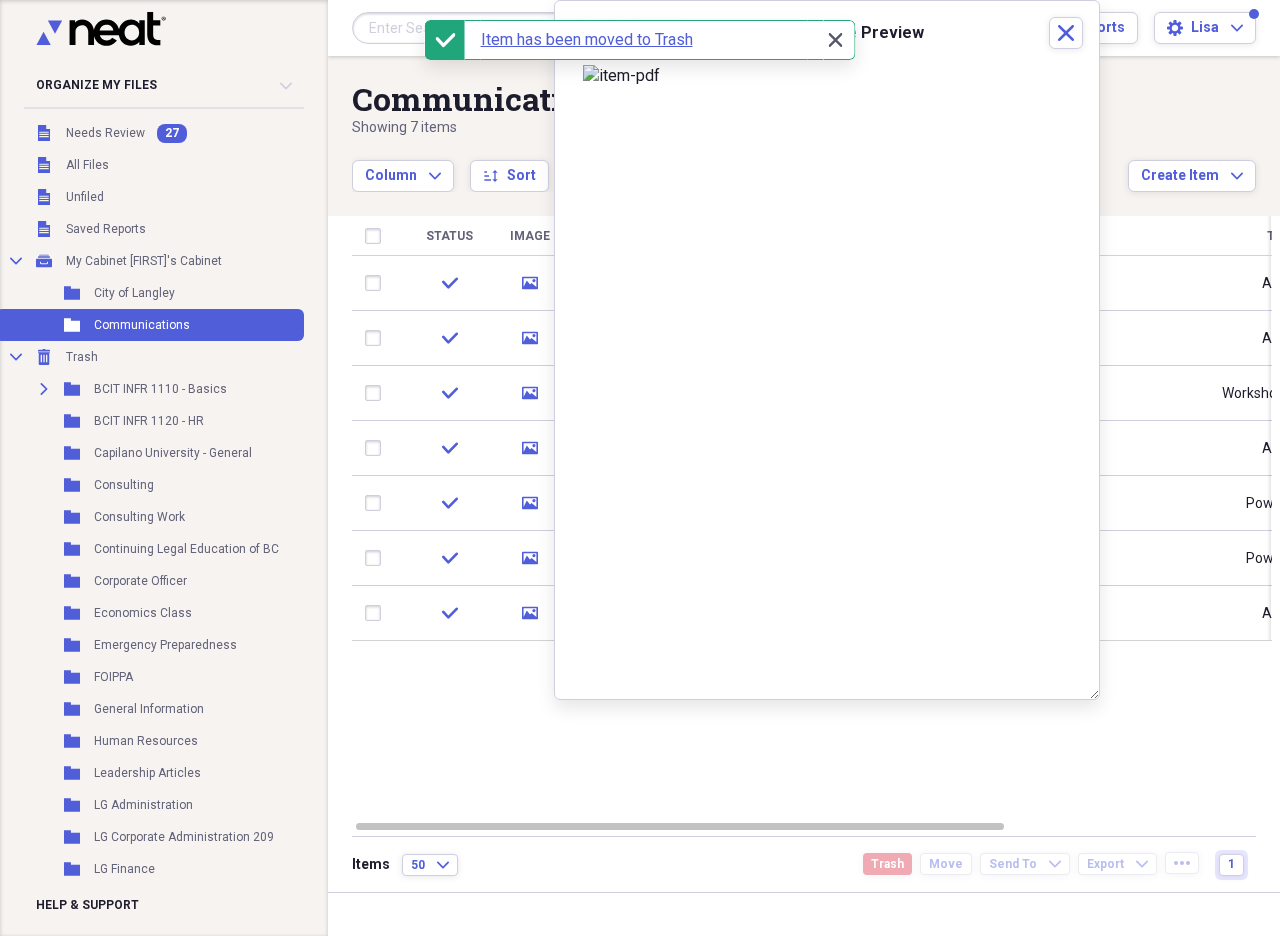 click 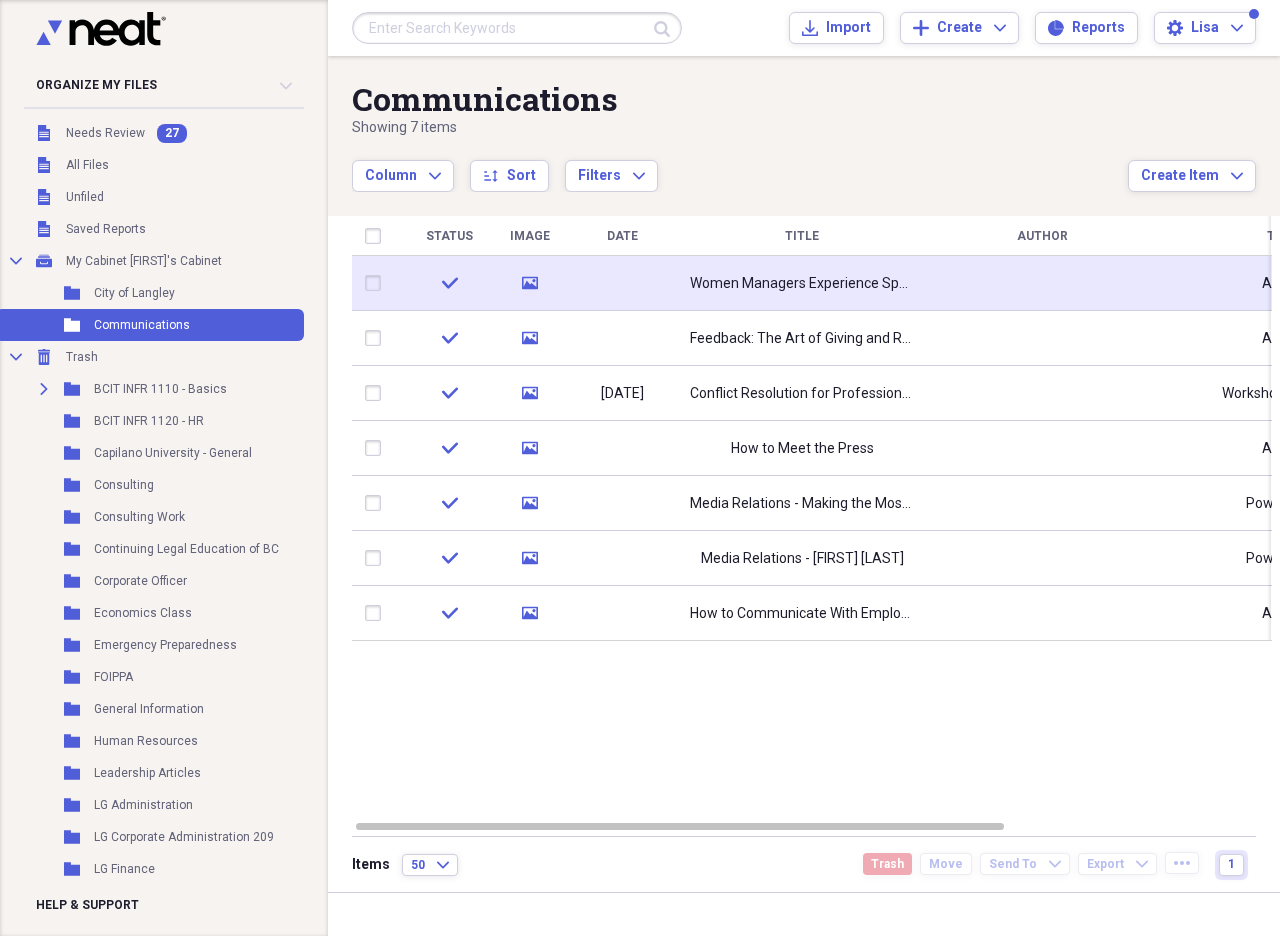 click on "media" 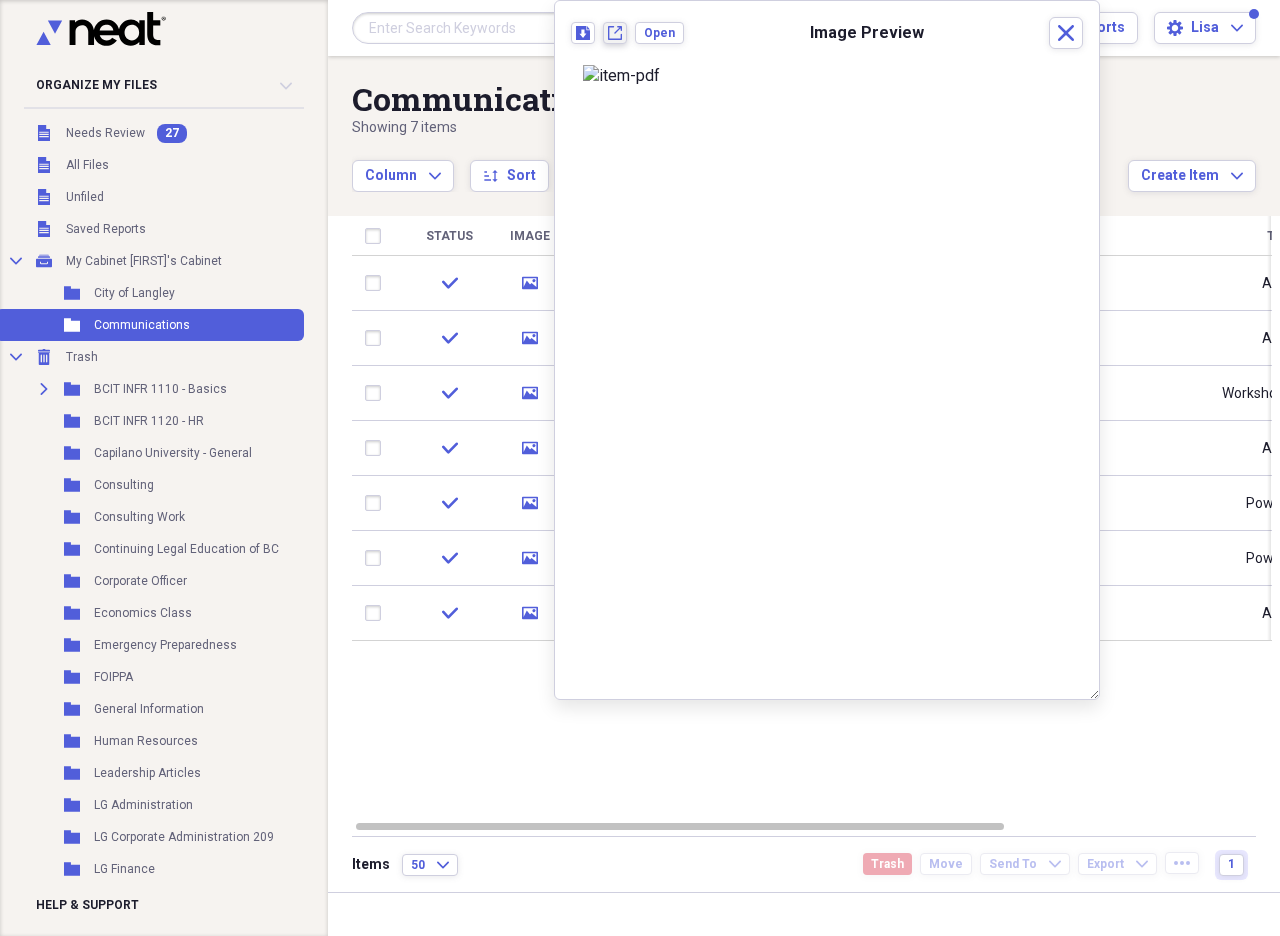 click on "New tab" 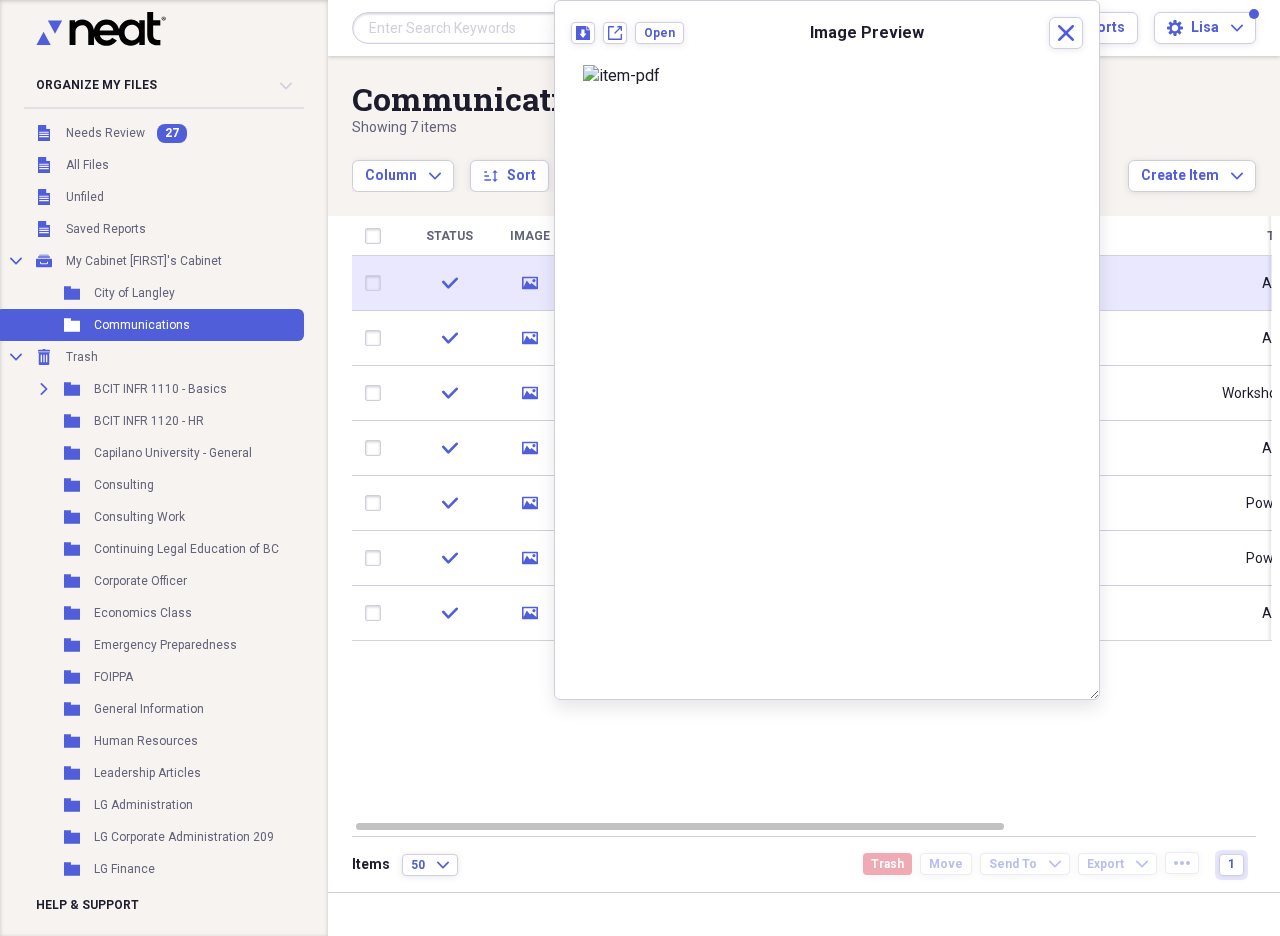 click at bounding box center (377, 283) 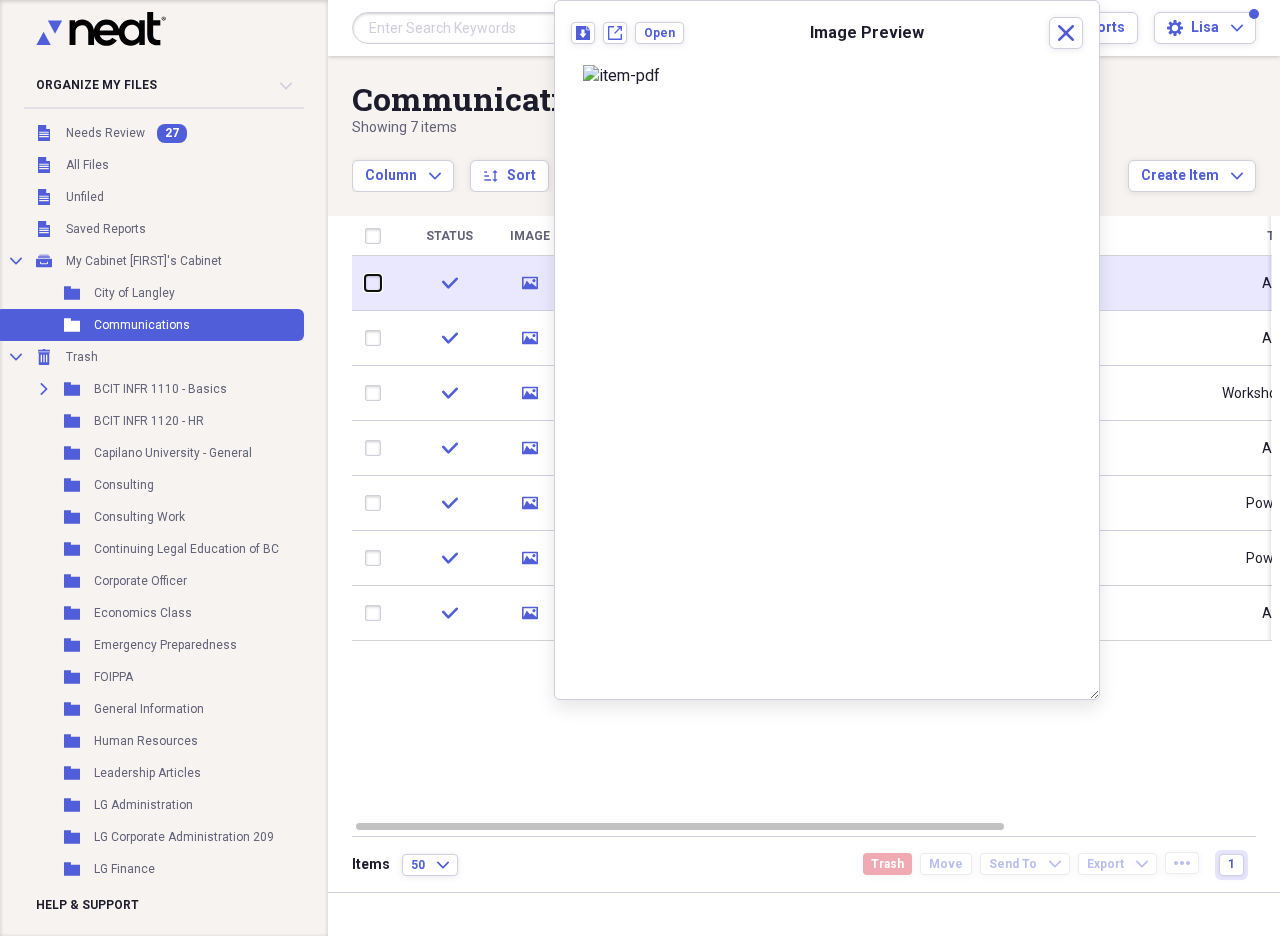 click at bounding box center (365, 283) 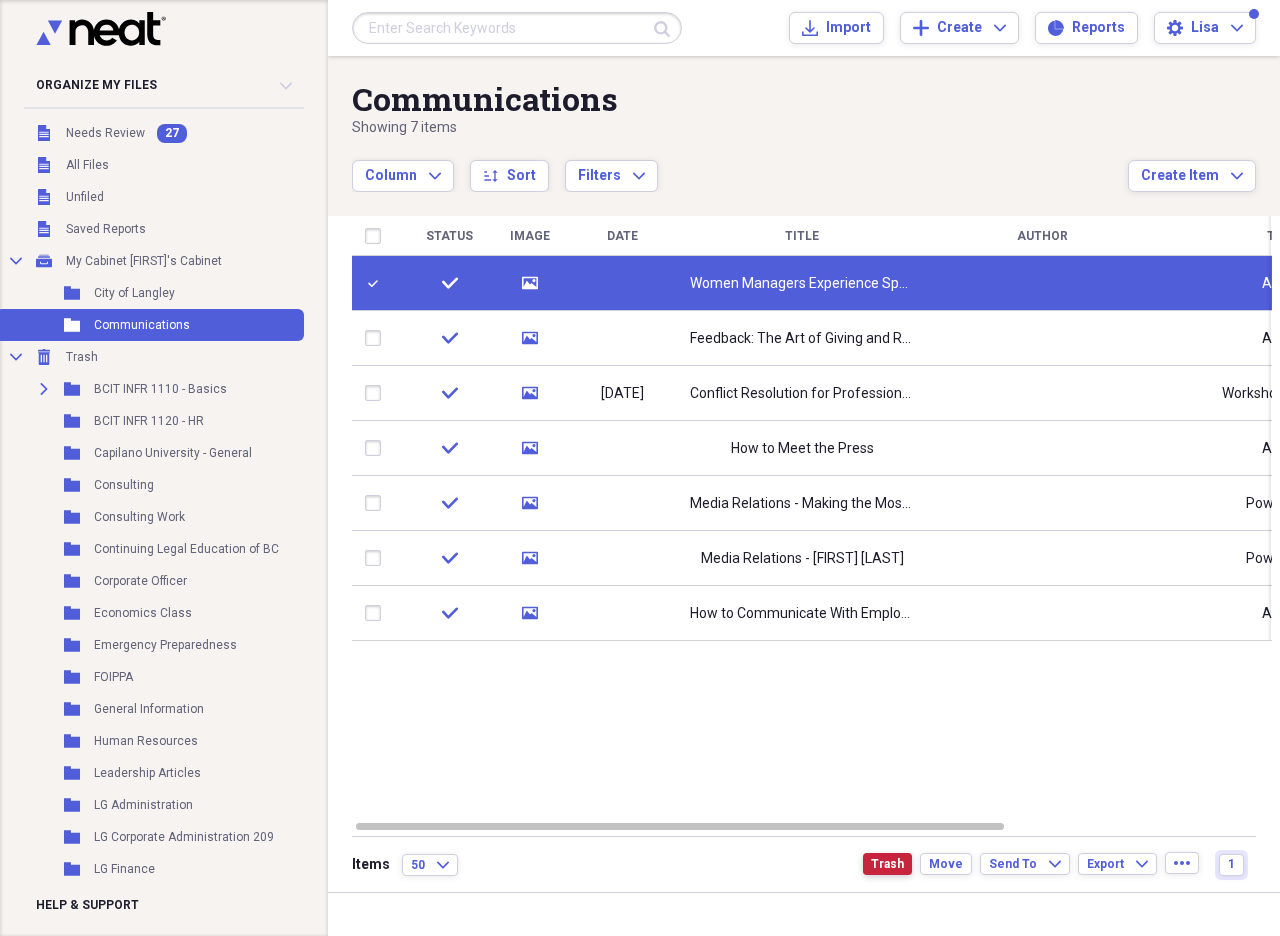 click on "Trash" at bounding box center (887, 864) 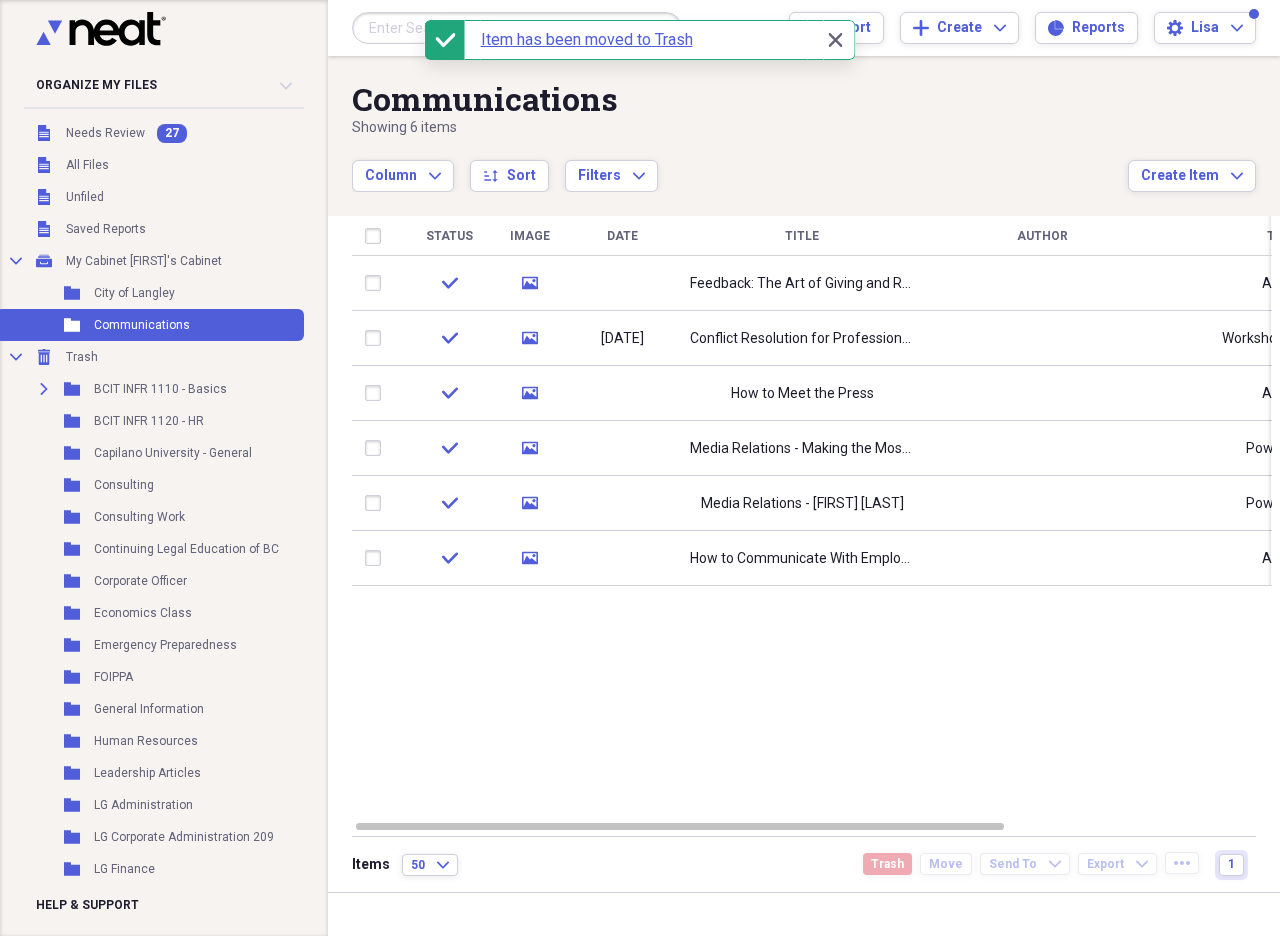 drag, startPoint x: 841, startPoint y: 40, endPoint x: 673, endPoint y: 143, distance: 197.0609 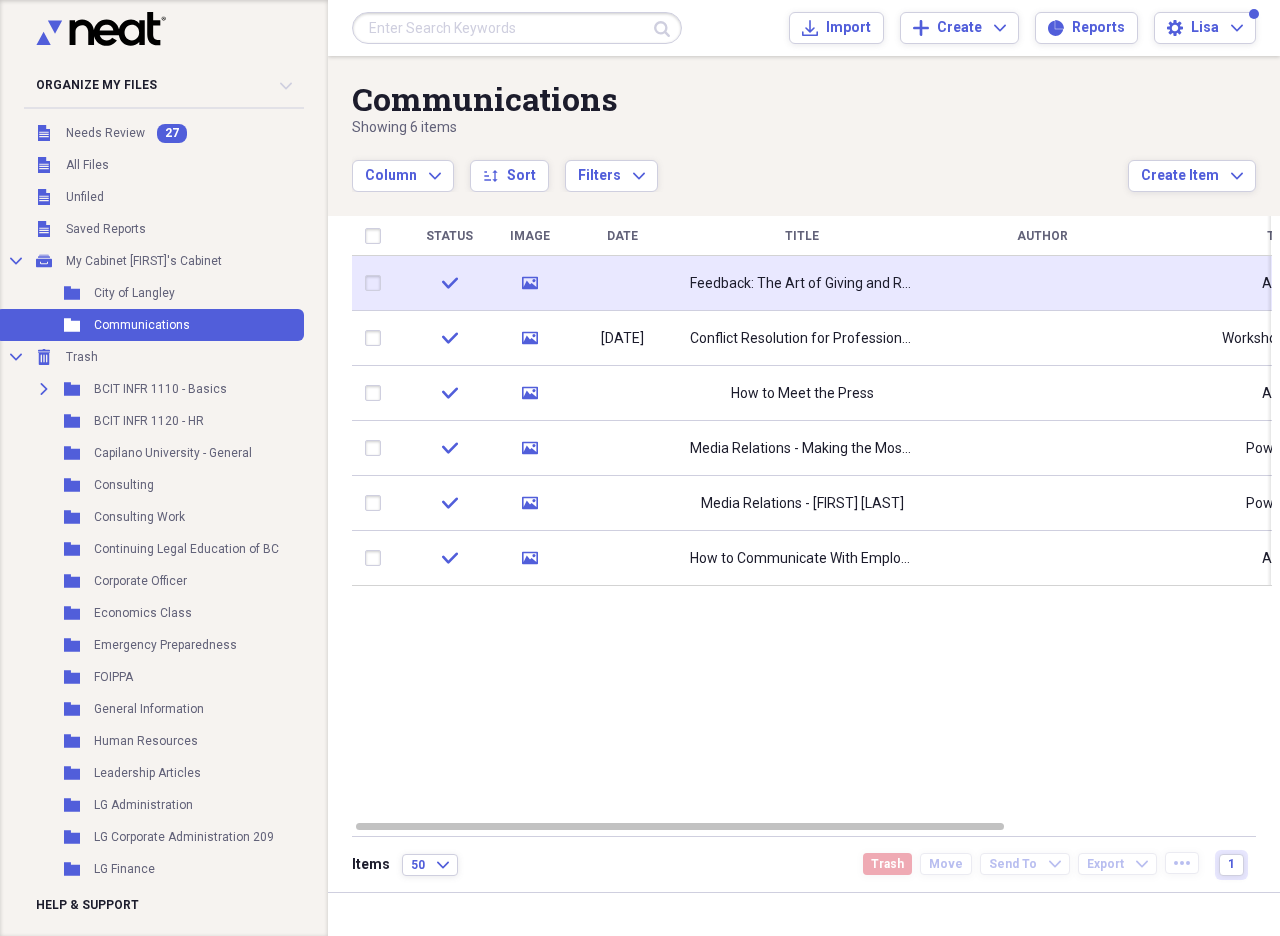 click 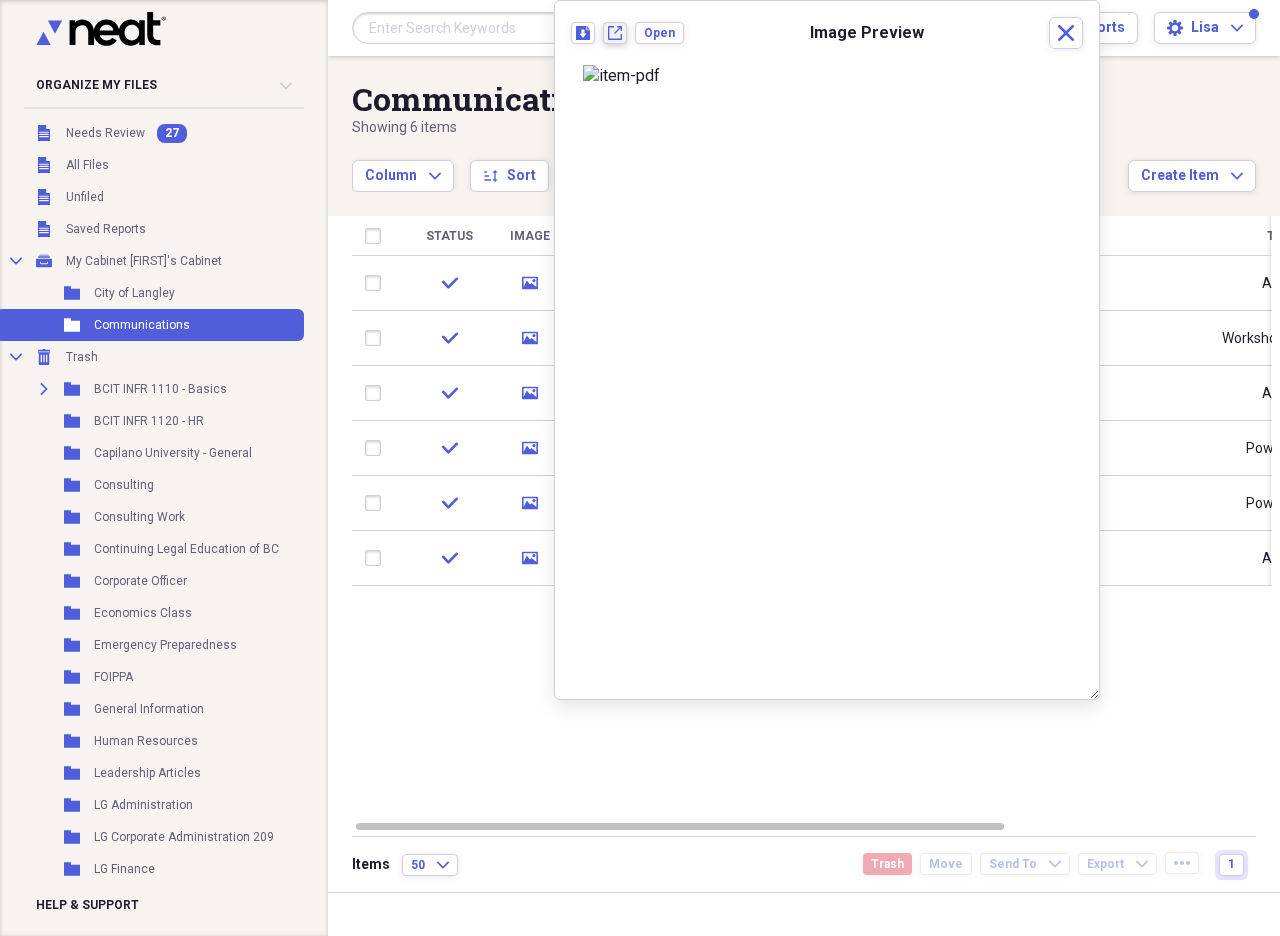 click on "New tab" 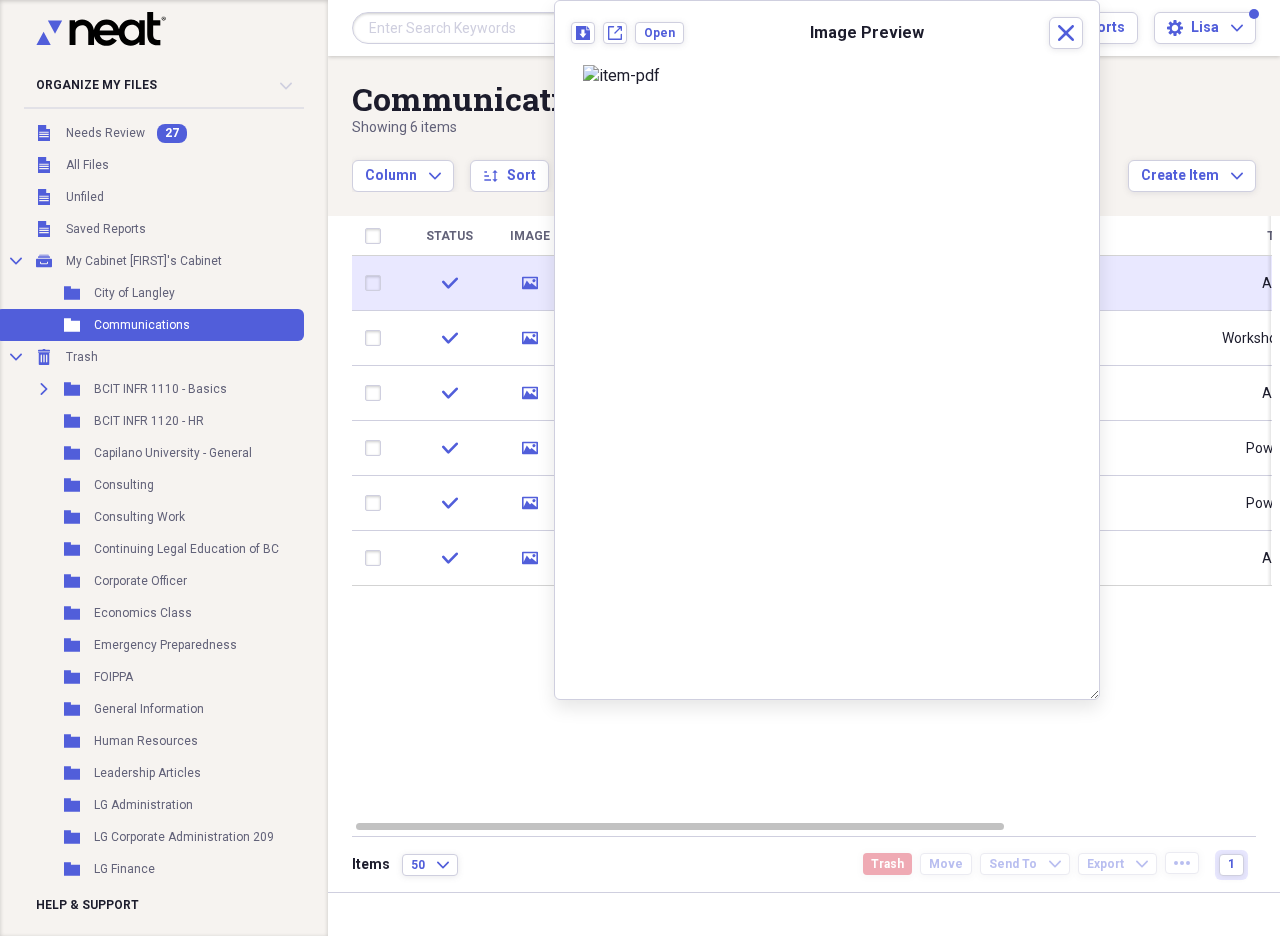 click at bounding box center [377, 283] 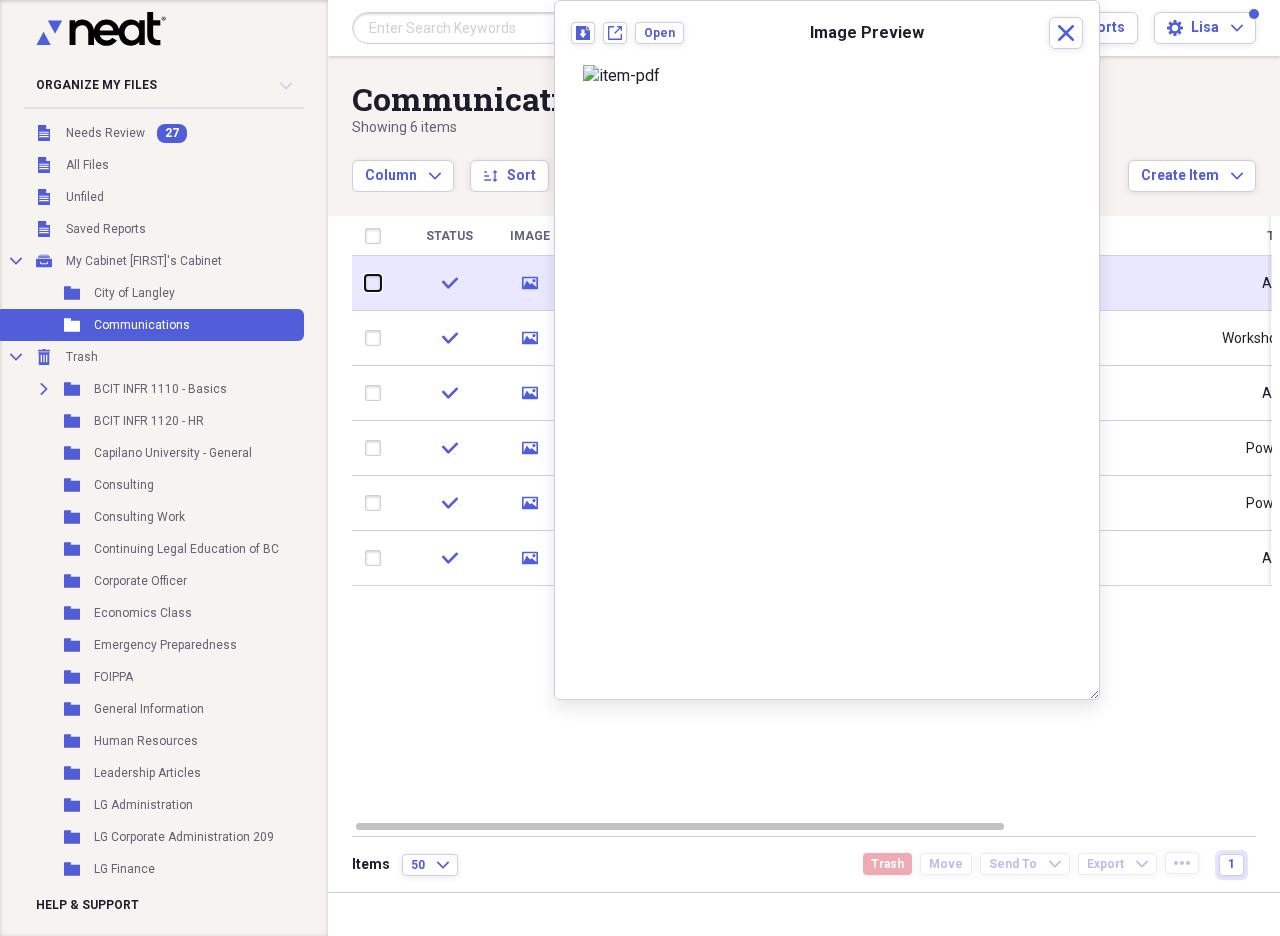 click at bounding box center [365, 283] 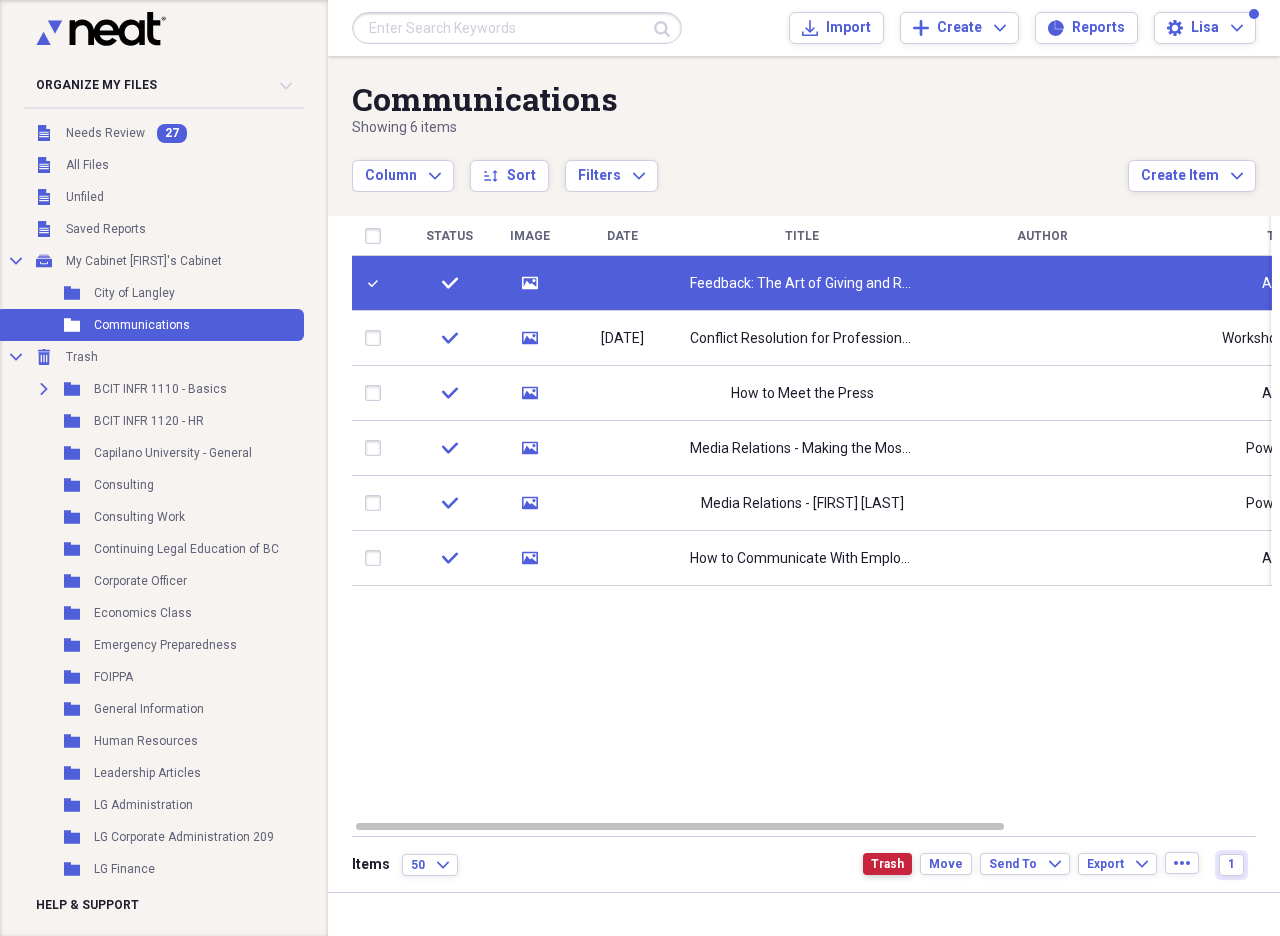 click on "Trash" at bounding box center (887, 864) 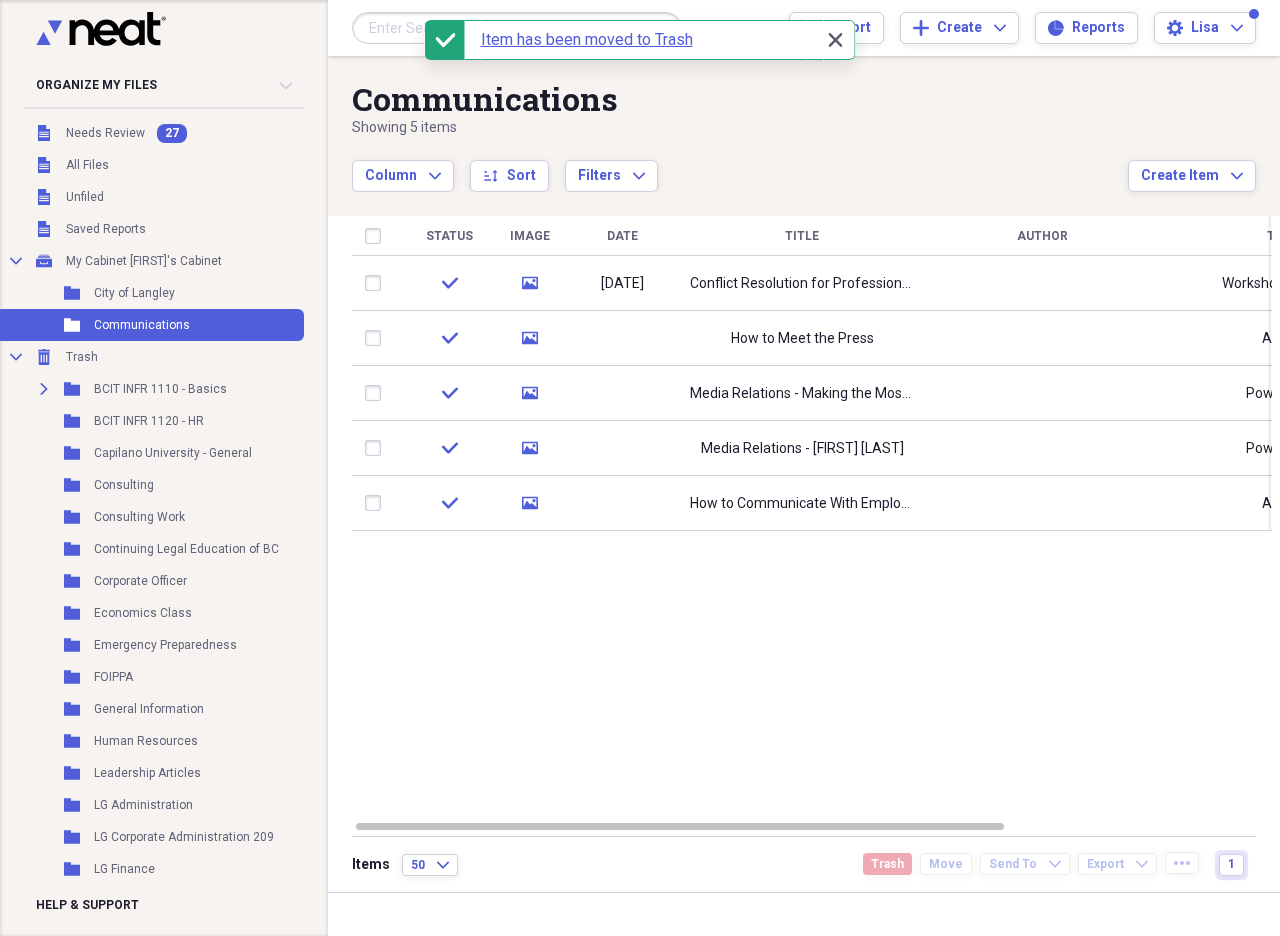 click on "Close" 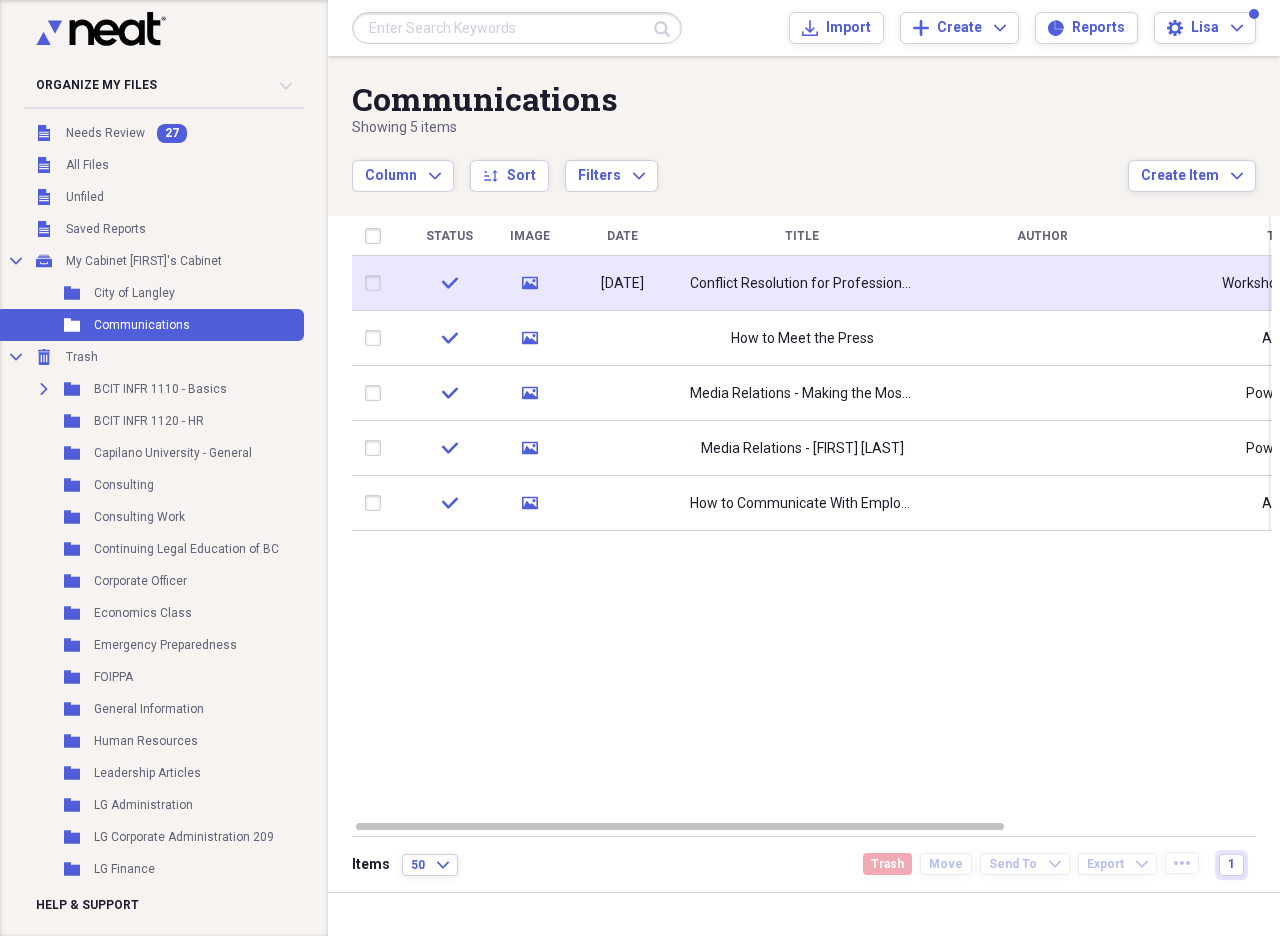 click on "media" 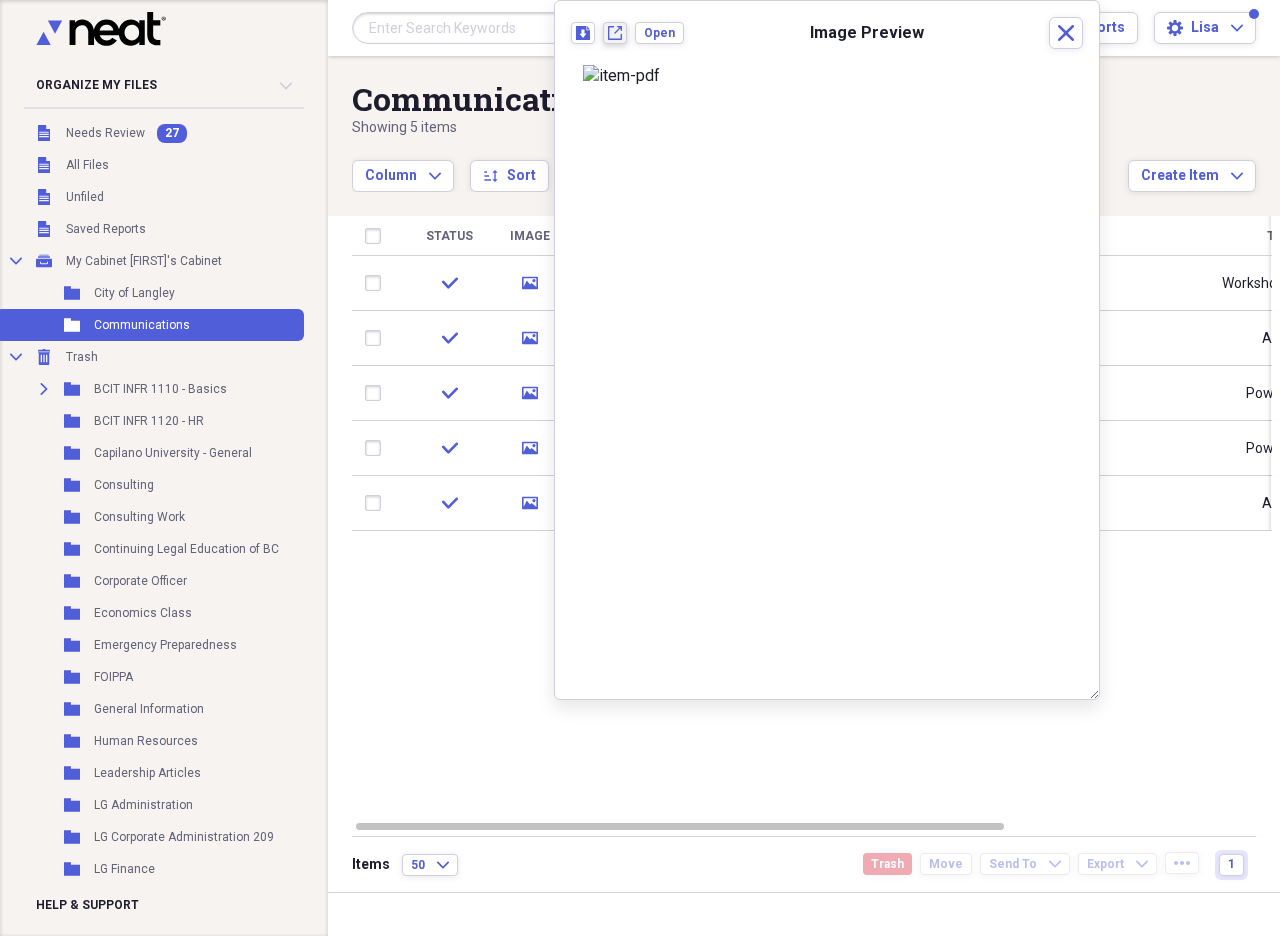 click on "New tab" 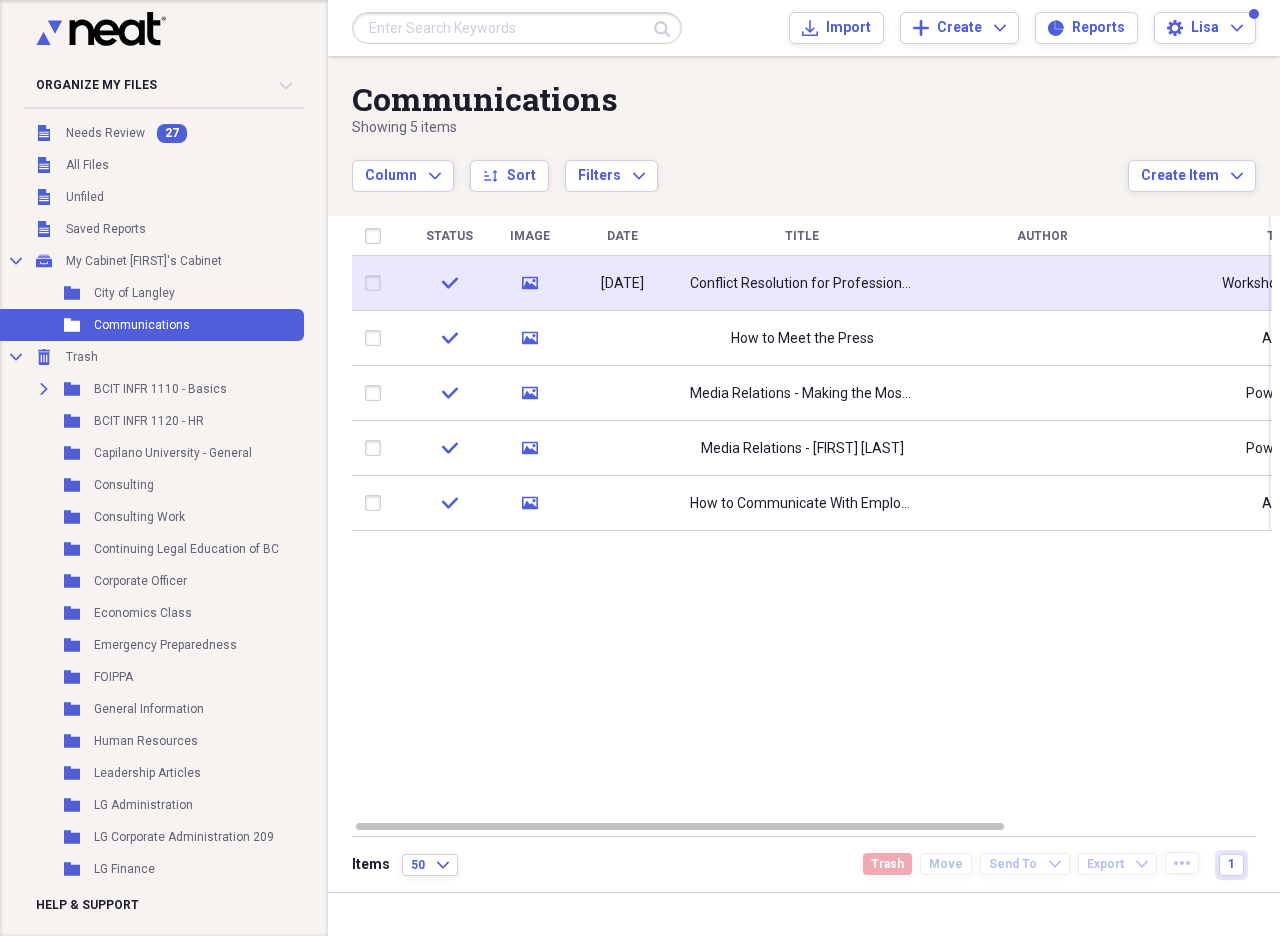 click at bounding box center (377, 283) 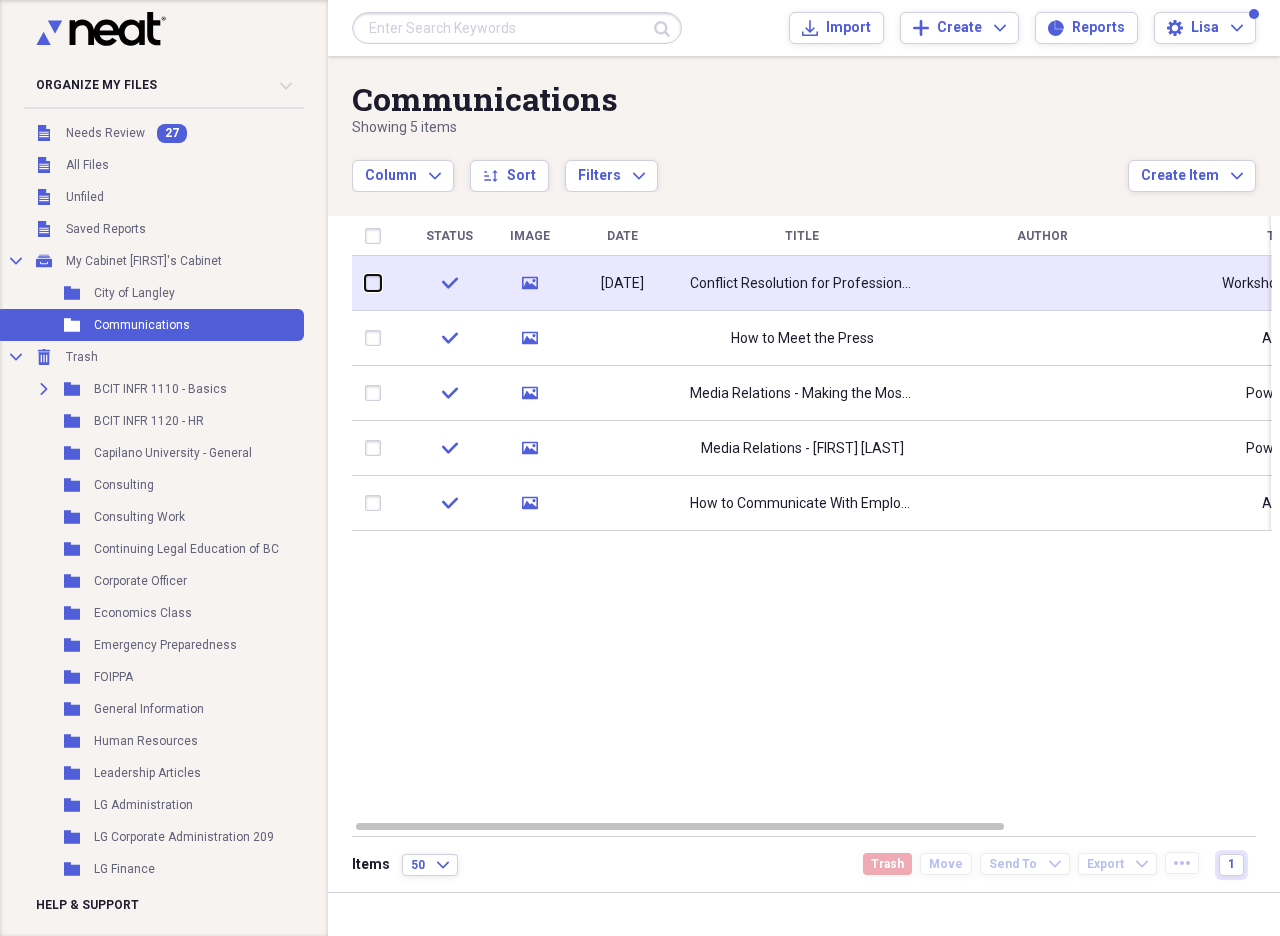 click at bounding box center [365, 283] 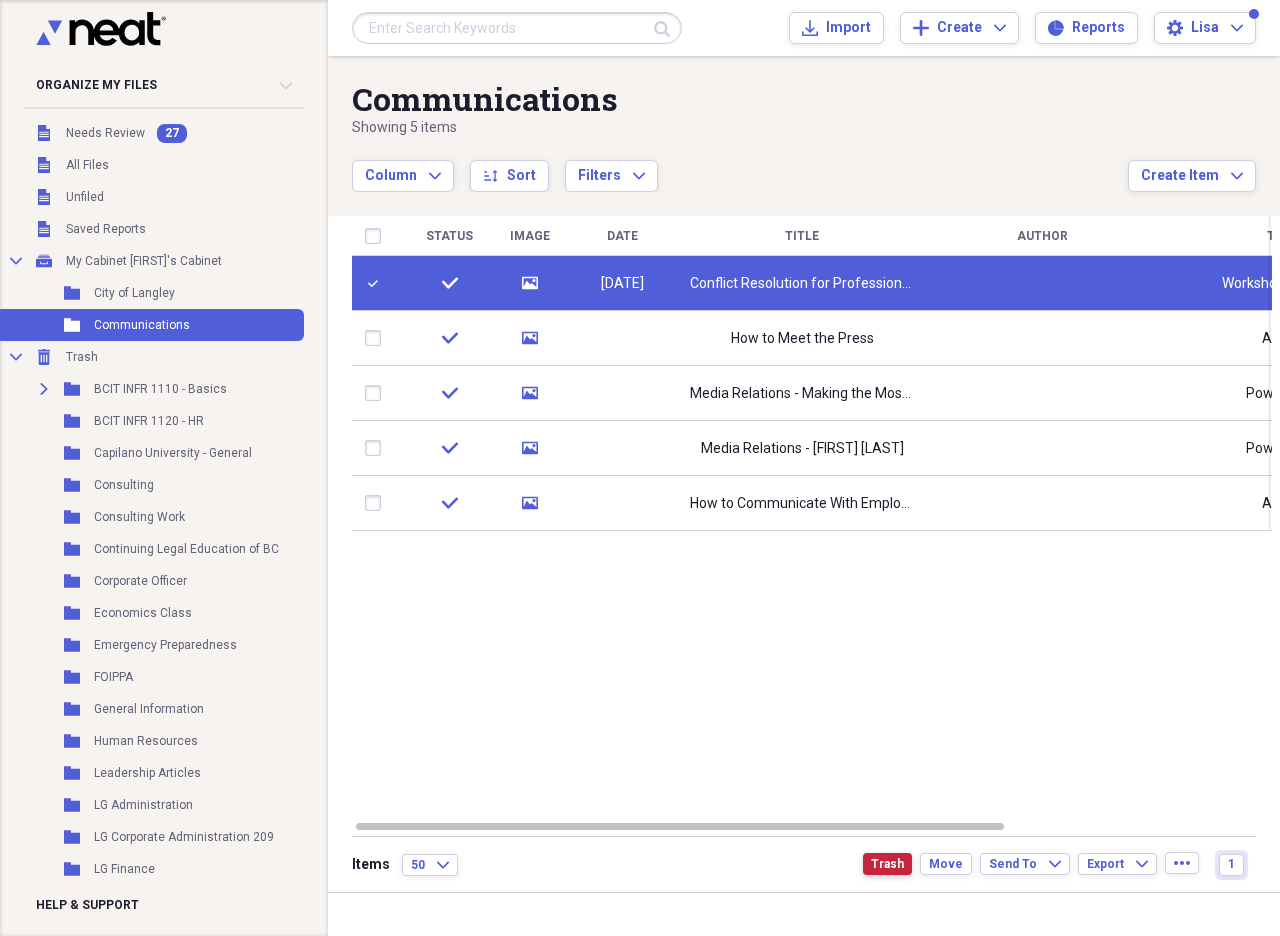 click on "Trash" at bounding box center (887, 864) 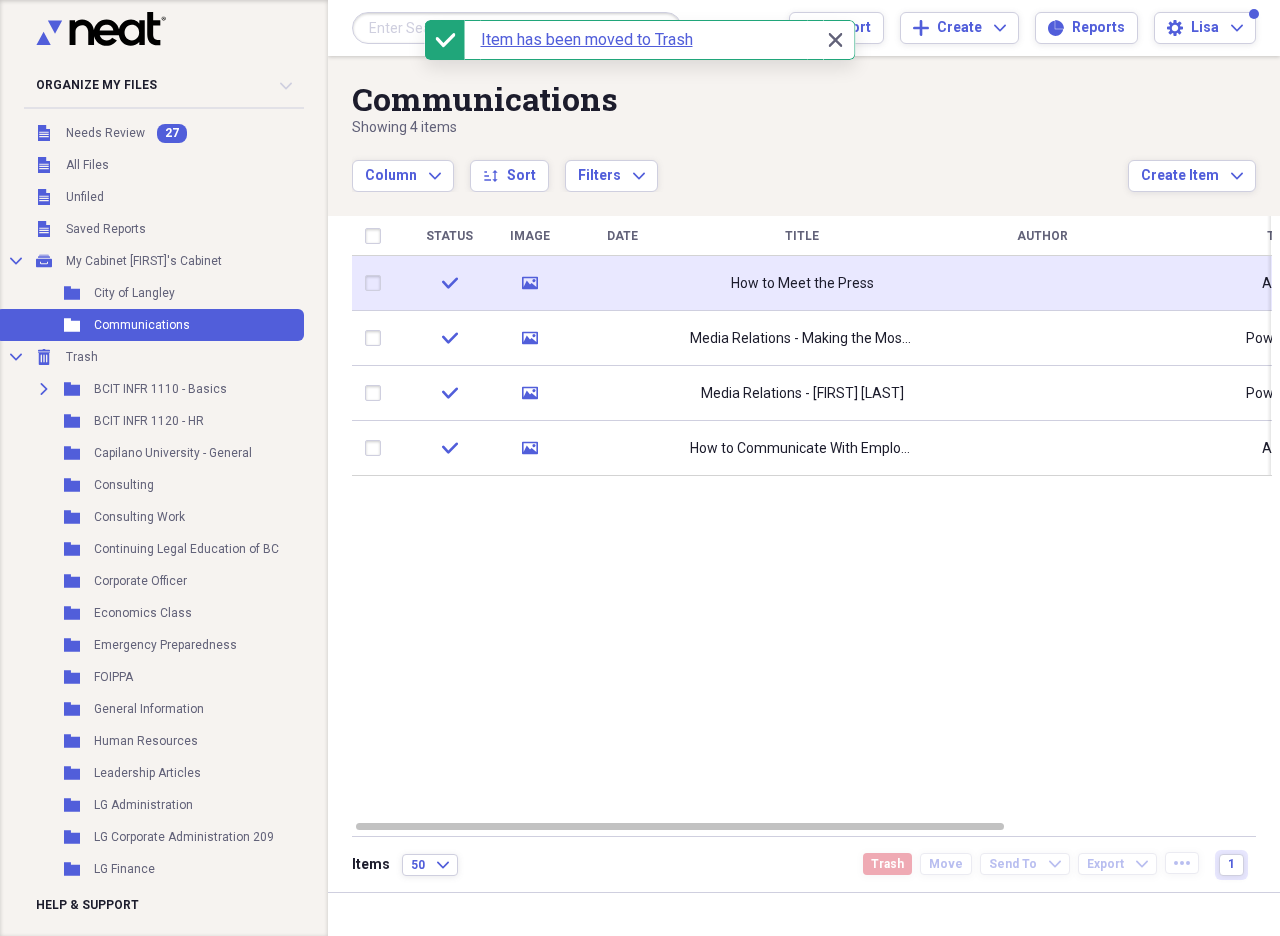 click on "media" 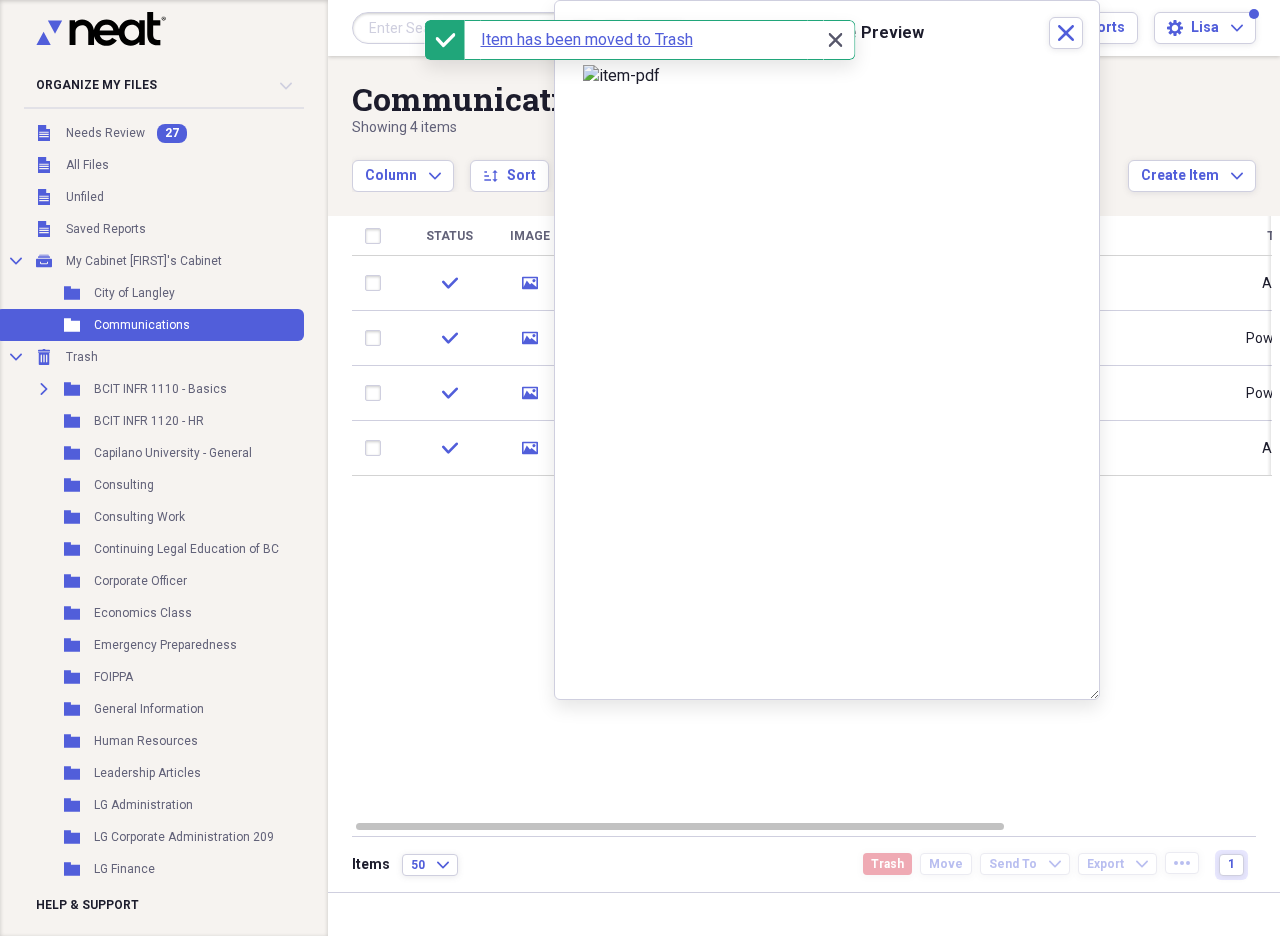 click on "Close Close" at bounding box center (835, 40) 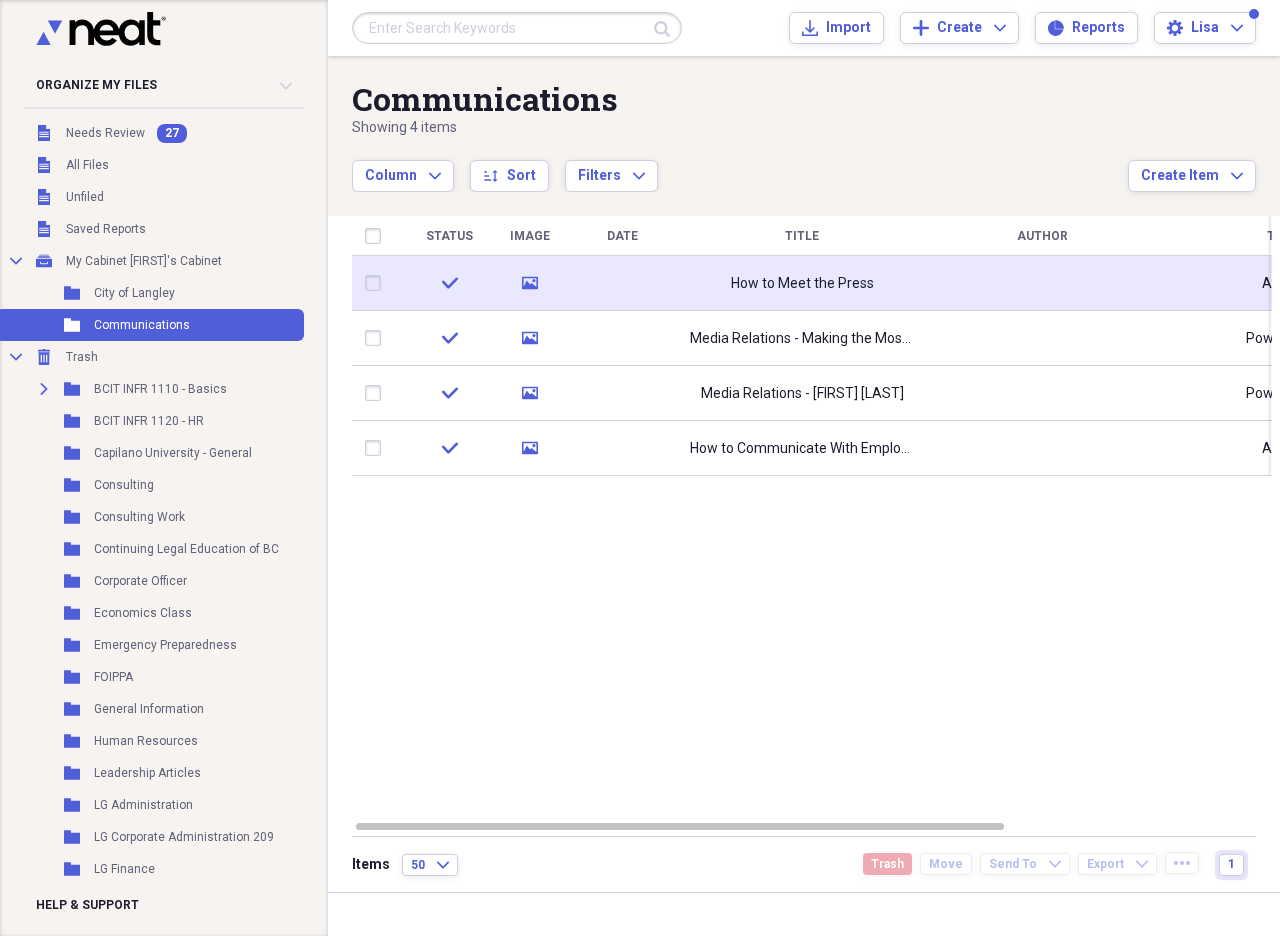 click 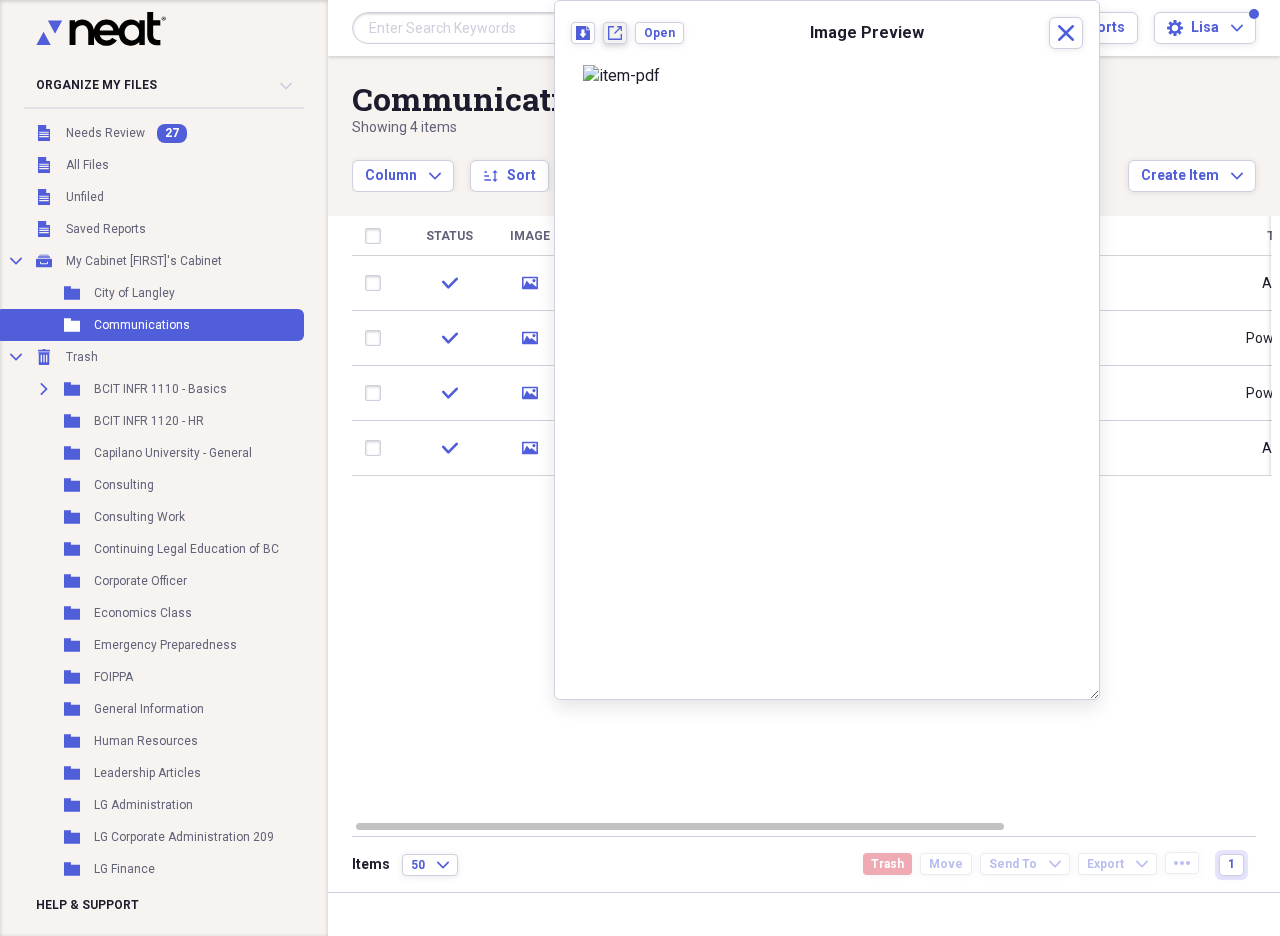 click on "New tab" 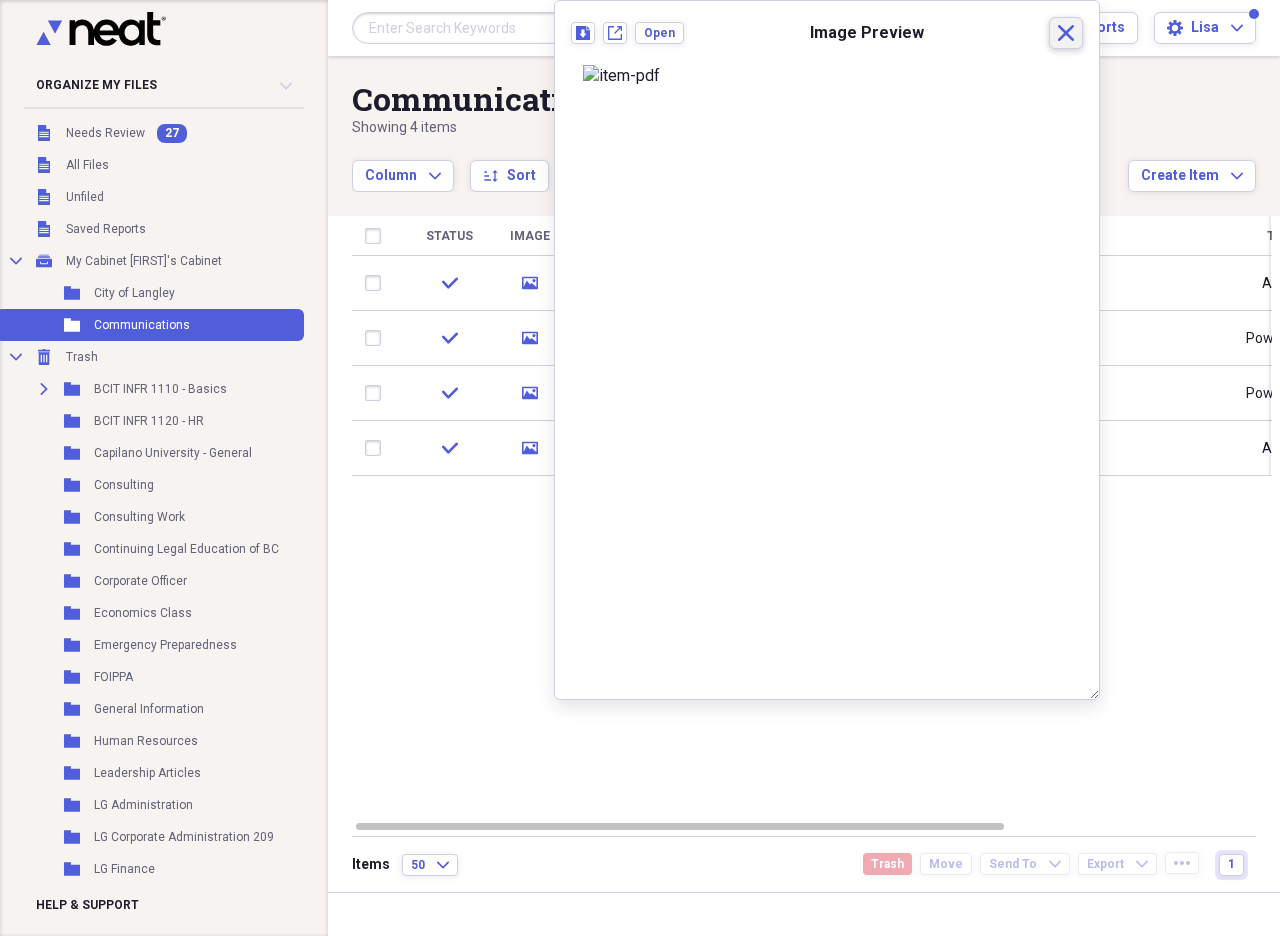 drag, startPoint x: 1063, startPoint y: 41, endPoint x: 891, endPoint y: 72, distance: 174.77129 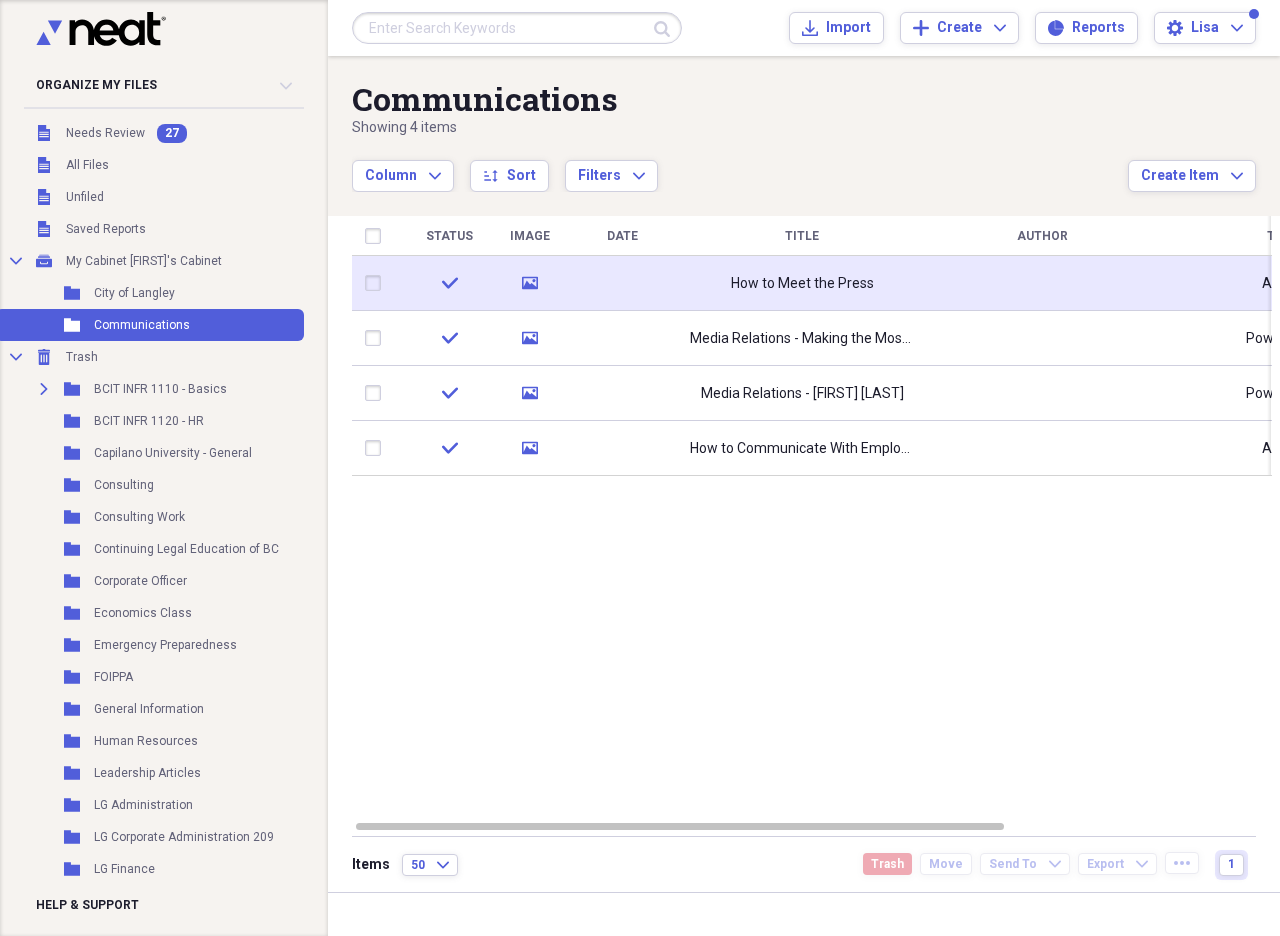 click at bounding box center [377, 283] 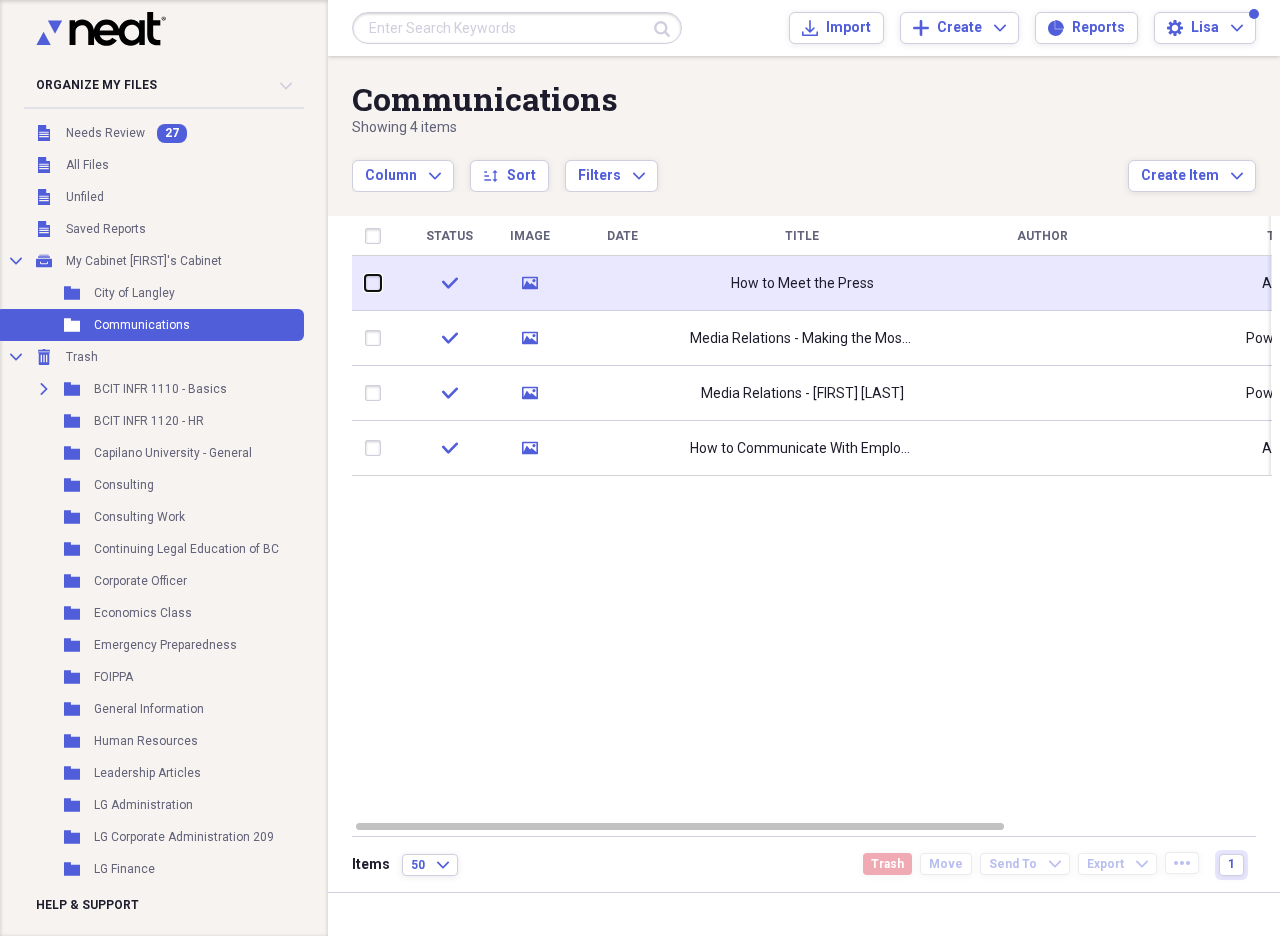click at bounding box center [365, 283] 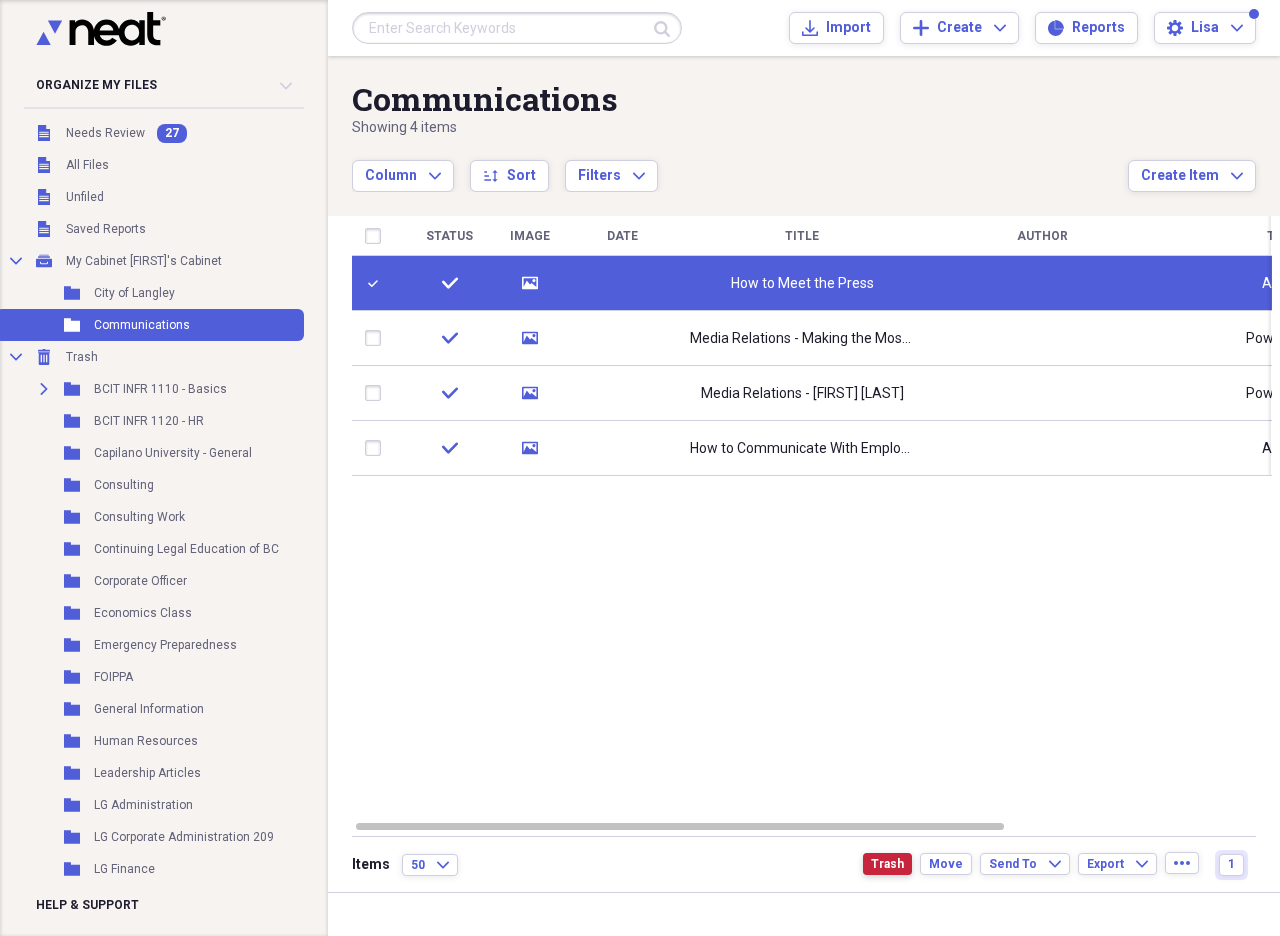 click on "Trash" at bounding box center (887, 864) 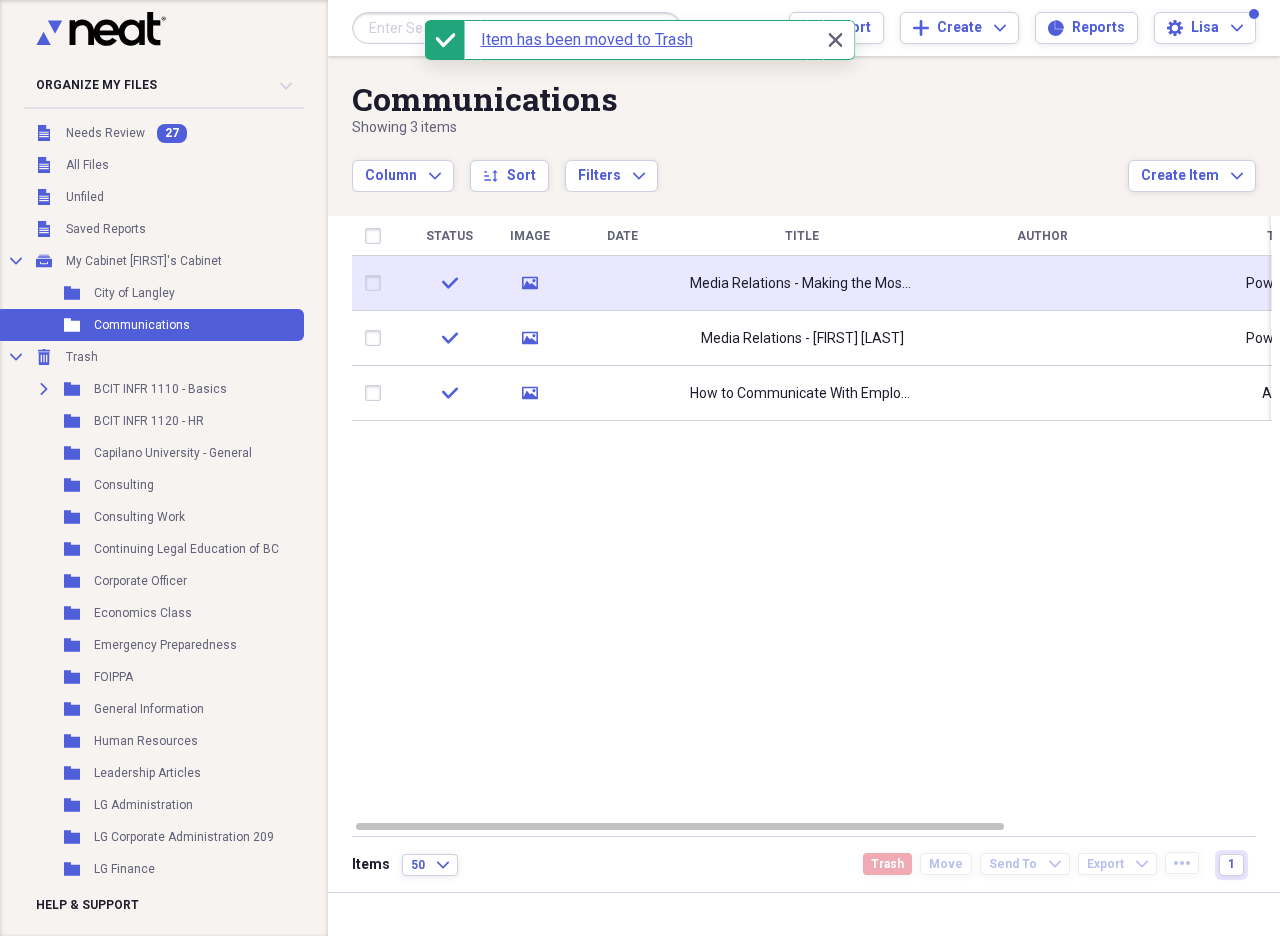 click on "media" at bounding box center [530, 283] 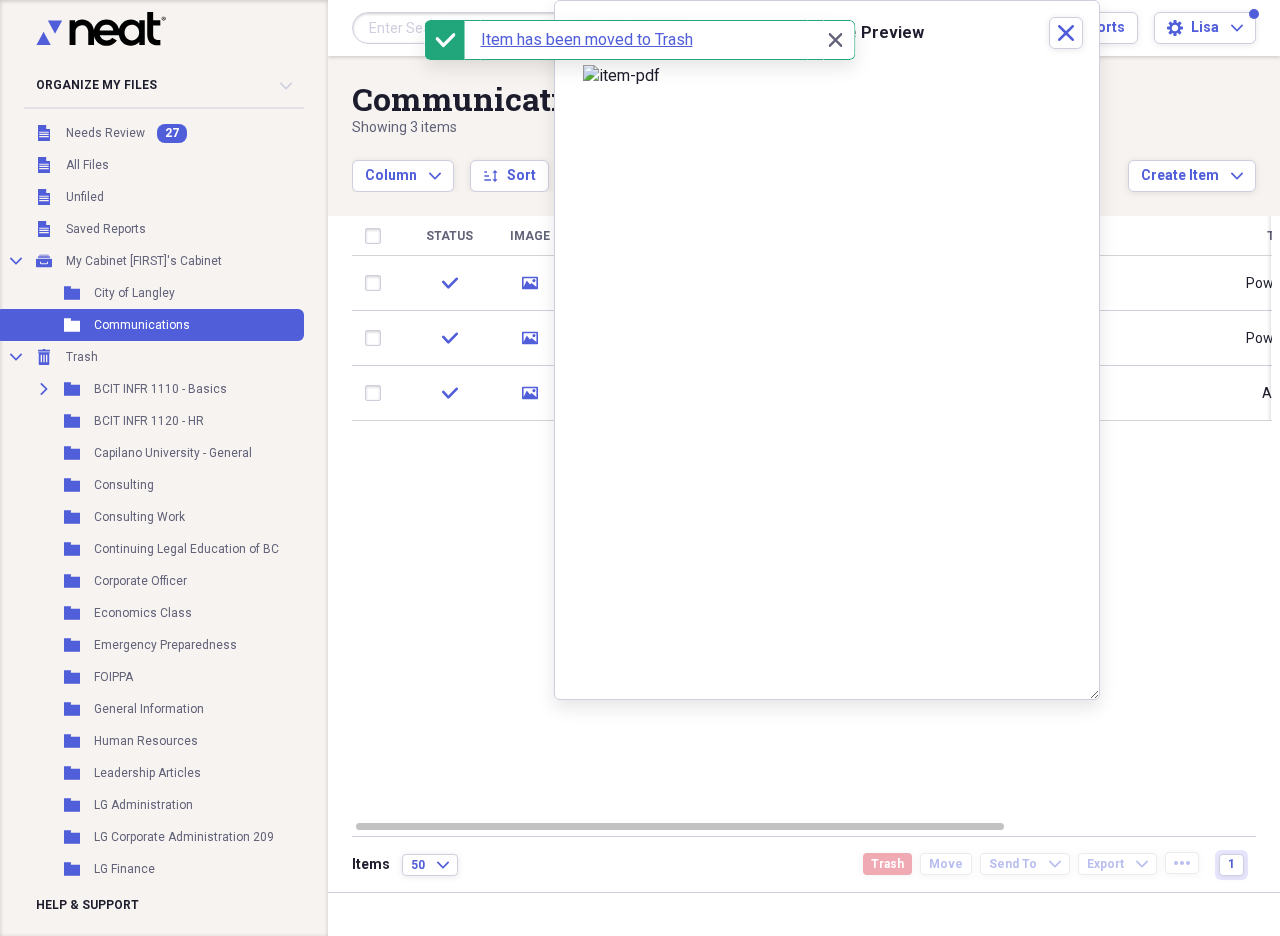 drag, startPoint x: 844, startPoint y: 44, endPoint x: 819, endPoint y: 76, distance: 40.60788 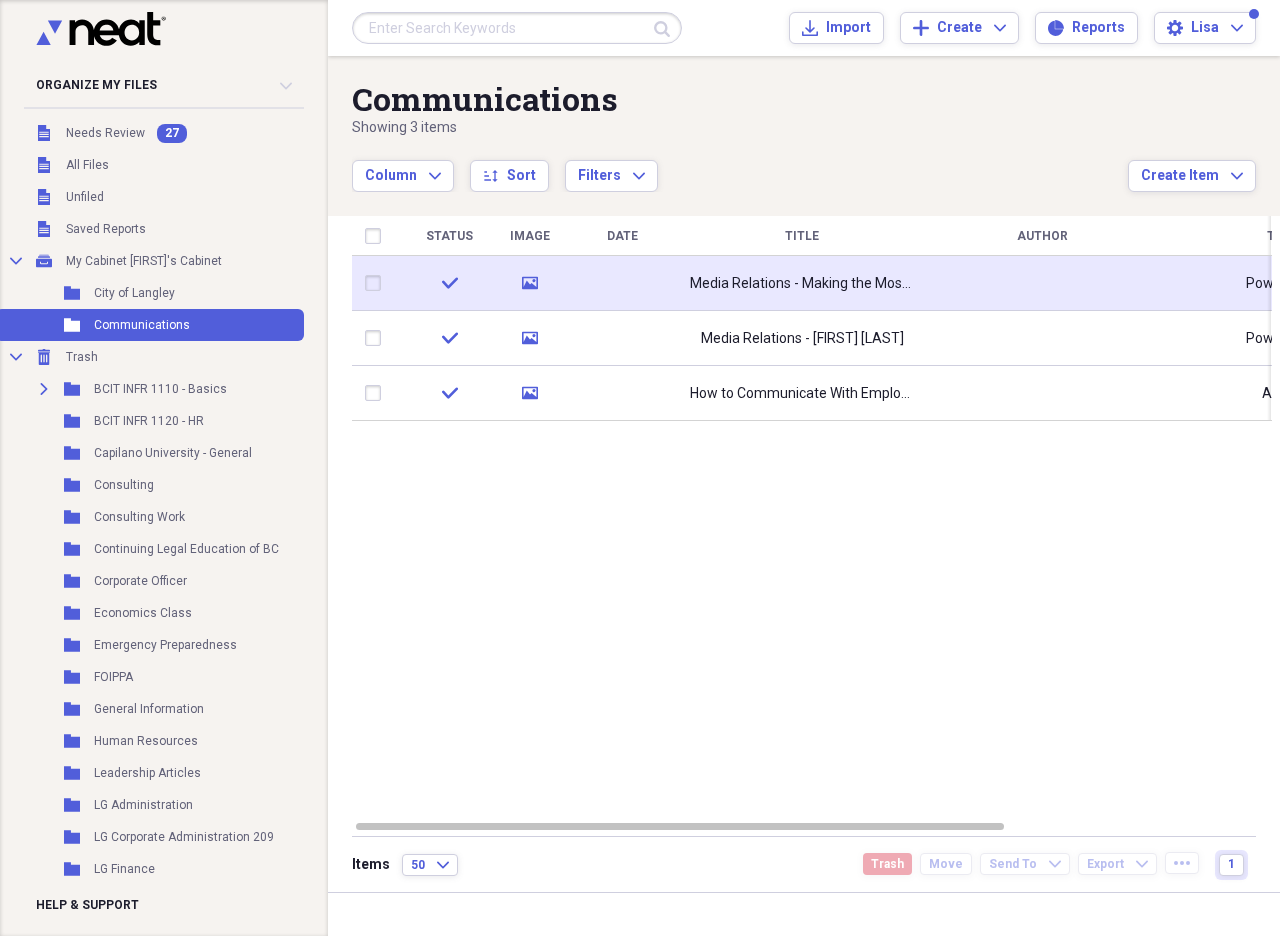 click on "media" 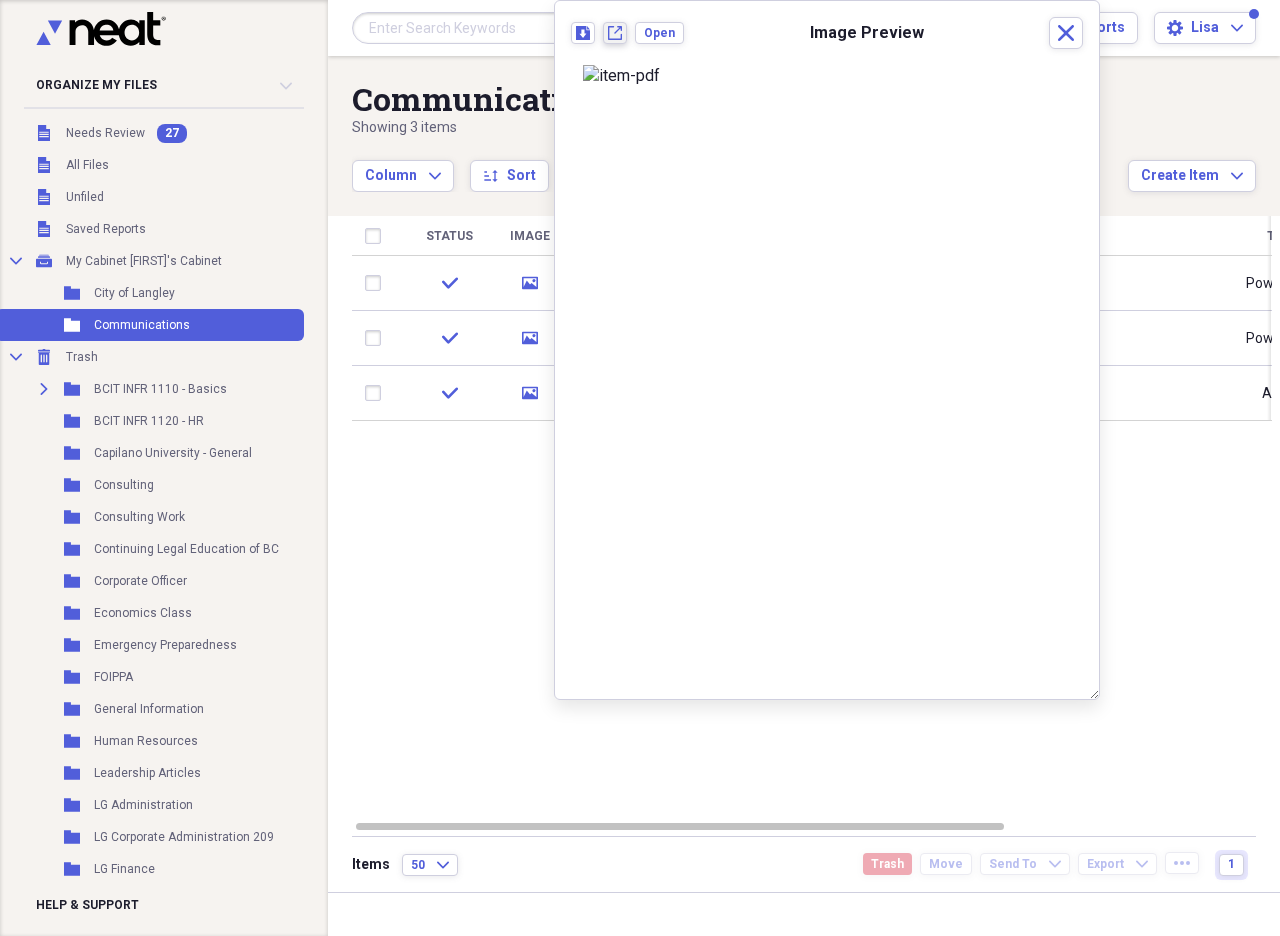 click on "New tab" at bounding box center [615, 33] 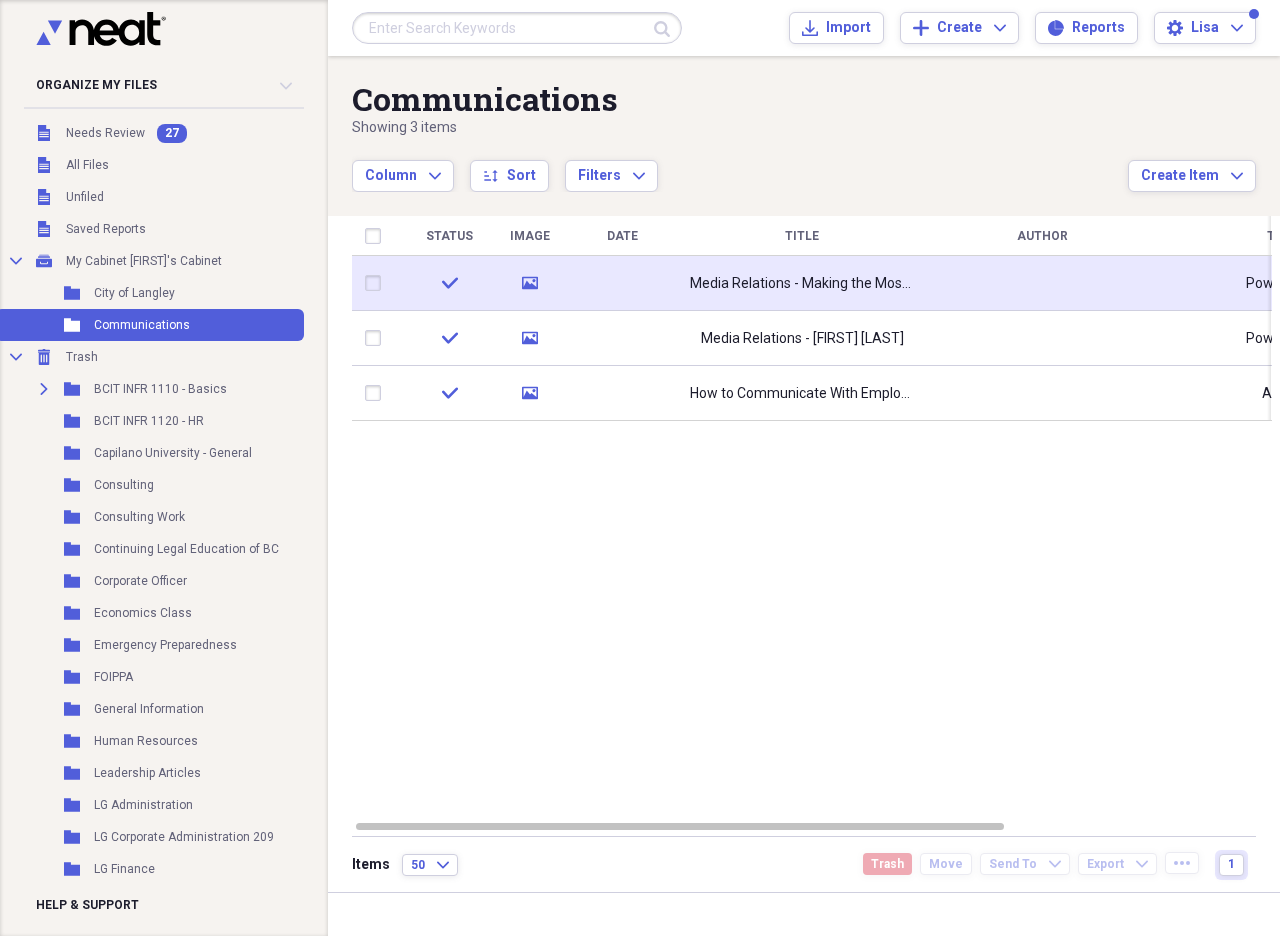 click at bounding box center [377, 283] 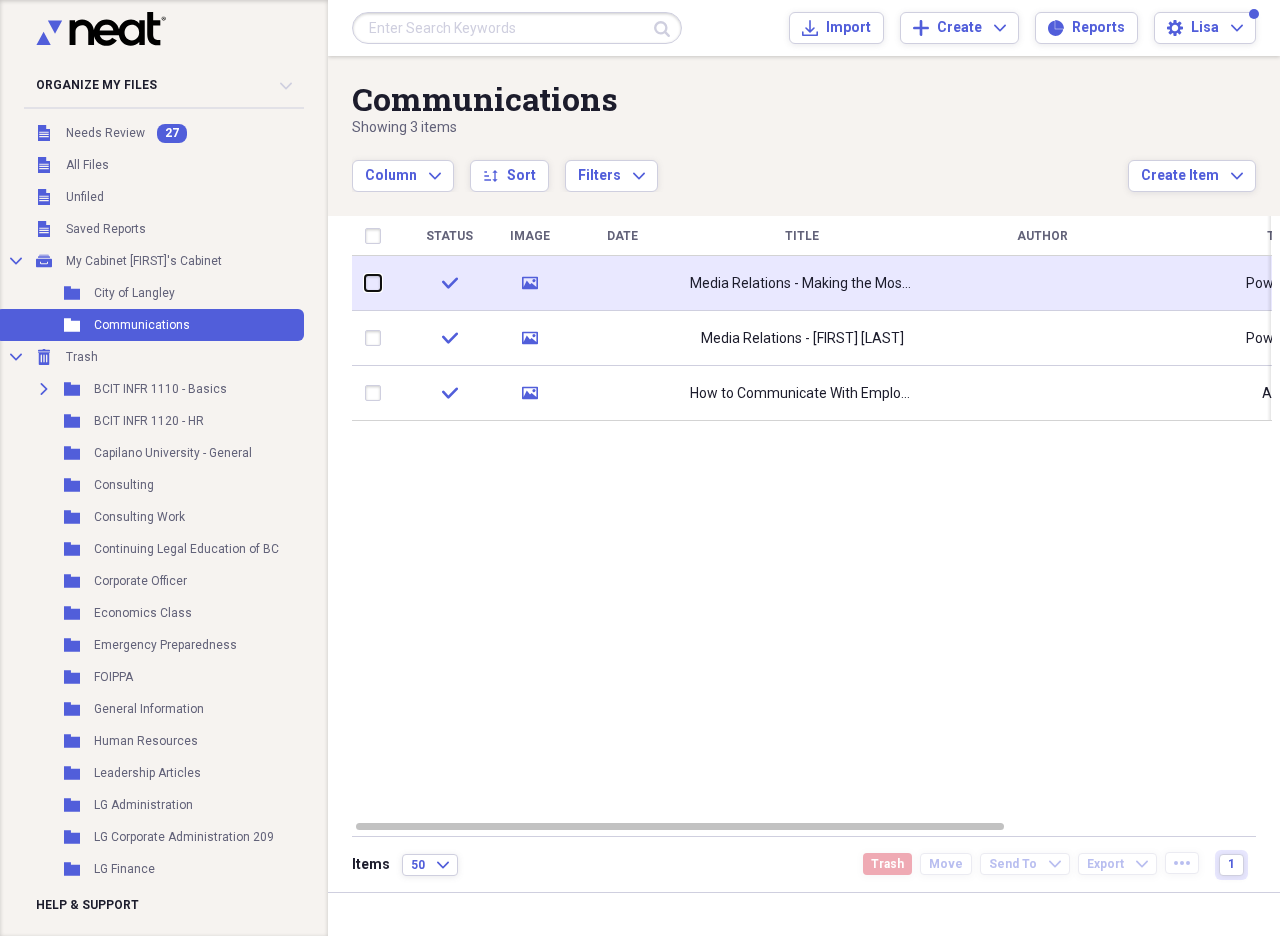 click at bounding box center [365, 283] 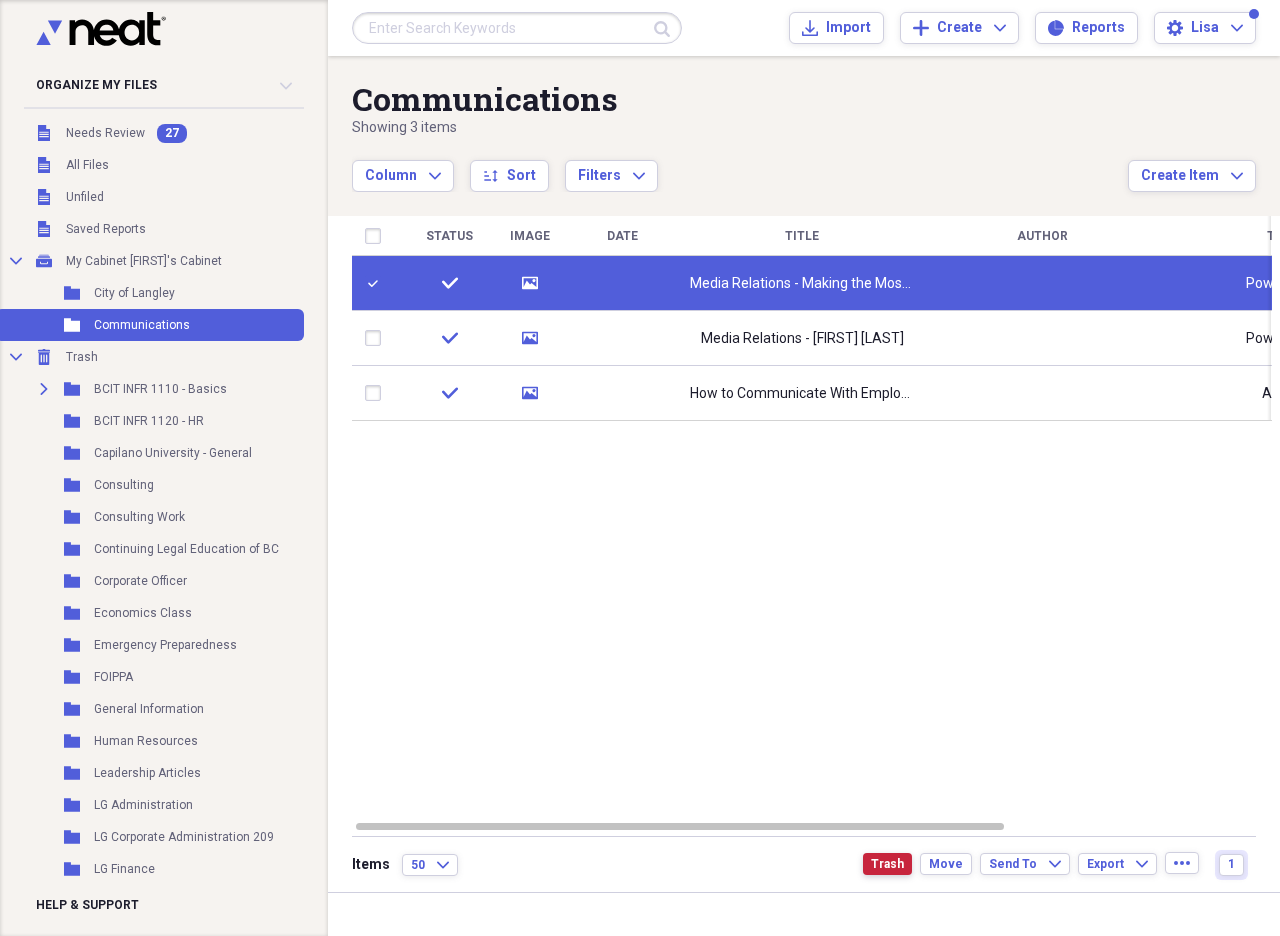 click on "Trash" at bounding box center (887, 864) 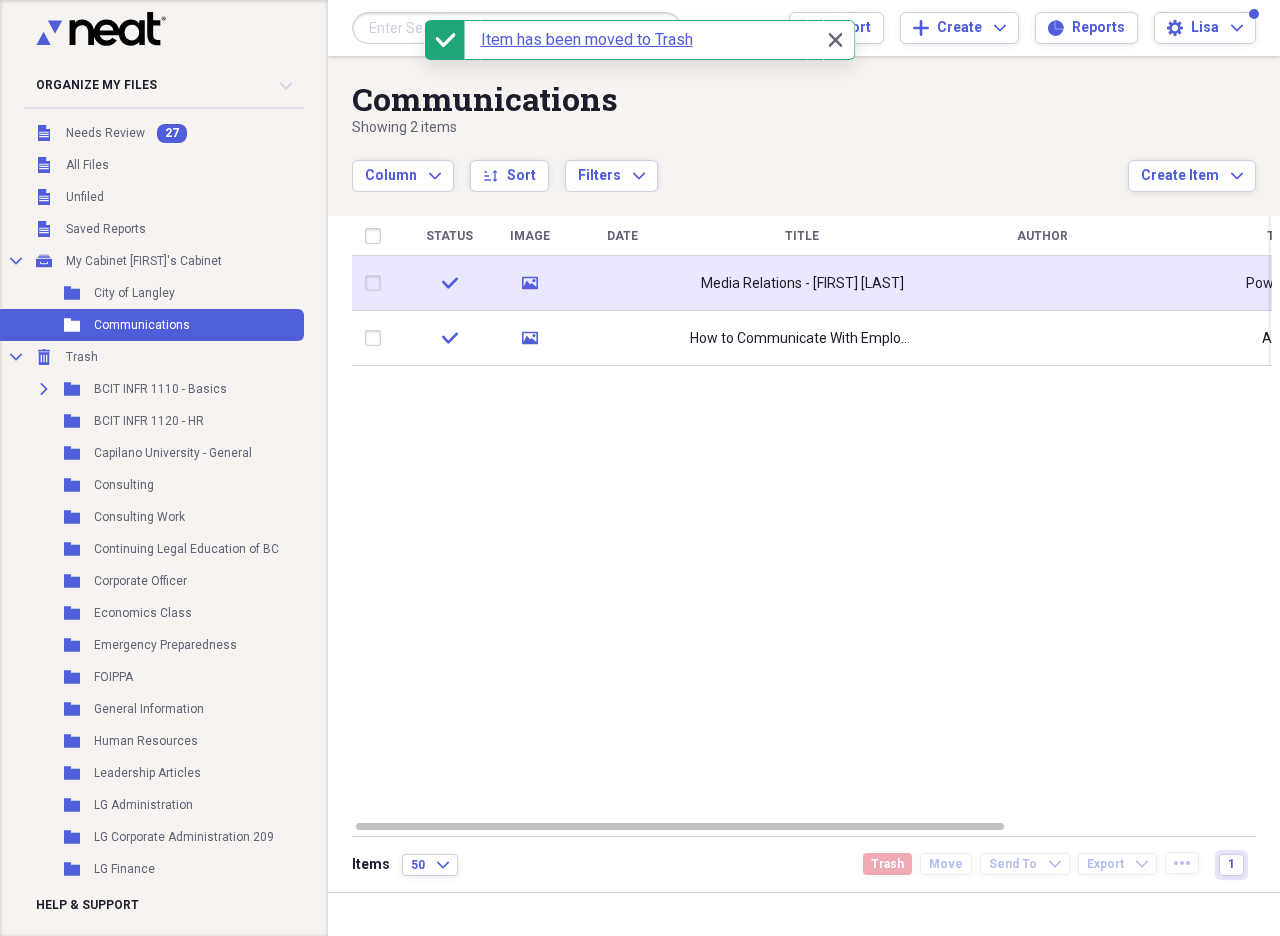 click 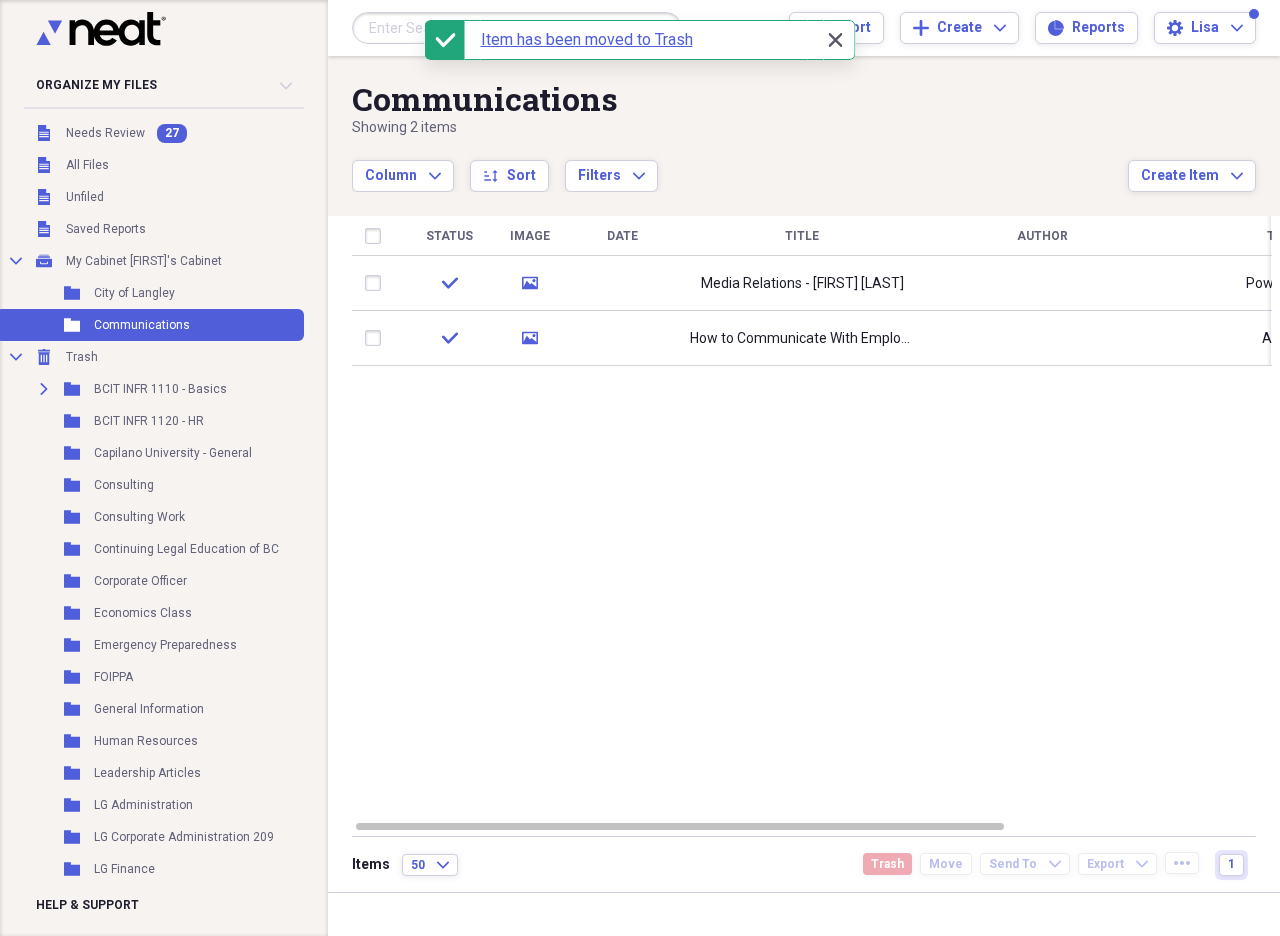 click on "Close" 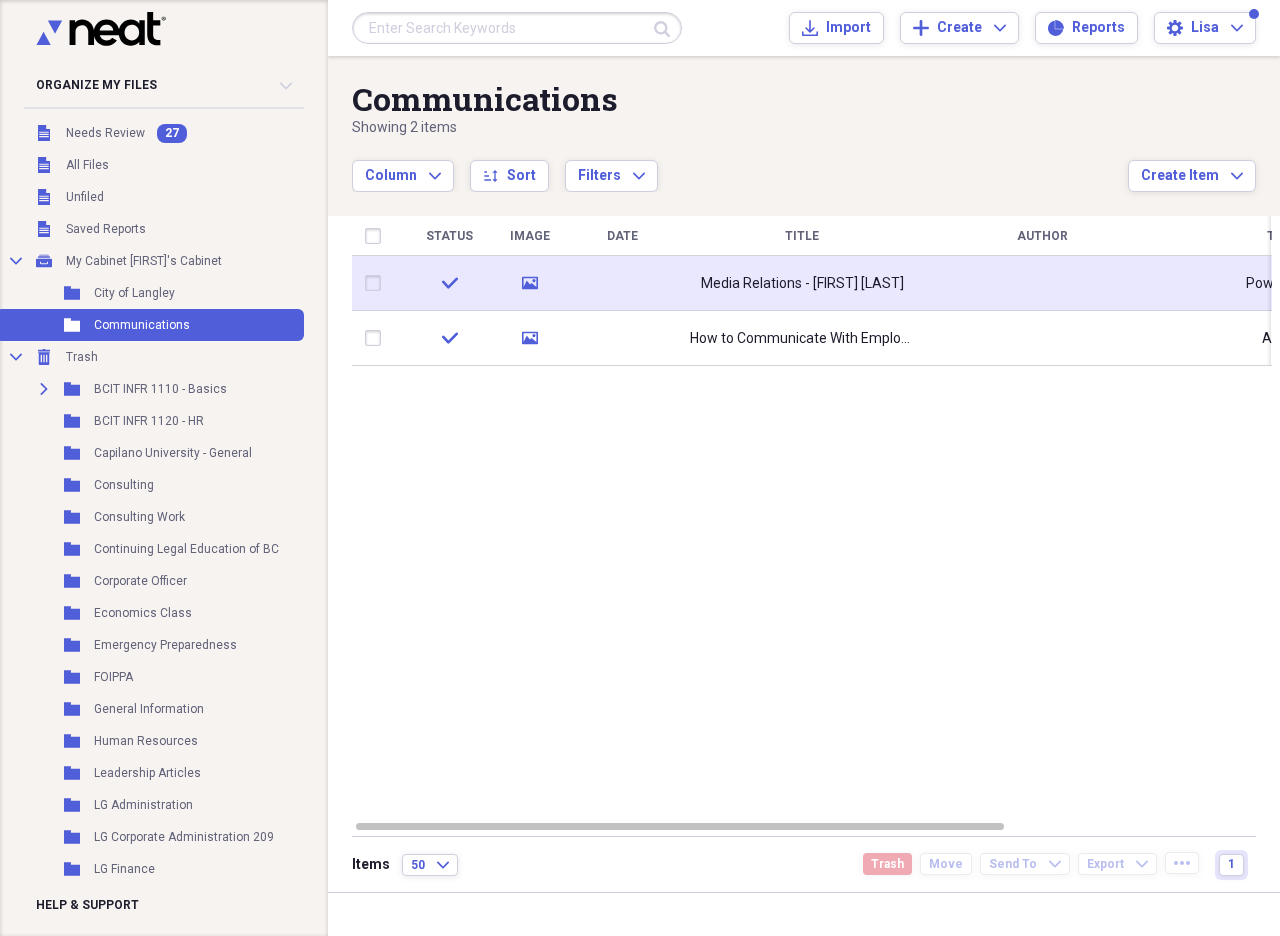 click 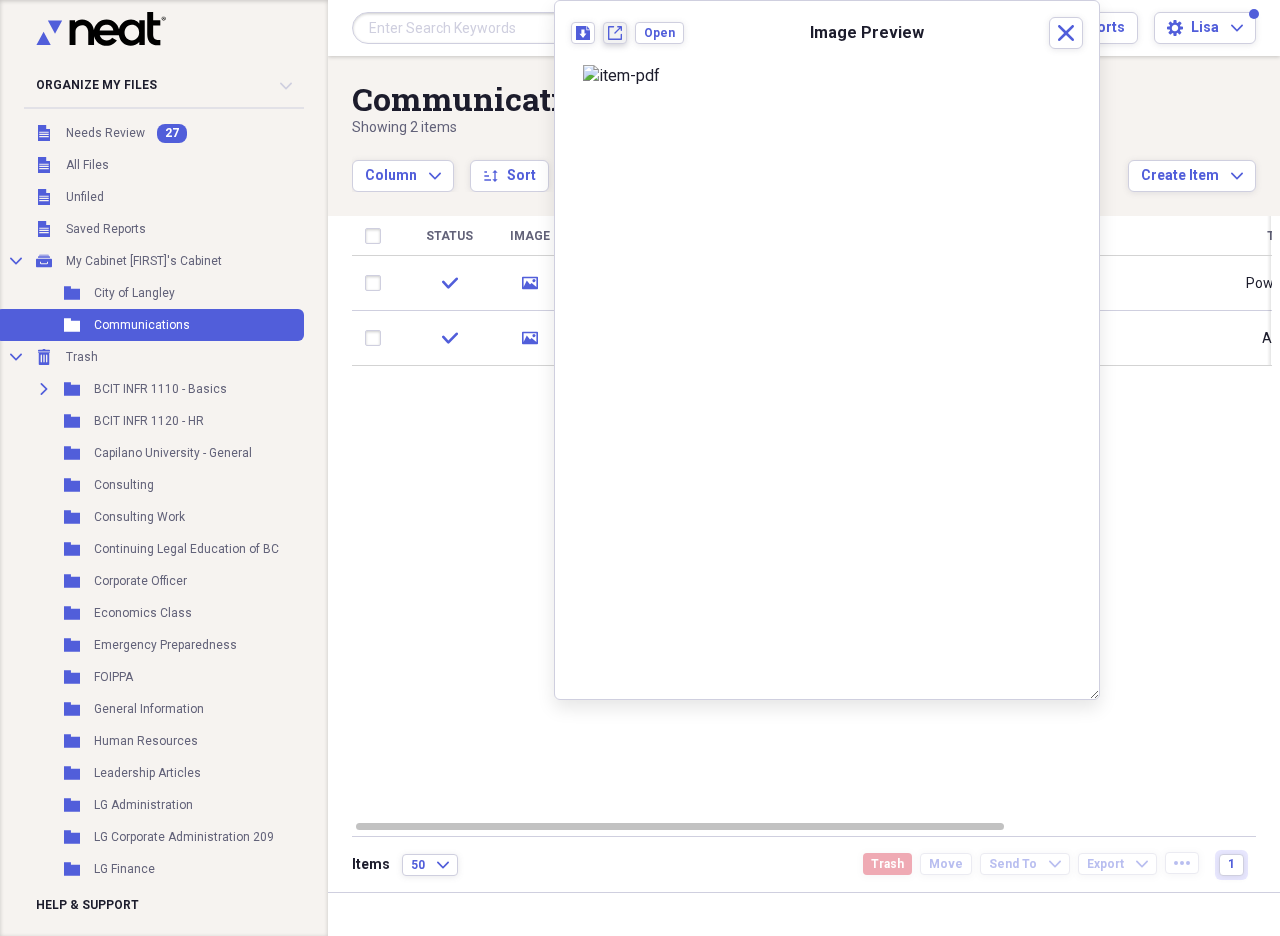 click on "New tab" 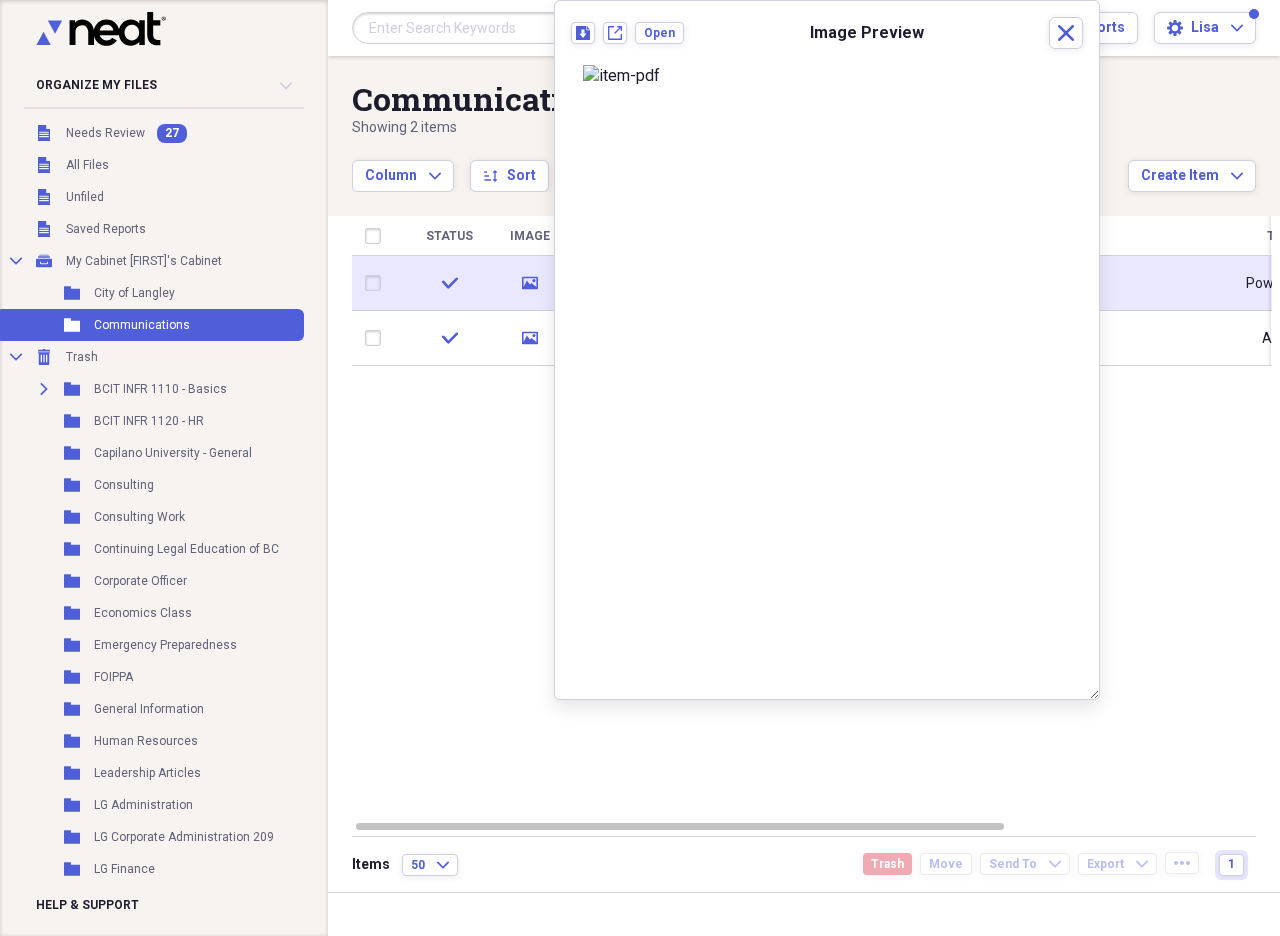 click at bounding box center (377, 283) 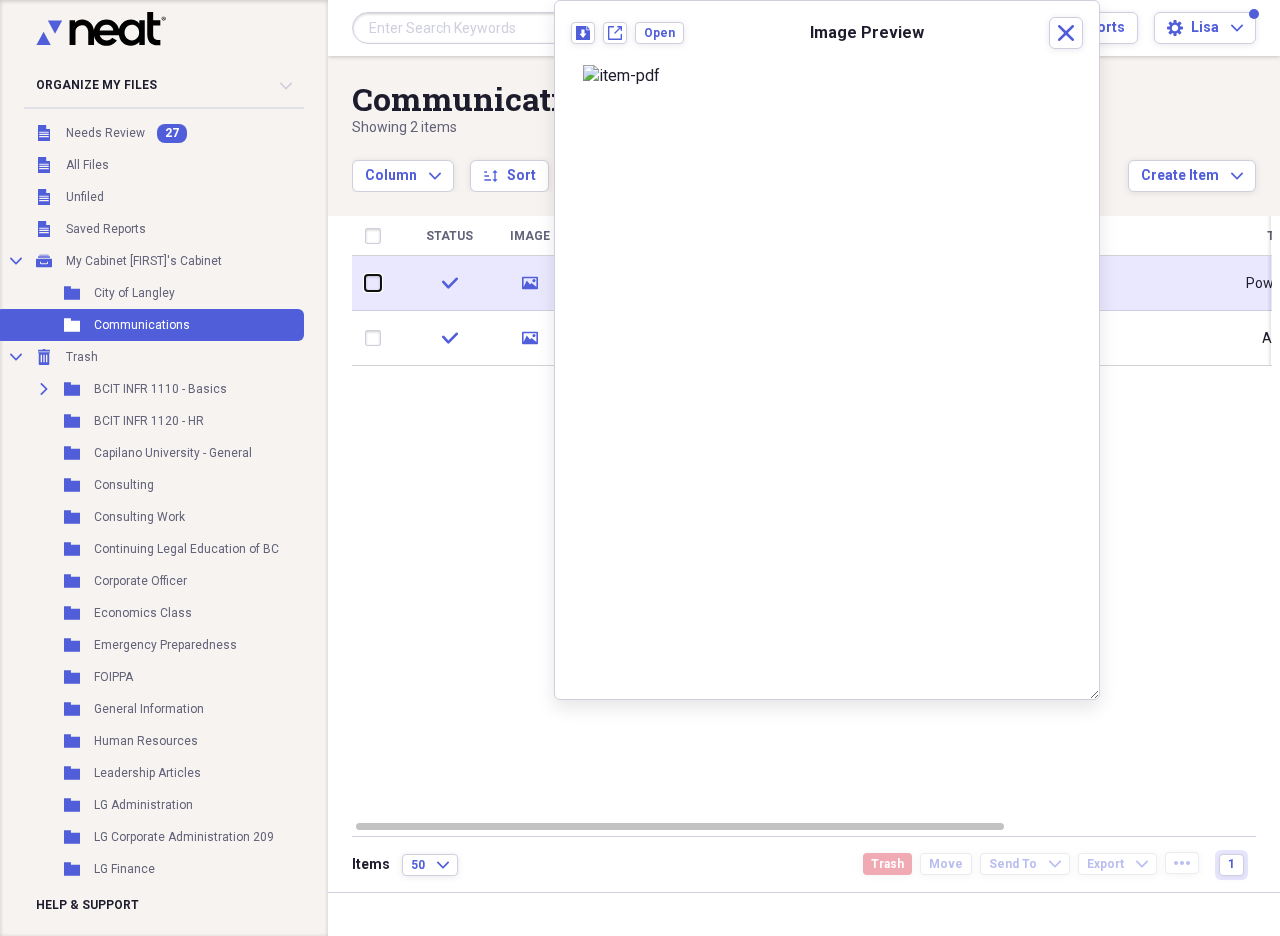 click at bounding box center (365, 283) 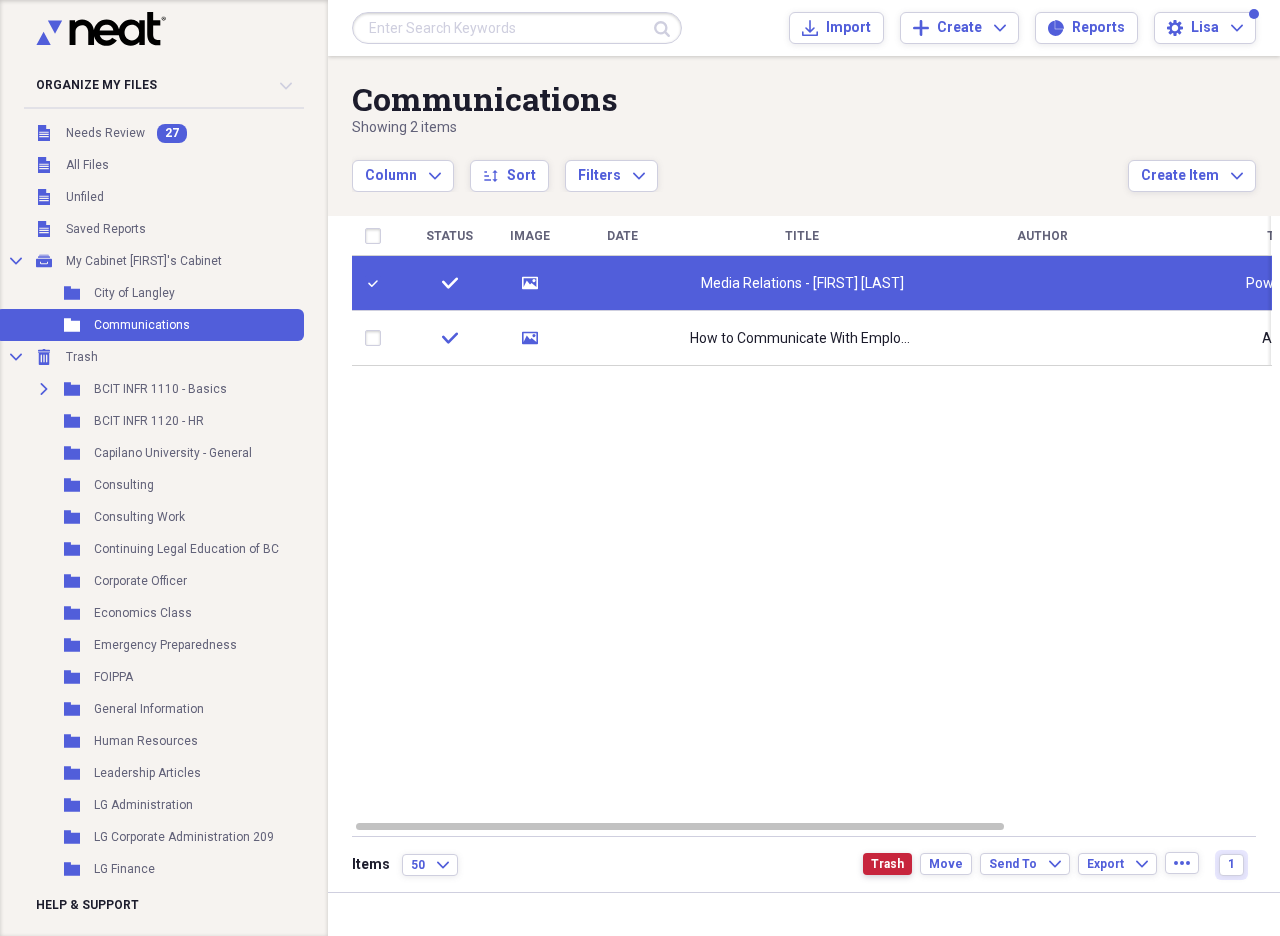 click on "Trash" at bounding box center [887, 864] 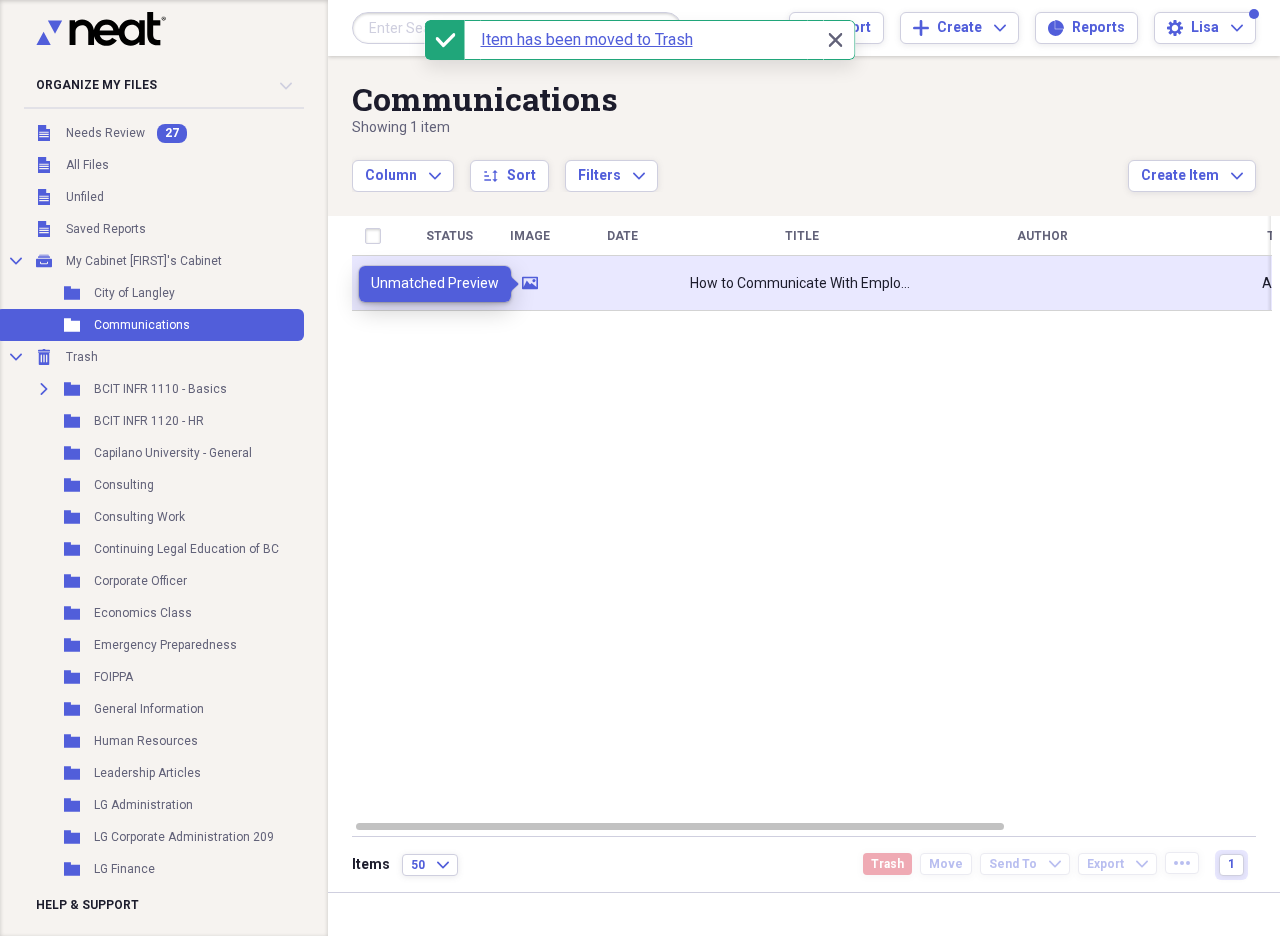 click on "media" 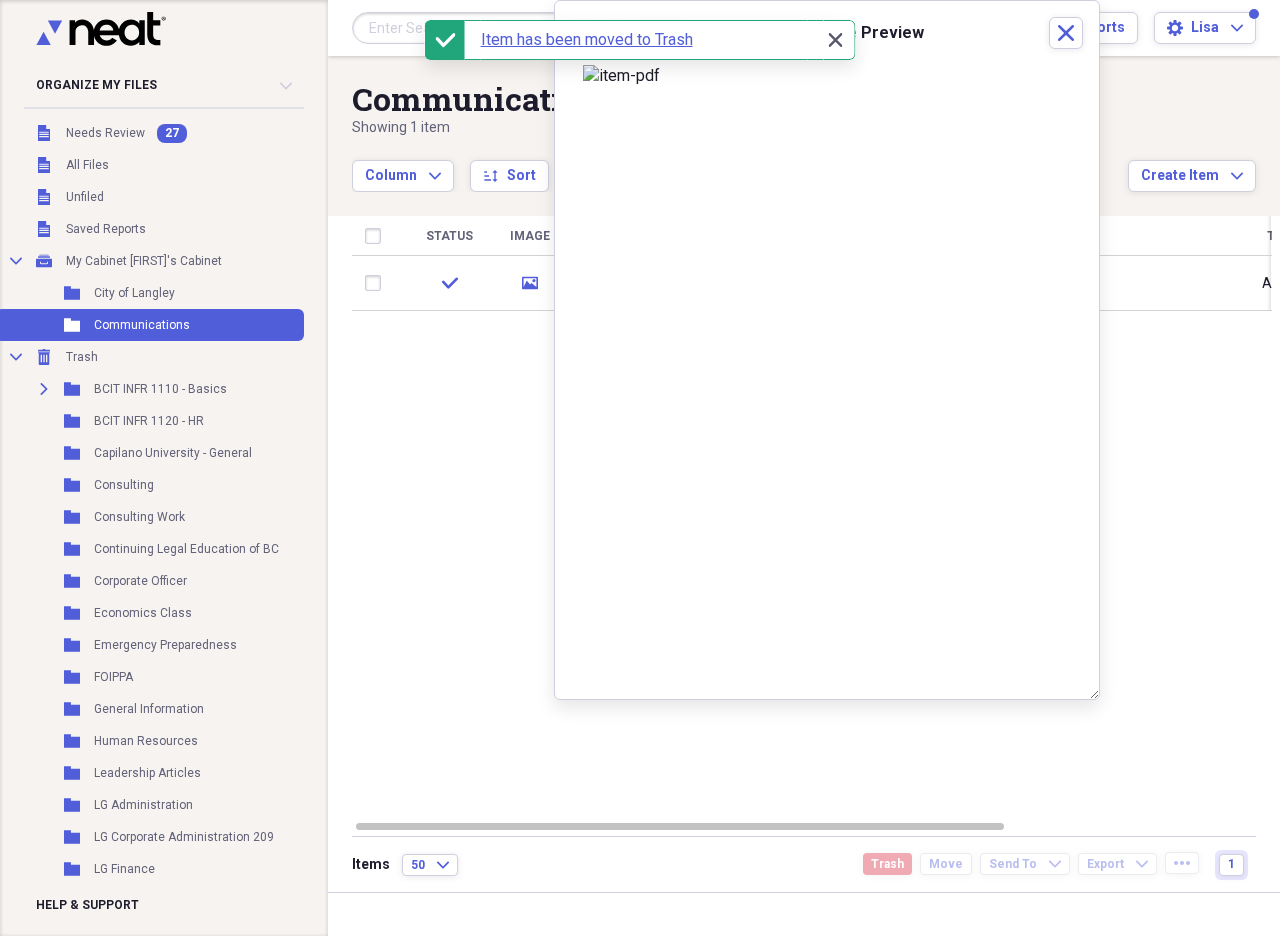 click on "Close Close" at bounding box center [835, 40] 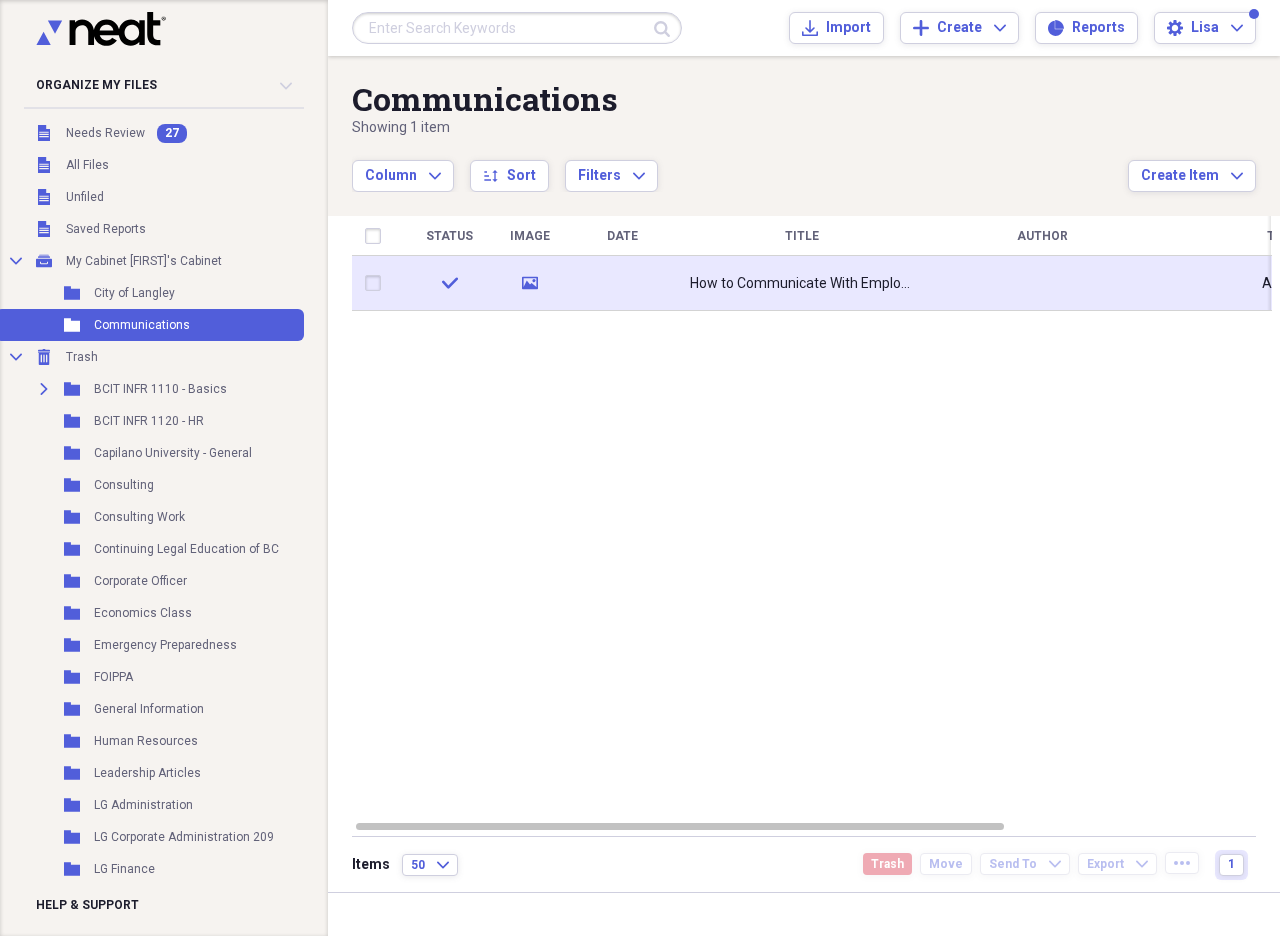 click 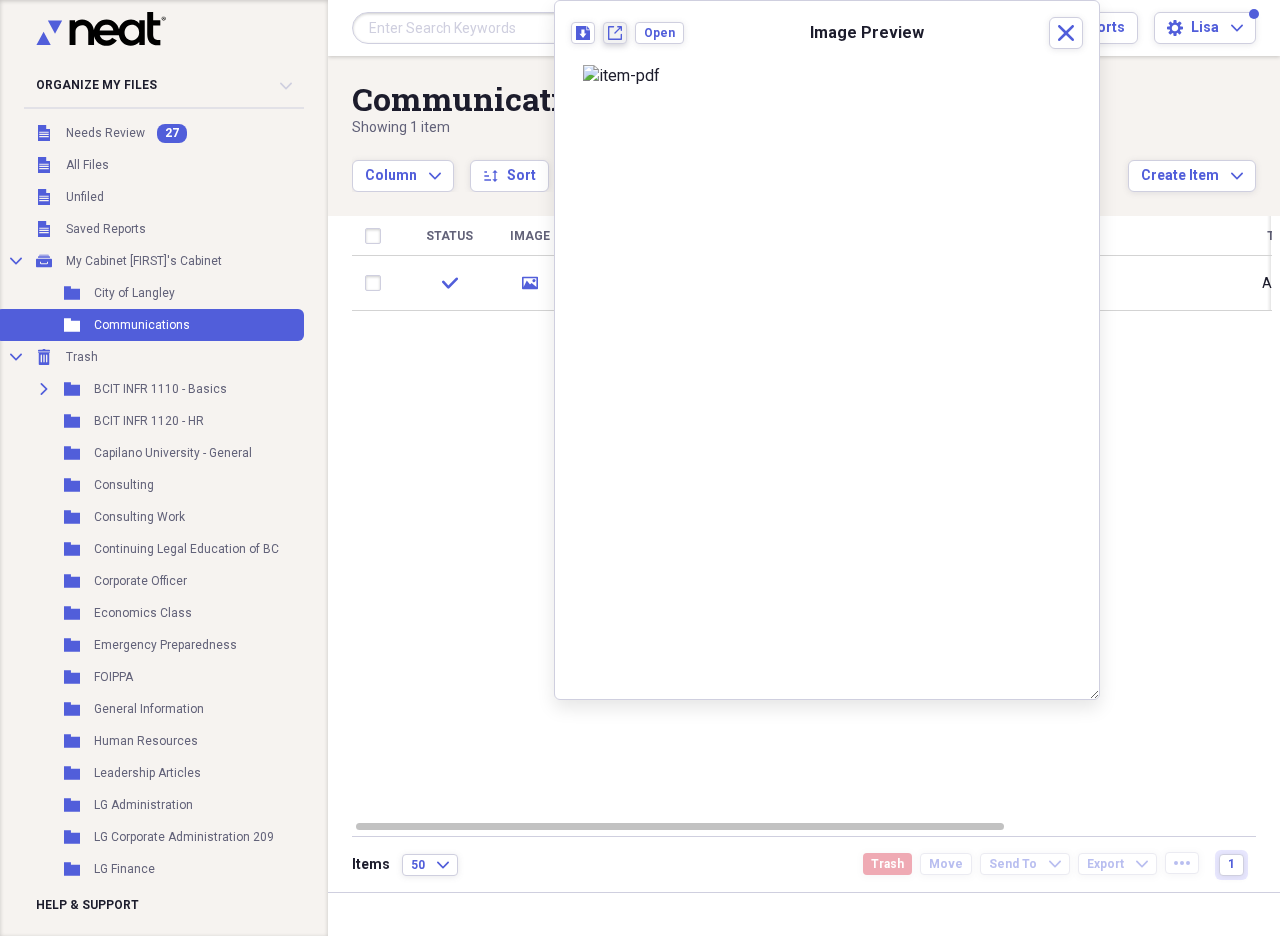 click on "New tab" 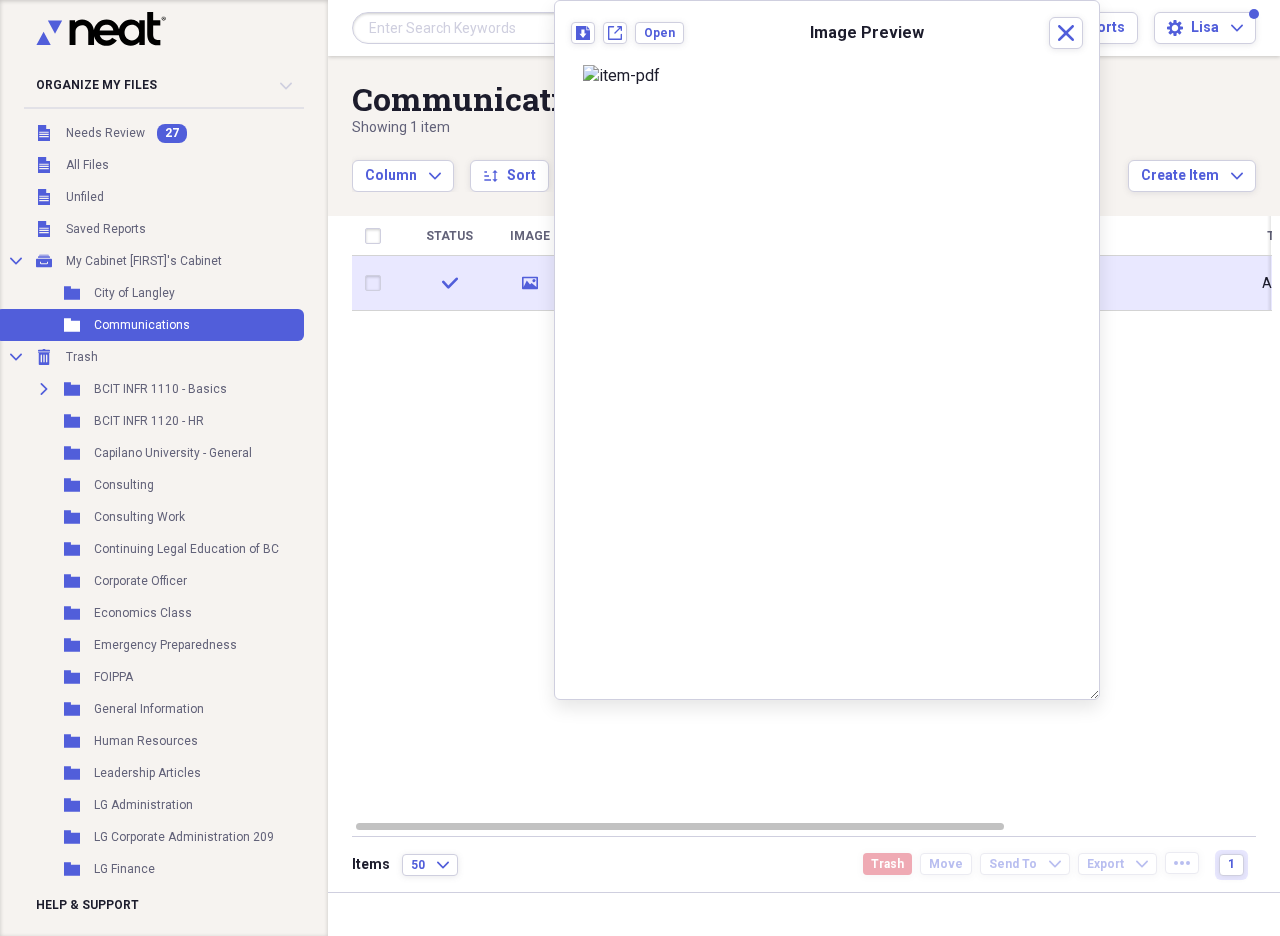 click at bounding box center (377, 283) 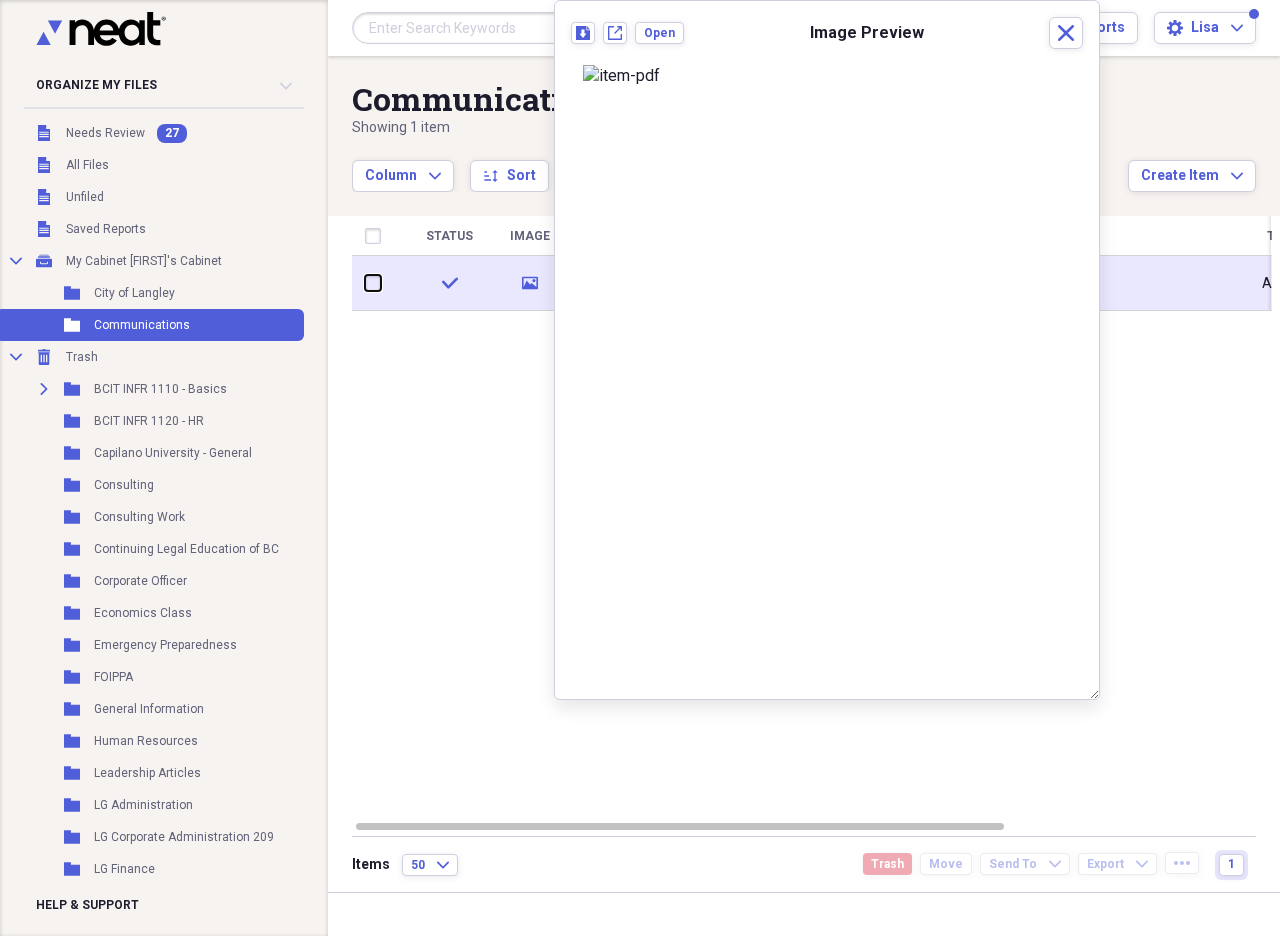 click at bounding box center (365, 283) 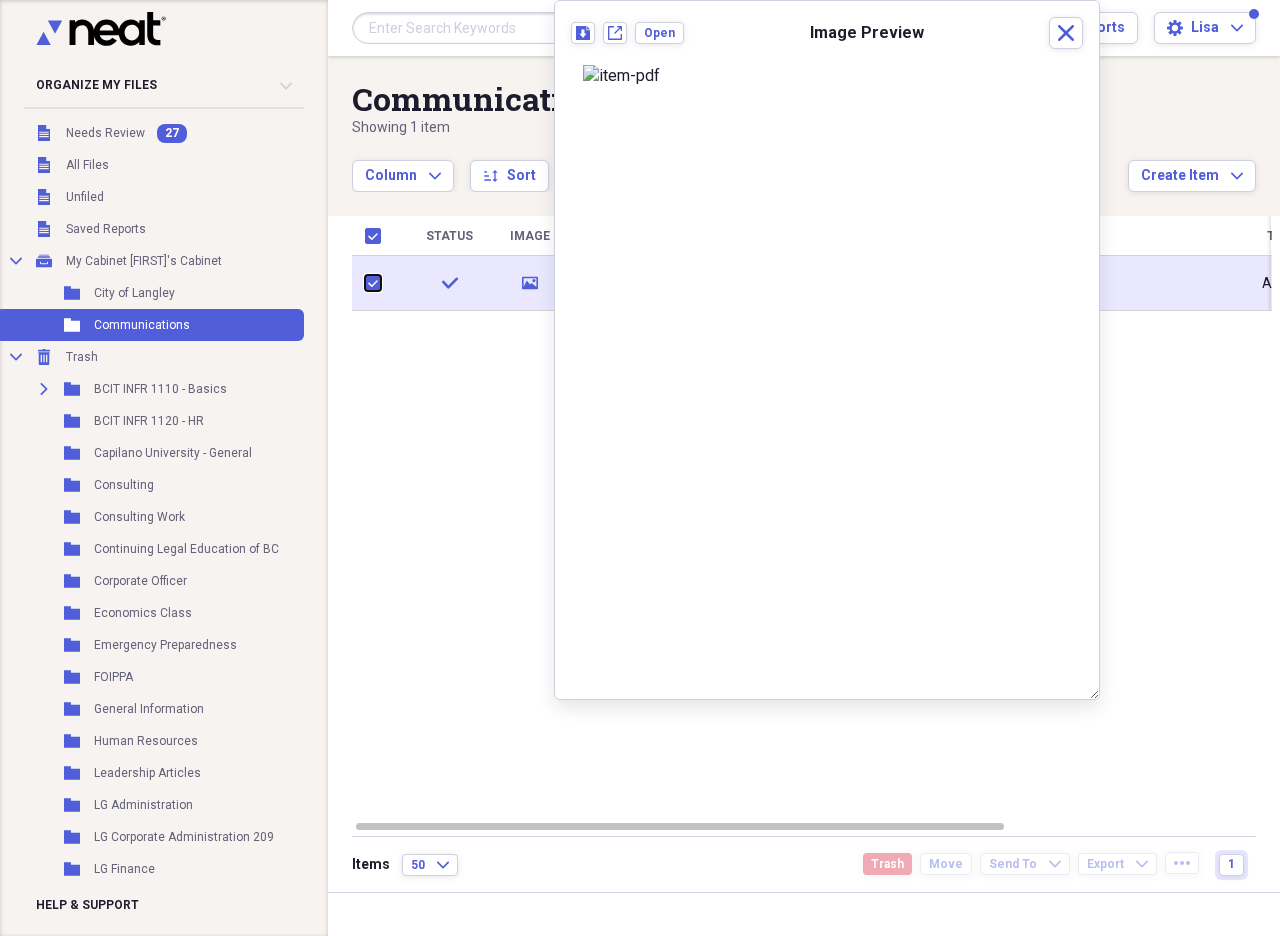 checkbox on "true" 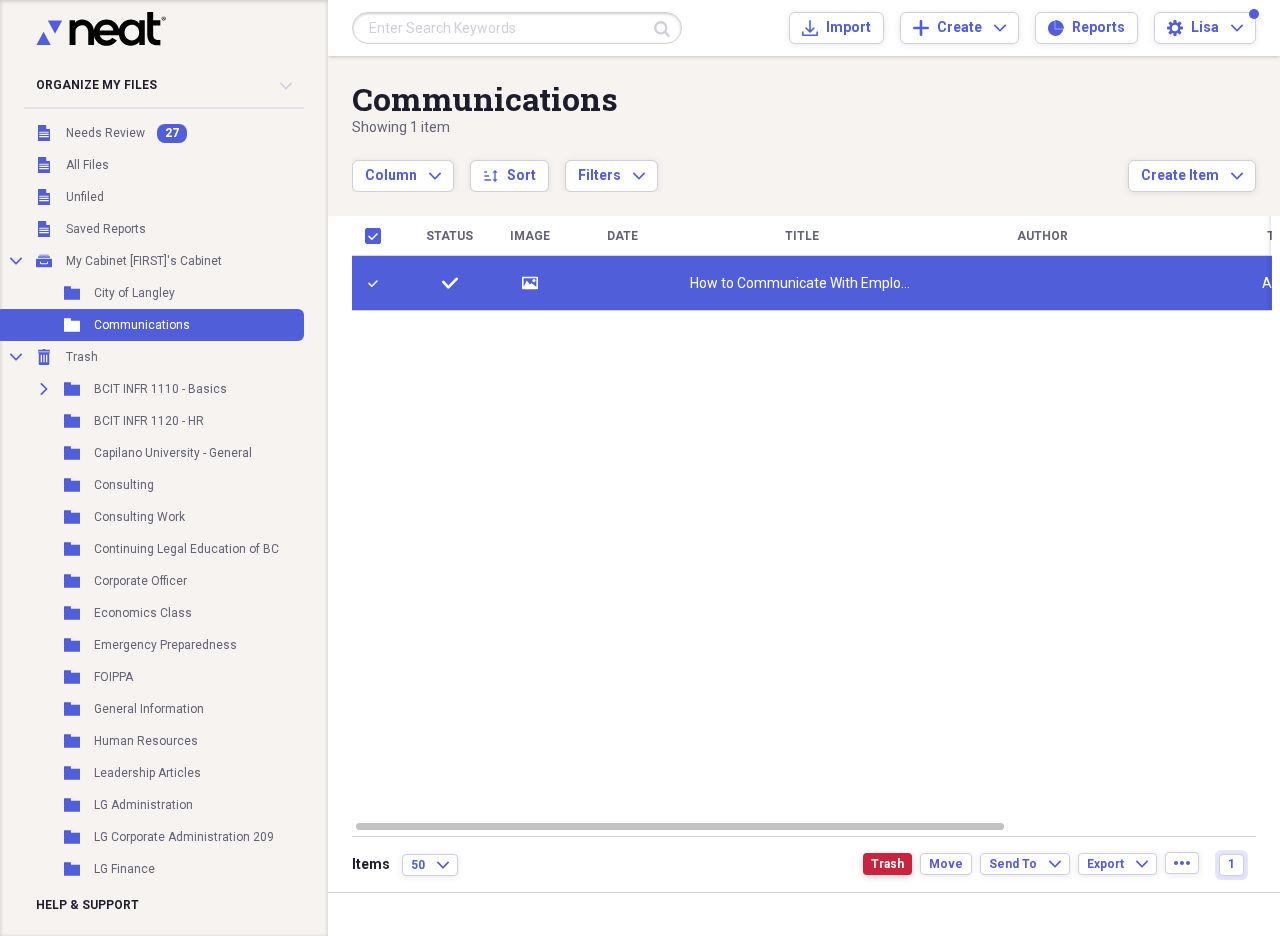 drag, startPoint x: 891, startPoint y: 867, endPoint x: 878, endPoint y: 849, distance: 22.203604 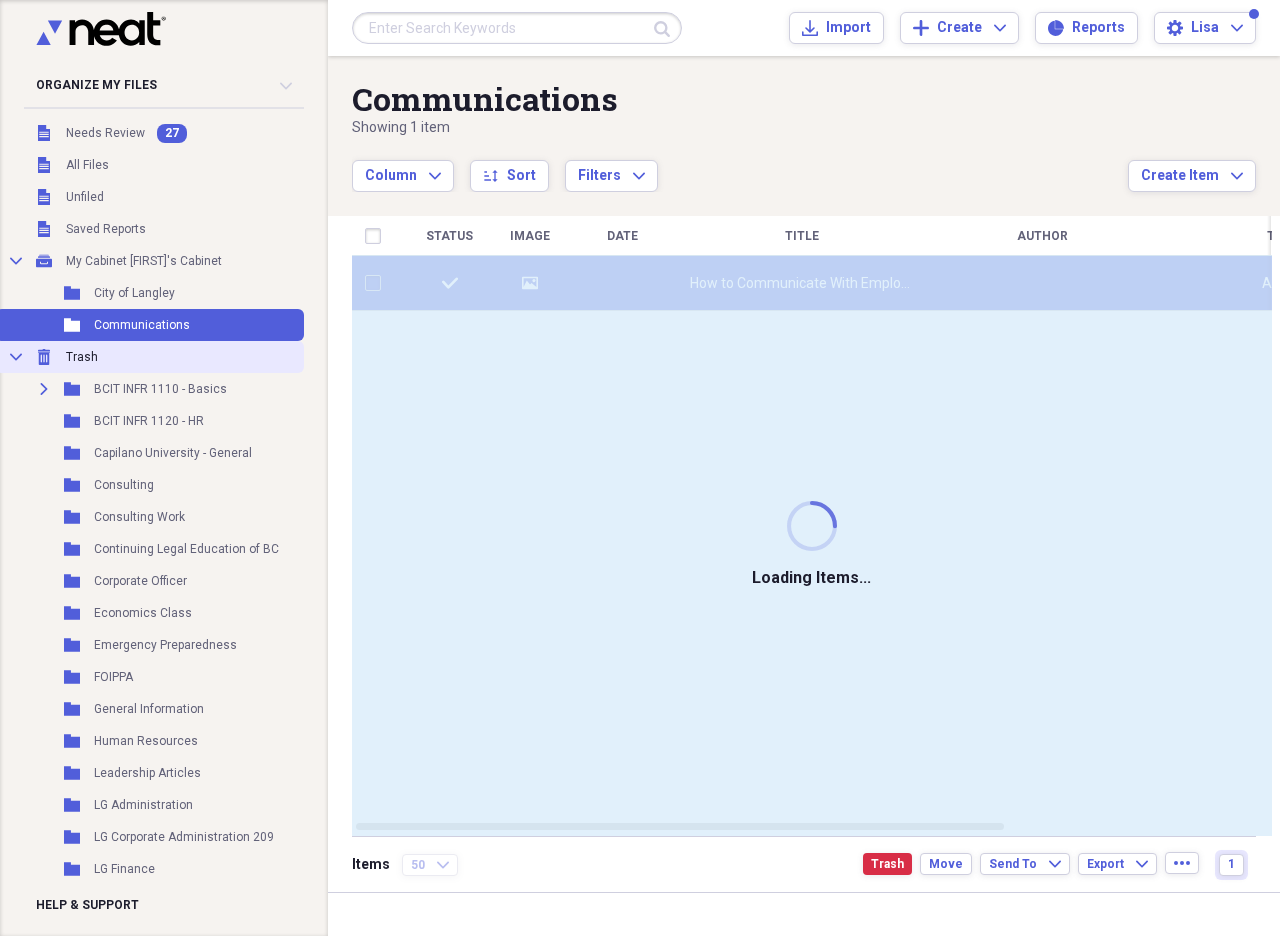 checkbox on "false" 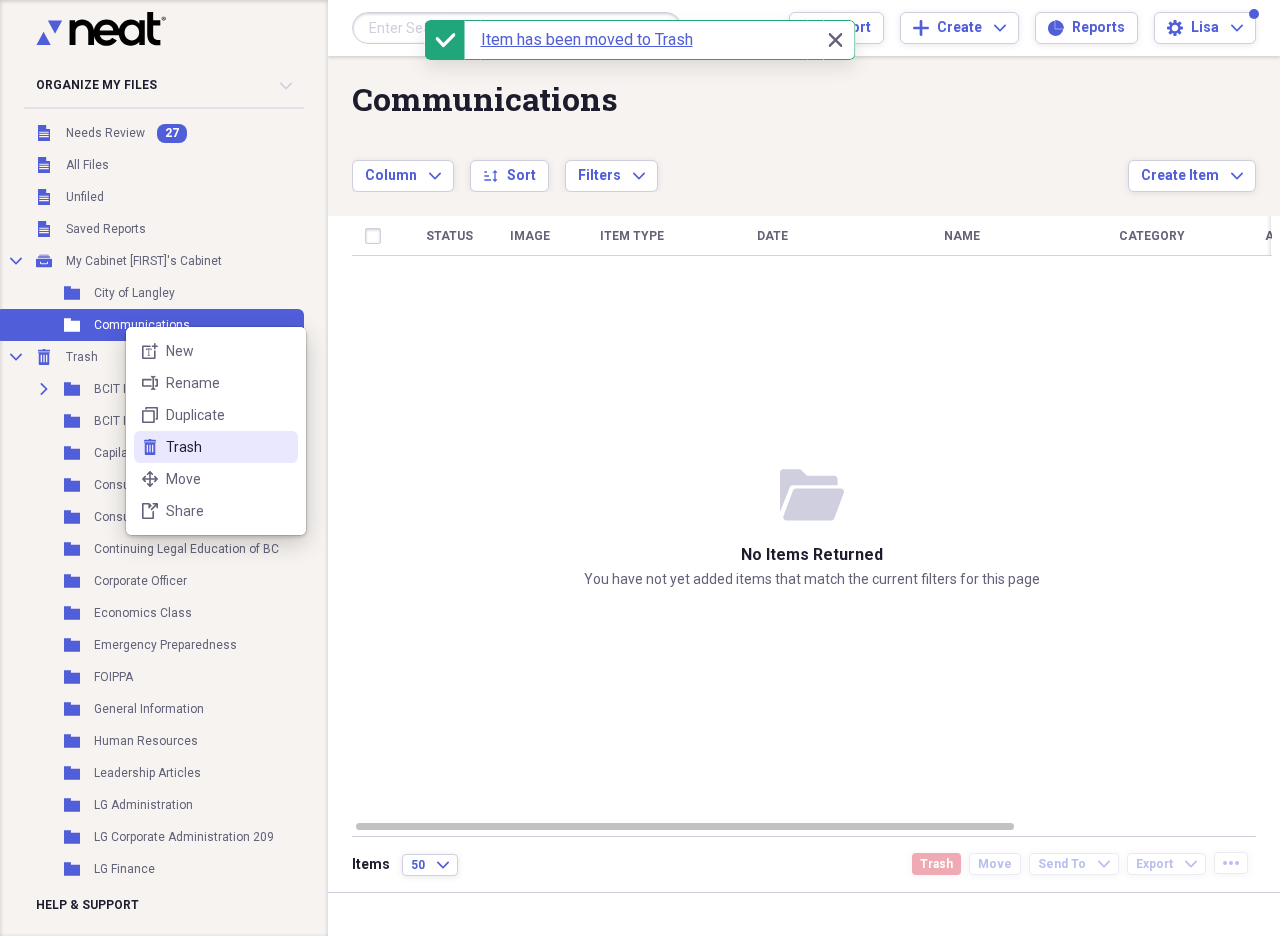 click on "Trash" at bounding box center [228, 447] 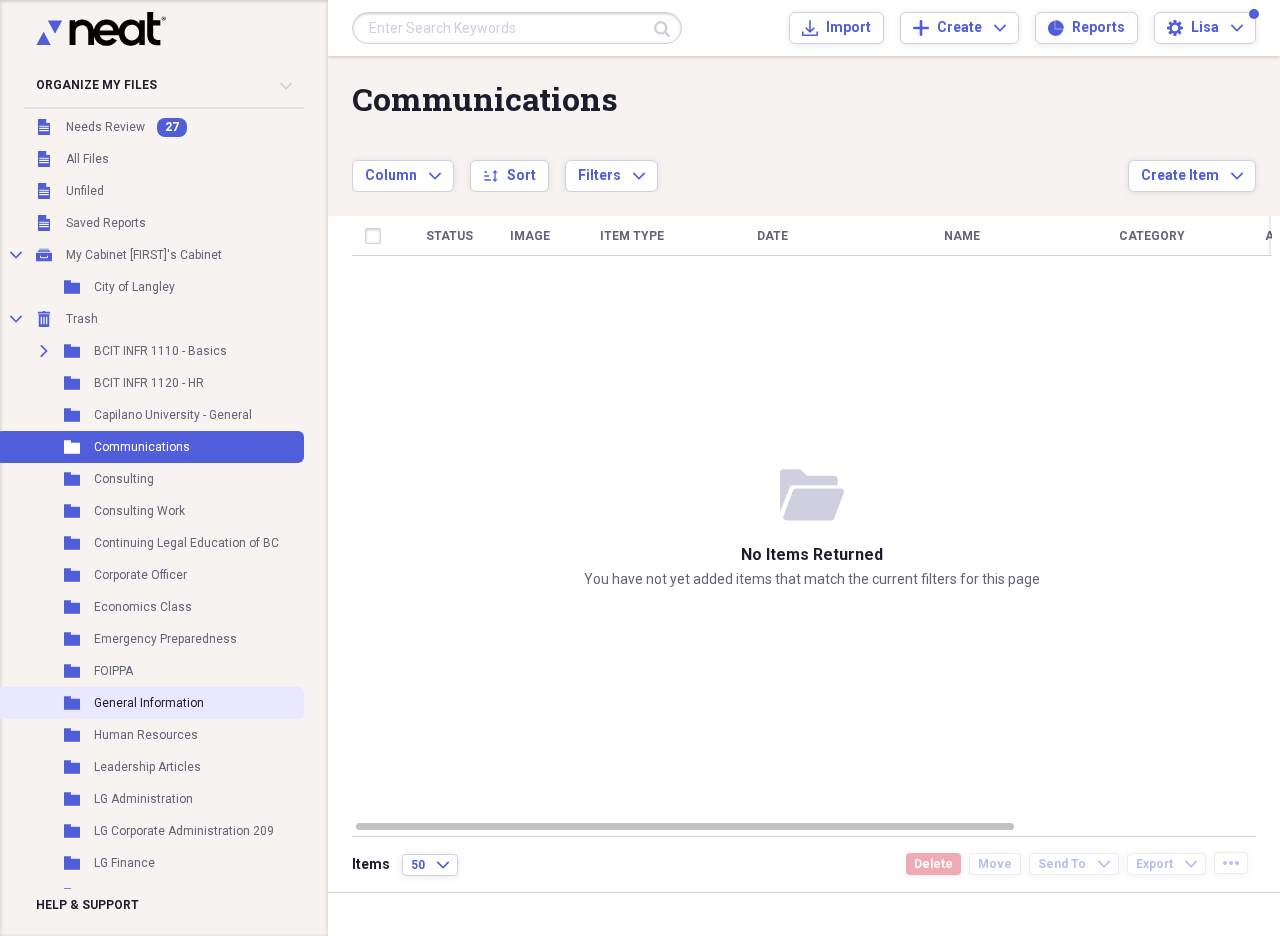scroll, scrollTop: 0, scrollLeft: 0, axis: both 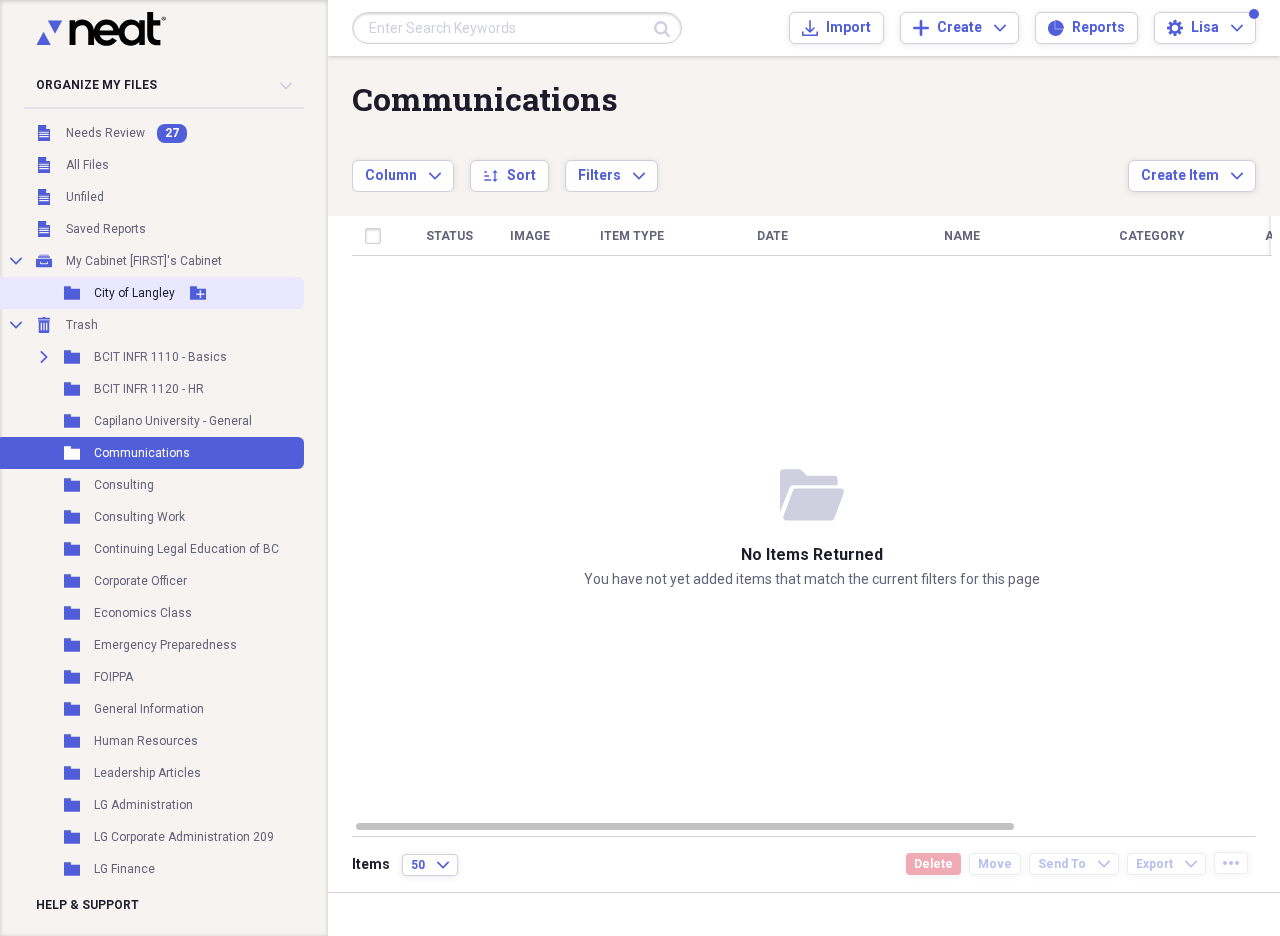 click on "City of Langley" at bounding box center [134, 293] 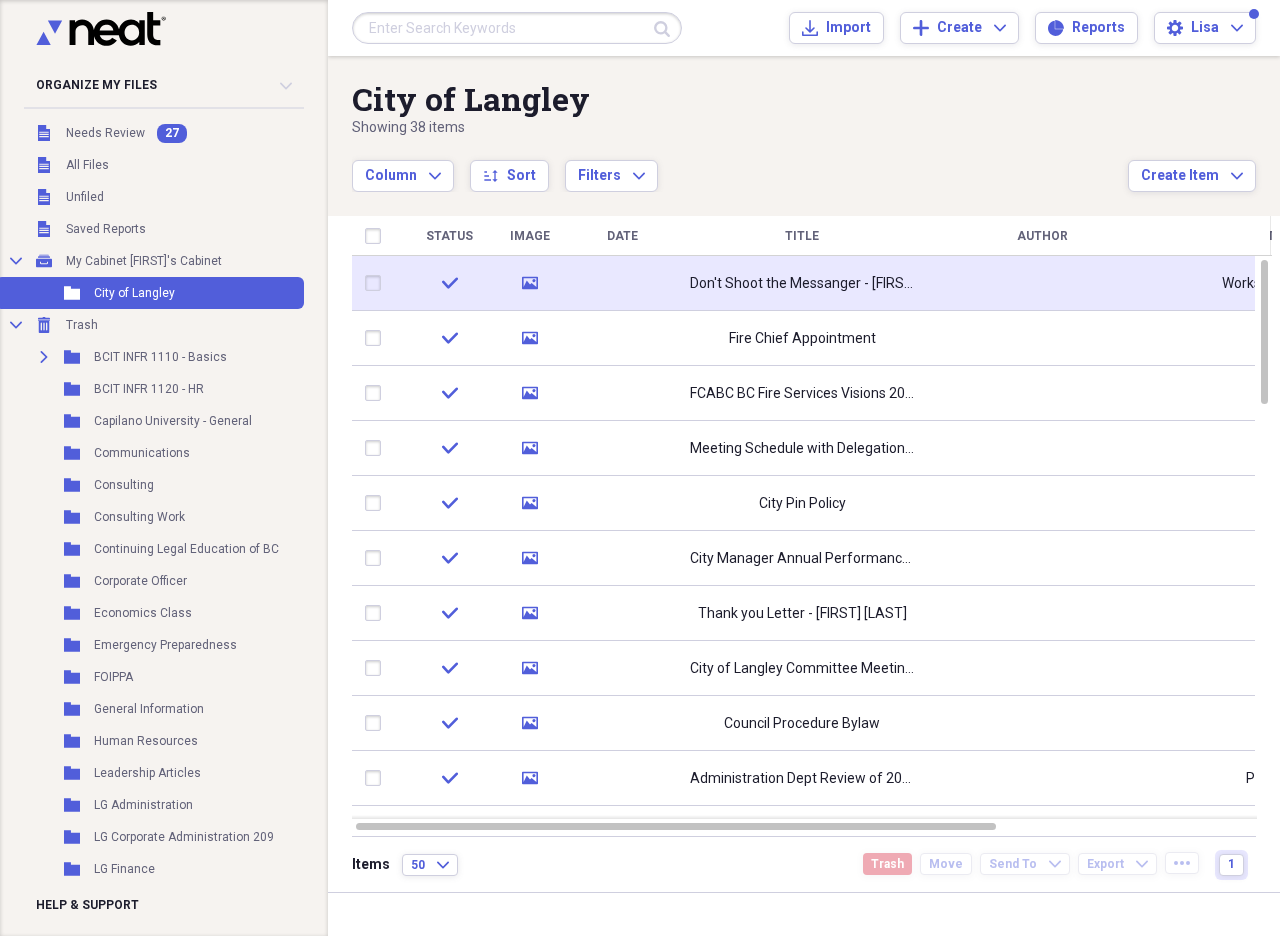 click 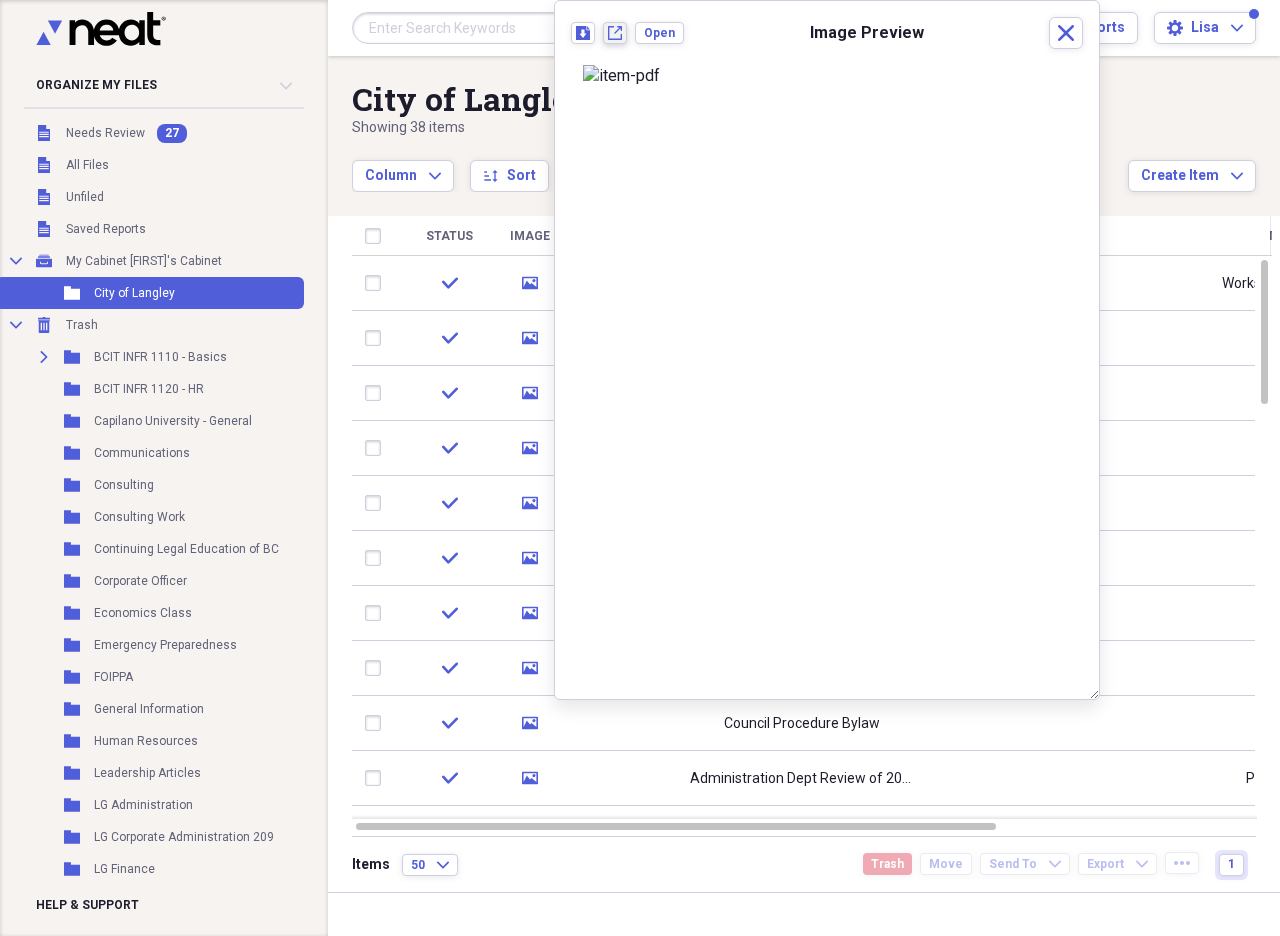 click on "New tab" at bounding box center [615, 33] 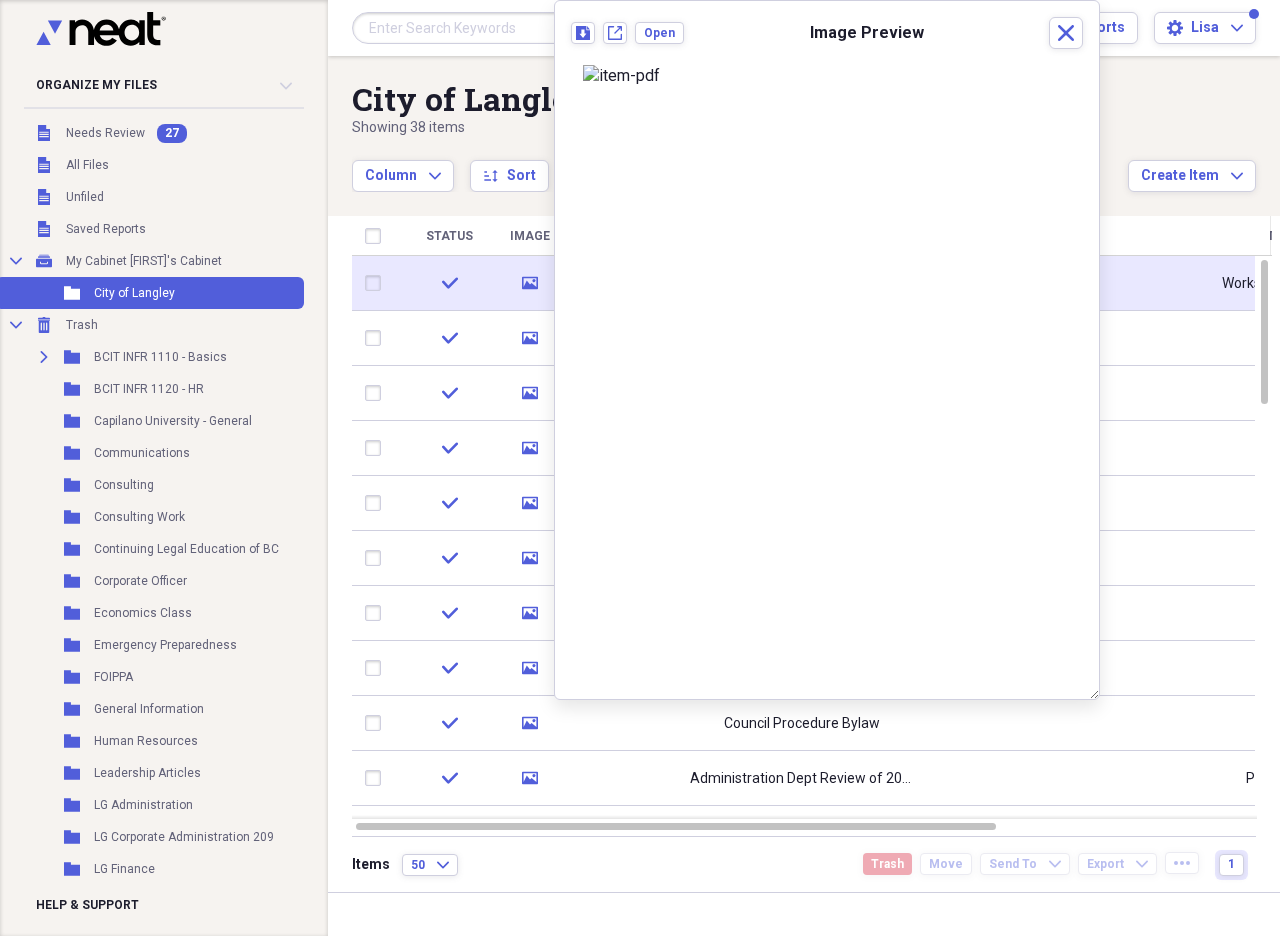click at bounding box center (377, 283) 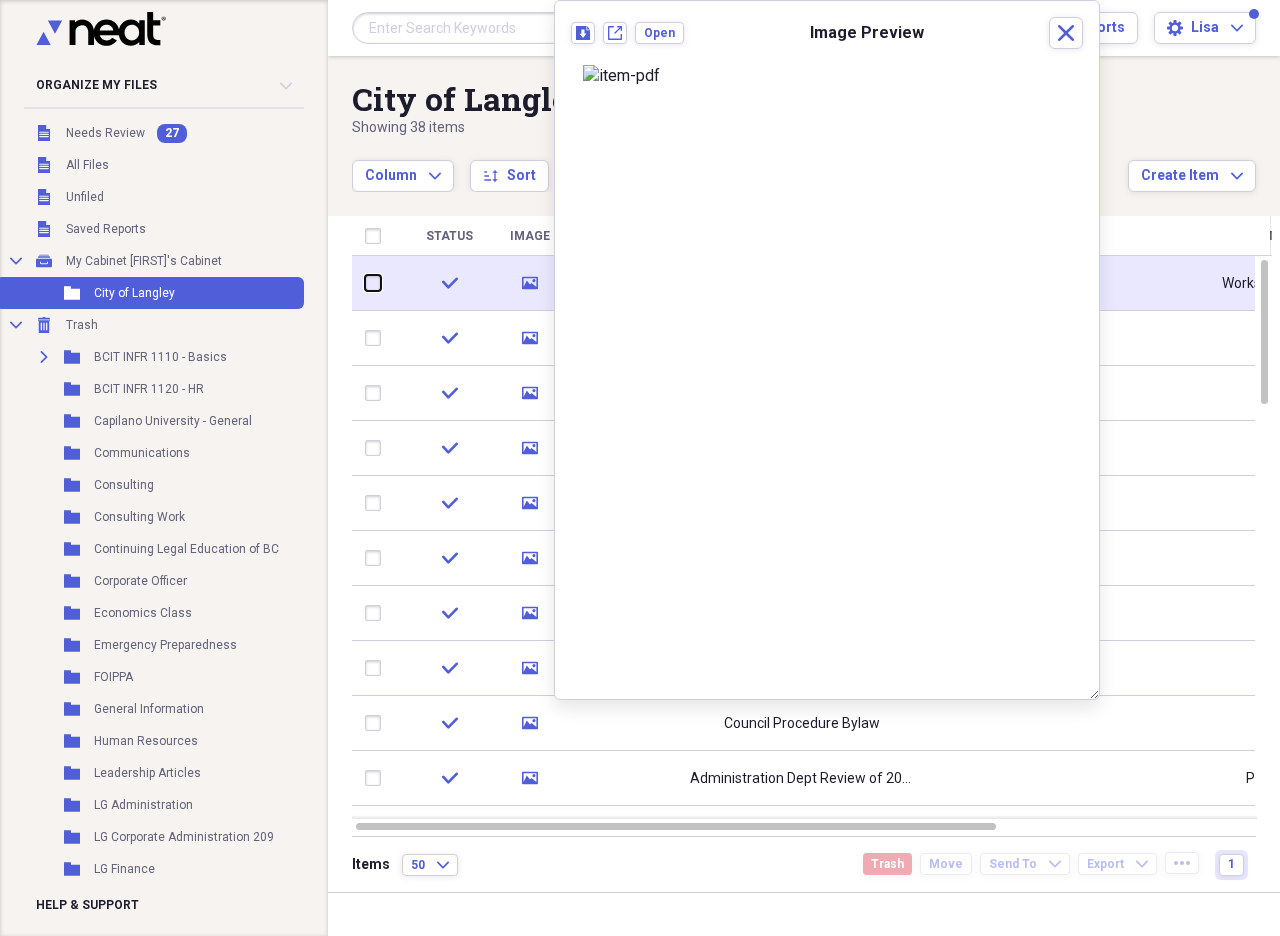 click at bounding box center (365, 283) 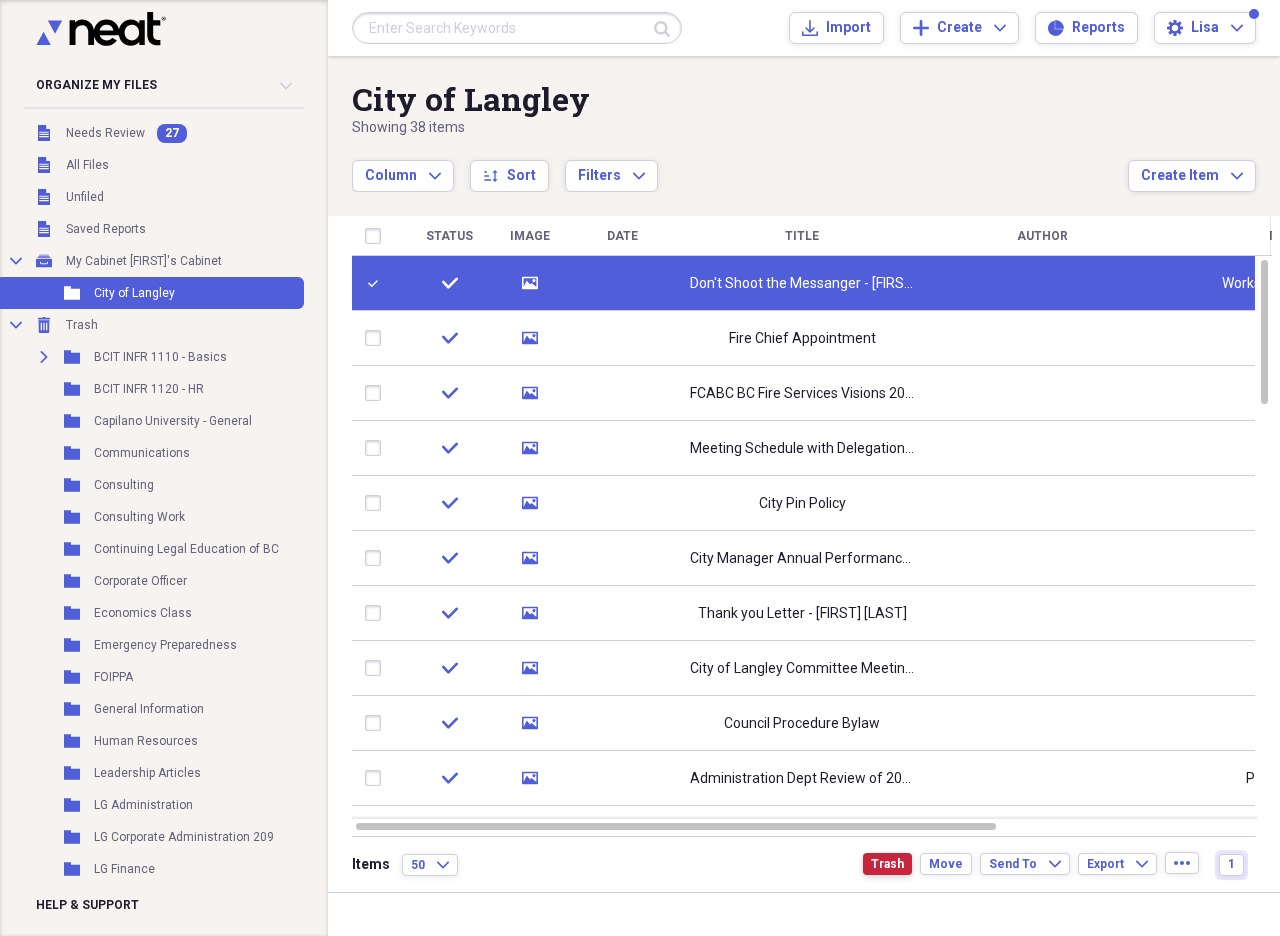 click on "Trash" at bounding box center [887, 864] 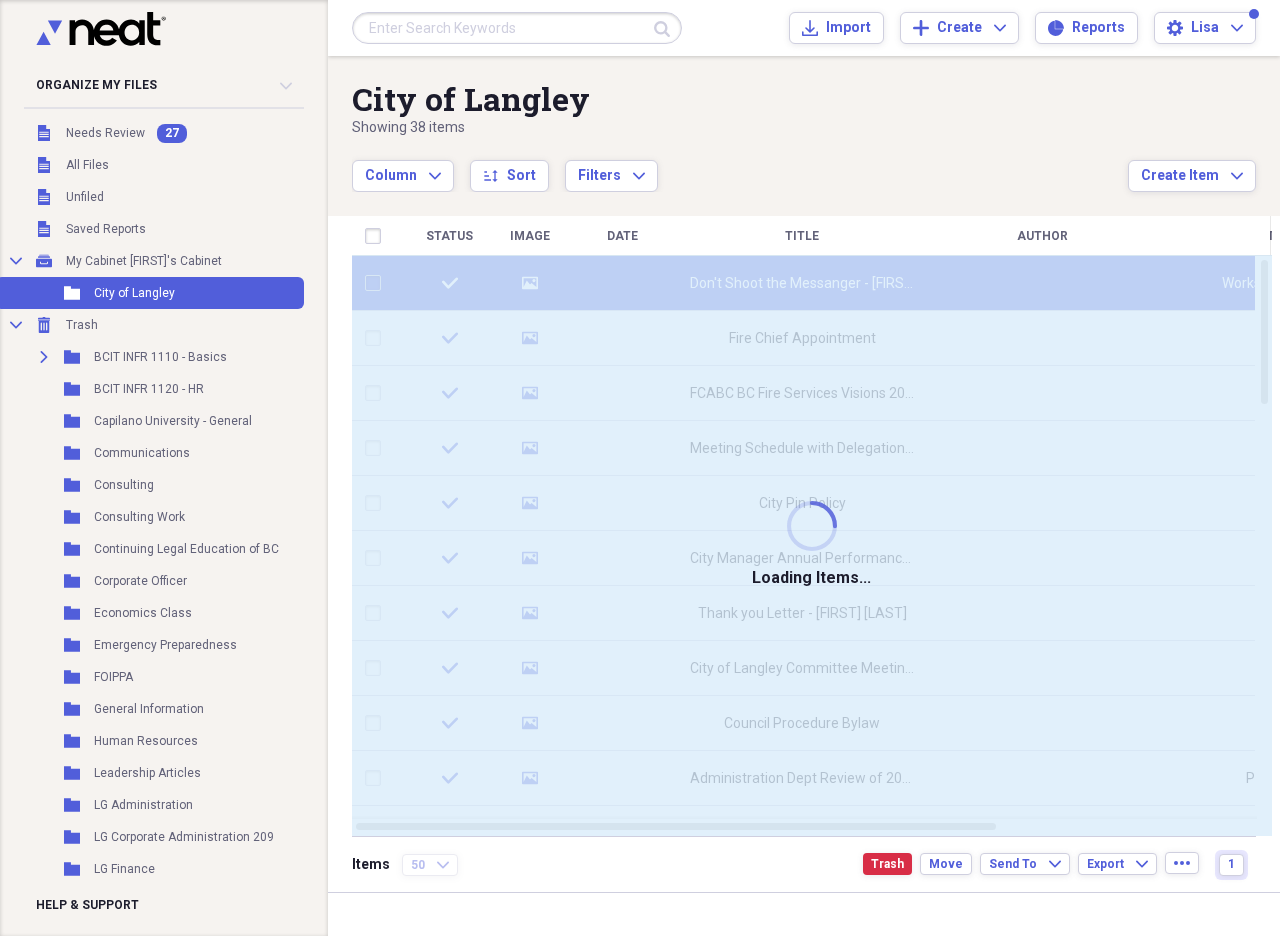 checkbox on "false" 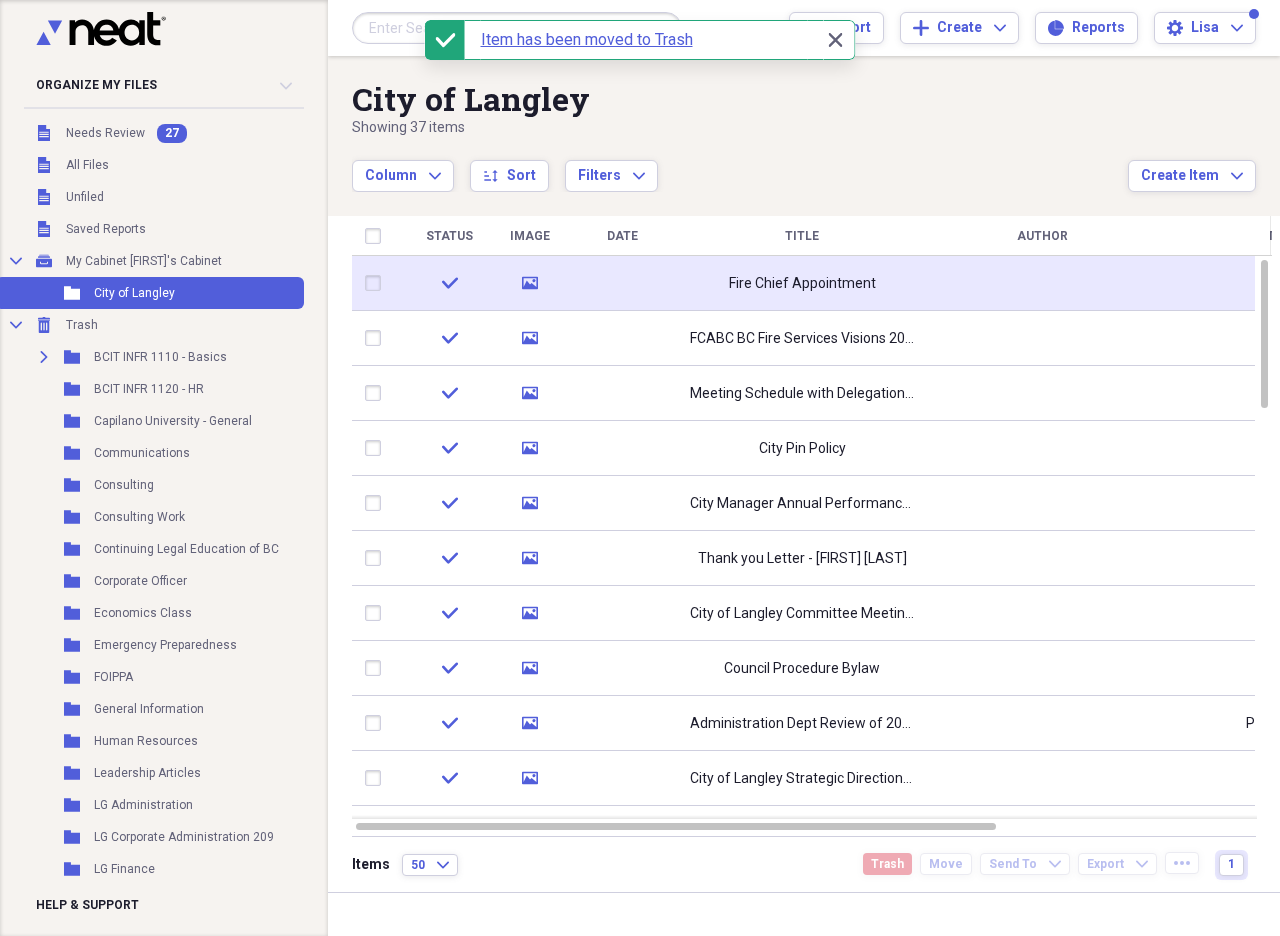 click on "media" 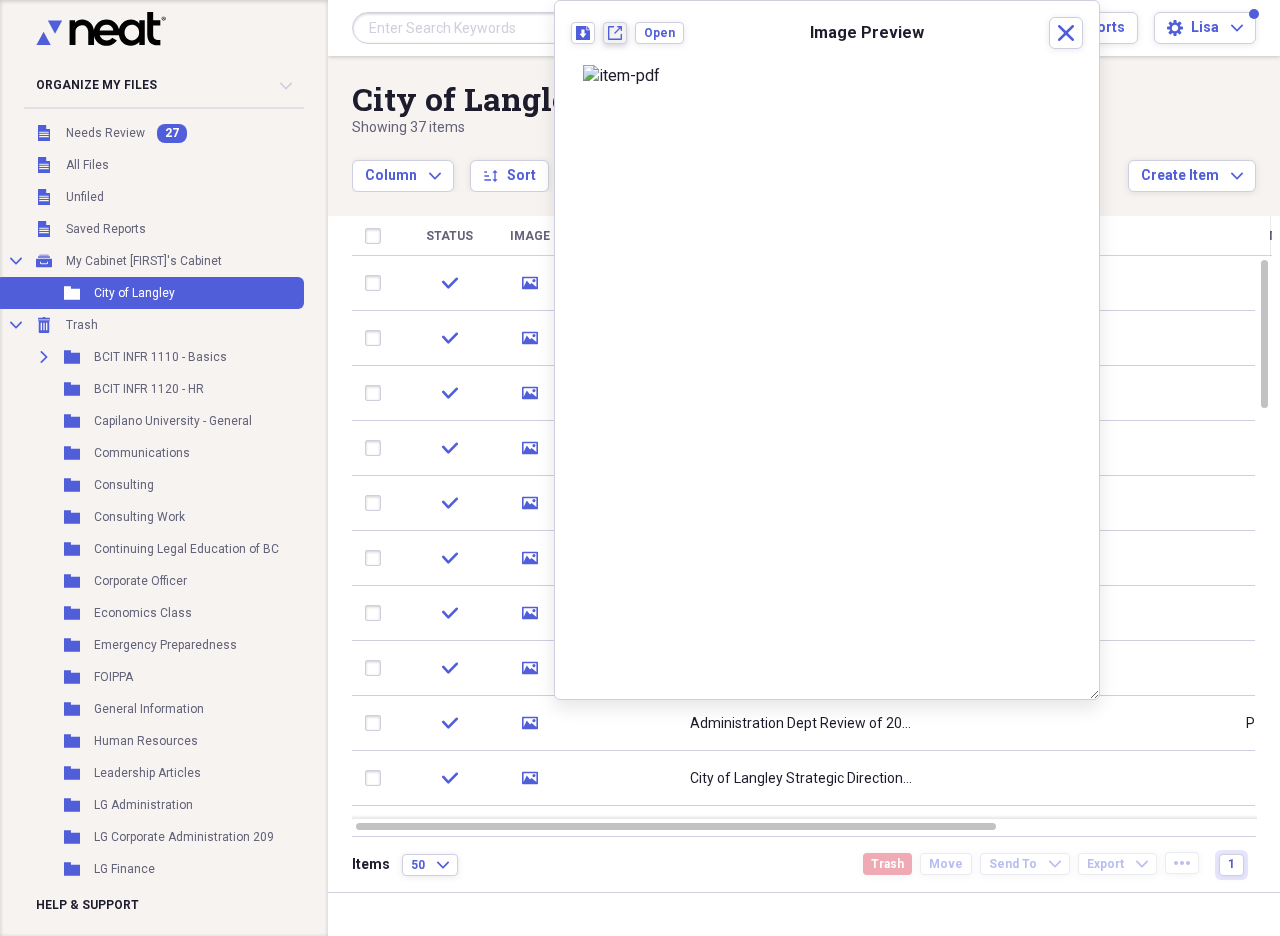 click on "New tab" 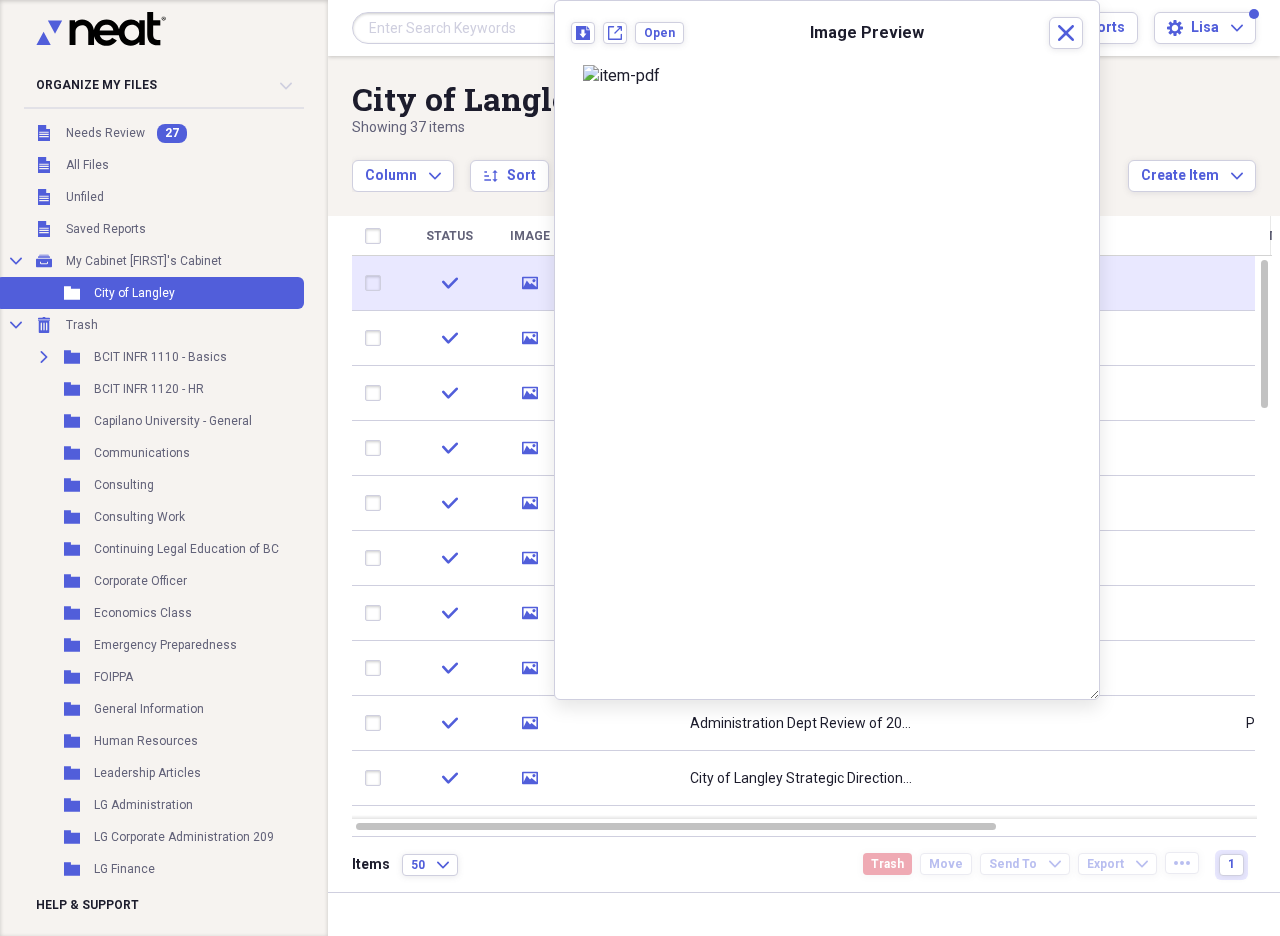 drag, startPoint x: 383, startPoint y: 282, endPoint x: 382, endPoint y: 270, distance: 12.0415945 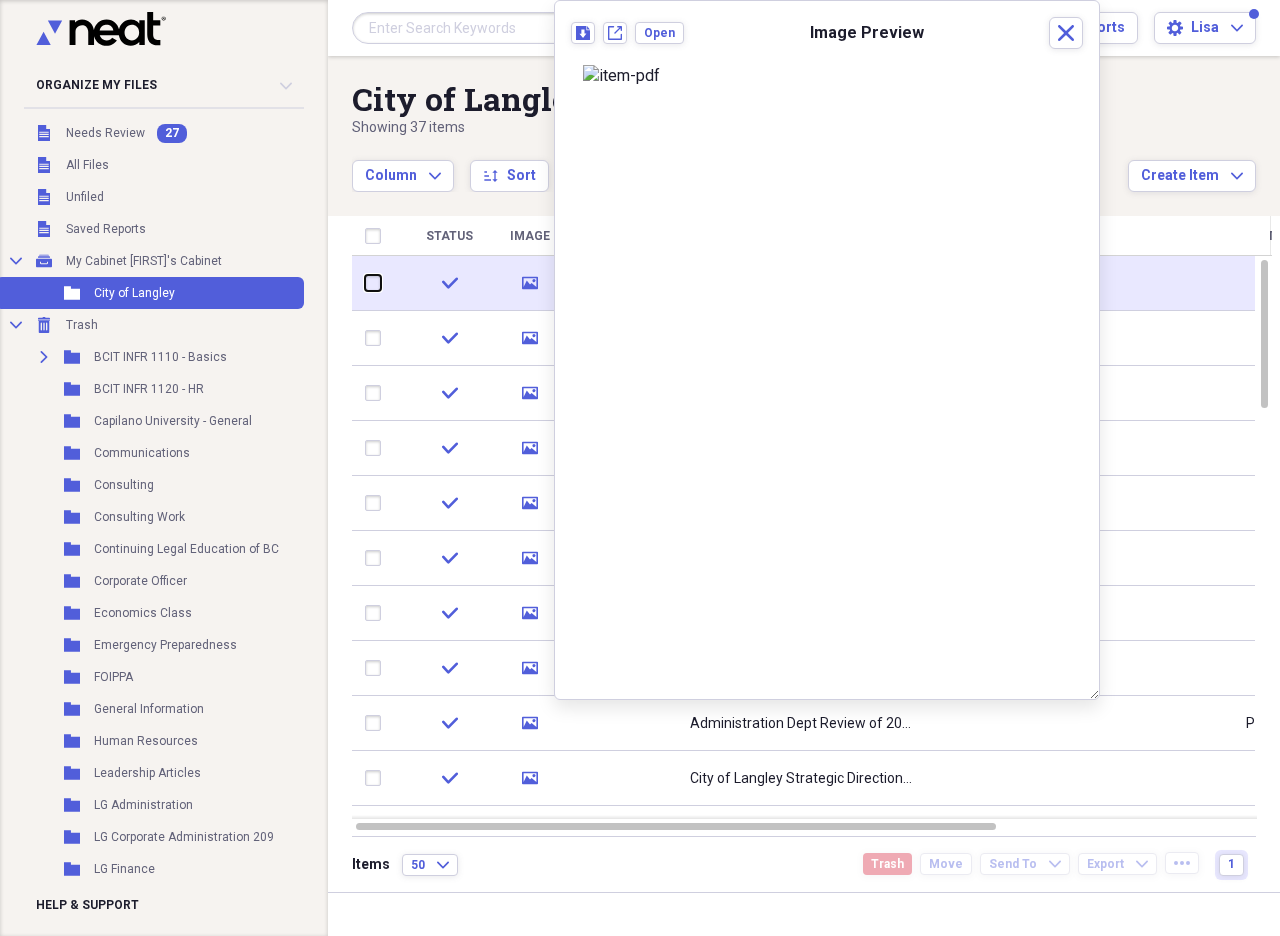 click at bounding box center (365, 283) 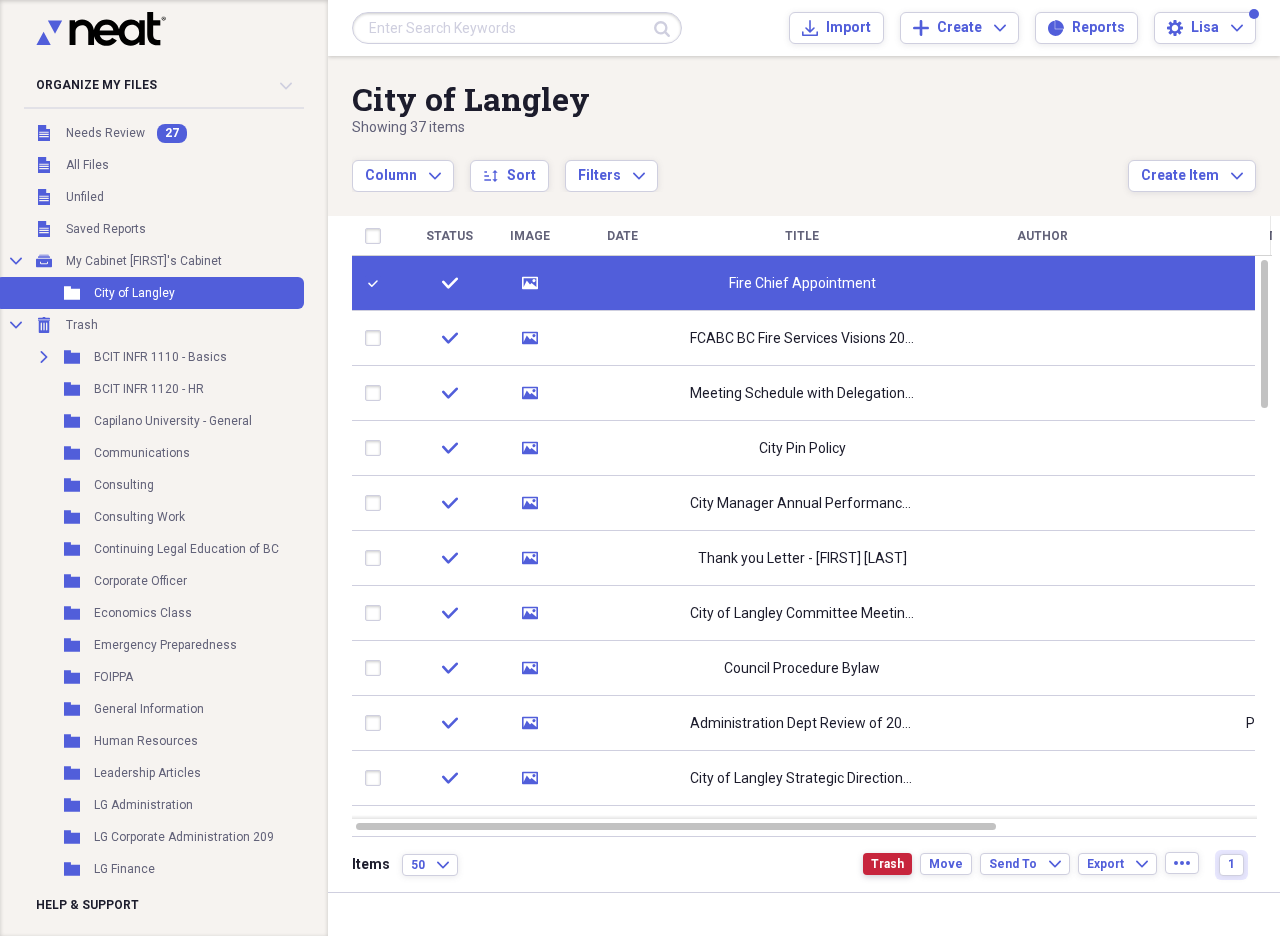 click on "Trash" at bounding box center (887, 864) 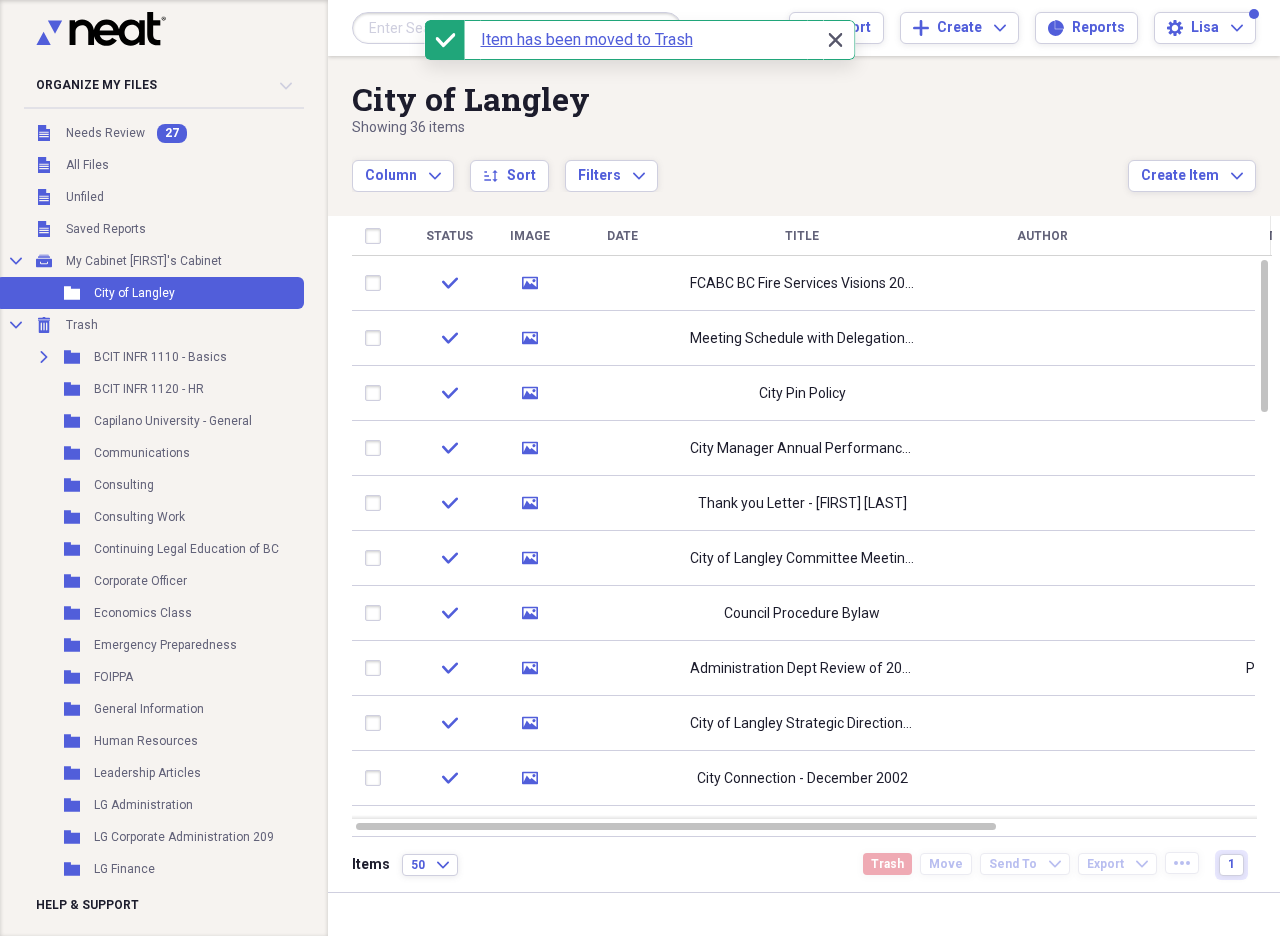click on "Close" 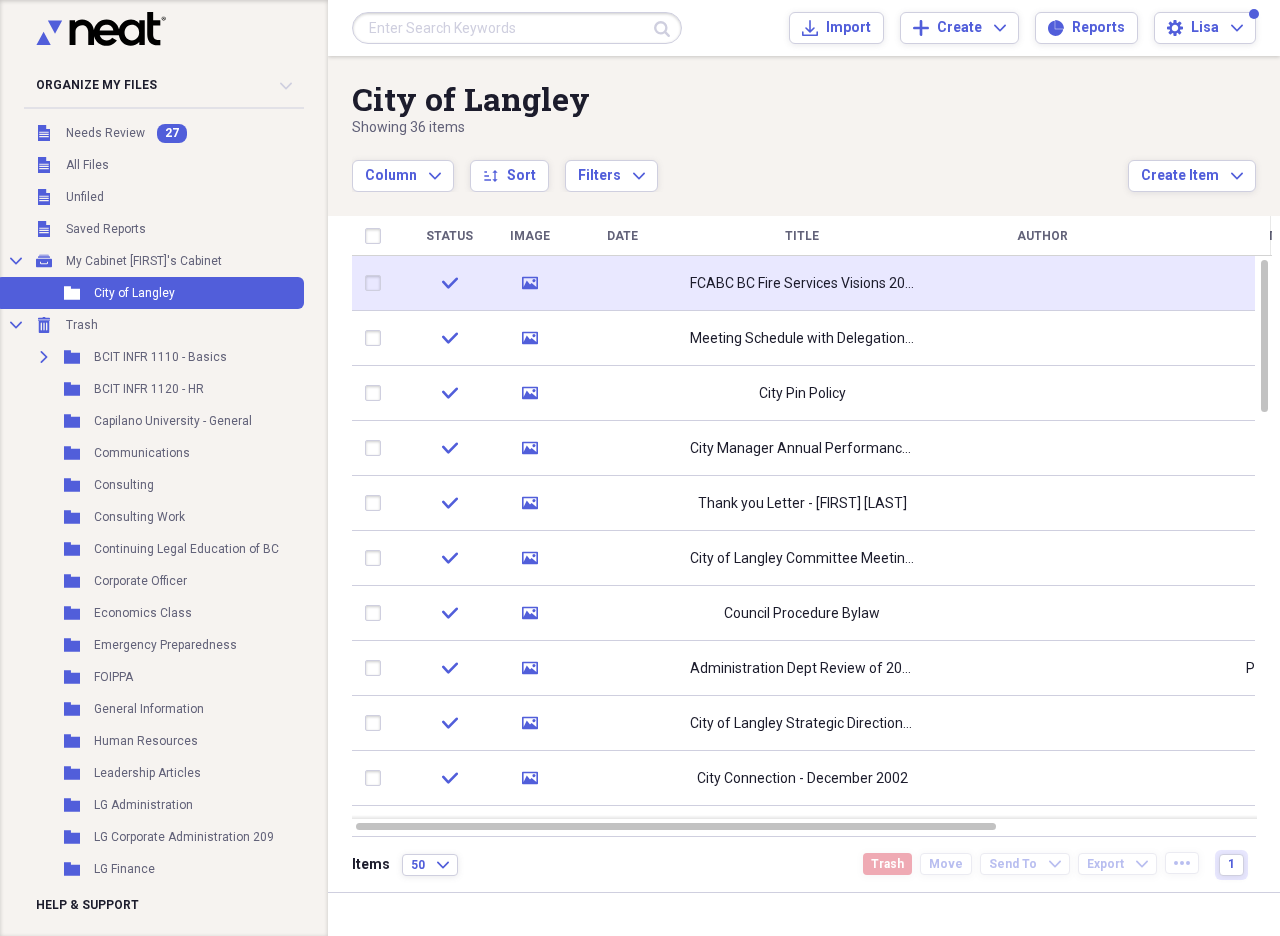 click 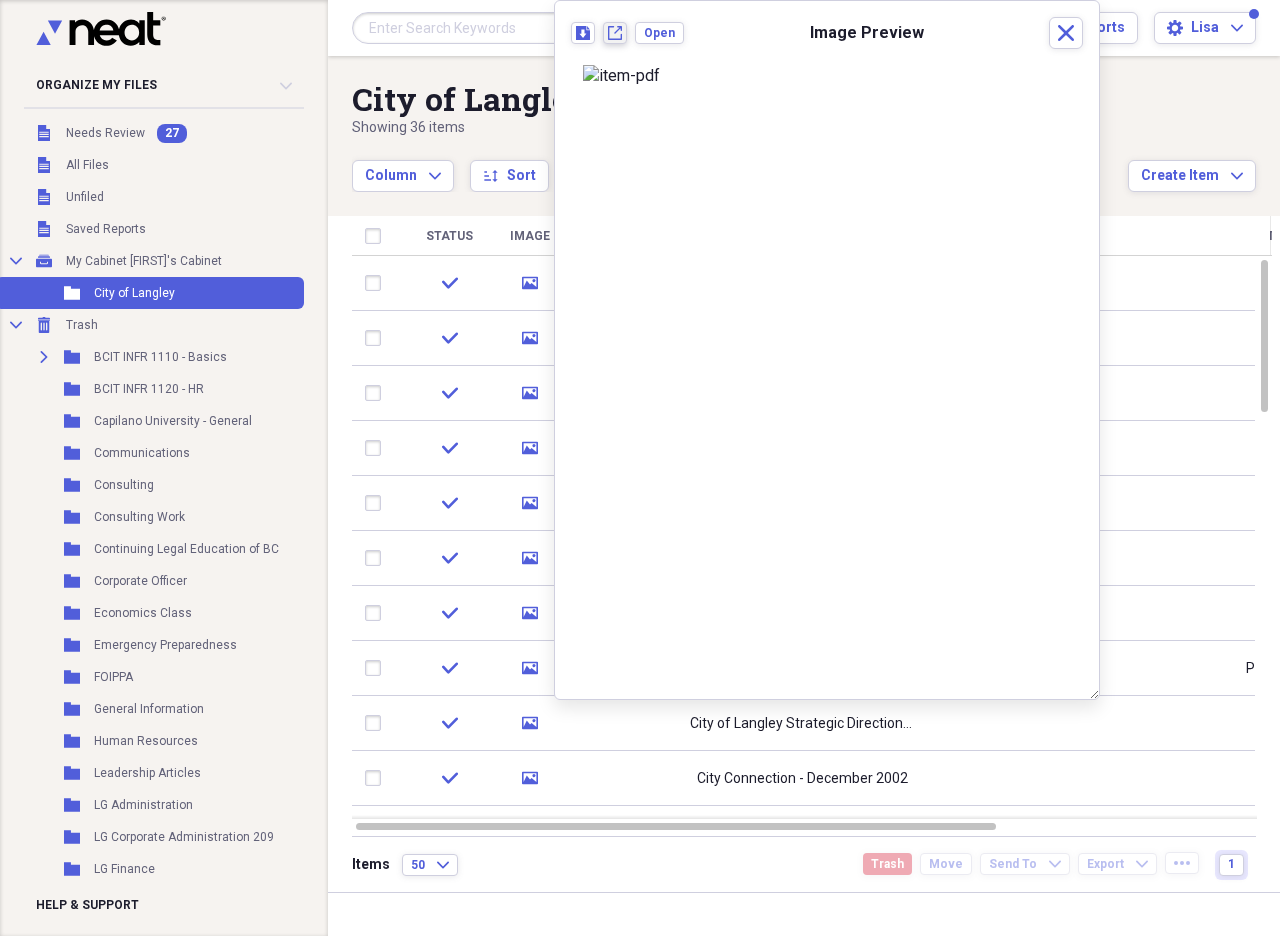 click 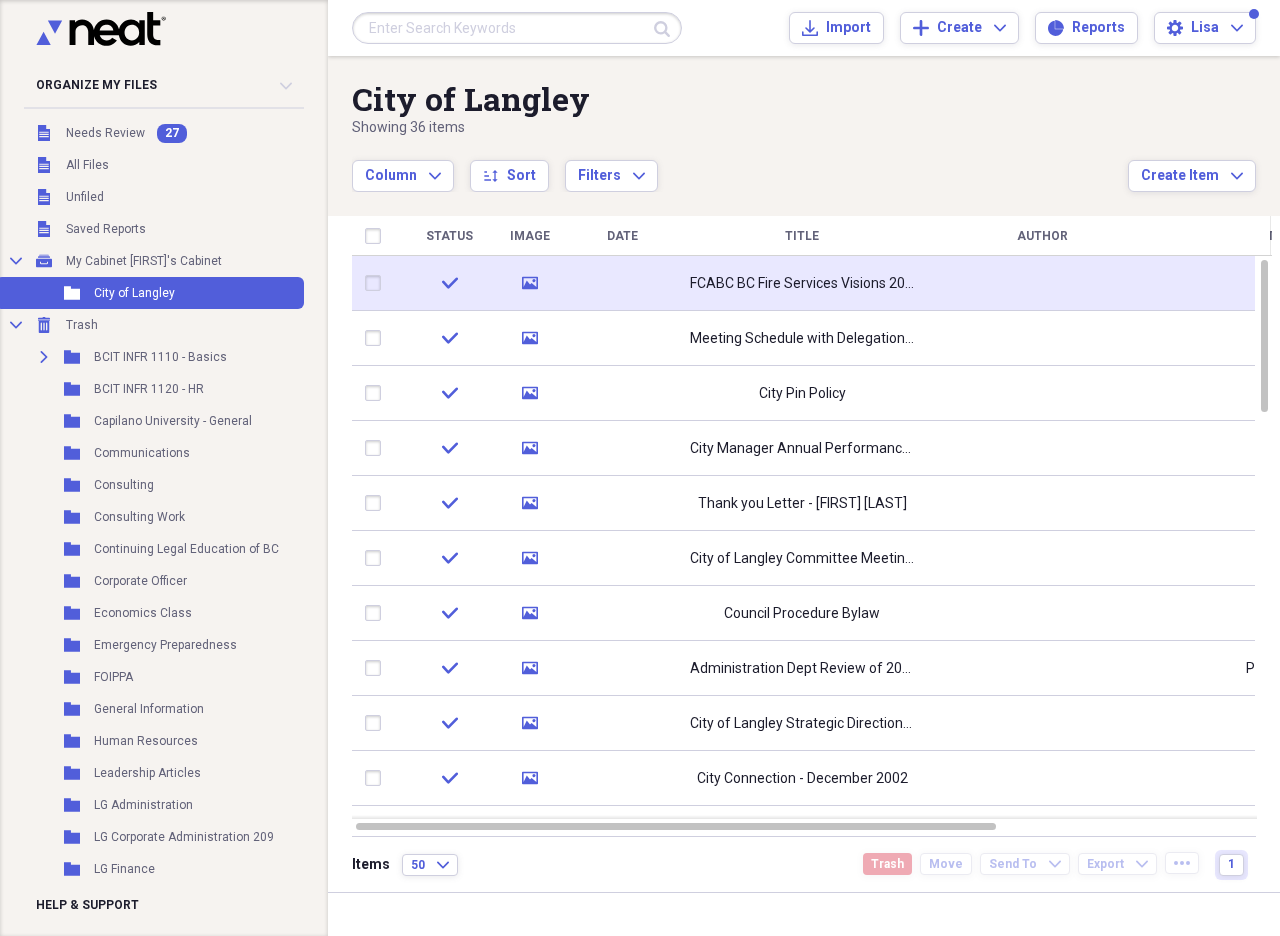 click at bounding box center [377, 283] 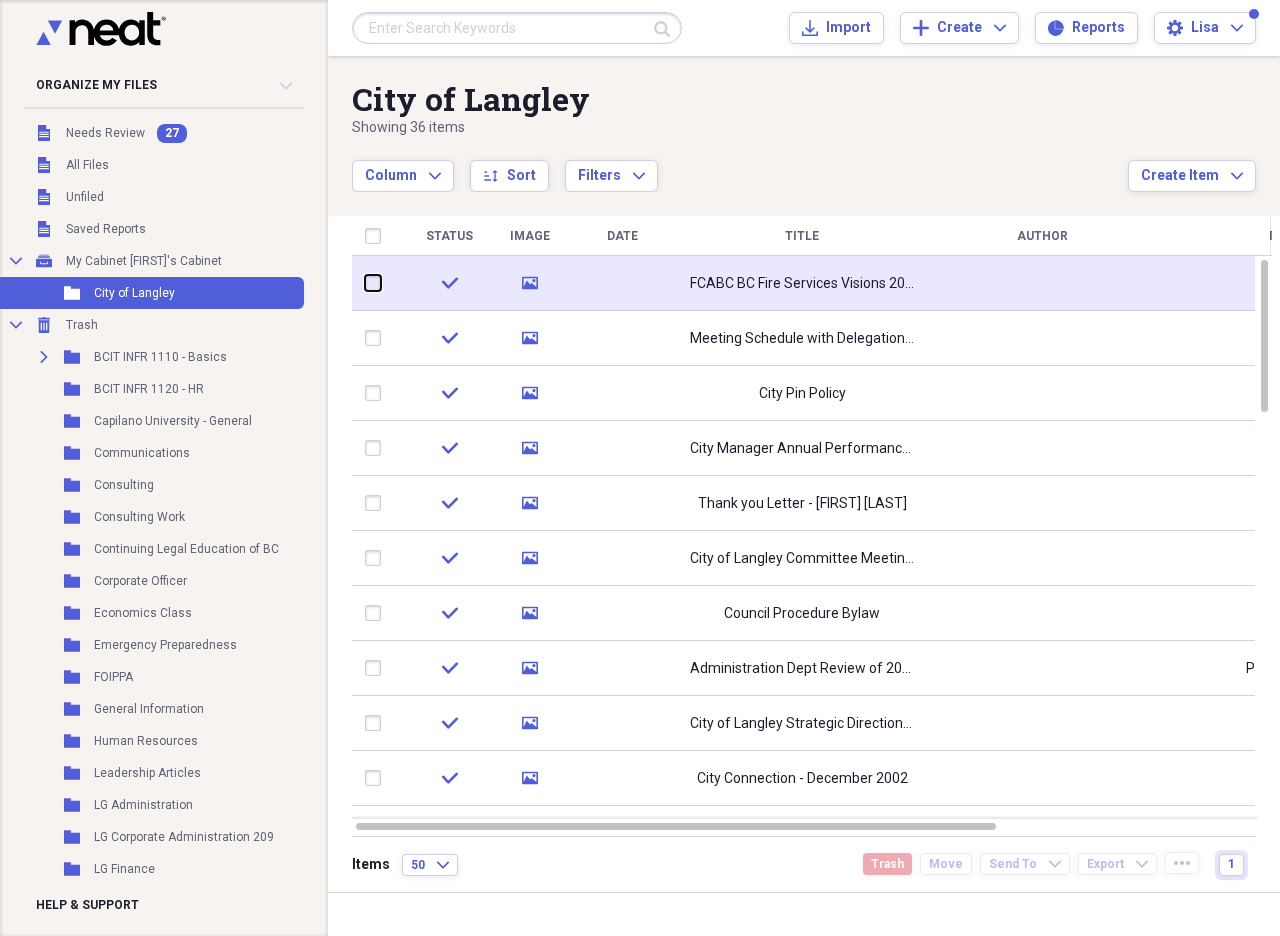 click at bounding box center [365, 283] 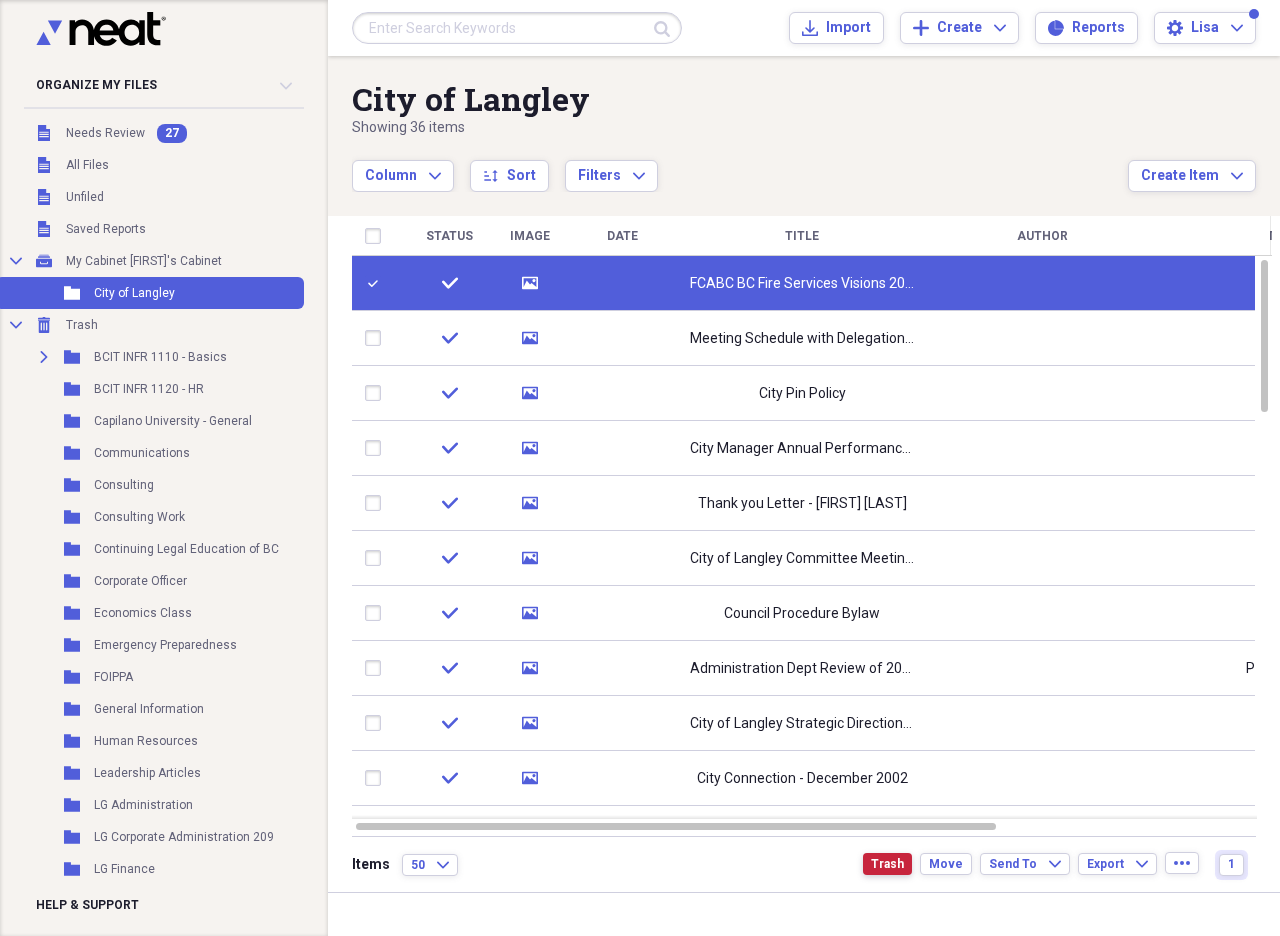 click on "Trash" at bounding box center (887, 864) 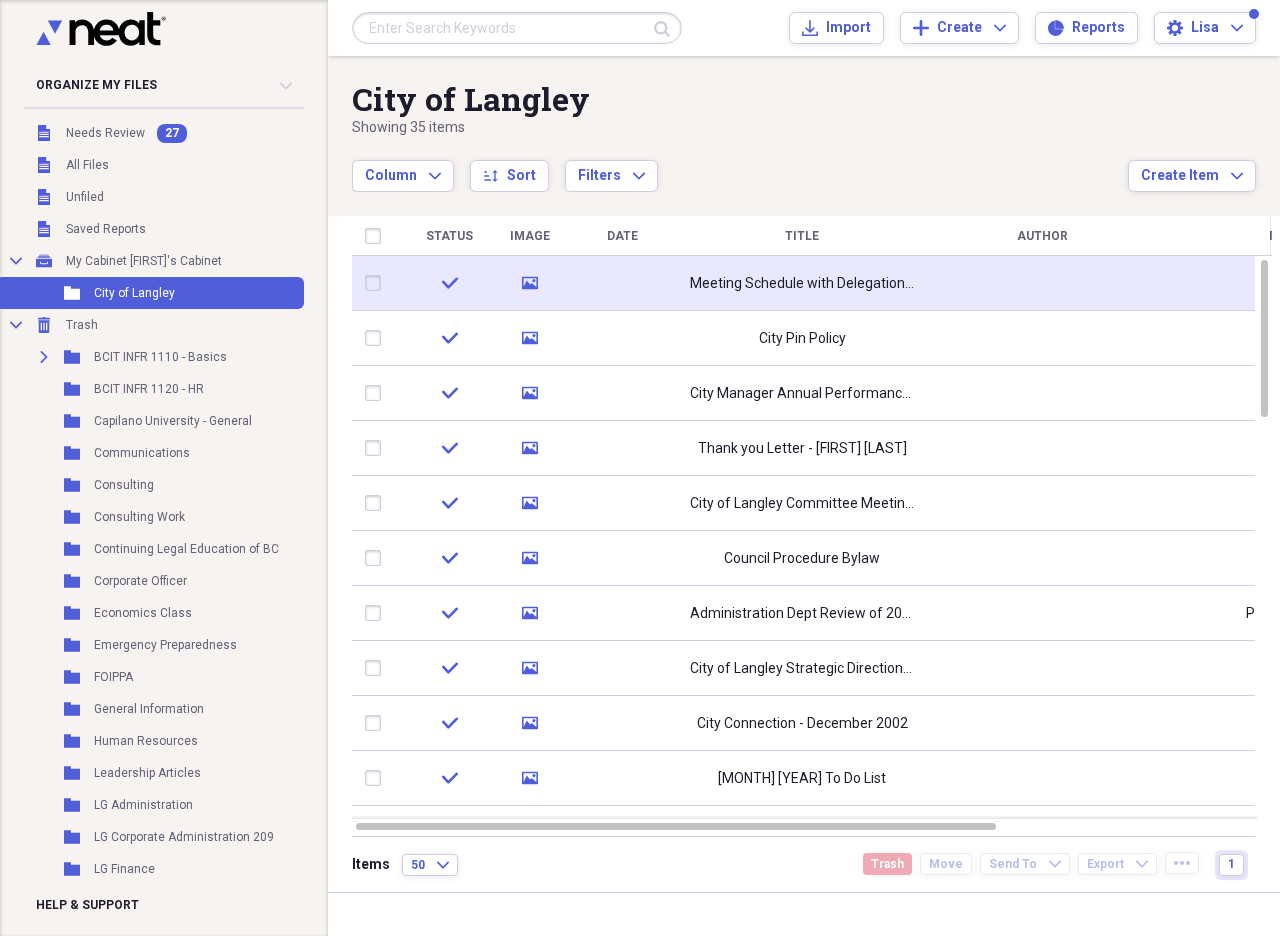 click 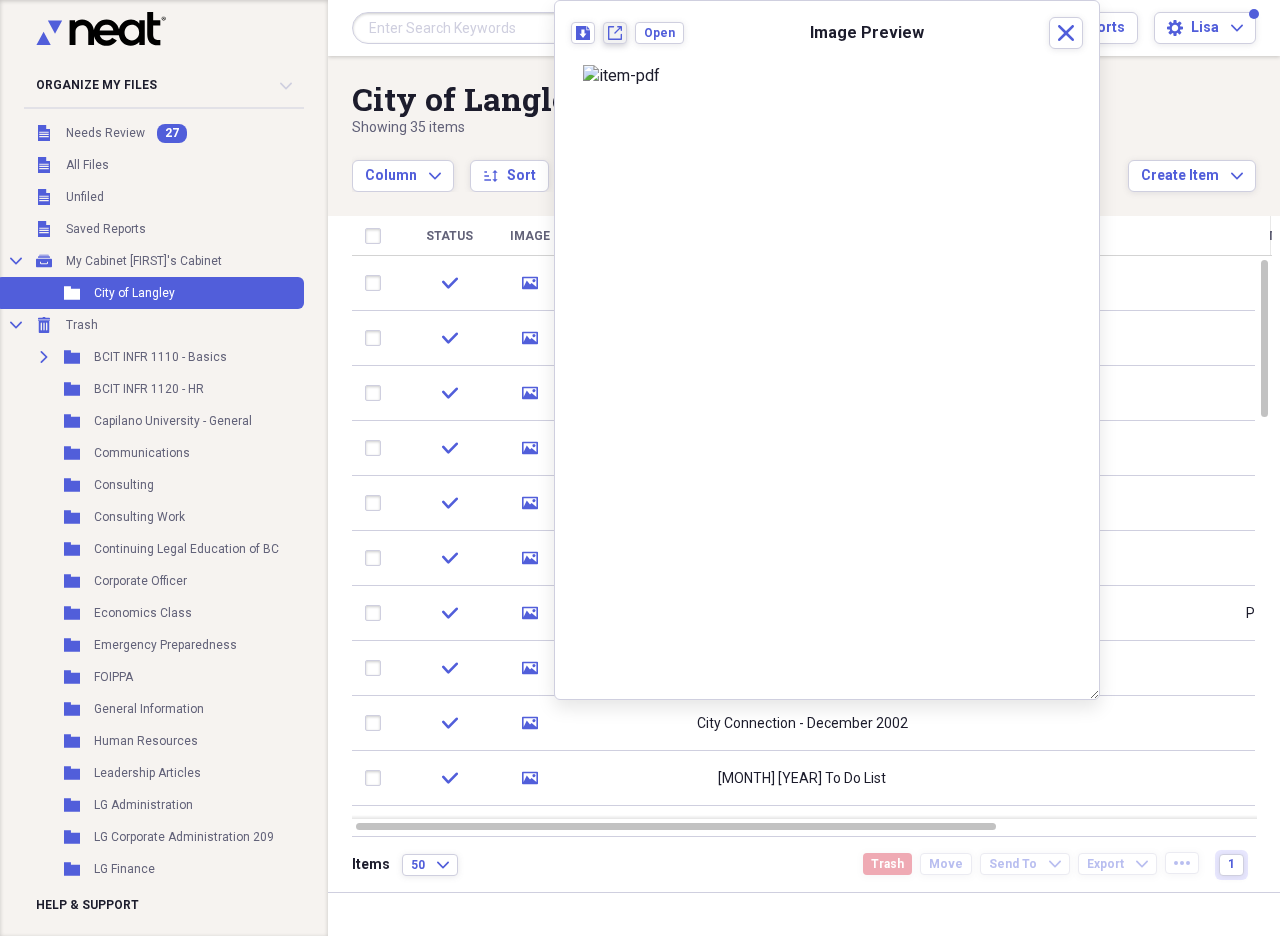 click on "New tab" 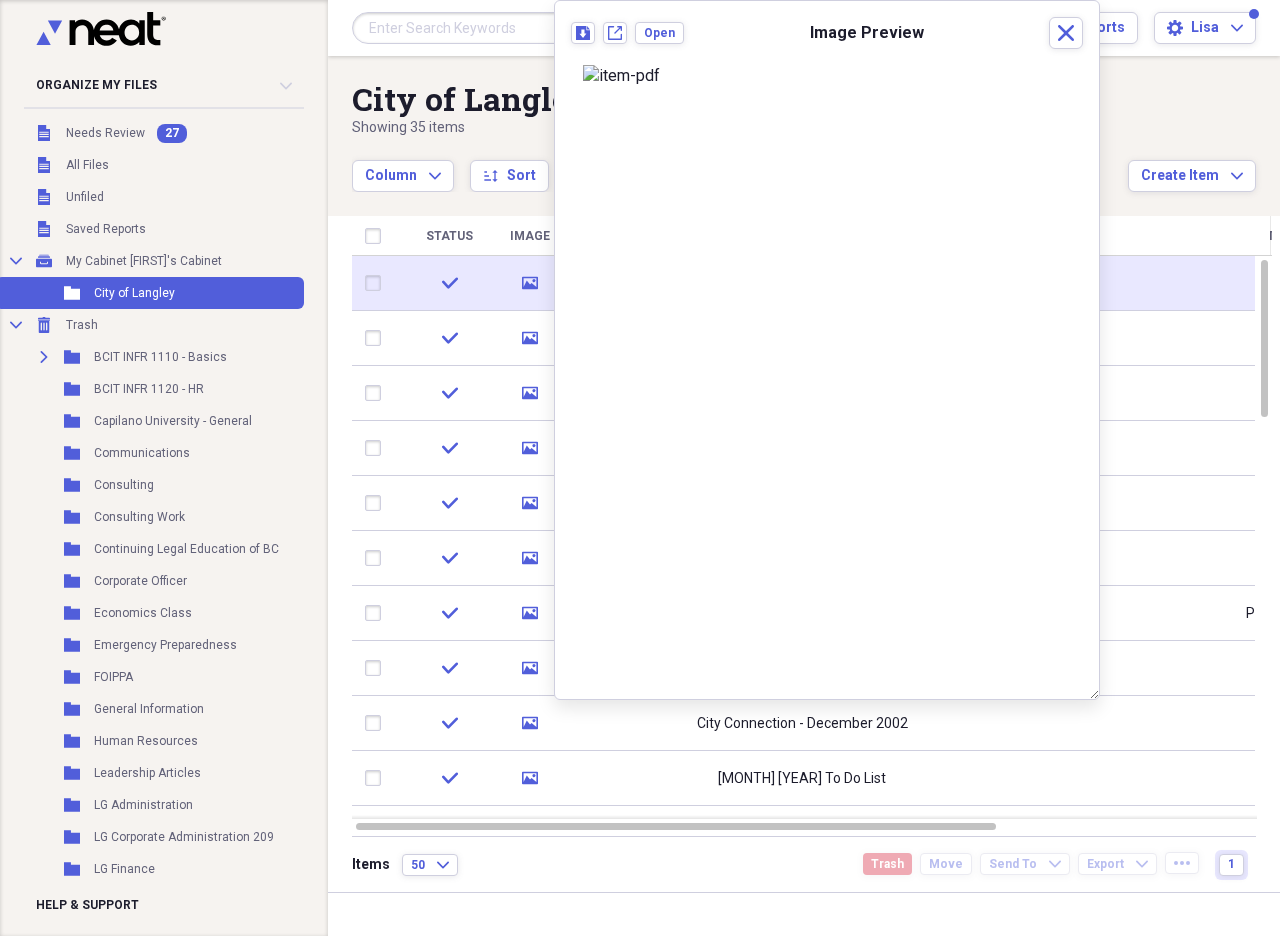 click at bounding box center [377, 283] 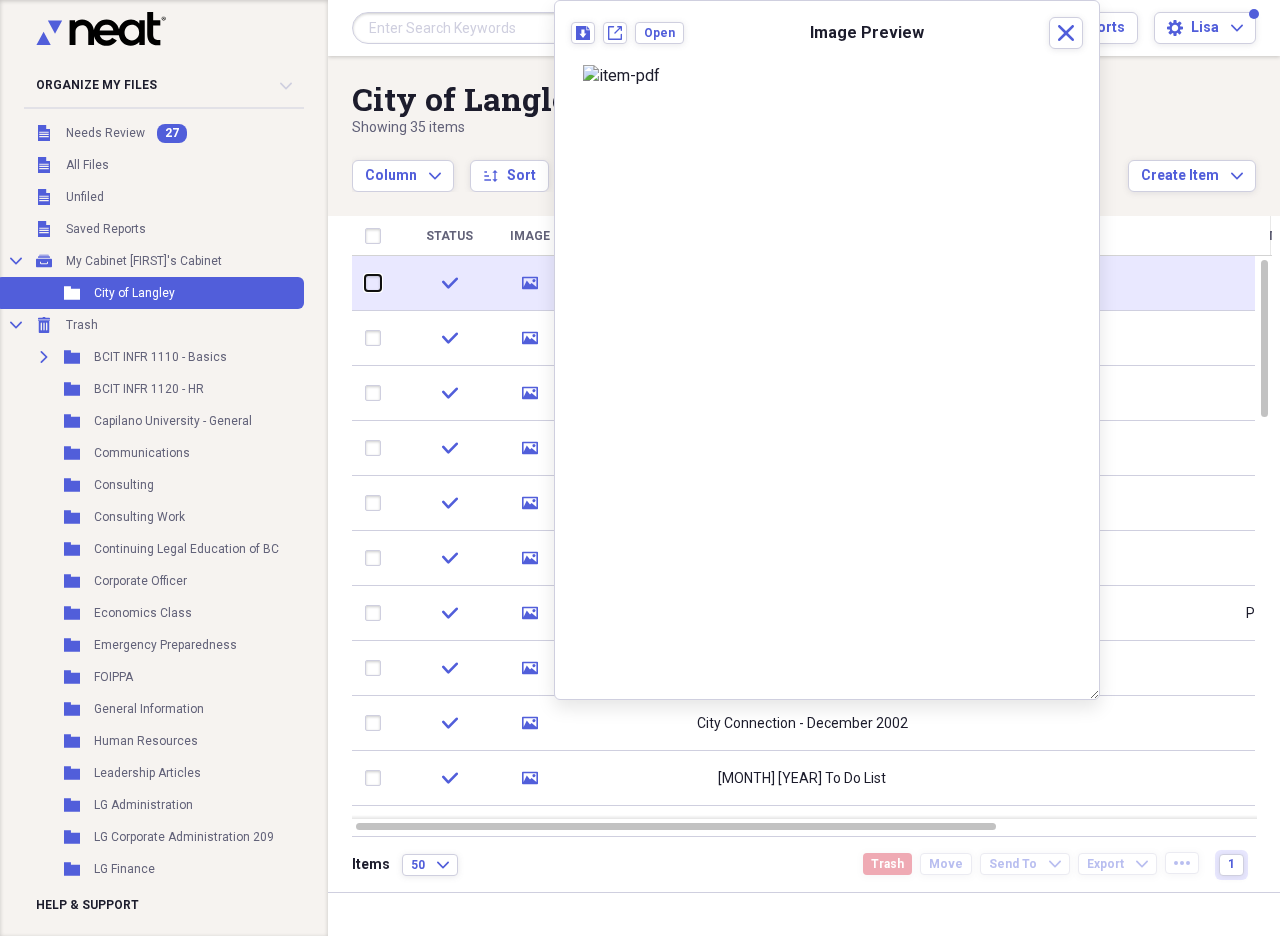 click at bounding box center (365, 283) 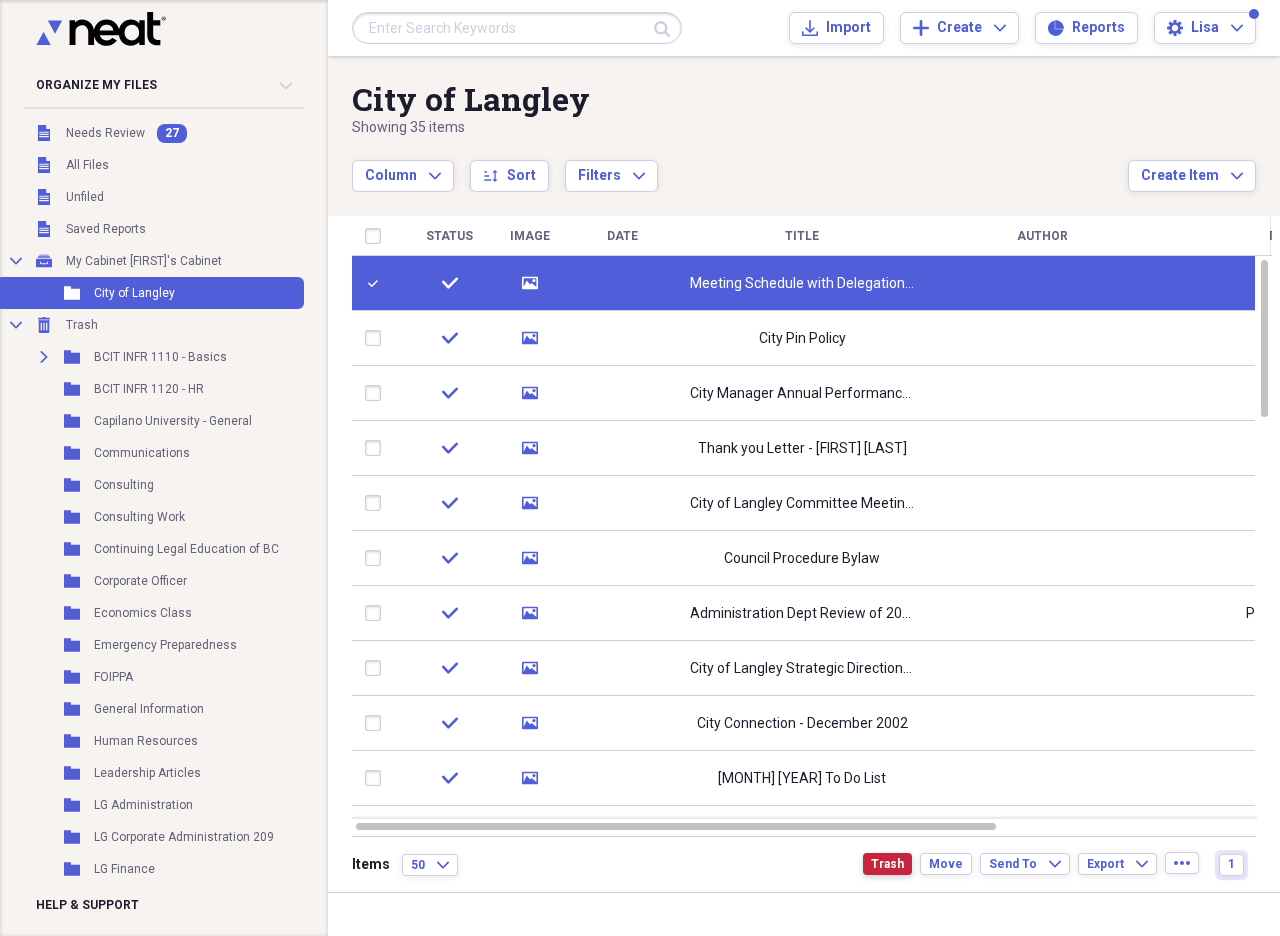 click on "Trash" at bounding box center [887, 864] 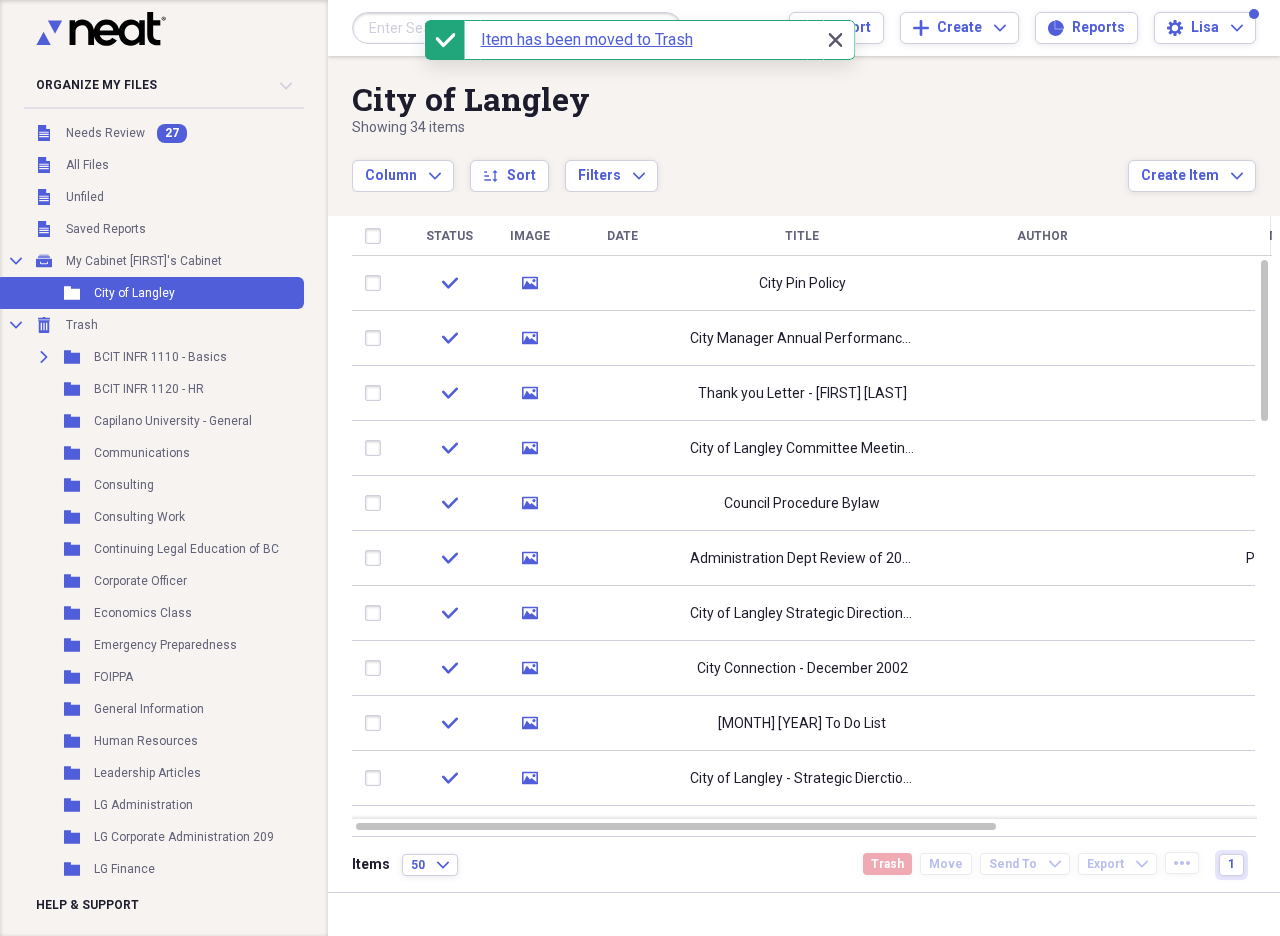 click on "Close Close" at bounding box center [835, 40] 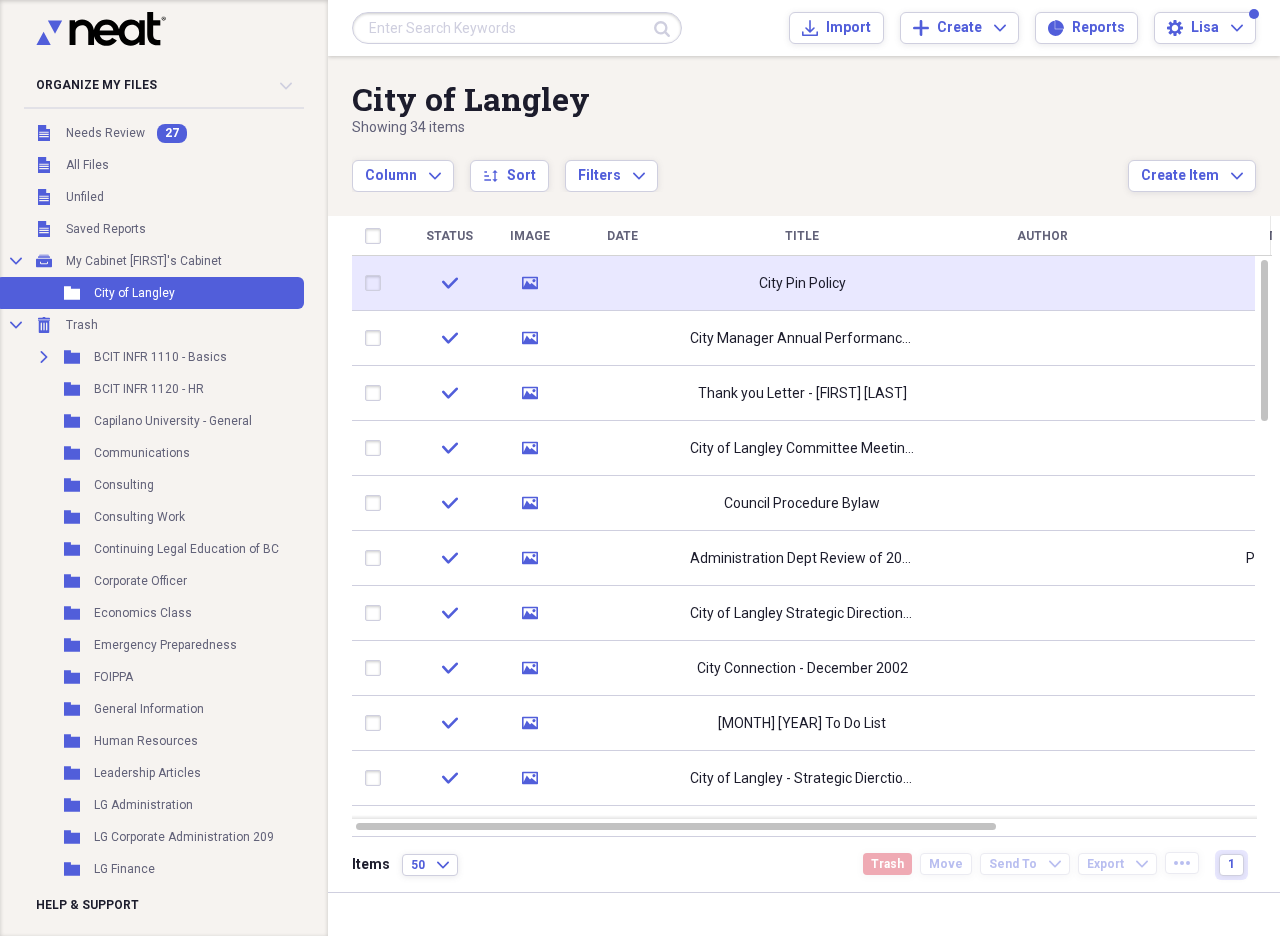 click 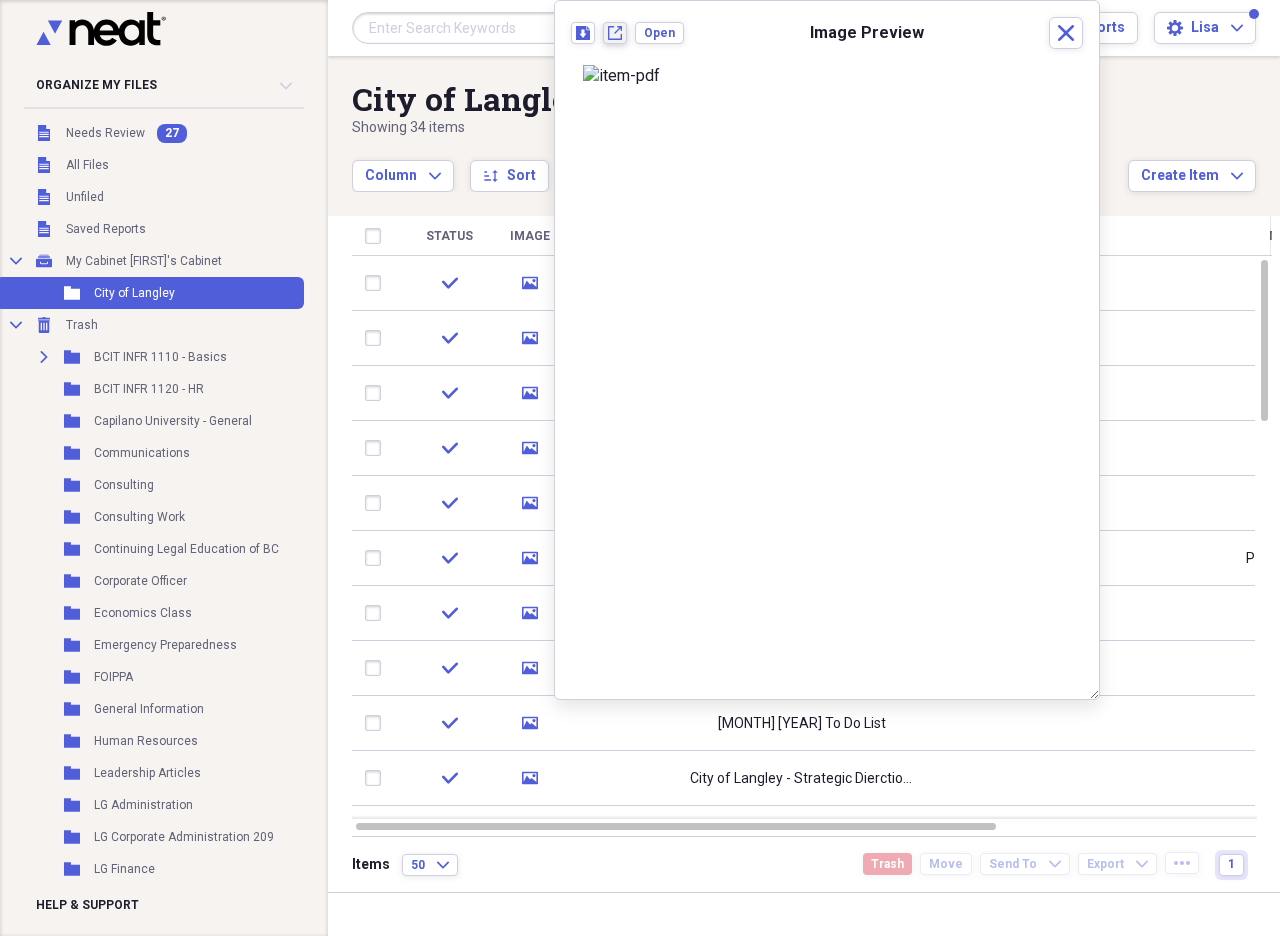 click 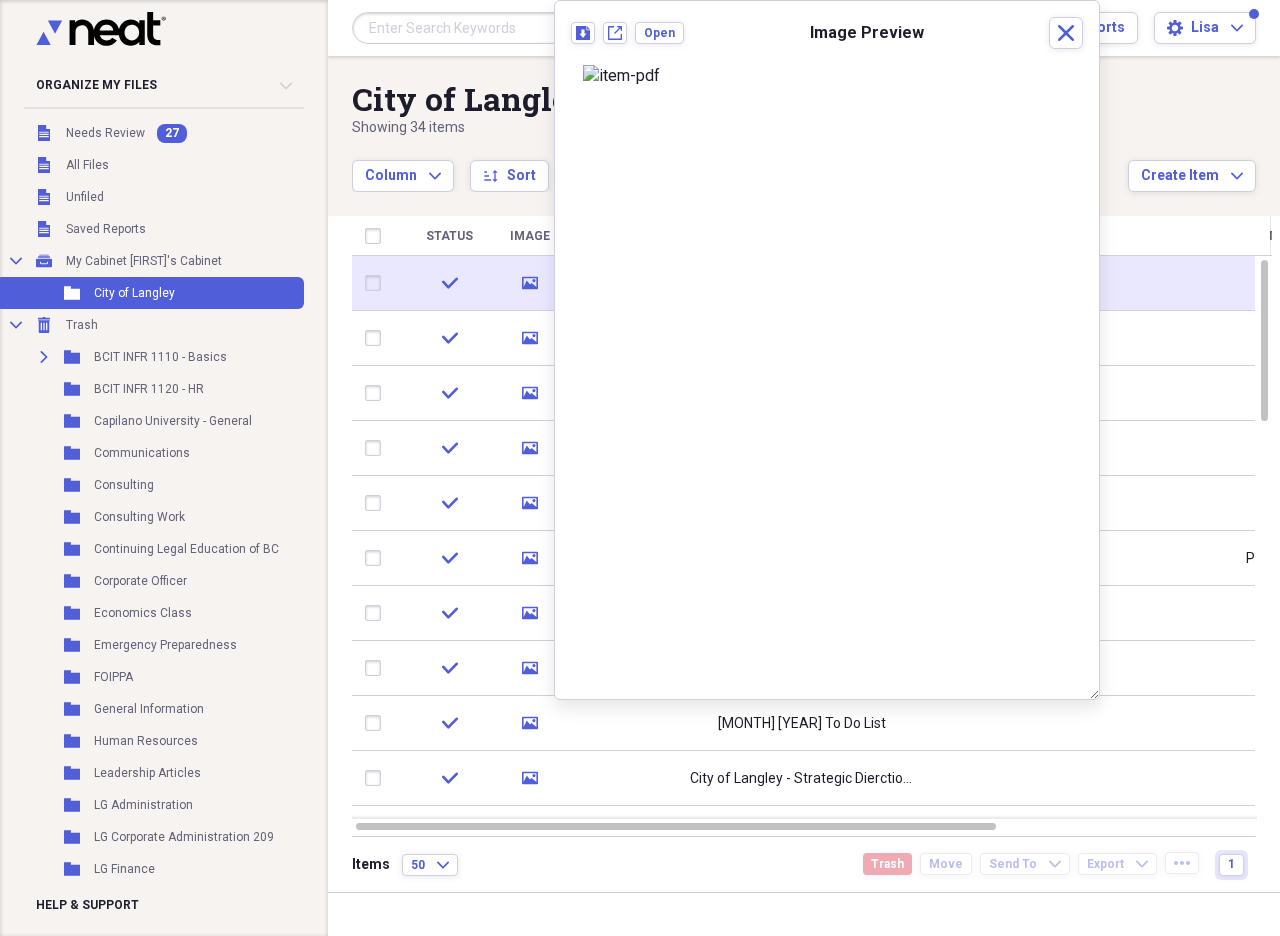 click at bounding box center (377, 283) 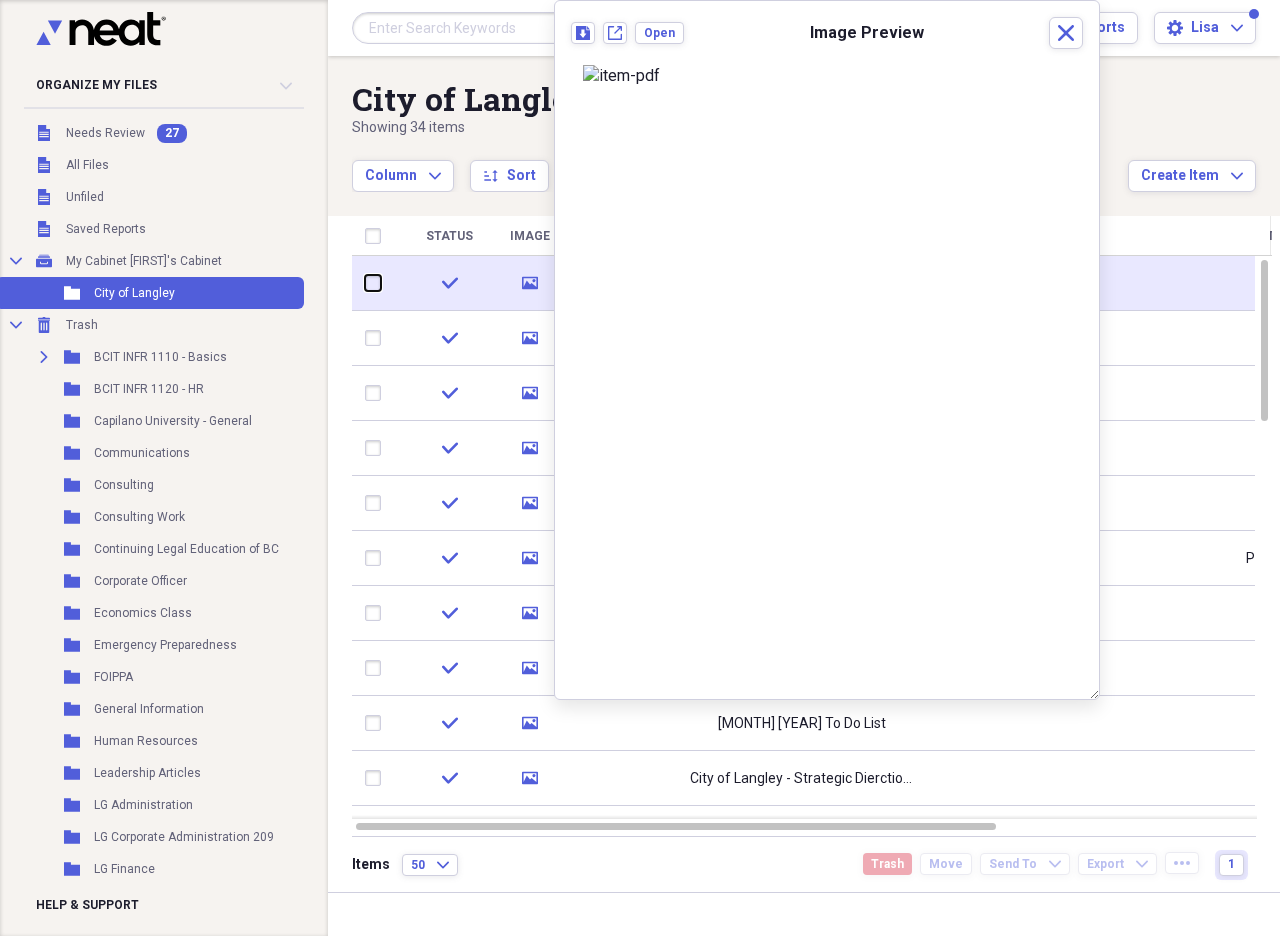 click at bounding box center [365, 283] 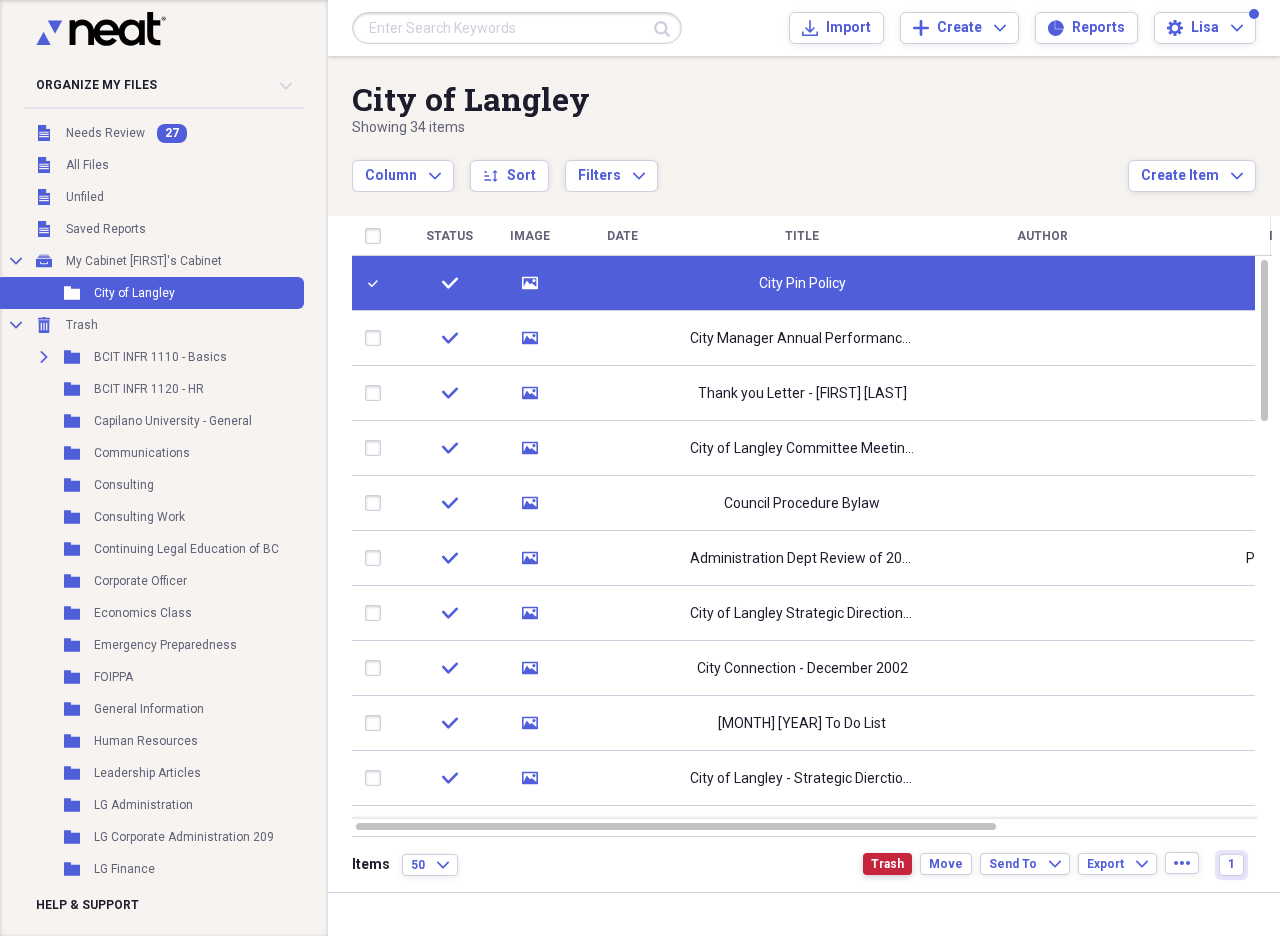 click on "Trash" at bounding box center (887, 864) 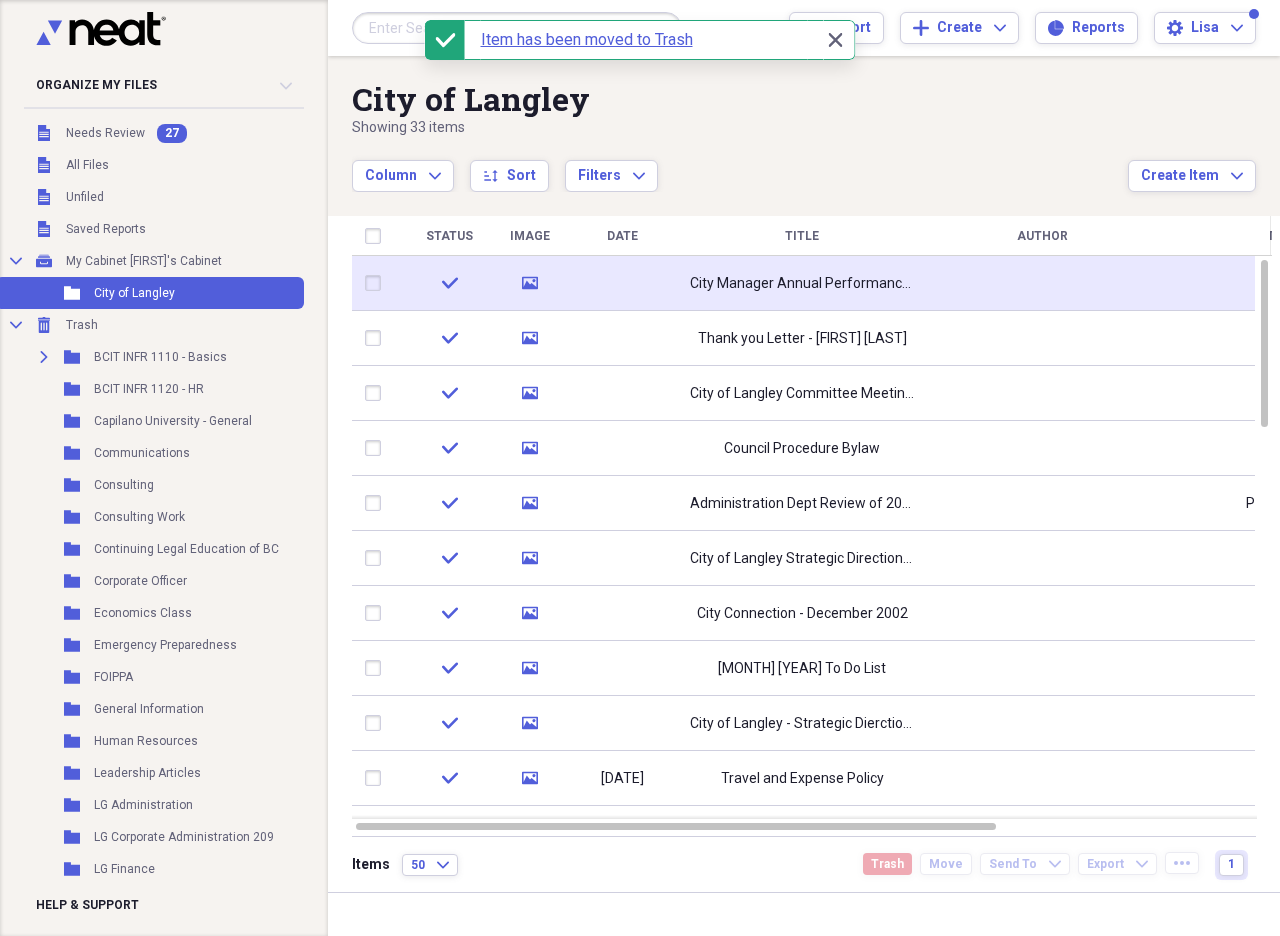 click on "City Manager Annual Performance Review" at bounding box center [802, 284] 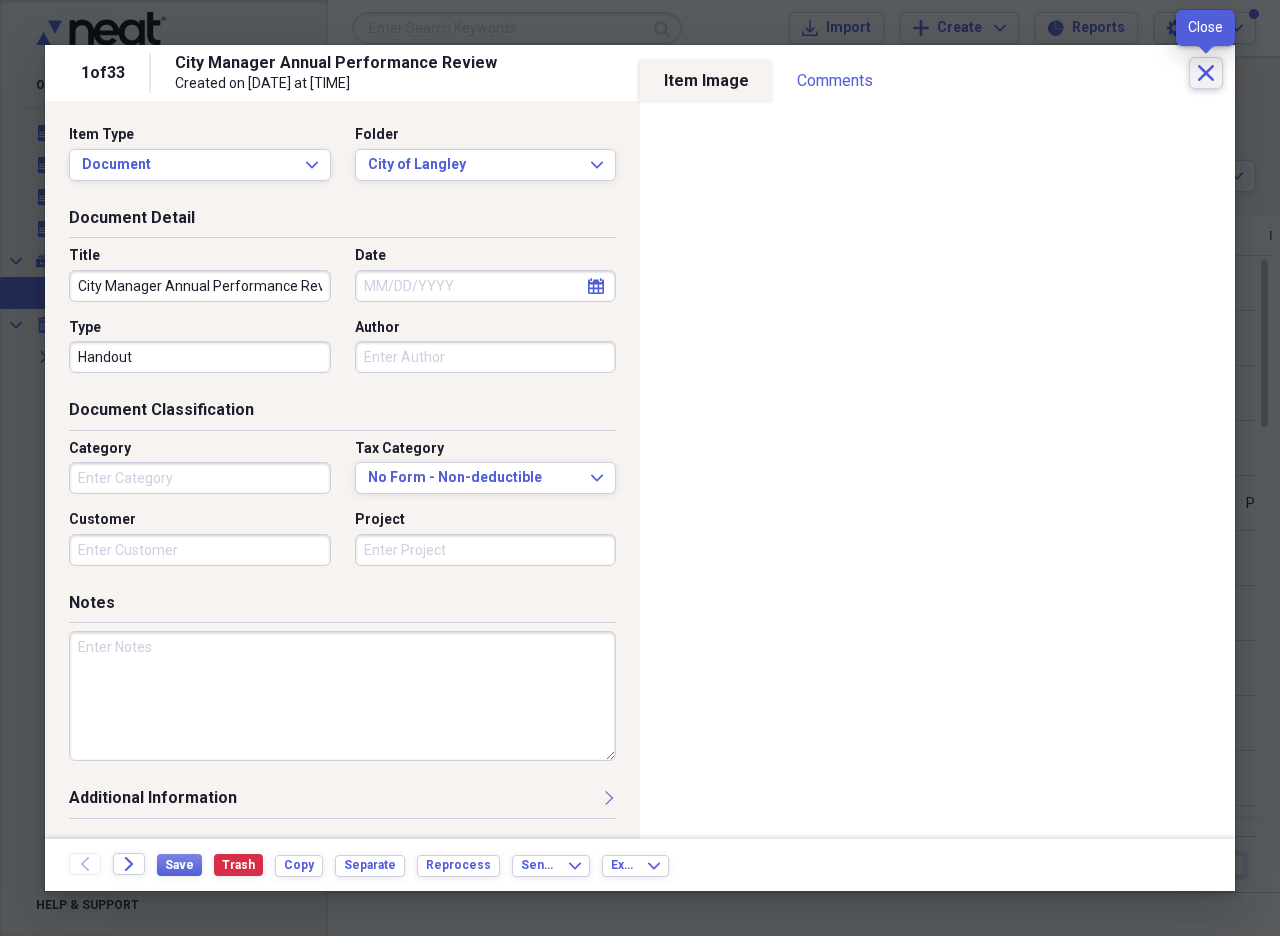 click on "Close" 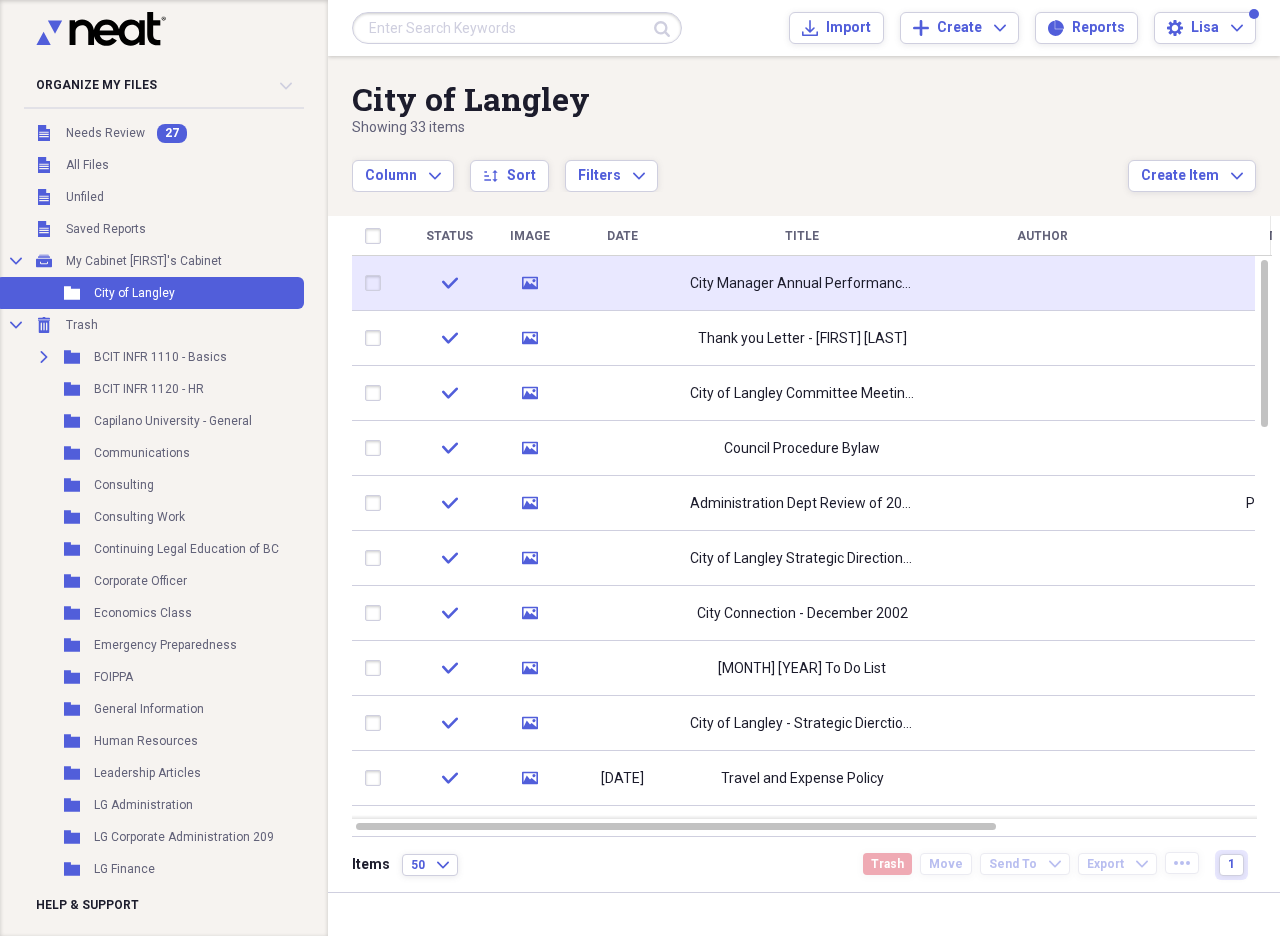 click at bounding box center (377, 283) 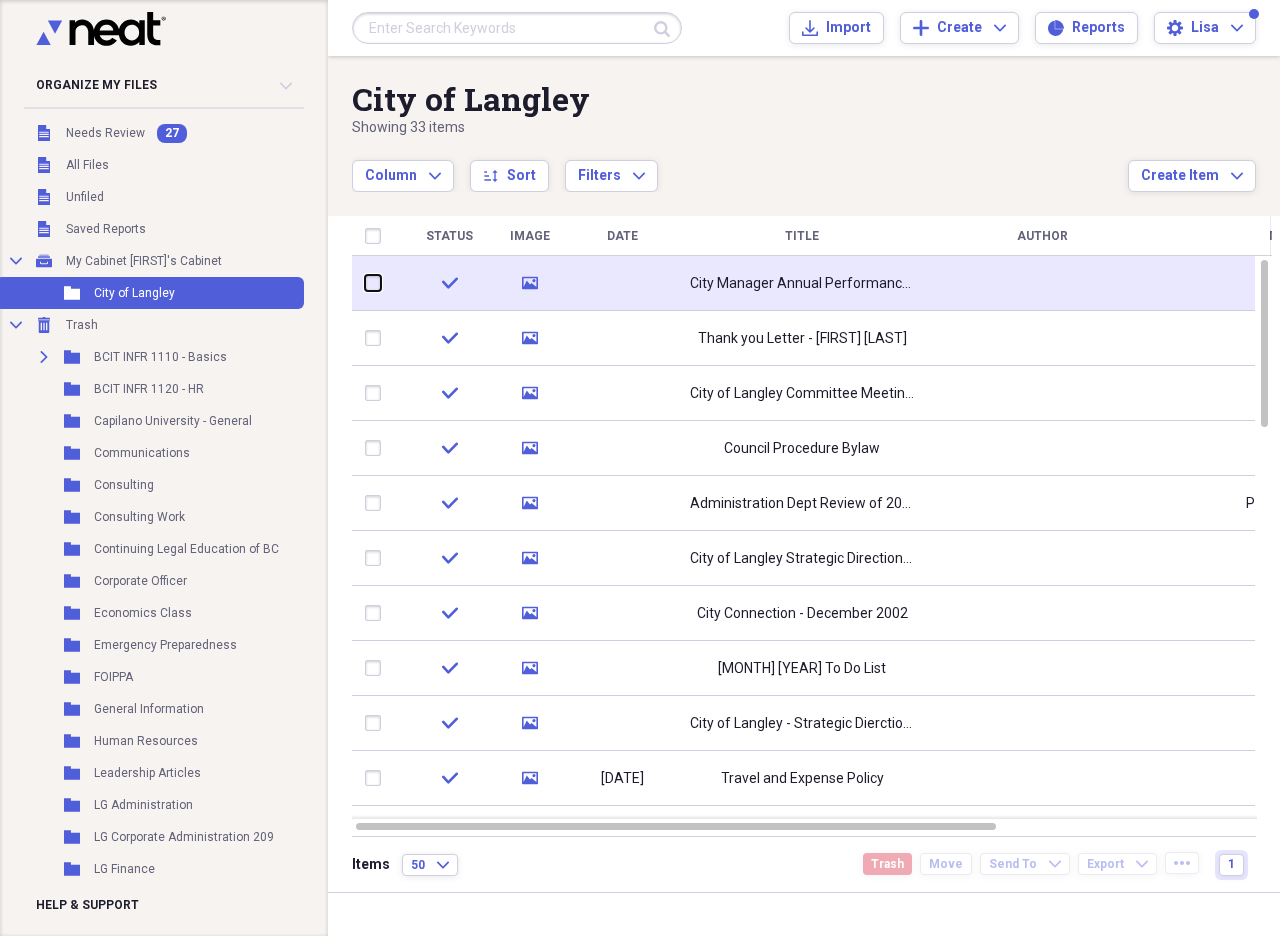 click at bounding box center [365, 283] 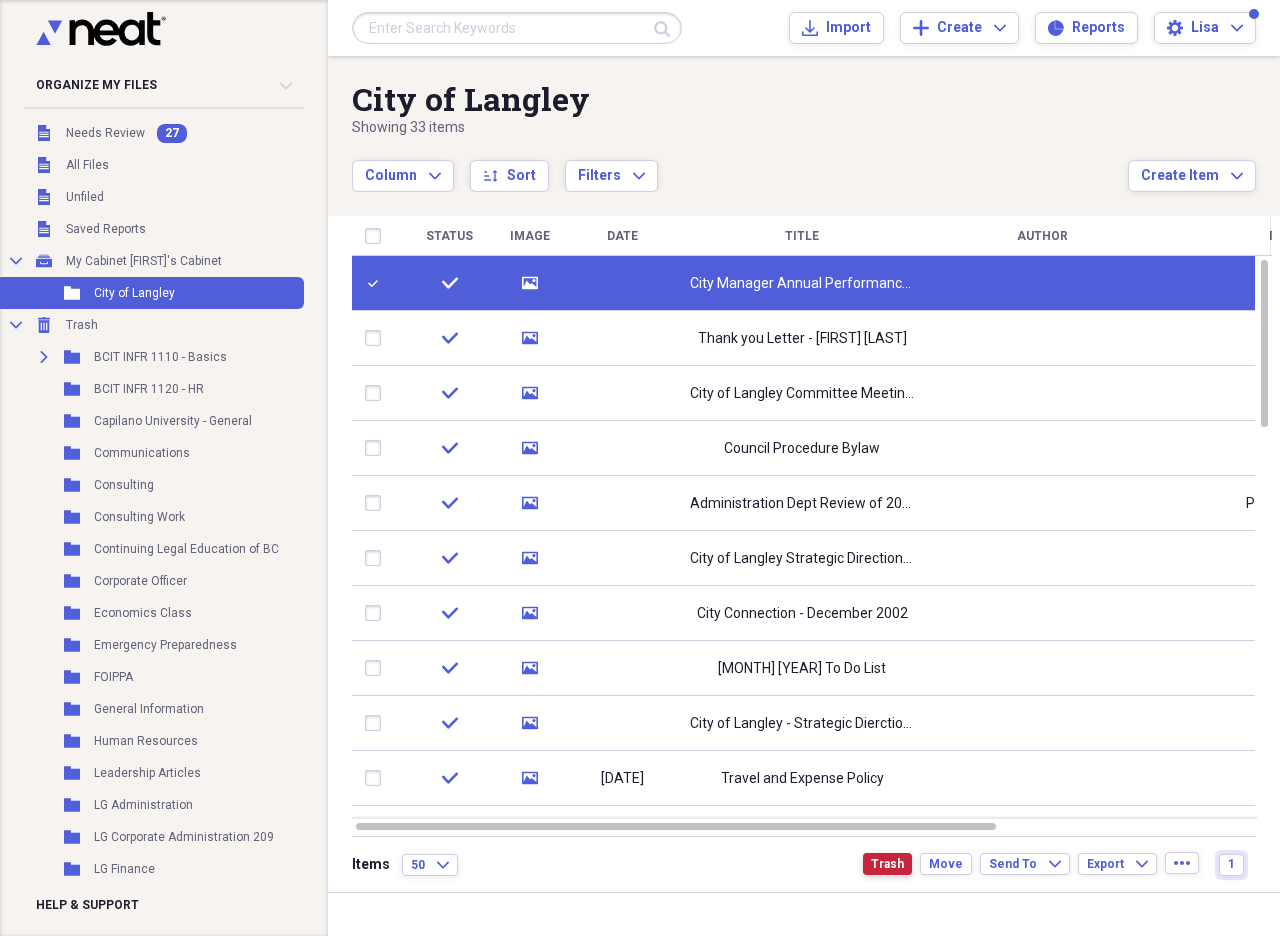 click on "Trash" at bounding box center [887, 864] 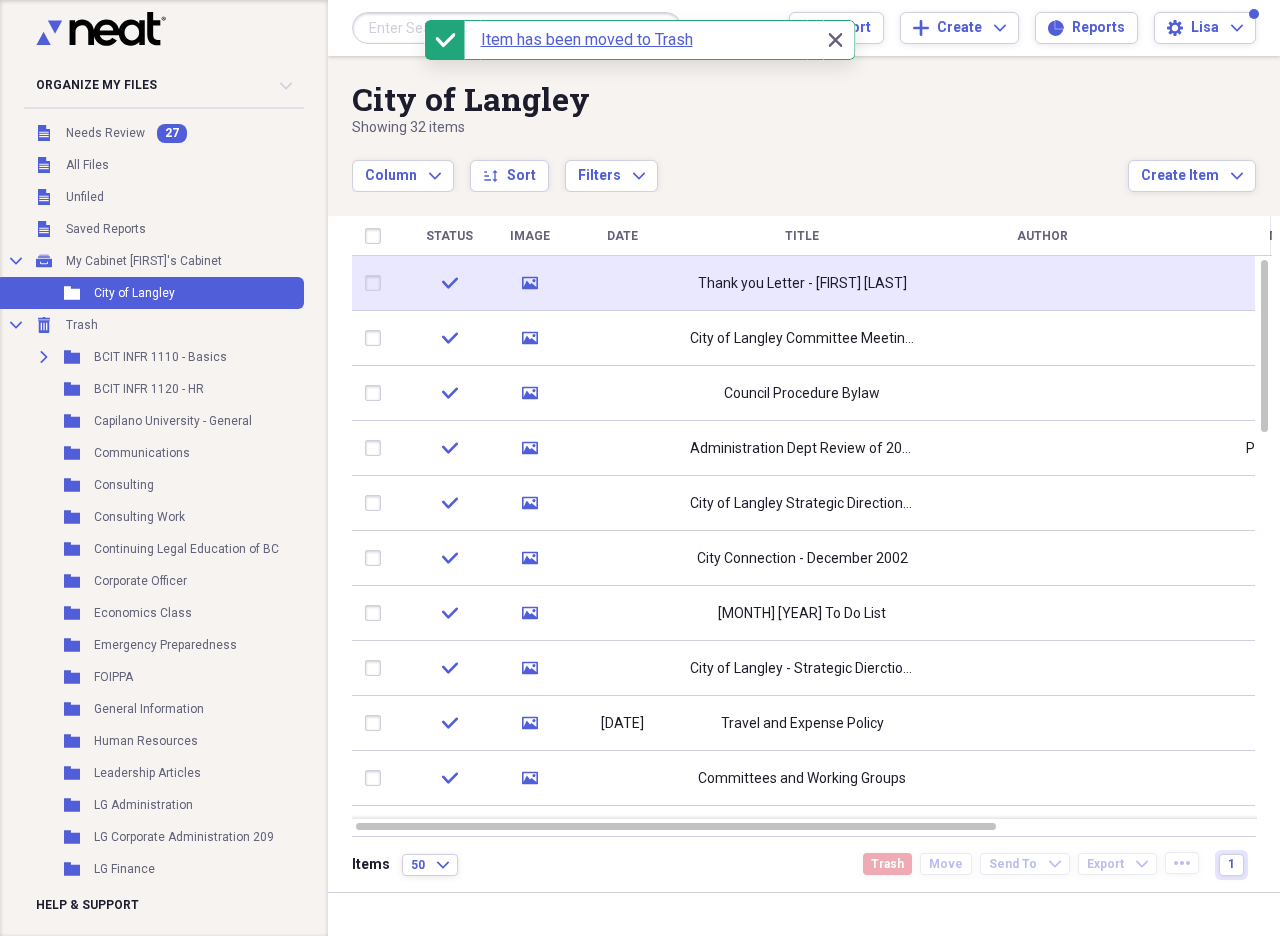click 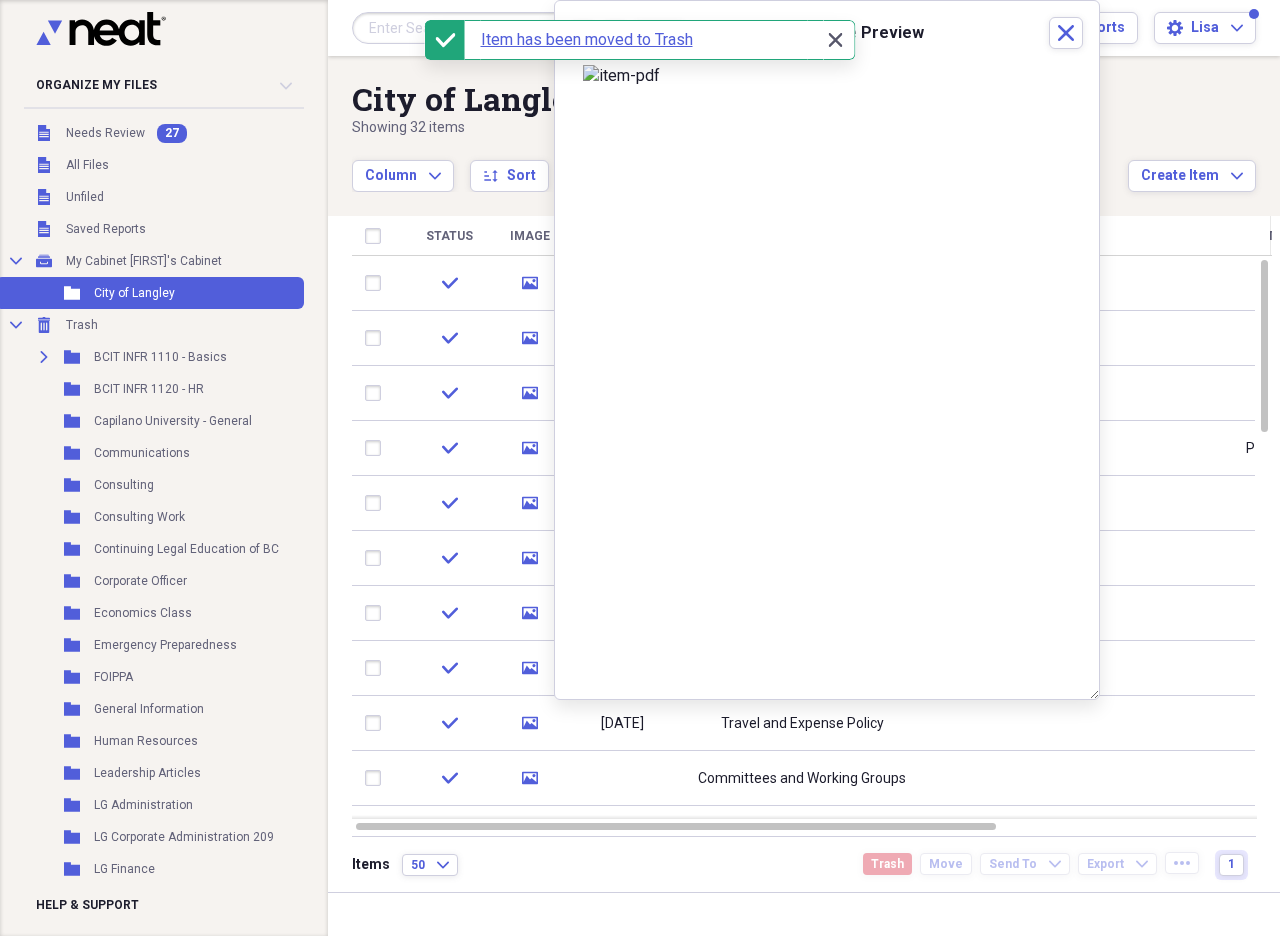 click on "Close" 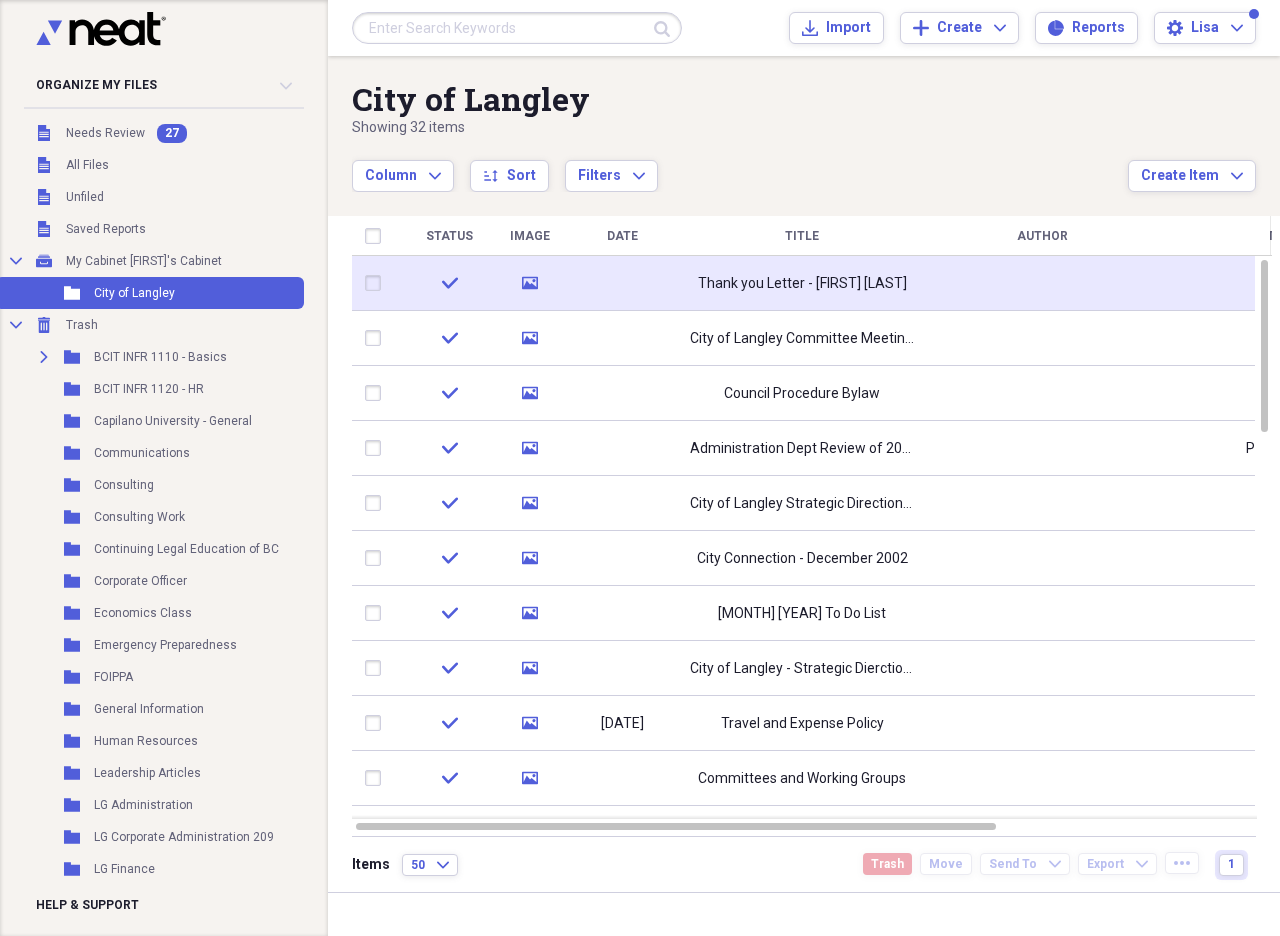click 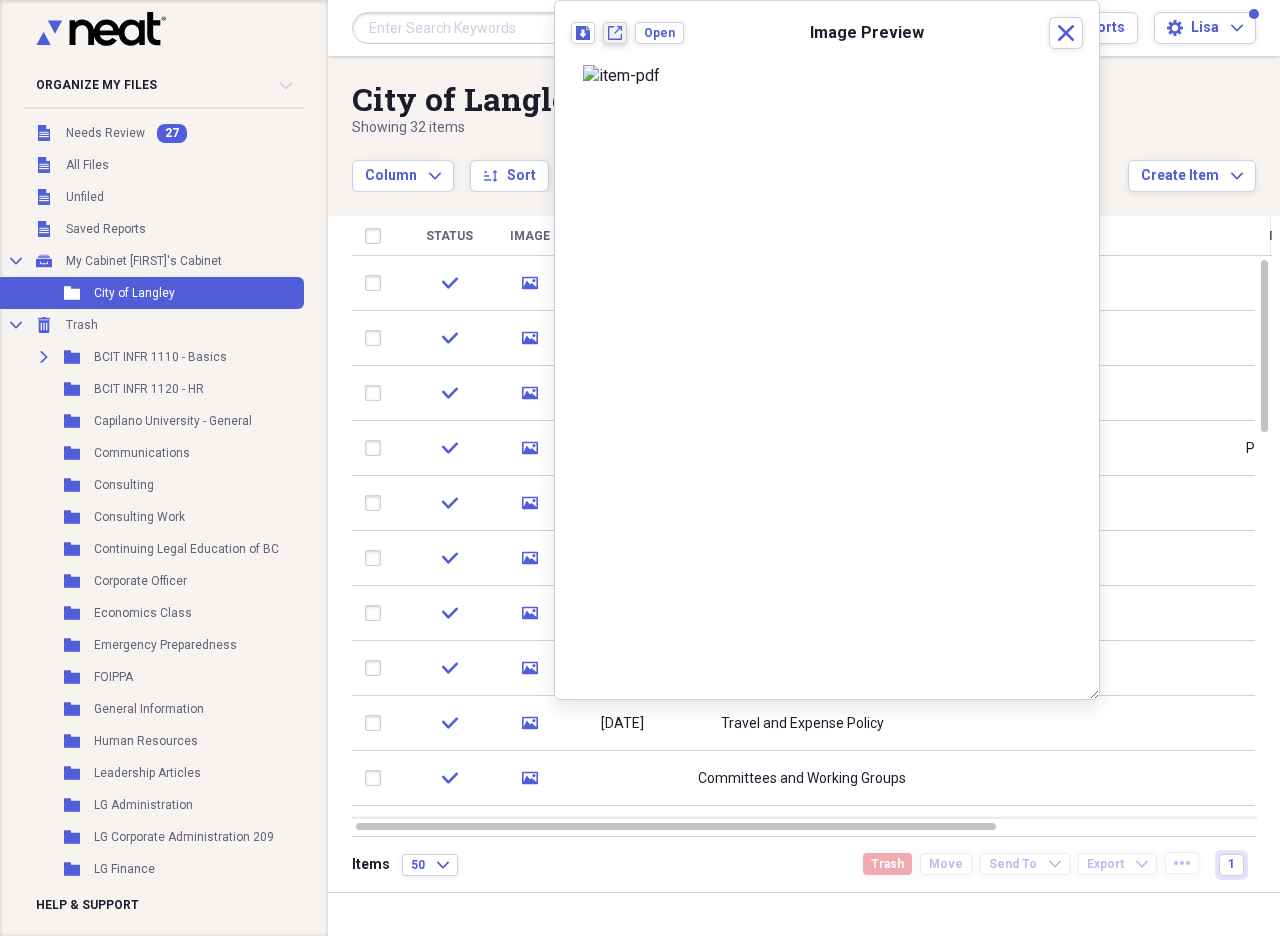 click on "New tab" 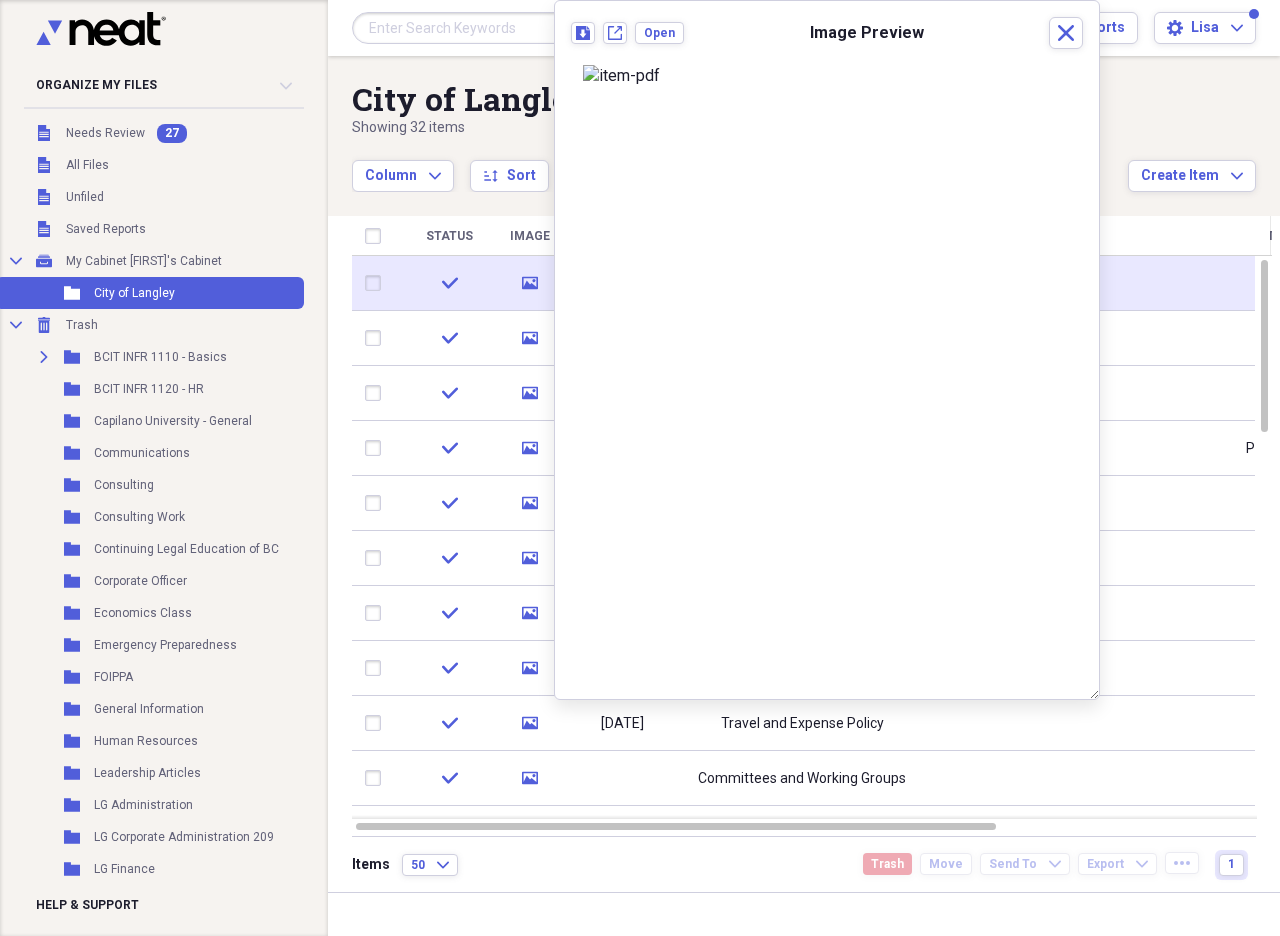 click at bounding box center [377, 283] 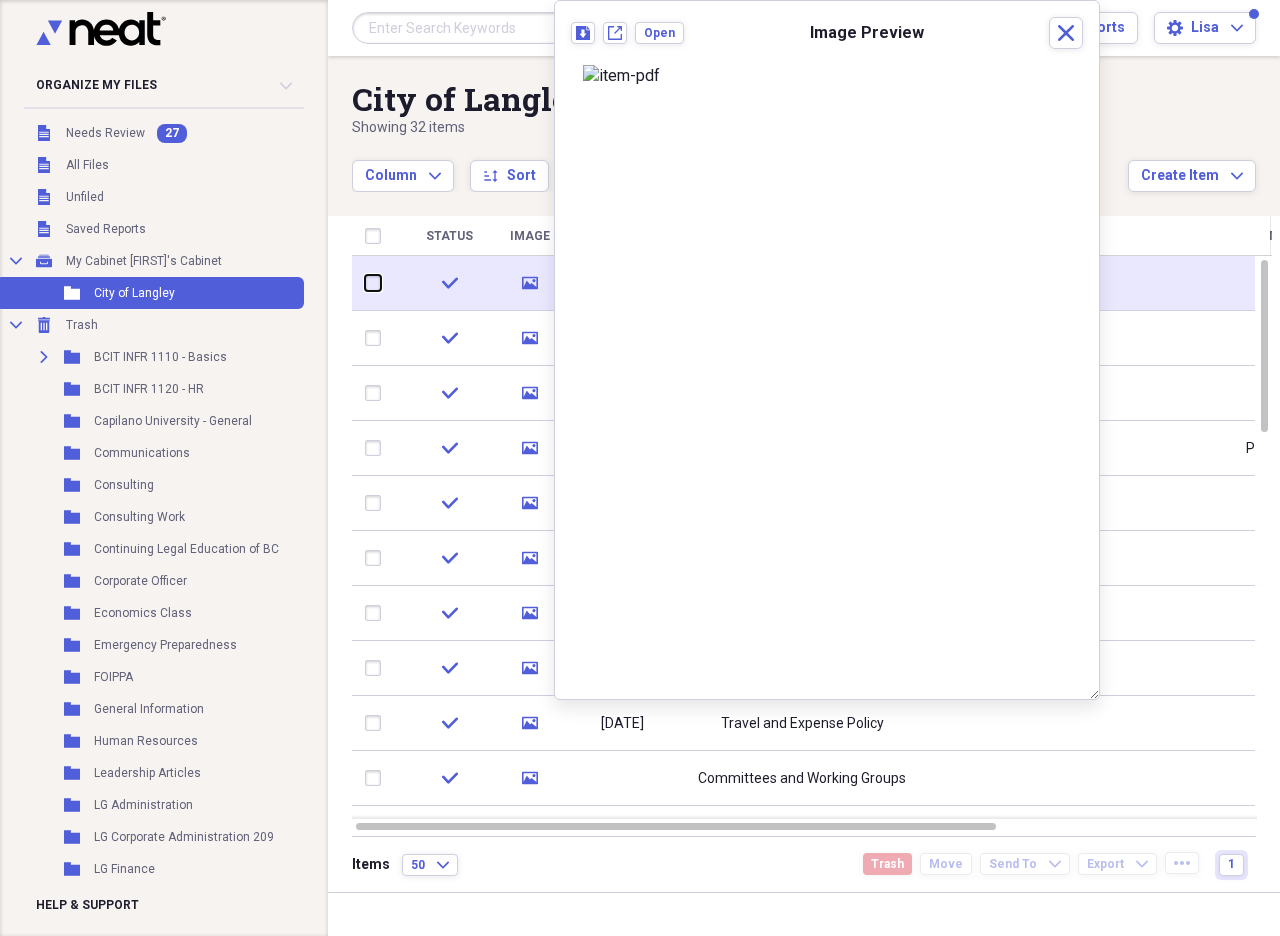 click at bounding box center [365, 283] 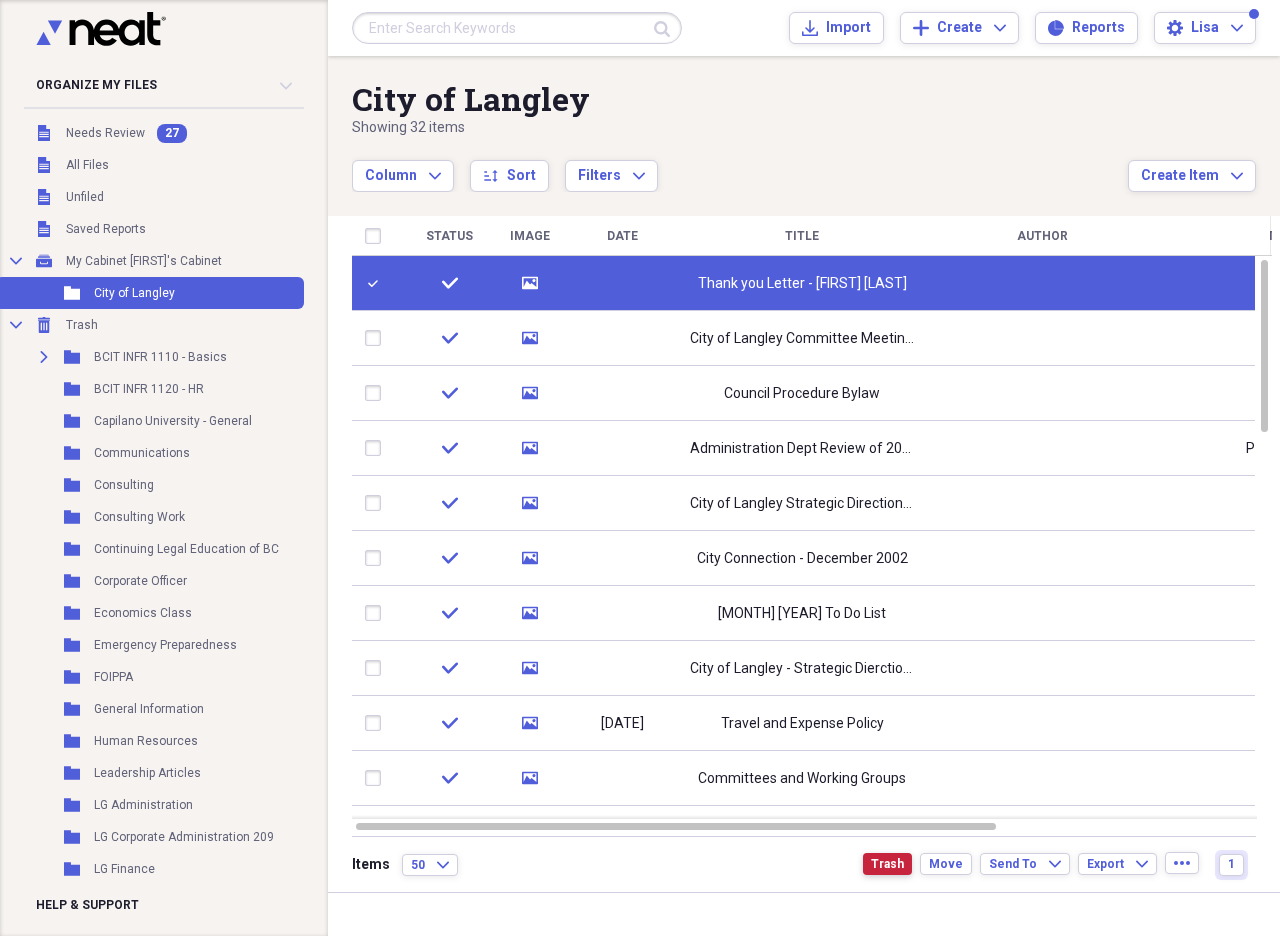 click on "Trash" at bounding box center [887, 864] 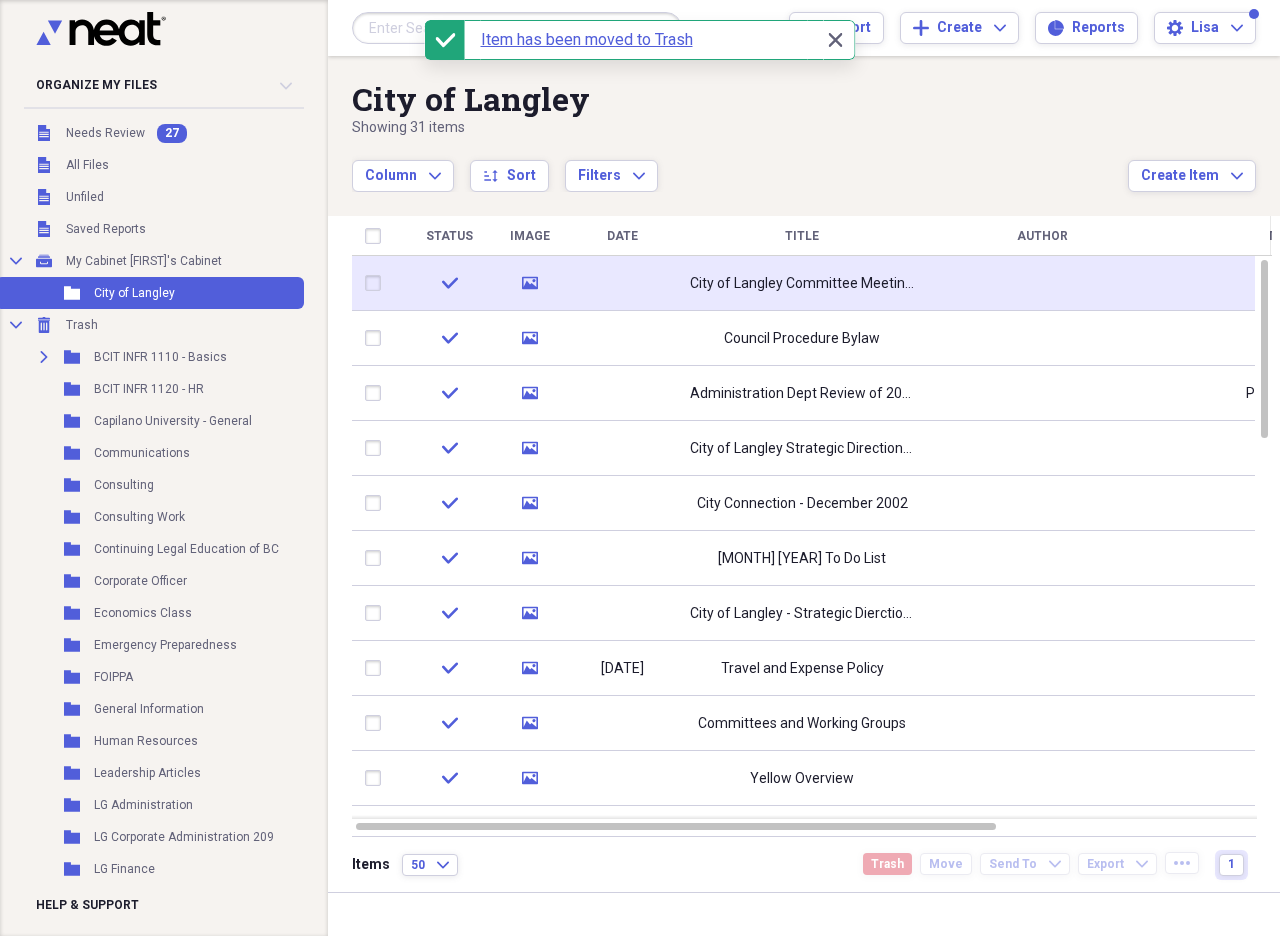 click on "City of Langley Committee Meetings" at bounding box center (802, 284) 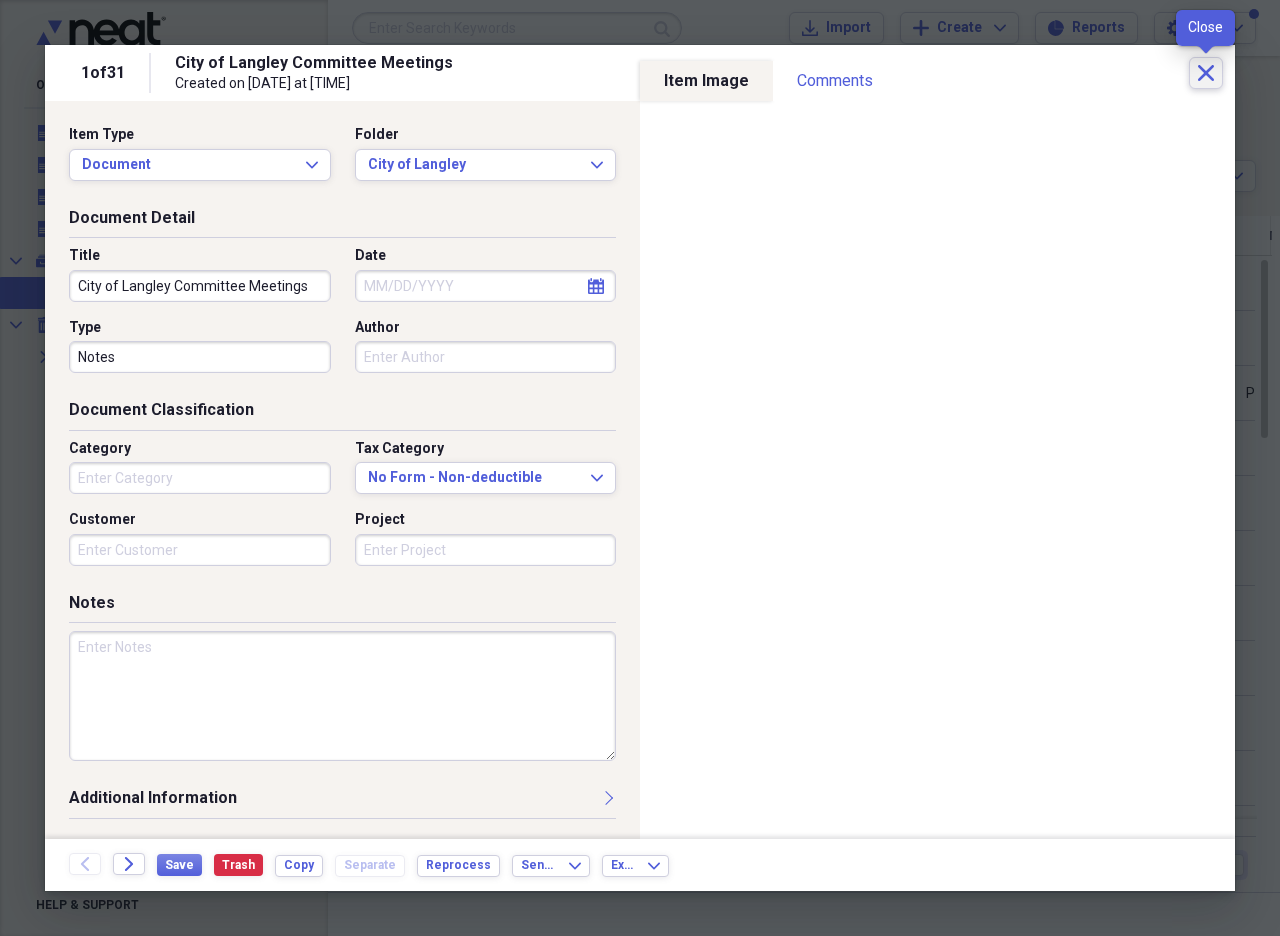 click on "Close" 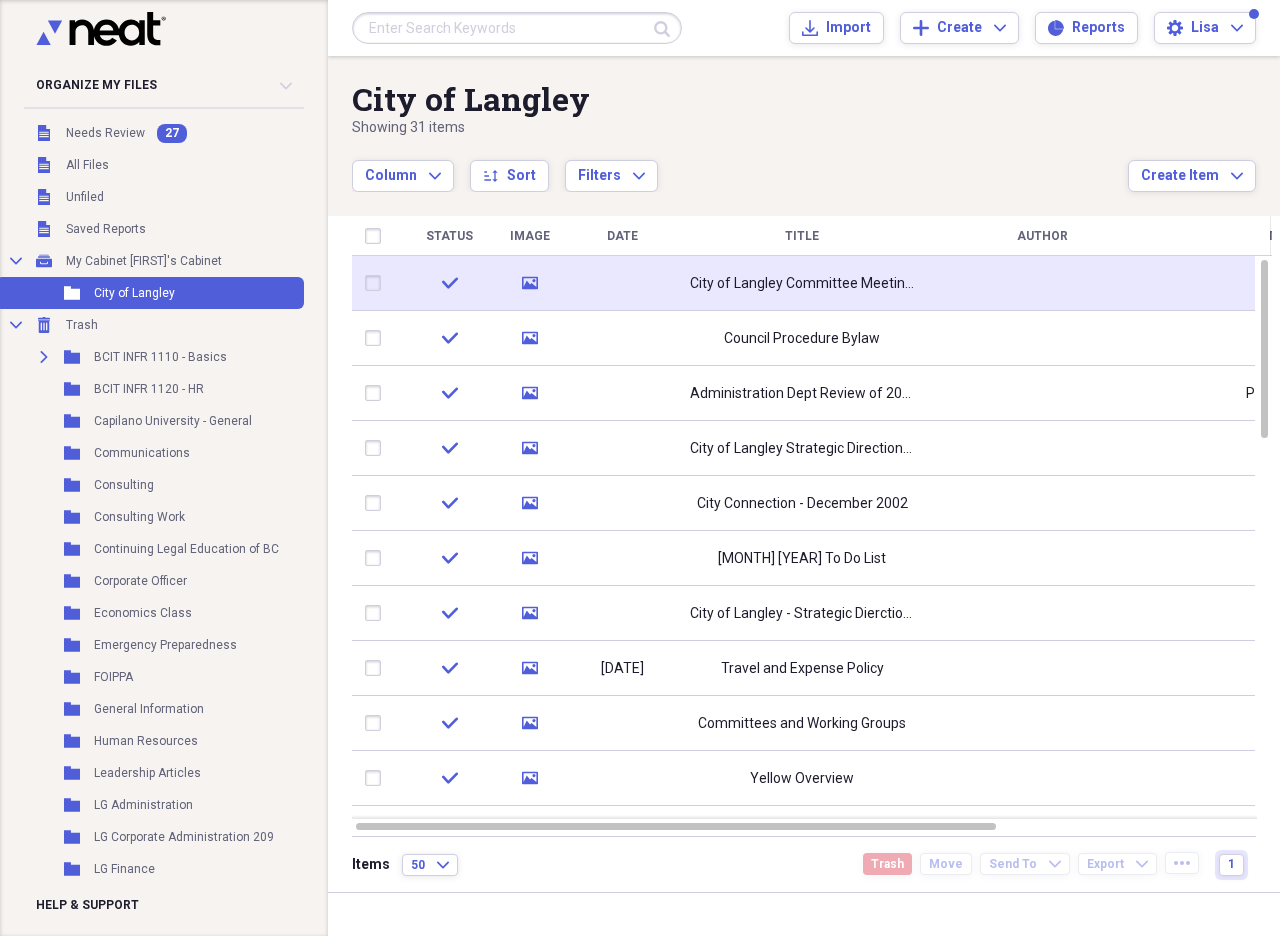 click at bounding box center (377, 283) 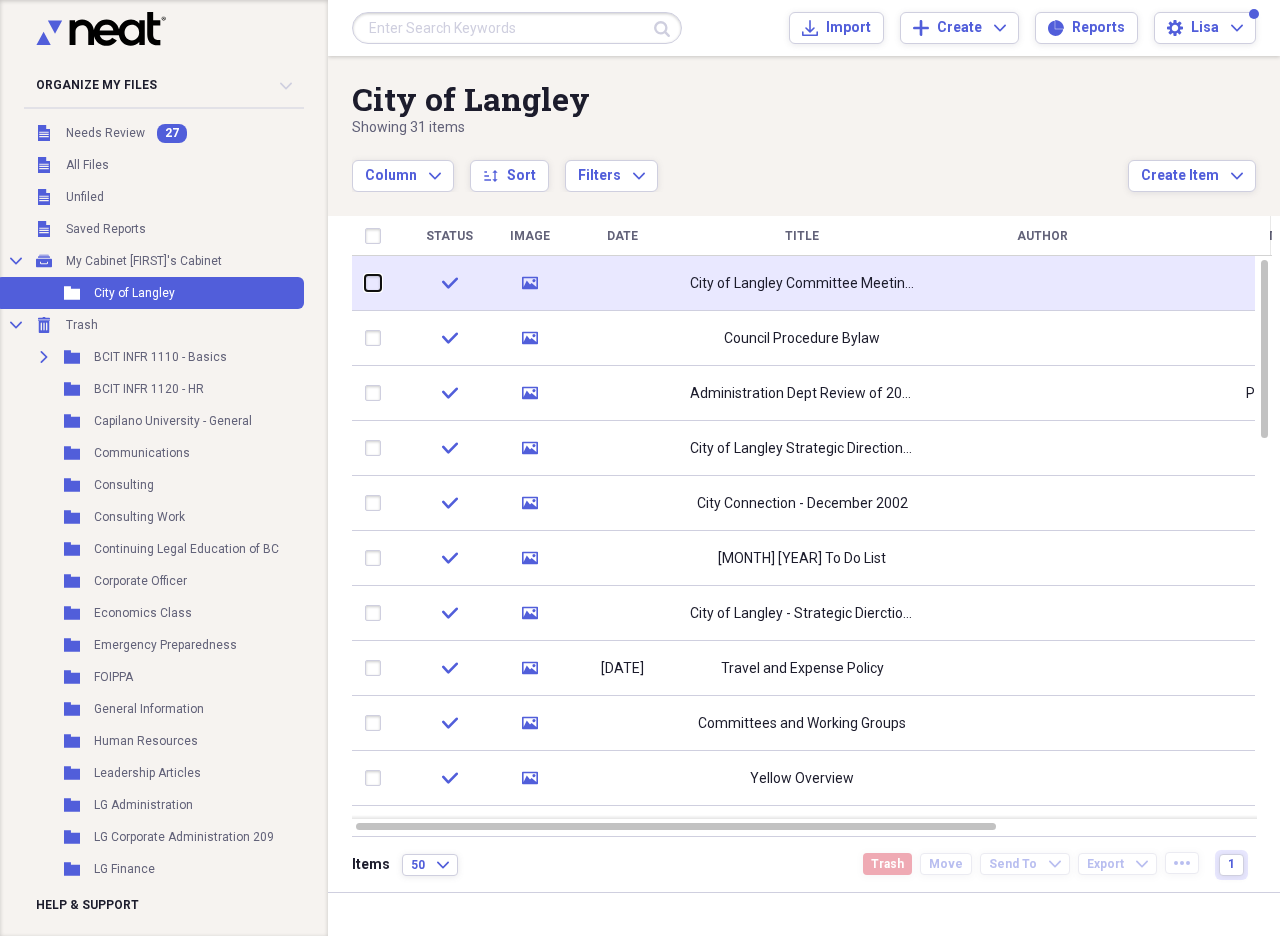 click at bounding box center (365, 283) 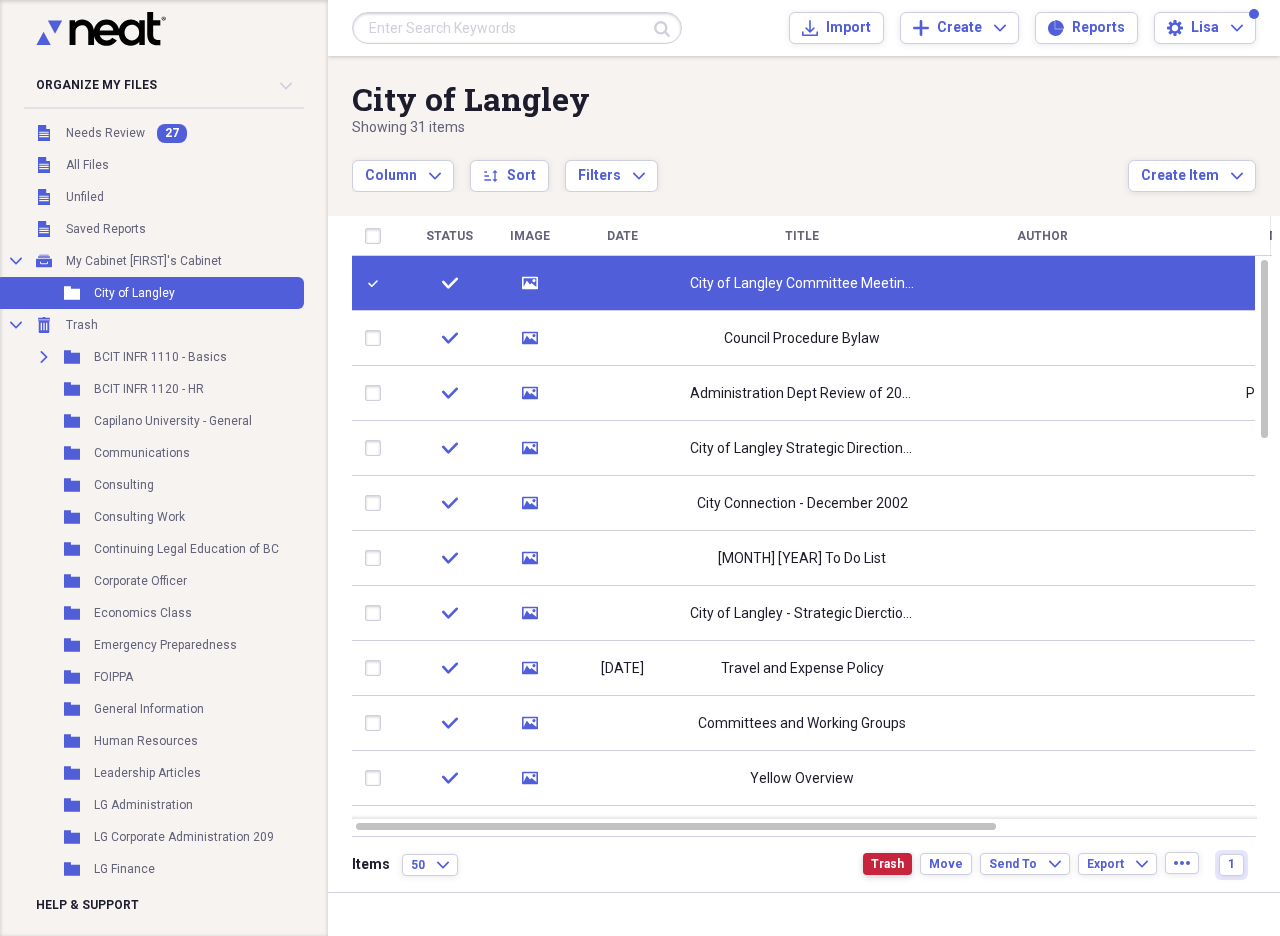 click on "Trash" at bounding box center [887, 864] 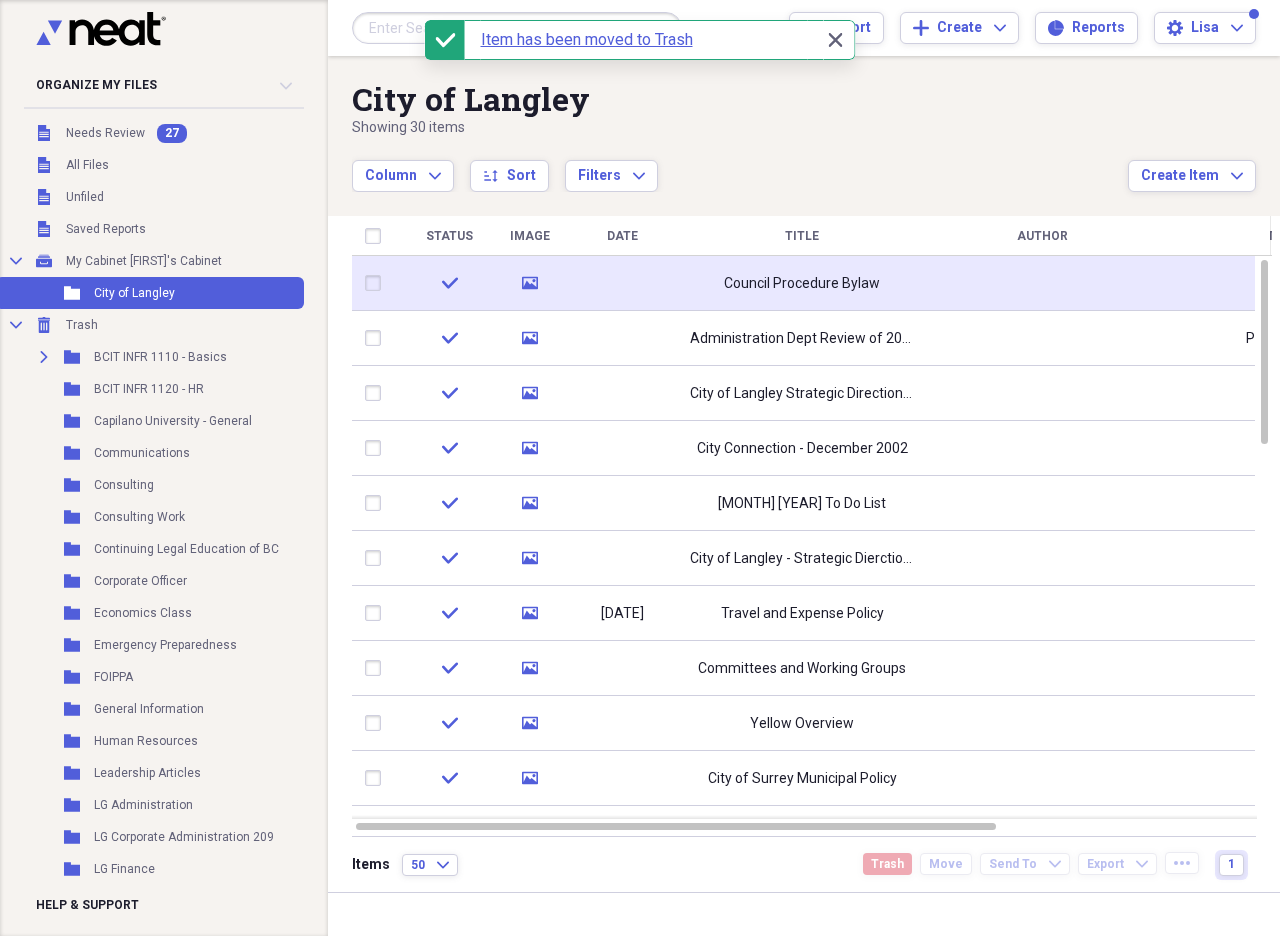 click 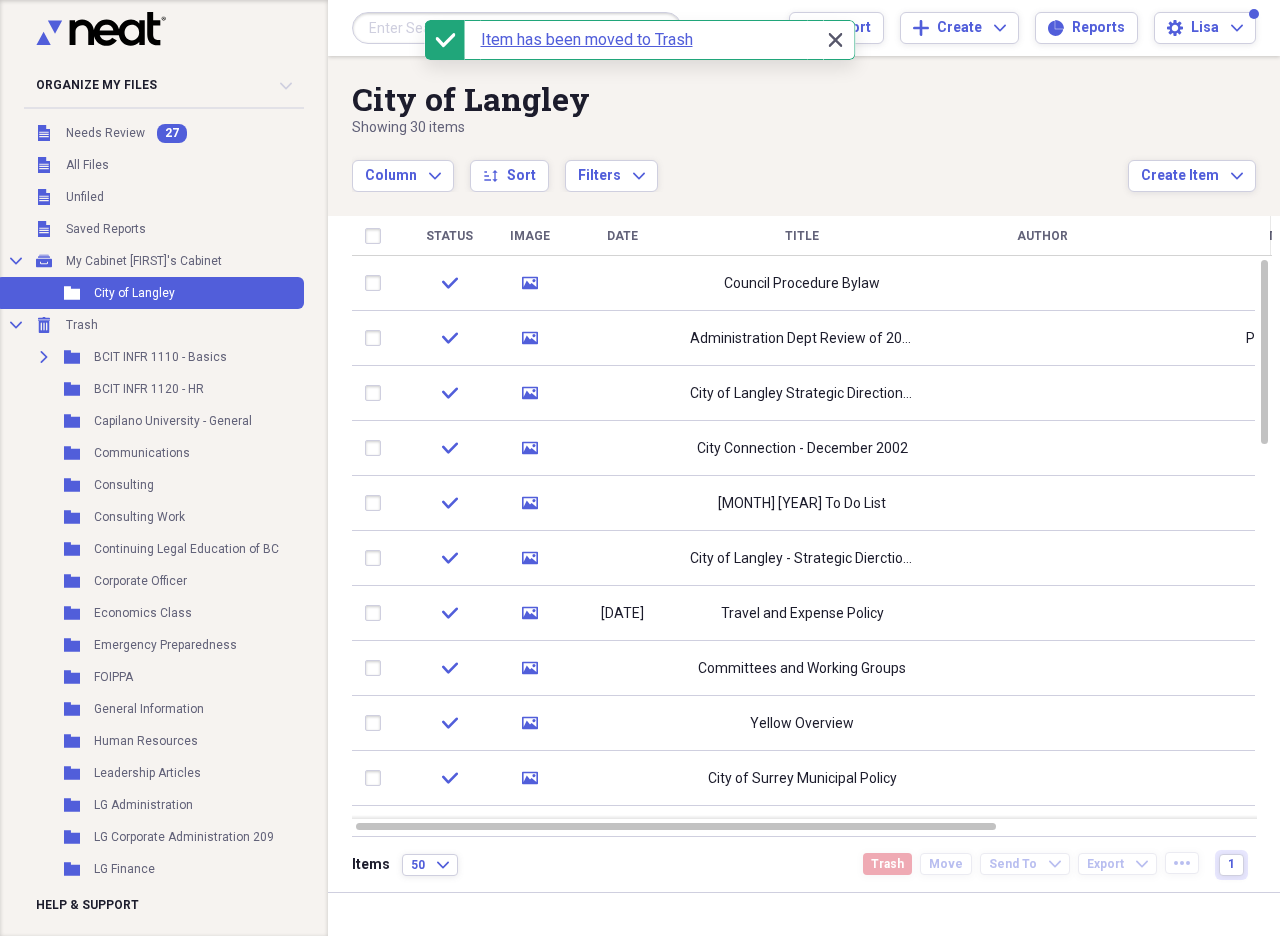 click 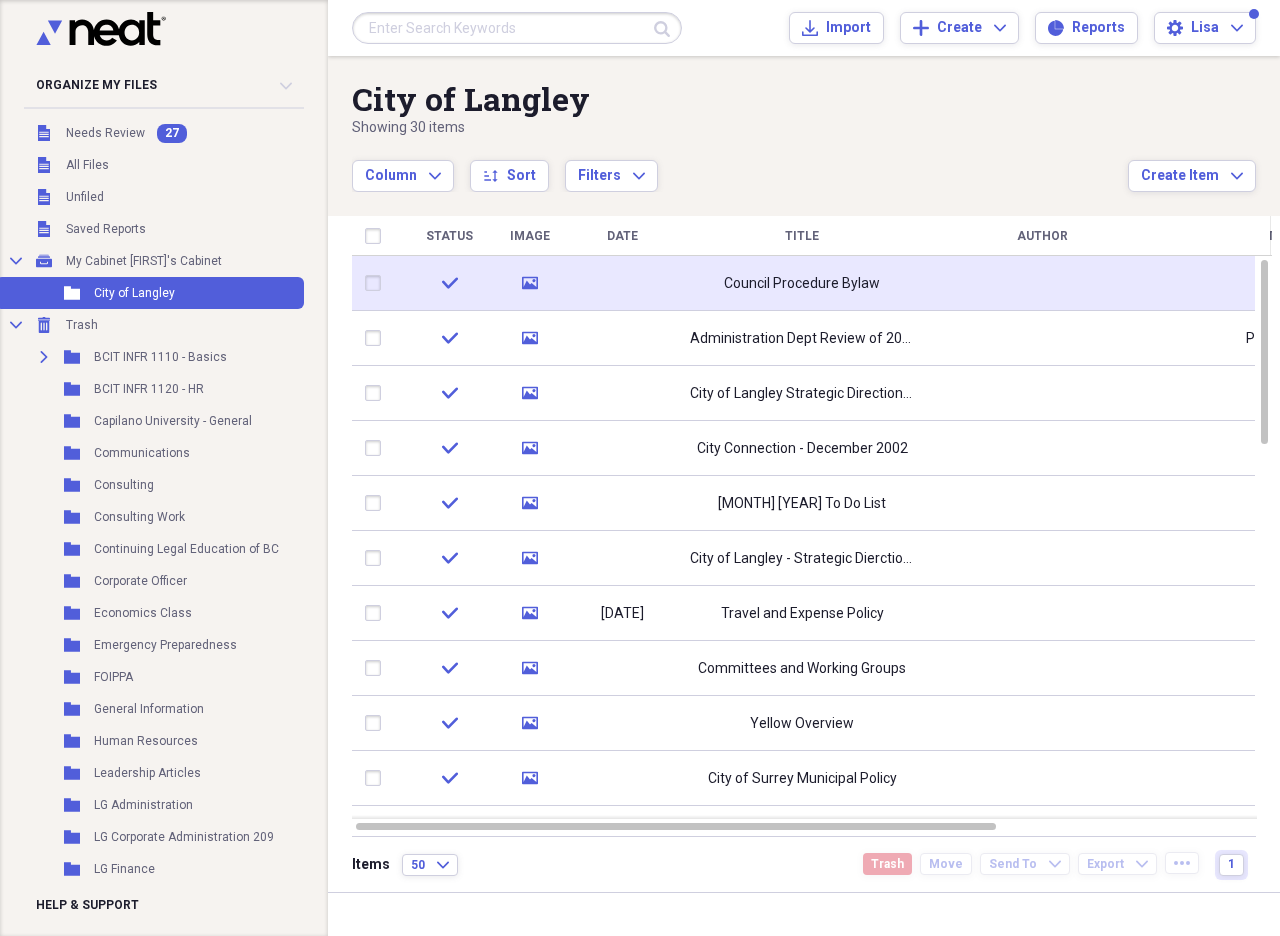 click 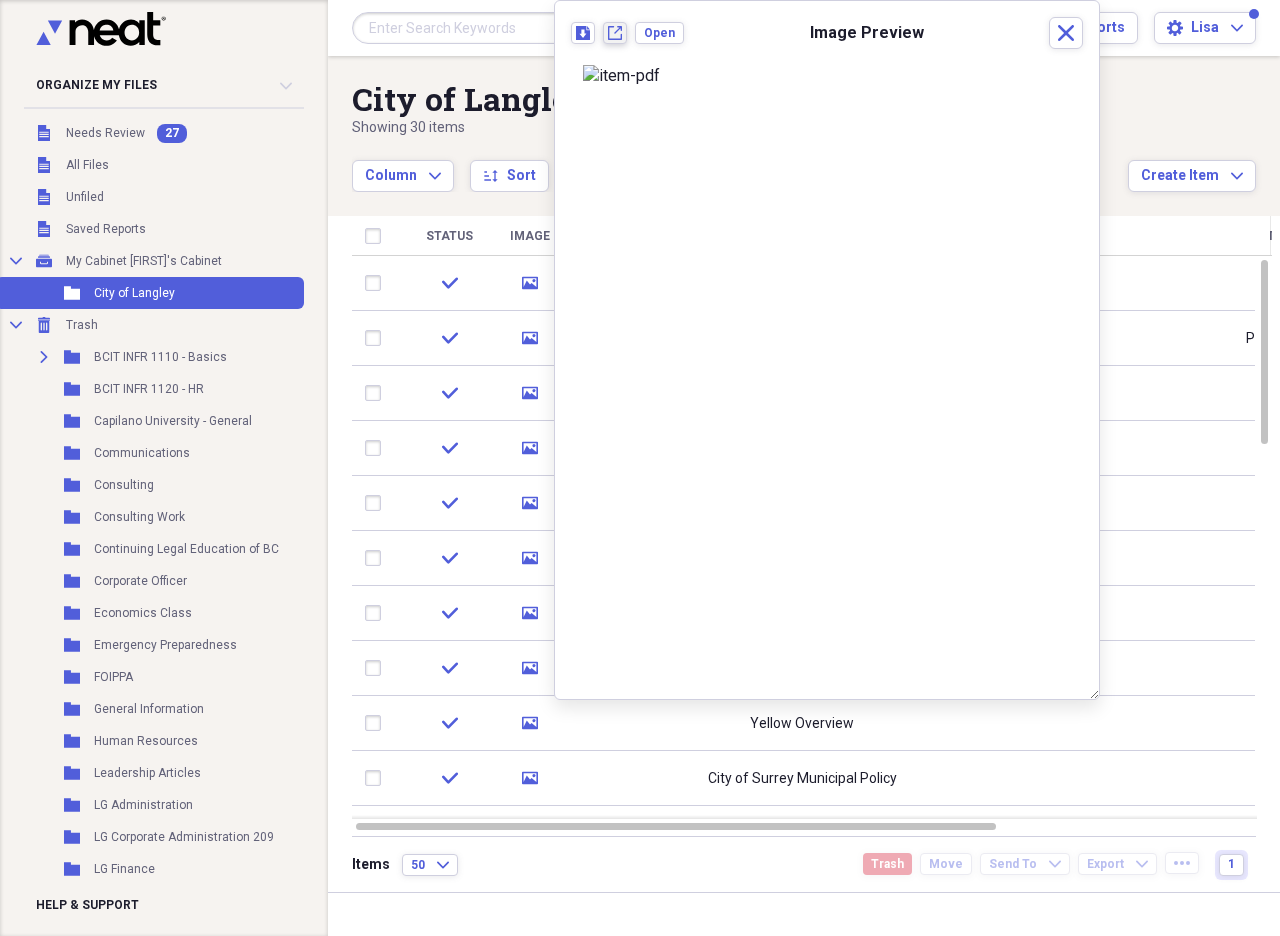 click on "New tab" at bounding box center [615, 33] 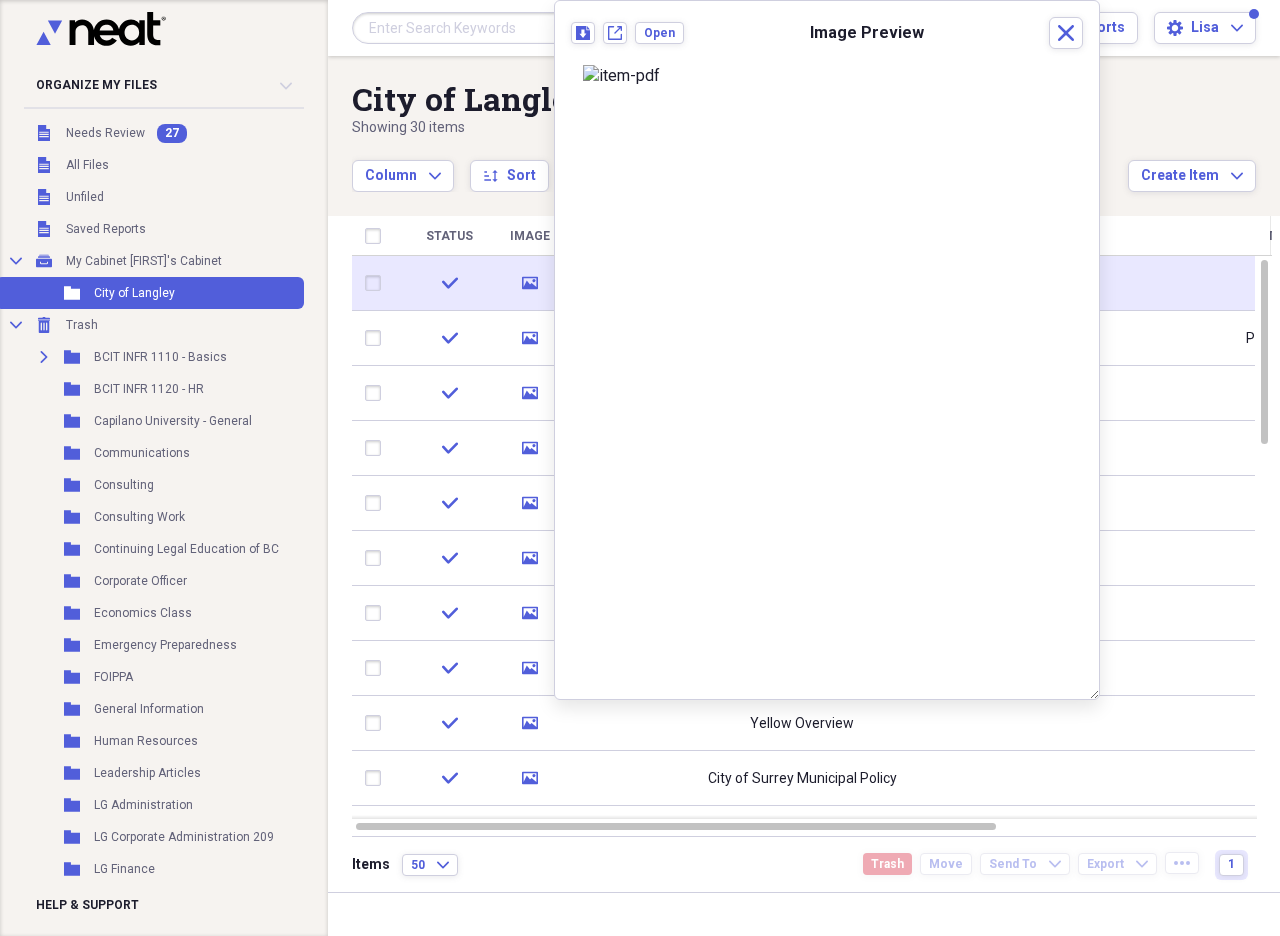 click at bounding box center [377, 283] 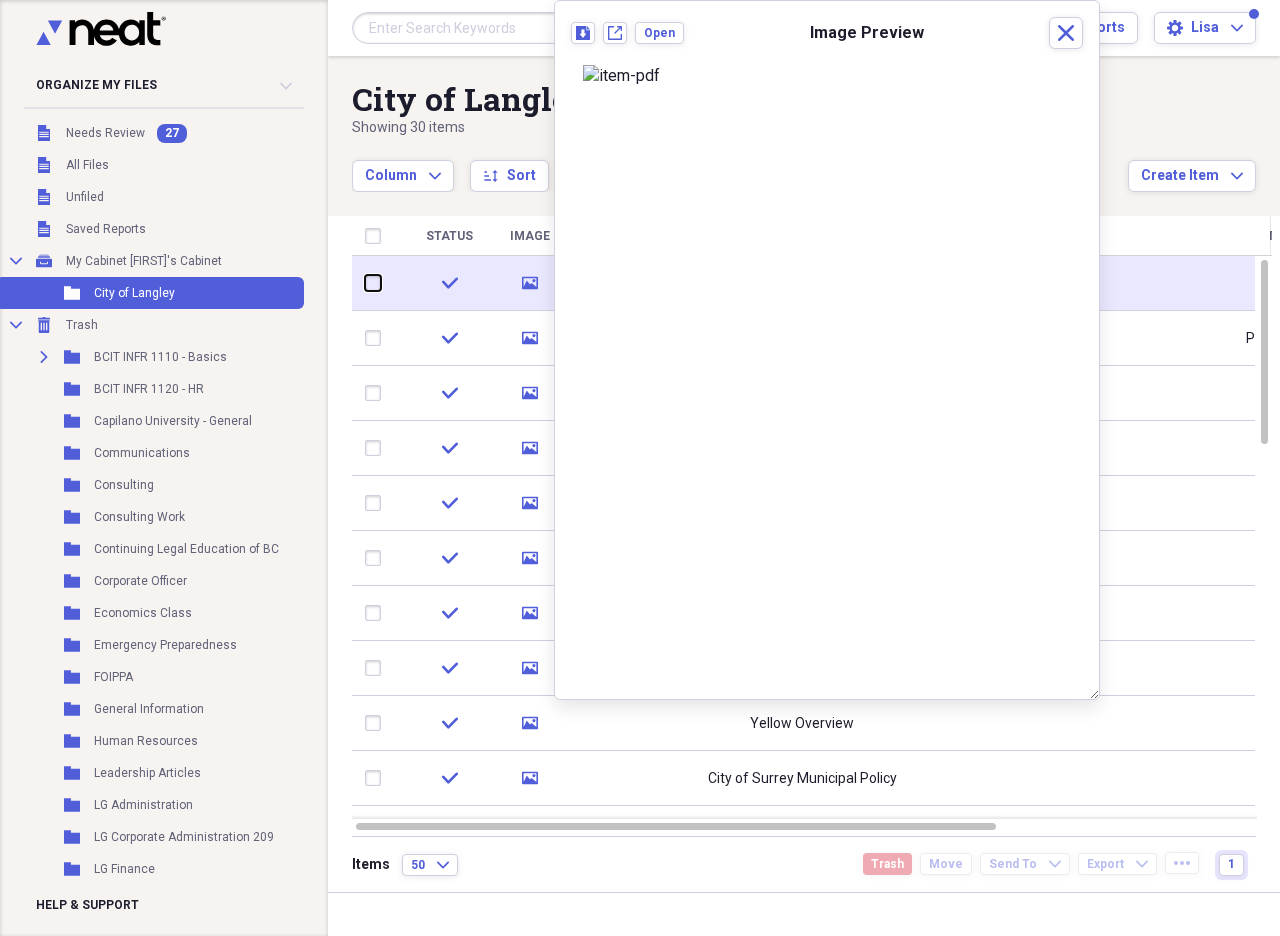 click at bounding box center (365, 283) 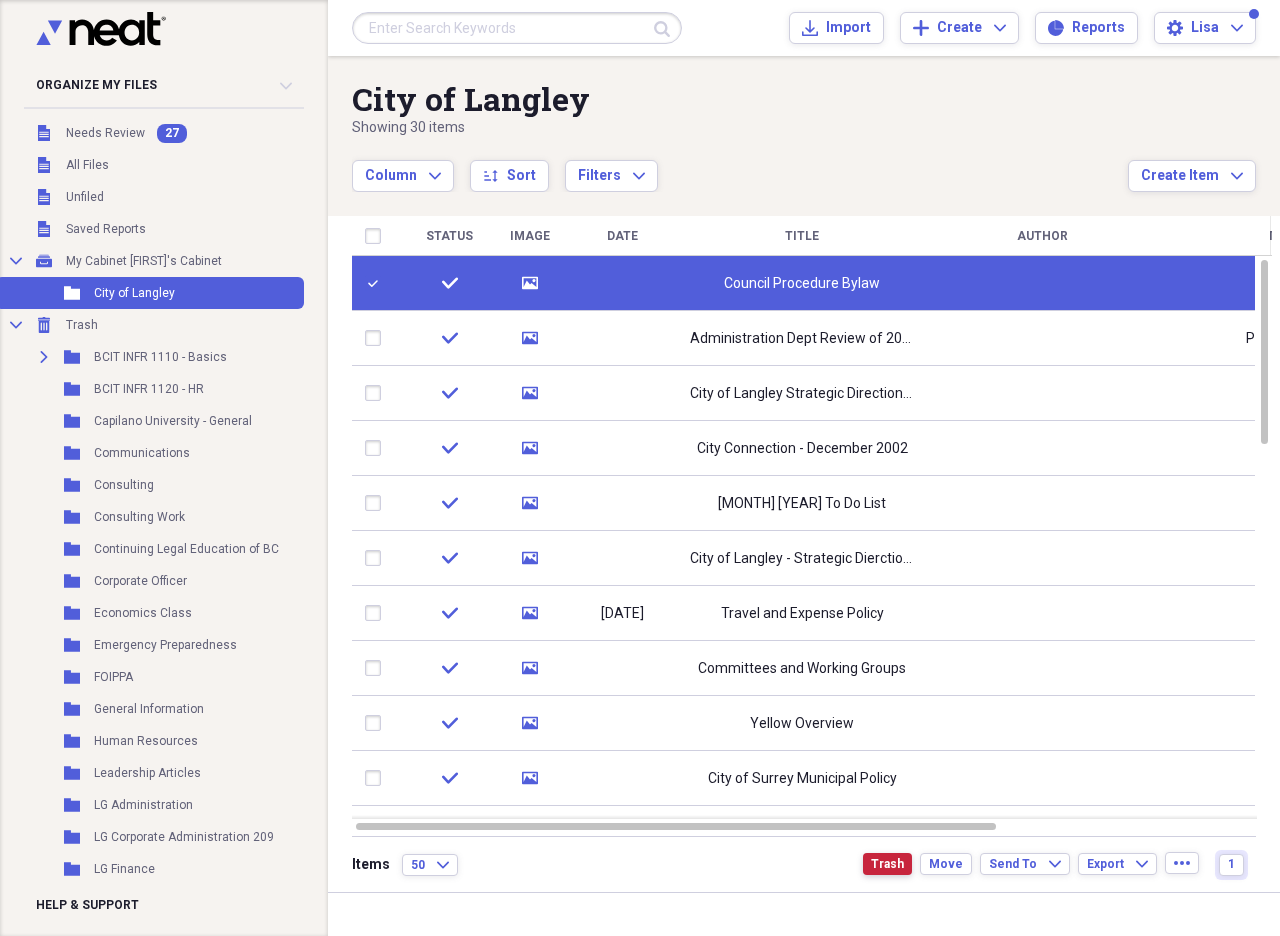 click on "Trash" at bounding box center (887, 864) 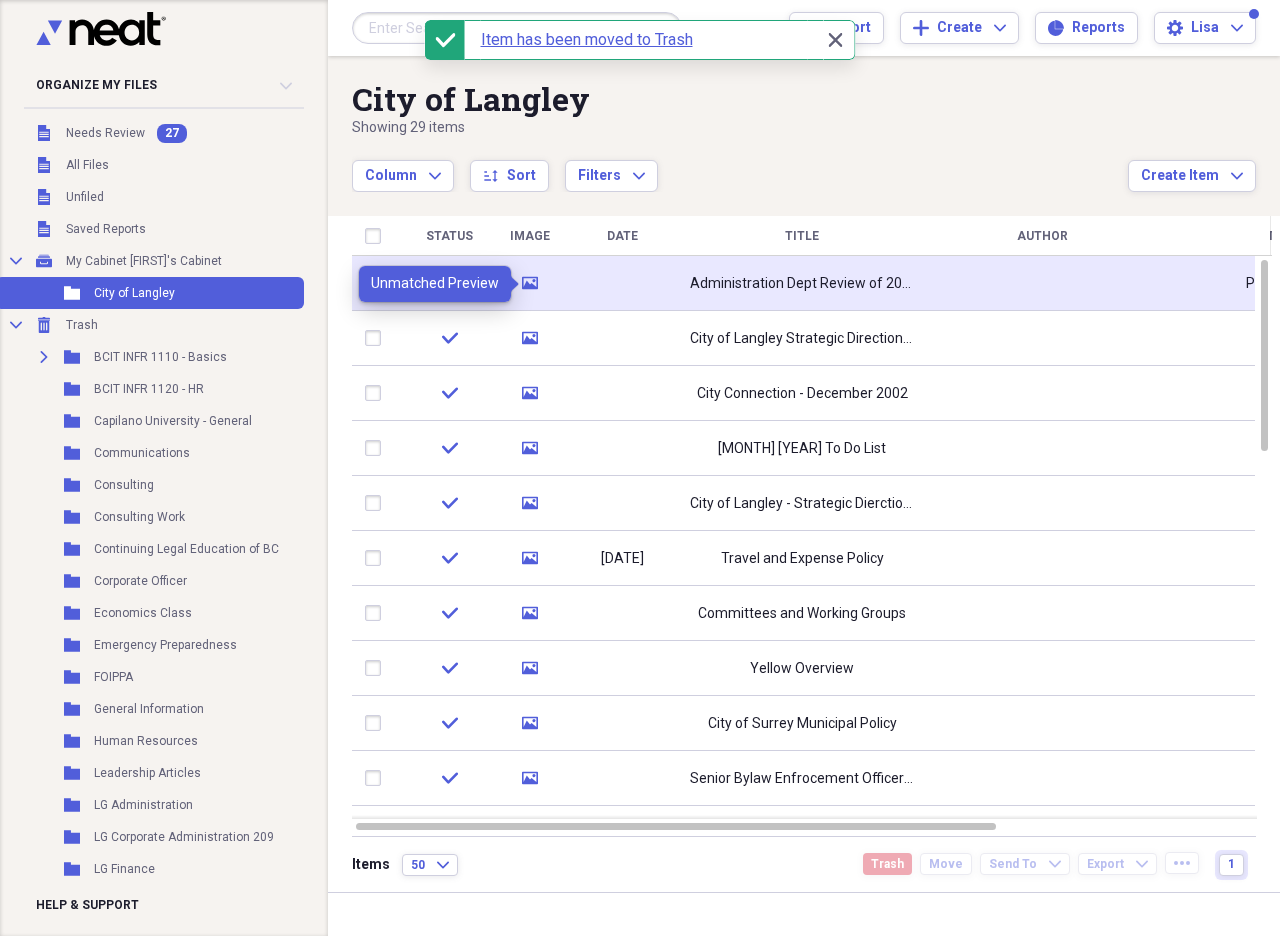 click 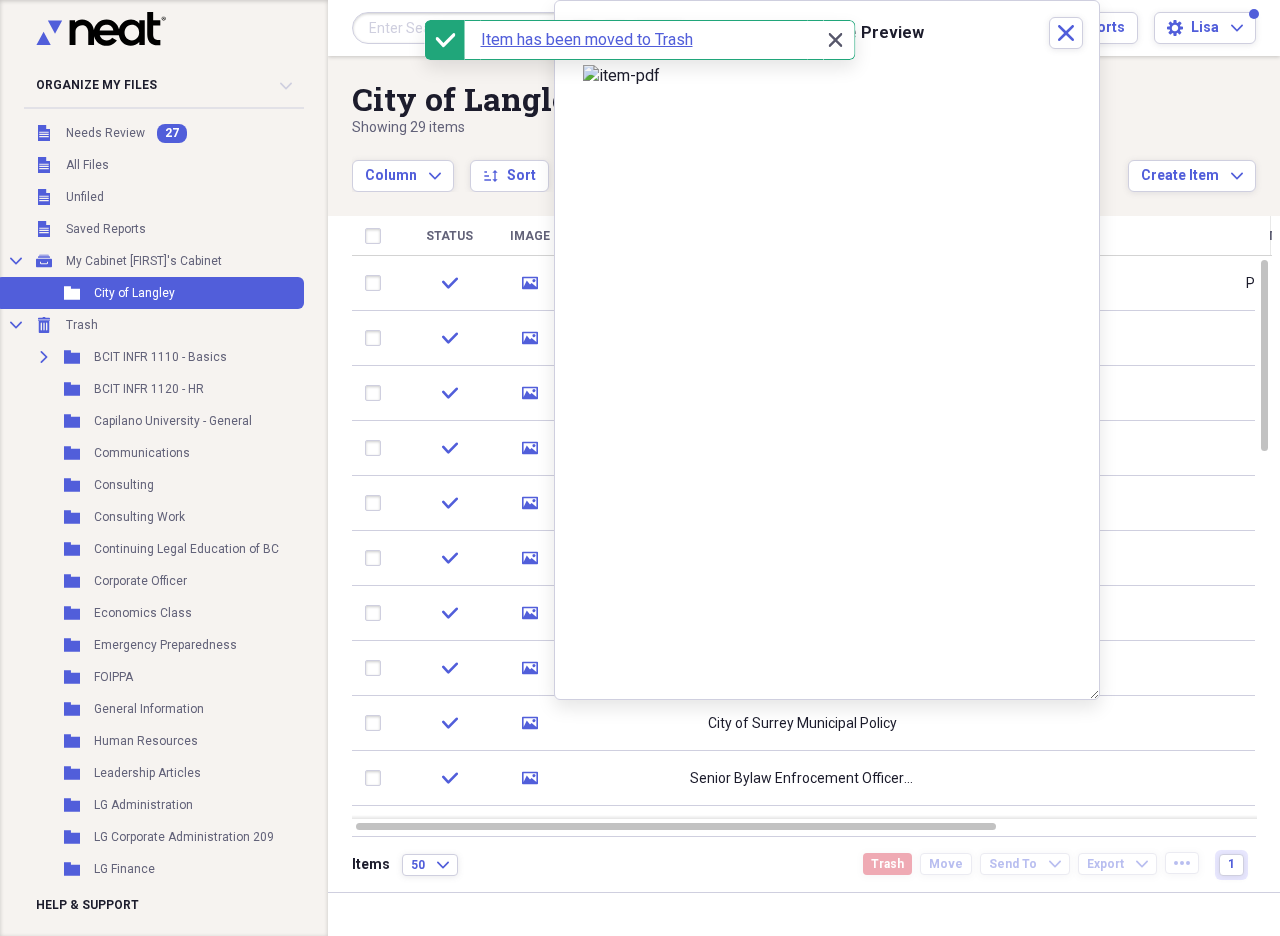 click on "Close" 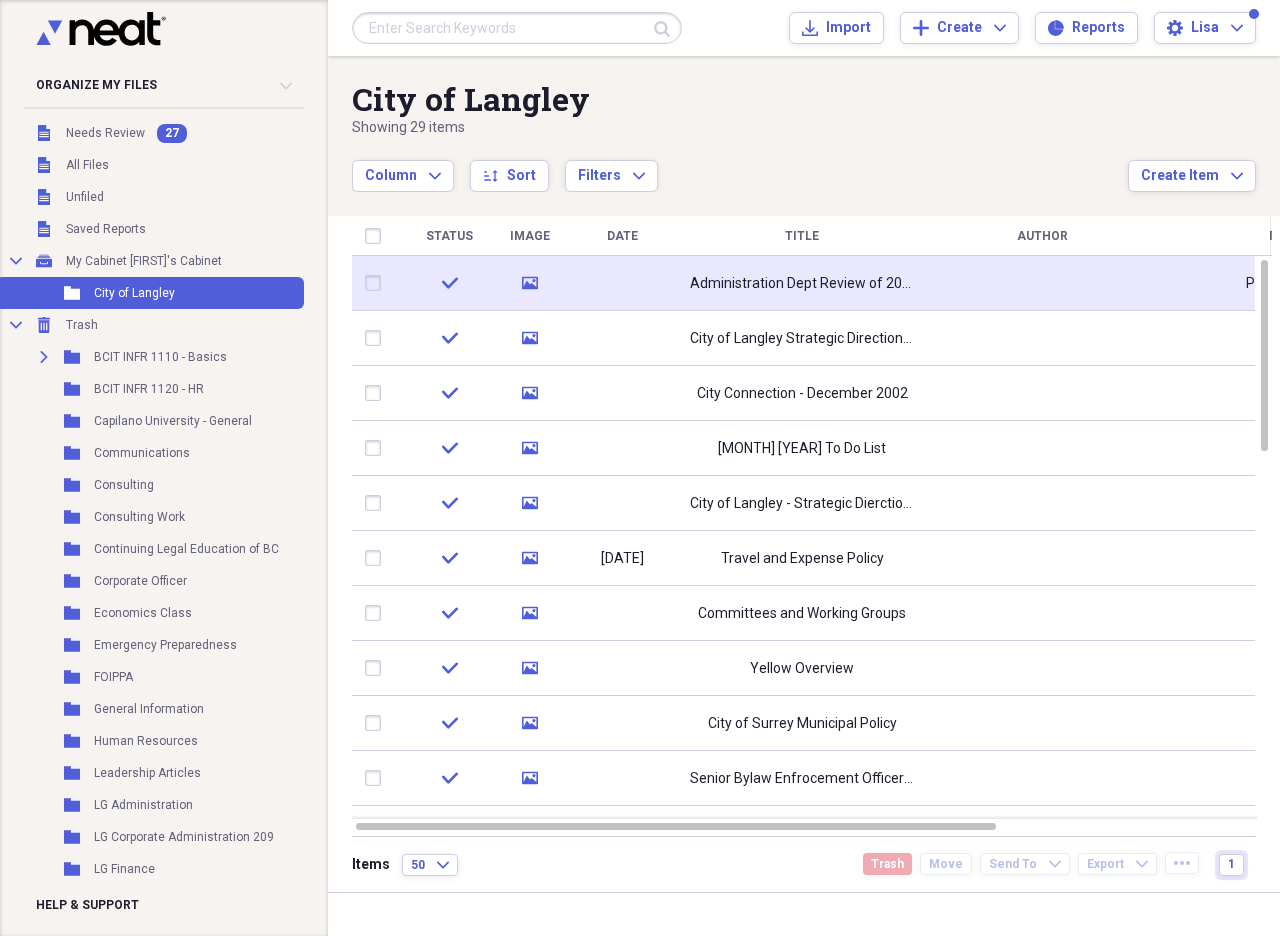 click on "media" 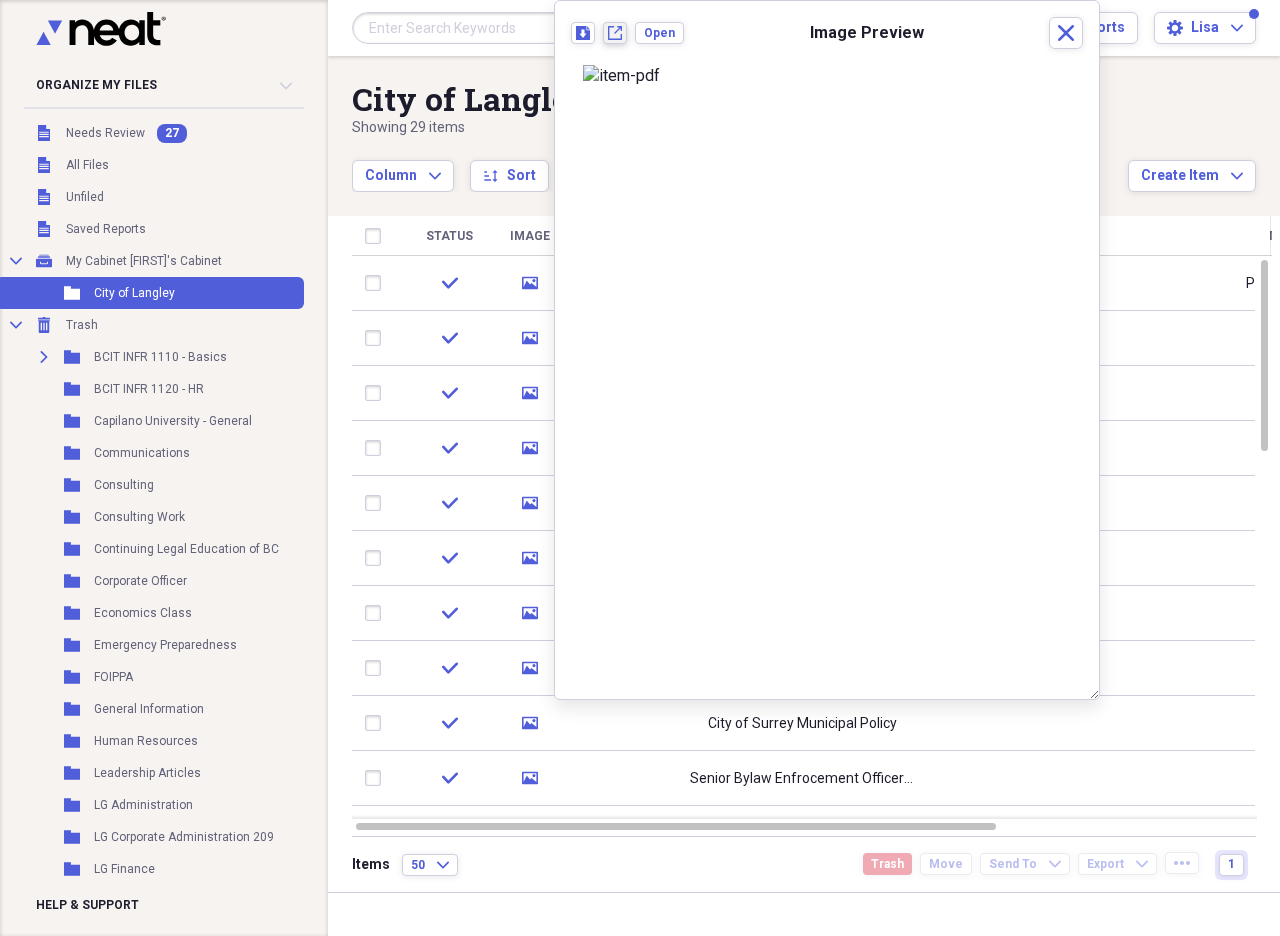 click on "New tab" at bounding box center [615, 33] 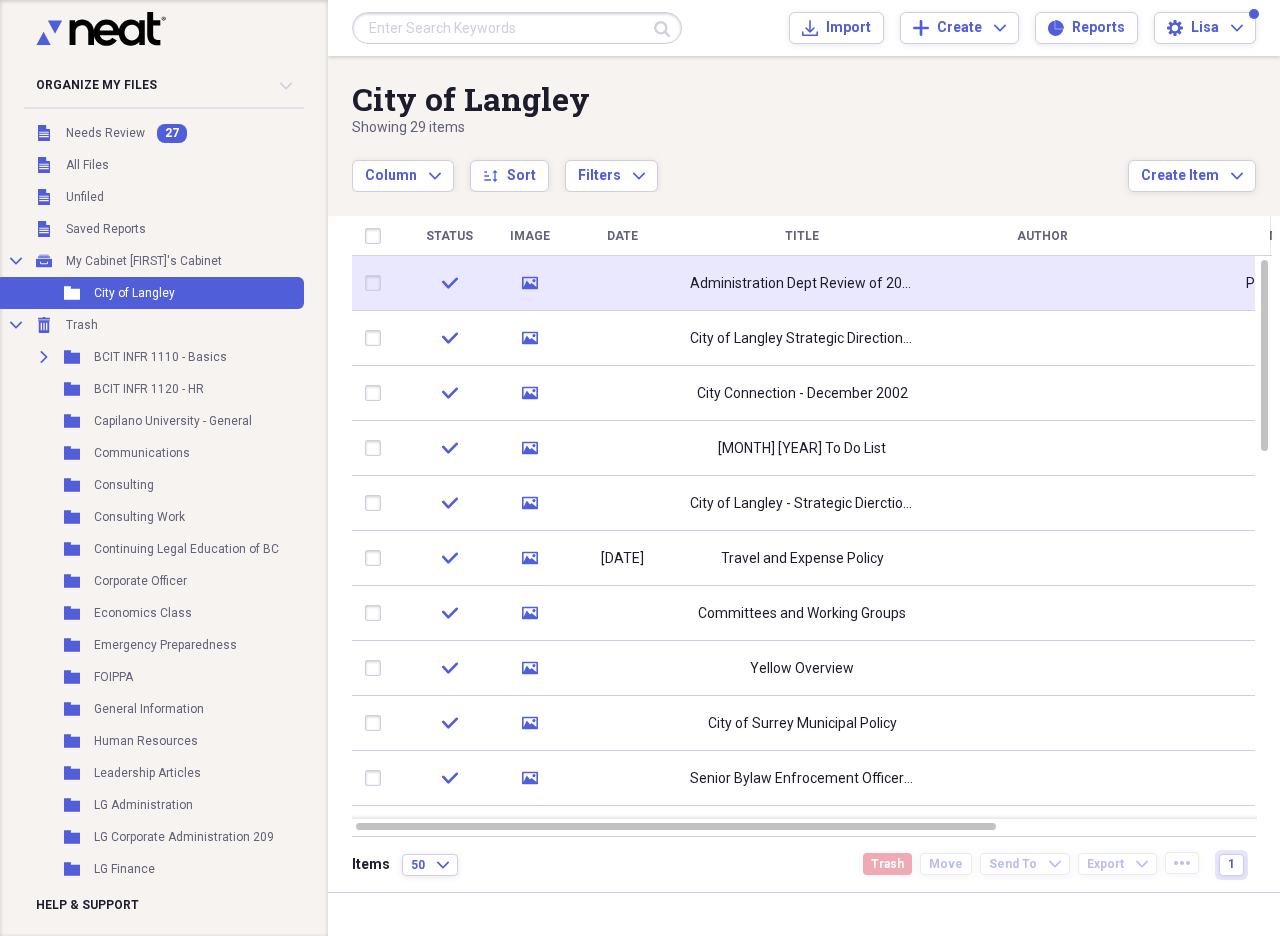 click at bounding box center (377, 283) 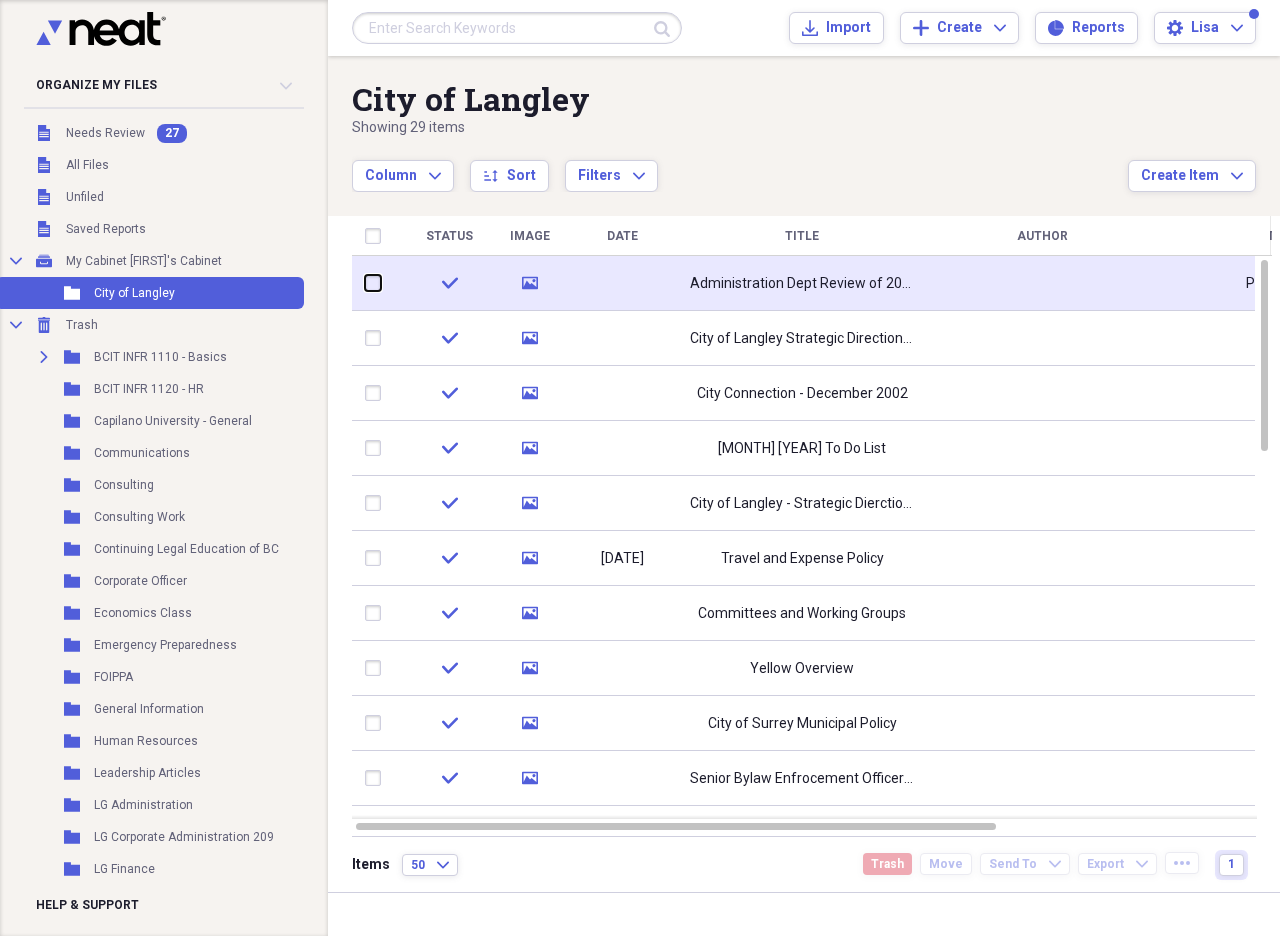 click at bounding box center (365, 283) 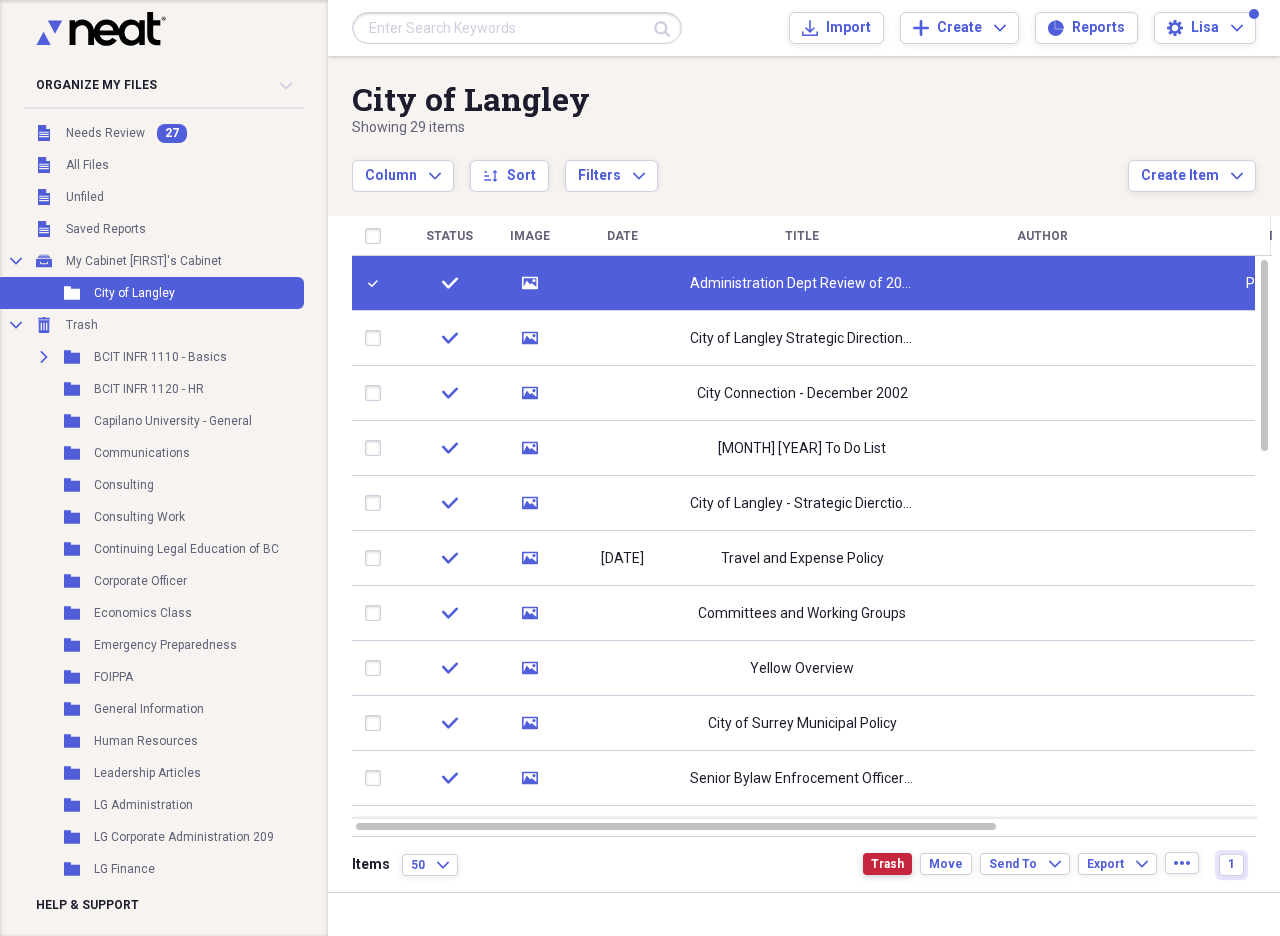 click on "Trash" at bounding box center [887, 864] 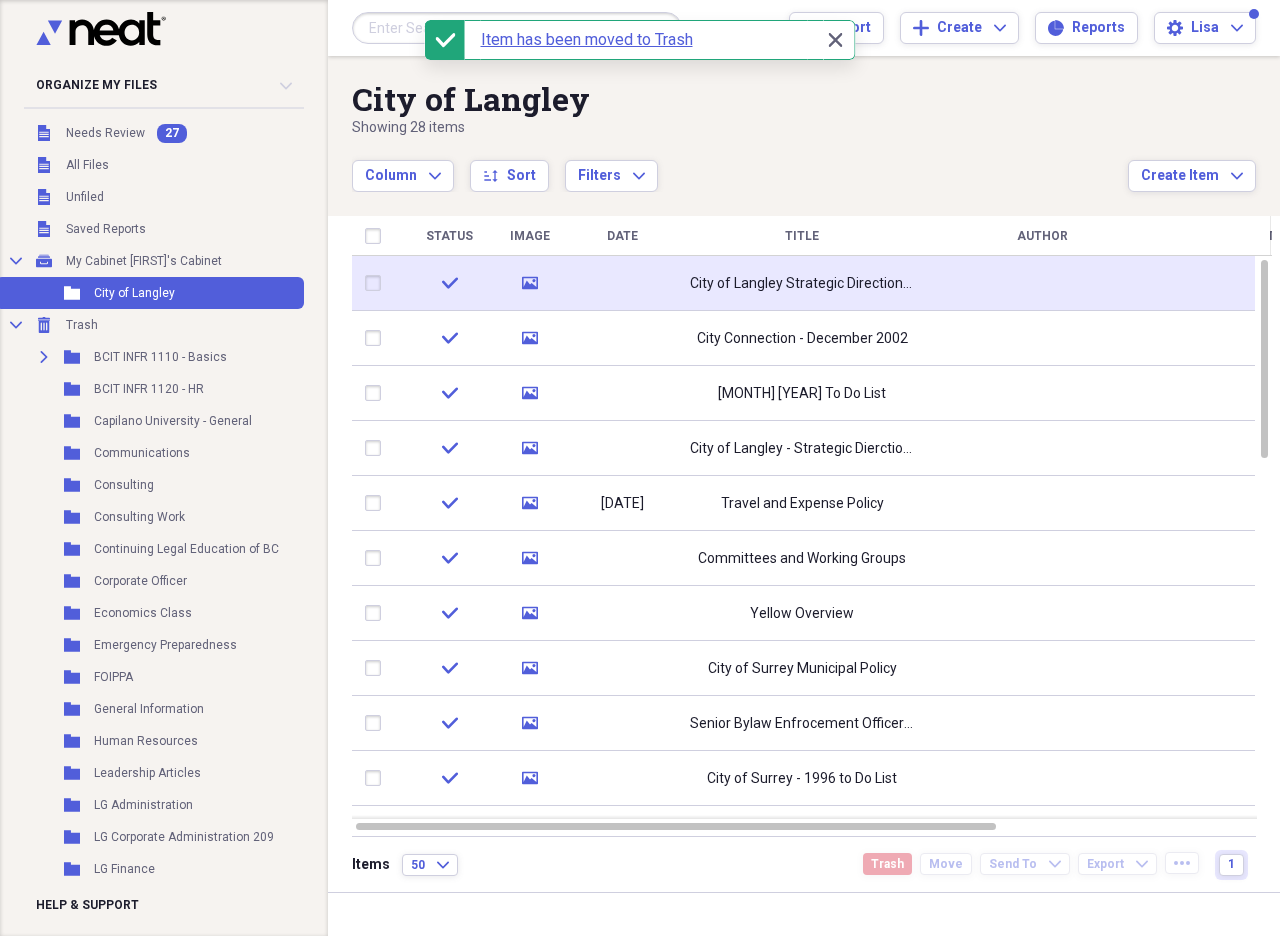 click on "media" 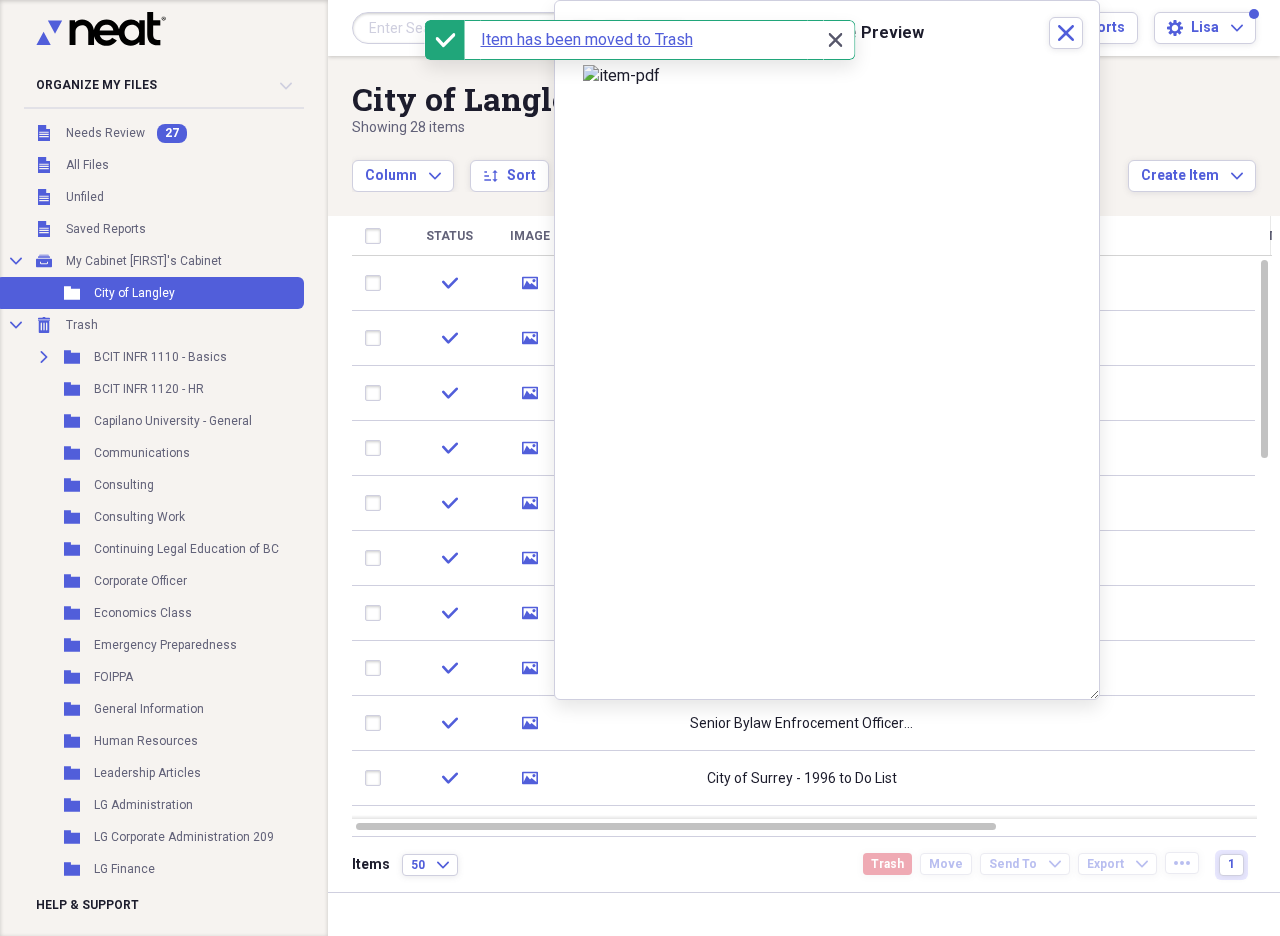 click 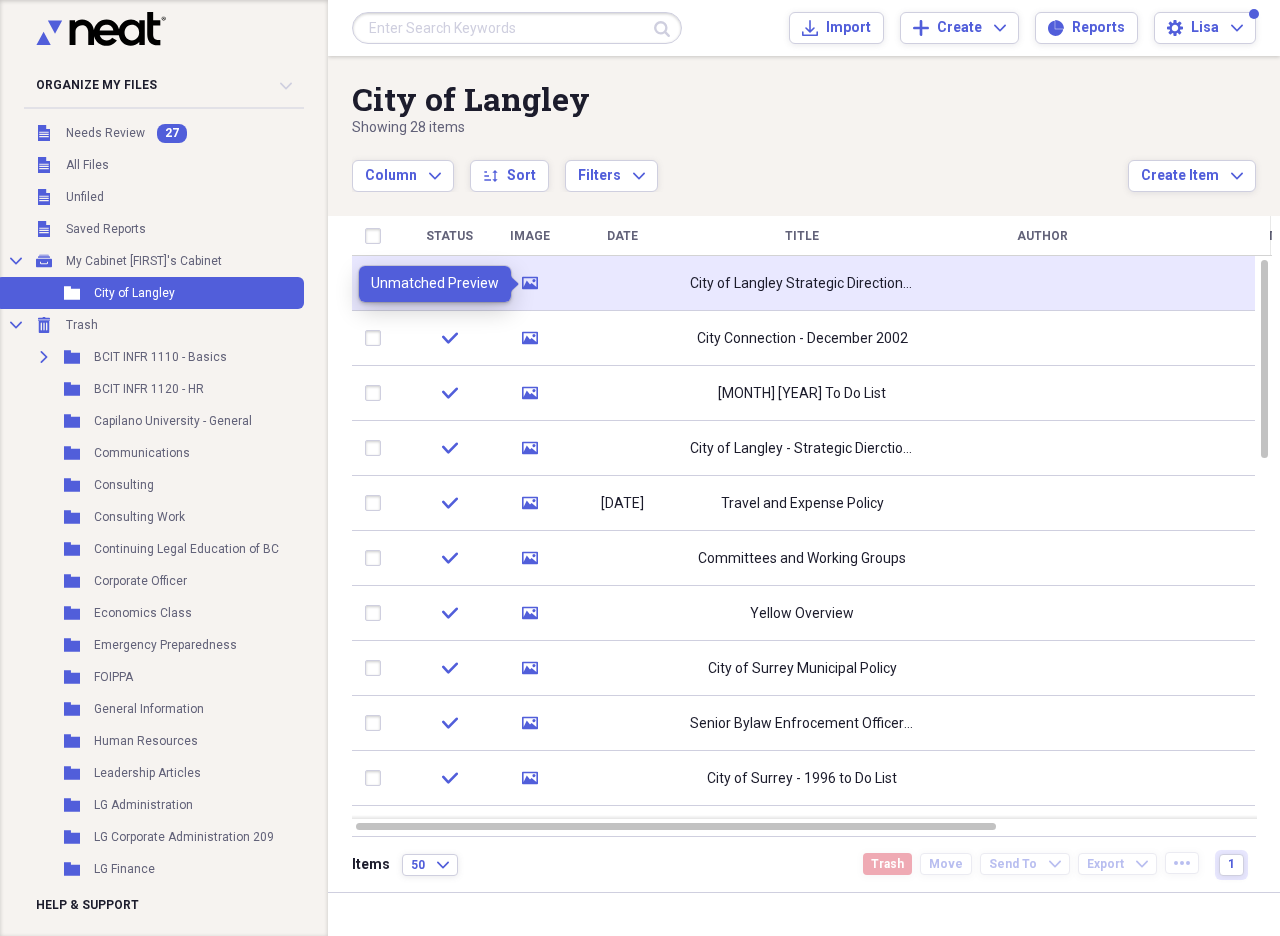 click on "media" 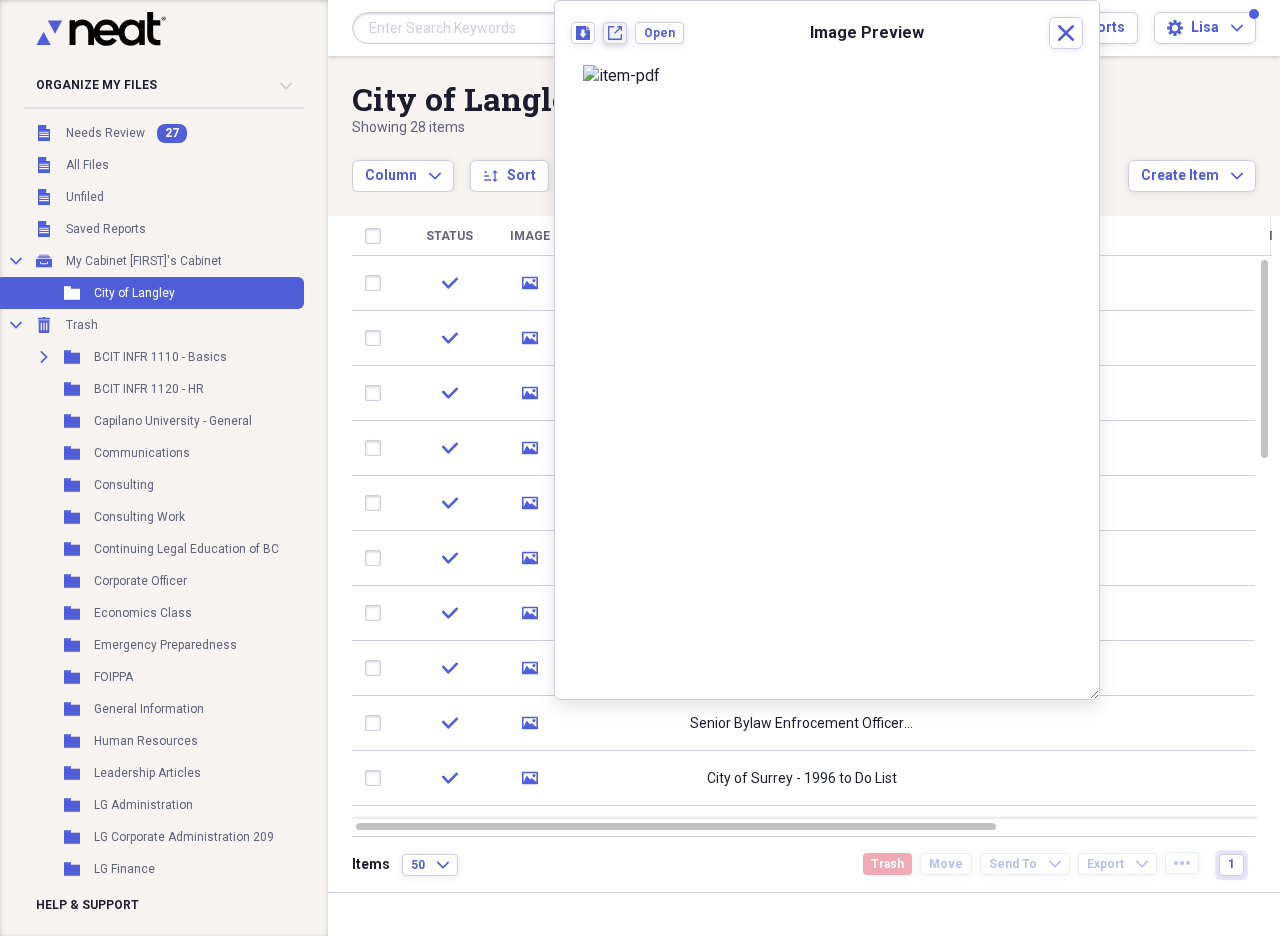 click 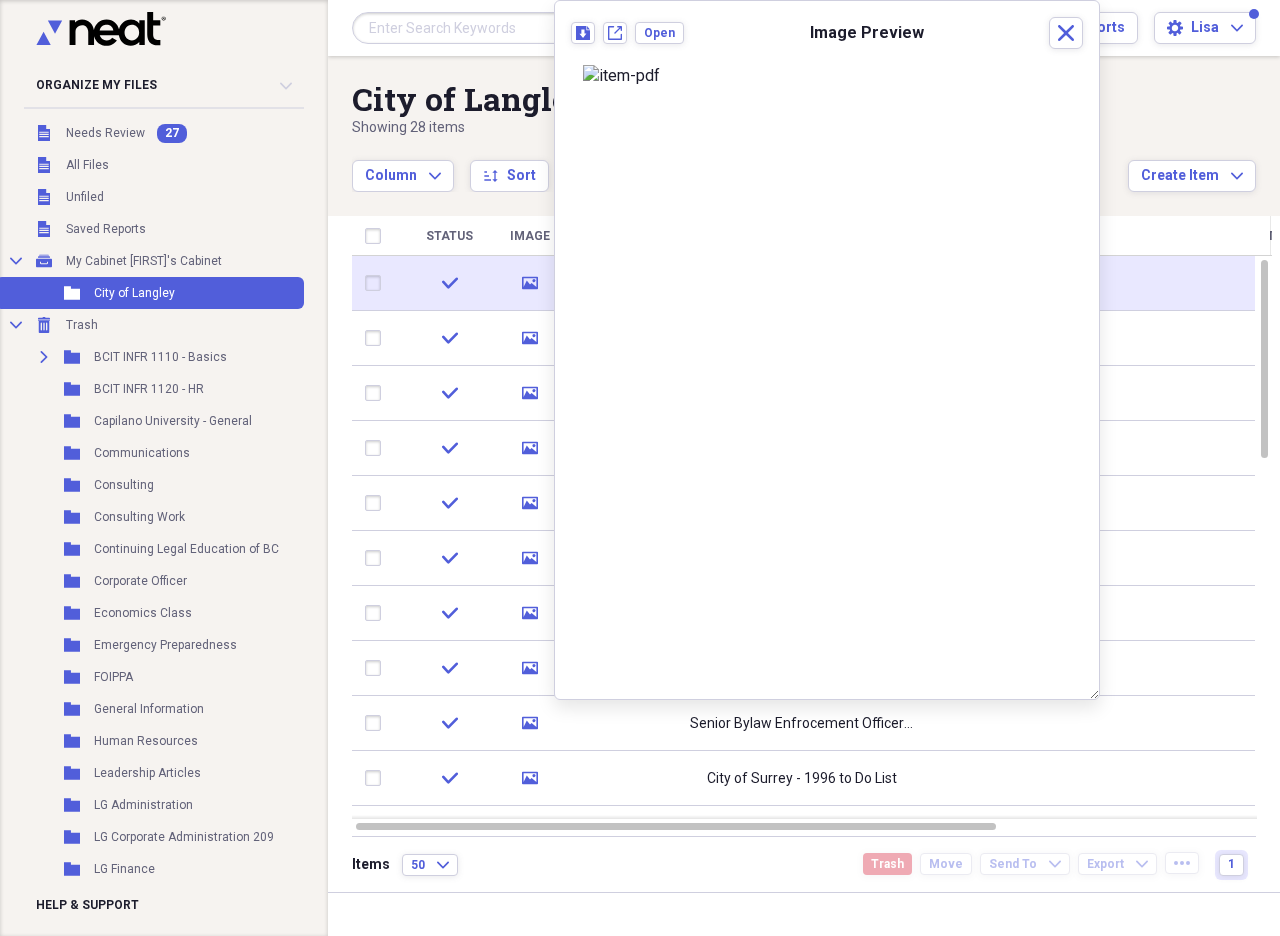 click at bounding box center (377, 283) 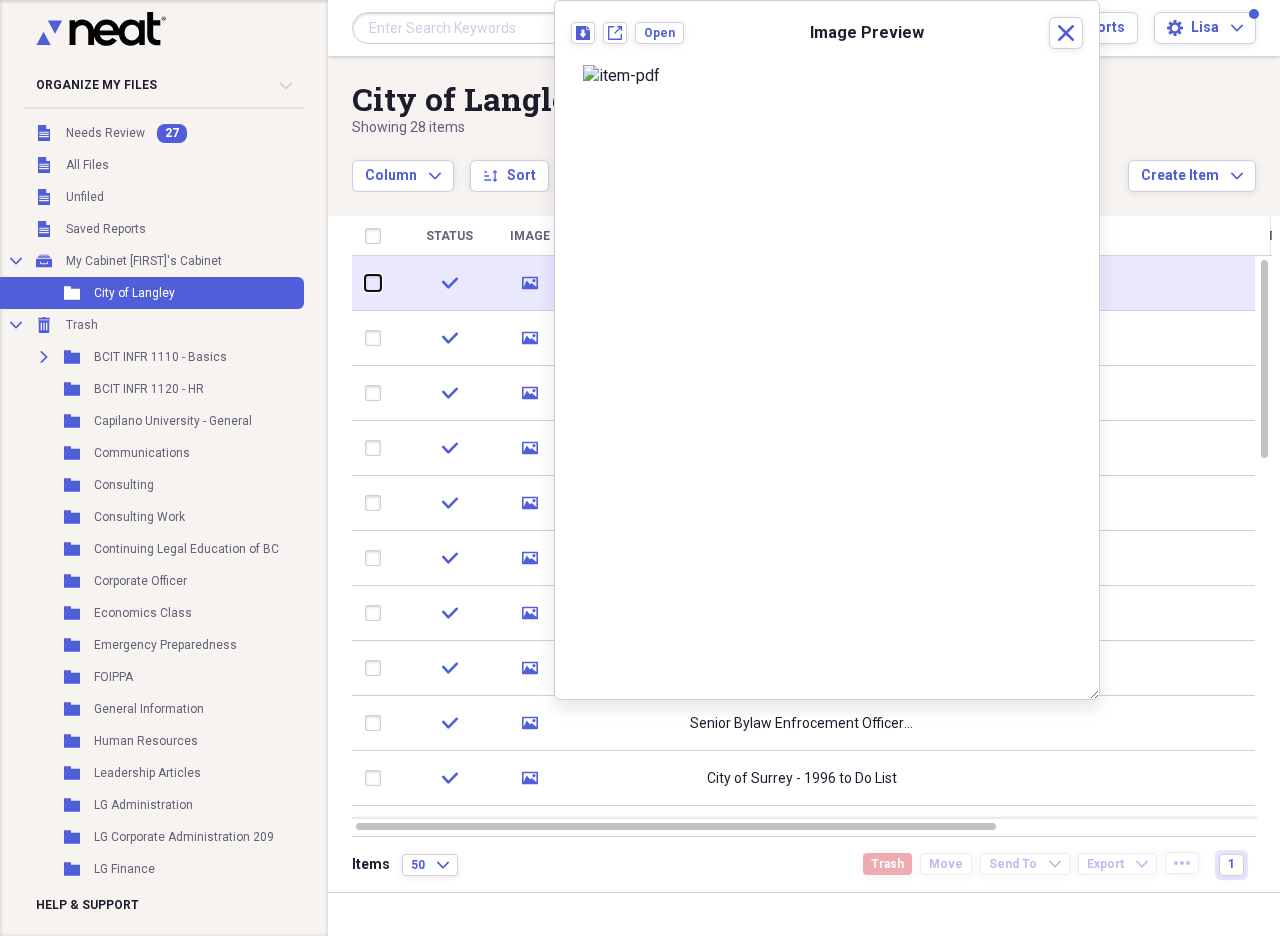 click at bounding box center [365, 283] 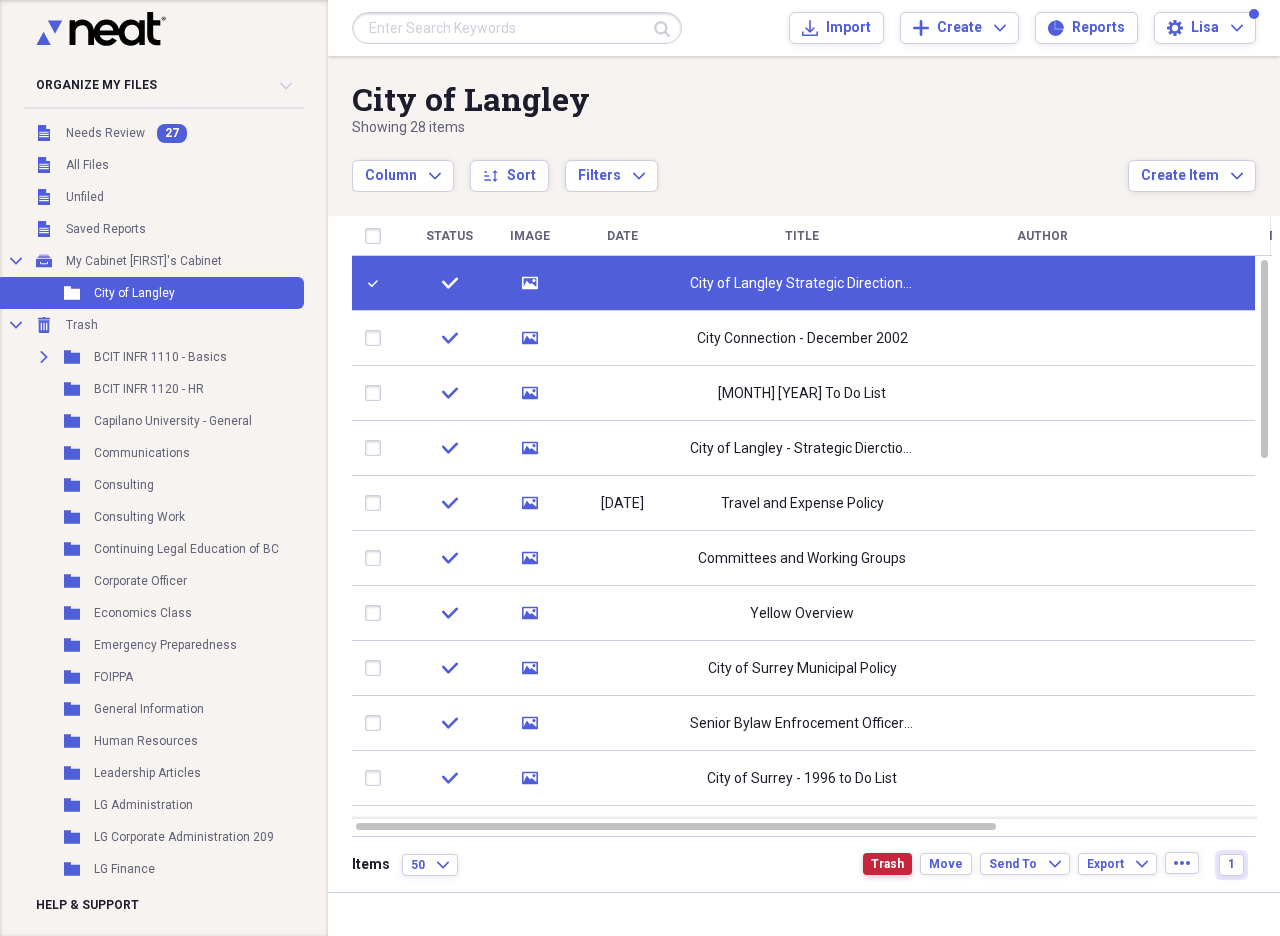 click on "Trash" at bounding box center (887, 864) 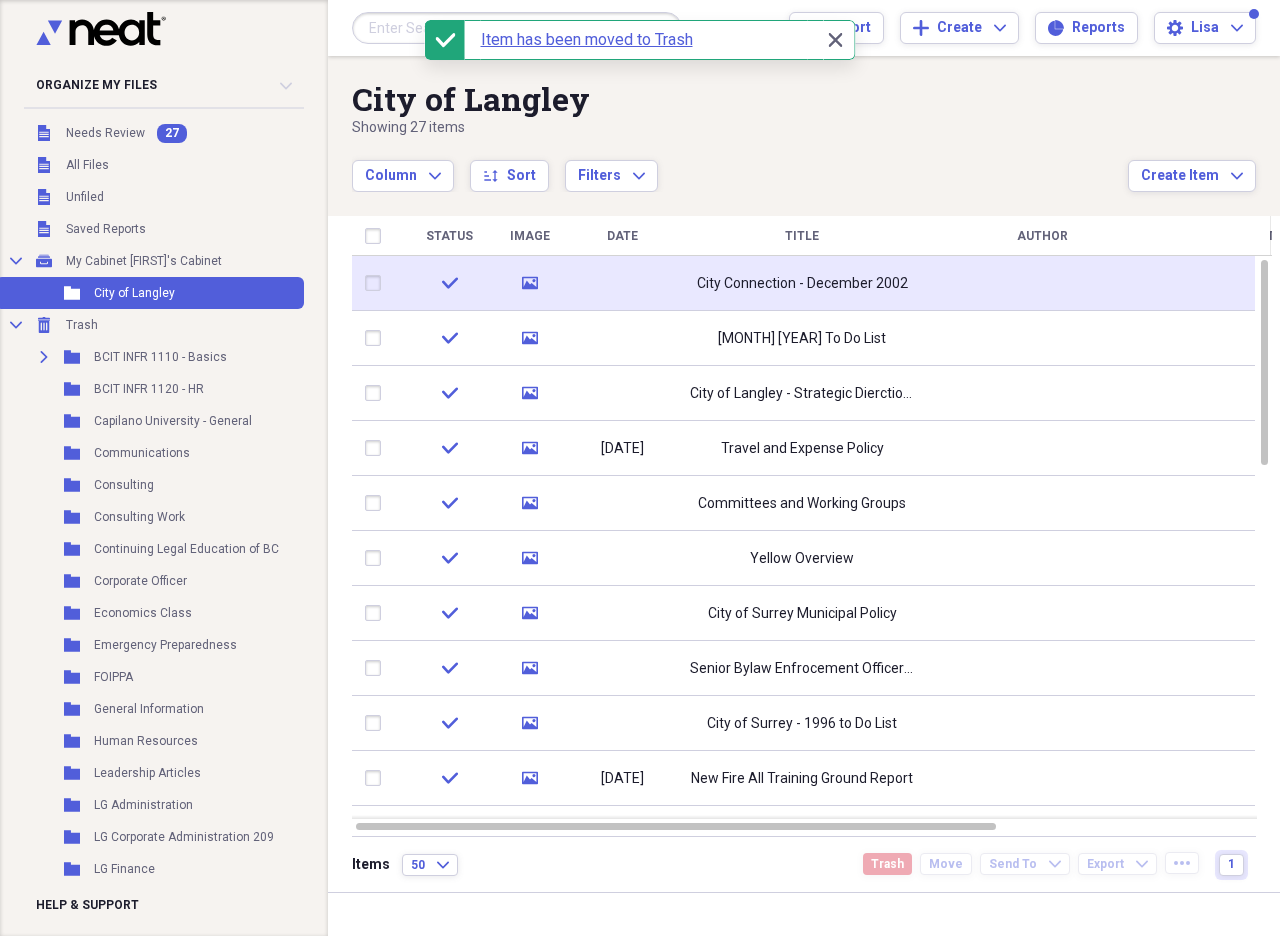 click 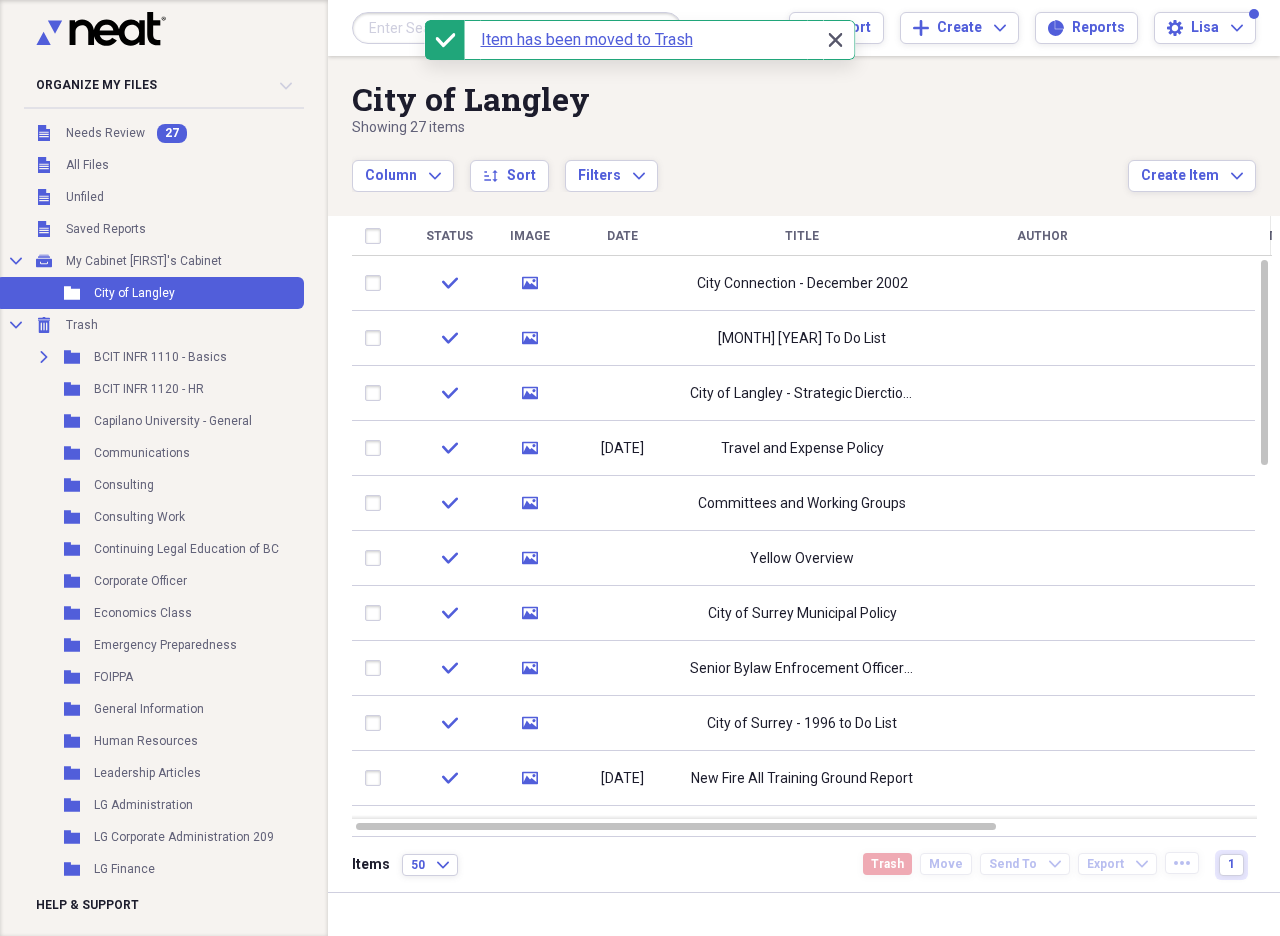 click on "Close" 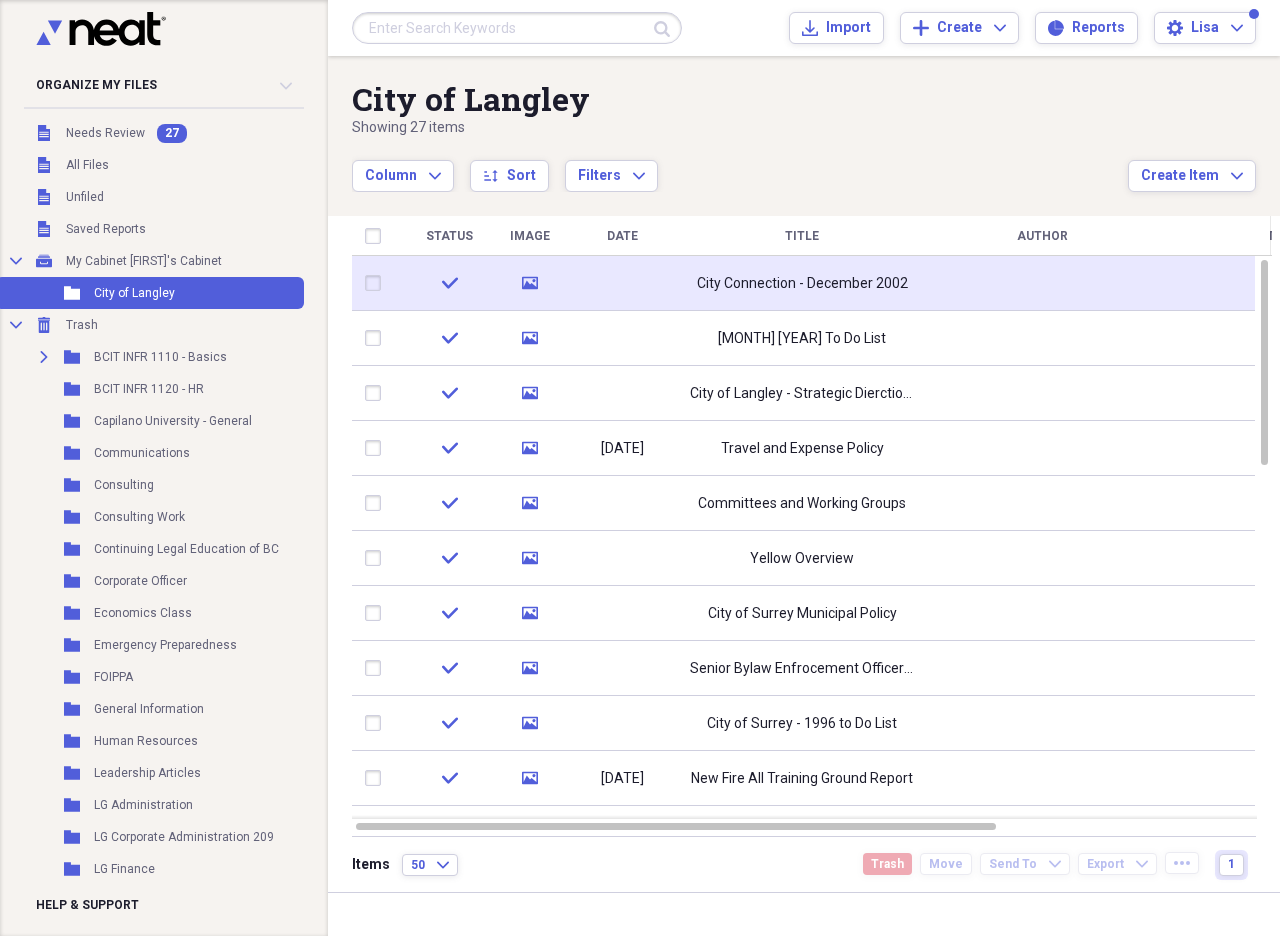 click 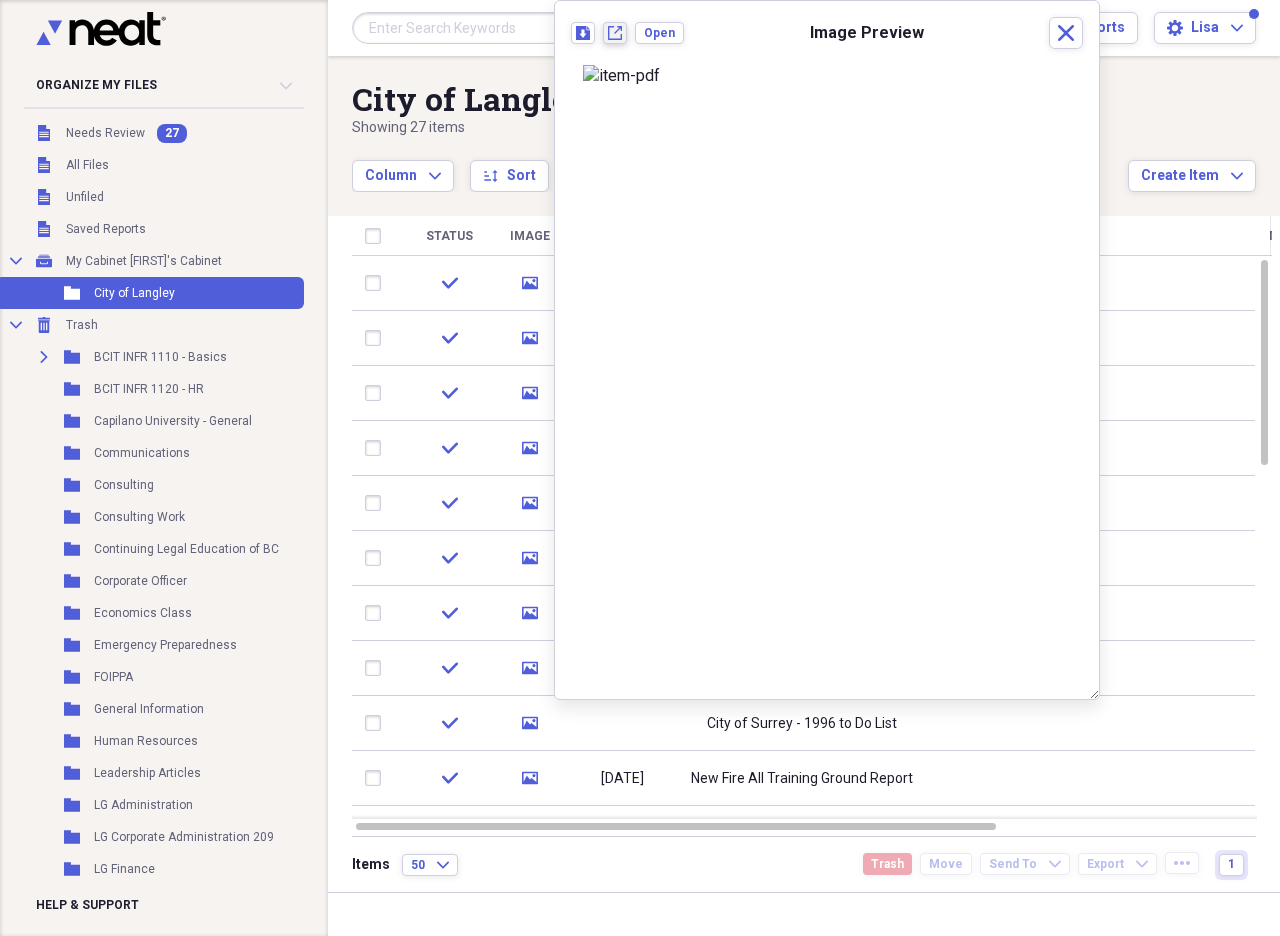 click on "New tab" 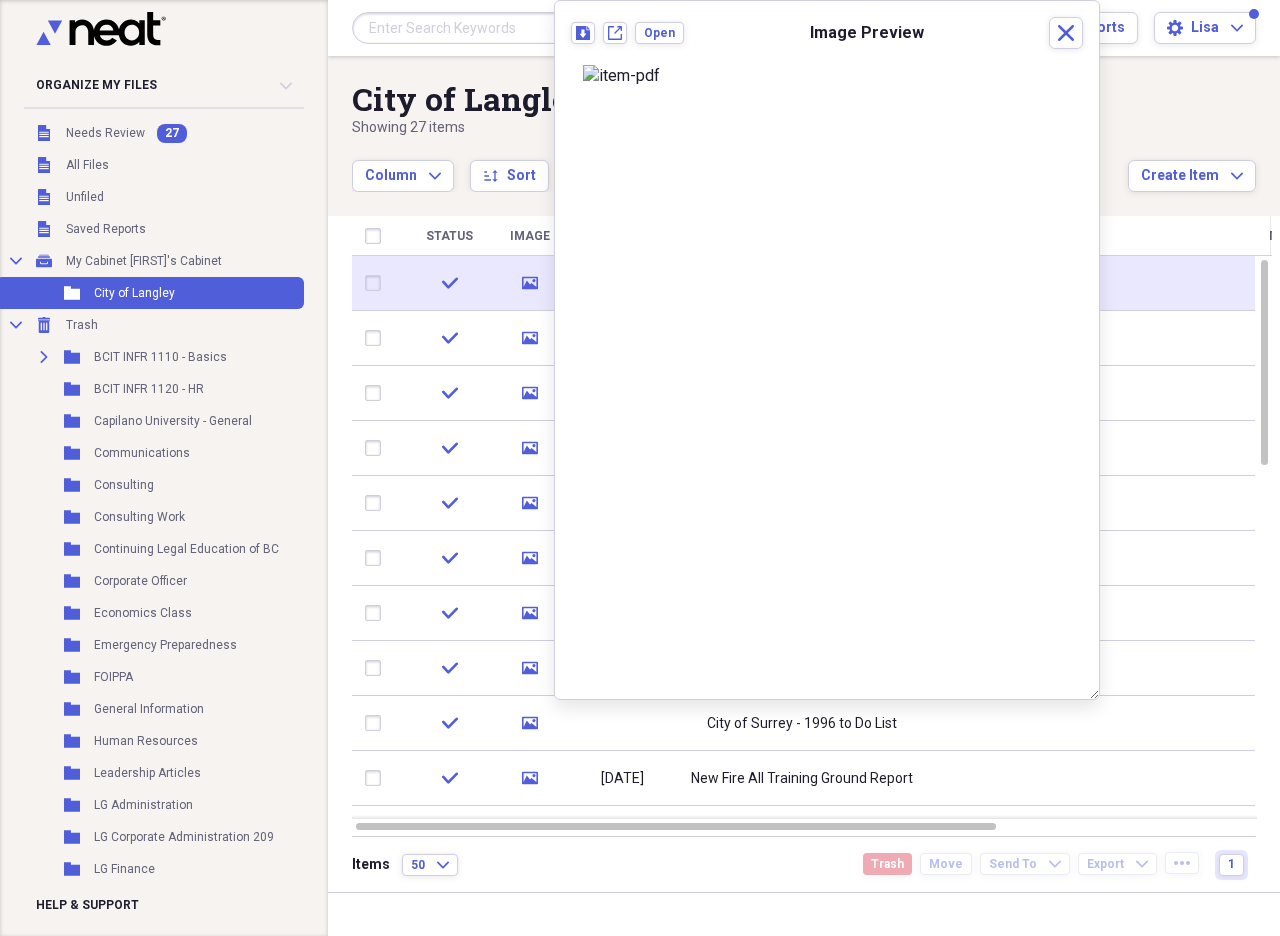 click at bounding box center (377, 283) 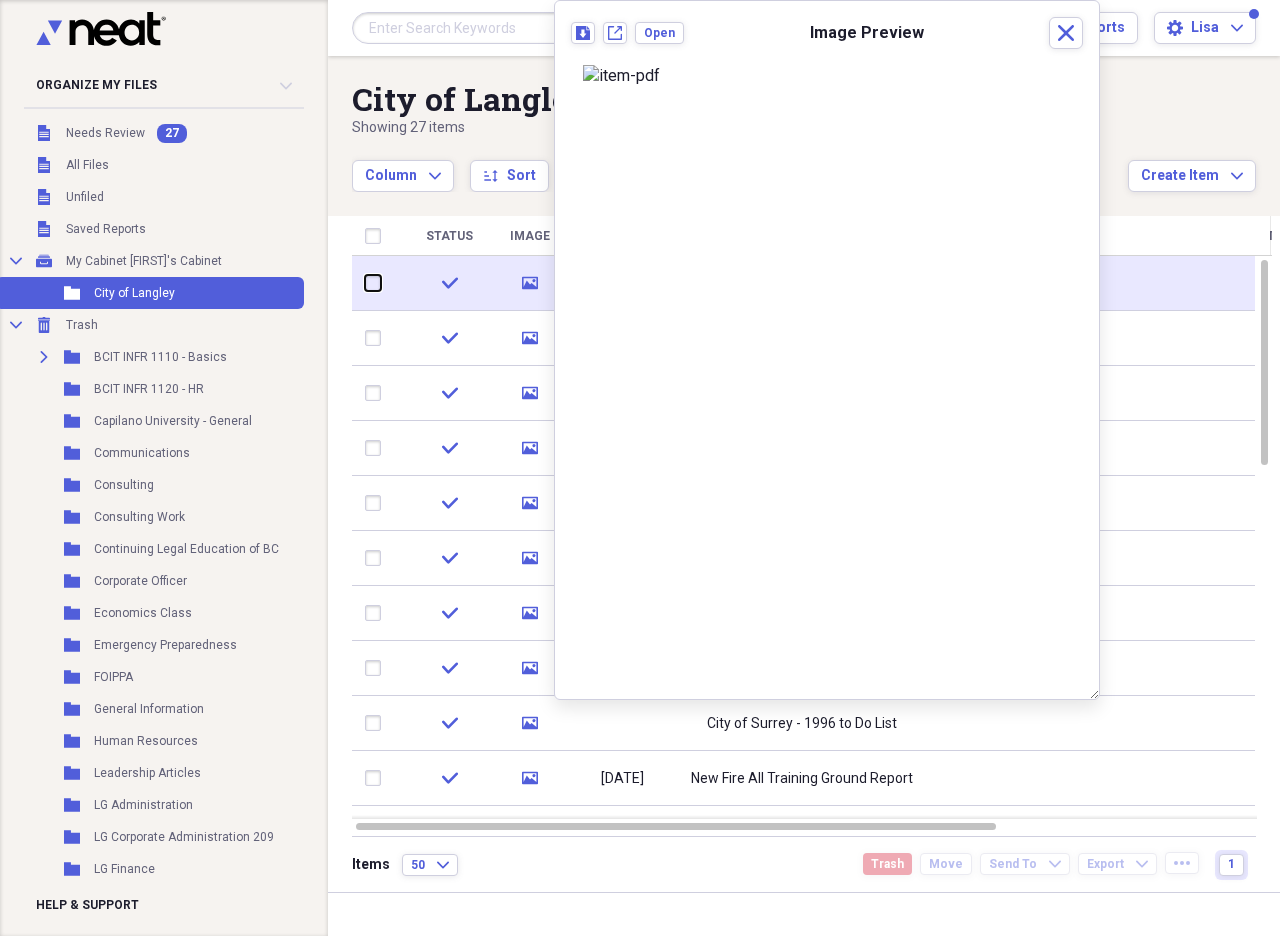 click at bounding box center [365, 283] 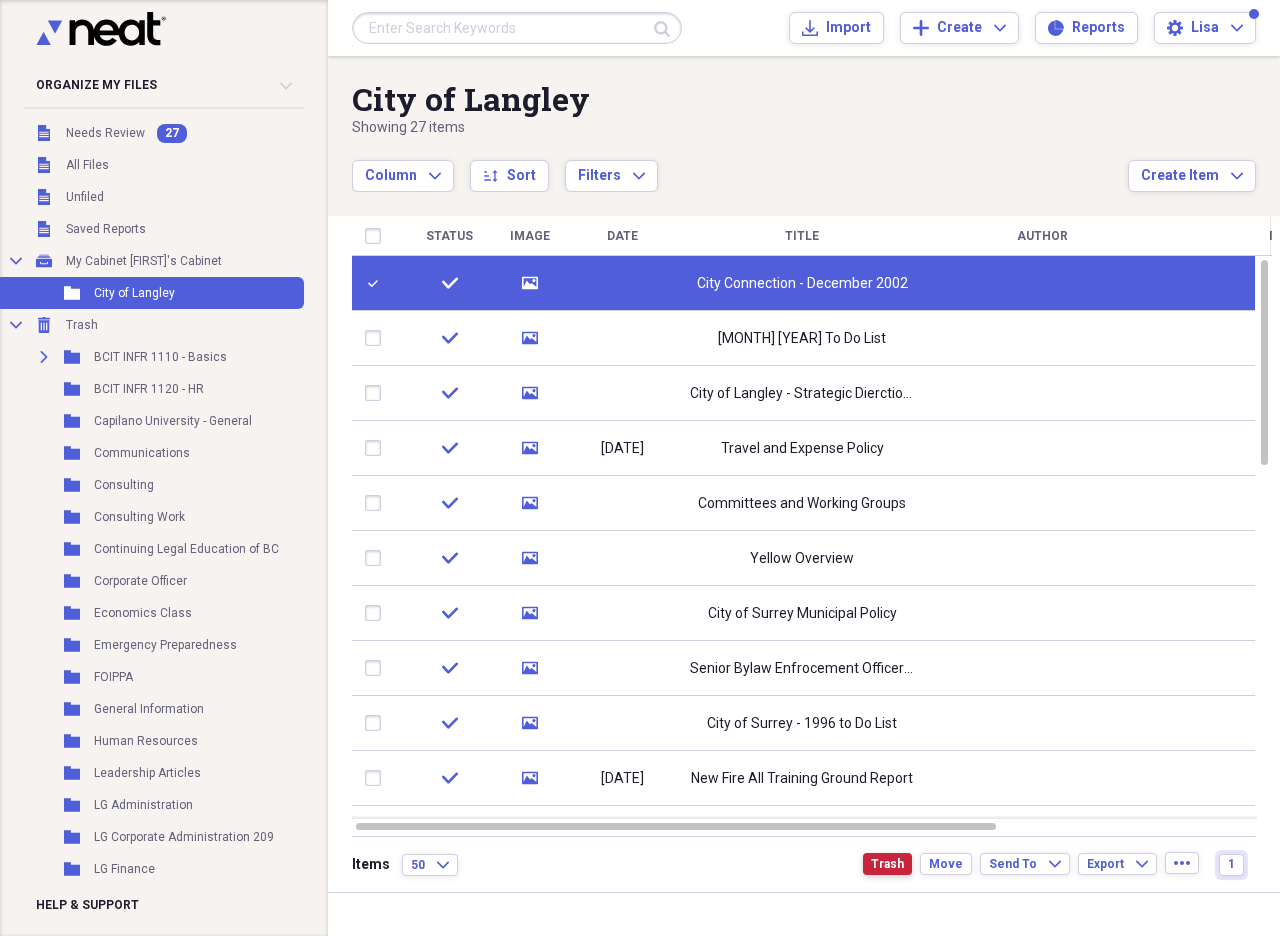 click on "Trash" at bounding box center [887, 864] 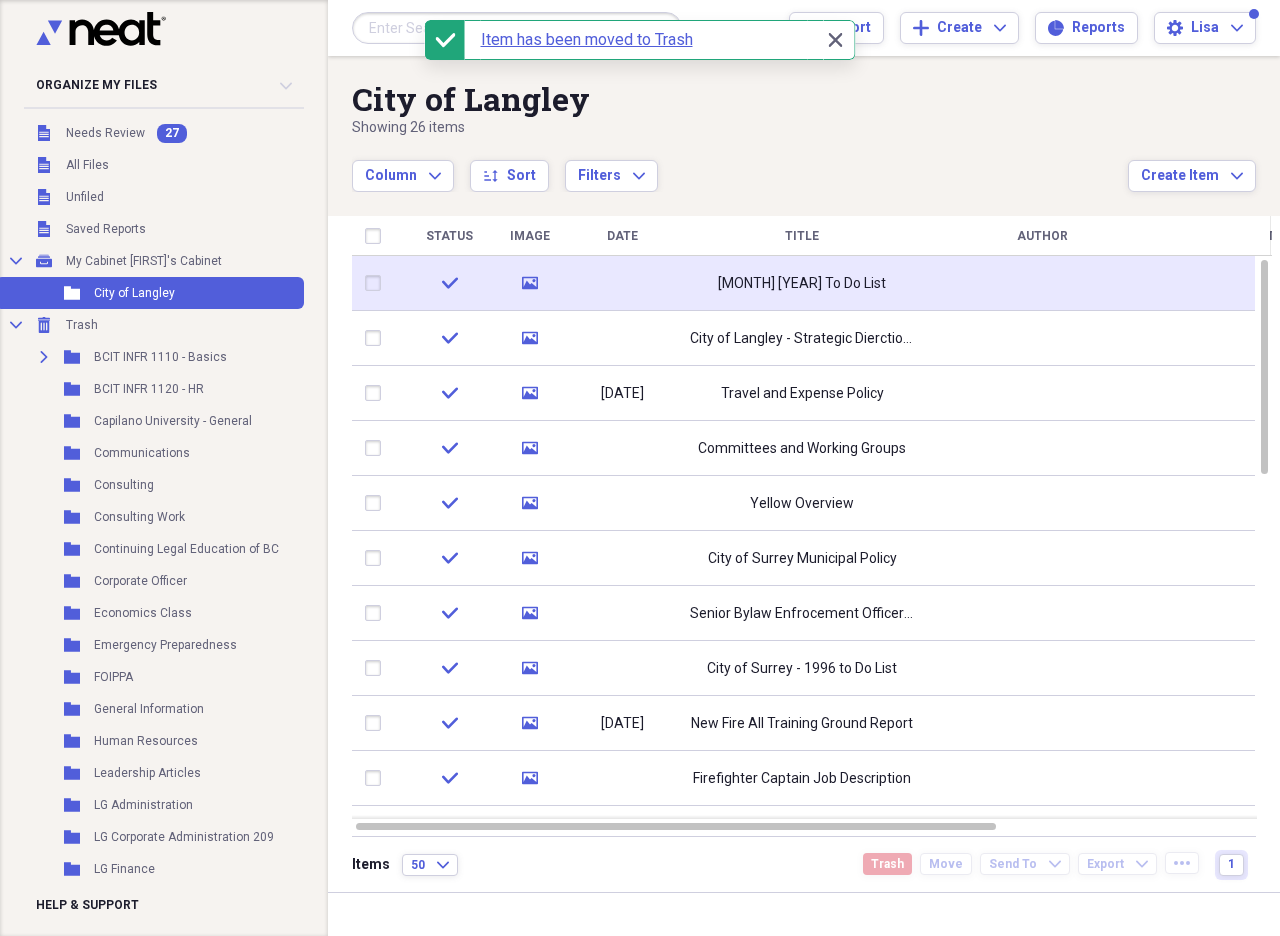 click on "City Connection - August 2002" at bounding box center [802, 284] 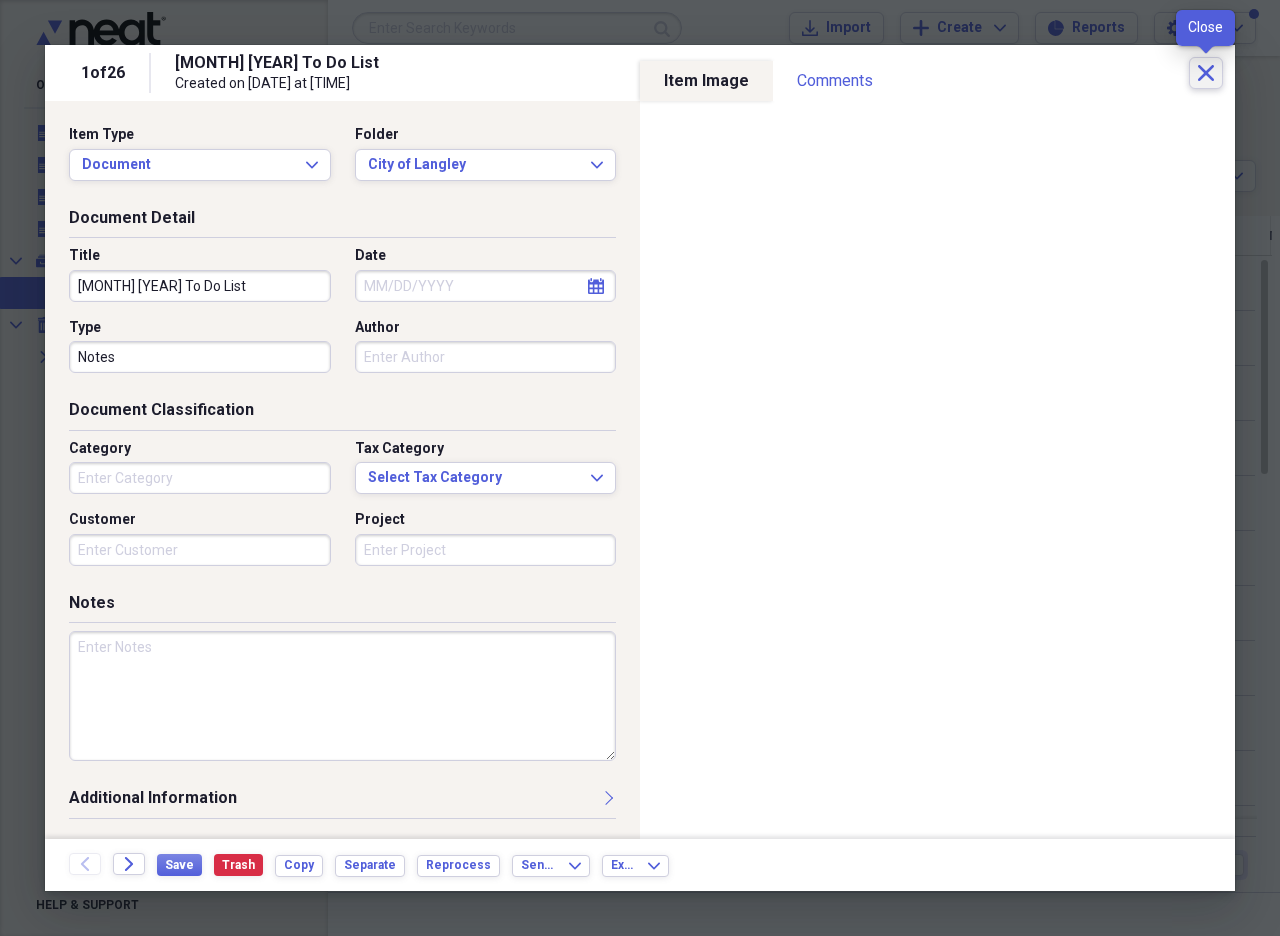 click 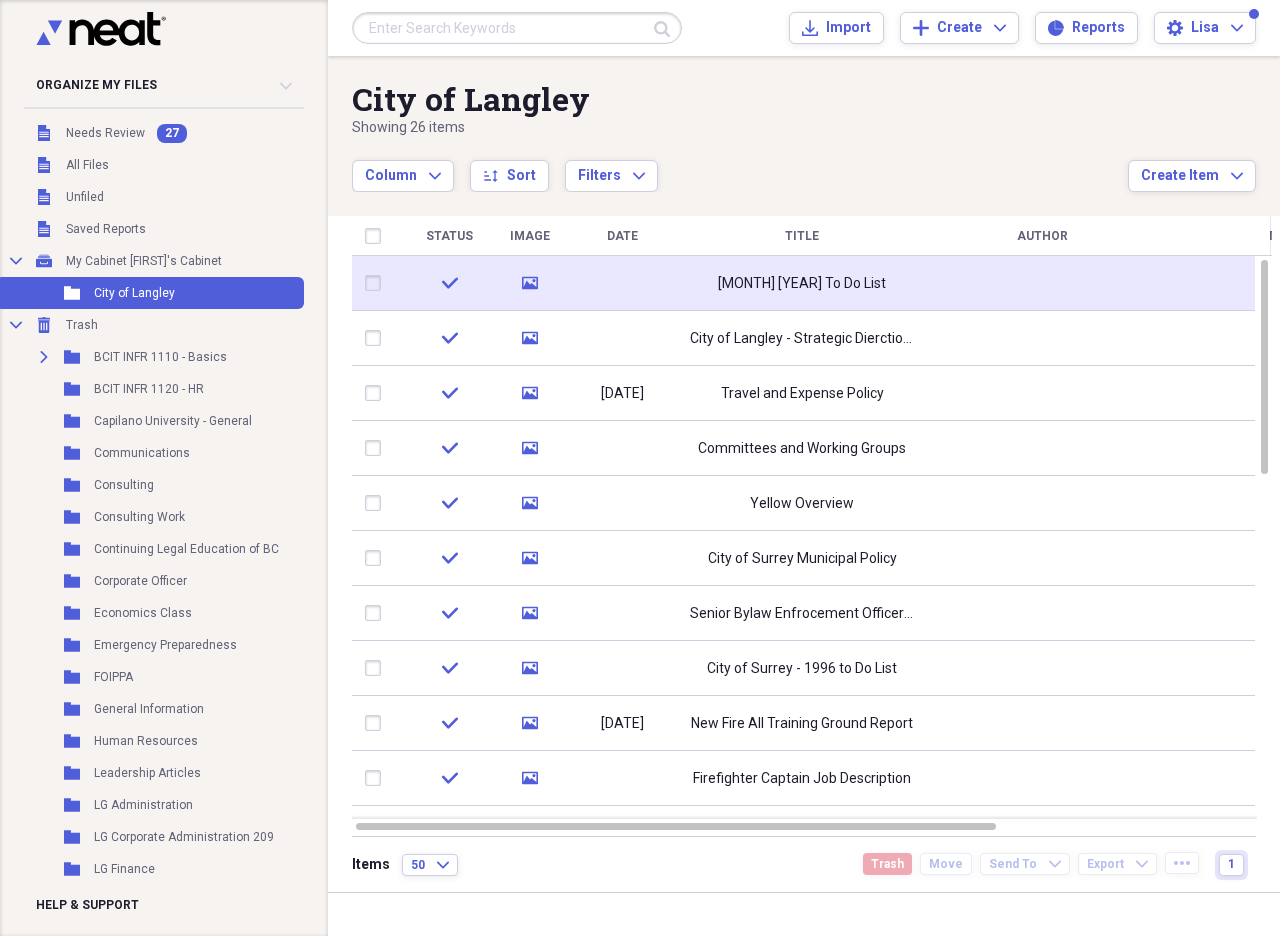 click at bounding box center [377, 283] 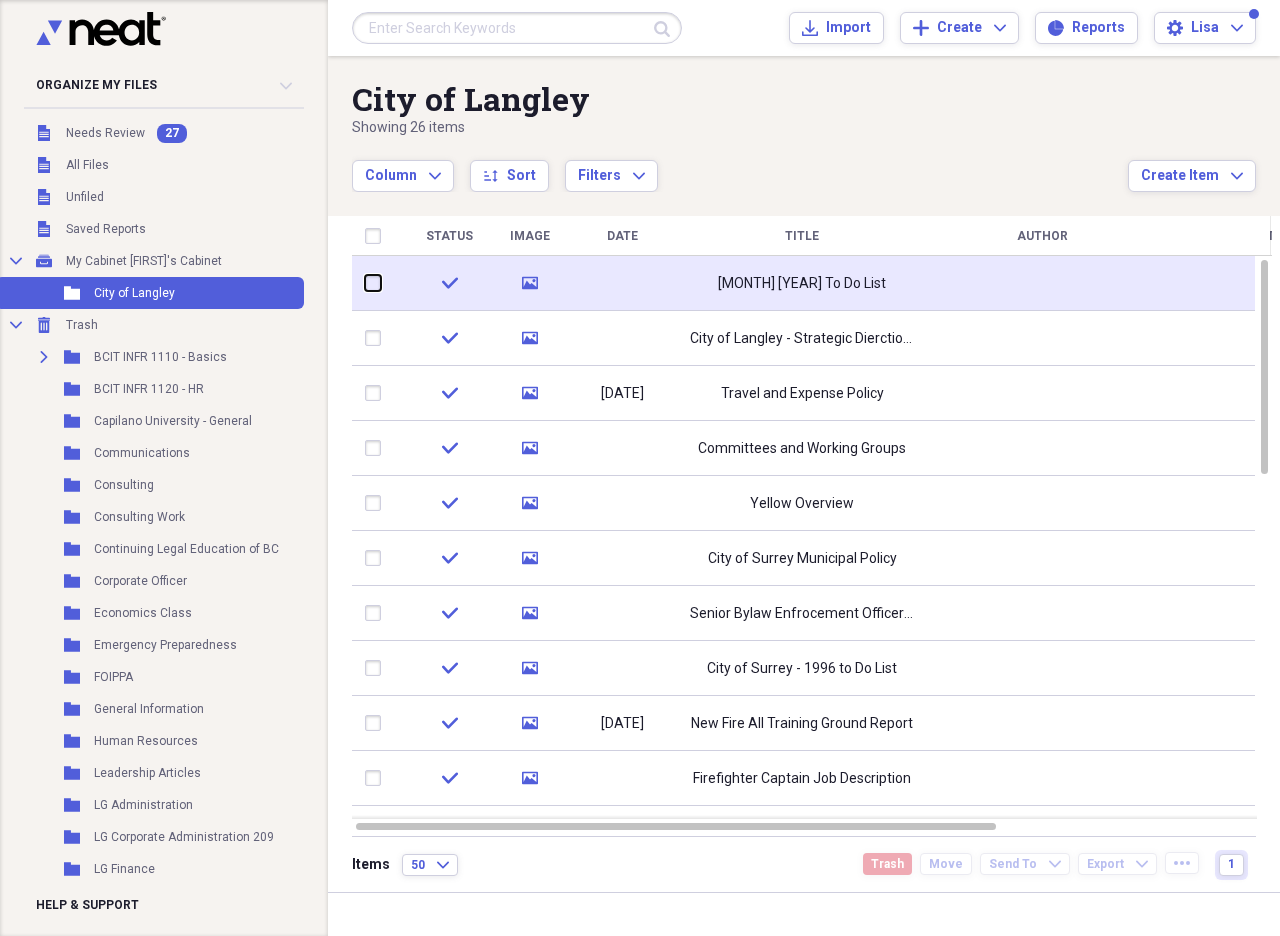 click at bounding box center (365, 283) 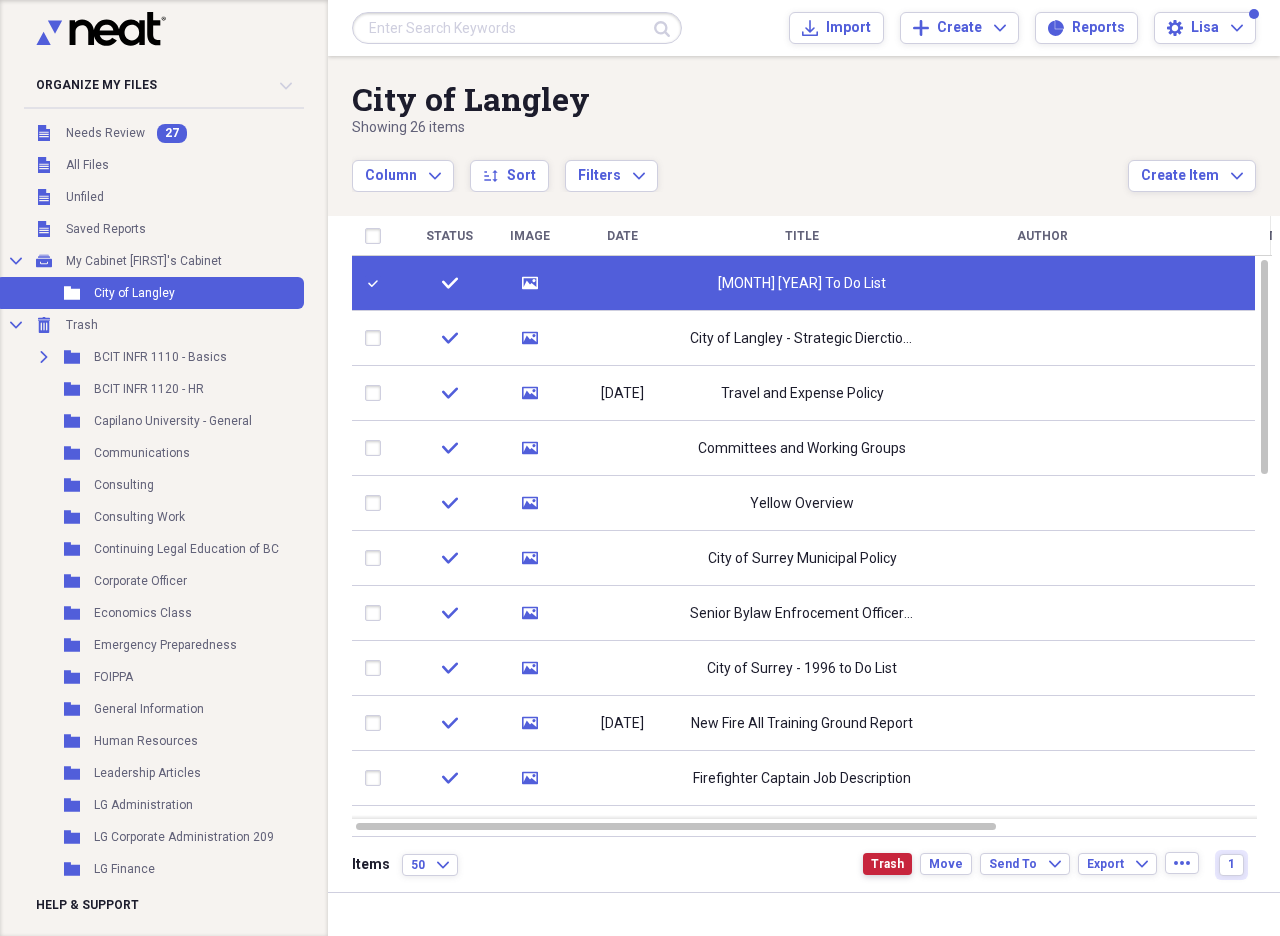 click on "Trash" at bounding box center (887, 864) 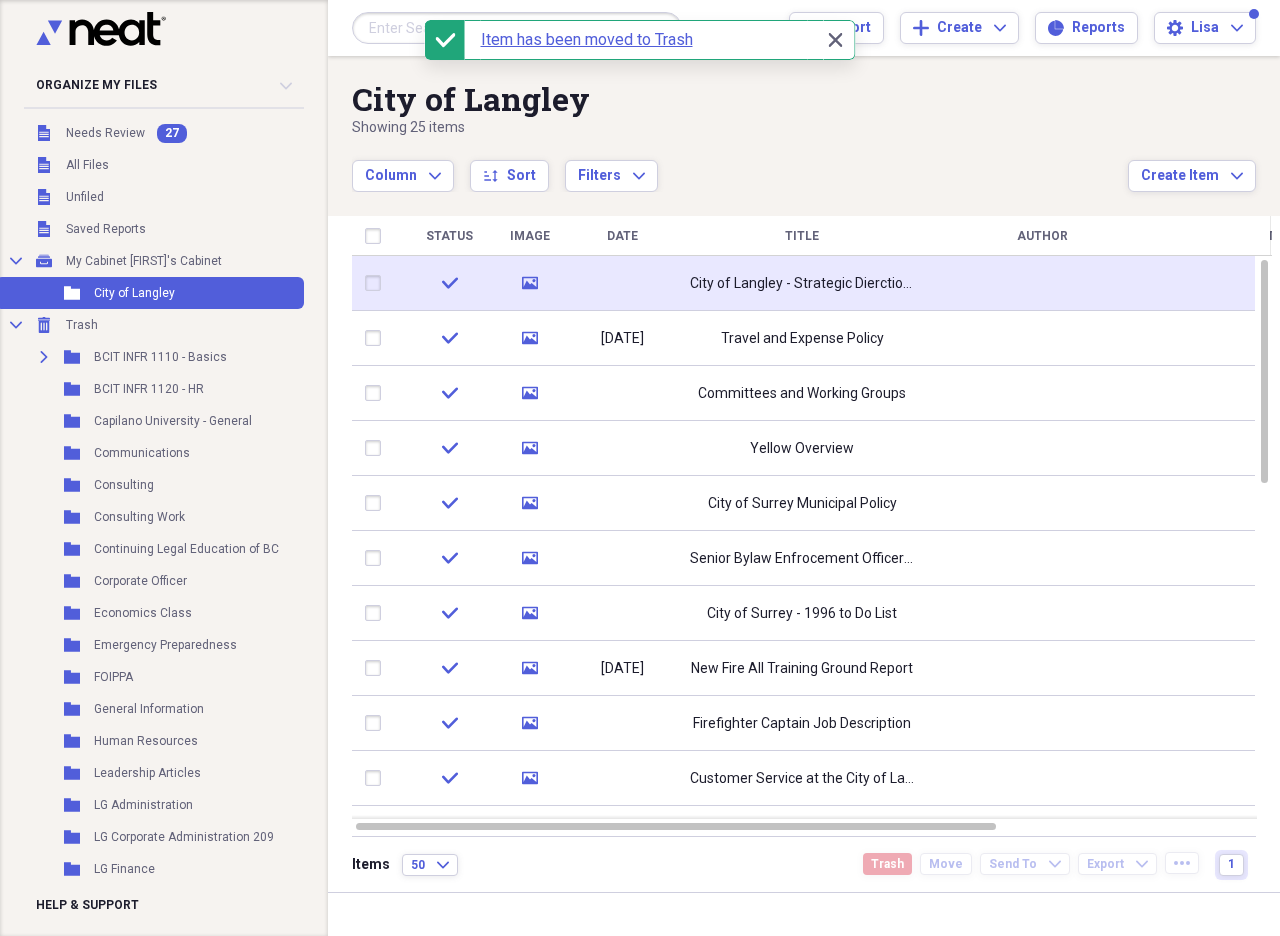 click on "media" at bounding box center (530, 283) 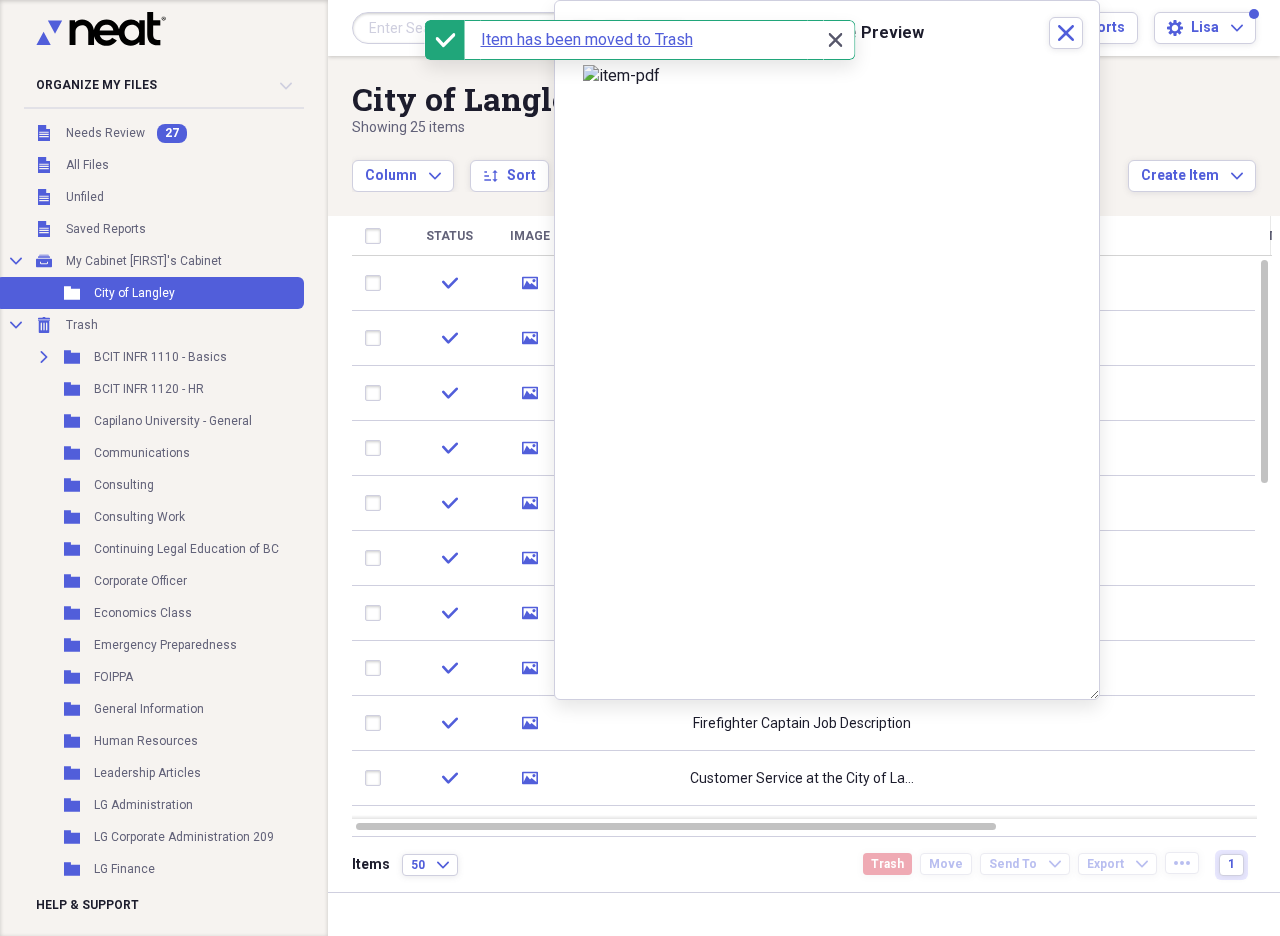 click on "Close" 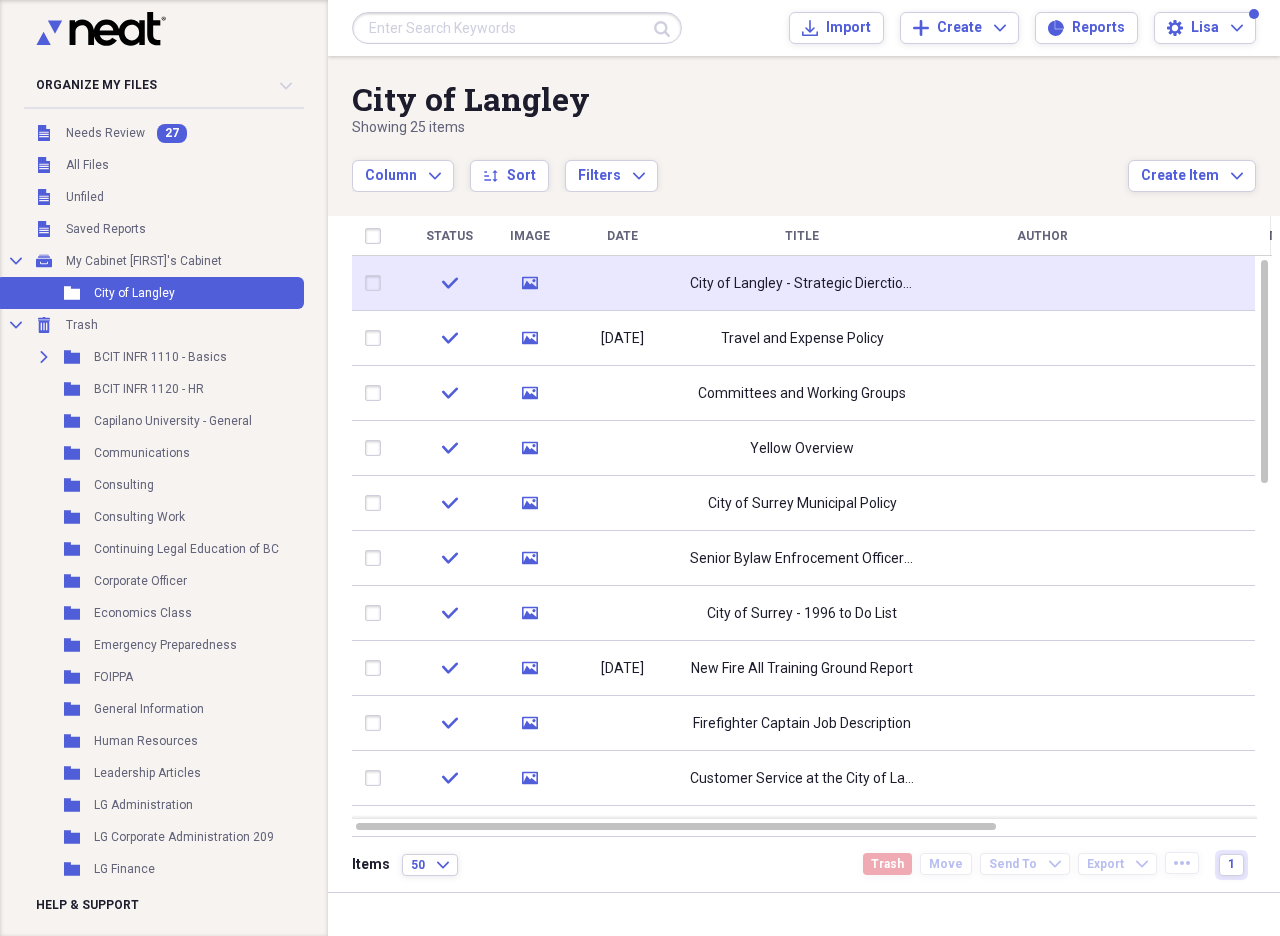 click 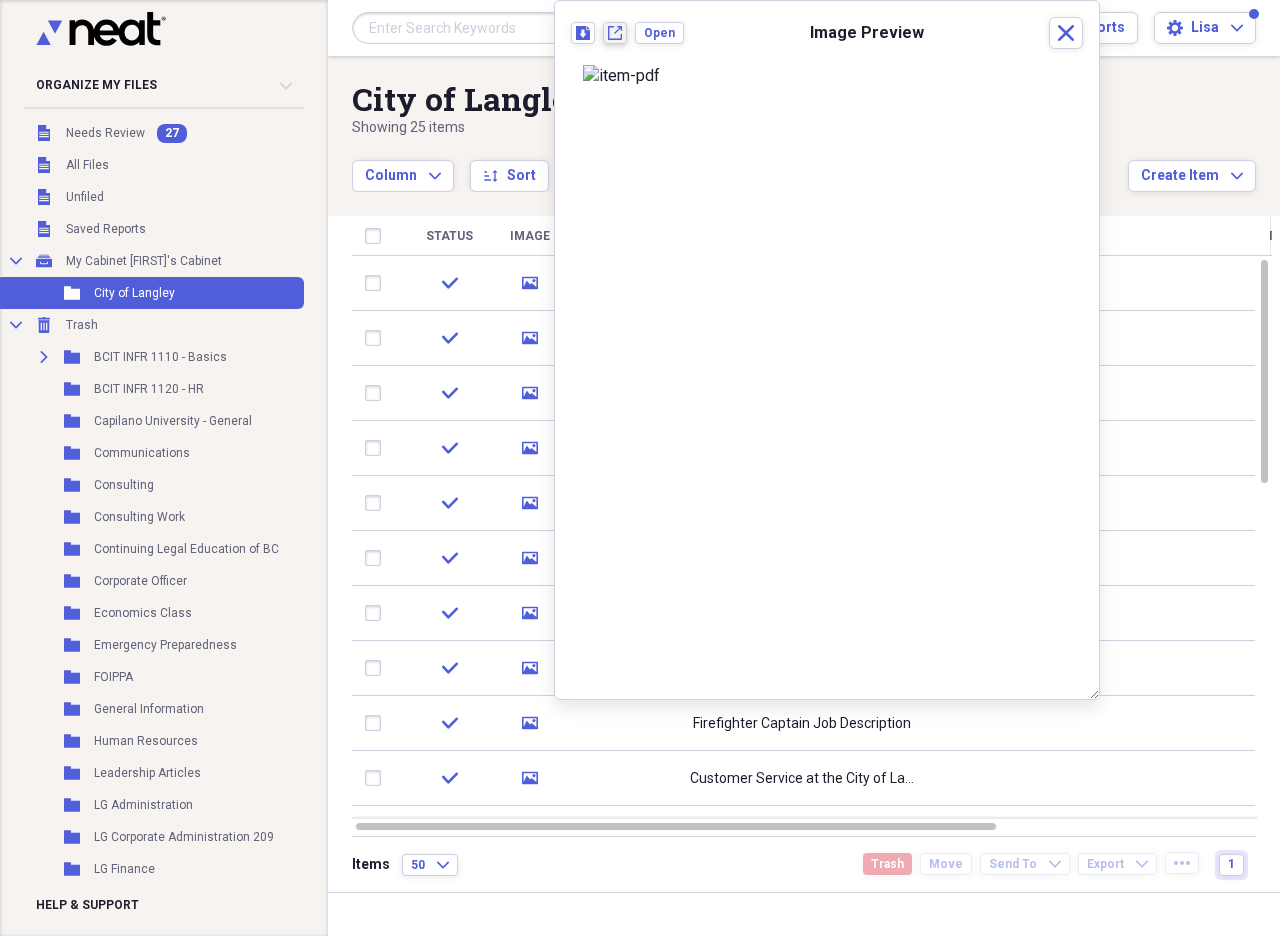 click on "New tab" 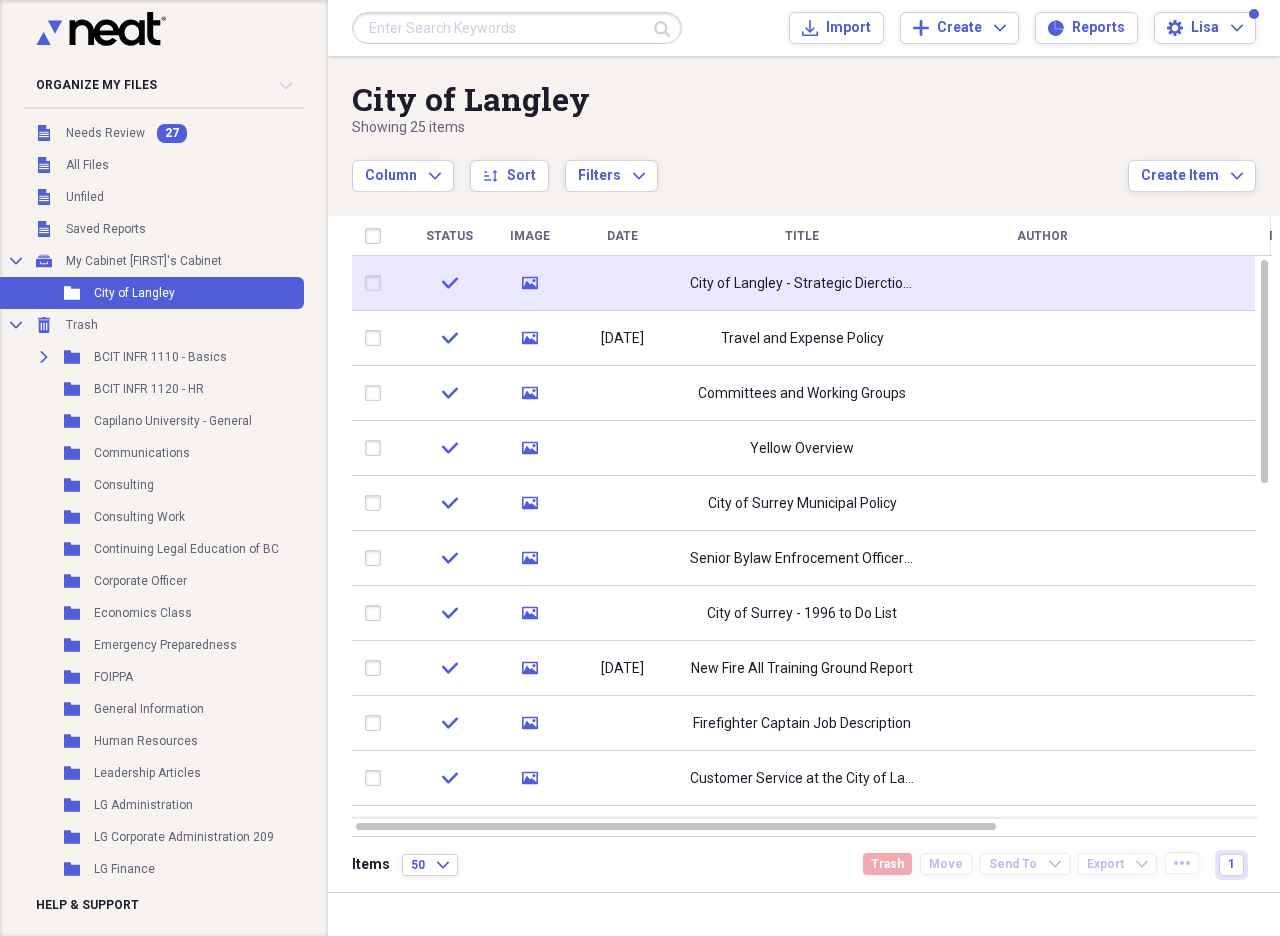 click at bounding box center (377, 283) 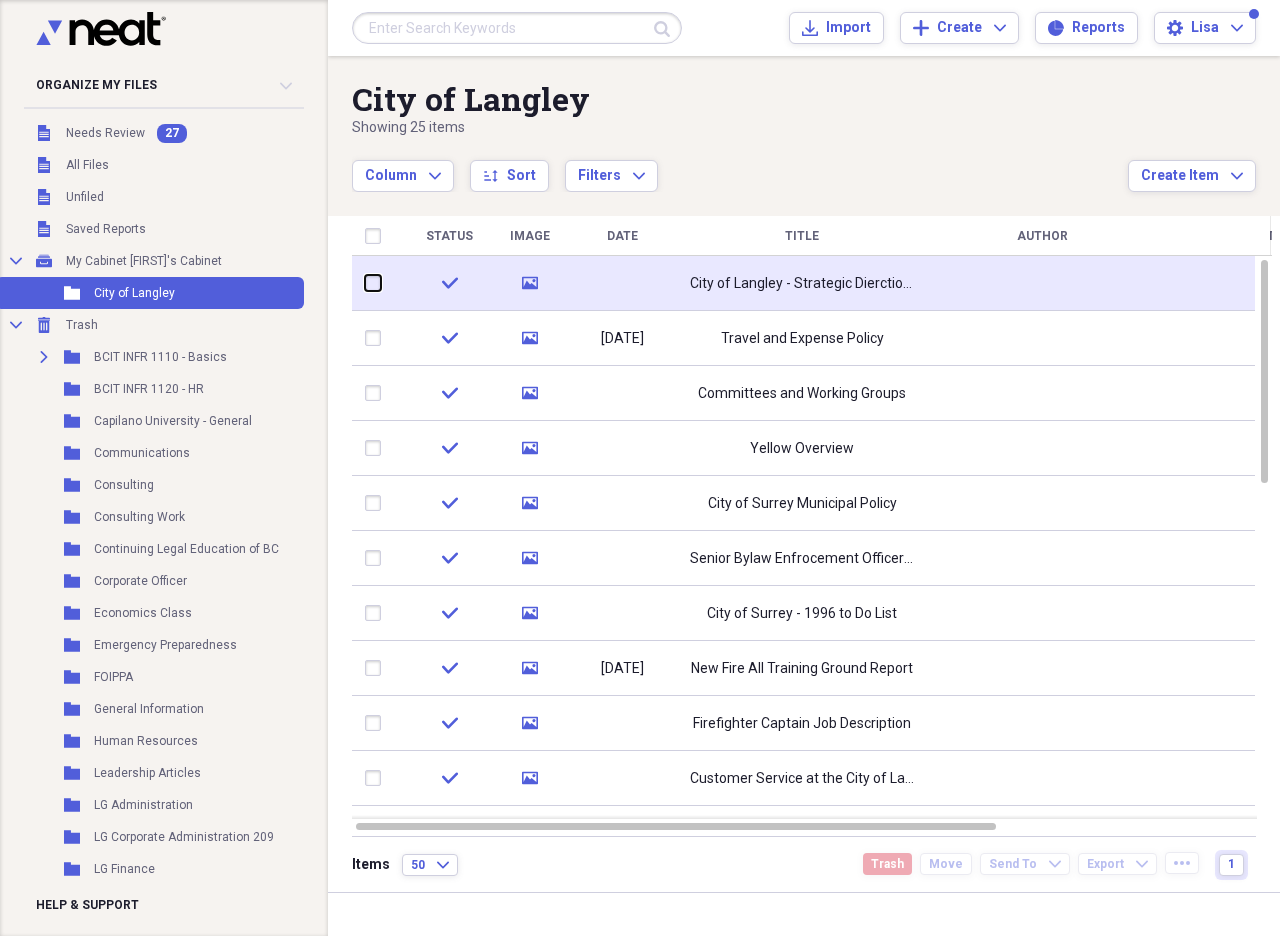 click at bounding box center (365, 283) 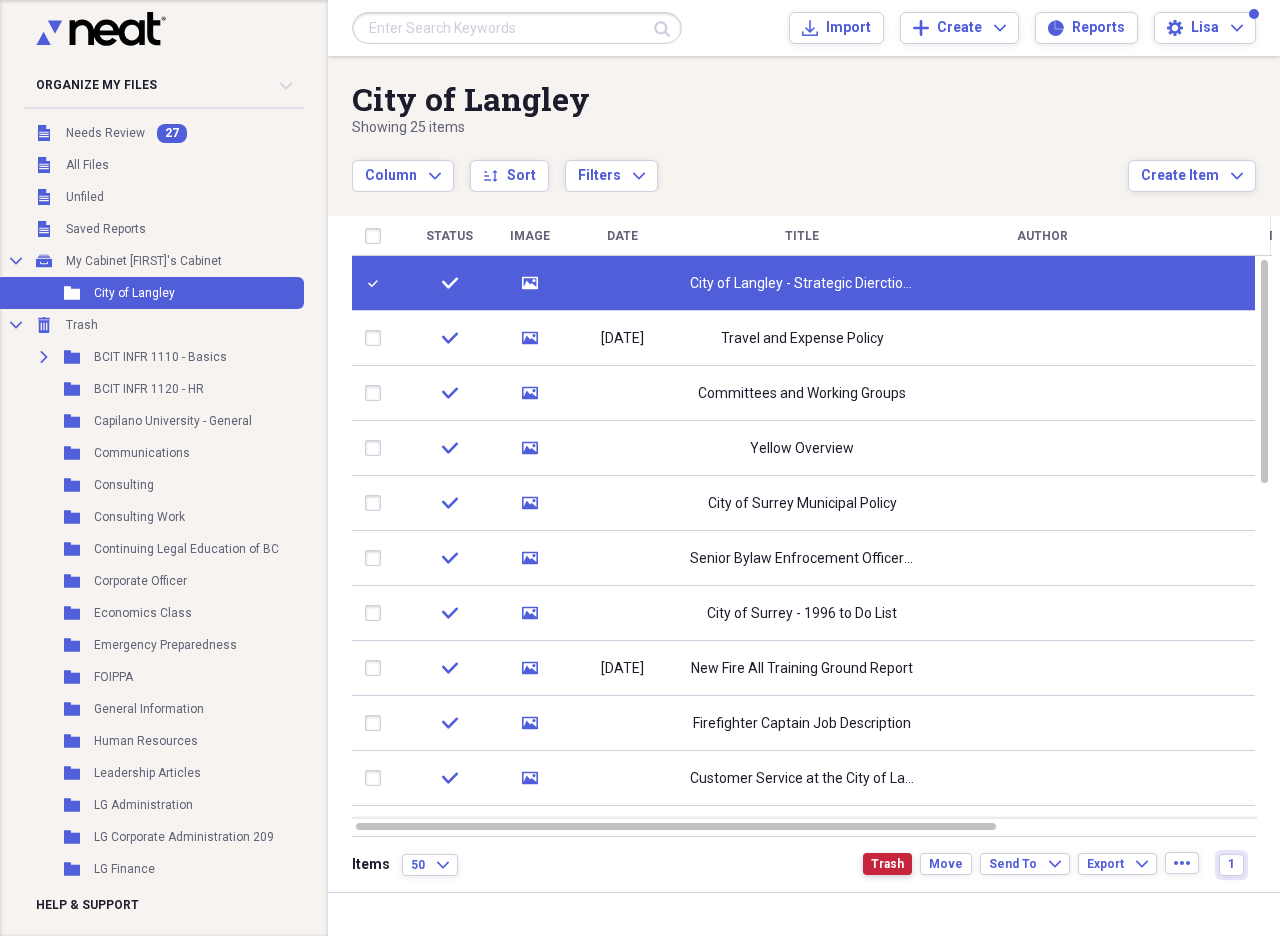 click on "Trash" at bounding box center [887, 864] 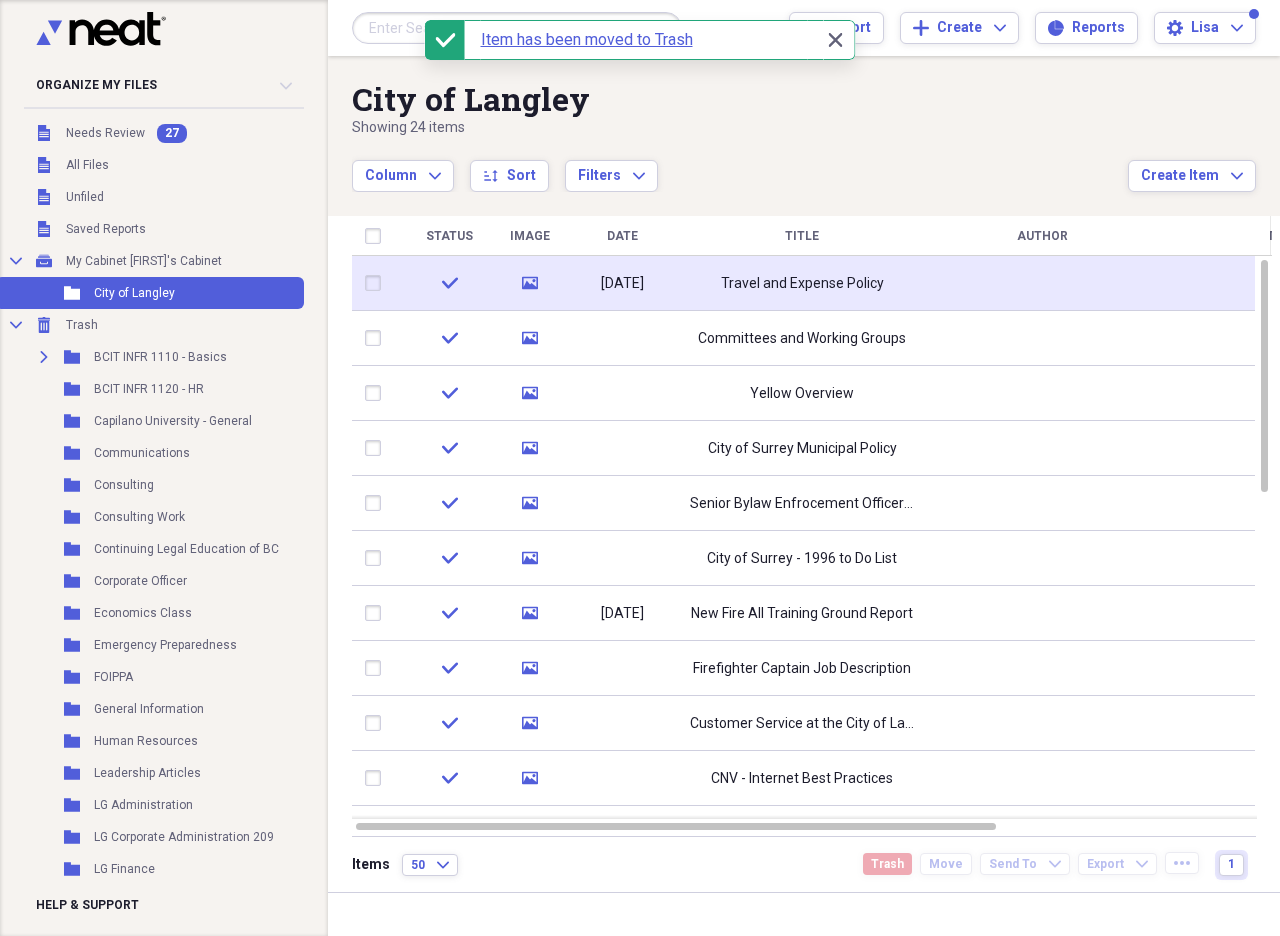 click 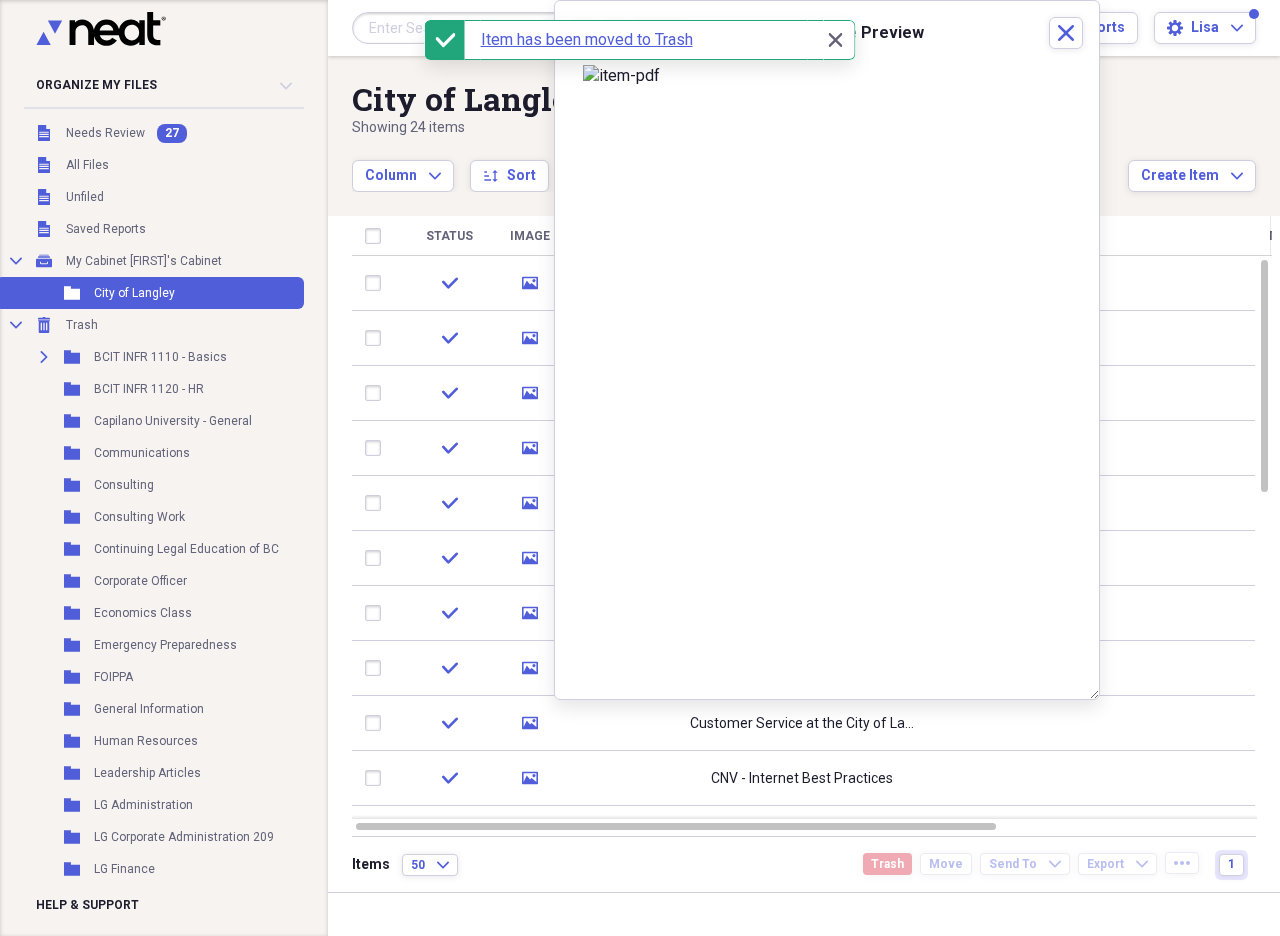 click on "Close Close" at bounding box center (840, 40) 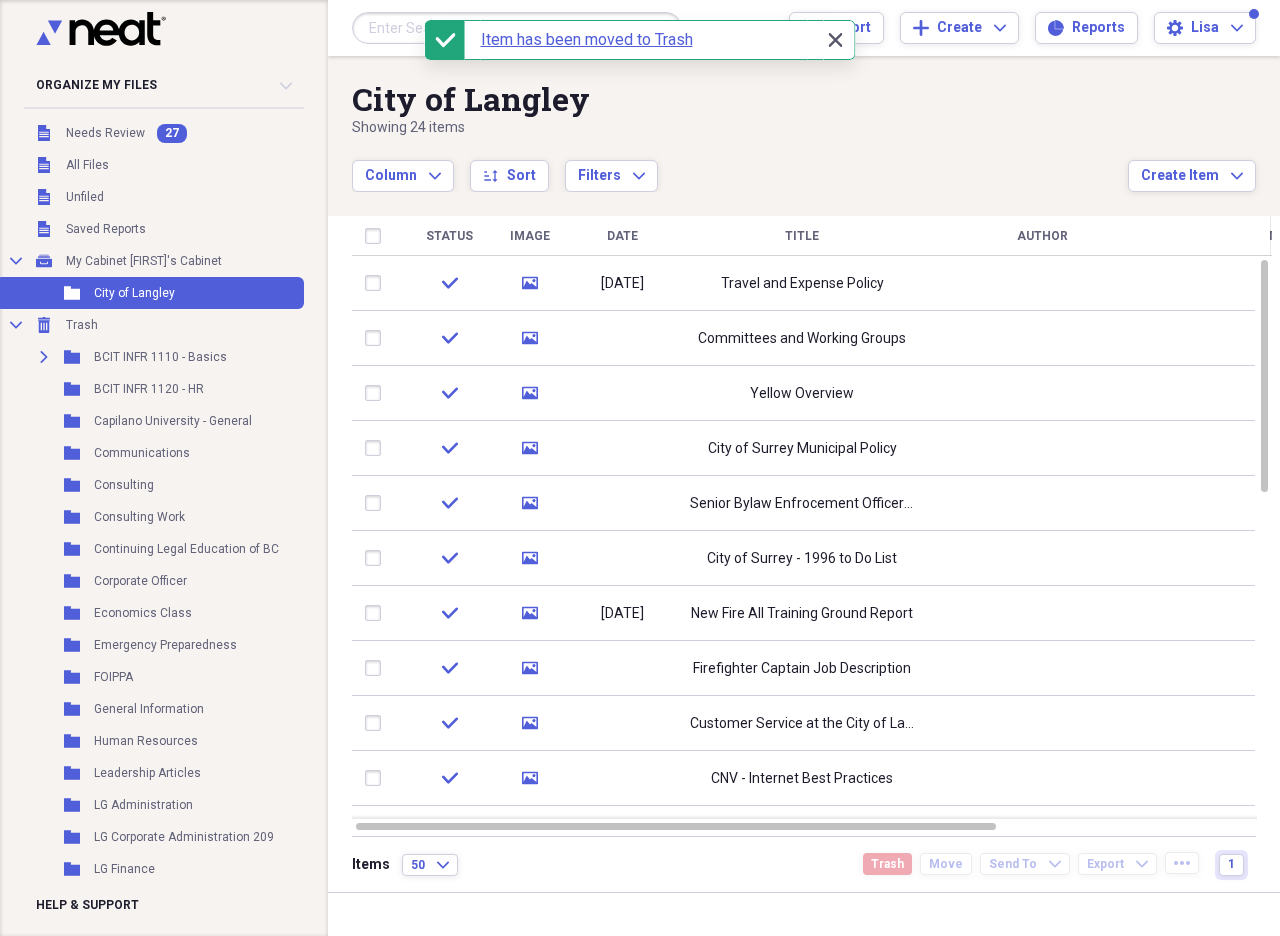 click on "Close" 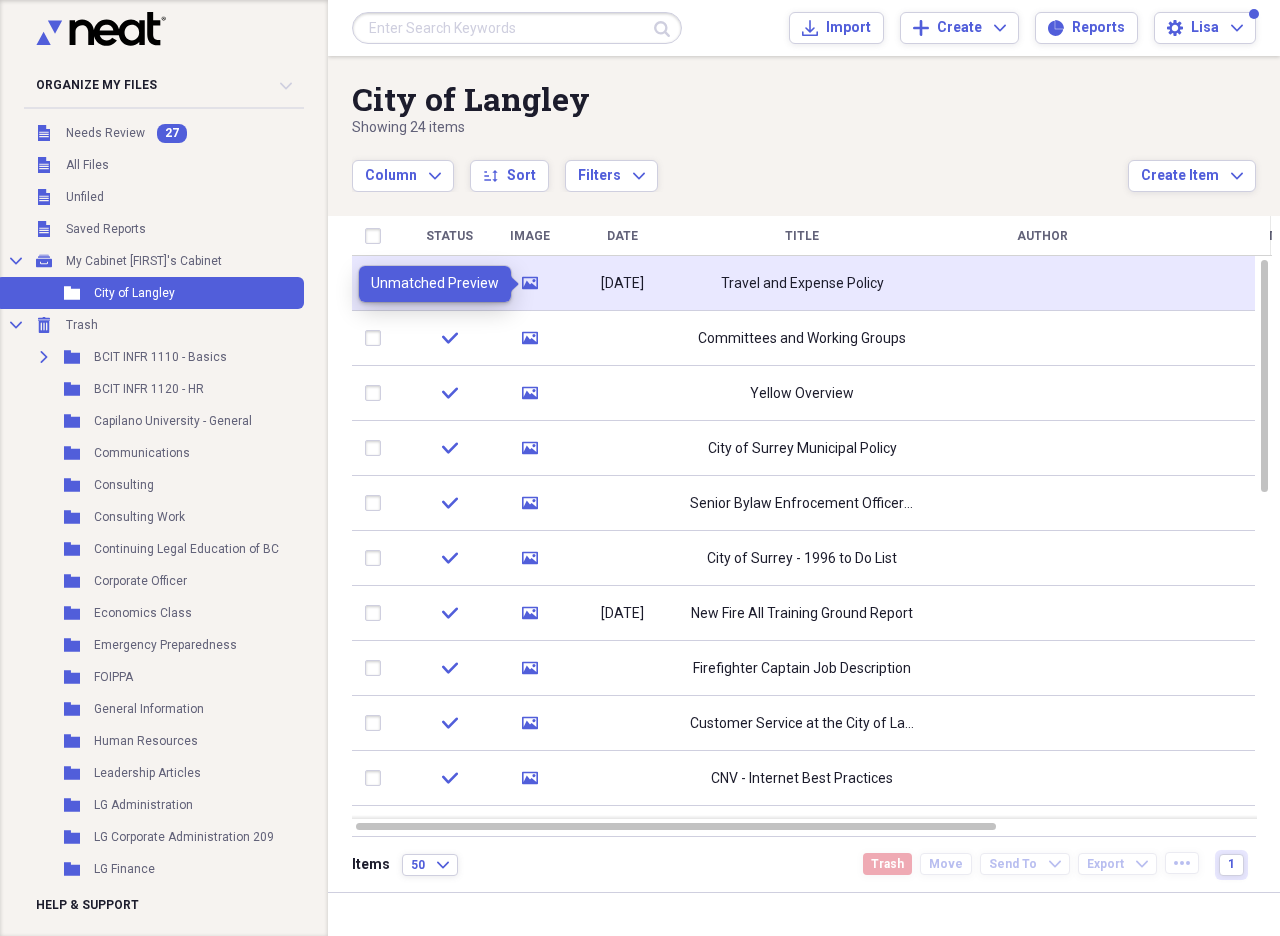 click on "media" 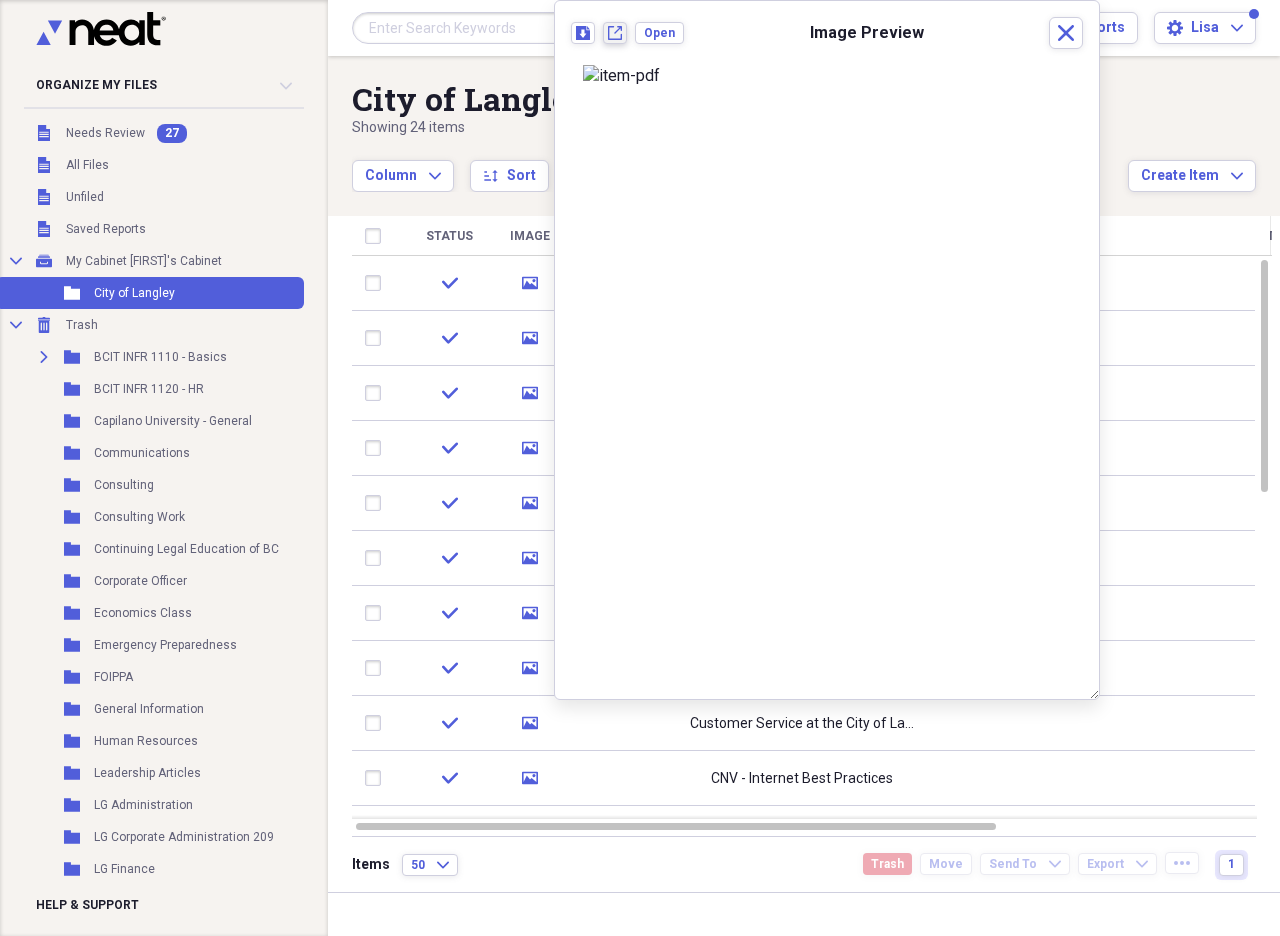 click on "New tab" 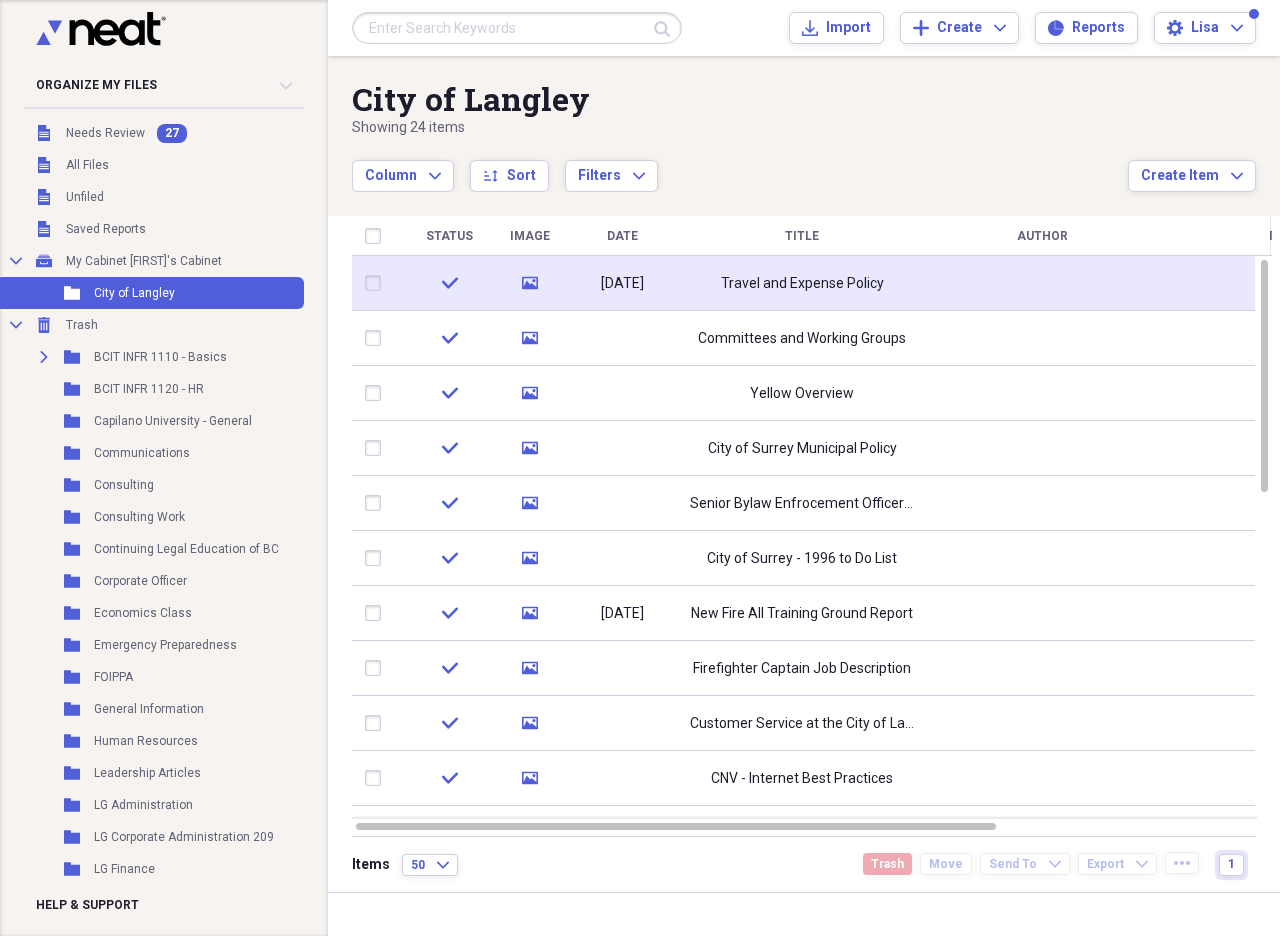 click at bounding box center [377, 283] 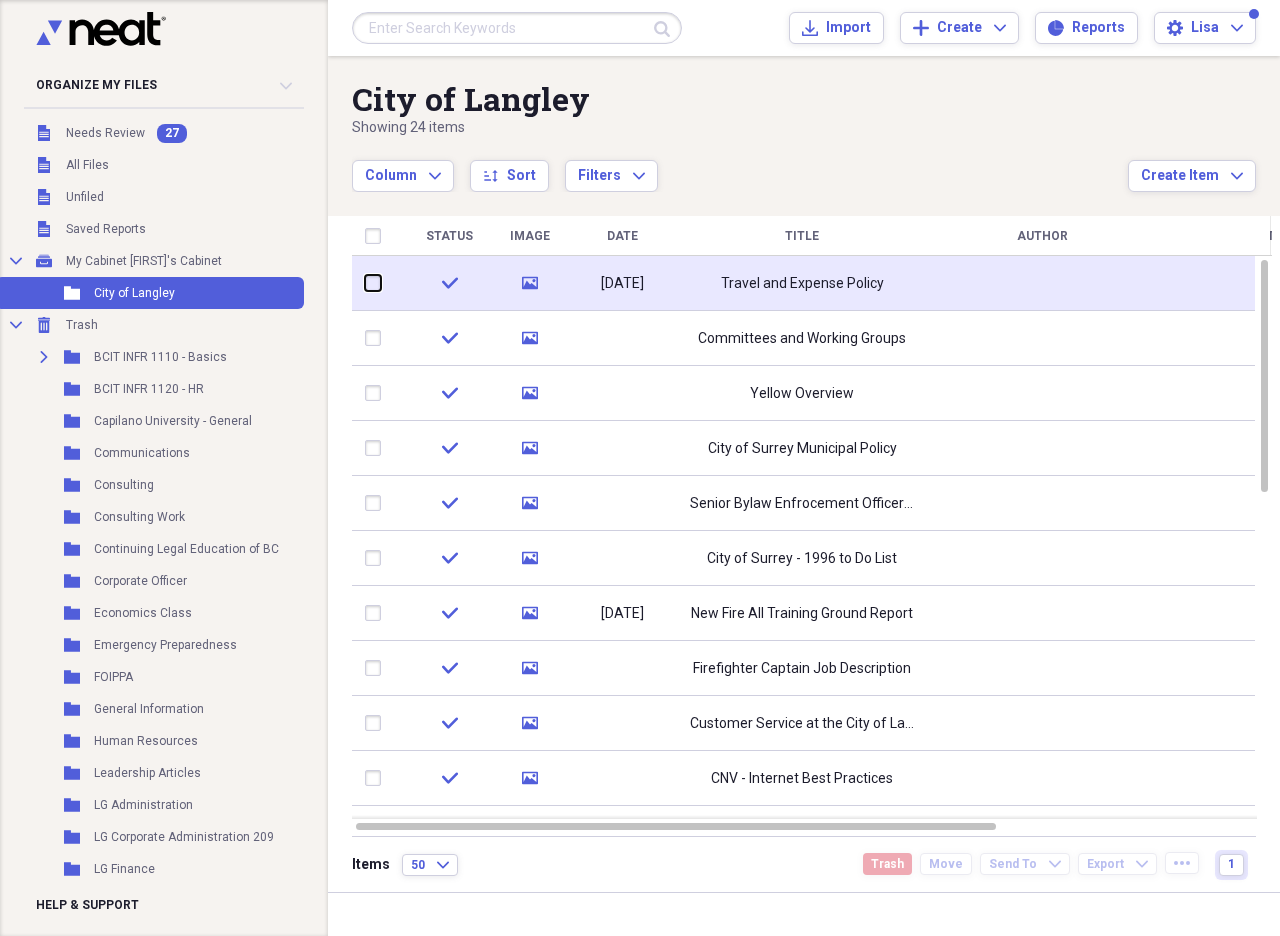 click at bounding box center (365, 283) 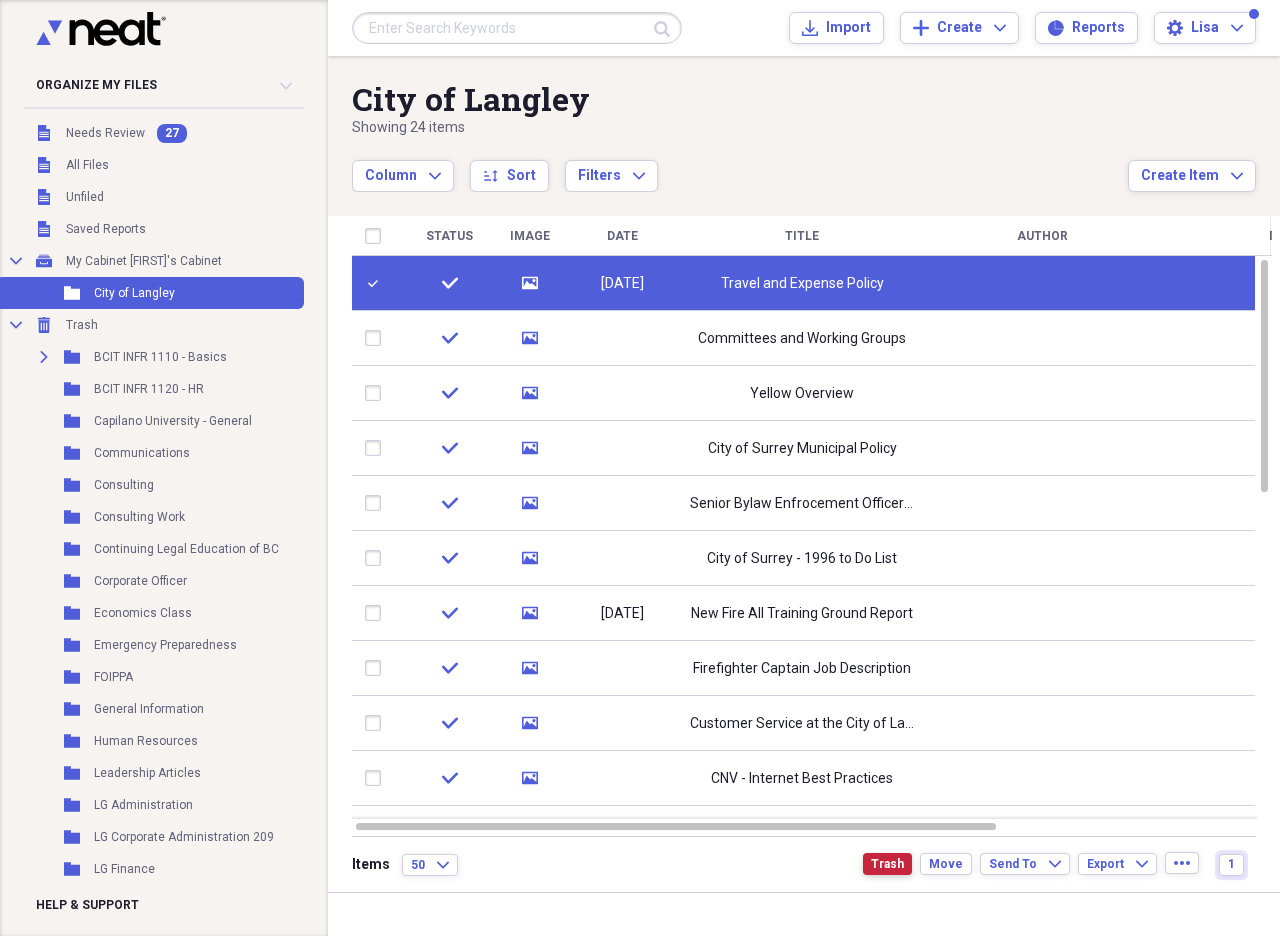 click on "Trash" at bounding box center [887, 864] 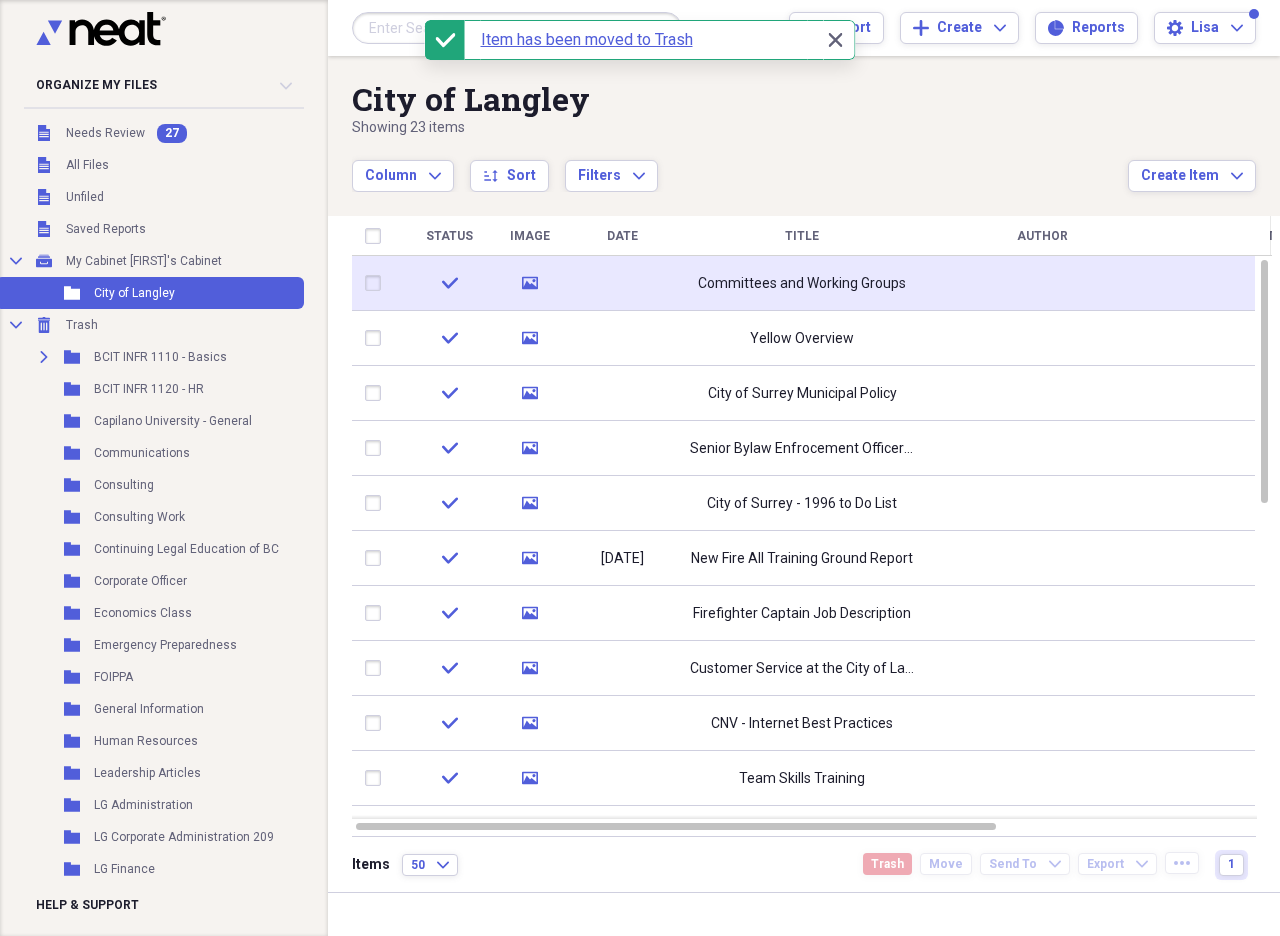 click 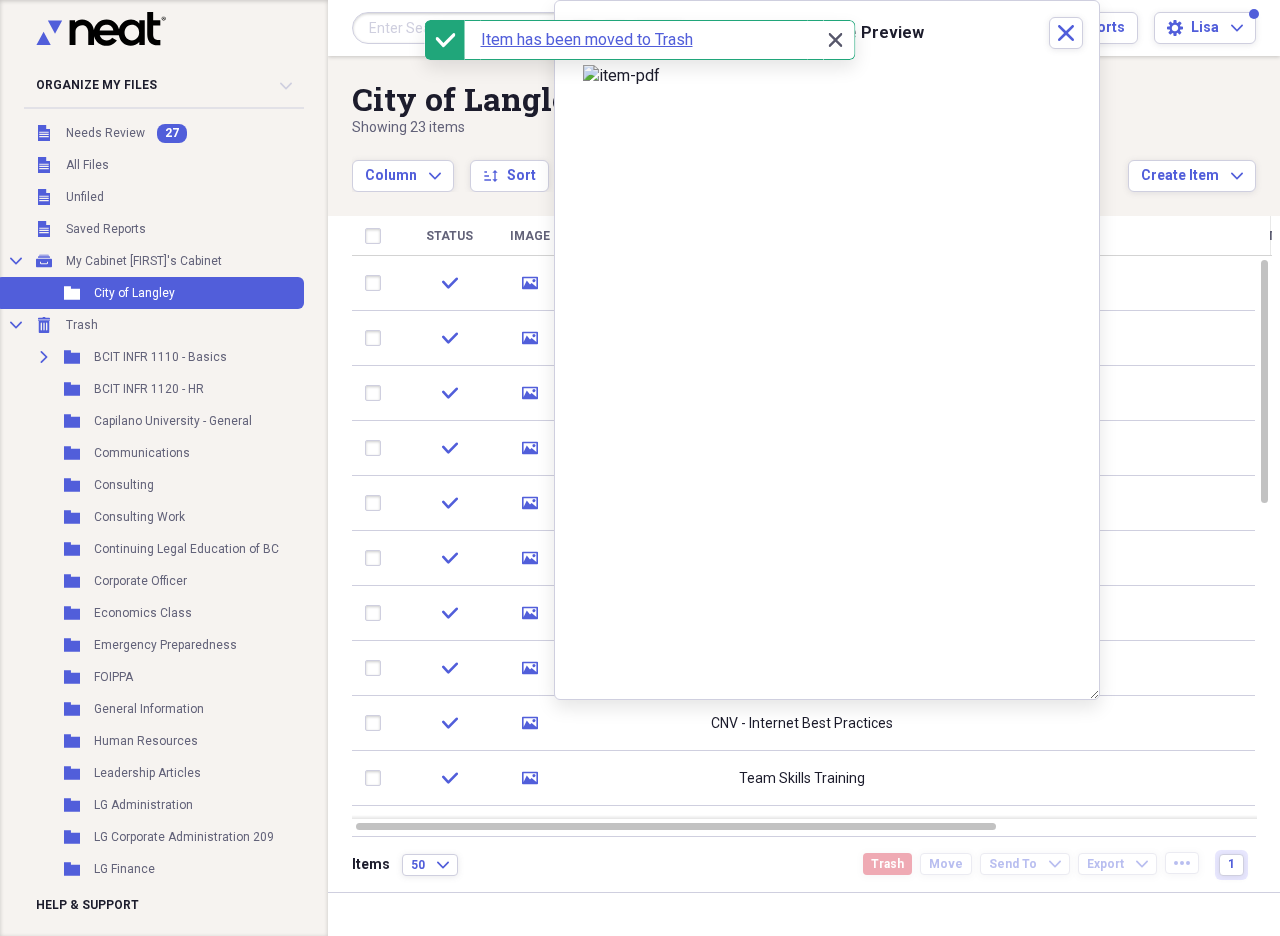 click 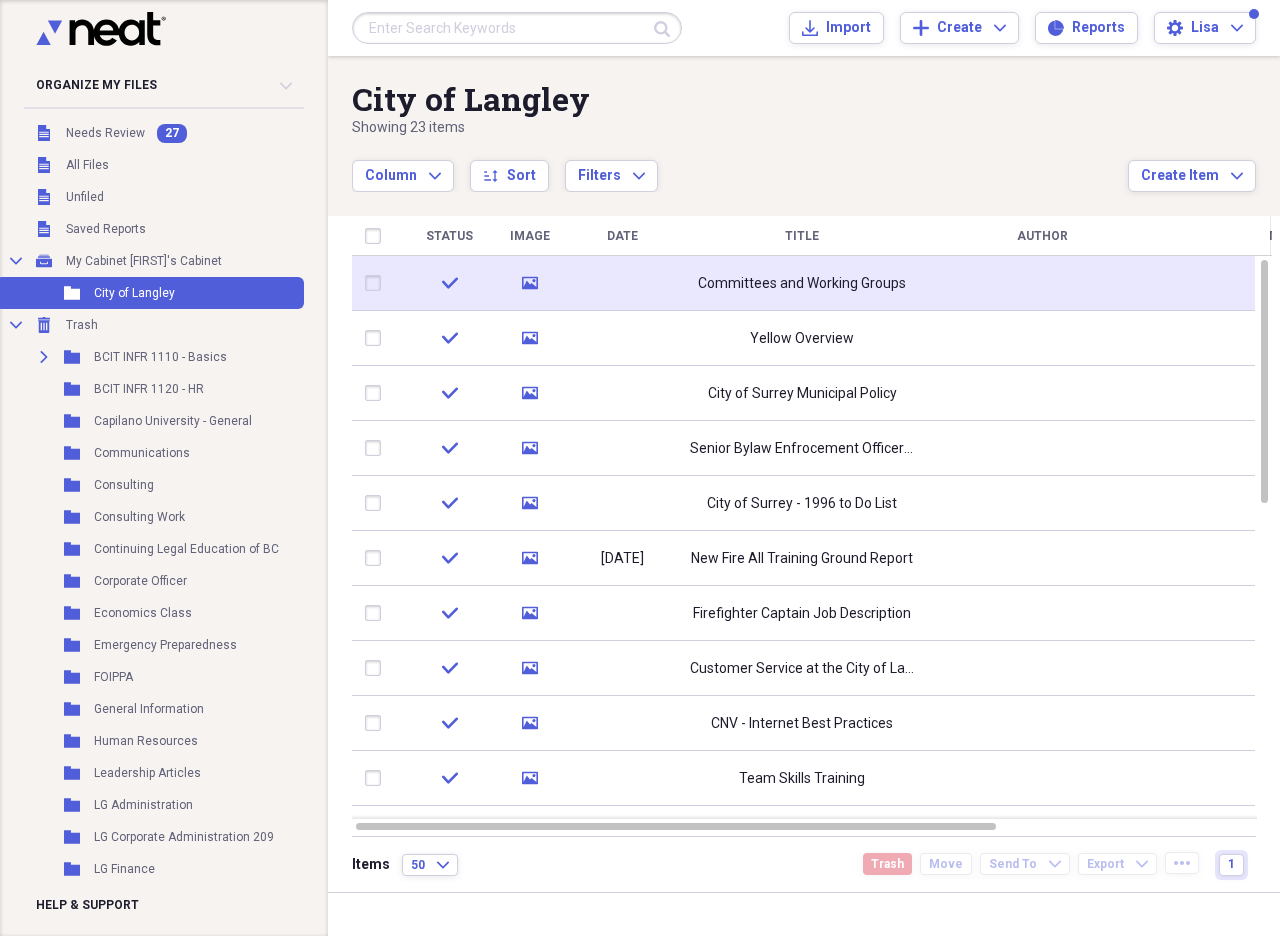click 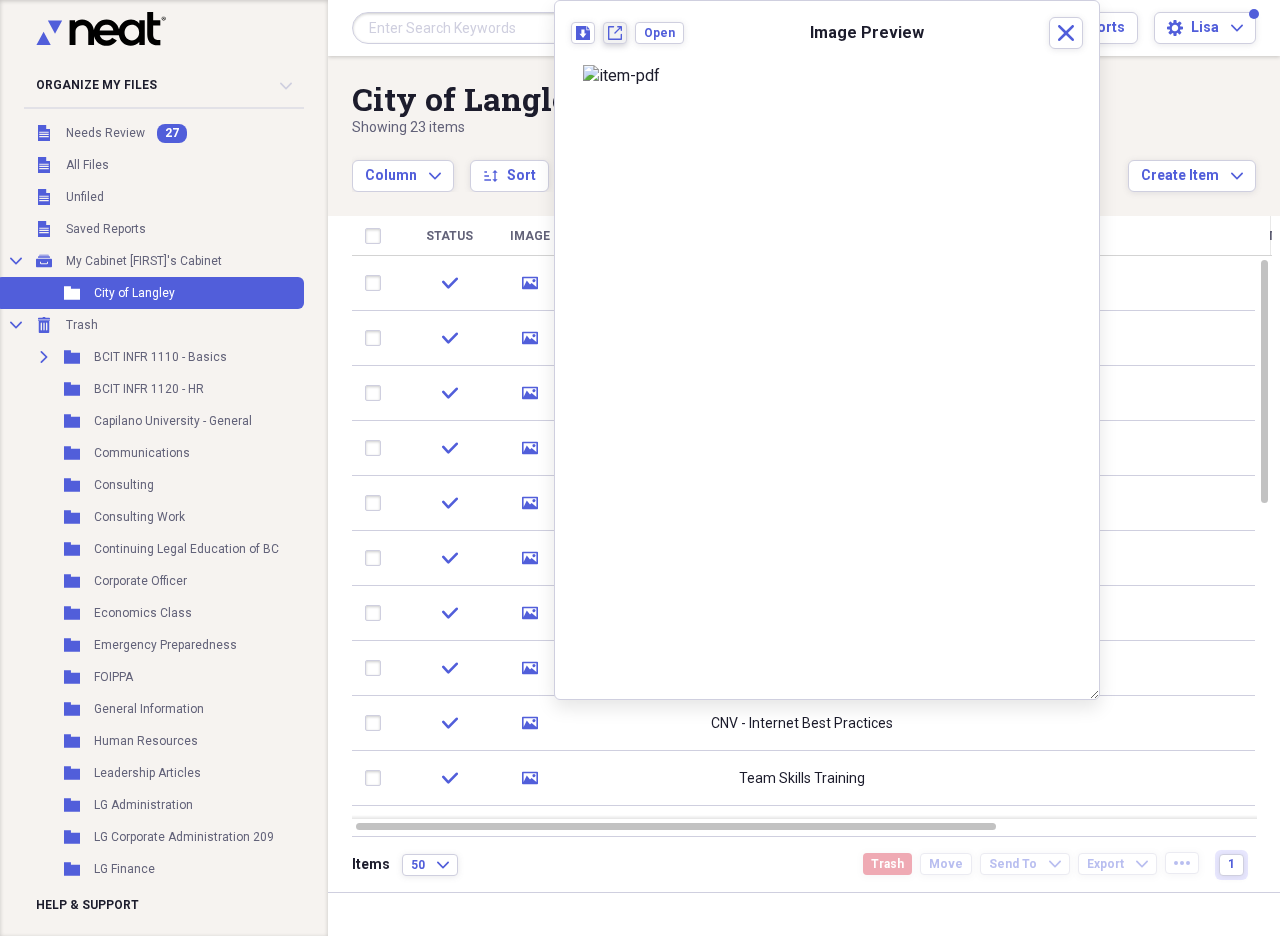 click on "New tab" 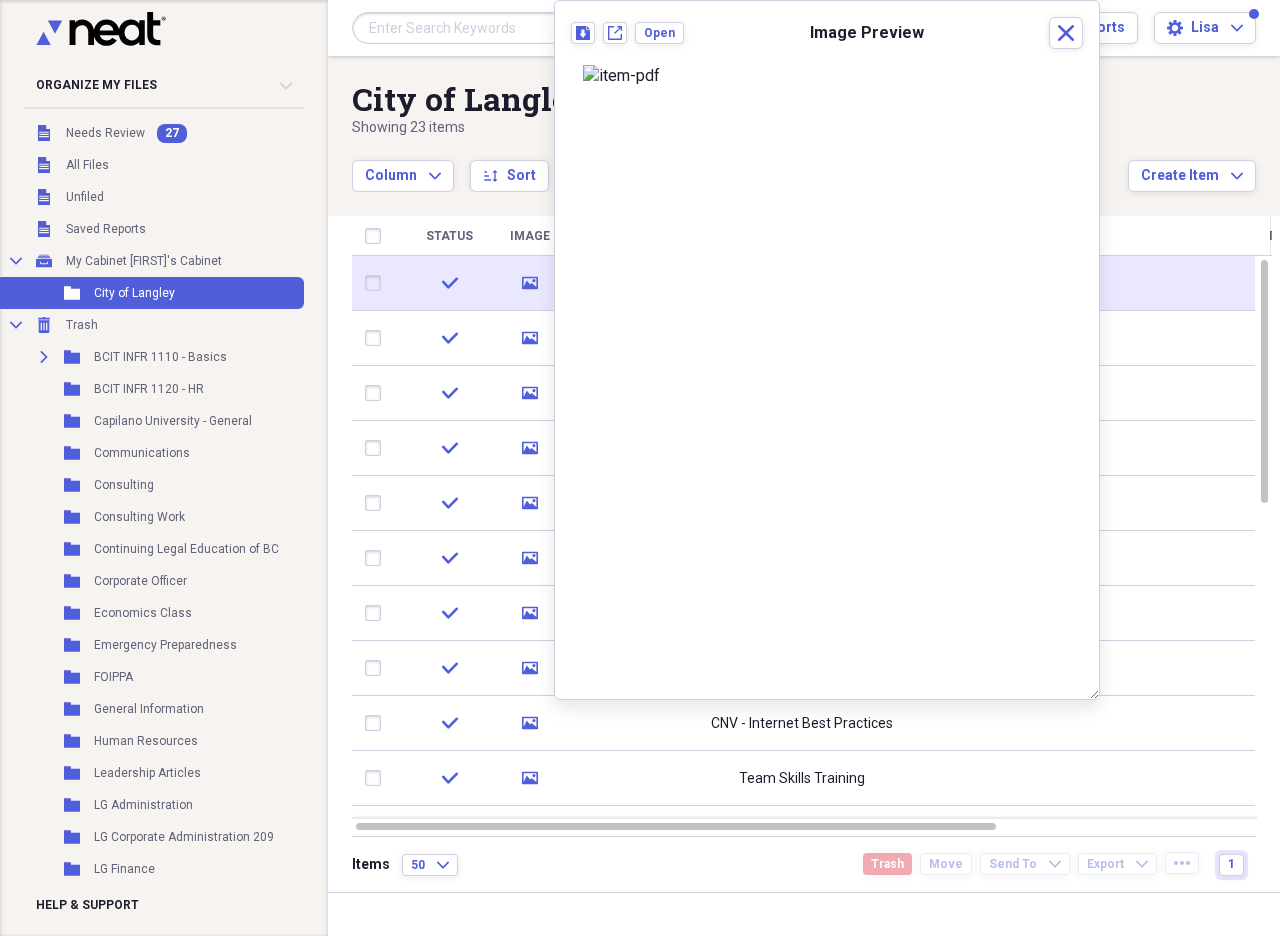 click at bounding box center (377, 283) 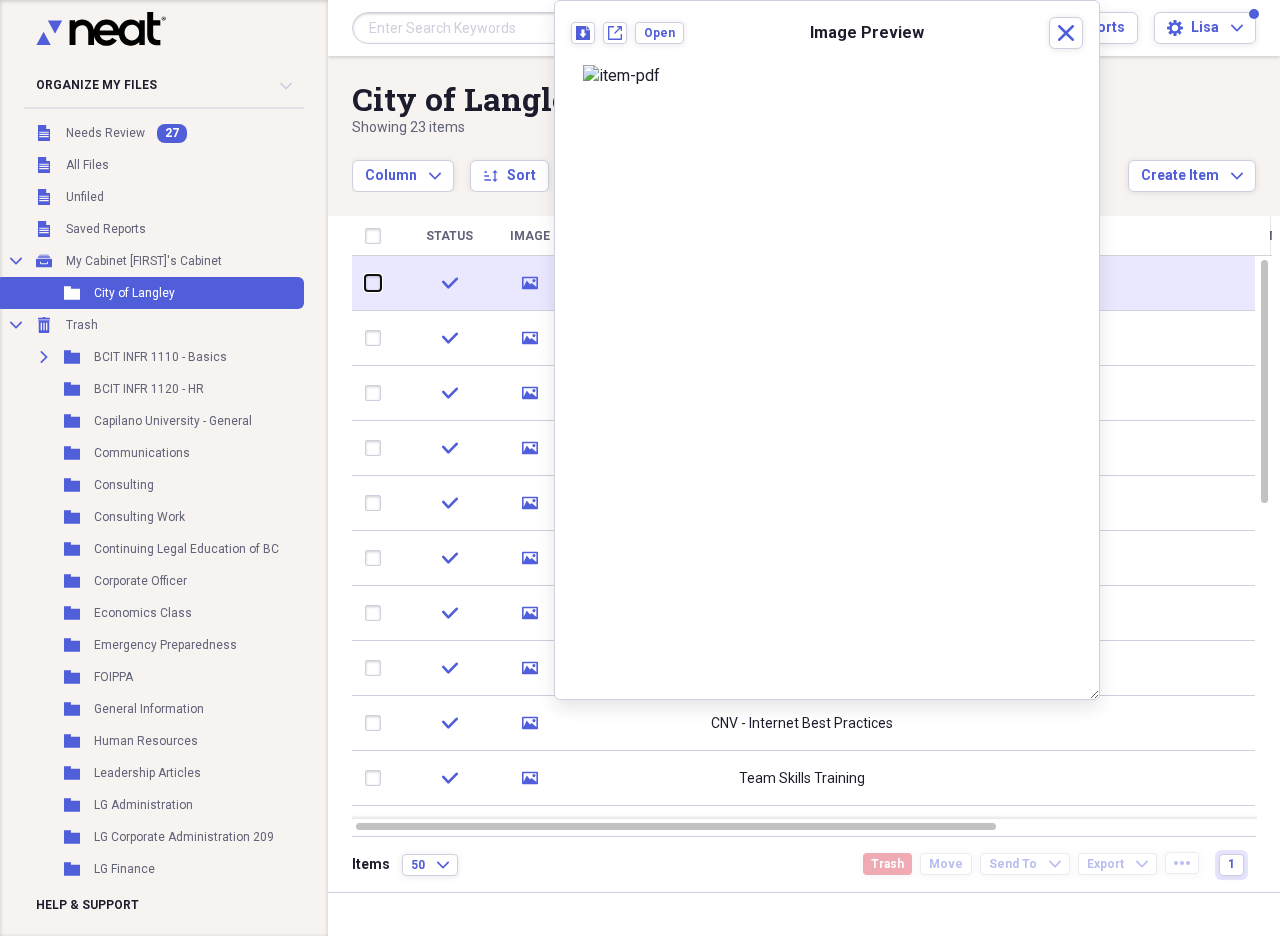 click at bounding box center [365, 283] 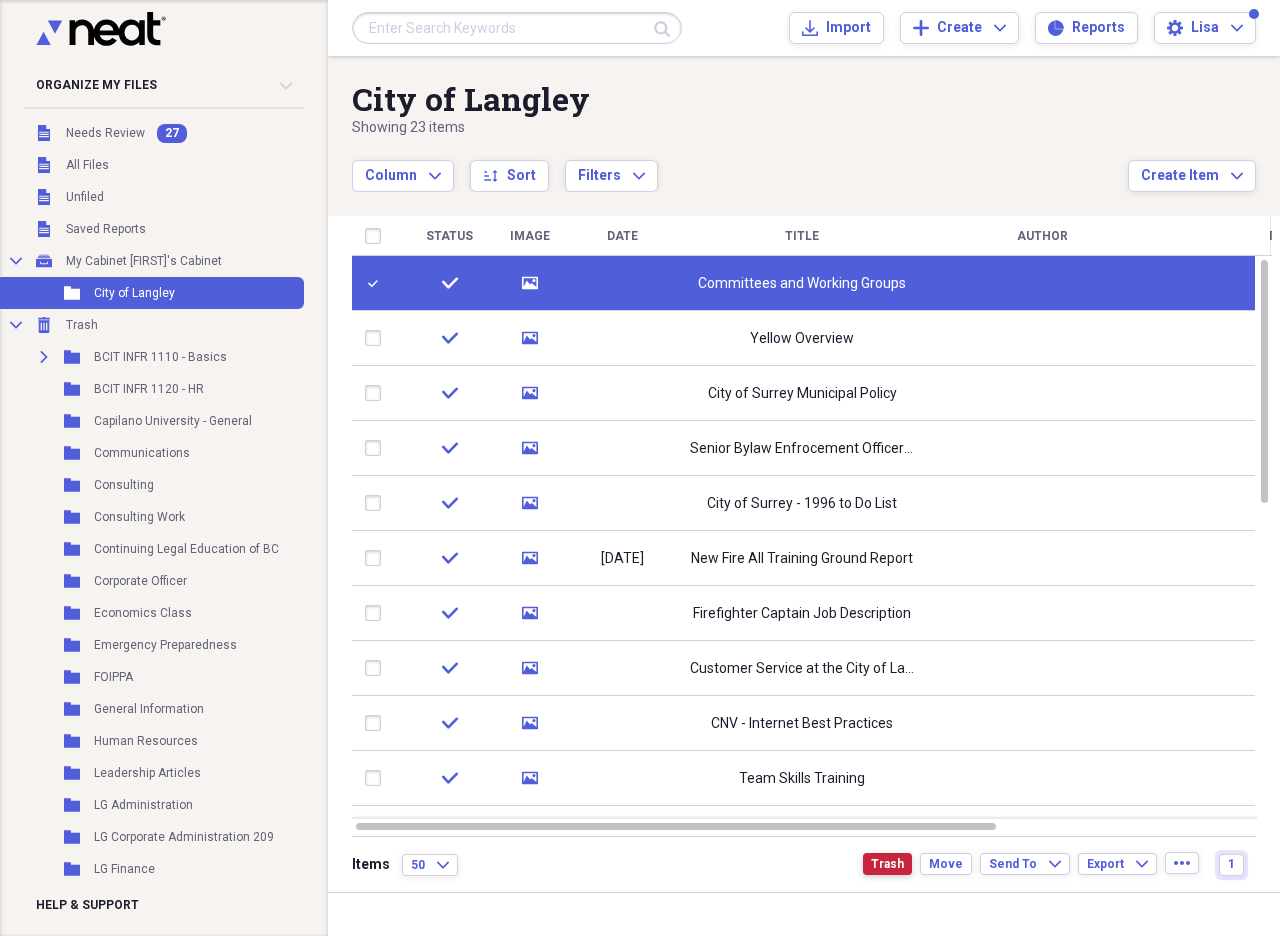 click on "Trash" at bounding box center [887, 864] 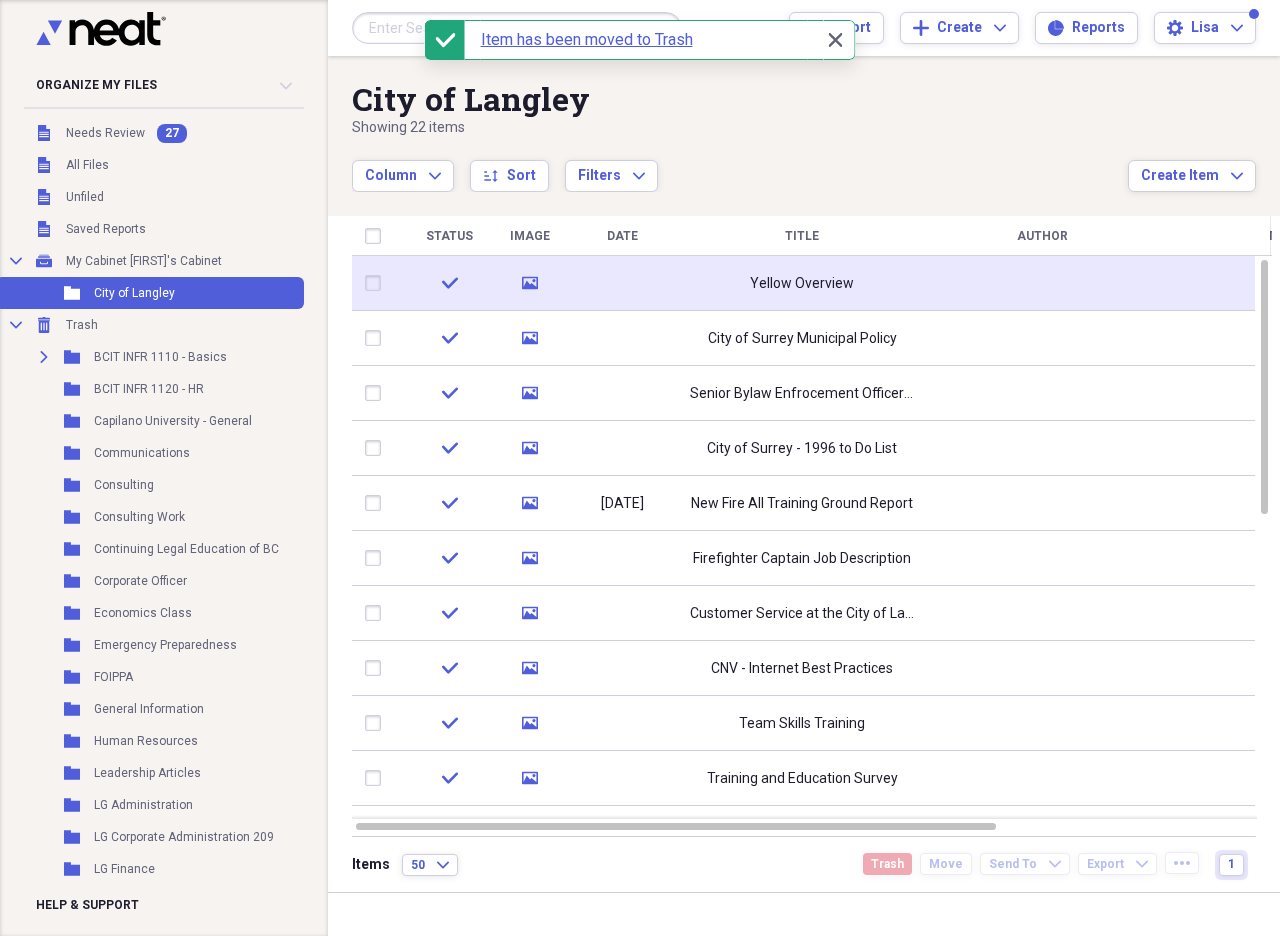 click on "media" 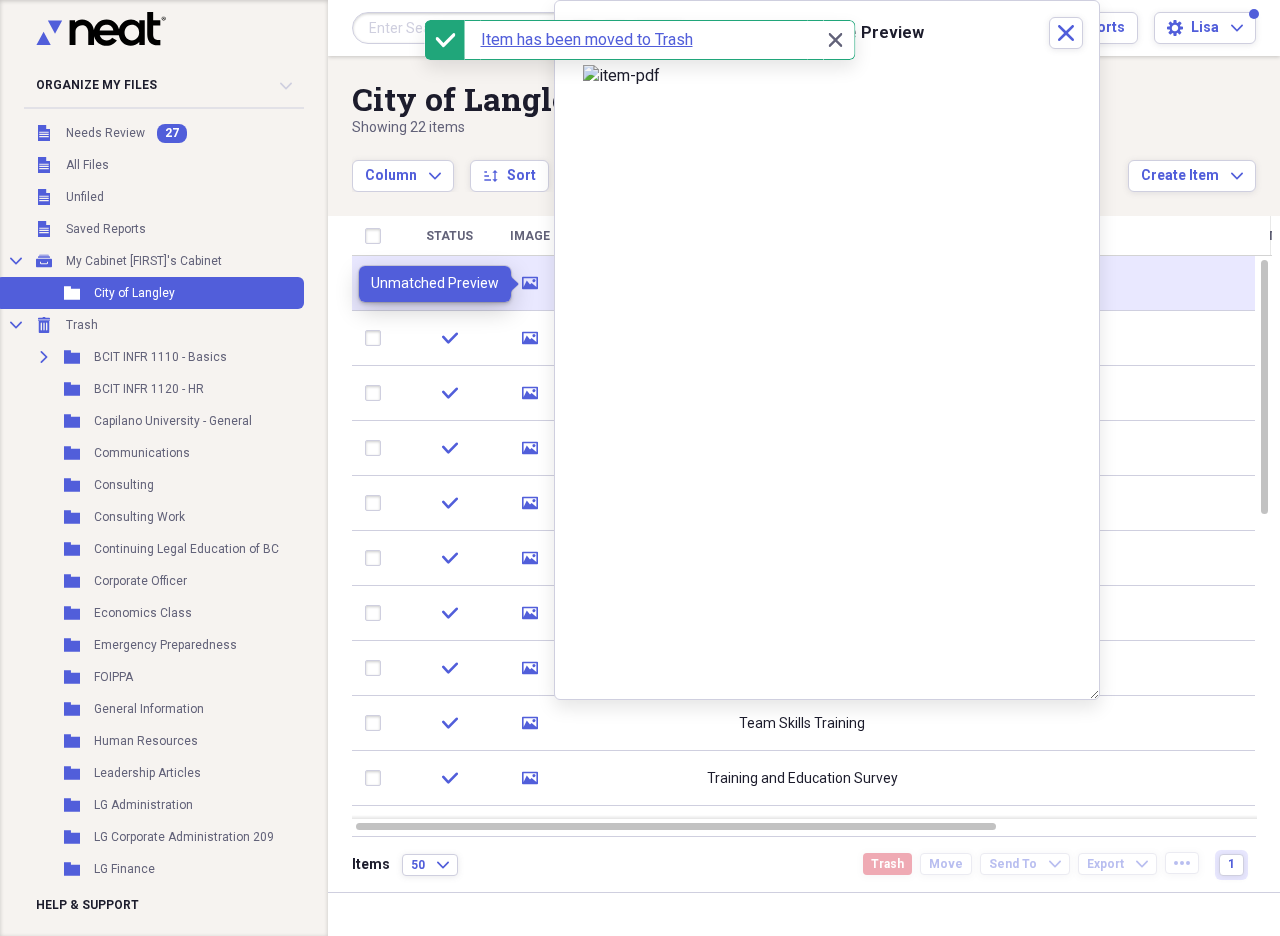 click on "media" 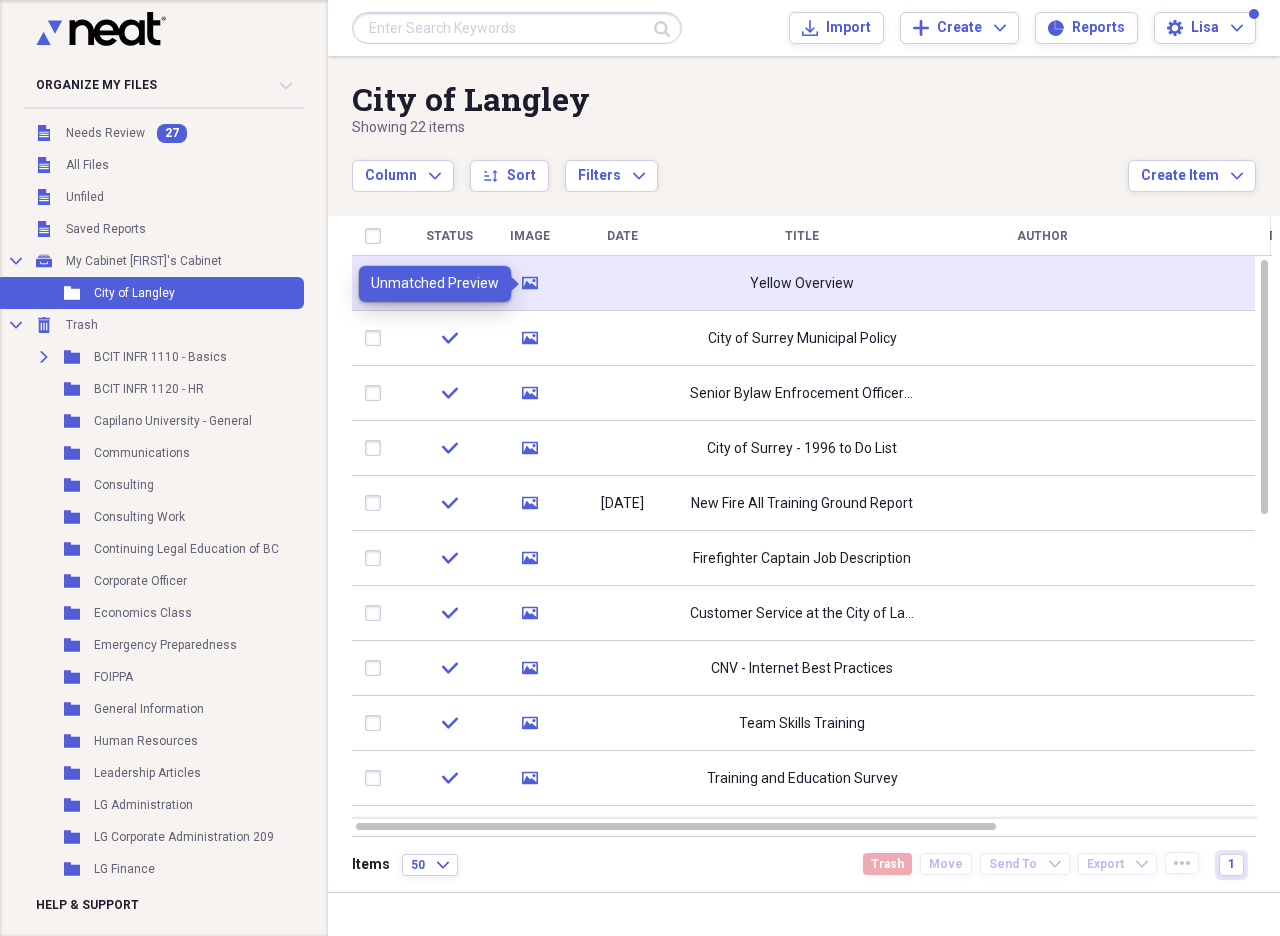 click on "media" 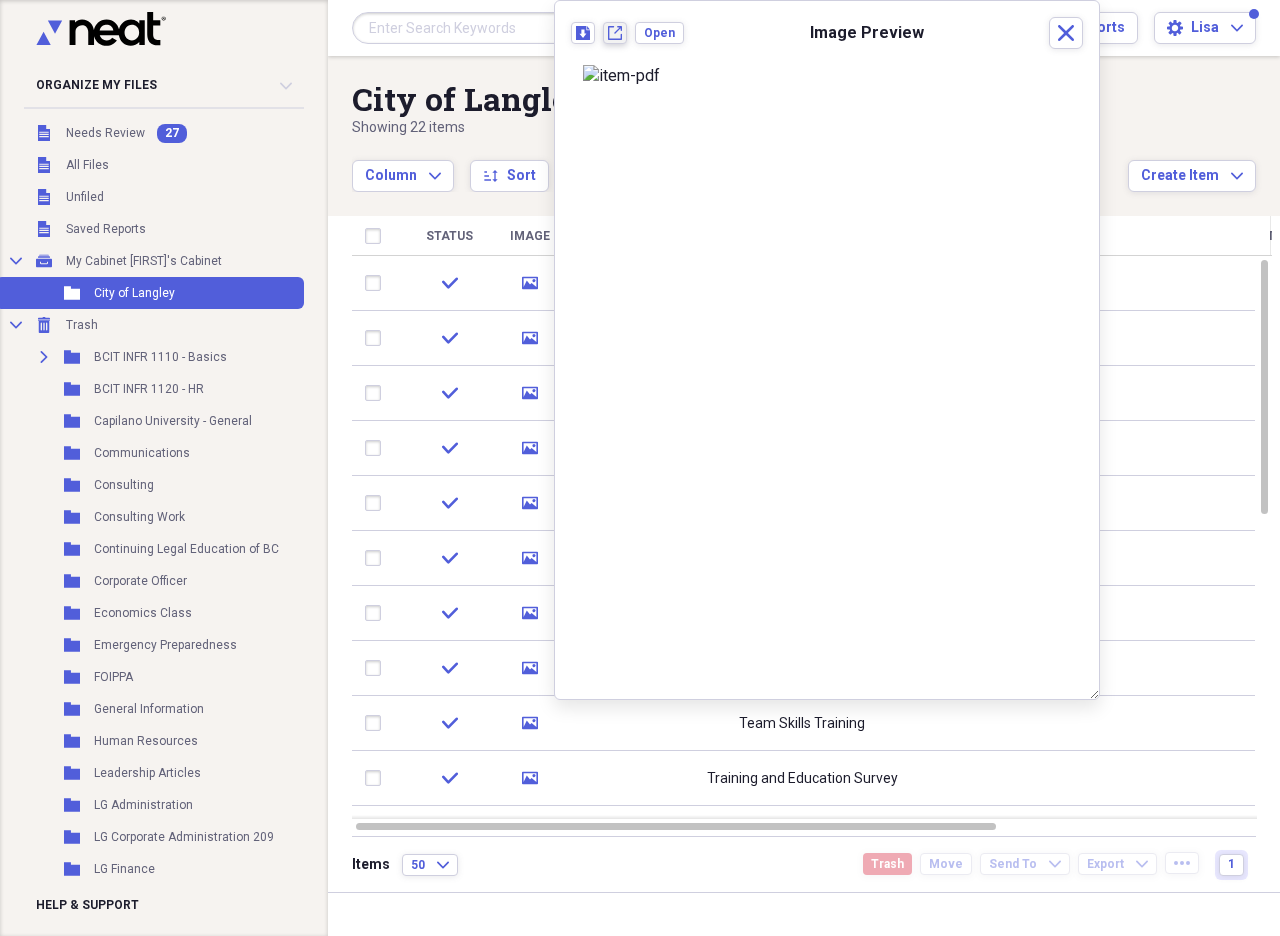 click on "New tab" 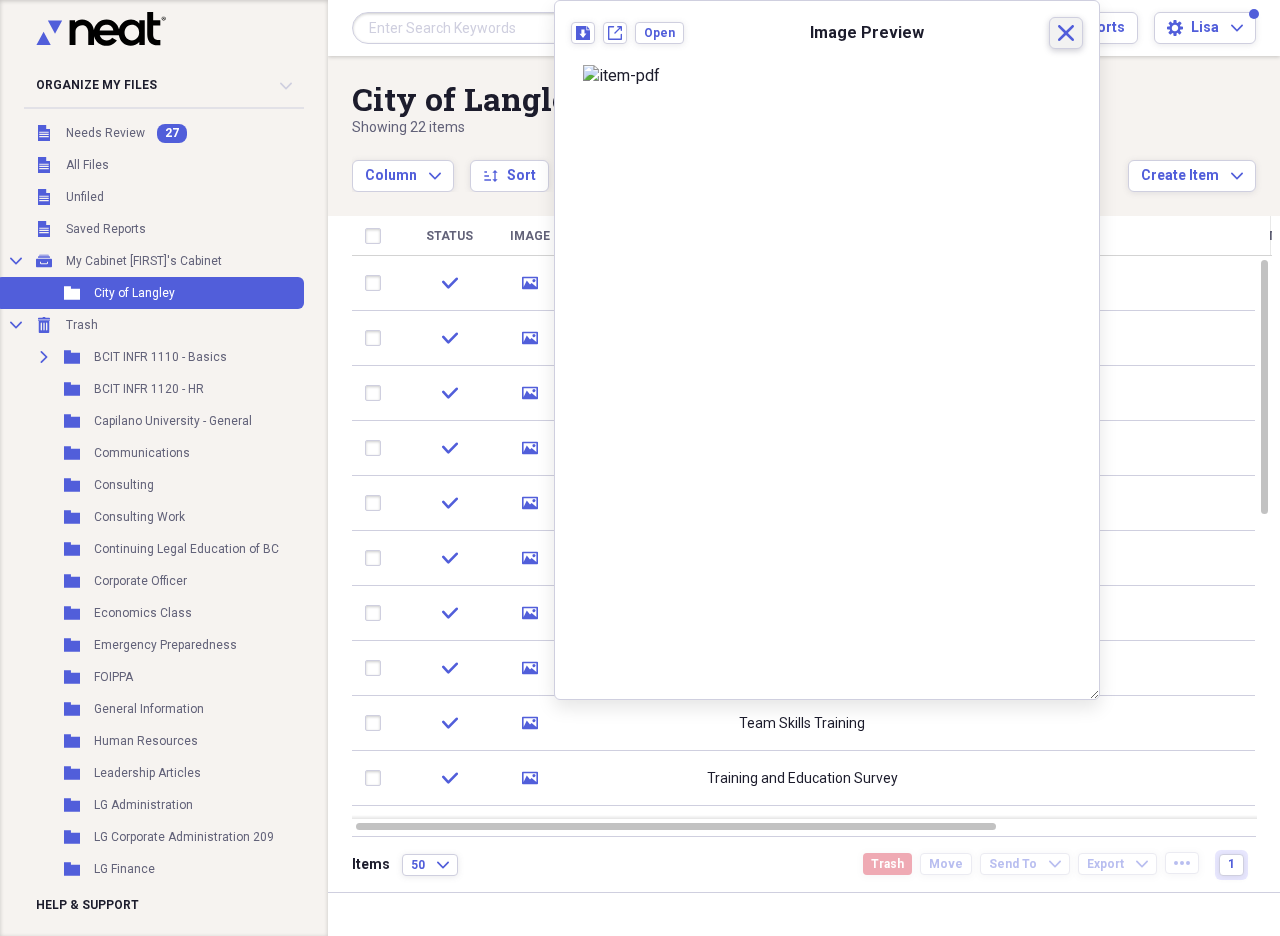 click on "Close" 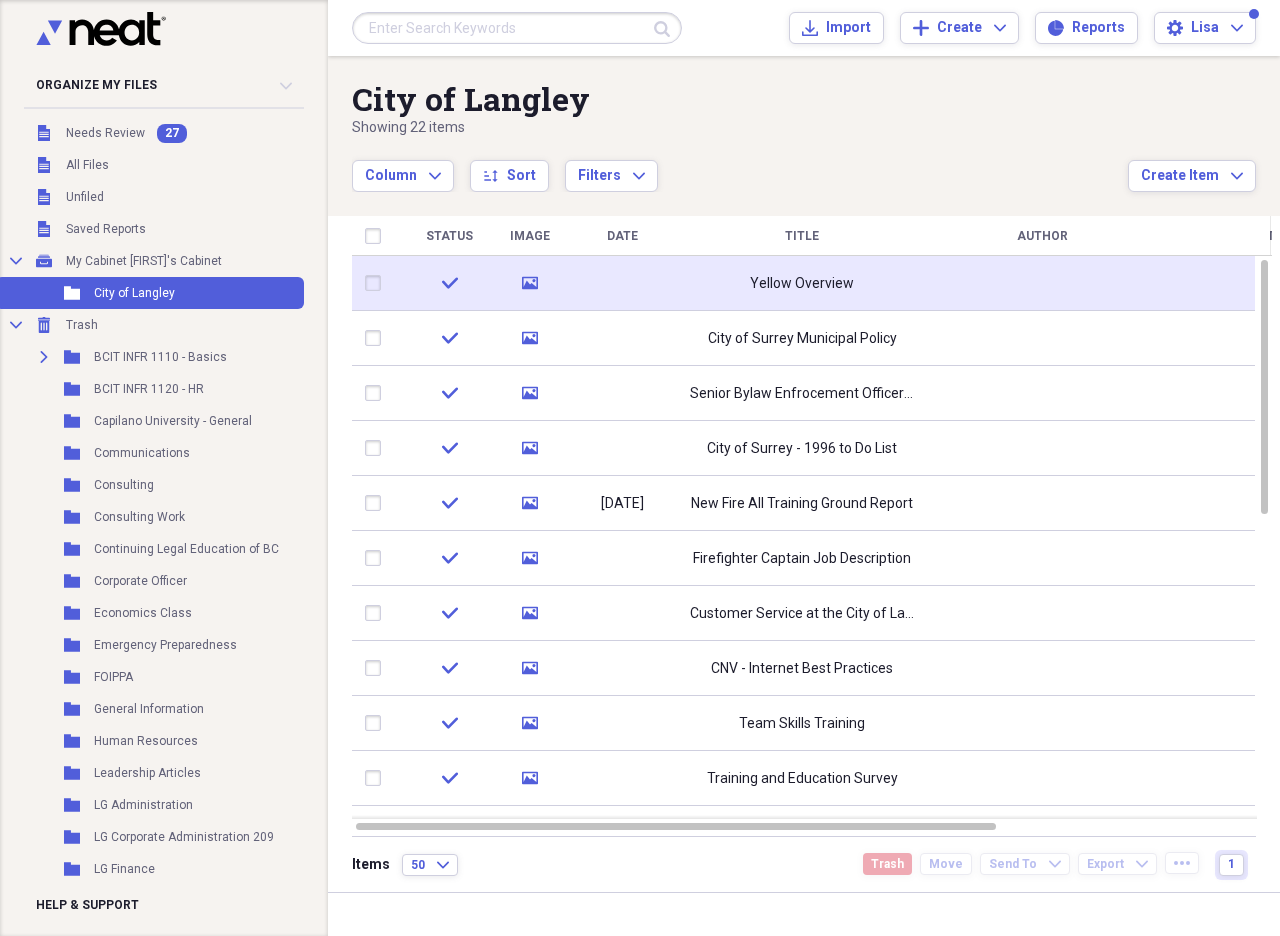 click at bounding box center [377, 283] 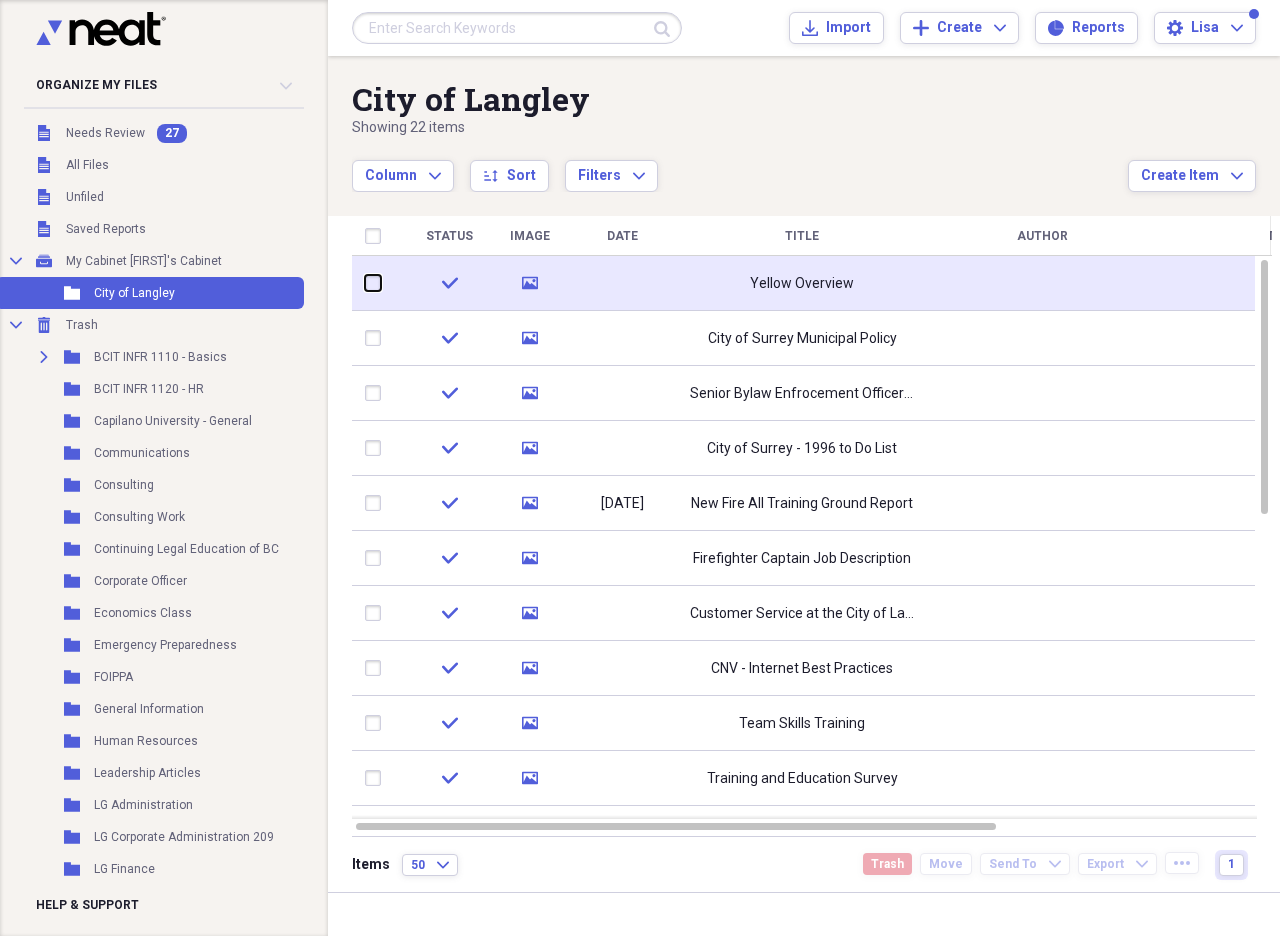 click at bounding box center (365, 283) 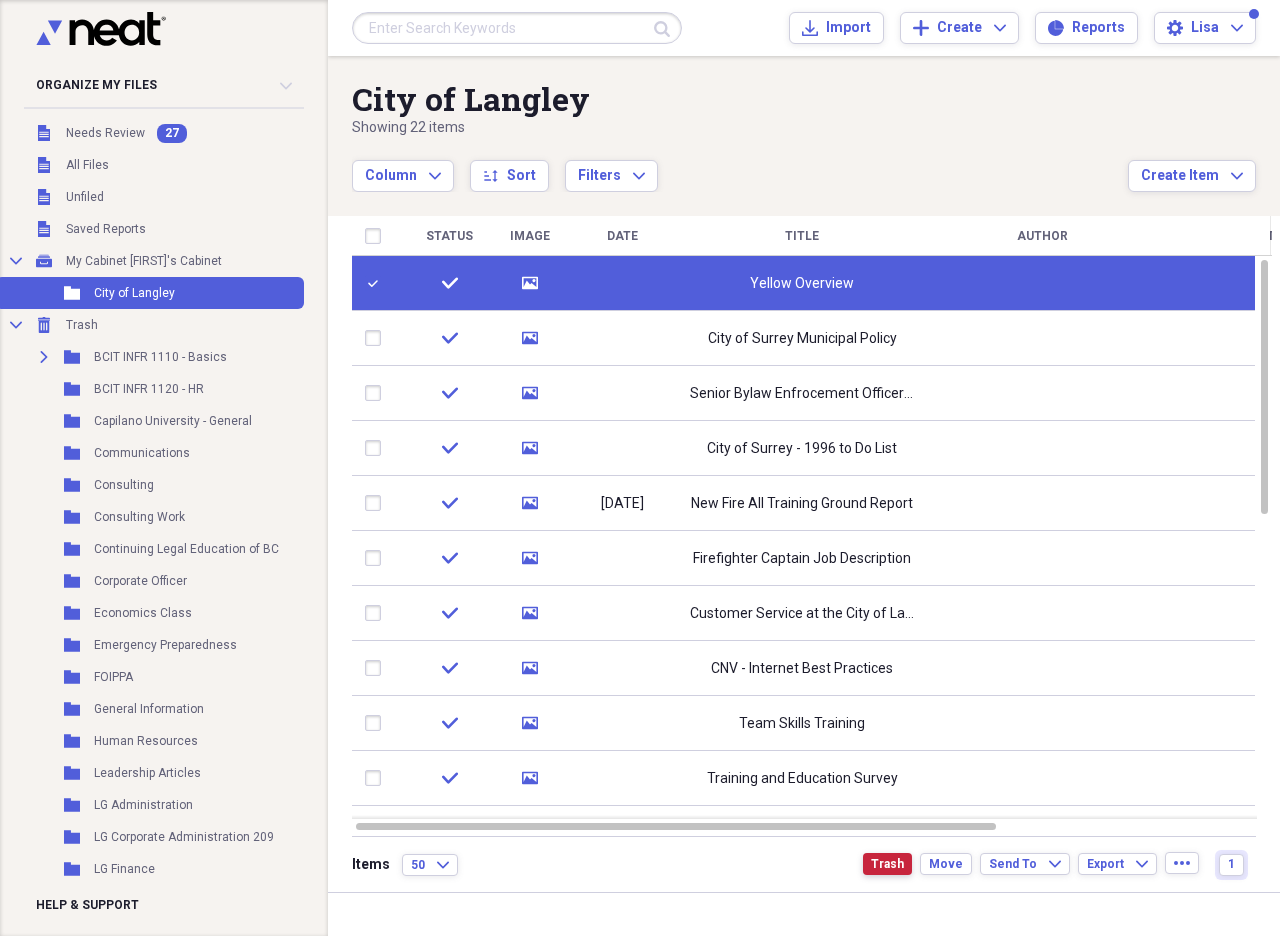 click on "Trash" at bounding box center (887, 864) 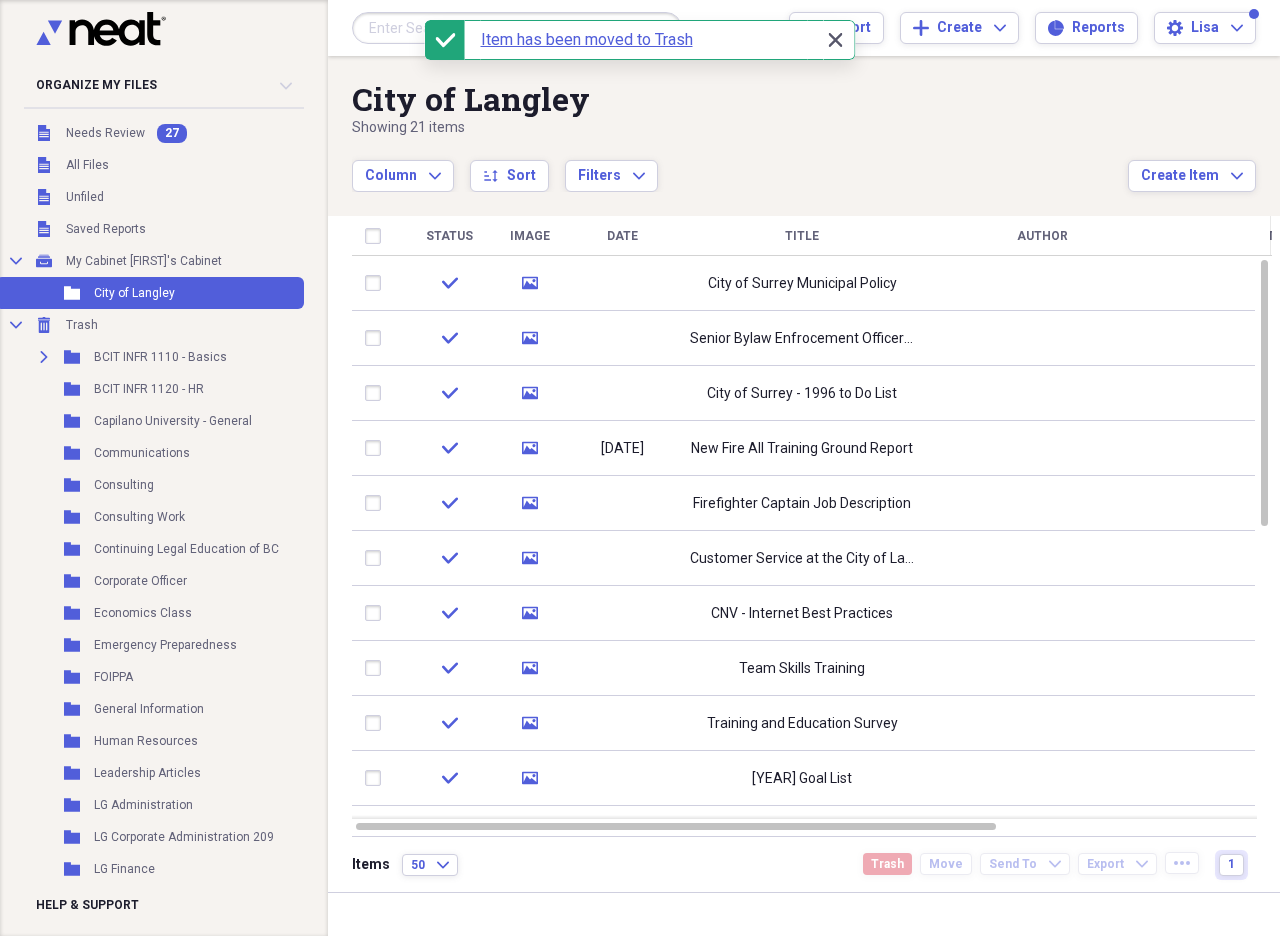 click on "Close" 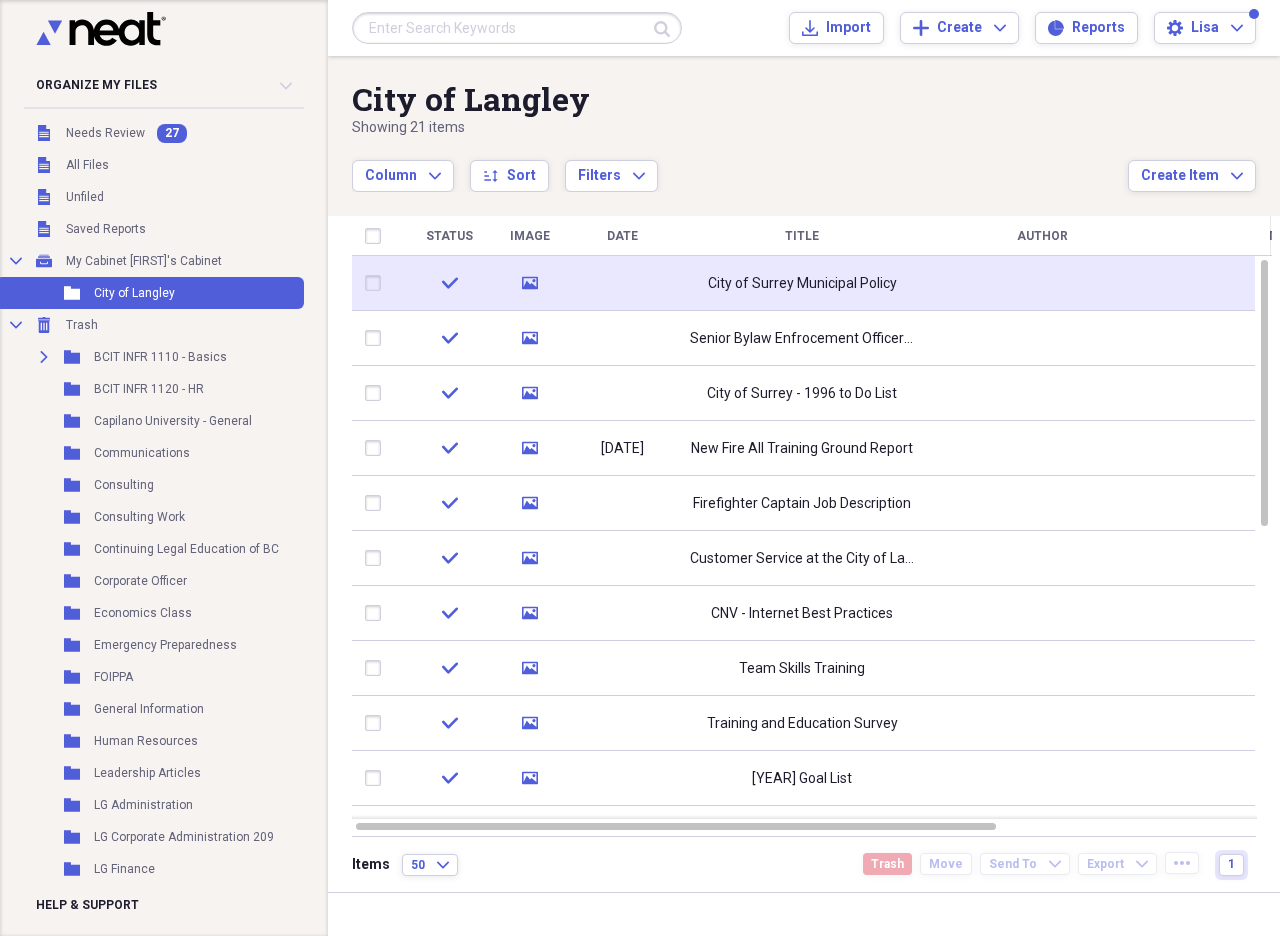 click on "media" 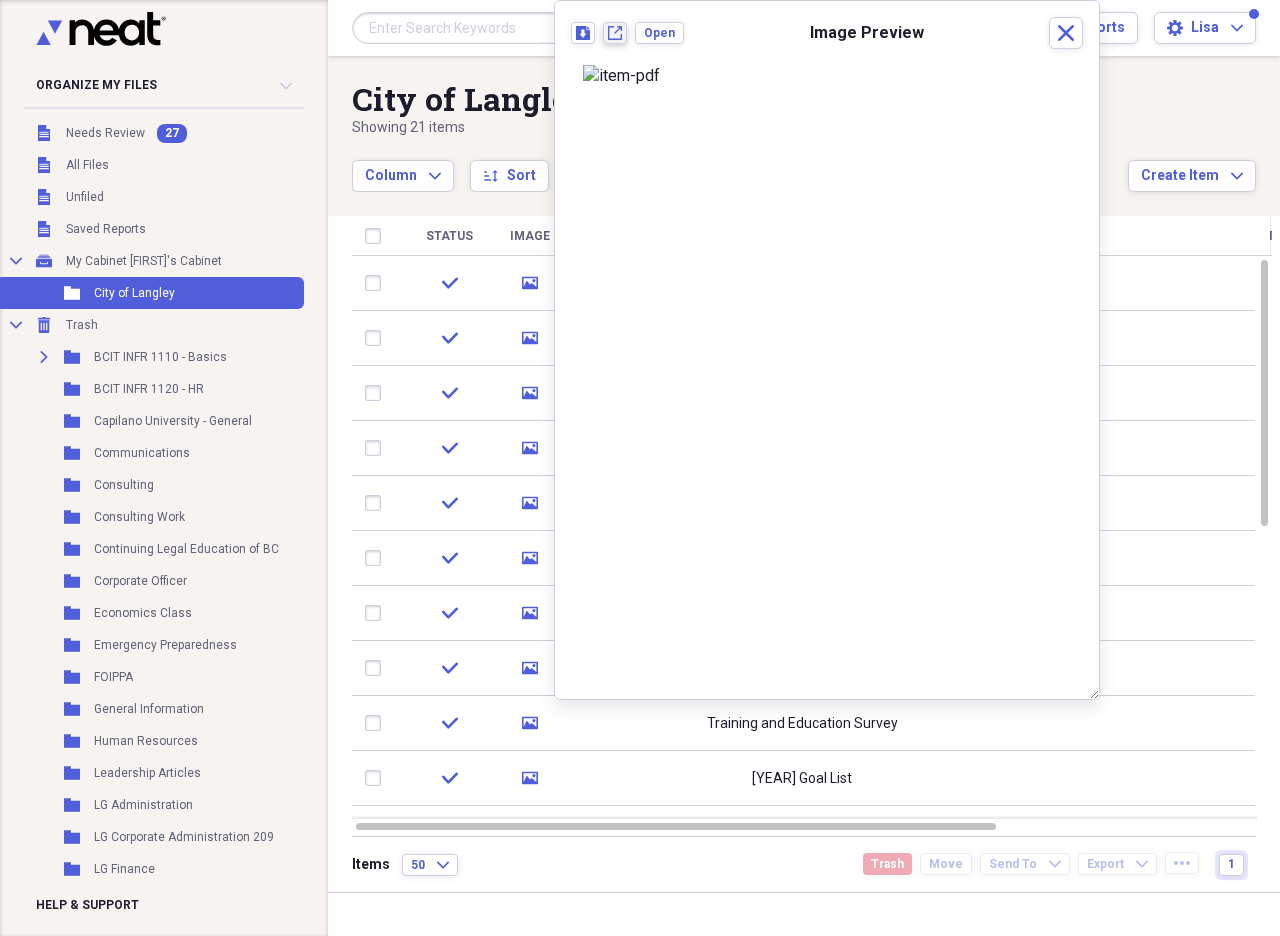 click on "New tab" 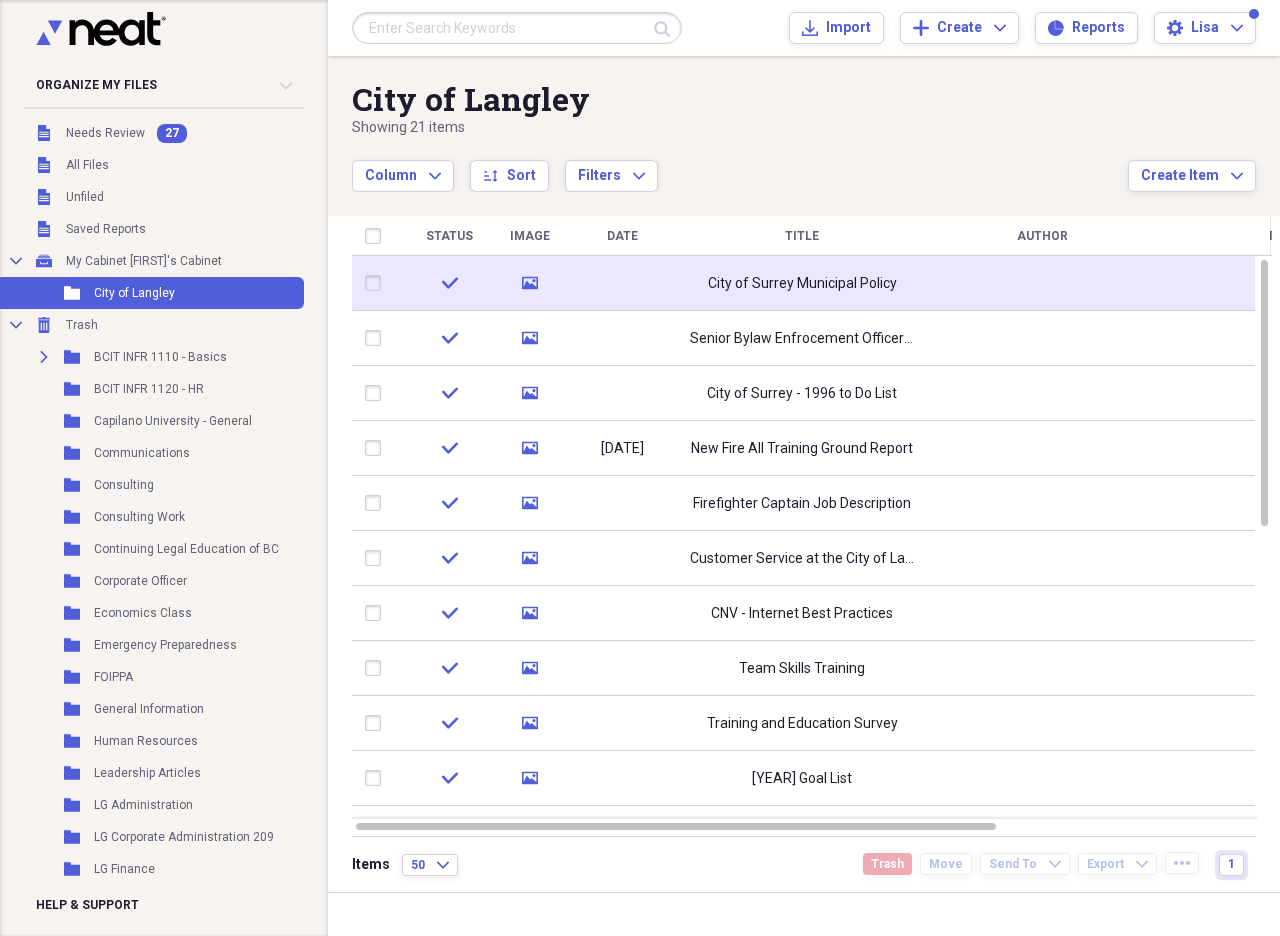 click at bounding box center (377, 283) 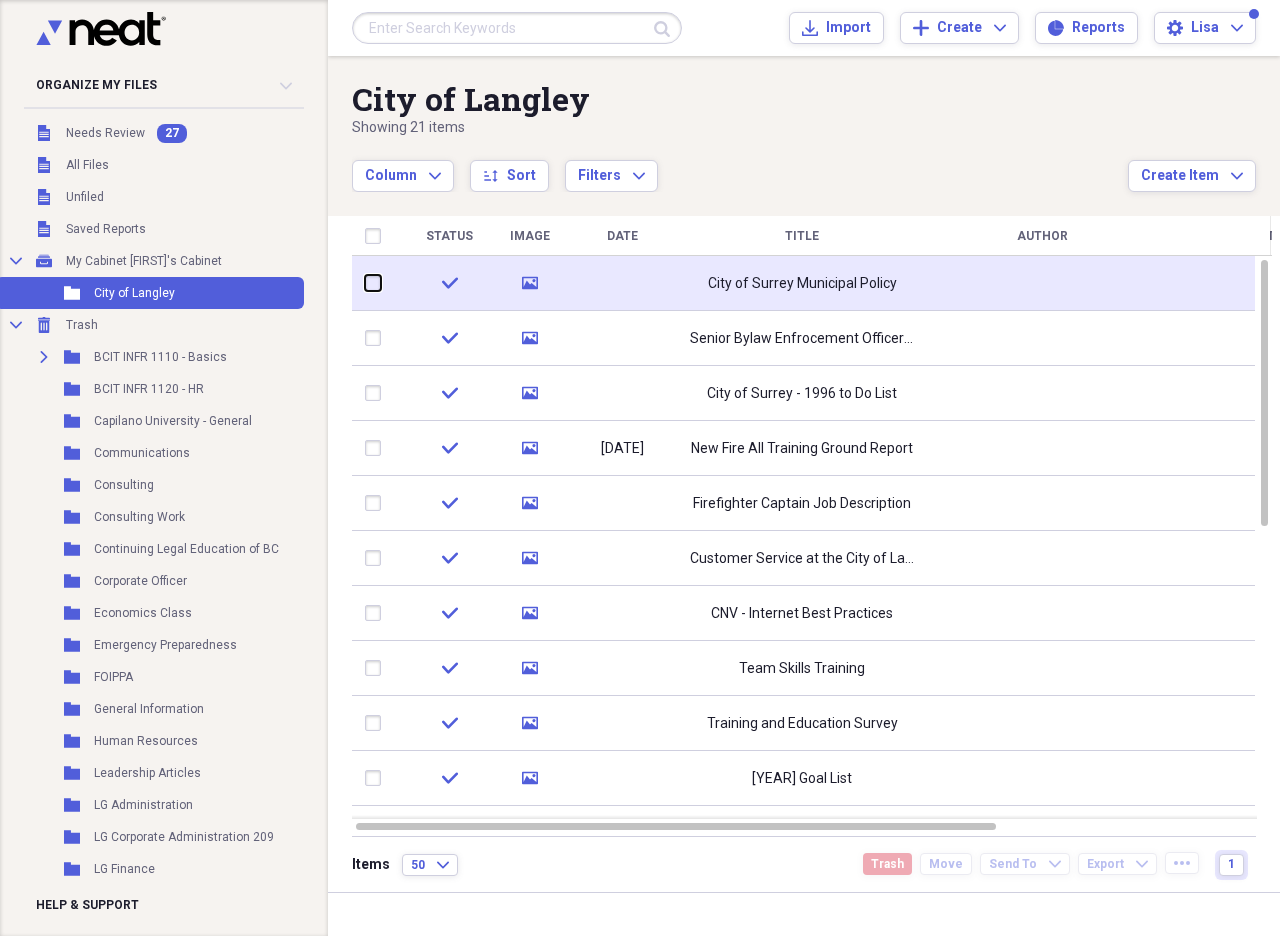 click at bounding box center (365, 283) 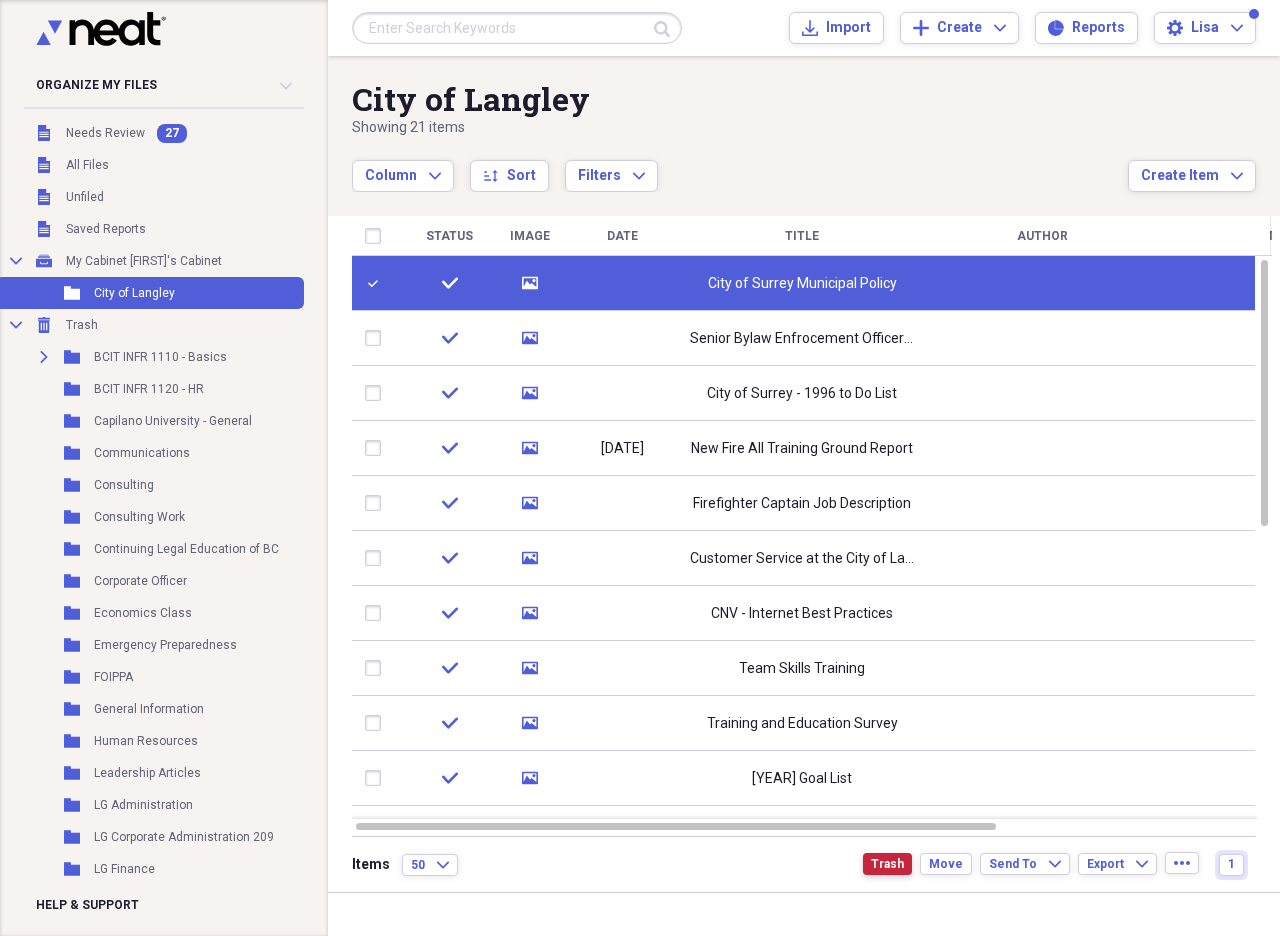 click on "Trash" at bounding box center [887, 864] 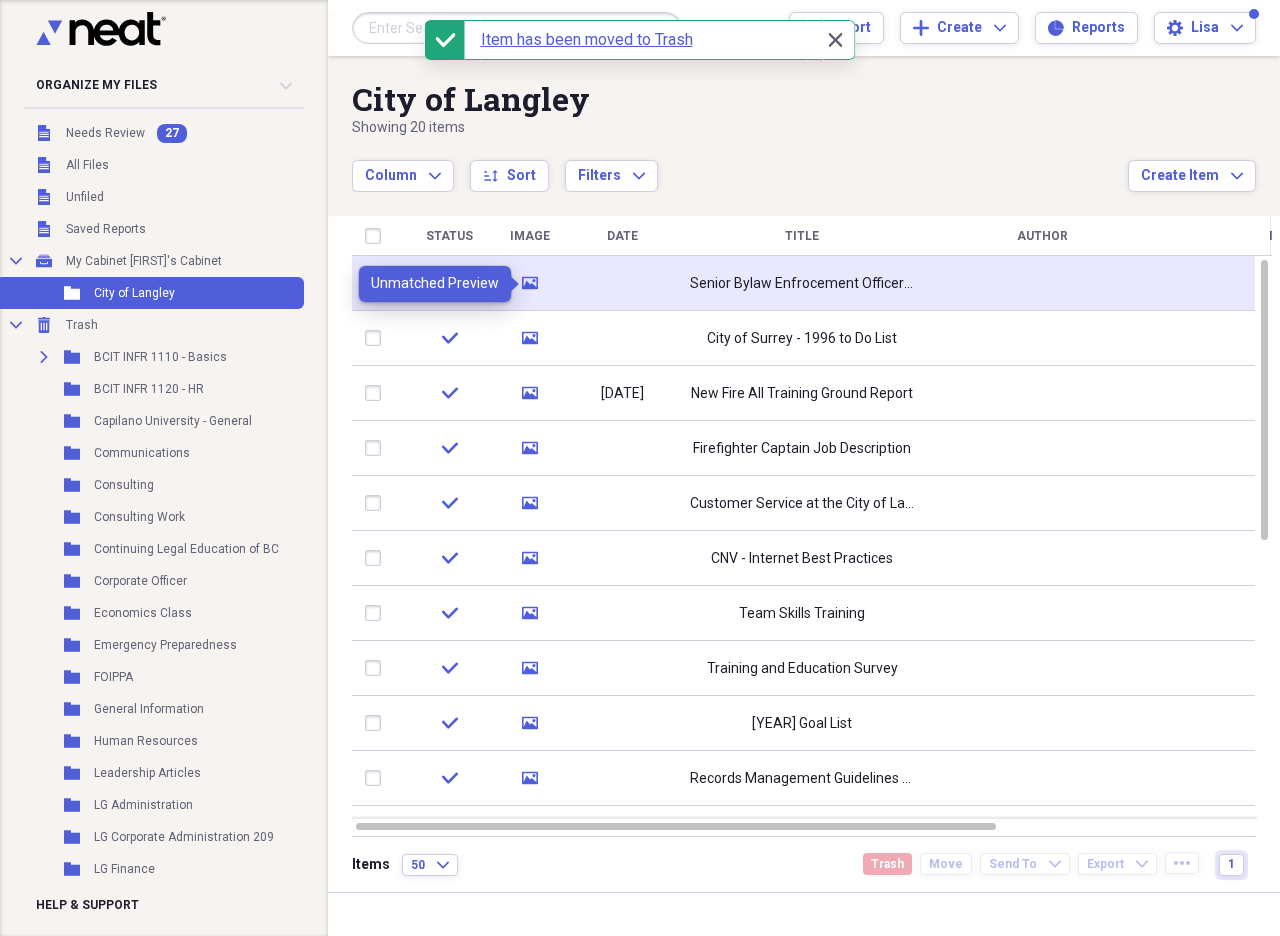 click on "media" 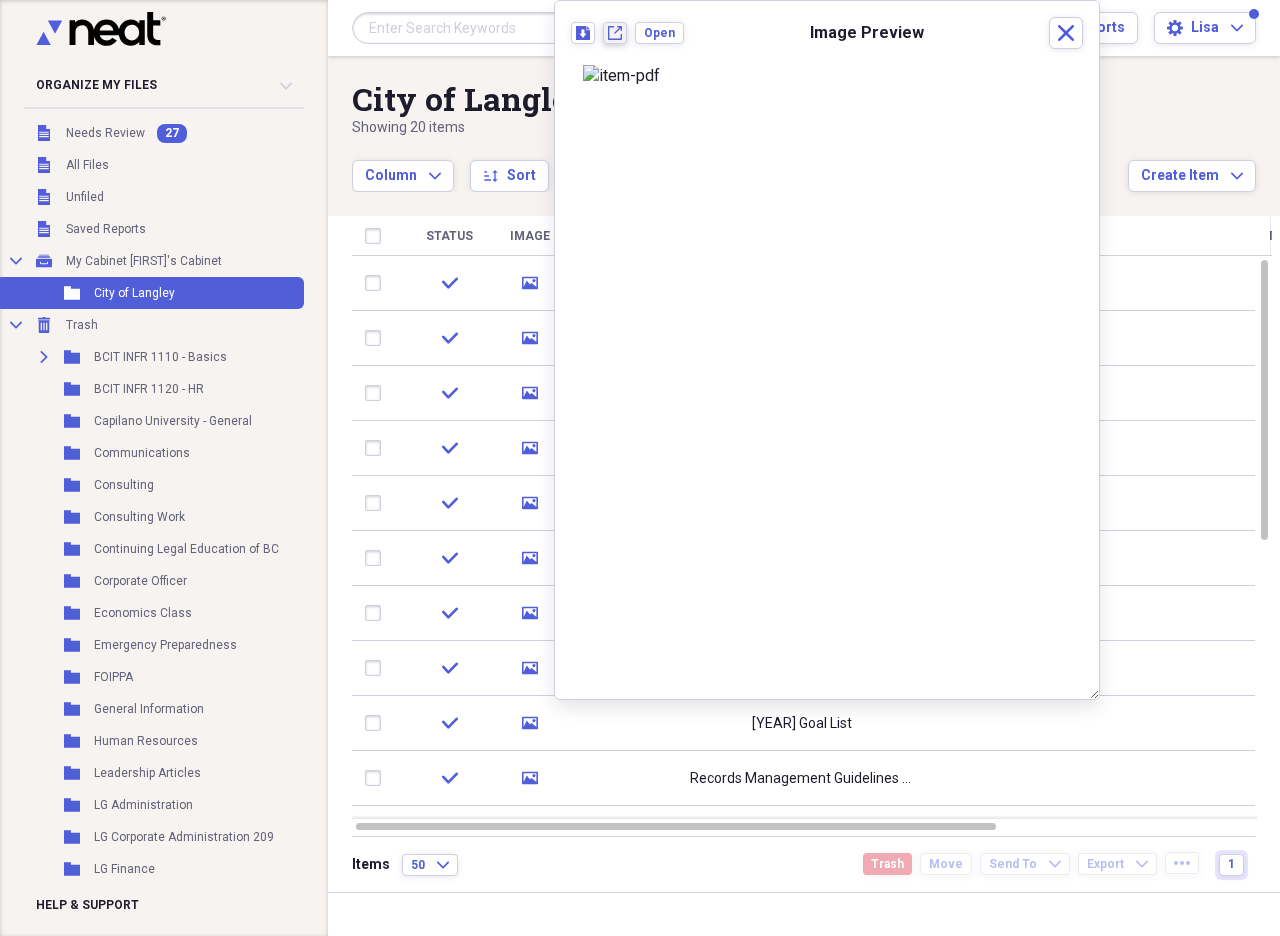 click on "New tab" at bounding box center (615, 33) 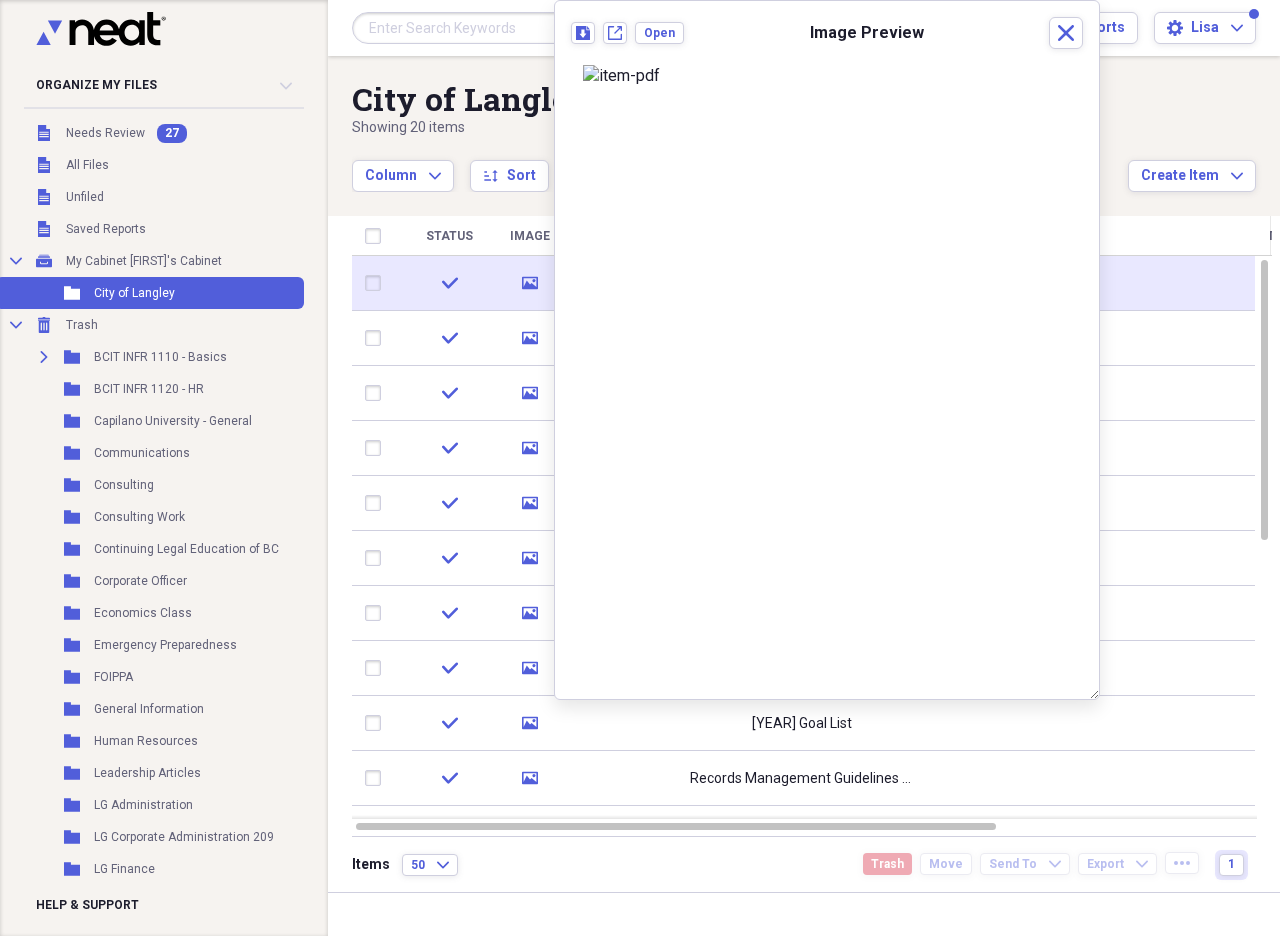 click at bounding box center (377, 283) 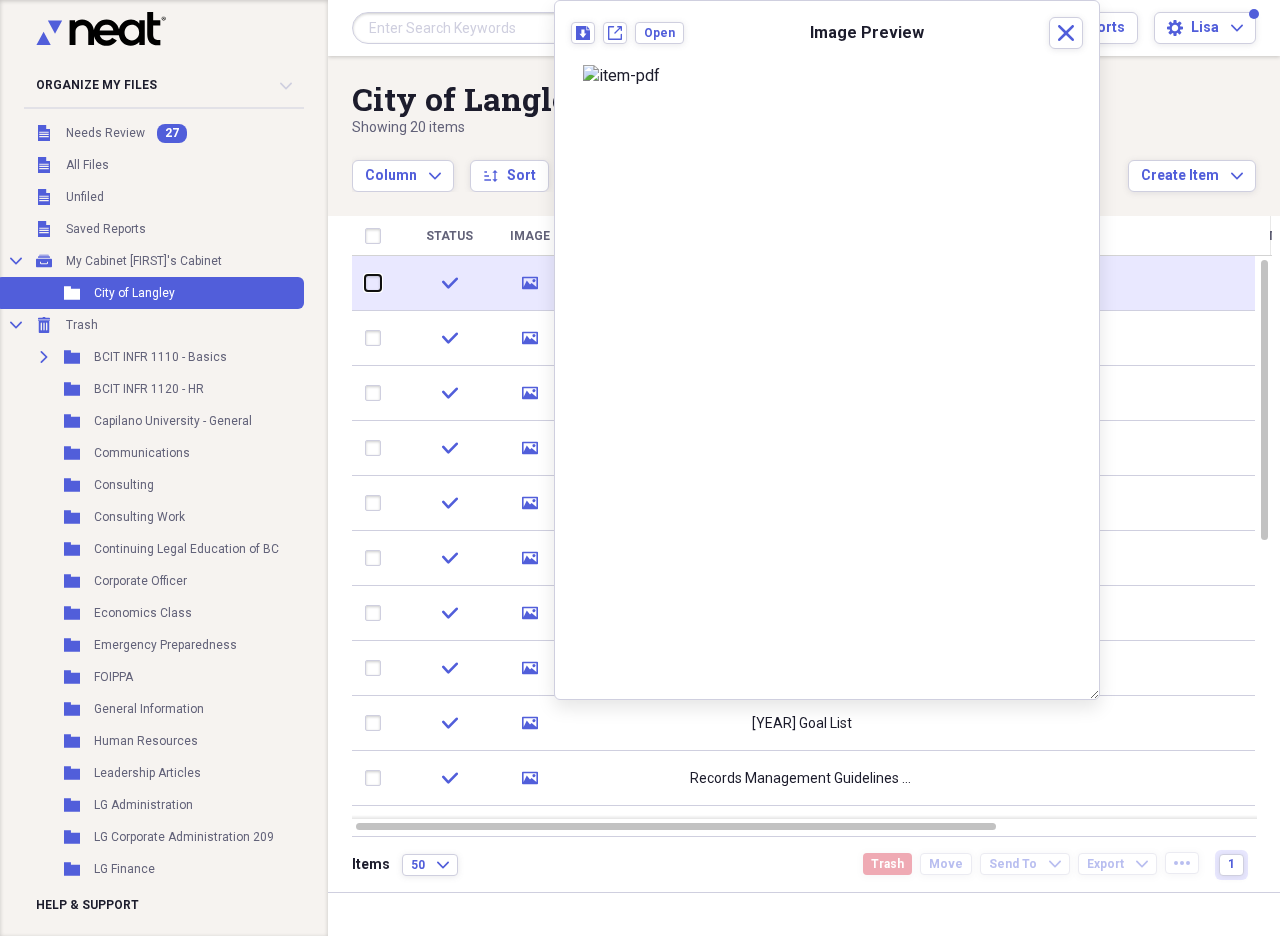click at bounding box center (365, 283) 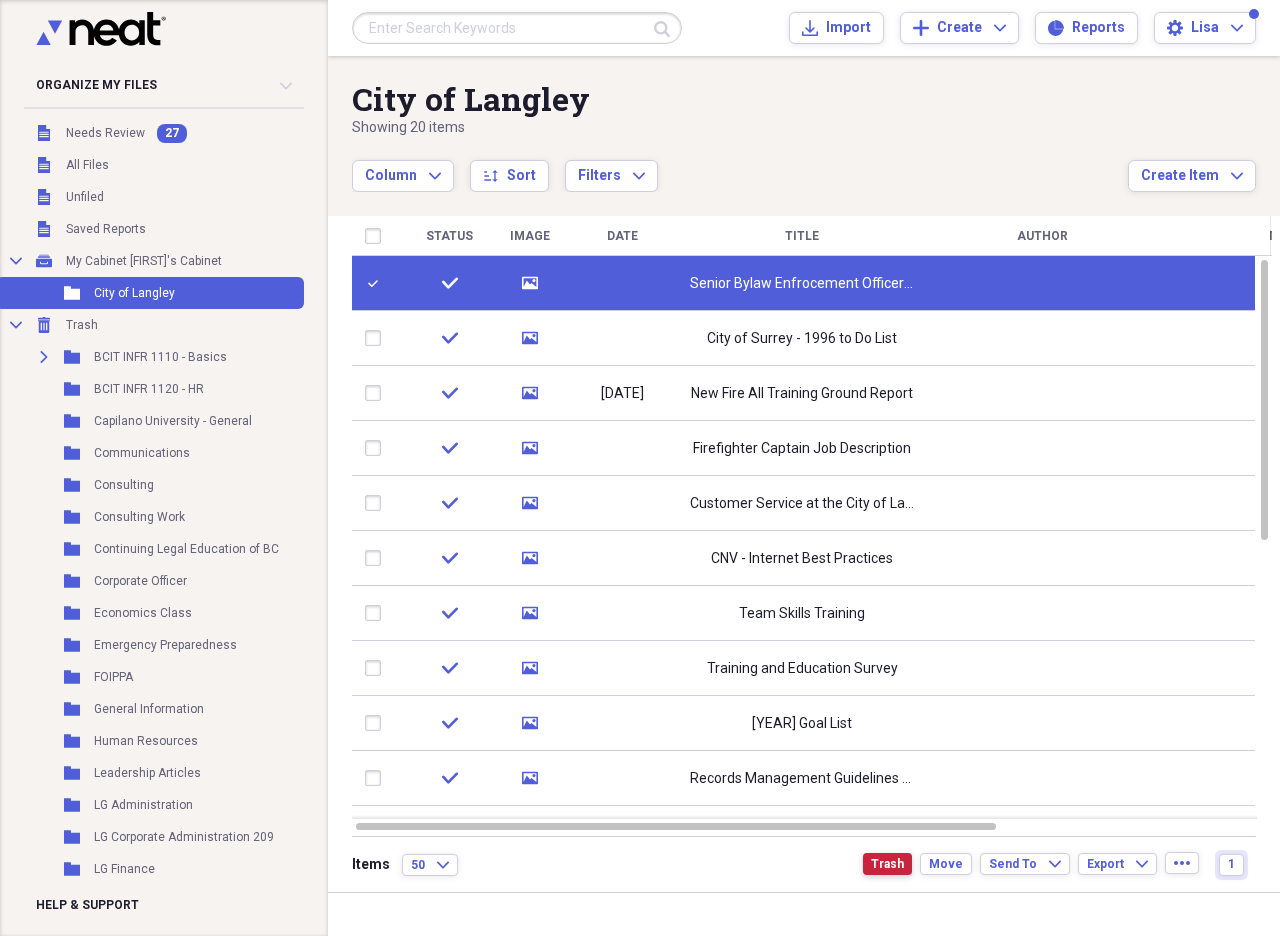 click on "Trash" at bounding box center [887, 864] 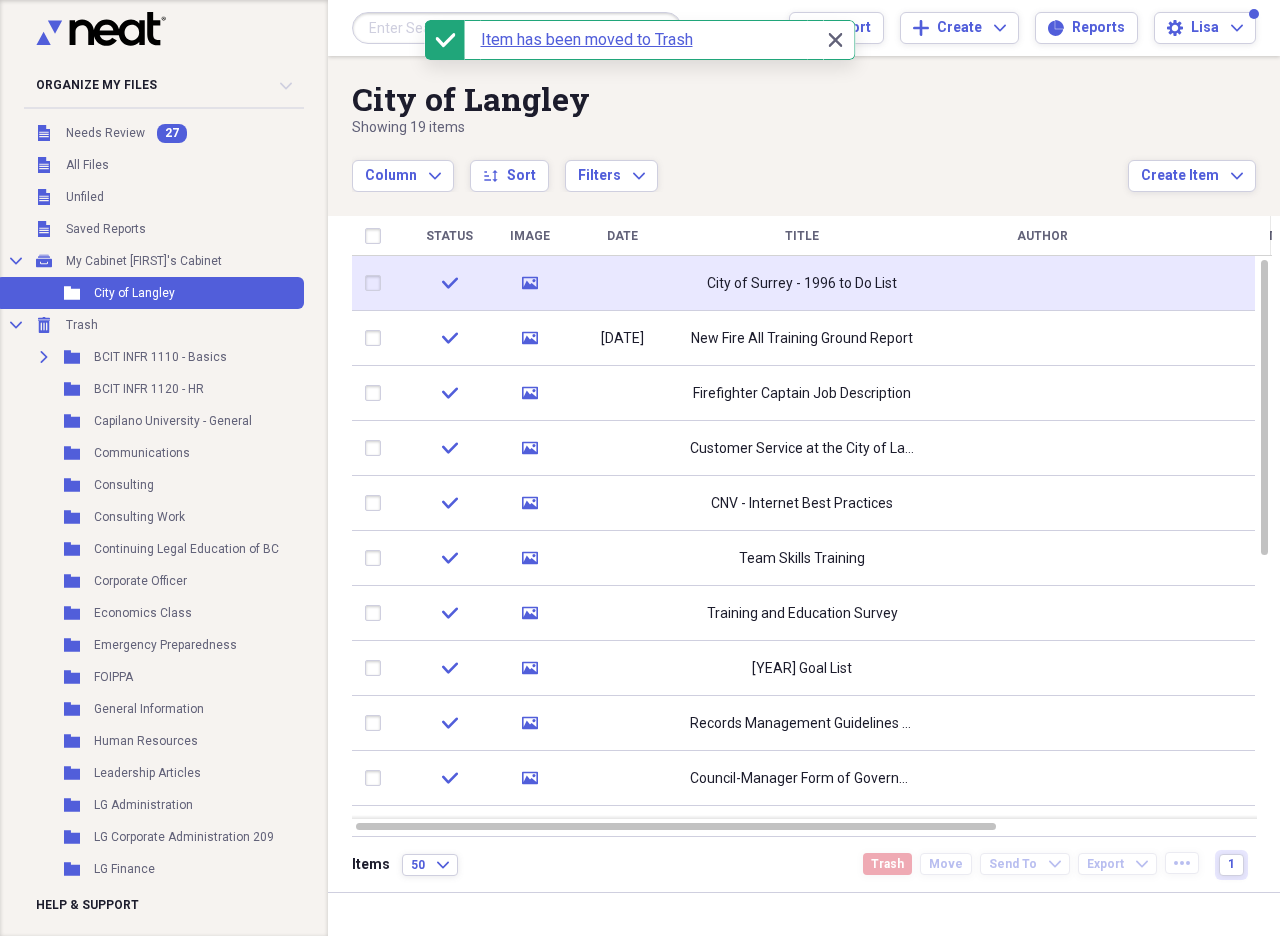 click 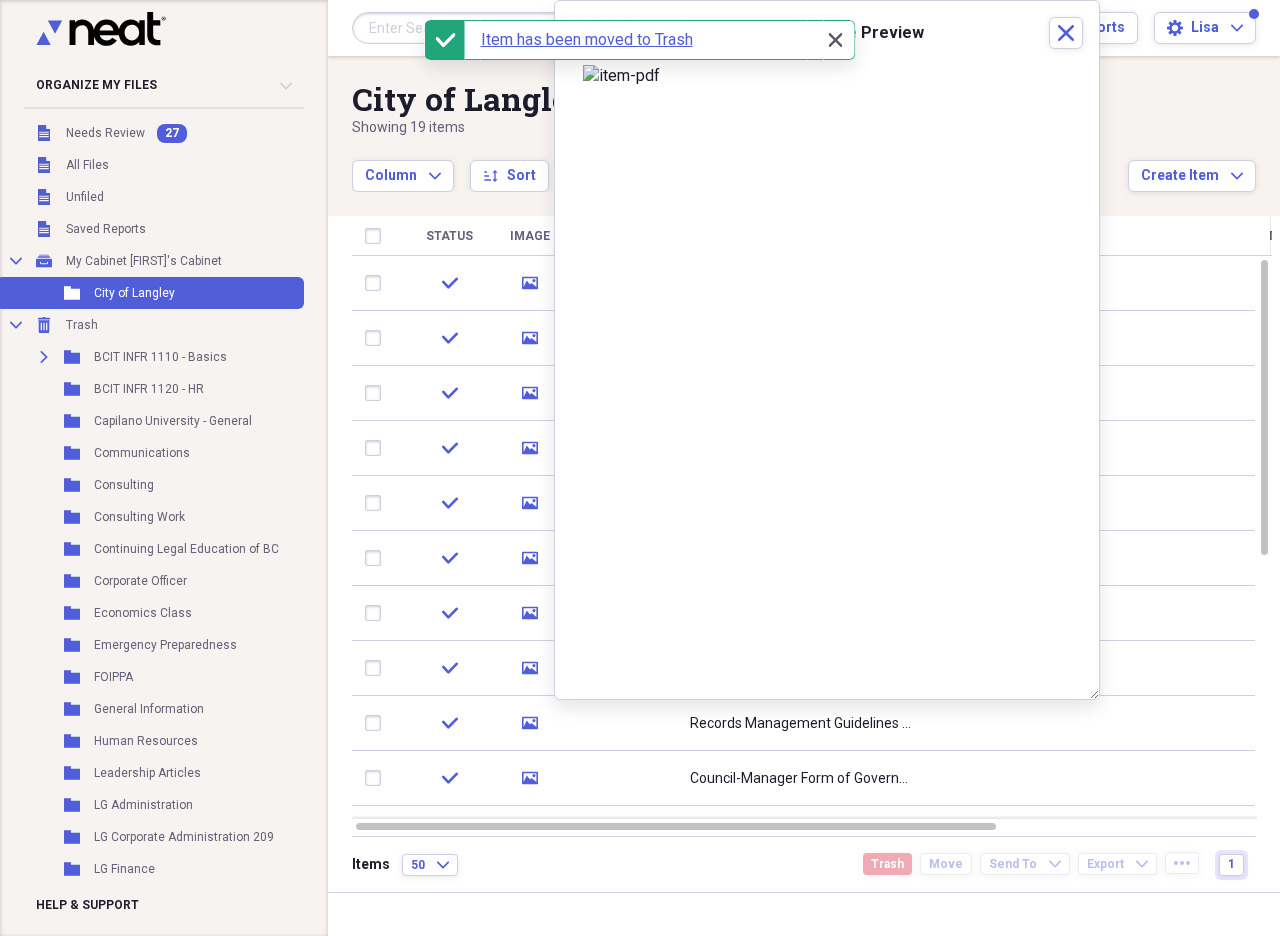 click on "Close" 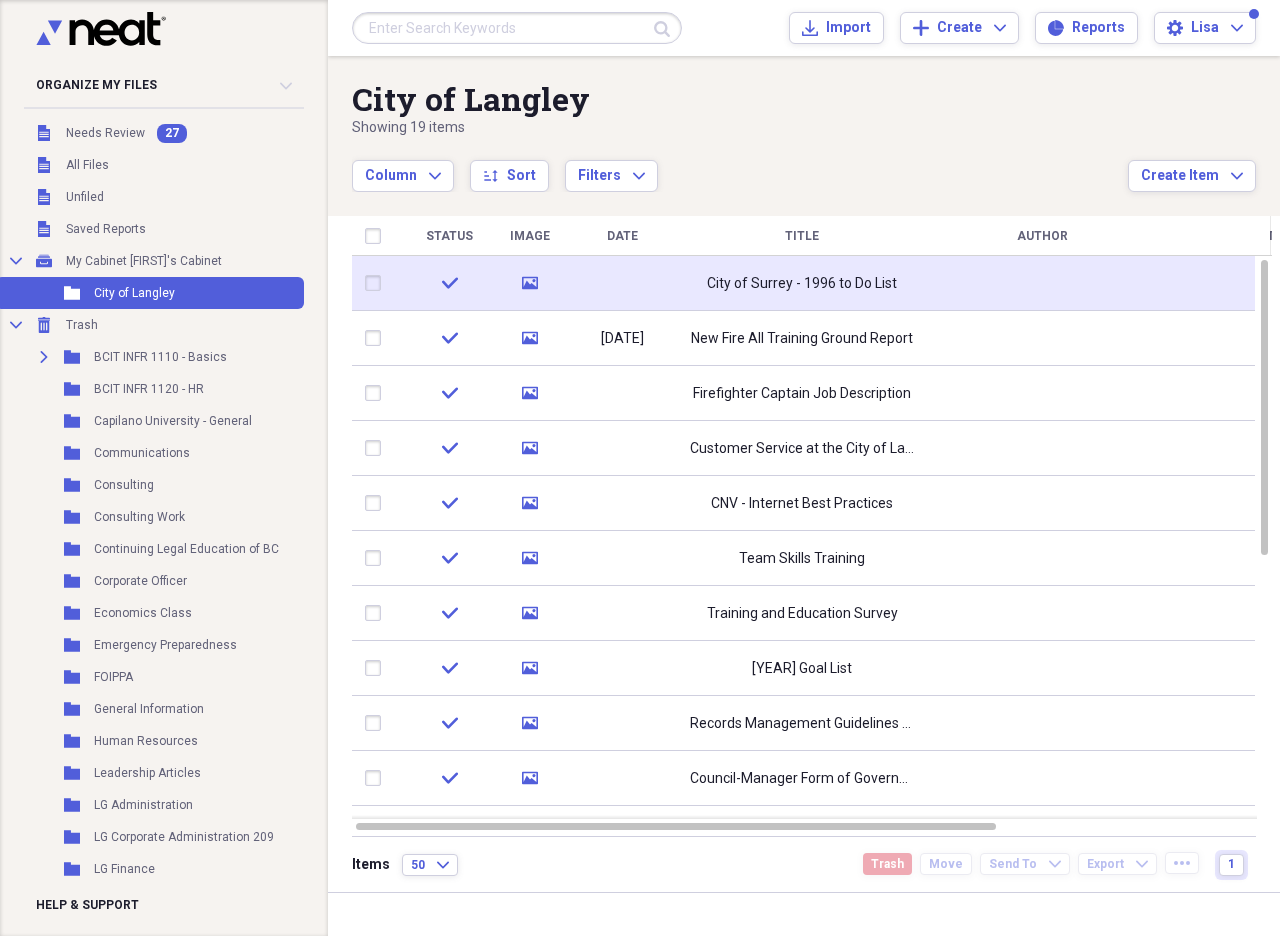click on "media" 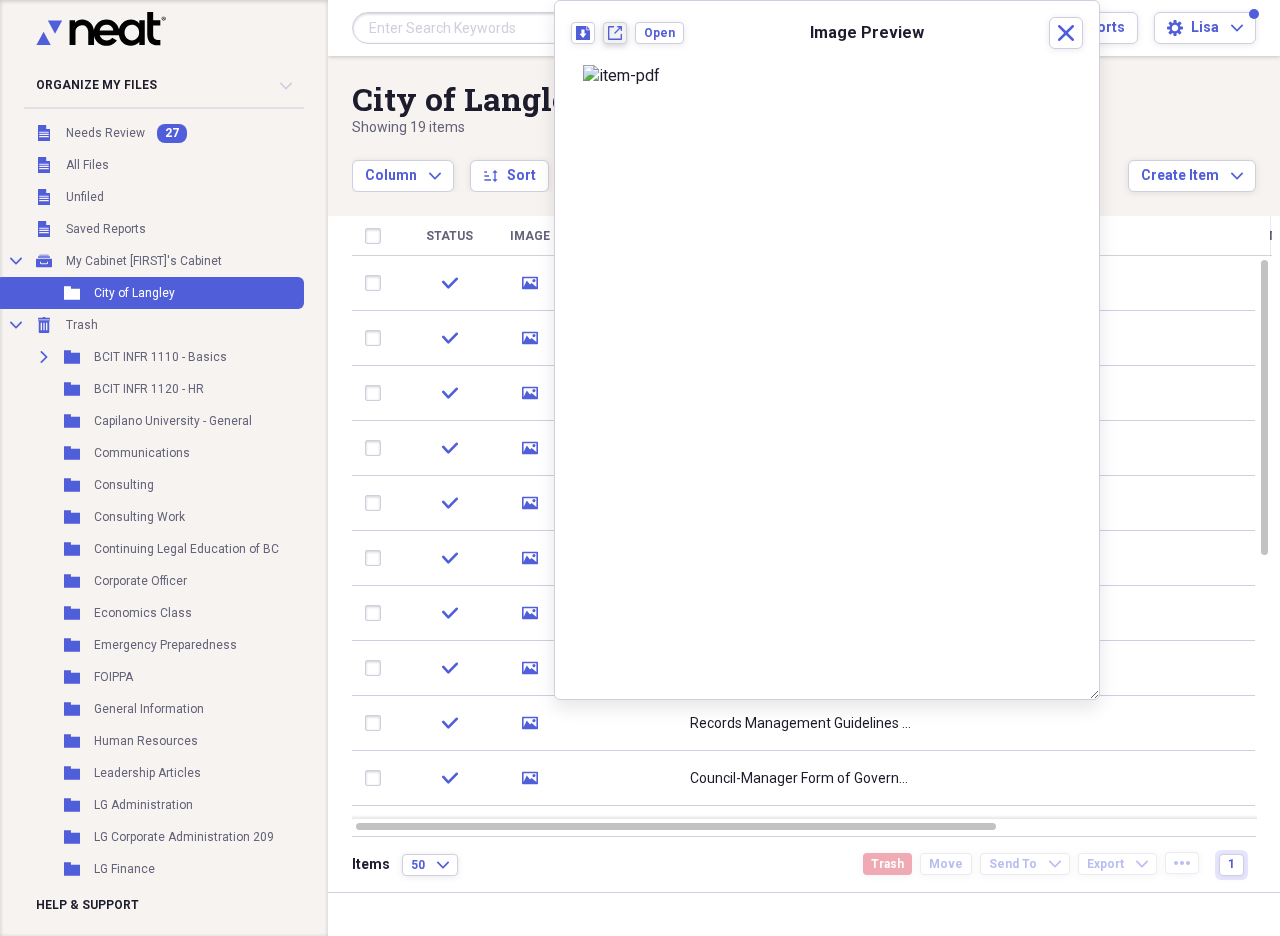 click on "New tab" 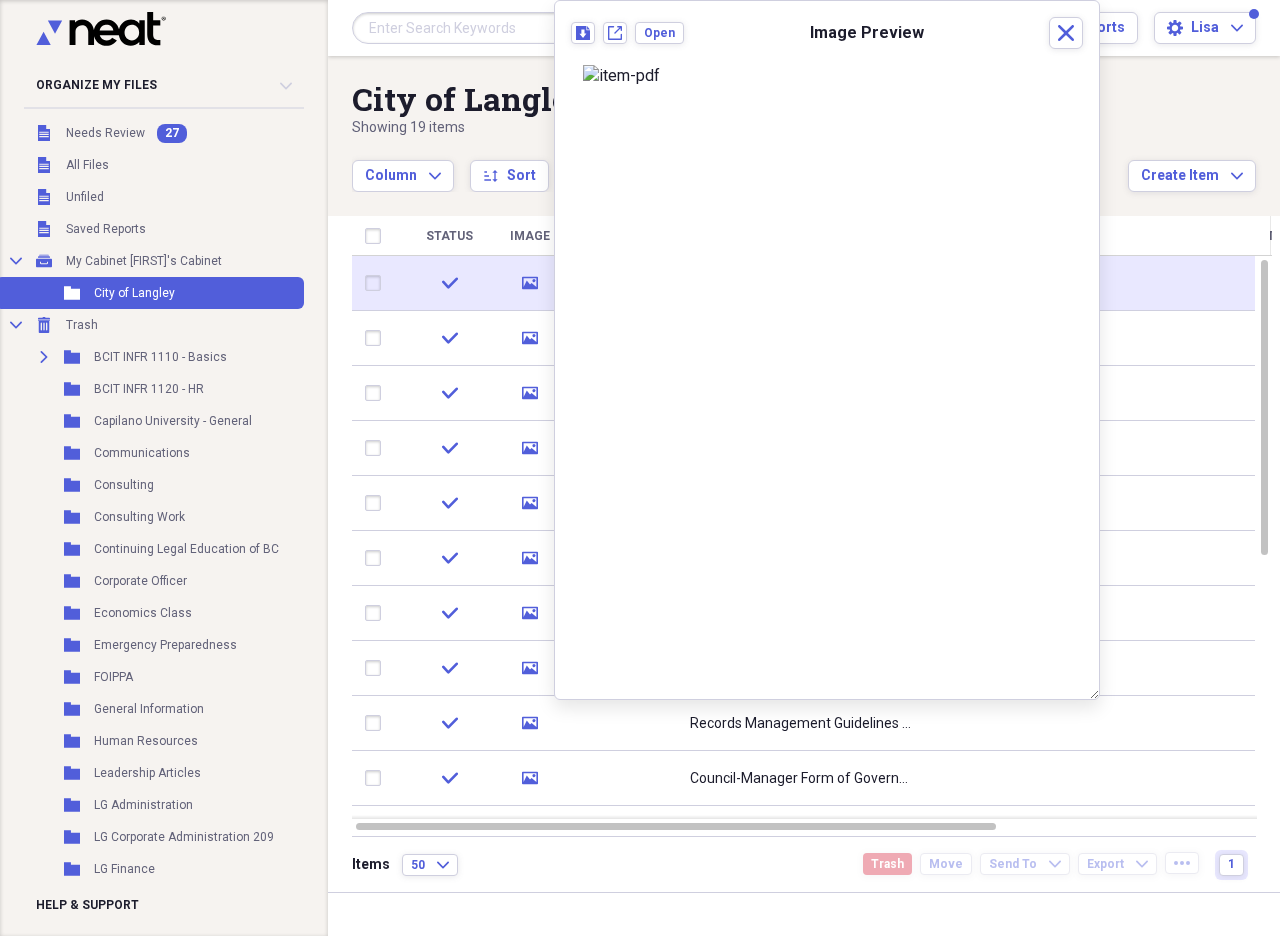 click at bounding box center [377, 283] 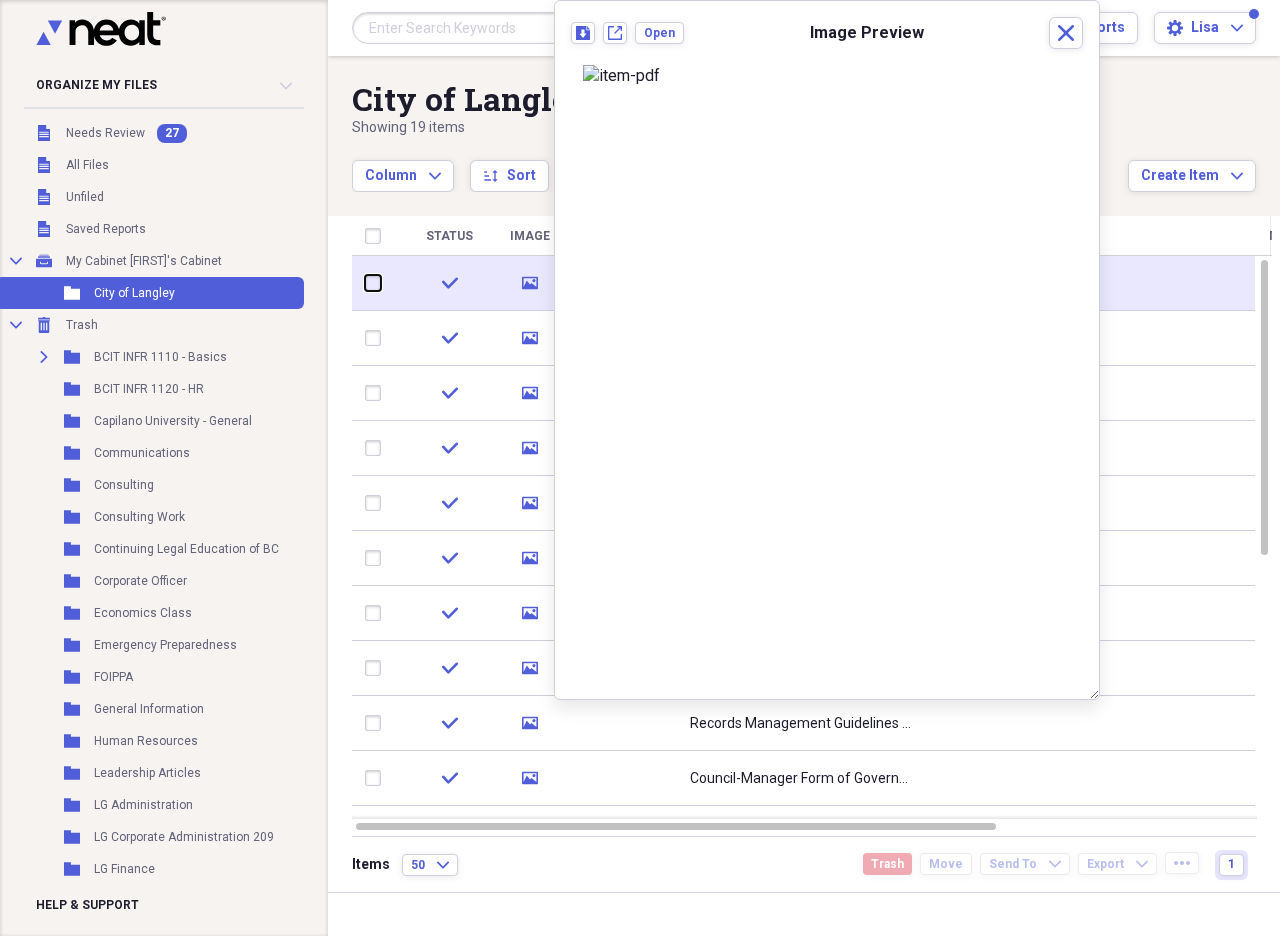 click at bounding box center (365, 283) 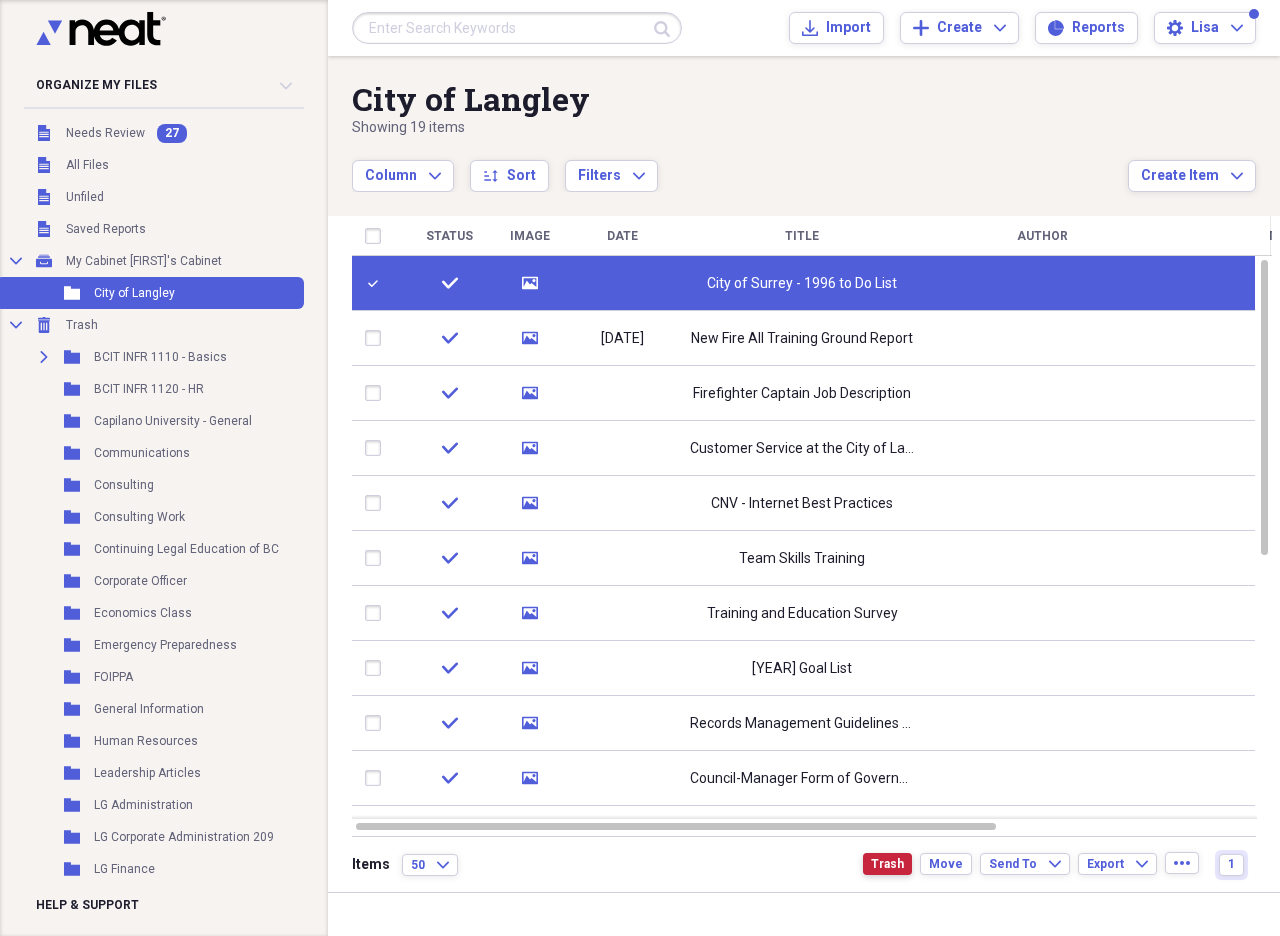 click on "Trash" at bounding box center [887, 864] 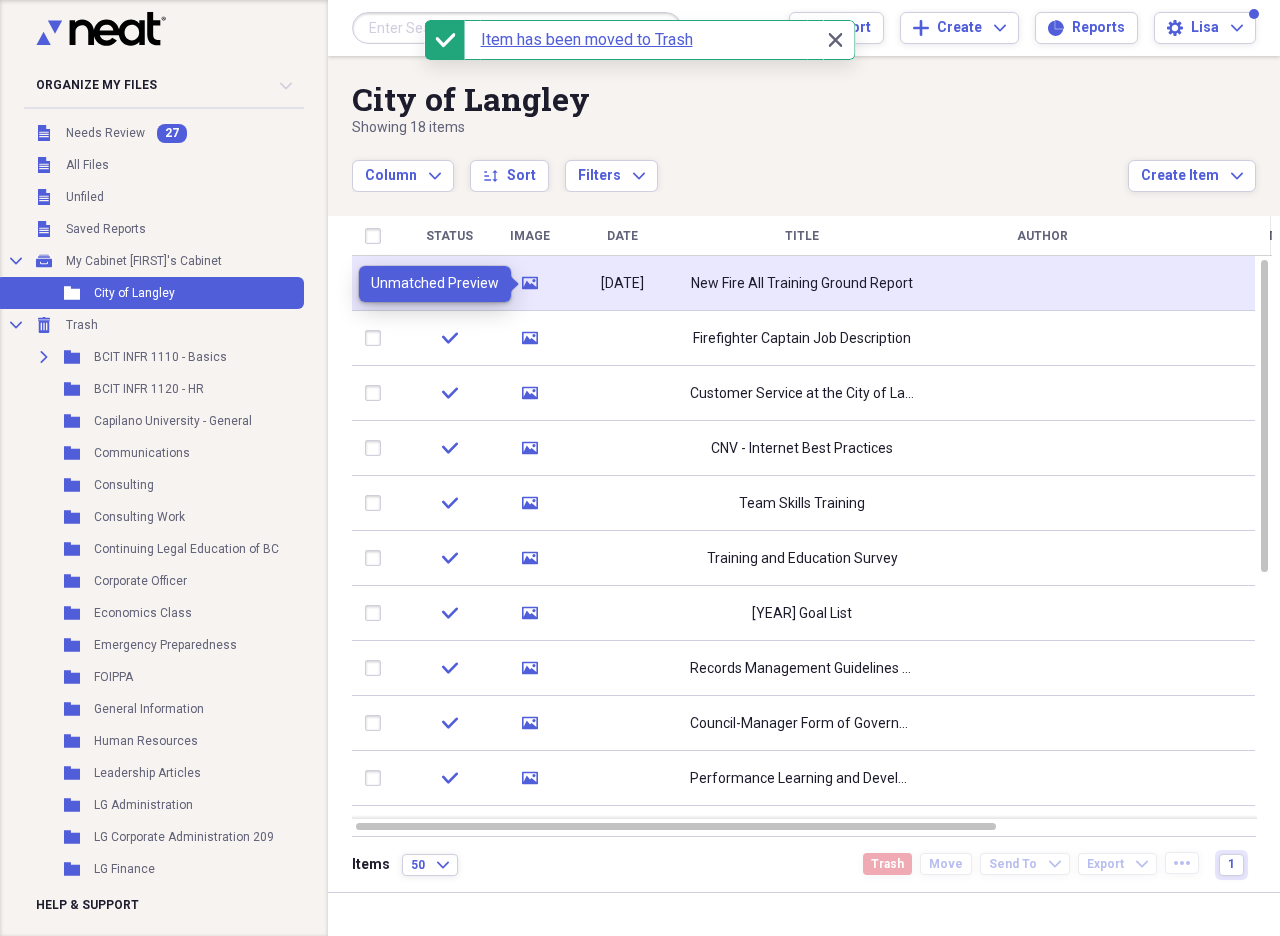 click 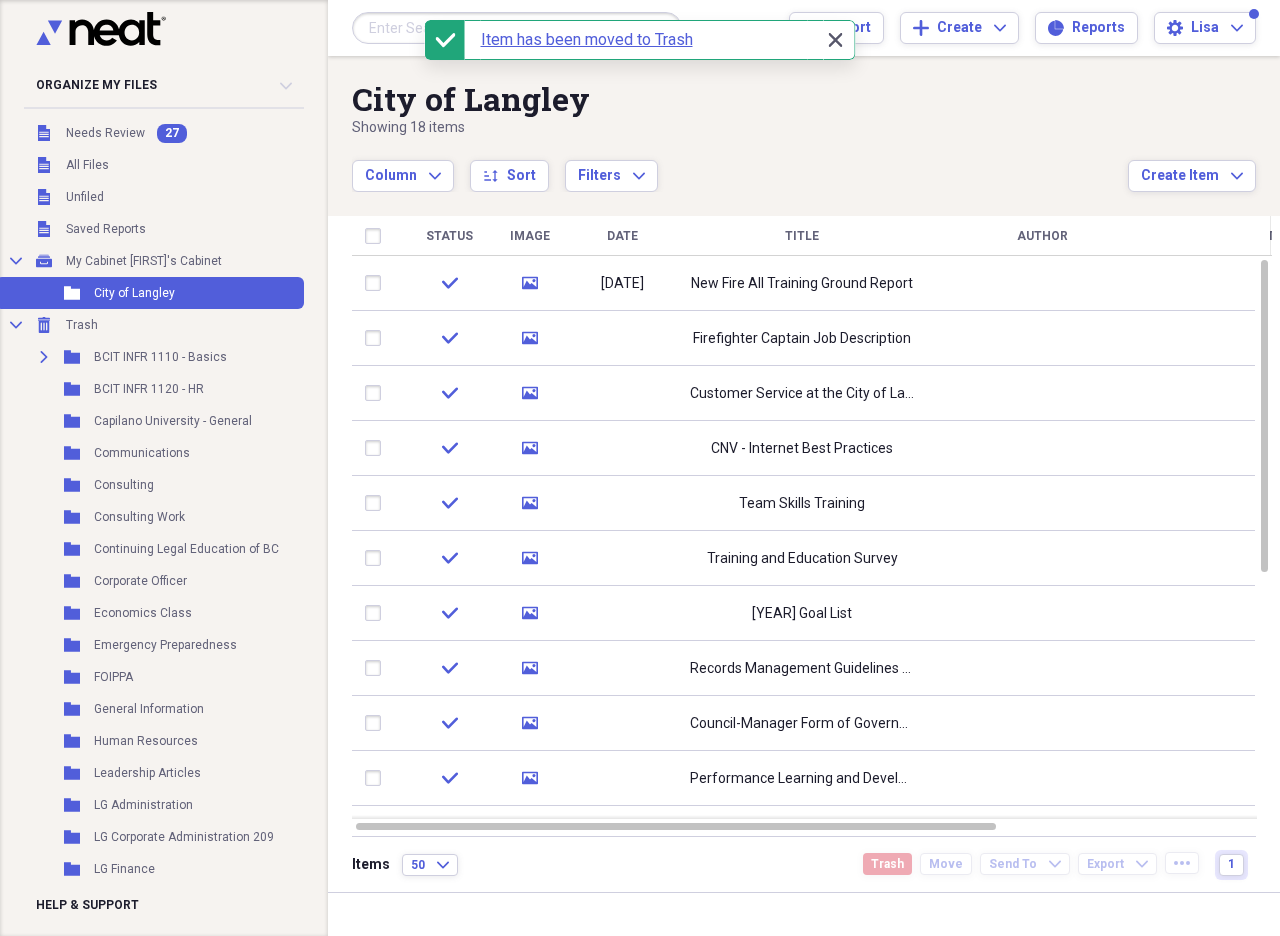 click 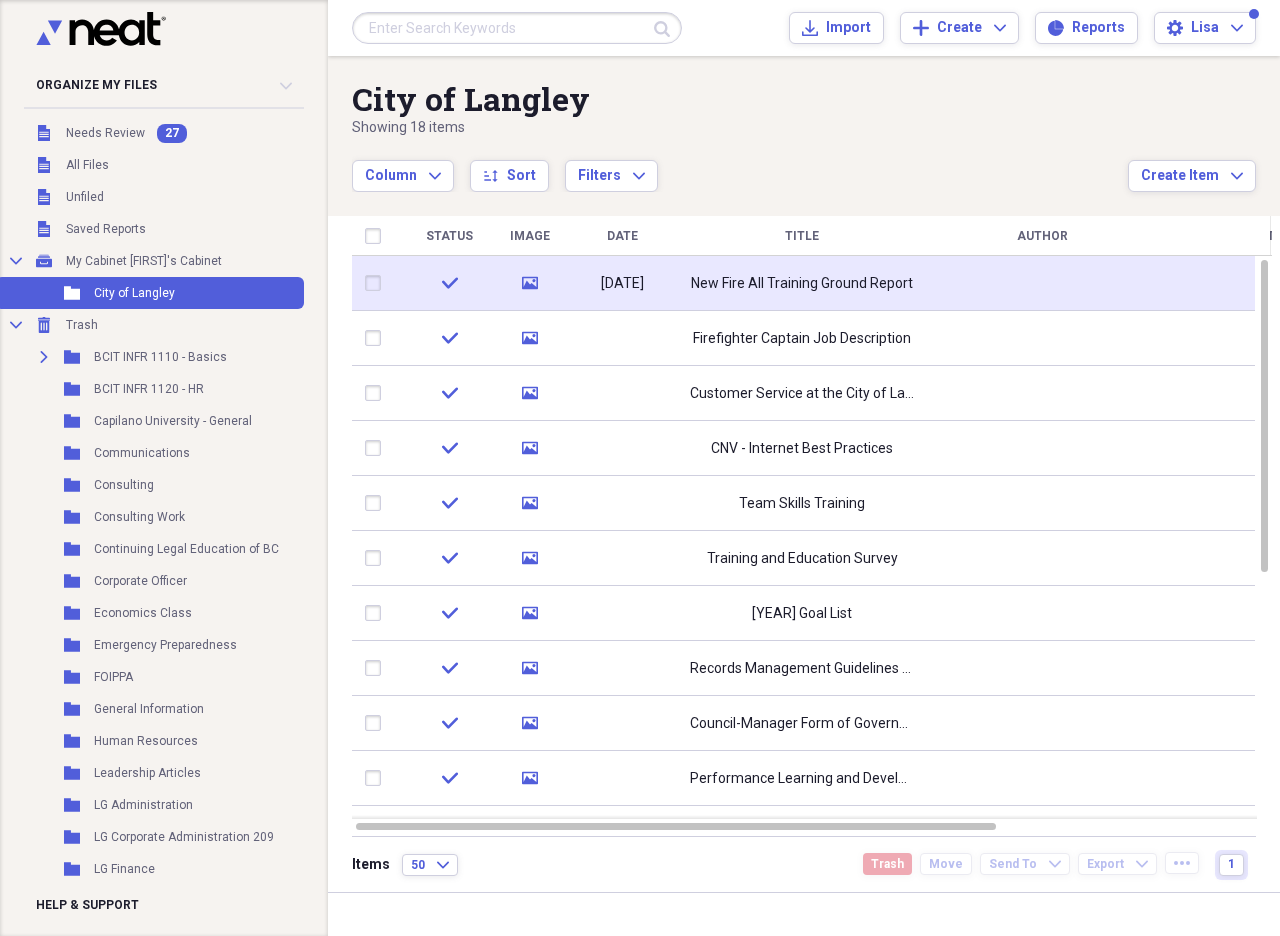 click 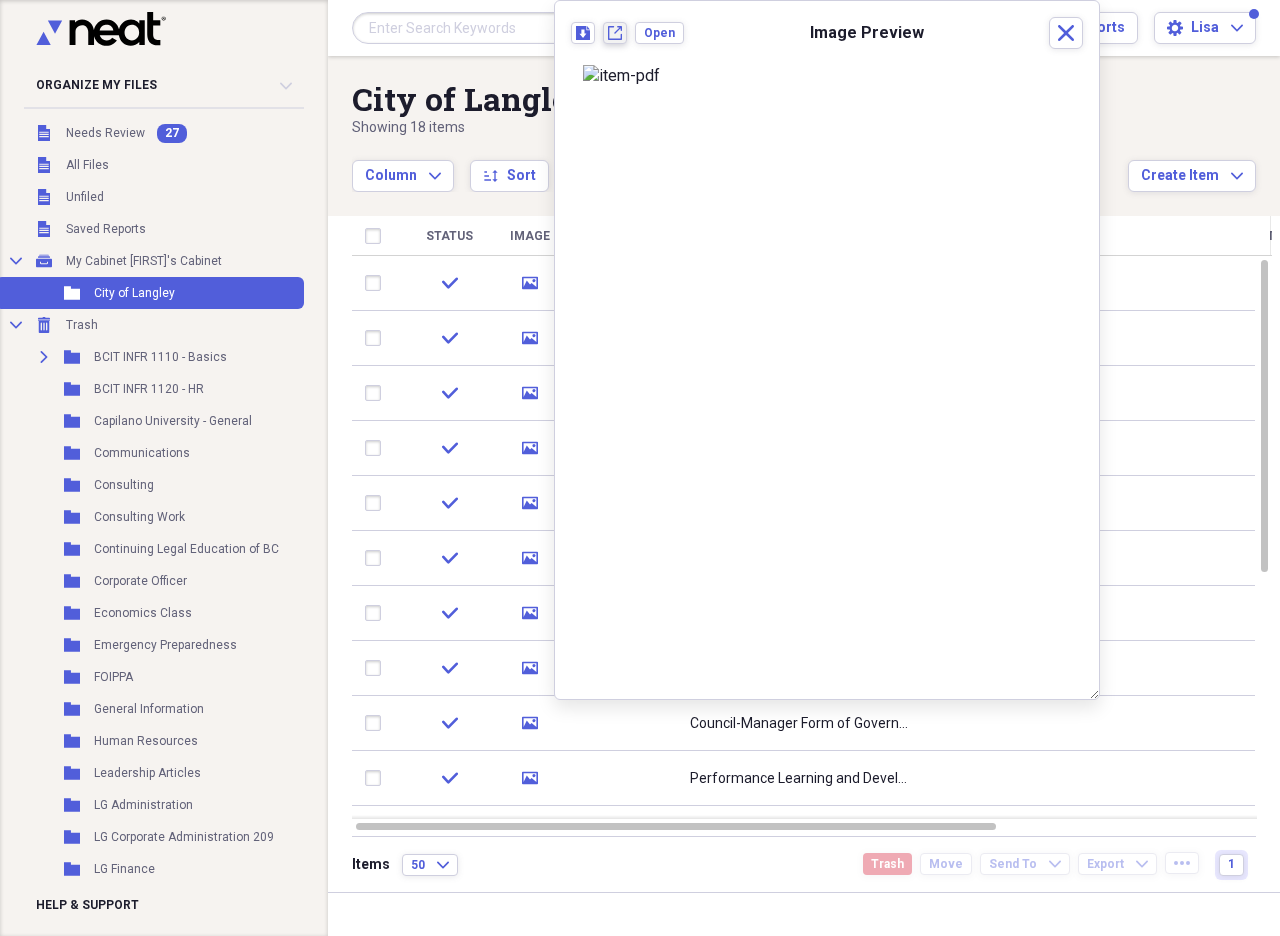 click on "New tab" 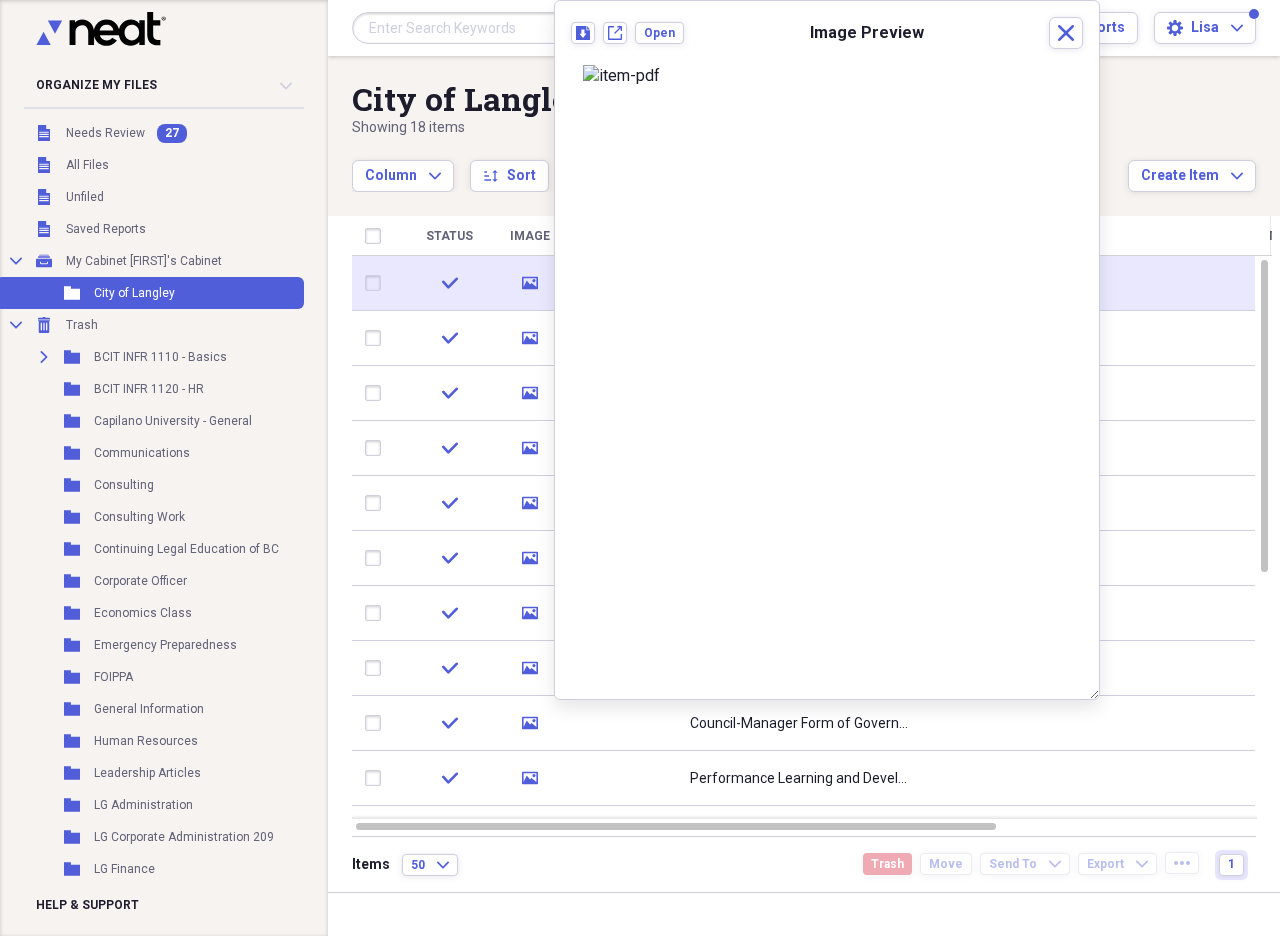 click at bounding box center (377, 283) 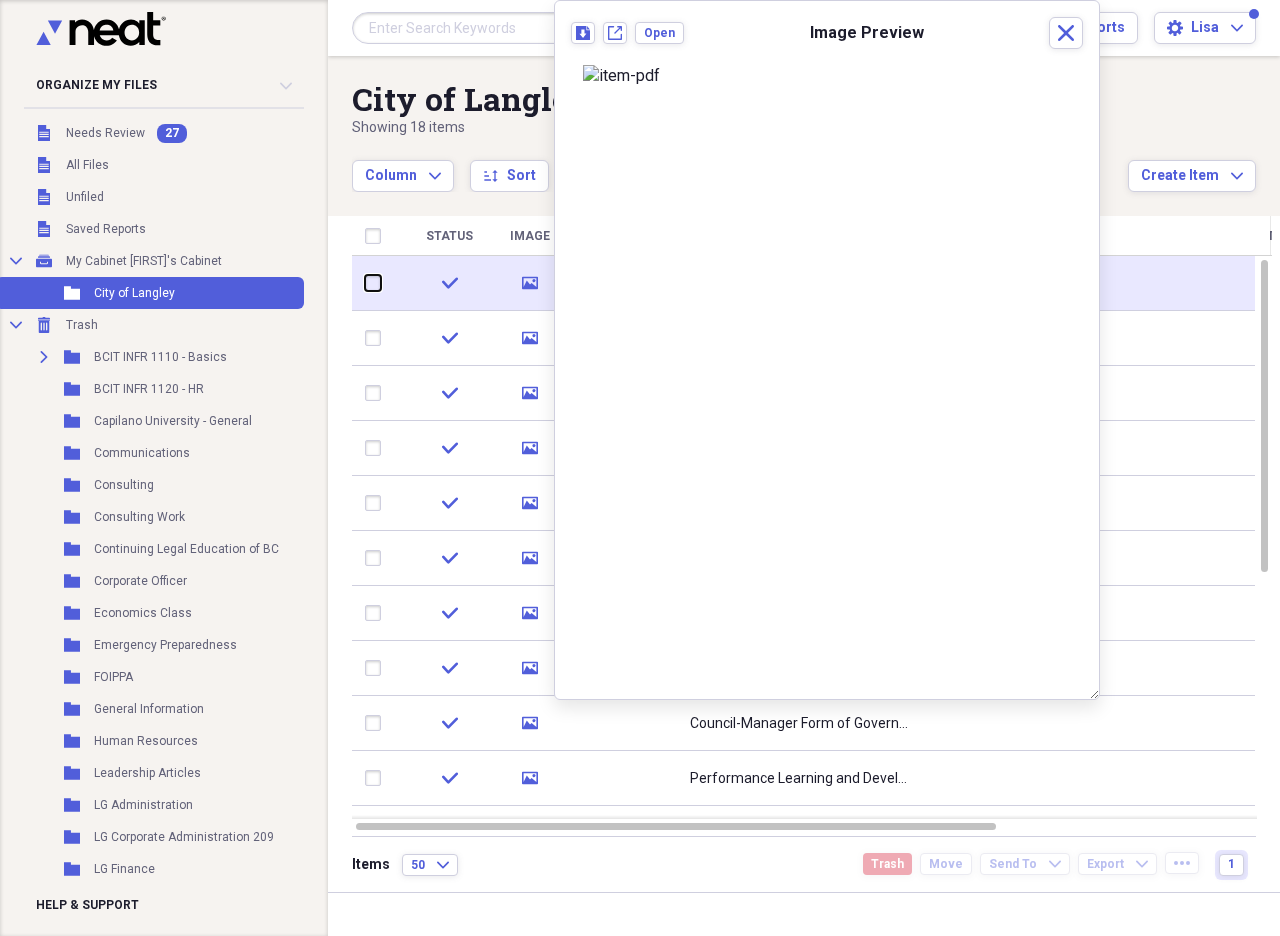 click at bounding box center (365, 283) 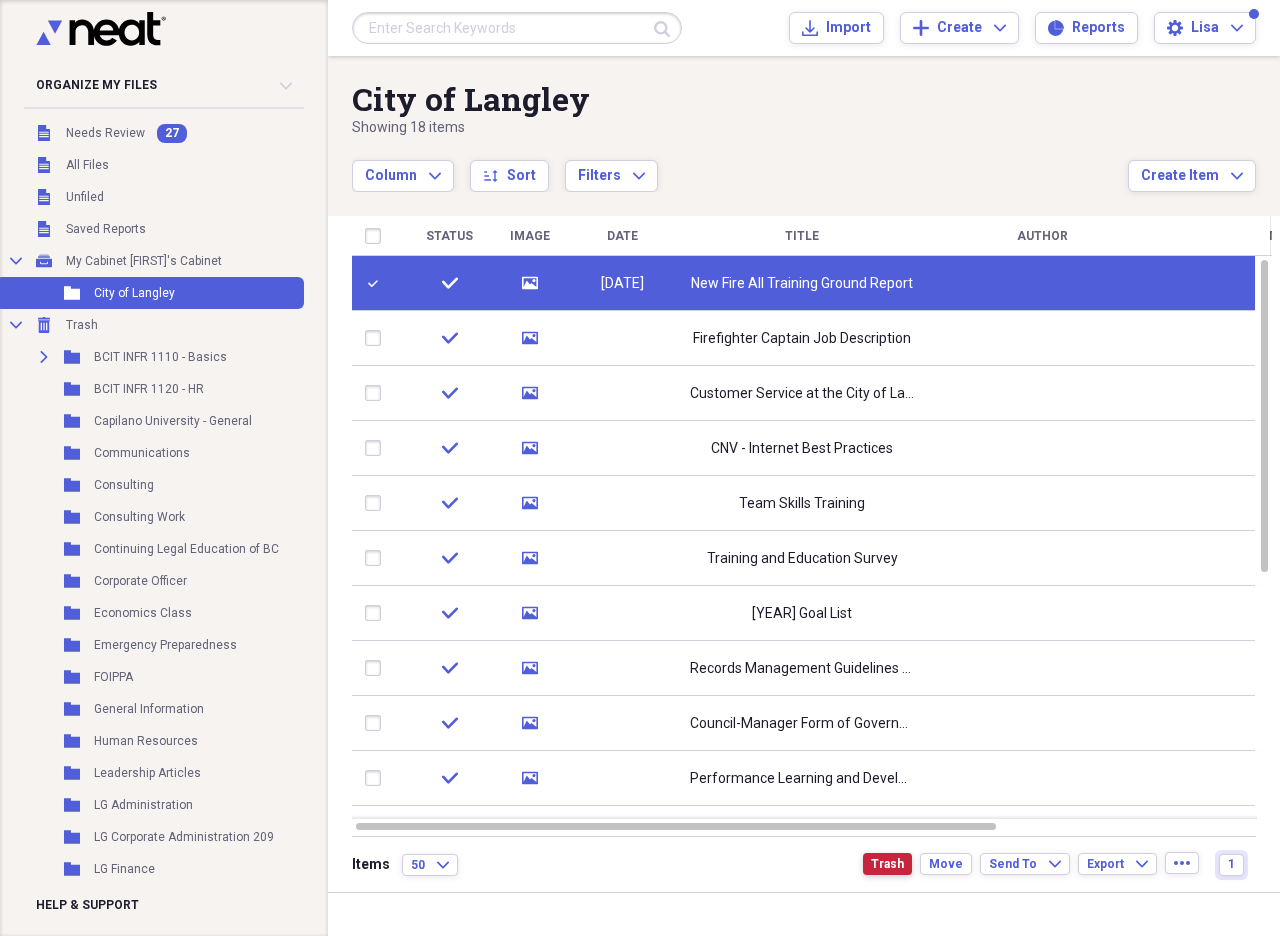 click on "Trash" at bounding box center [887, 864] 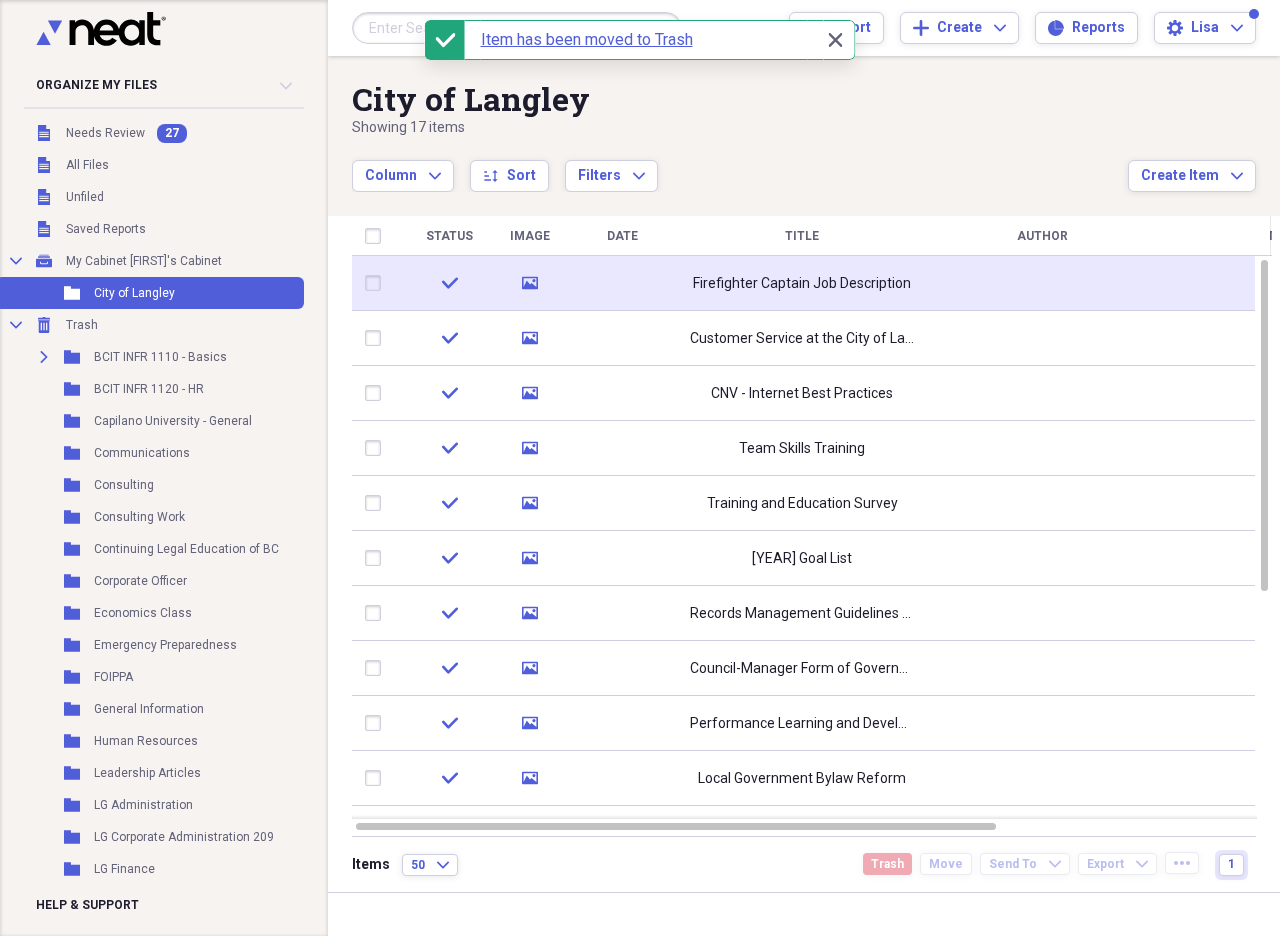 click 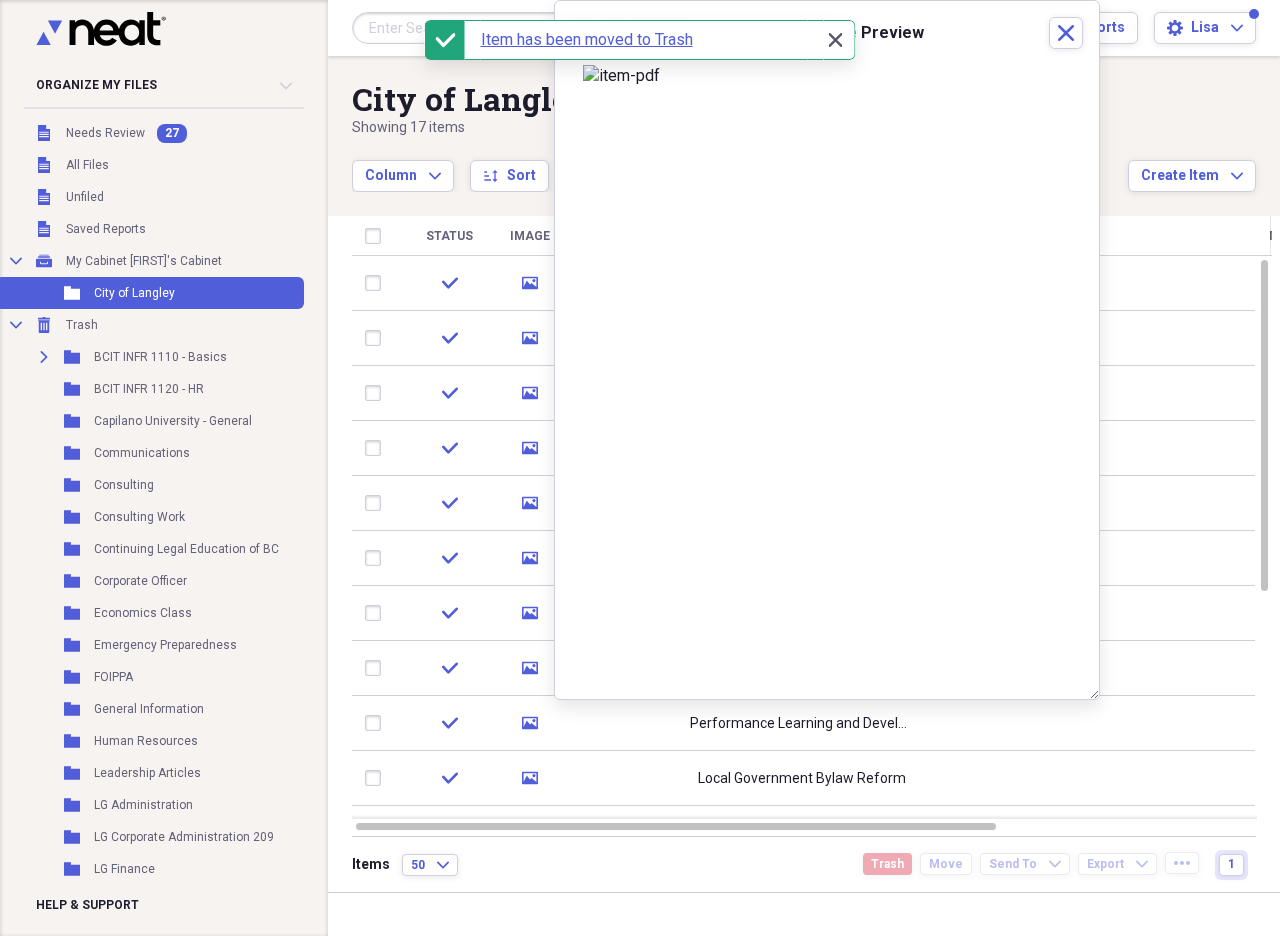 click on "Close Close" at bounding box center [835, 40] 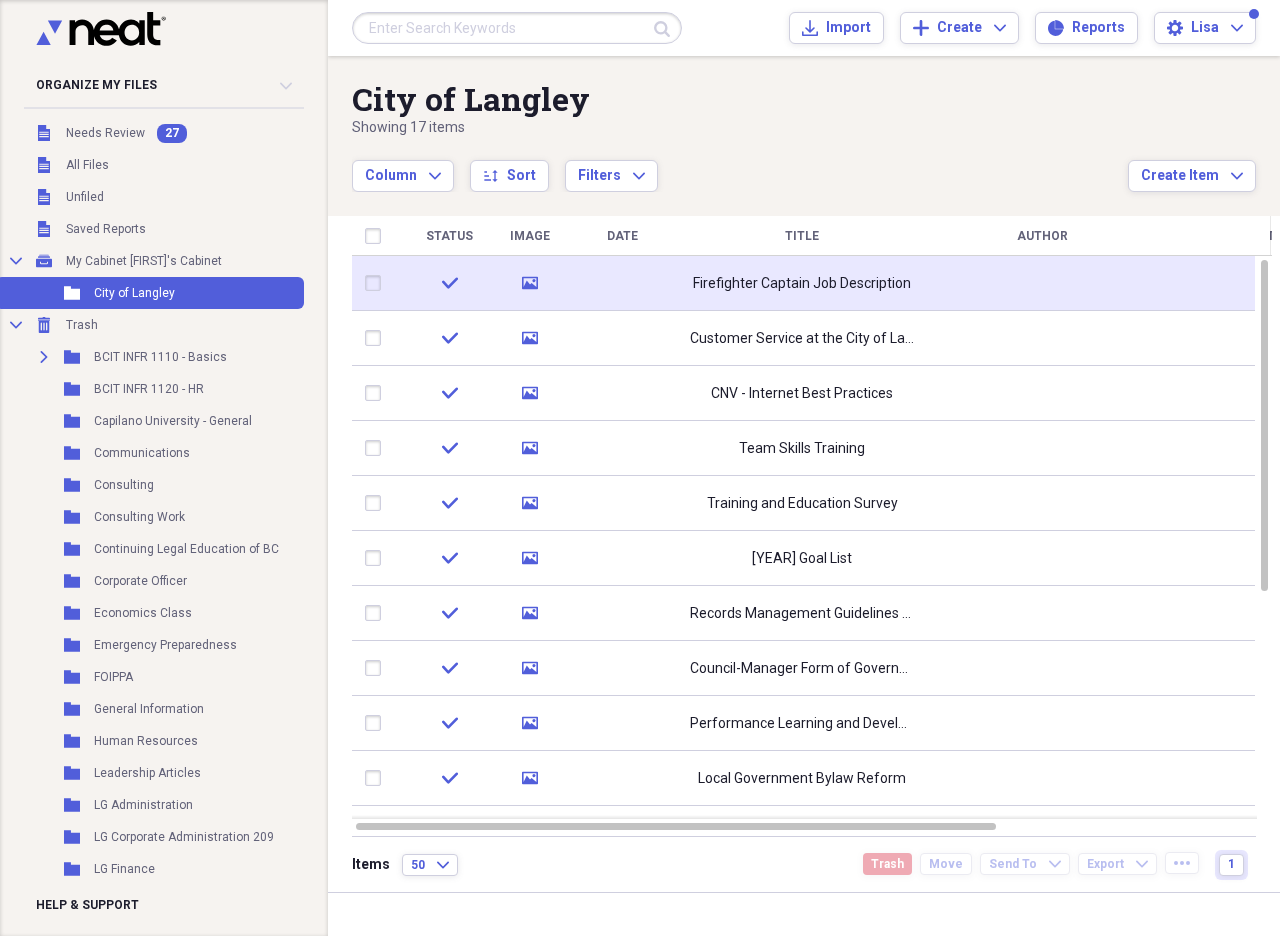 click 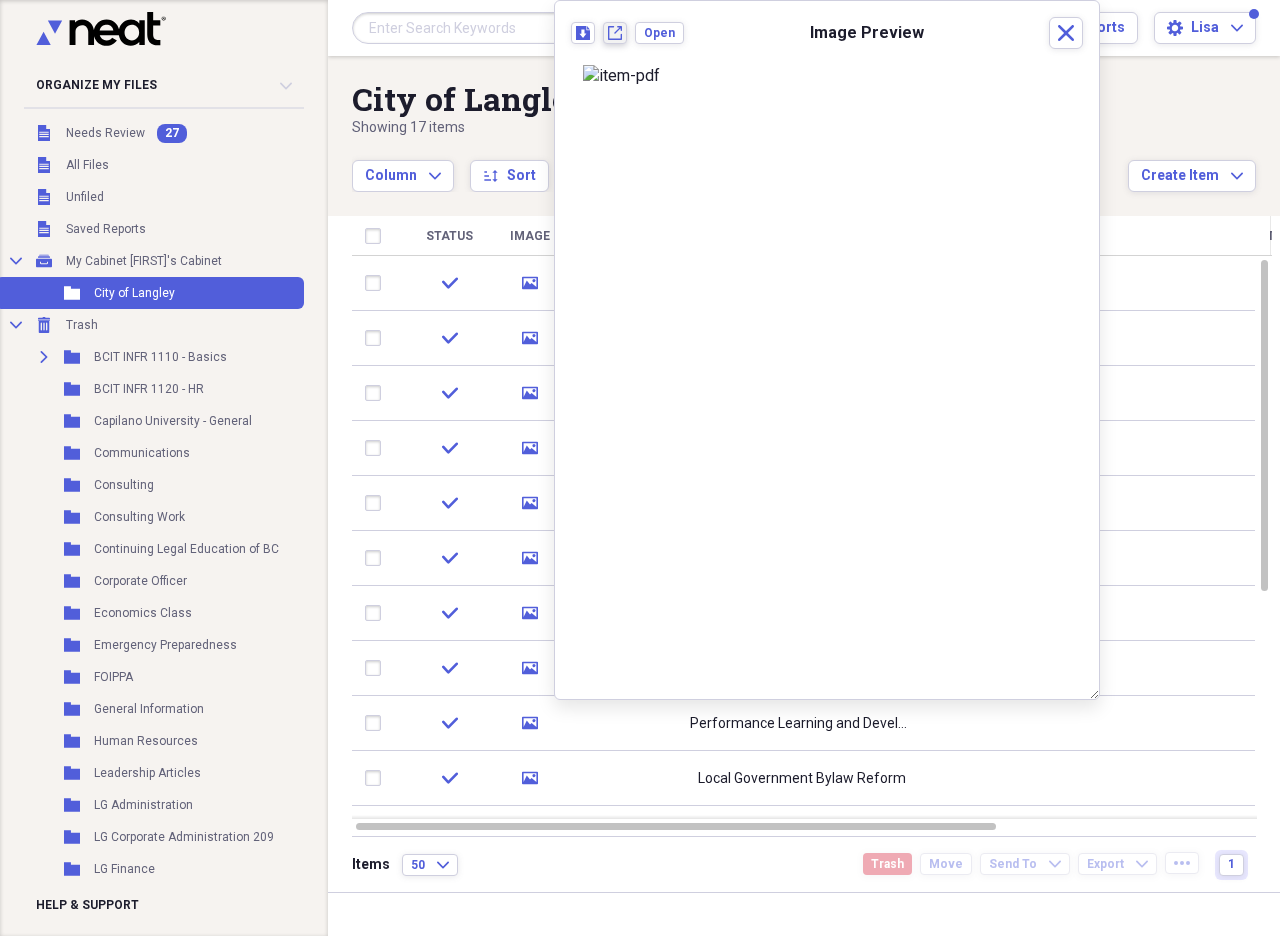 click on "New tab" 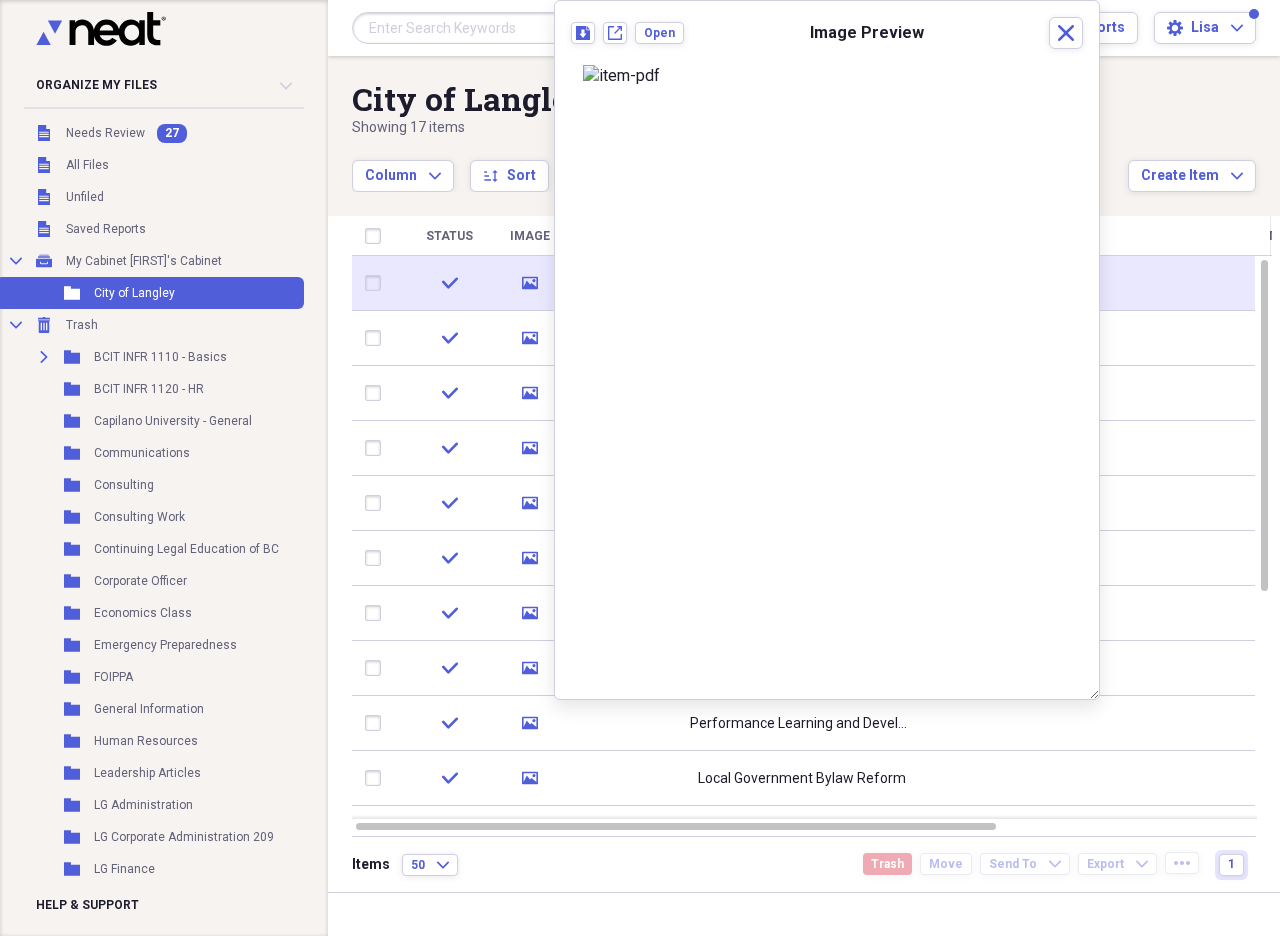 click at bounding box center (377, 283) 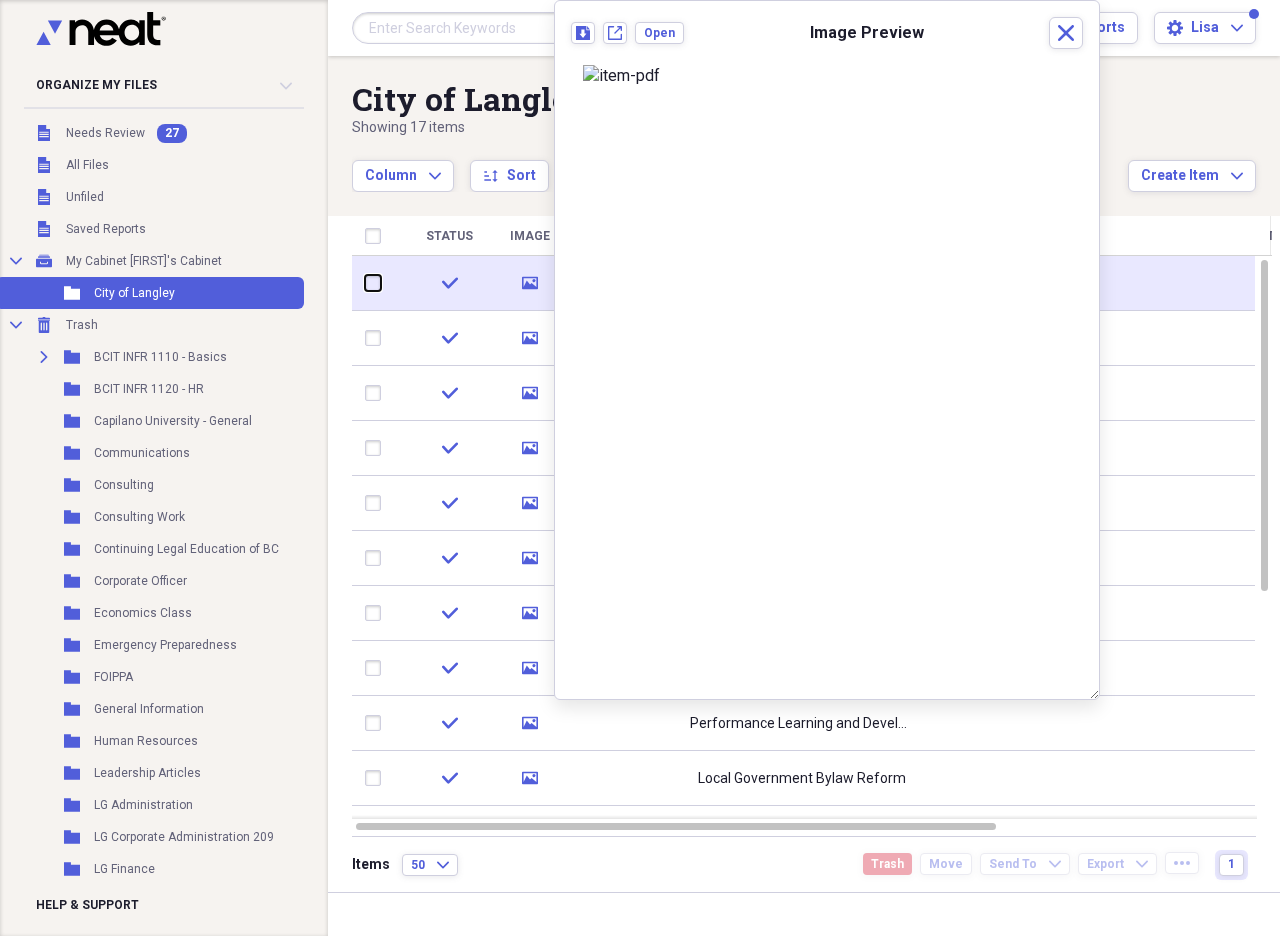 click at bounding box center [365, 283] 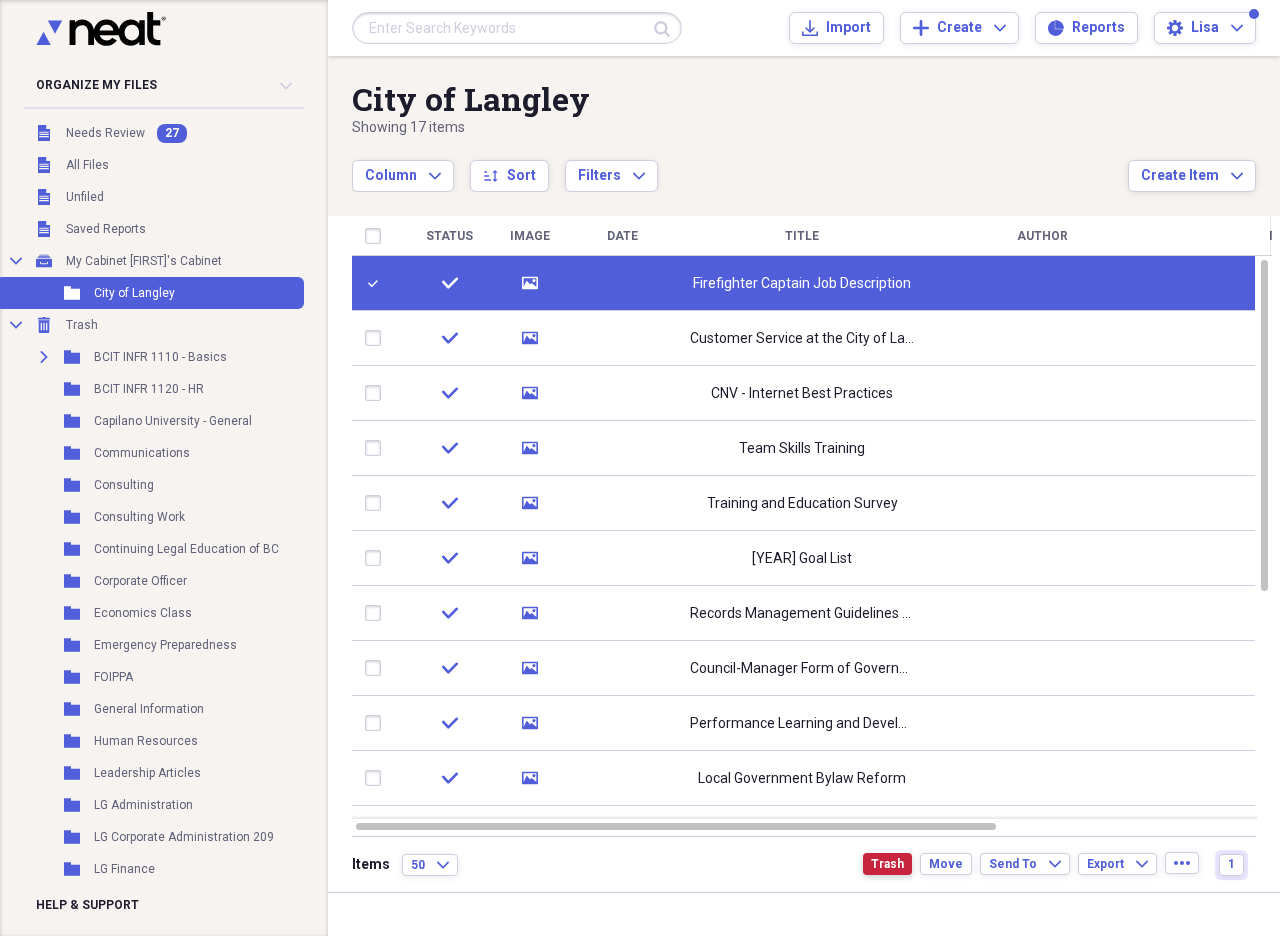 click on "Trash" at bounding box center (887, 864) 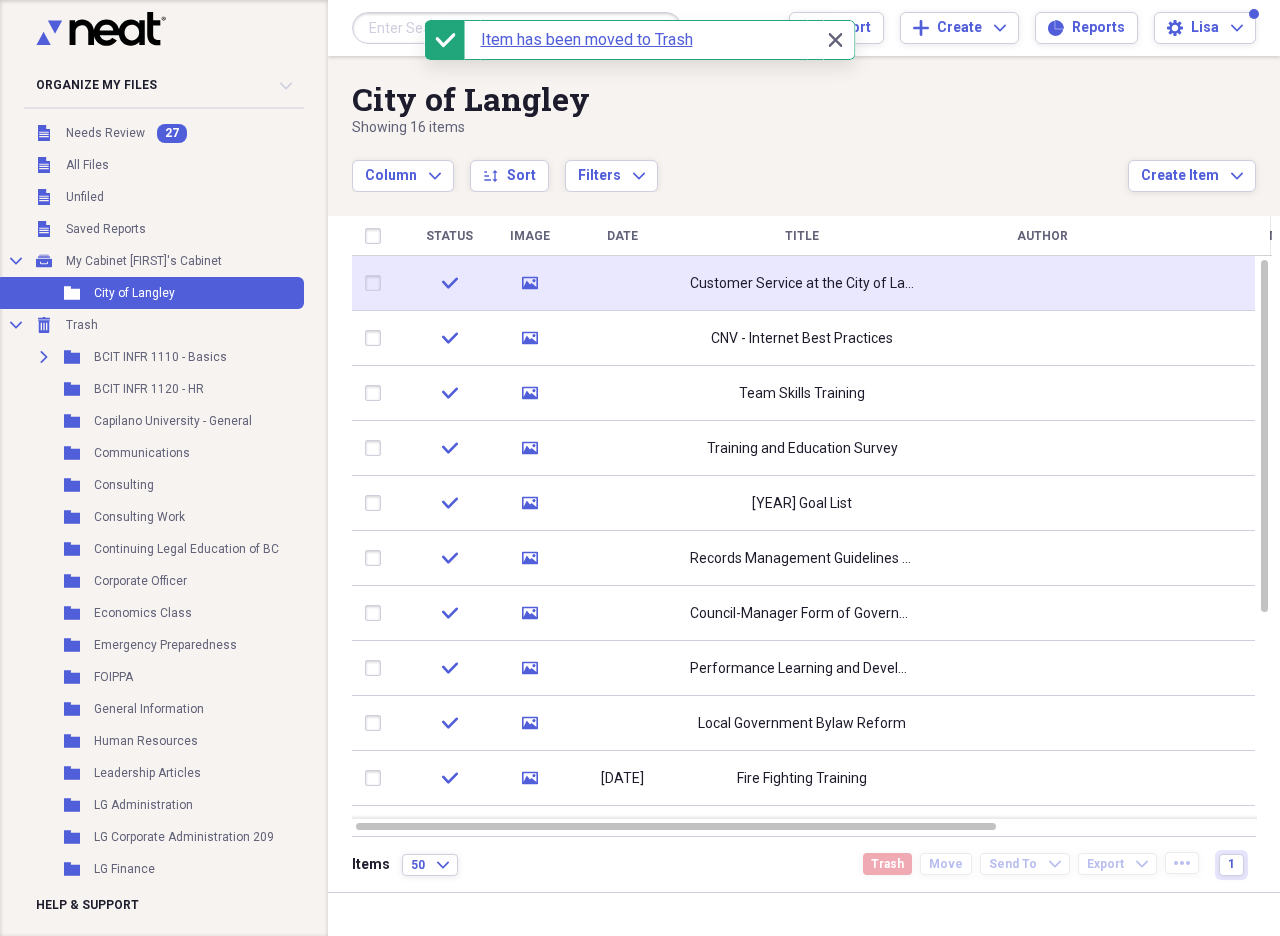 click on "media" 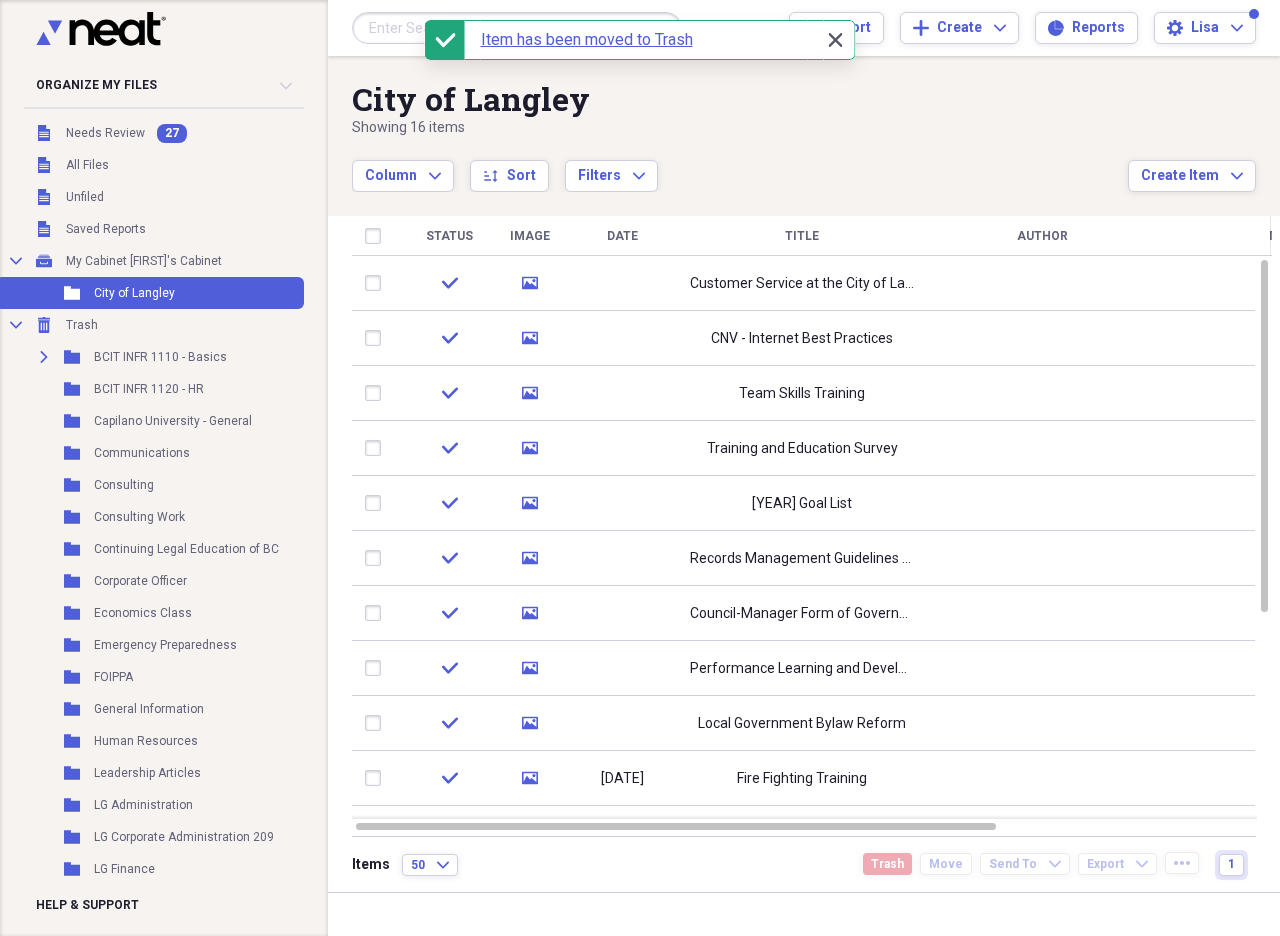 click on "Close" 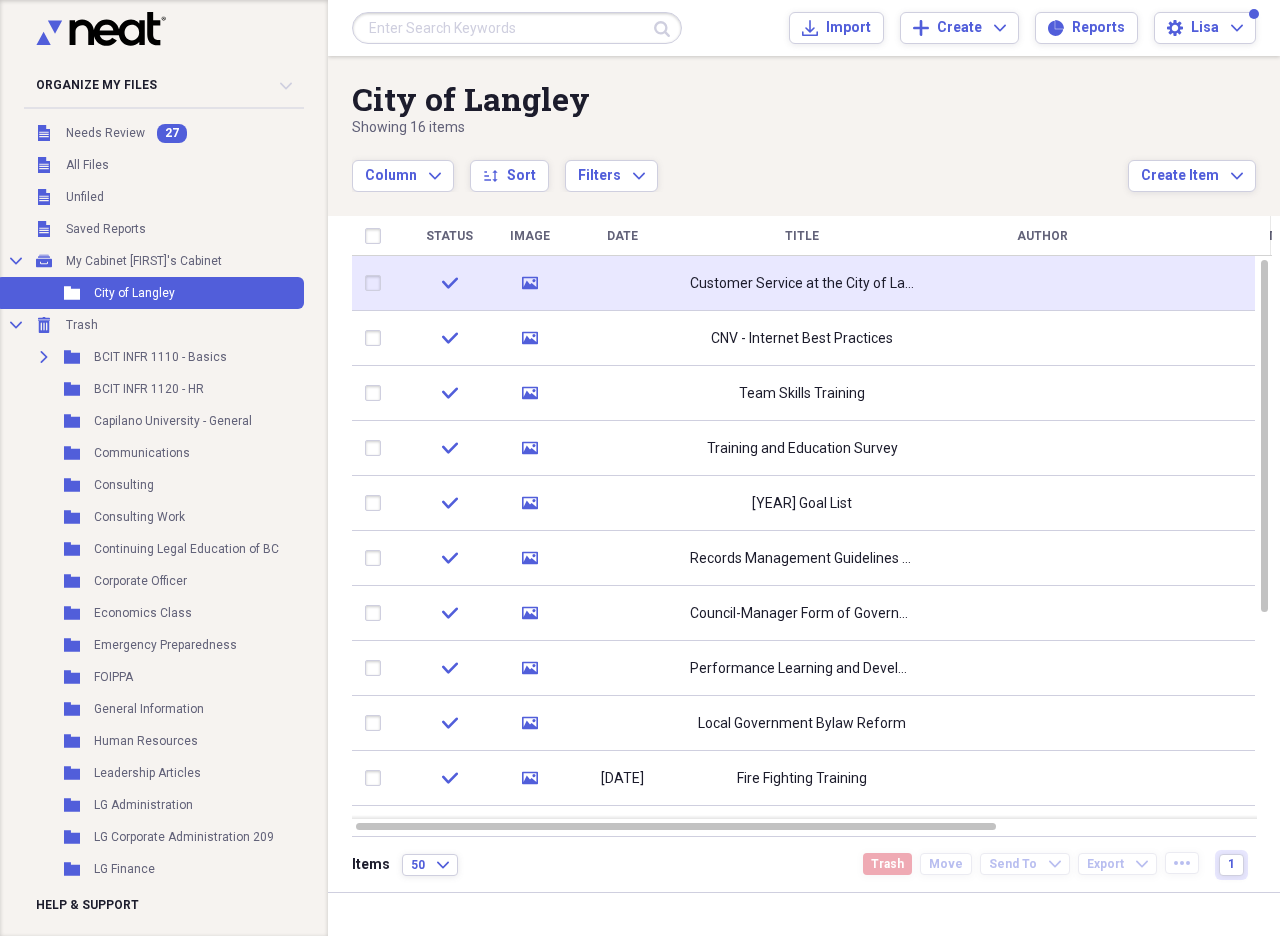 click on "media" 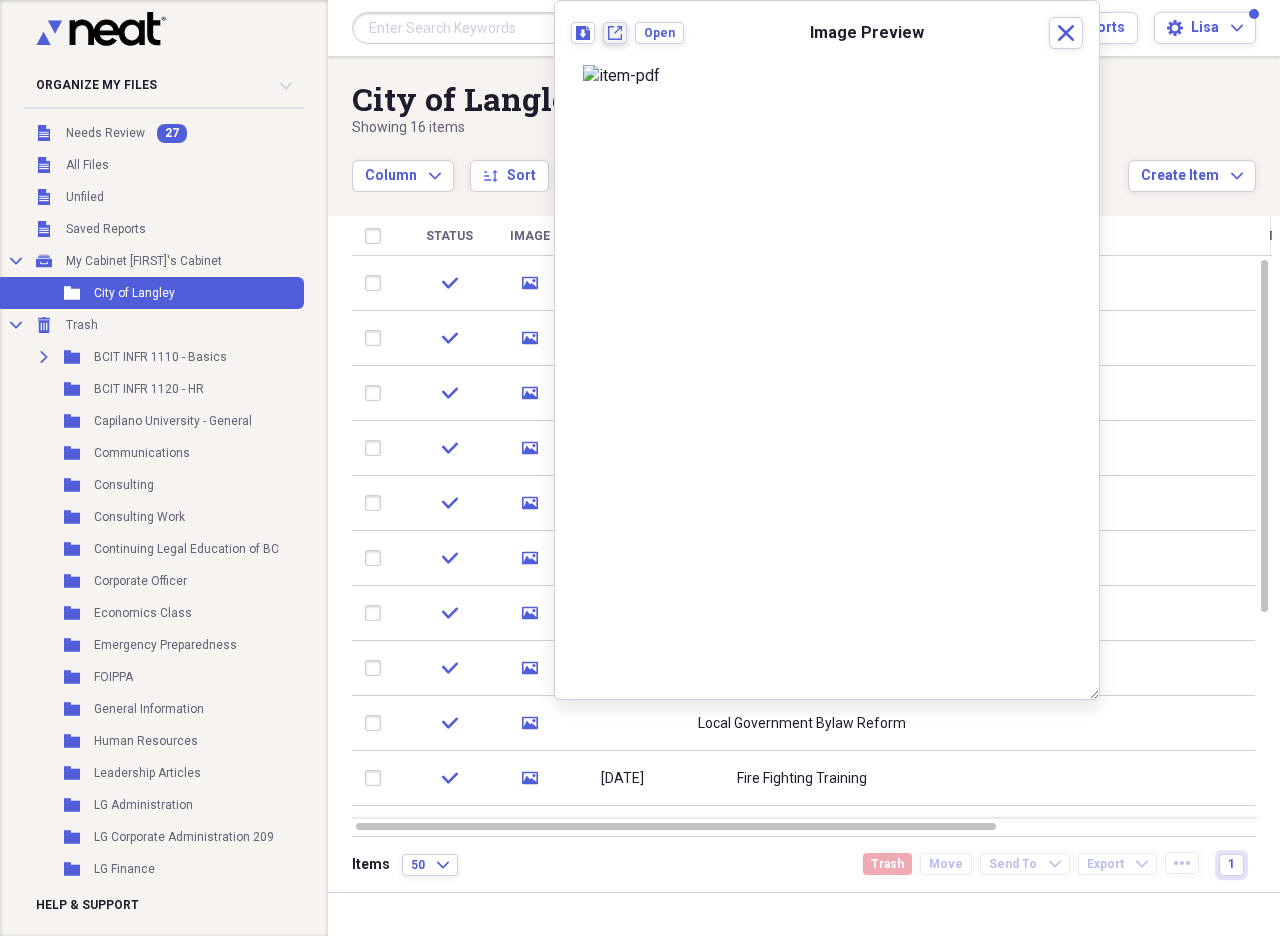 click on "New tab" 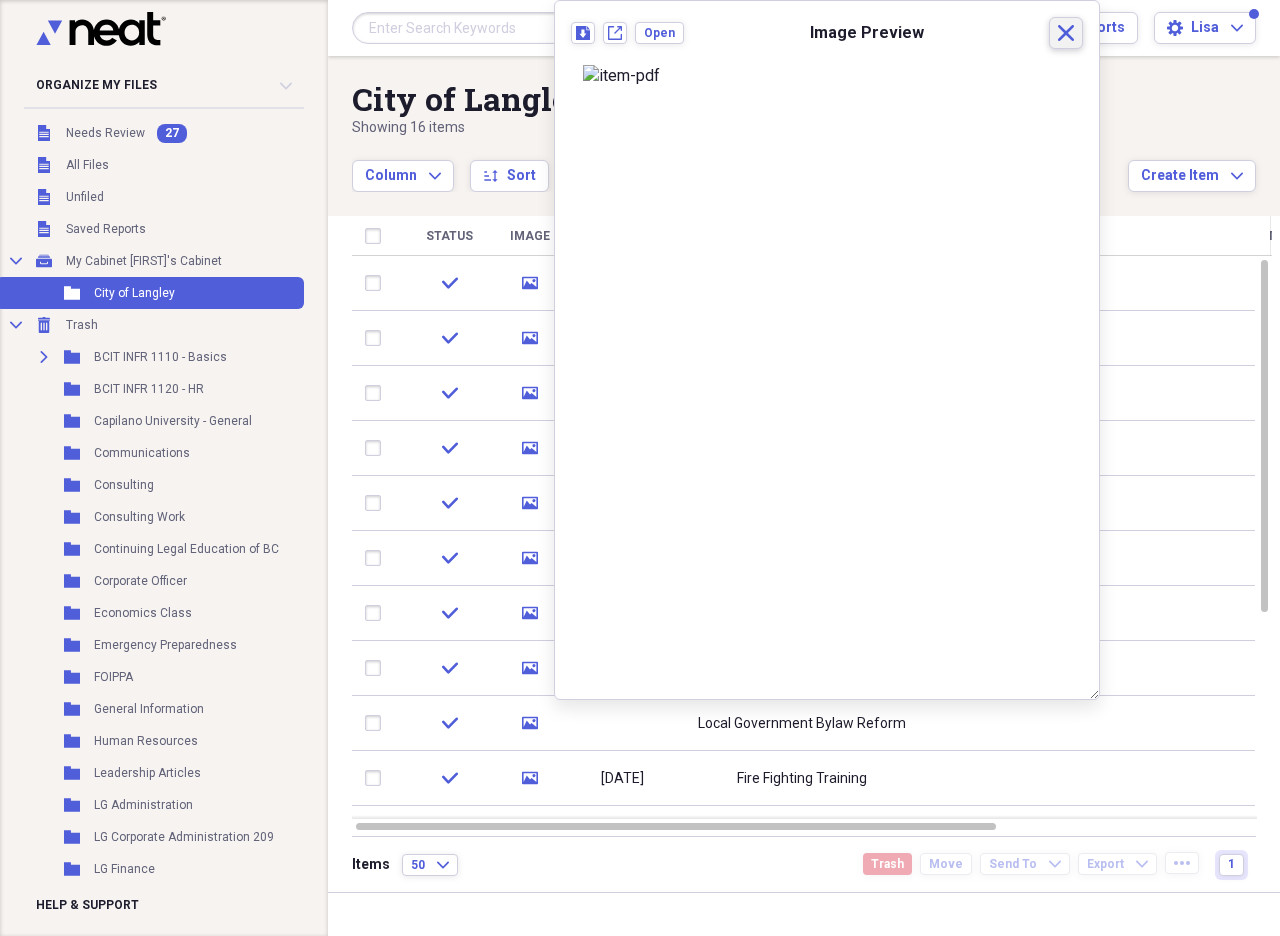 click on "Close" at bounding box center (1066, 33) 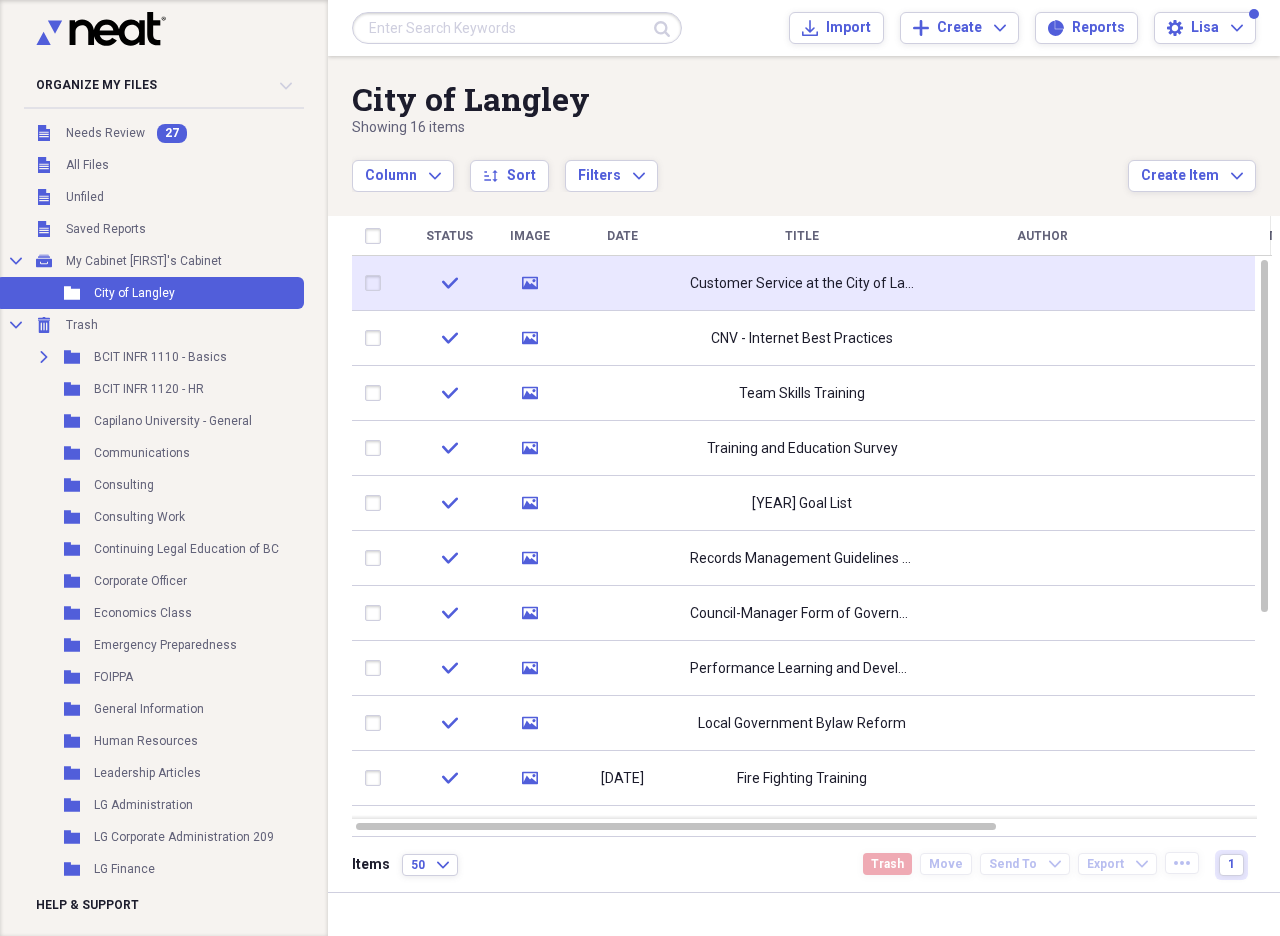 click at bounding box center (377, 283) 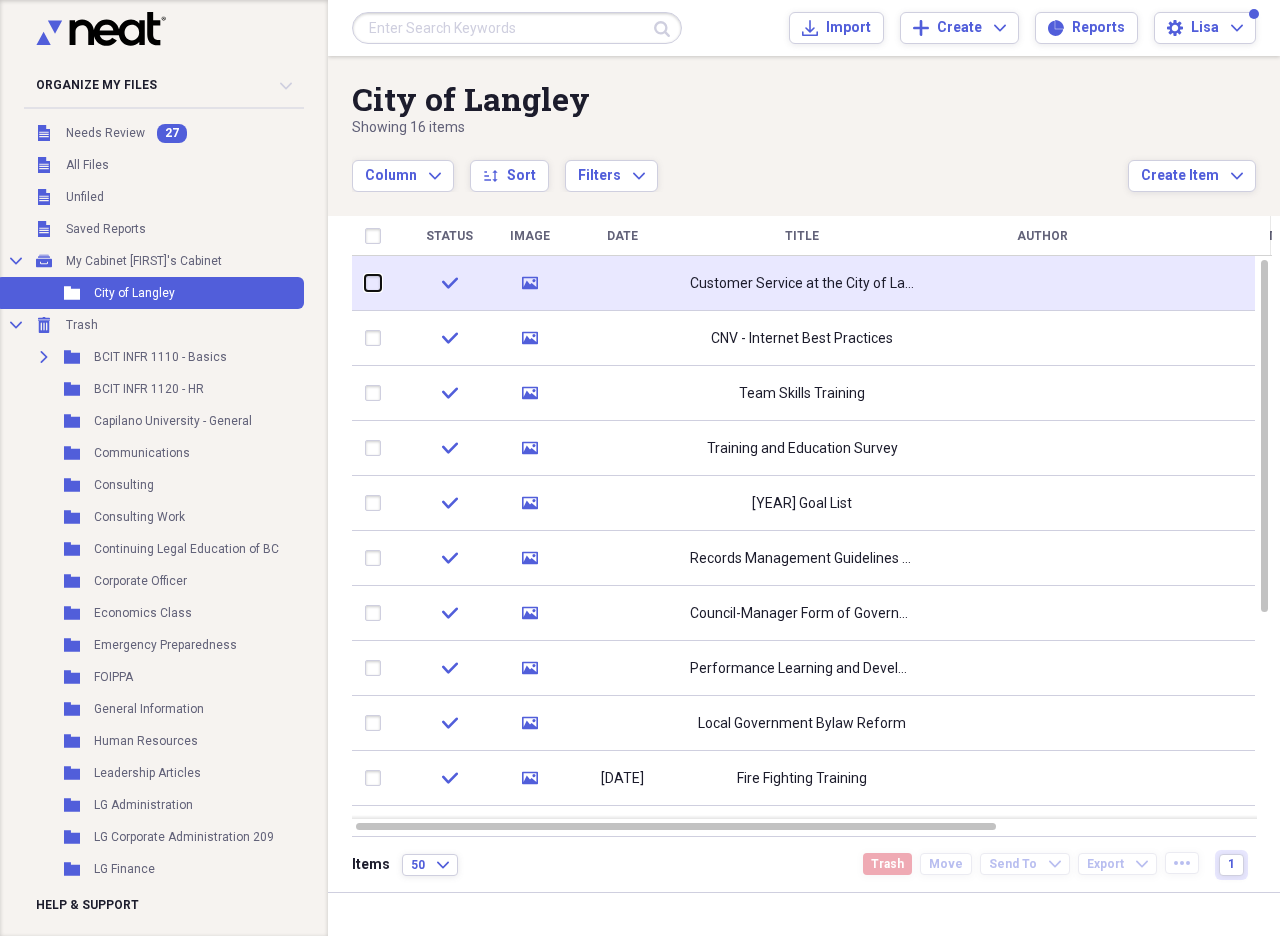 click at bounding box center [365, 283] 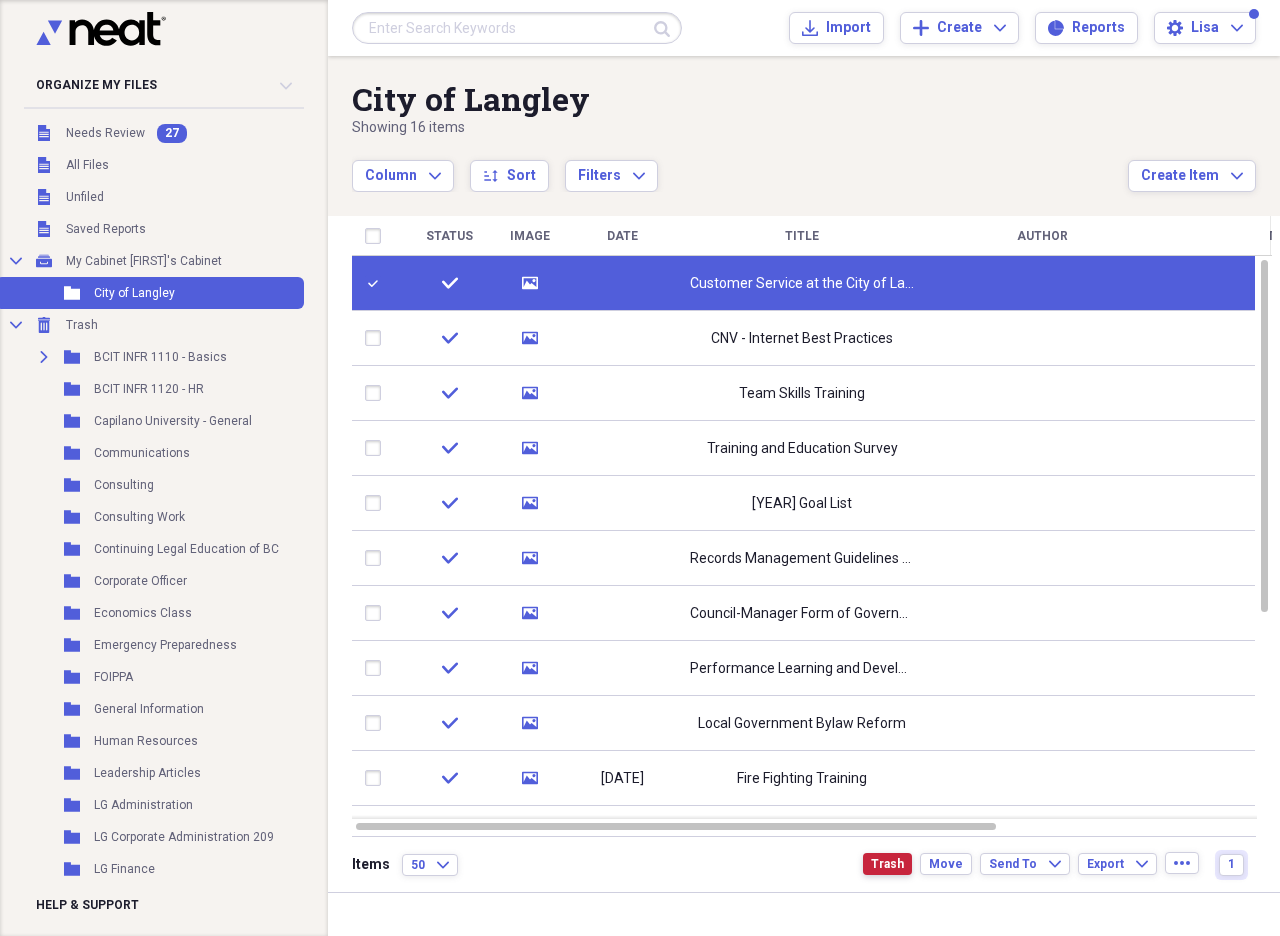 click on "Trash" at bounding box center (887, 864) 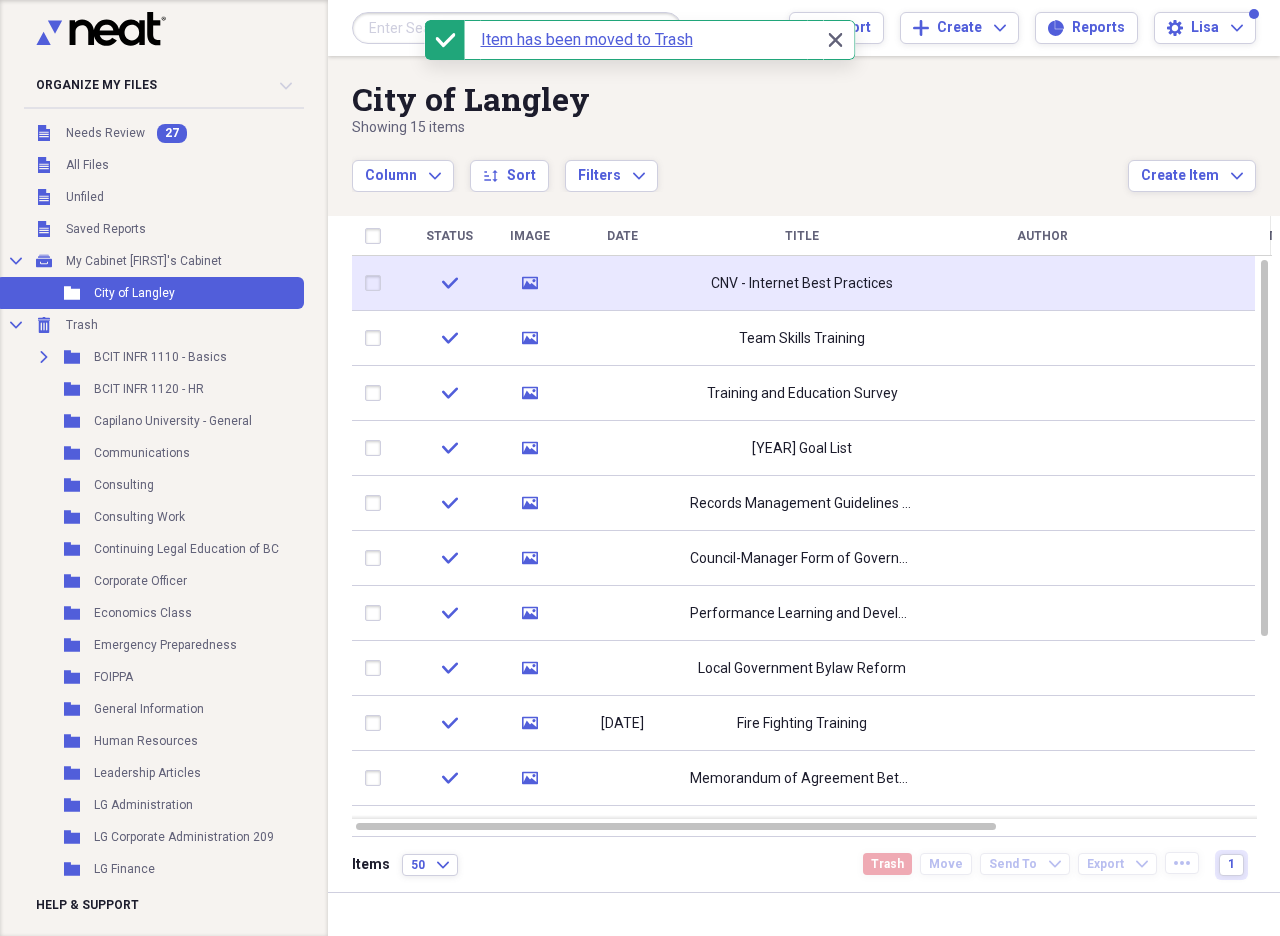 click on "media" 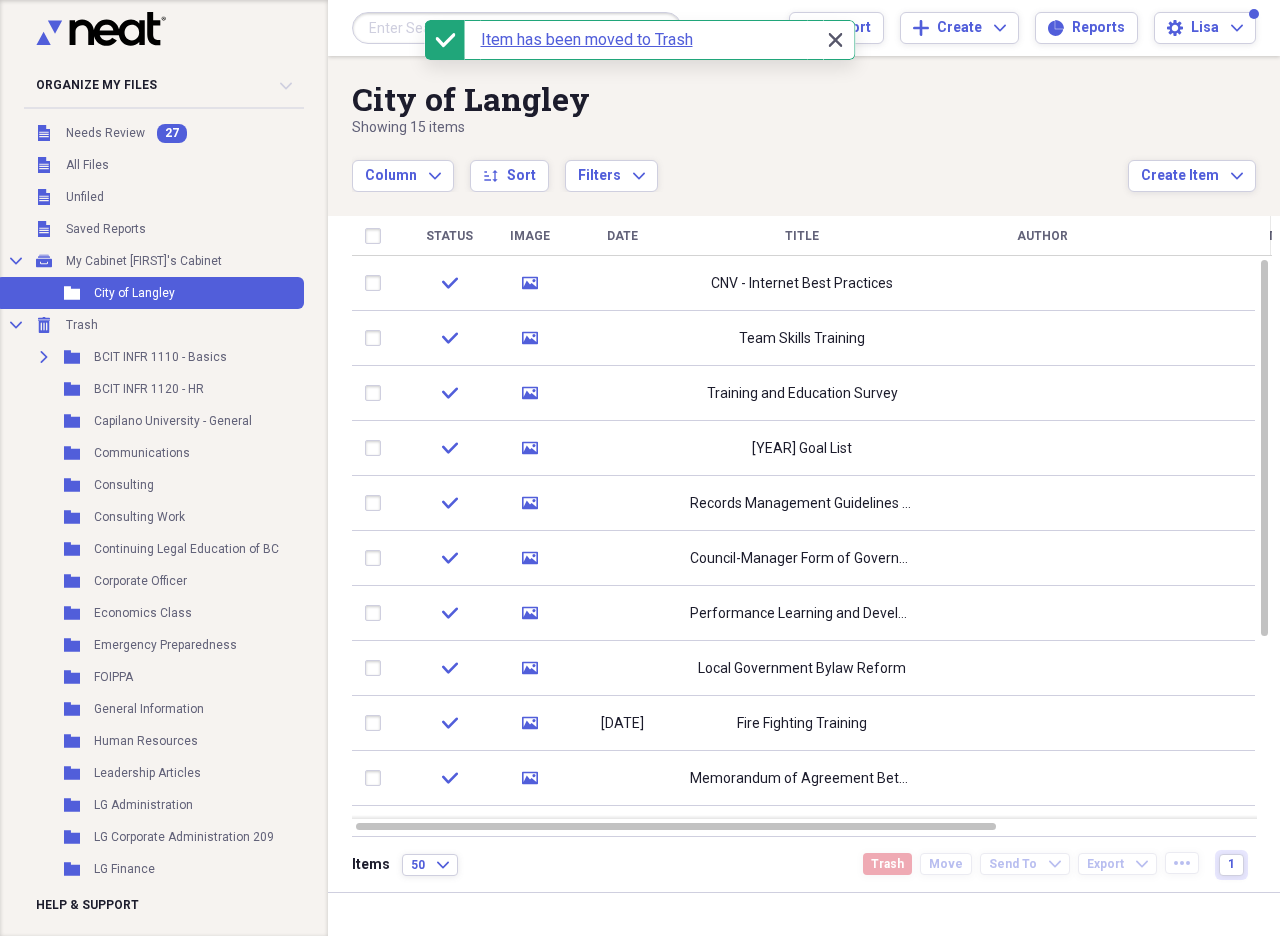 click on "Close Close" at bounding box center (835, 40) 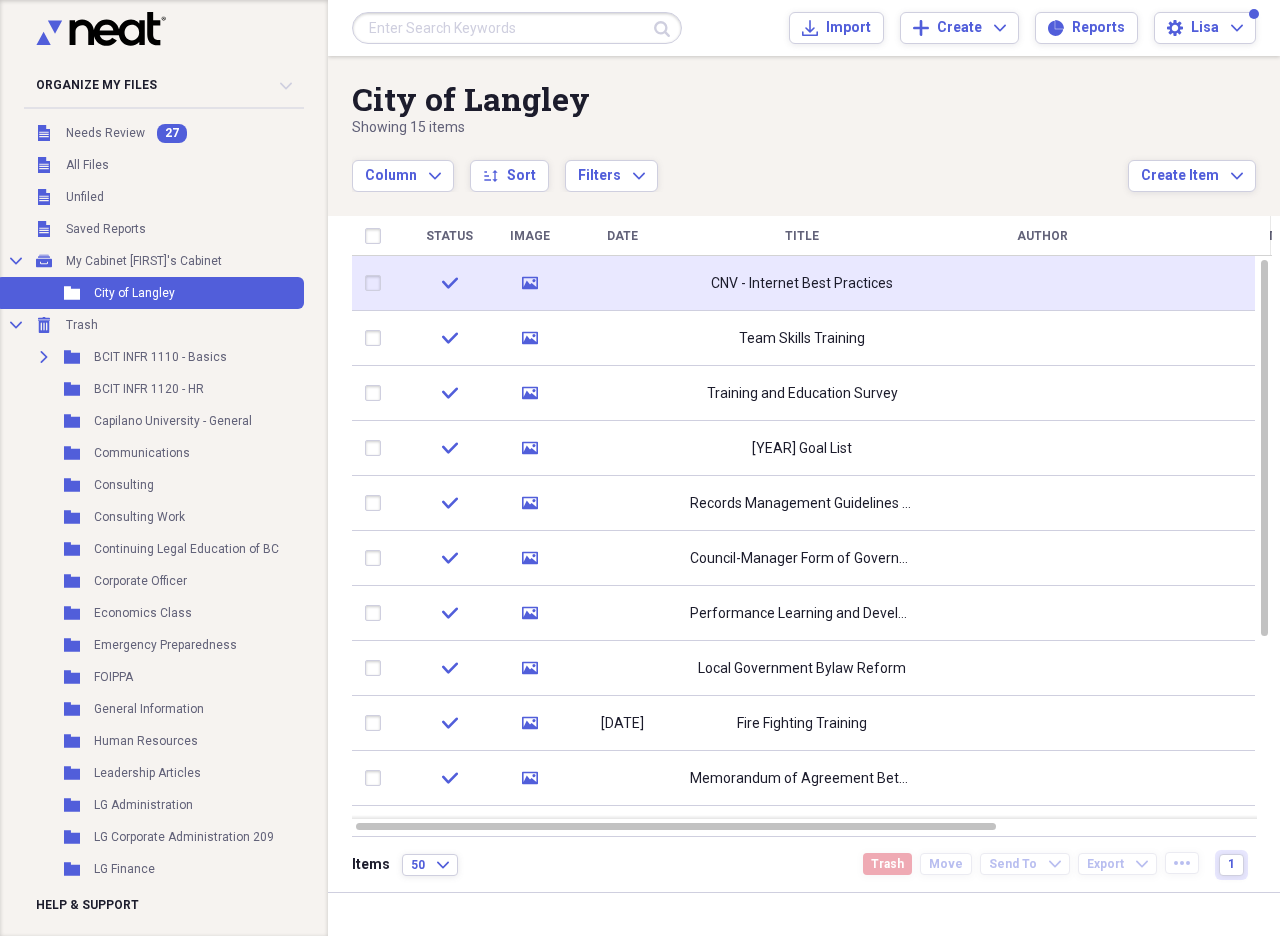 click on "media" 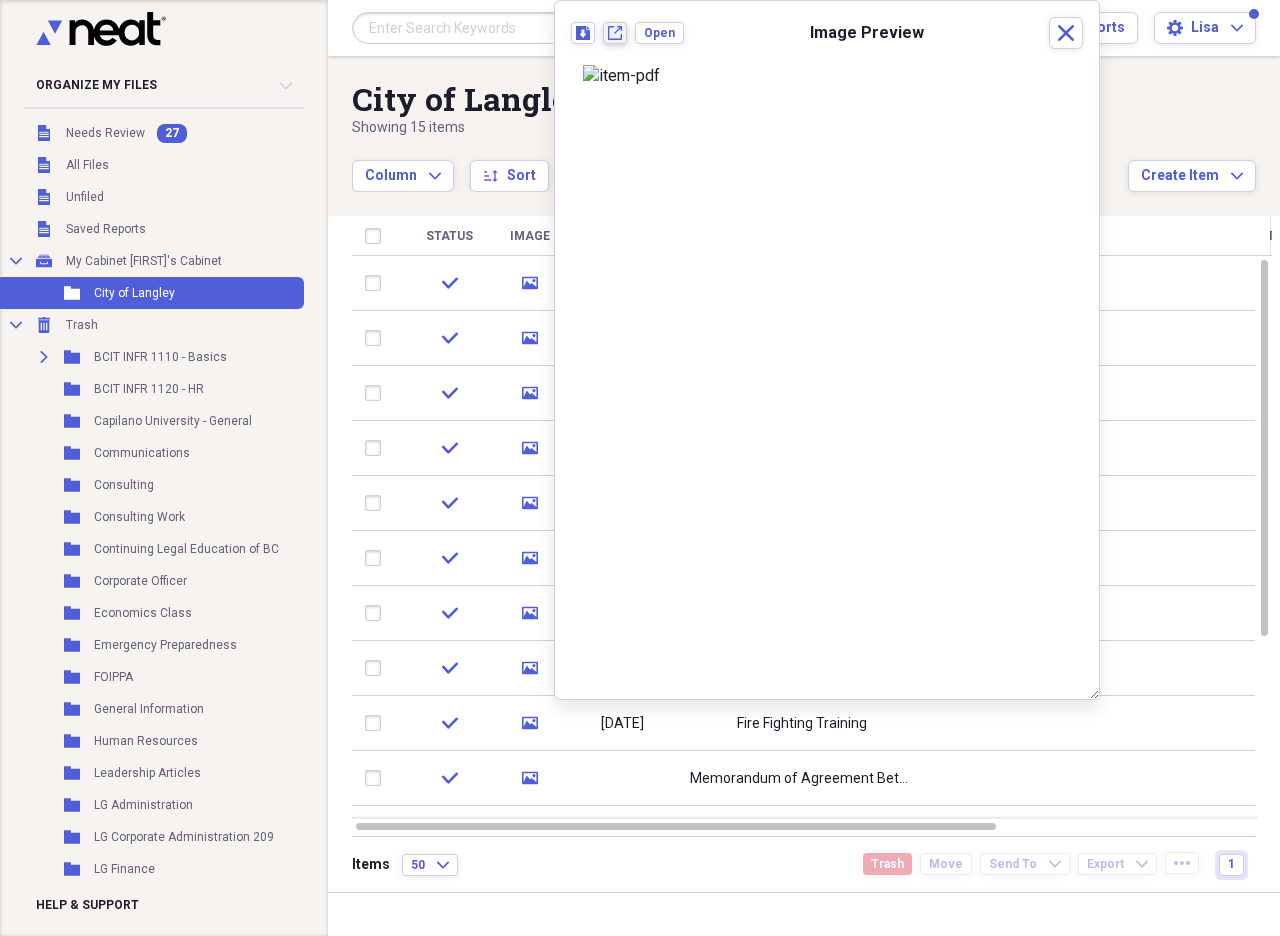 click 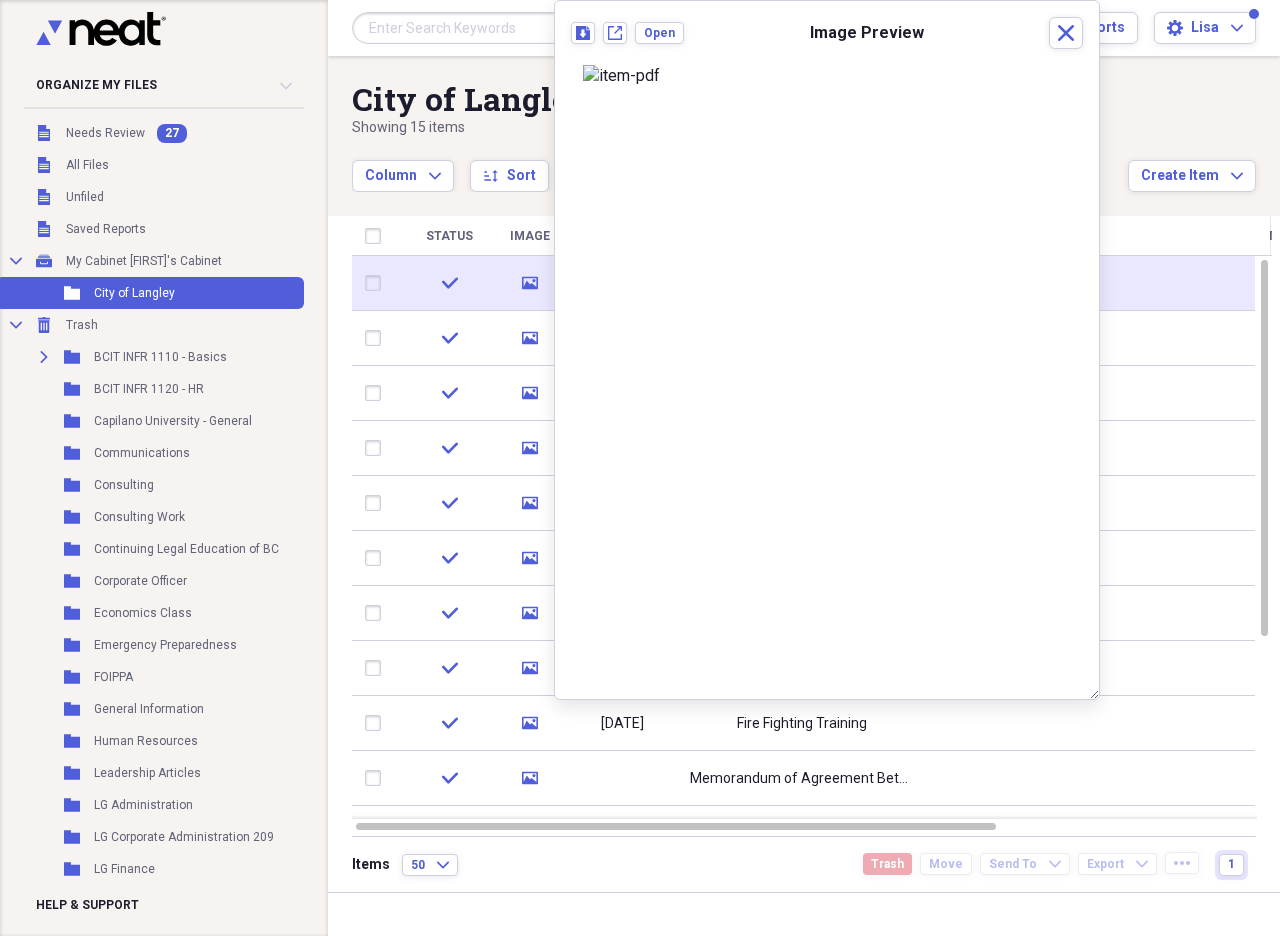 click at bounding box center [377, 283] 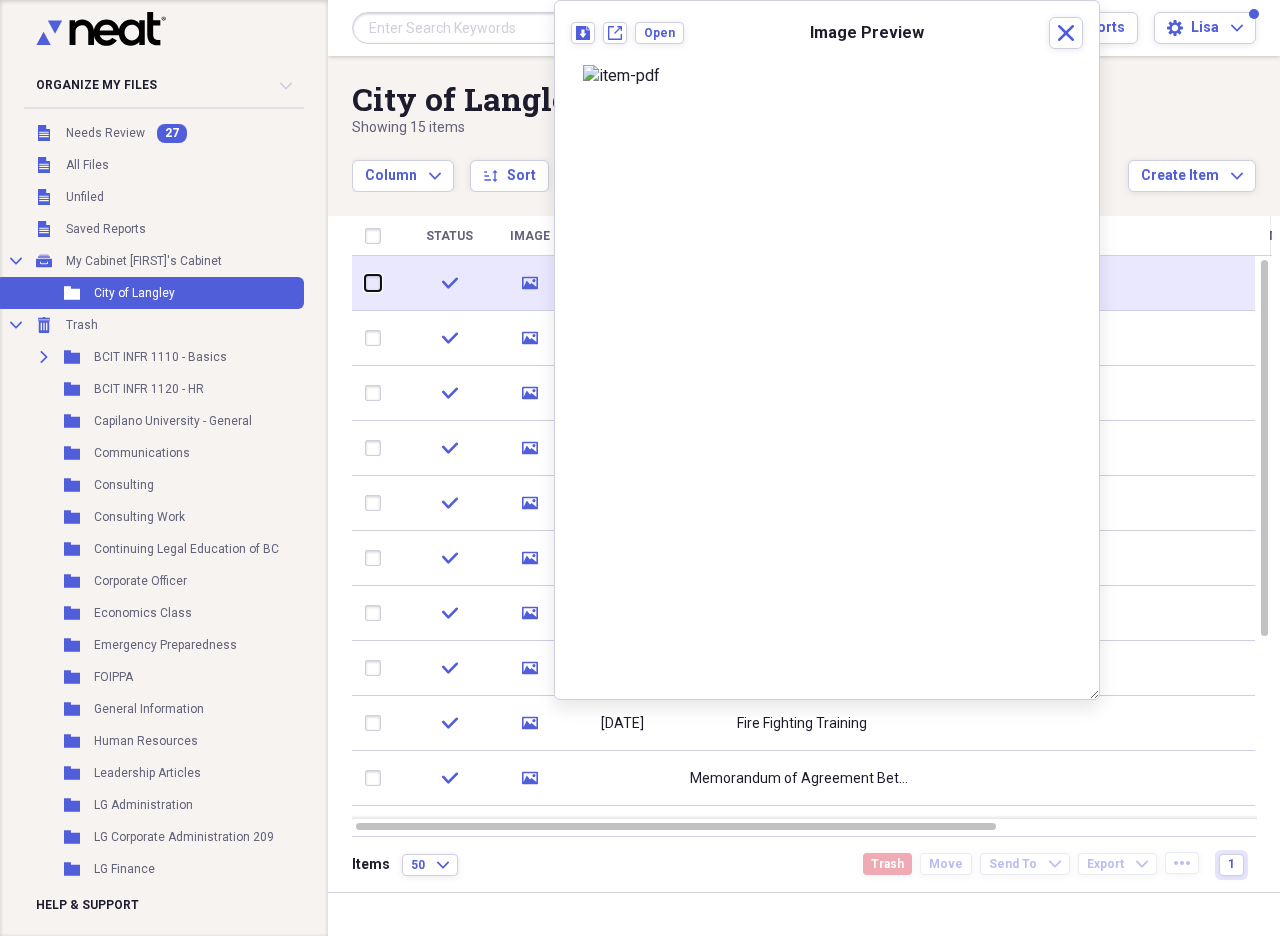 click at bounding box center (365, 283) 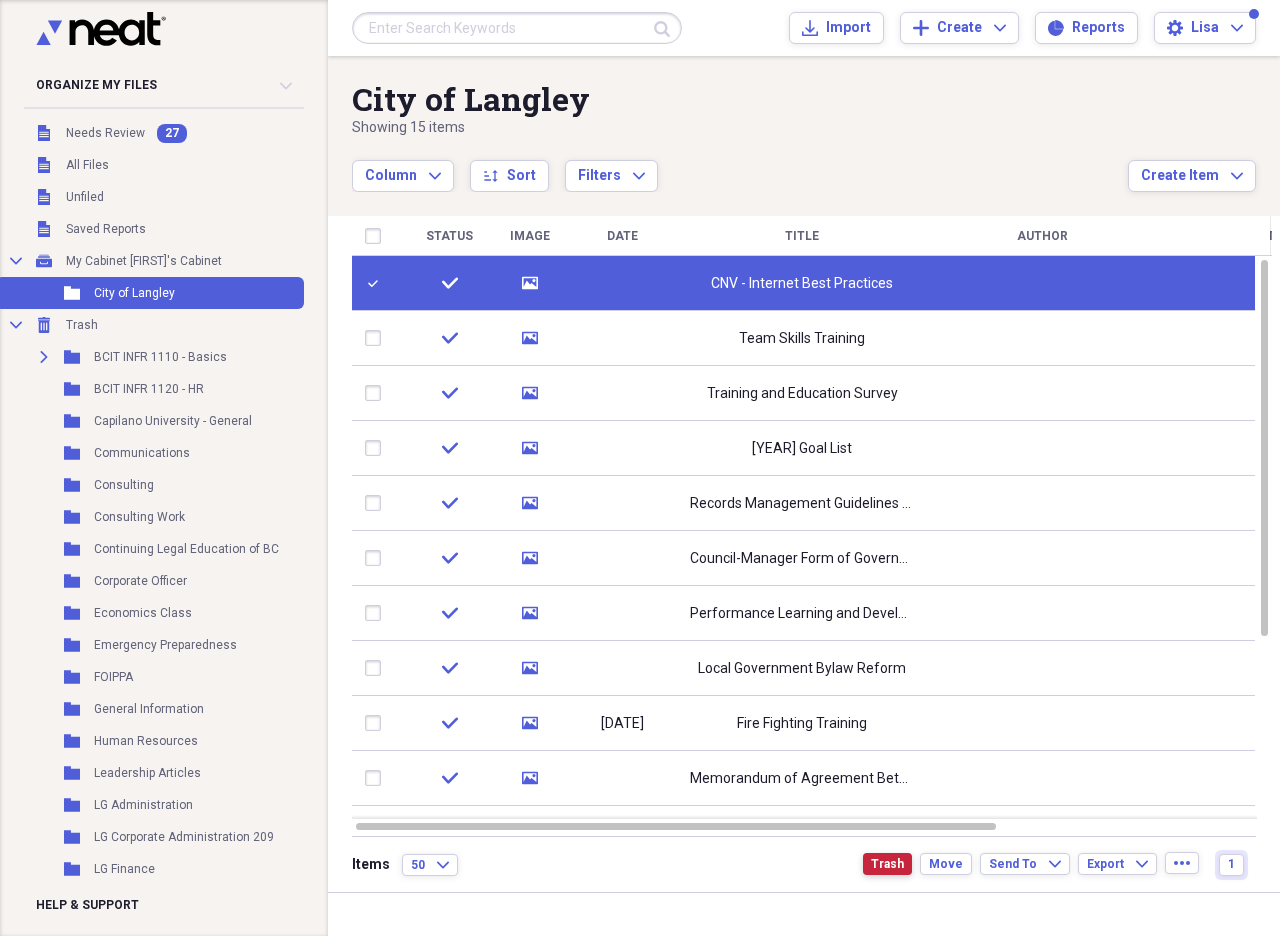 click on "Trash" at bounding box center [887, 864] 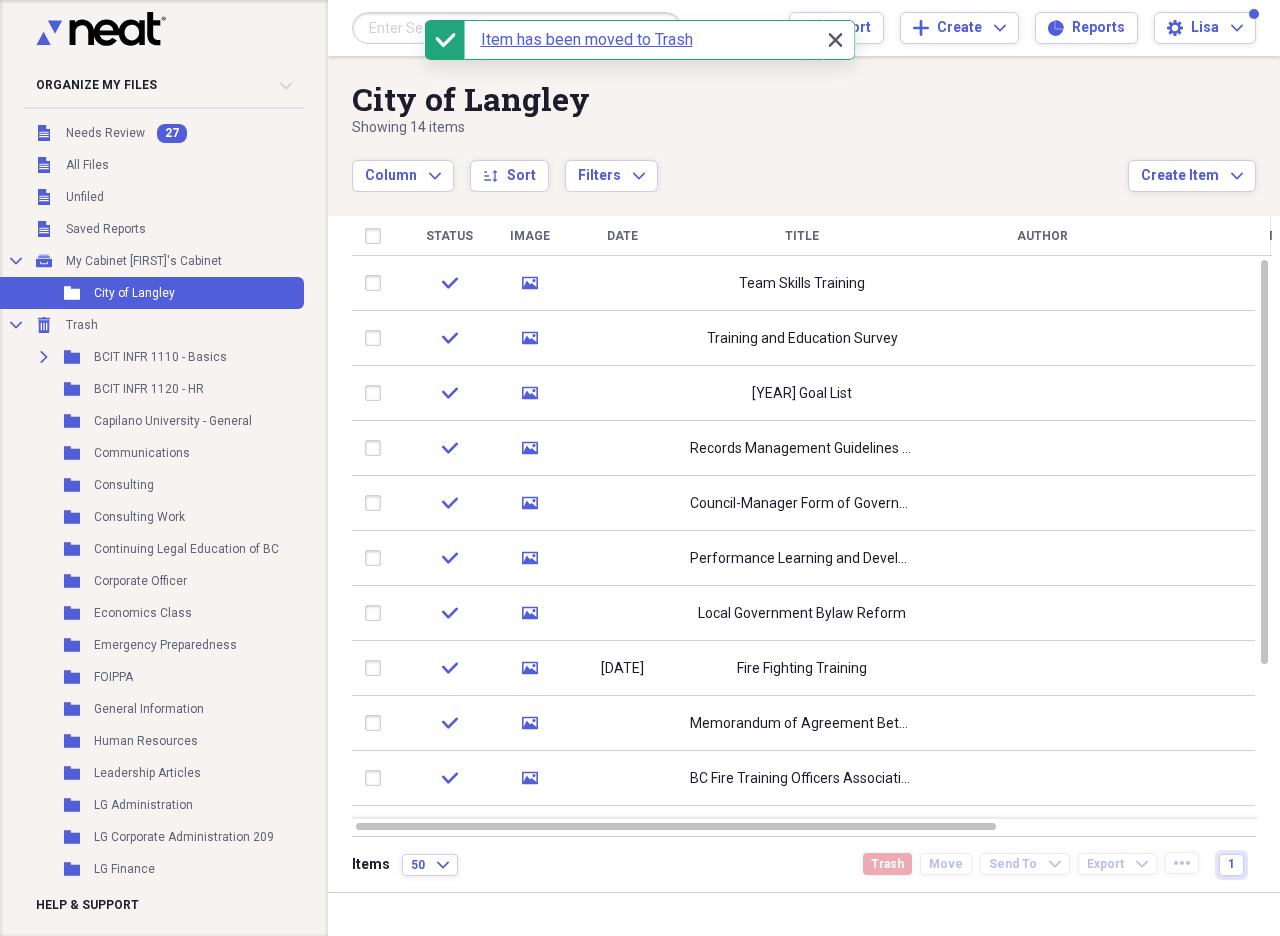 click on "Close" 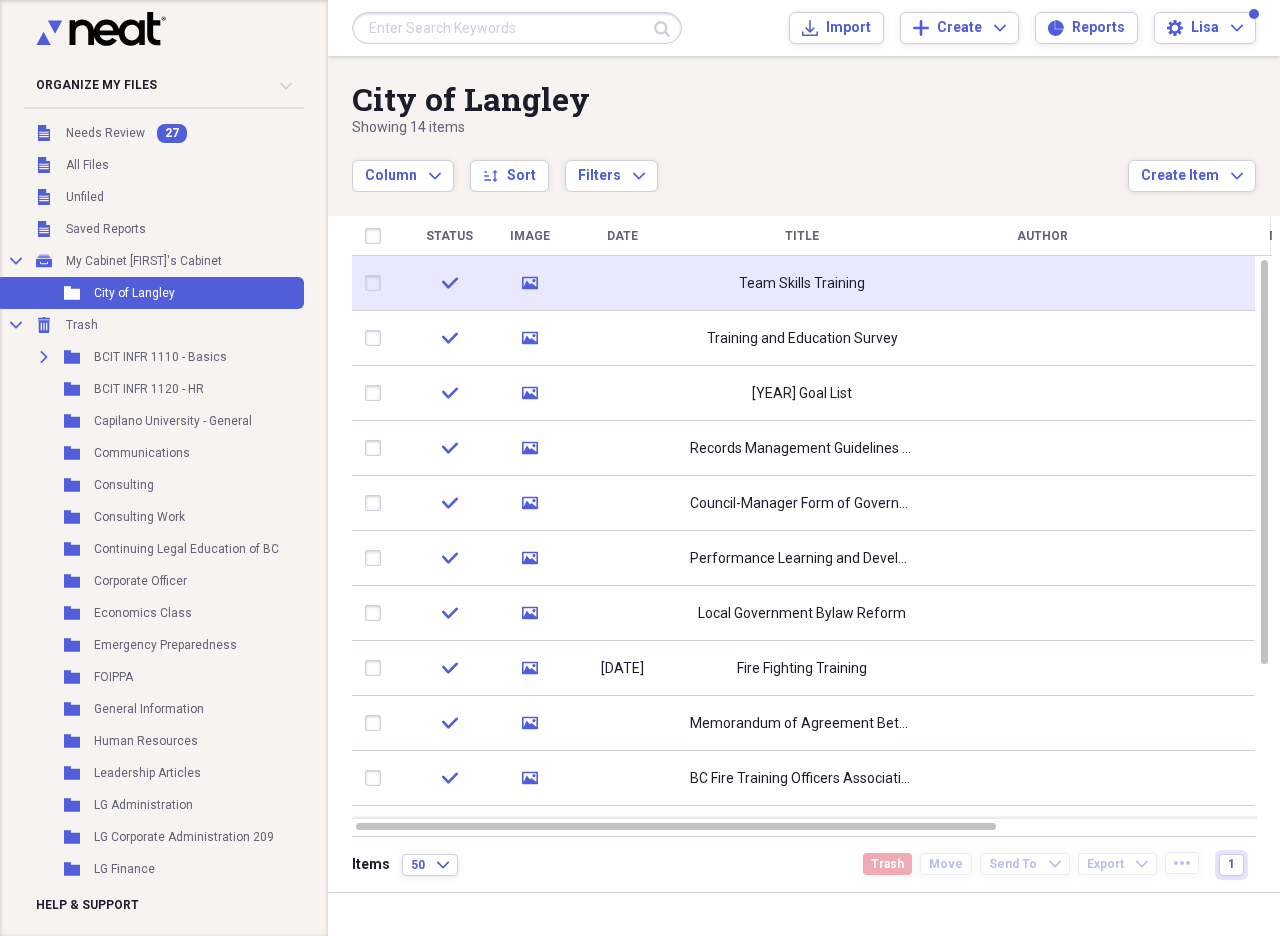 click 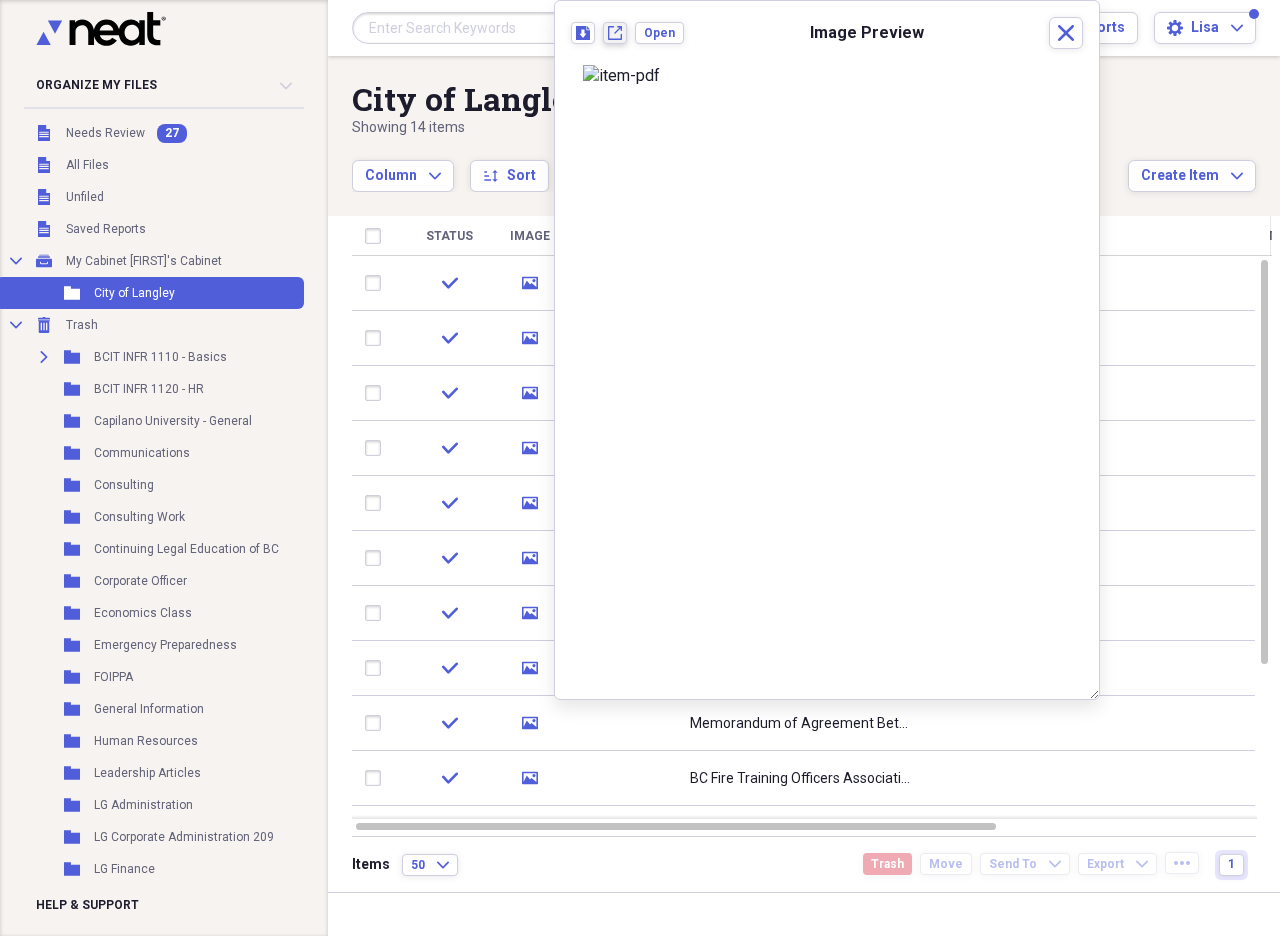 click on "New tab" 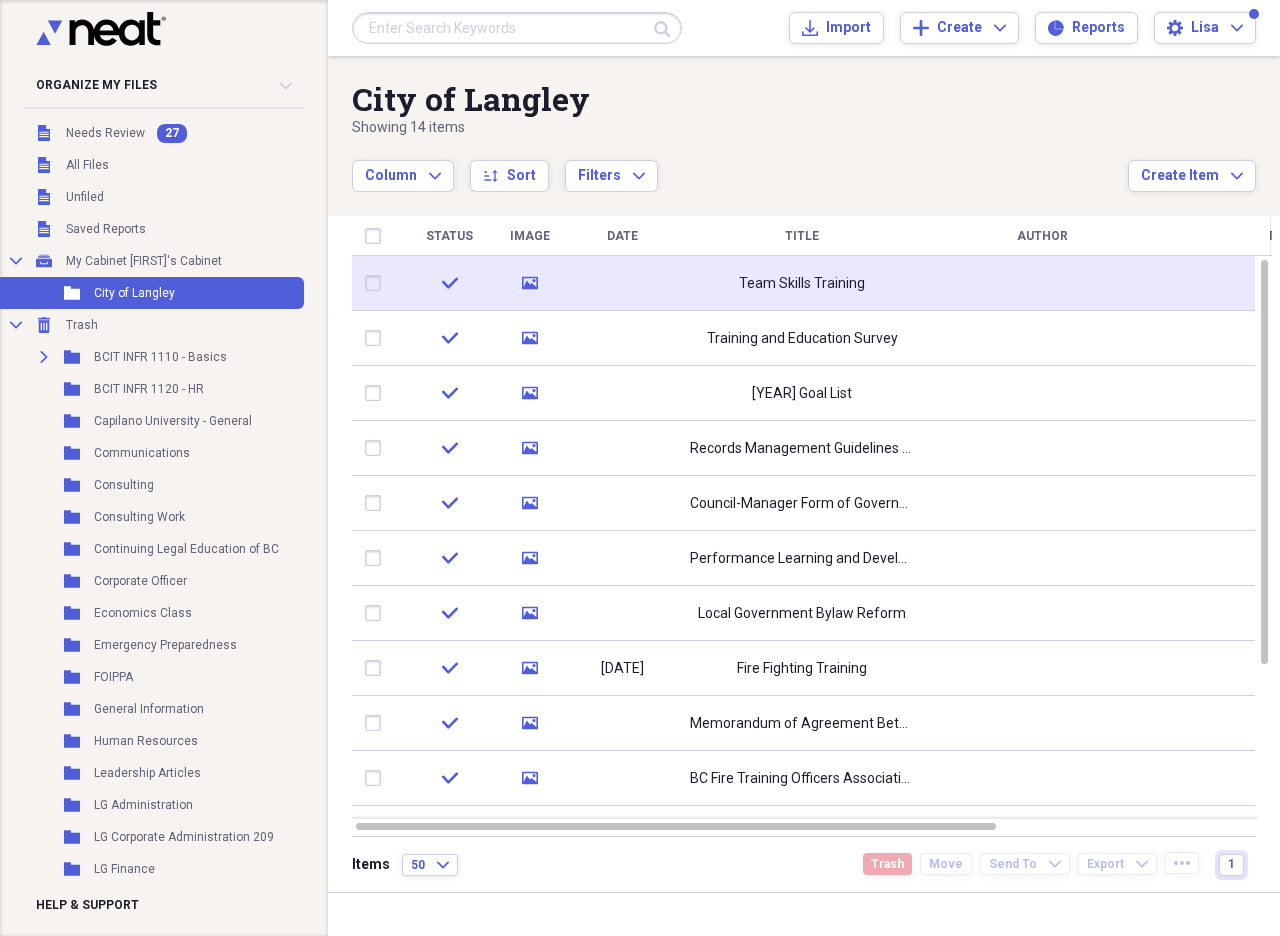 click at bounding box center (377, 283) 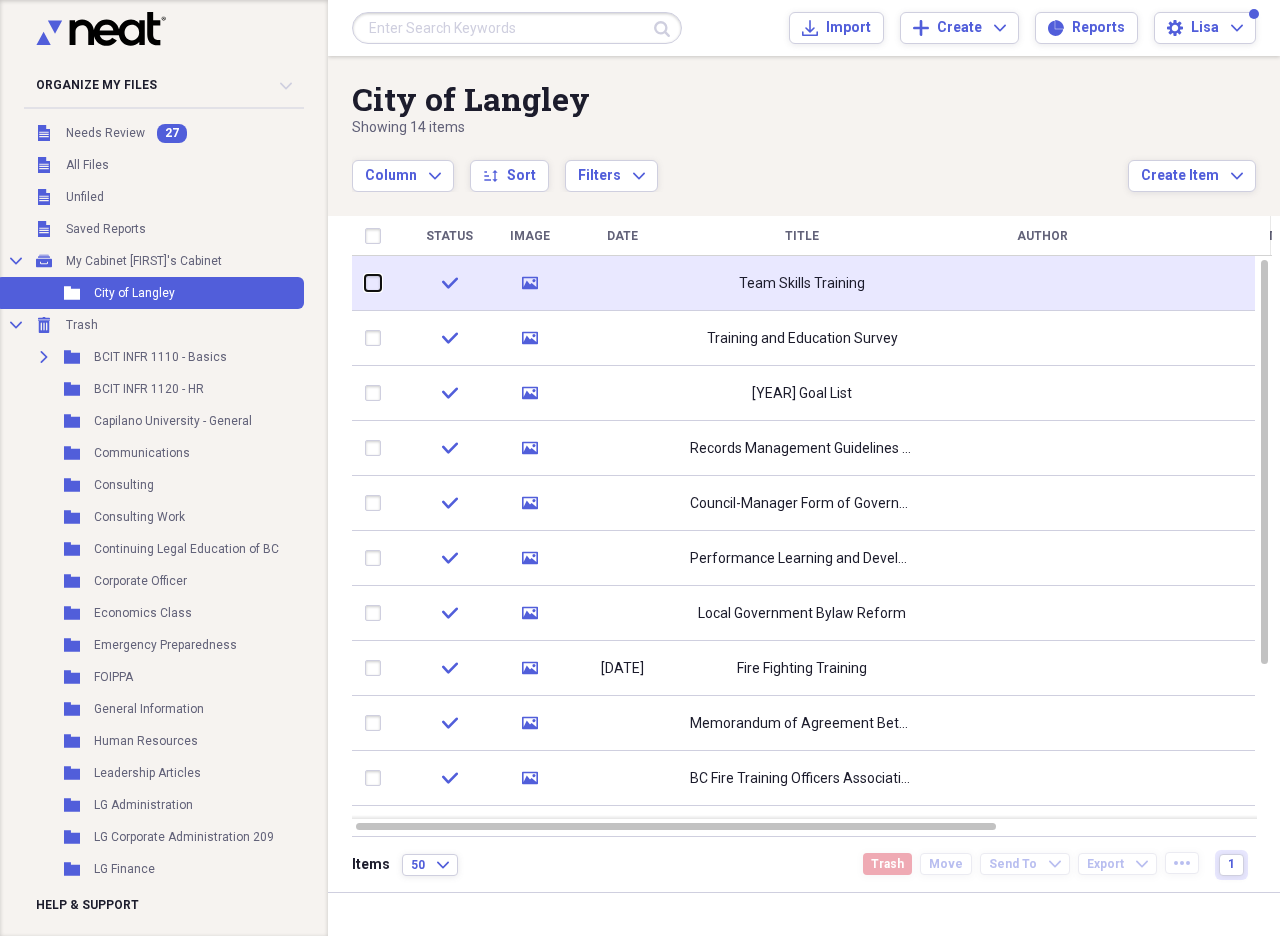 click at bounding box center (365, 283) 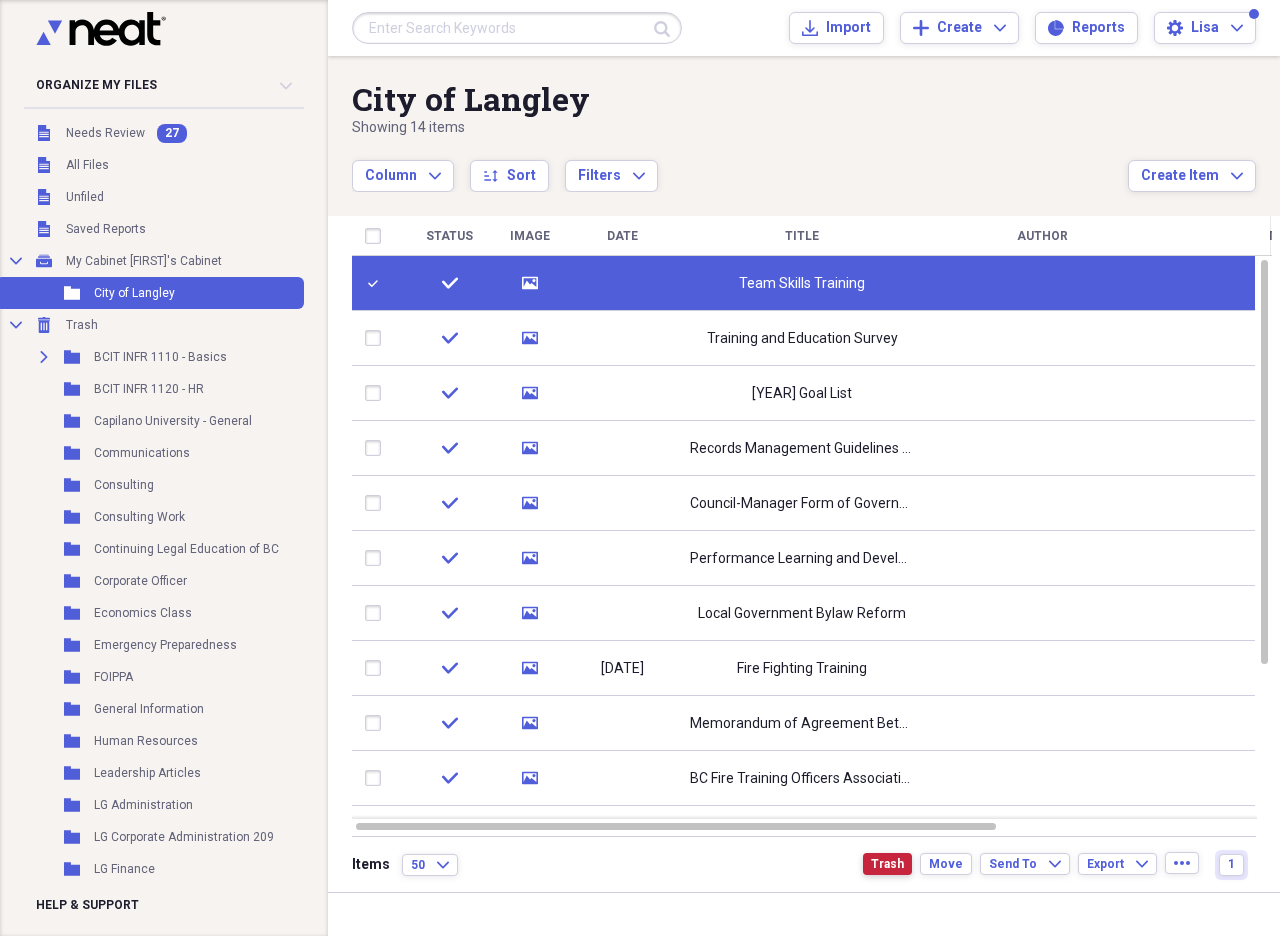 click on "Trash" at bounding box center (887, 864) 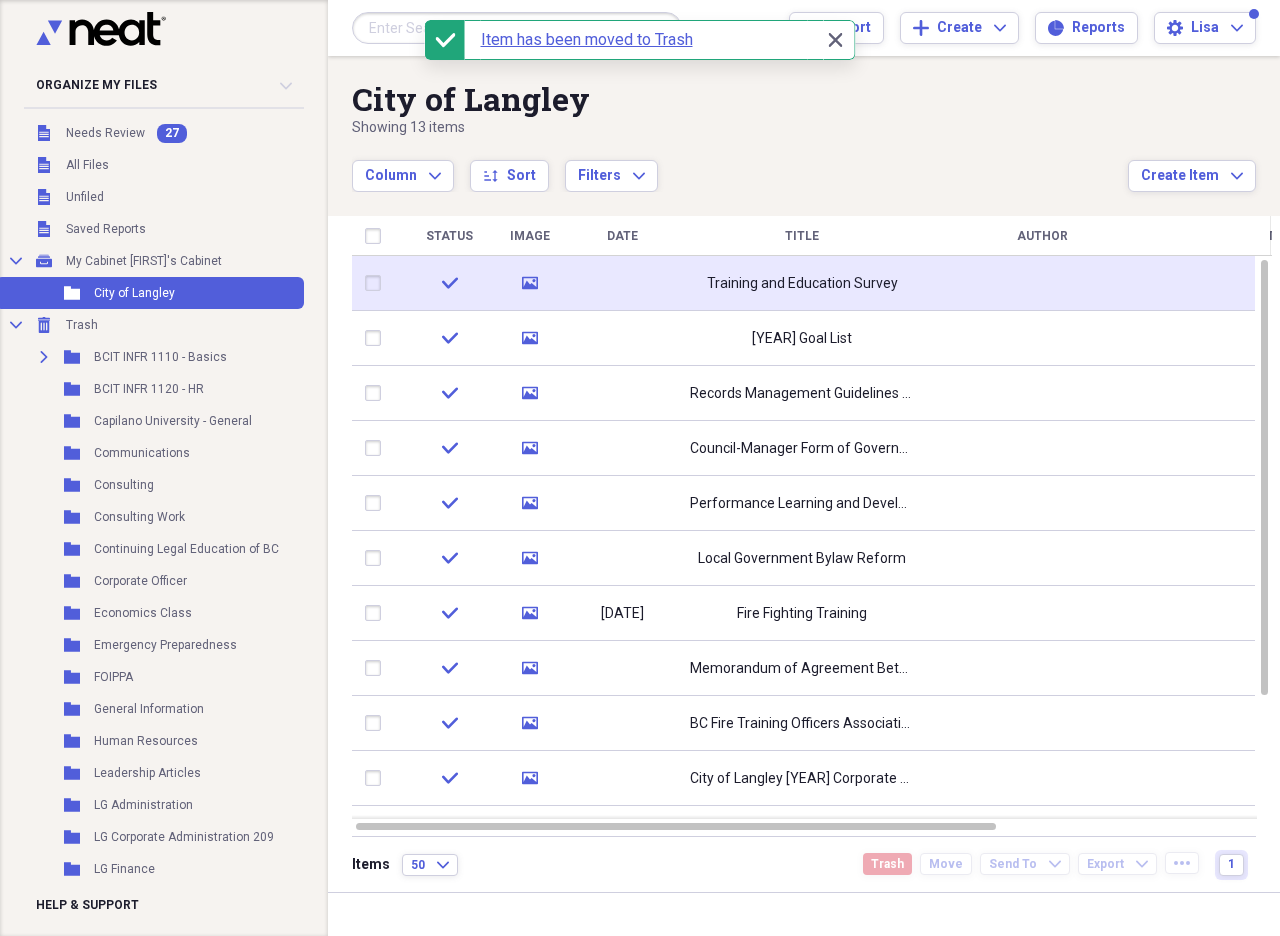 click 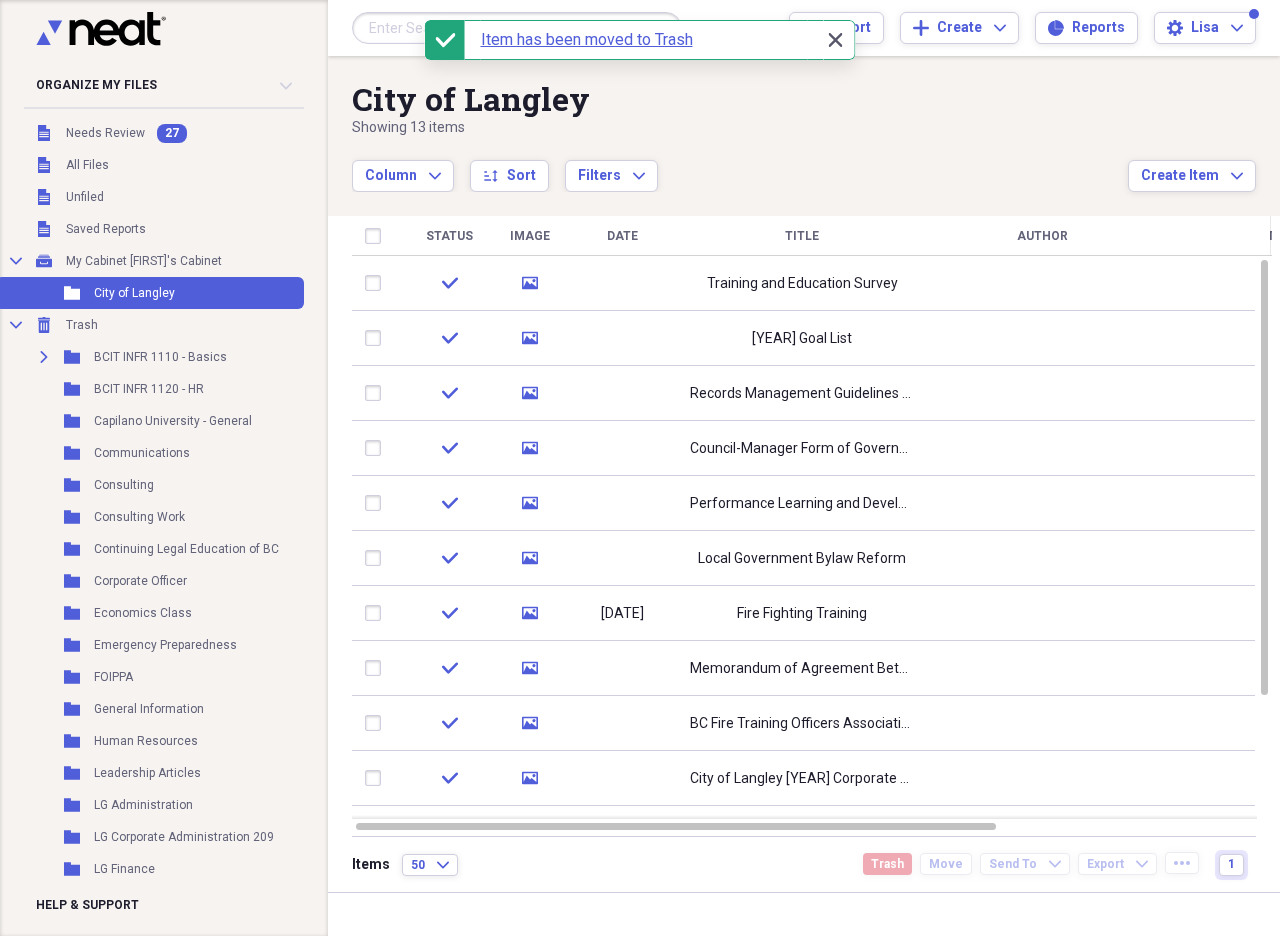 click on "Close Close" at bounding box center [835, 40] 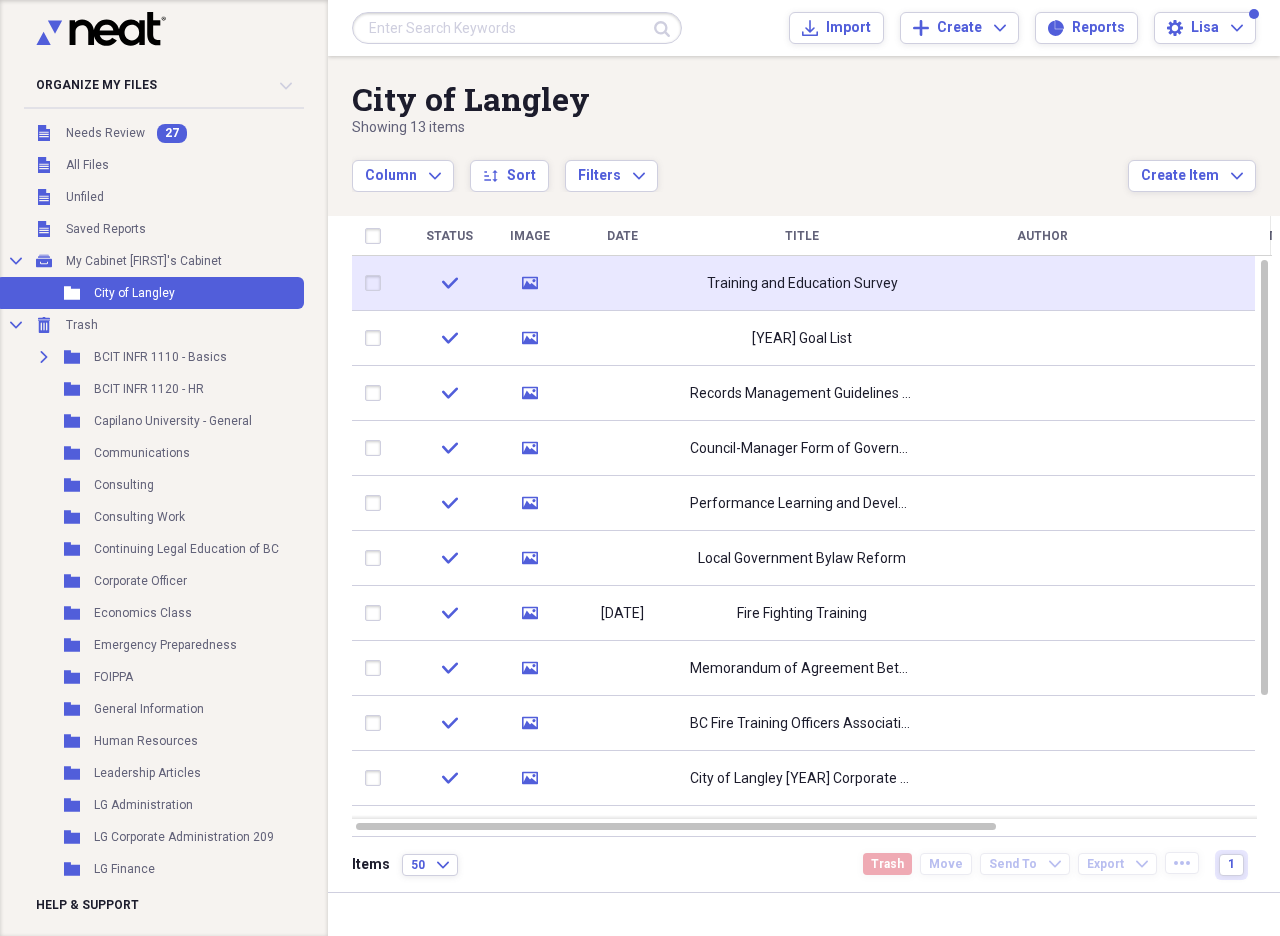 click 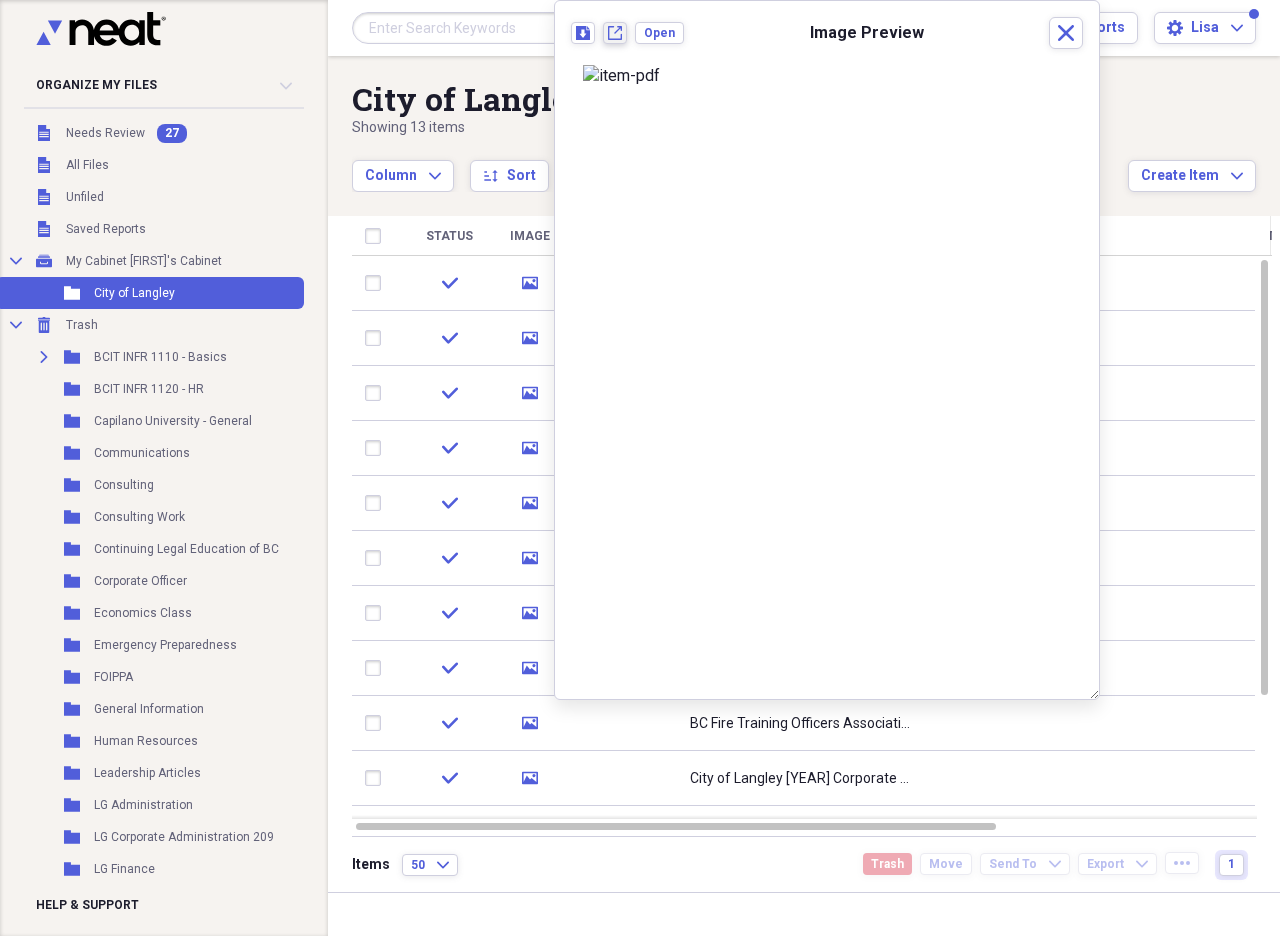 click 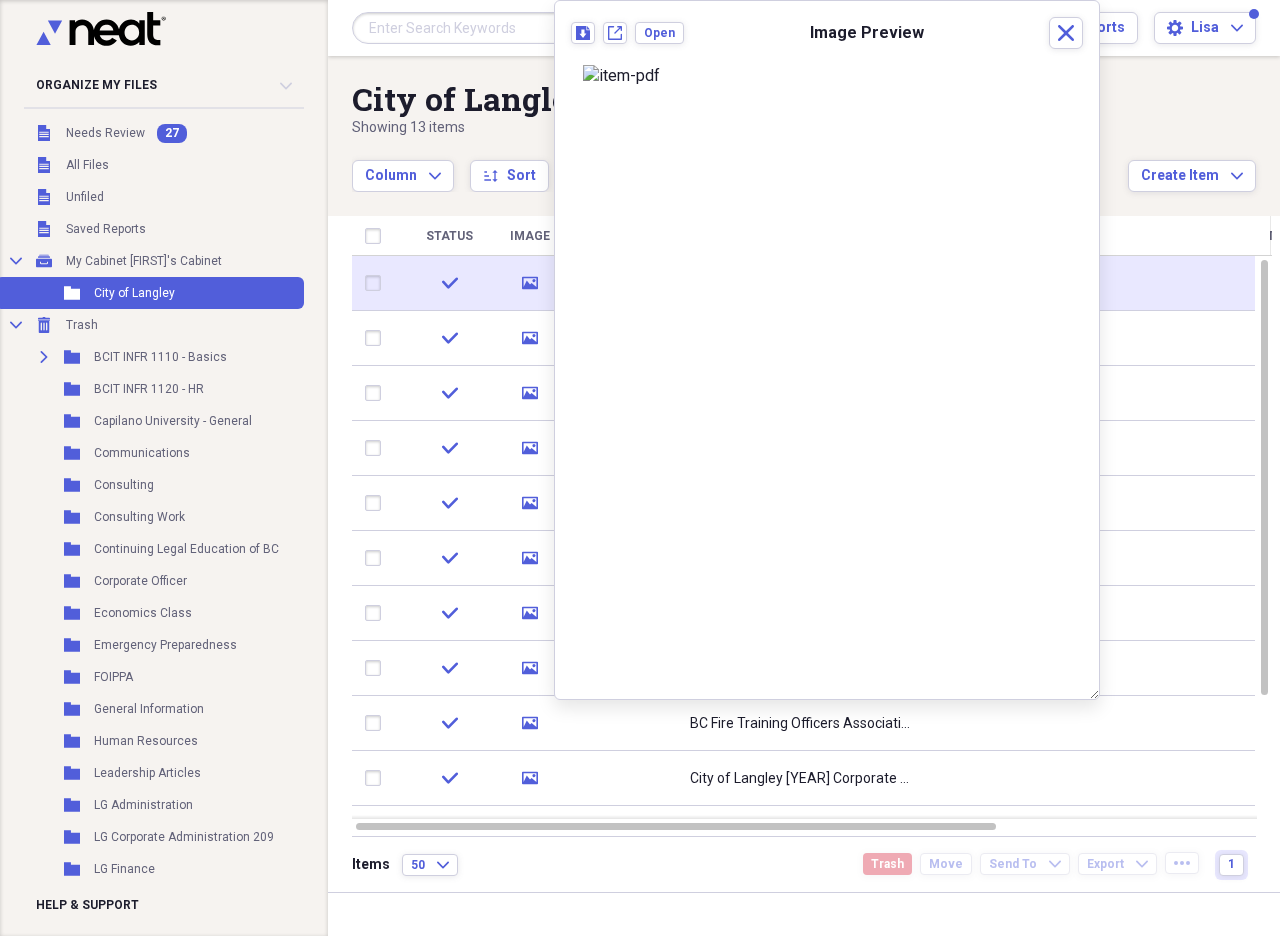 click at bounding box center (377, 283) 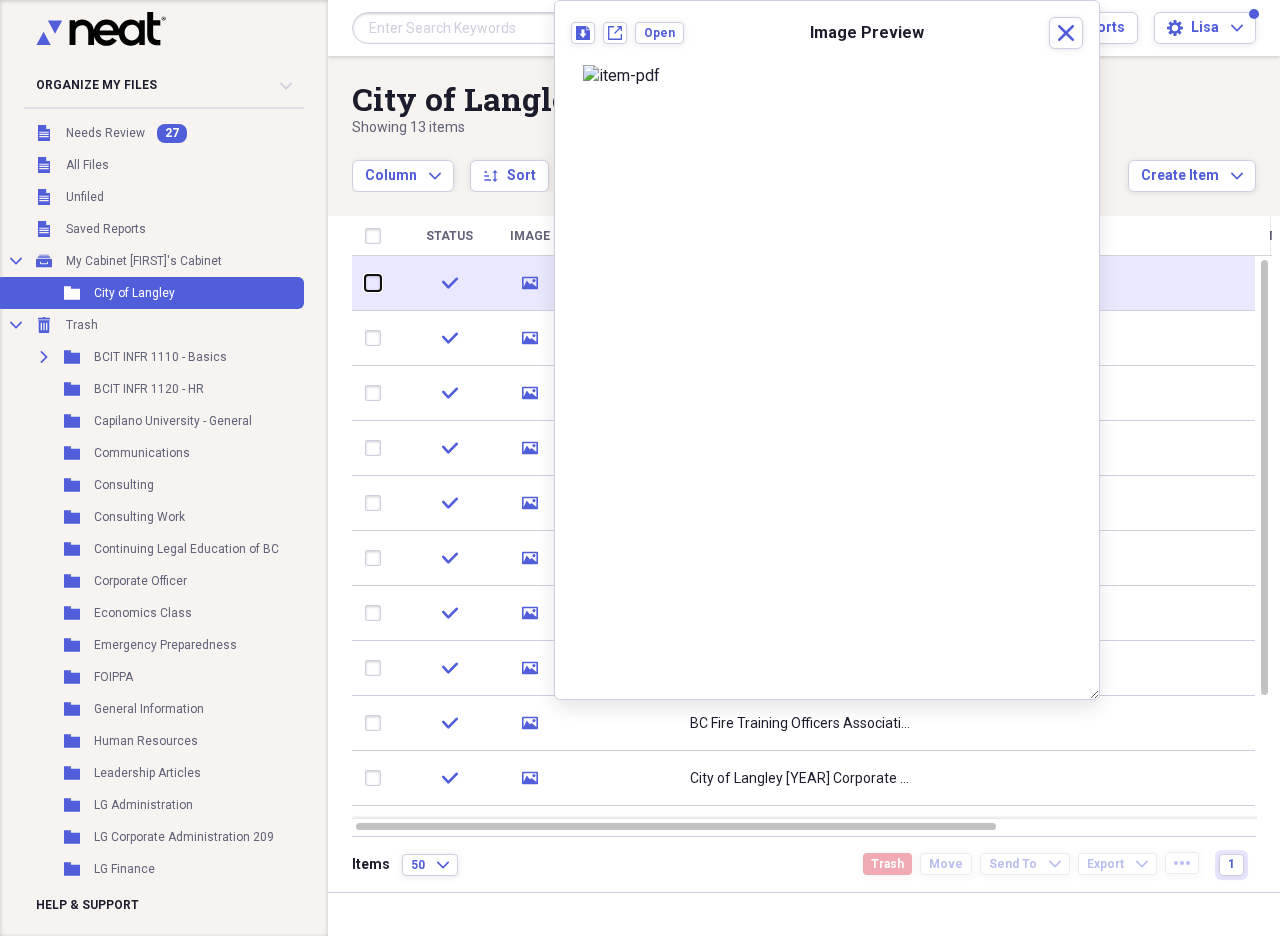click at bounding box center (365, 283) 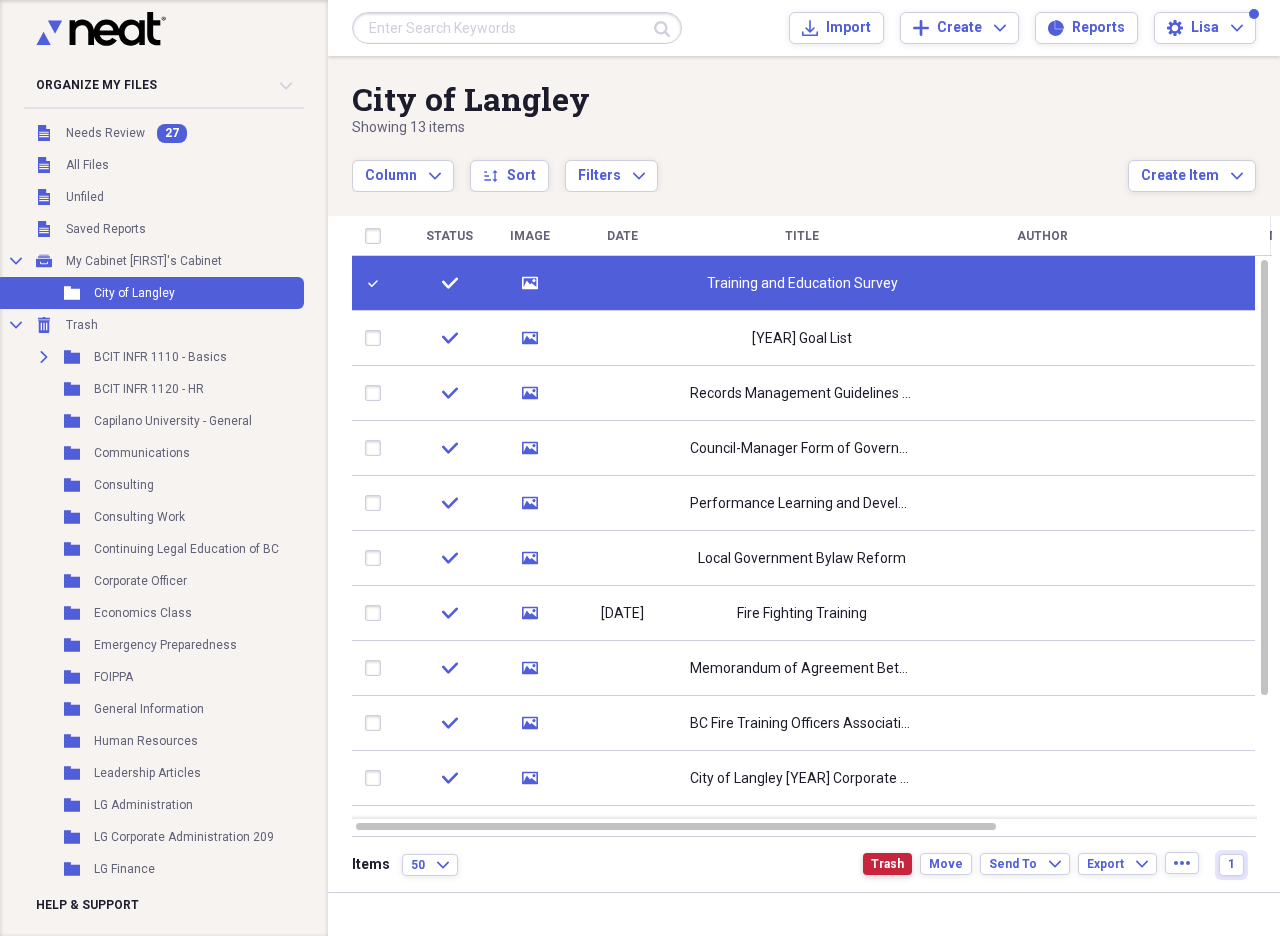 click on "Trash" at bounding box center [887, 864] 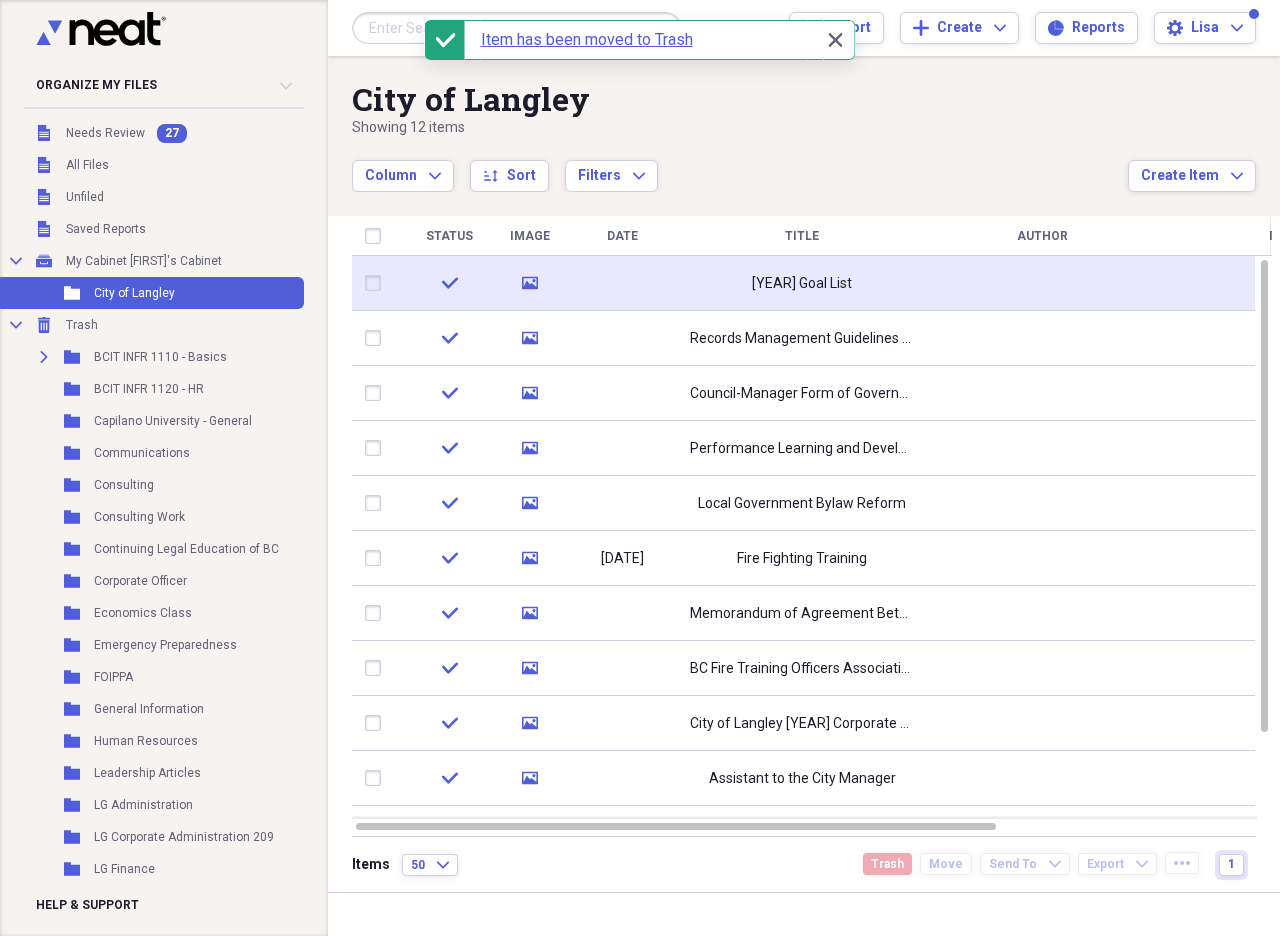 click 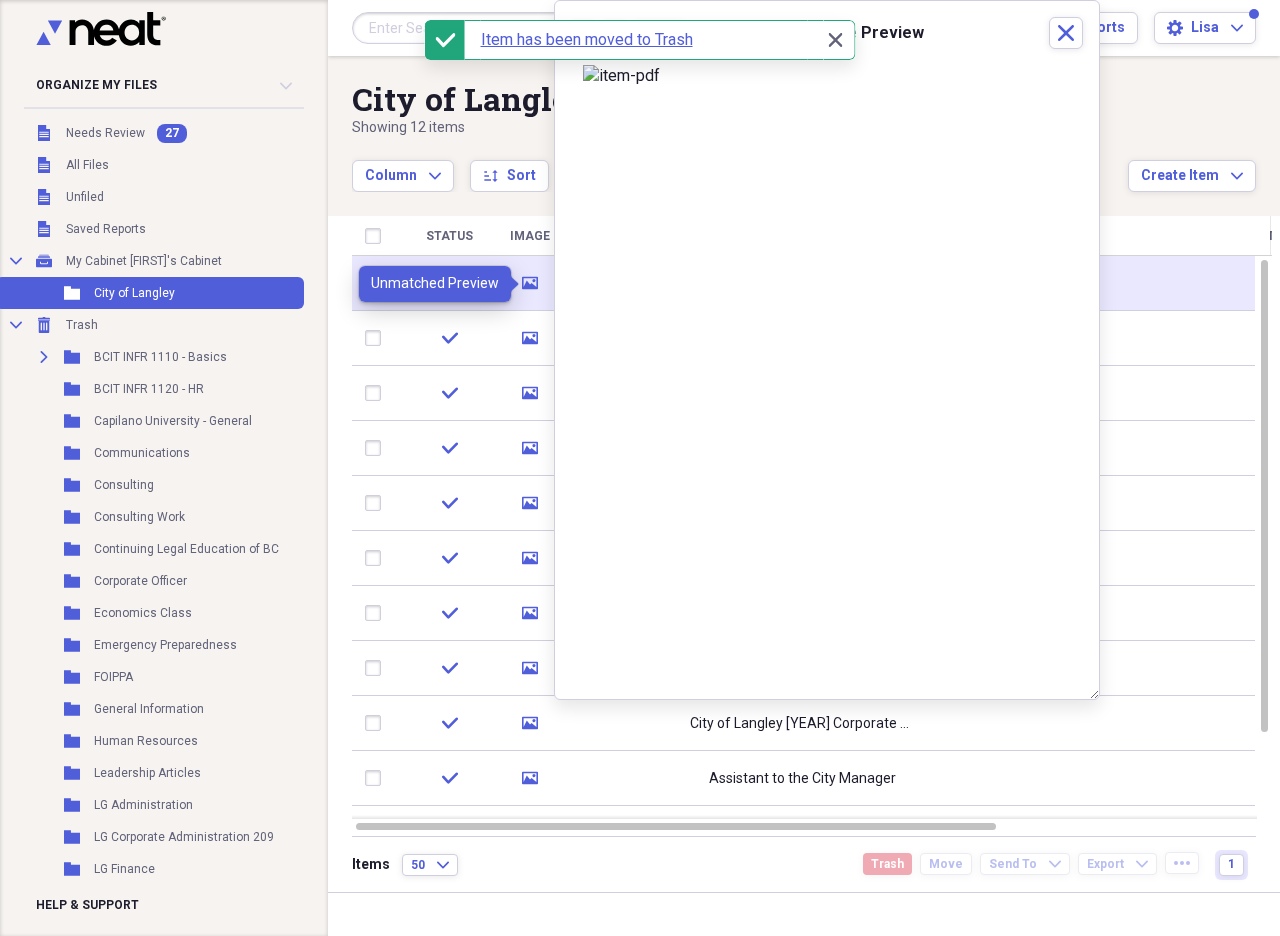 click 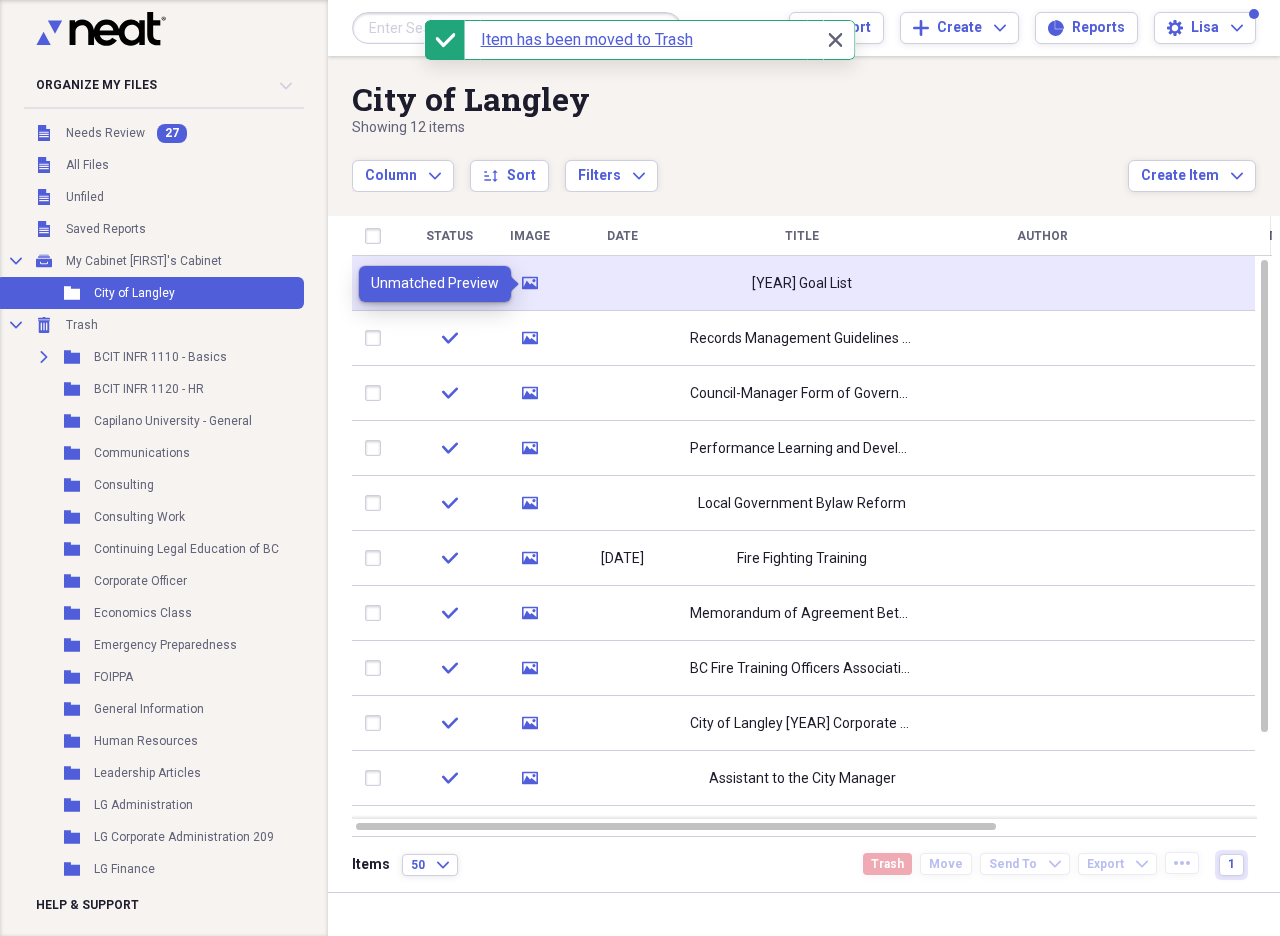 click 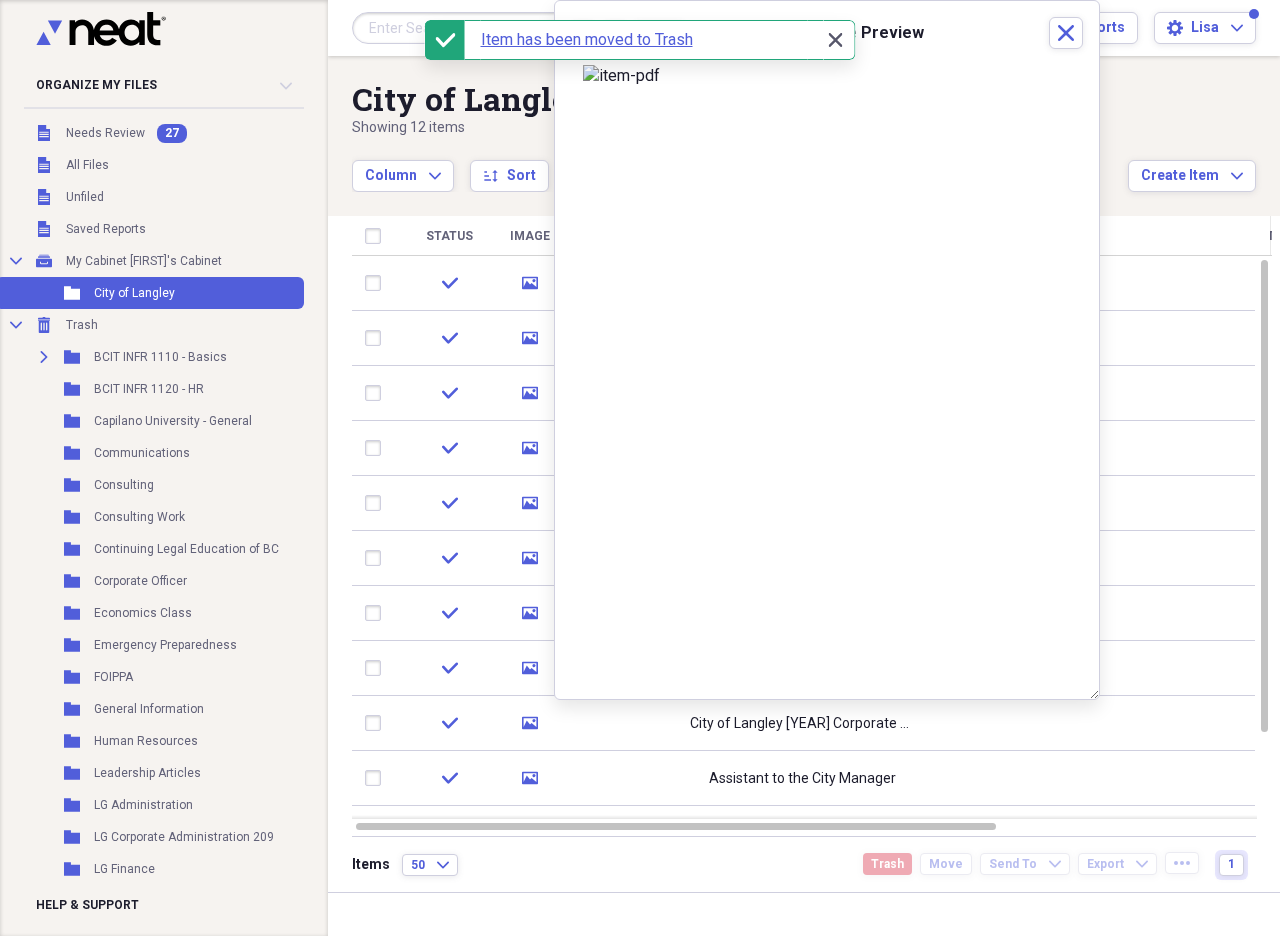 click on "Close" 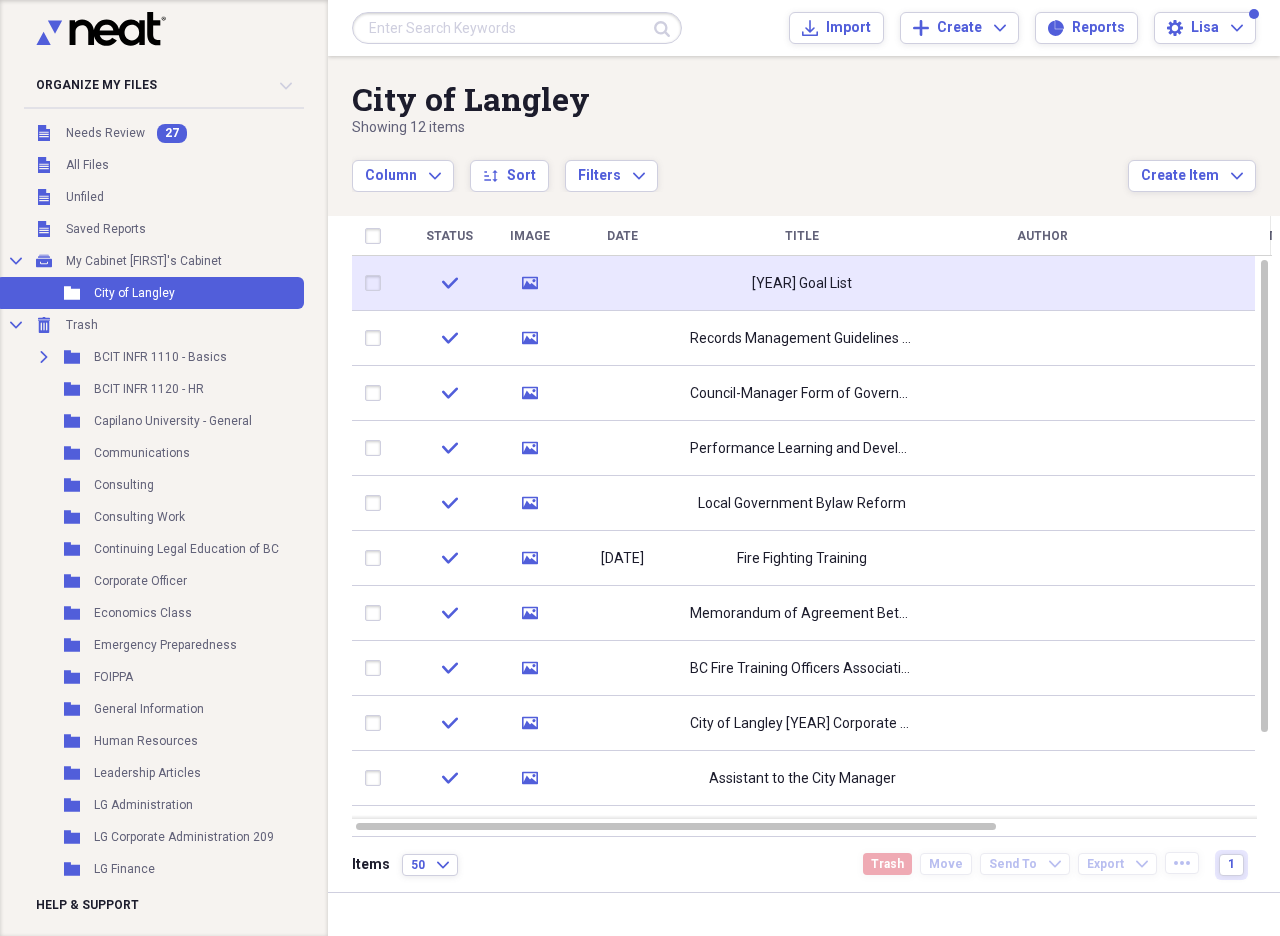 click 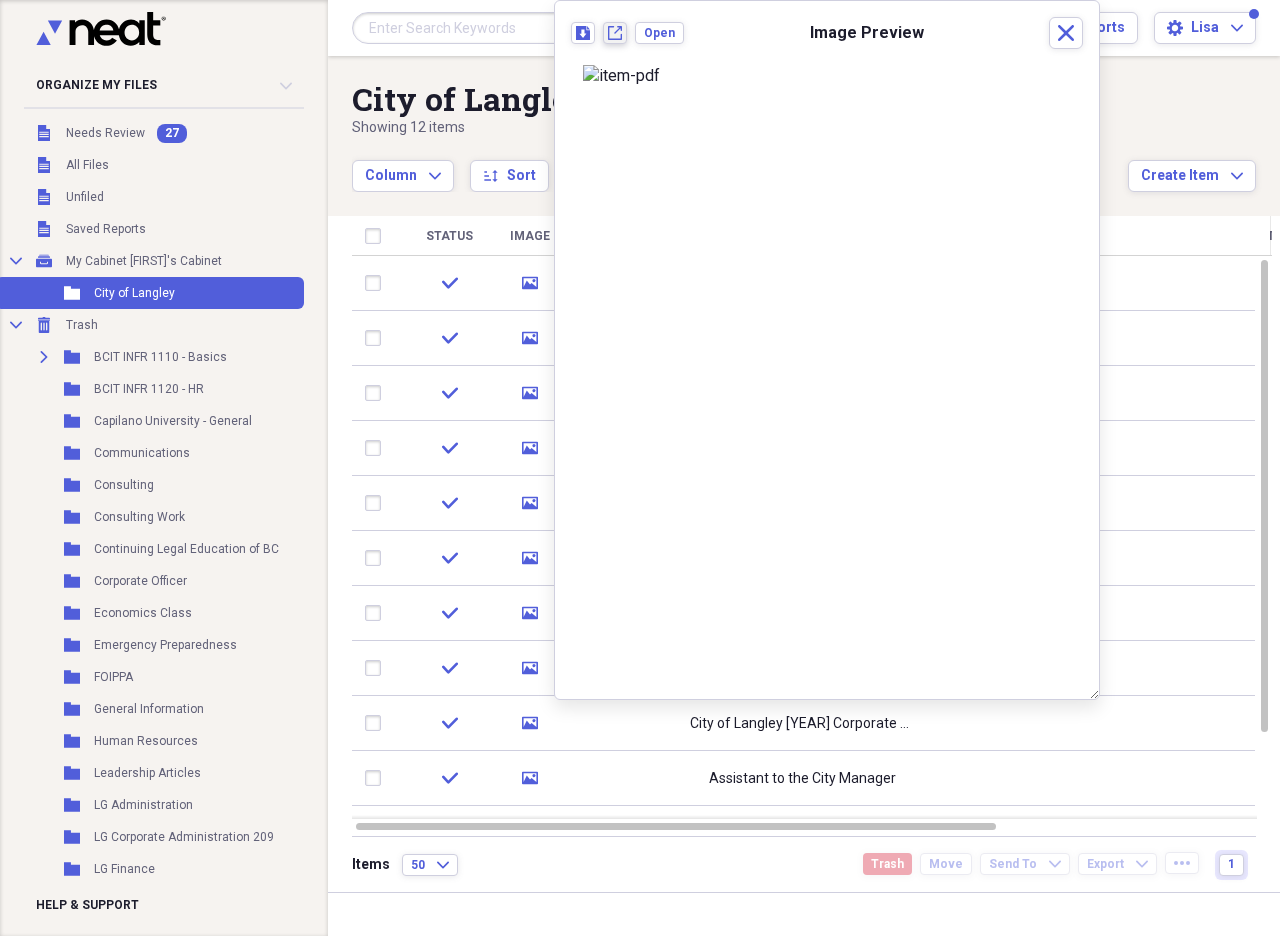 click on "New tab" 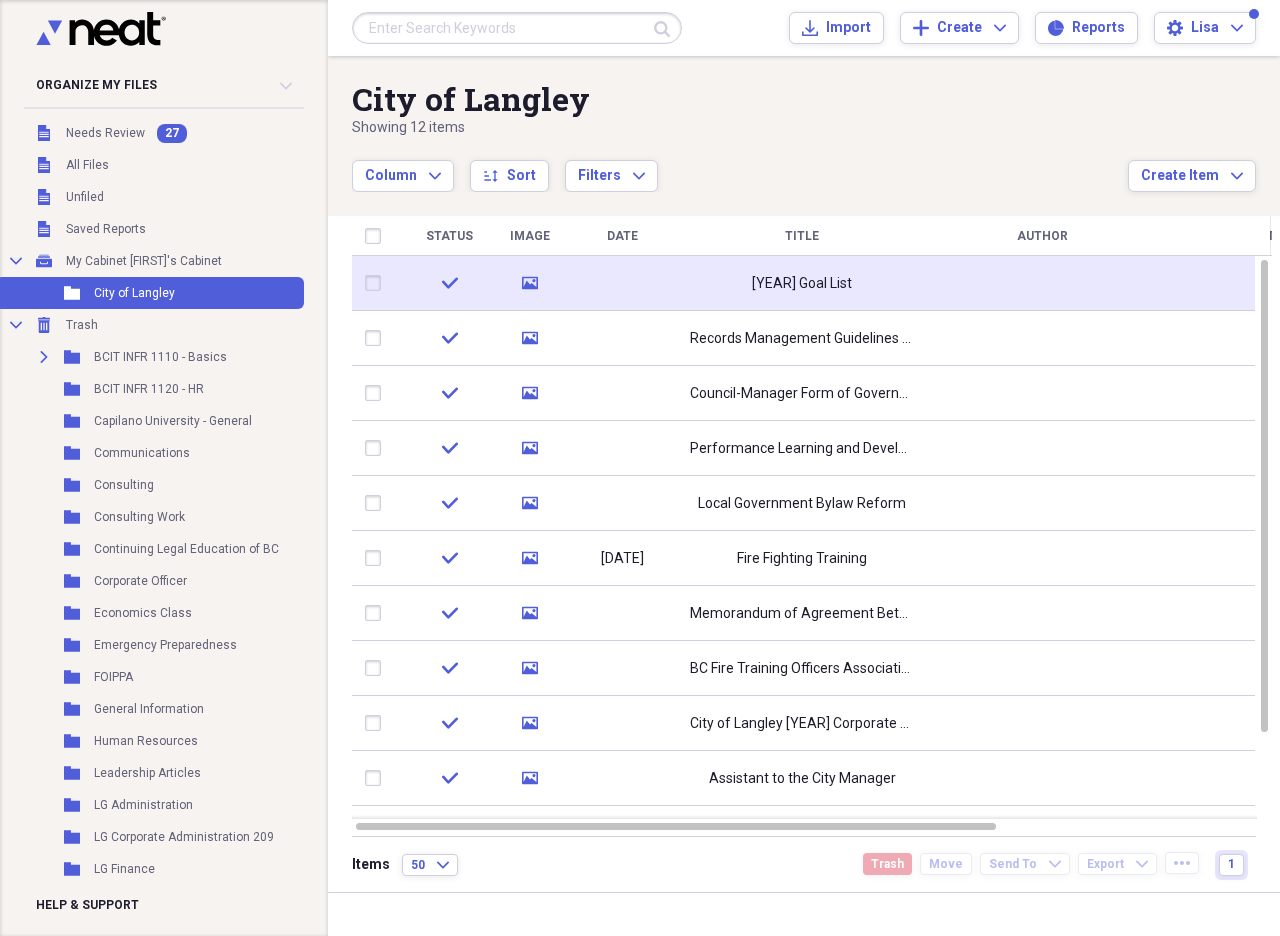 click at bounding box center (377, 283) 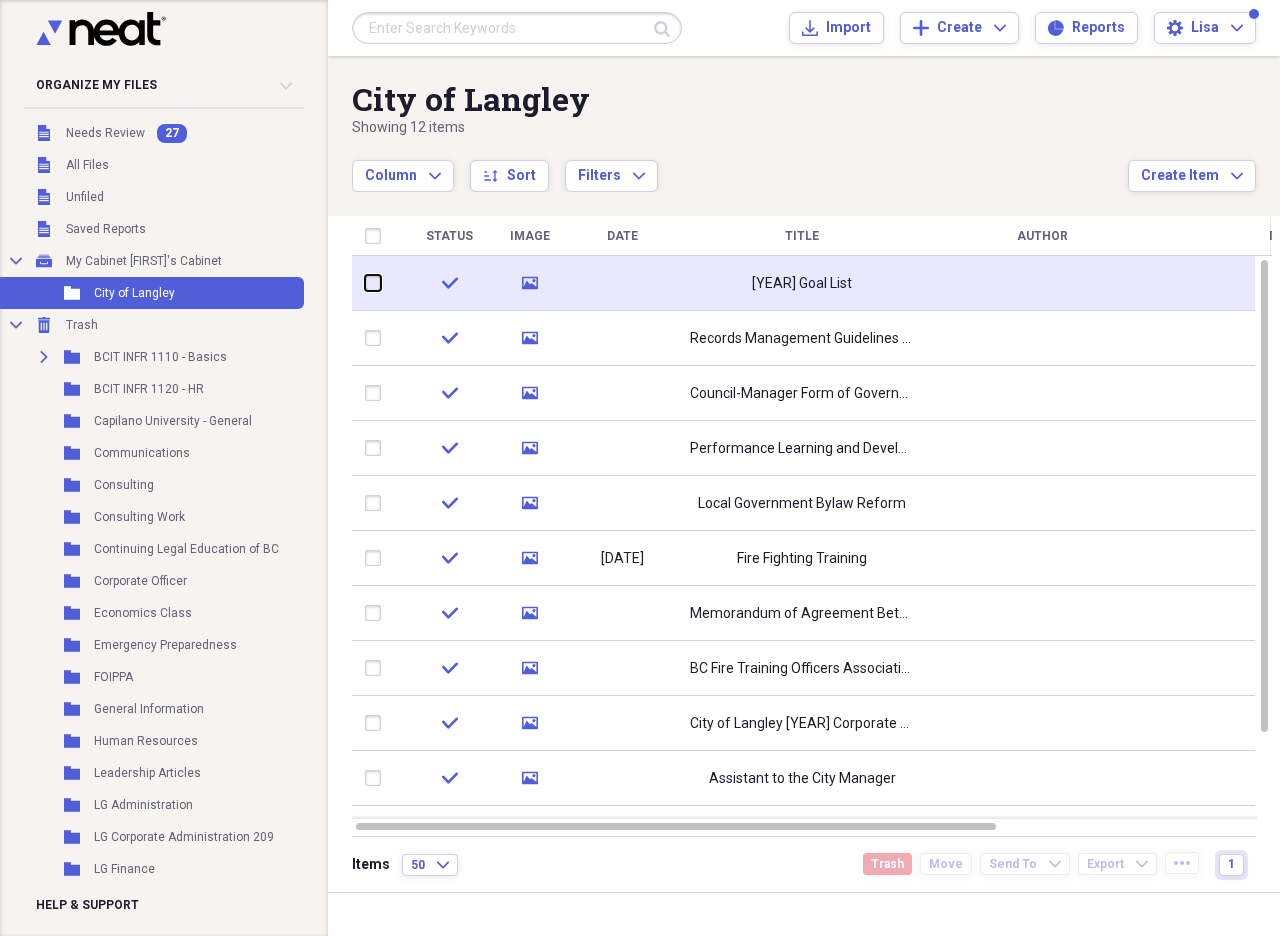 click at bounding box center [365, 283] 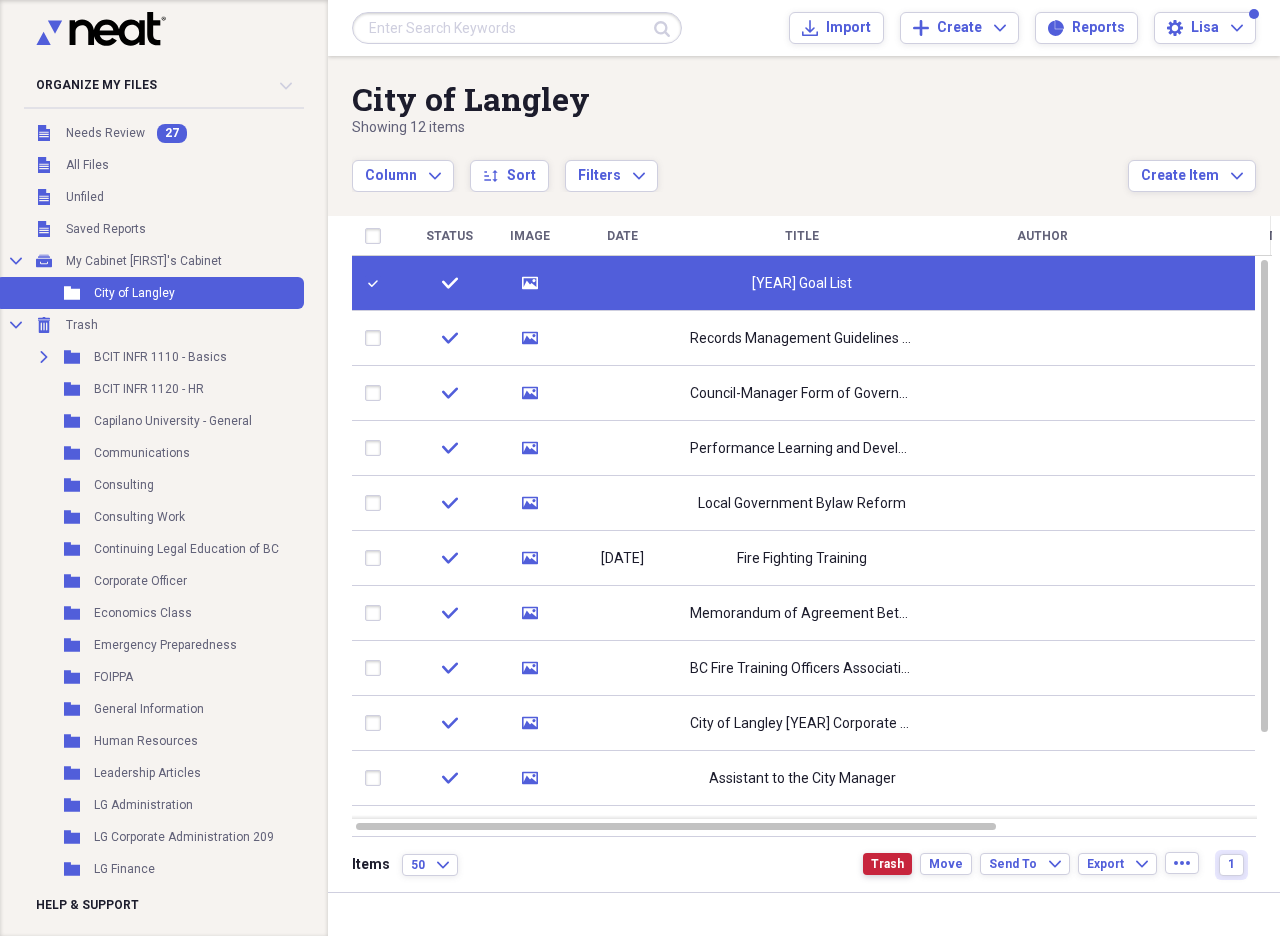 click on "Trash" at bounding box center [887, 864] 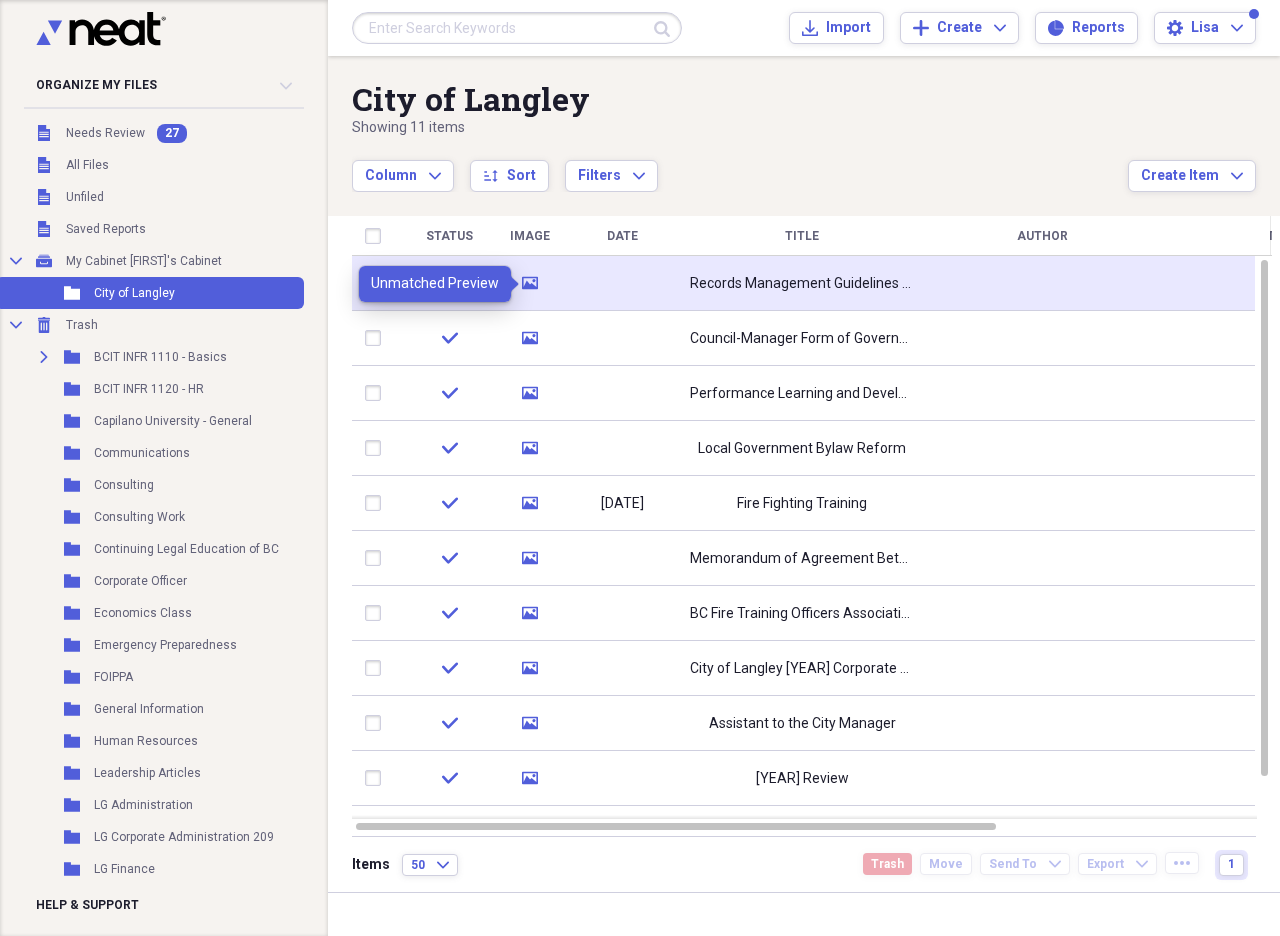 click on "media" 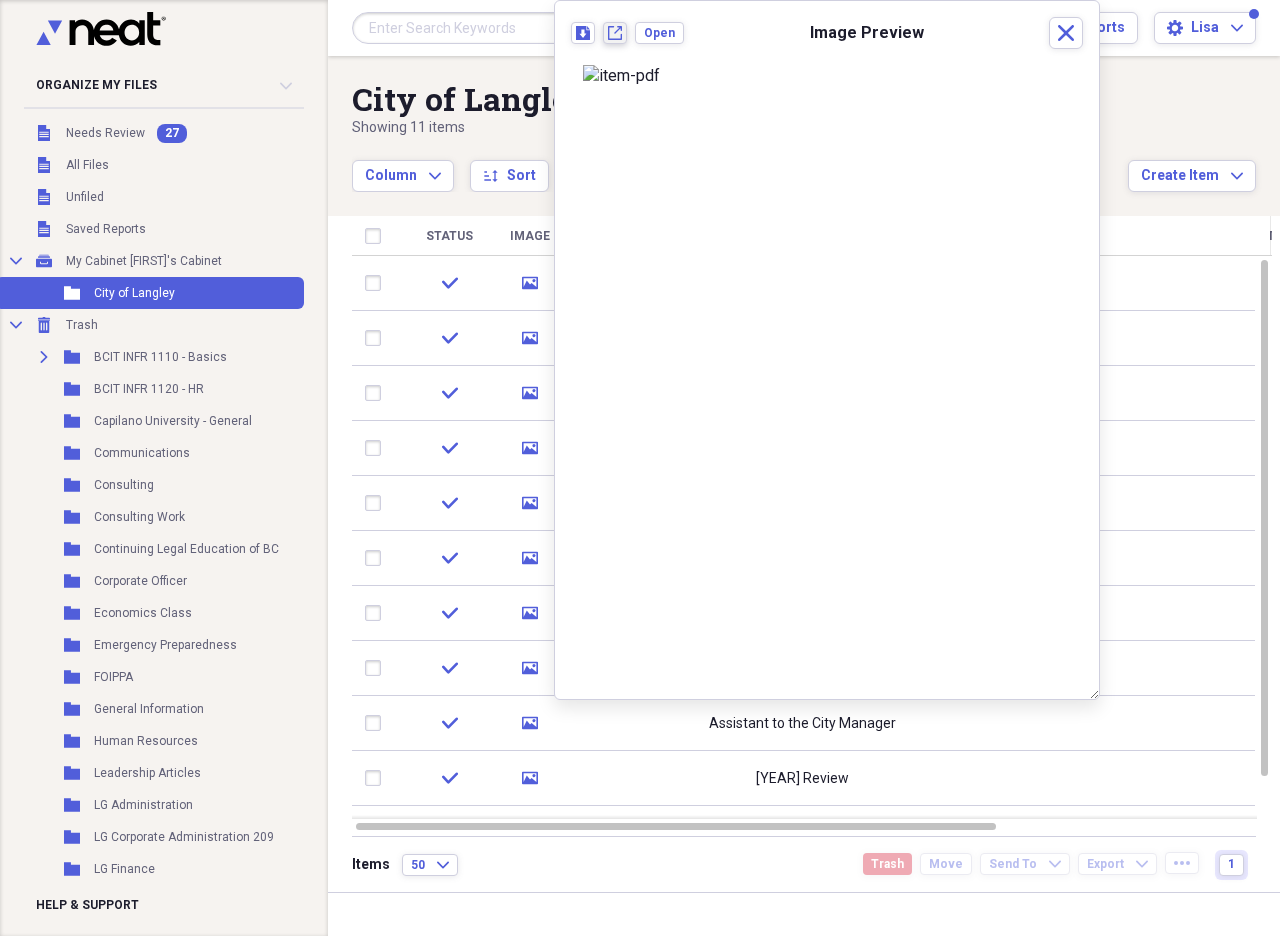 click on "New tab" 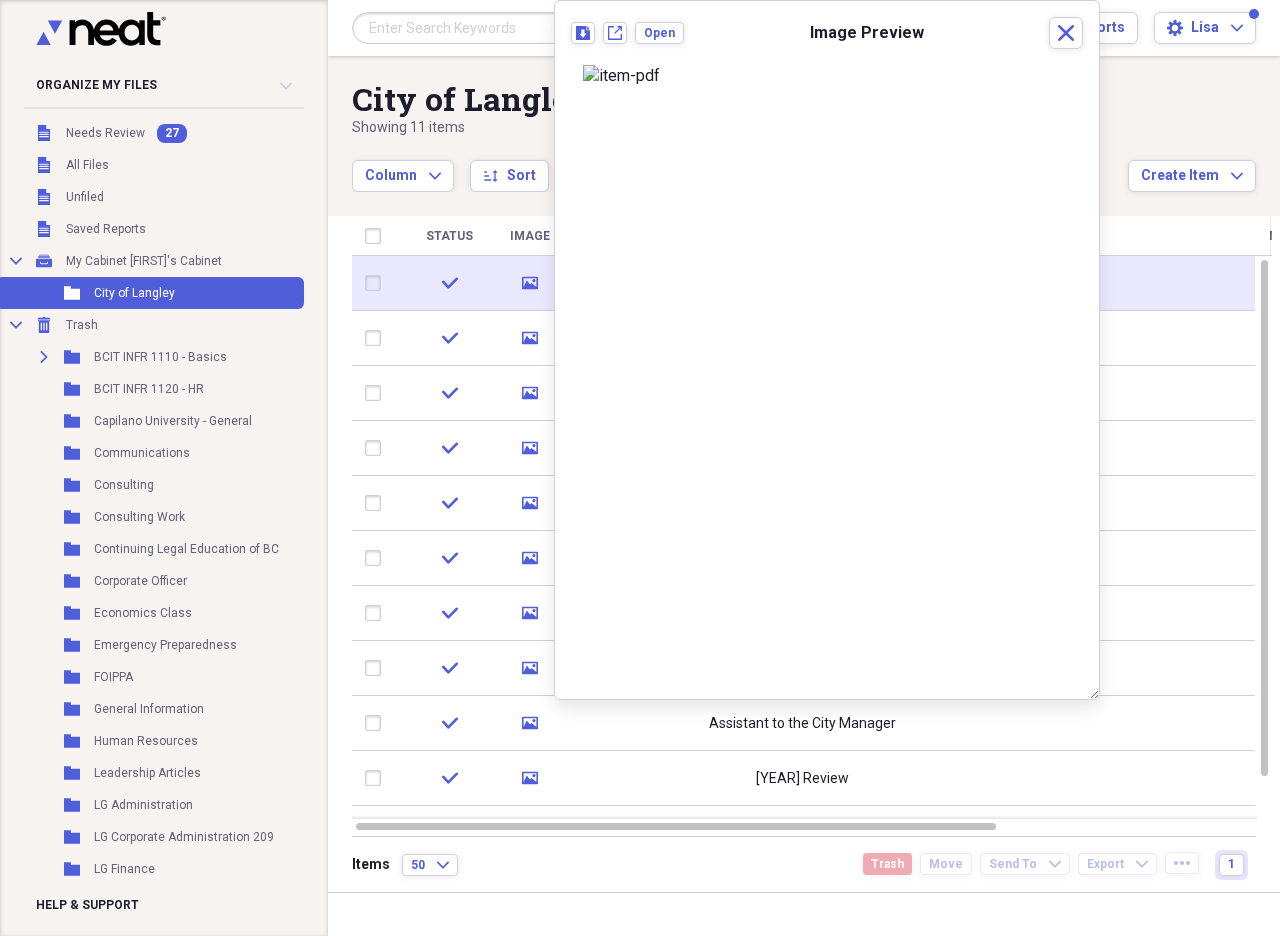 click at bounding box center (377, 283) 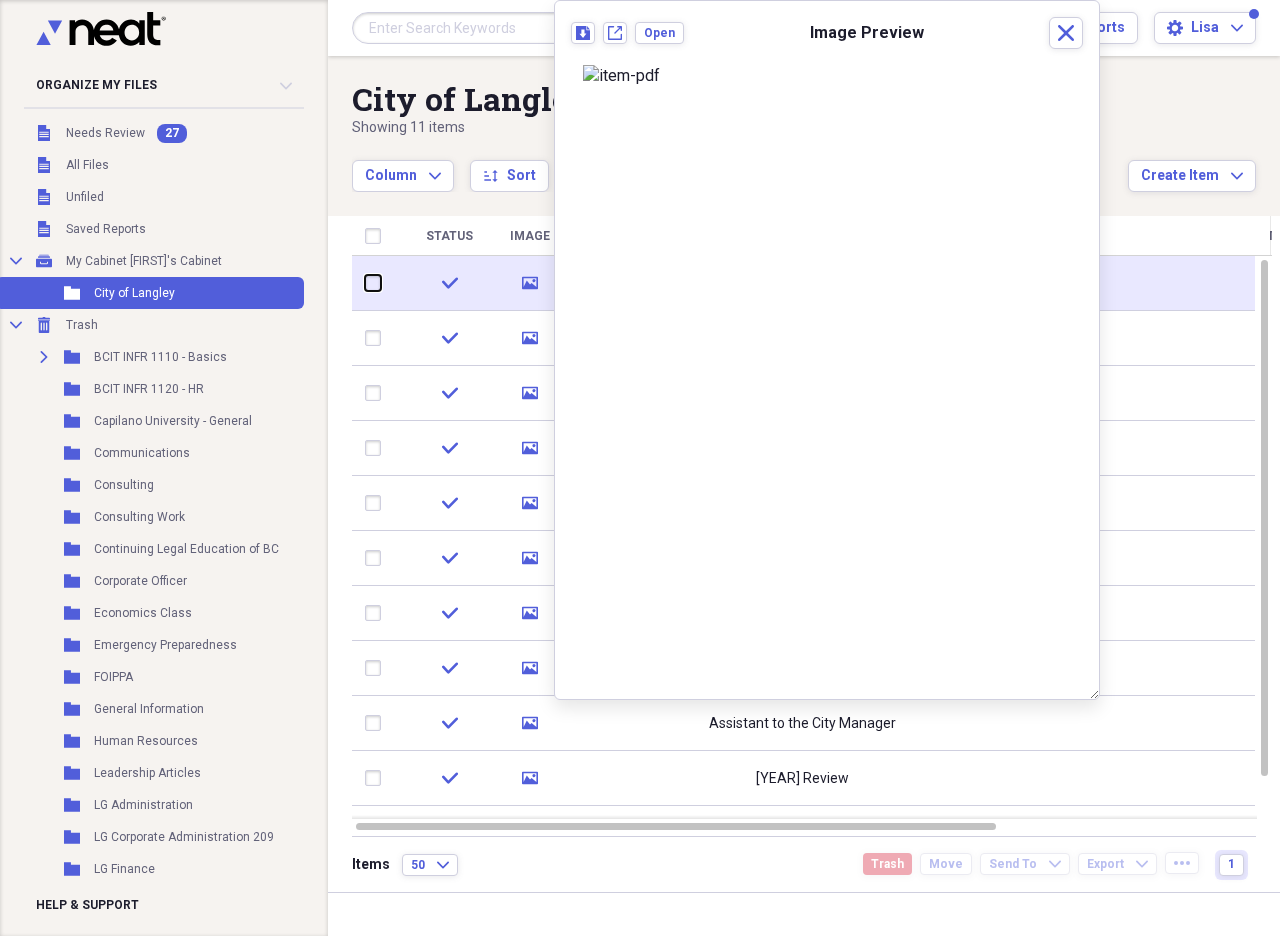 click at bounding box center (365, 283) 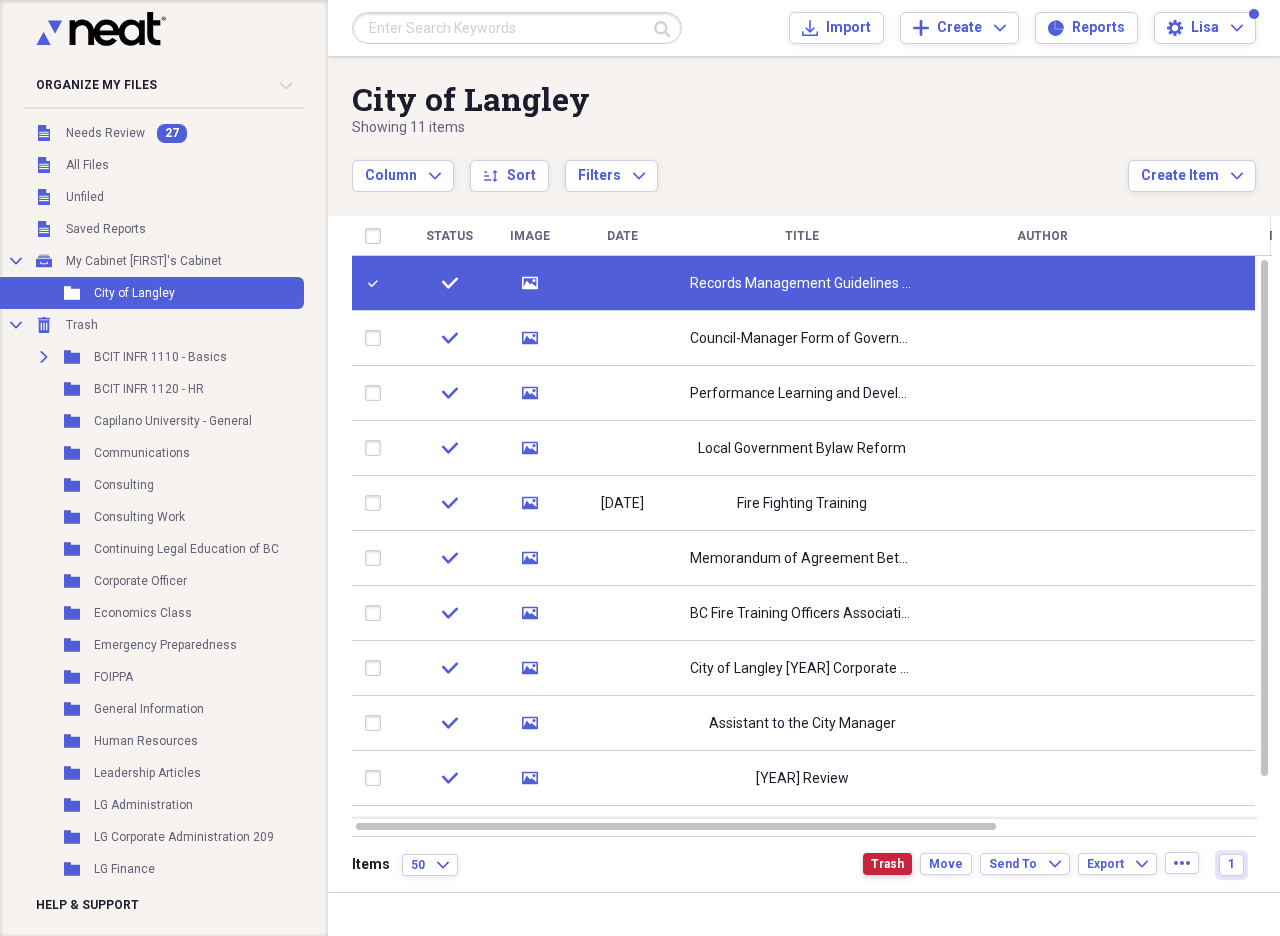 click on "Trash" at bounding box center [887, 864] 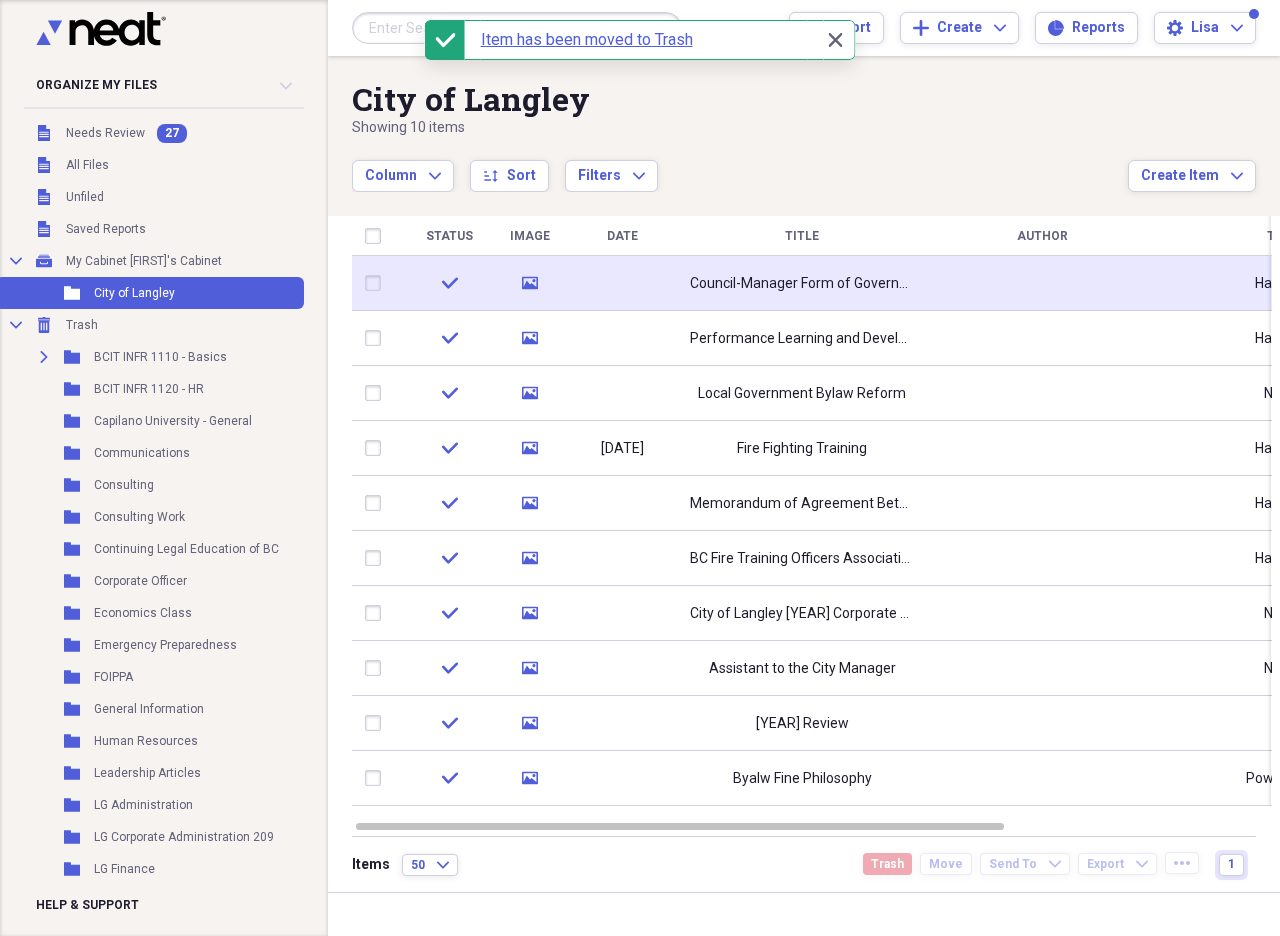 click 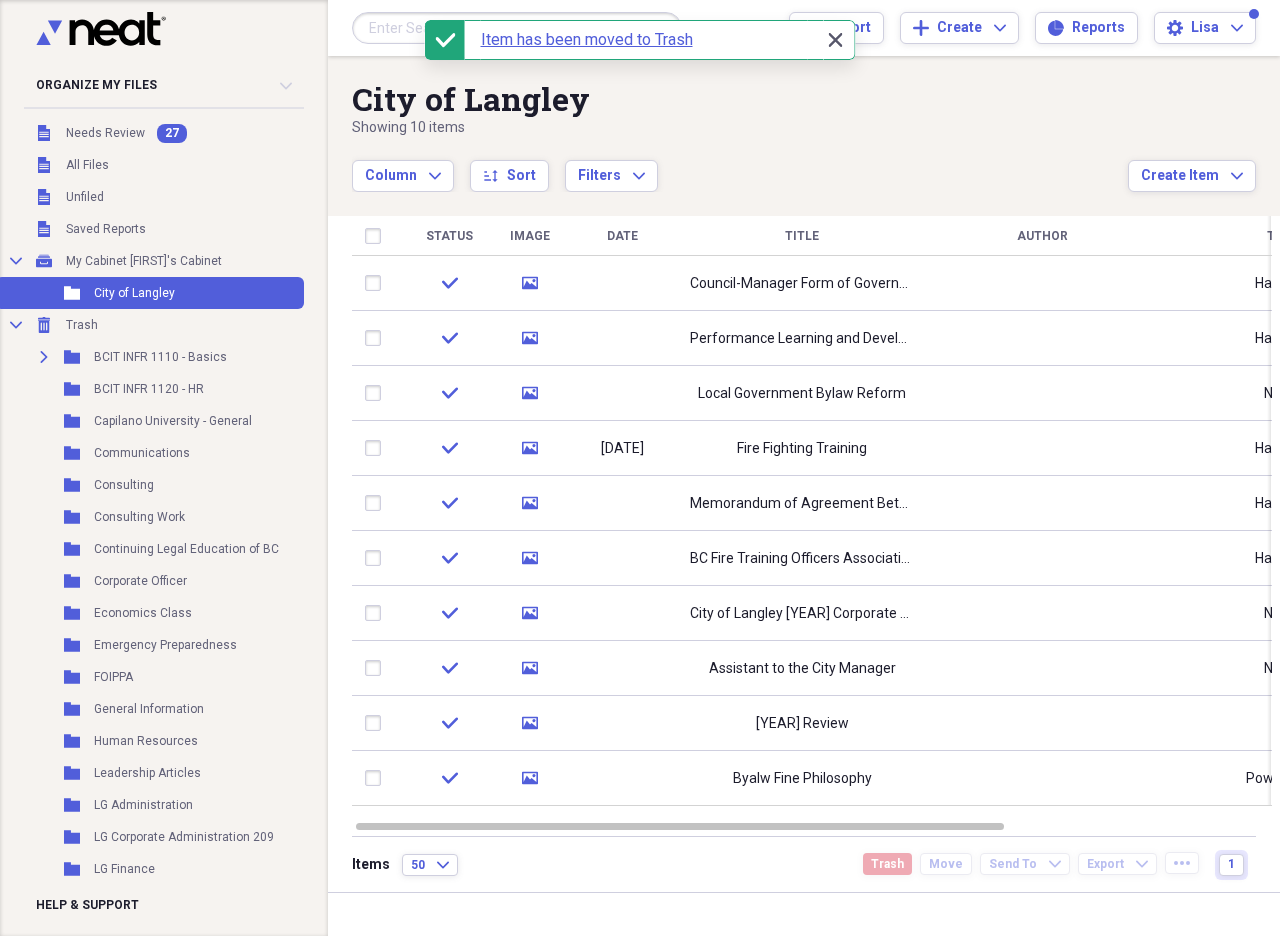 click on "Close Close" at bounding box center (835, 40) 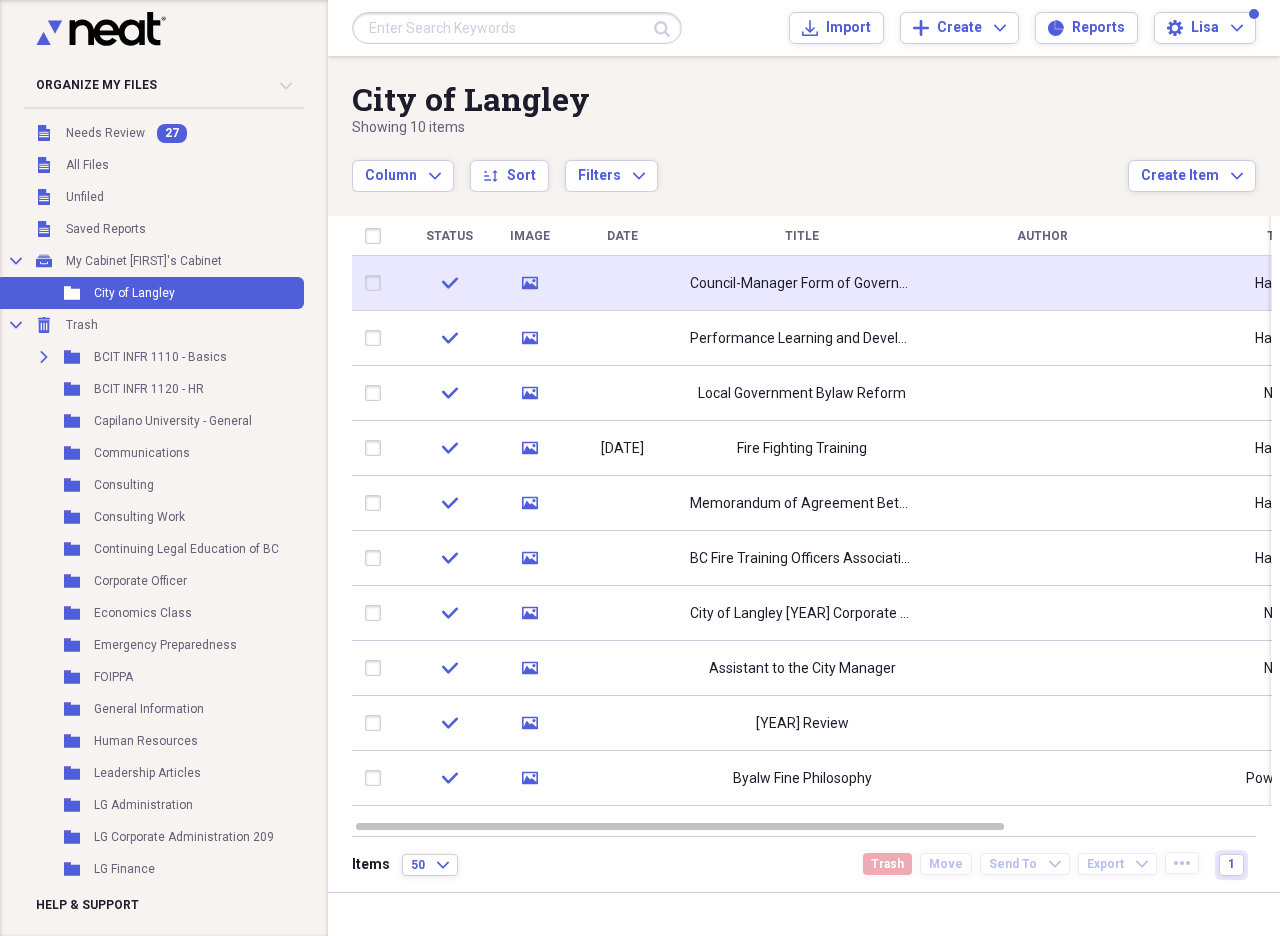 click 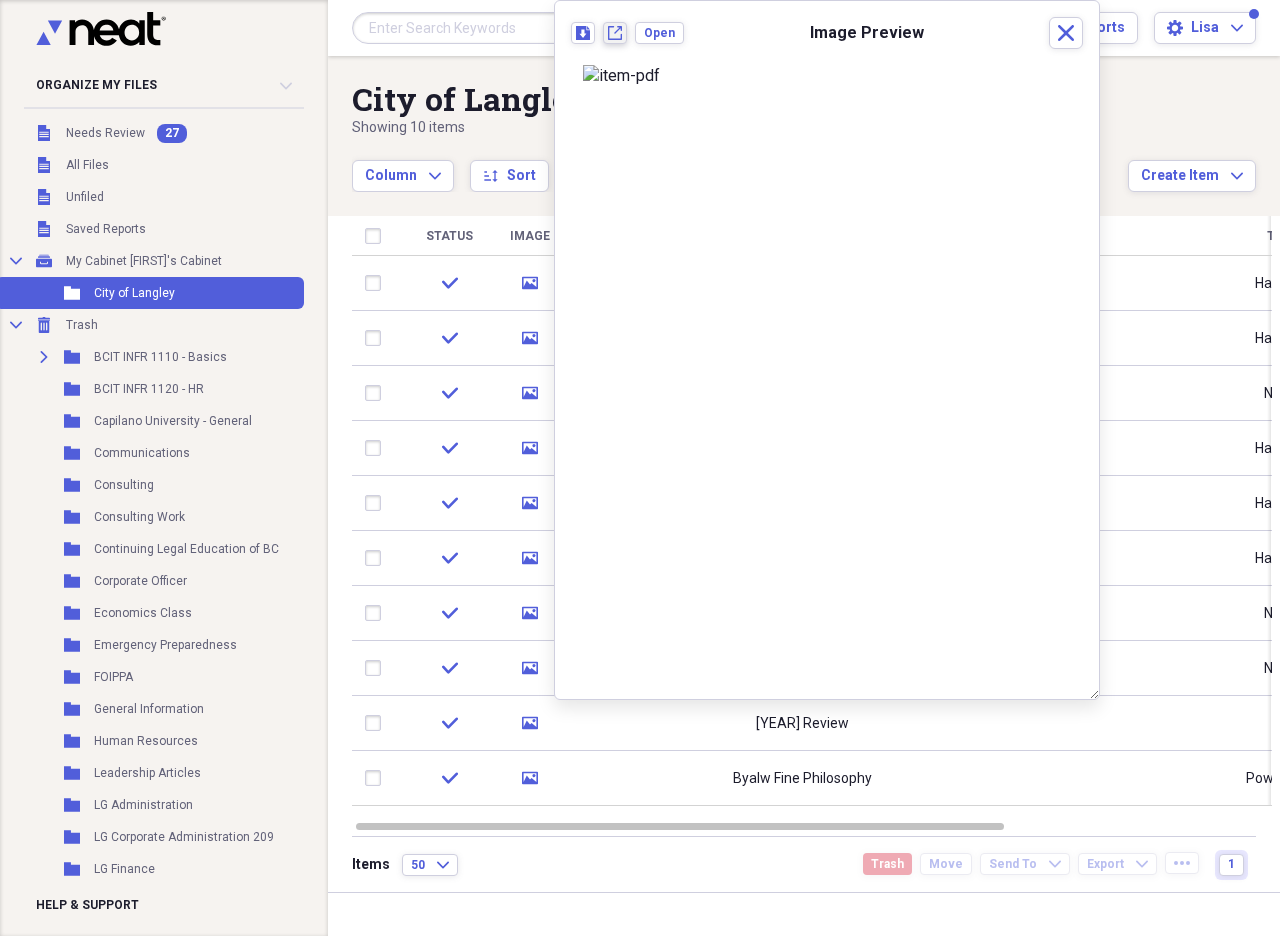 click 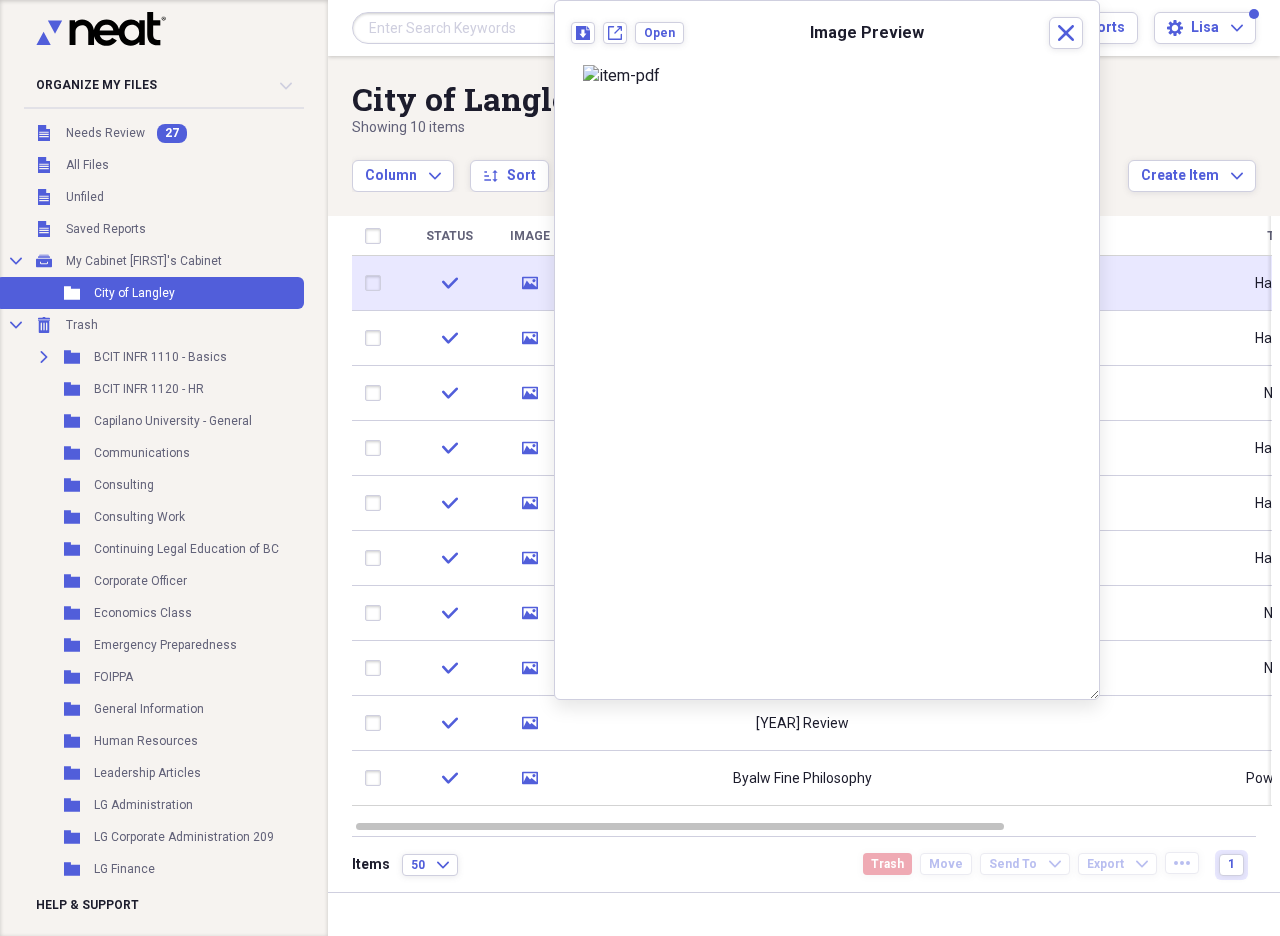 click at bounding box center (377, 283) 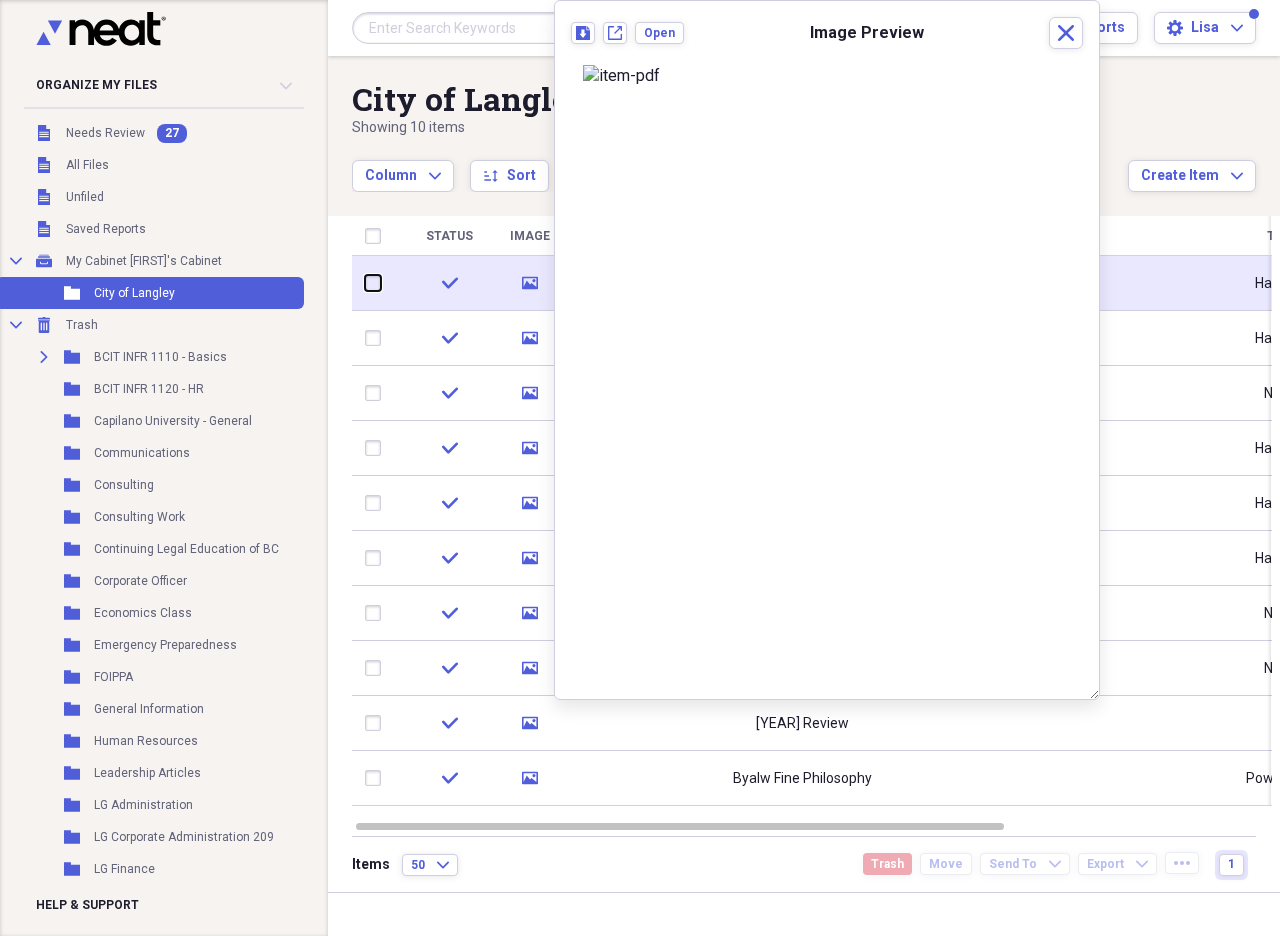 click at bounding box center [365, 283] 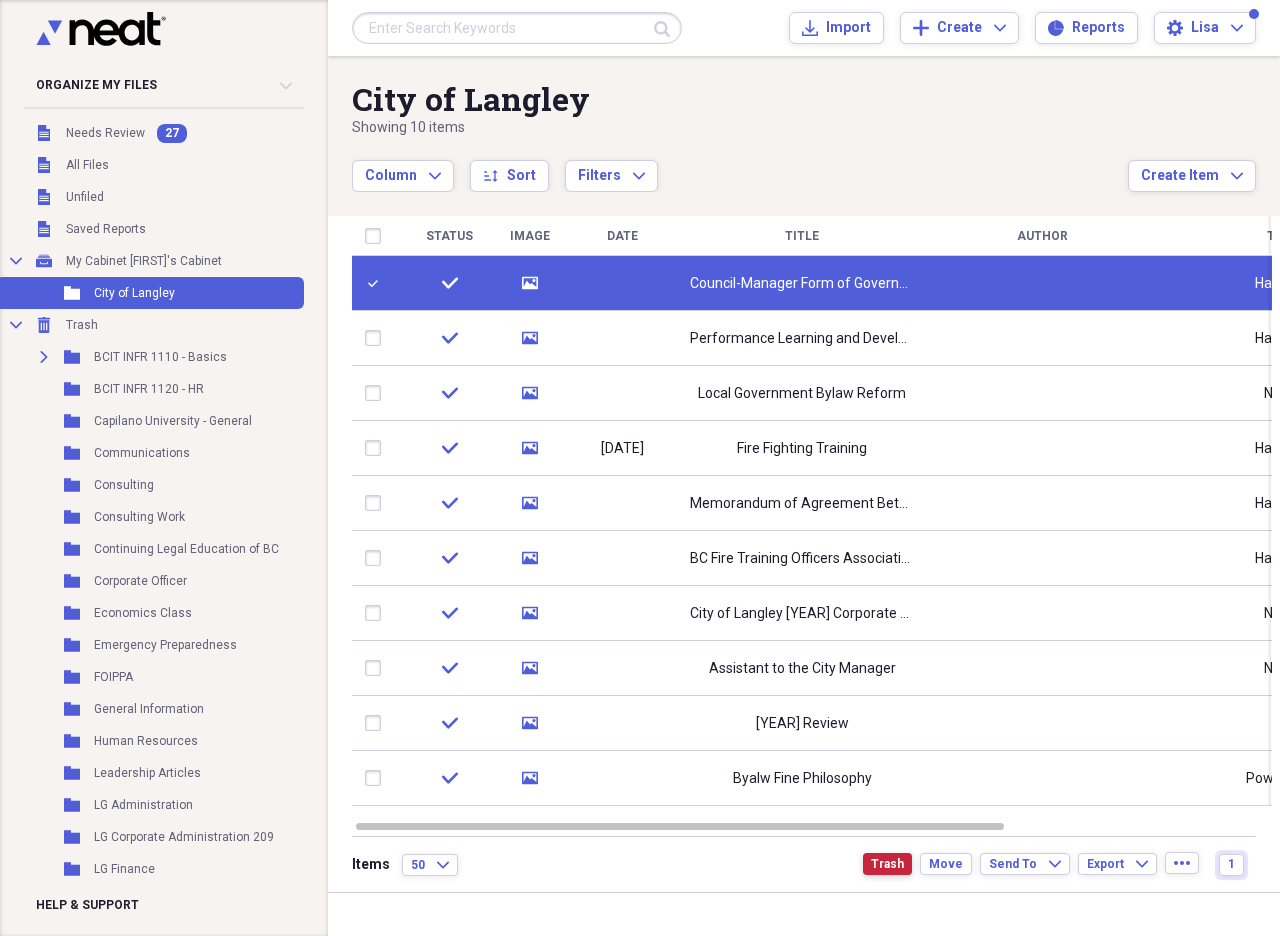 click on "Trash" at bounding box center (887, 864) 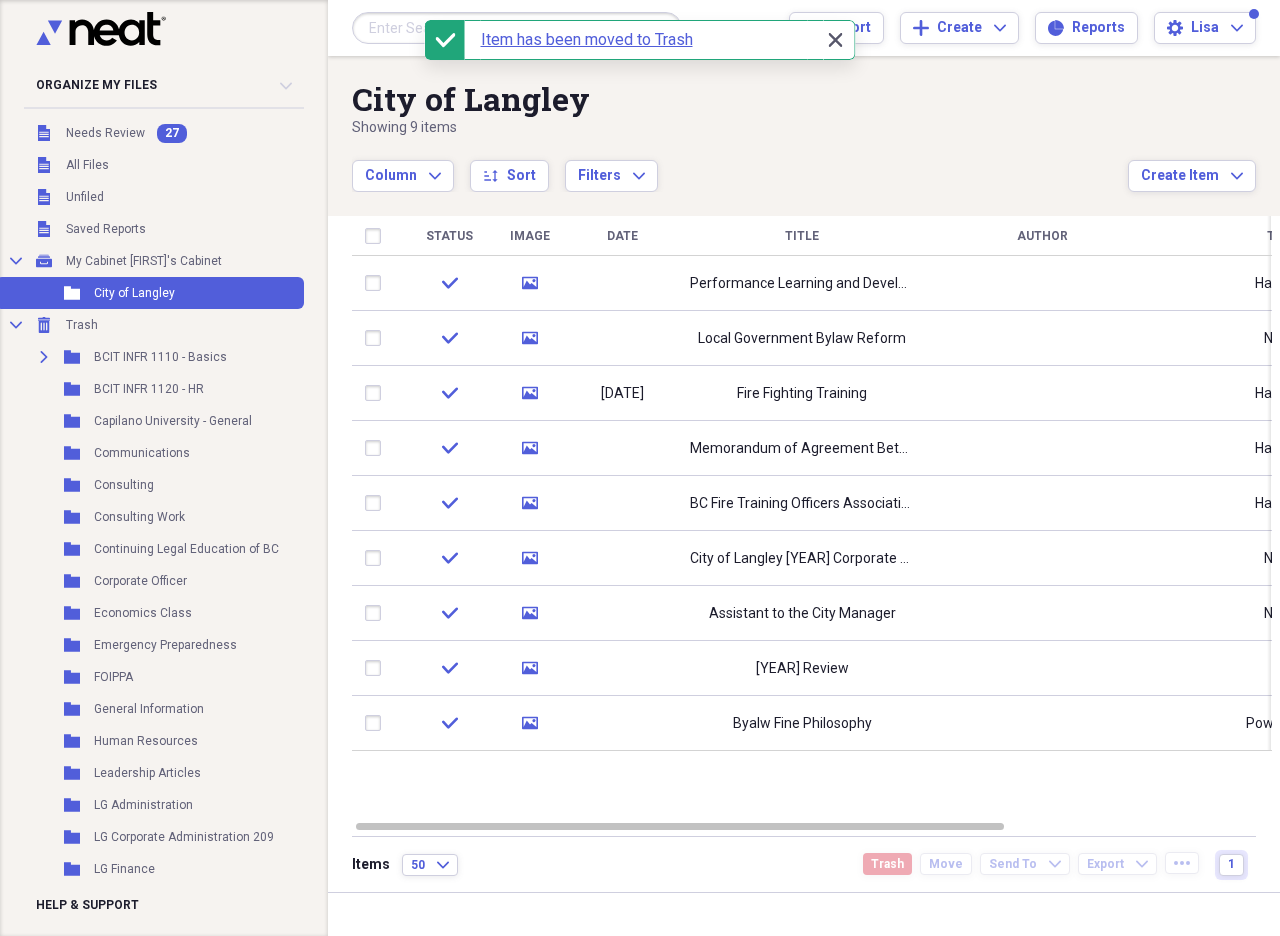 click 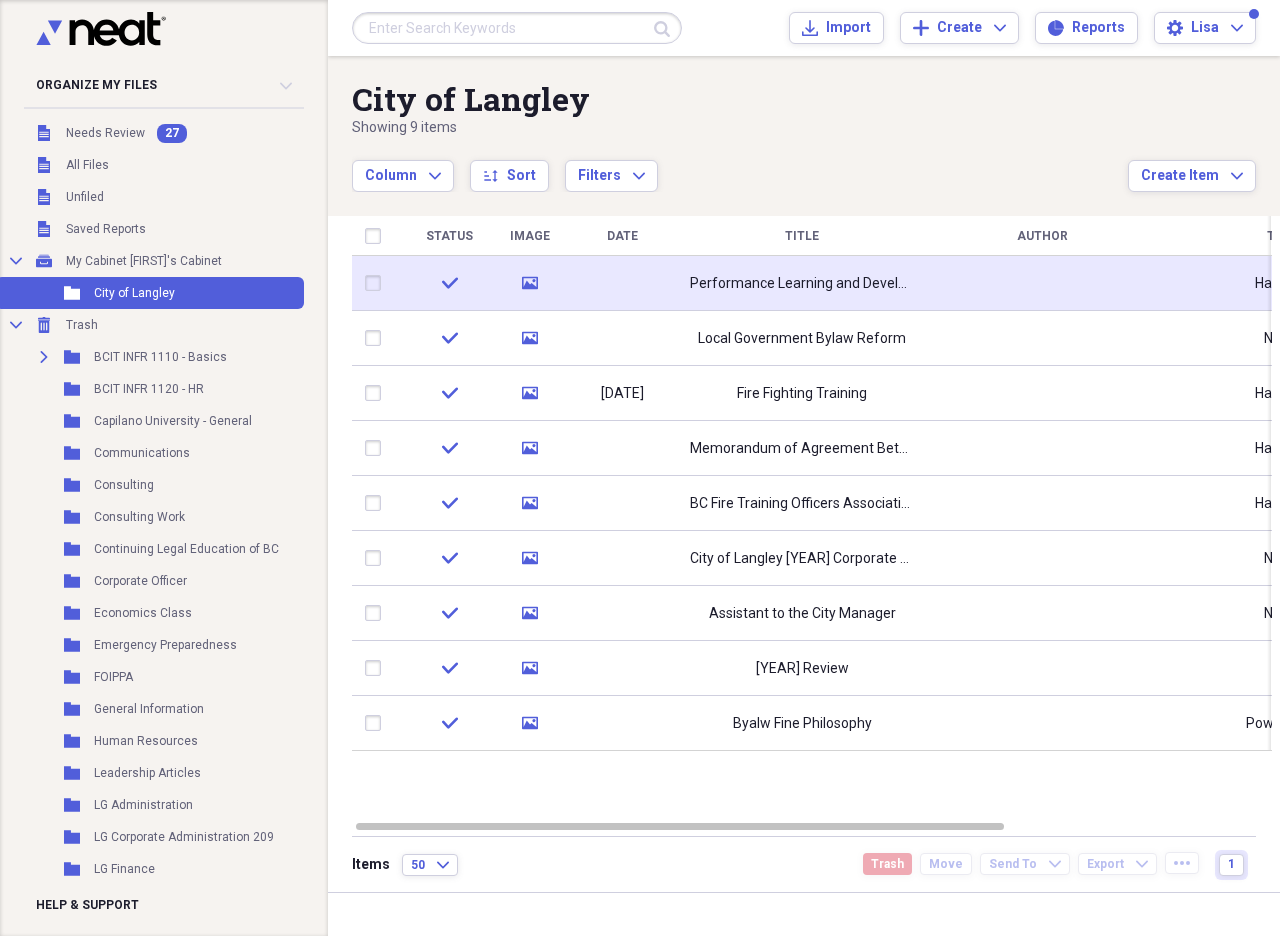 click on "media" 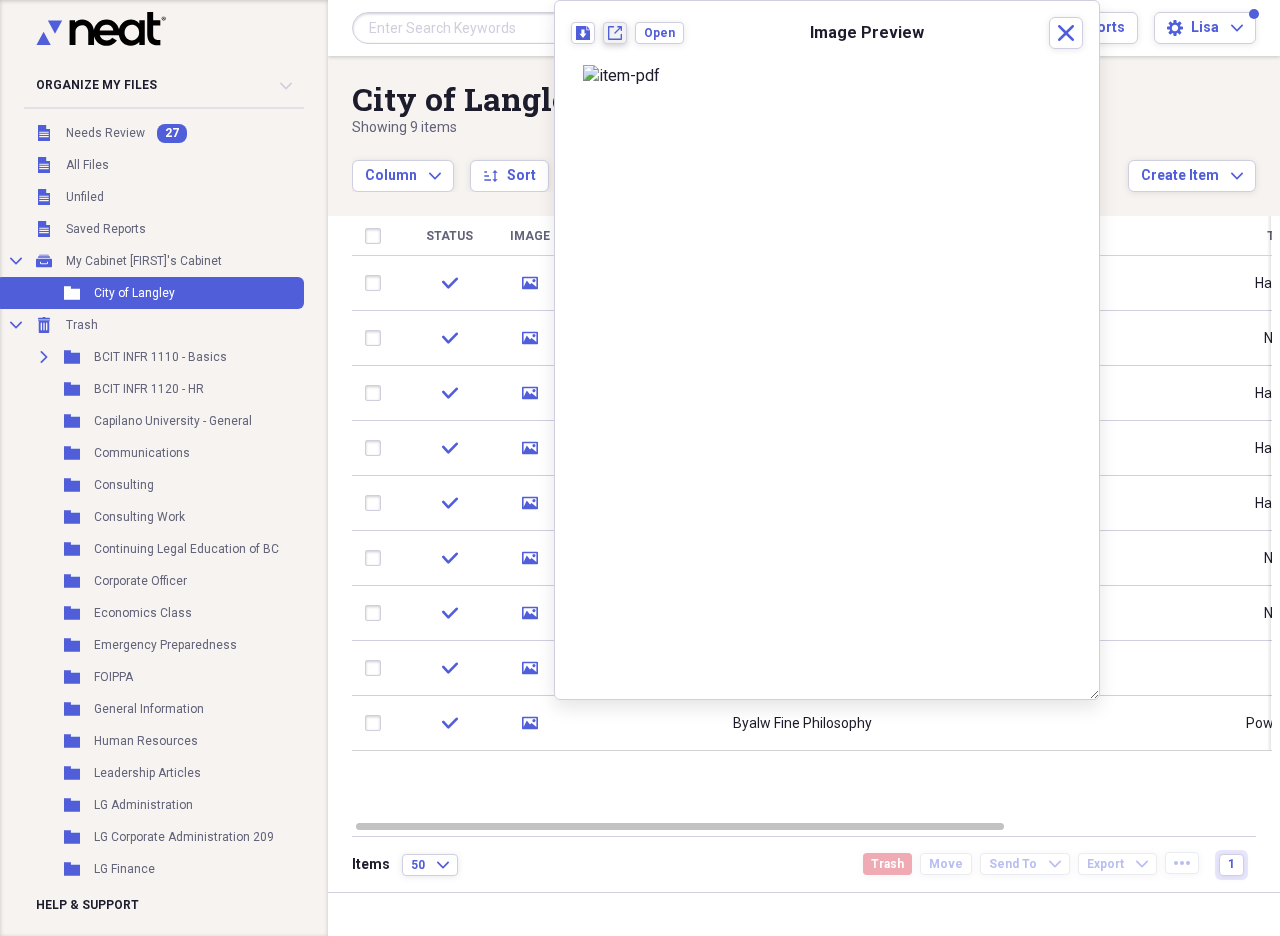 click on "New tab" at bounding box center [615, 33] 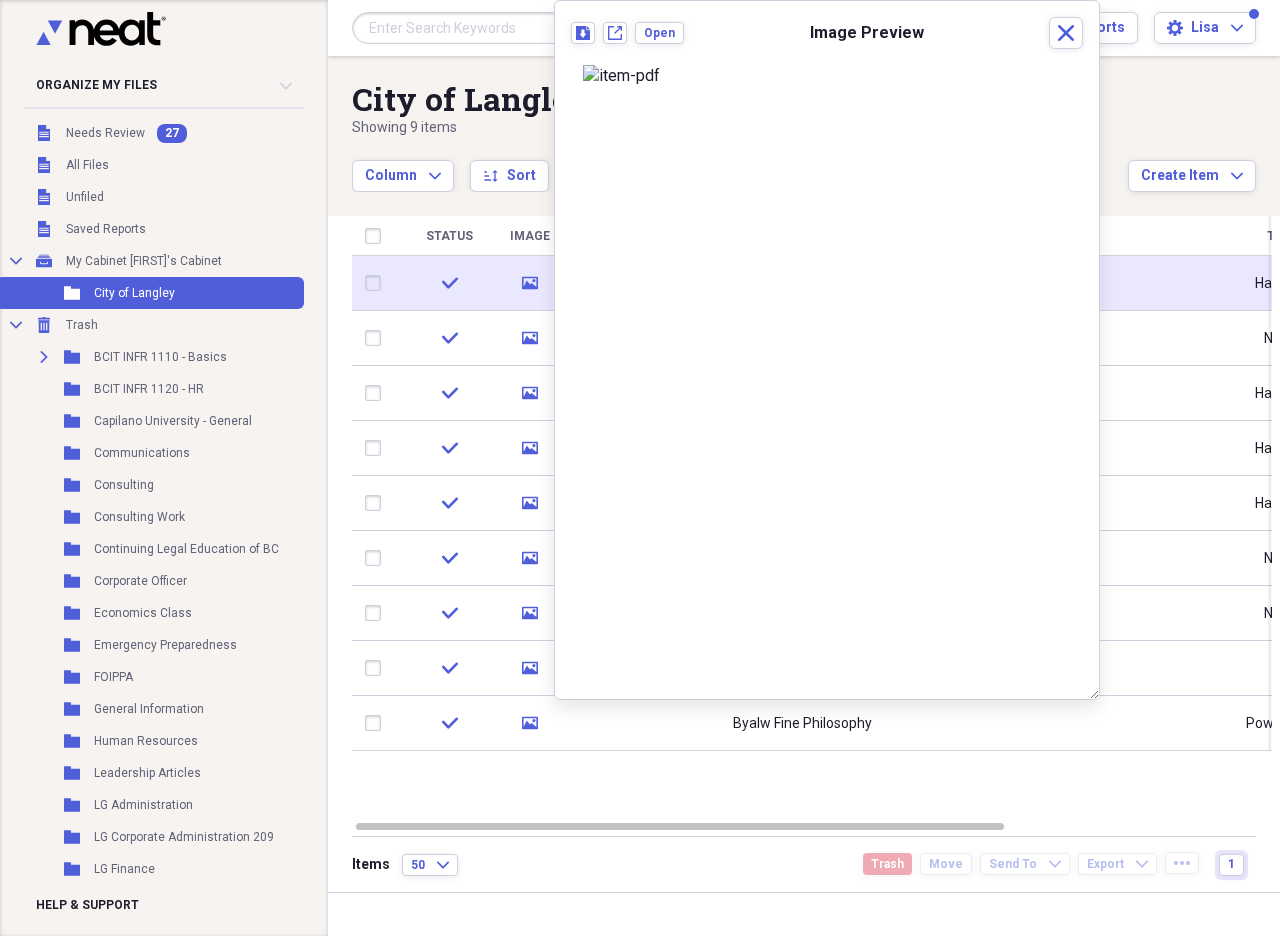 click at bounding box center [377, 283] 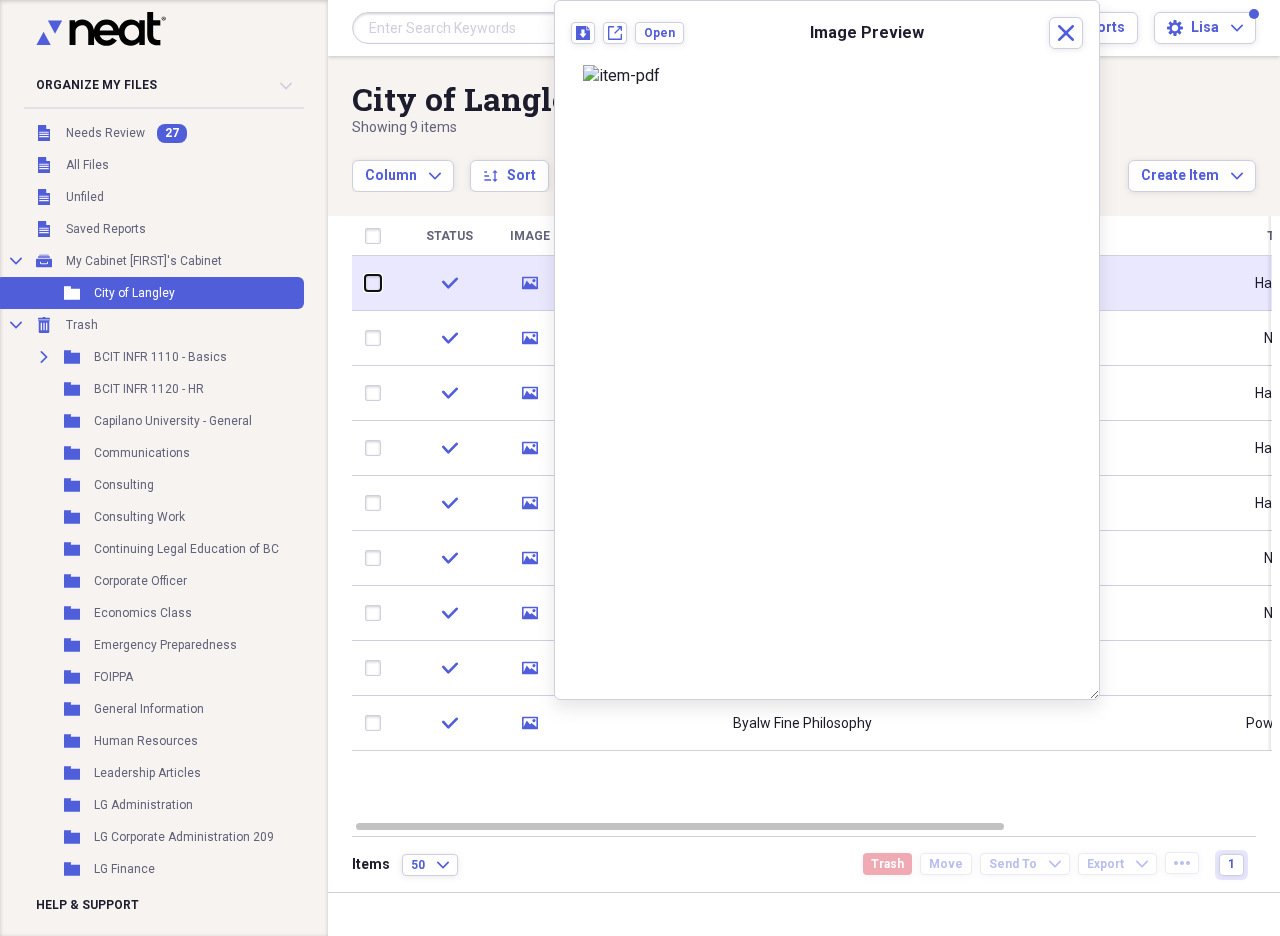 click at bounding box center (365, 283) 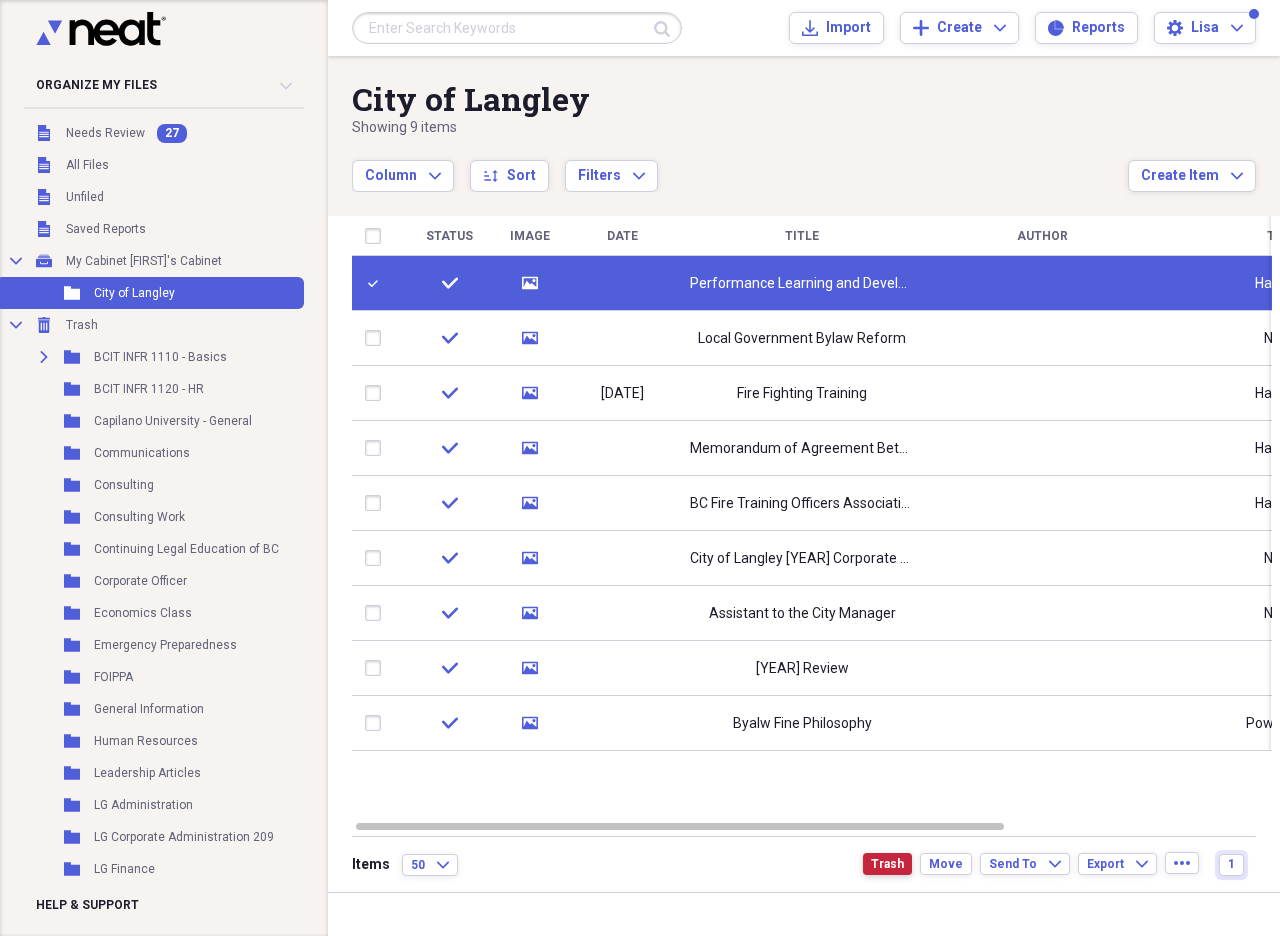 click on "Trash" at bounding box center [887, 864] 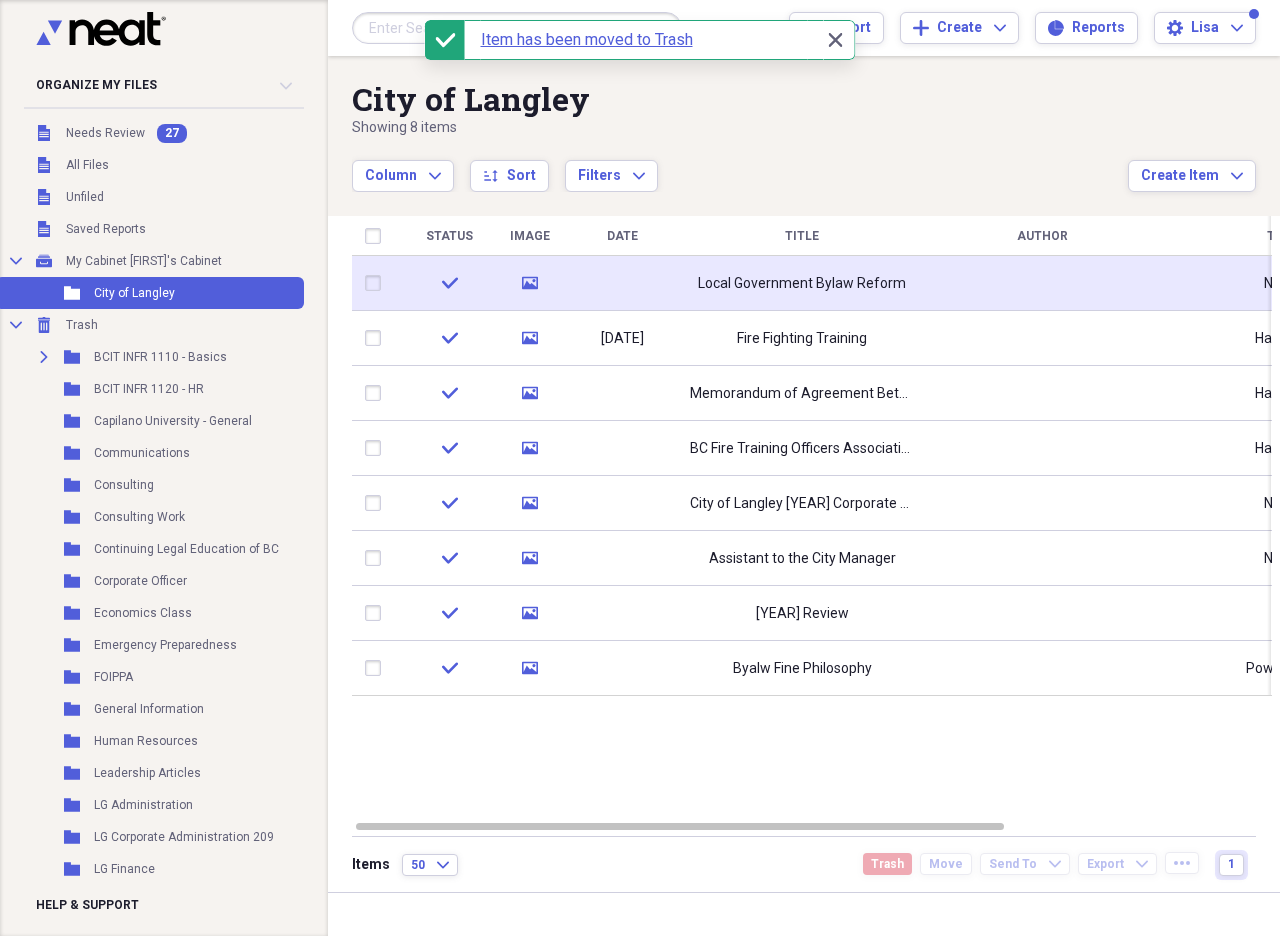 click 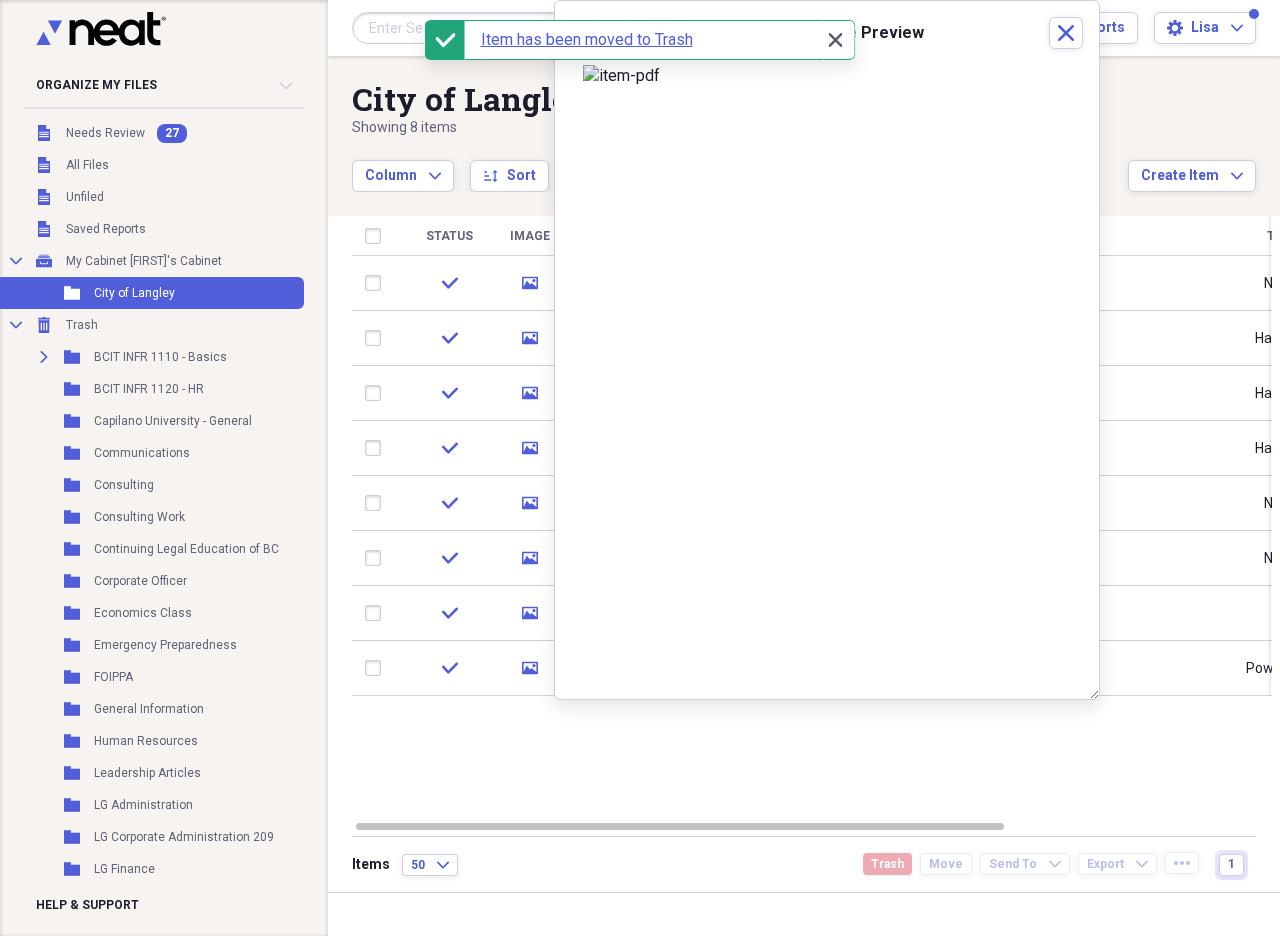 click on "Close" 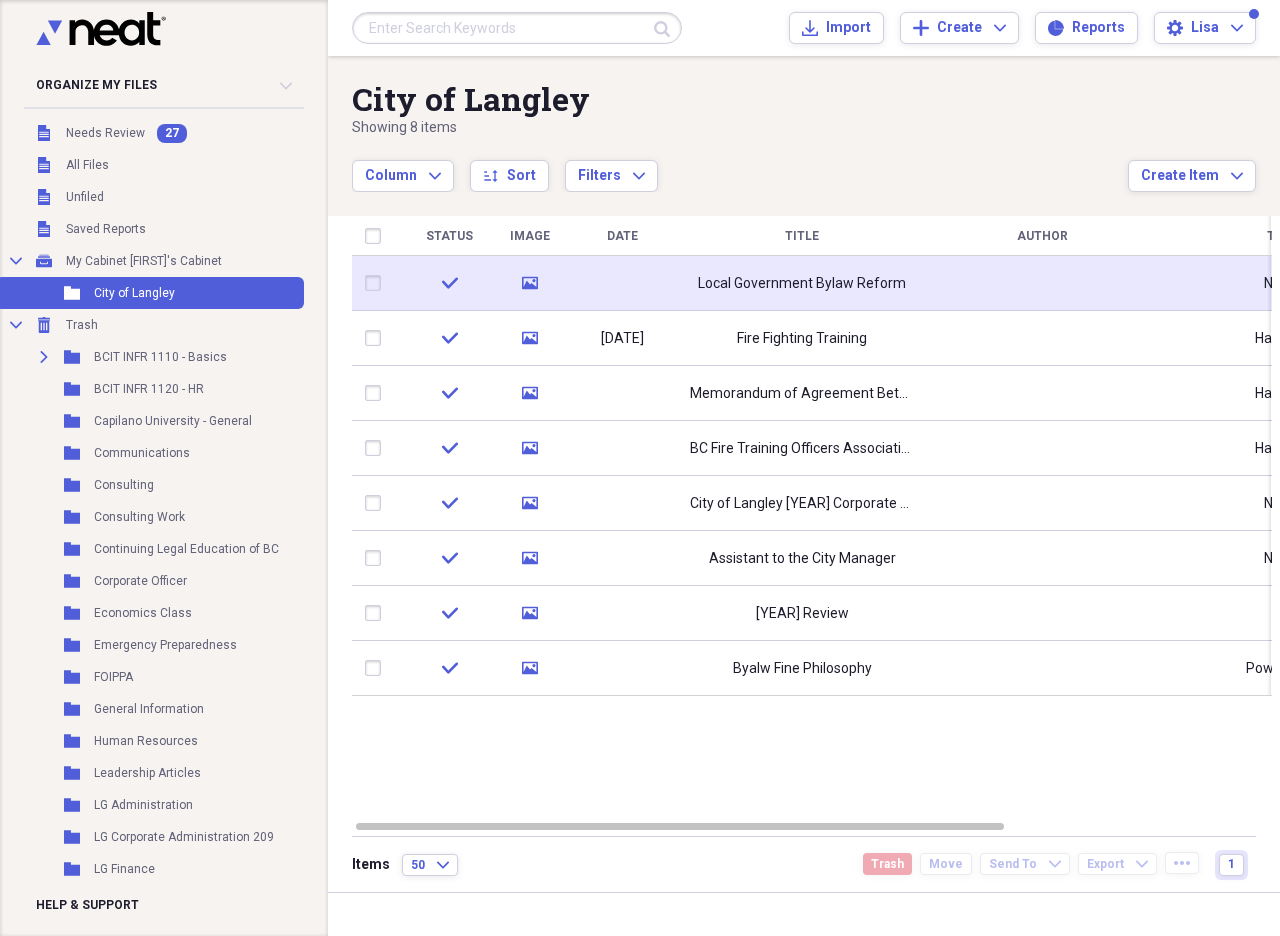 click on "media" 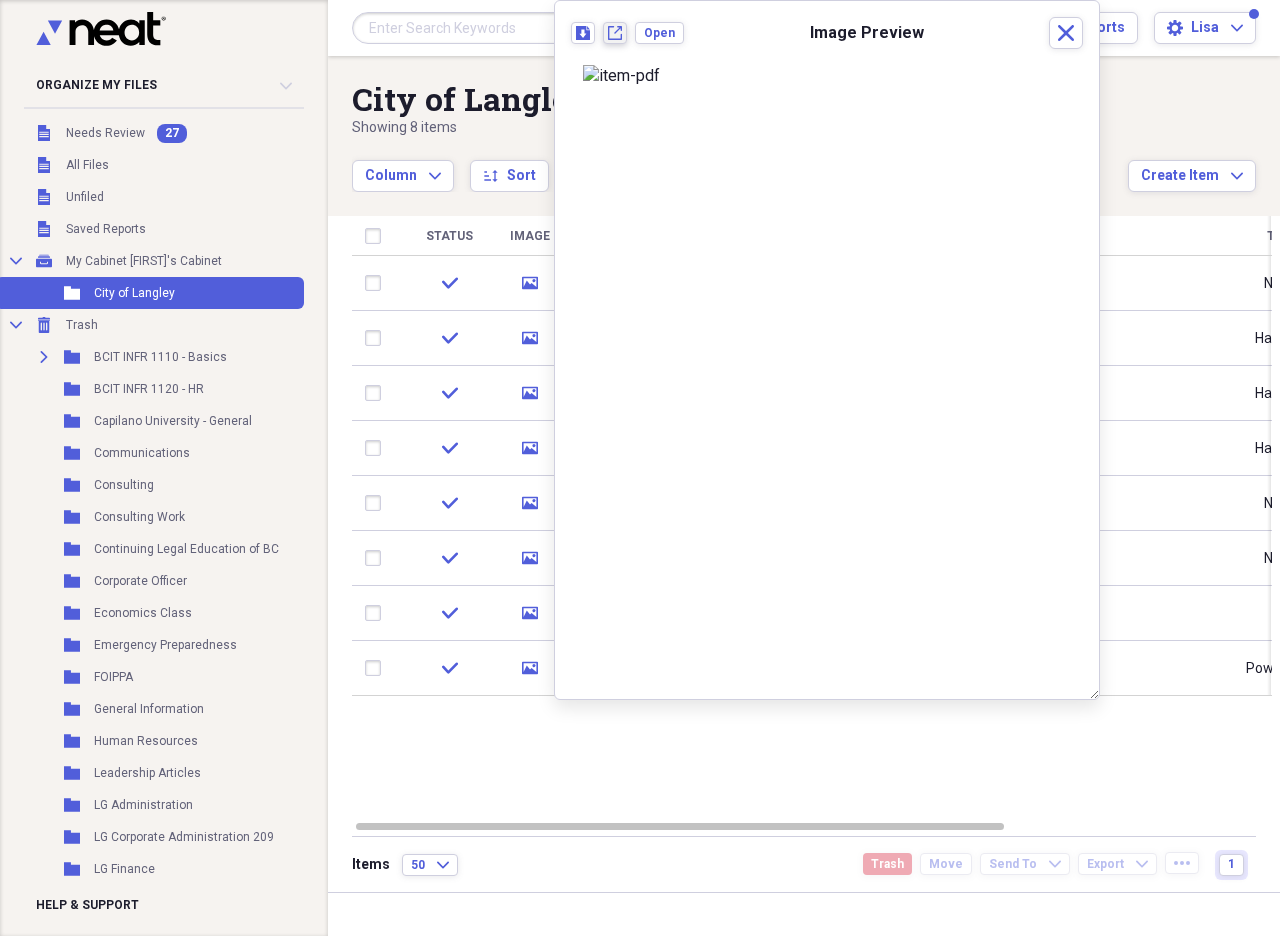 click on "New tab" 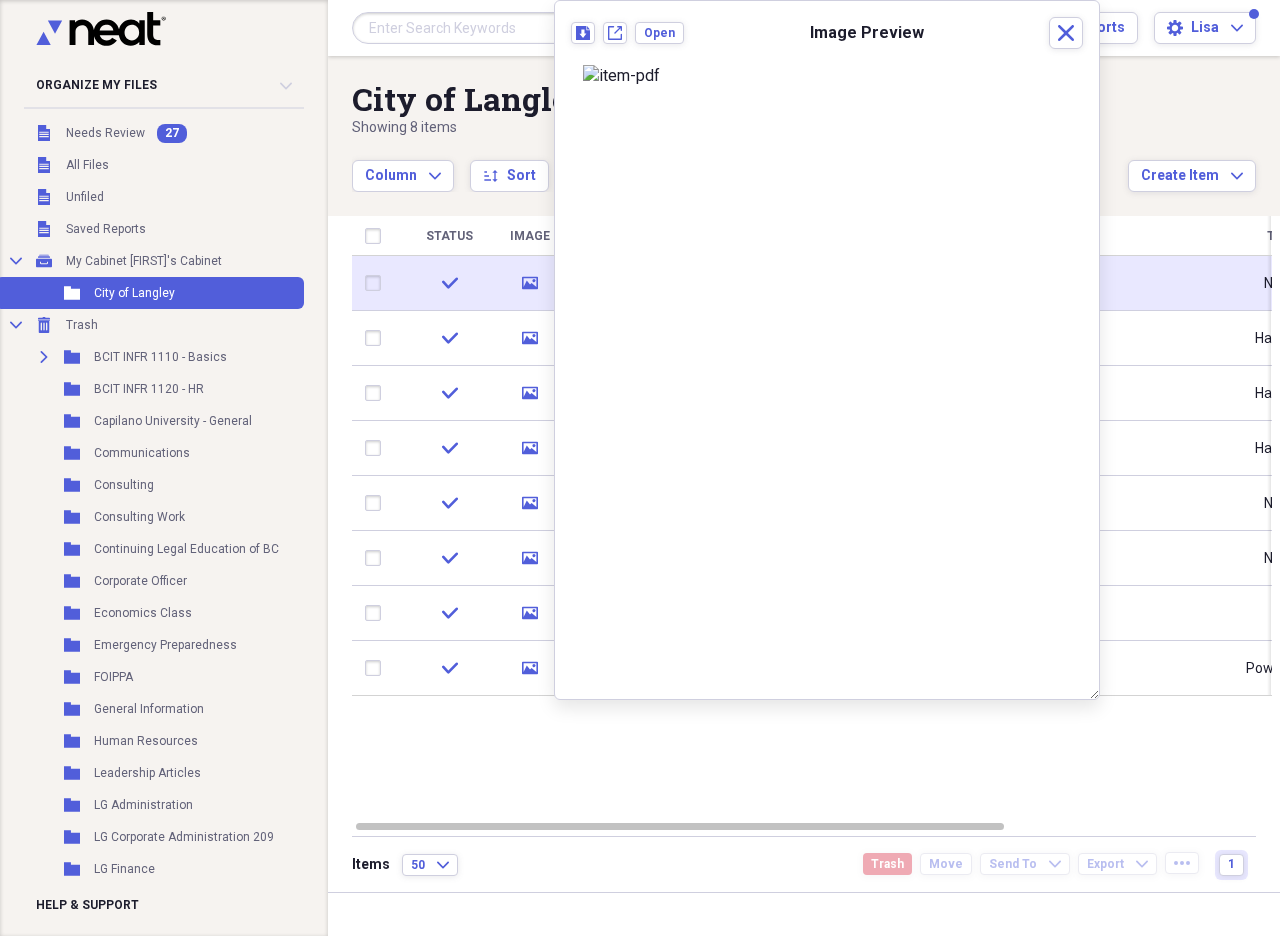 click at bounding box center [377, 283] 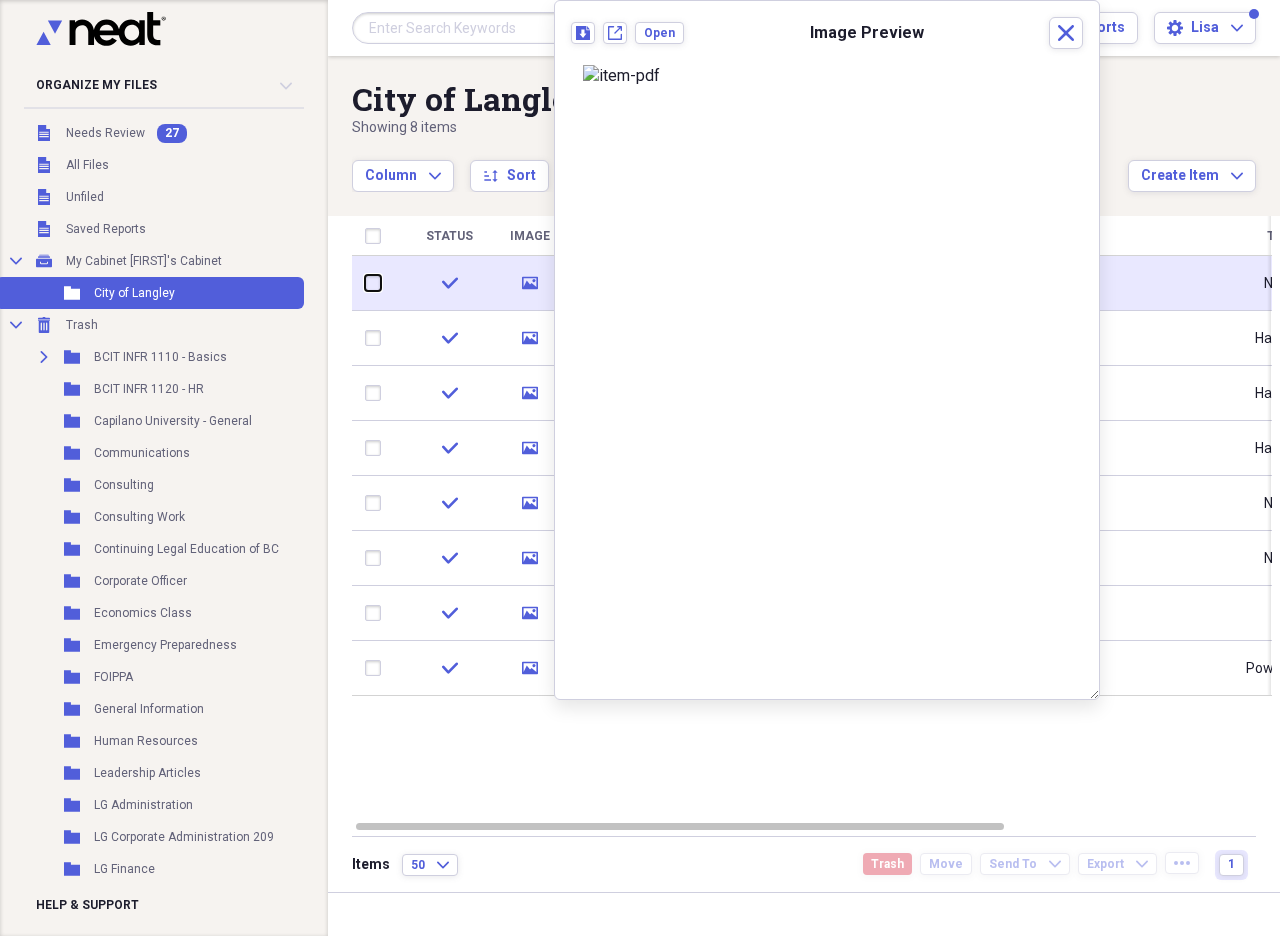 click at bounding box center (365, 283) 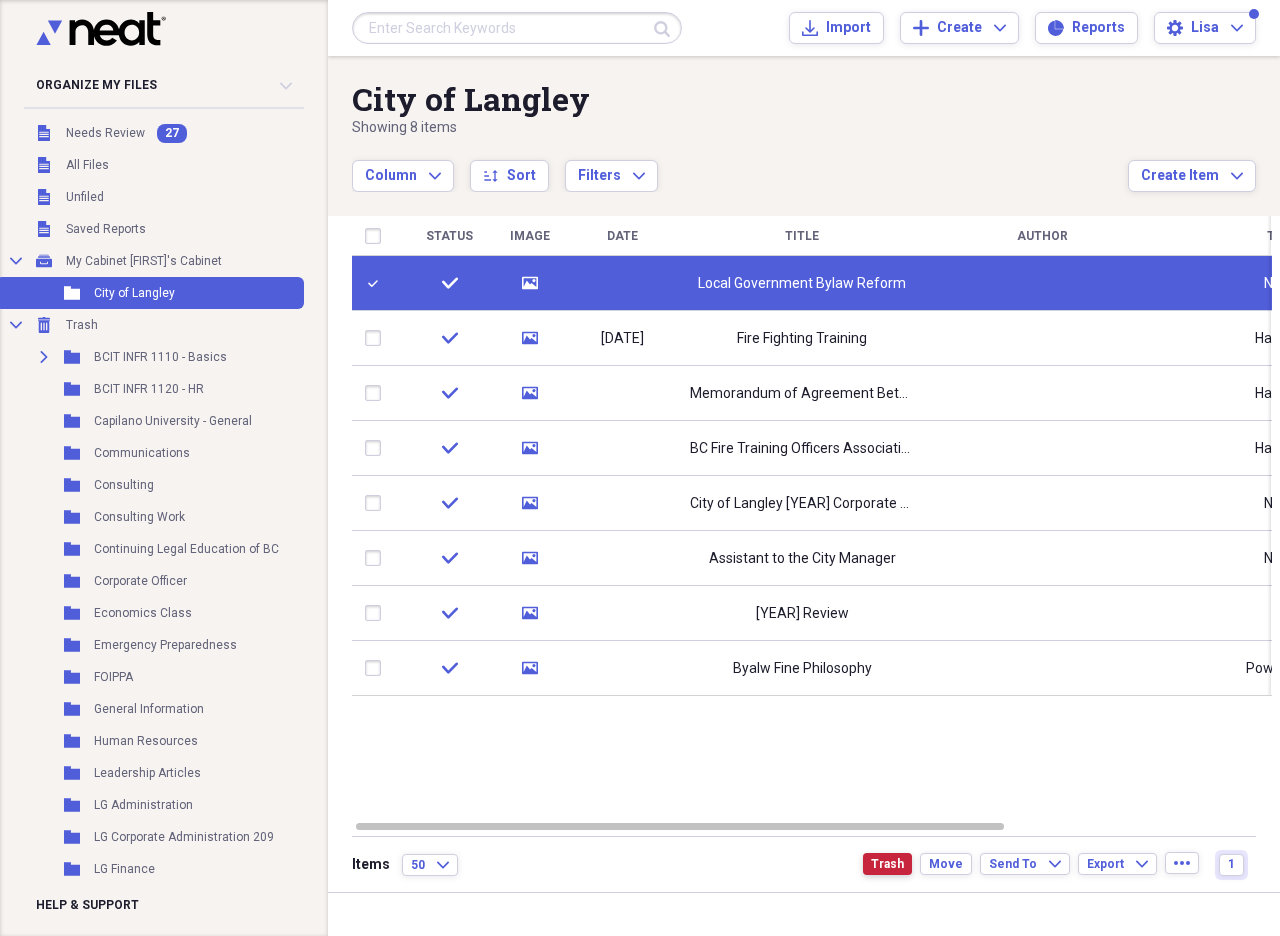 click on "Trash" at bounding box center [887, 864] 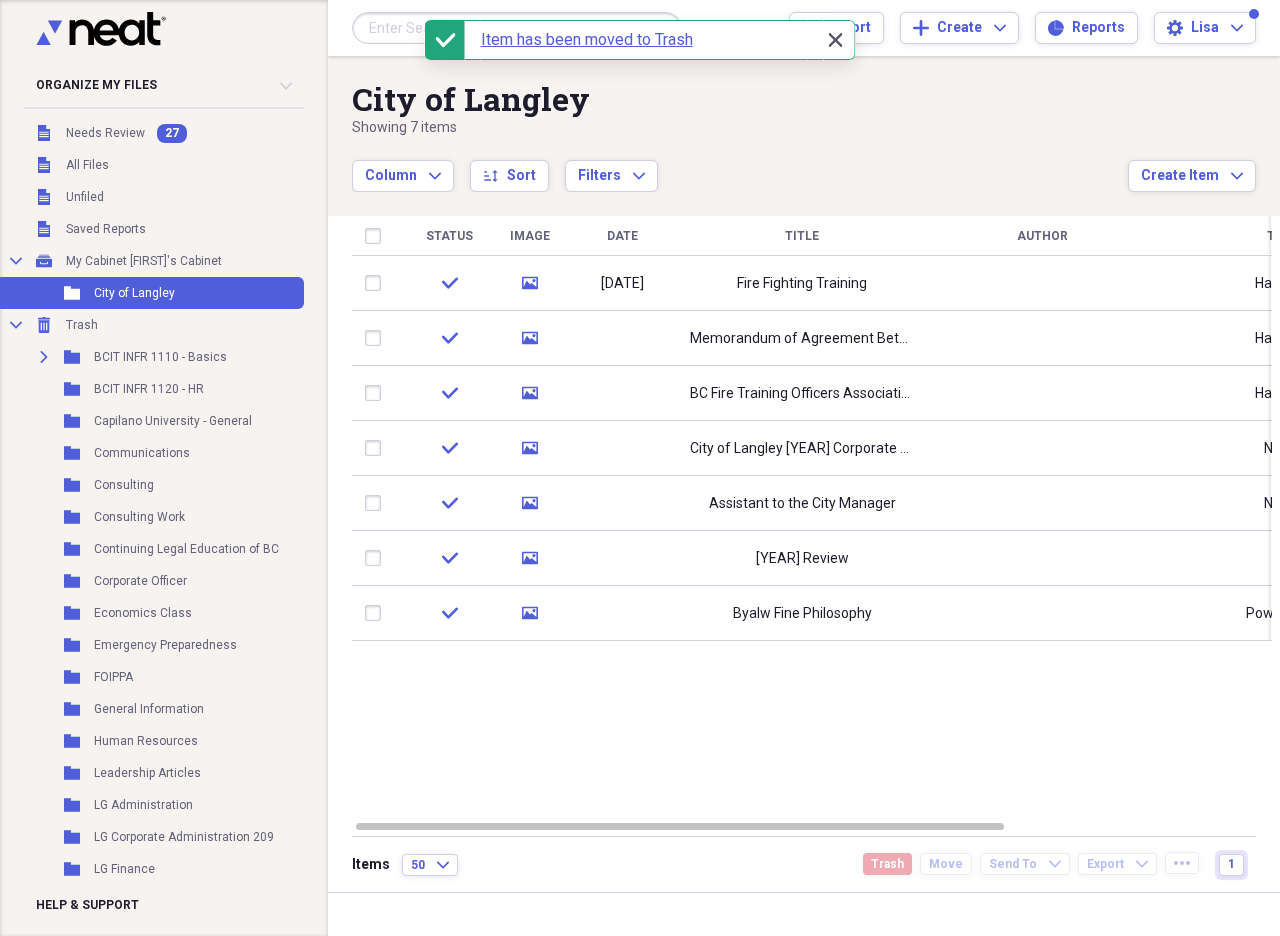click on "Close" 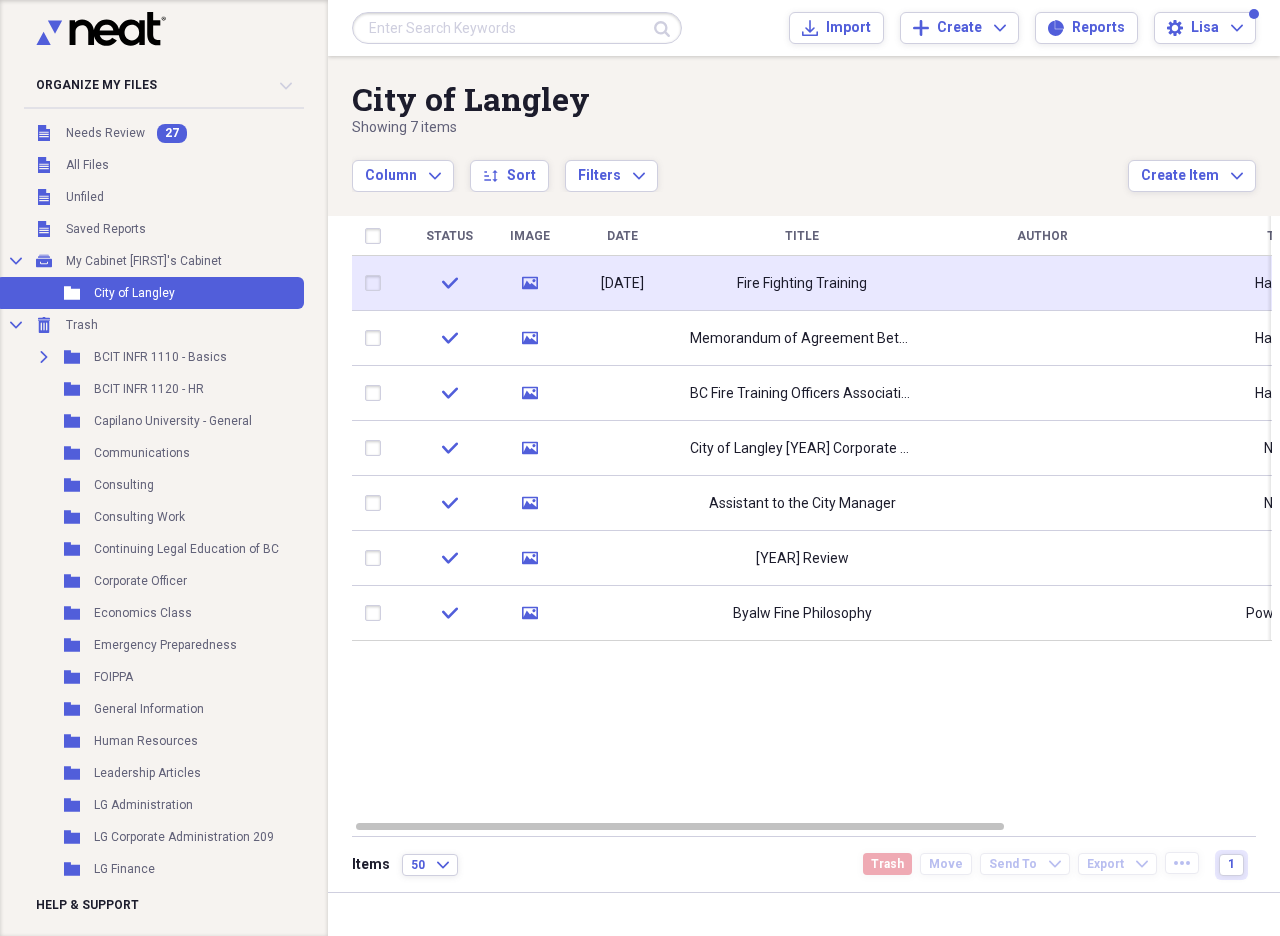 click on "media" 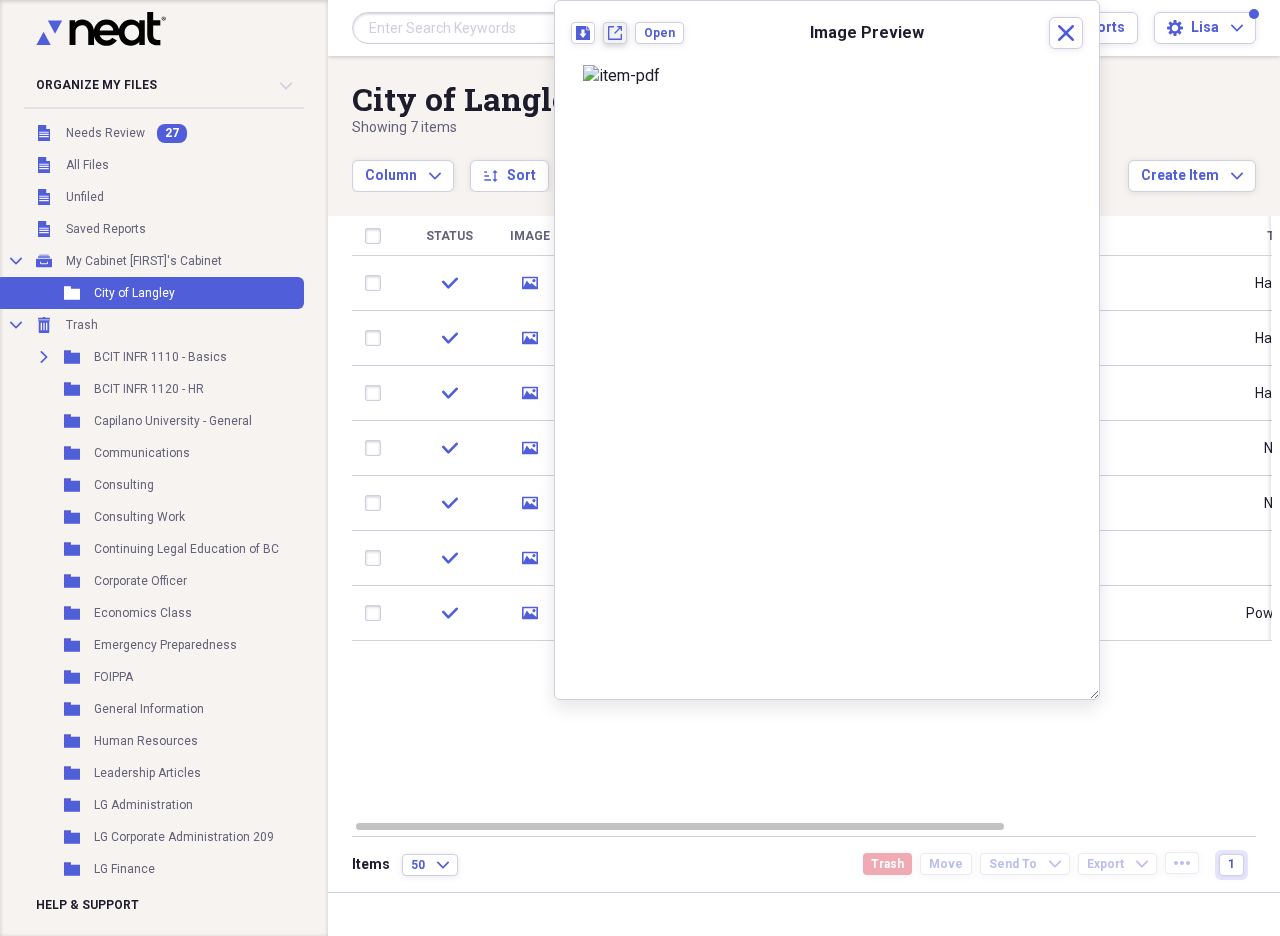 click on "New tab" 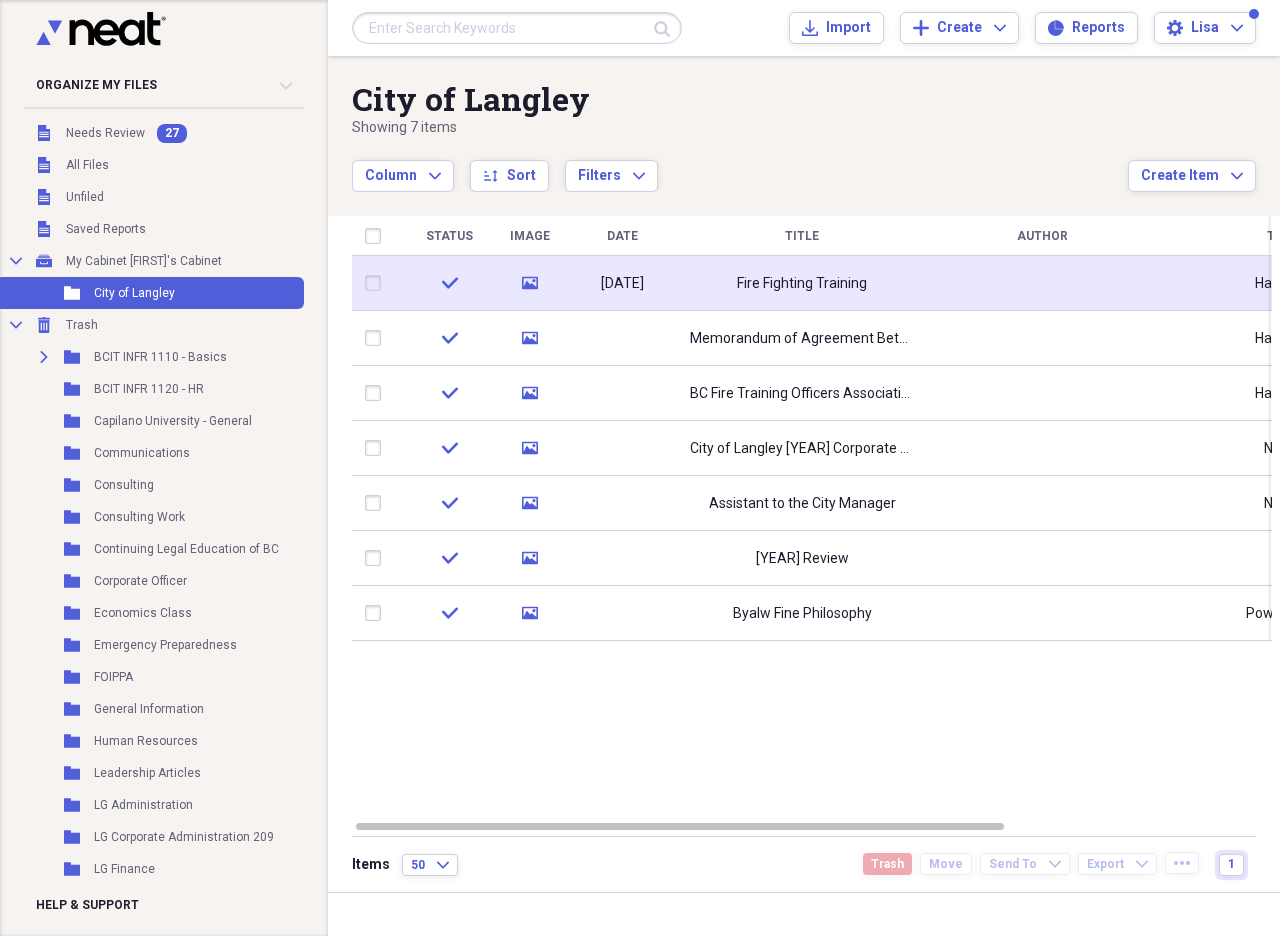 click at bounding box center [377, 283] 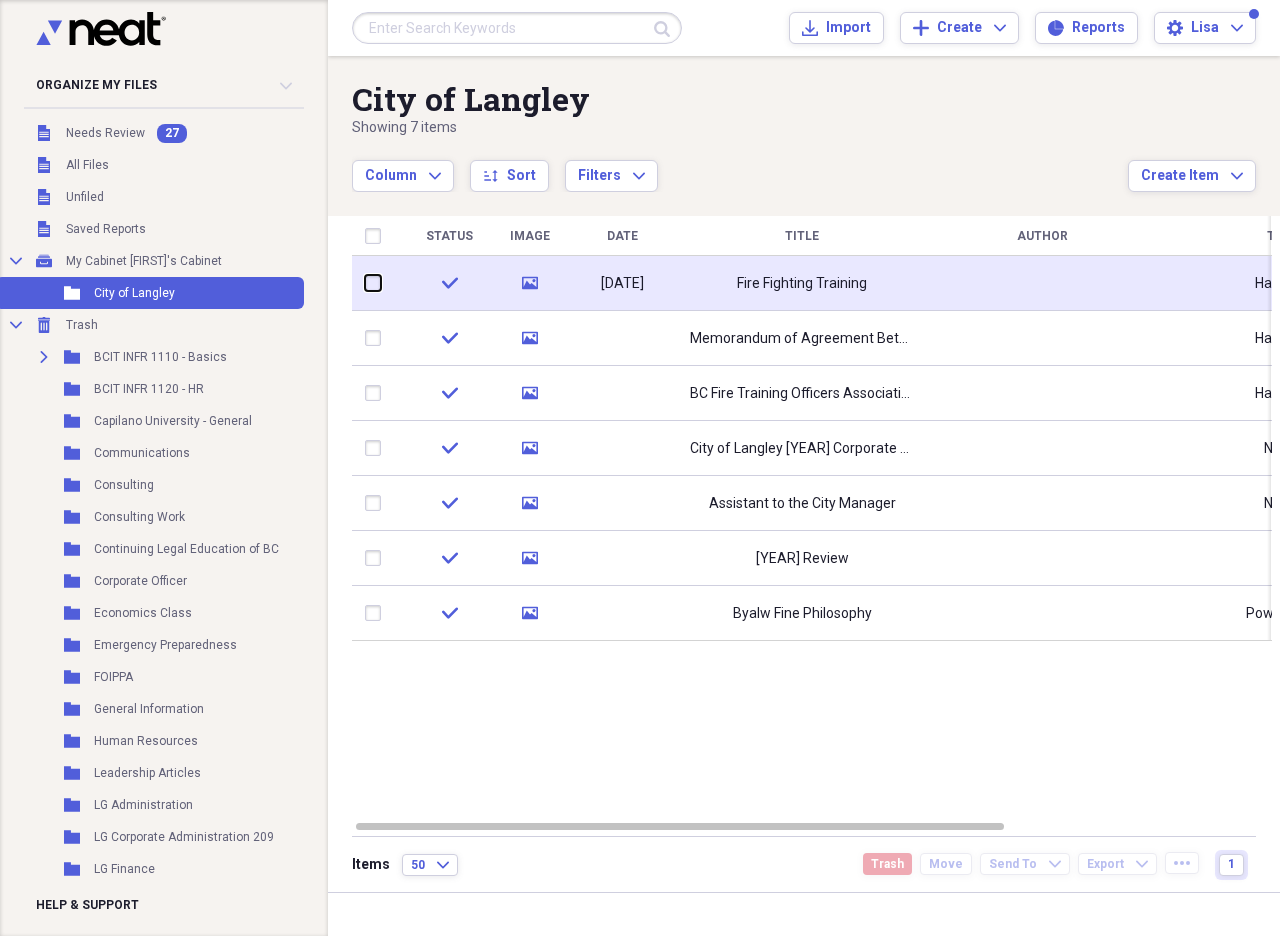 click at bounding box center (365, 283) 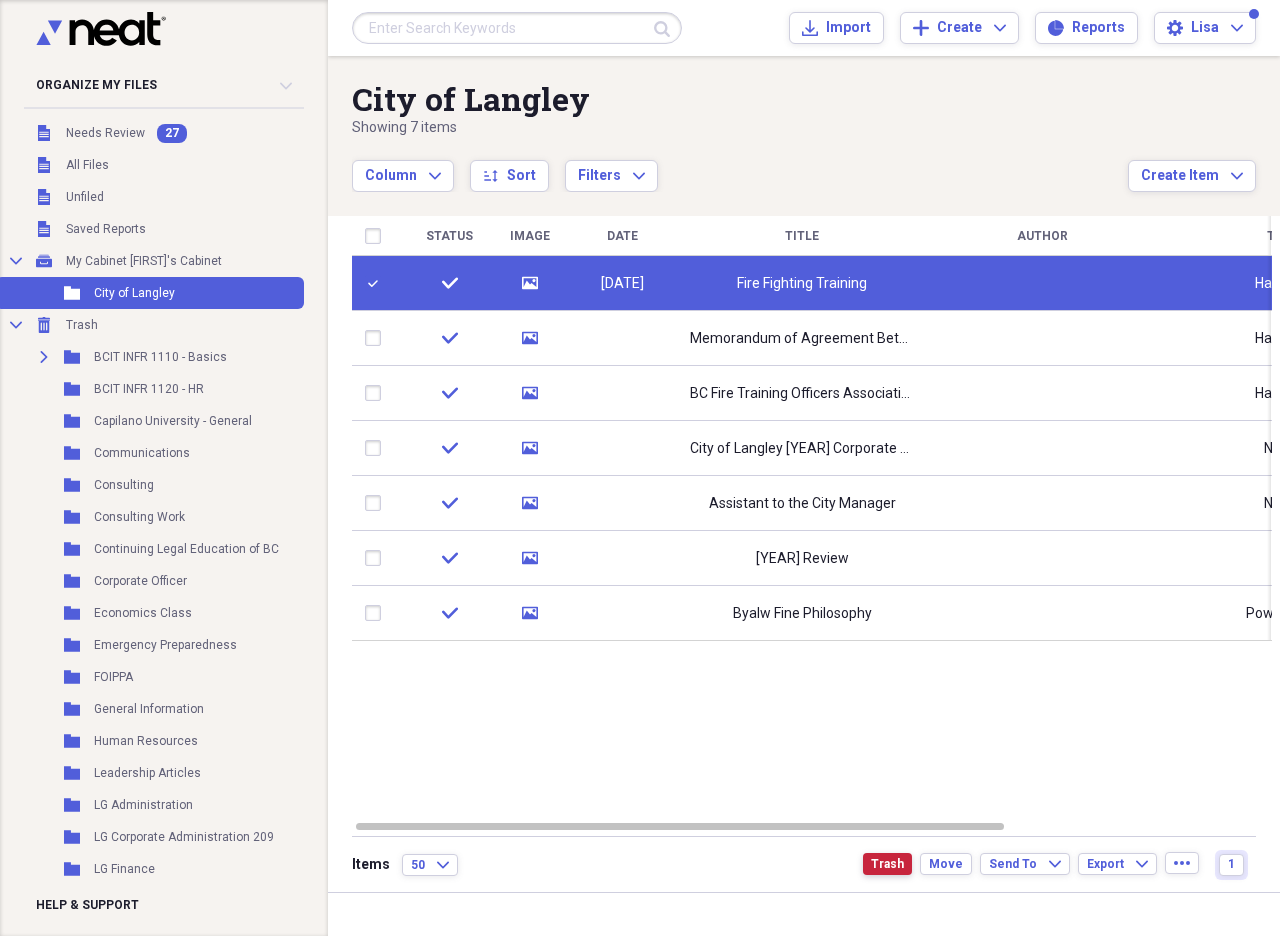click on "Trash" at bounding box center (887, 864) 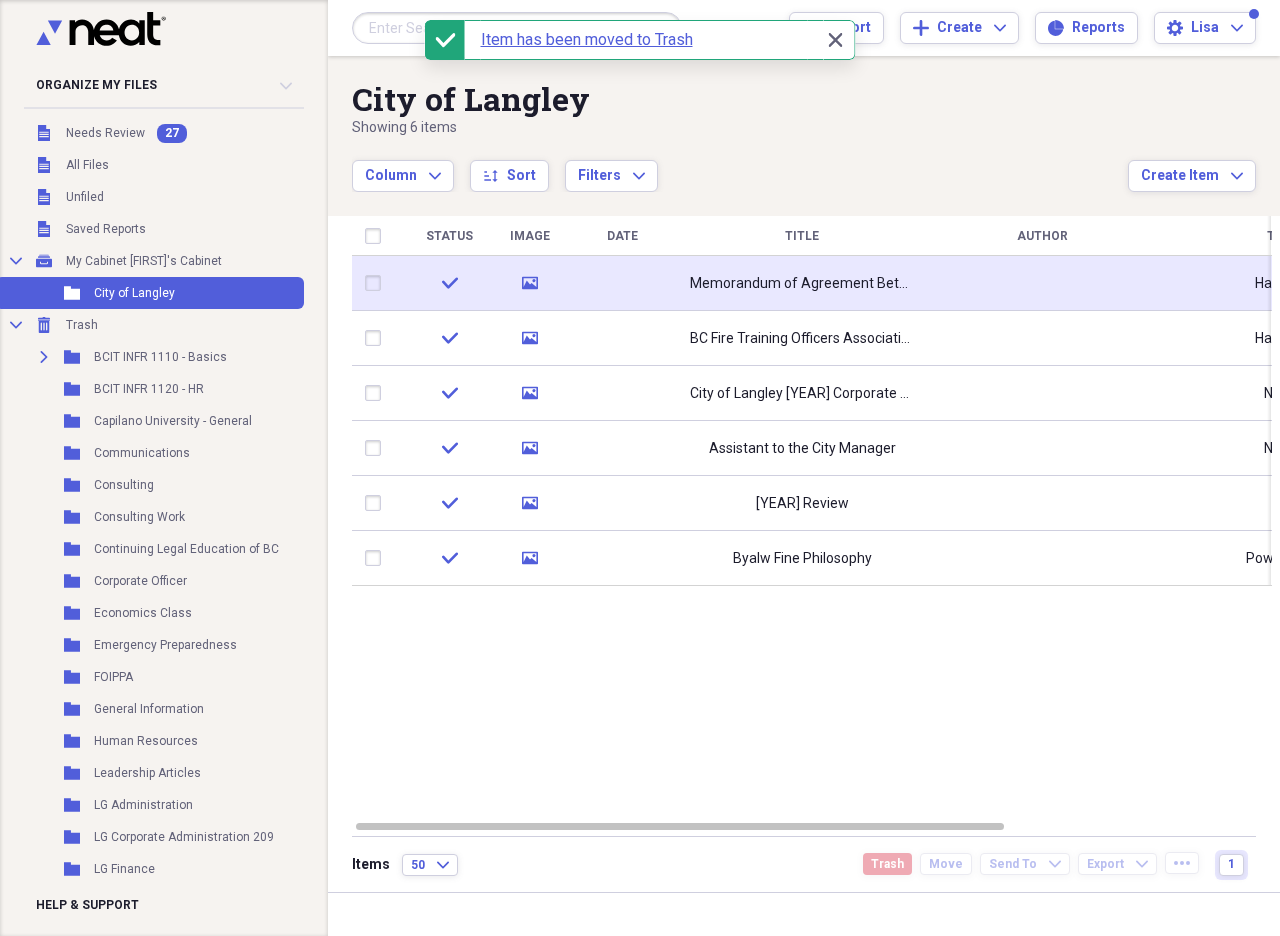 click 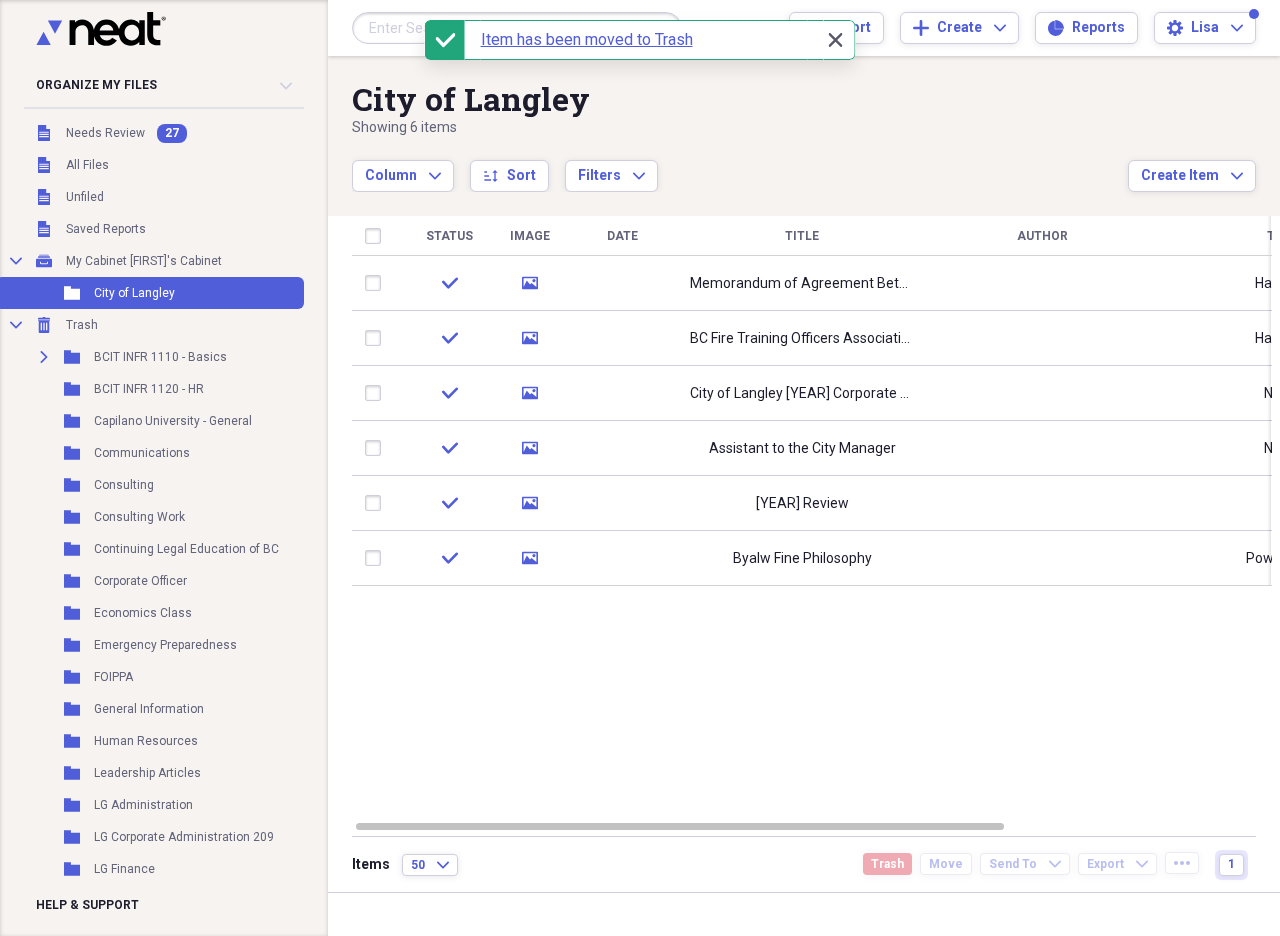 click 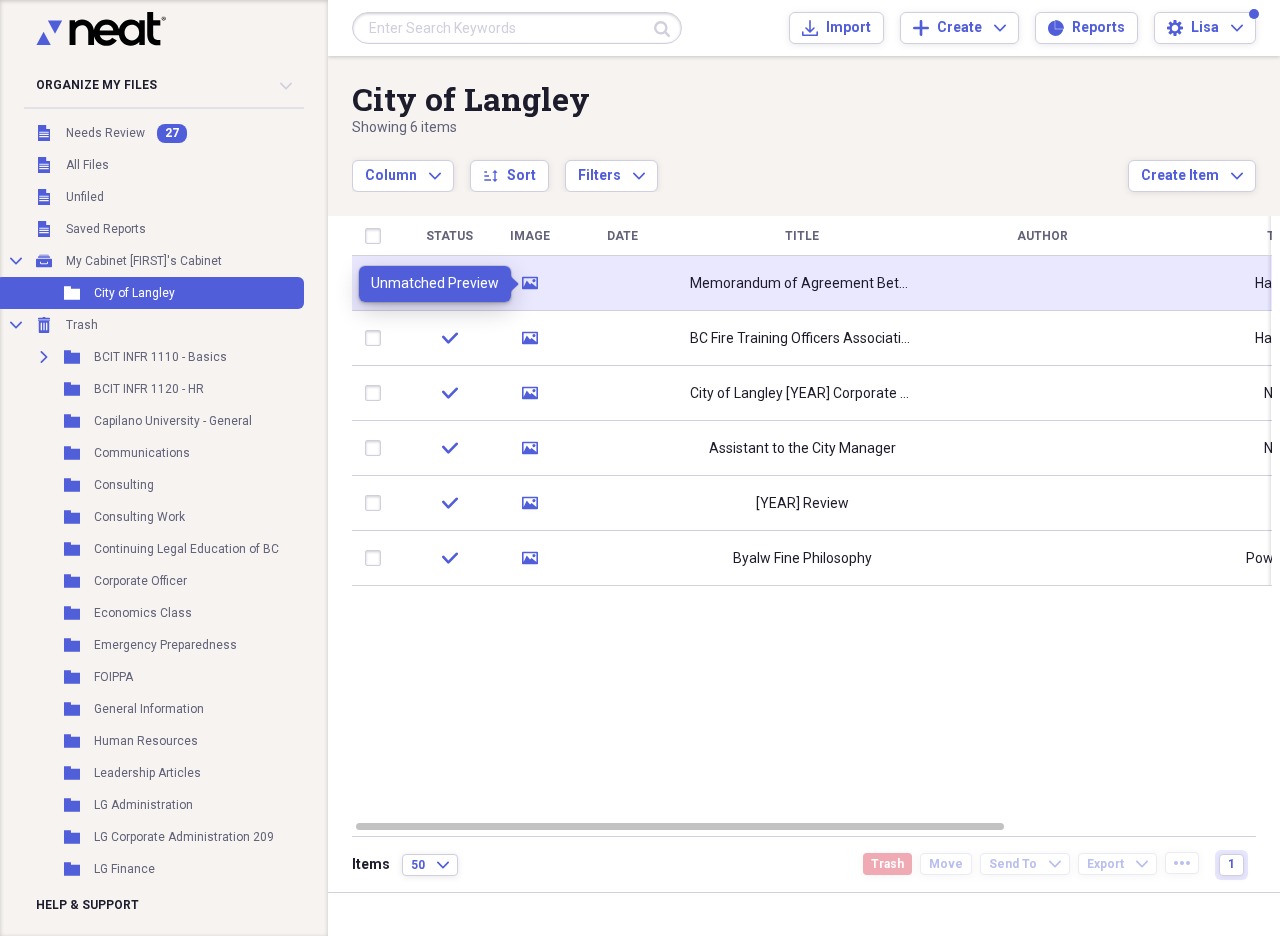 click 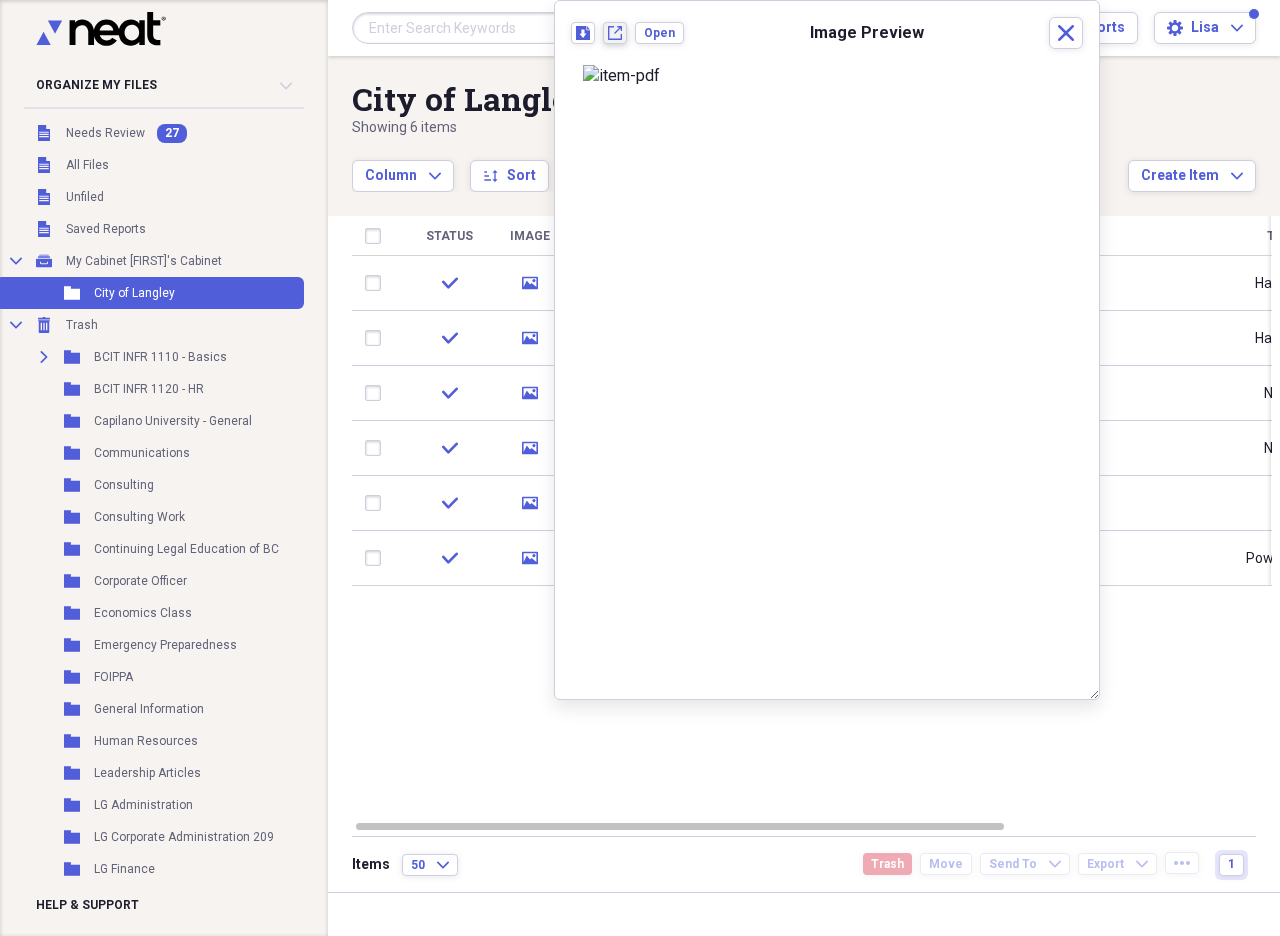 click on "New tab" 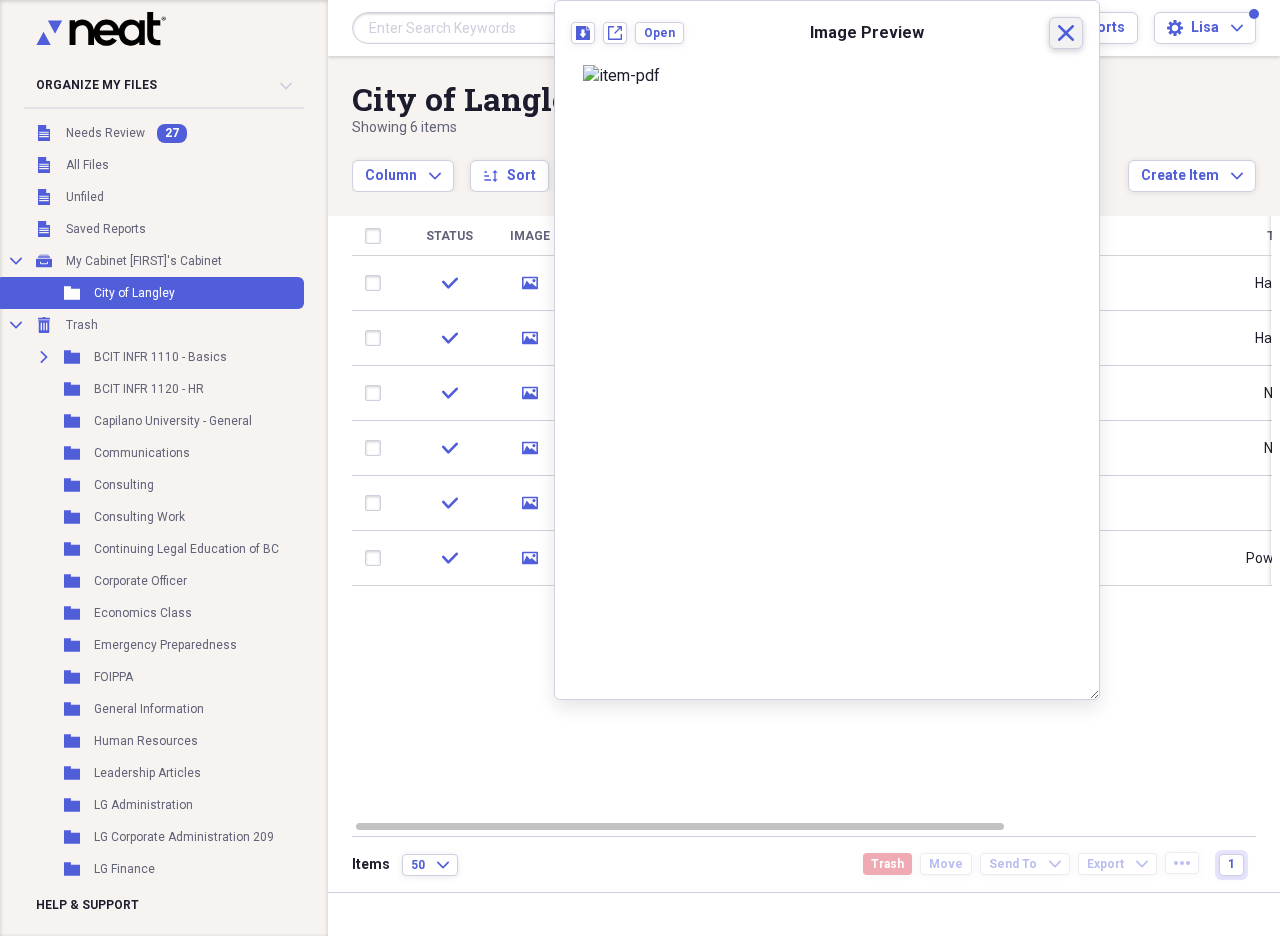 click 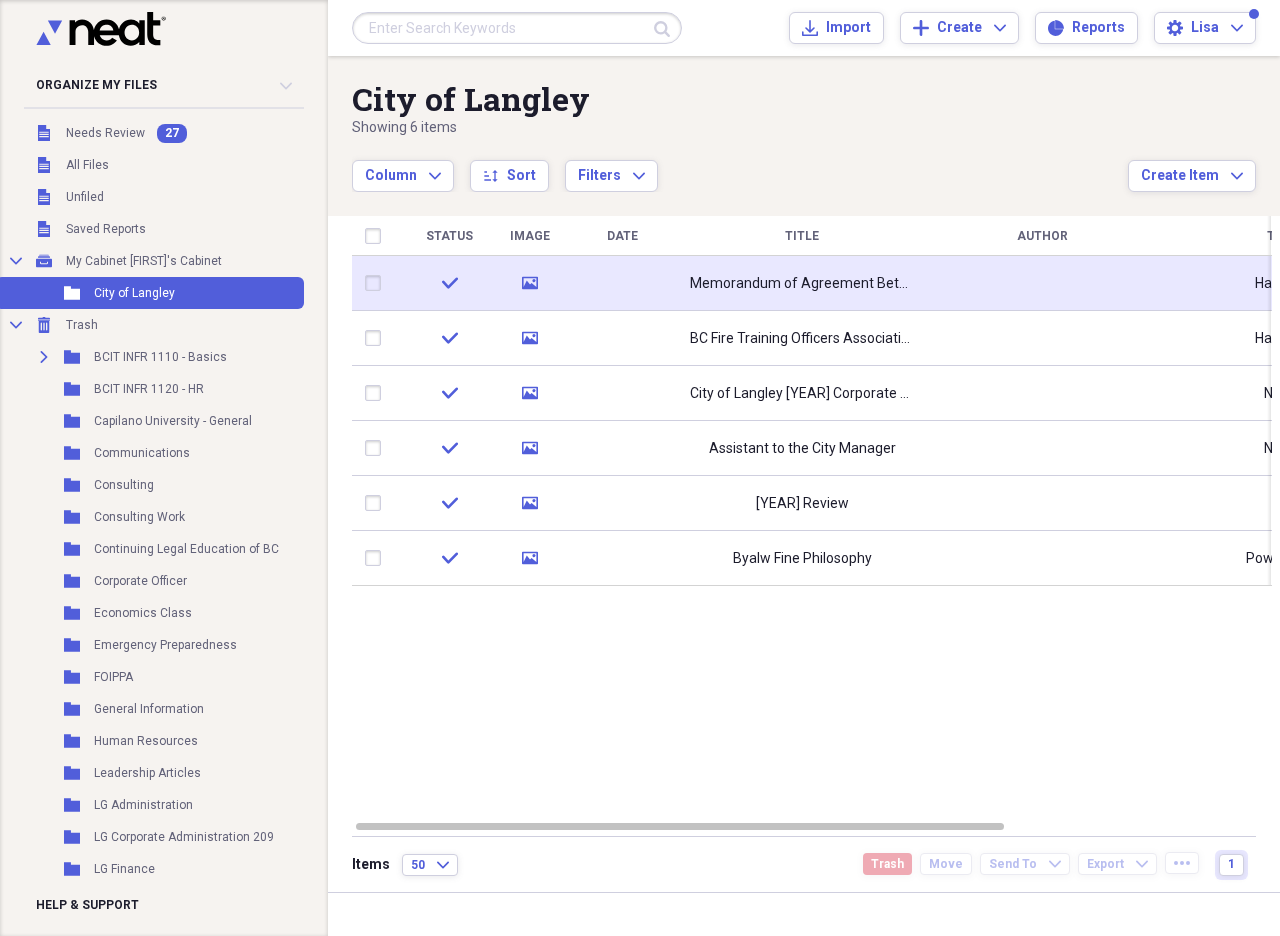 click at bounding box center (377, 283) 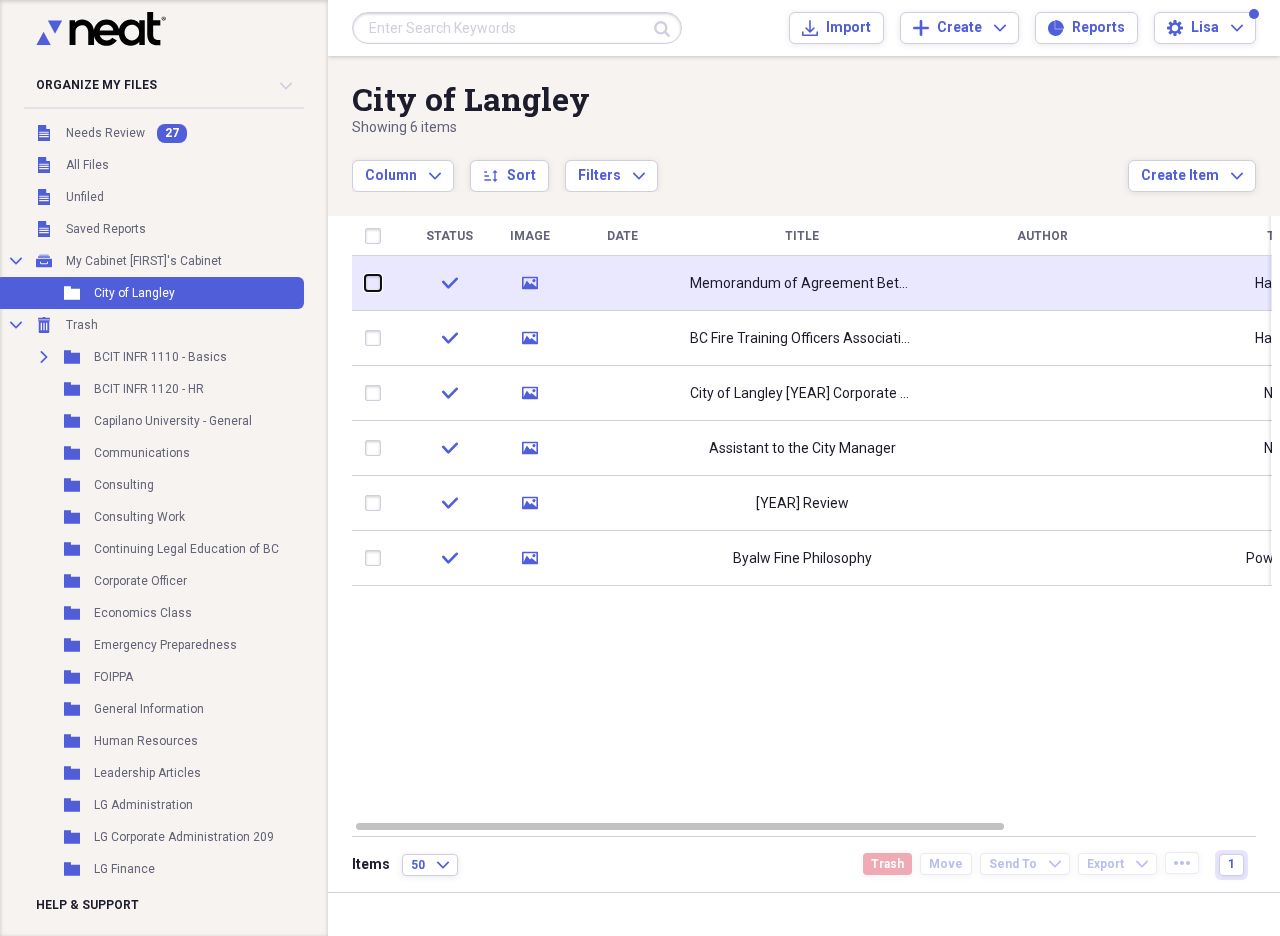 click at bounding box center [365, 283] 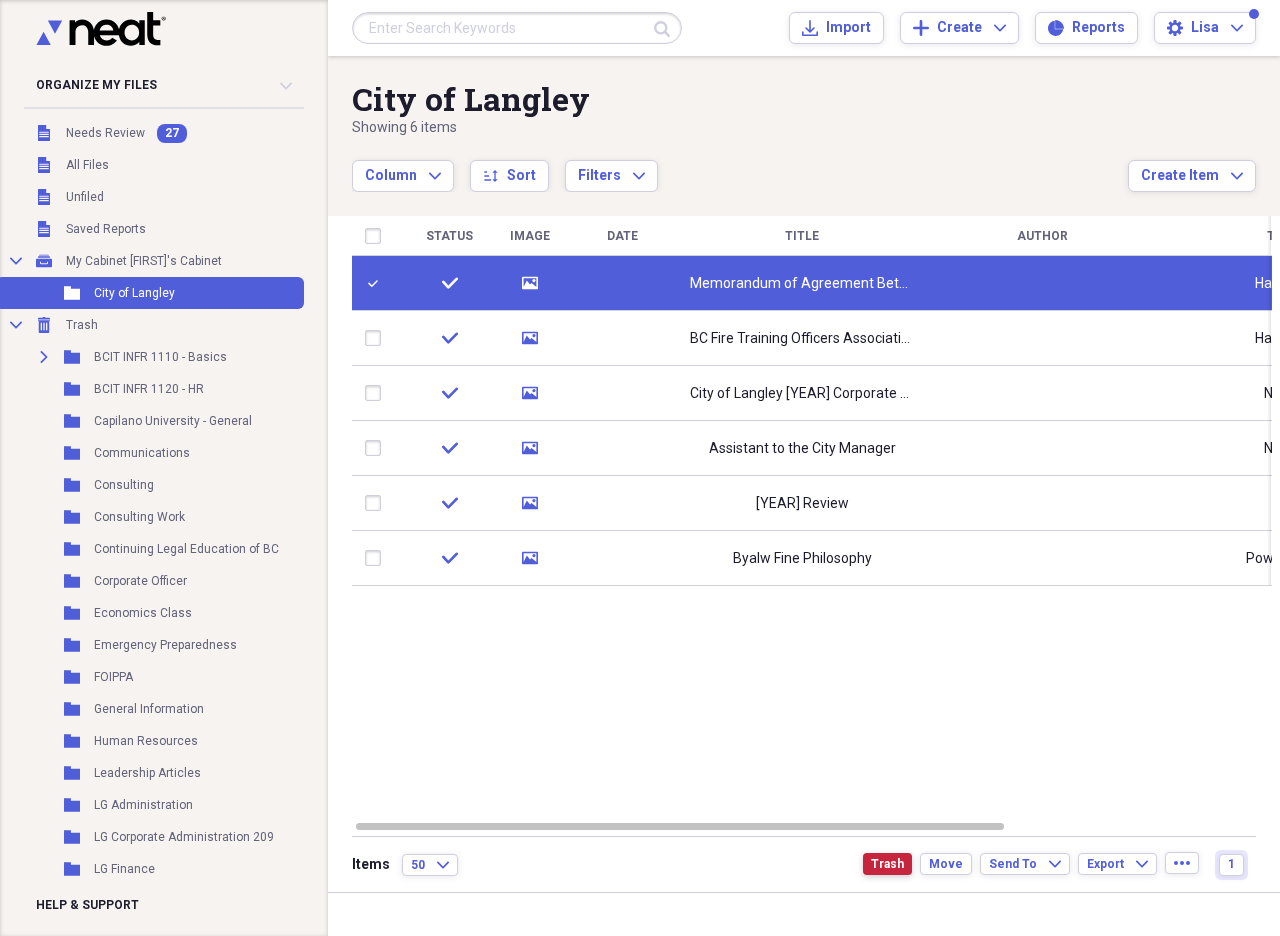 click on "Trash" at bounding box center (887, 864) 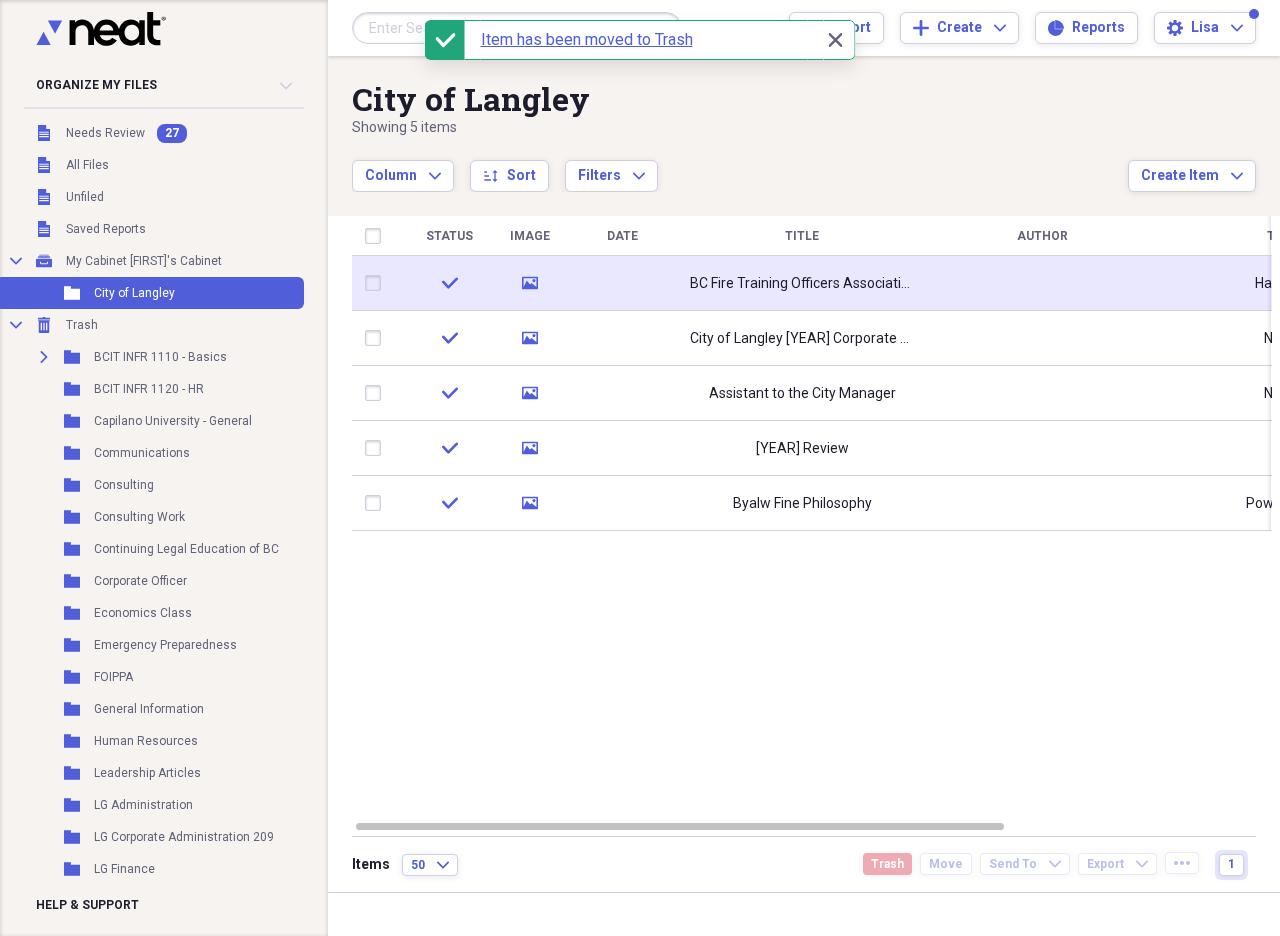 click on "media" 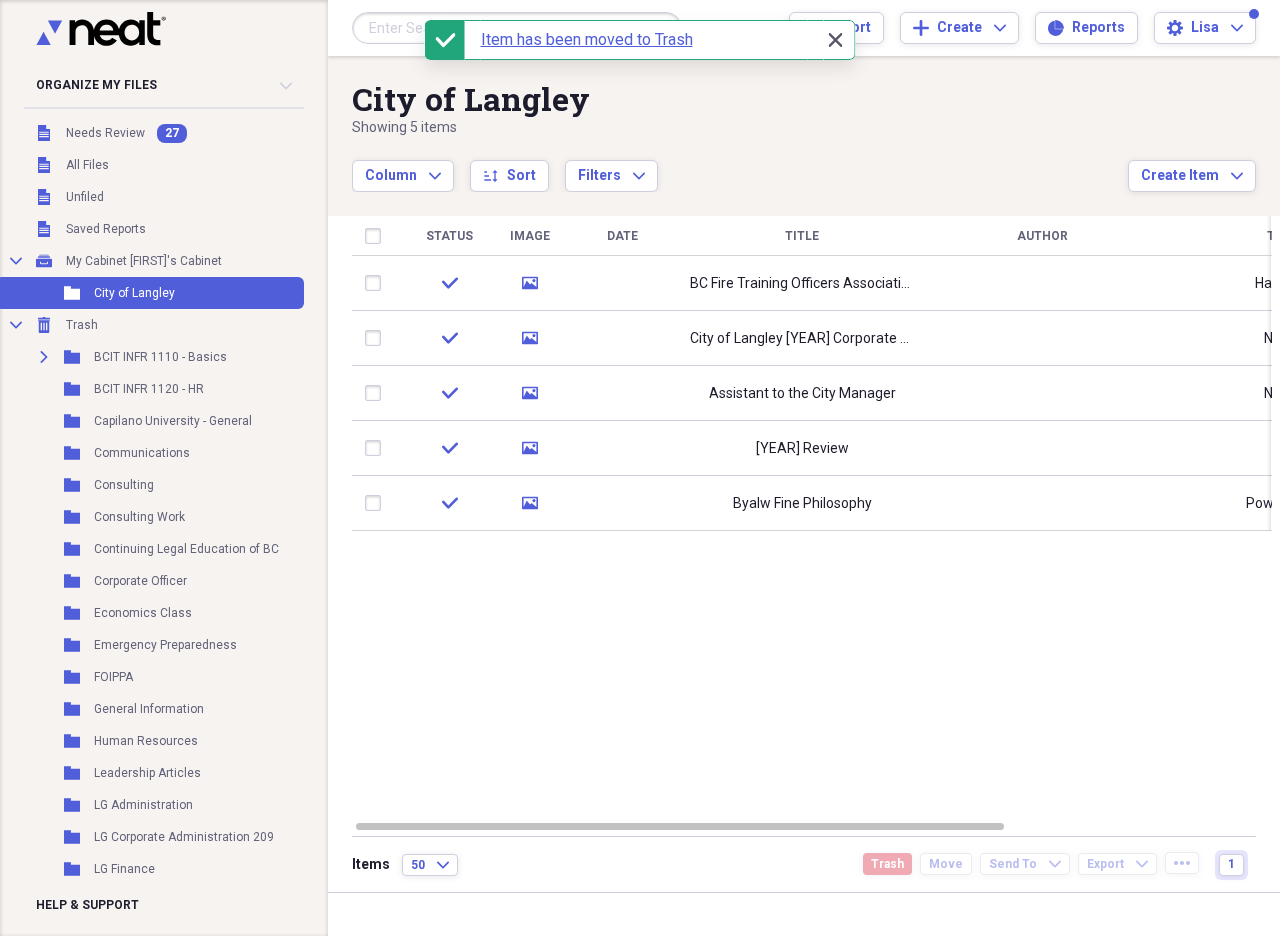 click on "Close" 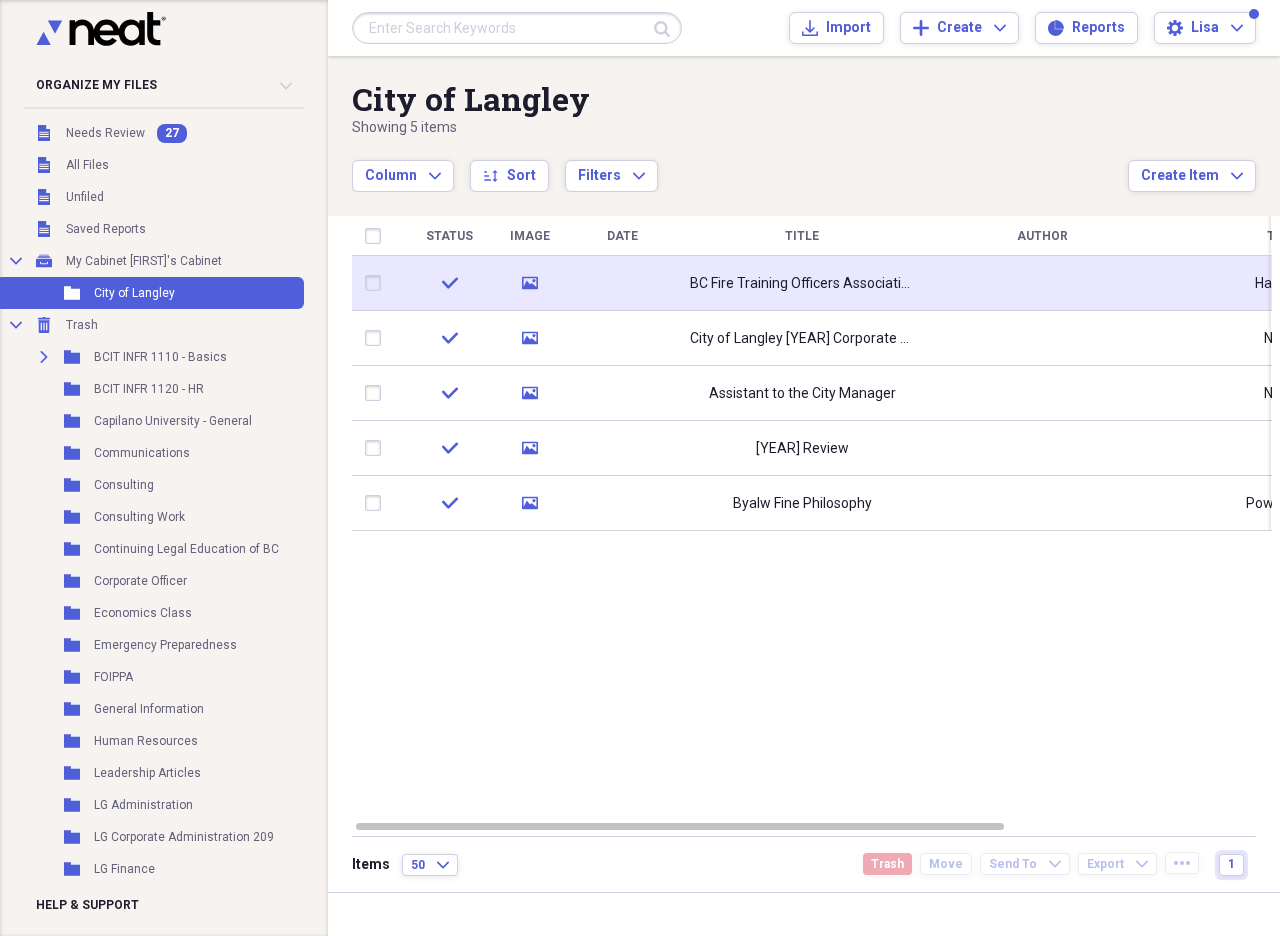click on "media" at bounding box center [530, 283] 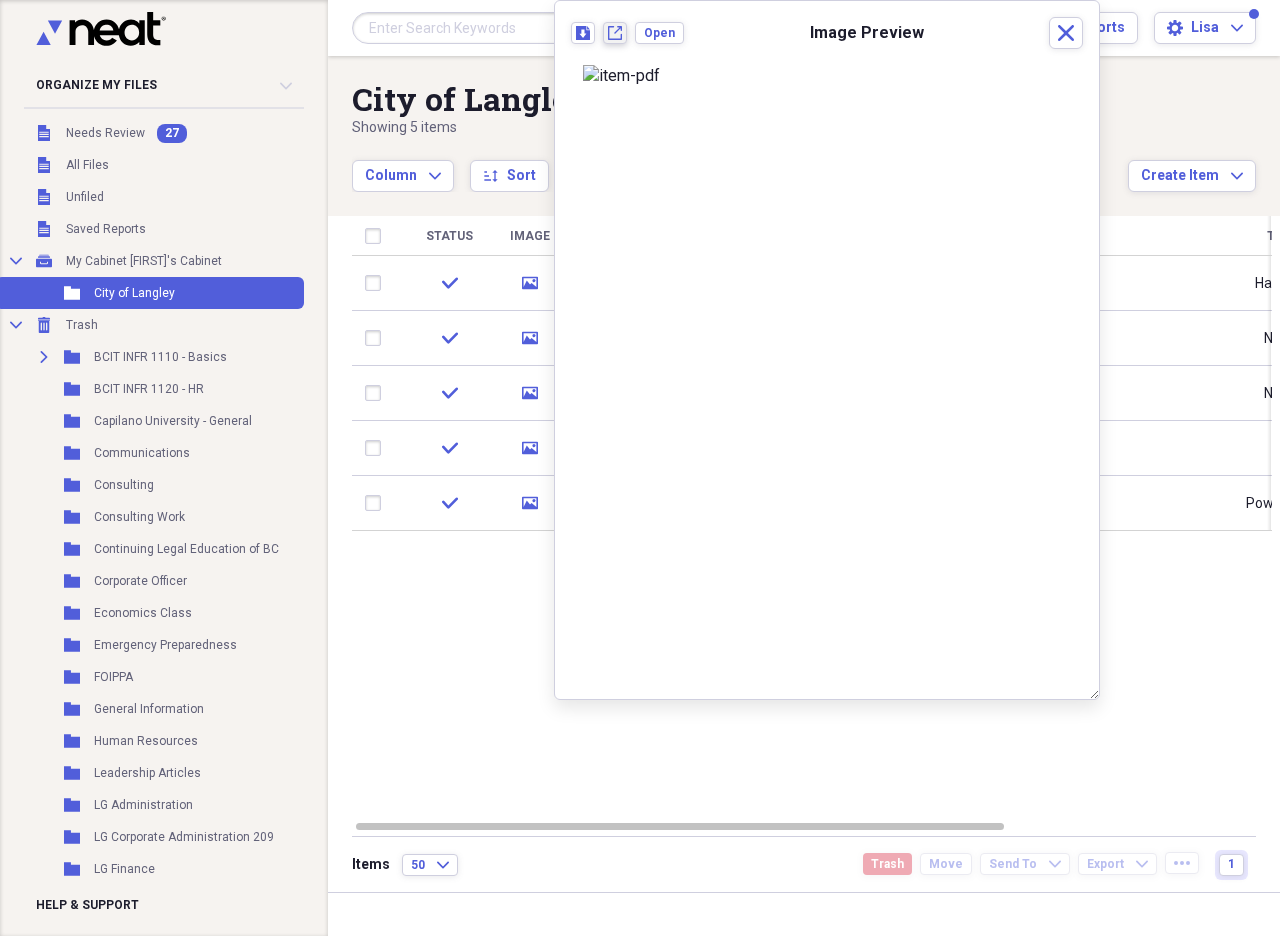 click on "New tab" 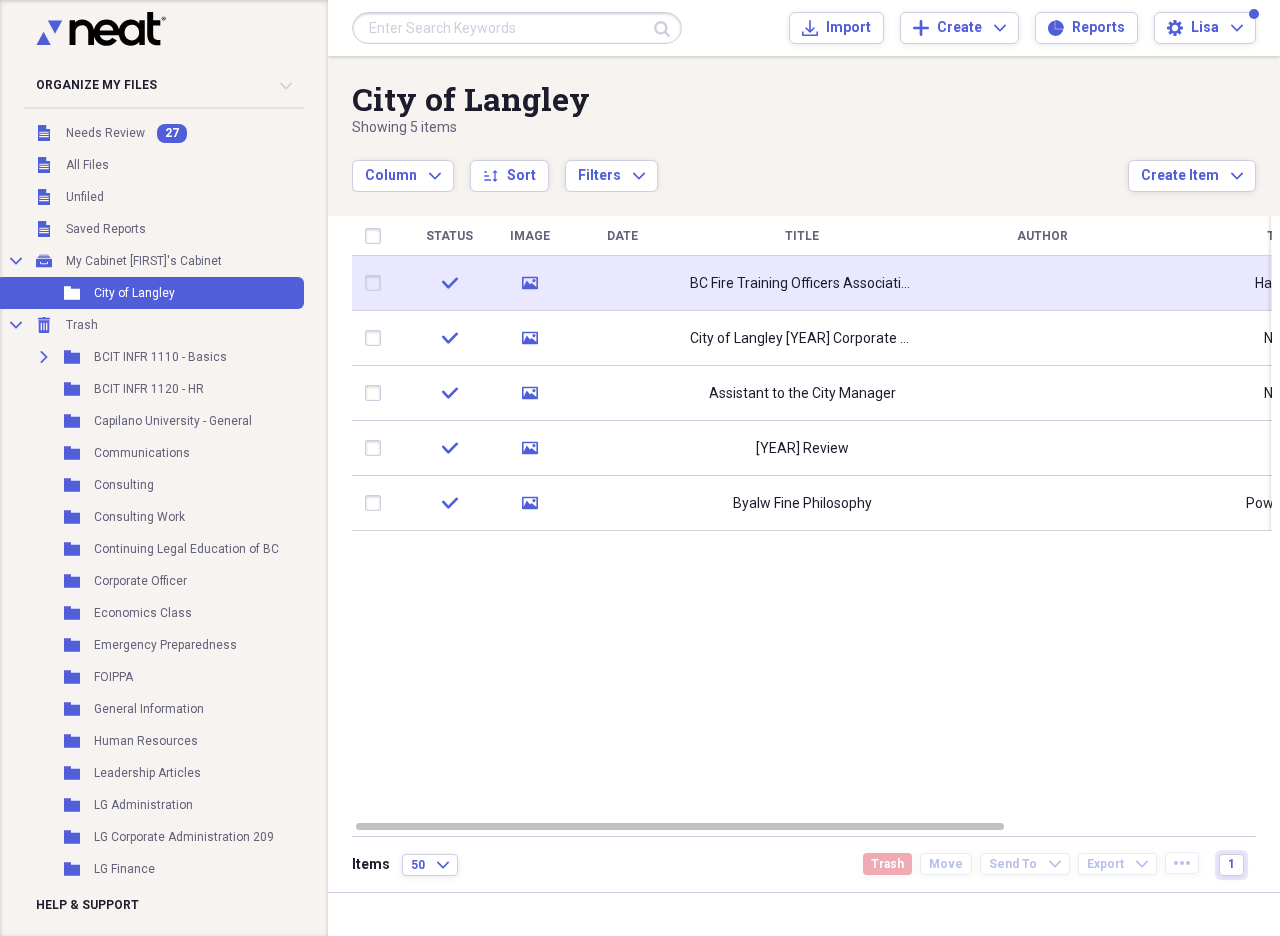 click at bounding box center [377, 283] 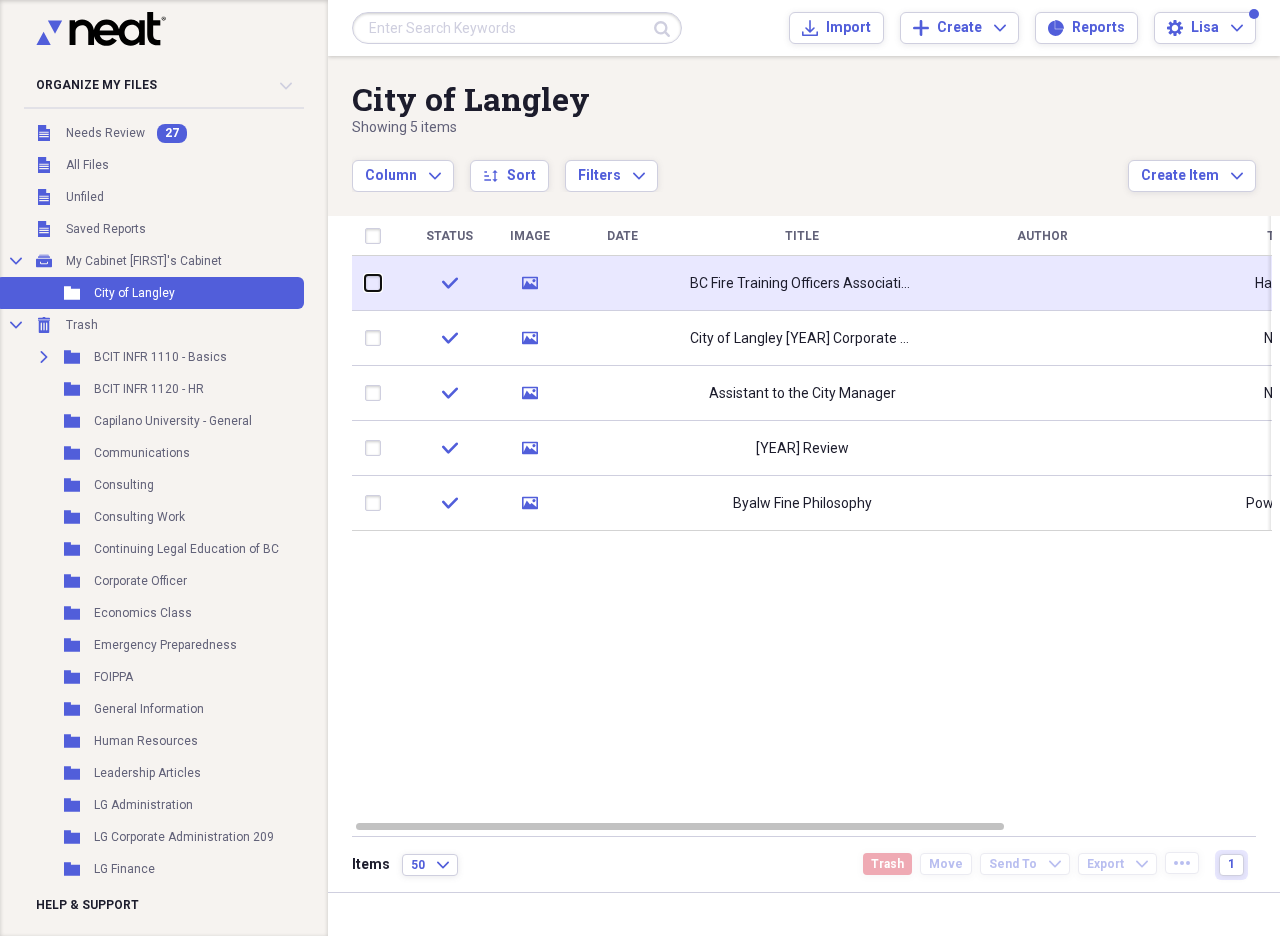 click at bounding box center (365, 283) 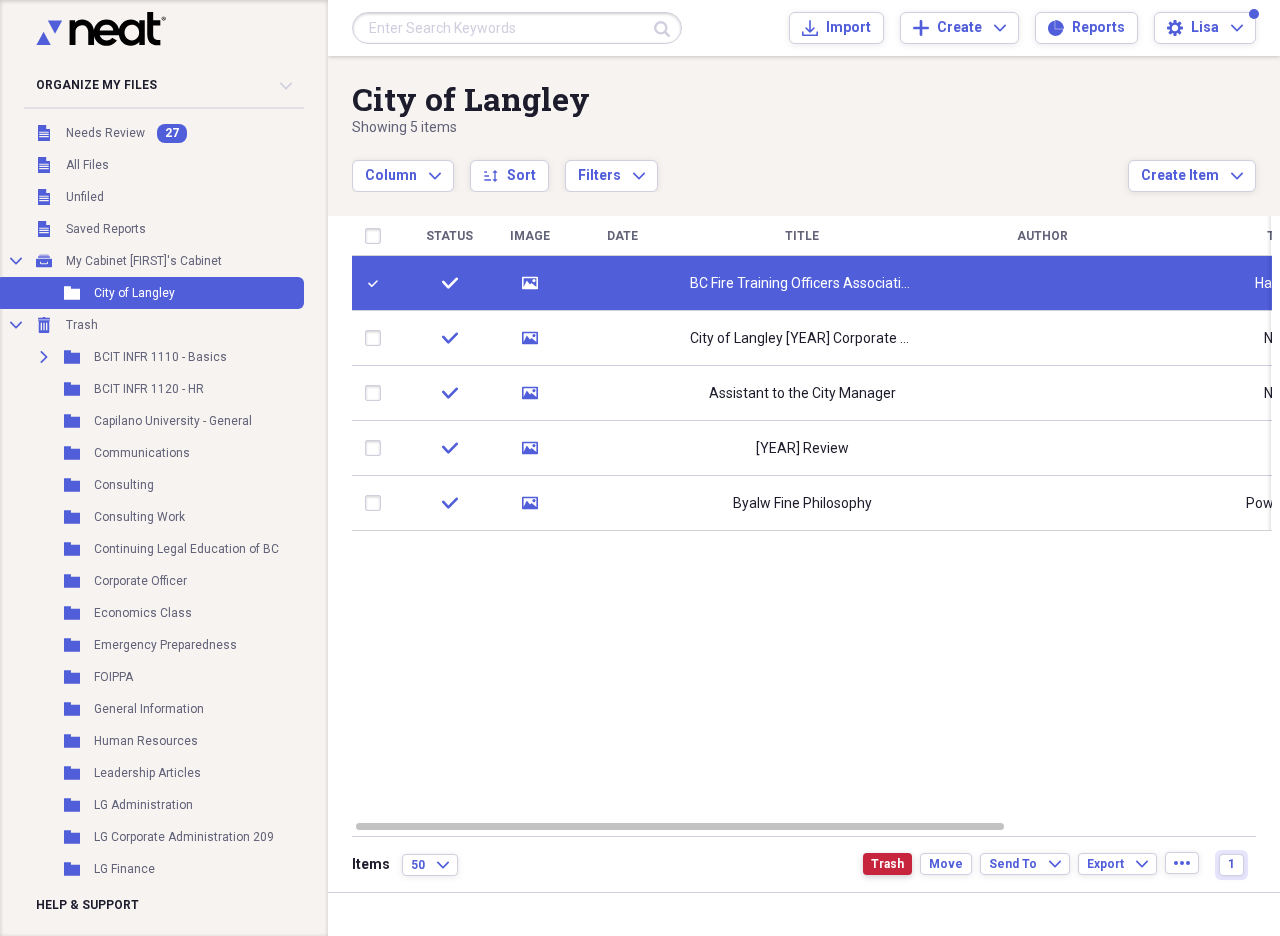 click on "Trash" at bounding box center [887, 864] 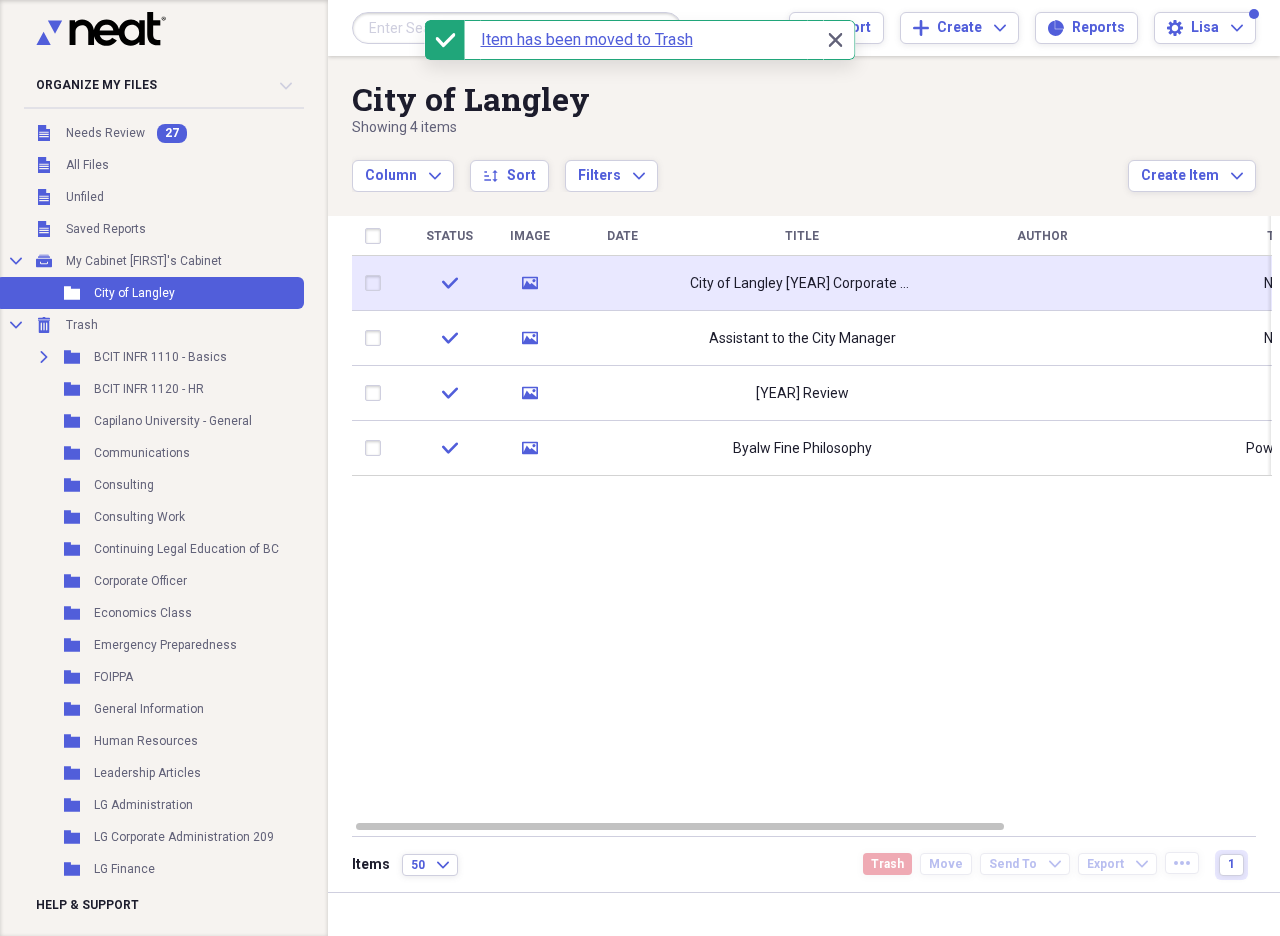 click 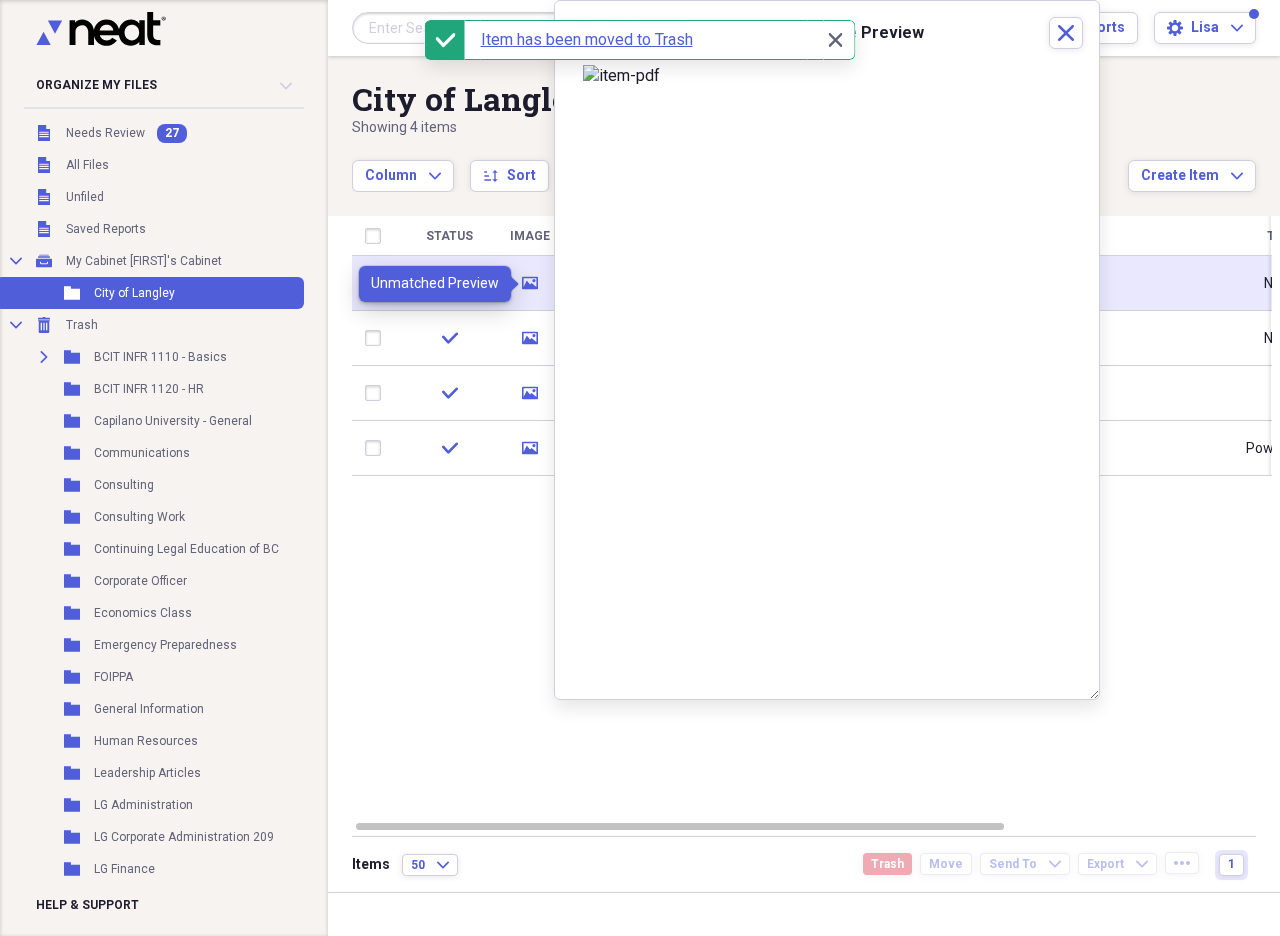 click on "media" at bounding box center [530, 283] 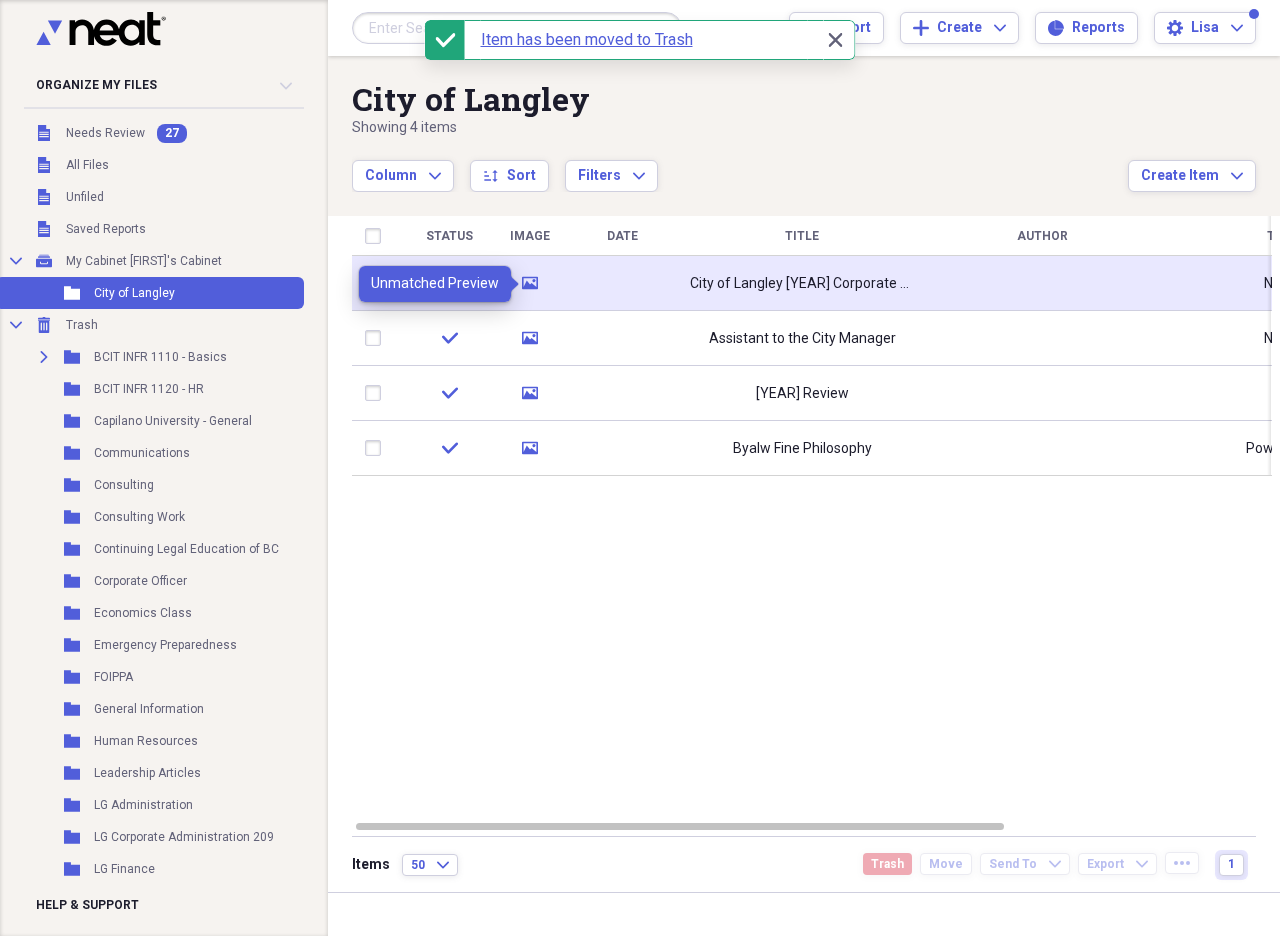 click on "media" at bounding box center (530, 283) 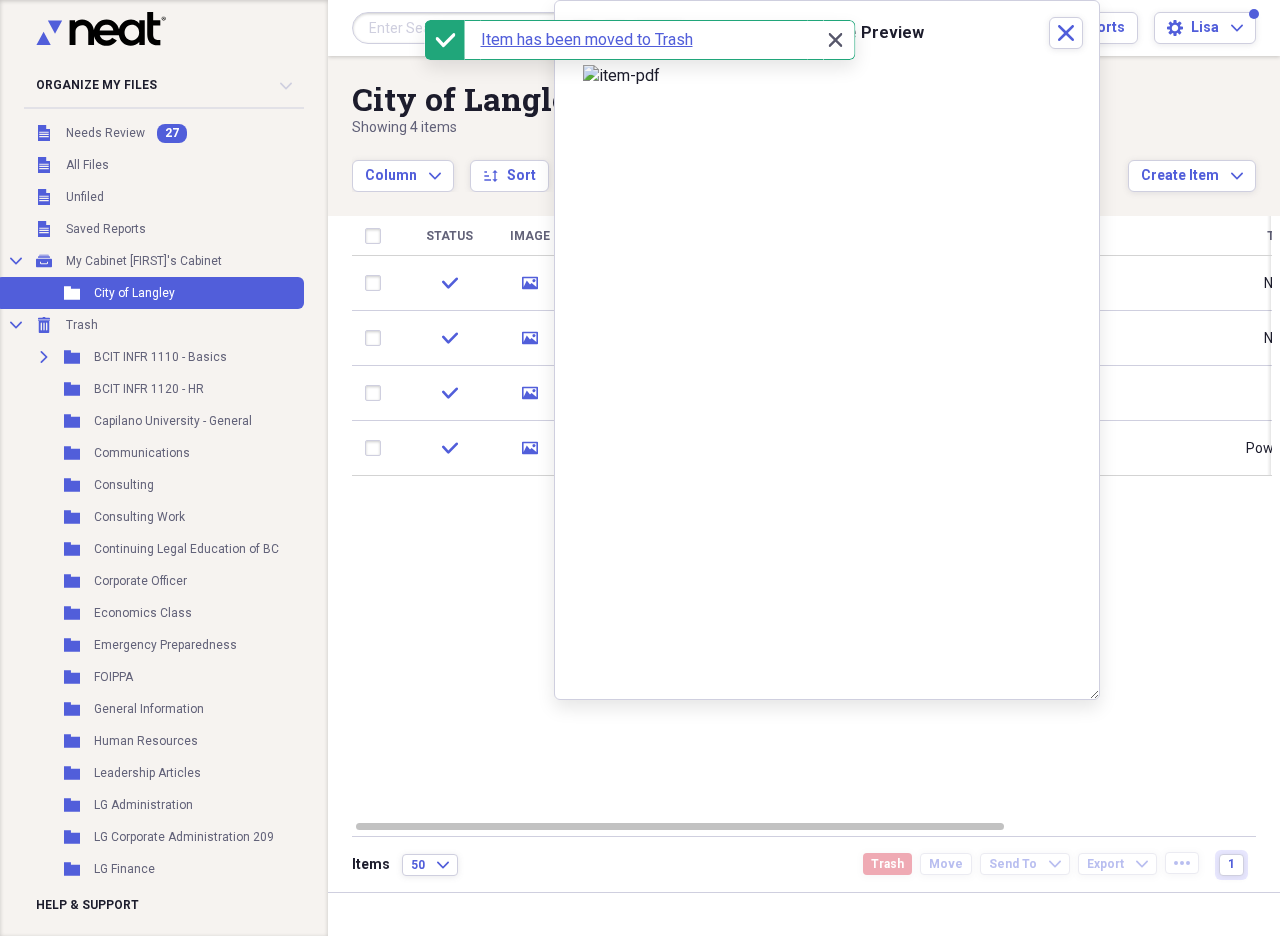 click on "Close Close" at bounding box center (835, 40) 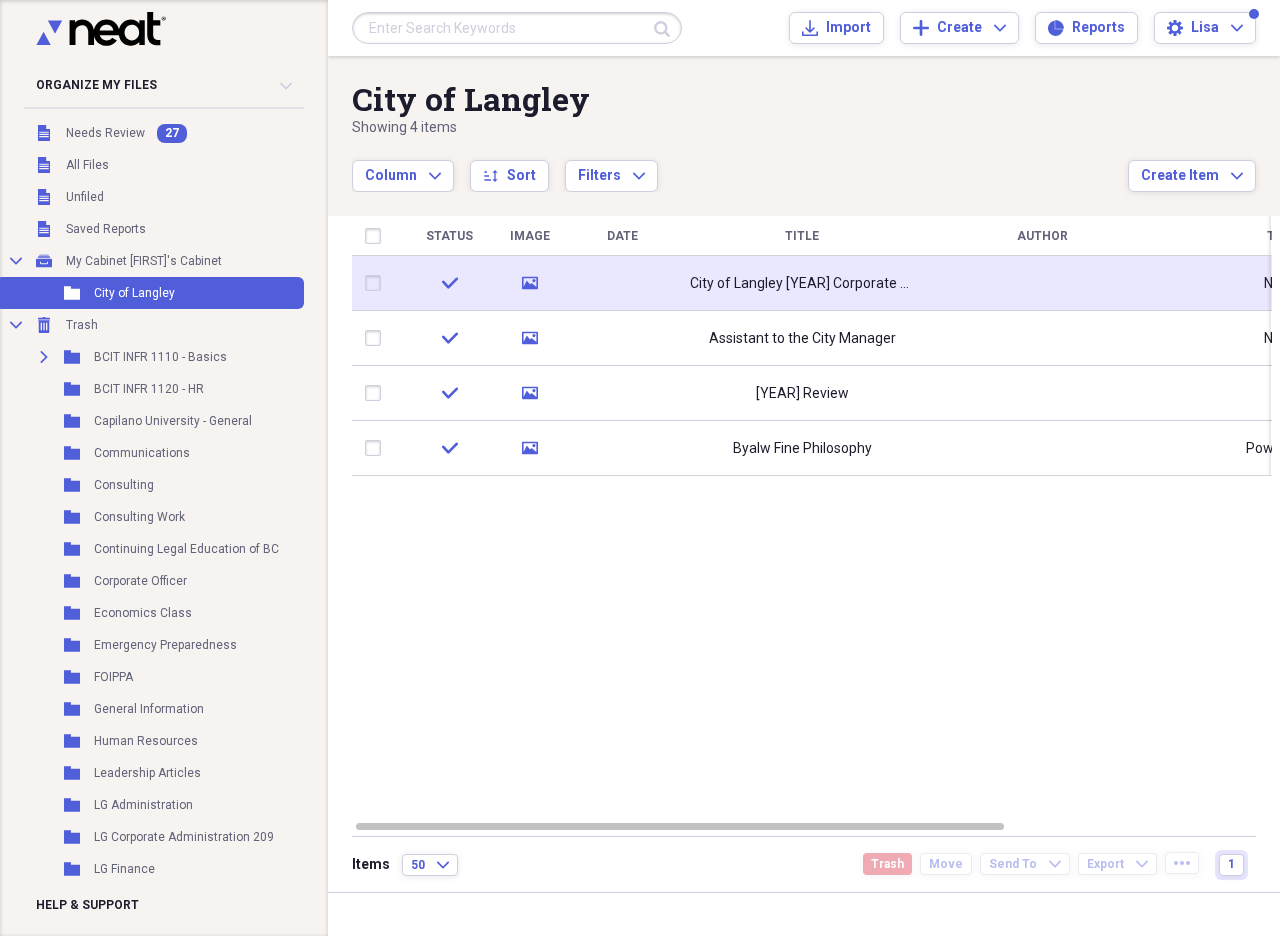 click on "media" 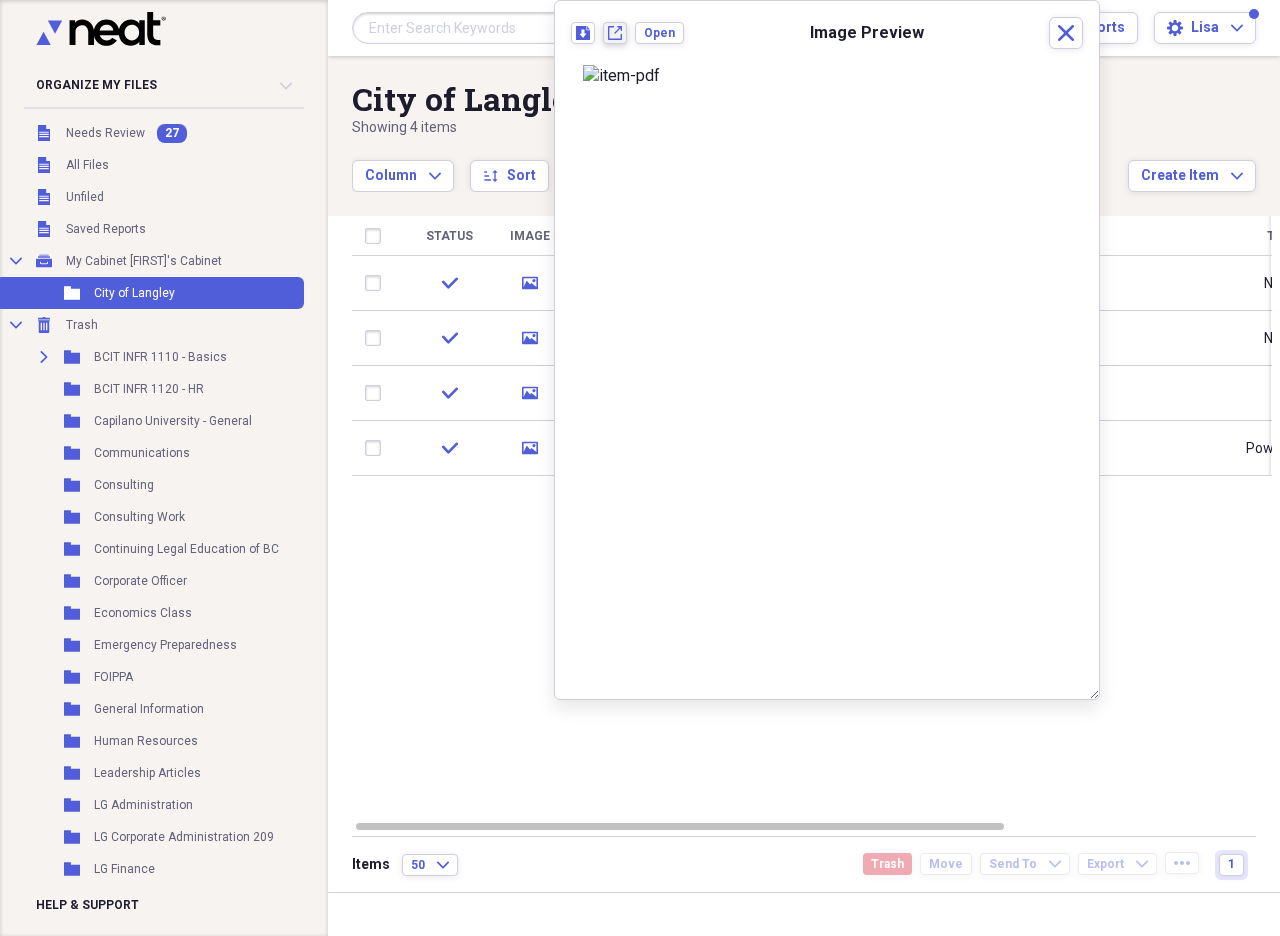 click on "New tab" 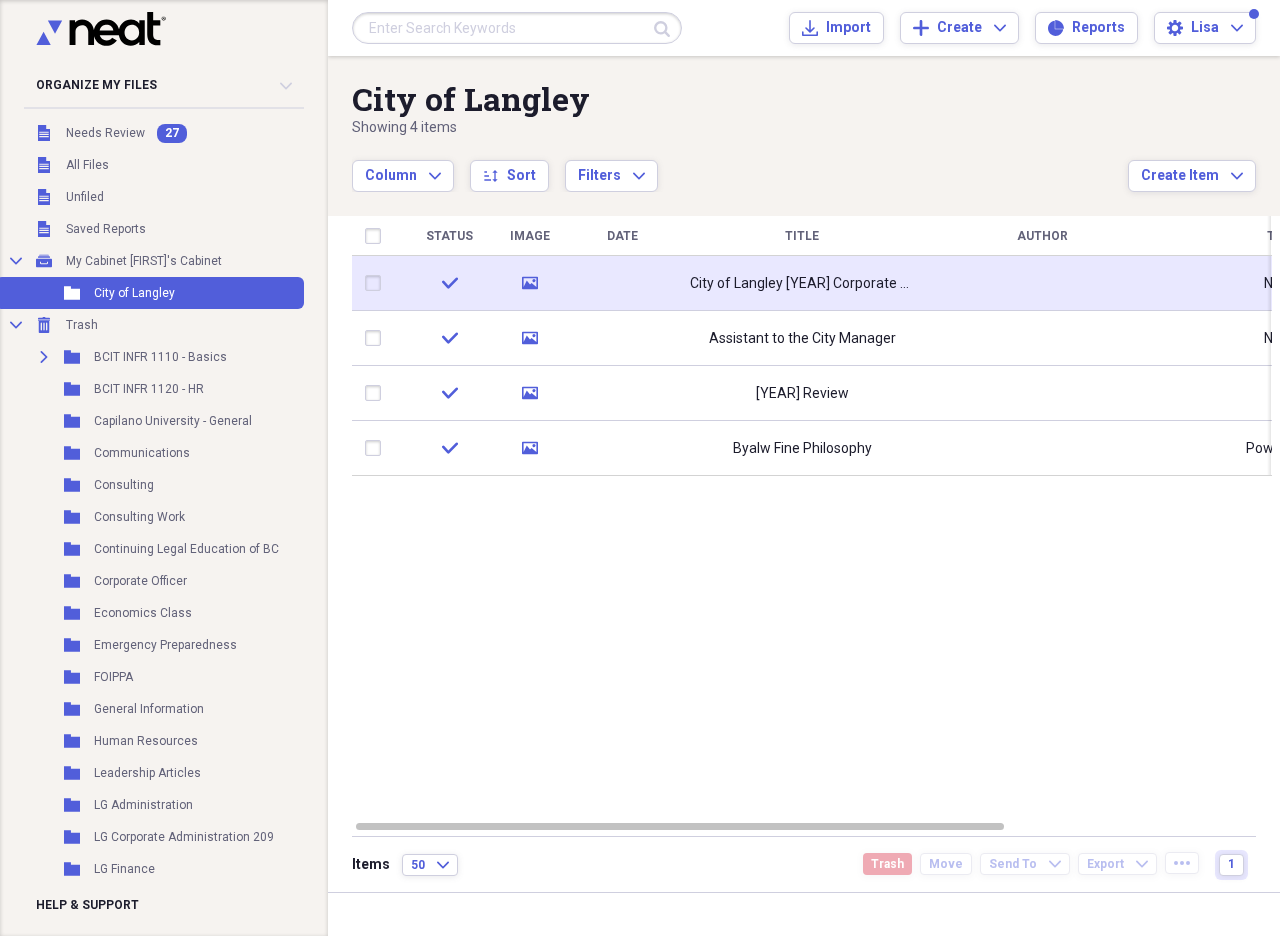 click at bounding box center [377, 283] 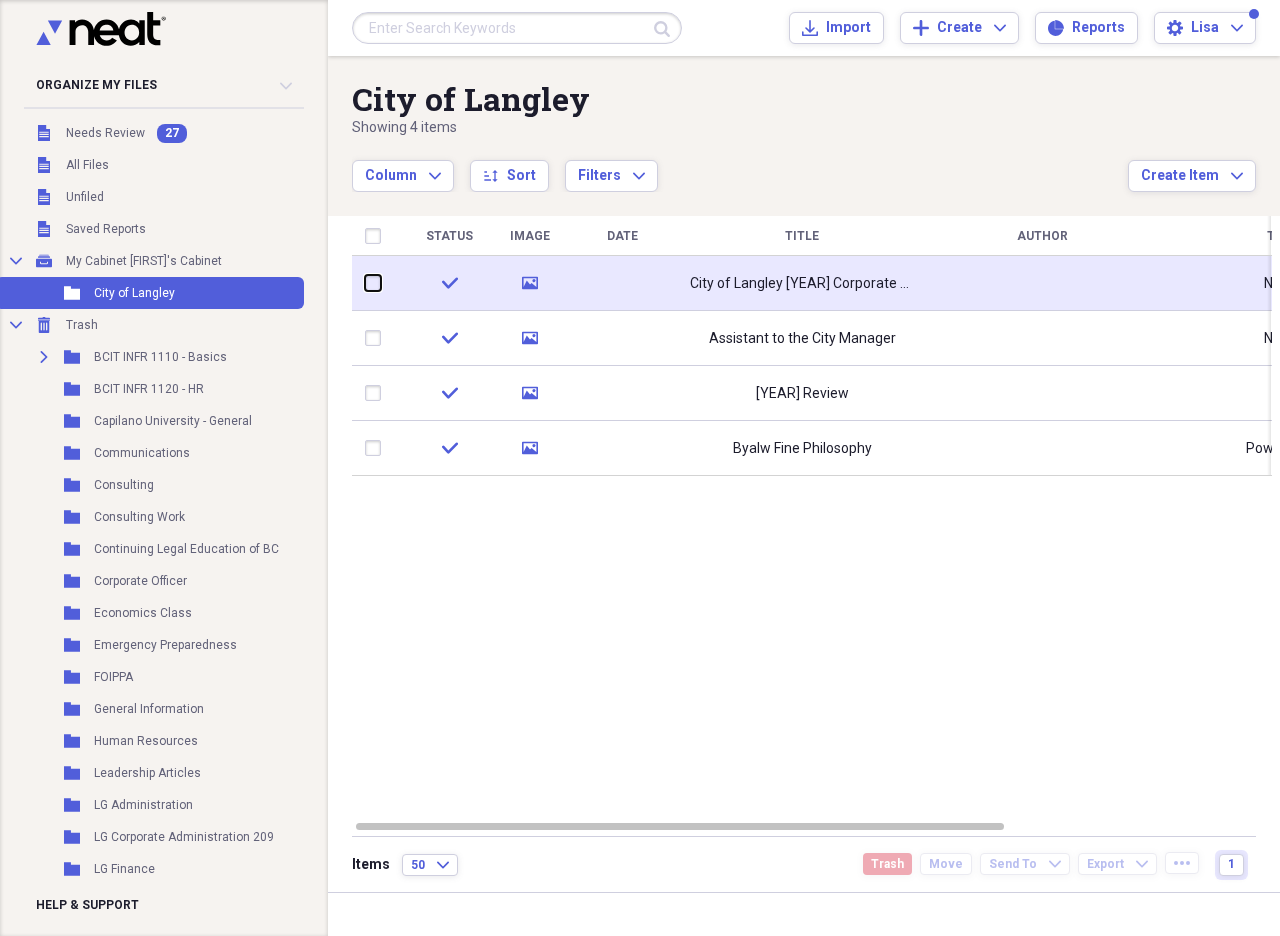 click at bounding box center [365, 283] 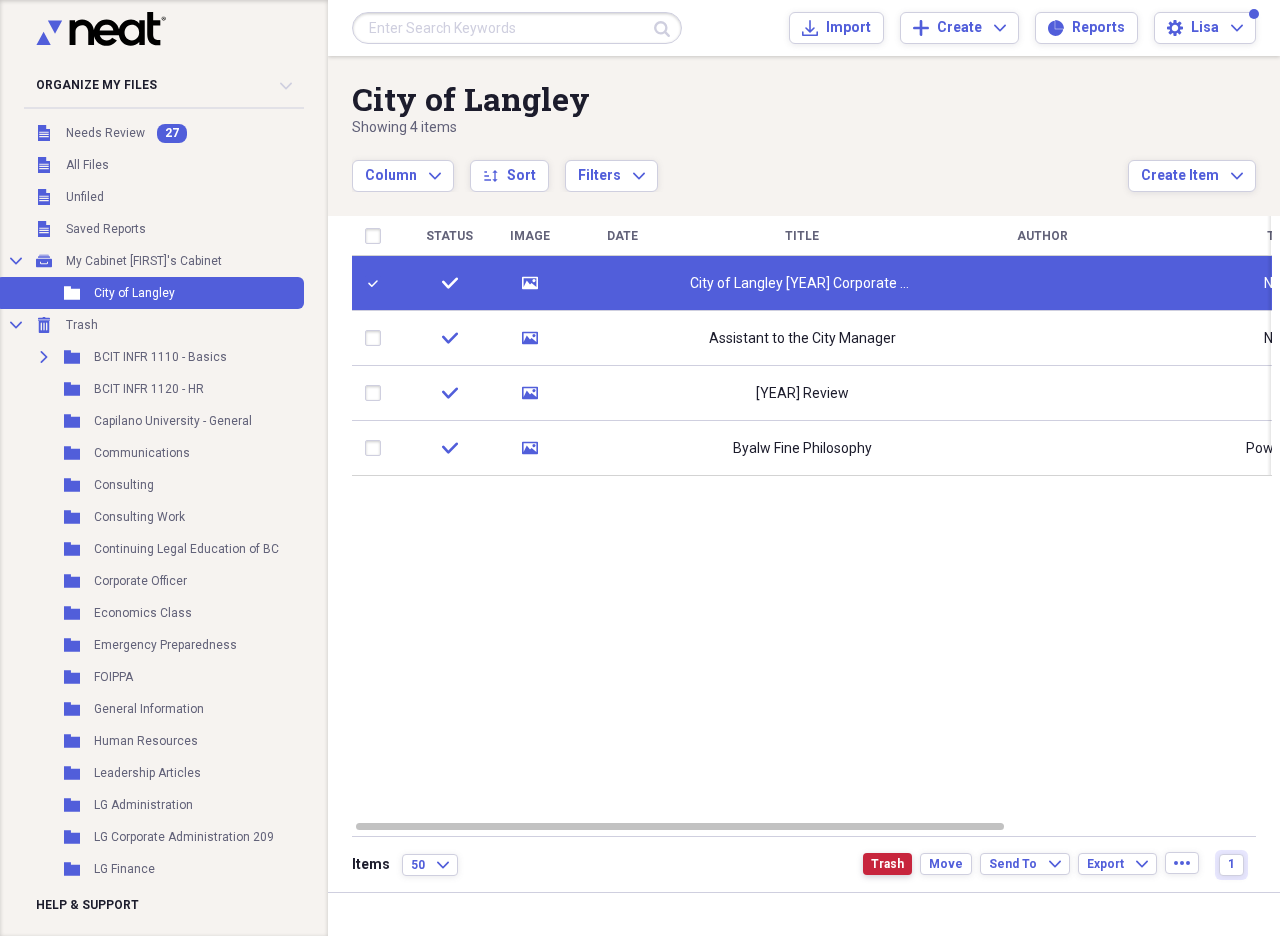 click on "Trash" at bounding box center [887, 864] 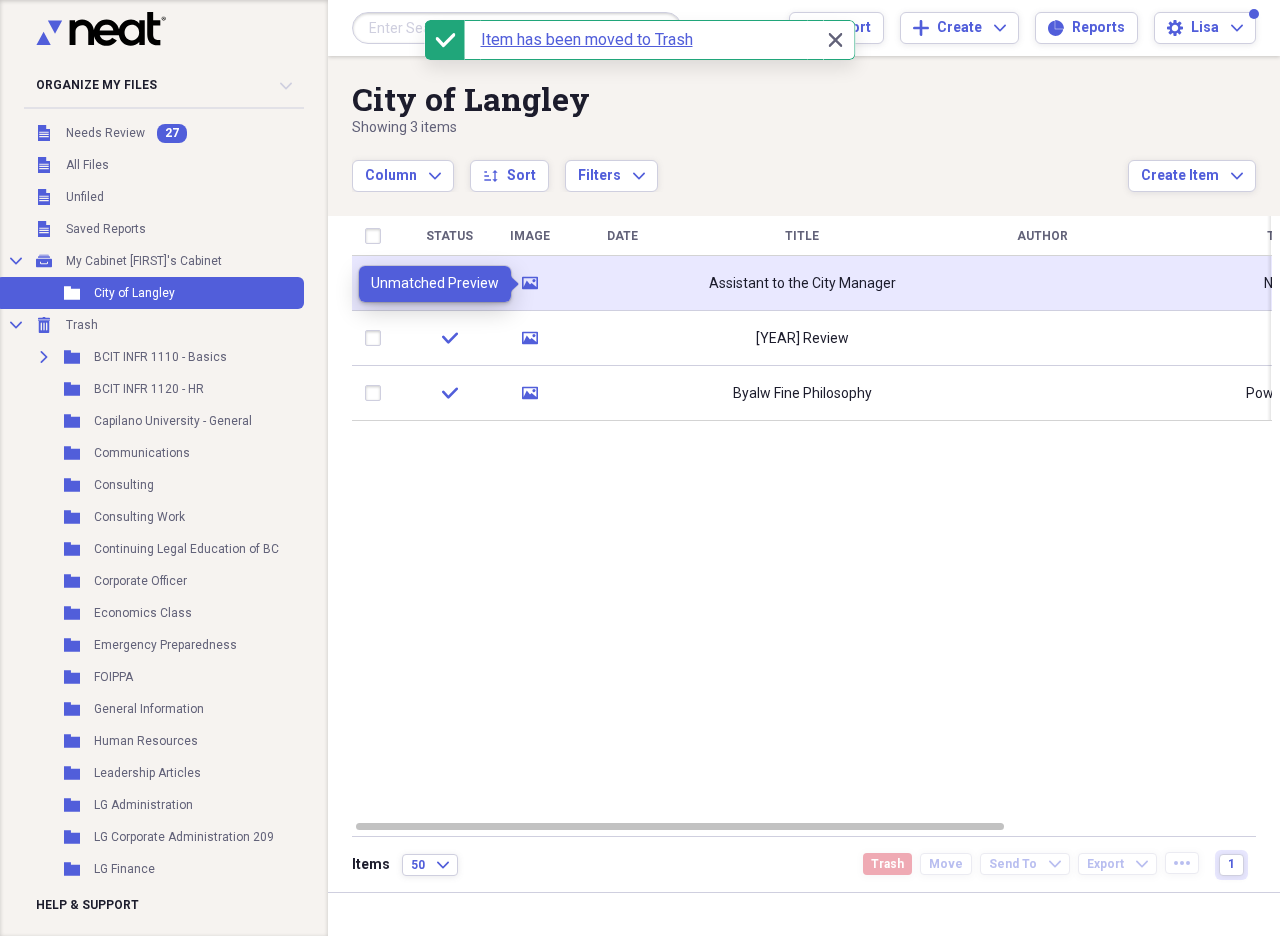 click on "media" 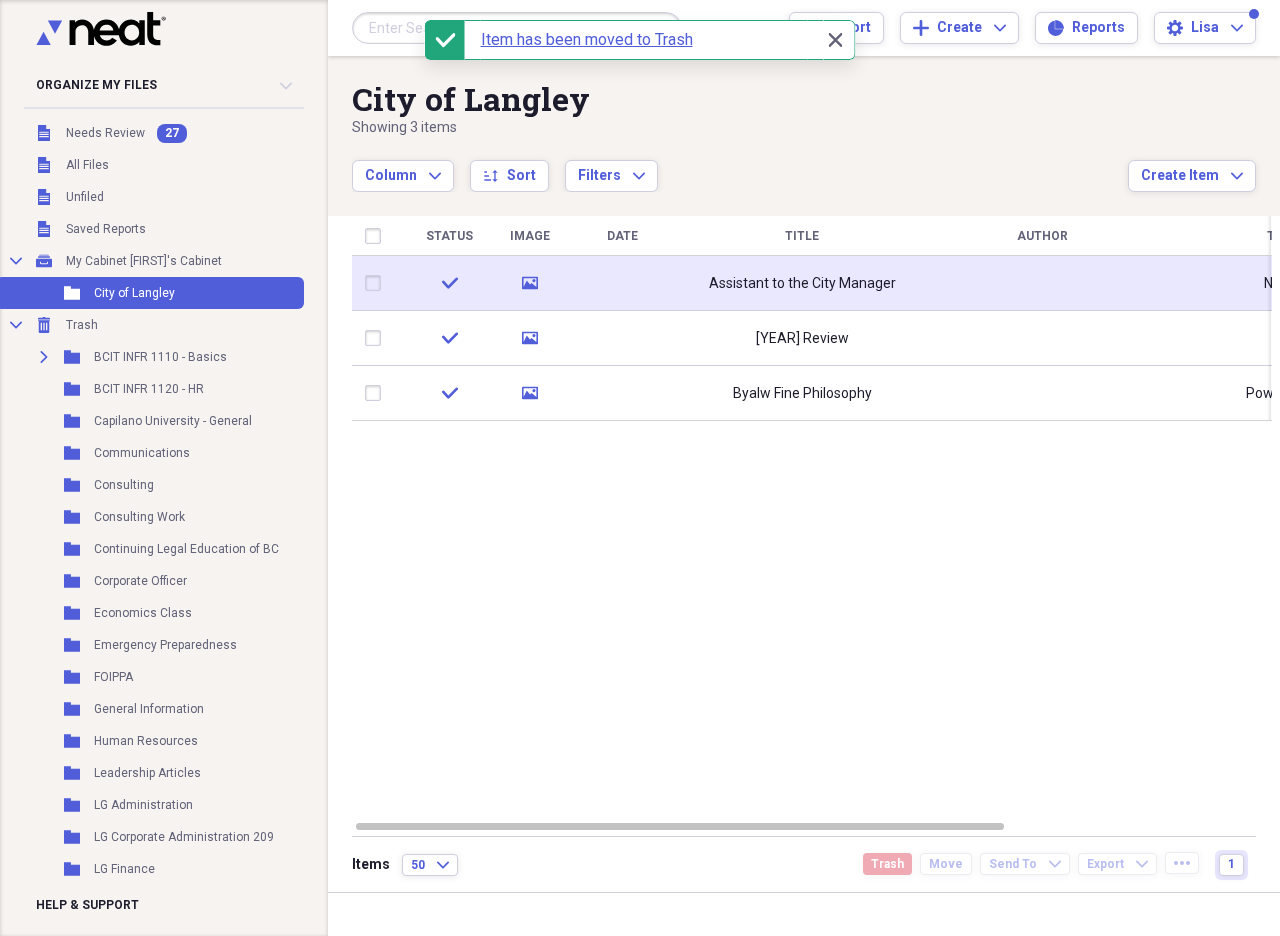 click on "media" at bounding box center (529, 283) 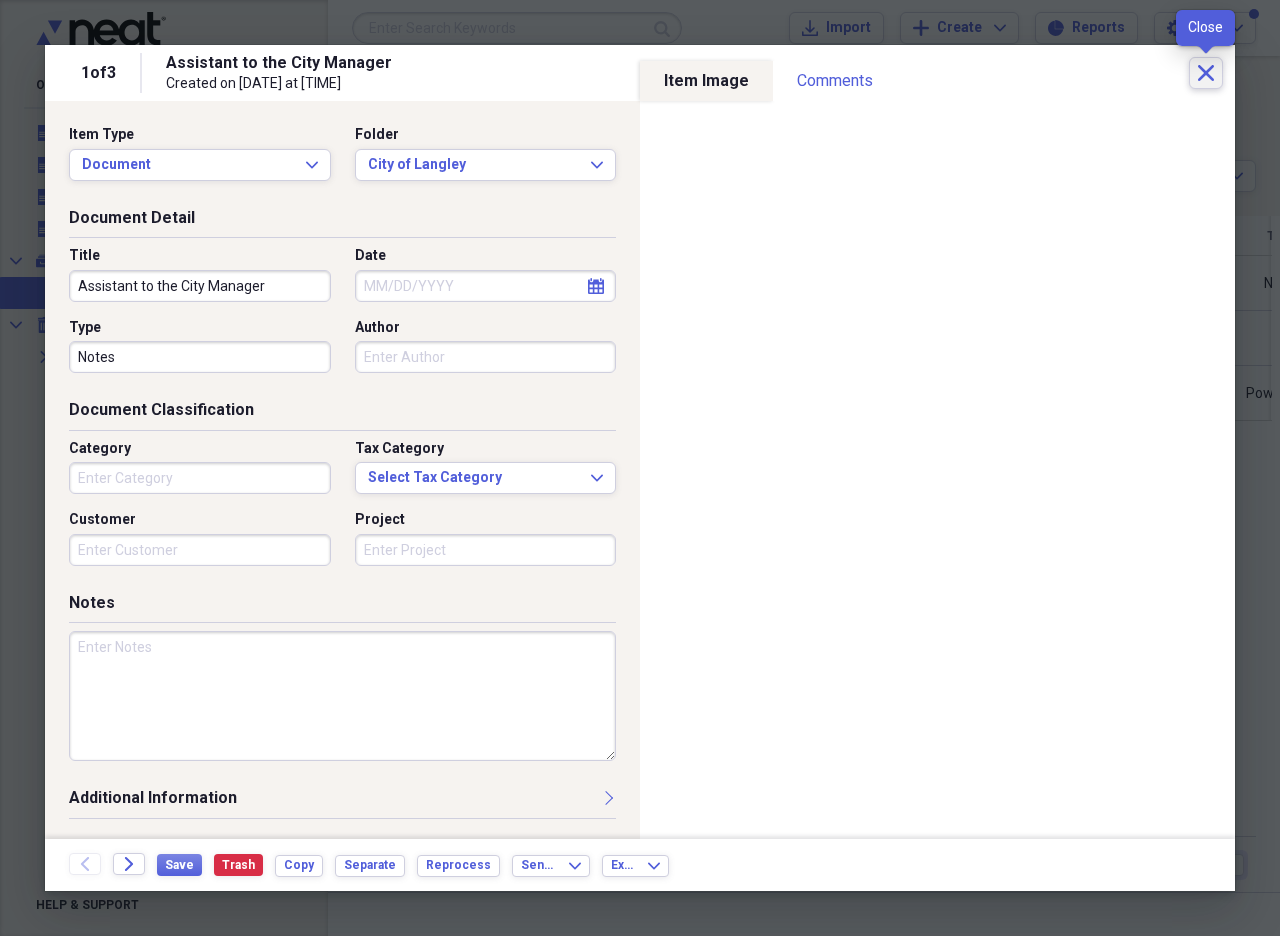 click on "Close" 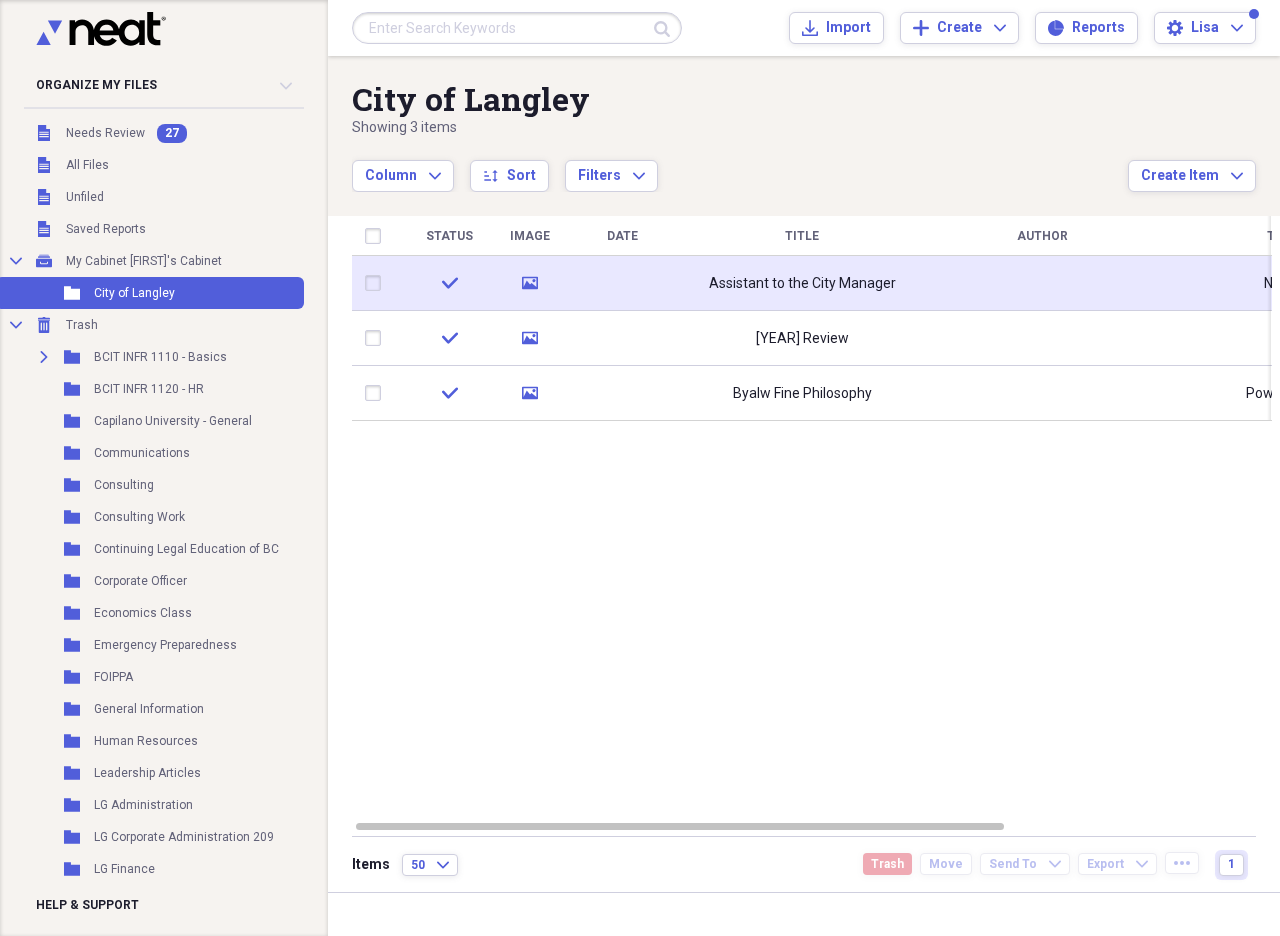 click at bounding box center (377, 283) 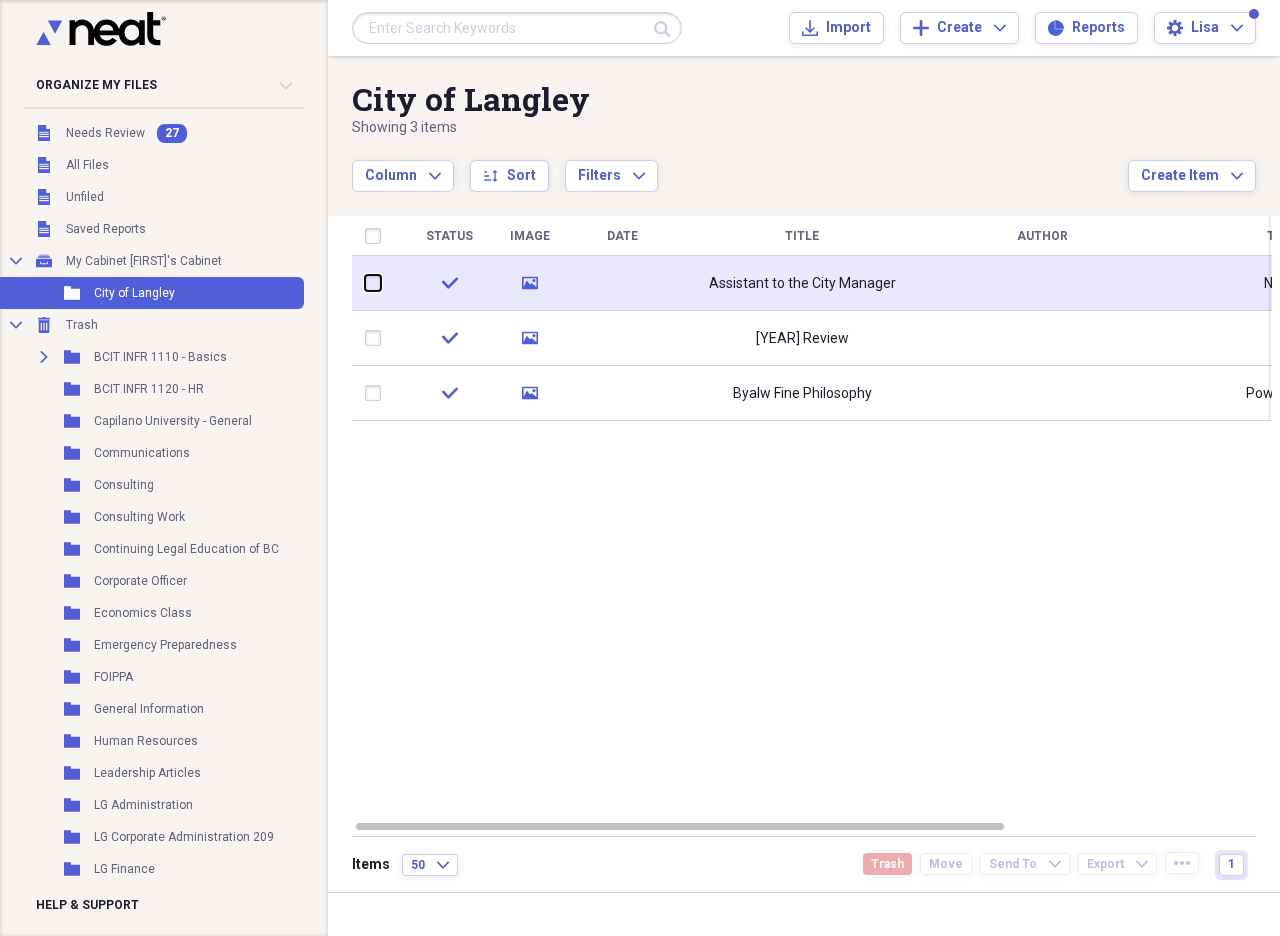 click at bounding box center (365, 283) 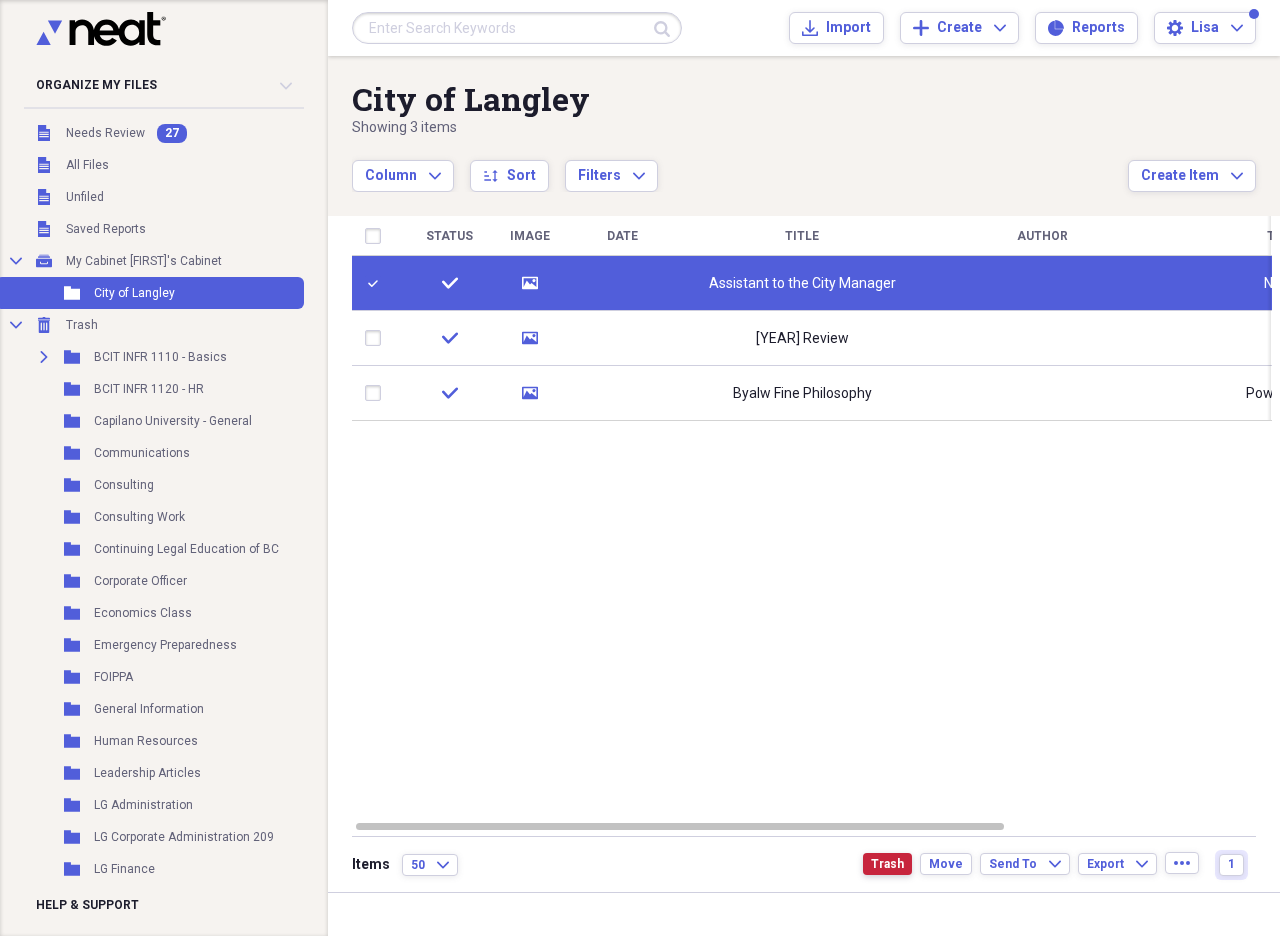click on "Trash" at bounding box center (887, 864) 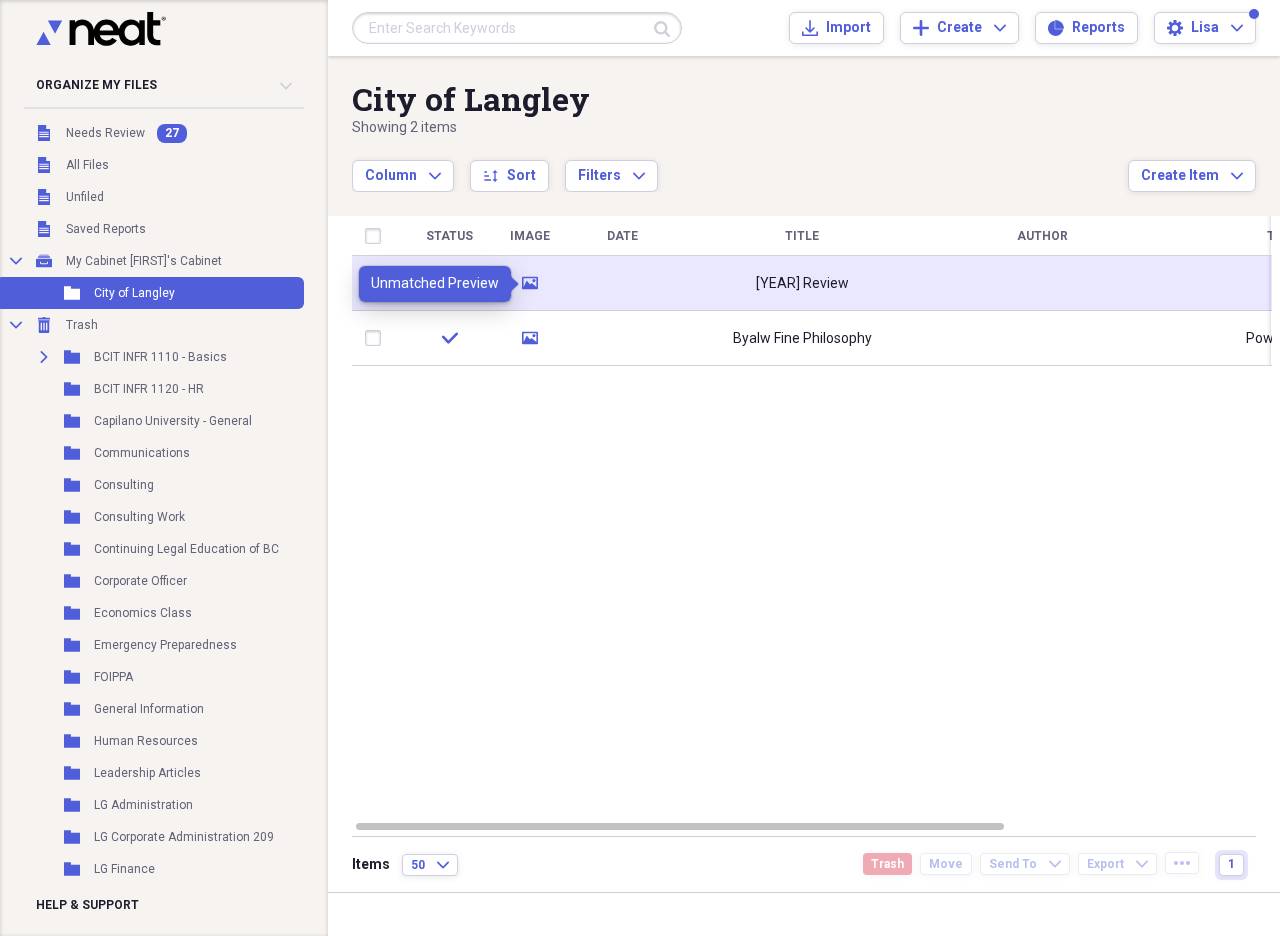 click 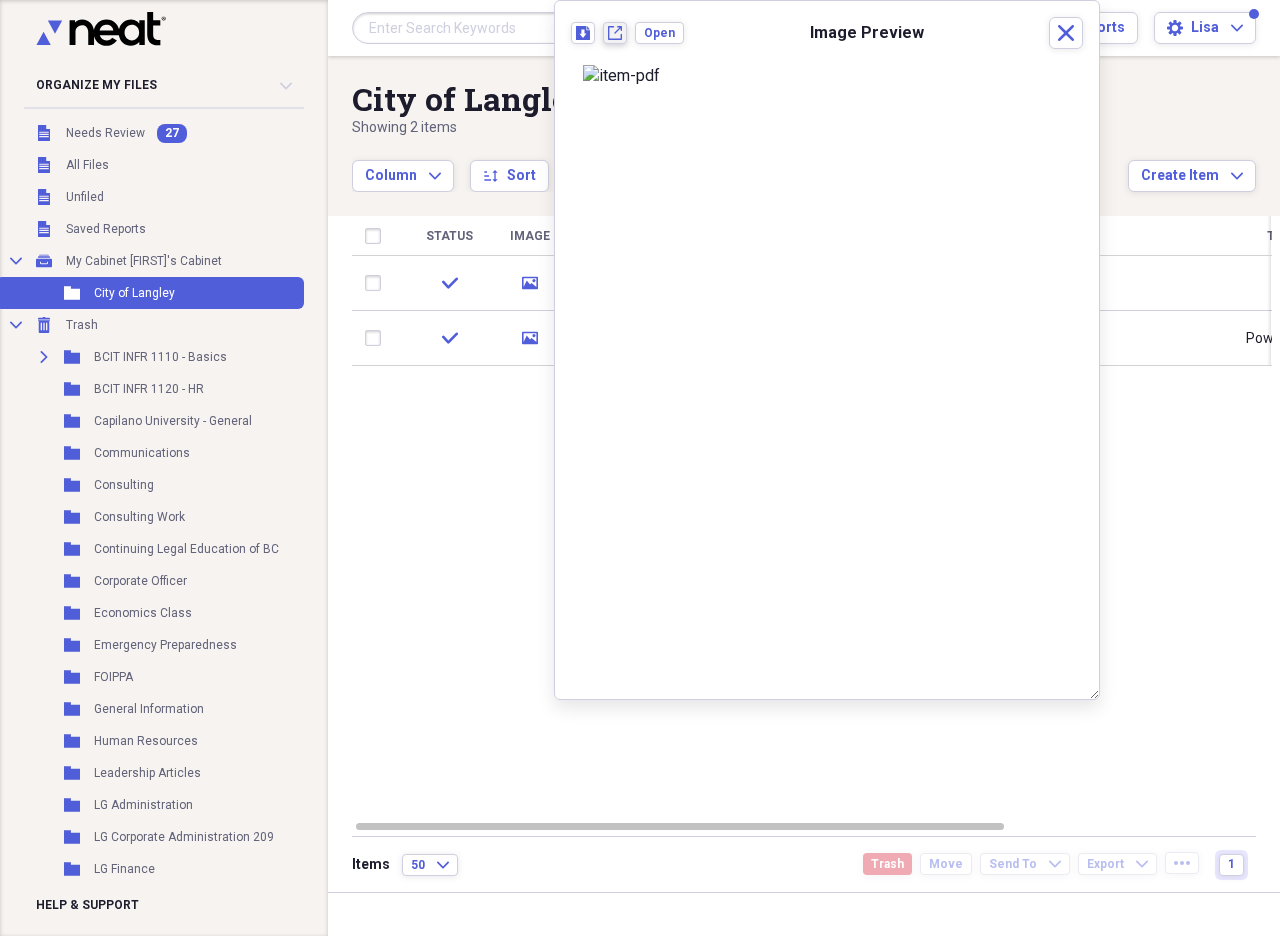 click 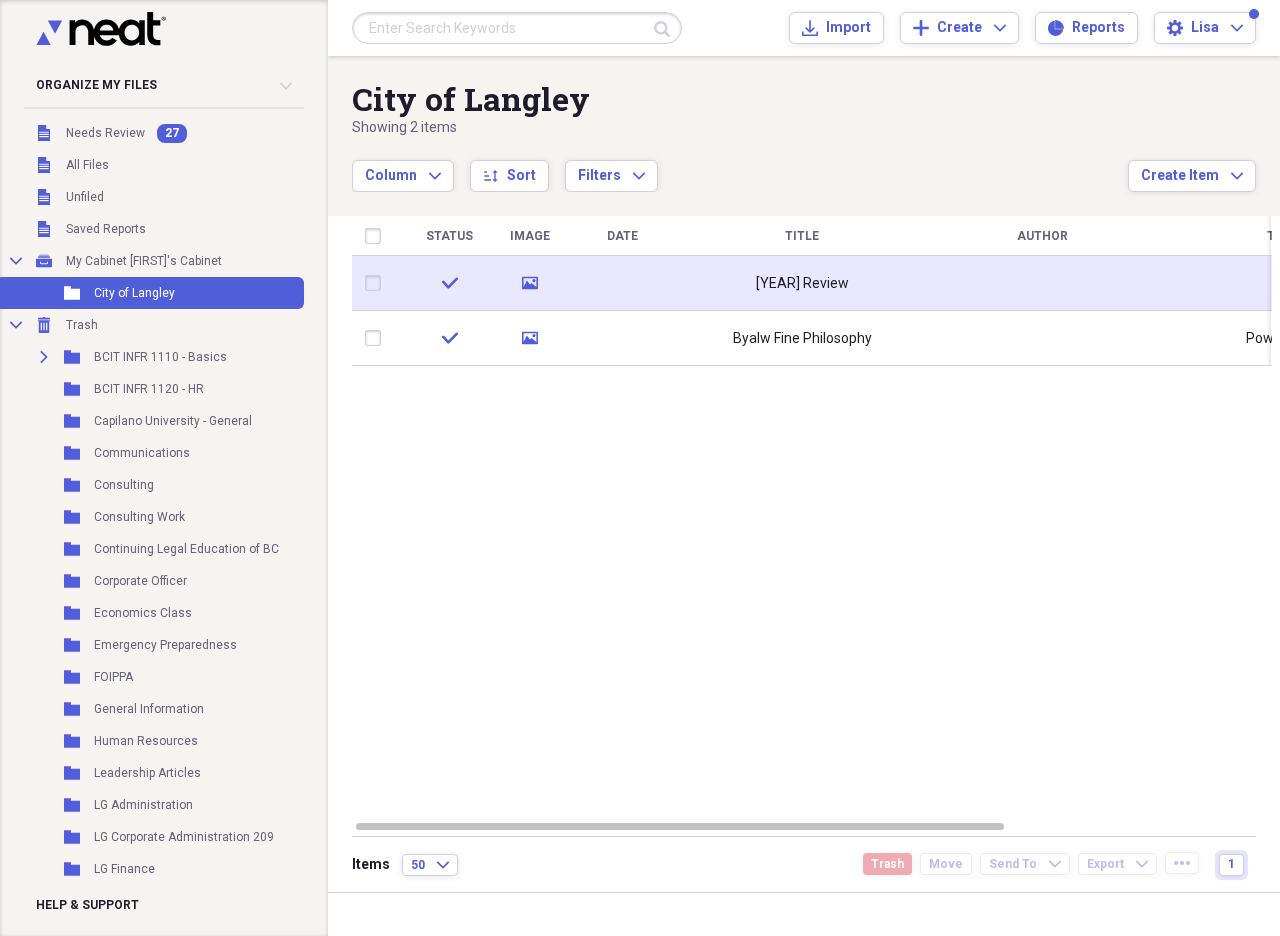 click at bounding box center [377, 283] 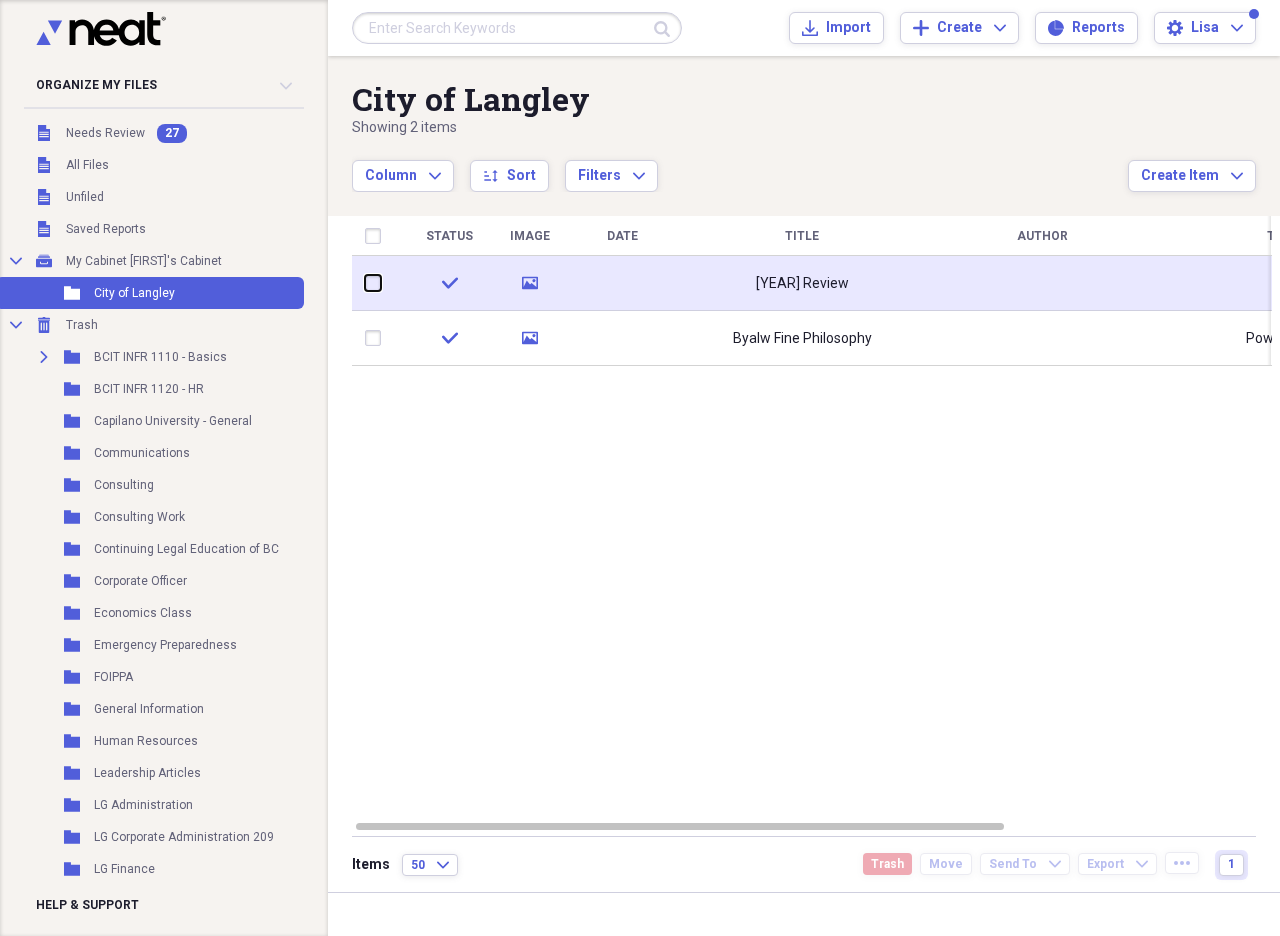 click at bounding box center (365, 283) 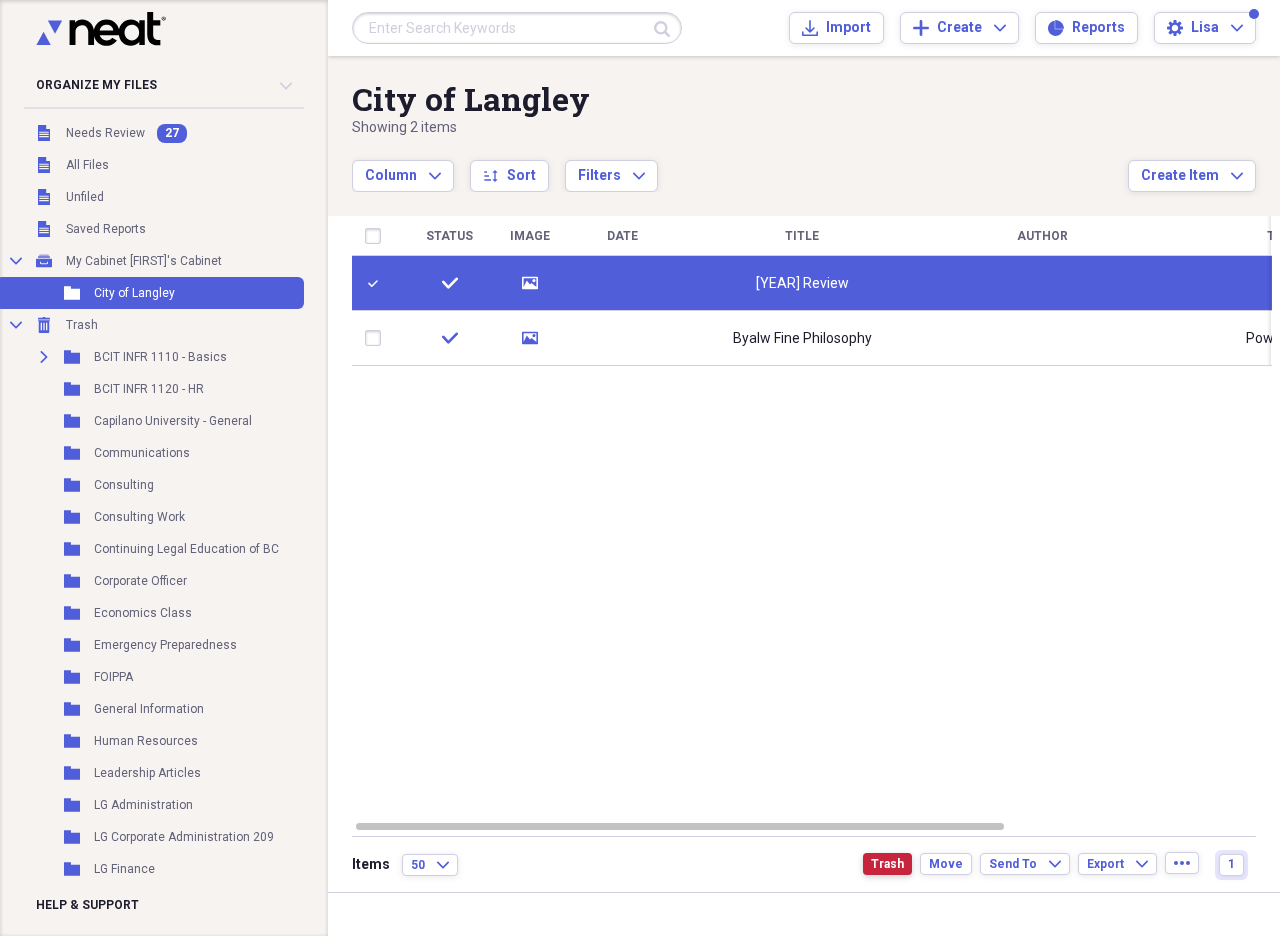 click on "Trash" at bounding box center (887, 864) 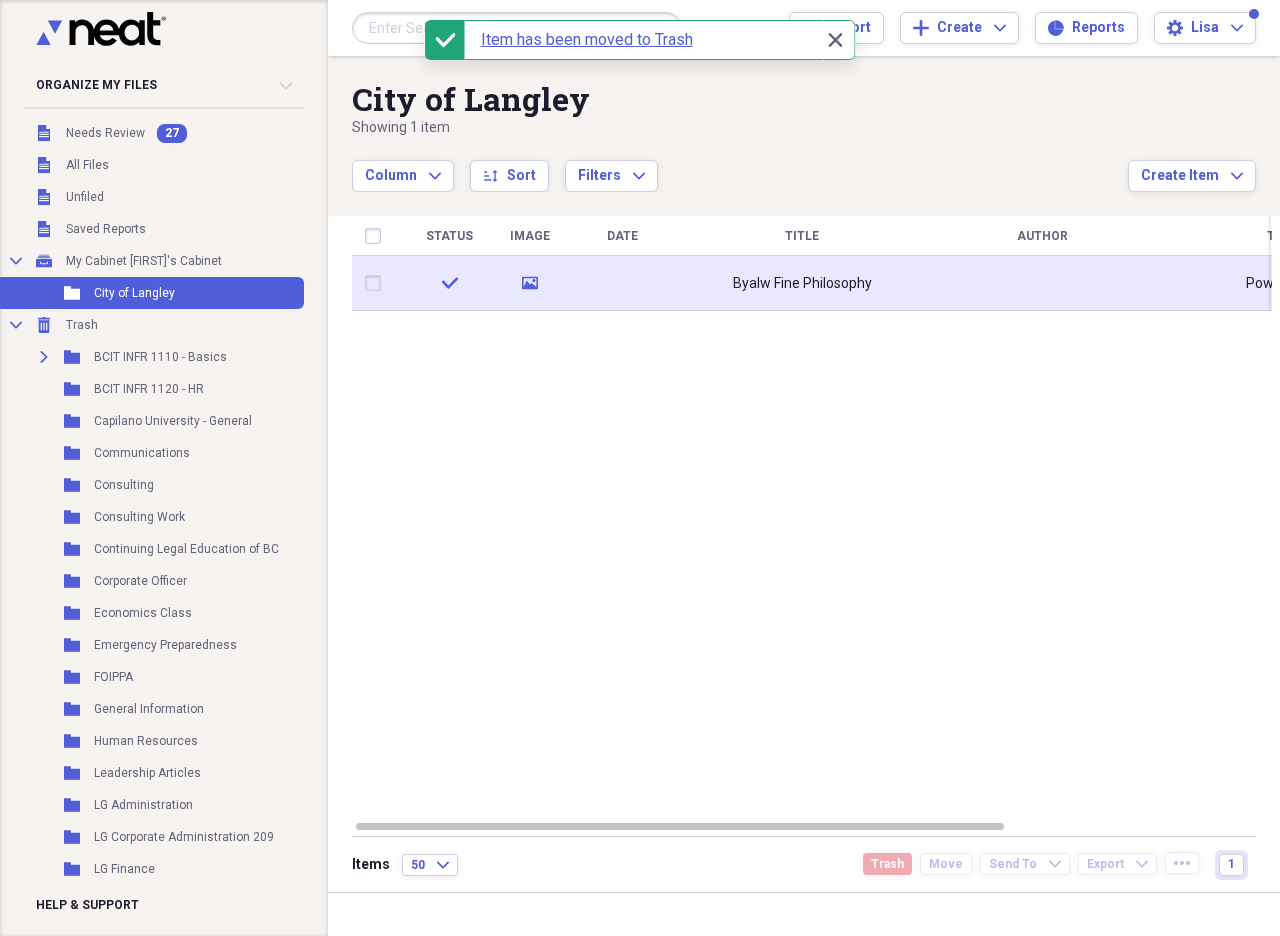 click on "media" 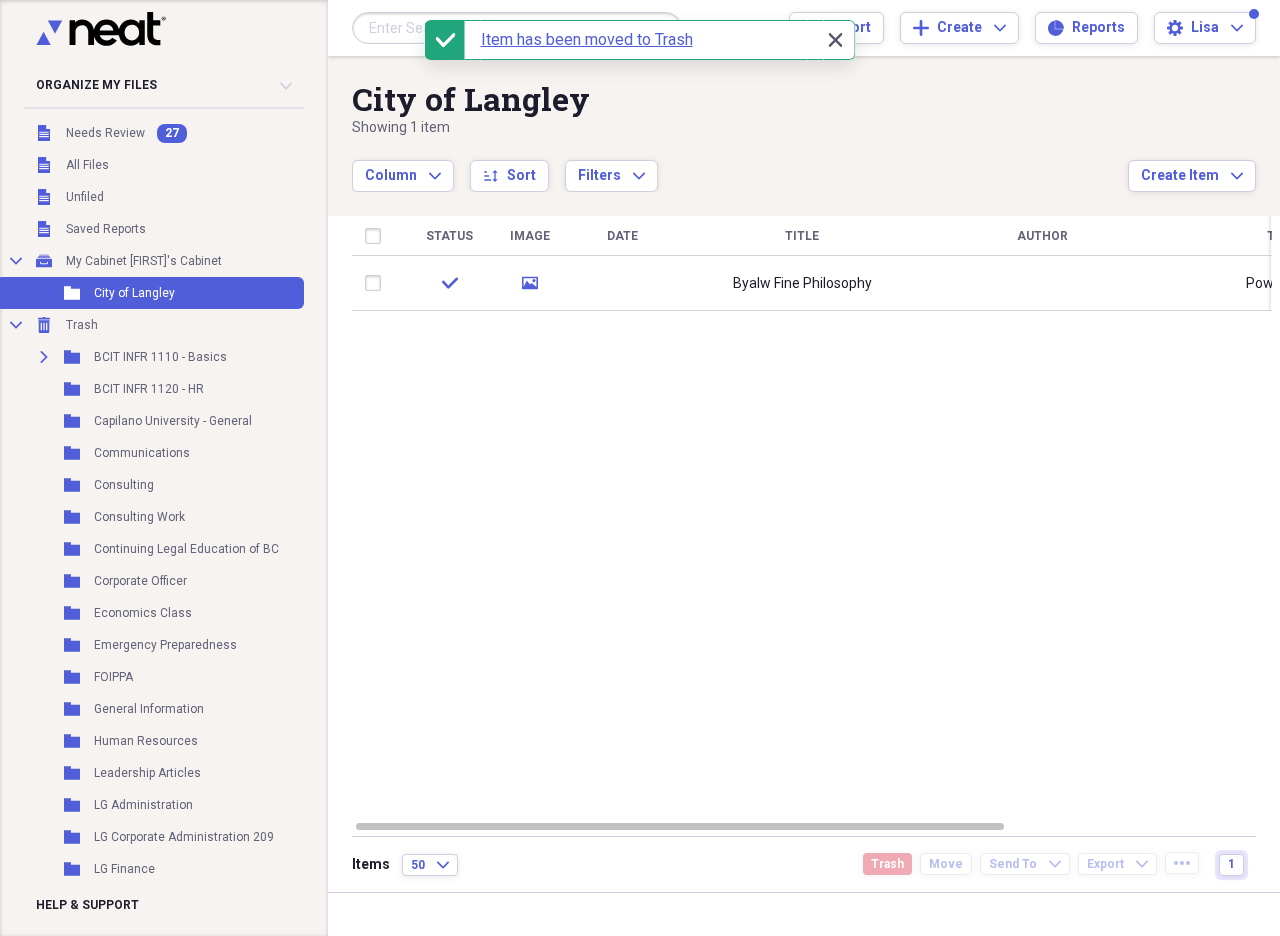 click on "Close" 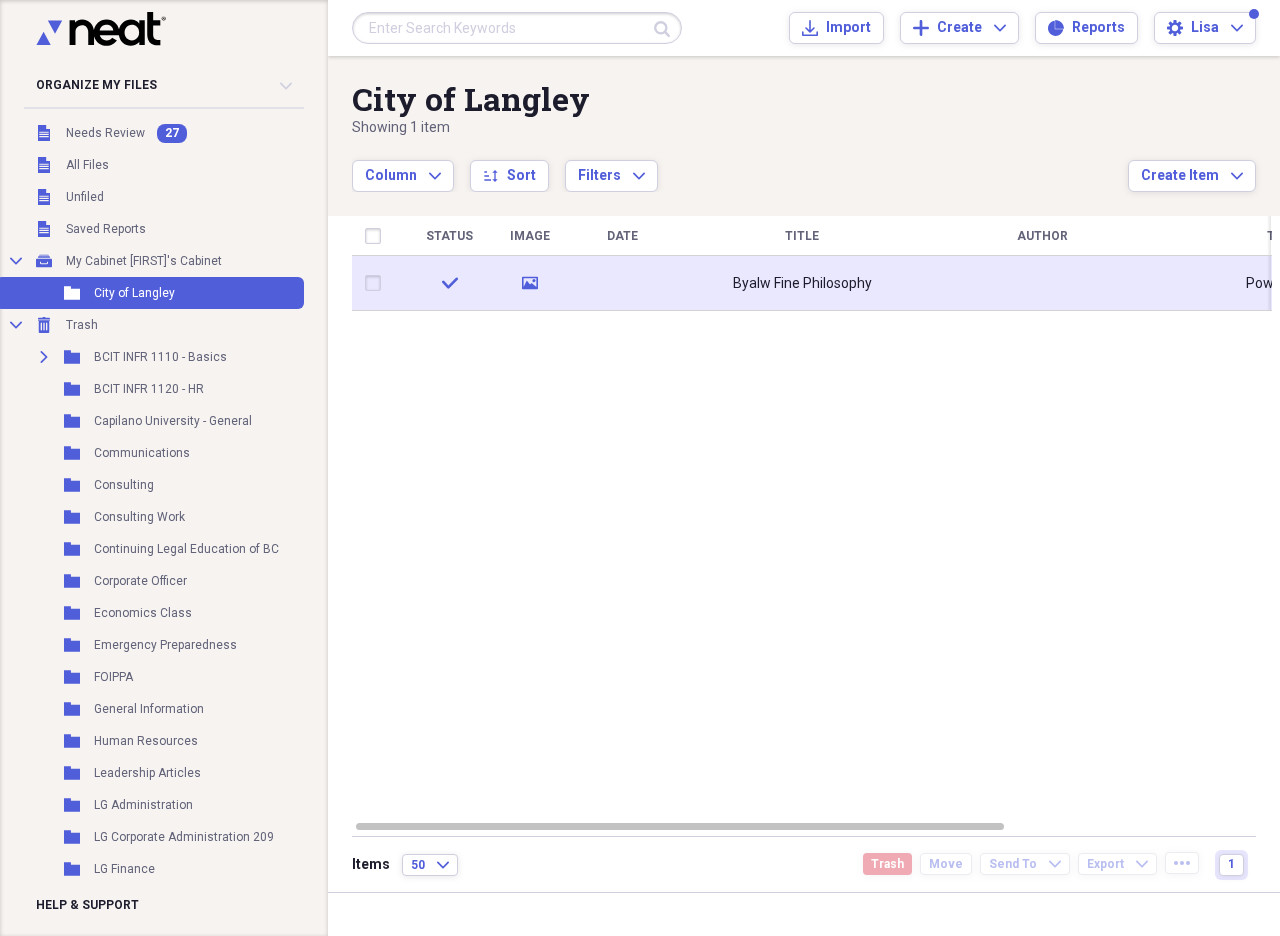 click 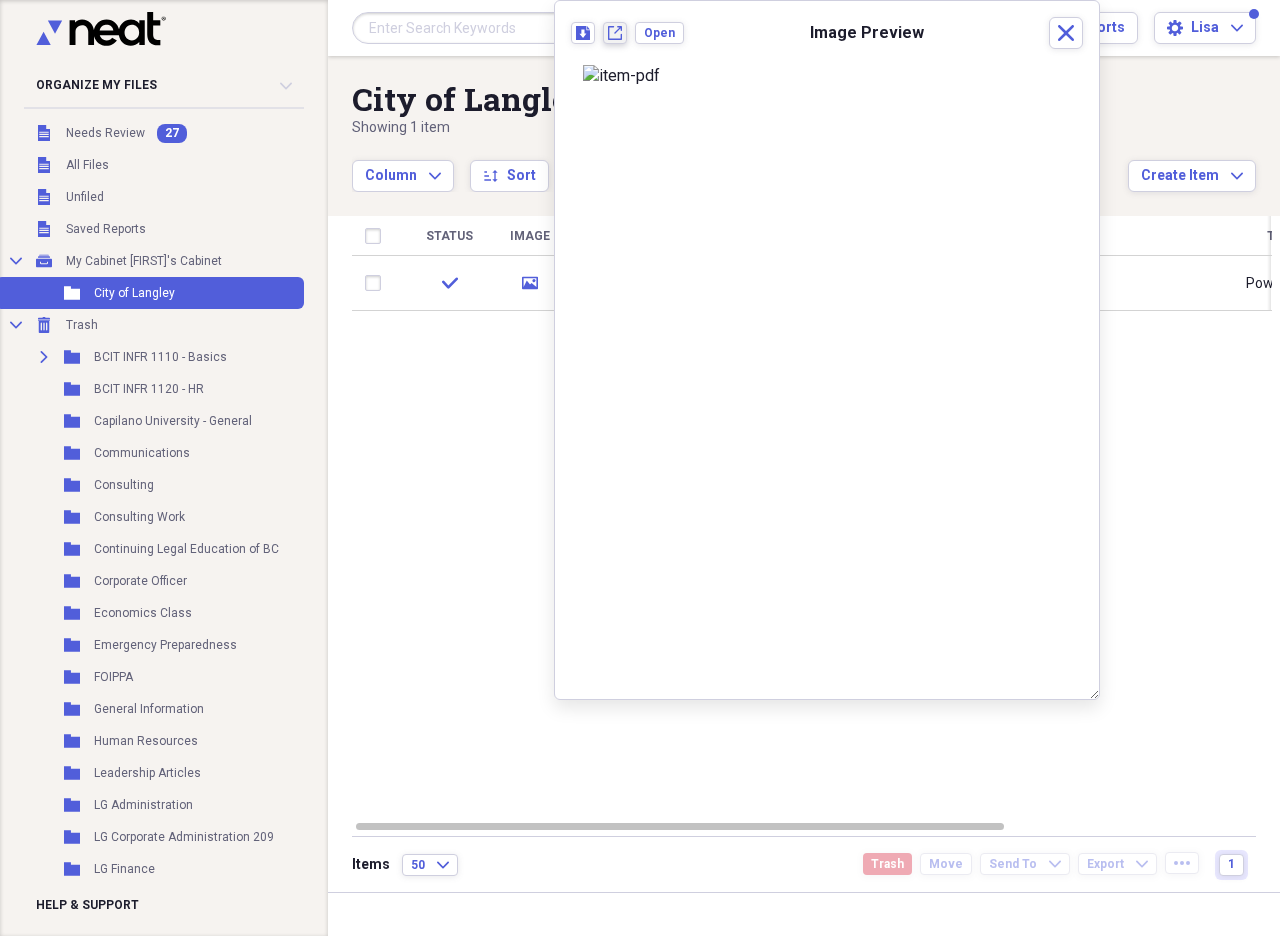 click on "New tab" 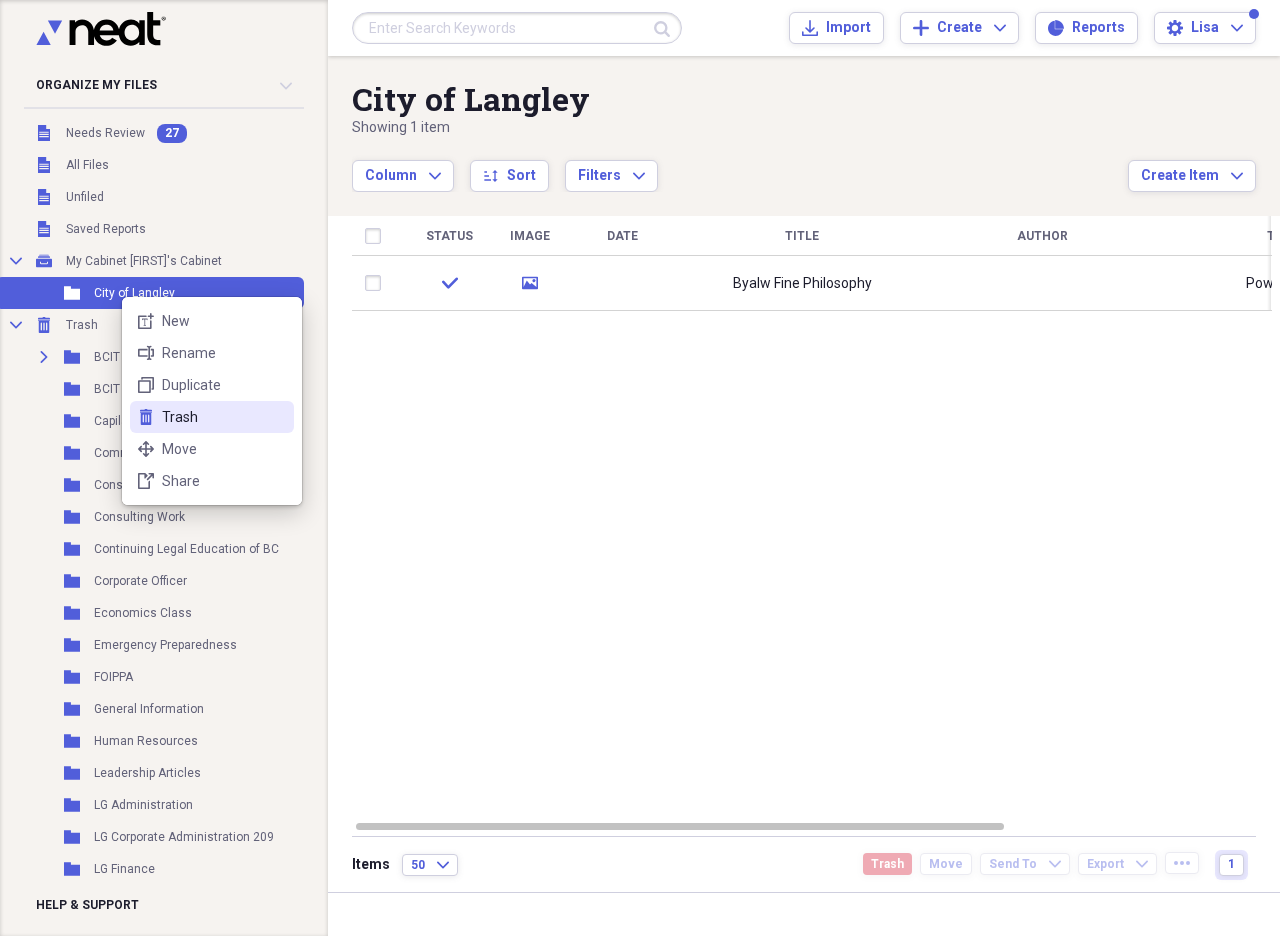 click on "Trash" at bounding box center [224, 417] 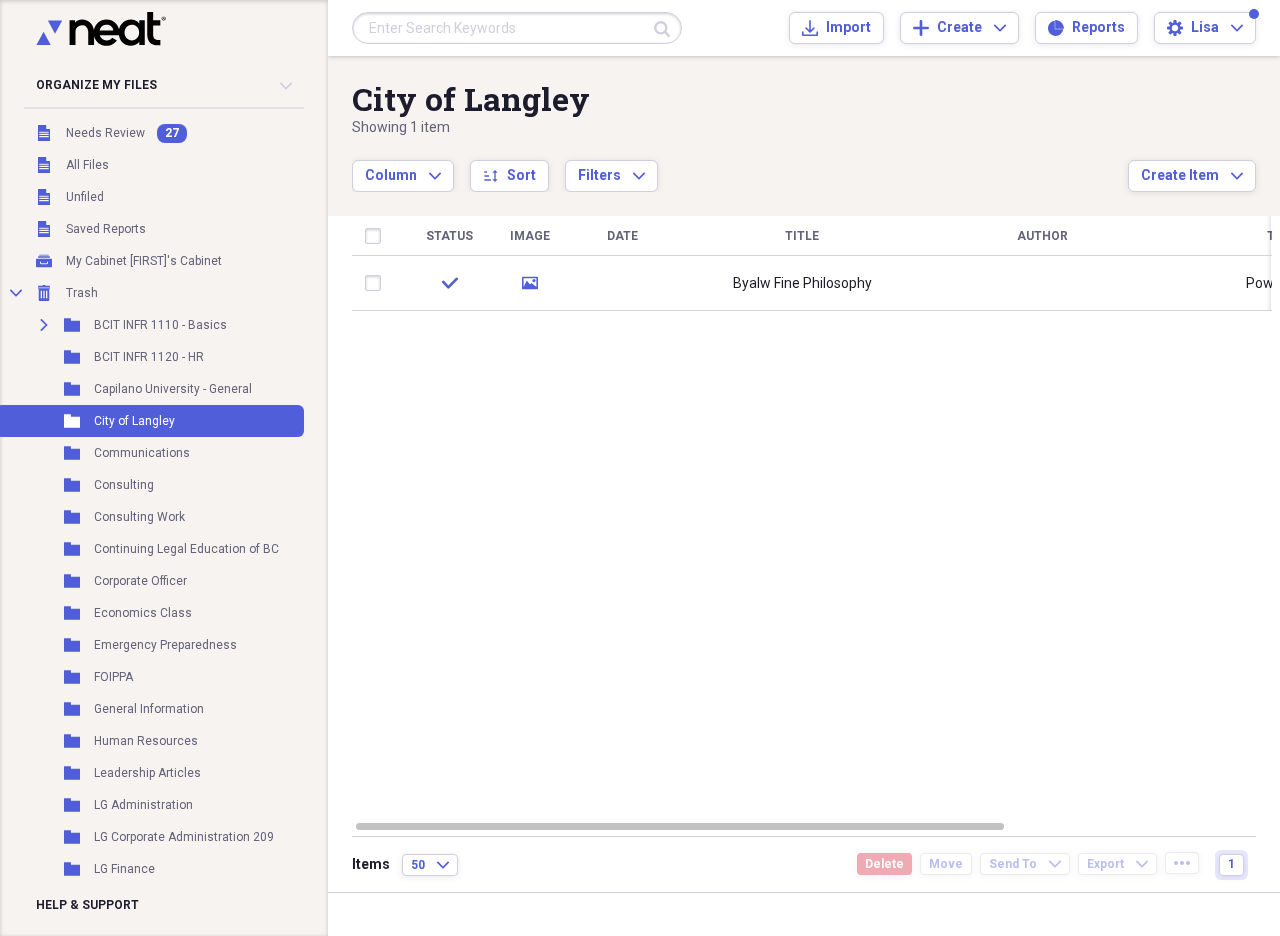 click on "Status Image Date Title Author Type Category Source check media Byalw Fine Philosophy Powerpoint" at bounding box center (812, 517) 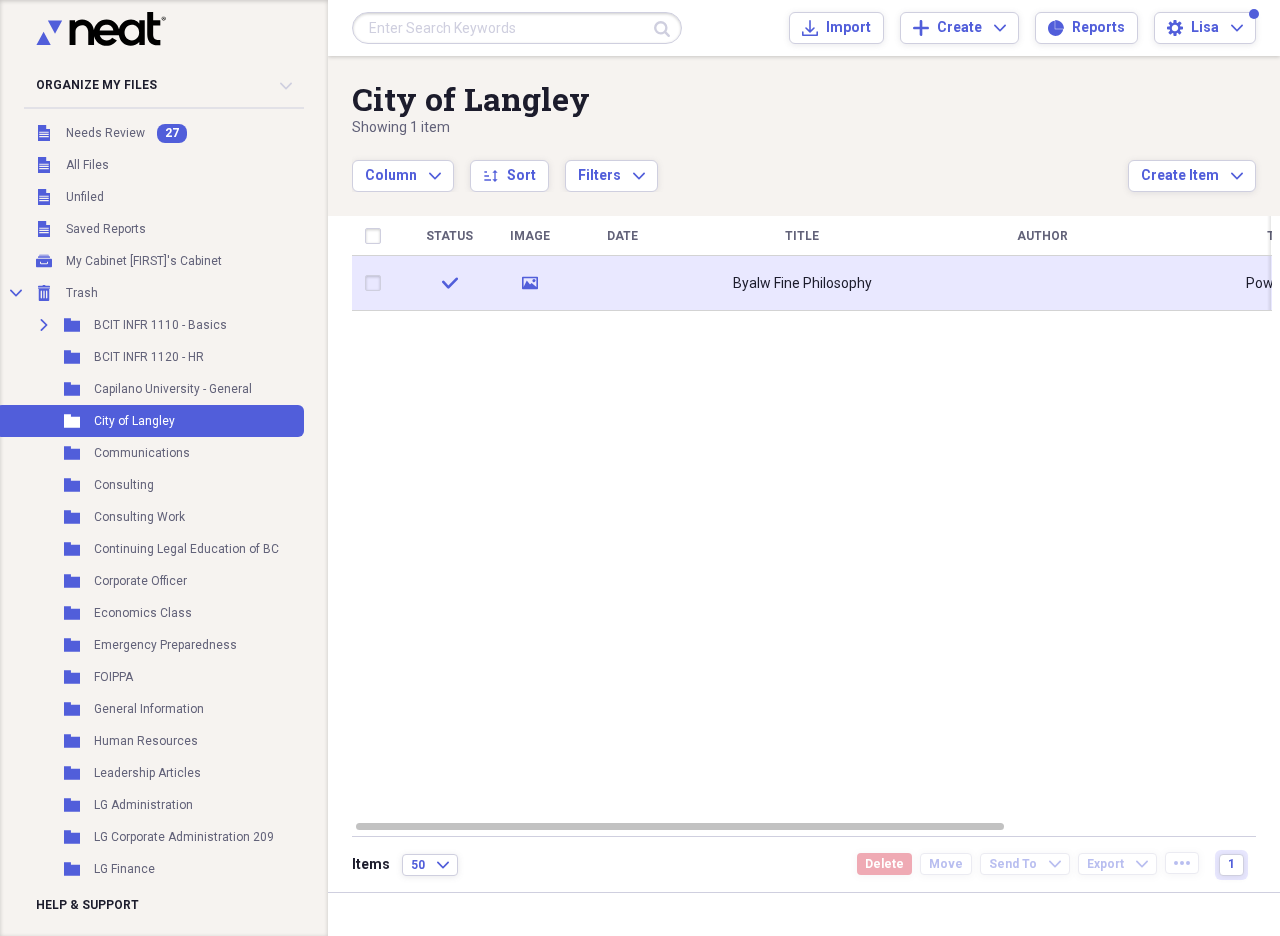 click 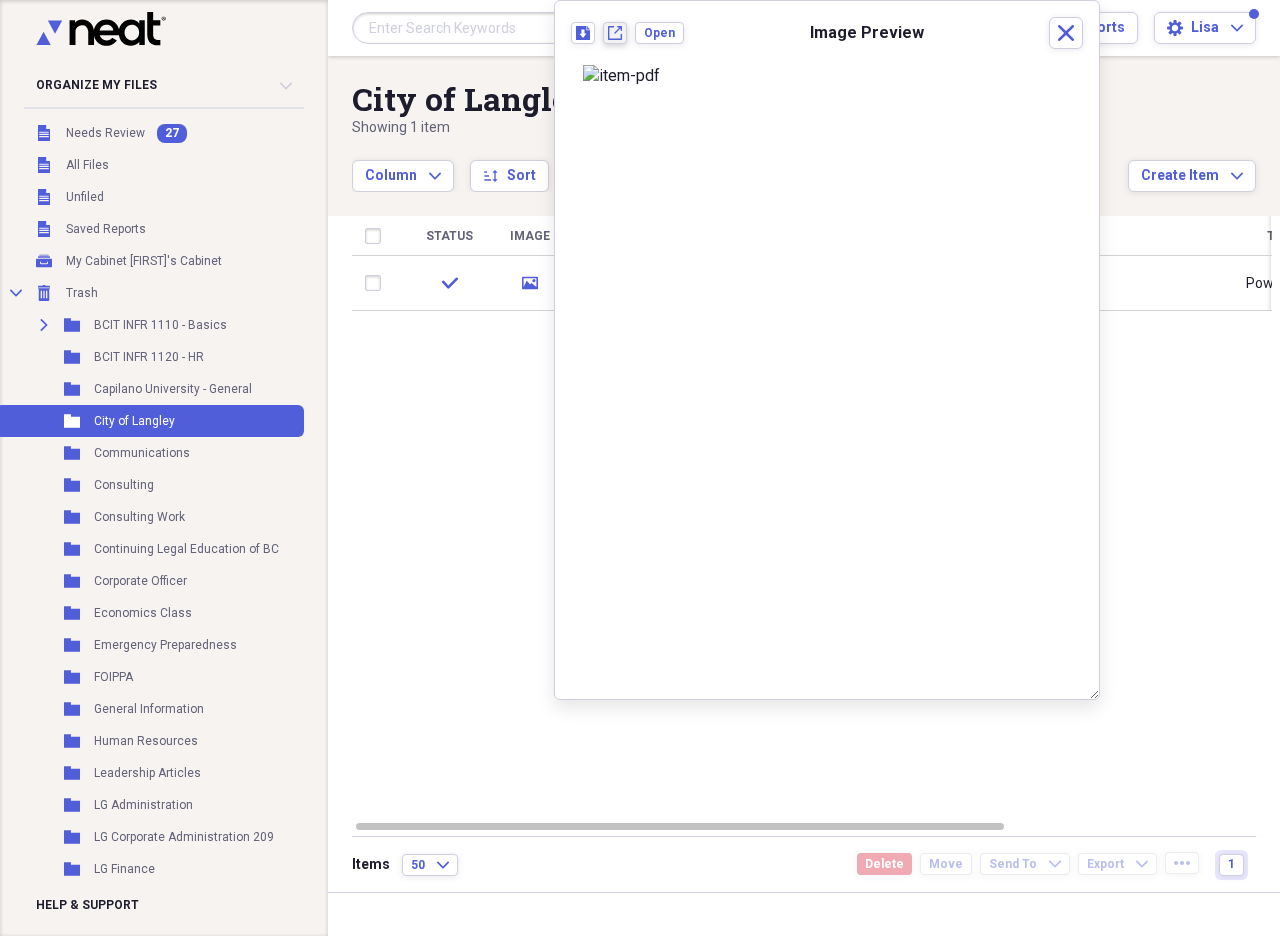 click 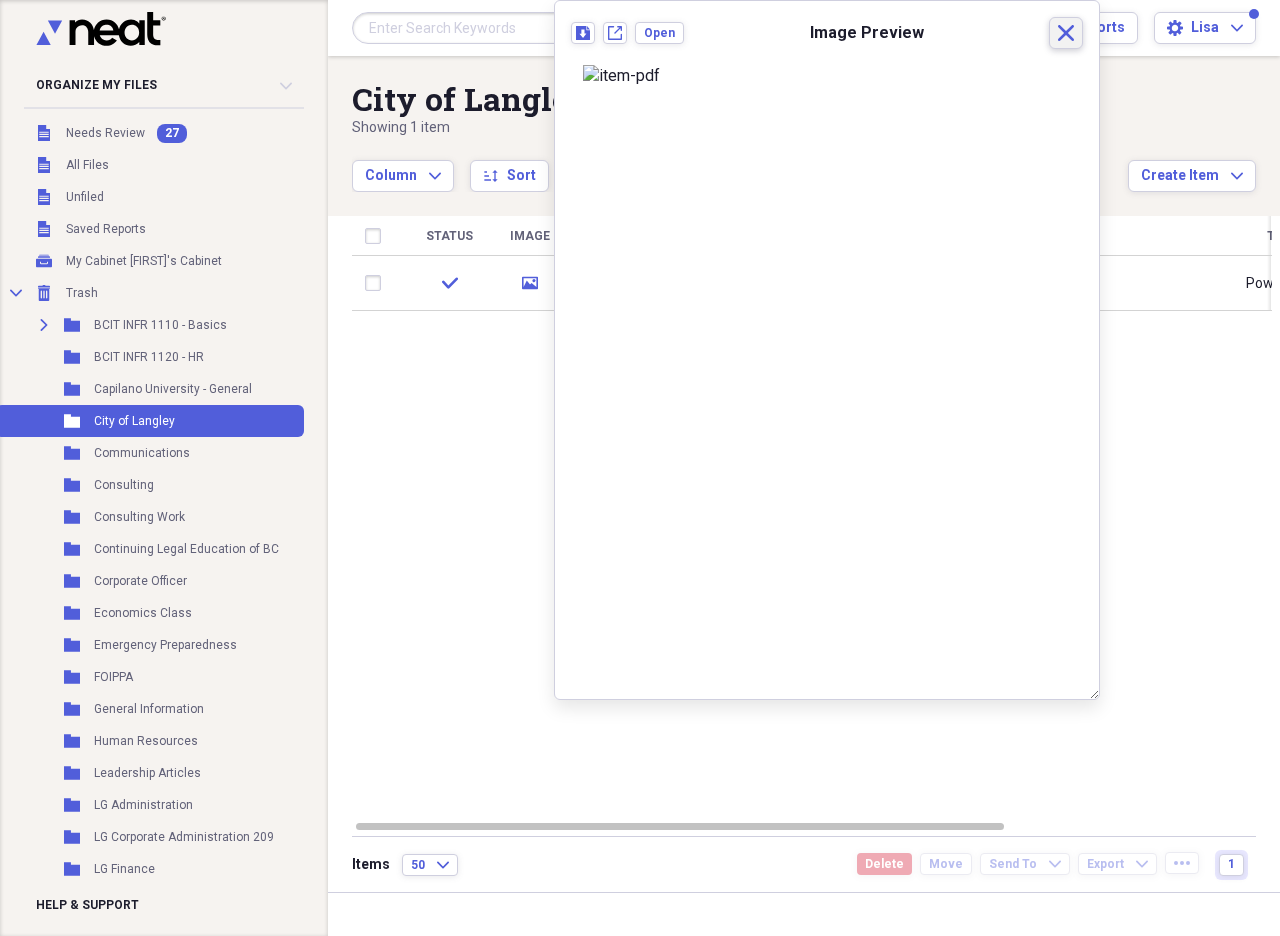 click on "Close" 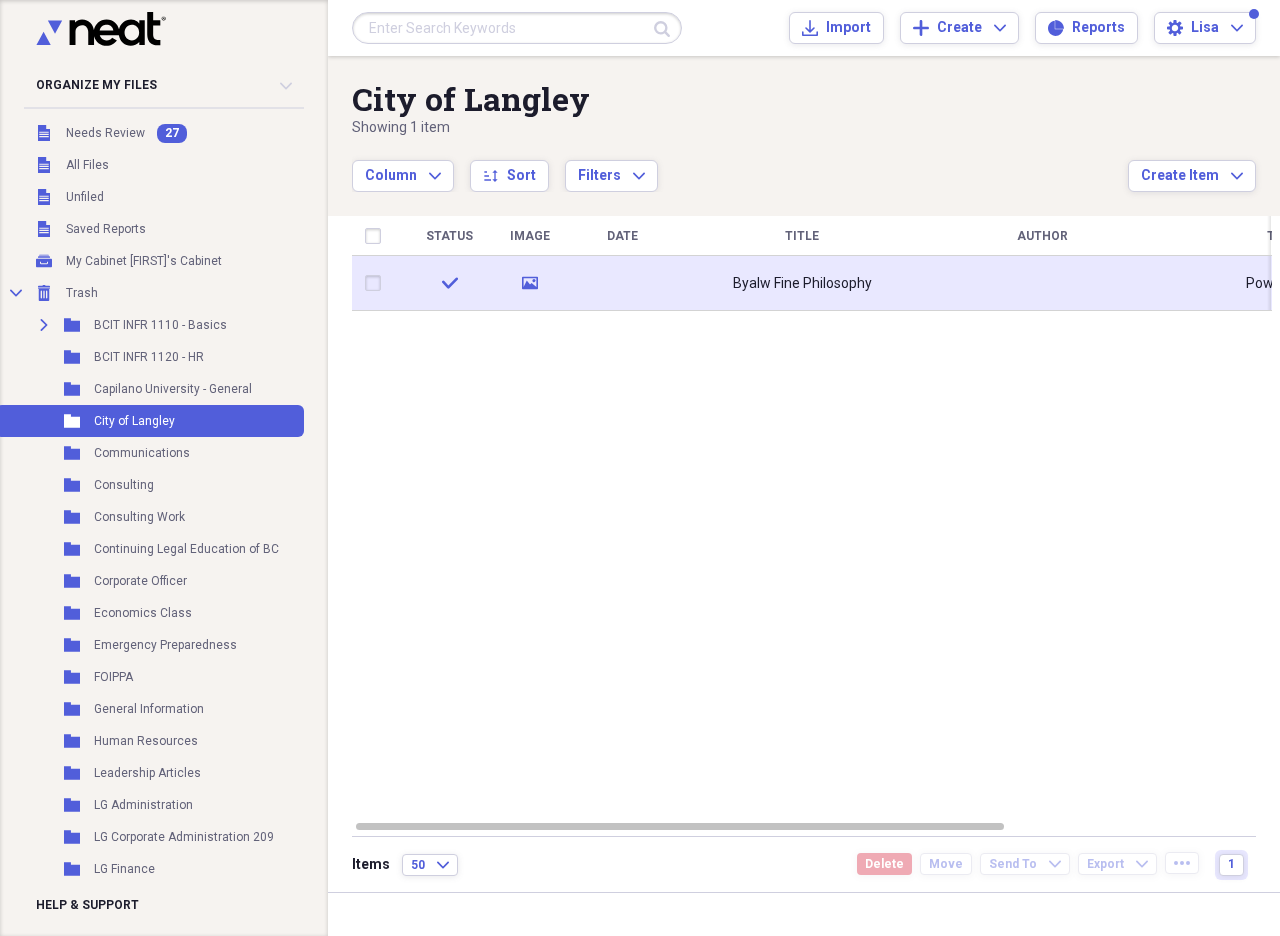 click at bounding box center [377, 283] 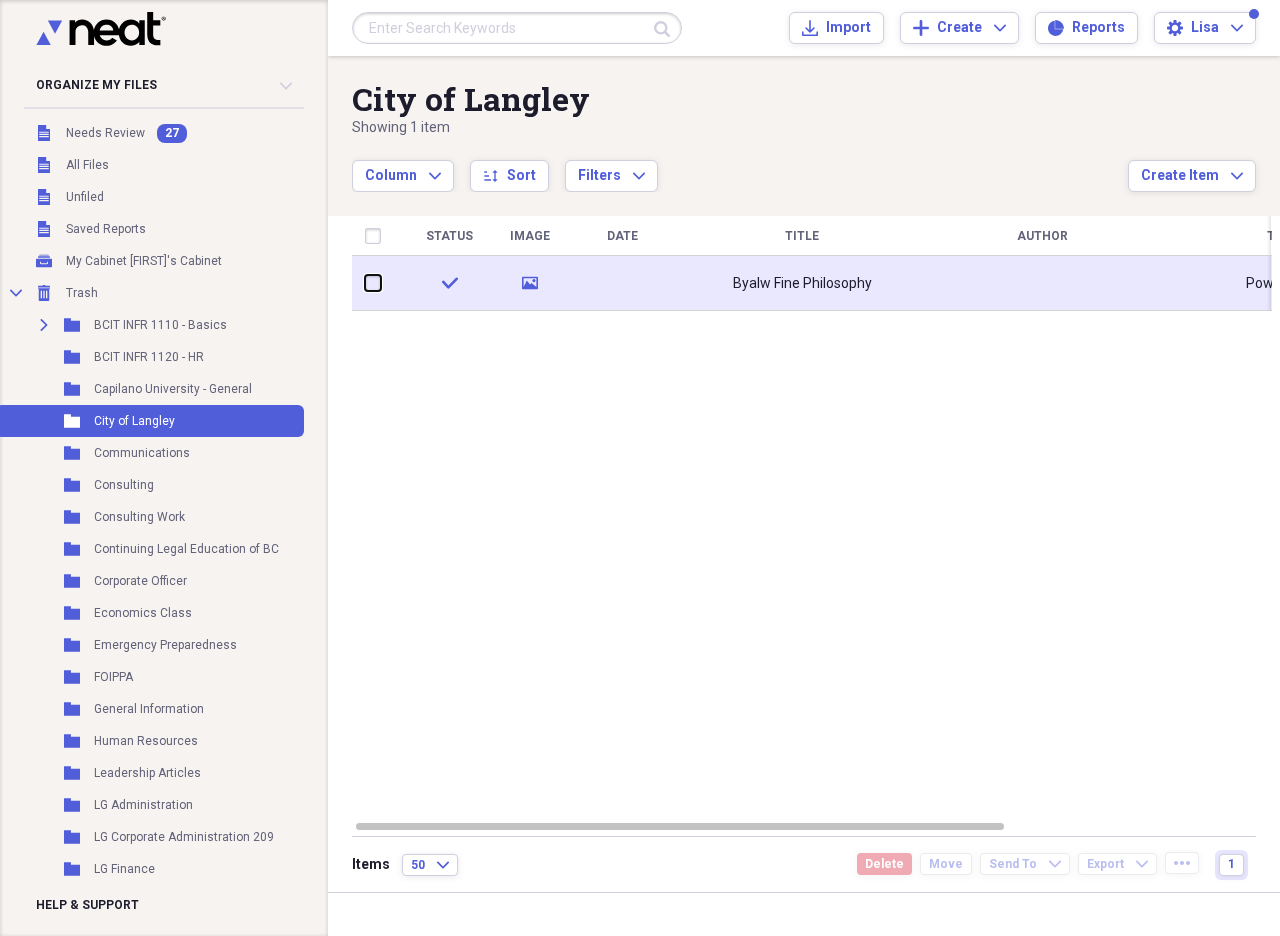 click at bounding box center (365, 283) 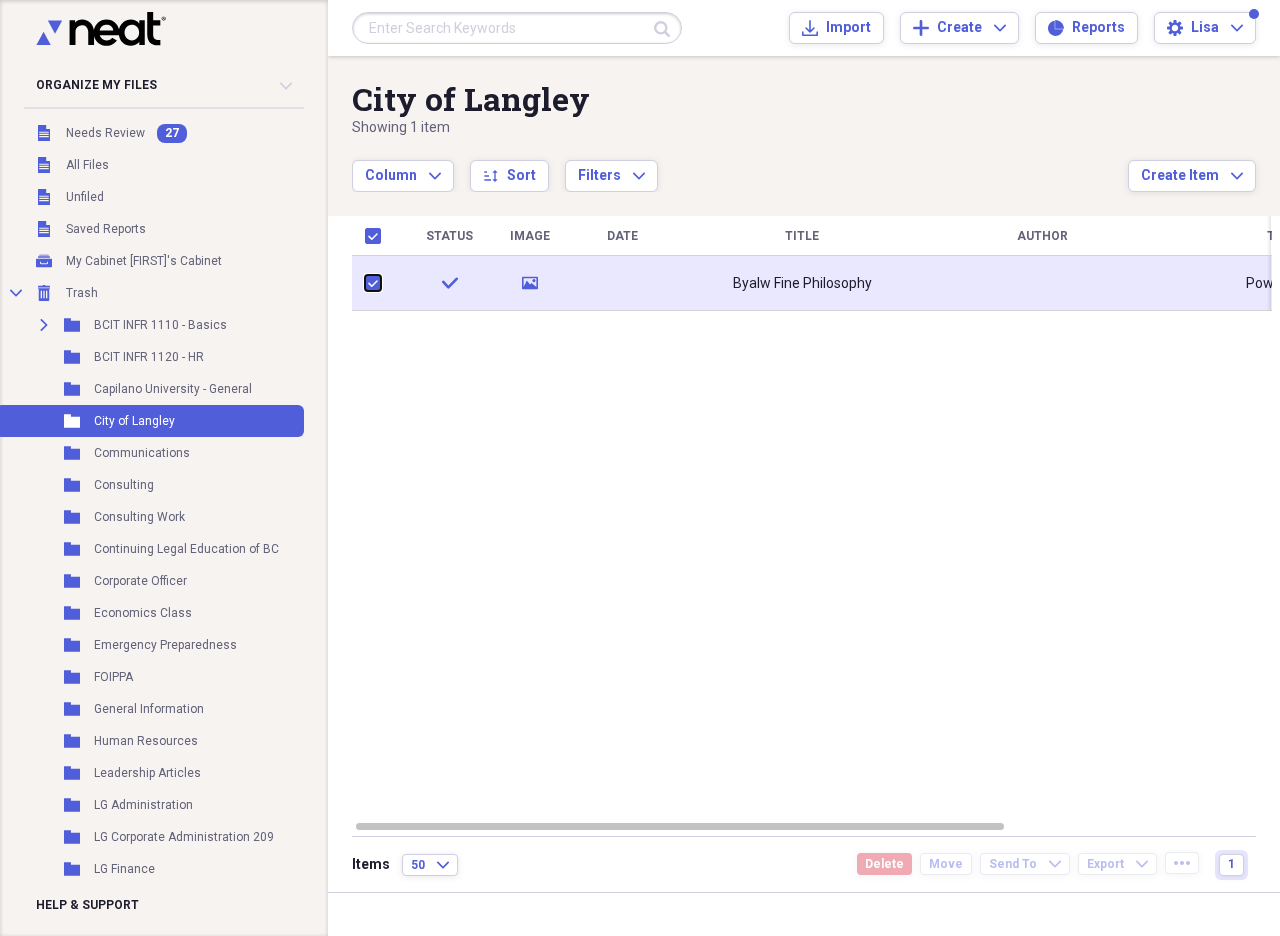 checkbox on "true" 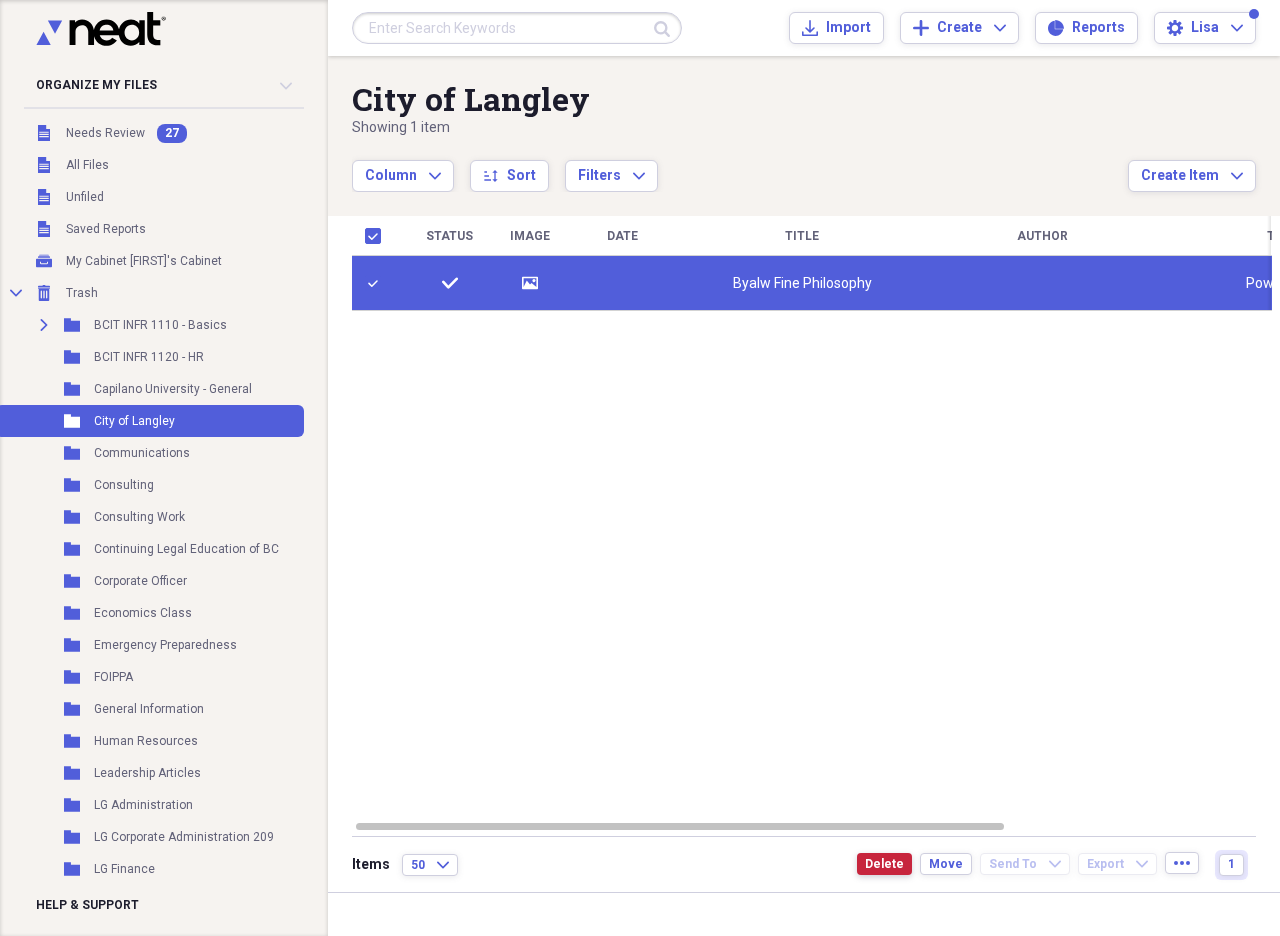 click on "Delete" at bounding box center [884, 864] 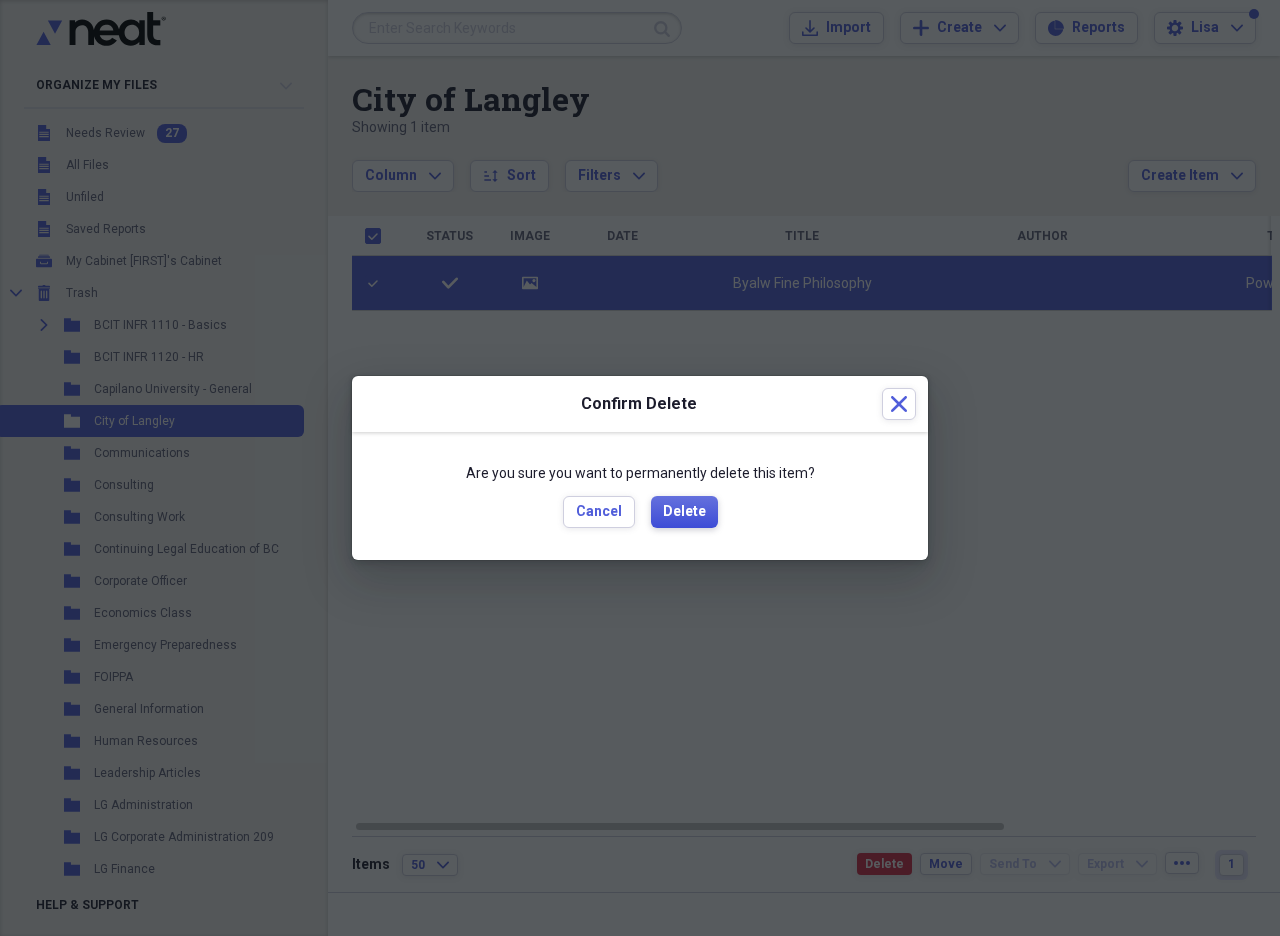 click on "Delete" at bounding box center [684, 512] 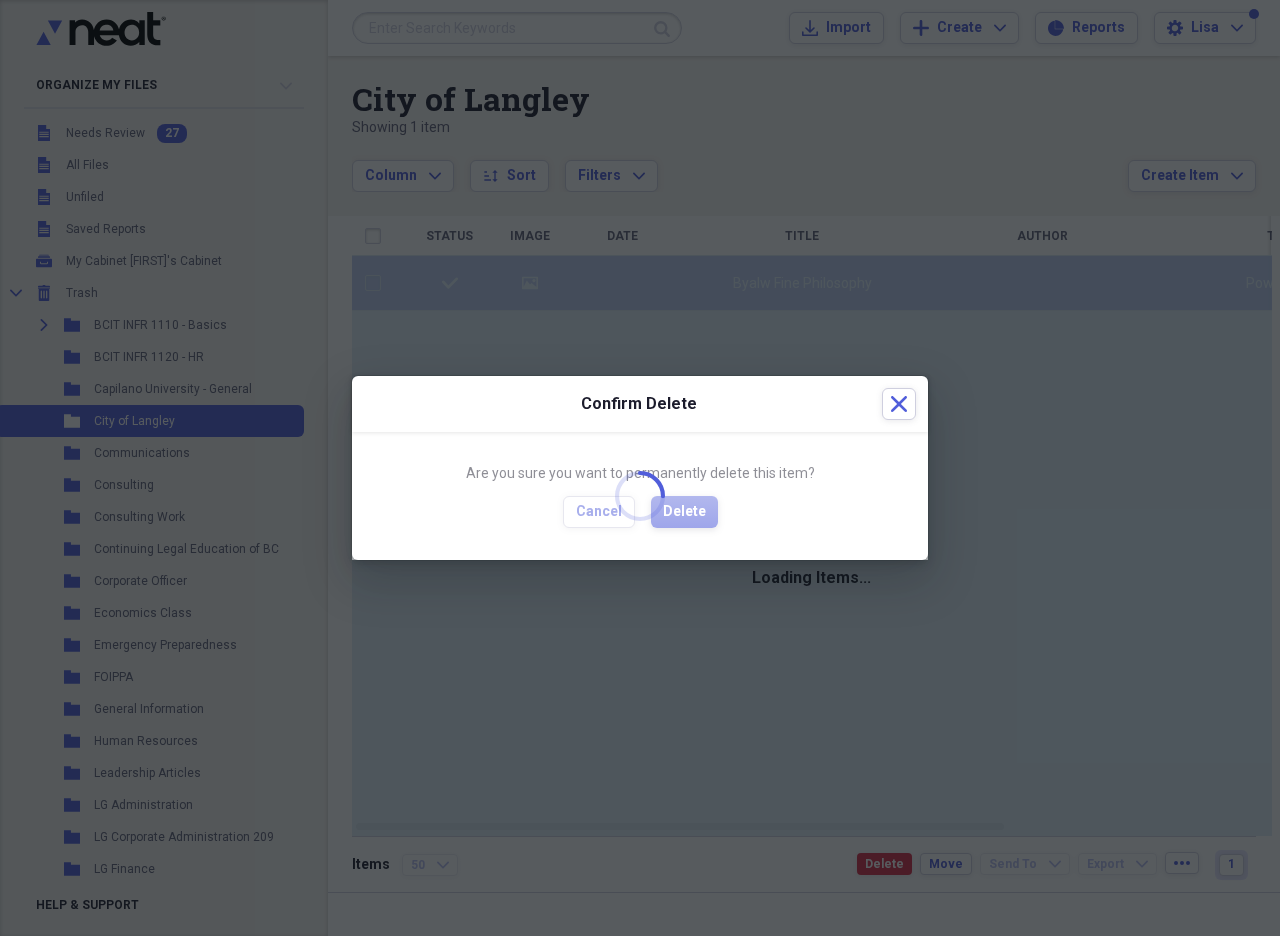 checkbox on "false" 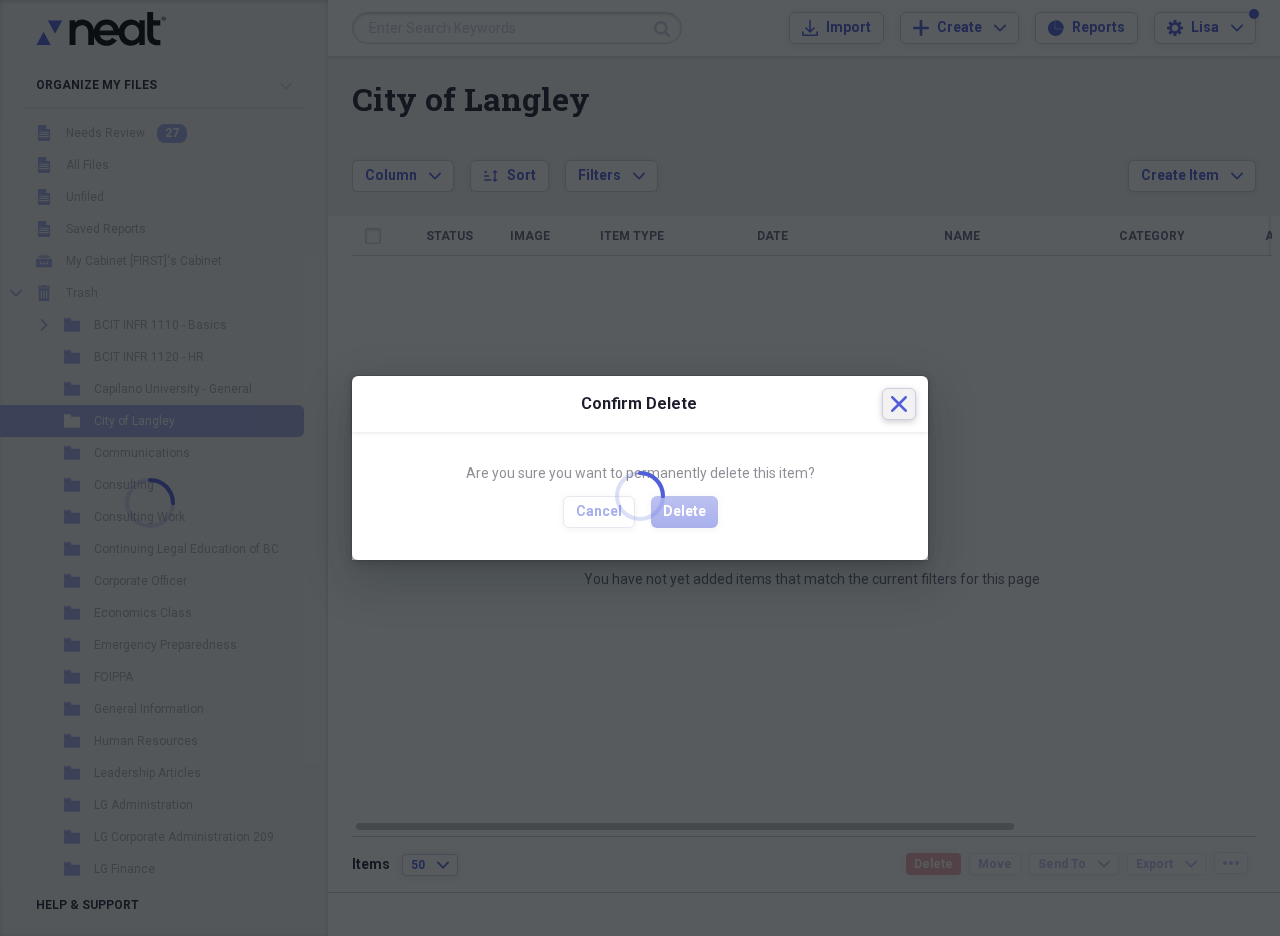 click on "Close" 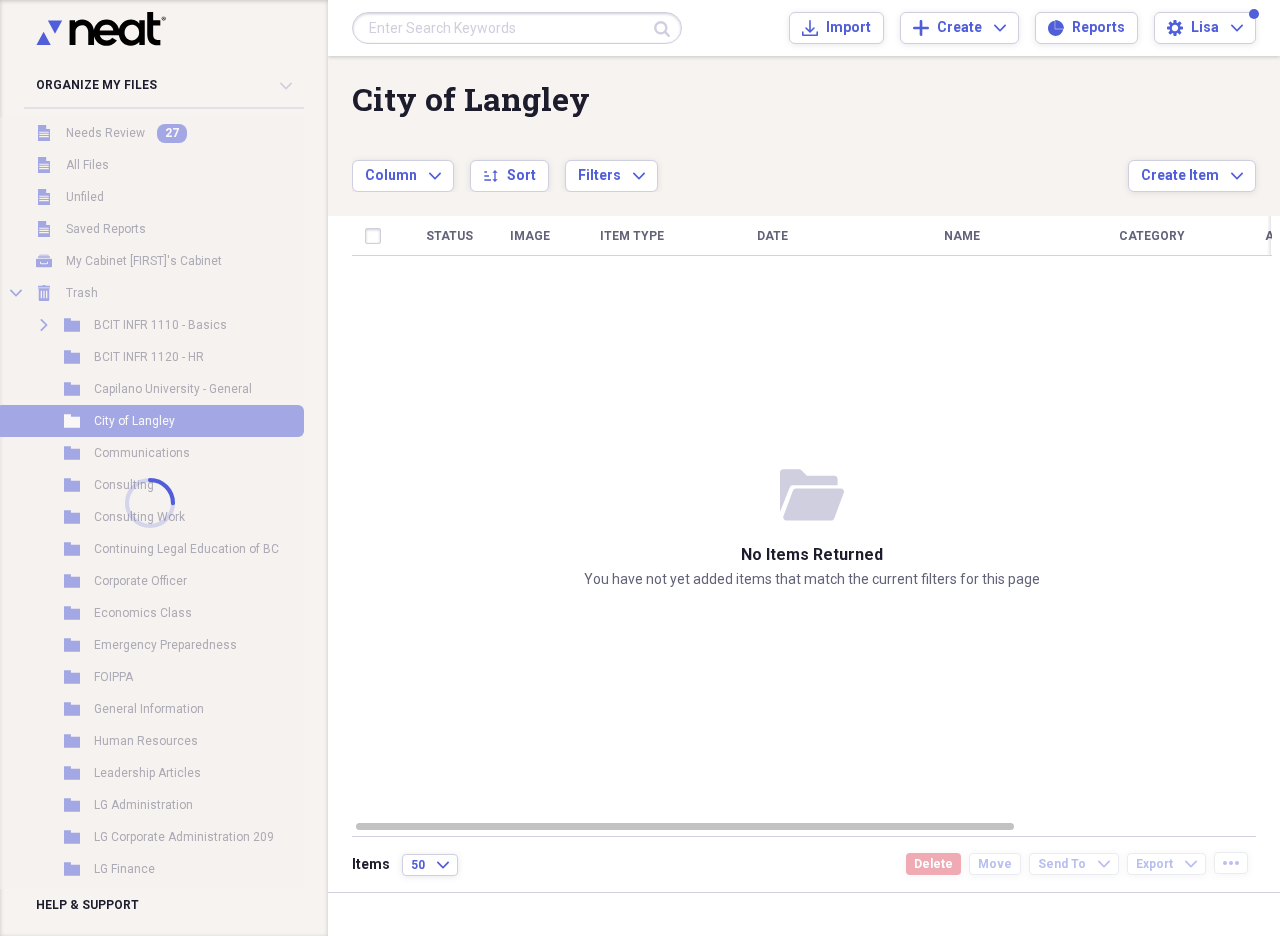 click at bounding box center [150, 503] 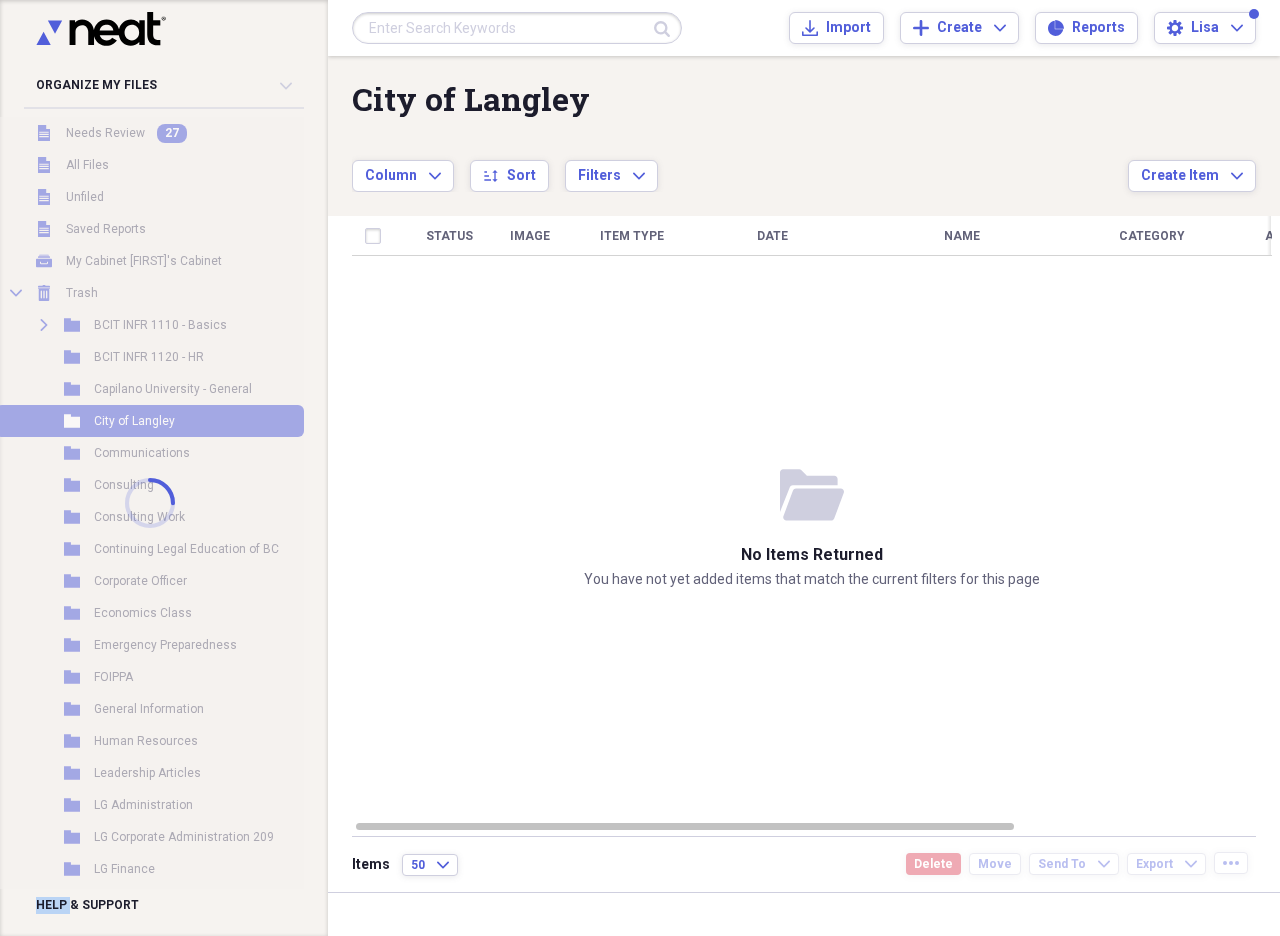click at bounding box center (150, 503) 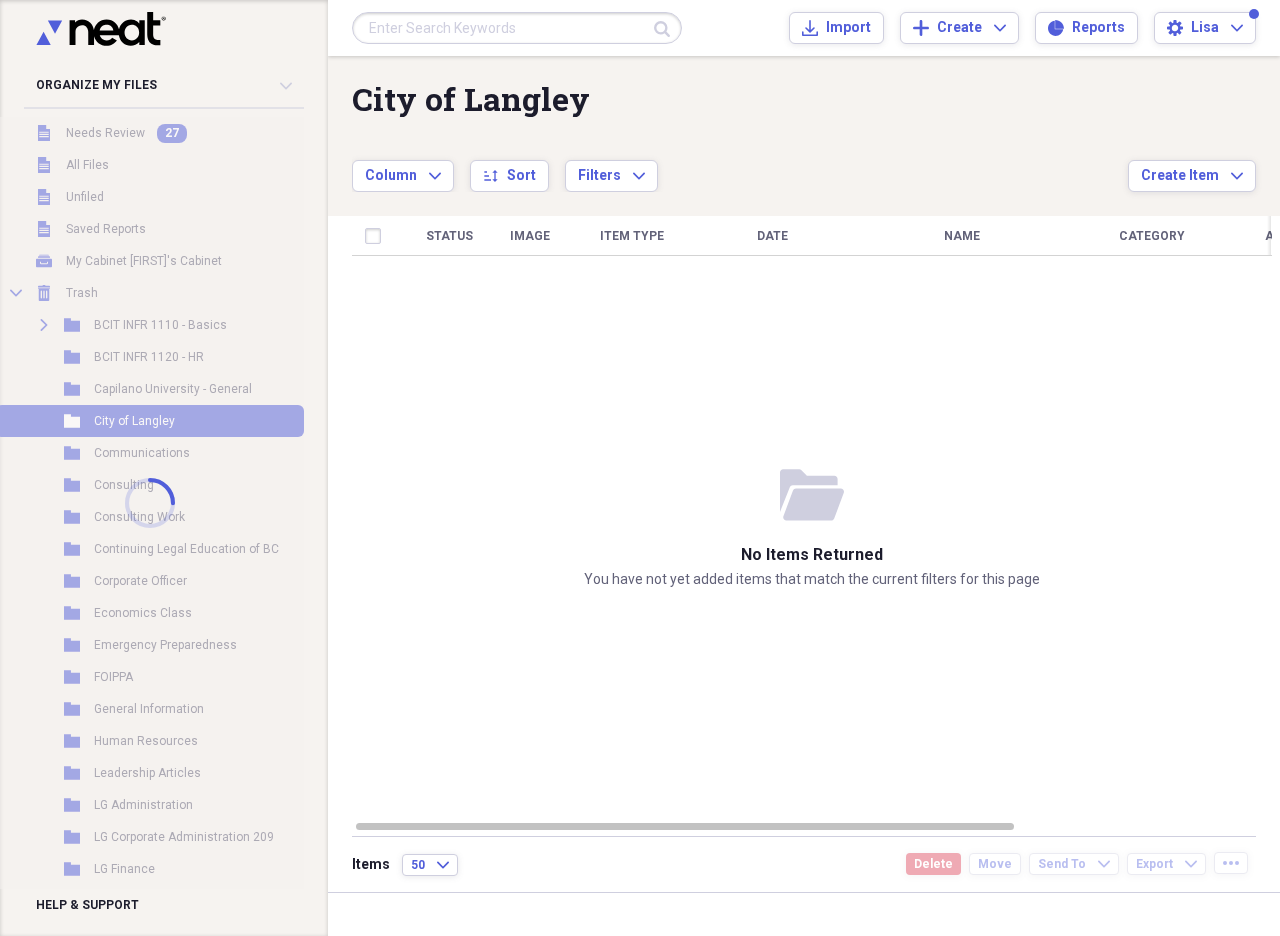 click at bounding box center [150, 503] 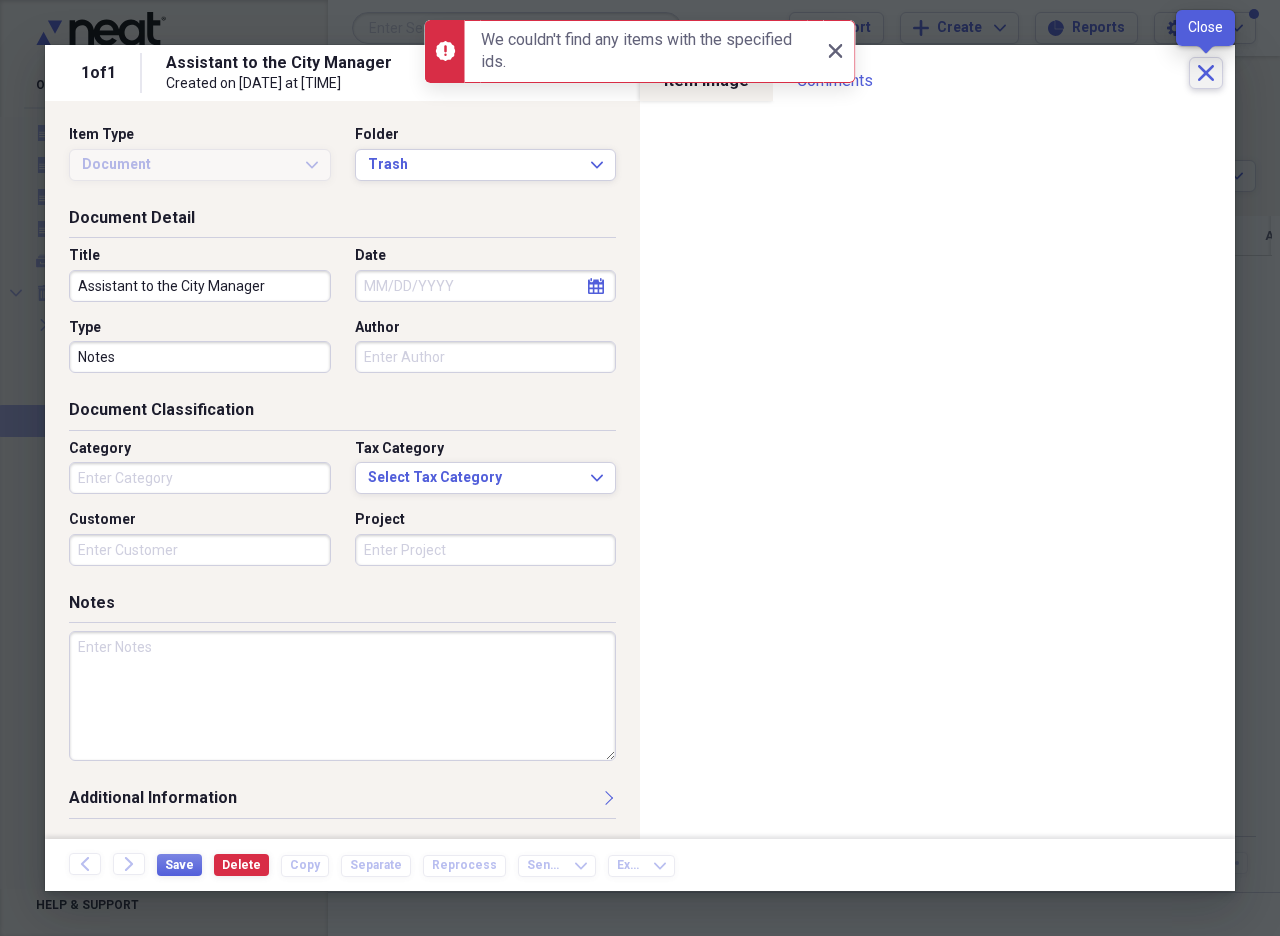 click 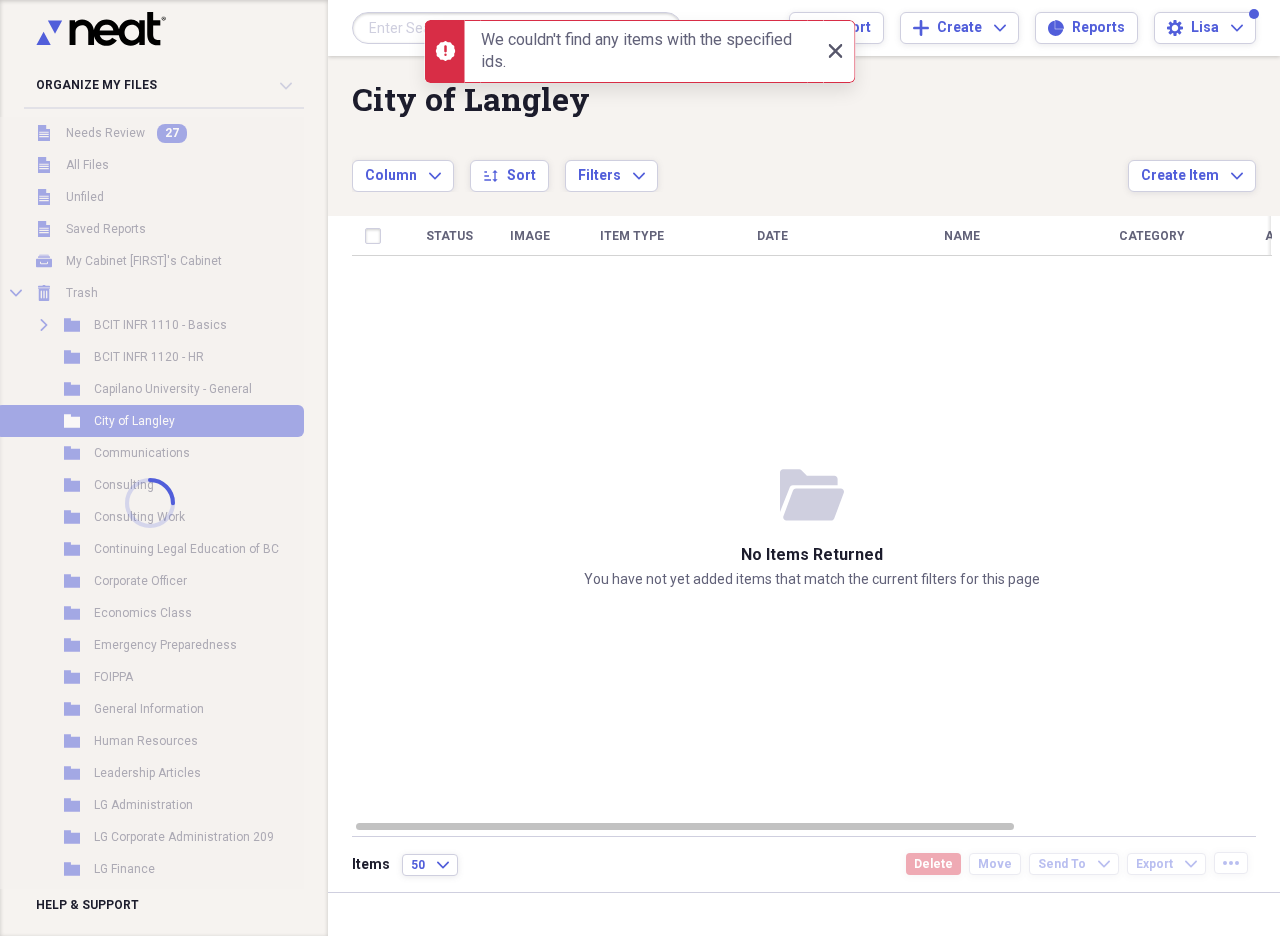 click 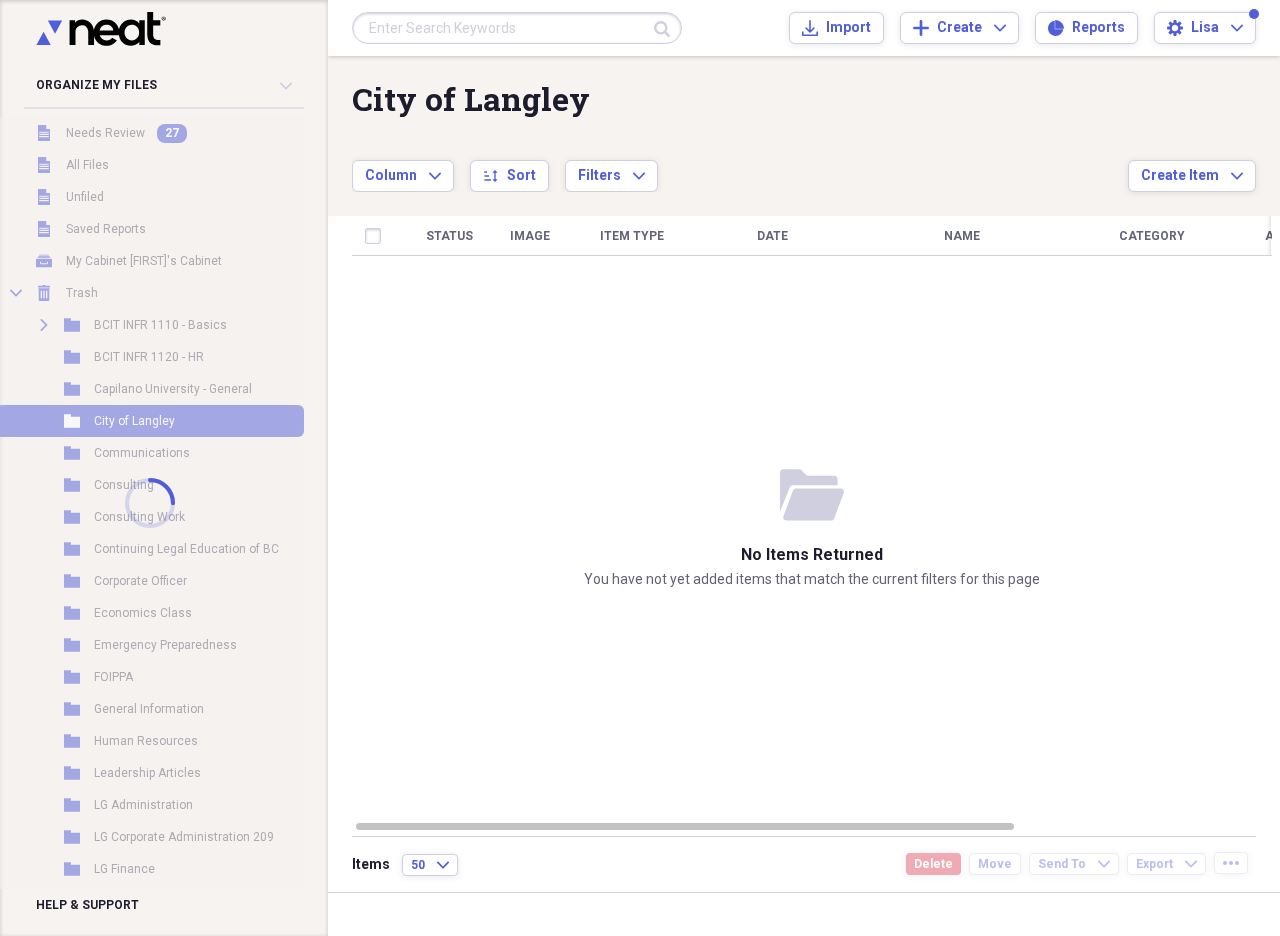 click at bounding box center [150, 503] 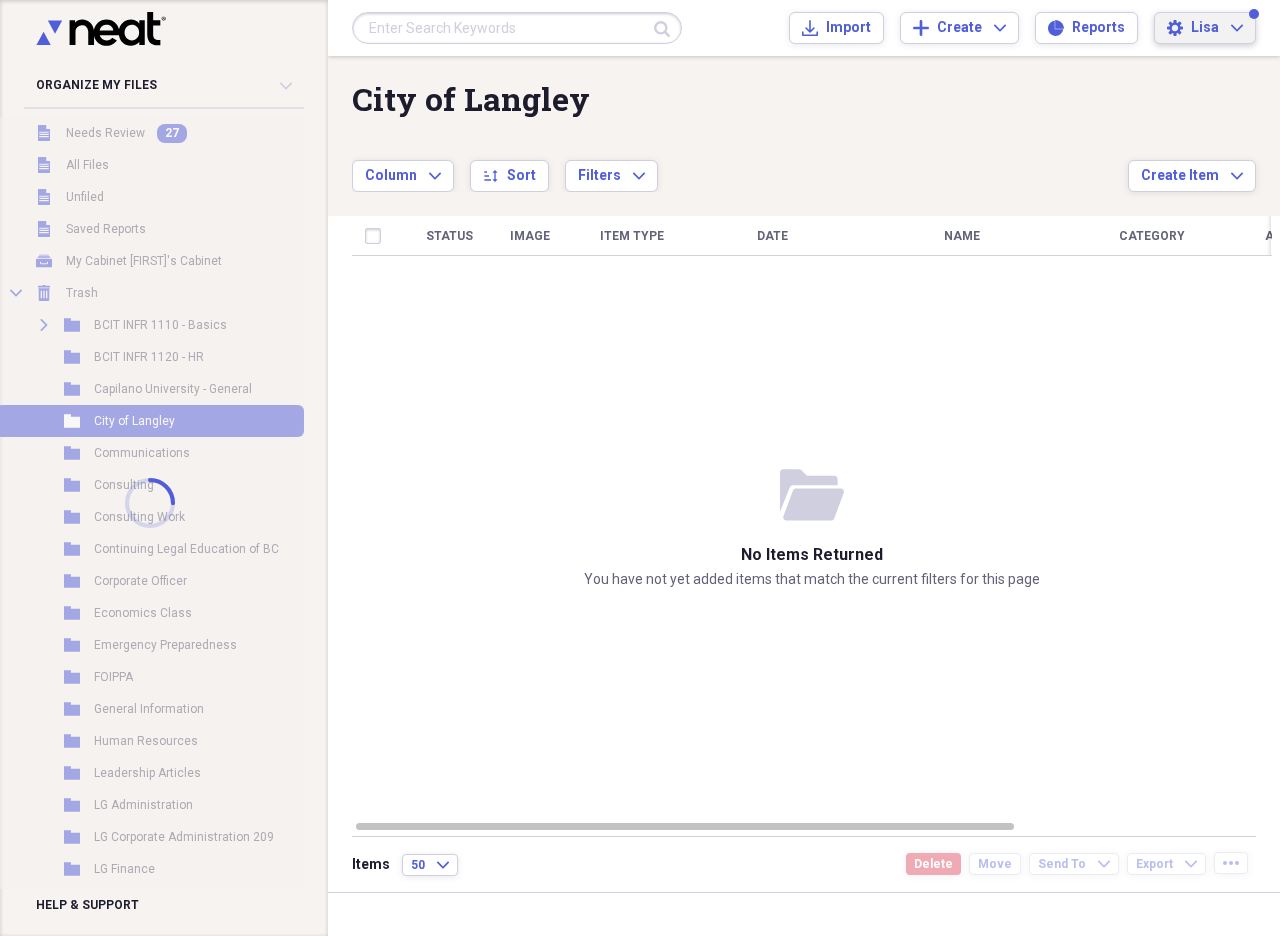 click on "Lisa" at bounding box center [1205, 28] 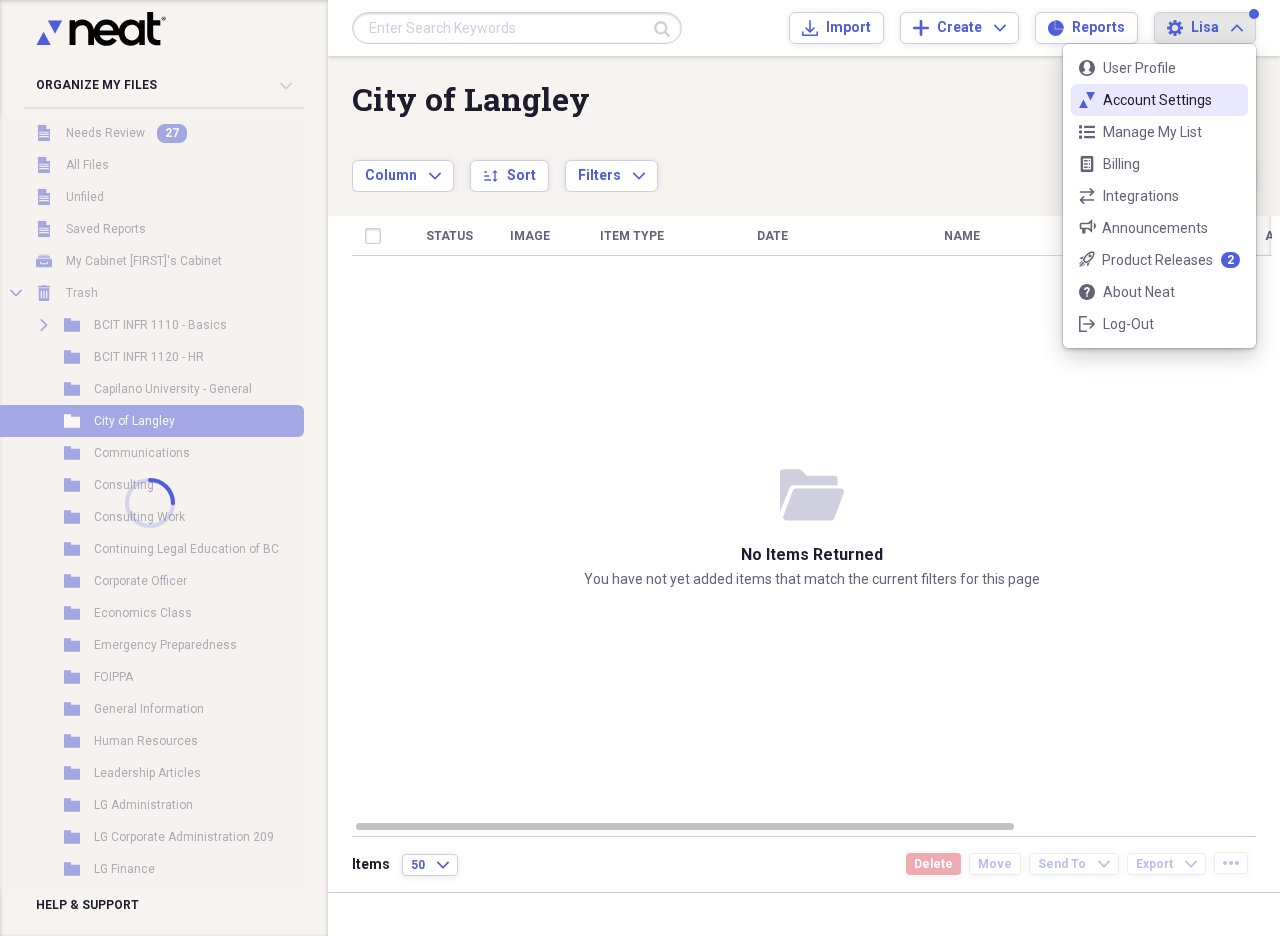 click on "Account Settings" at bounding box center [1159, 100] 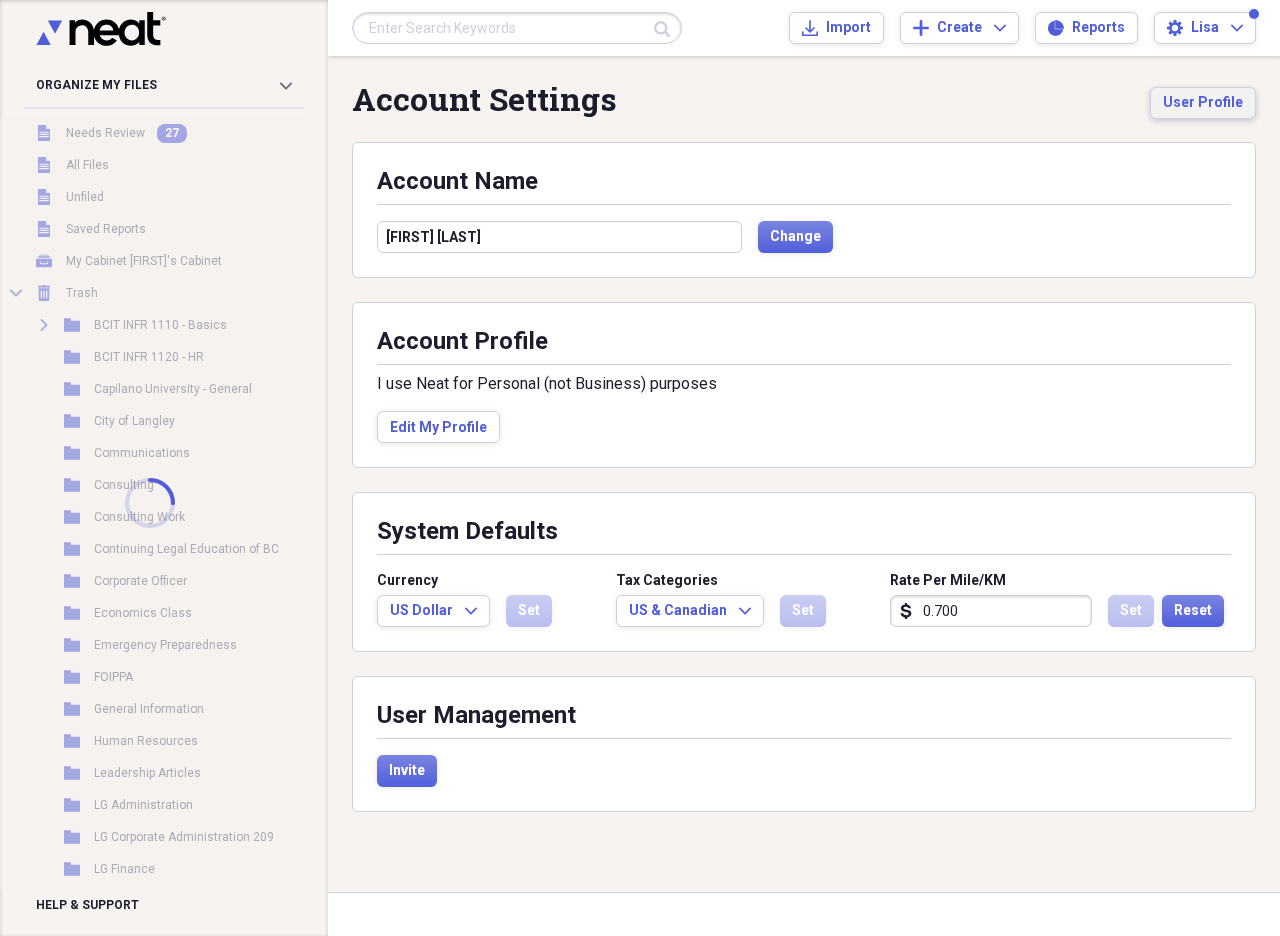 click on "User Profile" at bounding box center (1203, 103) 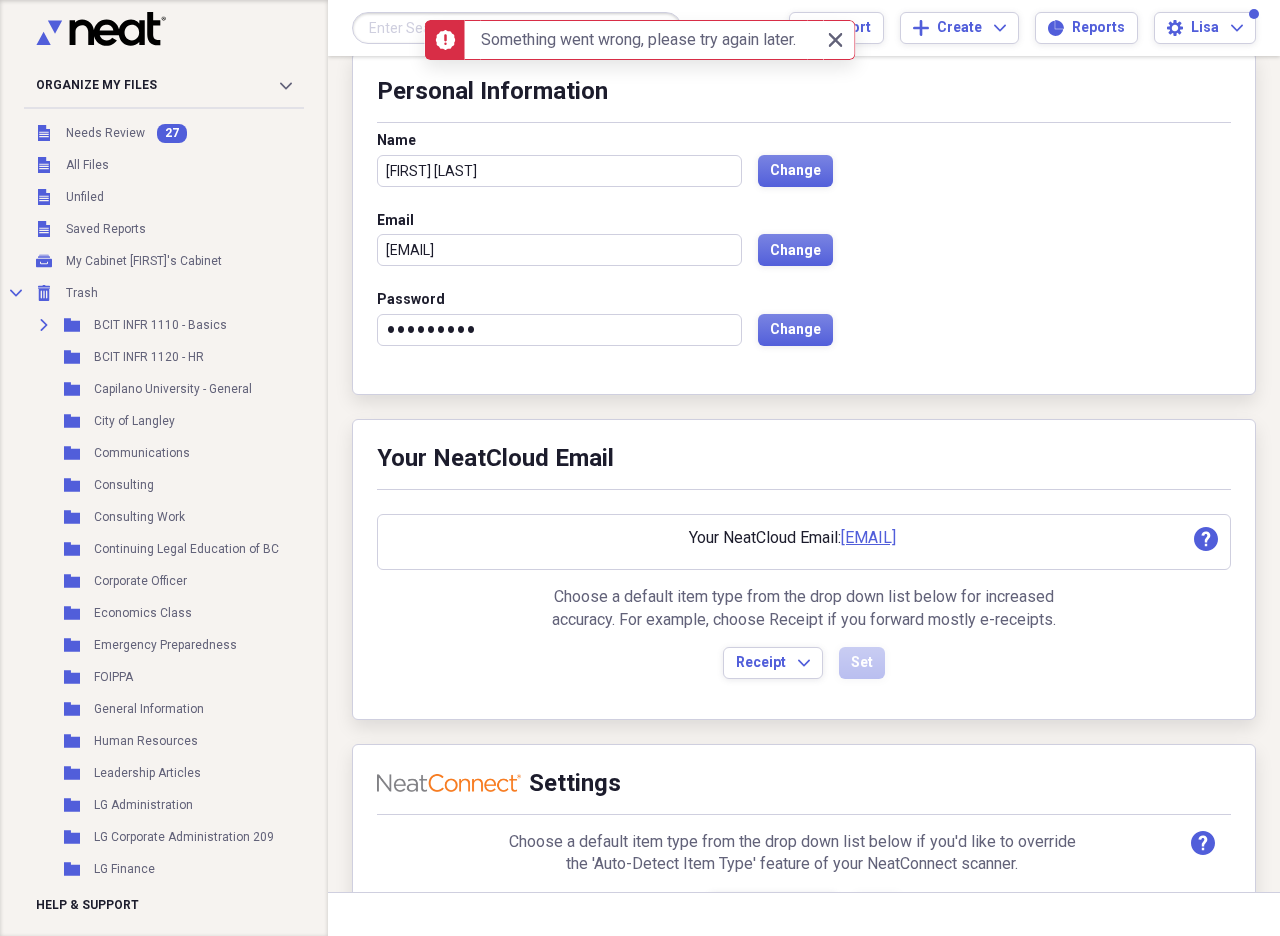 scroll, scrollTop: 0, scrollLeft: 0, axis: both 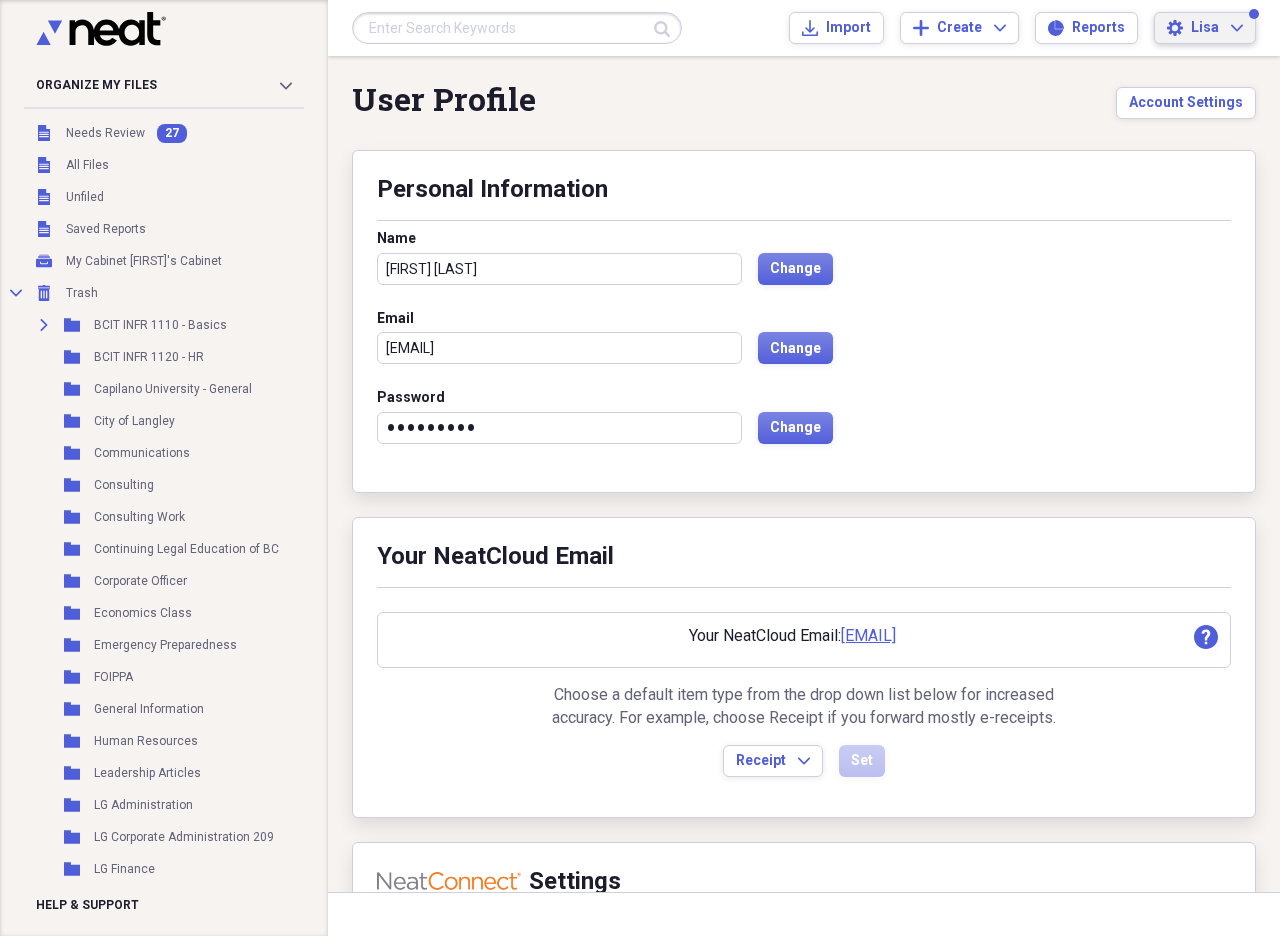 click on "Lisa" at bounding box center [1205, 28] 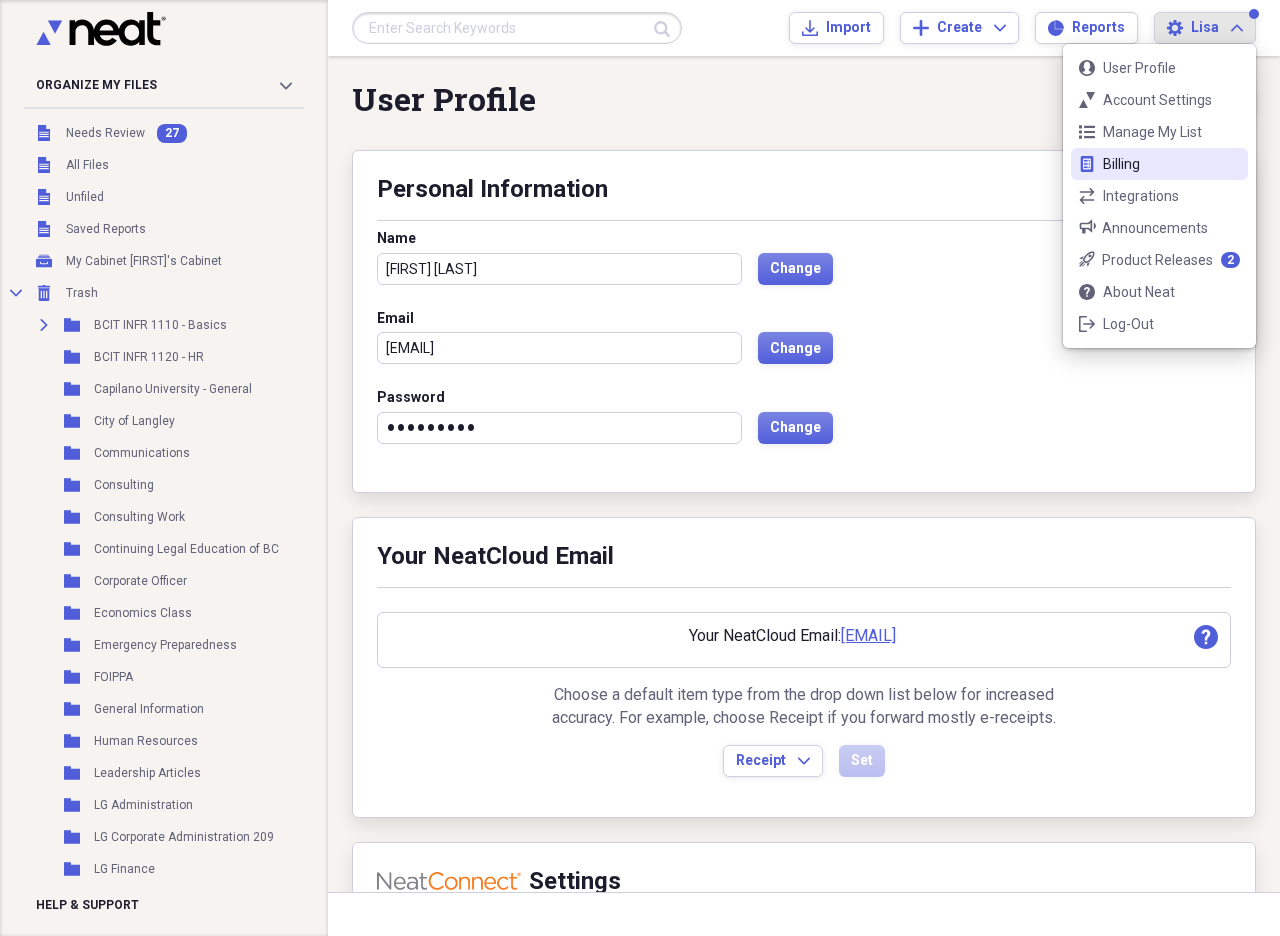 click on "Billing" at bounding box center (1159, 164) 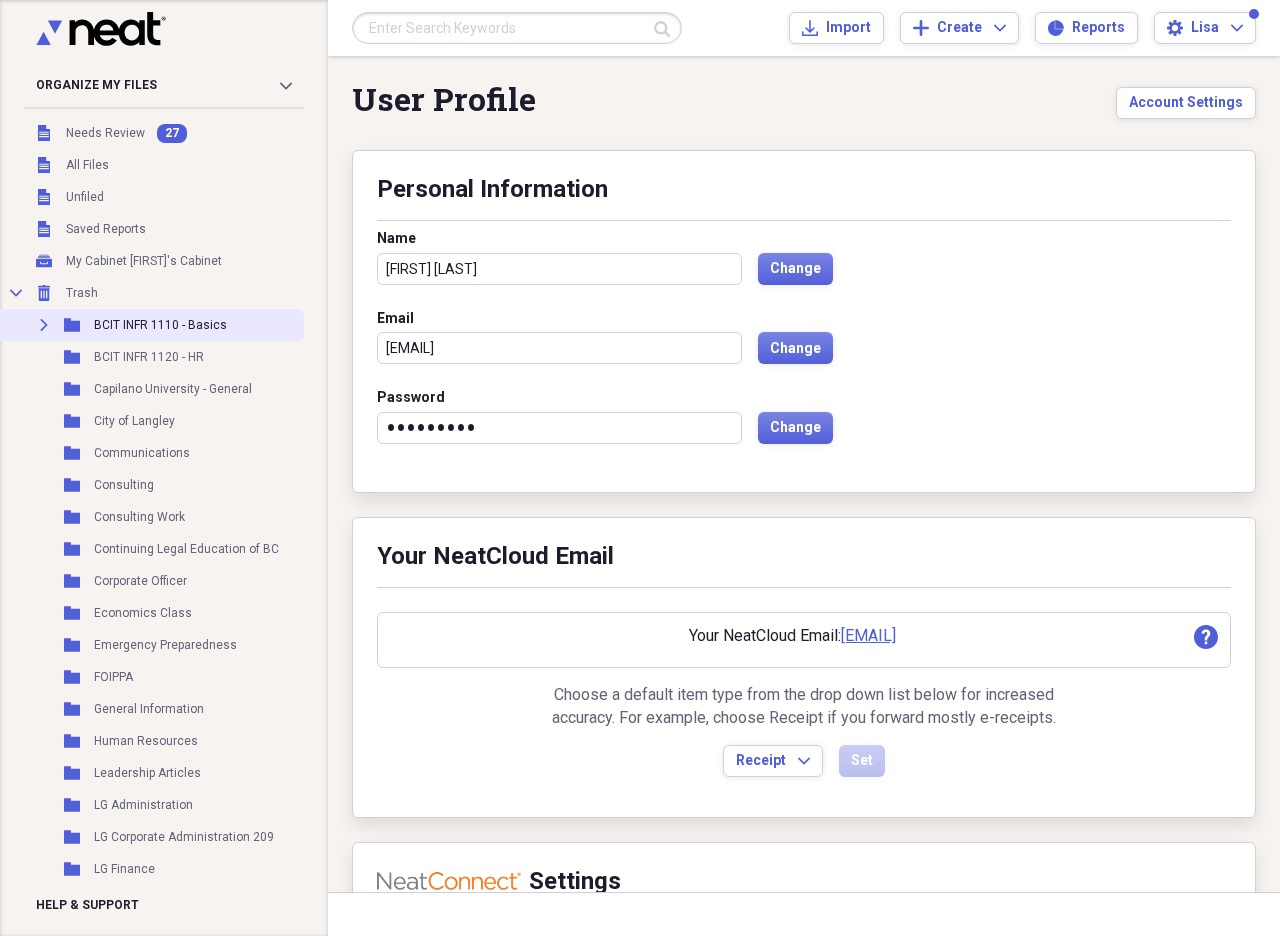 click on "BCIT INFR 1110 - Basics" at bounding box center [160, 325] 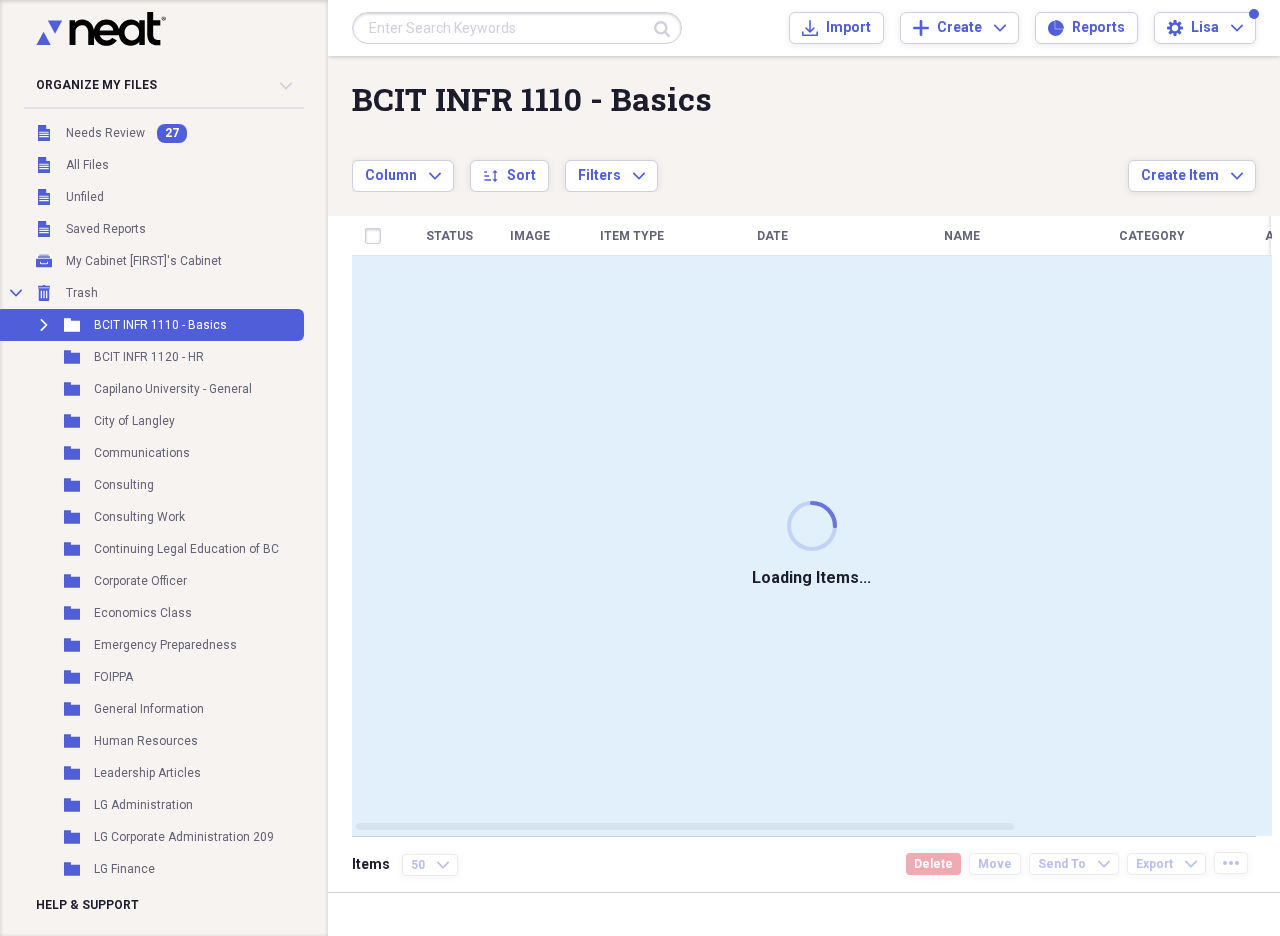 click on "BCIT INFR 1110 - Basics" at bounding box center (160, 325) 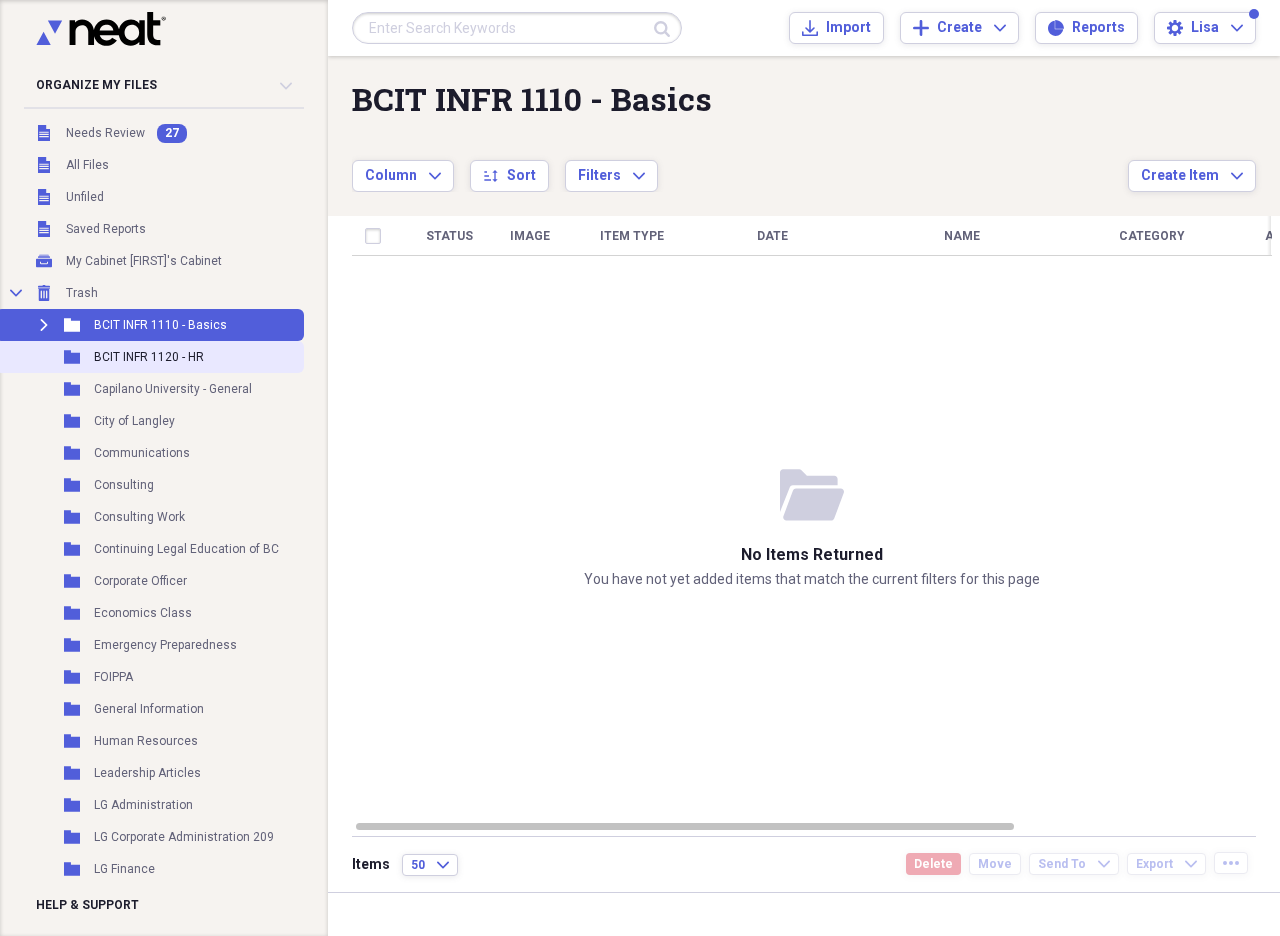 click on "Folder BCIT INFR 1120 - HR" at bounding box center (150, 357) 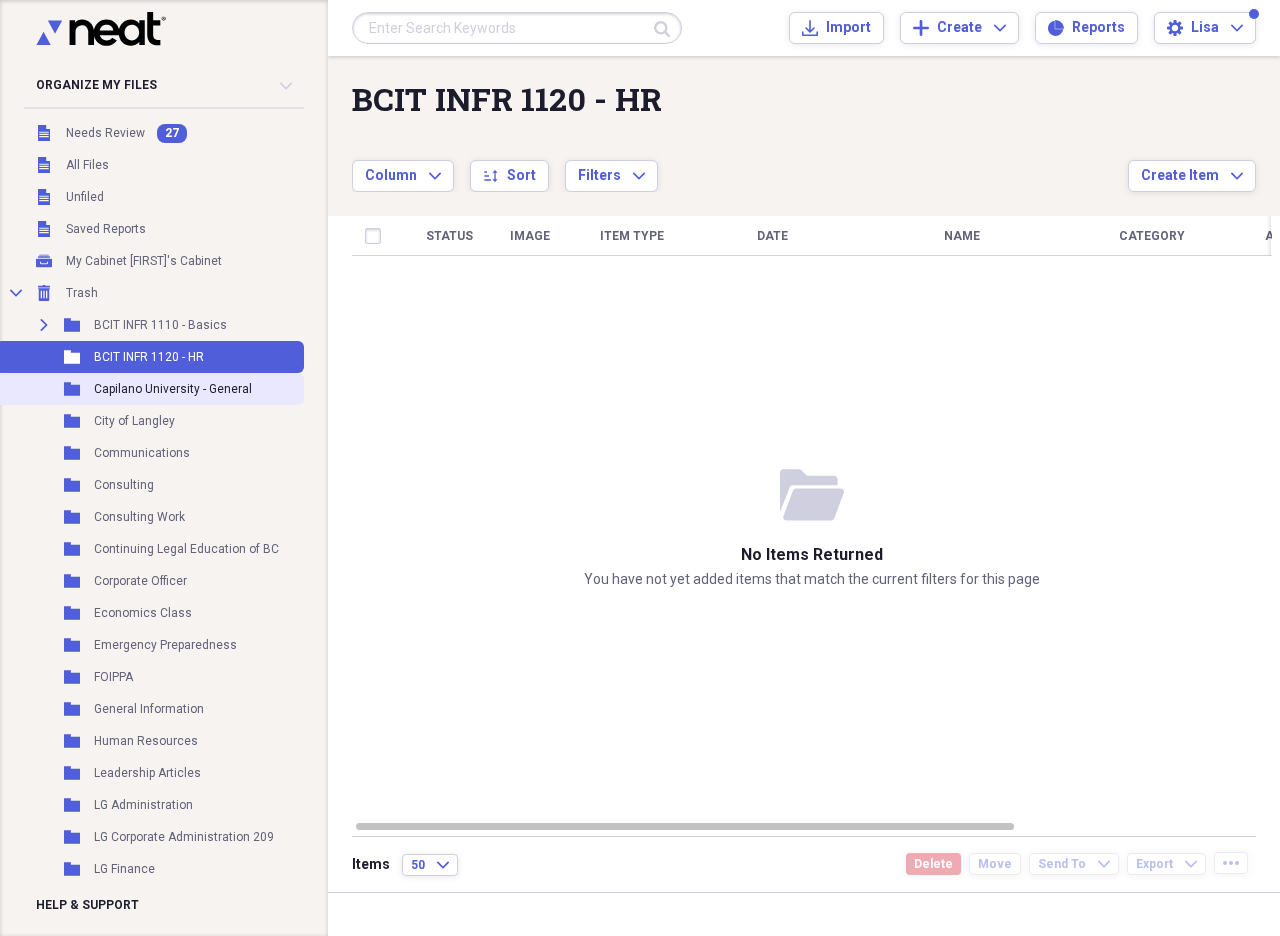 click on "Capilano University - General" at bounding box center [173, 389] 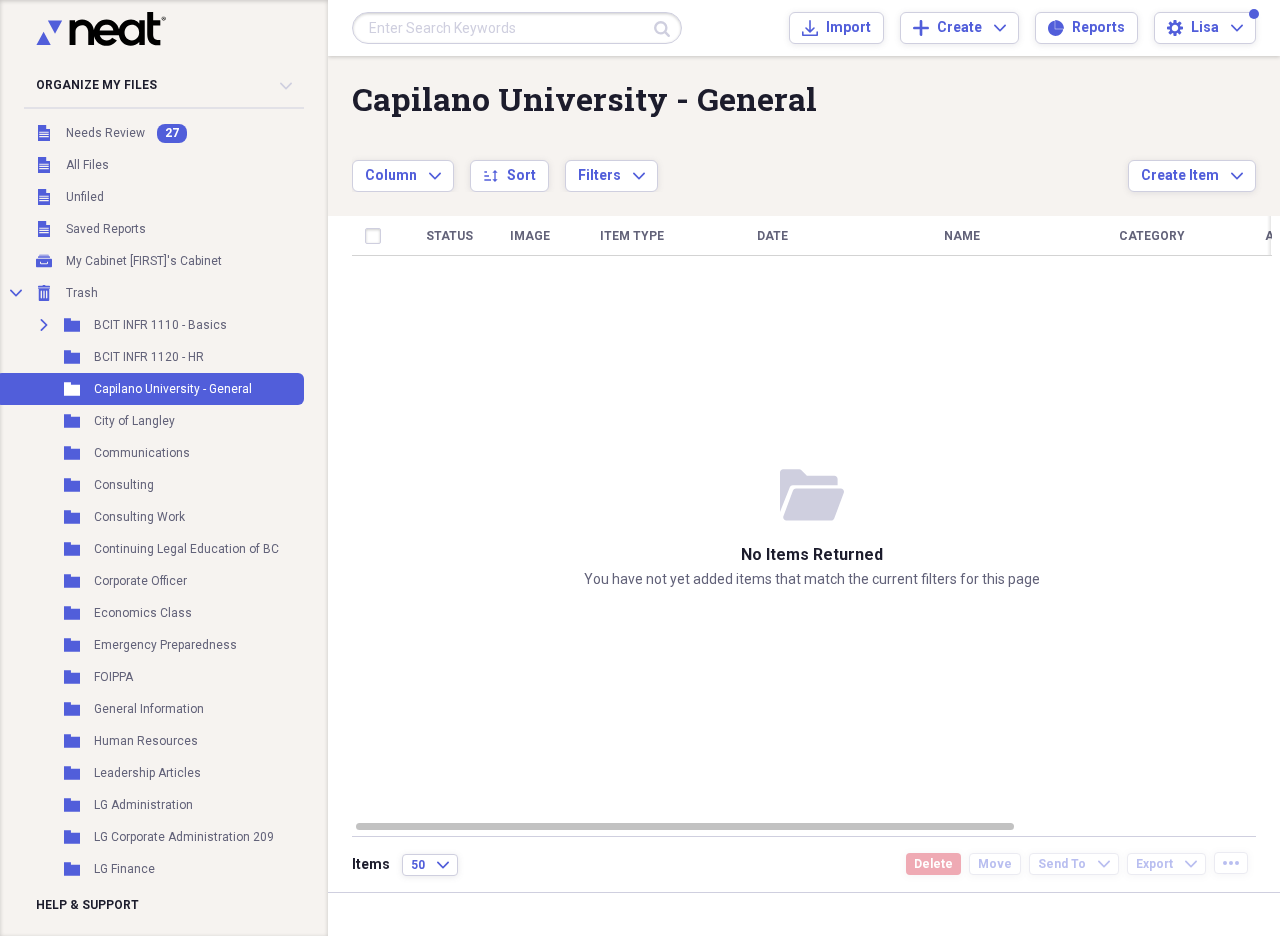 click on "Capilano University - General" at bounding box center (173, 389) 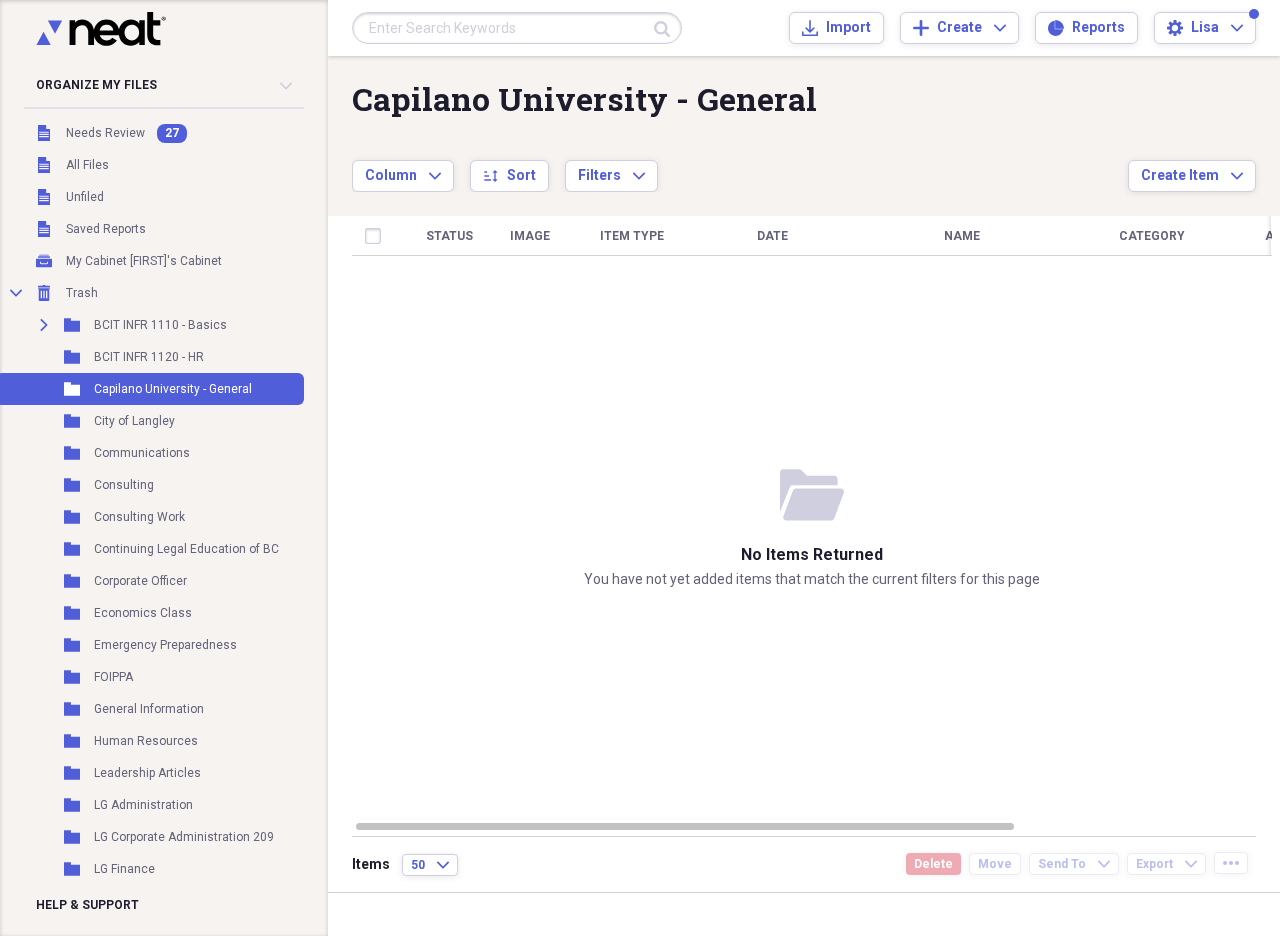 click on "Capilano University - General" at bounding box center [173, 389] 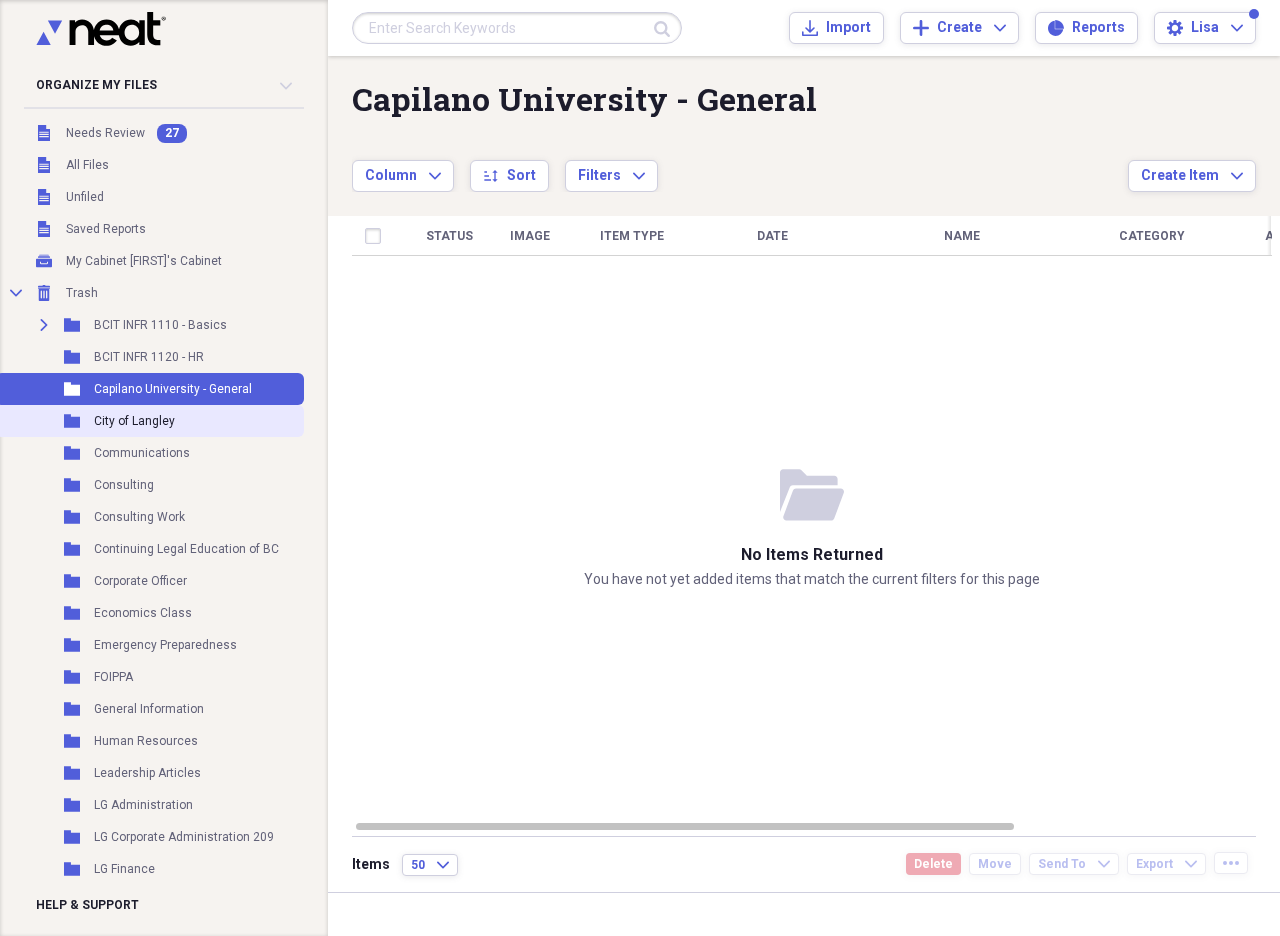 click on "City of Langley" at bounding box center [134, 421] 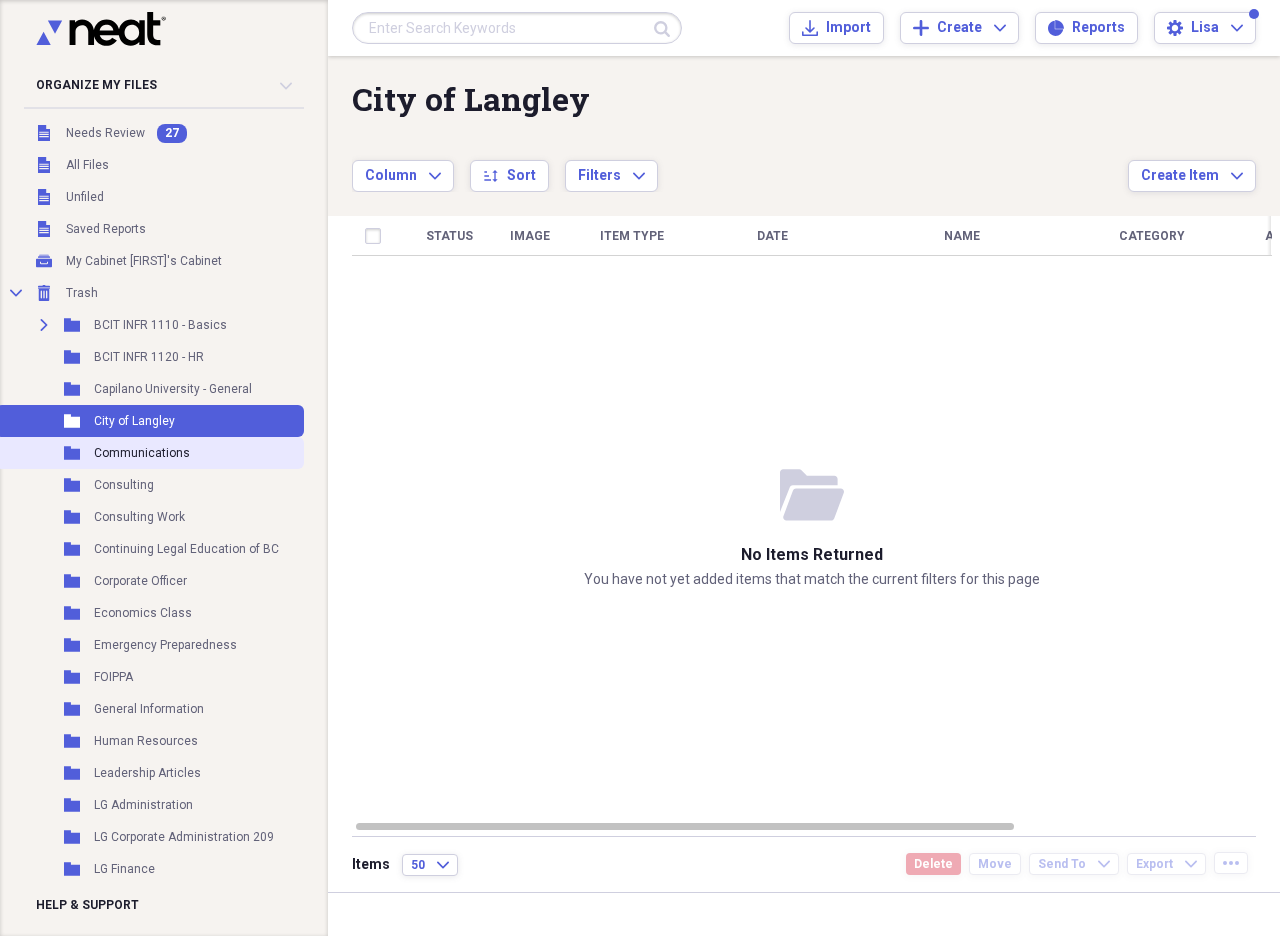 click on "Folder Communications" at bounding box center [150, 453] 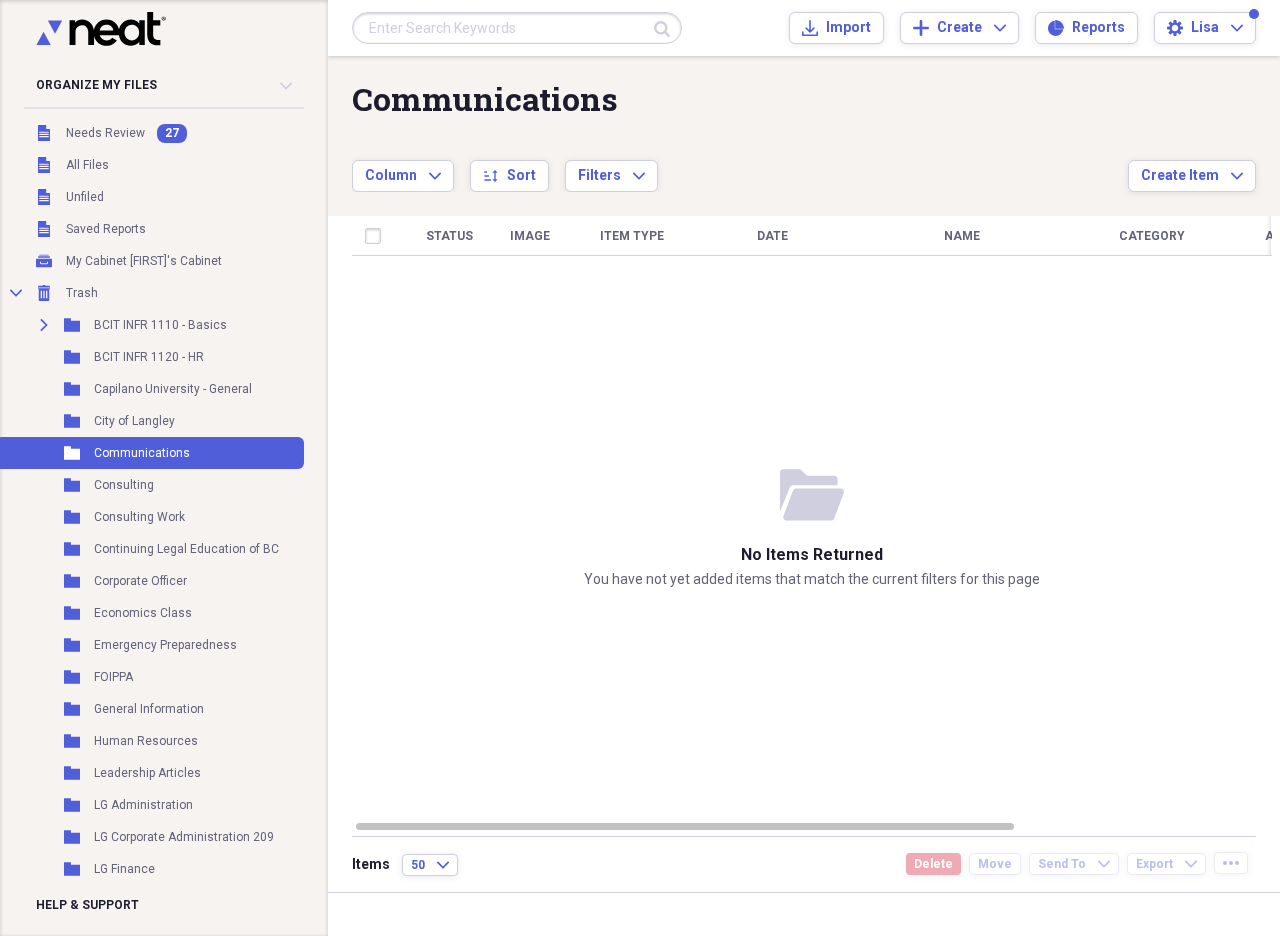 click on "Folder Communications" at bounding box center [150, 453] 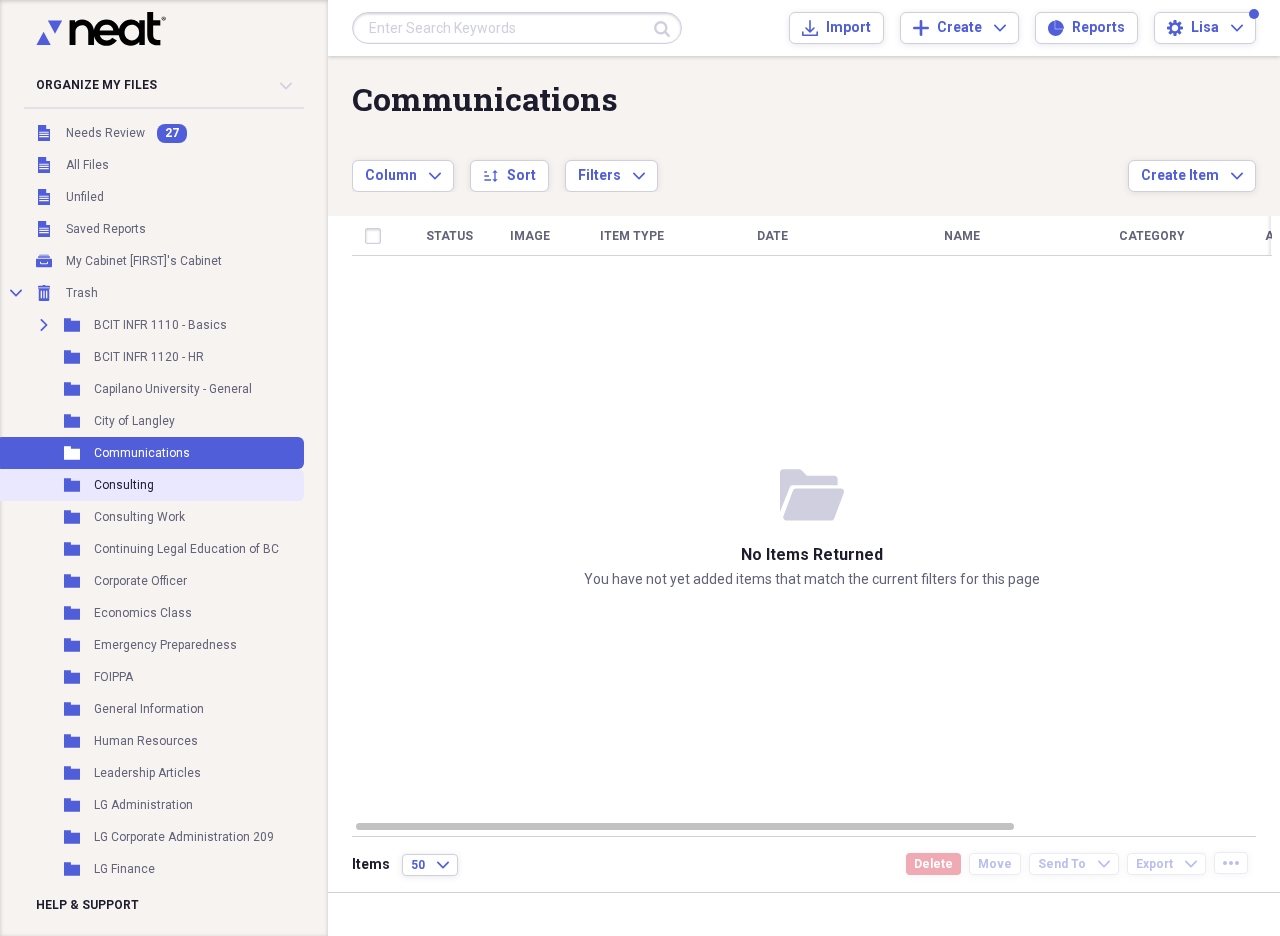 click on "Folder Consulting" at bounding box center (150, 485) 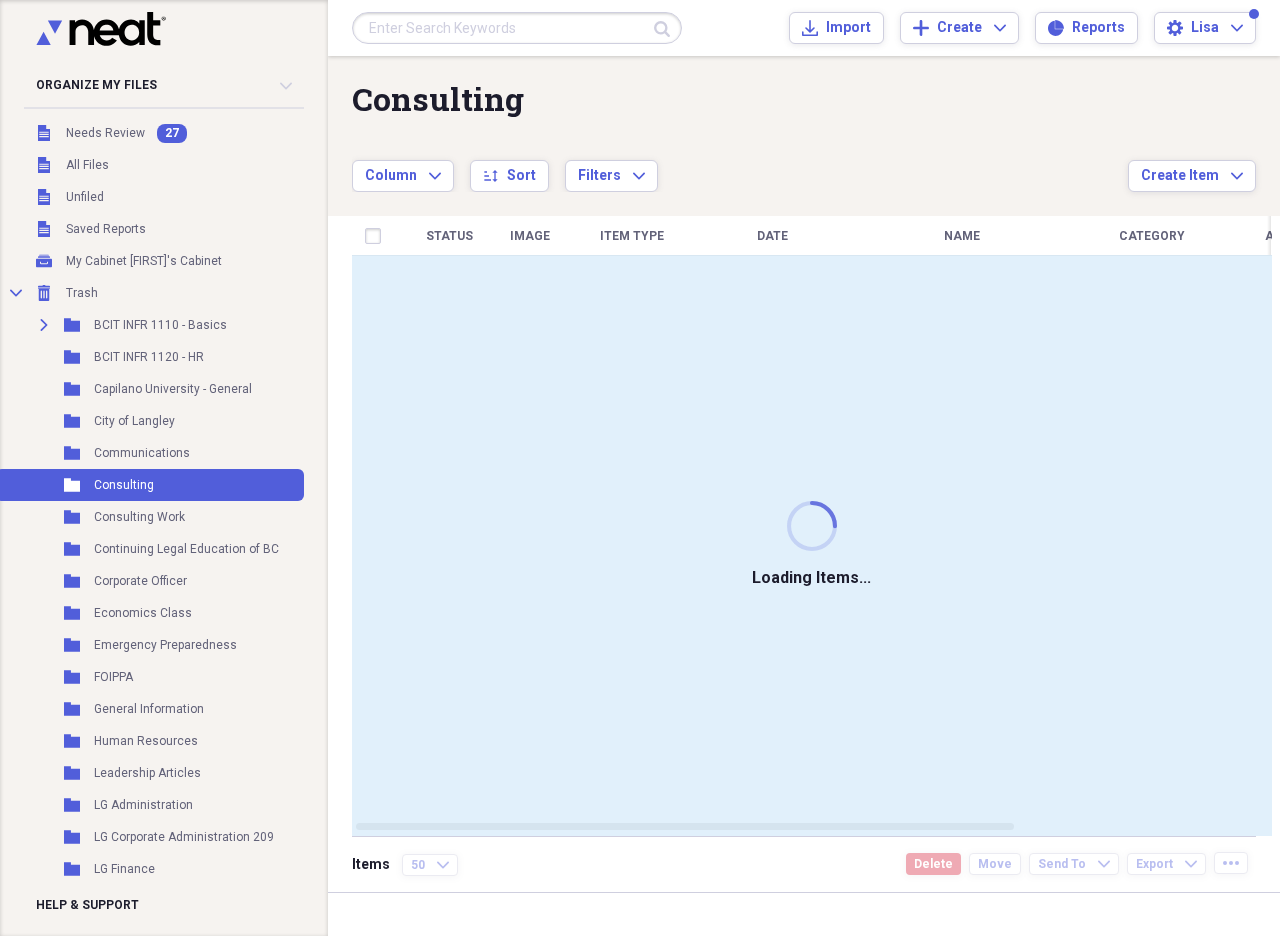 click on "Folder Consulting" at bounding box center (150, 485) 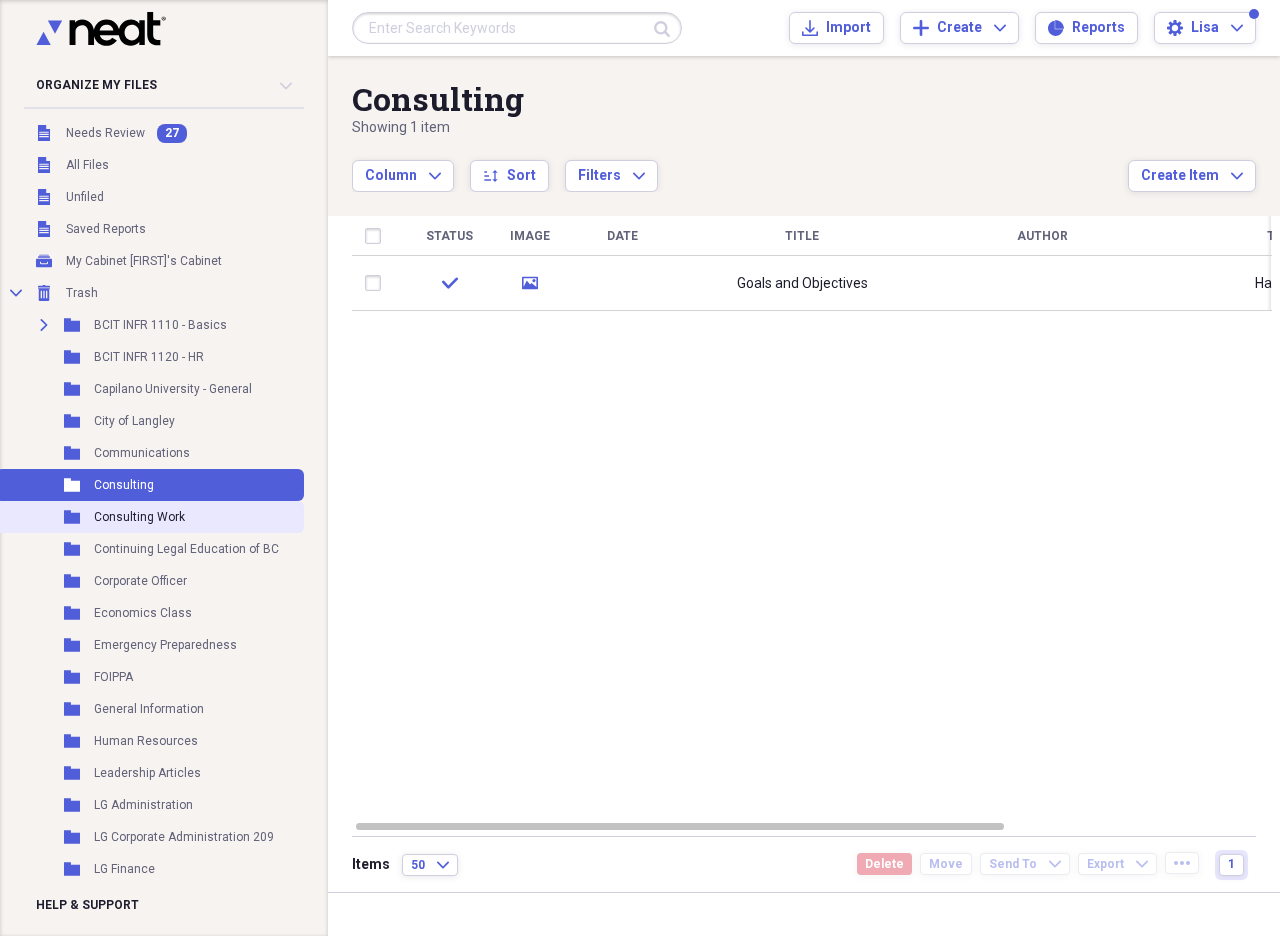 click on "Consulting Work" at bounding box center [139, 517] 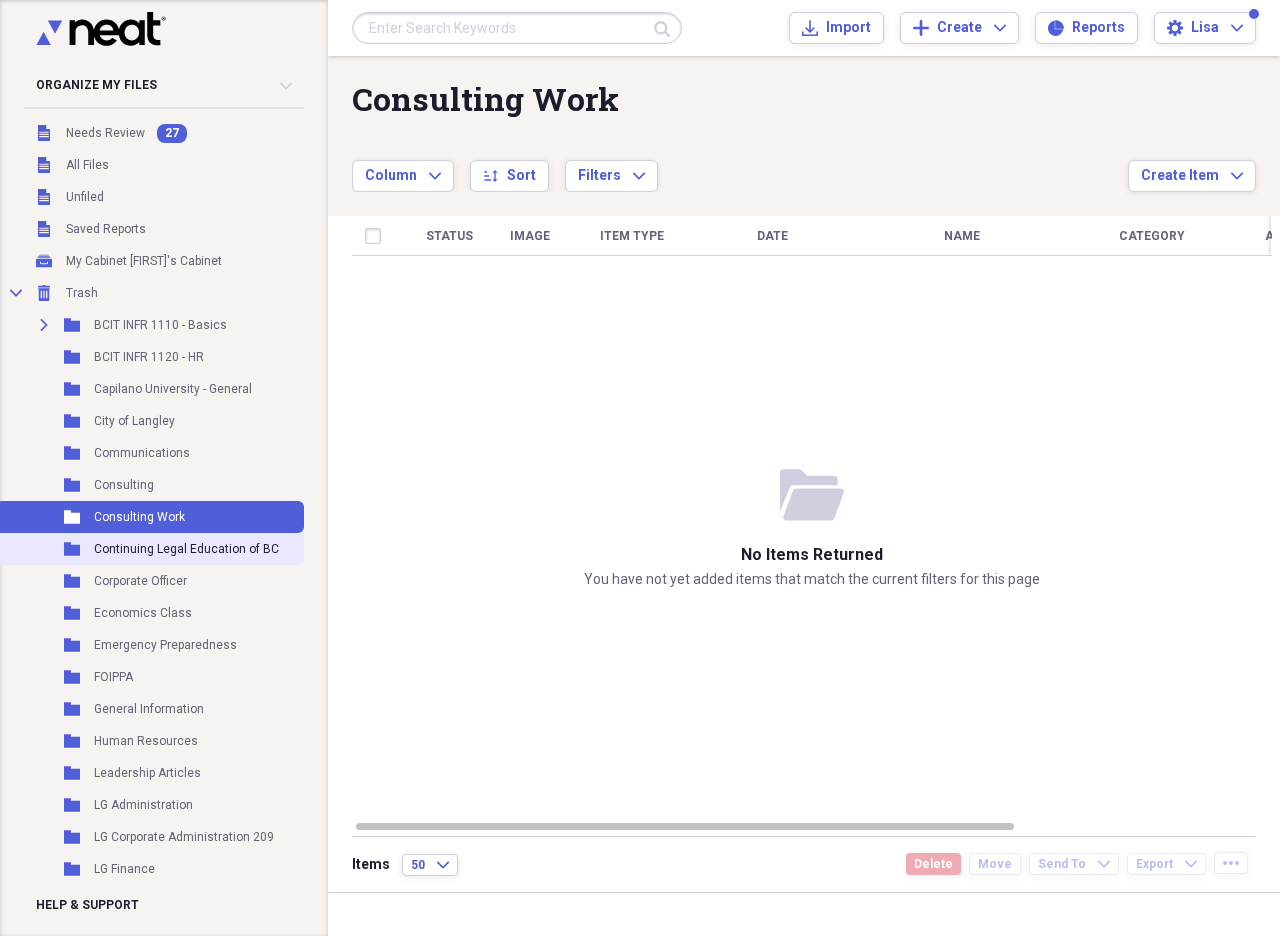 click on "Continuing Legal Education of BC" at bounding box center (186, 549) 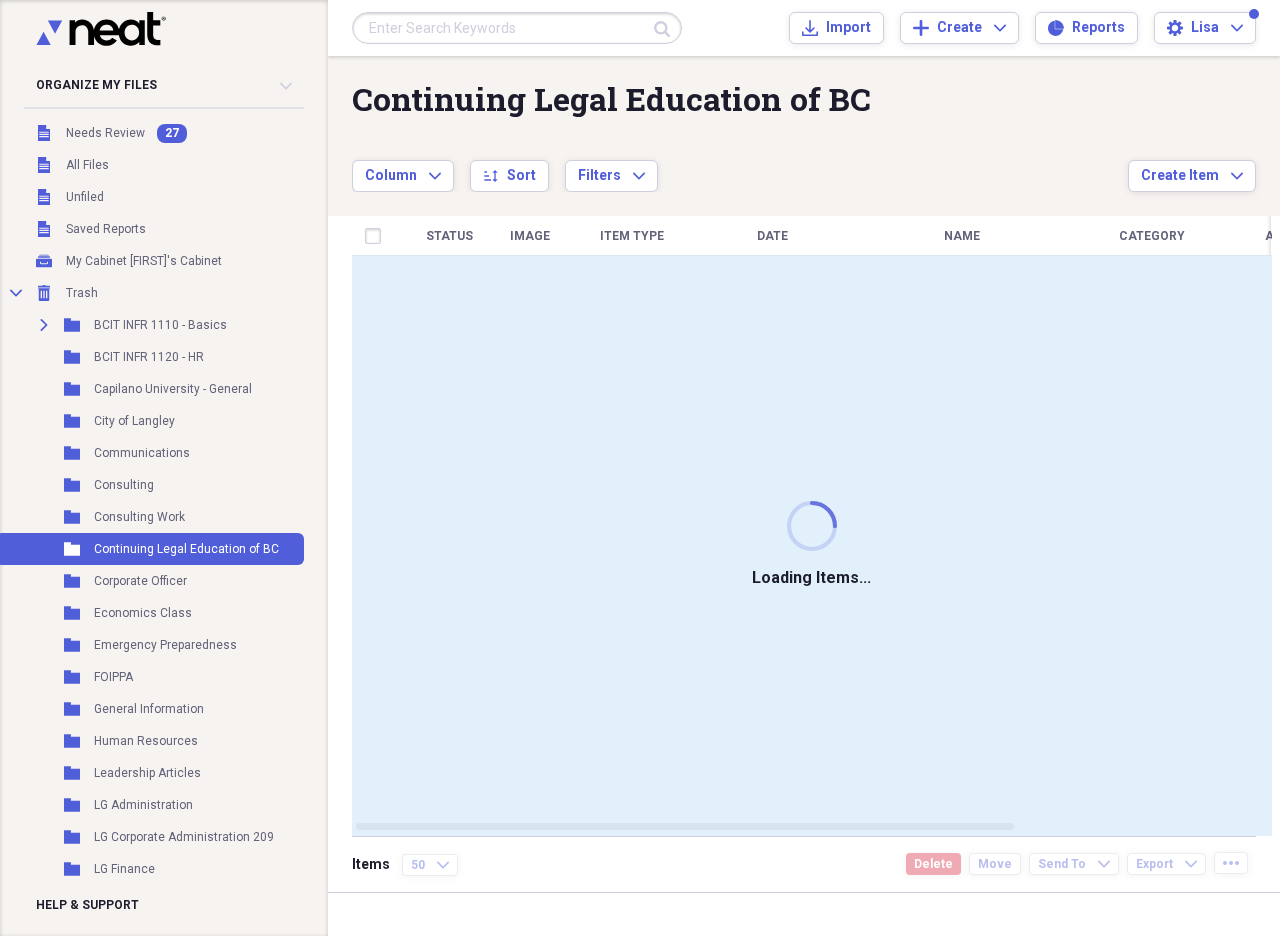 click on "Continuing Legal Education of BC" at bounding box center (186, 549) 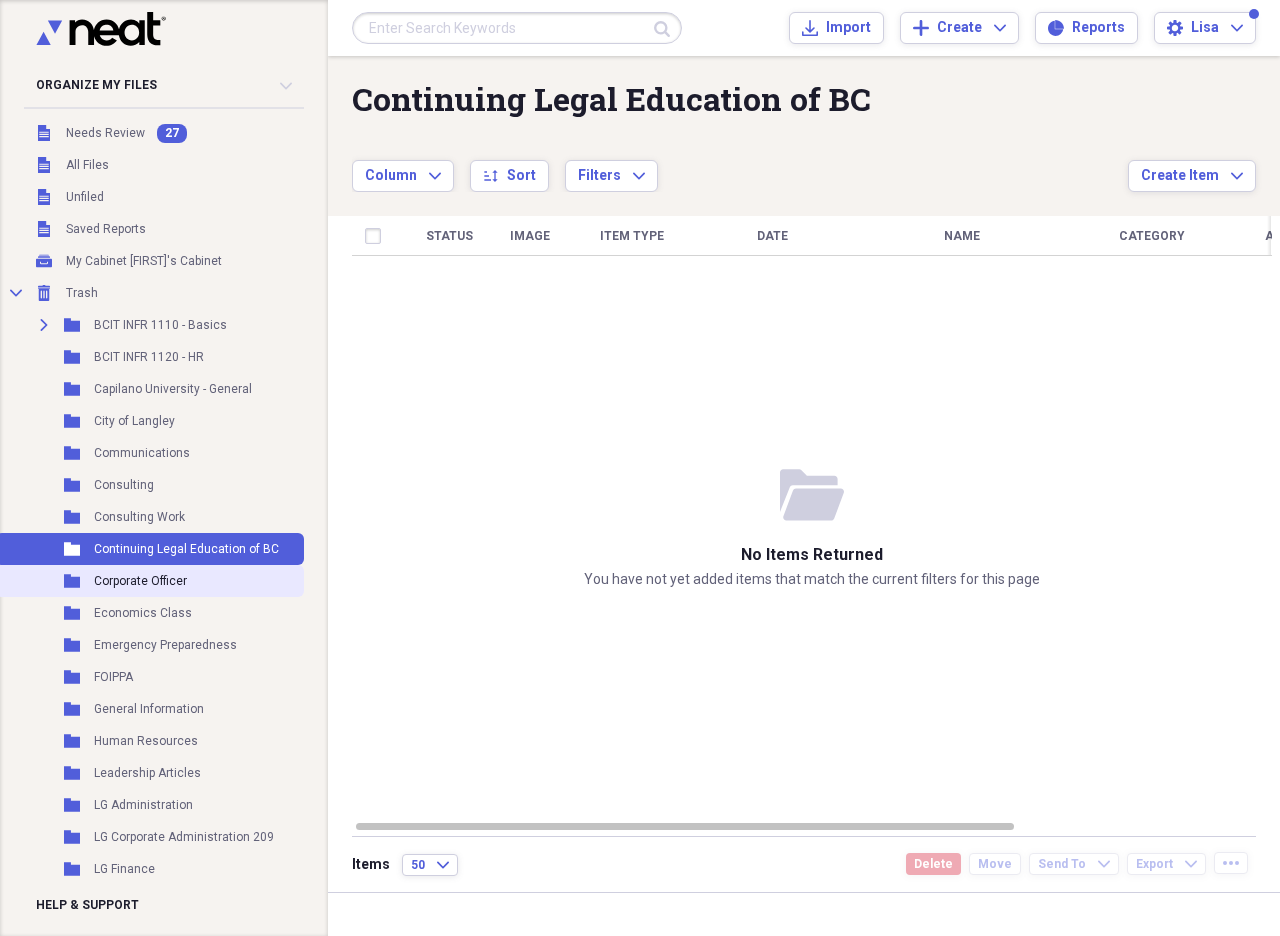 click on "Folder Corporate Officer" at bounding box center (150, 581) 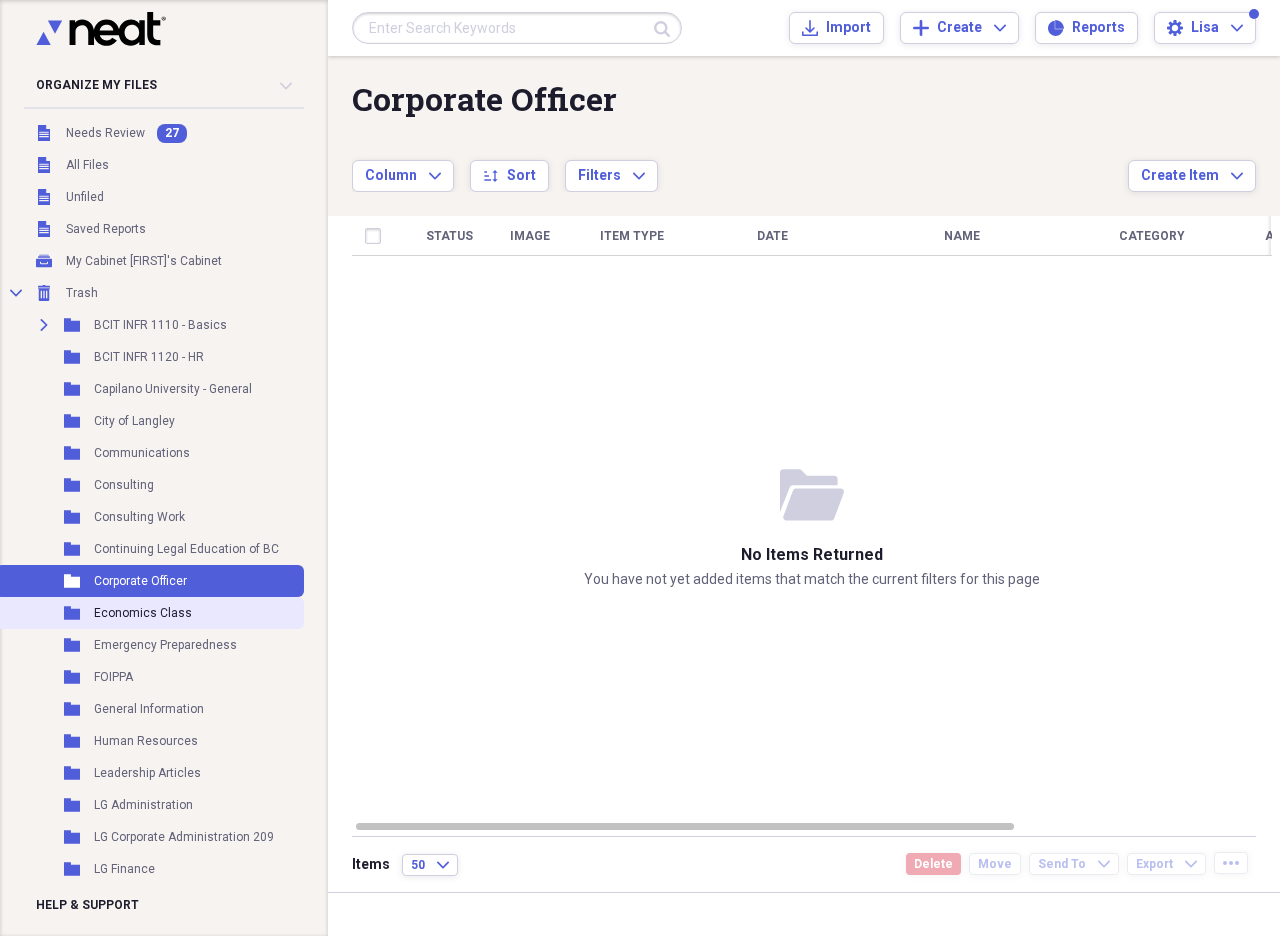 click on "Economics Class" at bounding box center (143, 613) 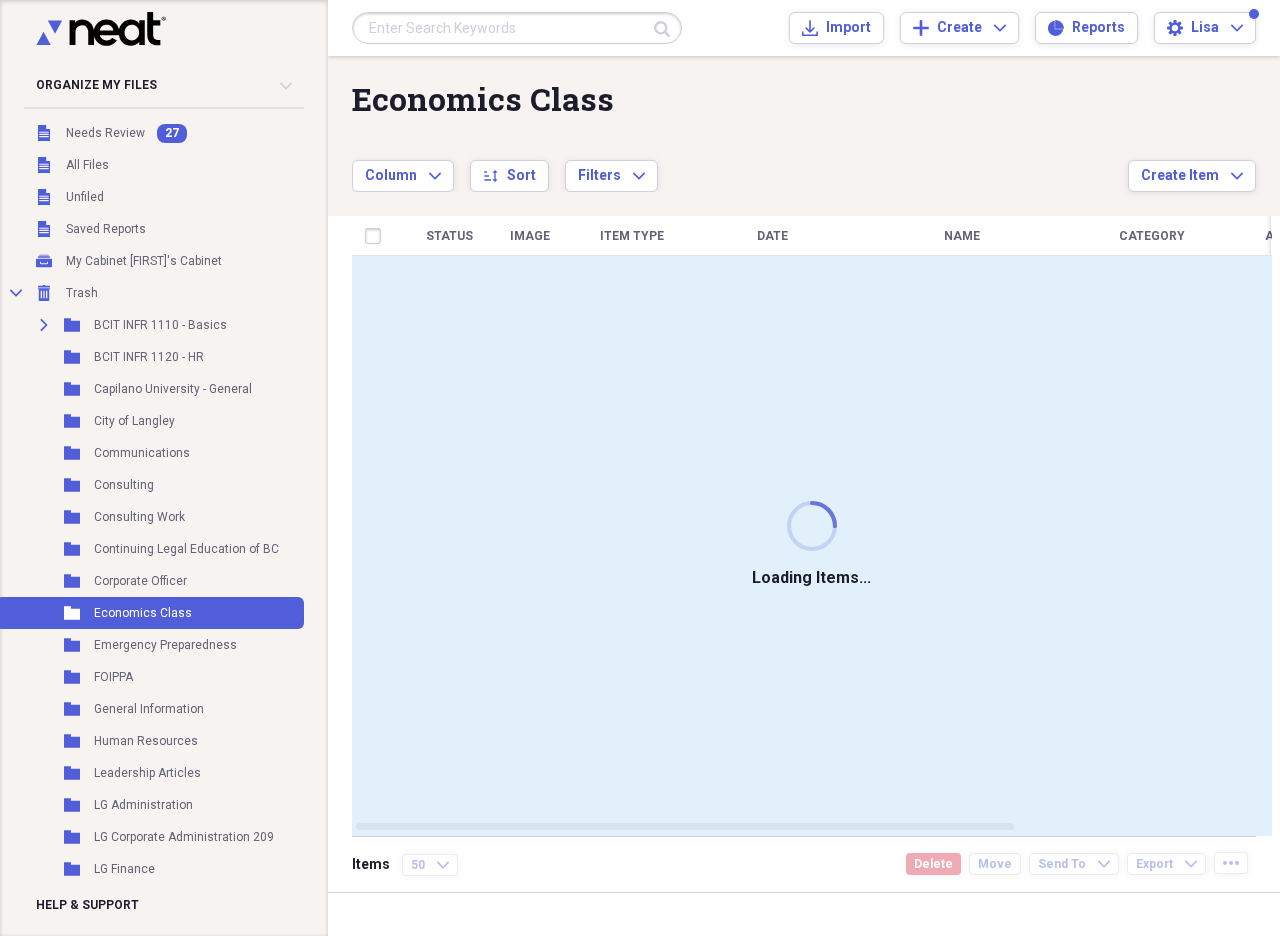 click on "Economics Class" at bounding box center [143, 613] 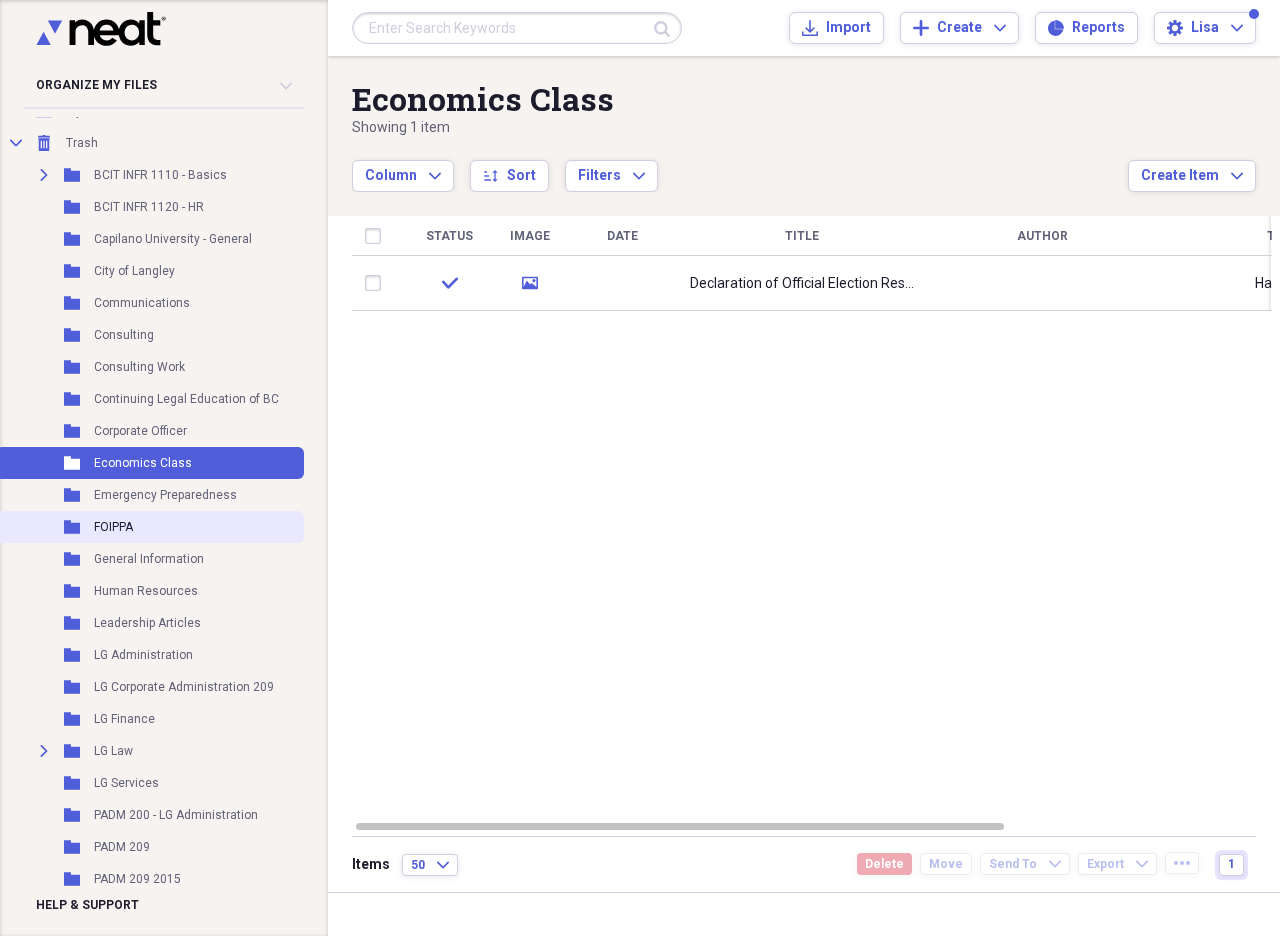 scroll, scrollTop: 156, scrollLeft: 0, axis: vertical 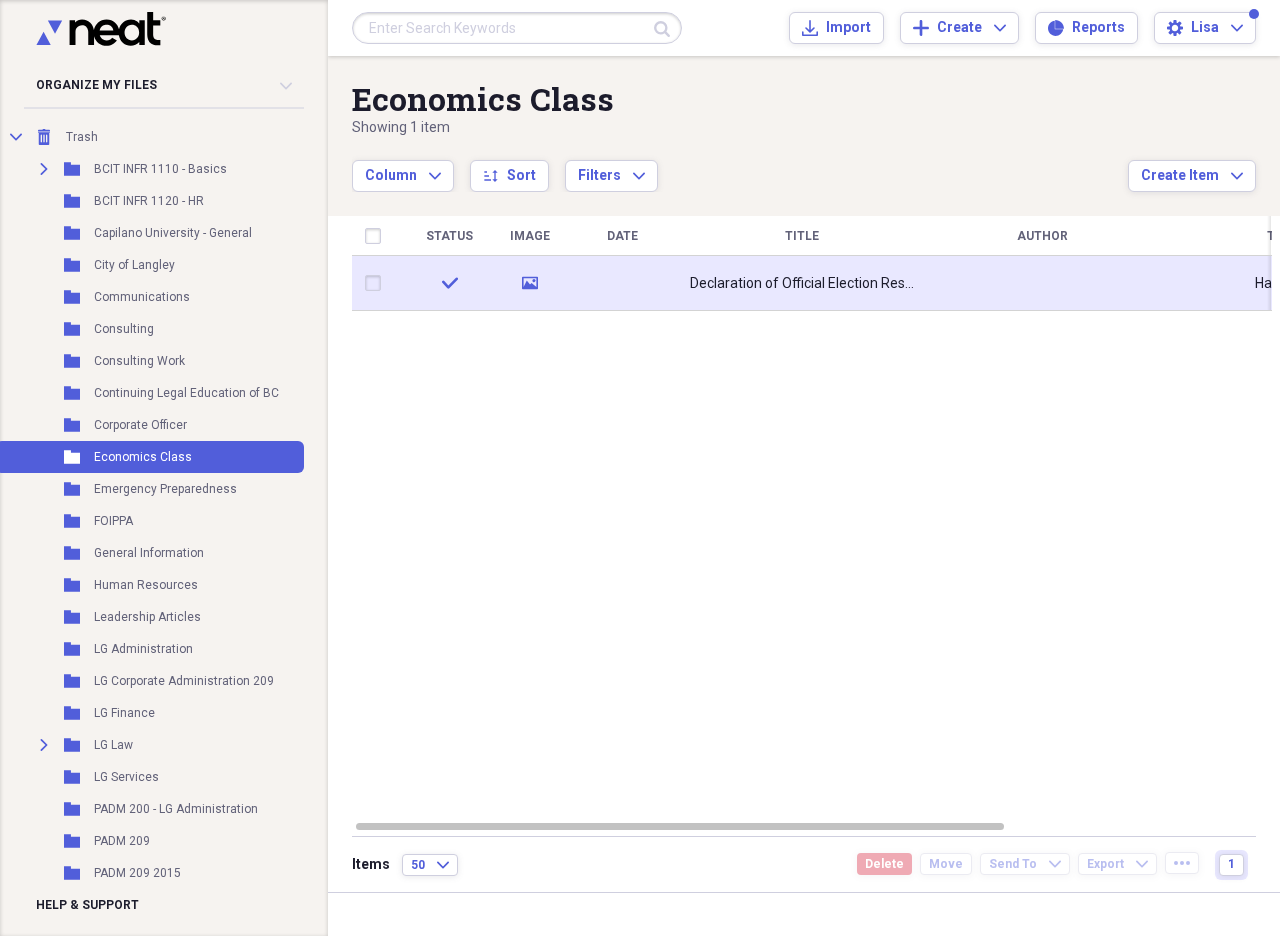 click 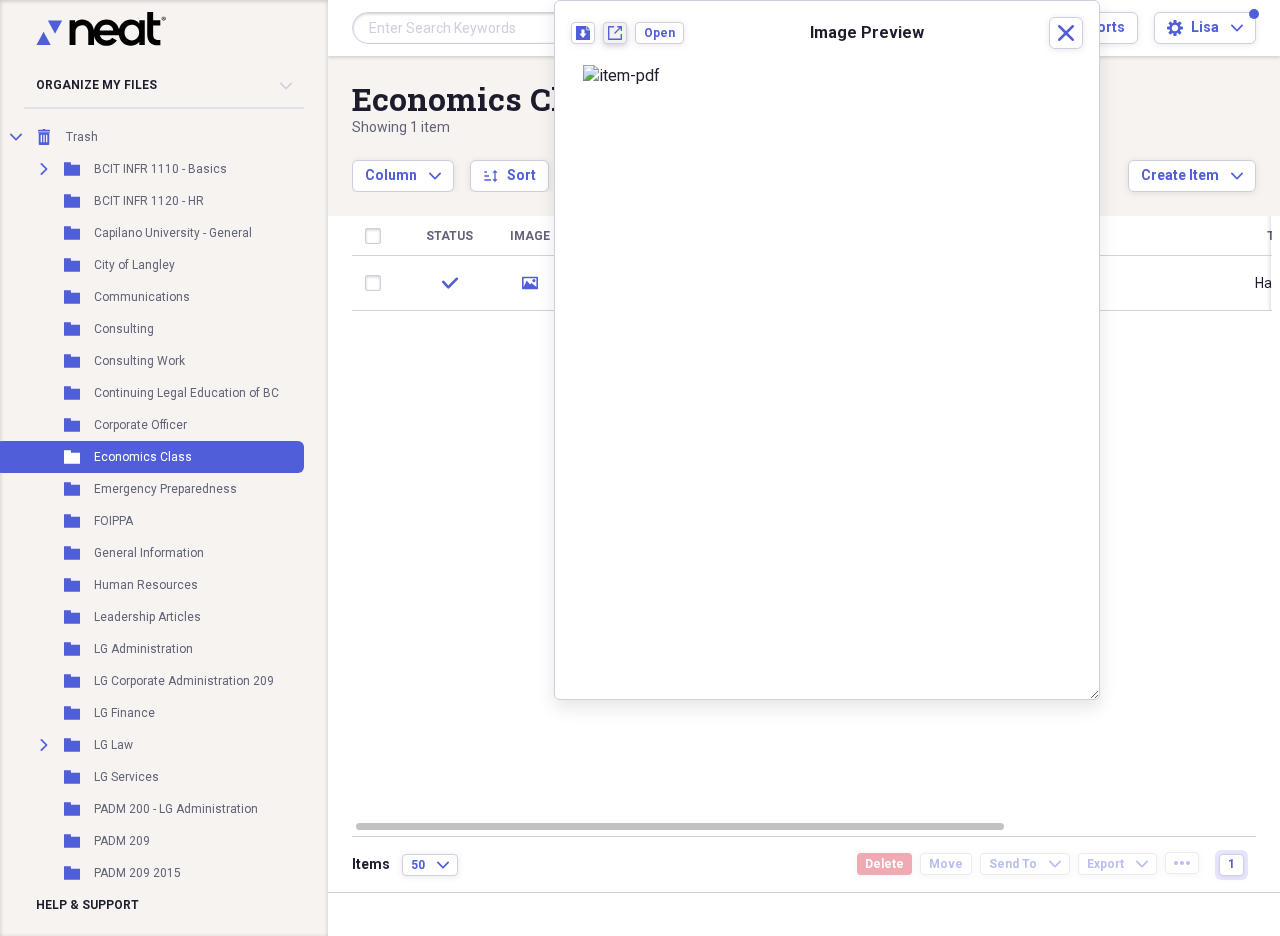 click on "New tab" 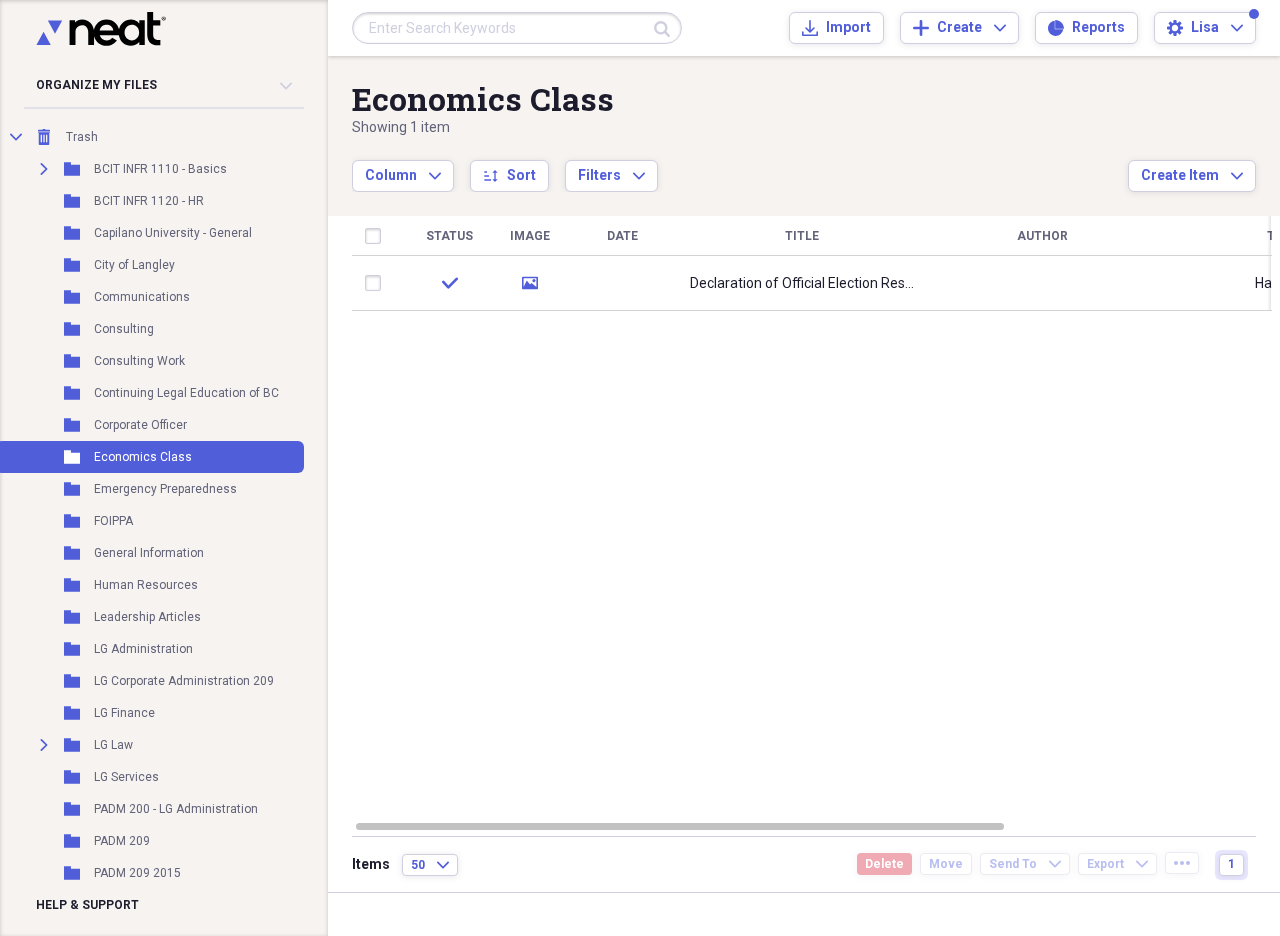 click on "Status Image Date Title Author Type Category Source check media Declaration of Official Election Results Handout" at bounding box center (812, 517) 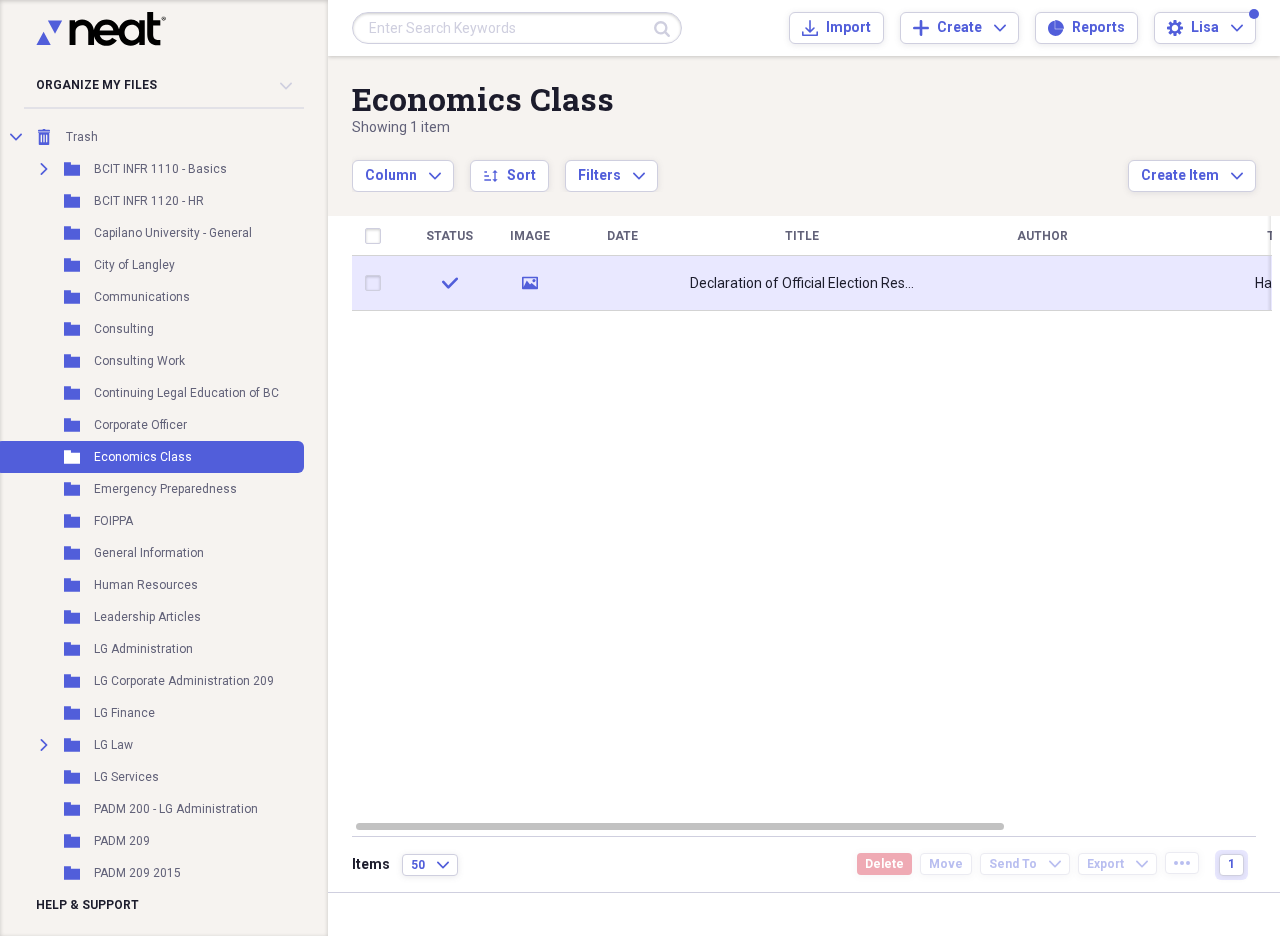 click at bounding box center [377, 283] 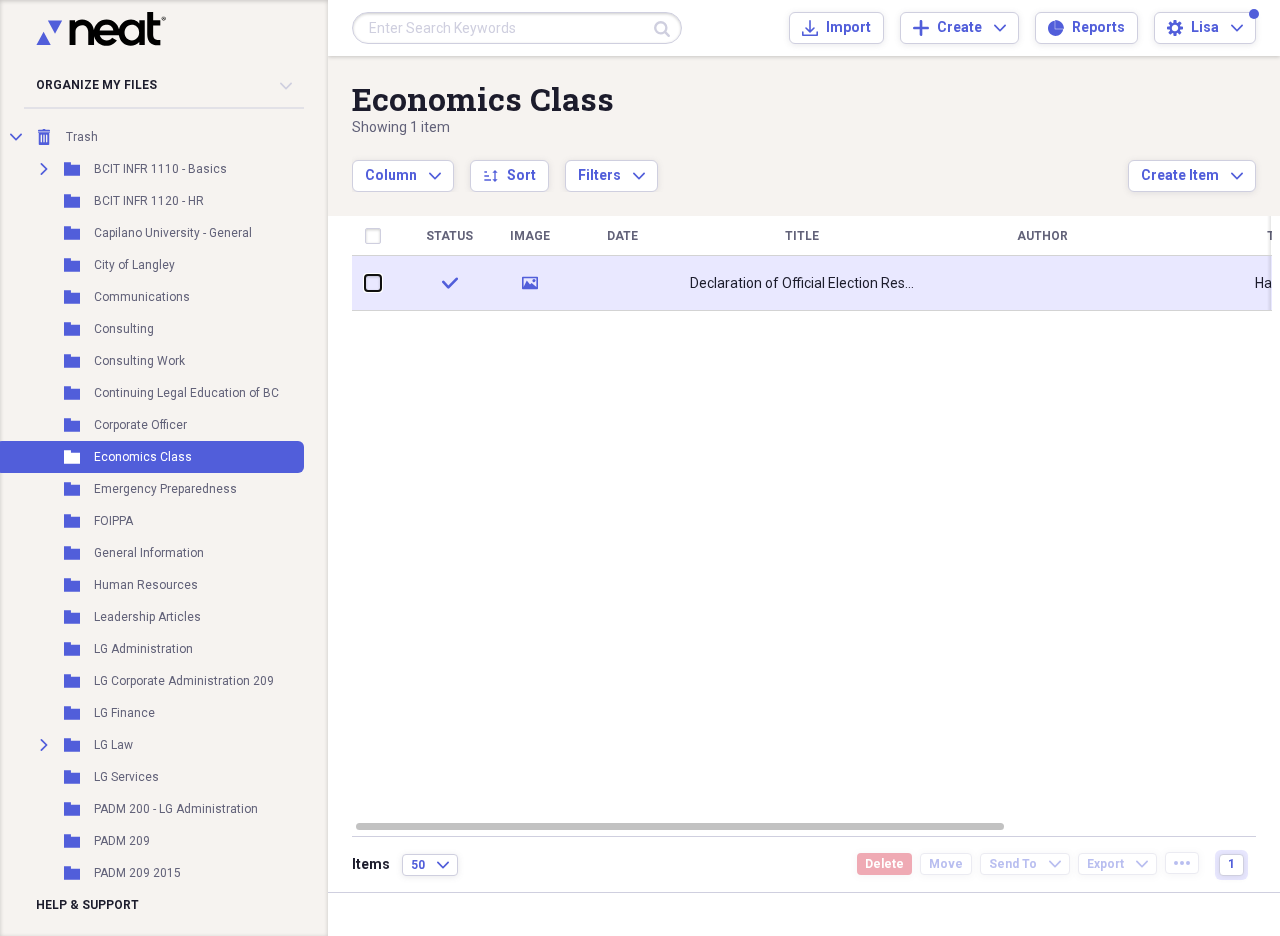 click at bounding box center (365, 283) 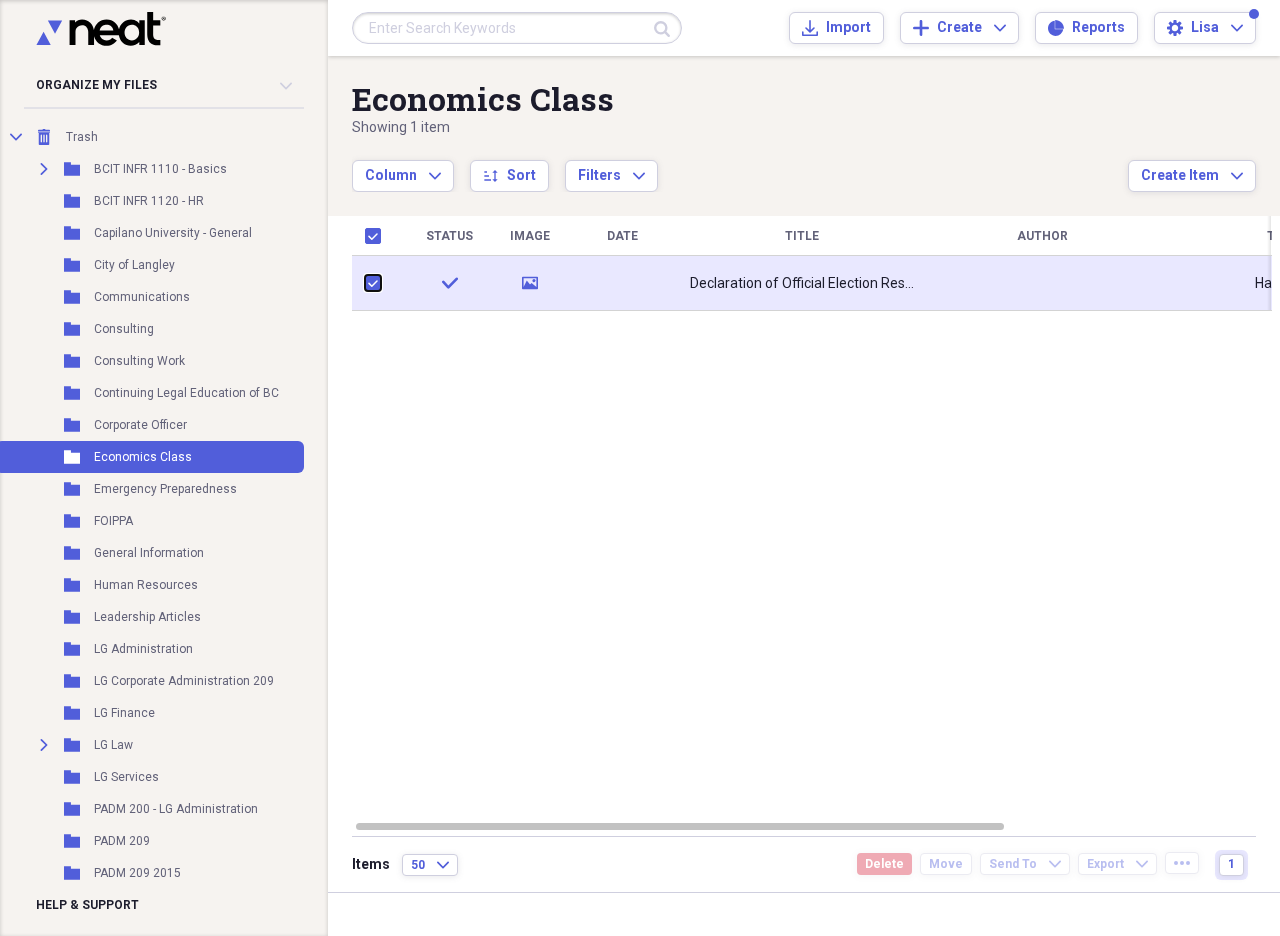 checkbox on "true" 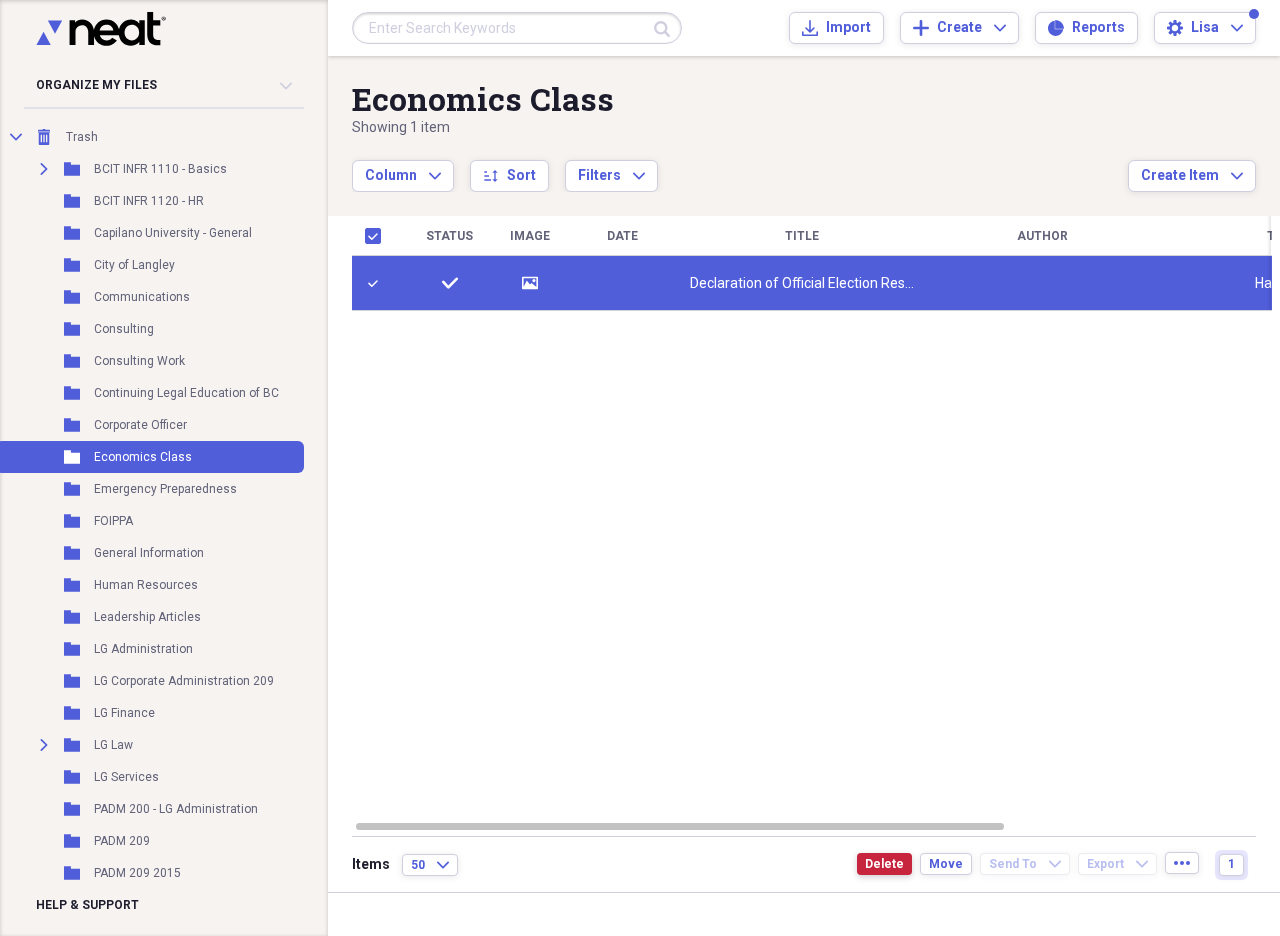 click on "Delete" at bounding box center (884, 864) 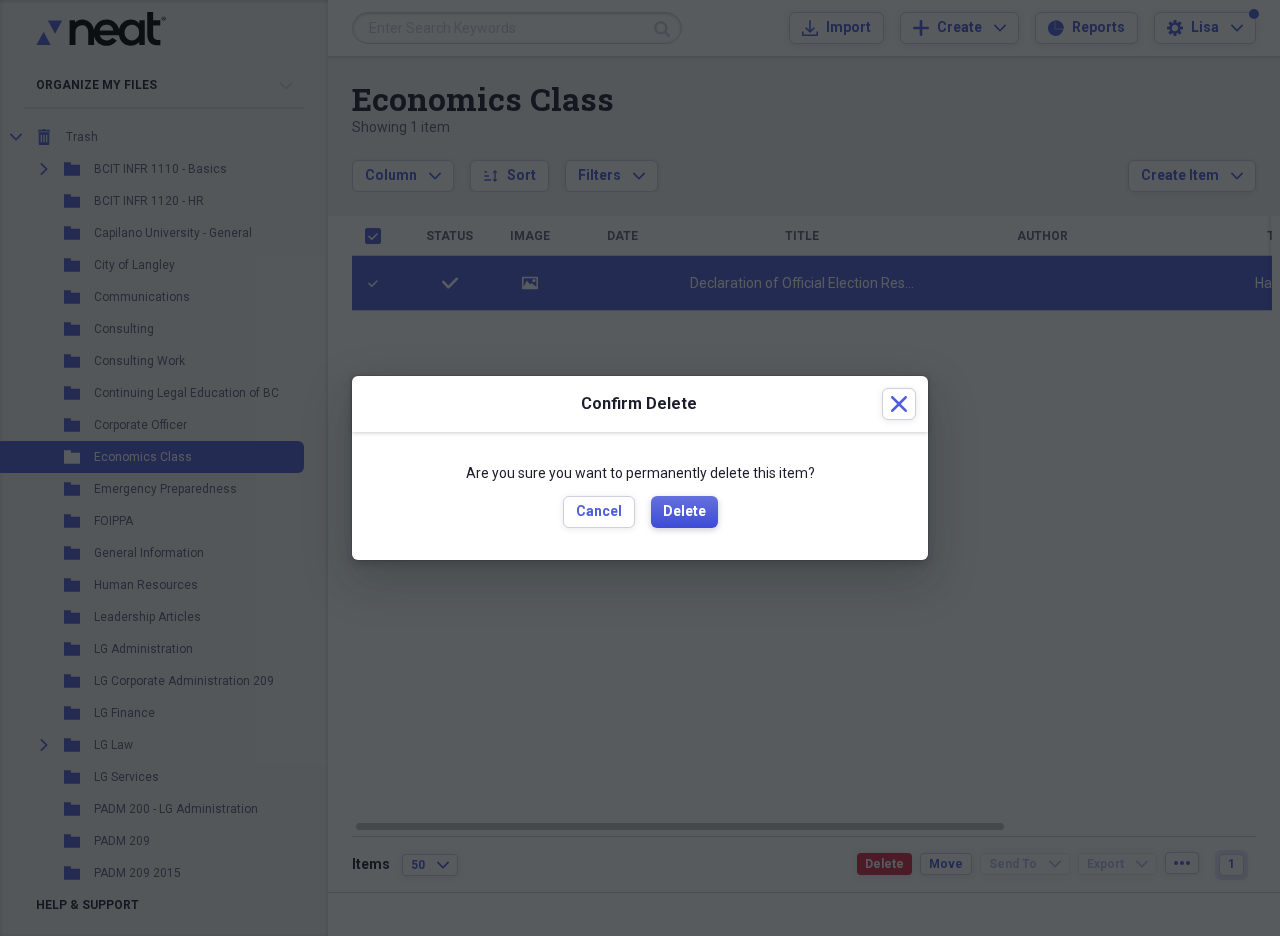 click on "Delete" at bounding box center [684, 512] 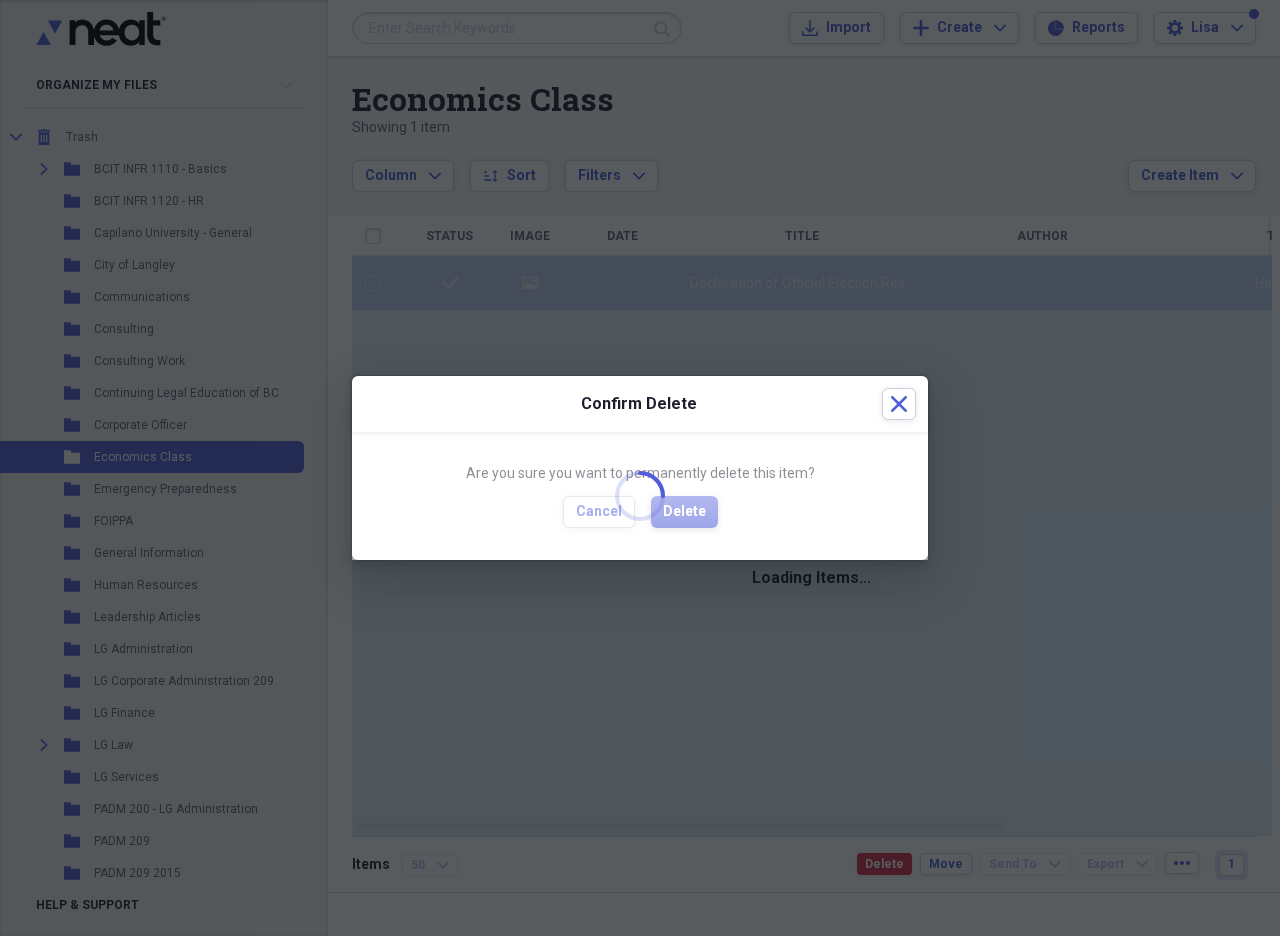 checkbox on "false" 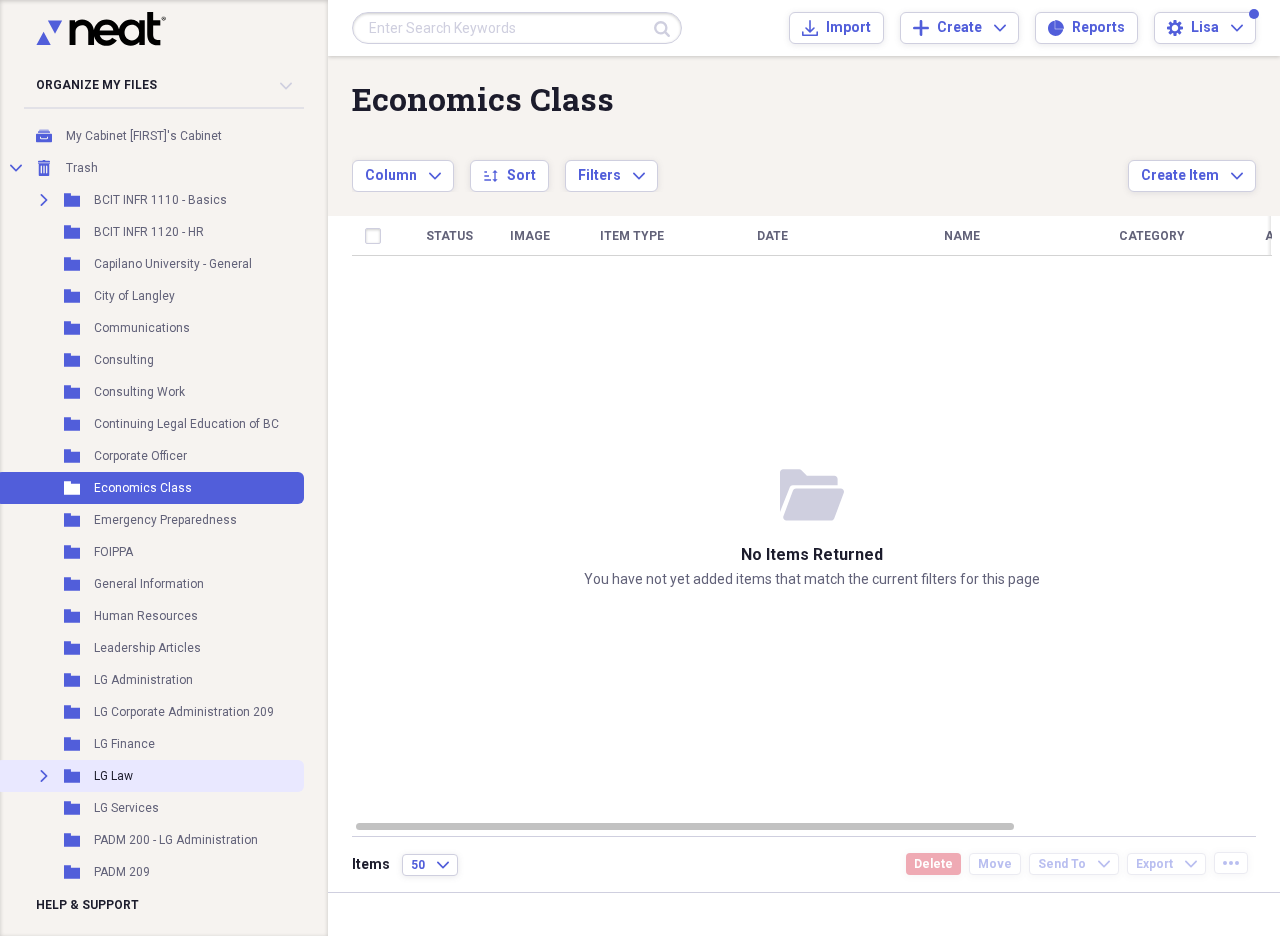 scroll, scrollTop: 156, scrollLeft: 0, axis: vertical 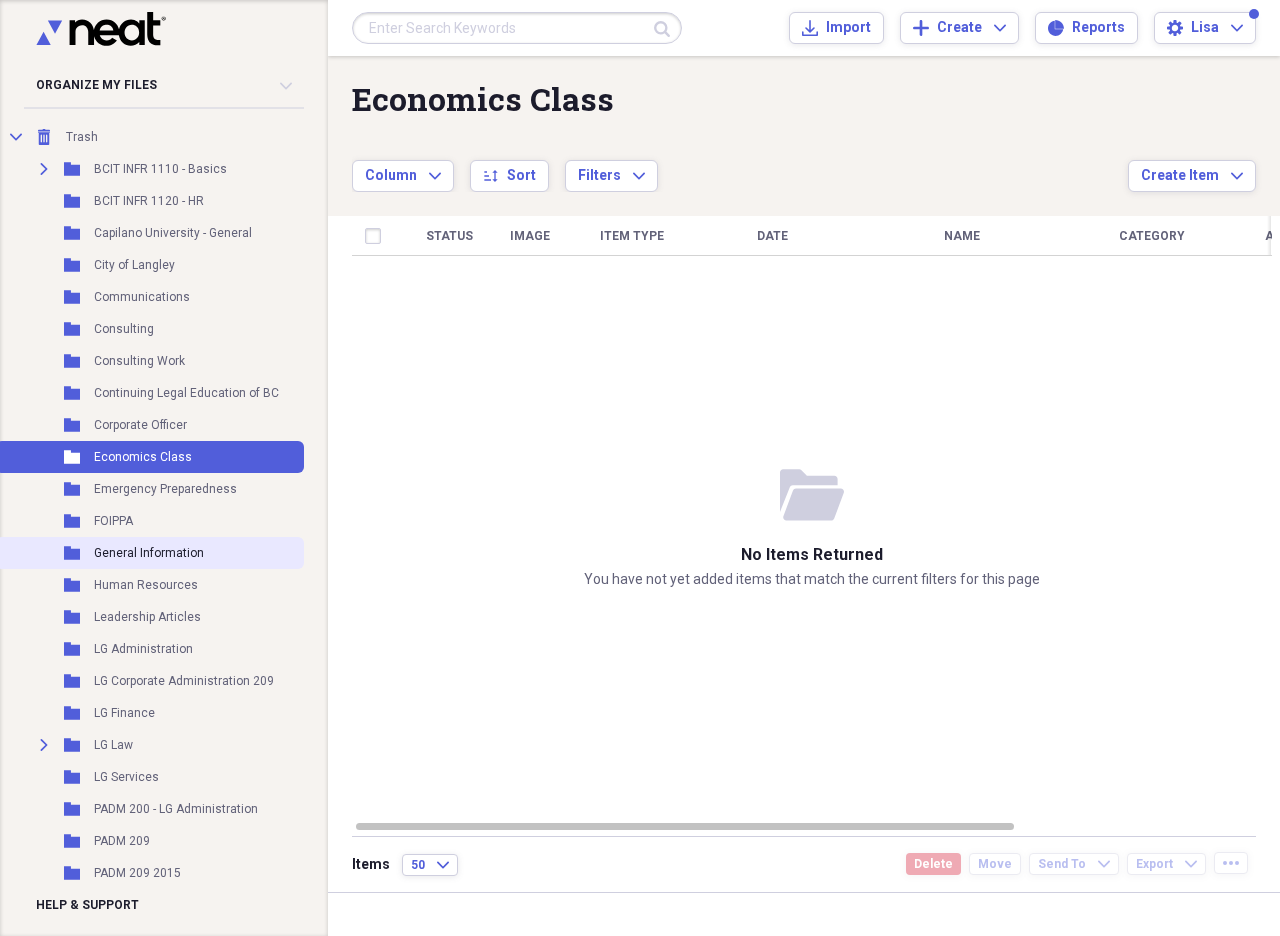 click on "Folder General Information" at bounding box center (150, 553) 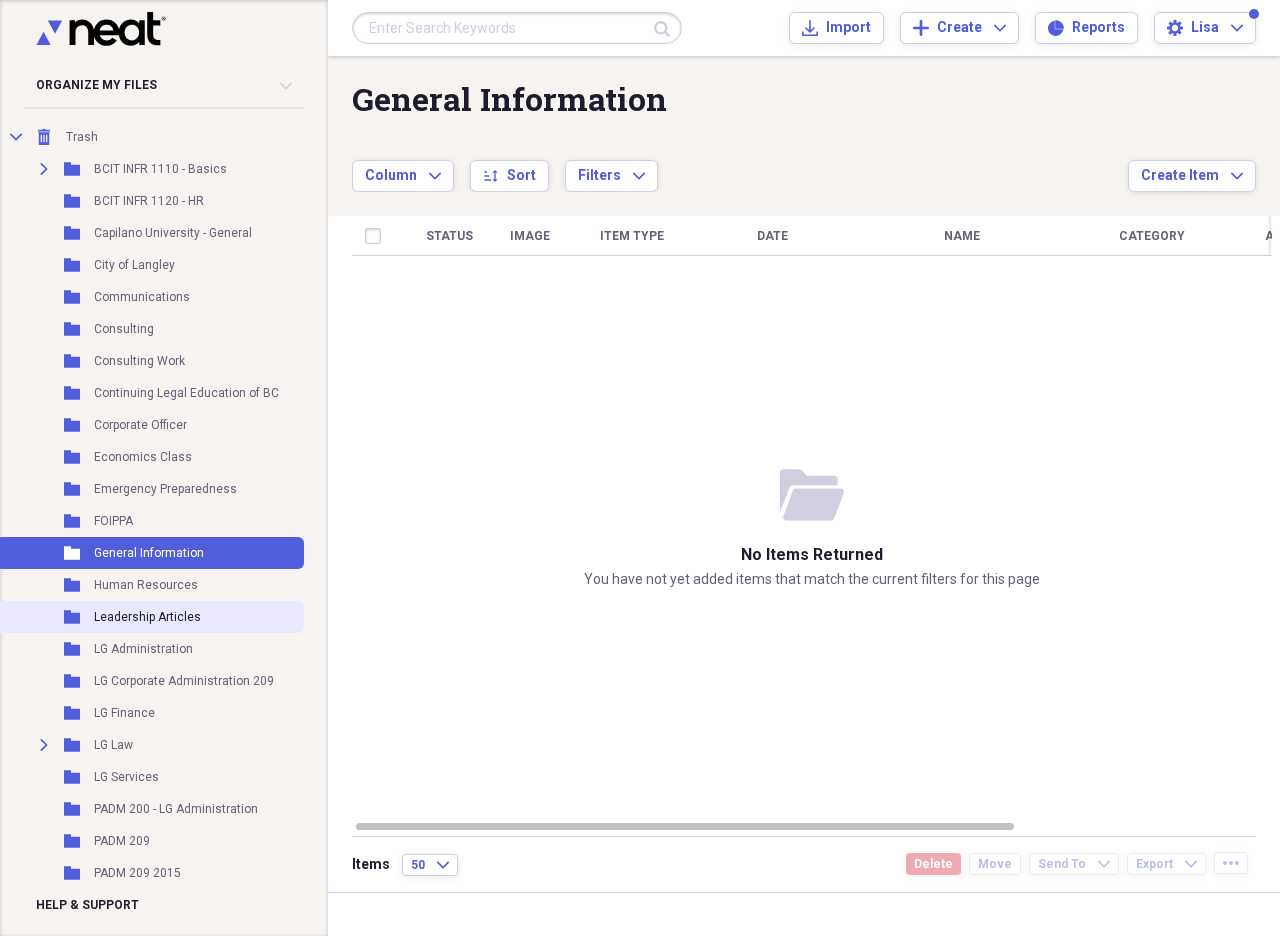 click on "Folder Leadership Articles" at bounding box center (150, 617) 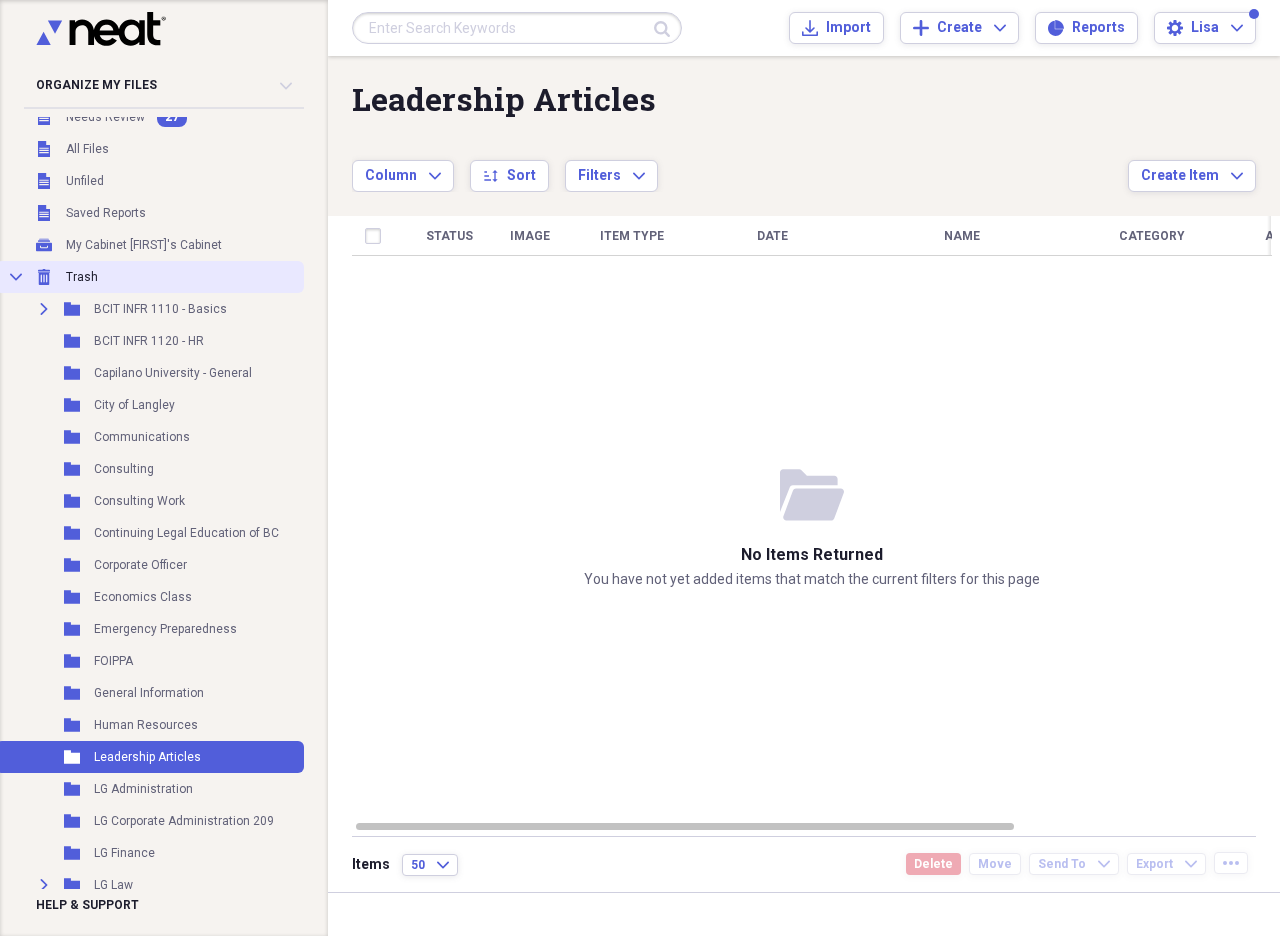 scroll, scrollTop: 0, scrollLeft: 0, axis: both 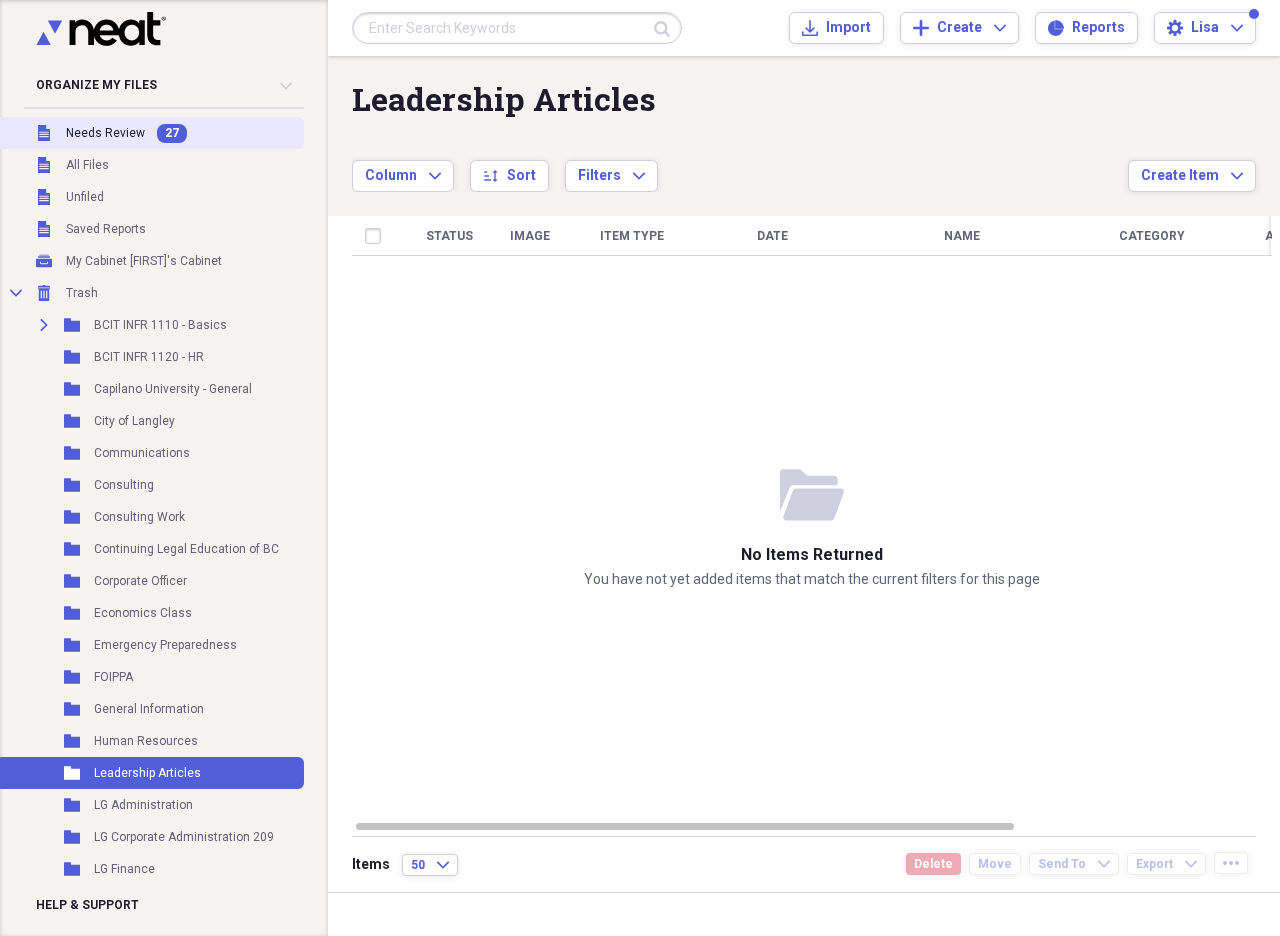 click on "Needs Review" at bounding box center (105, 133) 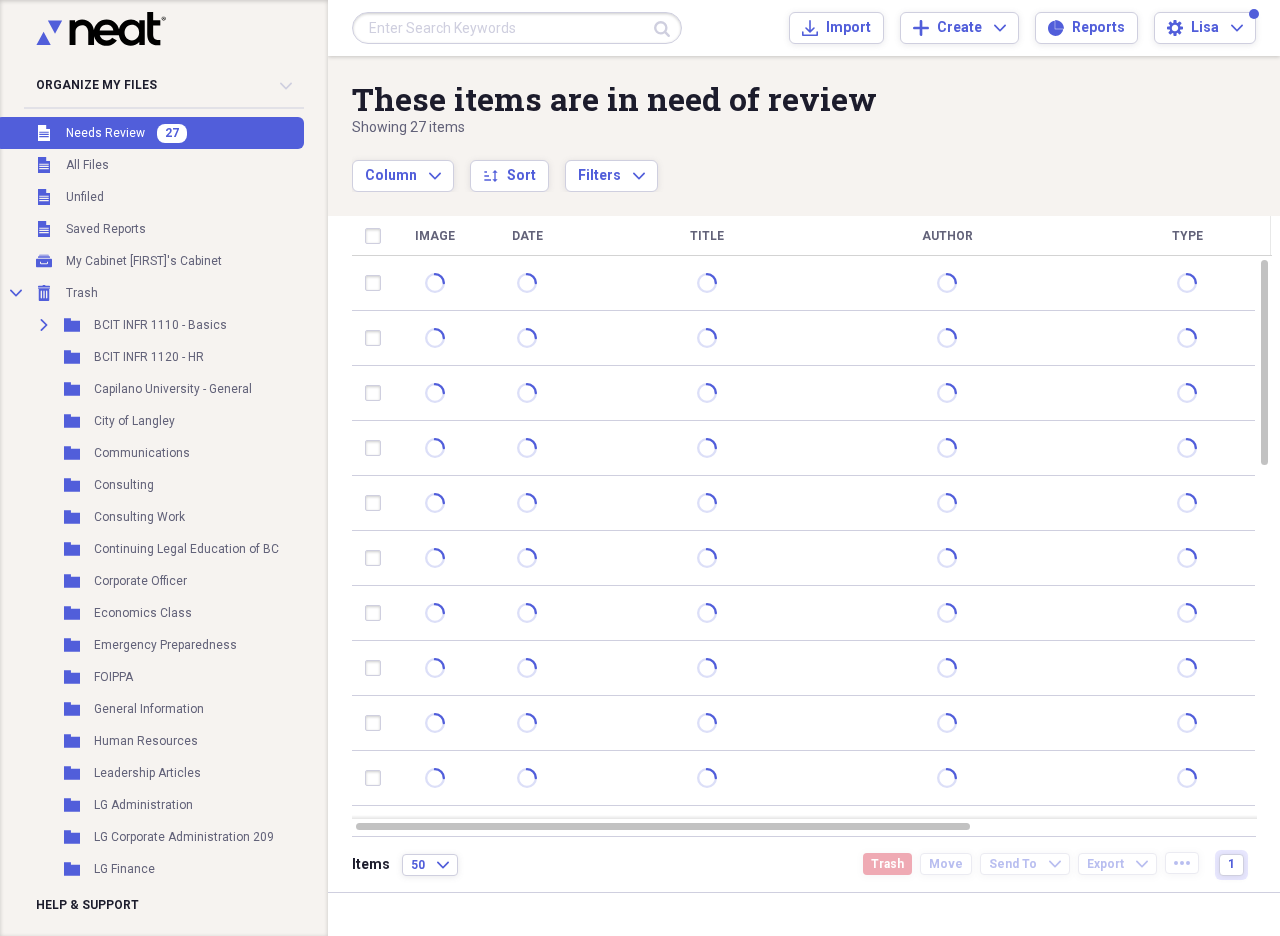 click on "Image" at bounding box center [435, 236] 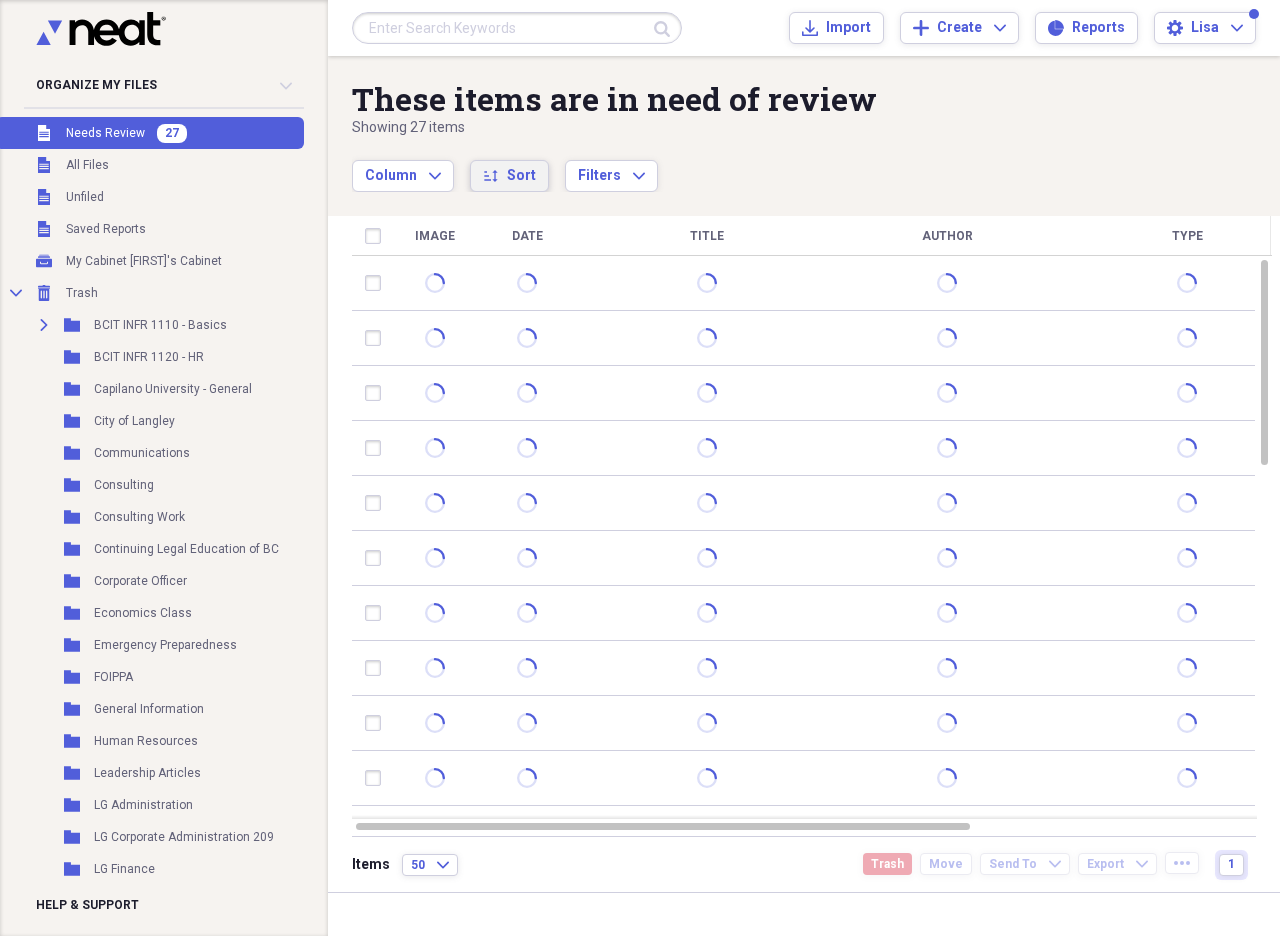 click on "sort Sort" at bounding box center (509, 176) 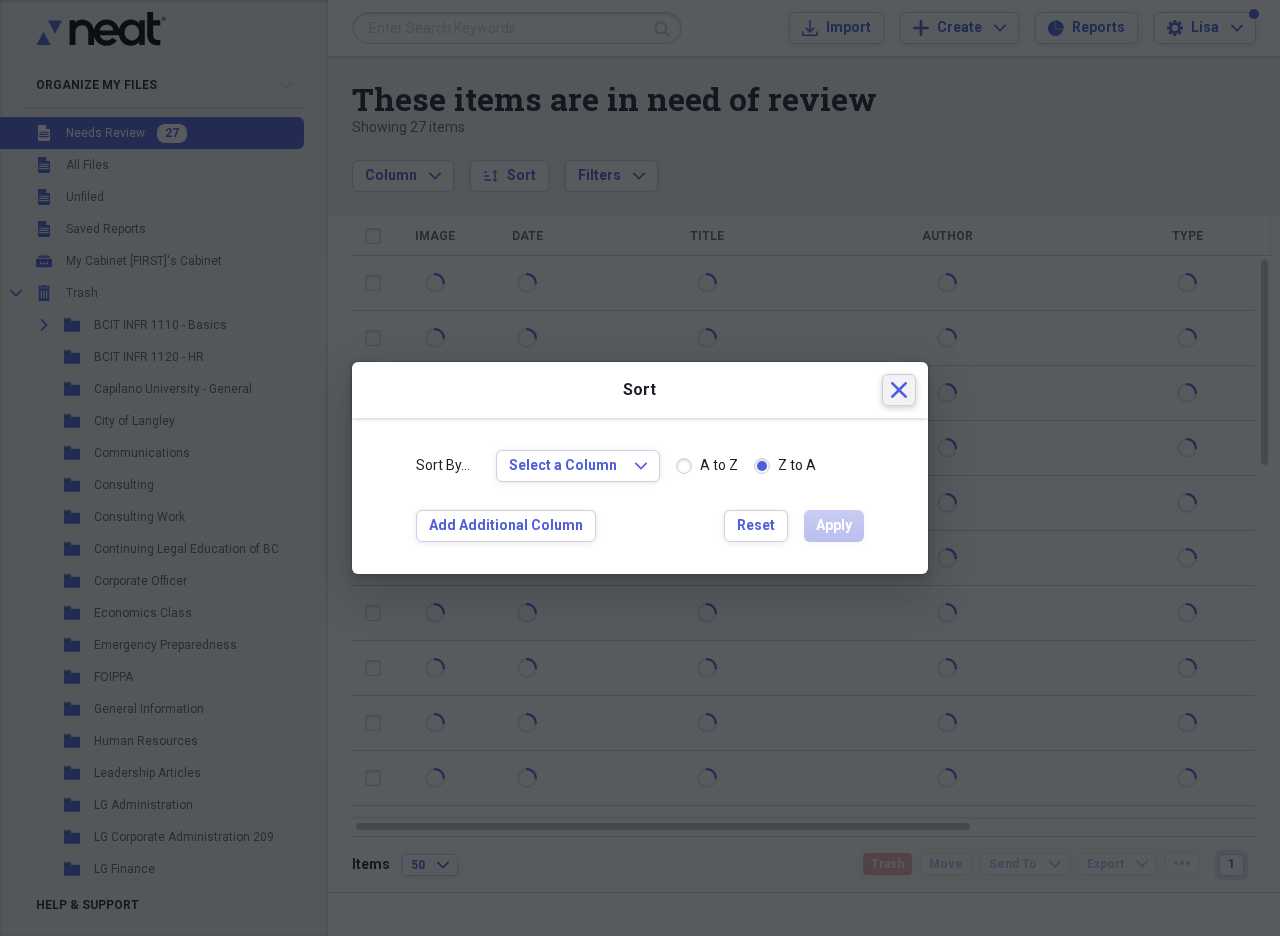 click on "Close" 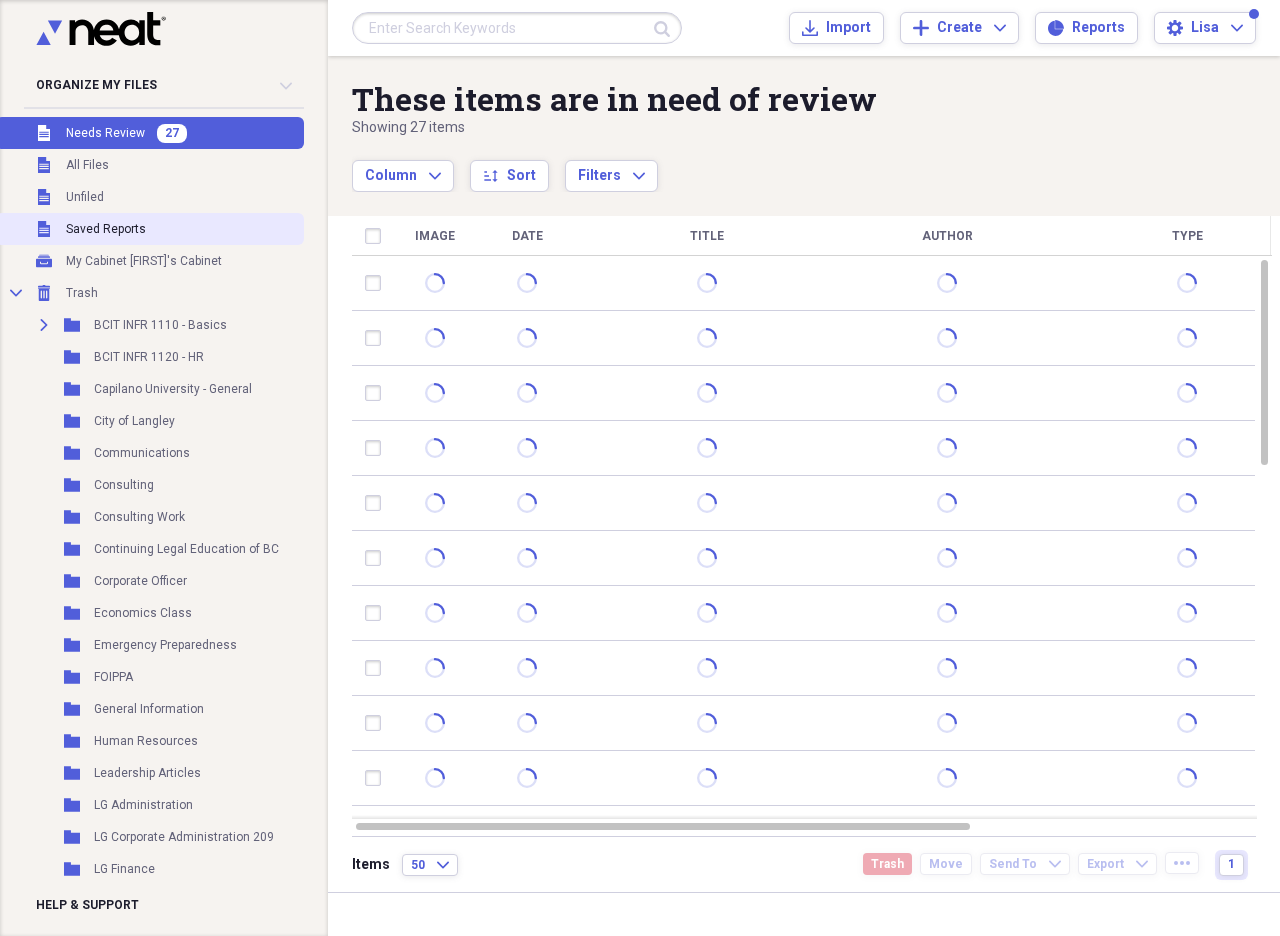 click on "Saved Reports" at bounding box center (106, 229) 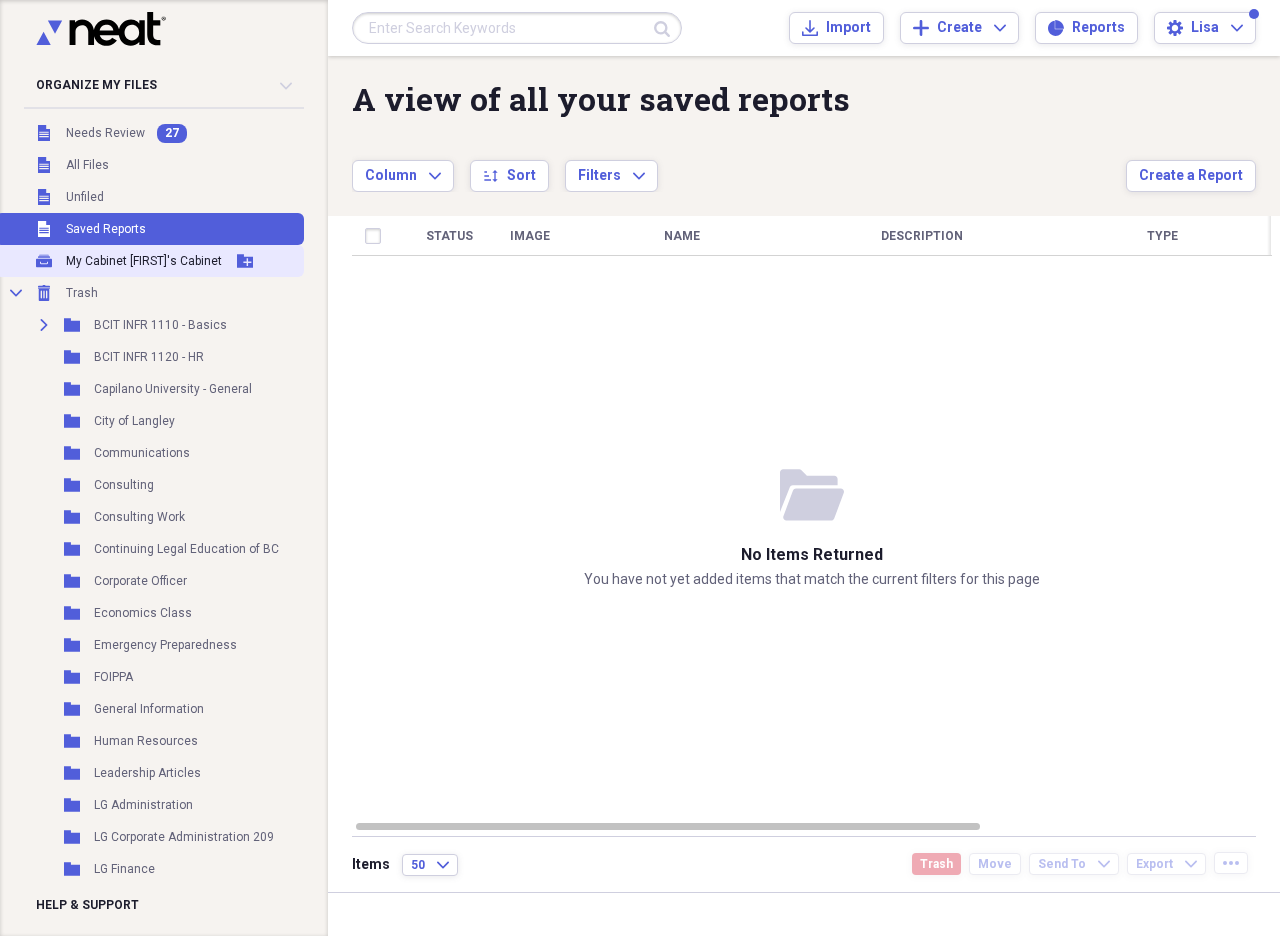 click on "[FIRST]'s Cabinet" at bounding box center (144, 261) 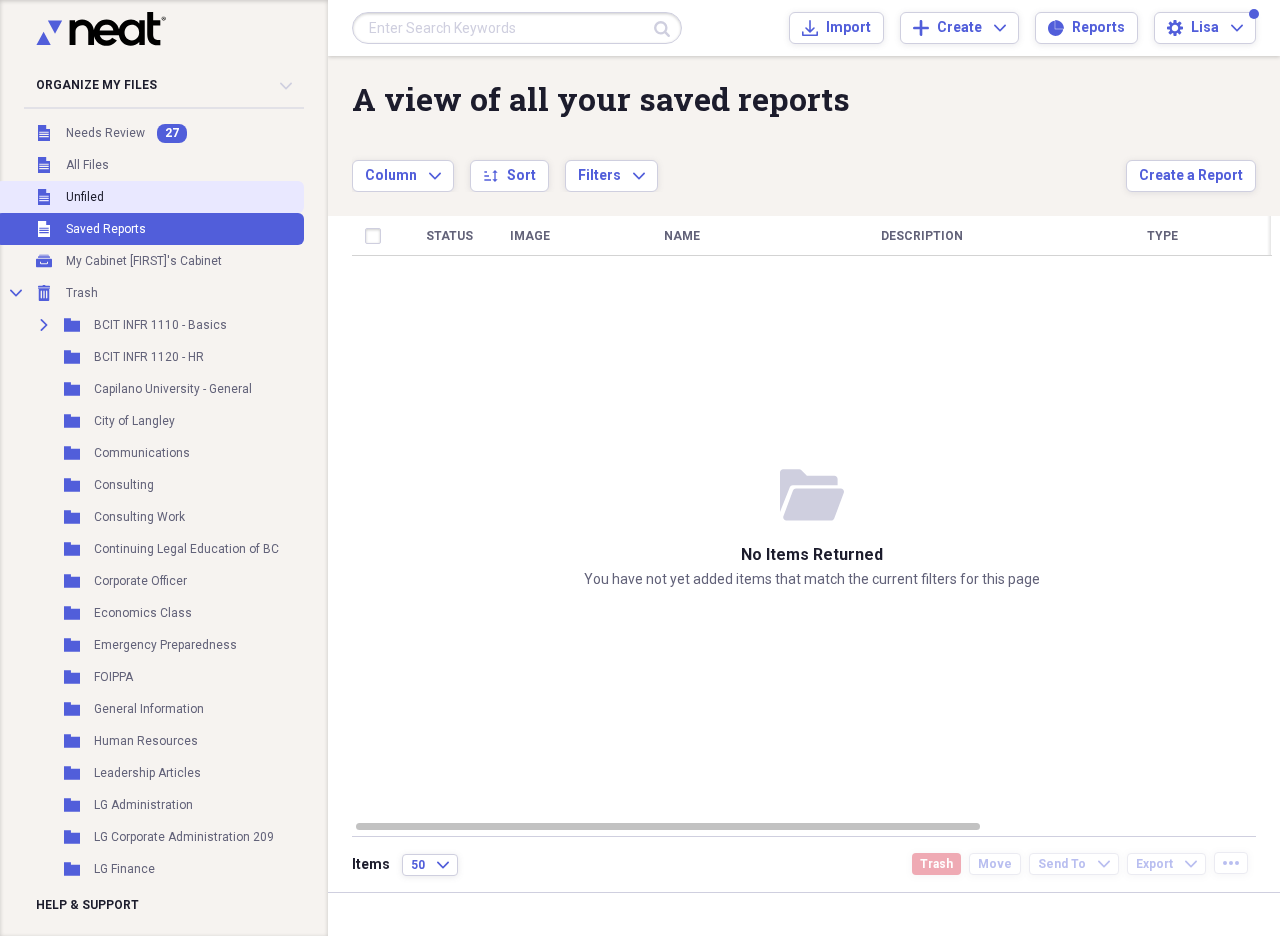 click on "Unfiled" at bounding box center [85, 197] 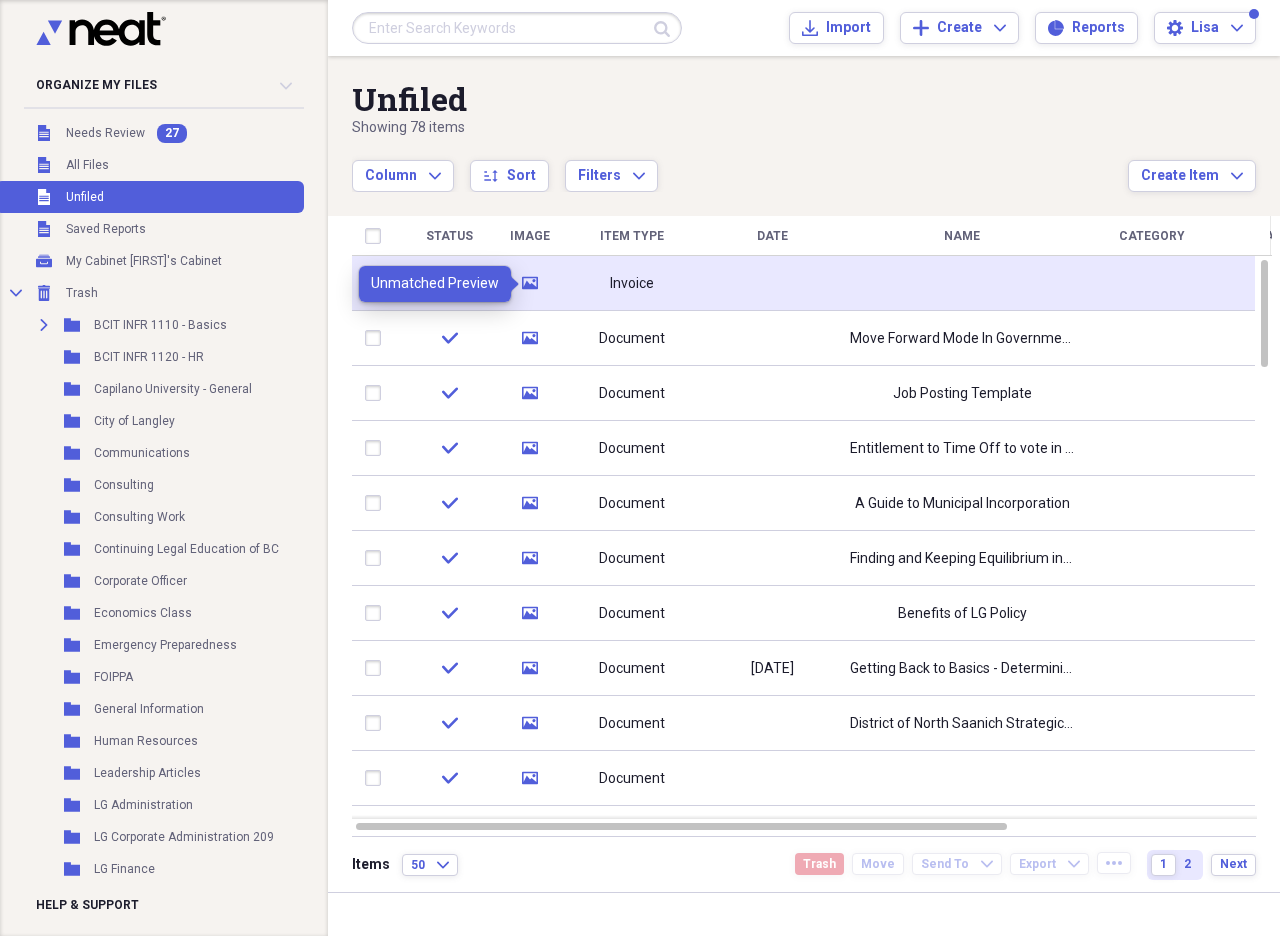click 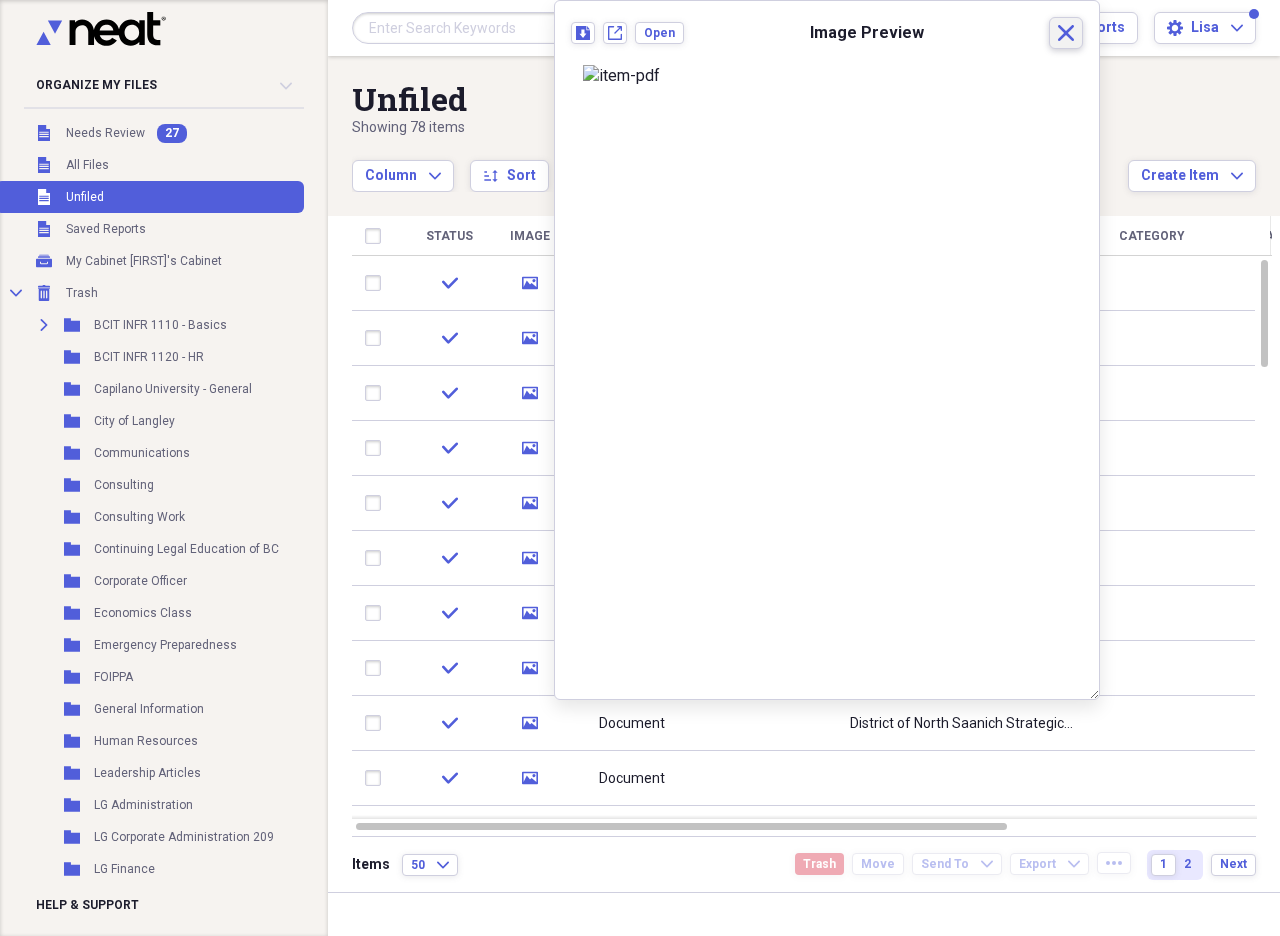 click on "Close" 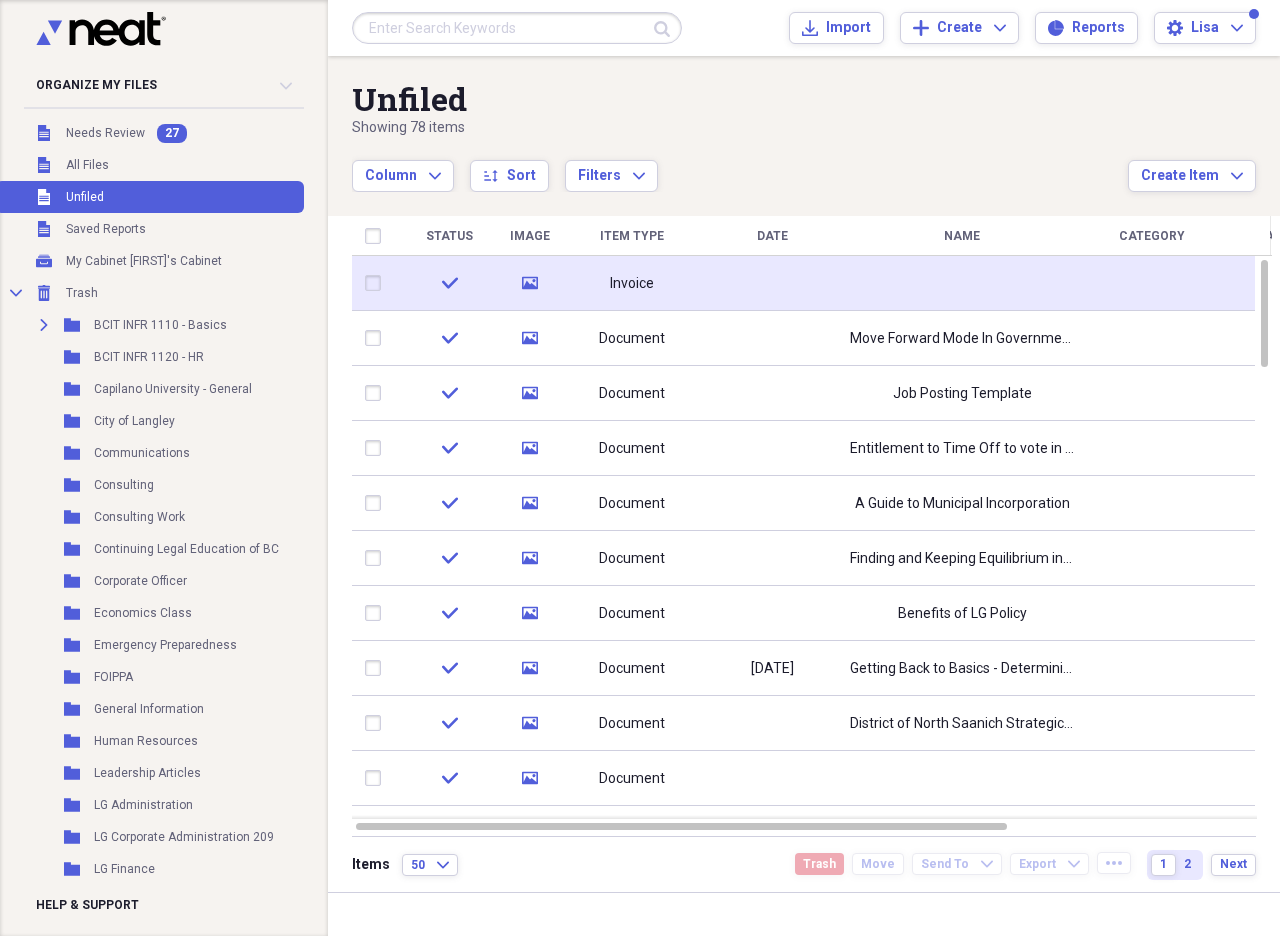 click at bounding box center [377, 283] 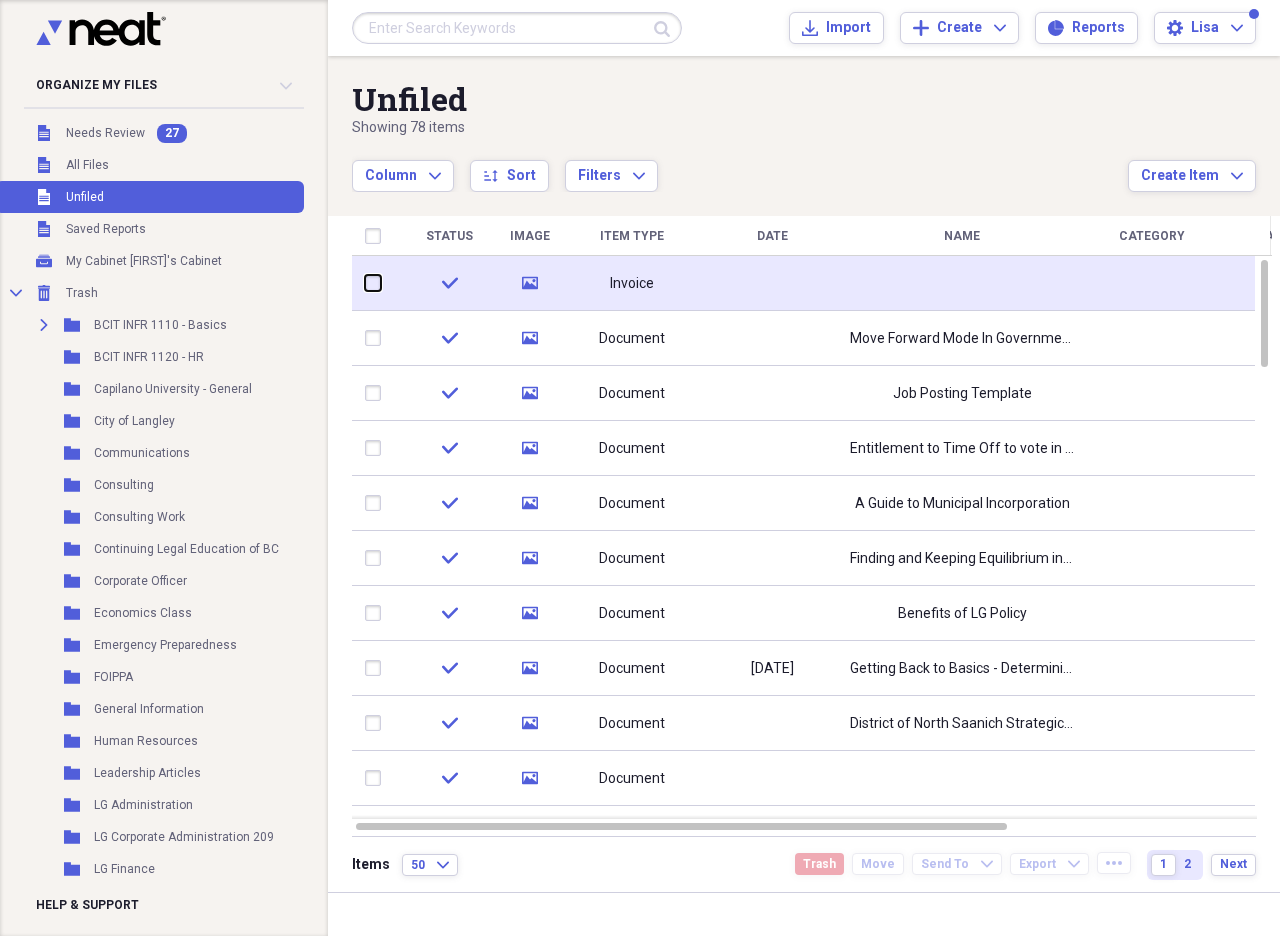 click at bounding box center [365, 283] 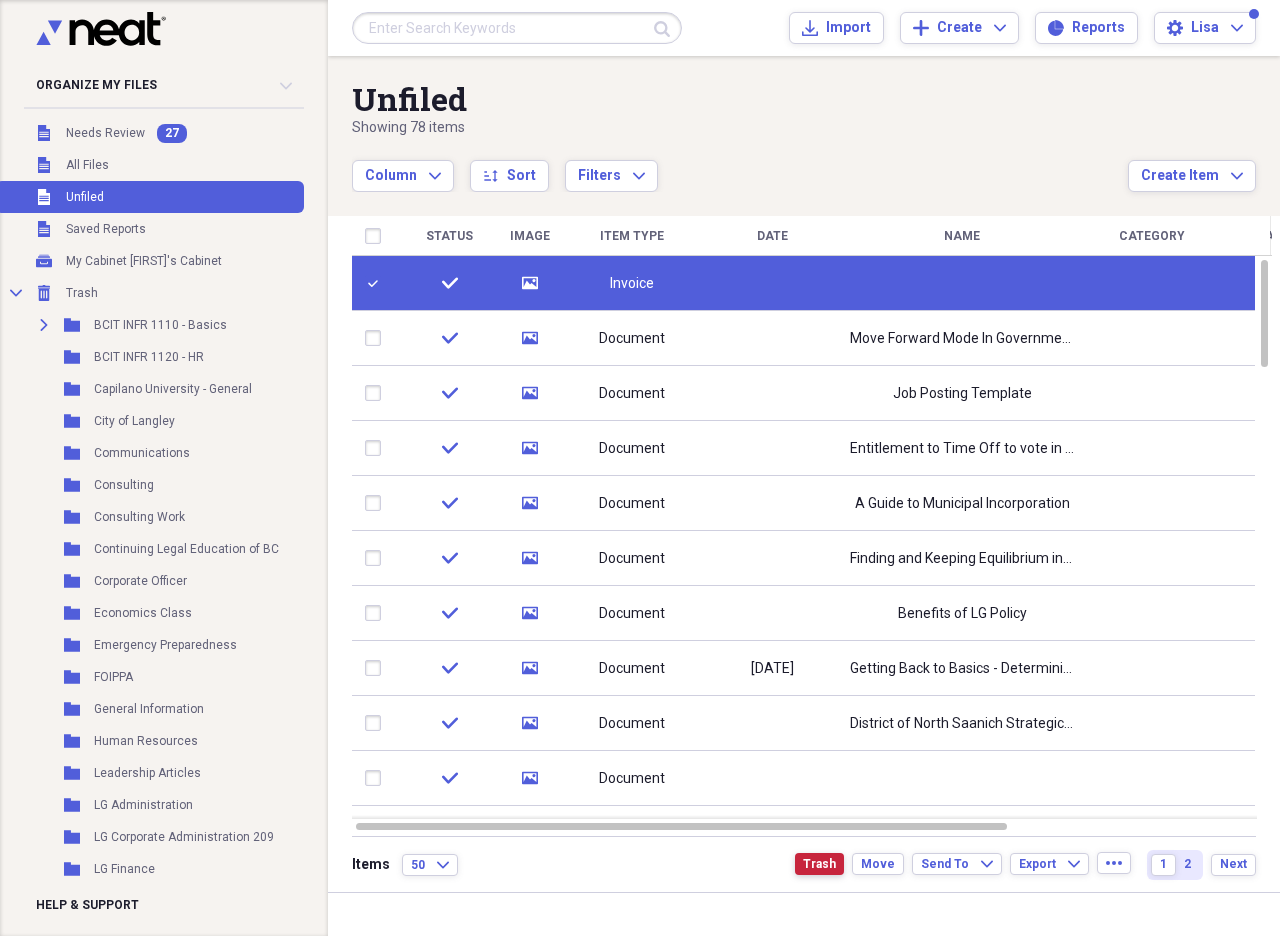 click on "Trash" at bounding box center (819, 864) 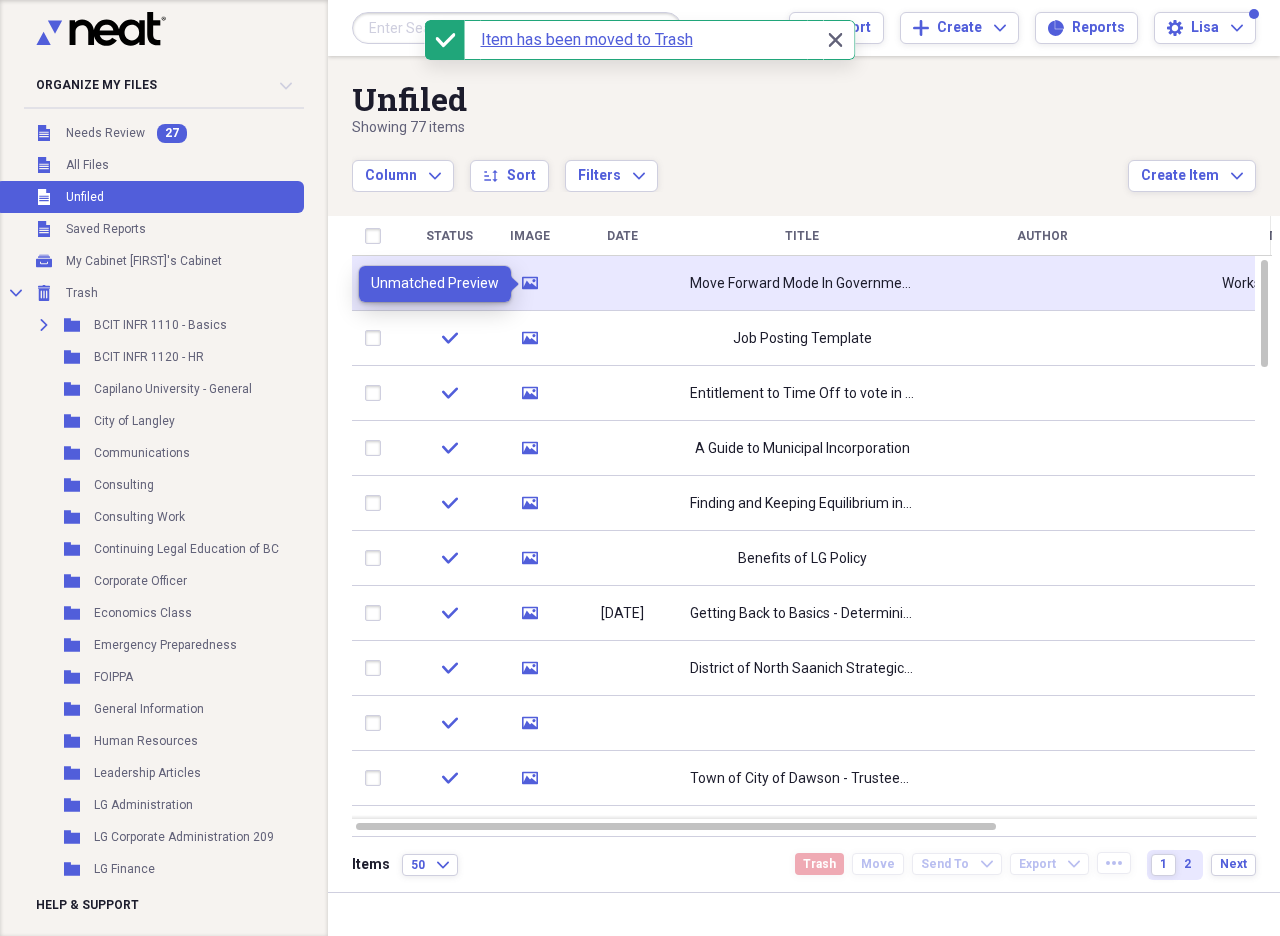 click 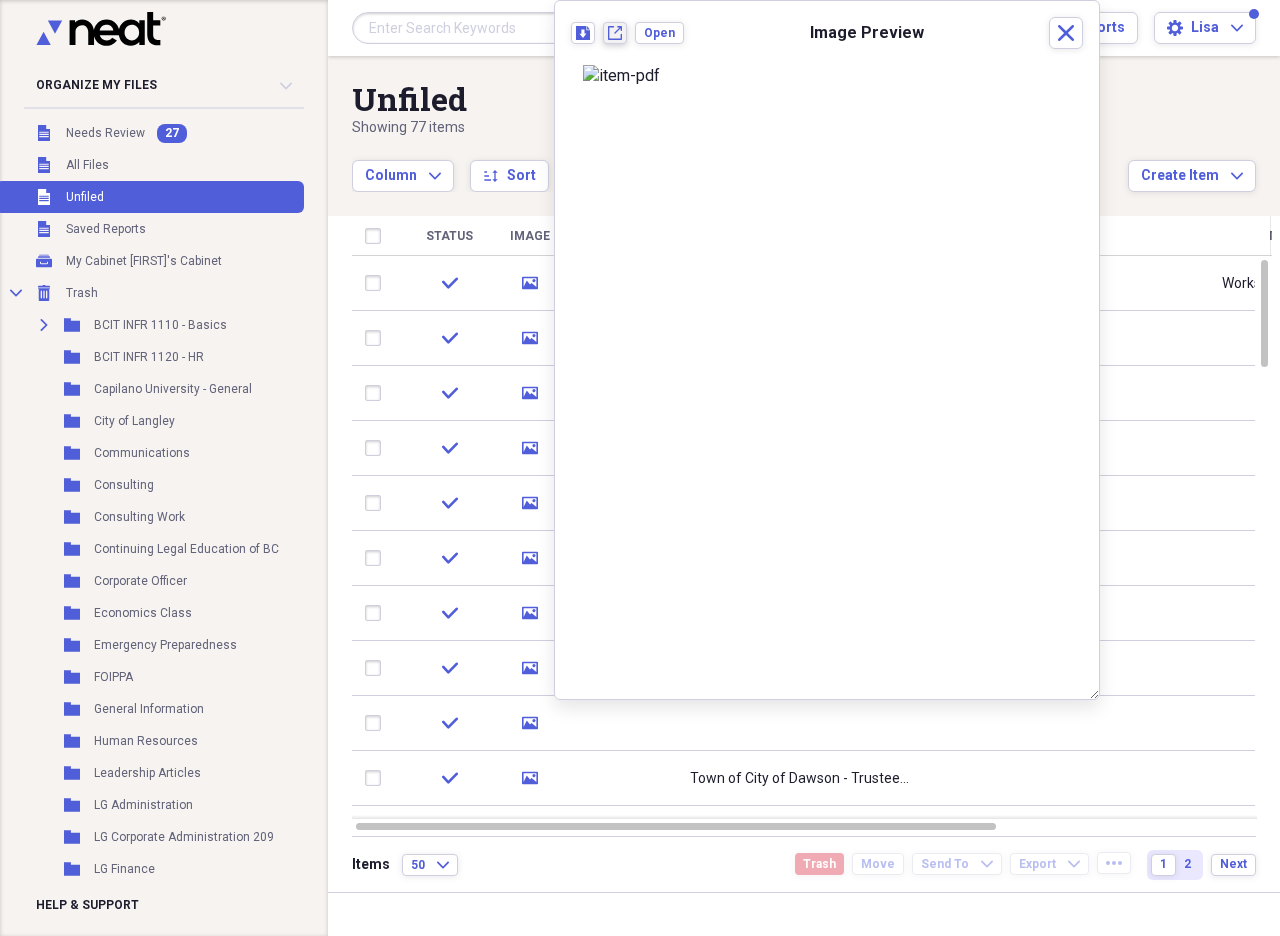 click on "New tab" 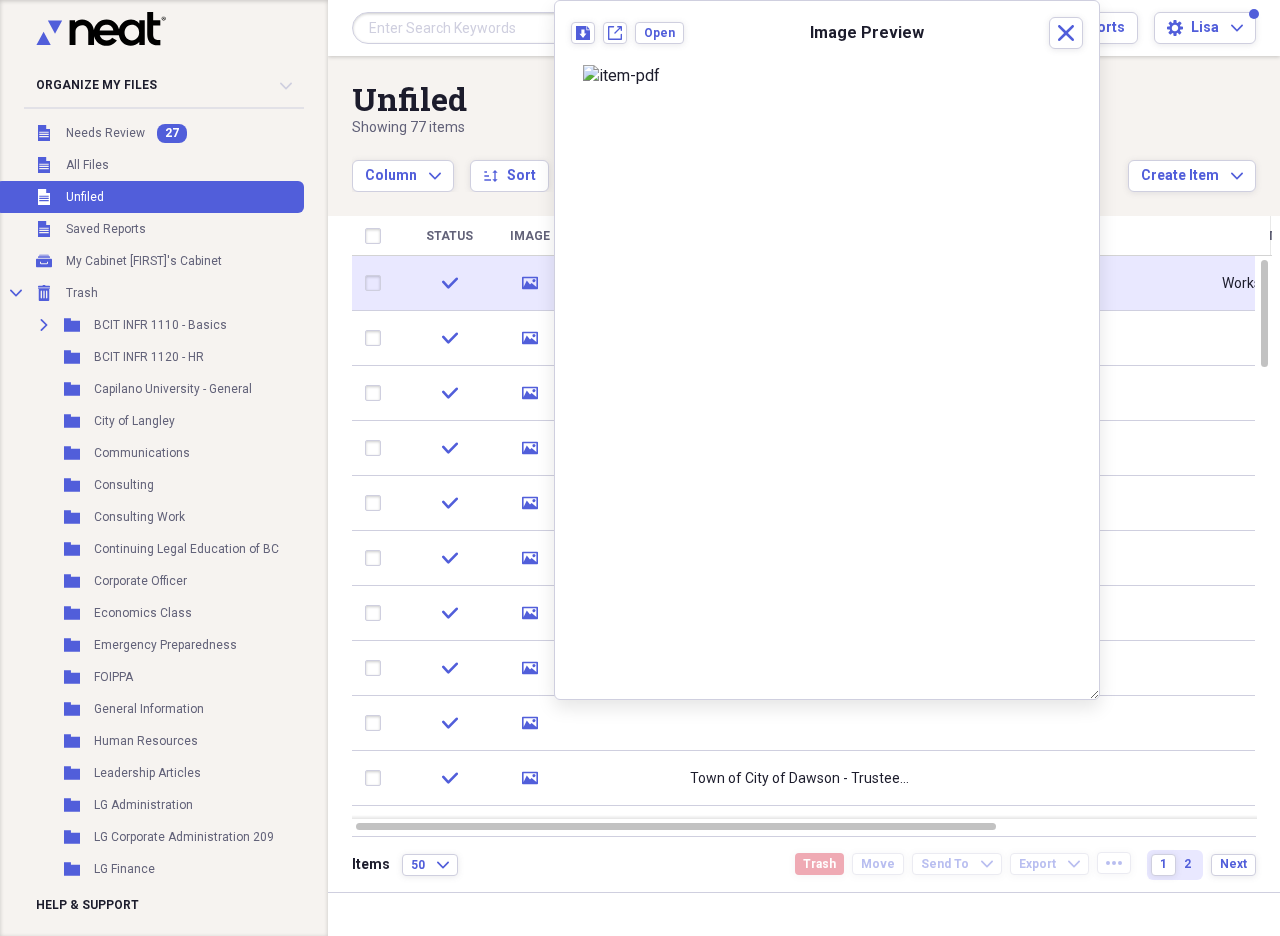 click at bounding box center (377, 283) 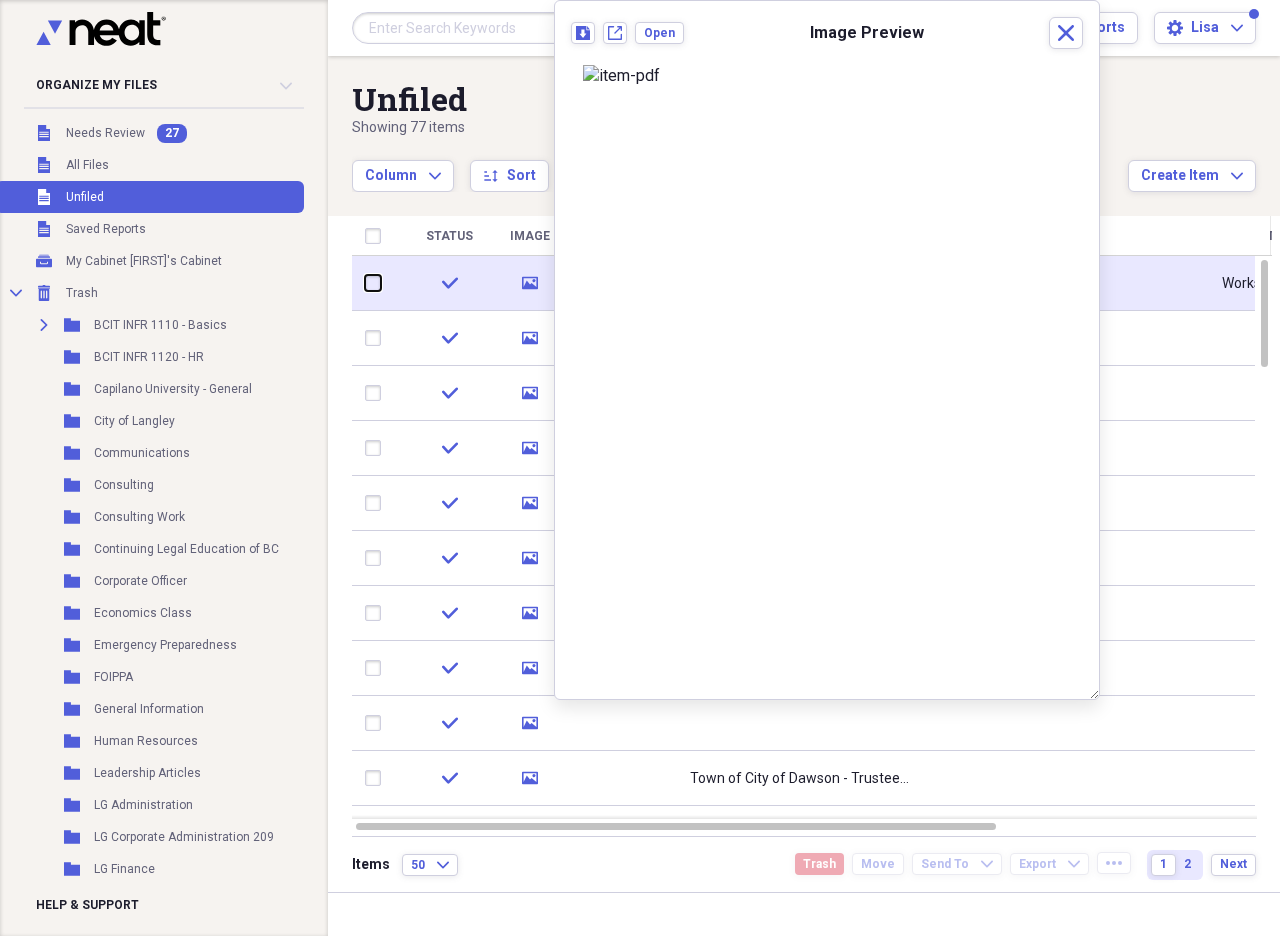 click at bounding box center [365, 283] 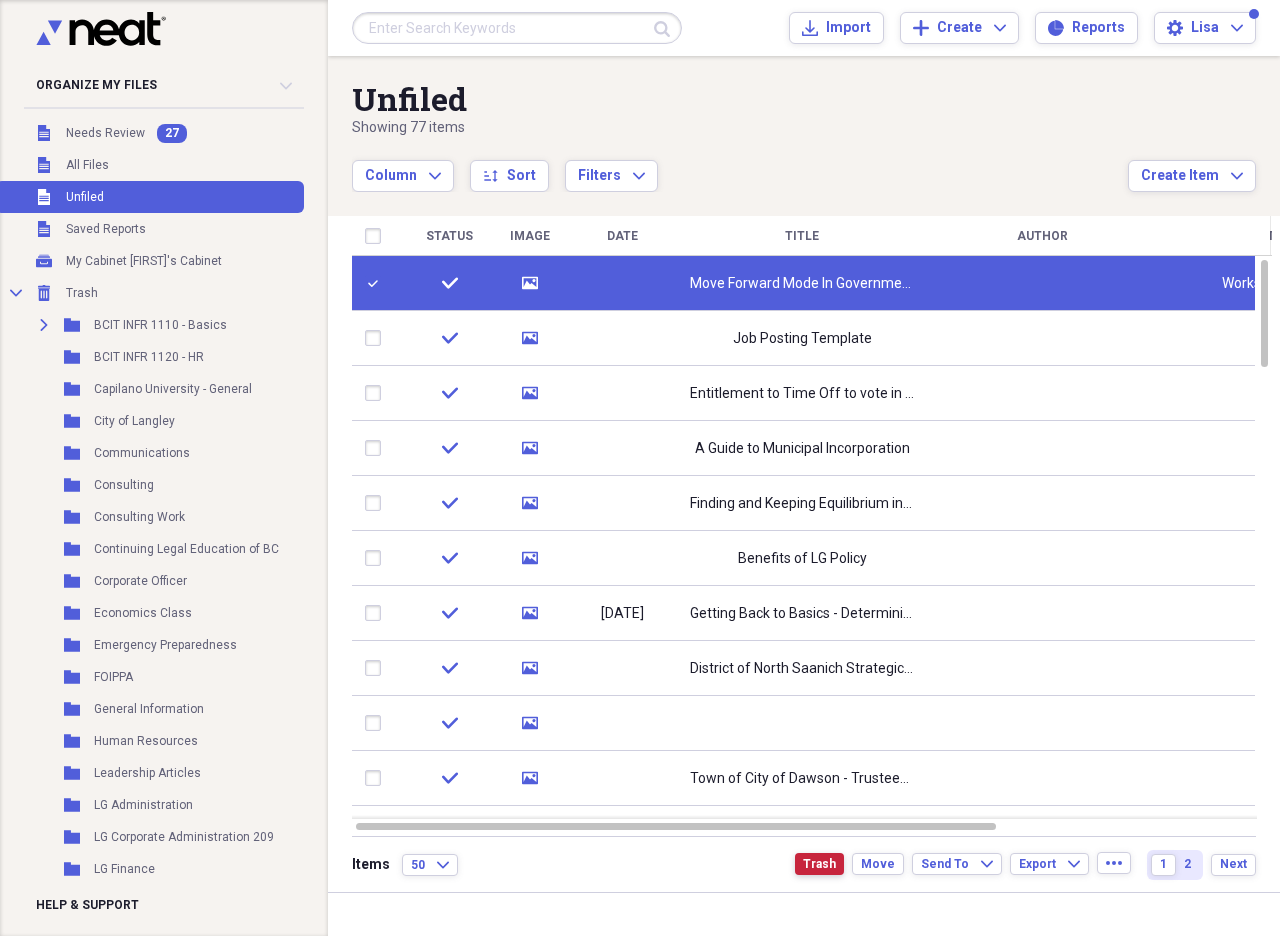 click on "Trash" at bounding box center (819, 864) 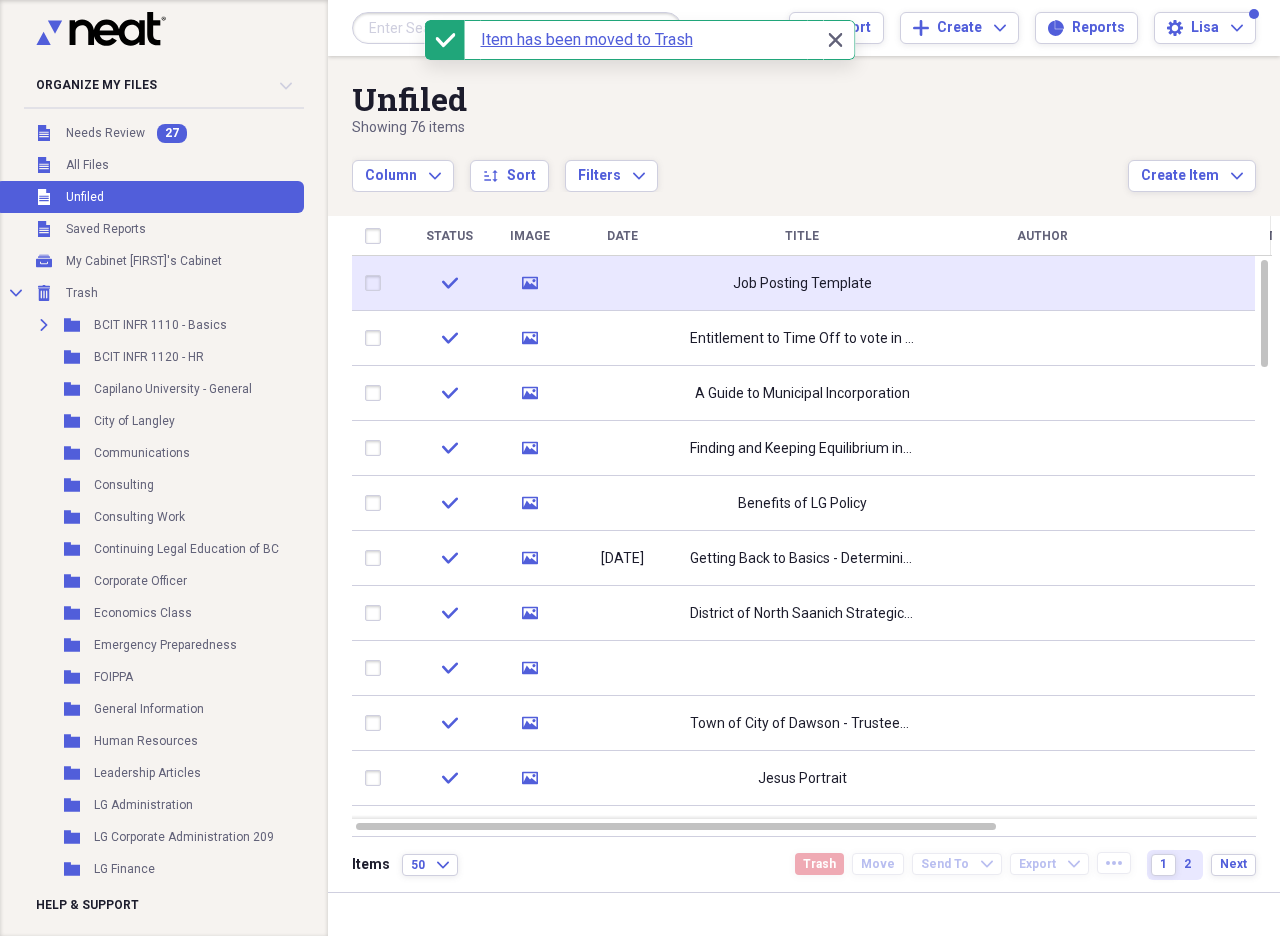 click 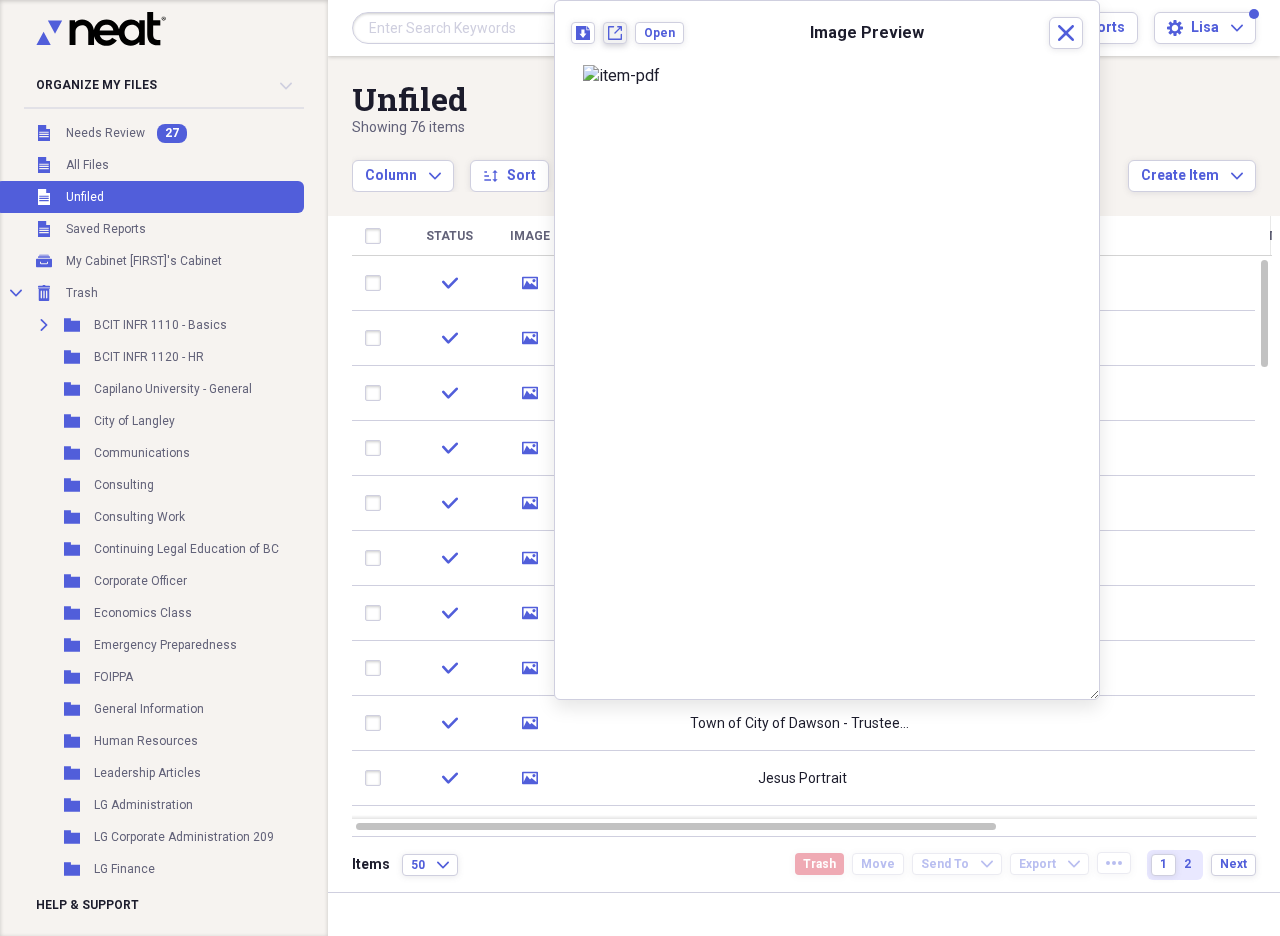 click on "New tab" 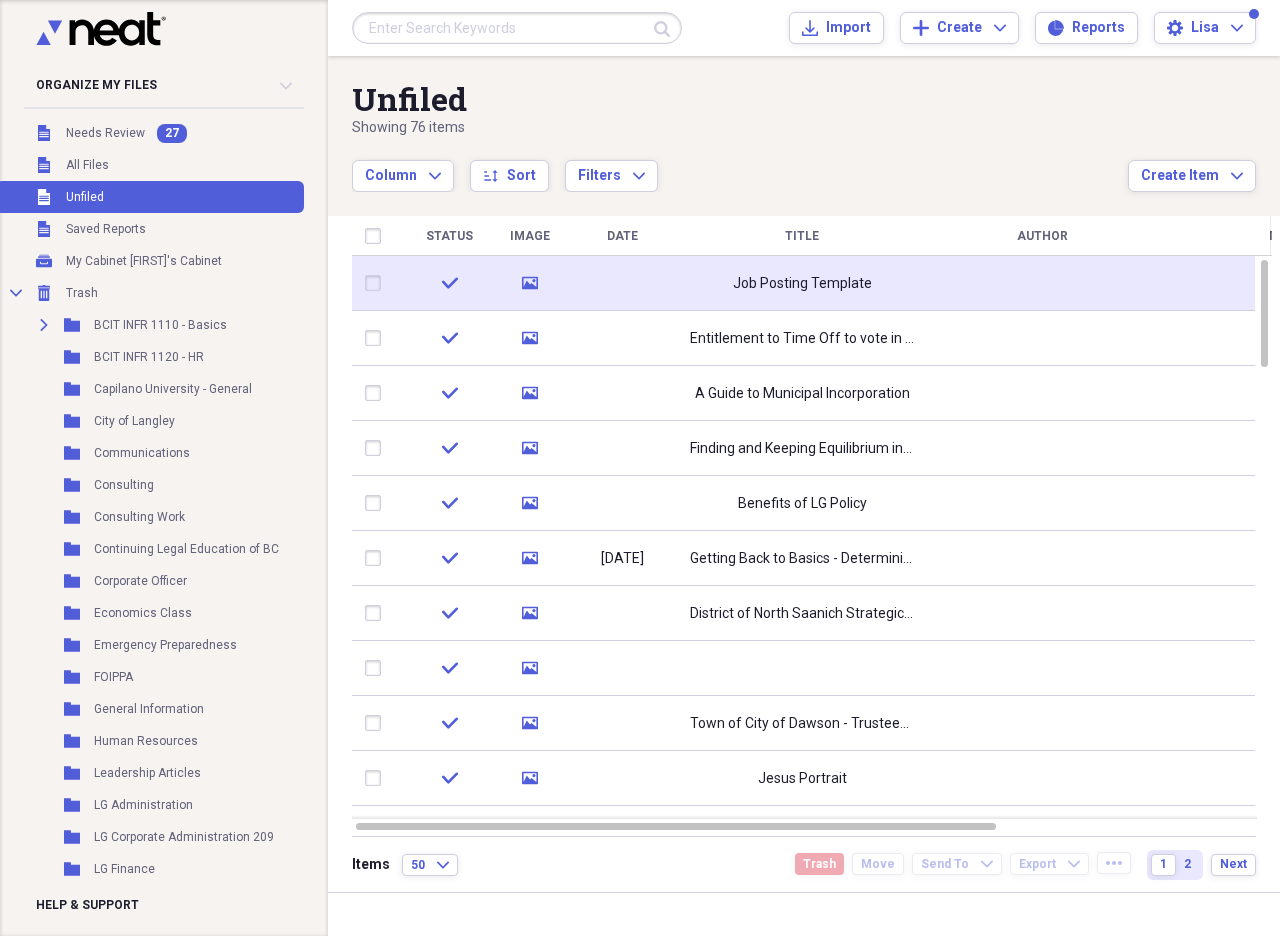 click at bounding box center [377, 283] 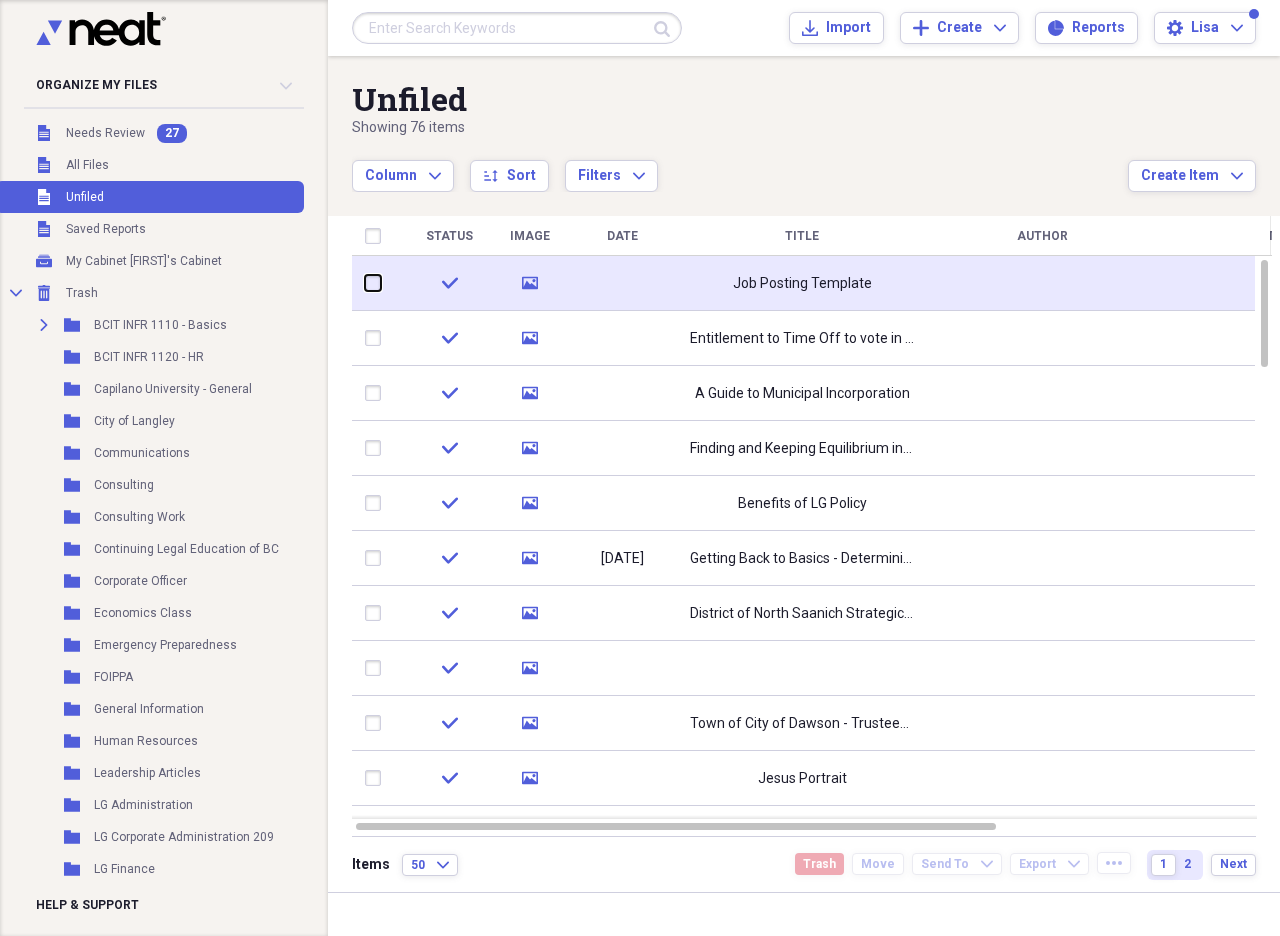 click at bounding box center [365, 283] 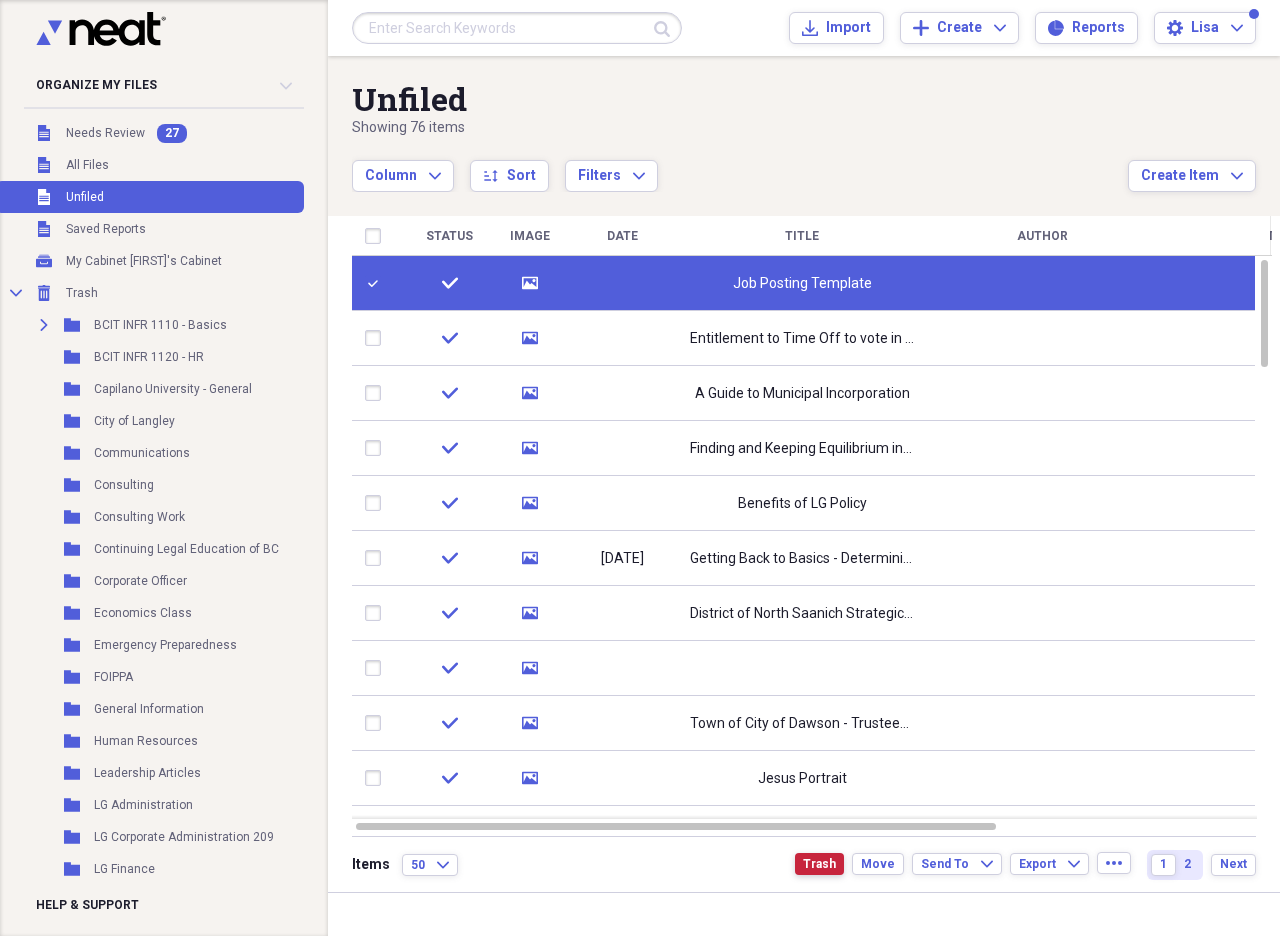 click on "Trash" at bounding box center [819, 864] 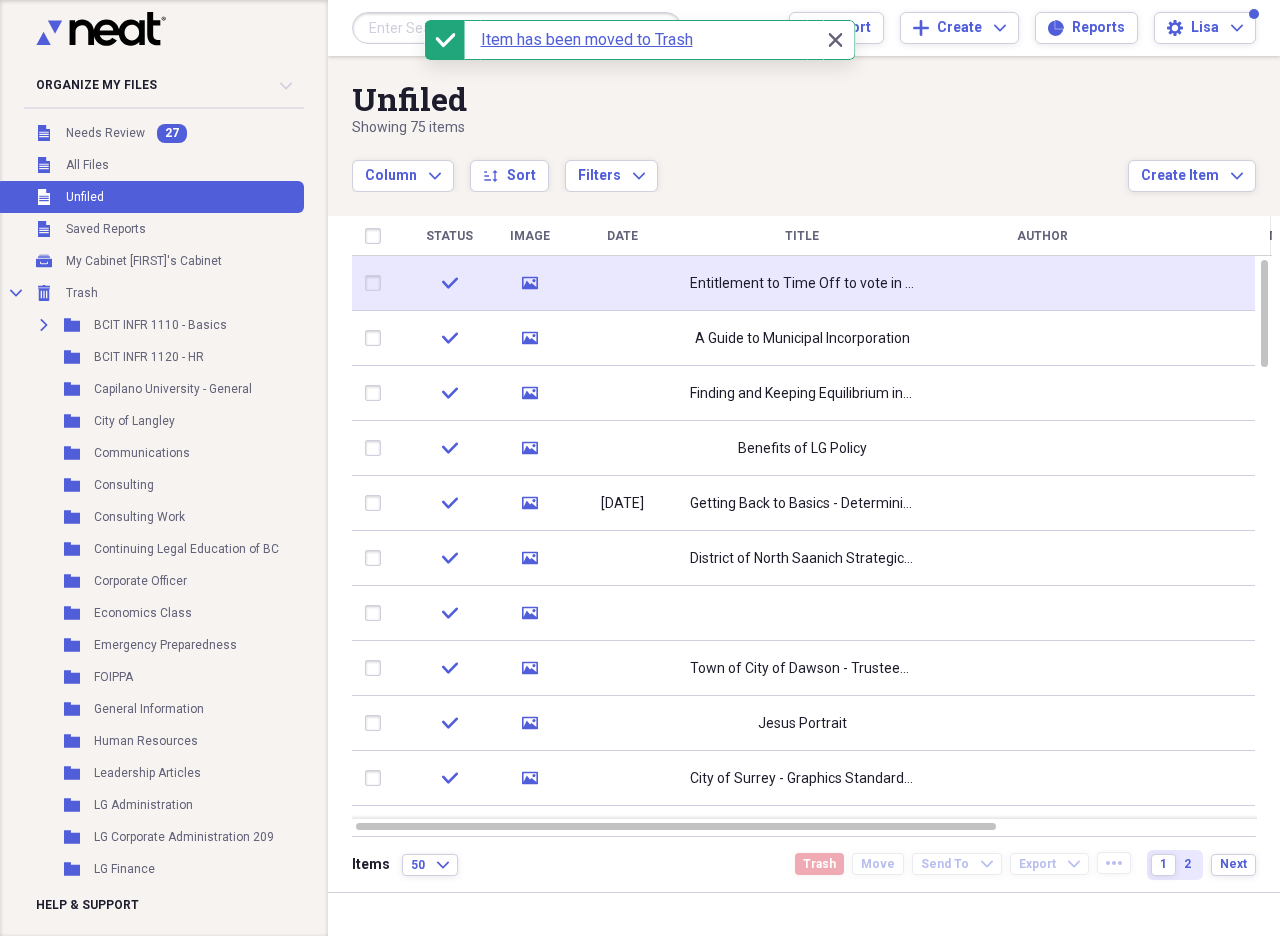 click 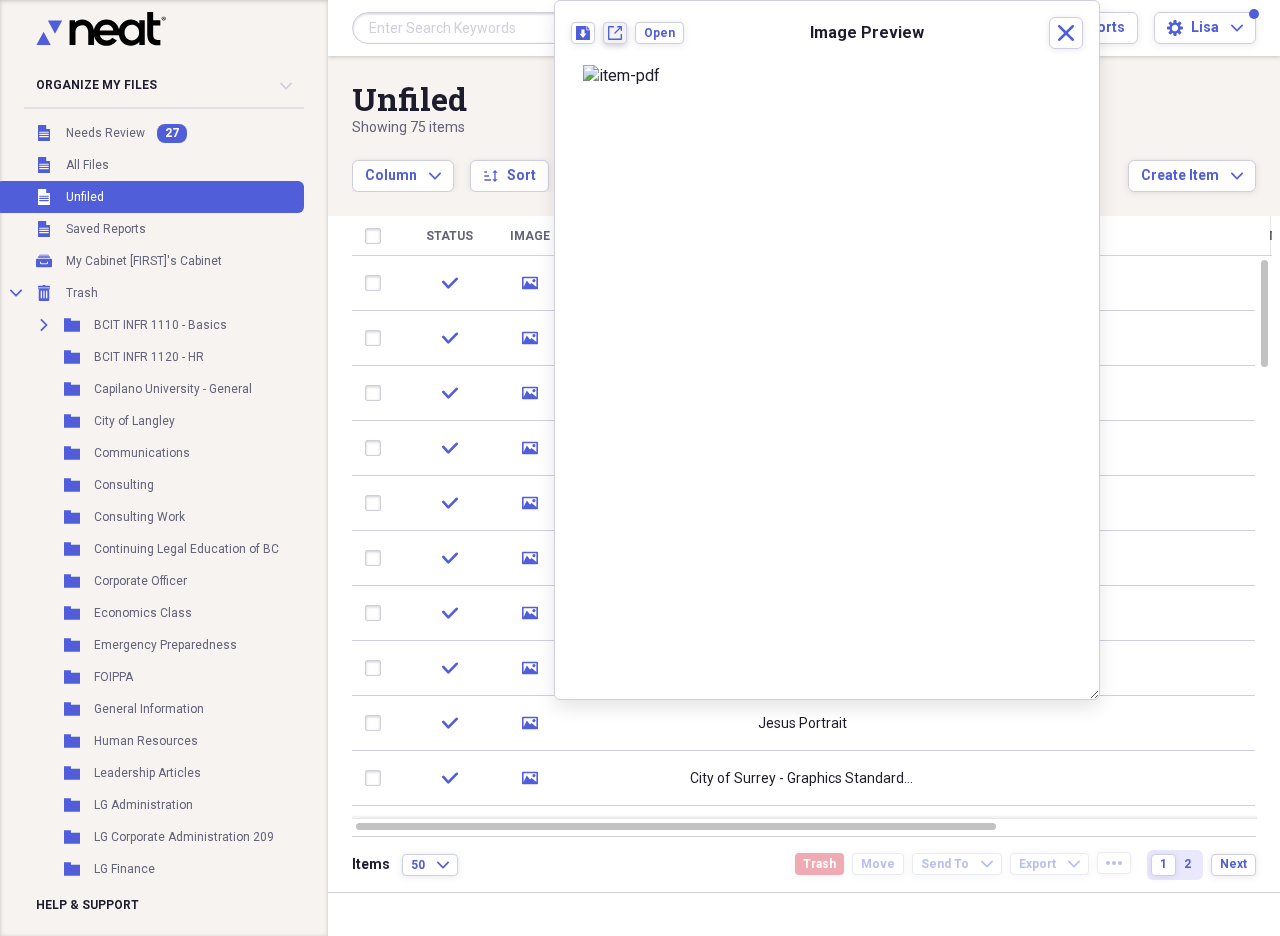 click on "New tab" 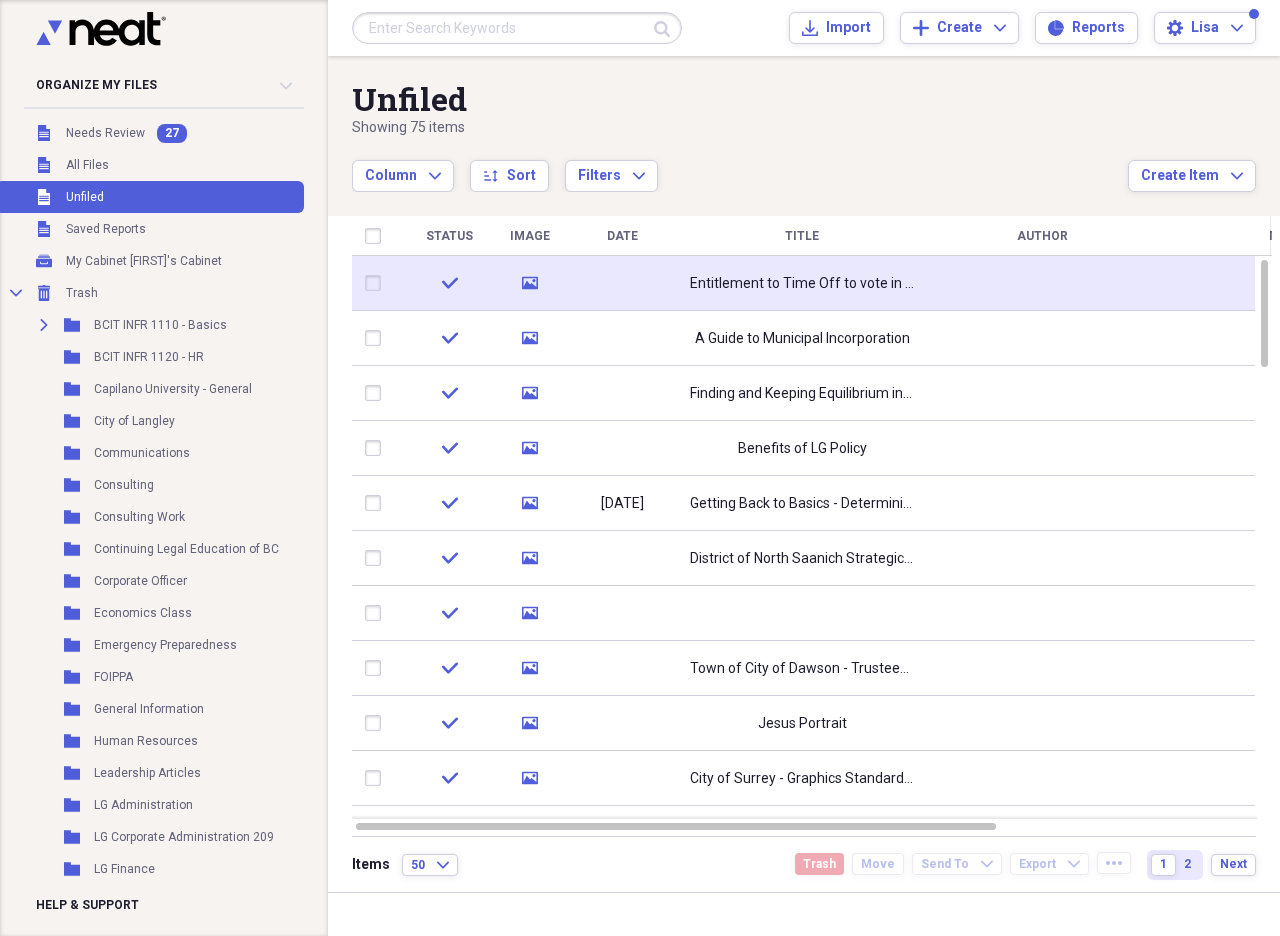 click at bounding box center (377, 283) 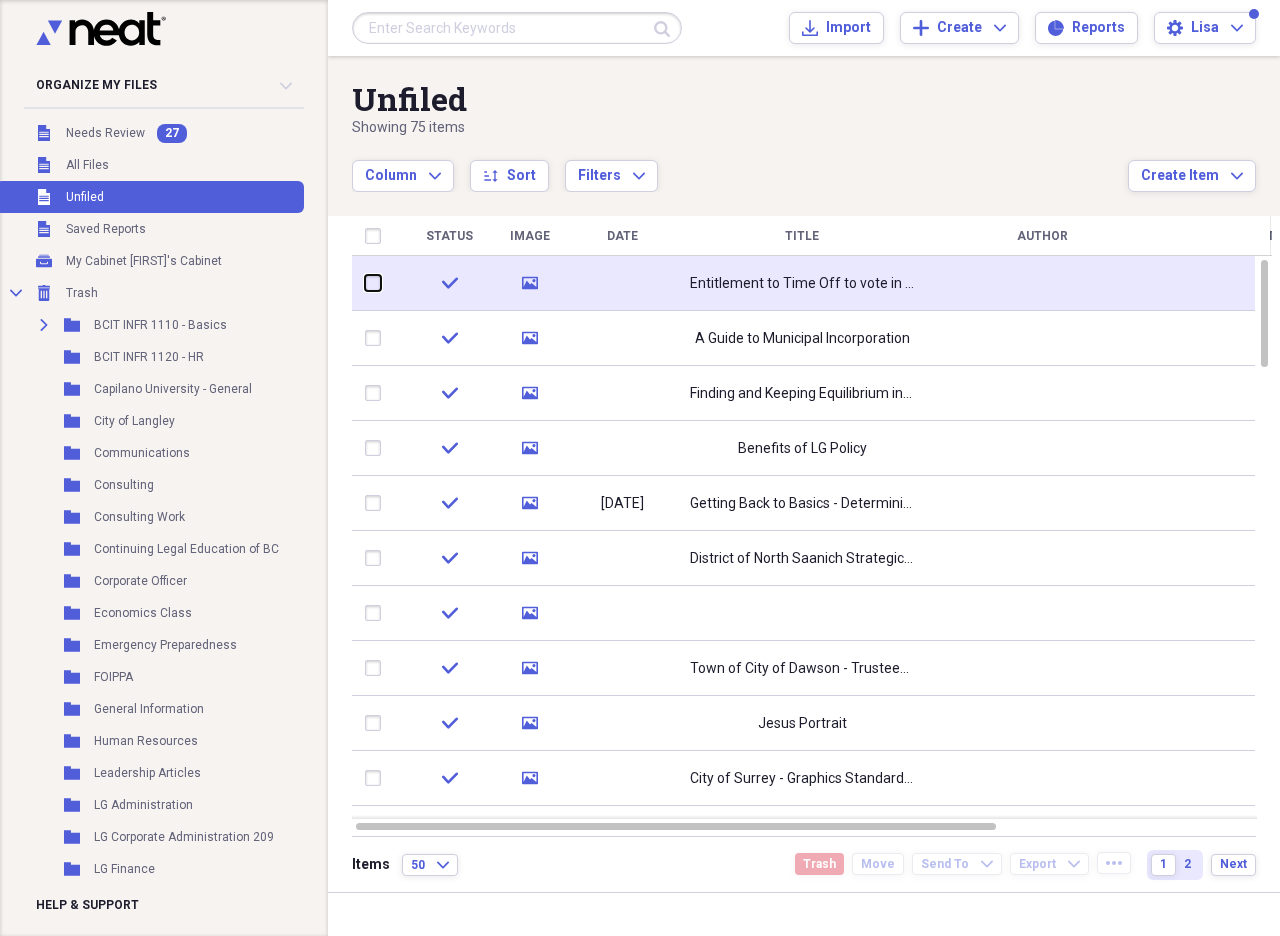 click at bounding box center [365, 283] 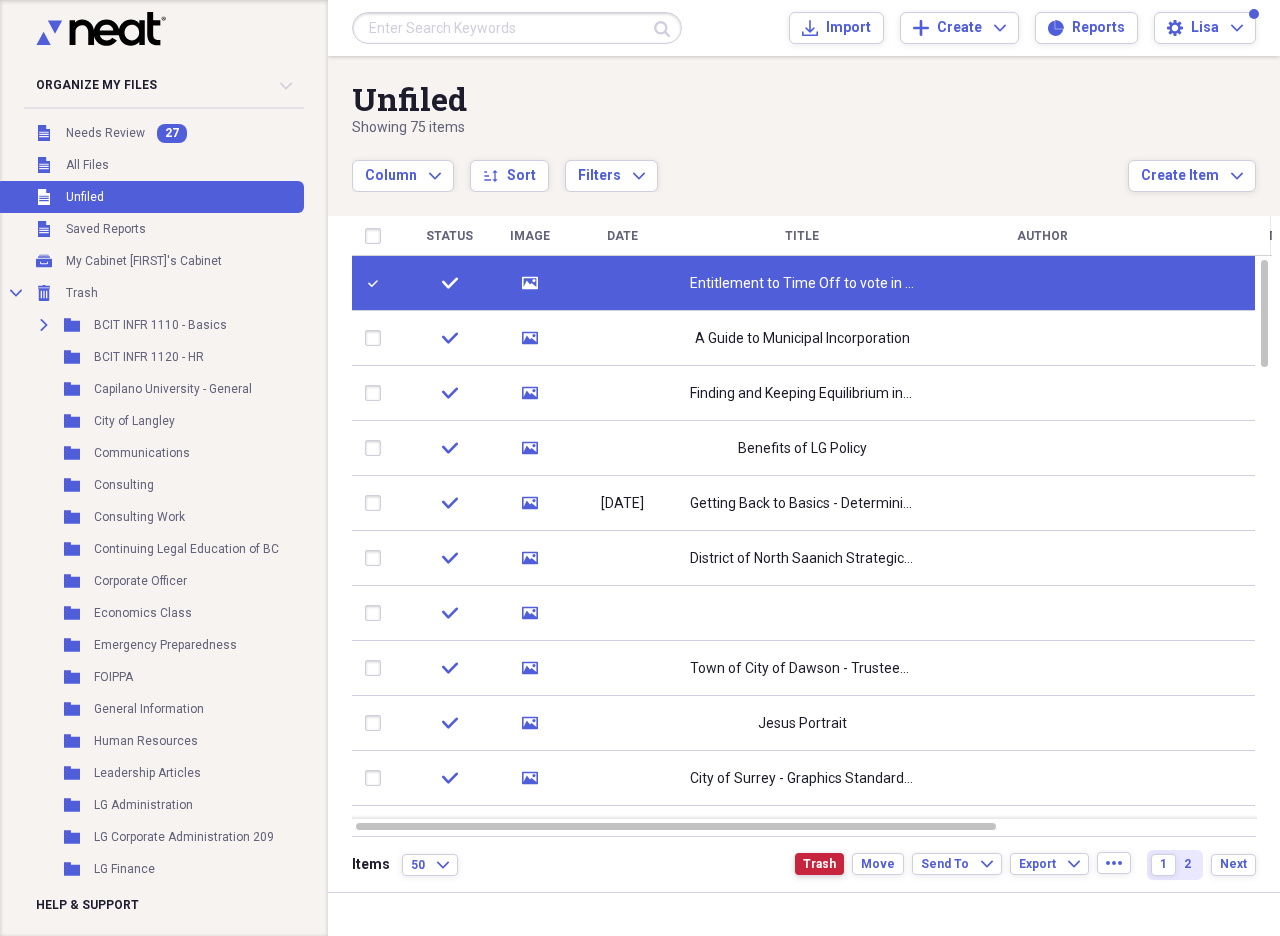 click on "Trash" at bounding box center [819, 864] 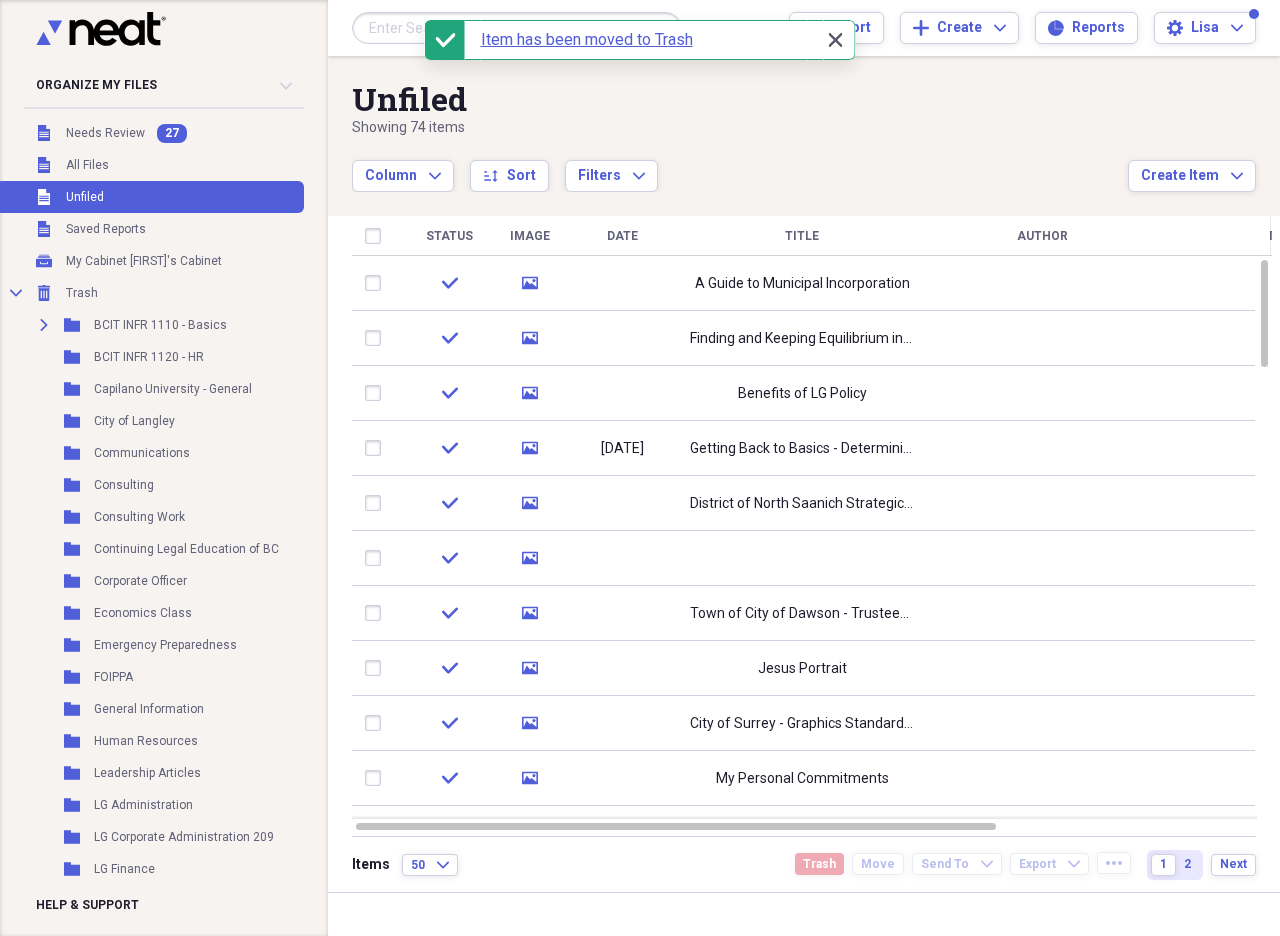 click 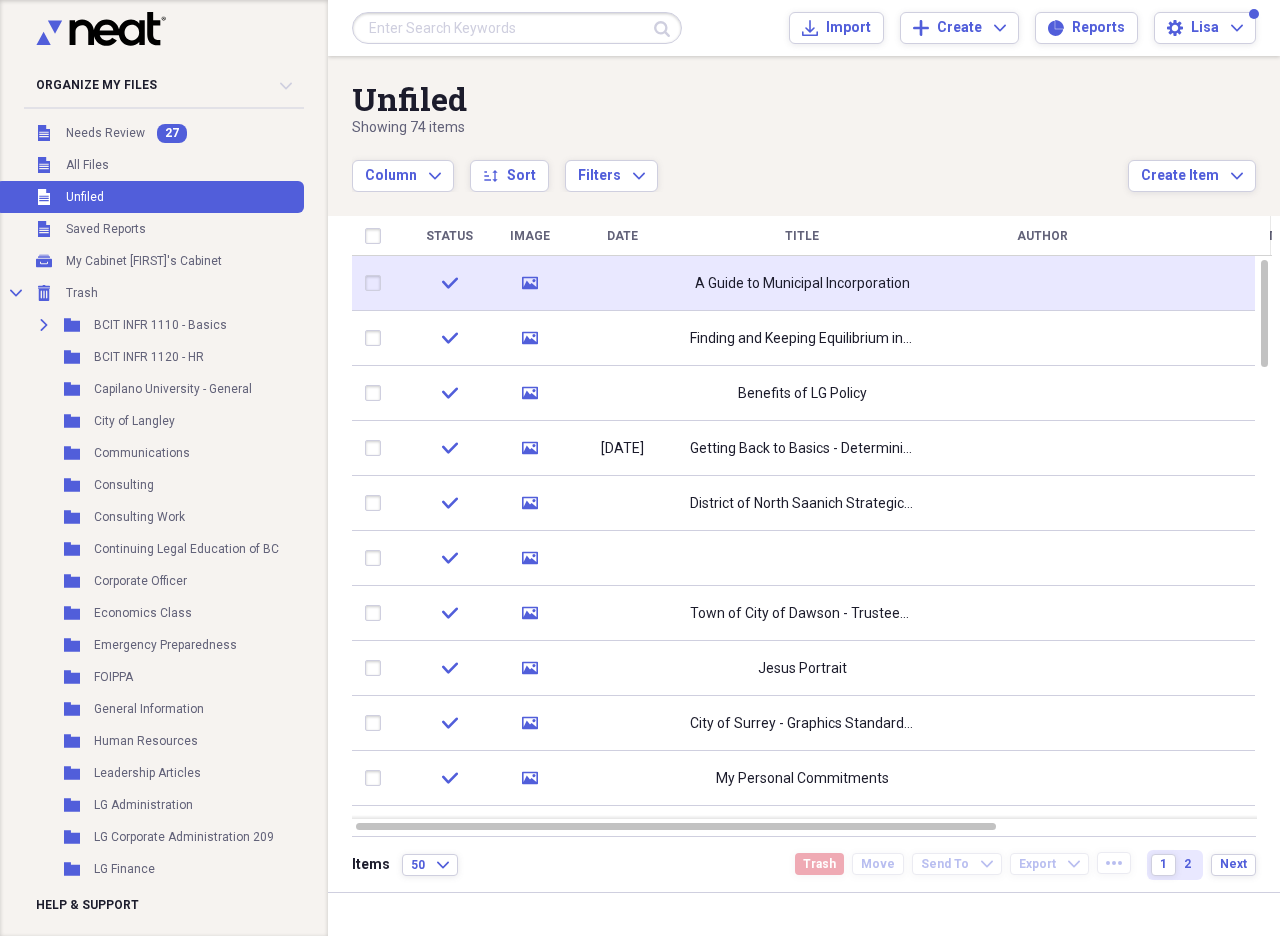 click on "media" 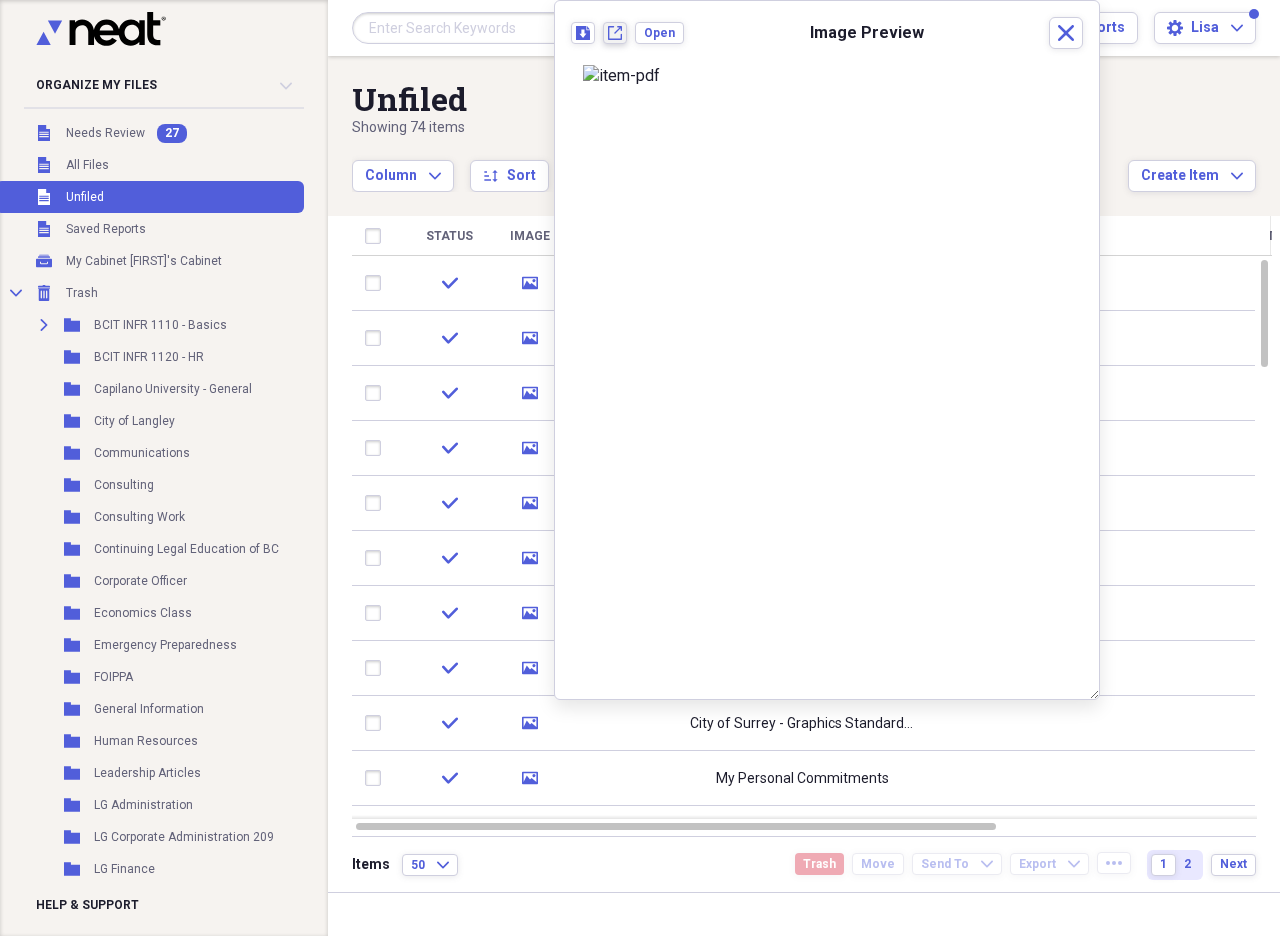 click on "New tab" 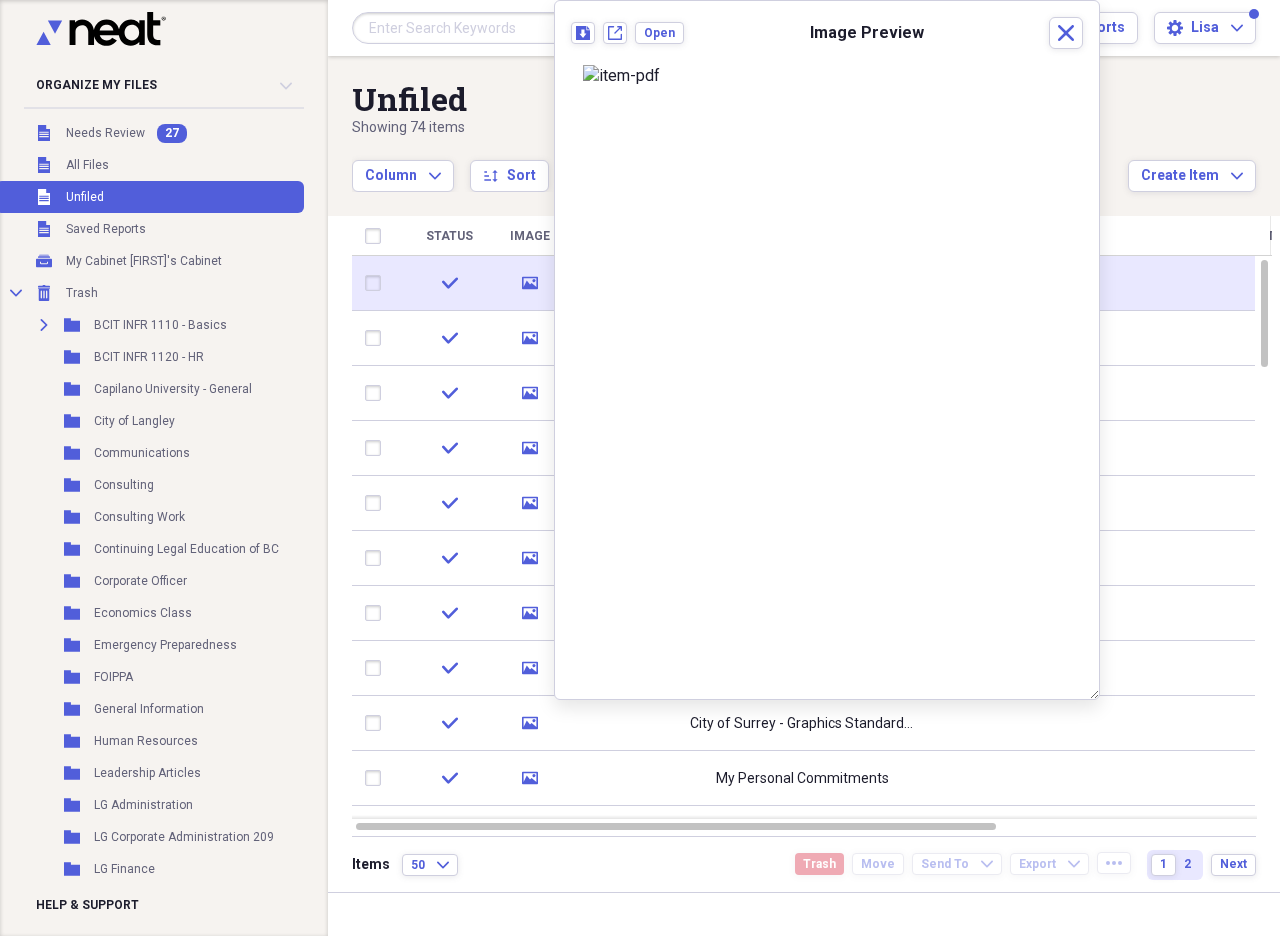 click at bounding box center (377, 283) 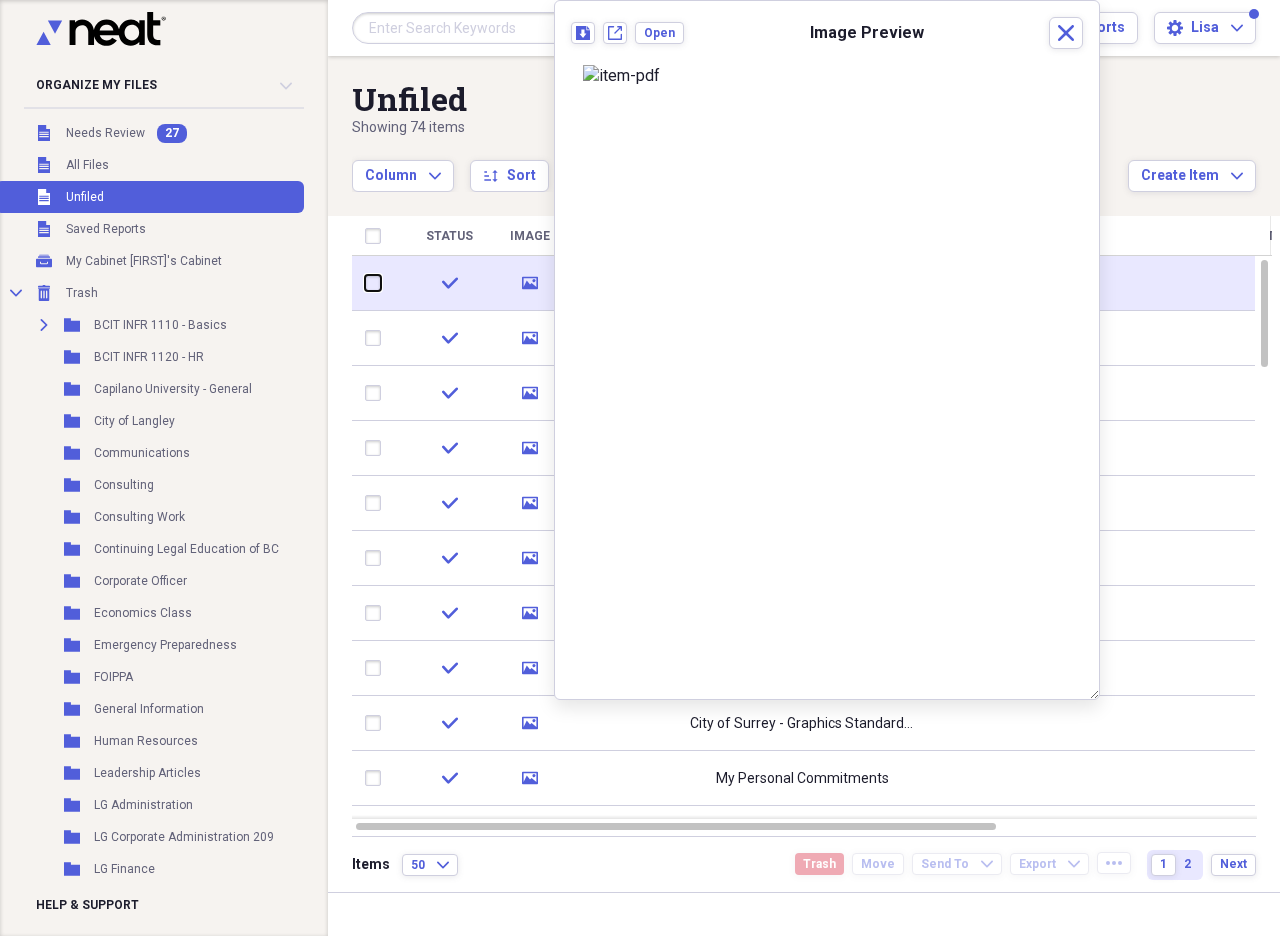 click at bounding box center [365, 283] 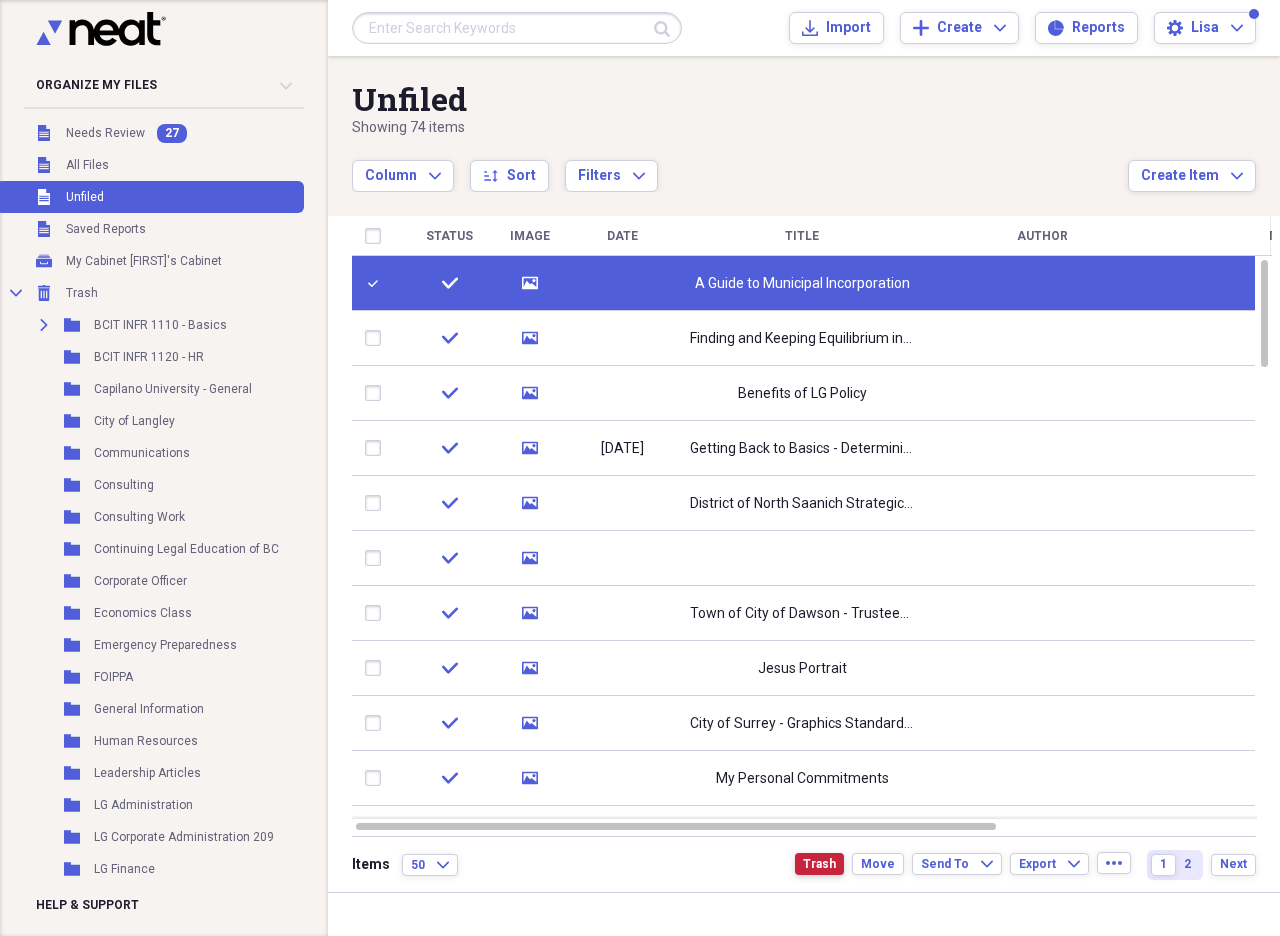 click on "Trash" at bounding box center [819, 864] 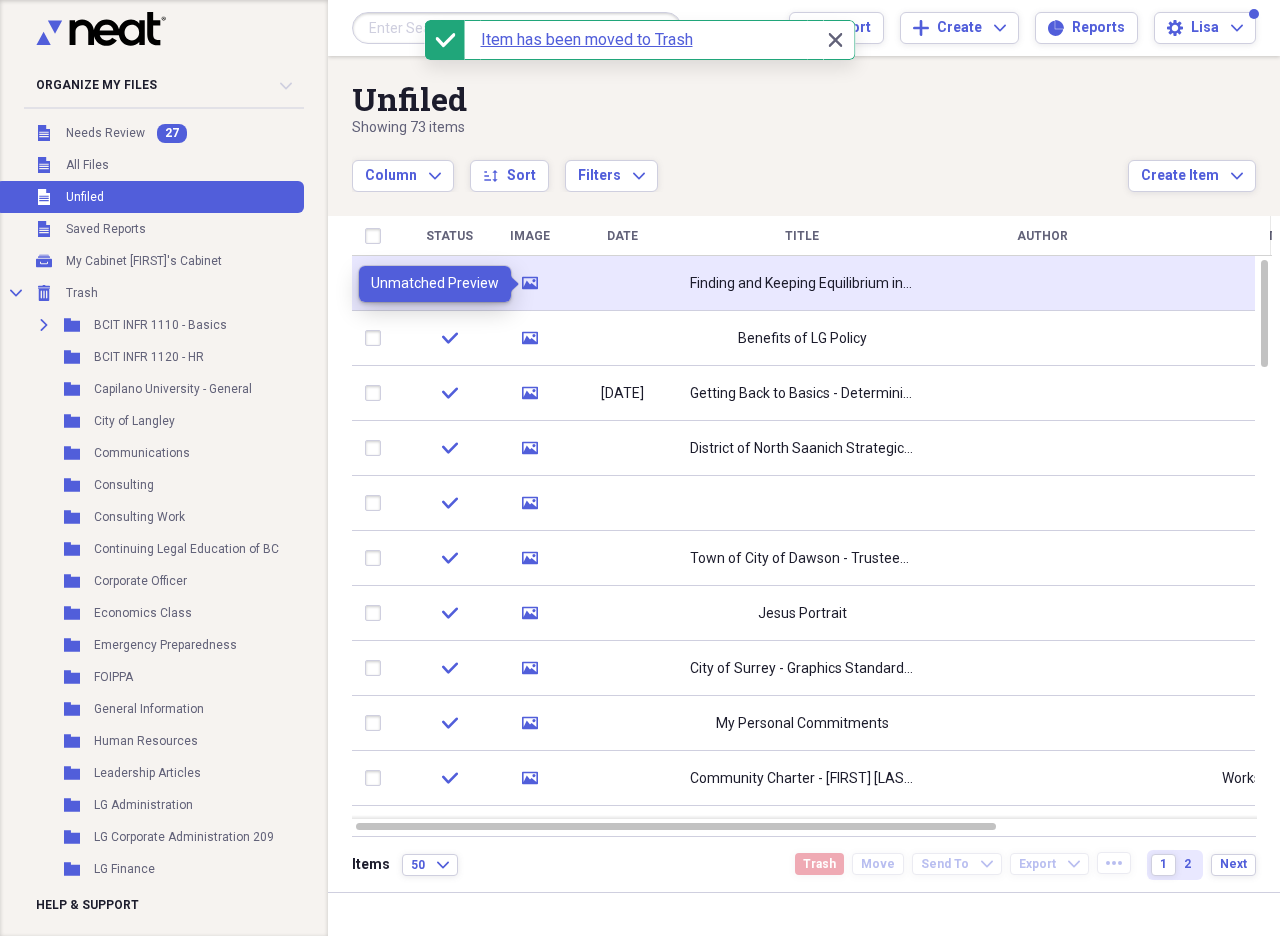 click 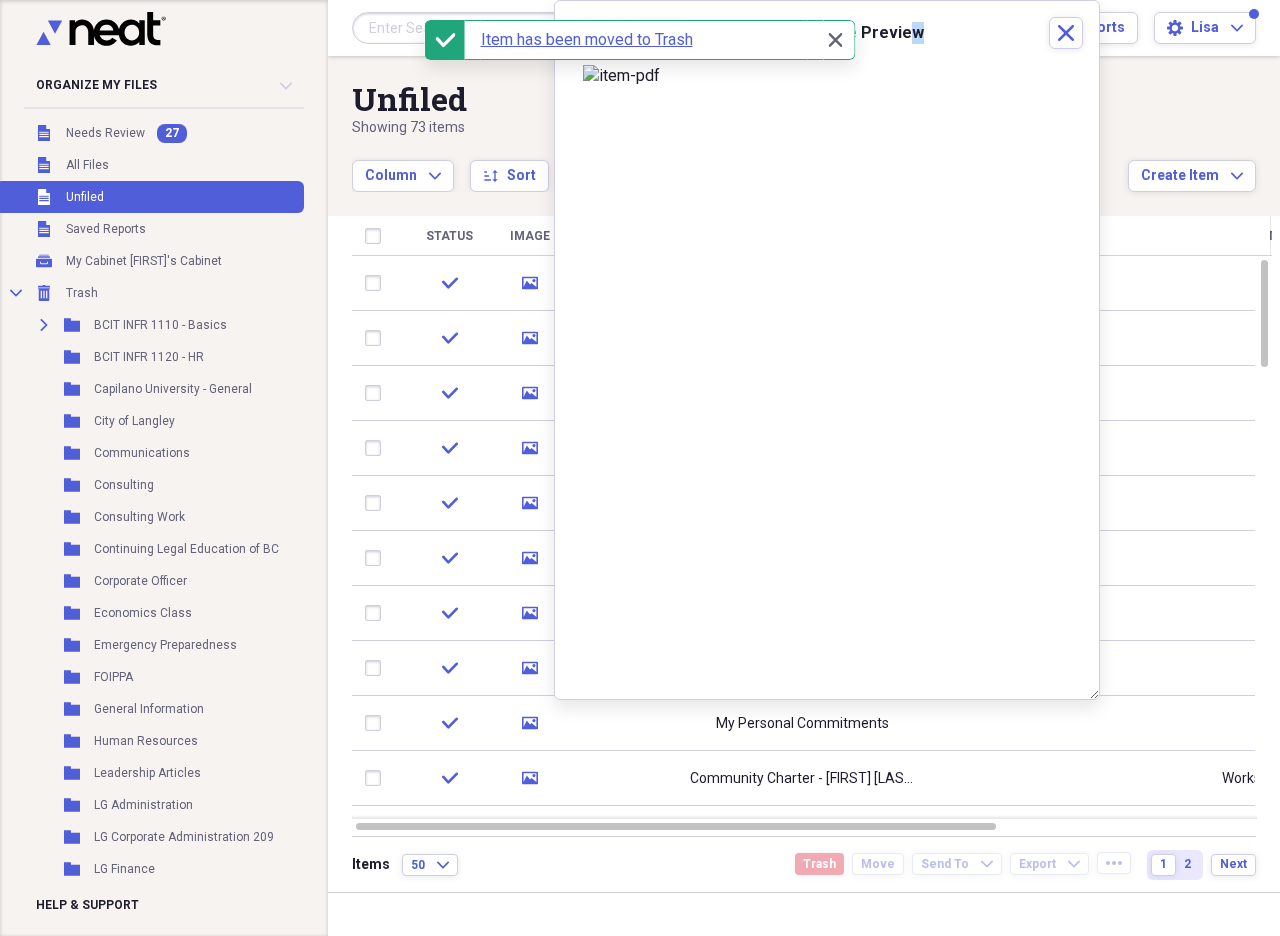 drag, startPoint x: 907, startPoint y: 35, endPoint x: 864, endPoint y: 80, distance: 62.241467 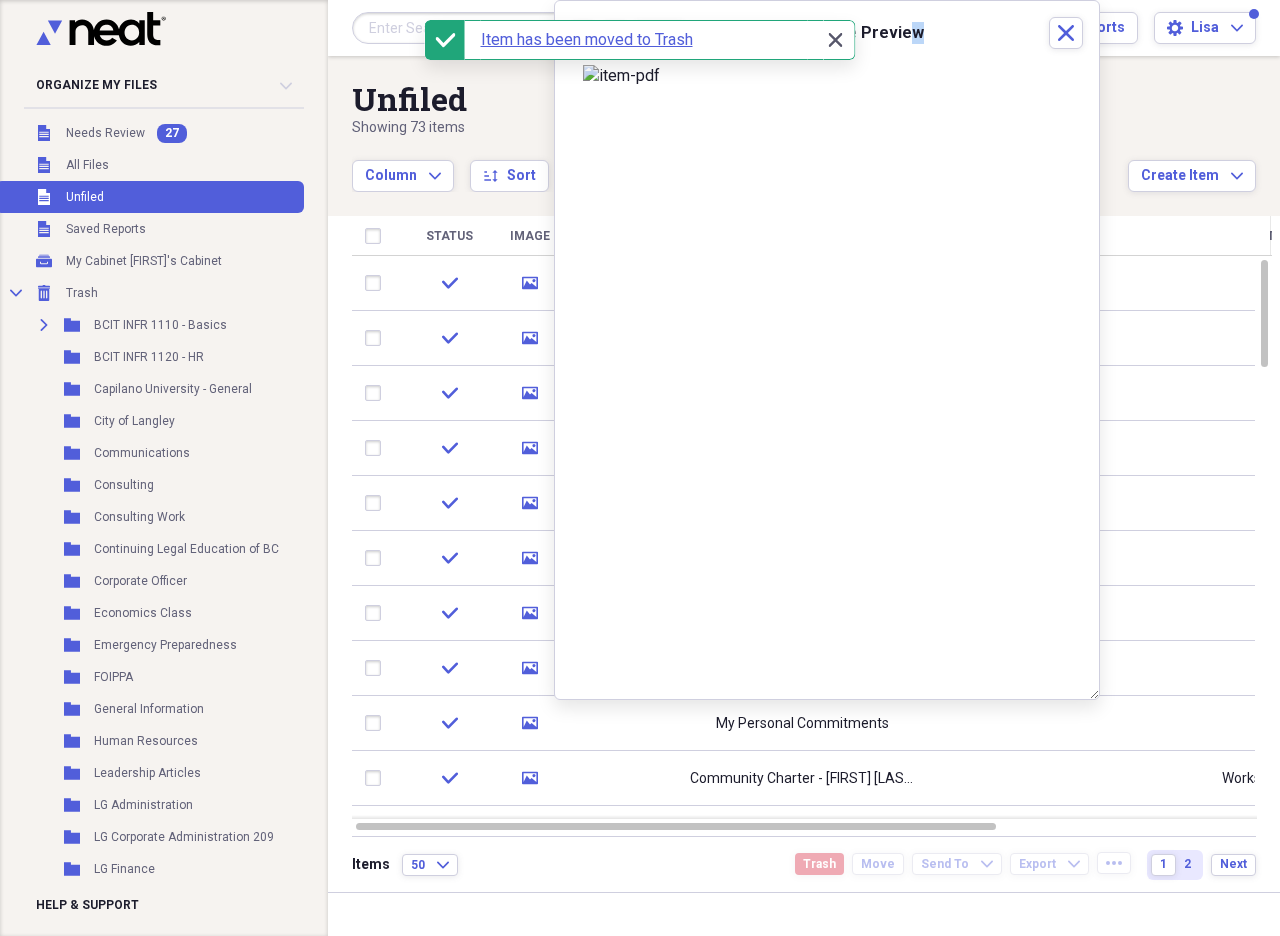 click on "Close Close" at bounding box center (835, 40) 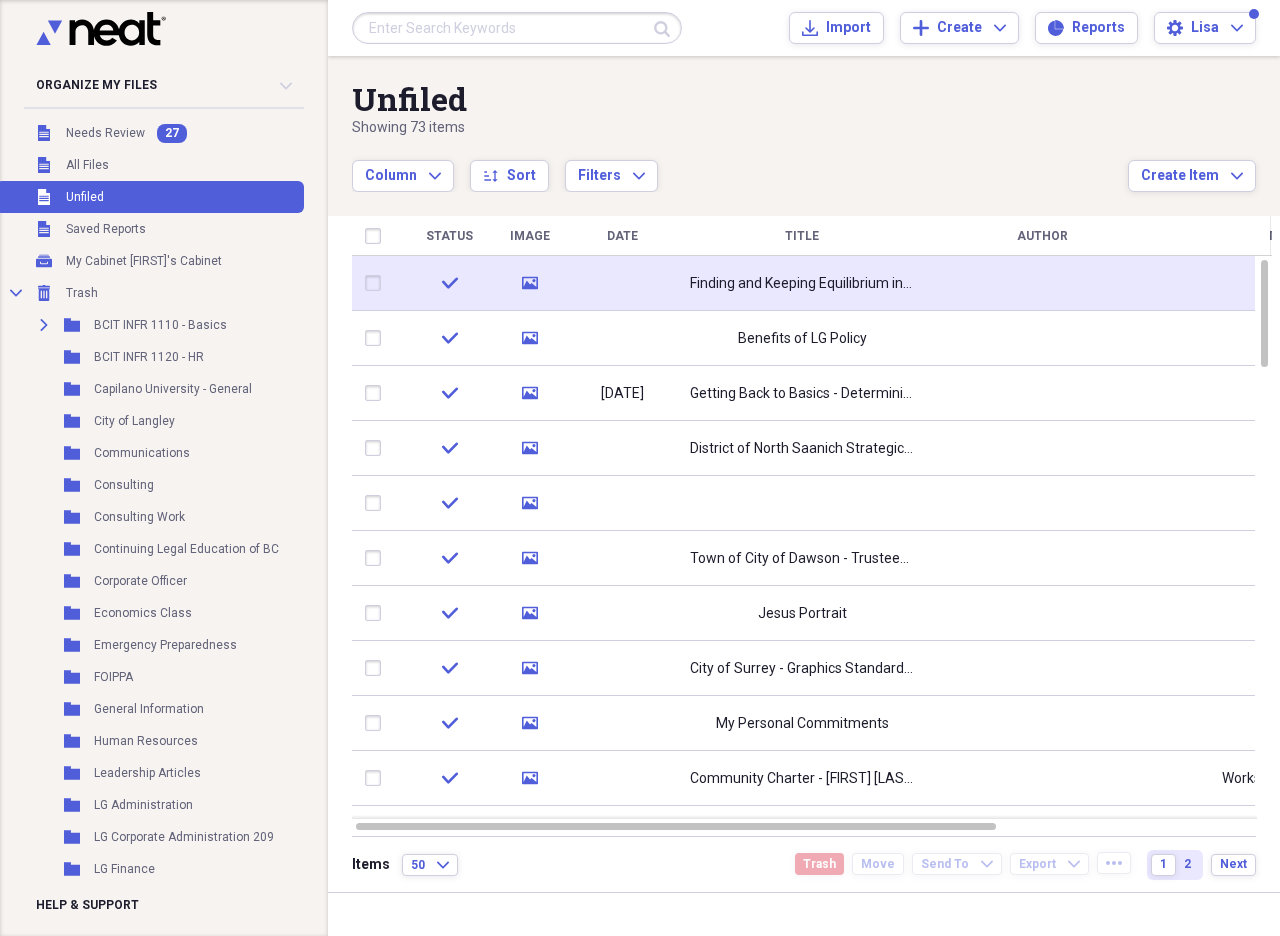 click 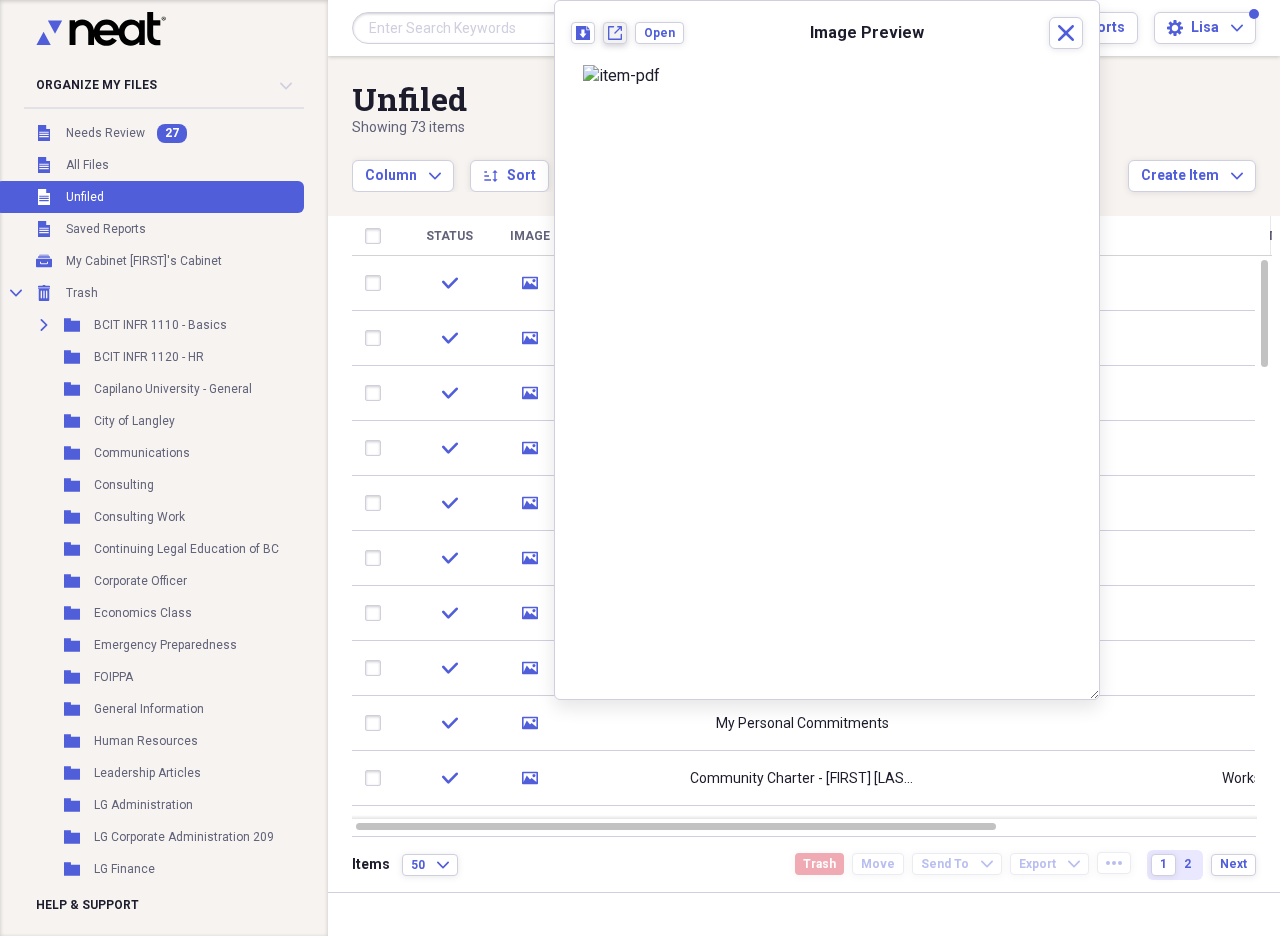 click on "New tab" 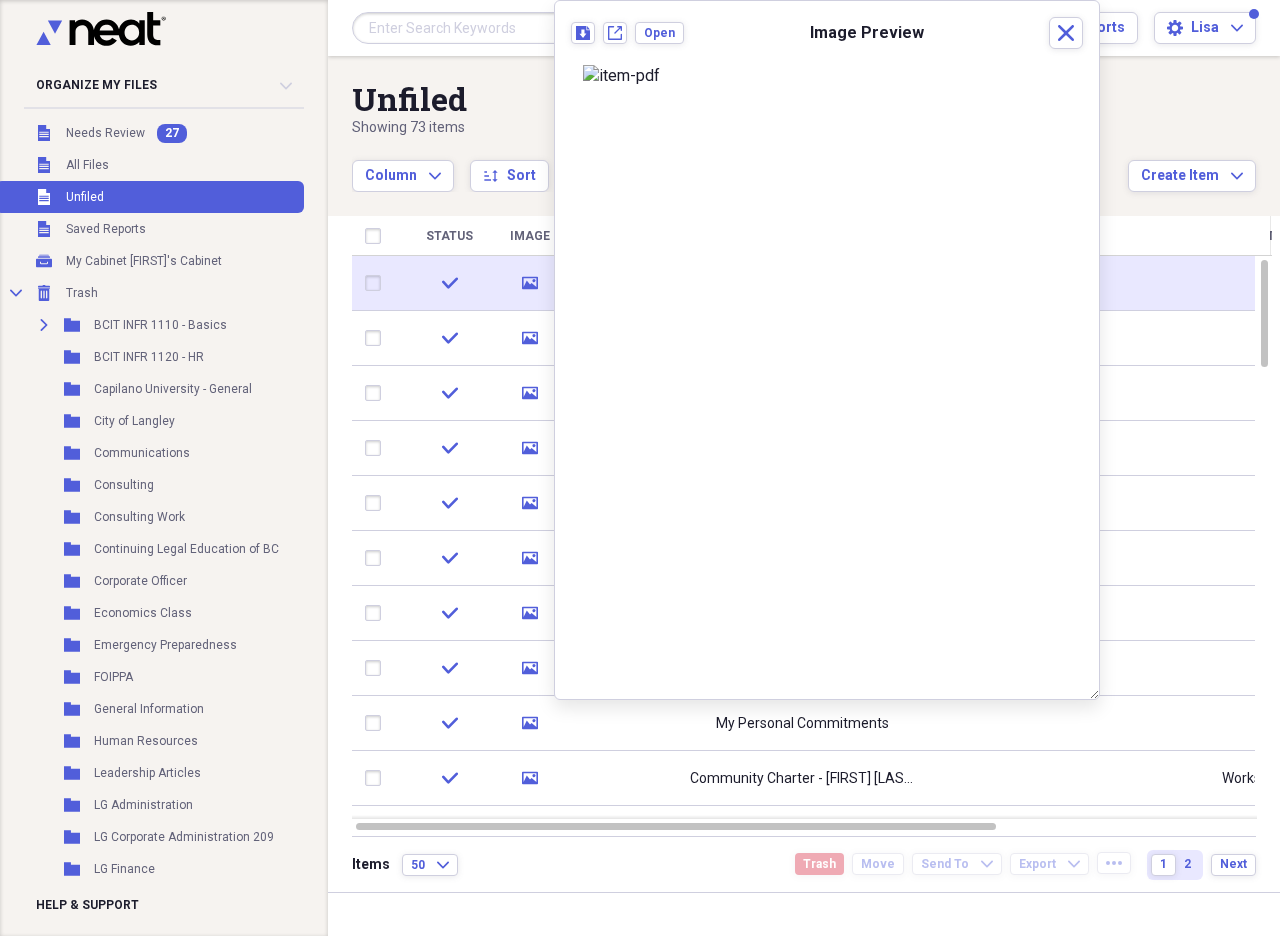 click at bounding box center [377, 283] 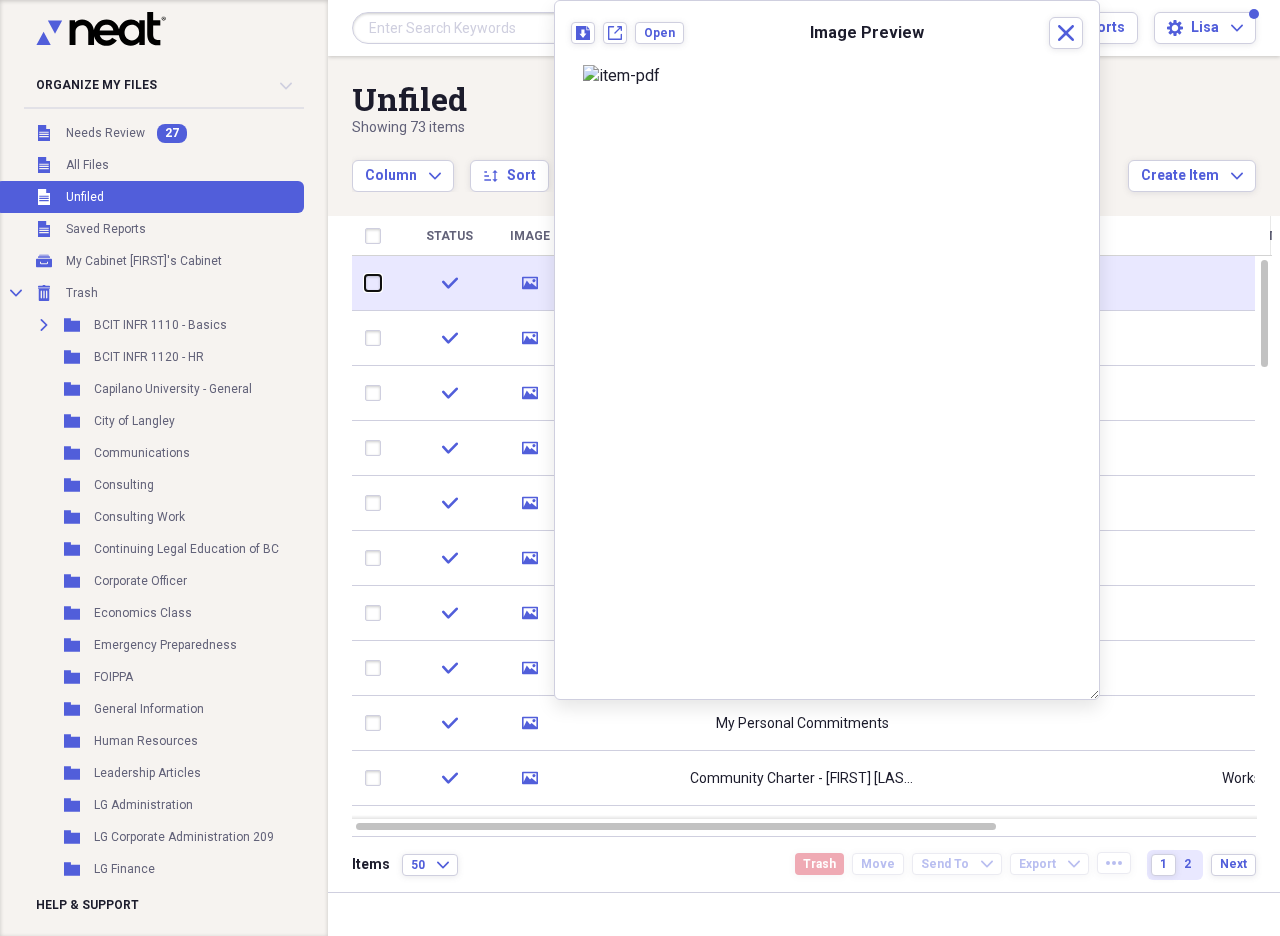 click at bounding box center [365, 283] 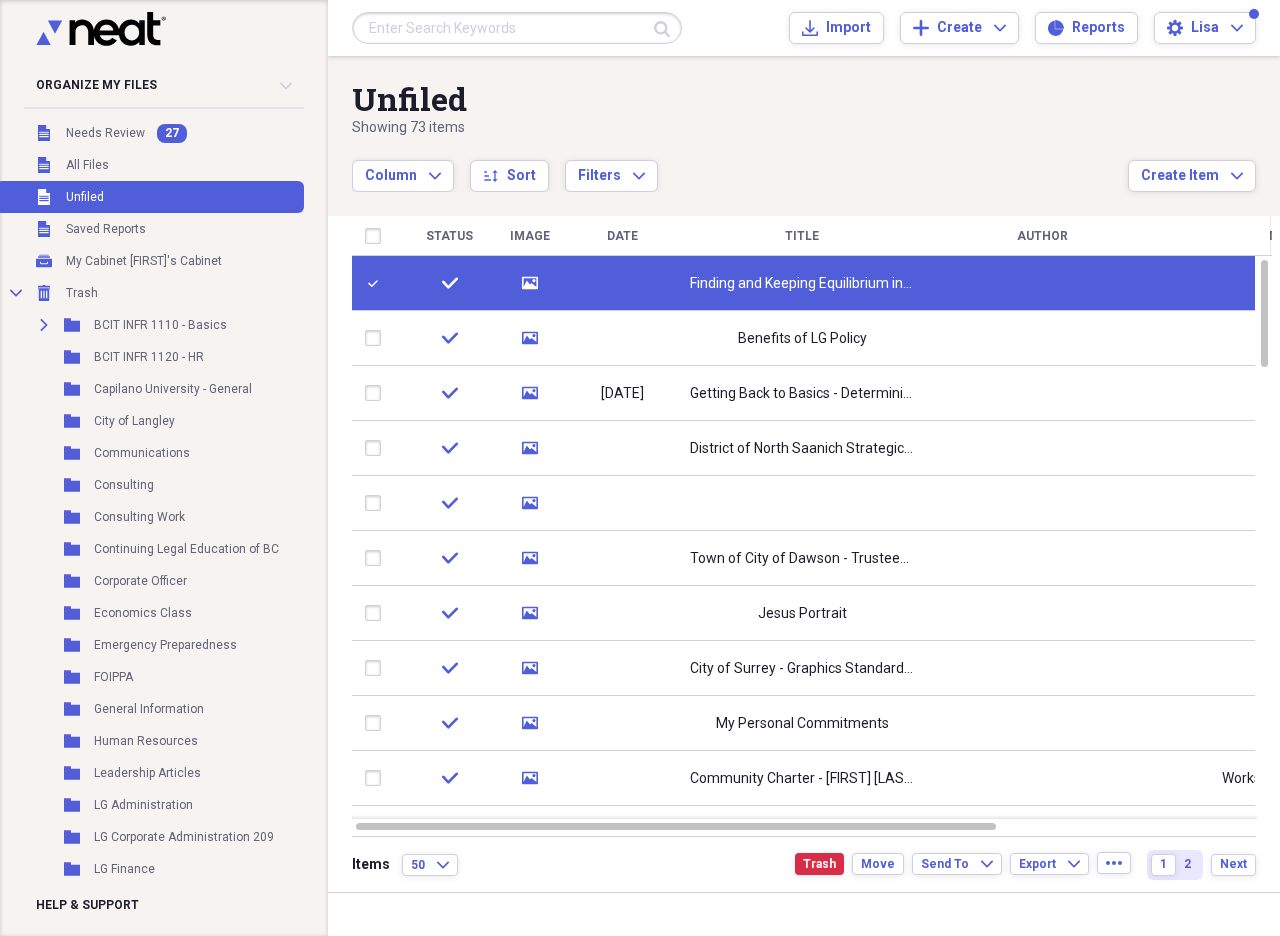 click on "Trash" at bounding box center [819, 864] 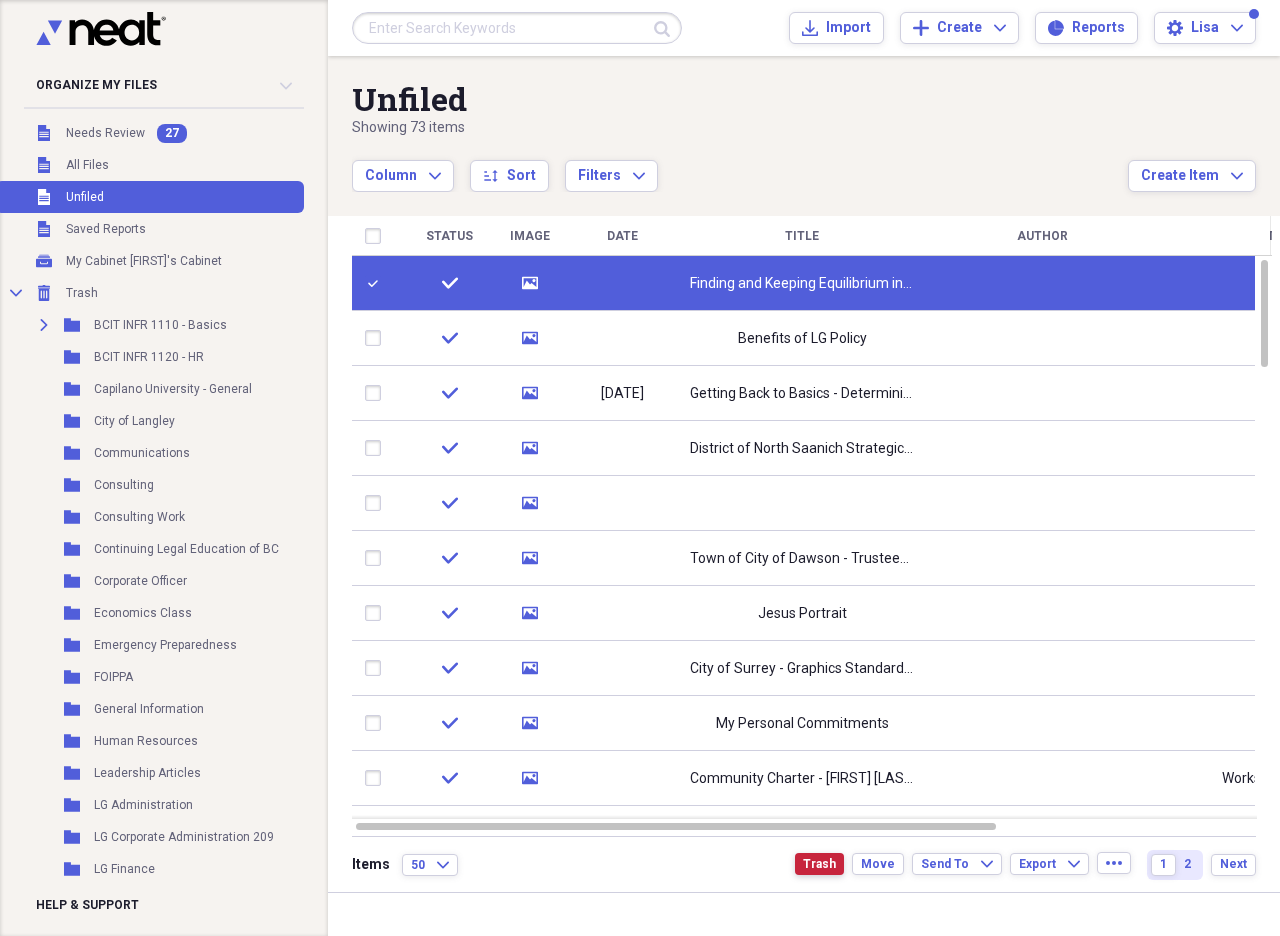 drag, startPoint x: 827, startPoint y: 860, endPoint x: 835, endPoint y: 849, distance: 13.601471 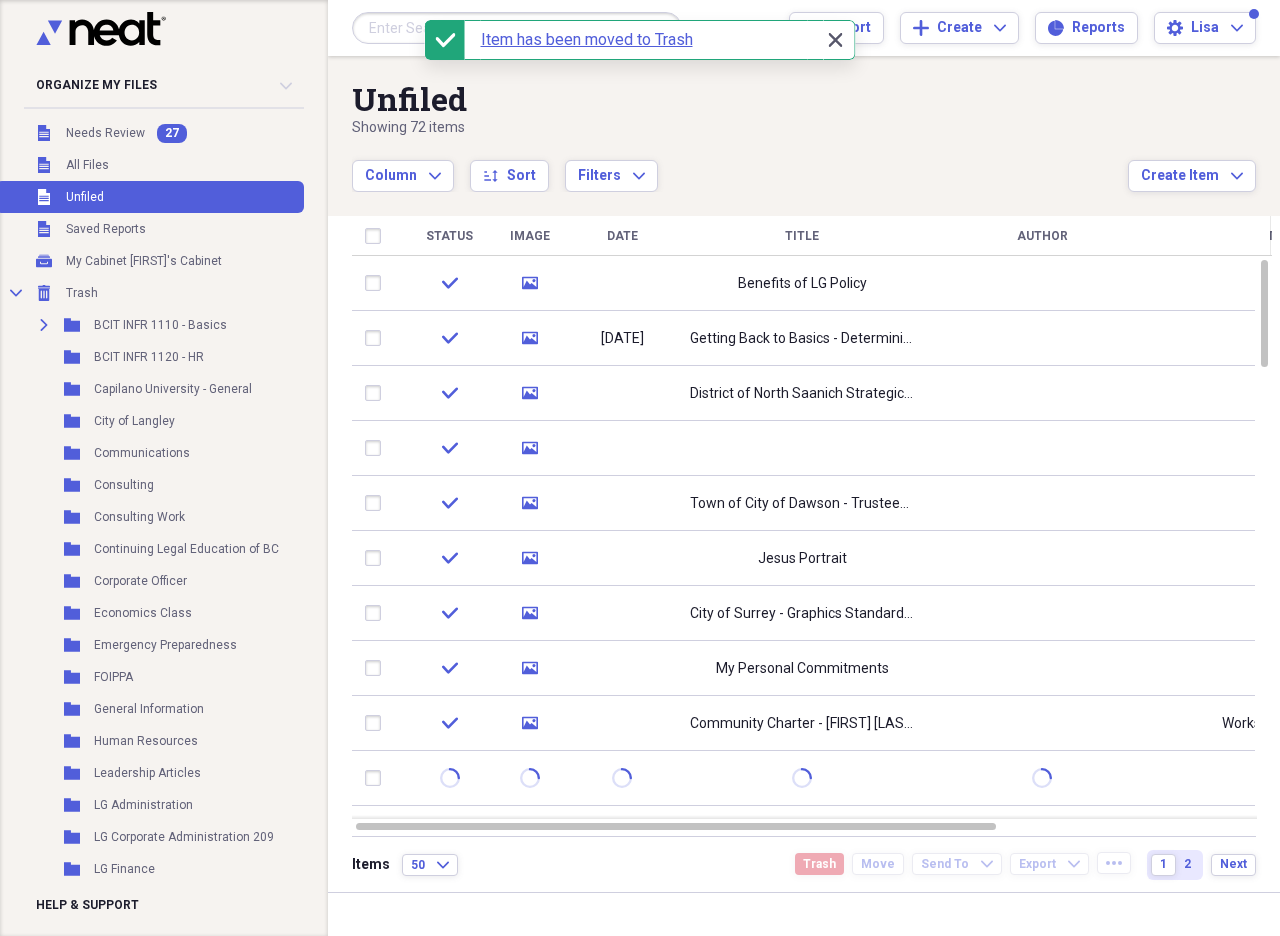 click on "Close" 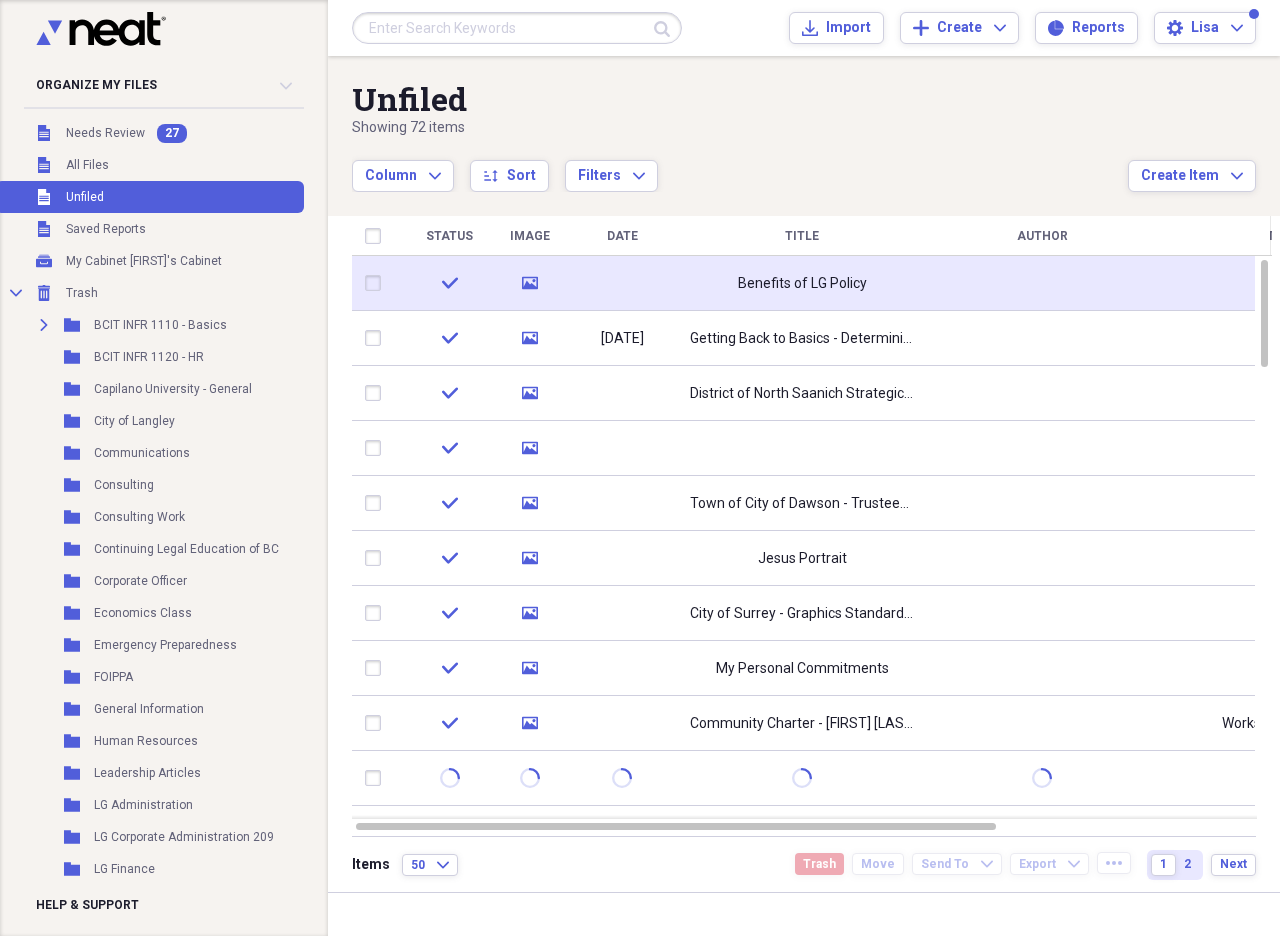 click 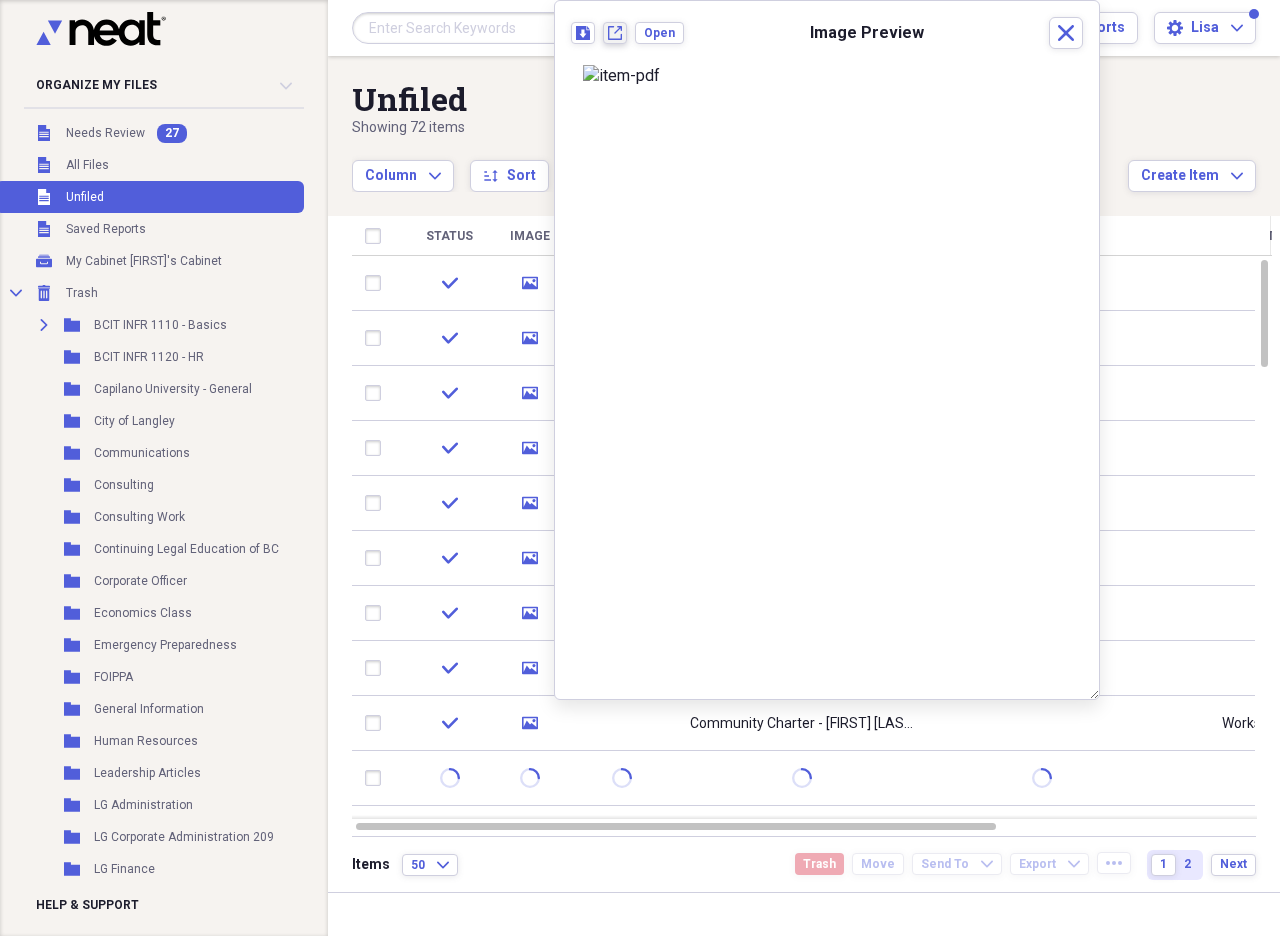 click 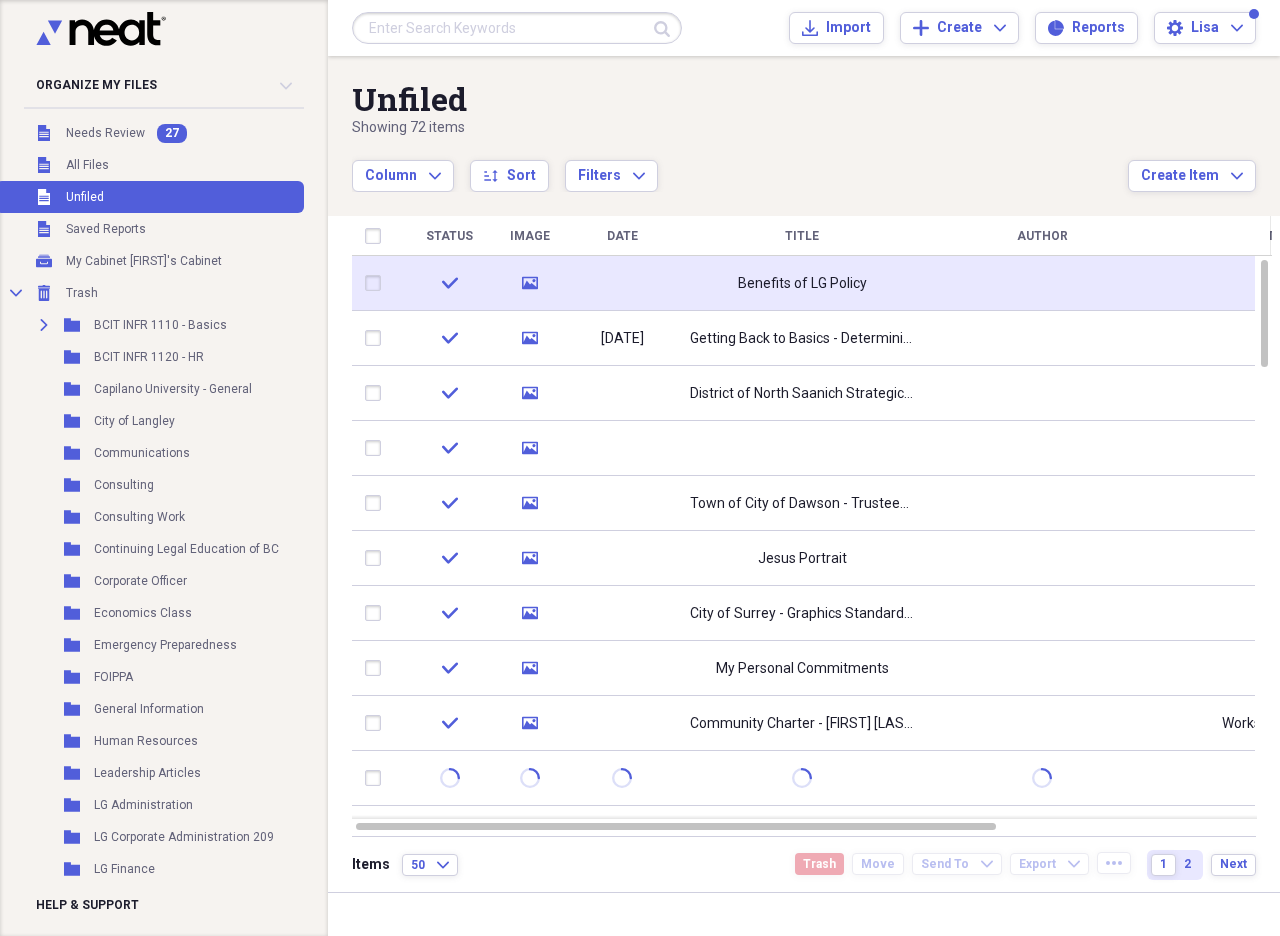 click at bounding box center [377, 283] 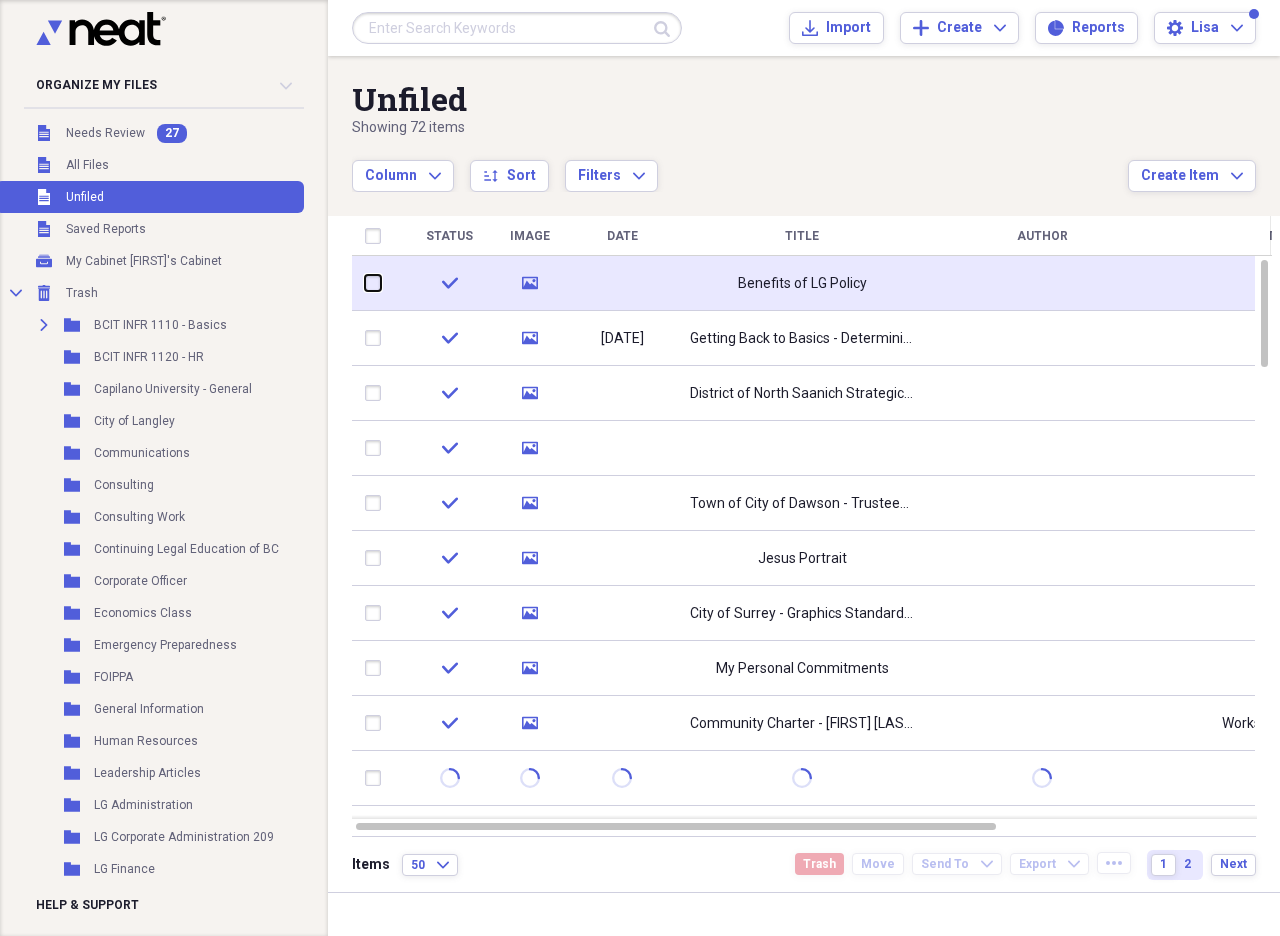 click at bounding box center (365, 283) 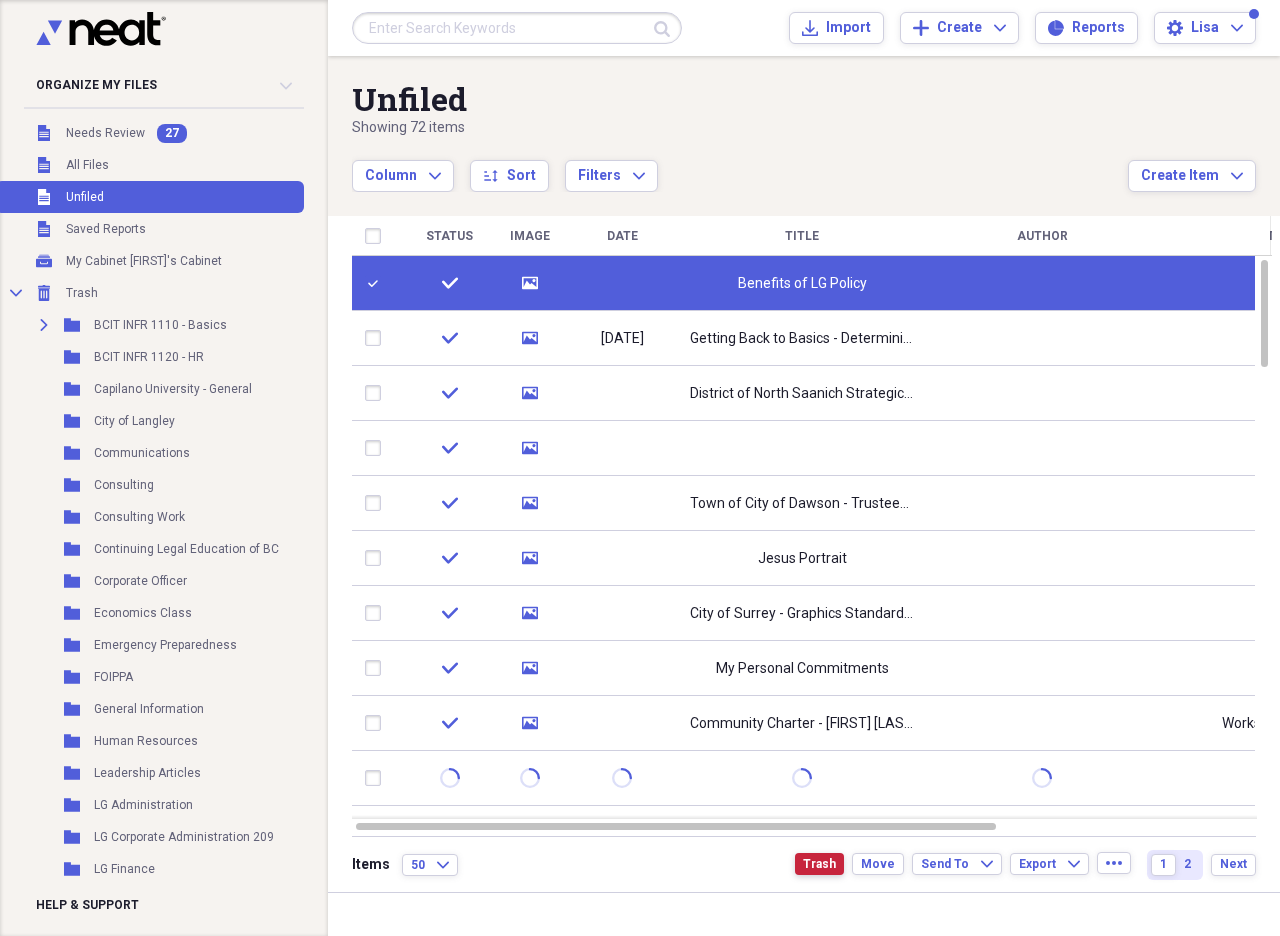 click on "Trash" at bounding box center (819, 864) 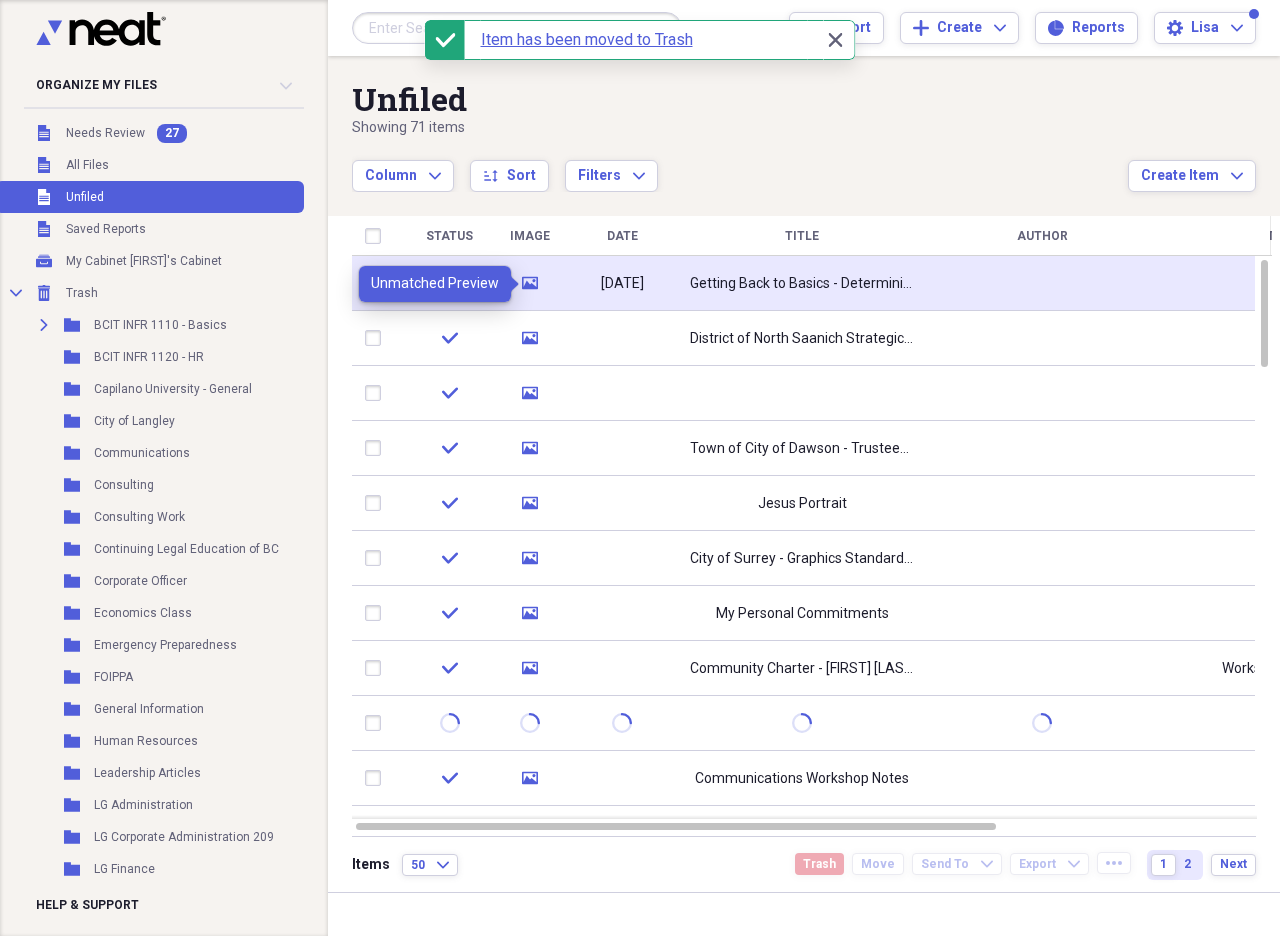 click 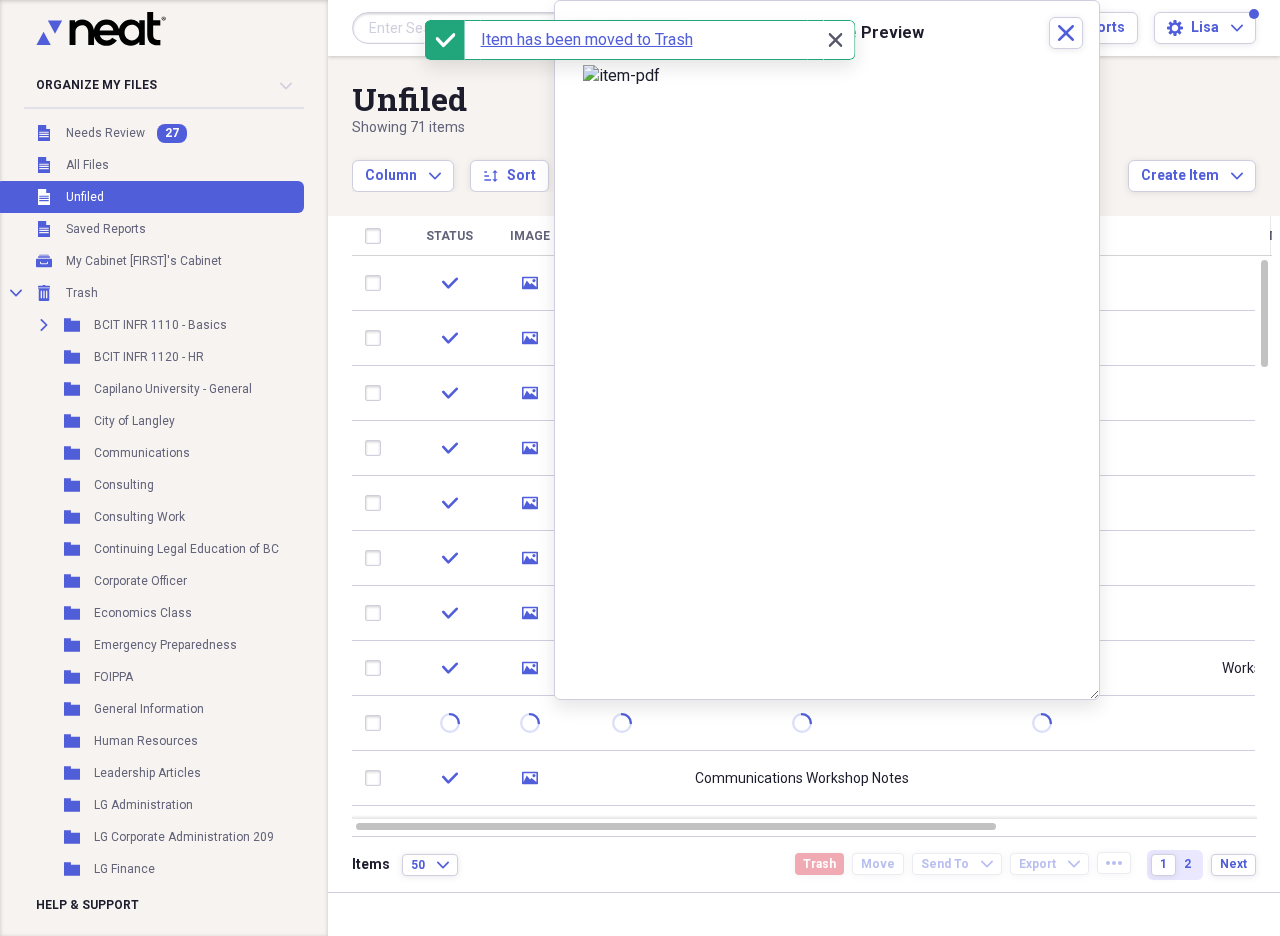 click on "Close" 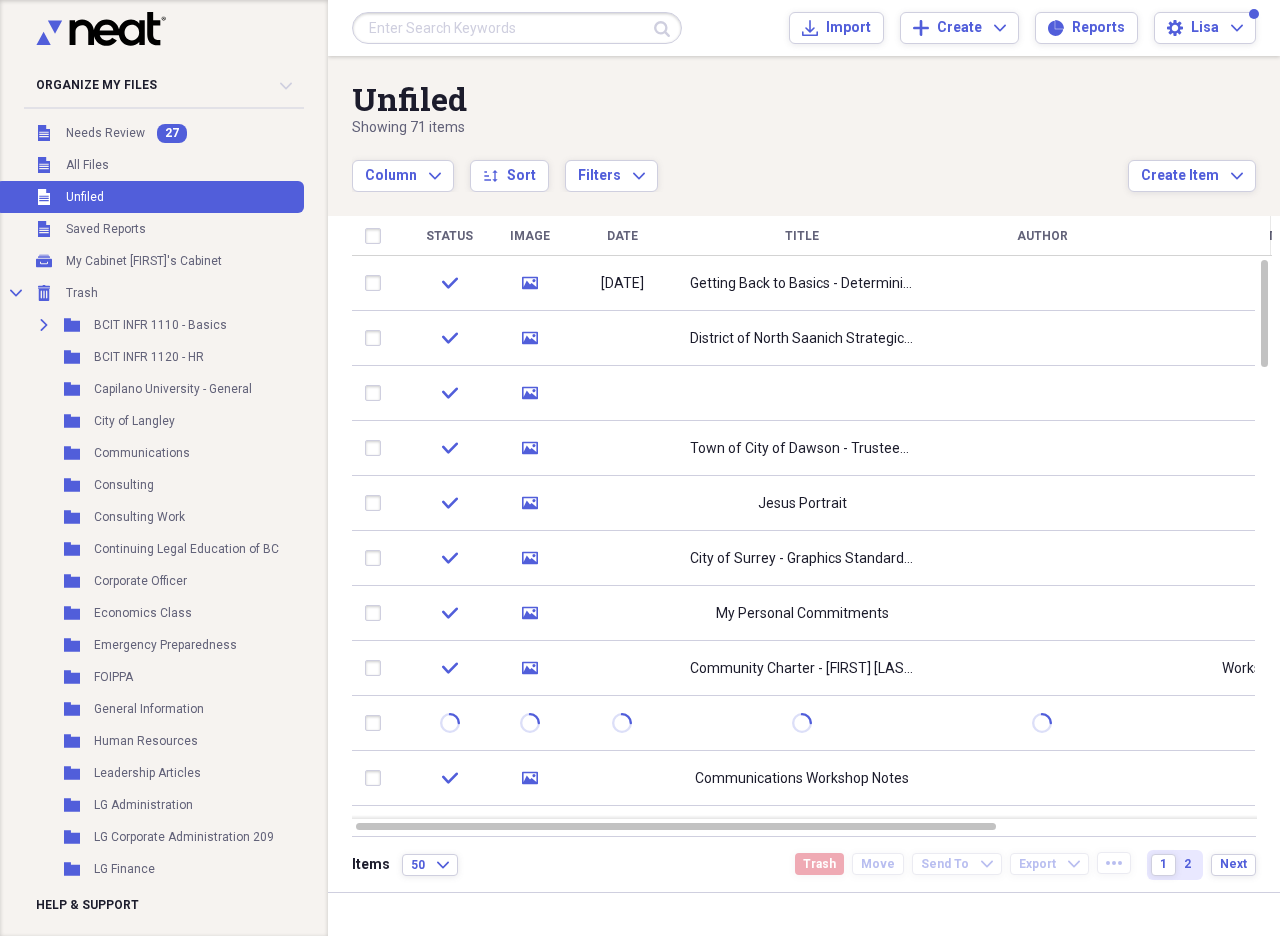drag, startPoint x: 532, startPoint y: 286, endPoint x: 552, endPoint y: 246, distance: 44.72136 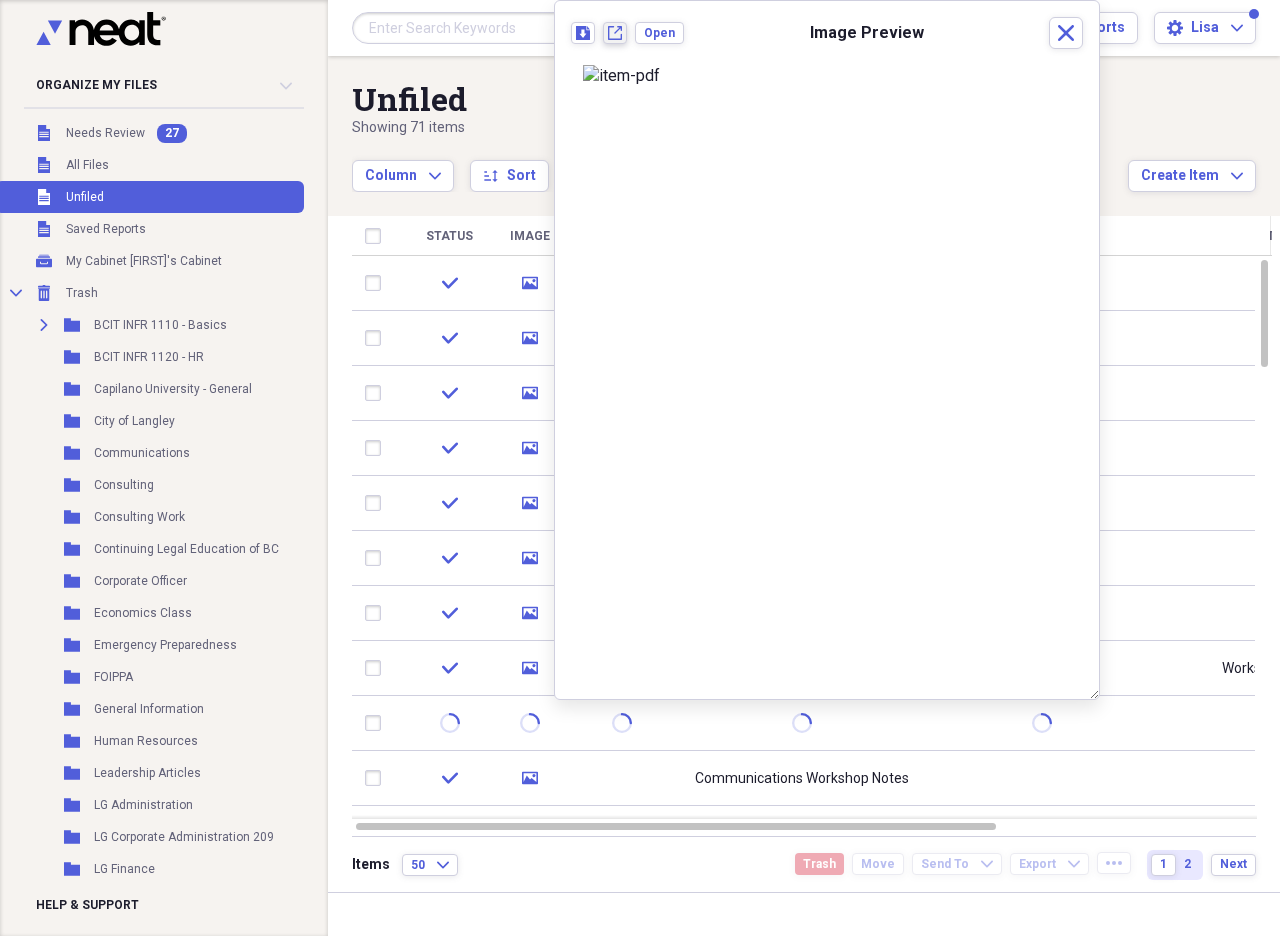 click on "New tab" 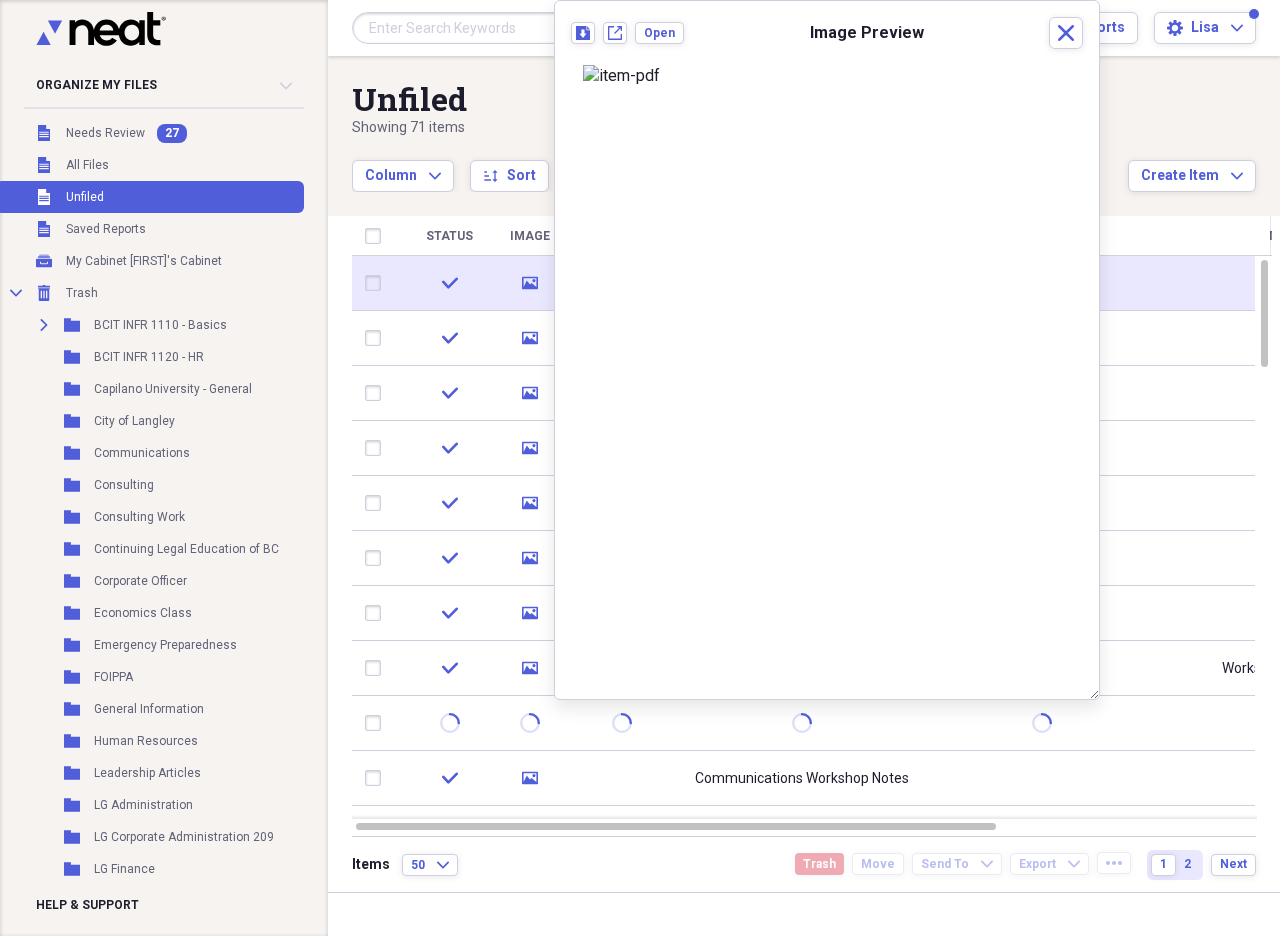 click at bounding box center (377, 283) 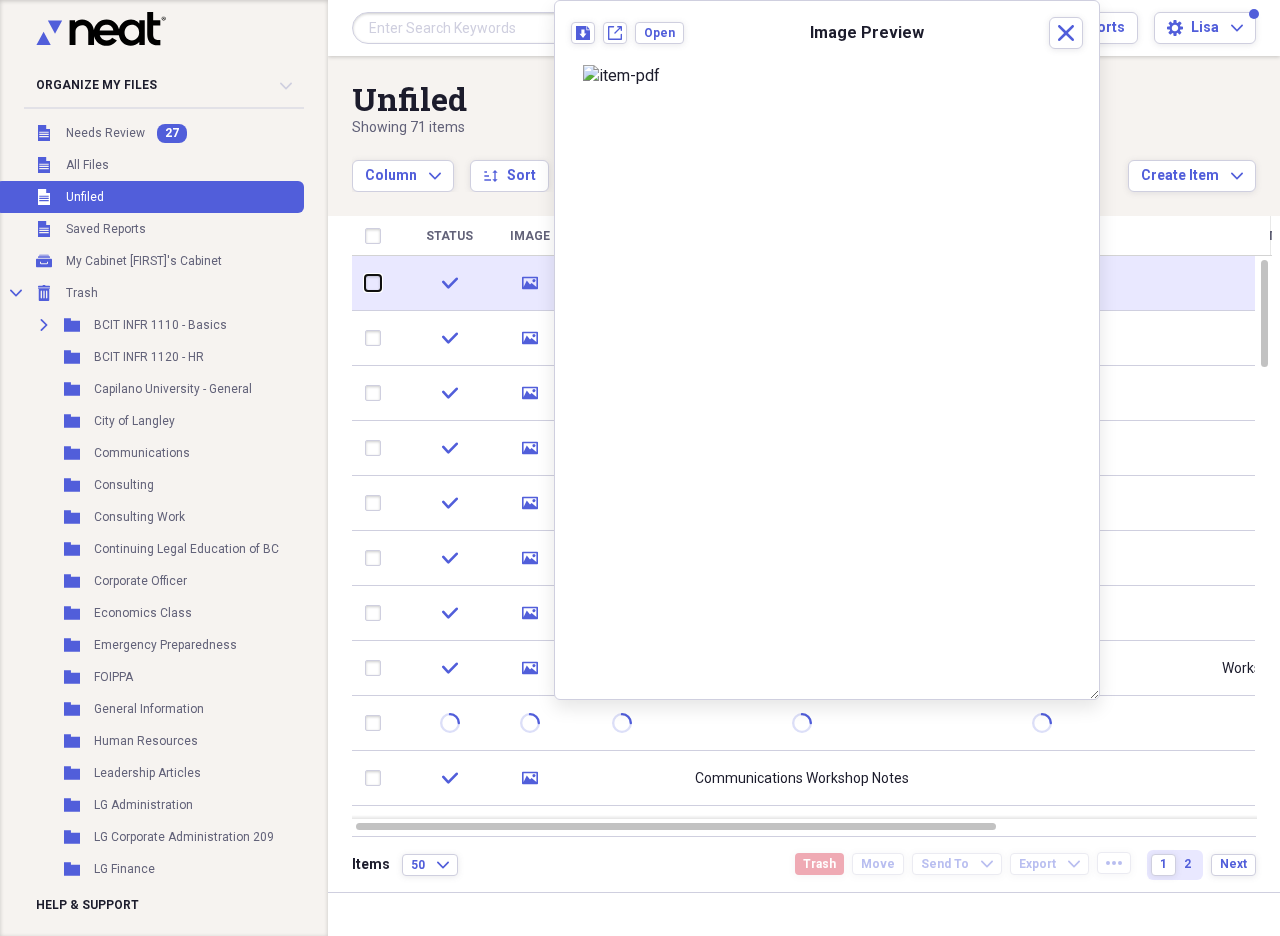 click at bounding box center (365, 283) 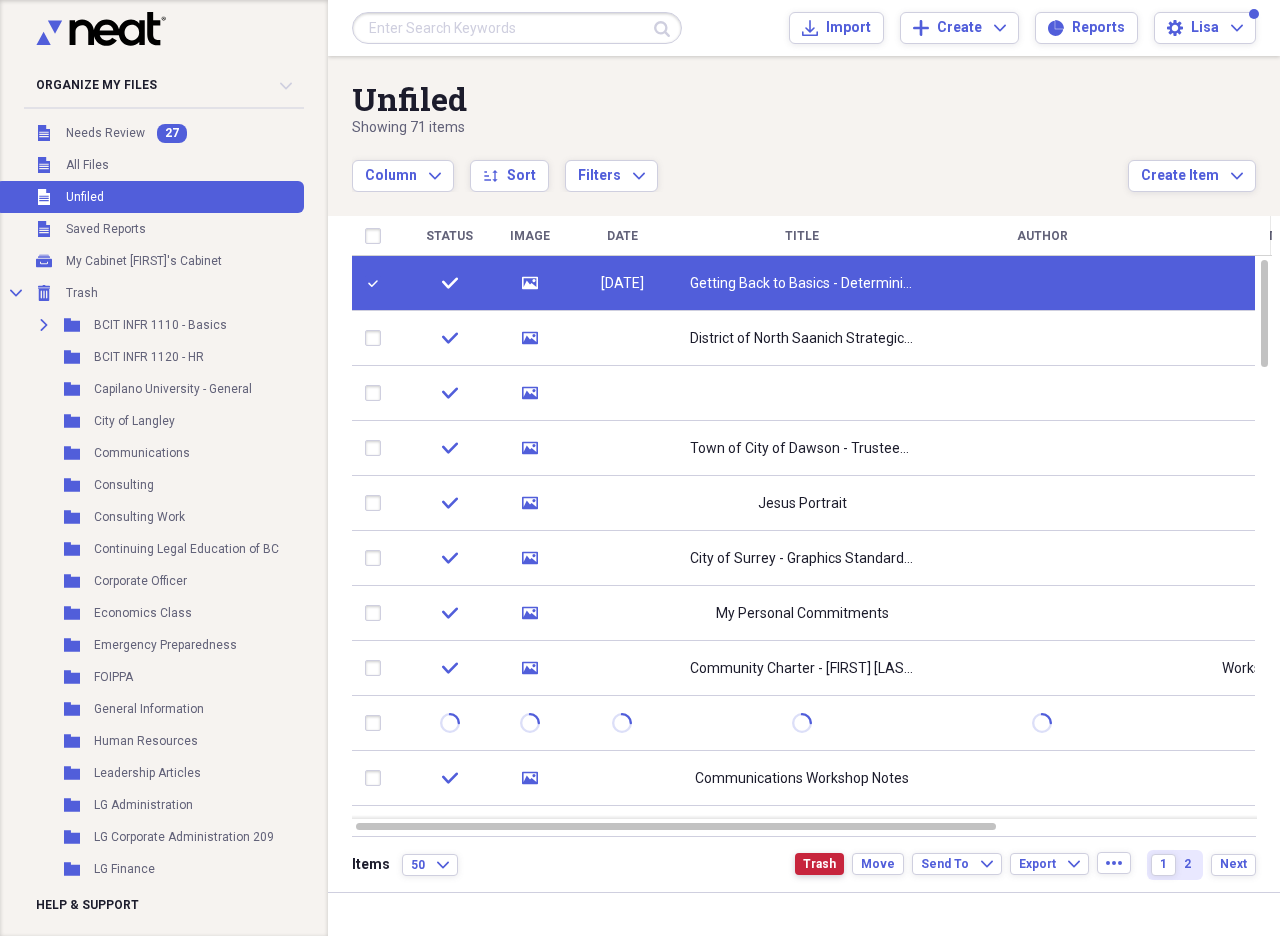 click on "Trash" at bounding box center (819, 864) 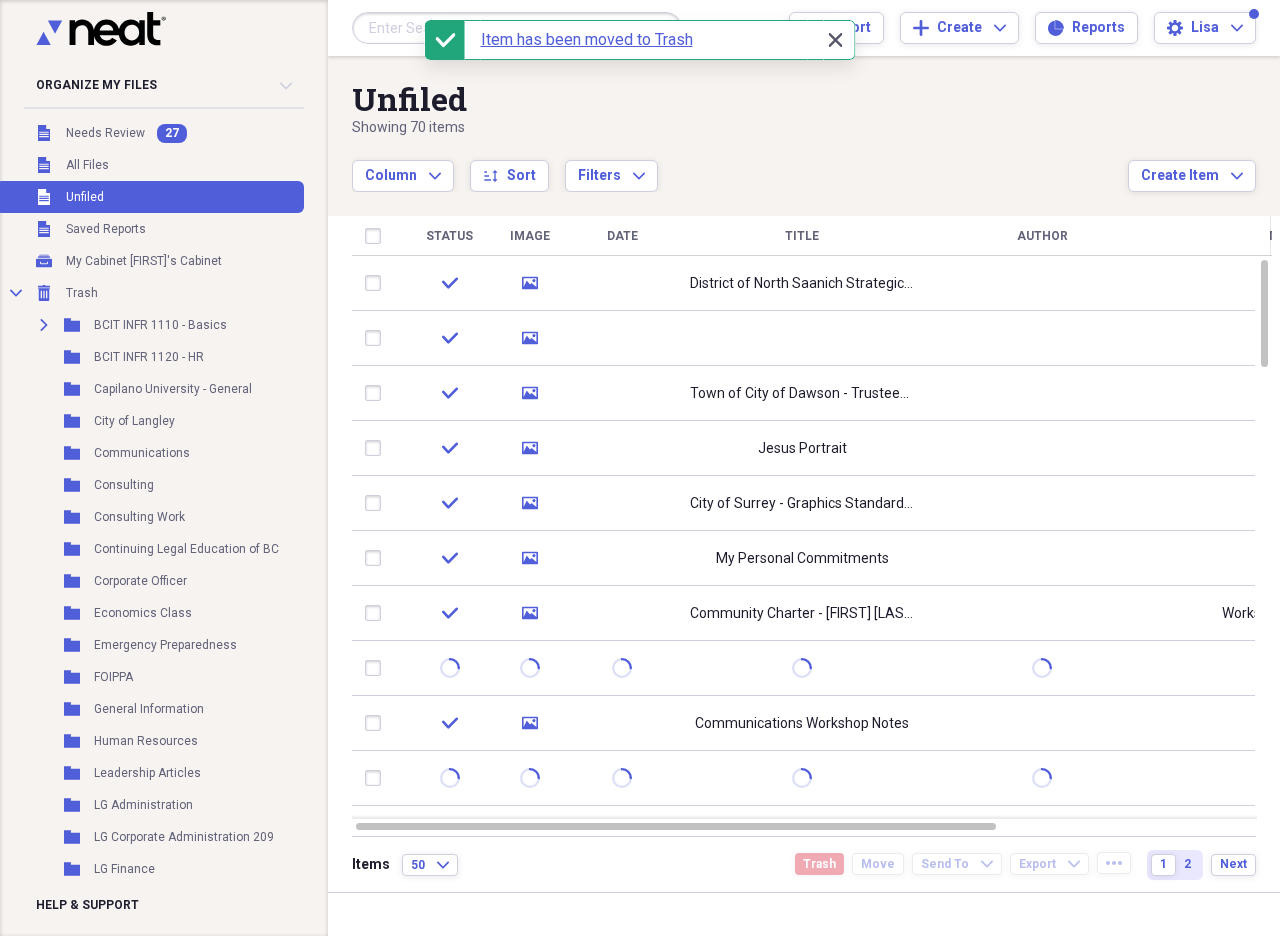 click 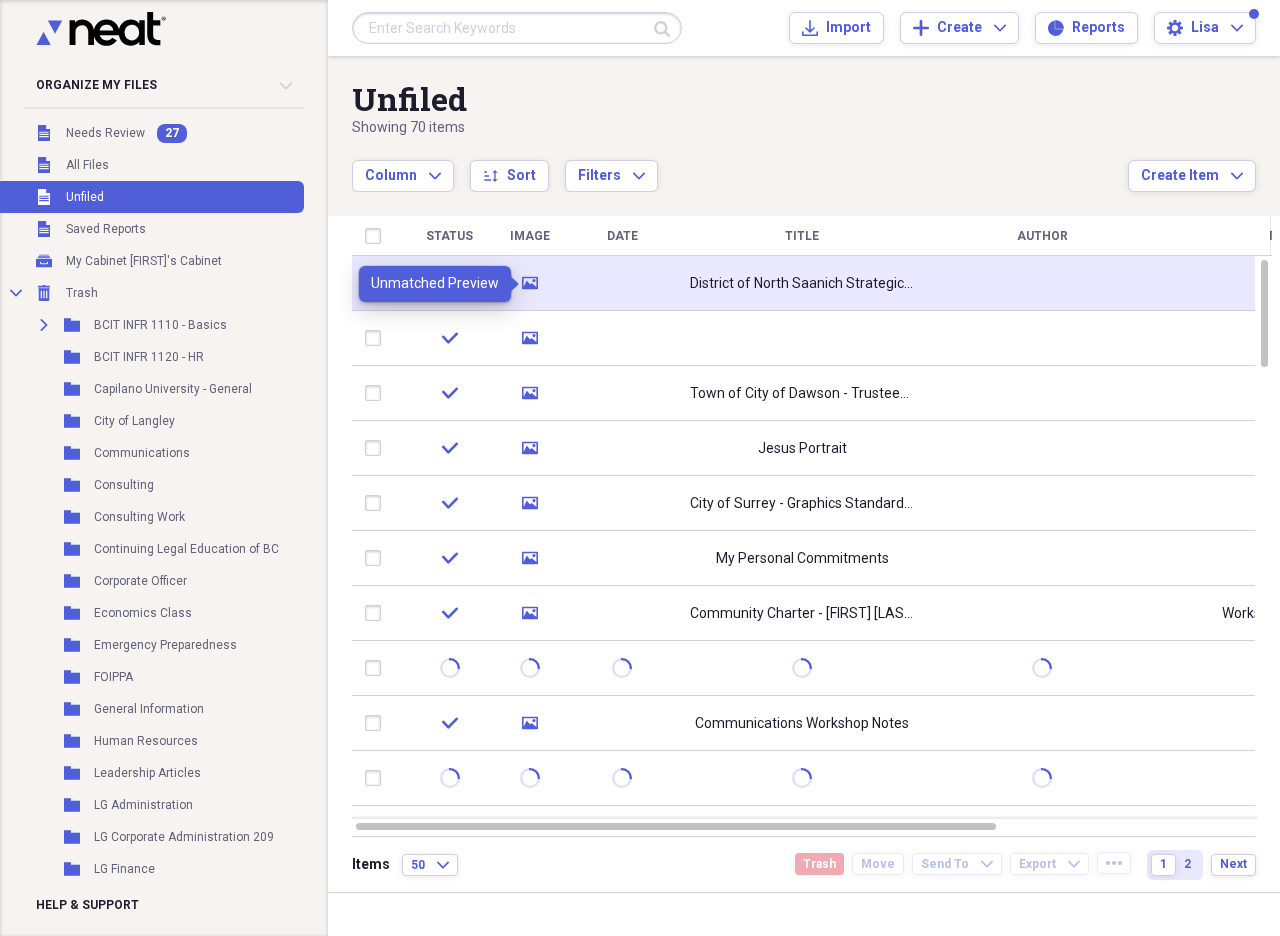 click 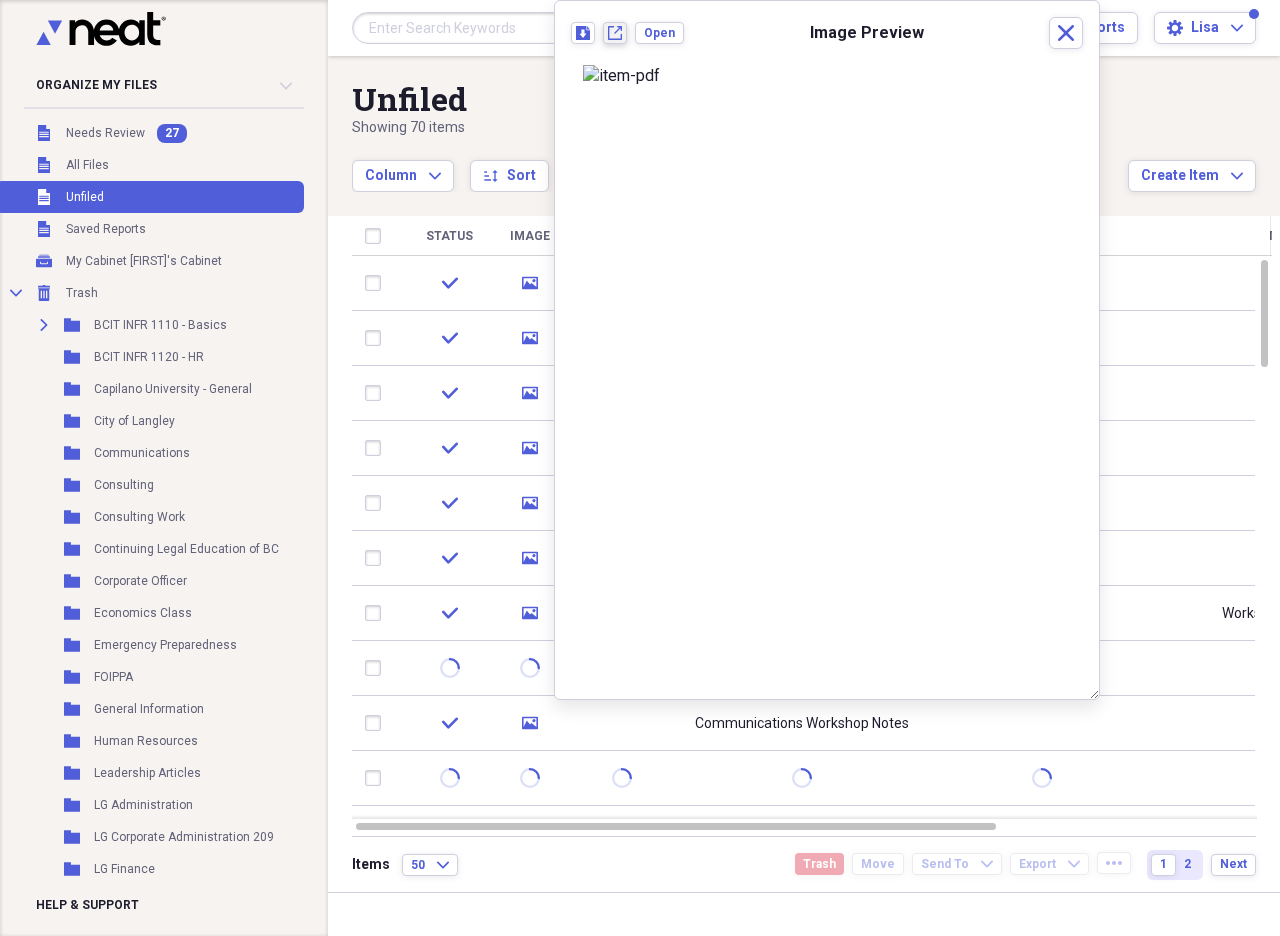 click on "New tab" 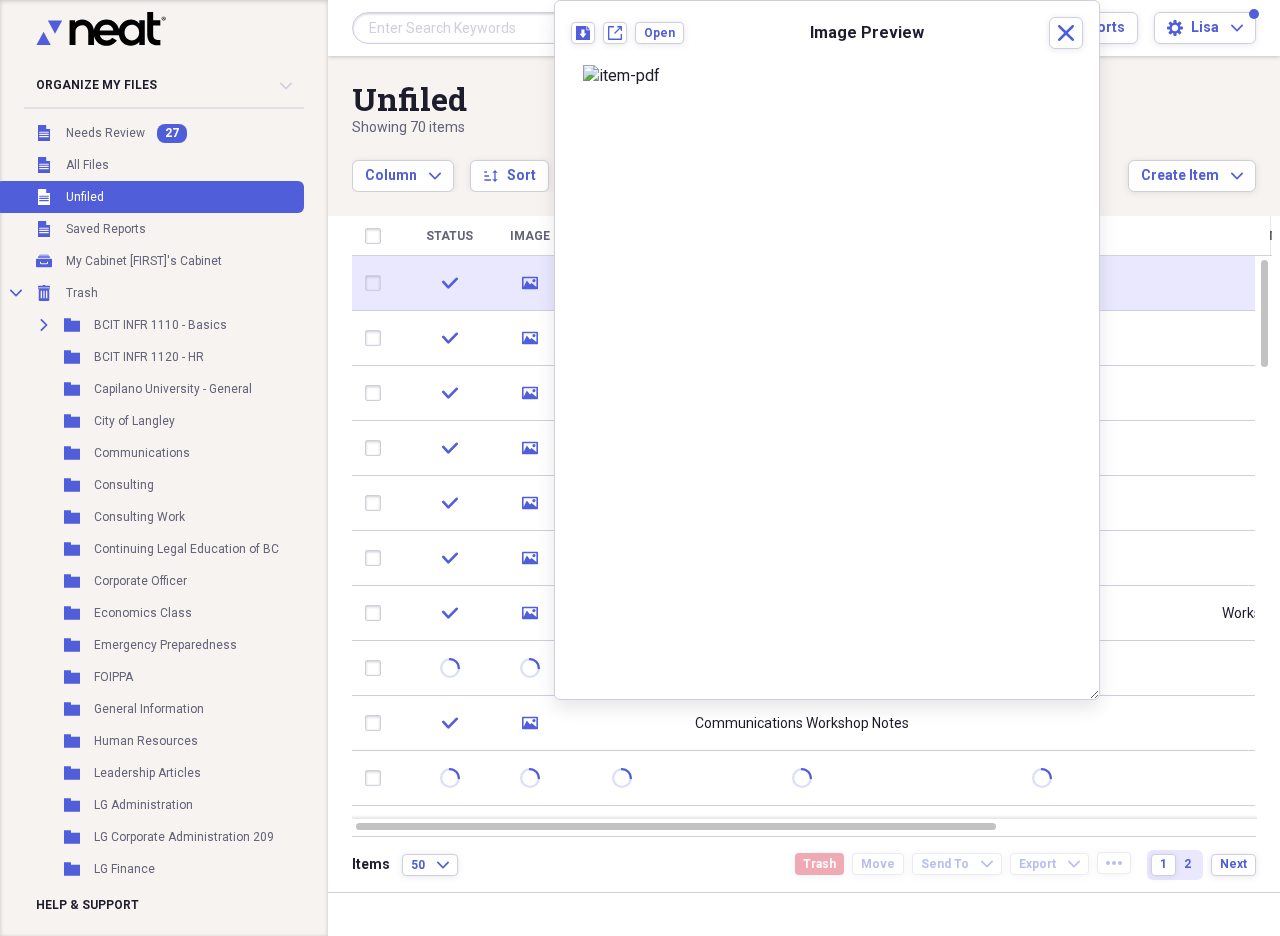 click at bounding box center (377, 283) 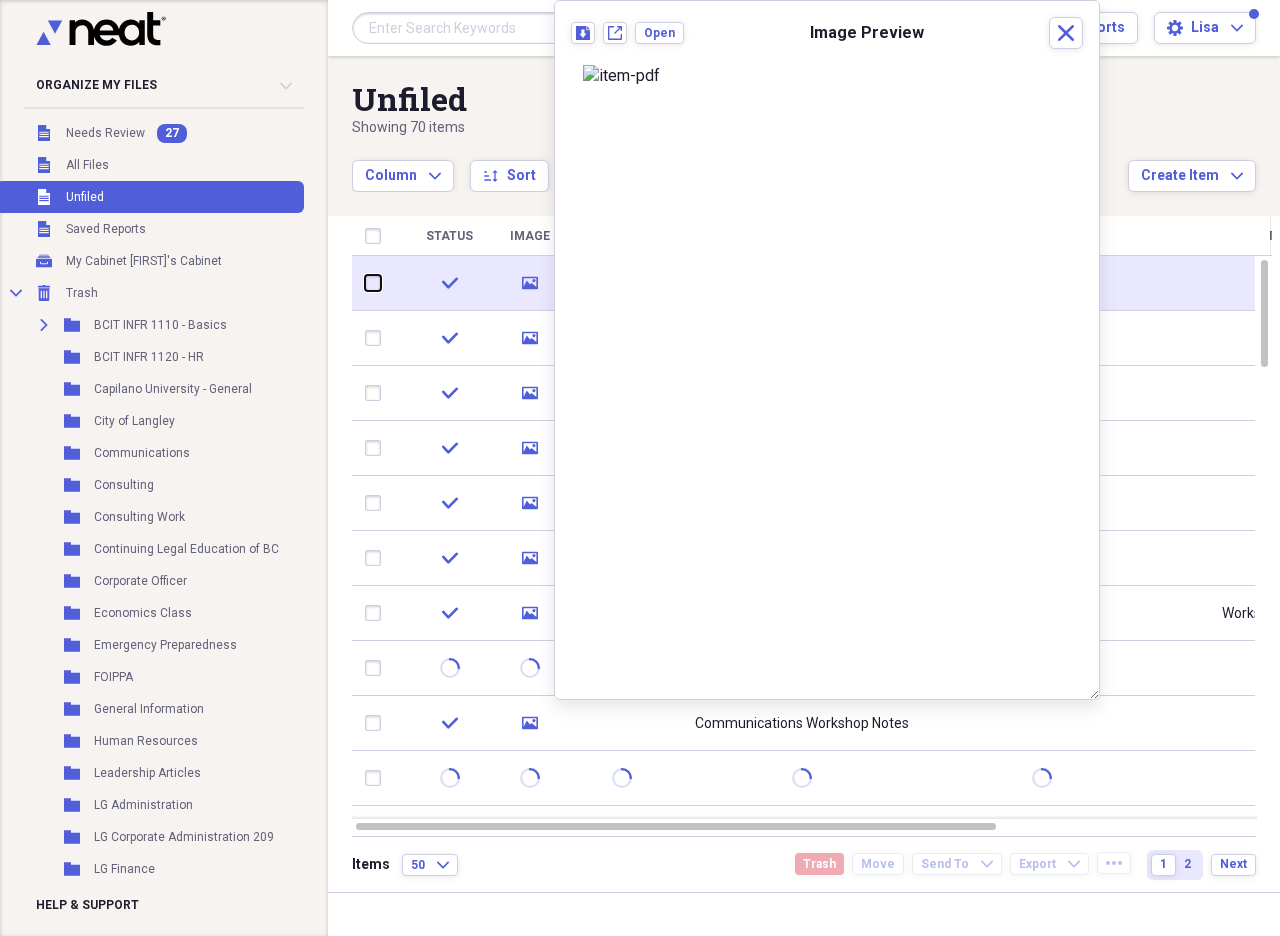 click at bounding box center (365, 283) 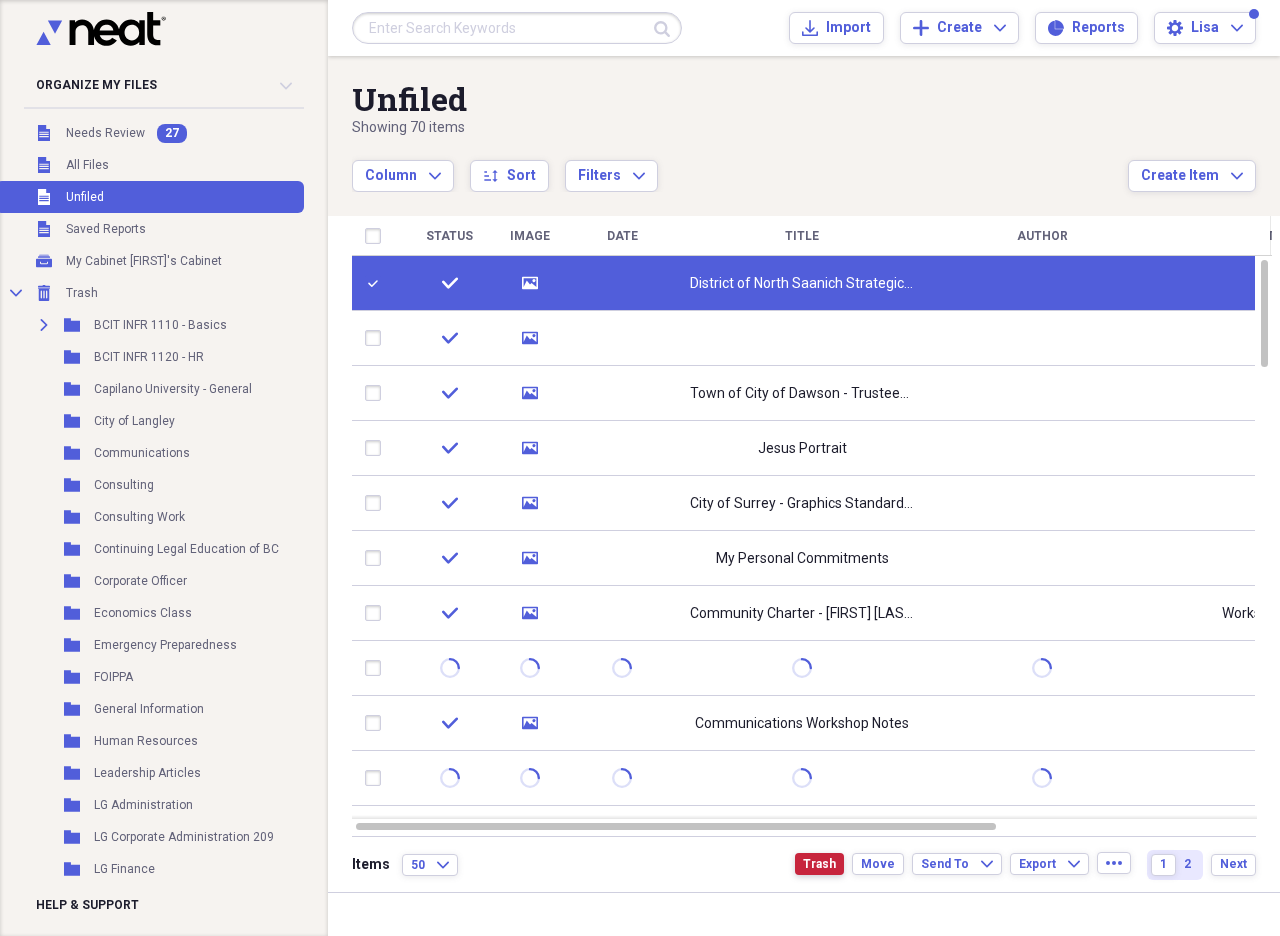 click on "Trash" at bounding box center (819, 864) 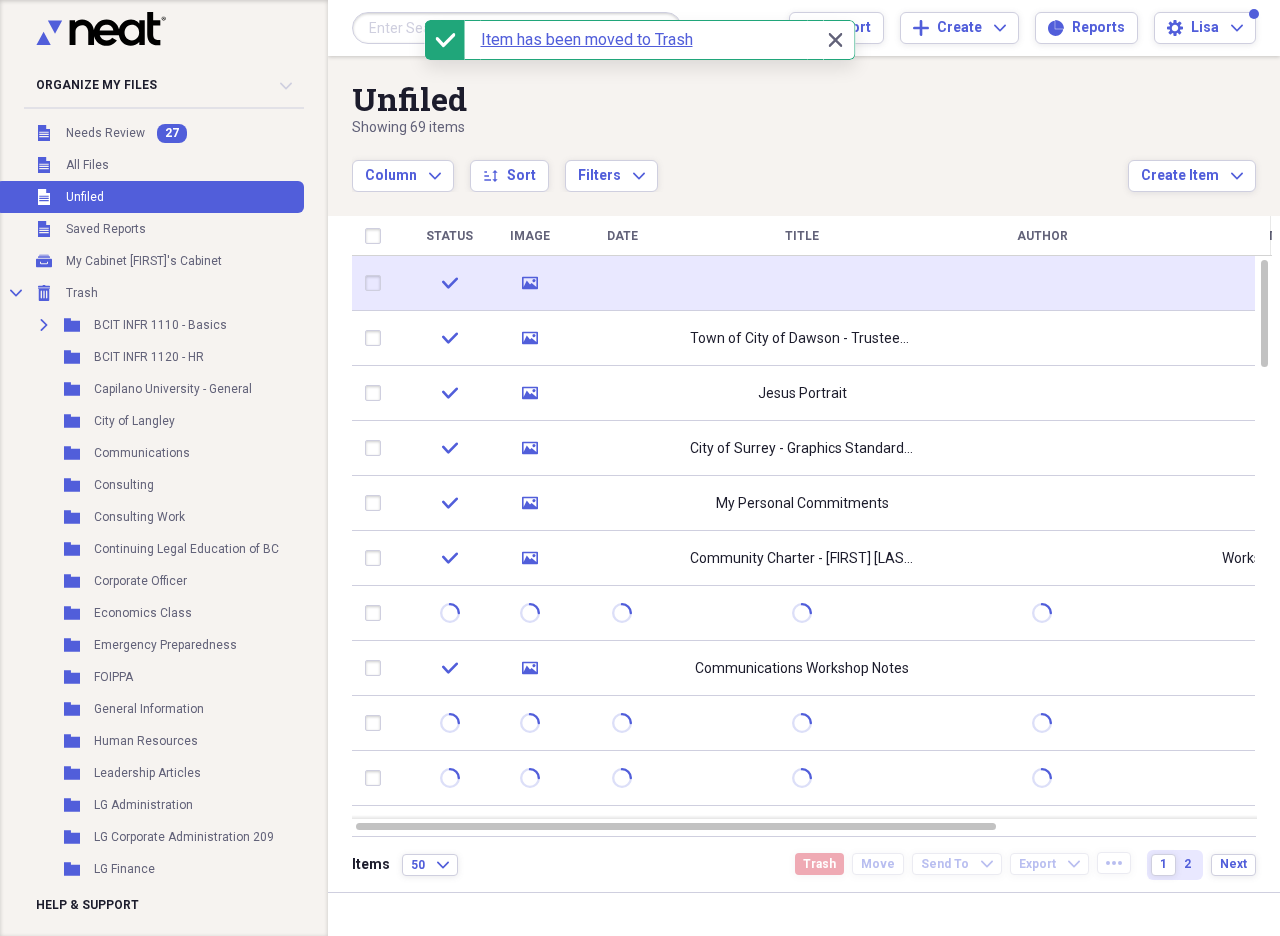 click on "media" 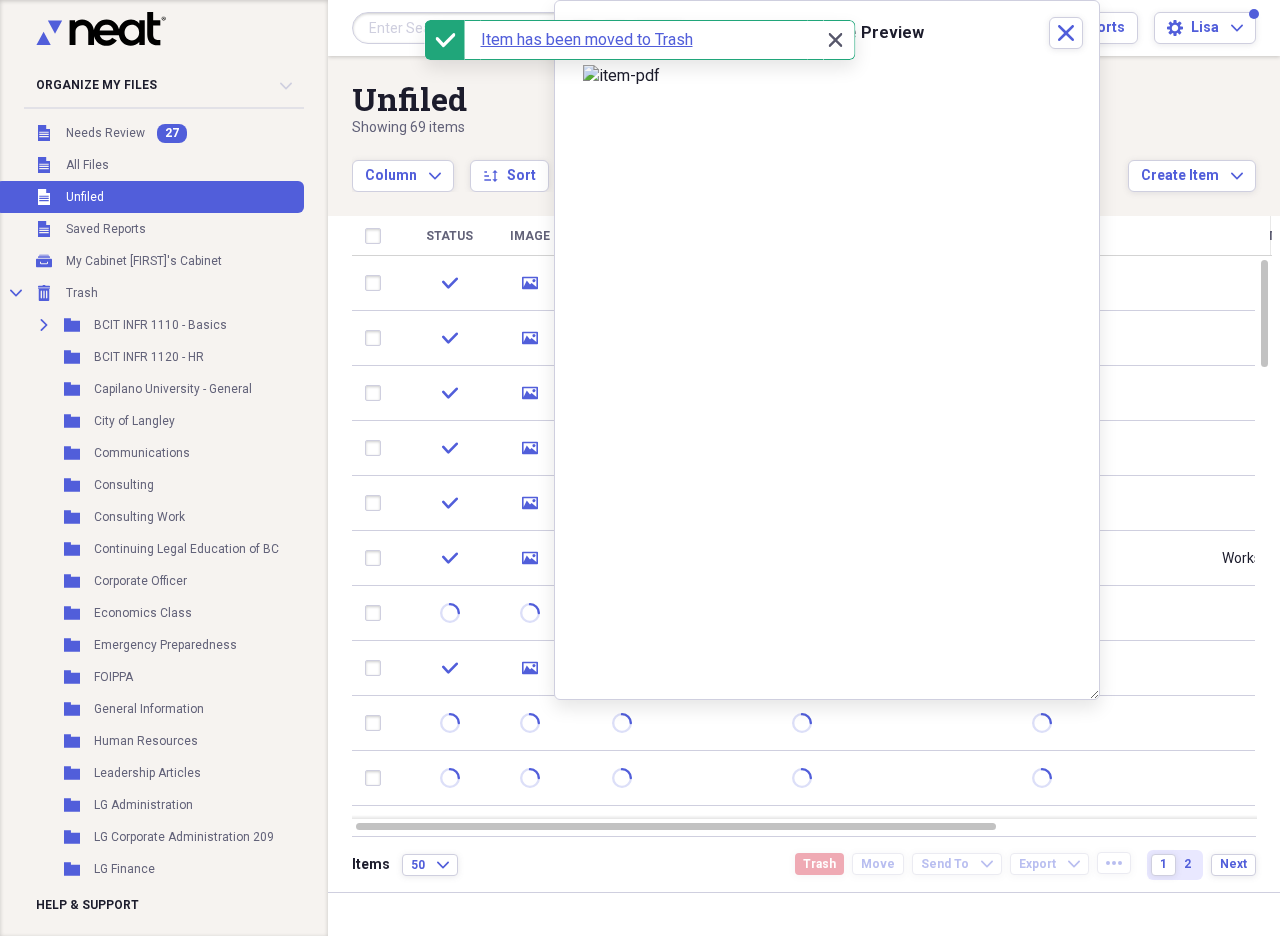 click on "Close Close" at bounding box center (835, 40) 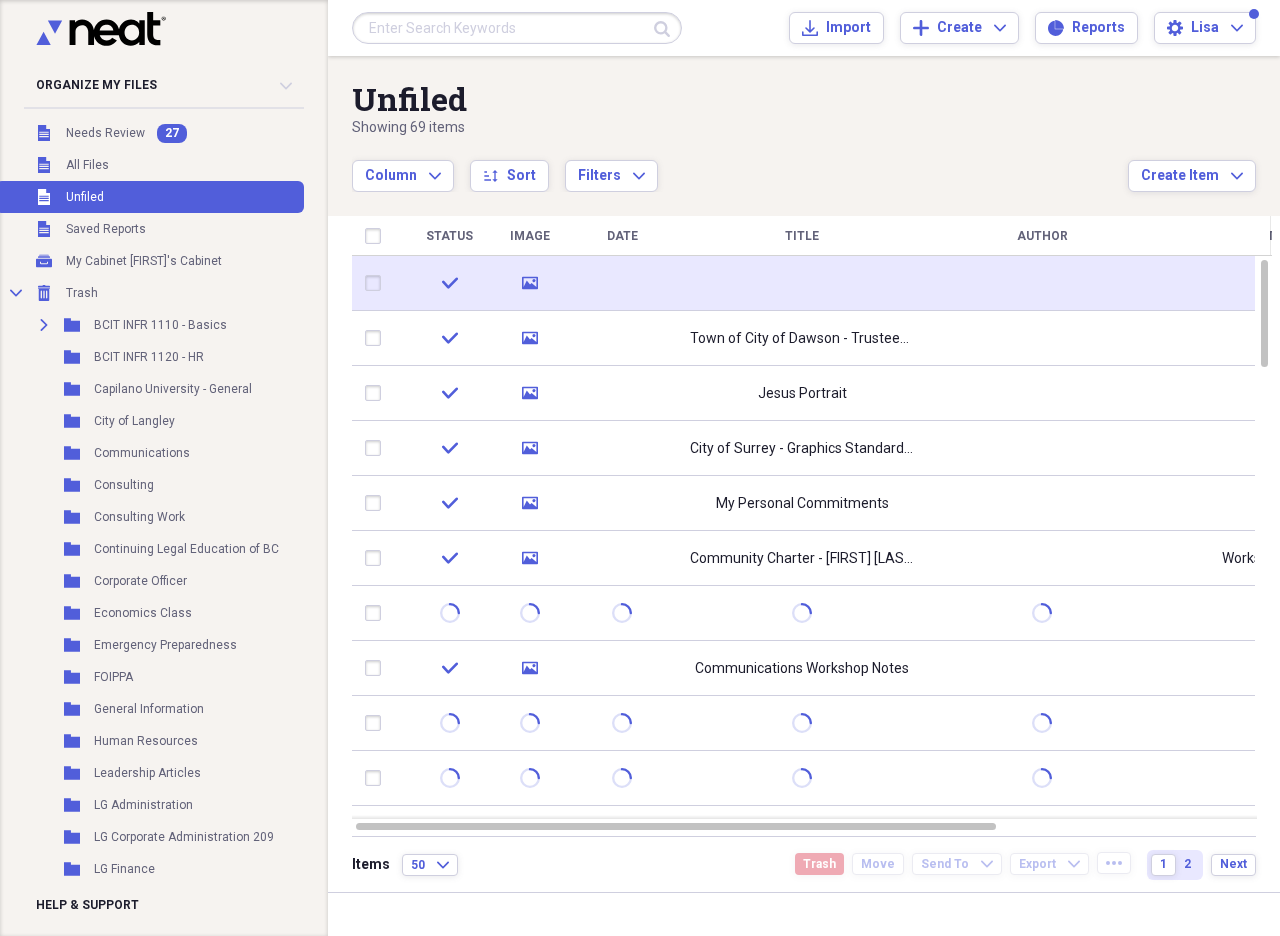 click on "media" 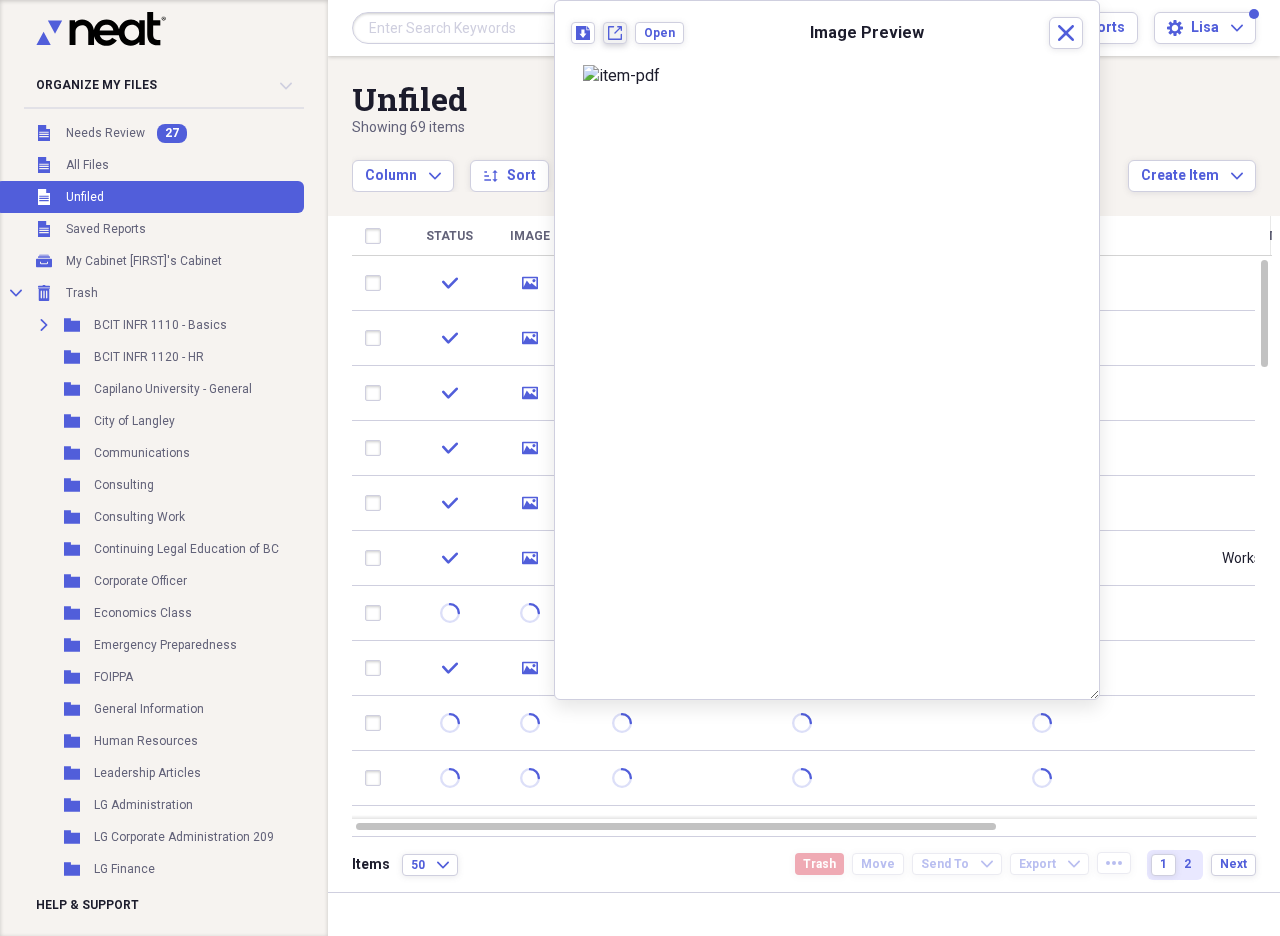 click on "New tab" at bounding box center [615, 33] 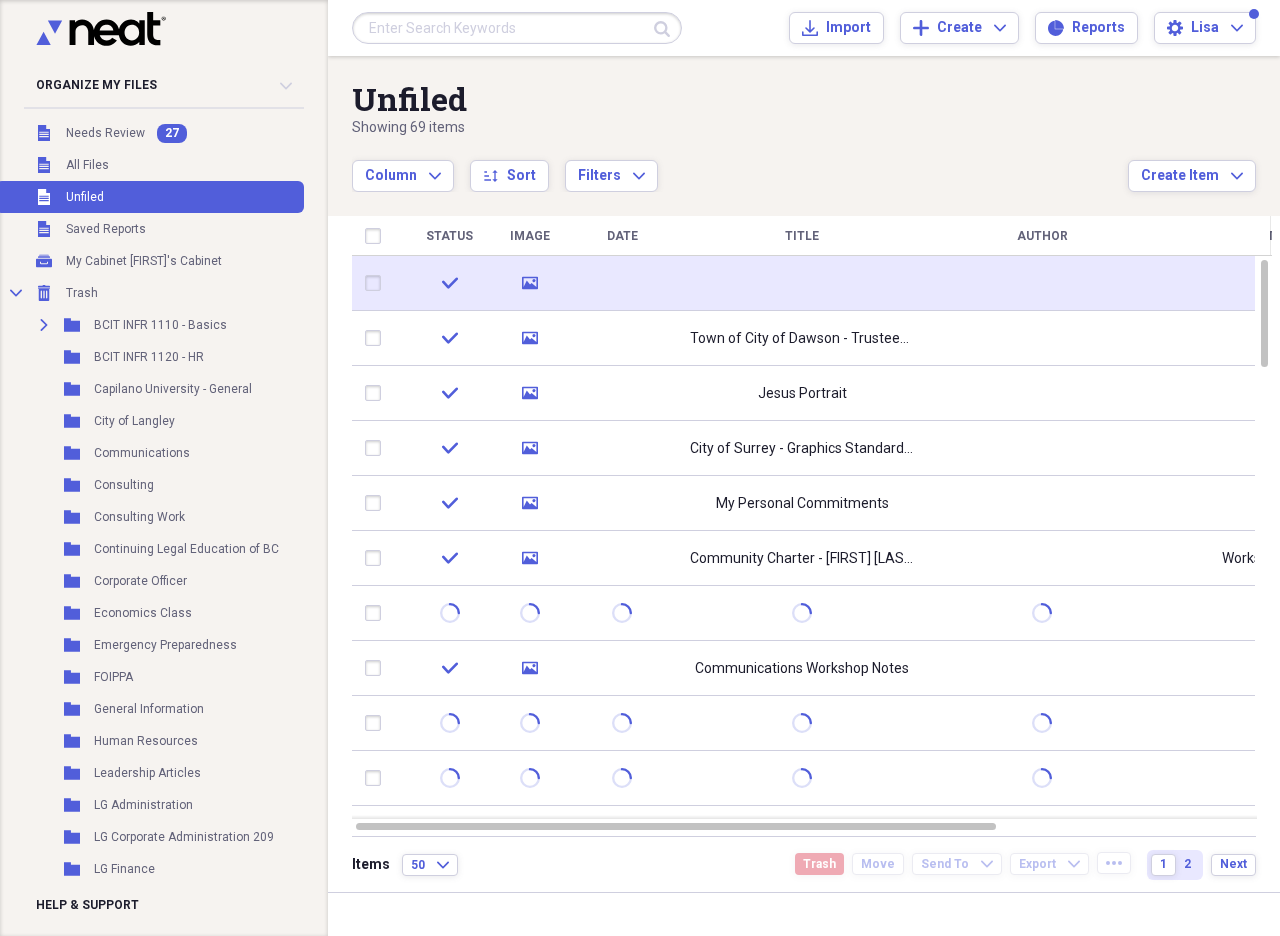 click at bounding box center [377, 283] 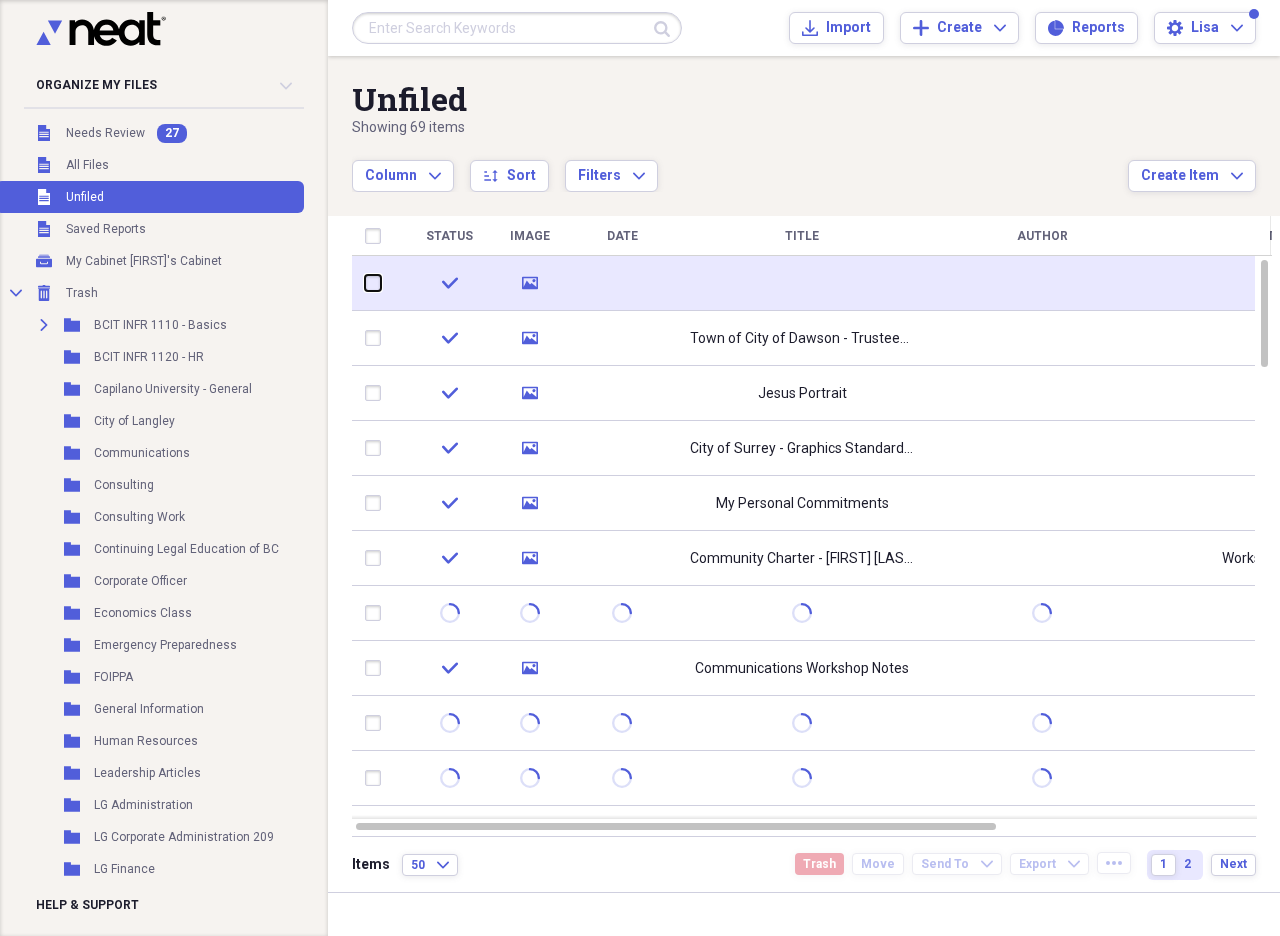 click at bounding box center [365, 283] 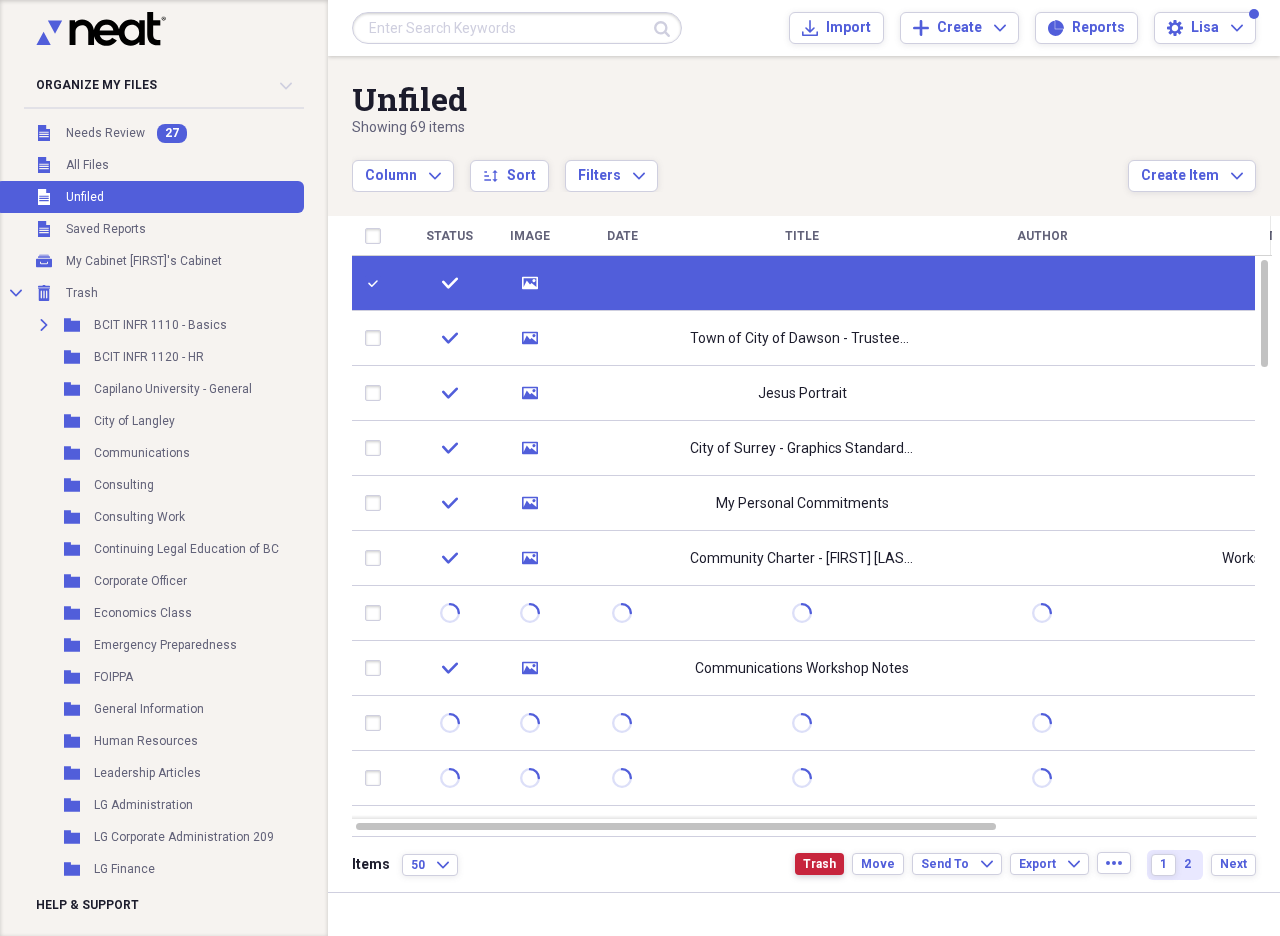 click on "Trash" at bounding box center (819, 864) 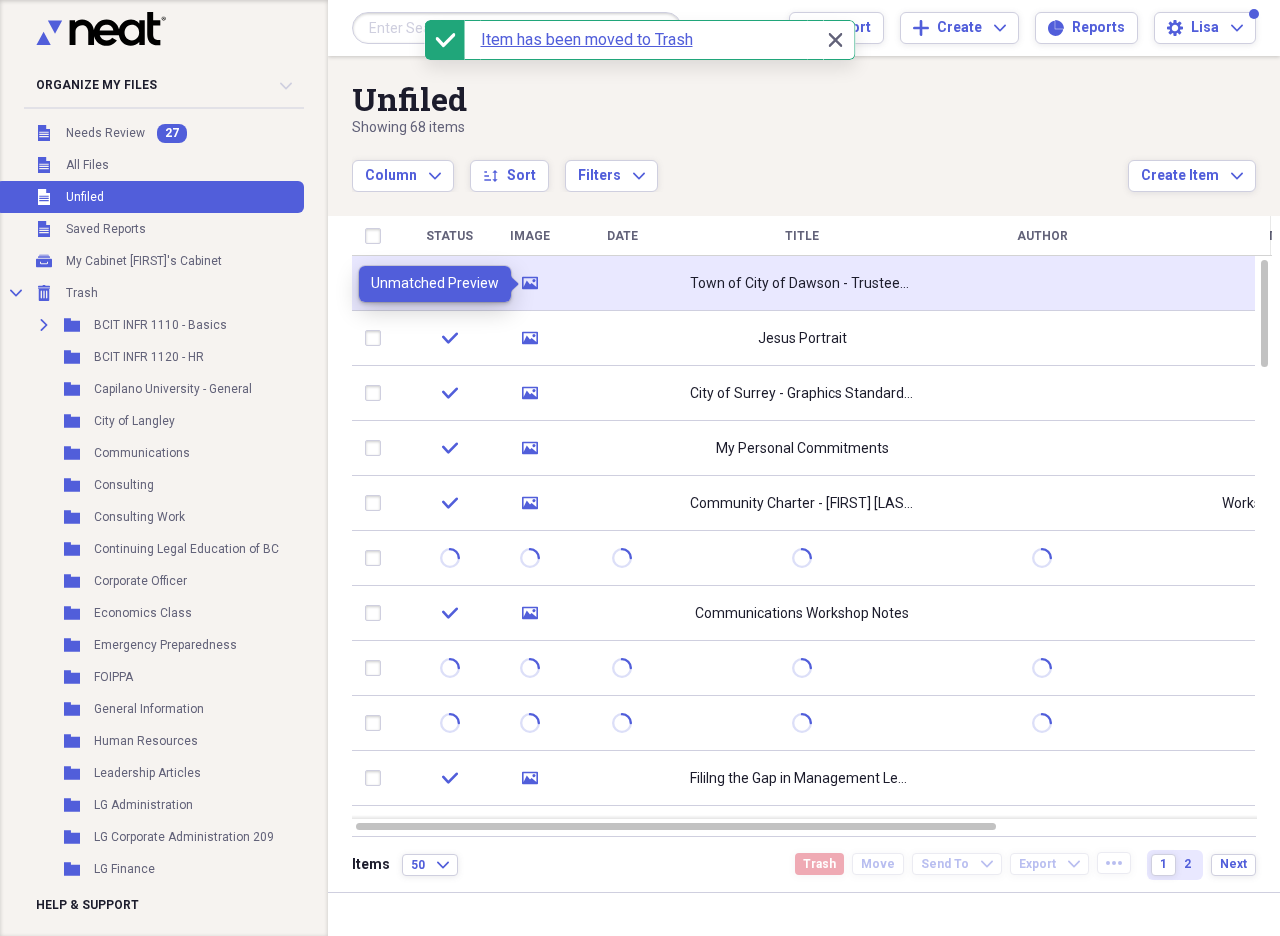 click on "media" 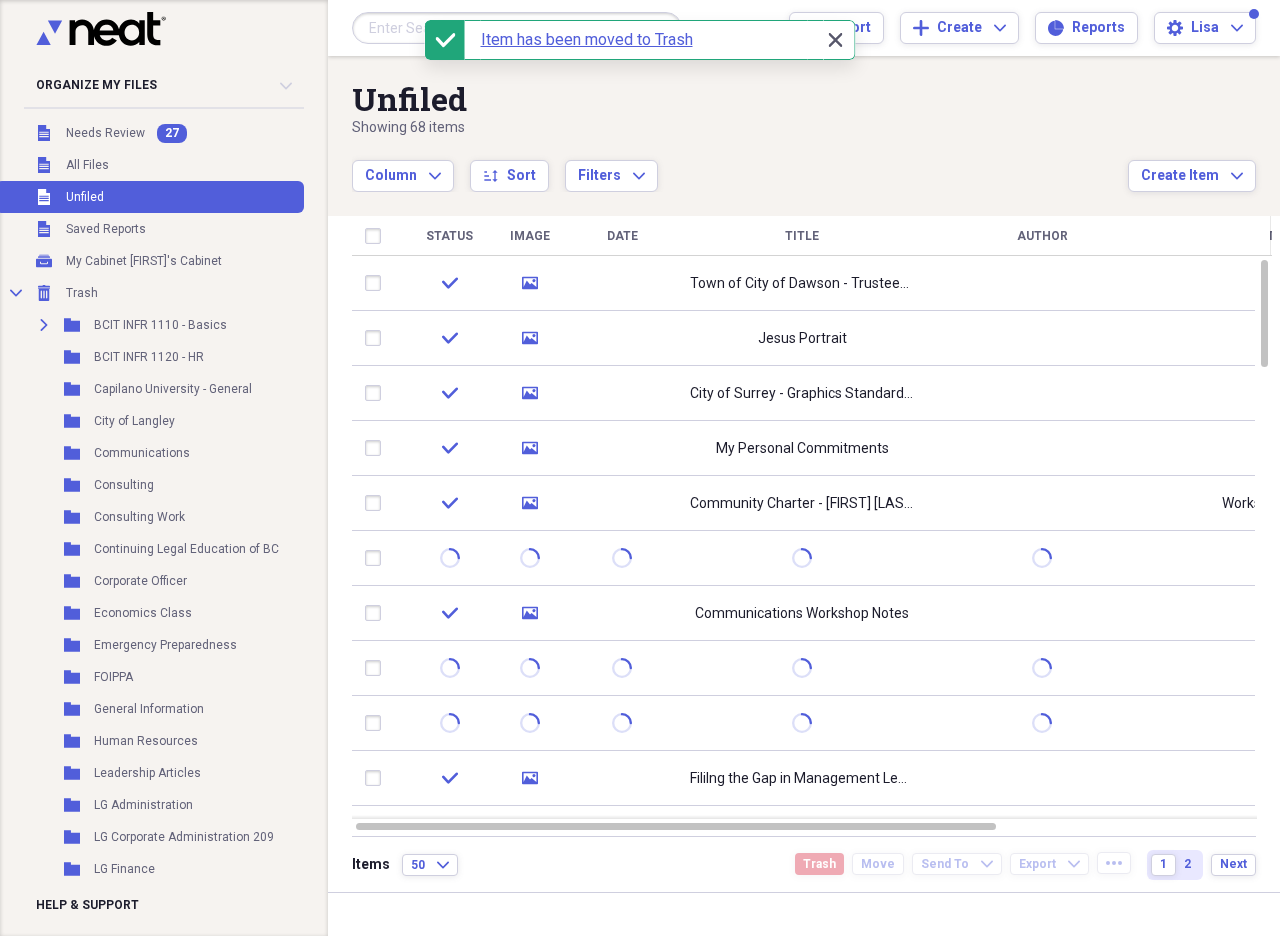 click 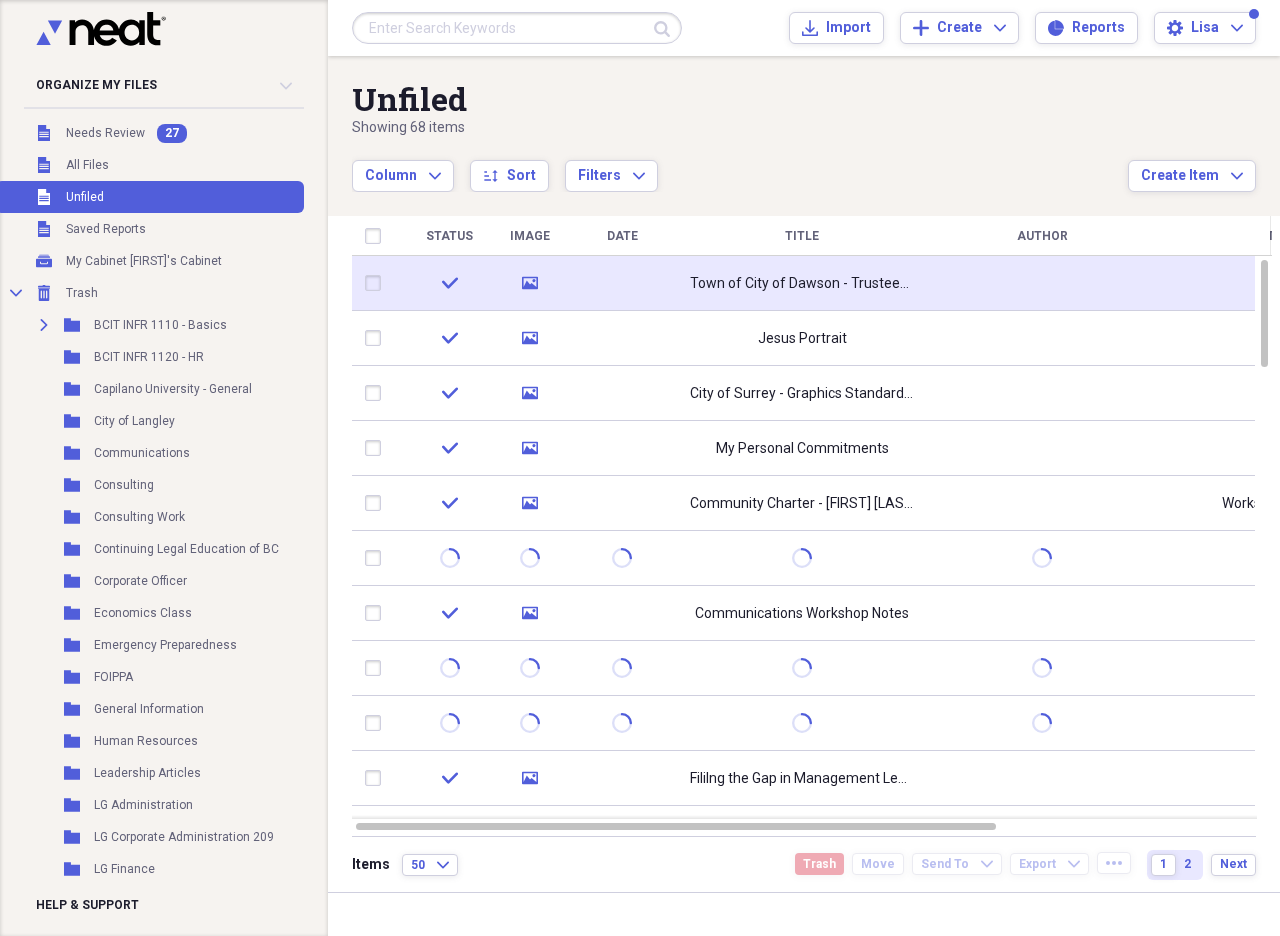 click on "media" 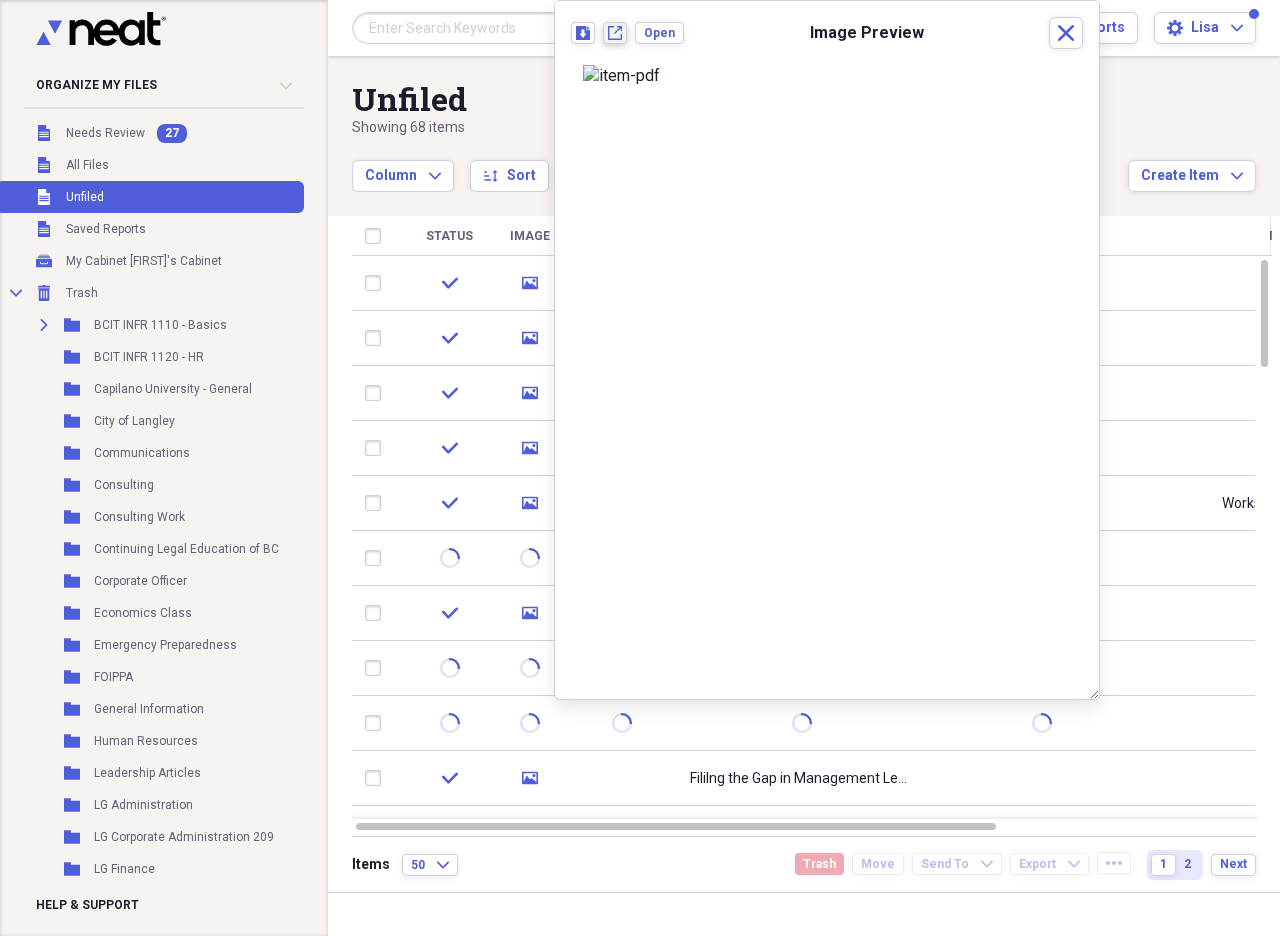 click on "New tab" 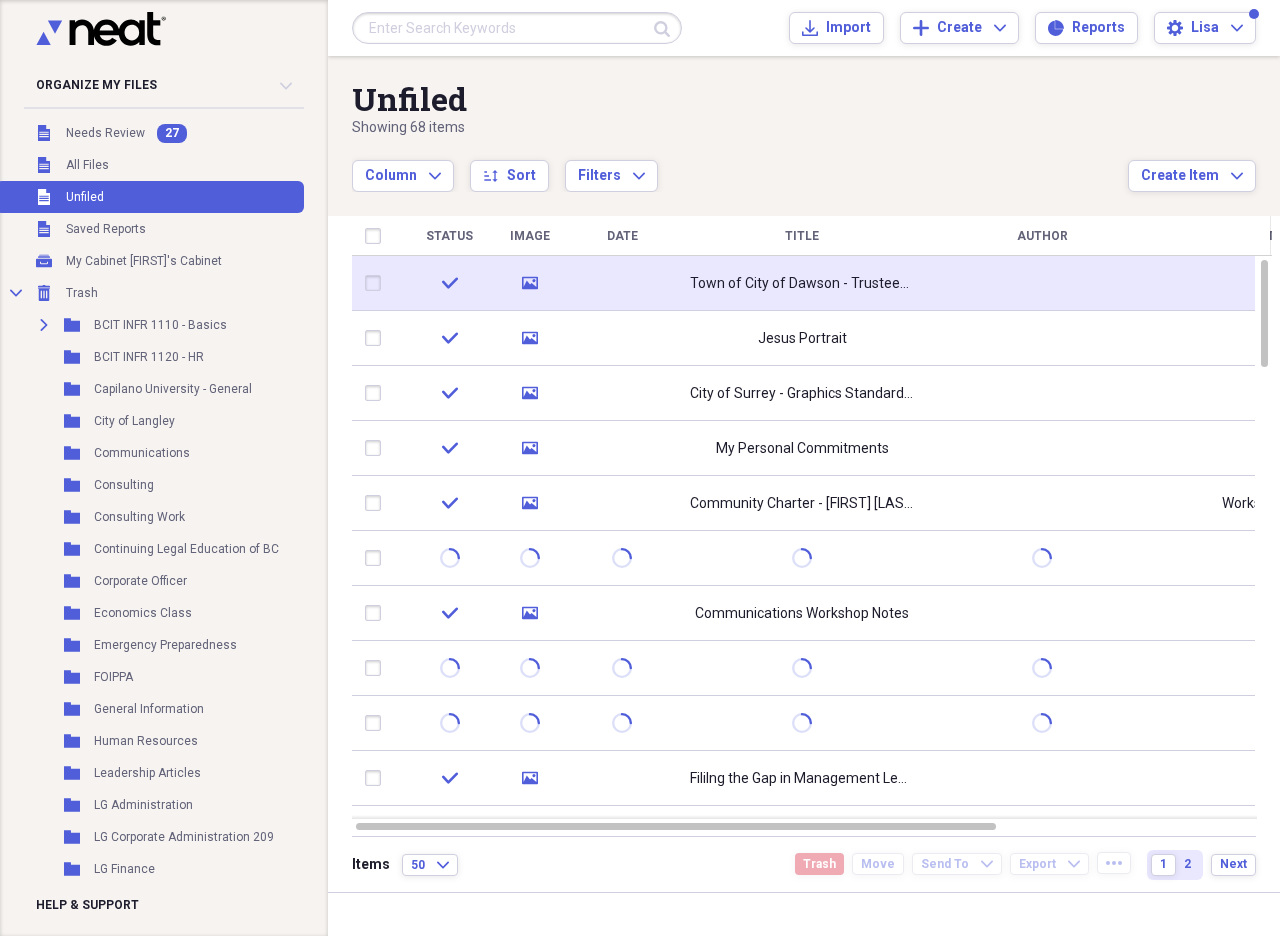 click at bounding box center [377, 283] 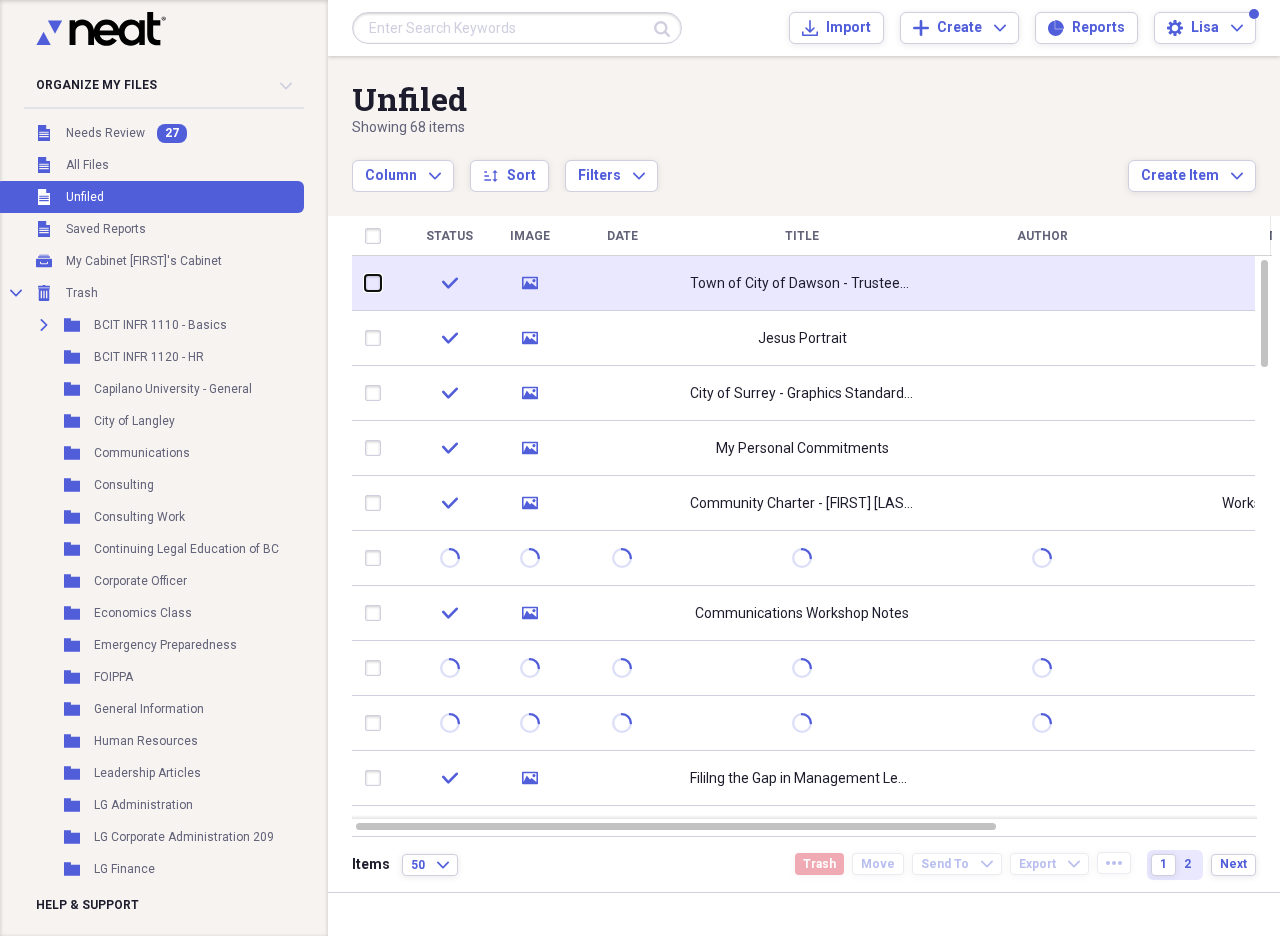 click at bounding box center [365, 283] 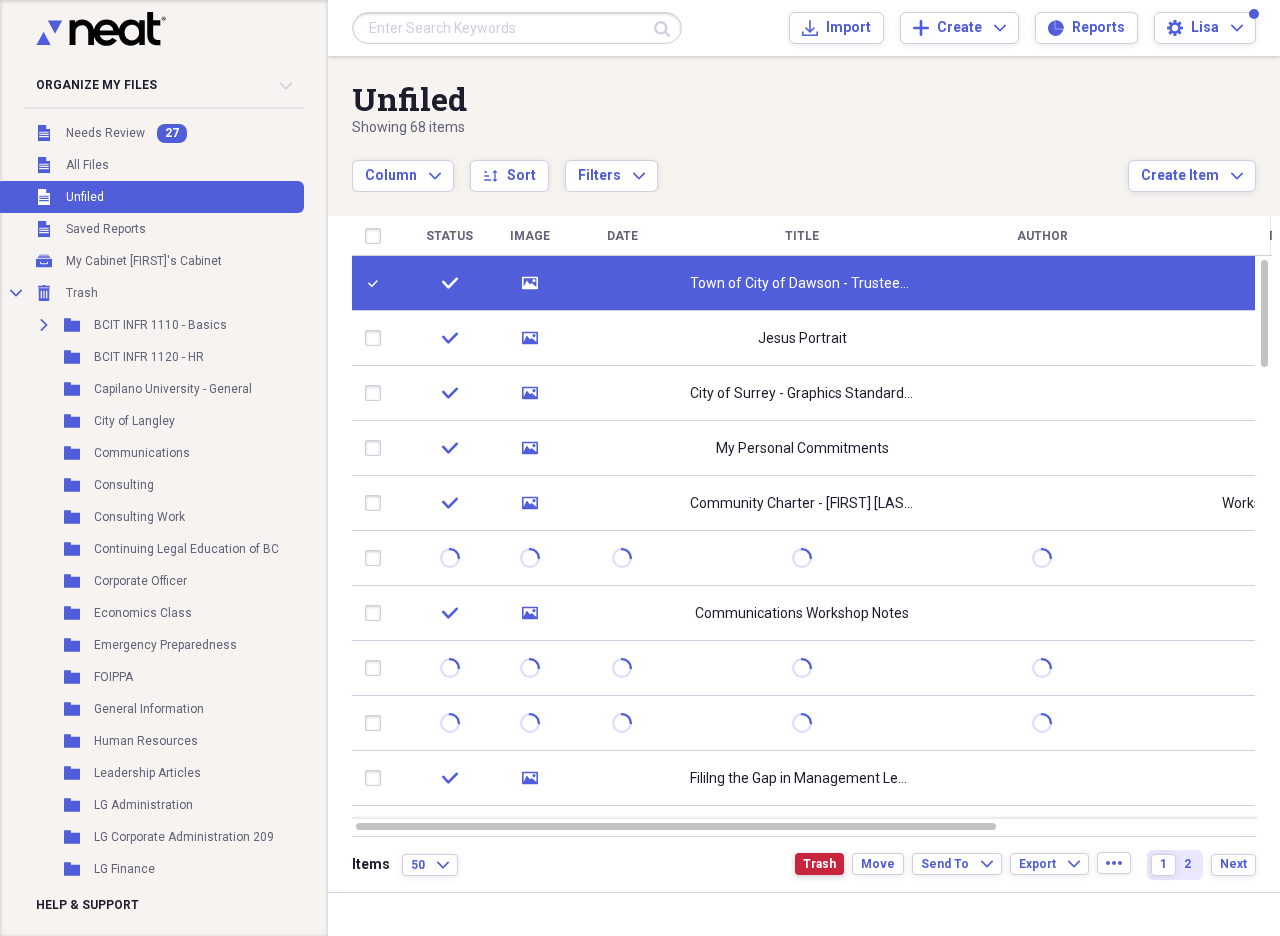 click on "Trash" at bounding box center [819, 864] 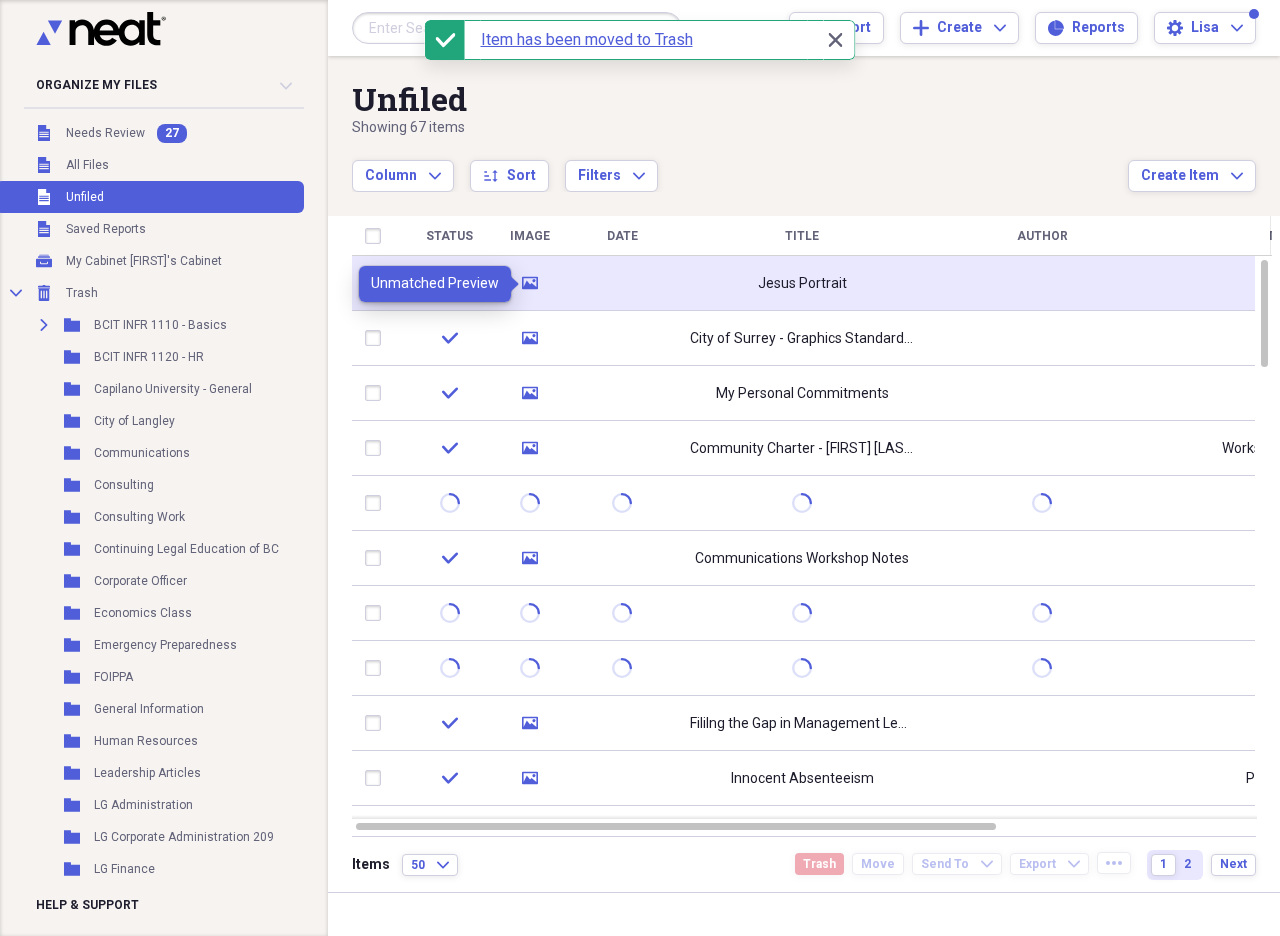 click on "media" 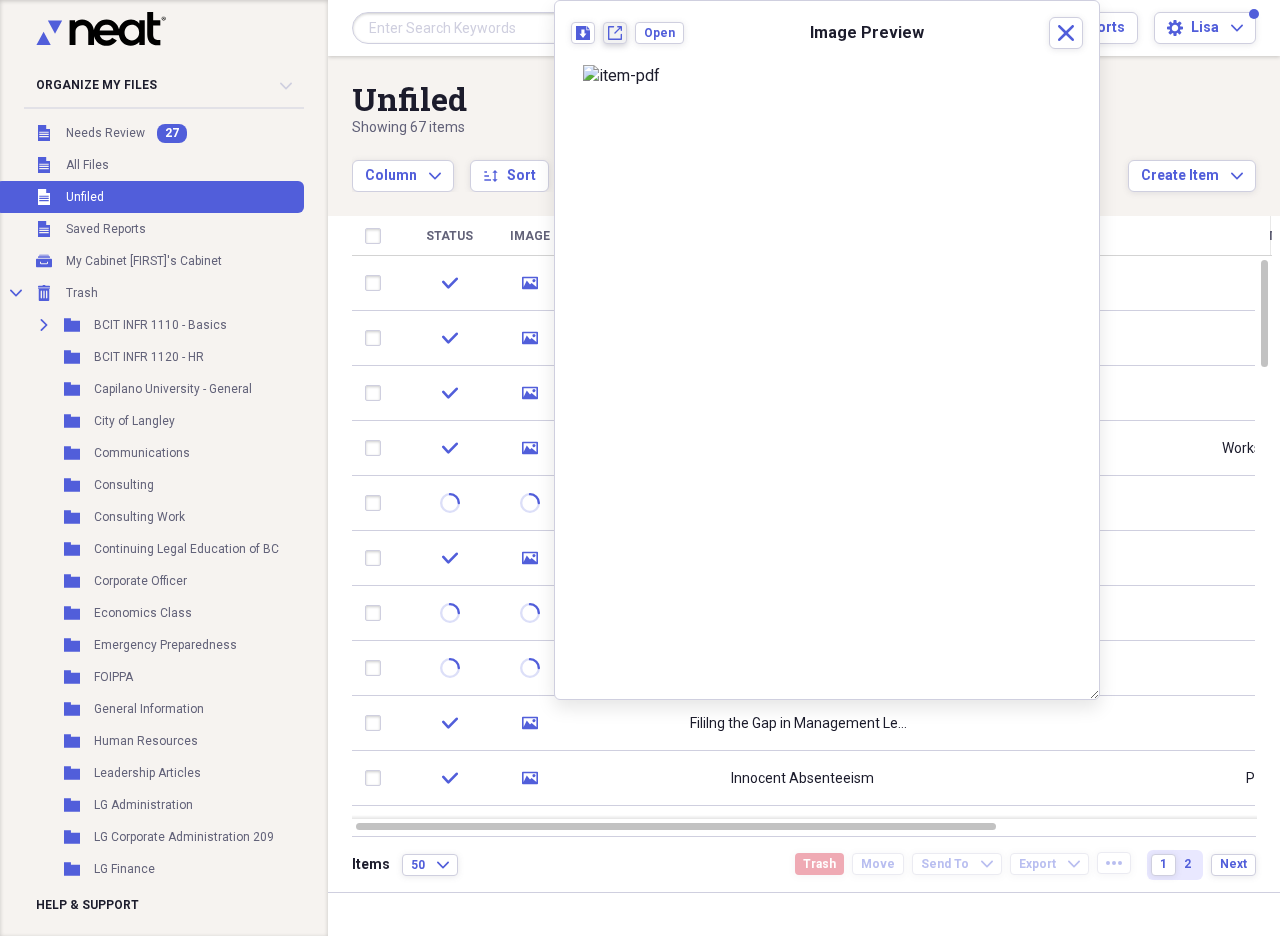 click on "New tab" at bounding box center (615, 33) 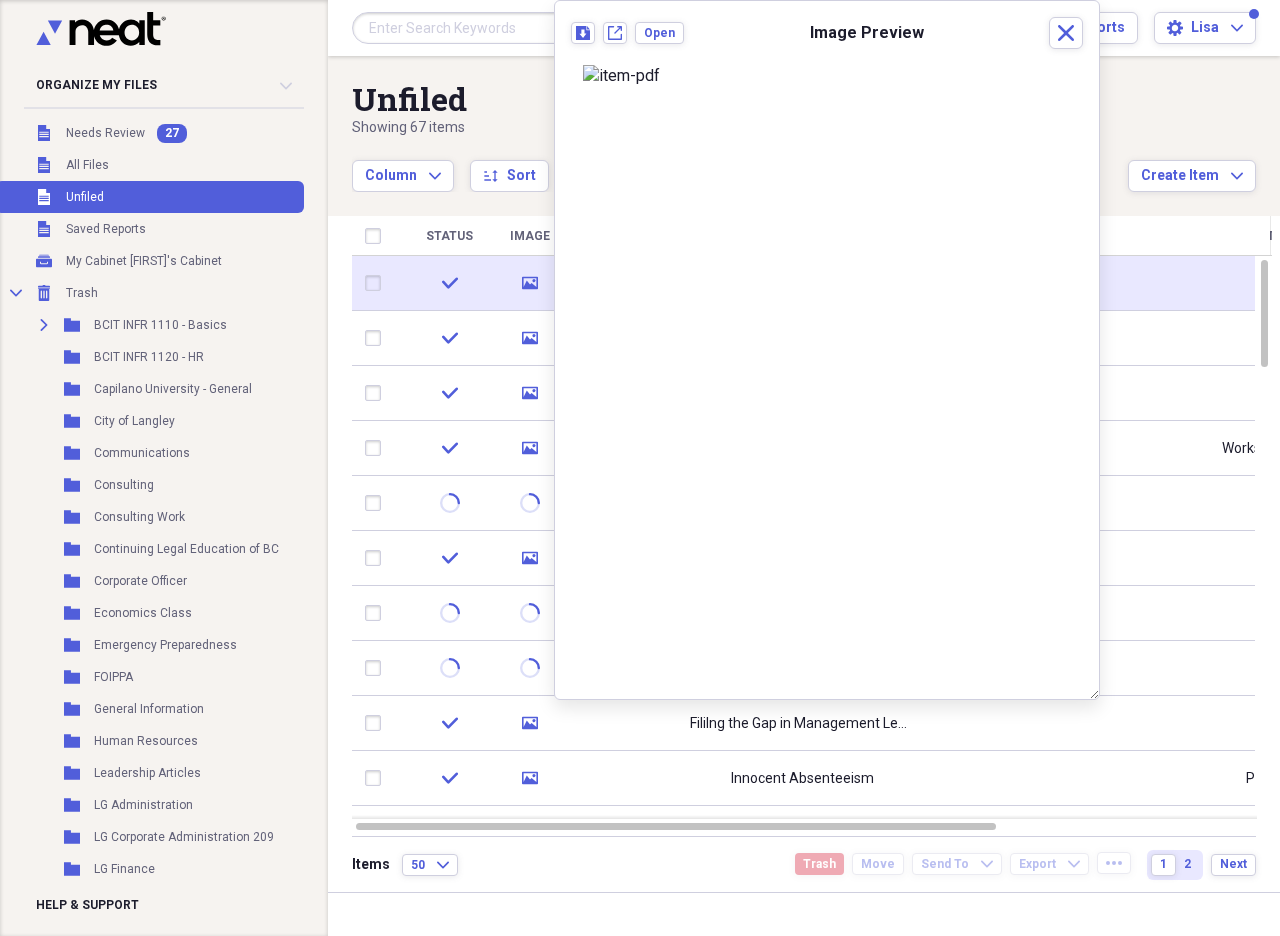 click at bounding box center (377, 283) 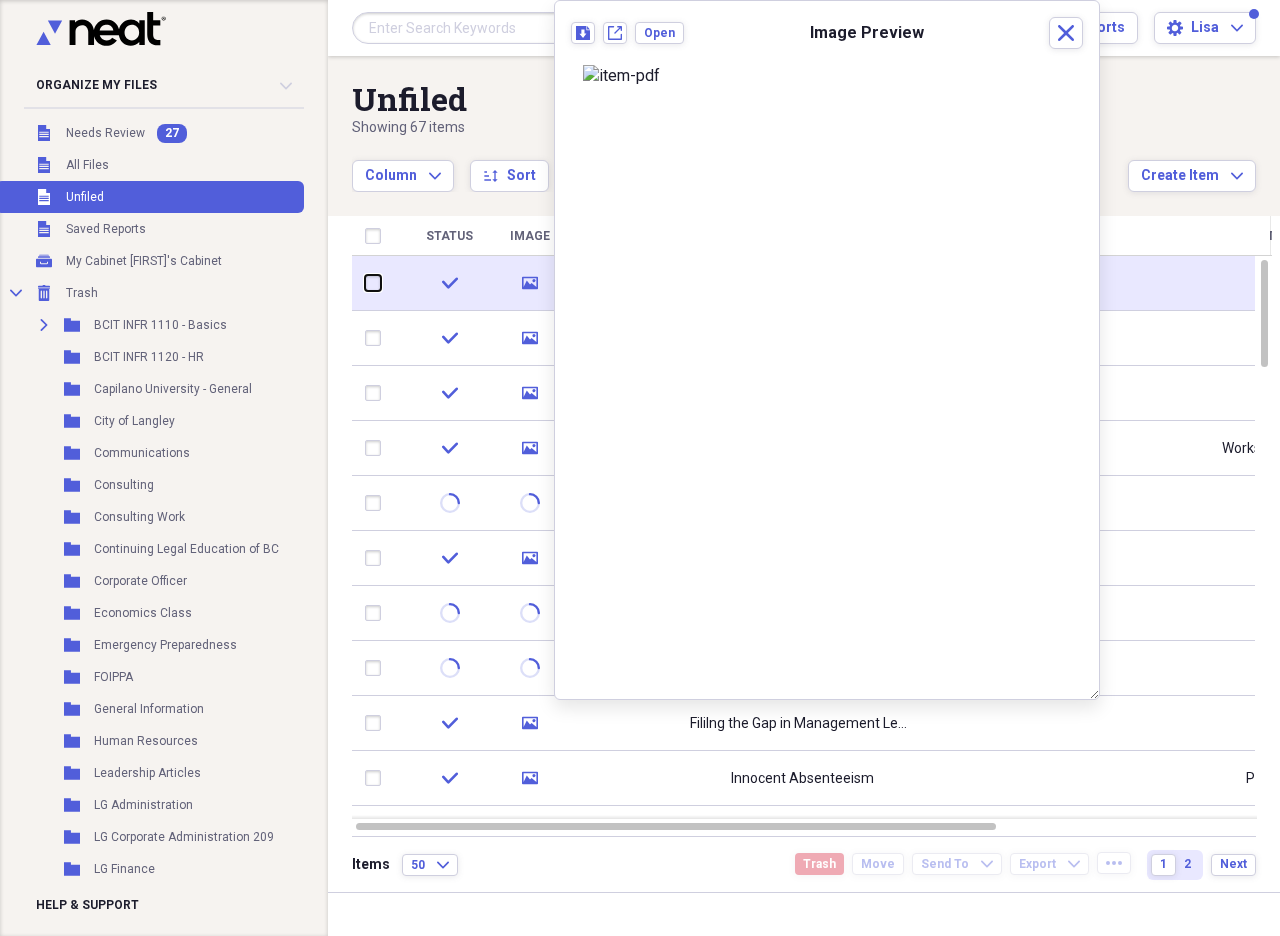 click at bounding box center [365, 283] 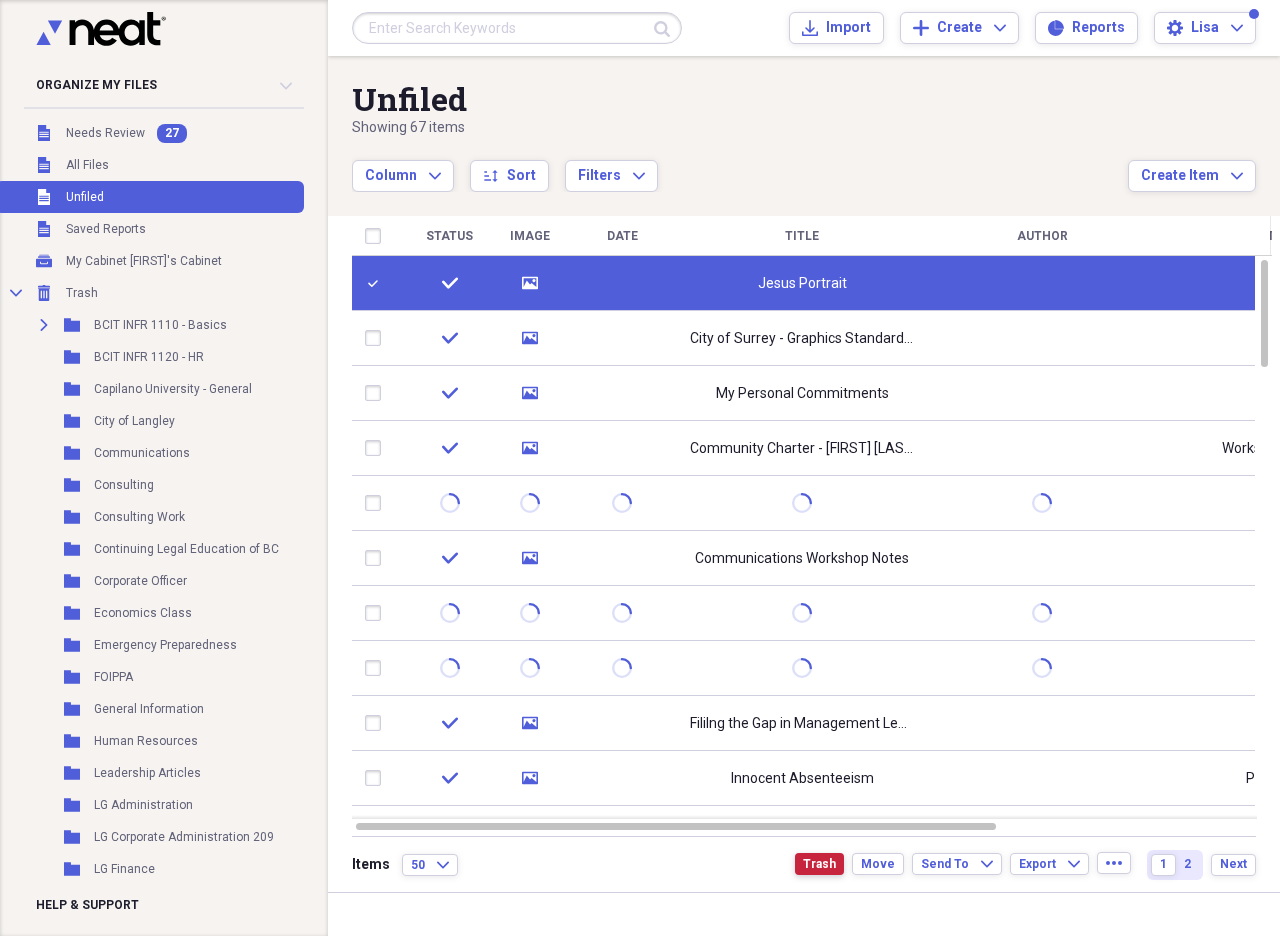 click on "Trash" at bounding box center [819, 864] 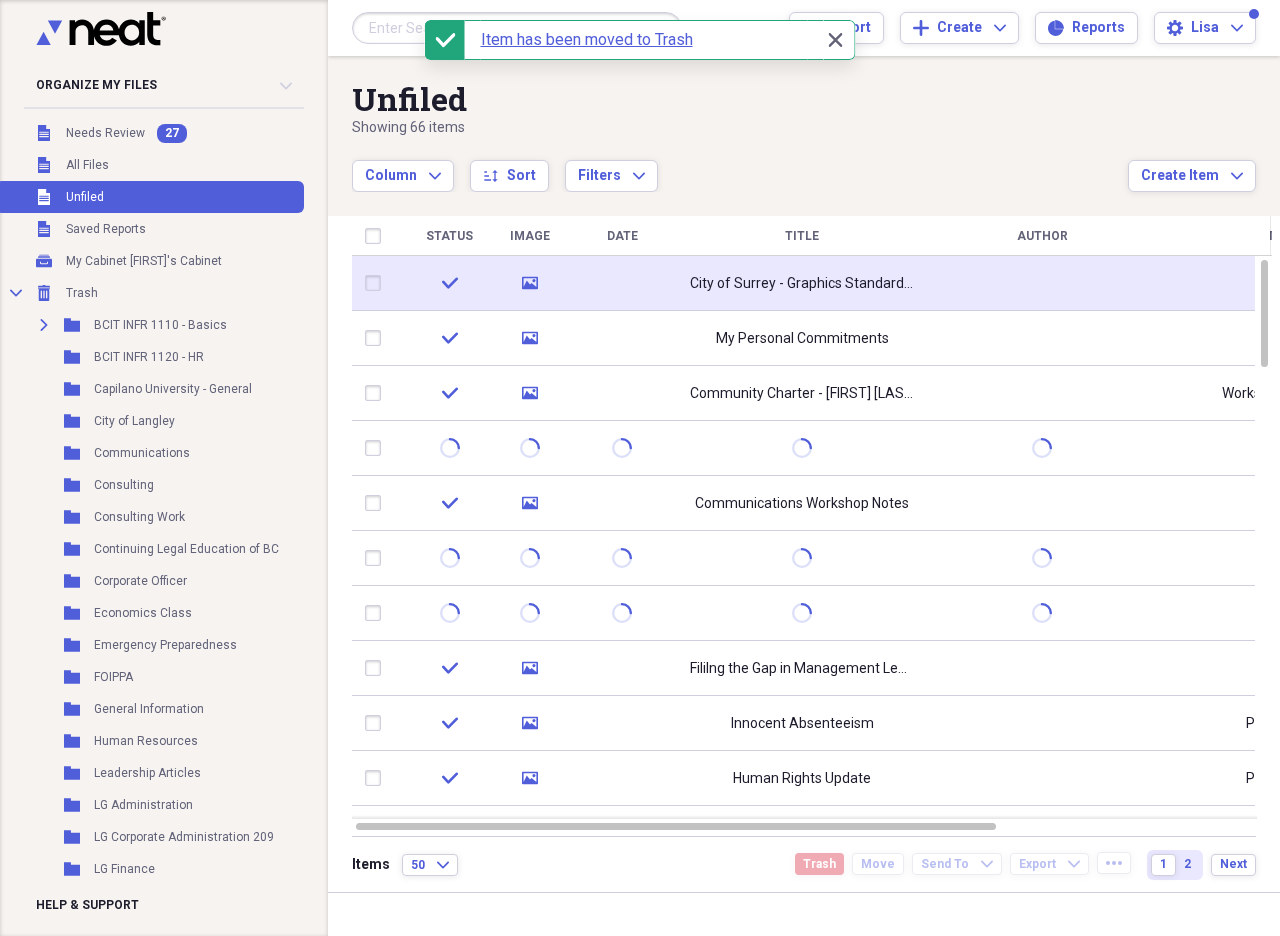 click 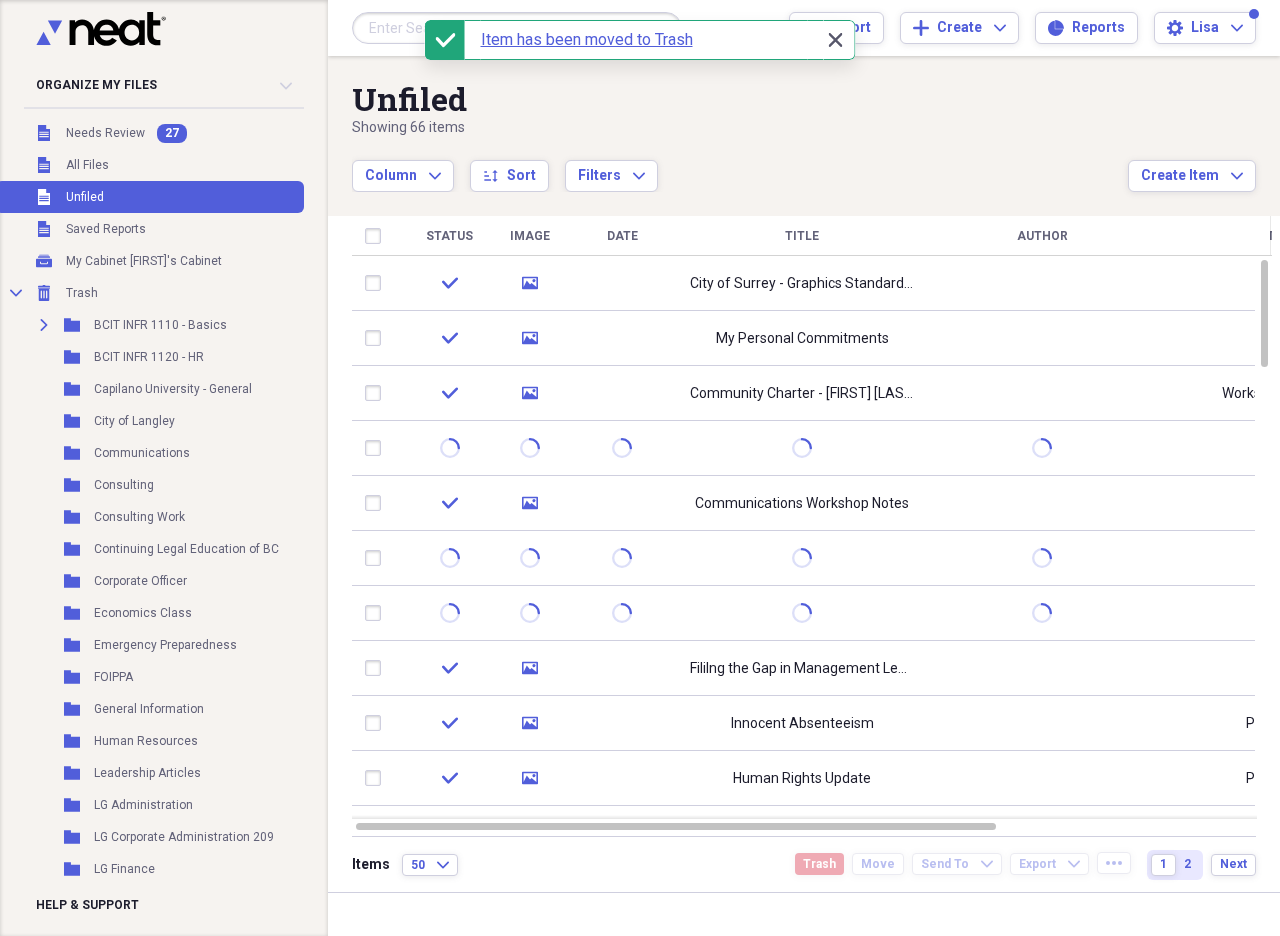 click on "Close" 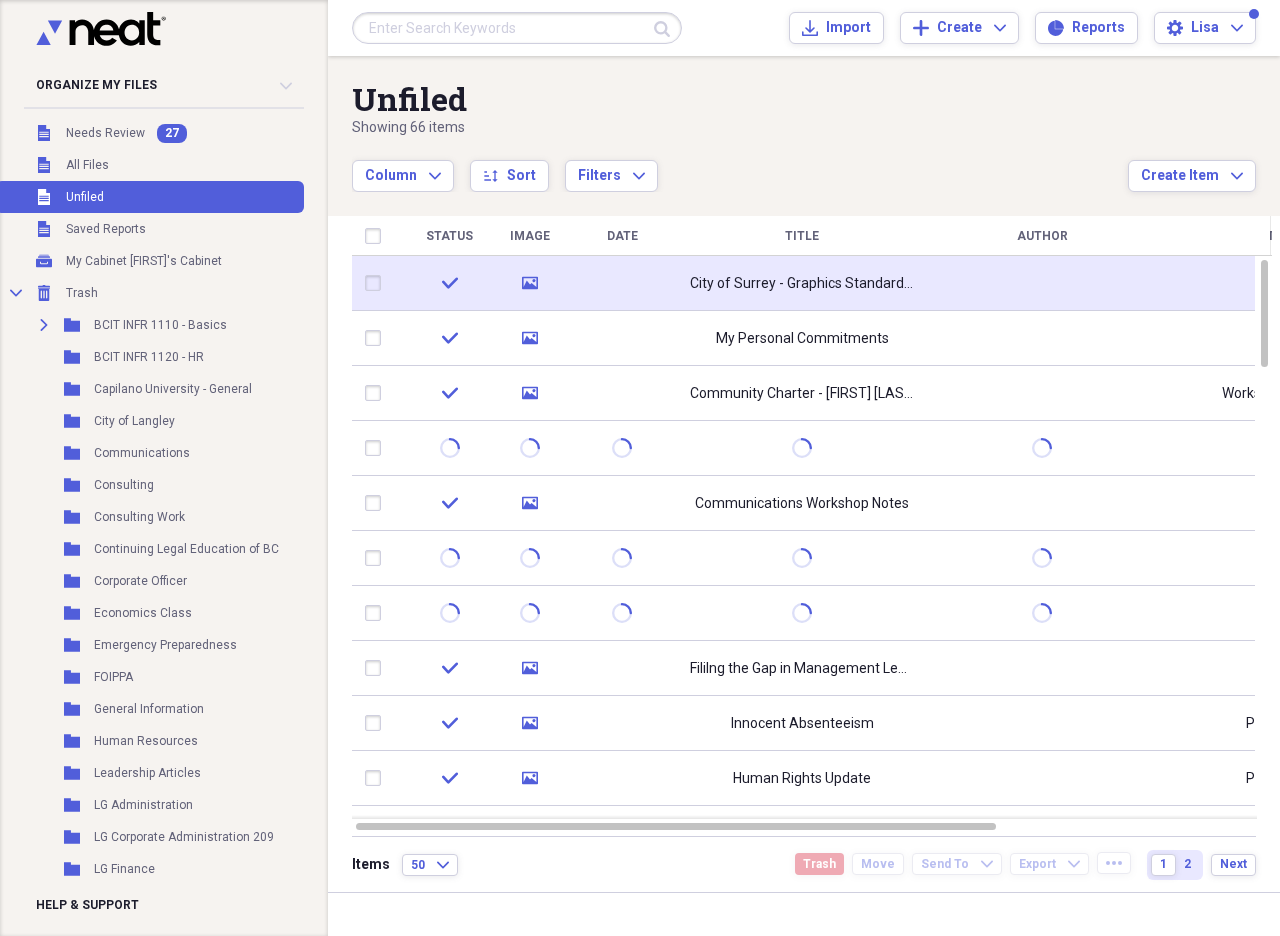 click on "media" 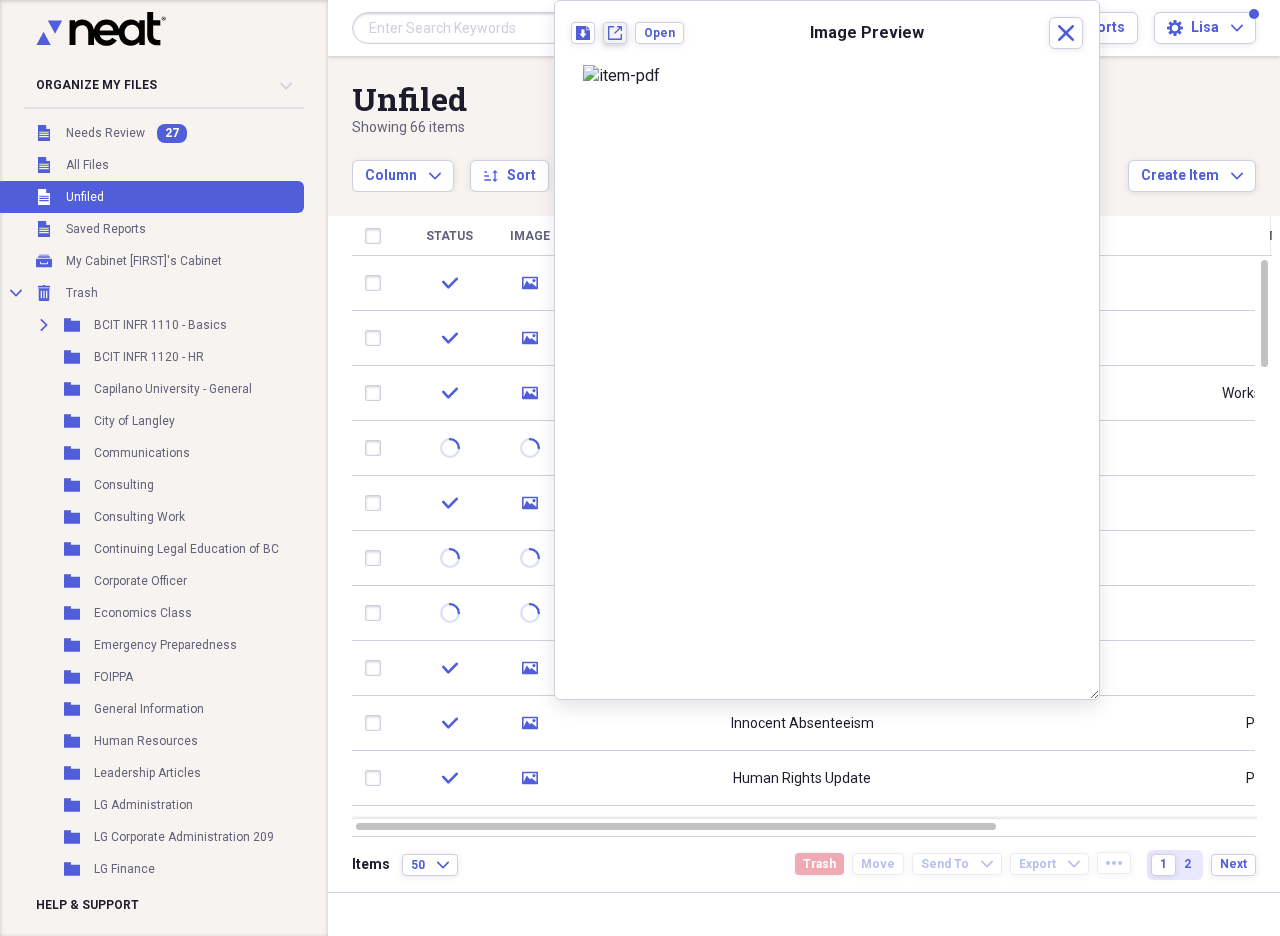 click on "New tab" 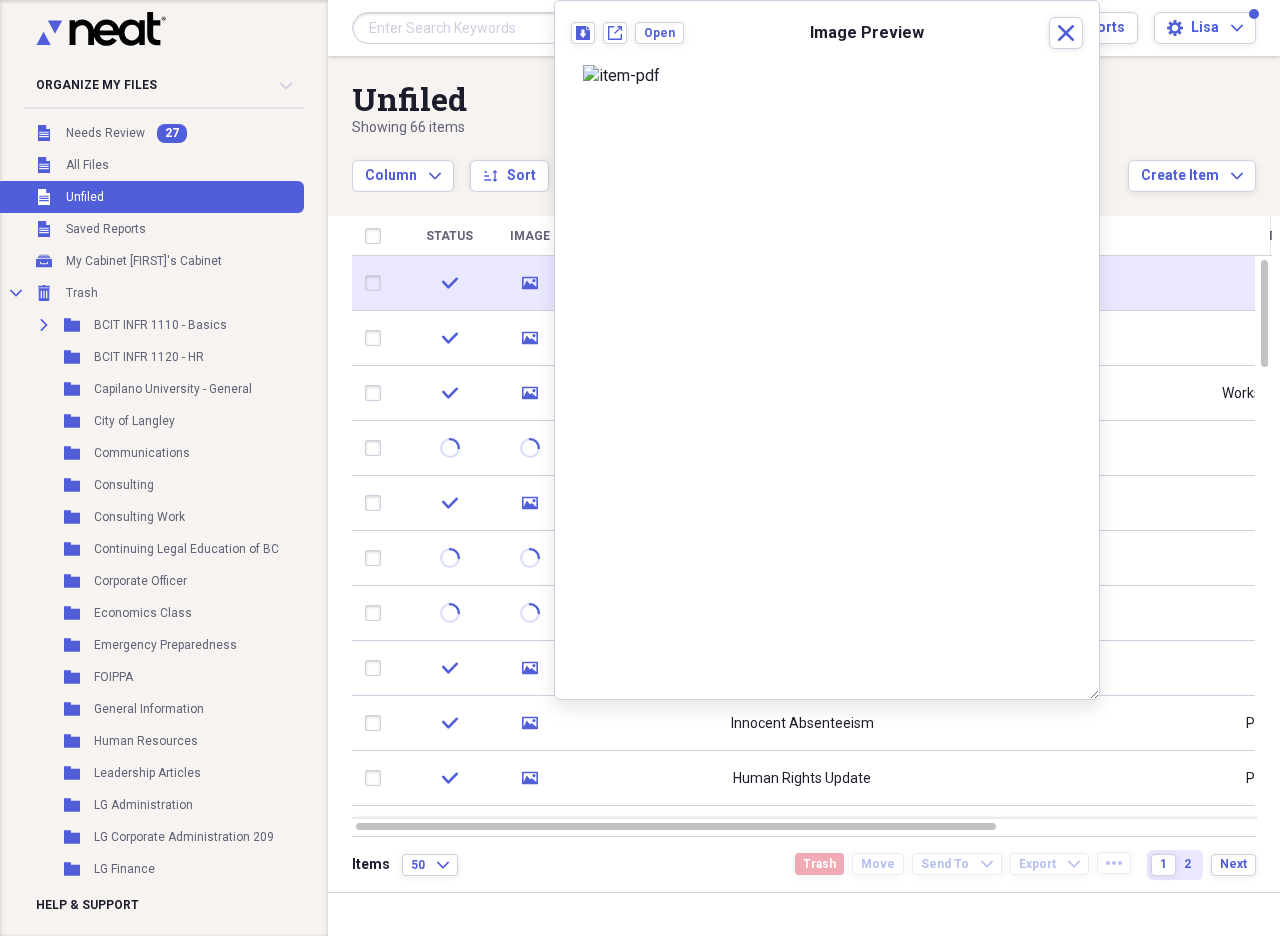 click at bounding box center (377, 283) 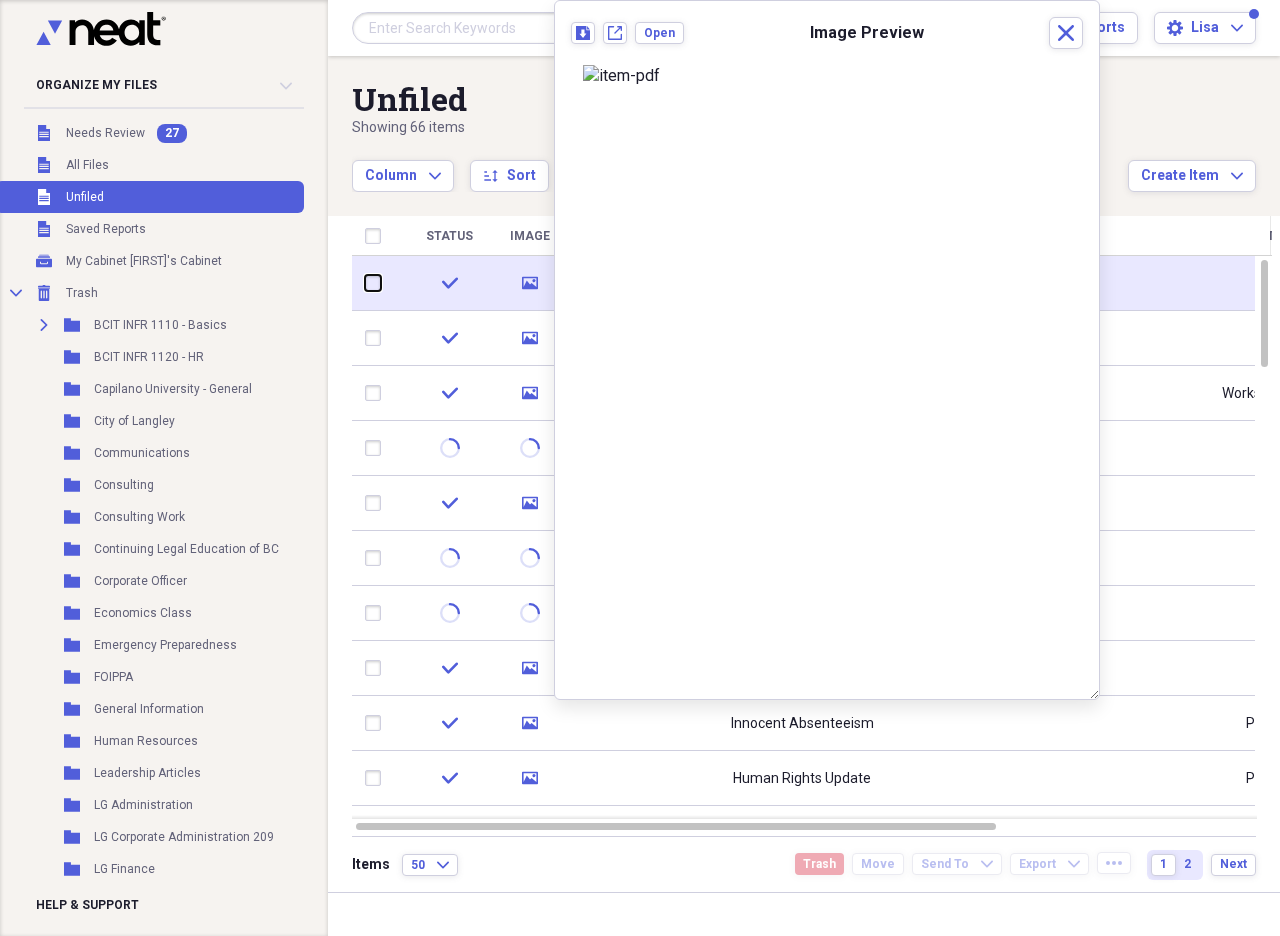 click at bounding box center [365, 283] 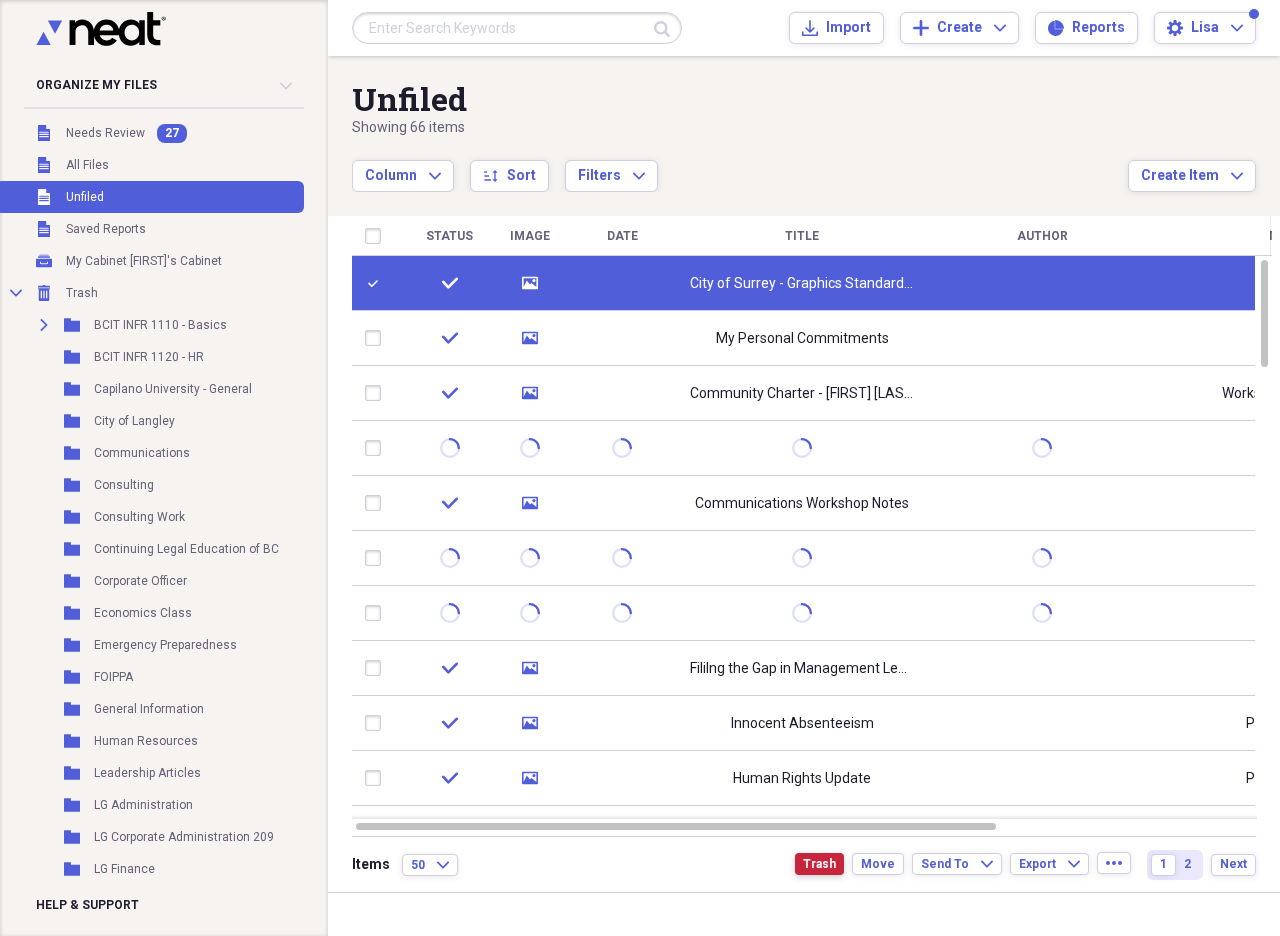 click on "Trash" at bounding box center [819, 864] 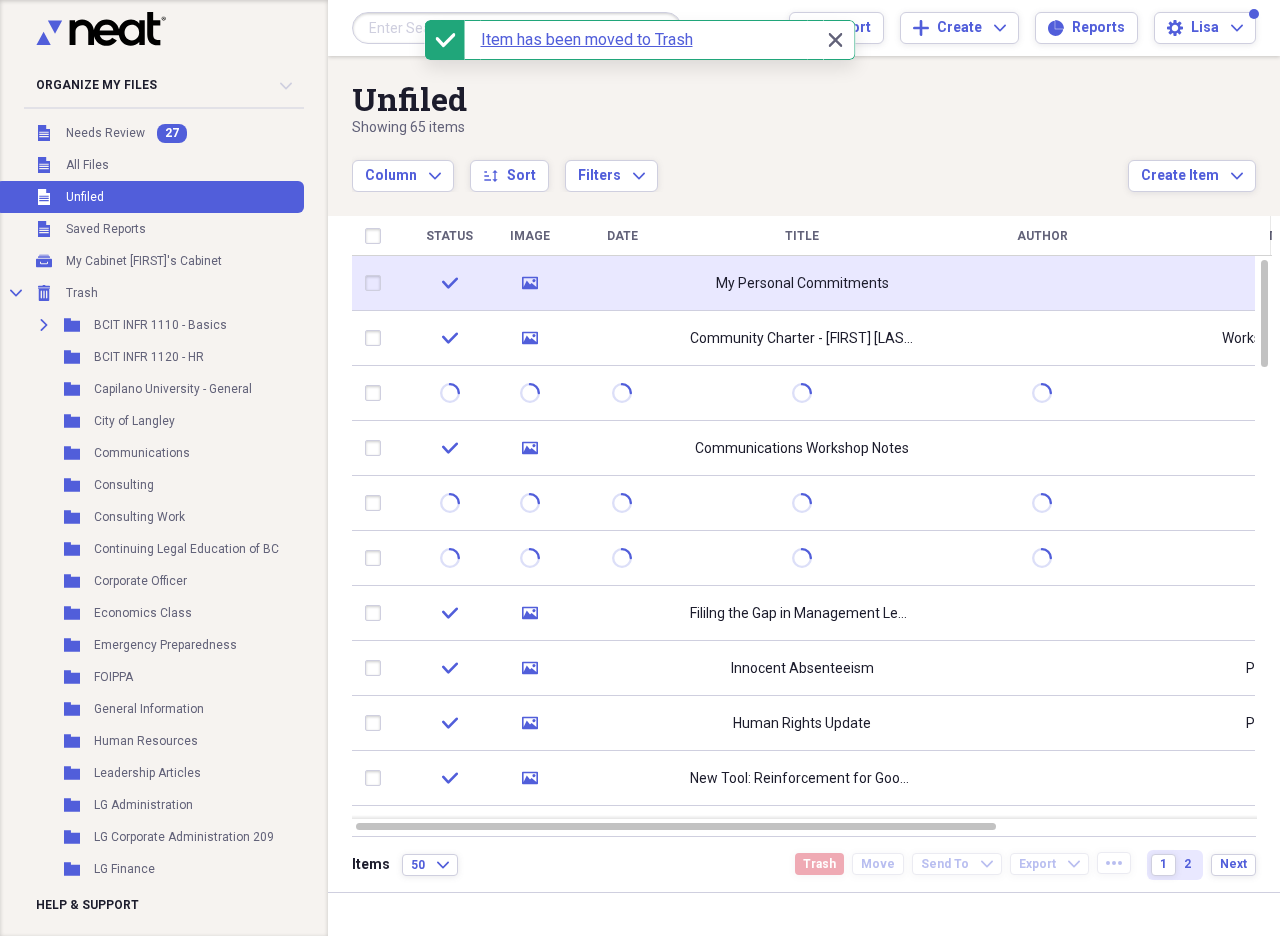 click on "media" 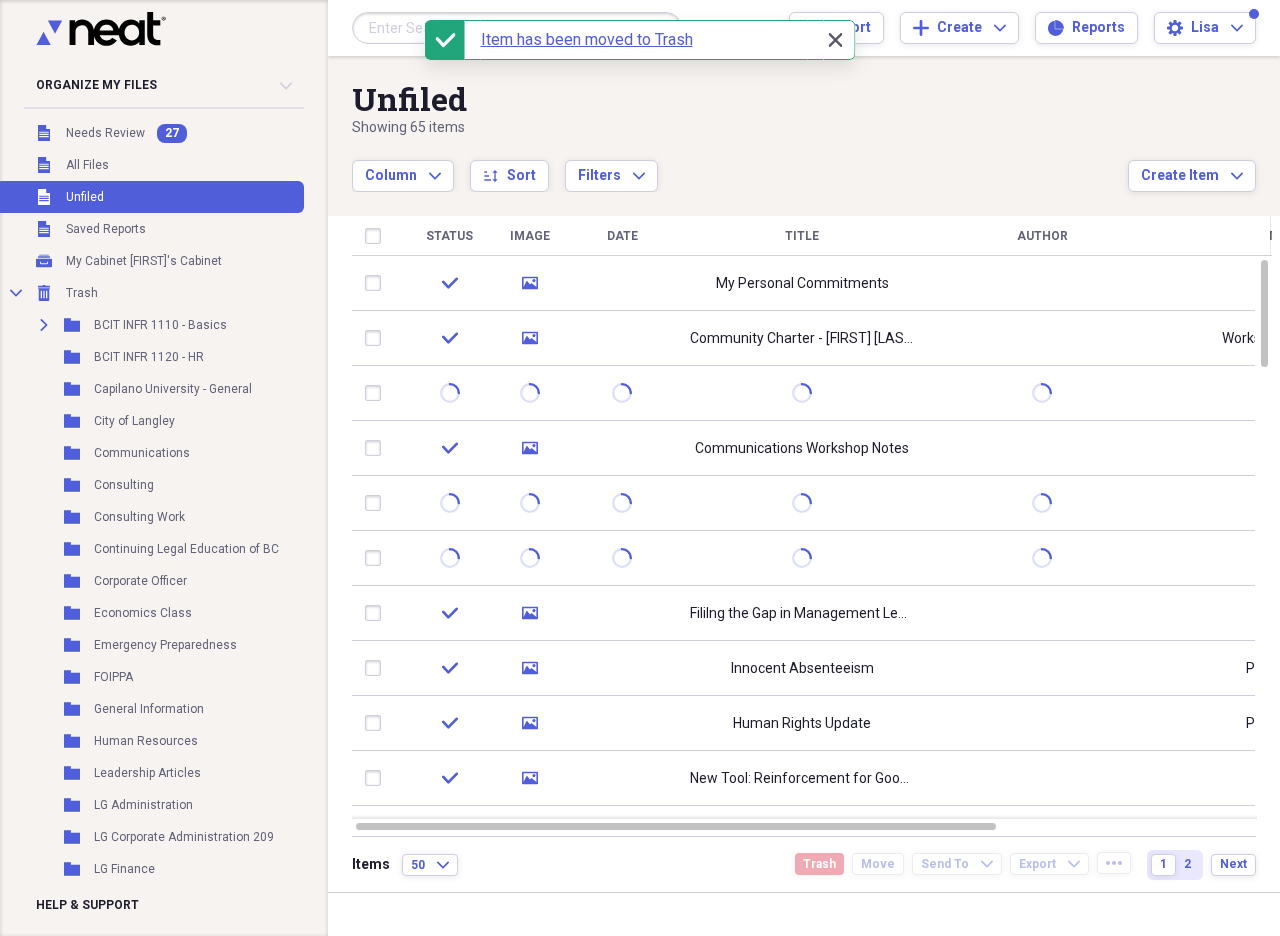 click on "Close Close" at bounding box center [835, 40] 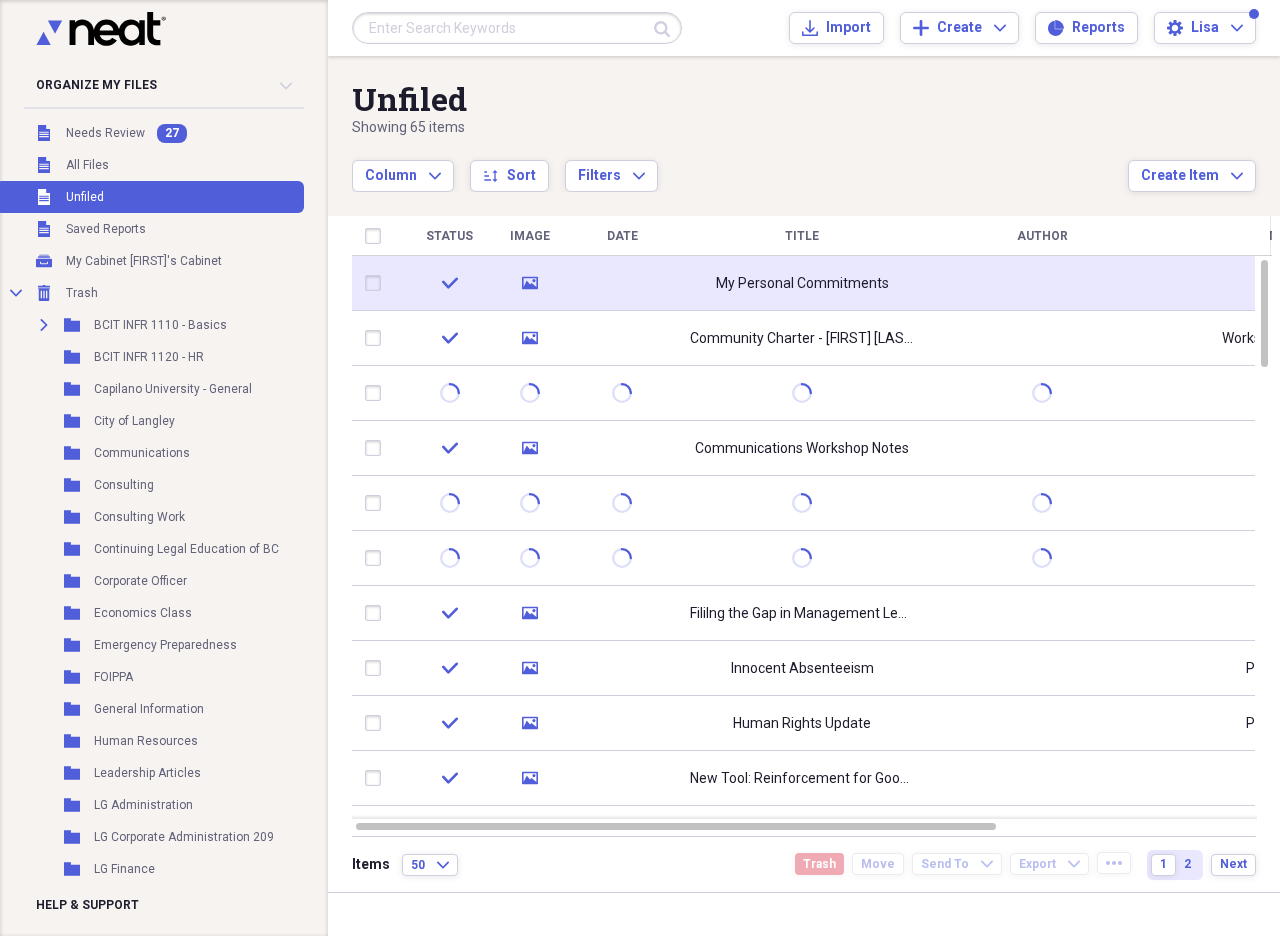 click 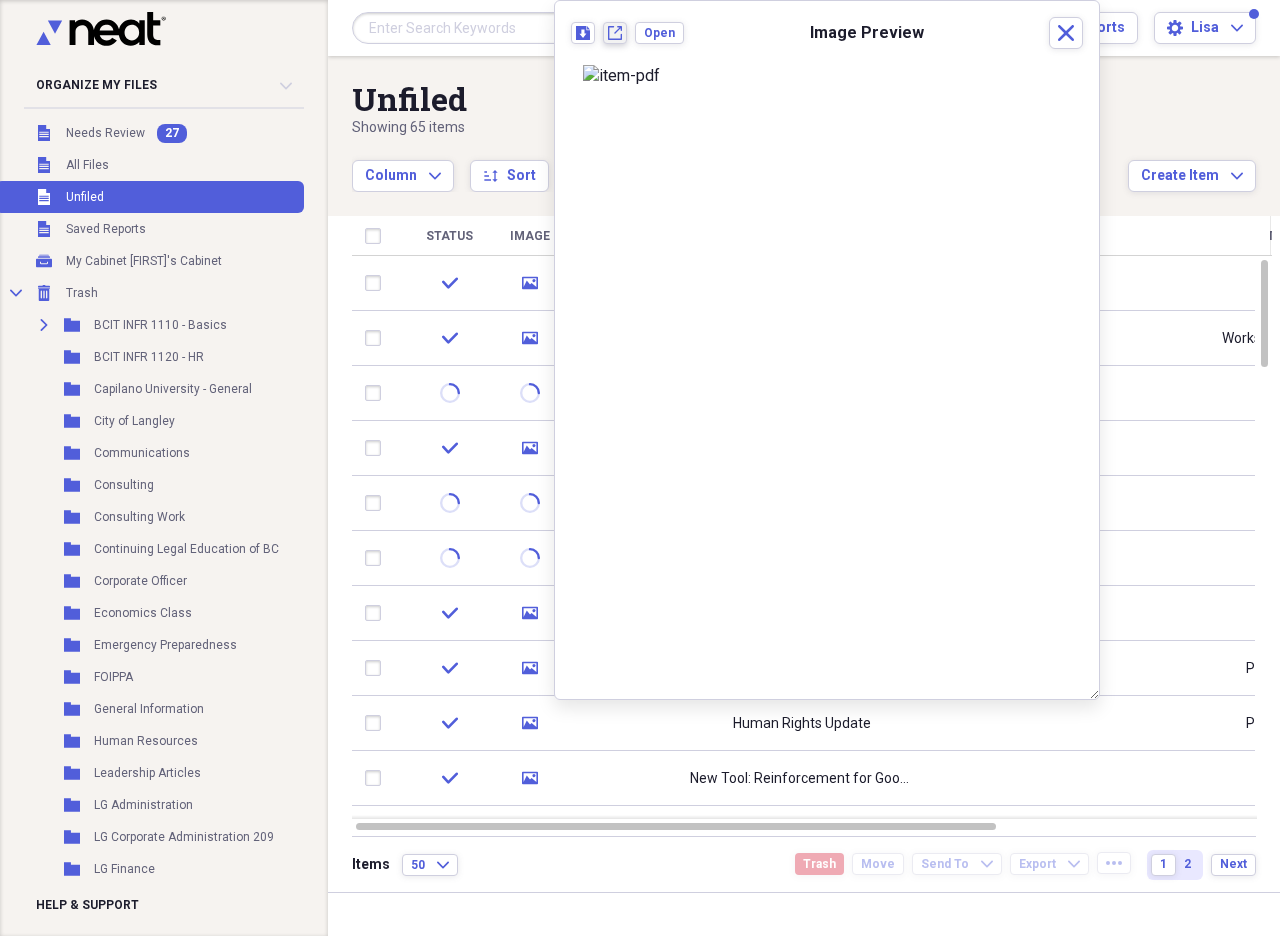 click on "New tab" 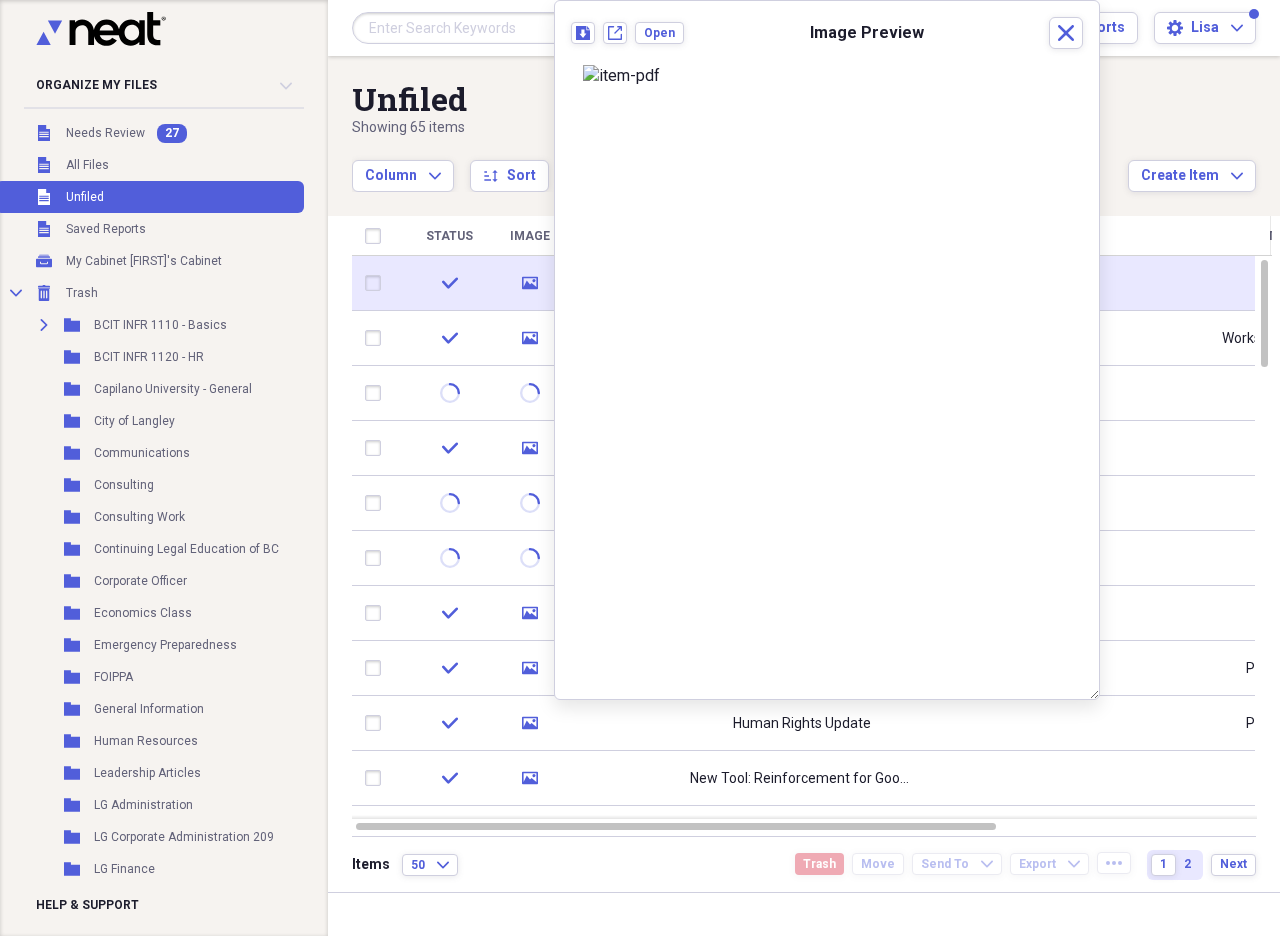 click at bounding box center [377, 283] 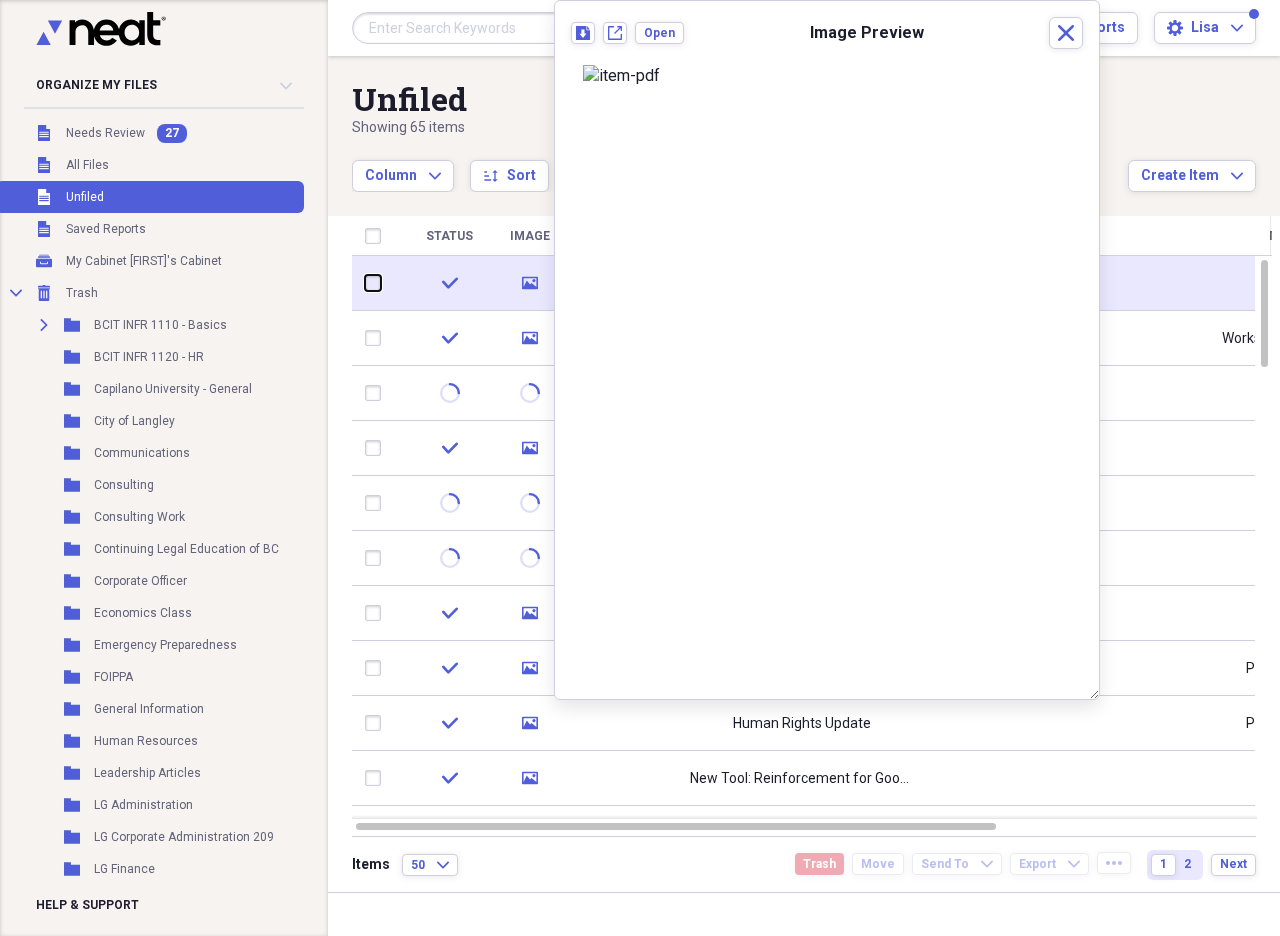 click at bounding box center (365, 283) 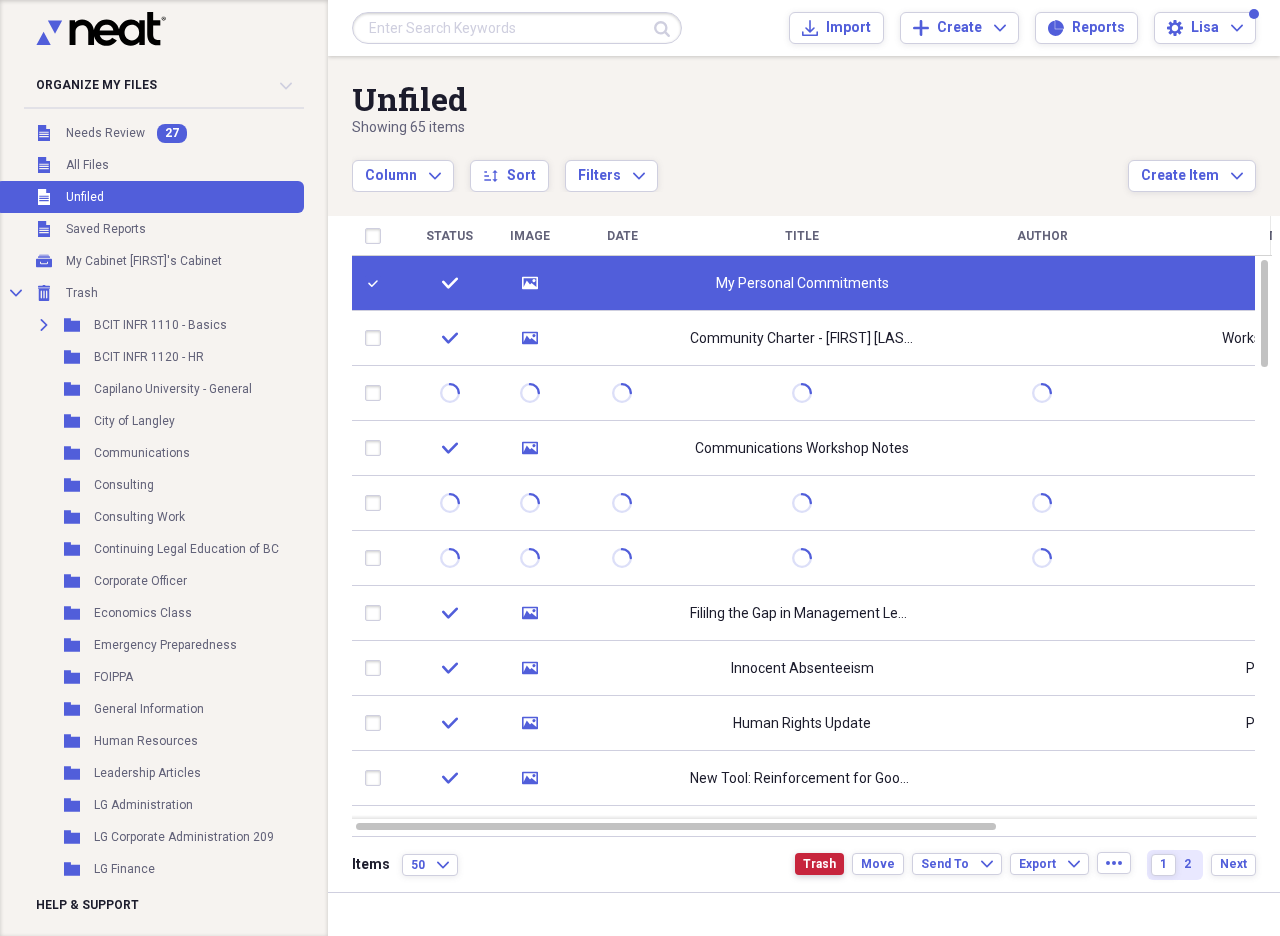 click on "Trash" at bounding box center [819, 864] 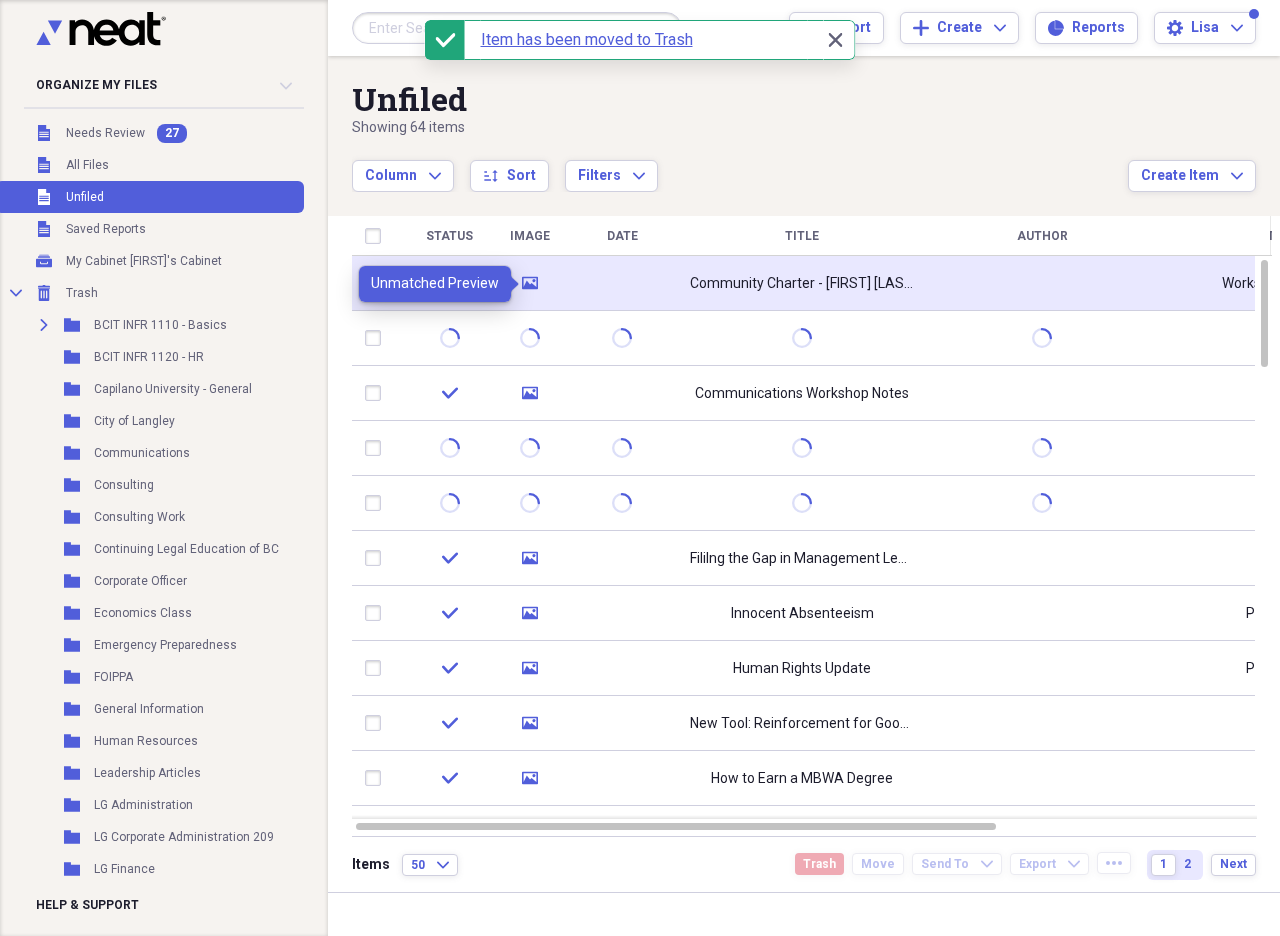 click on "media" 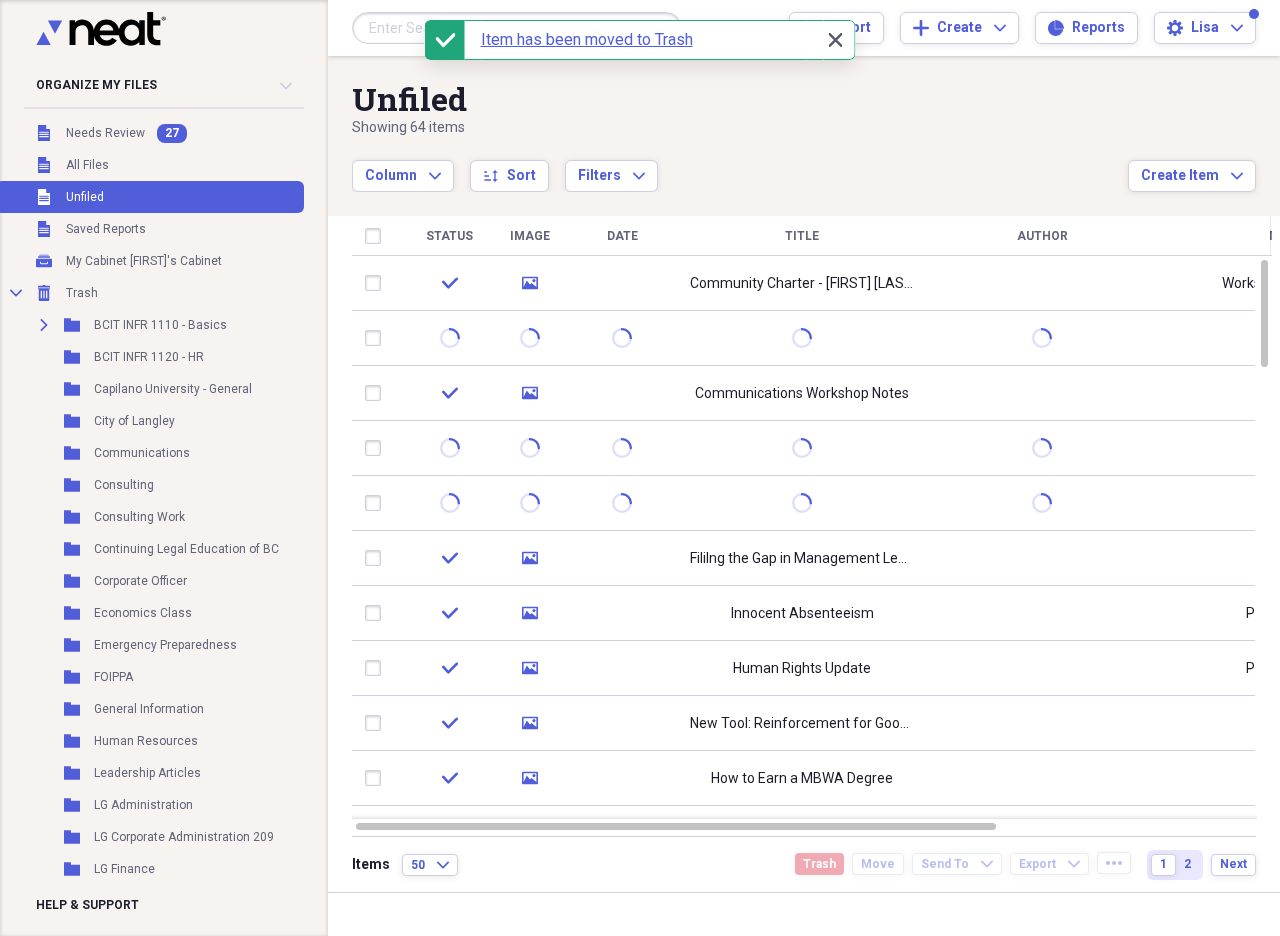 click on "Close" 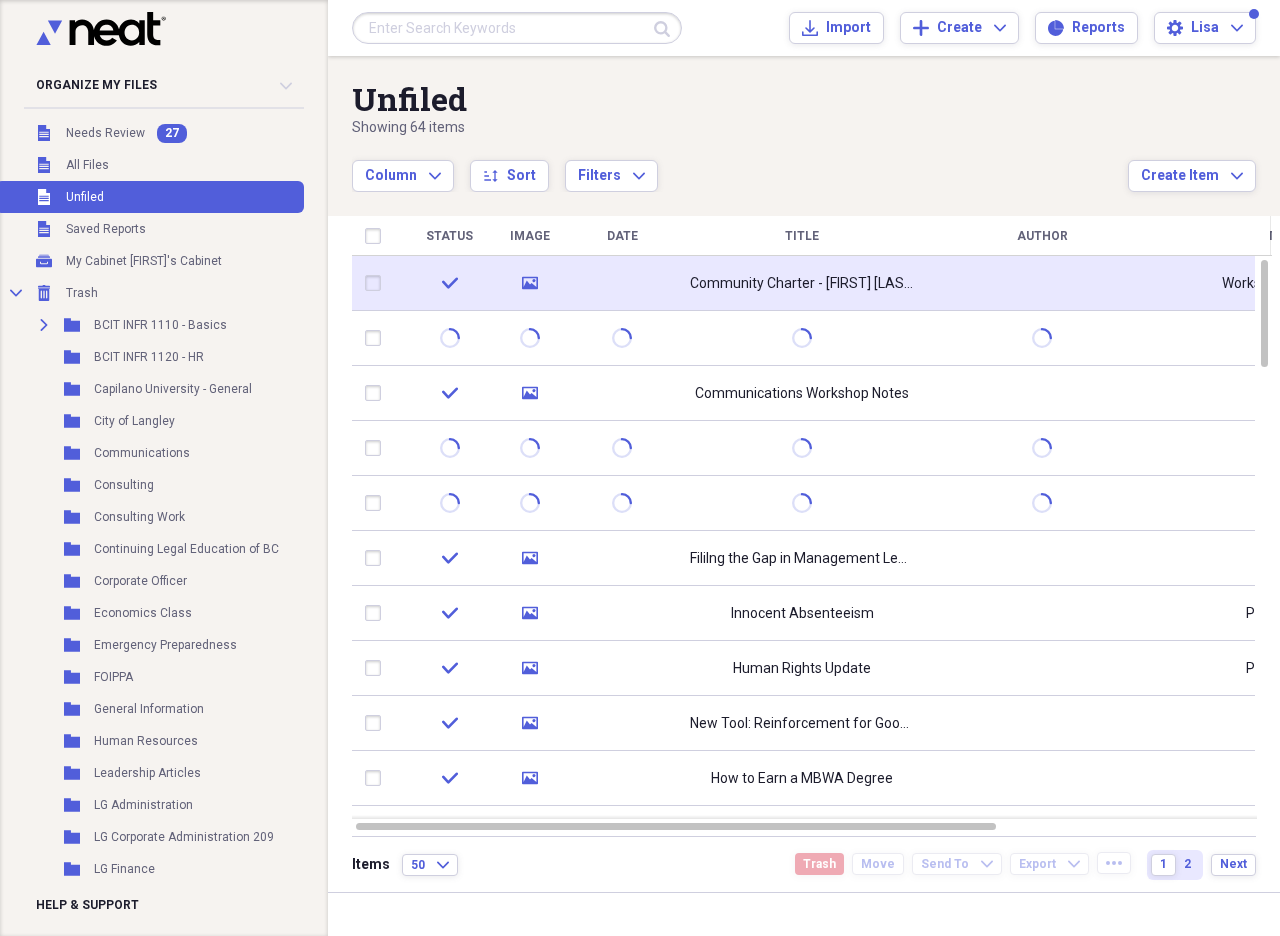 click 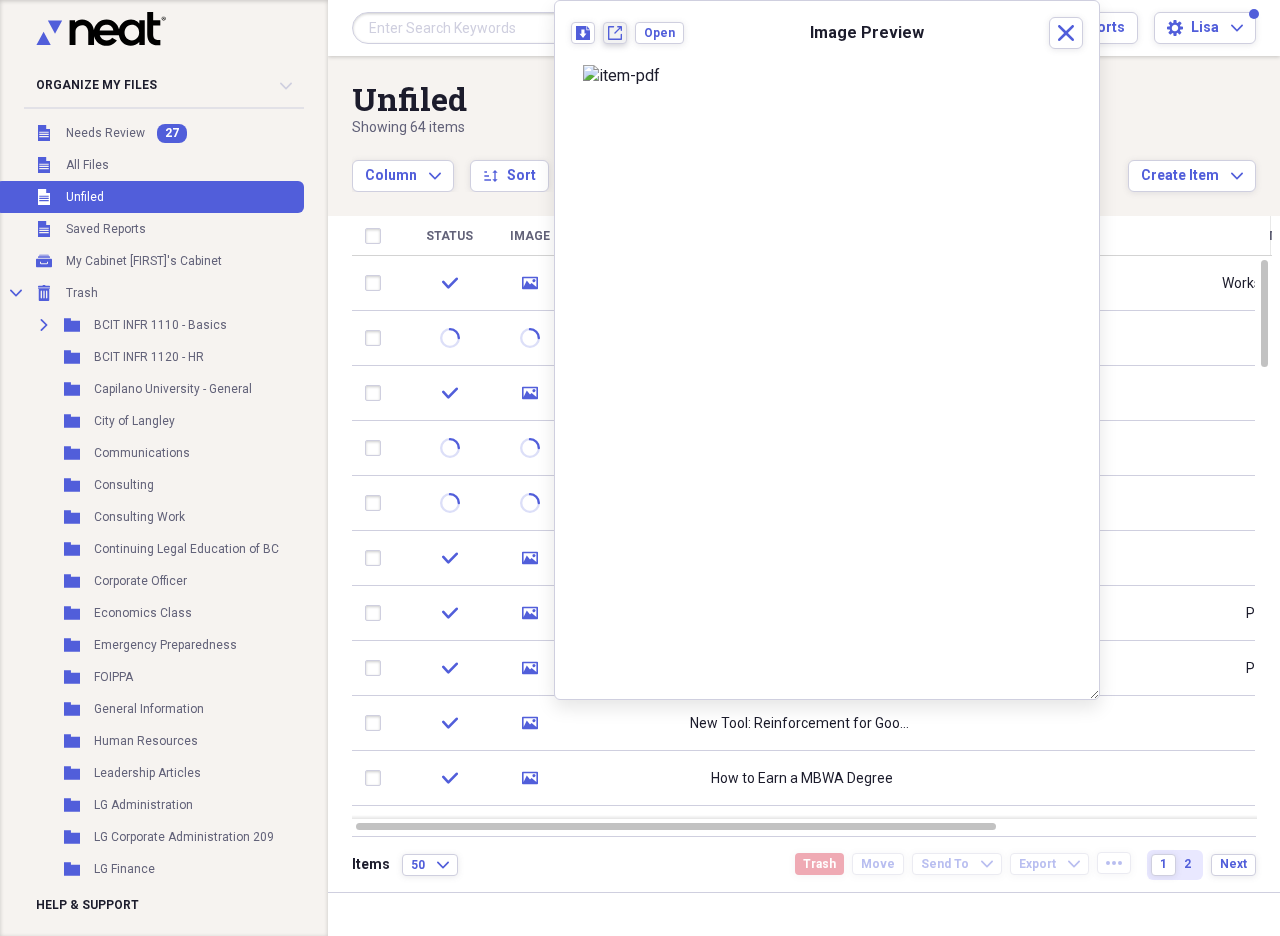 click on "New tab" 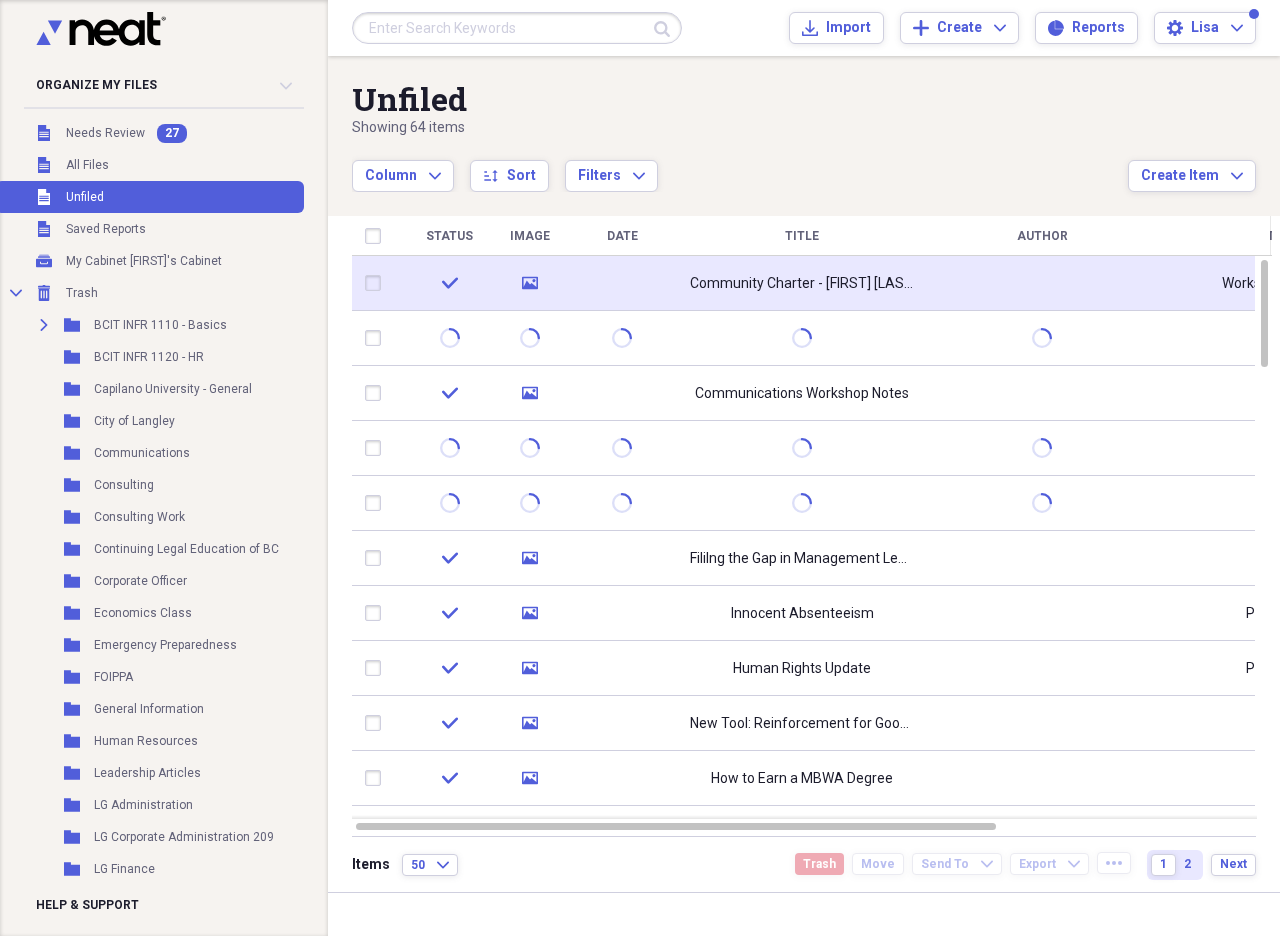 click at bounding box center (377, 283) 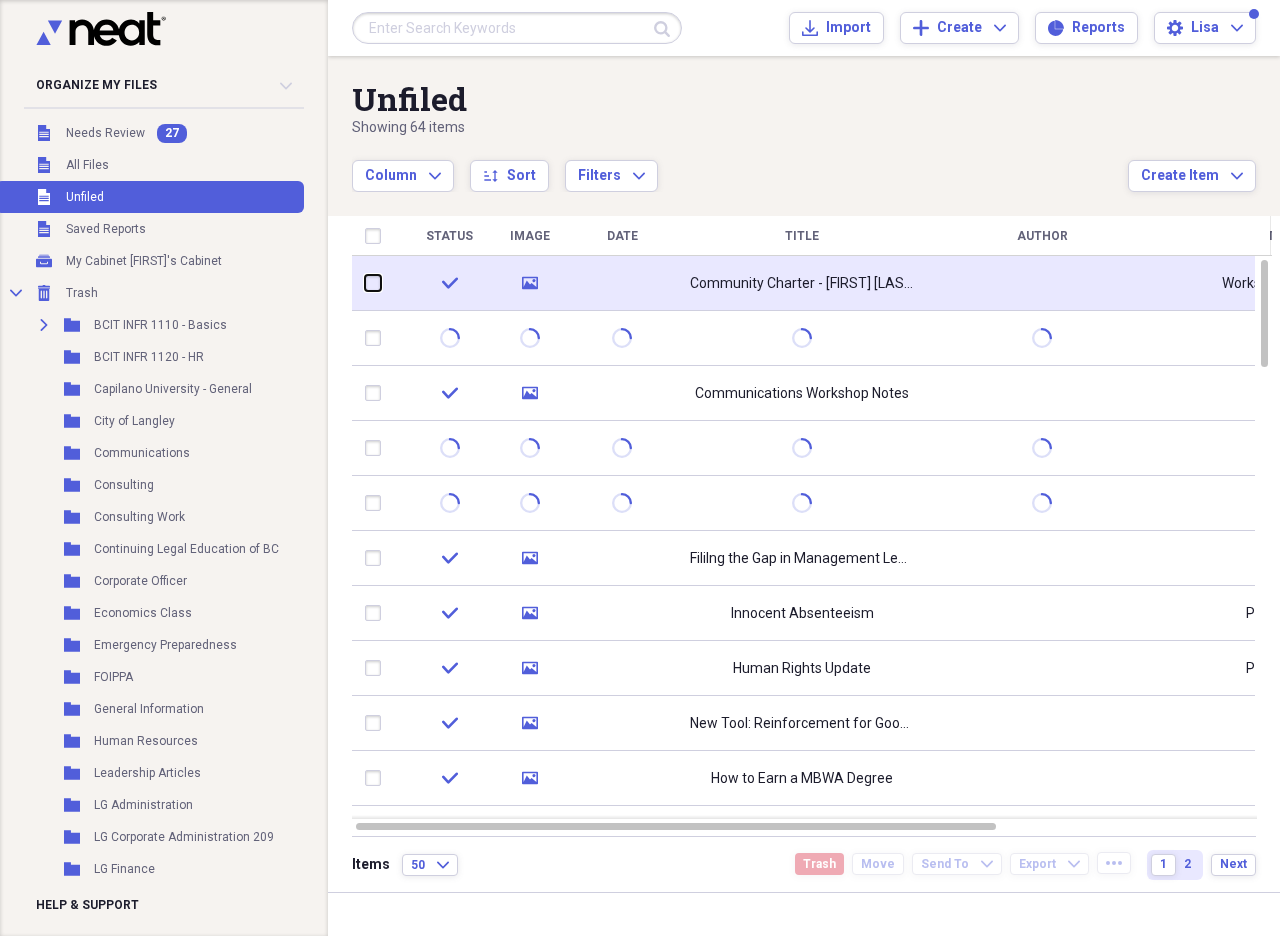 click at bounding box center (365, 283) 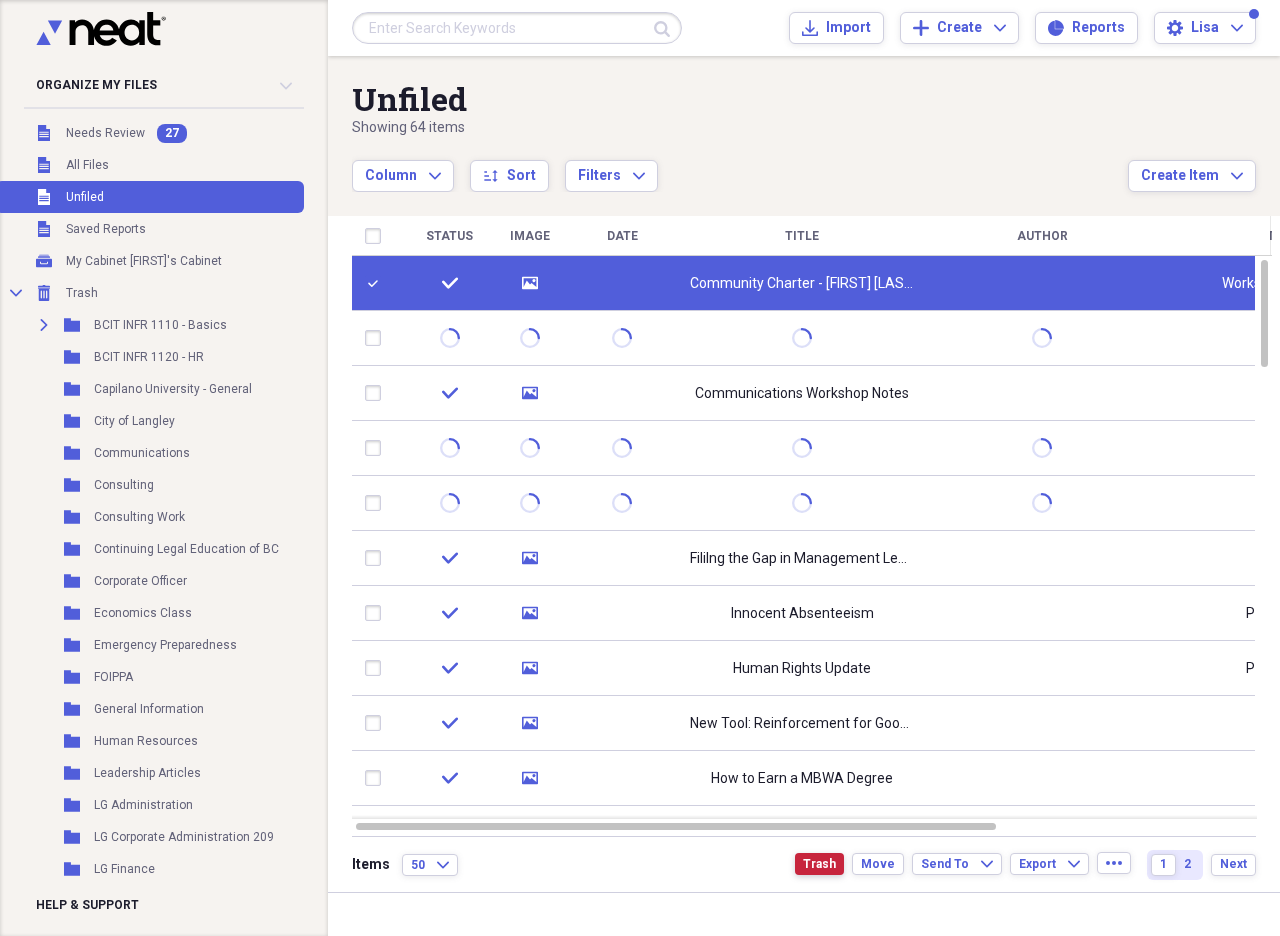click on "Trash" at bounding box center (819, 864) 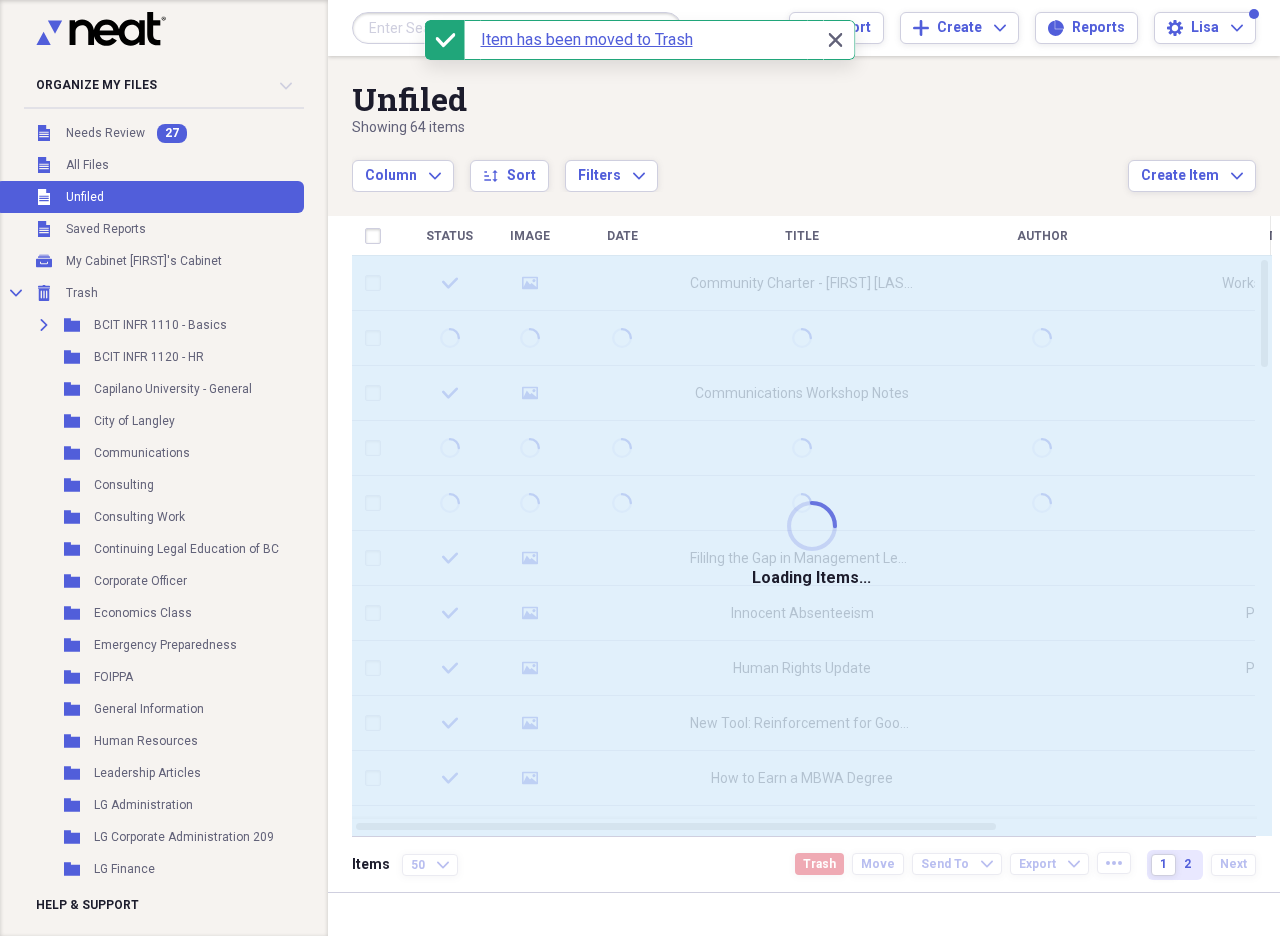 checkbox on "false" 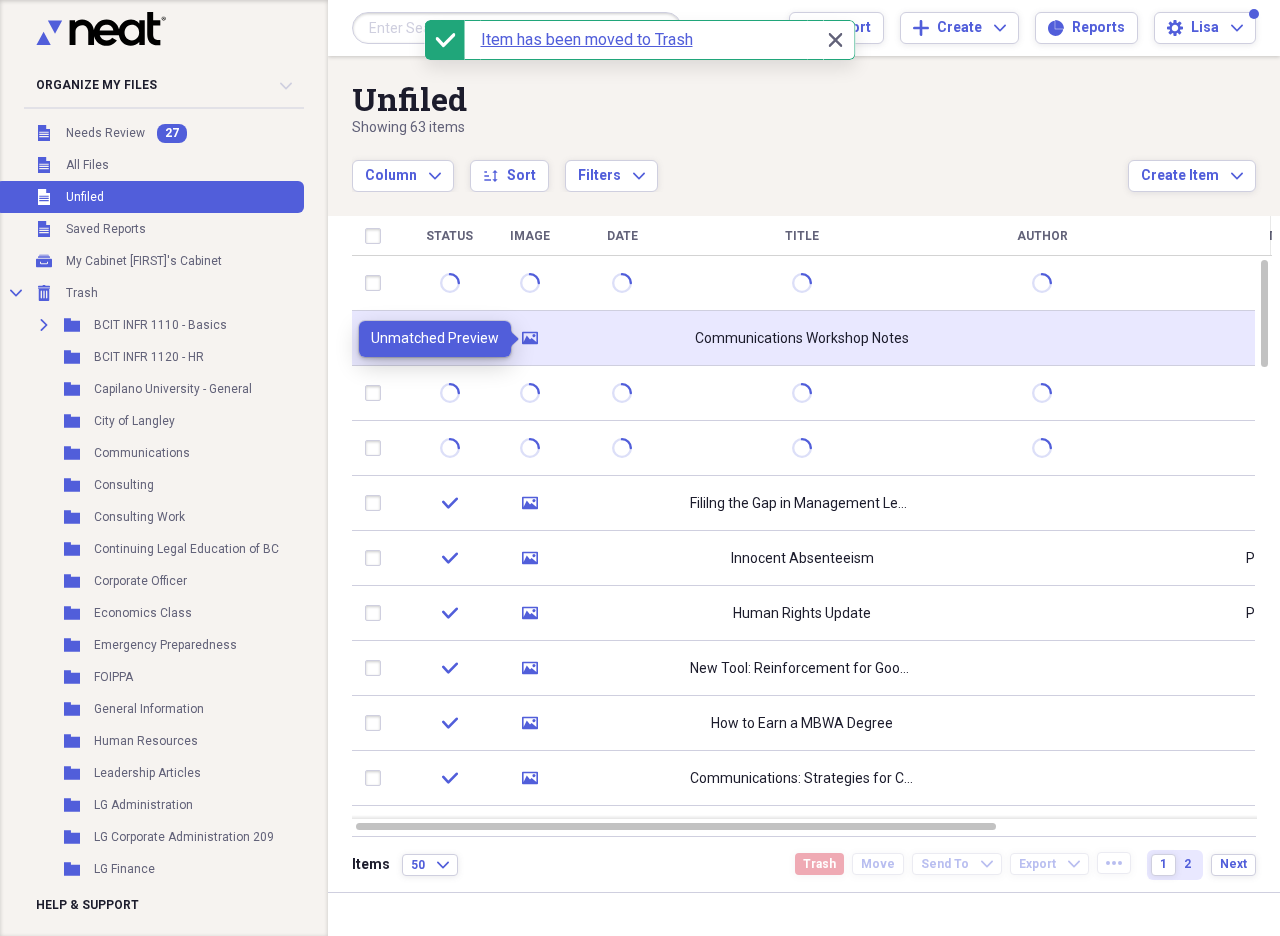 click 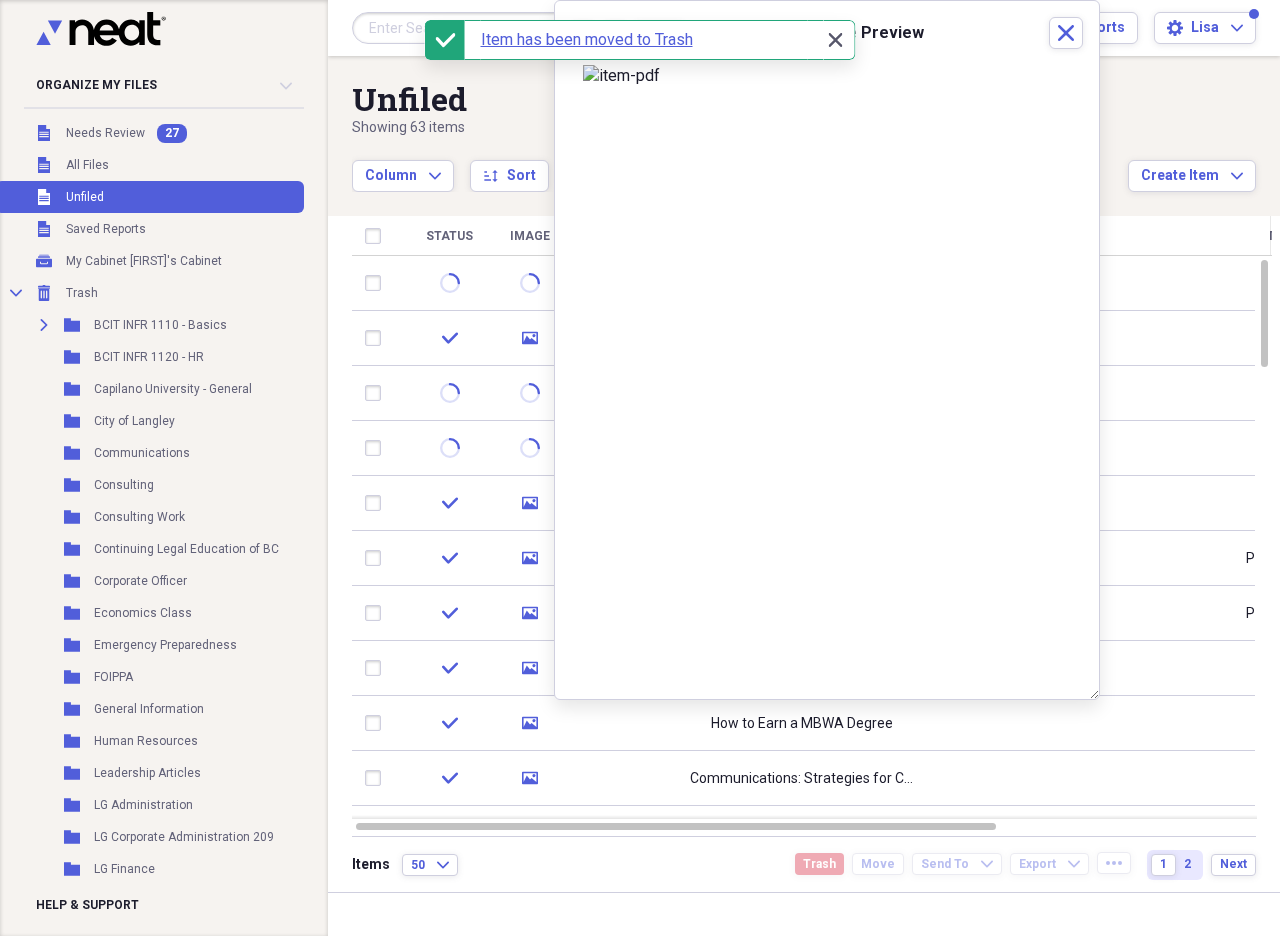 click on "Close" 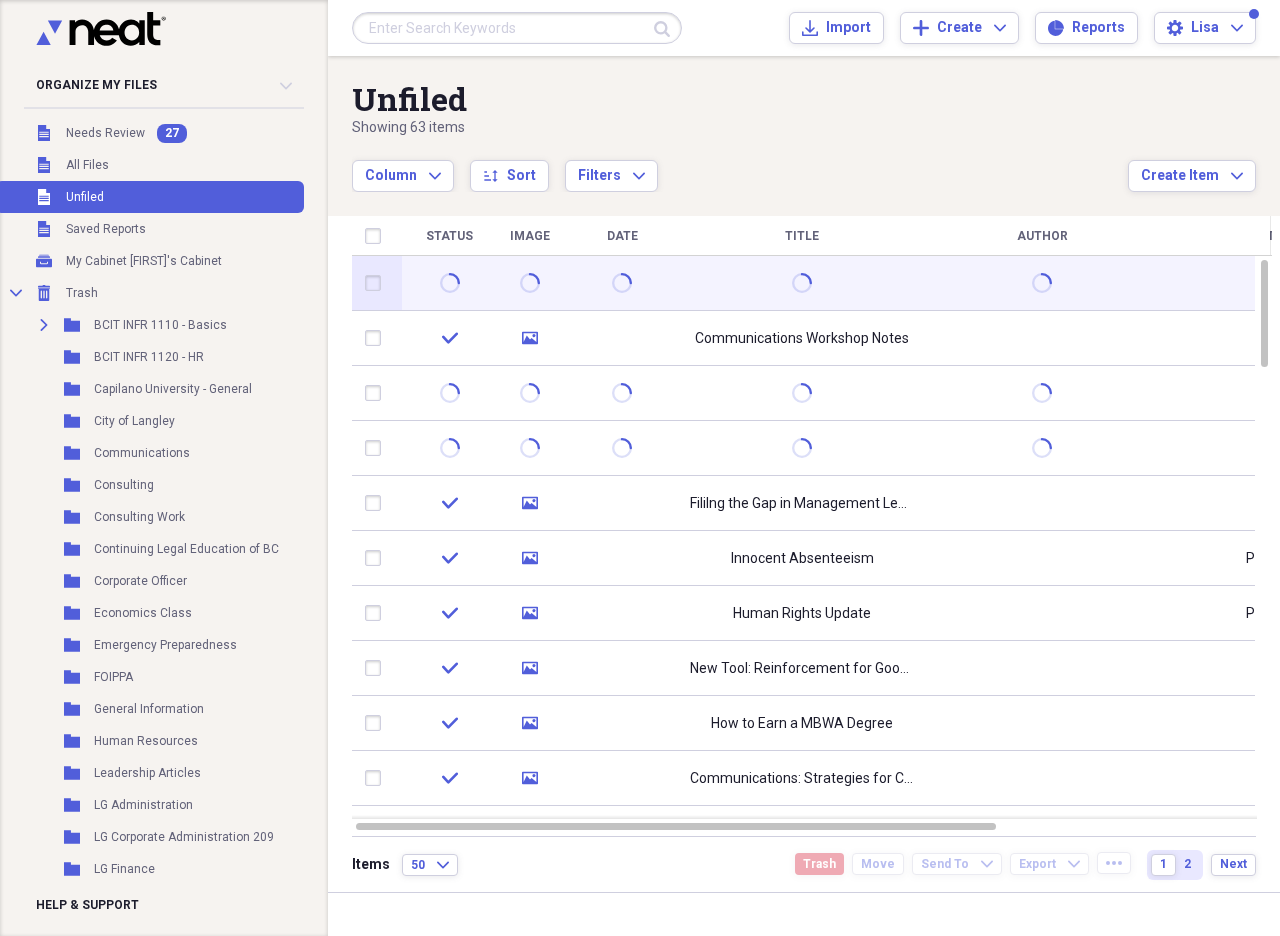 click 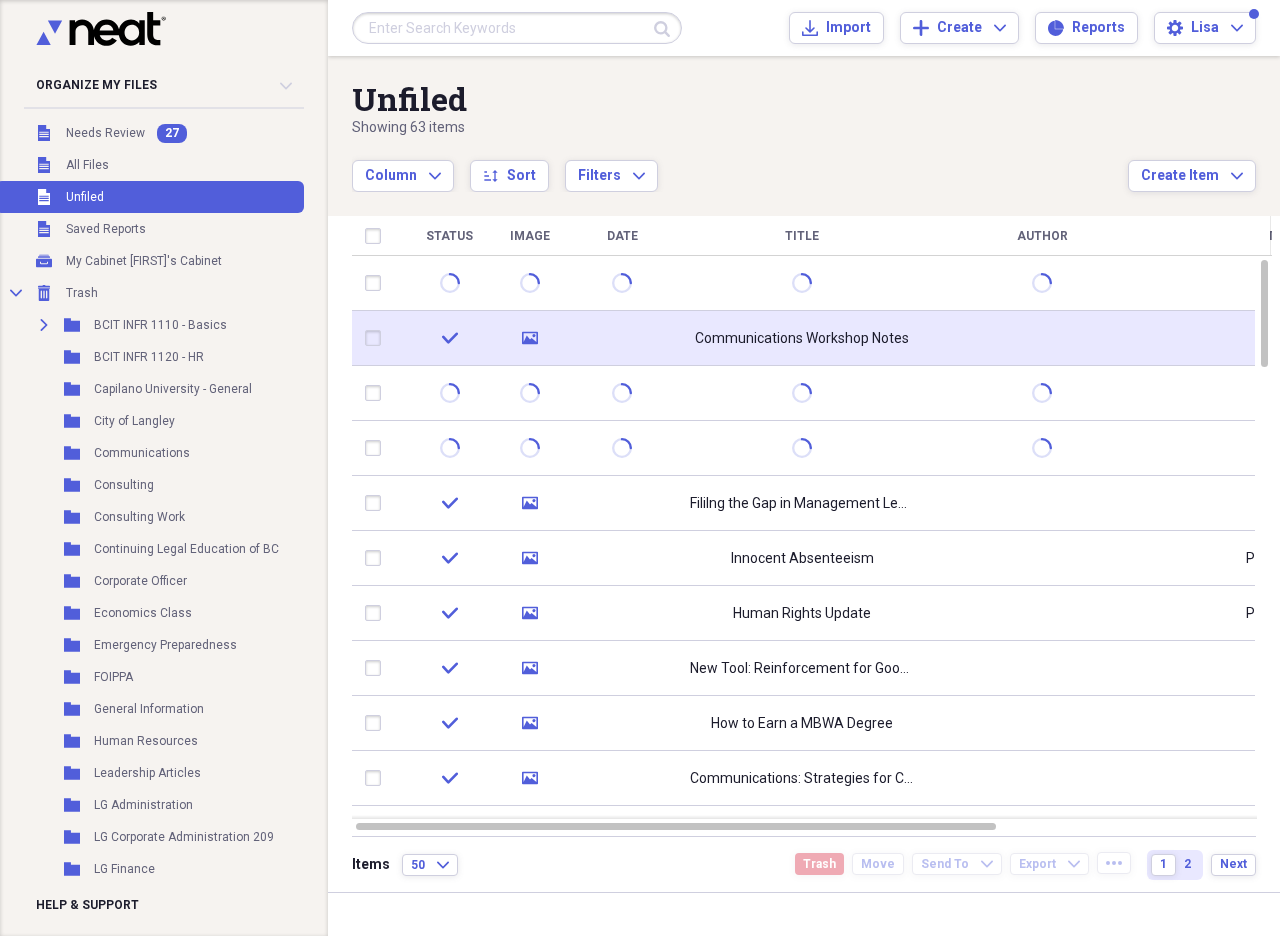 click 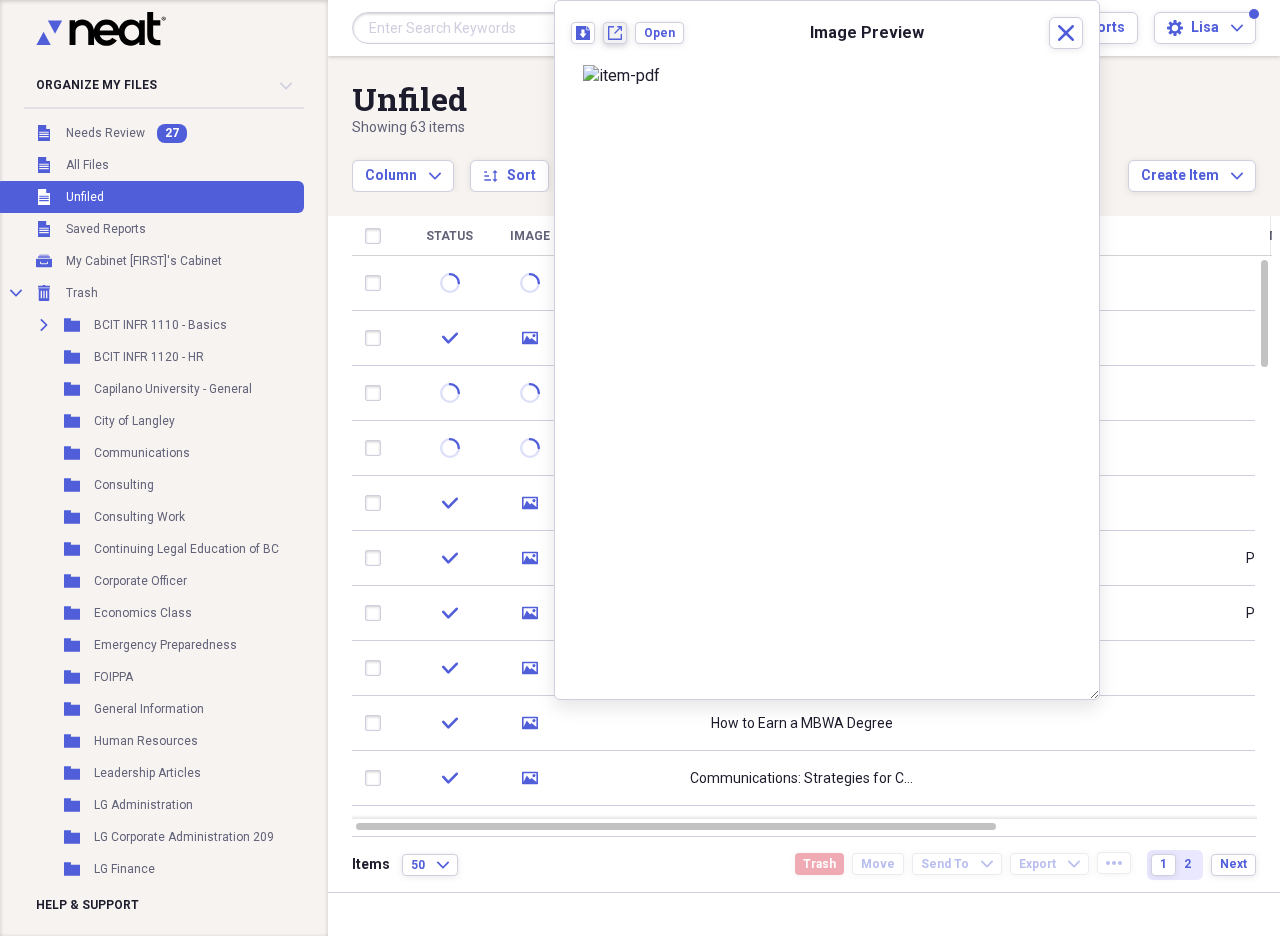 click on "New tab" 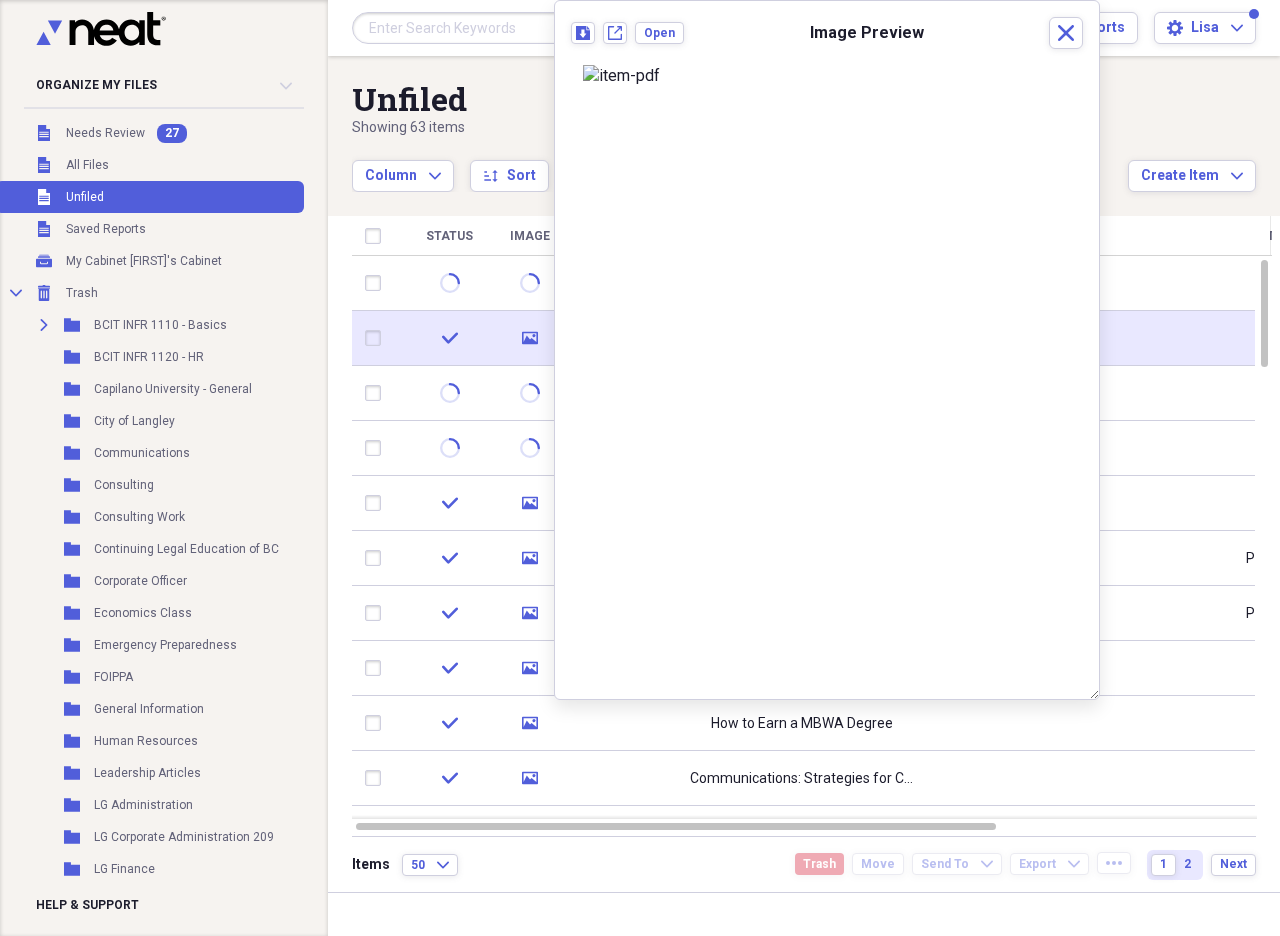 click at bounding box center [377, 338] 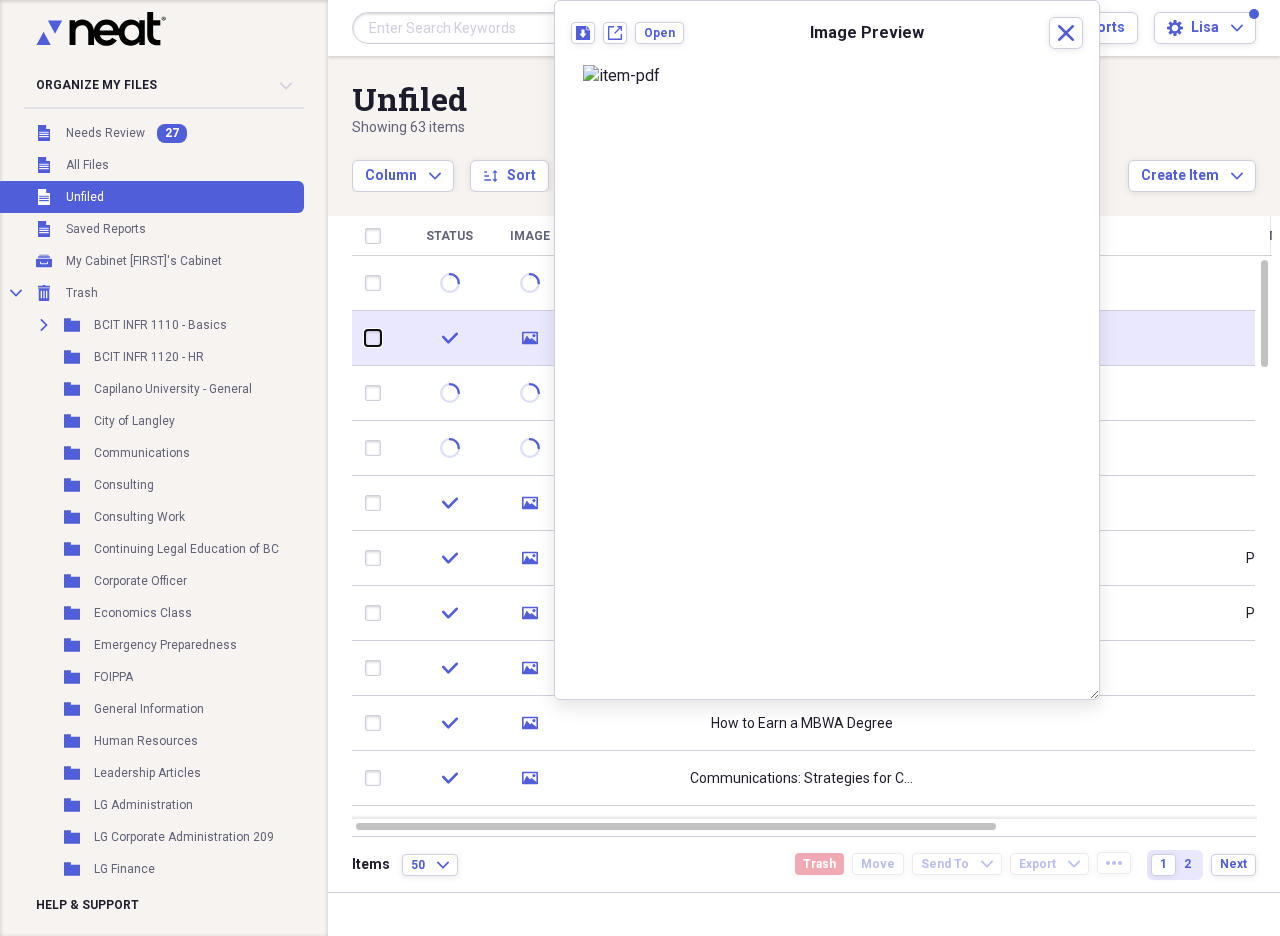 click at bounding box center [365, 338] 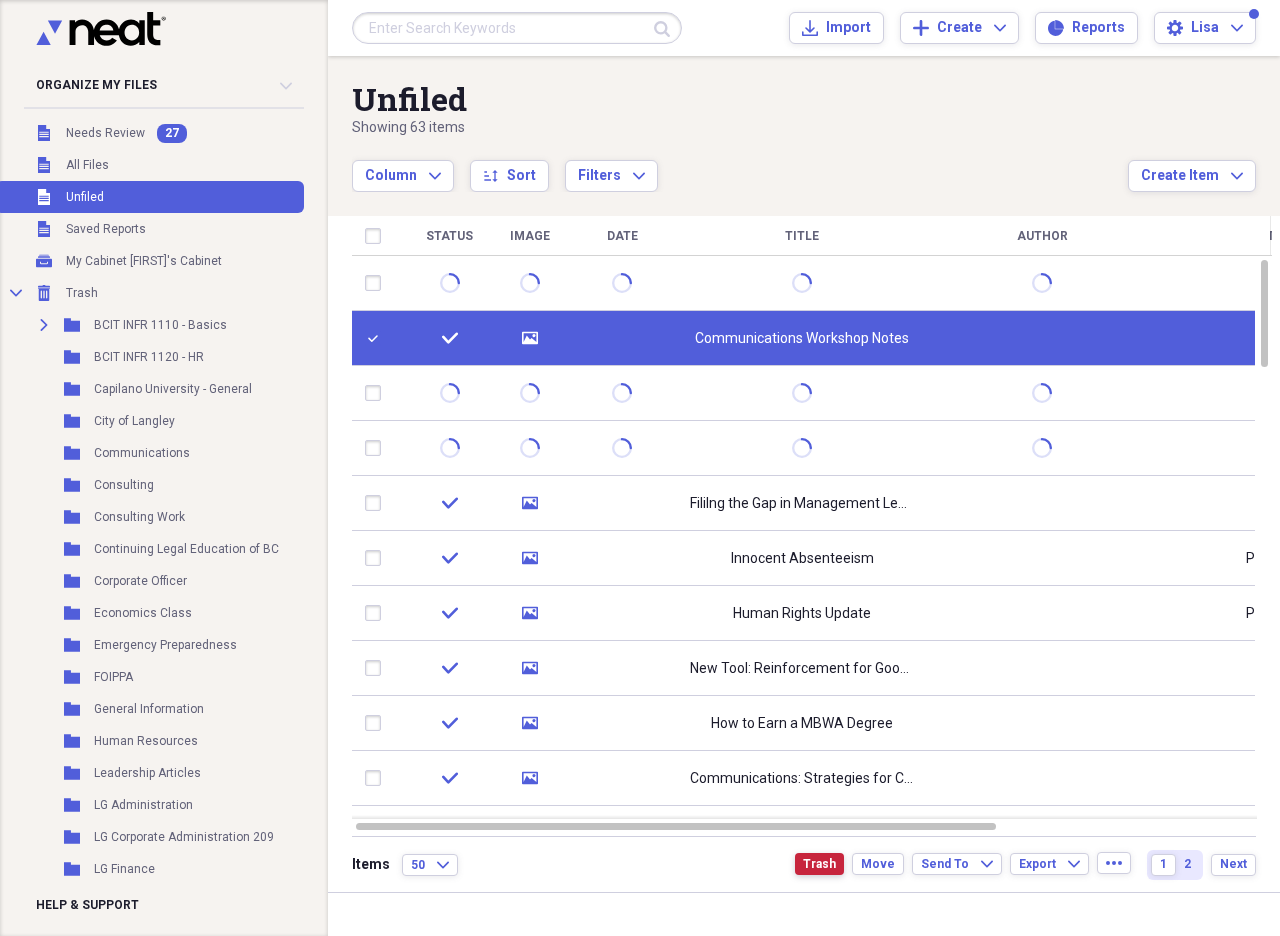click on "Trash" at bounding box center [819, 864] 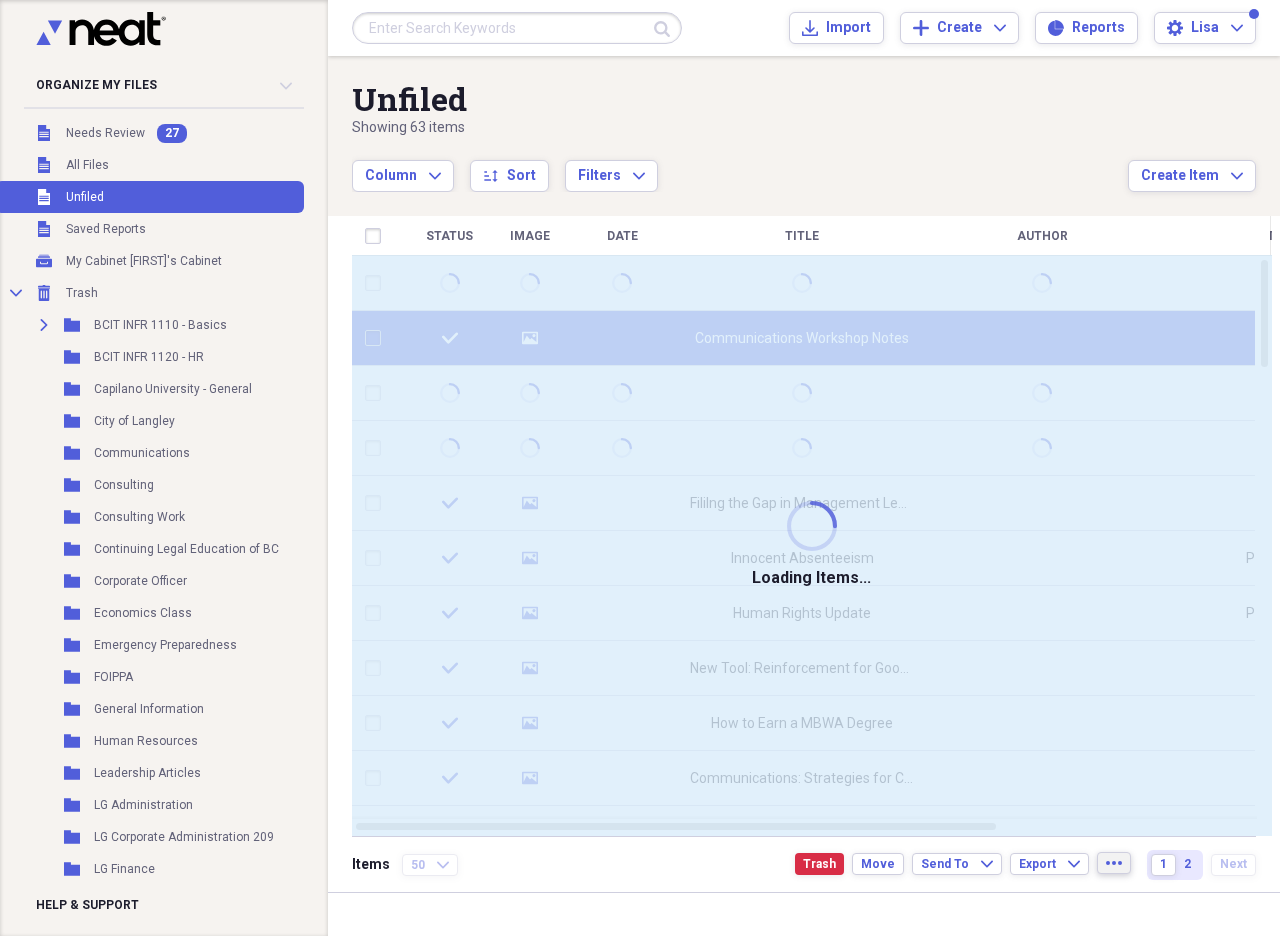 checkbox on "false" 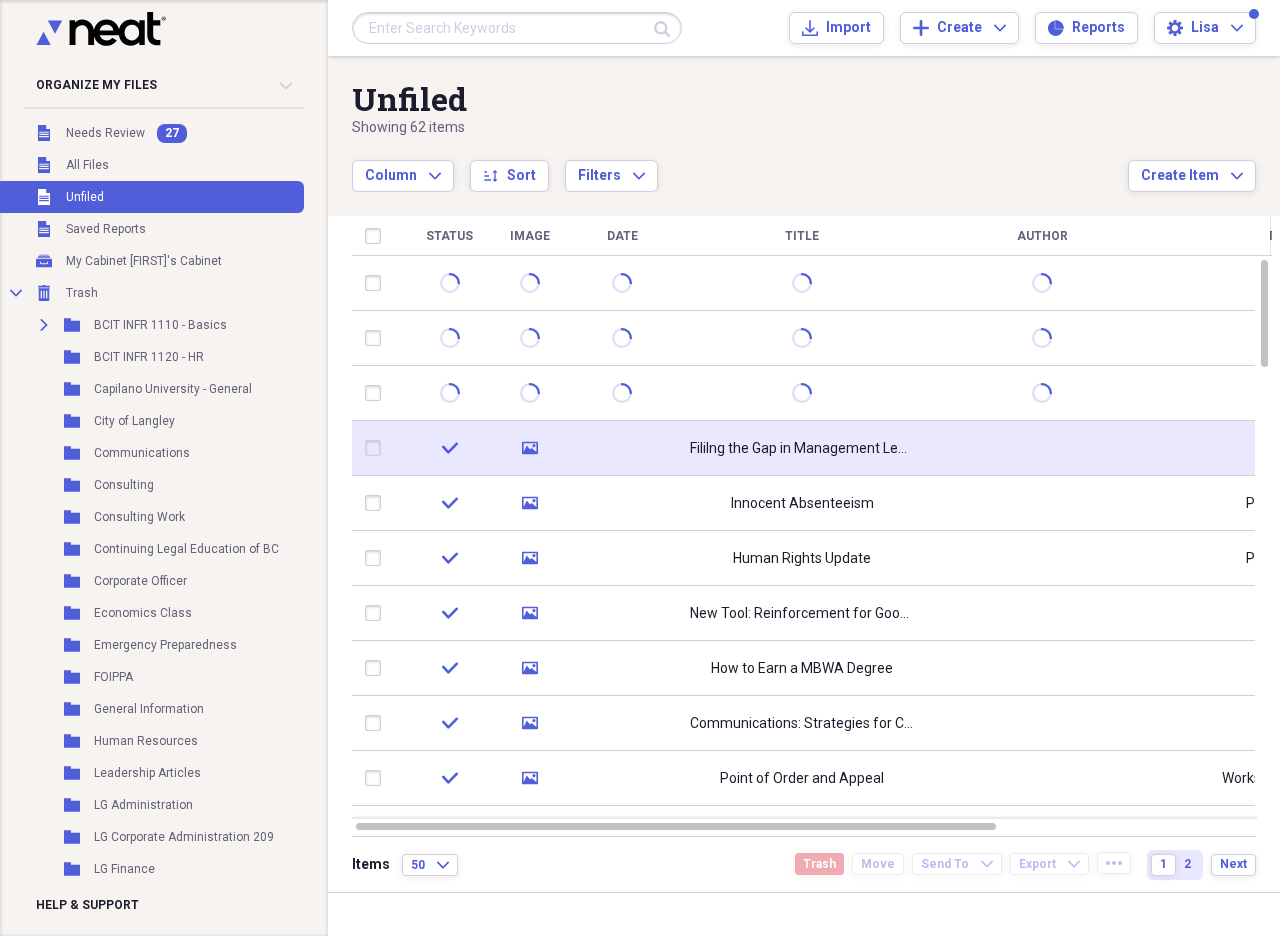 click on "media" 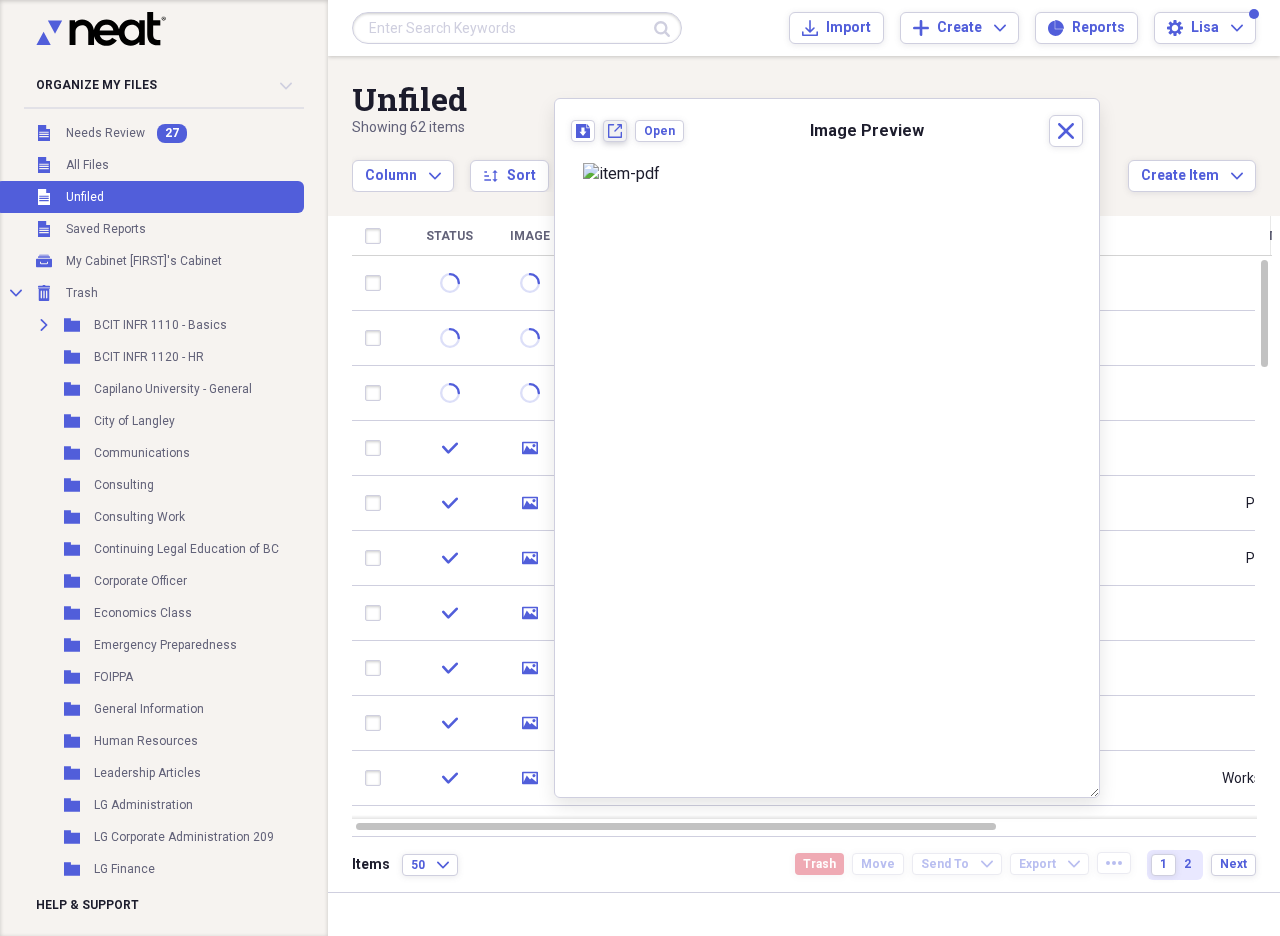 click 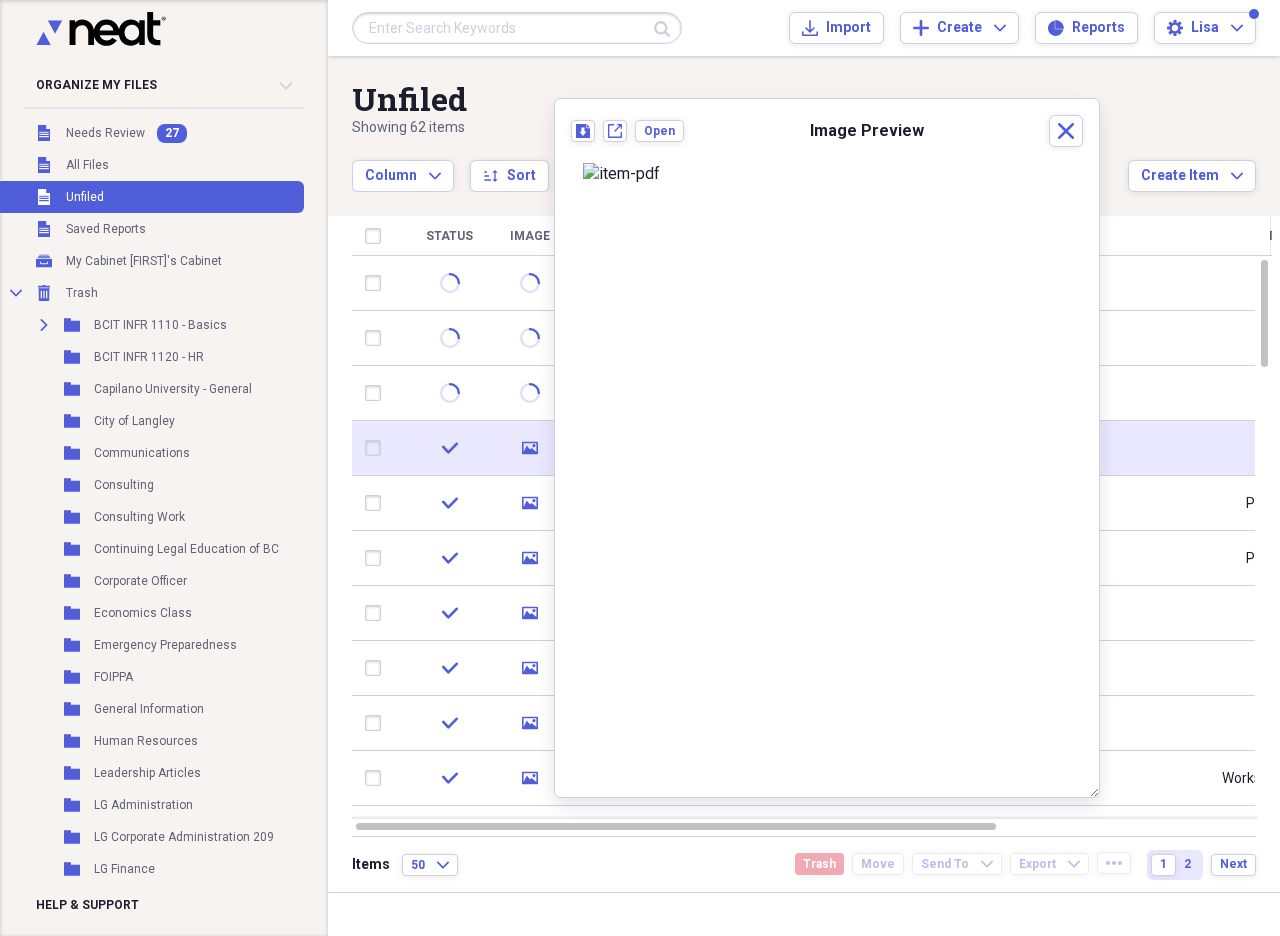 click at bounding box center [377, 448] 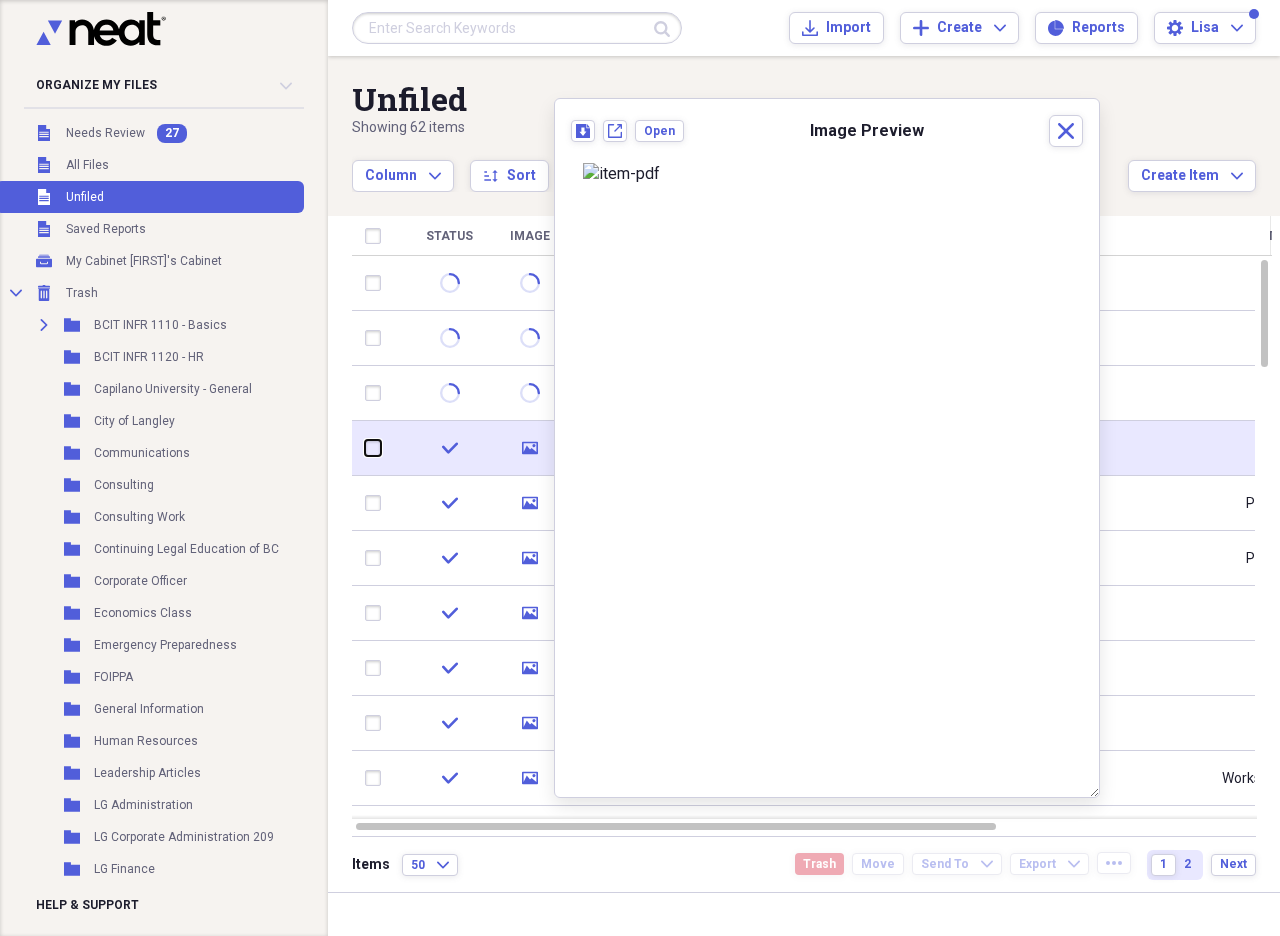 click at bounding box center [365, 448] 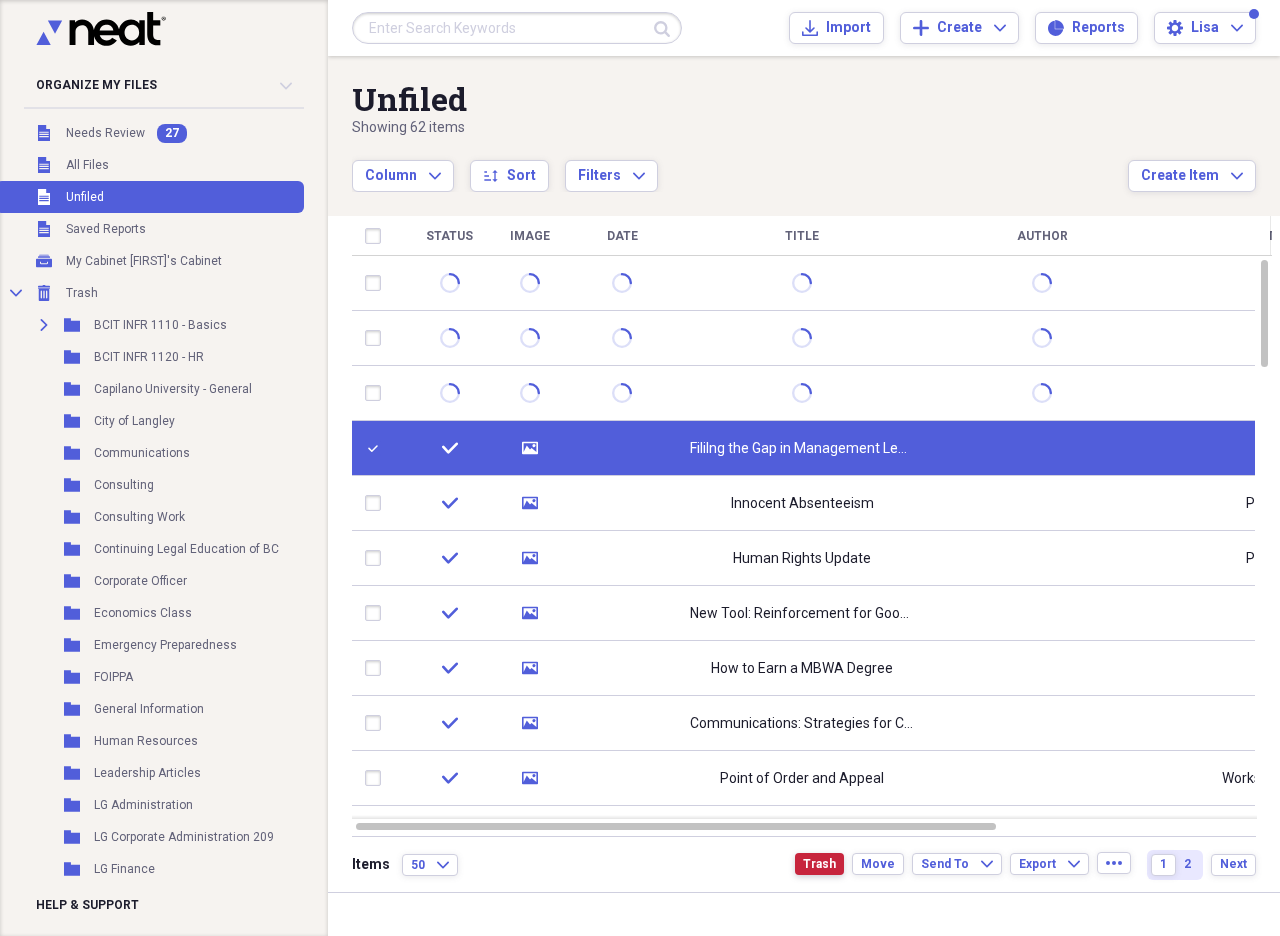 click on "Trash" at bounding box center (819, 864) 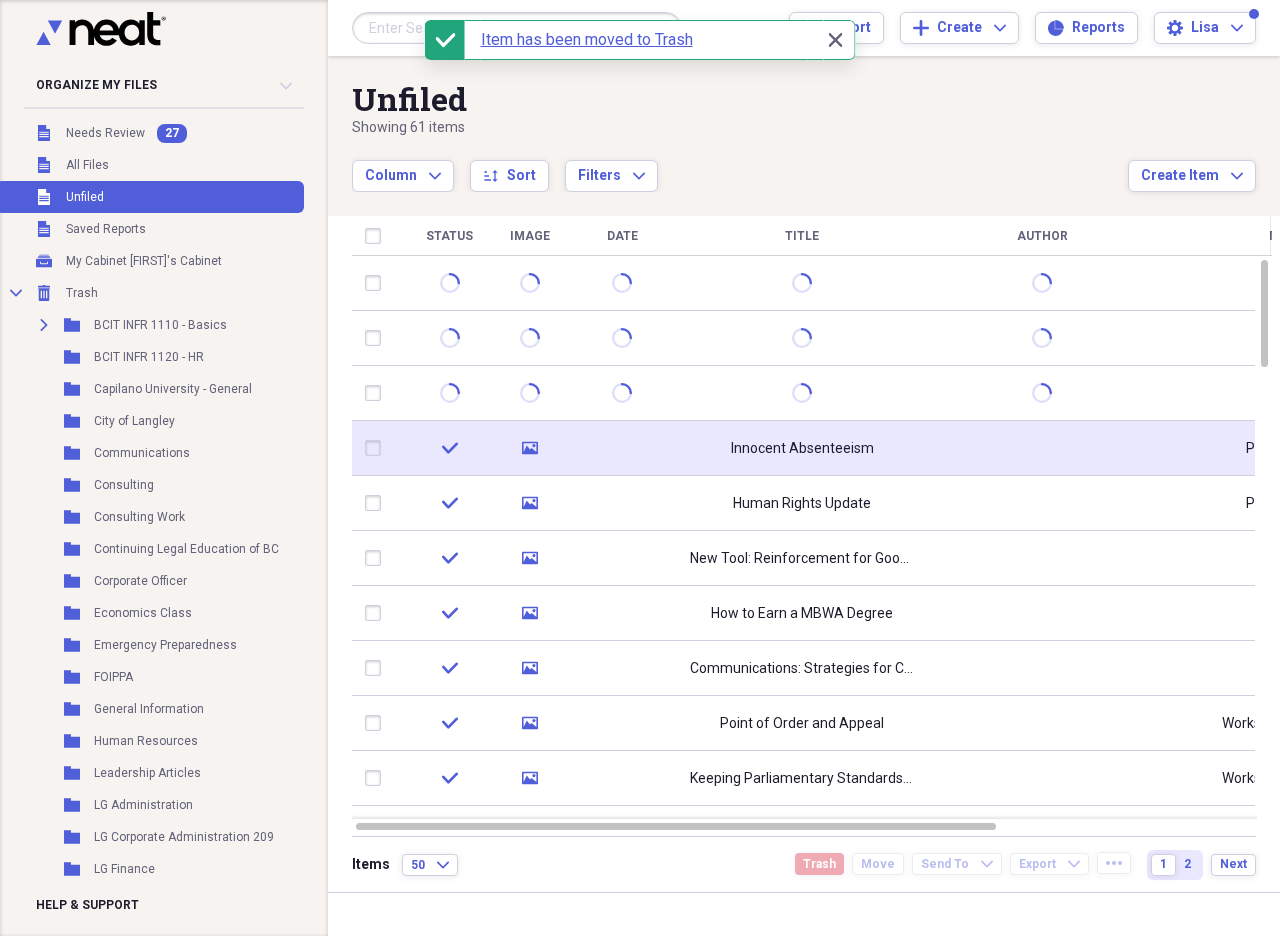 click on "Innocent Absenteeism" at bounding box center (802, 449) 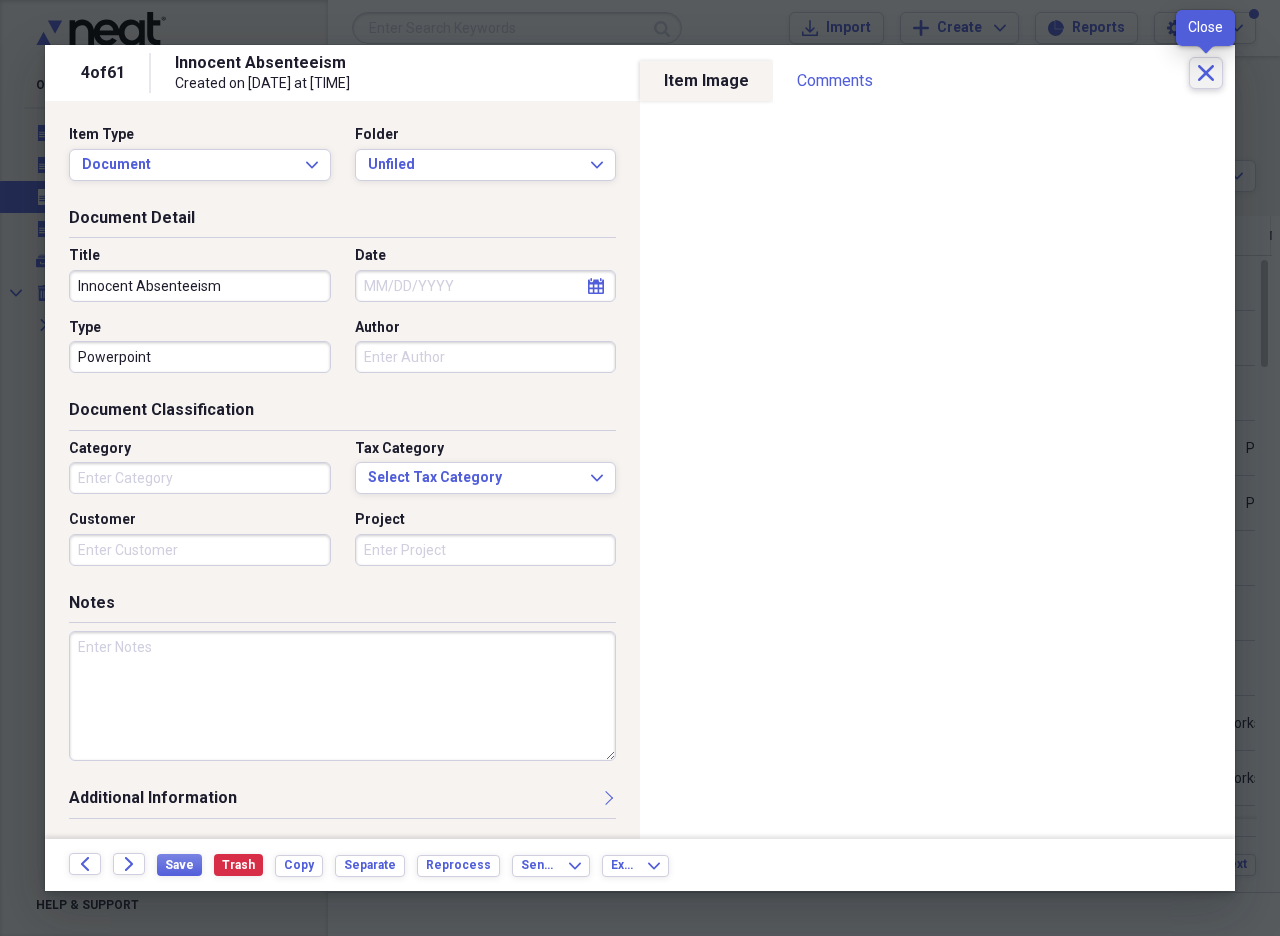 click on "Close" 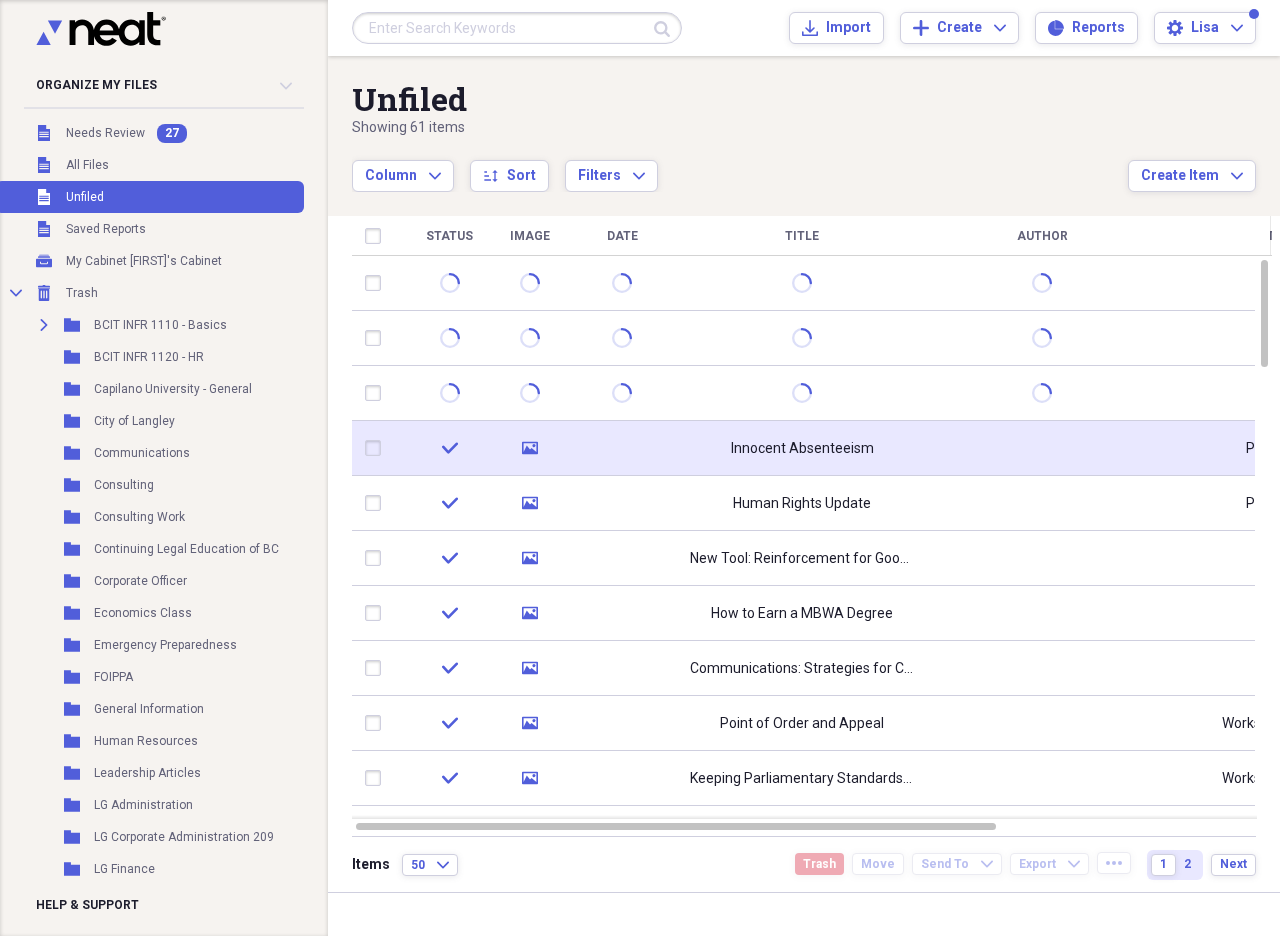 click at bounding box center (377, 448) 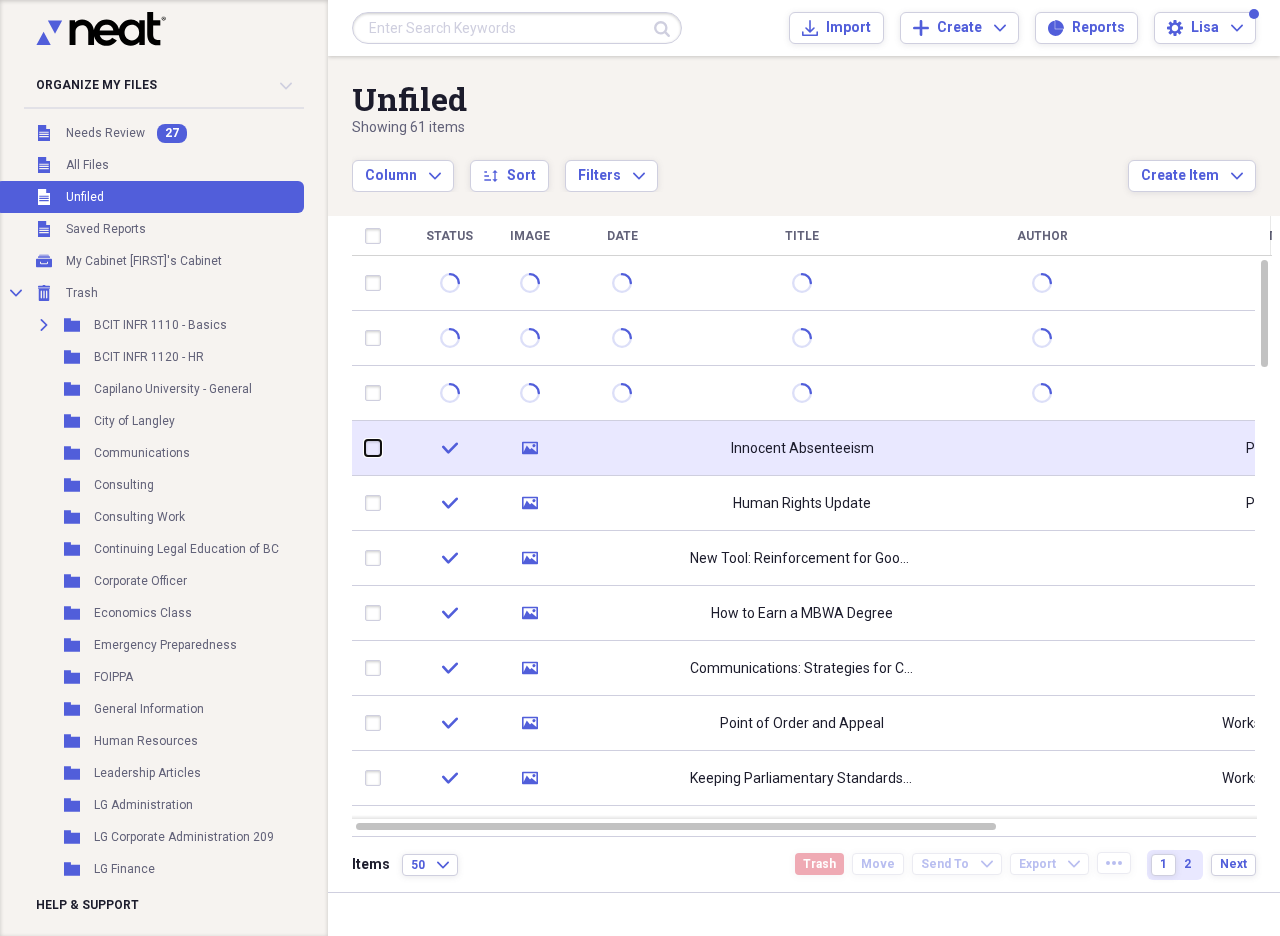 click at bounding box center [365, 448] 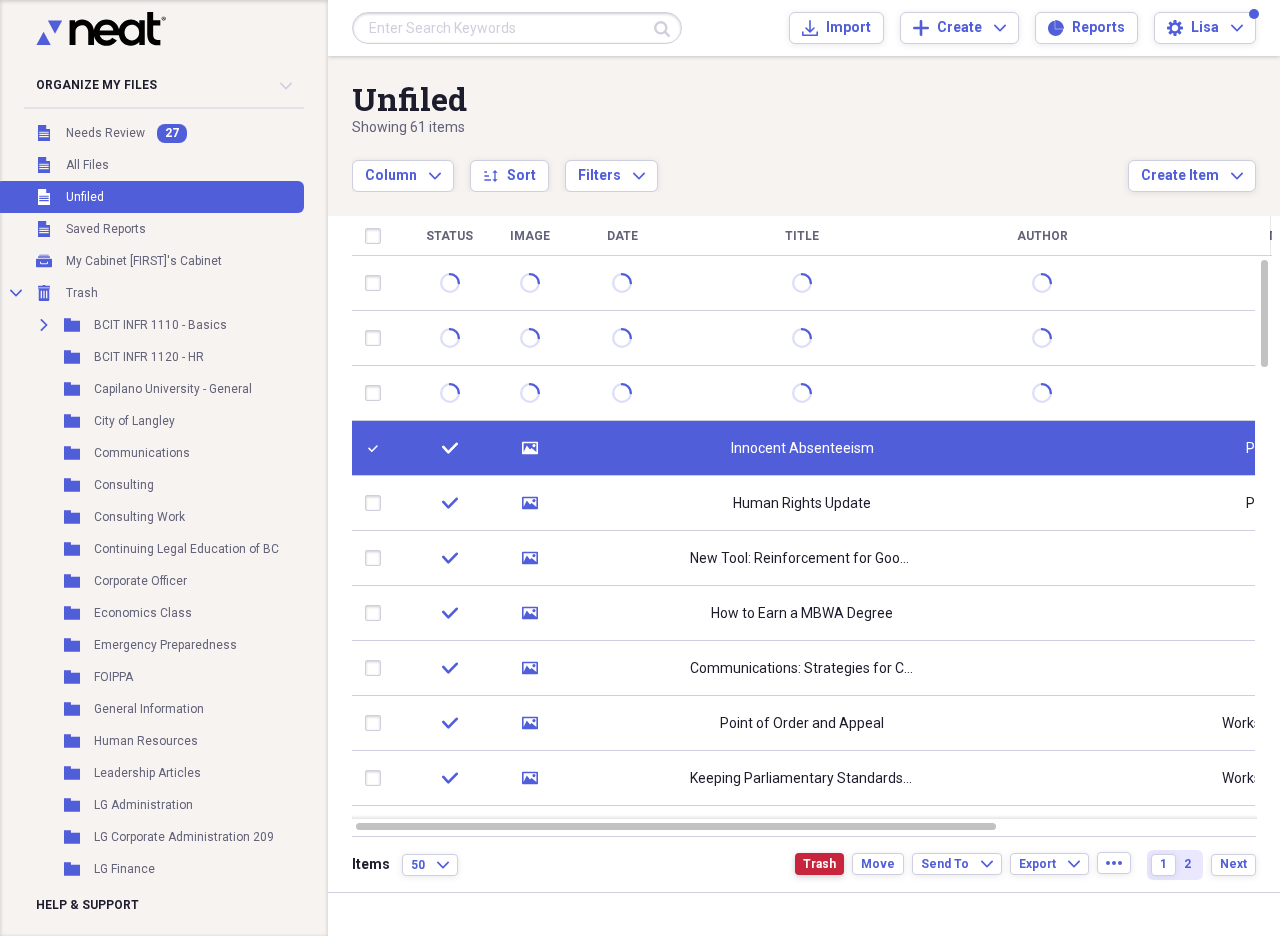 click on "Trash" at bounding box center (819, 864) 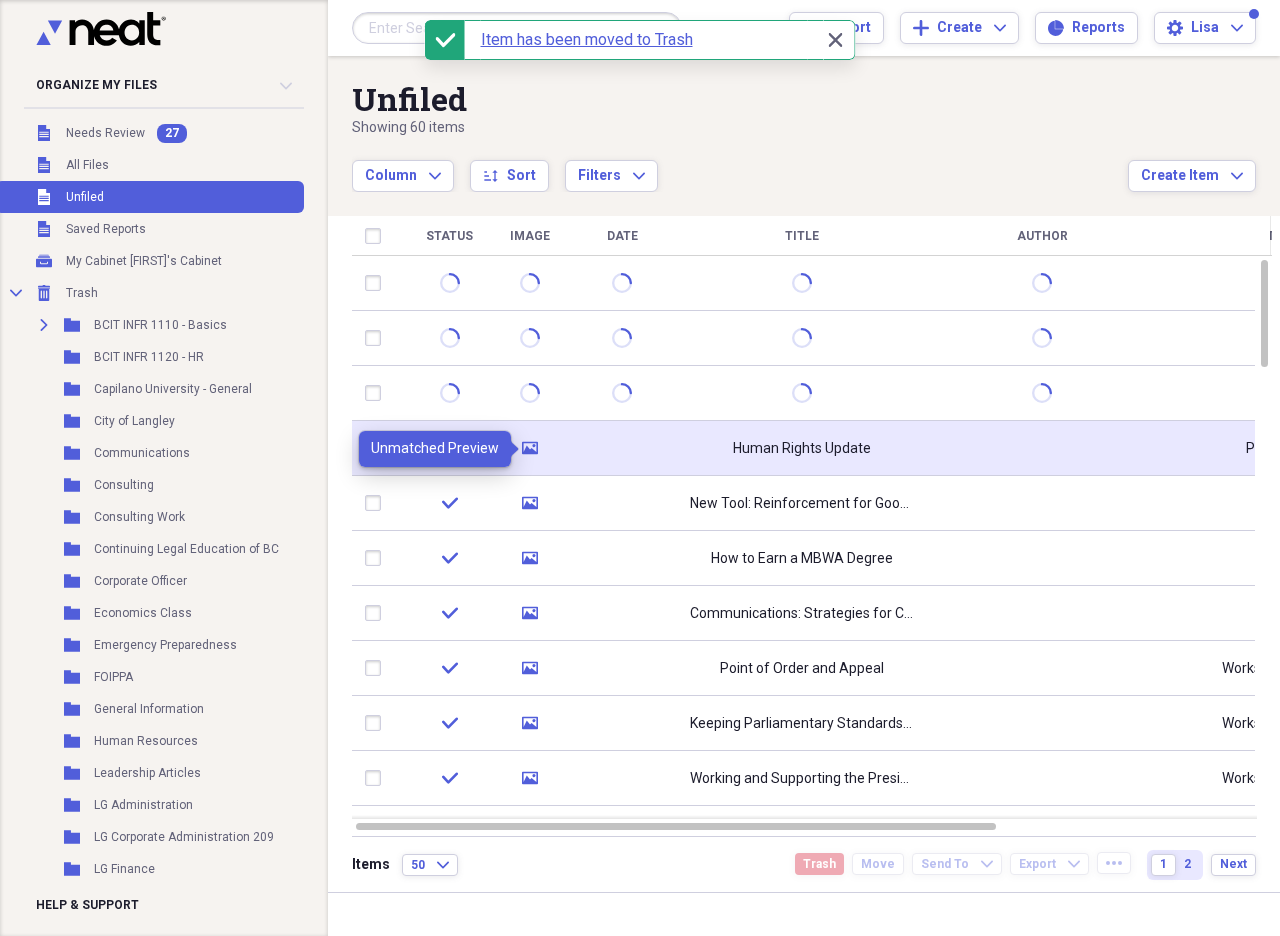 click 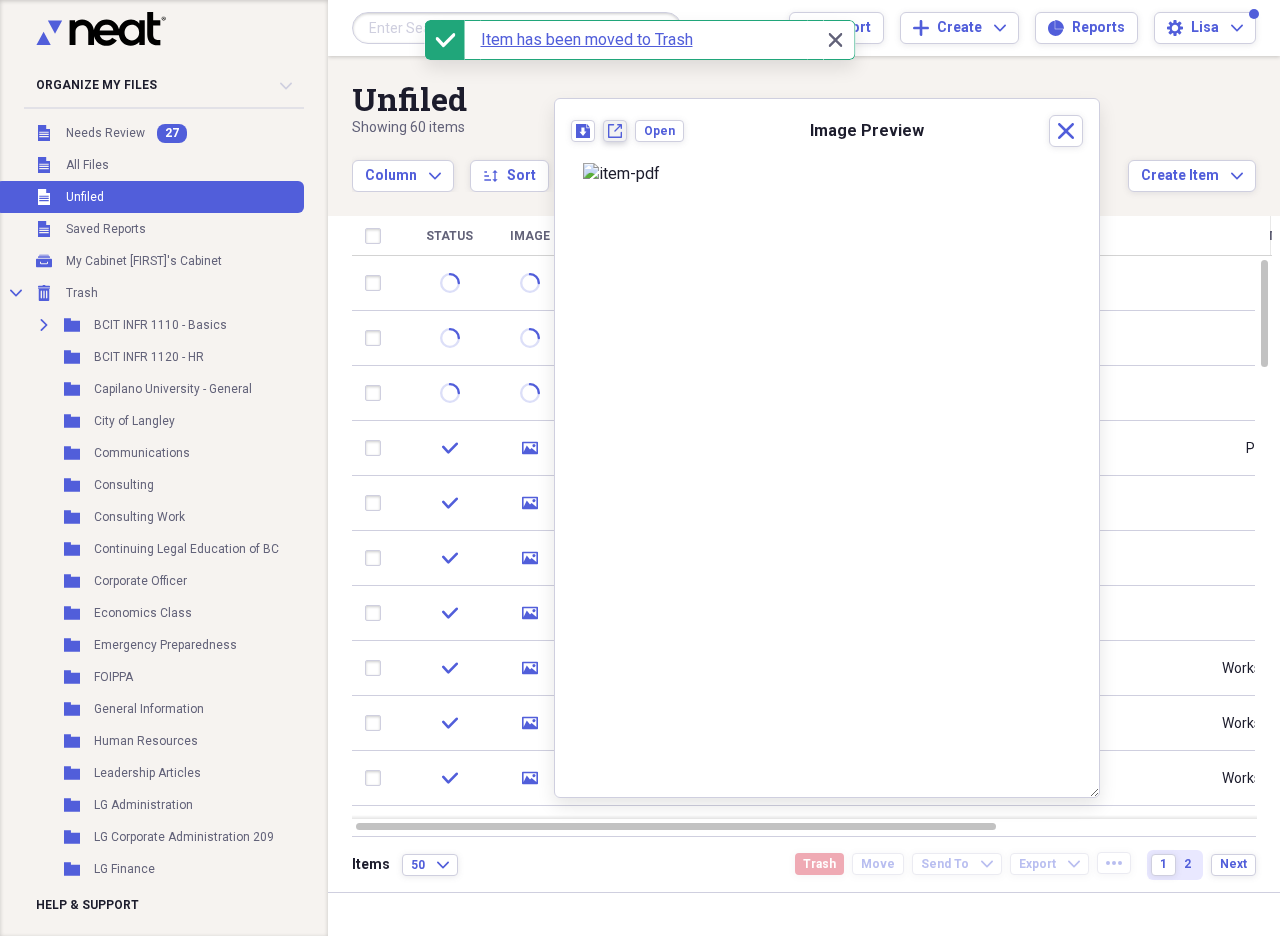 click 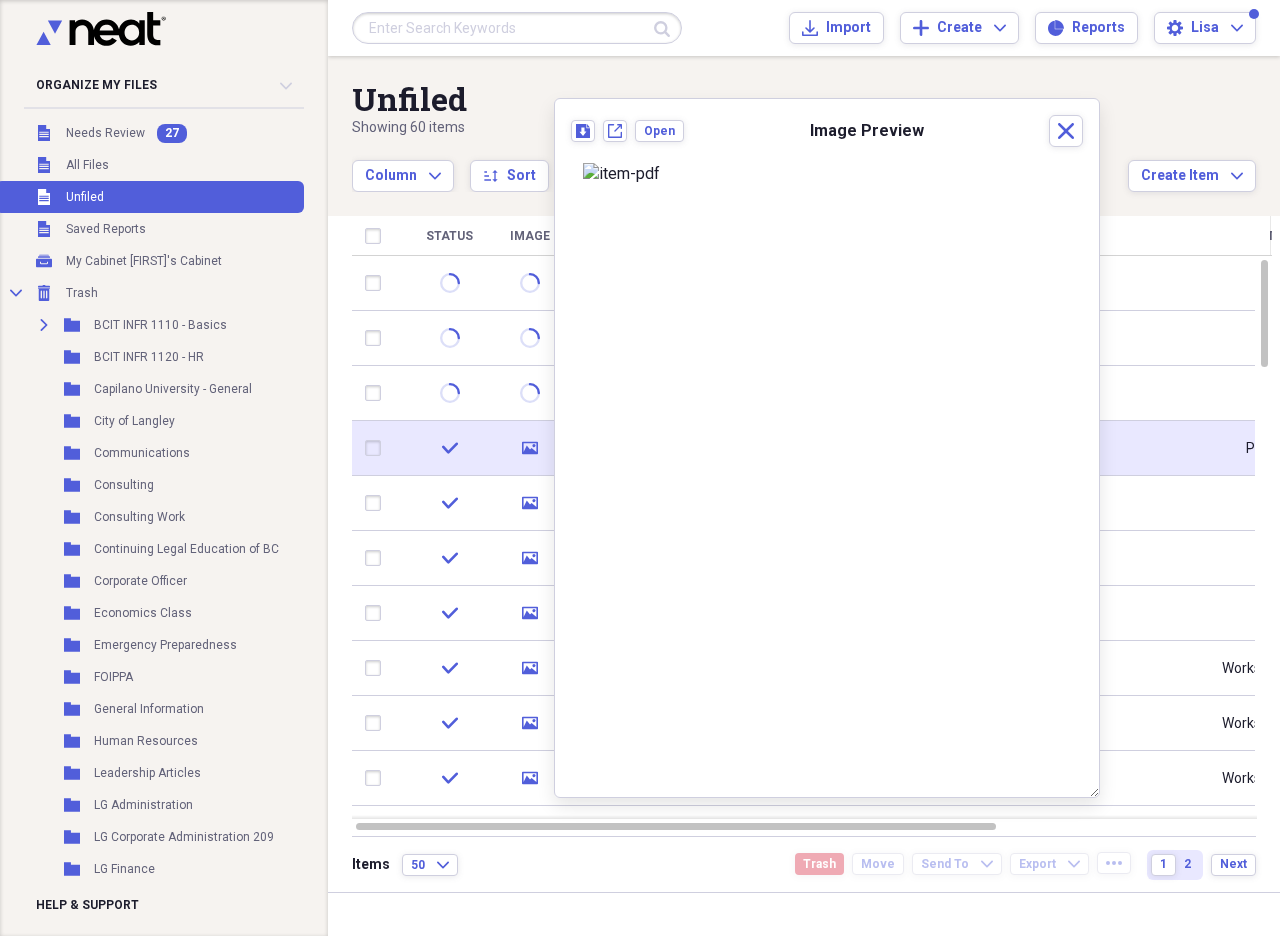 click at bounding box center [377, 448] 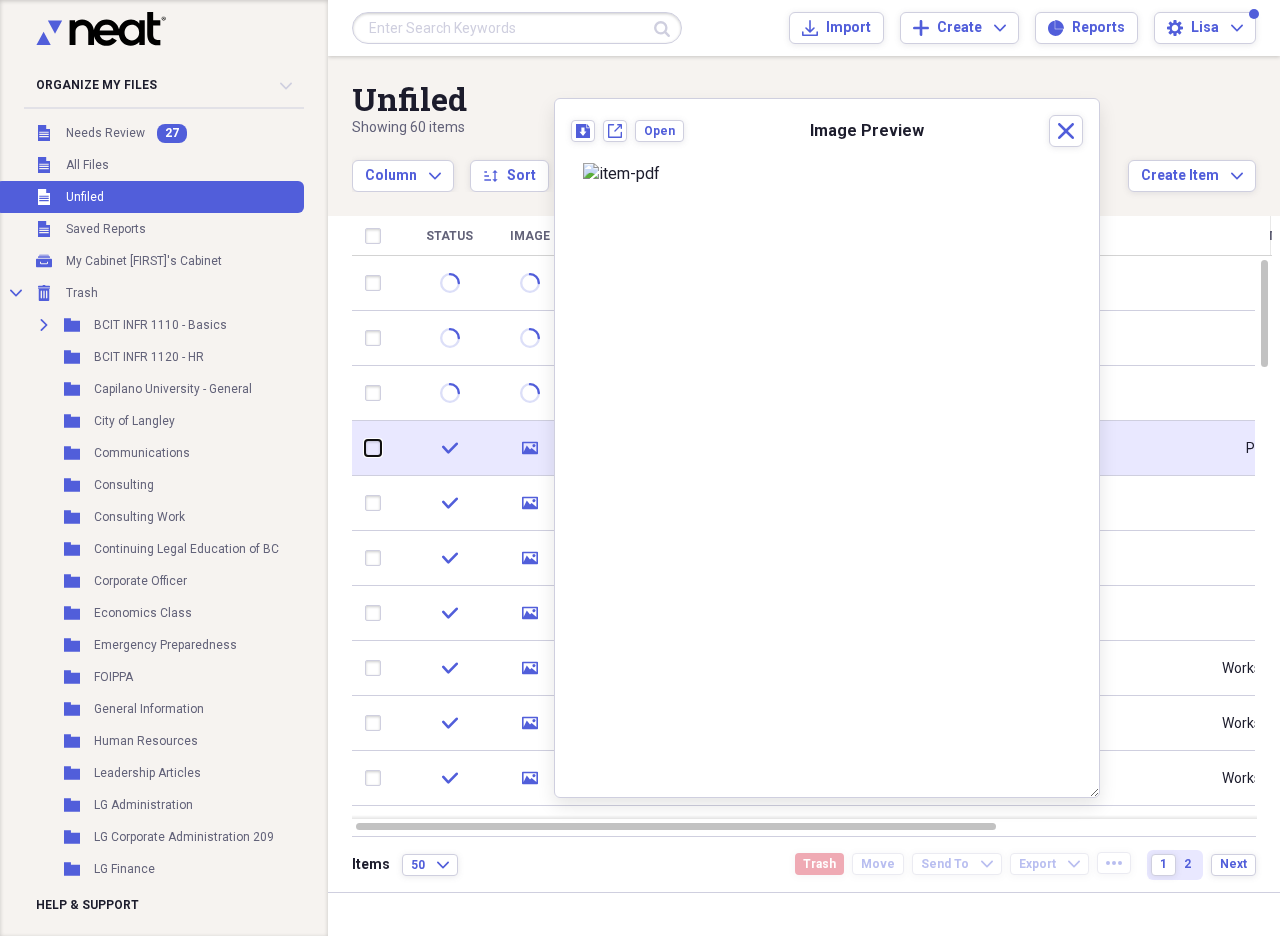 click at bounding box center (365, 448) 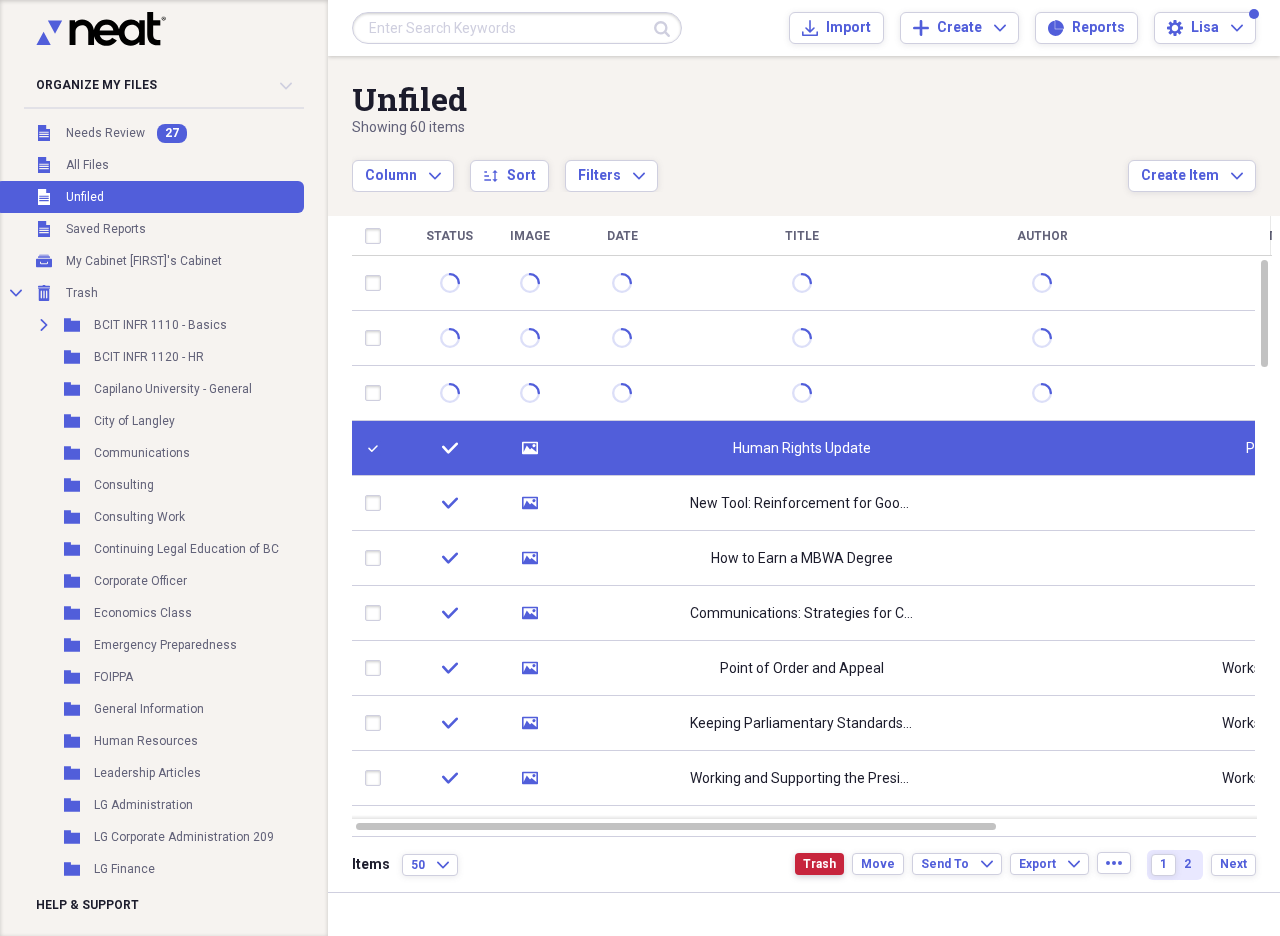 click on "Trash" at bounding box center (819, 864) 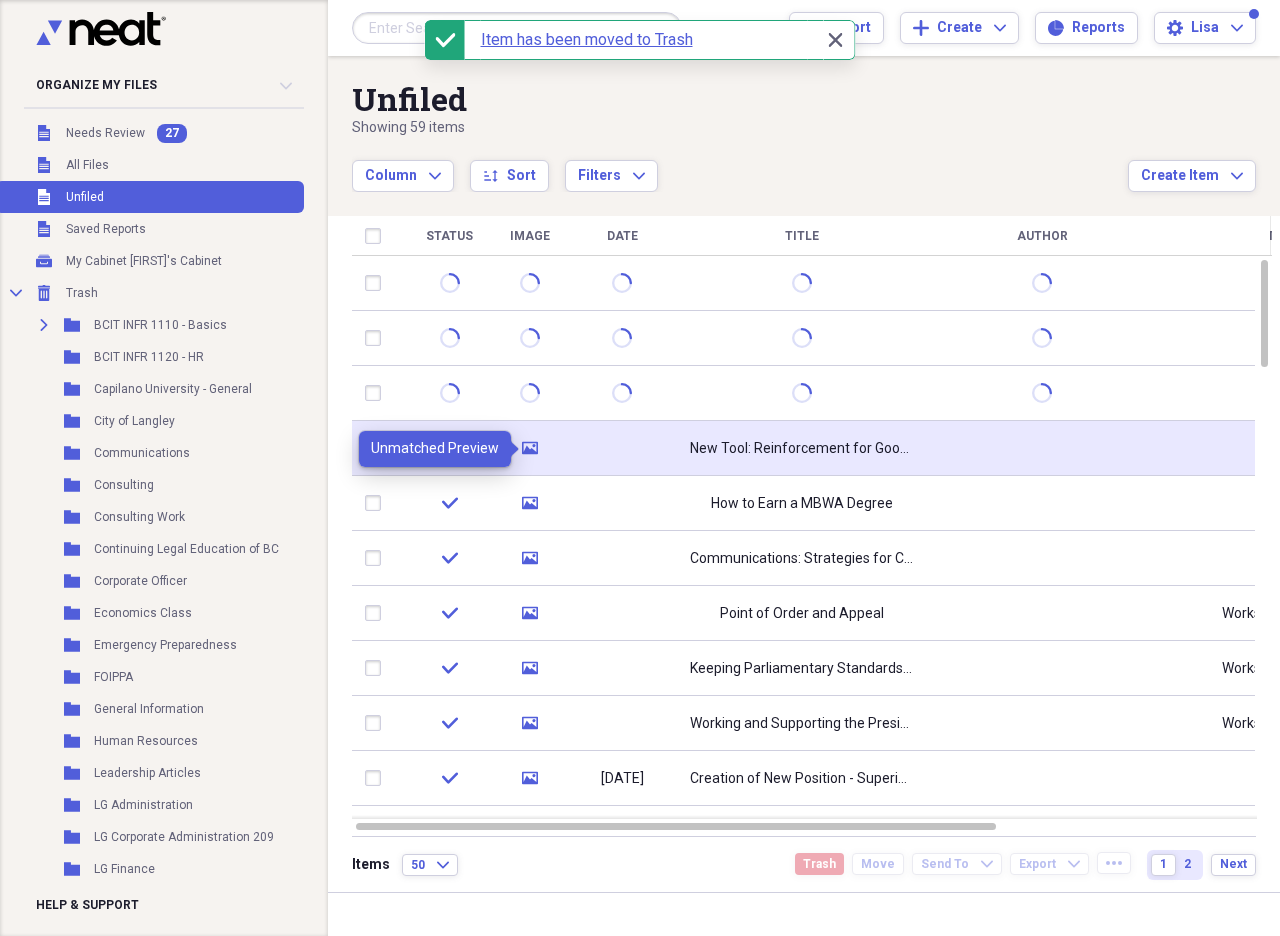 click on "media" at bounding box center [530, 448] 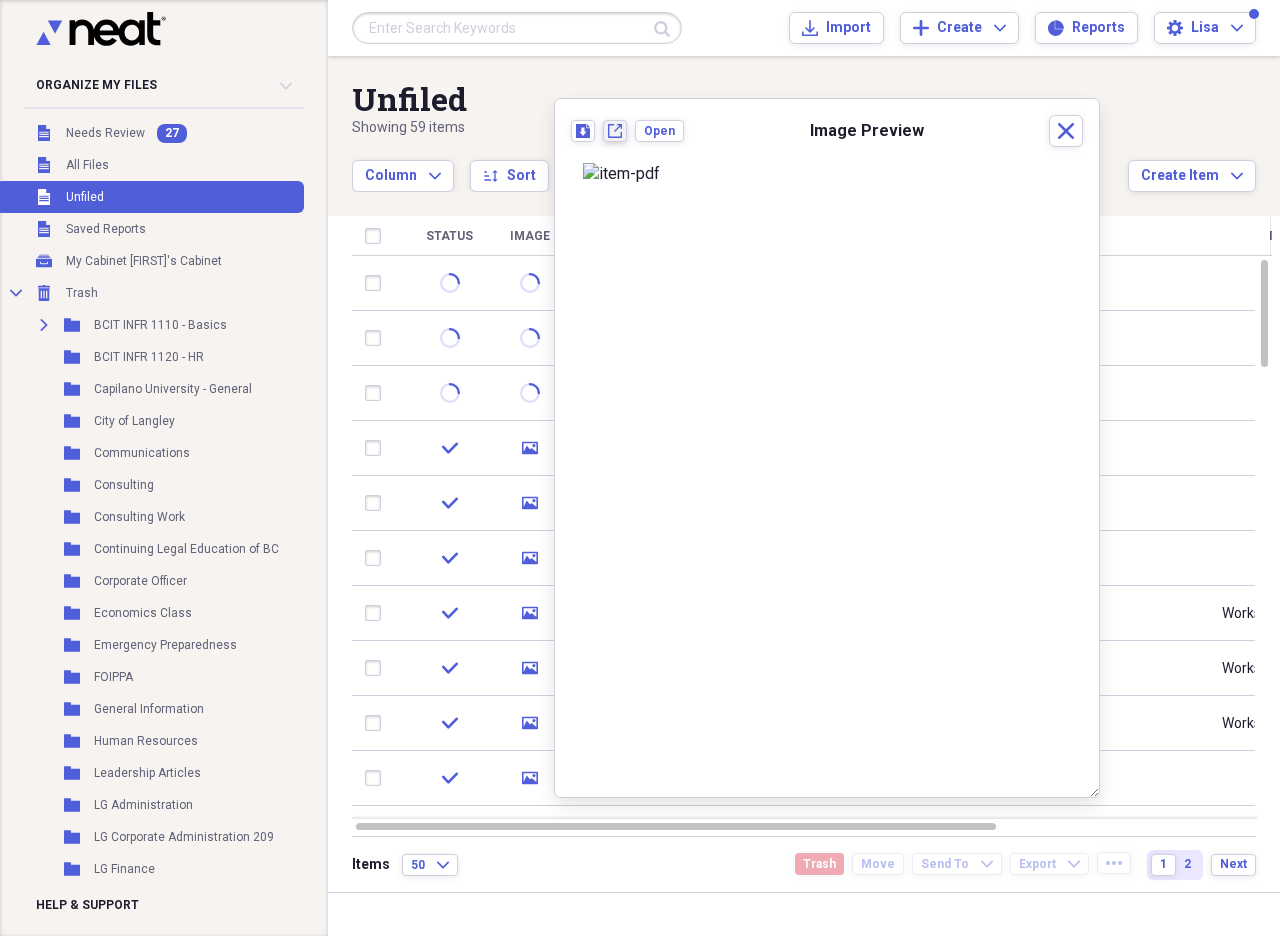 click on "New tab" 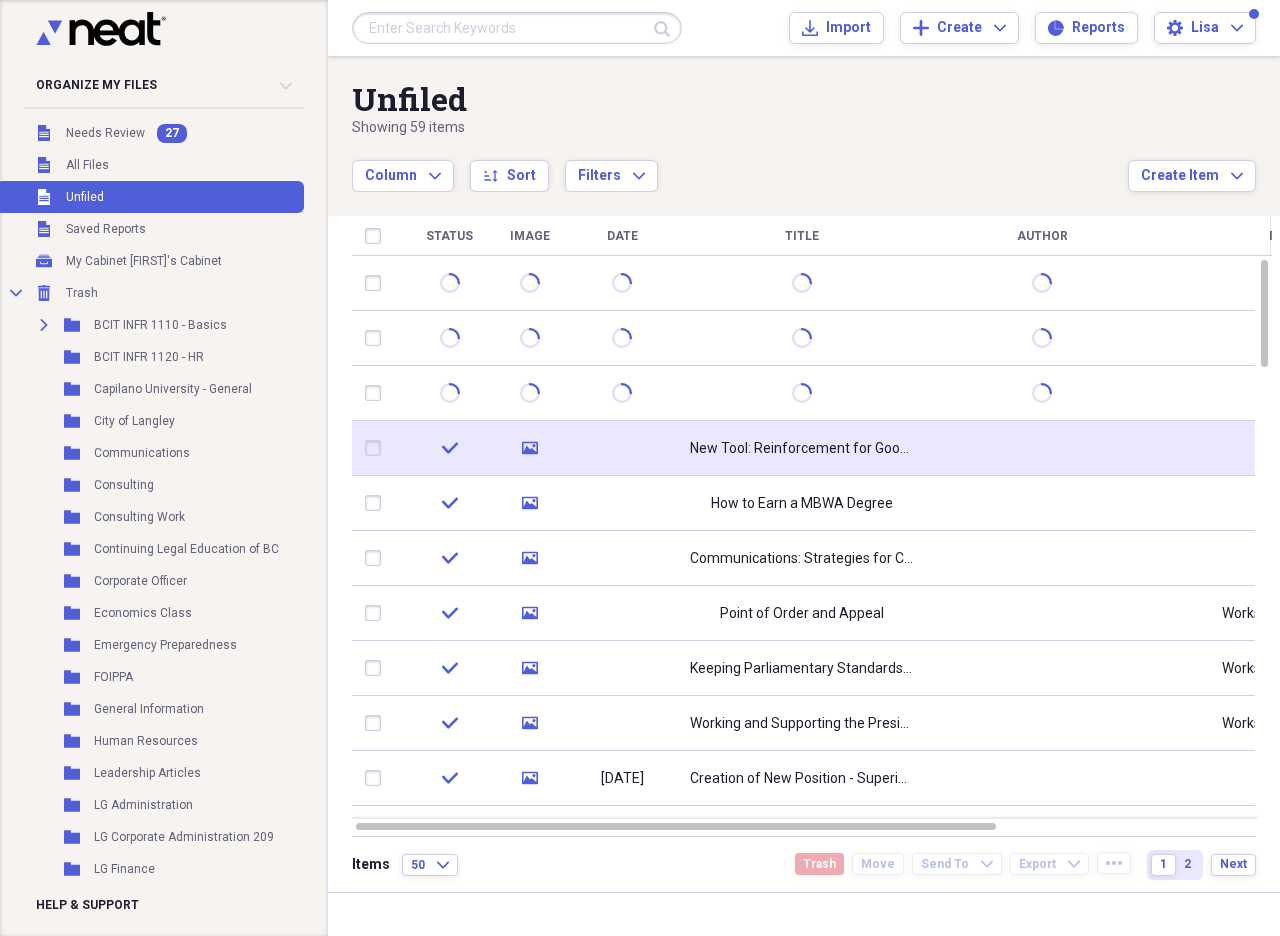 click at bounding box center [377, 448] 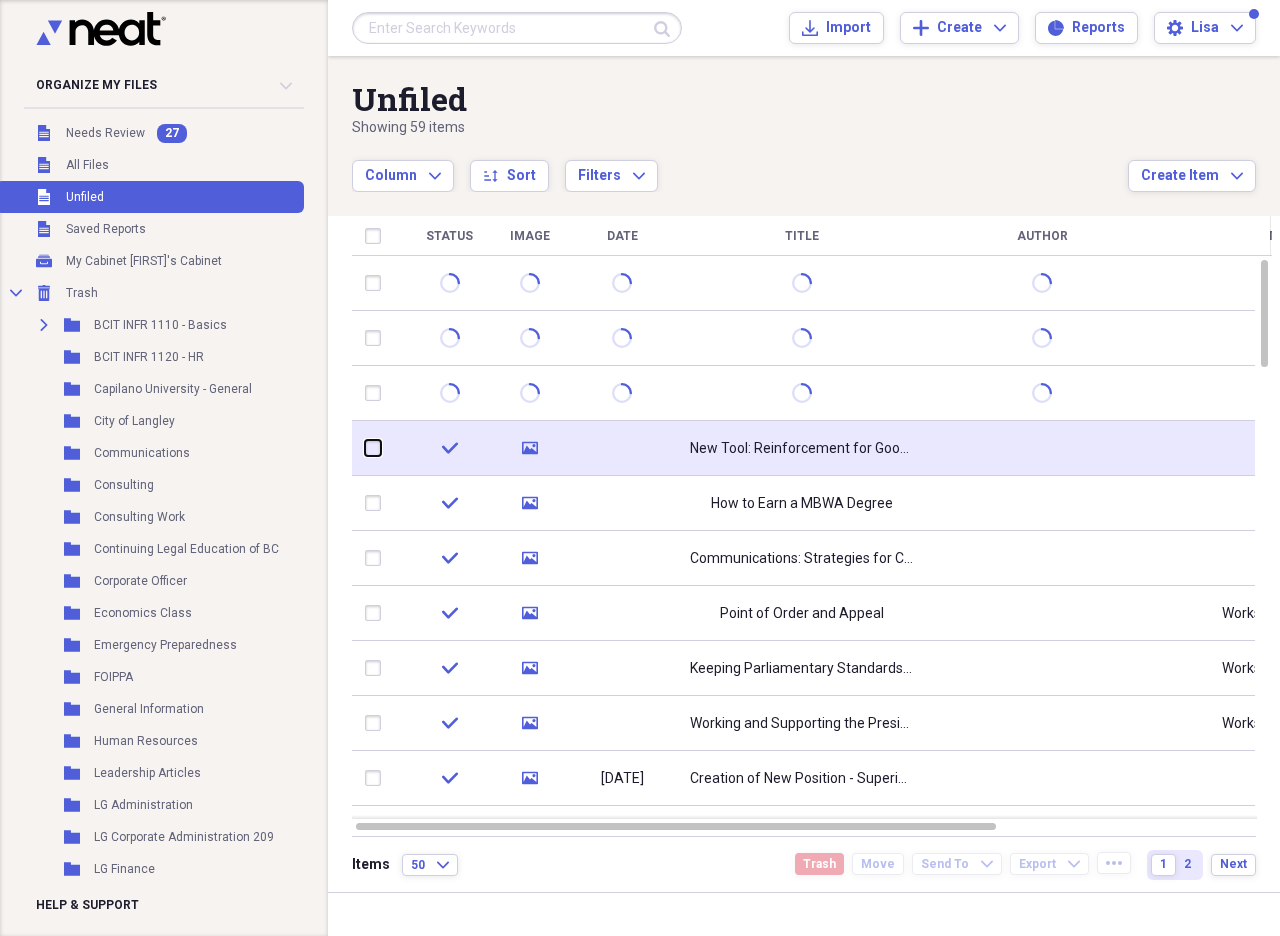 click at bounding box center [365, 448] 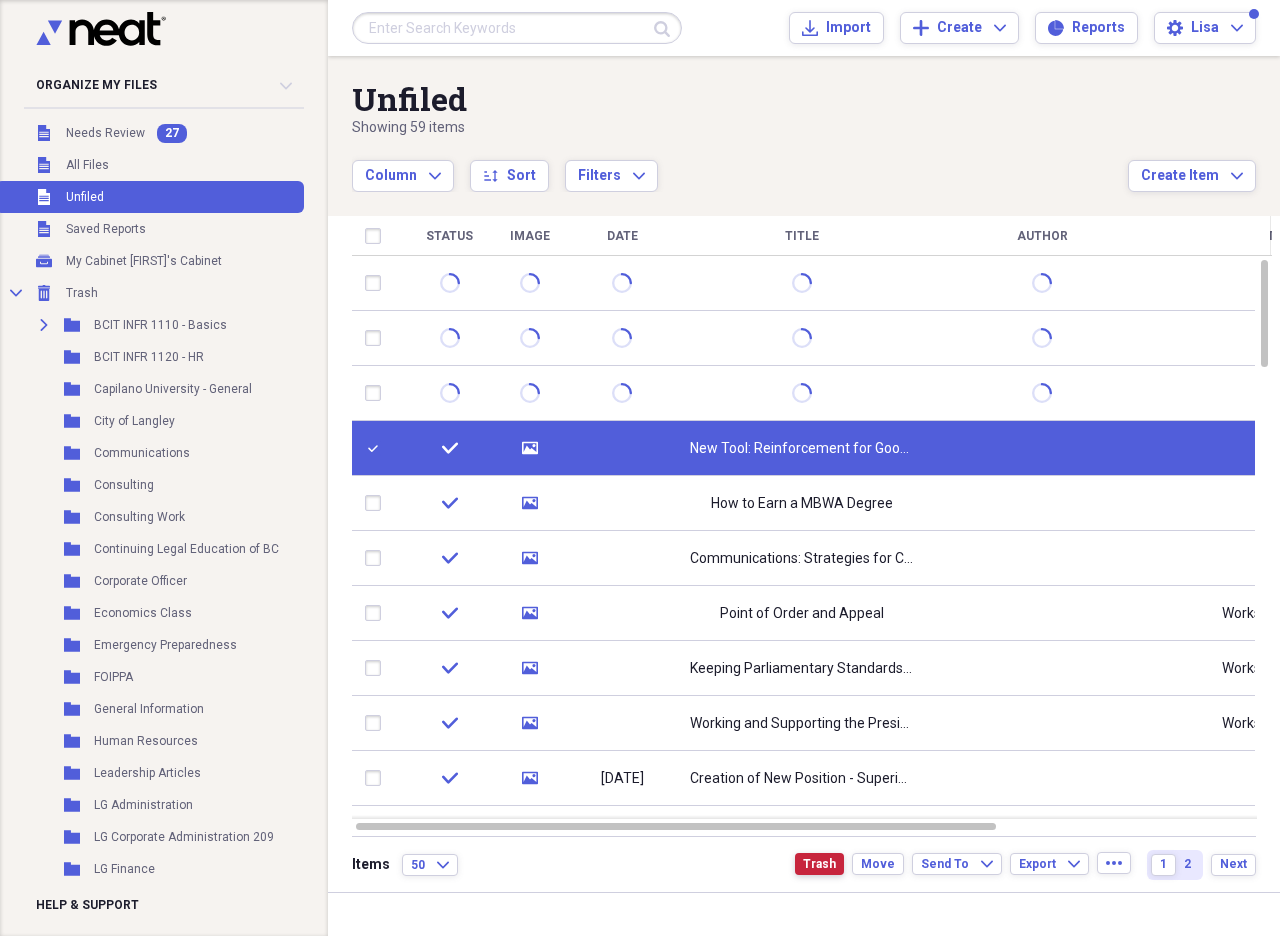click on "Trash" at bounding box center (819, 864) 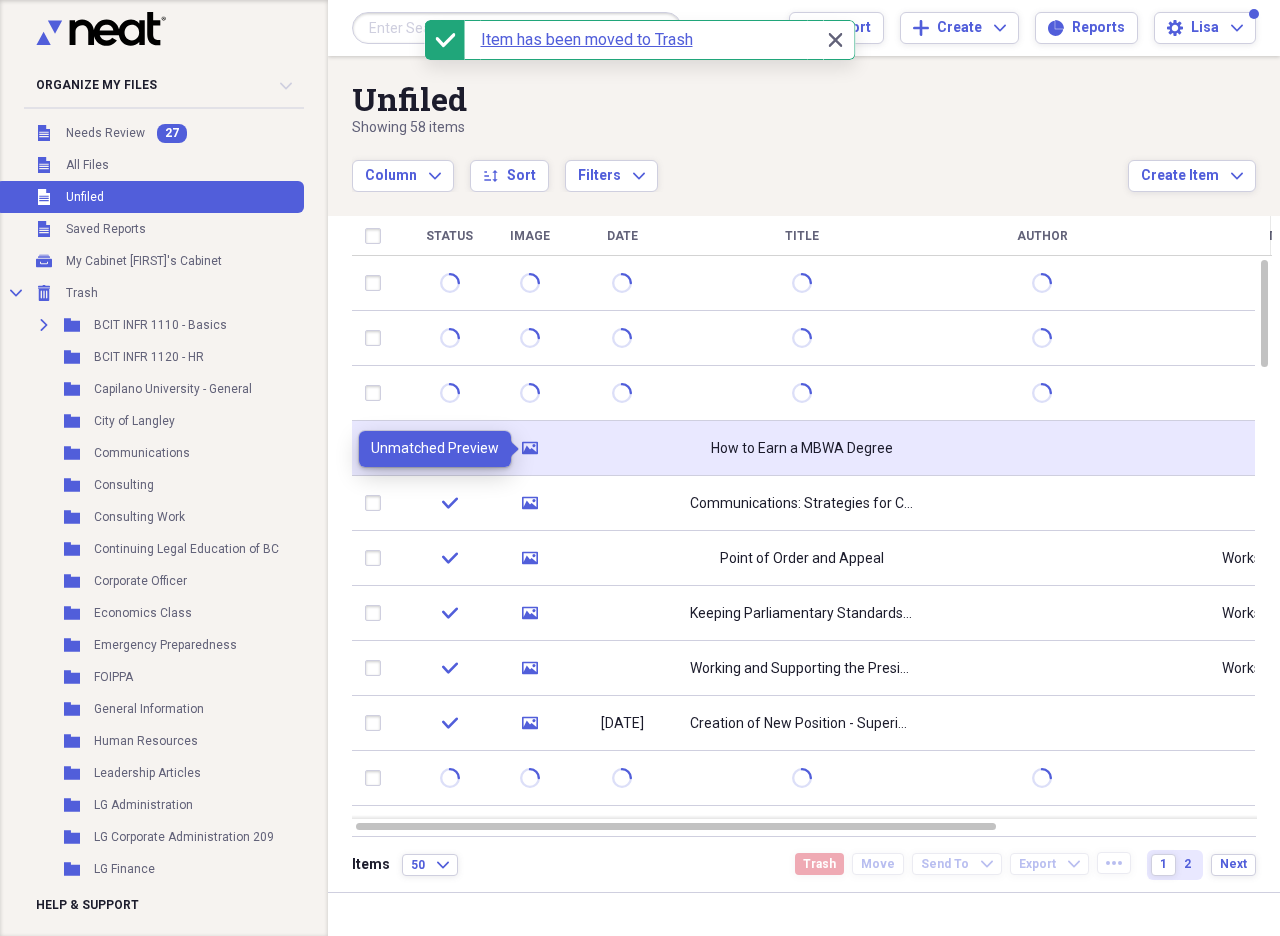 click 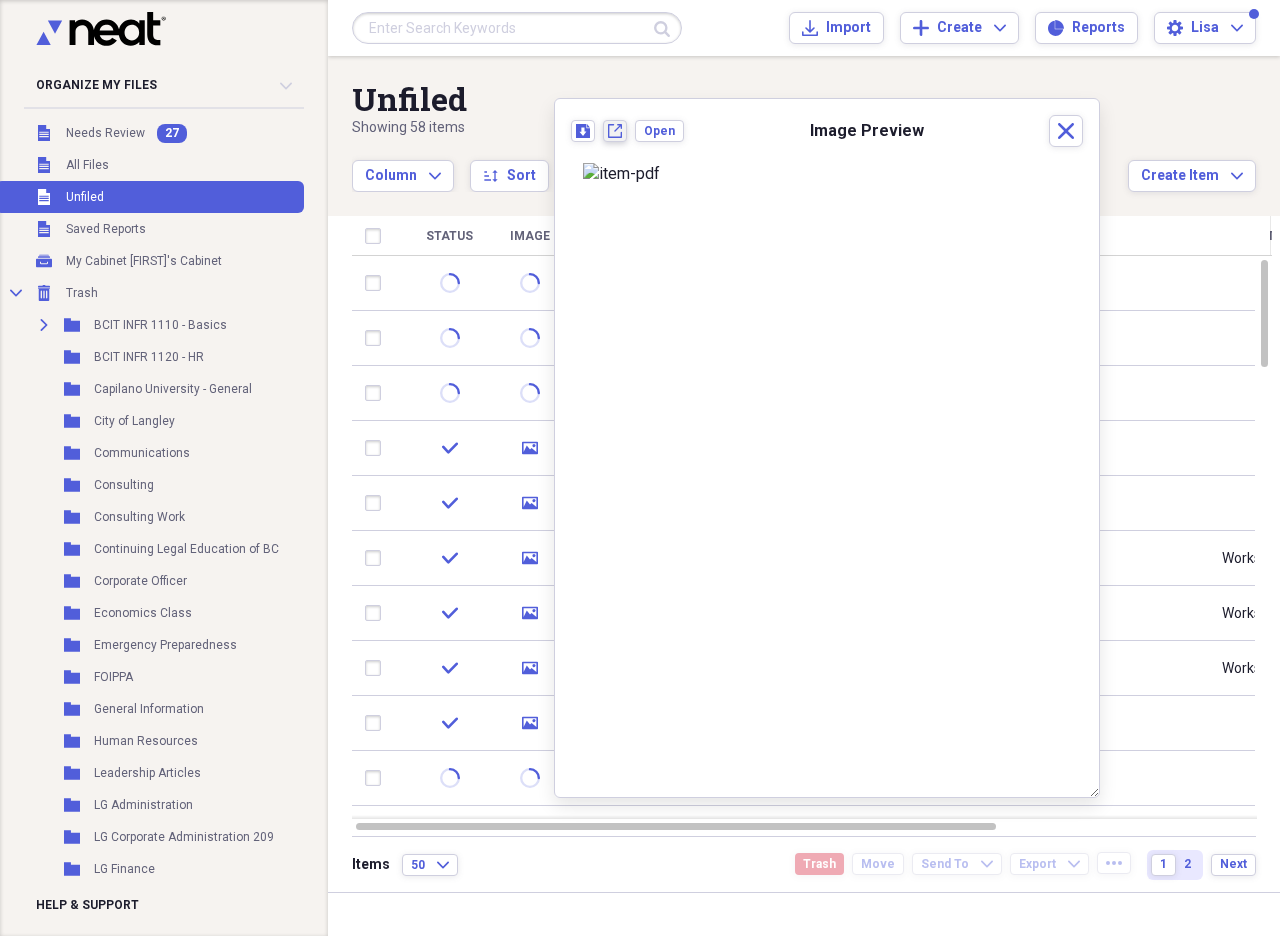 click on "New tab" 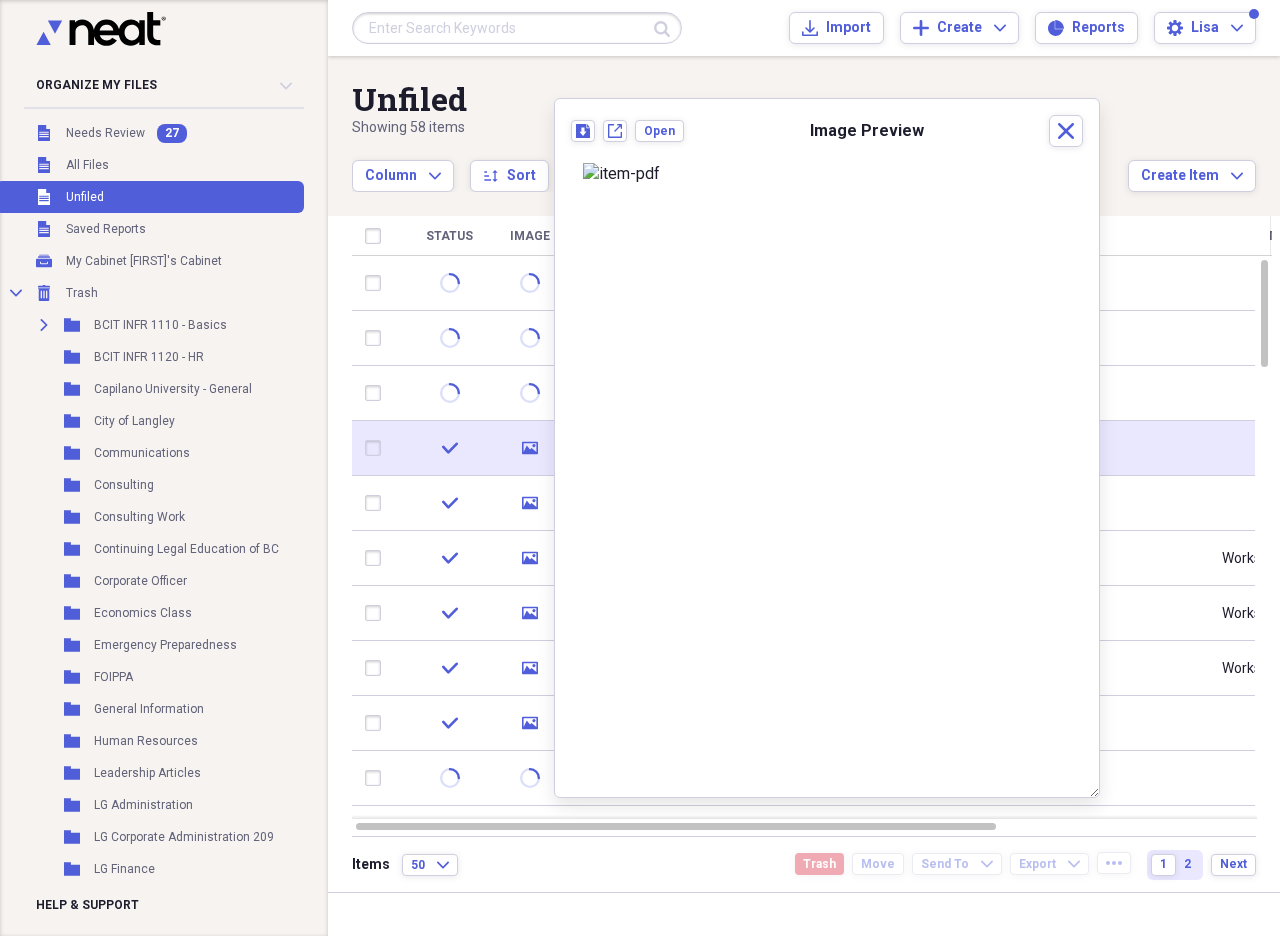 click at bounding box center [377, 448] 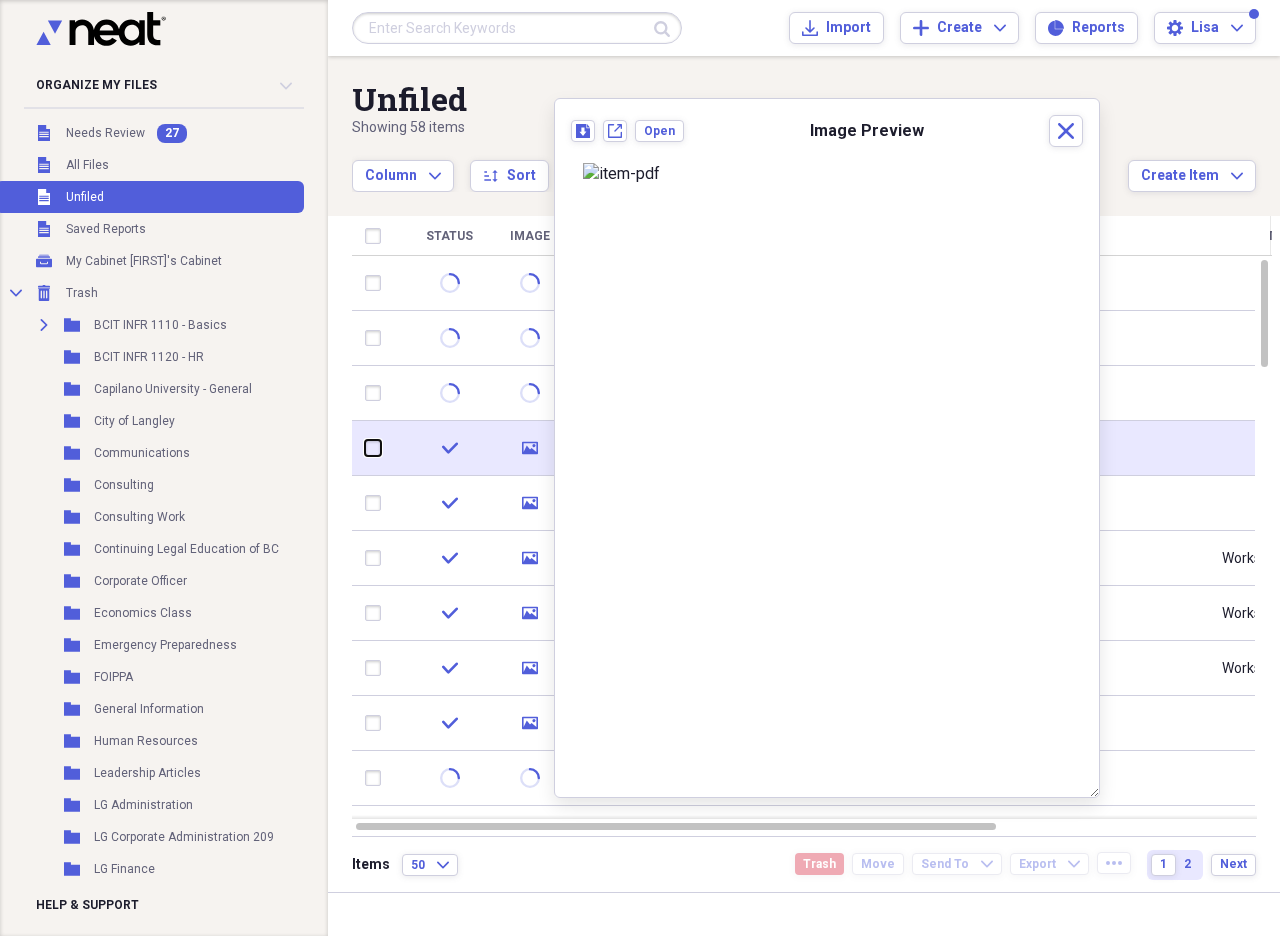 click at bounding box center [365, 448] 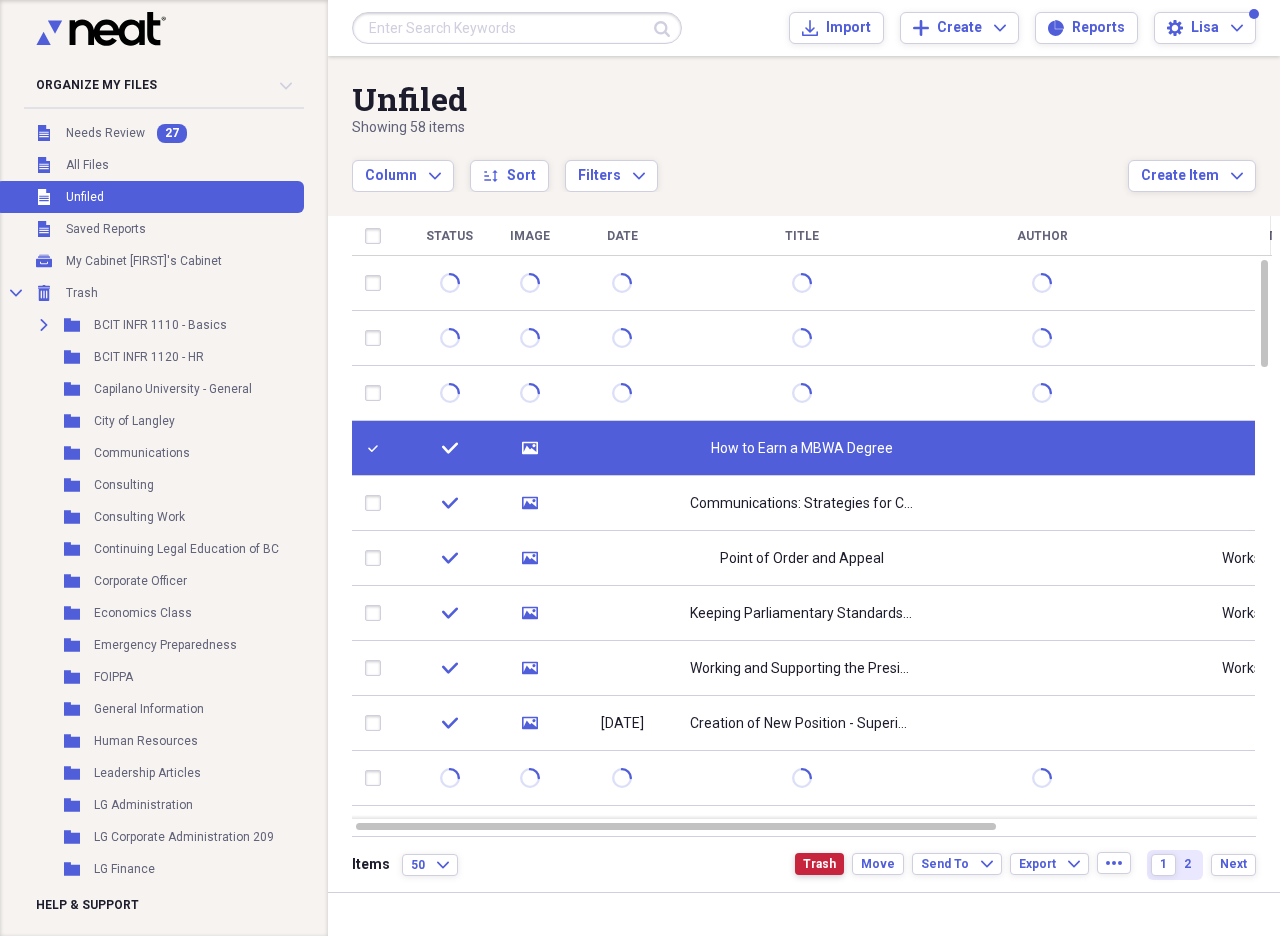 click on "Trash" at bounding box center (819, 864) 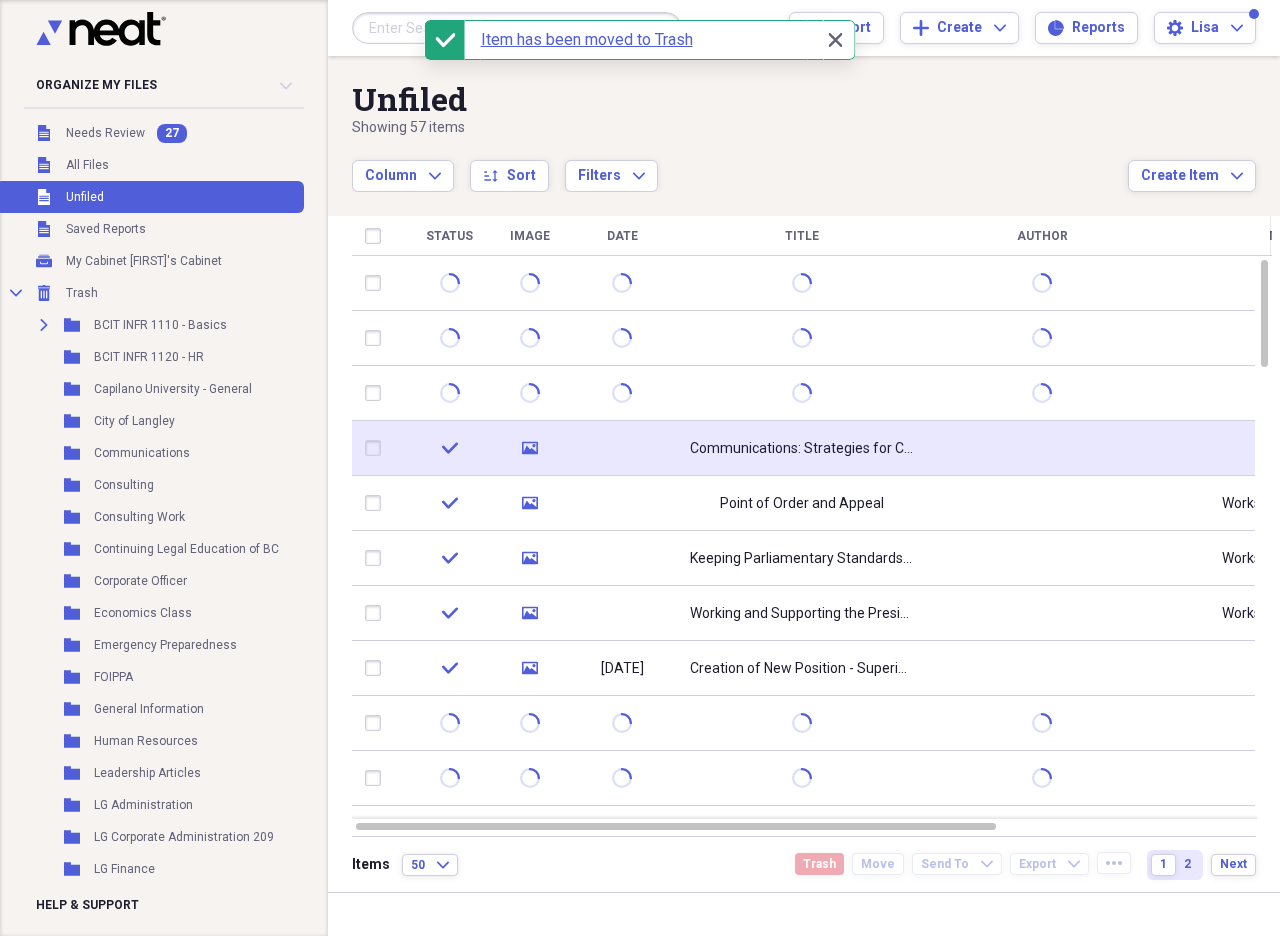 click 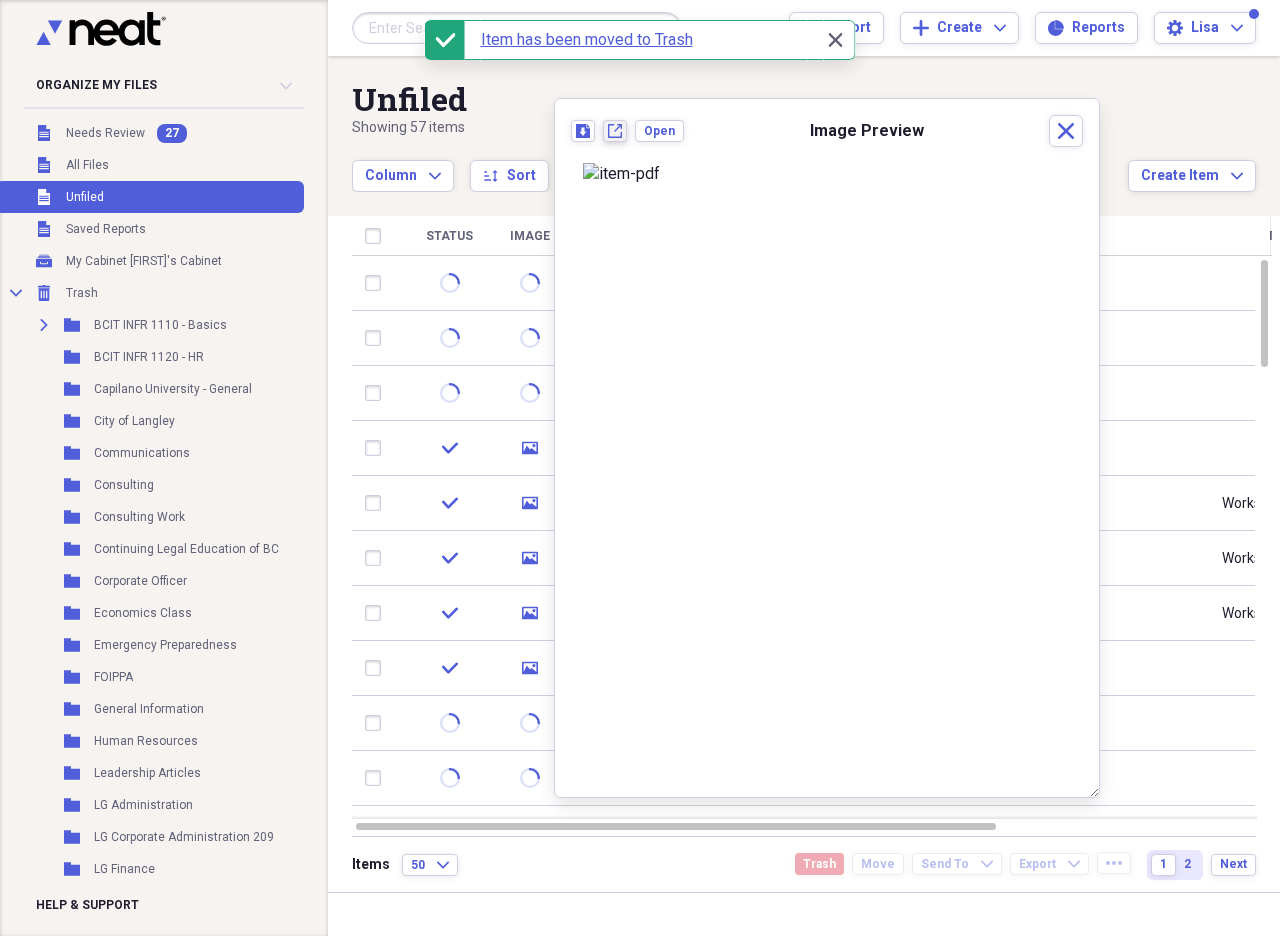 click on "New tab" 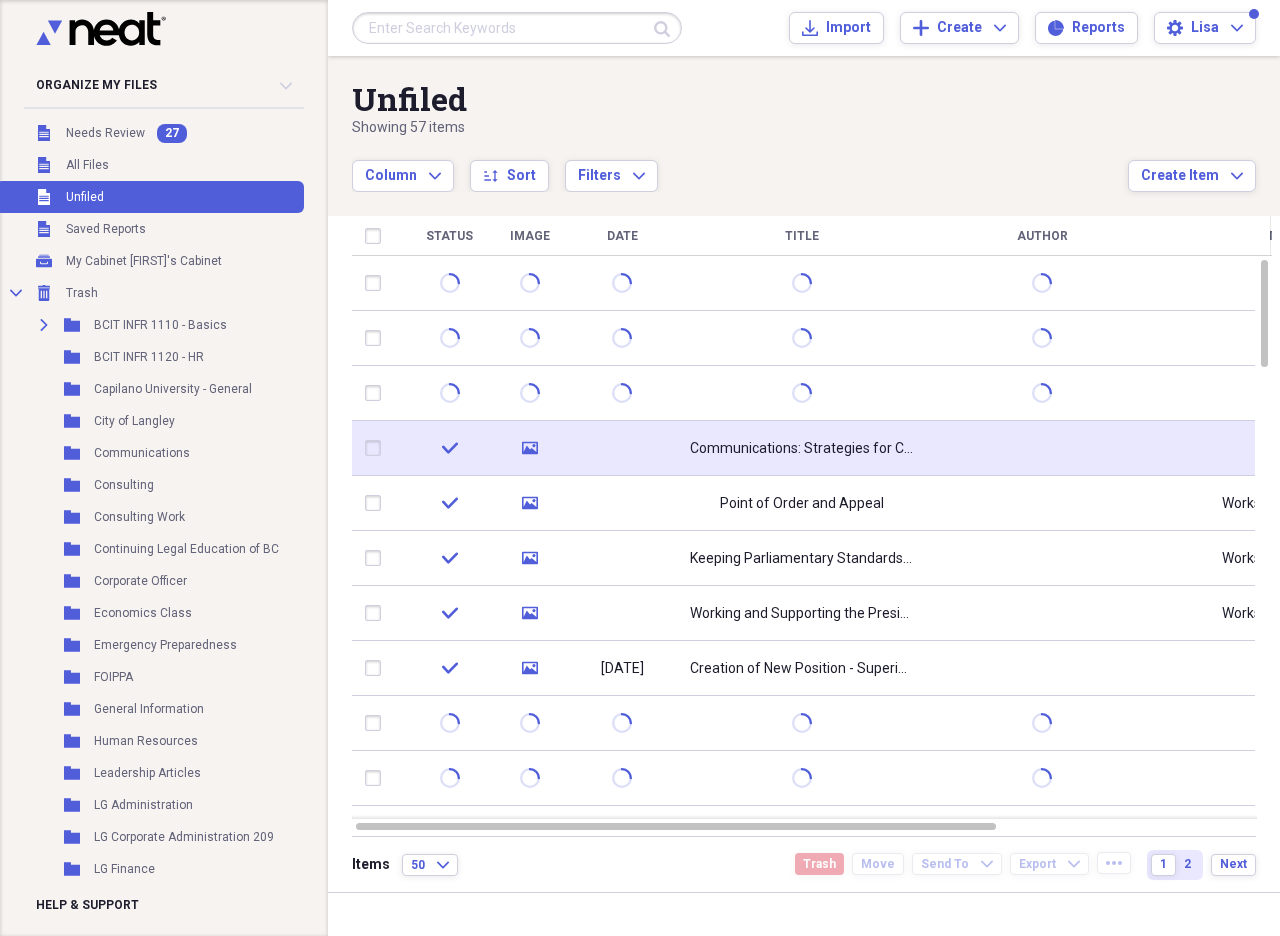 click at bounding box center [377, 448] 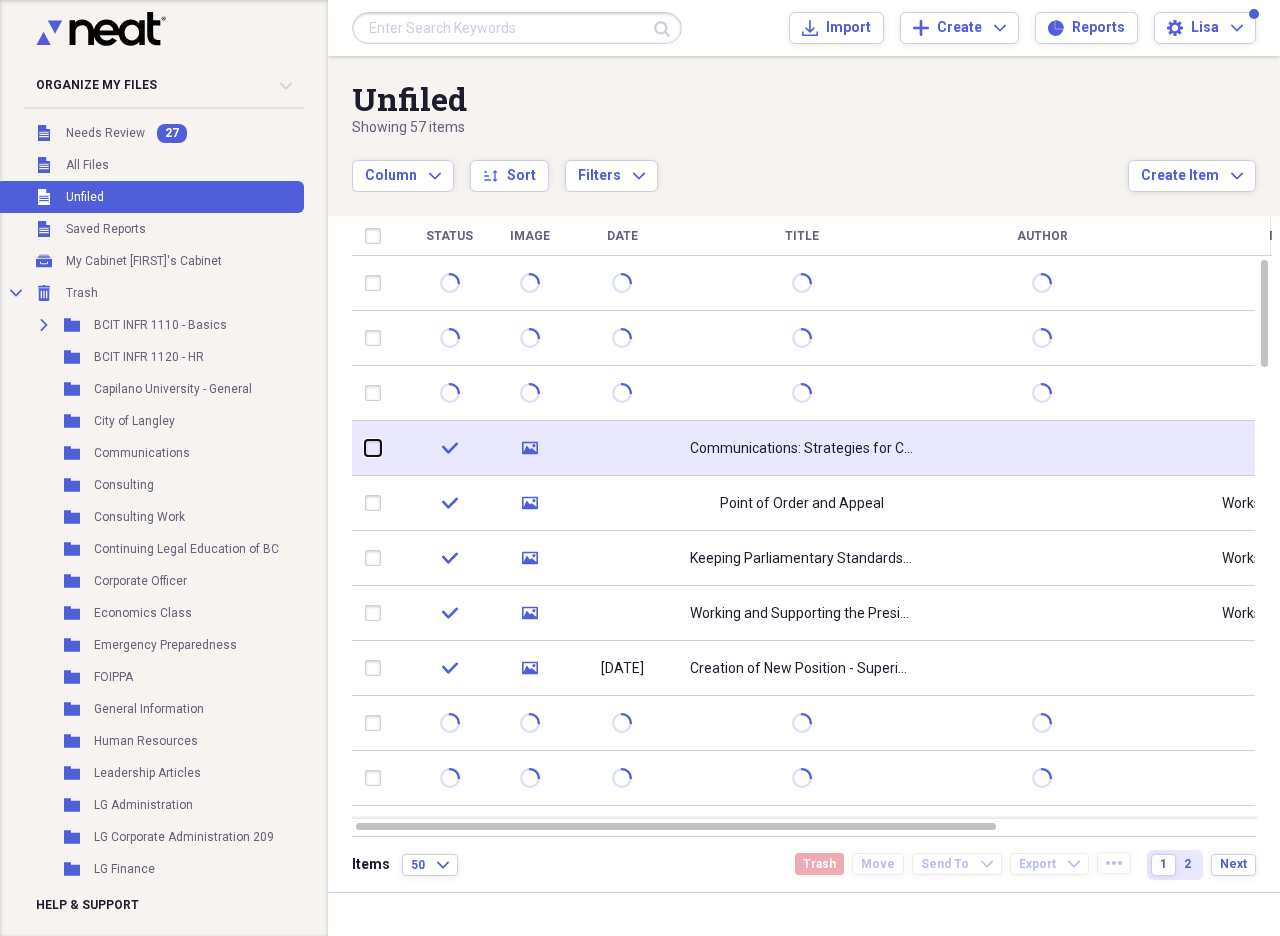 click at bounding box center [365, 448] 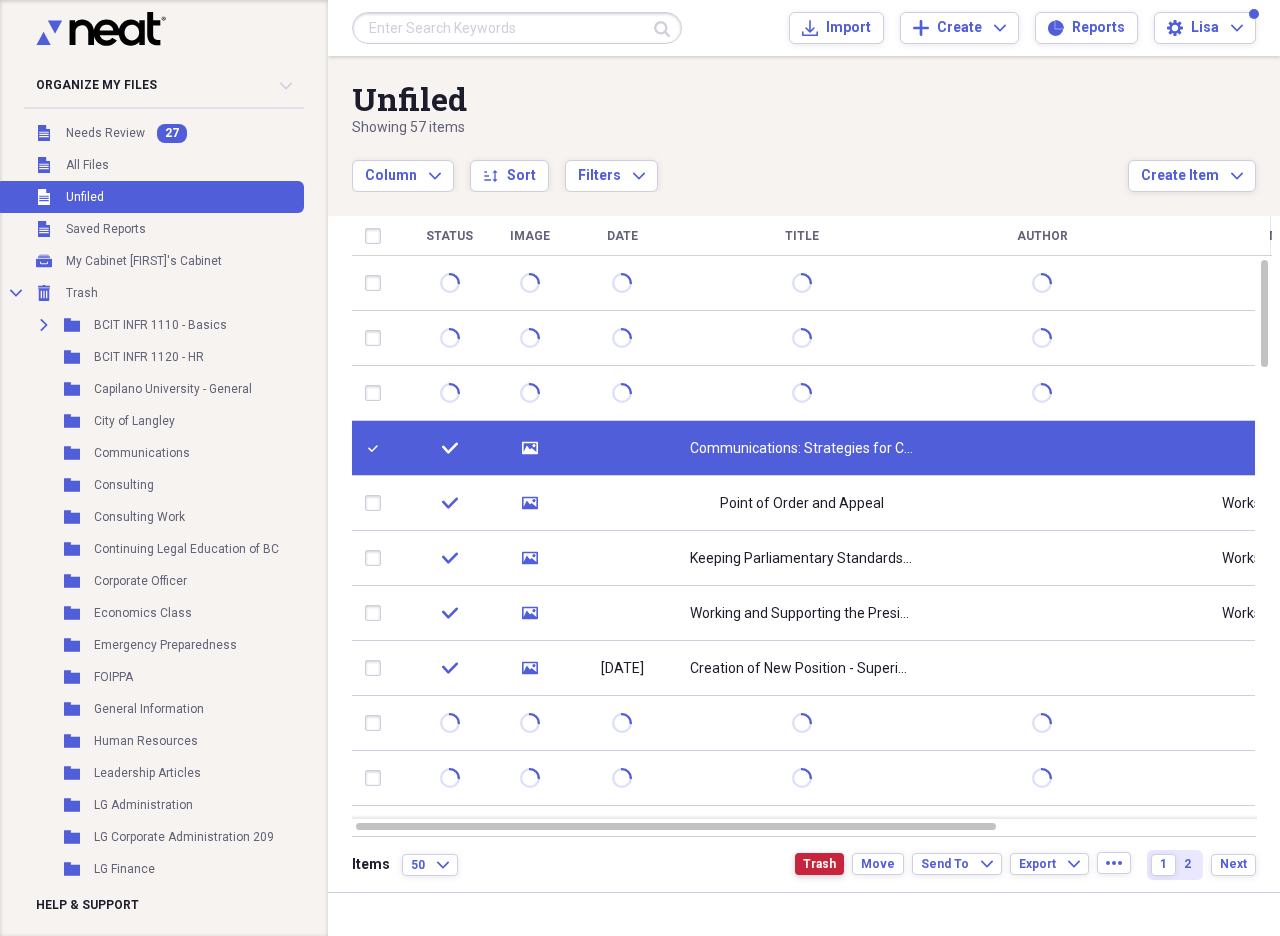 click on "Trash" at bounding box center [819, 864] 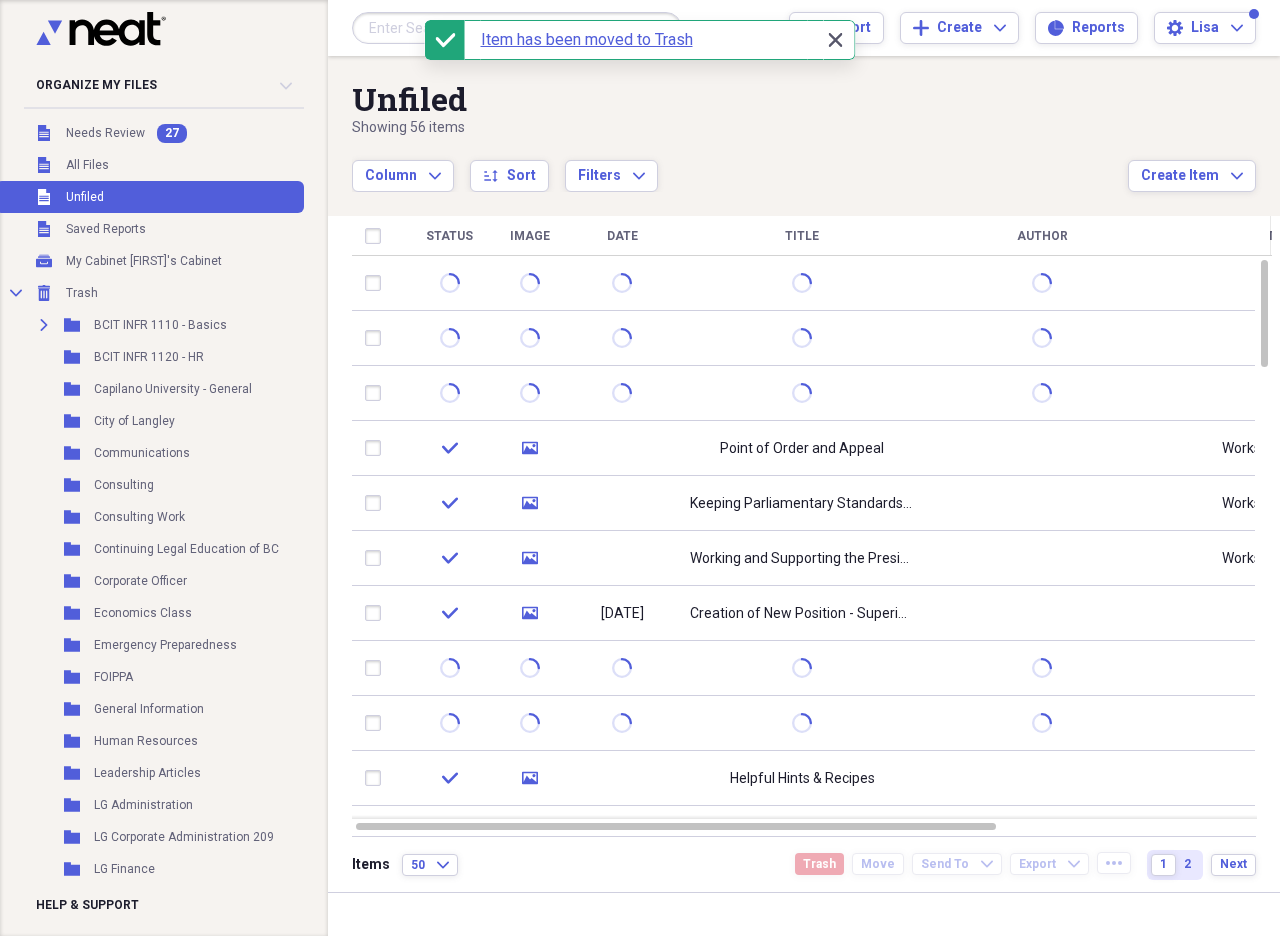 click on "Close" 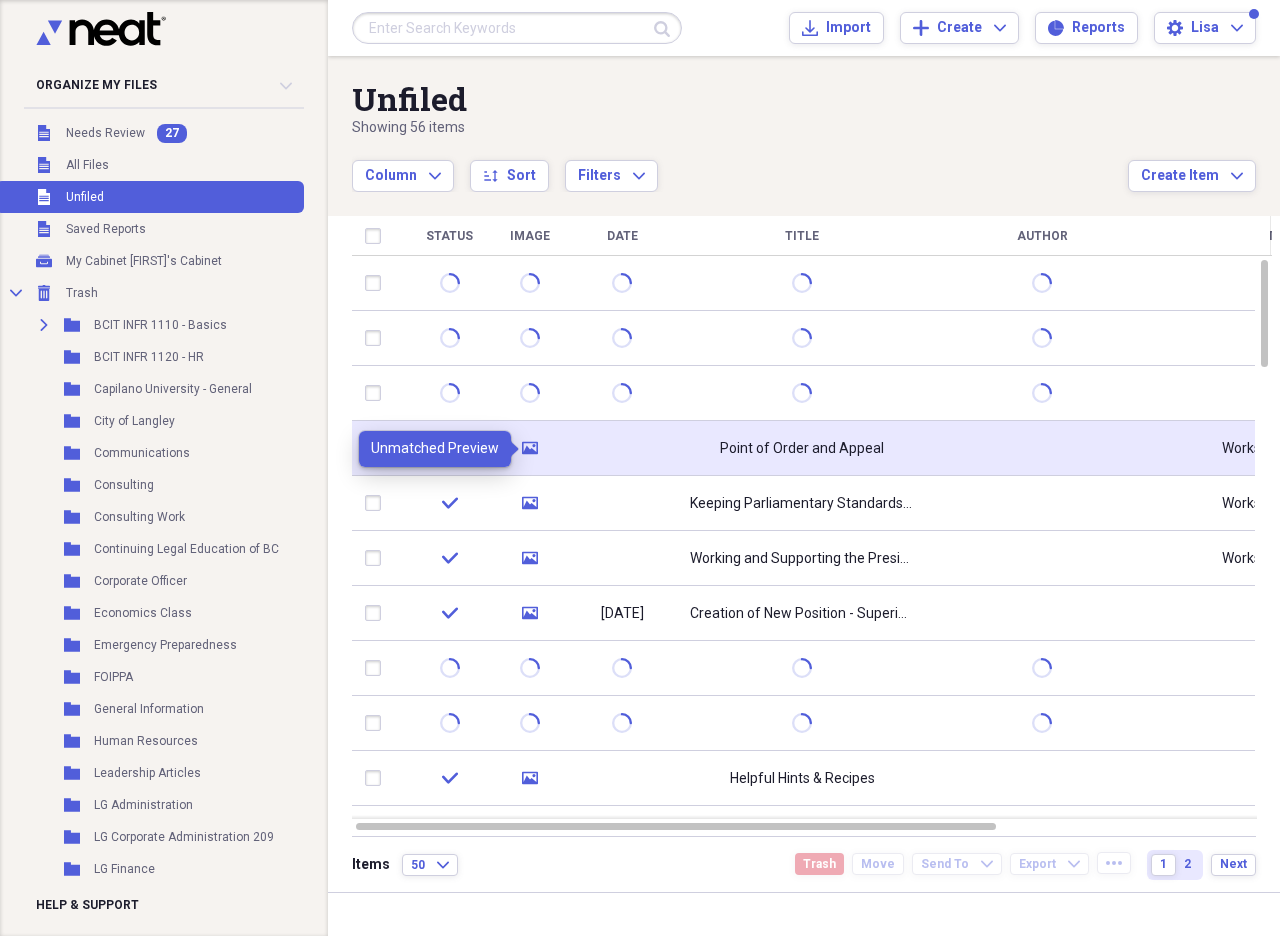 click 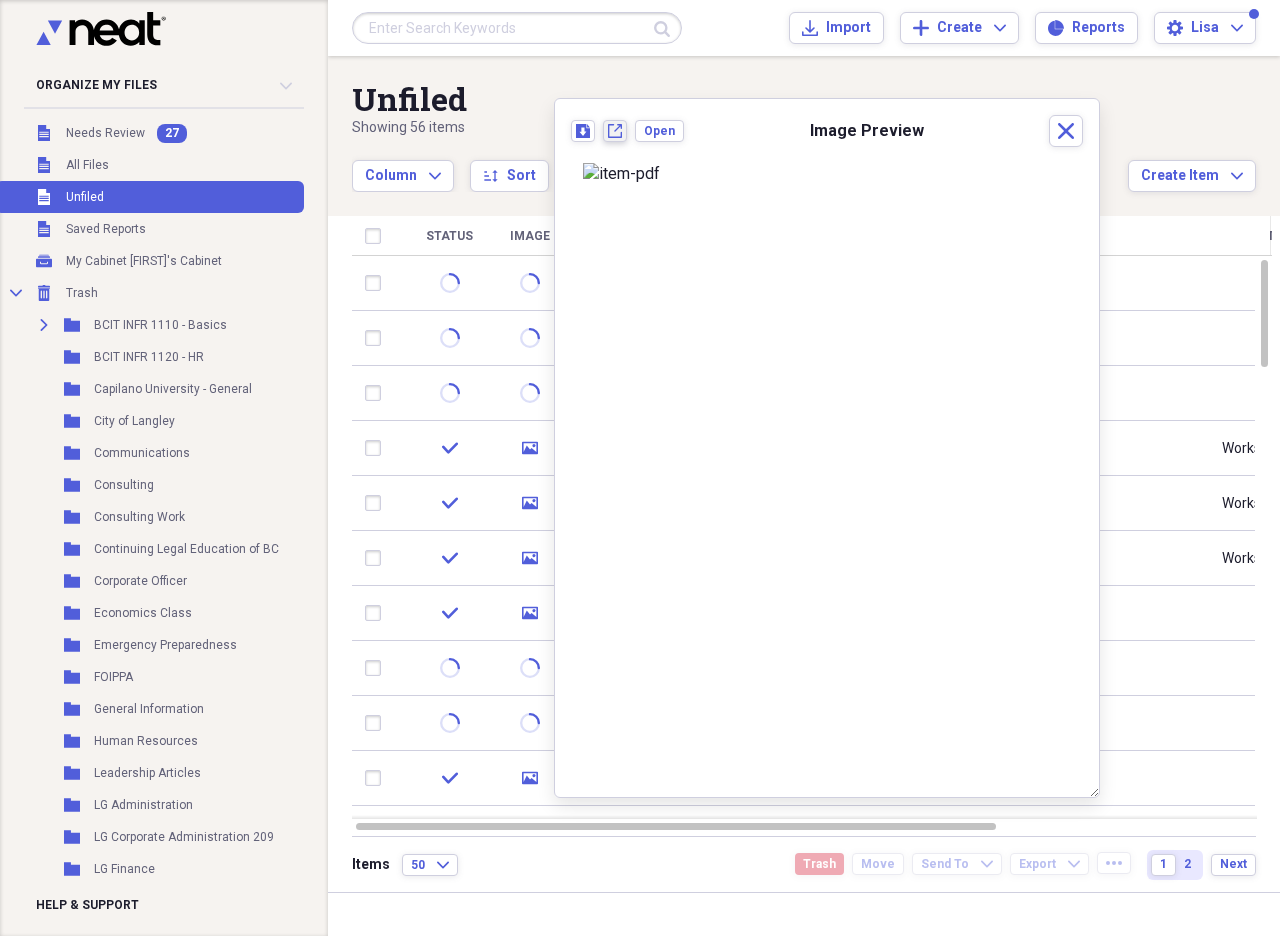 click on "New tab" 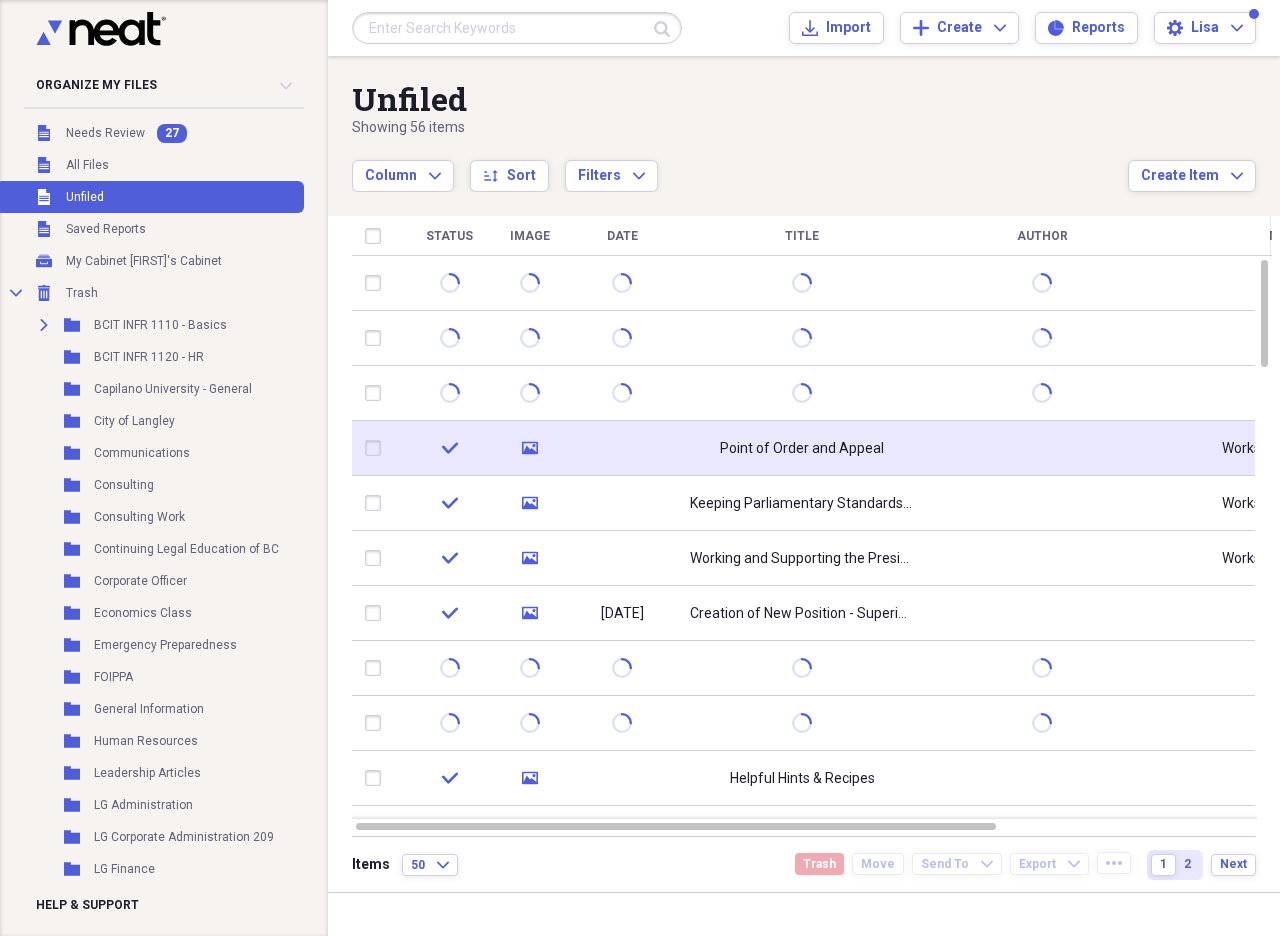click at bounding box center (377, 448) 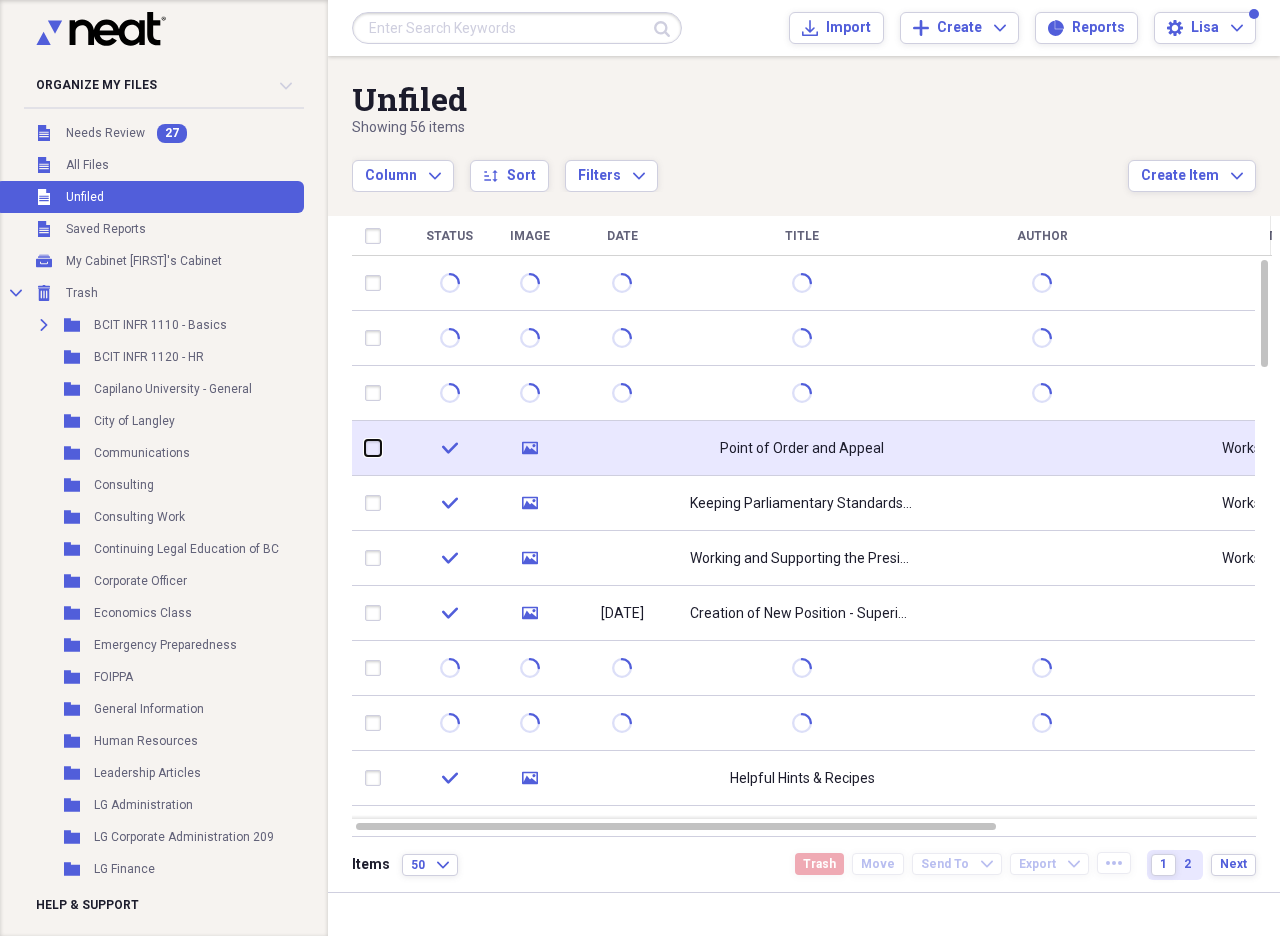 click at bounding box center [365, 448] 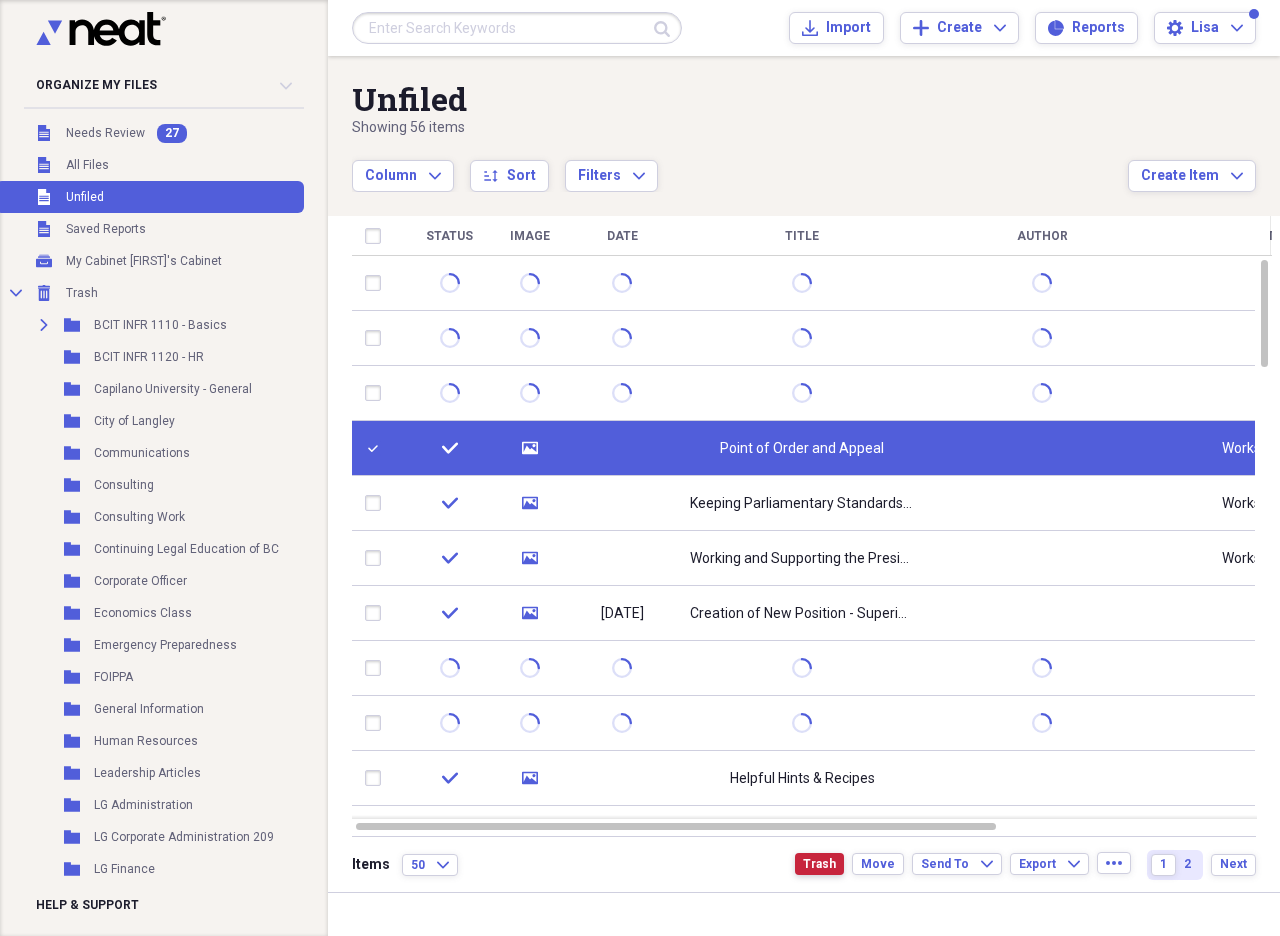 click on "Trash" at bounding box center [819, 864] 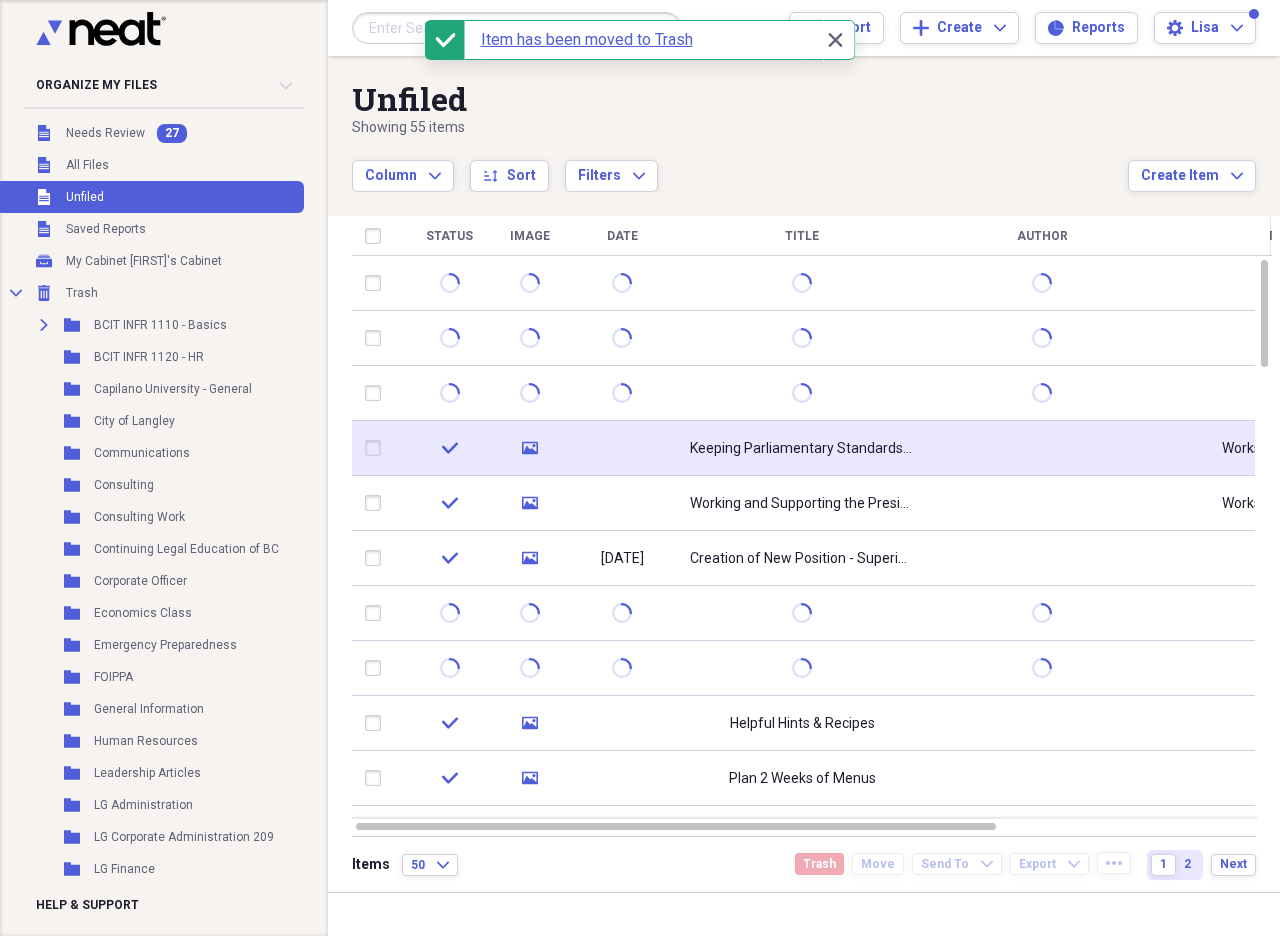 click 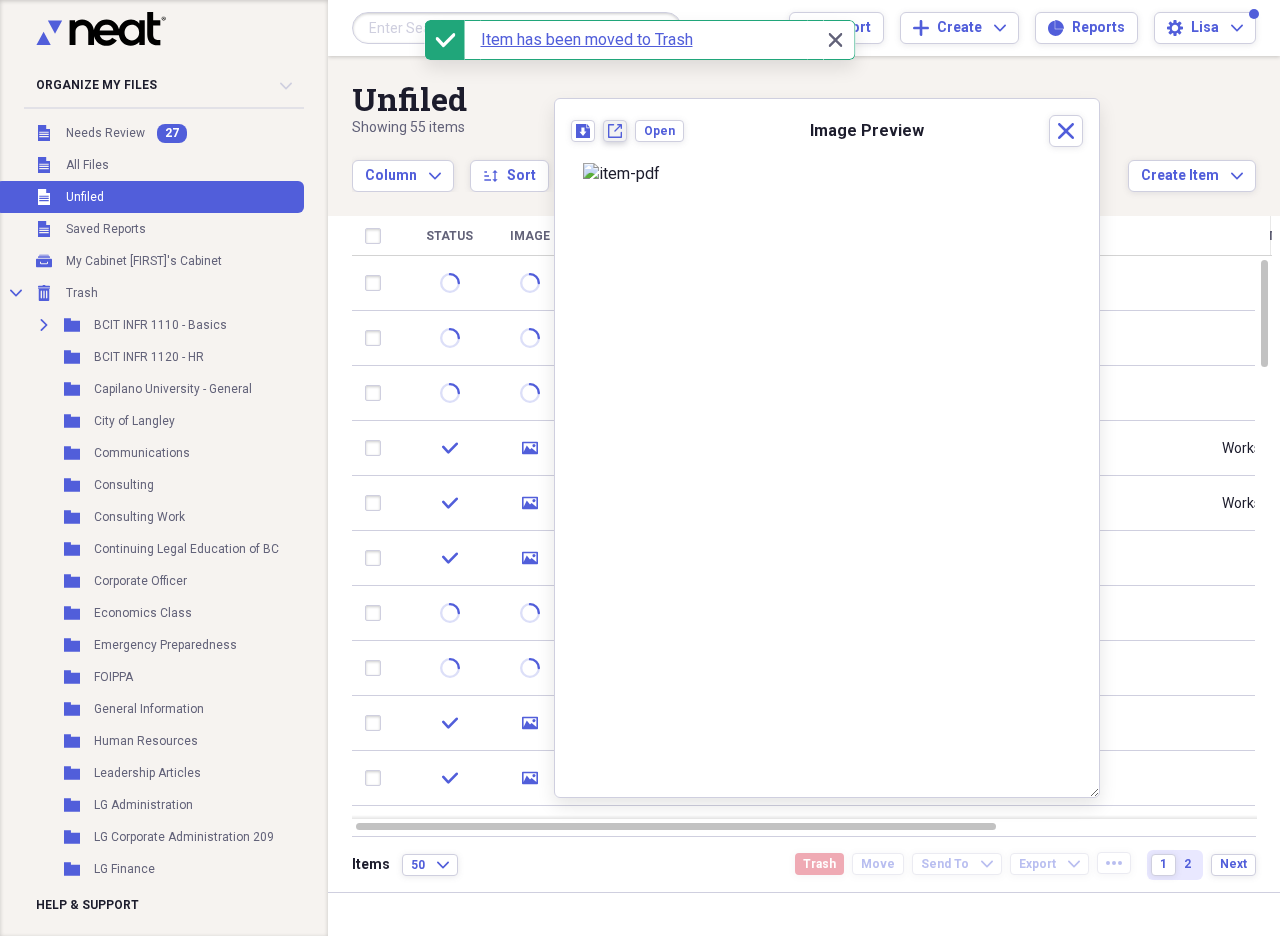 click on "New tab" 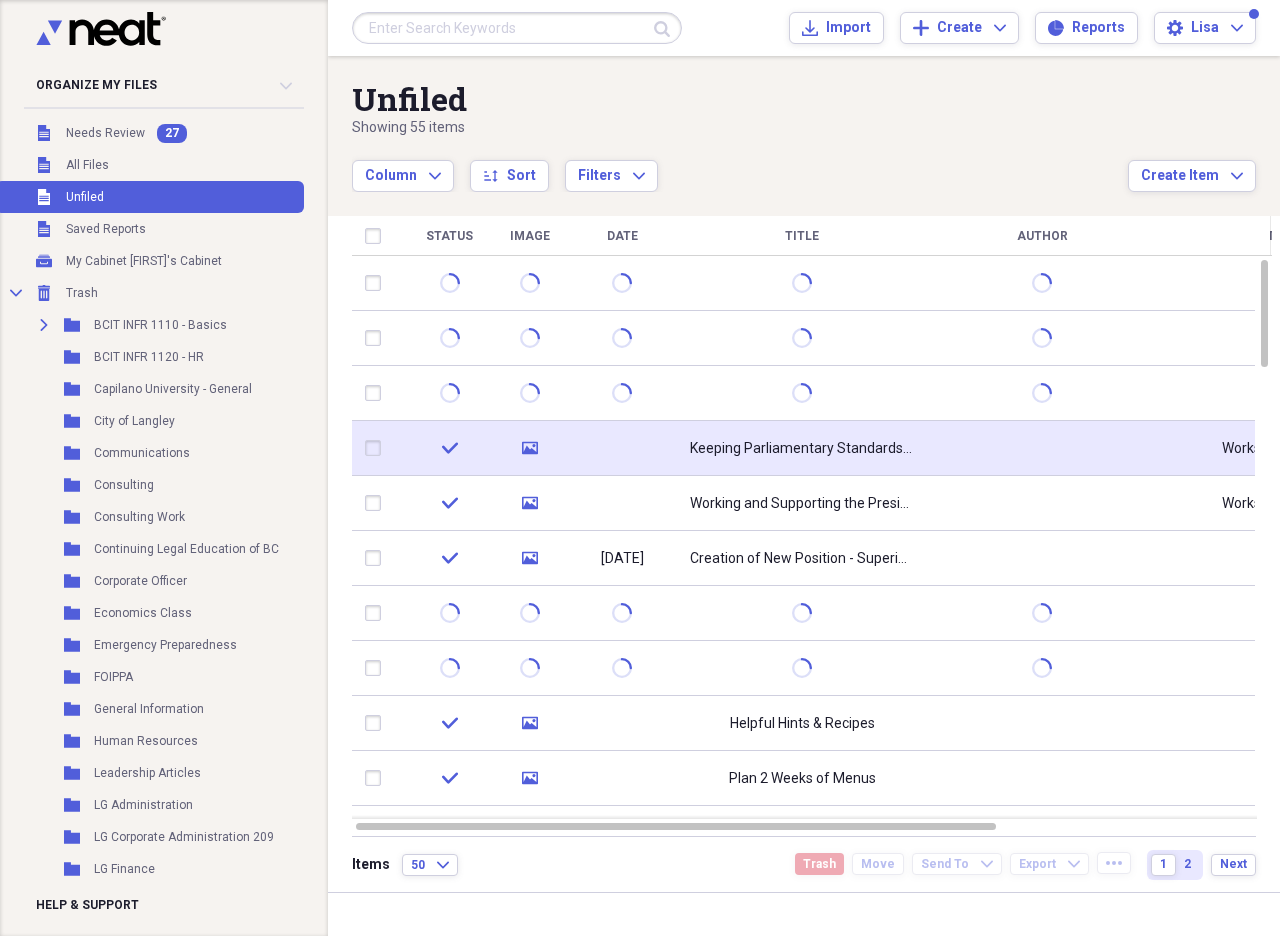 click at bounding box center [377, 448] 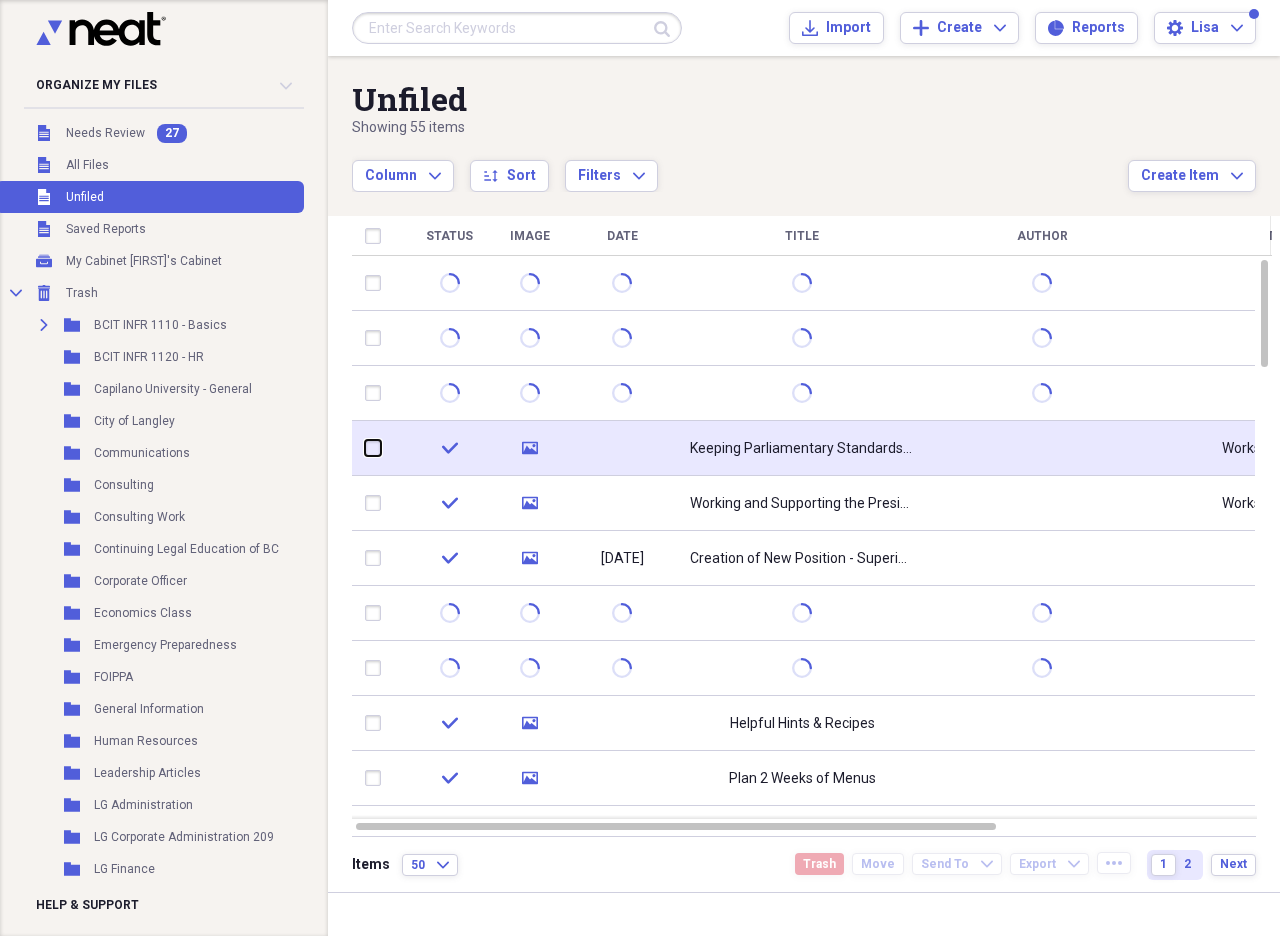 click at bounding box center [365, 448] 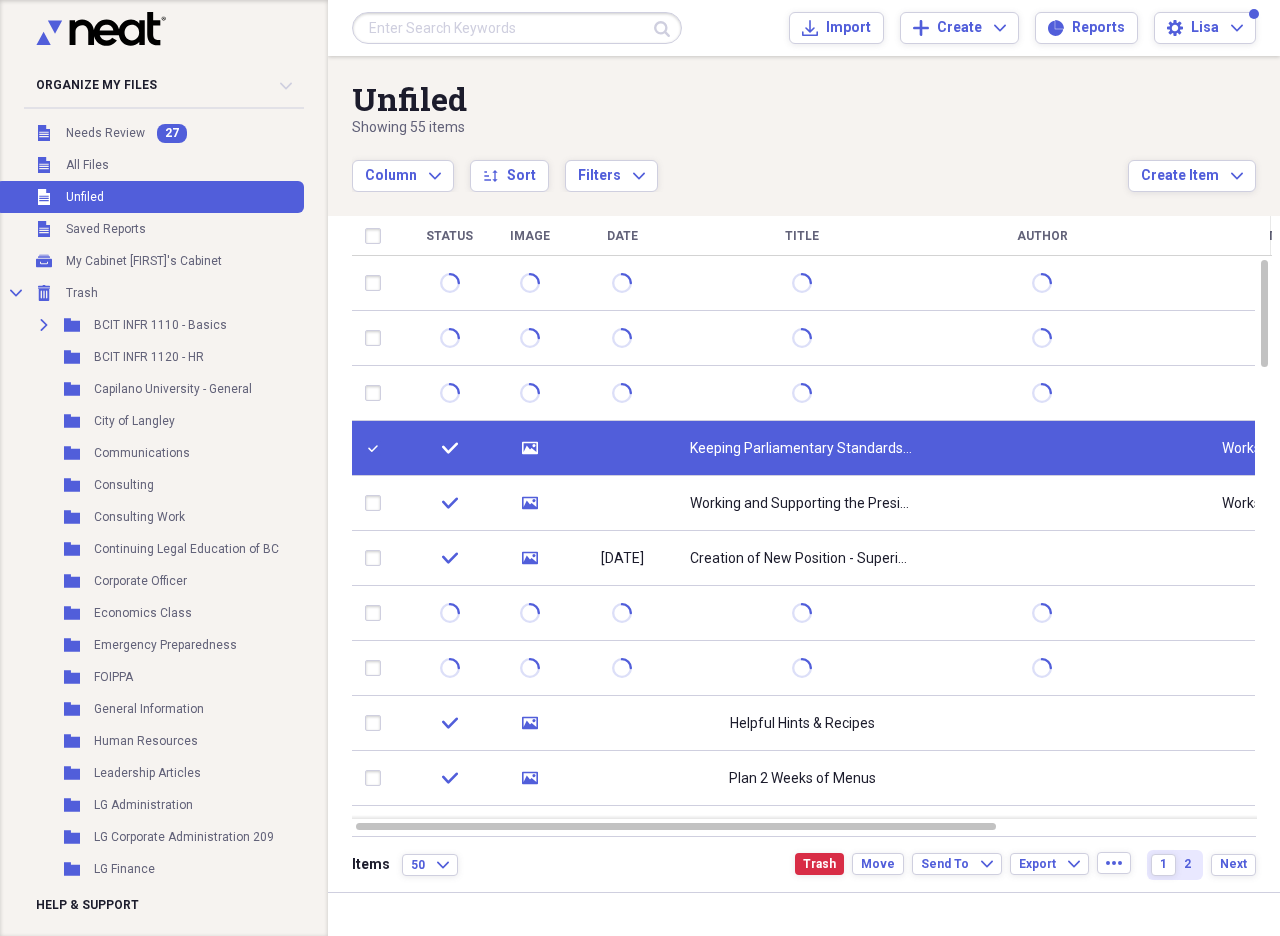 click on "media" at bounding box center [530, 448] 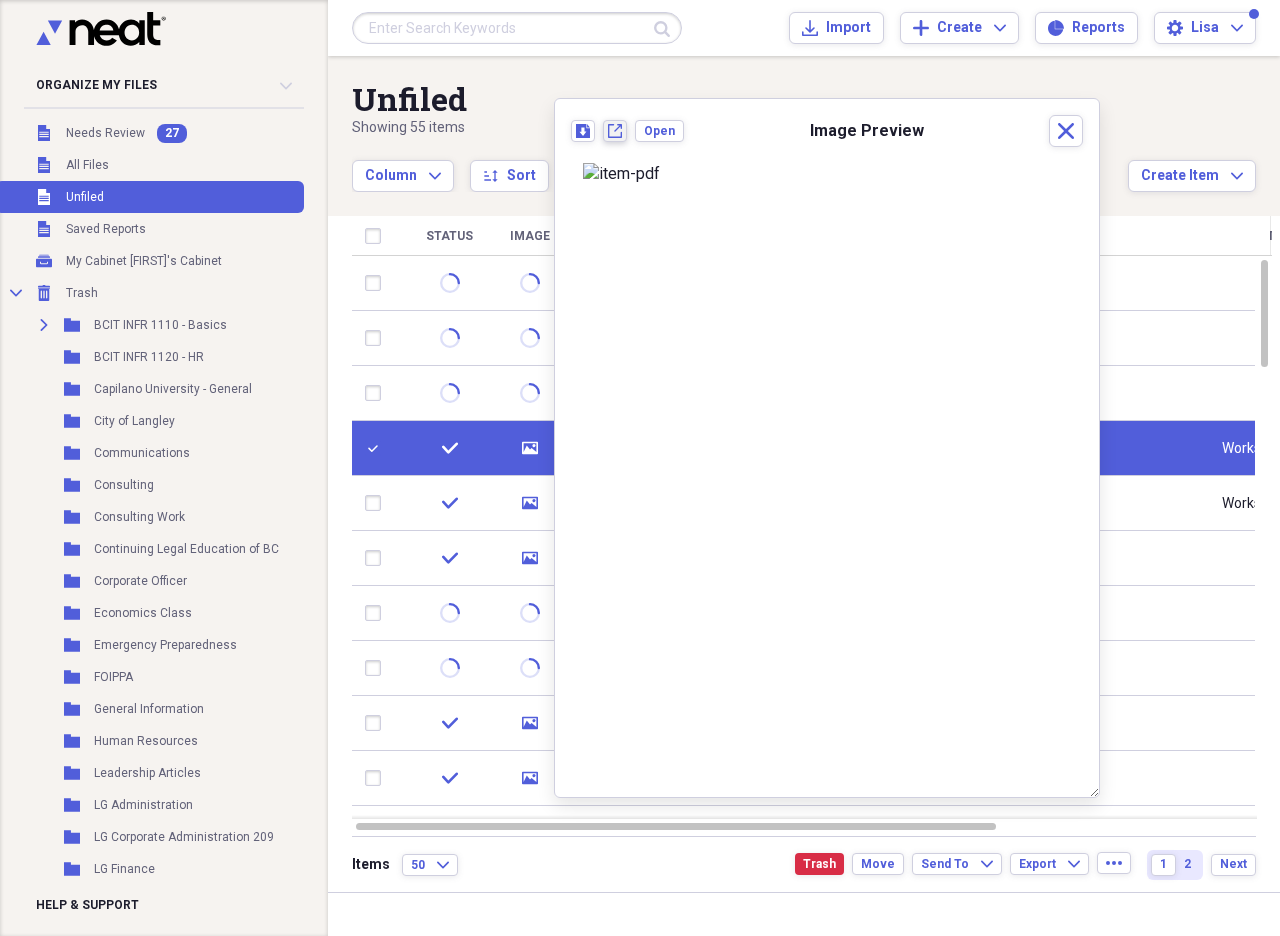 click on "New tab" at bounding box center (615, 131) 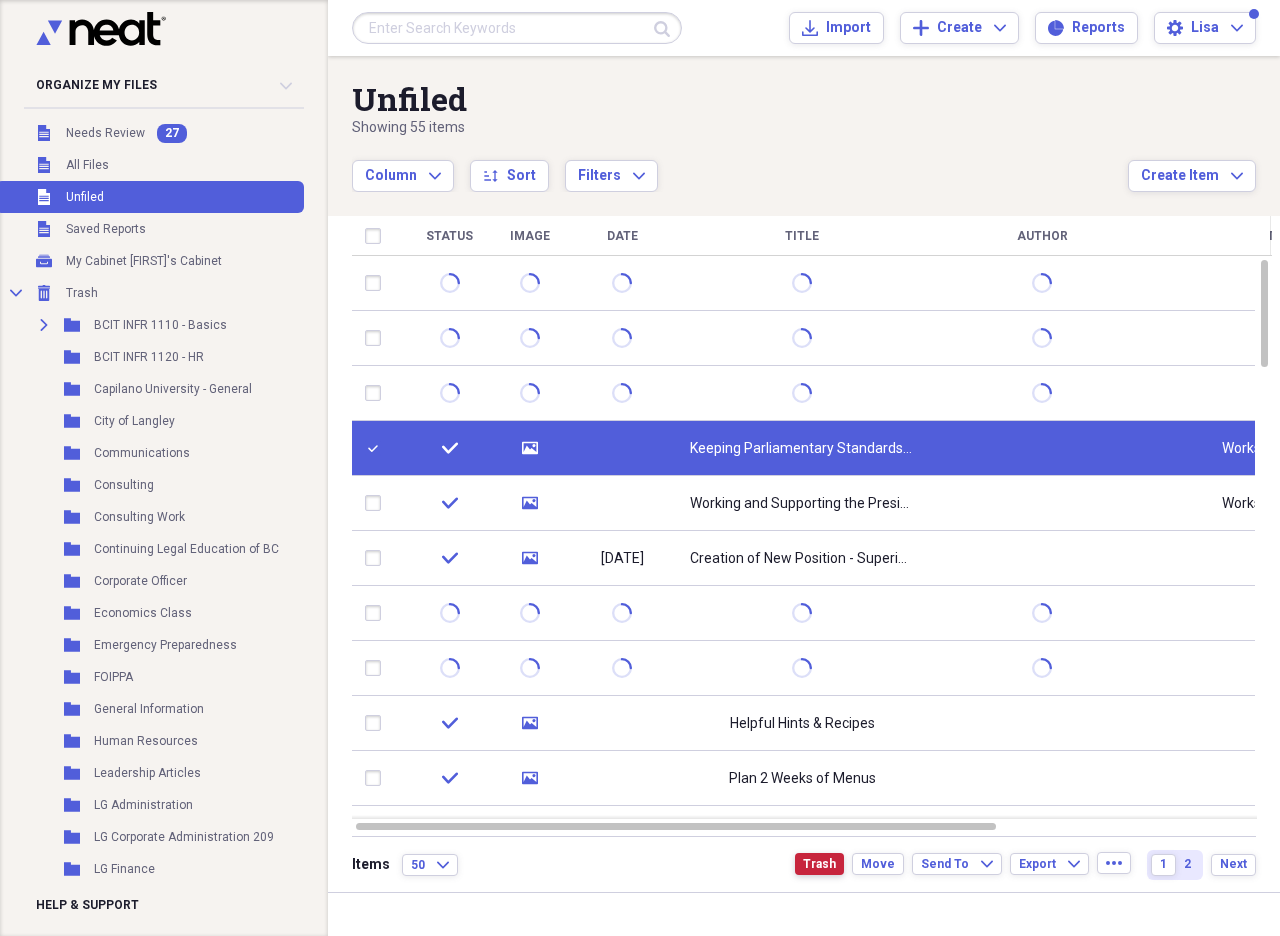 click on "Trash" at bounding box center [819, 864] 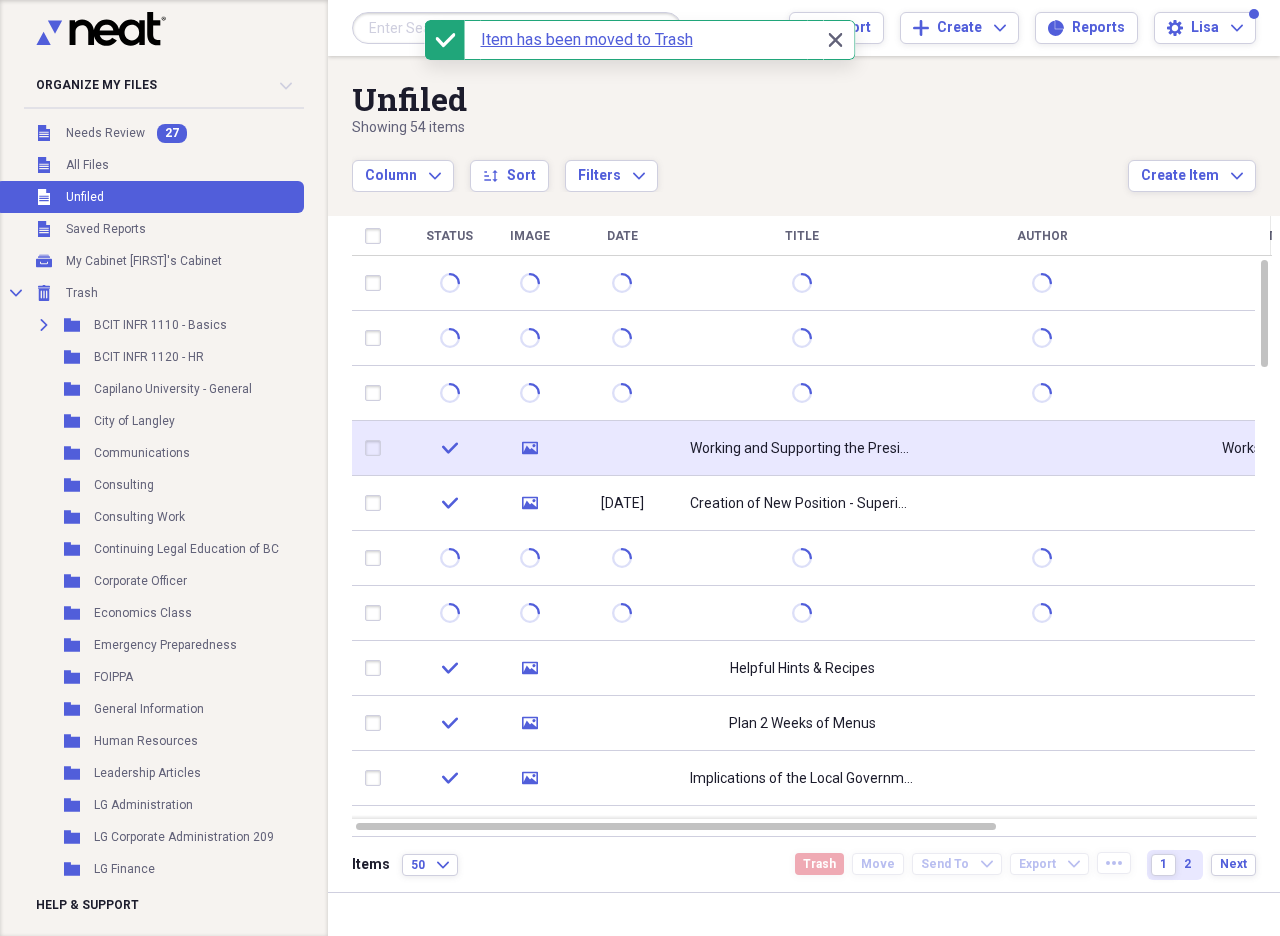 click 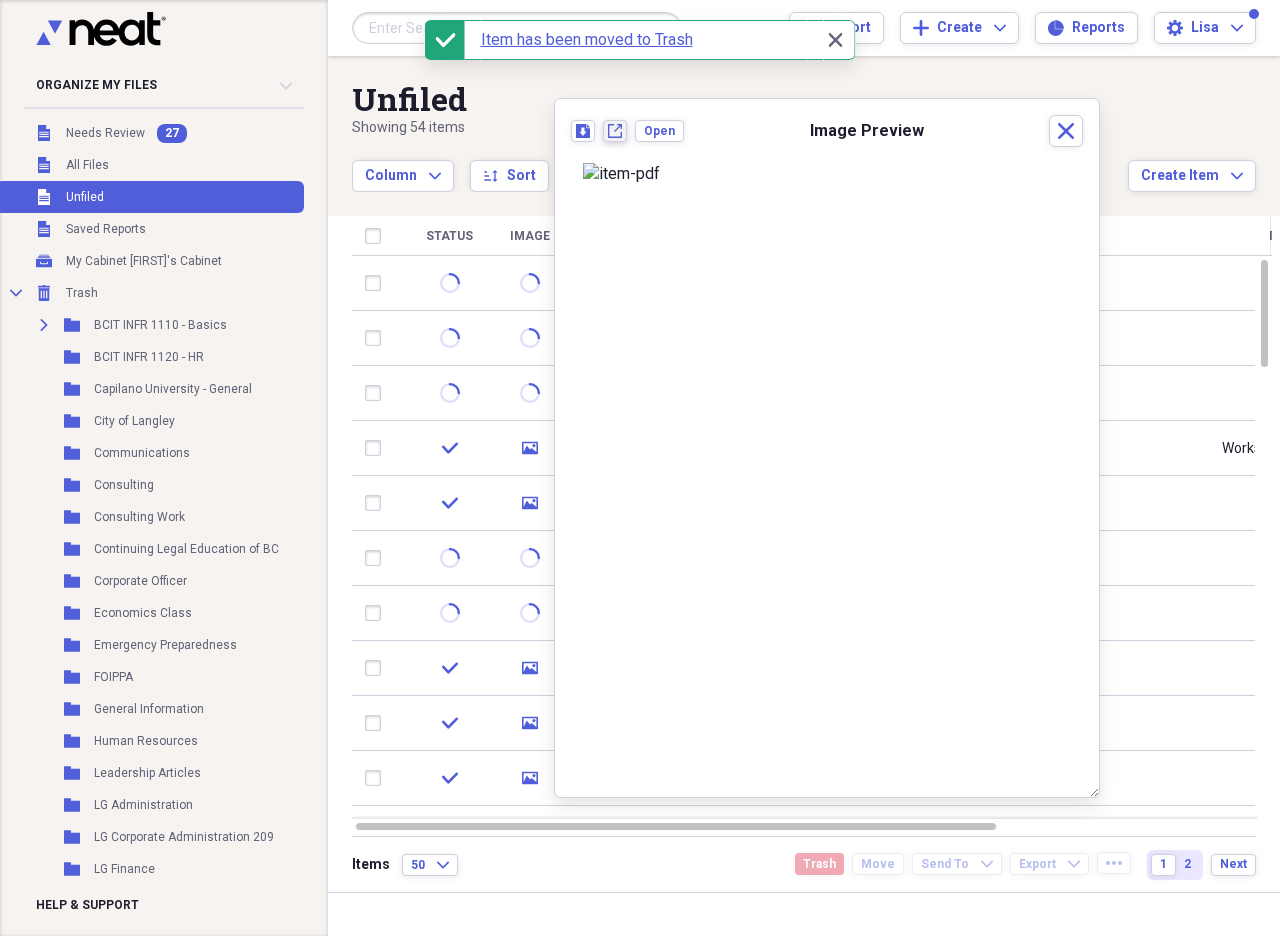 click on "New tab" 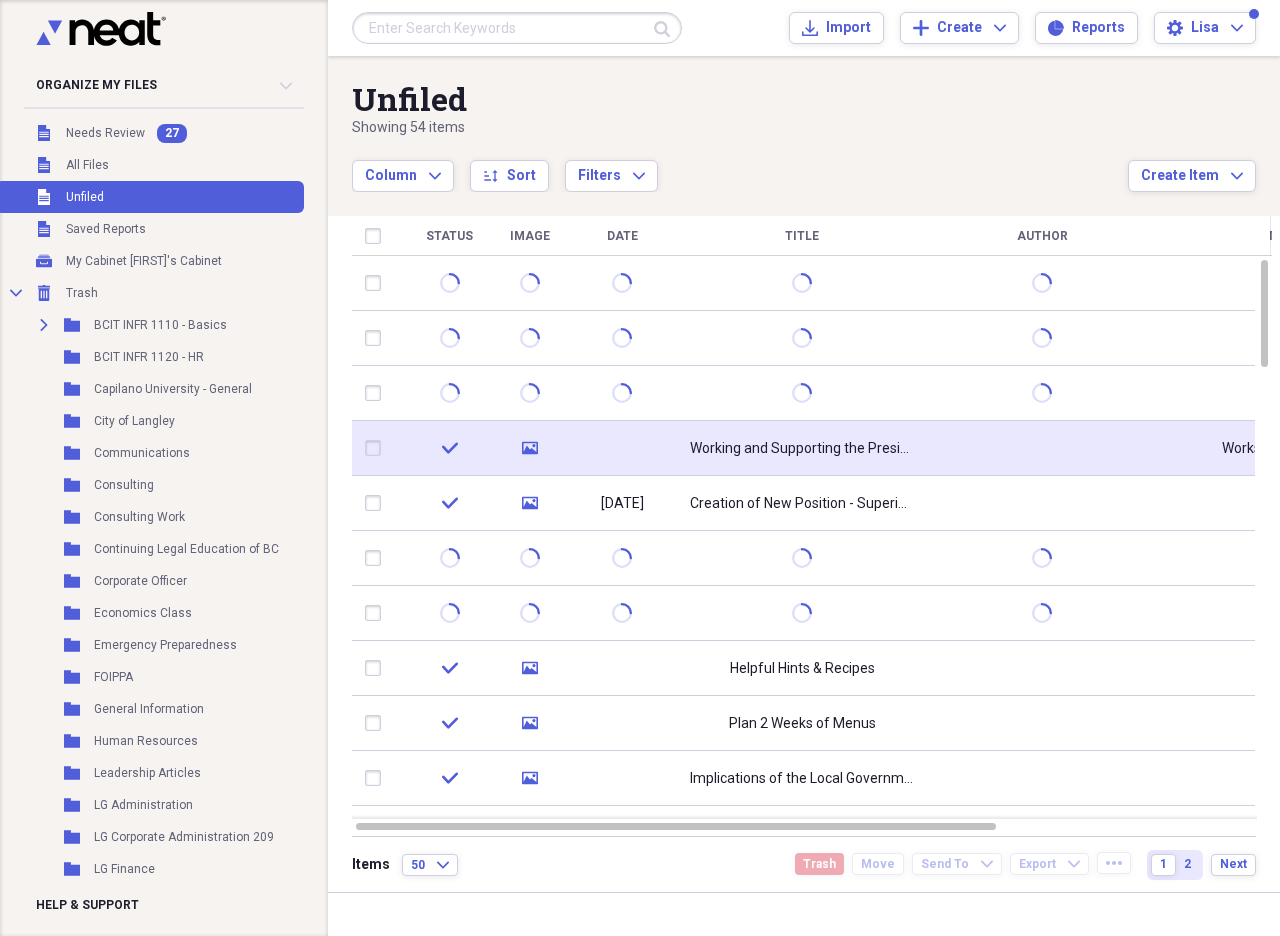 click at bounding box center [377, 448] 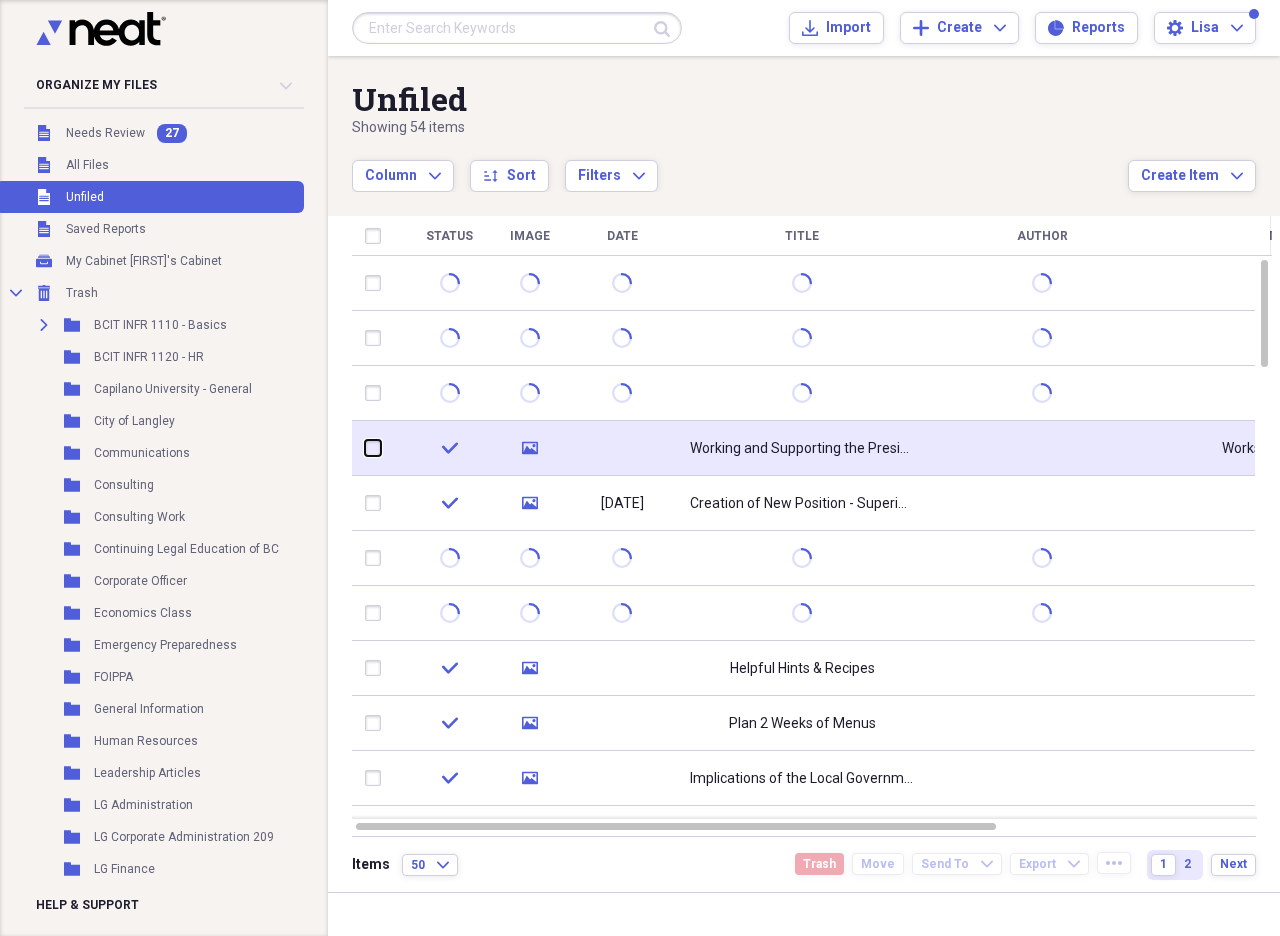 click at bounding box center [365, 448] 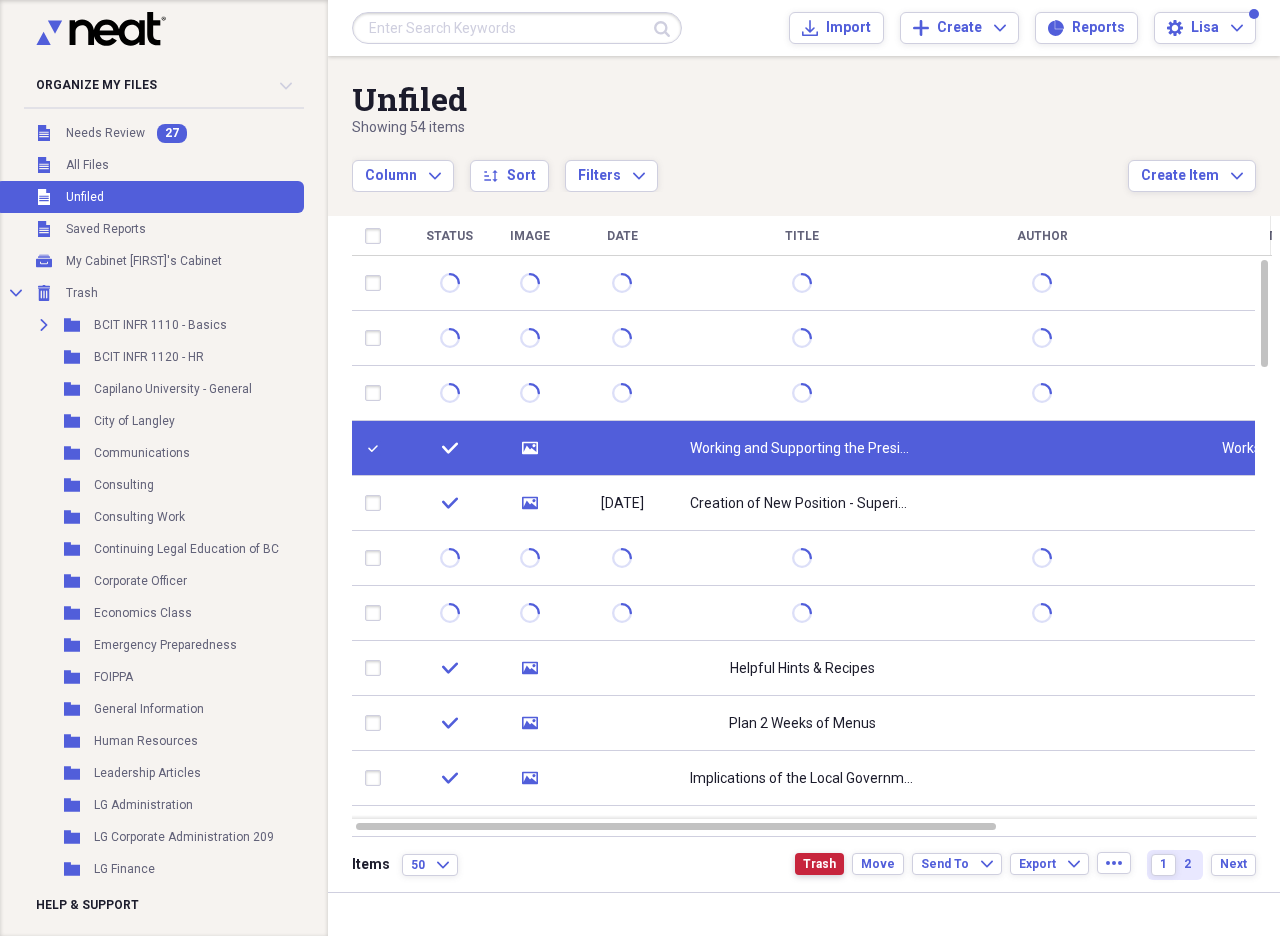 click on "Trash" at bounding box center [819, 864] 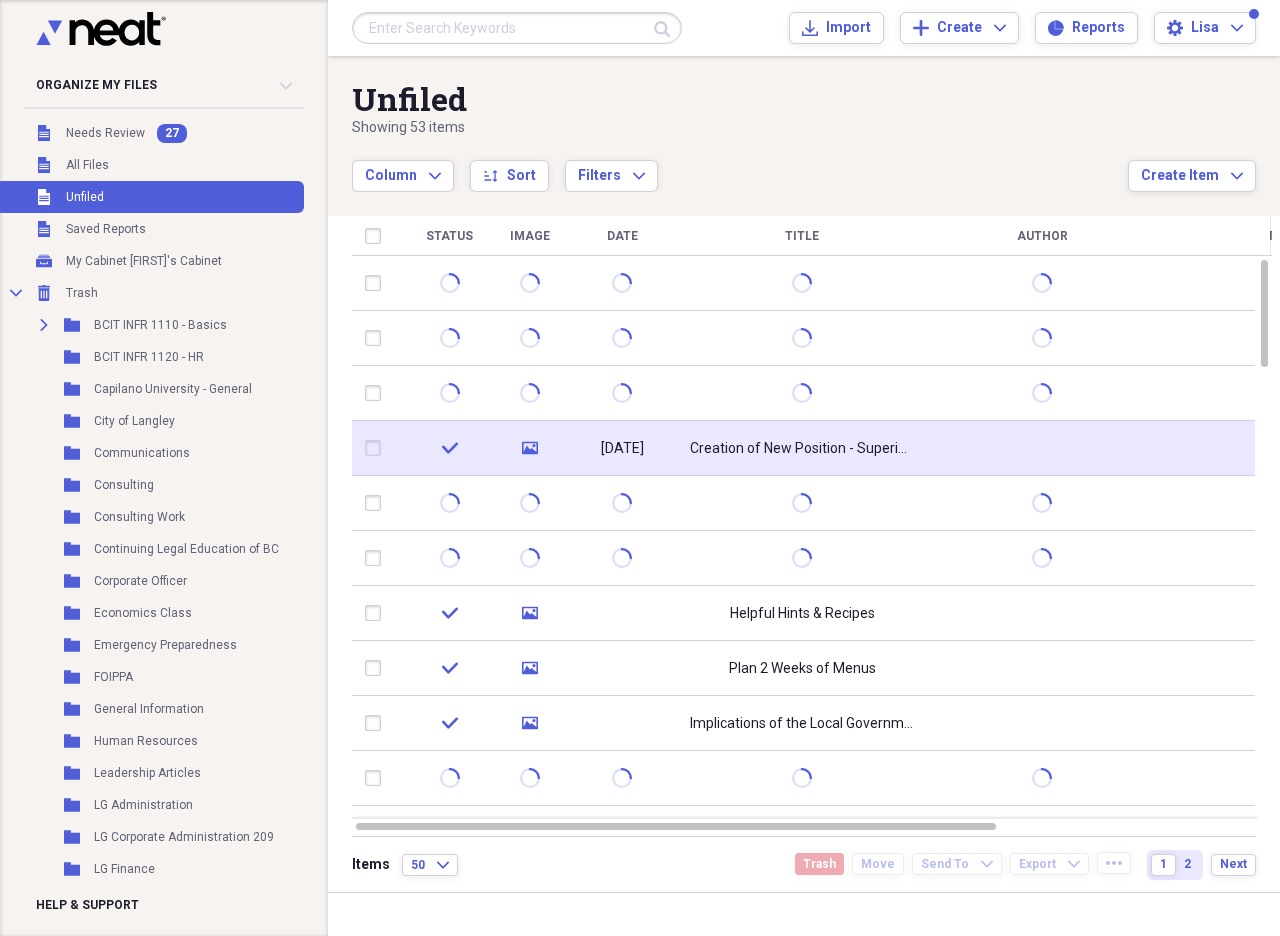 click 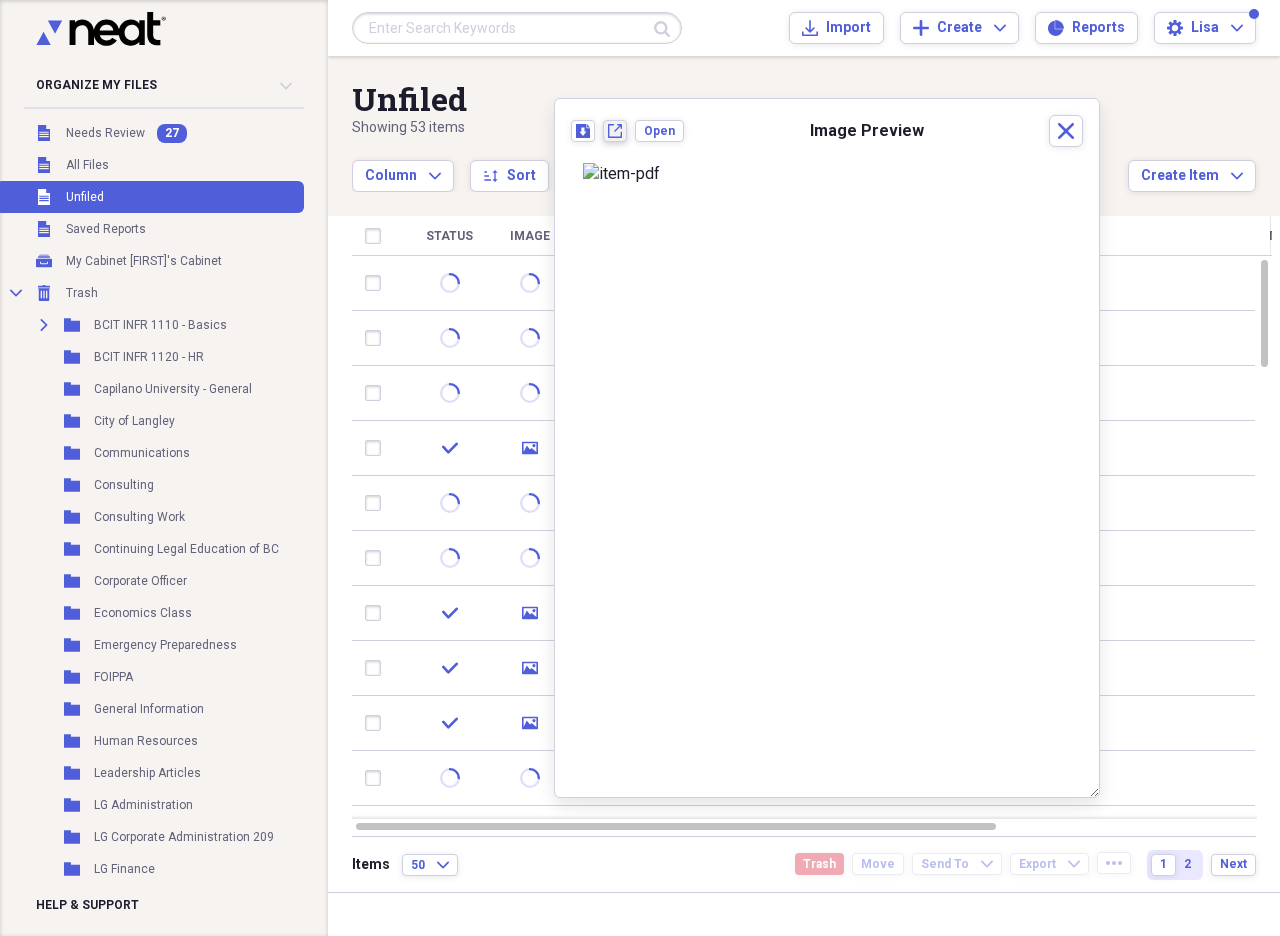 click on "New tab" 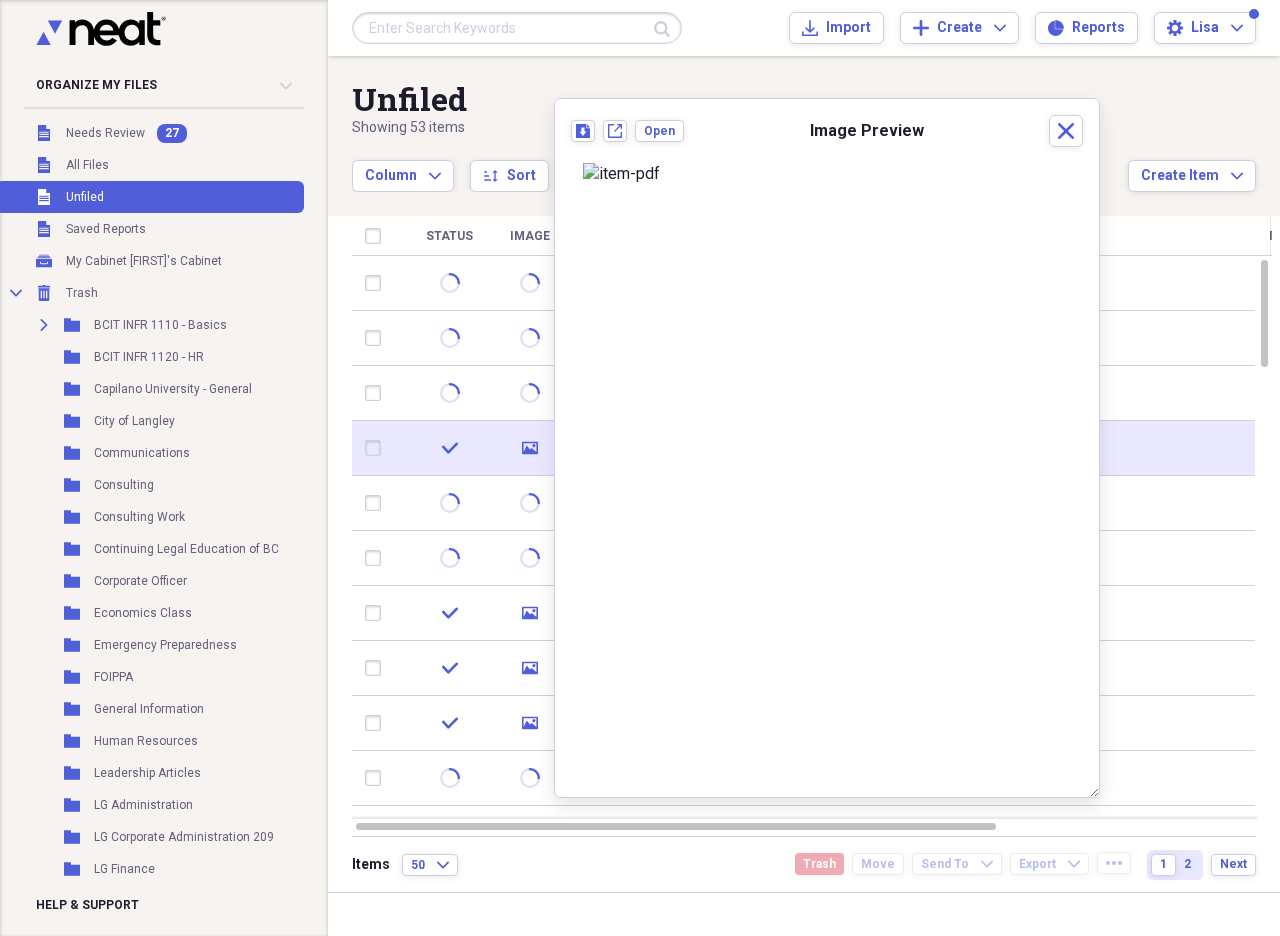 click at bounding box center [377, 448] 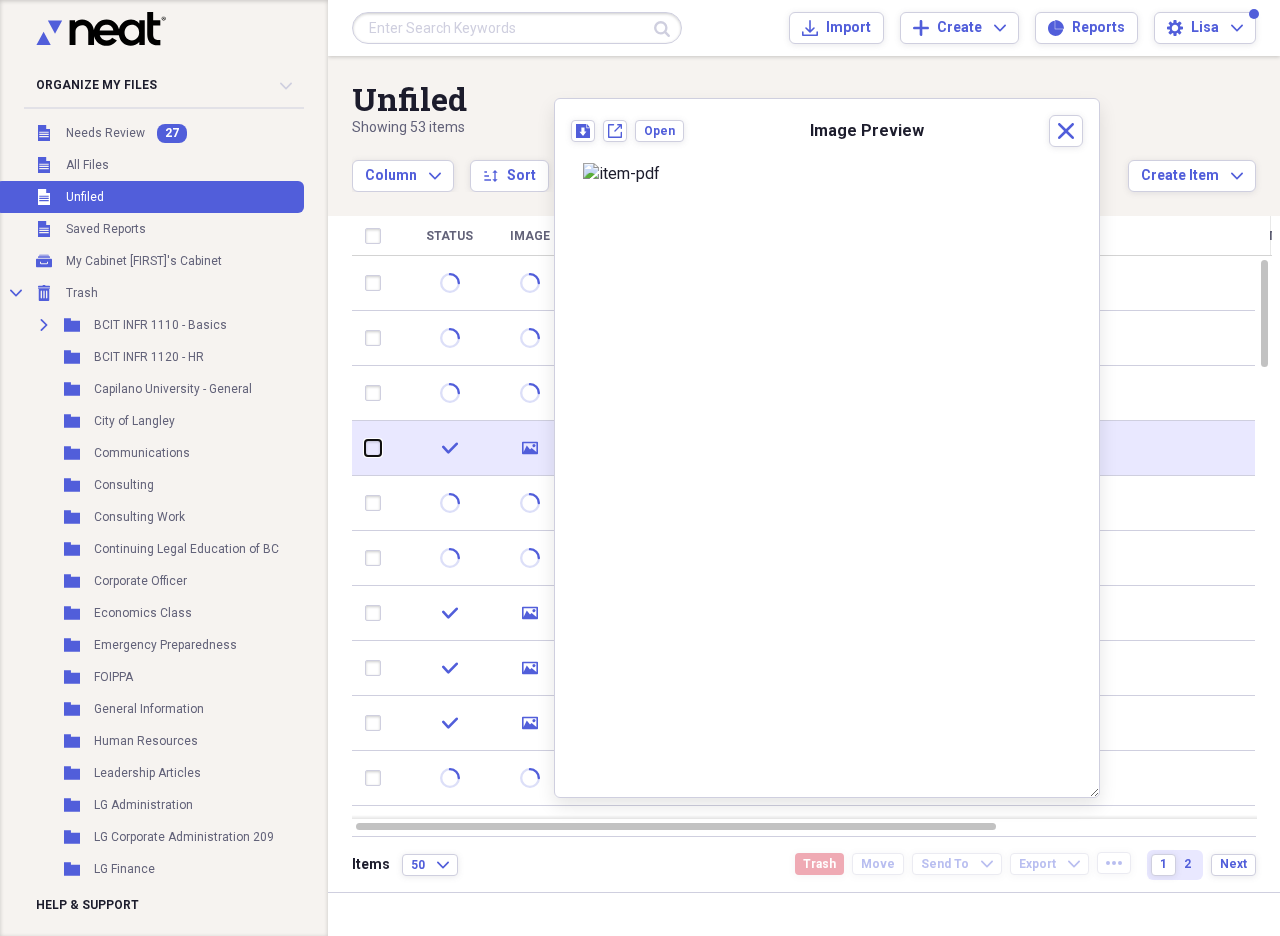 click at bounding box center (365, 448) 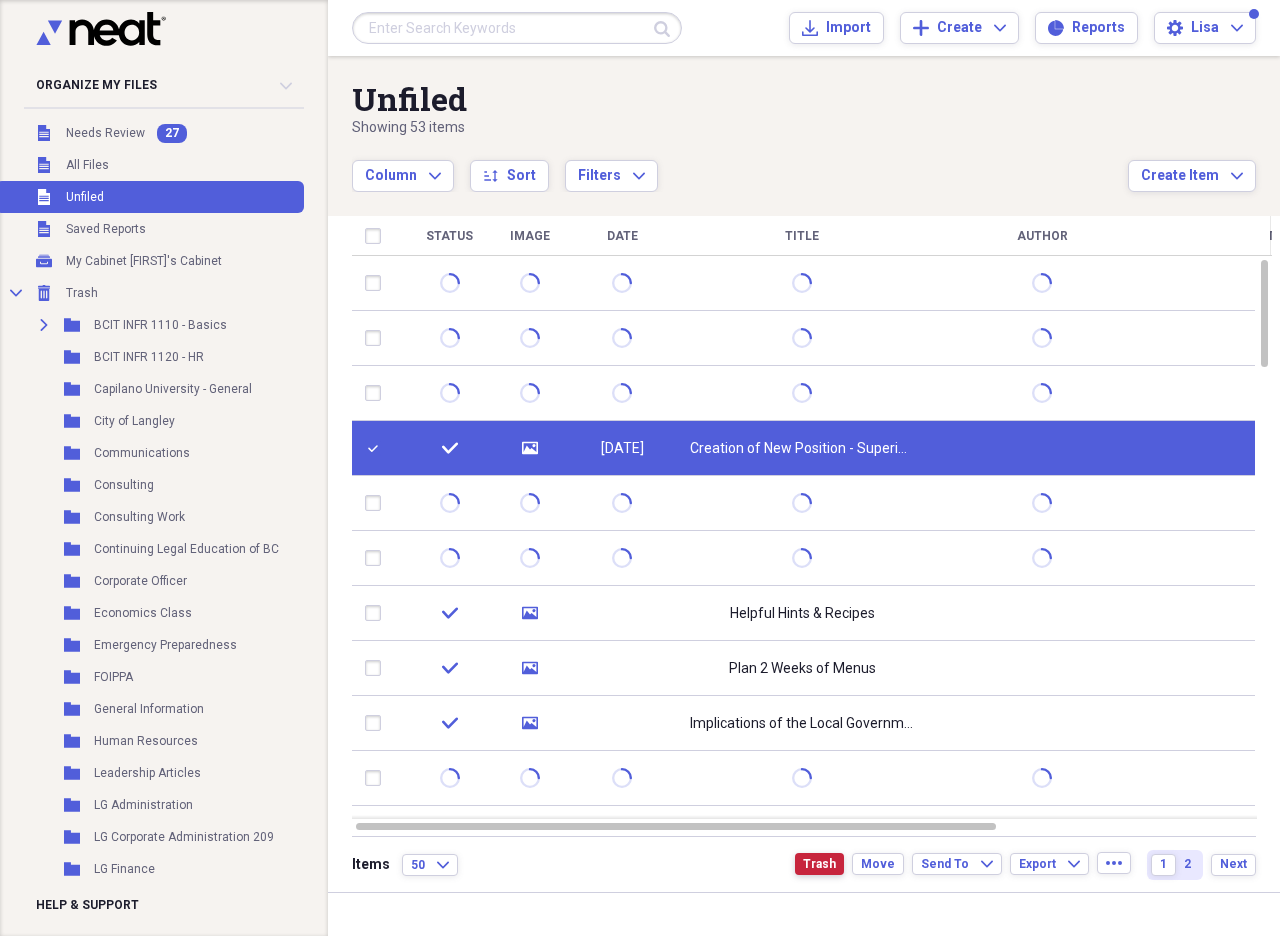 click on "Trash" at bounding box center [819, 864] 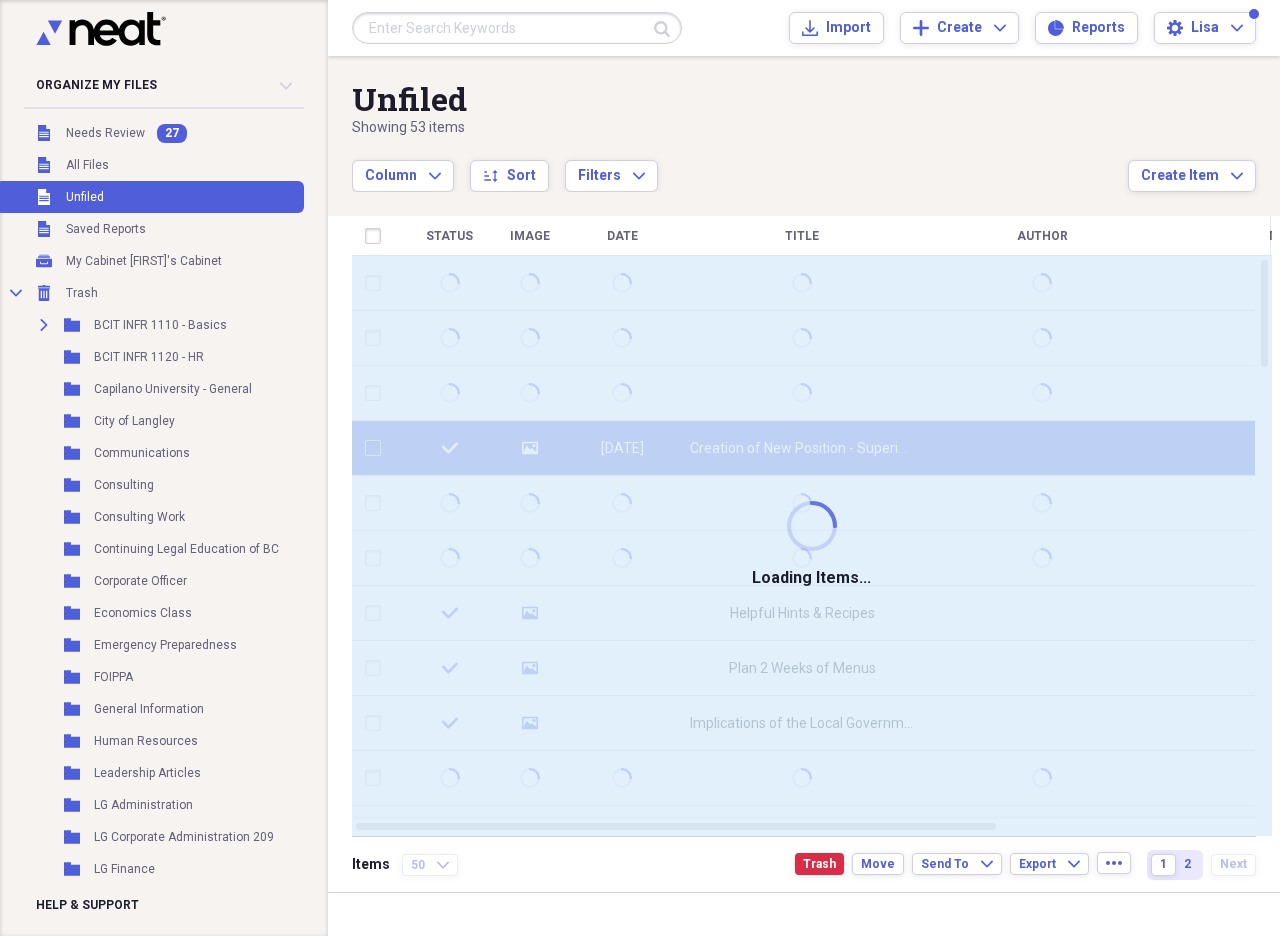 checkbox on "false" 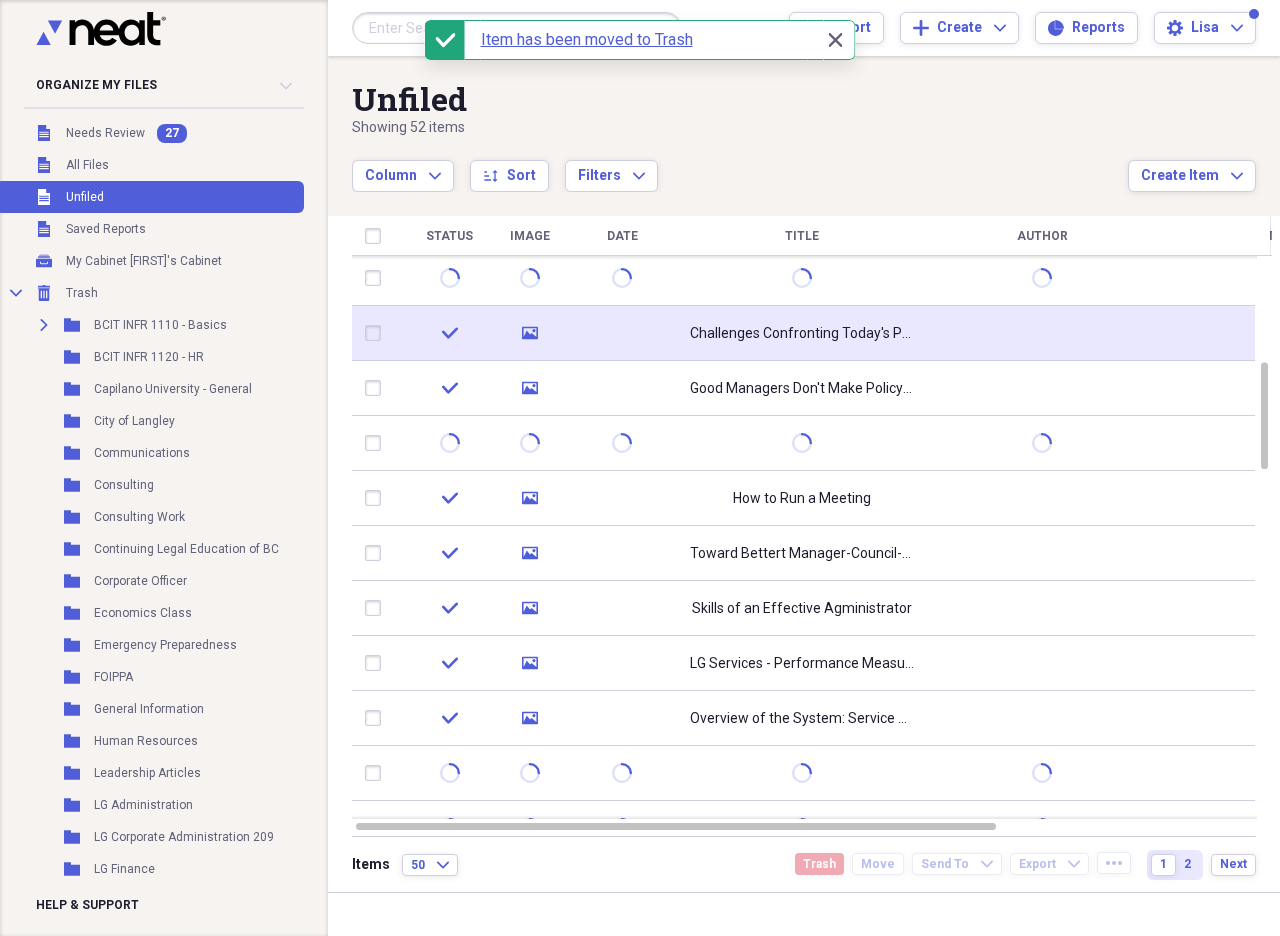 click 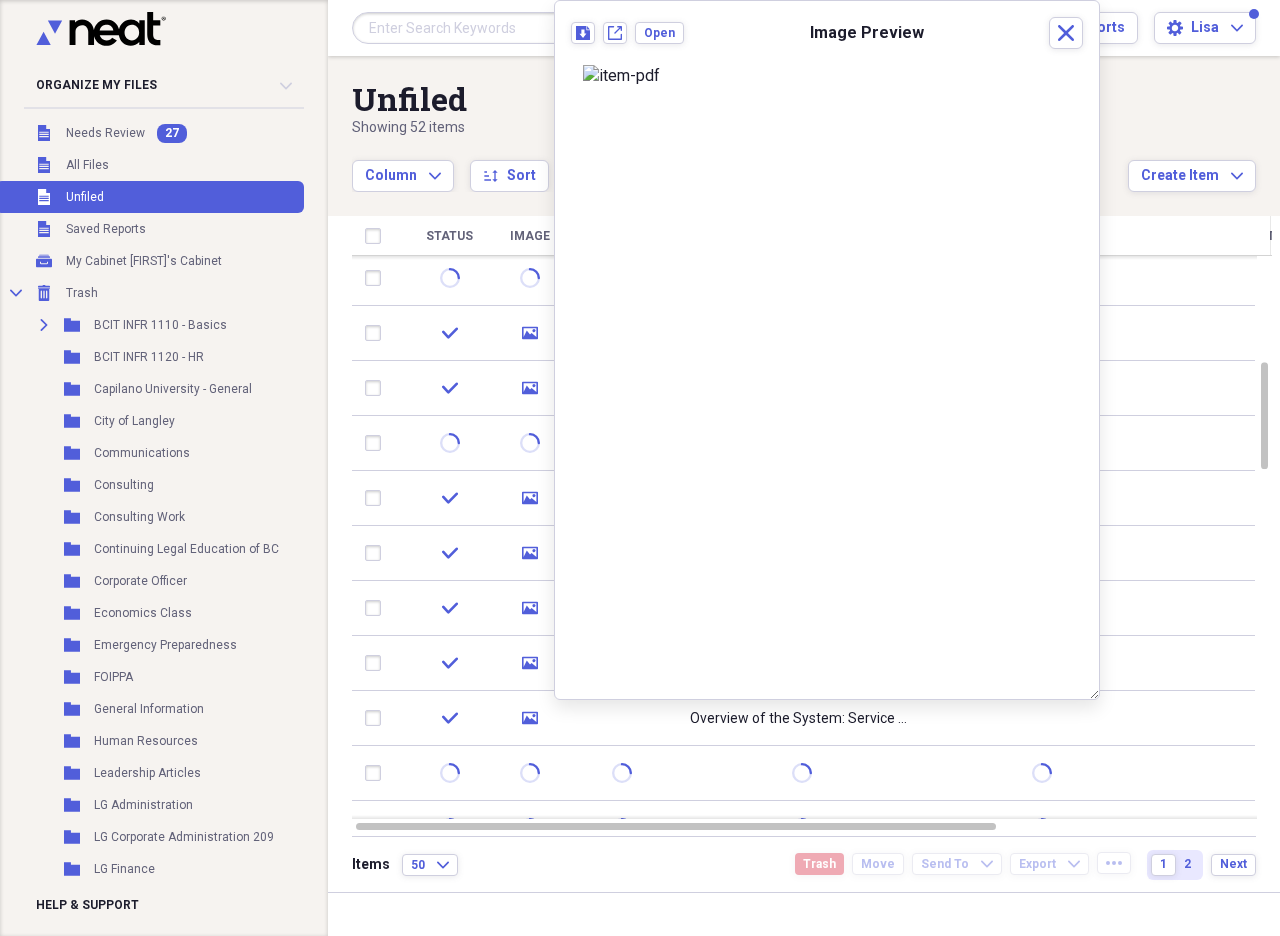 click on "Image Preview" at bounding box center (867, 33) 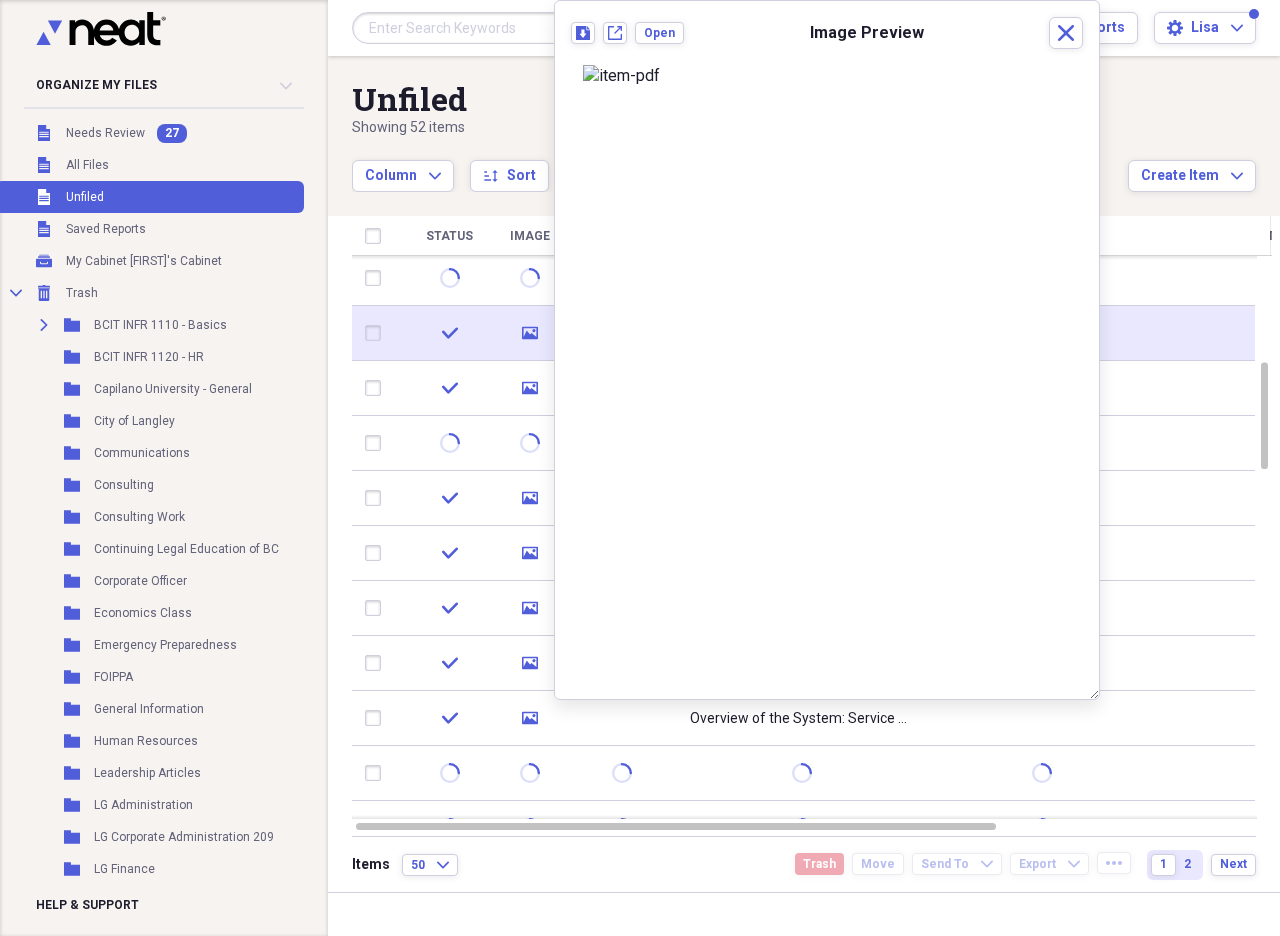 click on "media" at bounding box center [529, 333] 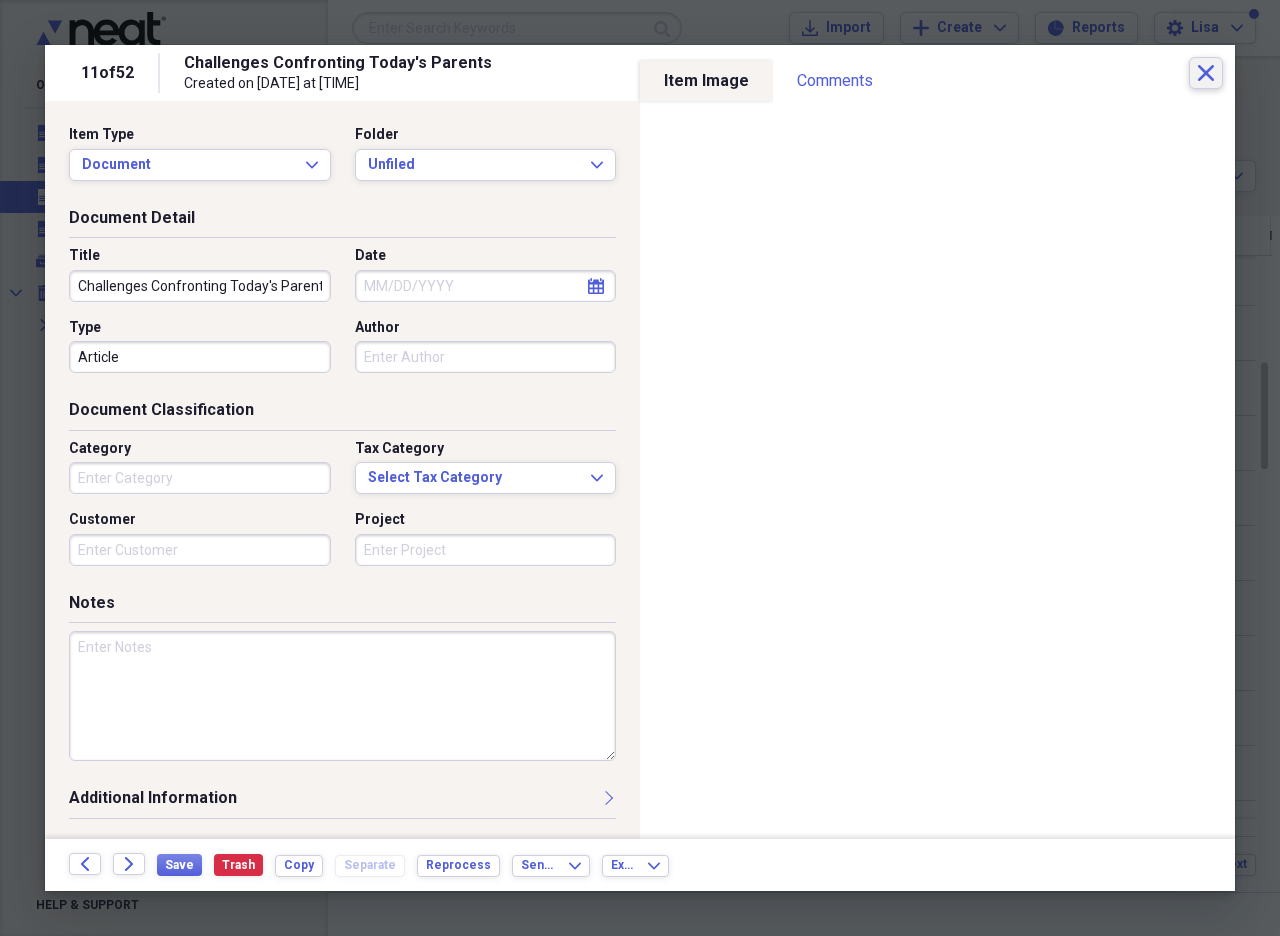 click on "Close" 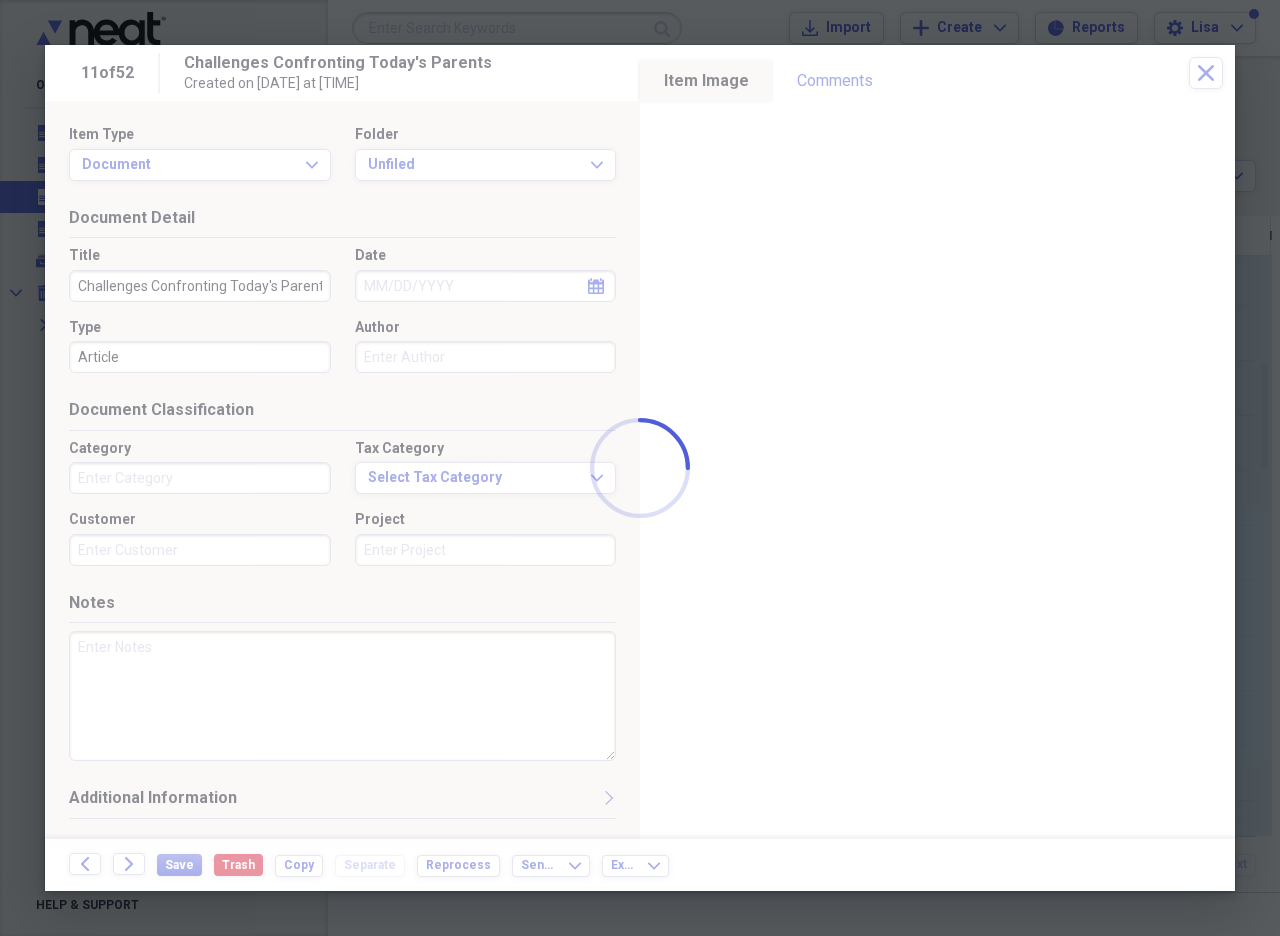 click on "Unfiled Showing 52 items Column Expand sort Sort Filters  Expand Create Item Expand" at bounding box center [804, 124] 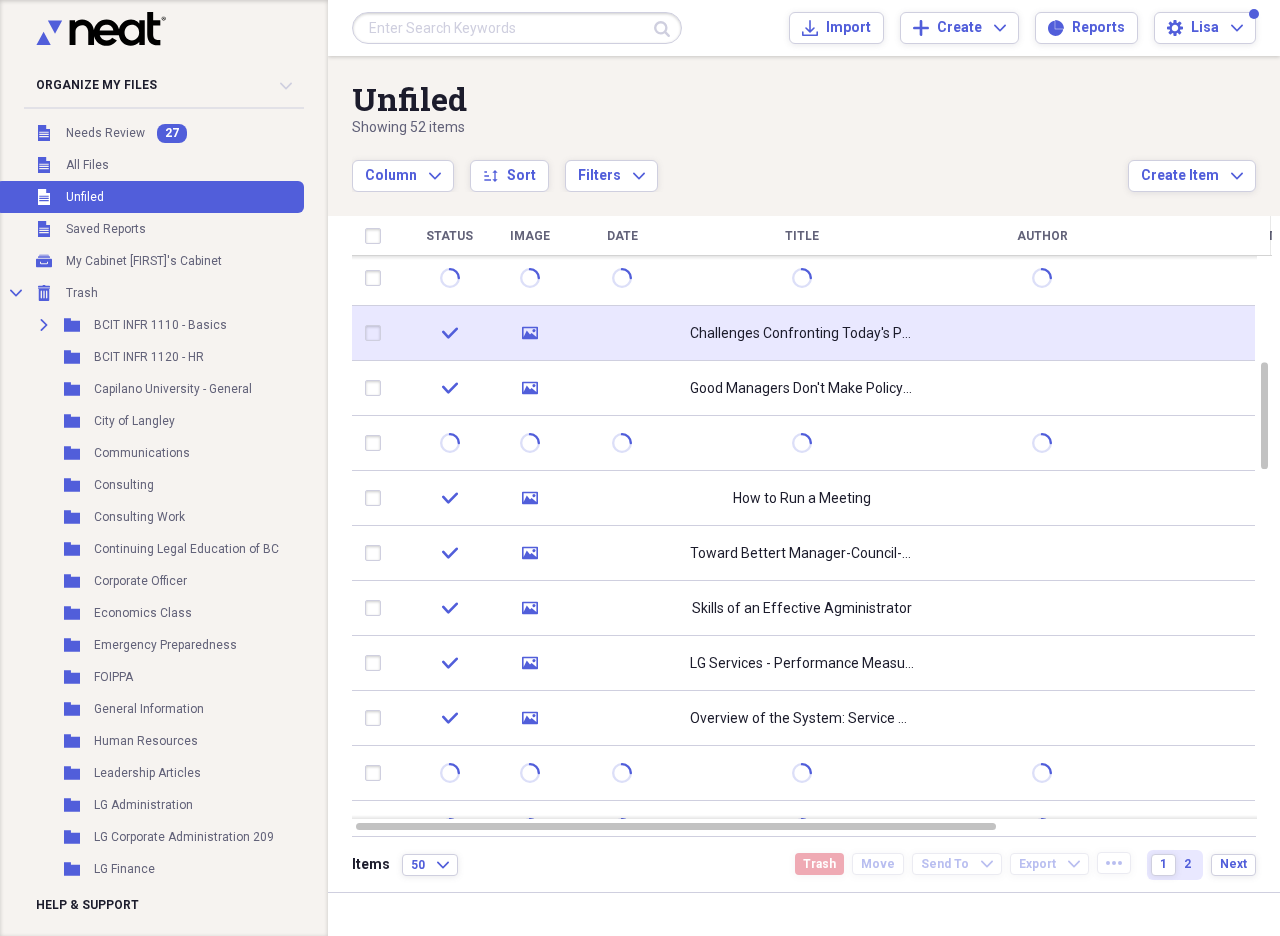 click at bounding box center (377, 333) 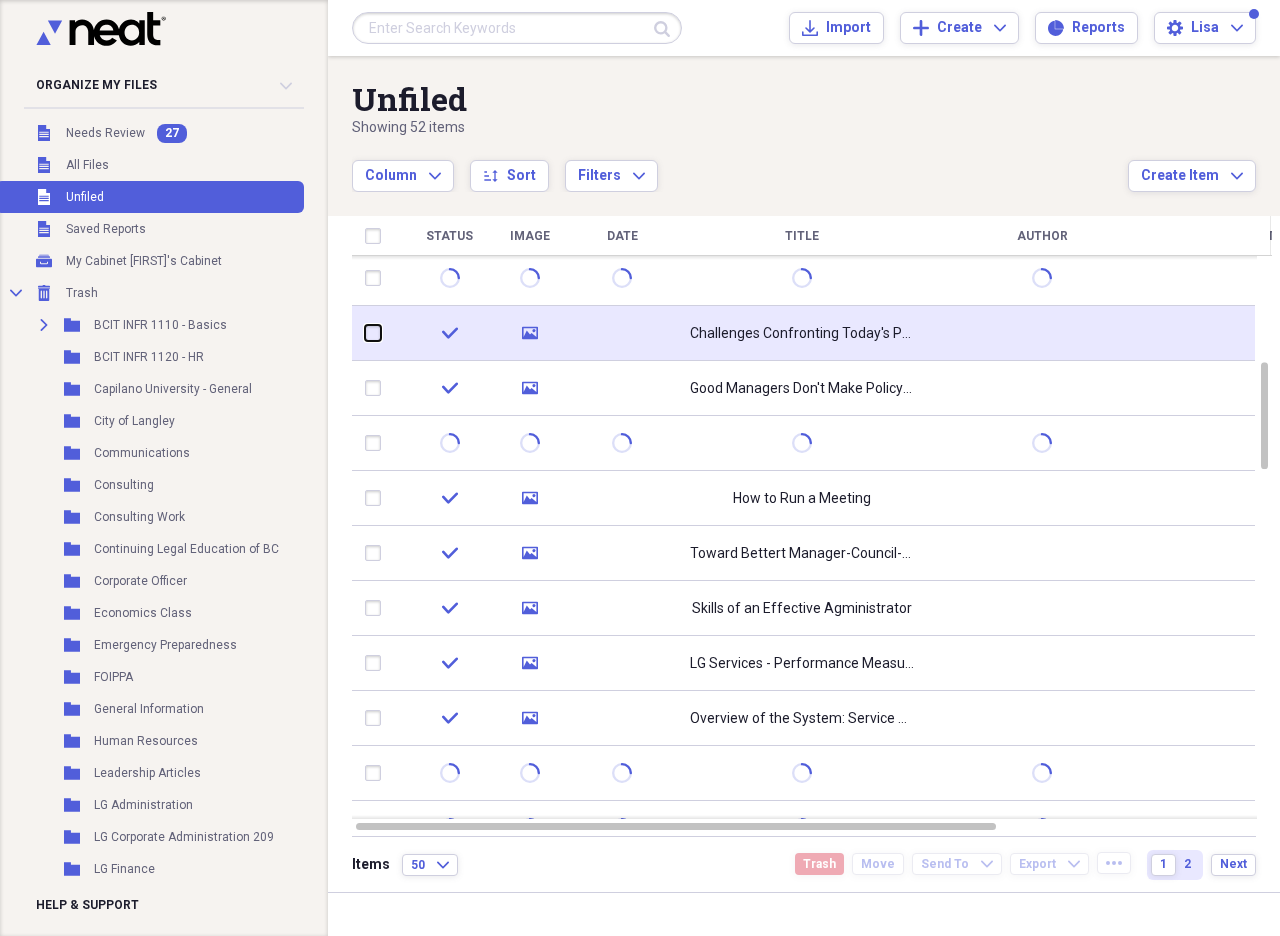 click at bounding box center (365, 333) 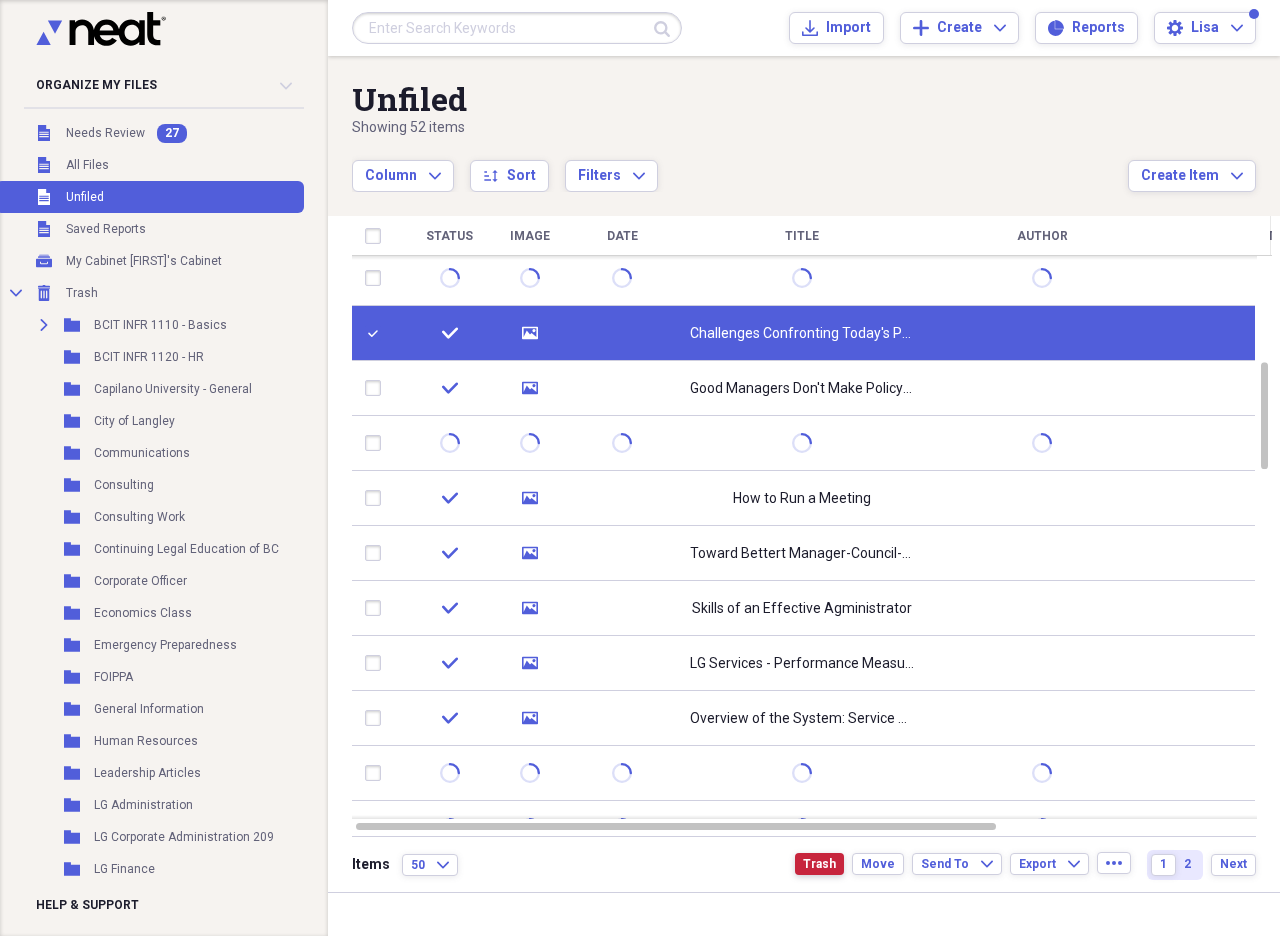 click on "Trash" at bounding box center [819, 864] 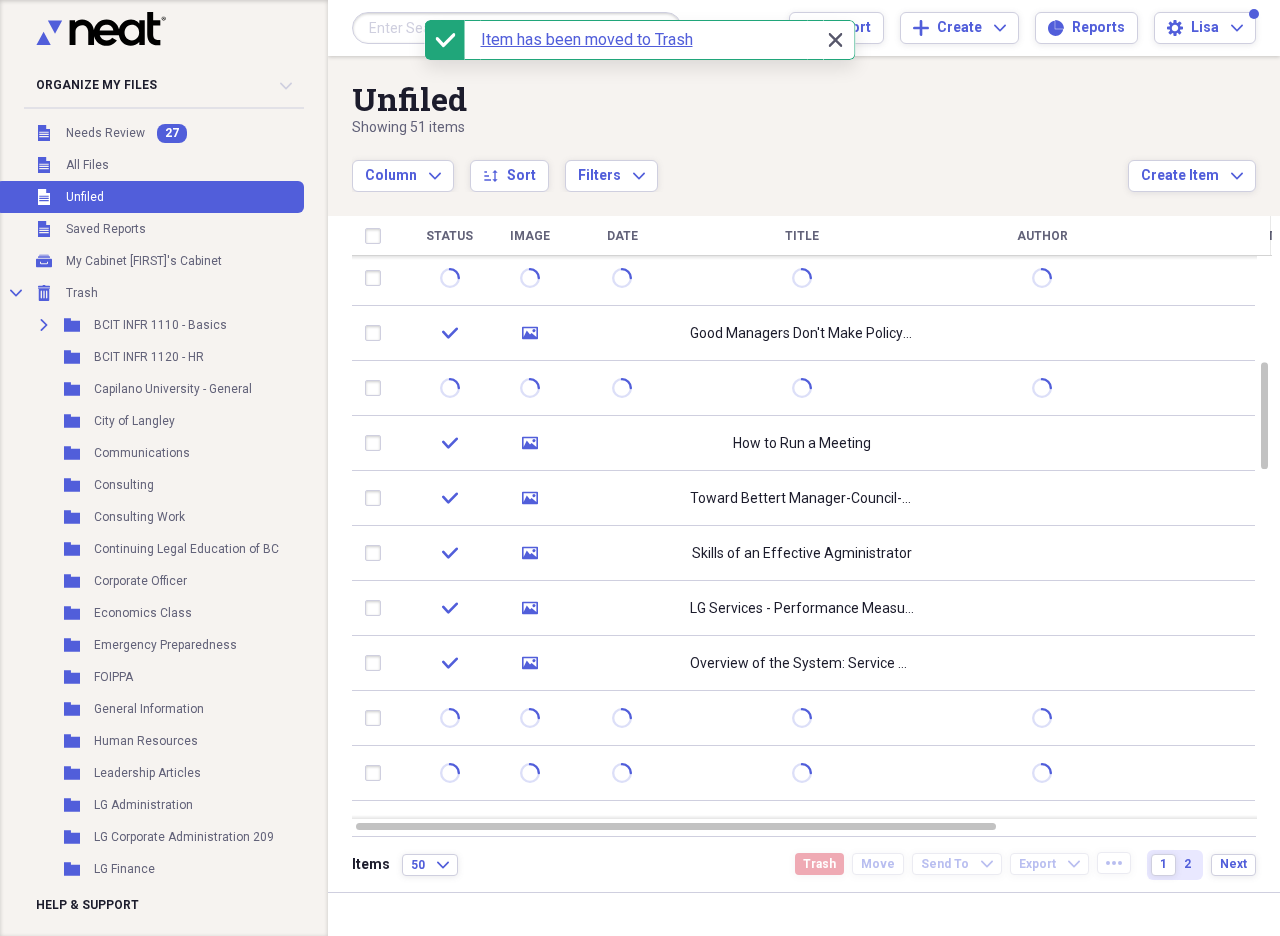 click 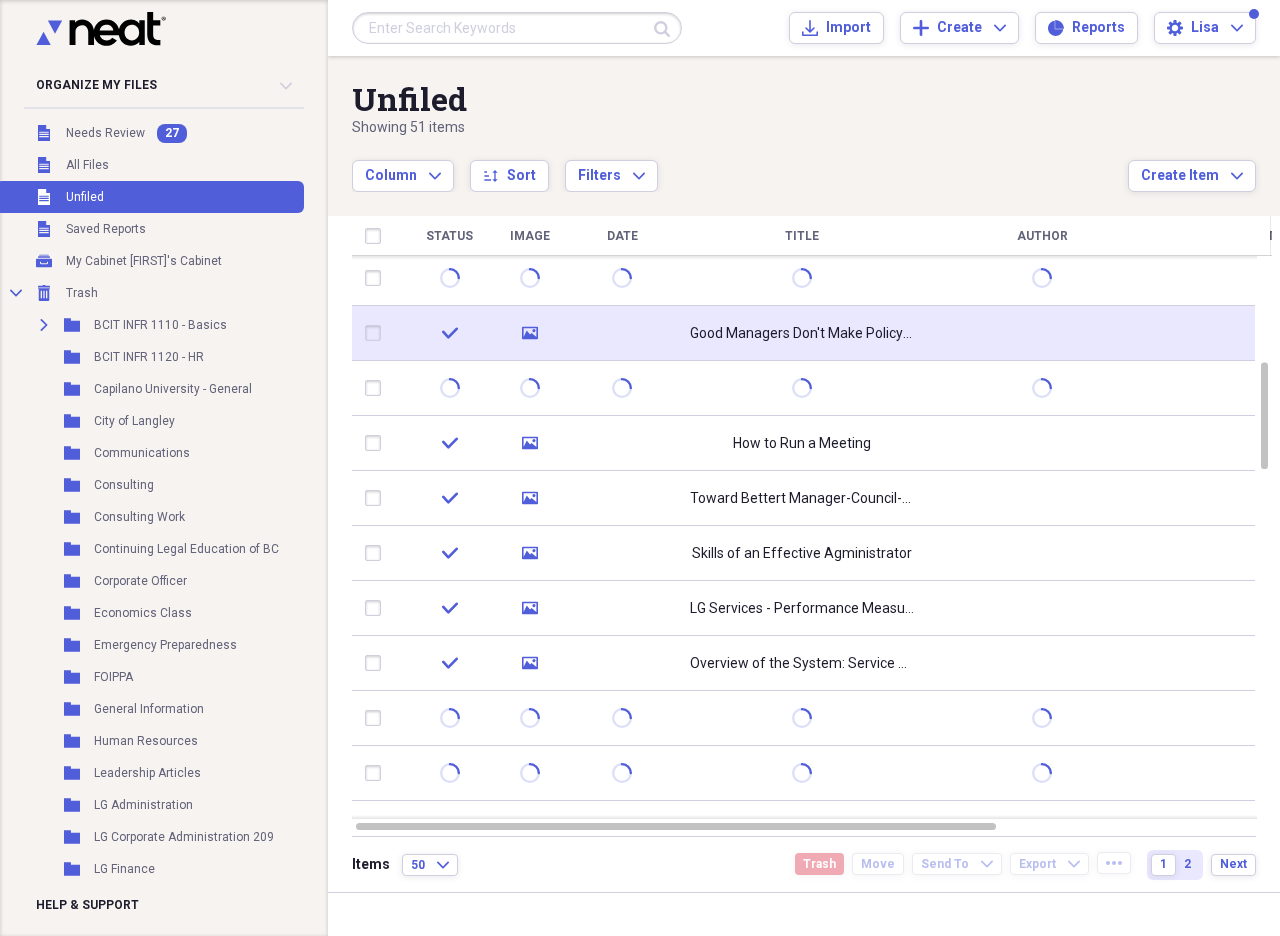 click on "media" 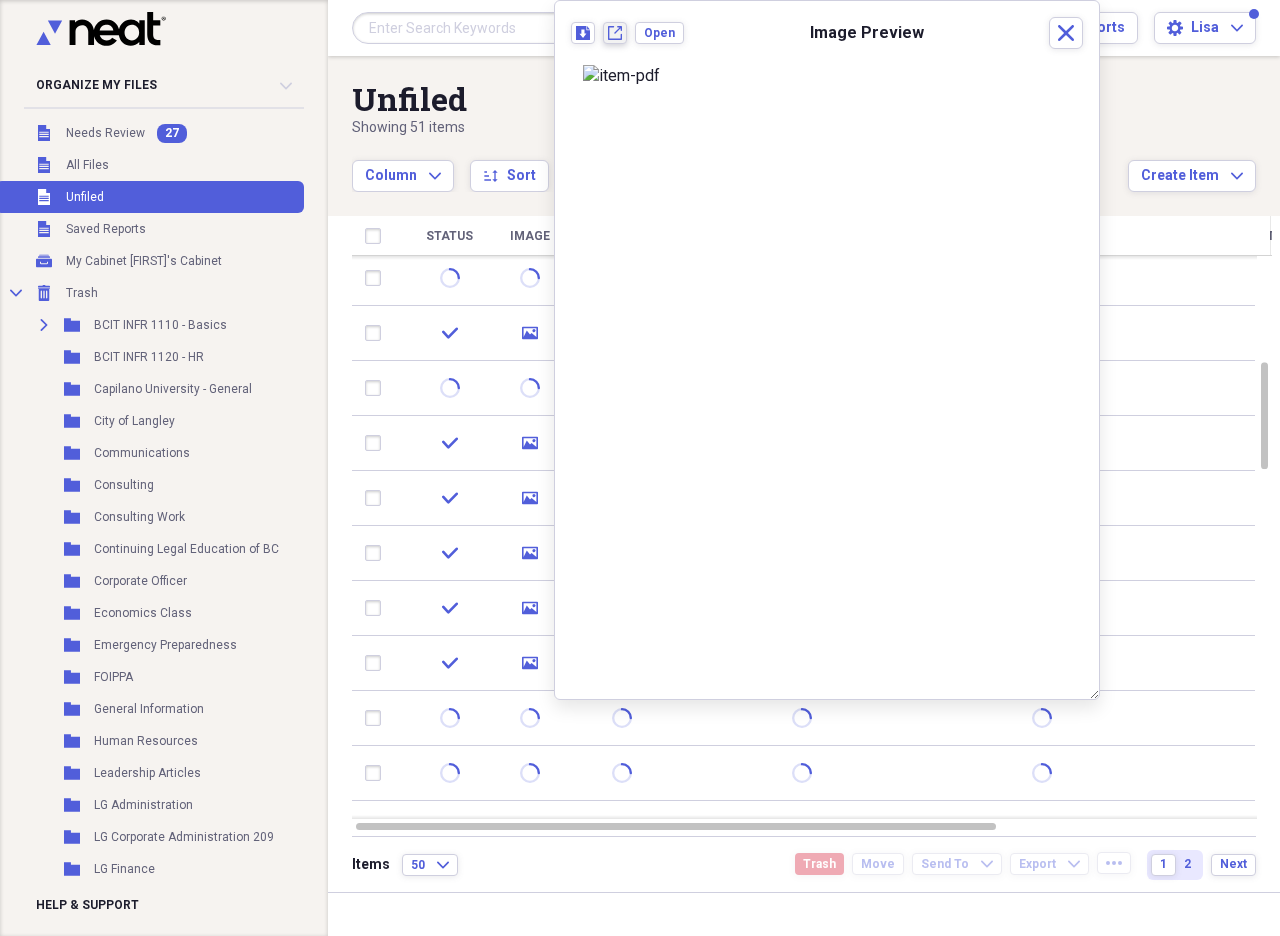 click on "New tab" 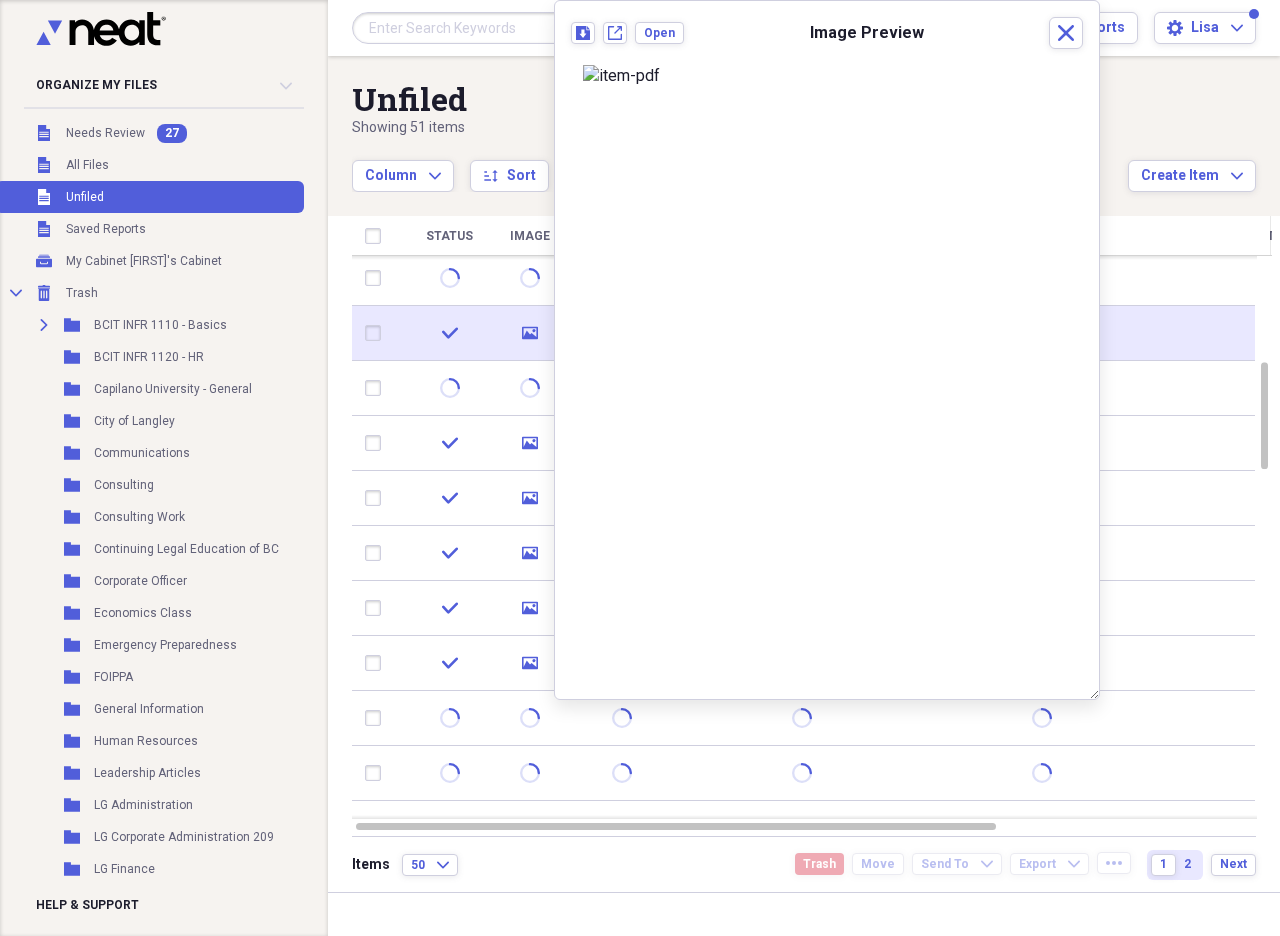 click at bounding box center (377, 333) 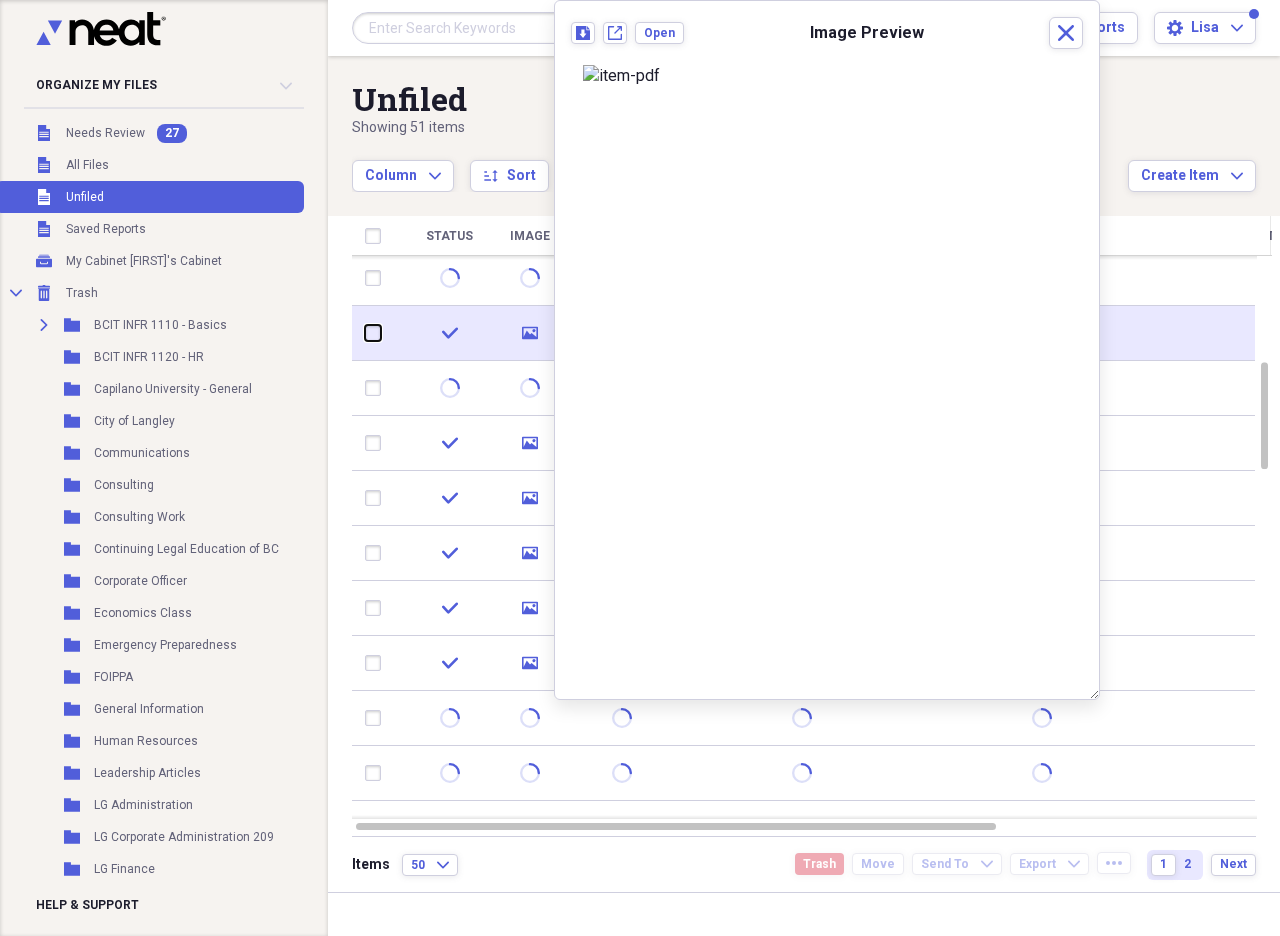 click at bounding box center (365, 333) 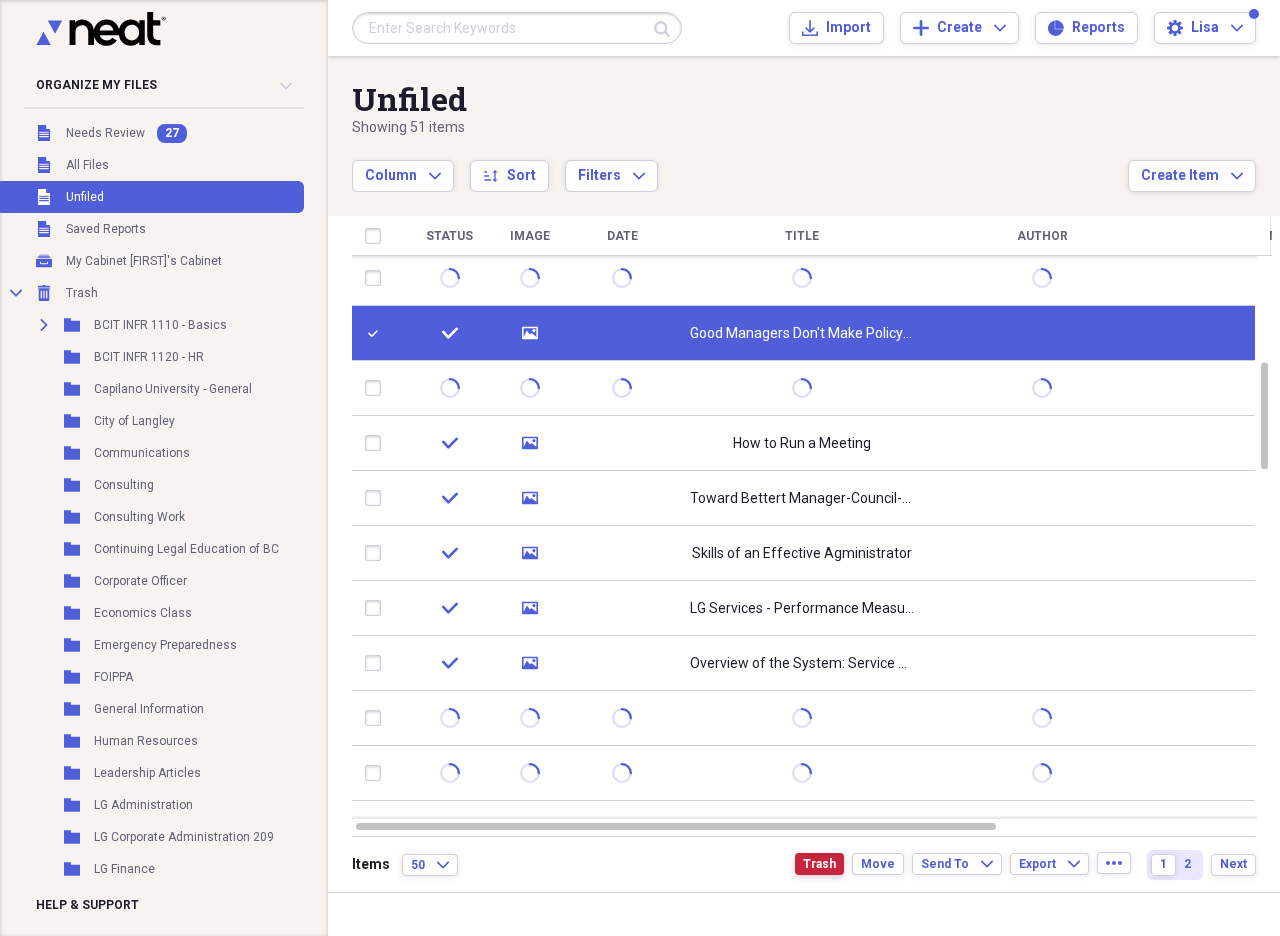 click on "Trash" at bounding box center (819, 864) 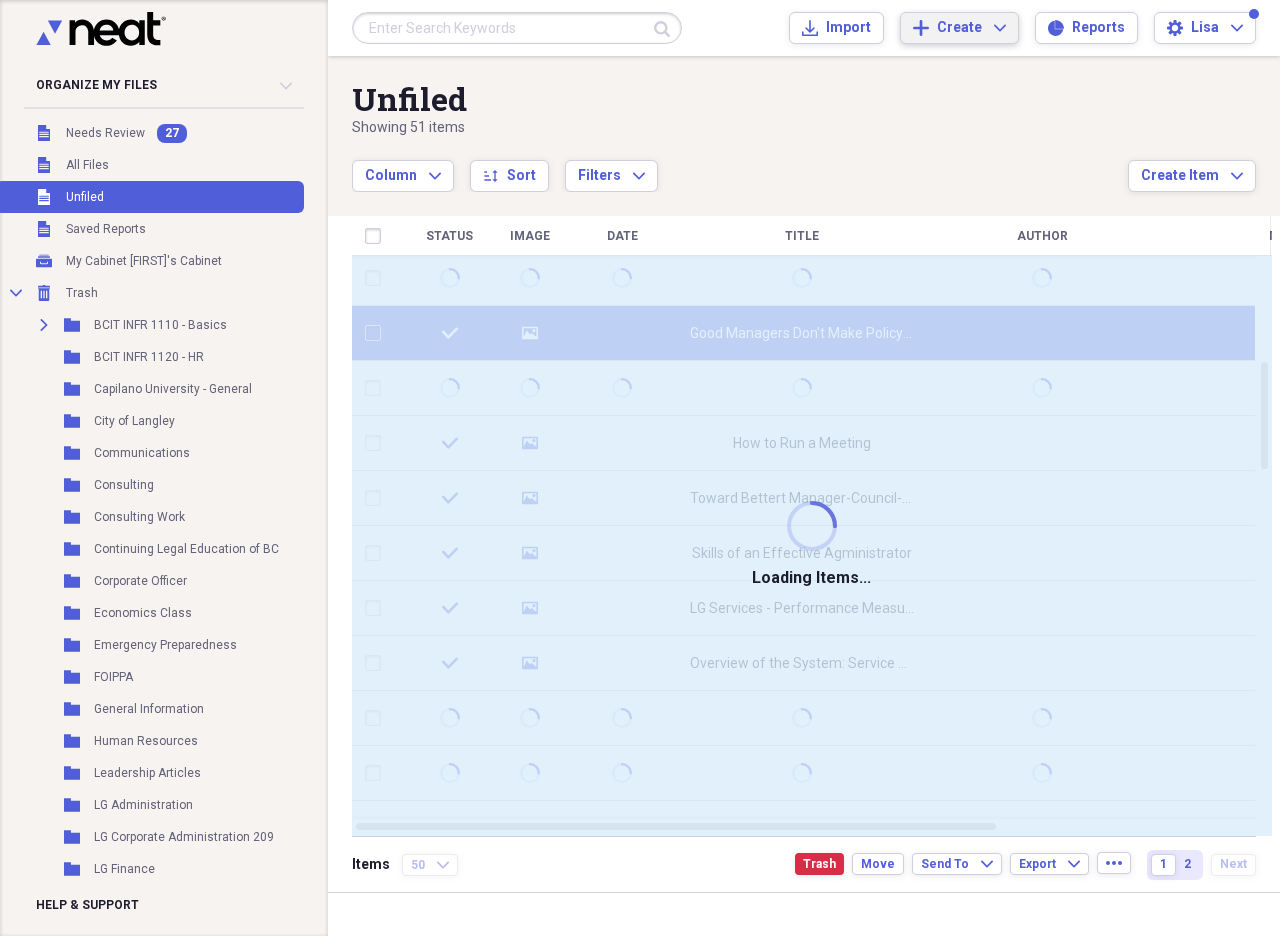 checkbox on "false" 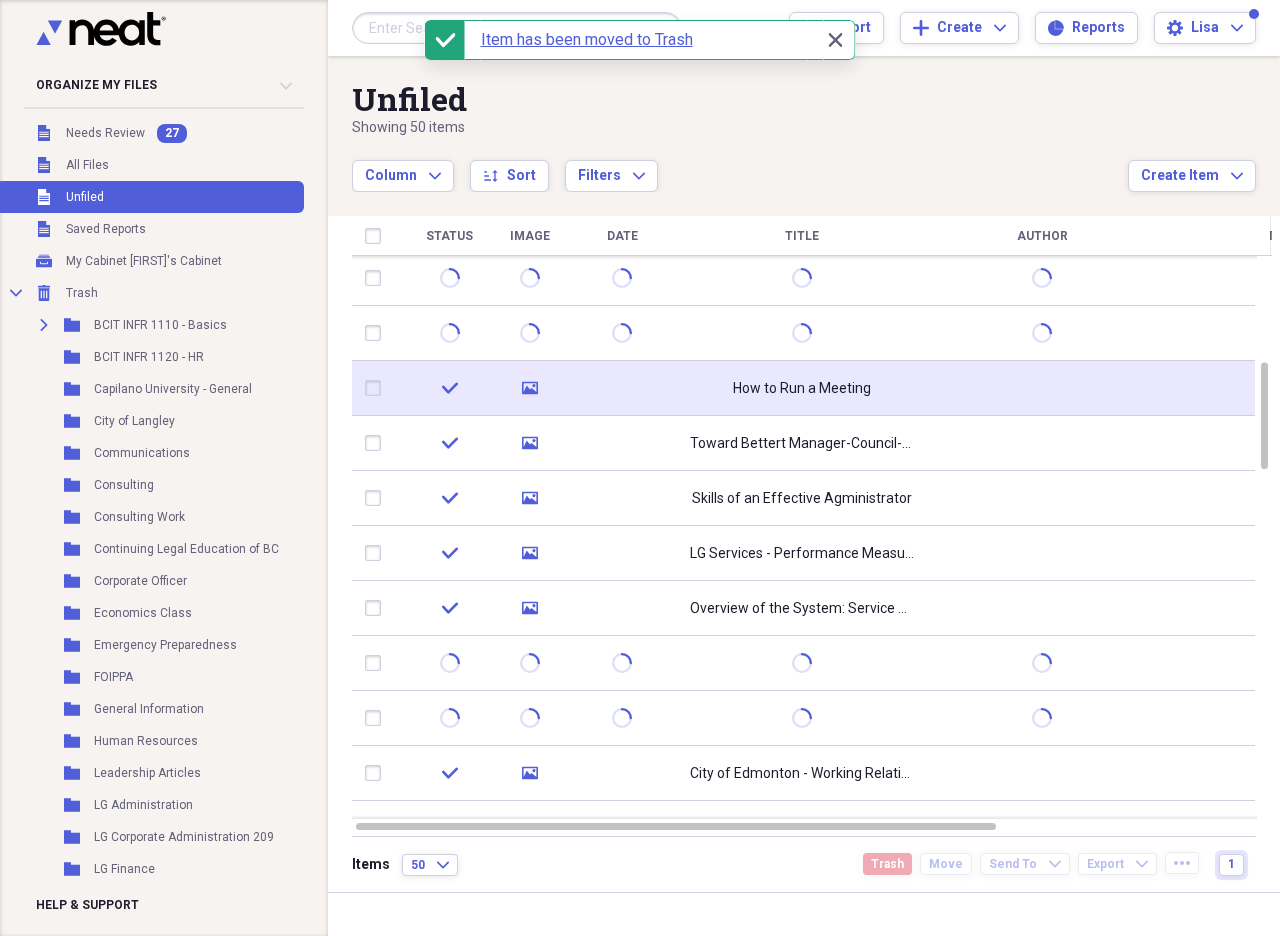 click 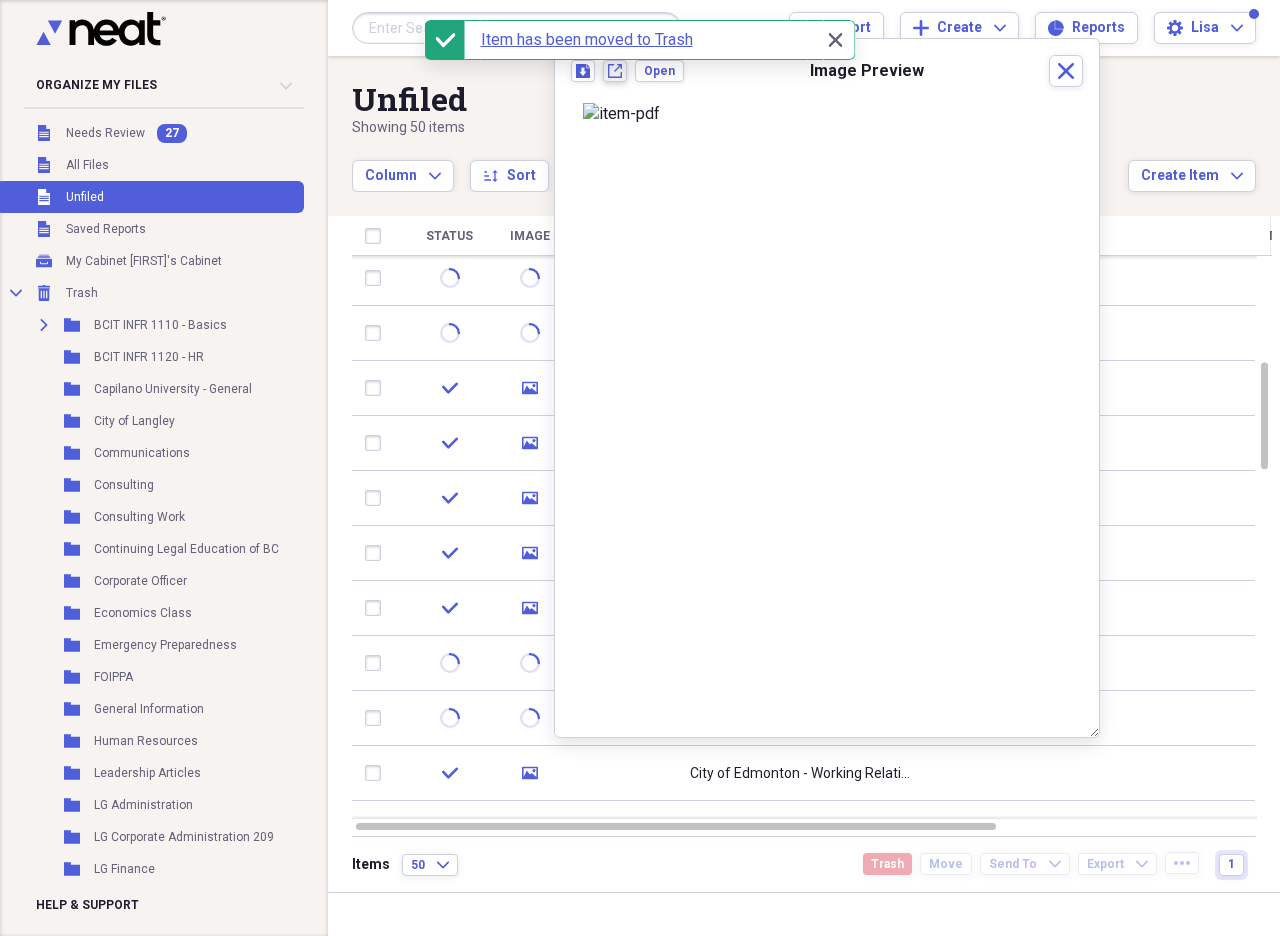 click on "New tab" 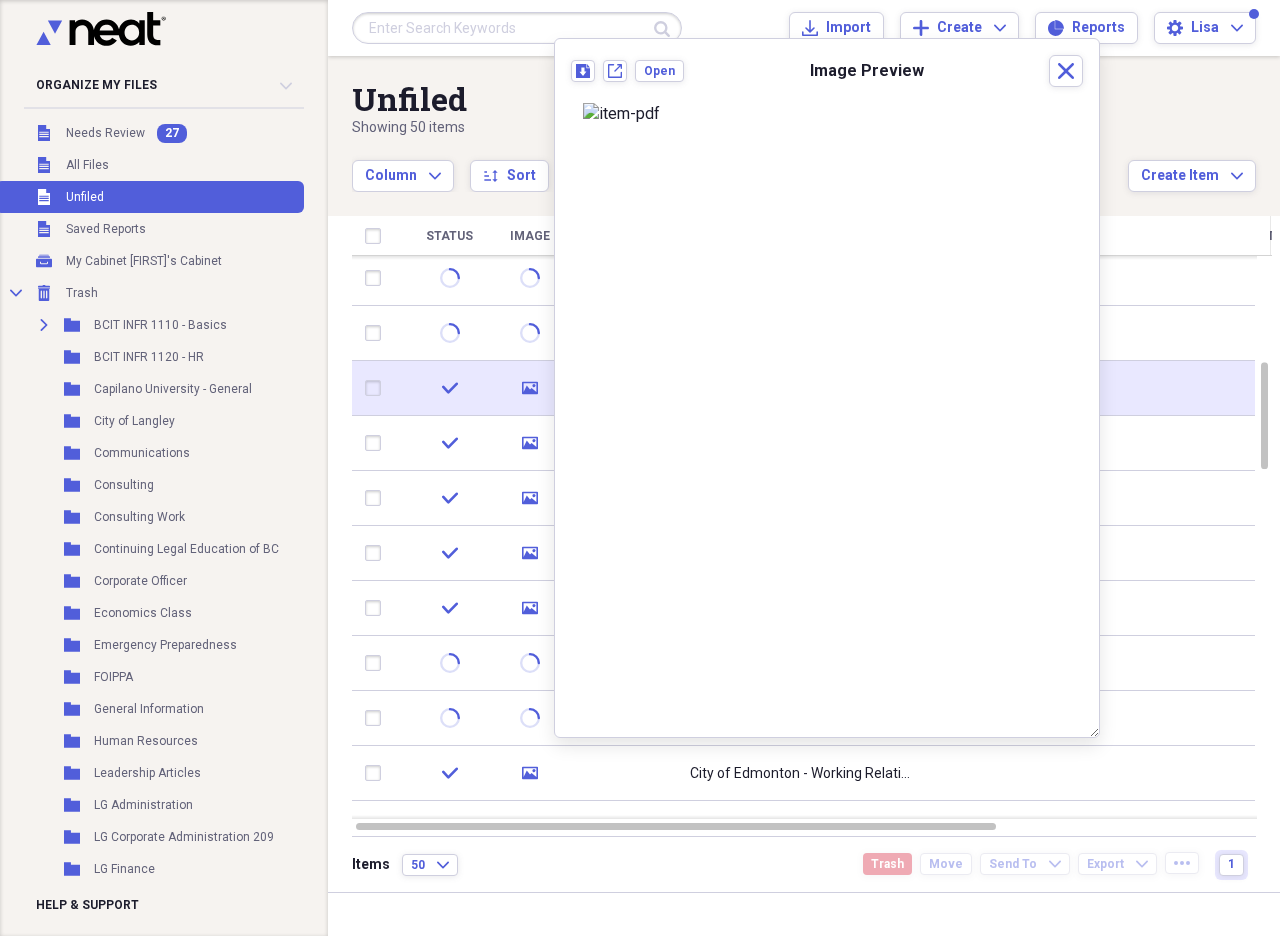 click at bounding box center (377, 388) 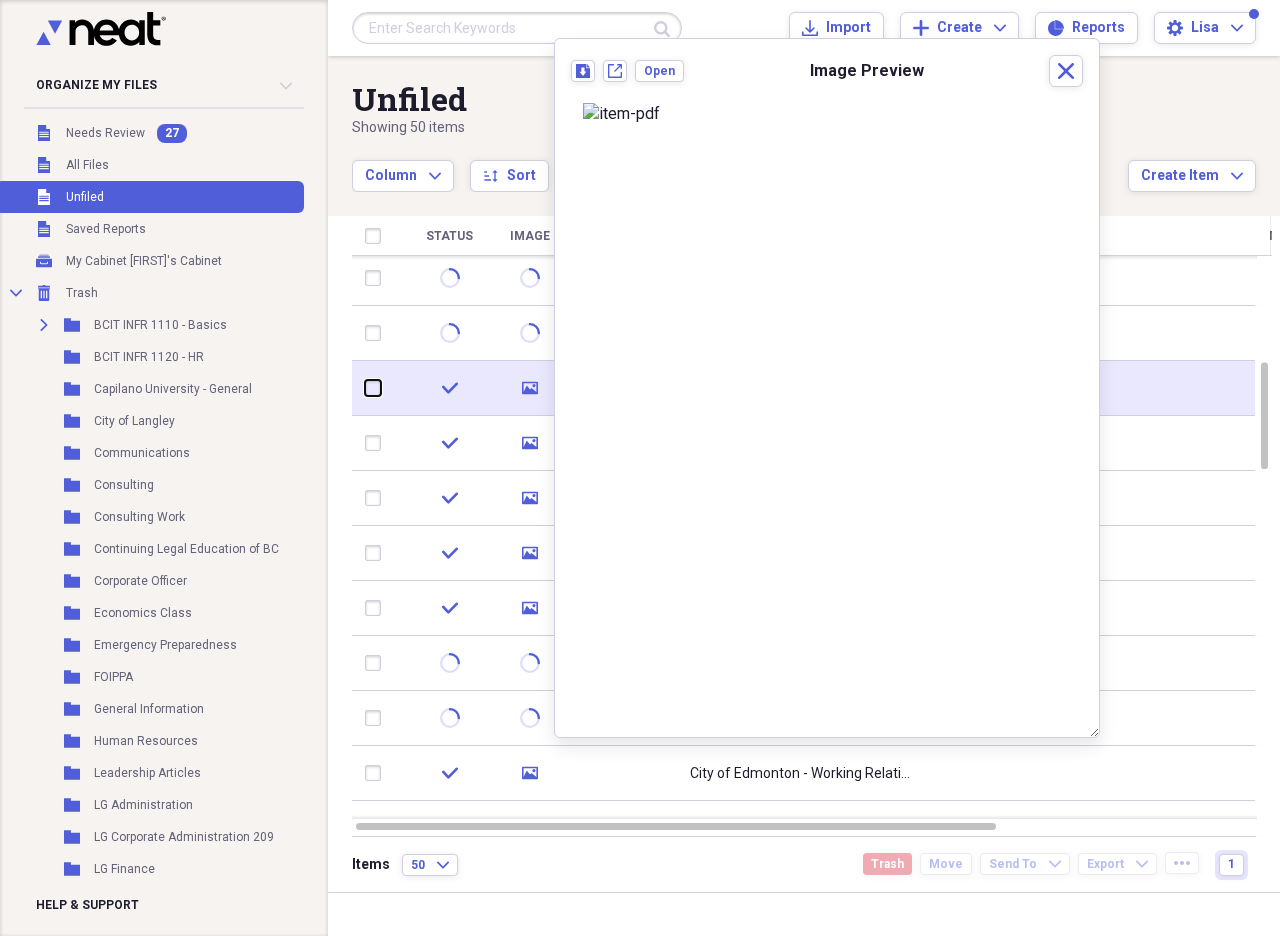 click at bounding box center [365, 388] 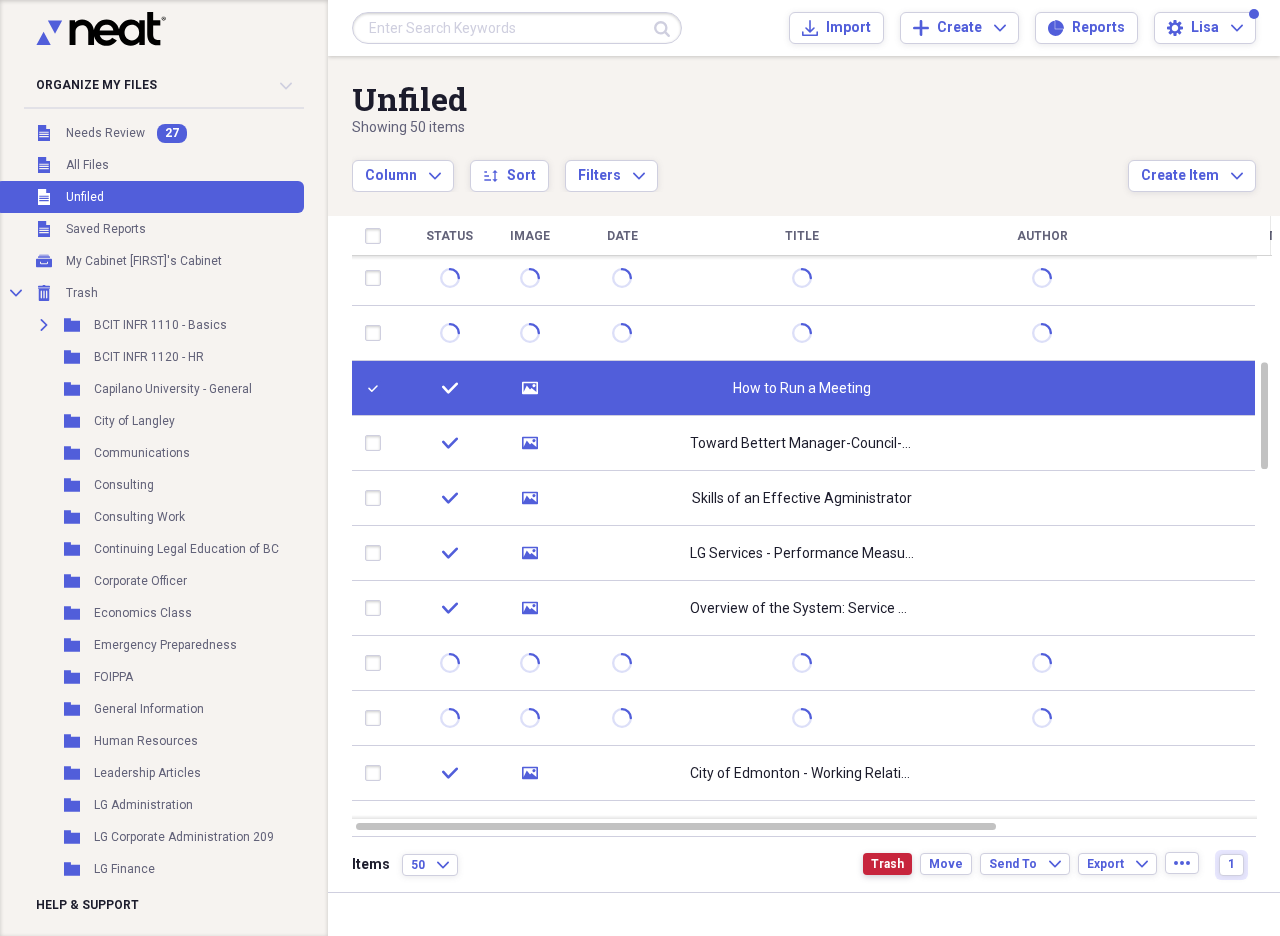 click on "Trash" at bounding box center (887, 864) 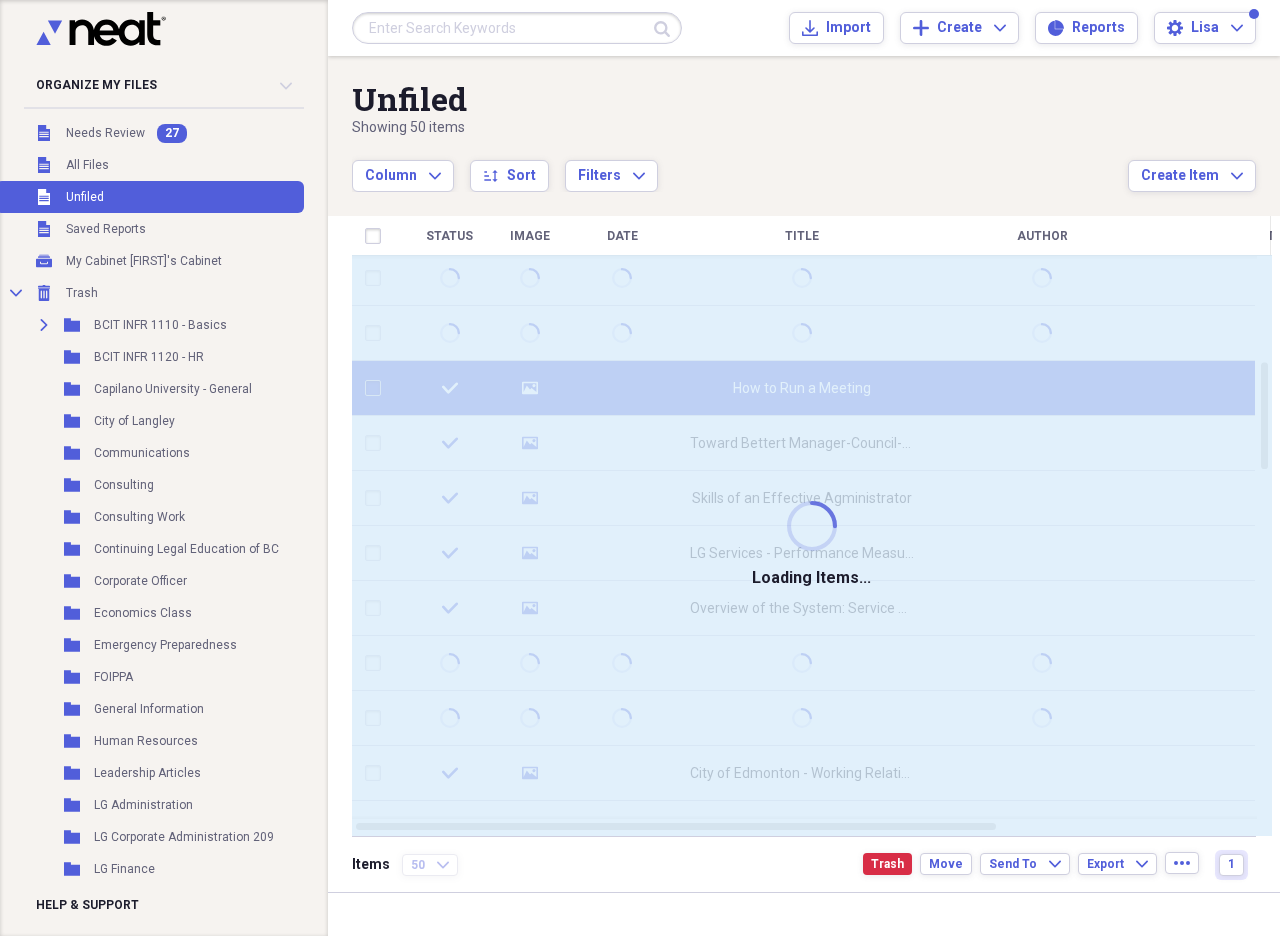 checkbox on "false" 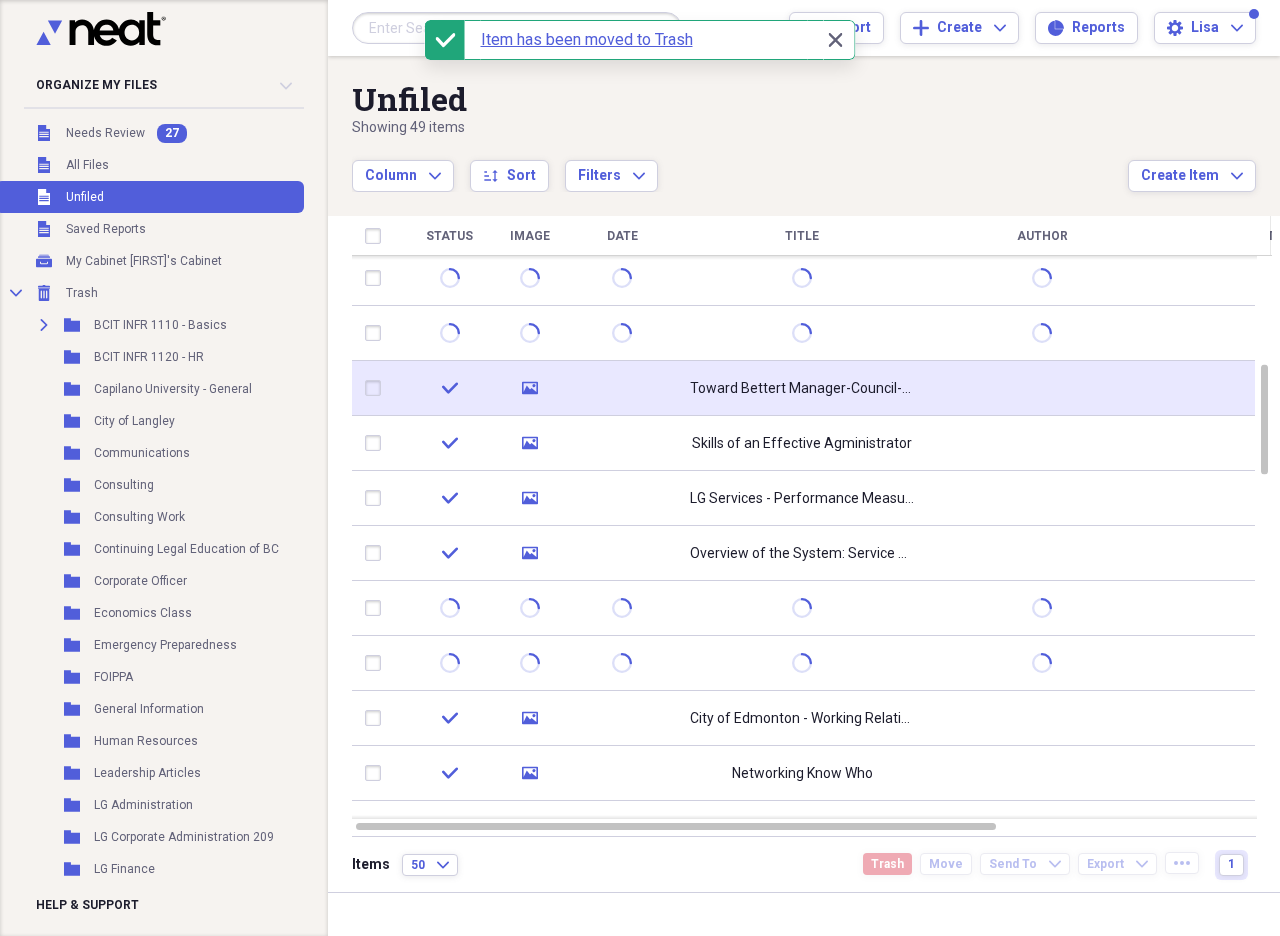 click 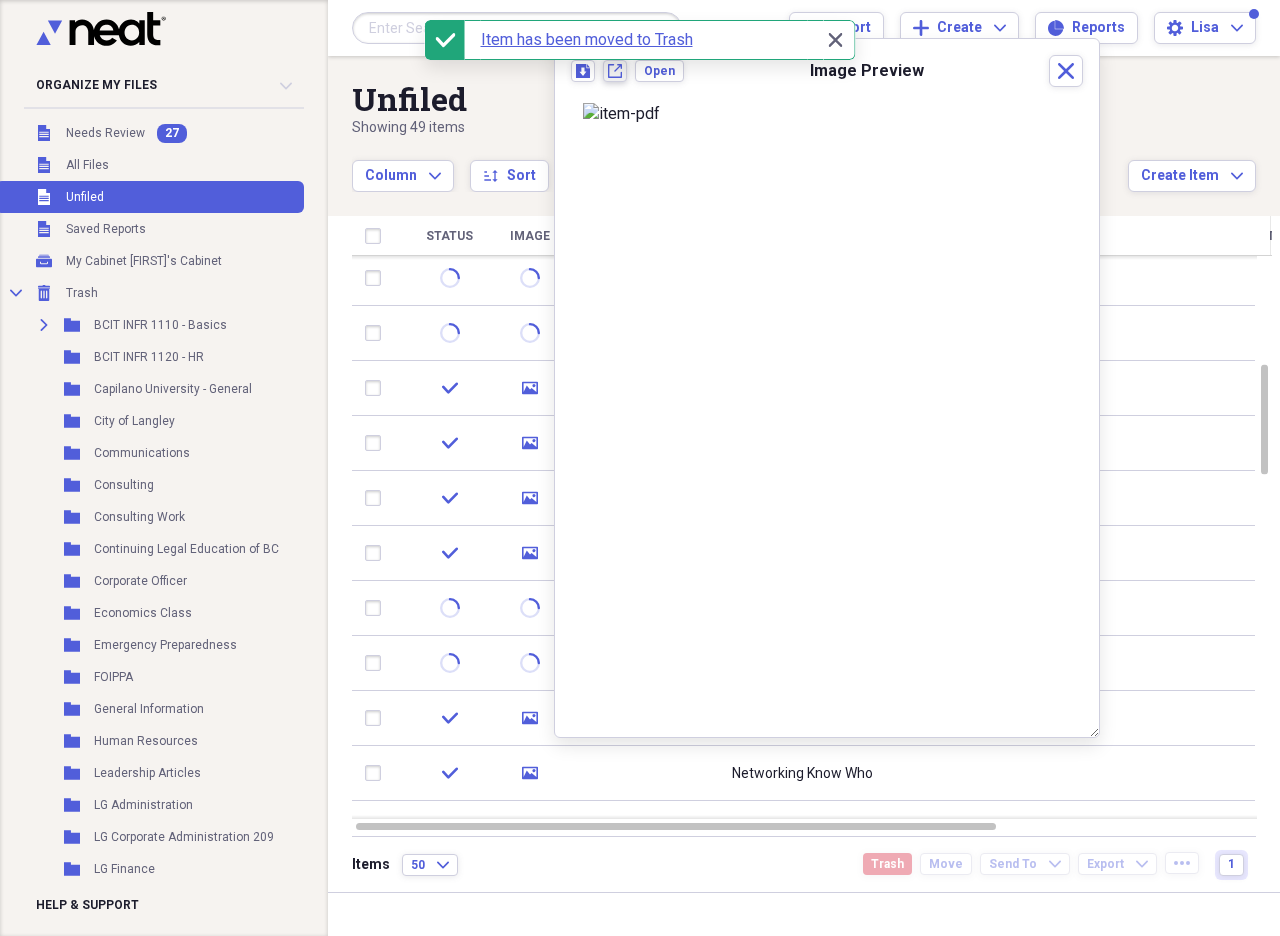 click on "New tab" 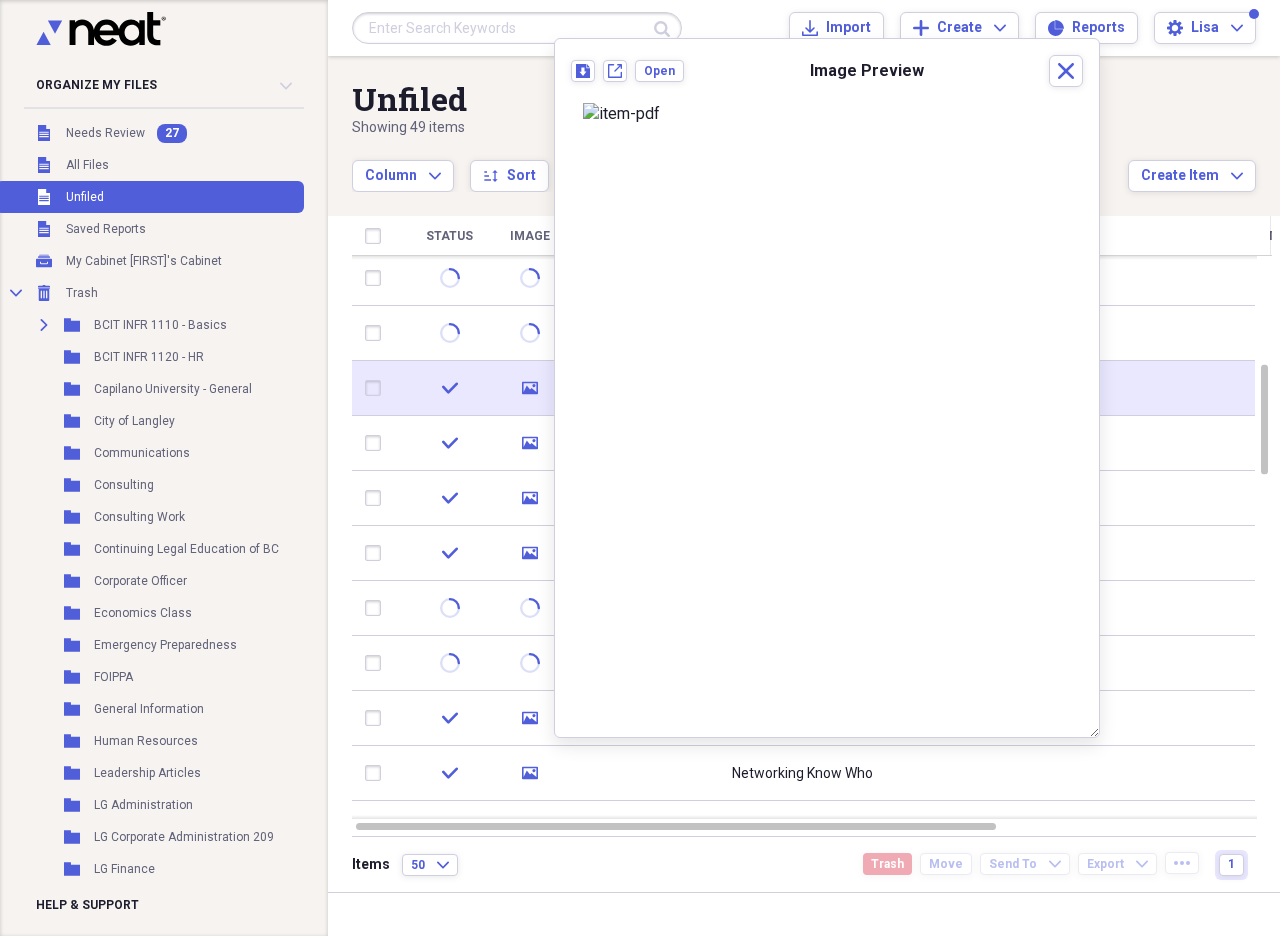 click at bounding box center (377, 388) 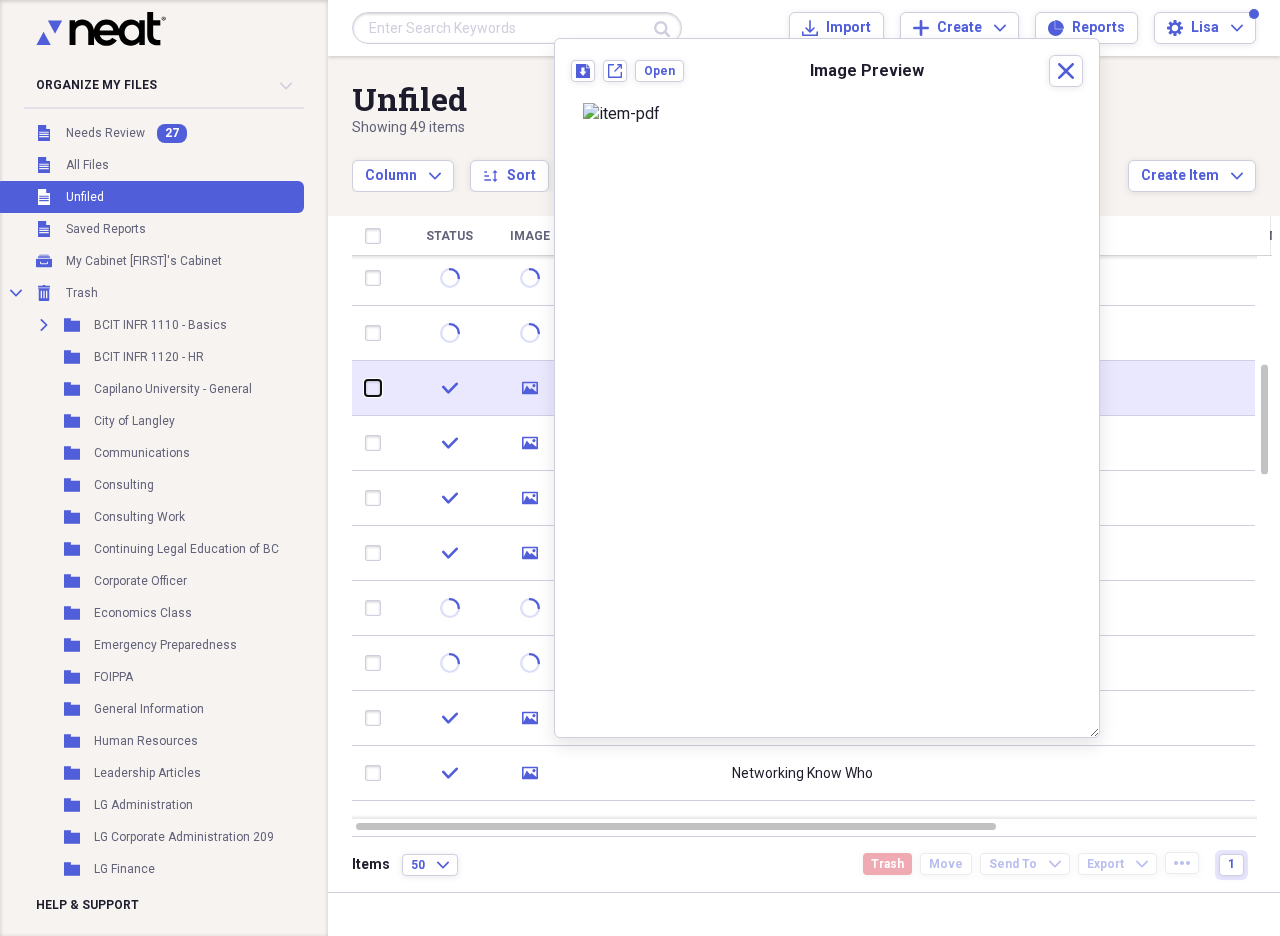 click at bounding box center (365, 388) 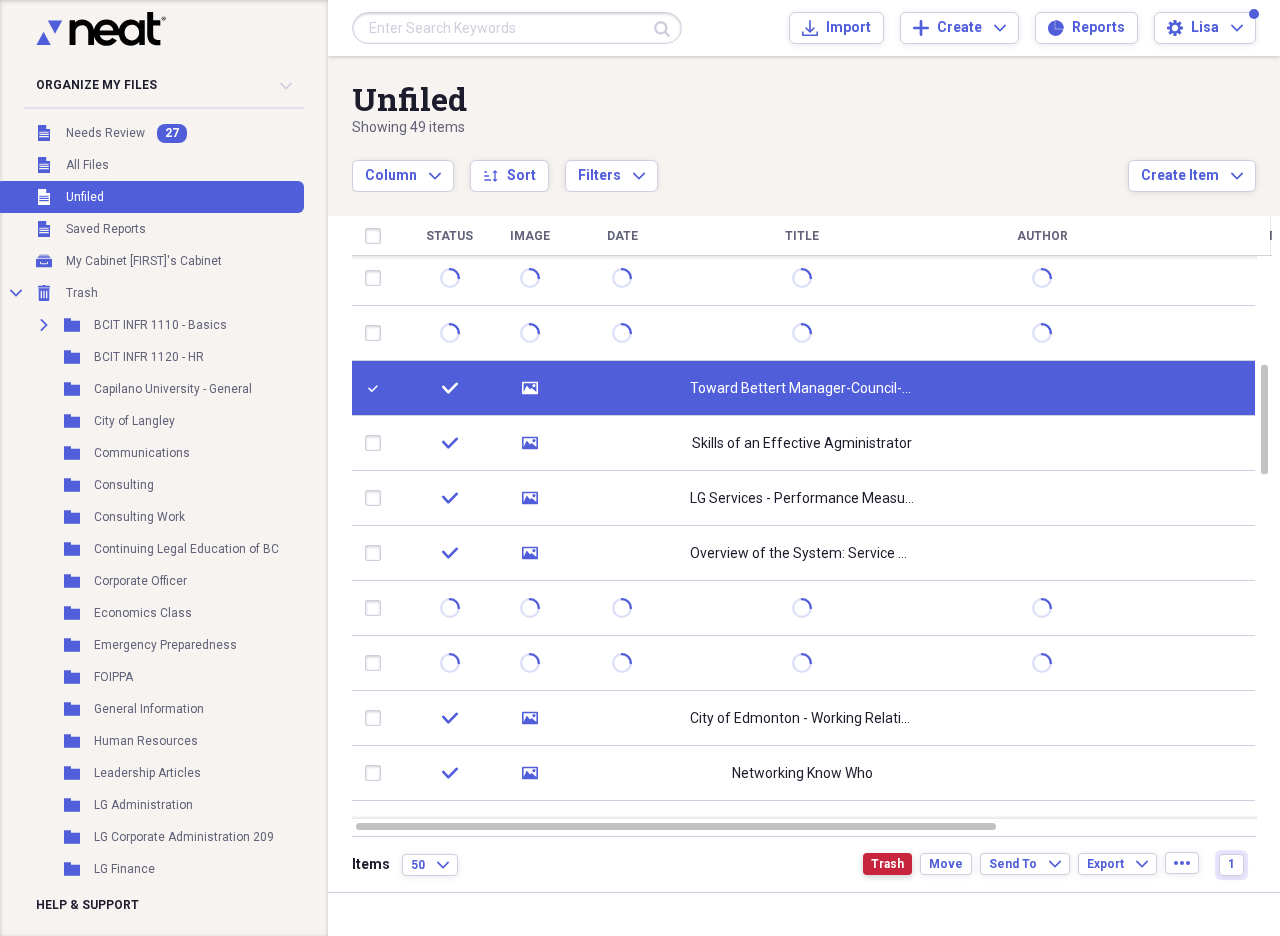 click on "Trash" at bounding box center (887, 864) 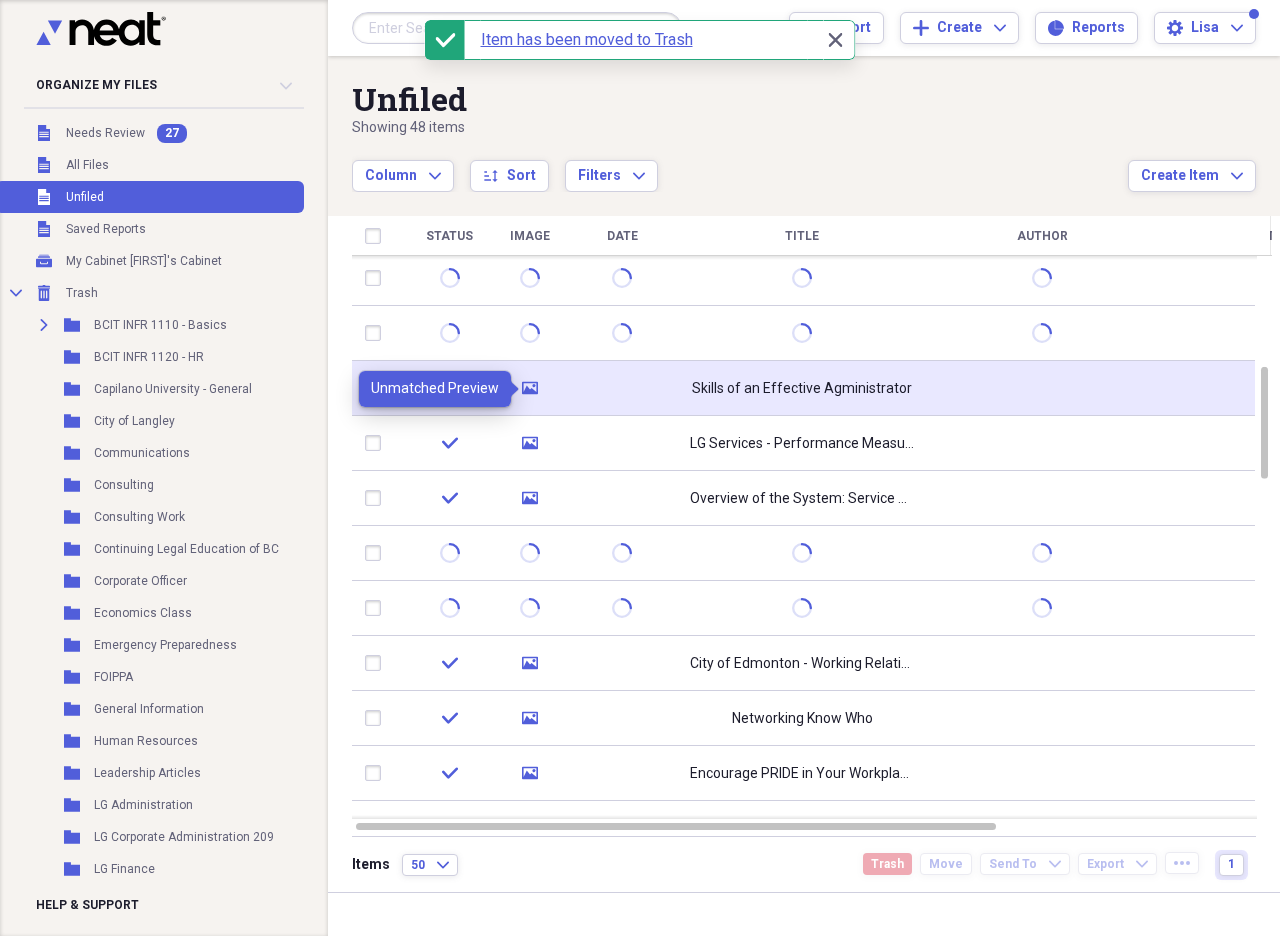 click on "media" 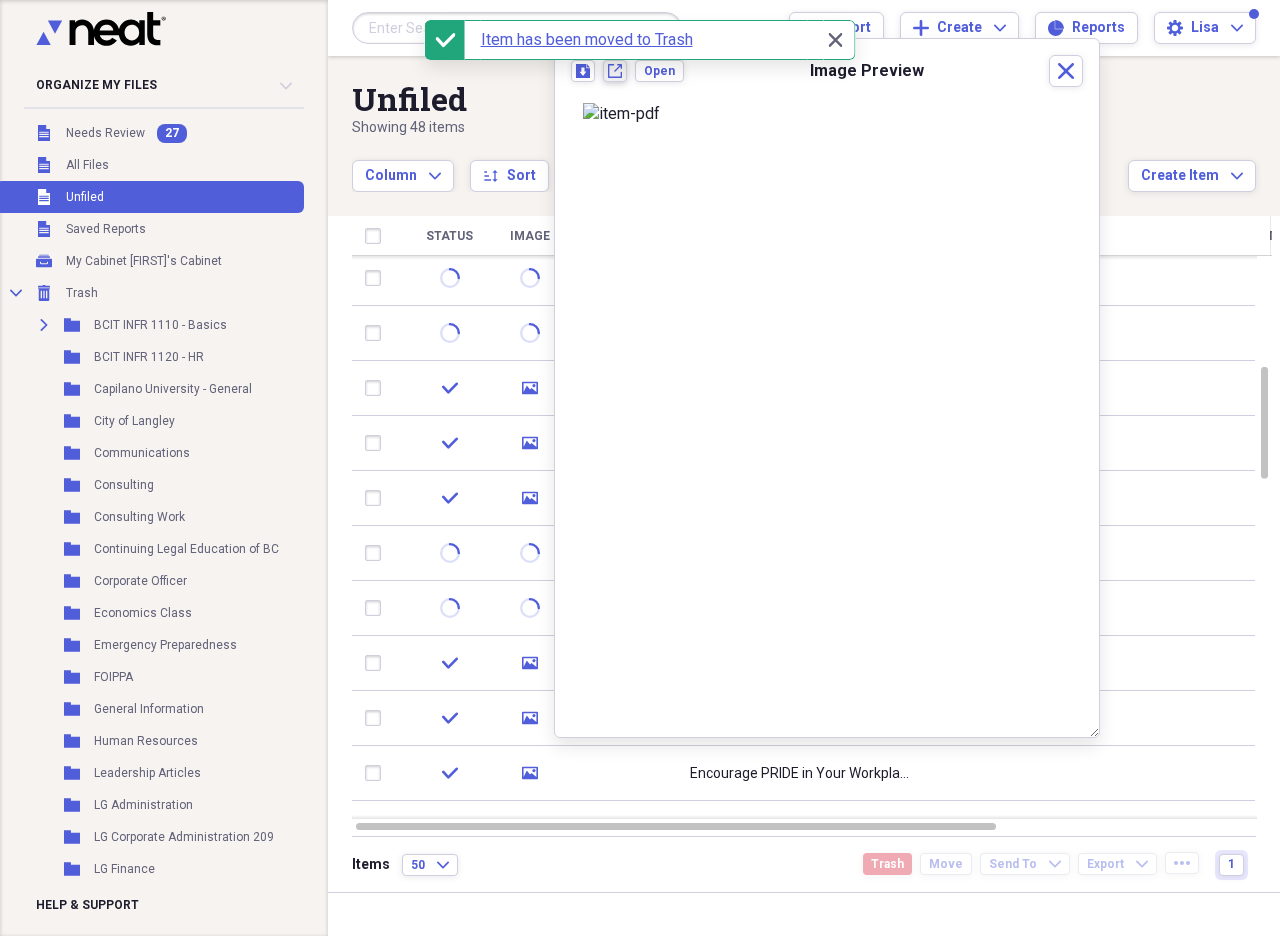click on "New tab" 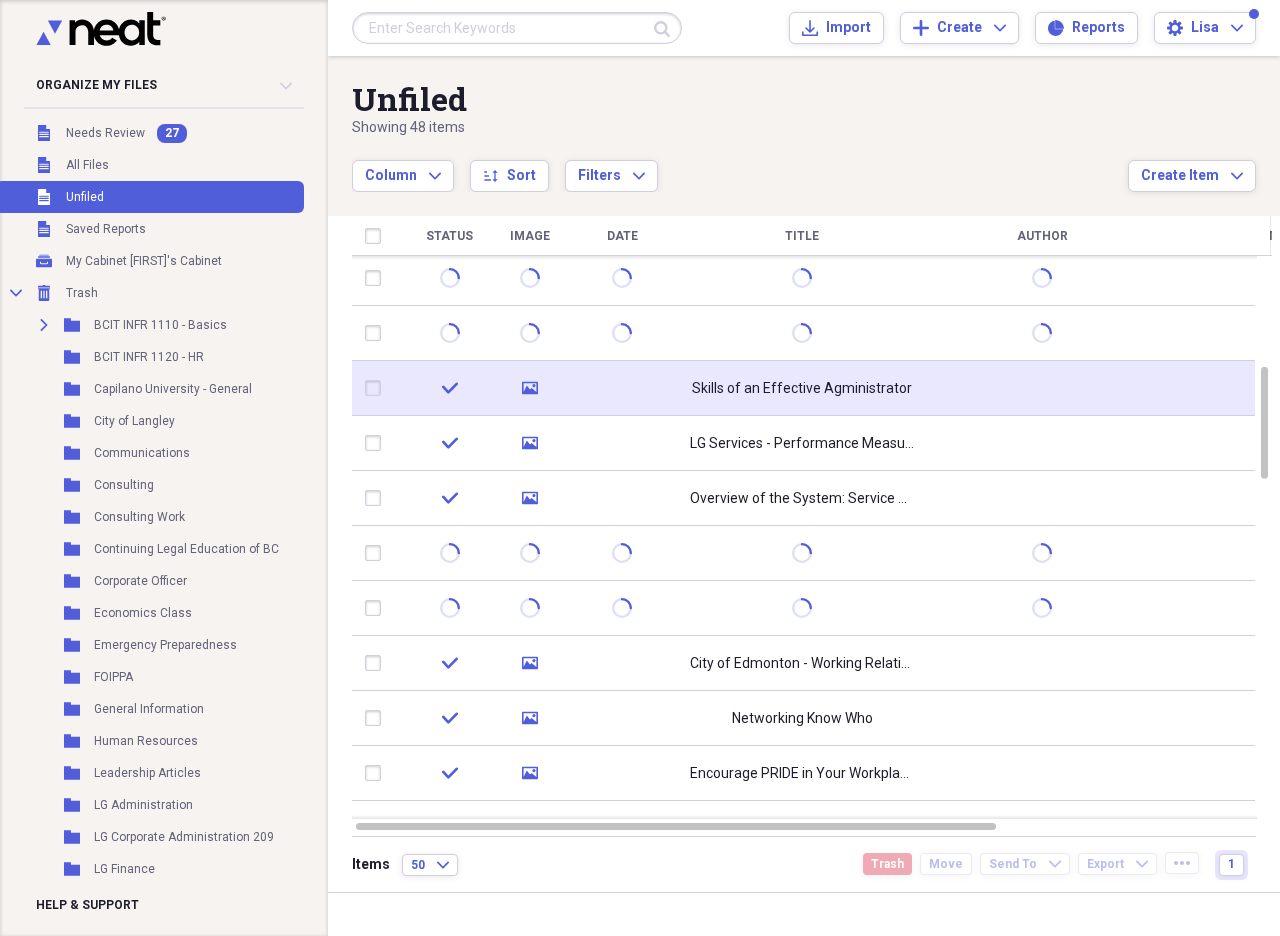 click at bounding box center [377, 388] 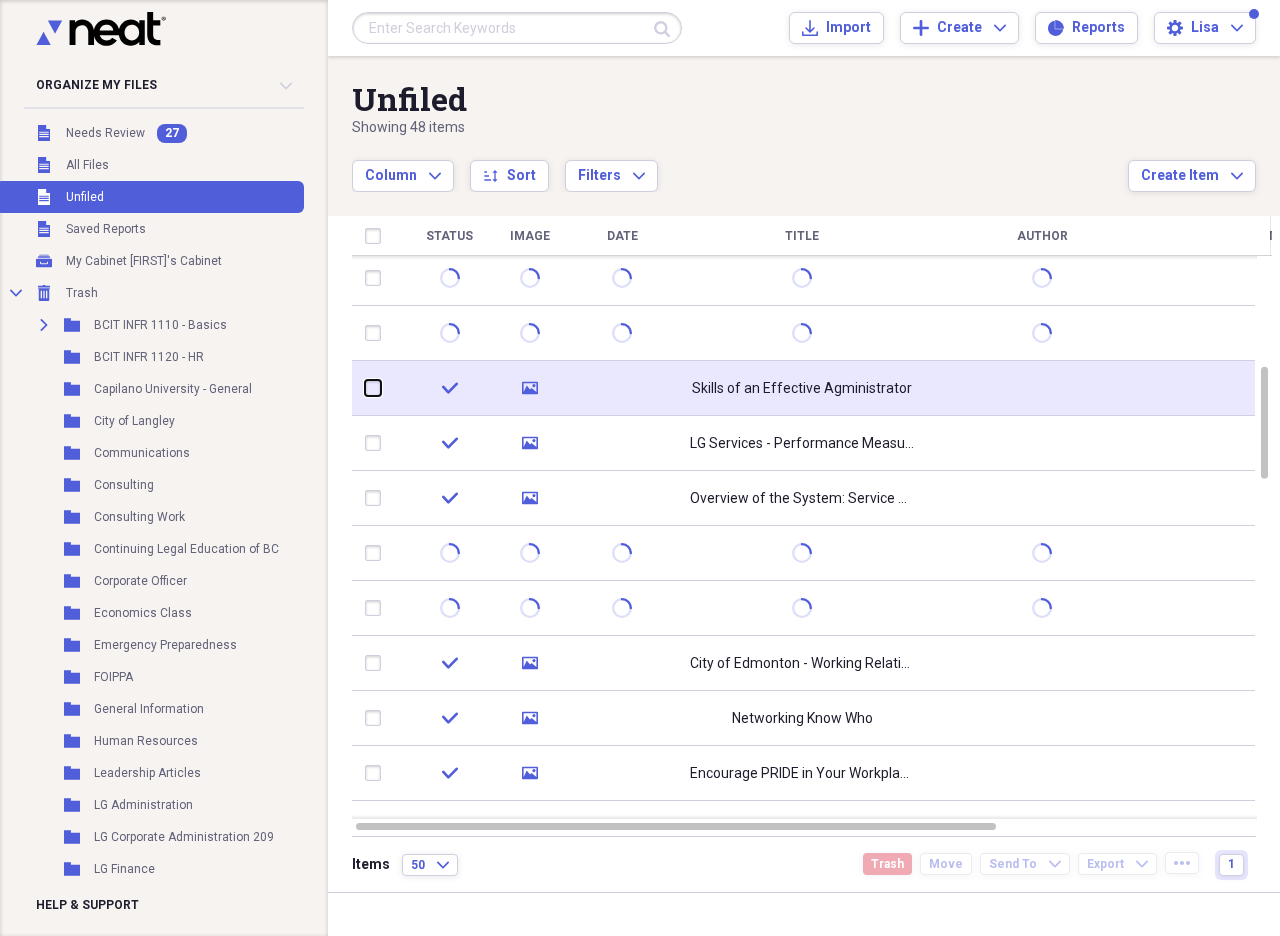 click at bounding box center [365, 388] 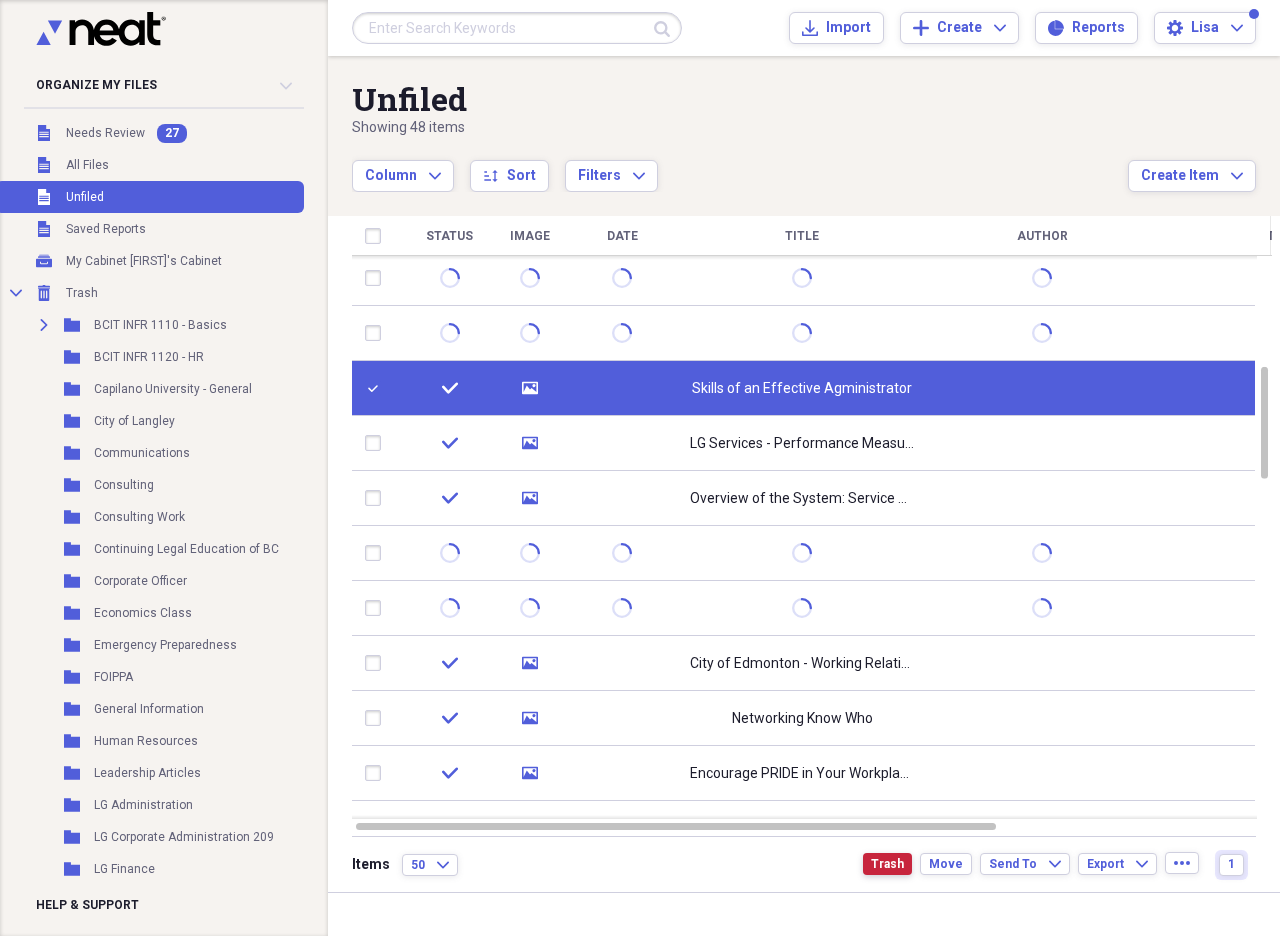 click on "Trash" at bounding box center [887, 864] 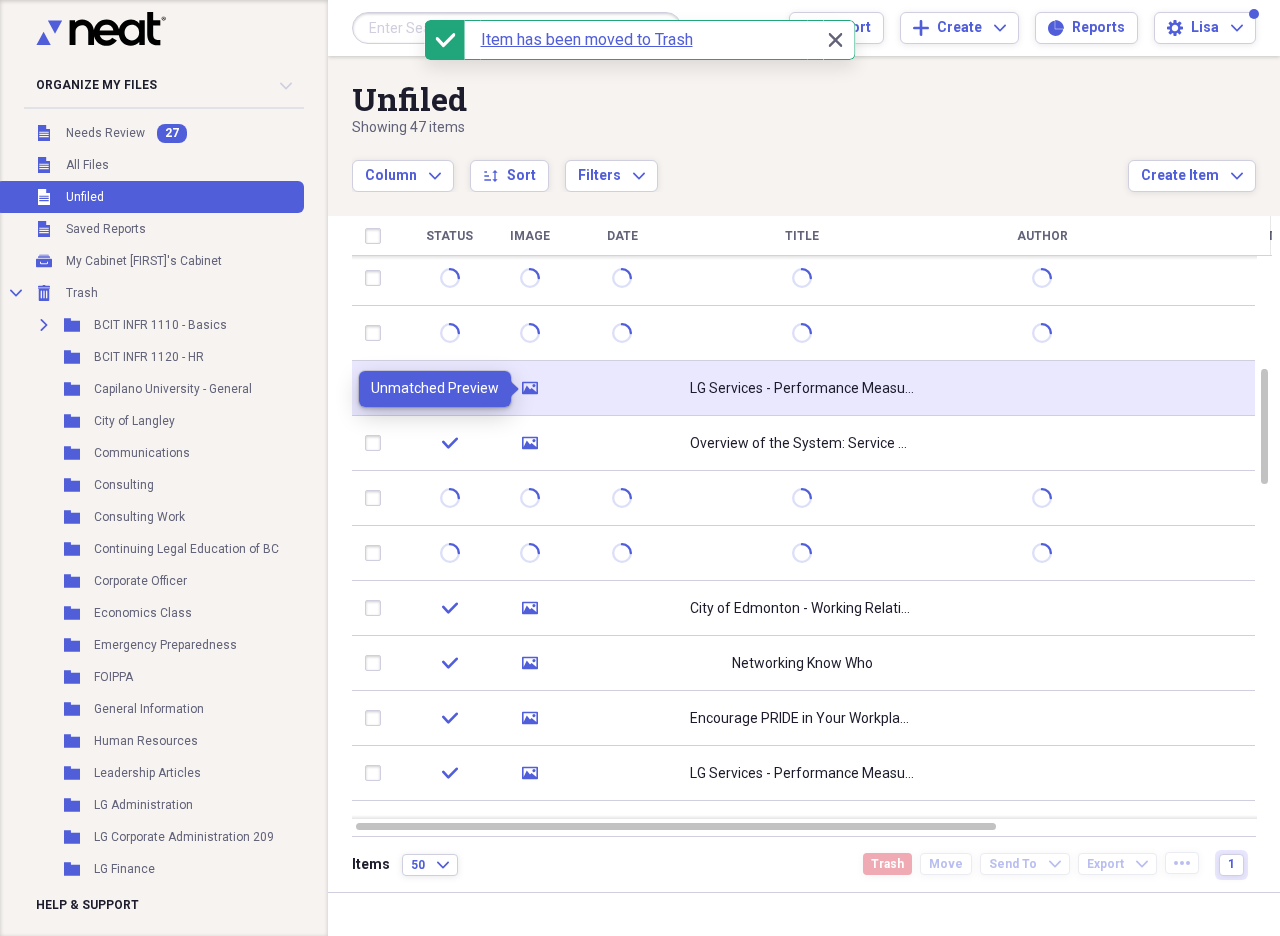 click on "media" at bounding box center [530, 388] 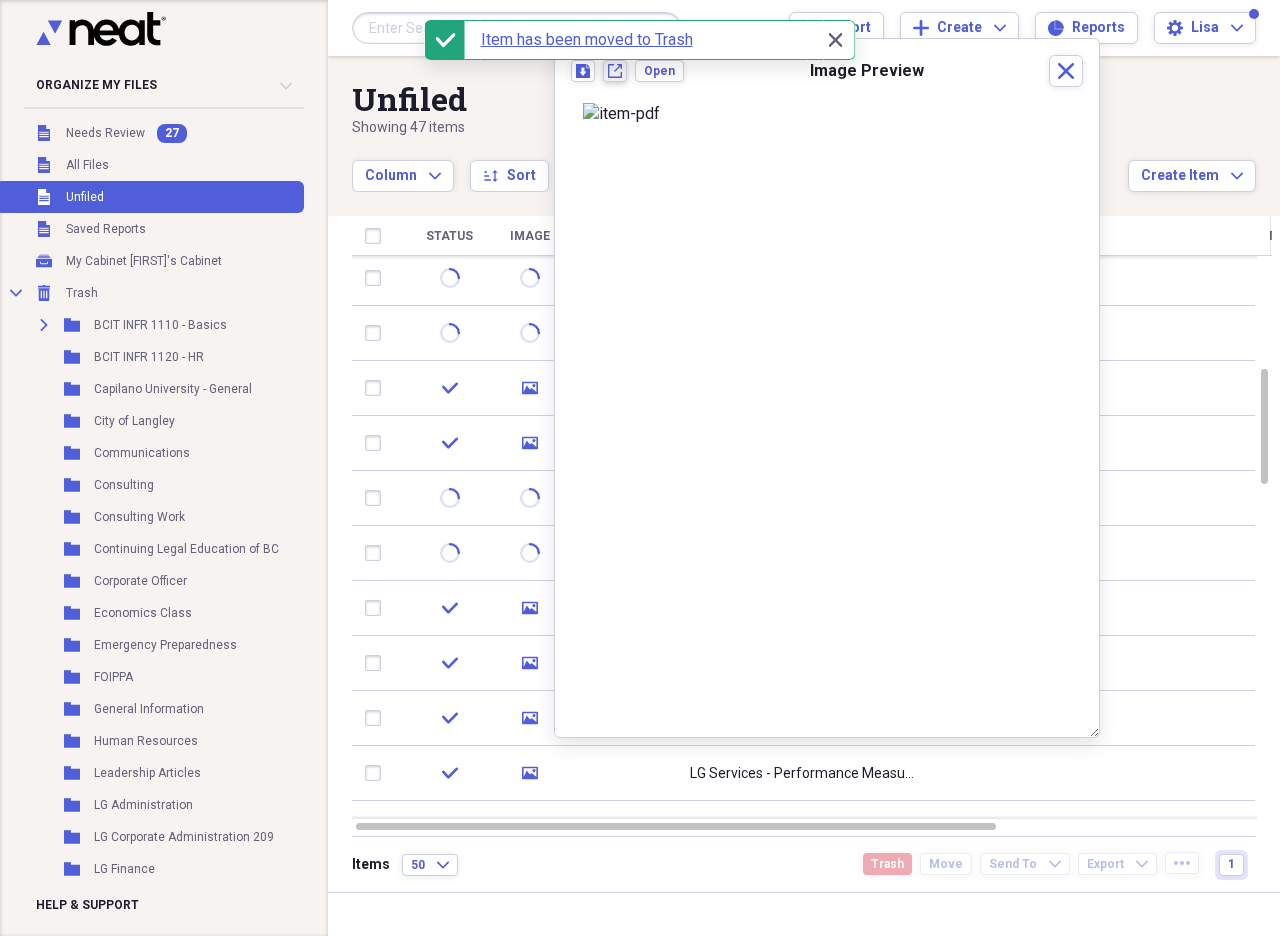 click on "New tab" 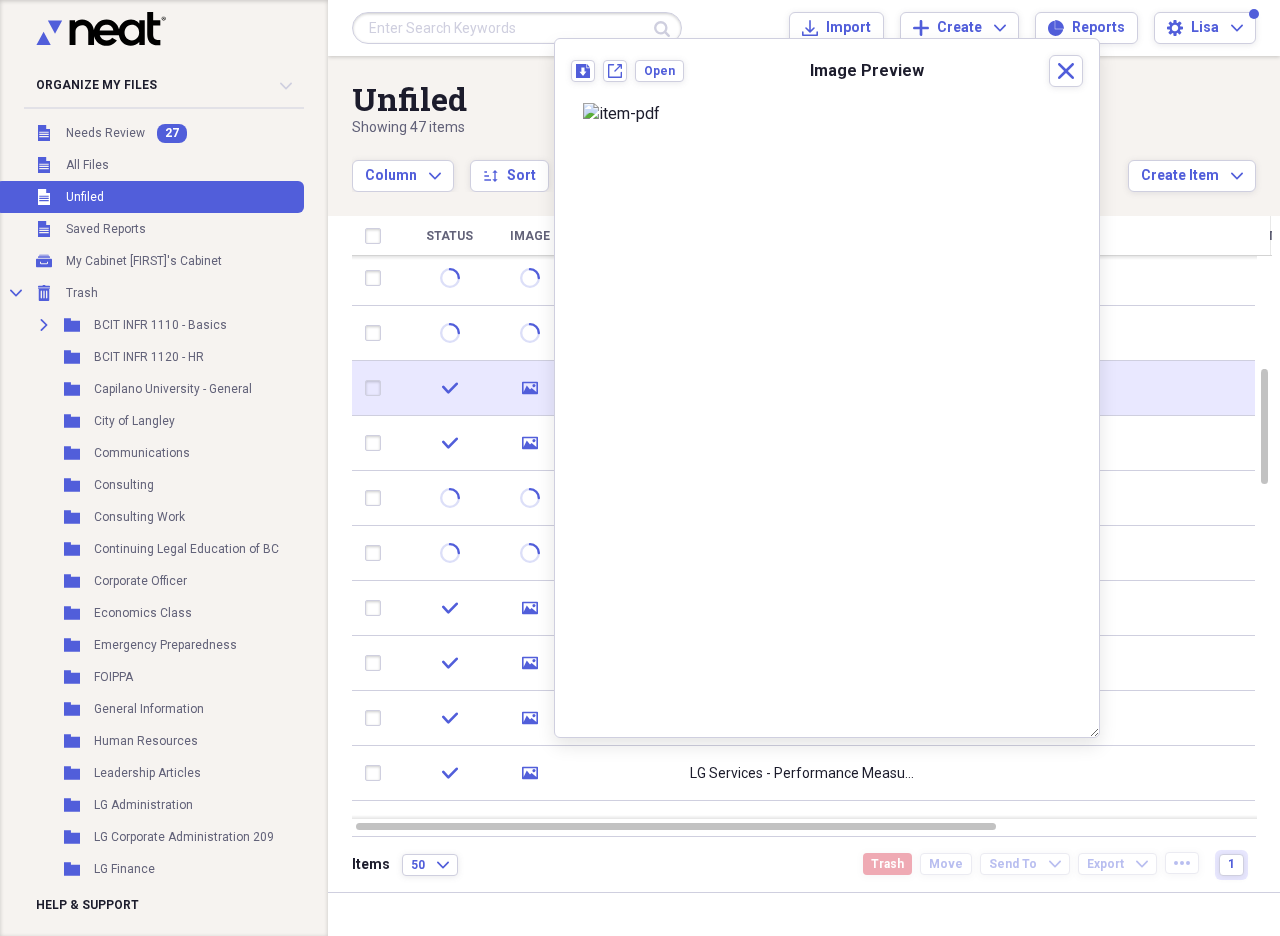 click at bounding box center [377, 388] 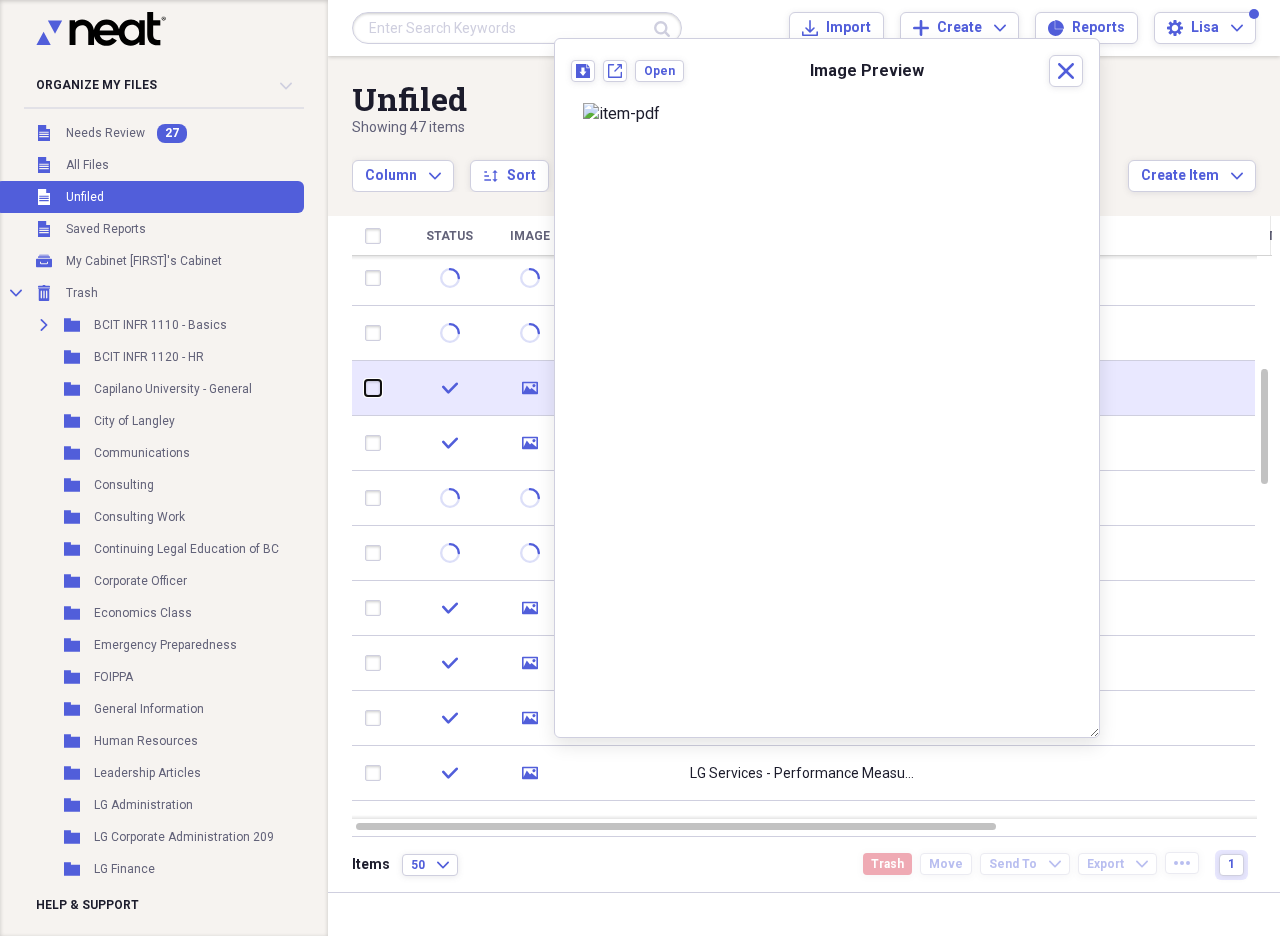 click at bounding box center [365, 388] 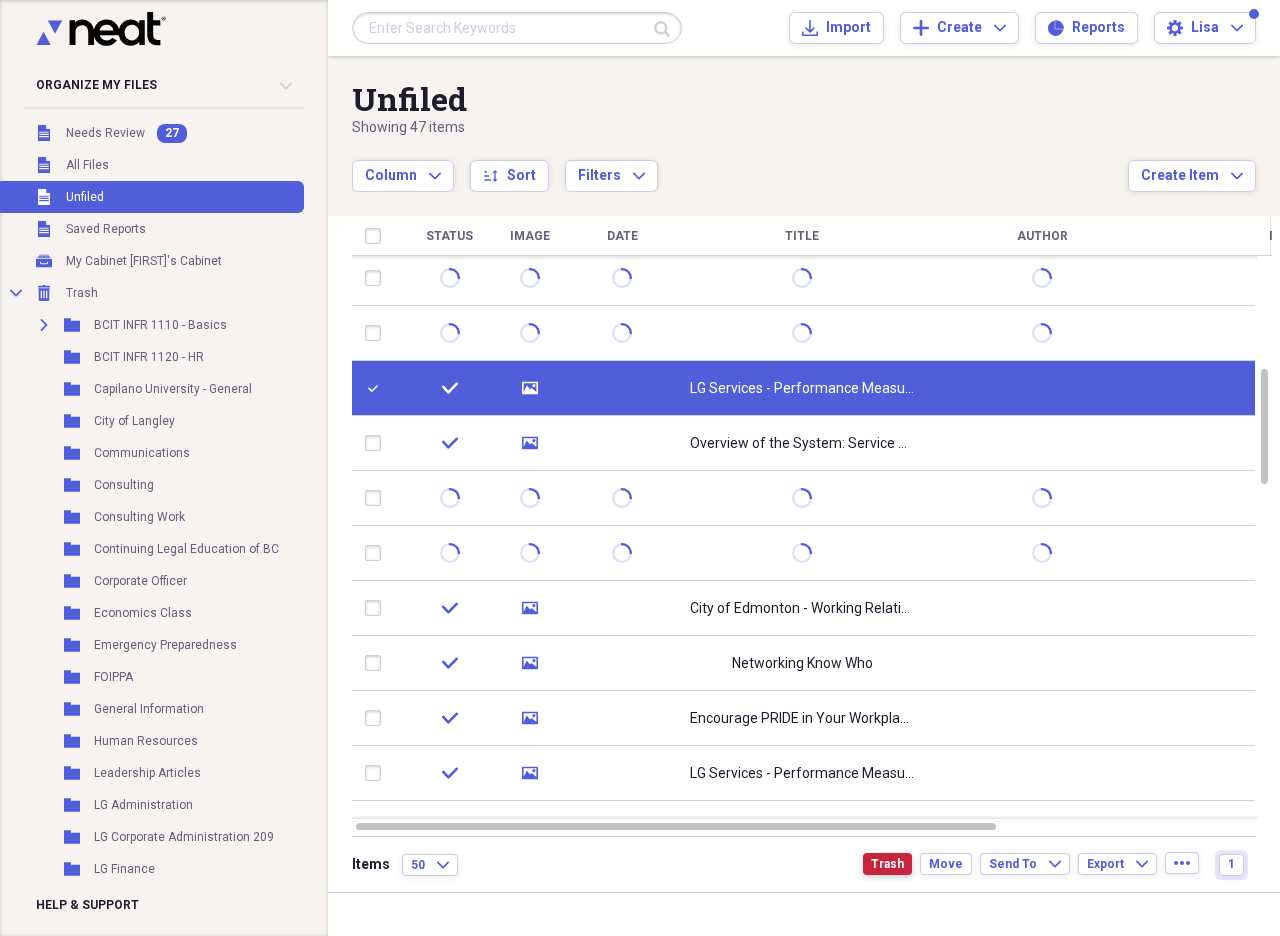 click on "Trash" at bounding box center (887, 864) 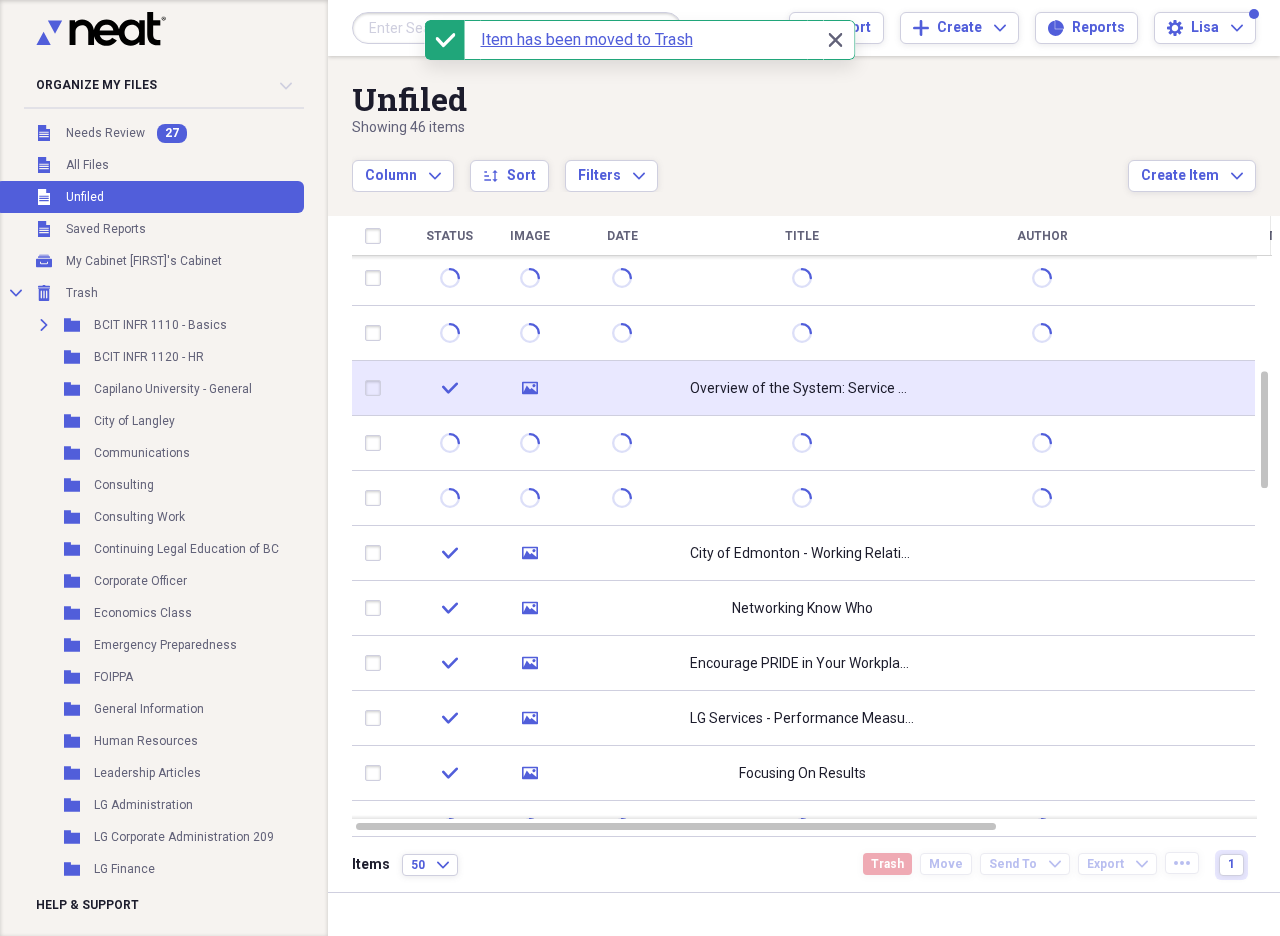 click 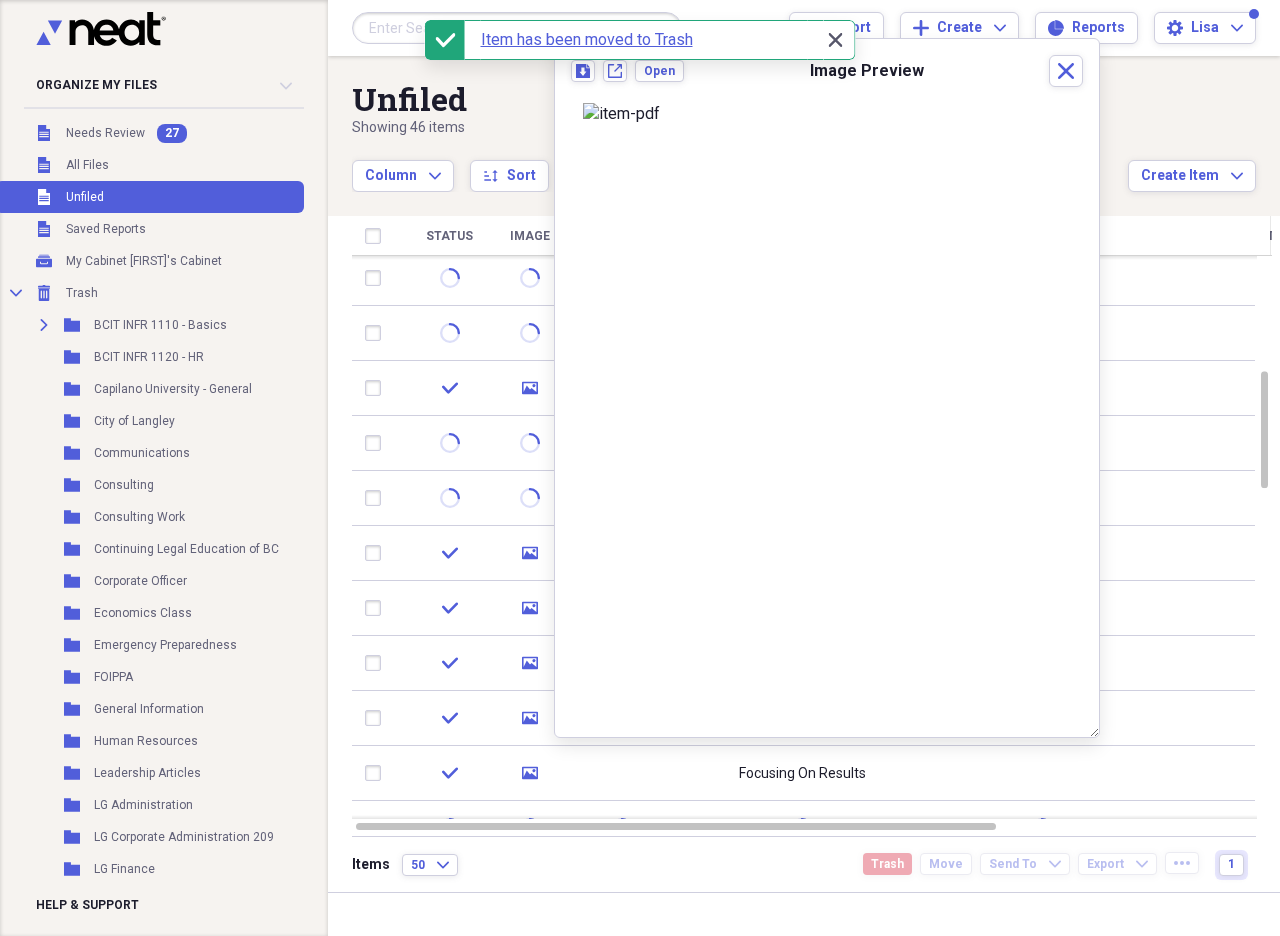 click on "Close Close" at bounding box center [835, 40] 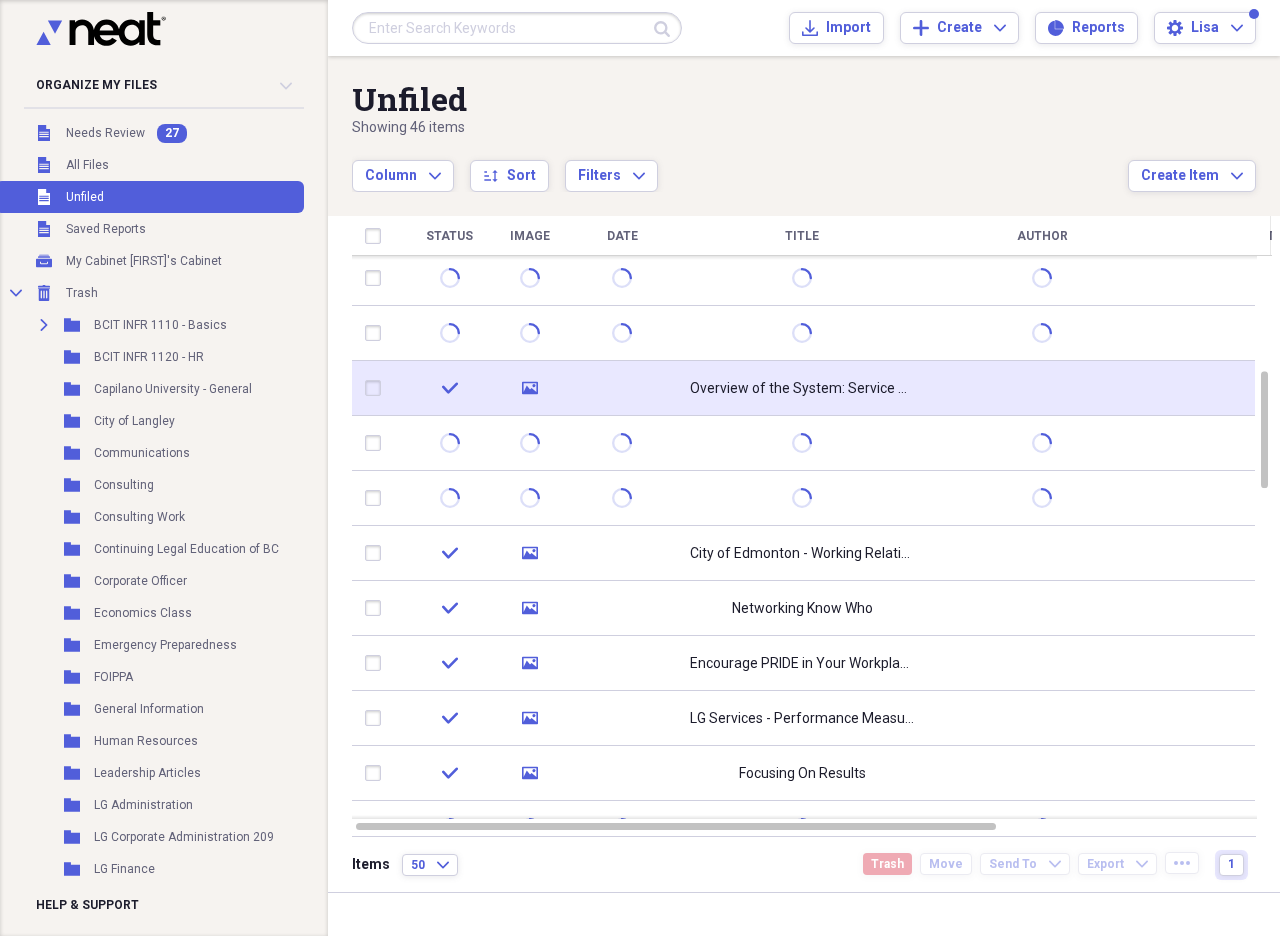 click 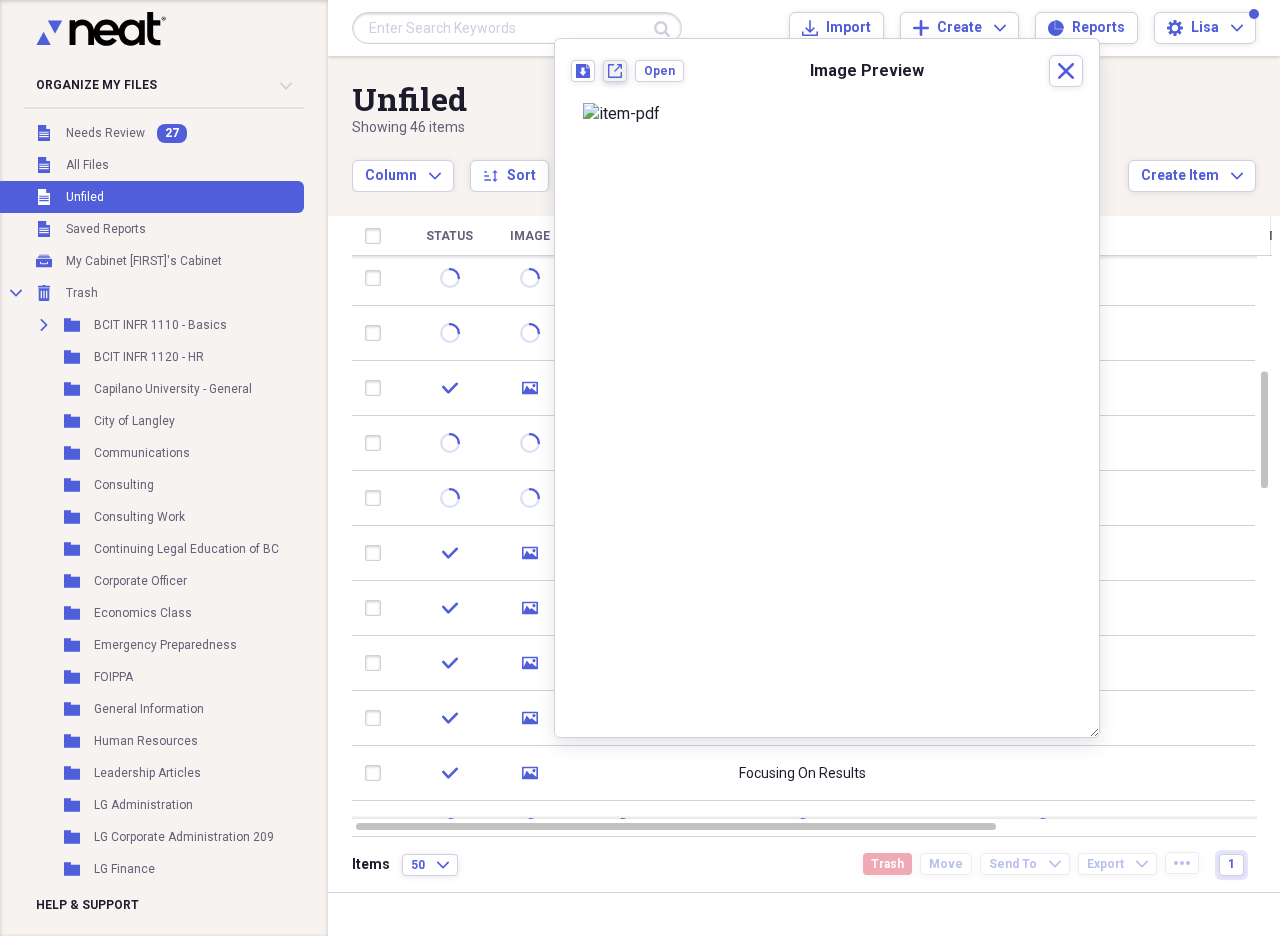 click on "New tab" 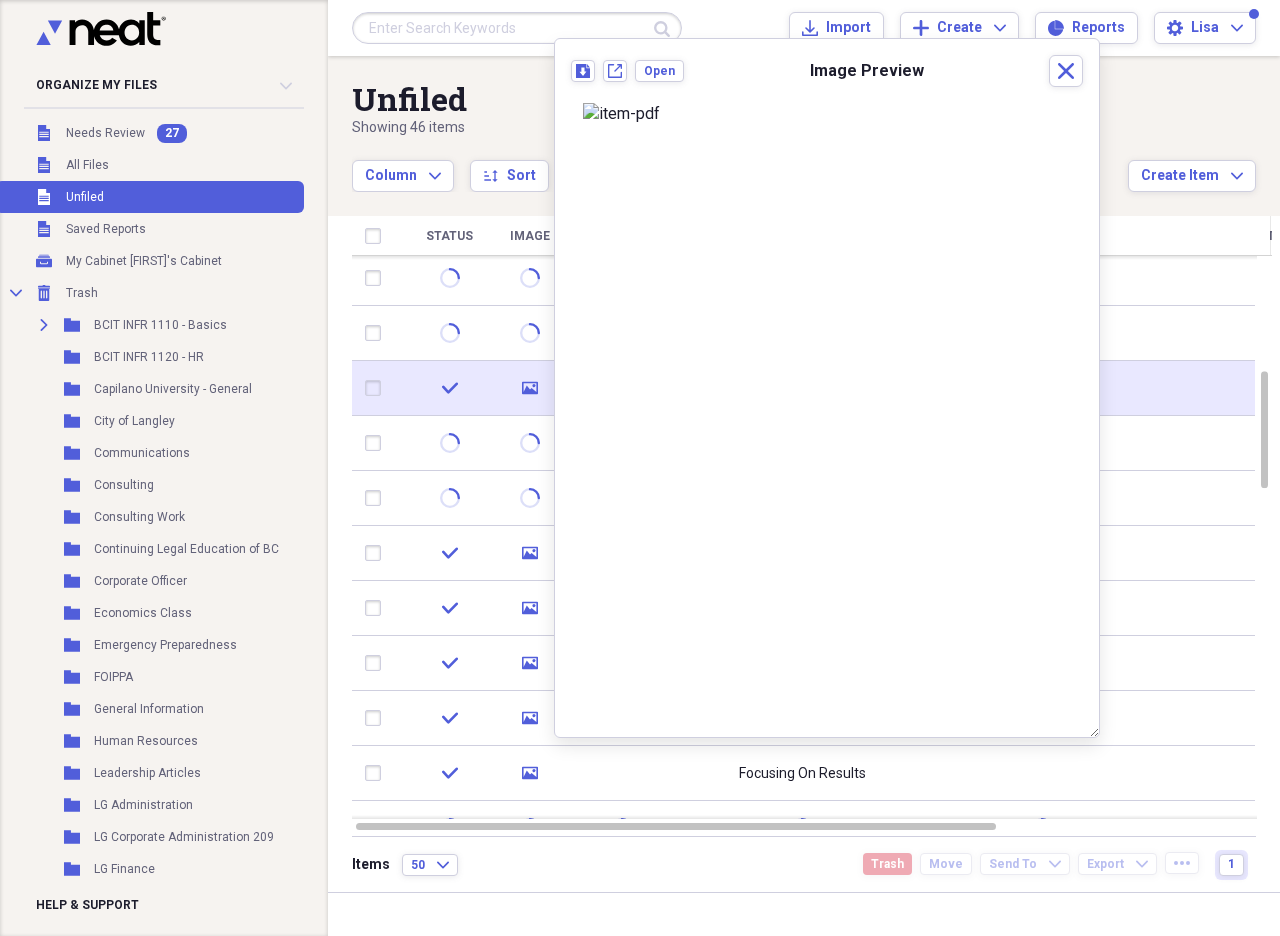 click at bounding box center [377, 388] 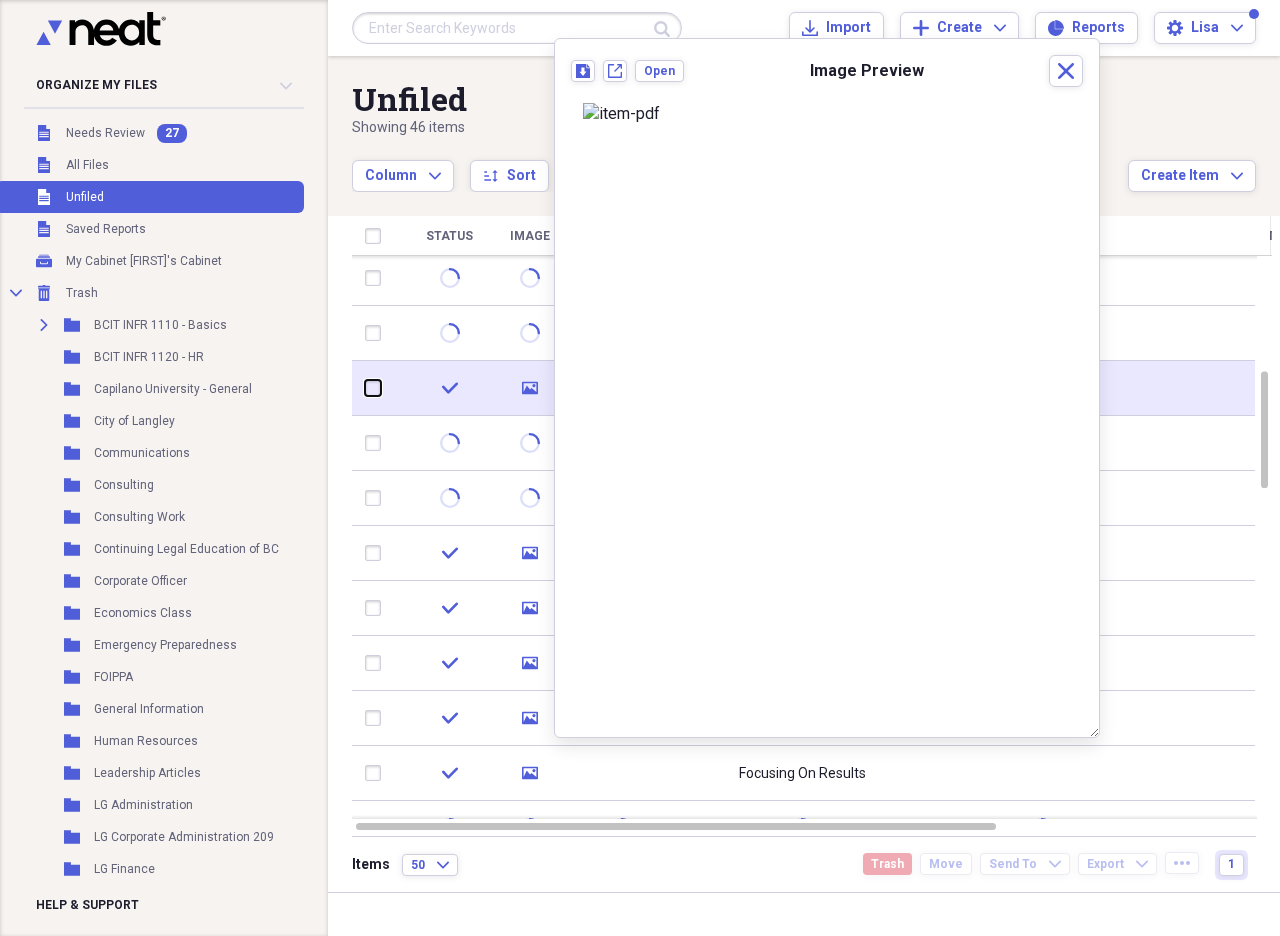 click at bounding box center (365, 388) 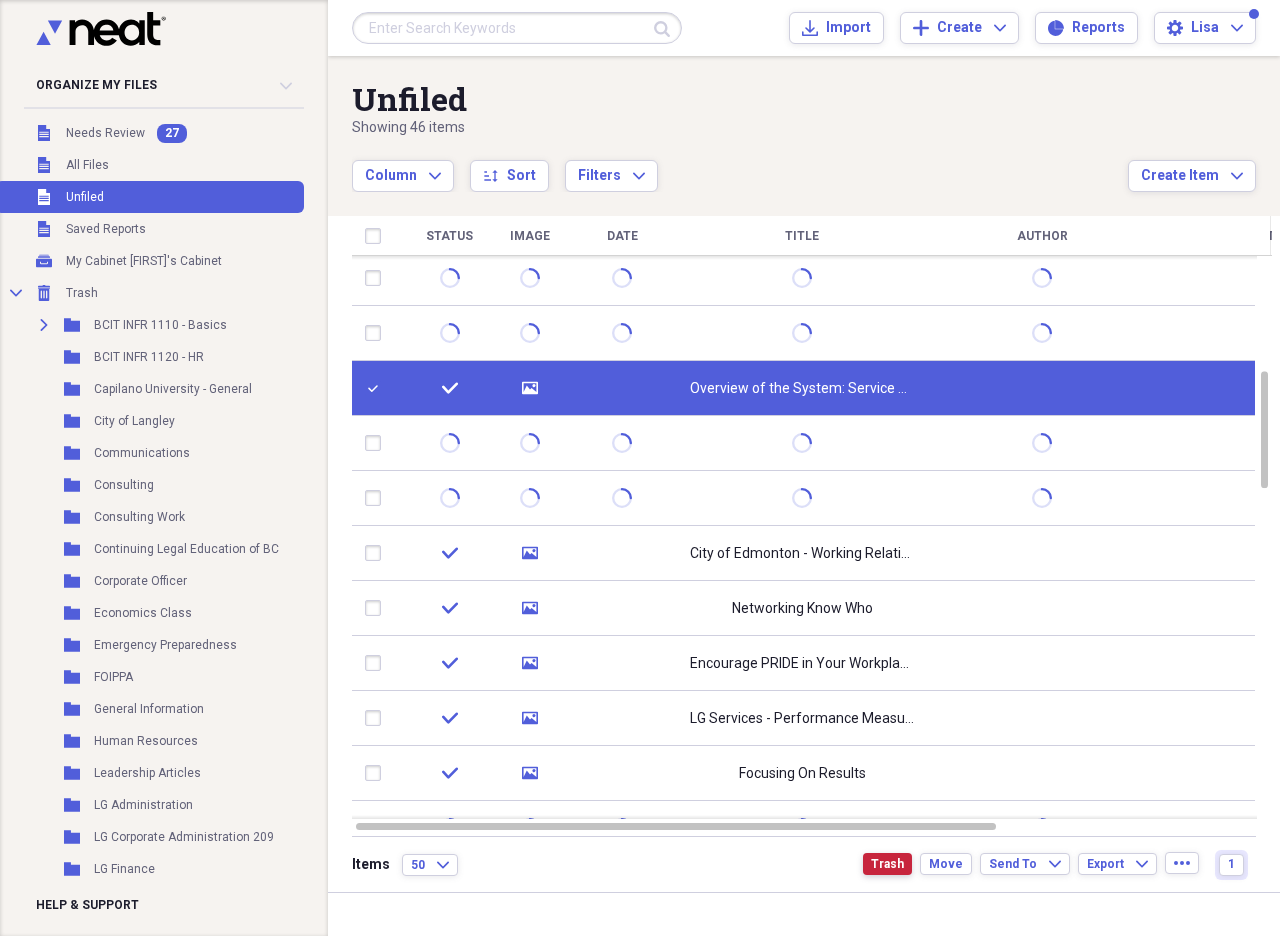 click on "Trash" at bounding box center [887, 864] 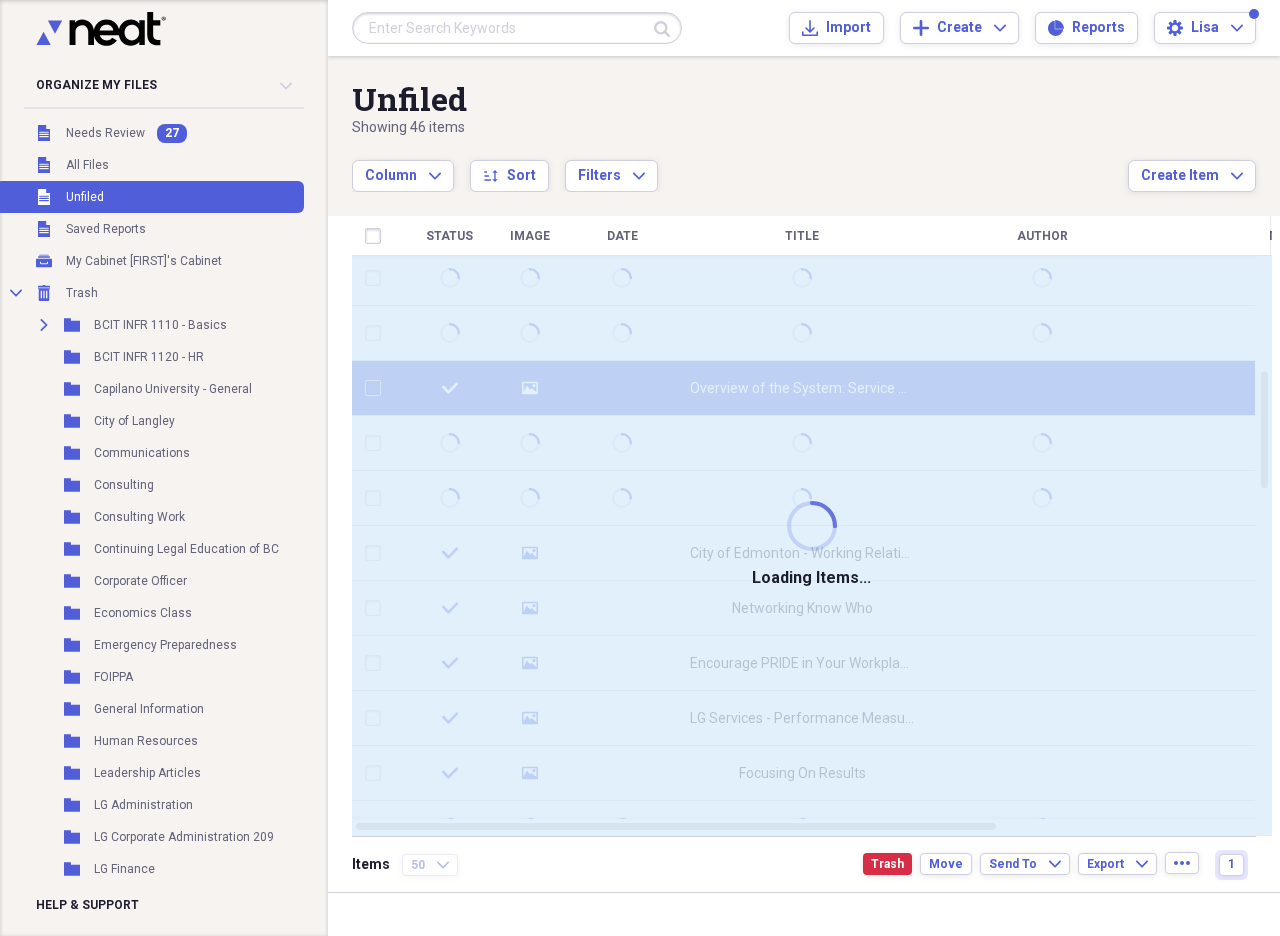 checkbox on "false" 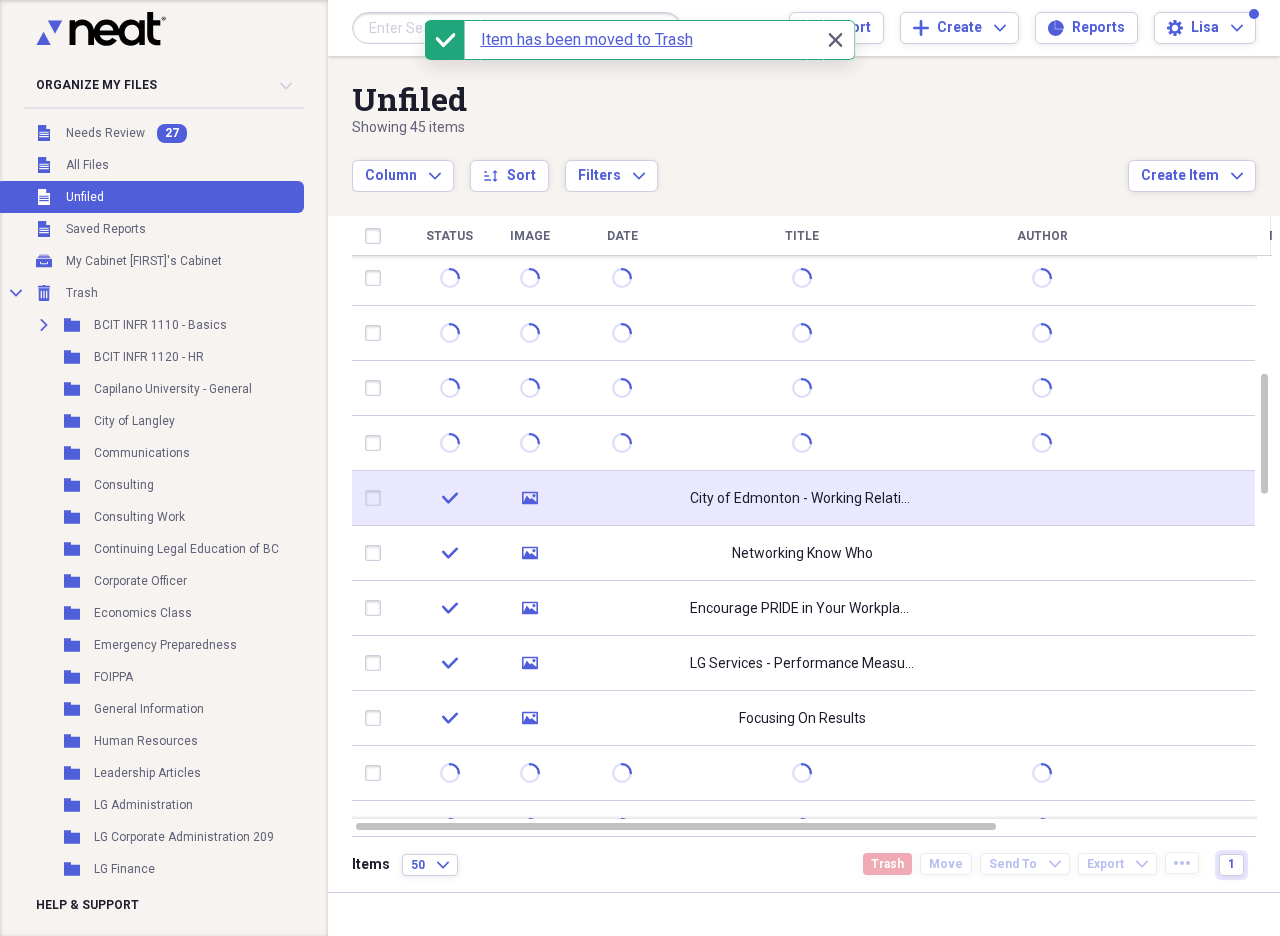 click on "media" 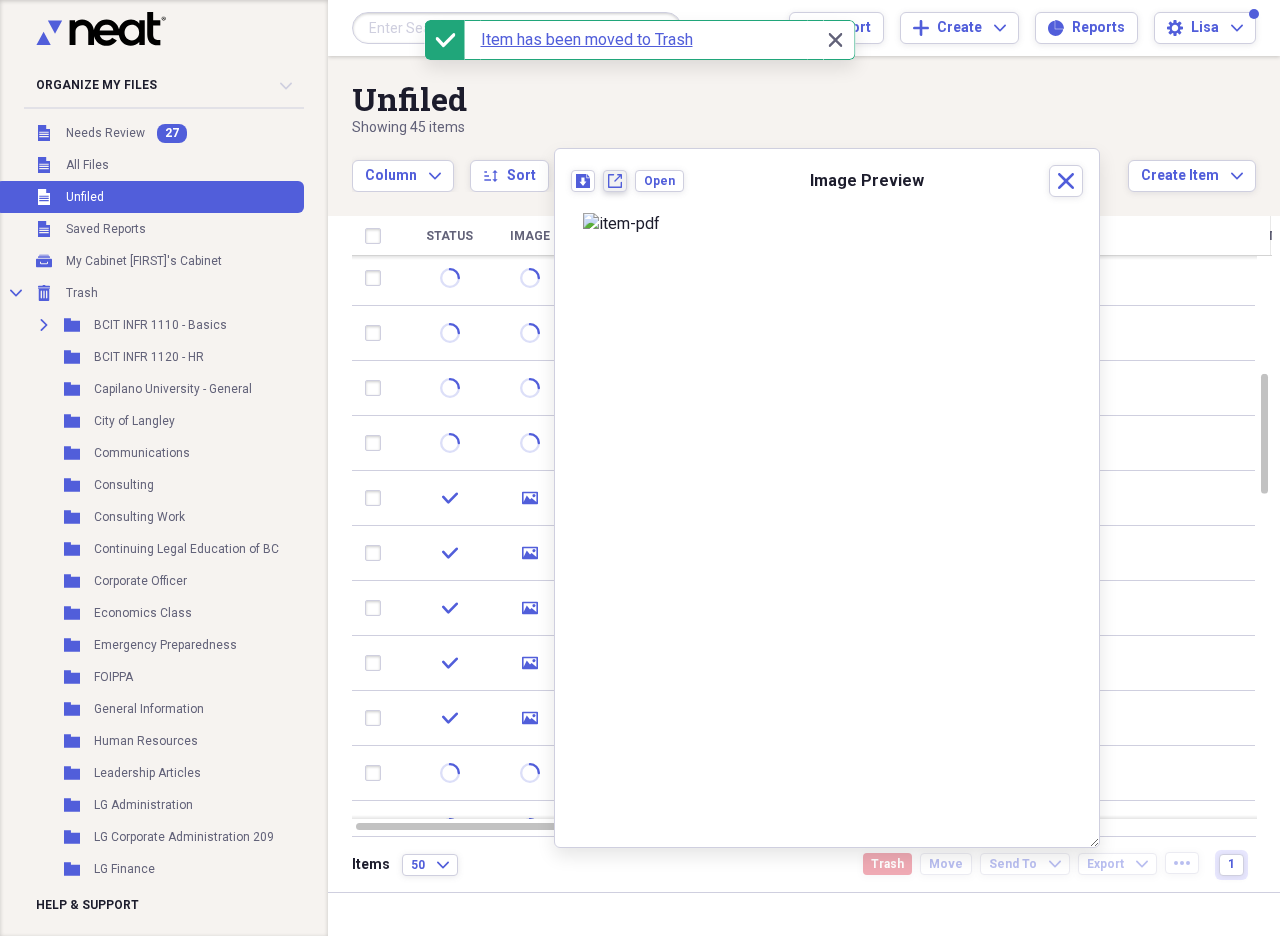 click on "New tab" at bounding box center (615, 181) 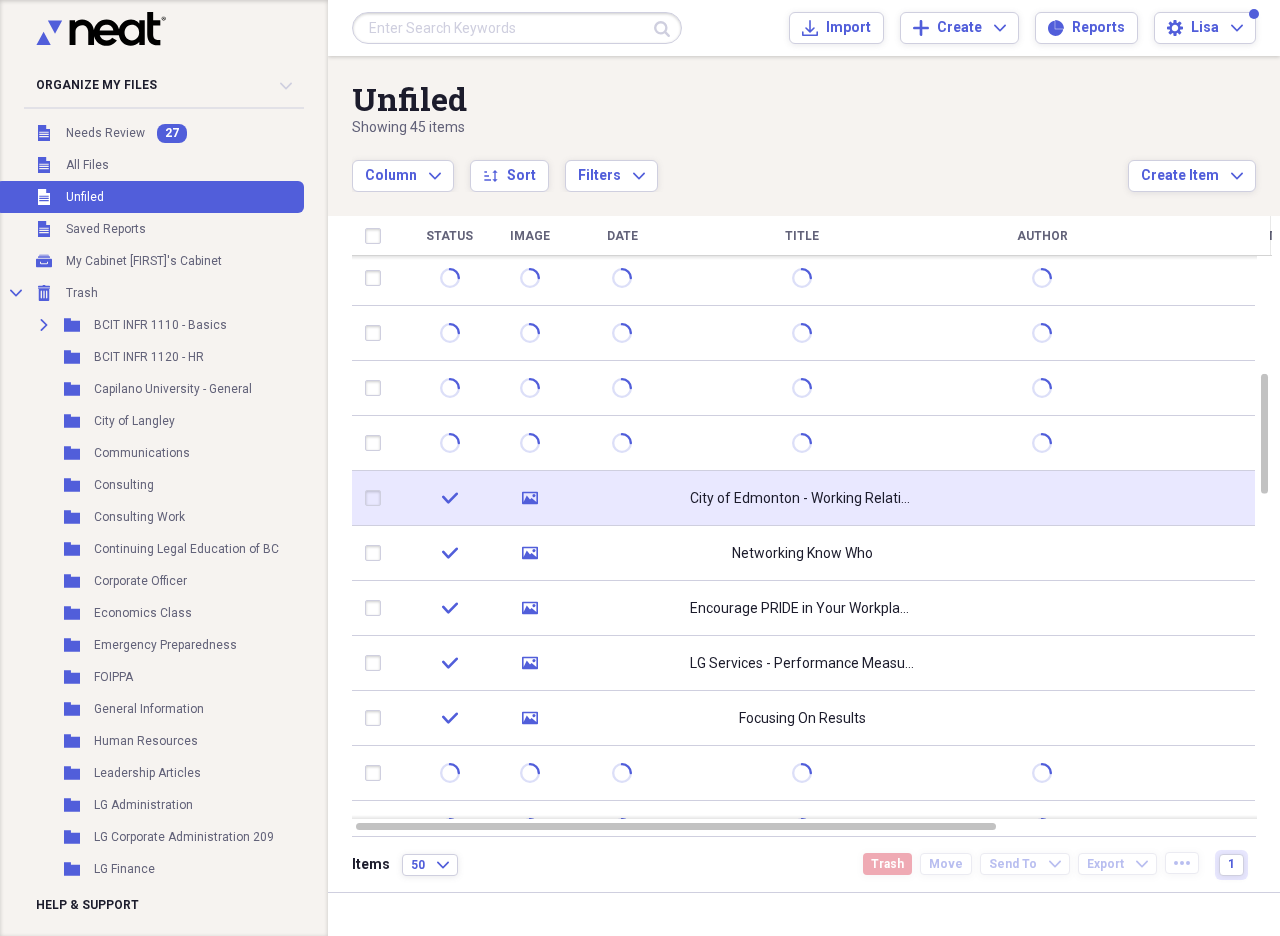 click at bounding box center [377, 498] 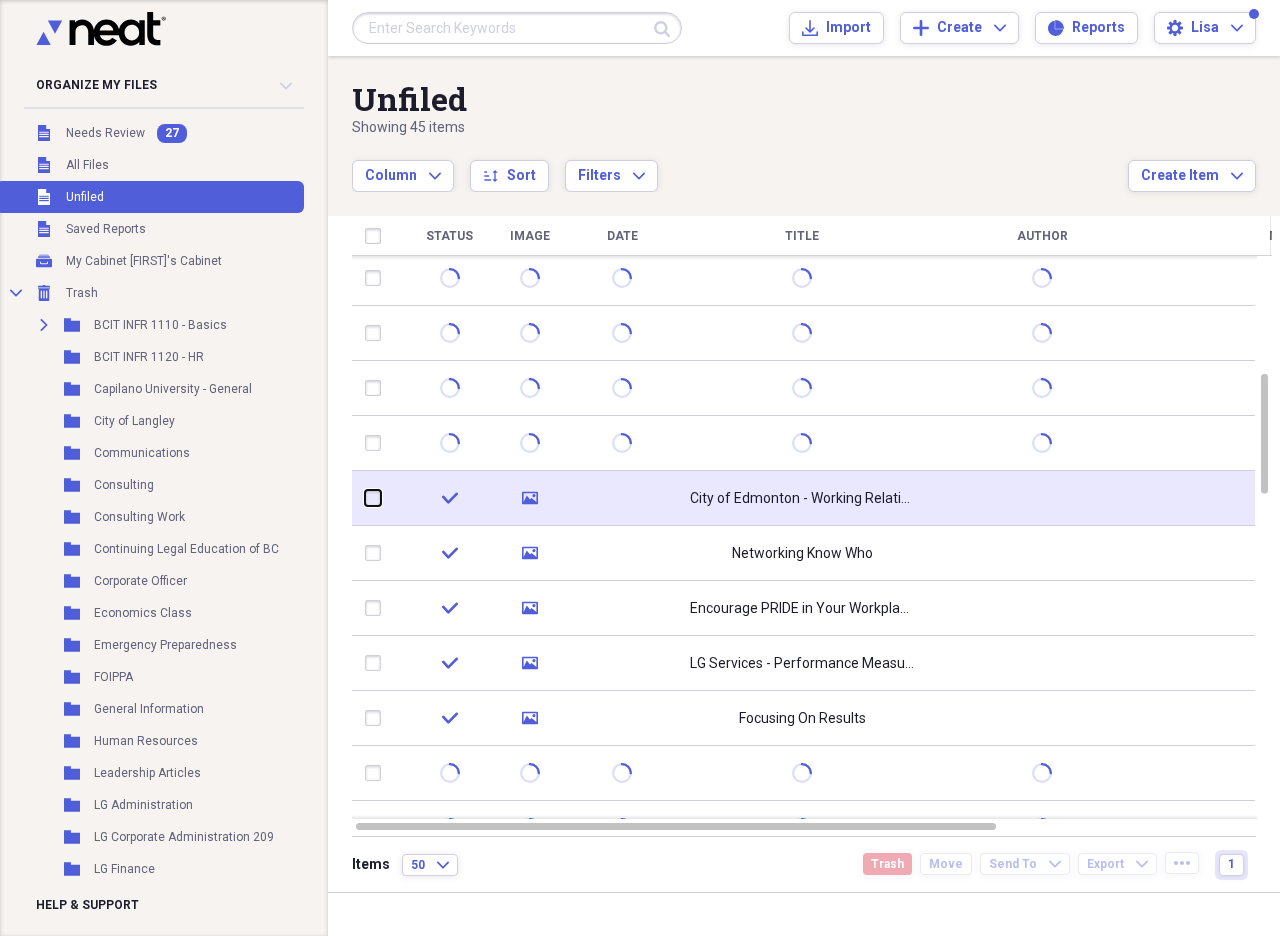 click at bounding box center (365, 498) 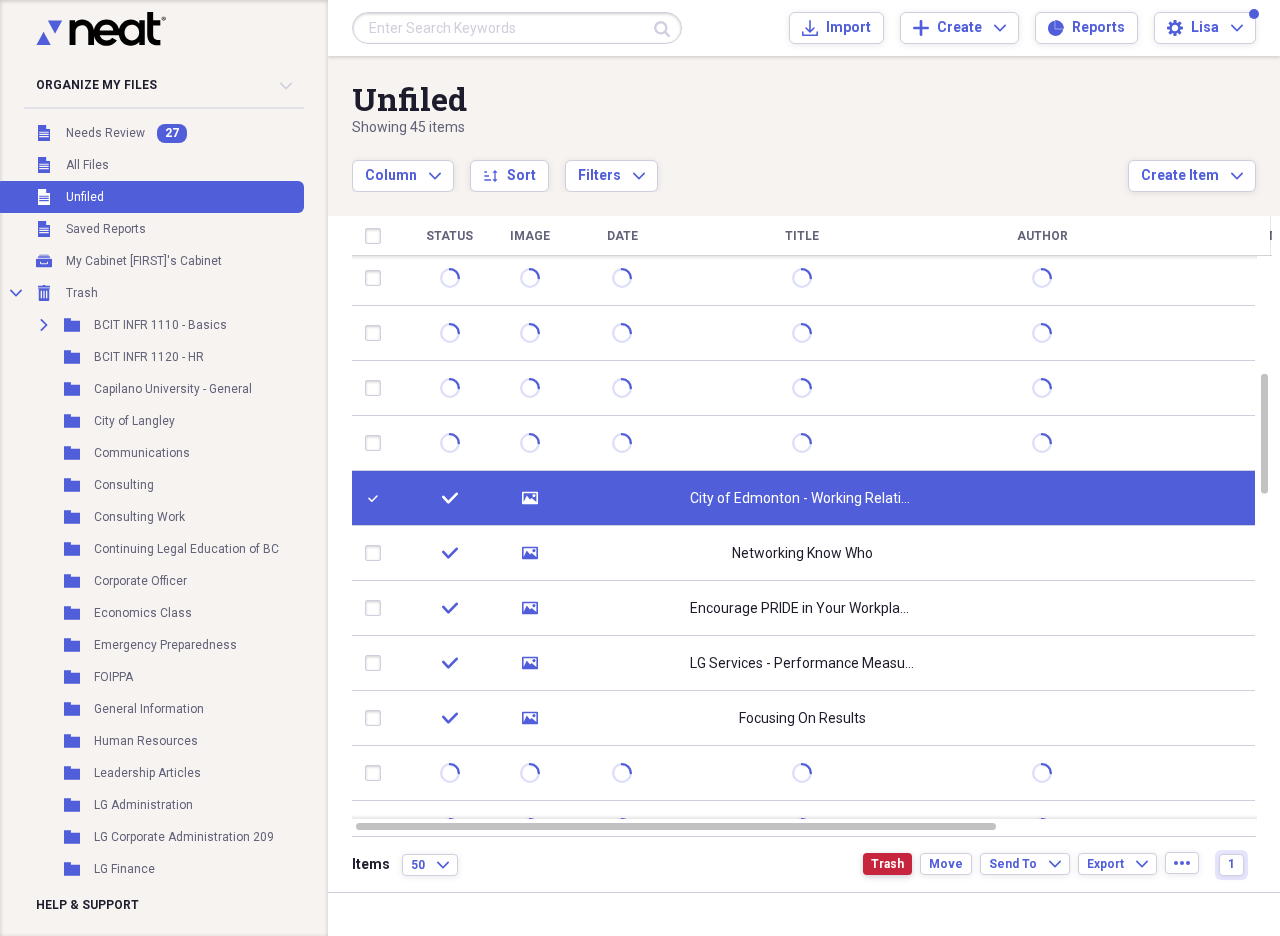 click on "Trash" at bounding box center (887, 864) 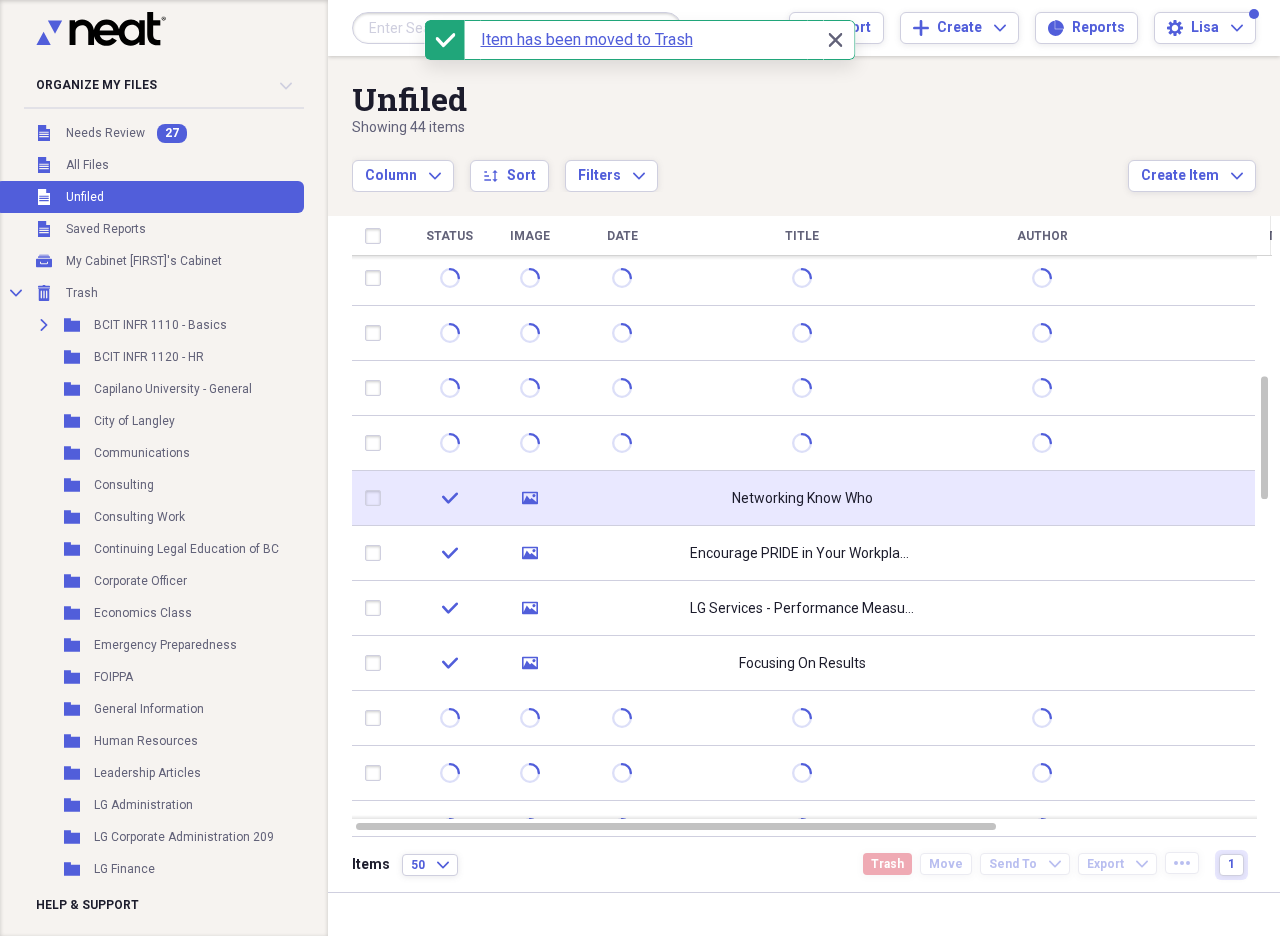 click 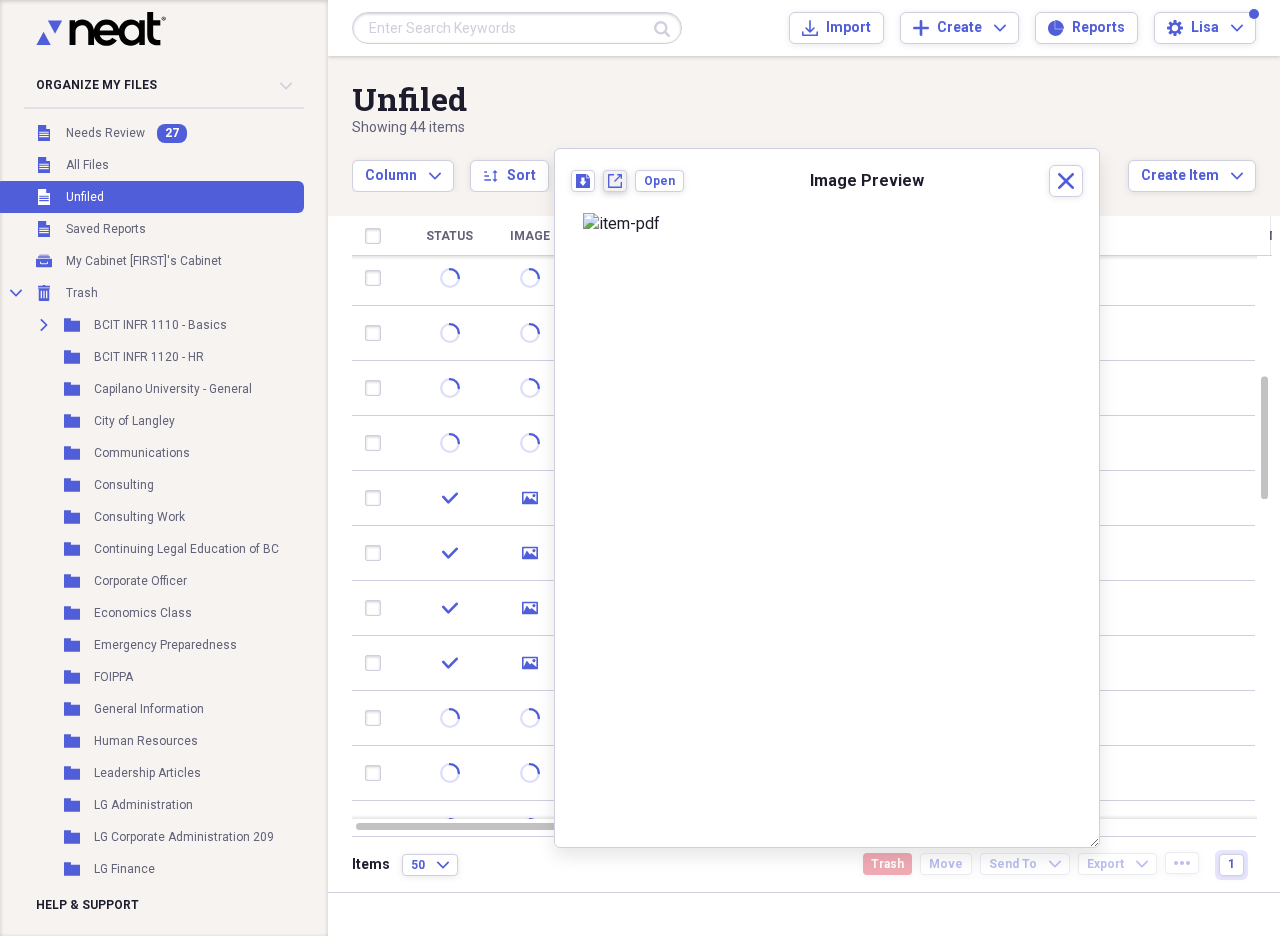 click on "New tab" 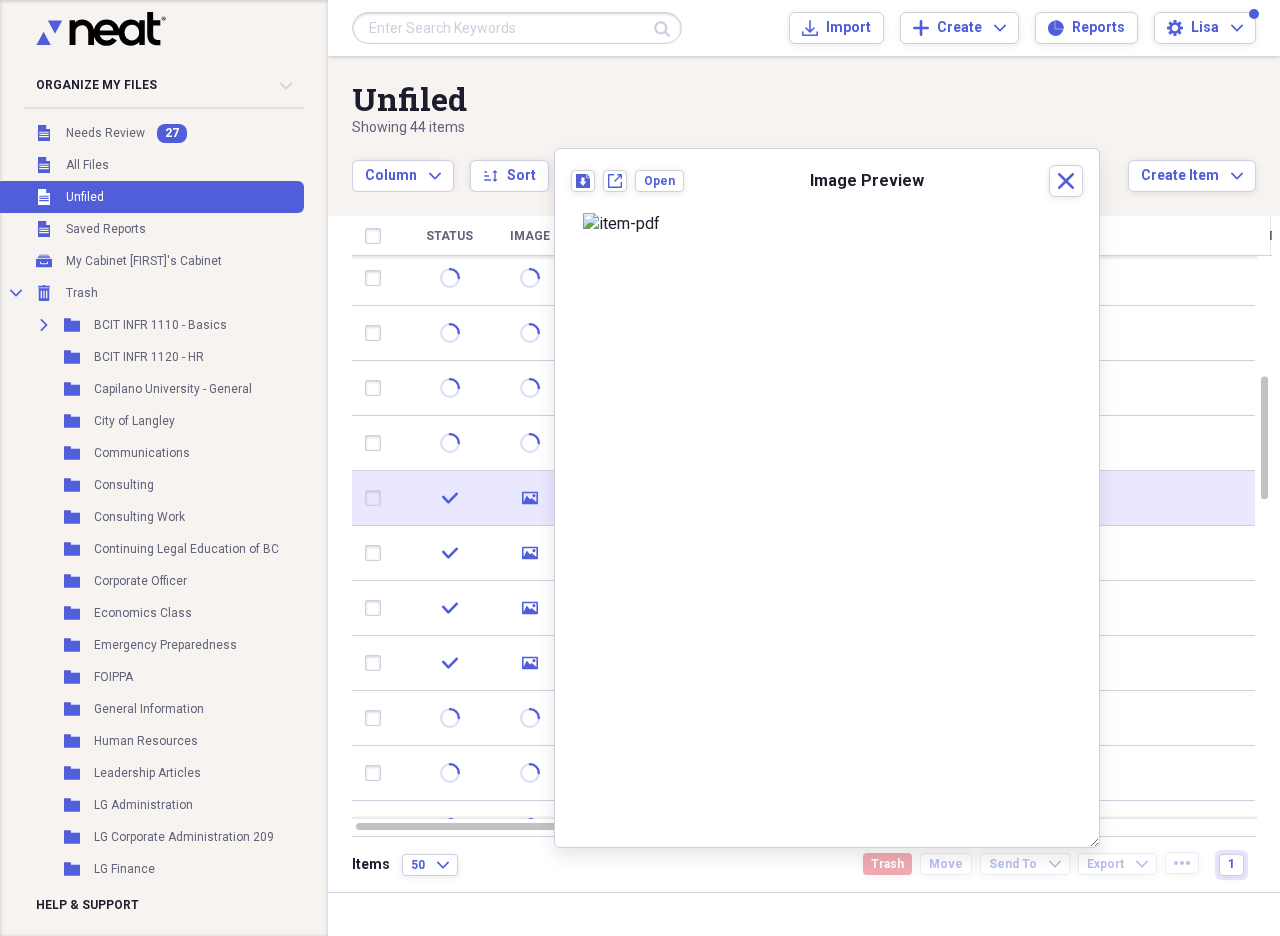 click at bounding box center [377, 498] 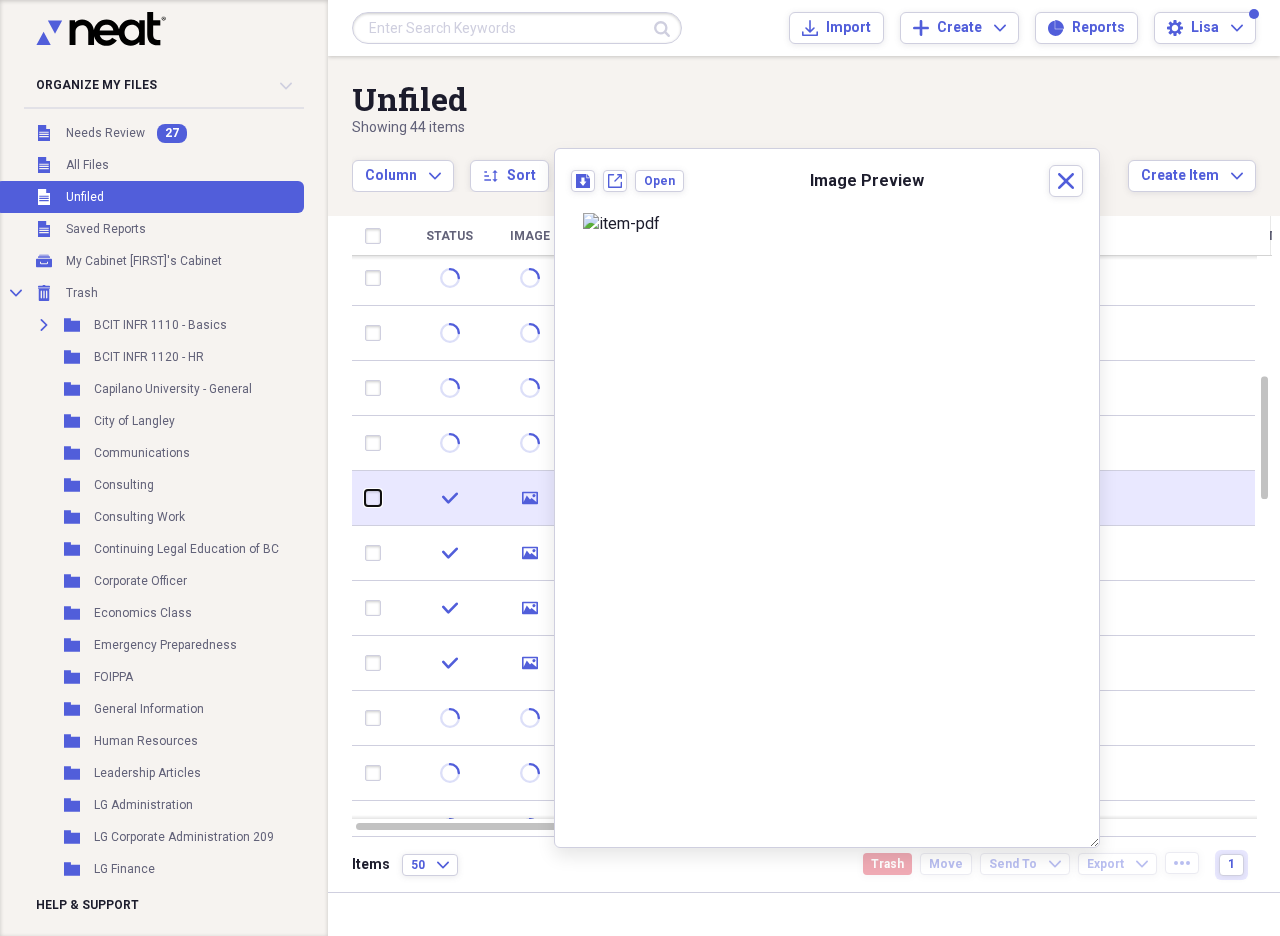 click at bounding box center (365, 498) 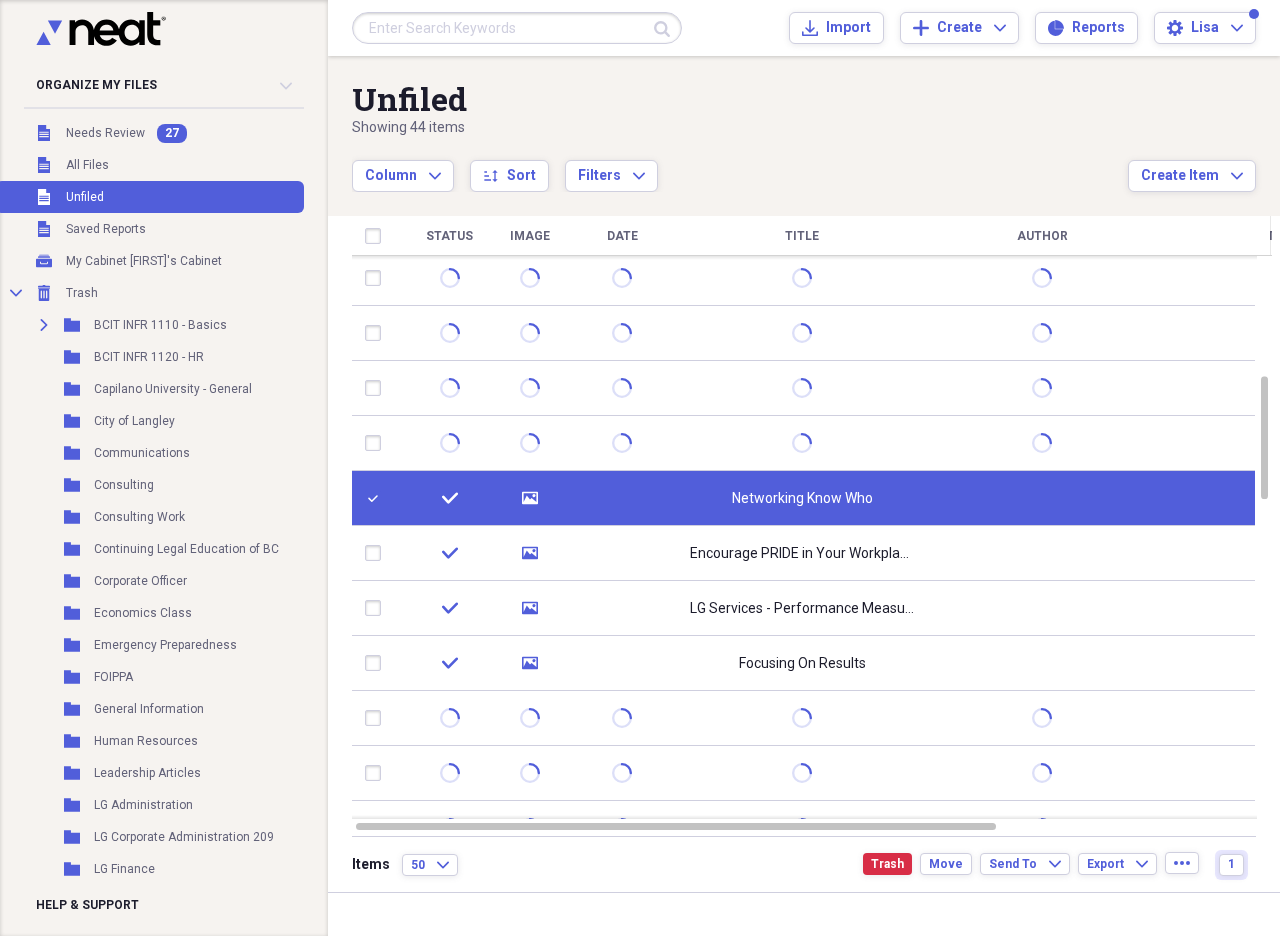 click at bounding box center (377, 498) 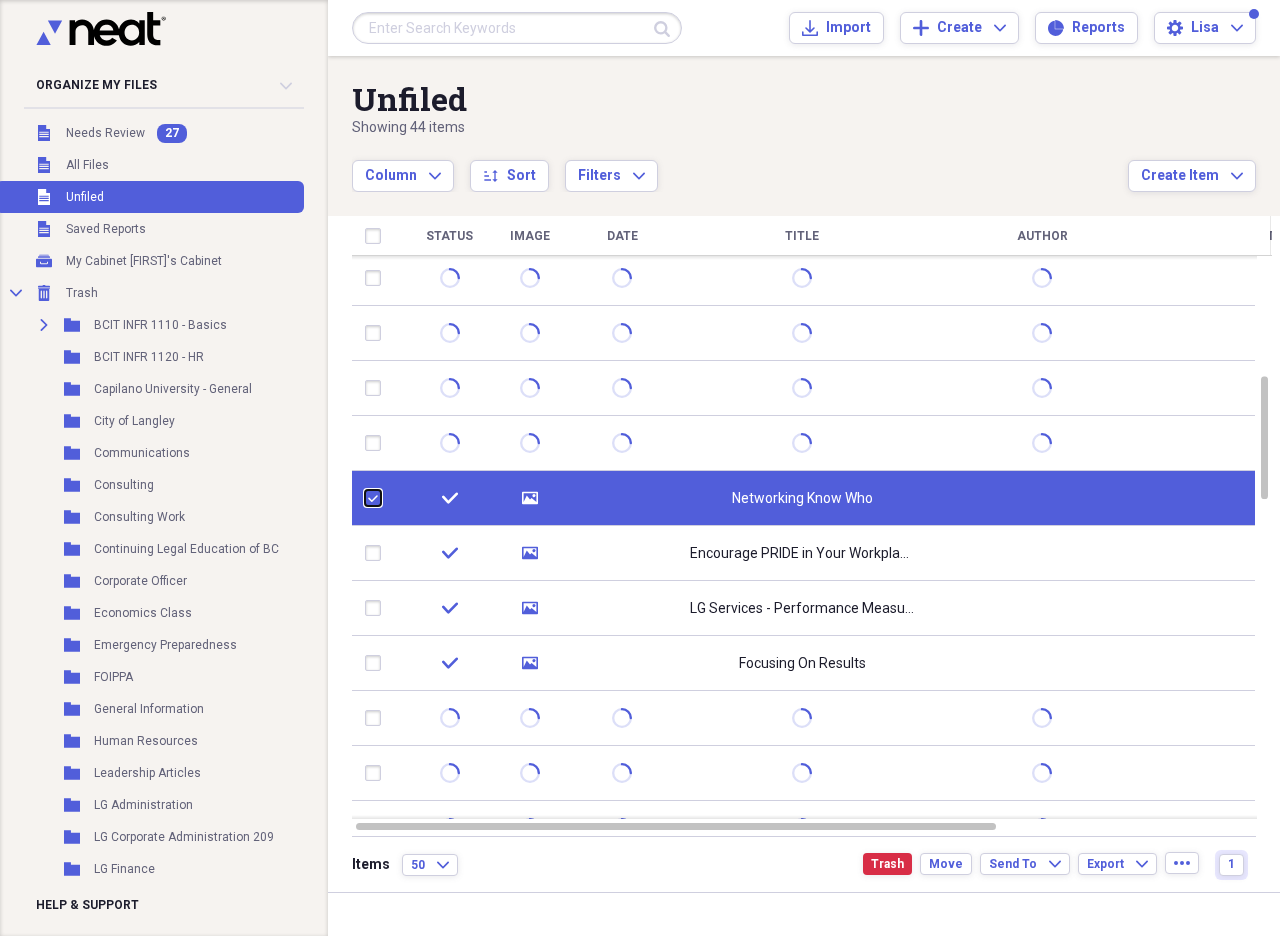 click at bounding box center [365, 498] 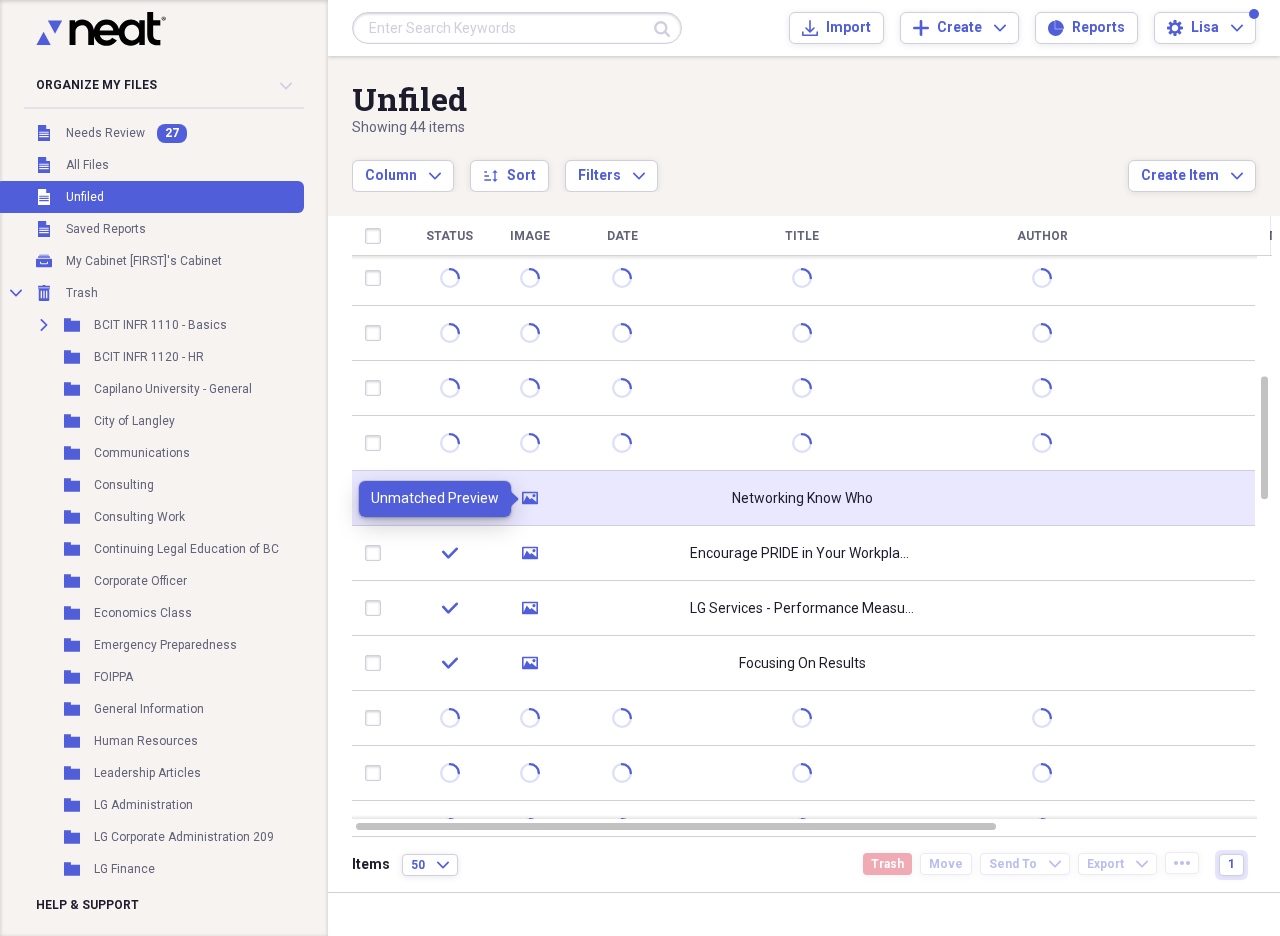 click on "media" 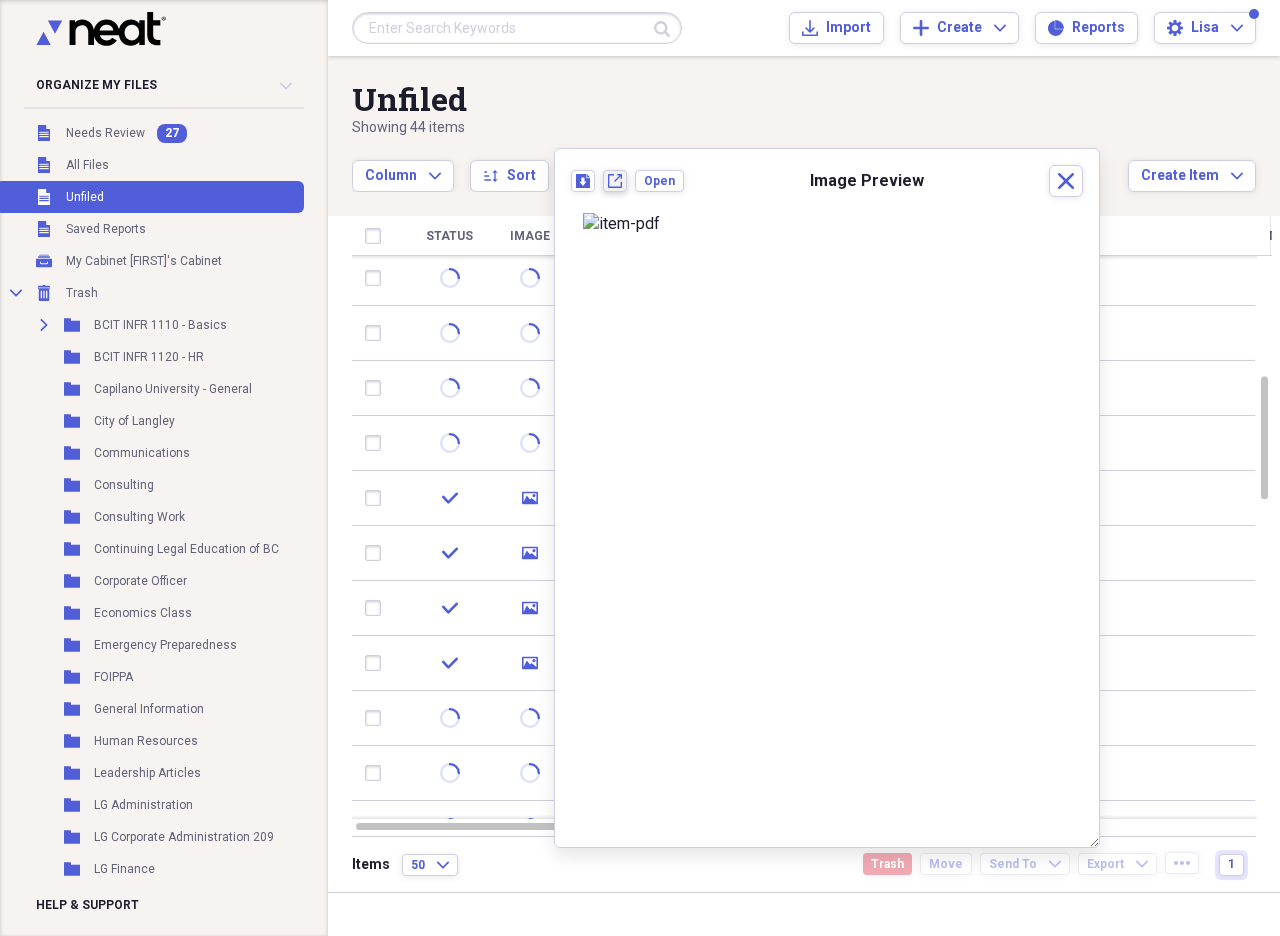 click on "New tab" 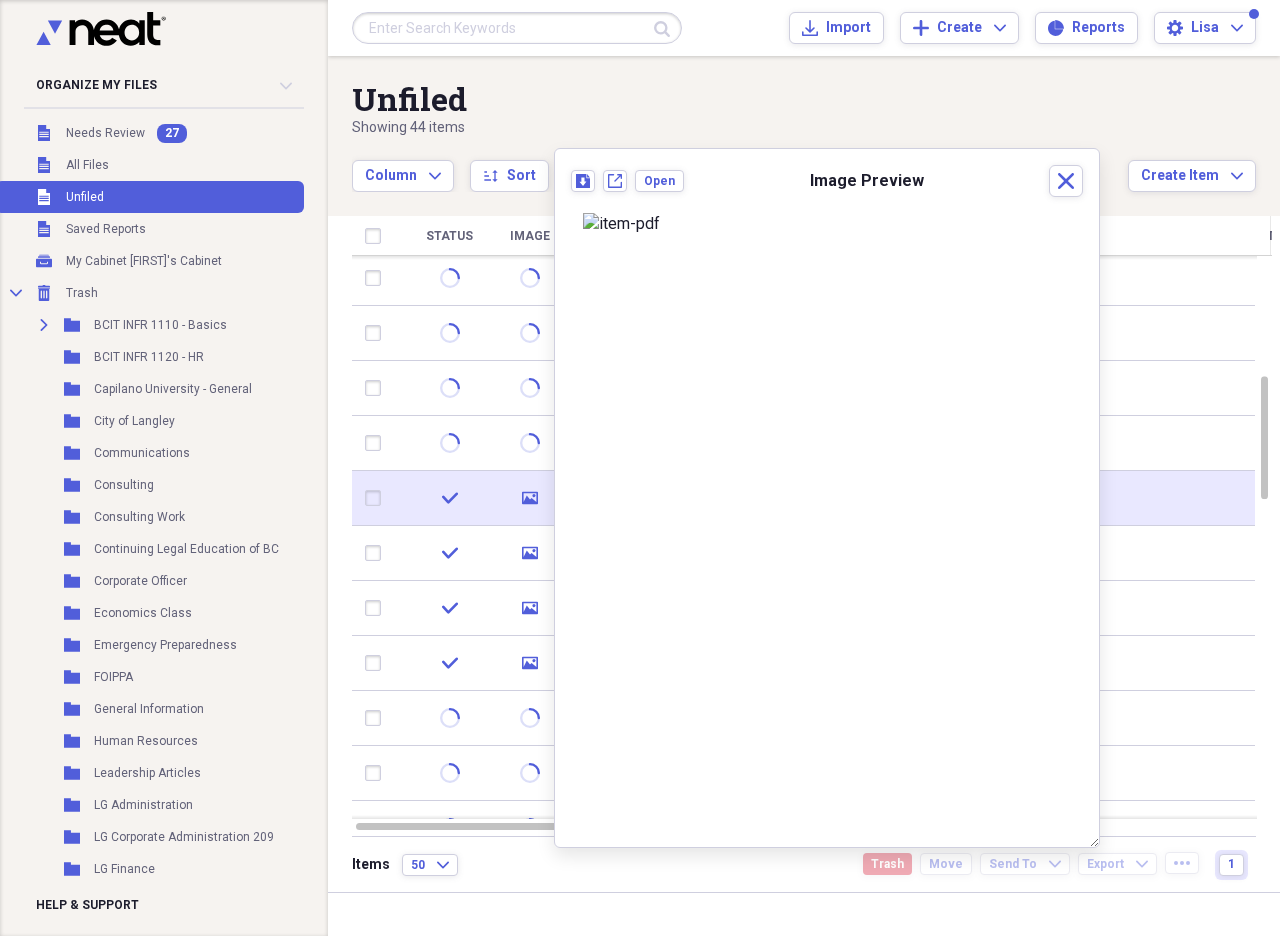 click at bounding box center (377, 498) 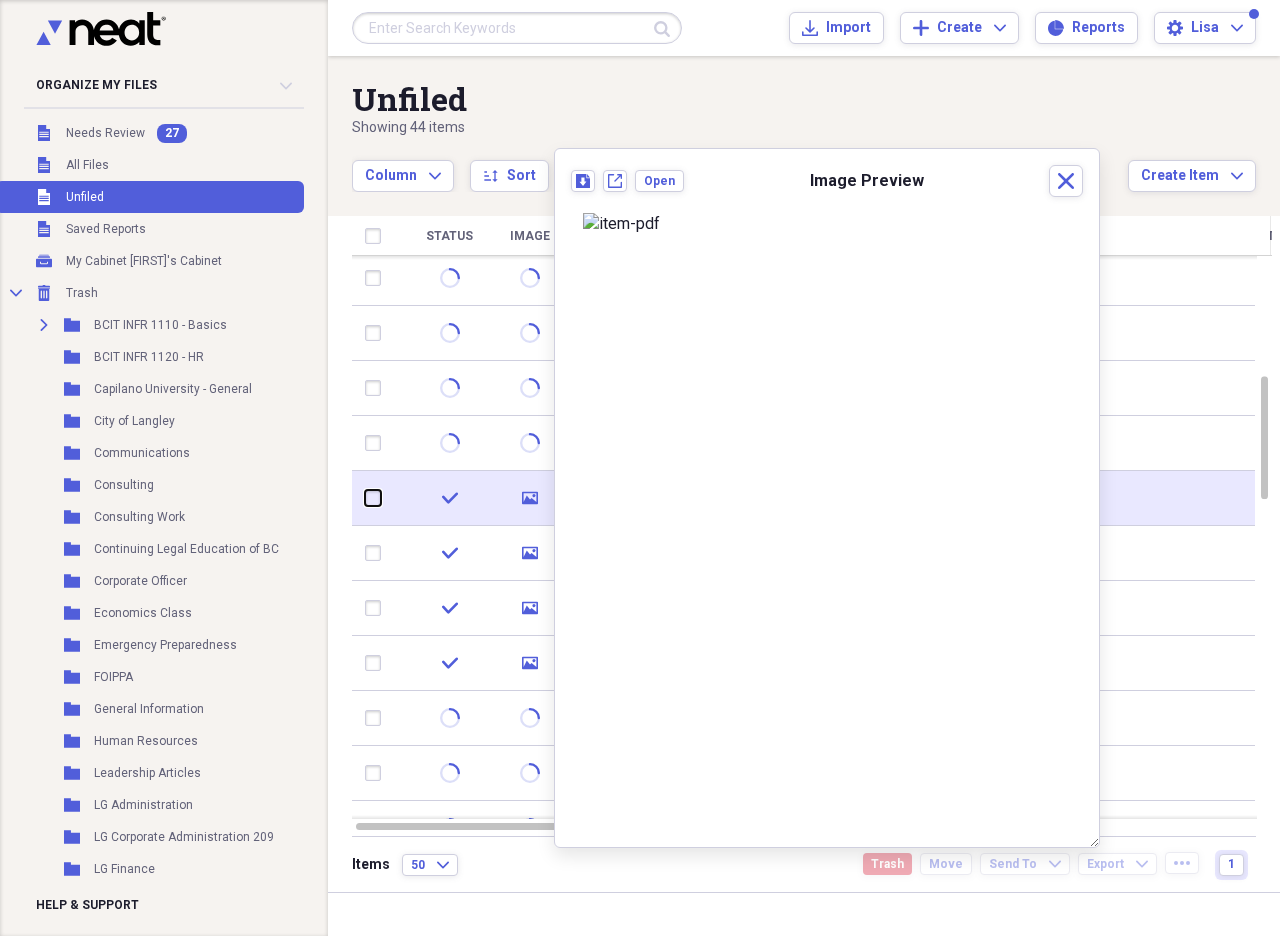 click at bounding box center (365, 498) 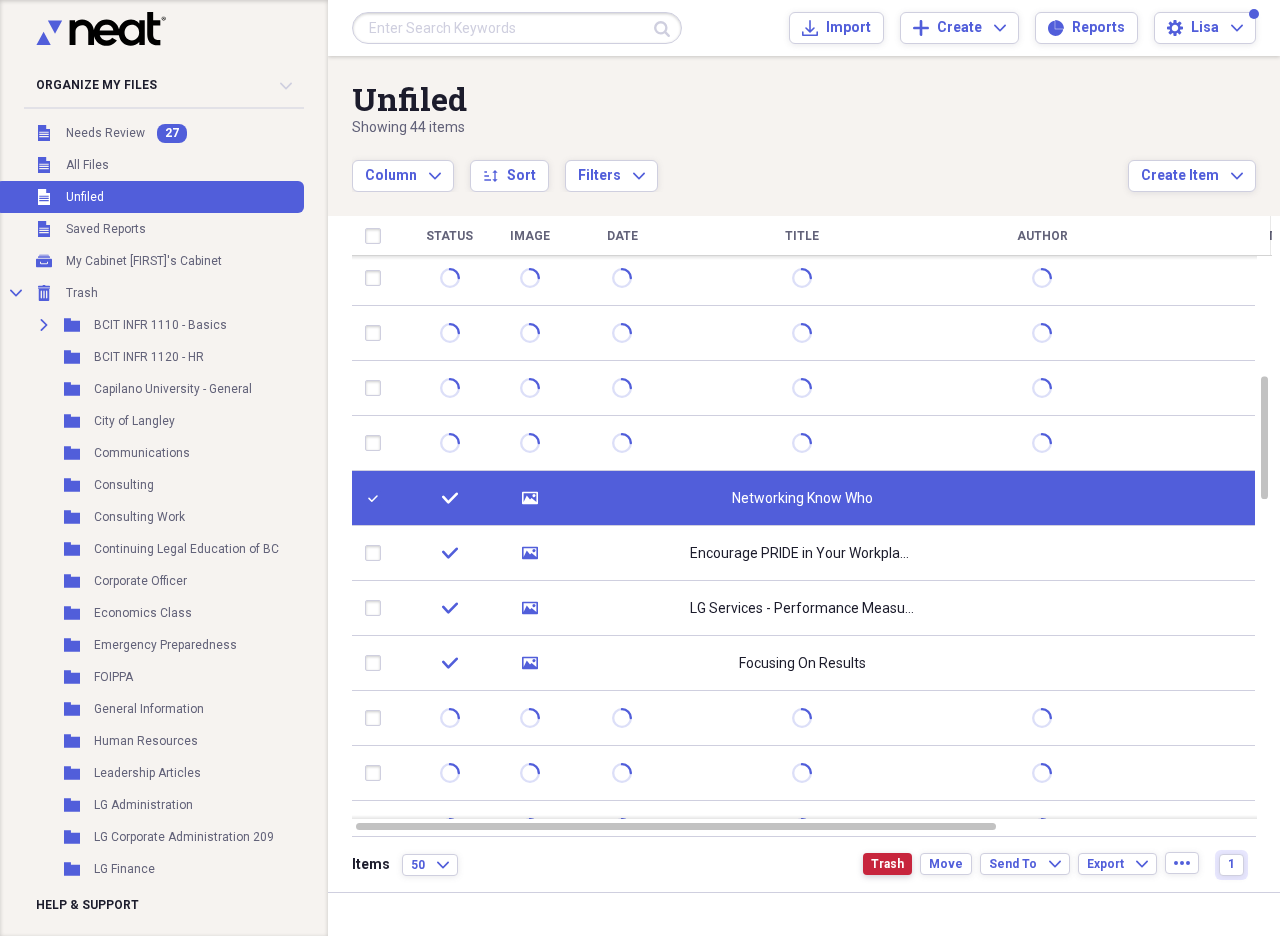 click on "Trash" at bounding box center (887, 864) 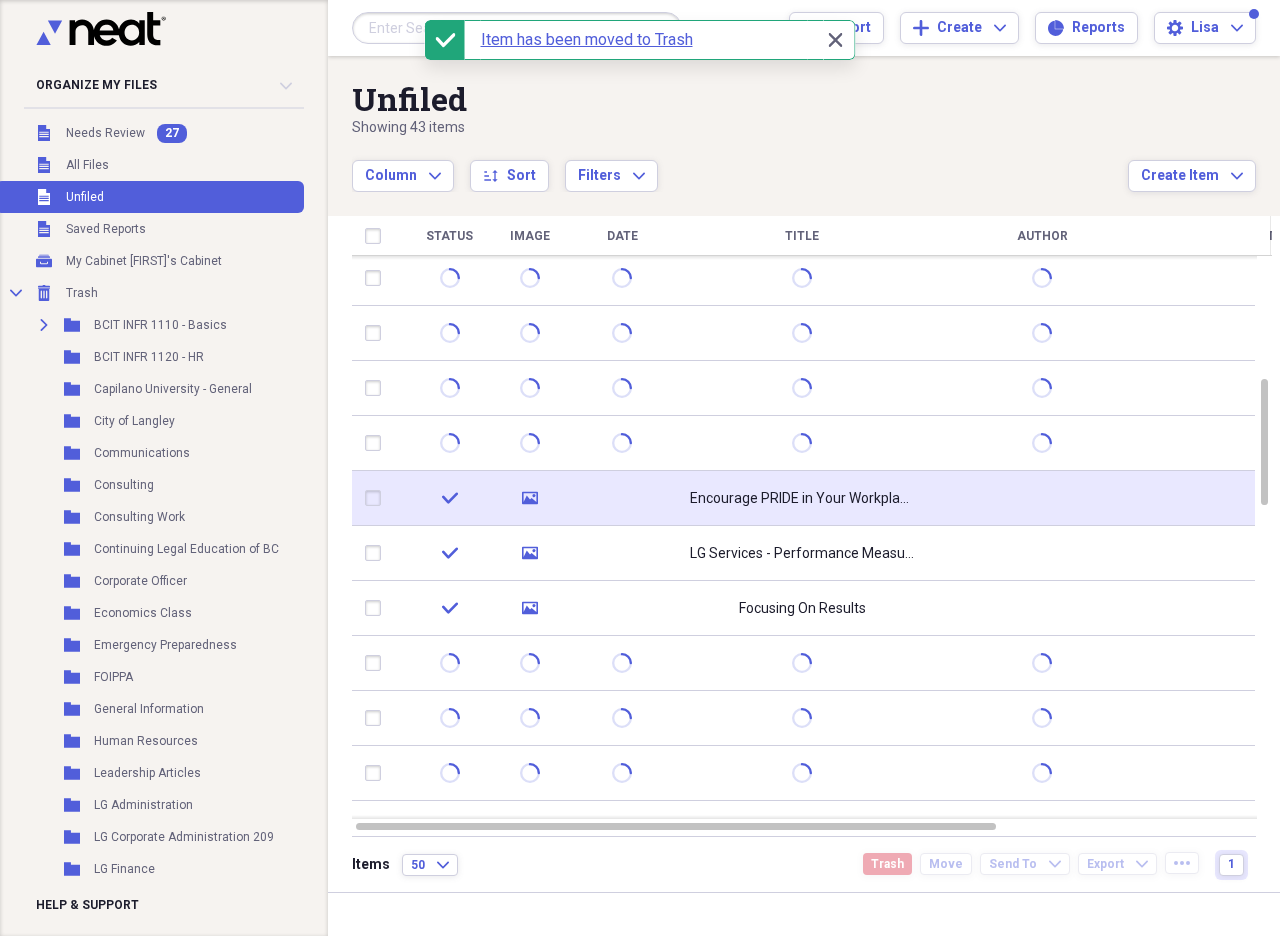 click 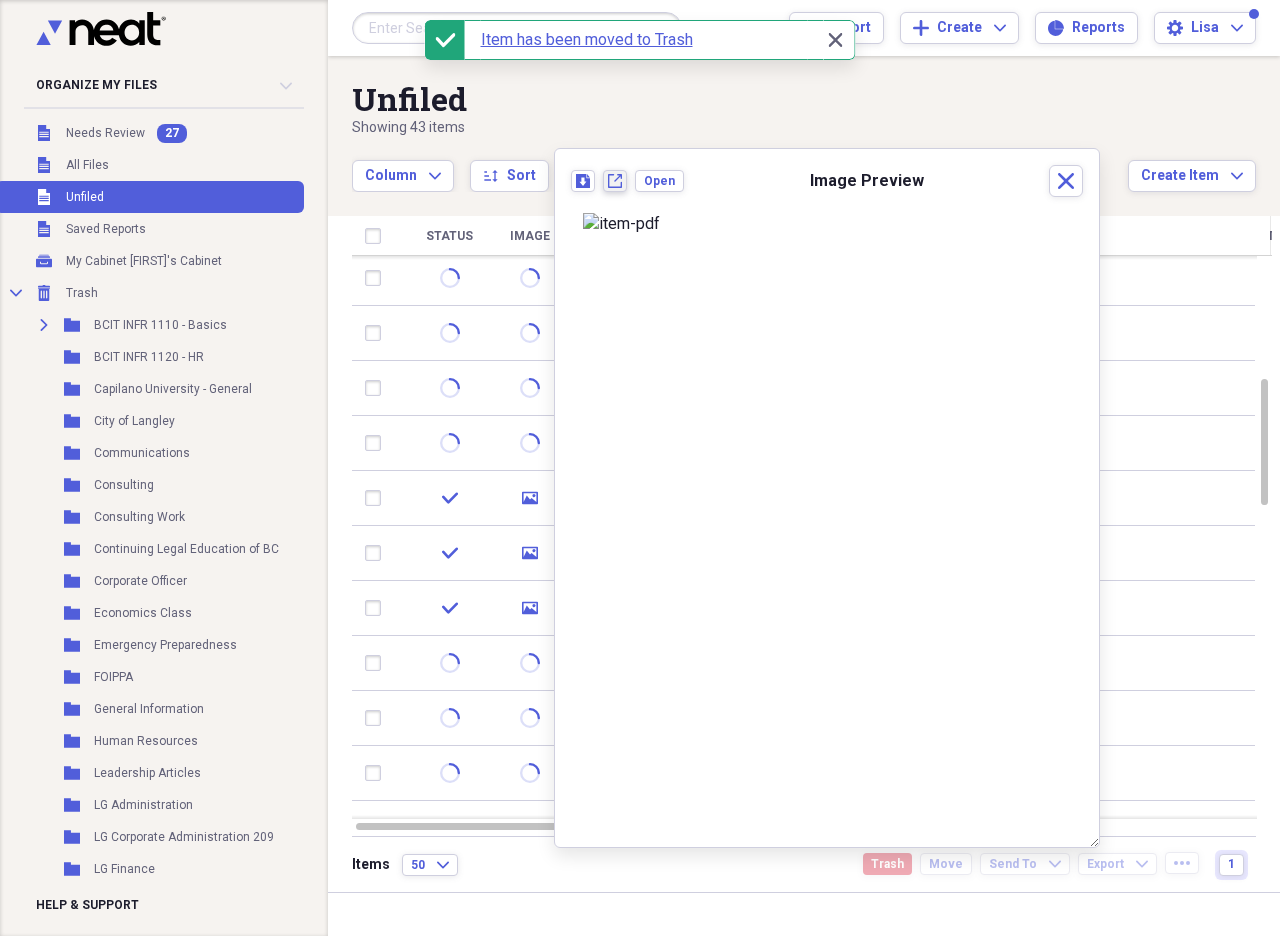 click on "New tab" 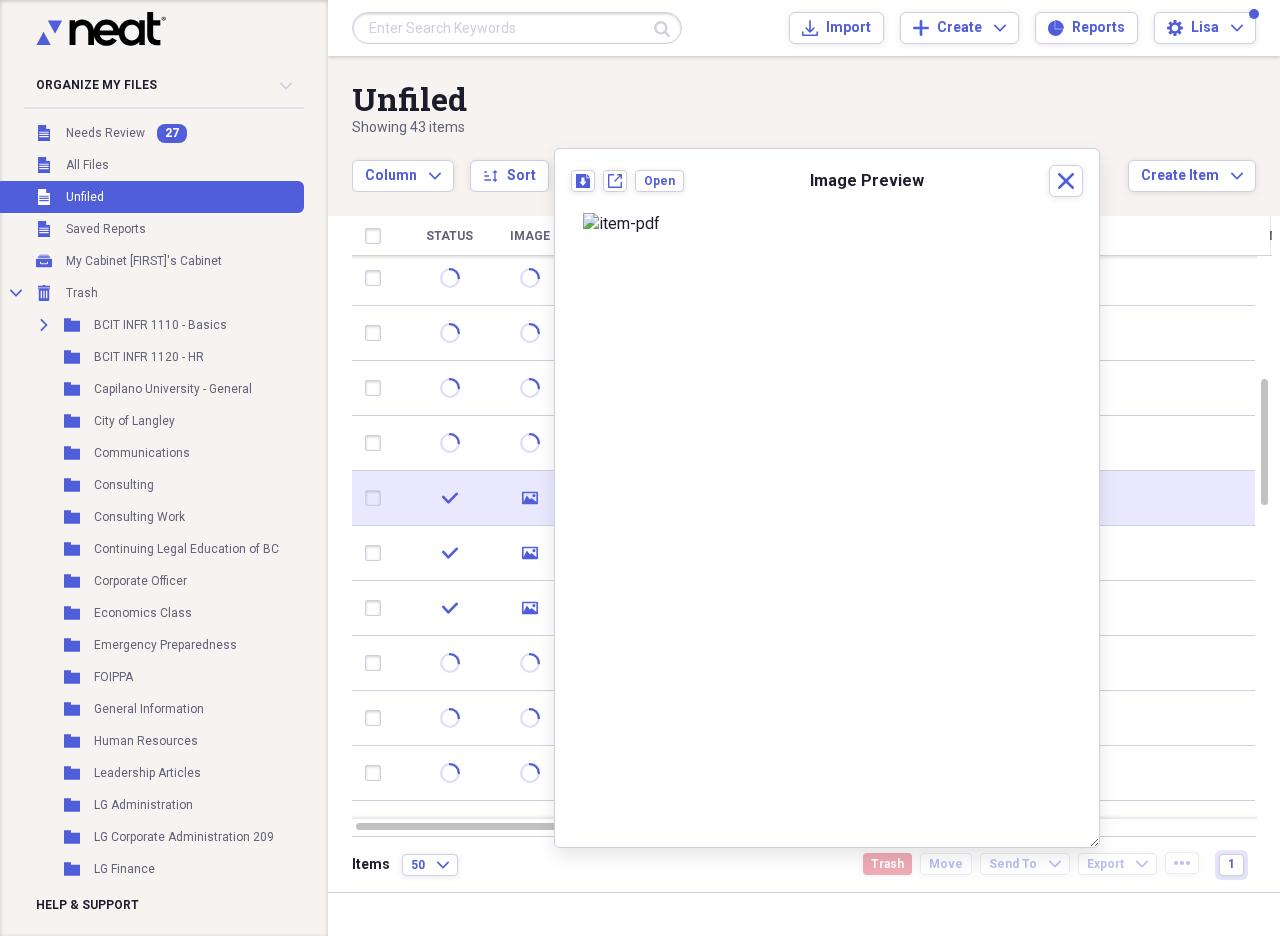 click at bounding box center (377, 498) 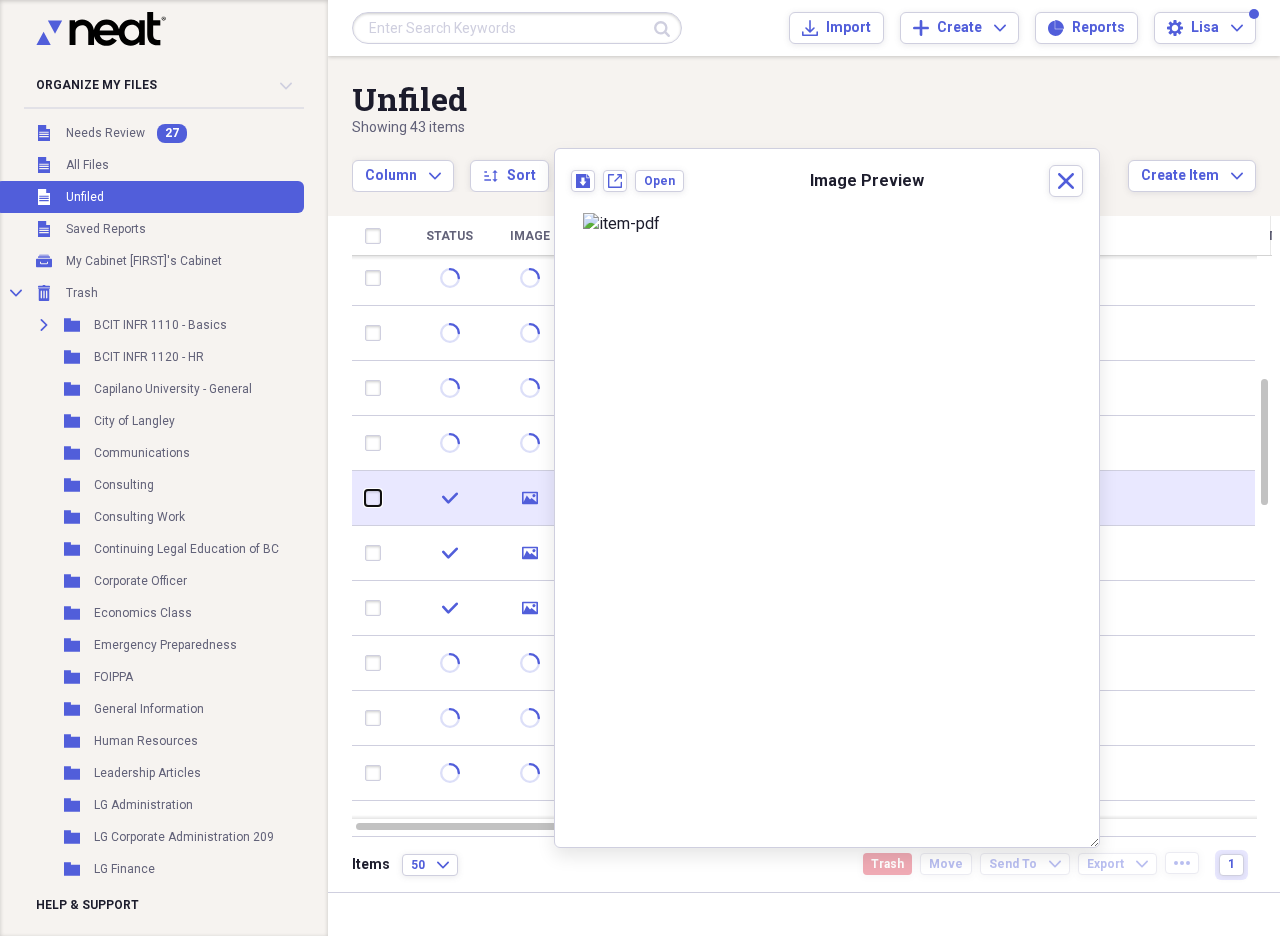 click at bounding box center (365, 498) 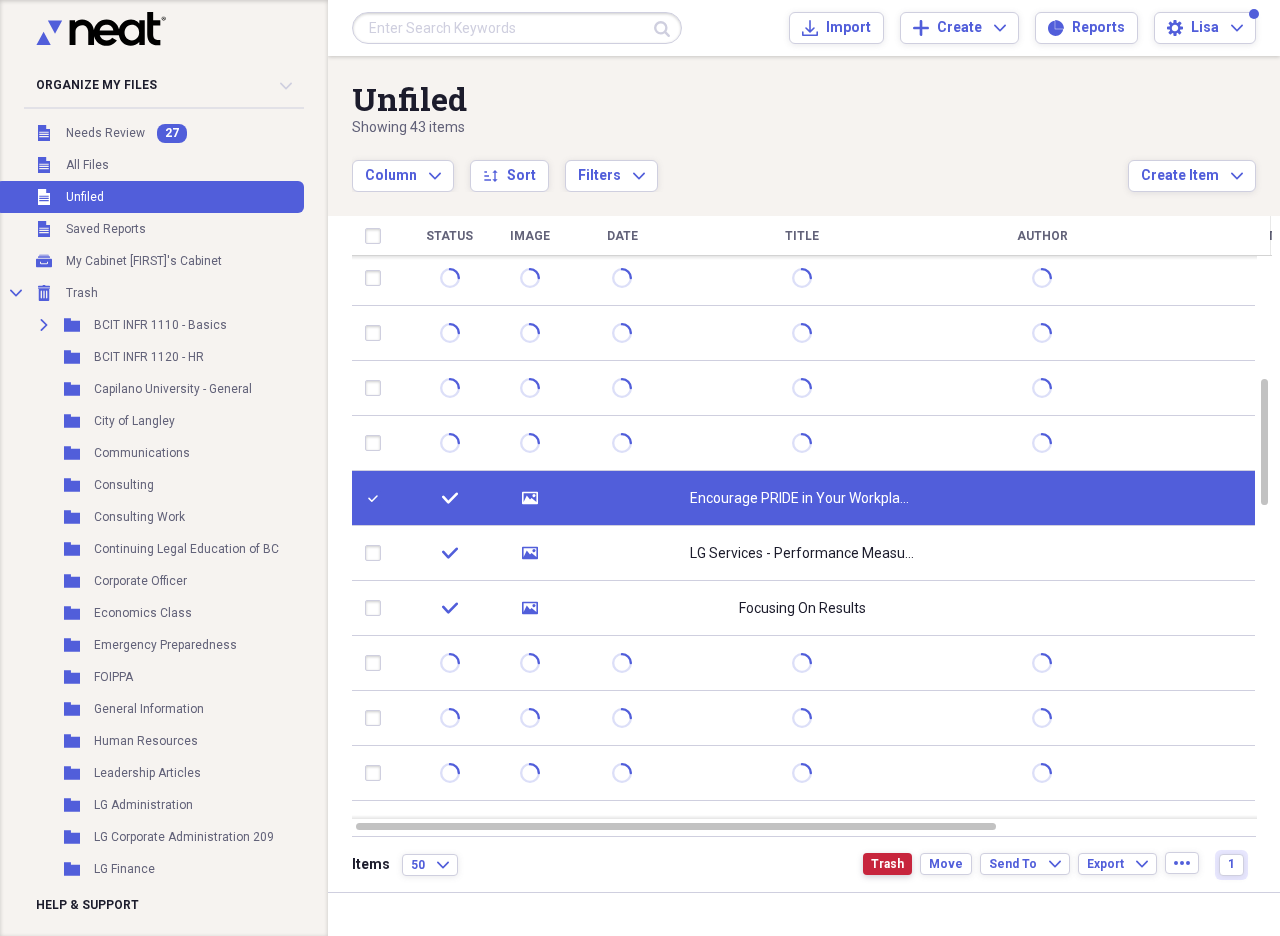 click on "Trash" at bounding box center (887, 864) 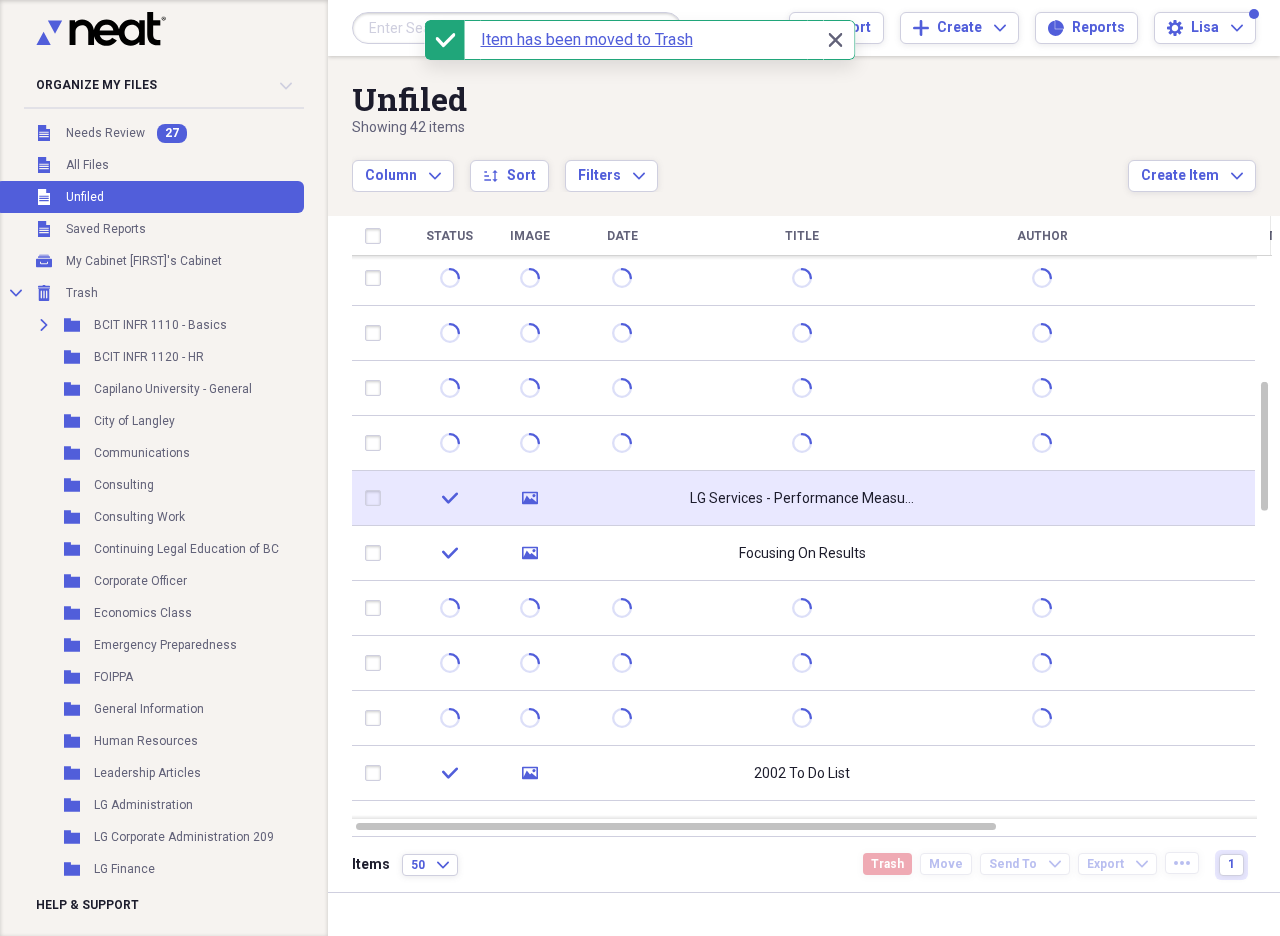 click 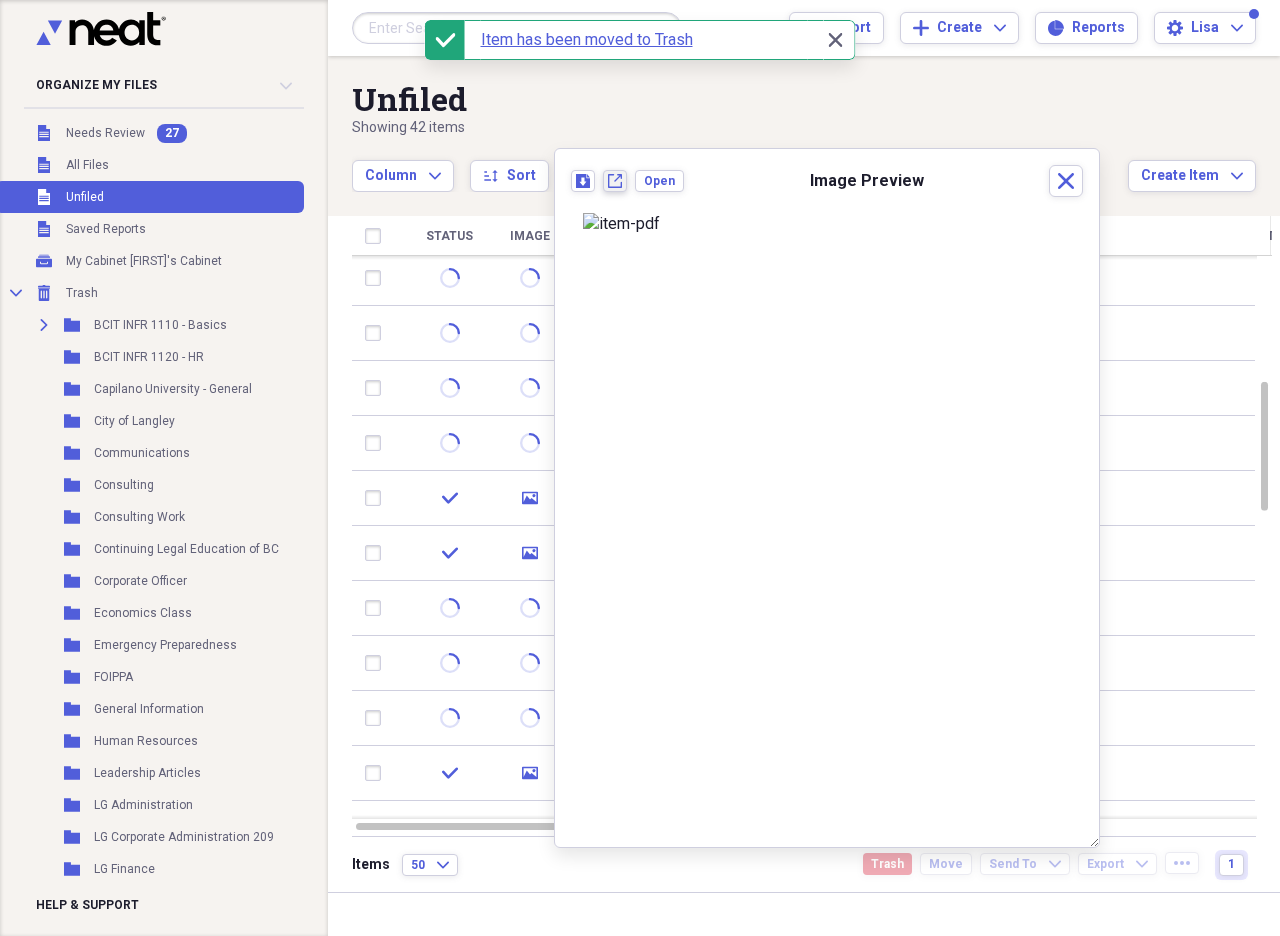 click on "New tab" 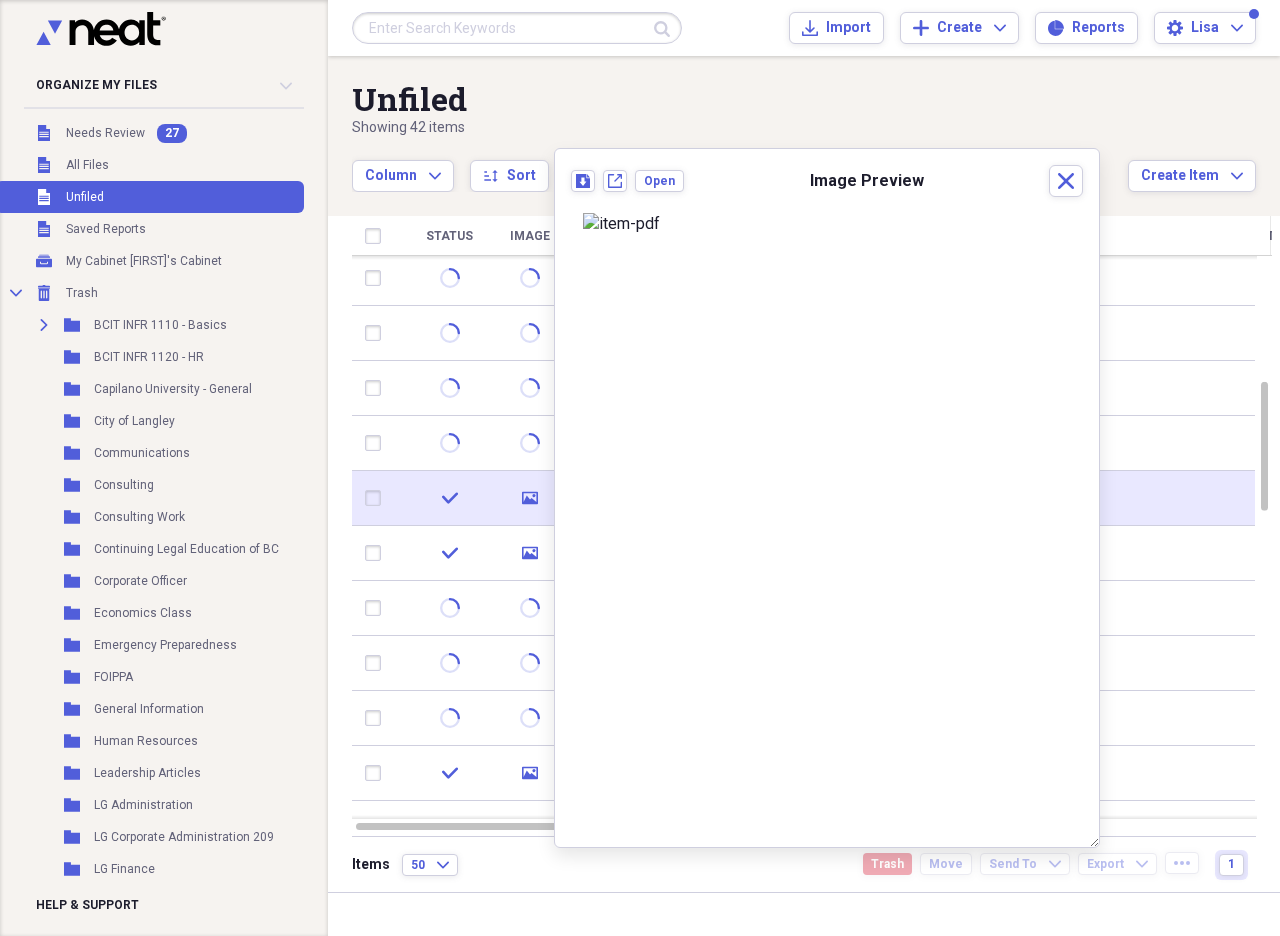 click at bounding box center [377, 498] 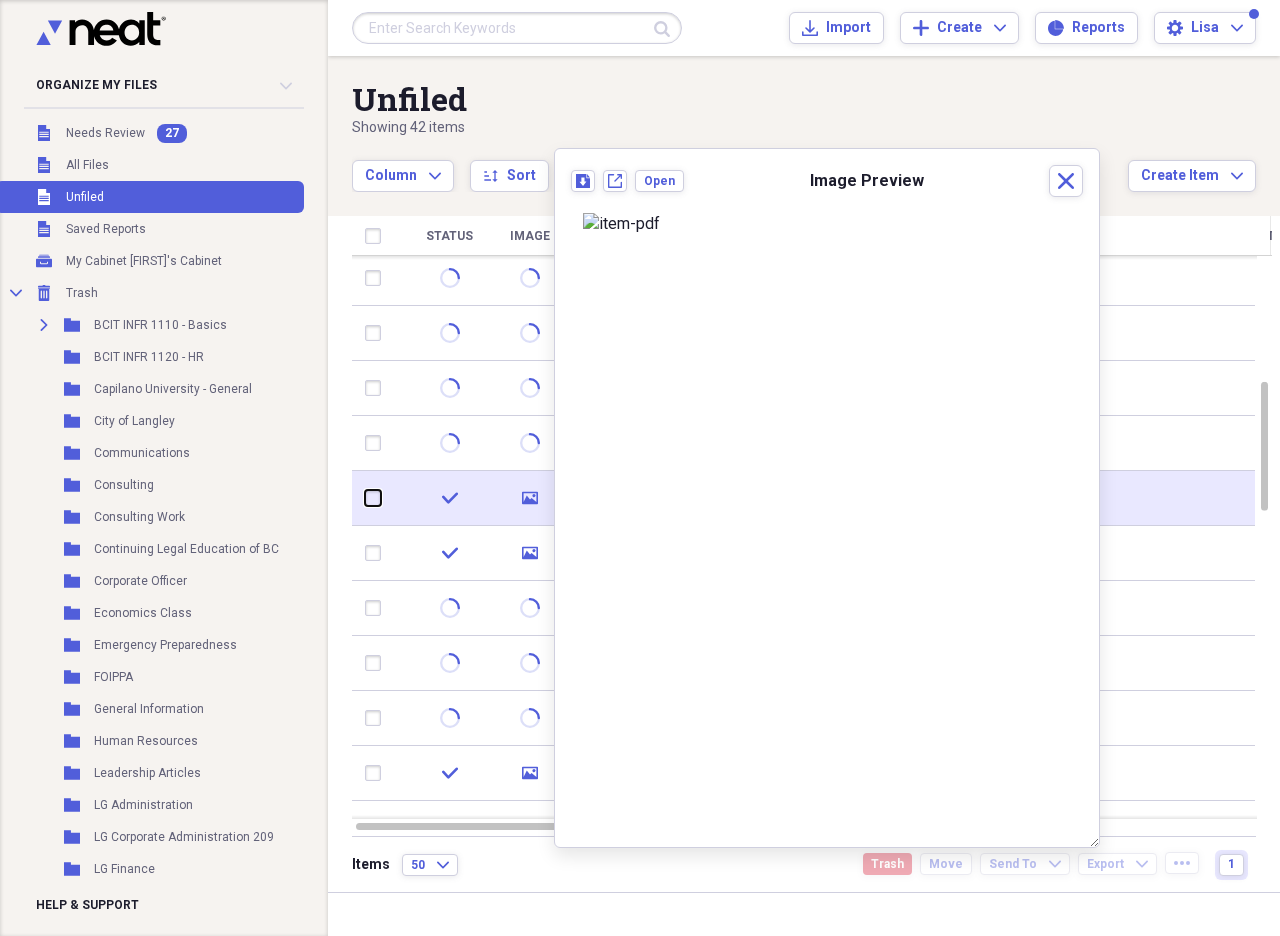click at bounding box center [365, 498] 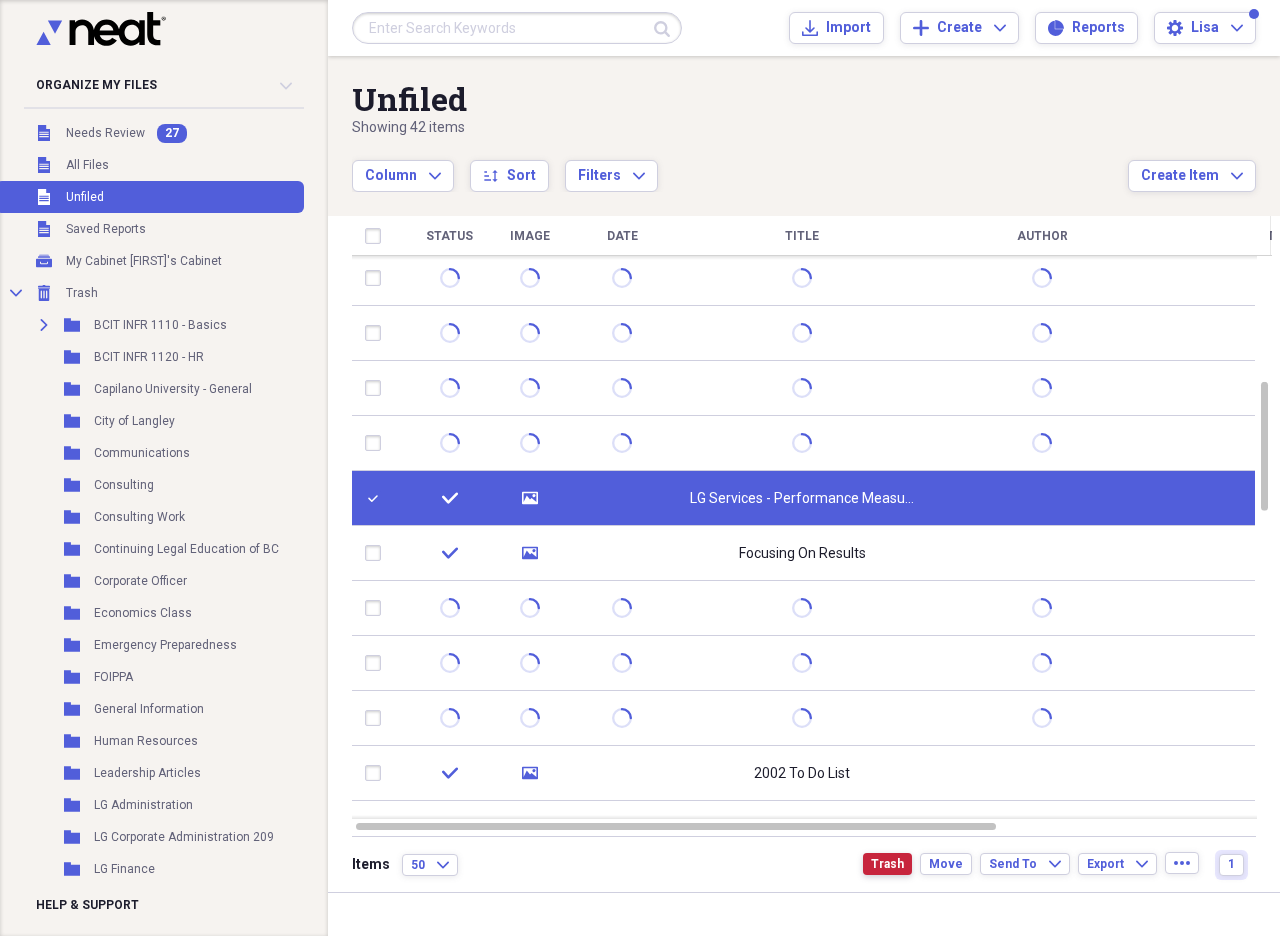 click on "Trash" at bounding box center (887, 864) 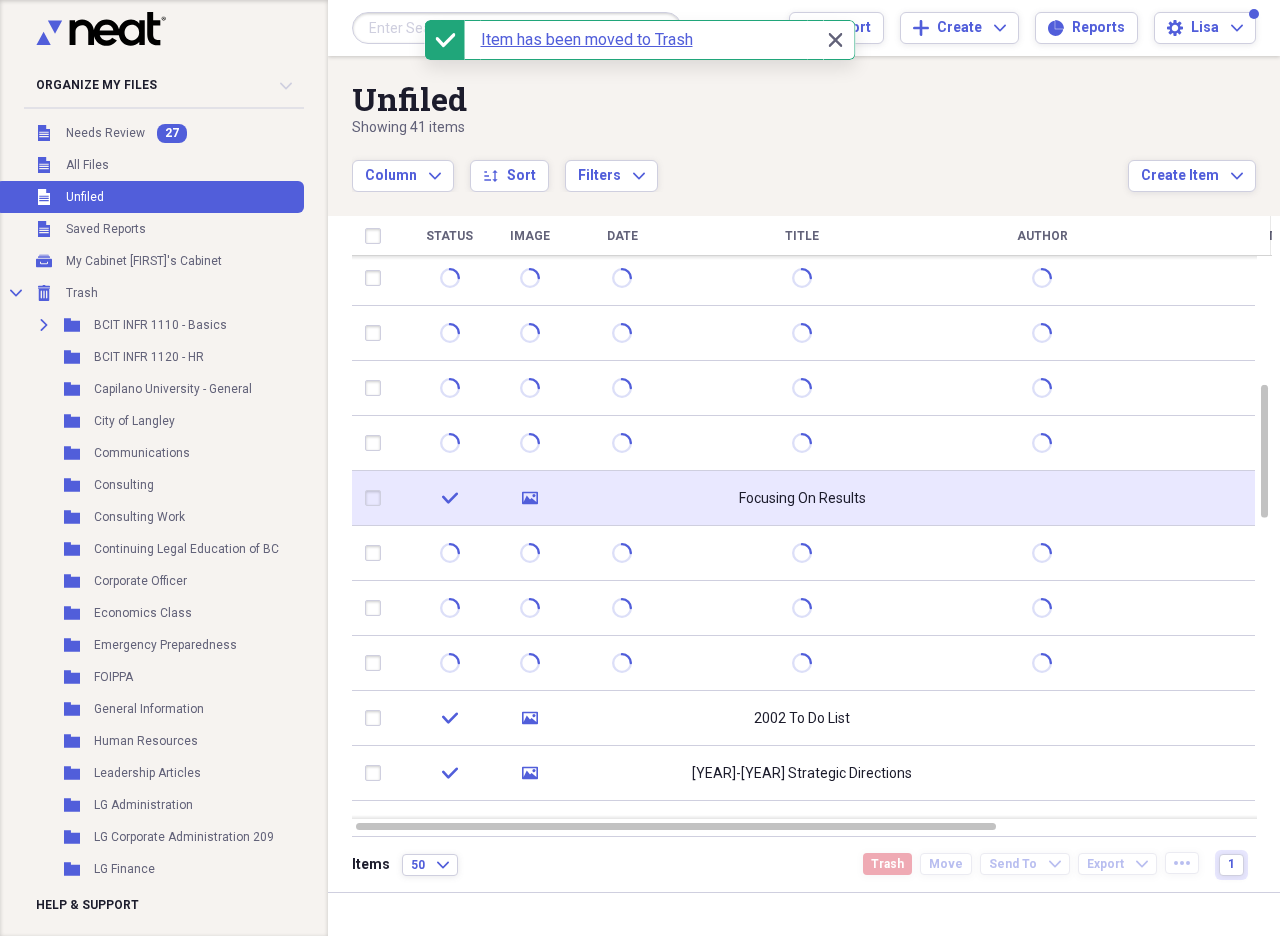 click 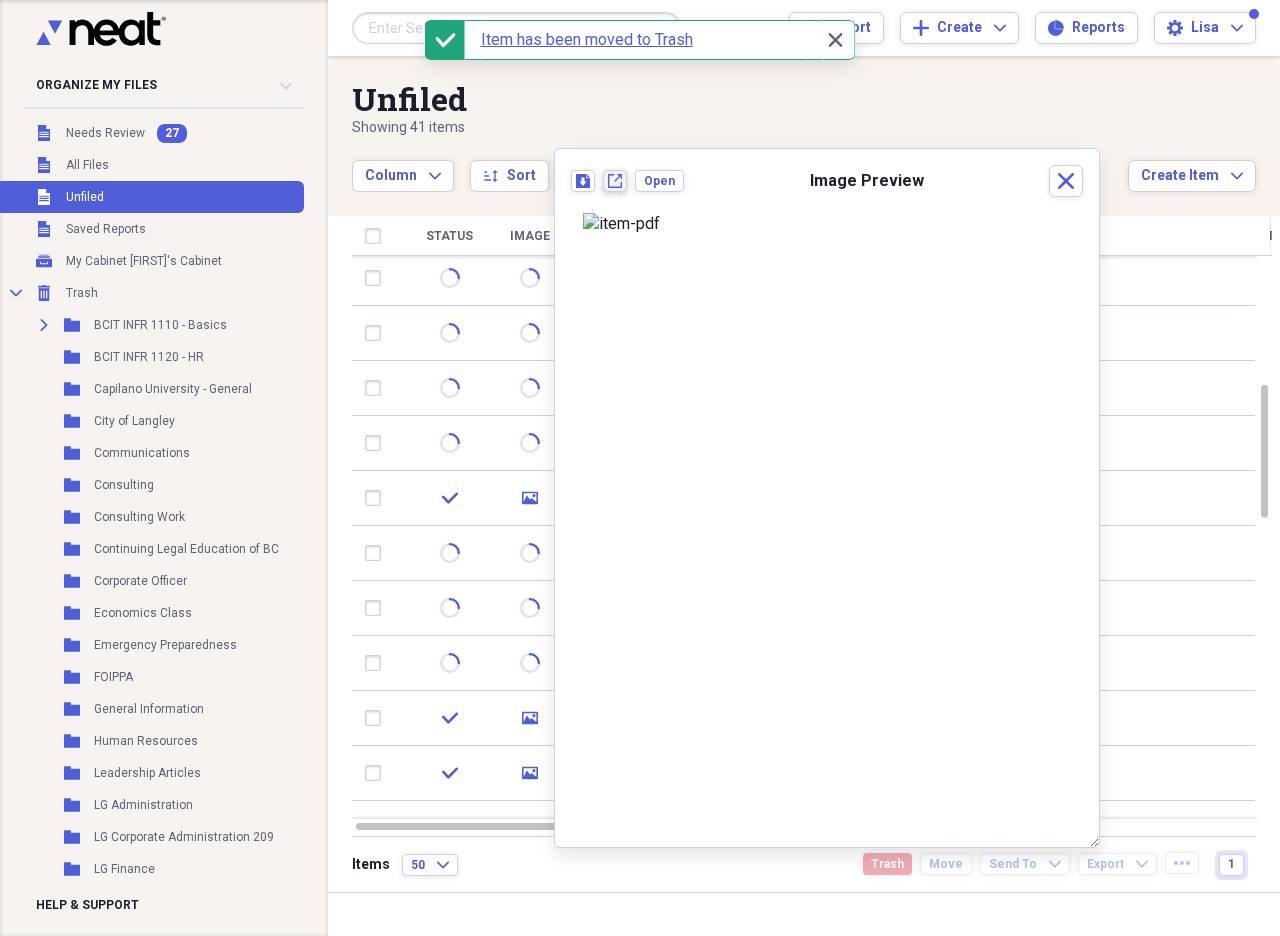 click on "New tab" 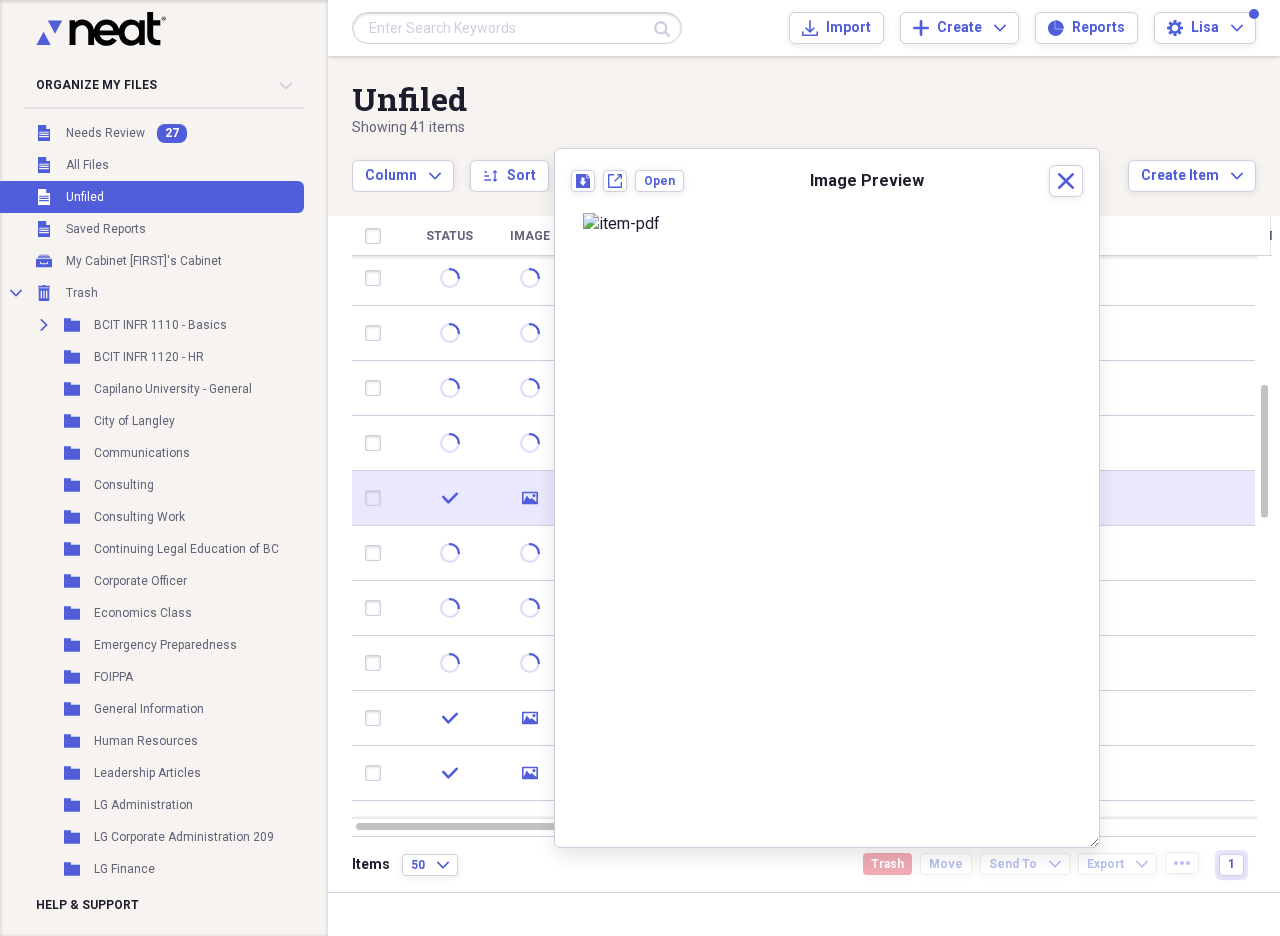 click at bounding box center [377, 498] 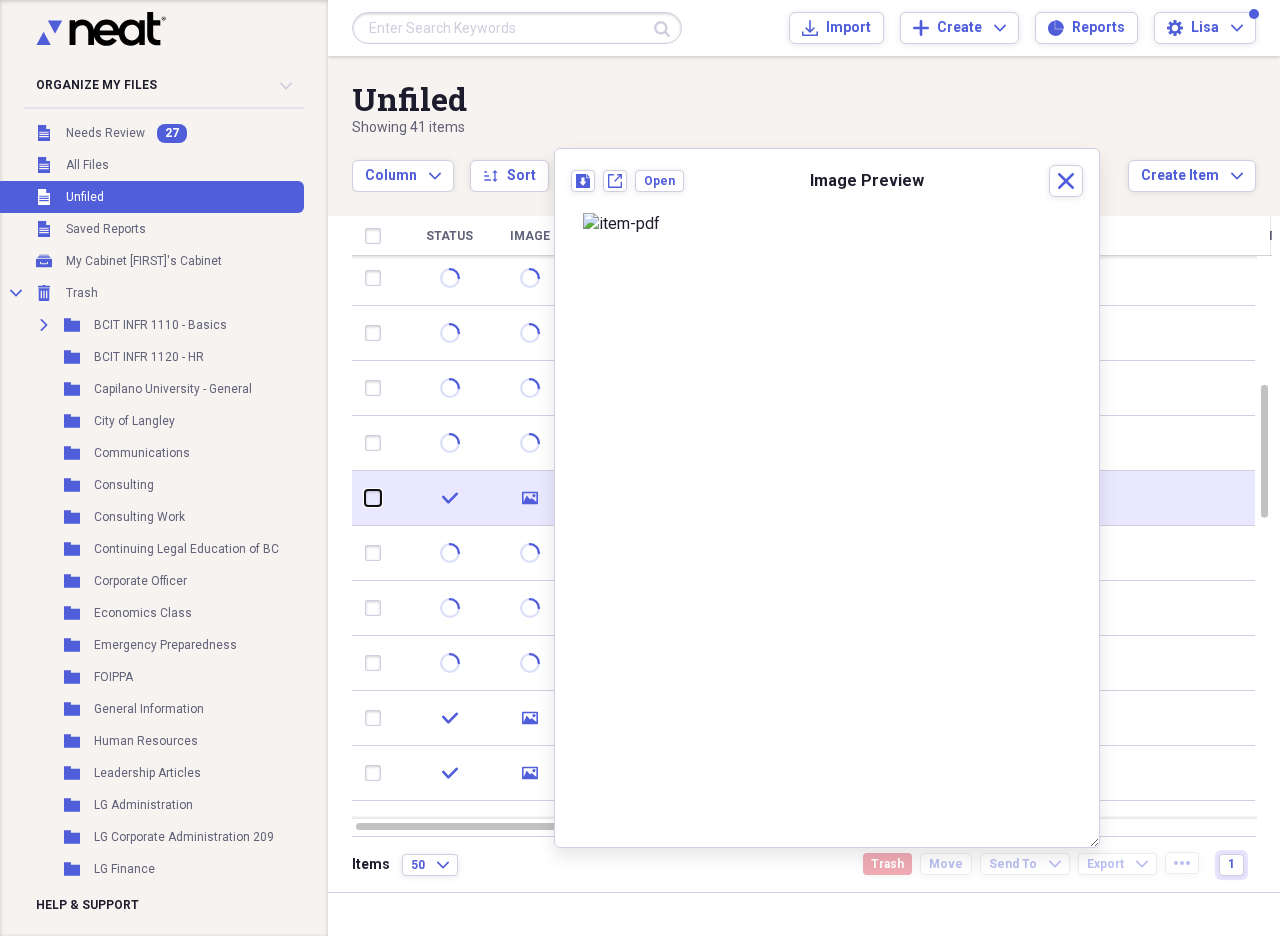 click at bounding box center (365, 498) 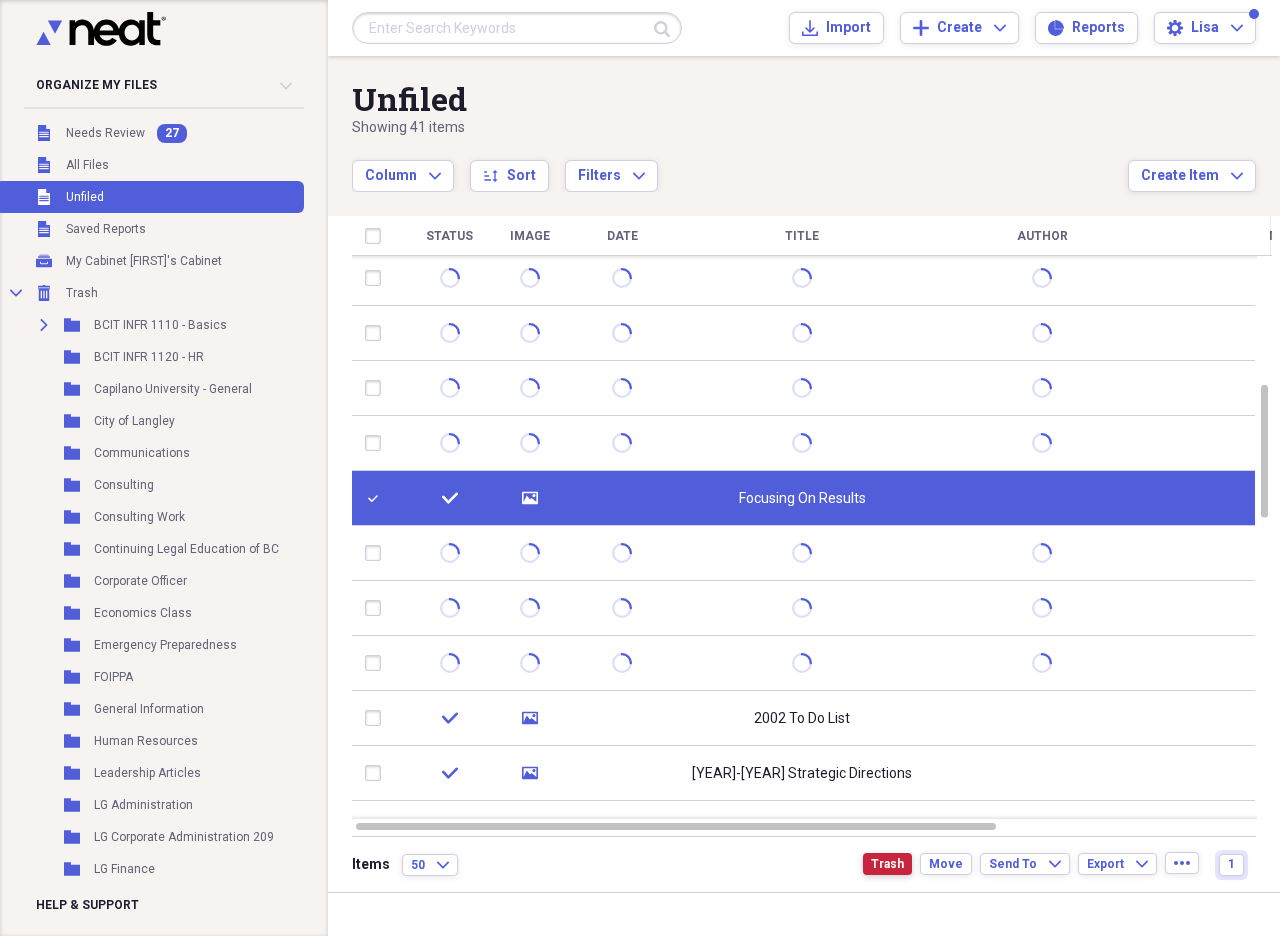 click on "Trash" at bounding box center [887, 864] 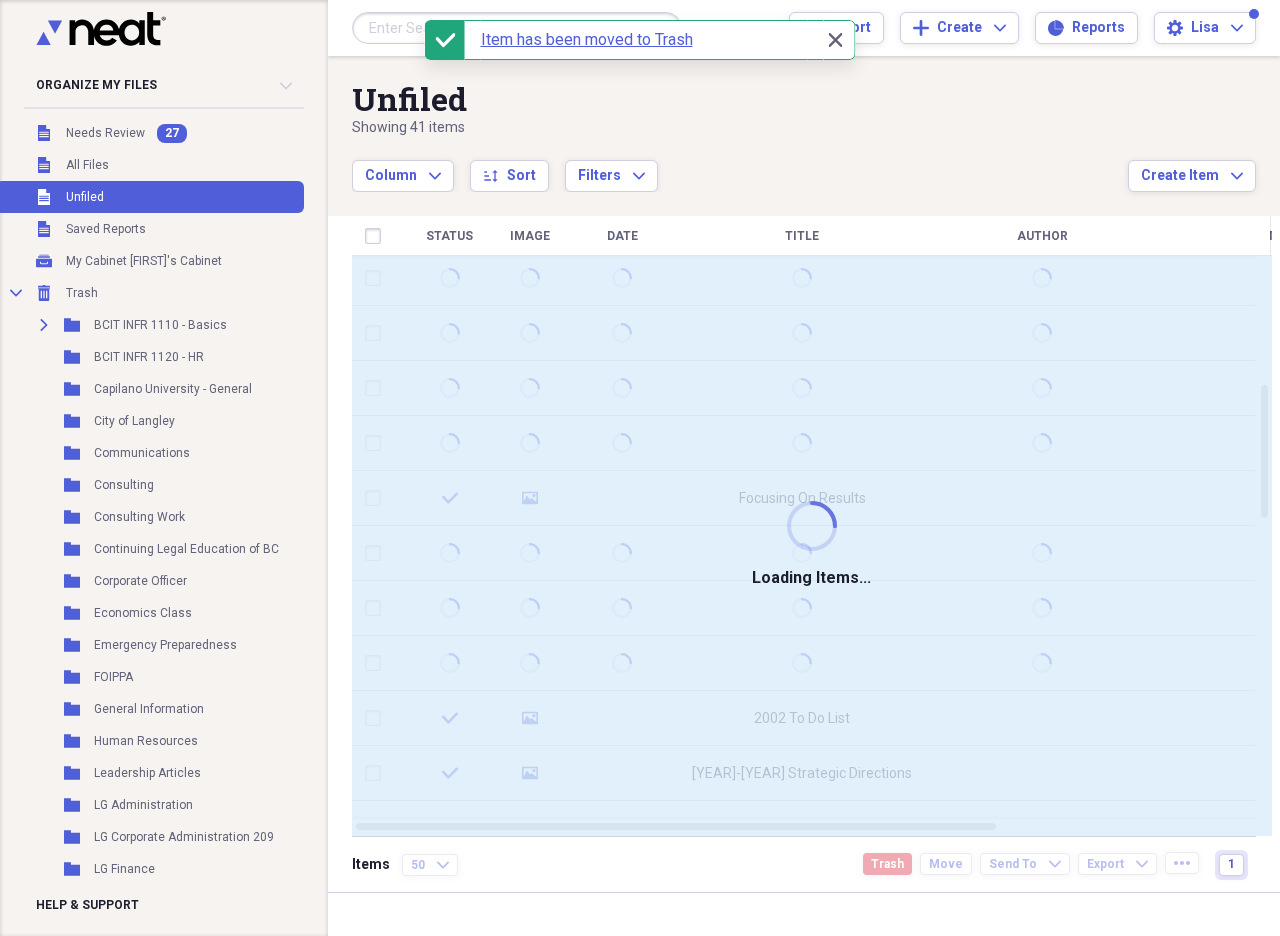 checkbox on "false" 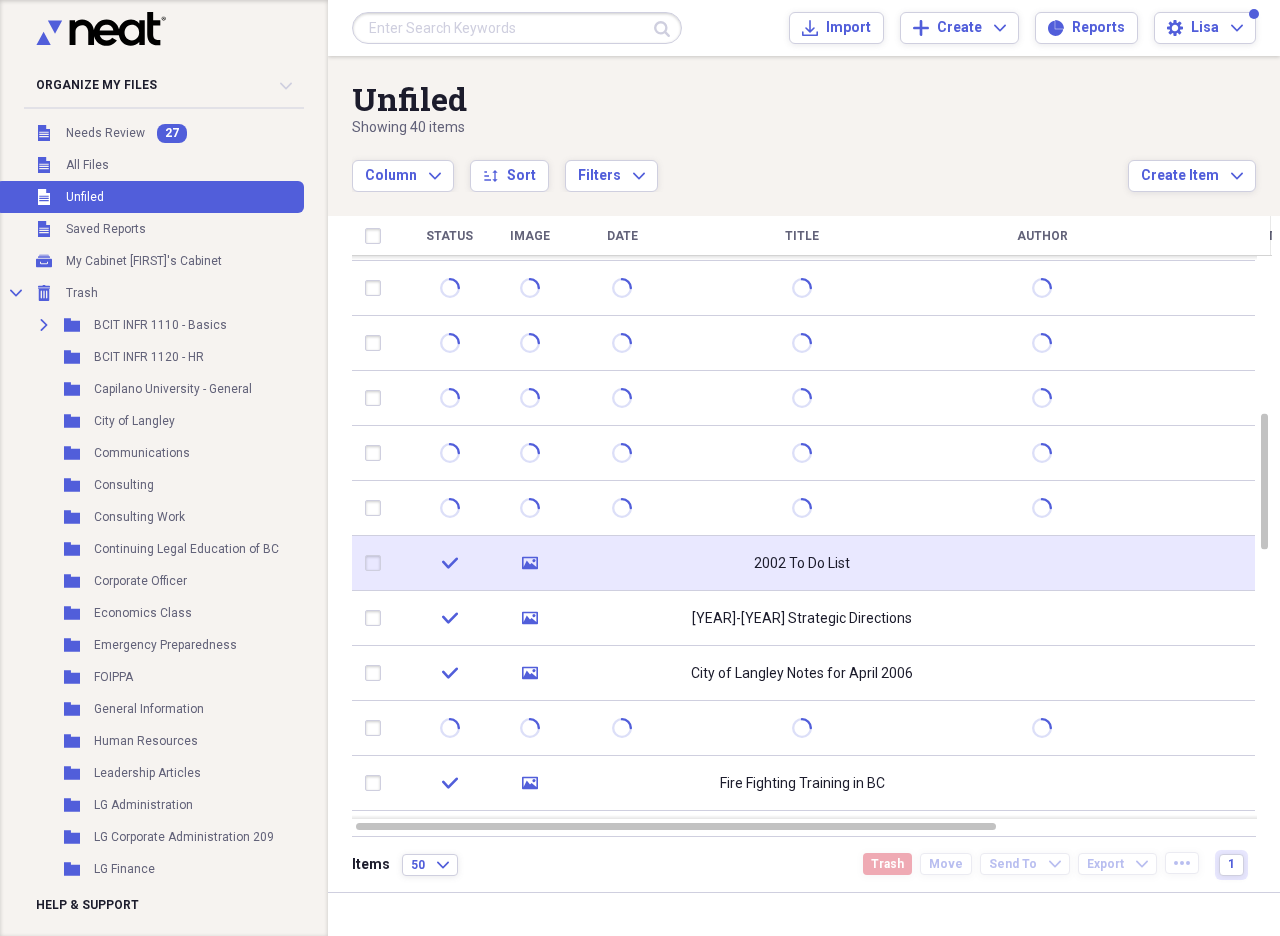 click on "media" 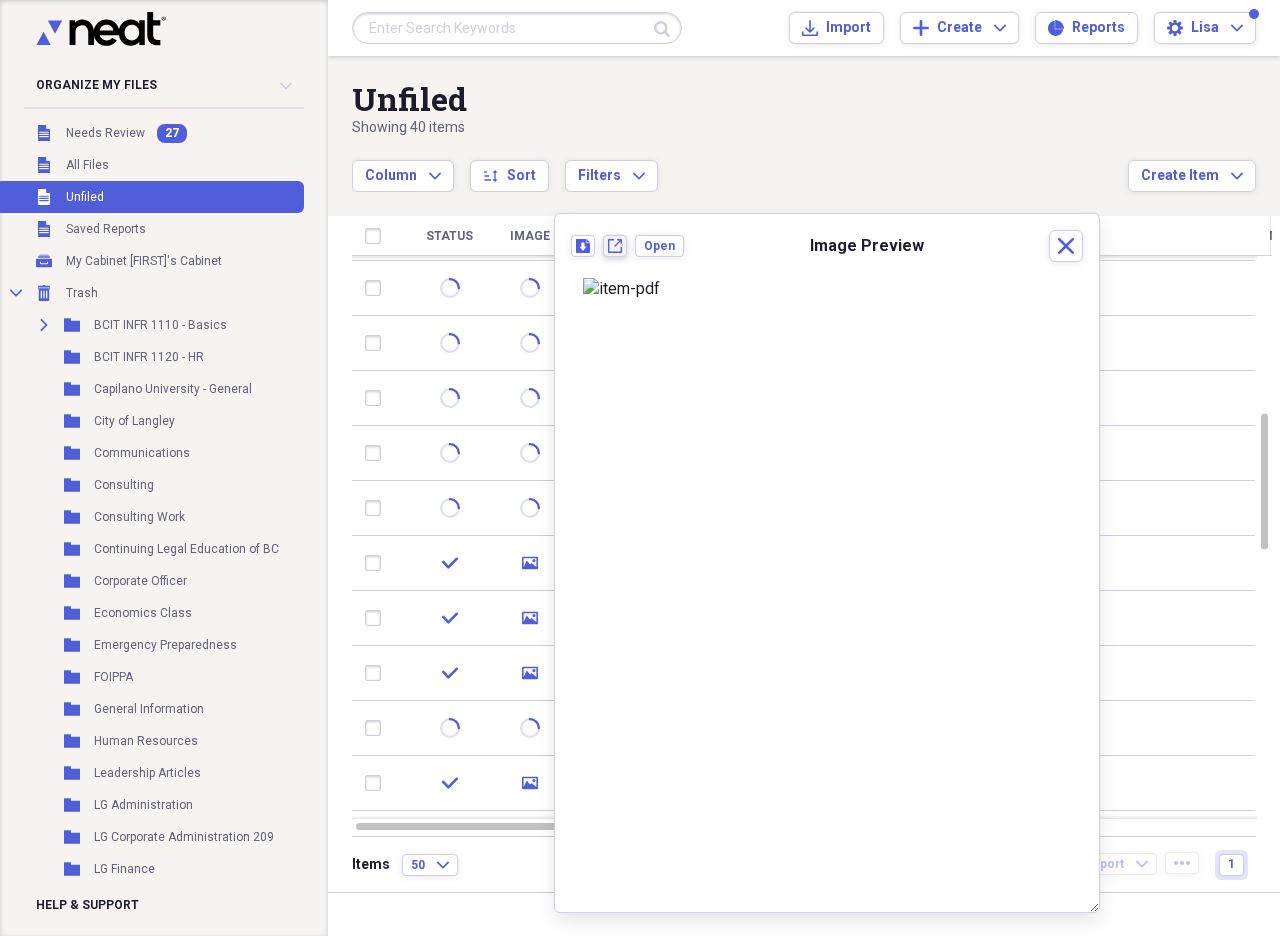 click on "New tab" 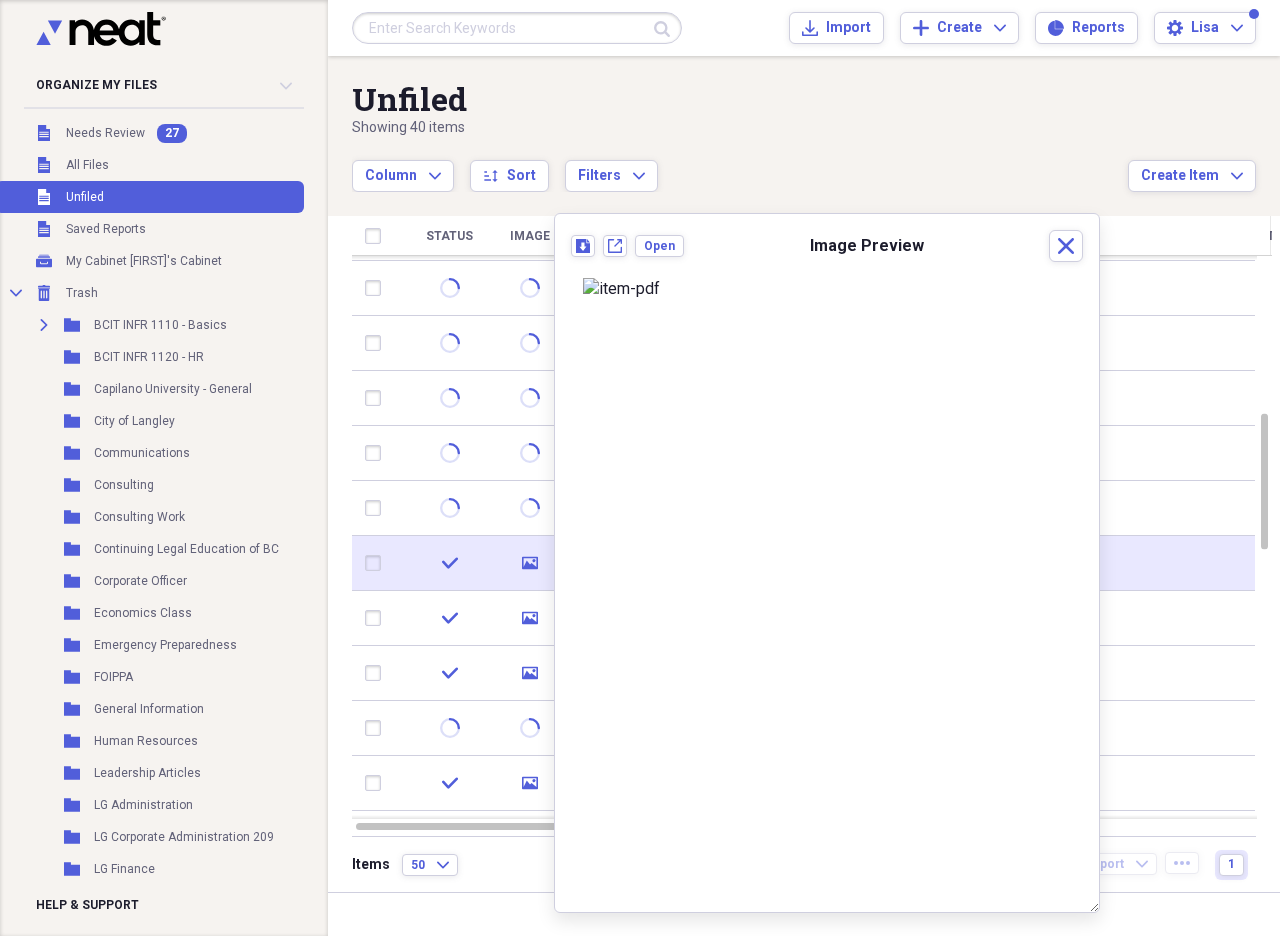 click at bounding box center [377, 563] 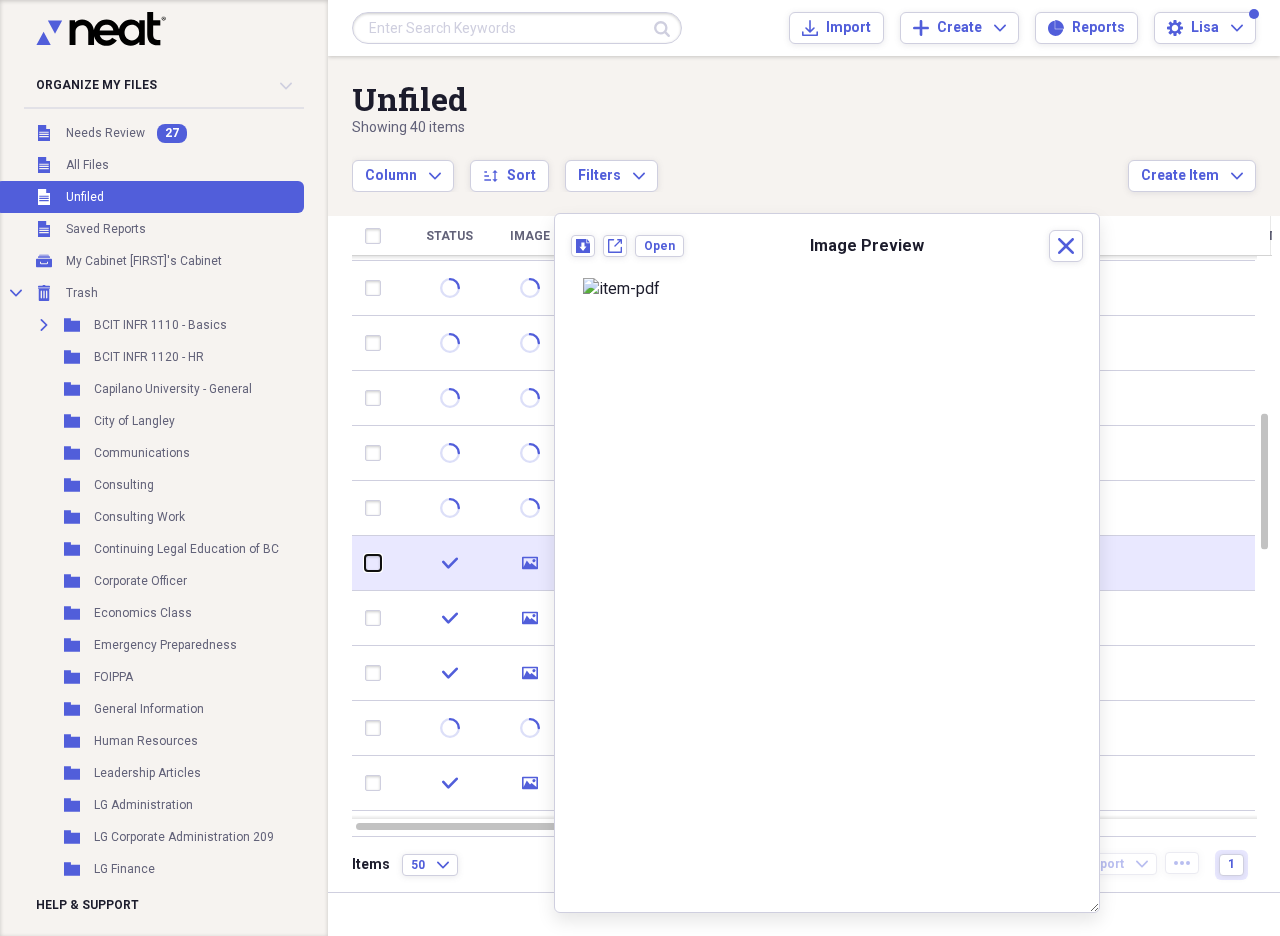 click at bounding box center (365, 563) 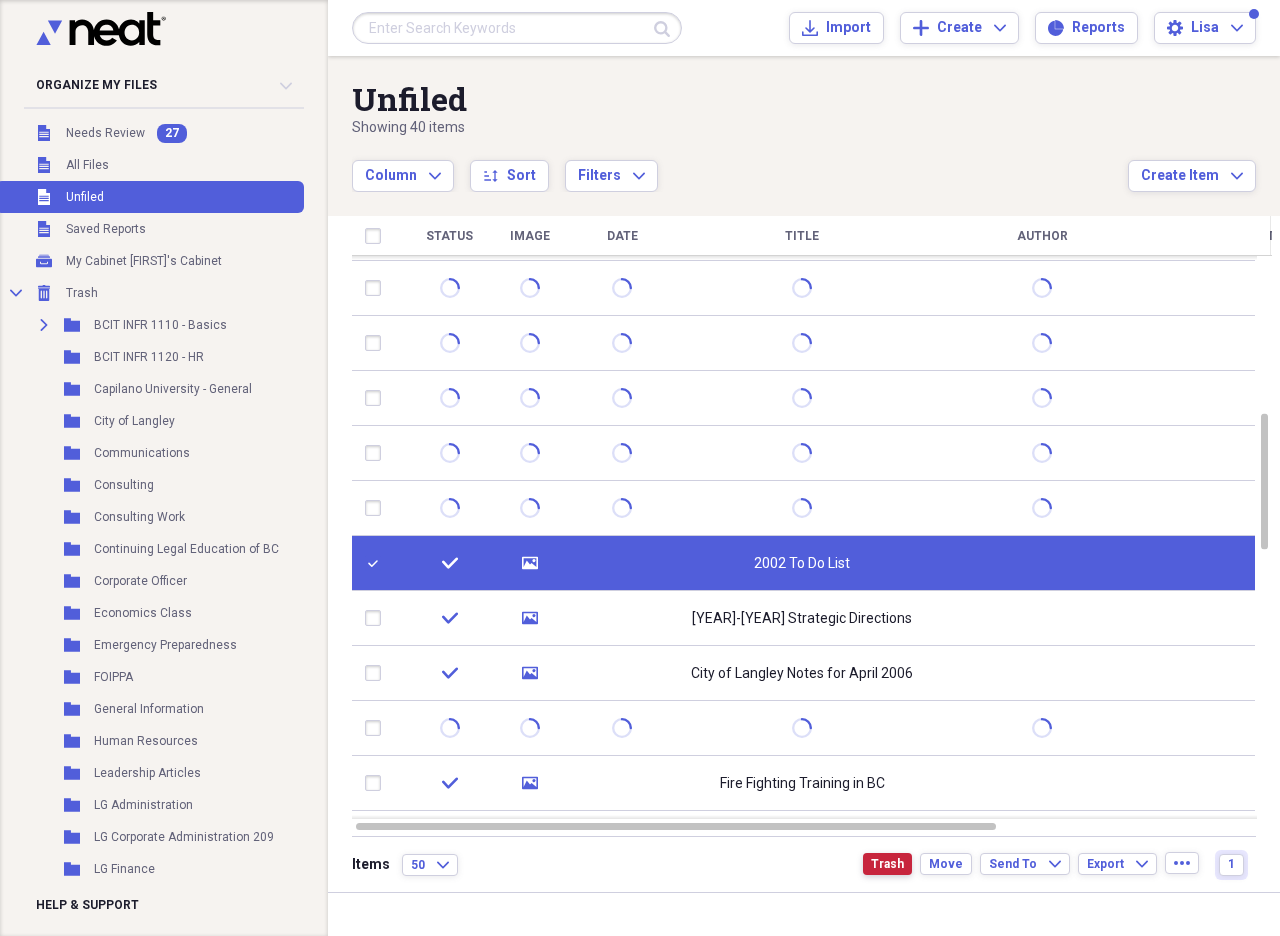 click on "Trash" at bounding box center [887, 864] 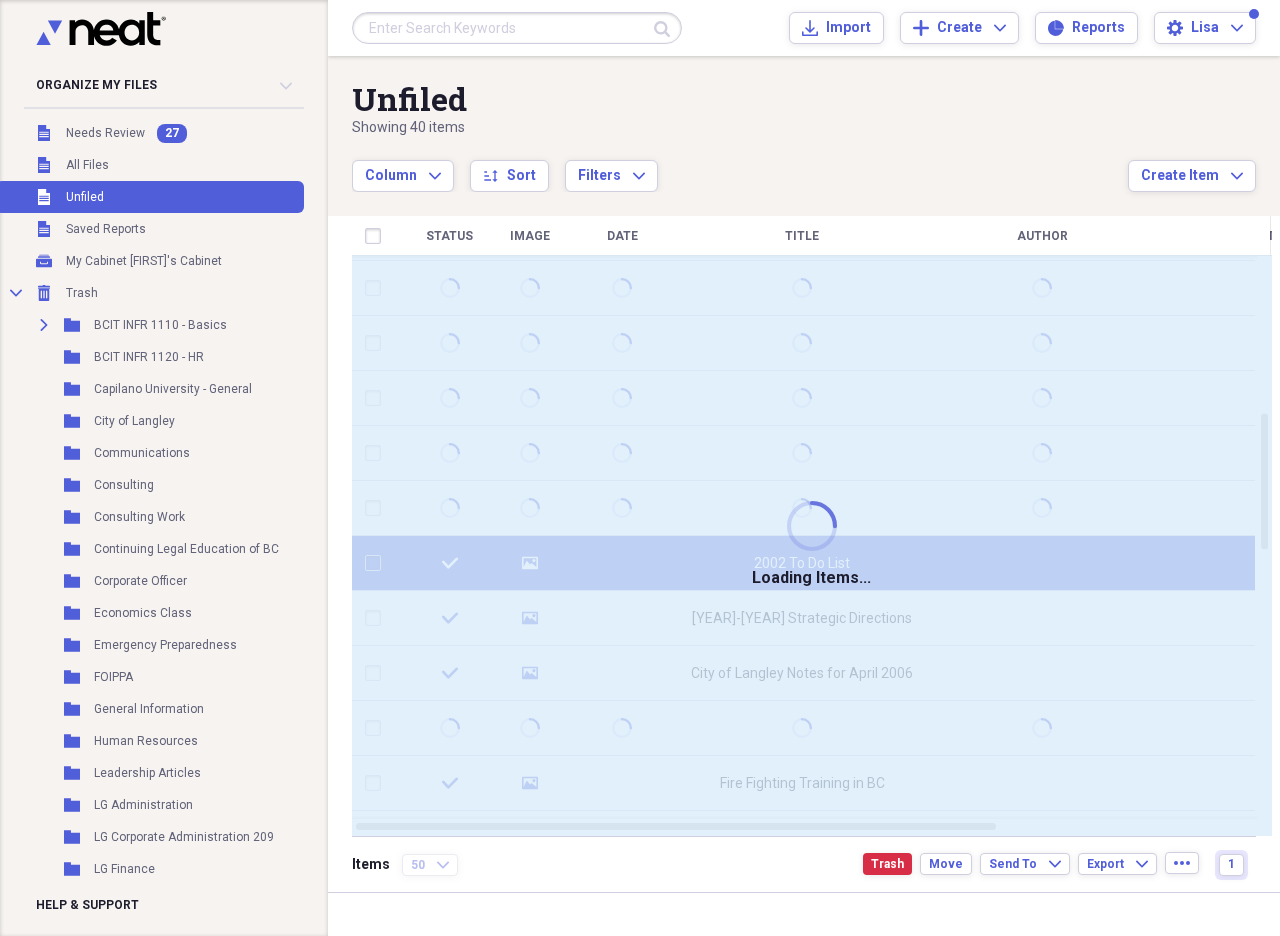 checkbox on "false" 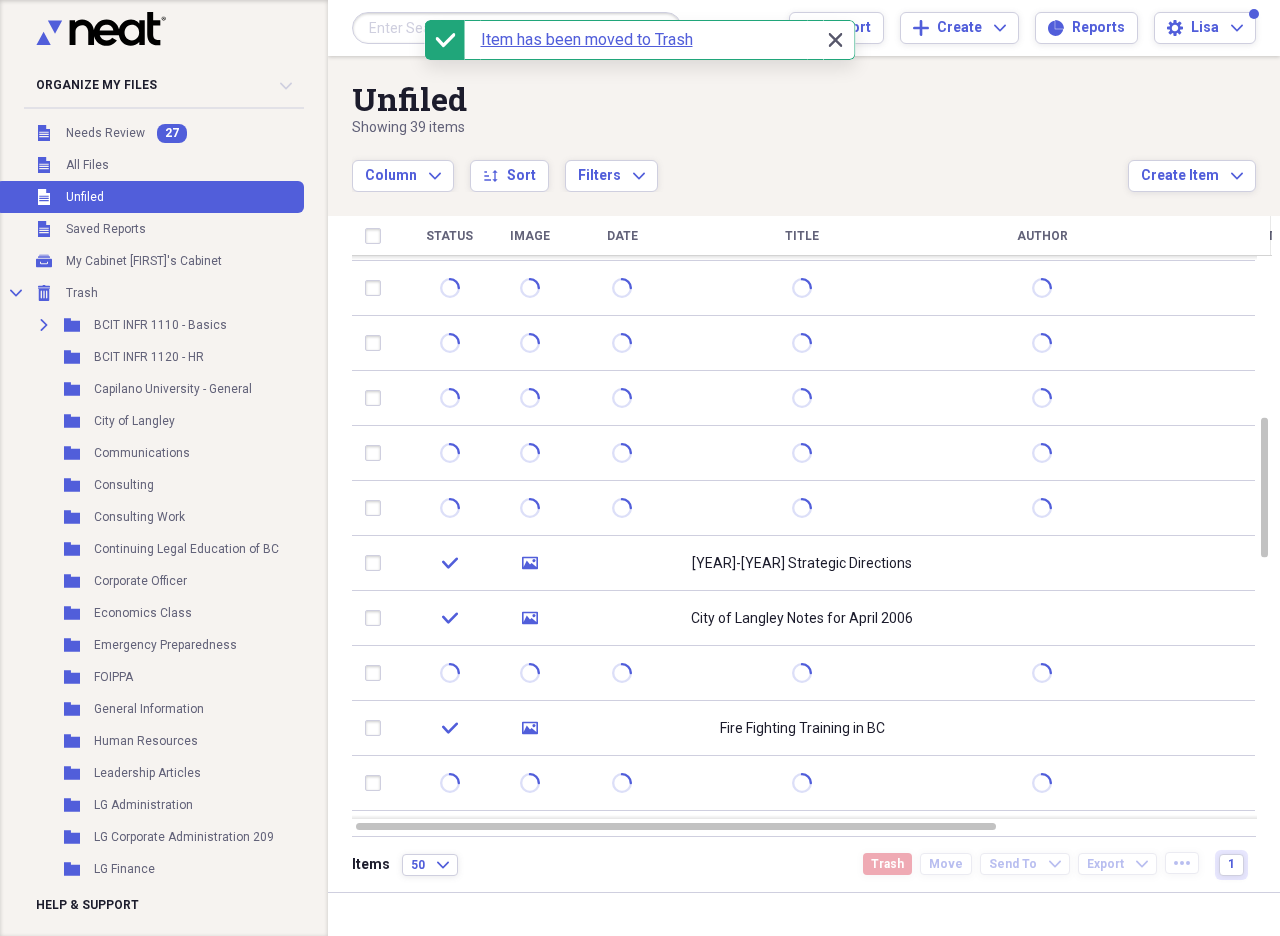 click on "Close Close" at bounding box center [835, 40] 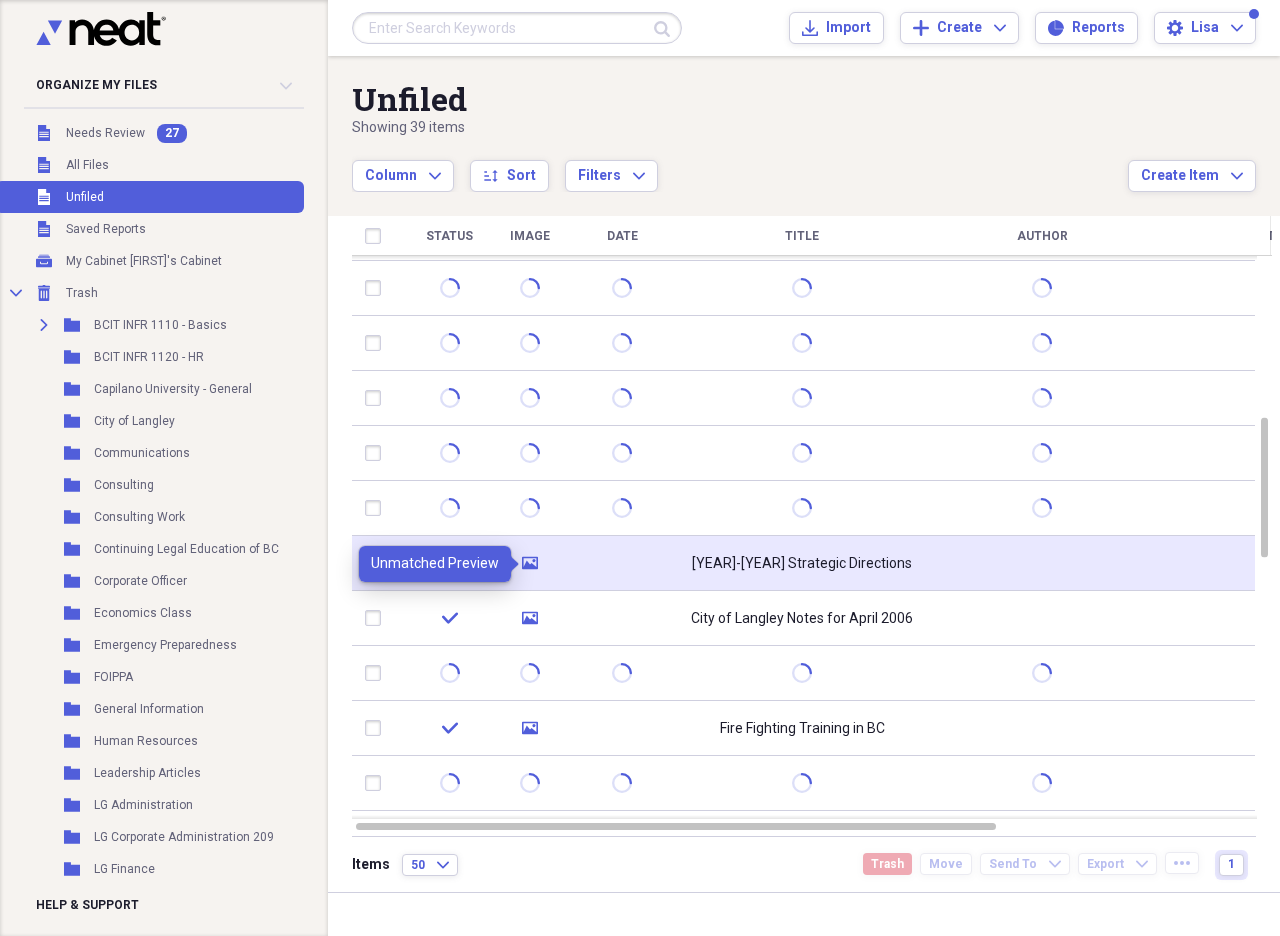 click 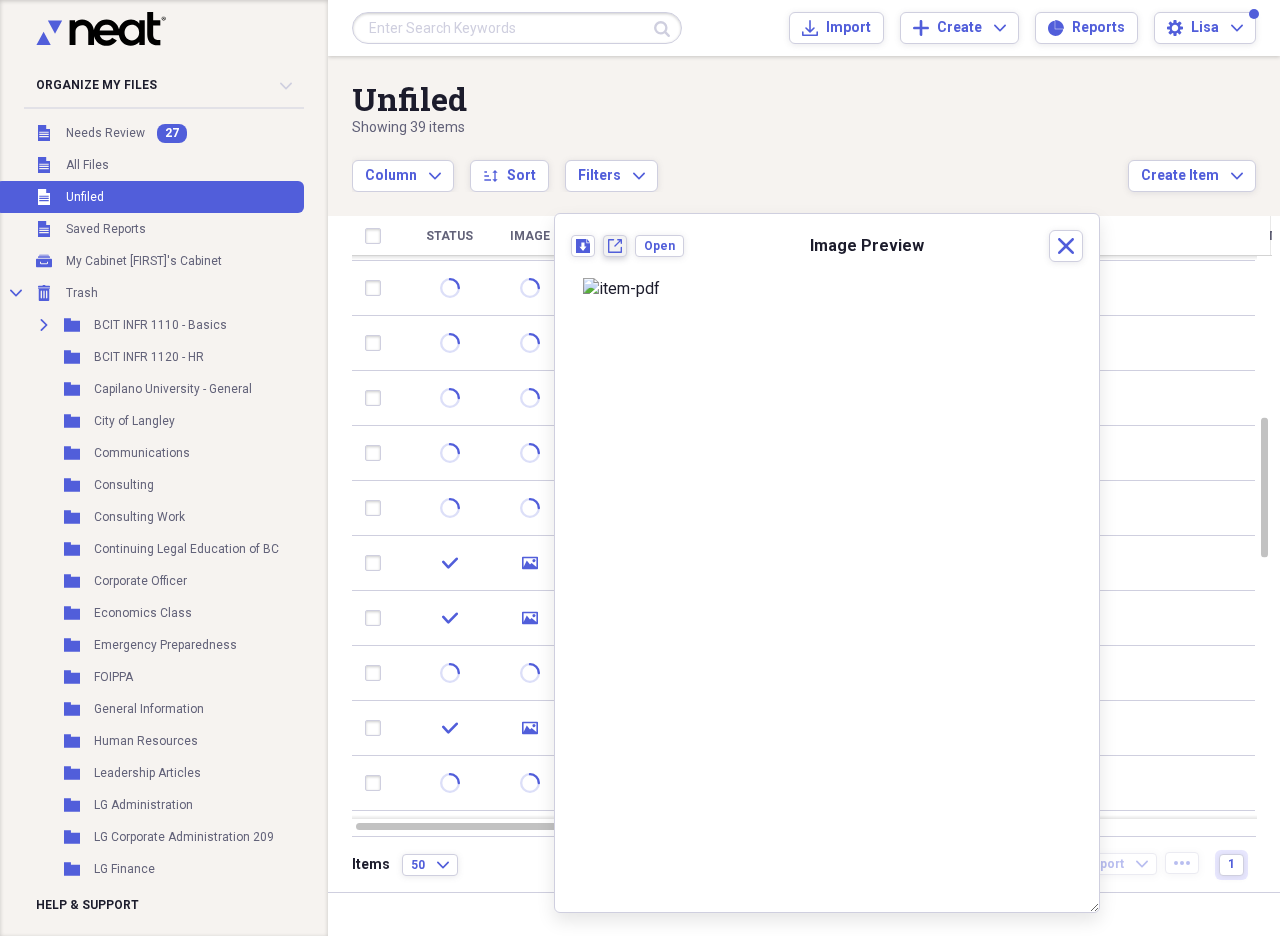 click on "New tab" 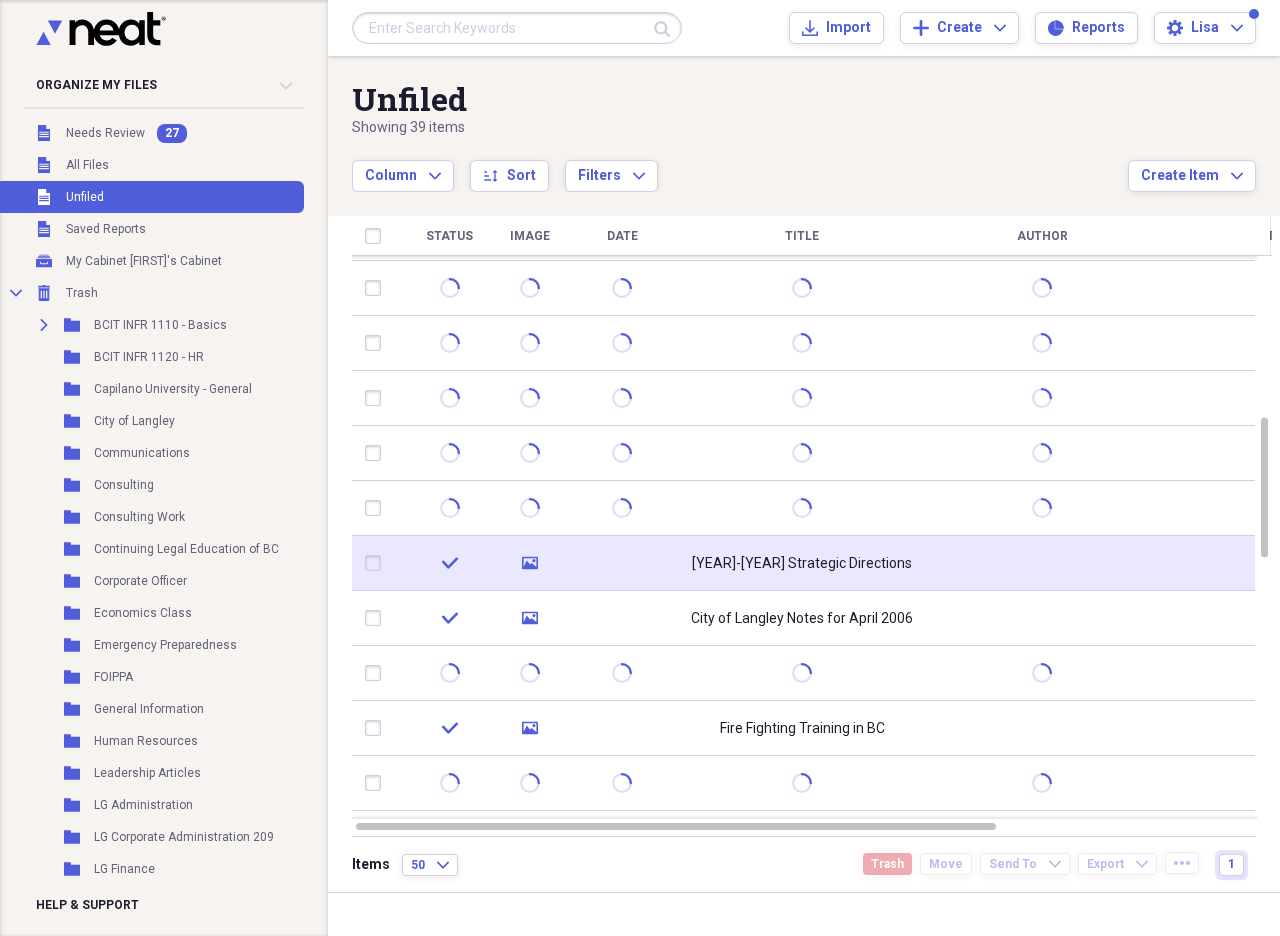 click at bounding box center [377, 563] 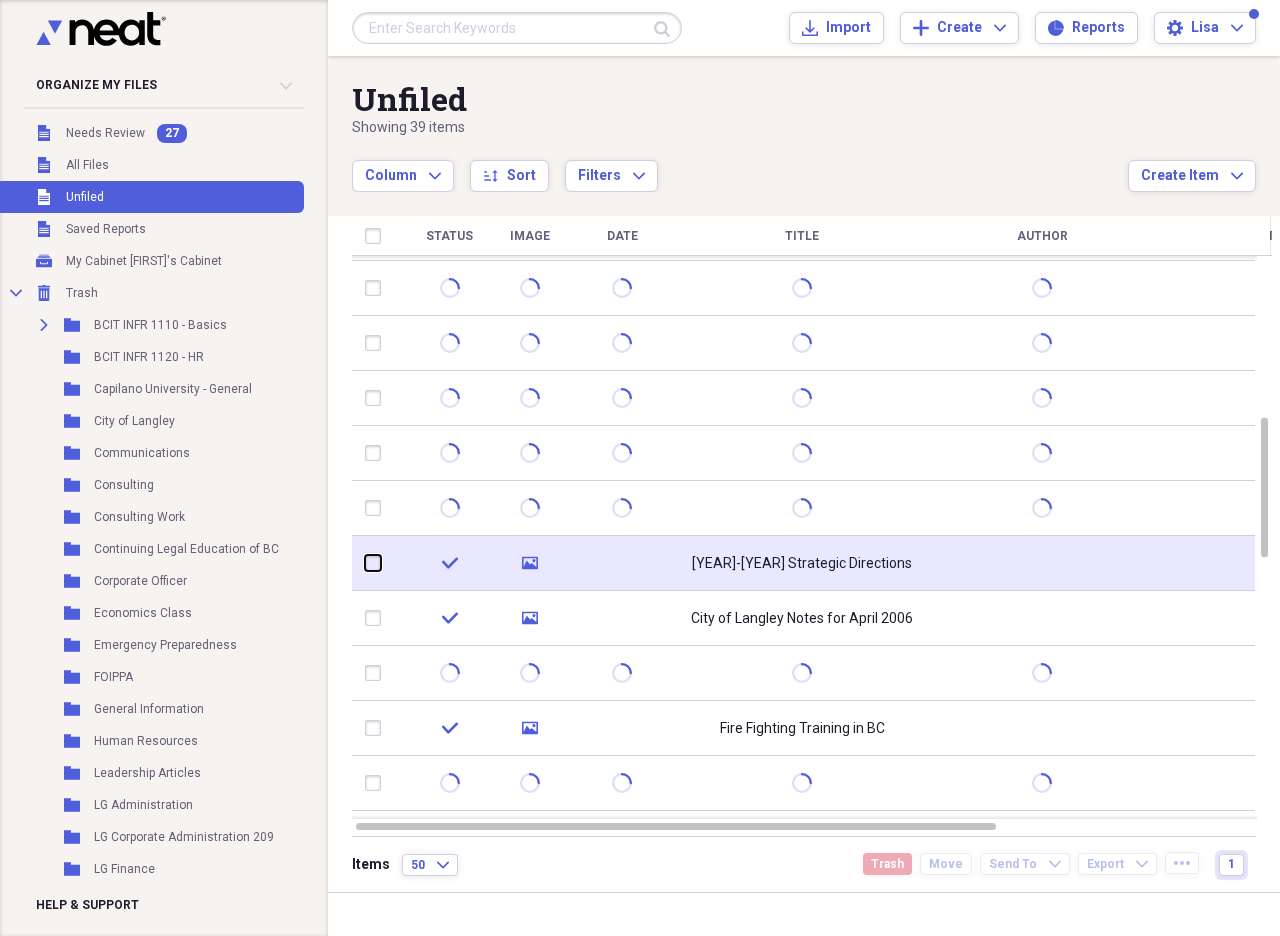 click at bounding box center (365, 563) 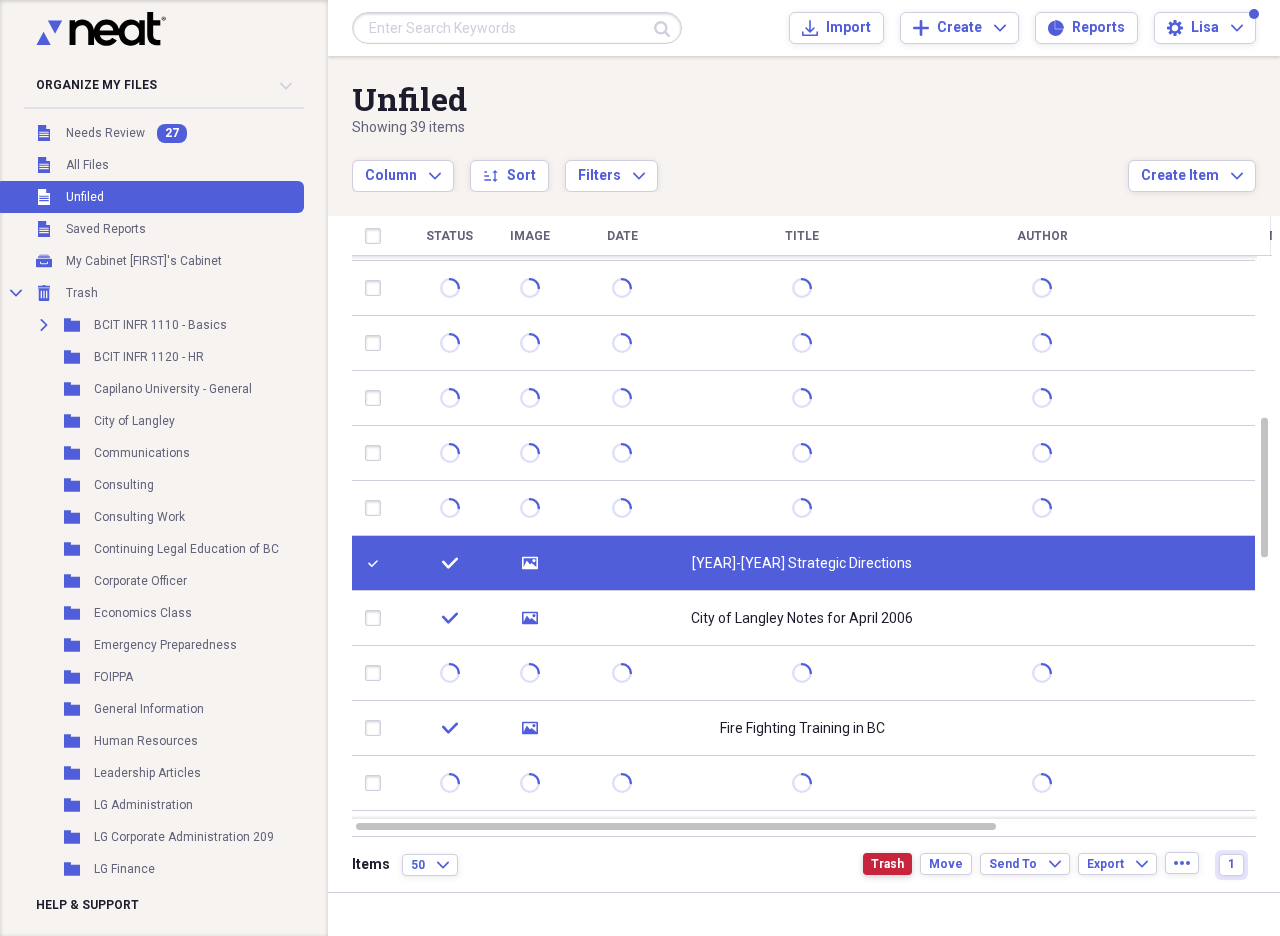 click on "Trash" at bounding box center [887, 864] 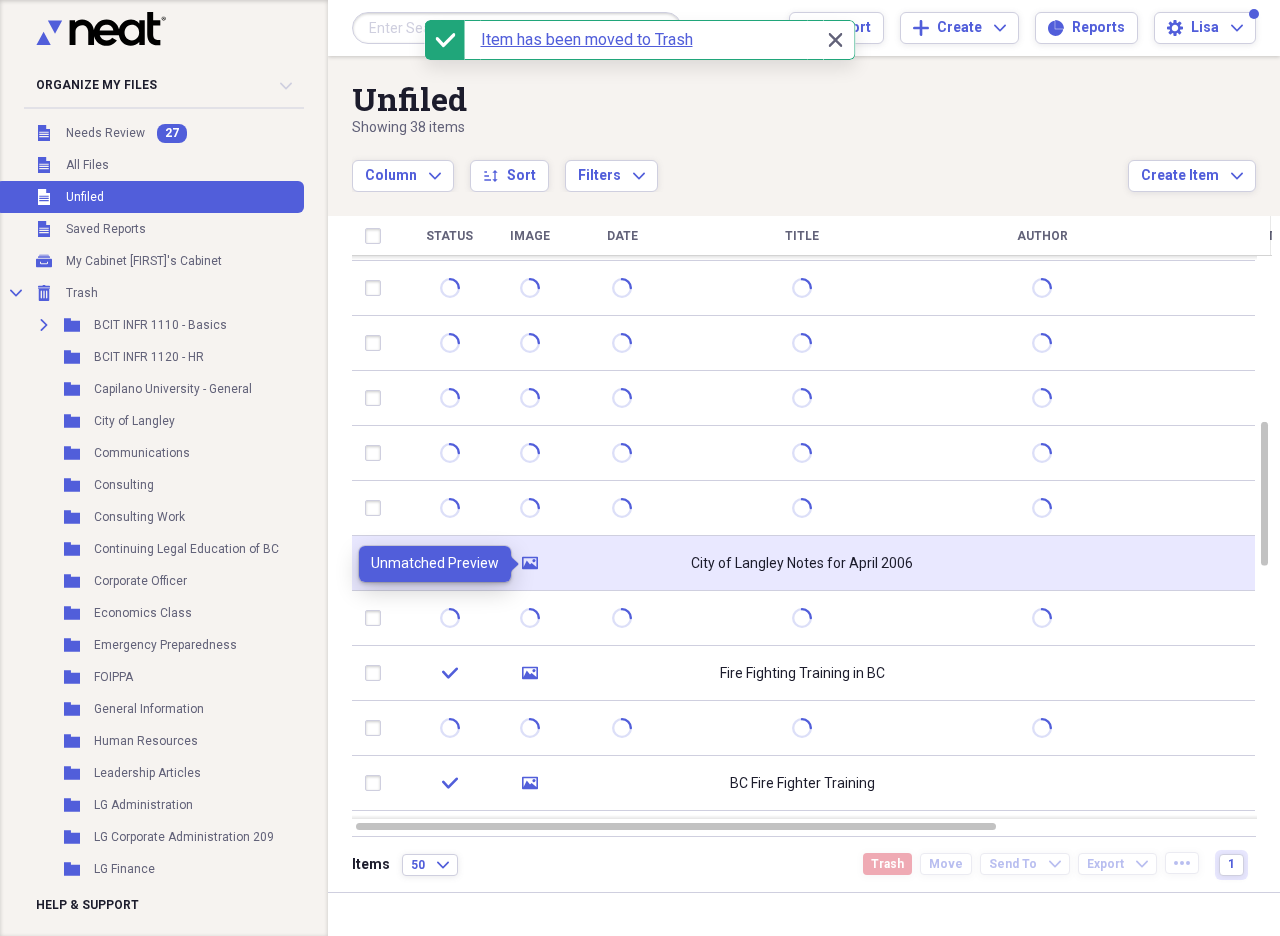 click 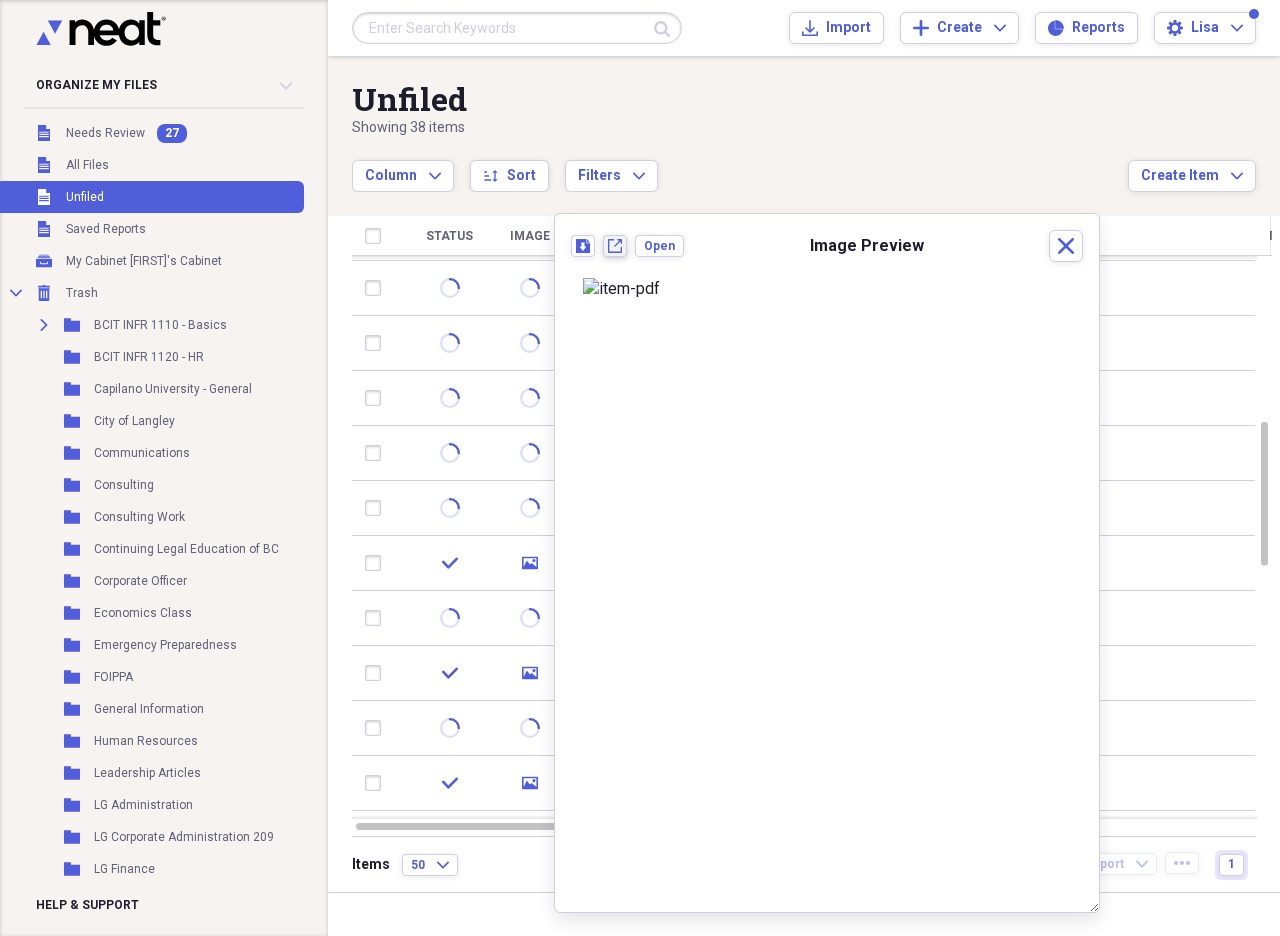 click on "New tab" 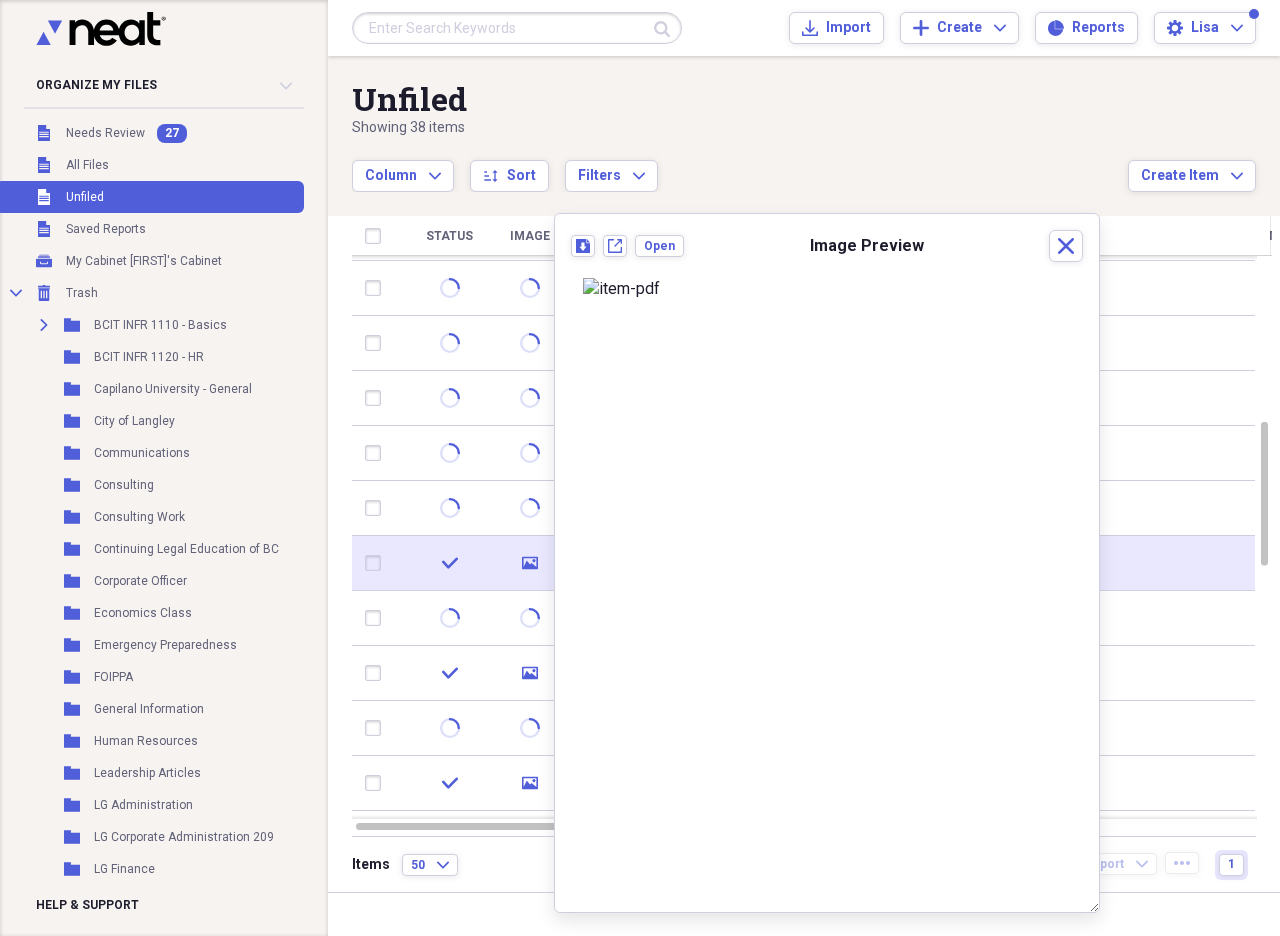 click at bounding box center (377, 563) 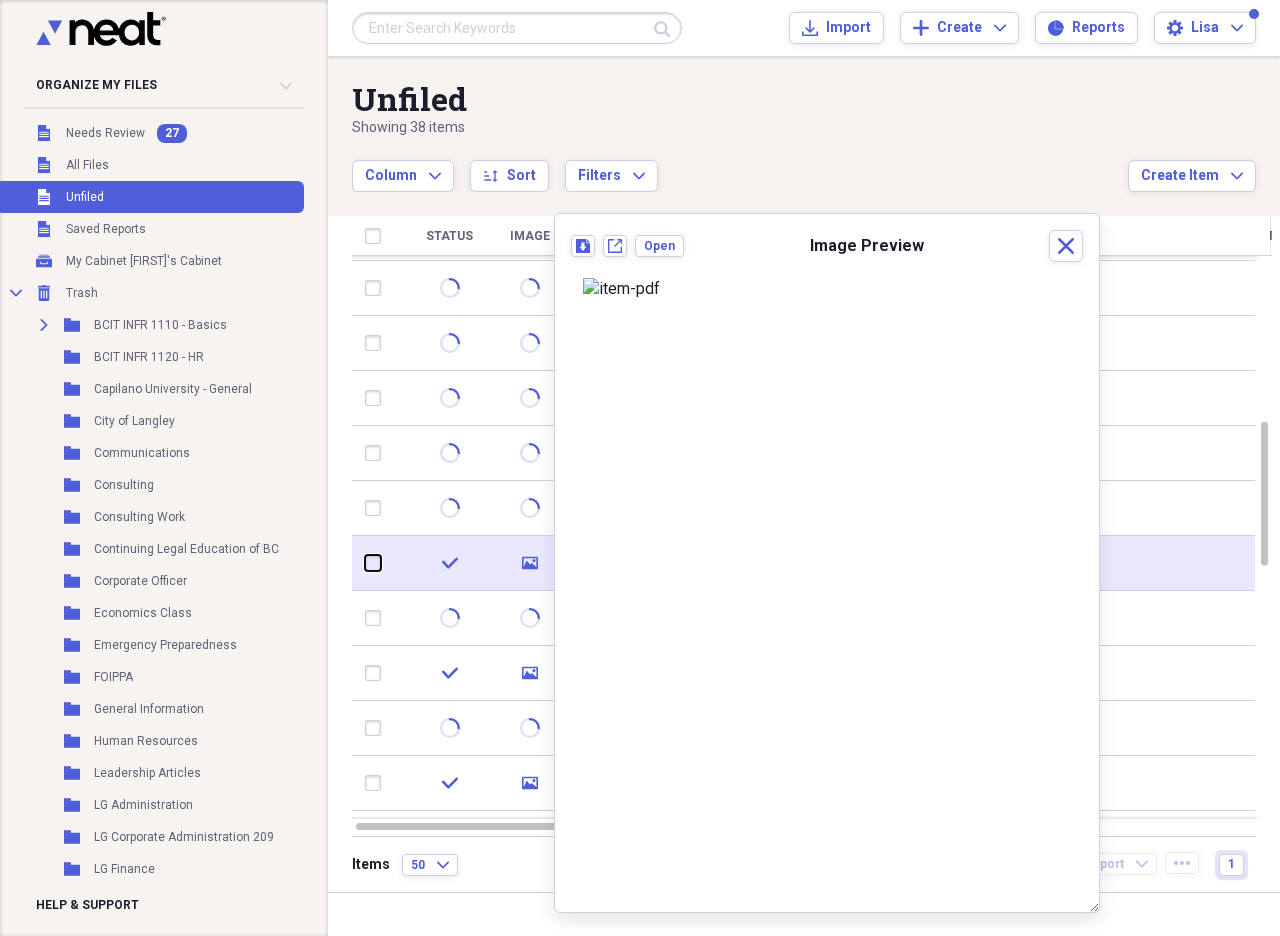 click at bounding box center [365, 563] 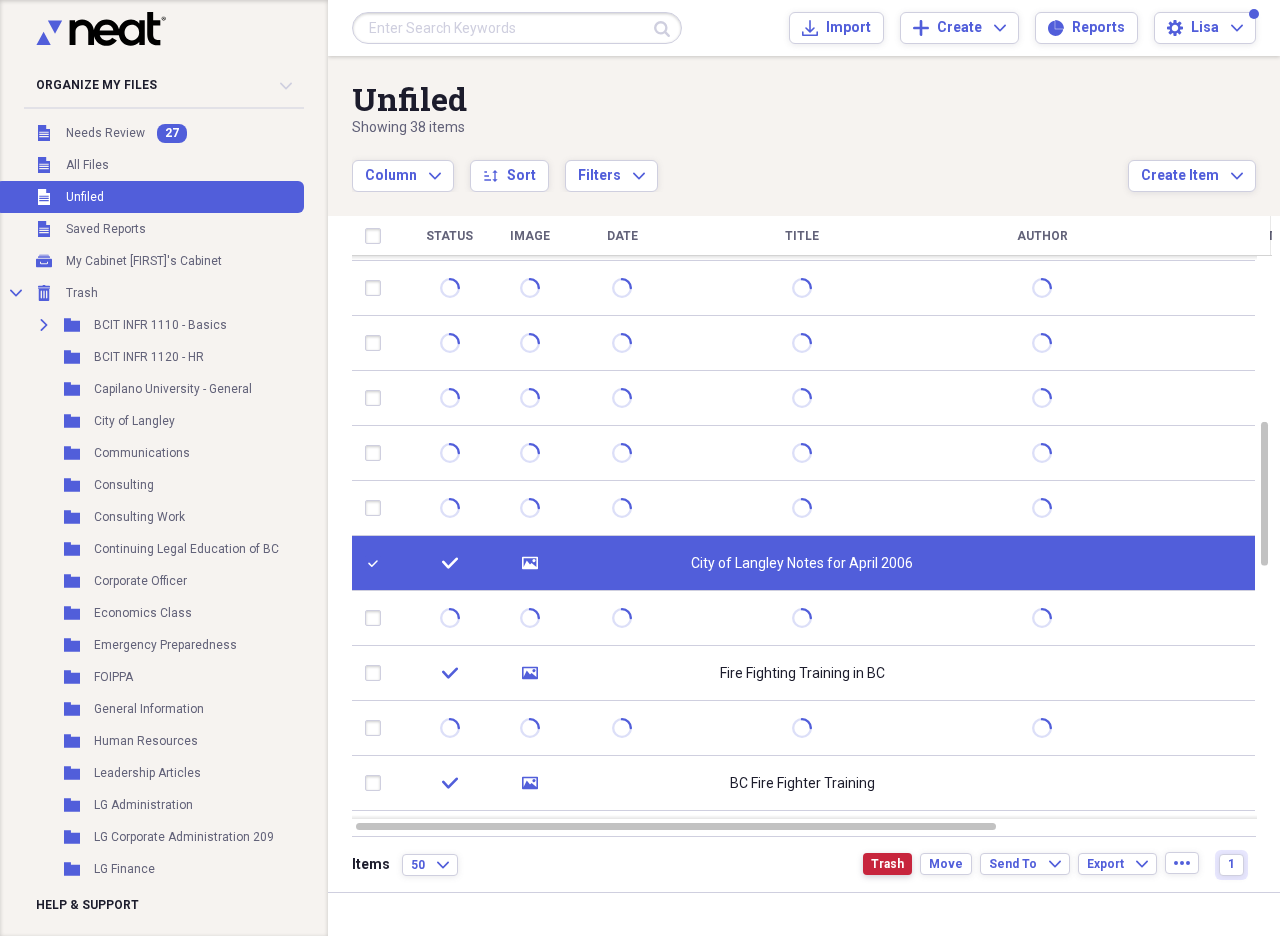 click on "Trash" at bounding box center [887, 864] 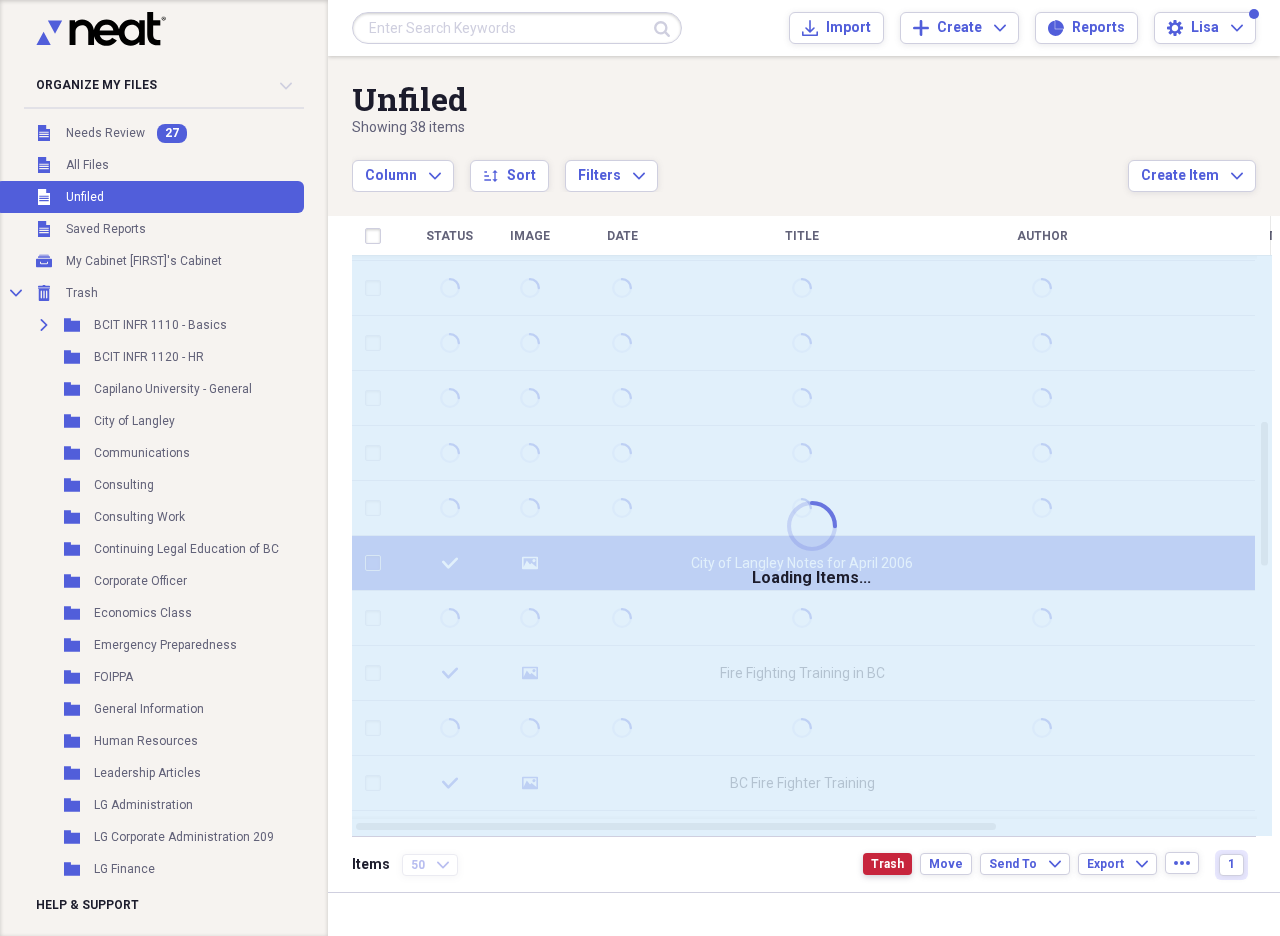 checkbox on "false" 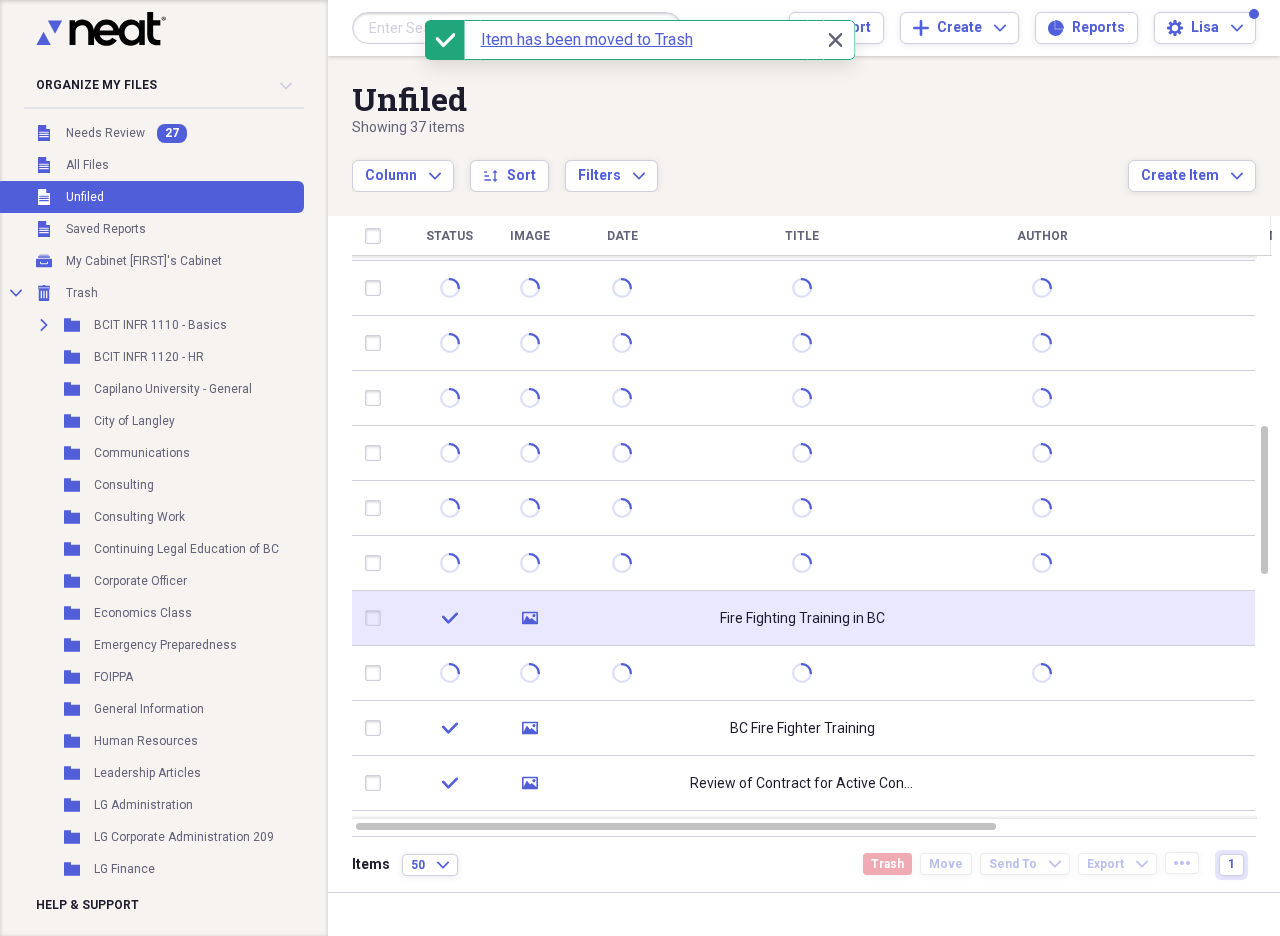 click on "media" 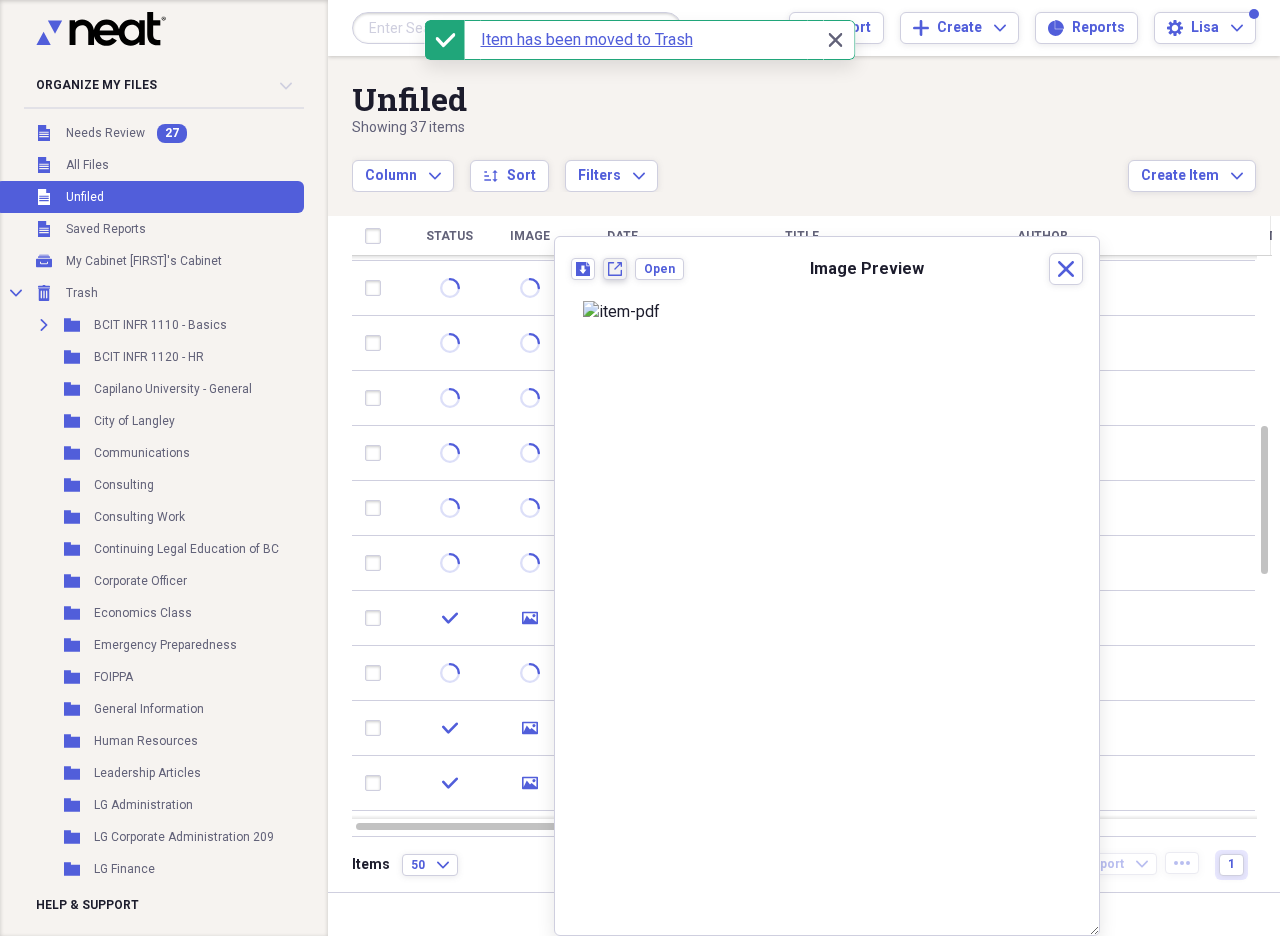 click 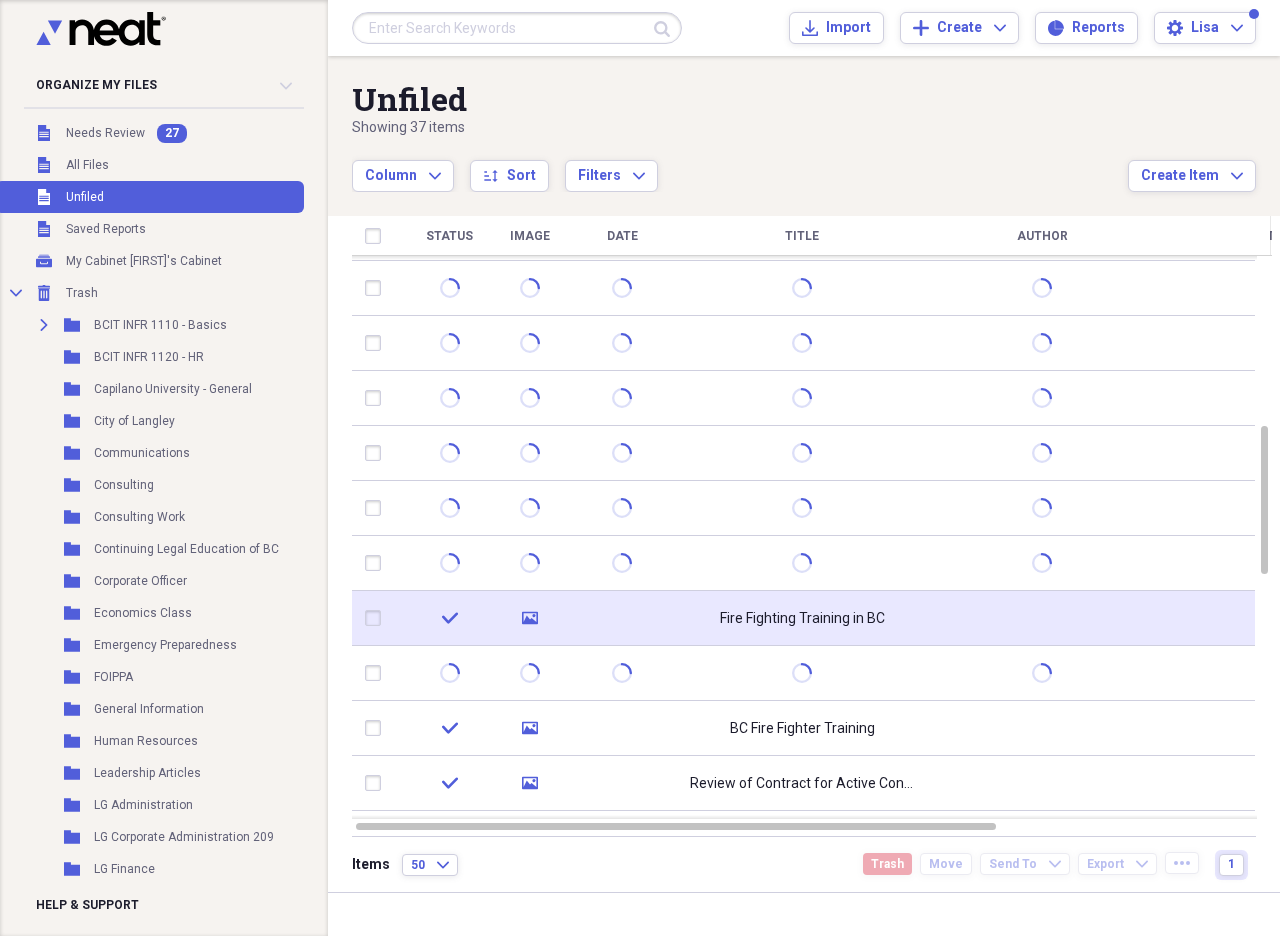 click at bounding box center (377, 618) 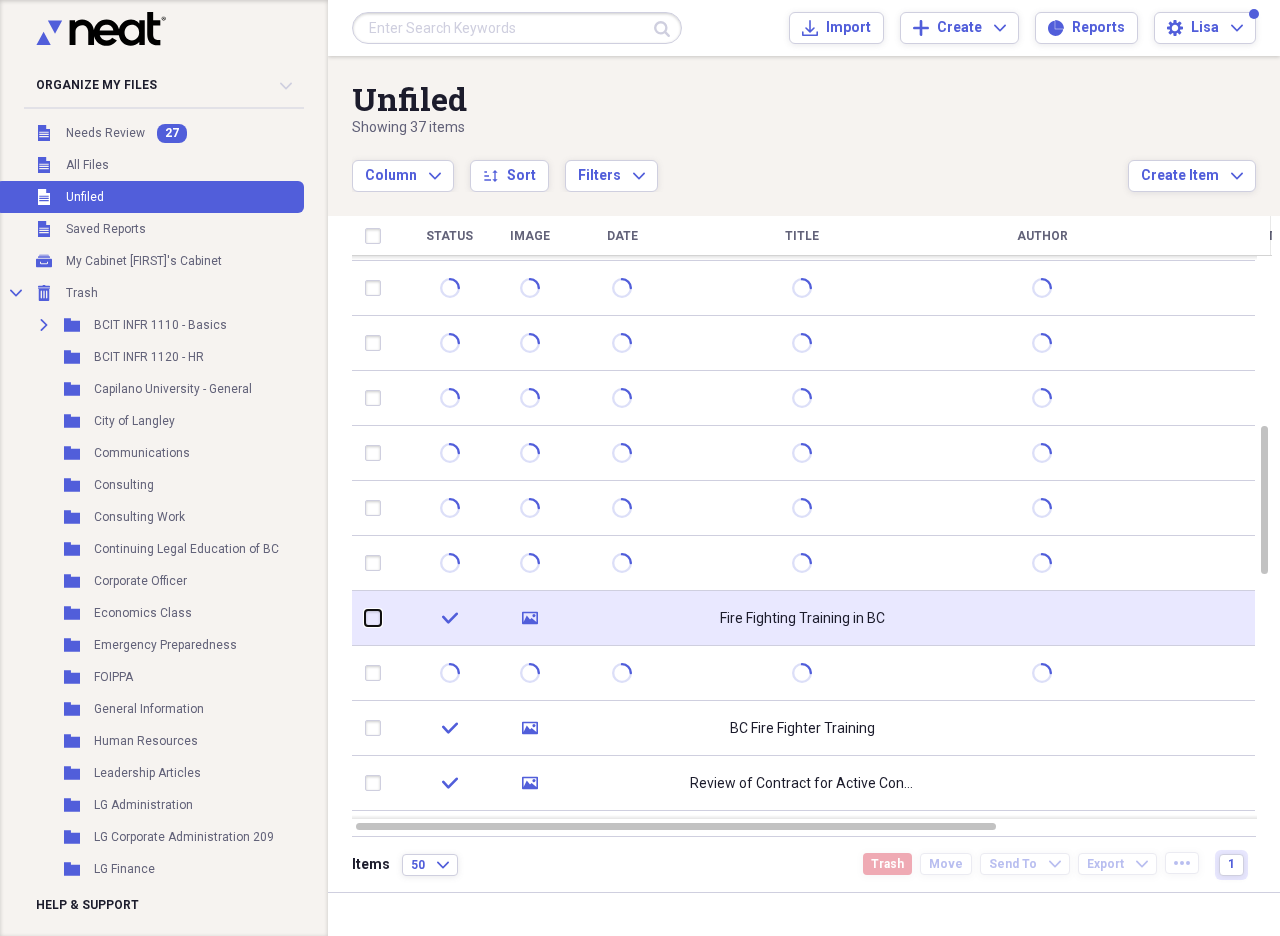 click at bounding box center (365, 618) 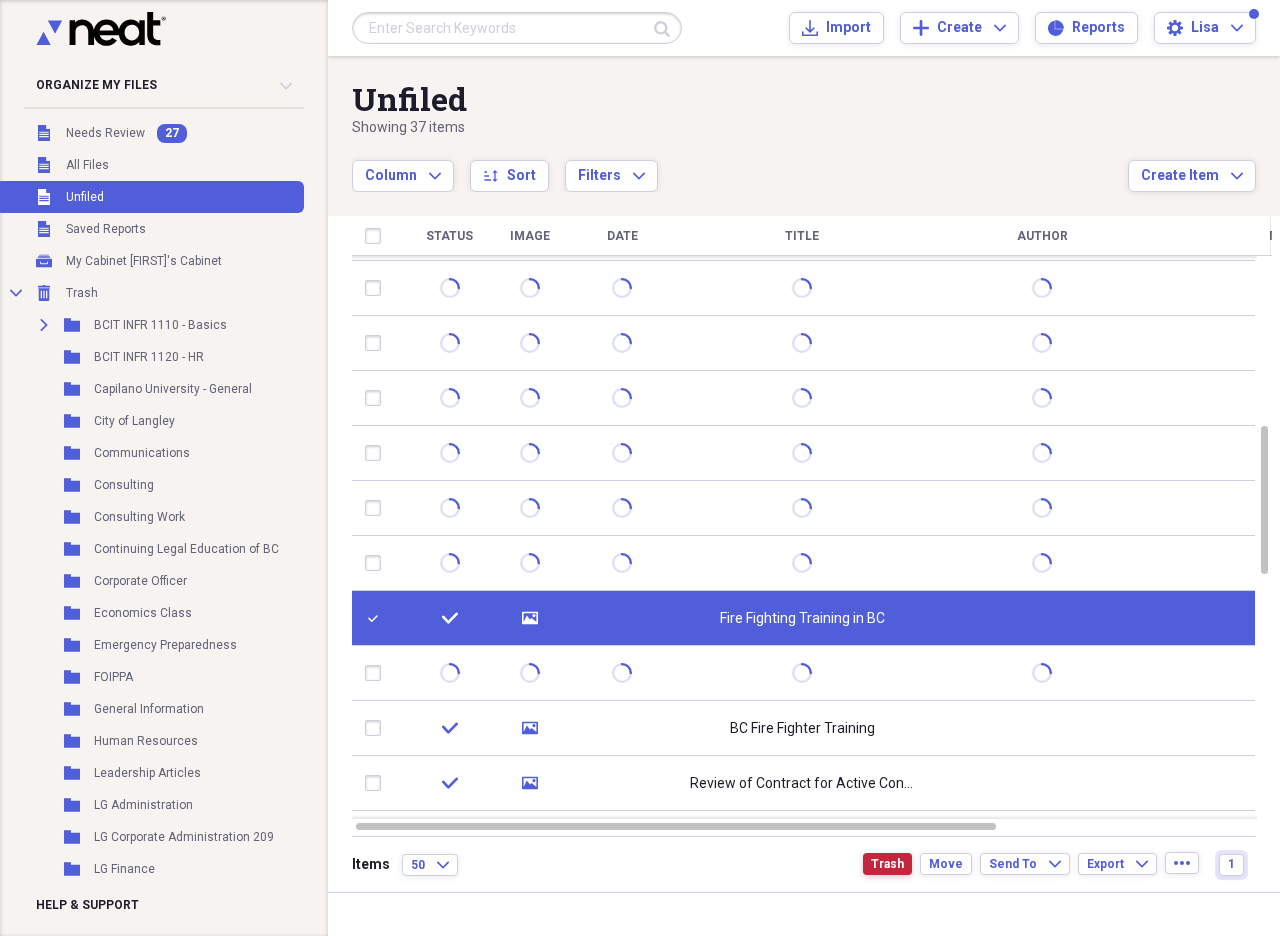 click on "Trash" at bounding box center [887, 864] 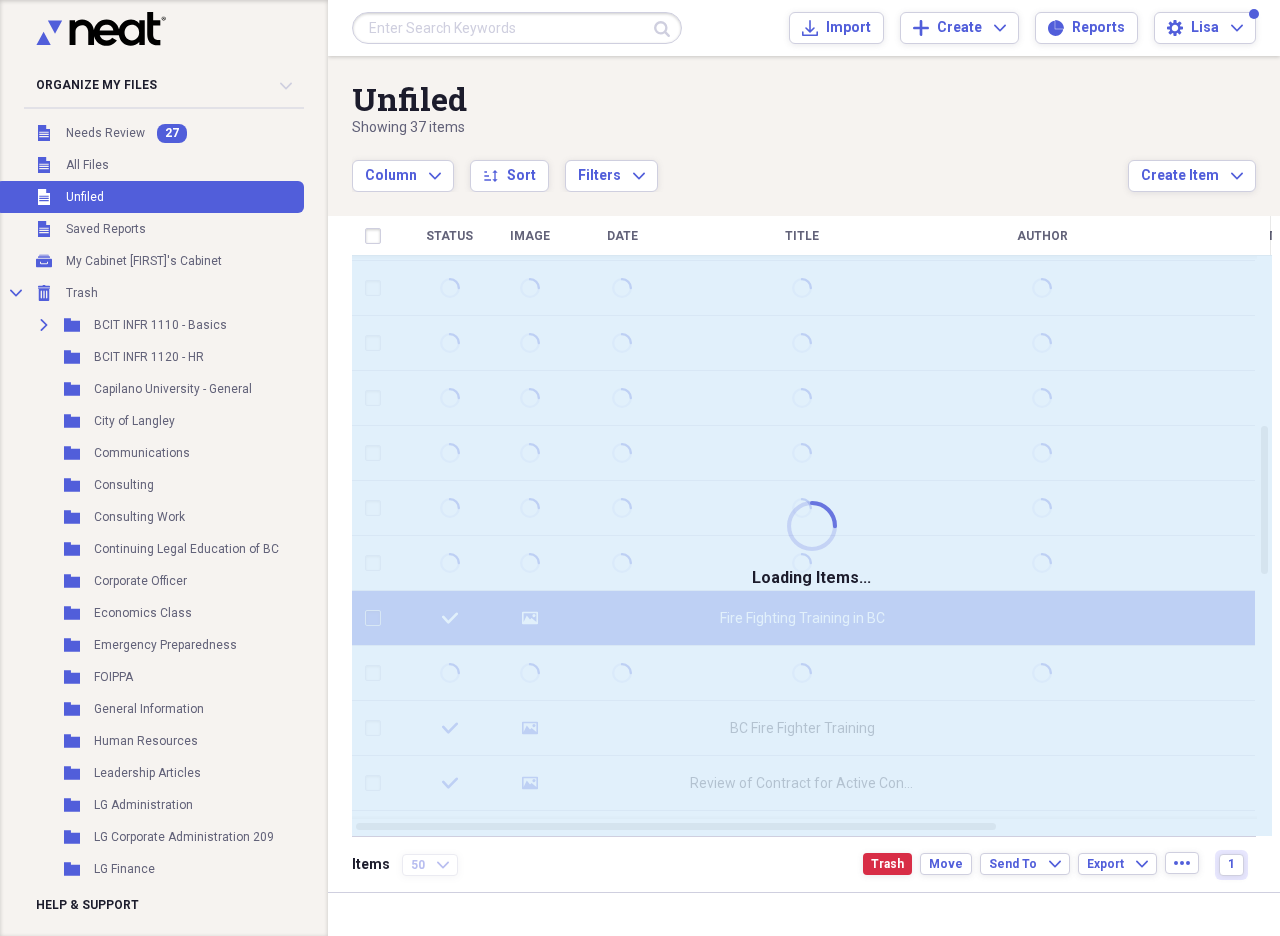 checkbox on "false" 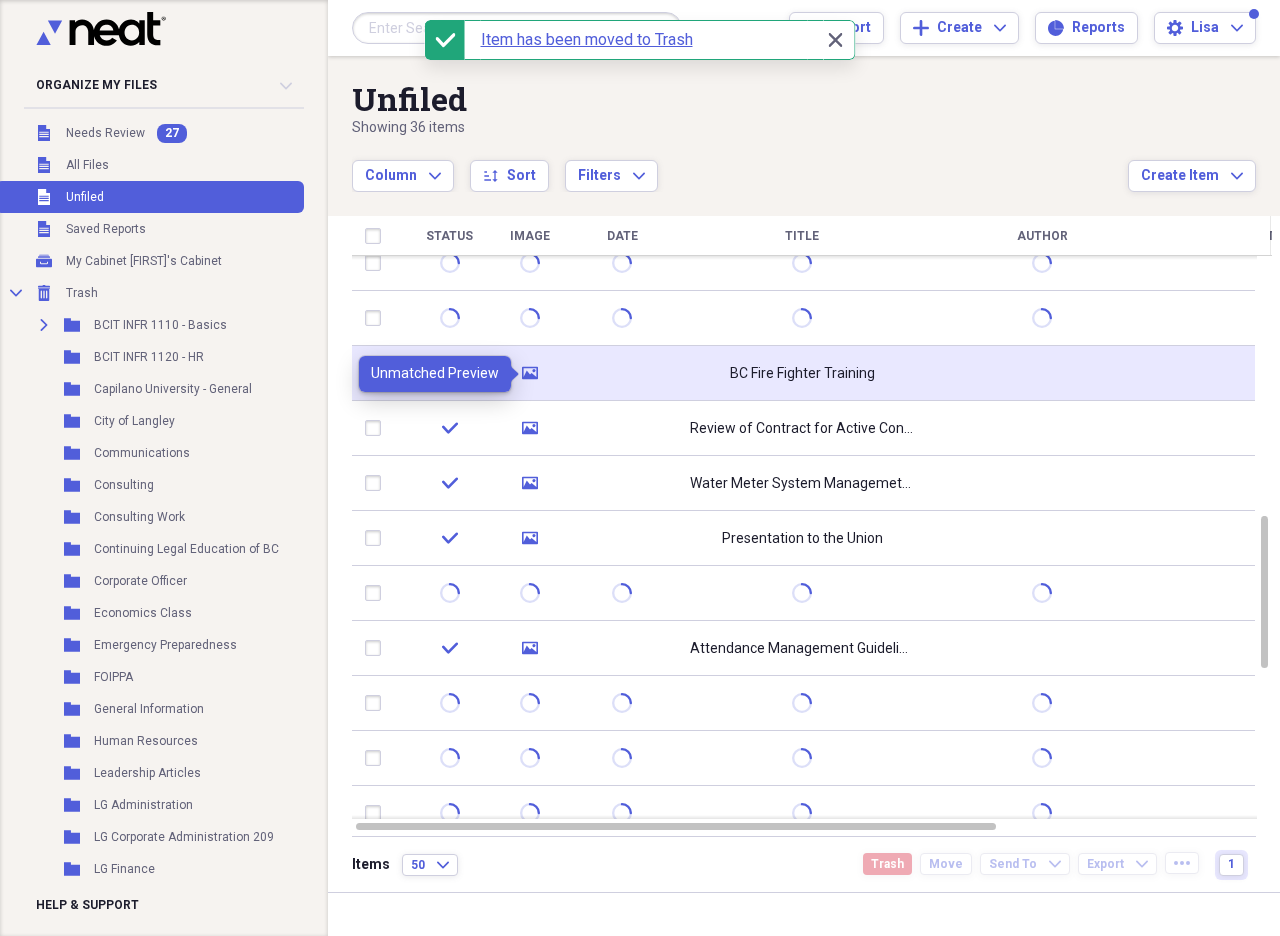 click on "media" 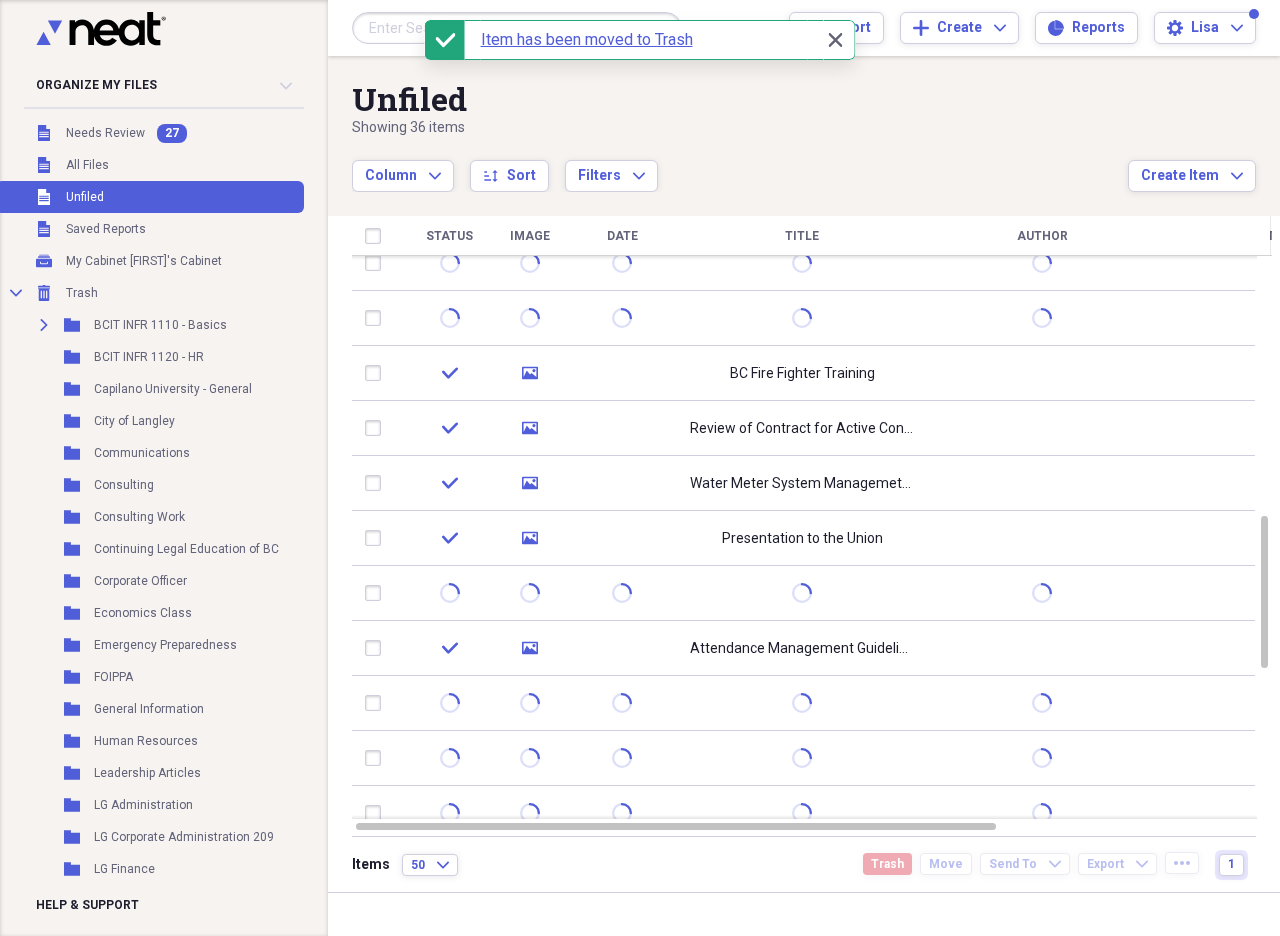 click on "Close Close" at bounding box center [840, 40] 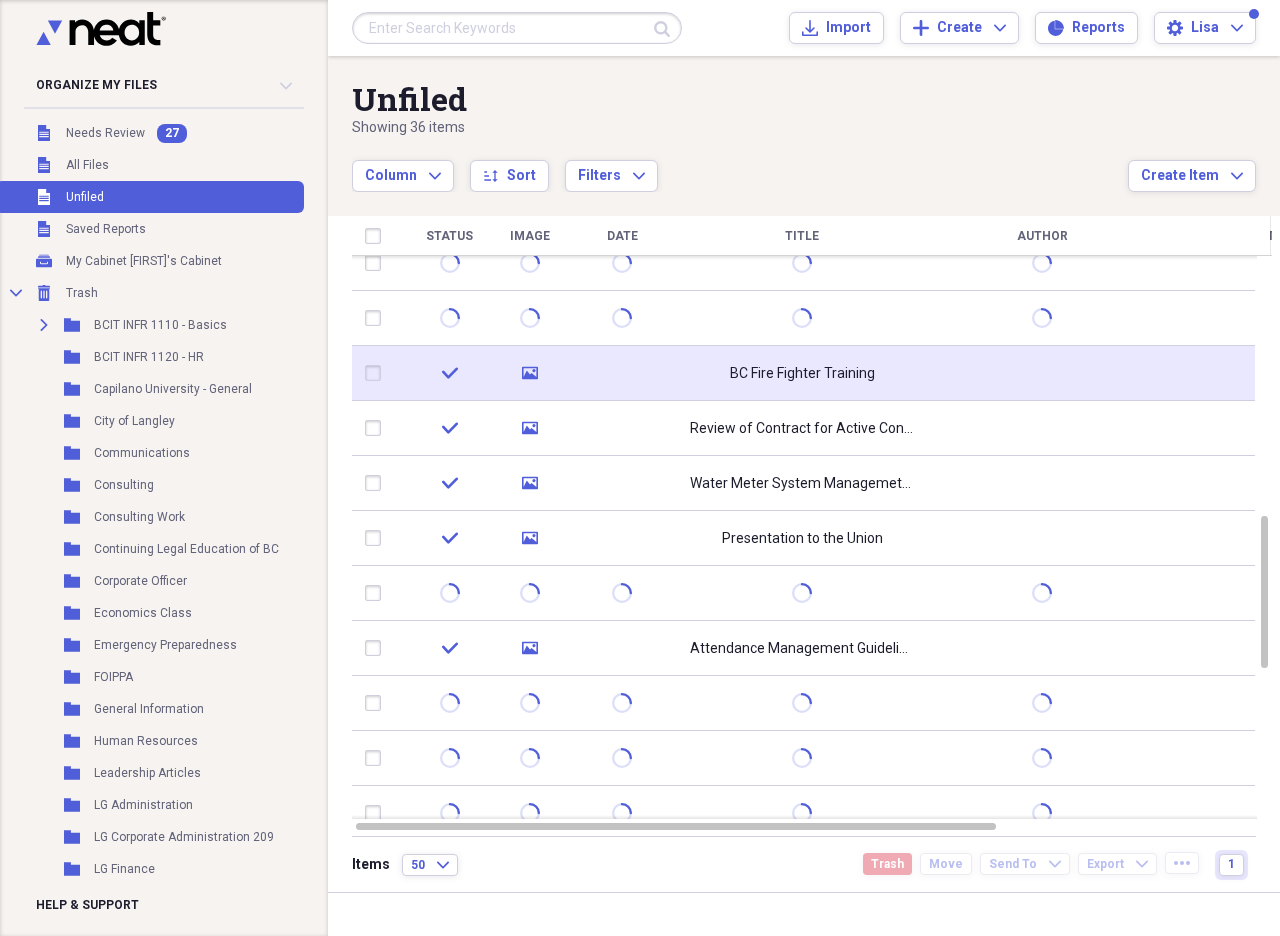 click on "media" 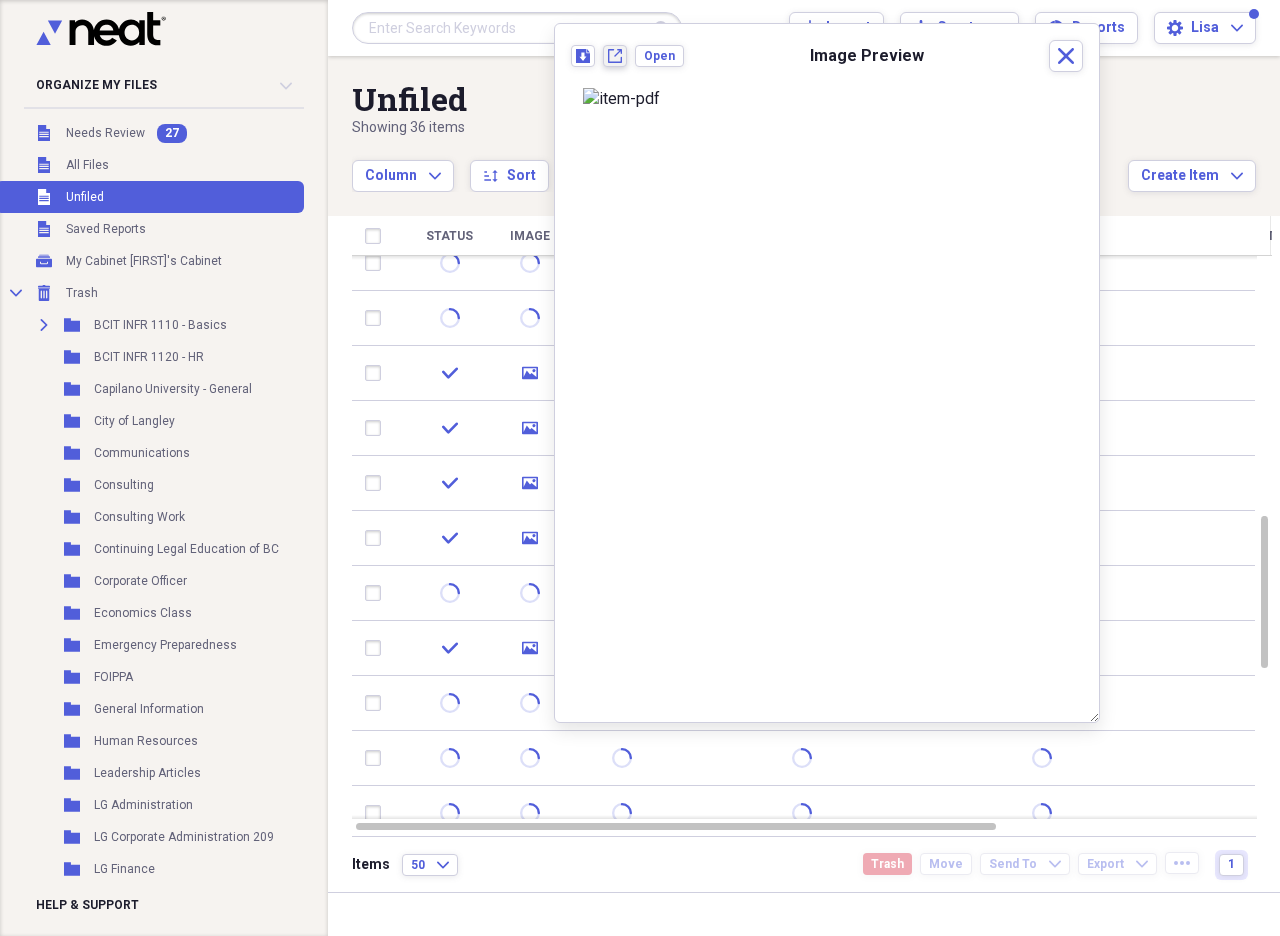 click on "New tab" at bounding box center [615, 56] 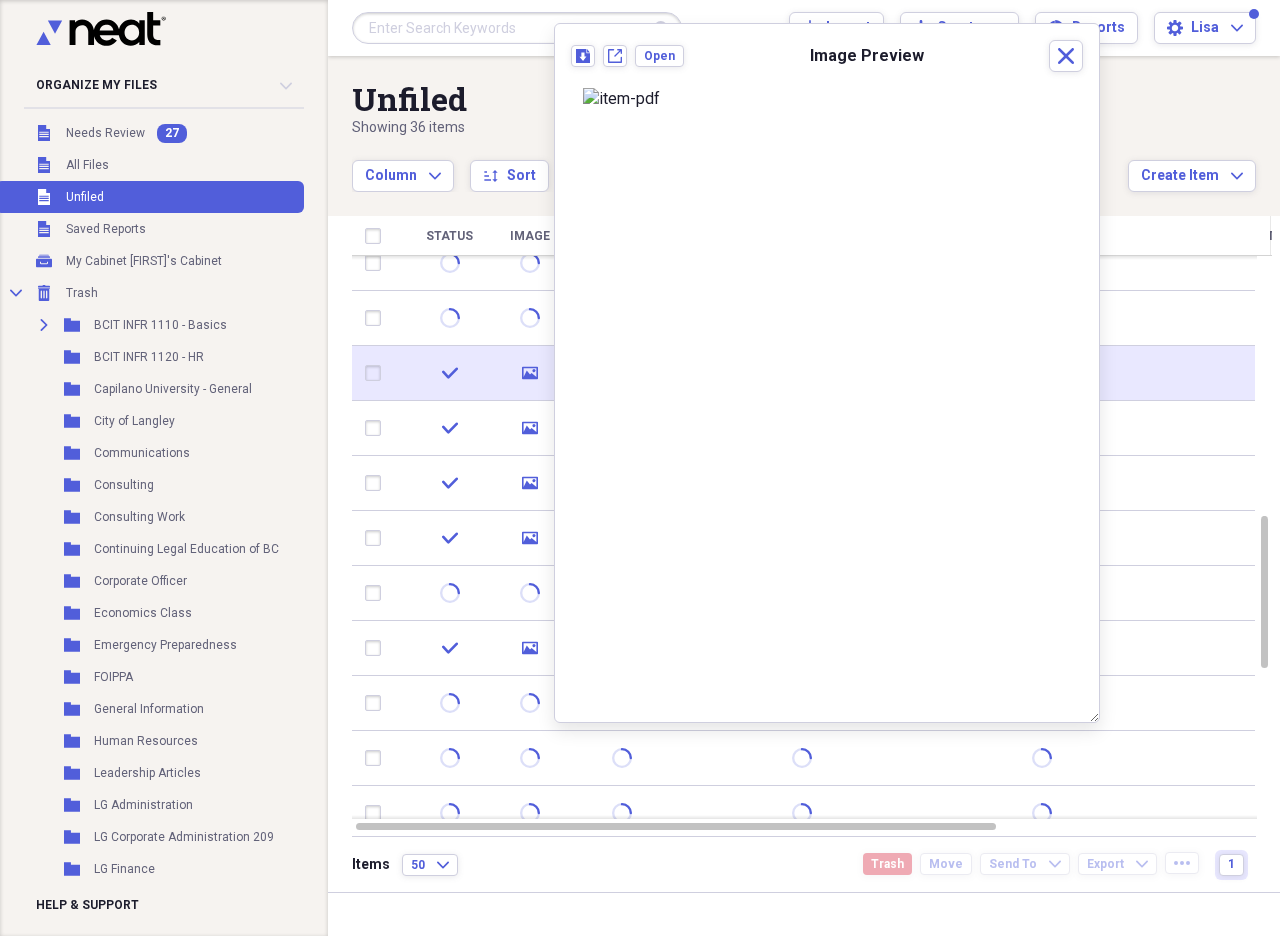 click at bounding box center (377, 373) 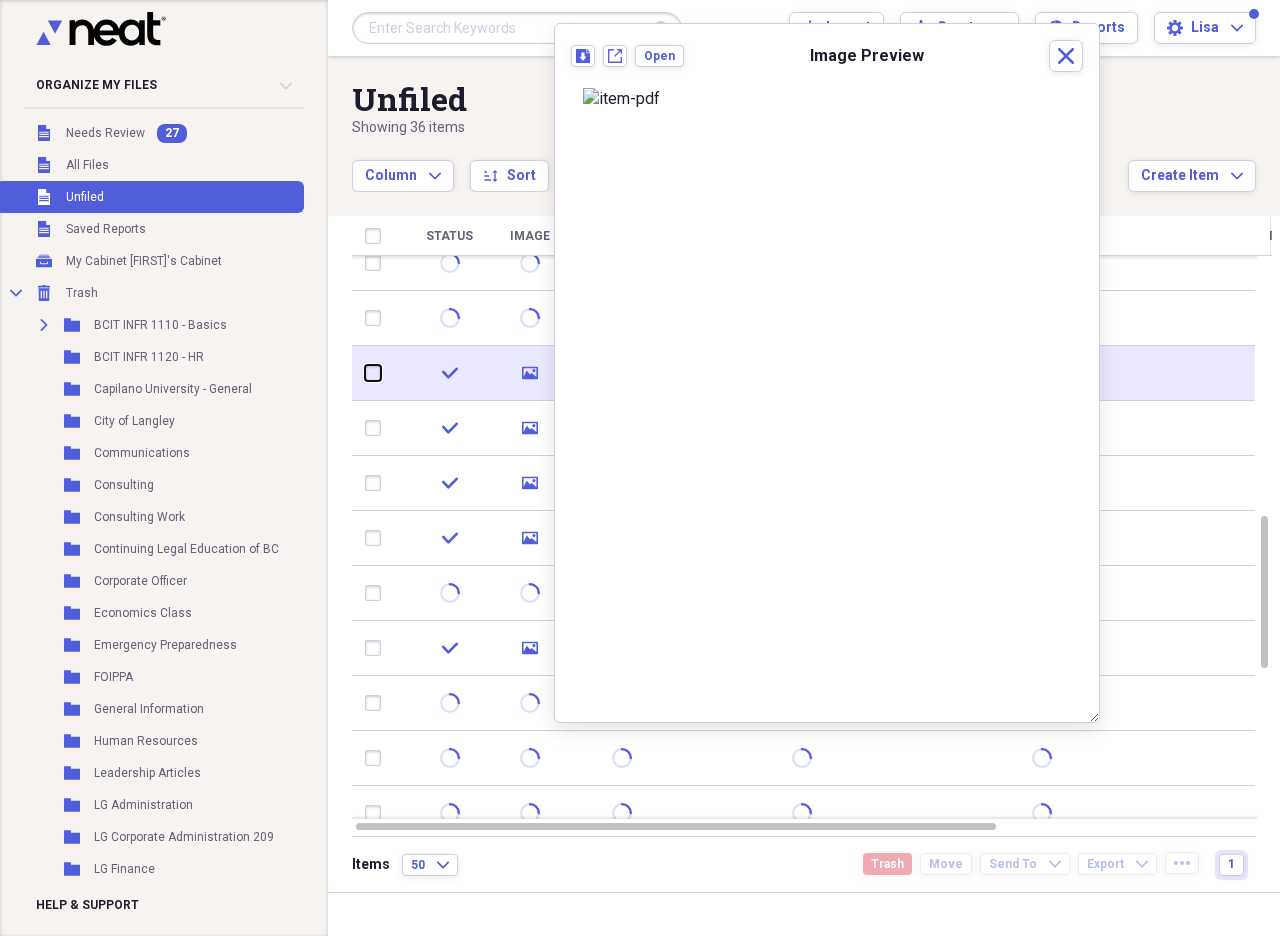 click at bounding box center (365, 373) 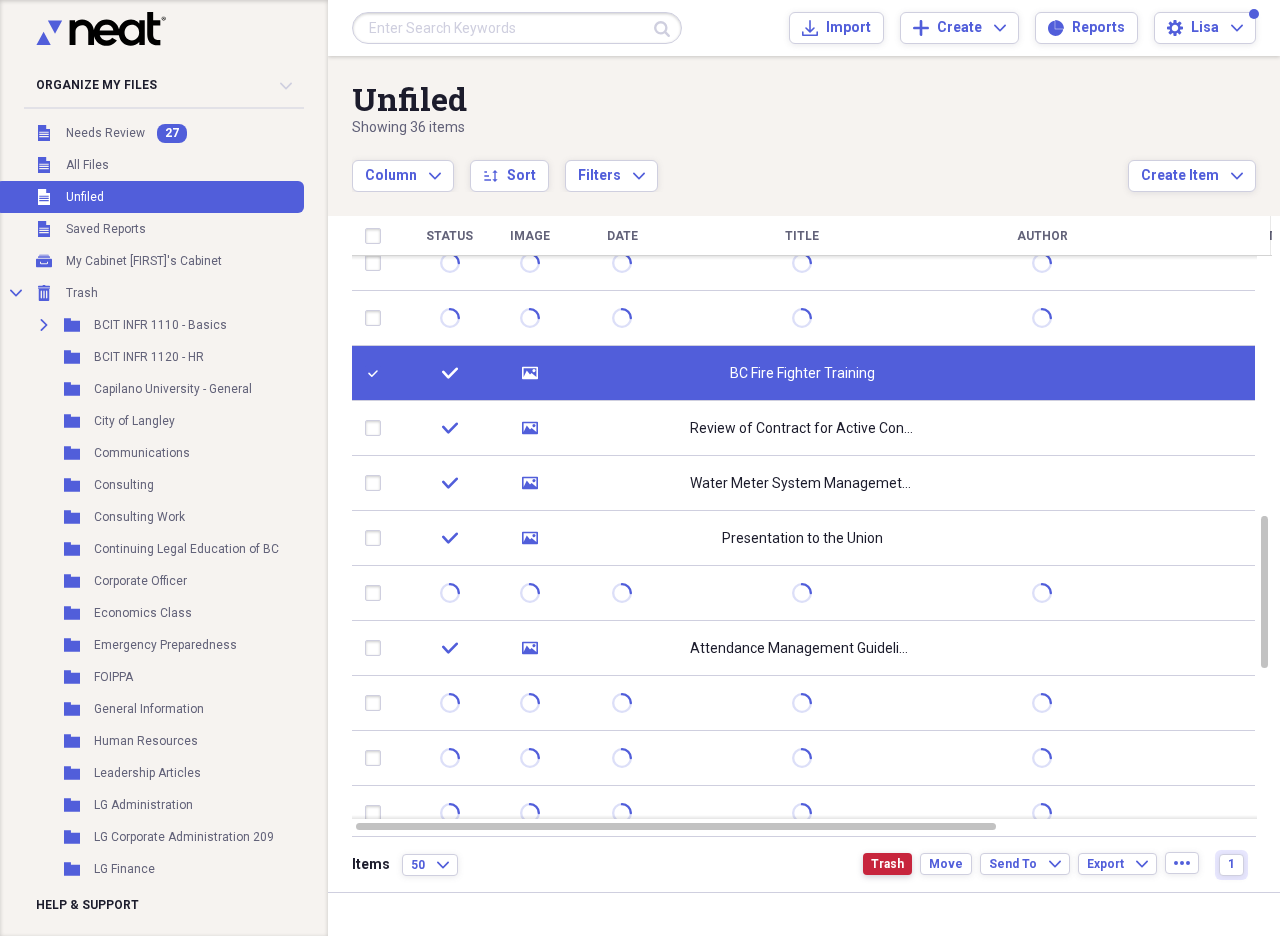click on "Trash" at bounding box center [887, 864] 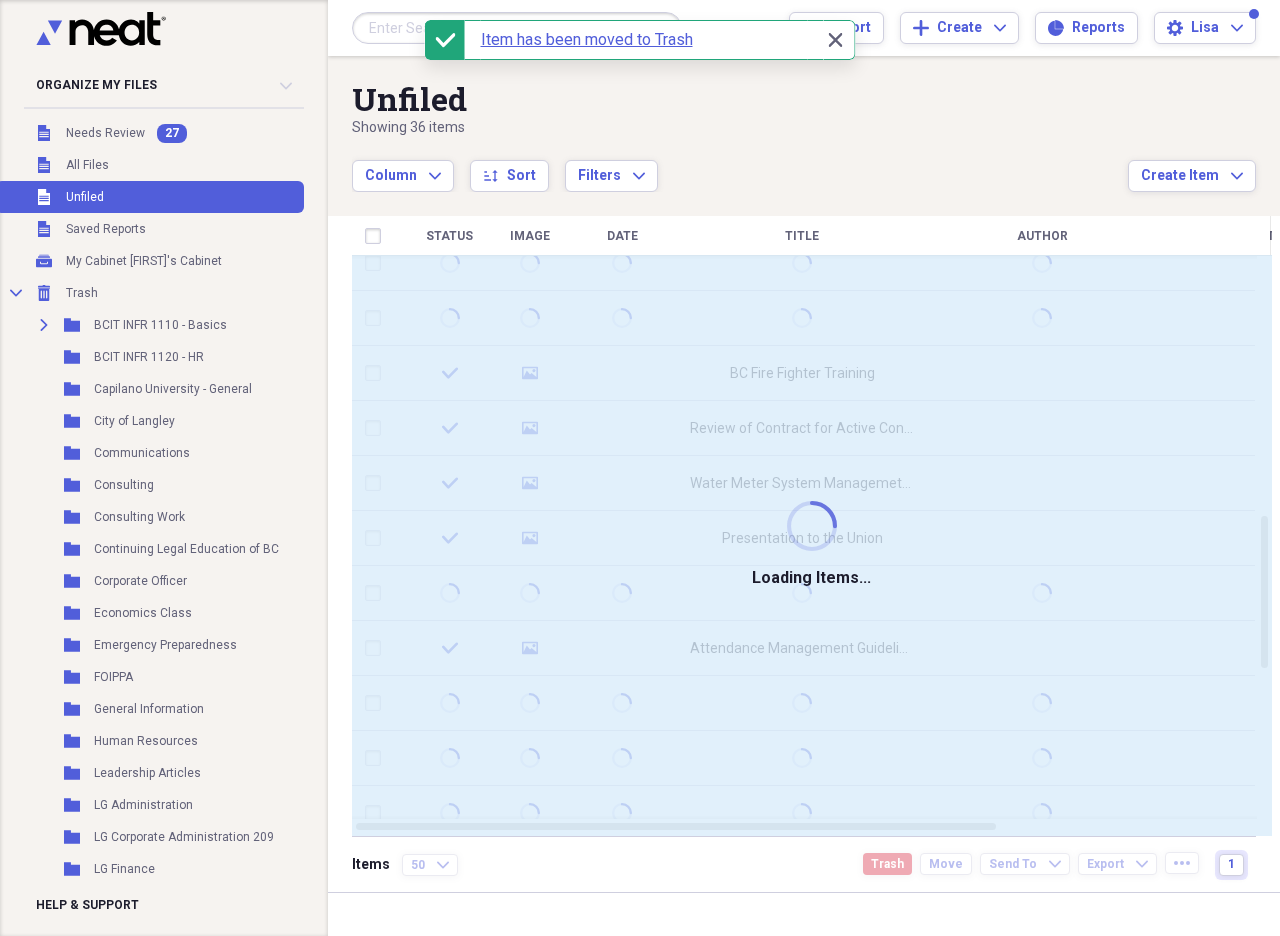 checkbox on "false" 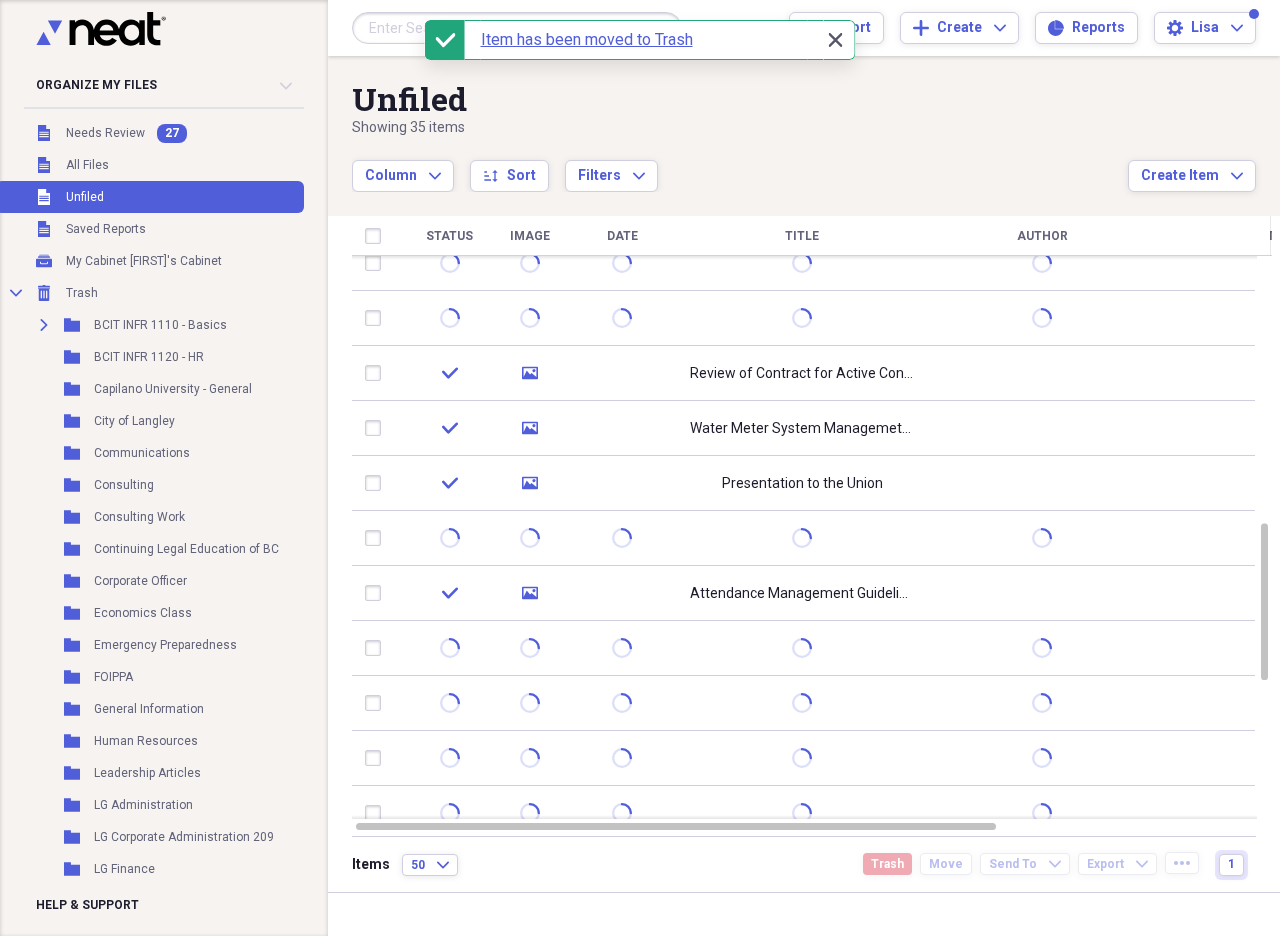click on "Close" 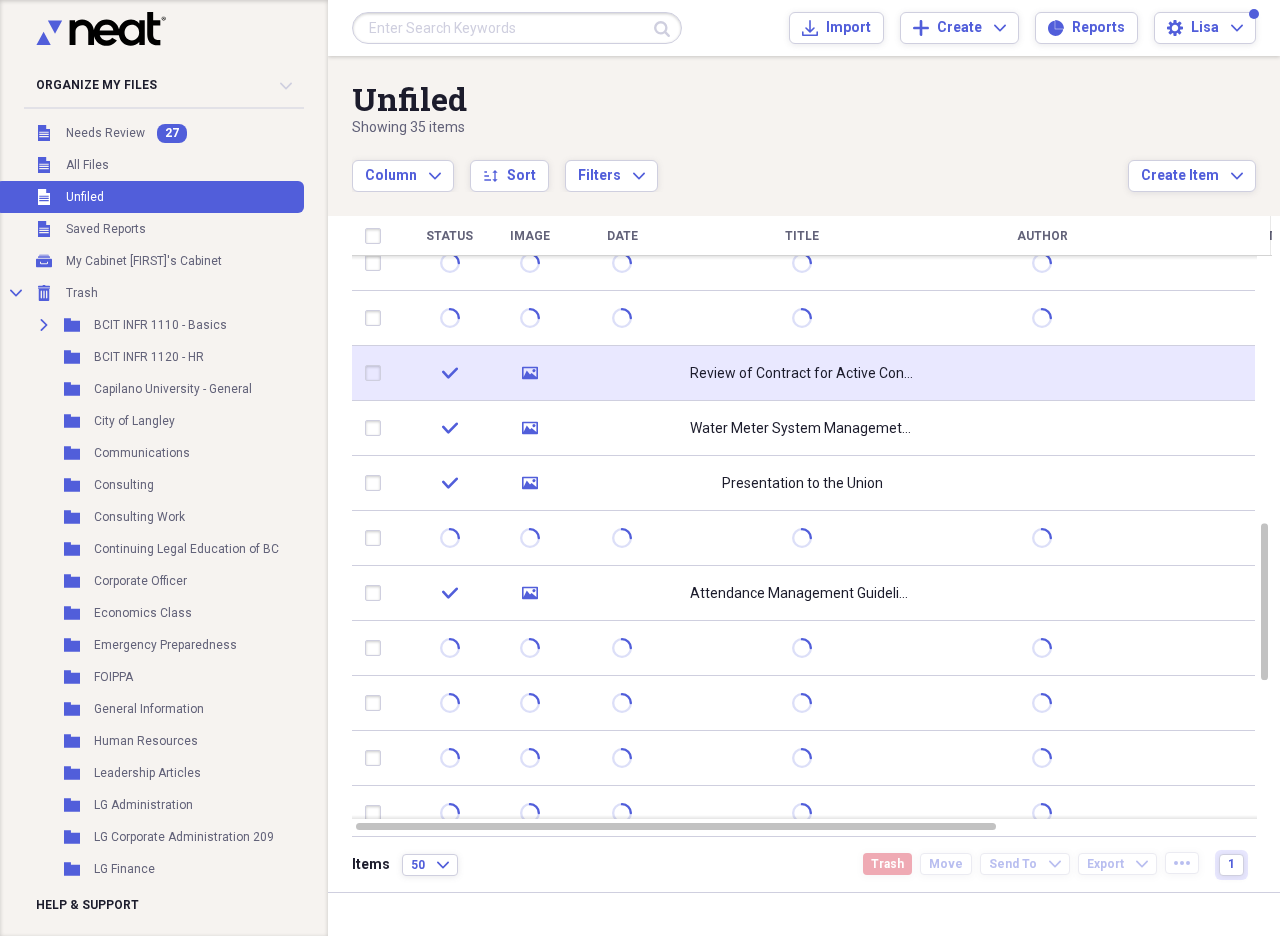 click 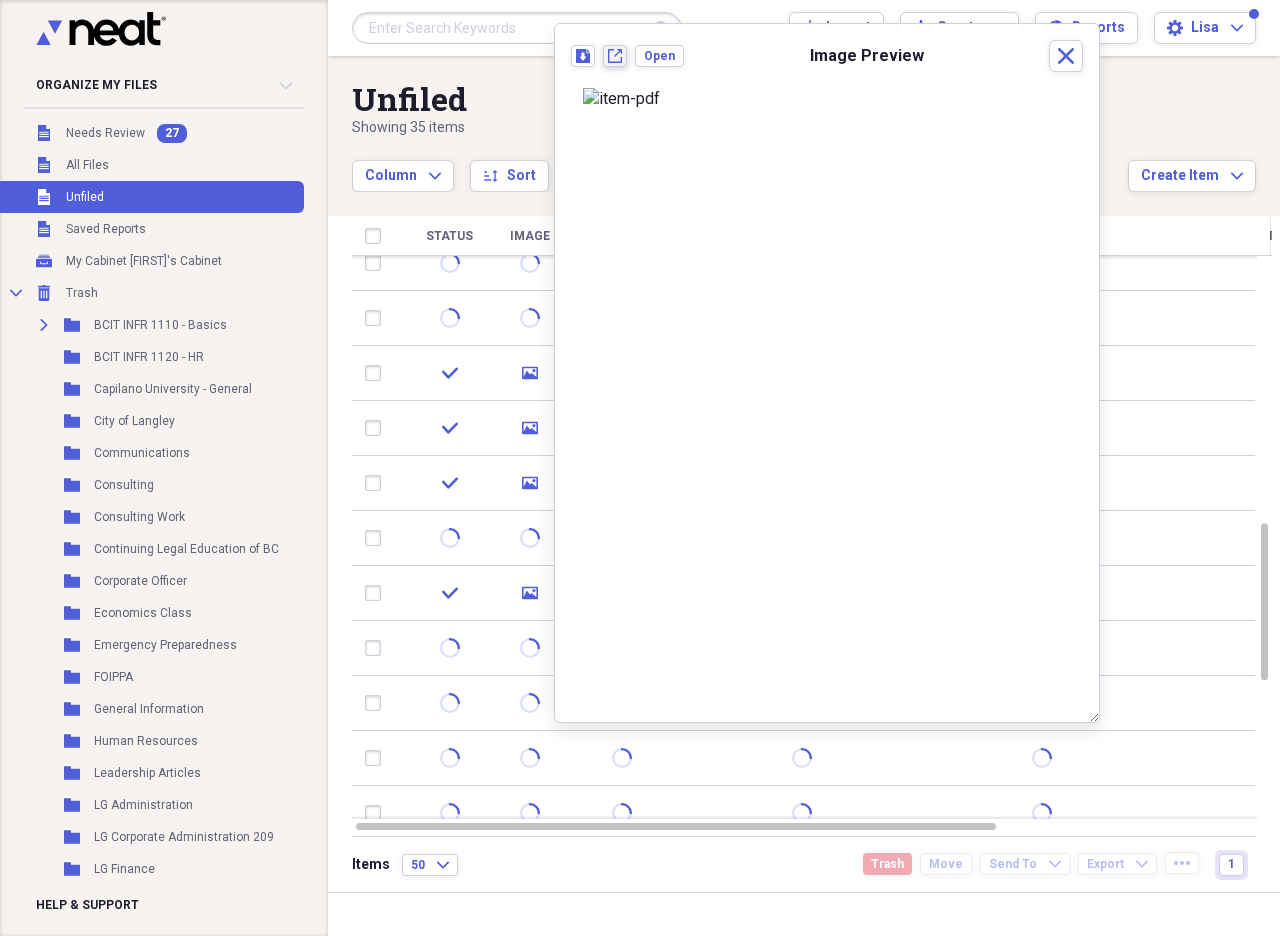 click on "New tab" 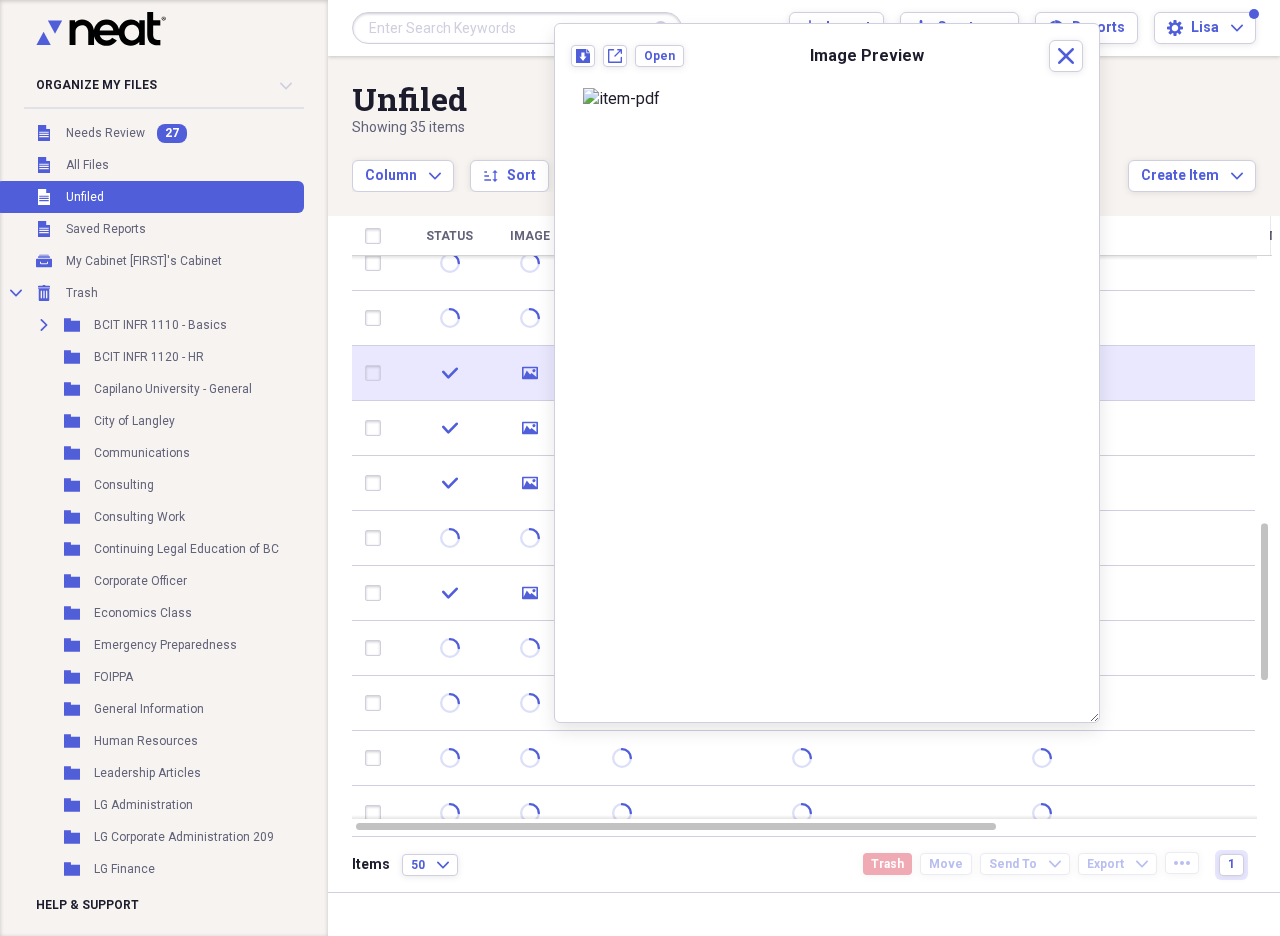 click at bounding box center [377, 373] 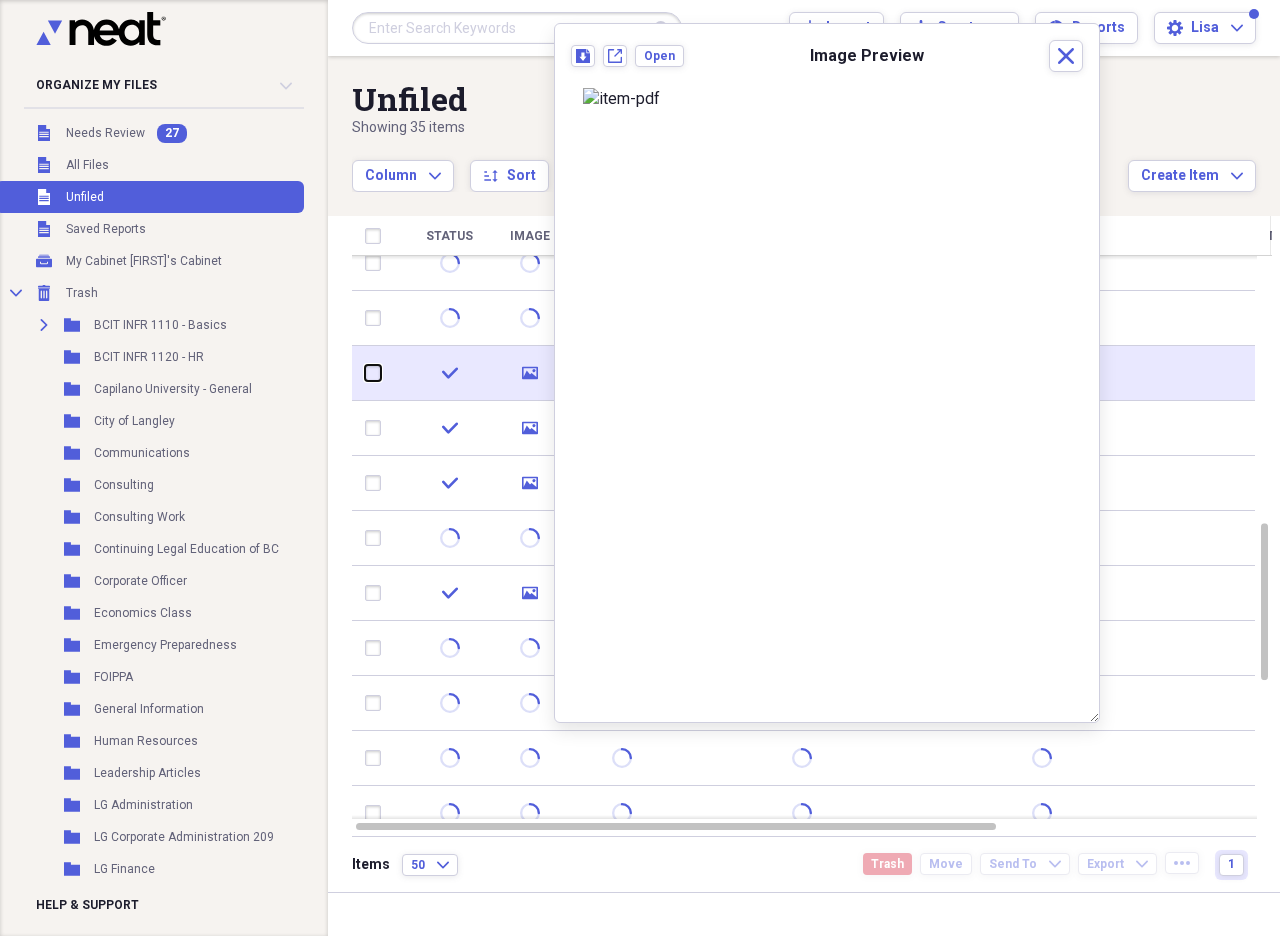 click at bounding box center (365, 373) 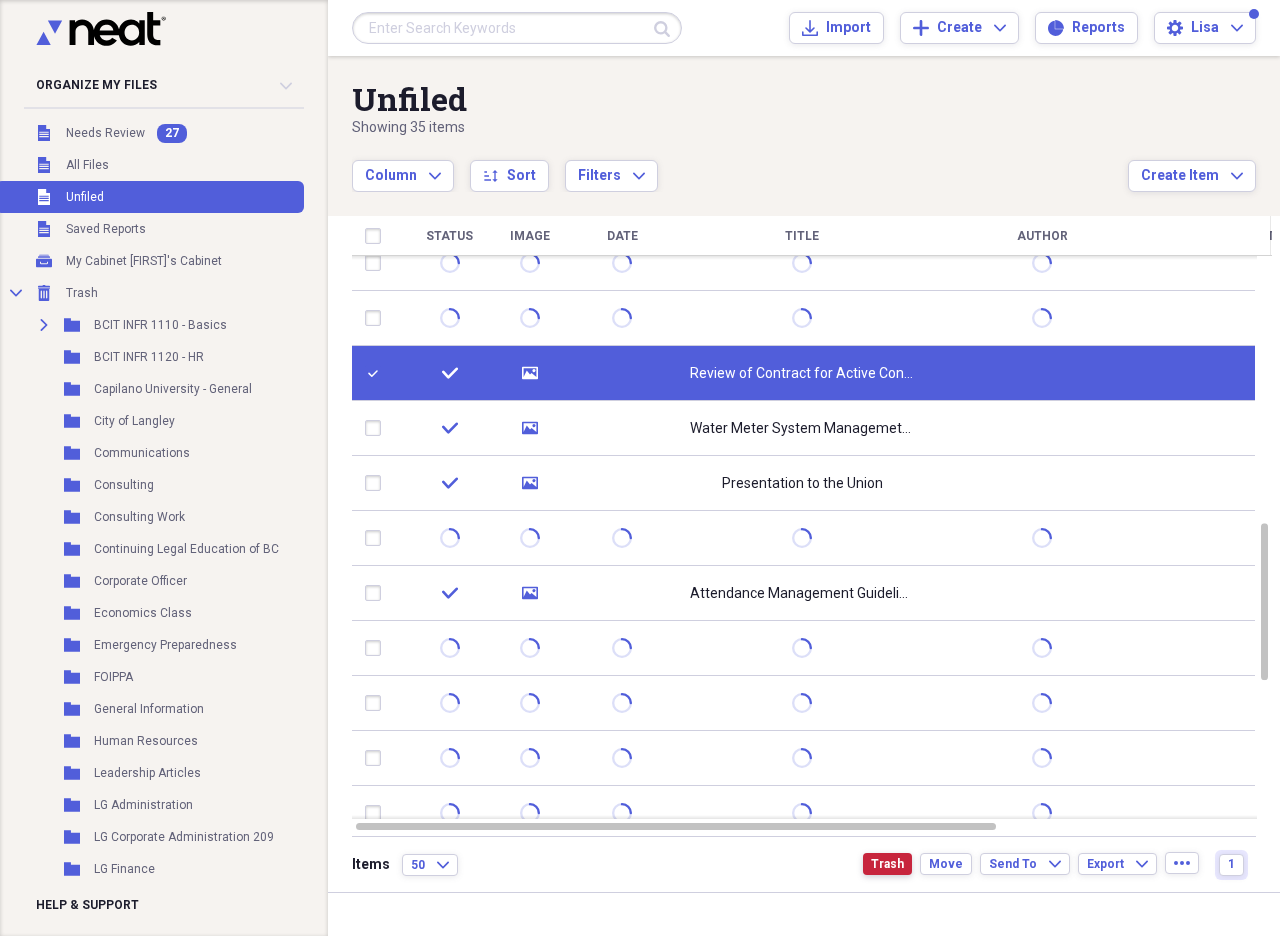 click on "Trash" at bounding box center (887, 864) 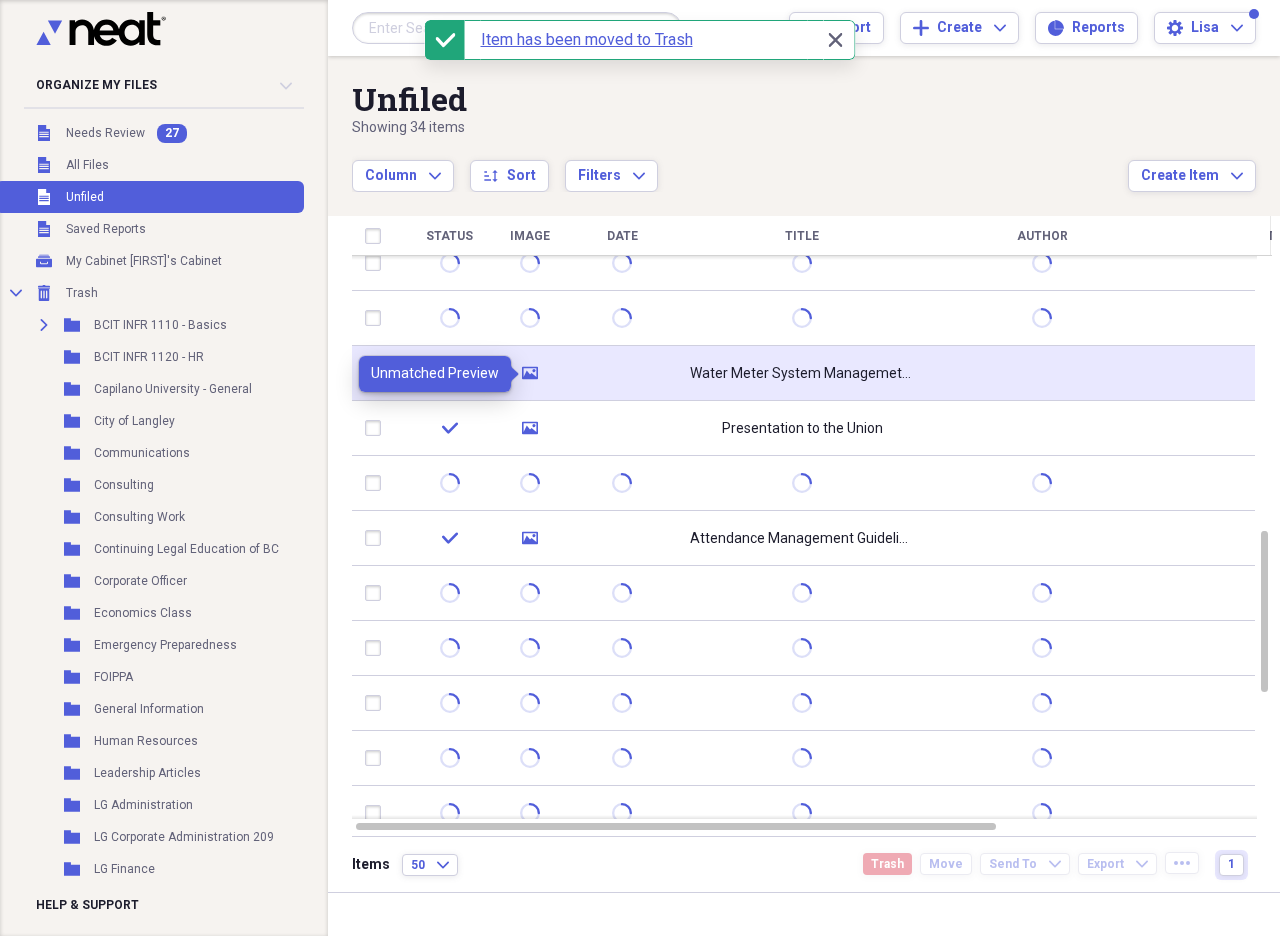 click on "media" 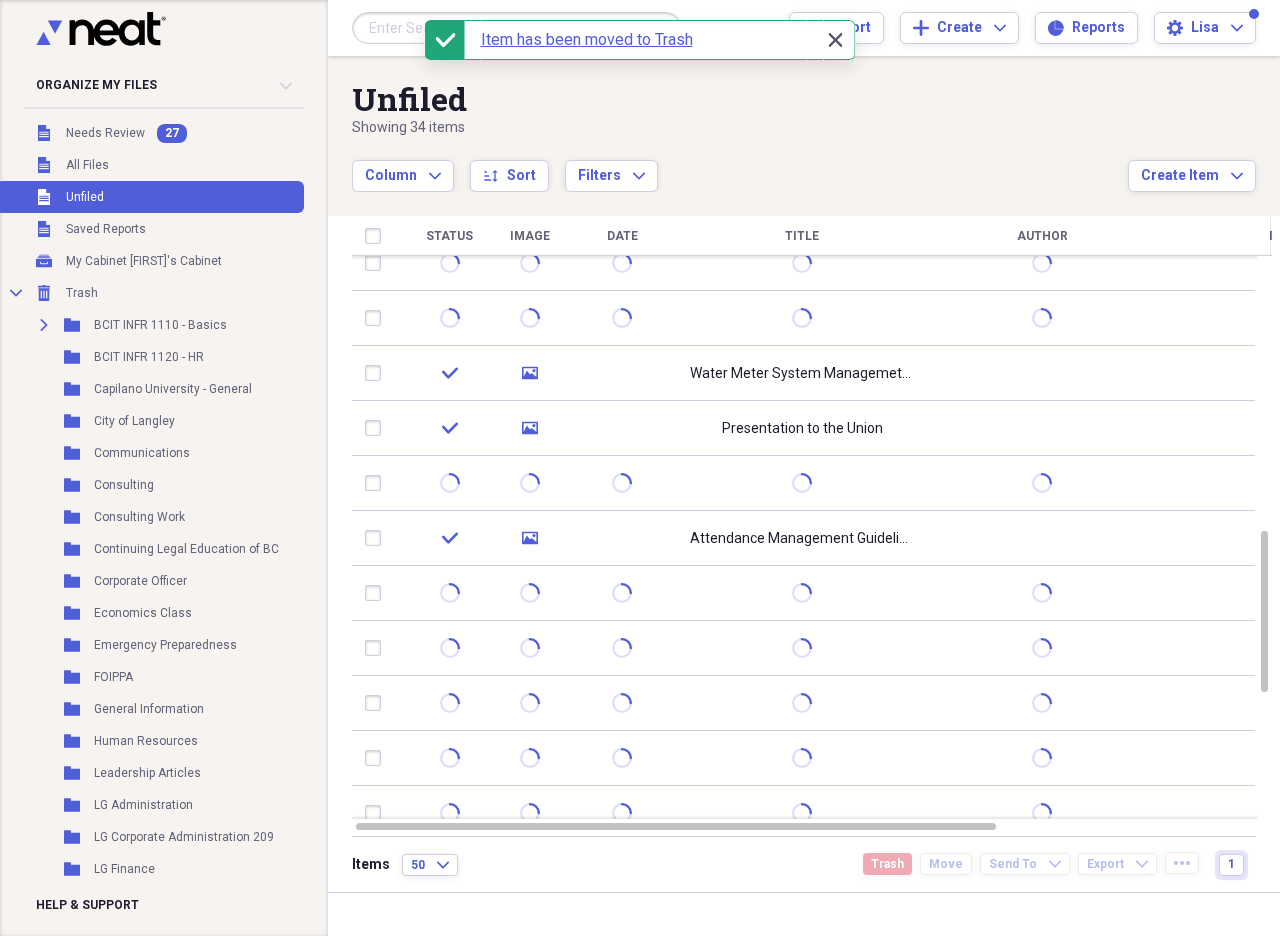 click 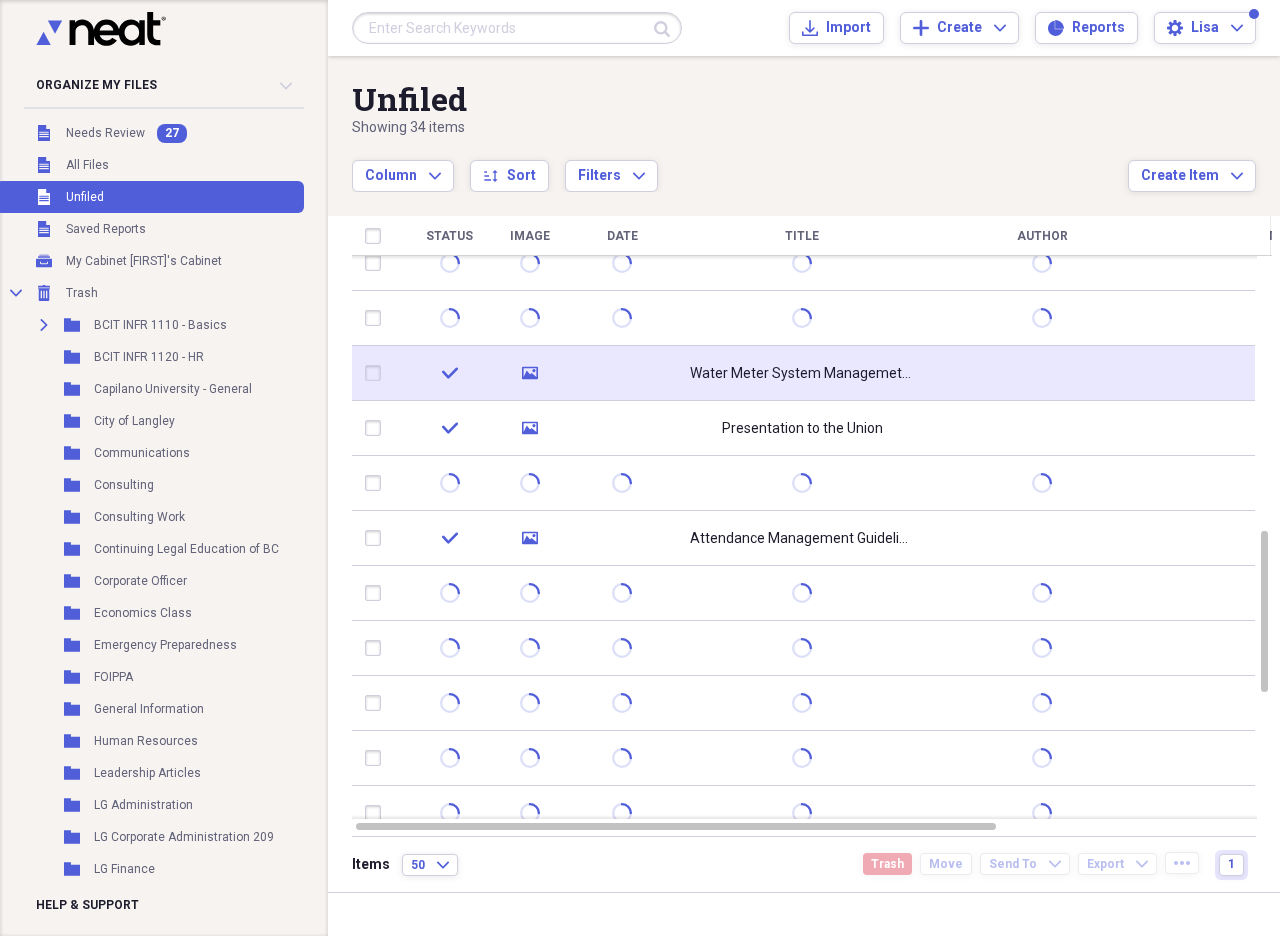 click 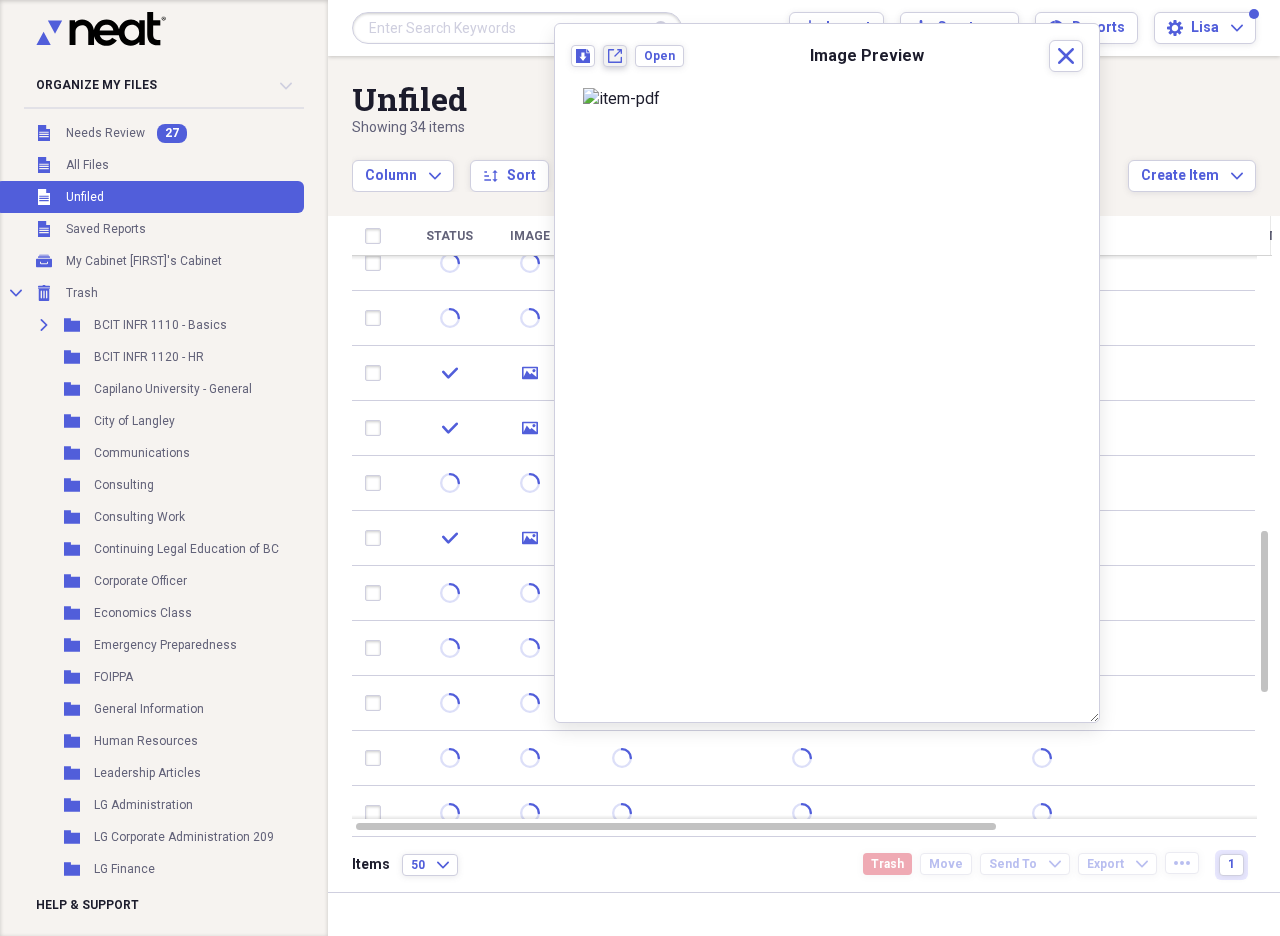 click on "New tab" 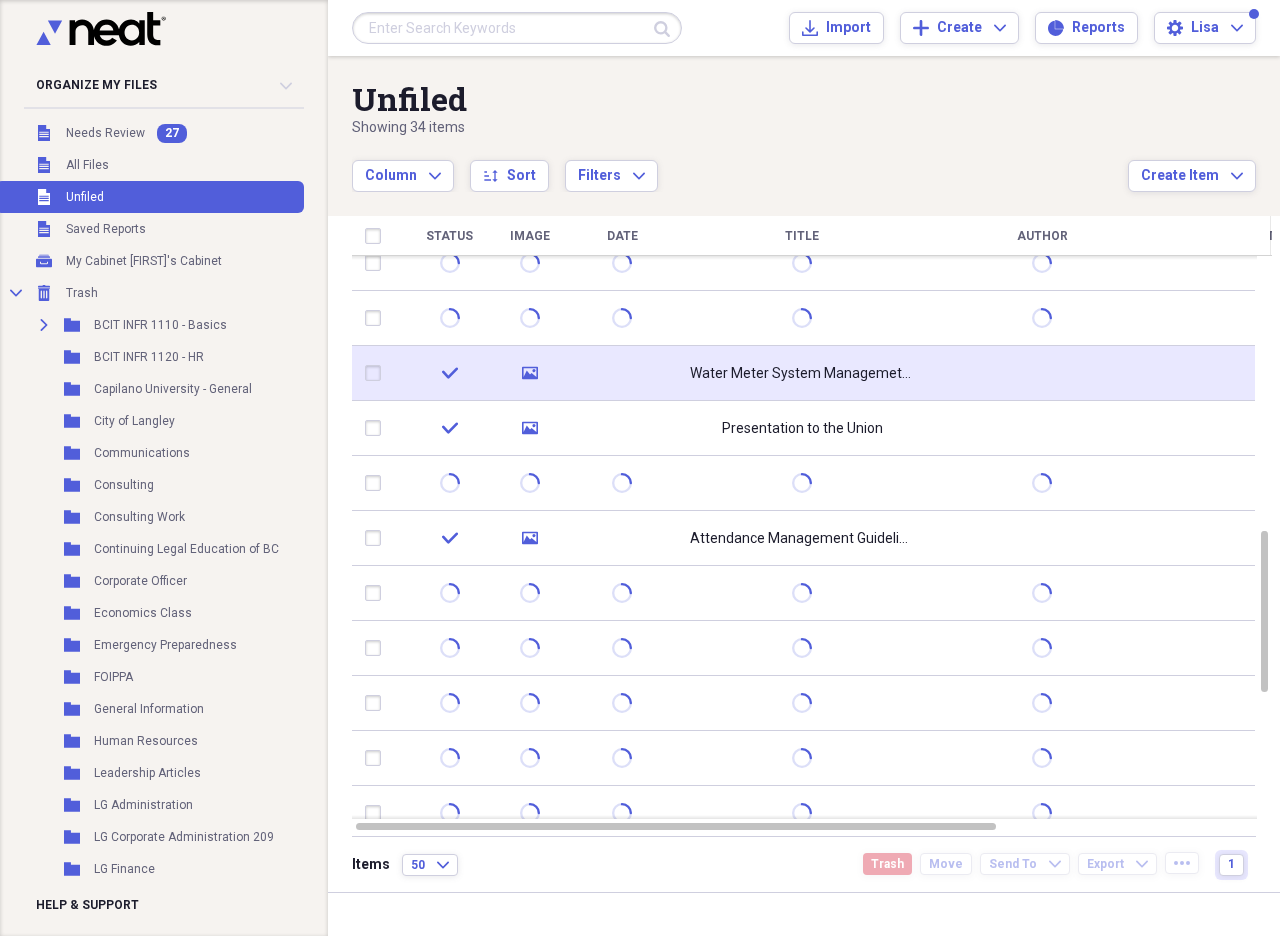 click at bounding box center [377, 373] 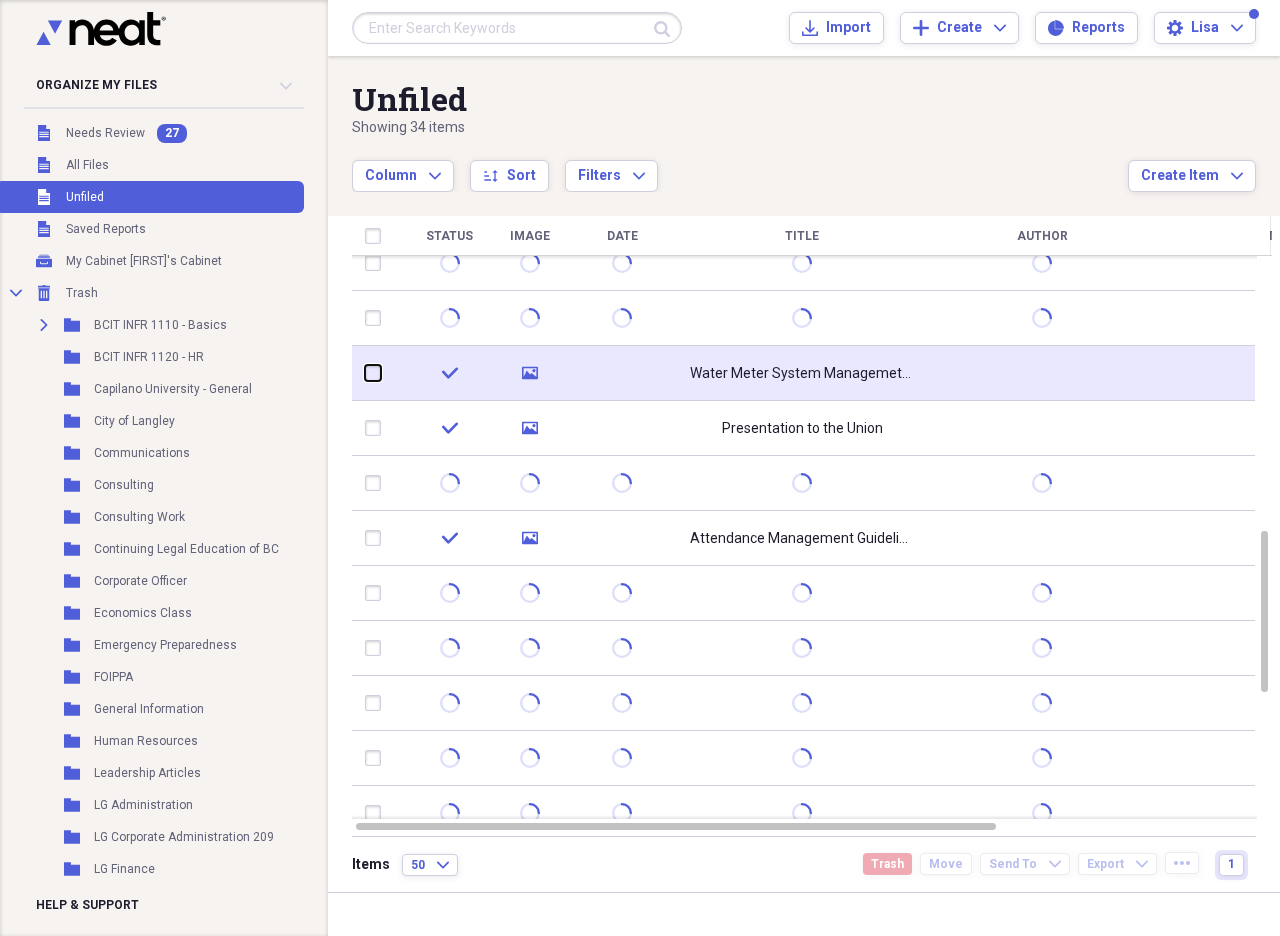 click at bounding box center (365, 373) 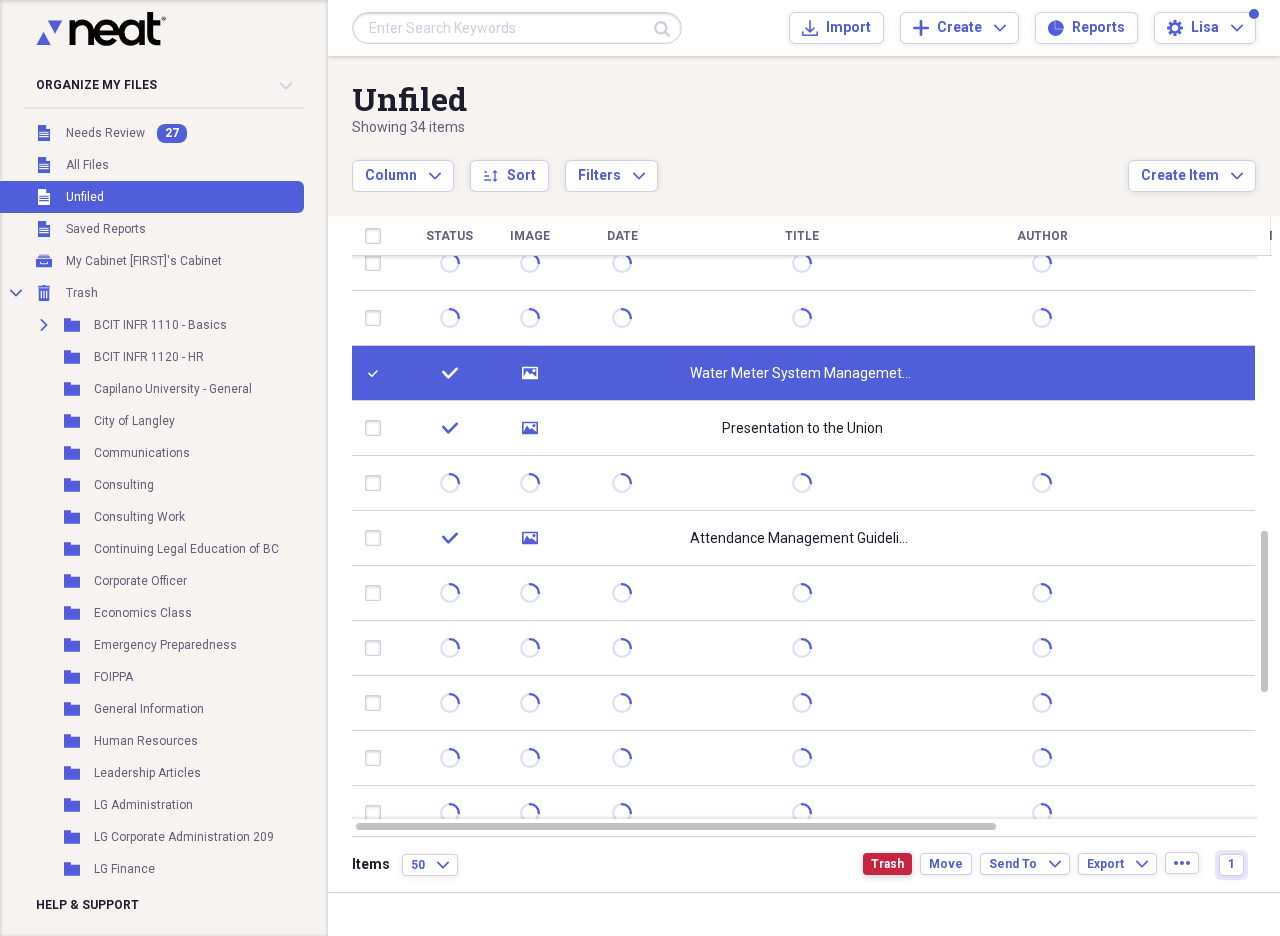click on "Trash" at bounding box center (887, 864) 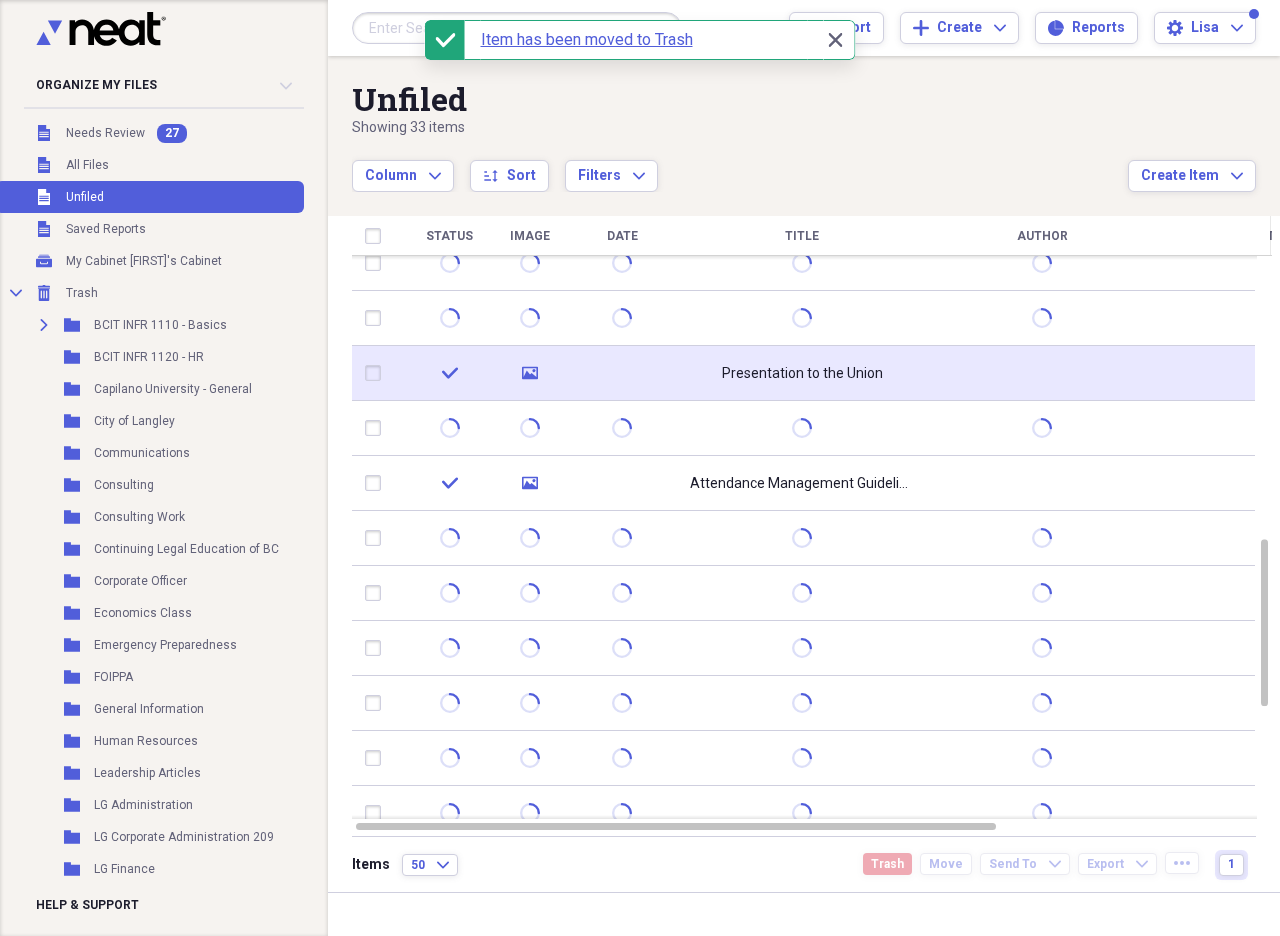 click 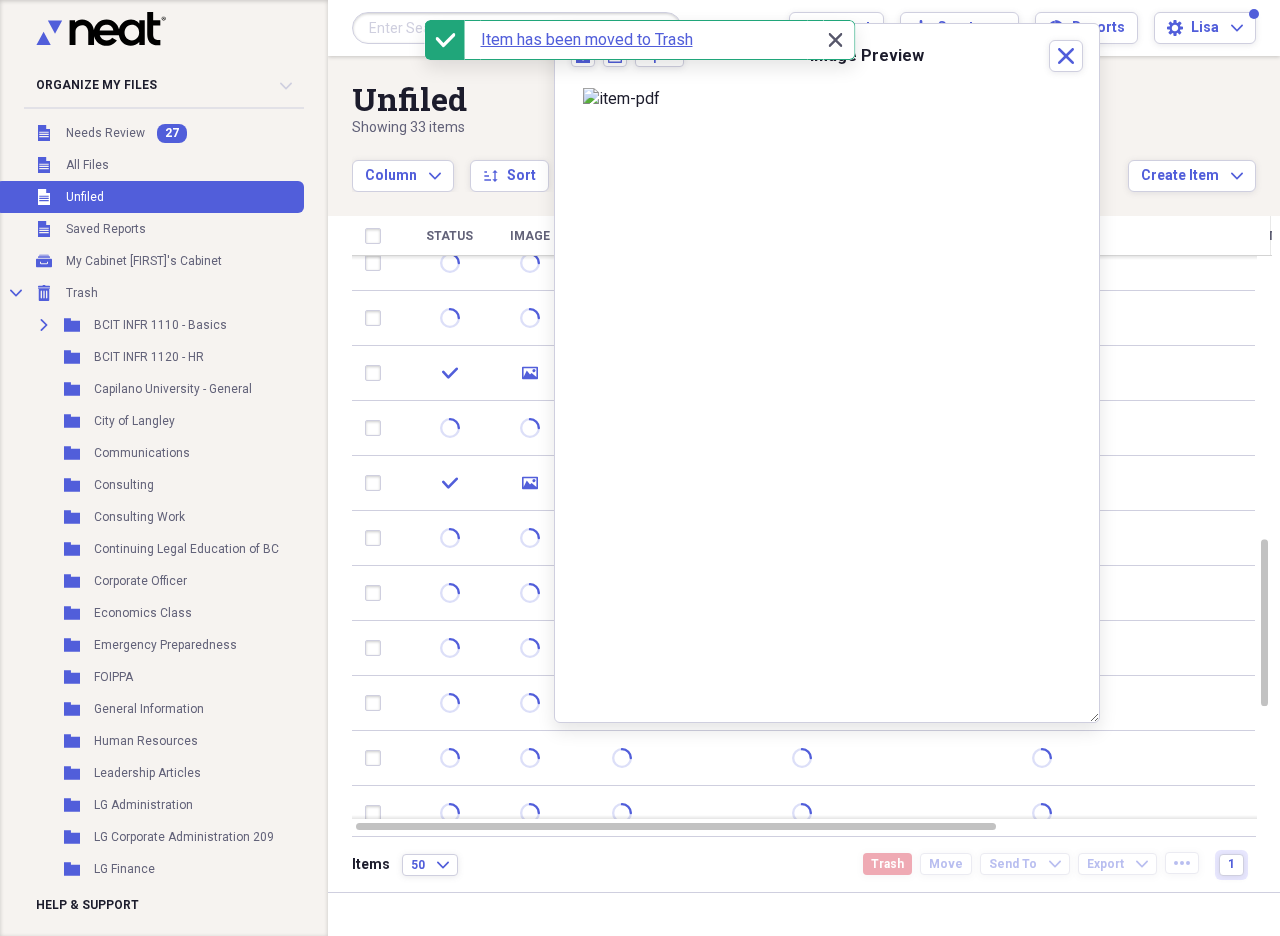 click on "Close" 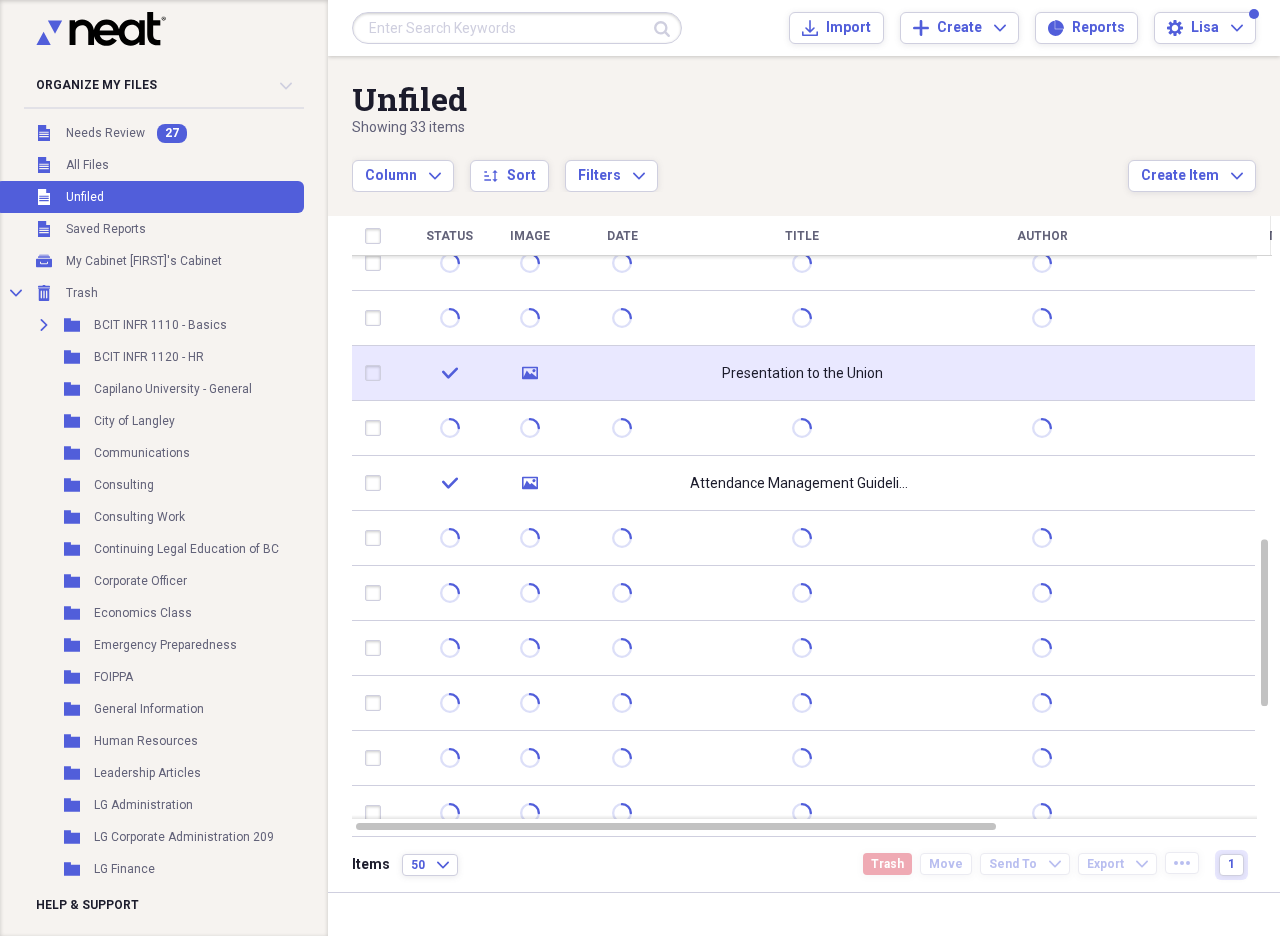 click 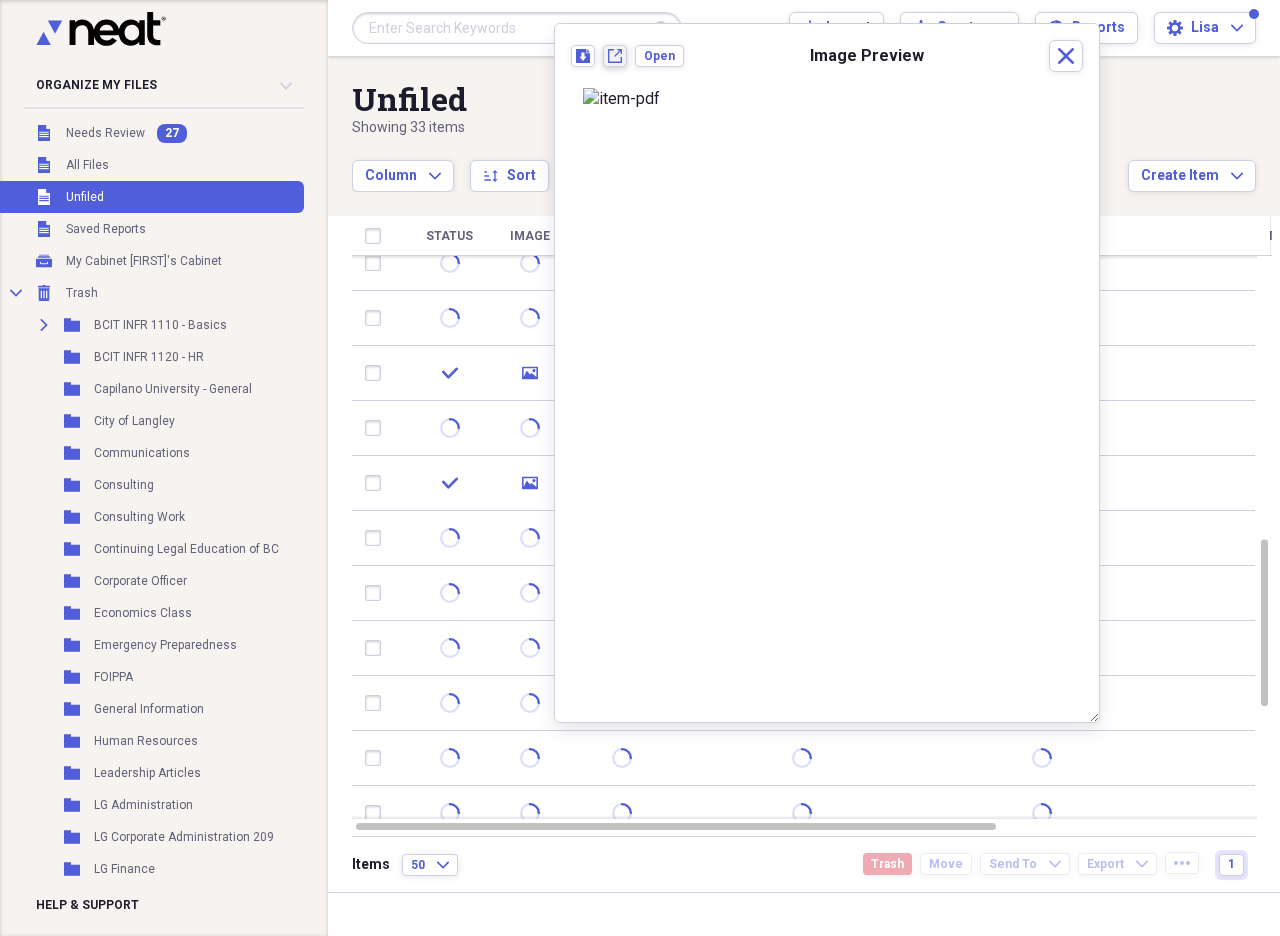 click on "New tab" 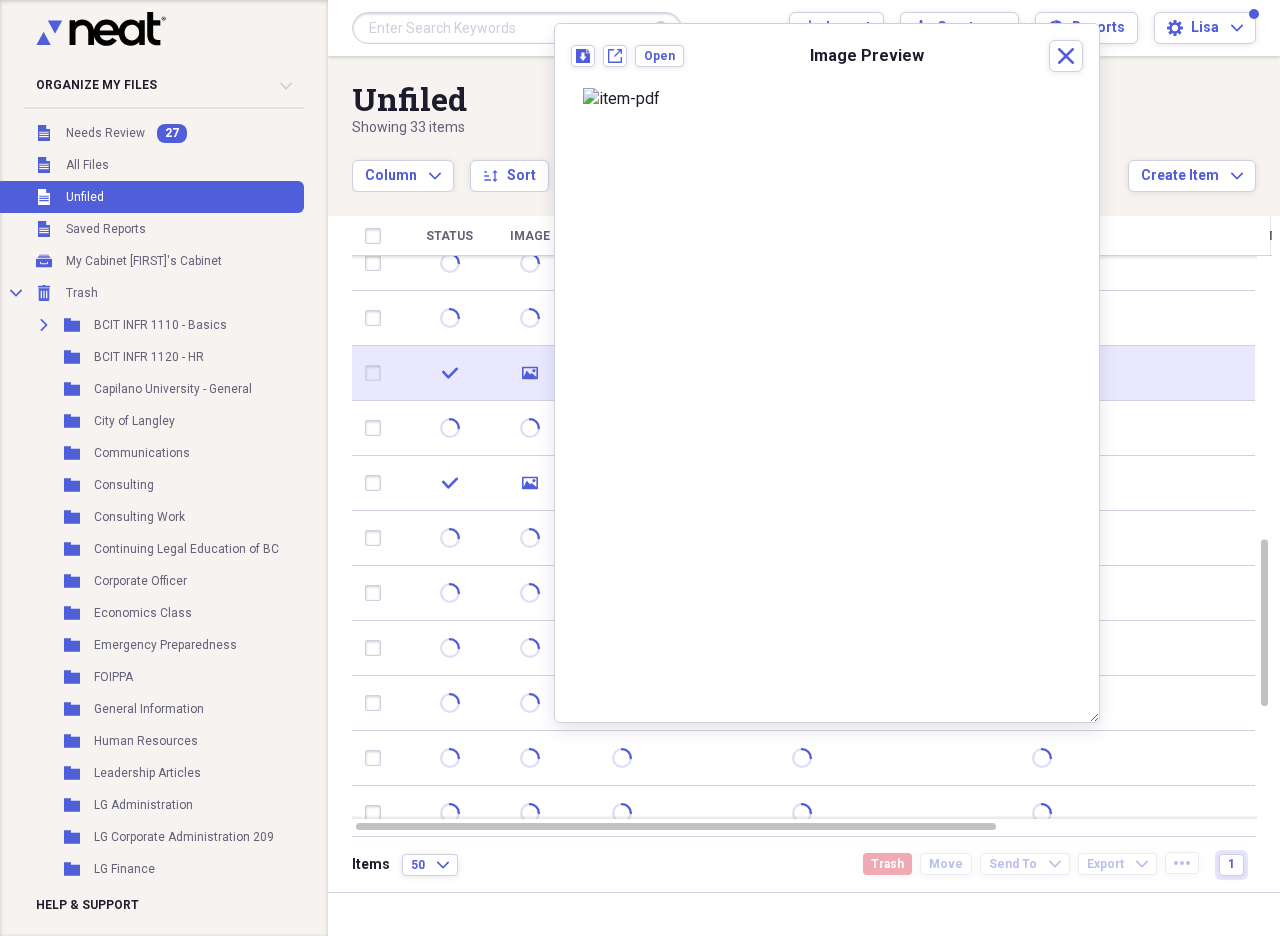 click at bounding box center [377, 373] 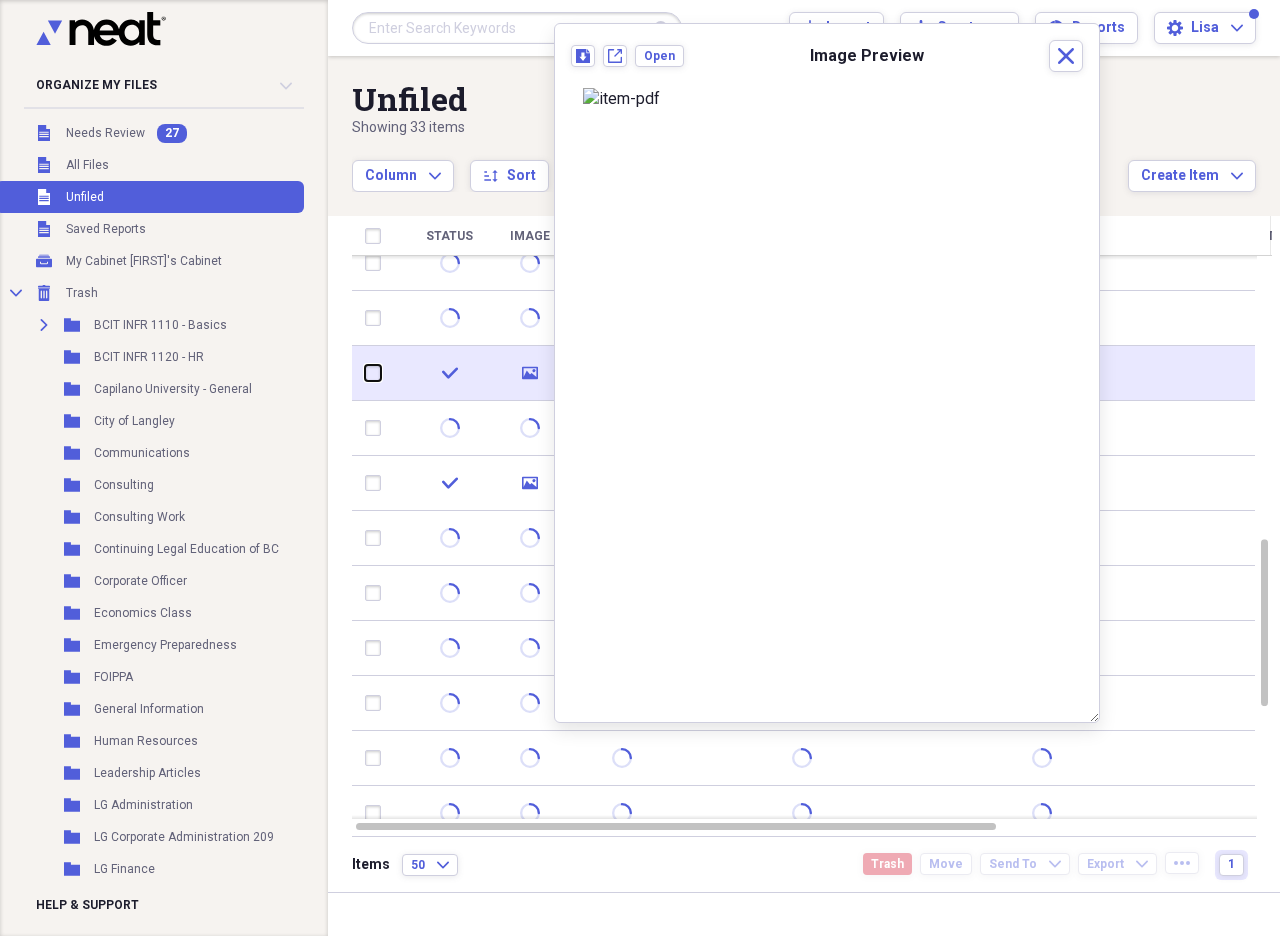 click at bounding box center (365, 373) 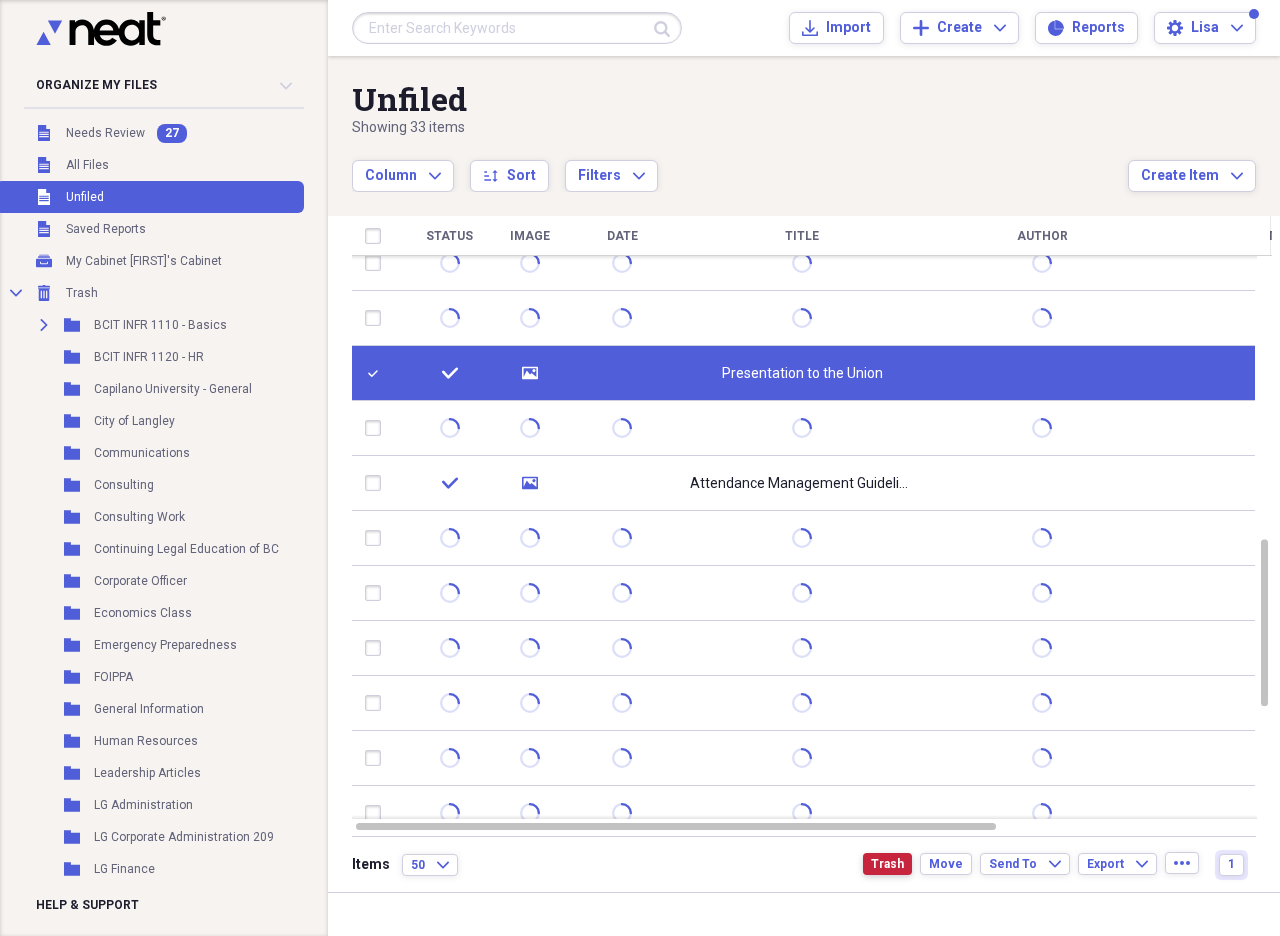 click on "Trash" at bounding box center (887, 864) 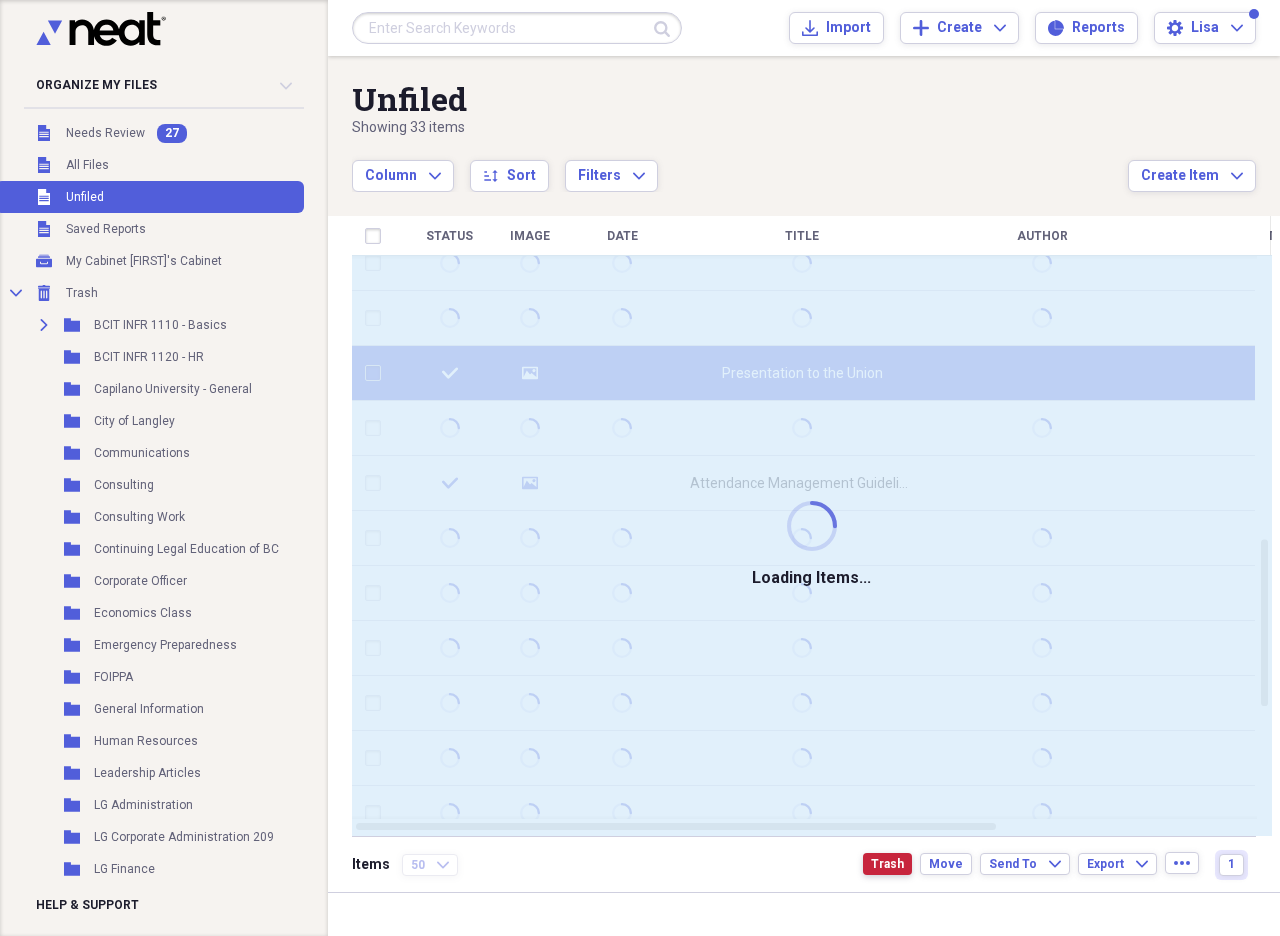 checkbox on "false" 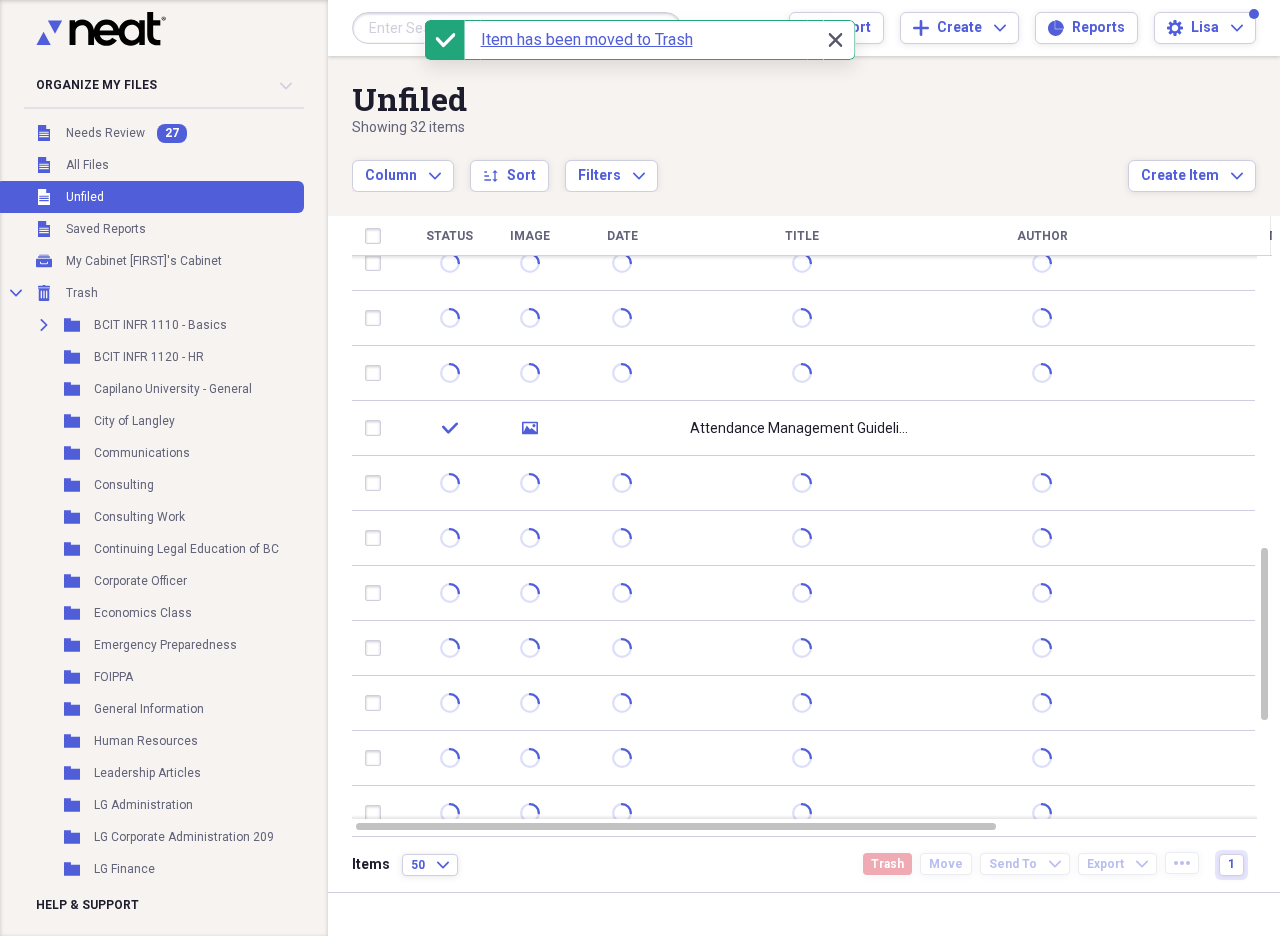 click on "Close" 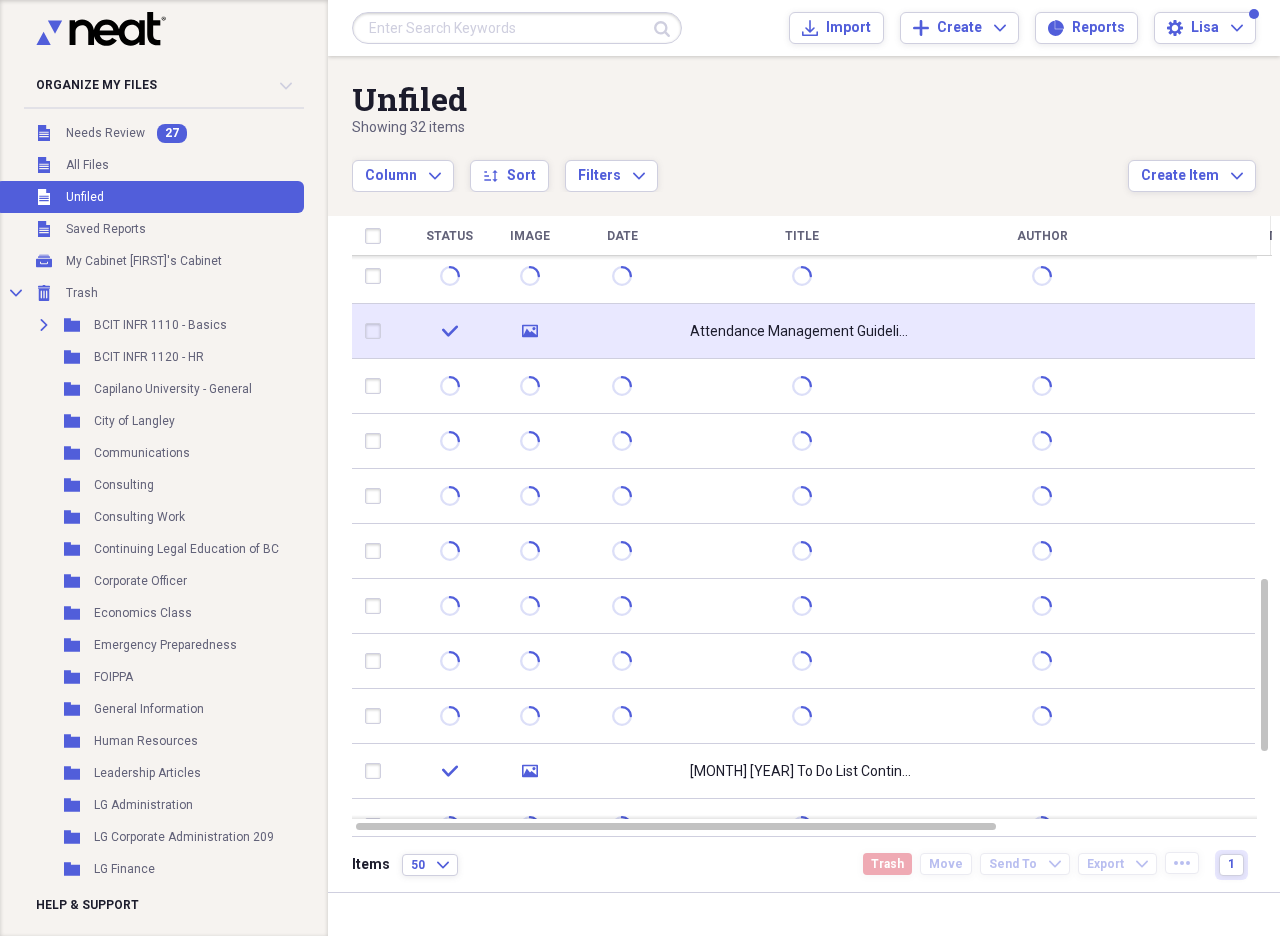 click on "media" 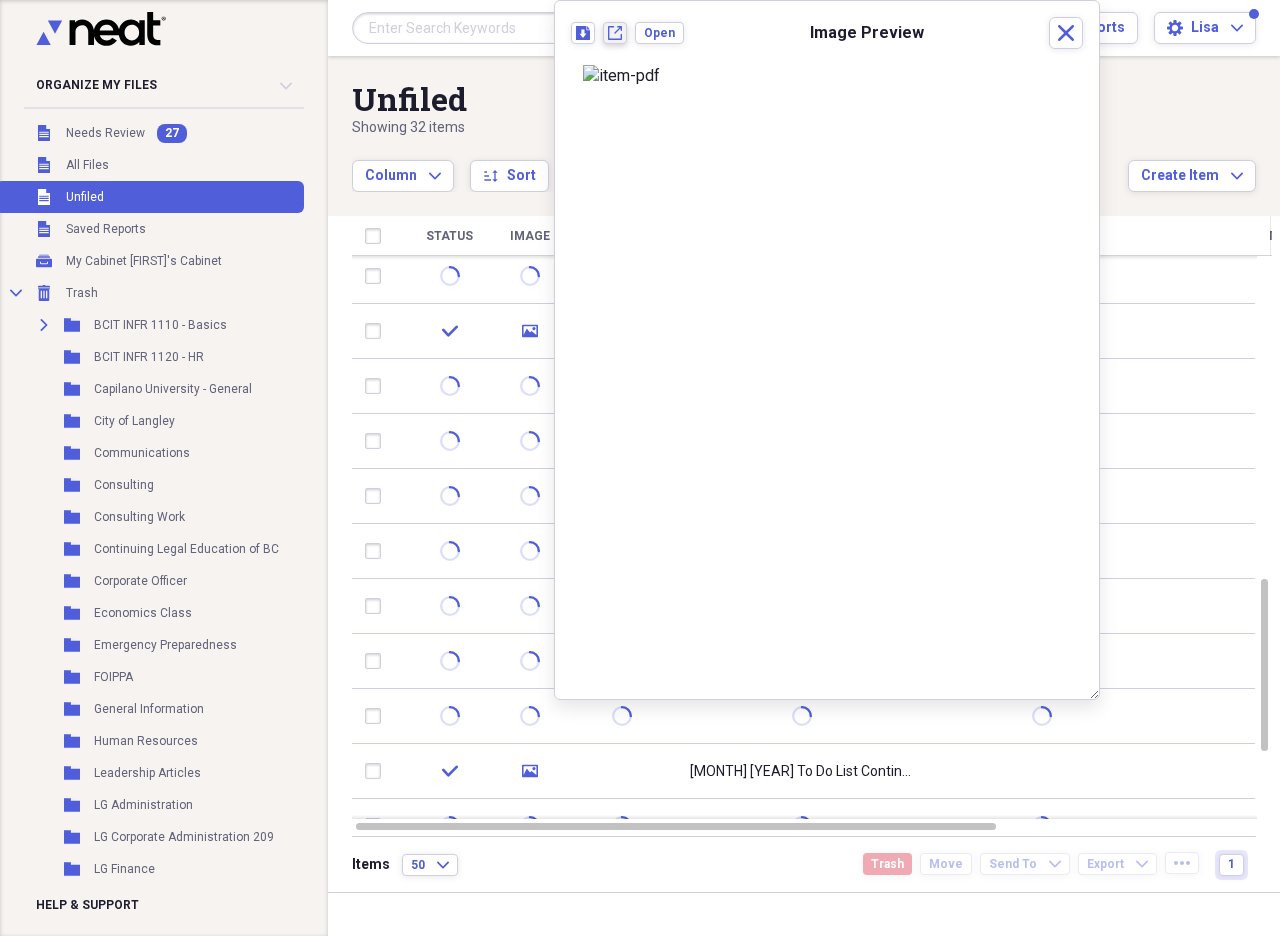 click on "New tab" 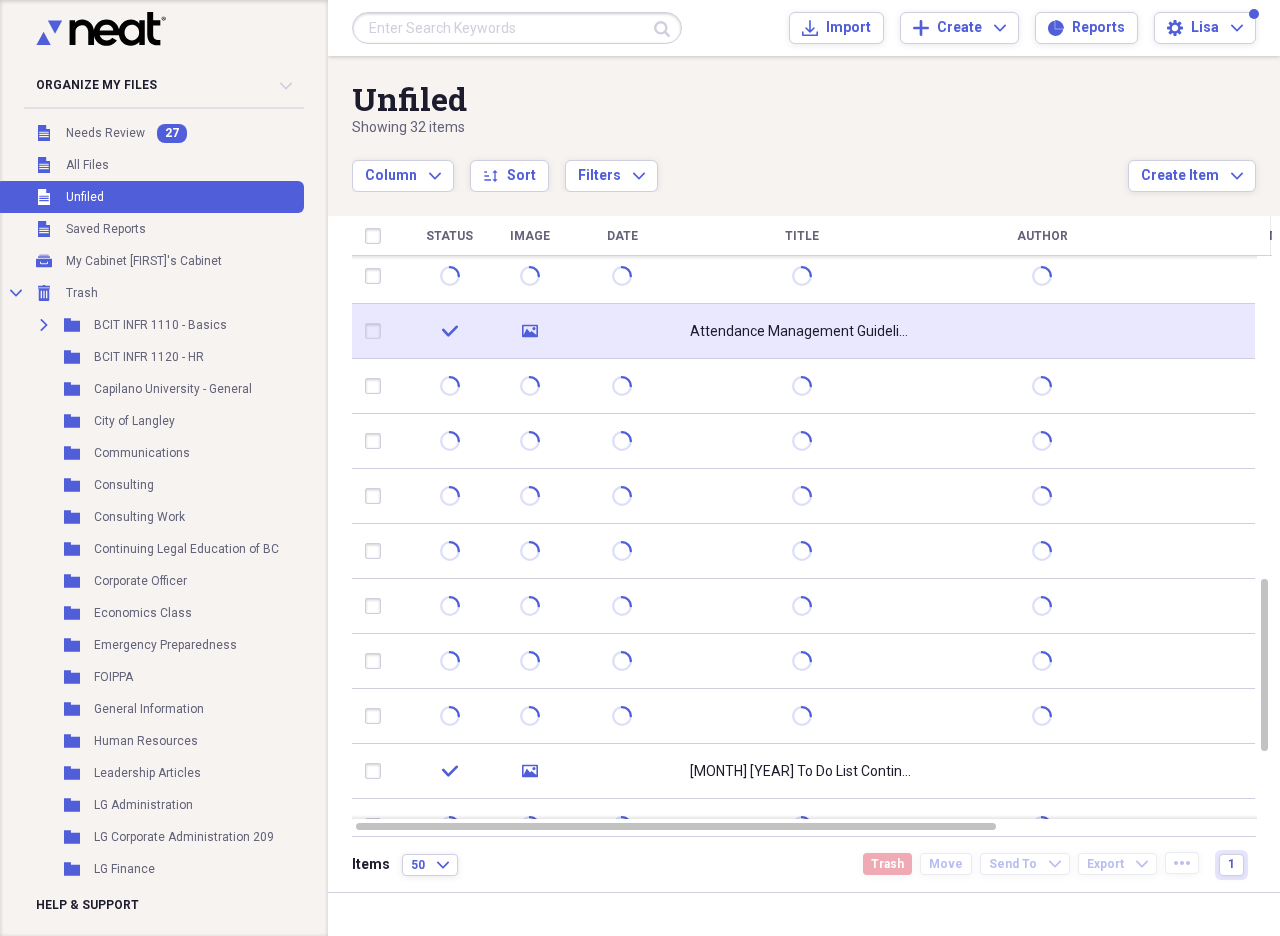 click at bounding box center [377, 331] 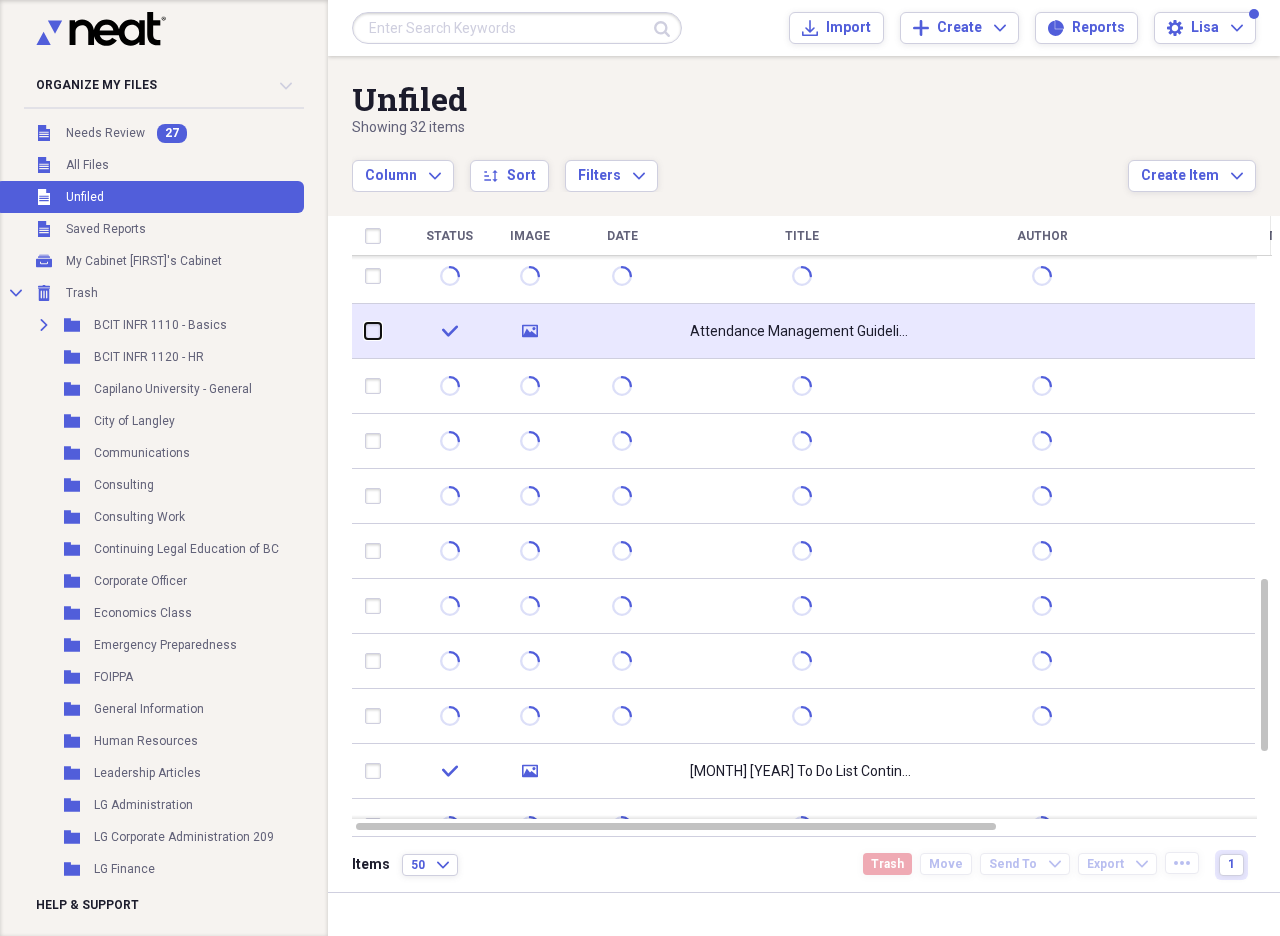 click at bounding box center [365, 331] 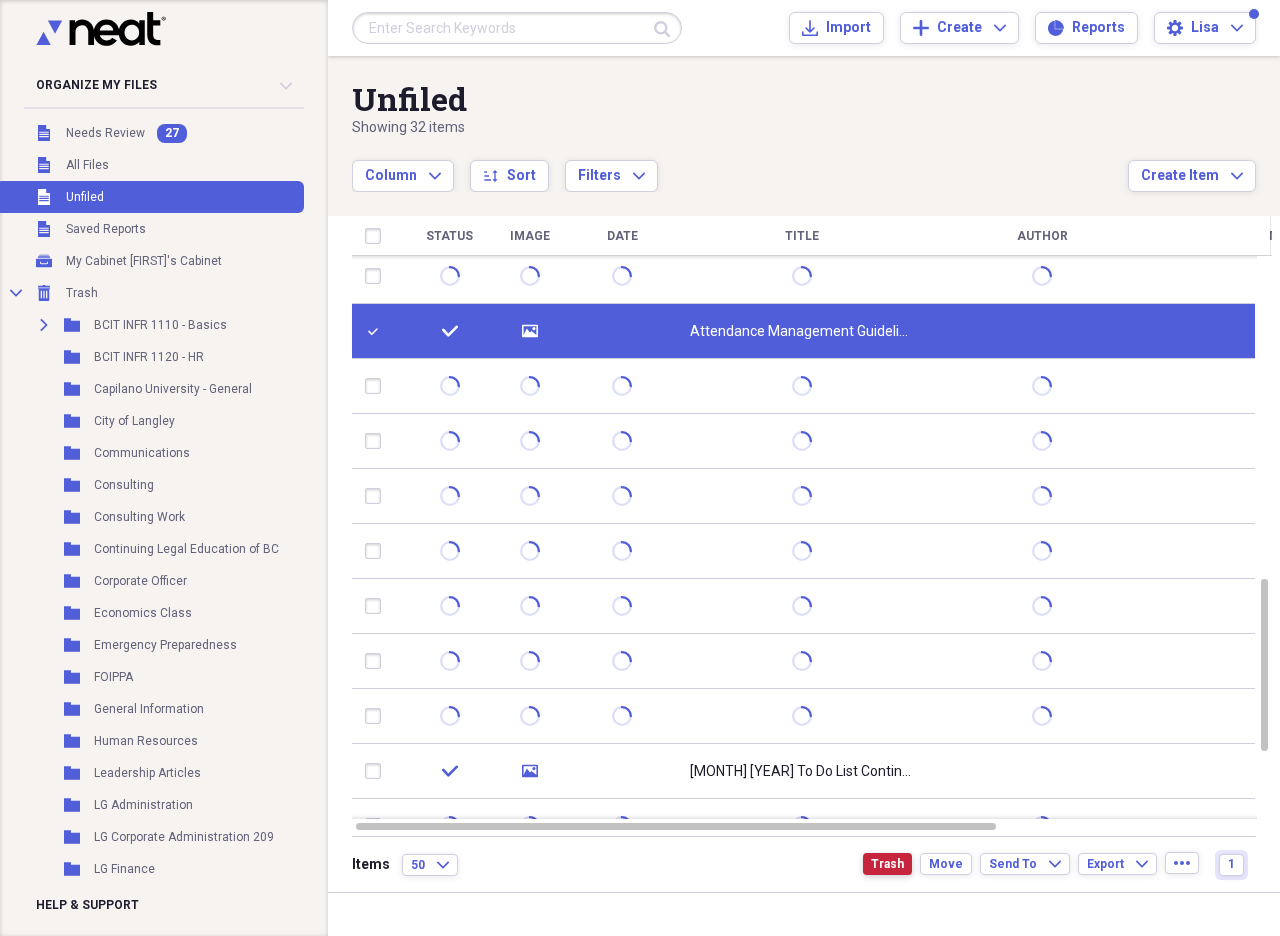 click on "Trash" at bounding box center (887, 864) 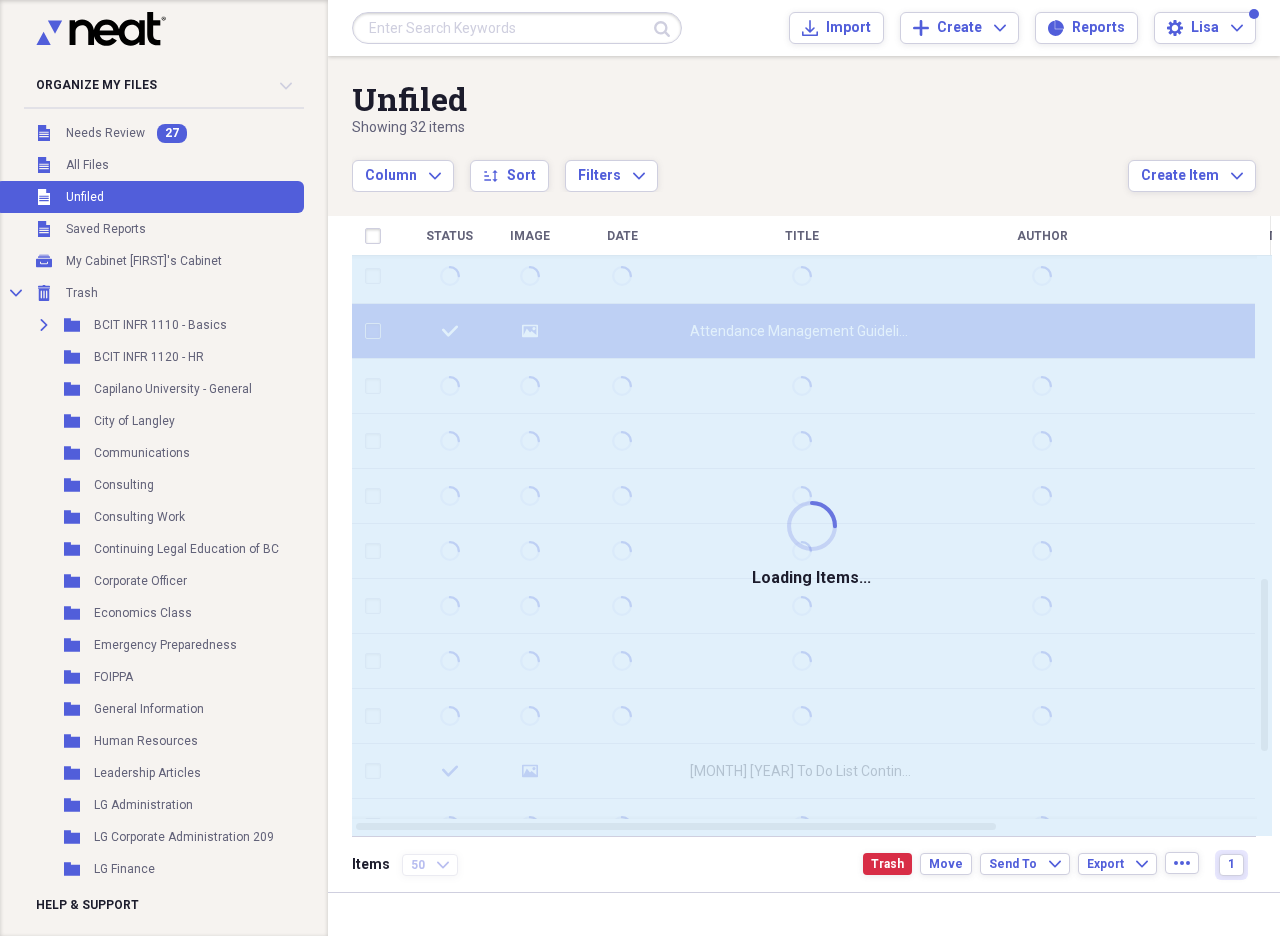 checkbox on "false" 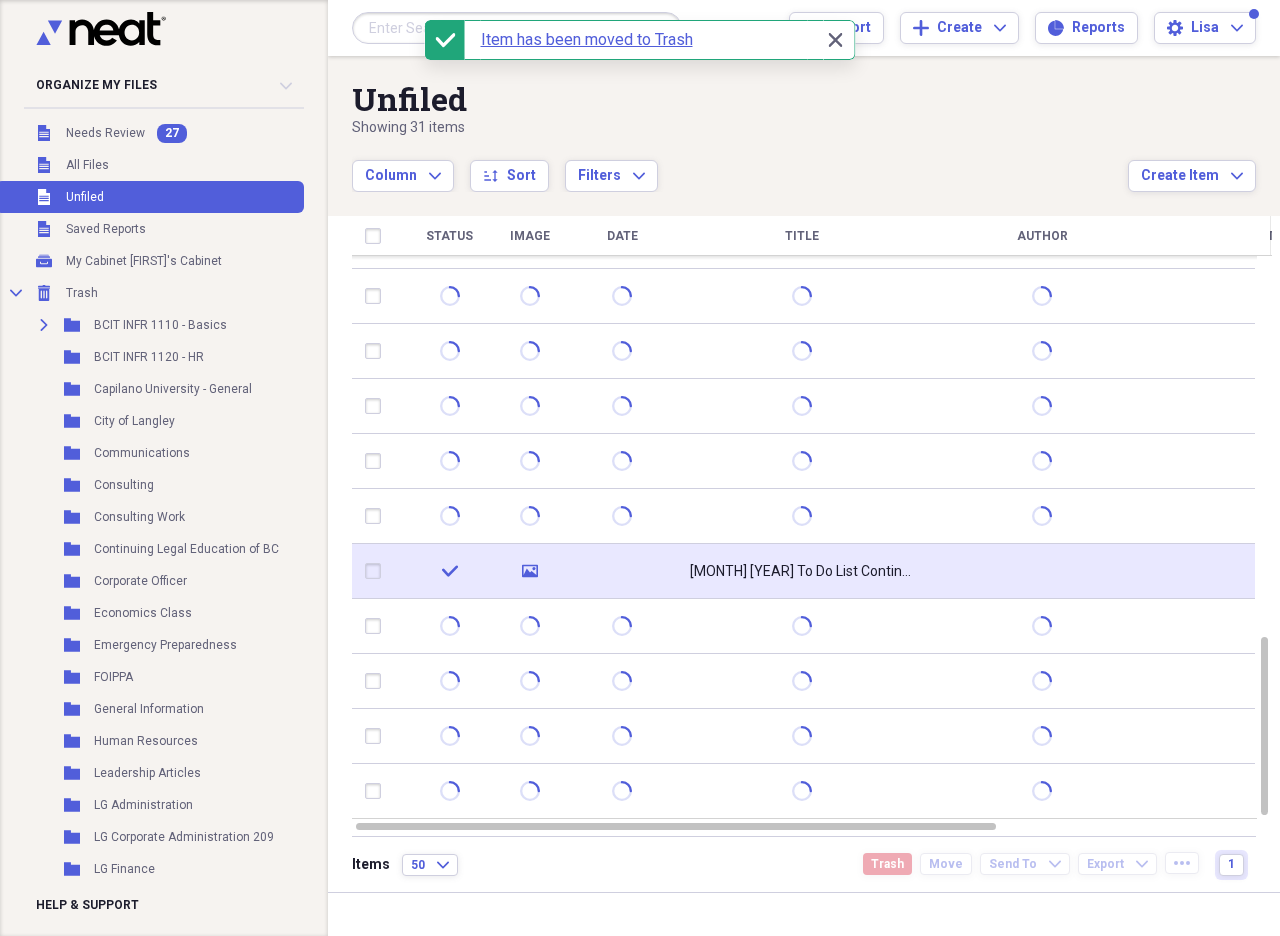 click on "media" 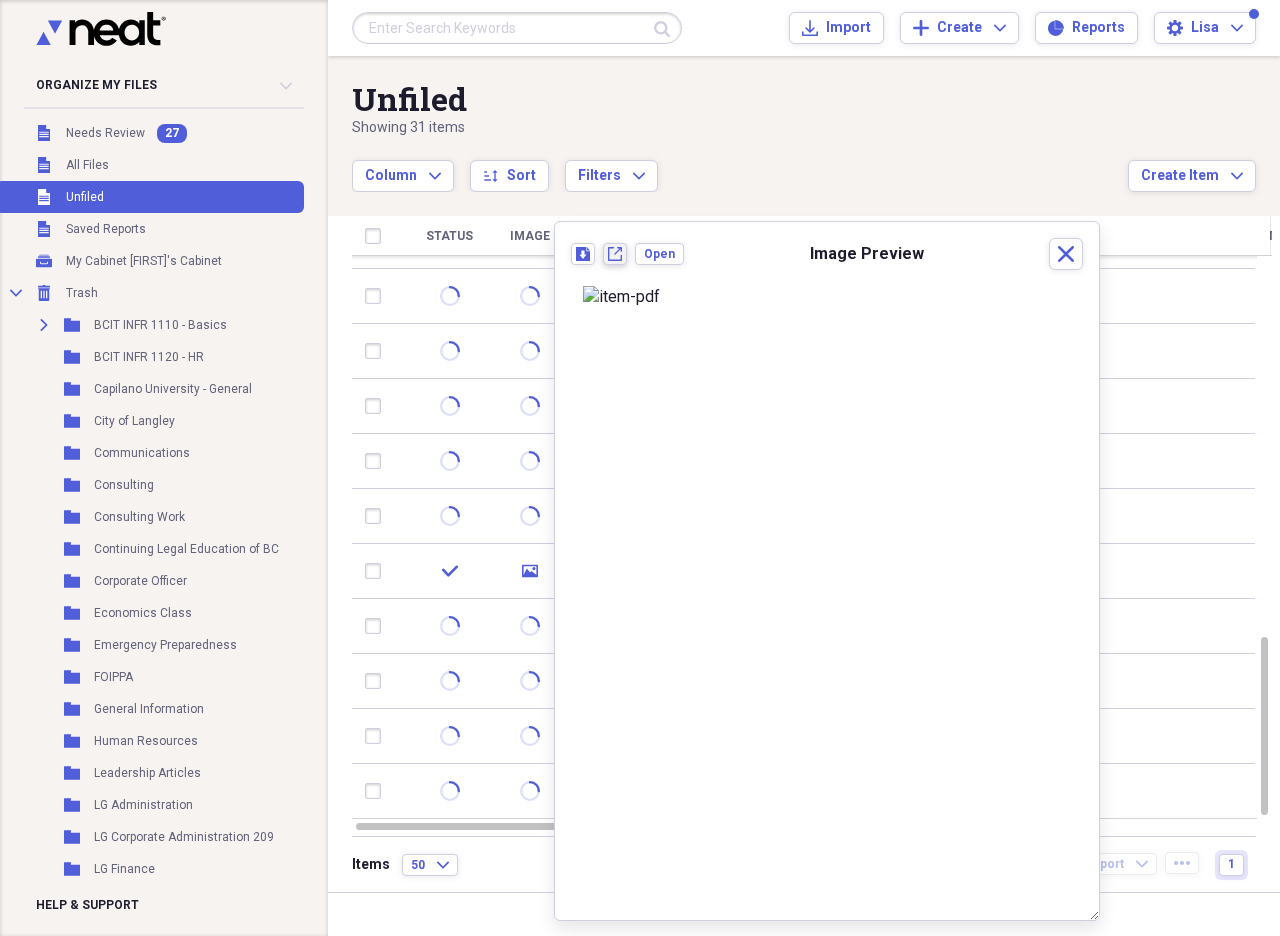 click on "New tab" 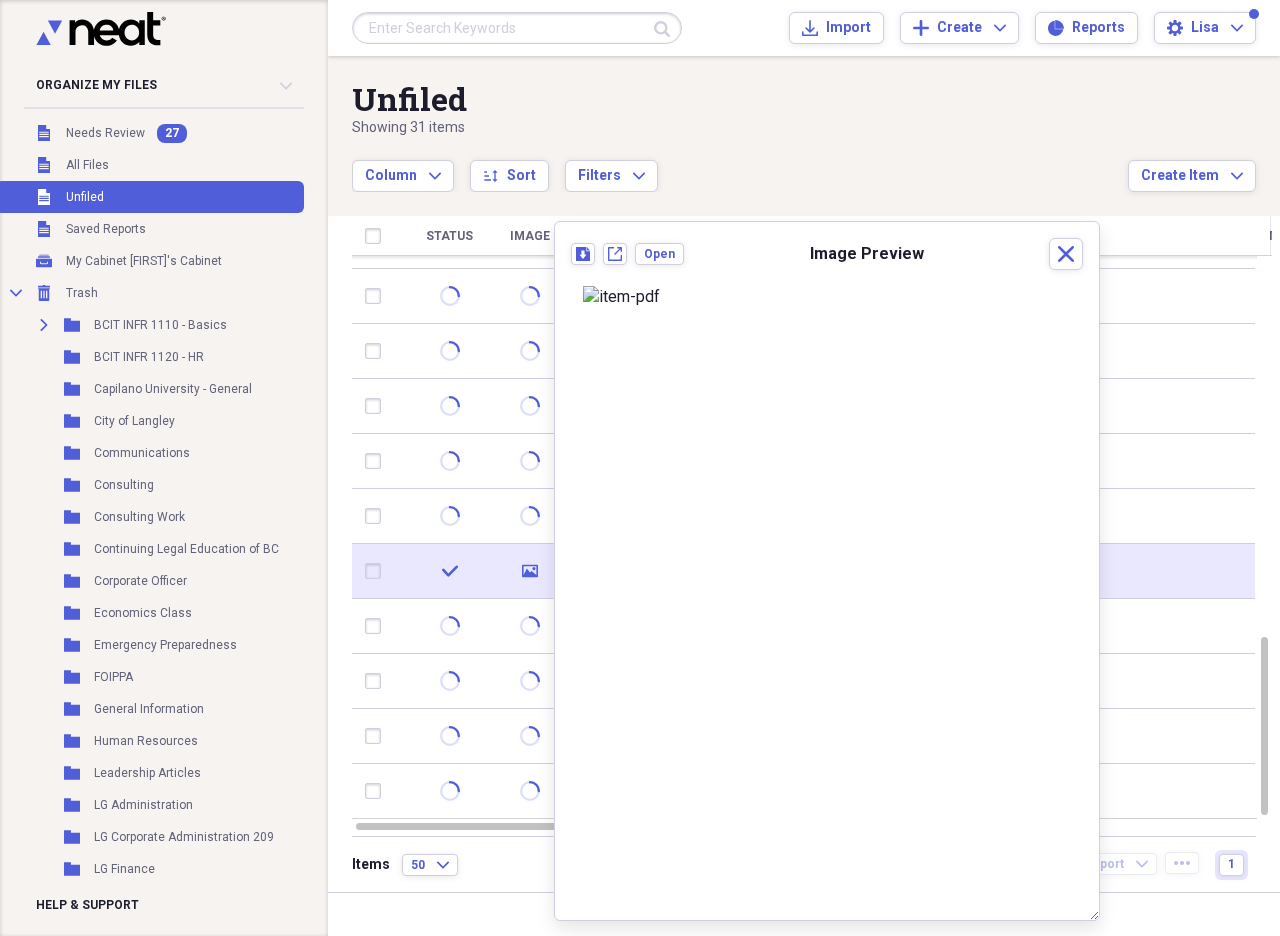 click at bounding box center (377, 571) 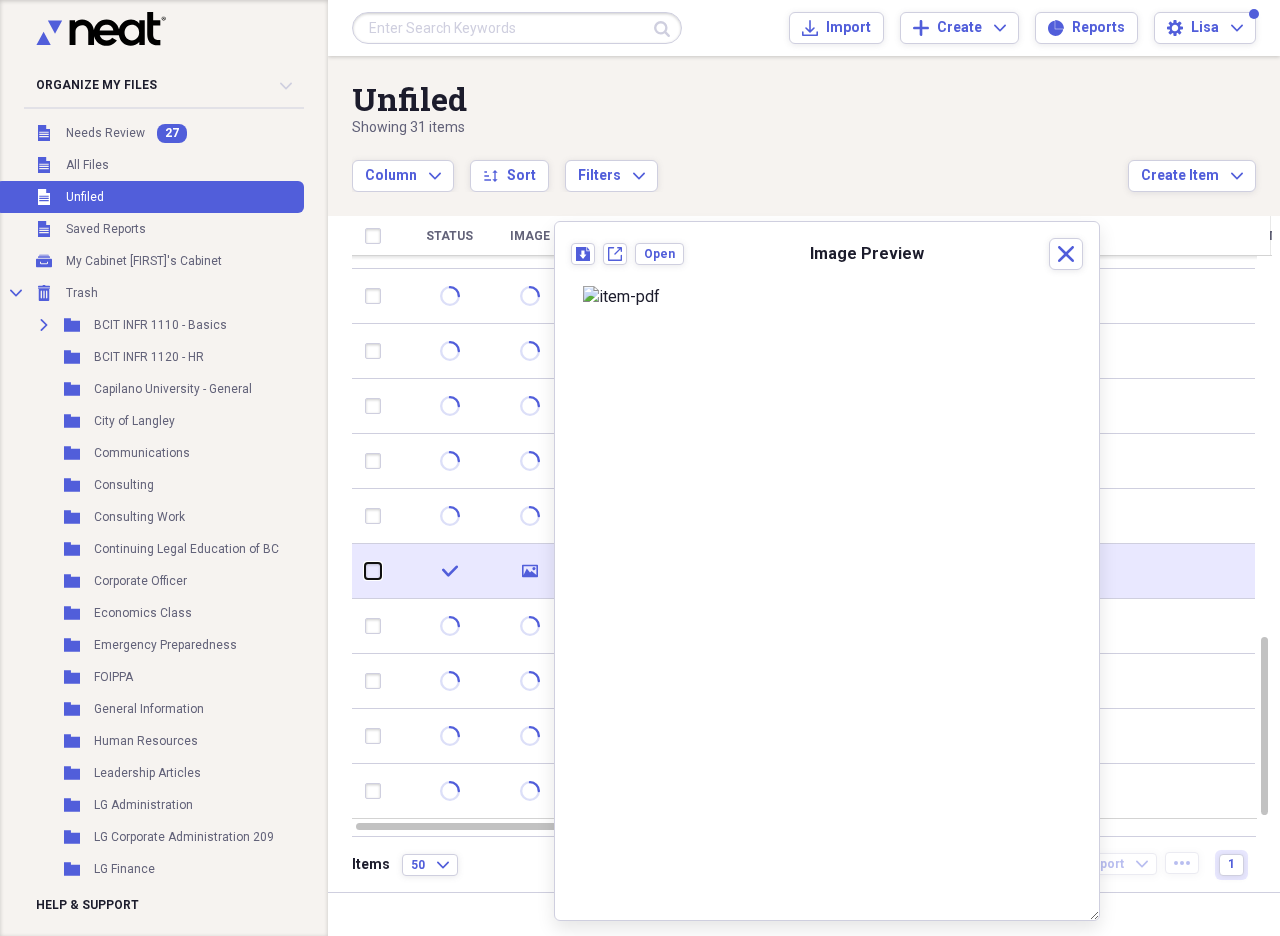 click at bounding box center (365, 571) 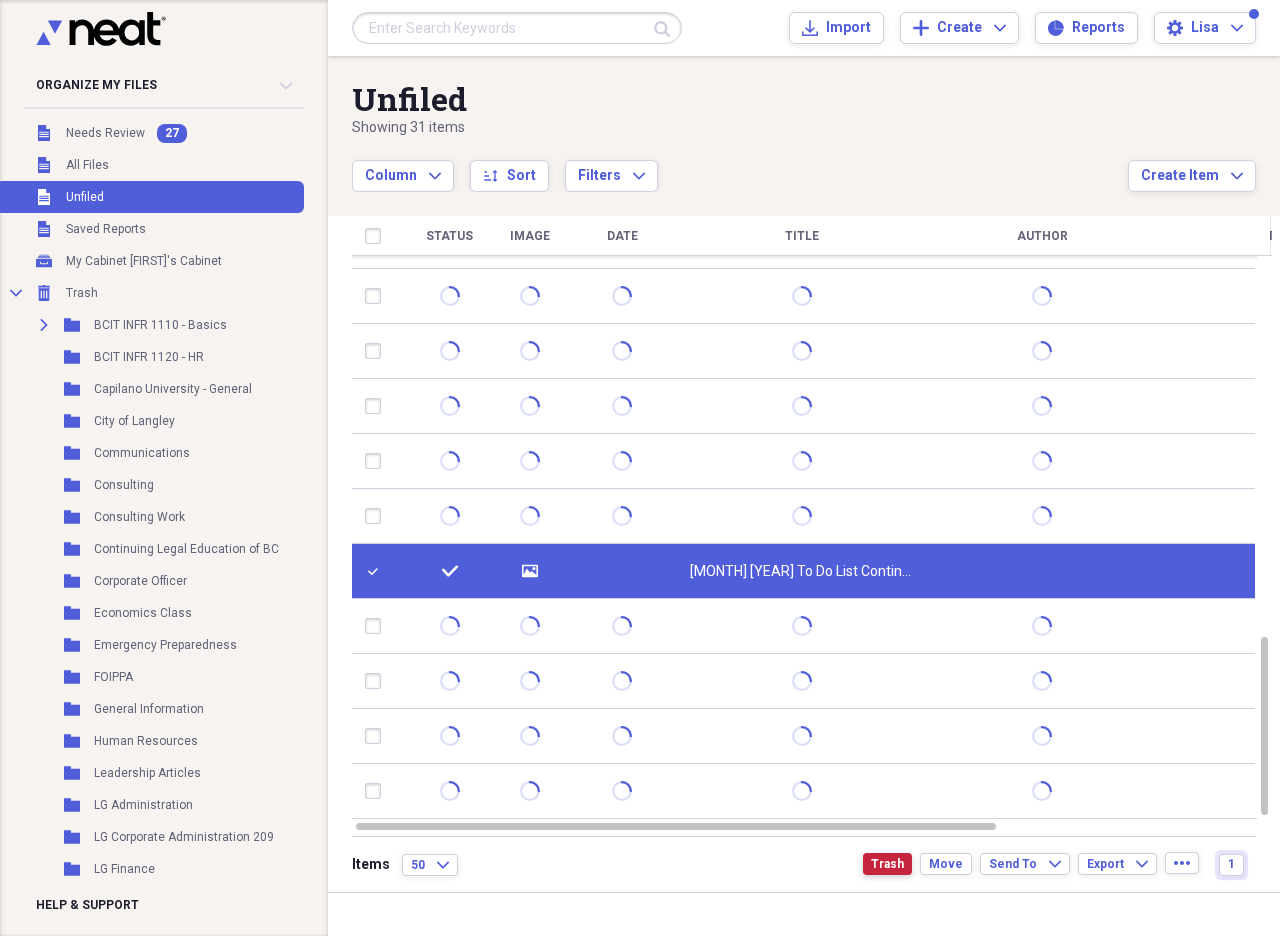 click on "Trash" at bounding box center [887, 864] 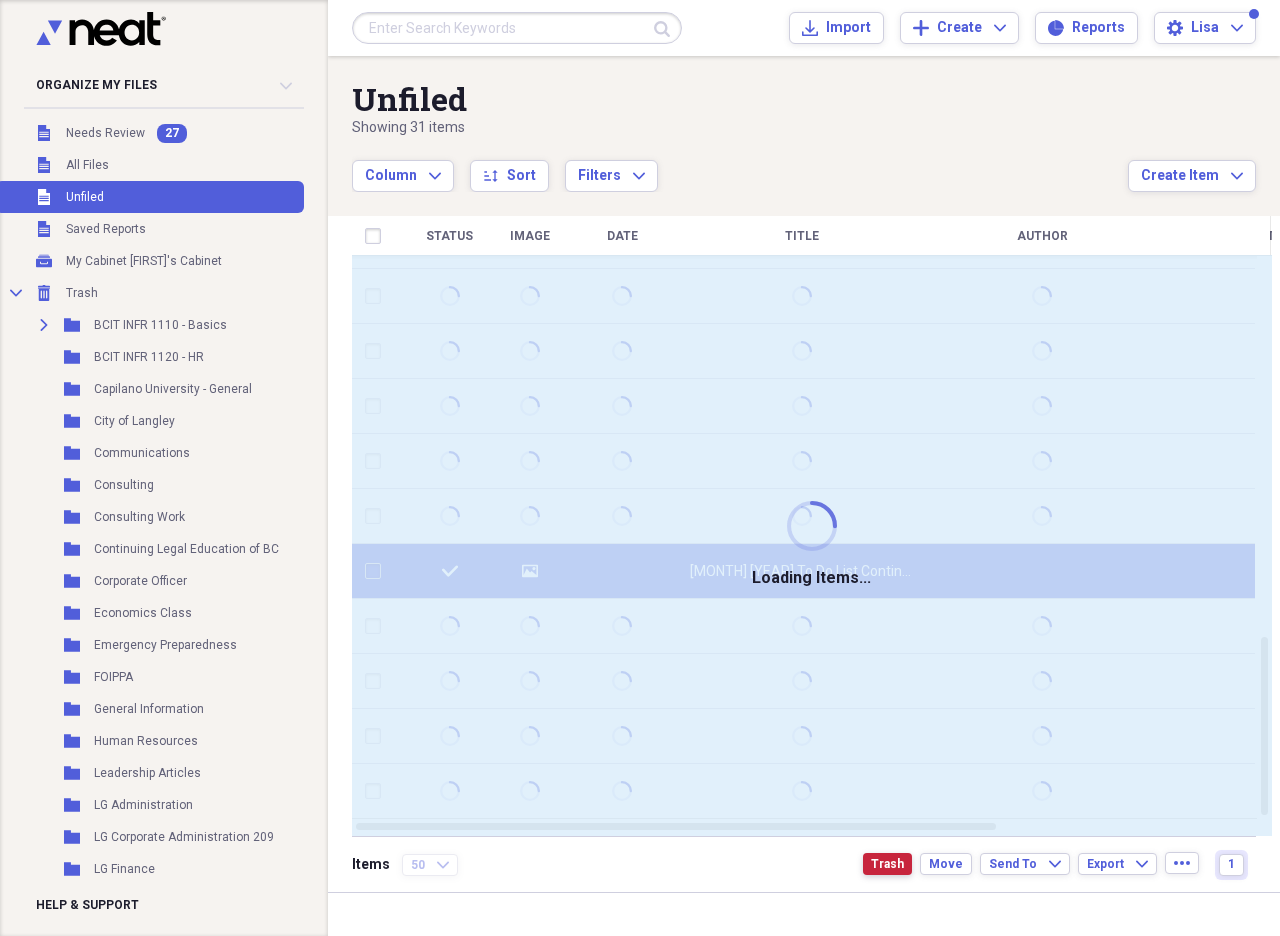 checkbox on "false" 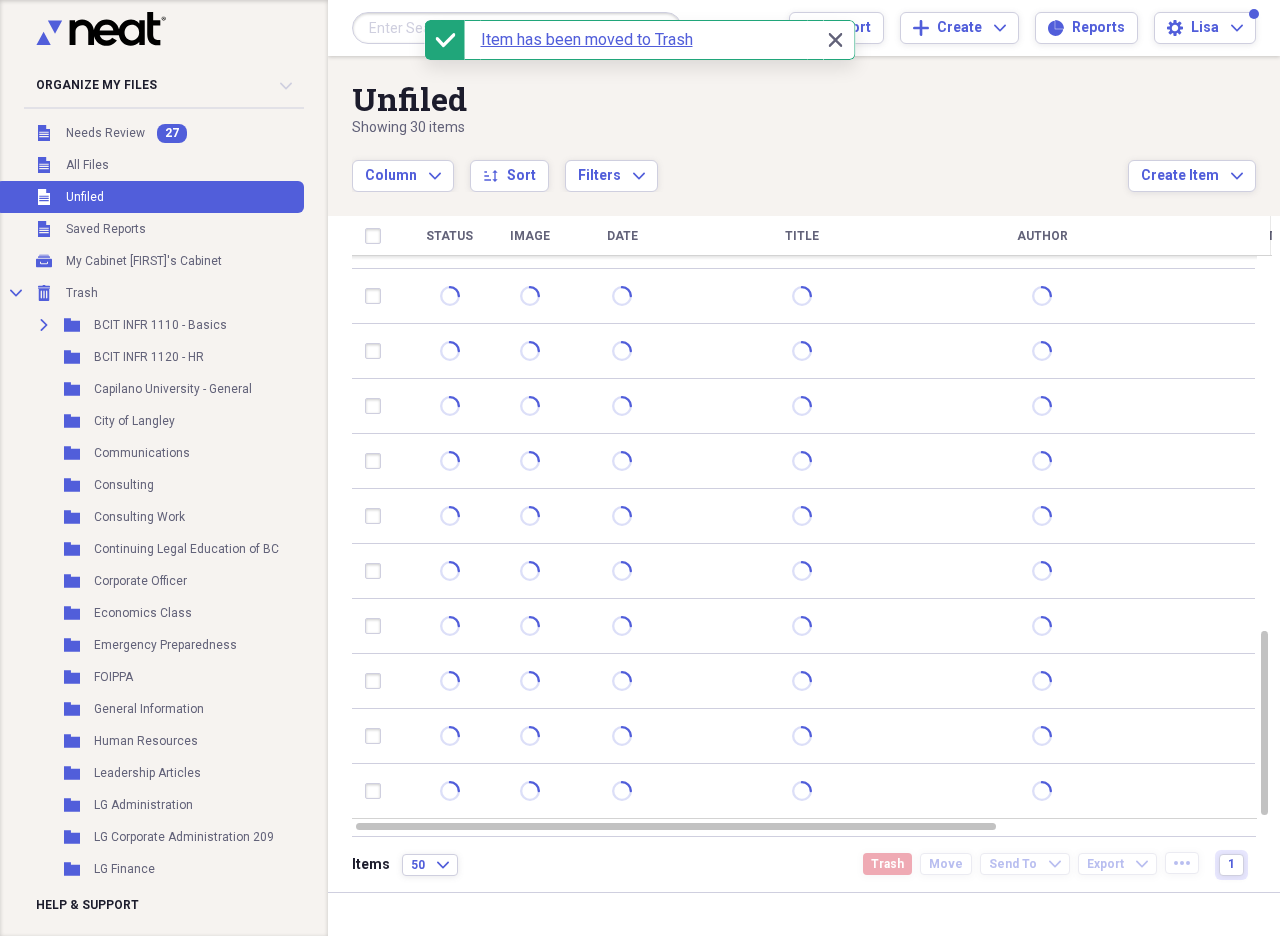 click at bounding box center [377, 236] 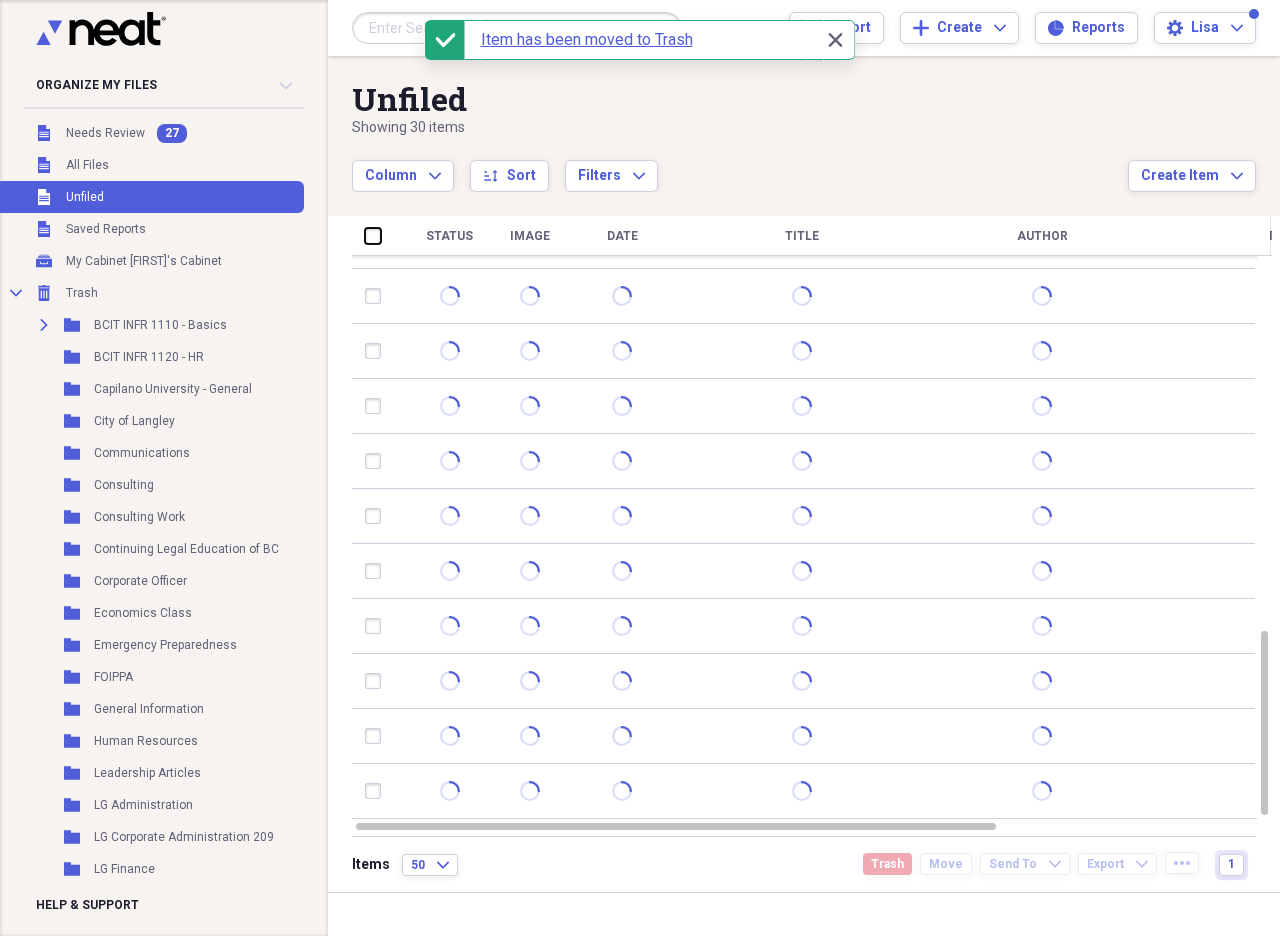 click at bounding box center [365, 235] 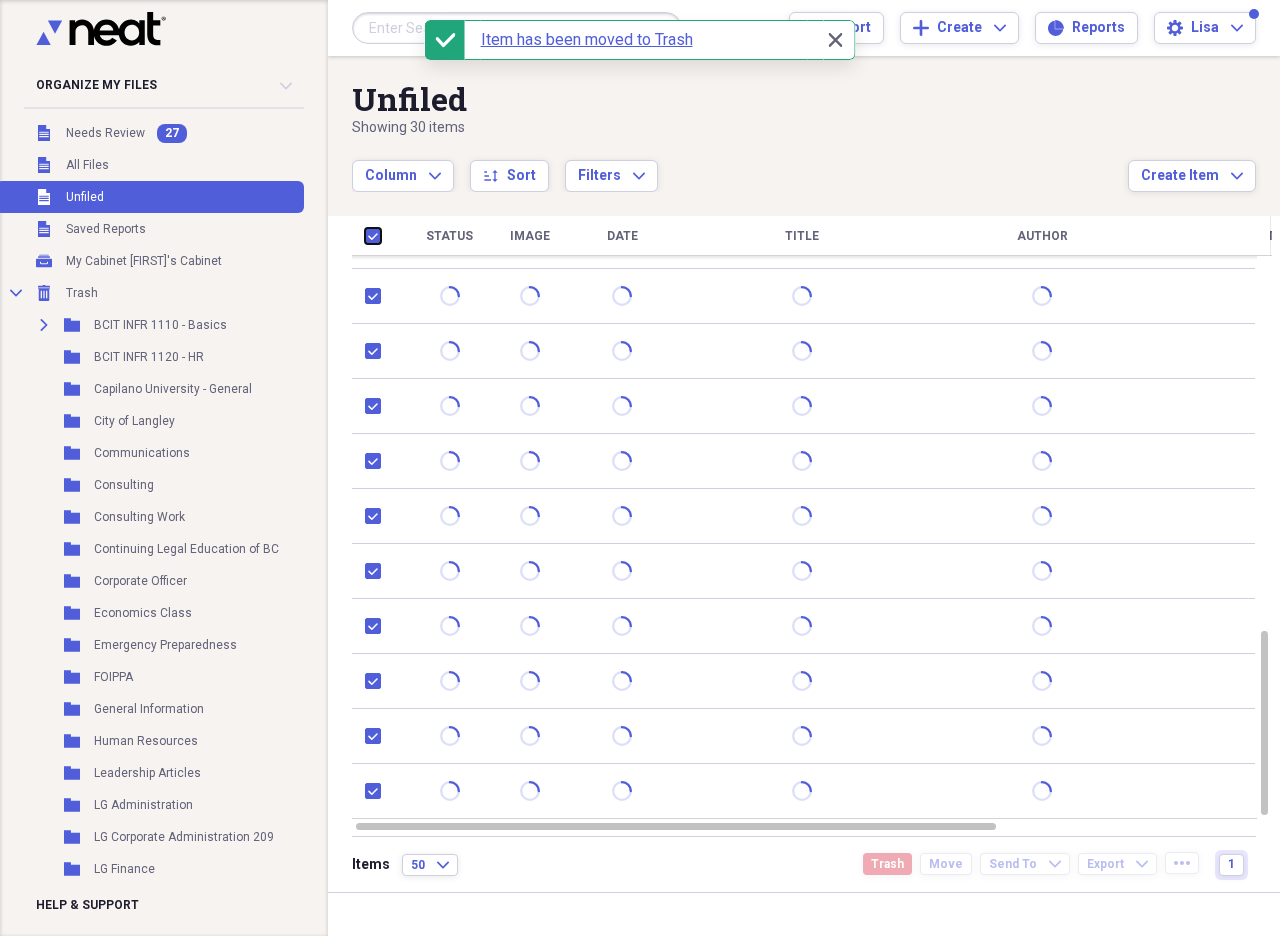 checkbox on "true" 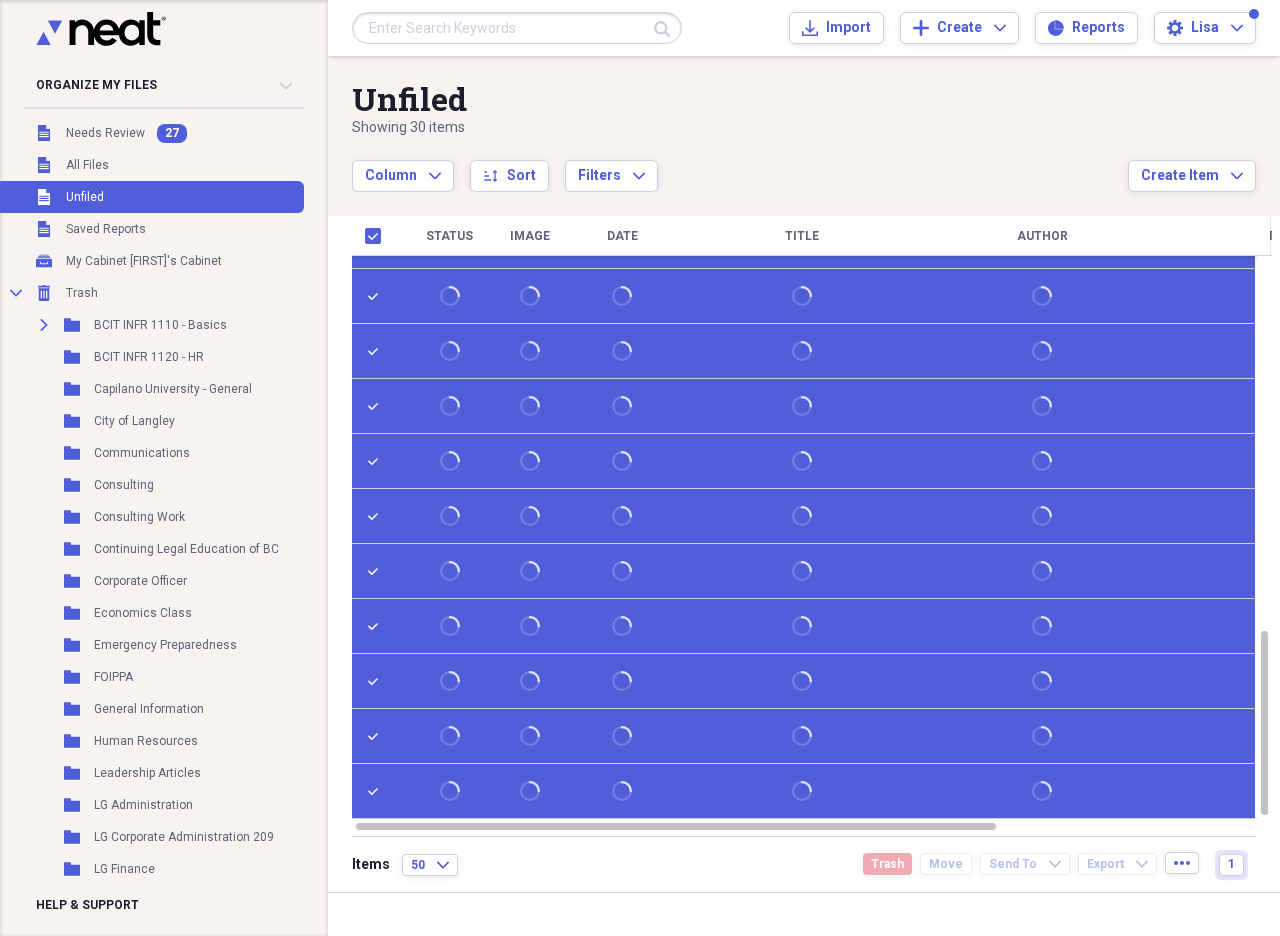 click on "Unfiled" at bounding box center [85, 197] 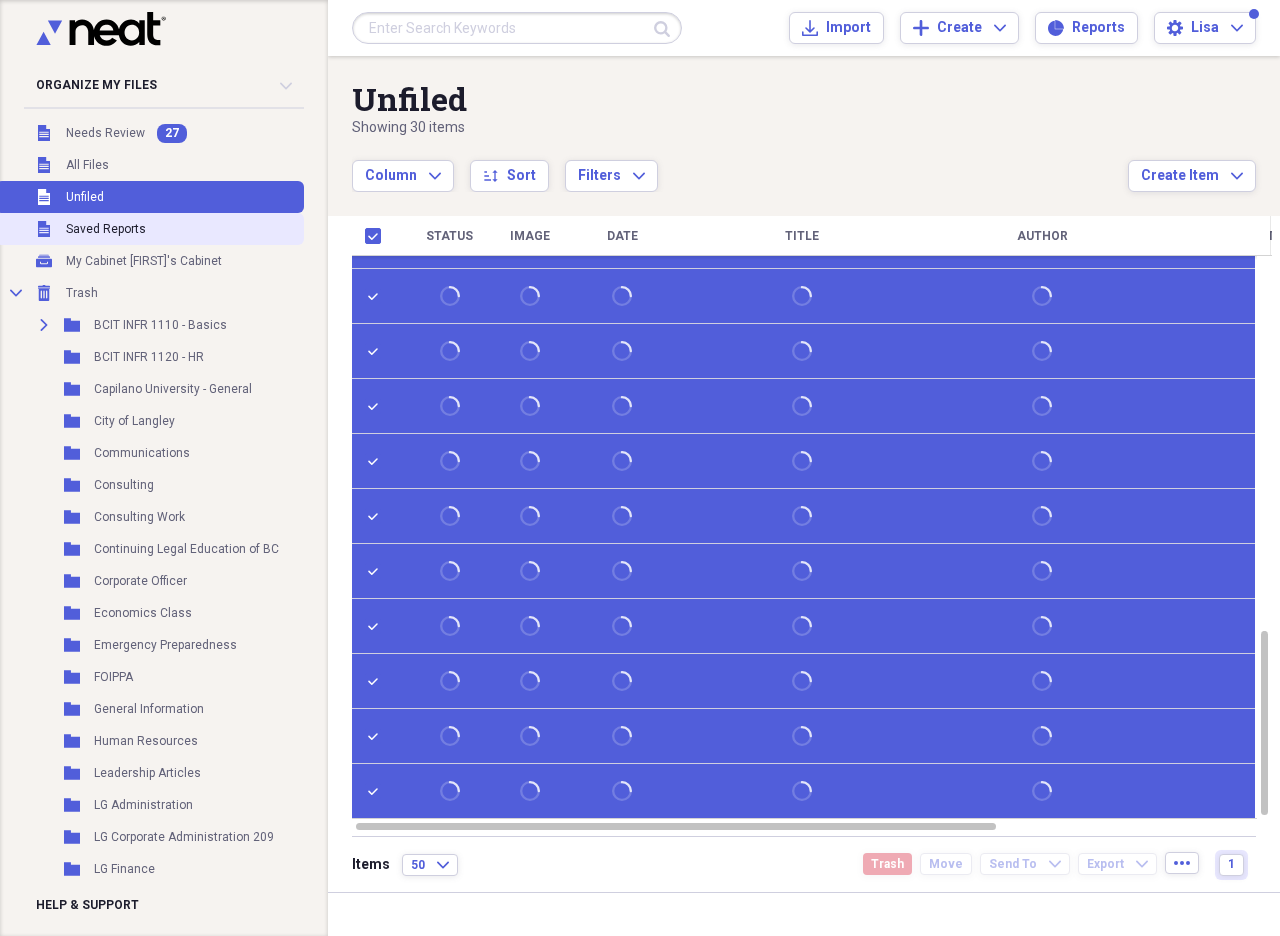 click on "Saved Reports" at bounding box center [106, 229] 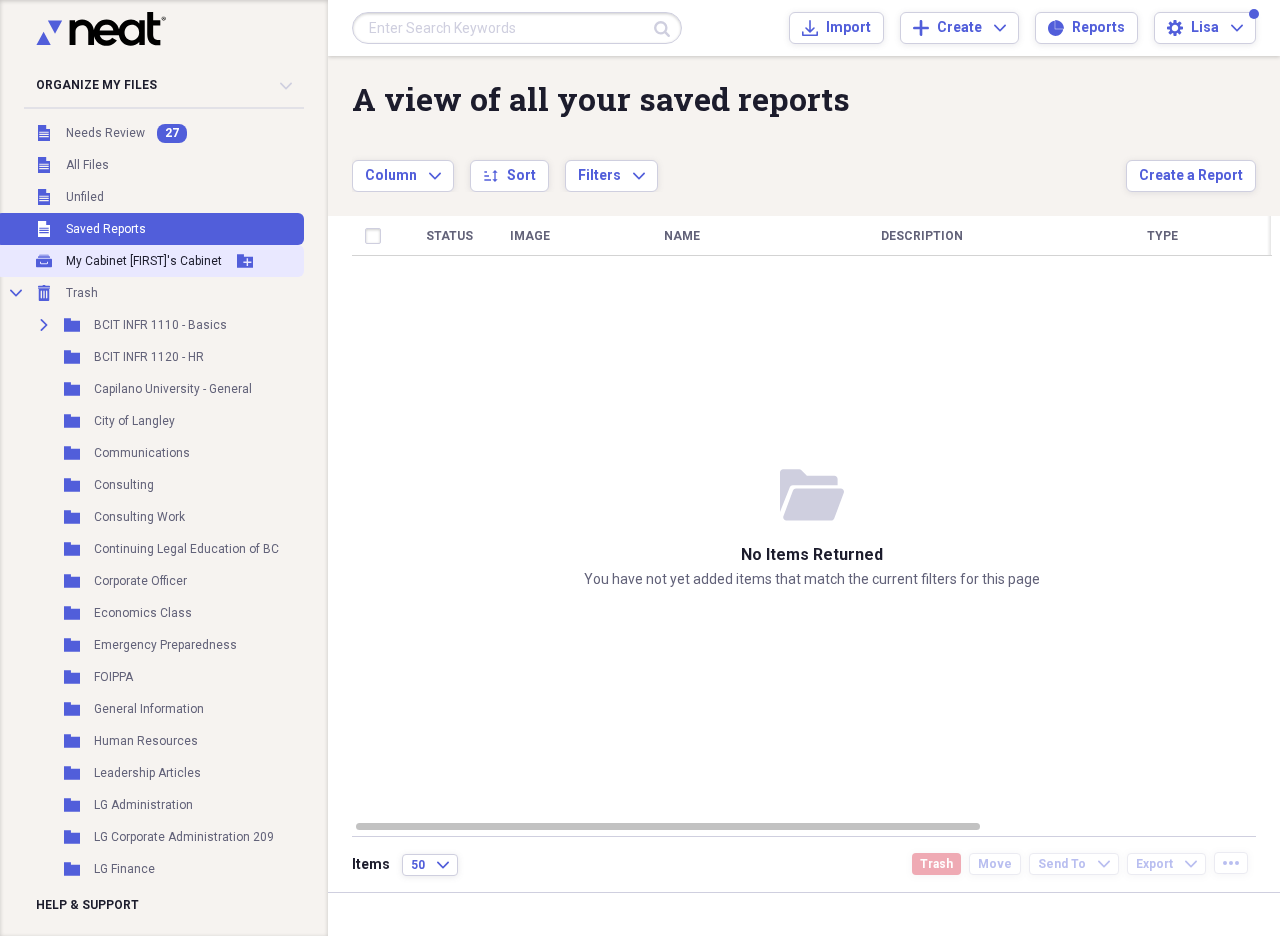 click on "[FIRST]'s Cabinet" at bounding box center (144, 261) 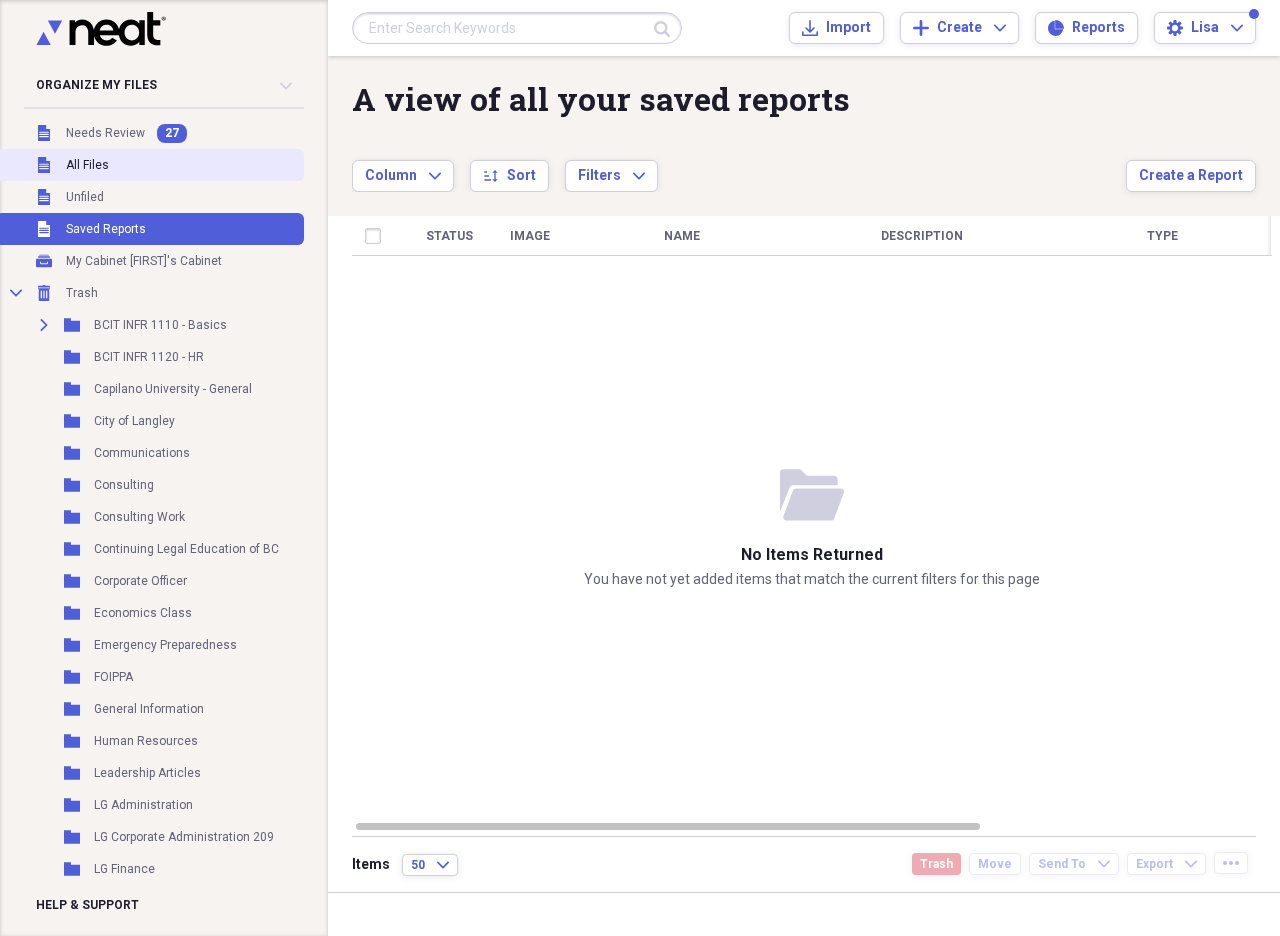 click on "Unfiled All Files" at bounding box center [150, 165] 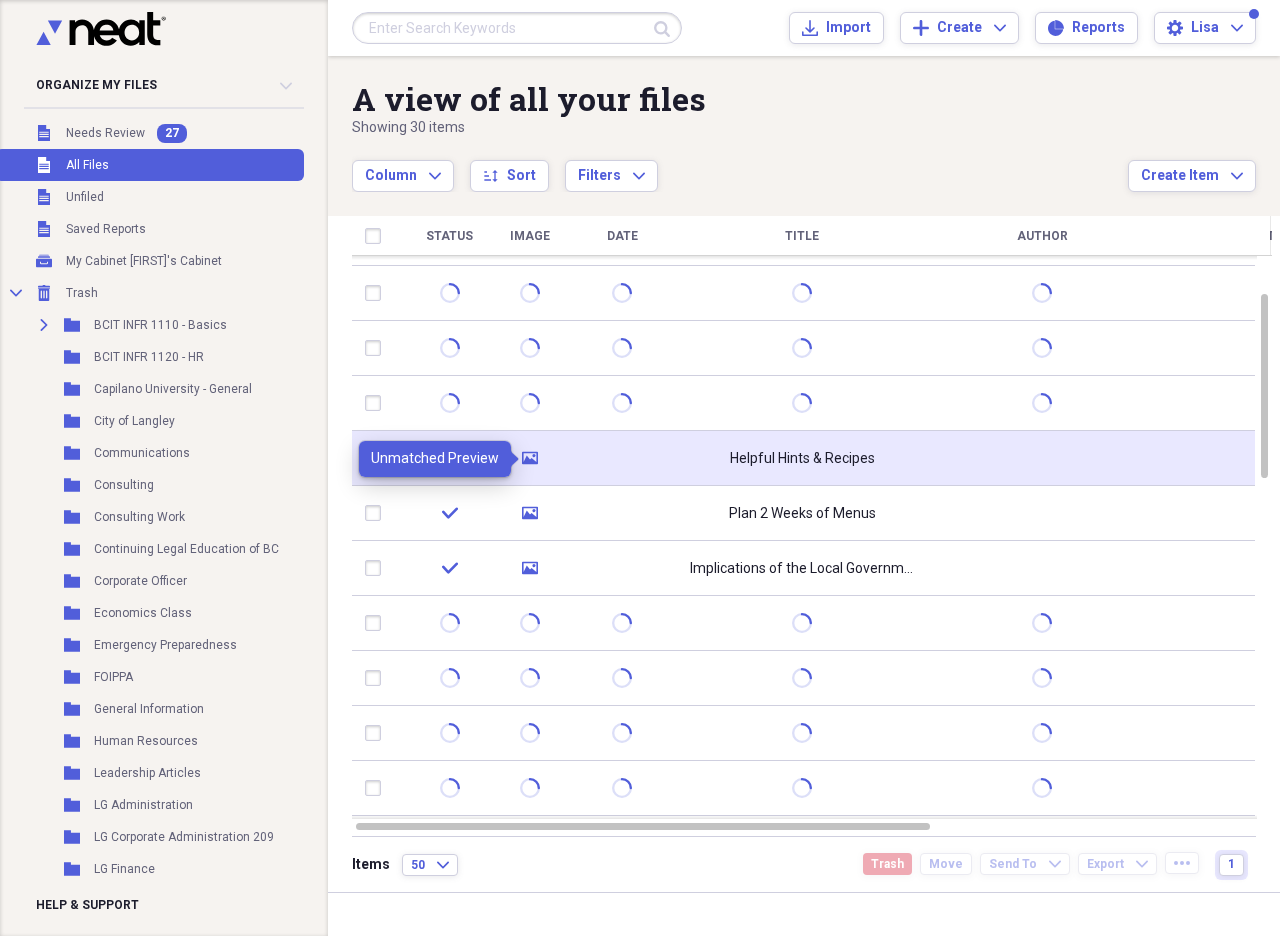 click on "media" 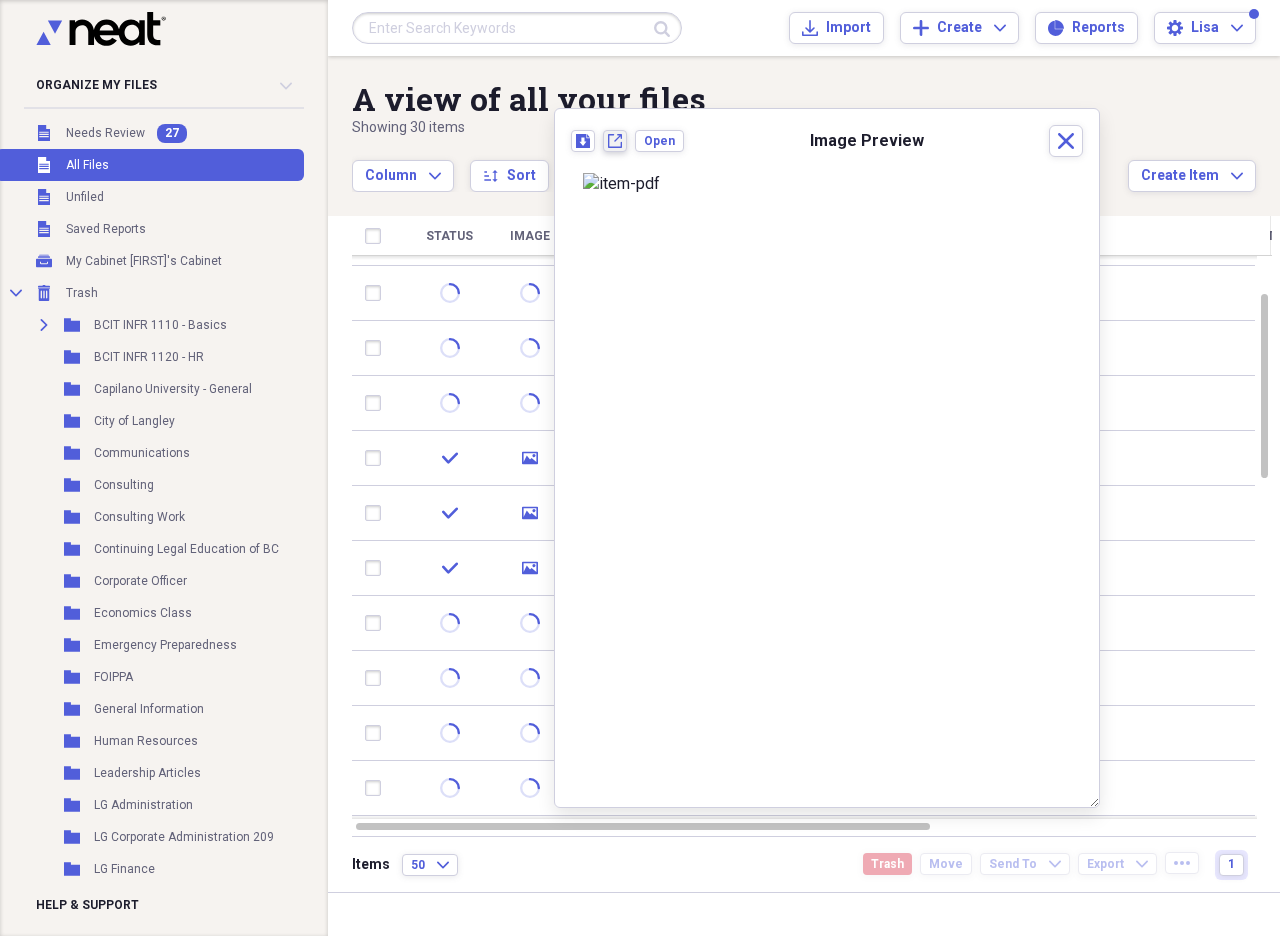 click on "New tab" 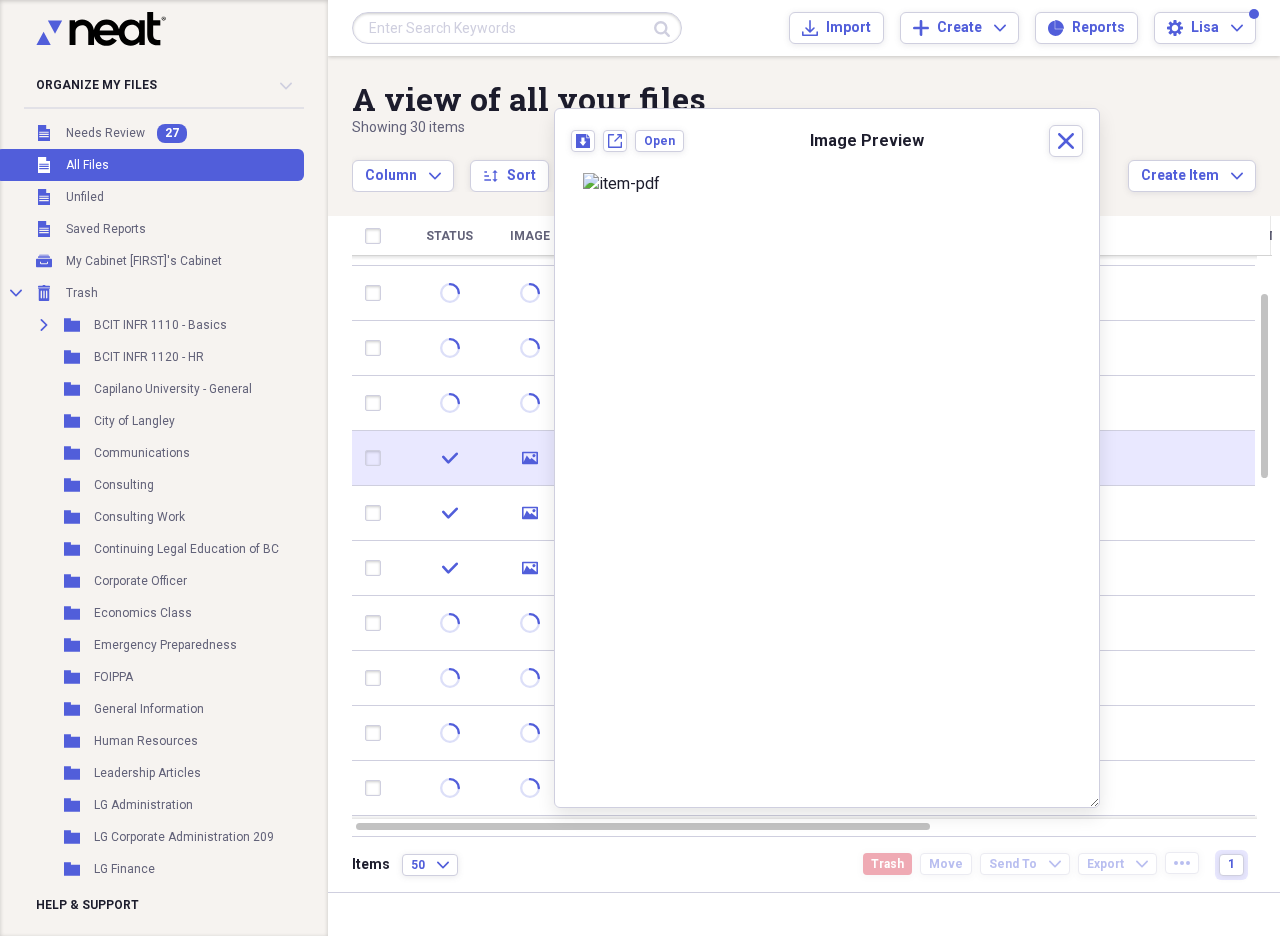 click at bounding box center (377, 458) 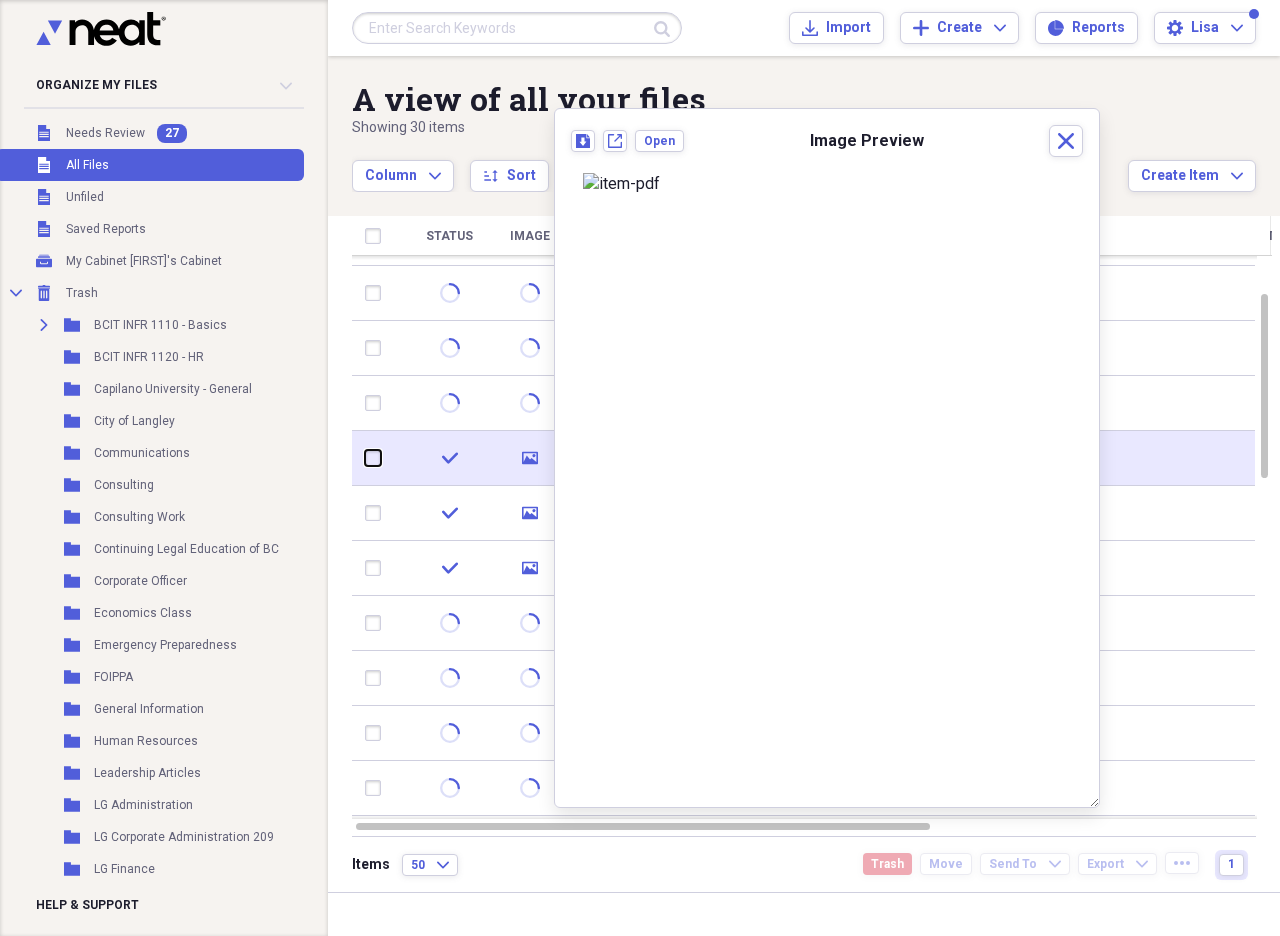 click at bounding box center [365, 458] 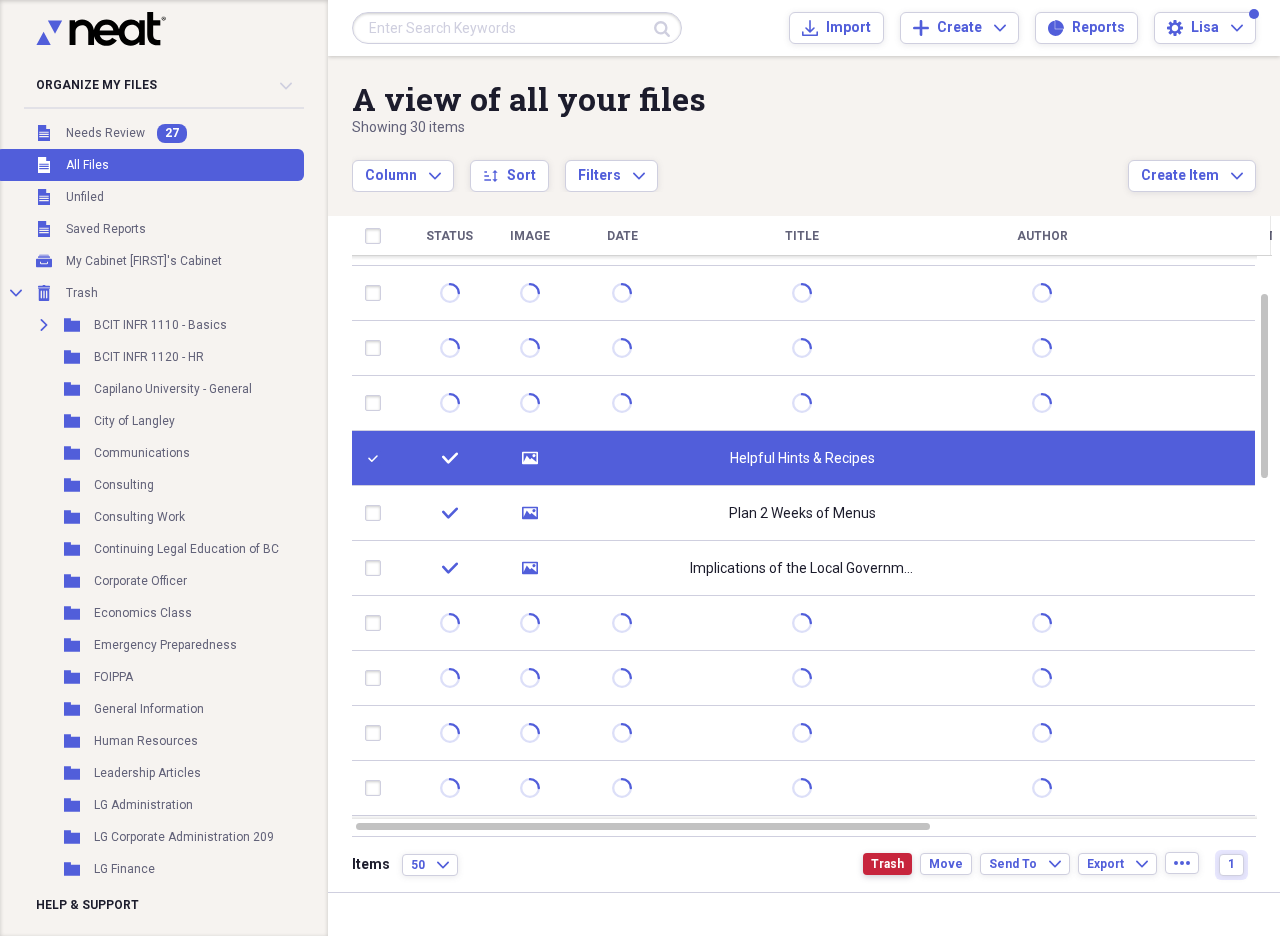 click on "Trash" at bounding box center (887, 864) 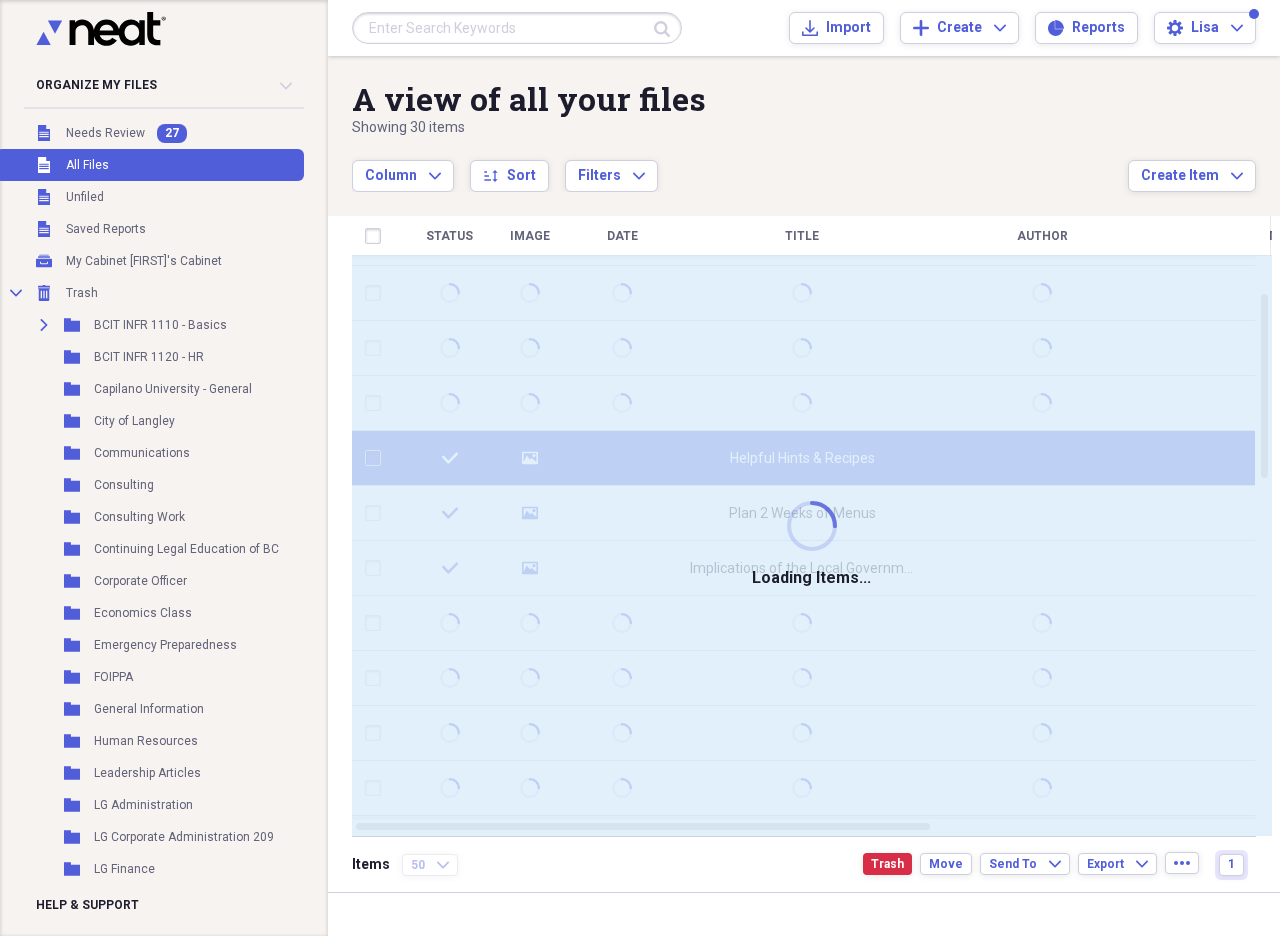 checkbox on "false" 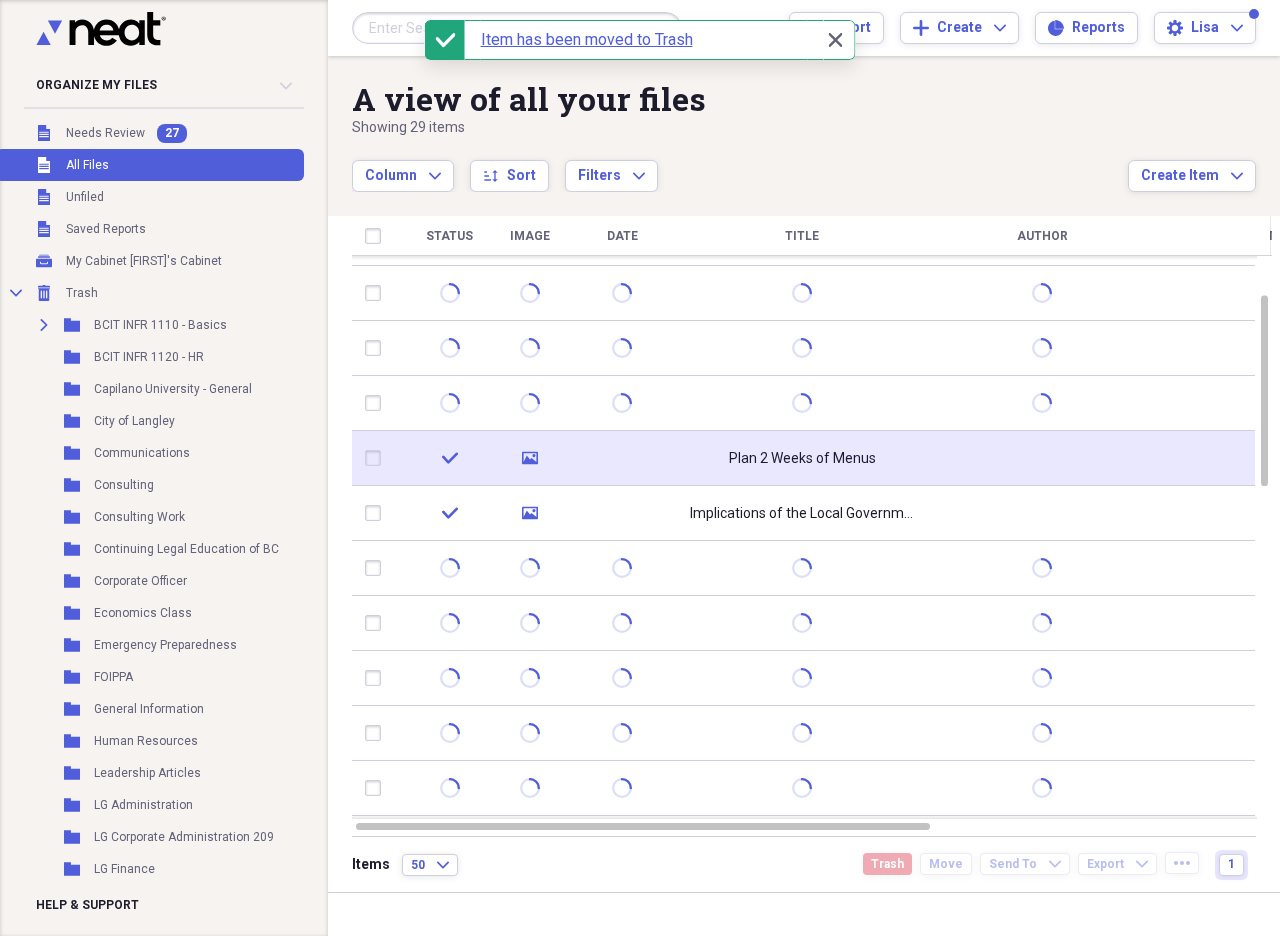 click on "media" at bounding box center [530, 458] 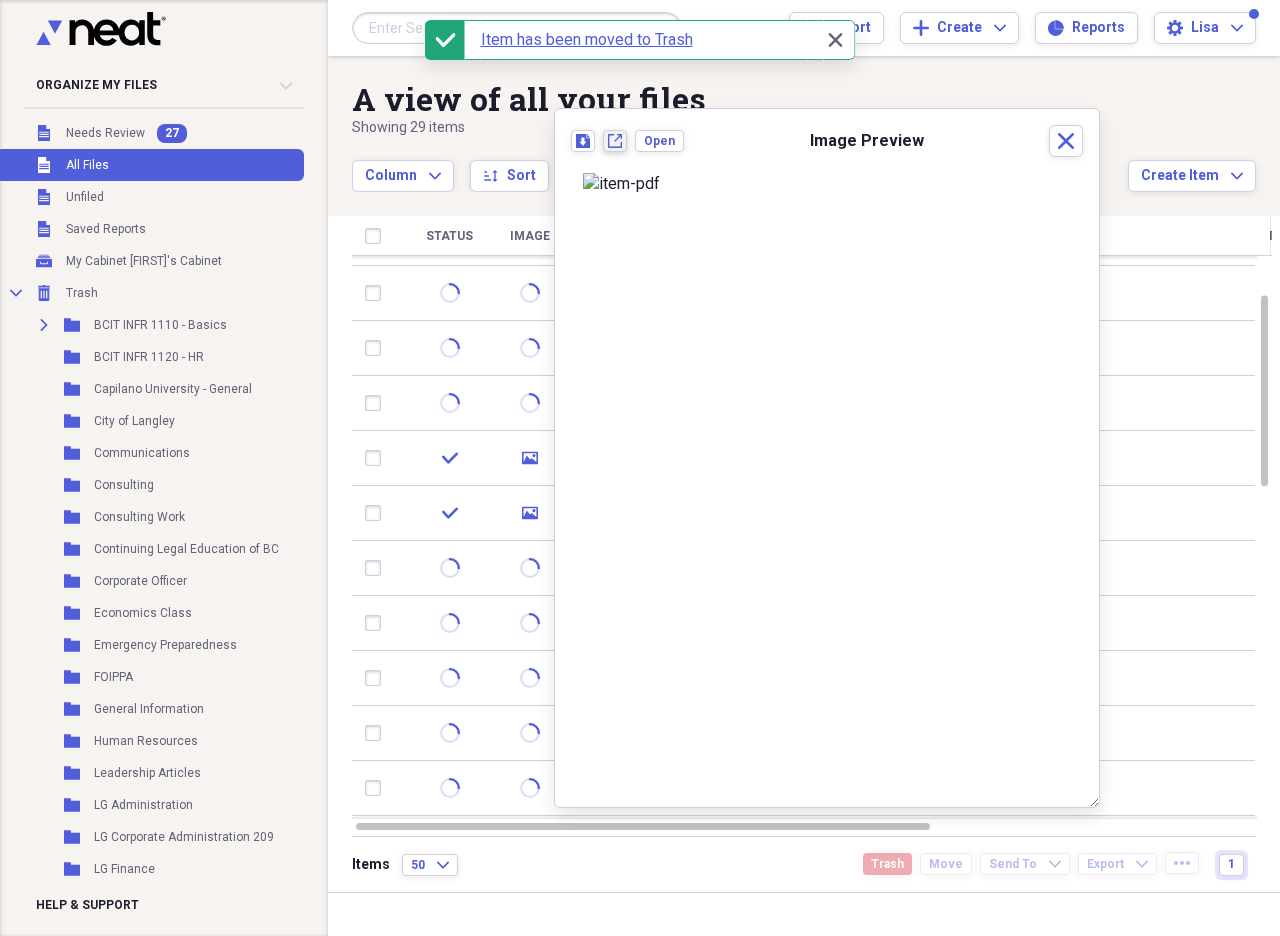 click on "New tab" 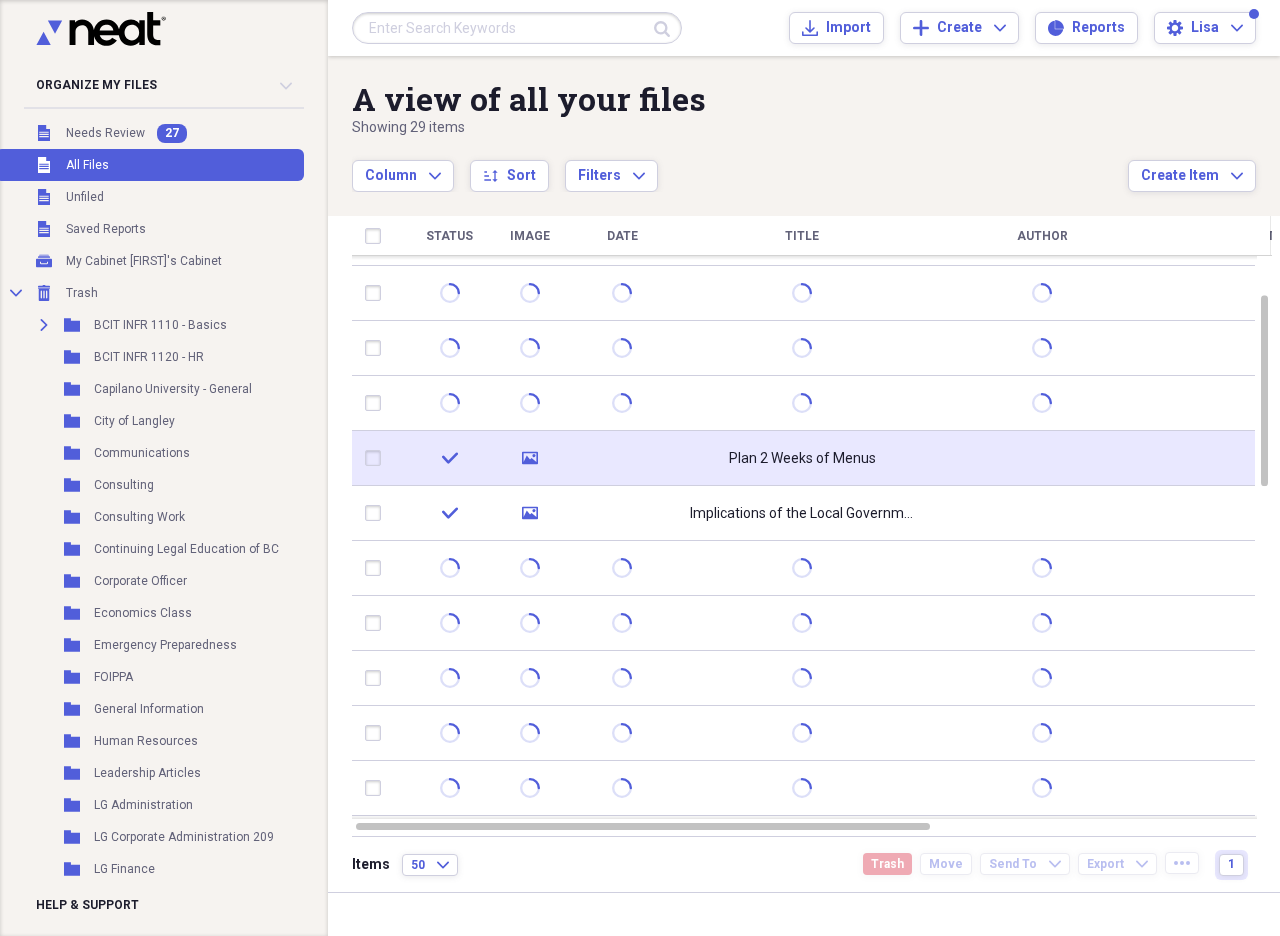 click at bounding box center (377, 458) 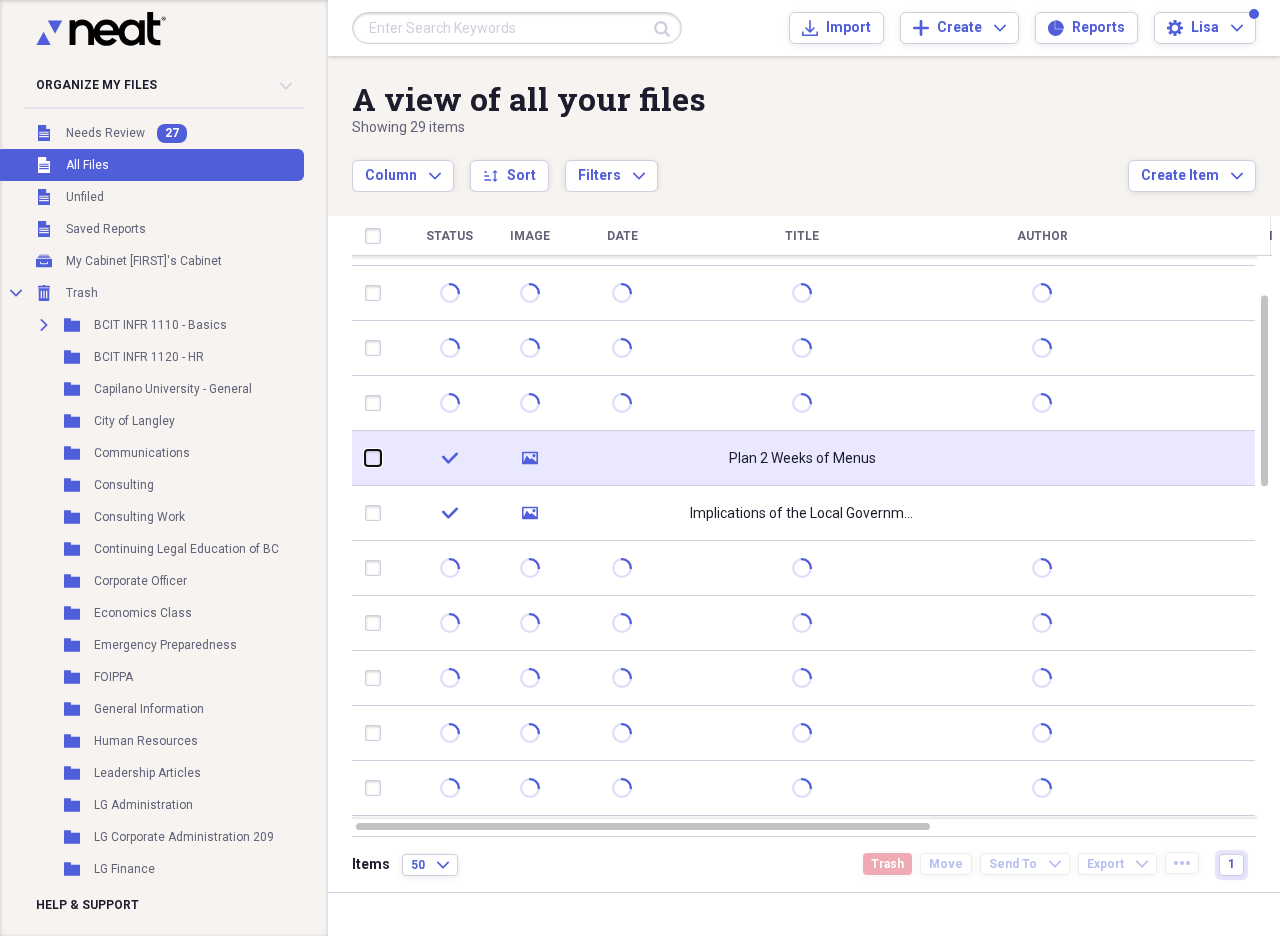 click at bounding box center [365, 458] 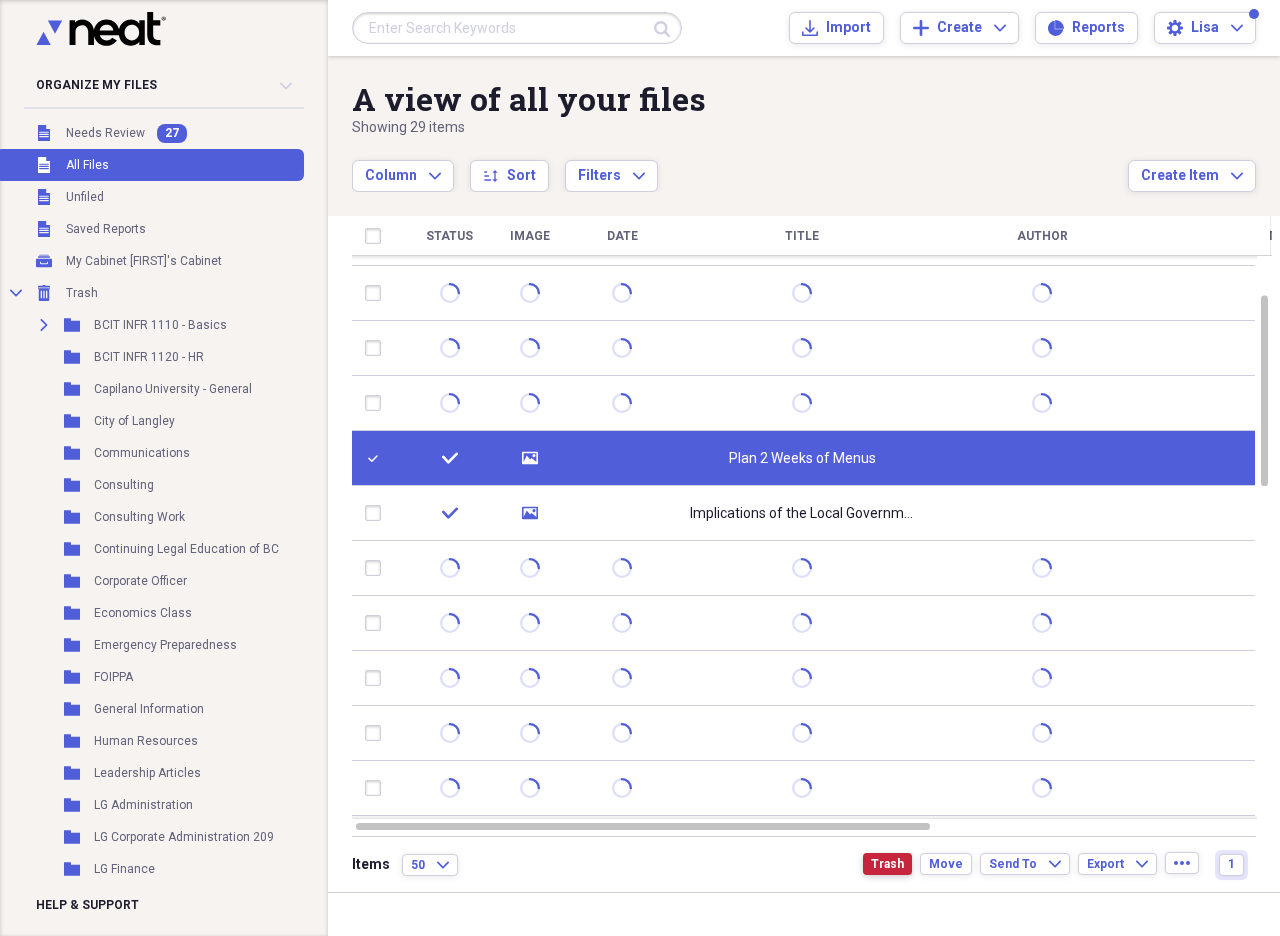 click on "Trash" at bounding box center (887, 864) 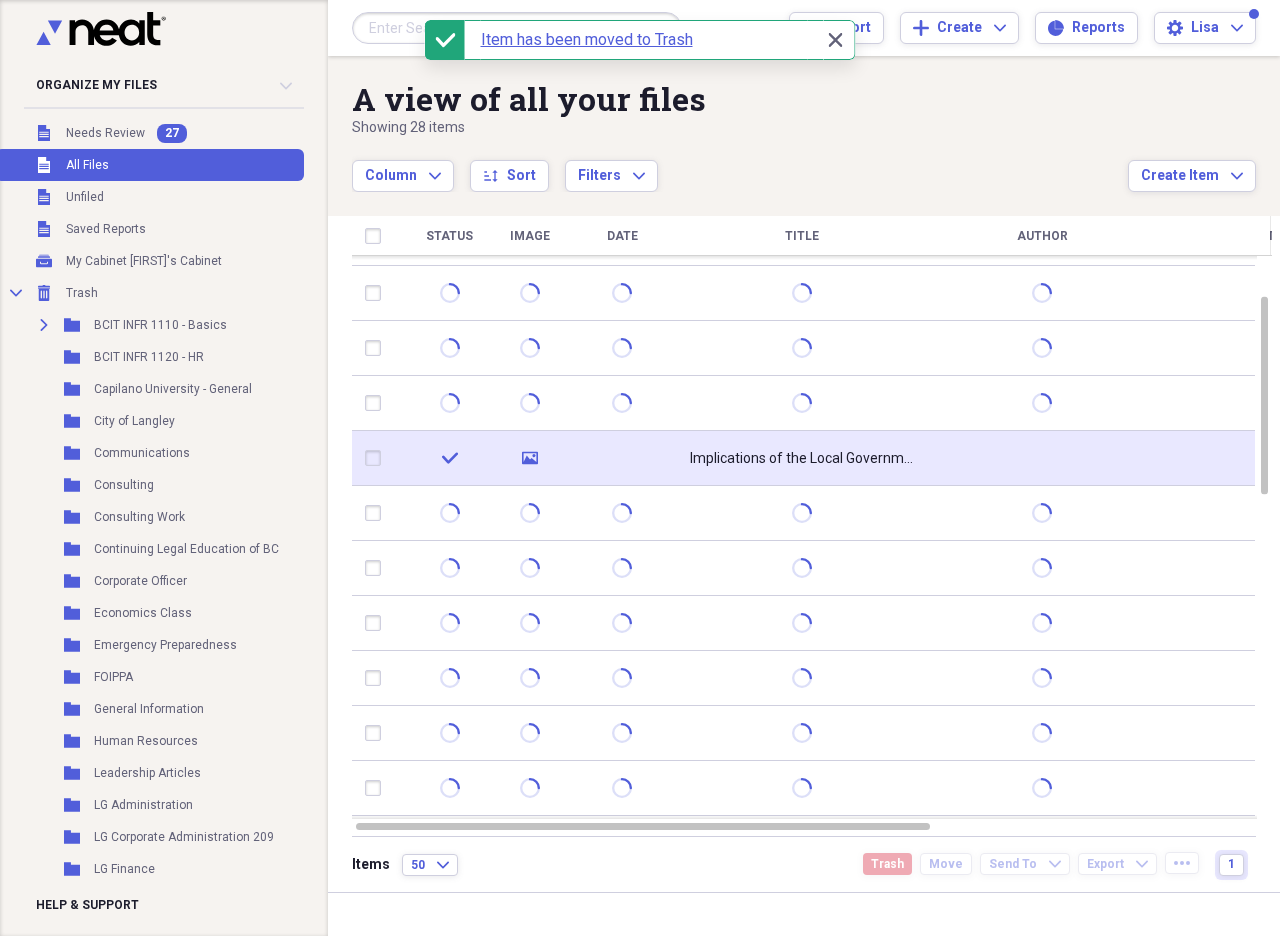 click 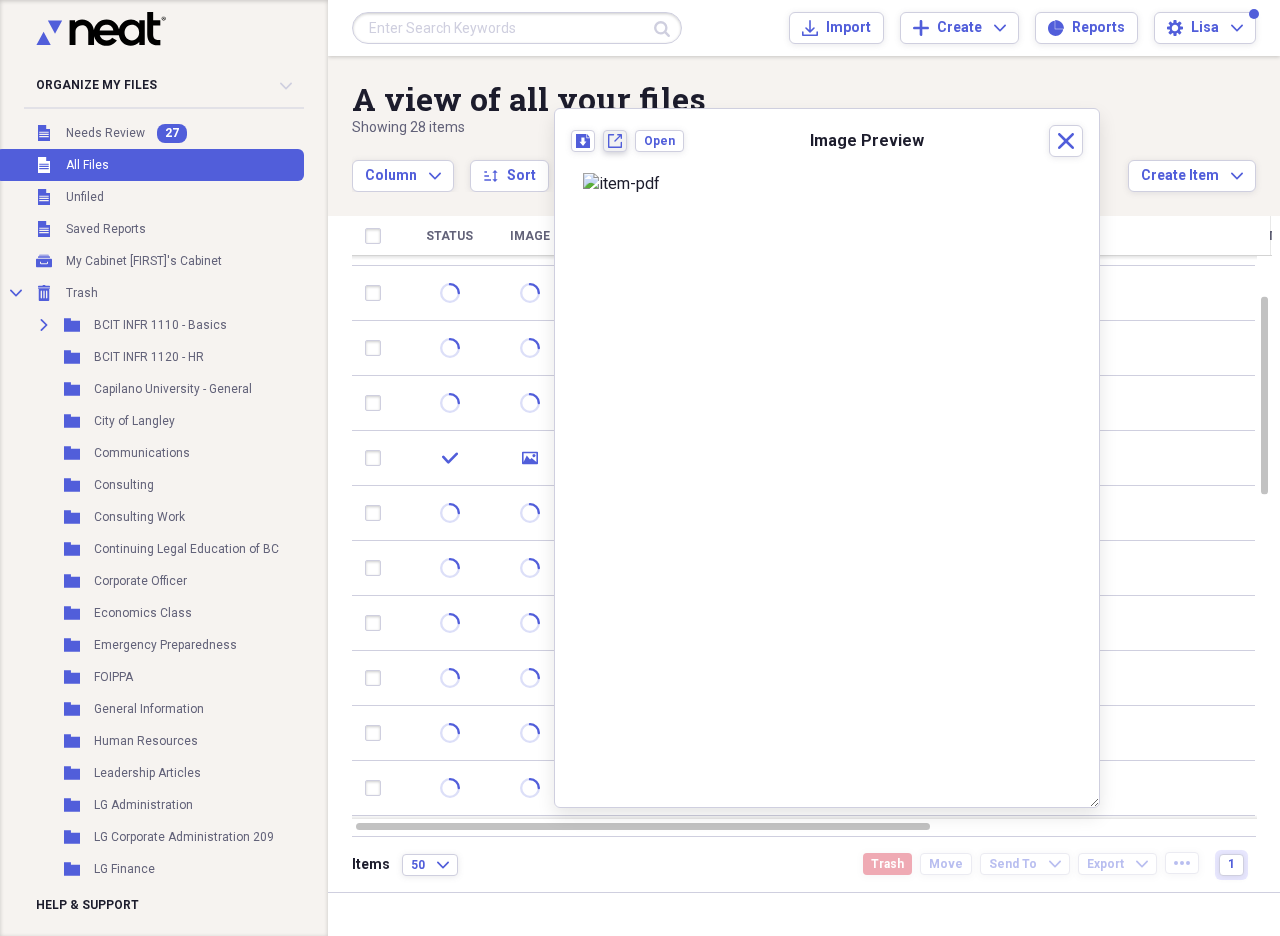click on "New tab" 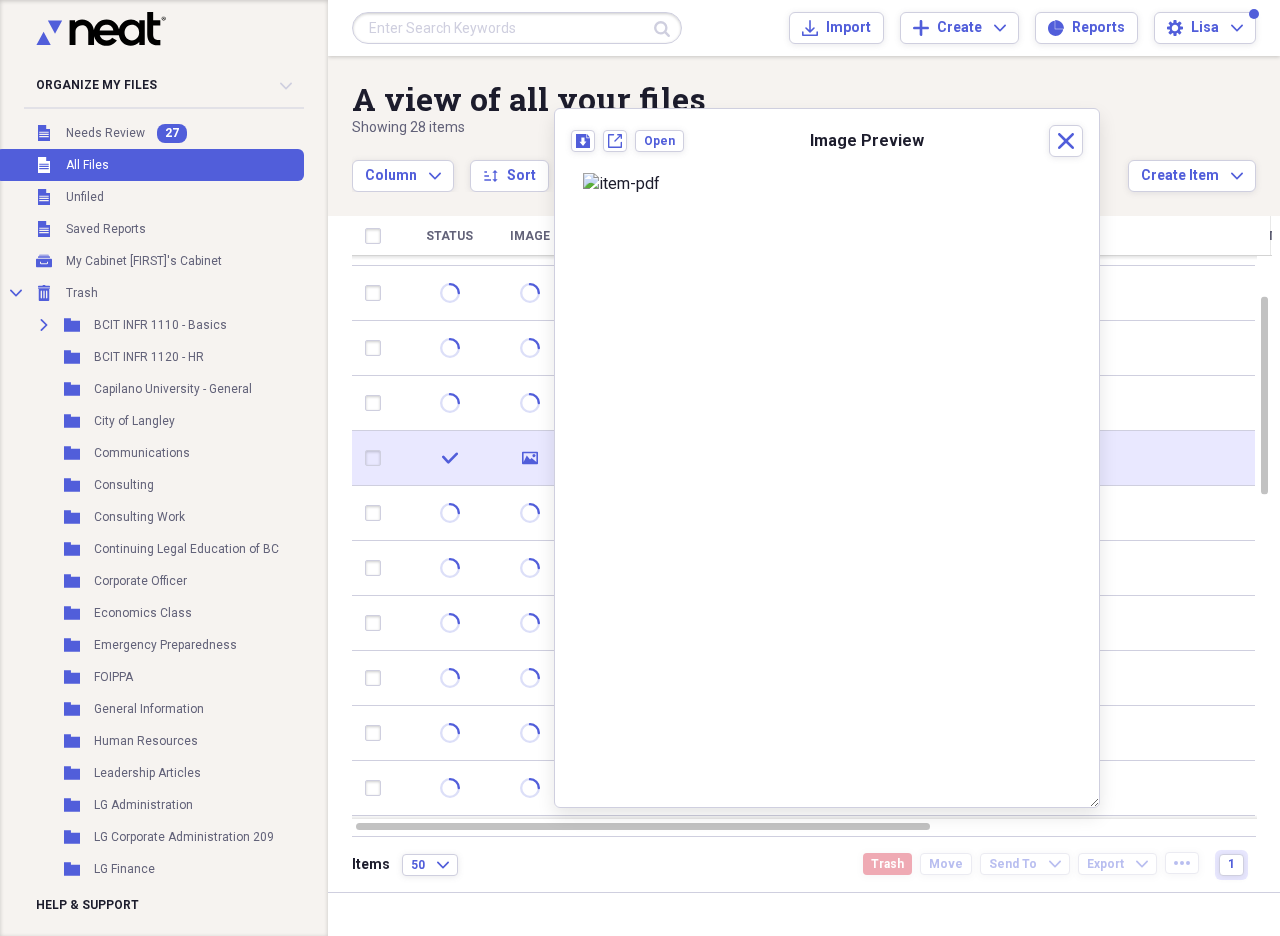 click at bounding box center [377, 458] 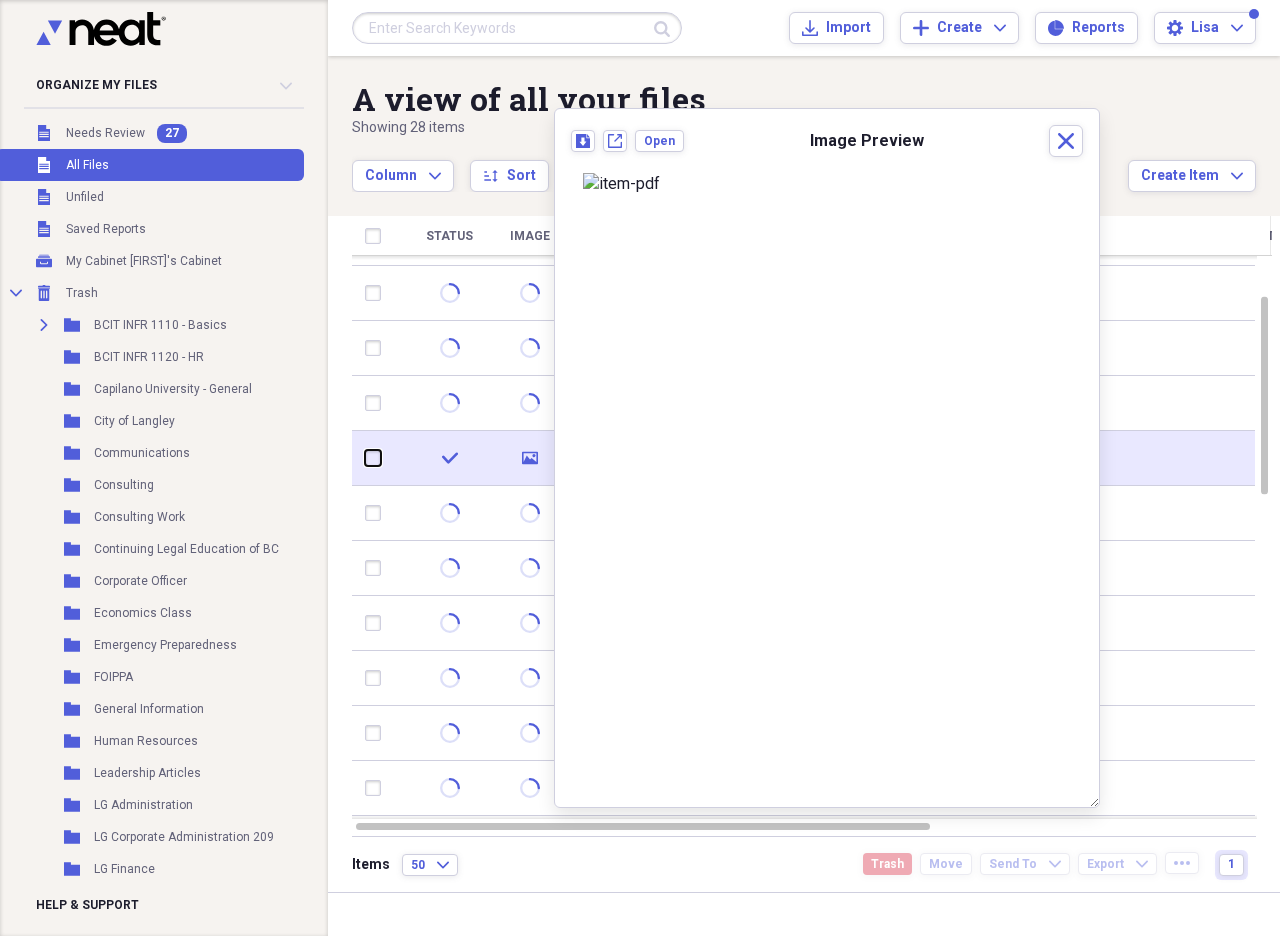 click at bounding box center [365, 458] 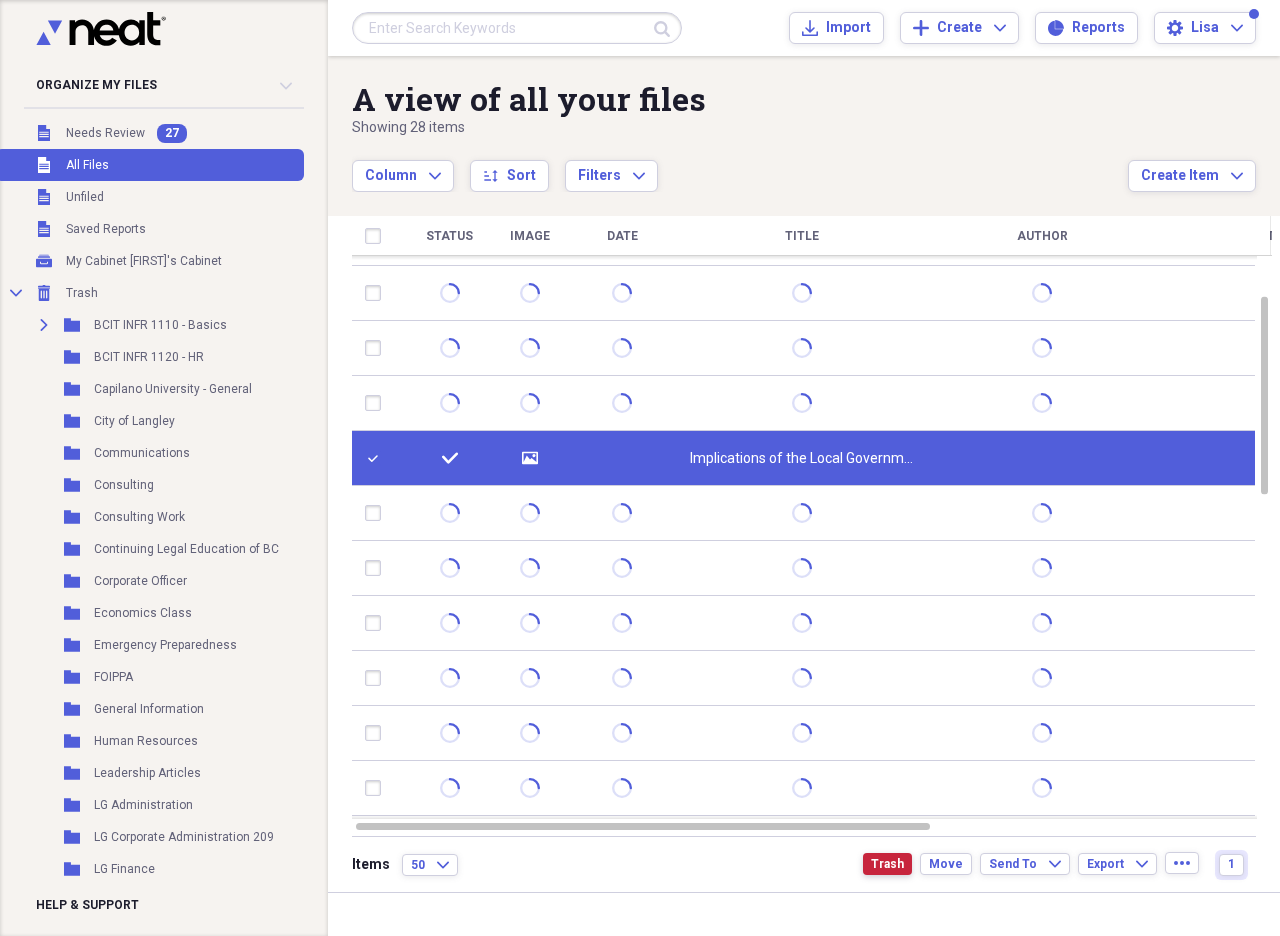 click on "Trash" at bounding box center (887, 864) 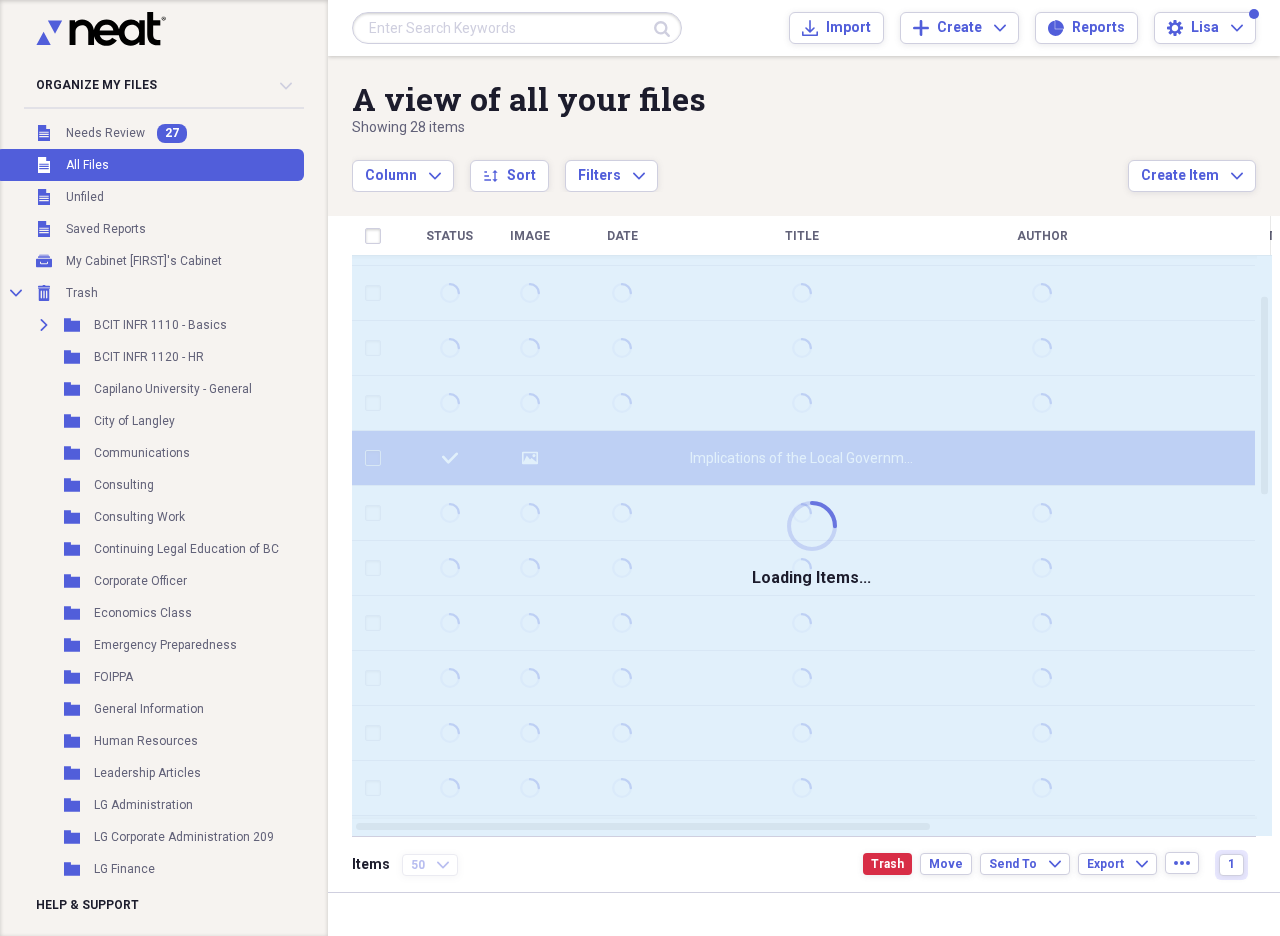 checkbox on "false" 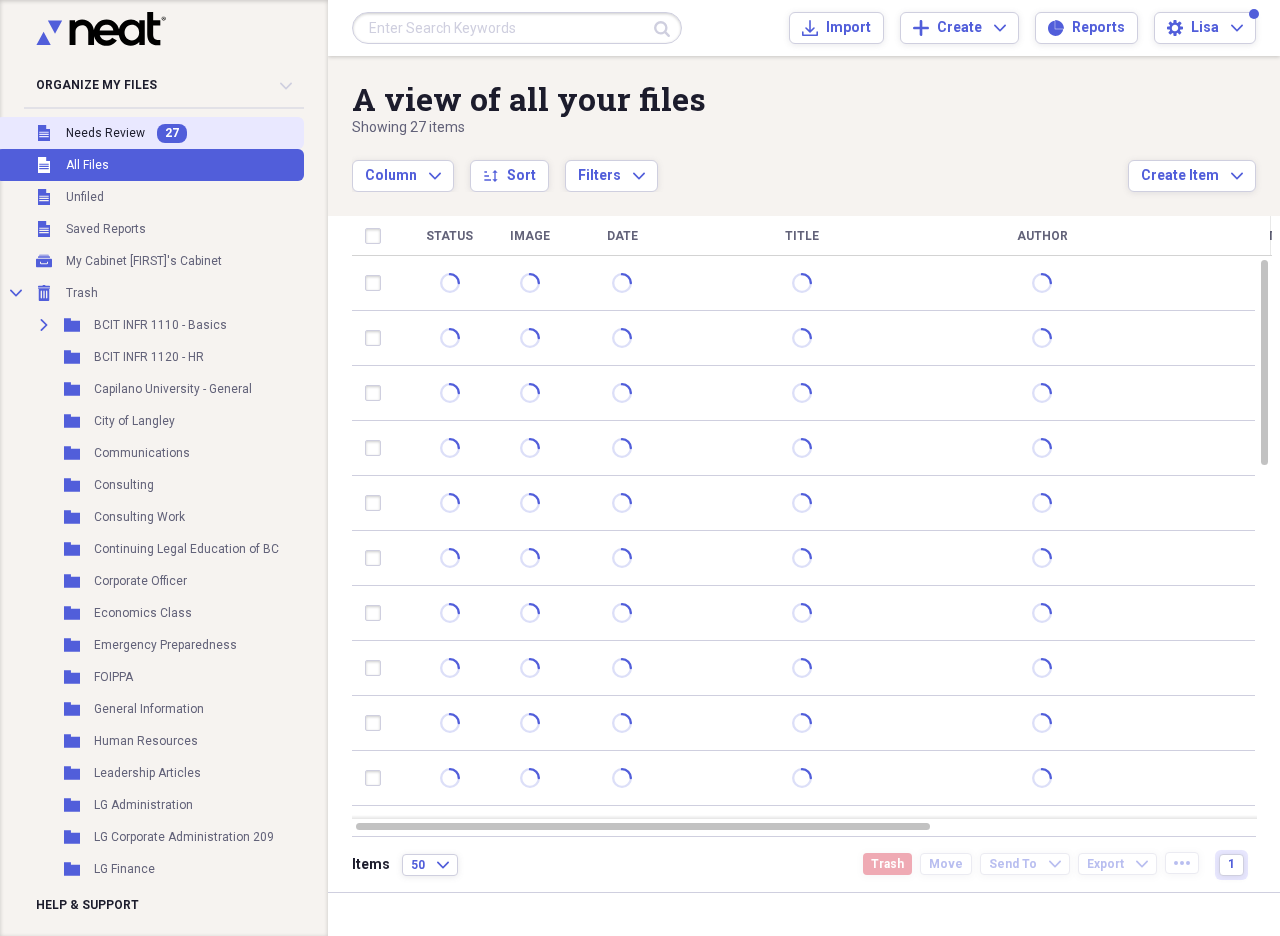 click on "Needs Review" at bounding box center (105, 133) 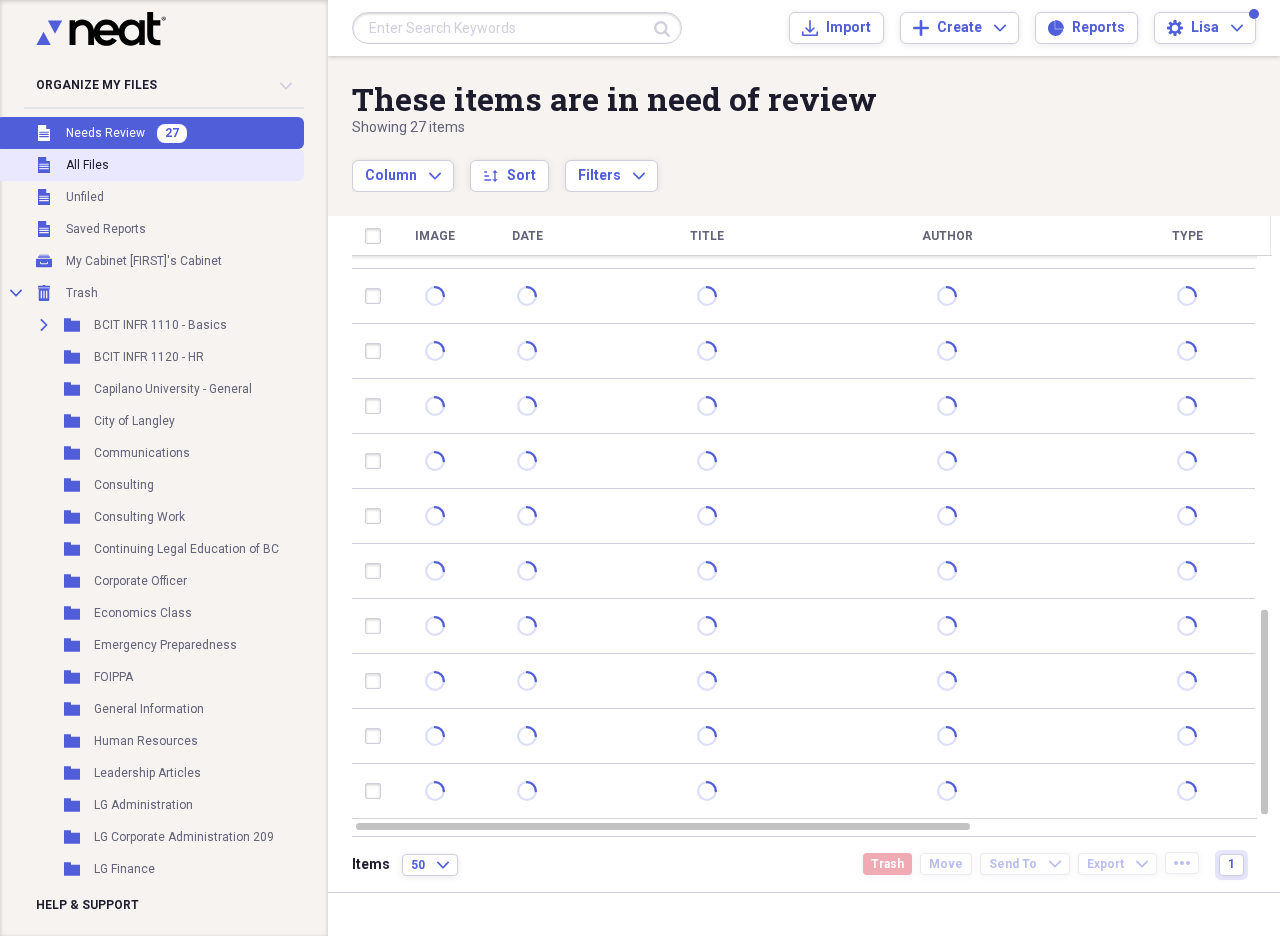 click on "All Files" at bounding box center [87, 165] 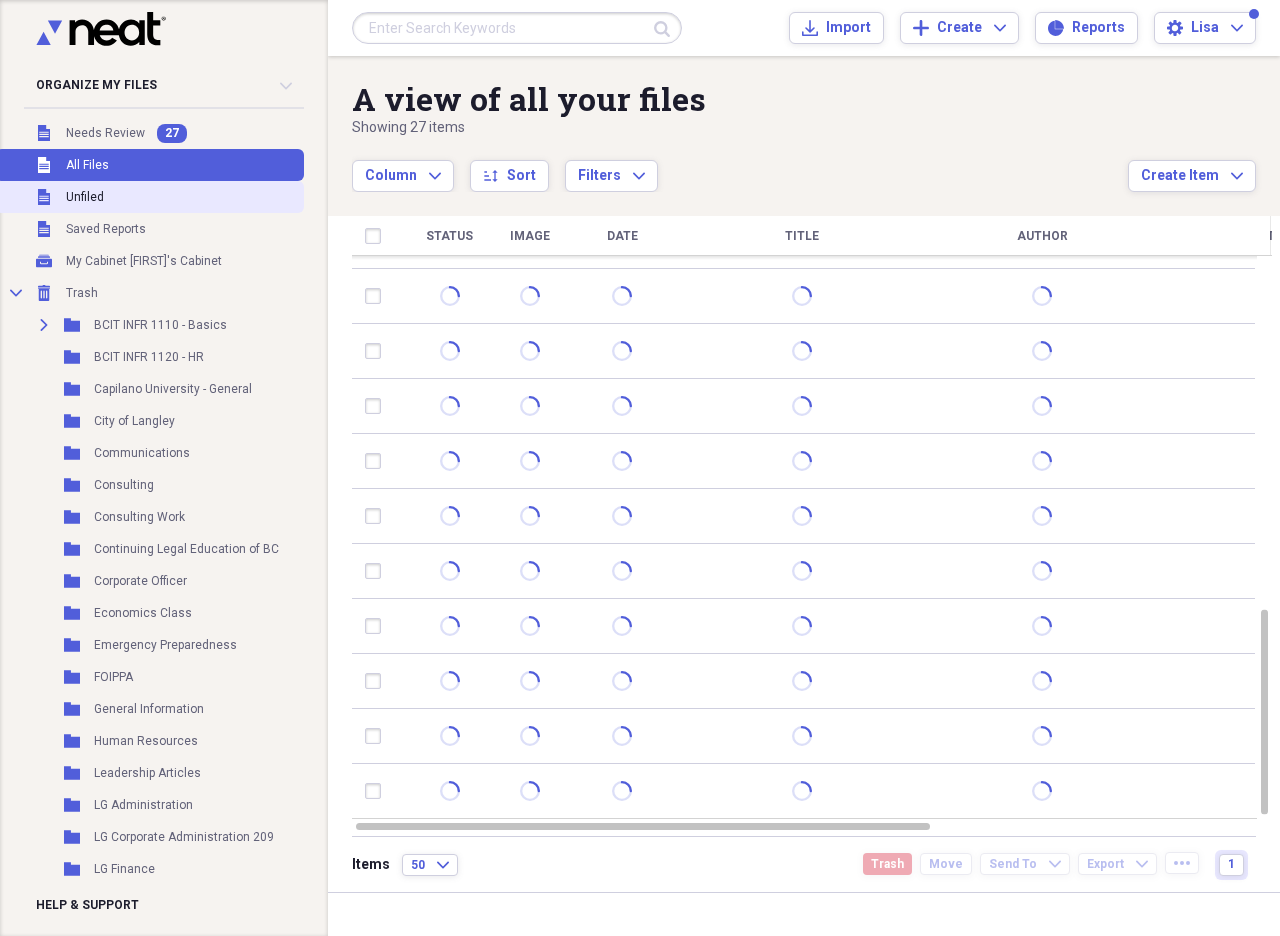 click on "Unfiled" at bounding box center [85, 197] 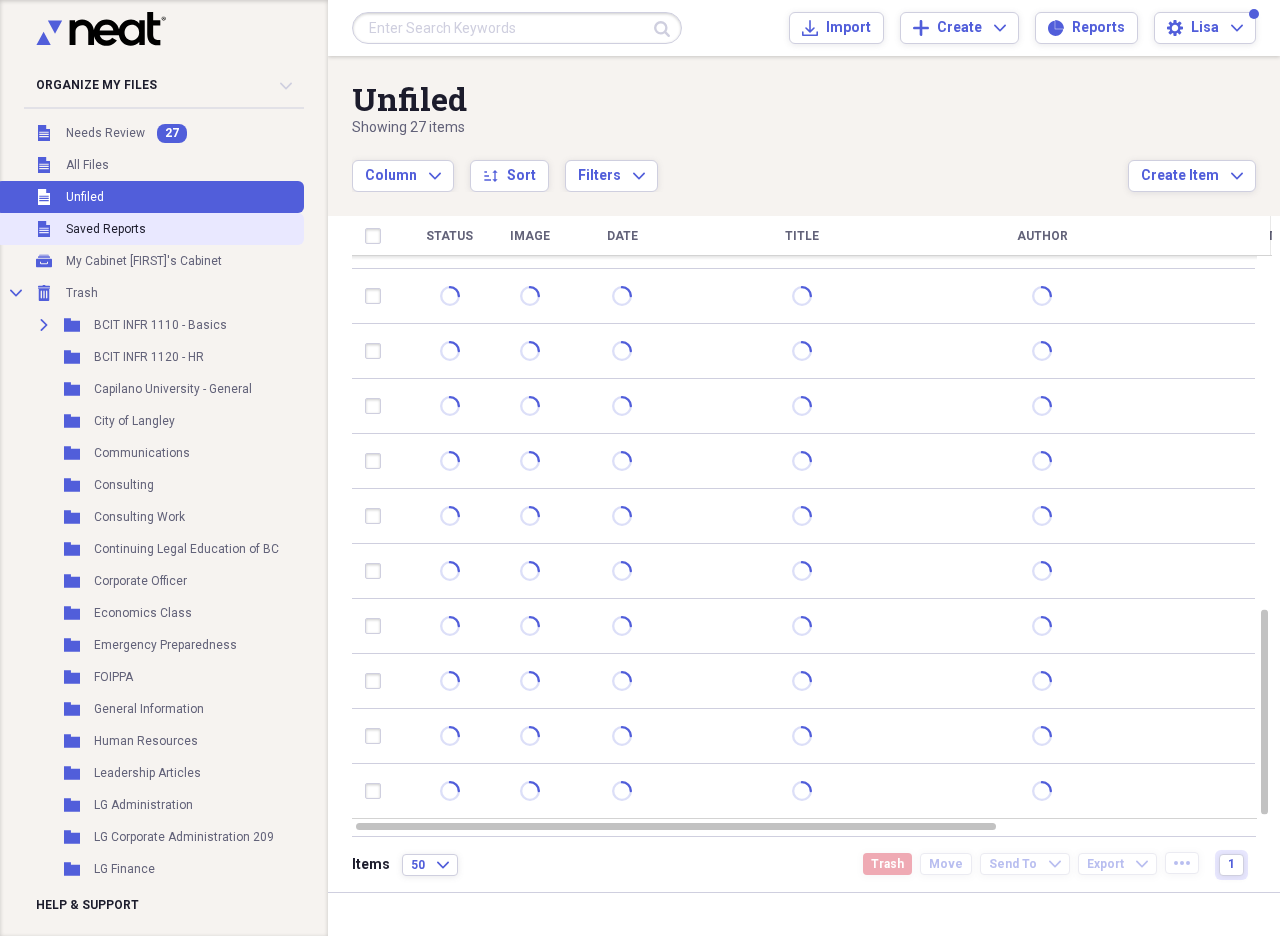 click on "Unfiled Saved Reports" at bounding box center [150, 229] 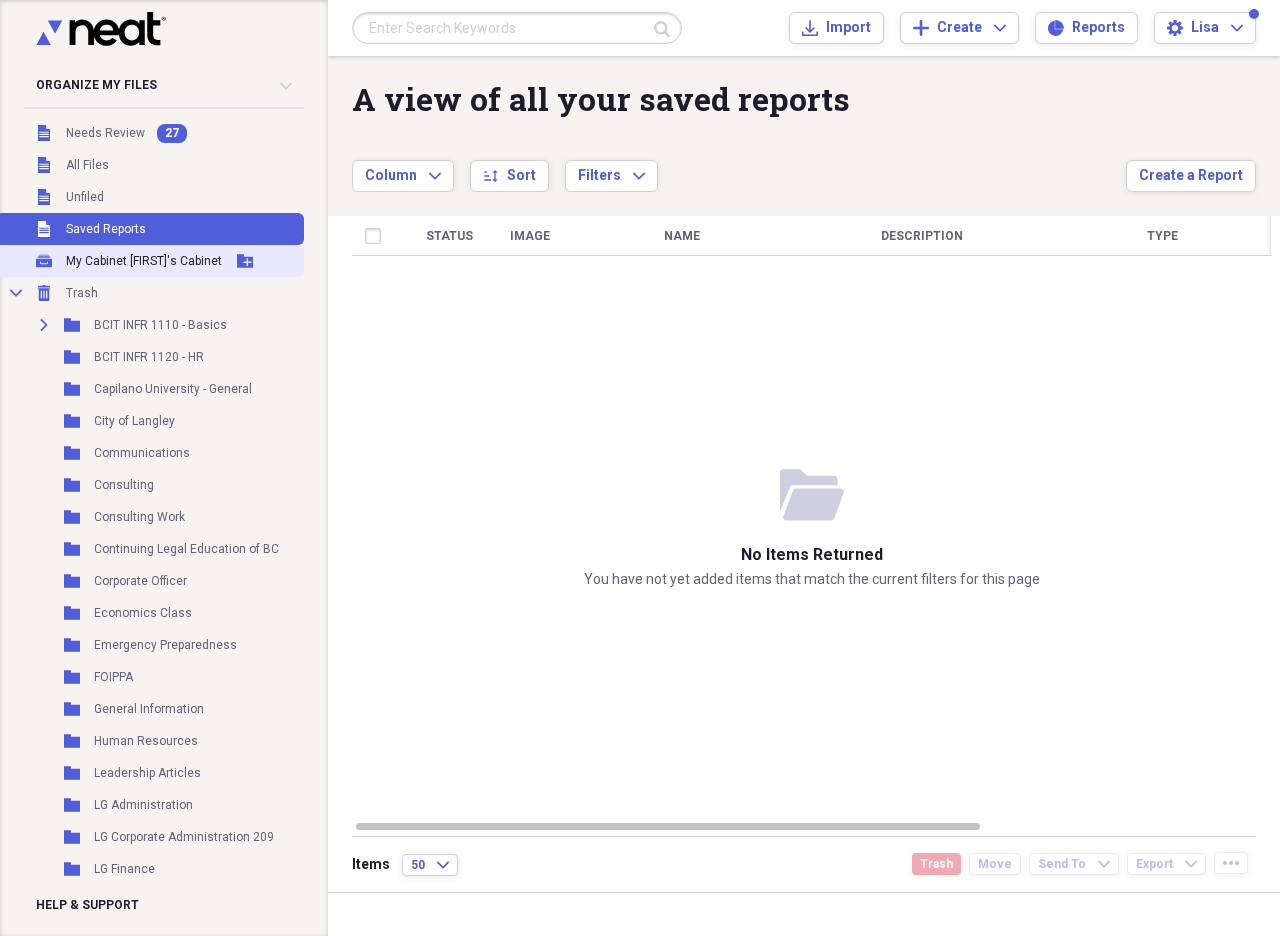 click on "[FIRST]'s Cabinet" at bounding box center [144, 261] 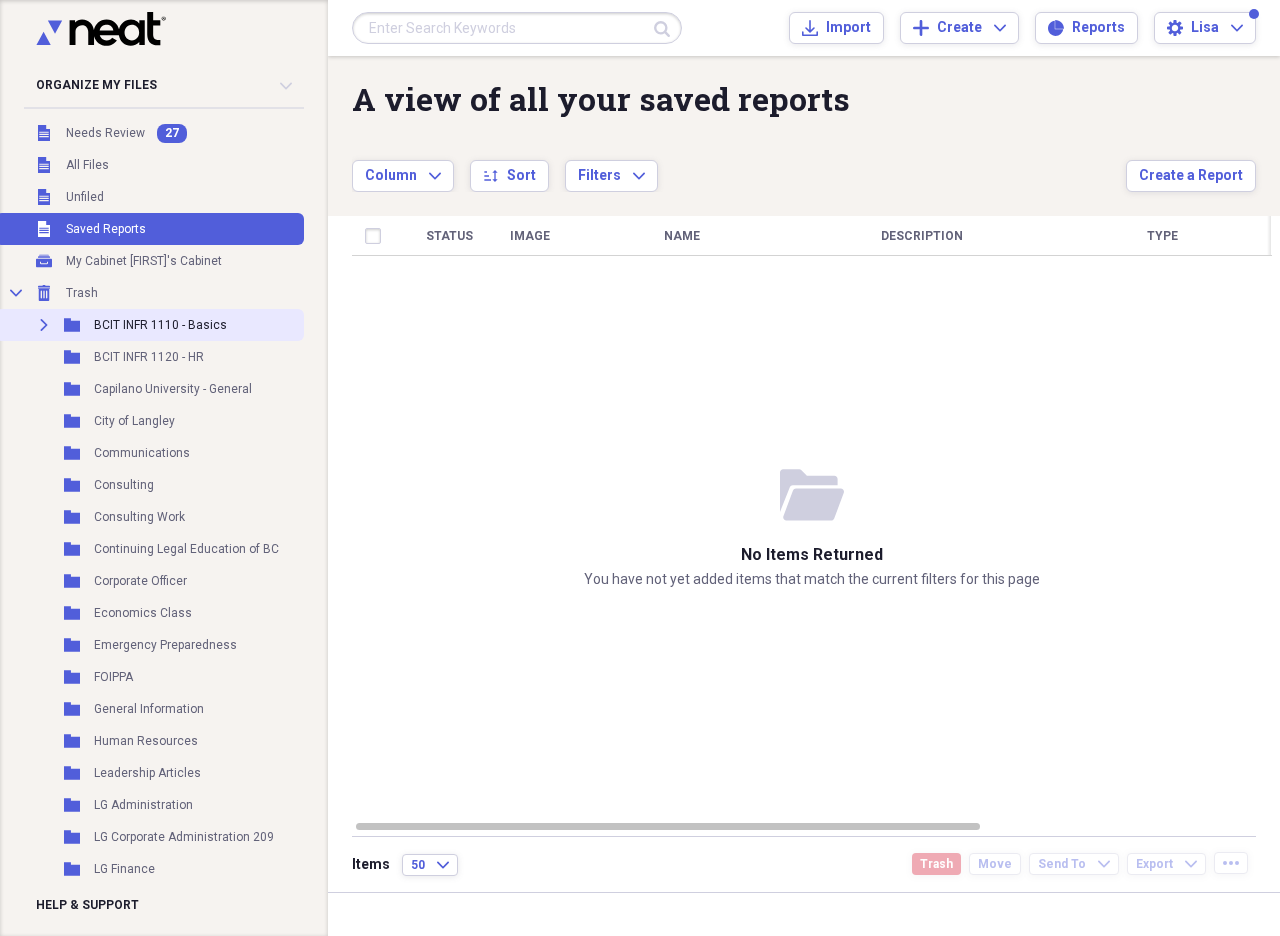click on "Expand" 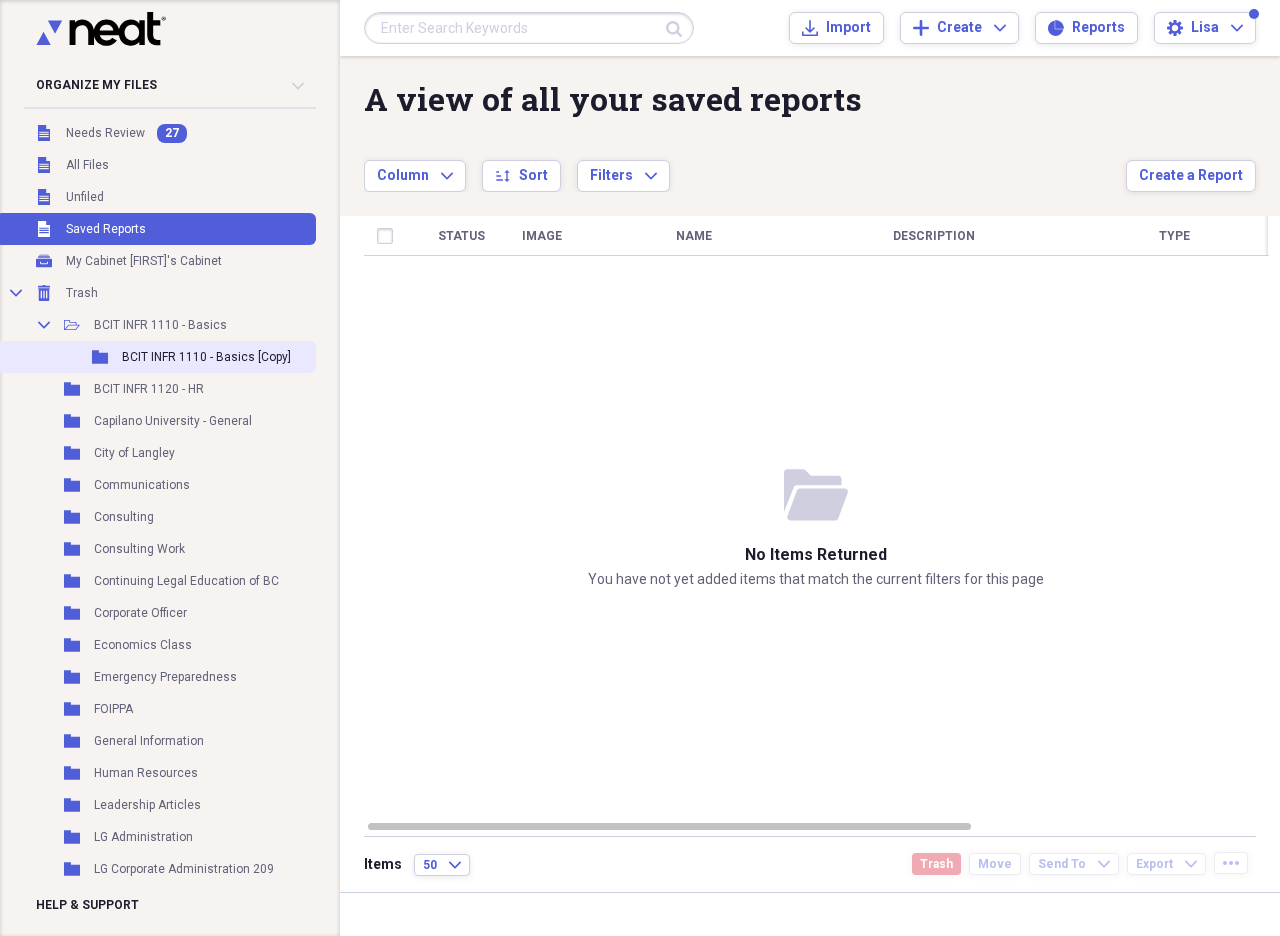 click on "BCIT INFR 1110 - Basics [Copy]" at bounding box center [206, 357] 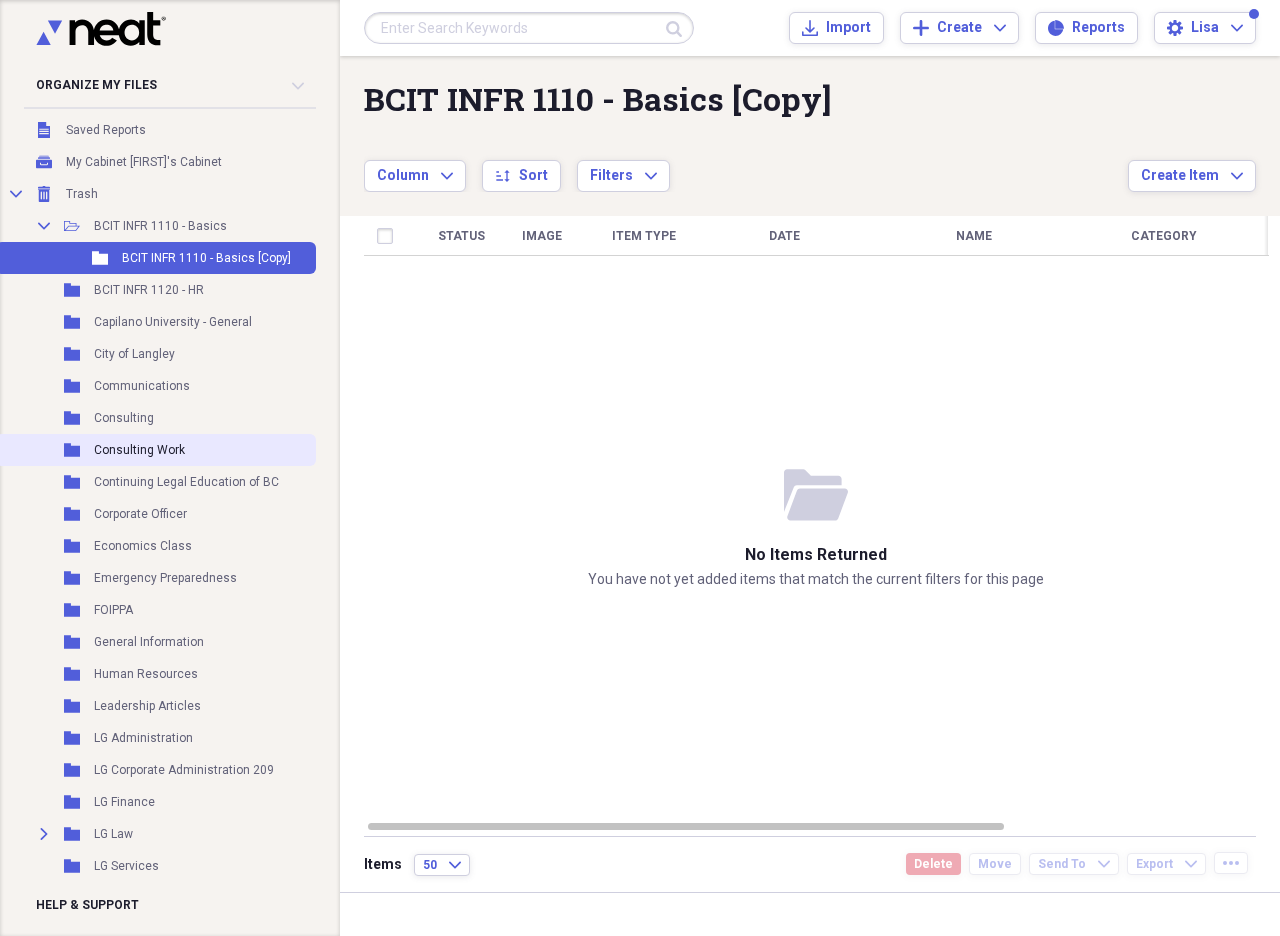 scroll, scrollTop: 188, scrollLeft: 0, axis: vertical 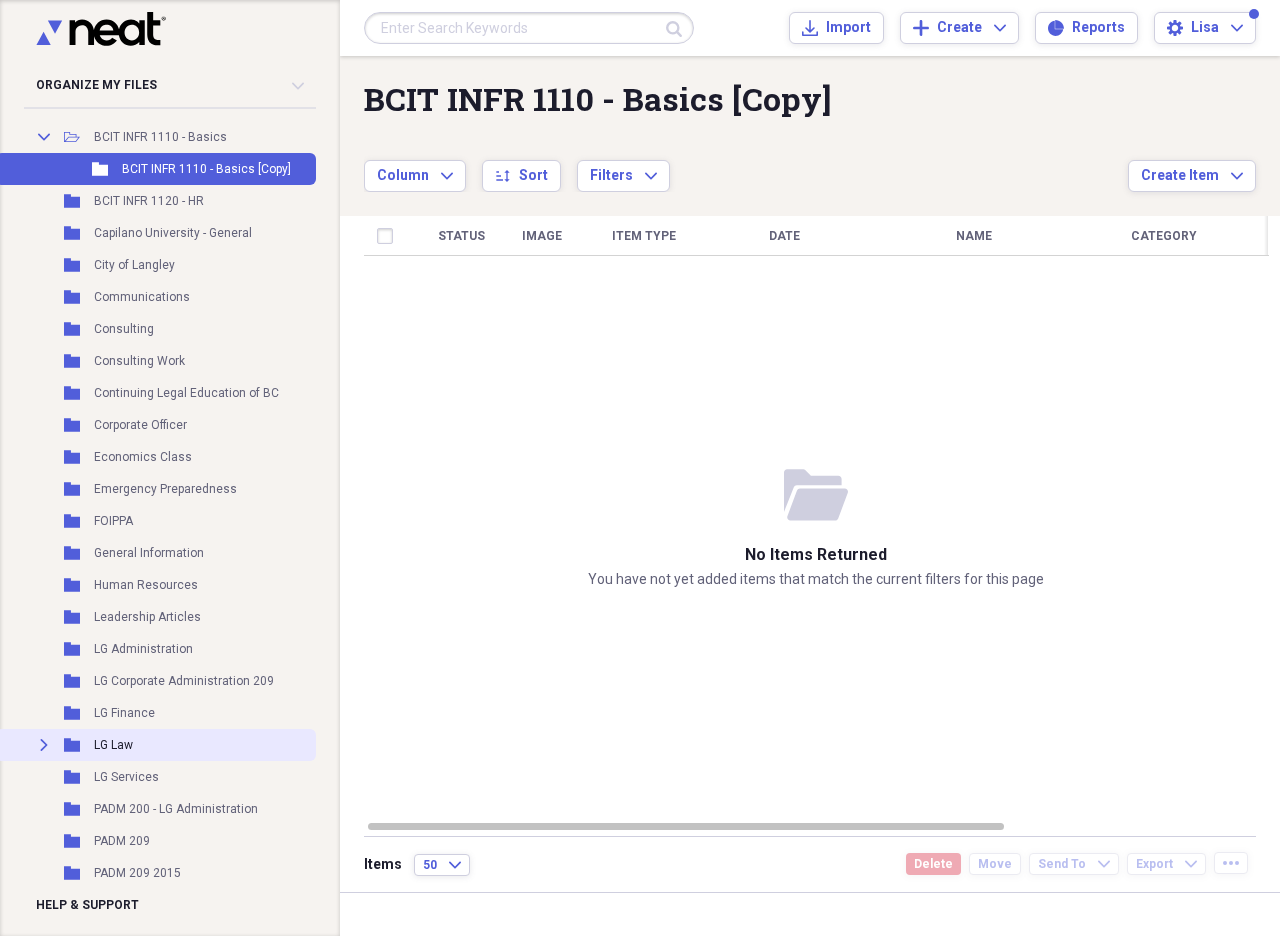 click on "Expand" at bounding box center (44, 745) 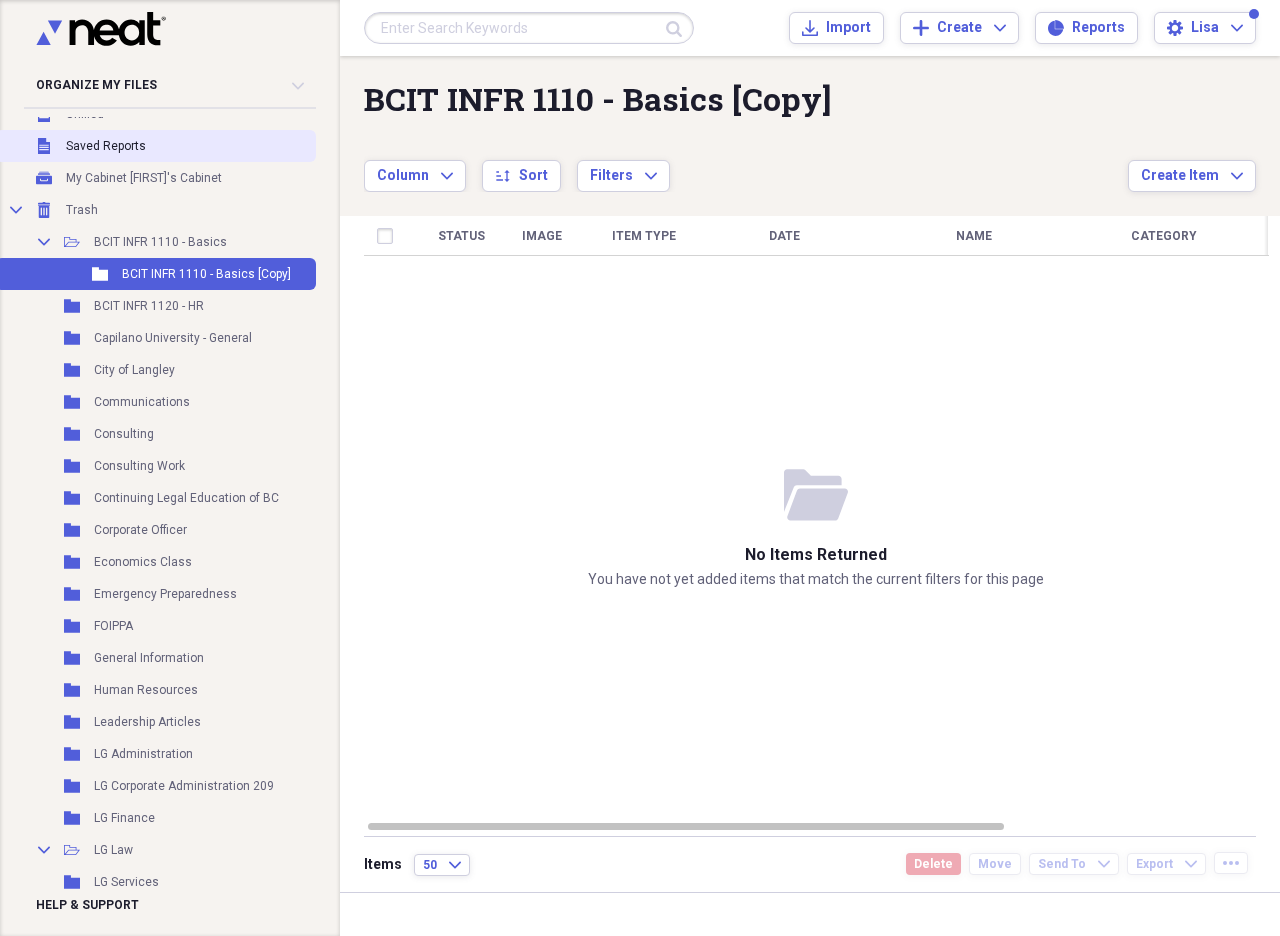 scroll, scrollTop: 0, scrollLeft: 0, axis: both 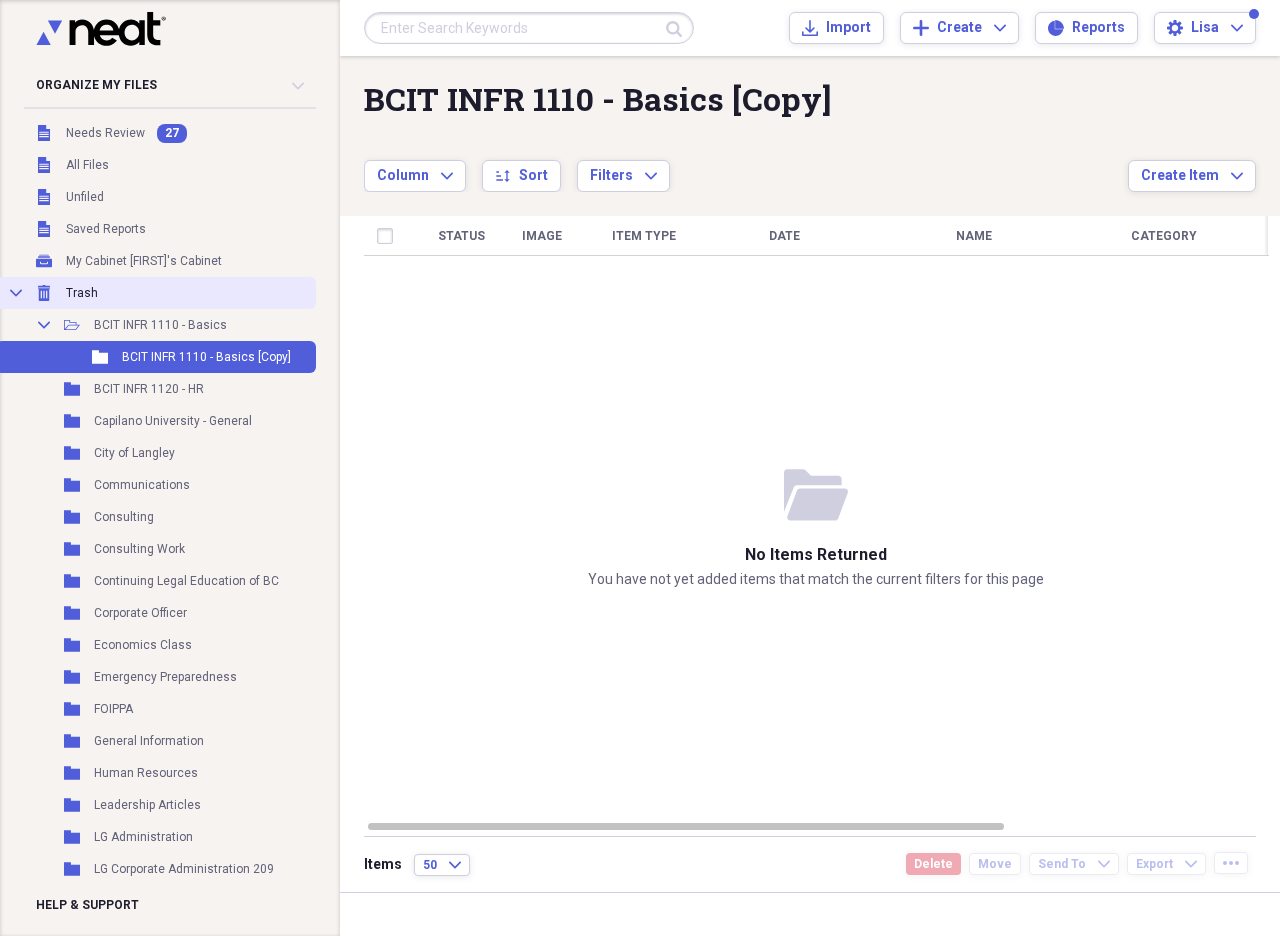click on "Collapse" at bounding box center [16, 293] 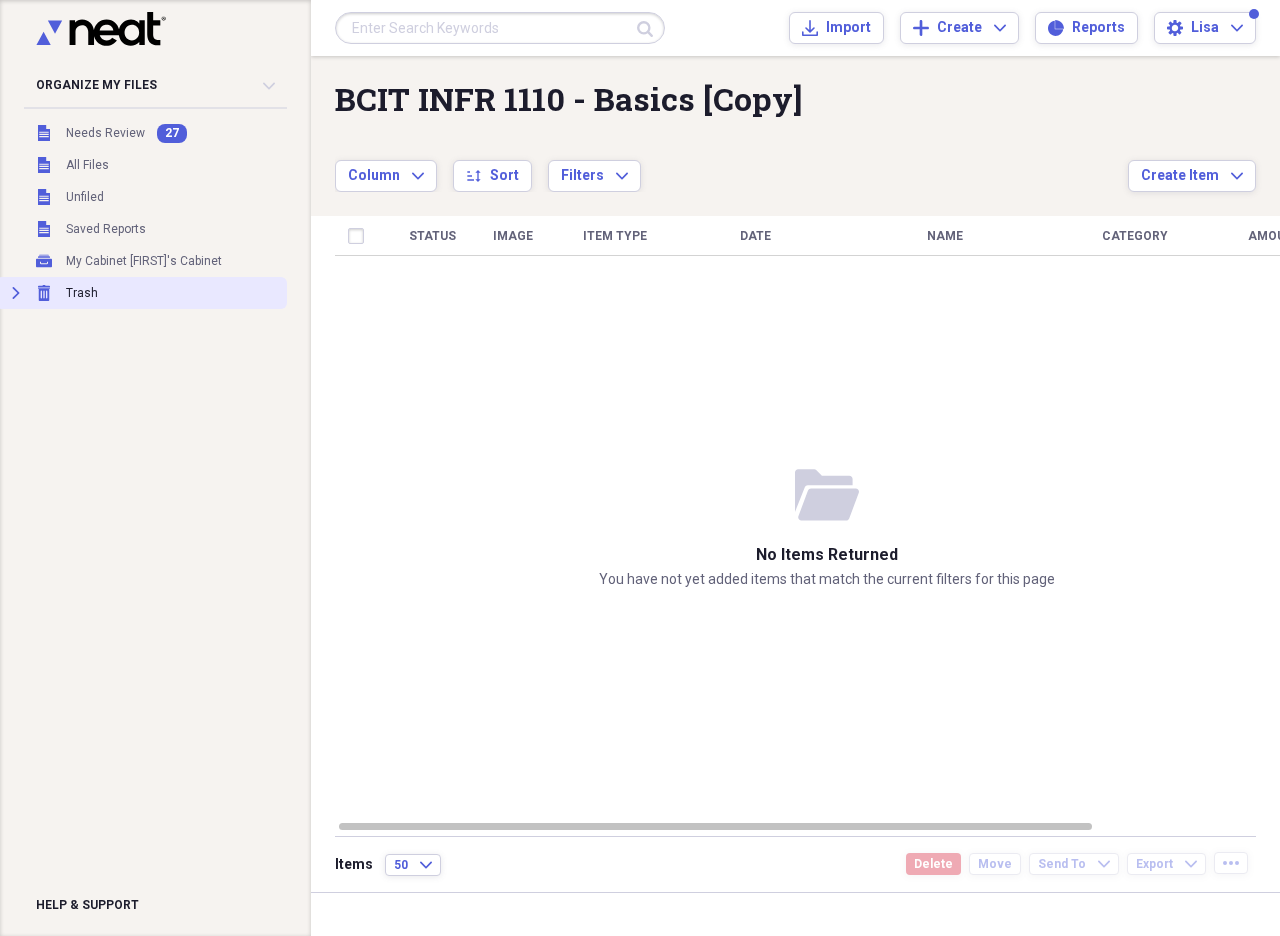 click on "Trash" at bounding box center (82, 293) 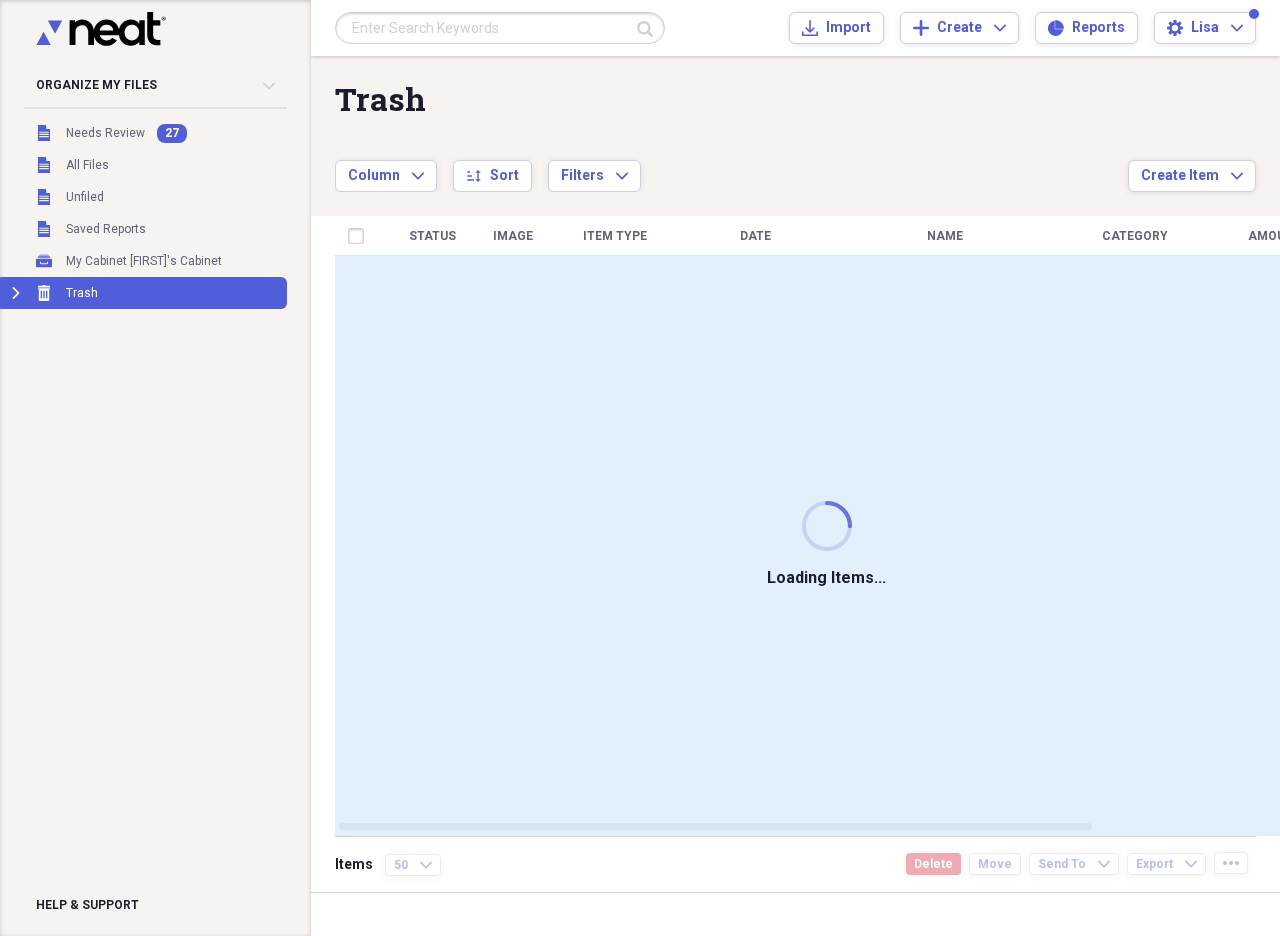 click on "Trash" at bounding box center (82, 293) 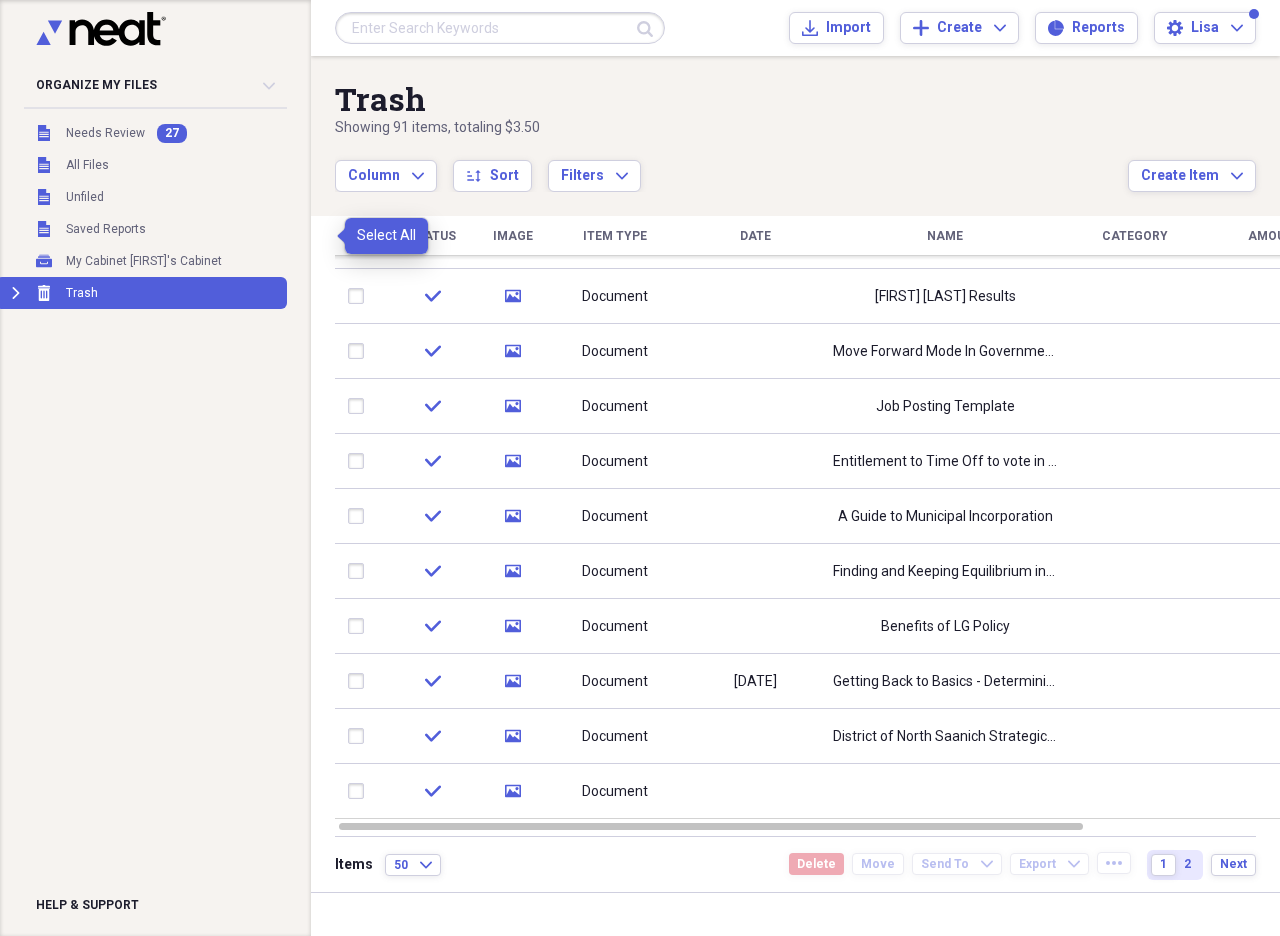 click at bounding box center [360, 236] 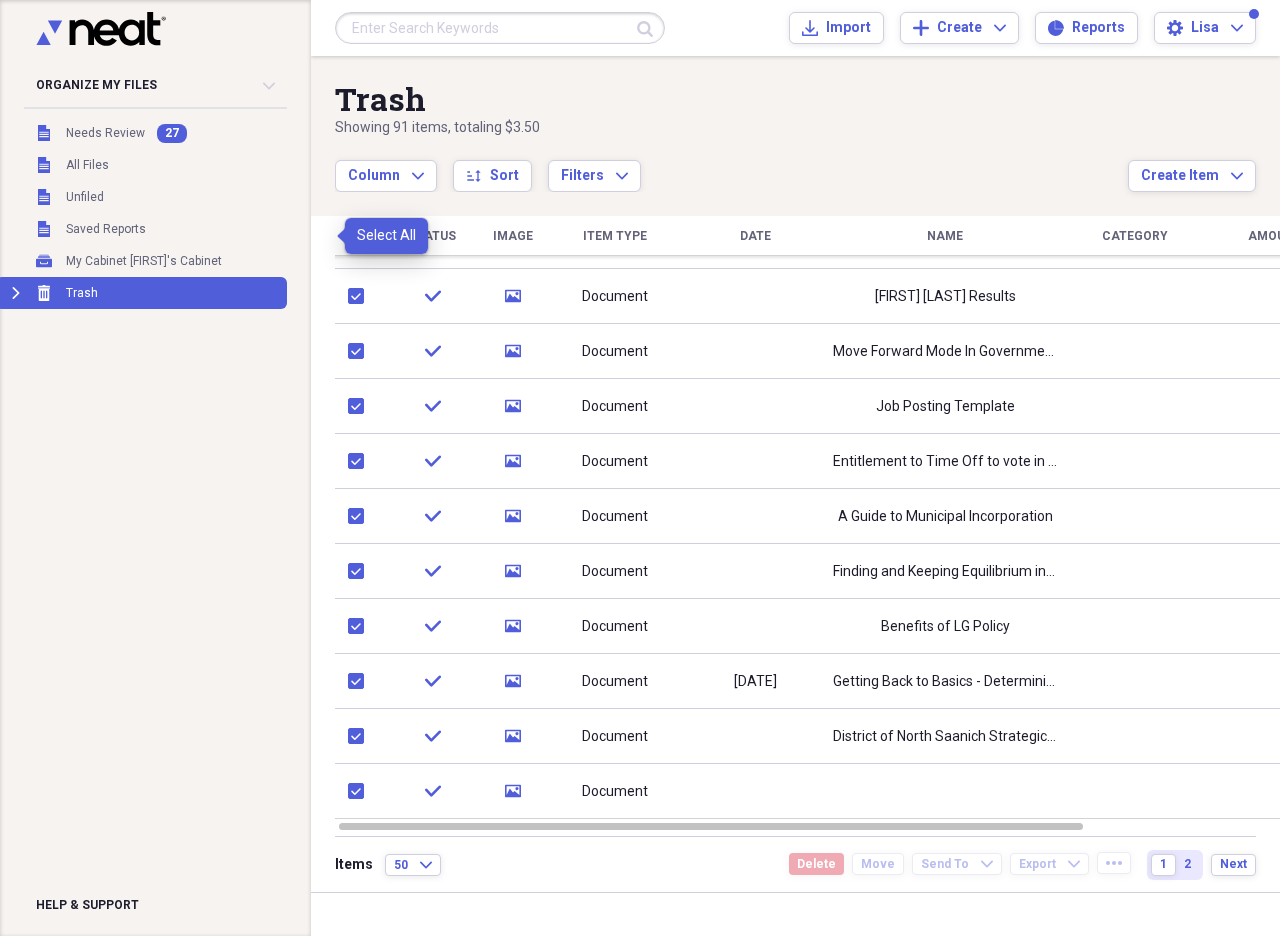 checkbox on "true" 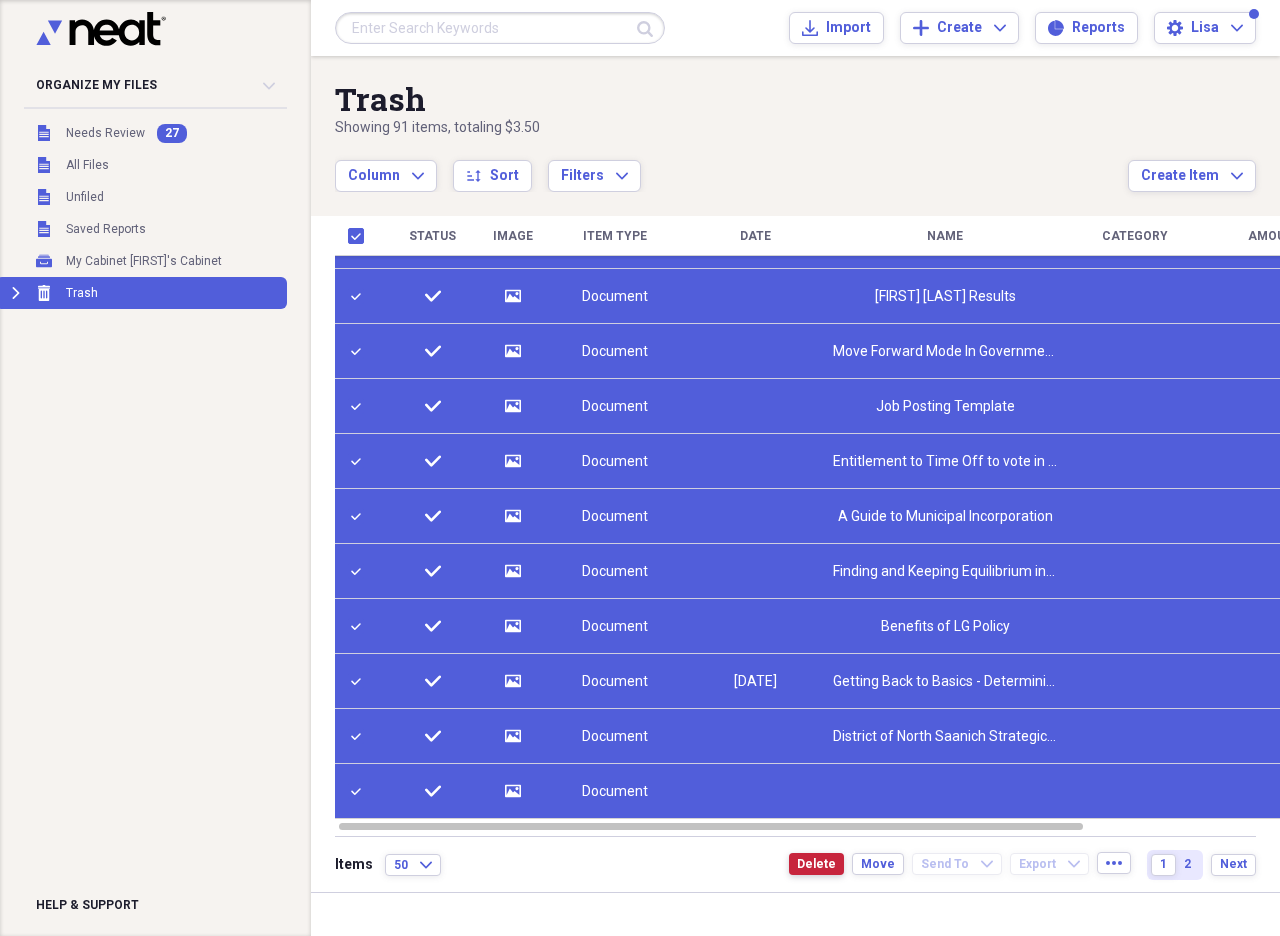 click on "Delete" at bounding box center (816, 864) 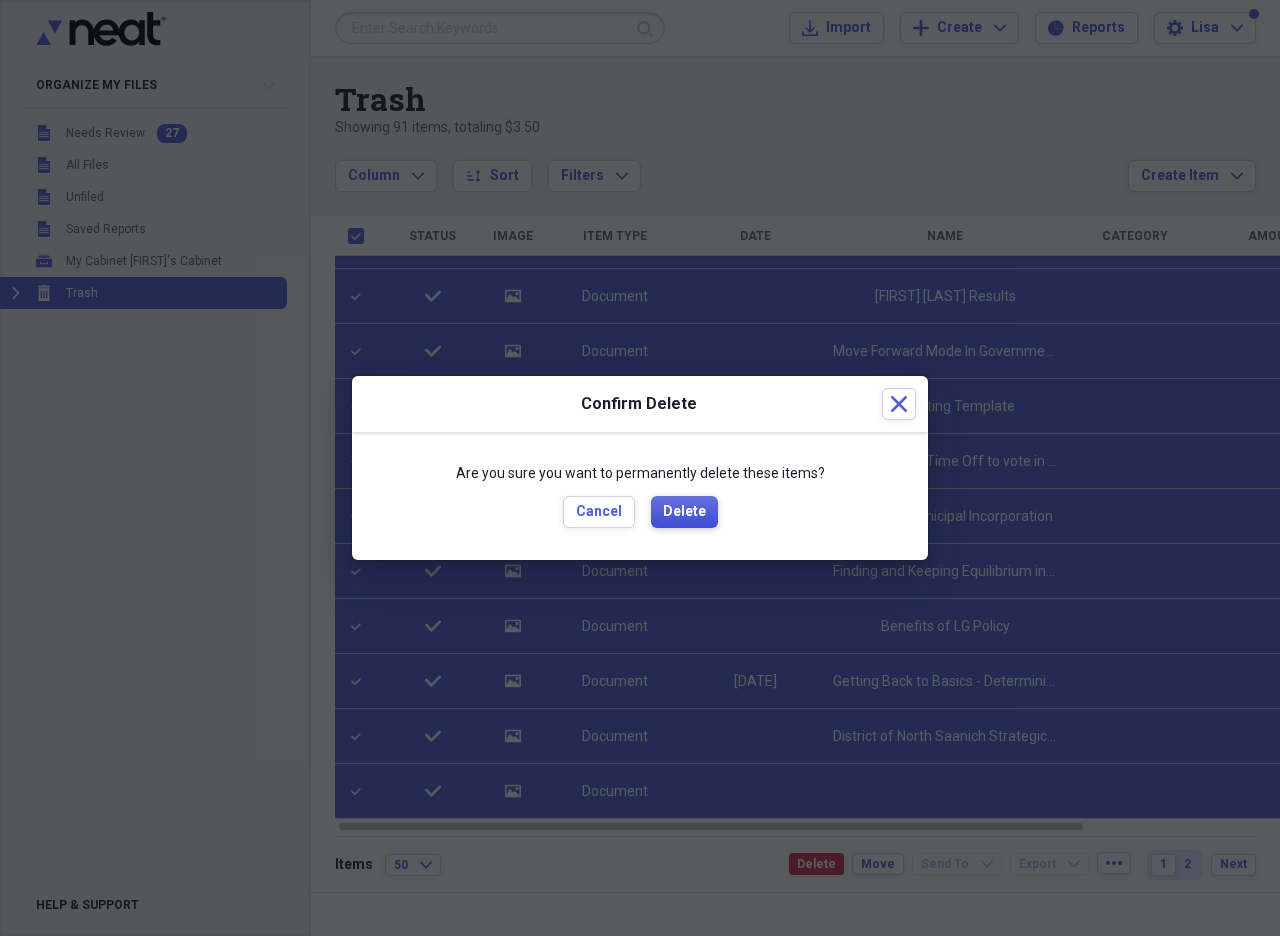 click on "Delete" at bounding box center [684, 512] 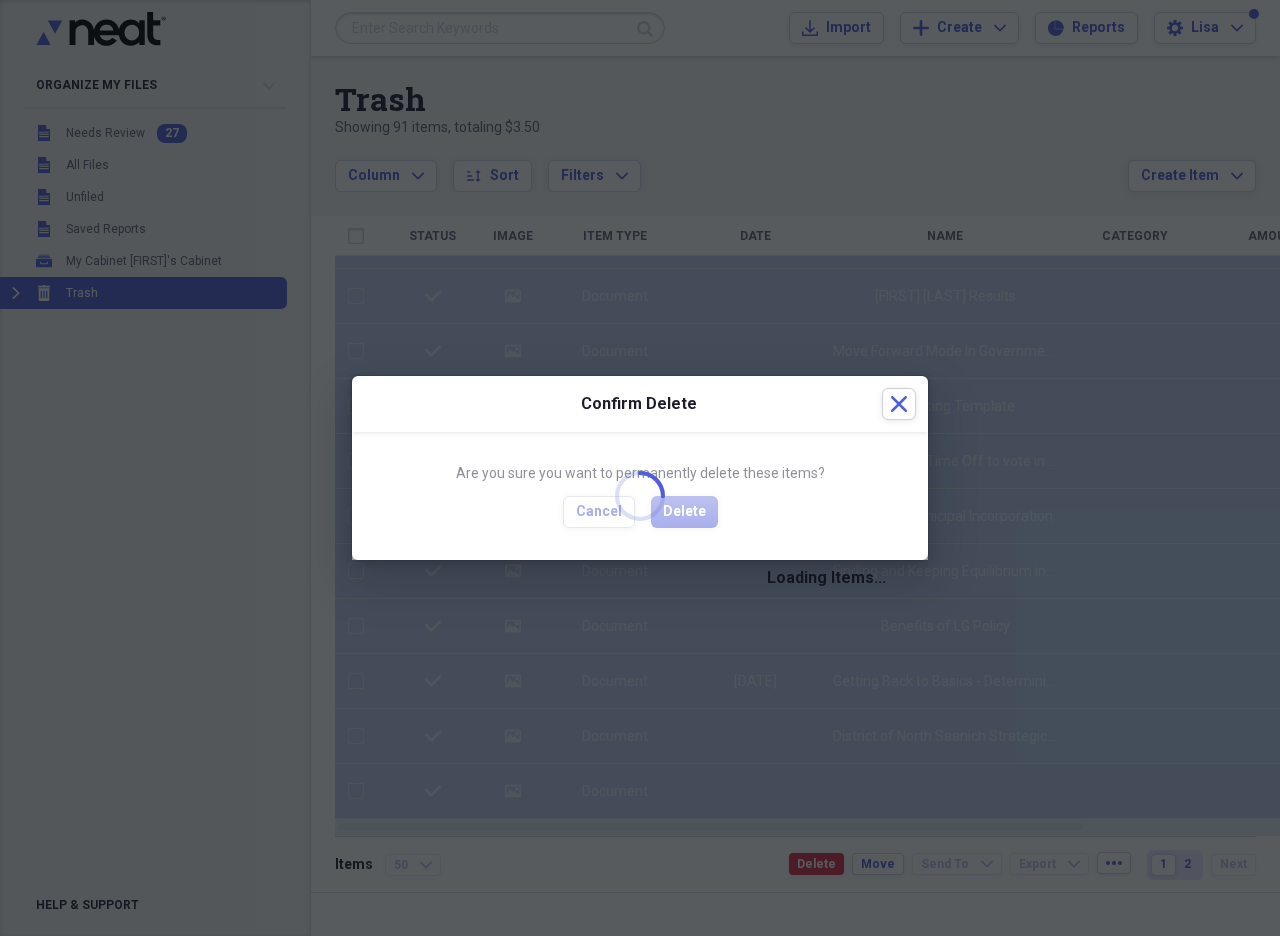 checkbox on "false" 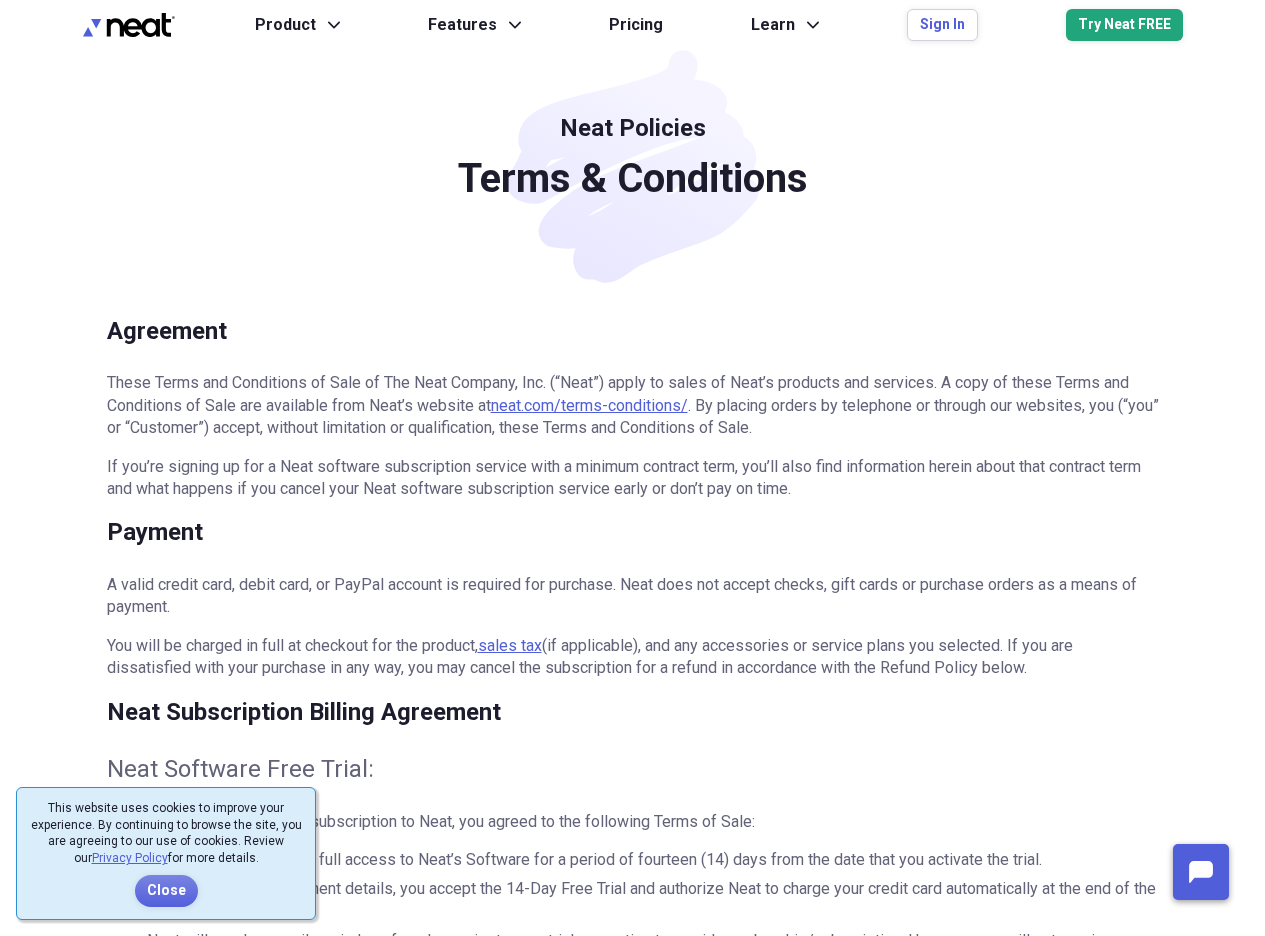 scroll, scrollTop: 0, scrollLeft: 0, axis: both 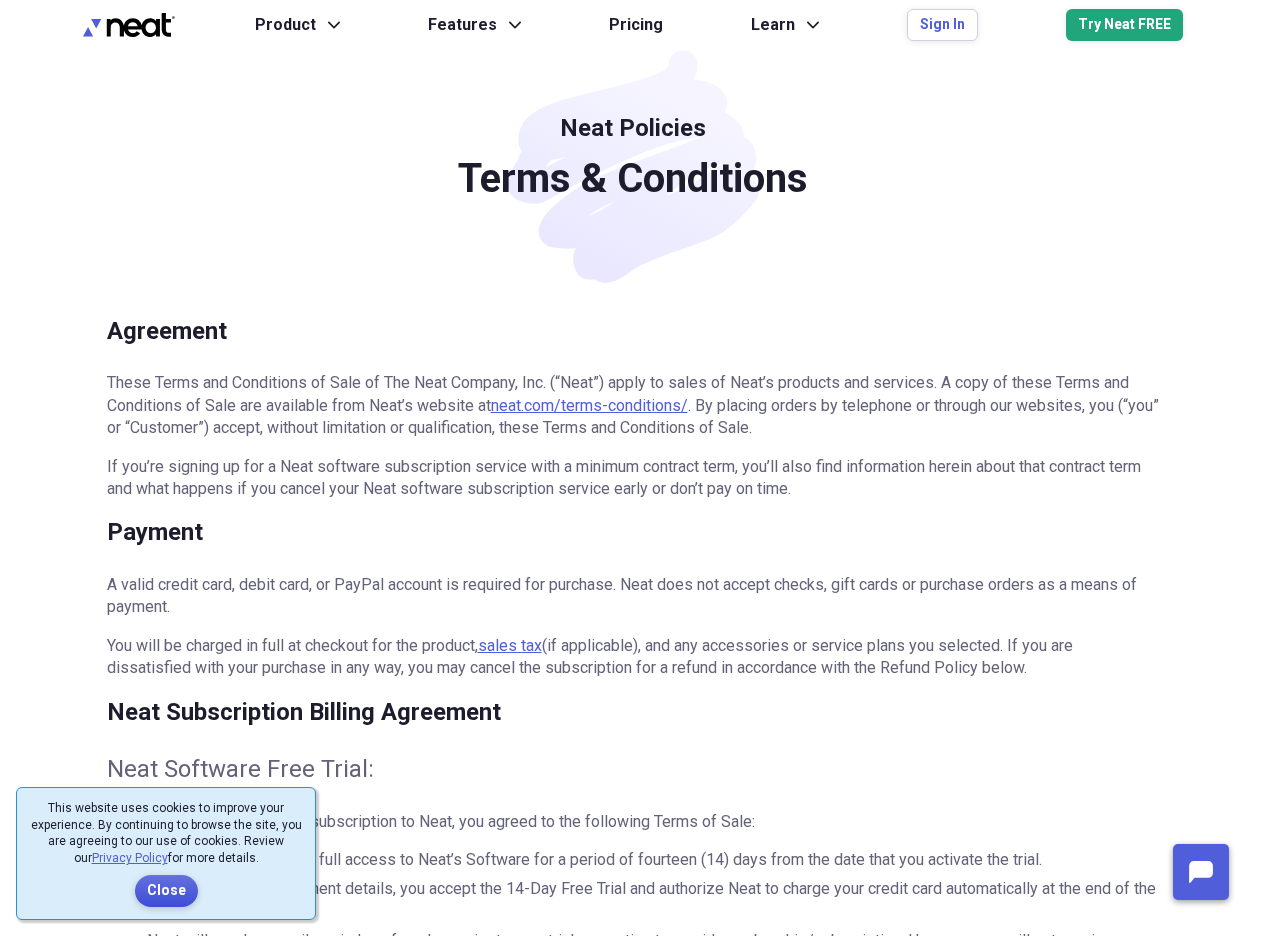 click on "Close" at bounding box center [166, 891] 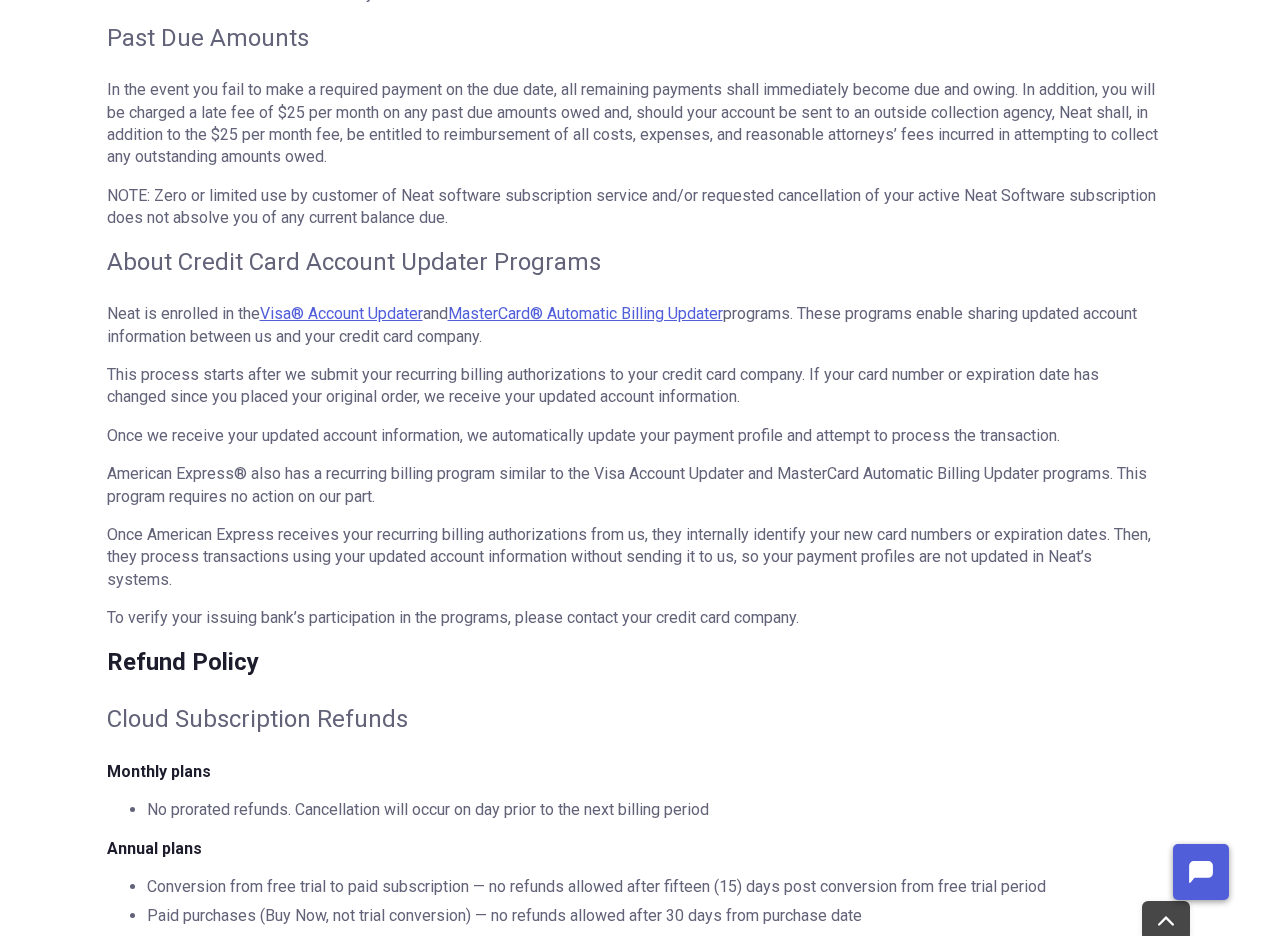 scroll, scrollTop: 1500, scrollLeft: 0, axis: vertical 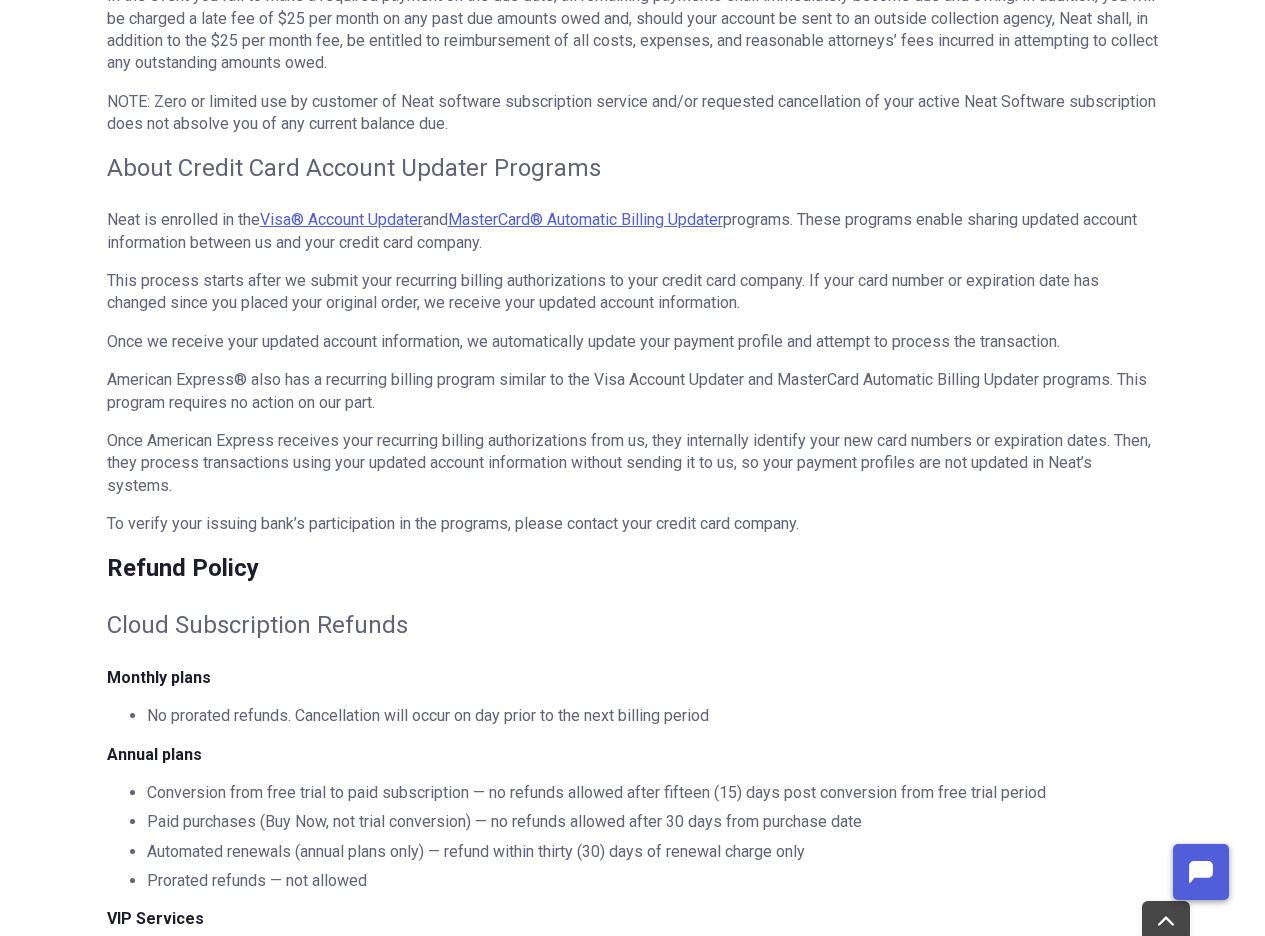 click on "Once we receive your updated account information, we automatically update your payment profile and attempt to process the transaction." at bounding box center (633, 342) 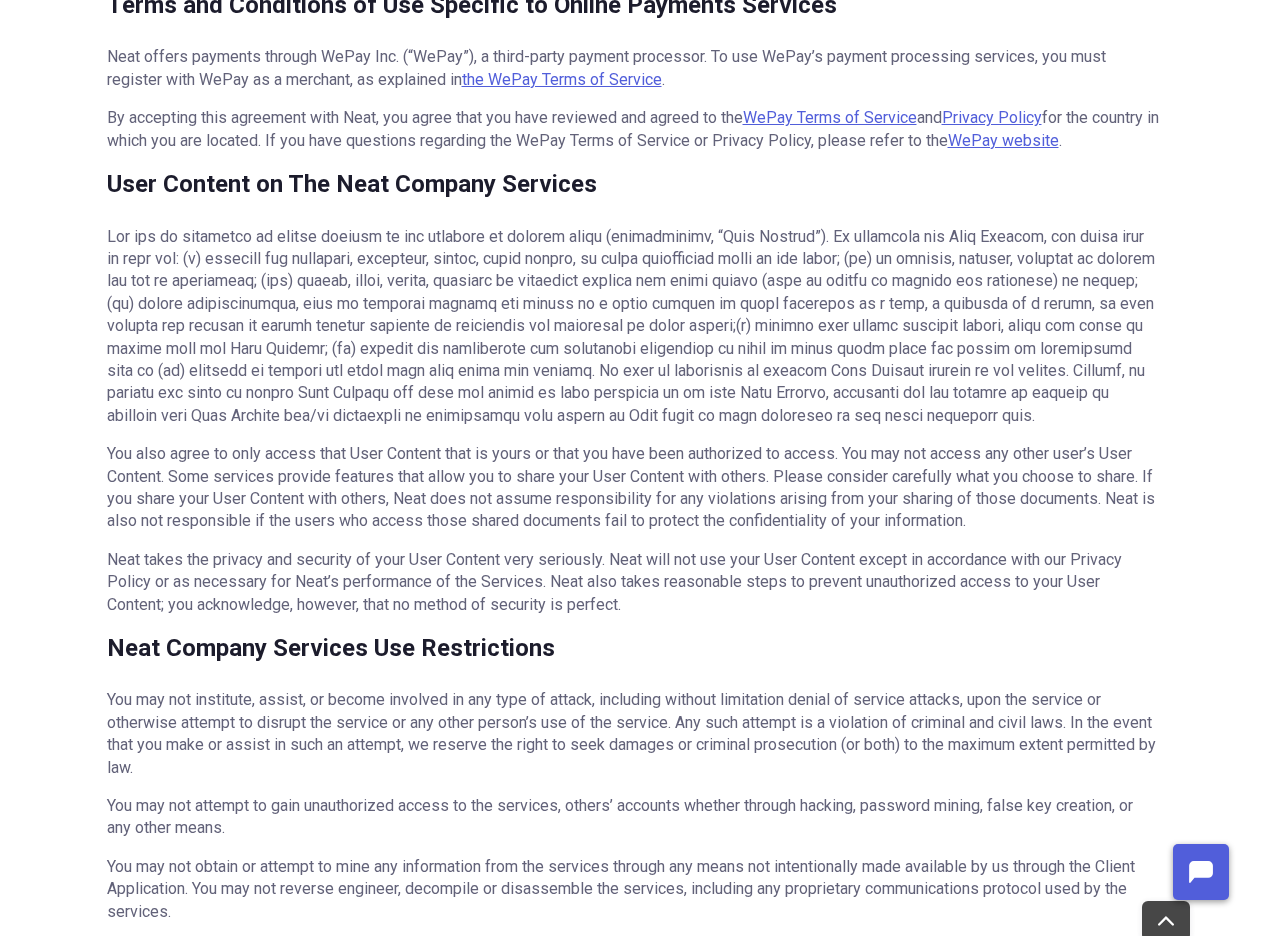 scroll, scrollTop: 4689, scrollLeft: 0, axis: vertical 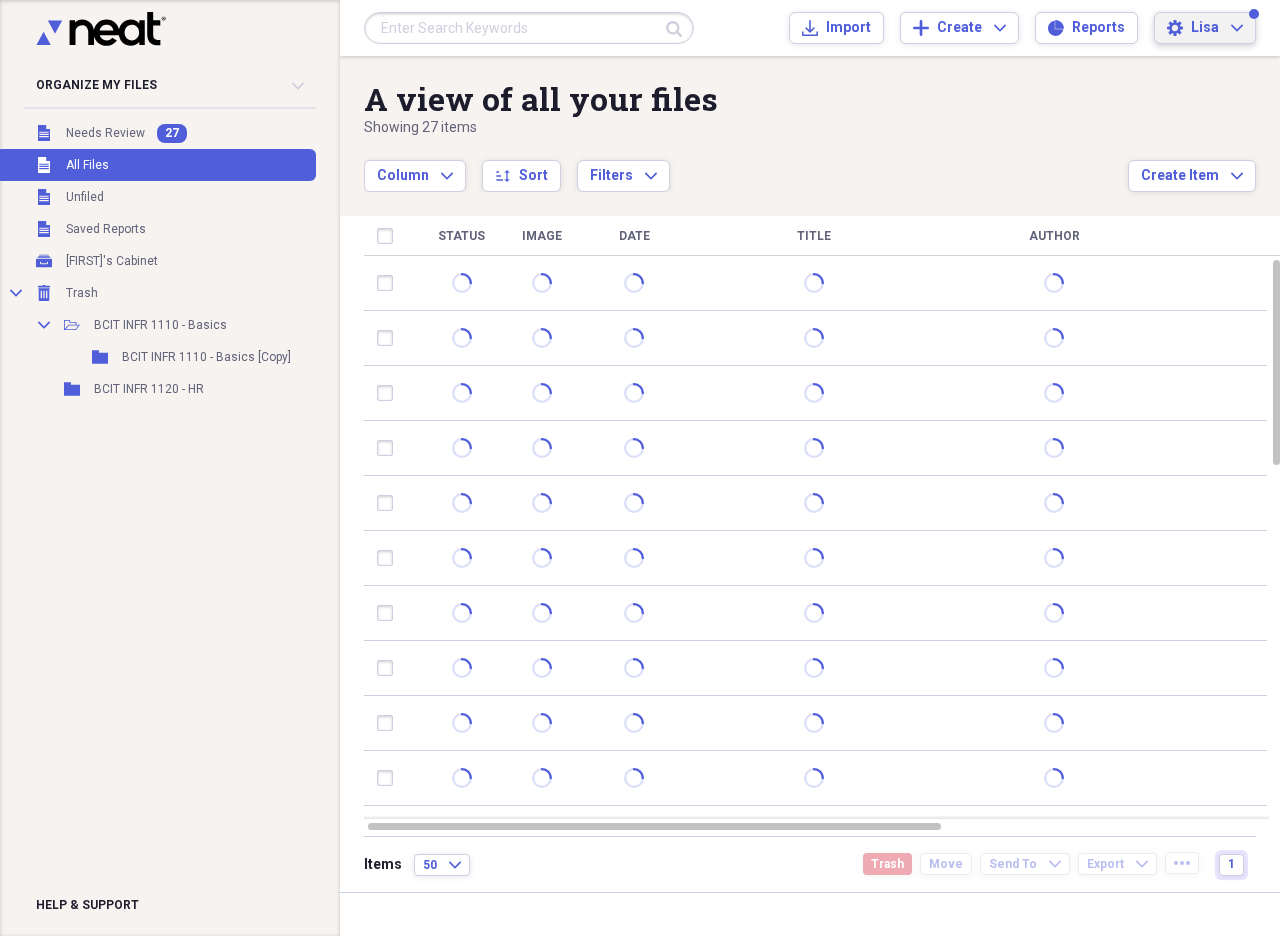 click on "Settings [FIRST] Expand" at bounding box center [1205, 28] 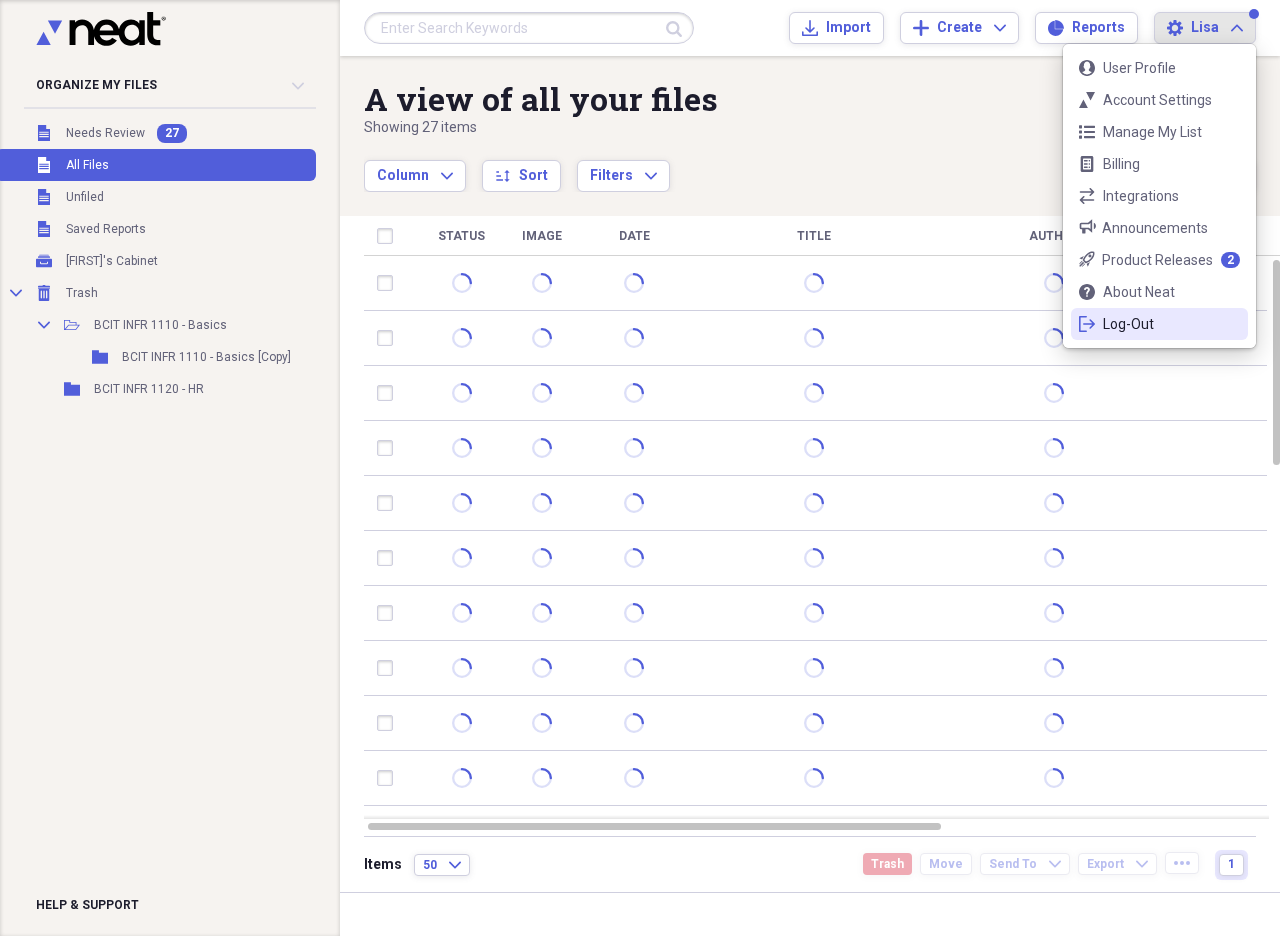 click on "Log-Out" at bounding box center [1159, 324] 